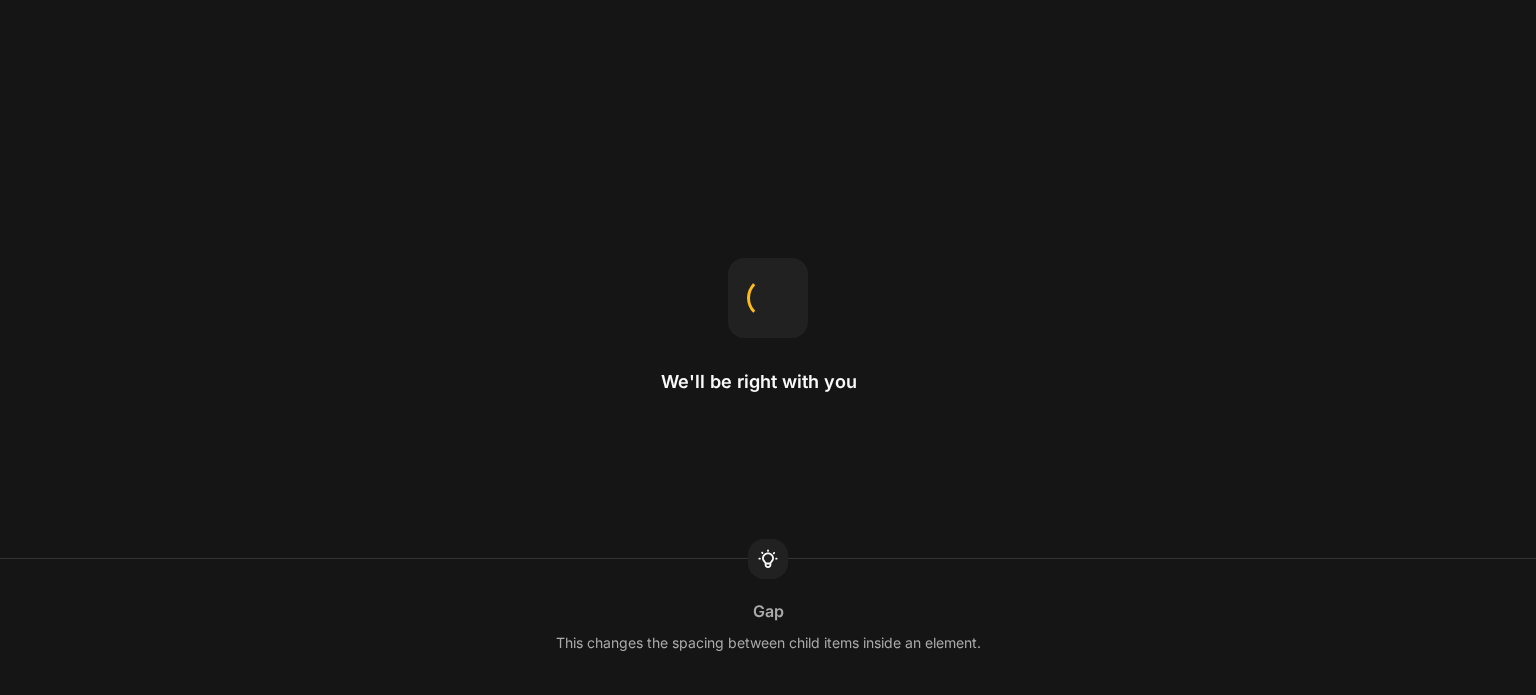 scroll, scrollTop: 0, scrollLeft: 0, axis: both 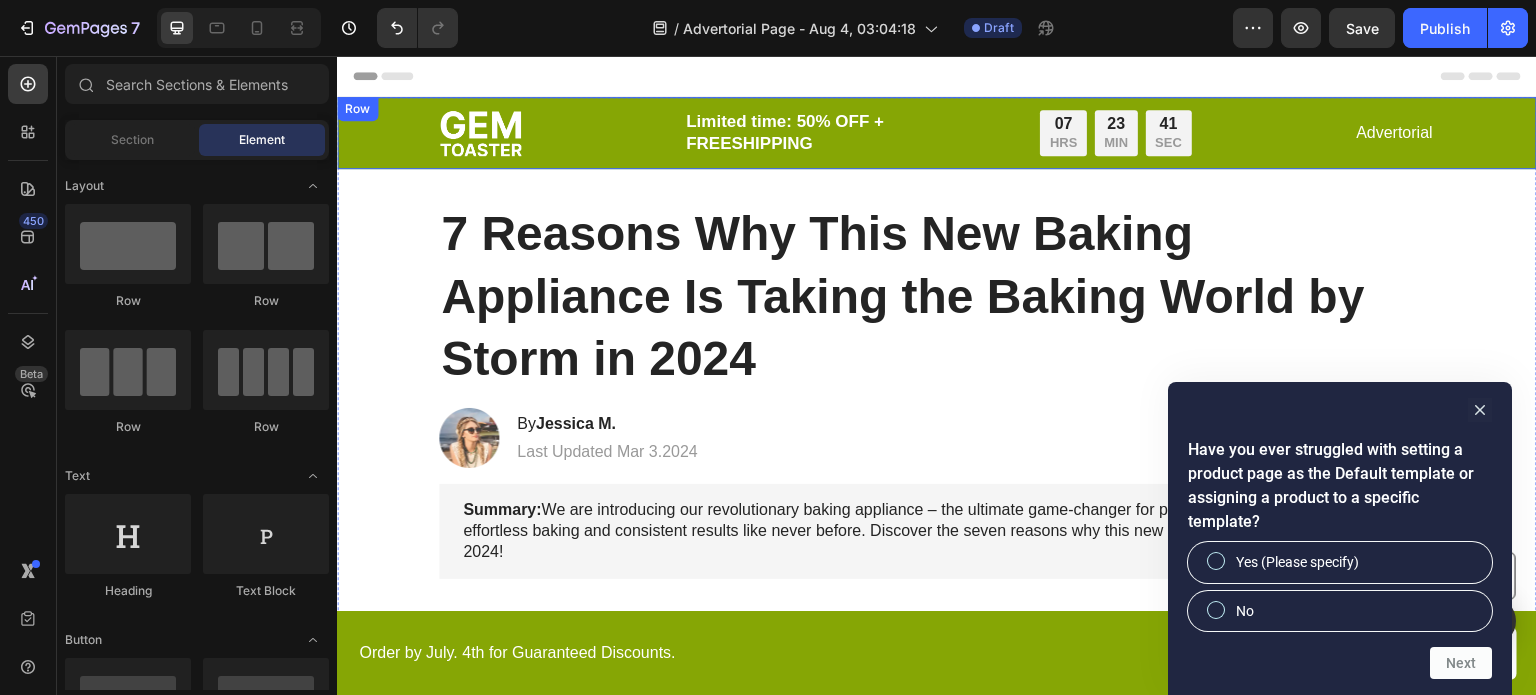 click on "Image Limited time: 50% OFF + FREESHIPPING Text Block 07 HRS 23 MIN 41 SEC Countdown Timer Row Advertorial Text Block Row" at bounding box center [937, 133] 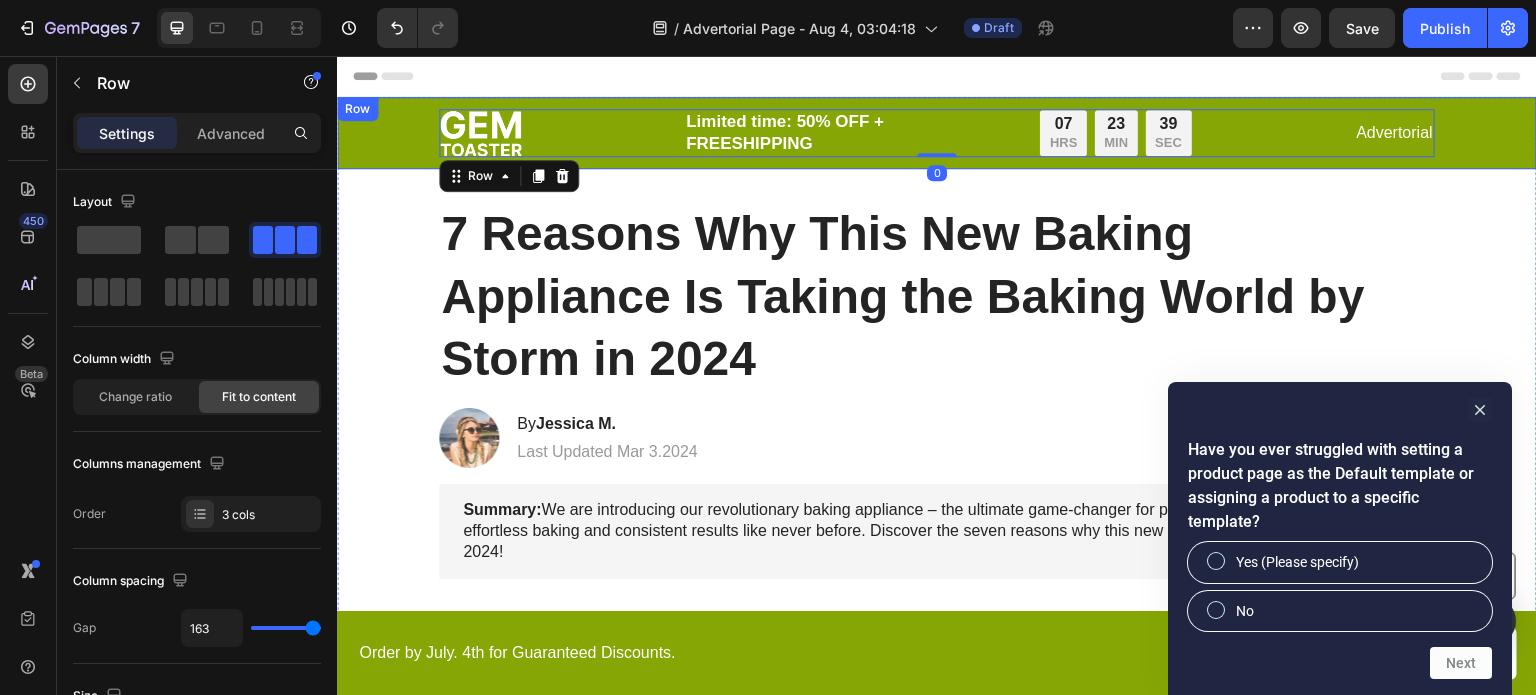click on "Image Limited time: 50% OFF + FREESHIPPING Text Block 07 HRS 23 MIN 39 SEC Countdown Timer Row Advertorial Text Block Row   0 Row" at bounding box center [937, 133] 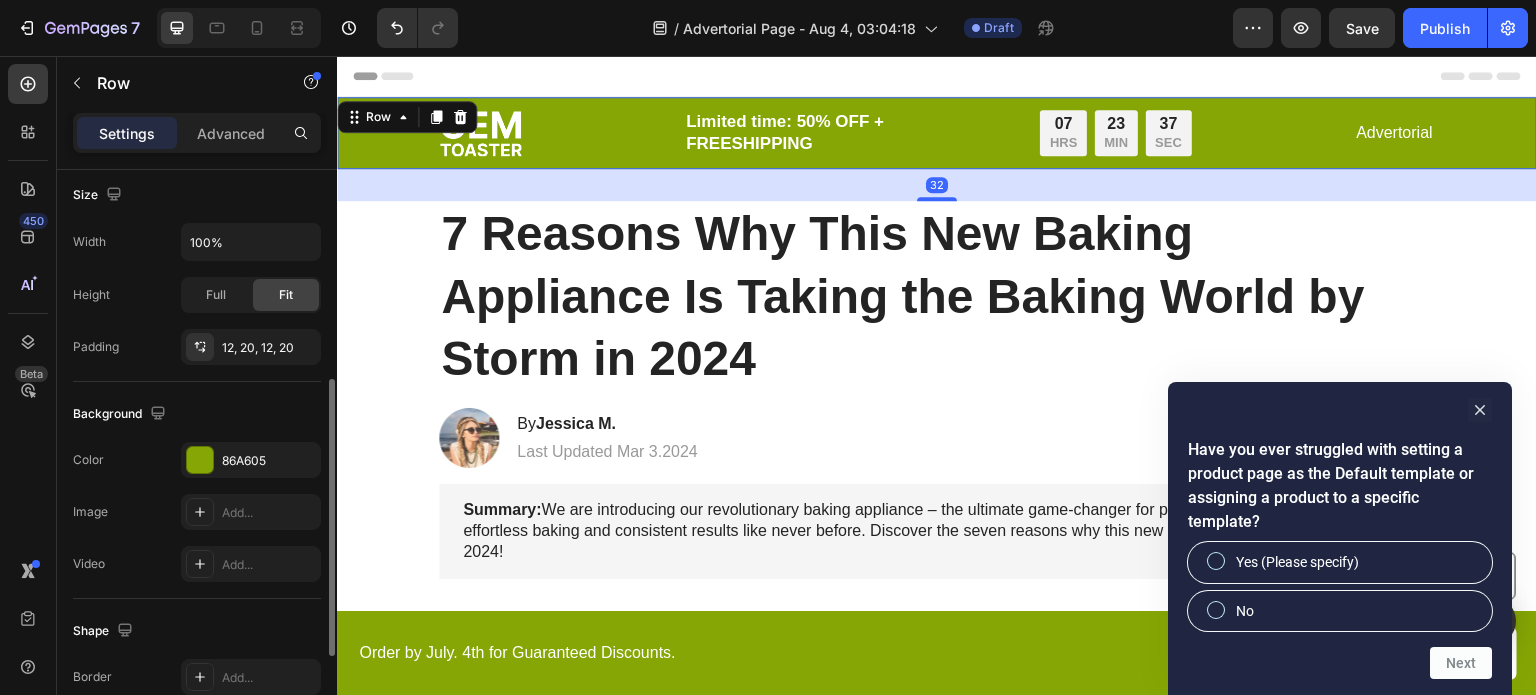 scroll, scrollTop: 440, scrollLeft: 0, axis: vertical 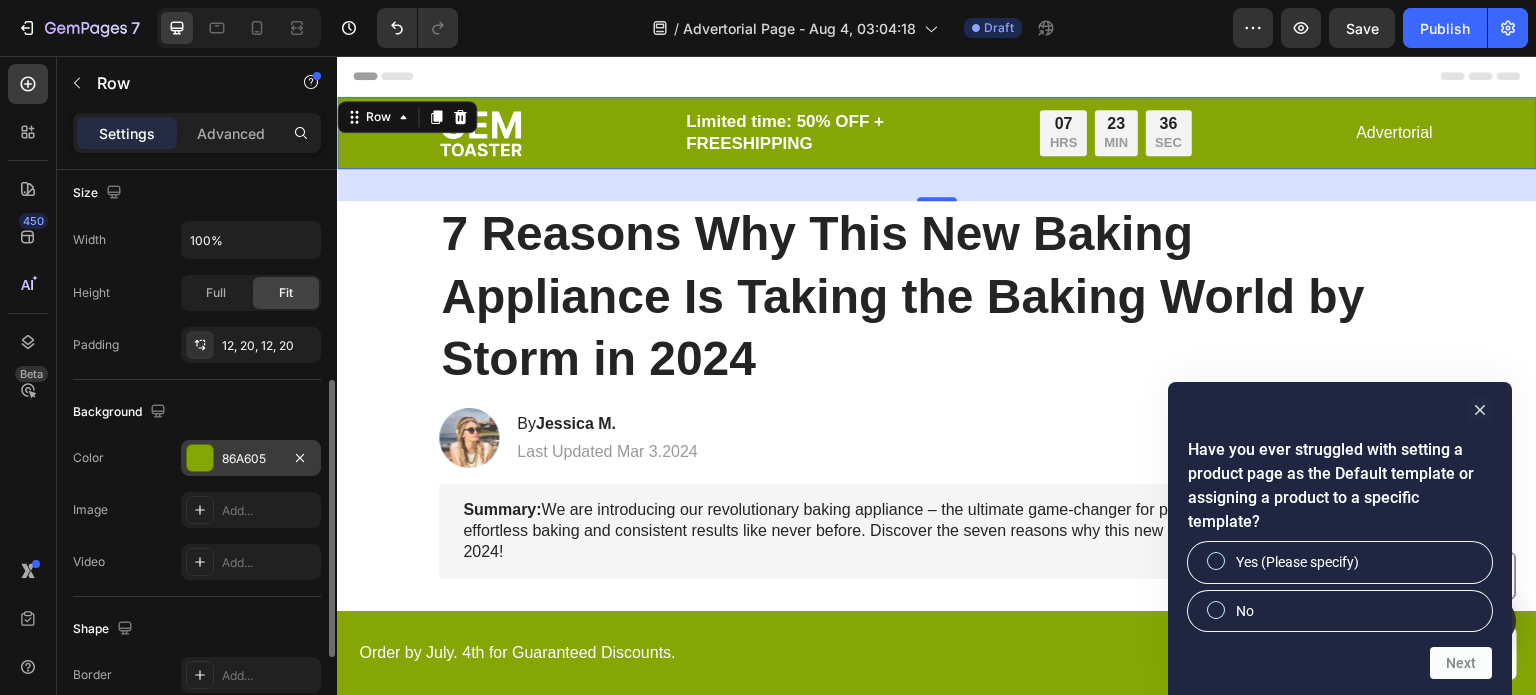 click on "86A605" at bounding box center (251, 458) 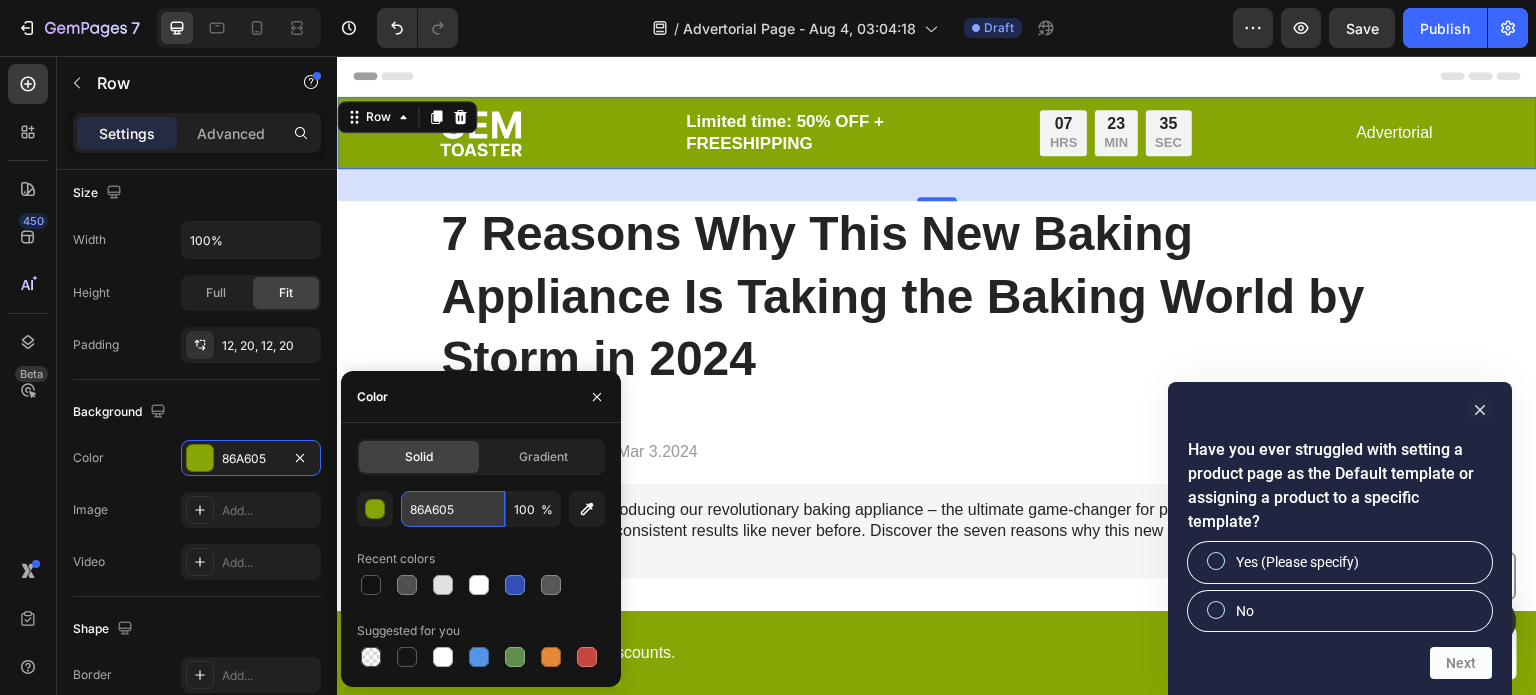 click on "86A605" at bounding box center [453, 509] 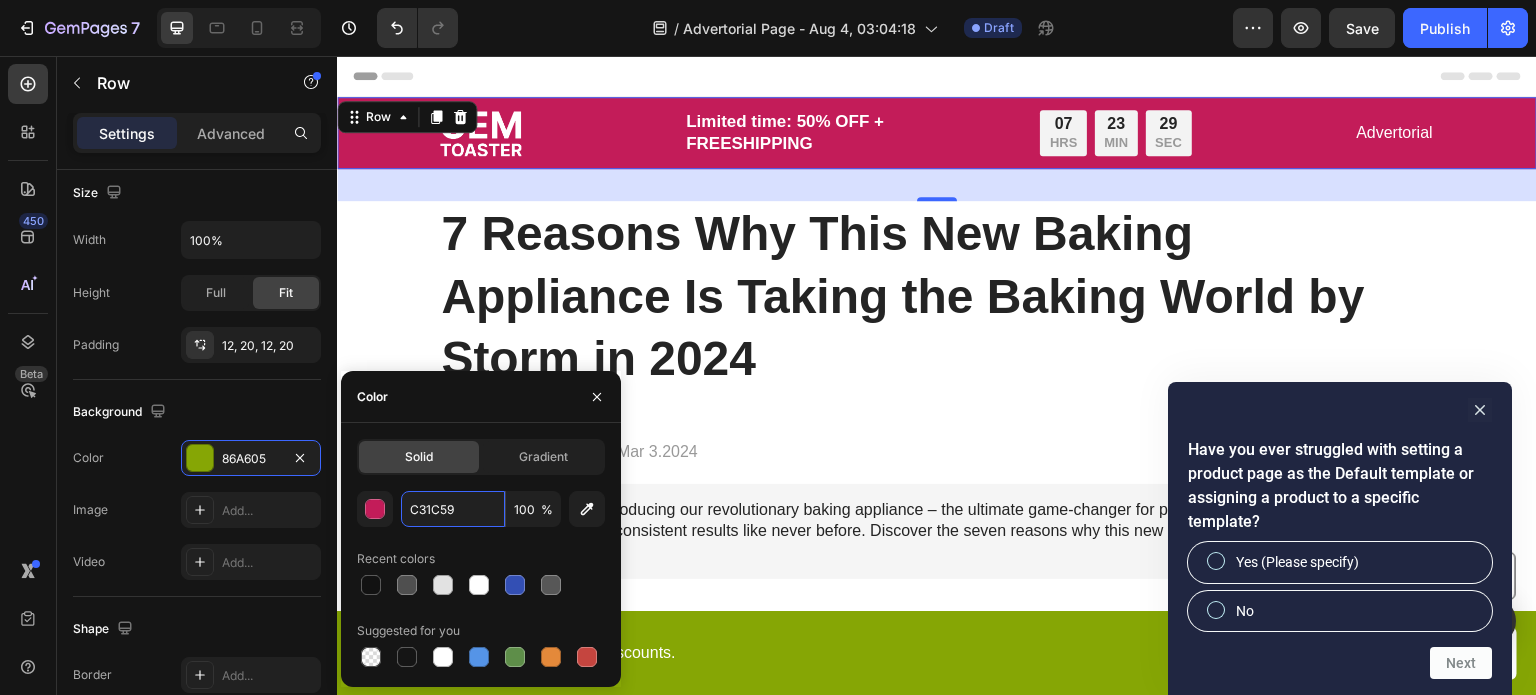 type on "C31C59" 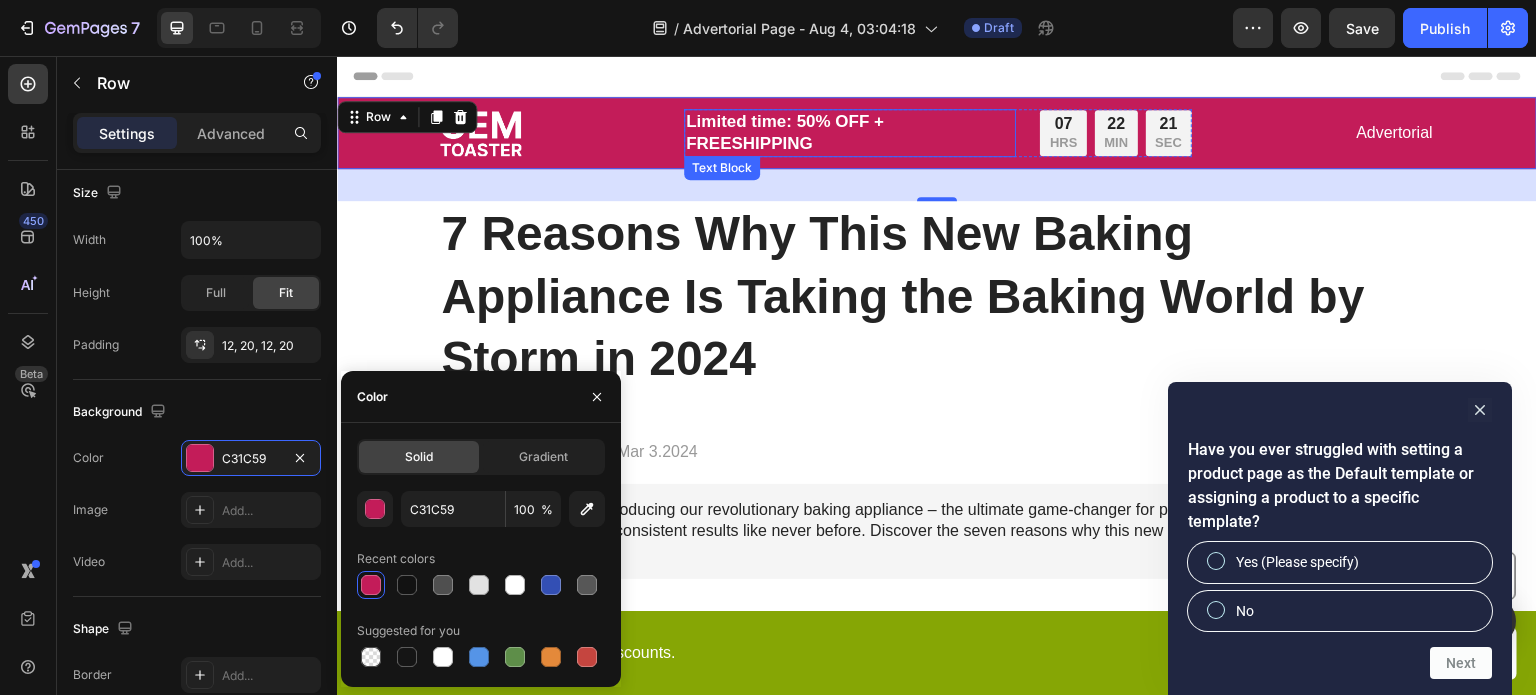 click on "Limited time: 50% OFF + FREESHIPPING" at bounding box center (850, 133) 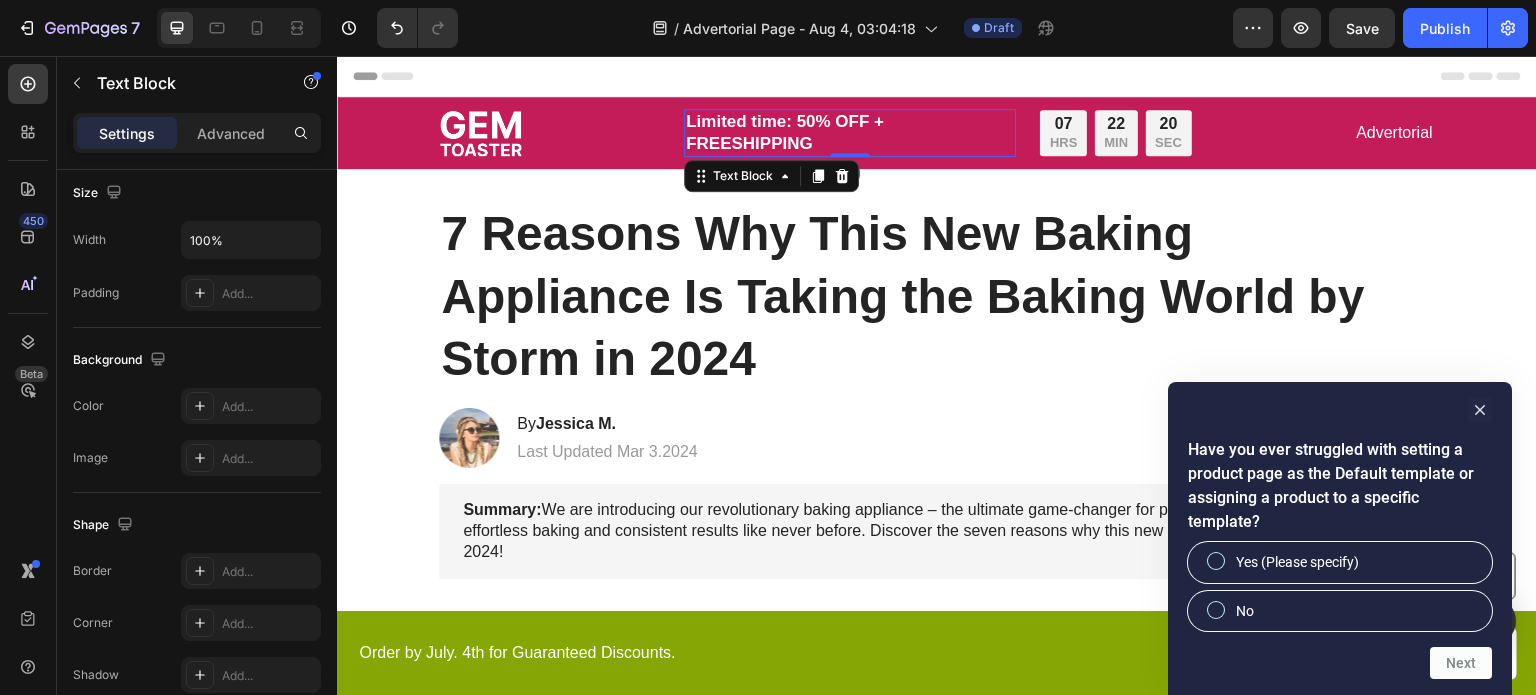 scroll, scrollTop: 0, scrollLeft: 0, axis: both 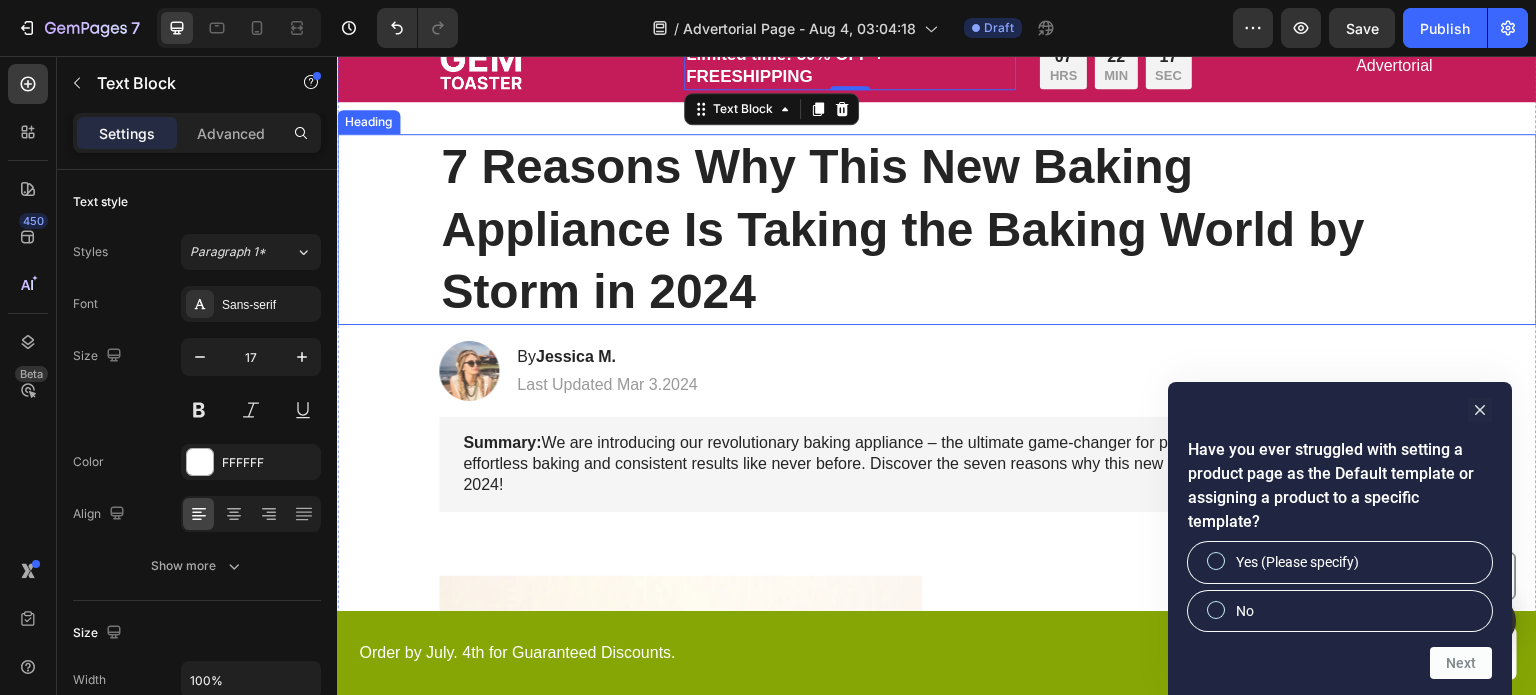 click on "7 Reasons Why This New Baking Appliance Is Taking the Baking World by Storm in 2024" at bounding box center [937, 229] 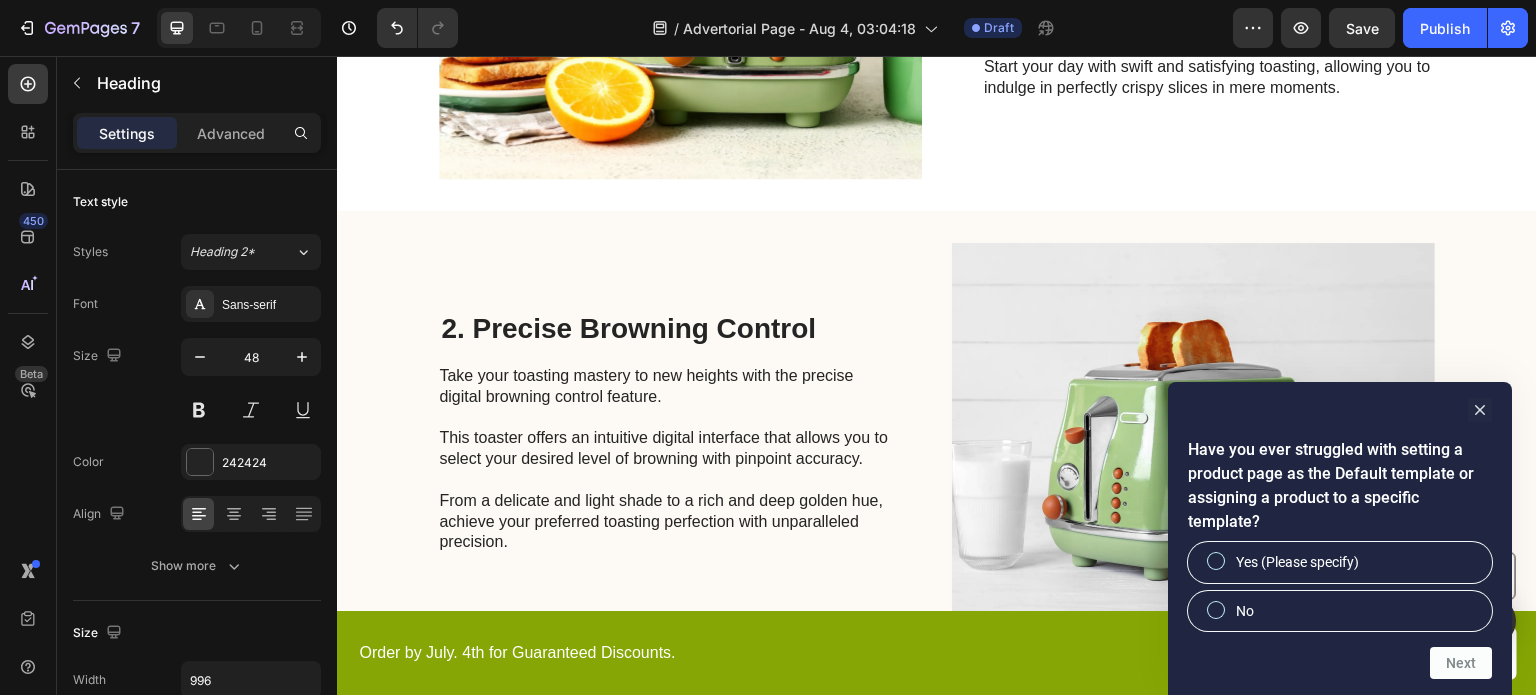 scroll, scrollTop: 844, scrollLeft: 0, axis: vertical 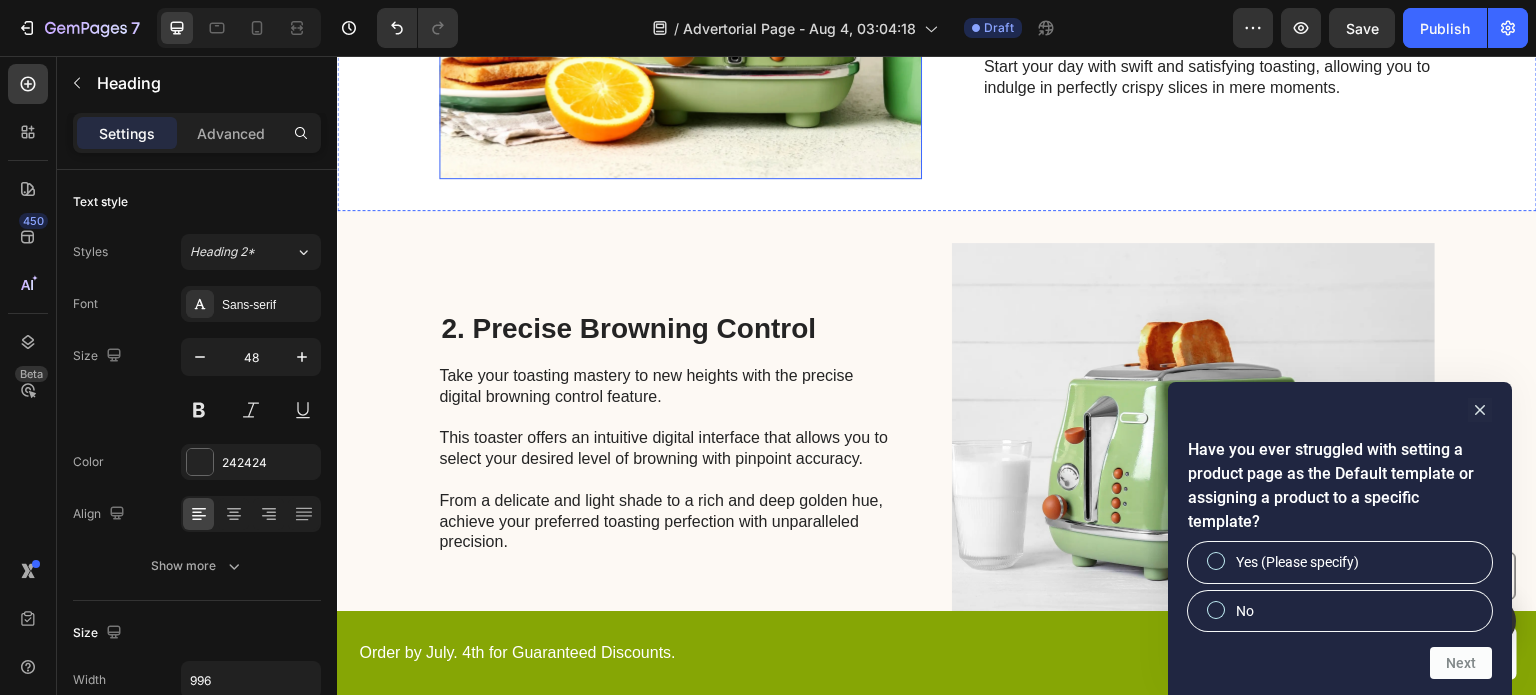 click at bounding box center (680, -11) 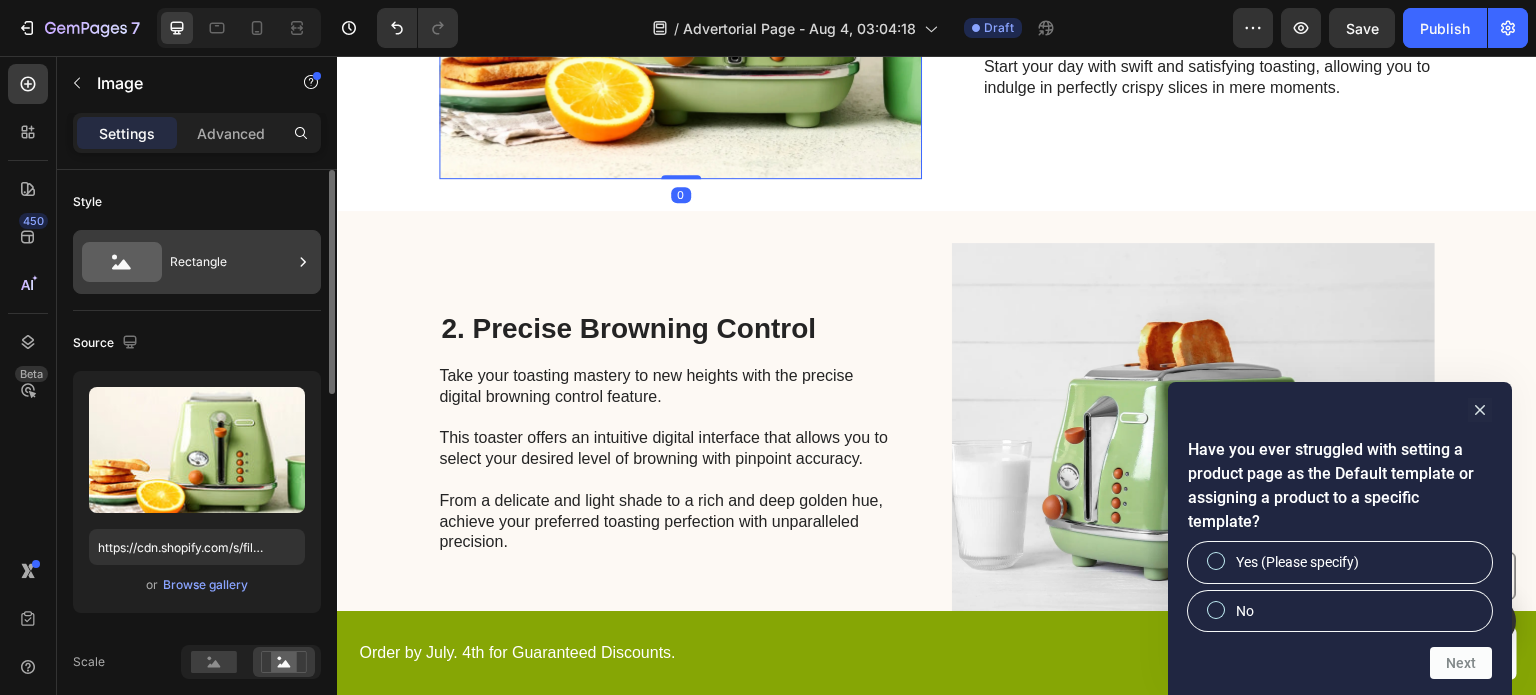click on "Rectangle" at bounding box center [231, 262] 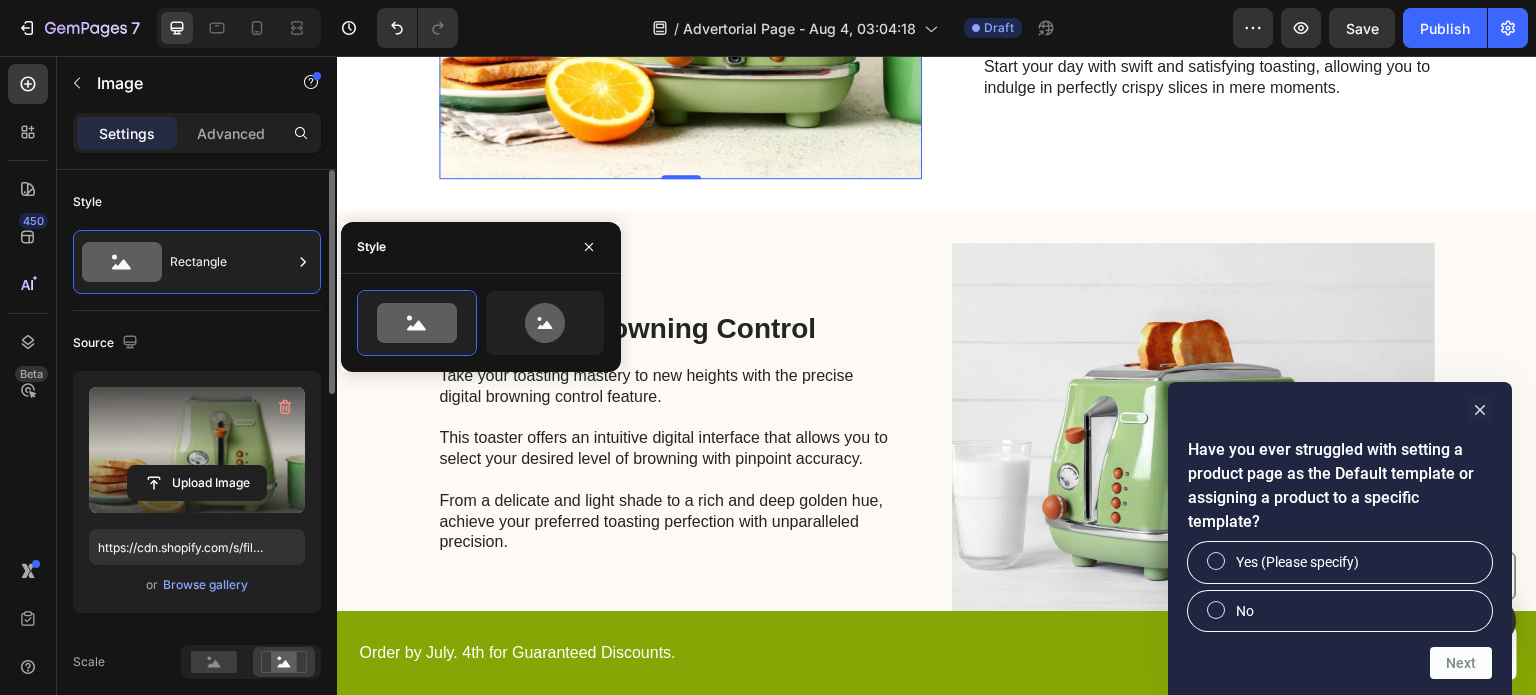 click at bounding box center [197, 450] 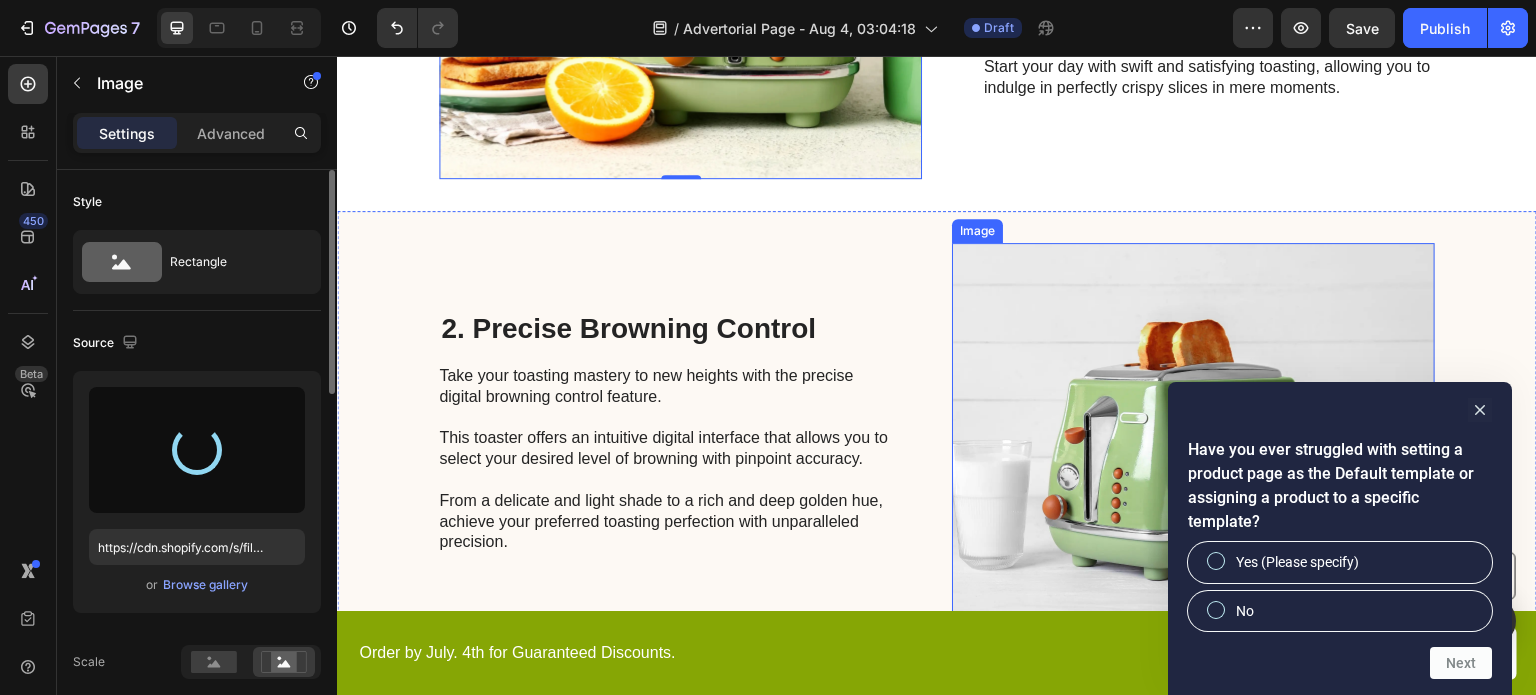 click at bounding box center (1193, 433) 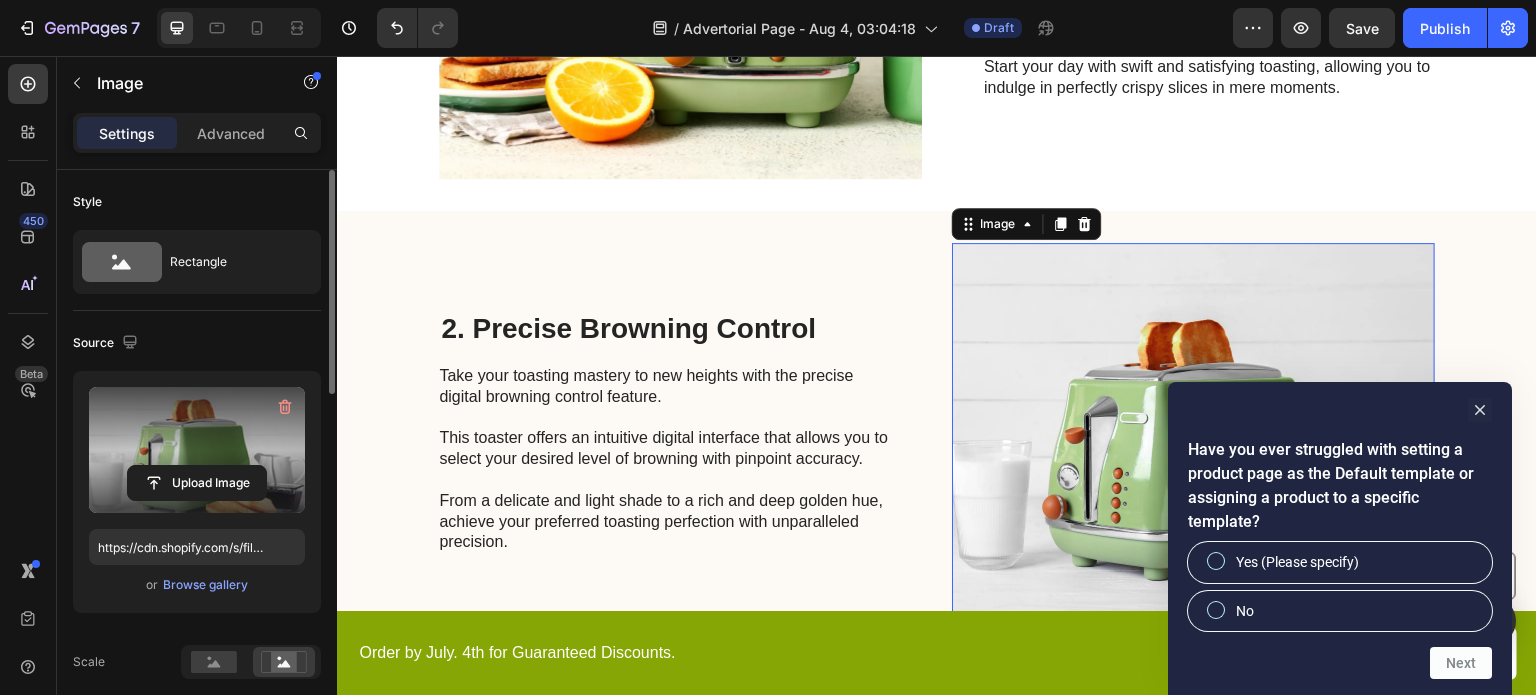 click at bounding box center [197, 450] 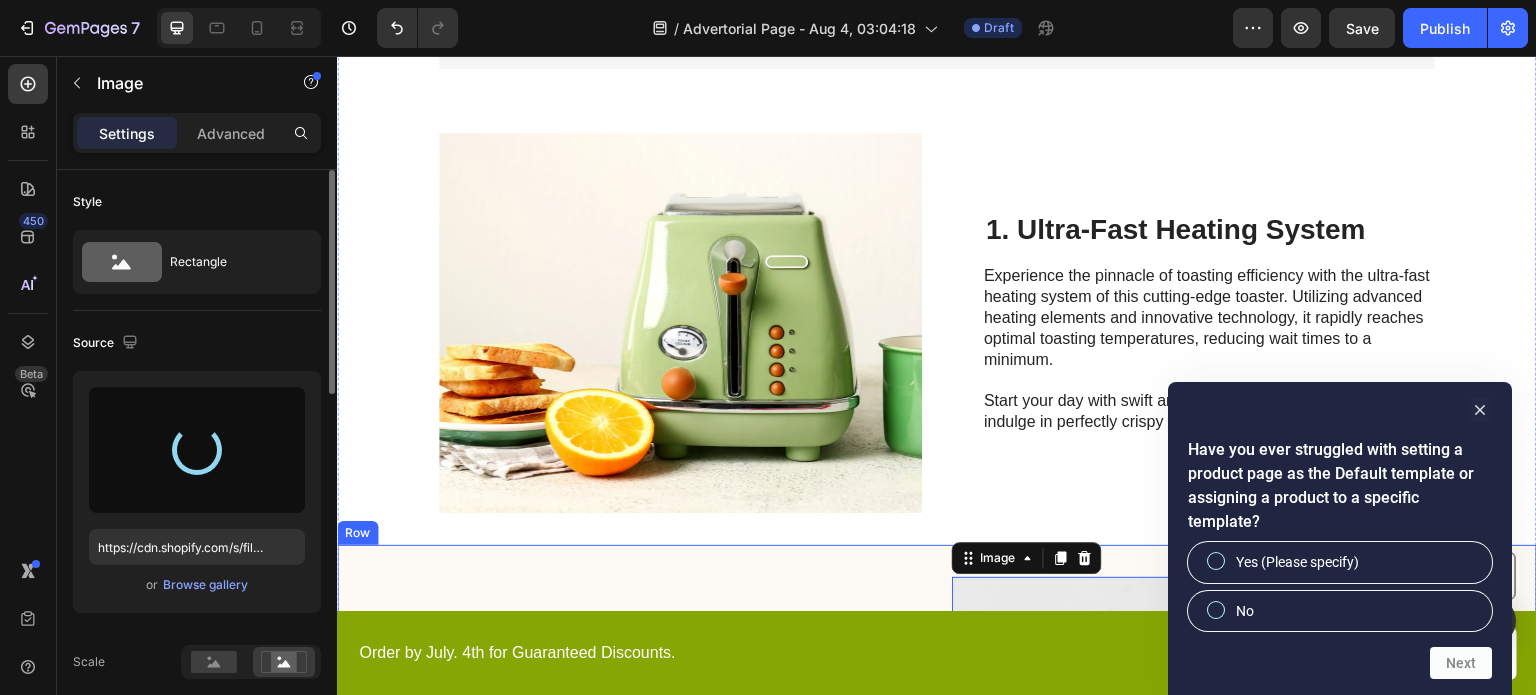 scroll, scrollTop: 508, scrollLeft: 0, axis: vertical 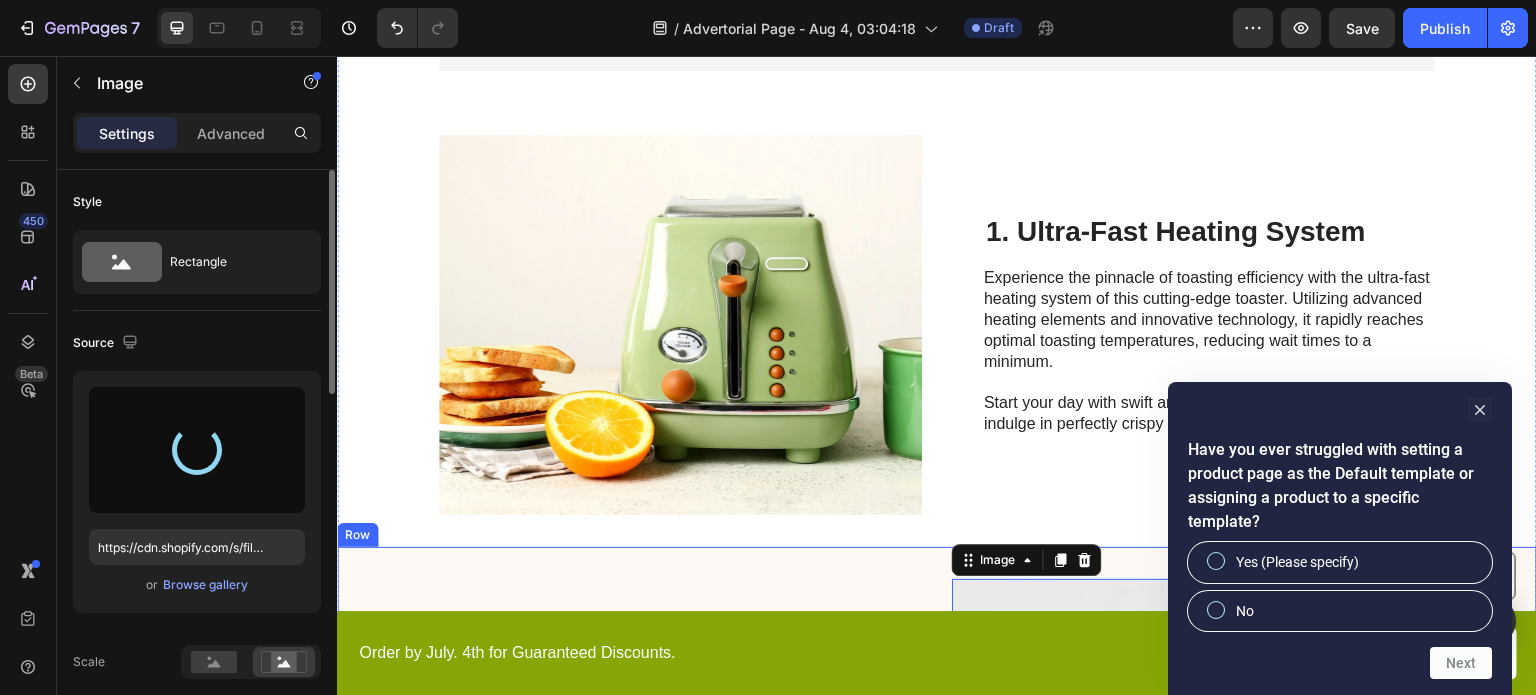 click at bounding box center (680, 325) 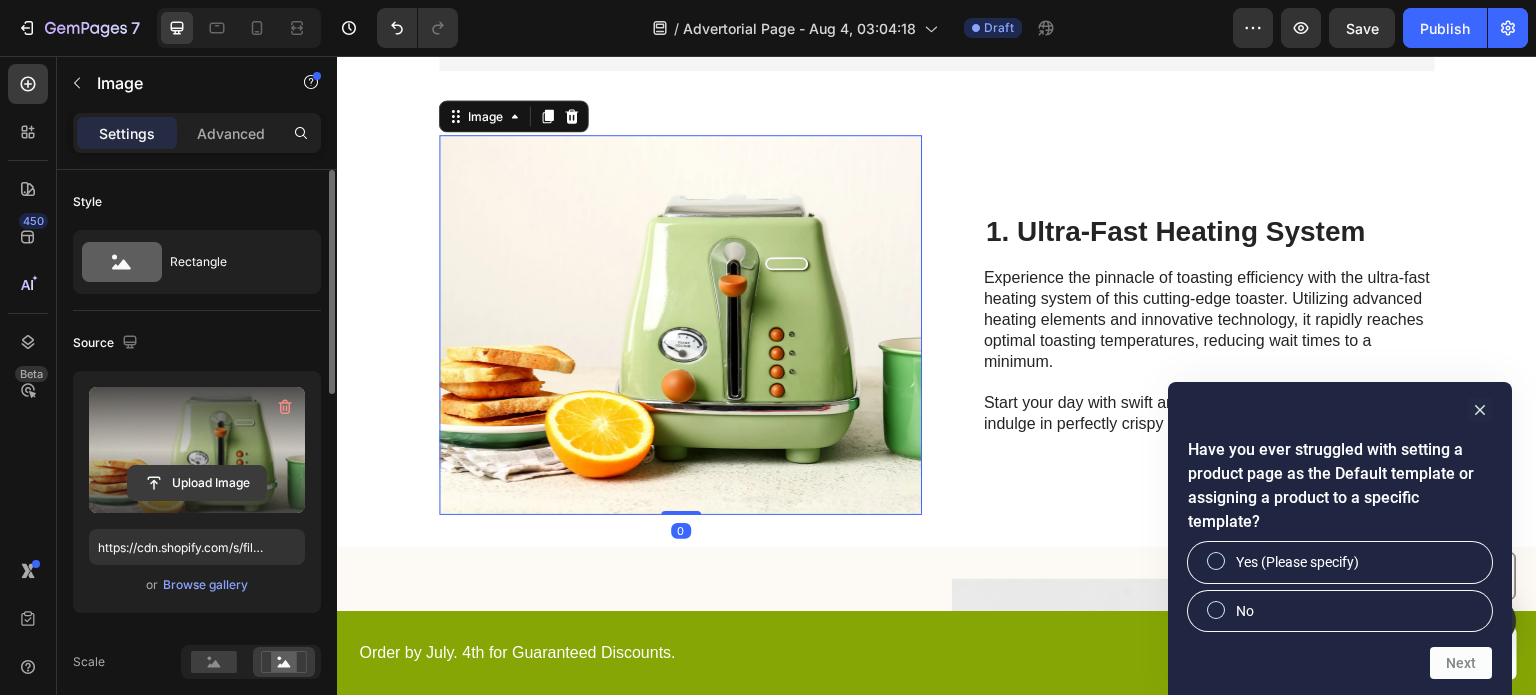 click 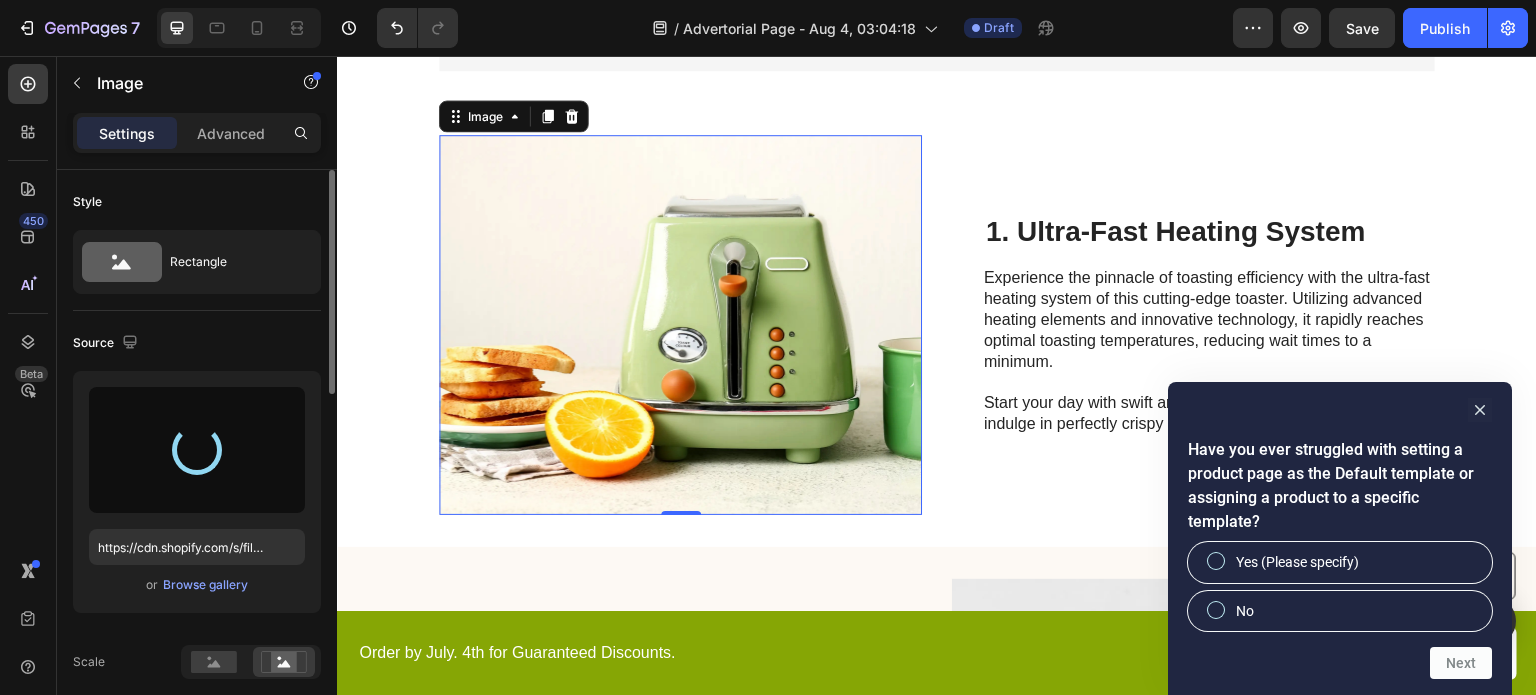 type on "https://cdn.shopify.com/s/files/1/0929/0009/8335/files/gempages_578381056340656914-2067f46b-4ead-49ee-92f3-9ab65d3d84a3.png" 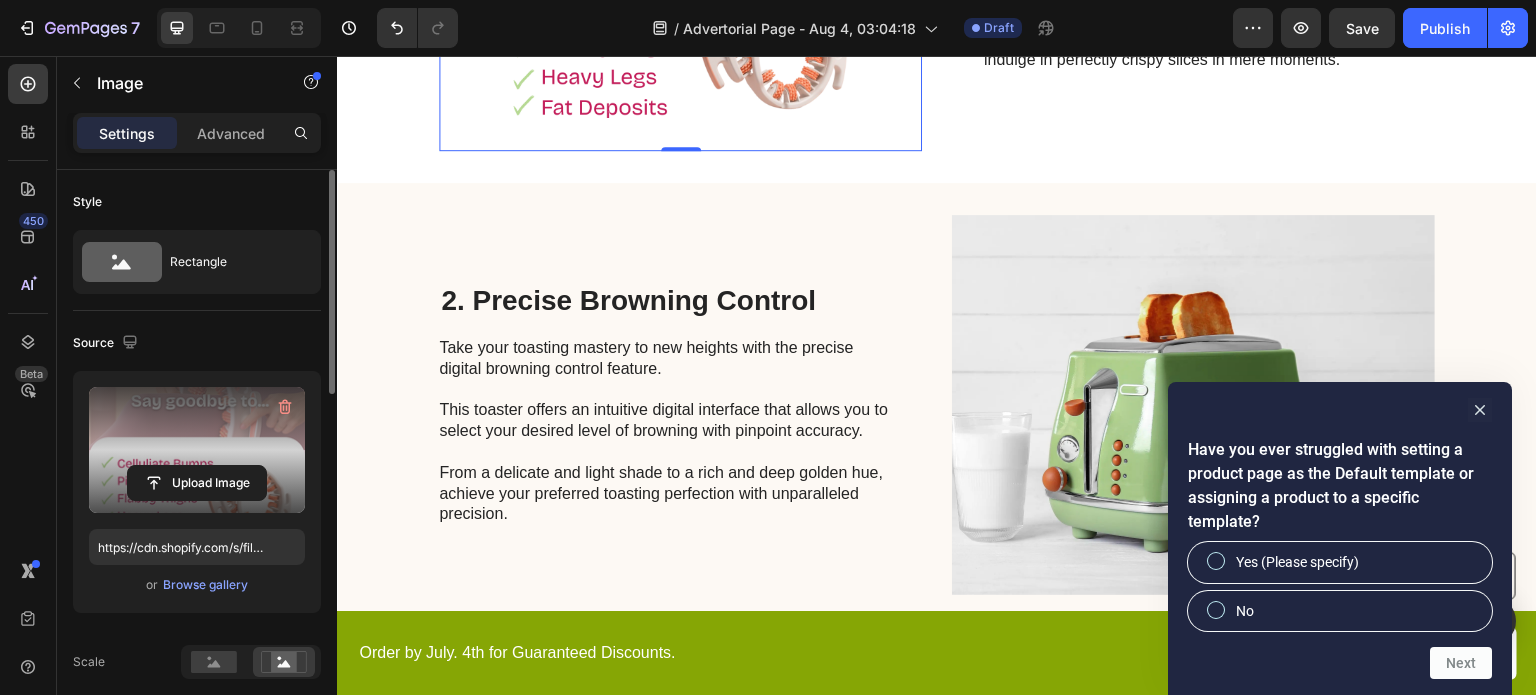scroll, scrollTop: 878, scrollLeft: 0, axis: vertical 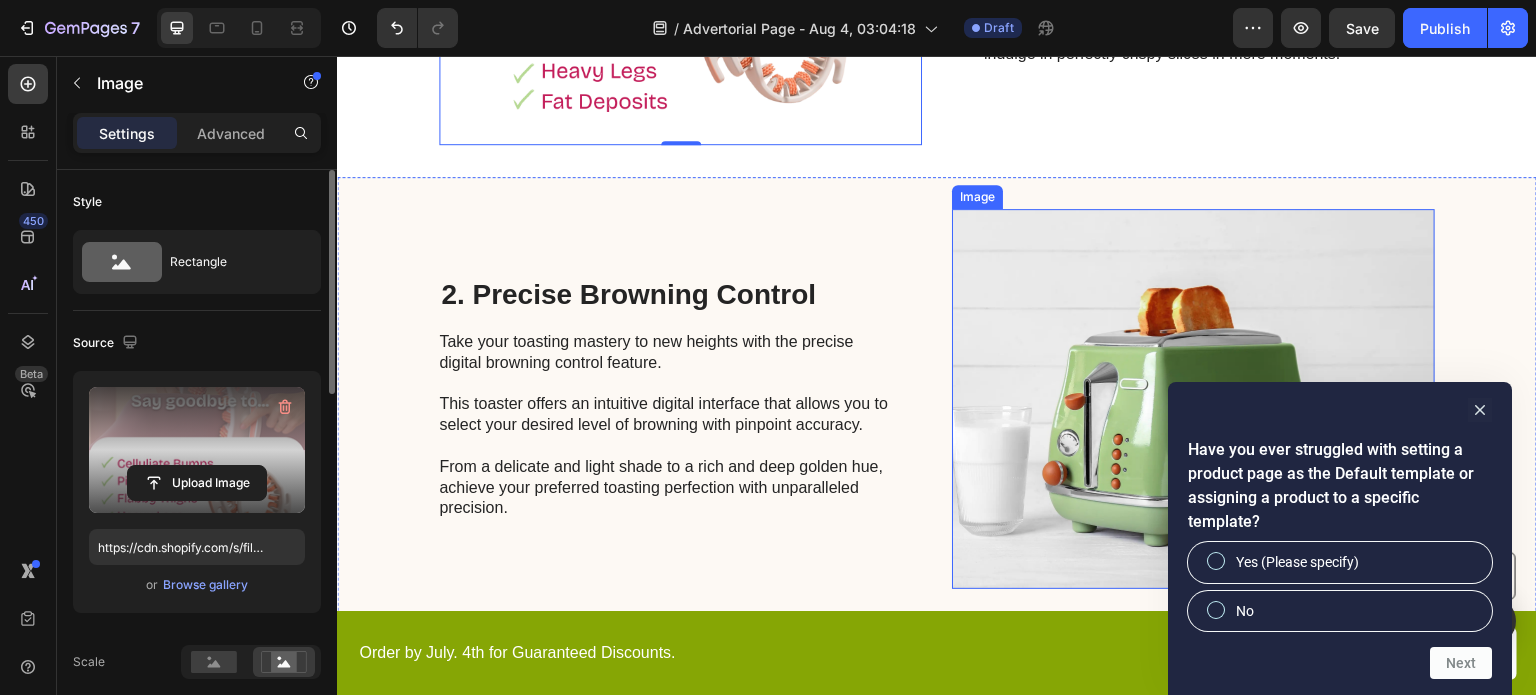 click at bounding box center [1193, 399] 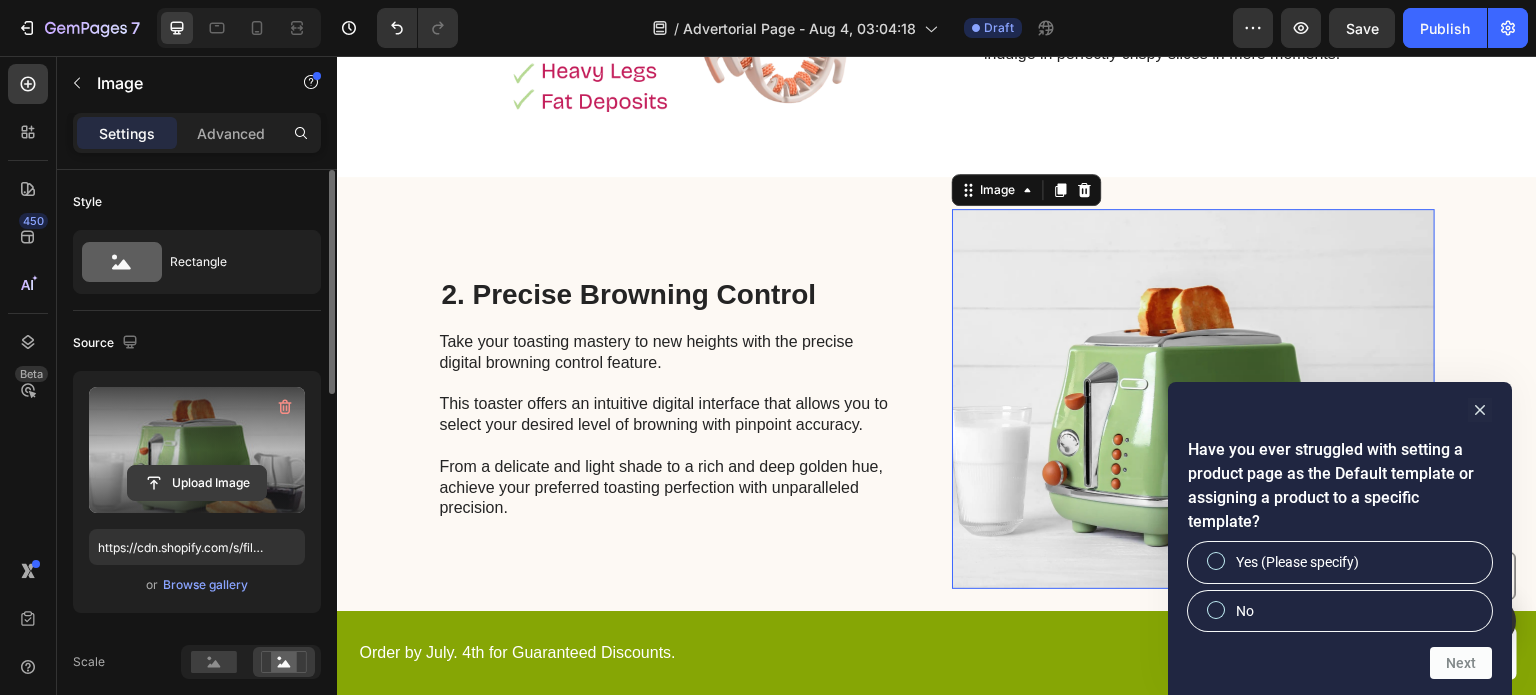 click 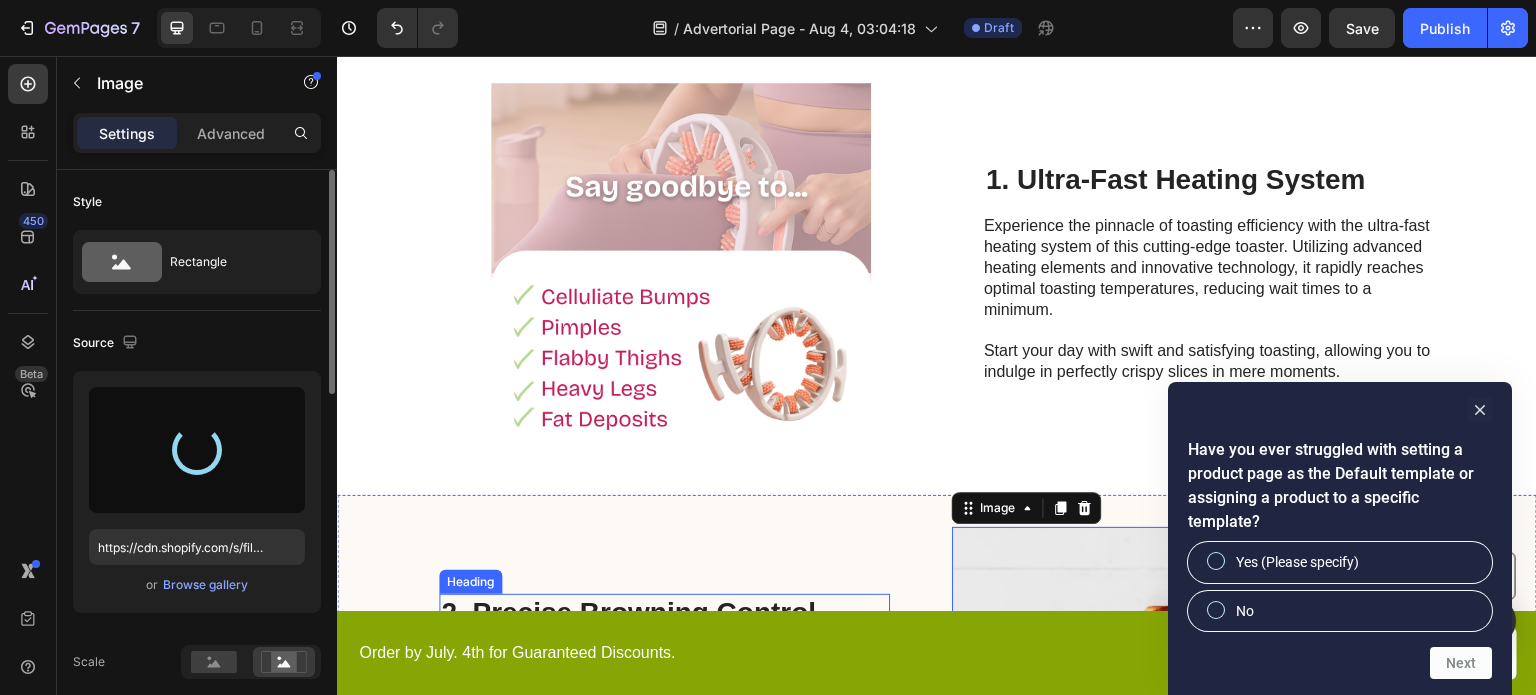 scroll, scrollTop: 518, scrollLeft: 0, axis: vertical 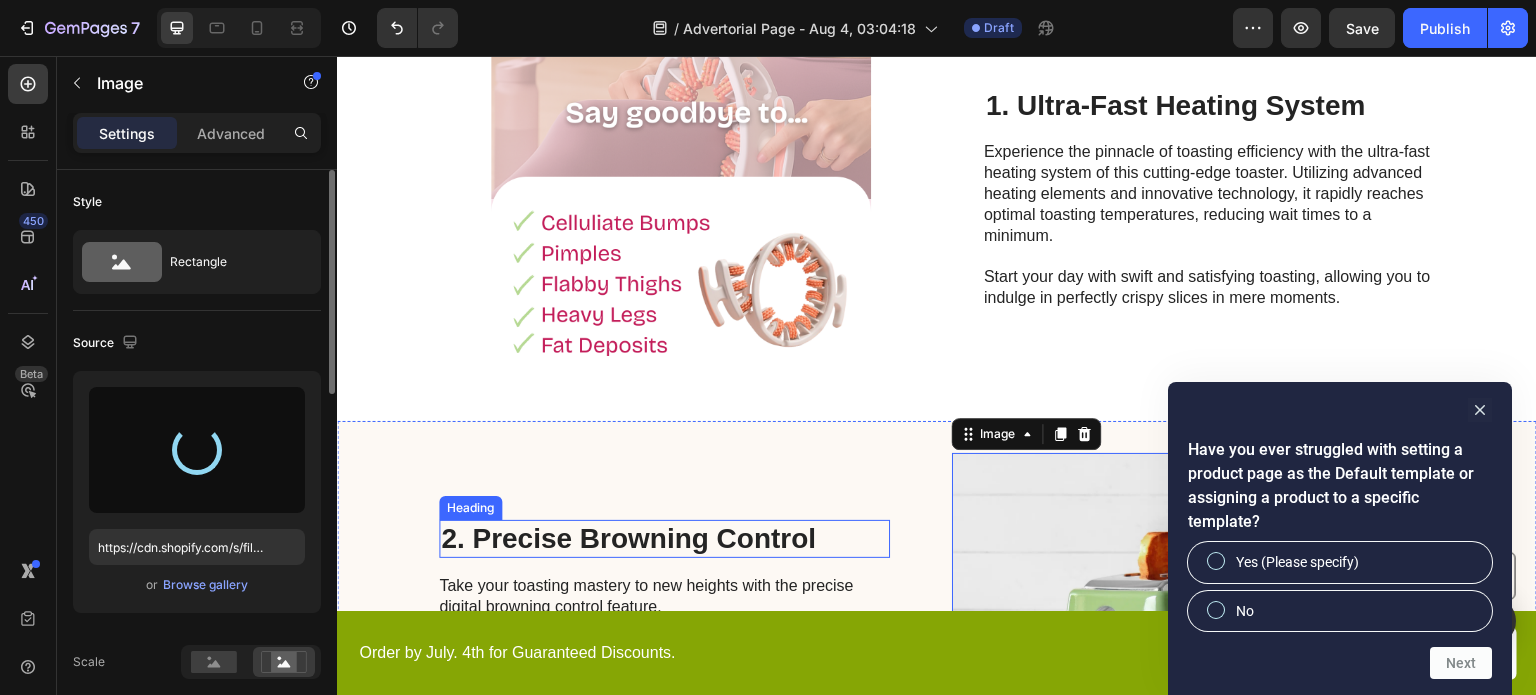 type on "https://cdn.shopify.com/s/files/1/0929/0009/8335/files/gempages_578381056340656914-93d9e2a0-fdef-4da5-9b0b-fb33e3f7ffef.png" 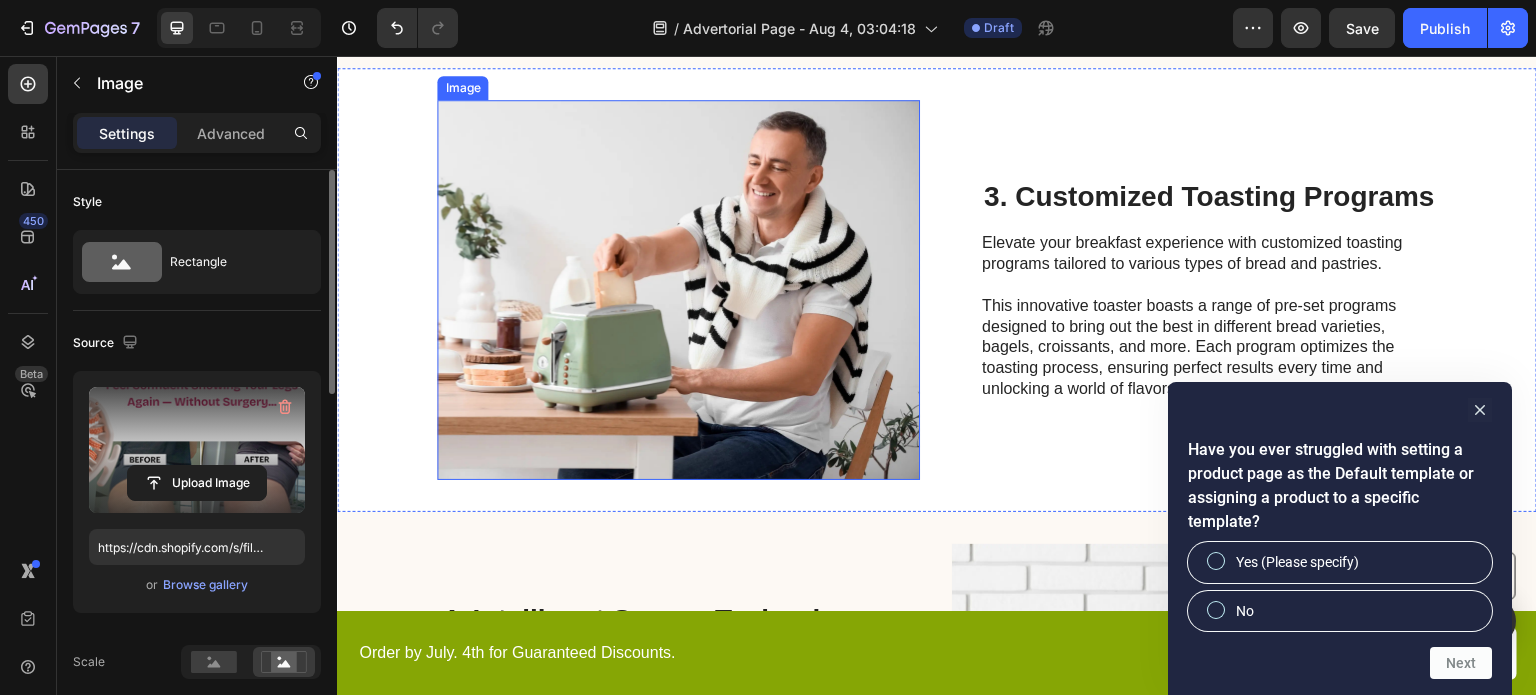 scroll, scrollTop: 1432, scrollLeft: 0, axis: vertical 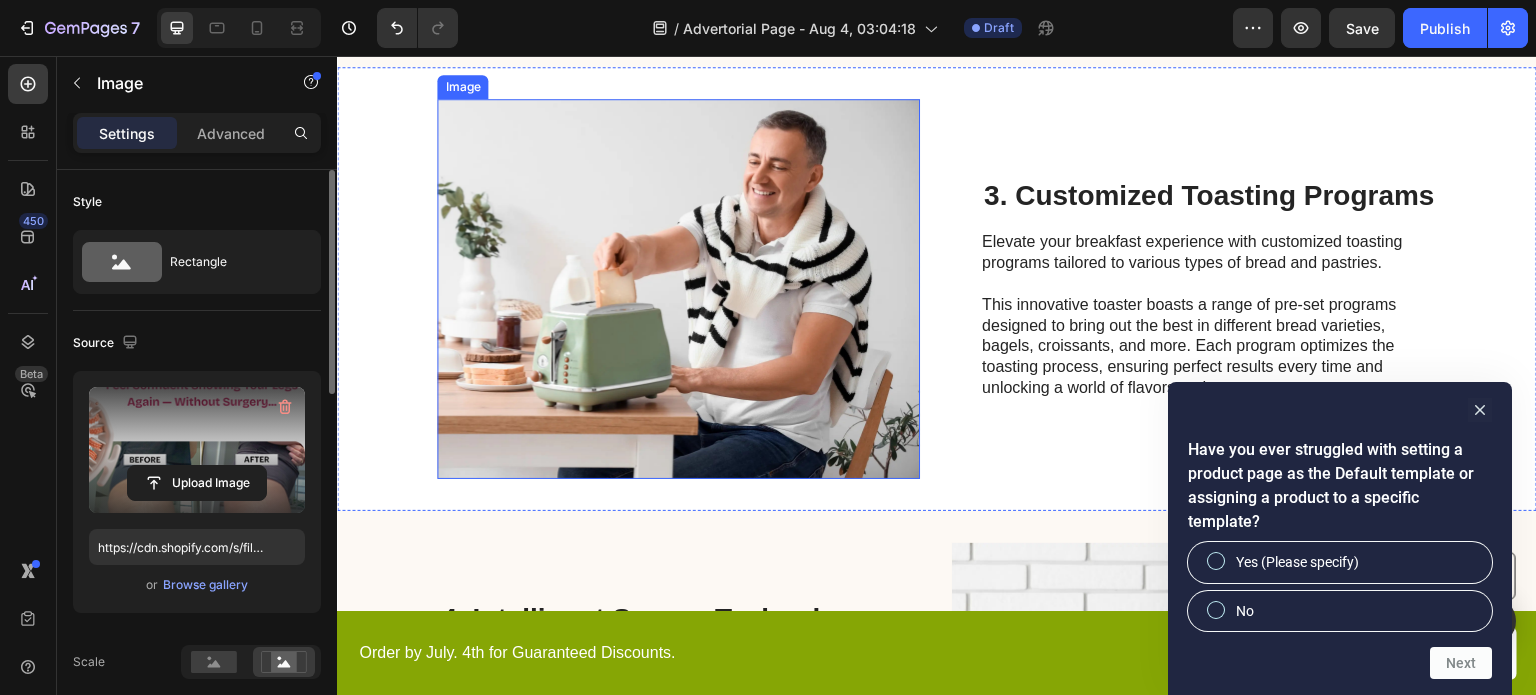 click at bounding box center (678, 289) 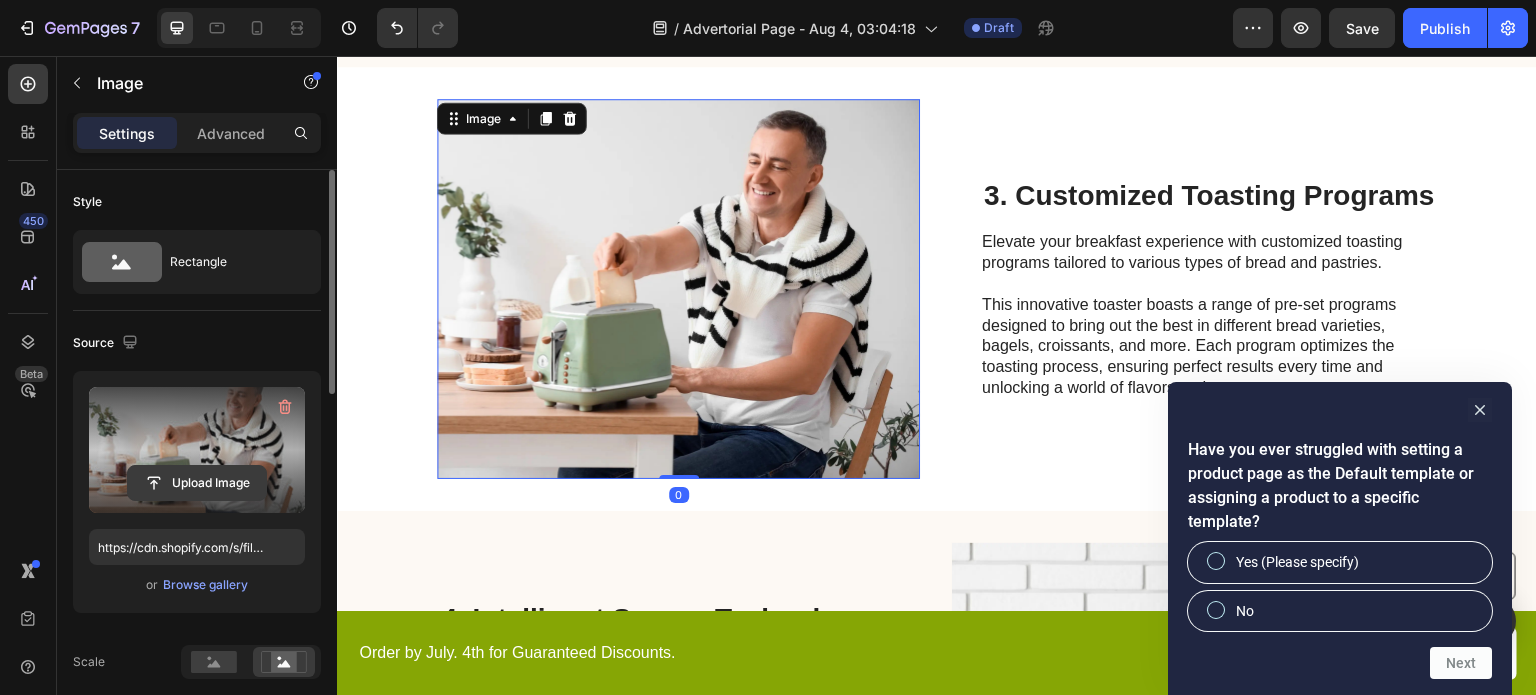 click 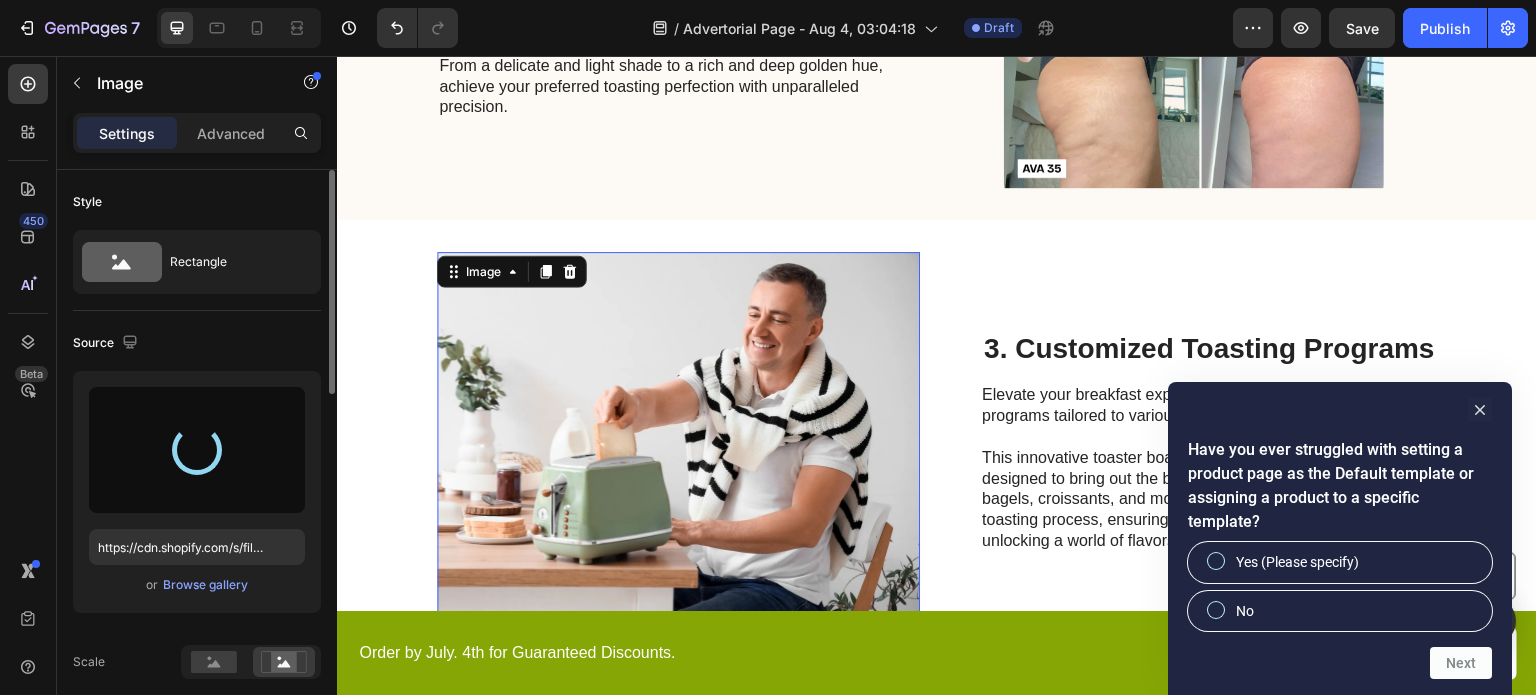 type on "https://cdn.shopify.com/s/files/1/0929/0009/8335/files/gempages_578381056340656914-ab6fa4d8-0766-4570-9a7e-779aac0b2424.png" 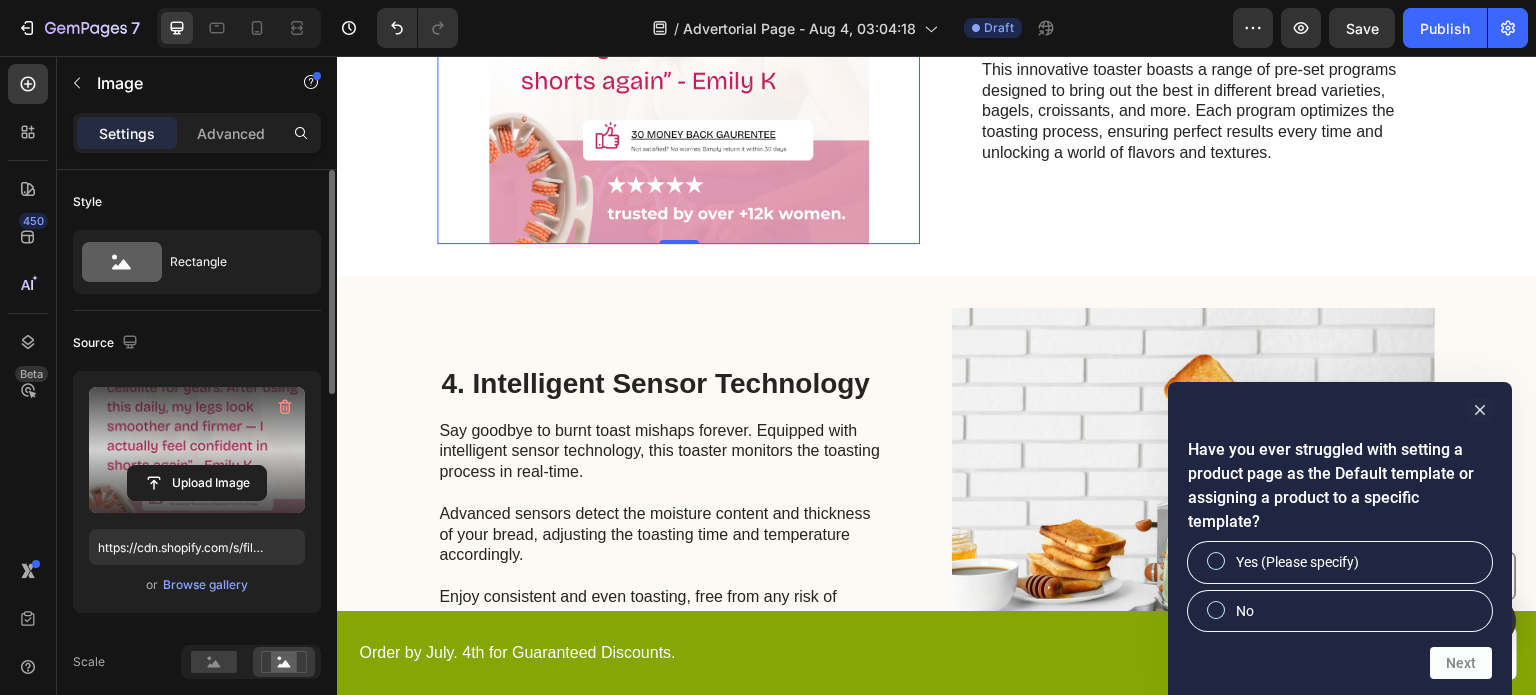 scroll, scrollTop: 1668, scrollLeft: 0, axis: vertical 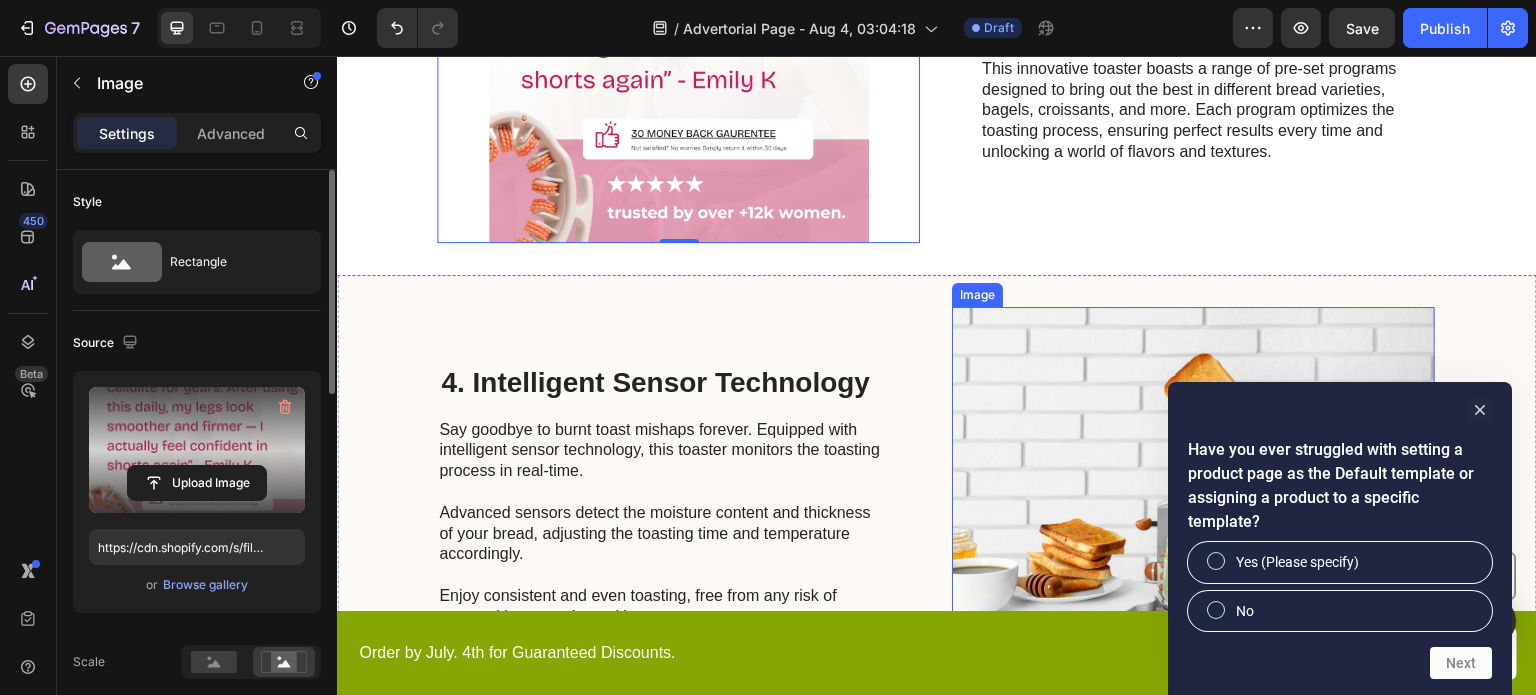 click at bounding box center (1193, 497) 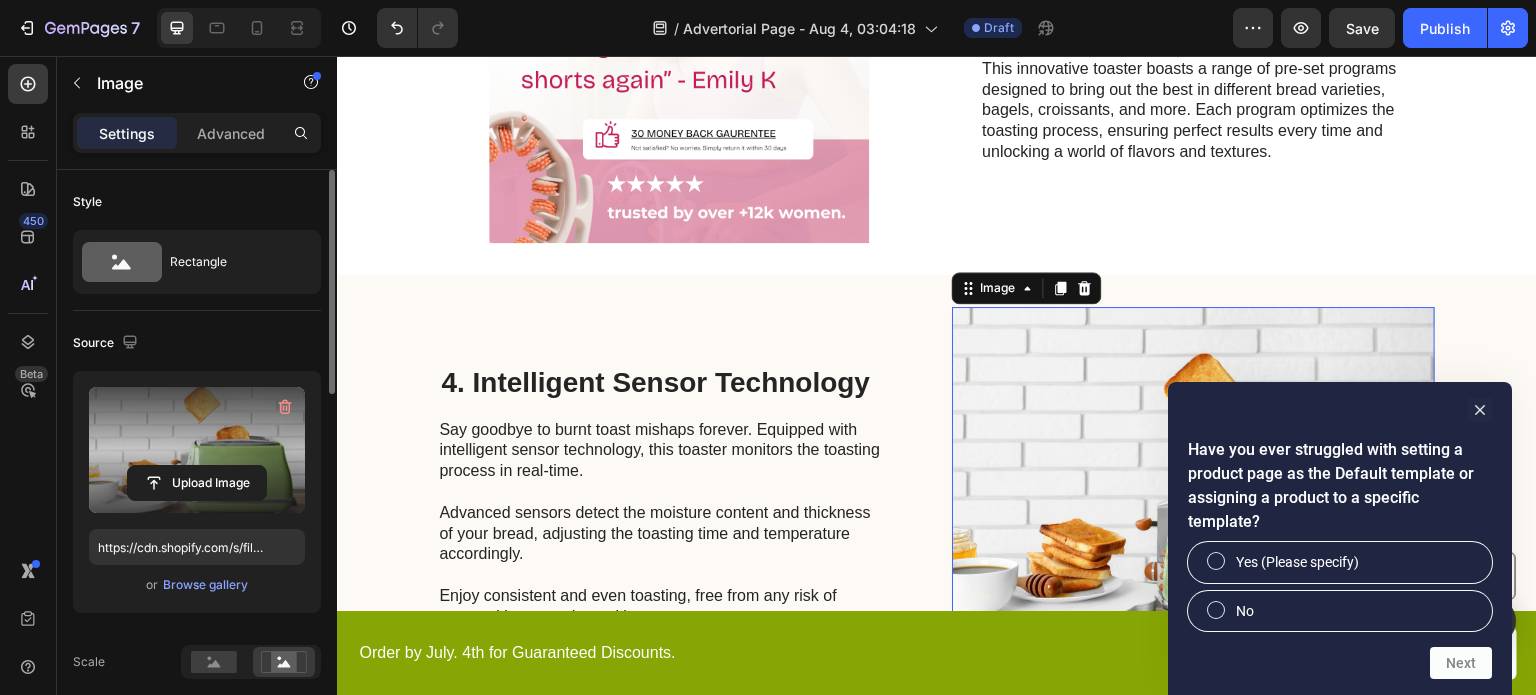 click at bounding box center [197, 450] 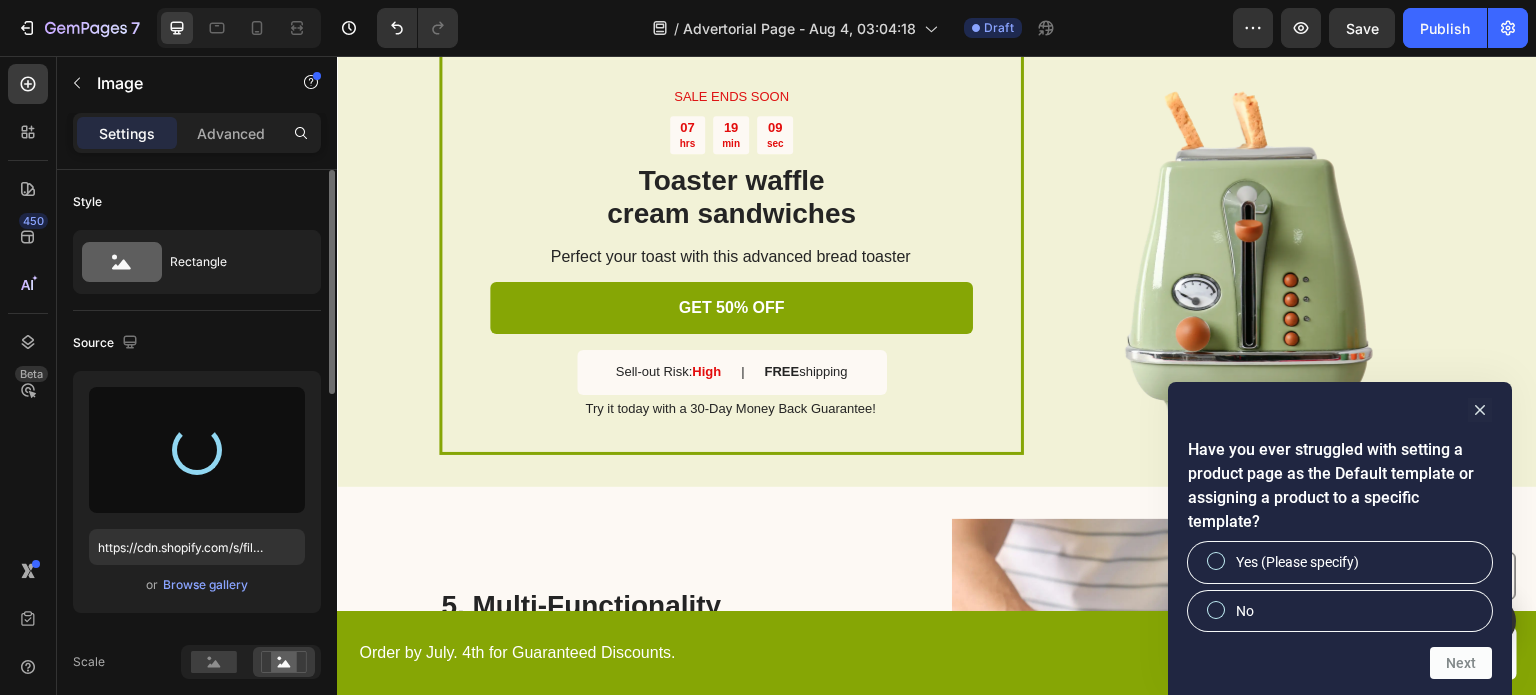 scroll, scrollTop: 2364, scrollLeft: 0, axis: vertical 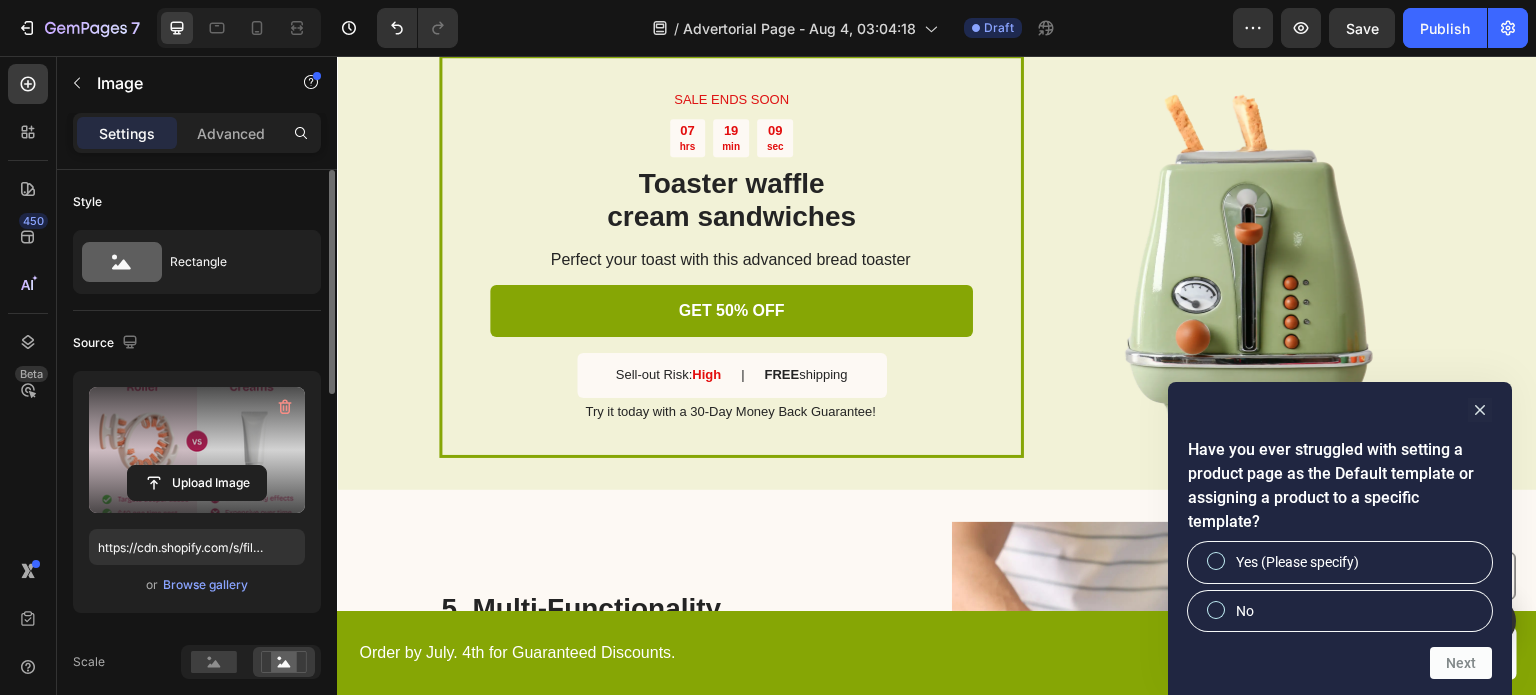 type on "https://cdn.shopify.com/s/files/1/0929/0009/8335/files/gempages_578381056340656914-f85de1a5-1690-4f90-a0a5-ef8c398fada5.png" 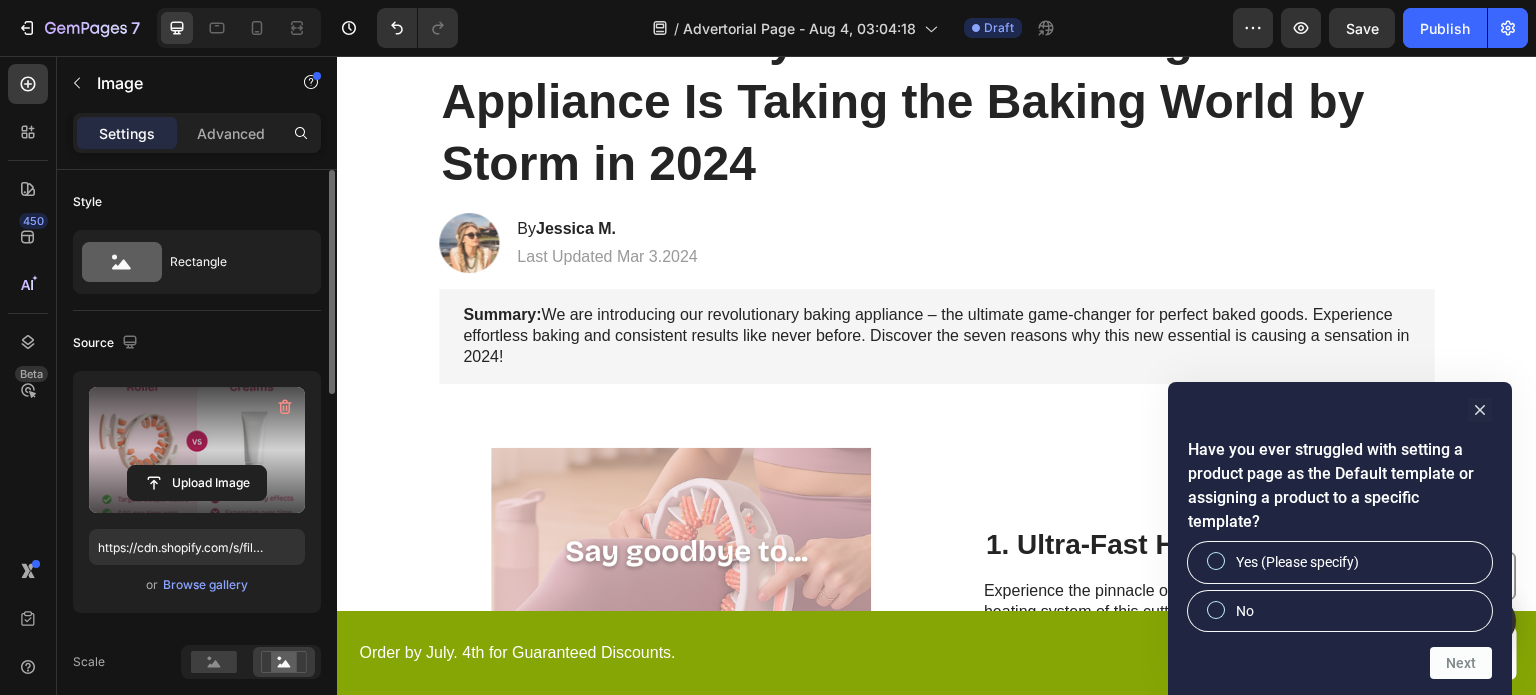 scroll, scrollTop: 0, scrollLeft: 0, axis: both 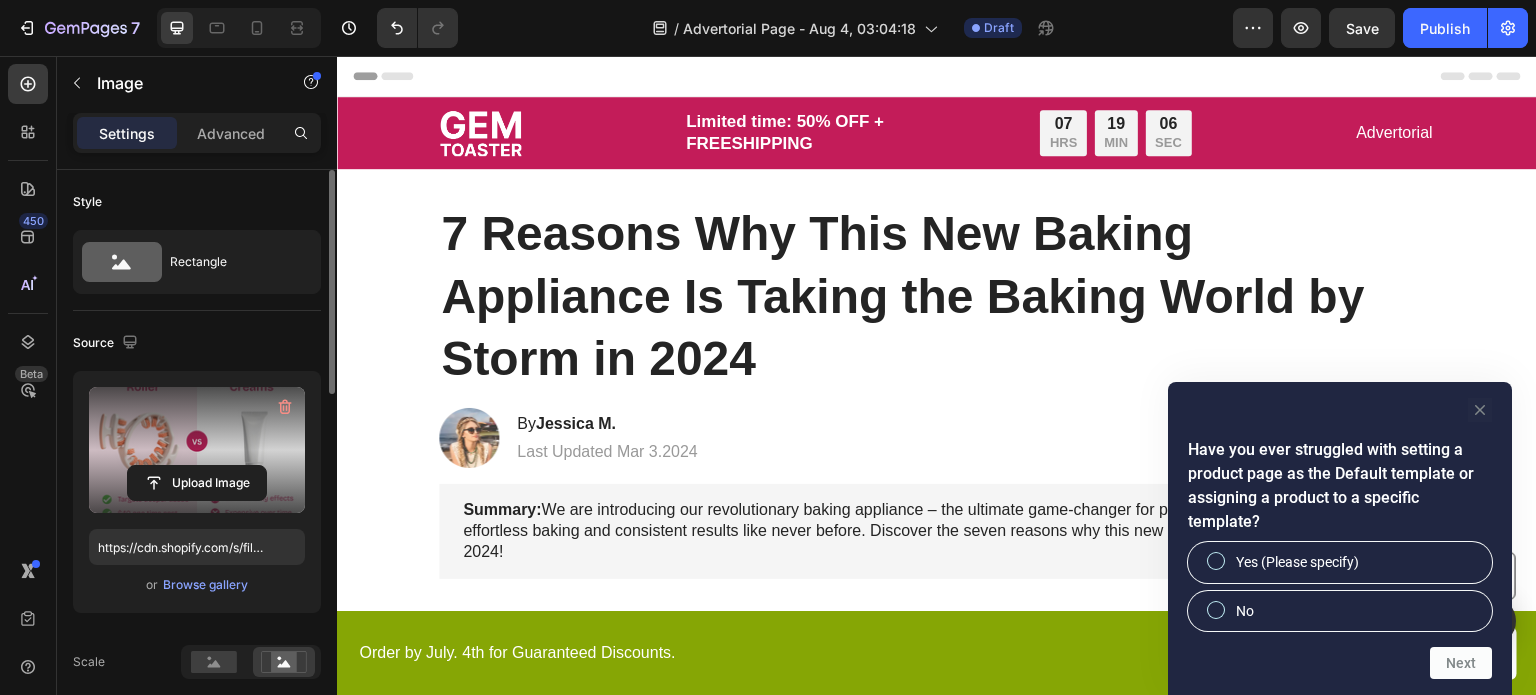 click 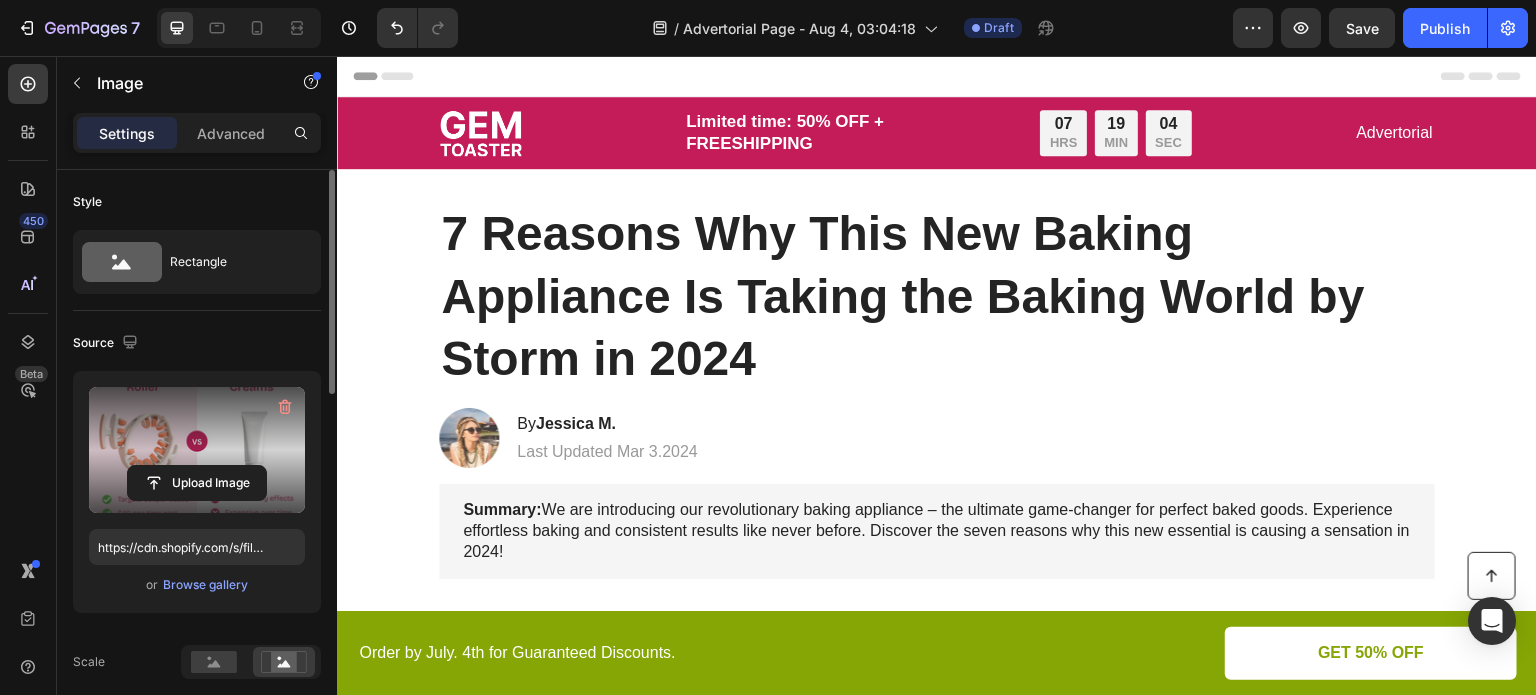 click on "Header" at bounding box center (937, 76) 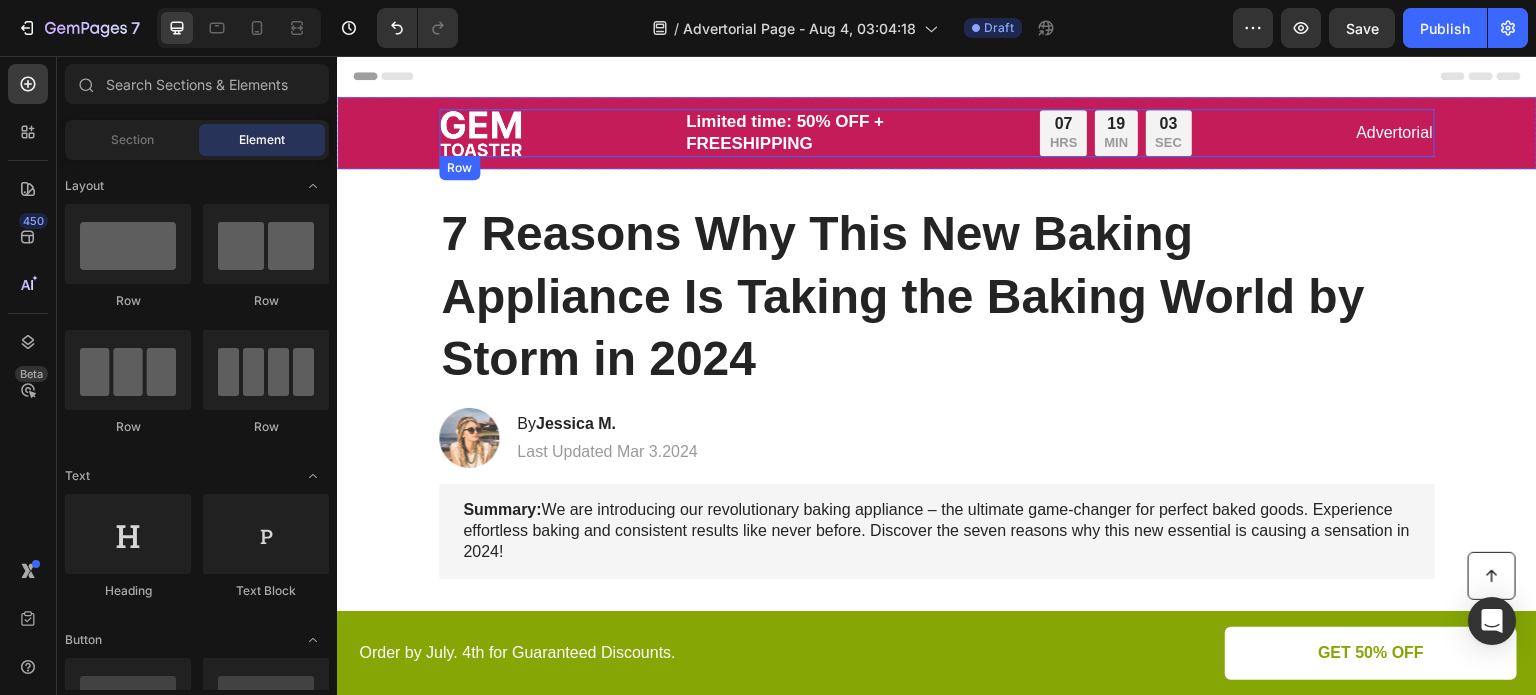 click on "Image Limited time: 50% OFF + FREESHIPPING Text Block 07 HRS 19 MIN 03 SEC Countdown Timer Row Advertorial Text Block Row" at bounding box center (937, 133) 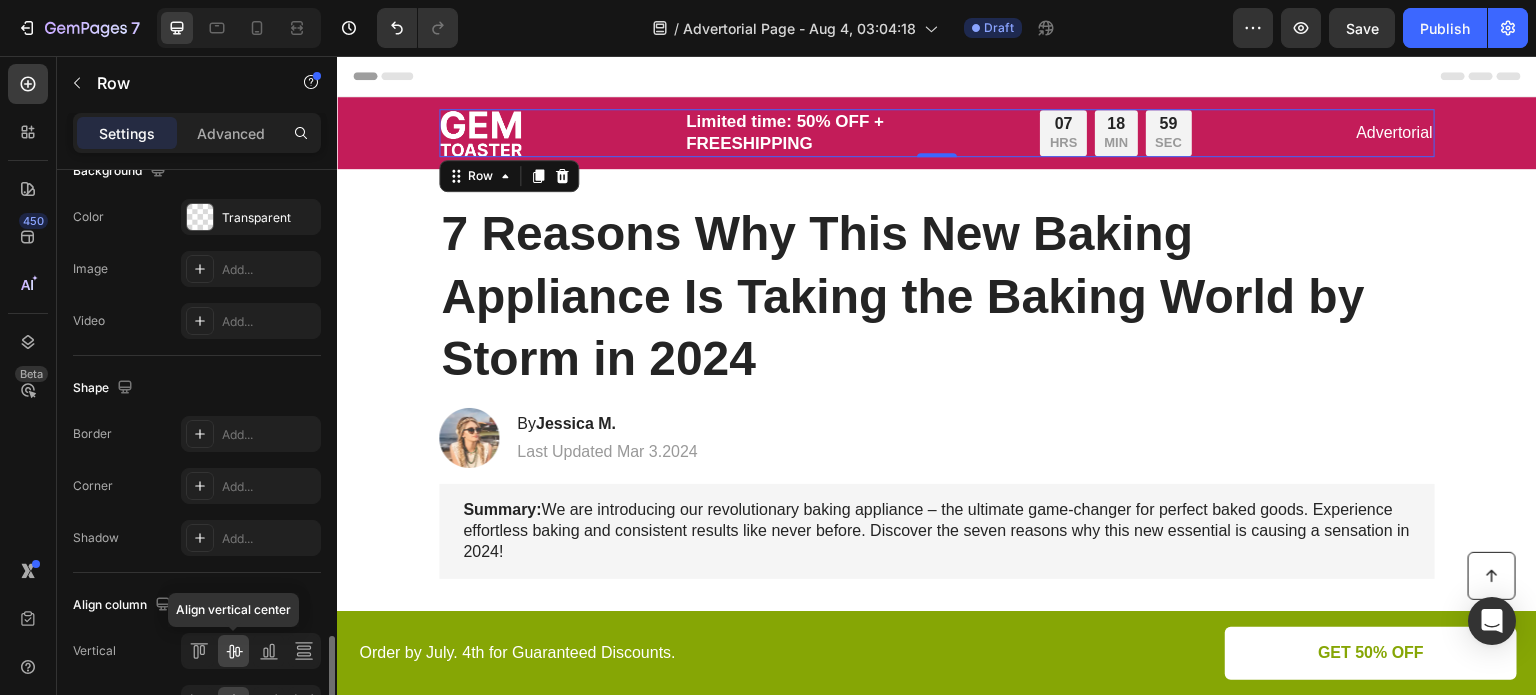 scroll, scrollTop: 863, scrollLeft: 0, axis: vertical 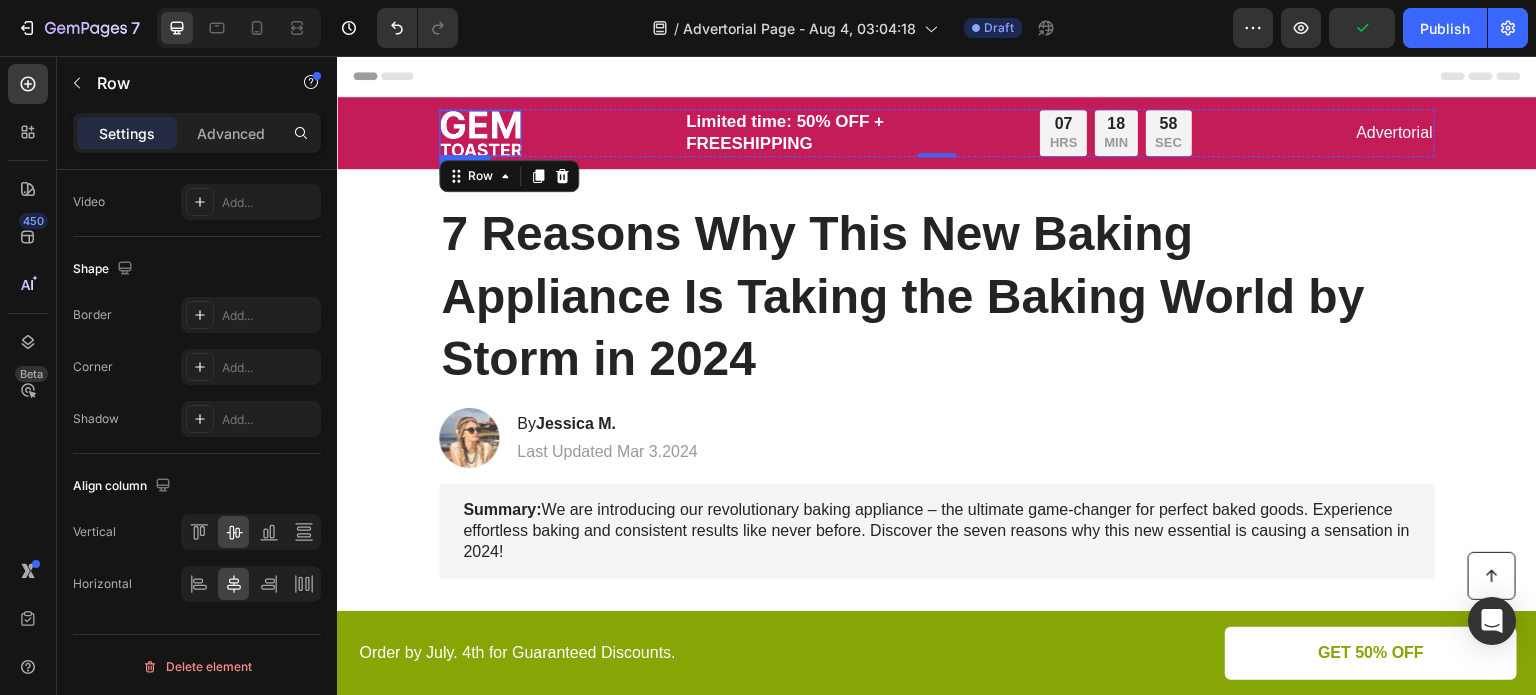 click at bounding box center (480, 133) 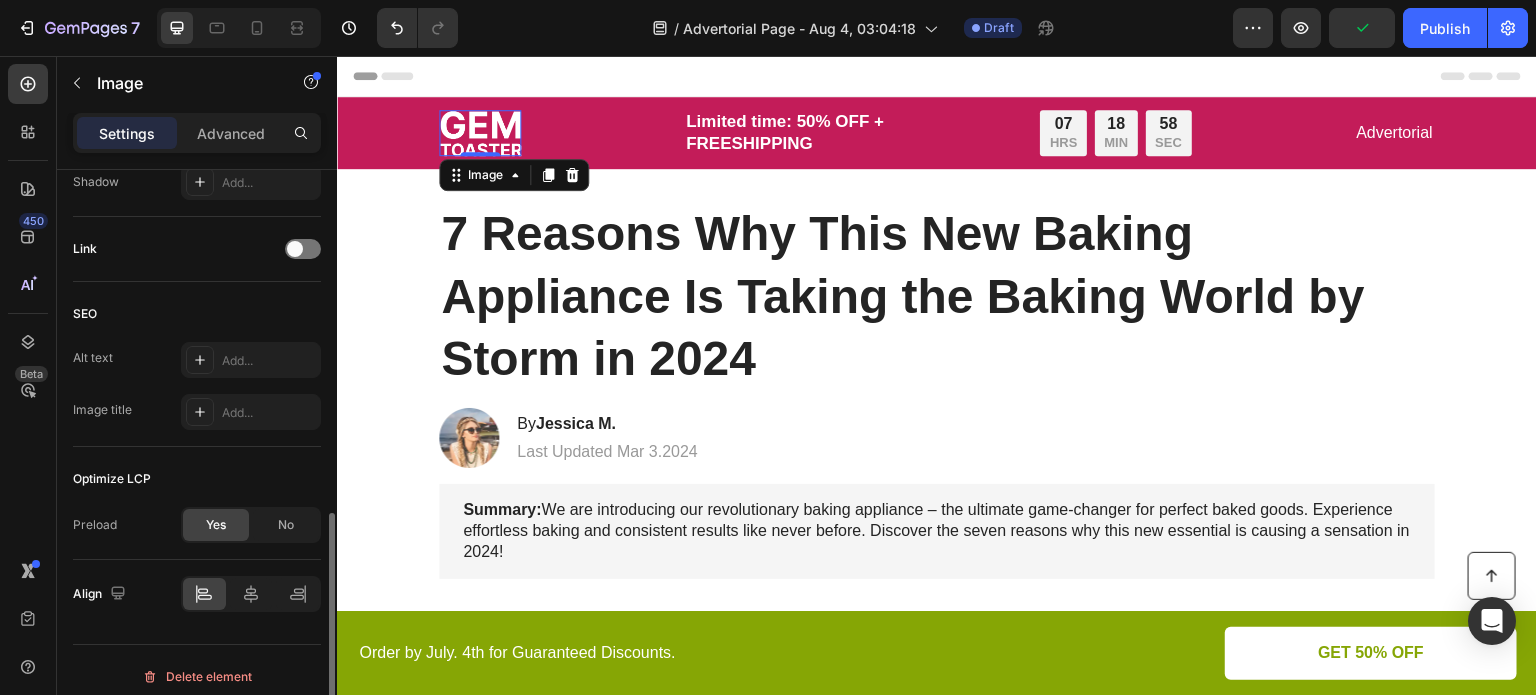 scroll, scrollTop: 0, scrollLeft: 0, axis: both 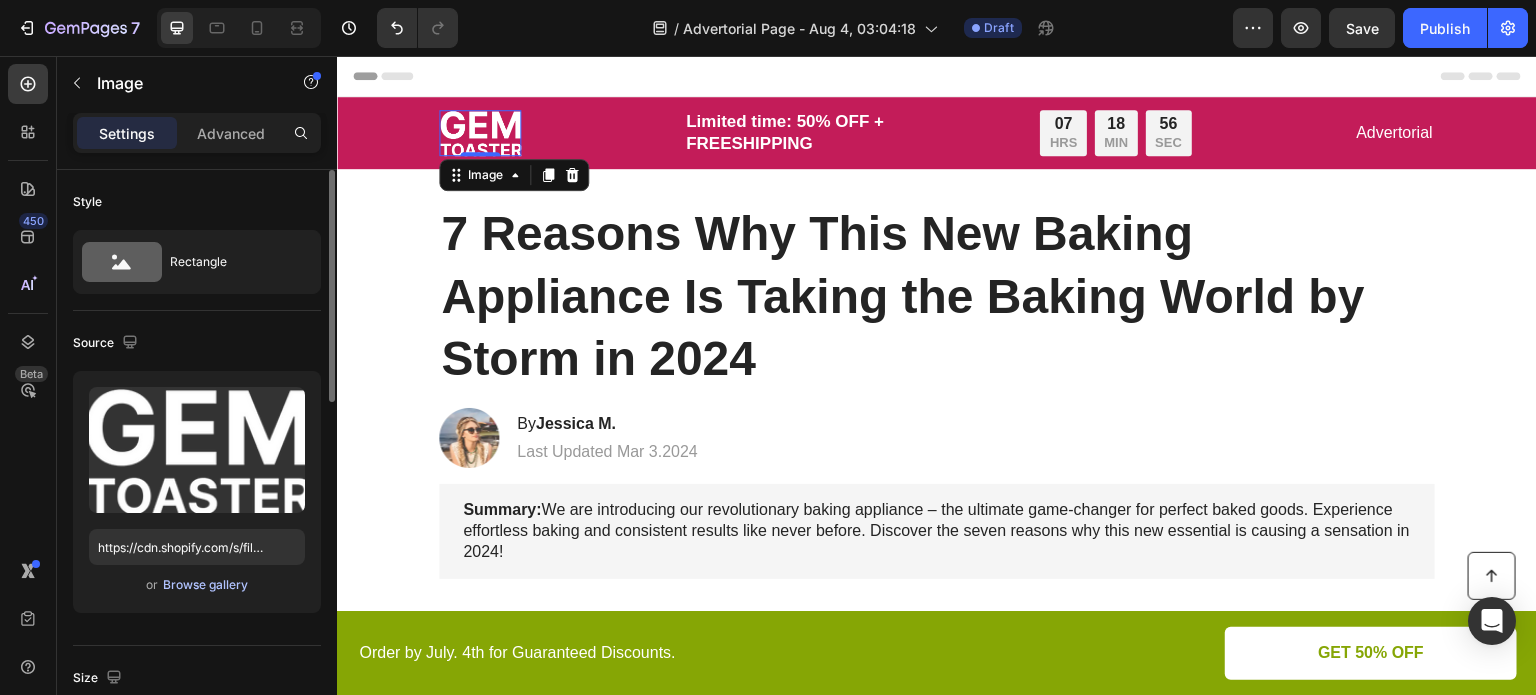 click on "Browse gallery" at bounding box center (205, 585) 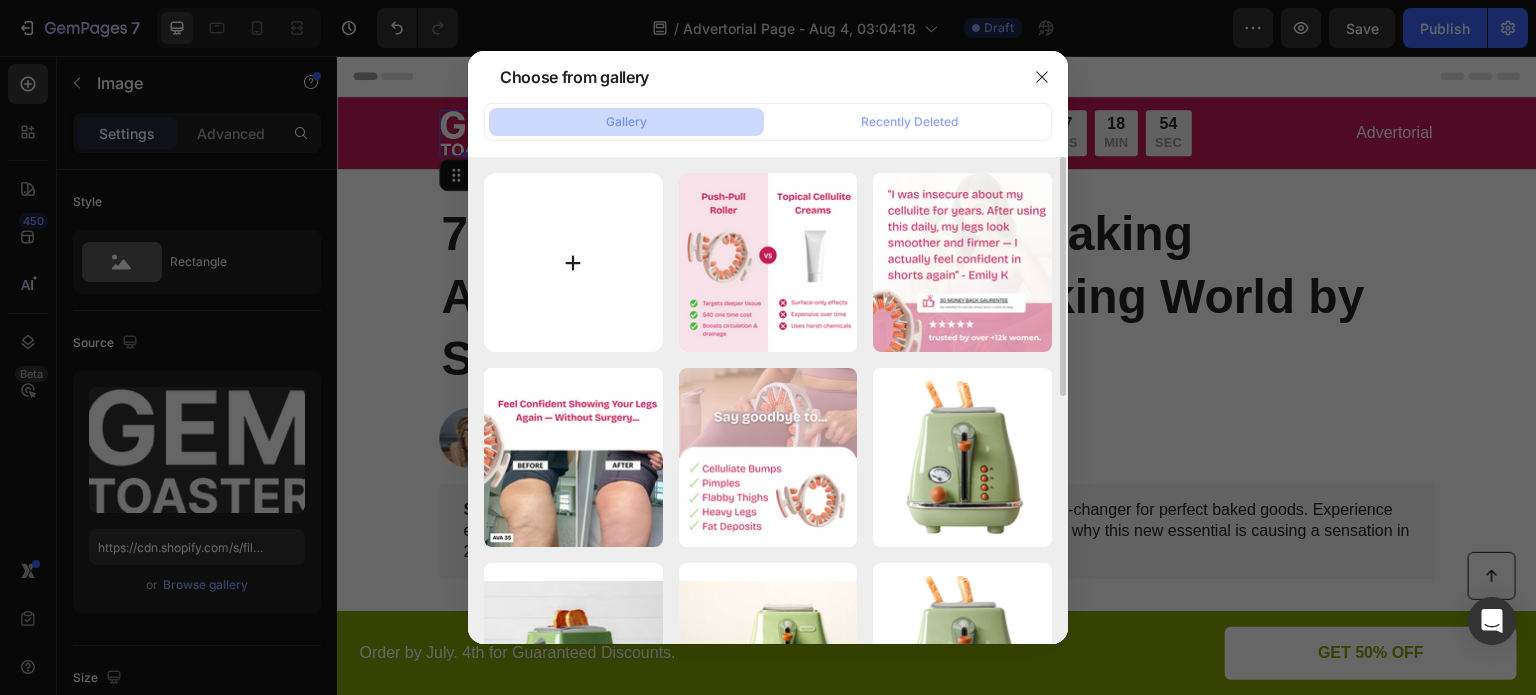 click at bounding box center (573, 262) 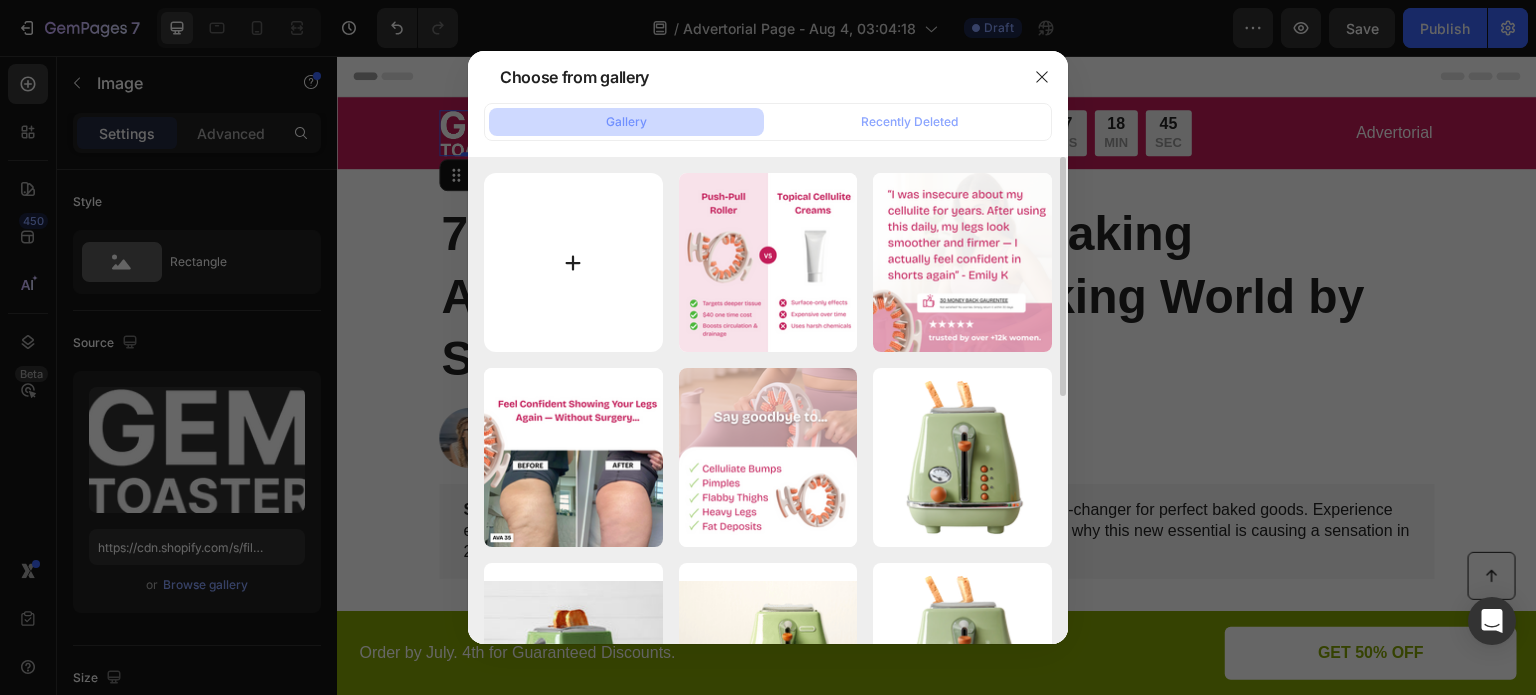 type on "C:\fakepath\Black_and_White_Circular_Art___Design_Logo__2_-removebg-preview.png" 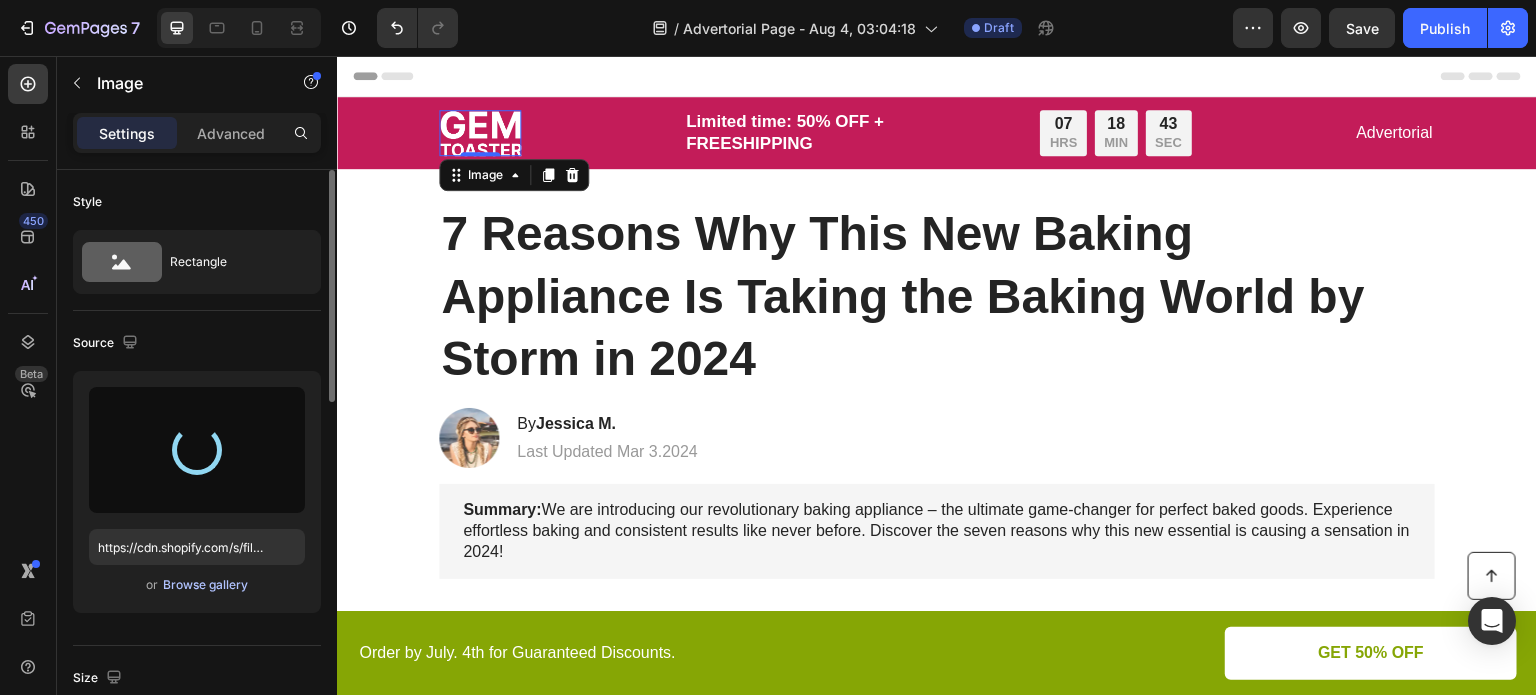 click on "Browse gallery" at bounding box center (205, 585) 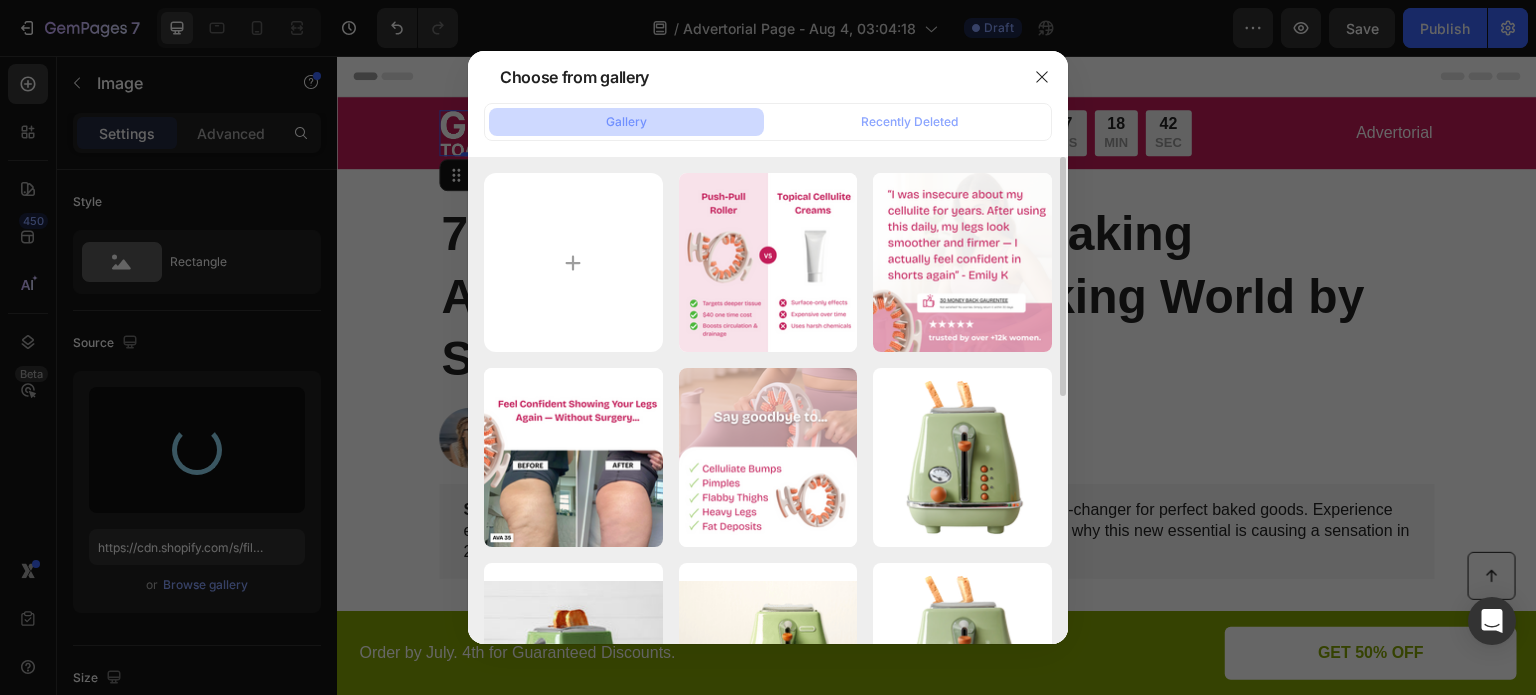 type on "https://cdn.shopify.com/s/files/1/0929/0009/8335/files/gempages_578381056340656914-02c6239e-effa-43ee-8ac5-50c50c57bf46.png" 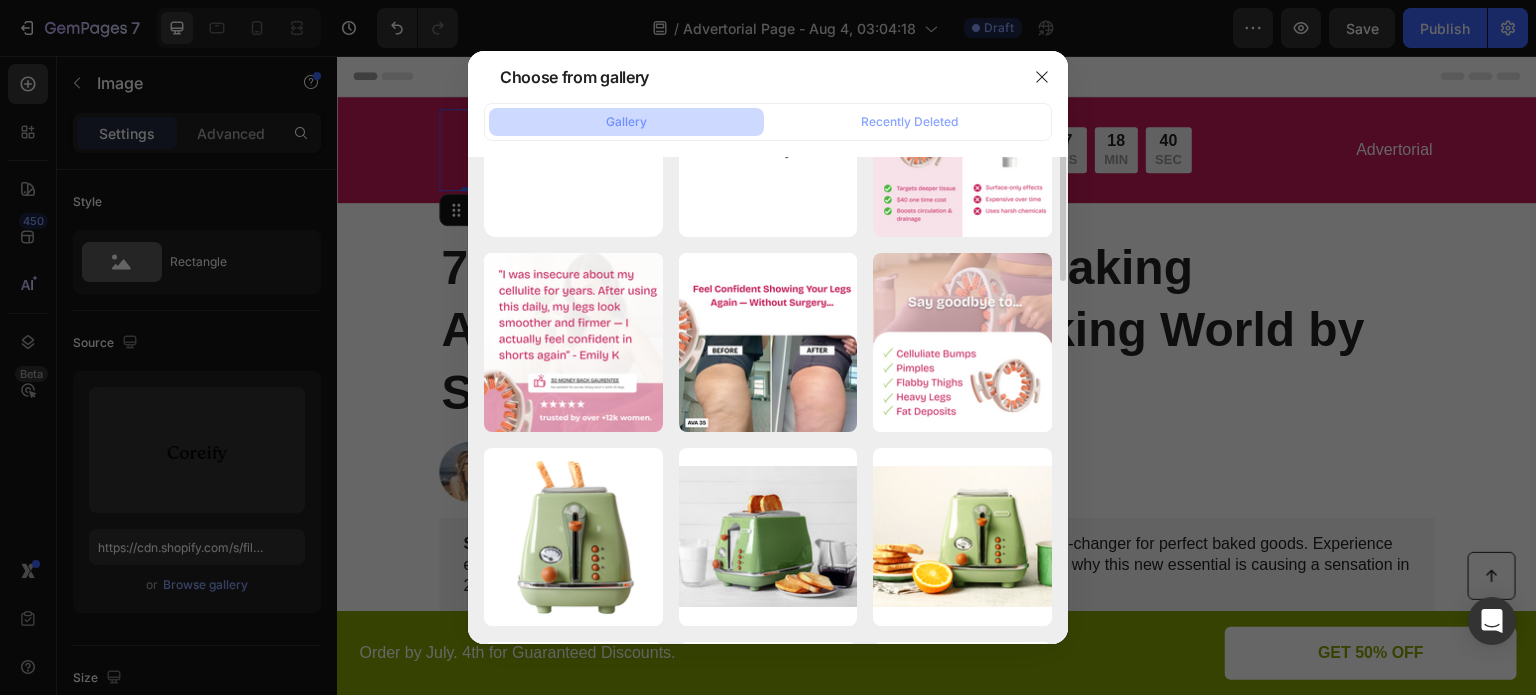 scroll, scrollTop: 0, scrollLeft: 0, axis: both 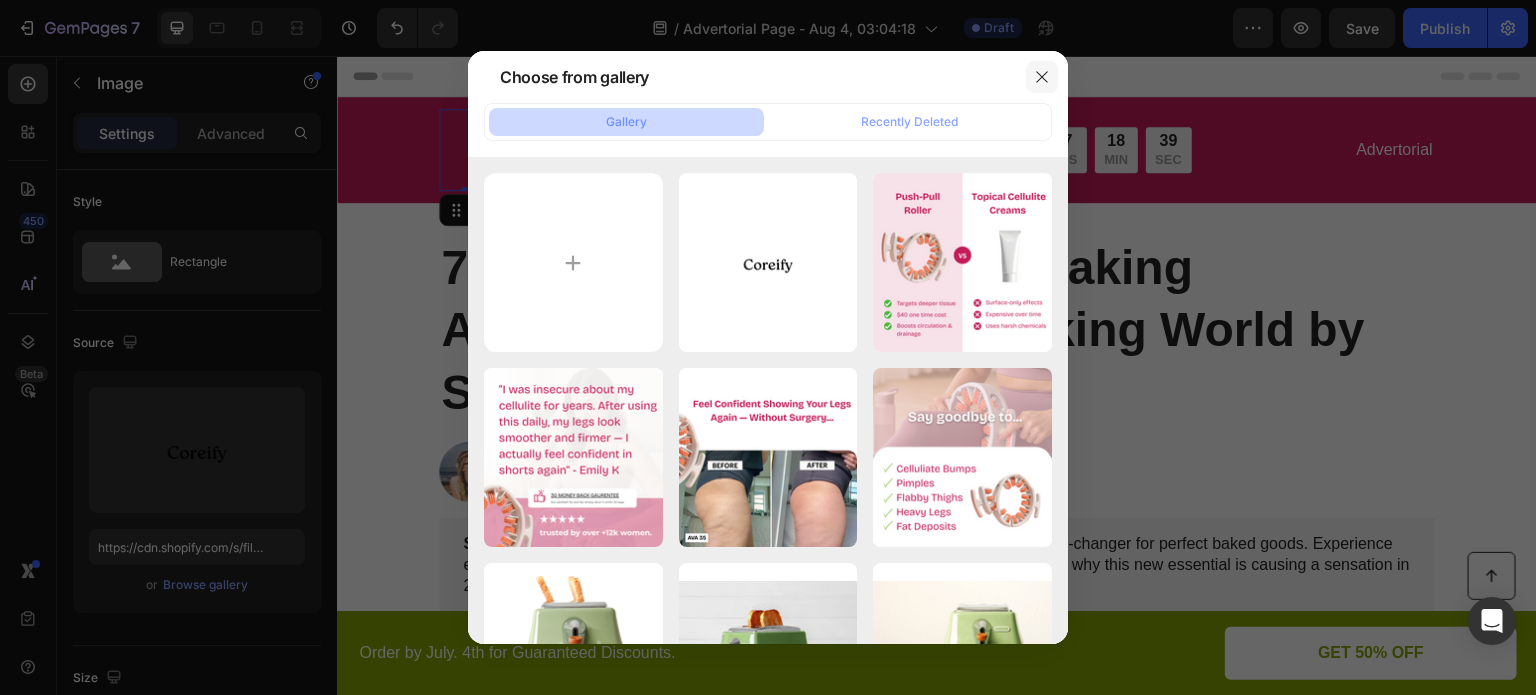 click at bounding box center [1042, 77] 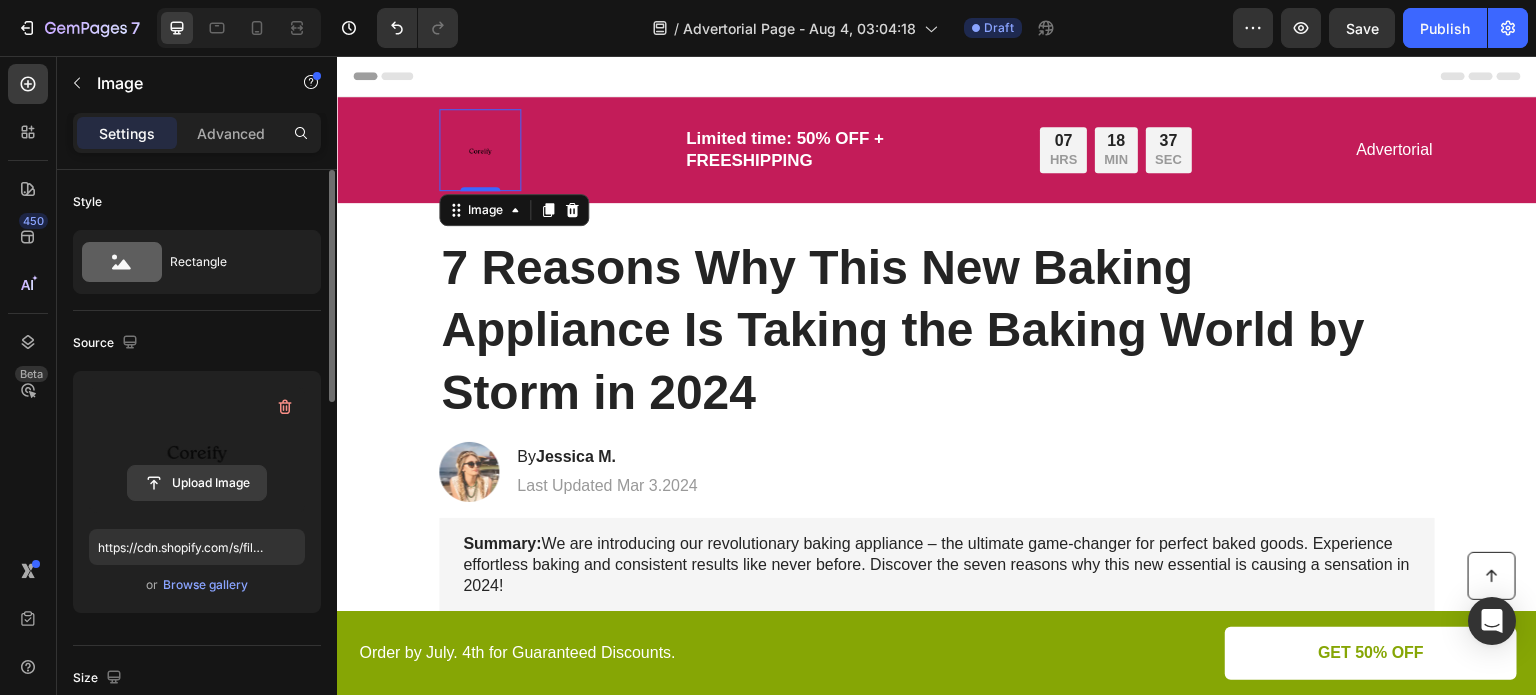 click 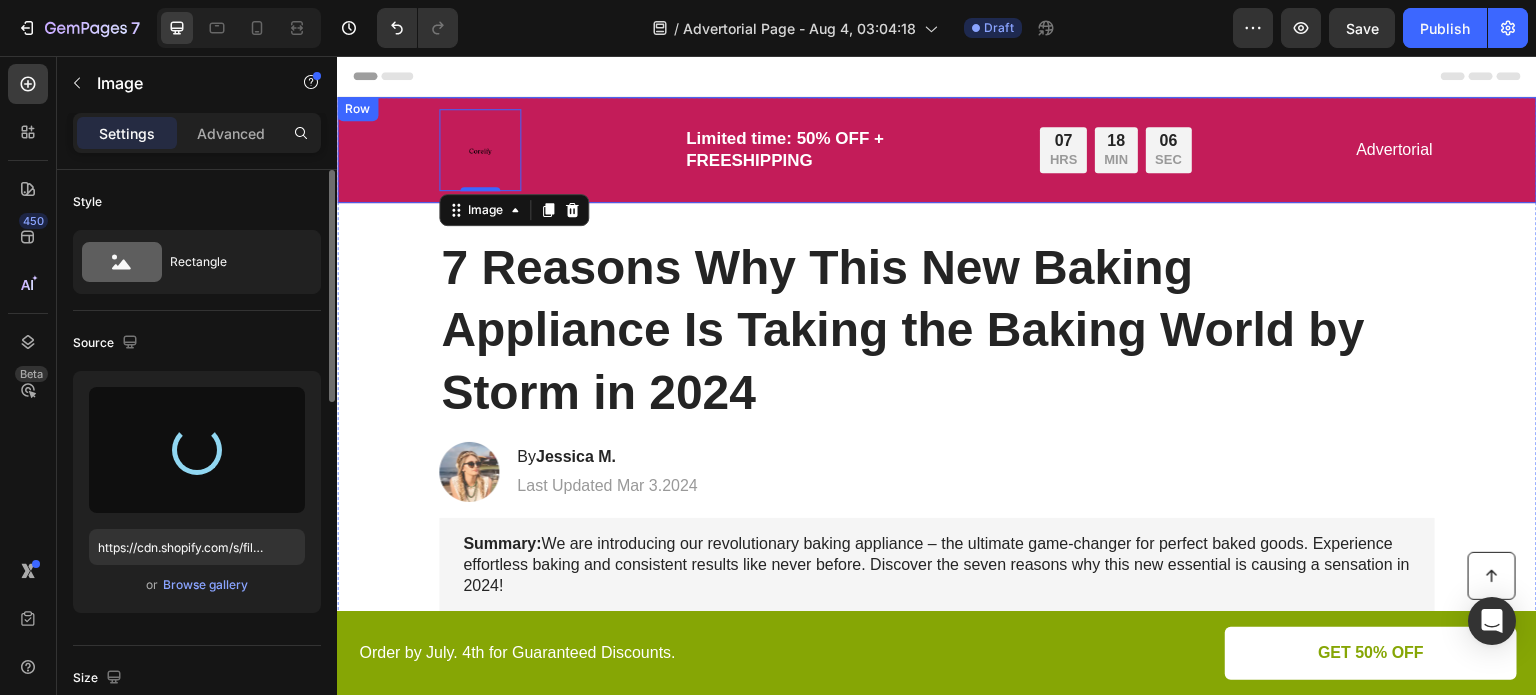 click on "Image   0 Limited time: 50% OFF + FREESHIPPING Text Block 07 HRS 18 MIN 06 SEC Countdown Timer Row Advertorial Text Block Row Row" at bounding box center [937, 150] 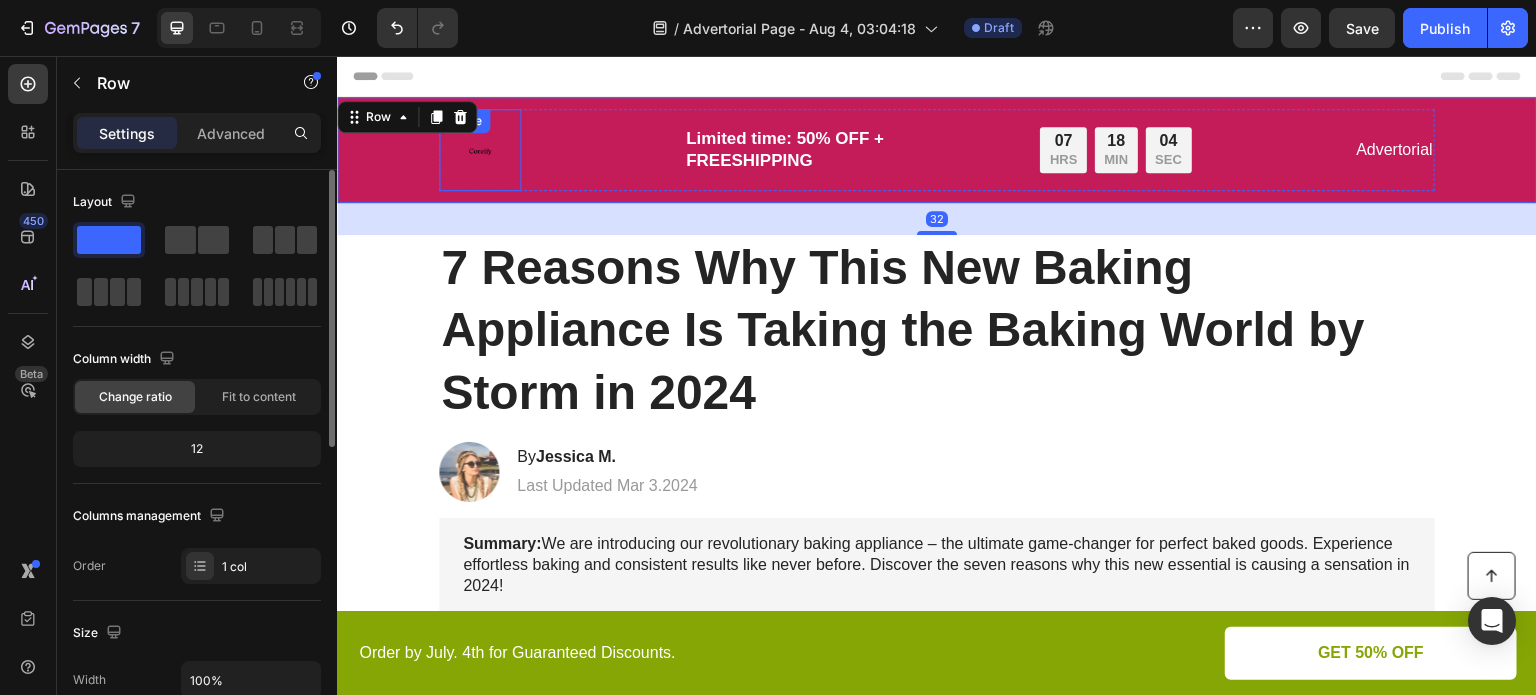 click at bounding box center (480, 150) 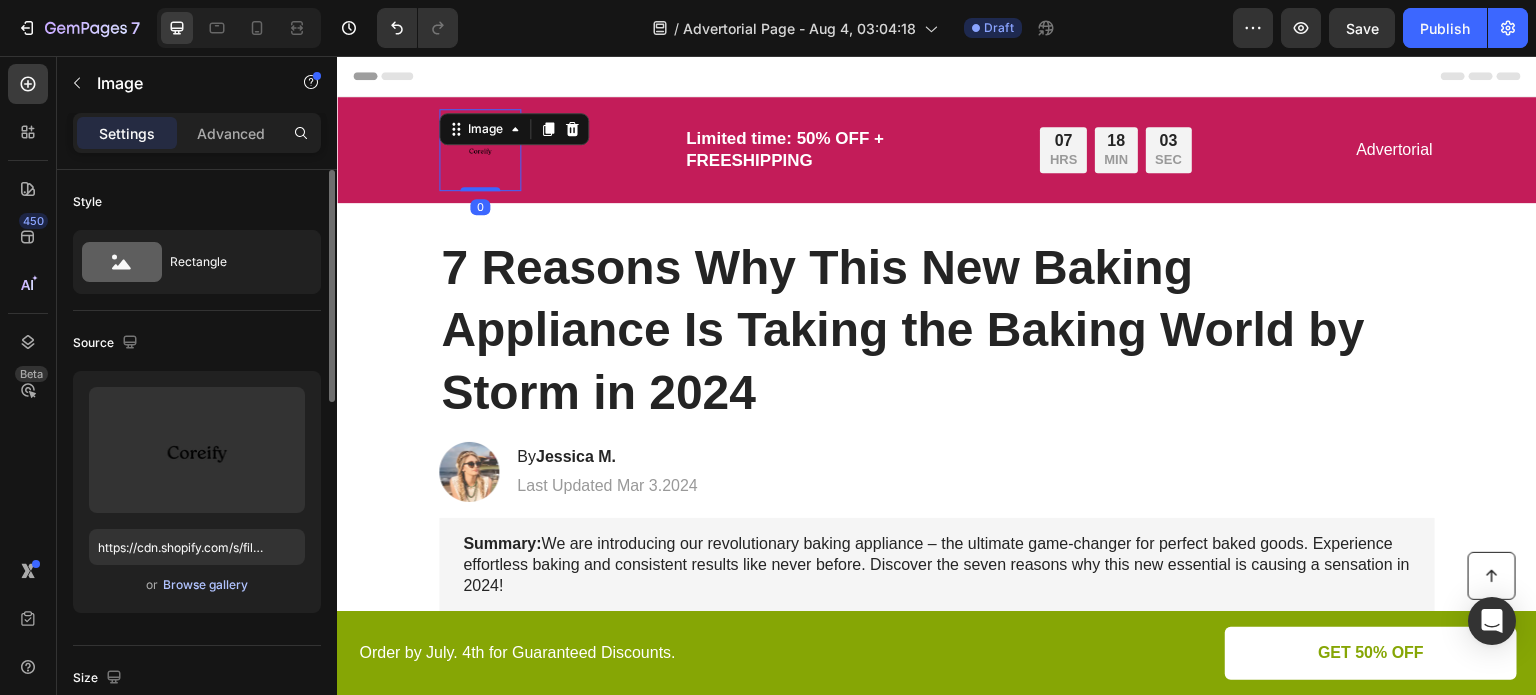 click on "Browse gallery" at bounding box center [205, 585] 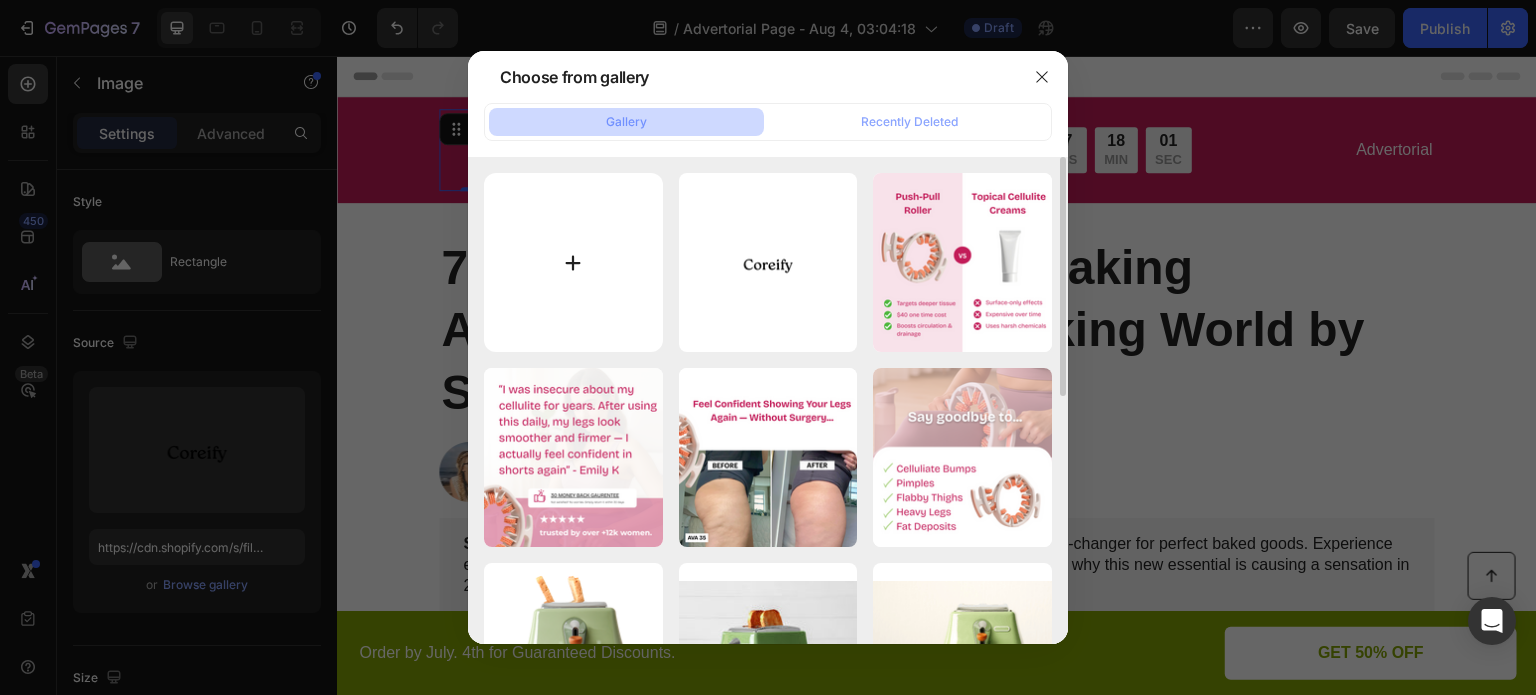 click at bounding box center (573, 262) 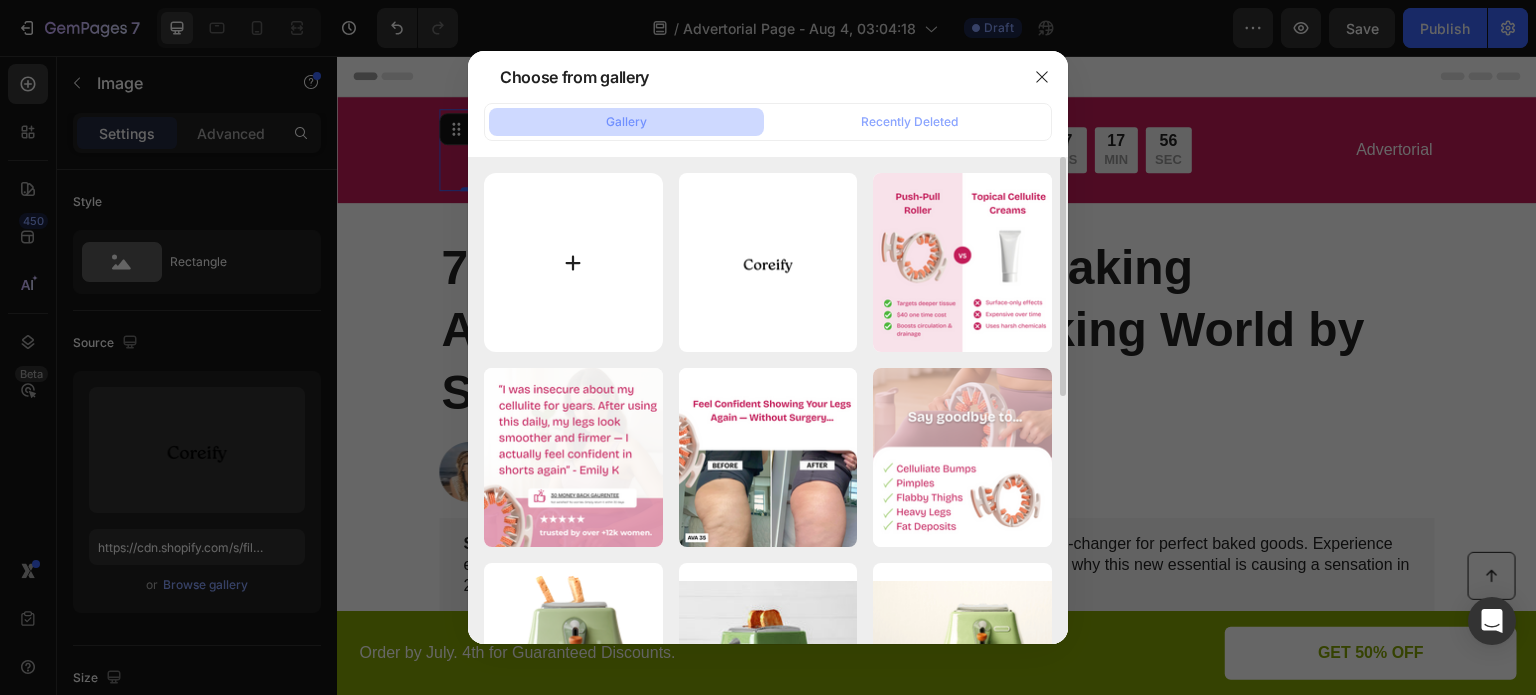 type on "C:\fakepath\Coreify logo alhamduiallah.png" 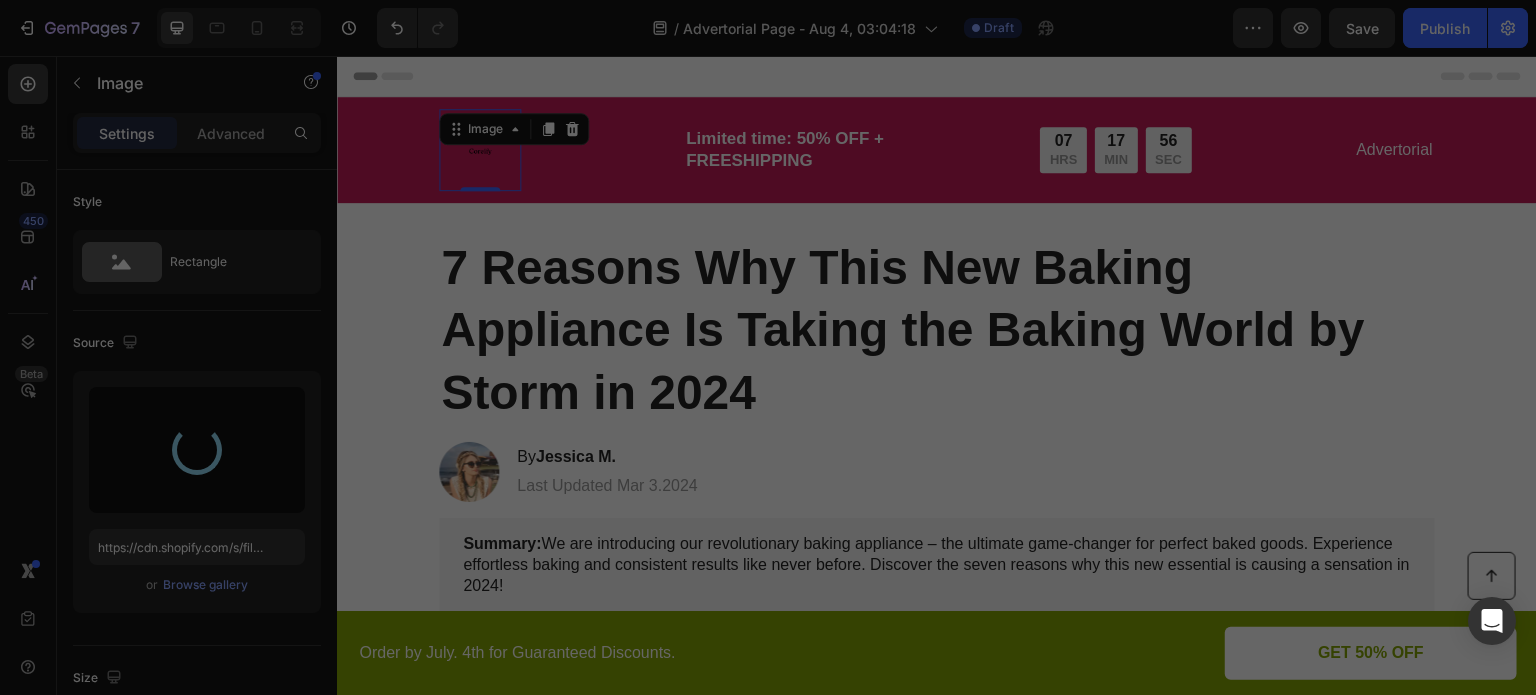 type on "https://cdn.shopify.com/s/files/1/0929/0009/8335/files/gempages_578381056340656914-534f22ec-a83f-4c5e-9b26-ee1674905677.png" 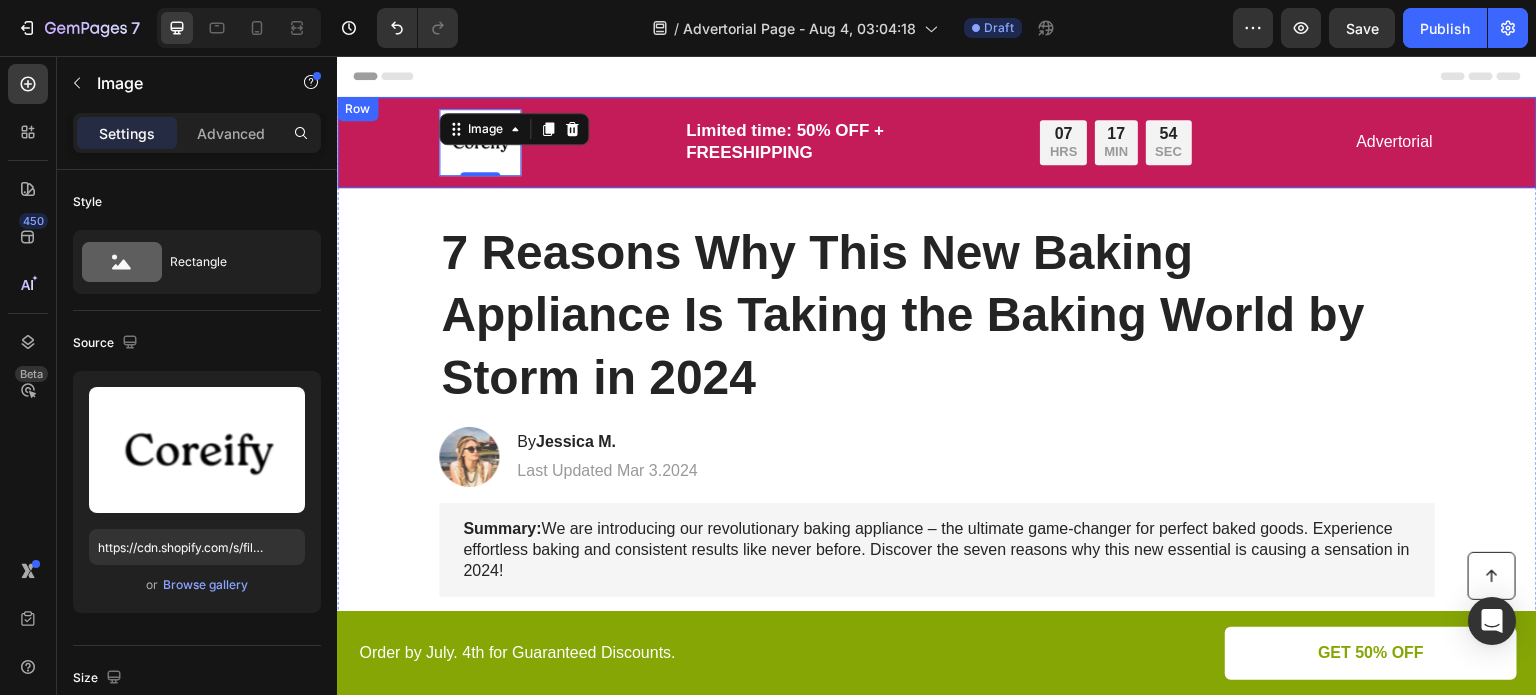 click on "Image   0 Limited time: 50% OFF + FREESHIPPING Text Block 07 HRS 17 MIN 54 SEC Countdown Timer Row Advertorial Text Block Row" at bounding box center (937, 142) 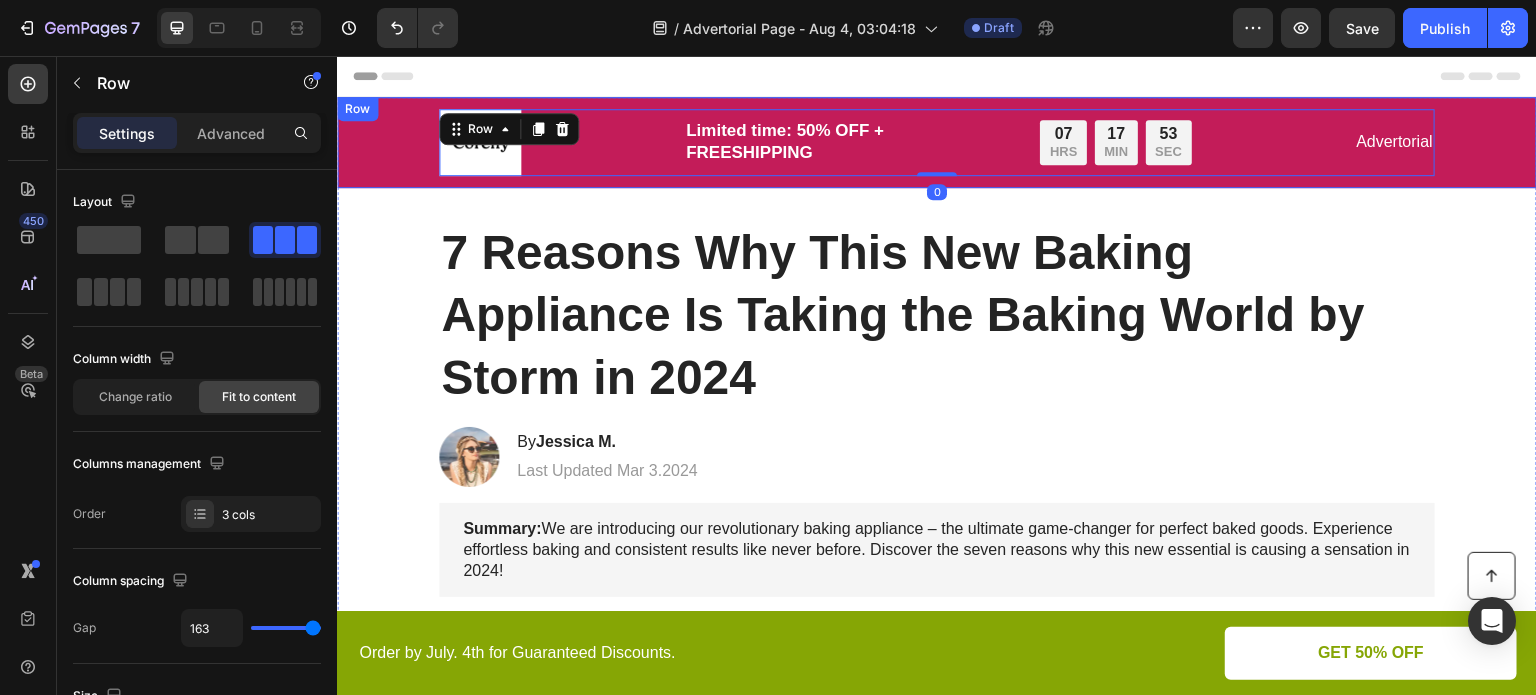 click on "Image Limited time: 50% OFF + FREESHIPPING Text Block 07 HRS 17 MIN 53 SEC Countdown Timer Row Advertorial Text Block Row   0" at bounding box center [937, 142] 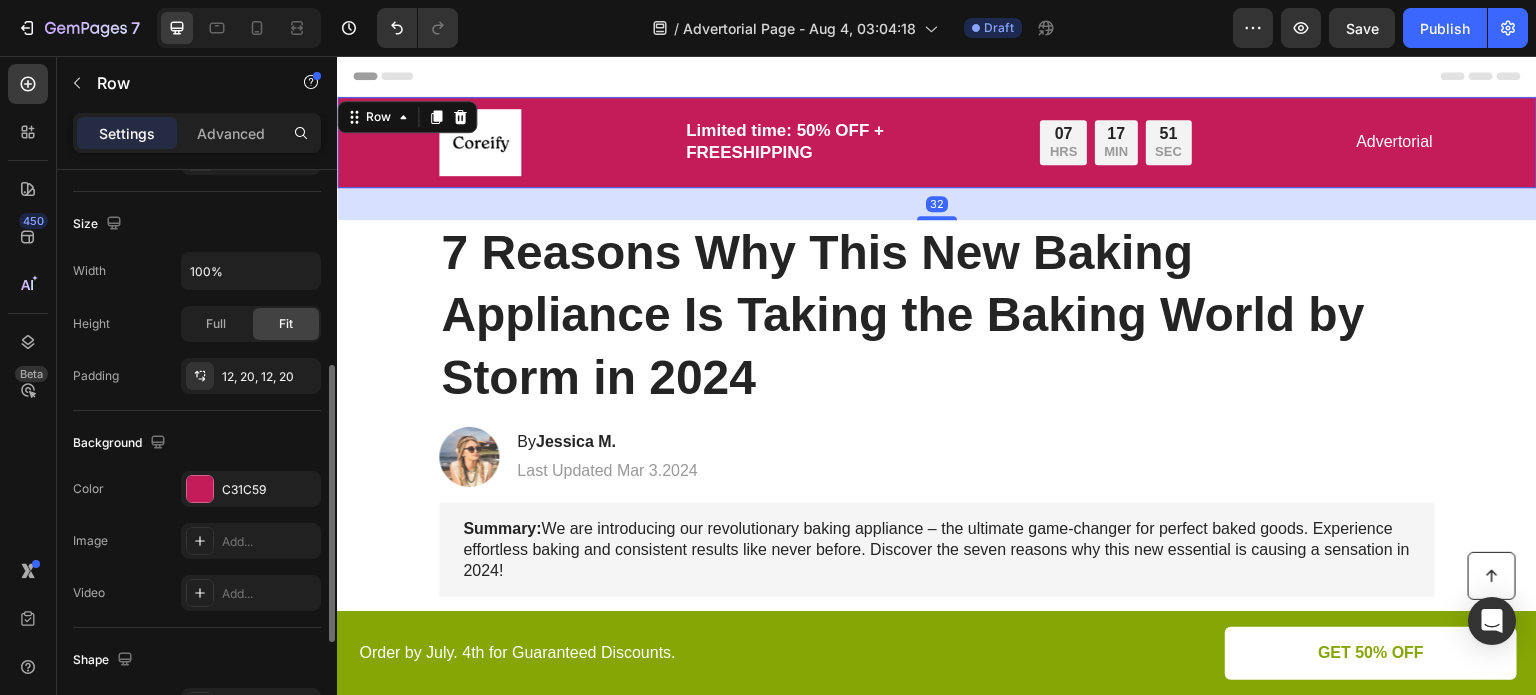 scroll, scrollTop: 410, scrollLeft: 0, axis: vertical 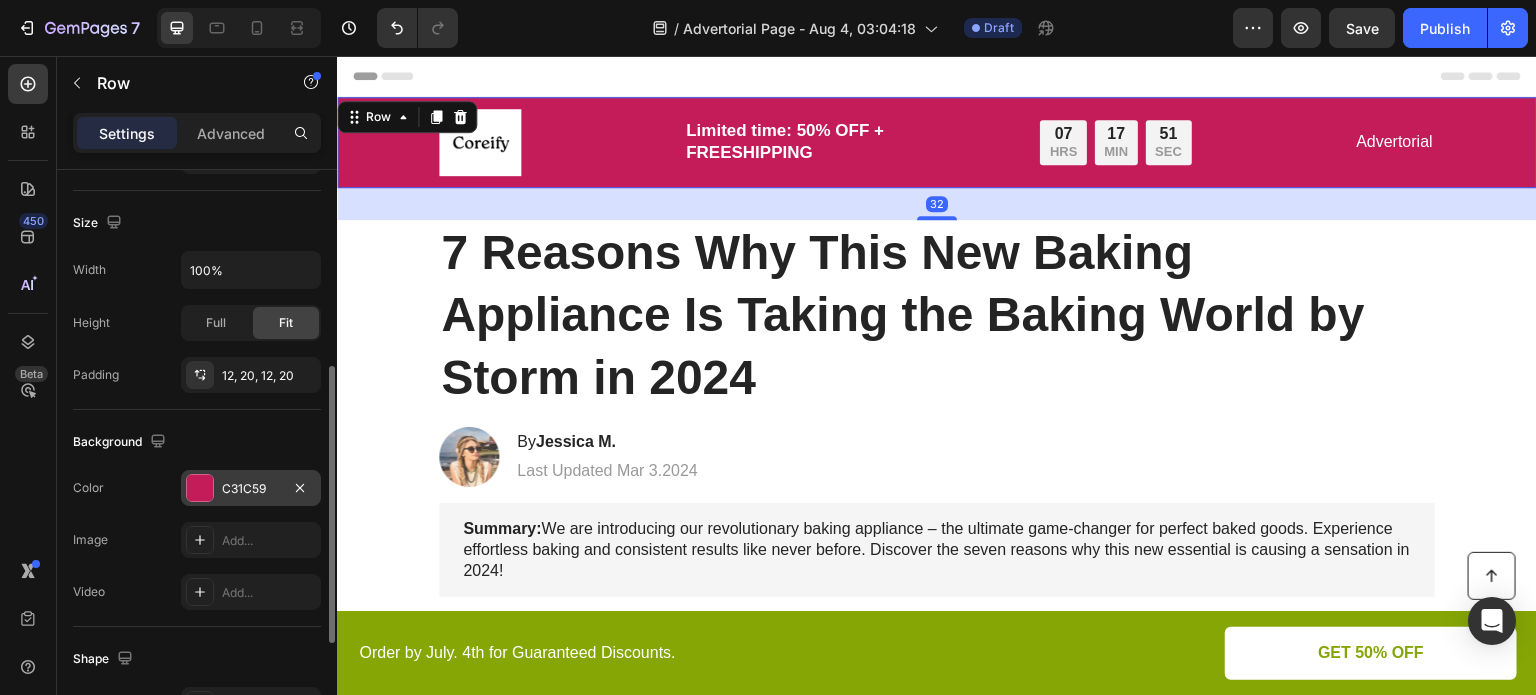 click at bounding box center [200, 488] 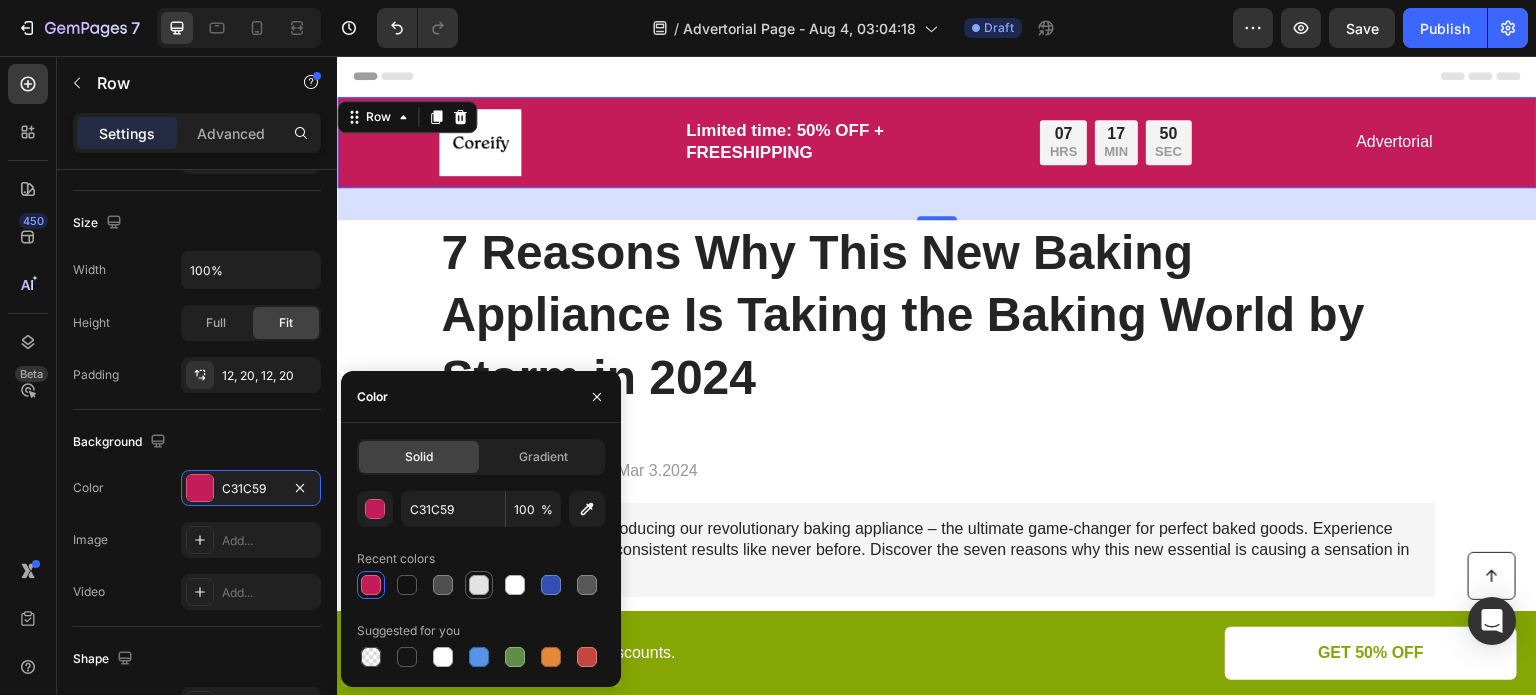 click at bounding box center [479, 585] 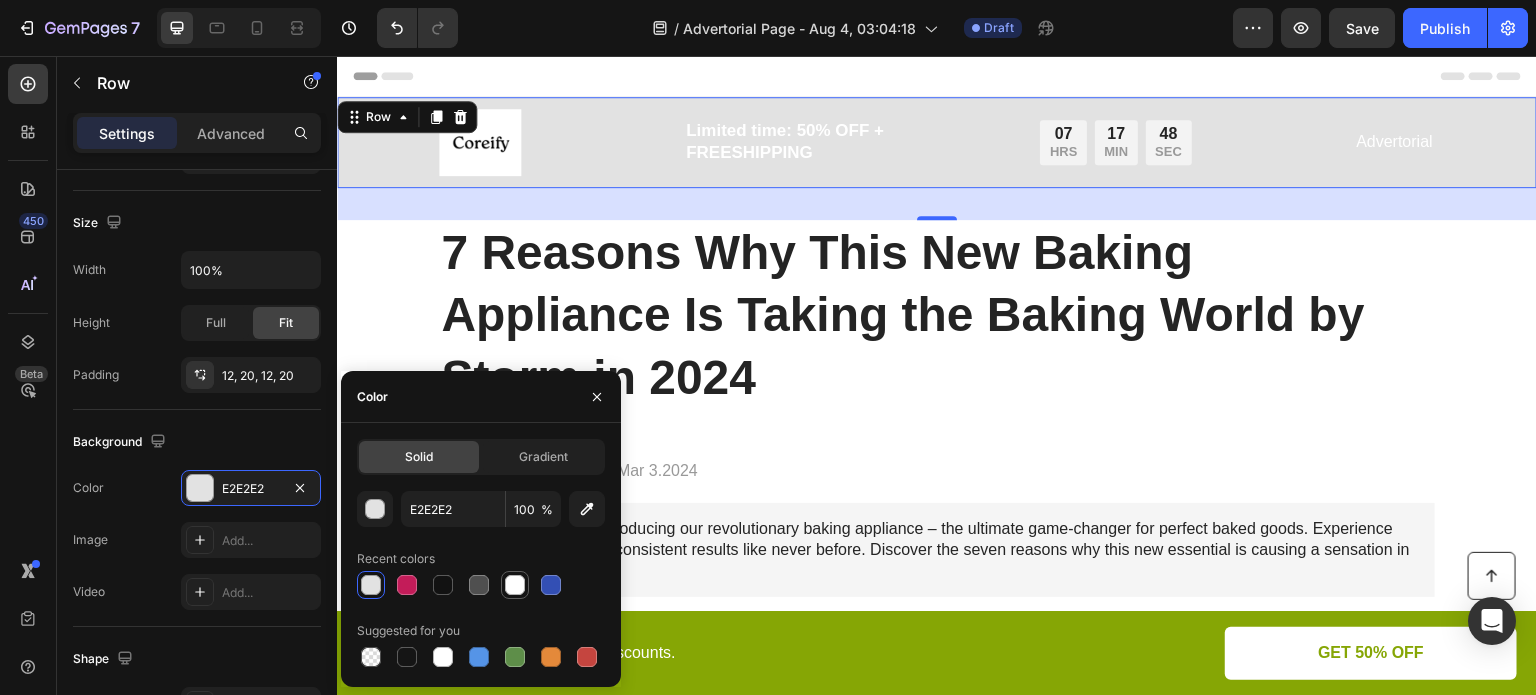 click at bounding box center (515, 585) 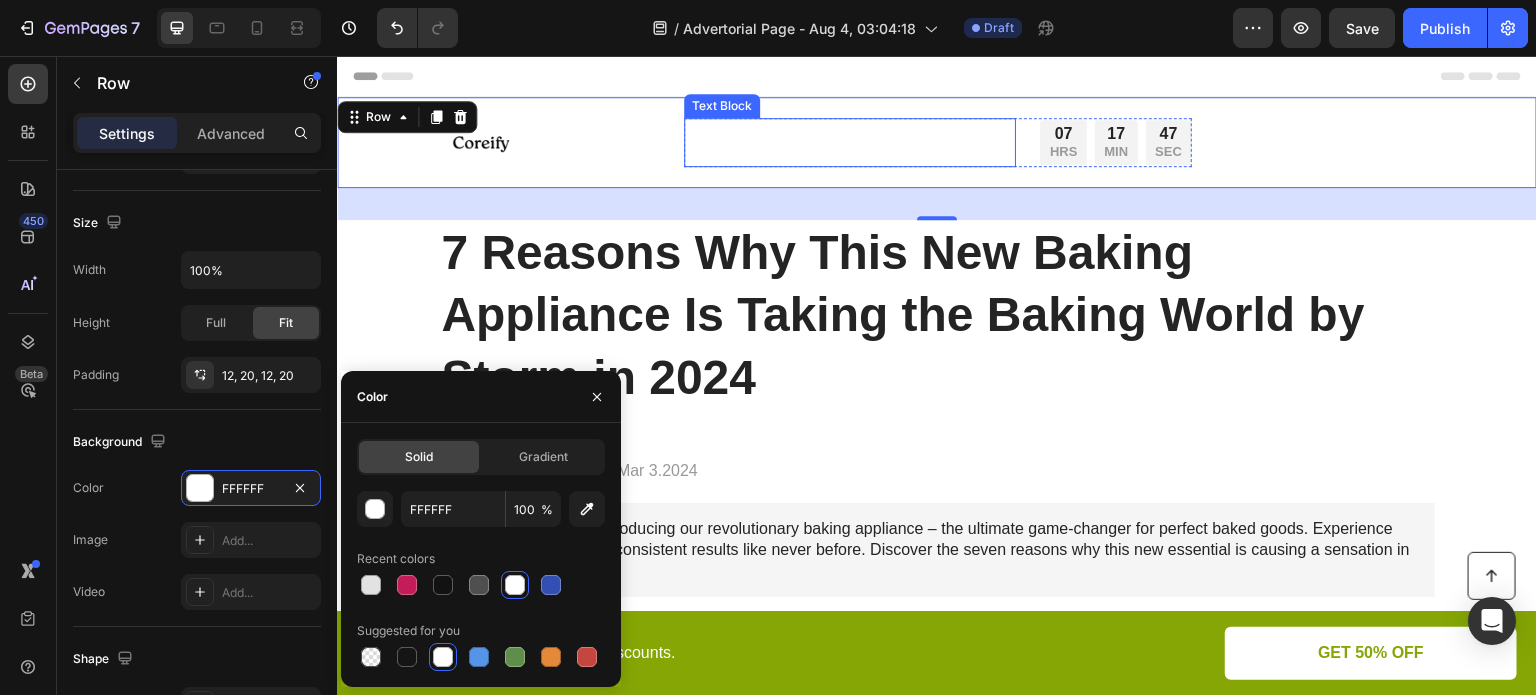 click on "Limited time: 50% OFF + FREESHIPPING" at bounding box center [850, 142] 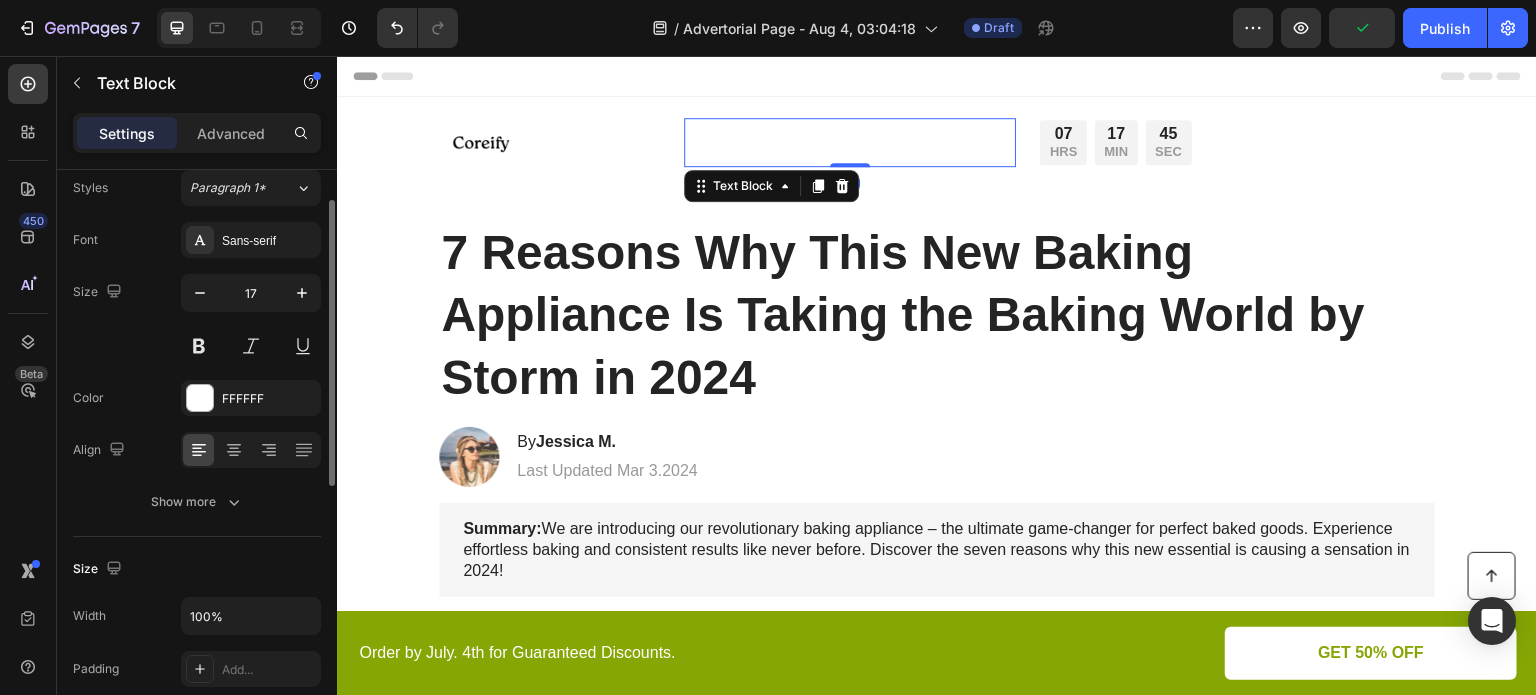 scroll, scrollTop: 64, scrollLeft: 0, axis: vertical 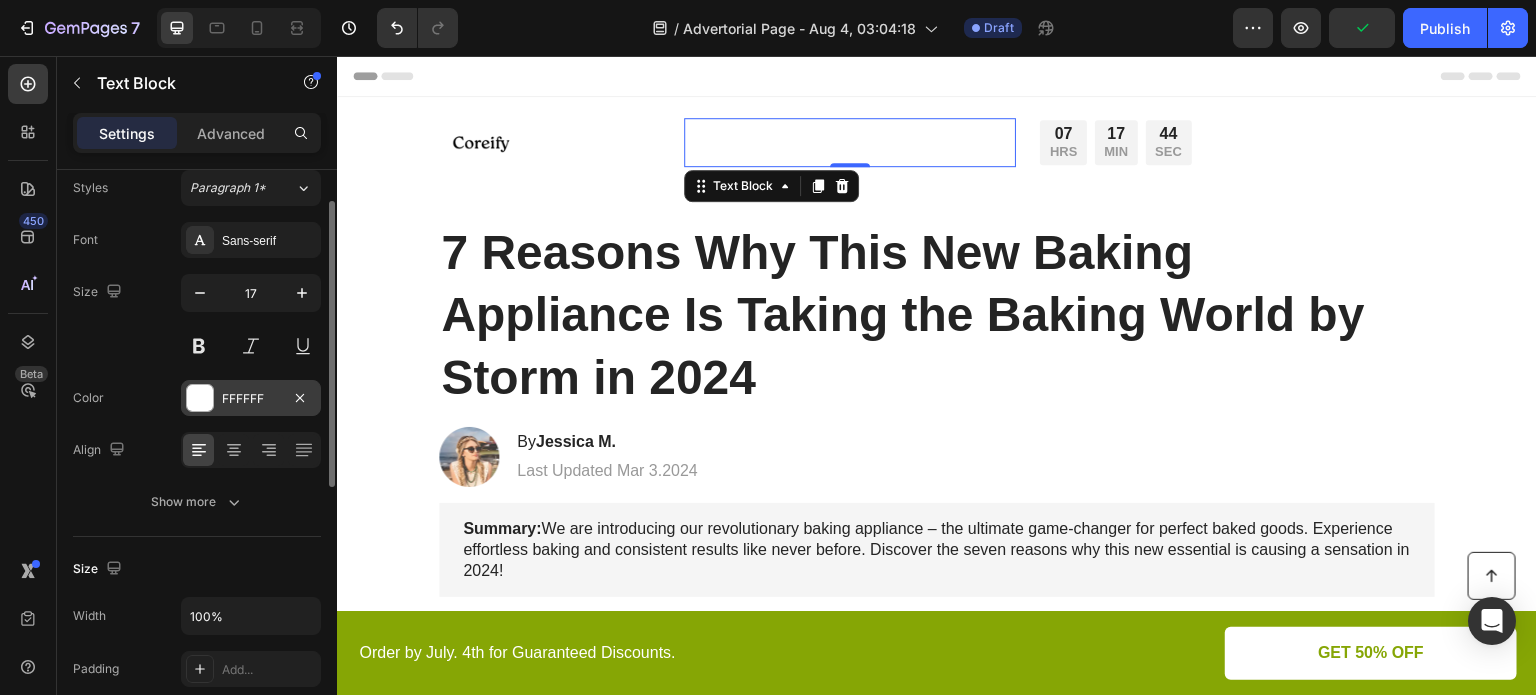 click on "FFFFFF" at bounding box center [251, 398] 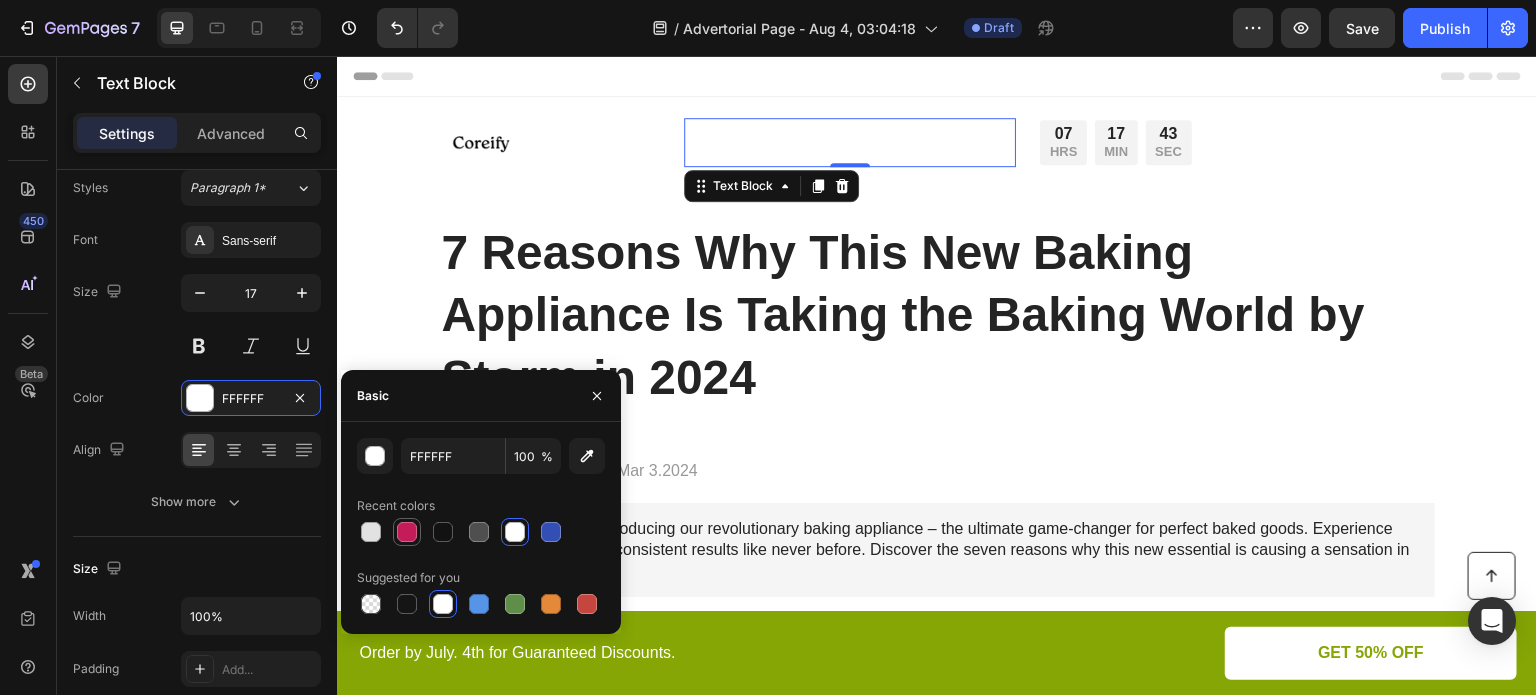 click at bounding box center (407, 532) 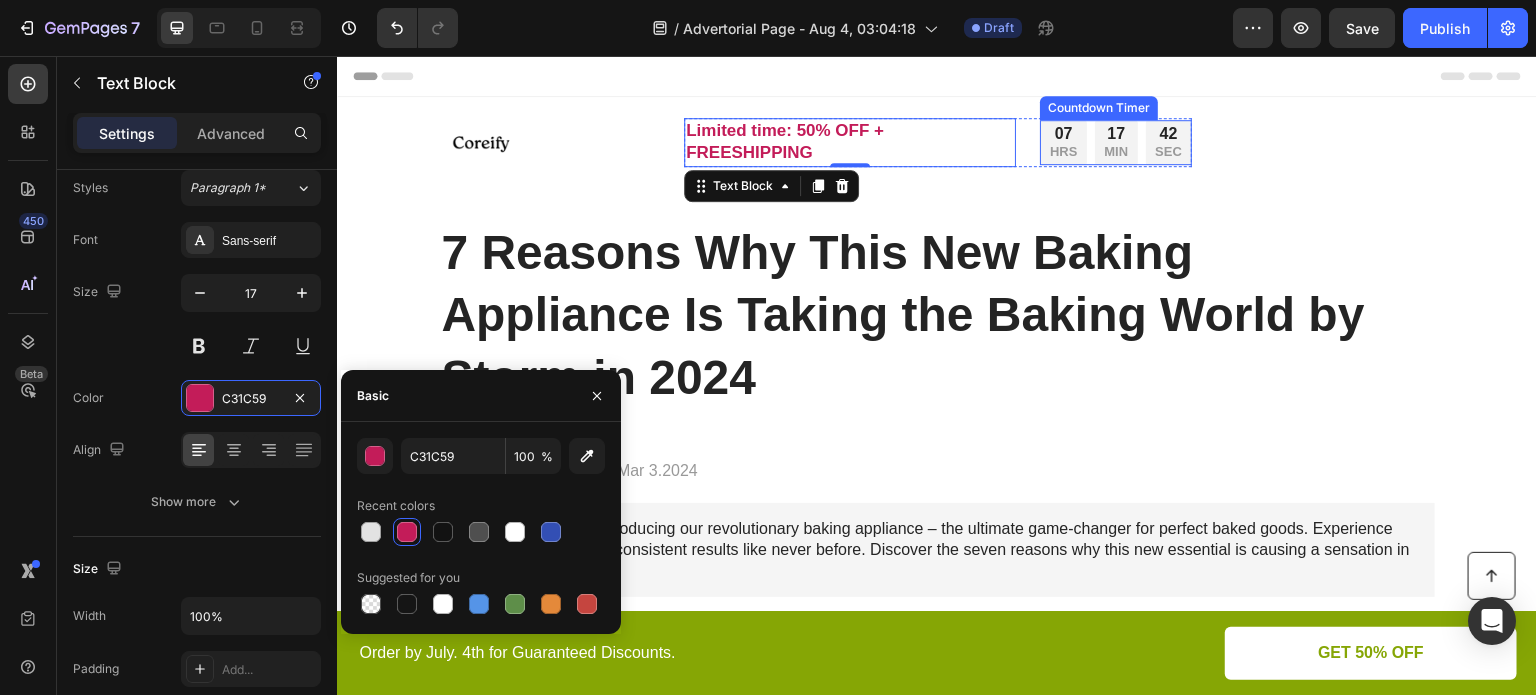 click on "17" at bounding box center (1116, 134) 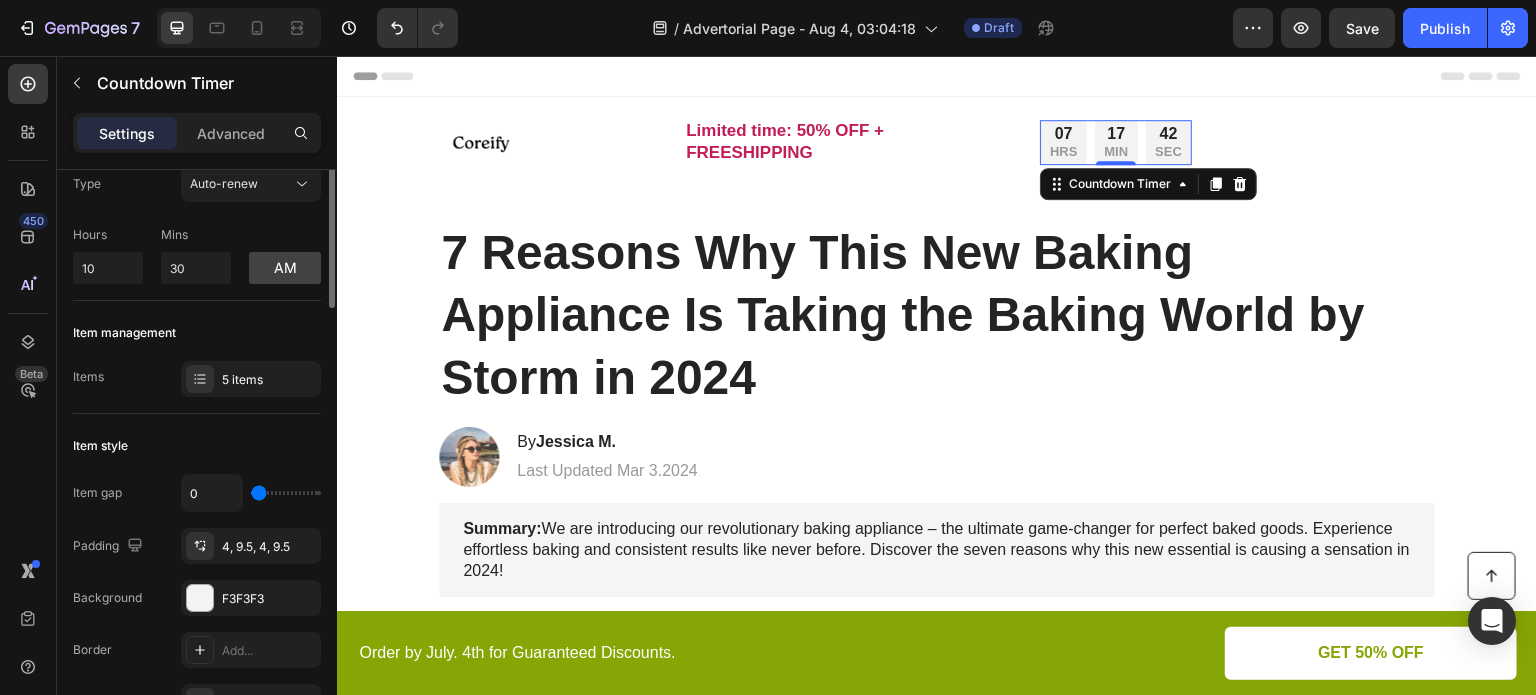 scroll, scrollTop: 0, scrollLeft: 0, axis: both 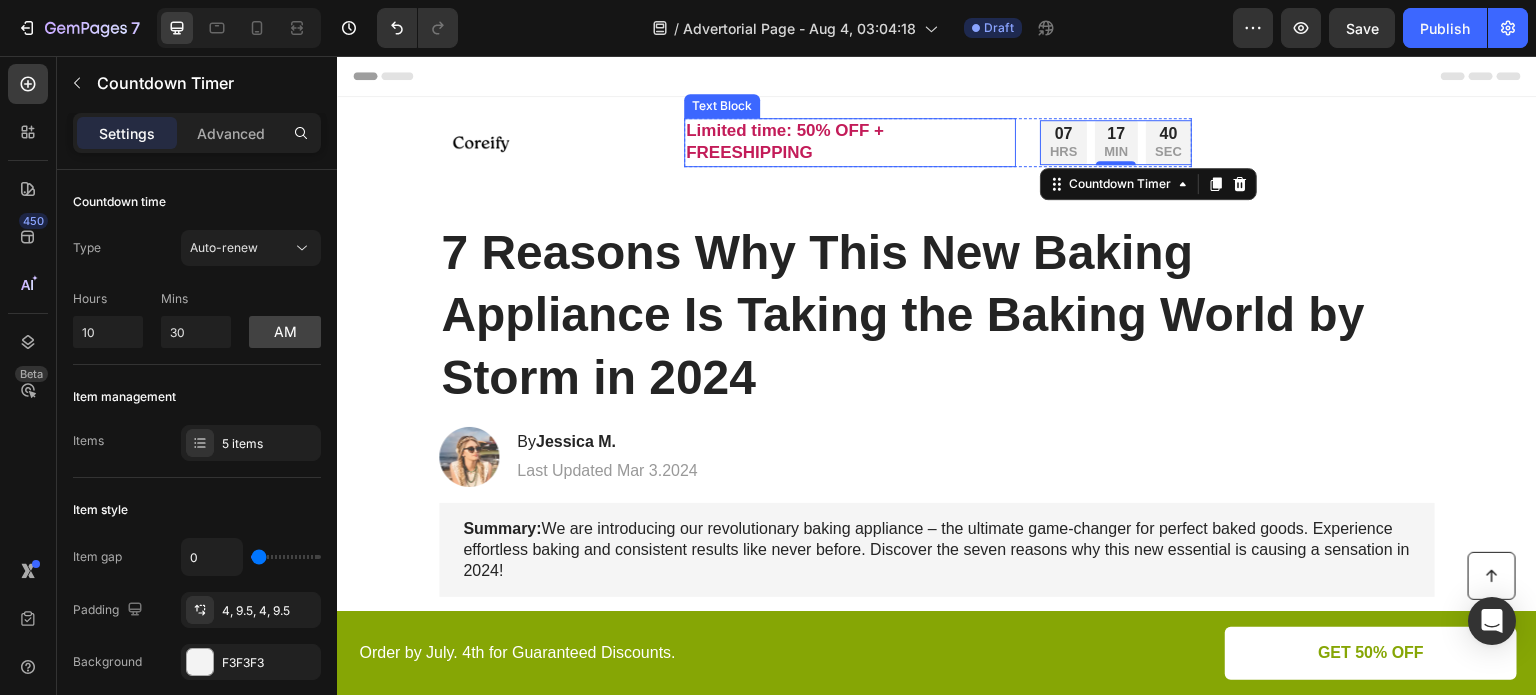 click on "Limited time: 50% OFF + FREESHIPPING" at bounding box center (850, 142) 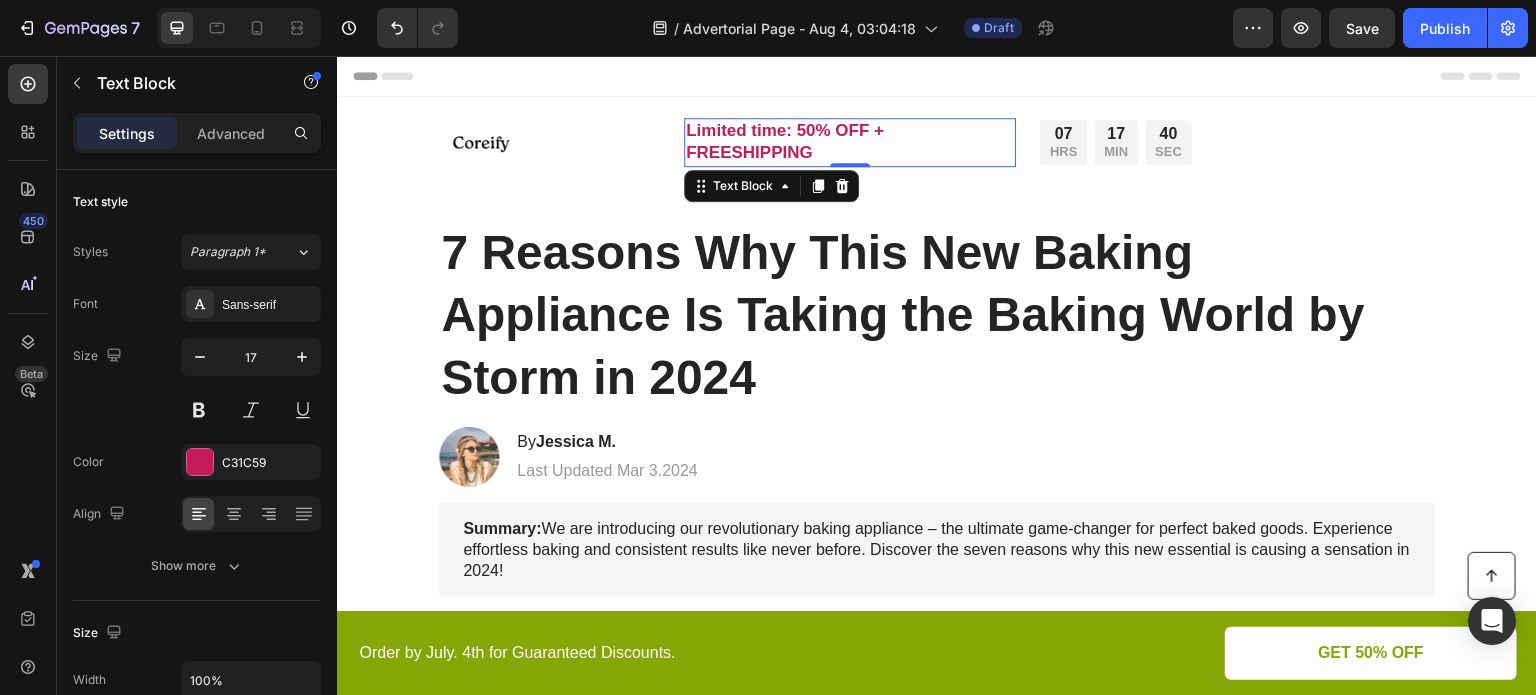click on "Limited time: 50% OFF + FREESHIPPING" at bounding box center (850, 142) 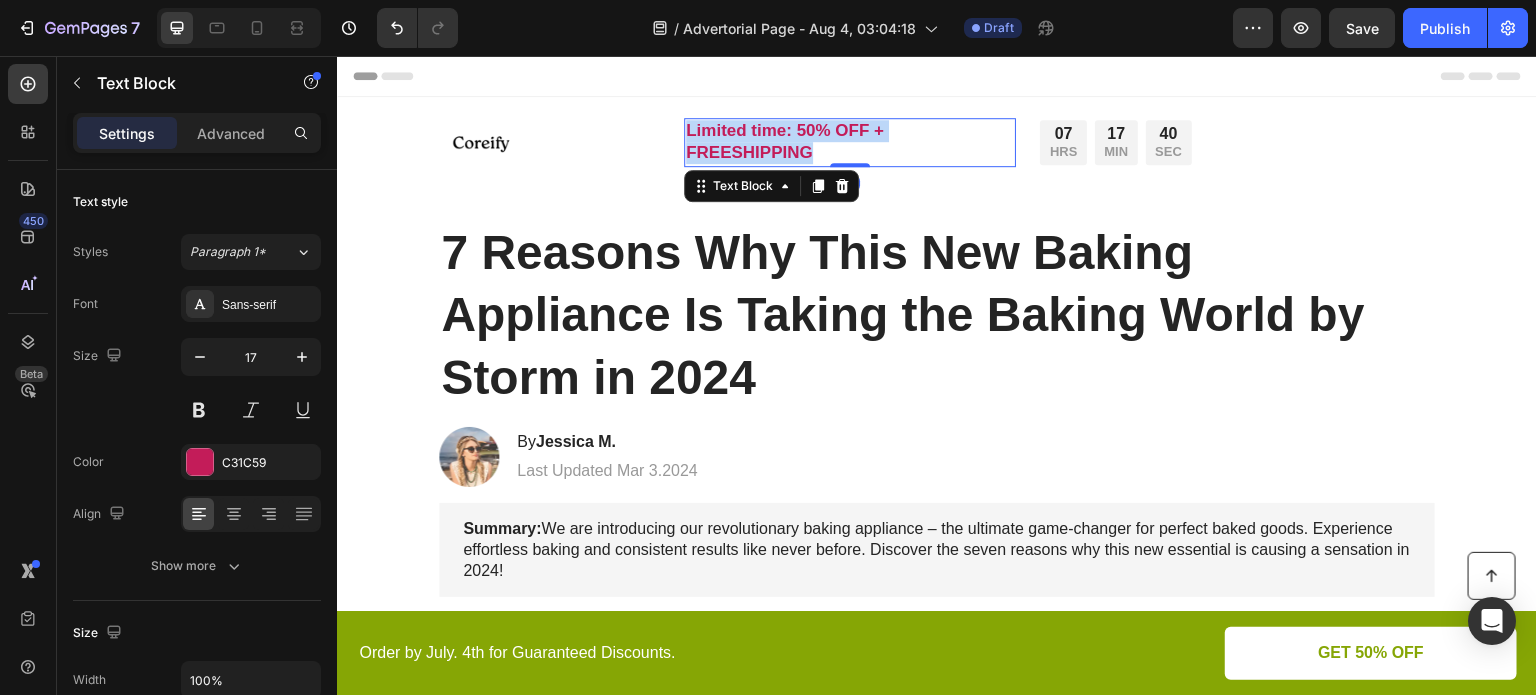click on "Limited time: 50% OFF + FREESHIPPING" at bounding box center (850, 142) 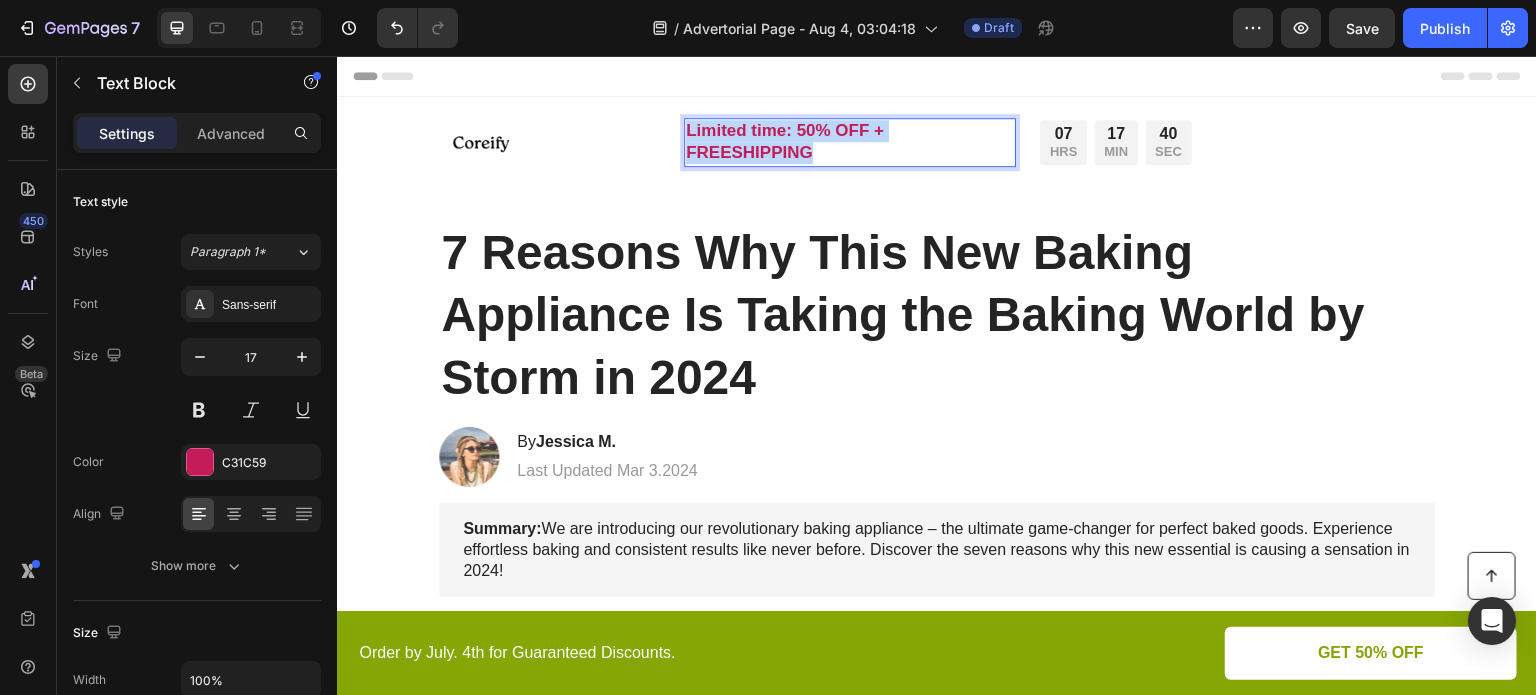 click on "Limited time: 50% OFF + FREESHIPPING" at bounding box center [850, 142] 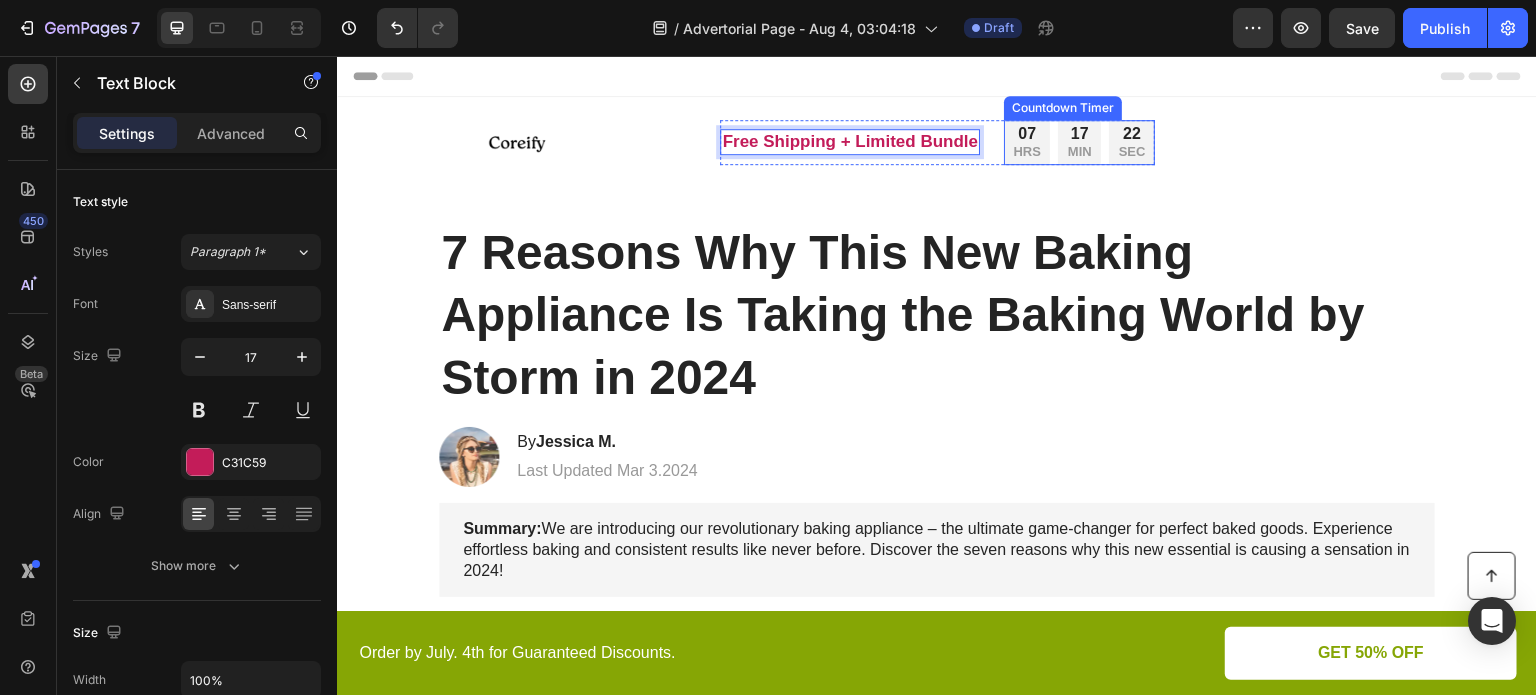 click on "22" at bounding box center (1132, 134) 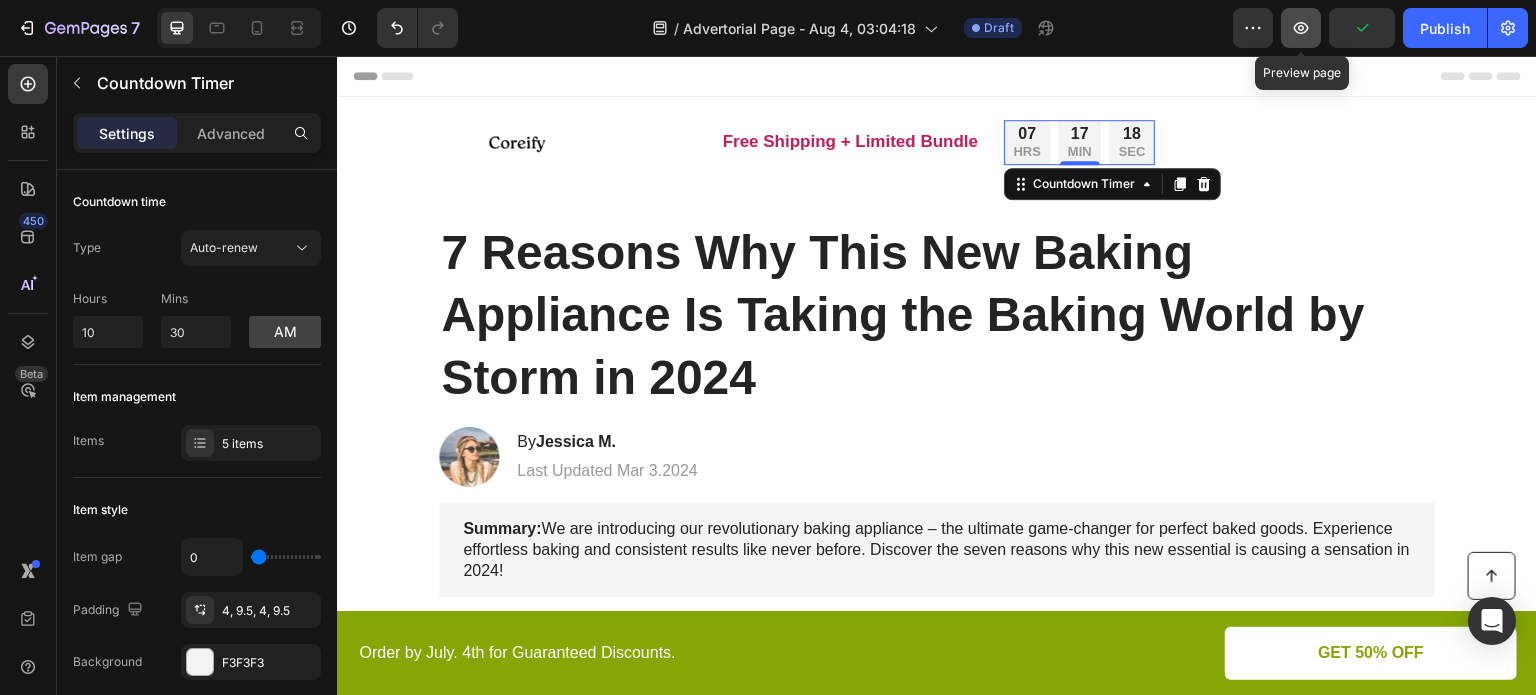 click 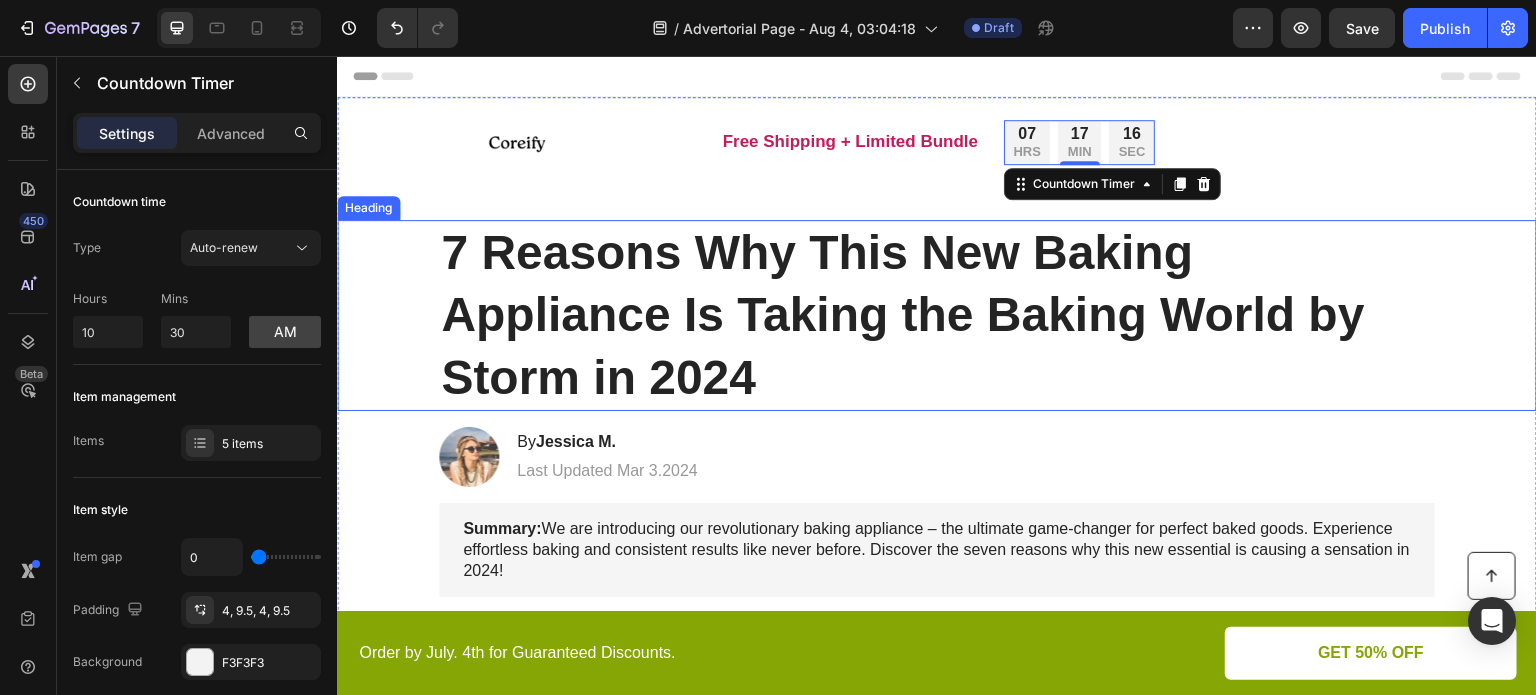 click on "7 Reasons Why This New Baking Appliance Is Taking the Baking World by Storm in 2024" at bounding box center [937, 315] 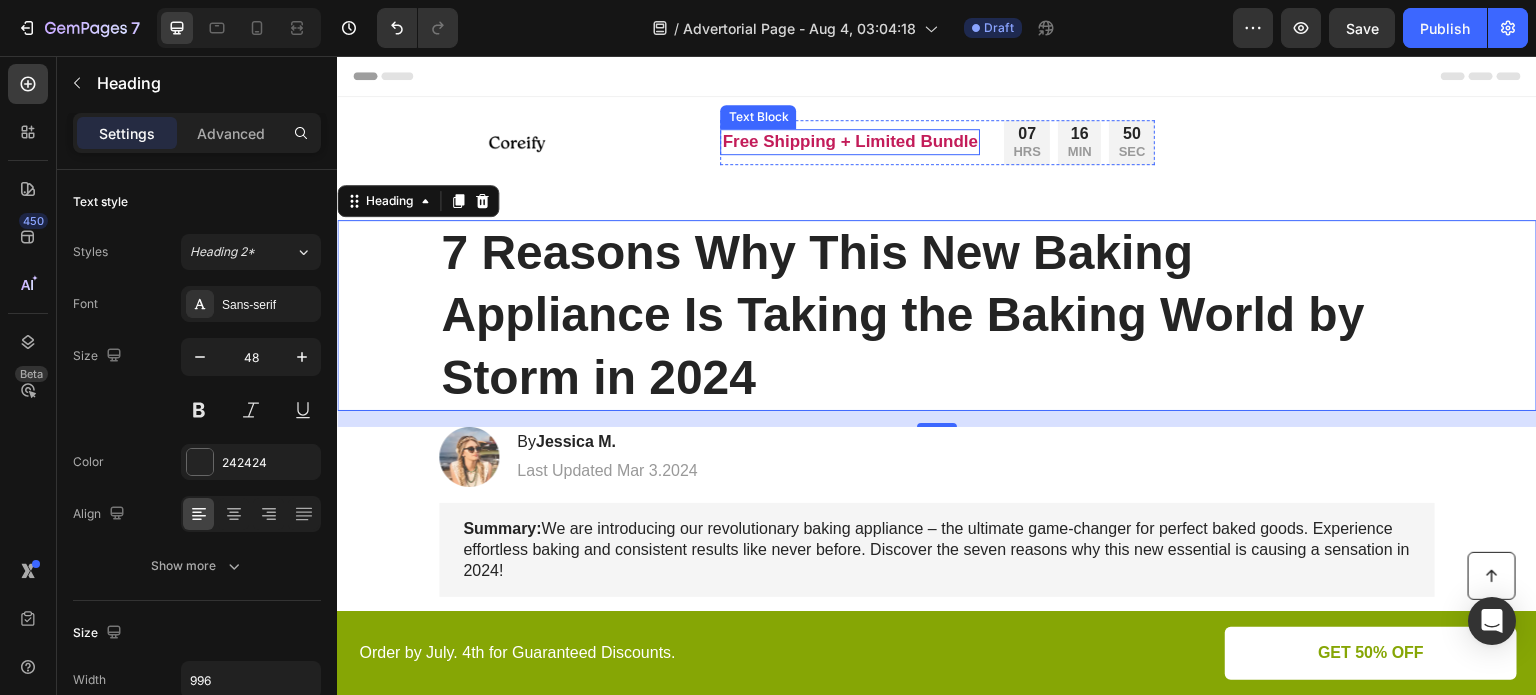 click on "Image Free Shipping + Limited Bundle Text Block 07 HRS 16 MIN 50 SEC Countdown Timer Row Advertorial Text Block Row" at bounding box center [937, 142] 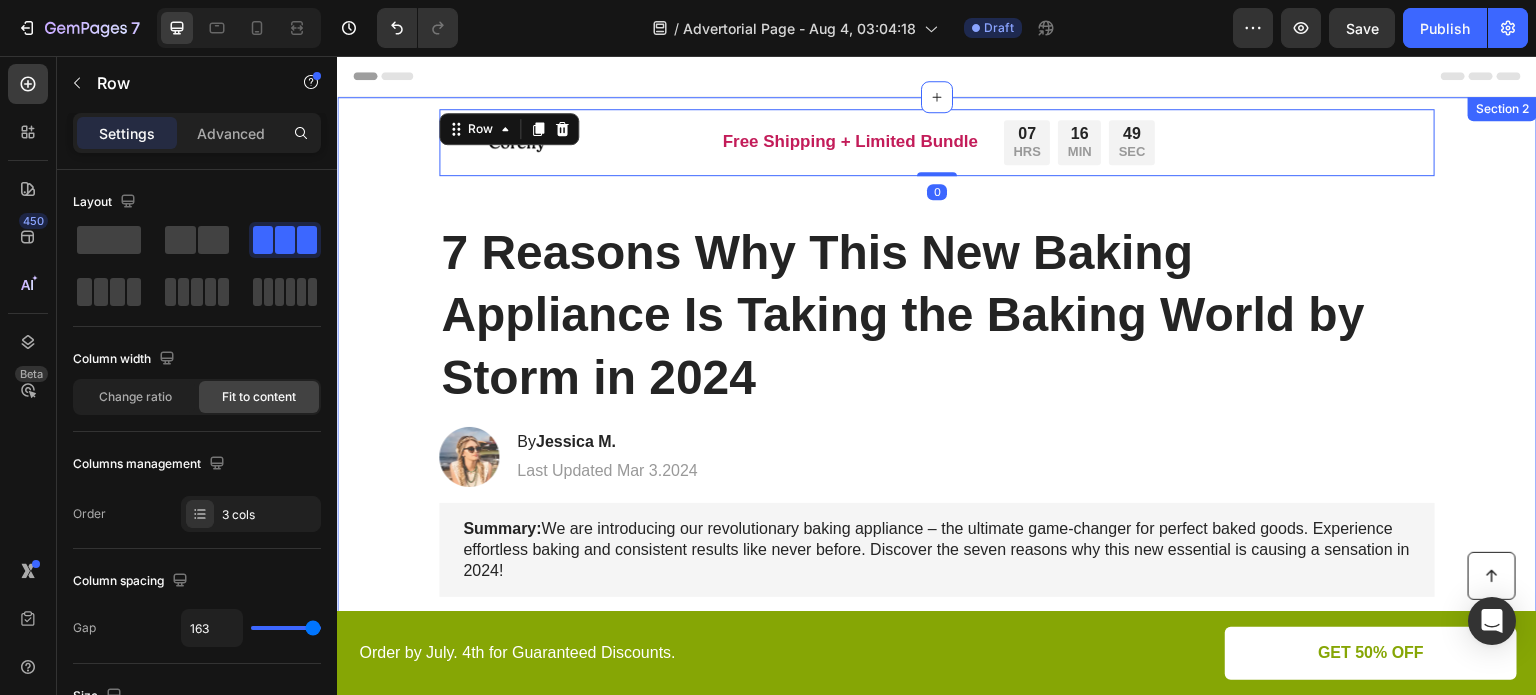 click on "Image Free Shipping + Limited Bundle Text Block 07 HRS 16 MIN 49 SEC Countdown Timer Row Advertorial Text Block Row   0 Row 7 Reasons Why This New Baking Appliance Is Taking the Baking World by Storm in 2024 Heading Image By  Jessica M. Heading Last Updated Mar 3.2024 Text Block Row Summary:  We are introducing our revolutionary baking appliance – the ultimate game-changer for perfect baked goods. Experience effortless baking and consistent results like never before. Discover the seven reasons why this new essential is causing a sensation in 2024! Text Block Image 1. Ultra-Fast Heating System Heading Experience the pinnacle of toasting efficiency with the ultra-fast heating system of this cutting-edge toaster. Utilizing advanced heating elements and innovative technology, it rapidly reaches optimal toasting temperatures, reducing wait times to a minimum. Start your day with swift and satisfying toasting, allowing you to indulge in perfectly crispy slices in mere moments. Text Block Row Heading Text Block" at bounding box center (937, 1251) 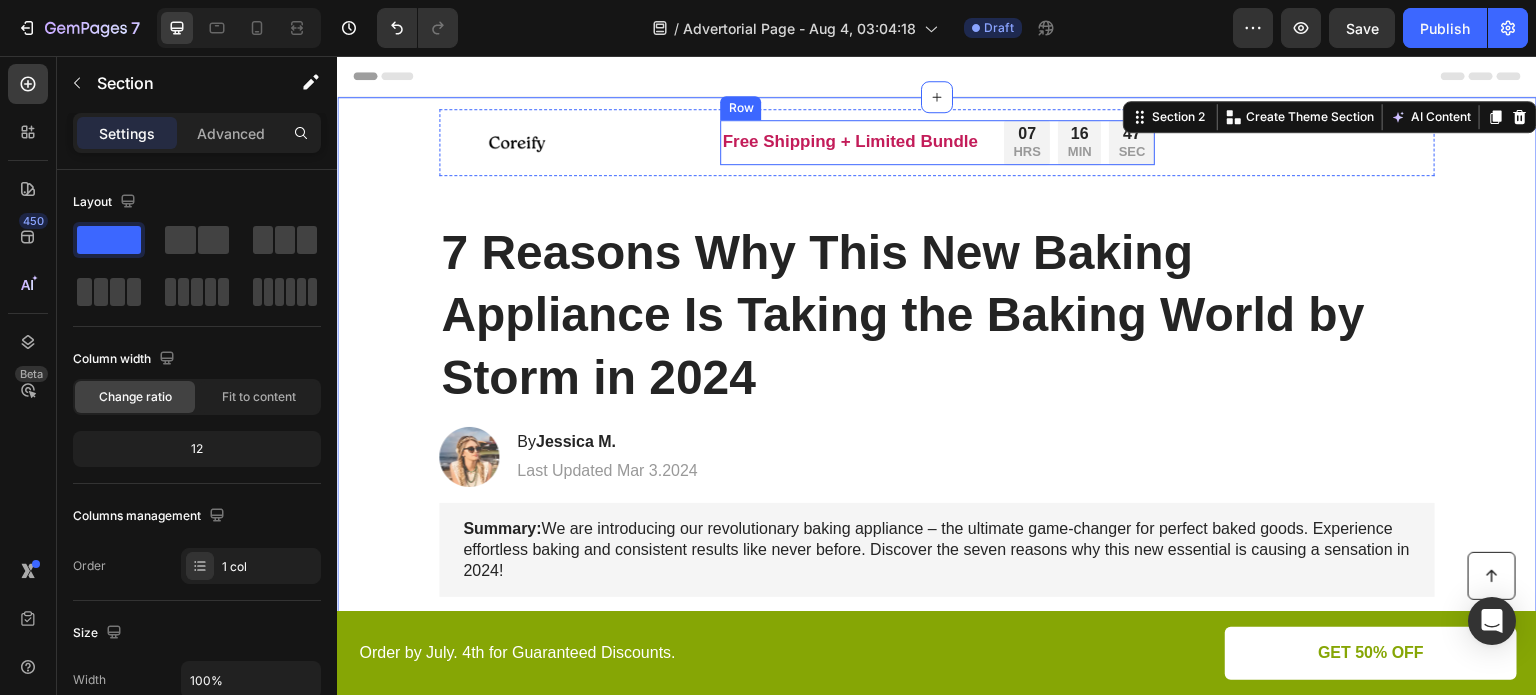 click on "Free Shipping + Limited Bundle Text Block" at bounding box center (850, 143) 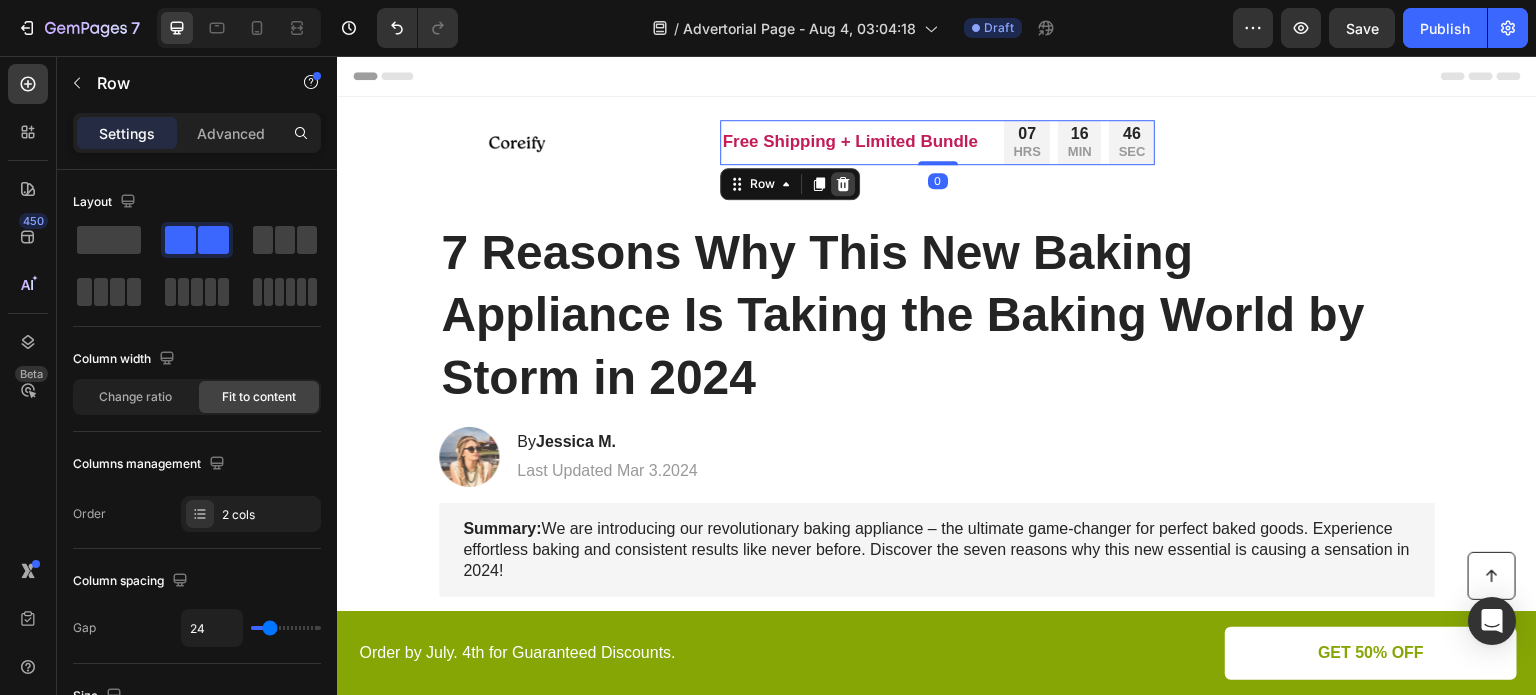 click at bounding box center [843, 184] 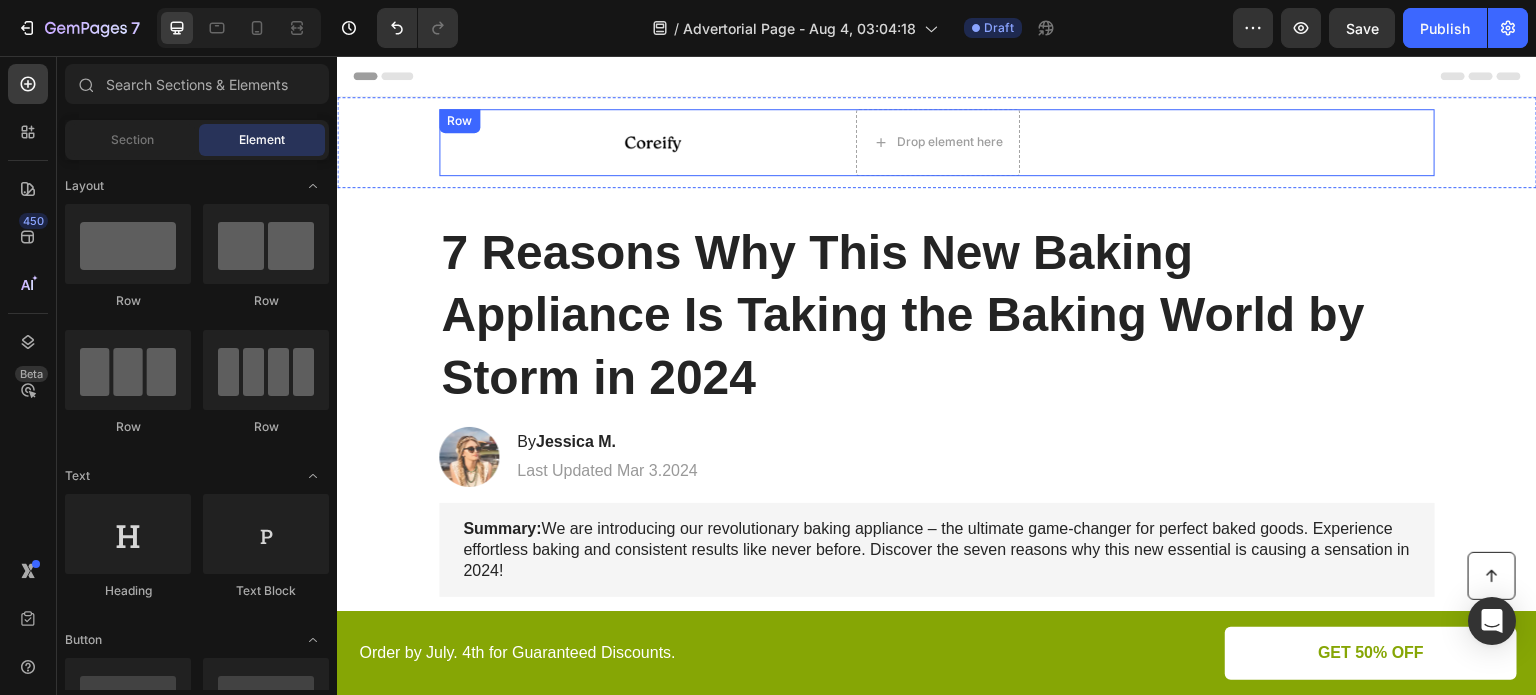 click on "Image
Drop element here Advertorial Text Block Row" at bounding box center [937, 142] 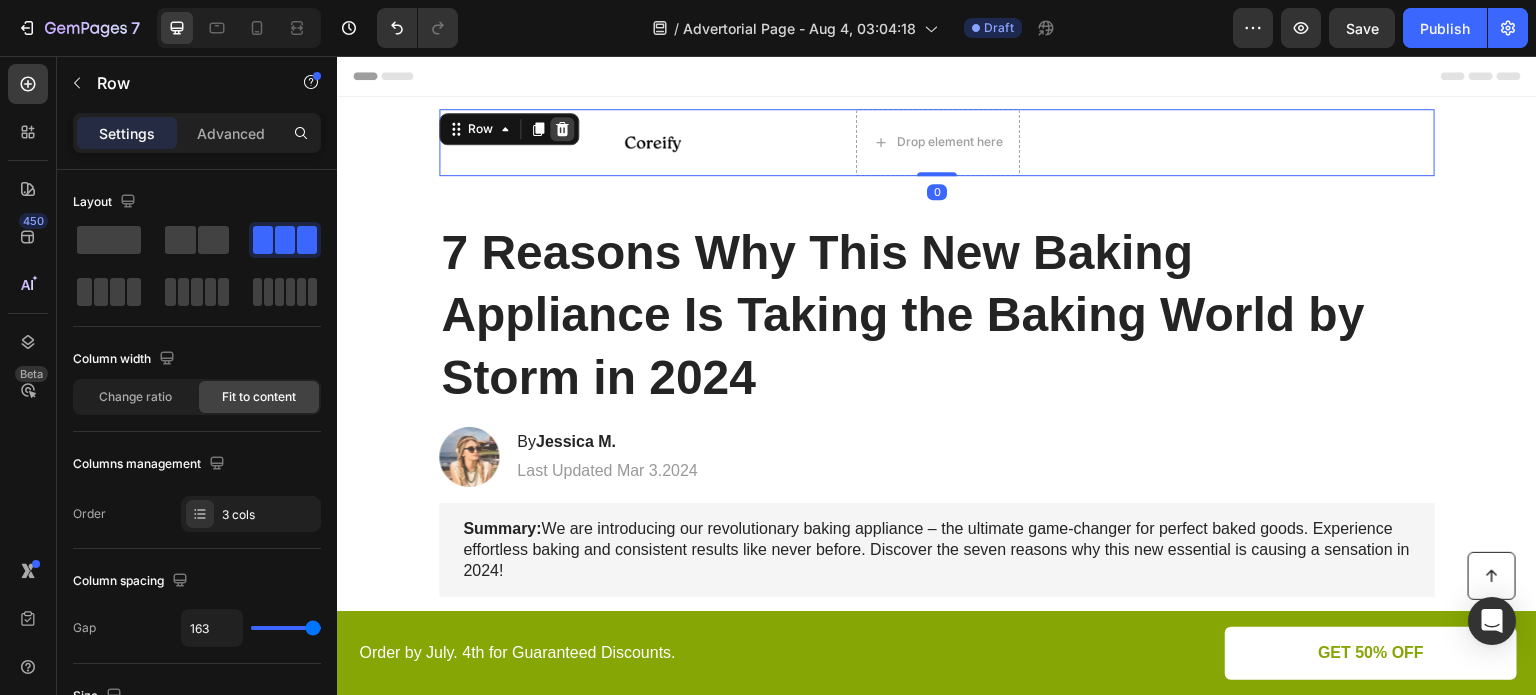 click 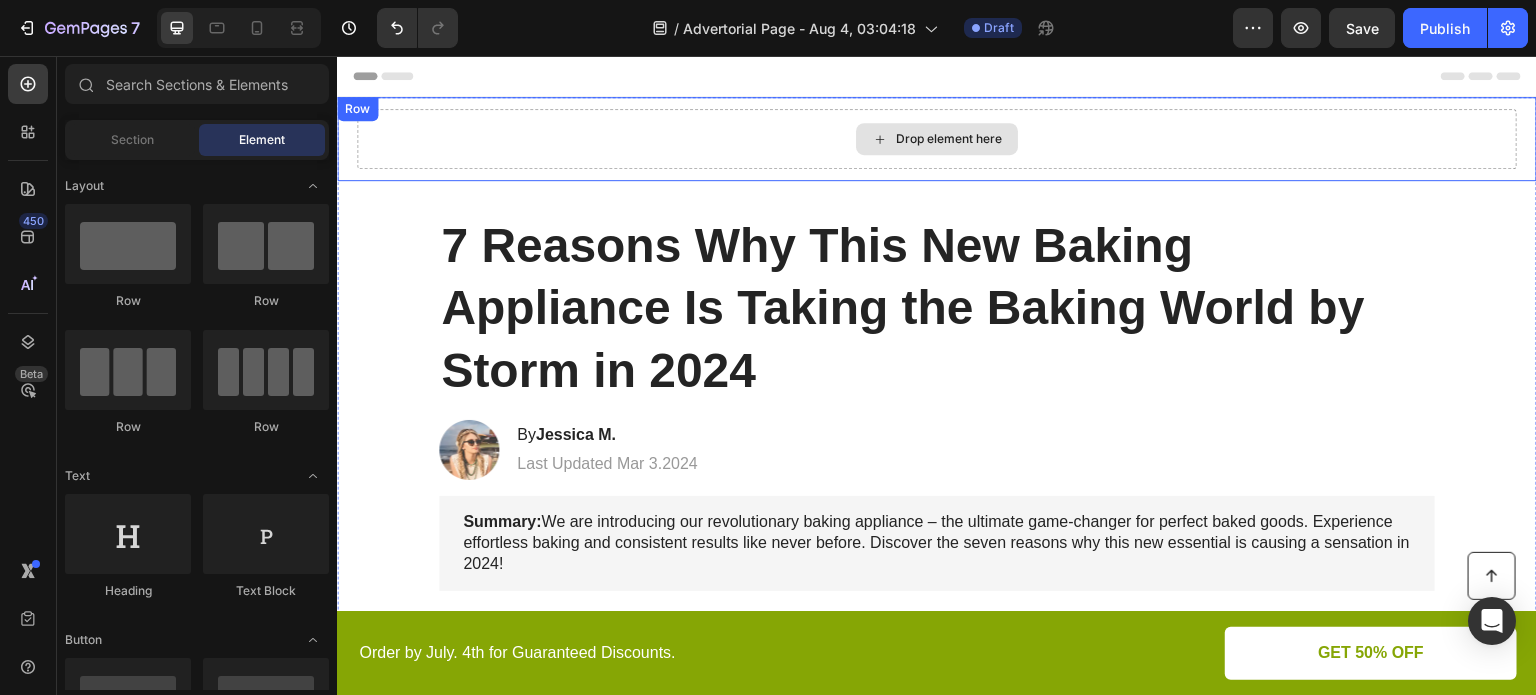click on "Drop element here" at bounding box center (937, 139) 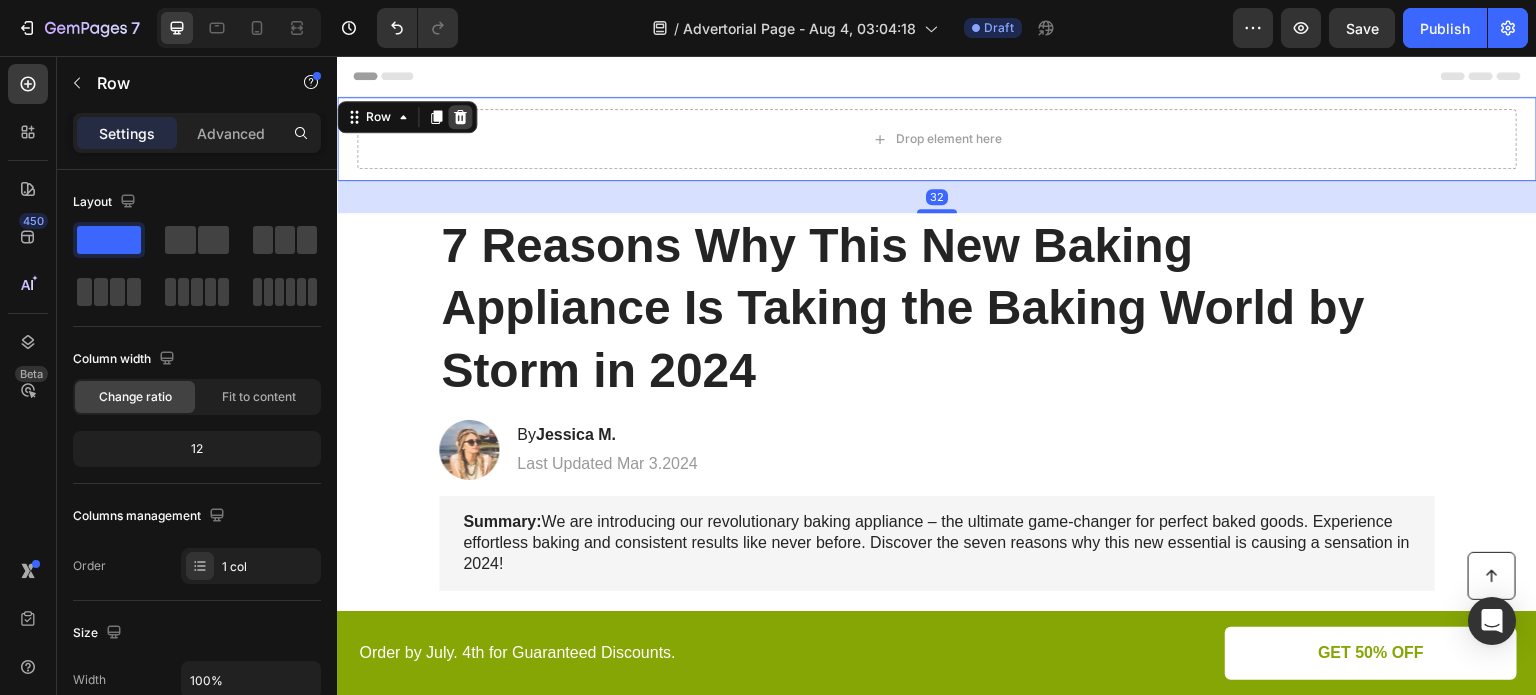 click 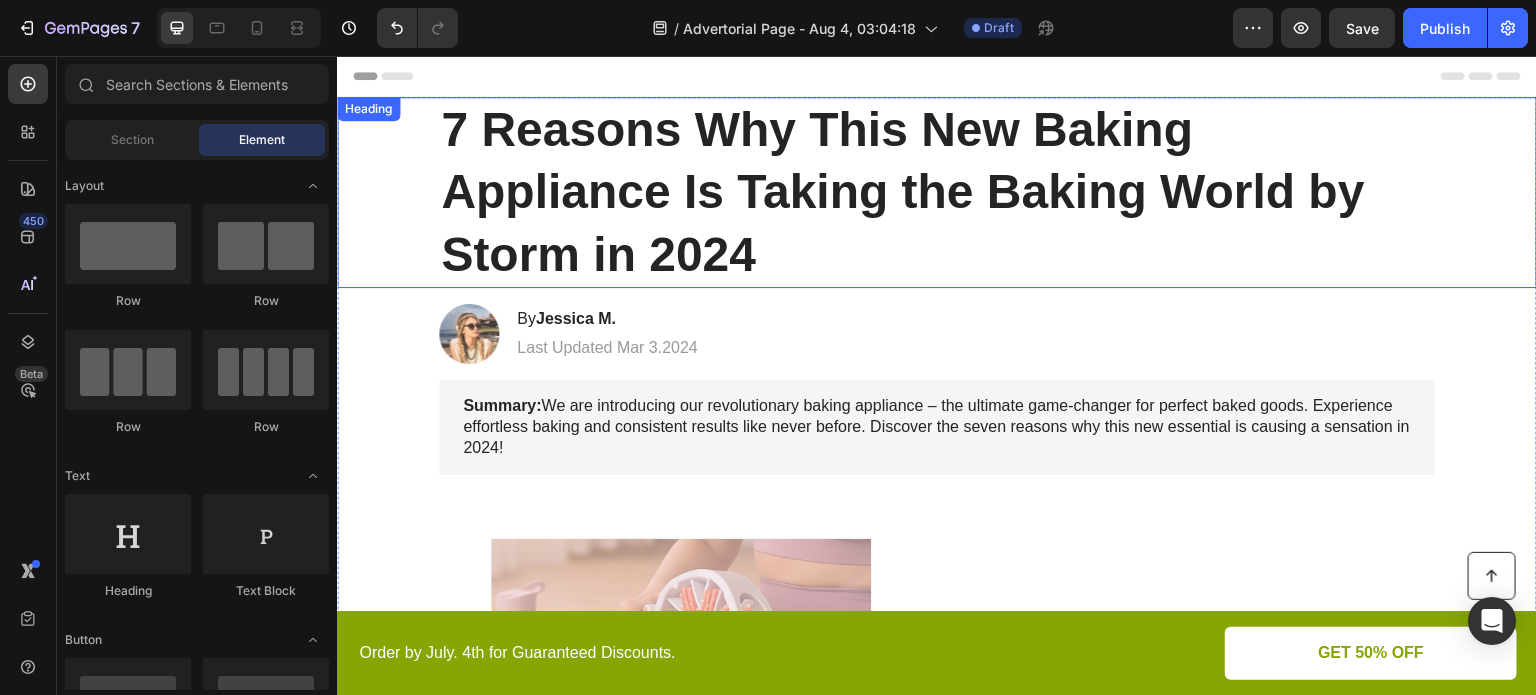 click on "7 Reasons Why This New Baking Appliance Is Taking the Baking World by Storm in 2024" at bounding box center (937, 192) 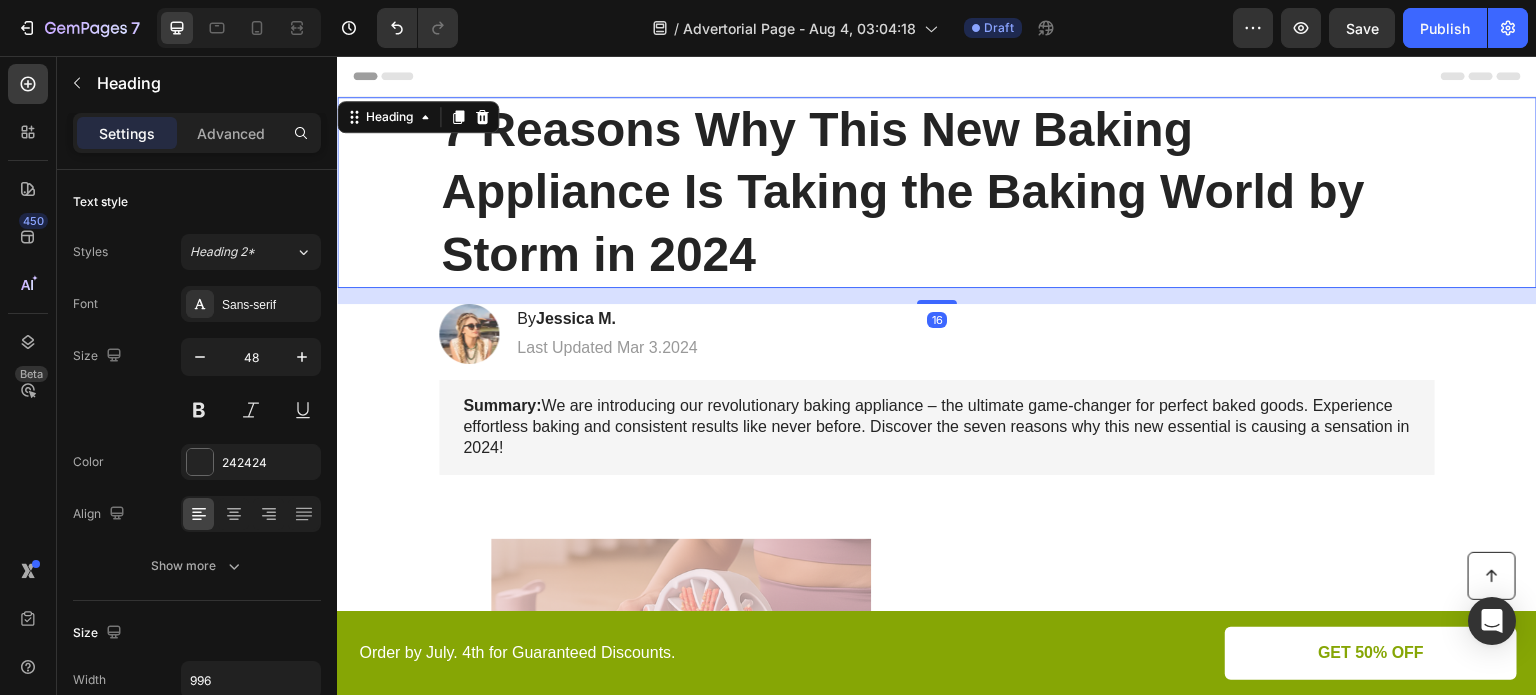 click on "7 Reasons Why This New Baking Appliance Is Taking the Baking World by Storm in 2024" at bounding box center [937, 192] 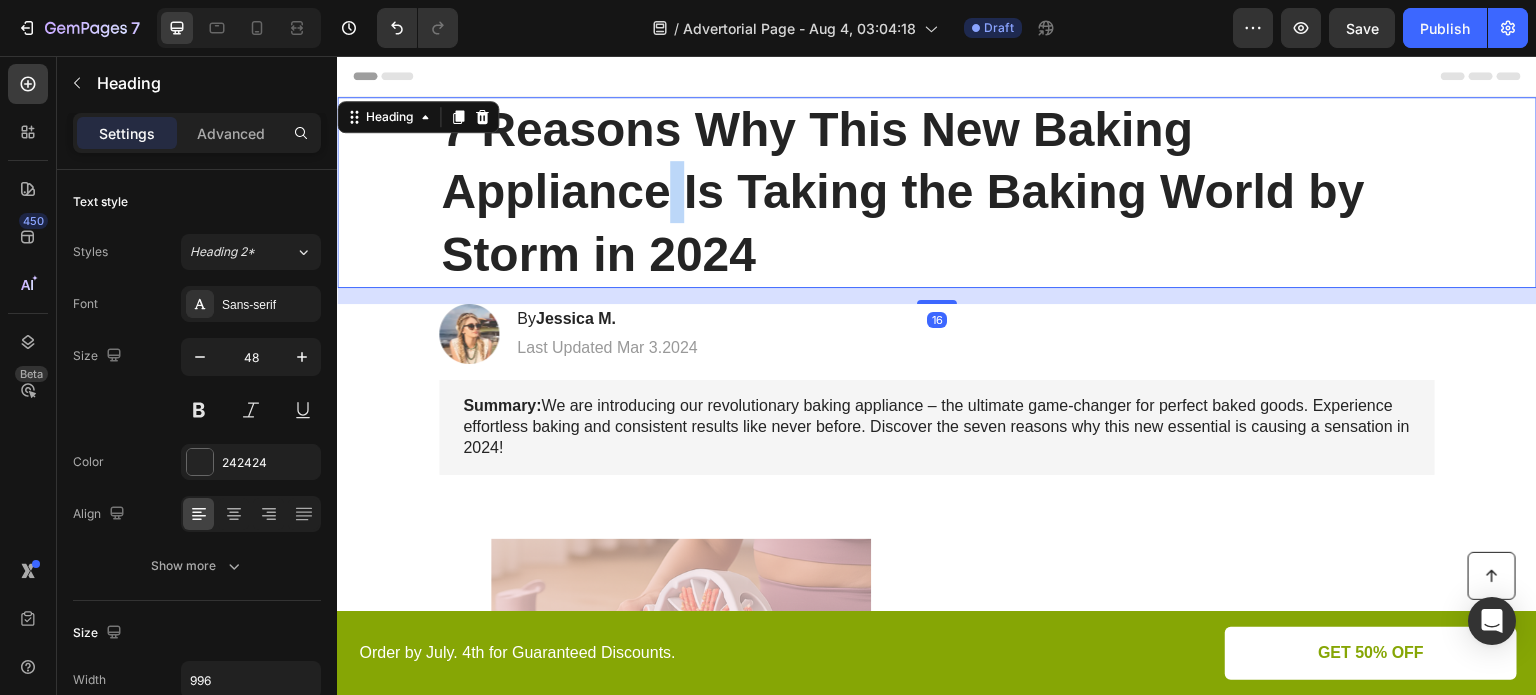 click on "7 Reasons Why This New Baking Appliance Is Taking the Baking World by Storm in 2024" at bounding box center [937, 192] 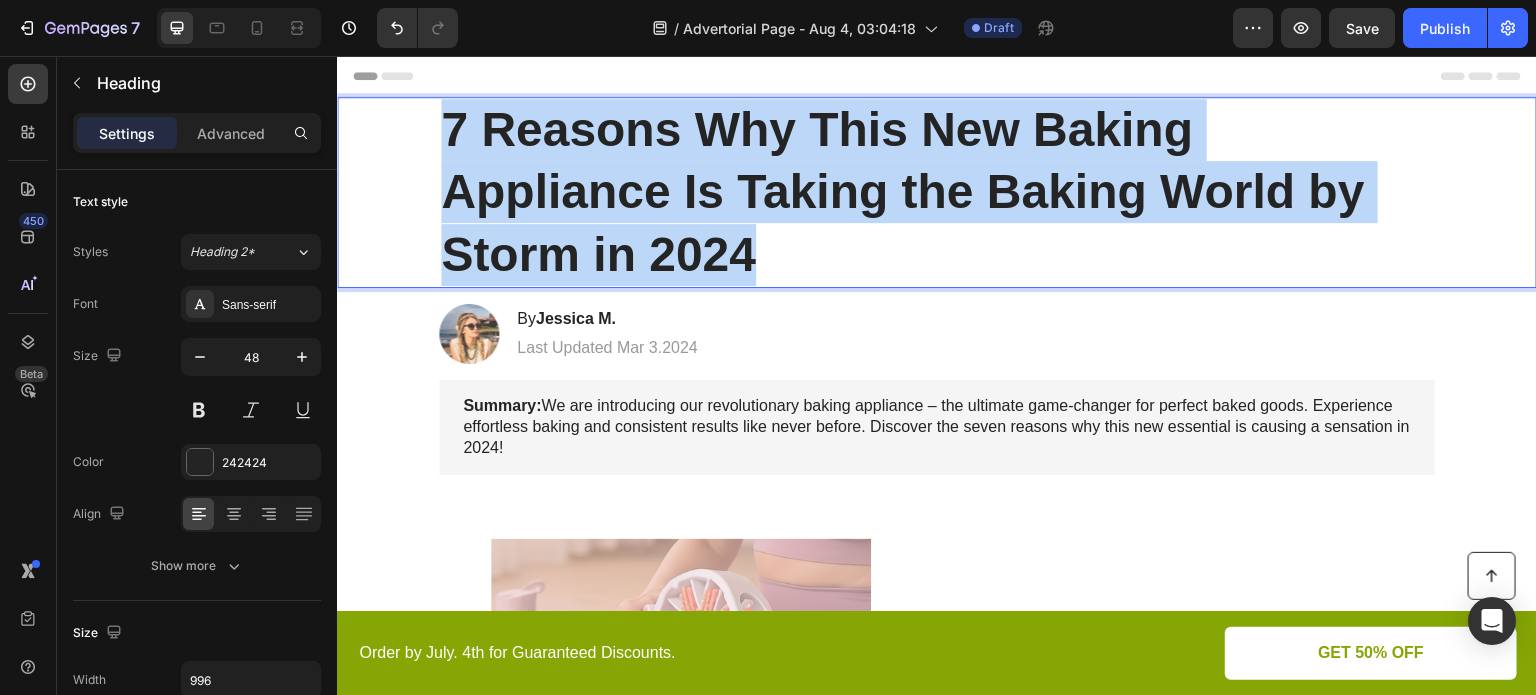 click on "7 Reasons Why This New Baking Appliance Is Taking the Baking World by Storm in 2024" at bounding box center (937, 192) 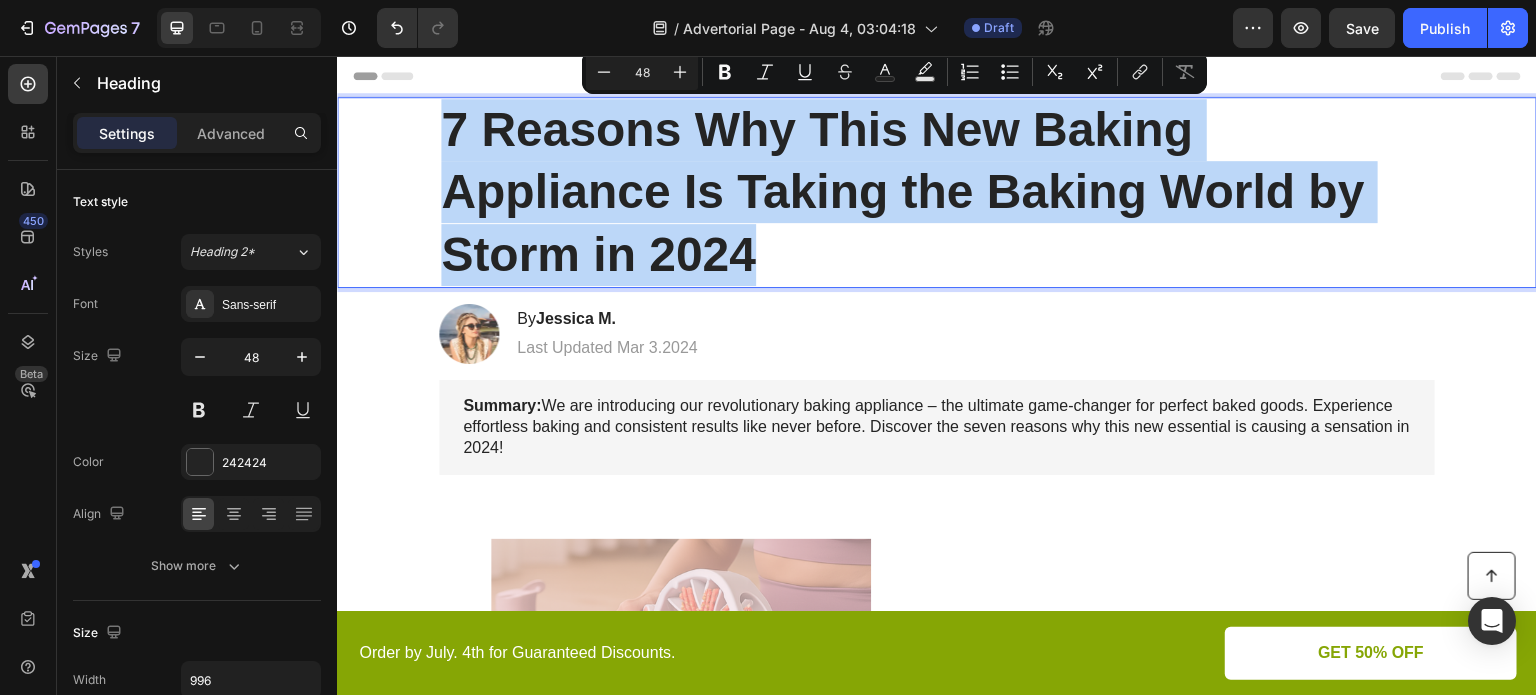 copy on "7 Reasons Why This New Baking Appliance Is Taking the Baking World by Storm in 2024" 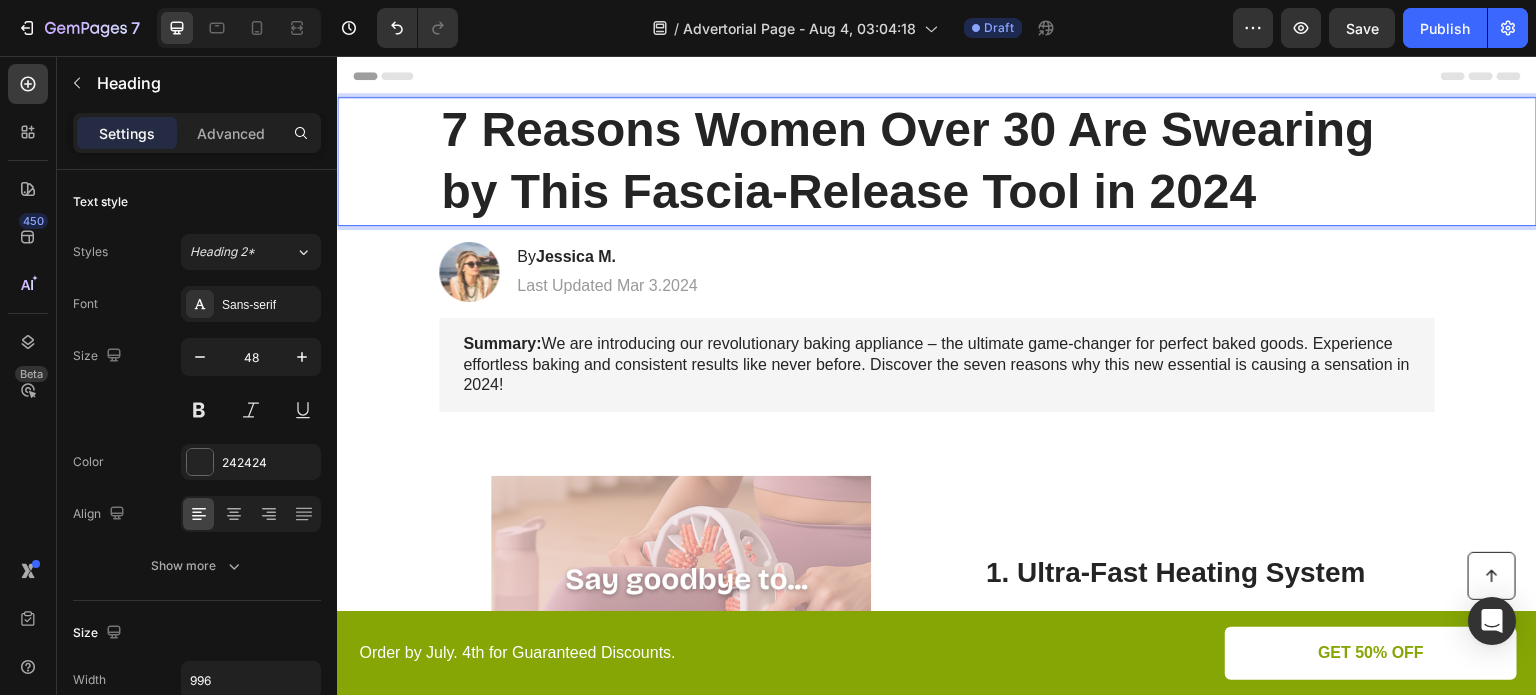 click on "7 Reasons Women Over 30 Are Swearing by This Fascia-Release Tool in 2024" at bounding box center [908, 160] 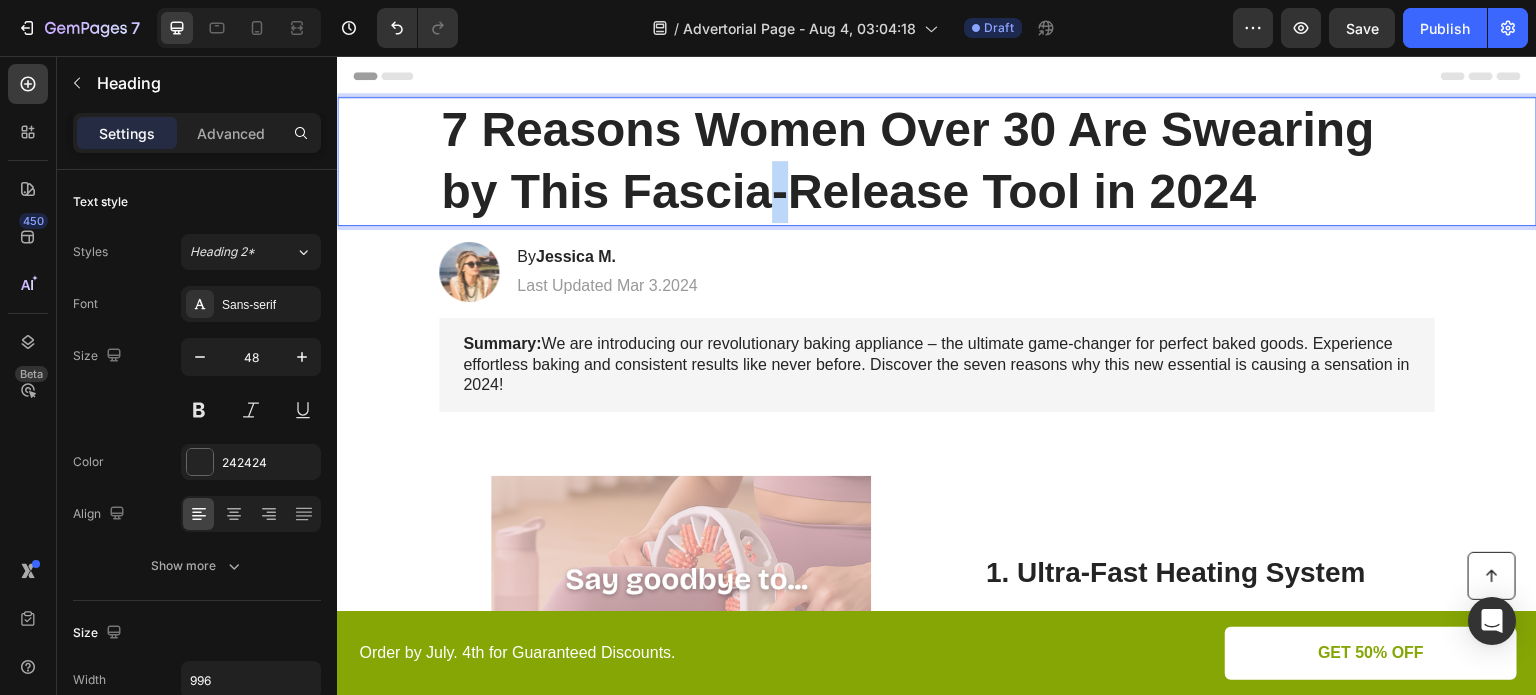 click on "7 Reasons Women Over 30 Are Swearing by This Fascia-Release Tool in 2024" at bounding box center (908, 160) 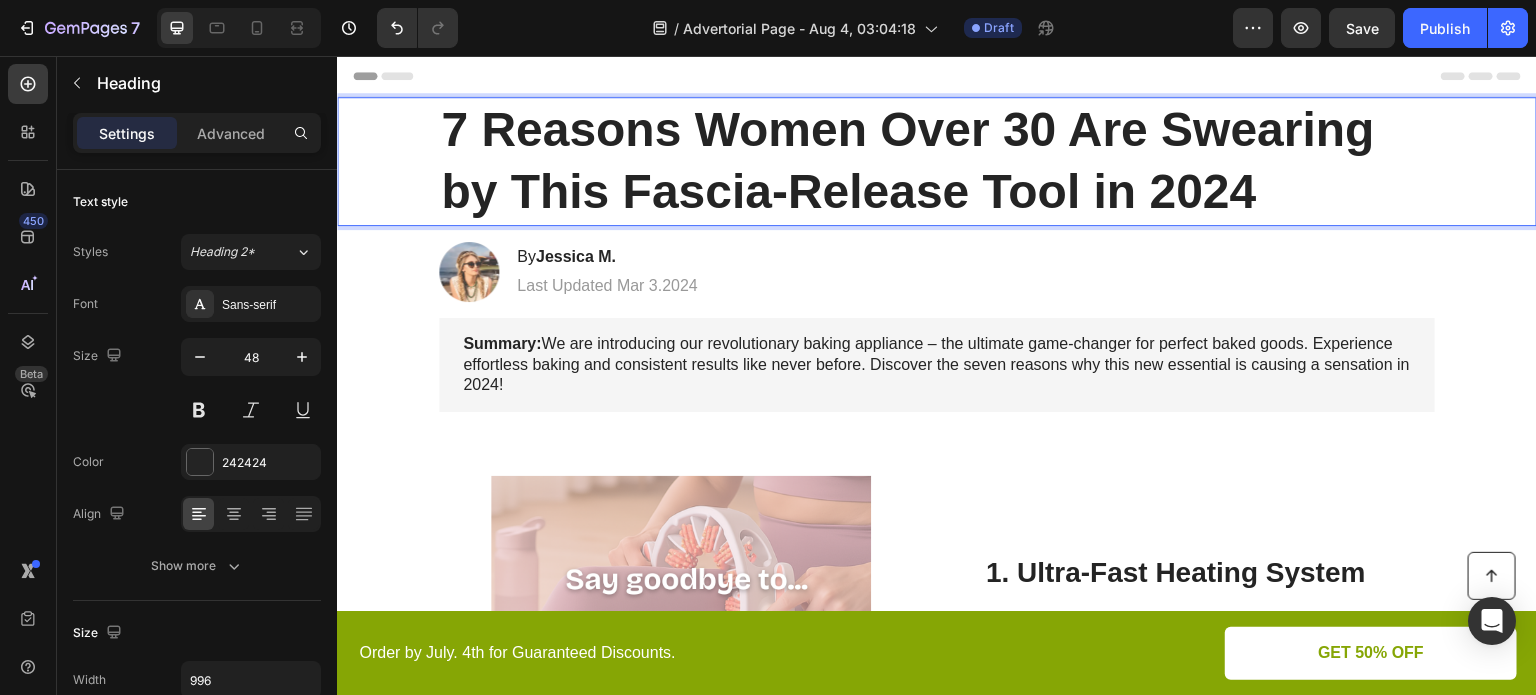 click on "7 Reasons Women Over 30 Are Swearing by This Fascia-Release Tool in 2024" at bounding box center (908, 160) 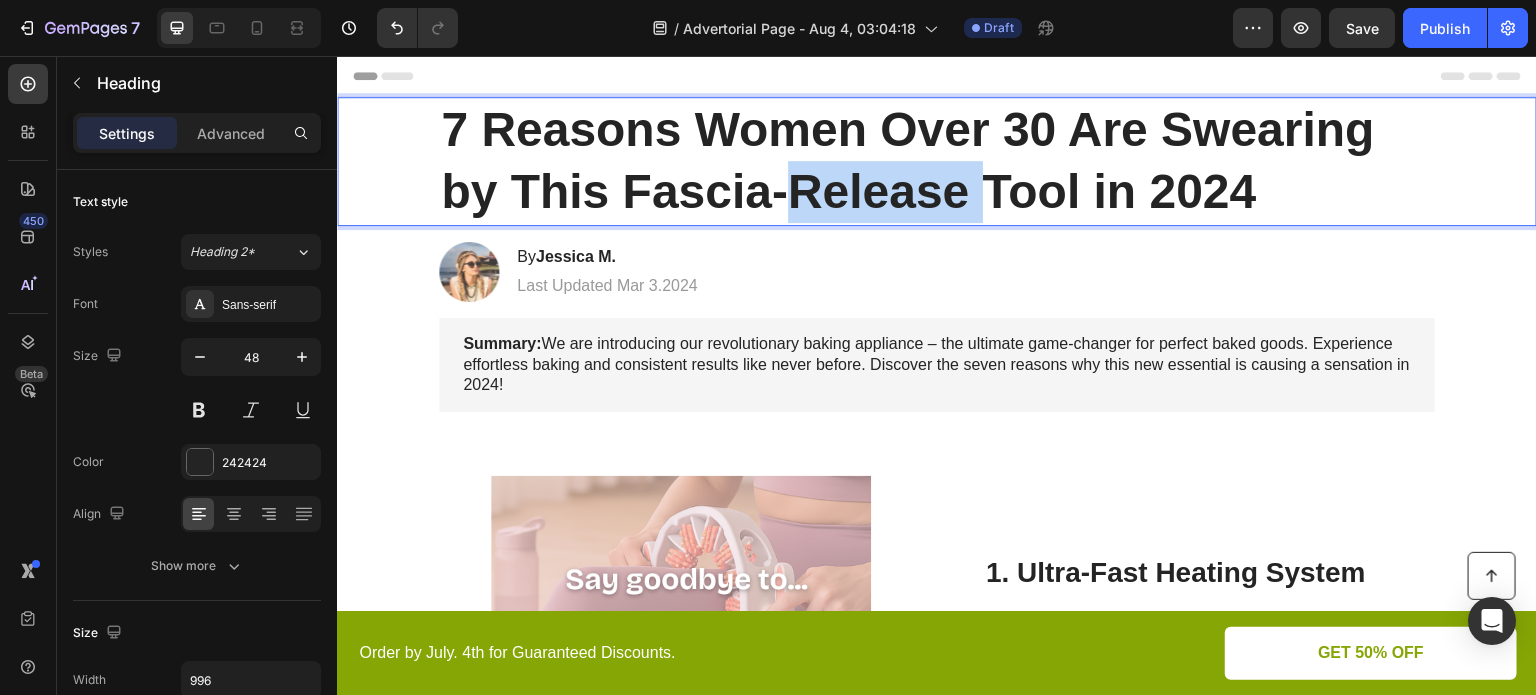 click on "7 Reasons Women Over 30 Are Swearing by This Fascia-Release Tool in 2024" at bounding box center [908, 160] 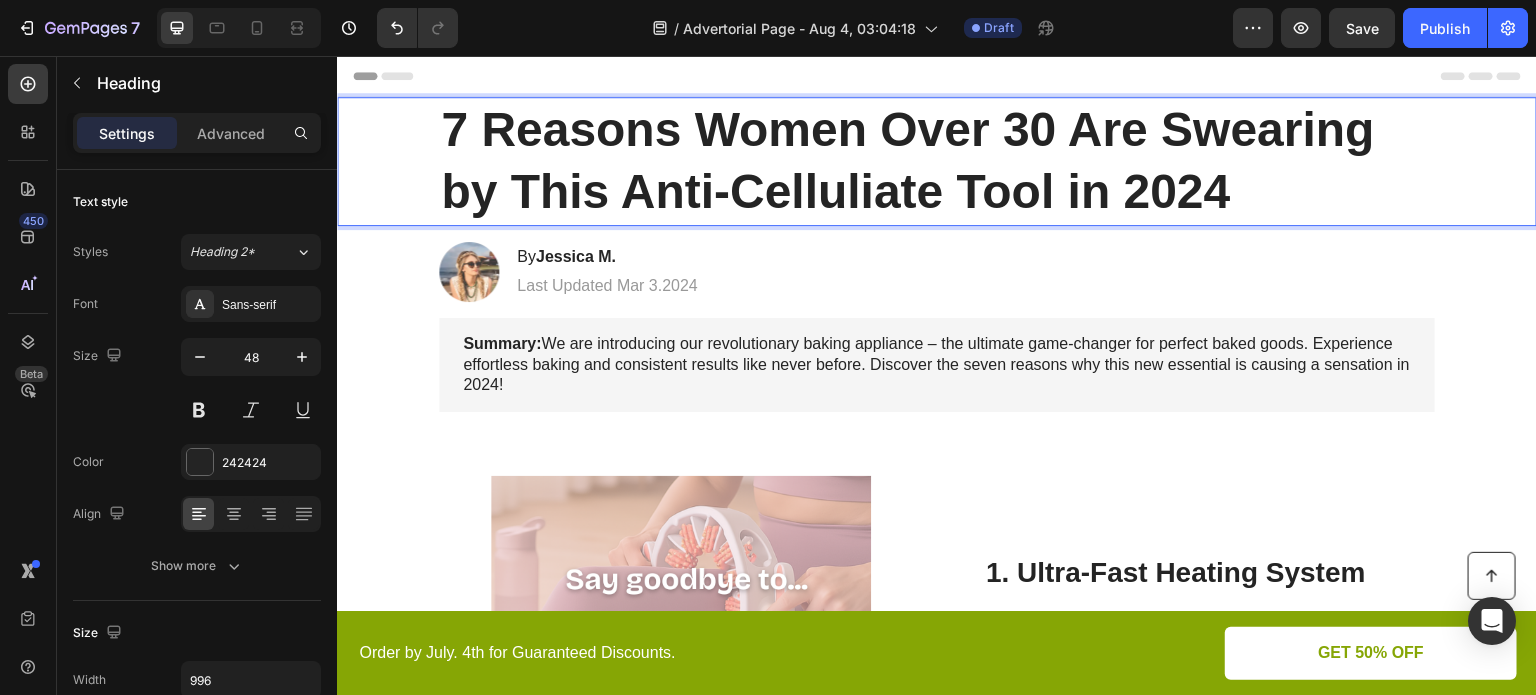 click on "7 Reasons Women Over 30 Are Swearing by This Anti-Celluliate Tool in 2024" at bounding box center (908, 160) 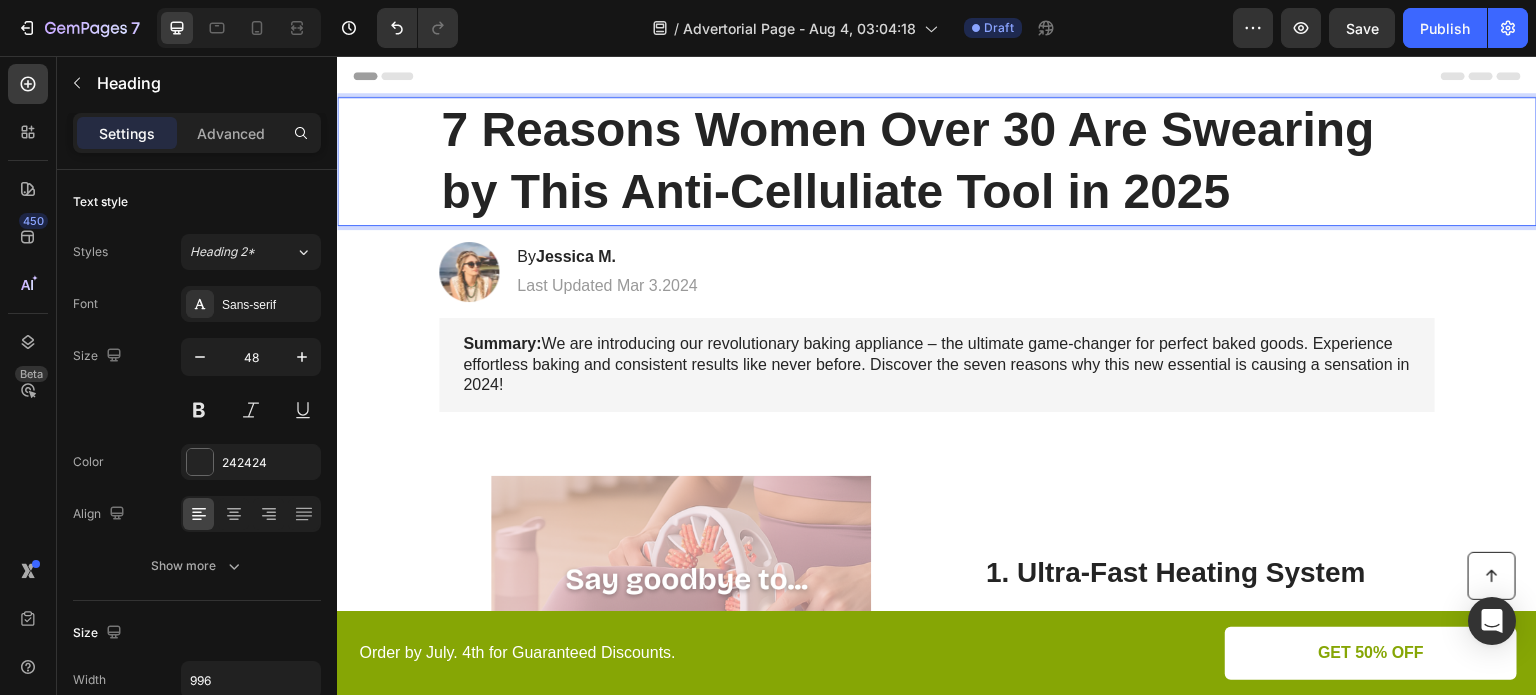 click on "7 Reasons Women Over 30 Are Swearing by This Anti-Celluliate Tool in 2025" at bounding box center [908, 160] 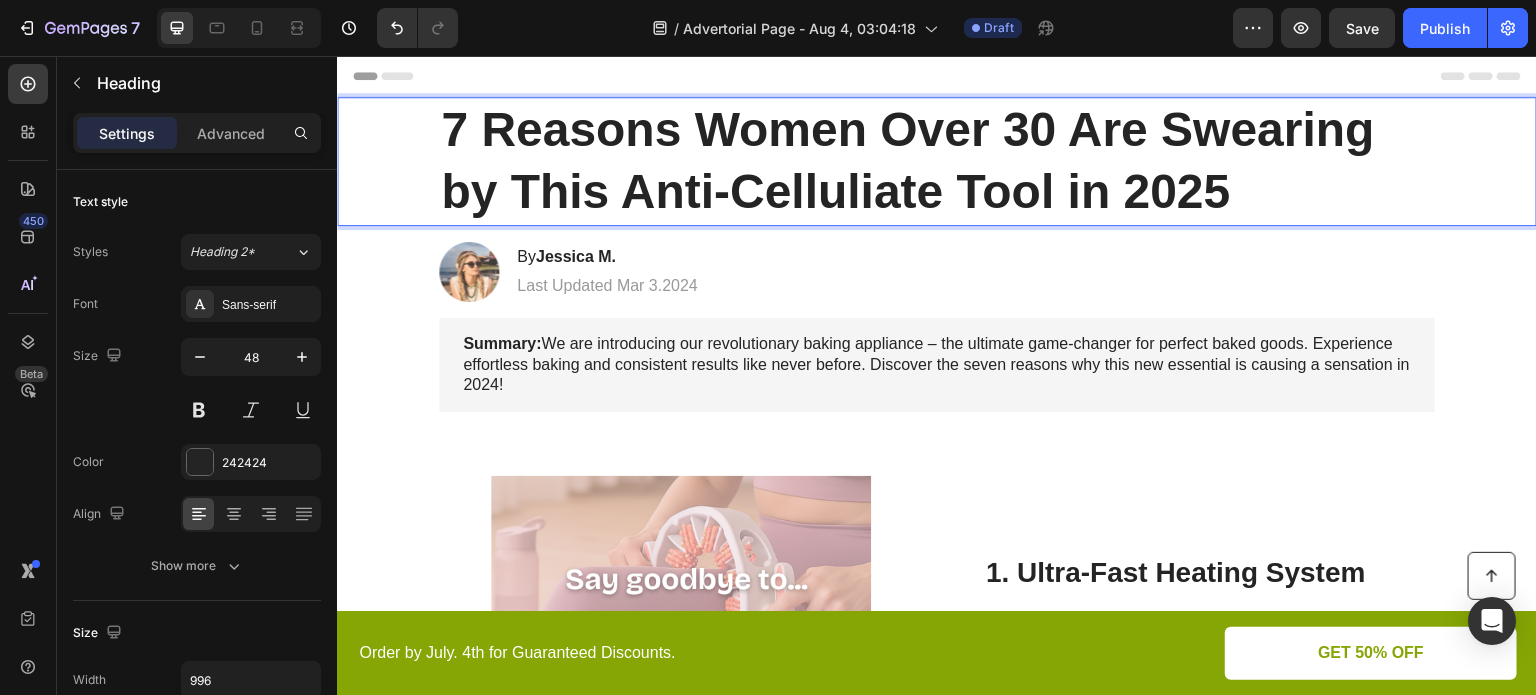 click on "Anti-Cellulite" at bounding box center (337, 56) 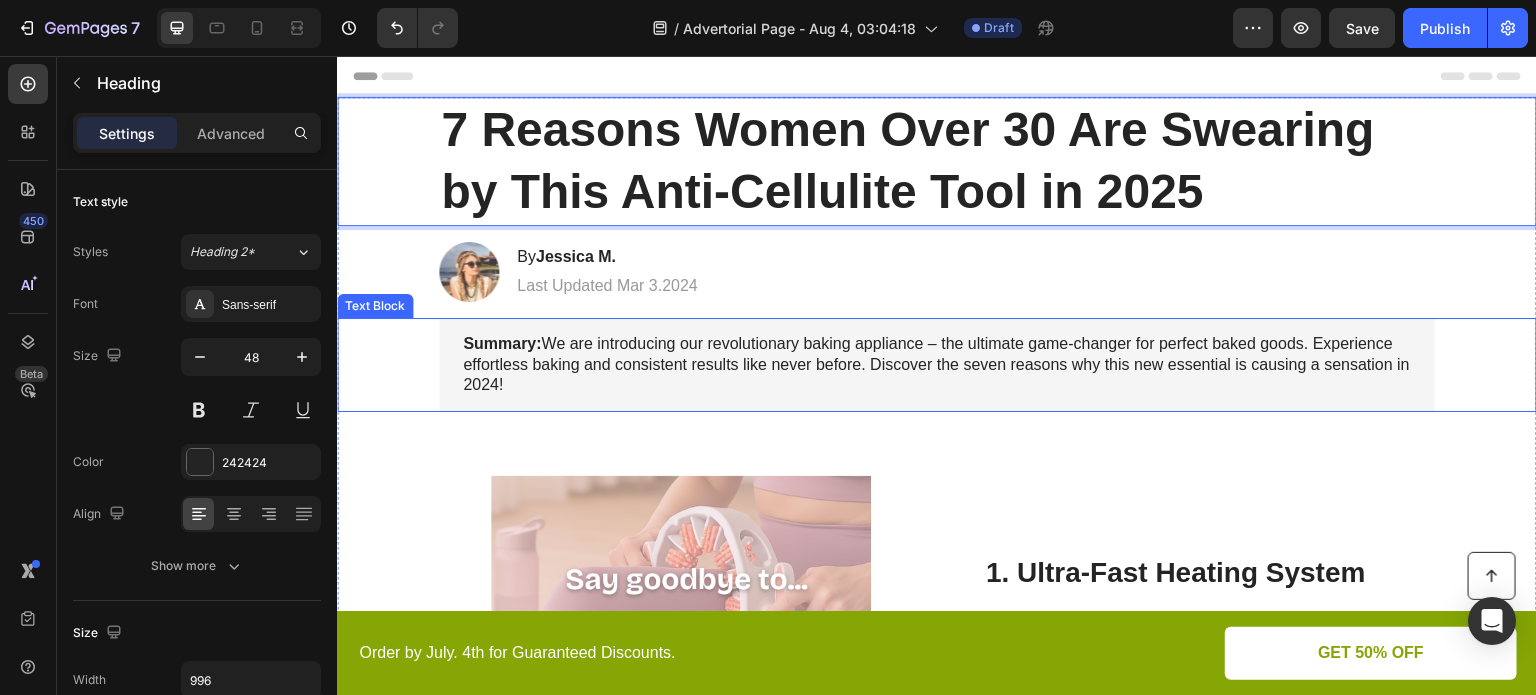 click on "Summary:  We are introducing our revolutionary baking appliance – the ultimate game-changer for perfect baked goods. Experience effortless baking and consistent results like never before. Discover the seven reasons why this new essential is causing a sensation in 2024!" at bounding box center [937, 365] 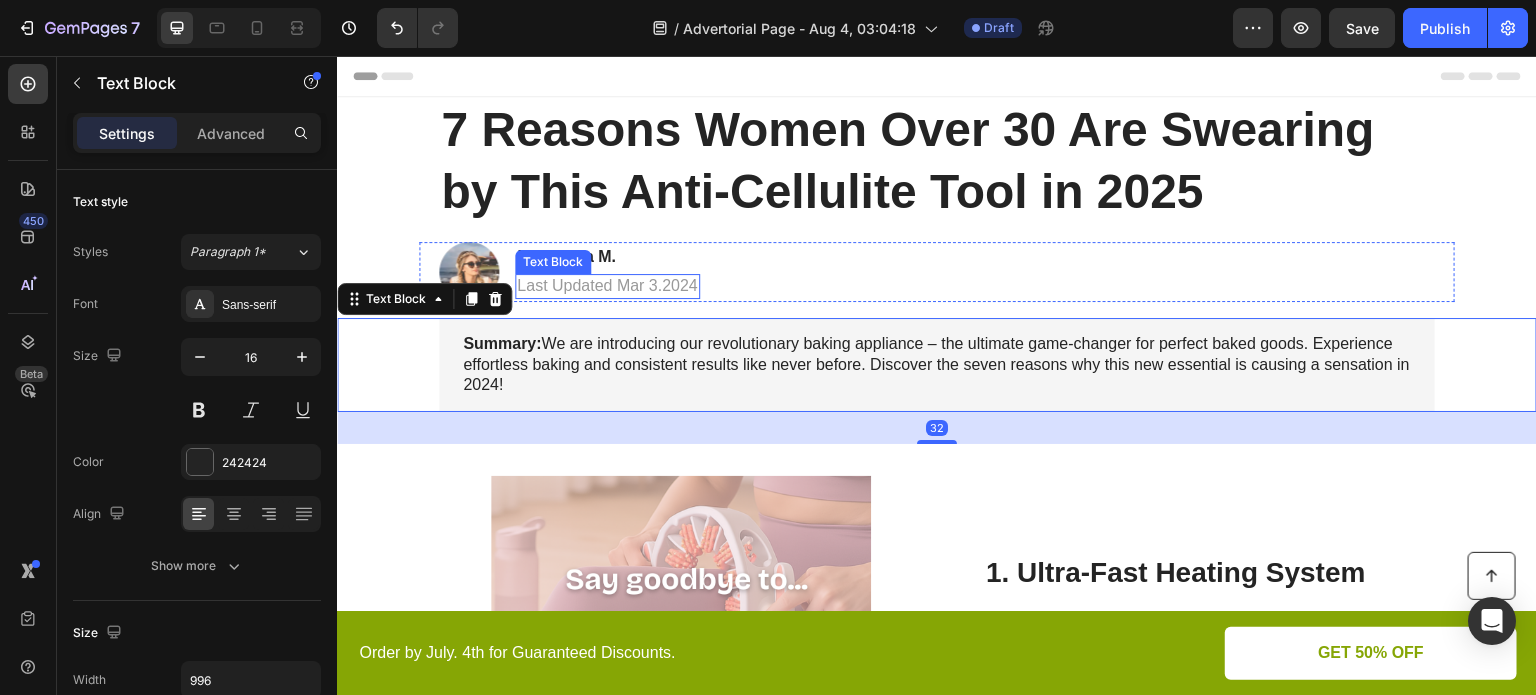 click on "Last Updated Mar 3.2024" at bounding box center [607, 286] 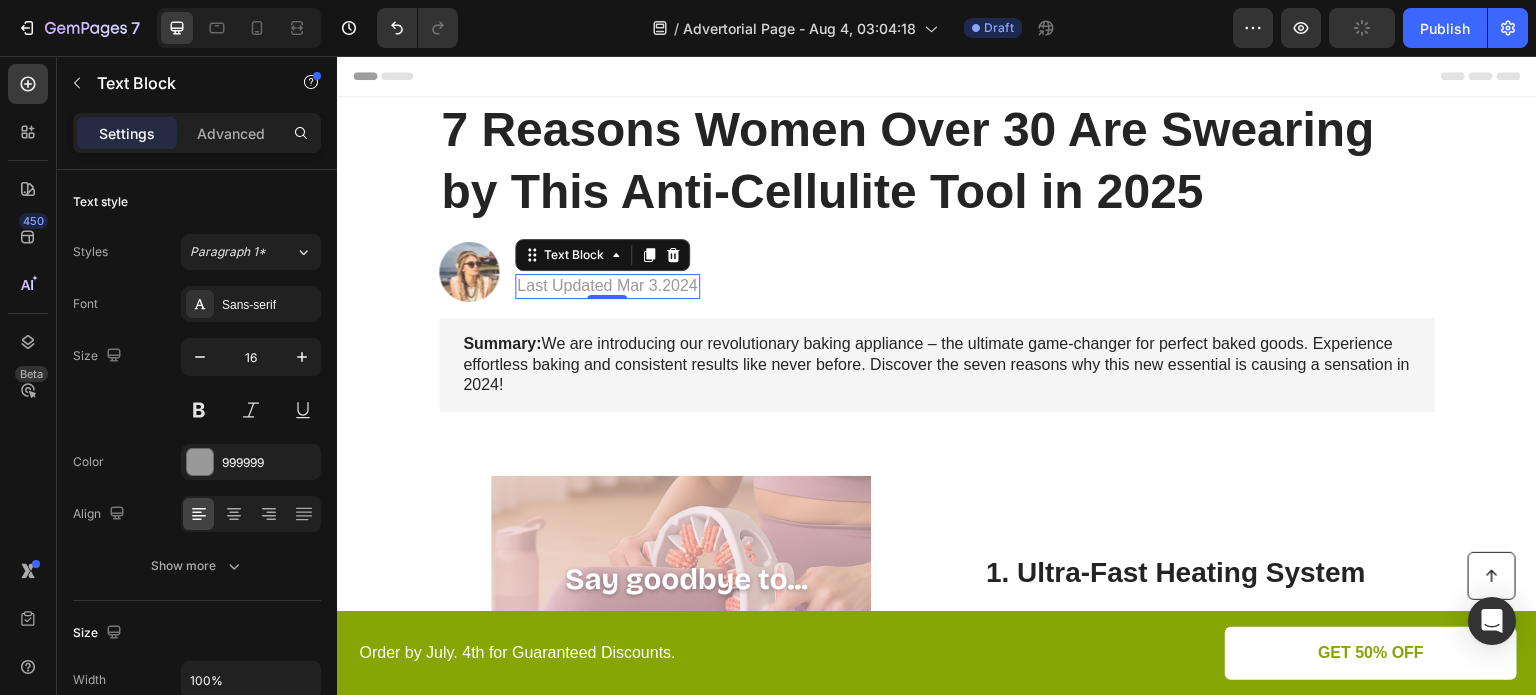 click on "Last Updated Mar 3.2024" at bounding box center [607, 286] 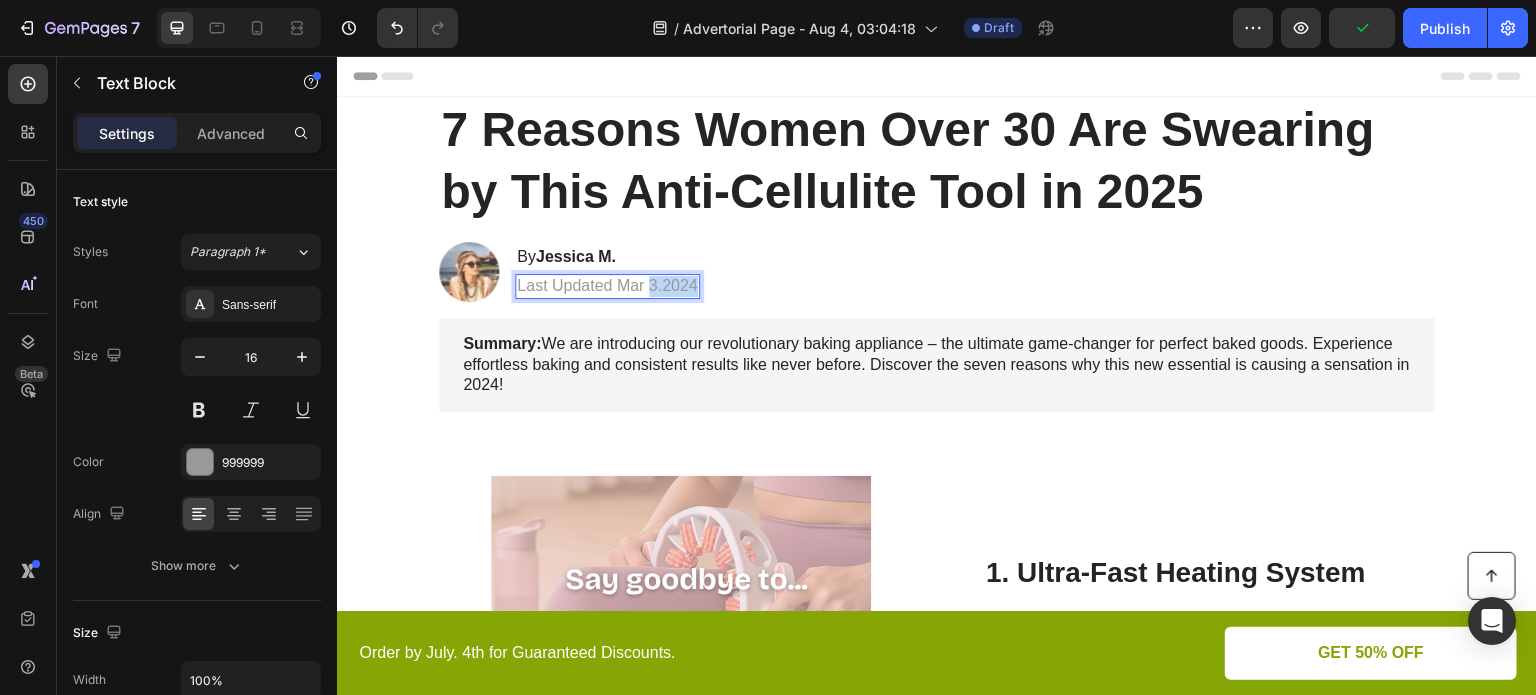 click on "Last Updated Mar 3.2024" at bounding box center (607, 286) 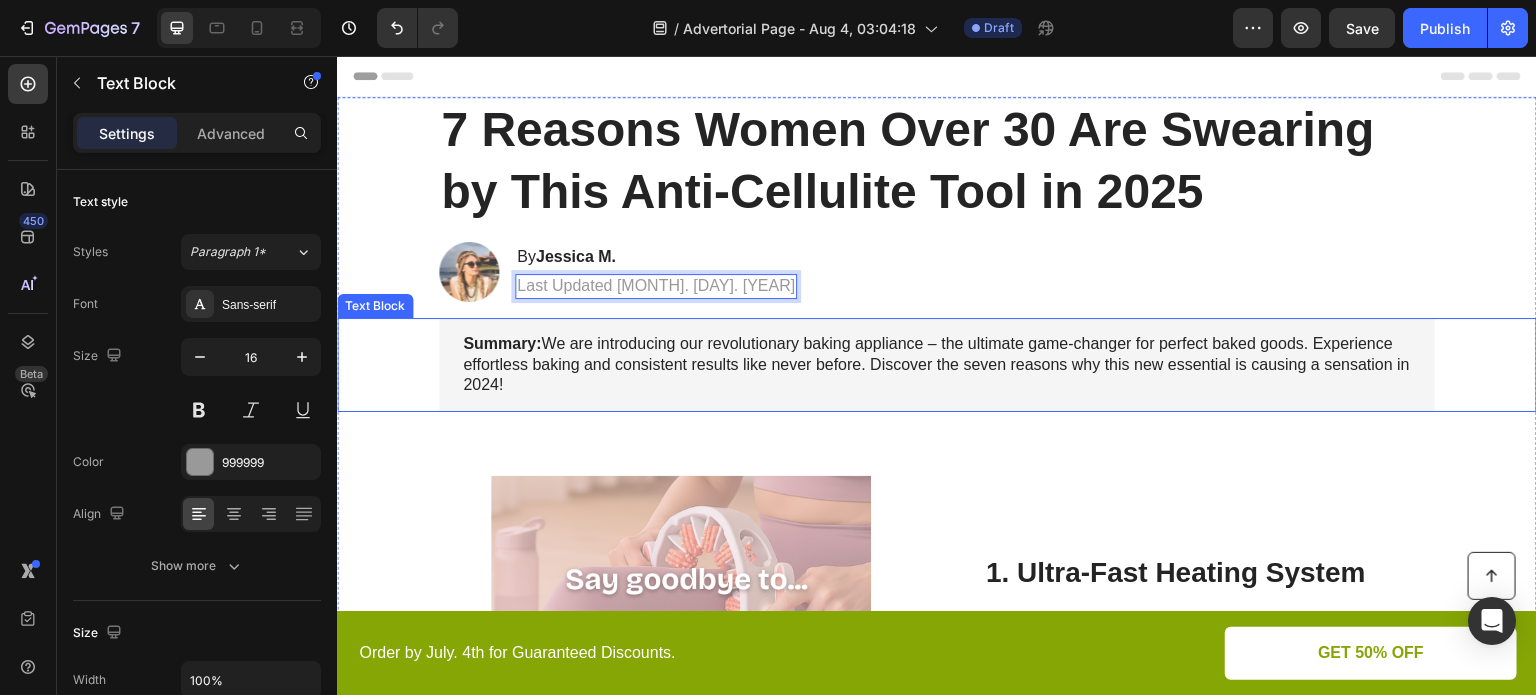 click on "Summary:  We are introducing our revolutionary baking appliance – the ultimate game-changer for perfect baked goods. Experience effortless baking and consistent results like never before. Discover the seven reasons why this new essential is causing a sensation in 2024!" at bounding box center [937, 365] 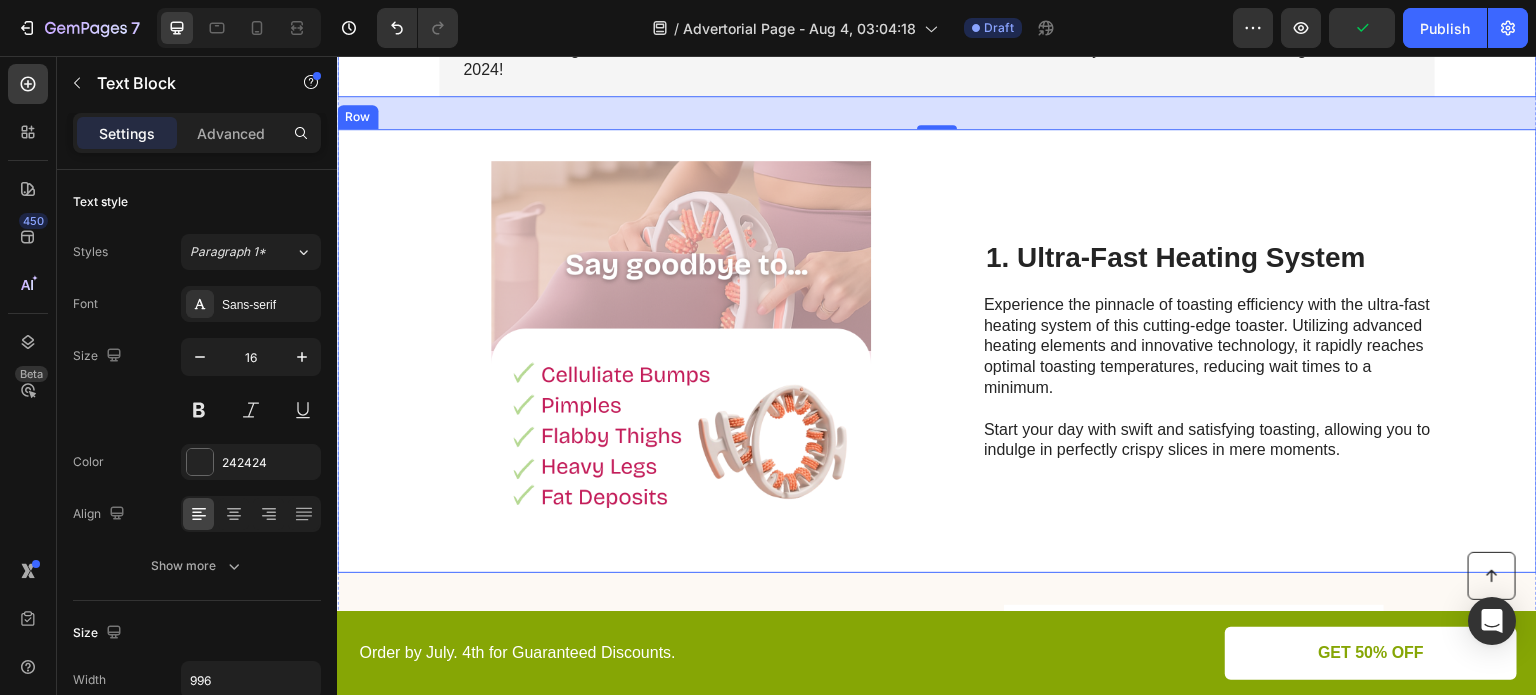 scroll, scrollTop: 320, scrollLeft: 0, axis: vertical 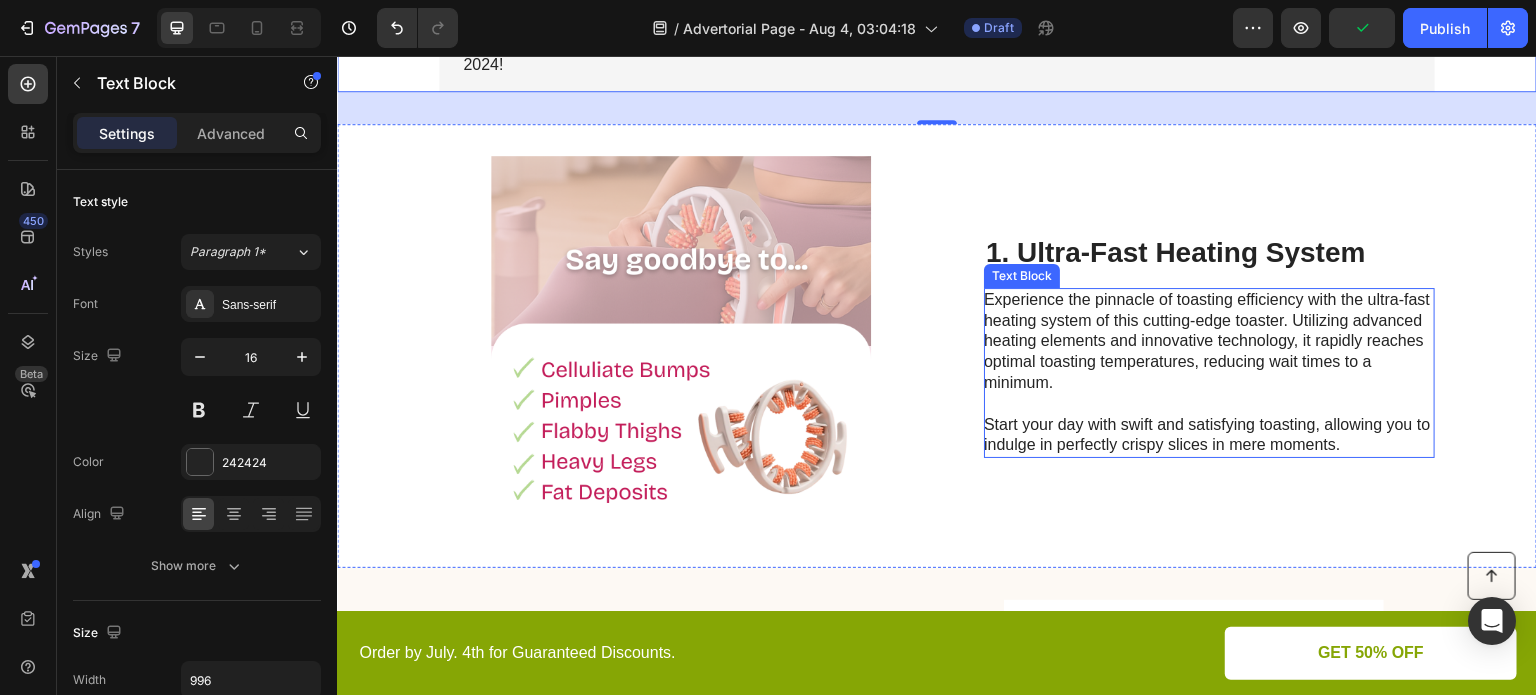 click on "Experience the pinnacle of toasting efficiency with the ultra-fast heating system of this cutting-edge toaster. Utilizing advanced heating elements and innovative technology, it rapidly reaches optimal toasting temperatures, reducing wait times to a minimum. Start your day with swift and satisfying toasting, allowing you to indulge in perfectly crispy slices in mere moments." at bounding box center [1208, 373] 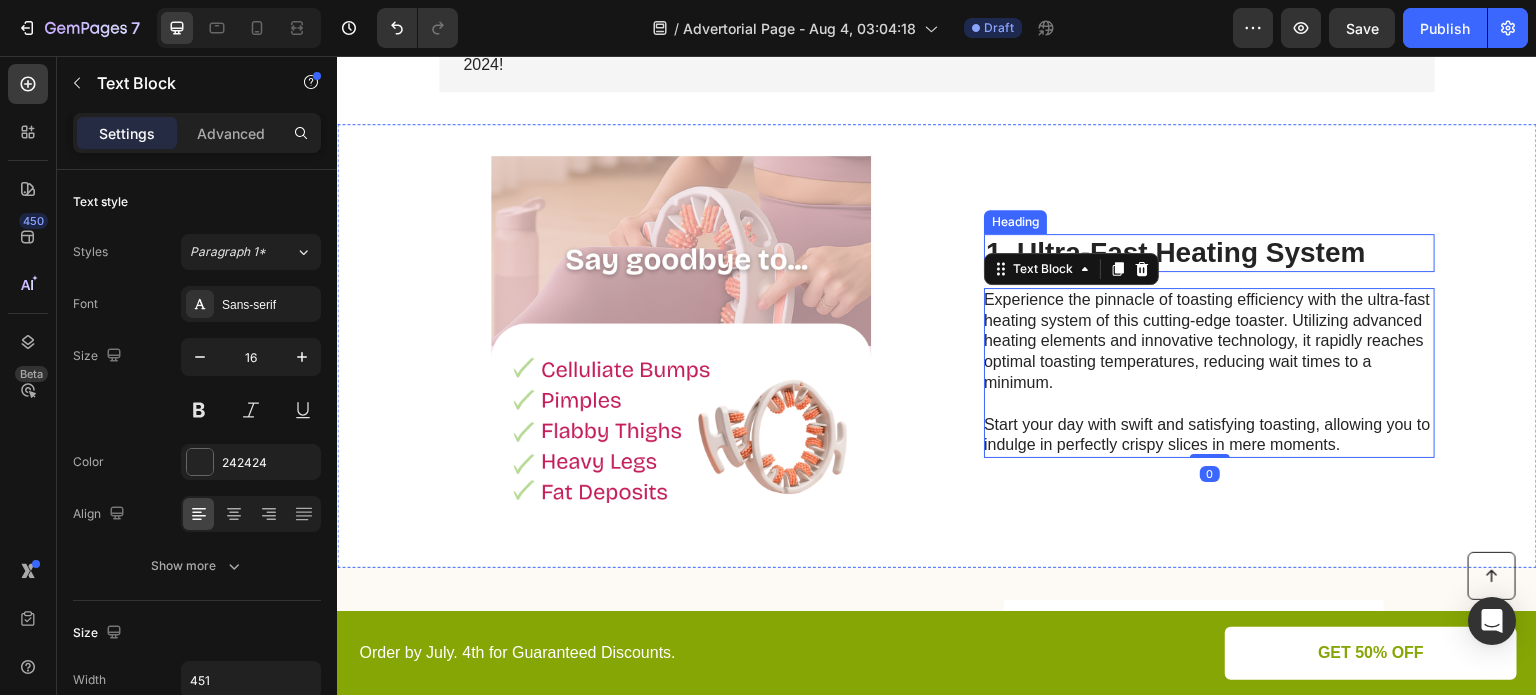 click on "1. Ultra-Fast Heating System Heading Experience the pinnacle of toasting efficiency with the ultra-fast heating system of this cutting-edge toaster. Utilizing advanced heating elements and innovative technology, it rapidly reaches optimal toasting temperatures, reducing wait times to a minimum. Start your day with swift and satisfying toasting, allowing you to indulge in perfectly crispy slices in mere moments. Text Block   0" at bounding box center (1209, 346) 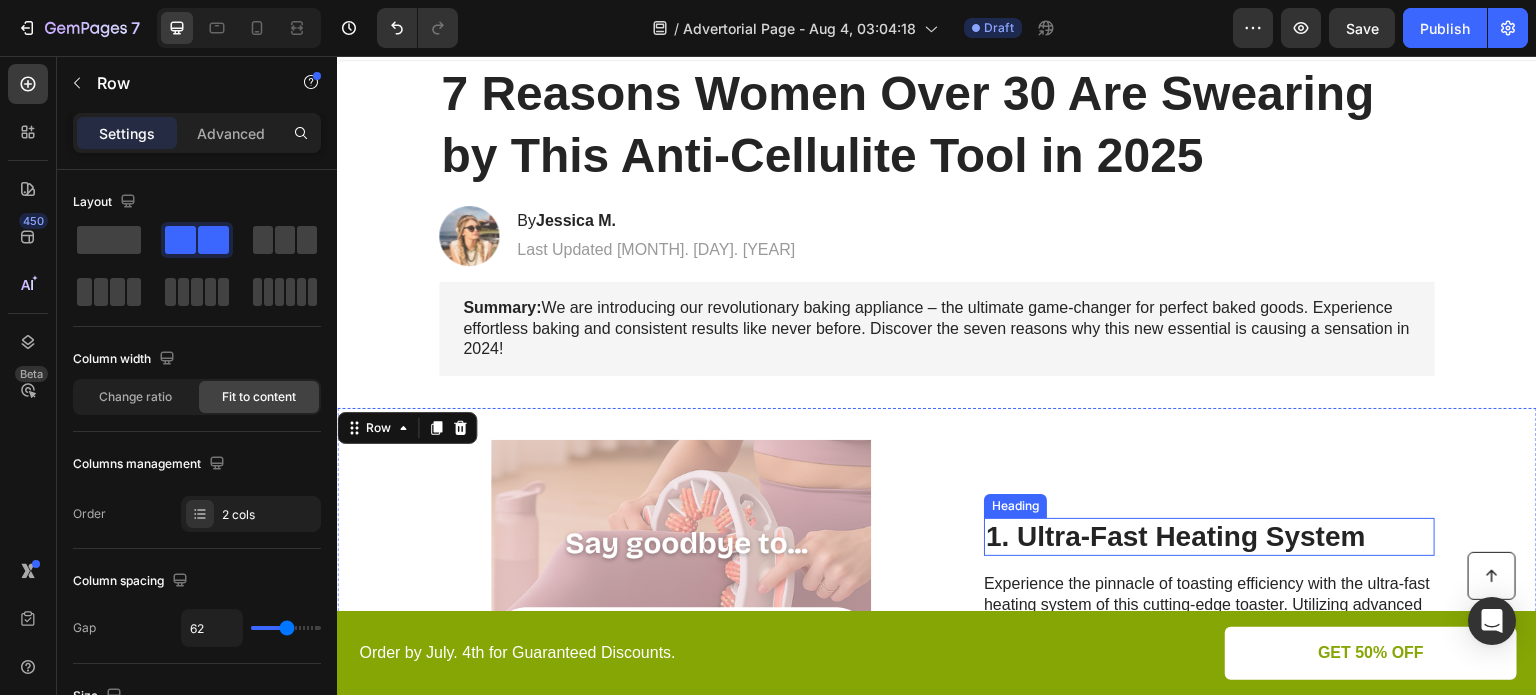 scroll, scrollTop: 0, scrollLeft: 0, axis: both 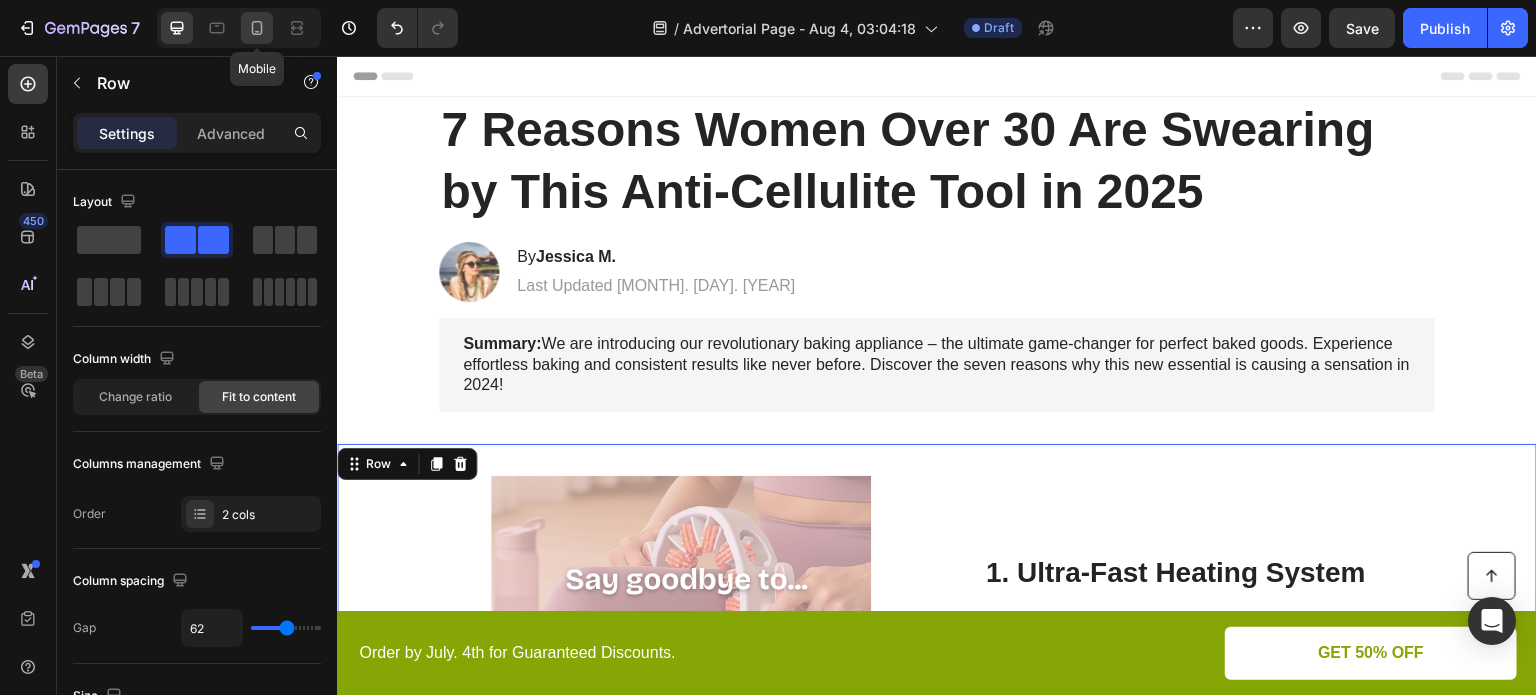 click 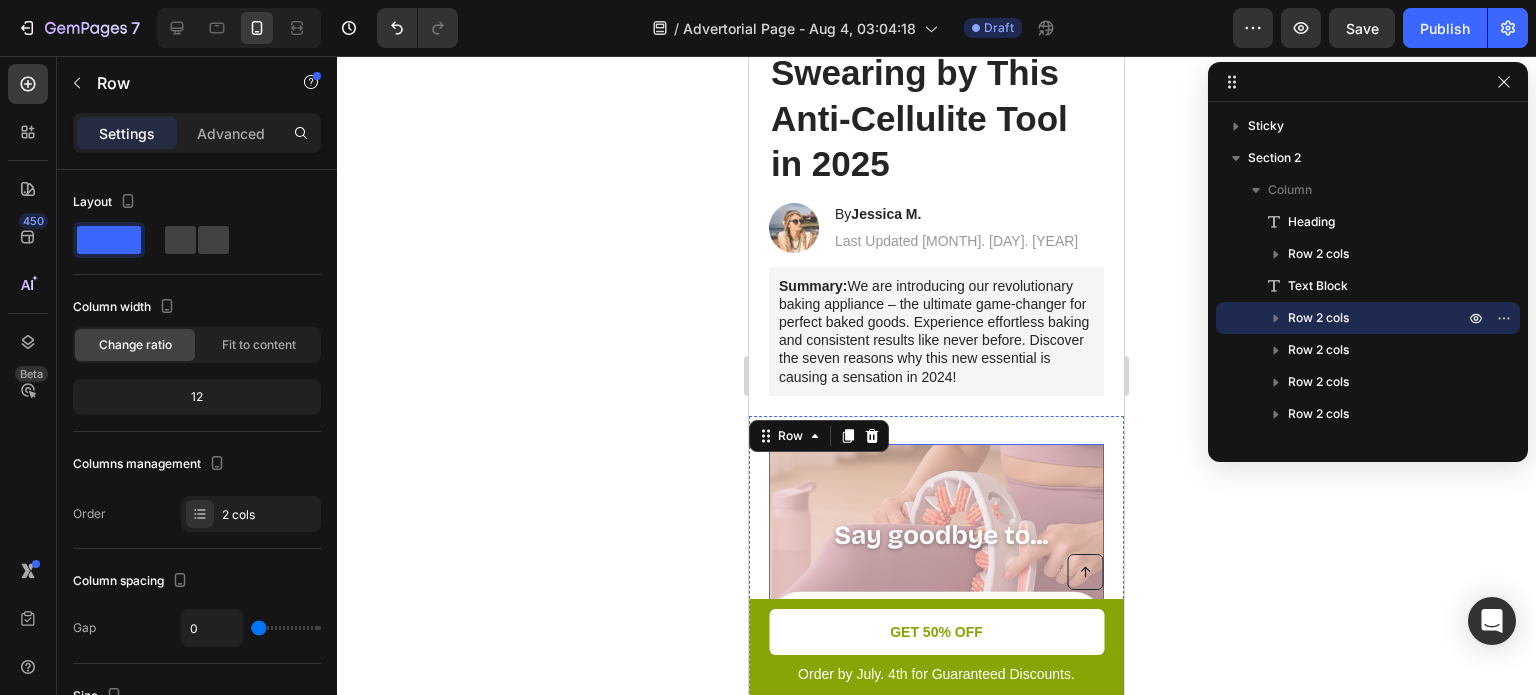 scroll, scrollTop: 0, scrollLeft: 0, axis: both 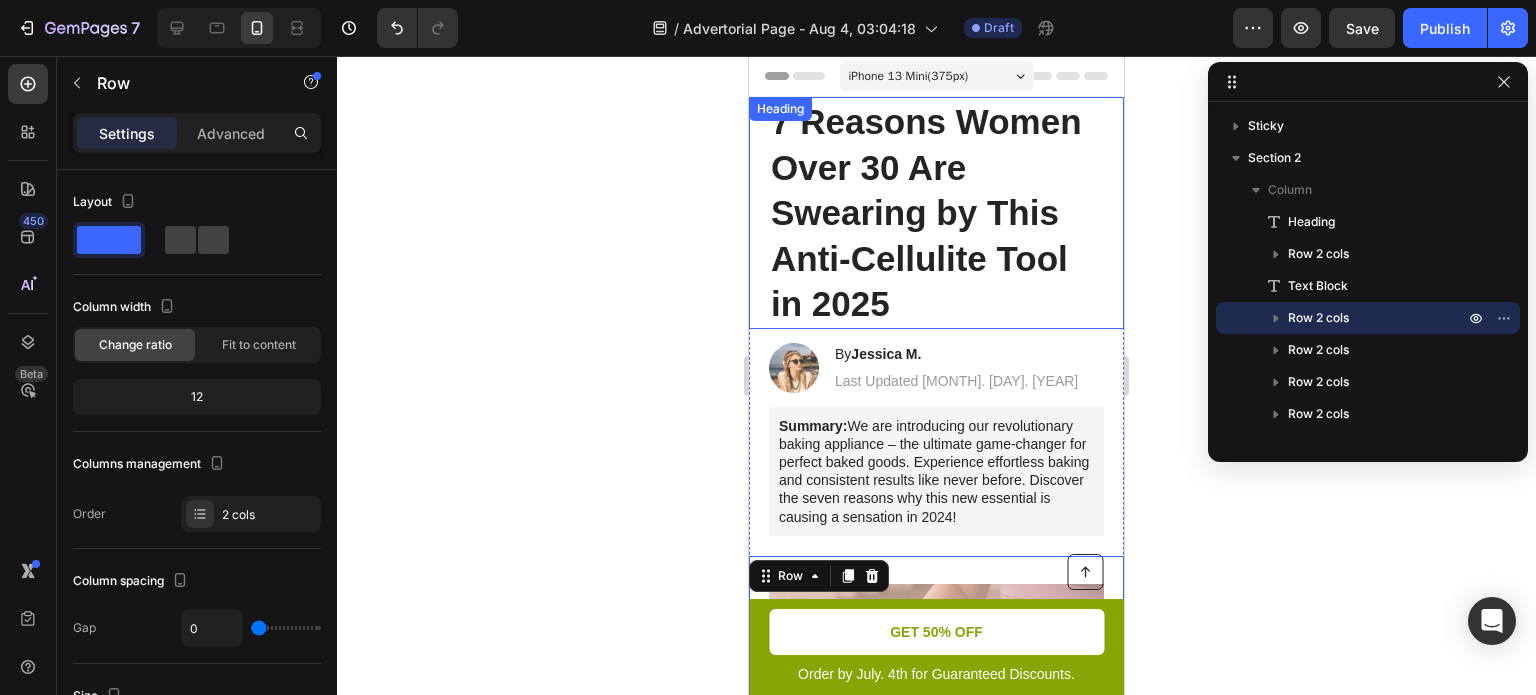 click on "7 Reasons Women Over 30 Are Swearing by This Anti-Cellulite Tool in 2025" at bounding box center [926, 212] 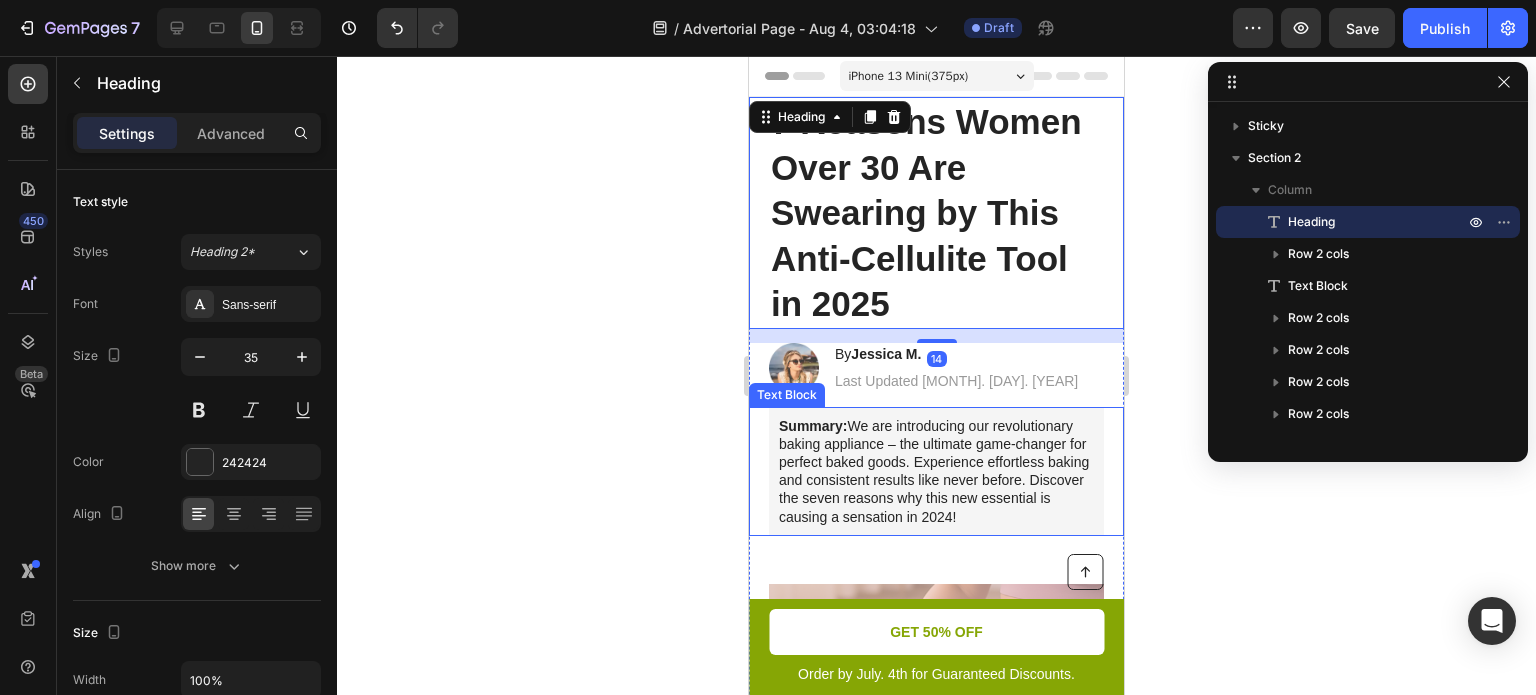 click on "Summary:  We are introducing our revolutionary baking appliance – the ultimate game-changer for perfect baked goods. Experience effortless baking and consistent results like never before. Discover the seven reasons why this new essential is causing a sensation in 2024!" at bounding box center [936, 471] 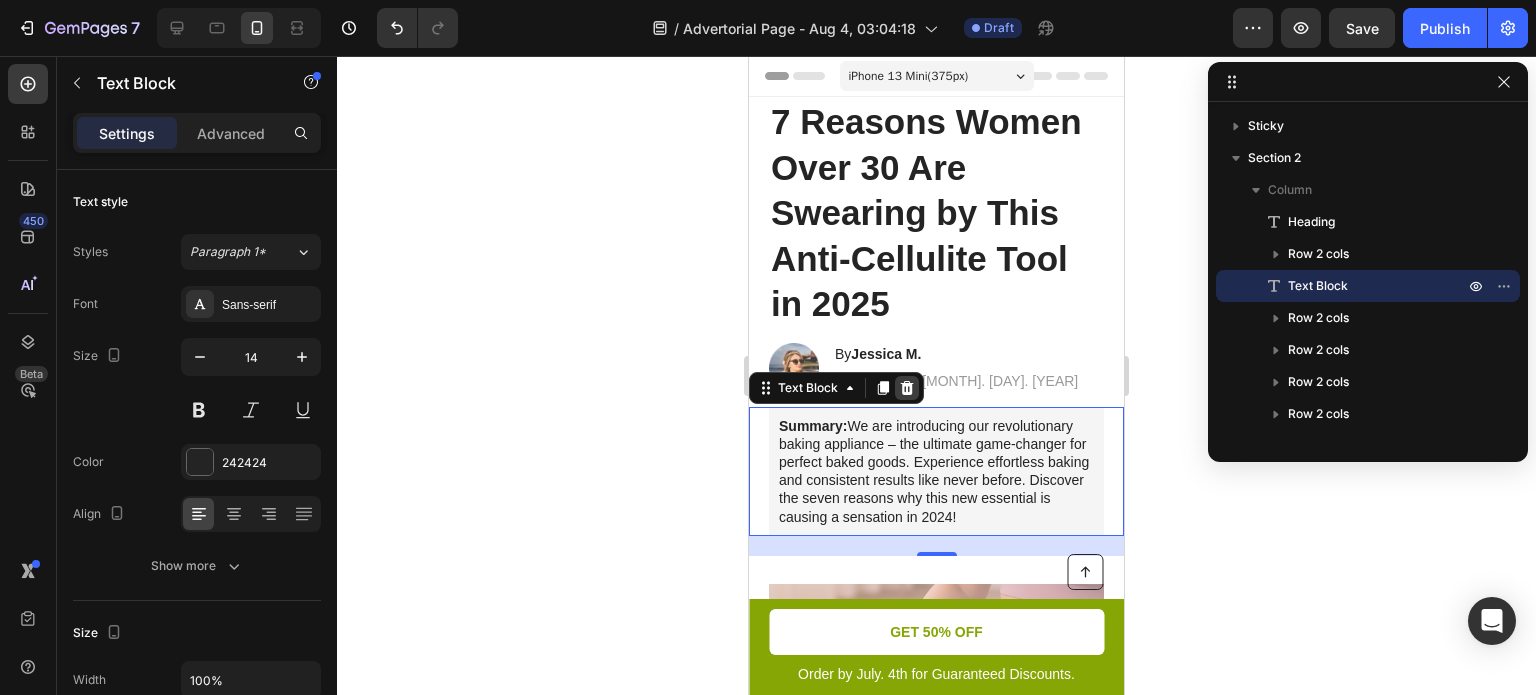 click 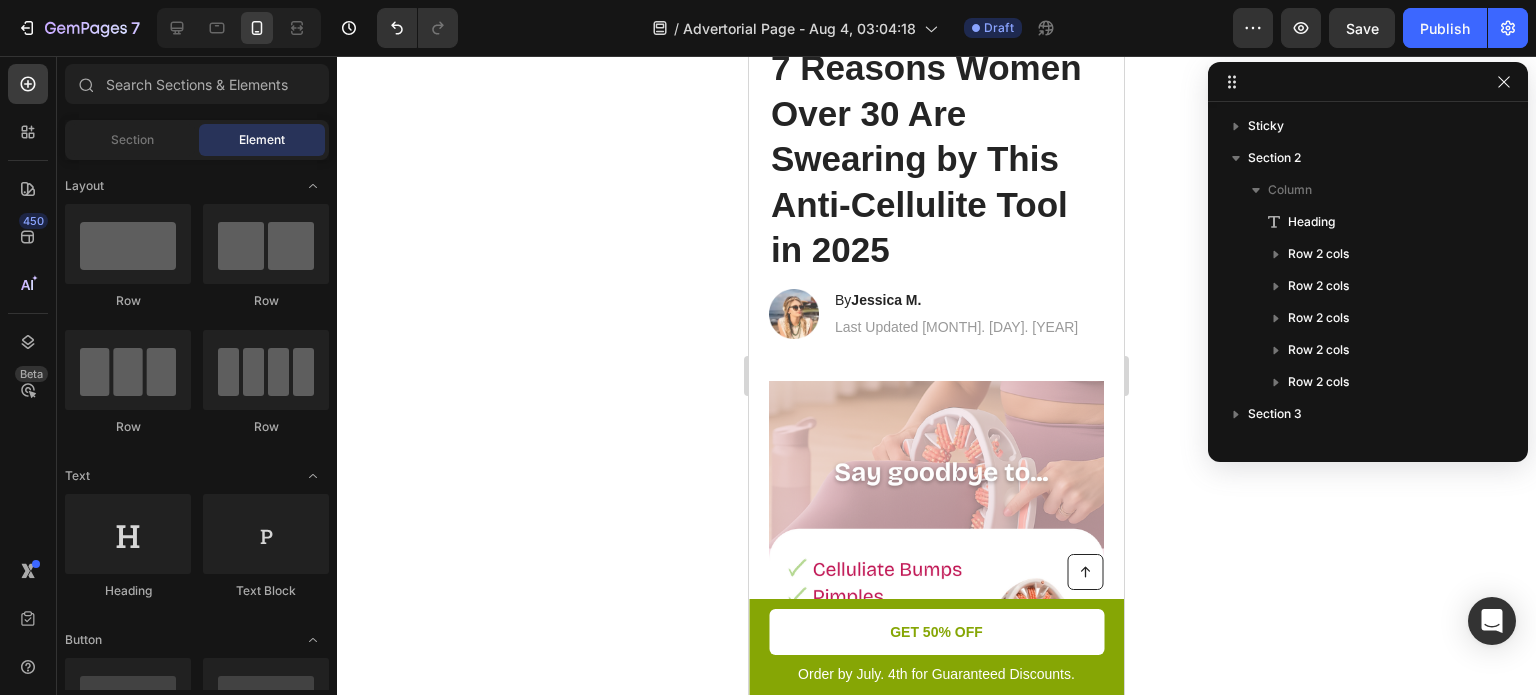 scroll, scrollTop: 51, scrollLeft: 0, axis: vertical 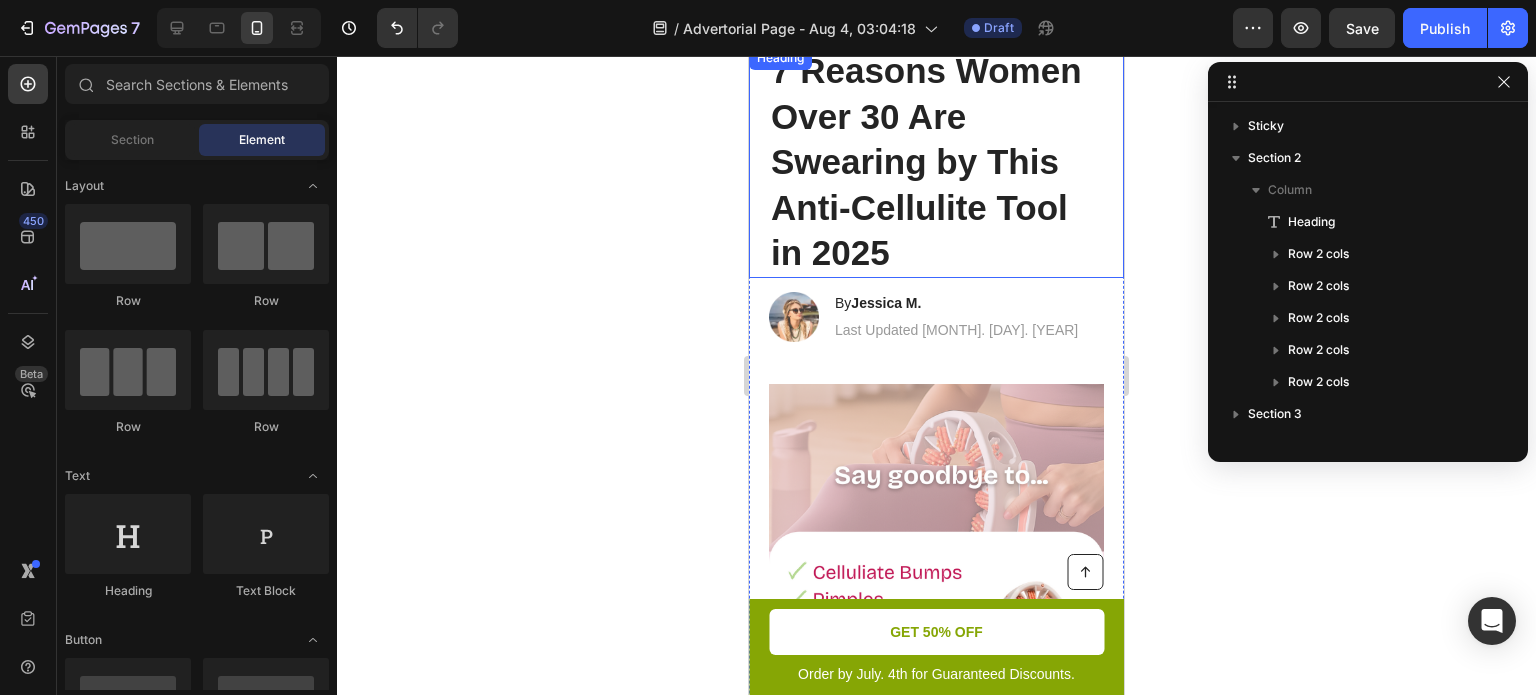 click on "⁠⁠⁠⁠⁠⁠⁠ 7 Reasons Women Over 30 Are Swearing by This Anti-Cellulite Tool in 2025" at bounding box center [936, 162] 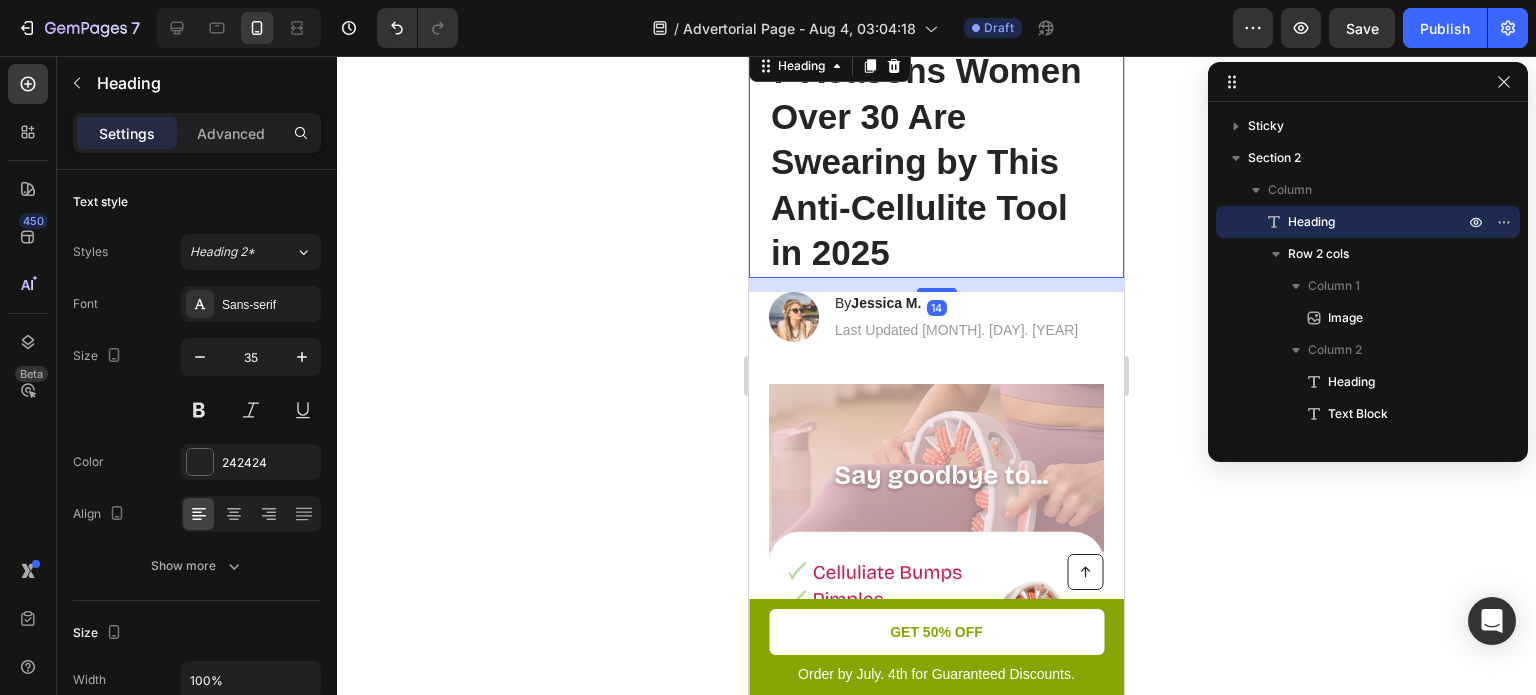 scroll, scrollTop: 44, scrollLeft: 0, axis: vertical 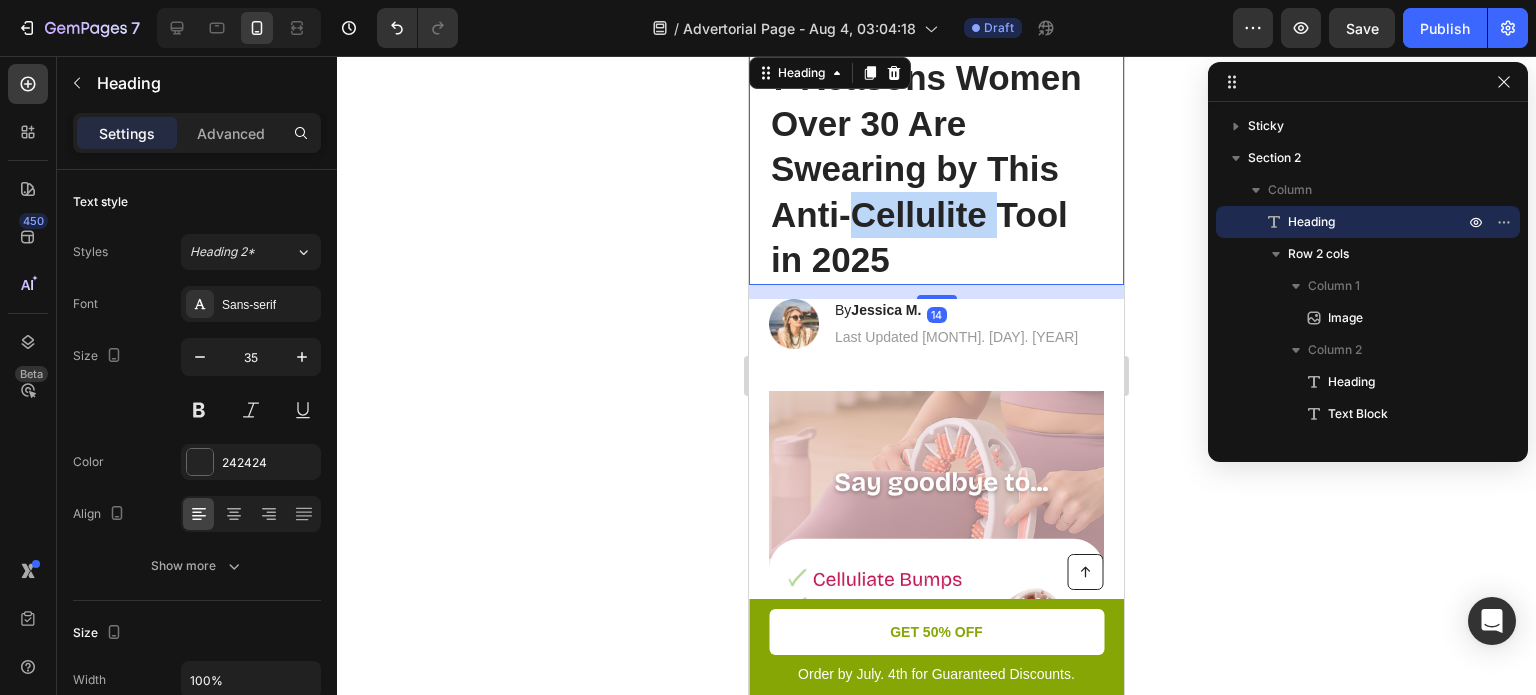 click on "7 Reasons Women Over 30 Are Swearing by This Anti-Cellulite Tool in 2025" at bounding box center (926, 168) 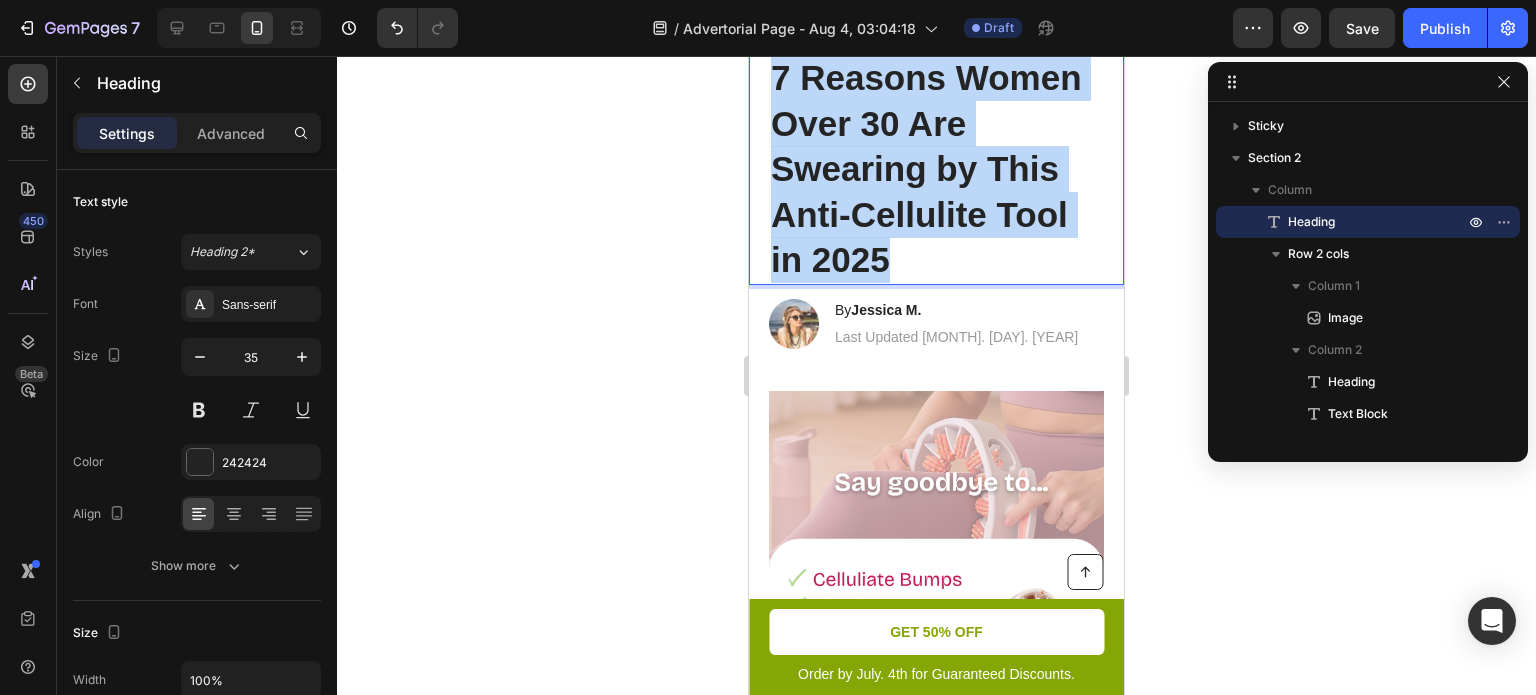 click on "7 Reasons Women Over 30 Are Swearing by This Anti-Cellulite Tool in 2025" at bounding box center [926, 168] 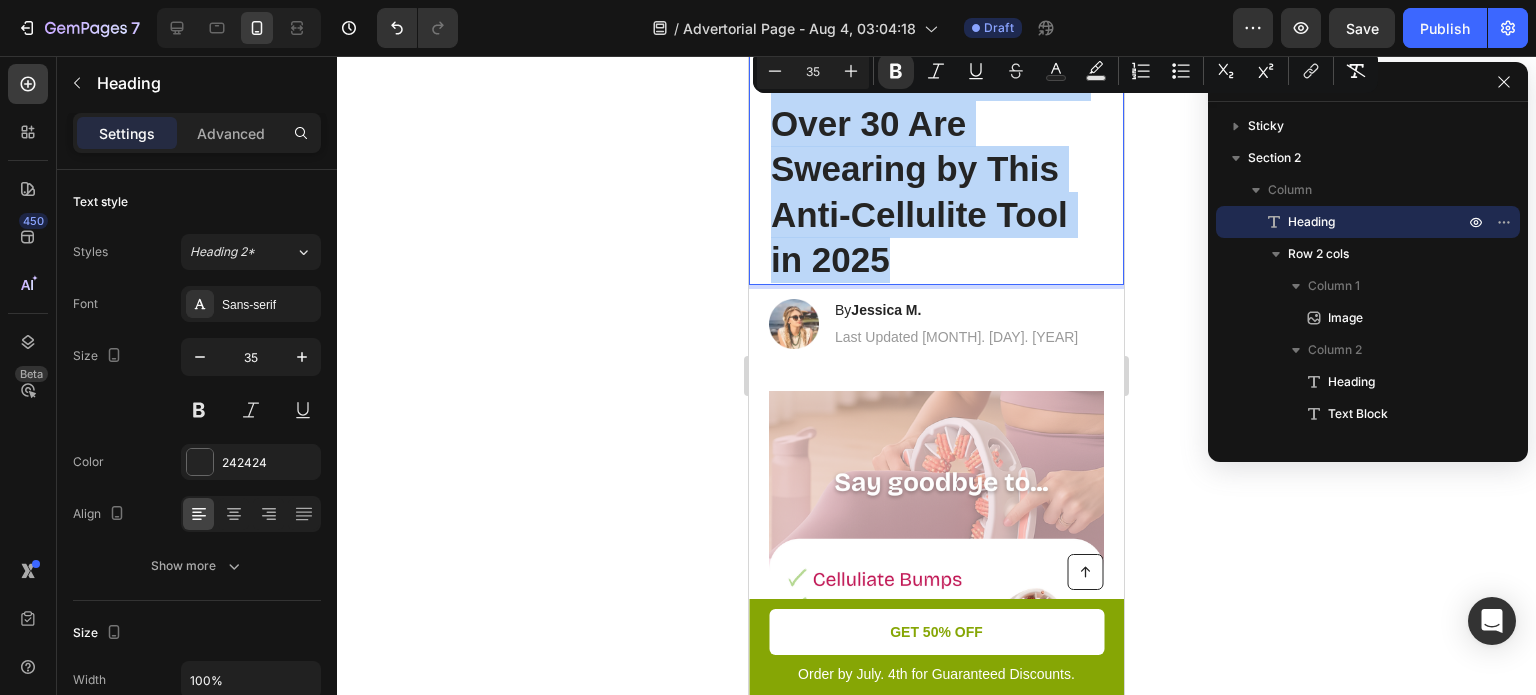 scroll, scrollTop: 0, scrollLeft: 0, axis: both 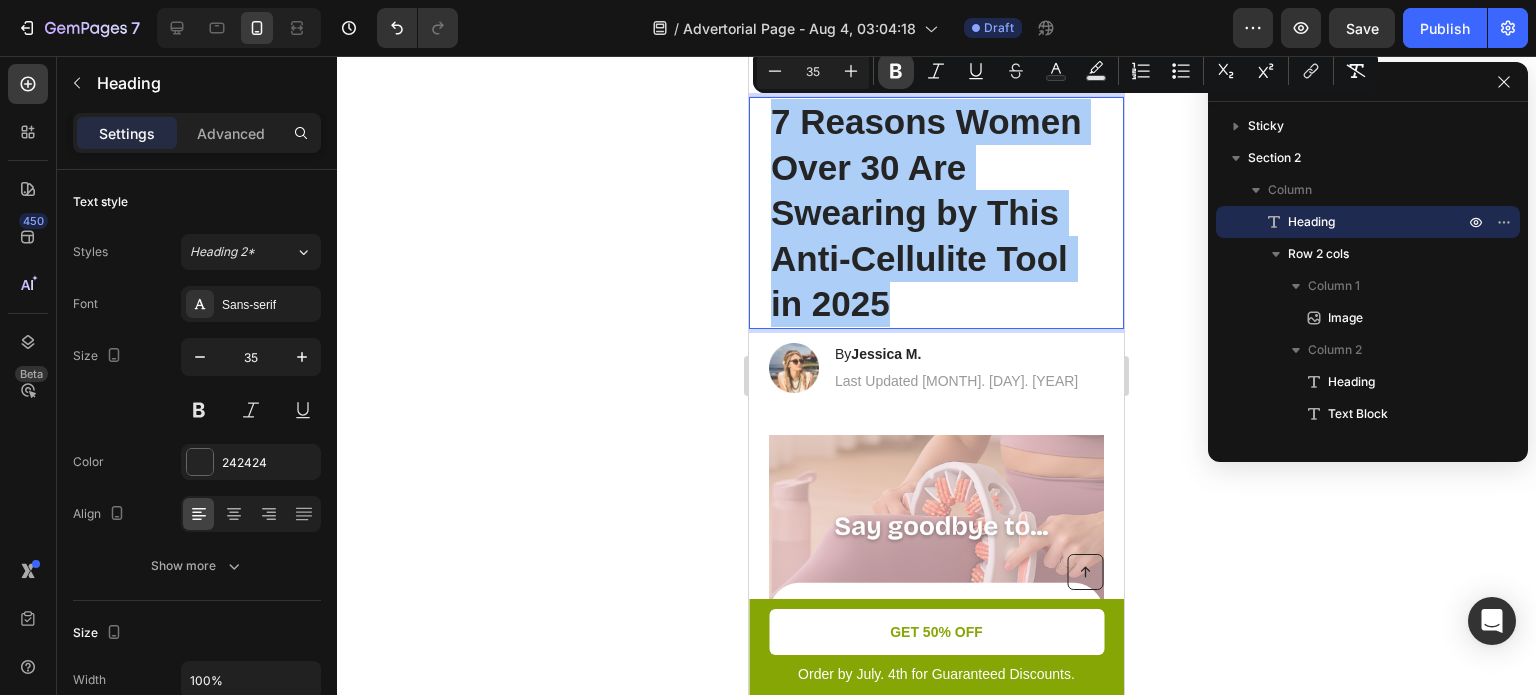 click on "Bold" at bounding box center (896, 71) 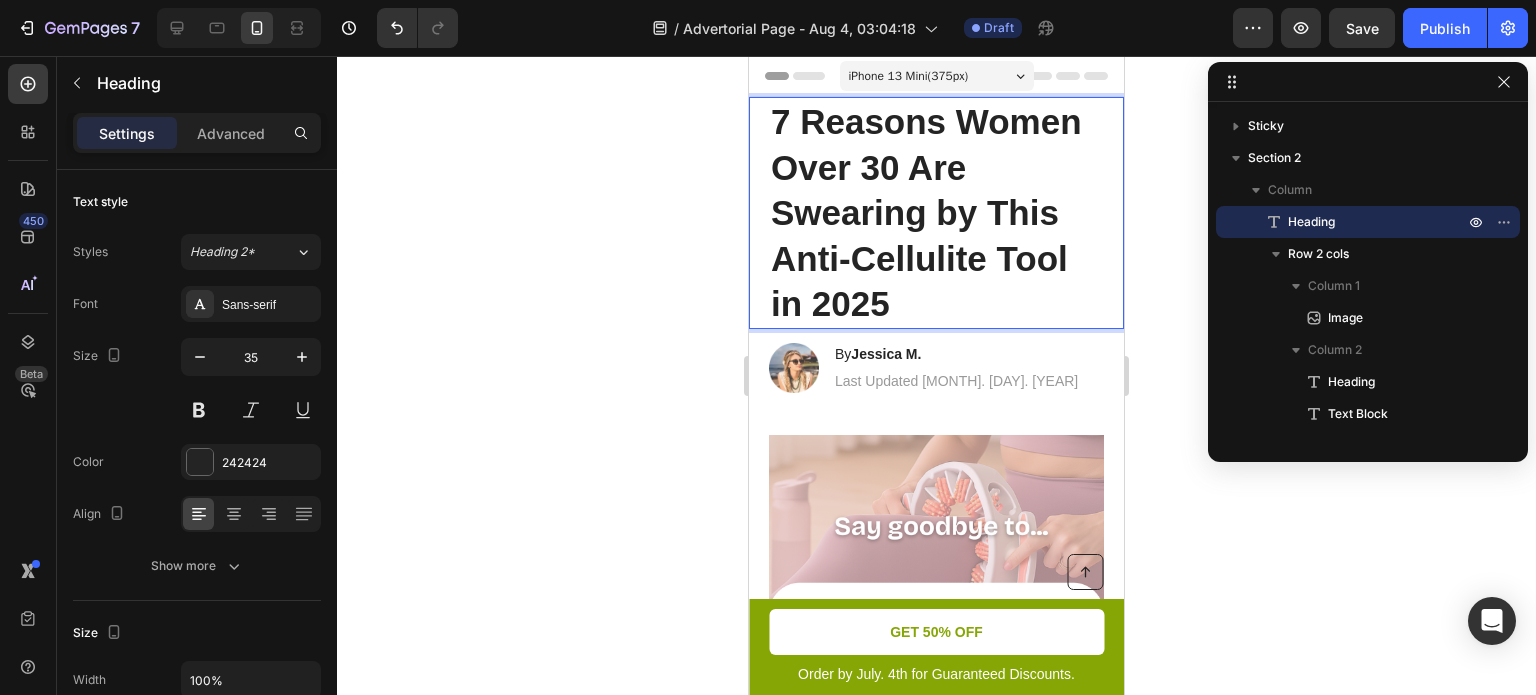click on "7 Reasons Women Over 30 Are Swearing by This Anti-Cellulite Tool in 2025" at bounding box center (936, 213) 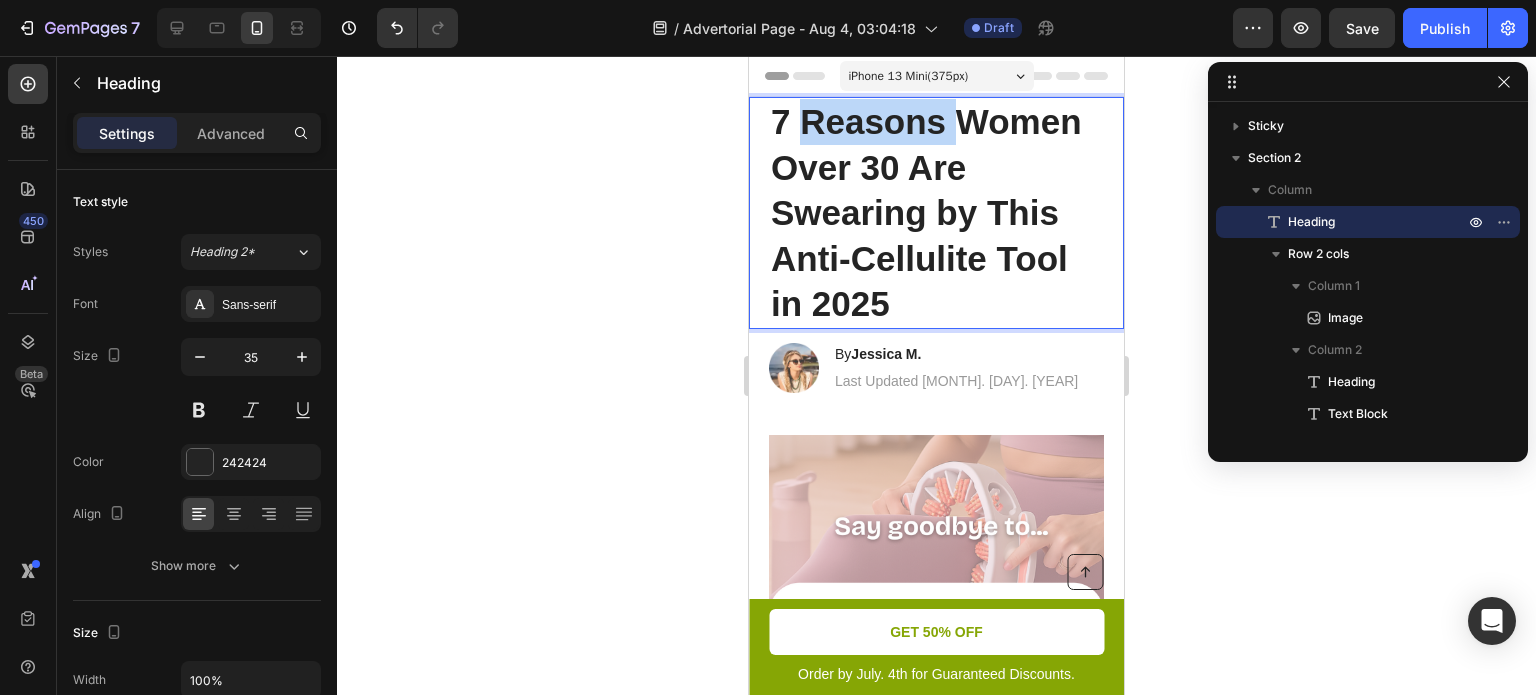 click on "7 Reasons Women Over 30 Are Swearing by This Anti-Cellulite Tool in 2025" at bounding box center (936, 213) 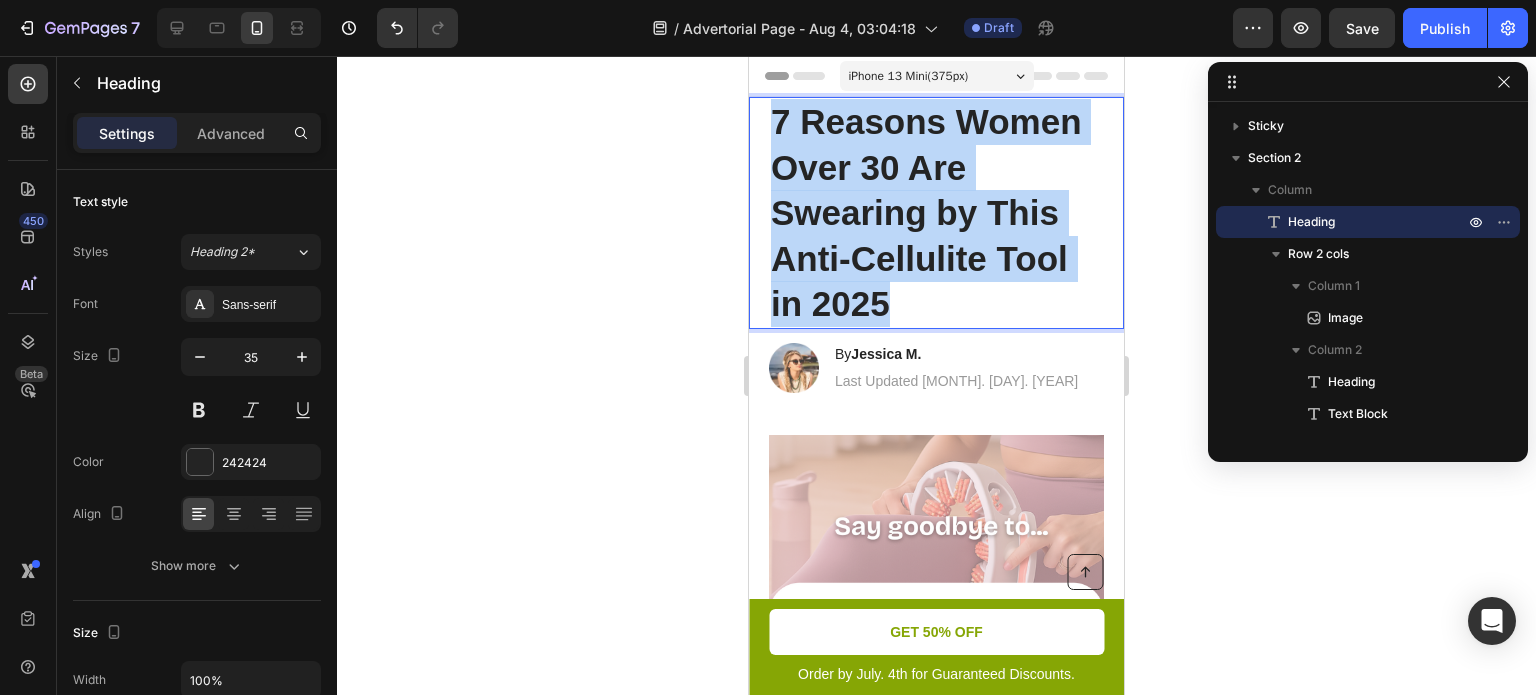 click on "7 Reasons Women Over 30 Are Swearing by This Anti-Cellulite Tool in 2025" at bounding box center (936, 213) 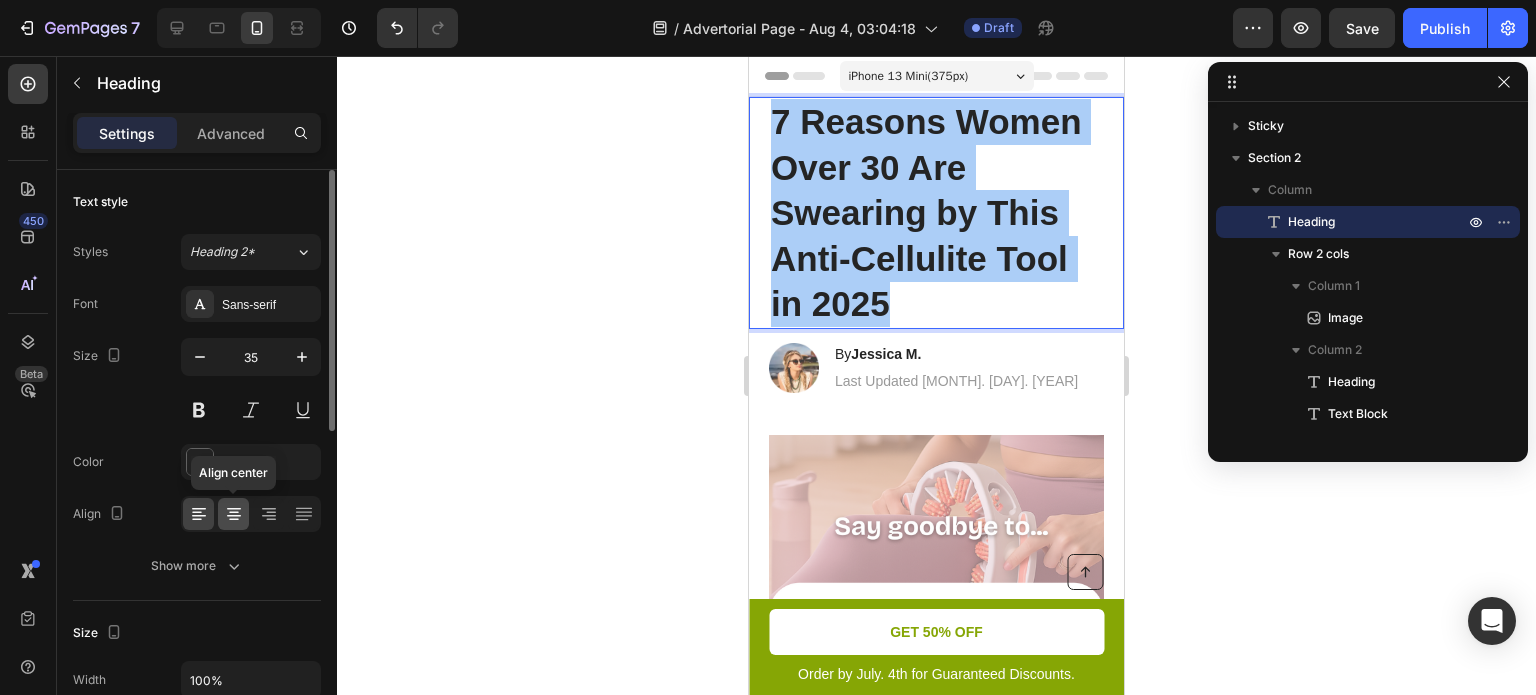 click 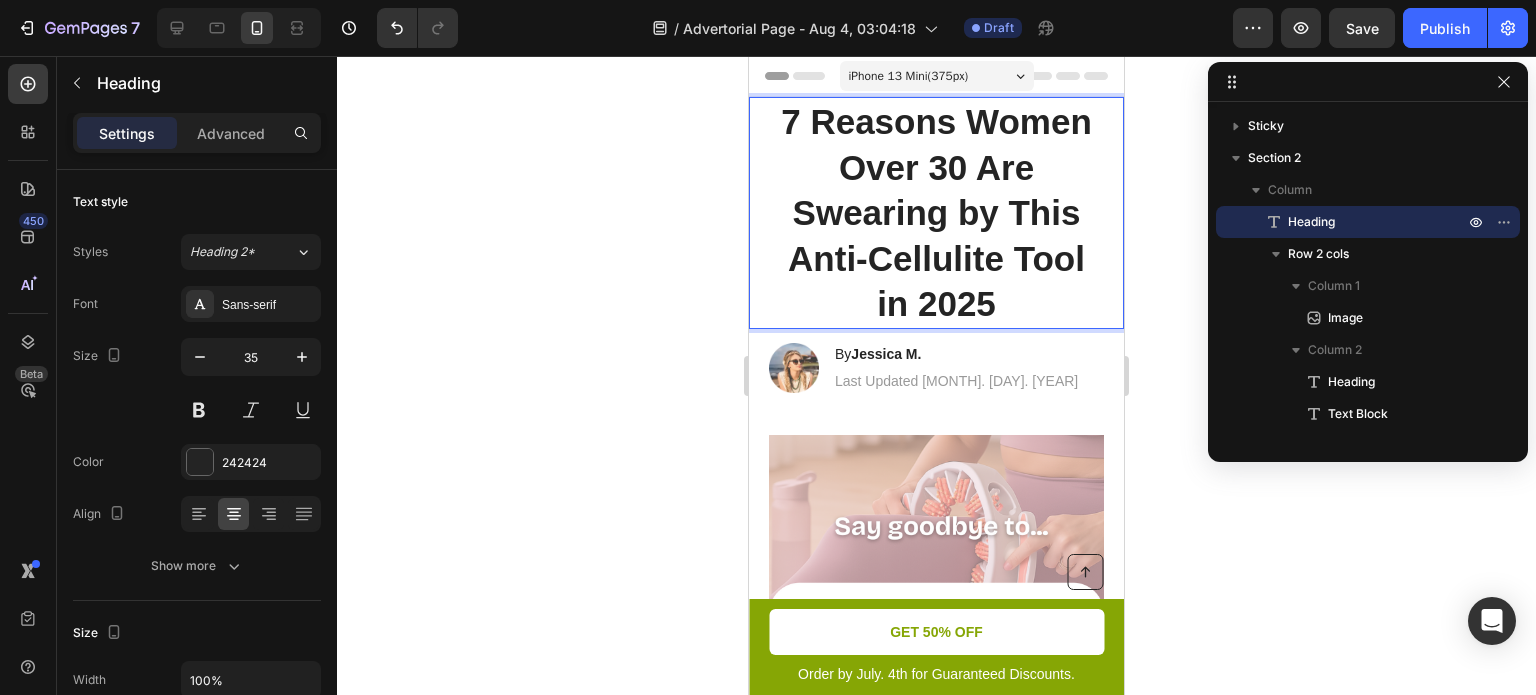 click on "7 Reasons Women Over 30 Are Swearing by This Anti-Cellulite Tool in 2025" at bounding box center [936, 213] 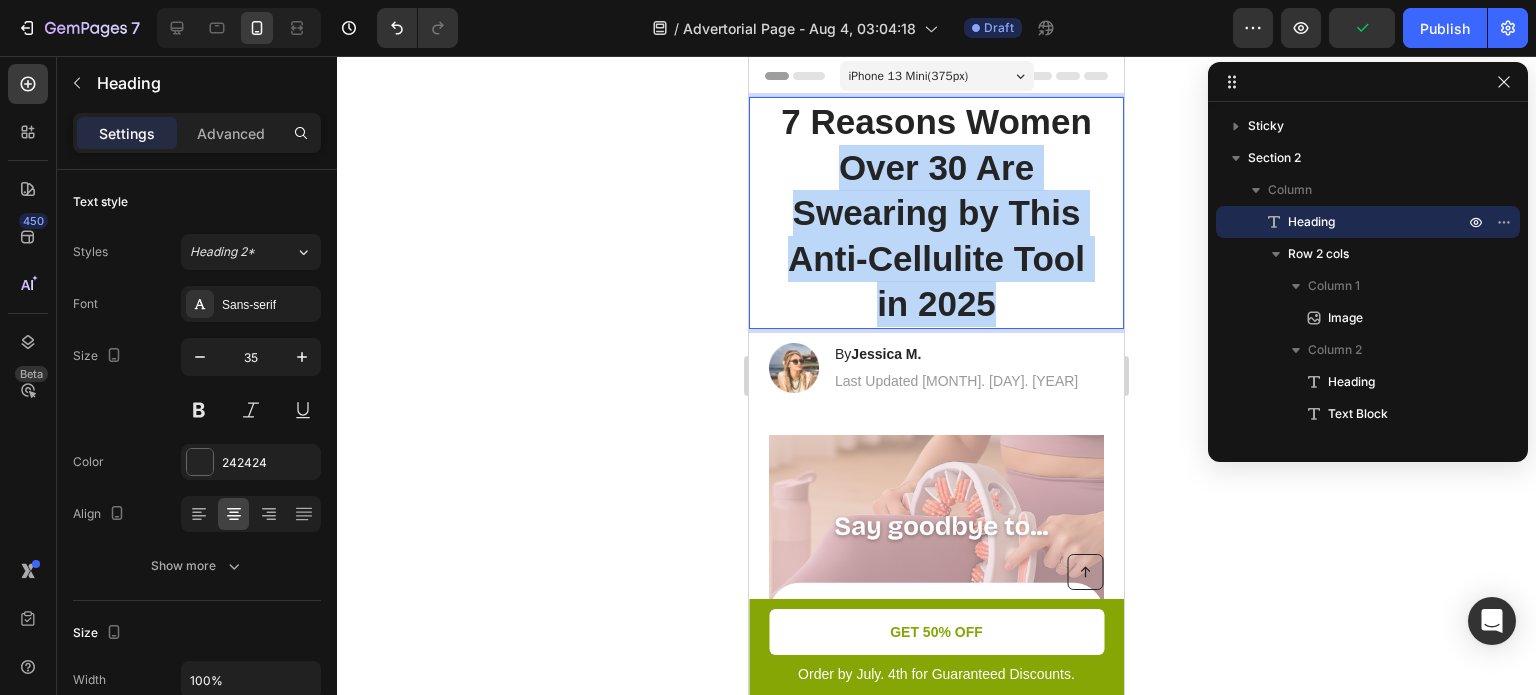 drag, startPoint x: 833, startPoint y: 171, endPoint x: 1000, endPoint y: 304, distance: 213.49005 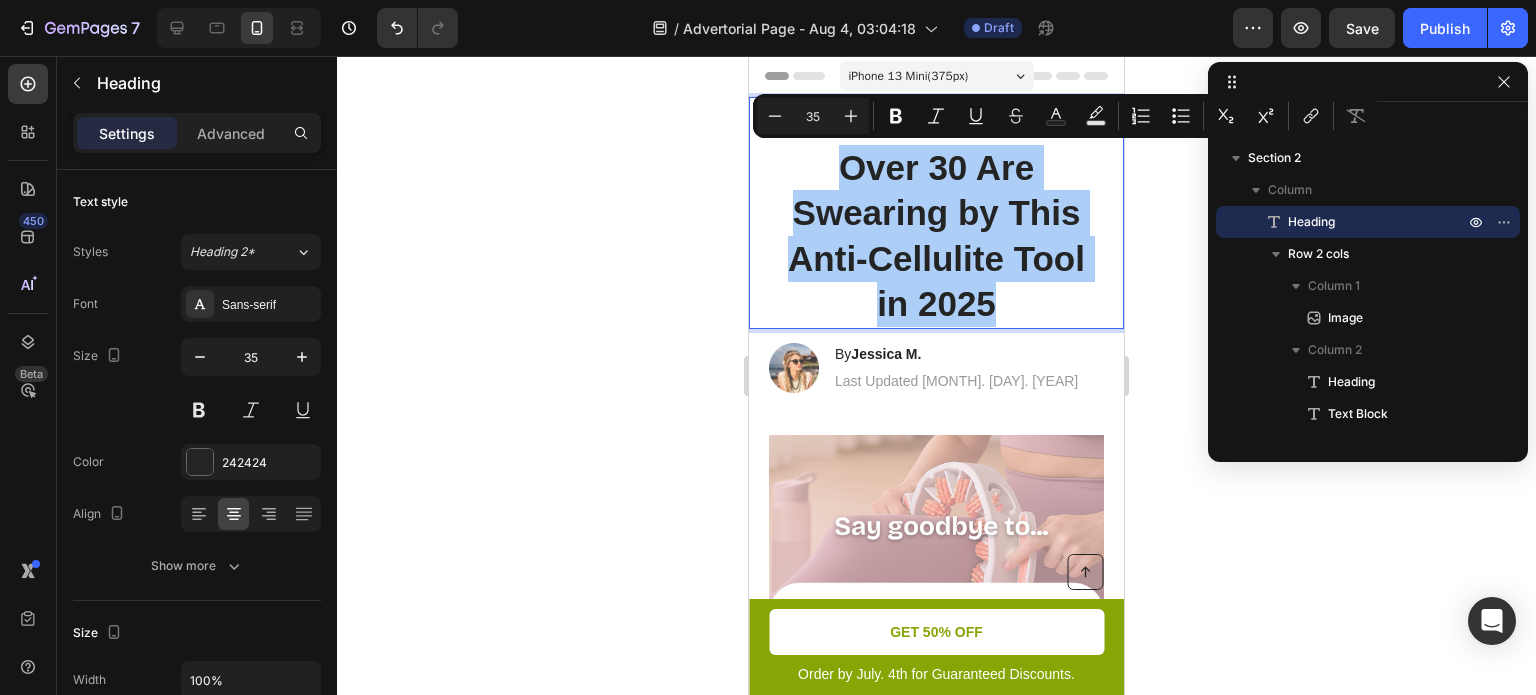 click on "35" at bounding box center (813, 116) 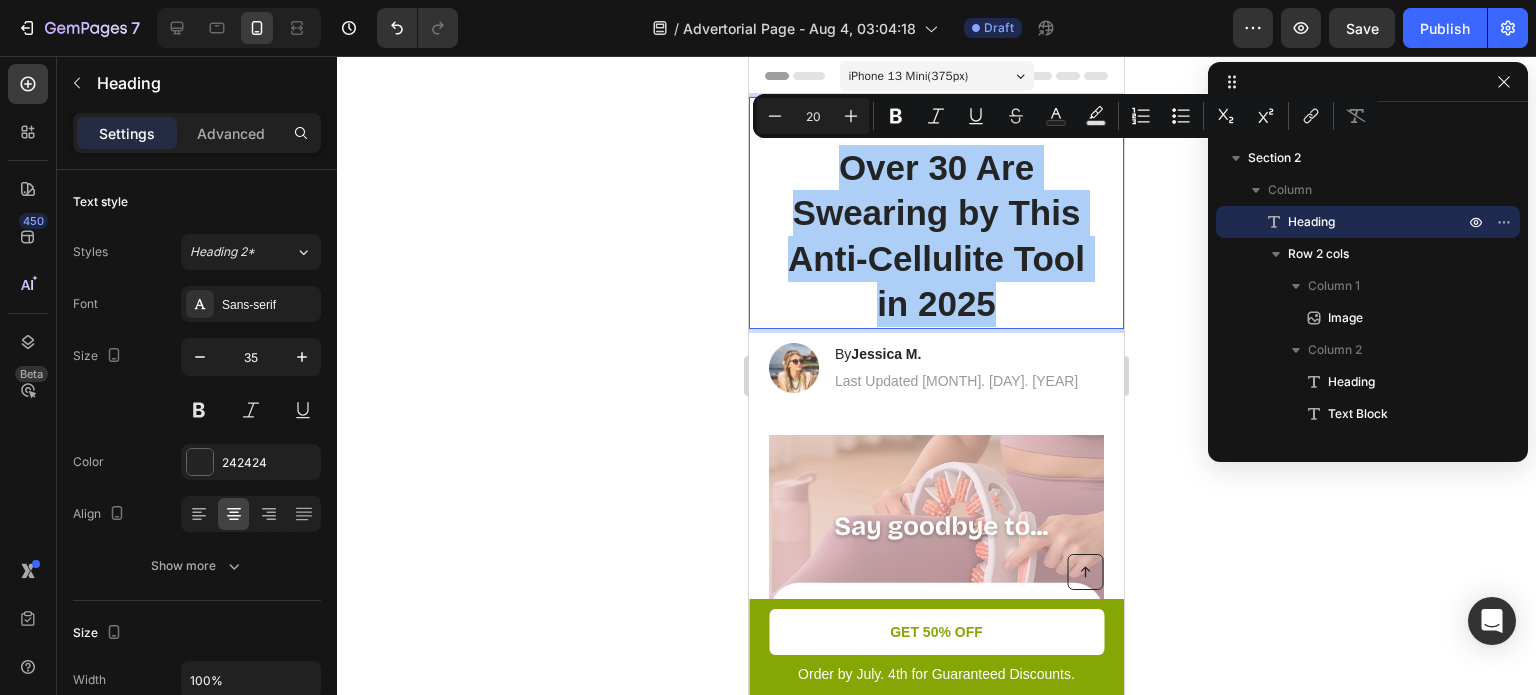 type on "20" 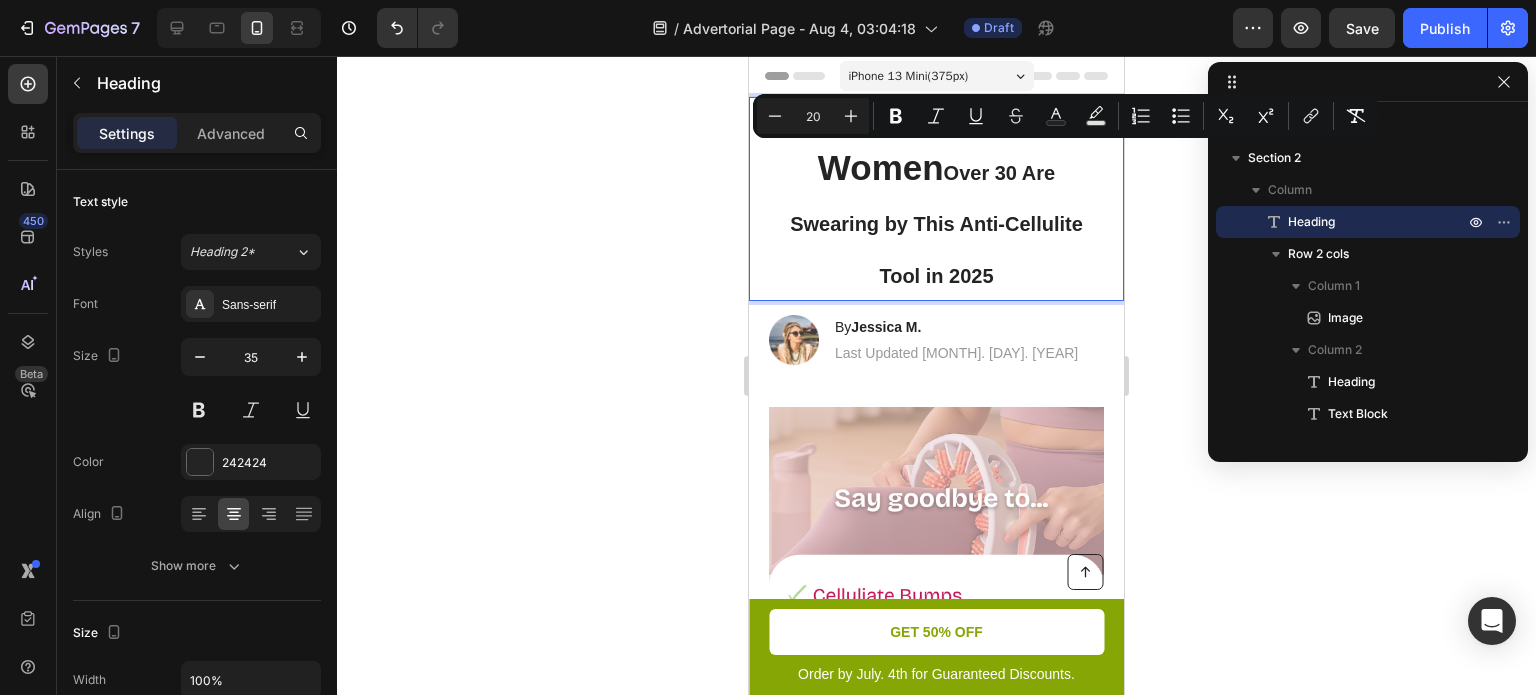 click on "Over 30 Are Swearing by This Anti-Cellulite Tool in 2025" at bounding box center [936, 224] 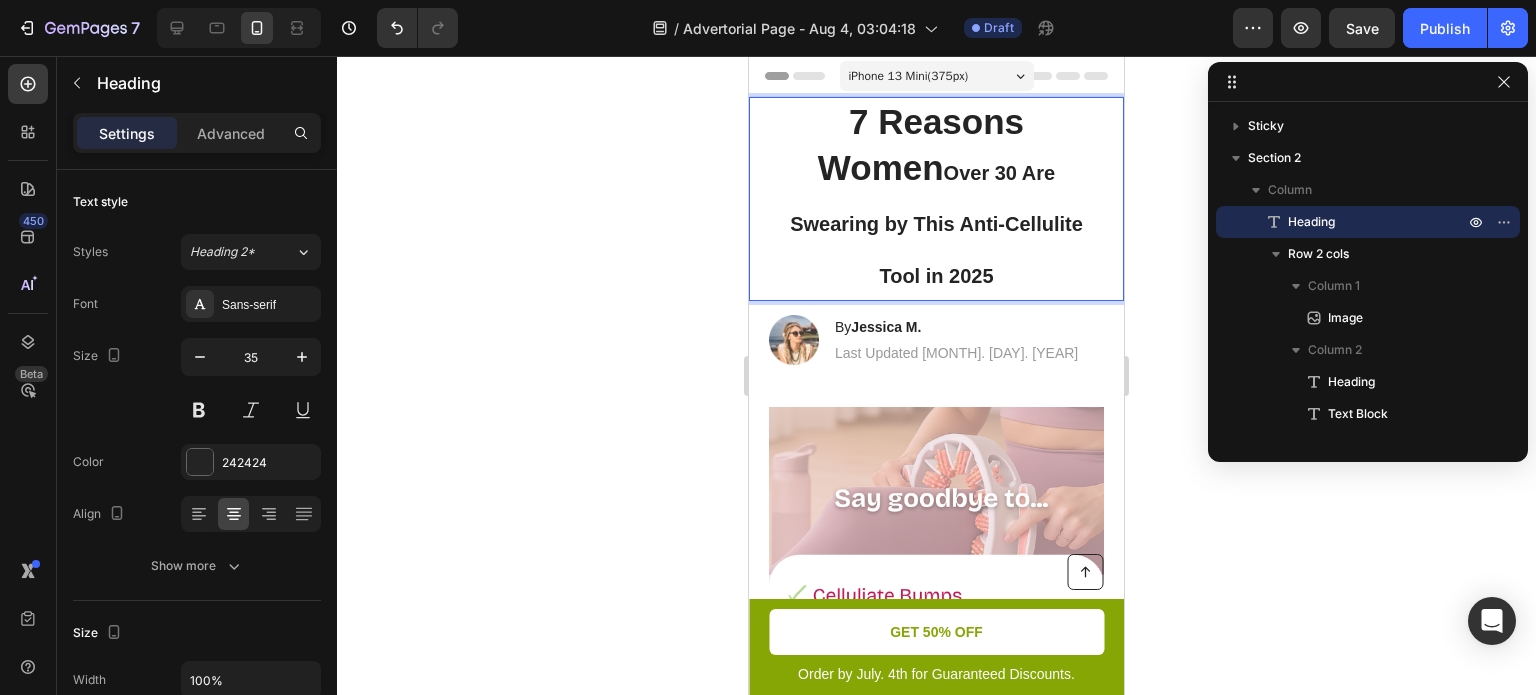 click on "7 Reasons Women  Over 30 Are Swearing by This Anti-Cellulite Tool in 2025" at bounding box center [936, 199] 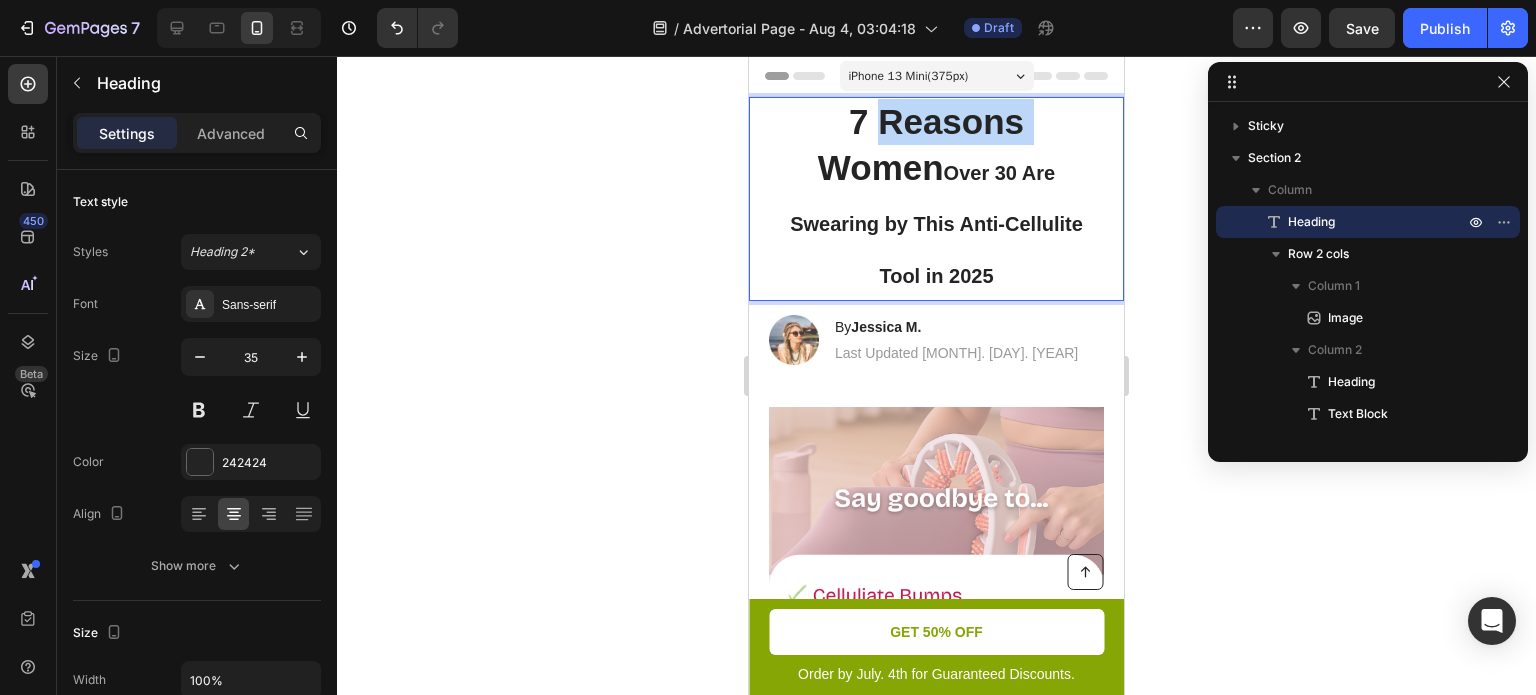 click on "7 Reasons Women  Over 30 Are Swearing by This Anti-Cellulite Tool in 2025" at bounding box center (936, 199) 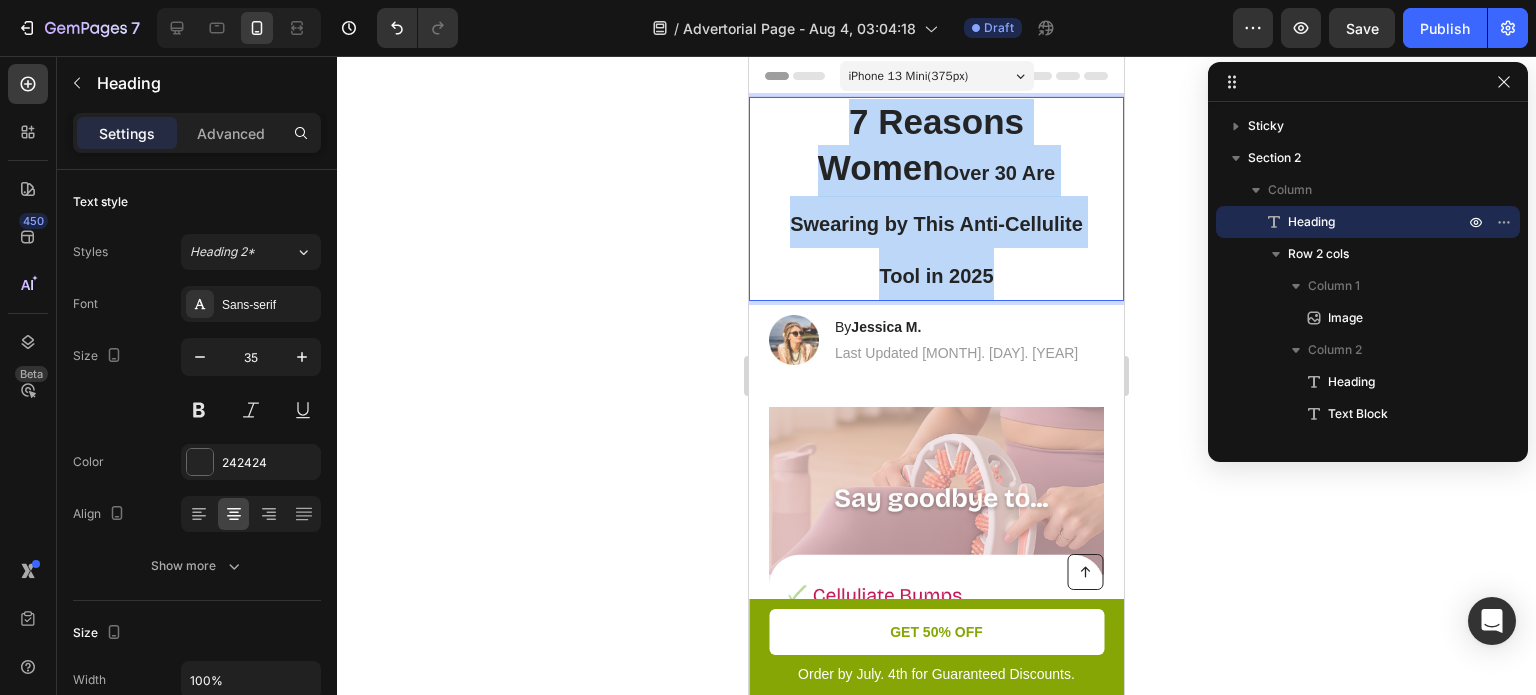 click on "7 Reasons Women  Over 30 Are Swearing by This Anti-Cellulite Tool in 2025" at bounding box center (936, 199) 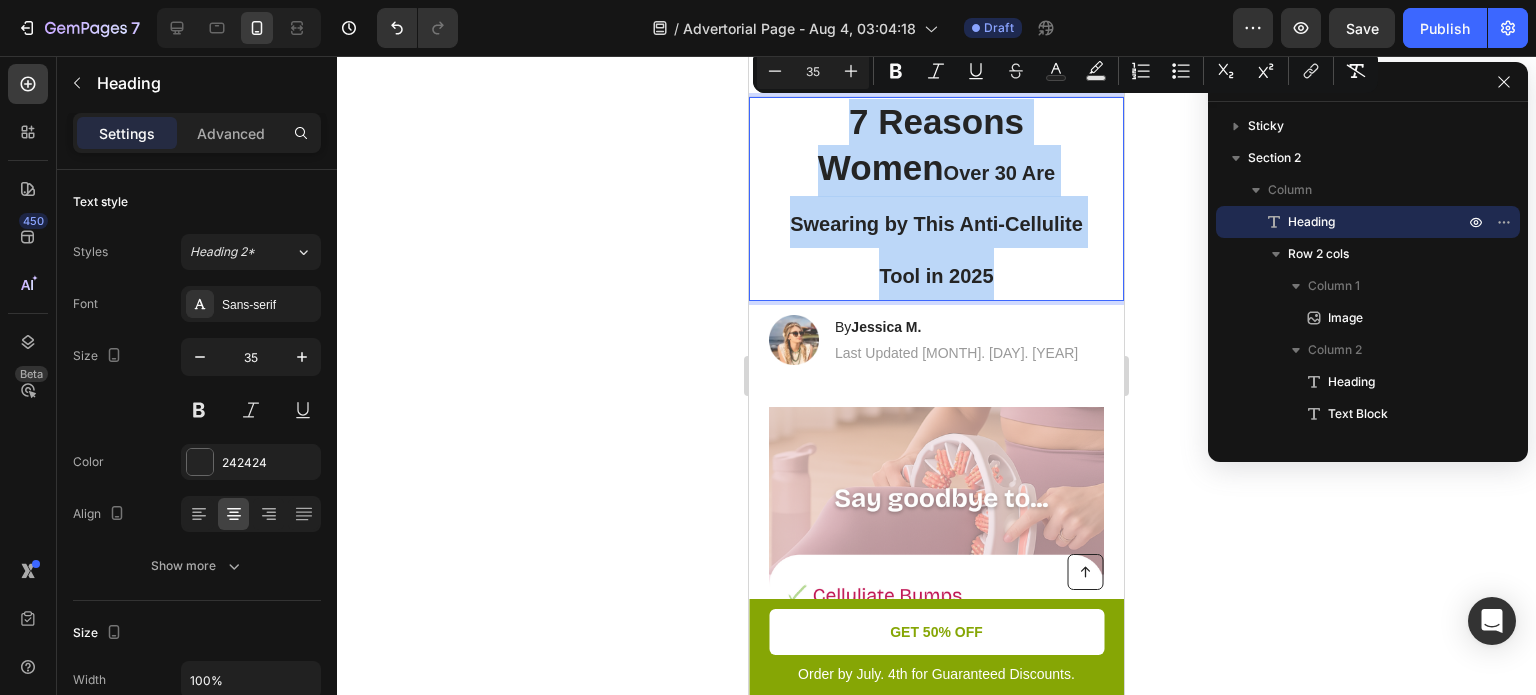 click on "7 Reasons Women  Over 30 Are Swearing by This Anti-Cellulite Tool in 2025 Heading   14" at bounding box center [936, 199] 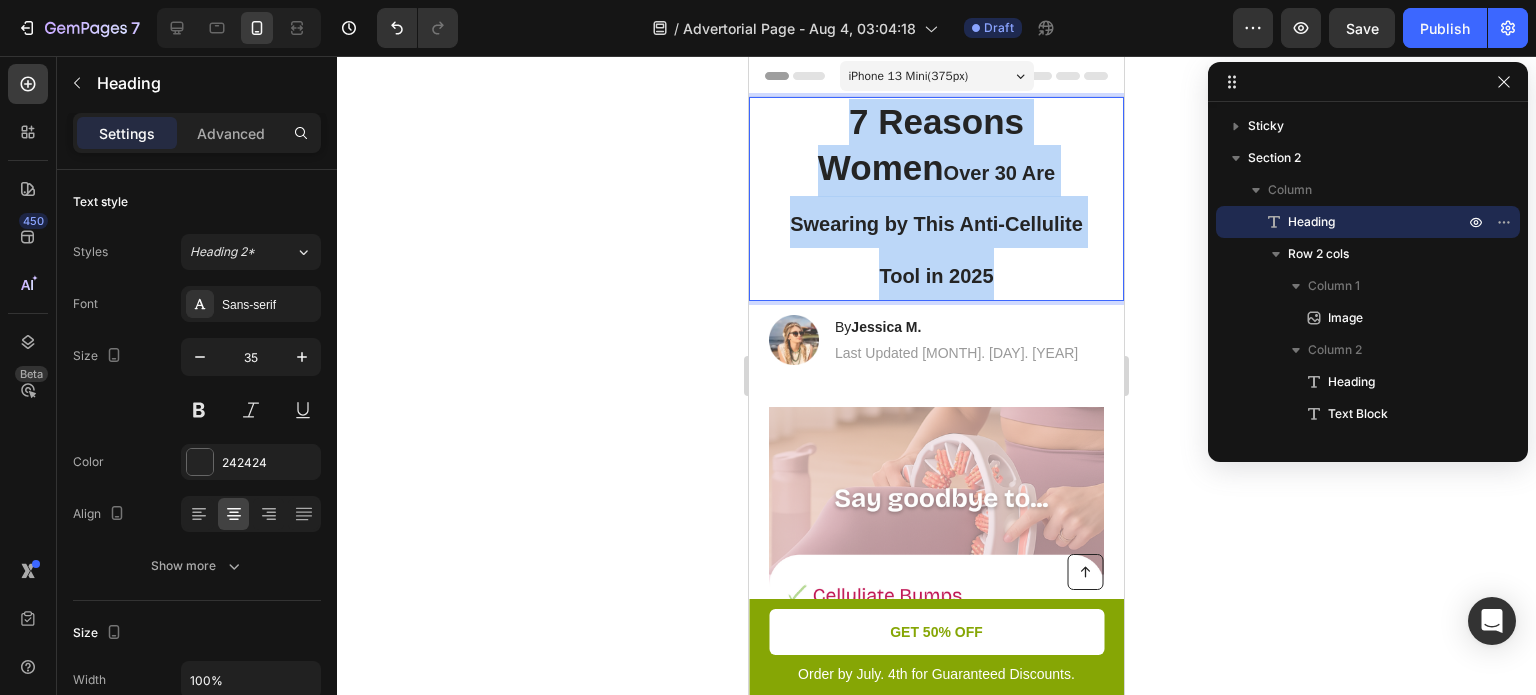 click on "7 Reasons Women  Over 30 Are Swearing by This Anti-Cellulite Tool in 2025" at bounding box center (936, 199) 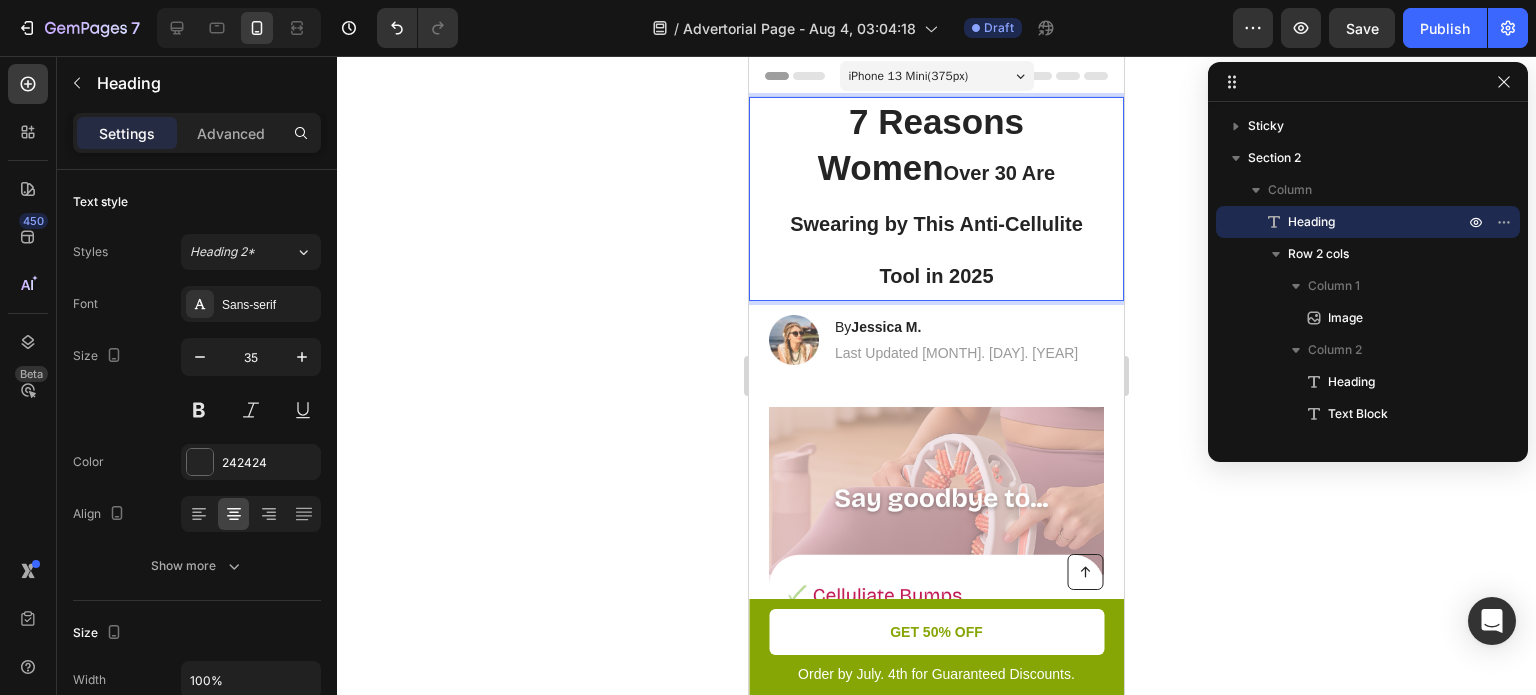 click on "7 Reasons Women  Over 30 Are Swearing by This Anti-Cellulite Tool in 2025" at bounding box center [936, 199] 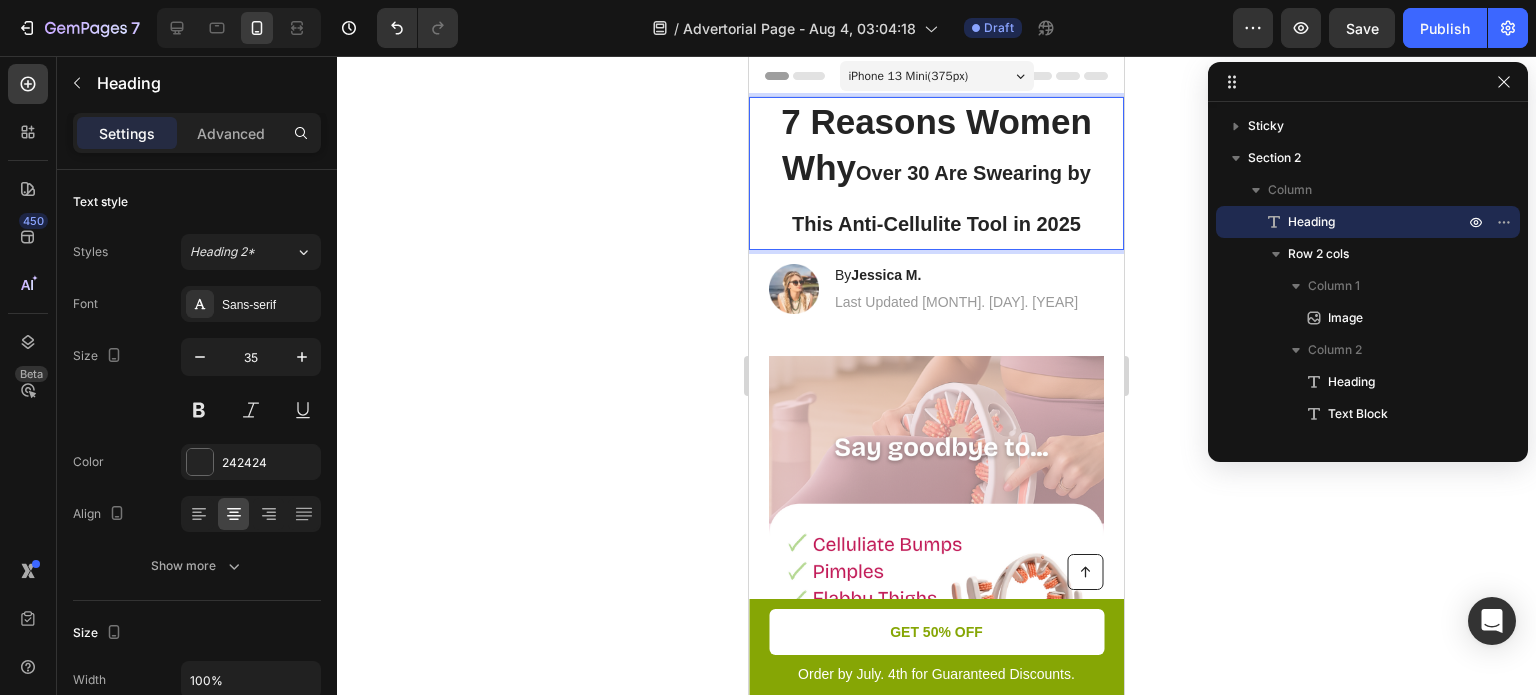 click on "7 Reasons Women Why  Over 30 Are Swearing by This Anti-Cellulite Tool in 2025" at bounding box center (936, 173) 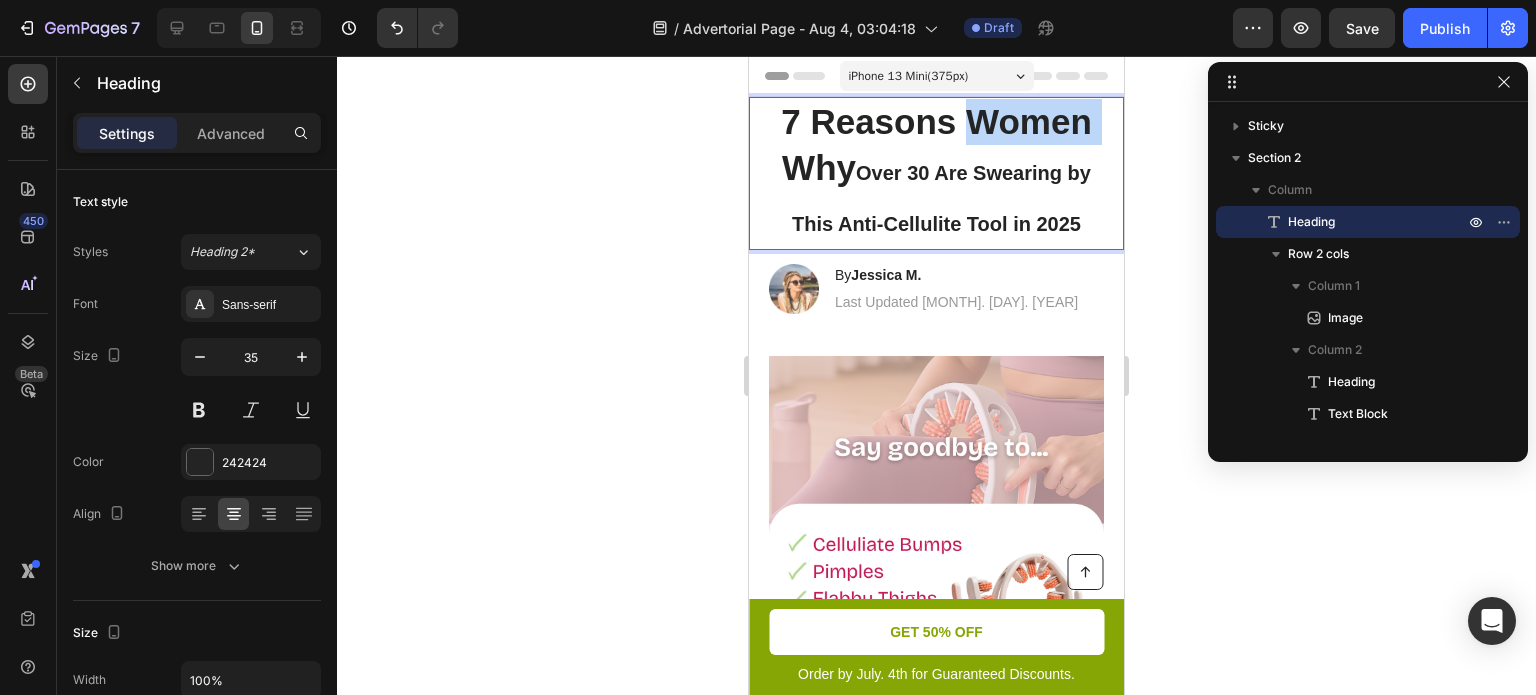 click on "7 Reasons Women Why  Over 30 Are Swearing by This Anti-Cellulite Tool in 2025" at bounding box center (936, 173) 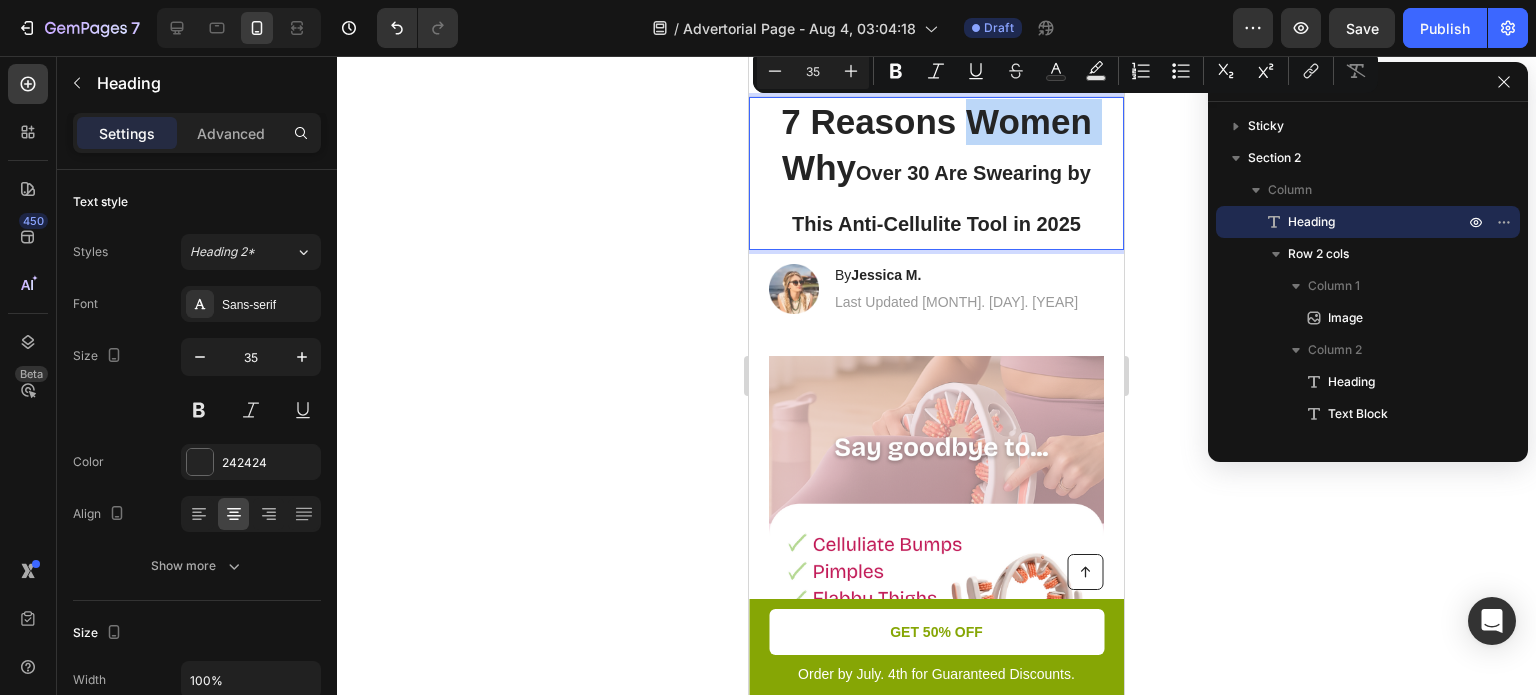 copy on "Women" 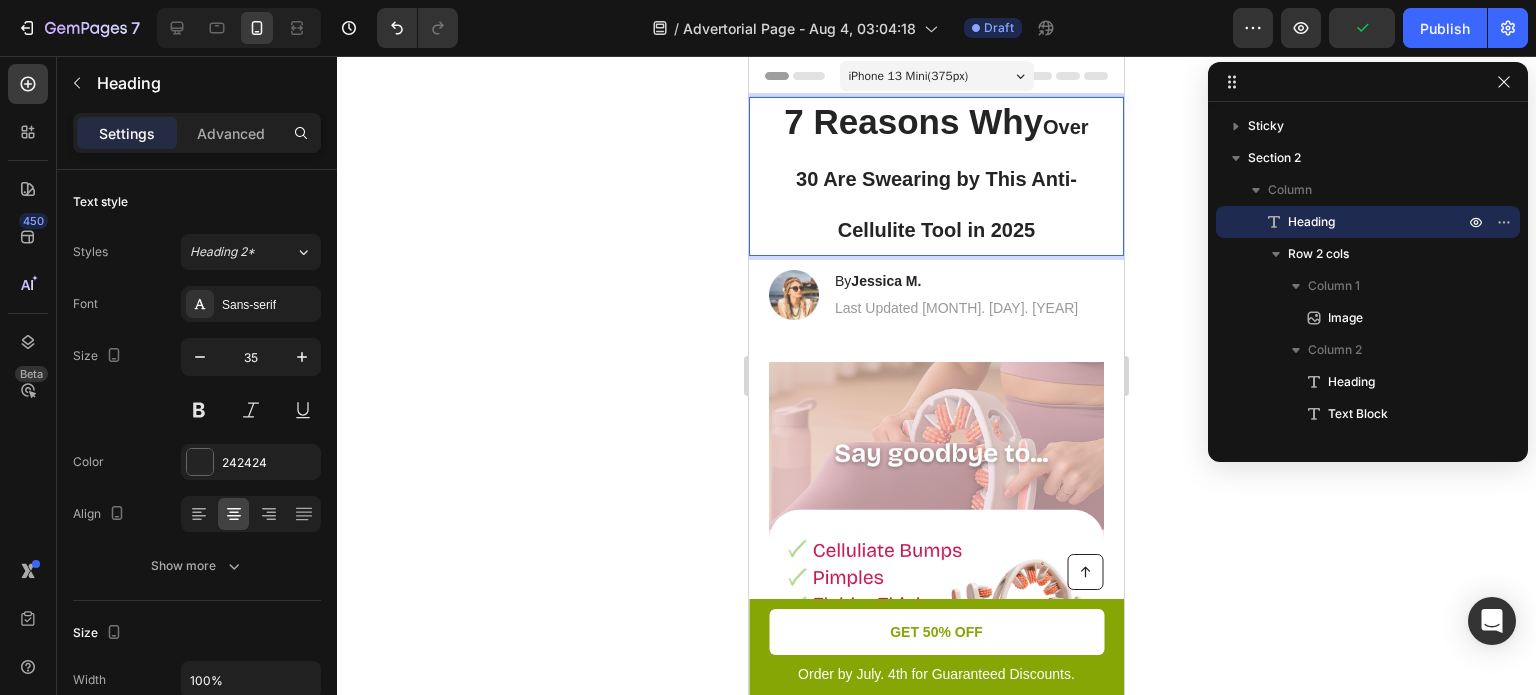 click on "Over 30 Are Swearing by This Anti-Cellulite Tool in 2025" at bounding box center [942, 178] 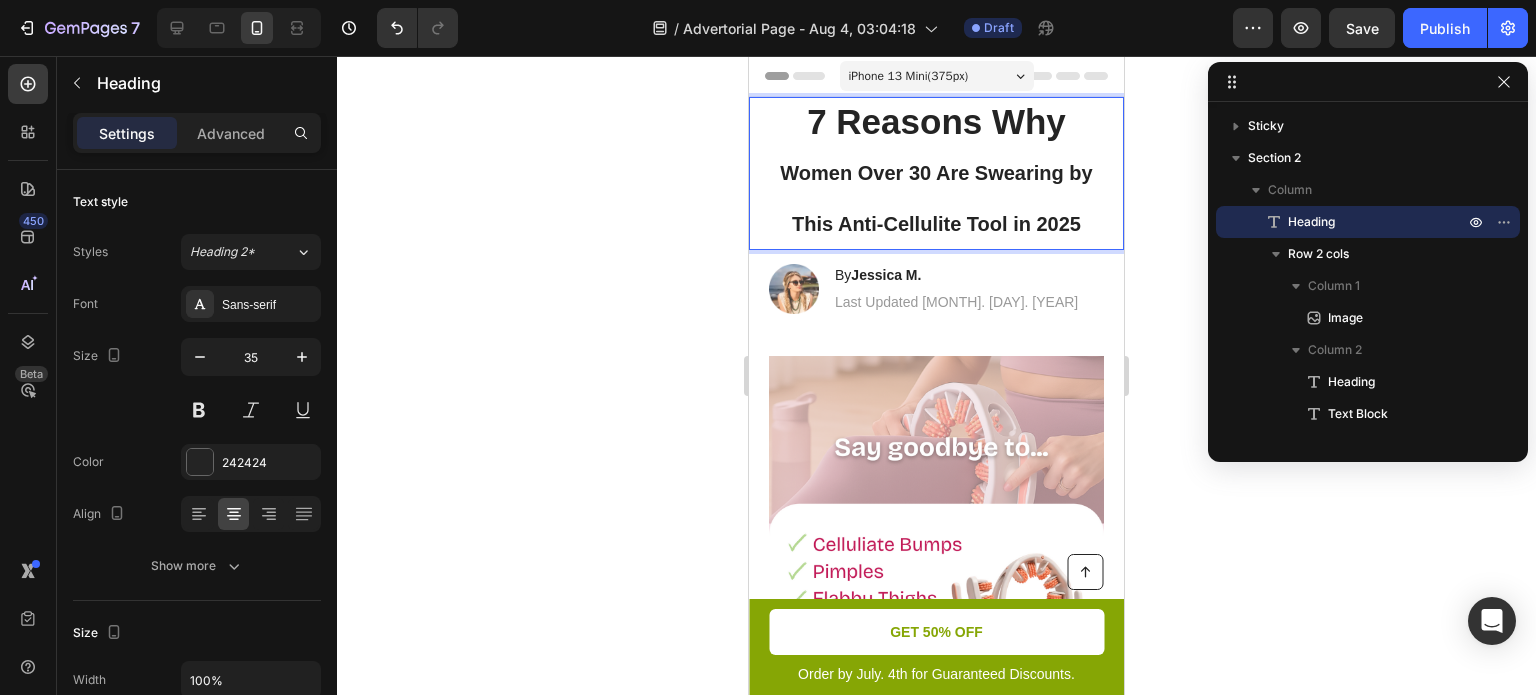 click on "7 Reasons Why  Women Over 30 Are Swearing by This Anti-Cellulite Tool in 2025" at bounding box center [936, 173] 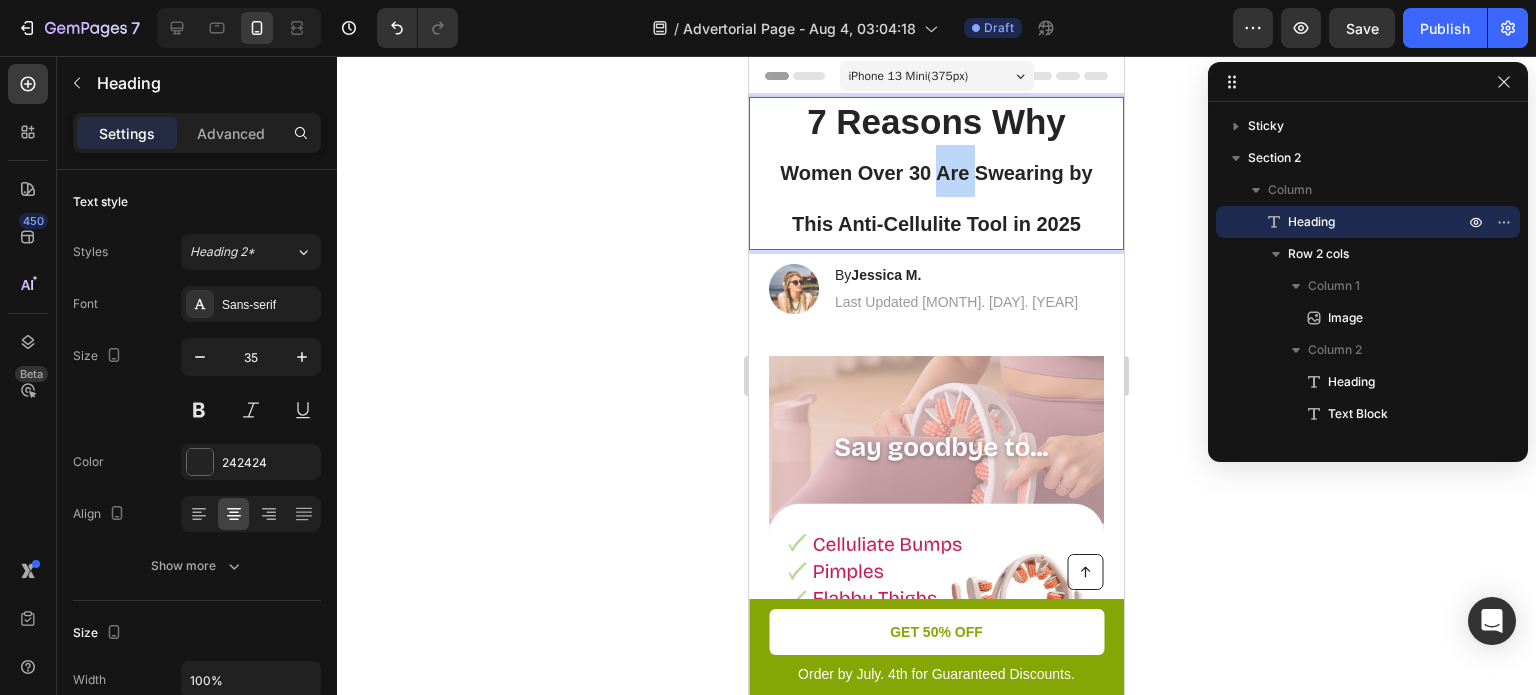 click on "7 Reasons Why  Women Over 30 Are Swearing by This Anti-Cellulite Tool in 2025" at bounding box center (936, 173) 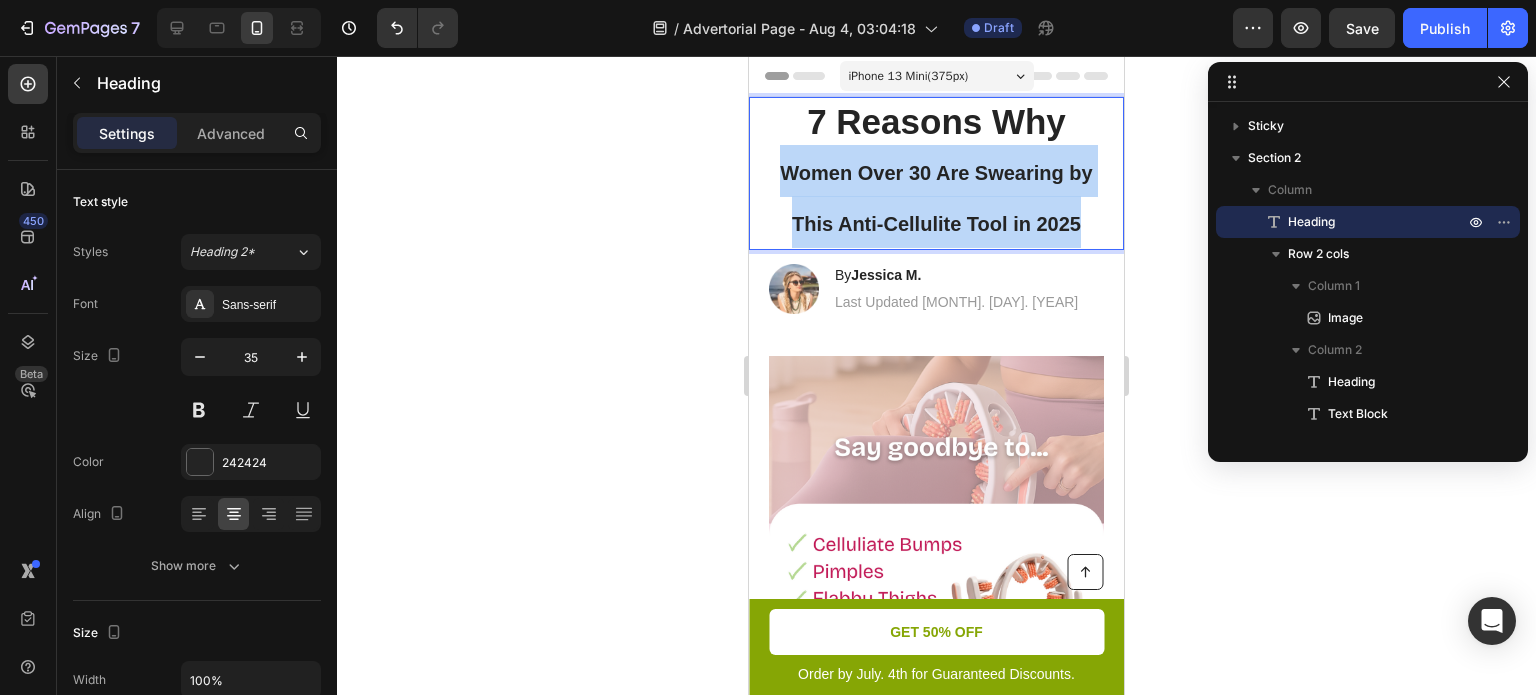 click on "7 Reasons Why  Women Over 30 Are Swearing by This Anti-Cellulite Tool in 2025" at bounding box center (936, 173) 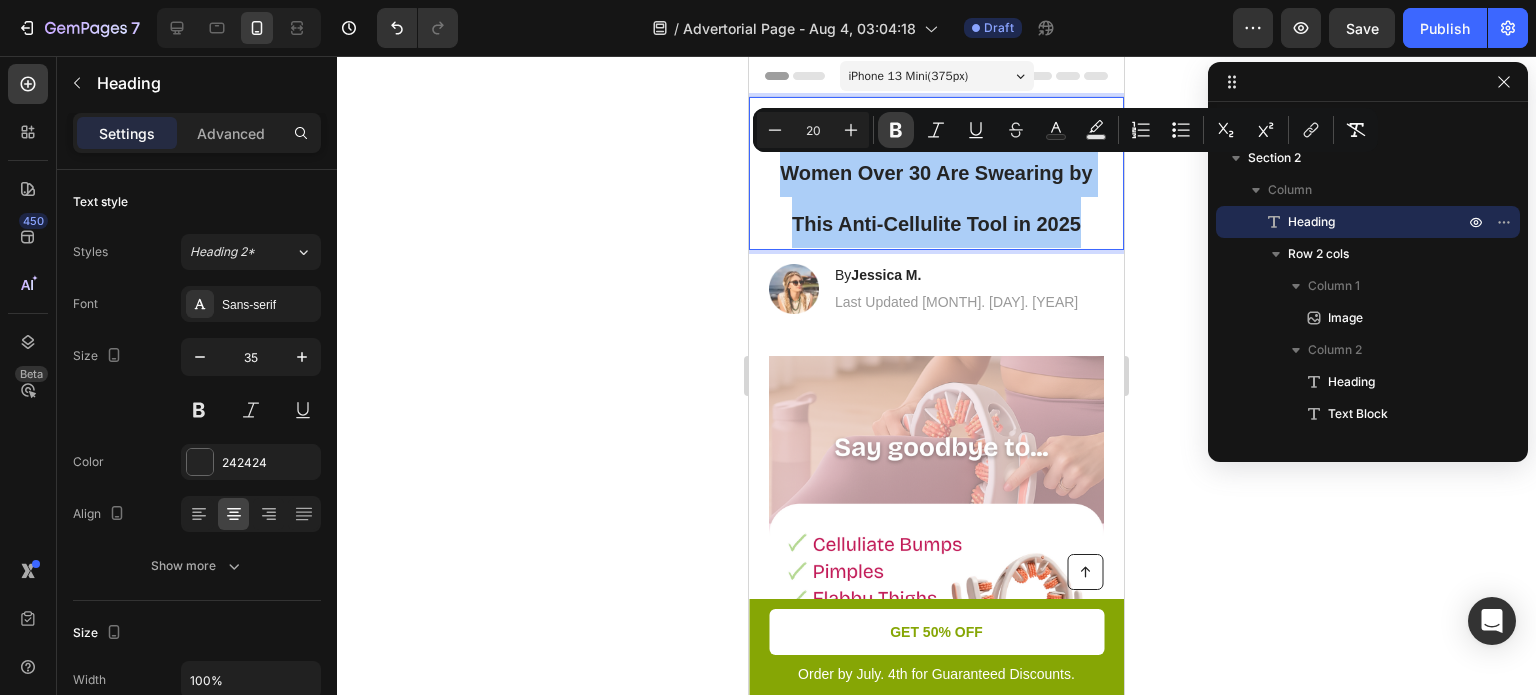 click 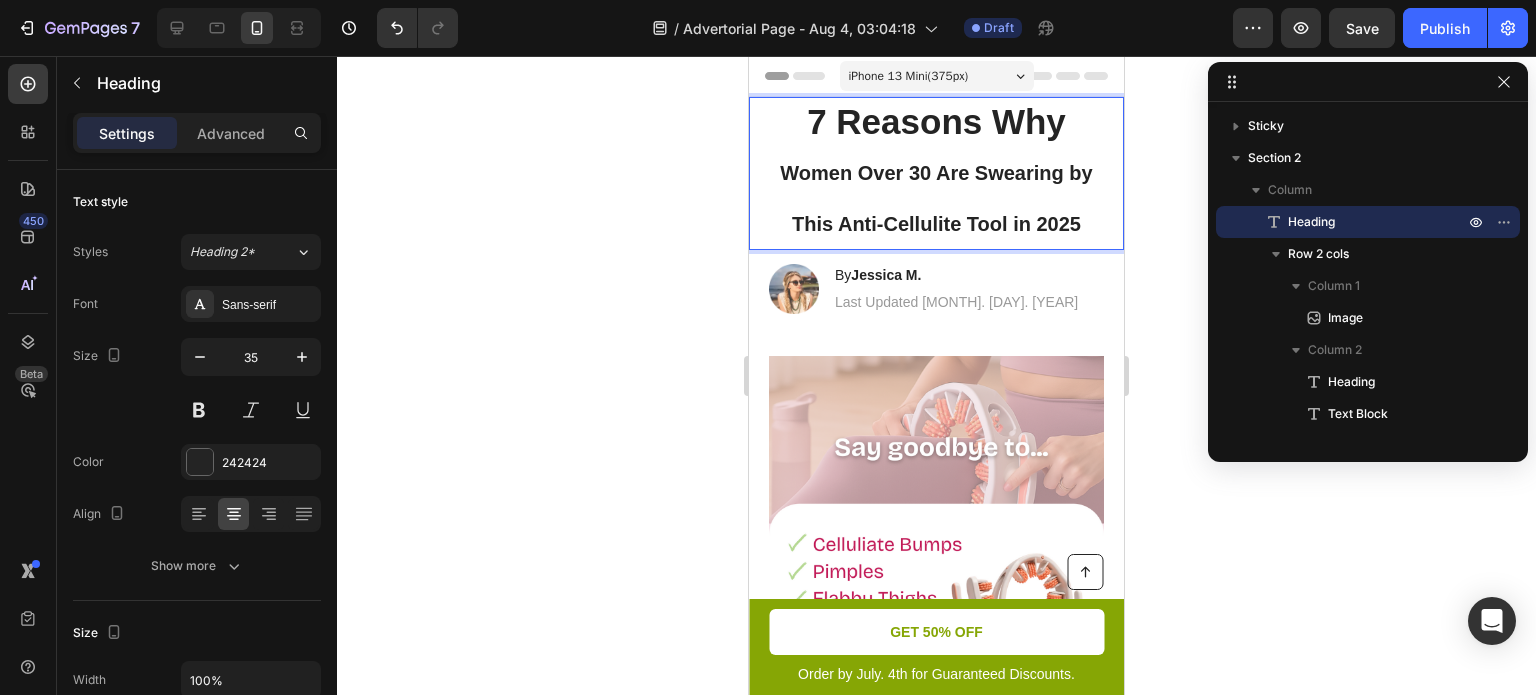 click on "7 Reasons Why  Women Over 30 Are Swearing by This Anti-Cellulite Tool in 2025" at bounding box center [936, 173] 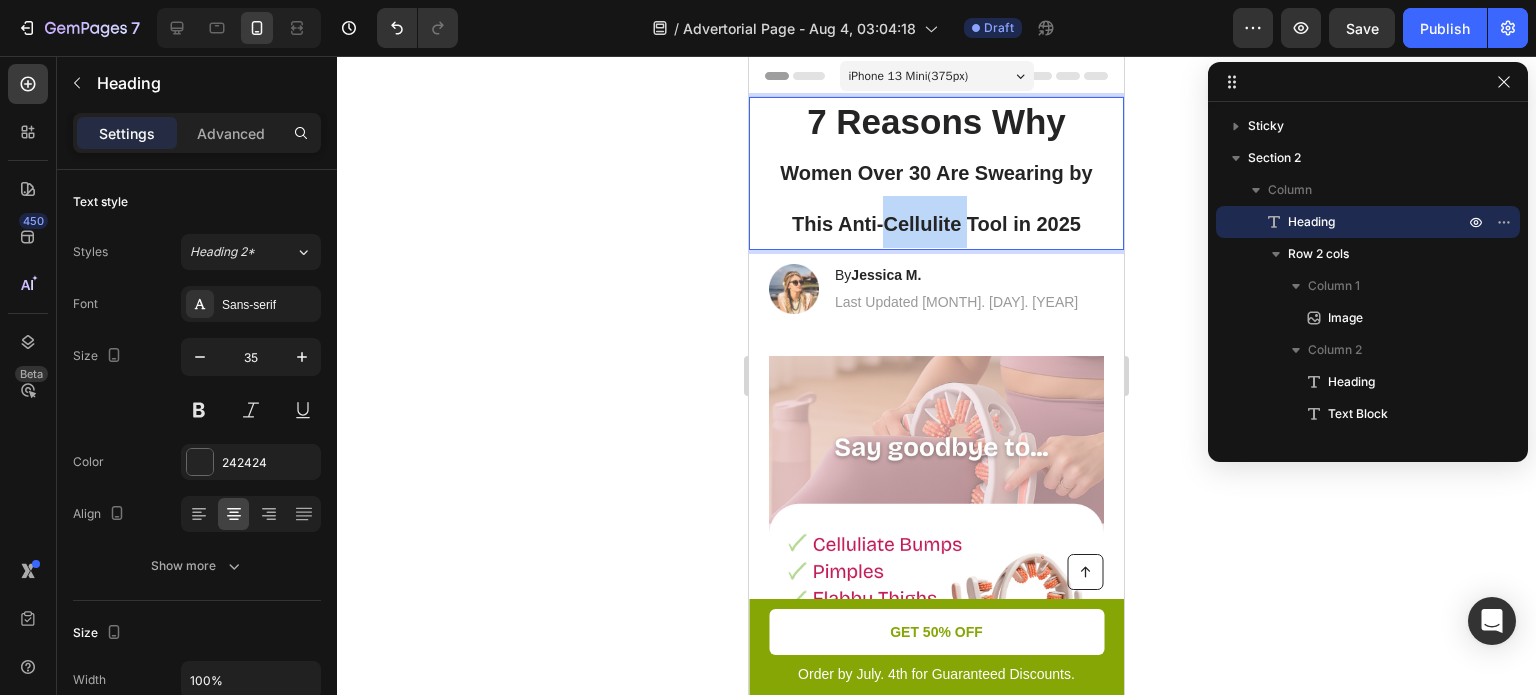 click on "7 Reasons Why  Women Over 30 Are Swearing by This Anti-Cellulite Tool in 2025" at bounding box center (936, 173) 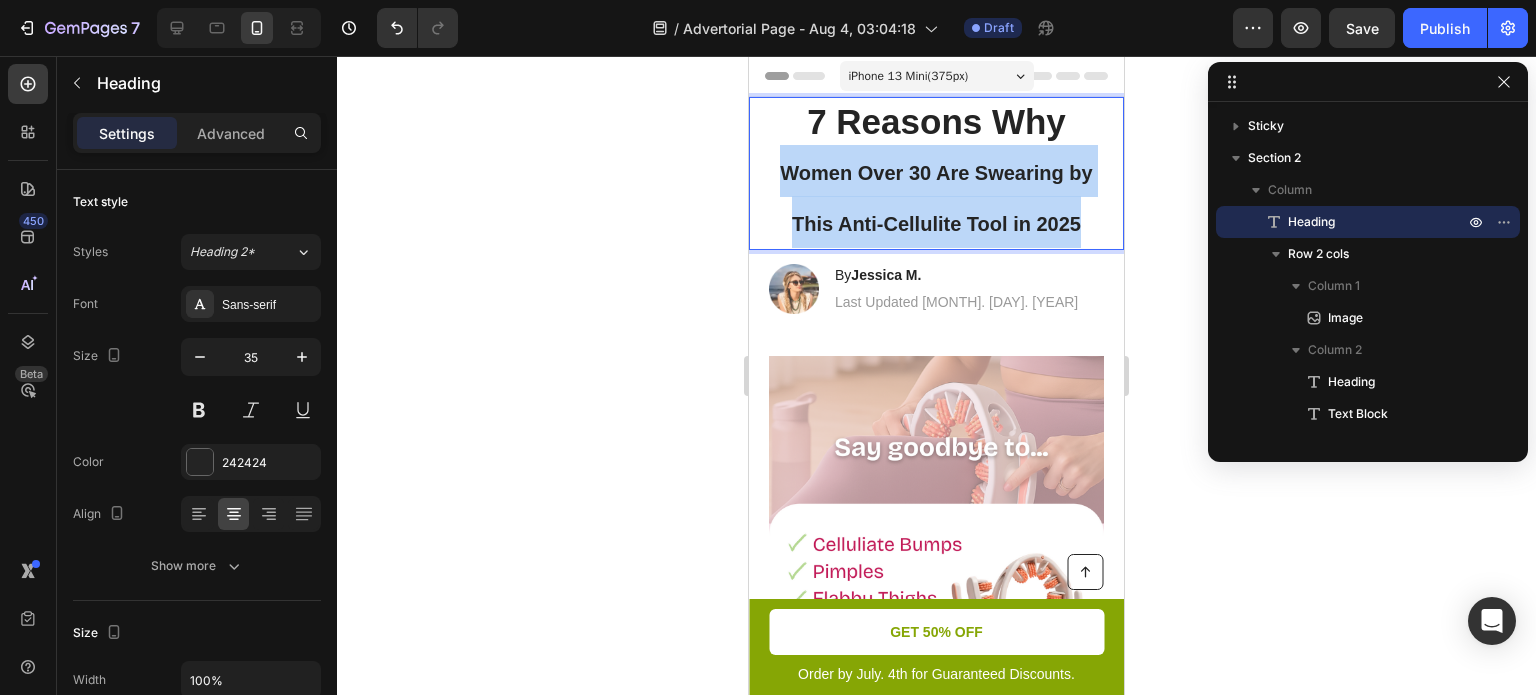 click on "7 Reasons Why  Women Over 30 Are Swearing by This Anti-Cellulite Tool in 2025" at bounding box center (936, 173) 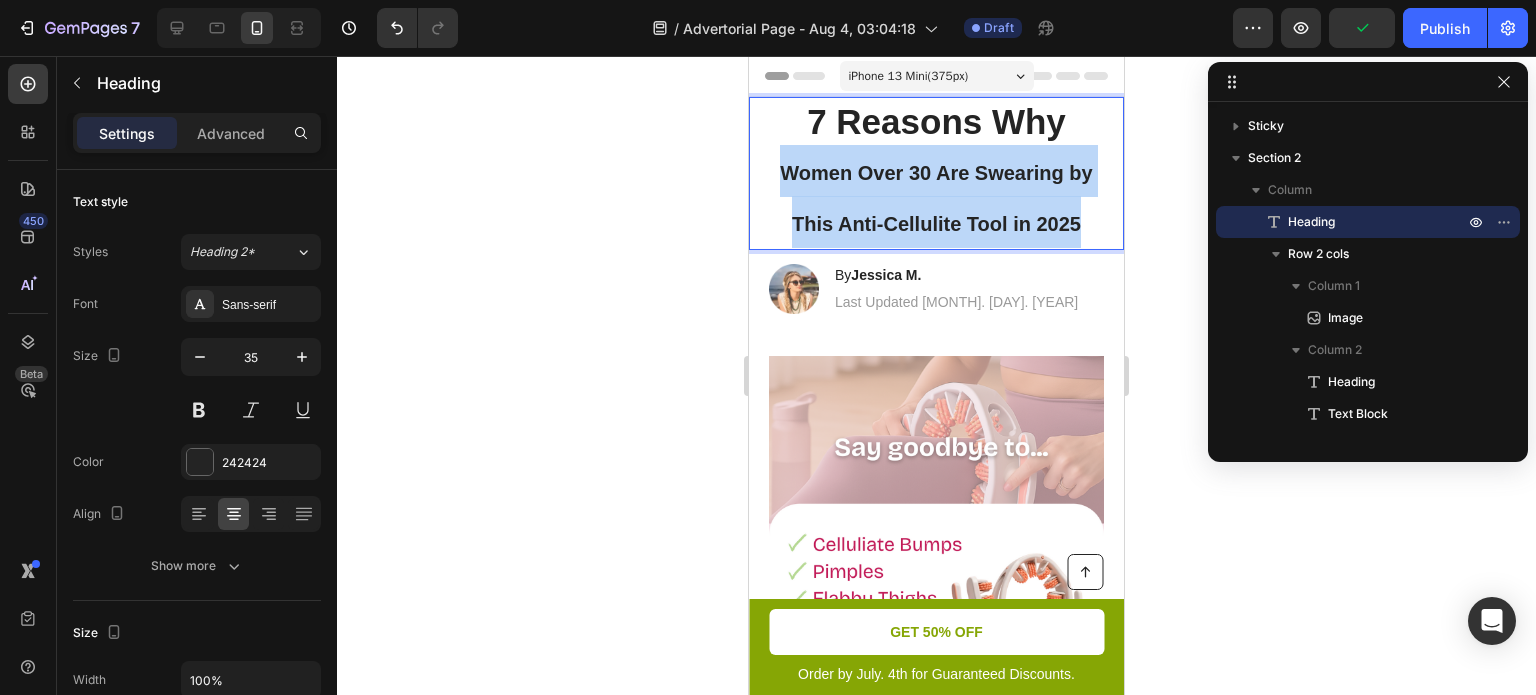 click on "7 Reasons Why  Women Over 30 Are Swearing by This Anti-Cellulite Tool in 2025" at bounding box center [936, 173] 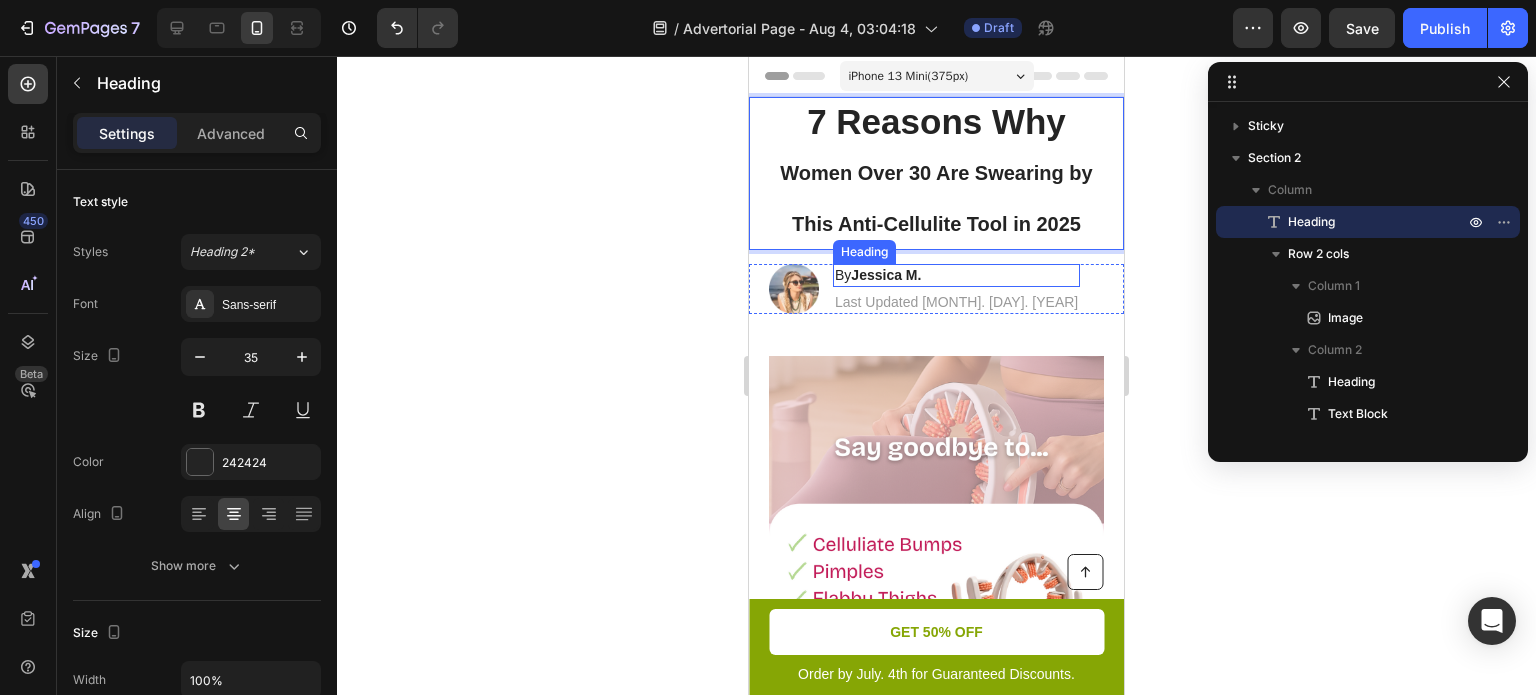 click on "Jessica M." at bounding box center (886, 275) 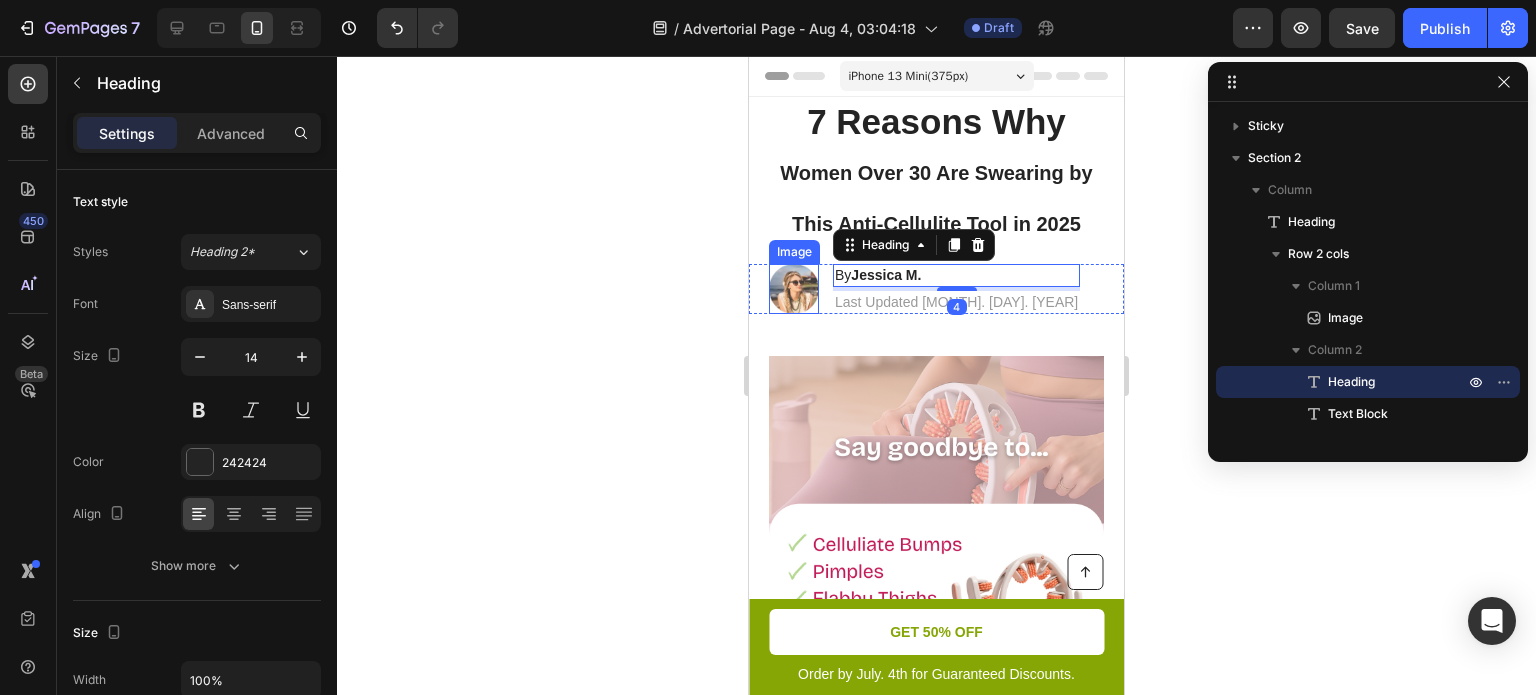 click at bounding box center [794, 289] 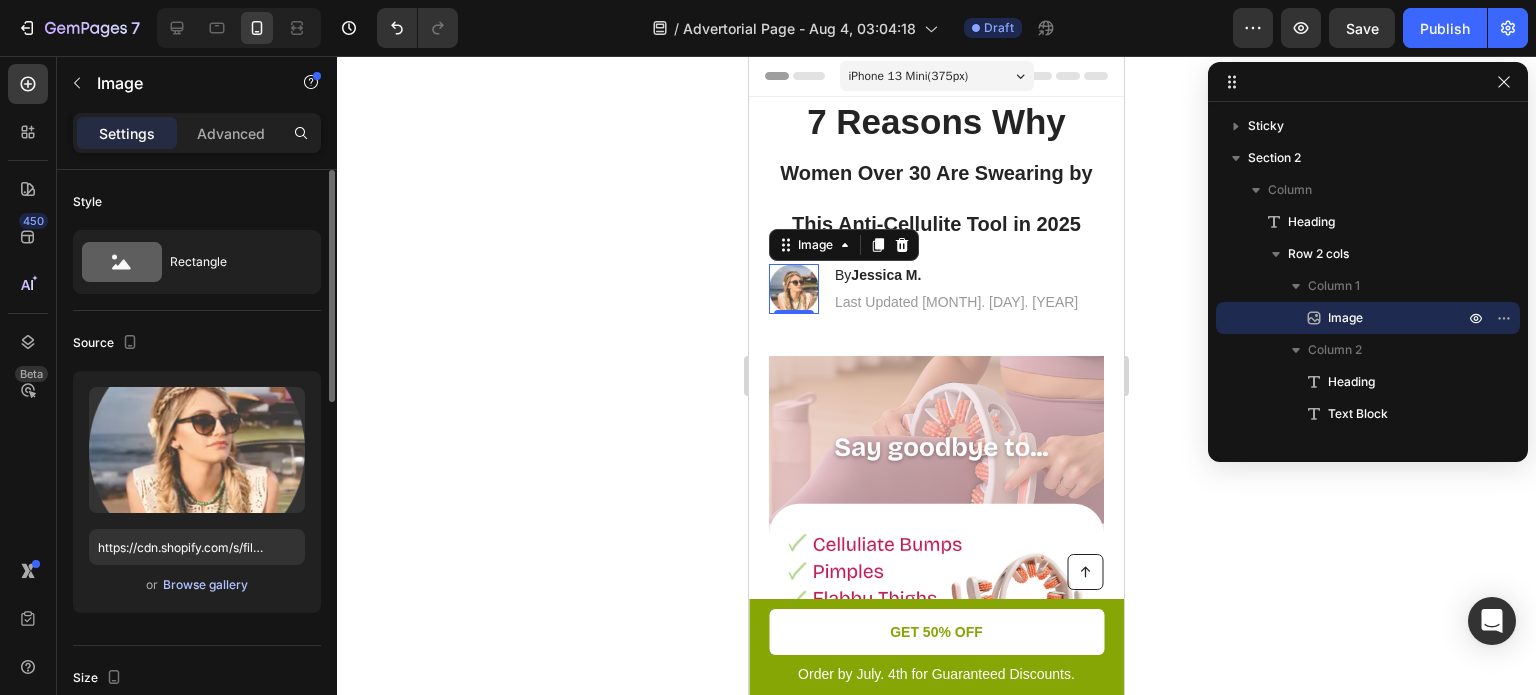 click on "Browse gallery" at bounding box center (205, 585) 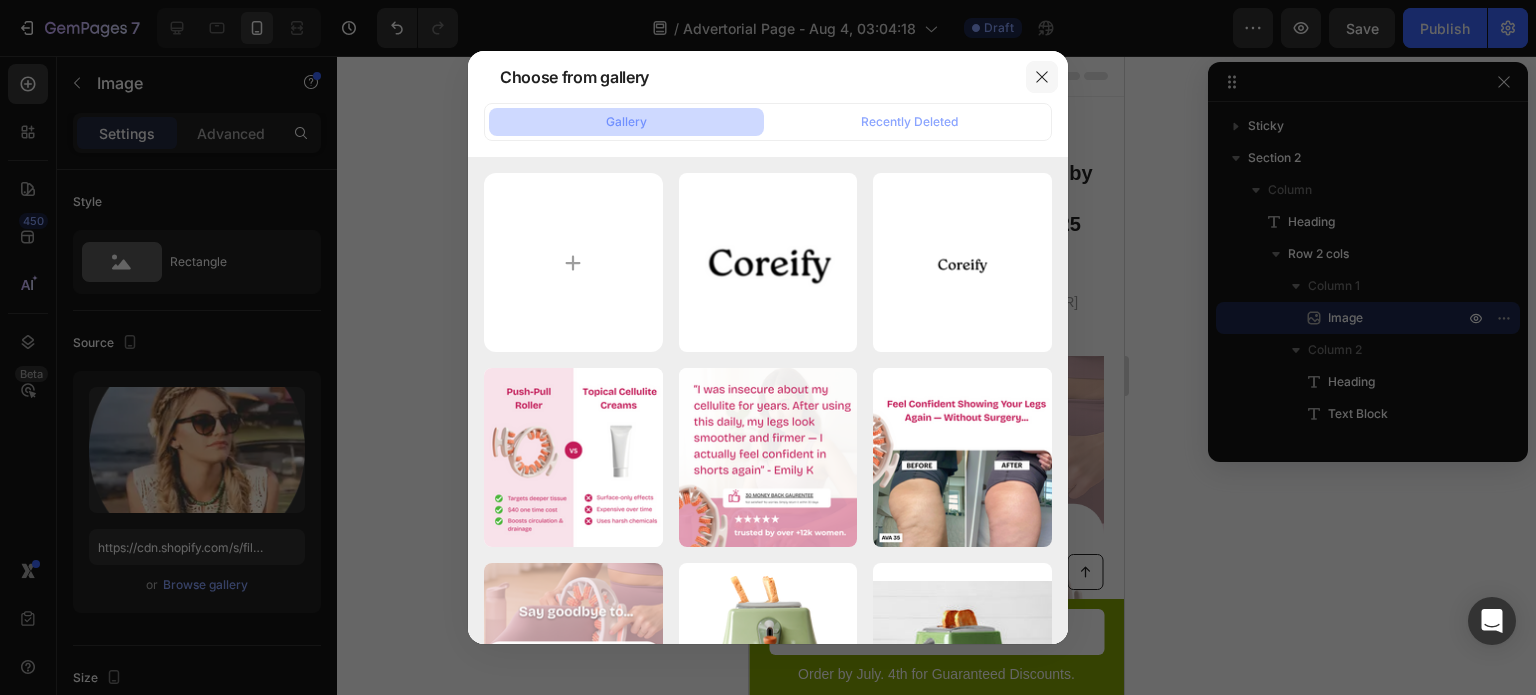 click at bounding box center (1042, 77) 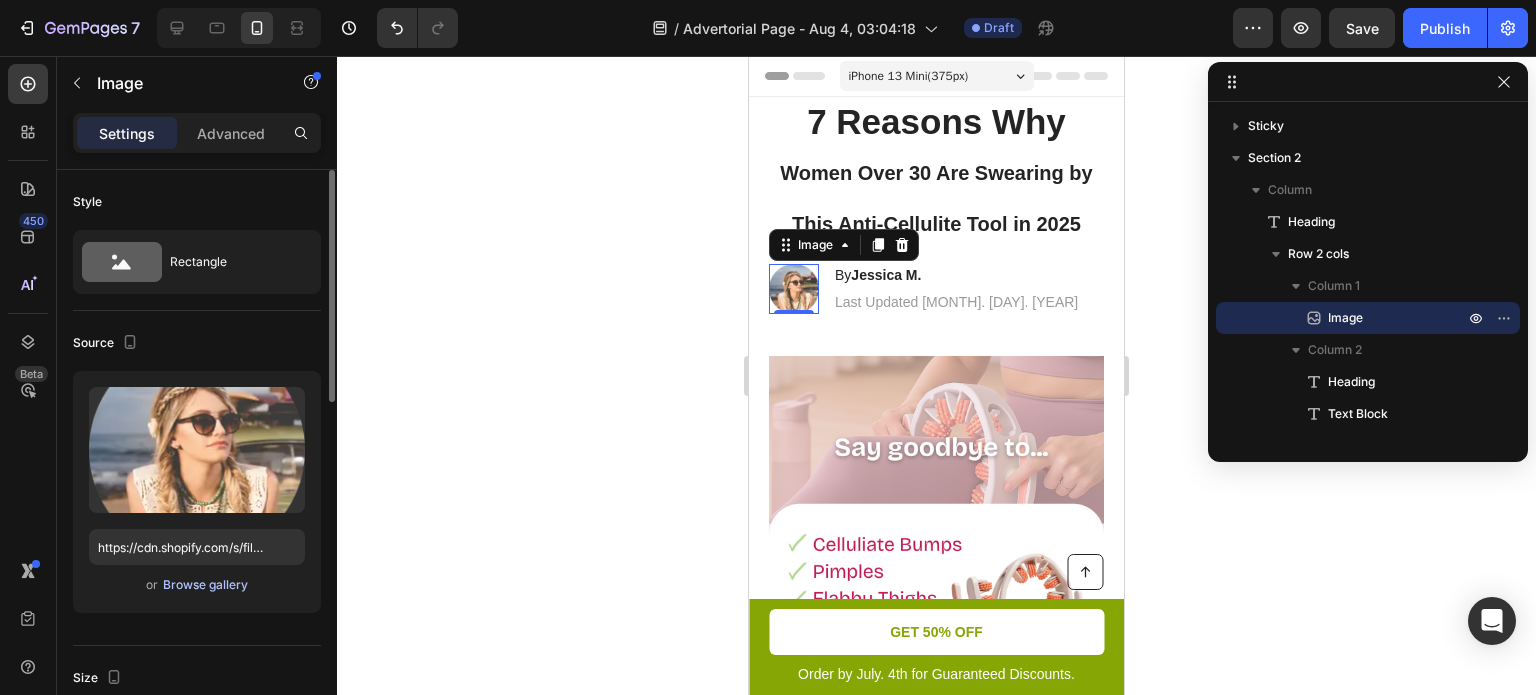 click on "Browse gallery" at bounding box center [205, 585] 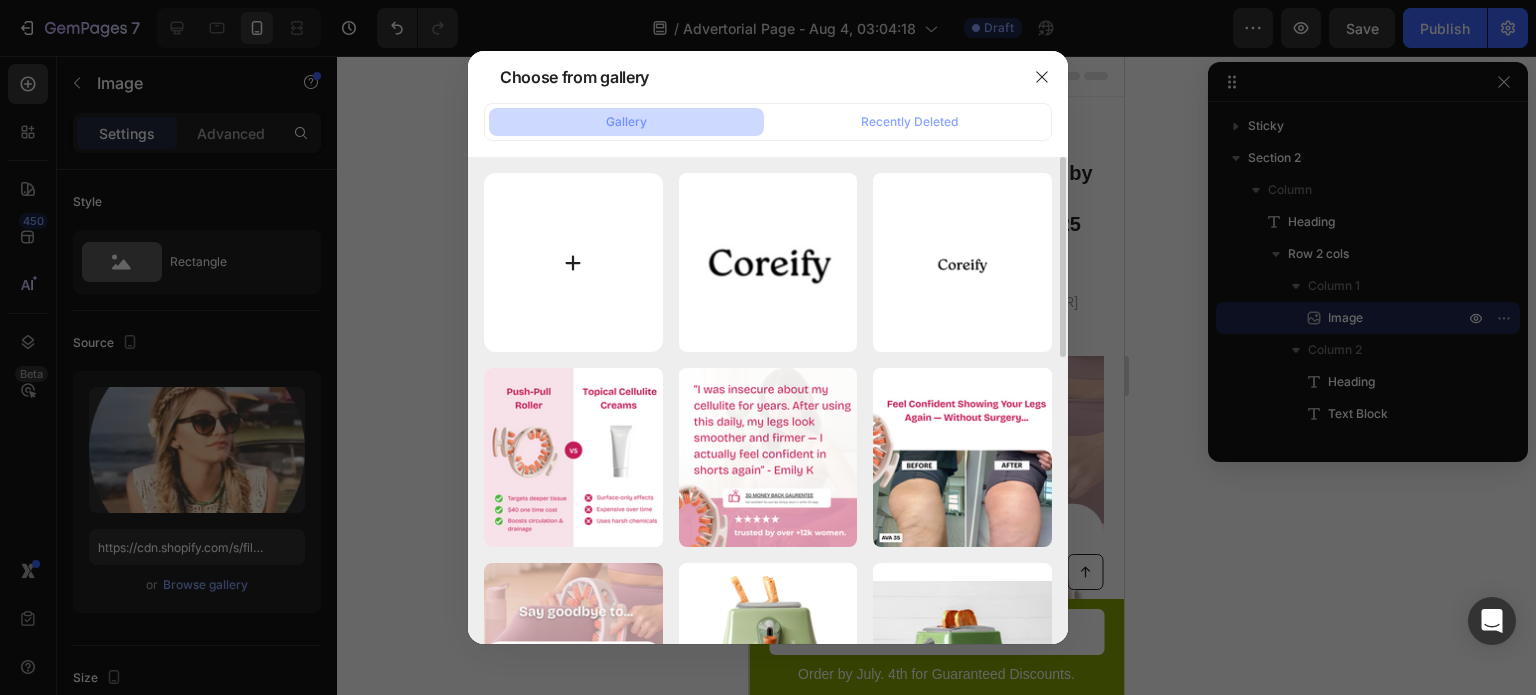 click at bounding box center (573, 262) 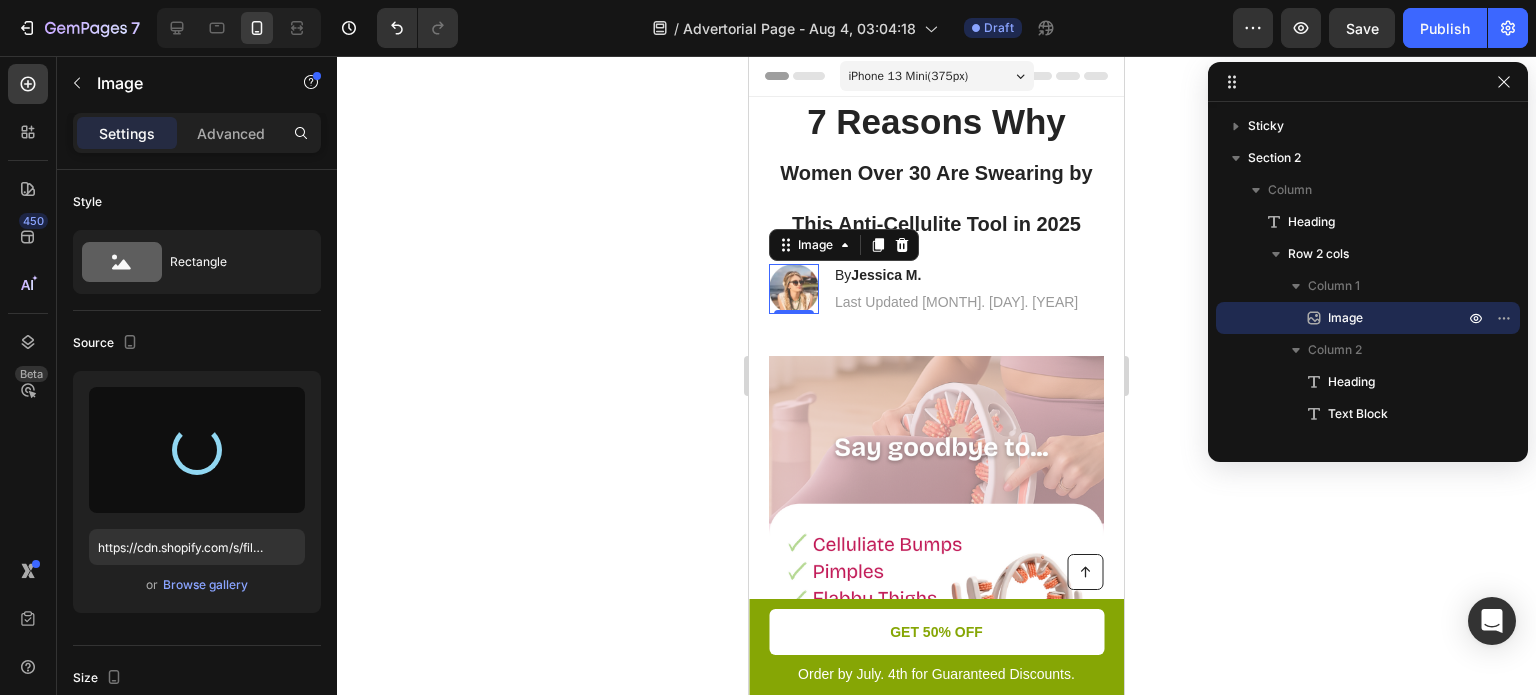 type on "https://cdn.shopify.com/s/files/1/0929/0009/8335/files/gempages_578381056340656914-d713a710-1016-4a4e-9a84-00774c604e6b.jpg" 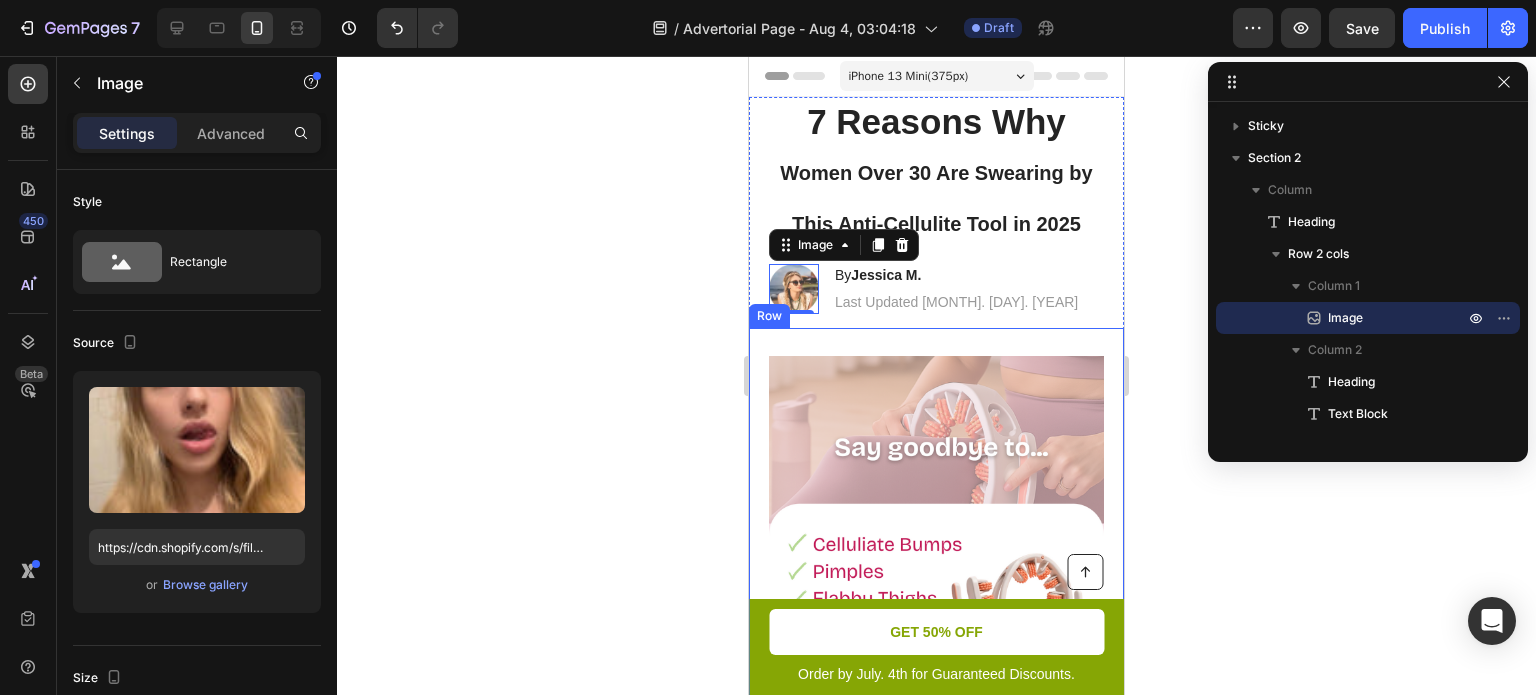 click on "By  Jessica M. Heading Last Updated Aug. 3. 2025 Text Block" at bounding box center [956, 308] 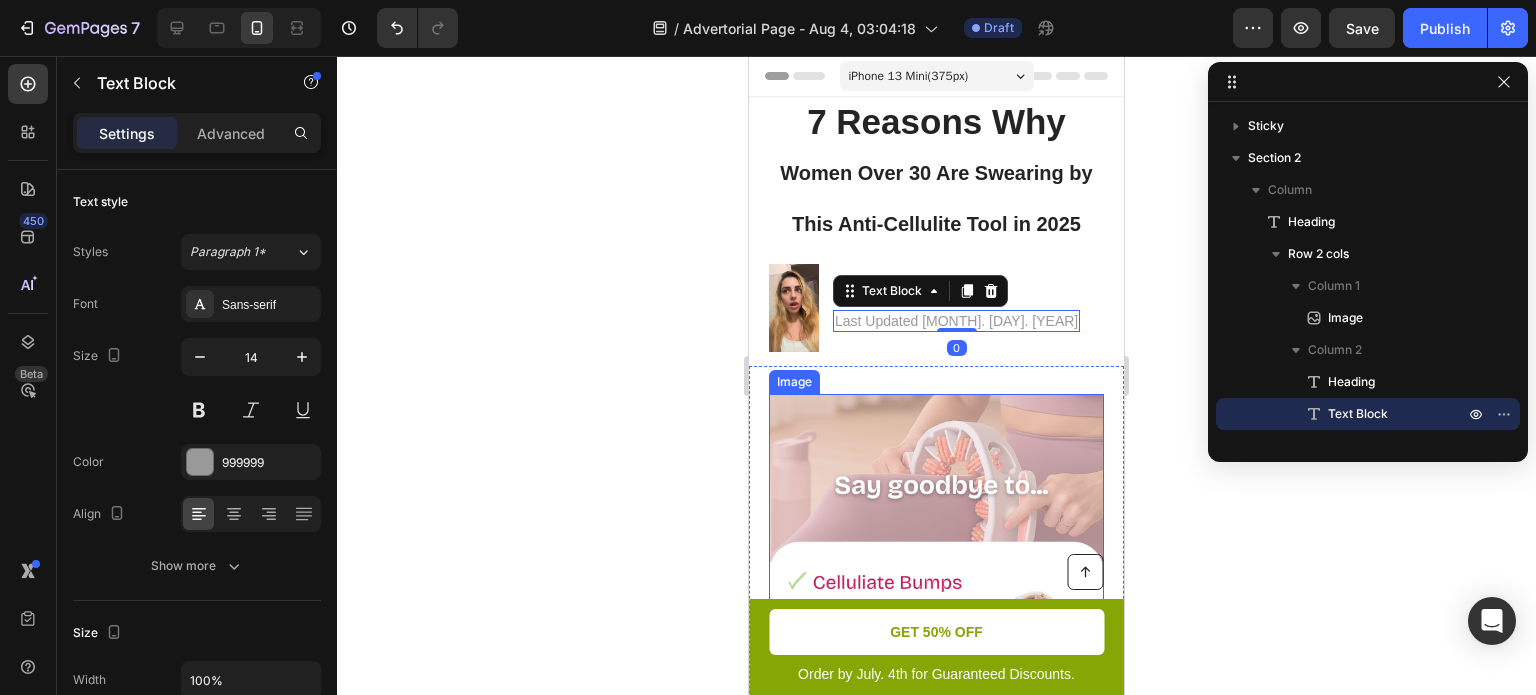 click at bounding box center (936, 561) 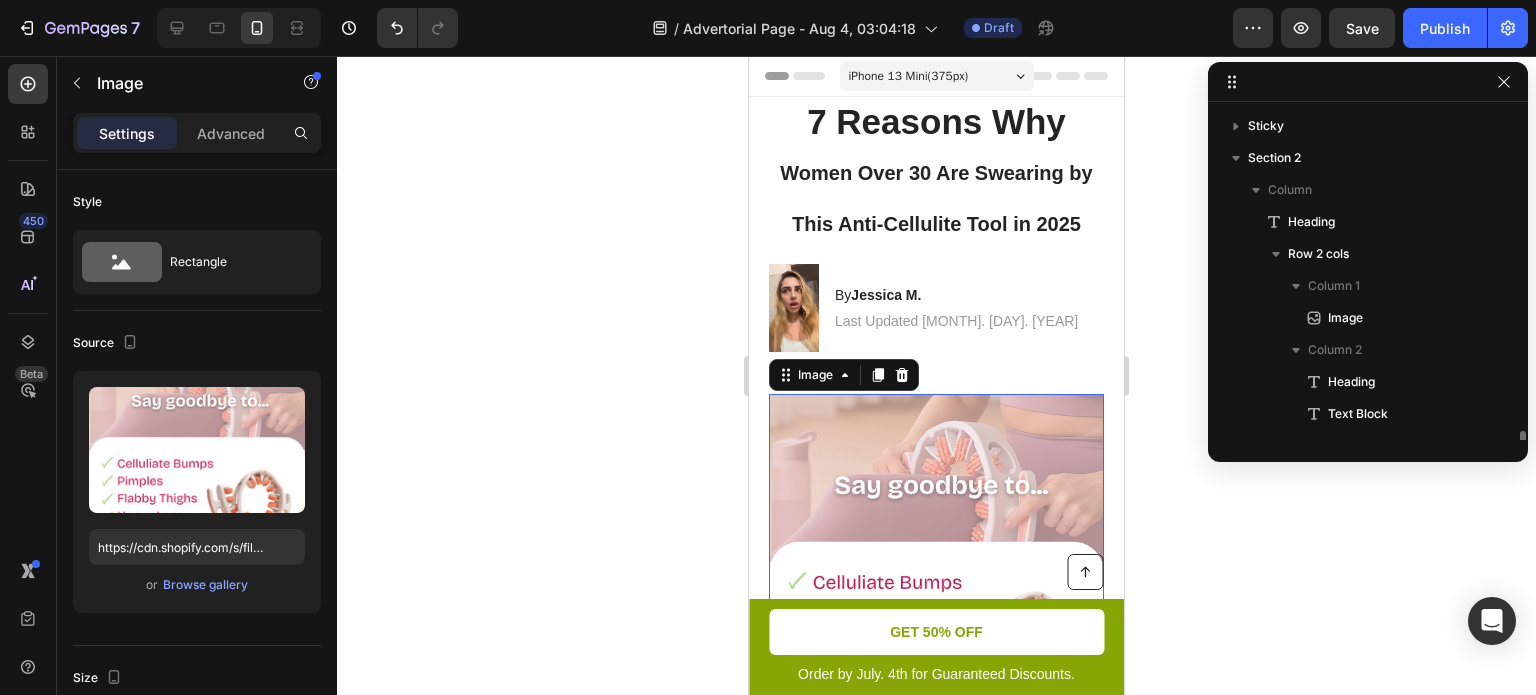 scroll, scrollTop: 250, scrollLeft: 0, axis: vertical 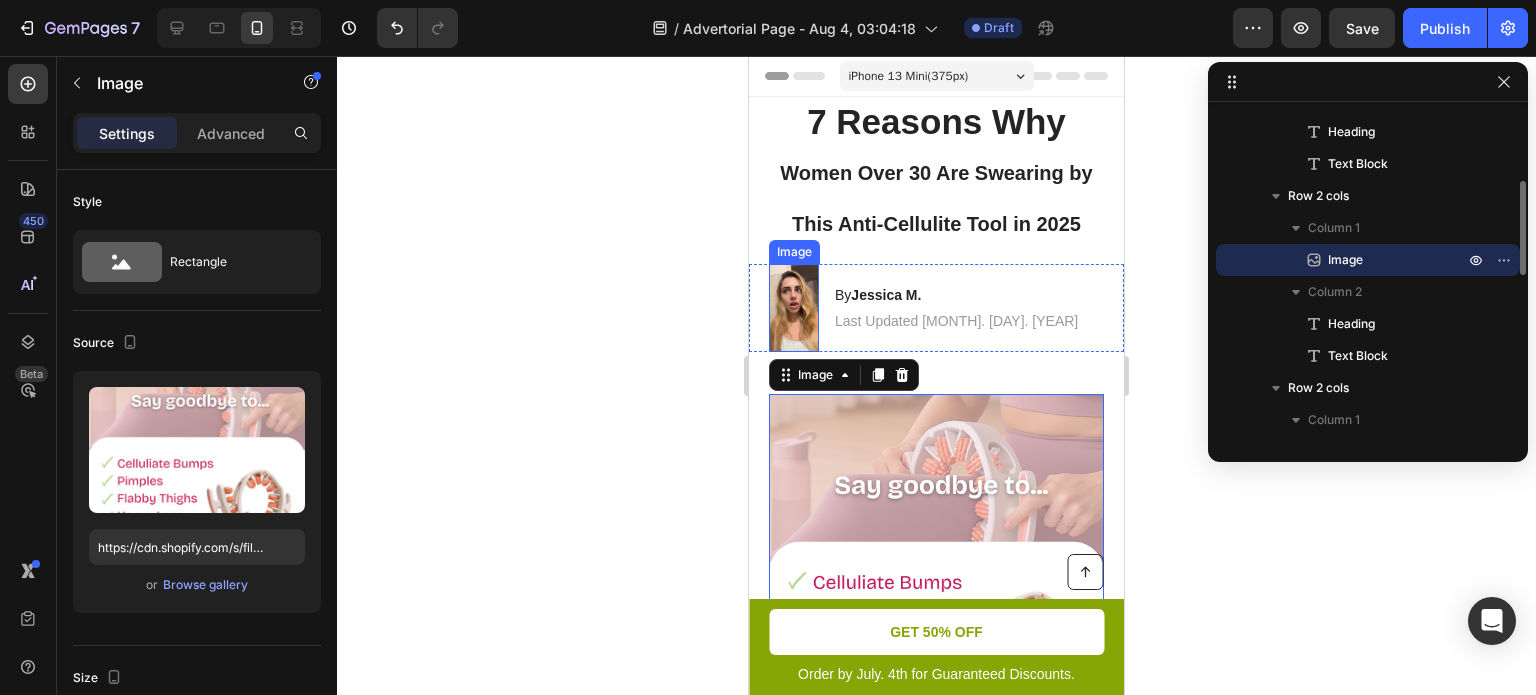 click at bounding box center [794, 308] 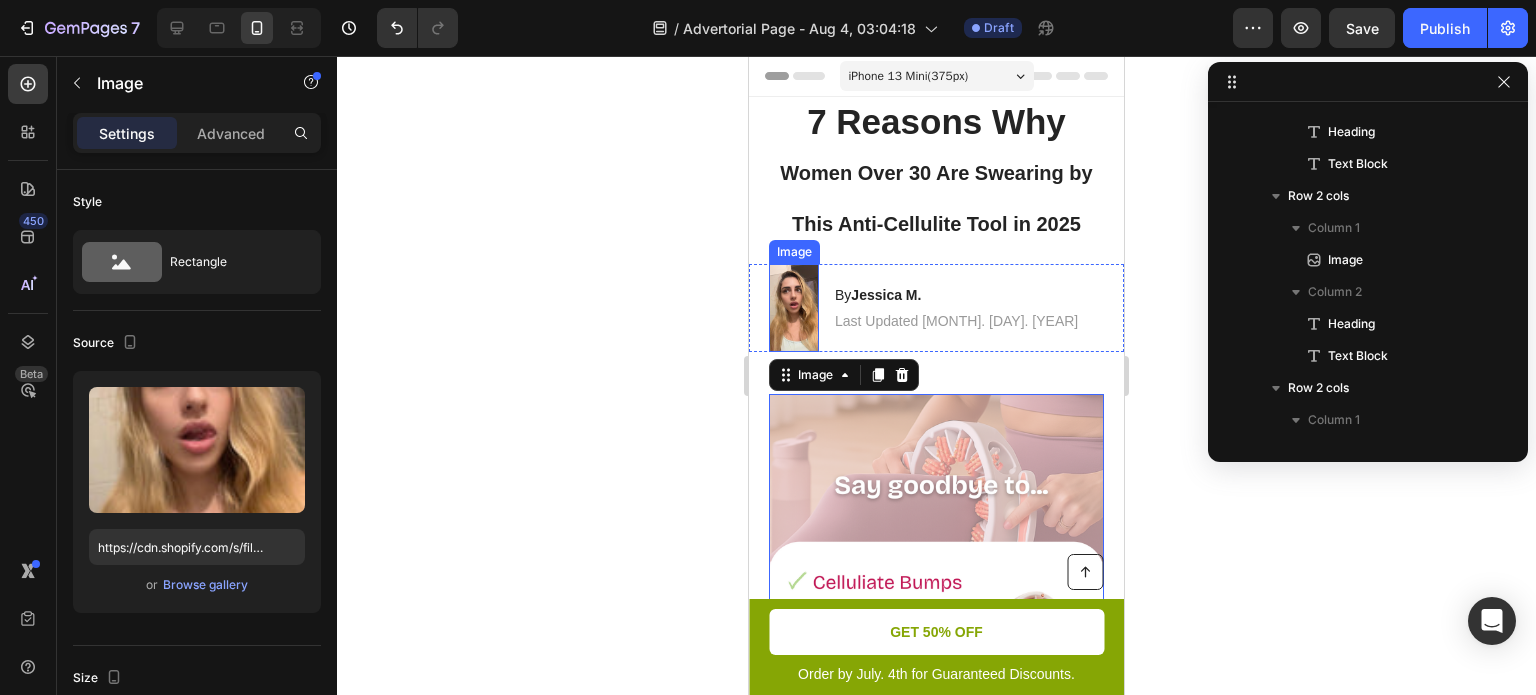 scroll, scrollTop: 58, scrollLeft: 0, axis: vertical 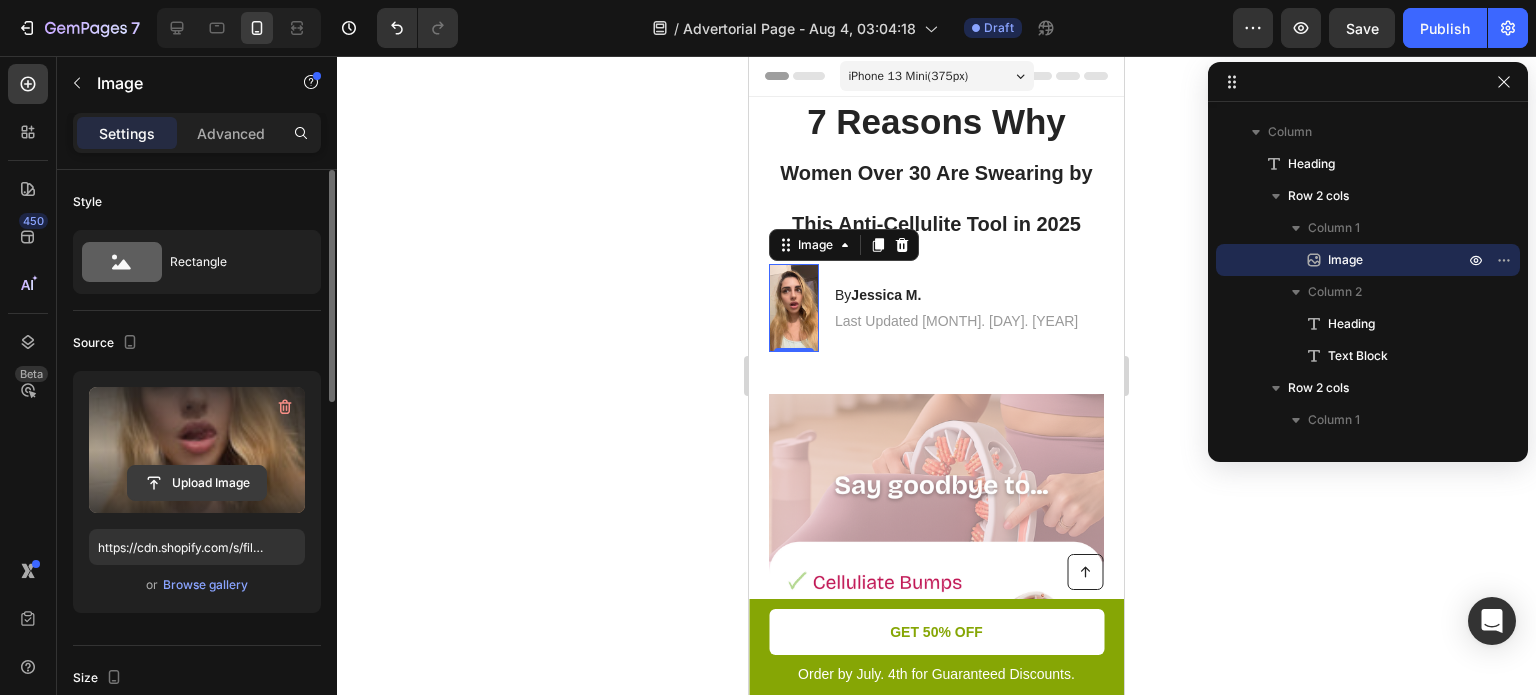 click 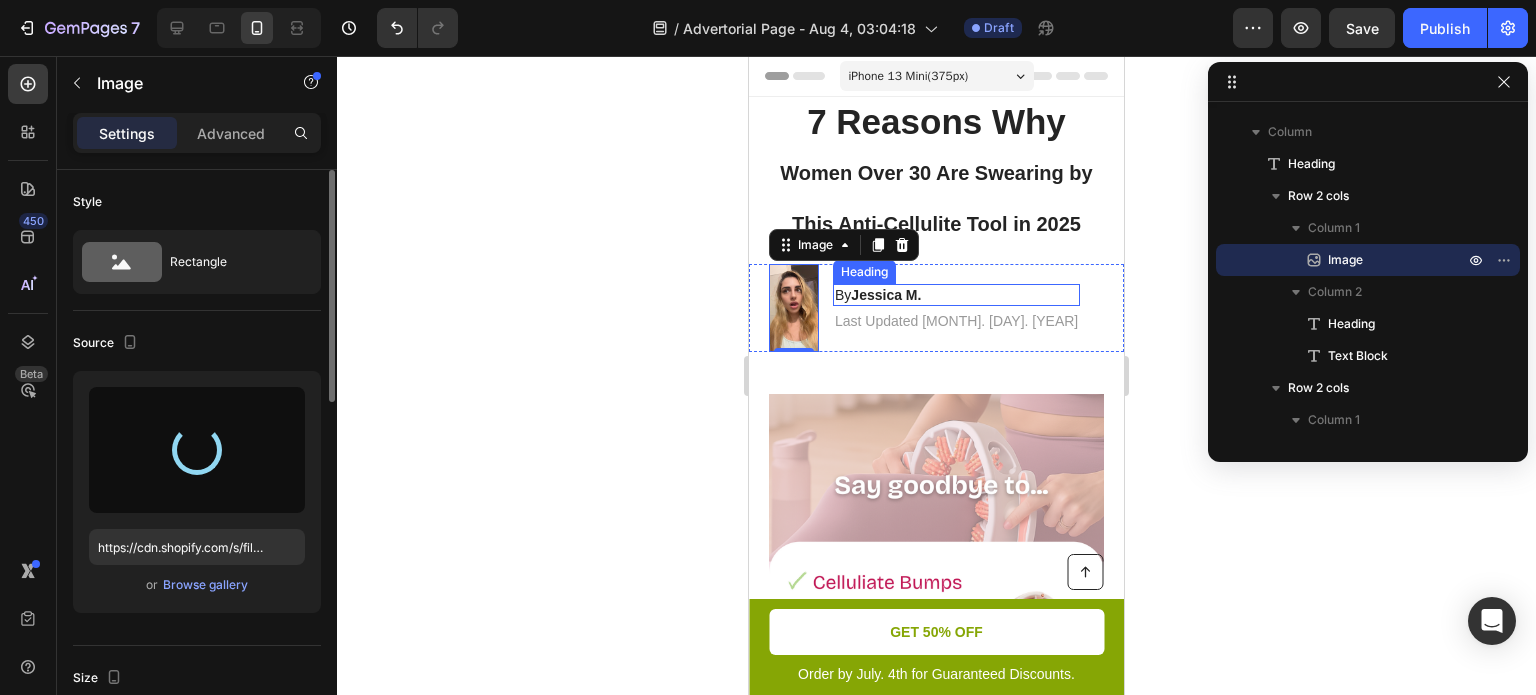 click on "Jessica M." at bounding box center [886, 295] 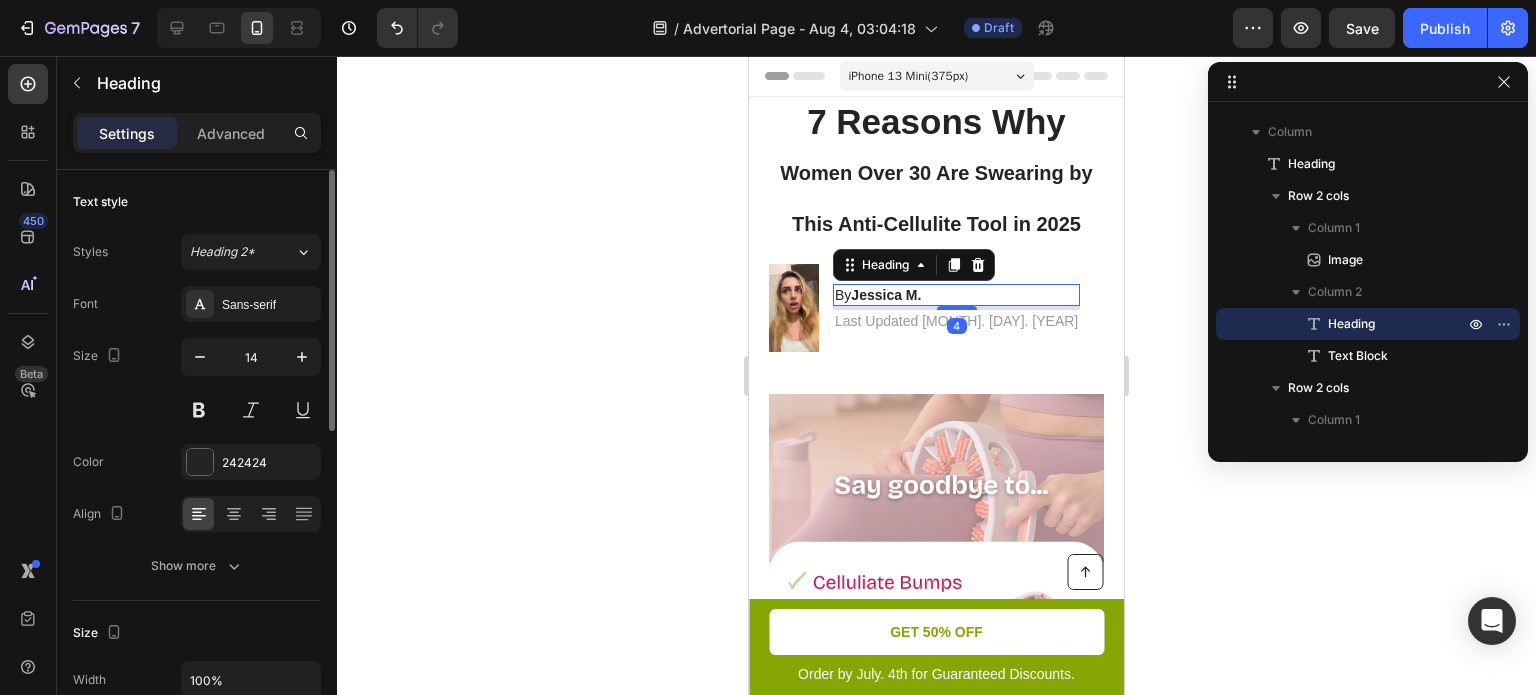 click on "By  Jessica M." at bounding box center (956, 295) 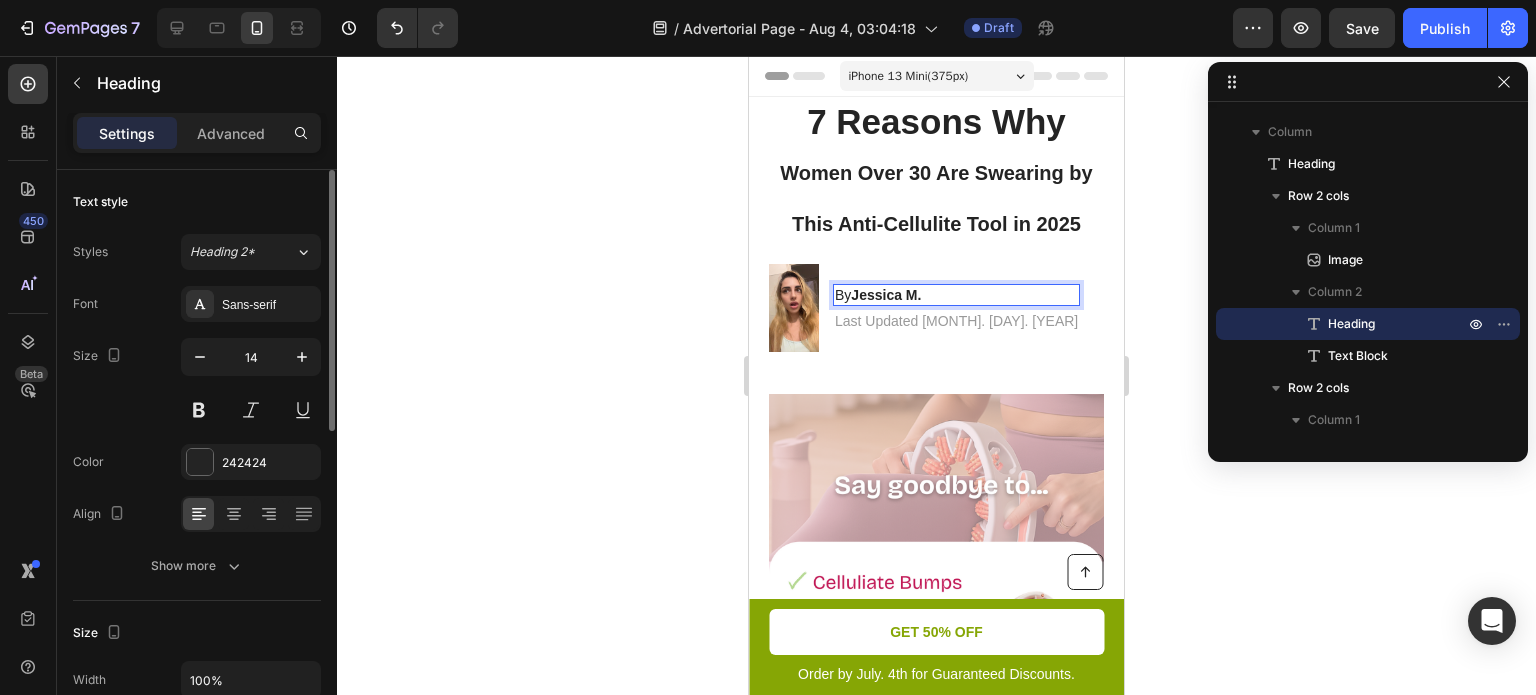 click on "By  Jessica M." at bounding box center [956, 295] 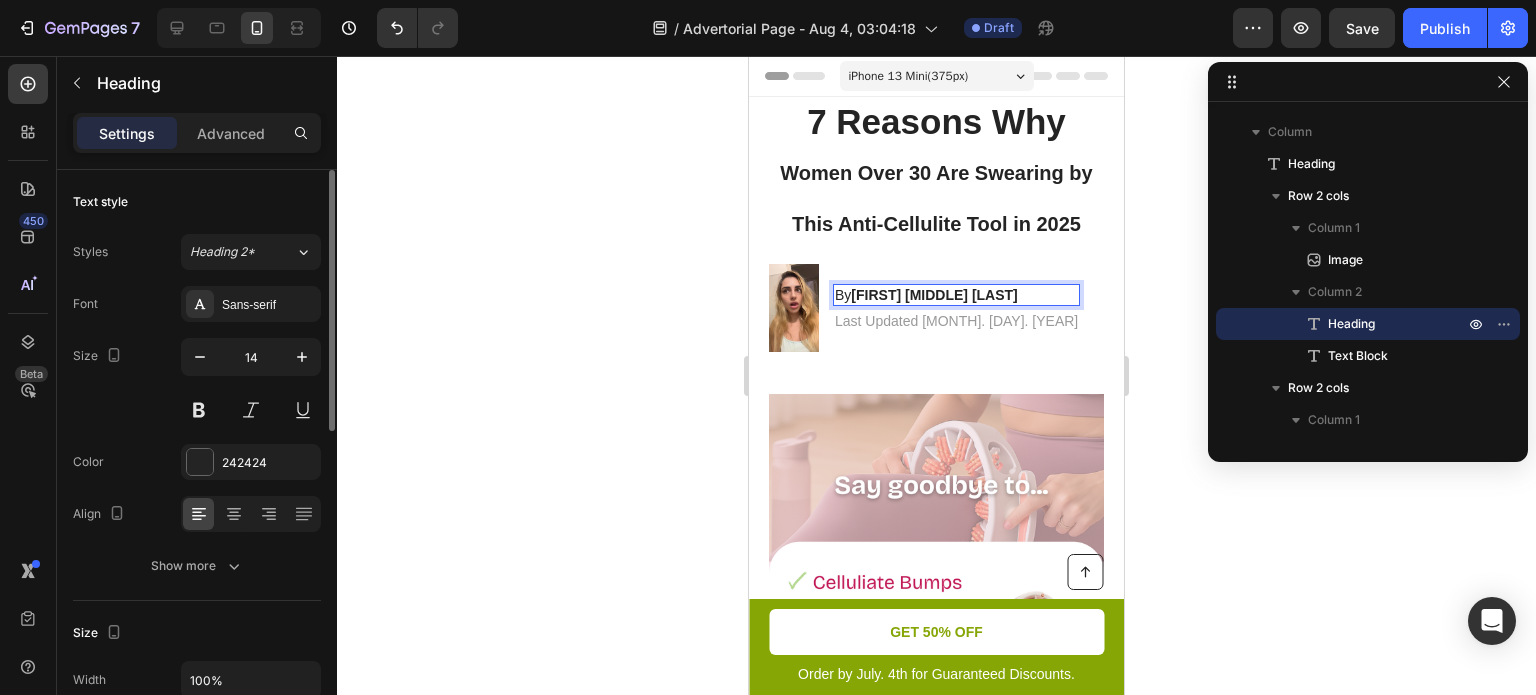 click on "By  Jessica M. V" at bounding box center [956, 295] 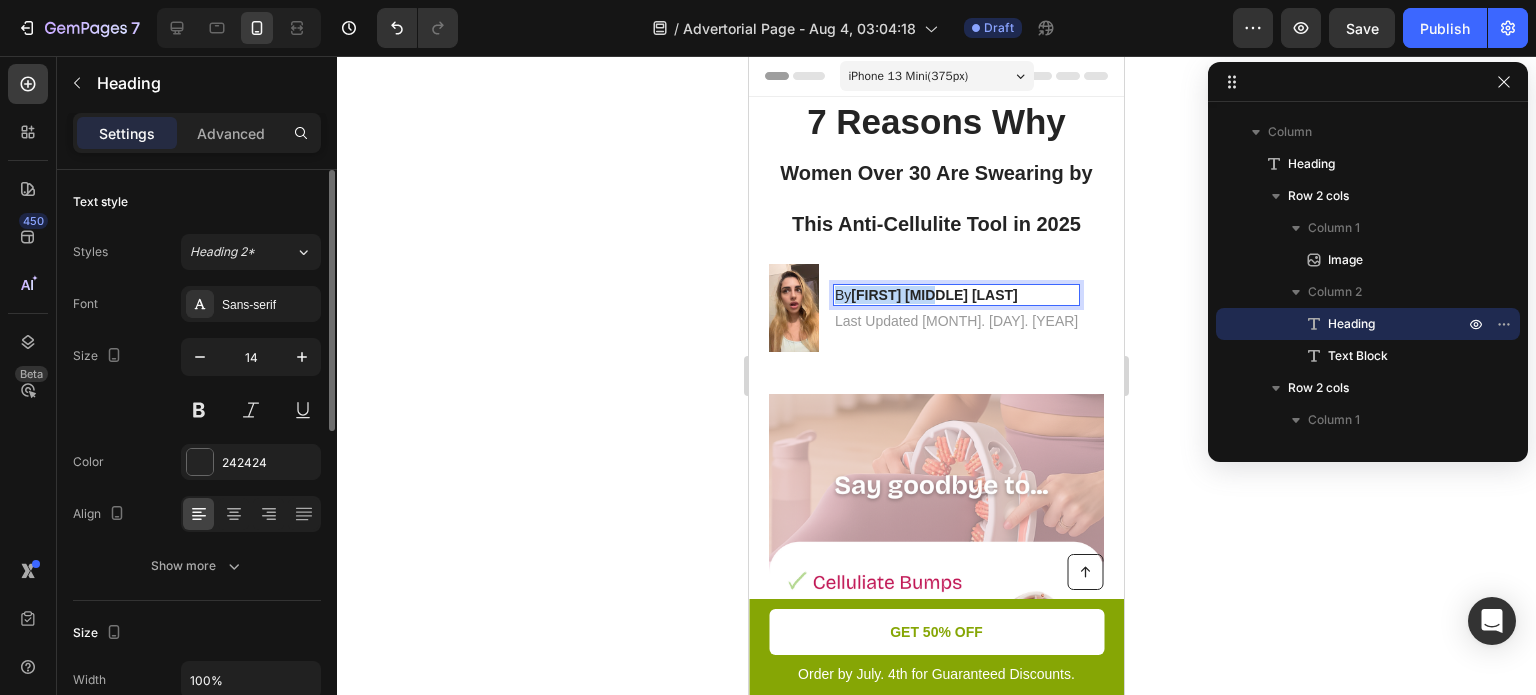 click on "By  Jessica M. V" at bounding box center (956, 295) 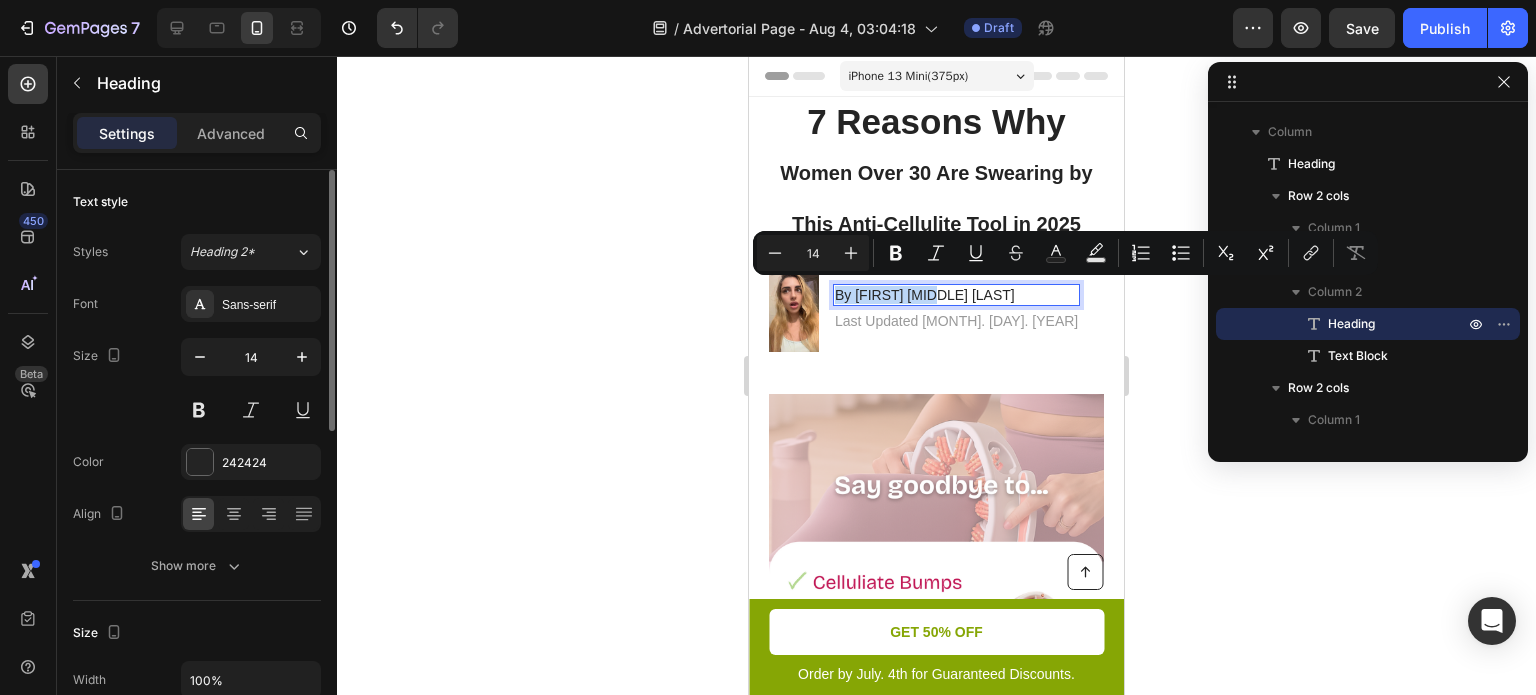 click on "By Jessica M. V" at bounding box center [956, 295] 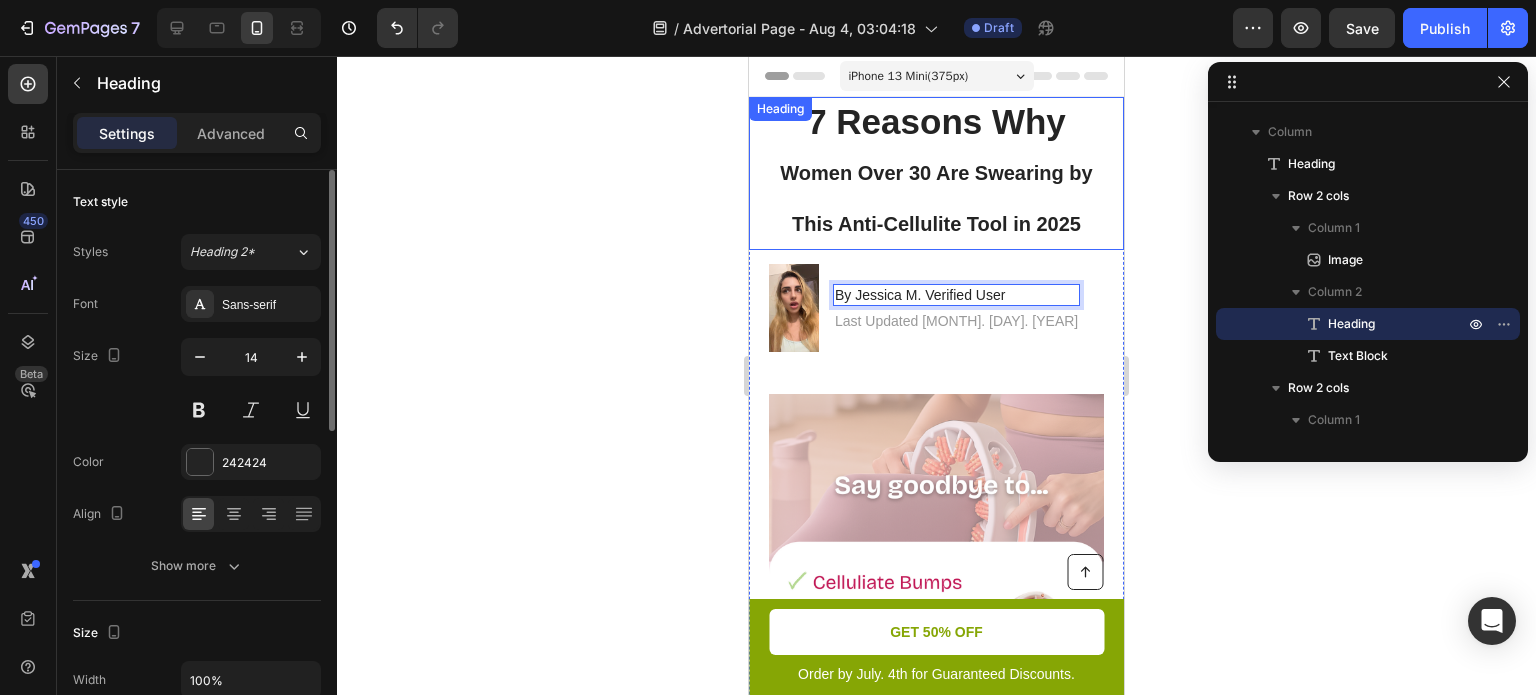 click on "7 Reasons Why  Women Over 30 Are Swearing by This Anti-Cellulite Tool in 2025" at bounding box center [936, 173] 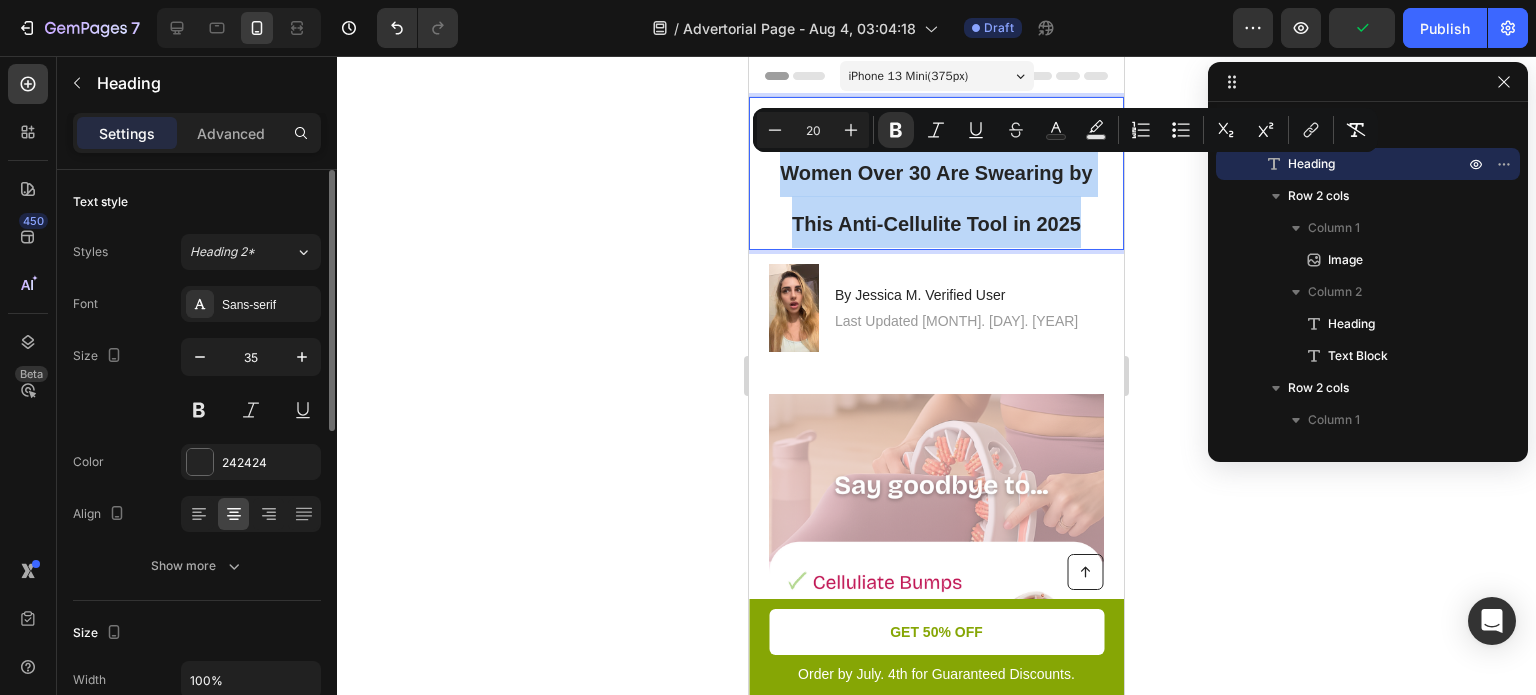 click on "Women Over 30 Are Swearing by This Anti-Cellulite Tool in 2025" at bounding box center (936, 199) 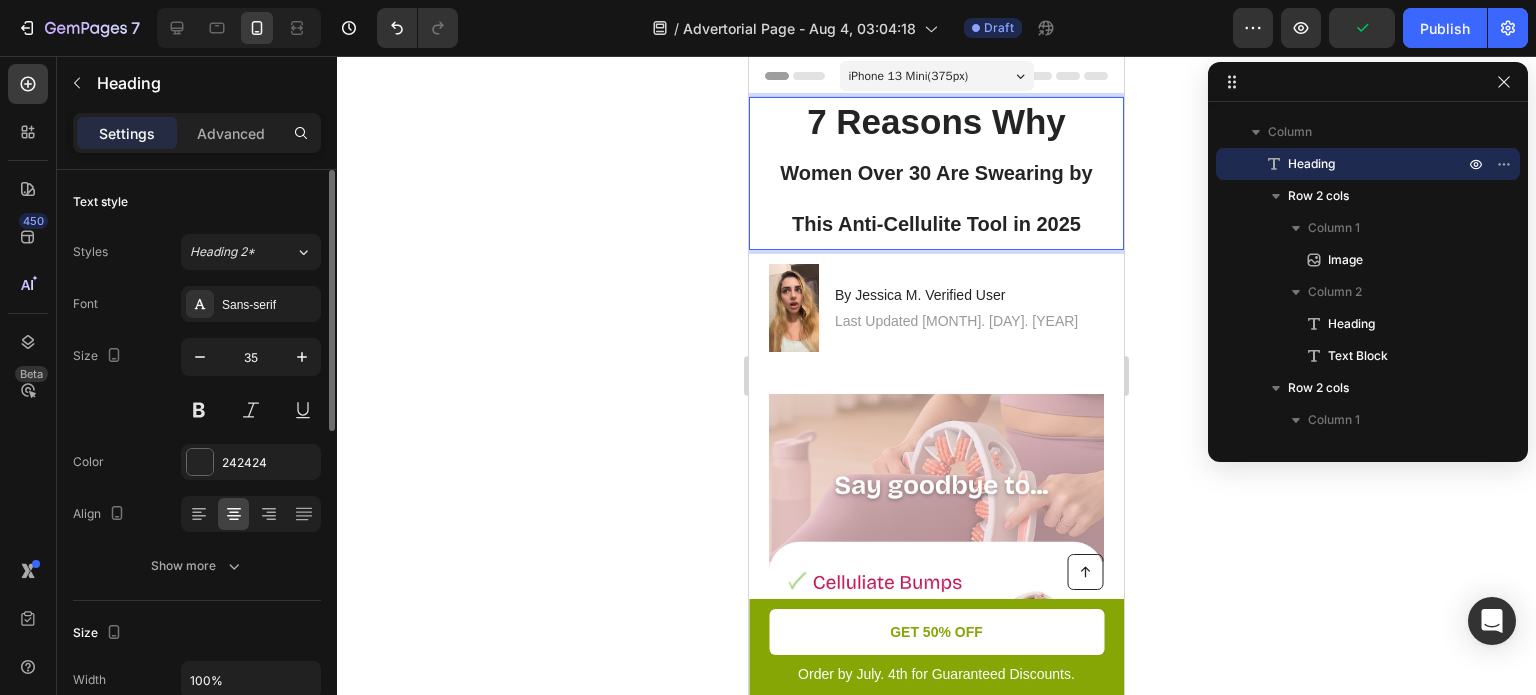 click on "7 Reasons Why  Women Over 30 Are Swearing by This Anti-Cellulite Tool in 2025" at bounding box center [936, 173] 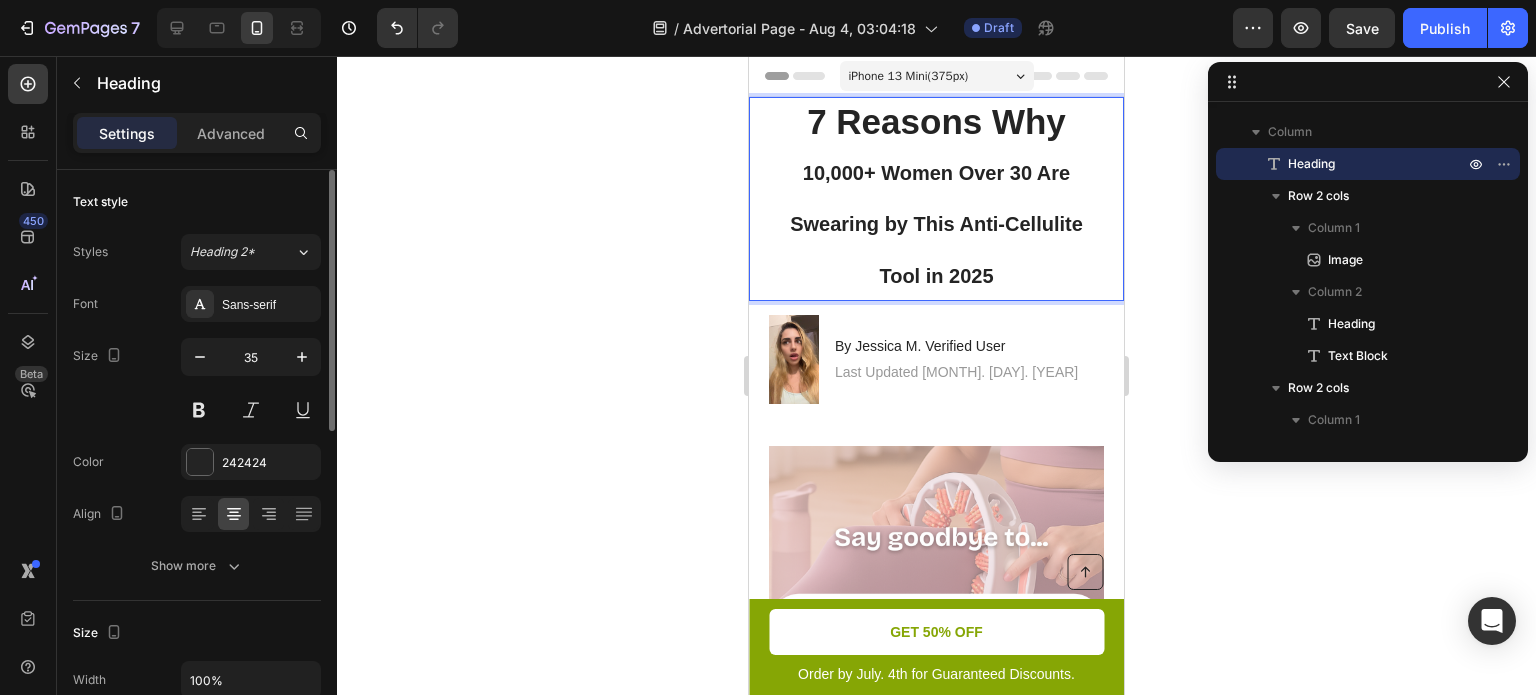 click on "10,000+ Women Over 30 Are Swearing by This Anti-Cellulite Tool in 2025" at bounding box center (936, 224) 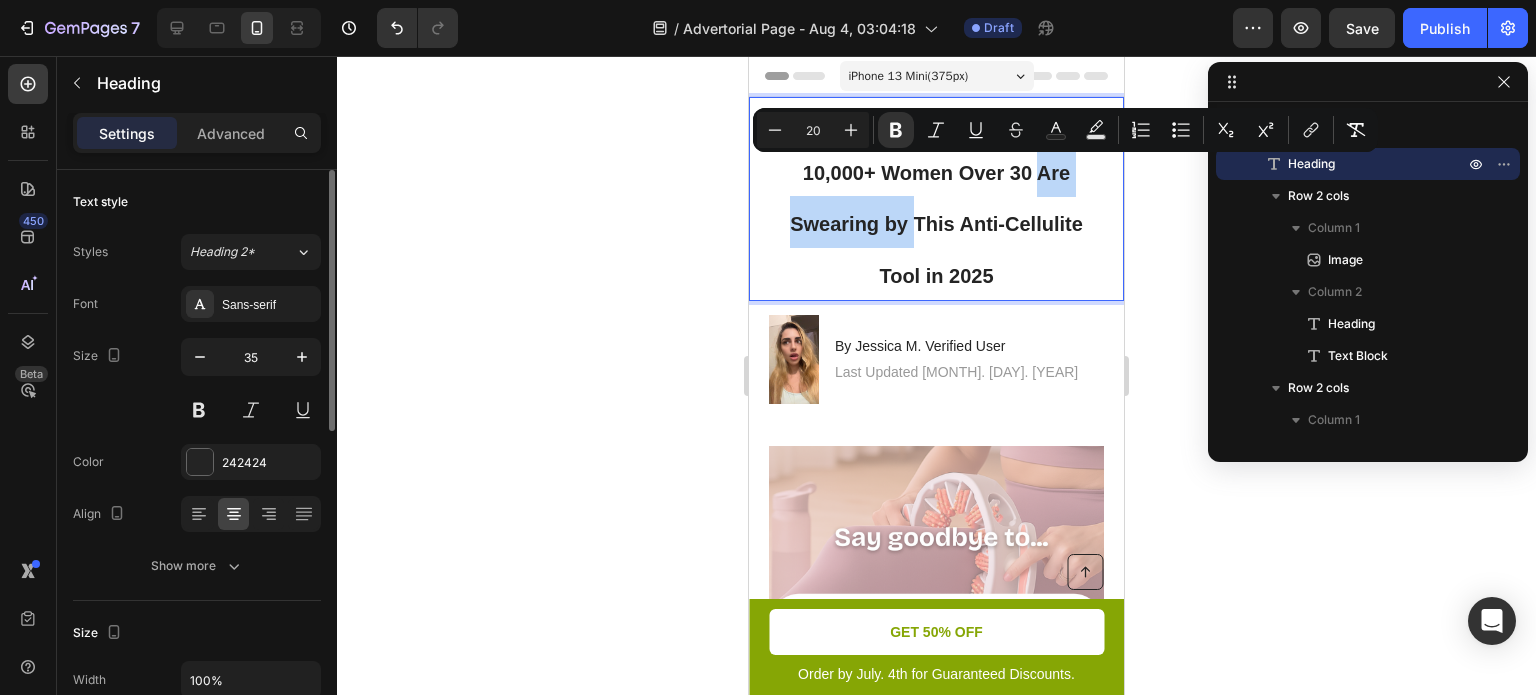 drag, startPoint x: 1030, startPoint y: 173, endPoint x: 902, endPoint y: 217, distance: 135.3514 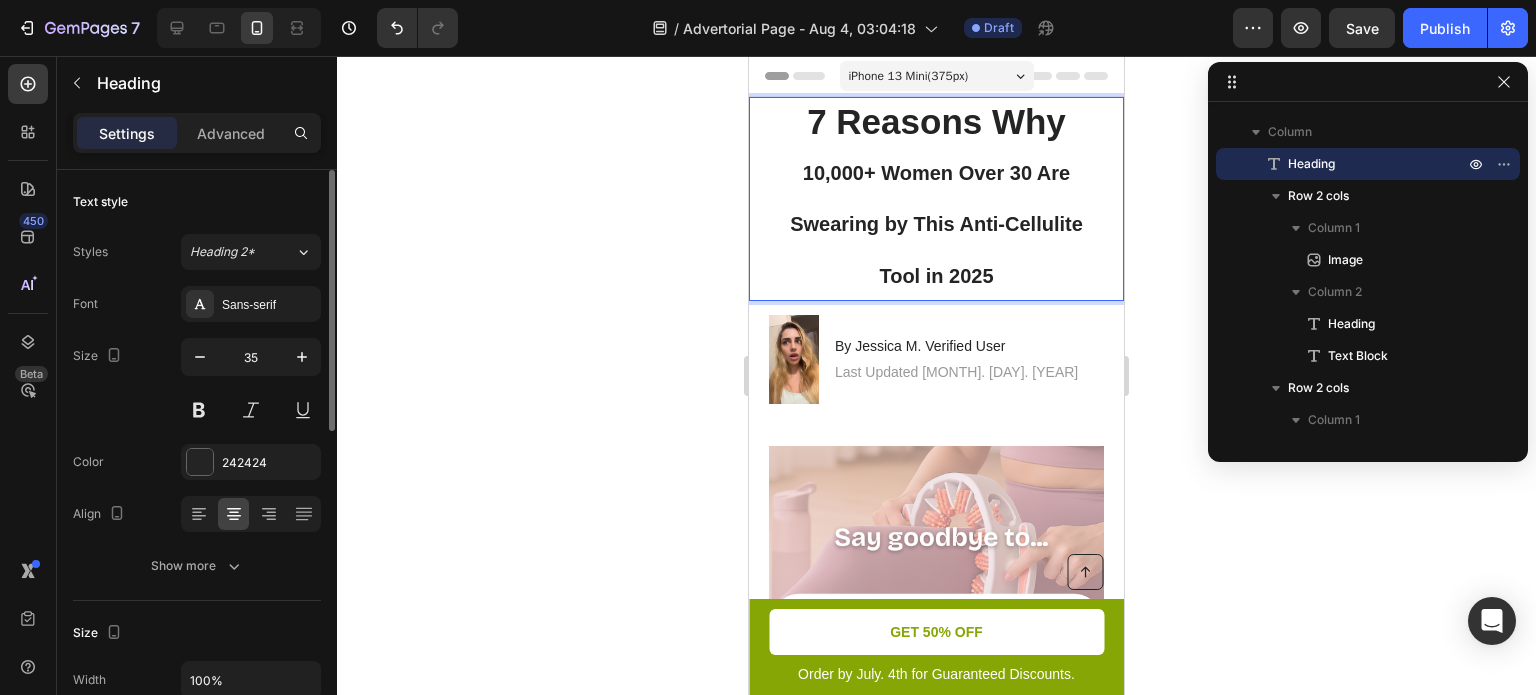 click on "7 Reasons Why  10,000+ Women Over 30 Are Swearing by This Anti-Cellulite Tool in 2025" at bounding box center (936, 199) 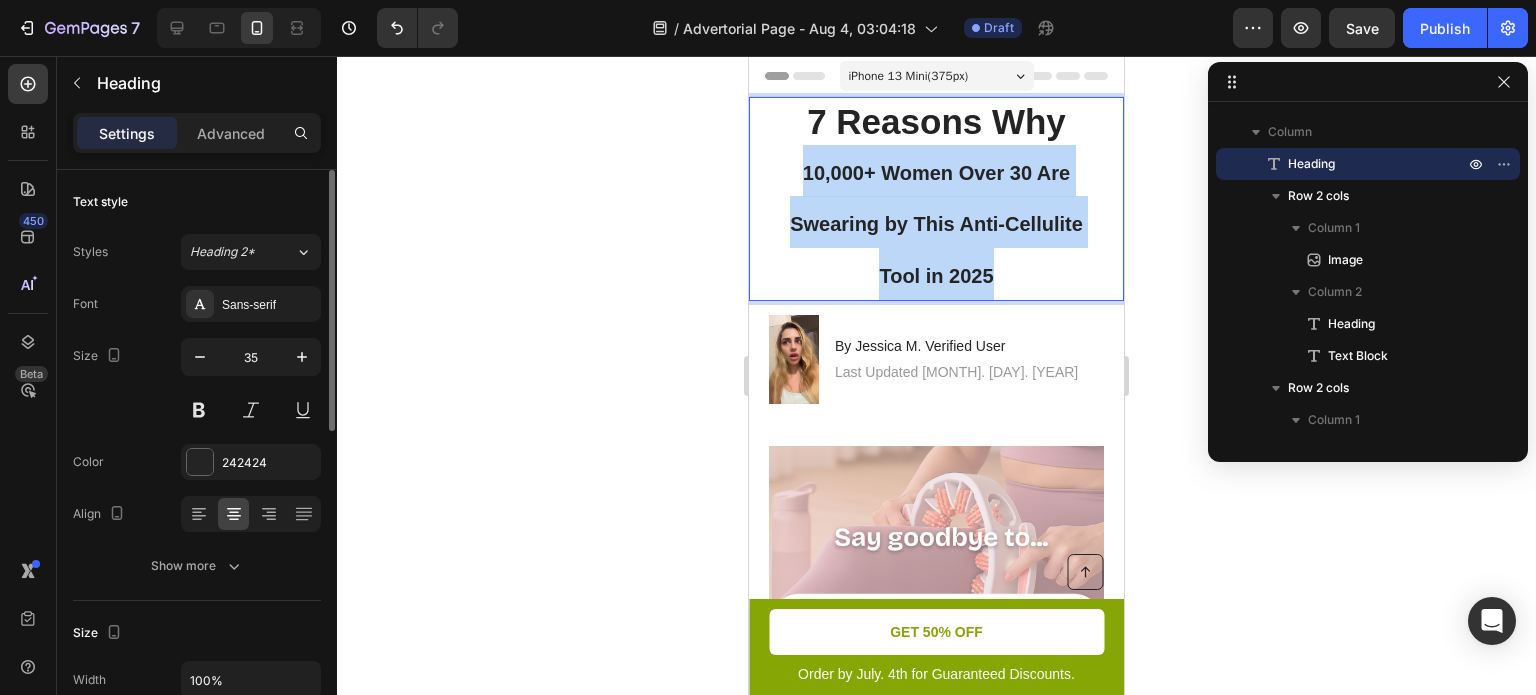 drag, startPoint x: 991, startPoint y: 265, endPoint x: 789, endPoint y: 175, distance: 221.14249 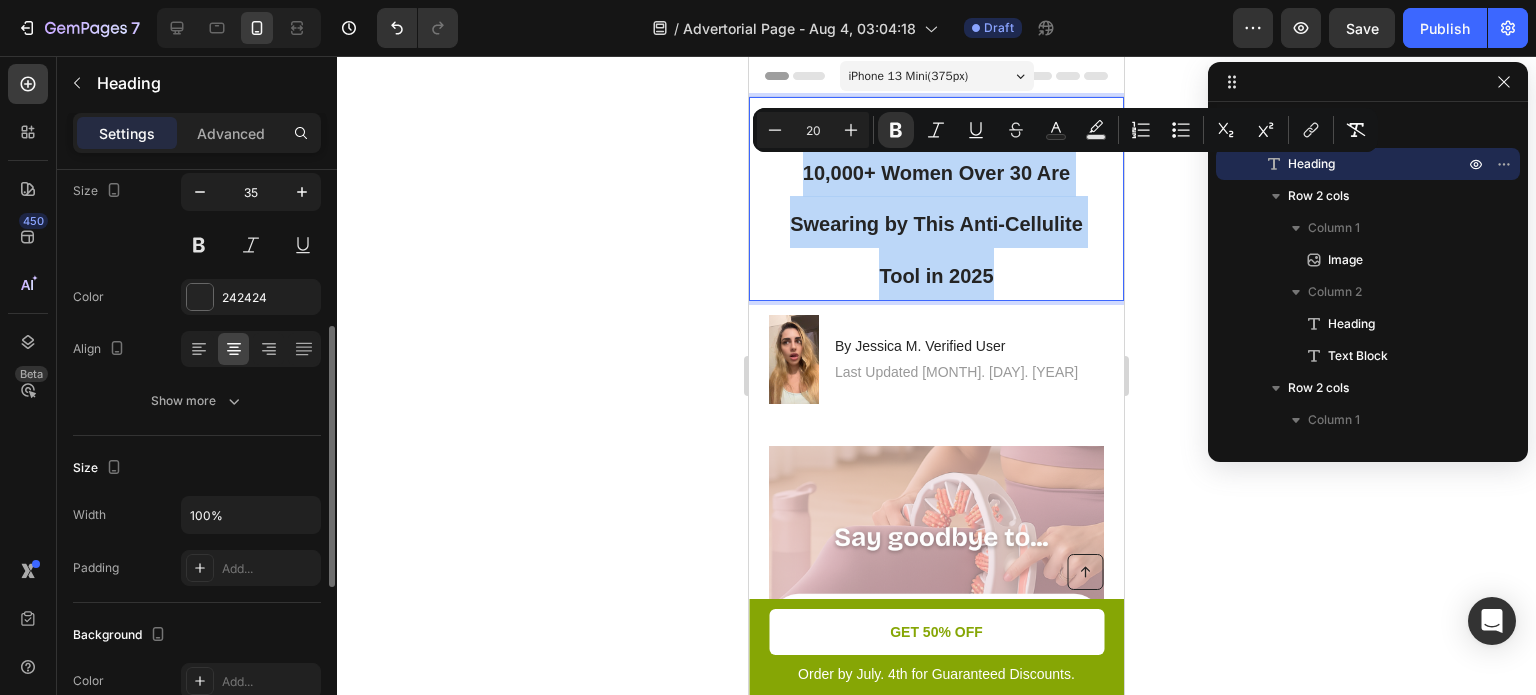 scroll, scrollTop: 0, scrollLeft: 0, axis: both 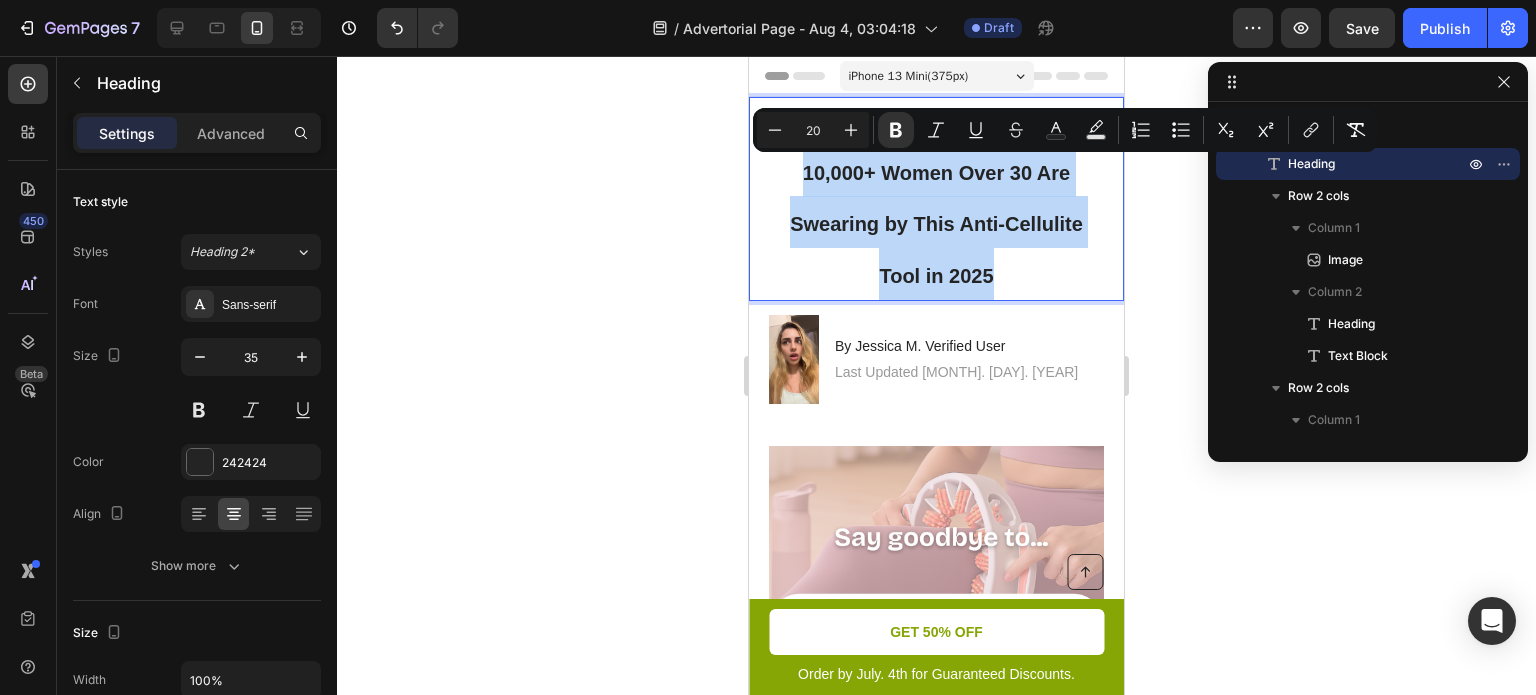 drag, startPoint x: 996, startPoint y: 178, endPoint x: 1046, endPoint y: 197, distance: 53.488316 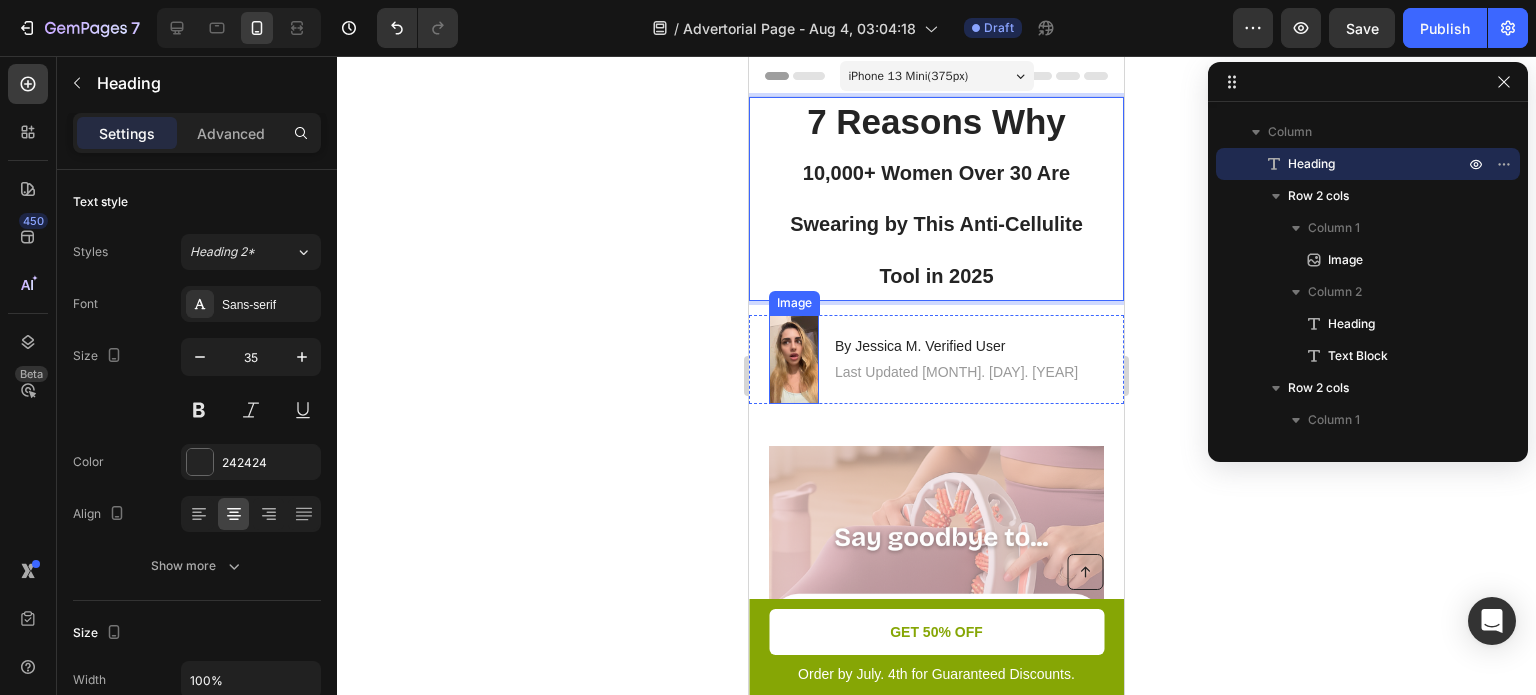 click at bounding box center (794, 359) 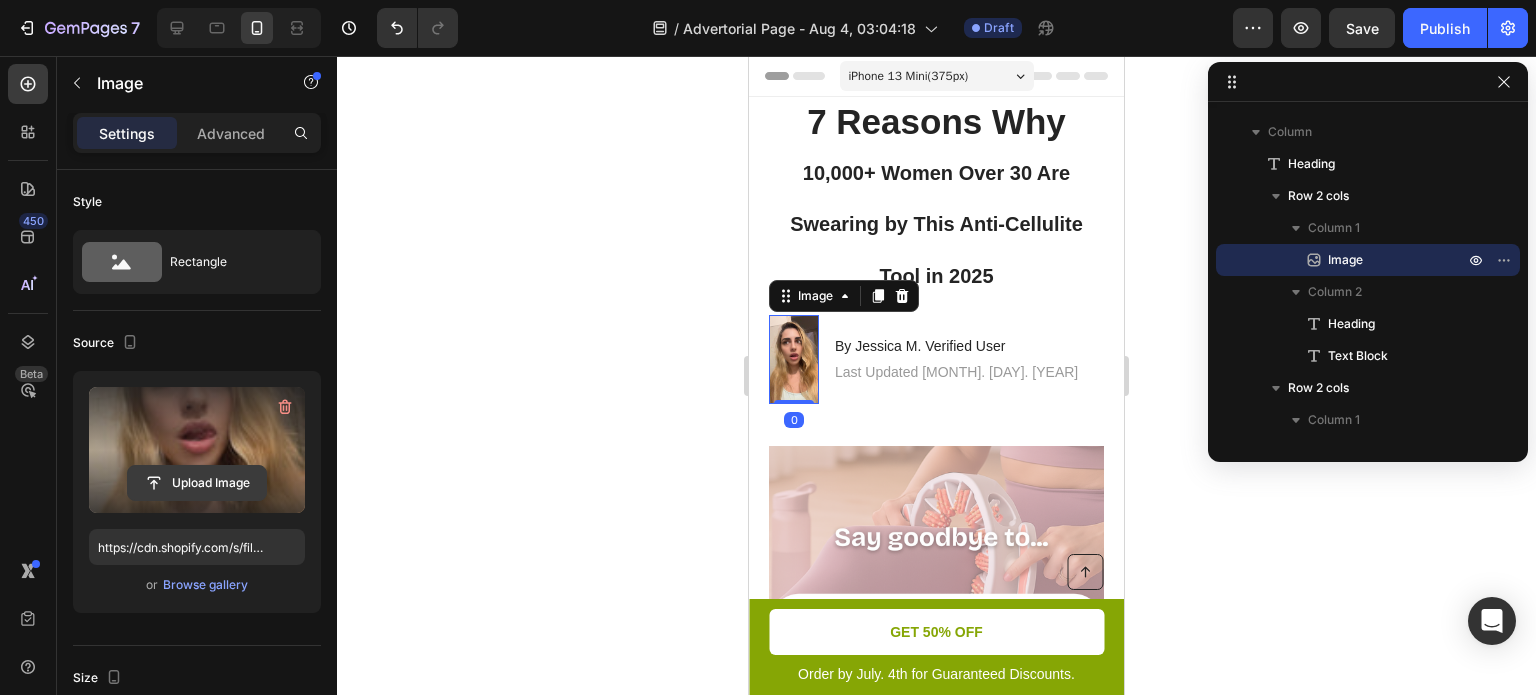 click 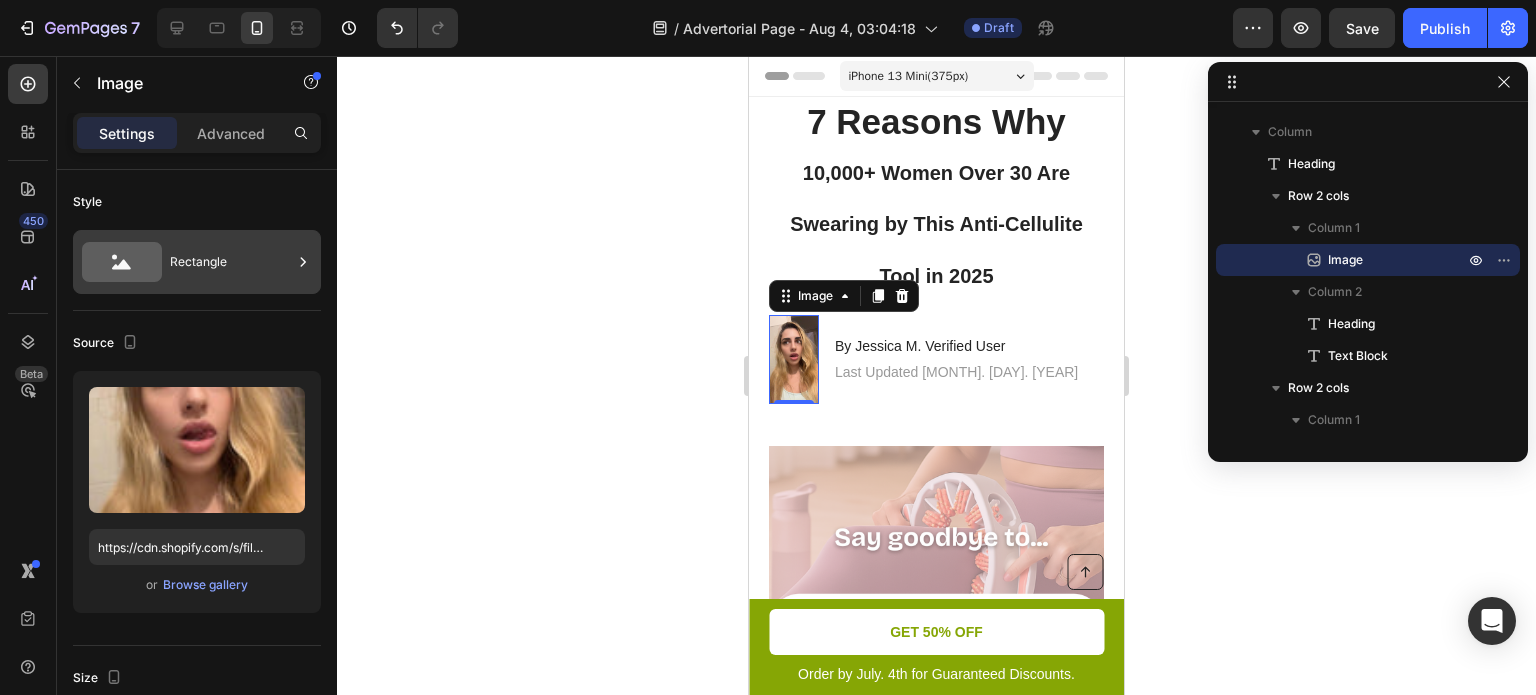 click on "Rectangle" at bounding box center [231, 262] 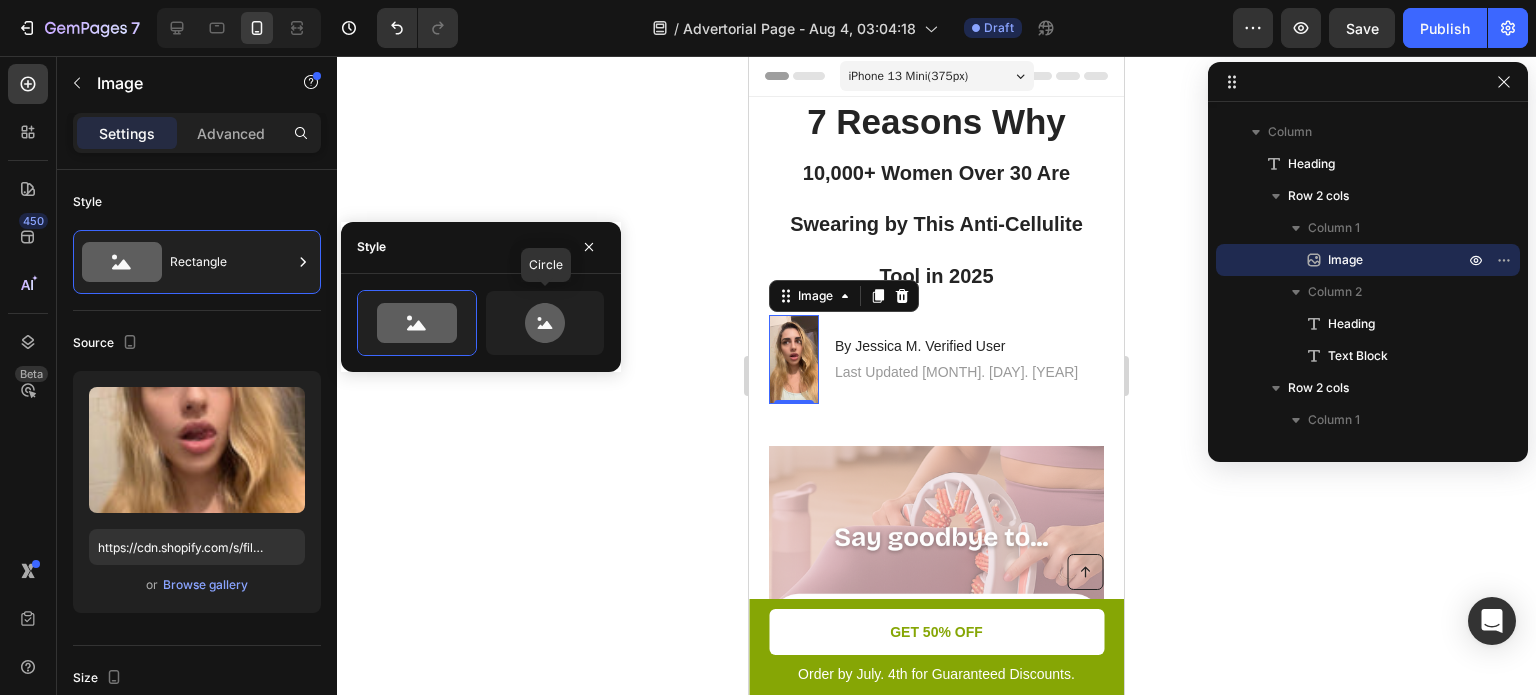 click 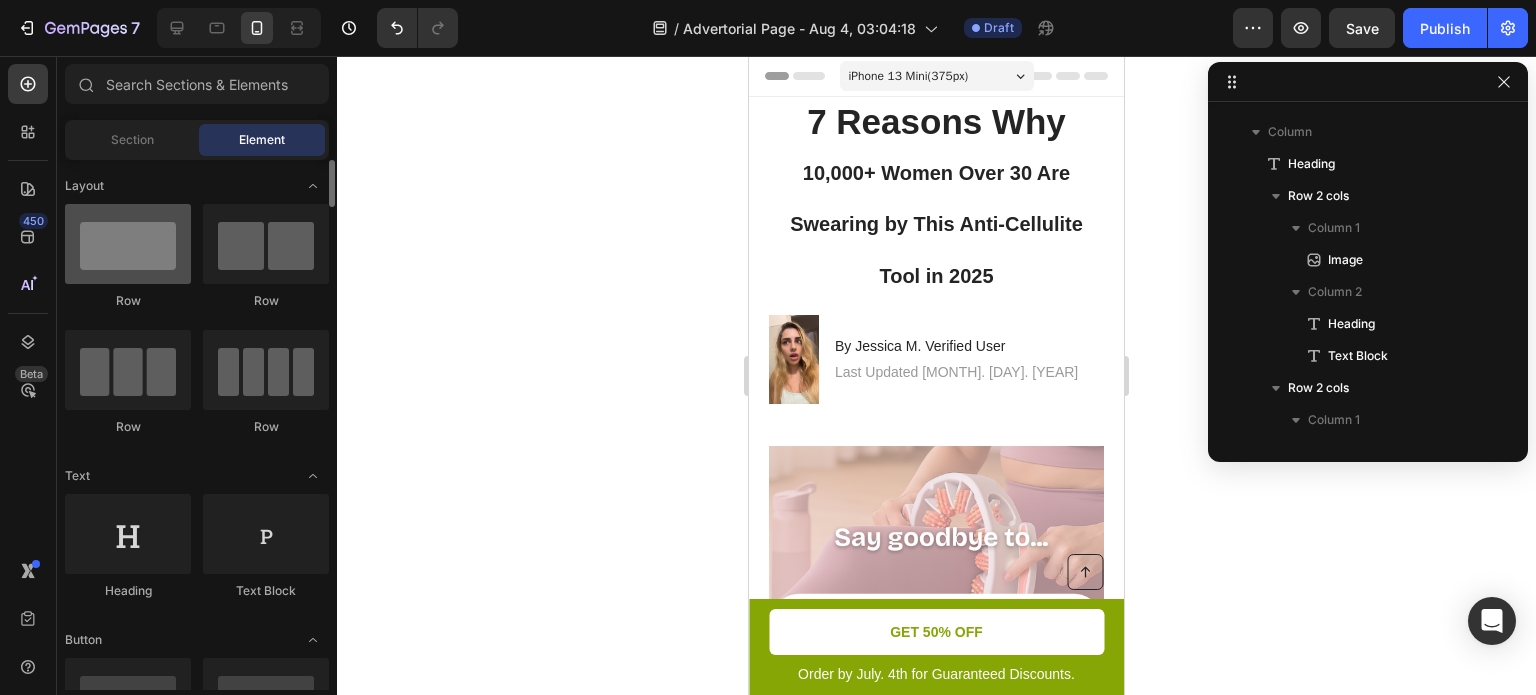 click at bounding box center (128, 244) 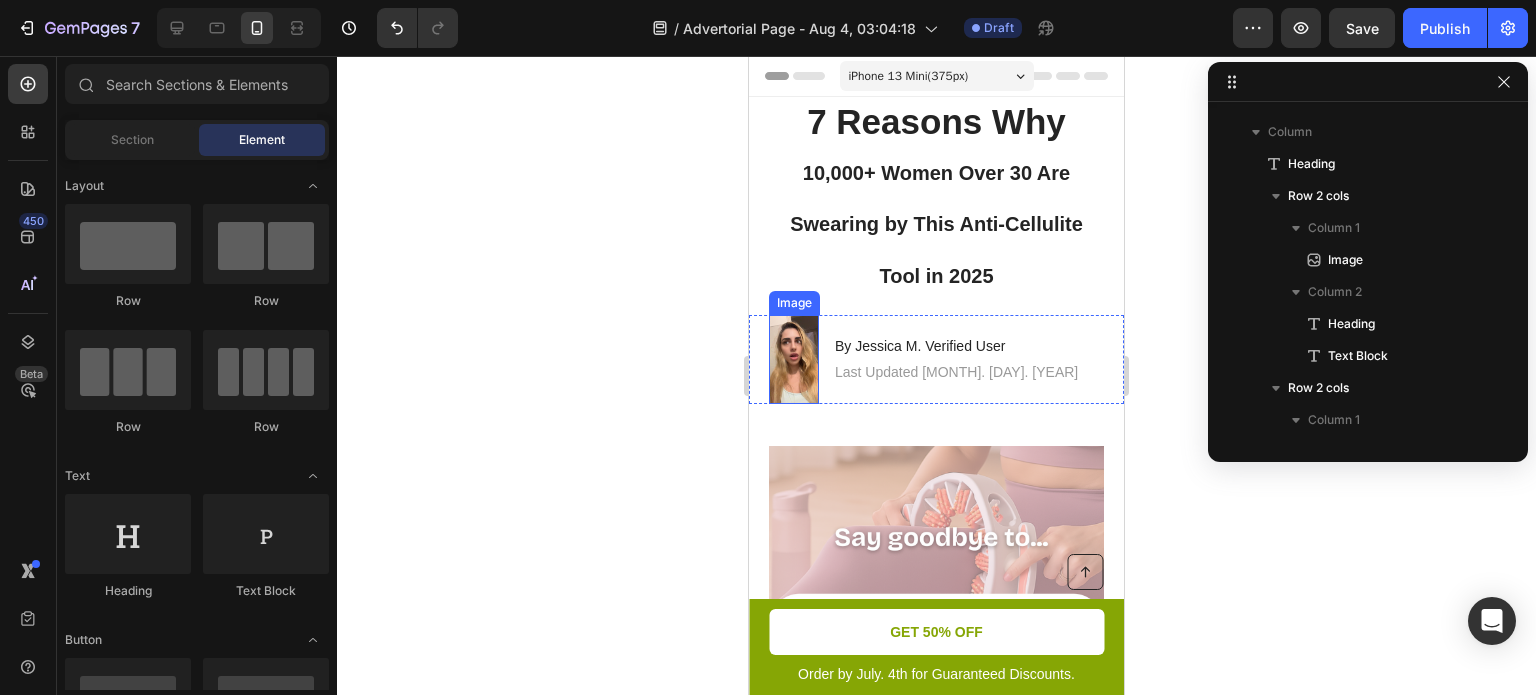 click at bounding box center [794, 359] 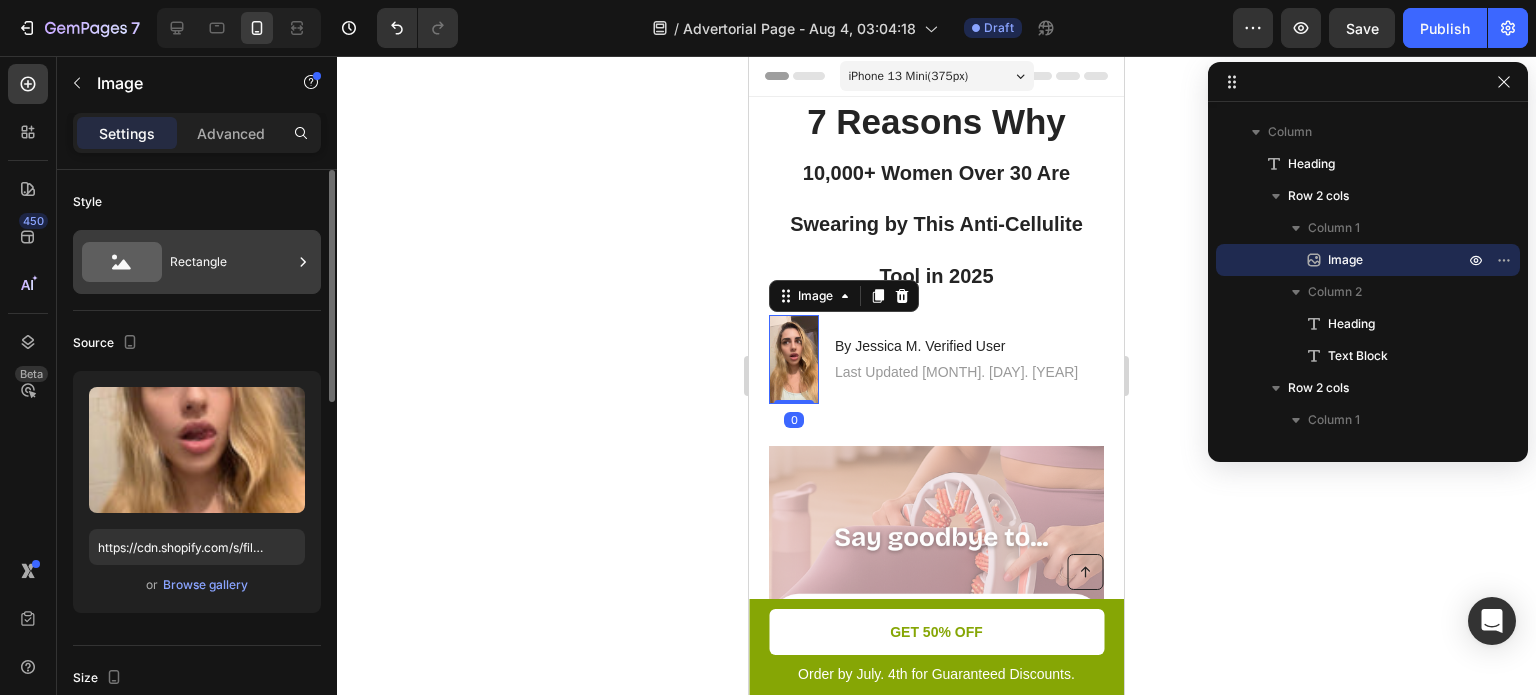 click on "Rectangle" at bounding box center [231, 262] 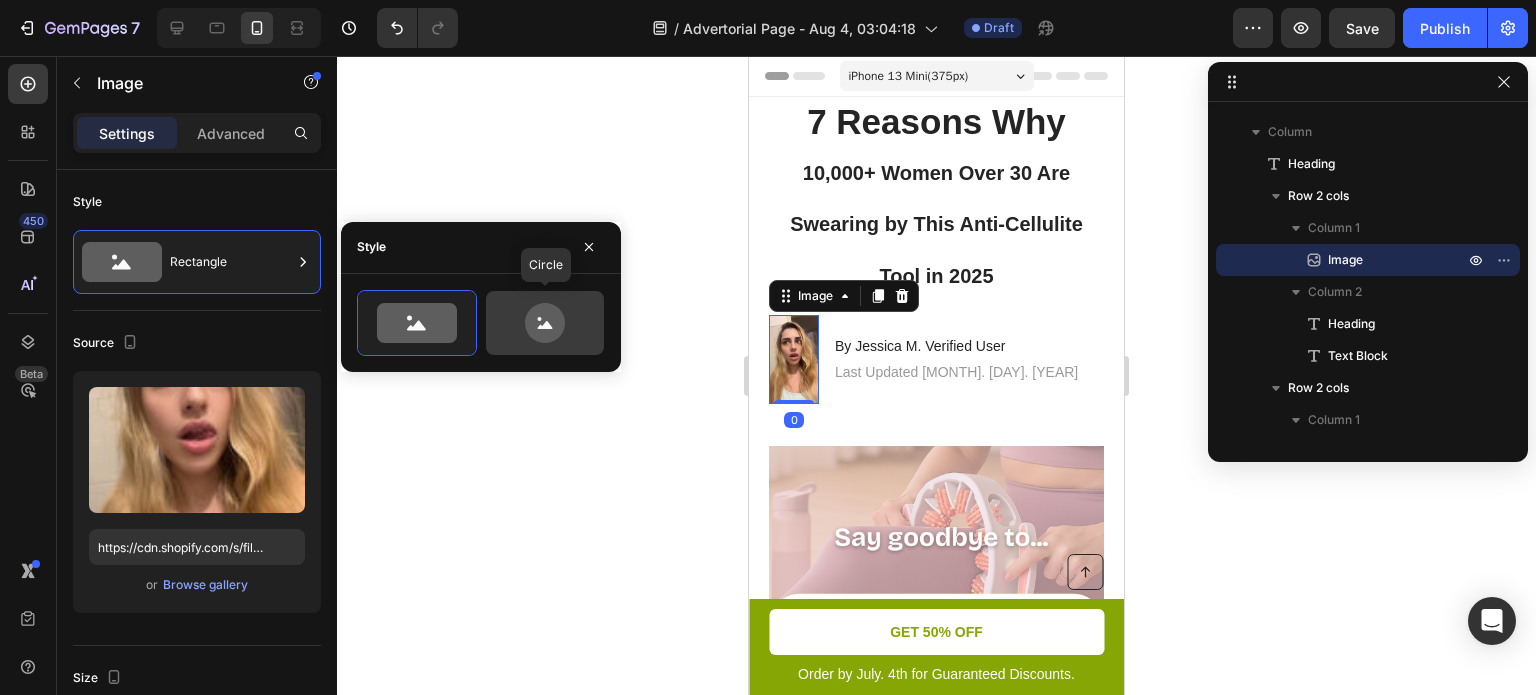 click 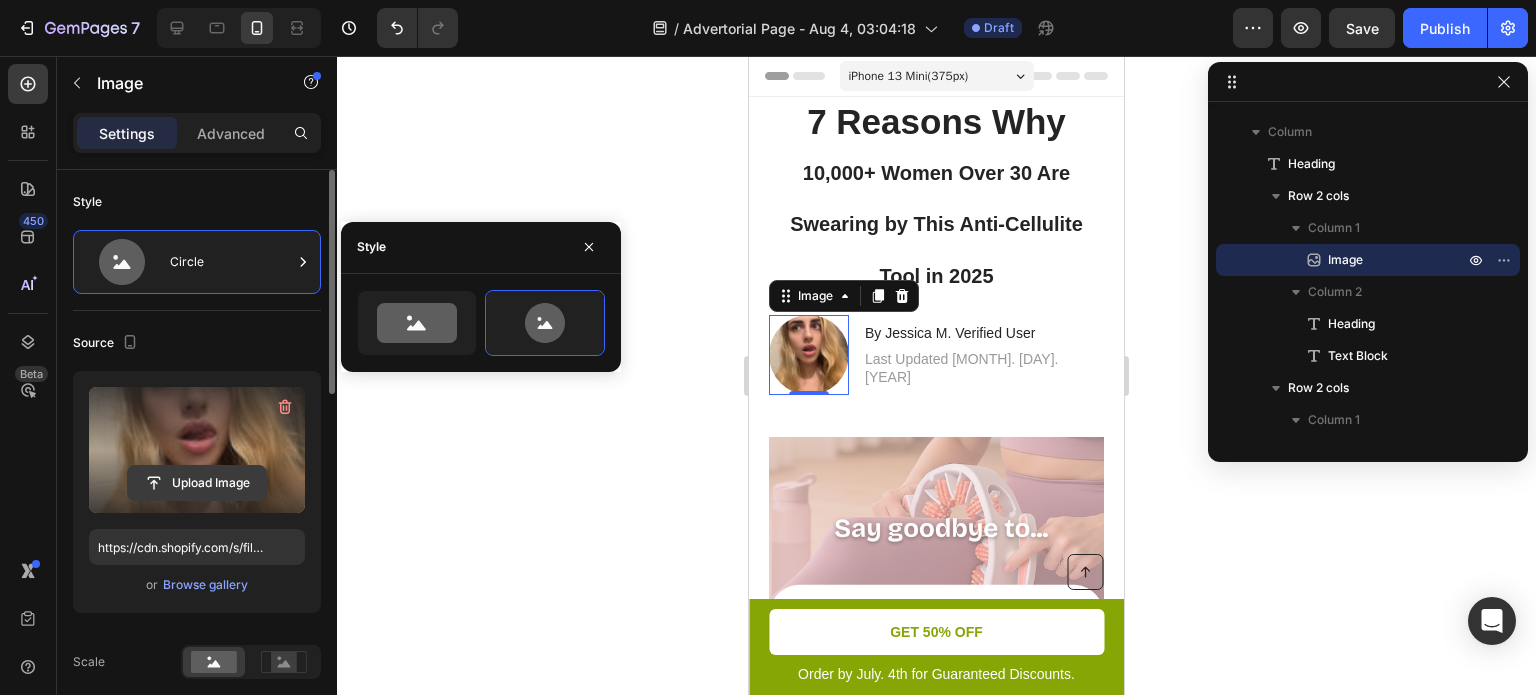 click 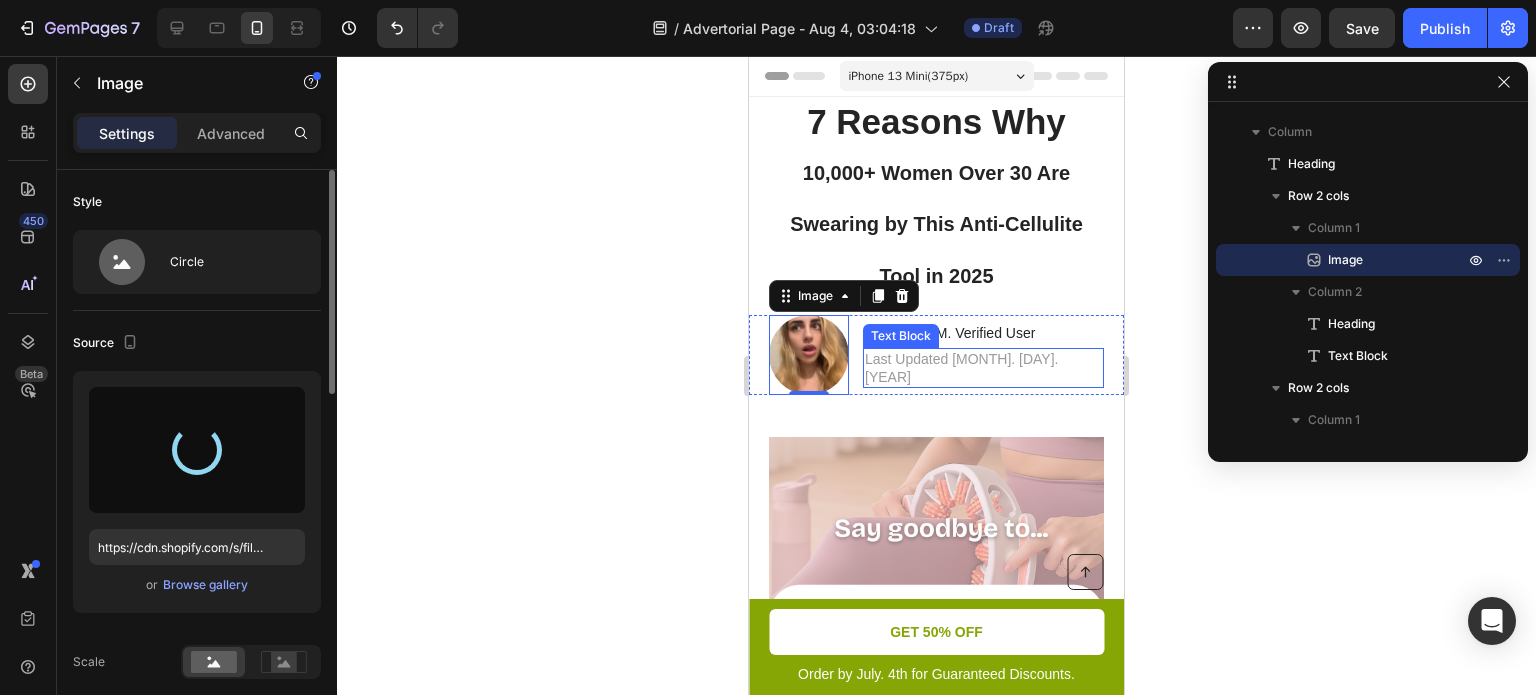 type on "https://cdn.shopify.com/s/files/1/0929/0009/8335/files/gempages_578381056340656914-6ed9a7b2-4aeb-4094-8686-d4dc8191d11a.png" 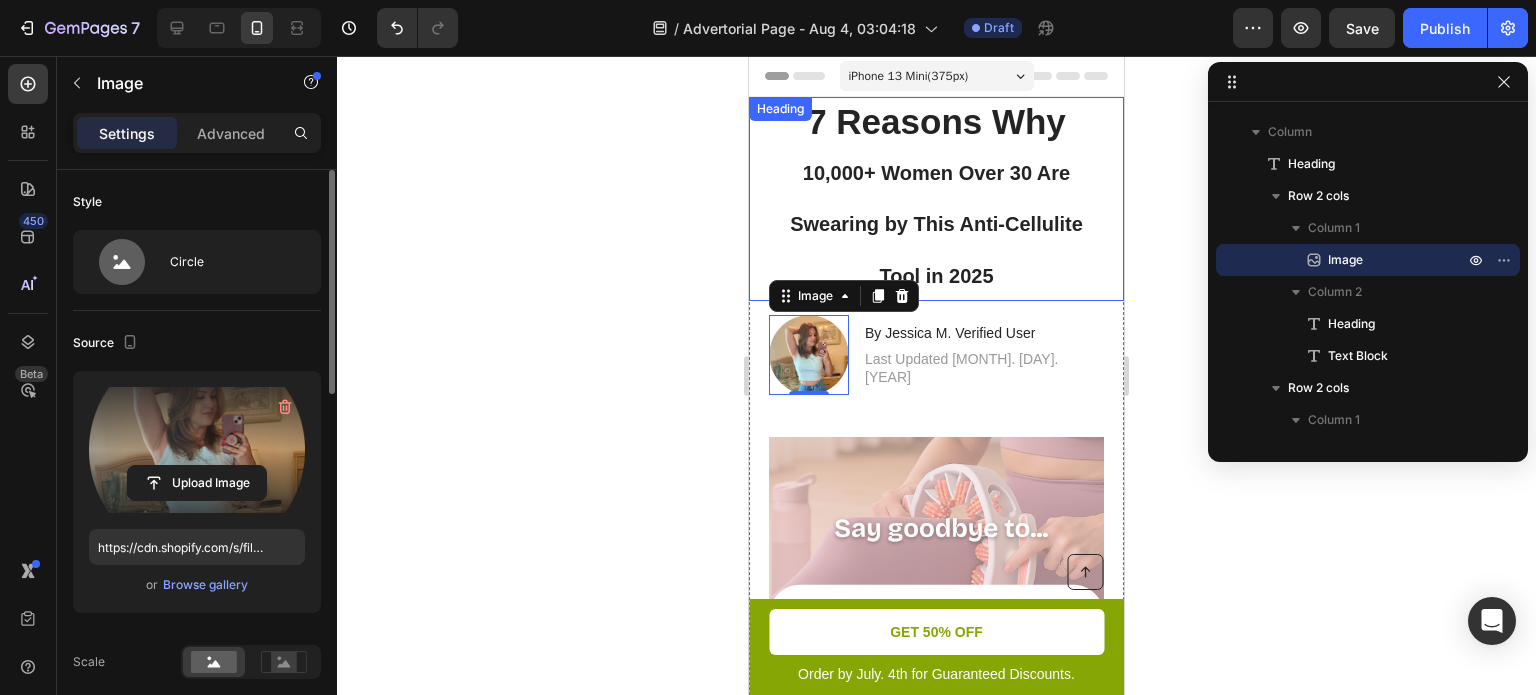 click on "7 Reasons Why  10,000+ Women Over 30 Are Swearing by This Anti-Cellulite Tool in 2025" at bounding box center (936, 199) 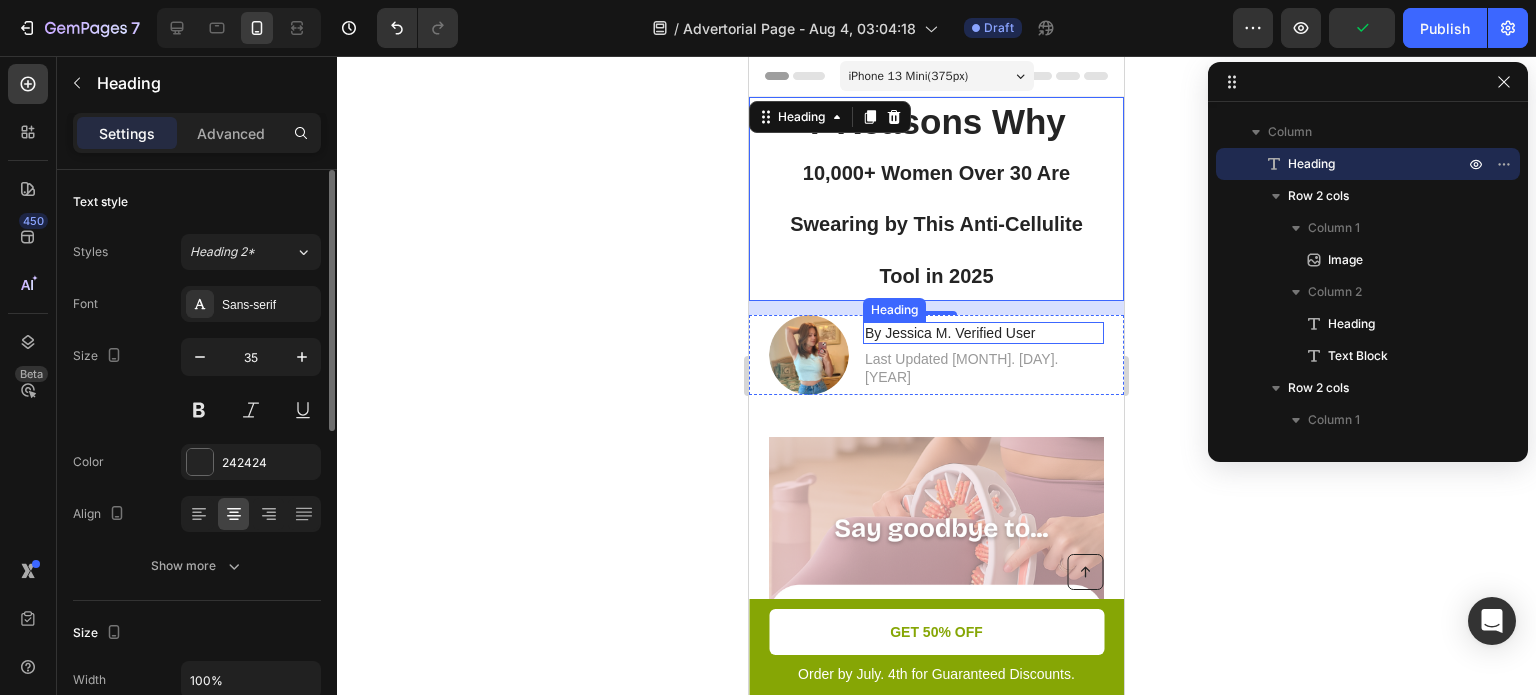 click on "By Jessica M. Verified User" at bounding box center [983, 333] 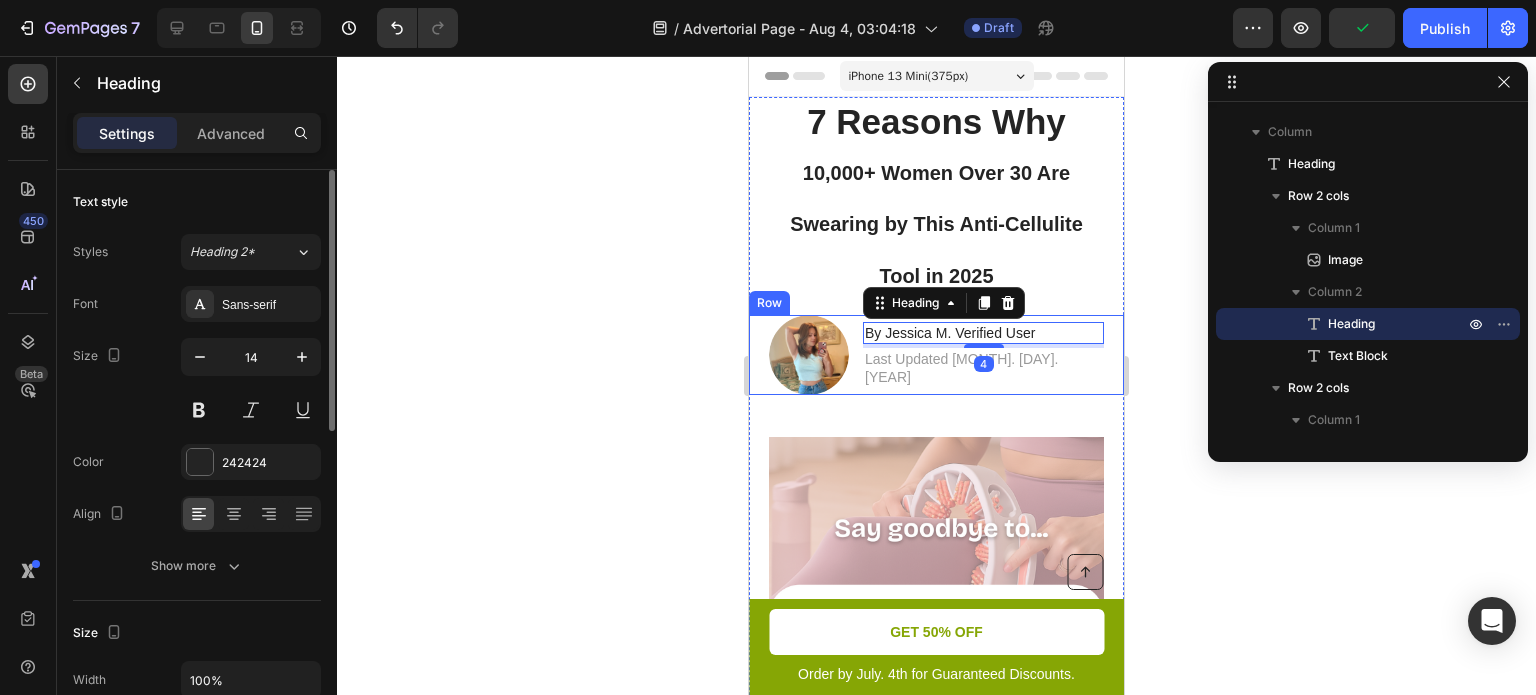 click on "Image By Jessica M. Verified User Heading   4 Last Updated Aug. 3. 2025 Text Block Row" at bounding box center (936, 355) 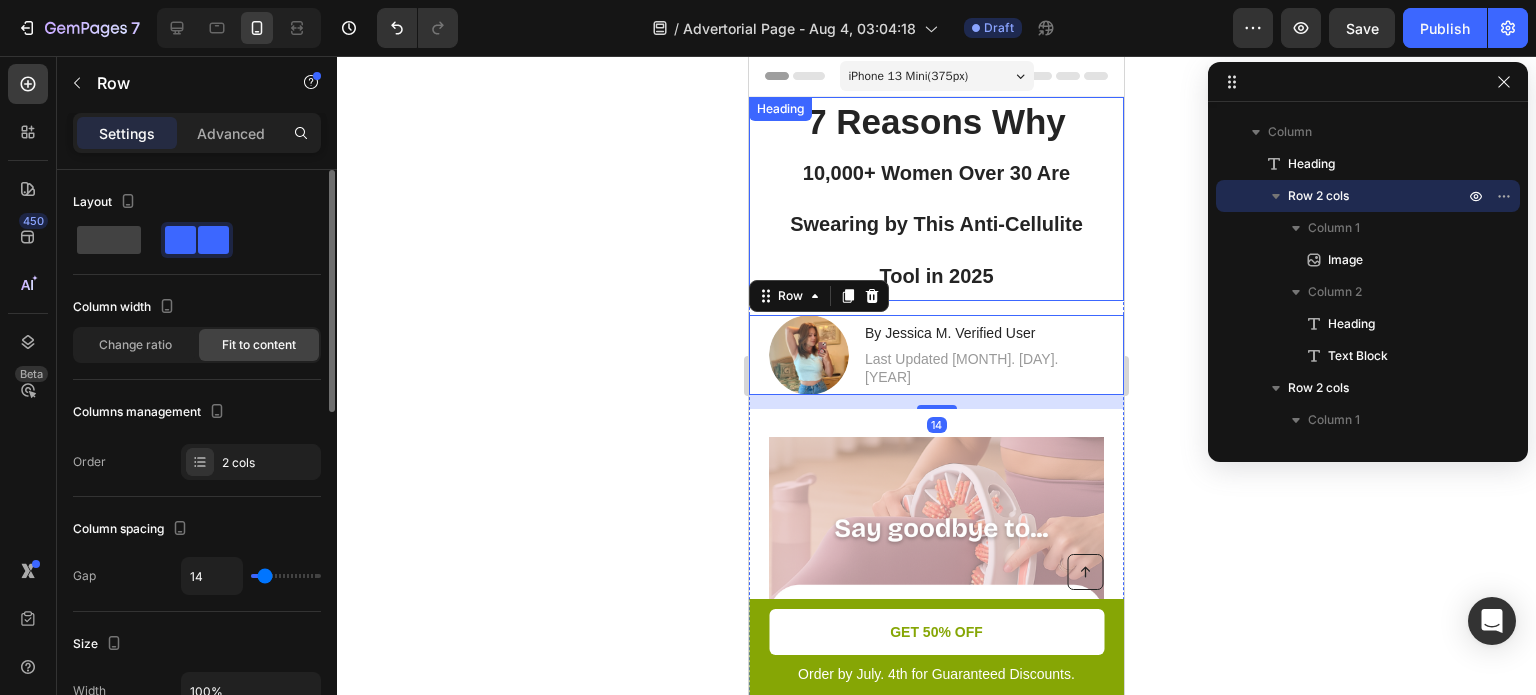 click on "10,000+ Women Over 30 Are Swearing by This Anti-Cellulite Tool in 2025" at bounding box center [936, 224] 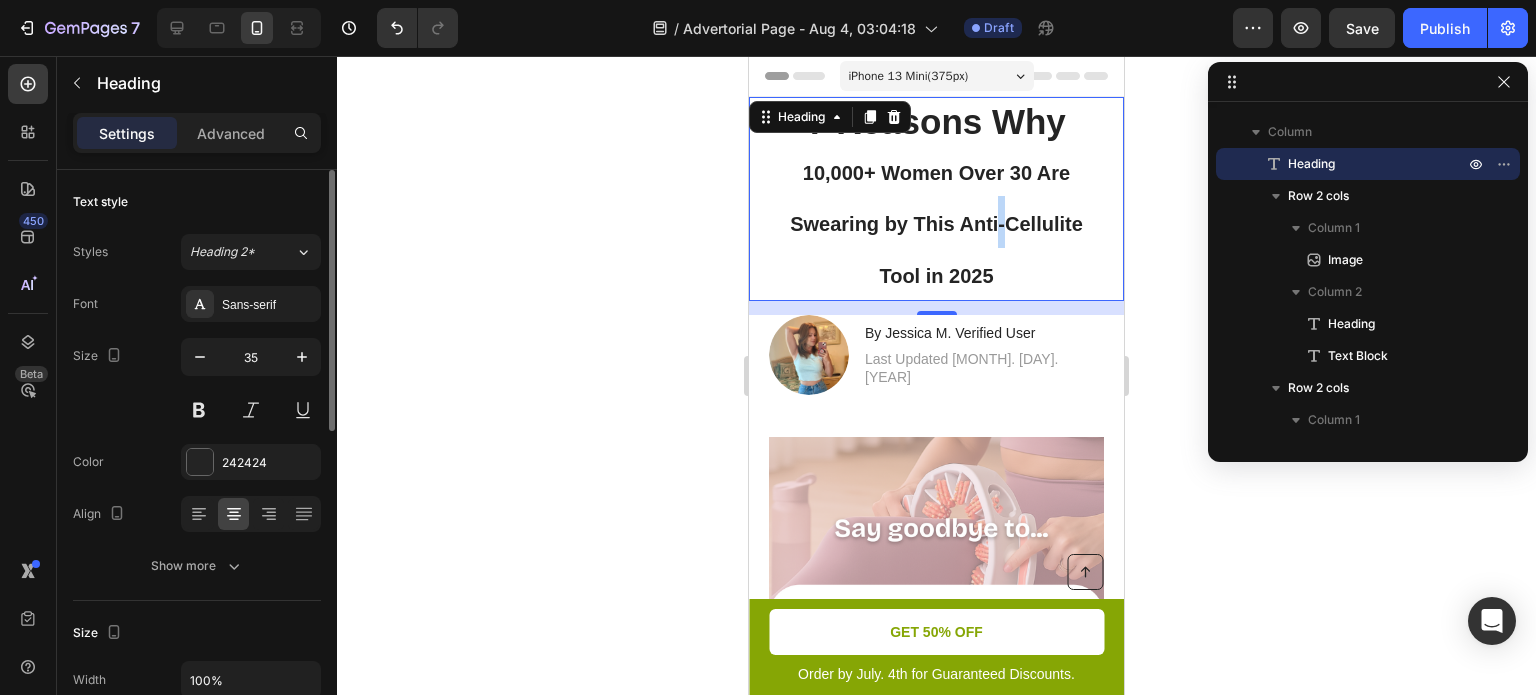 click on "10,000+ Women Over 30 Are Swearing by This Anti-Cellulite Tool in 2025" at bounding box center (936, 224) 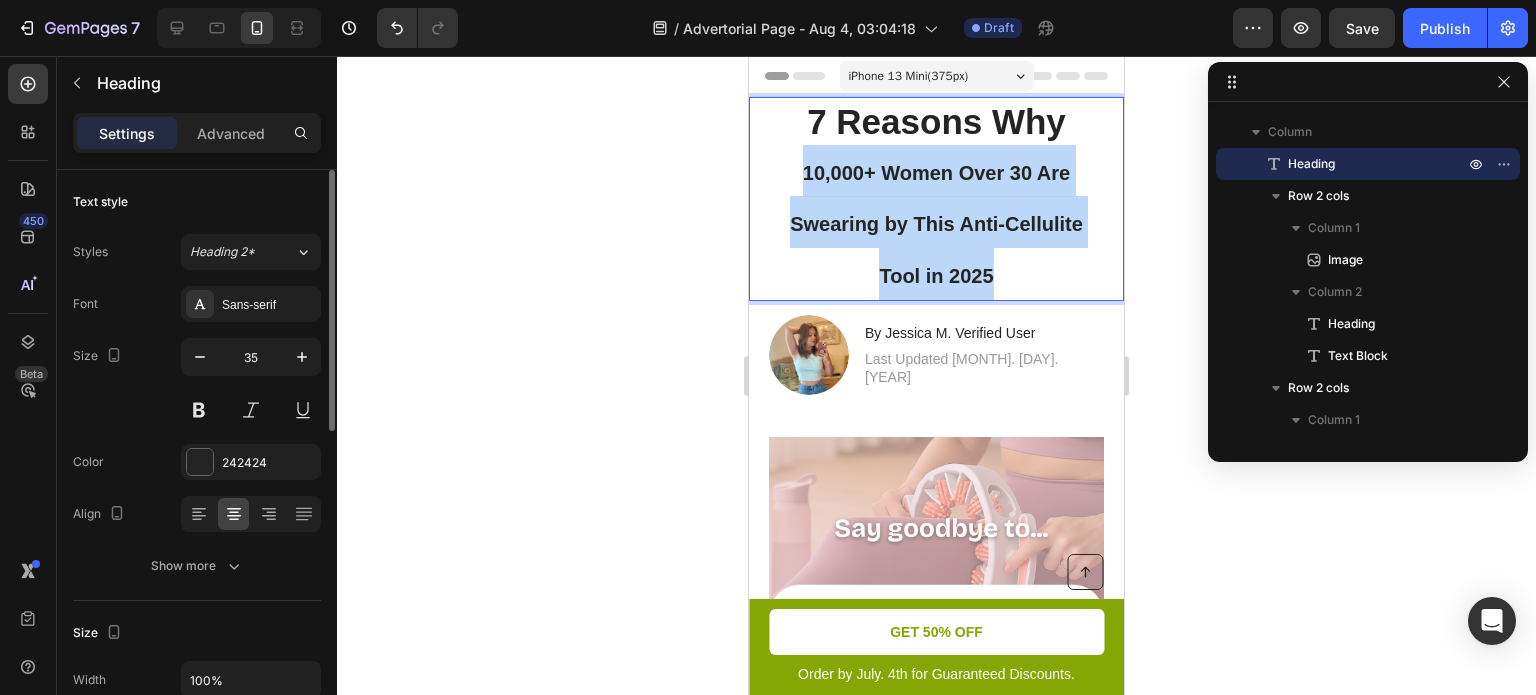 click on "10,000+ Women Over 30 Are Swearing by This Anti-Cellulite Tool in 2025" at bounding box center (936, 224) 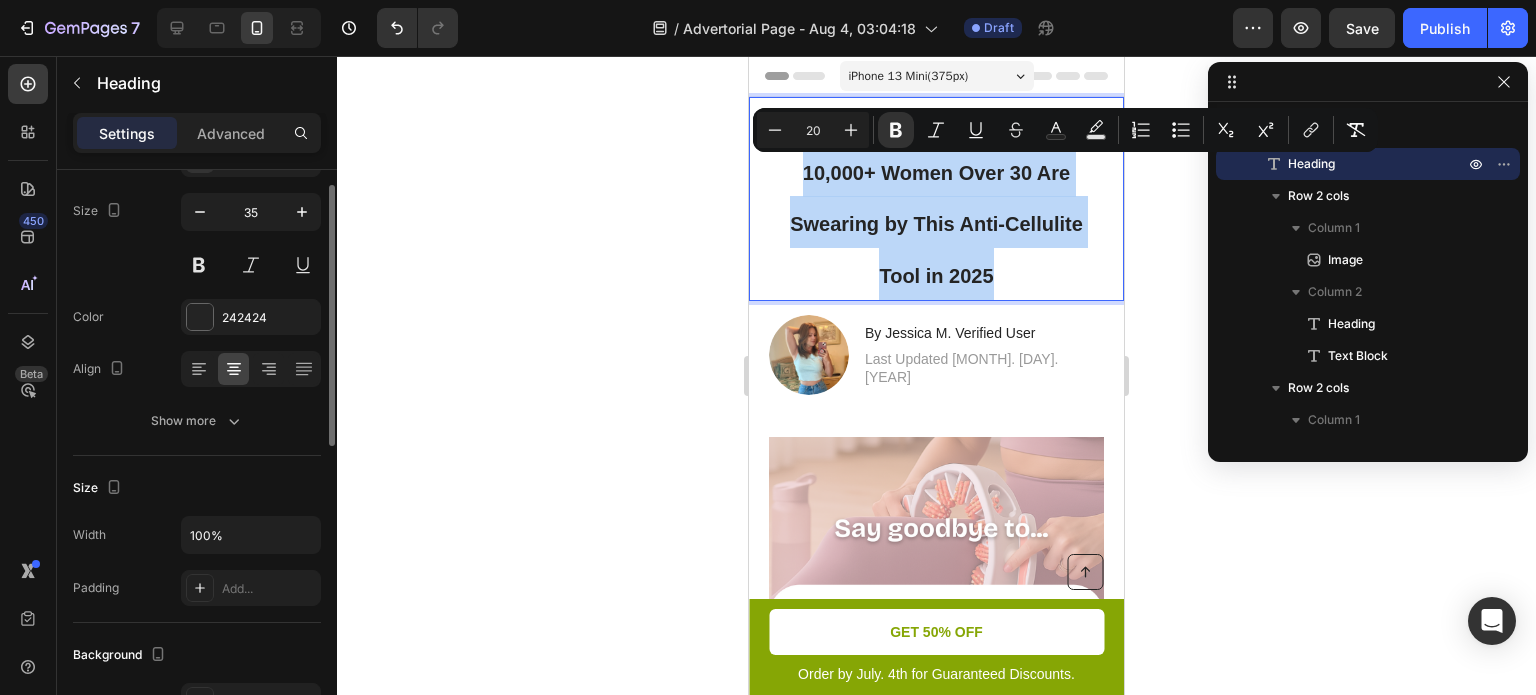 scroll, scrollTop: 146, scrollLeft: 0, axis: vertical 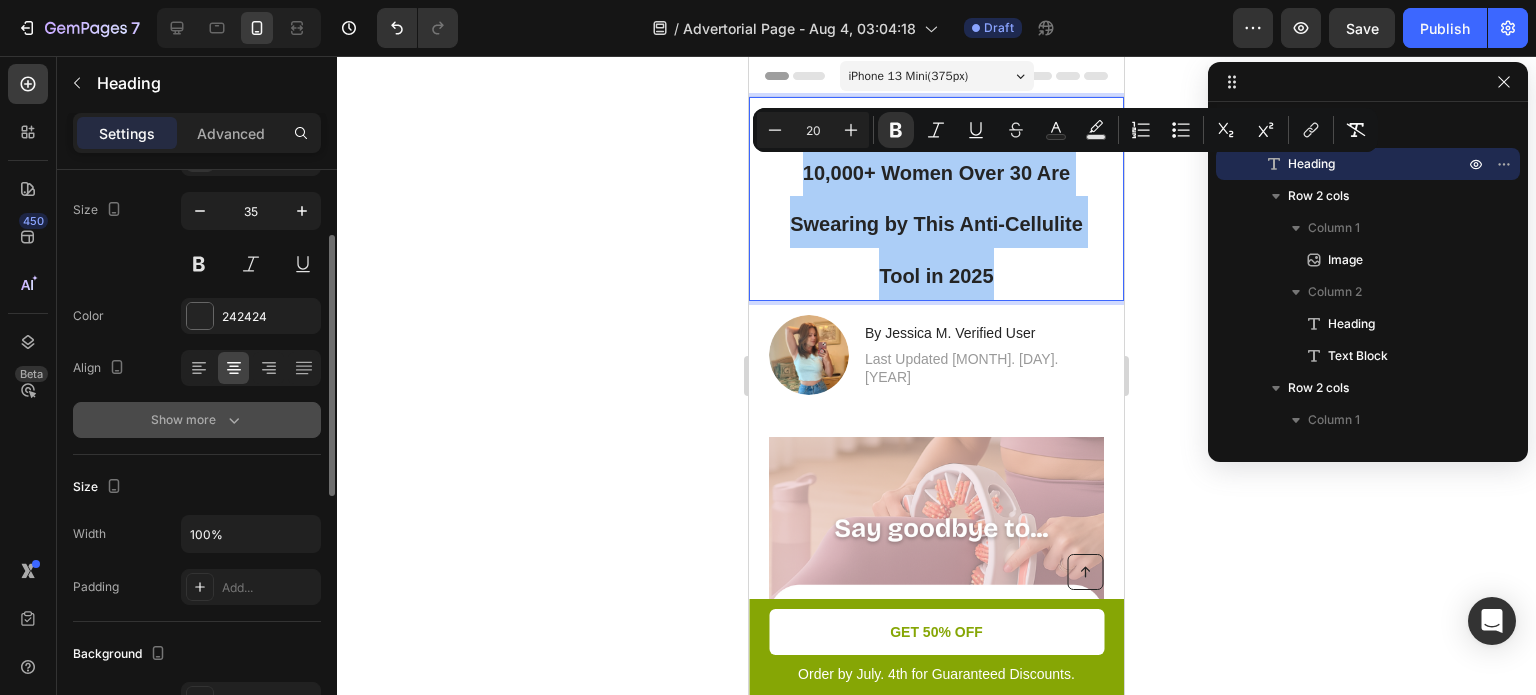 click on "Show more" at bounding box center (197, 420) 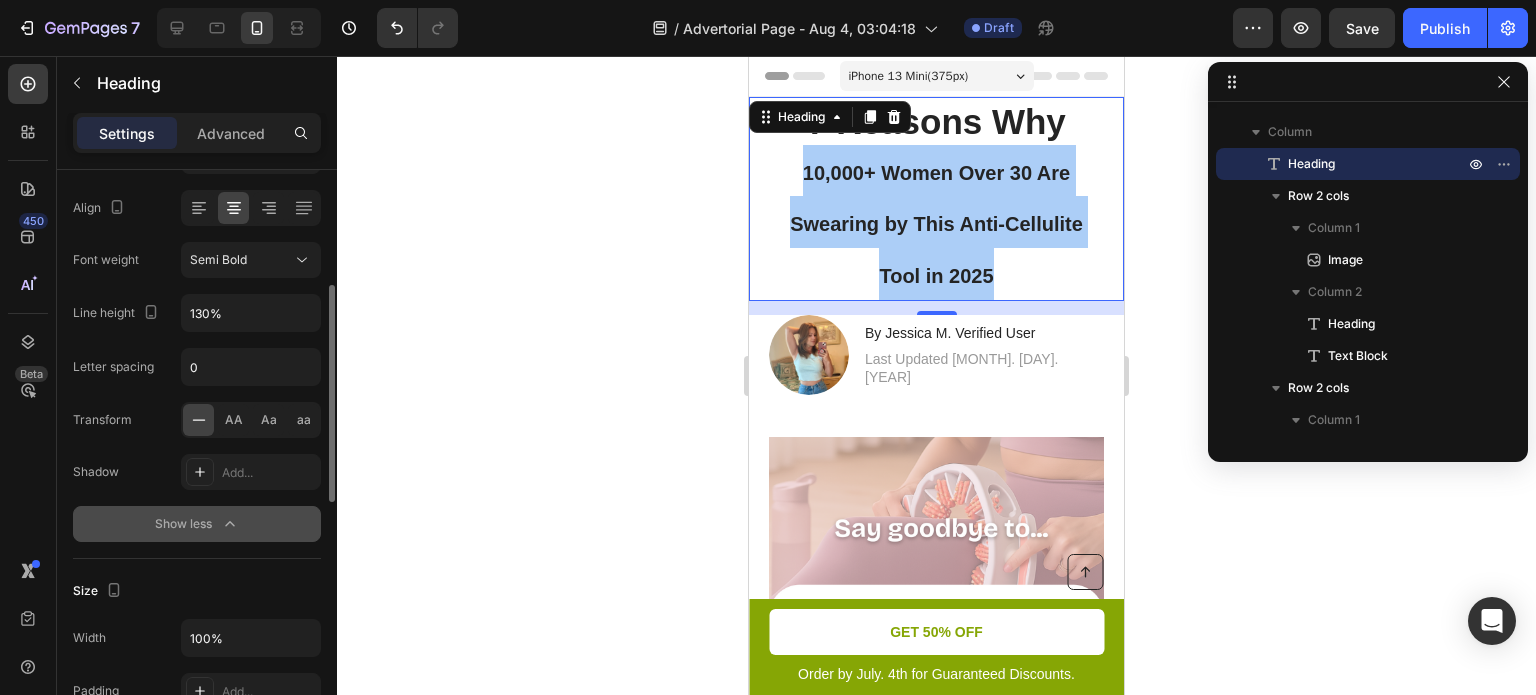 scroll, scrollTop: 307, scrollLeft: 0, axis: vertical 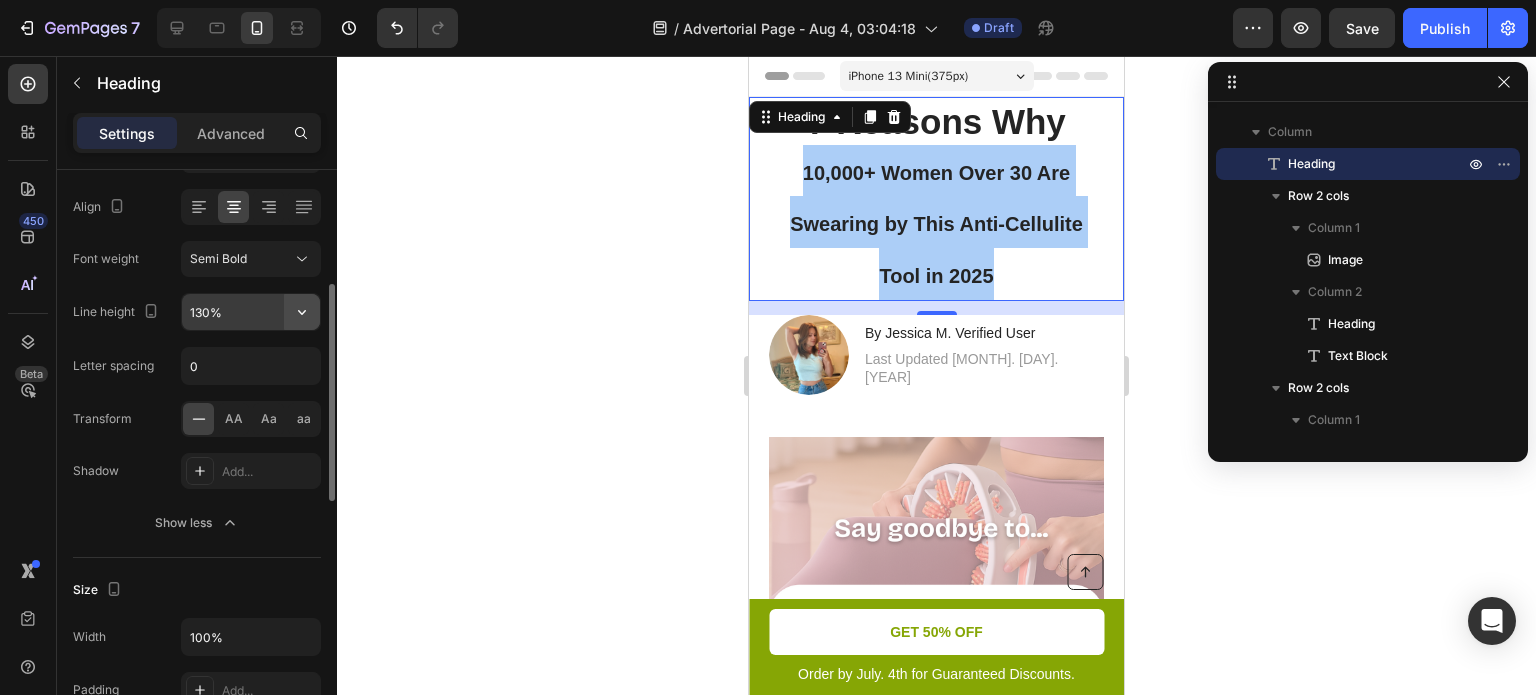 click 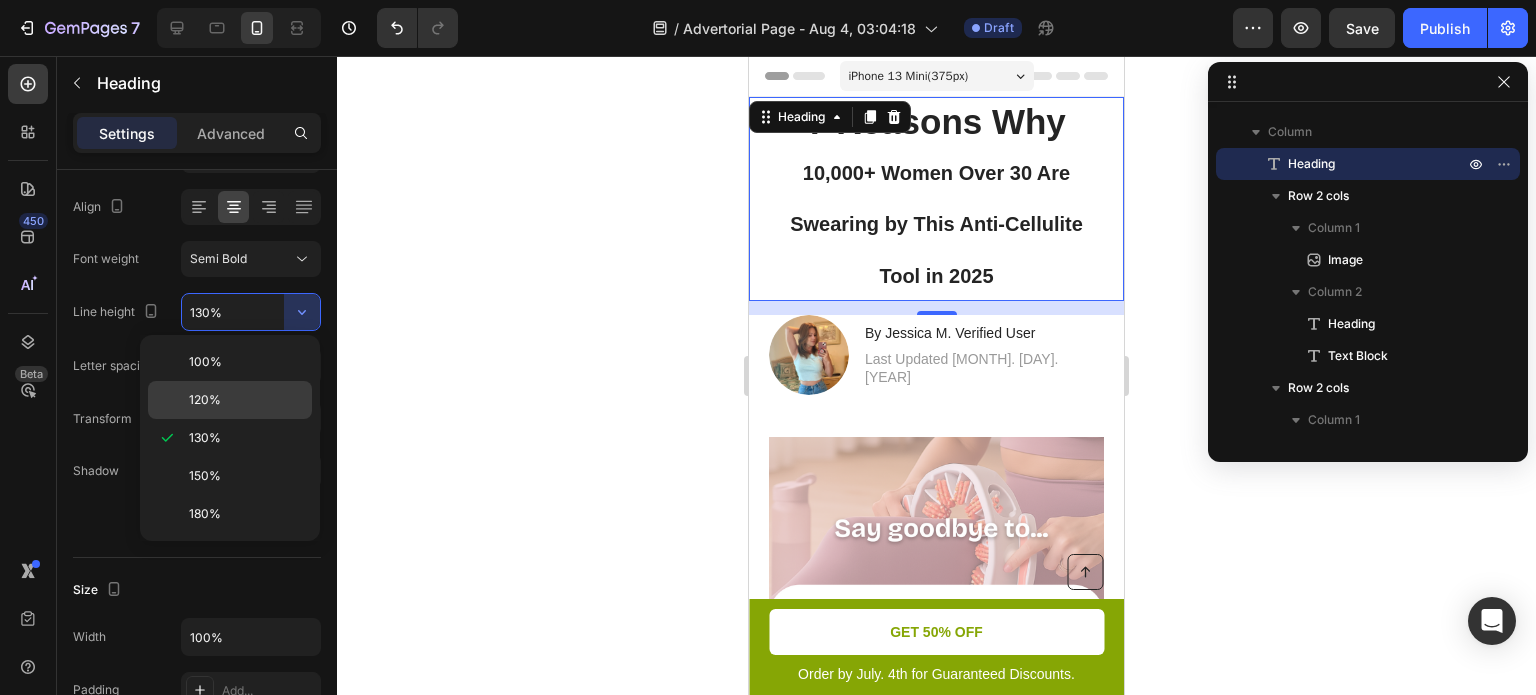 click on "120%" at bounding box center [246, 400] 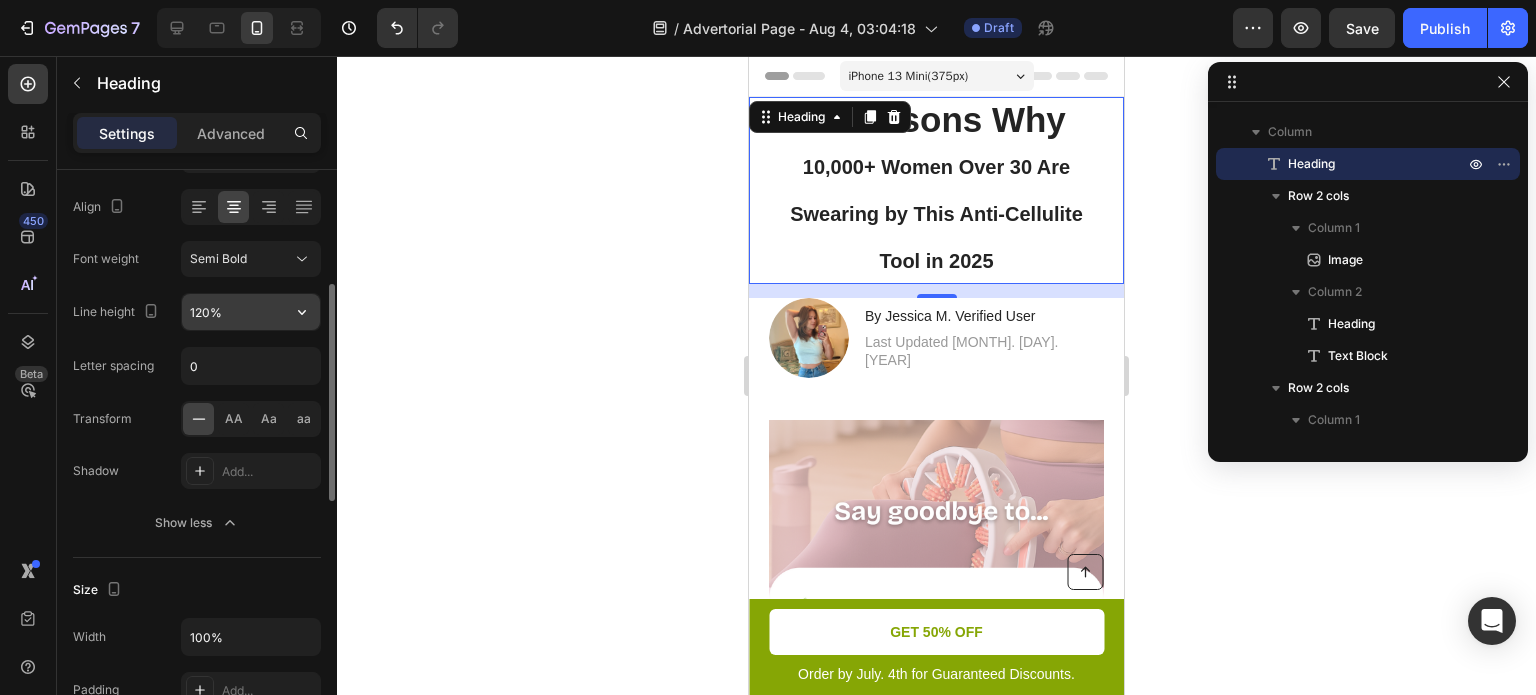 click on "120%" at bounding box center (251, 312) 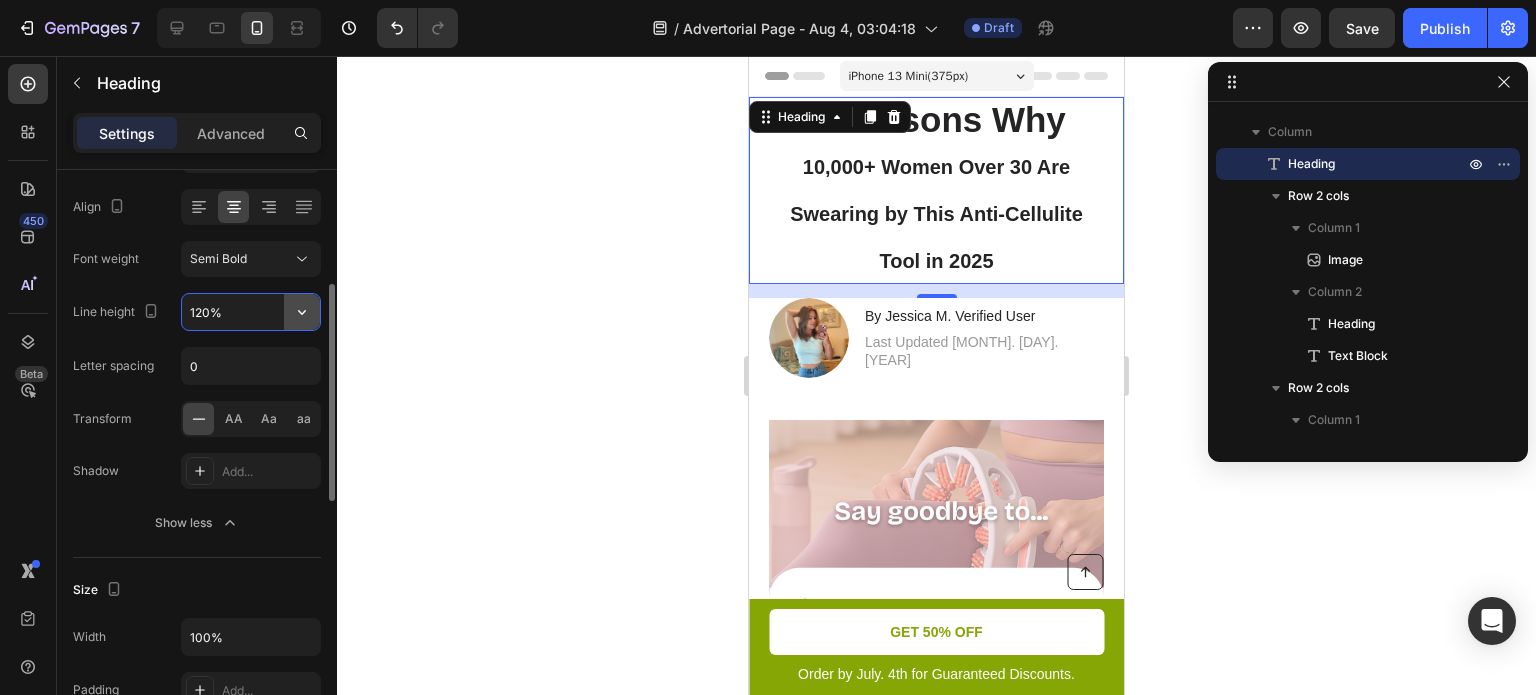 click 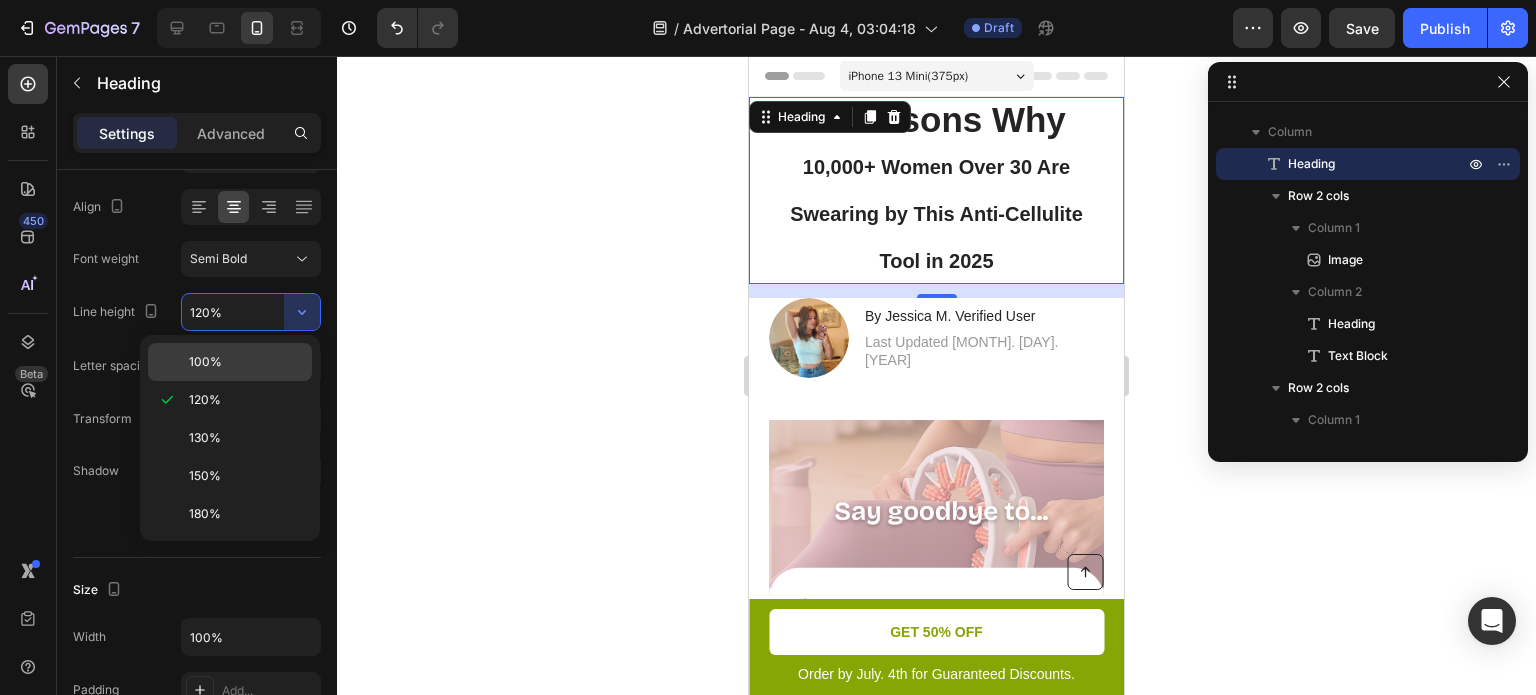 click on "100%" at bounding box center [246, 362] 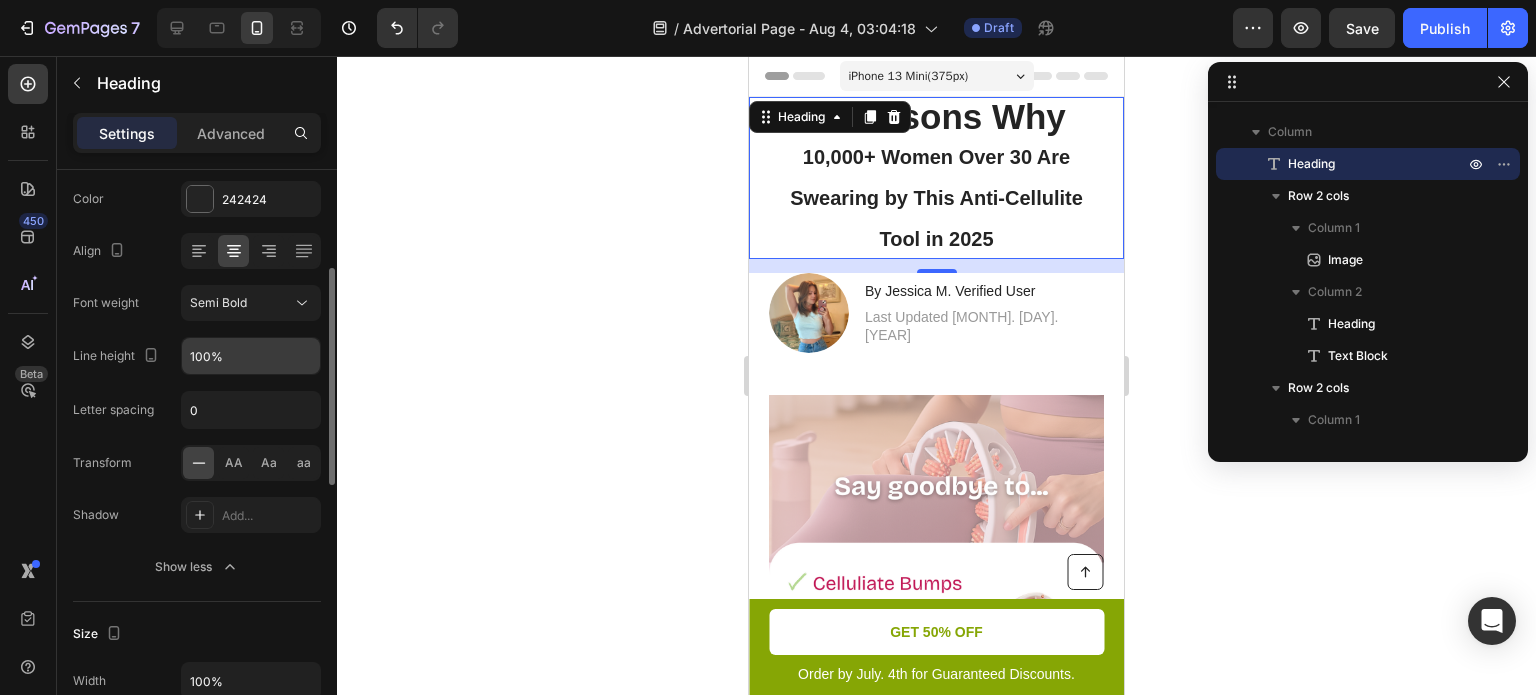 scroll, scrollTop: 262, scrollLeft: 0, axis: vertical 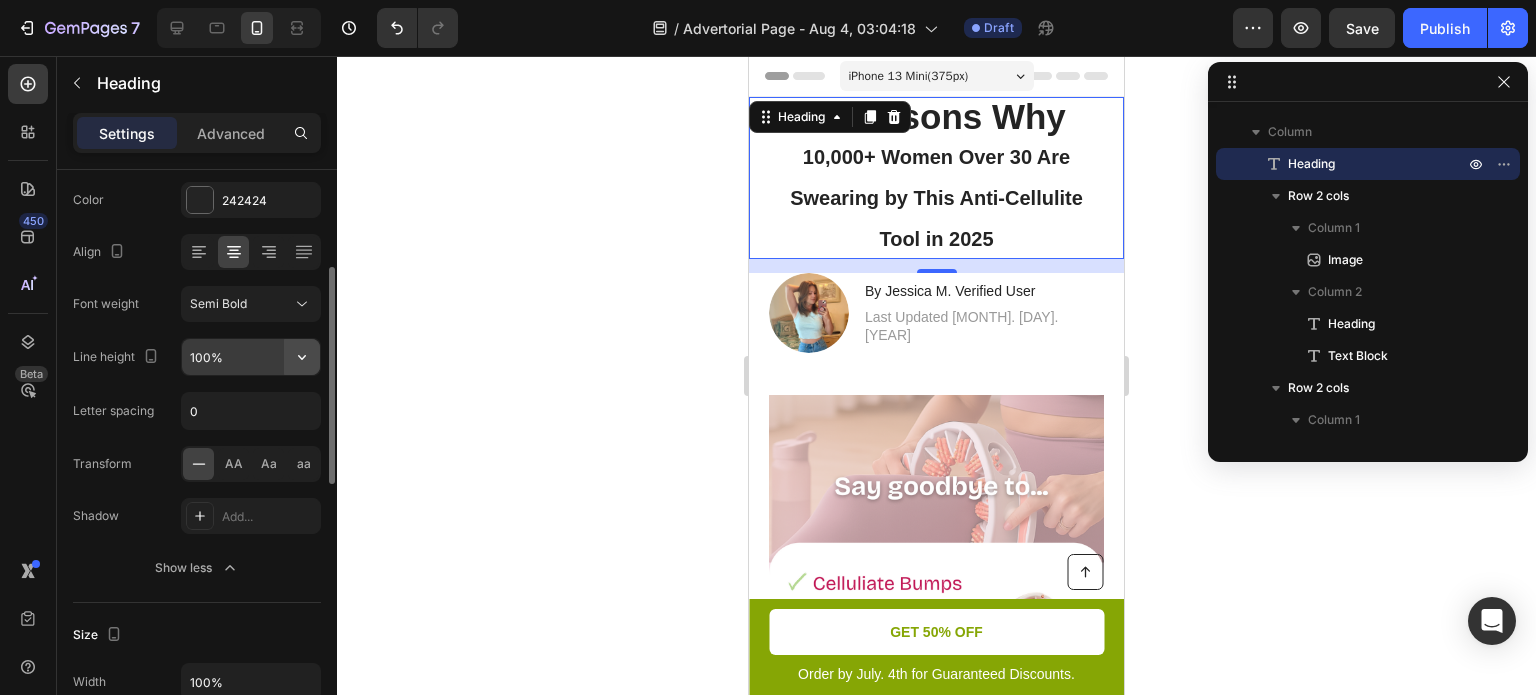 click 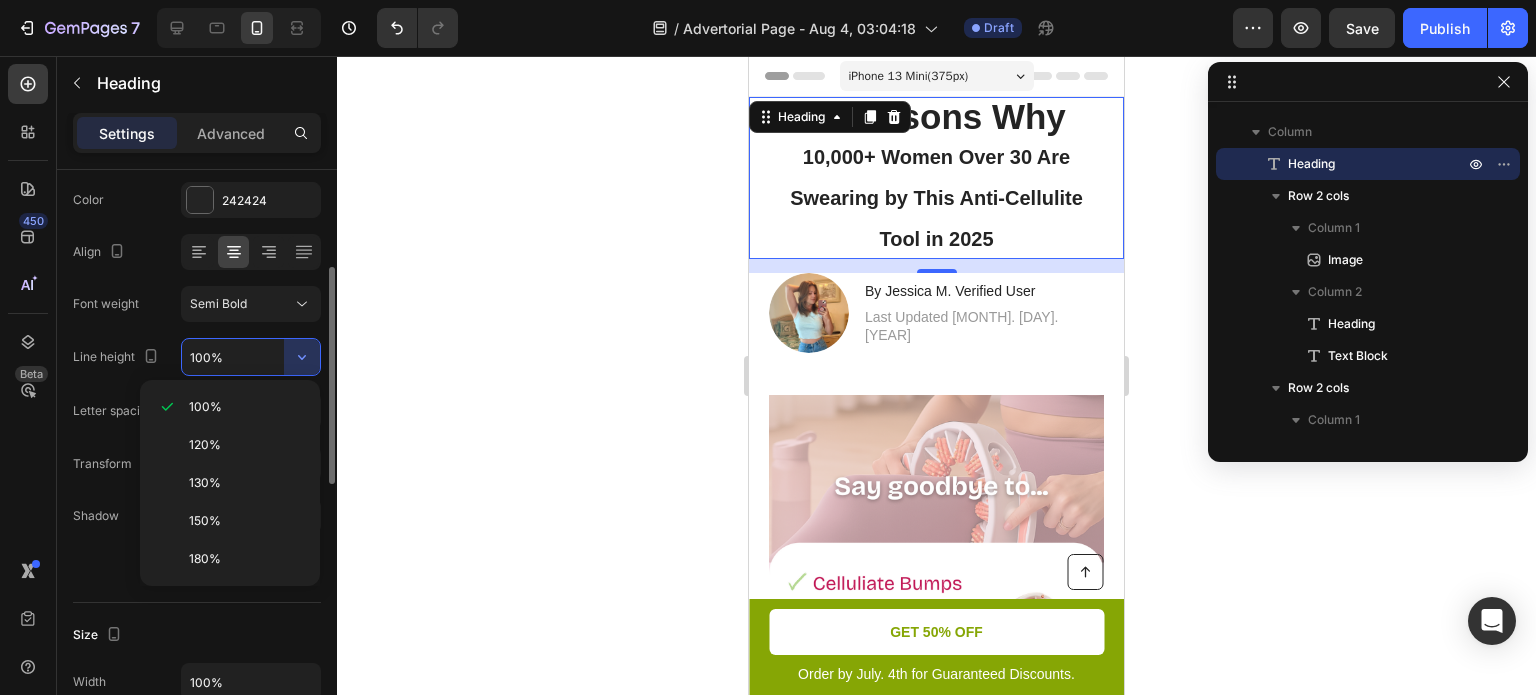 click on "100%" at bounding box center (251, 357) 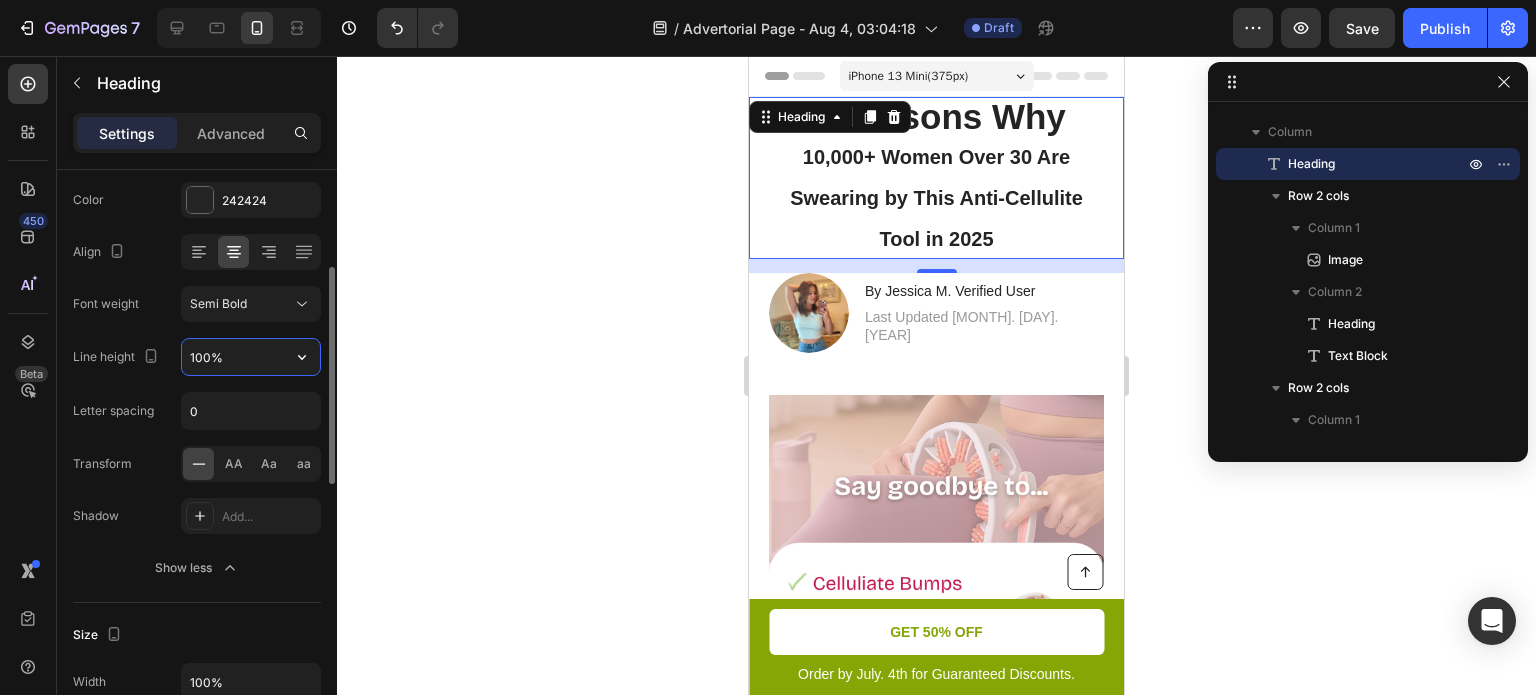 click on "100%" at bounding box center [251, 357] 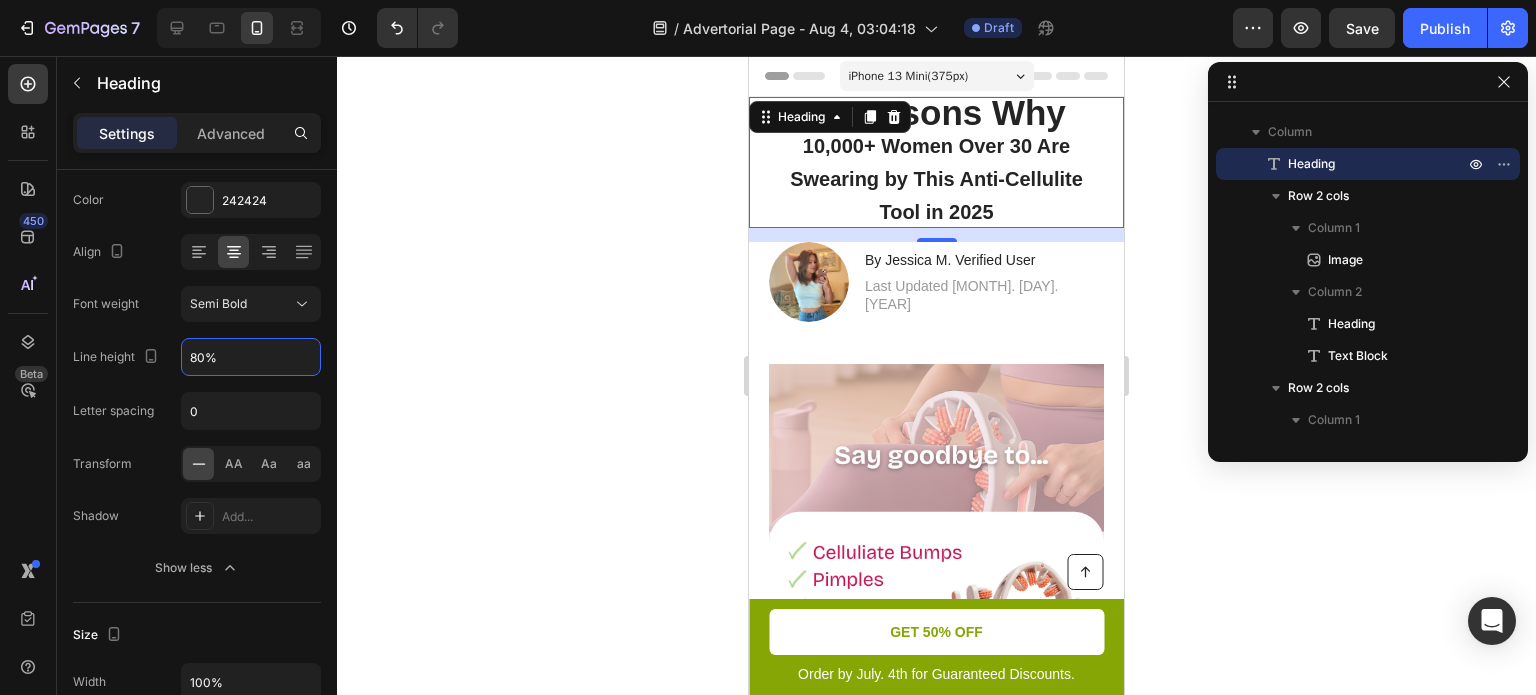 type on "80%" 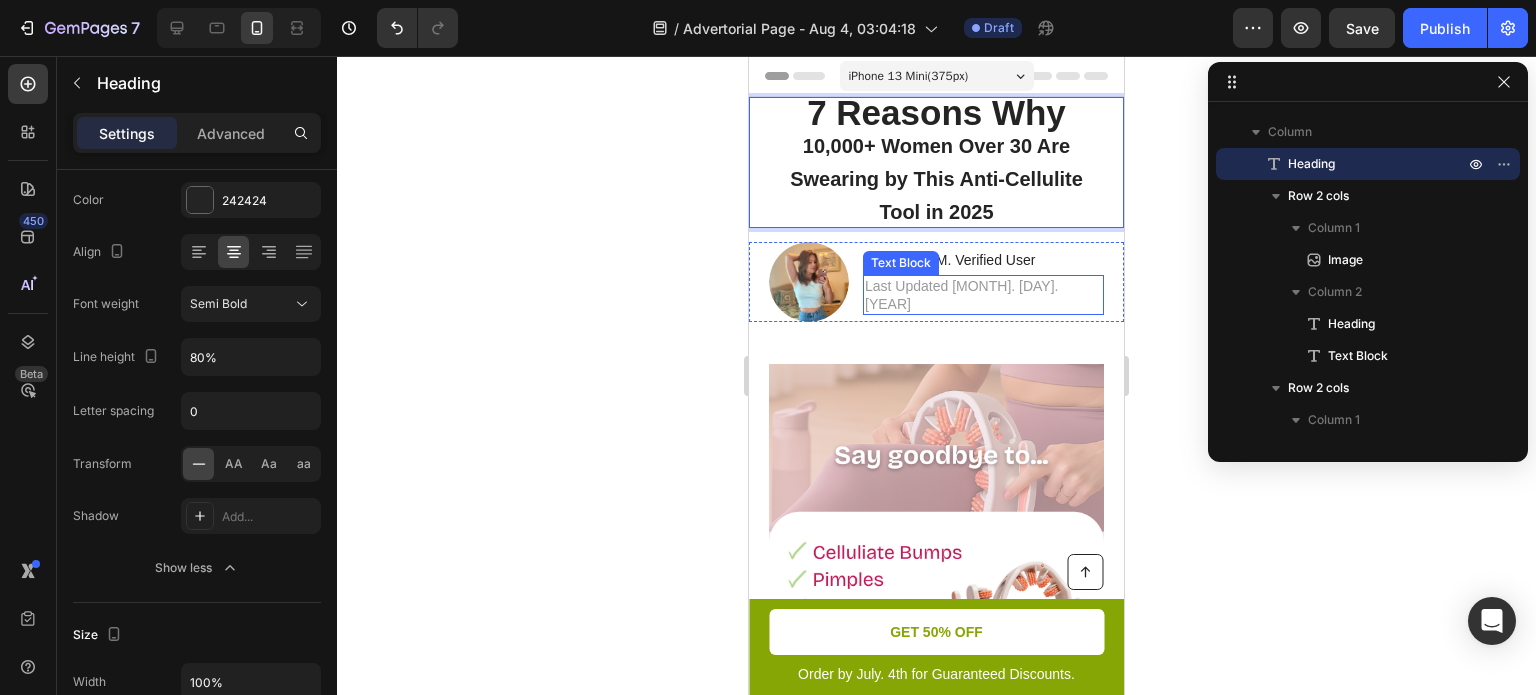 click on "Image By Jessica M. Verified User Heading Last Updated Aug. 3. 2025 Text Block Row" at bounding box center [936, 282] 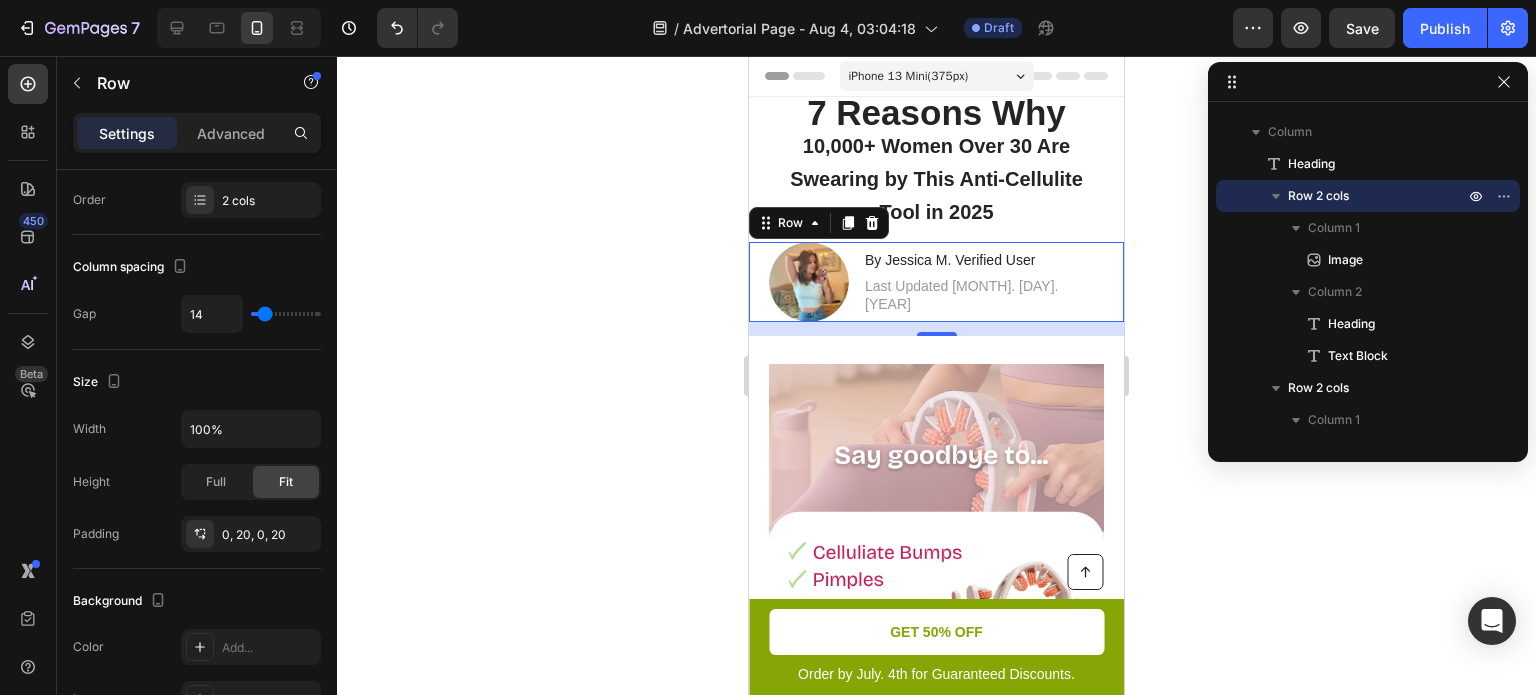 scroll, scrollTop: 0, scrollLeft: 0, axis: both 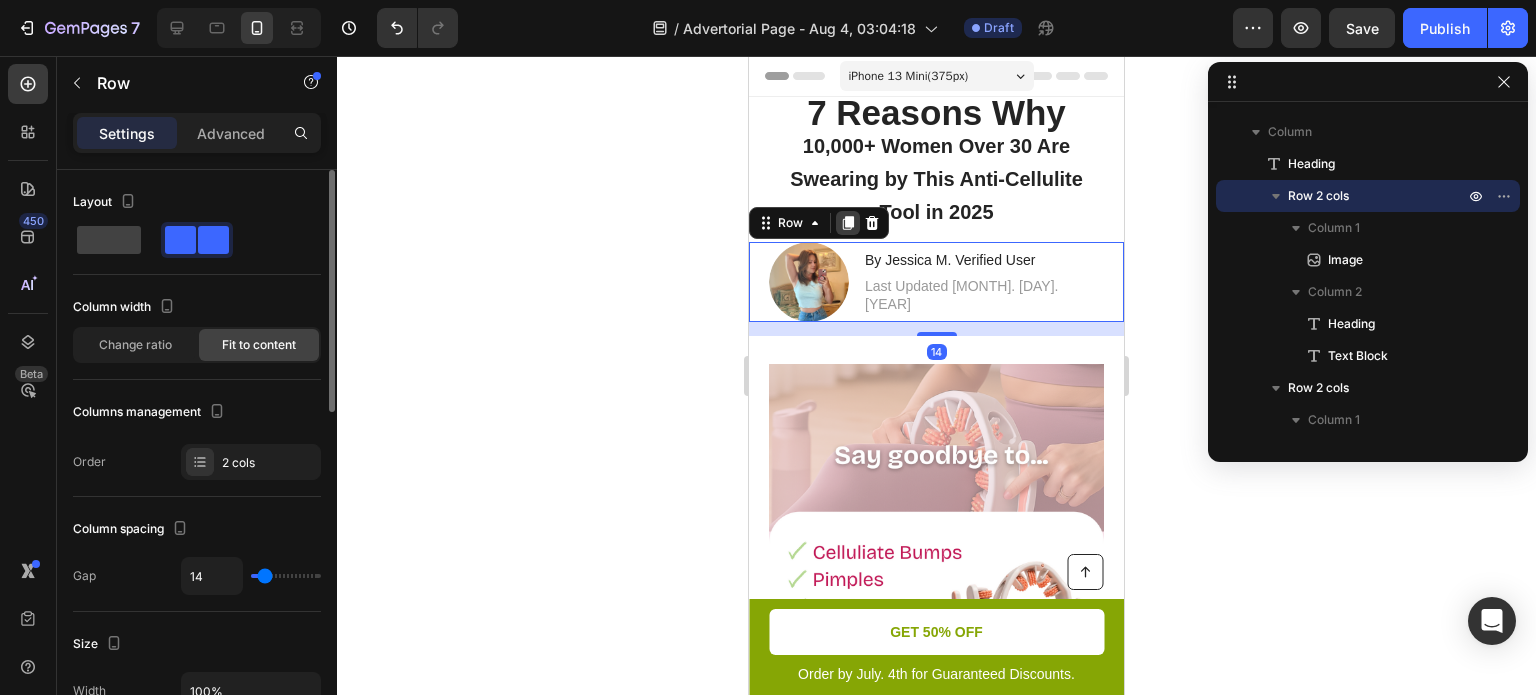 click 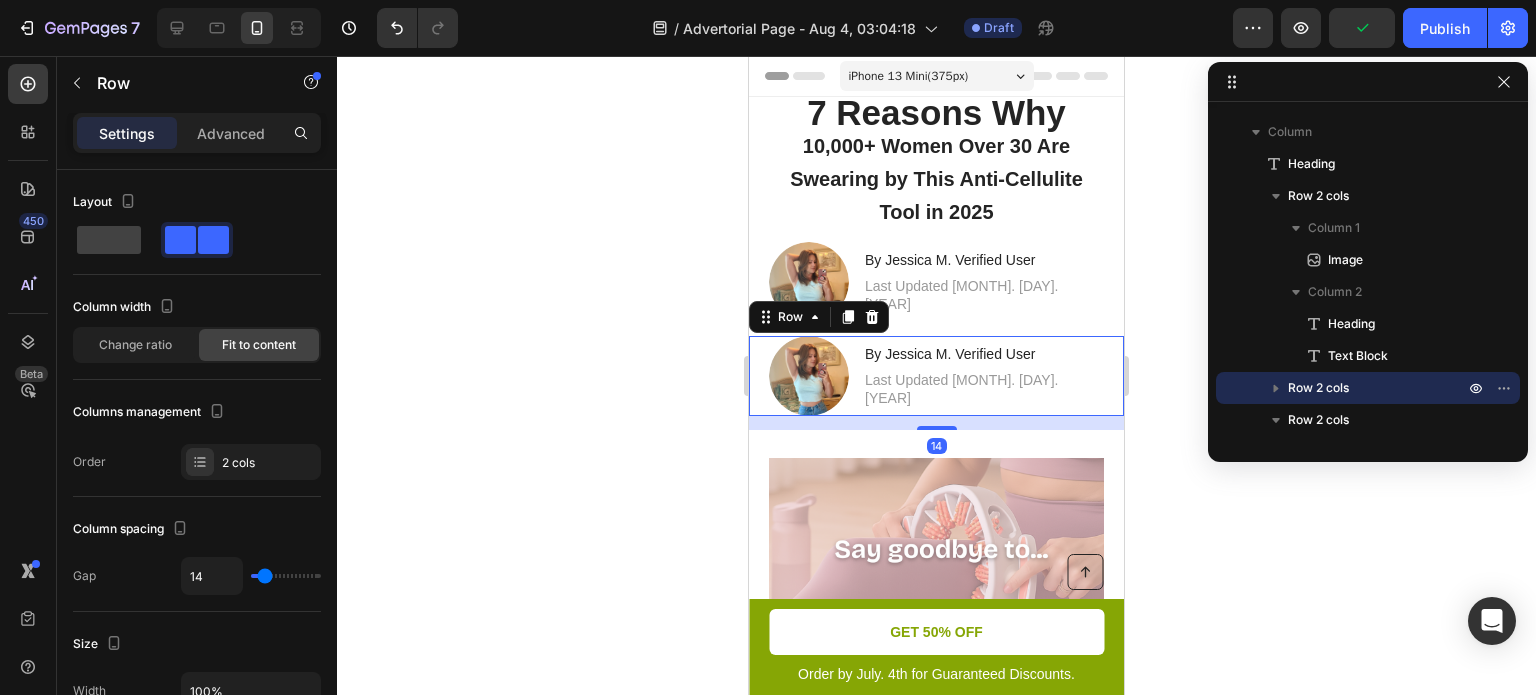 drag, startPoint x: 813, startPoint y: 320, endPoint x: 838, endPoint y: 195, distance: 127.47549 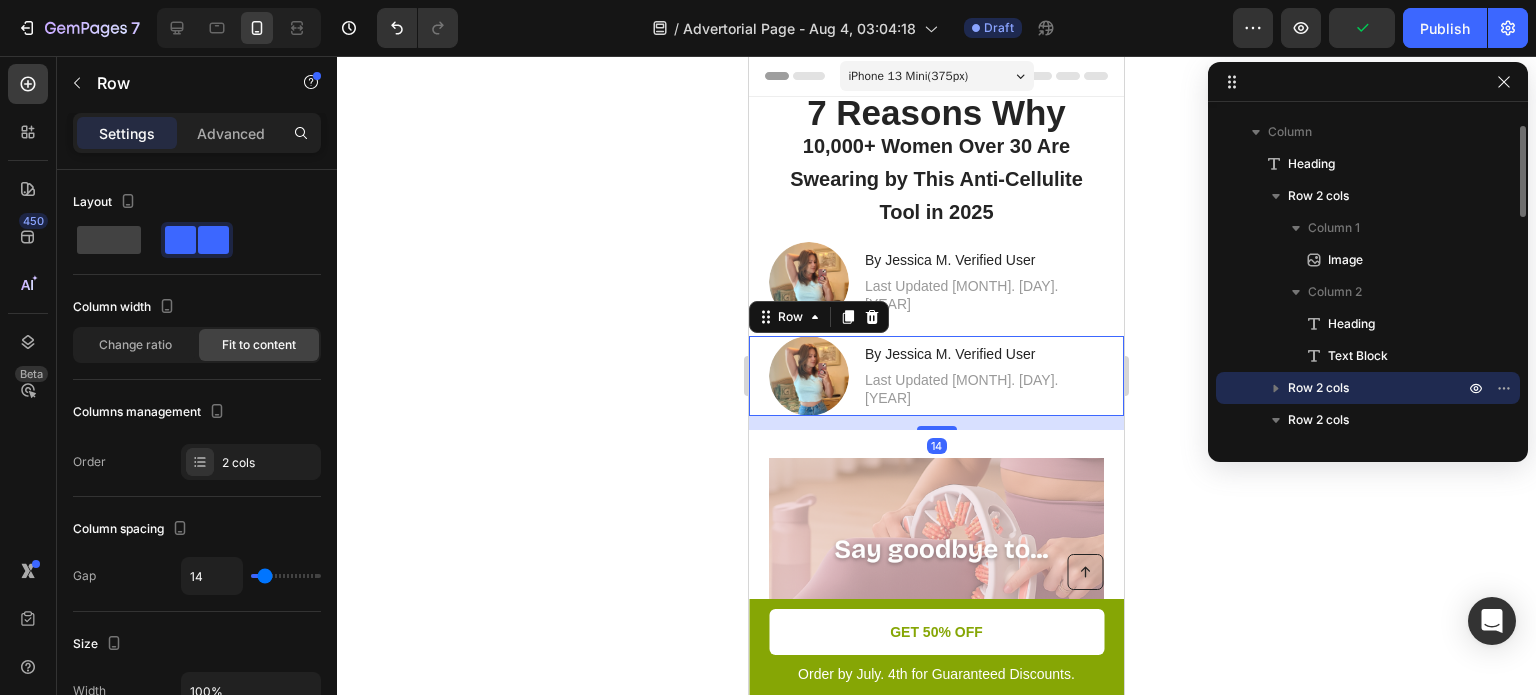 click on "Row 2 cols" at bounding box center (1368, 388) 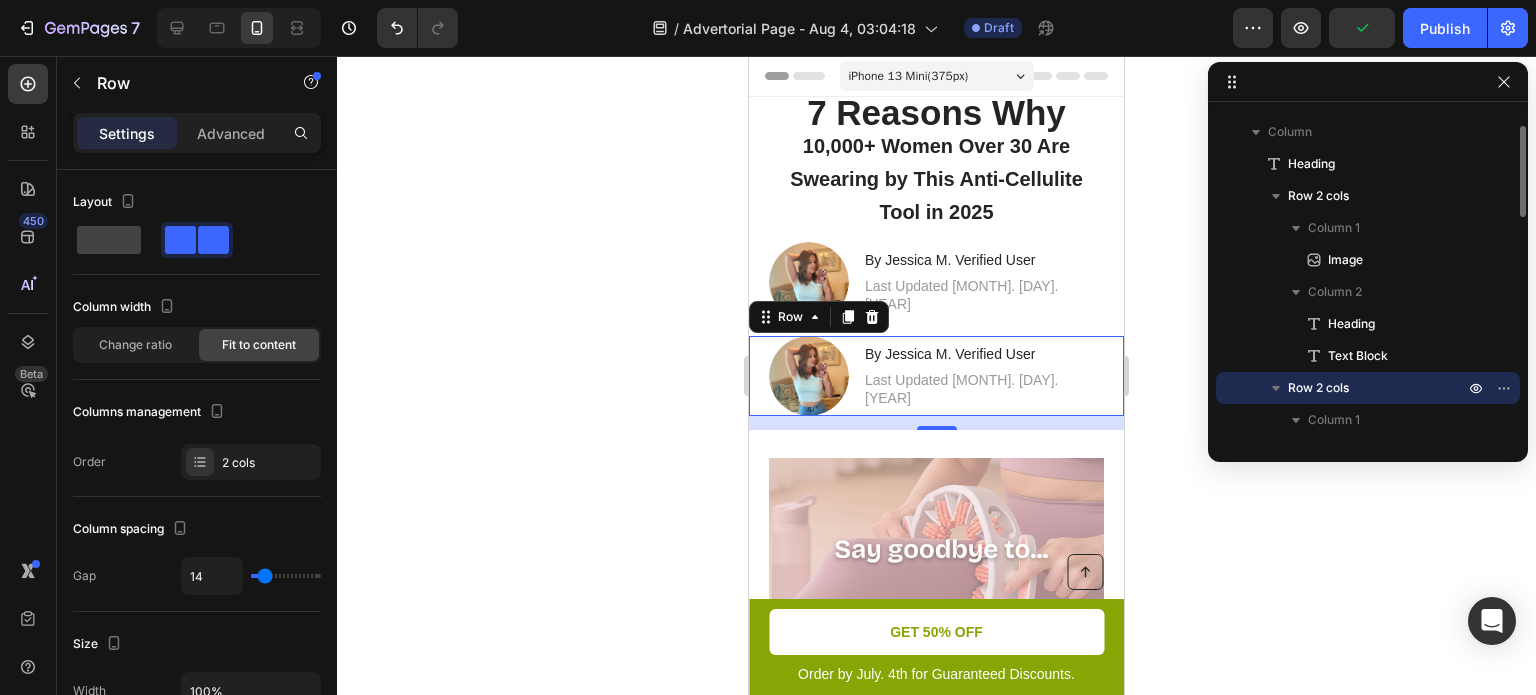 click 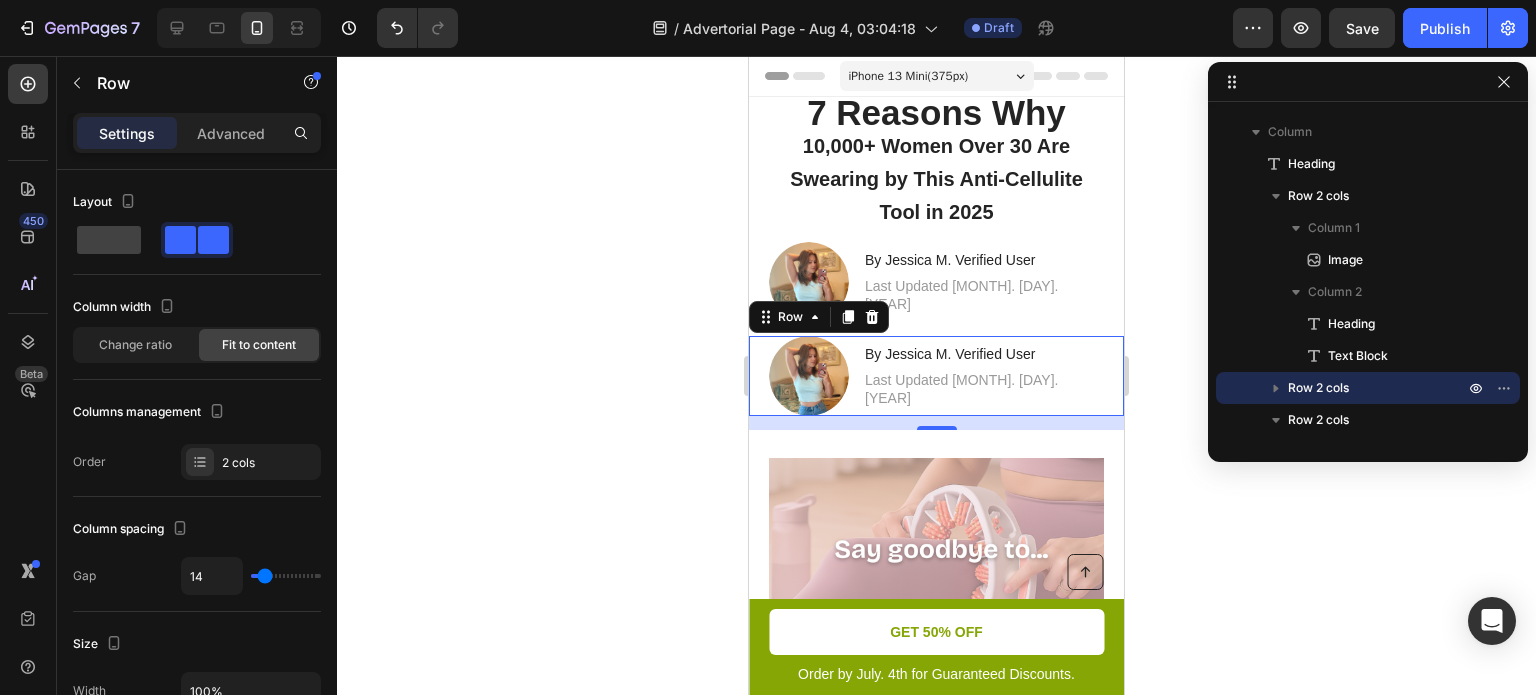 drag, startPoint x: 768, startPoint y: 318, endPoint x: 780, endPoint y: 99, distance: 219.32852 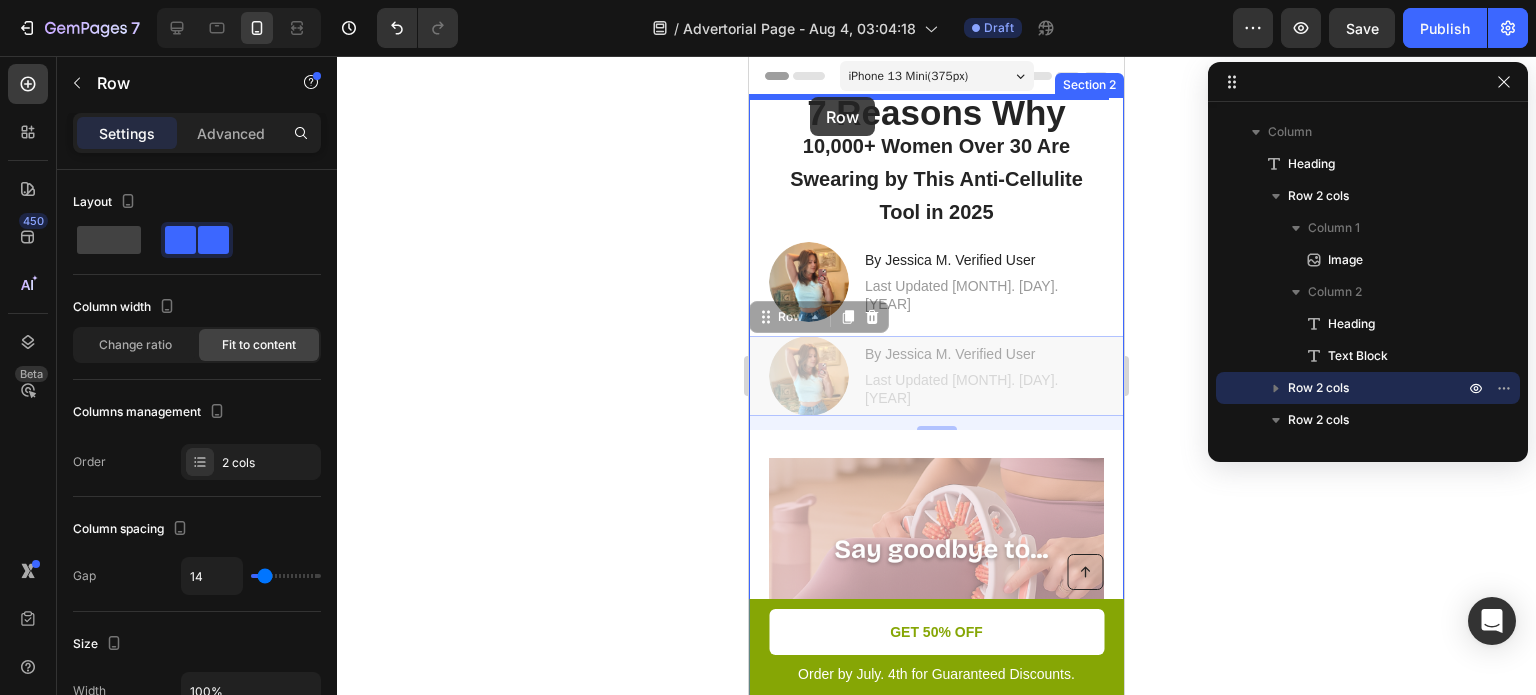 drag, startPoint x: 776, startPoint y: 321, endPoint x: 809, endPoint y: 95, distance: 228.39659 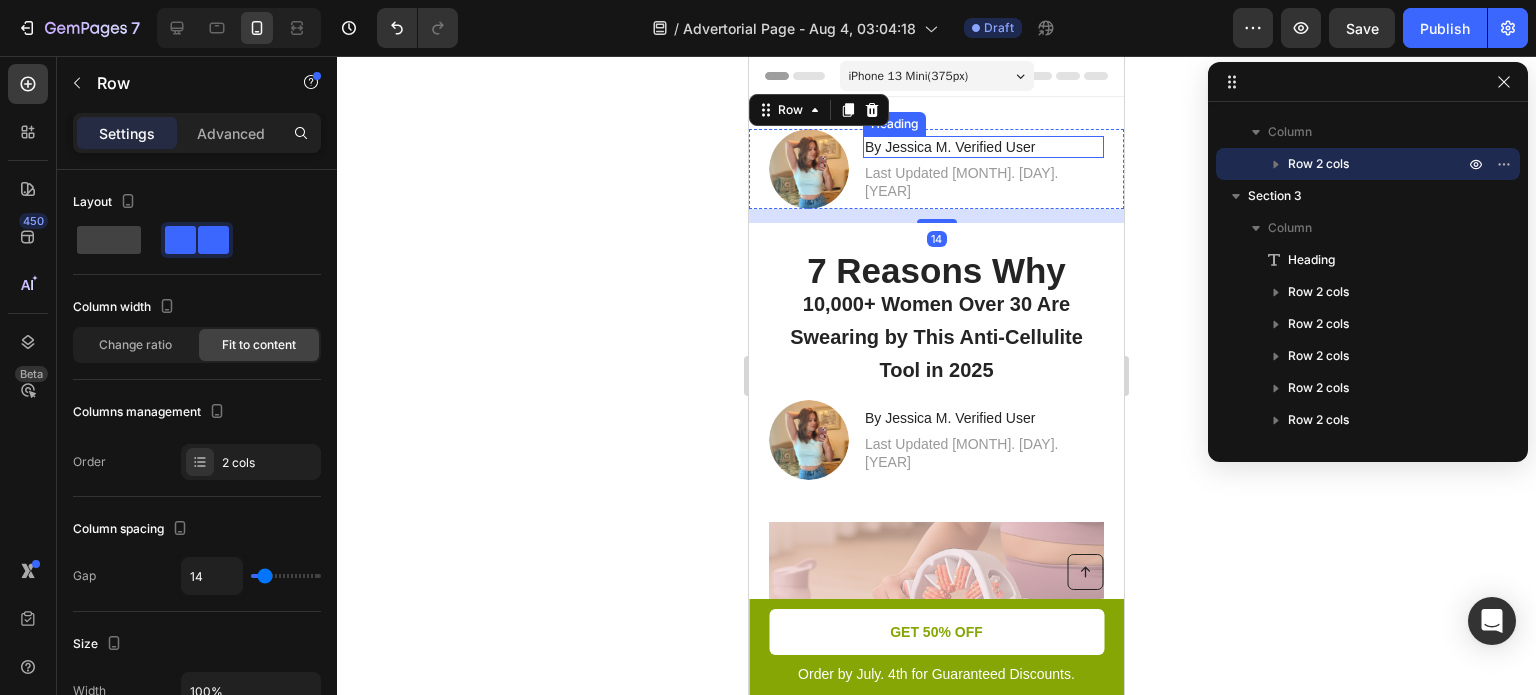 click on "By Jessica M. Verified User" at bounding box center (983, 147) 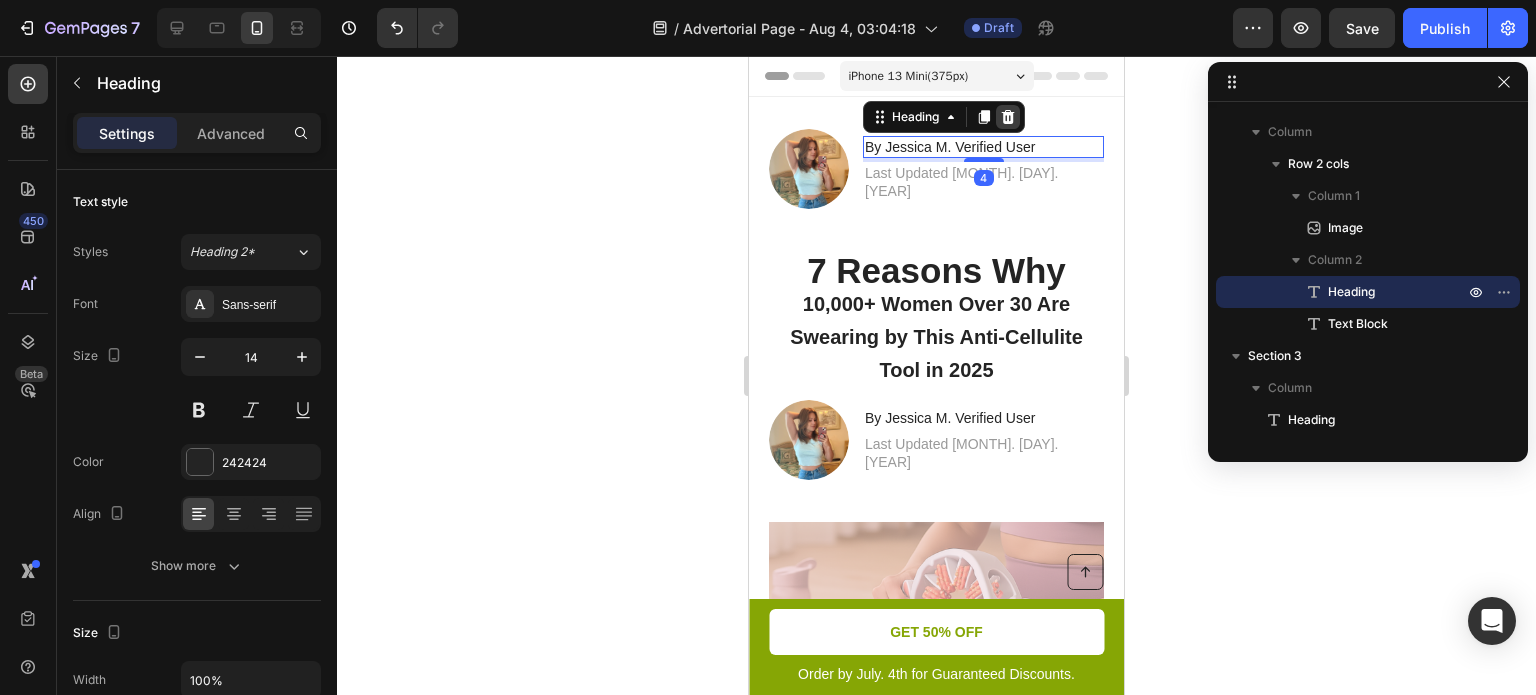 click 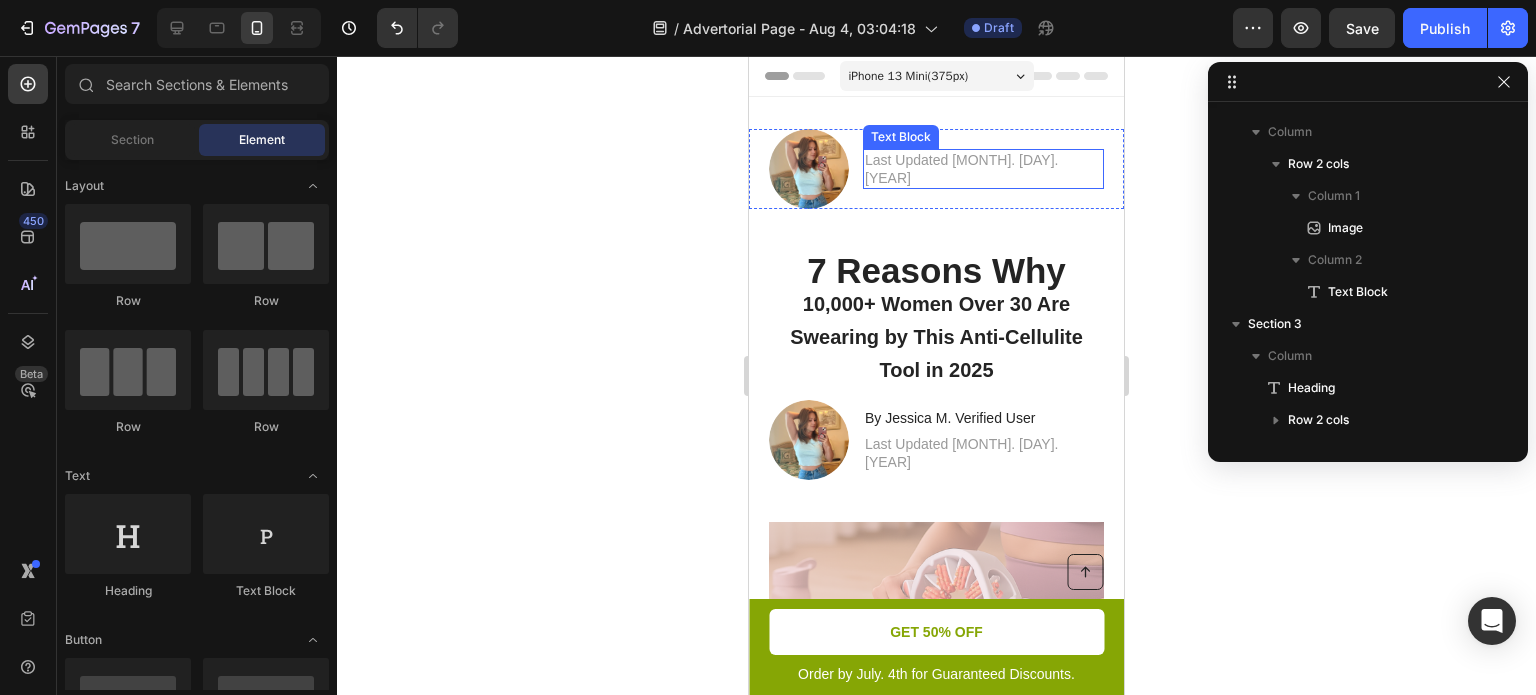 click on "Last Updated Aug. 3. 2025" at bounding box center [983, 169] 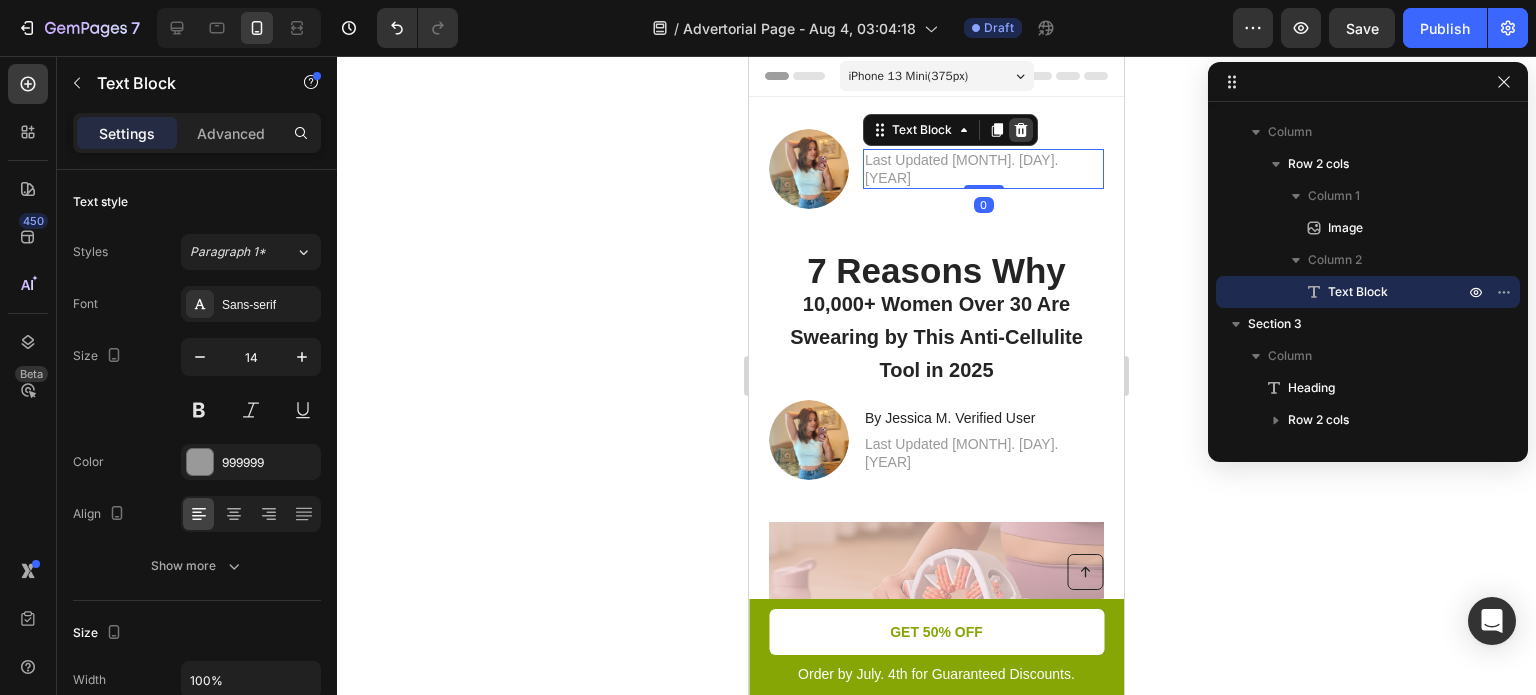 click 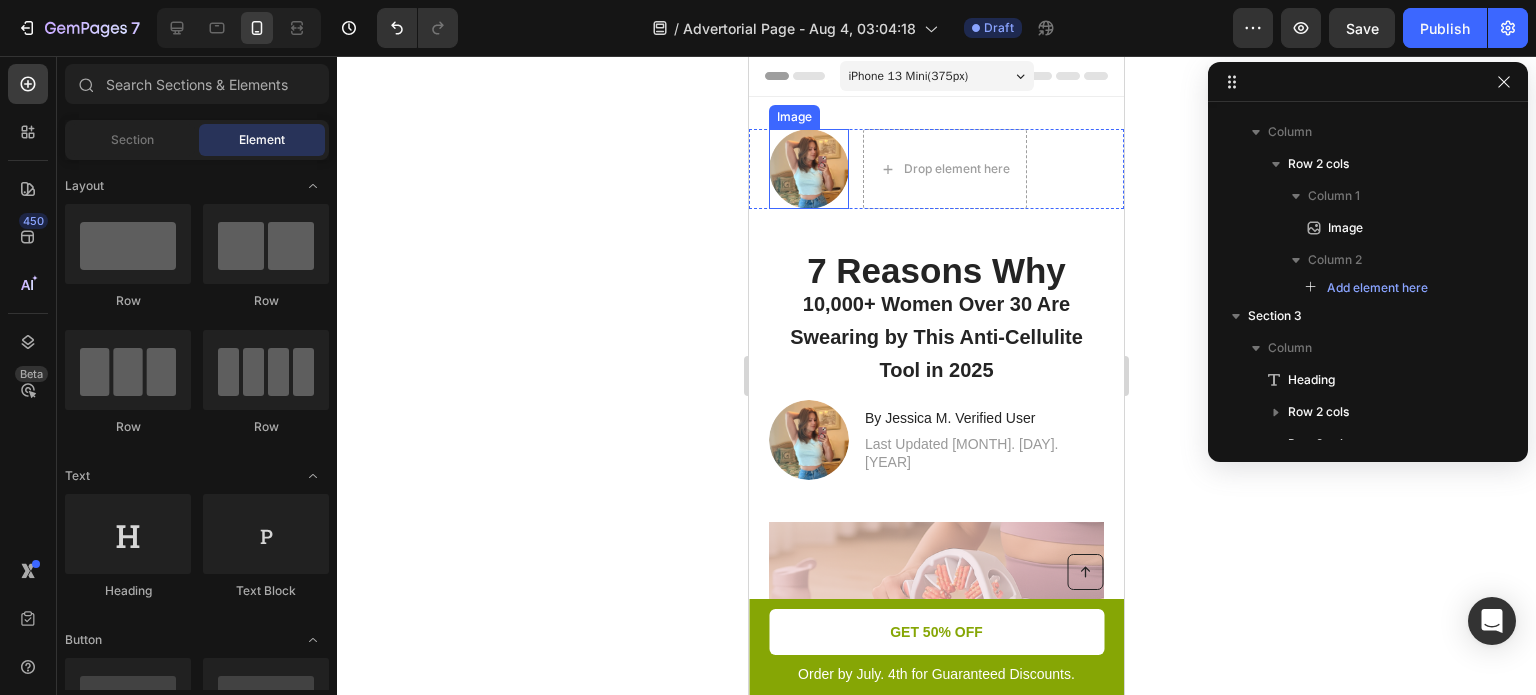 click at bounding box center (809, 169) 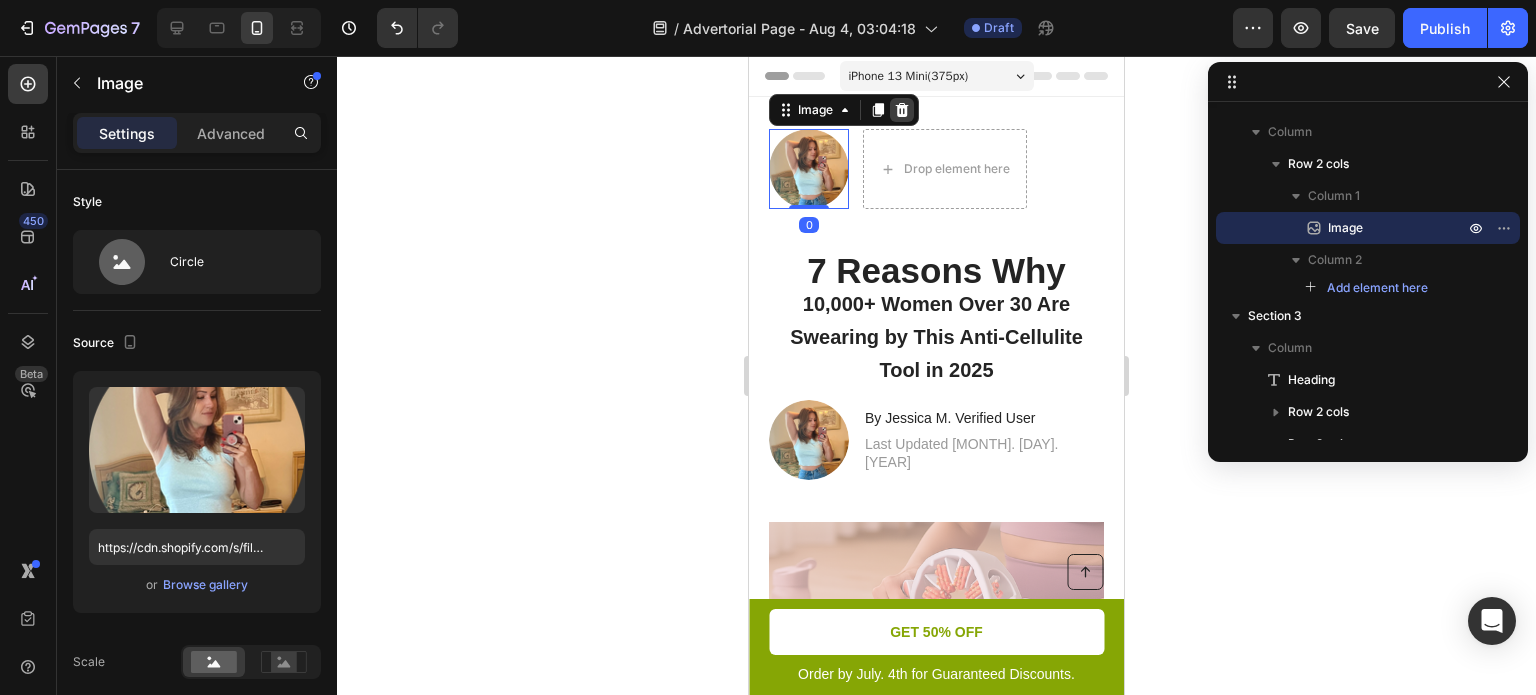 click at bounding box center (902, 110) 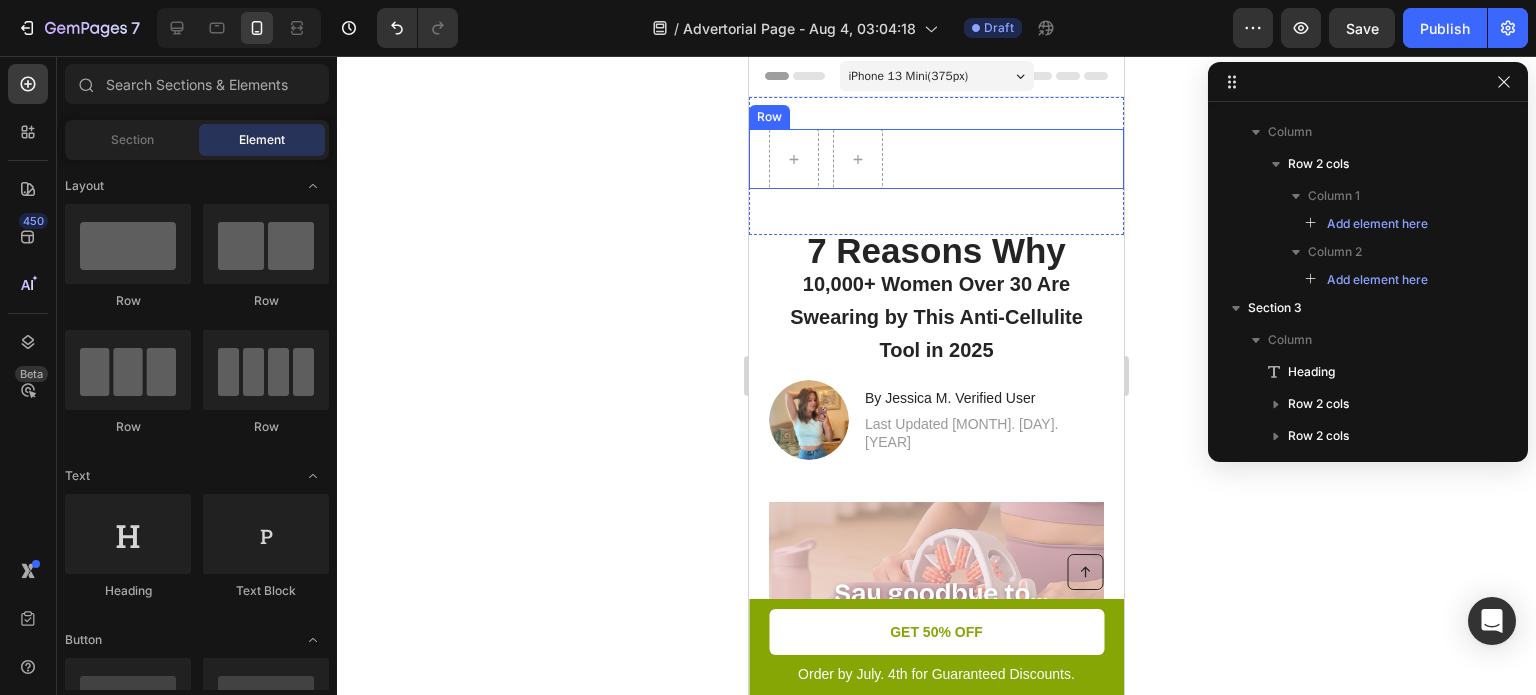 click on "Row" at bounding box center (936, 159) 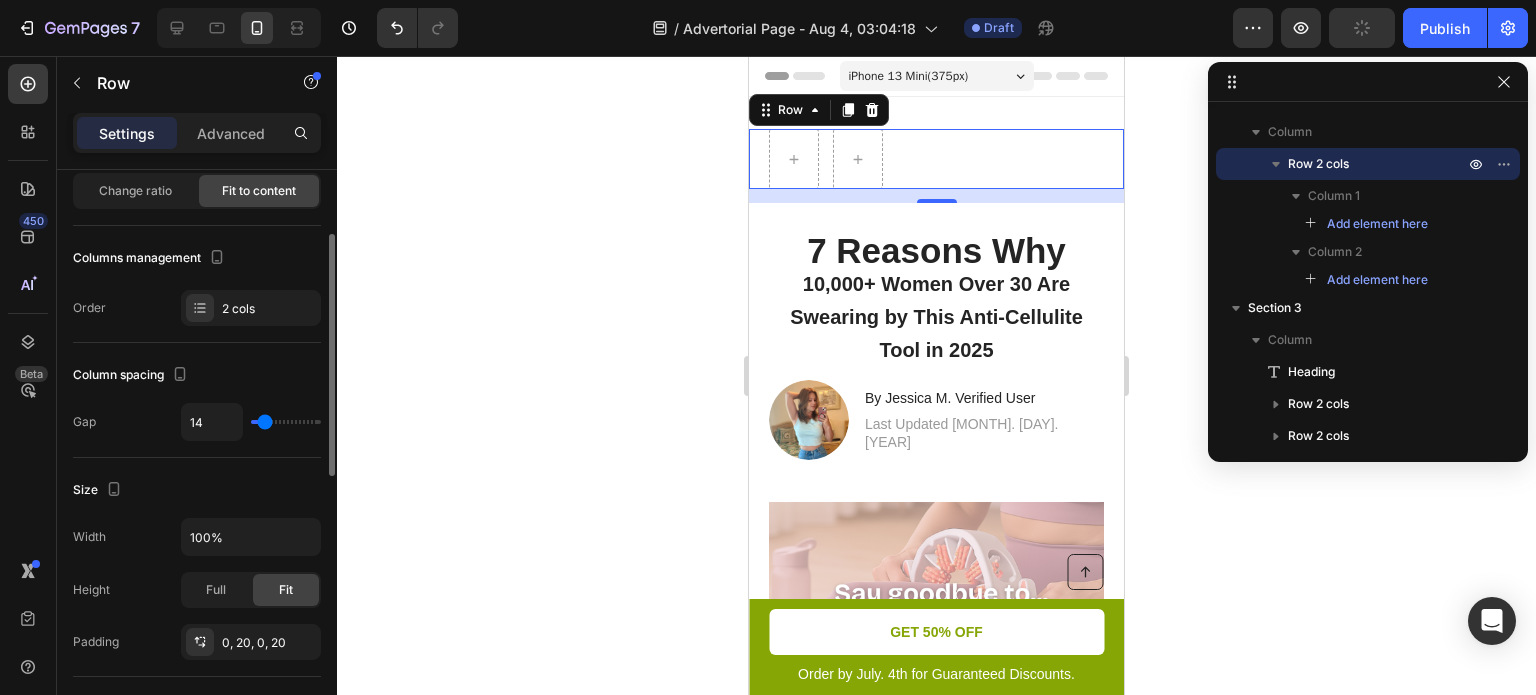 scroll, scrollTop: 230, scrollLeft: 0, axis: vertical 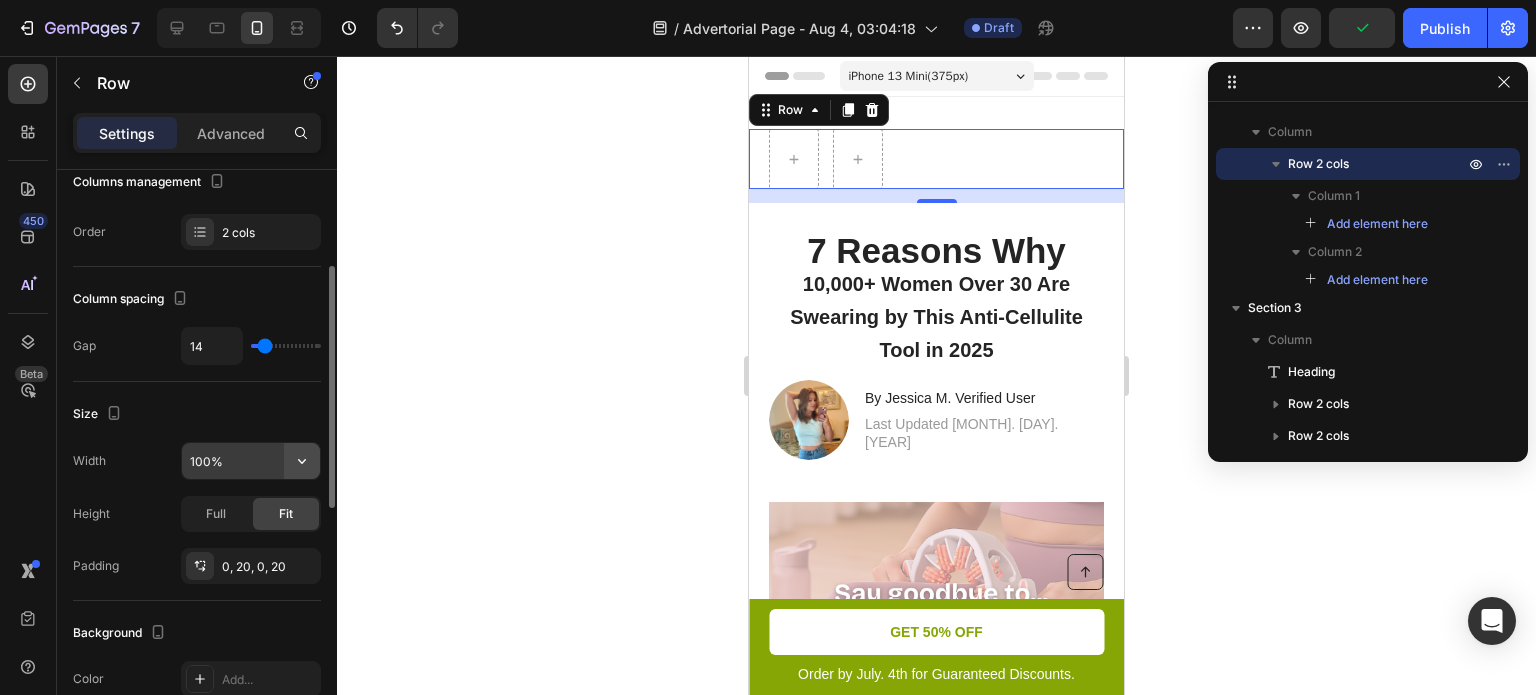 click 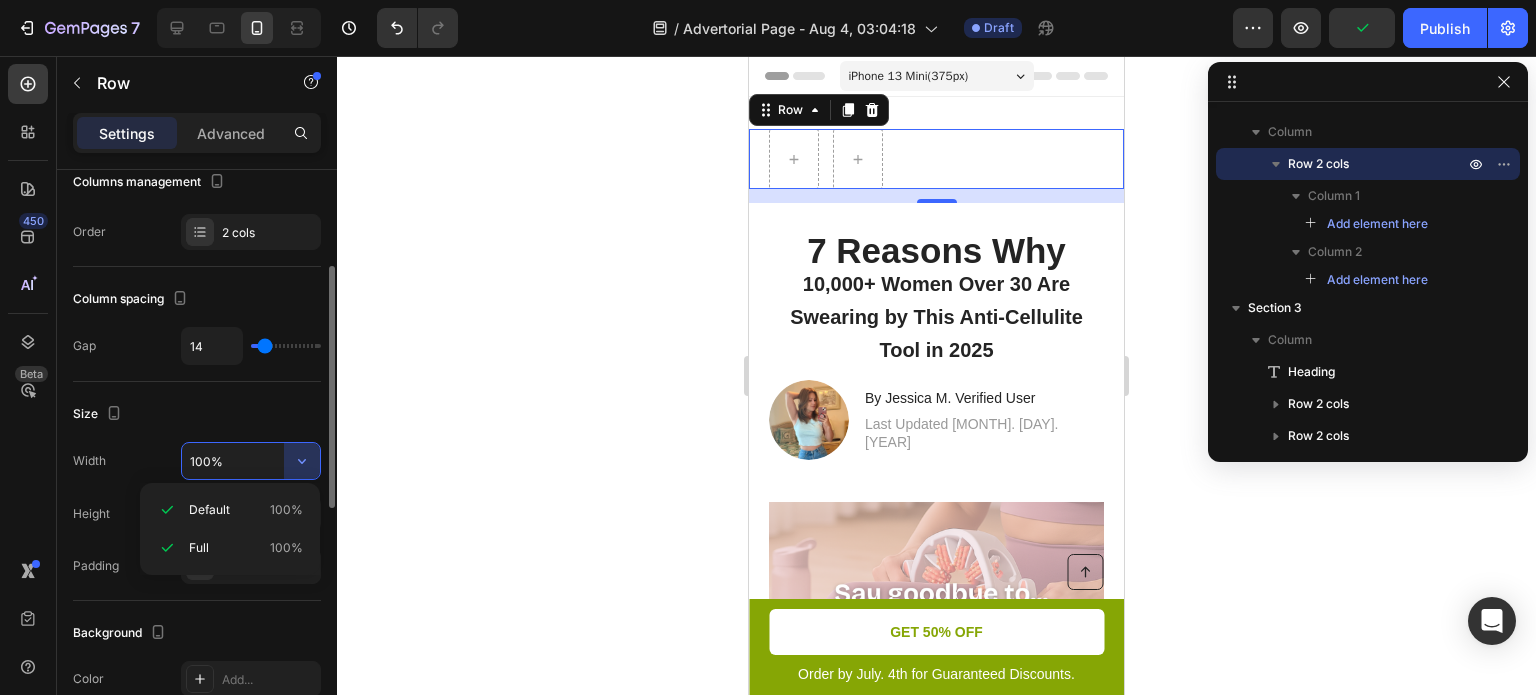 click on "100%" at bounding box center (251, 461) 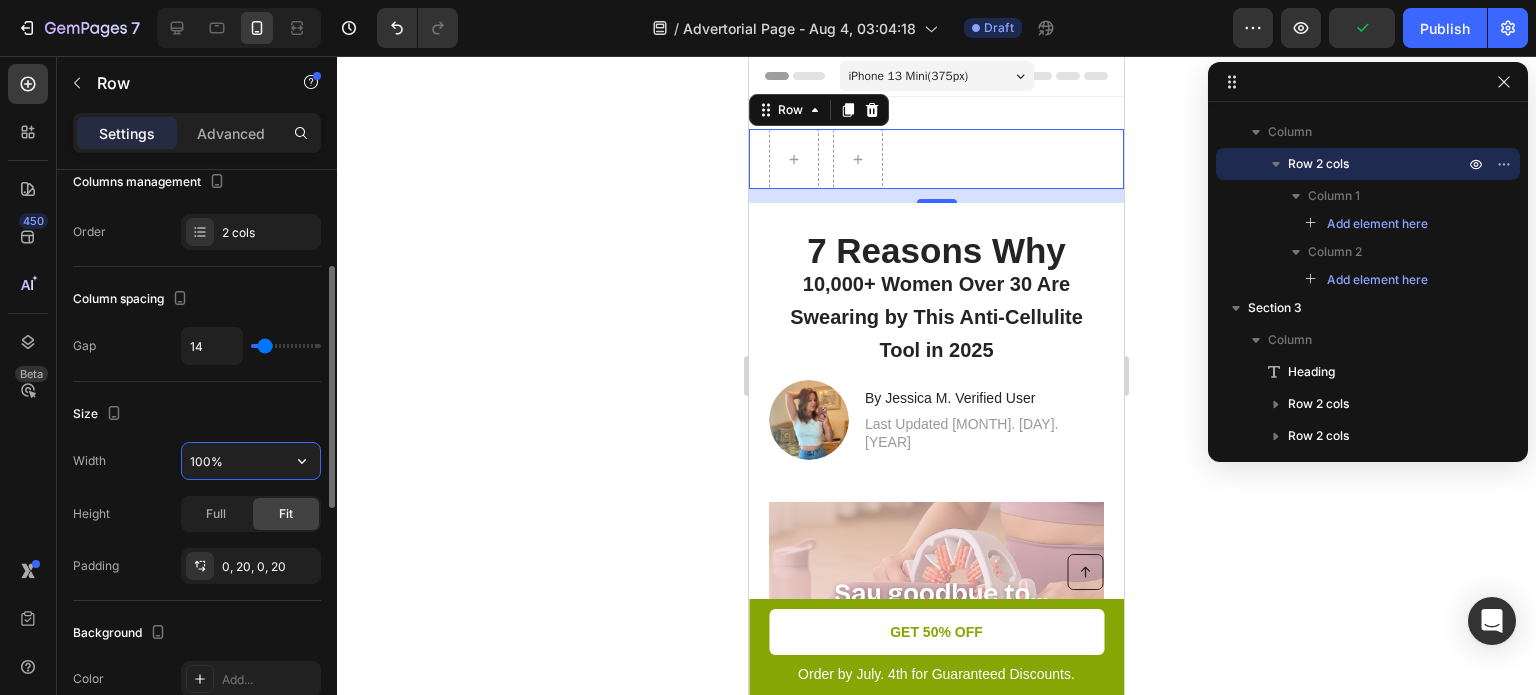 click on "100%" at bounding box center (251, 461) 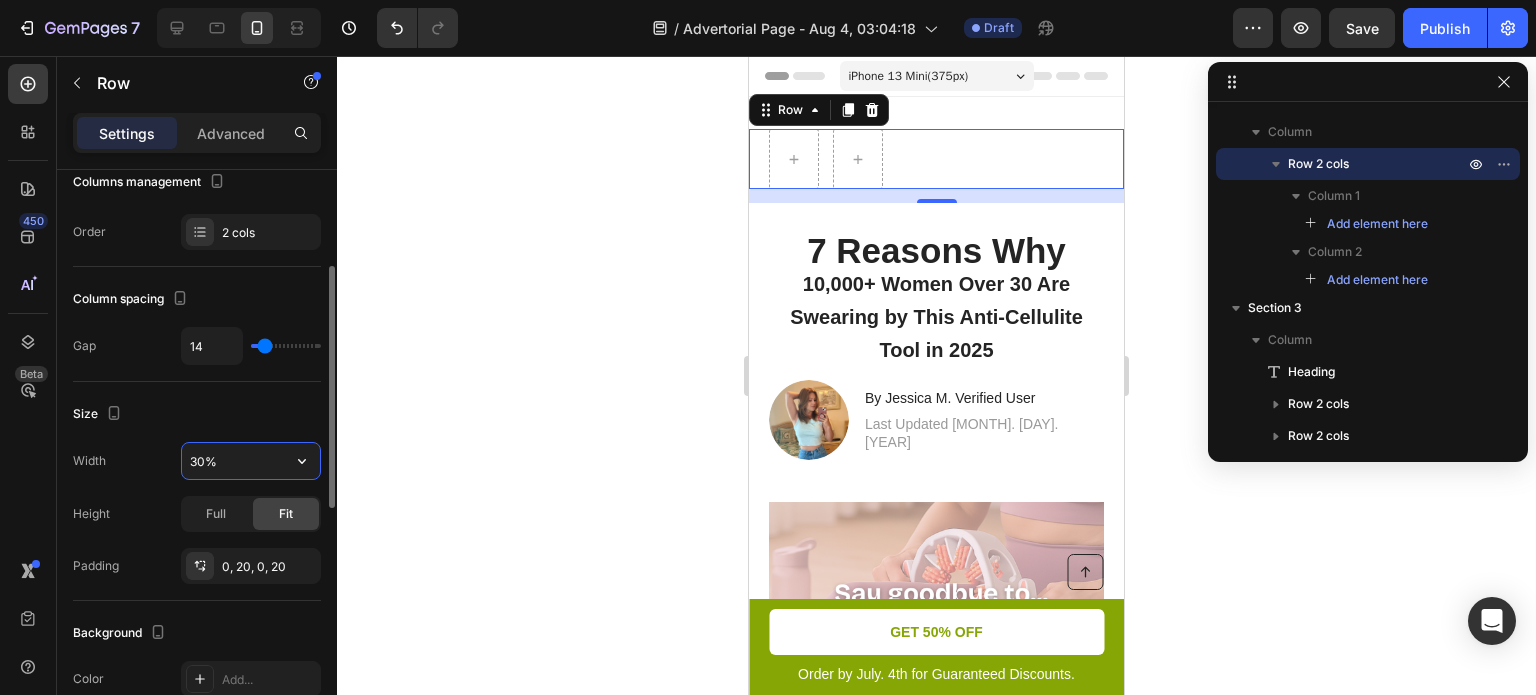 type on "30%" 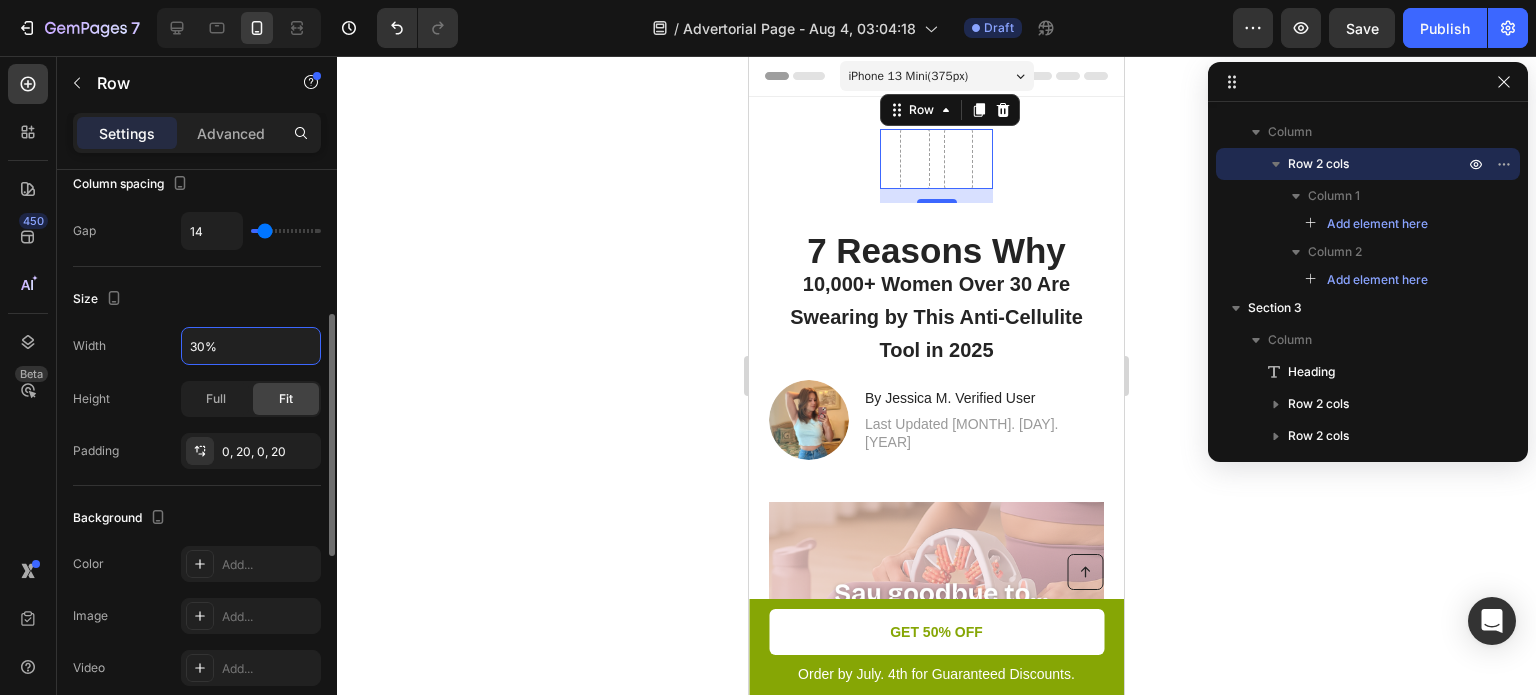 scroll, scrollTop: 347, scrollLeft: 0, axis: vertical 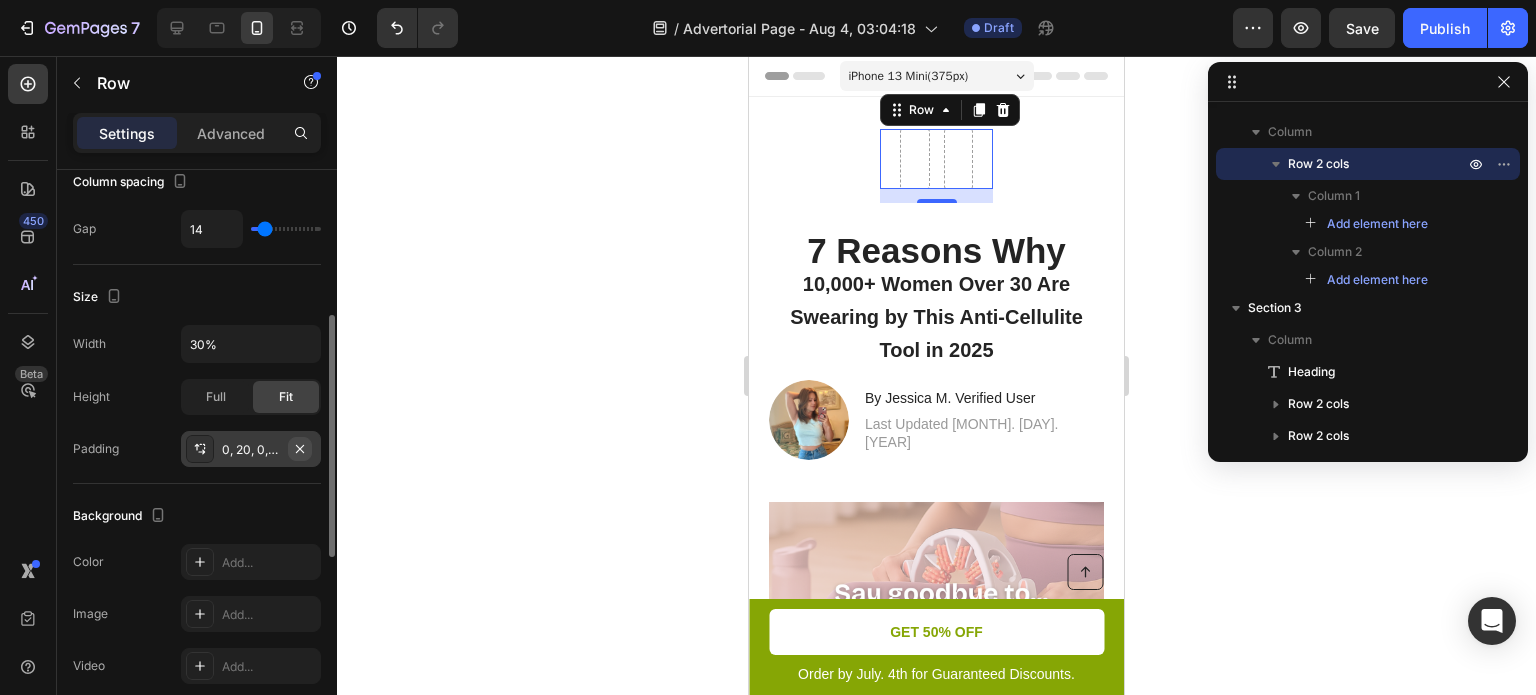 click 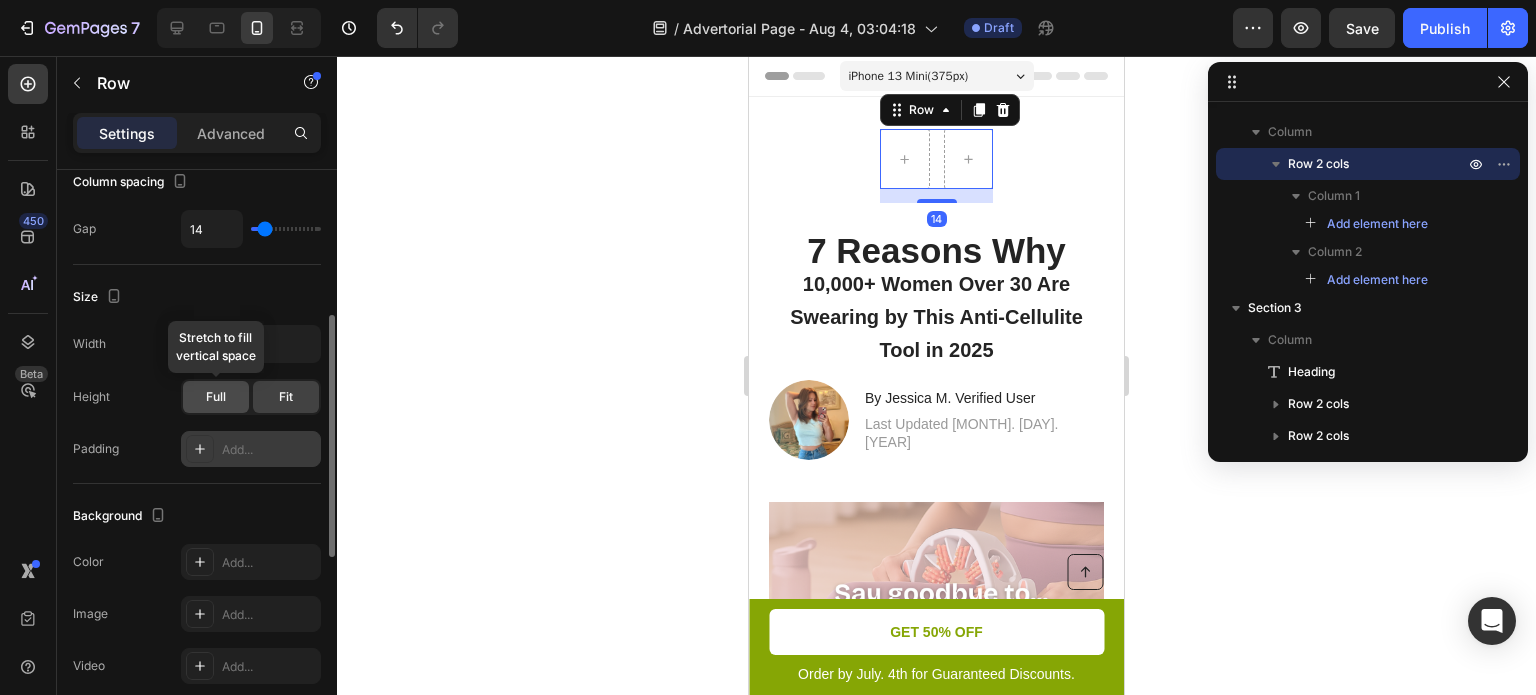 click on "Full" 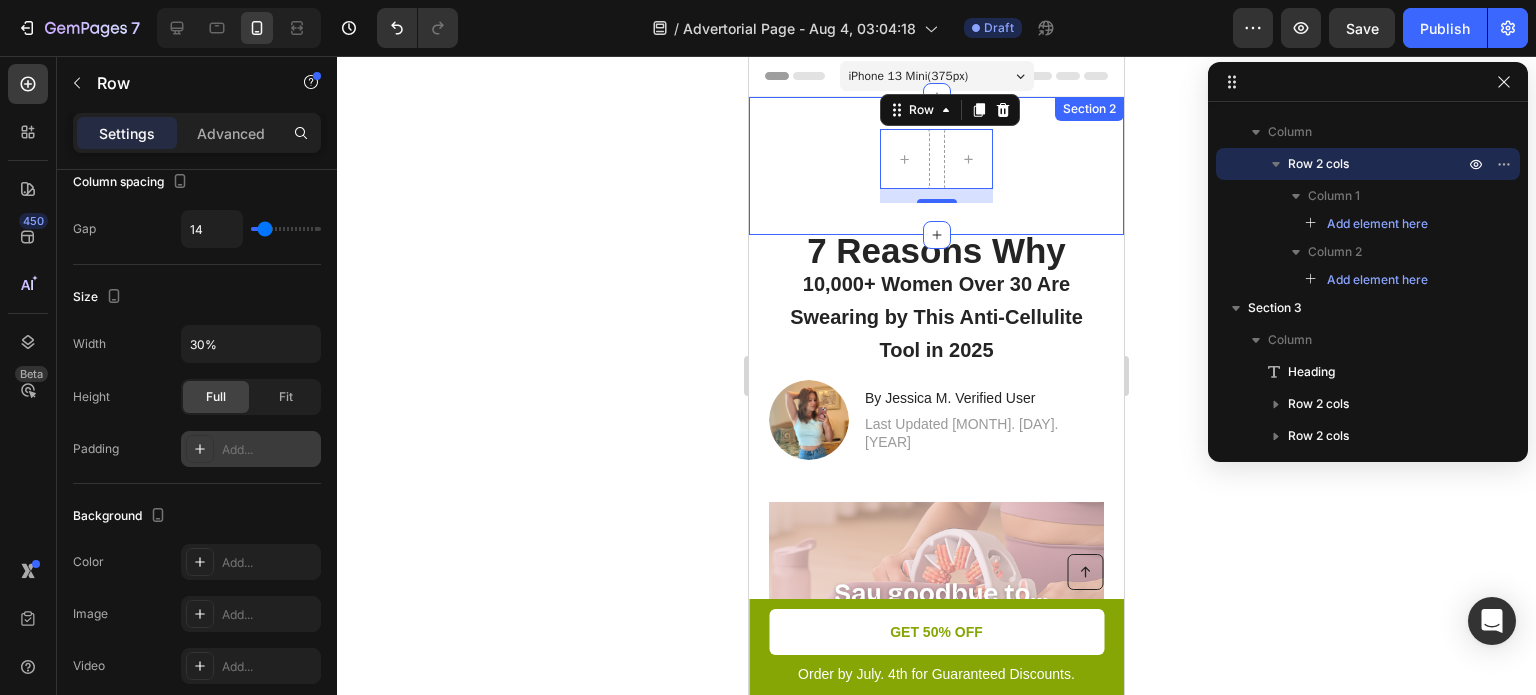click on "Row   14" at bounding box center [936, 166] 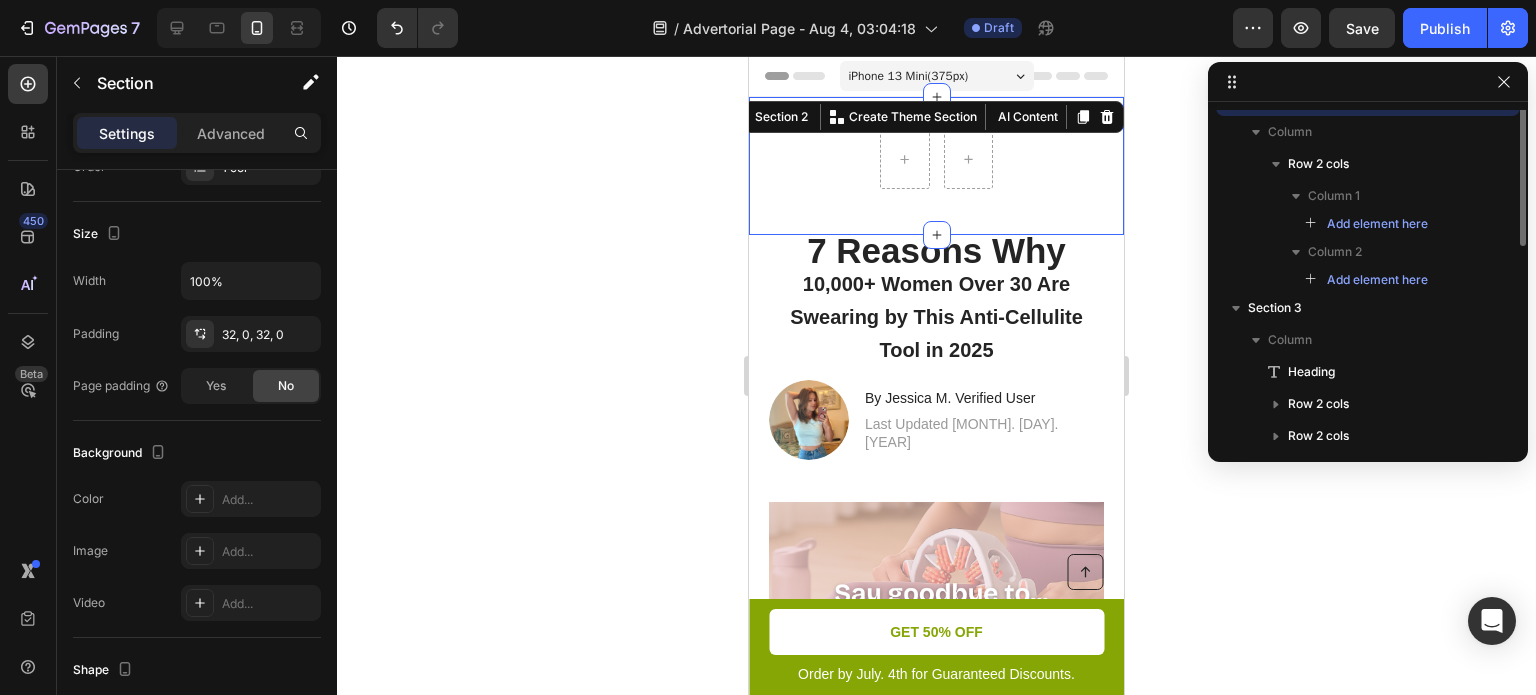 scroll, scrollTop: 0, scrollLeft: 0, axis: both 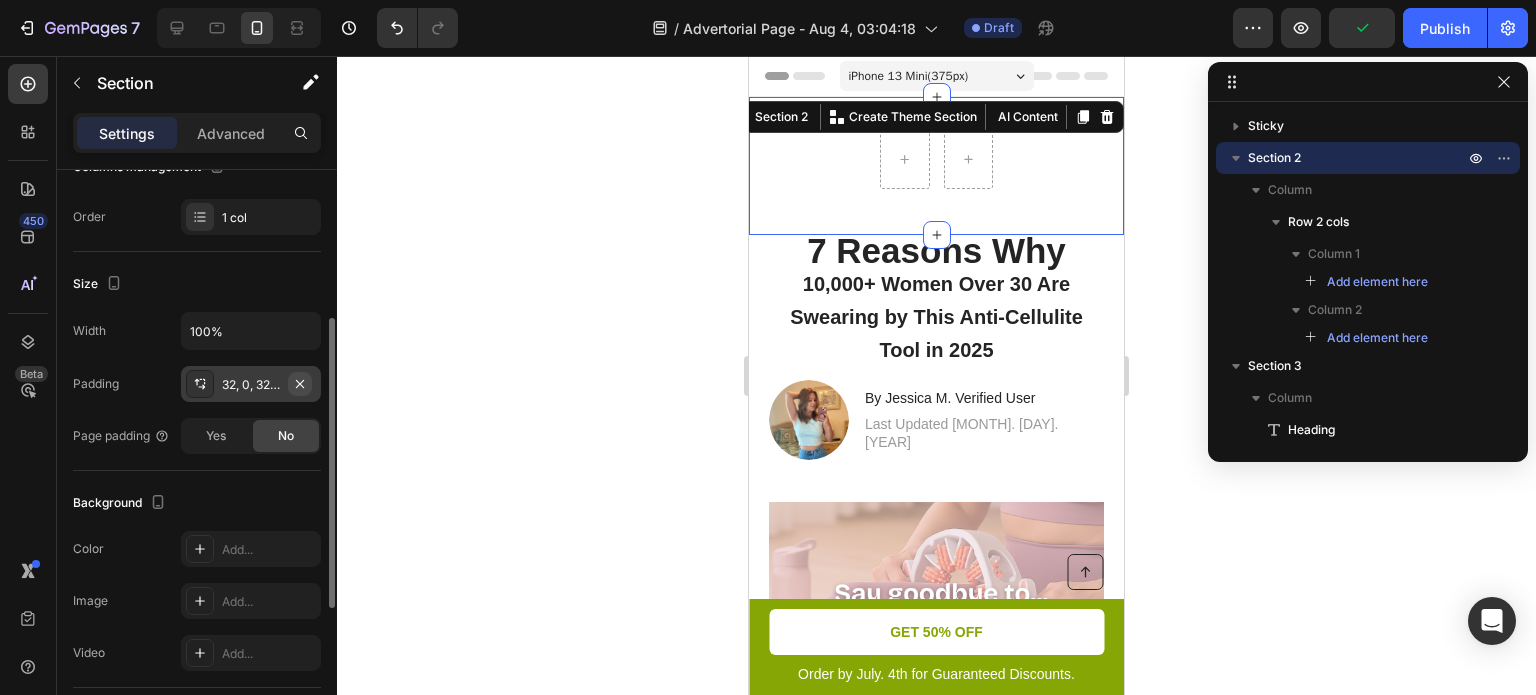 click 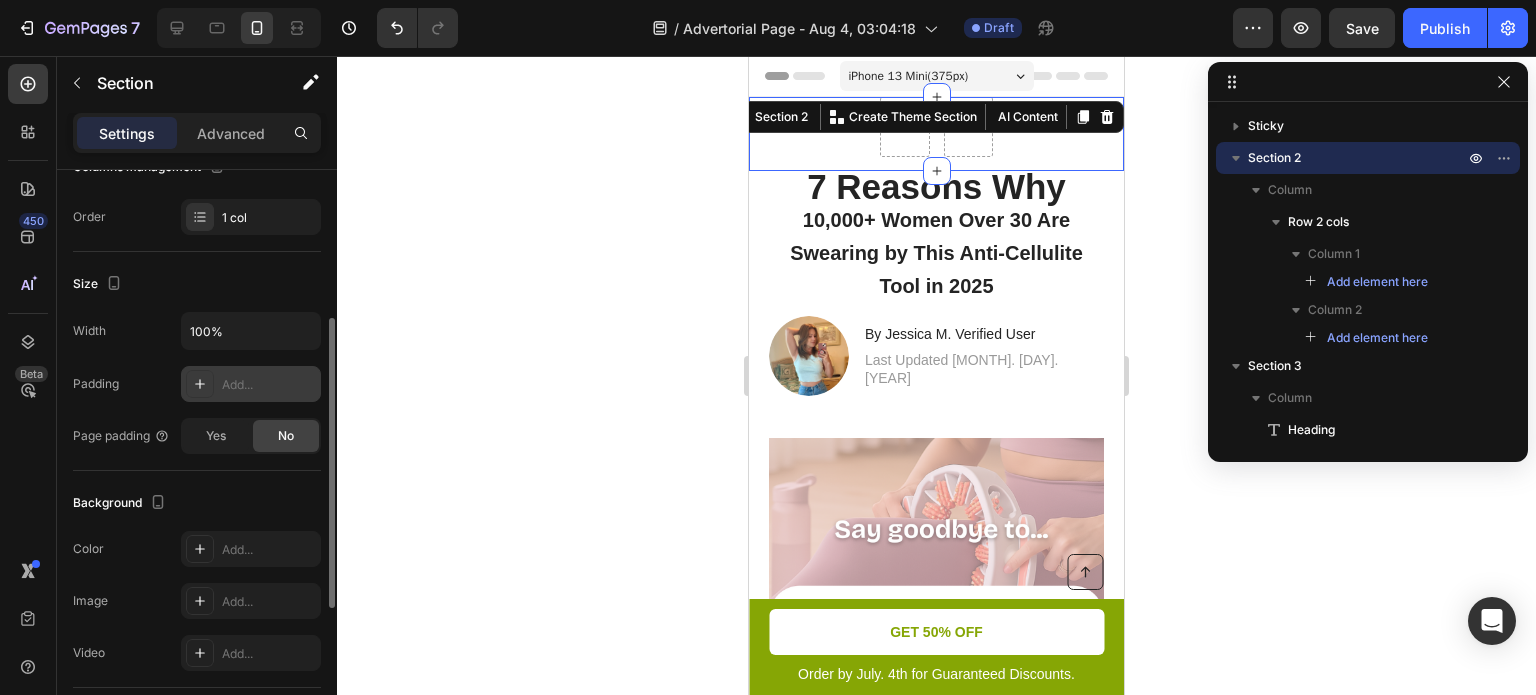 click on "Add..." at bounding box center [269, 385] 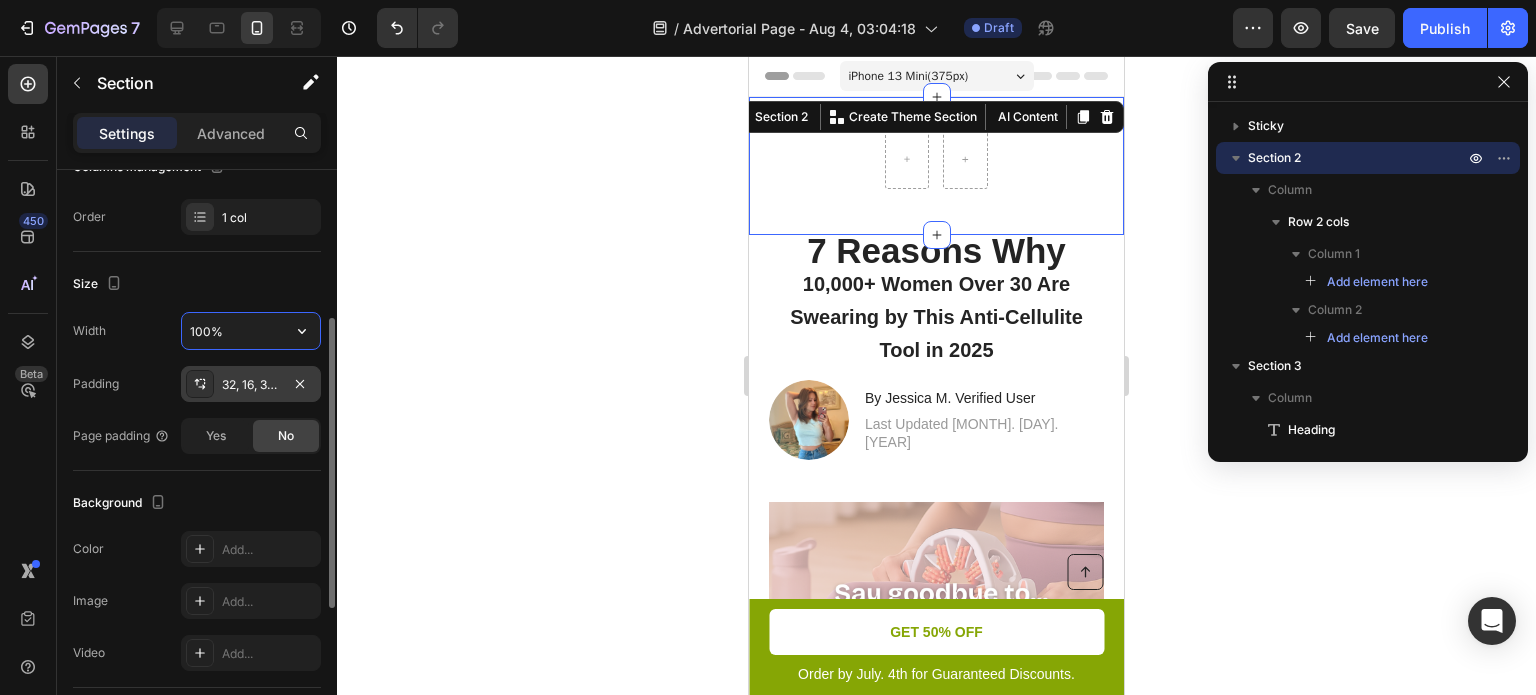 click on "100%" at bounding box center (251, 331) 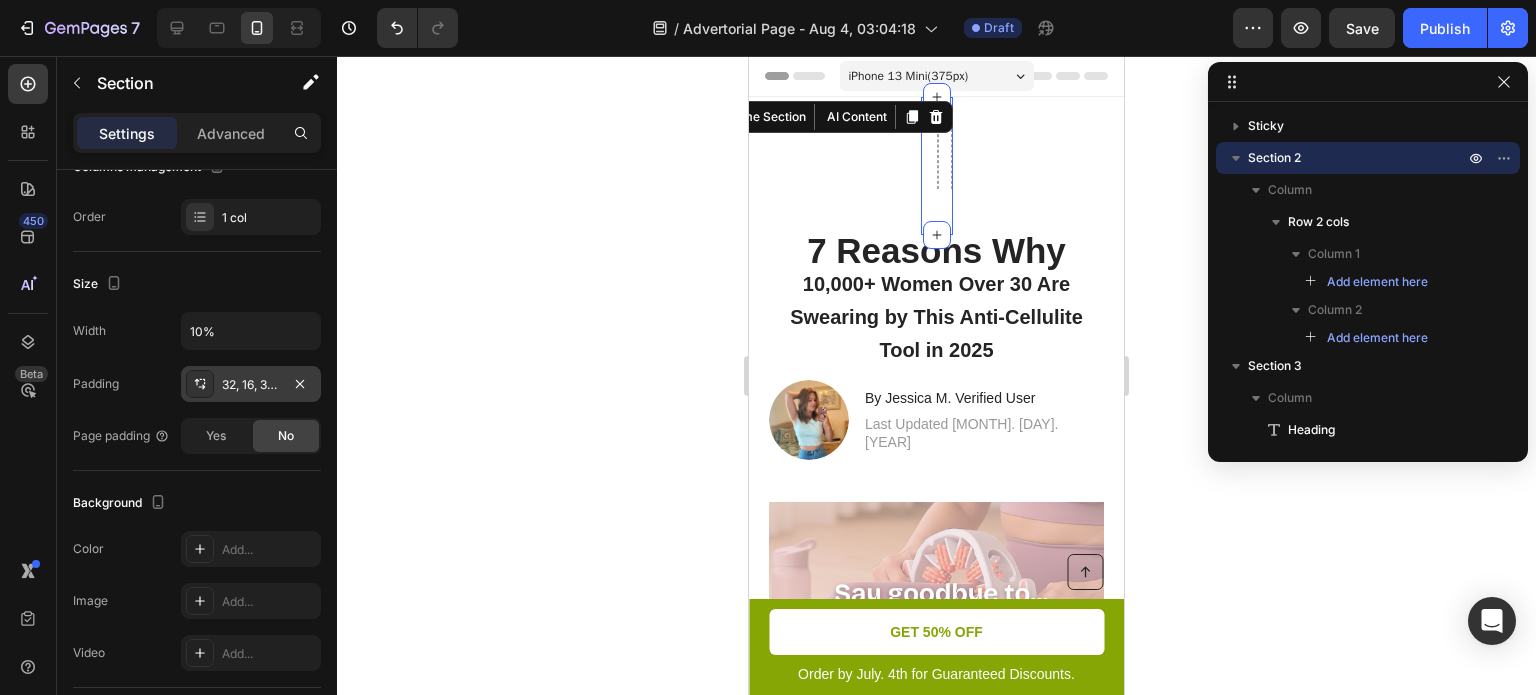 click on "32, 16, 32, 16" at bounding box center (251, 385) 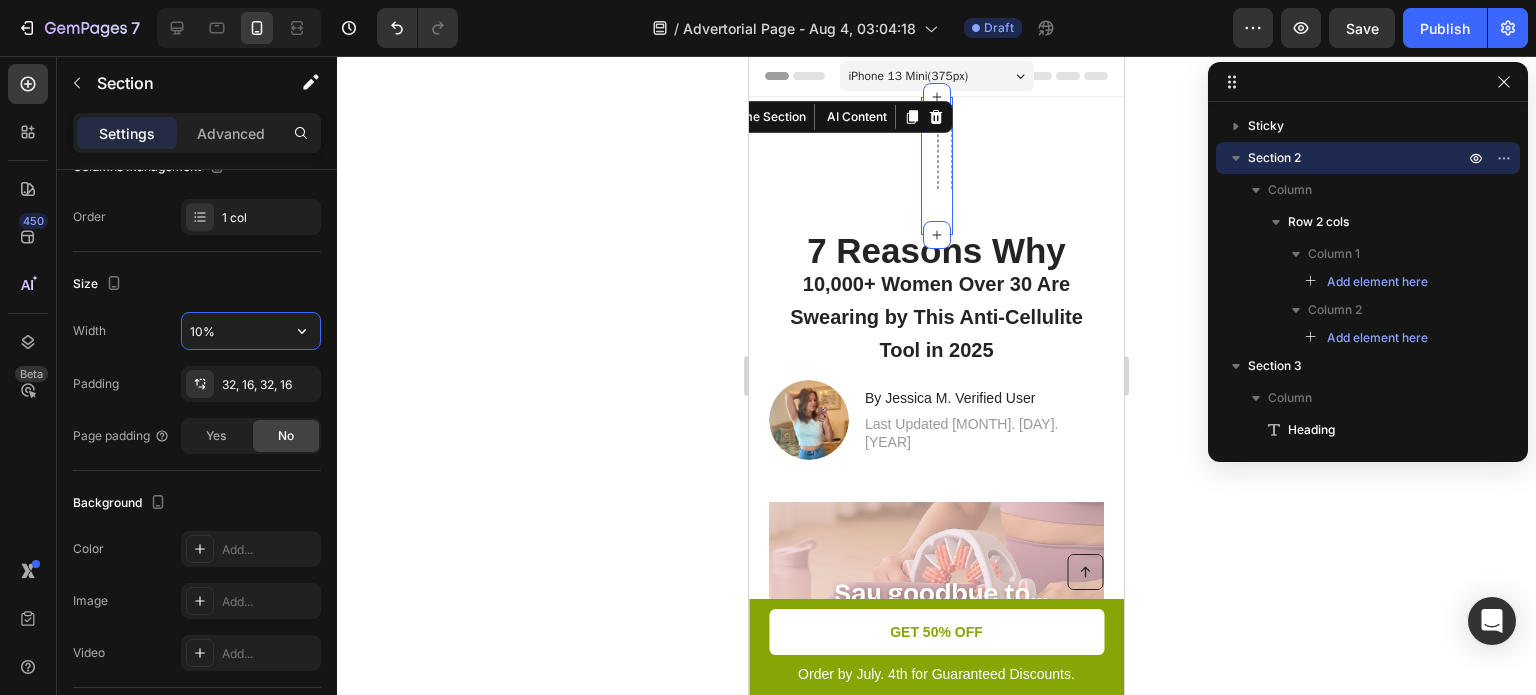 click on "10%" at bounding box center [251, 331] 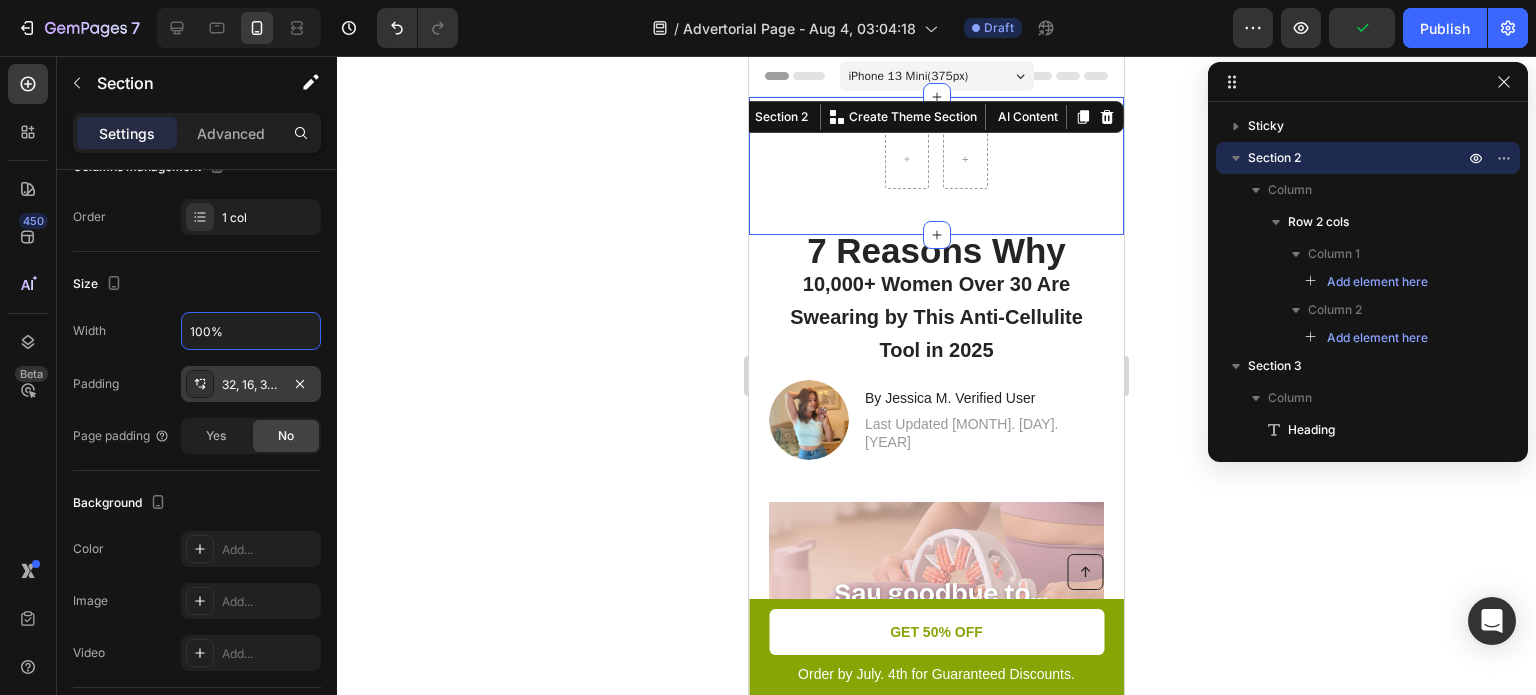 type on "100%" 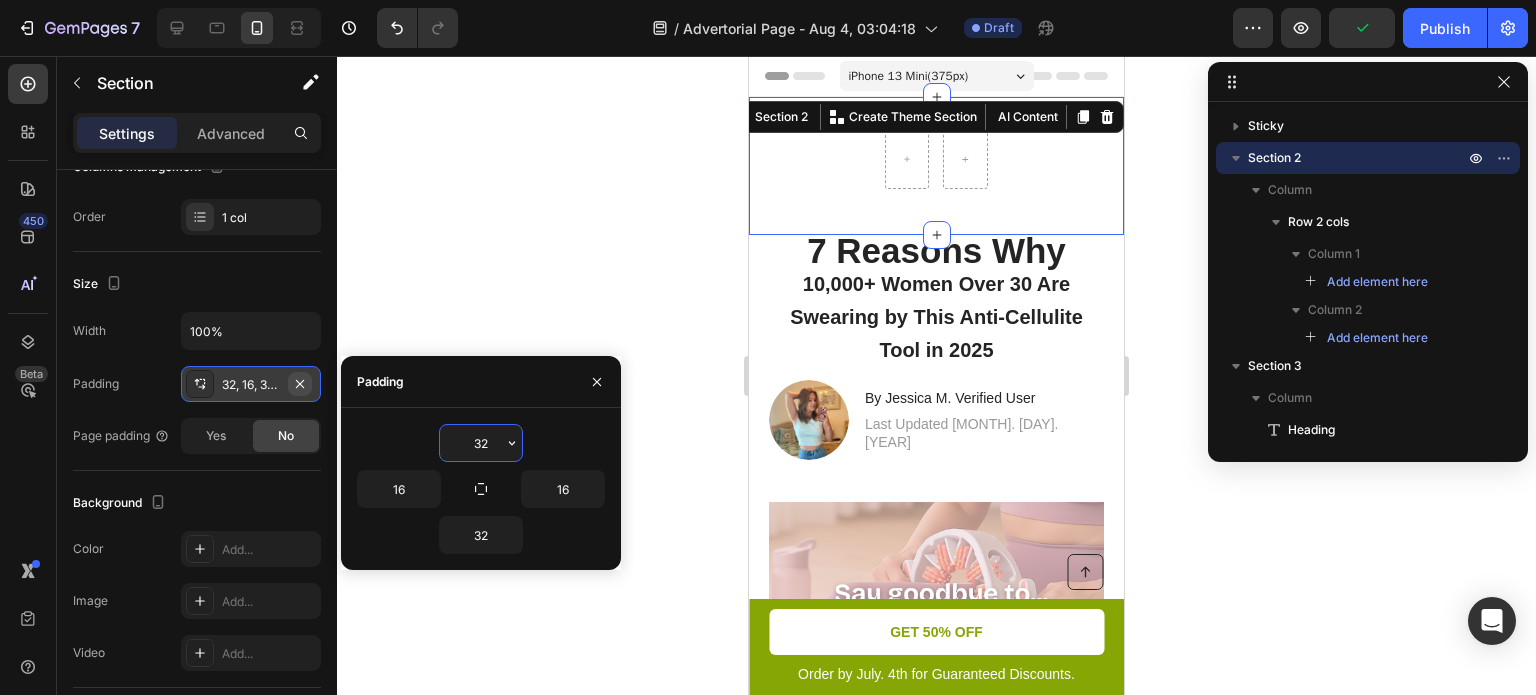 click 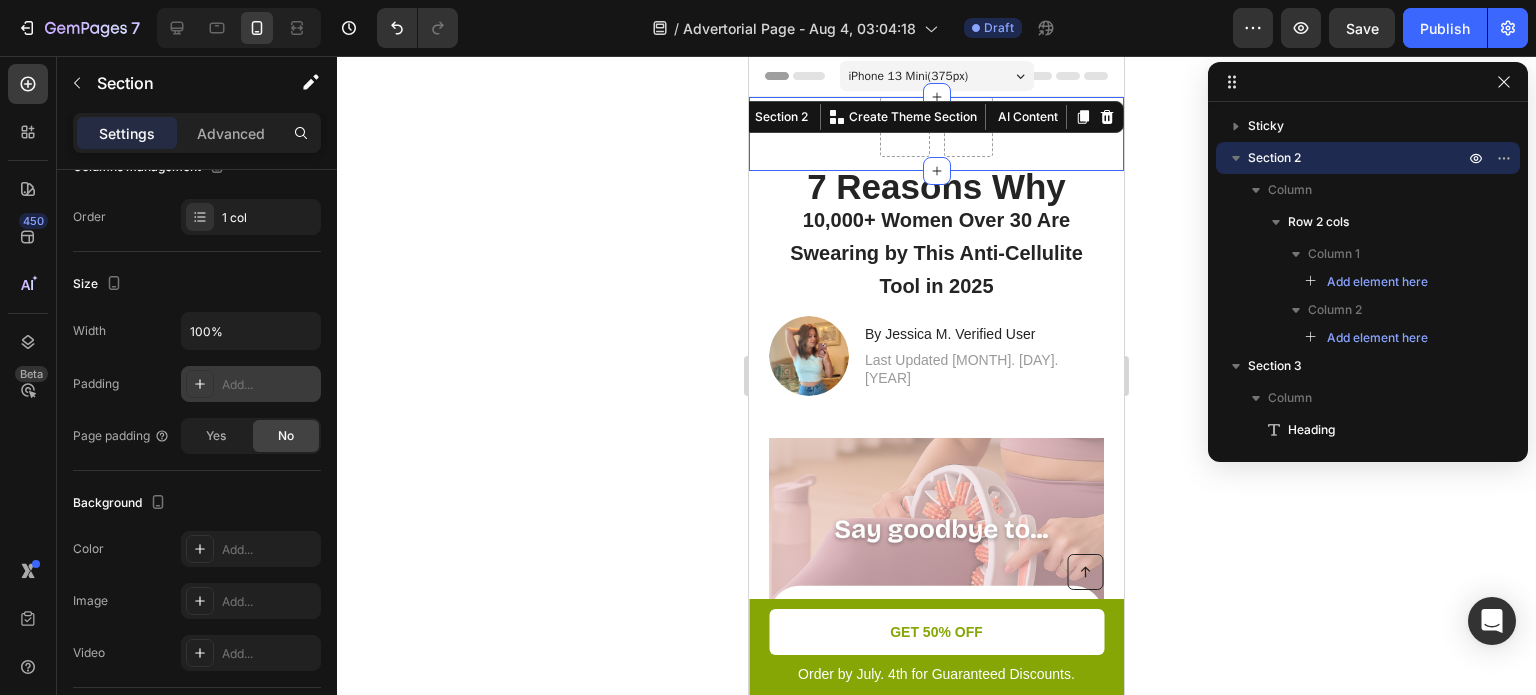 click on "Add..." at bounding box center [269, 385] 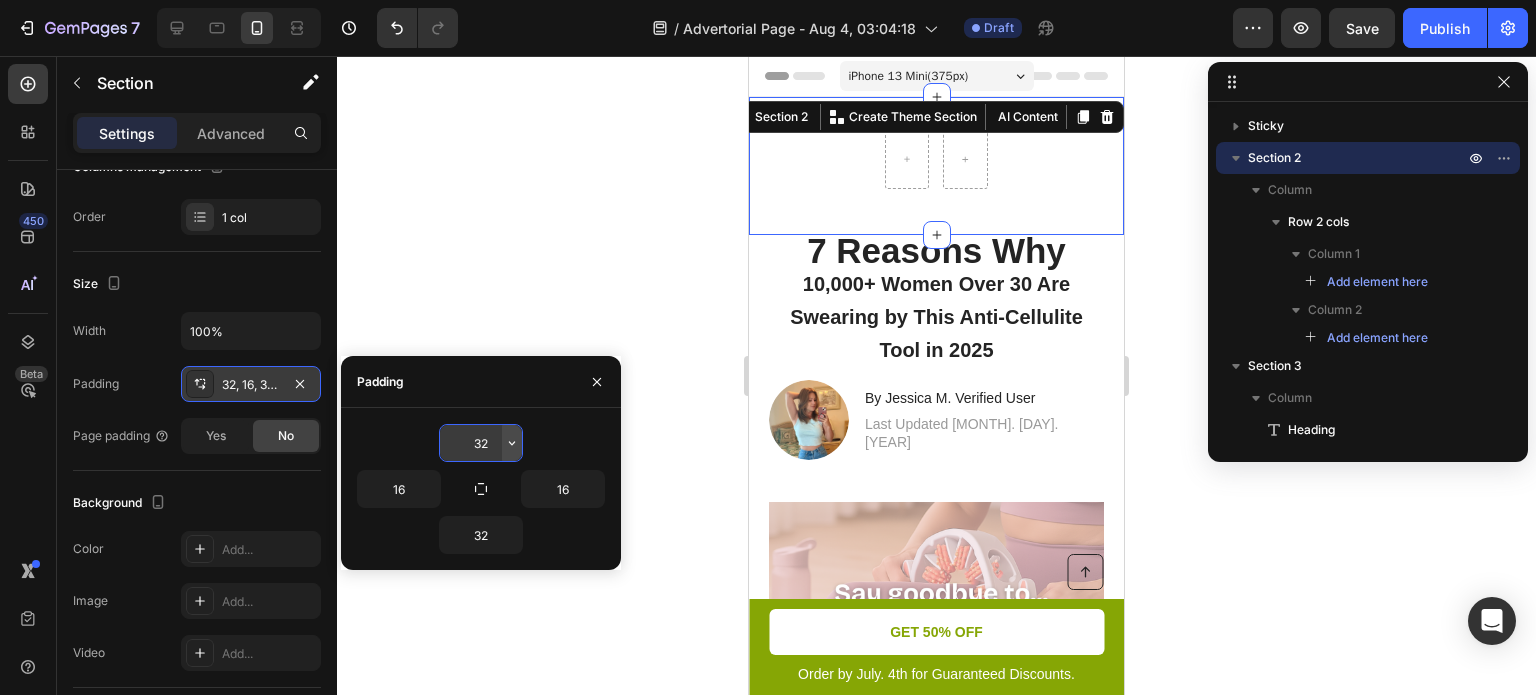 click 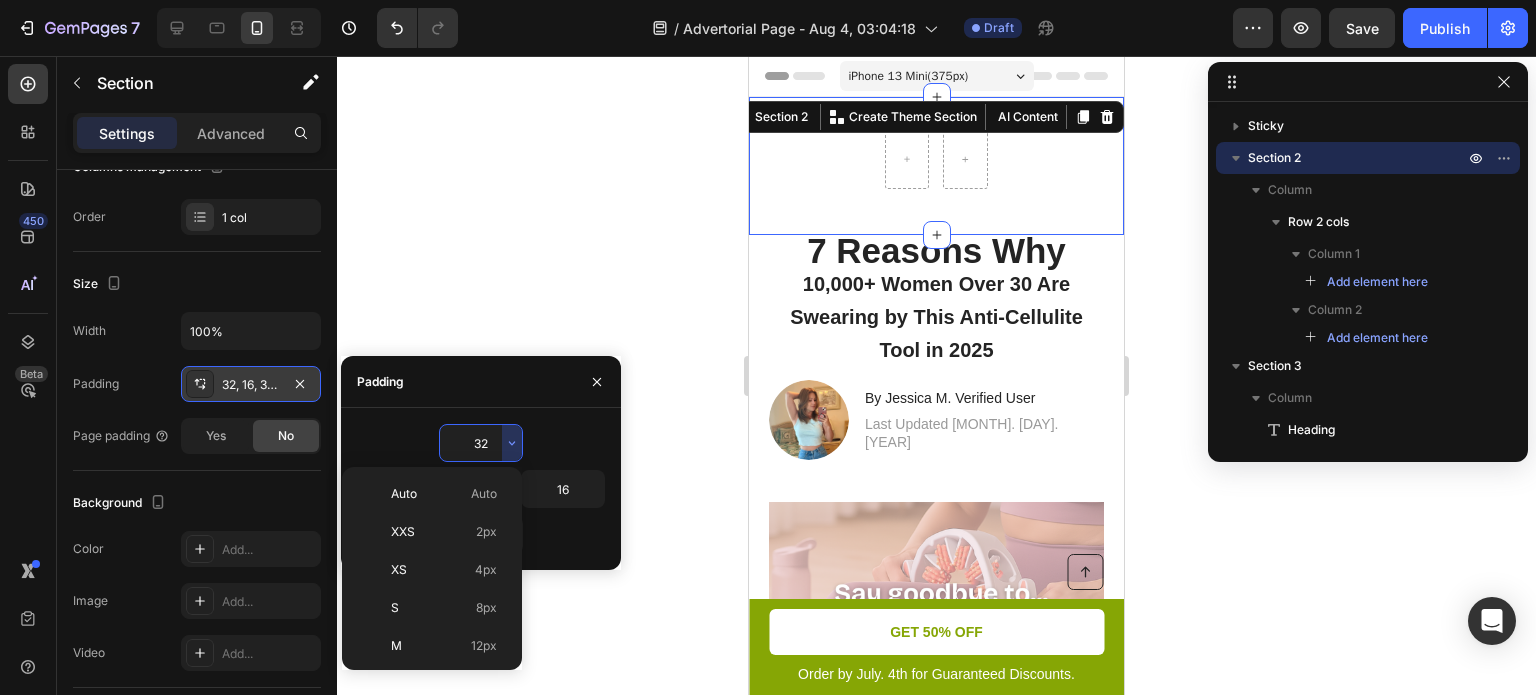 scroll, scrollTop: 144, scrollLeft: 0, axis: vertical 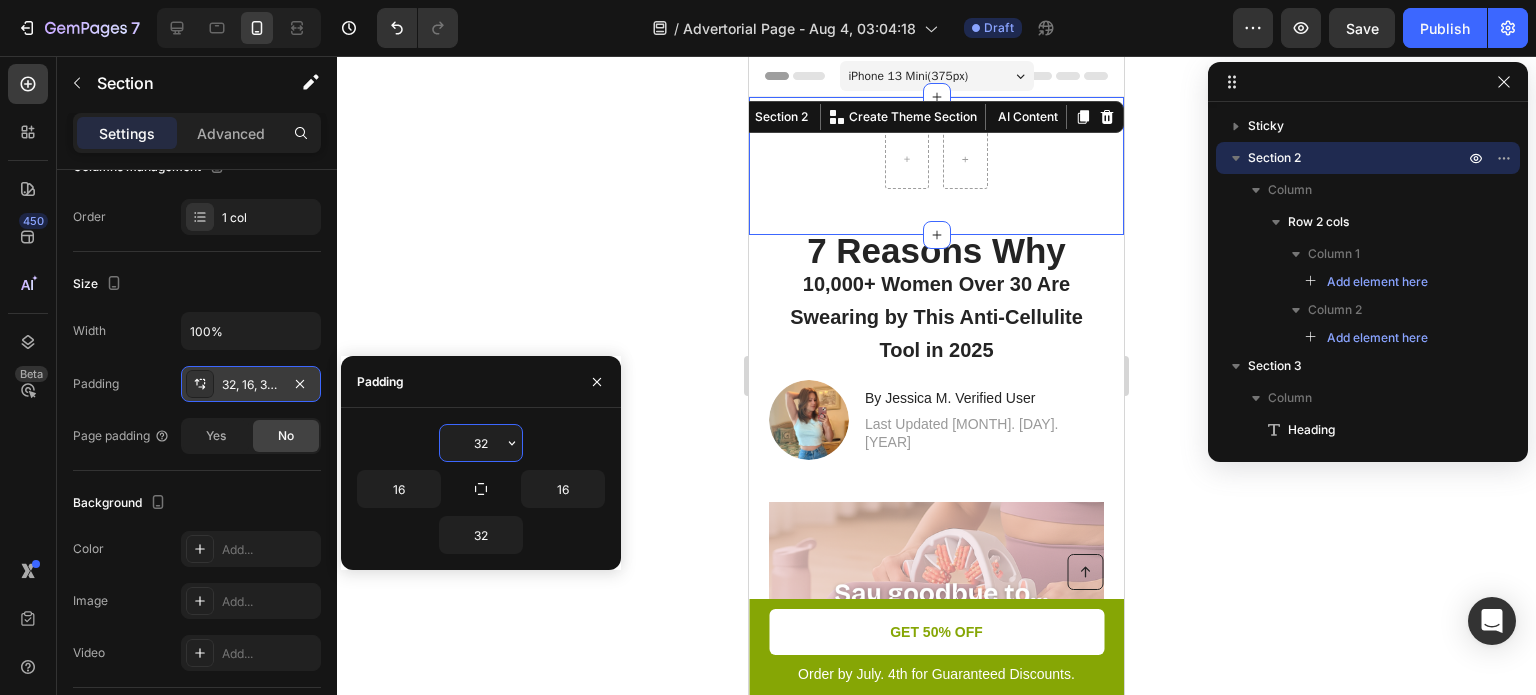 click on "32" at bounding box center [481, 443] 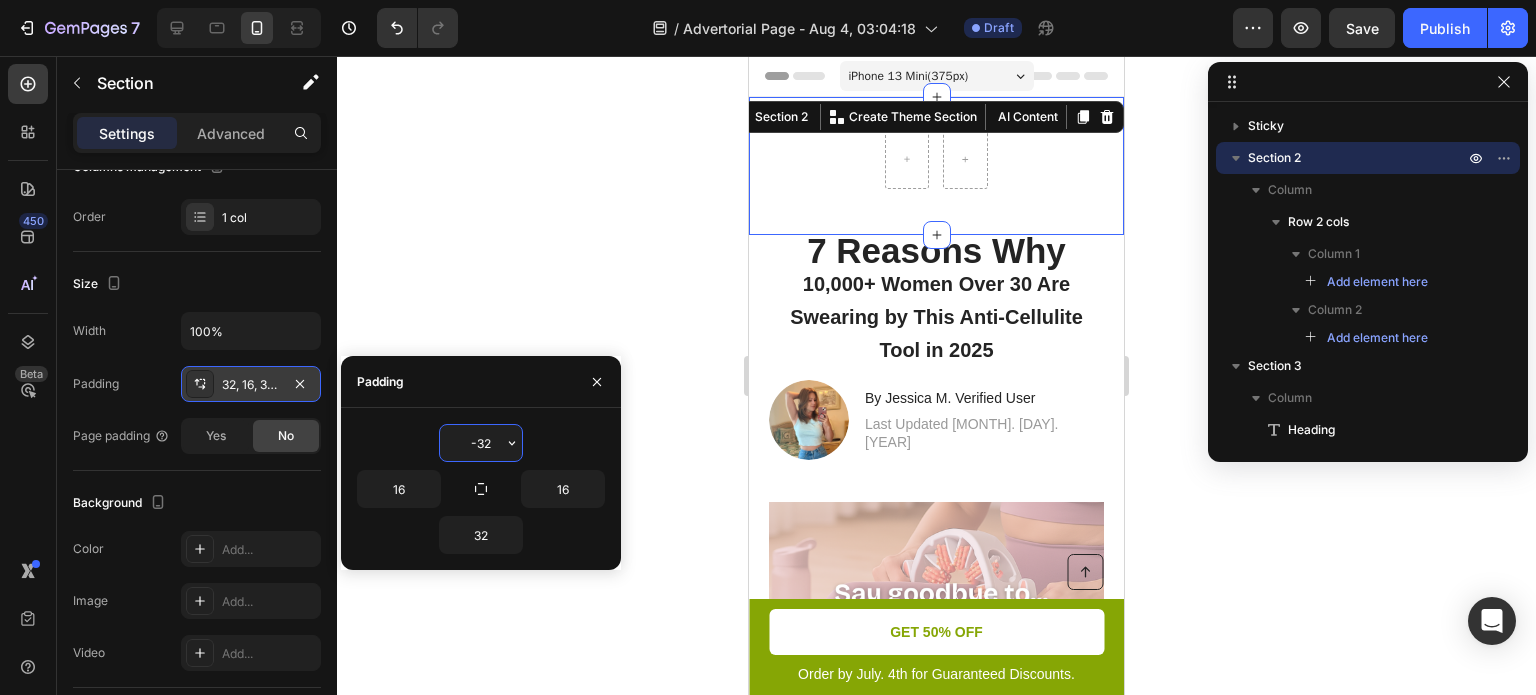 type on "32" 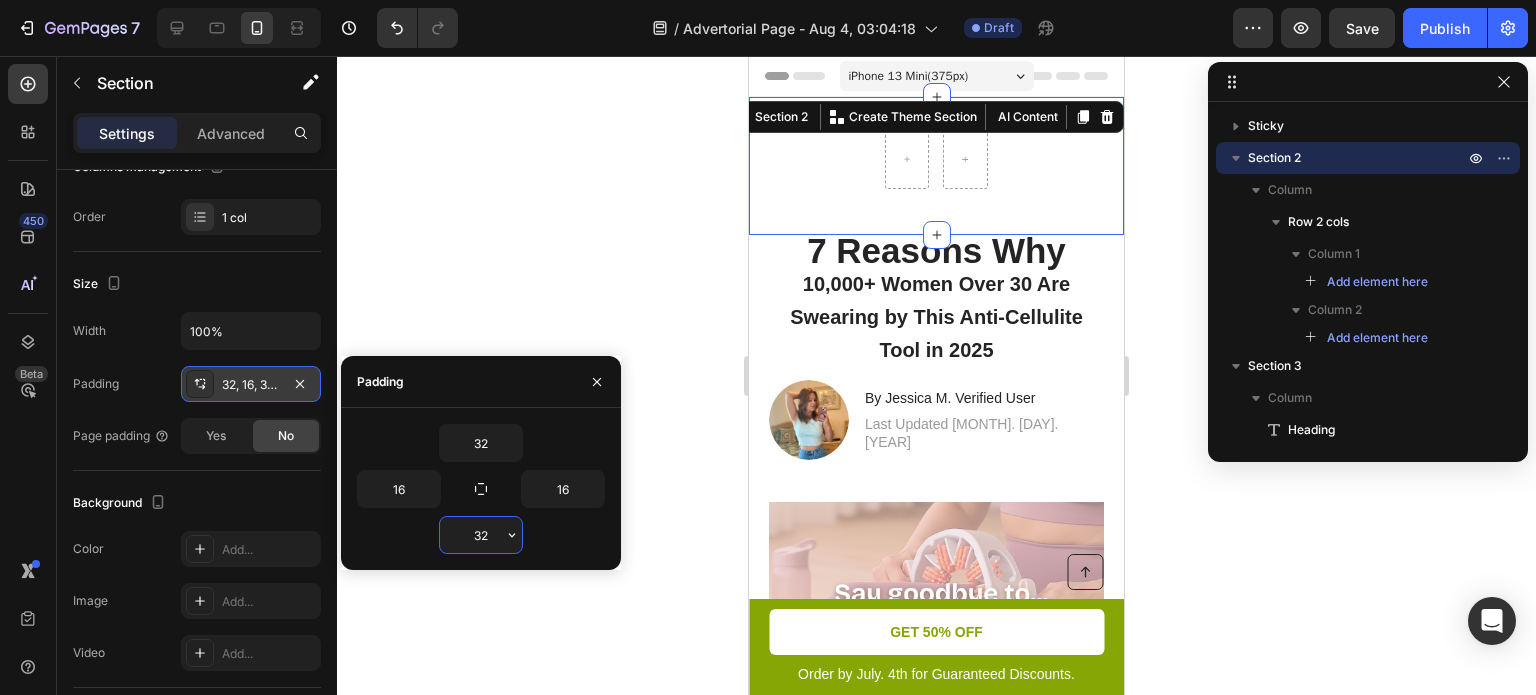 click on "32" at bounding box center [481, 535] 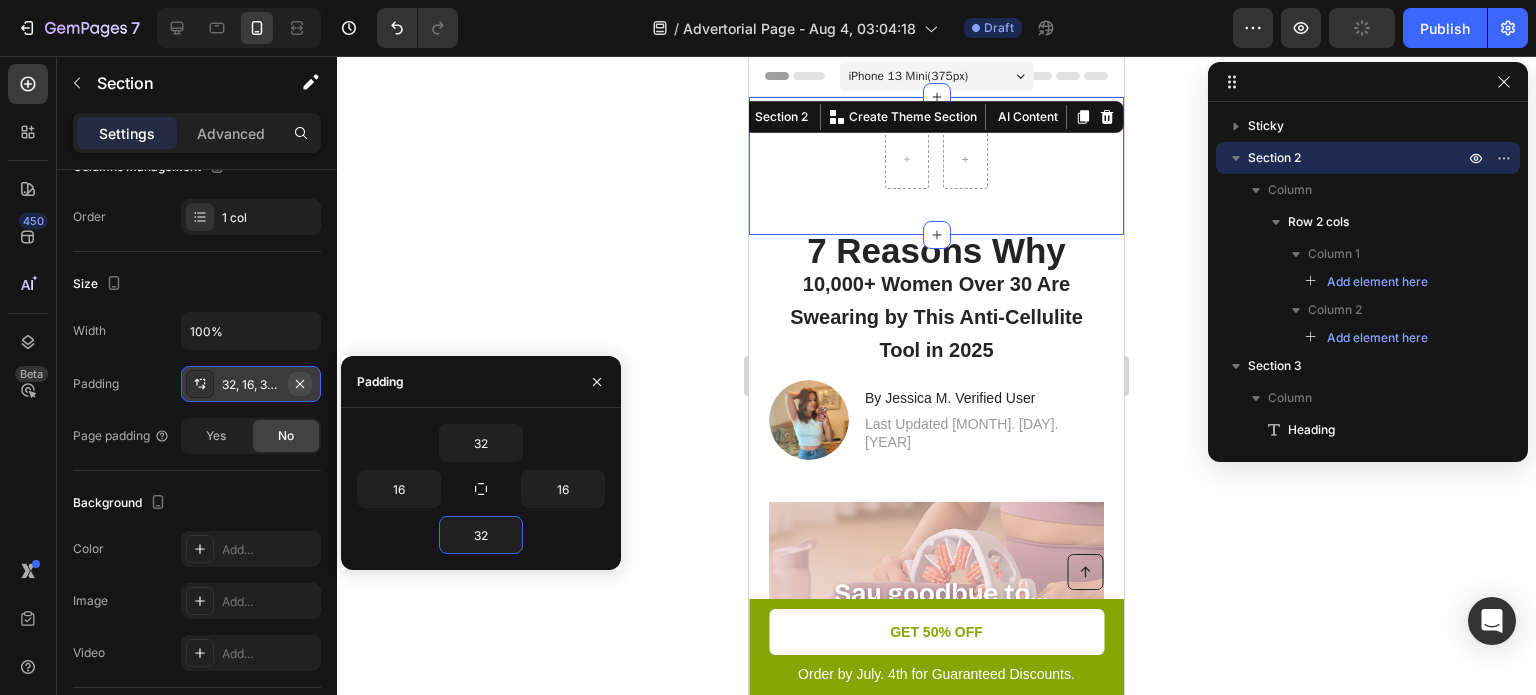click 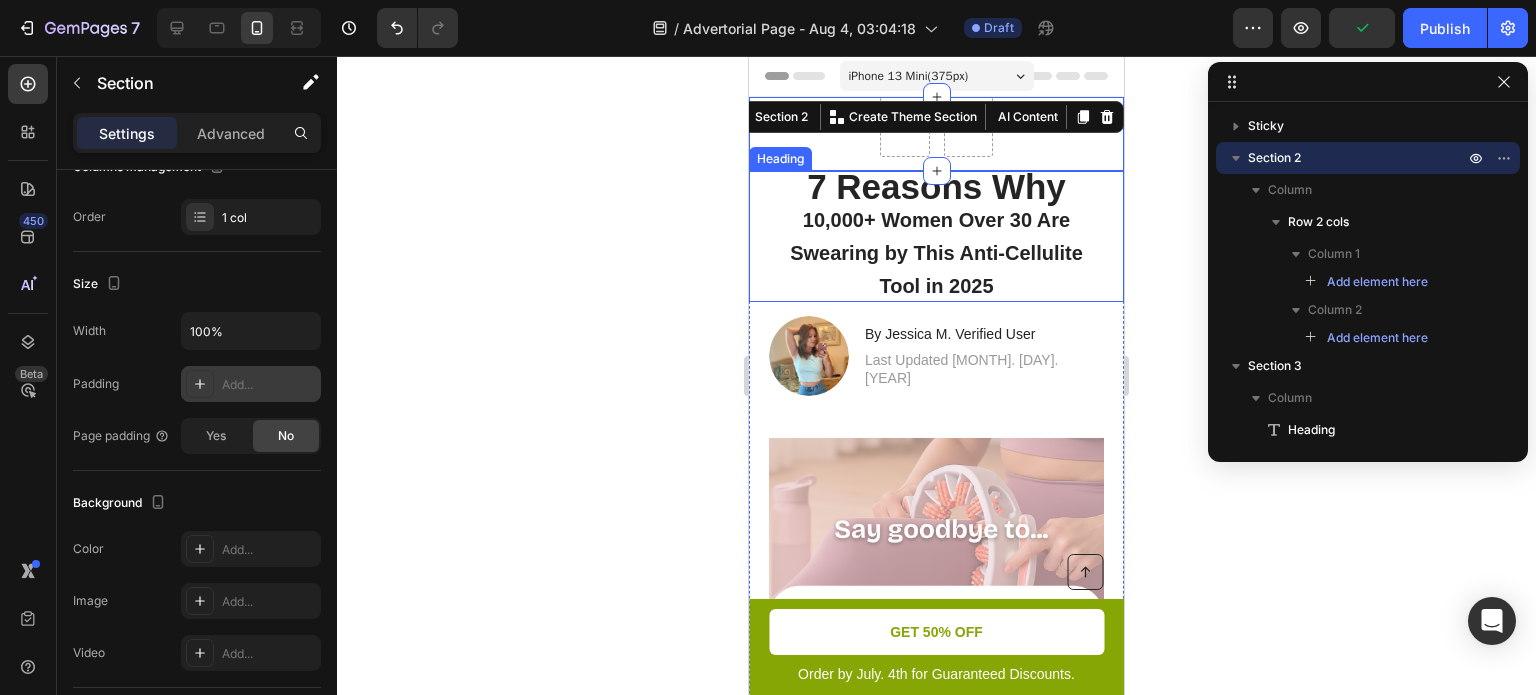 click on "7 Reasons Why  10,000+ Women Over 30 Are Swearing by This Anti-Cellulite Tool in 2025" at bounding box center (936, 236) 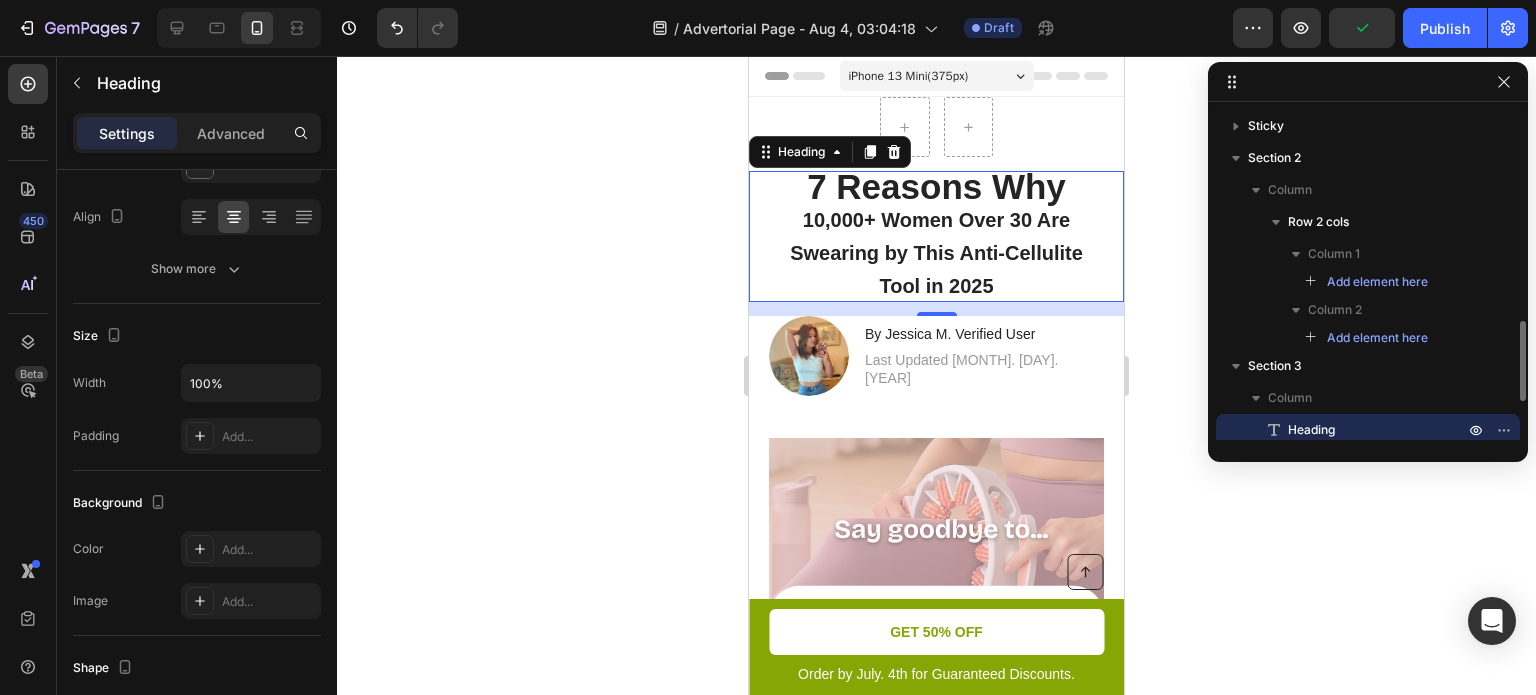 scroll, scrollTop: 170, scrollLeft: 0, axis: vertical 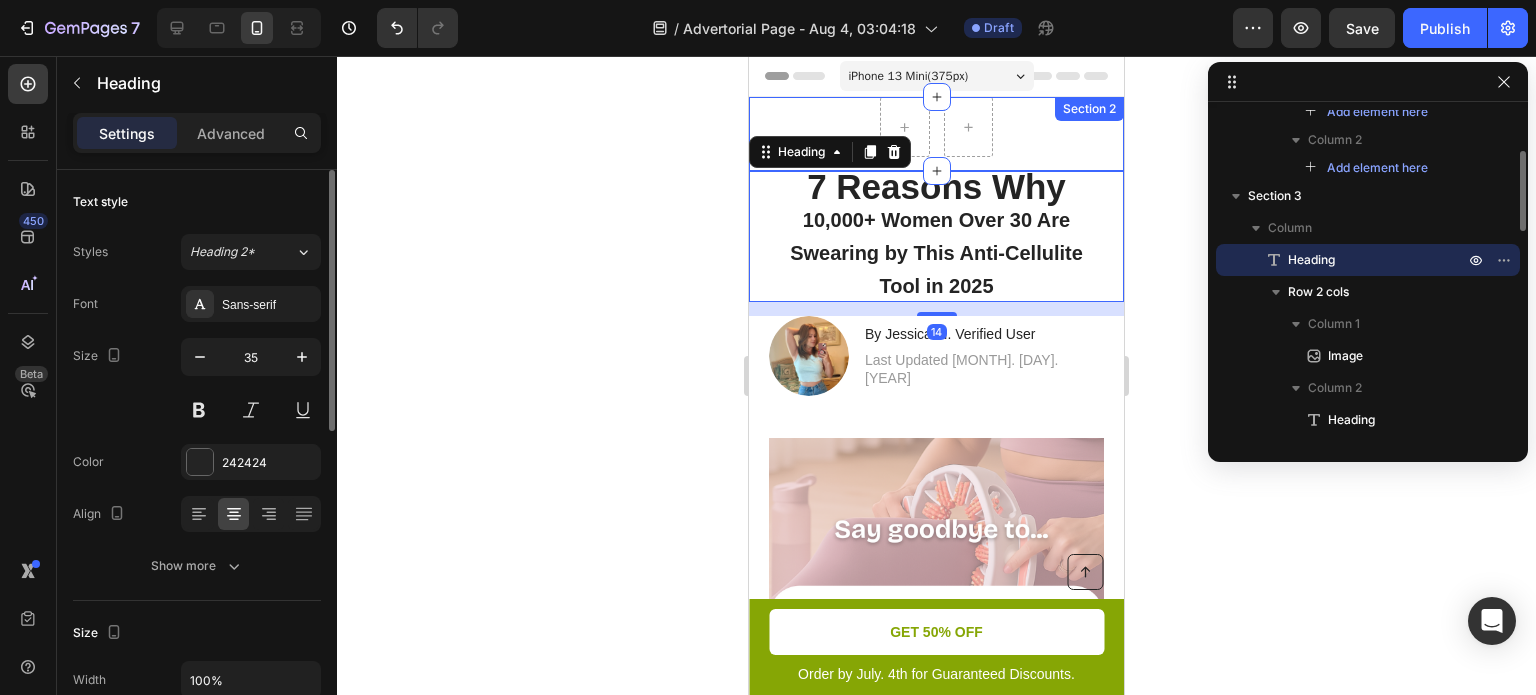 click on "Row" at bounding box center (936, 134) 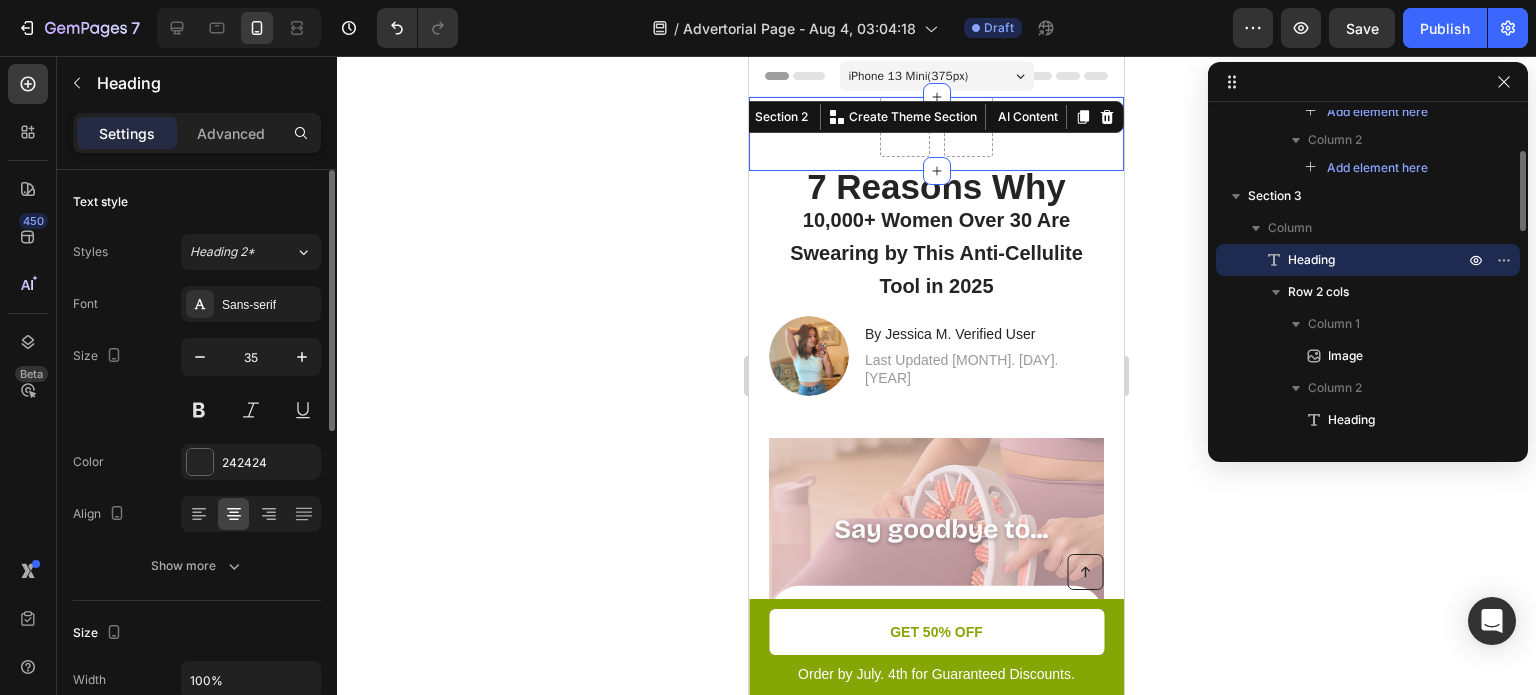 scroll, scrollTop: 0, scrollLeft: 0, axis: both 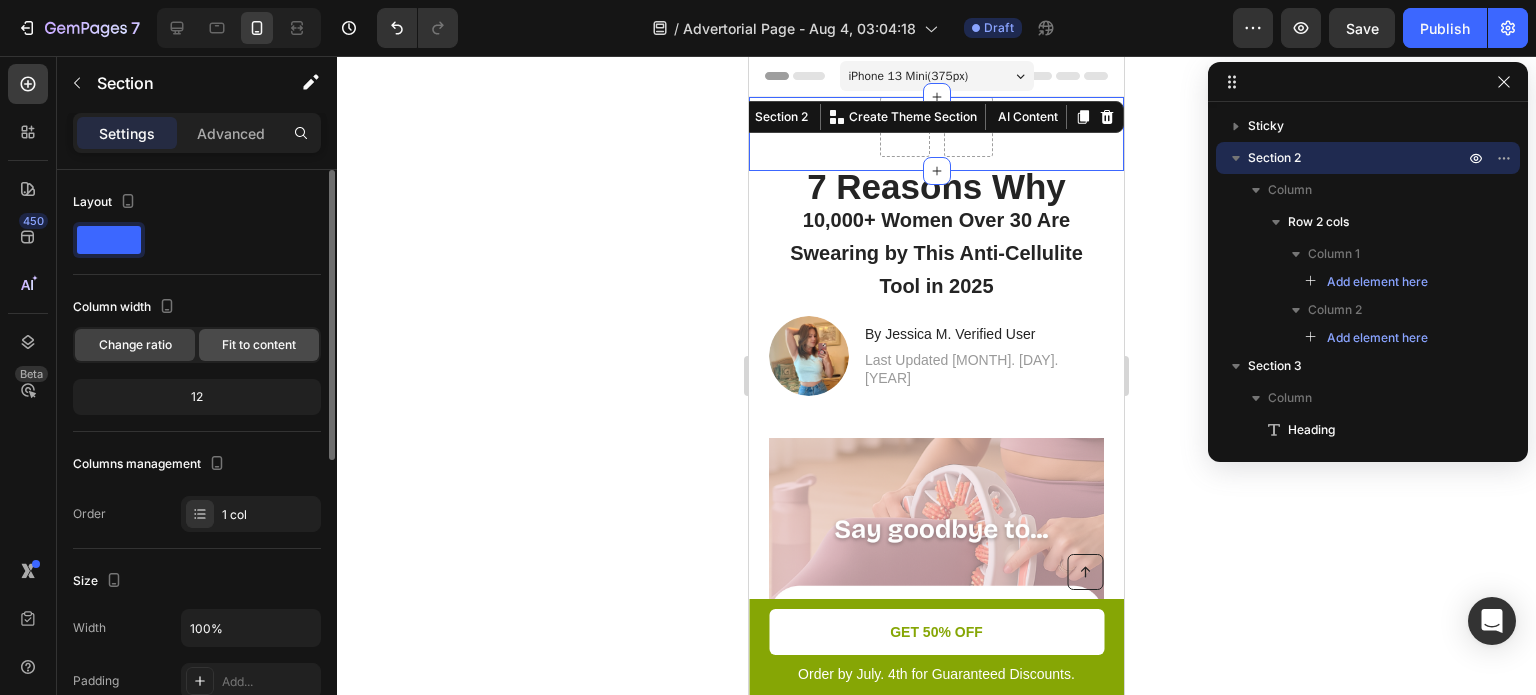 click on "Fit to content" 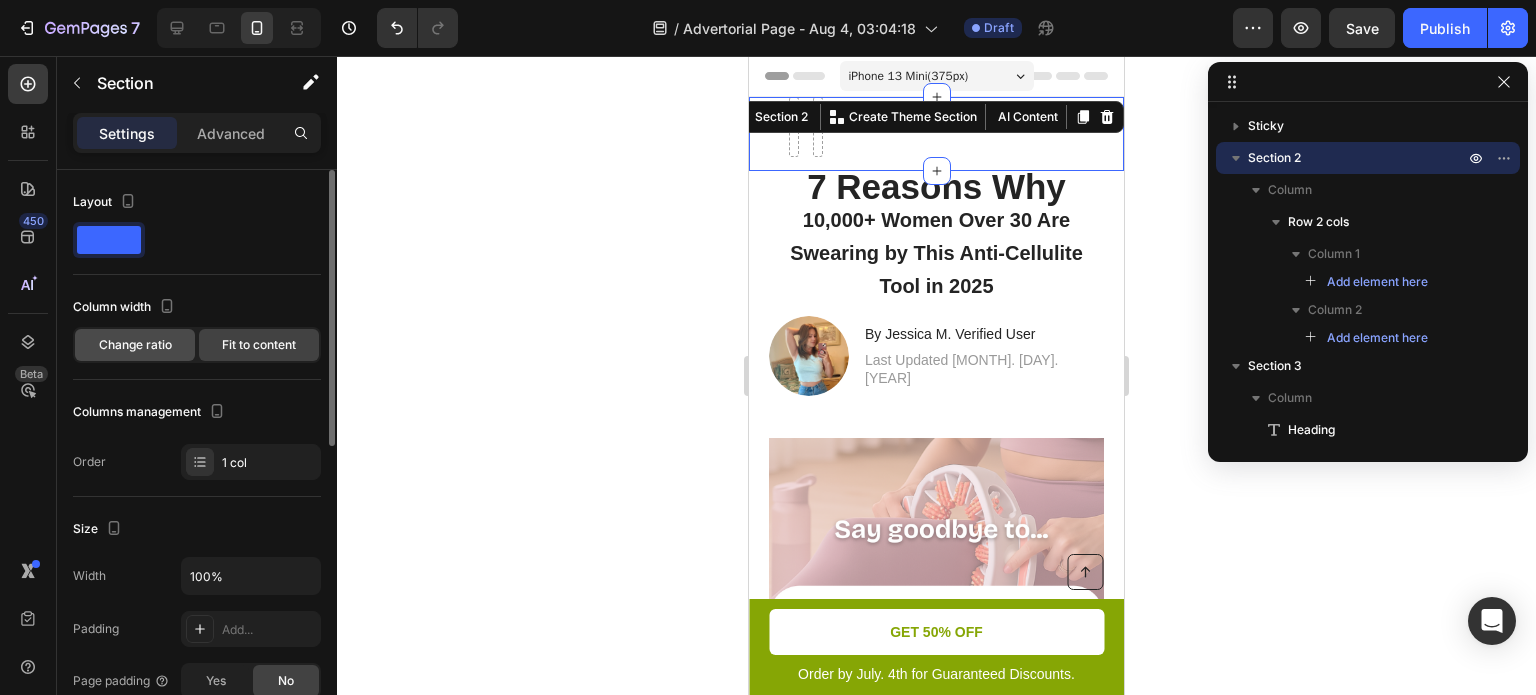 click on "Change ratio" 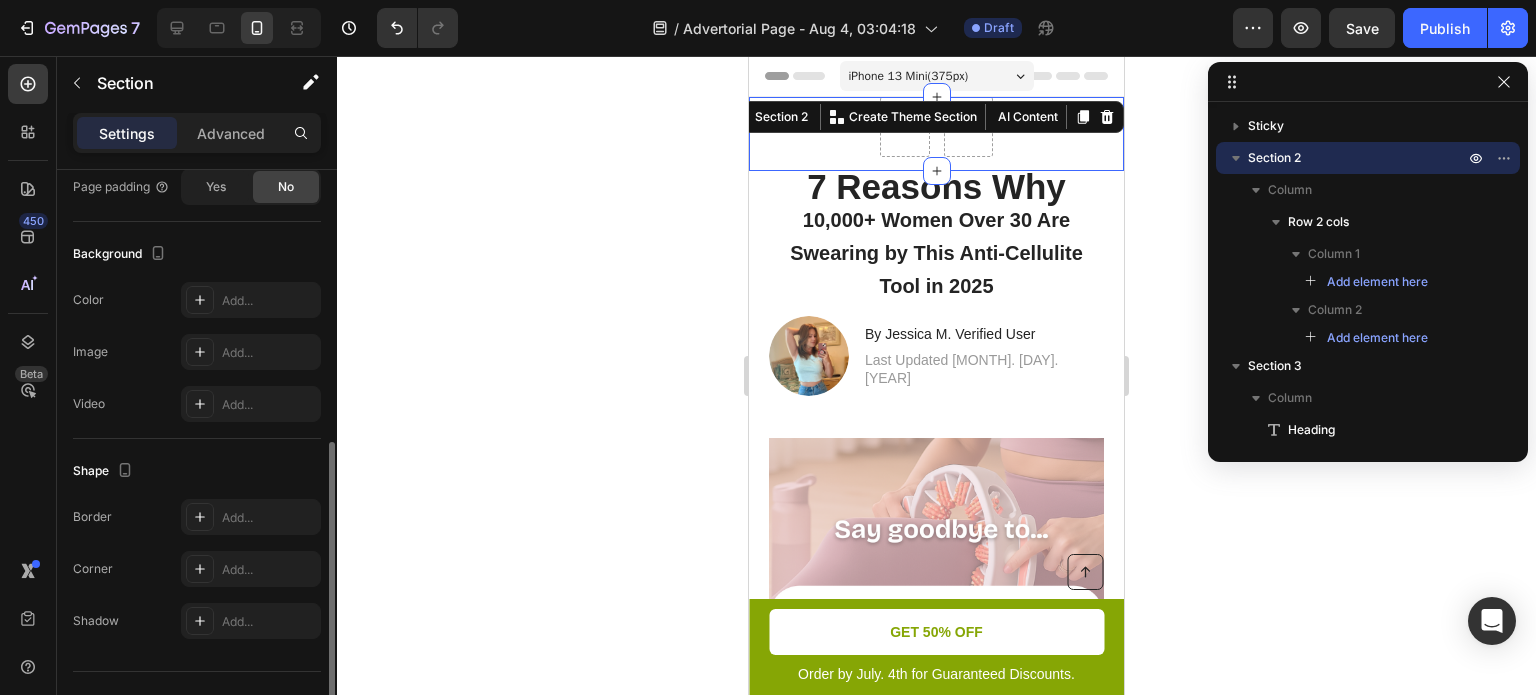 scroll, scrollTop: 584, scrollLeft: 0, axis: vertical 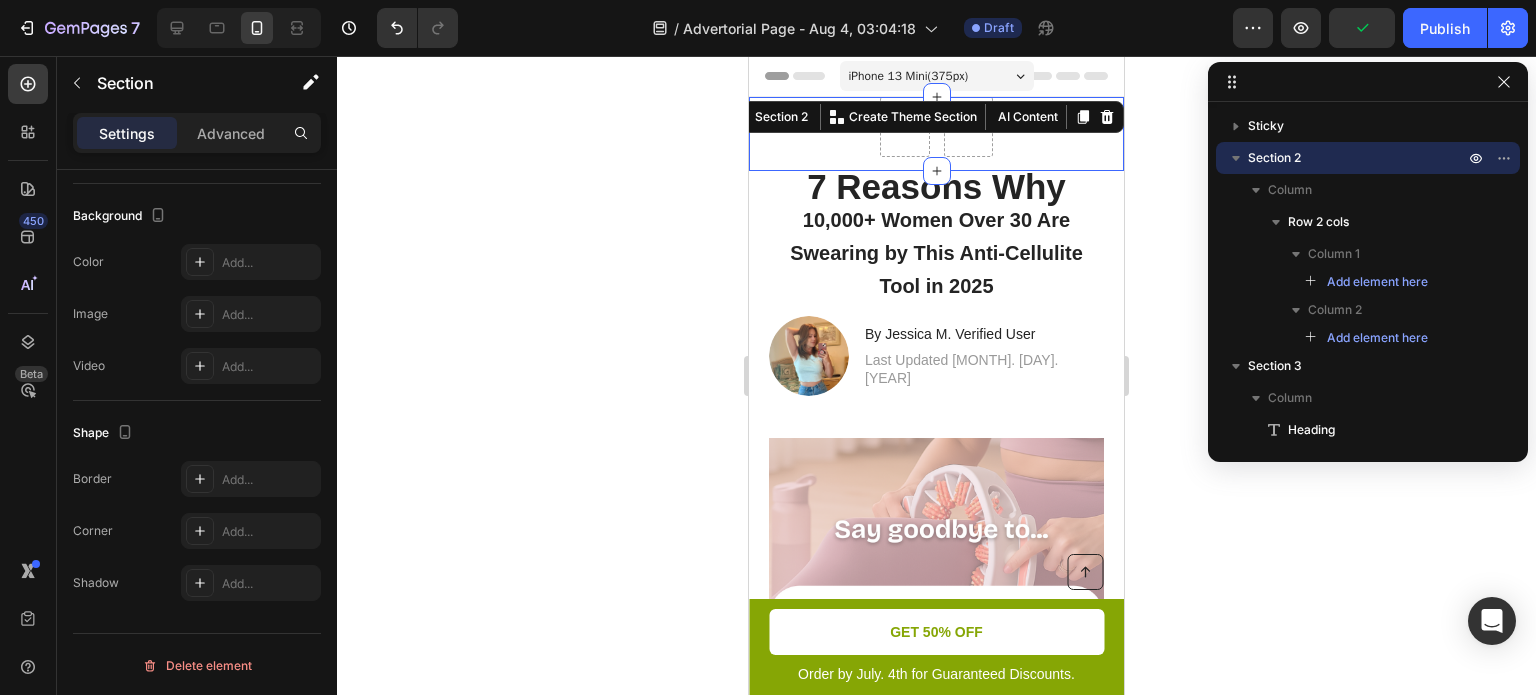 click on "Row" at bounding box center (936, 134) 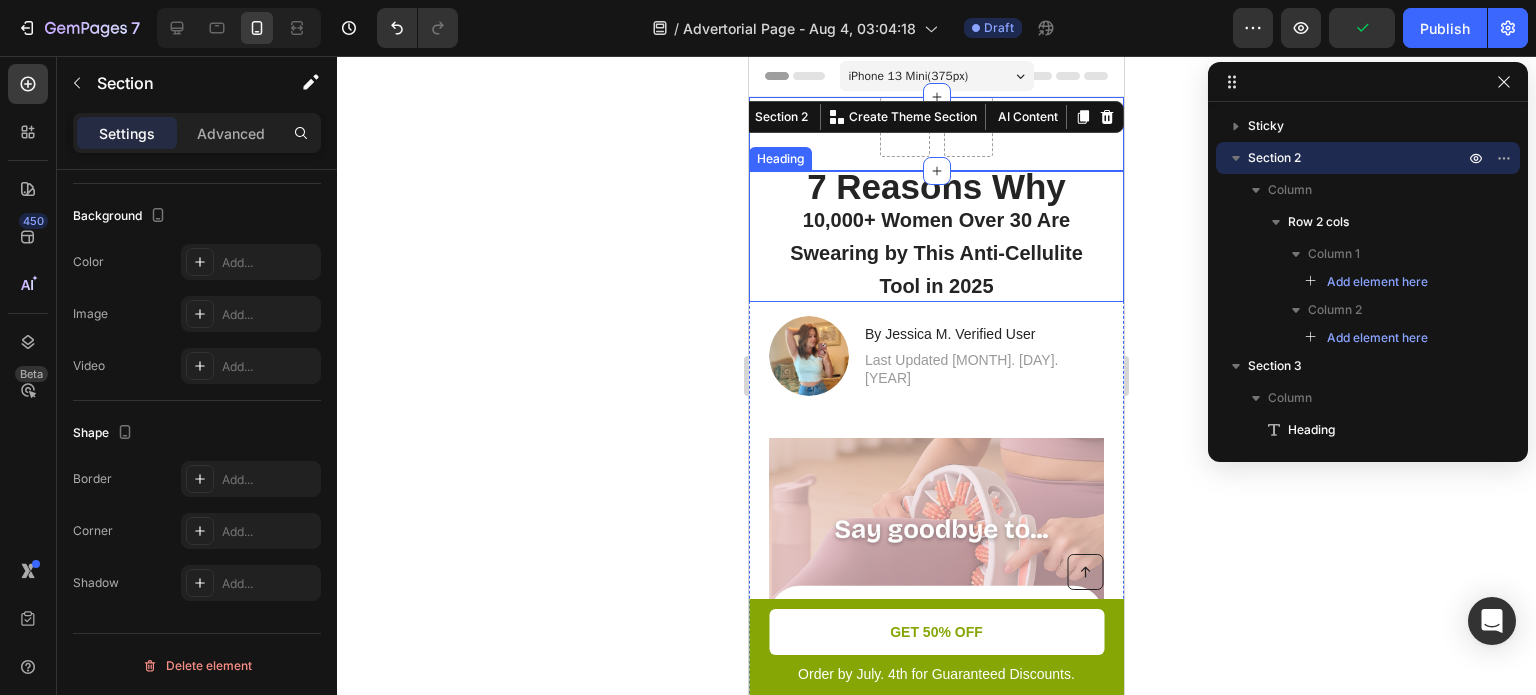 click on "10,000+ Women Over 30 Are Swearing by This Anti-Cellulite Tool in 2025" at bounding box center (936, 253) 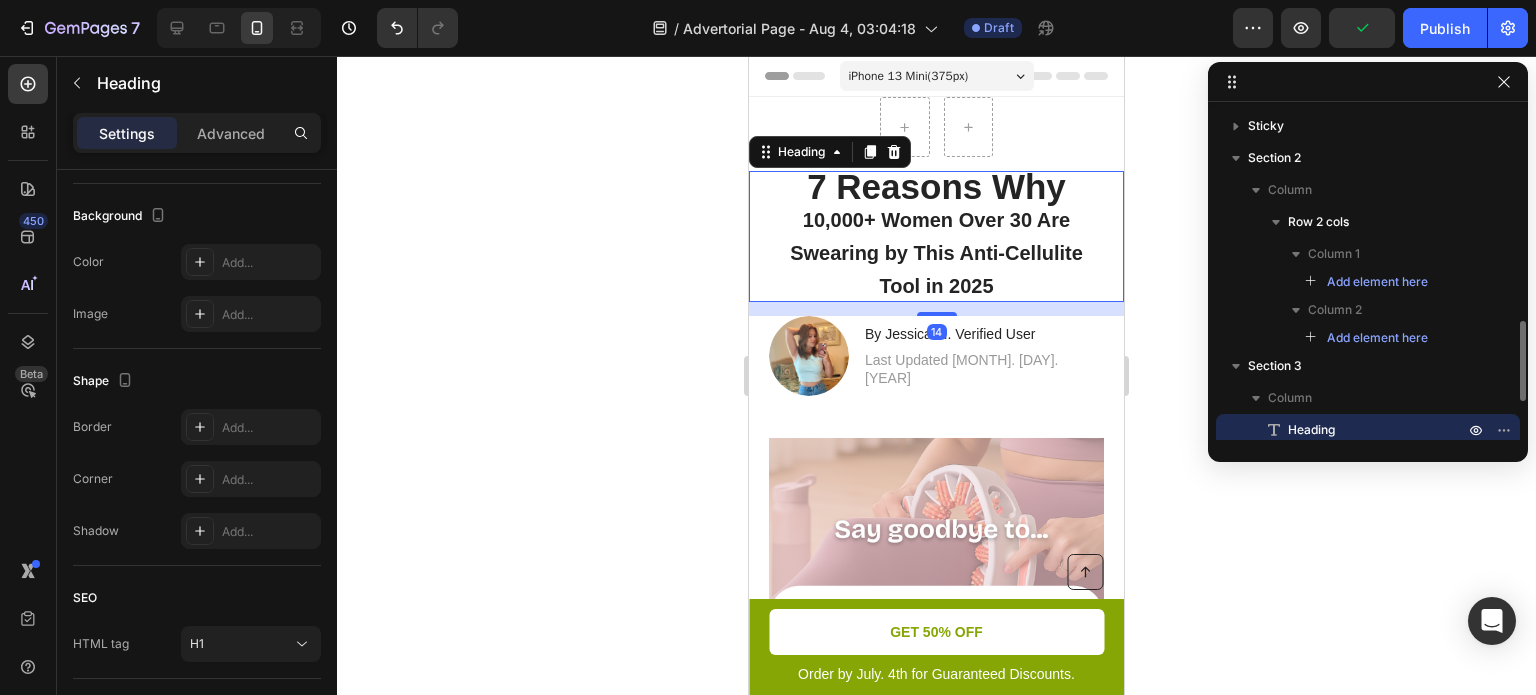 scroll, scrollTop: 170, scrollLeft: 0, axis: vertical 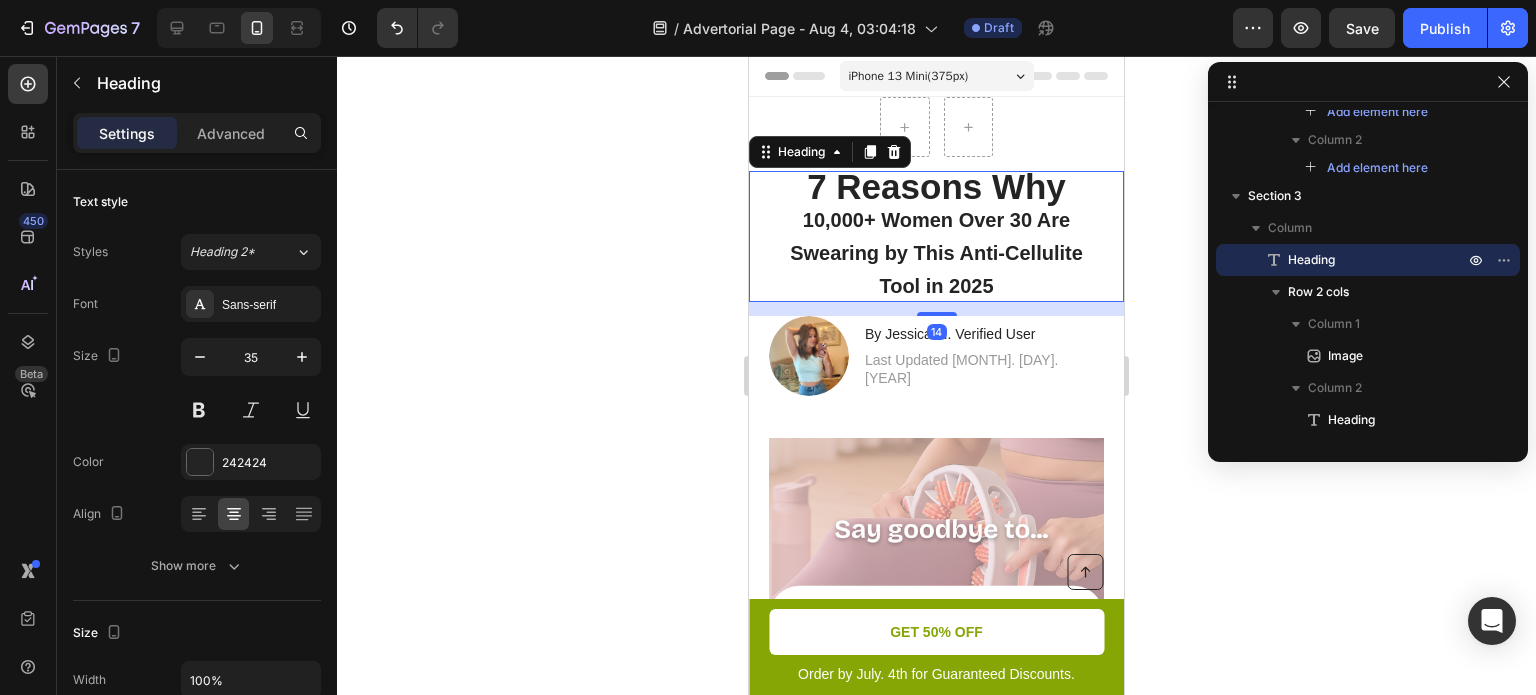 click on "7 Reasons Why  10,000+ Women Over 30 Are Swearing by This Anti-Cellulite Tool in 2025" at bounding box center [936, 236] 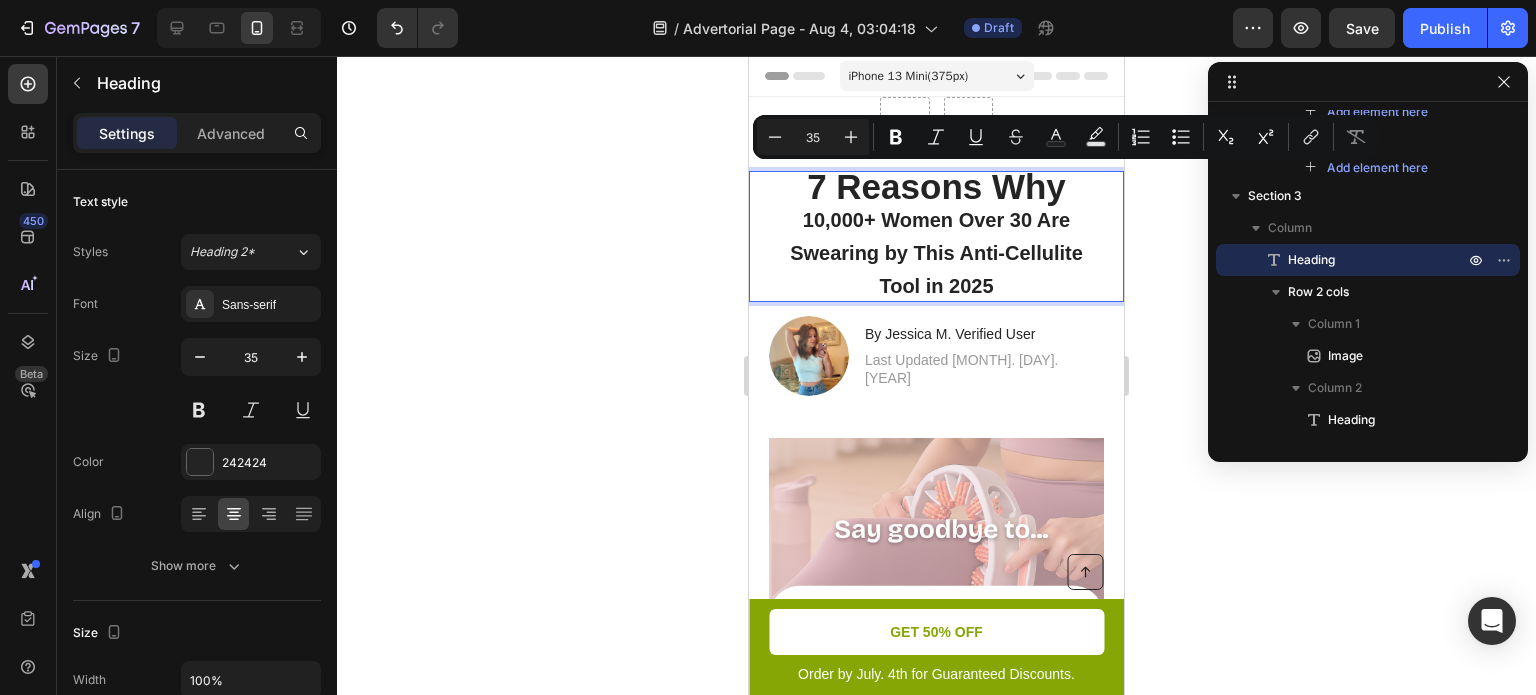 click on "7 Reasons Why  10,000+ Women Over 30 Are Swearing by This Anti-Cellulite Tool in 2025" at bounding box center (936, 236) 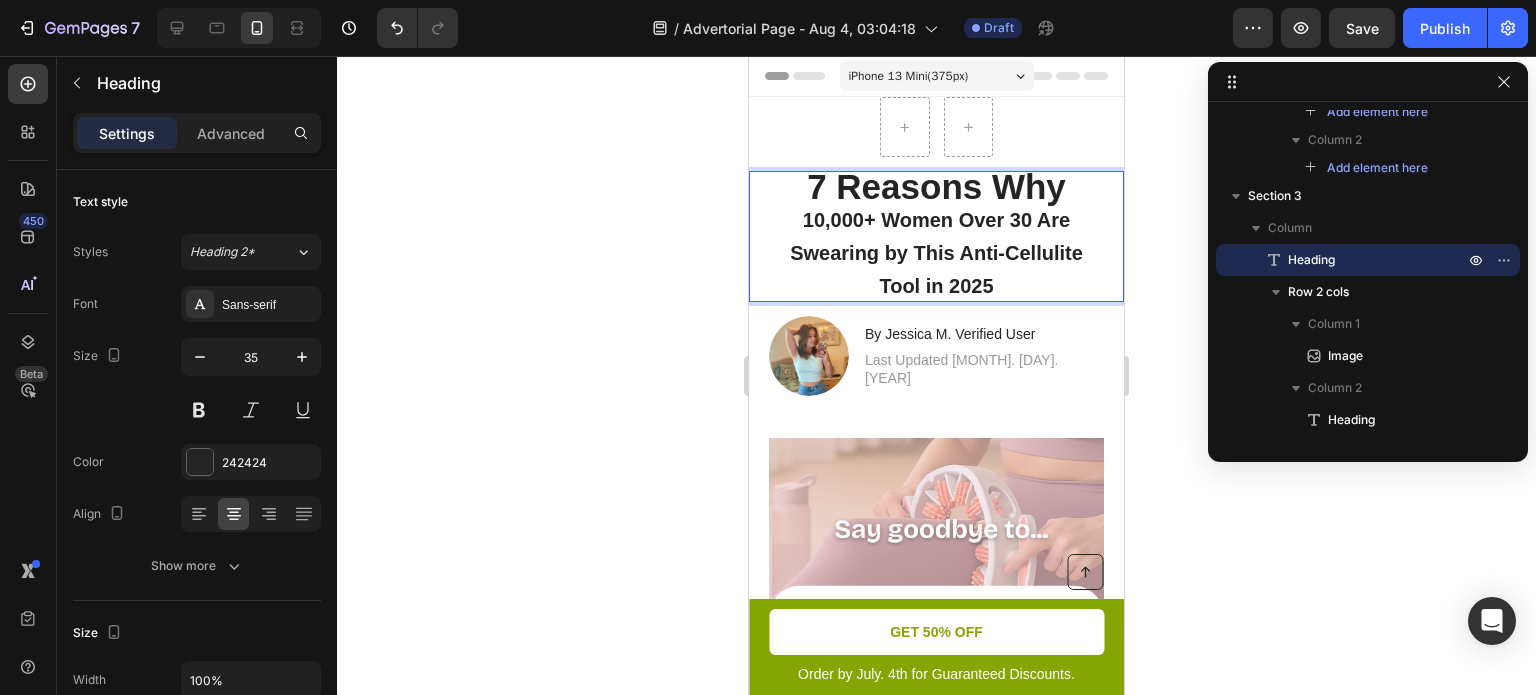 click on "7 Reasons Why  10,000+ Women Over 30 Are Swearing by This Anti-Cellulite Tool in 2025" at bounding box center (936, 236) 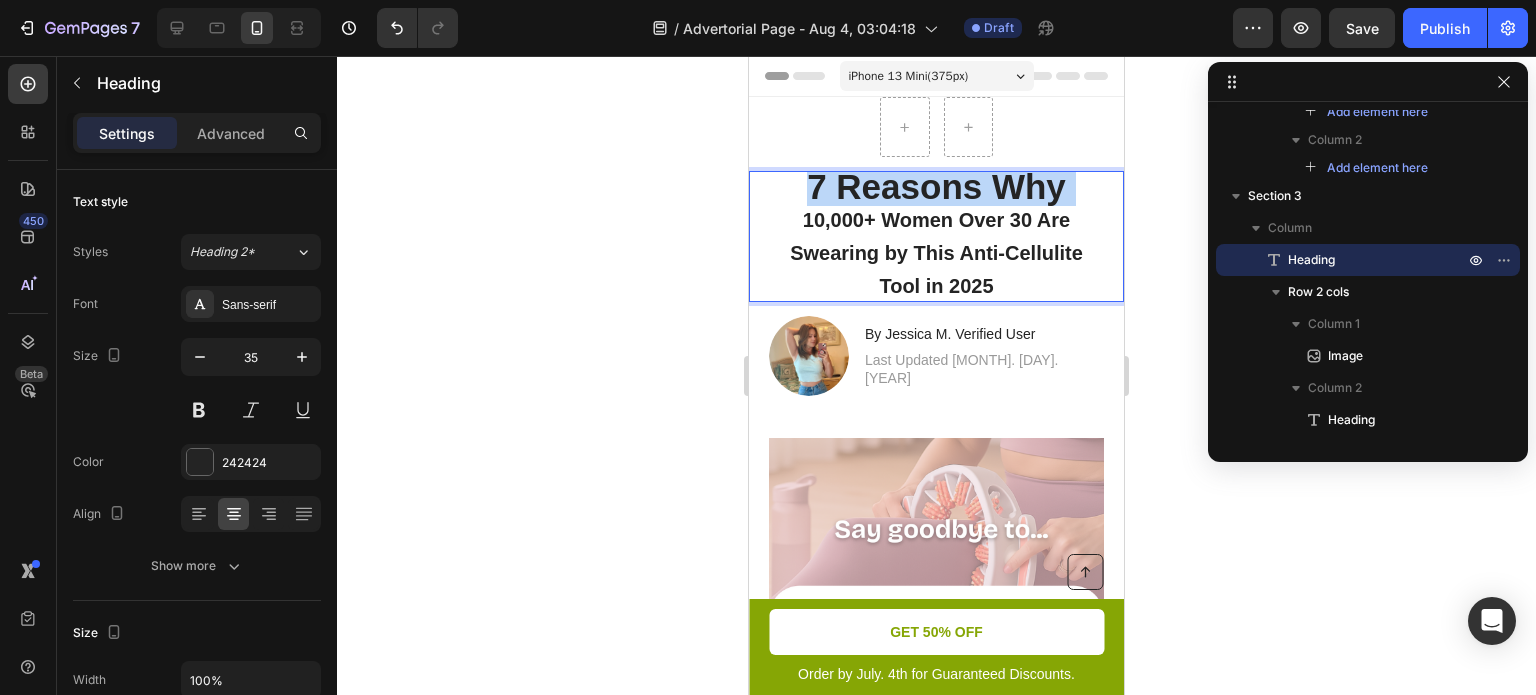 click on "7 Reasons Why  10,000+ Women Over 30 Are Swearing by This Anti-Cellulite Tool in 2025" at bounding box center [936, 236] 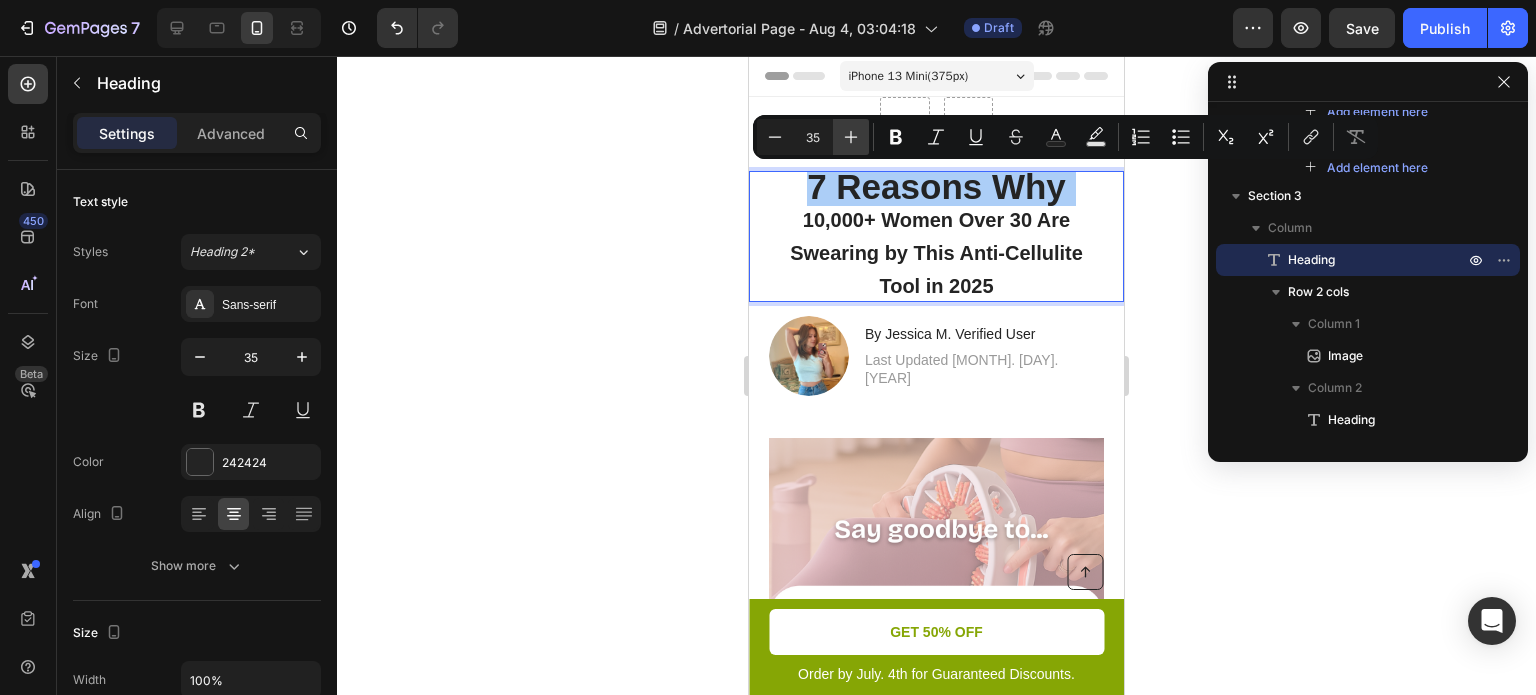 click on "Plus" at bounding box center (851, 137) 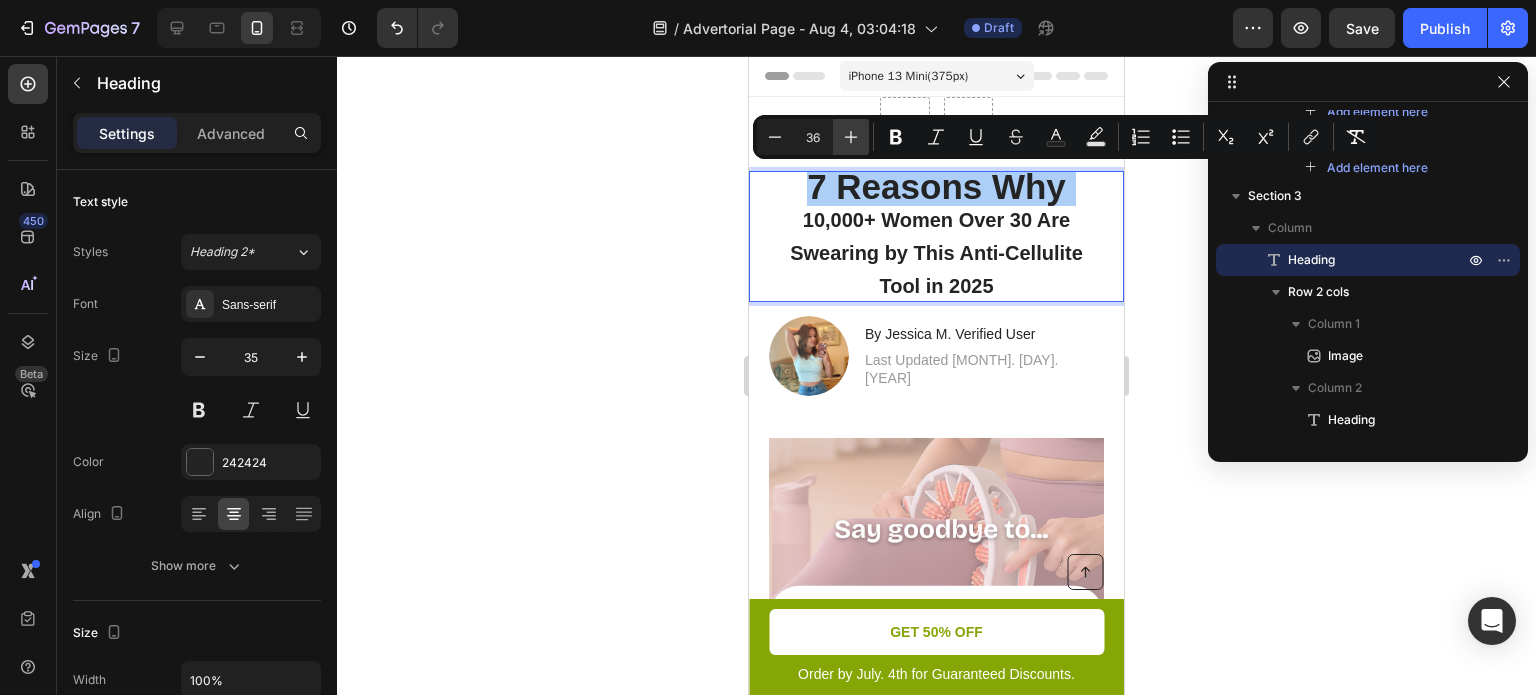 click on "Plus" at bounding box center [851, 137] 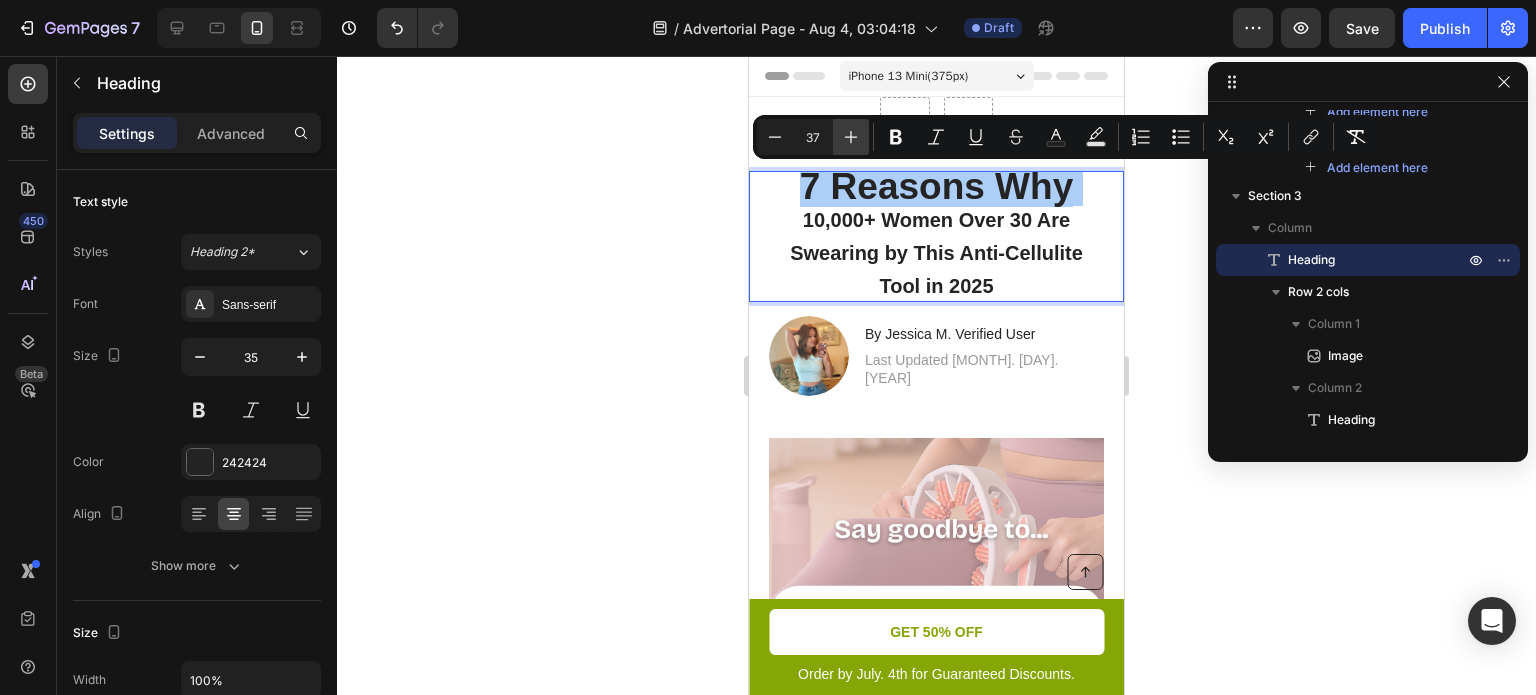 click on "Plus" at bounding box center (851, 137) 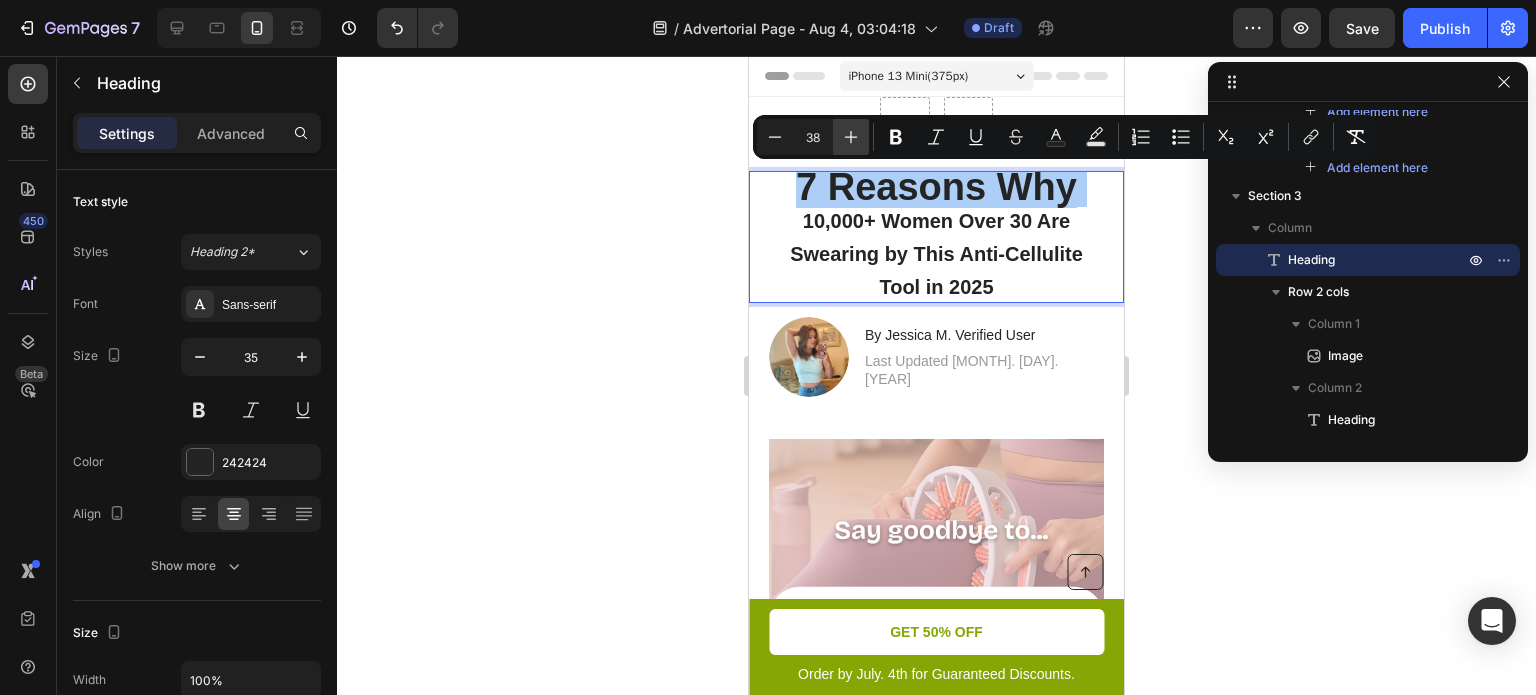 click on "Plus" at bounding box center [851, 137] 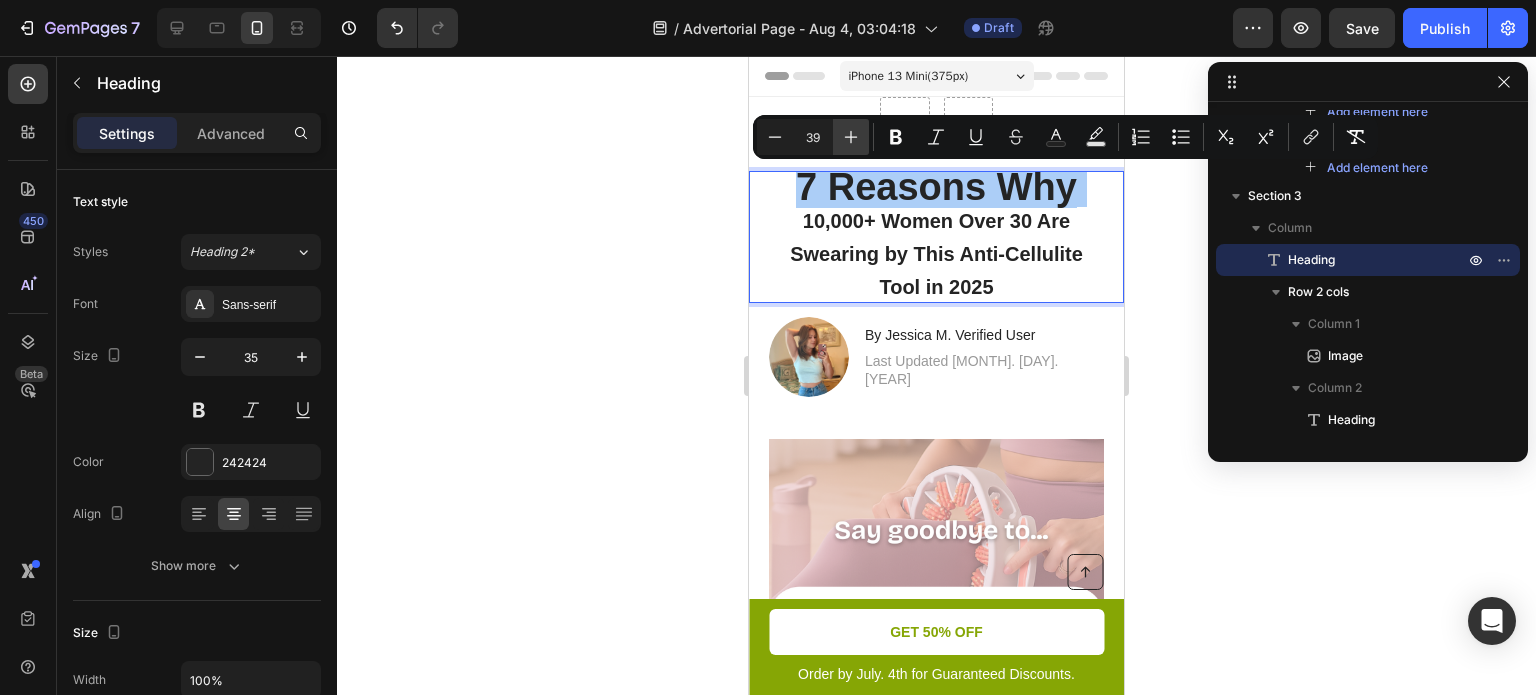 click on "Plus" at bounding box center (851, 137) 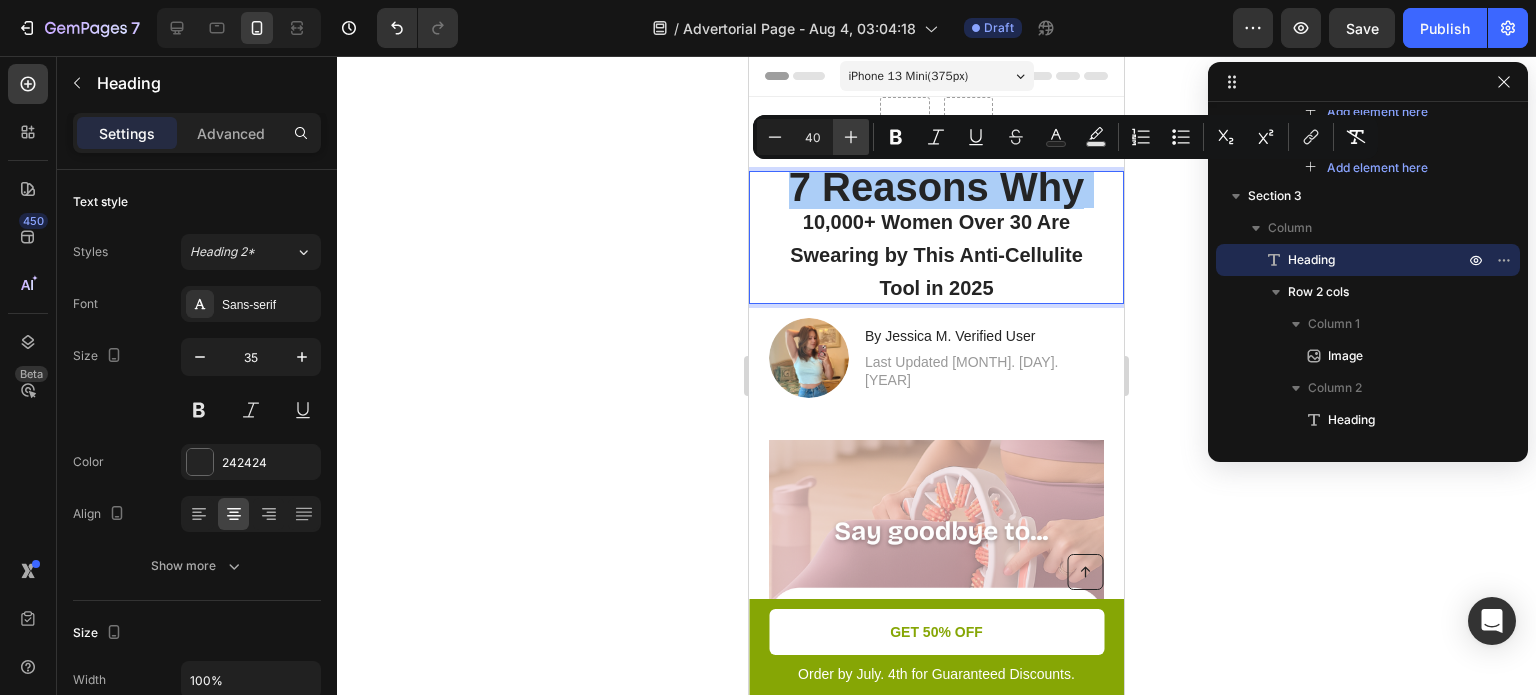 click on "Plus" at bounding box center [851, 137] 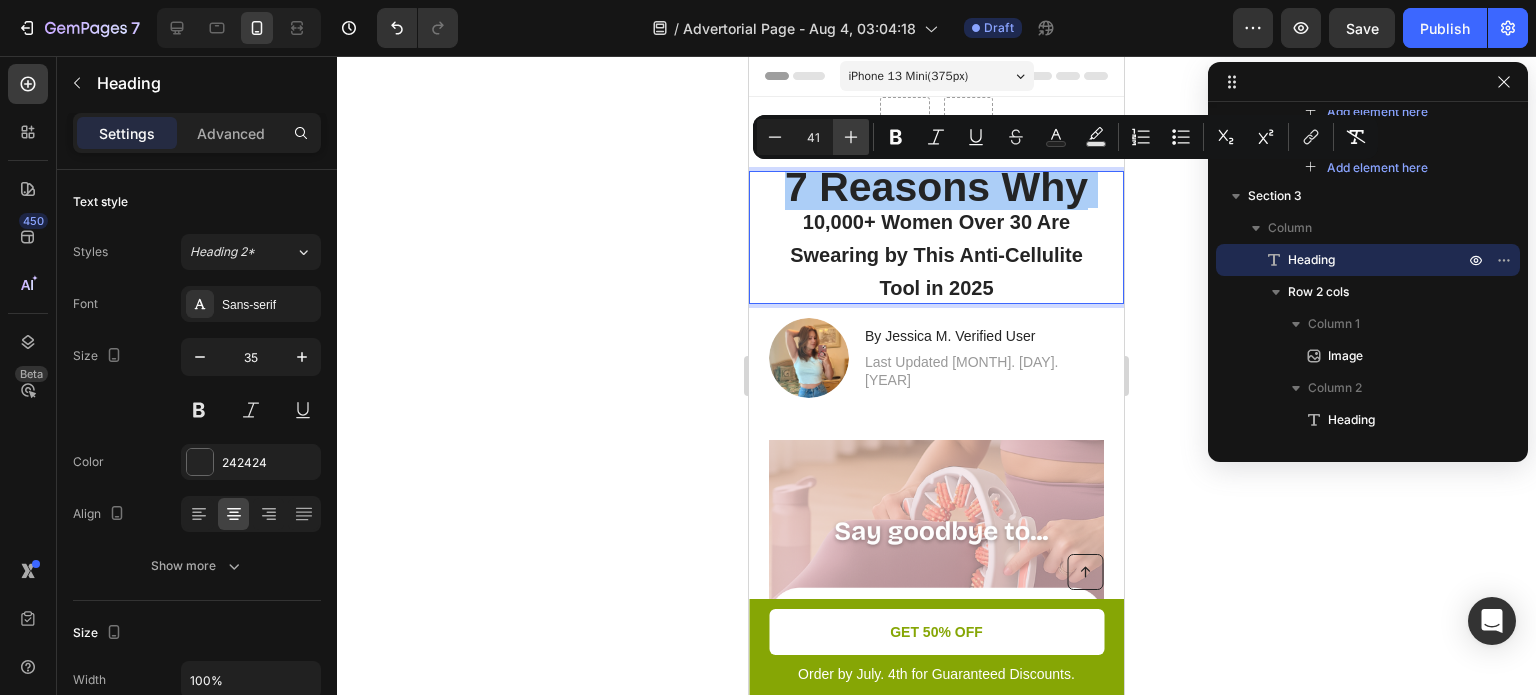click on "Plus" at bounding box center (851, 137) 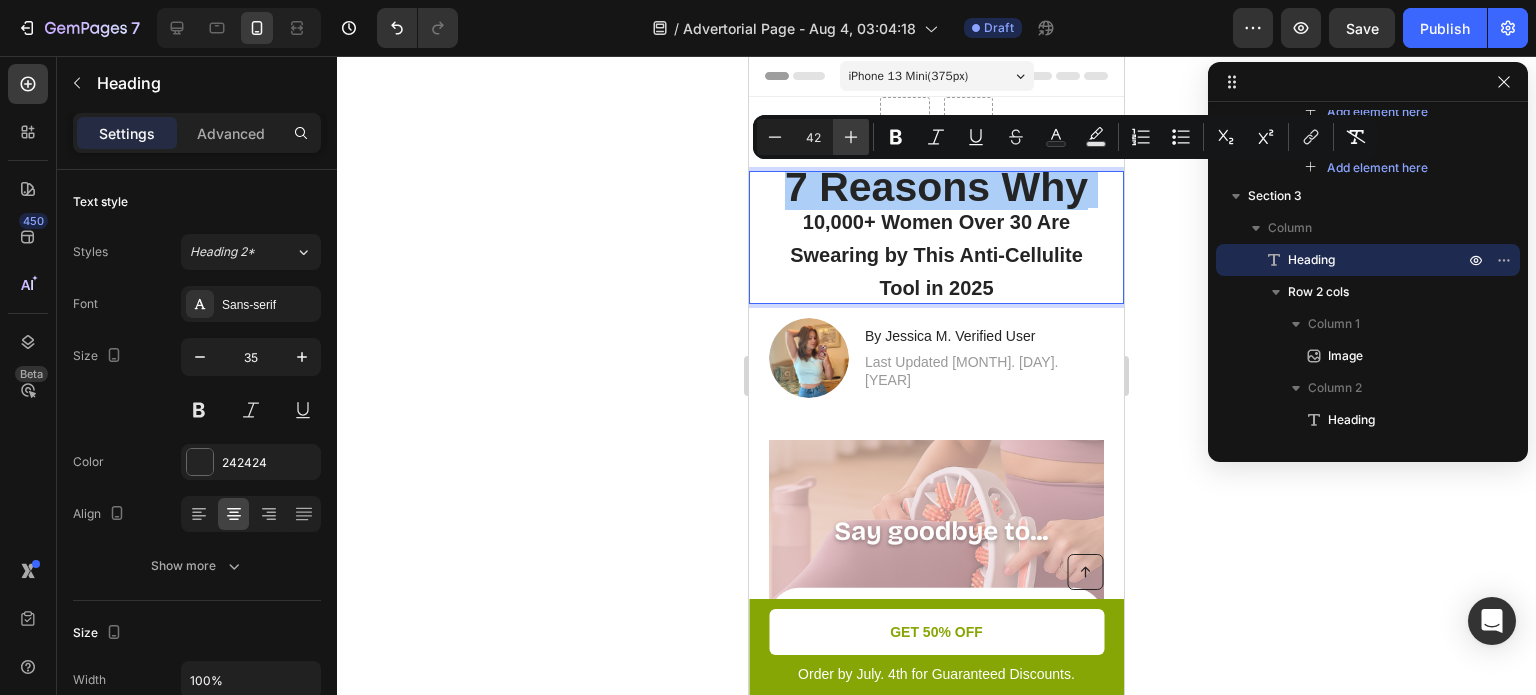 click on "Plus" at bounding box center [851, 137] 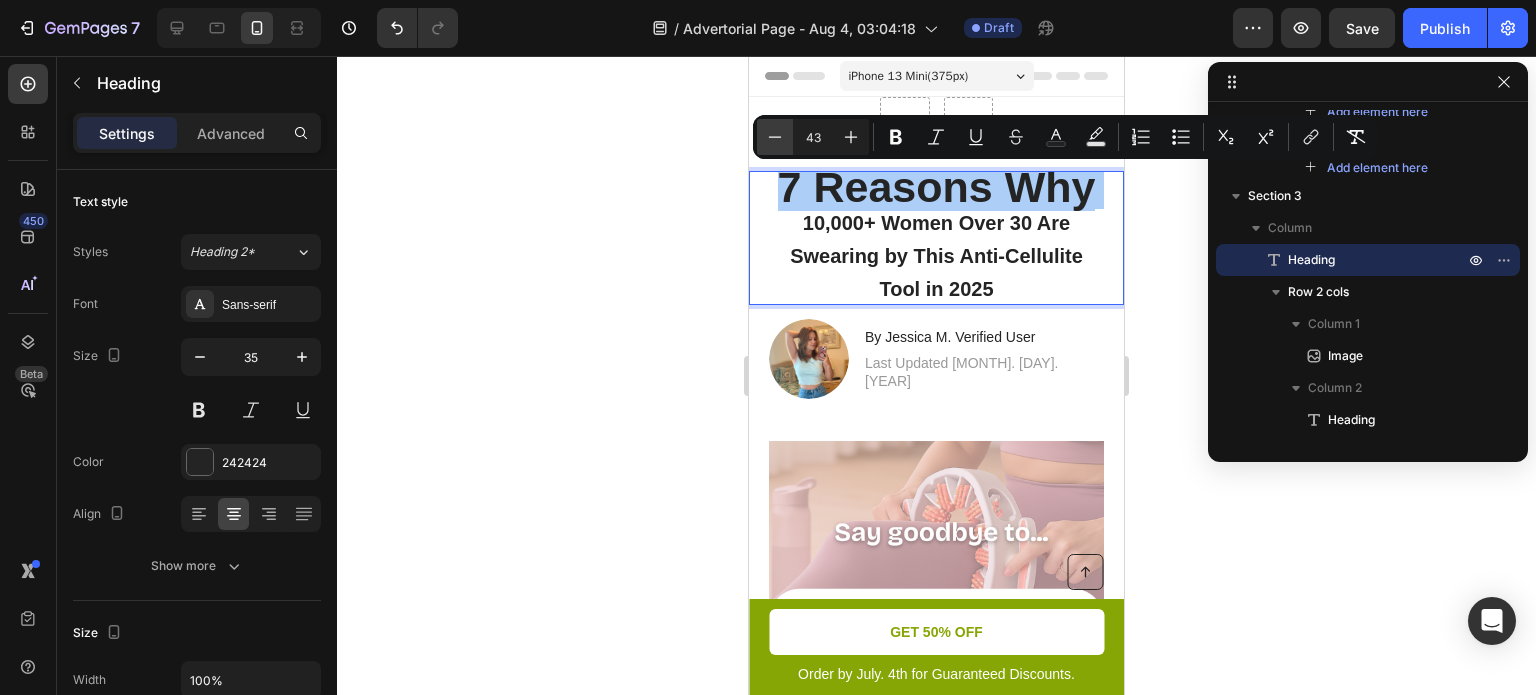 click 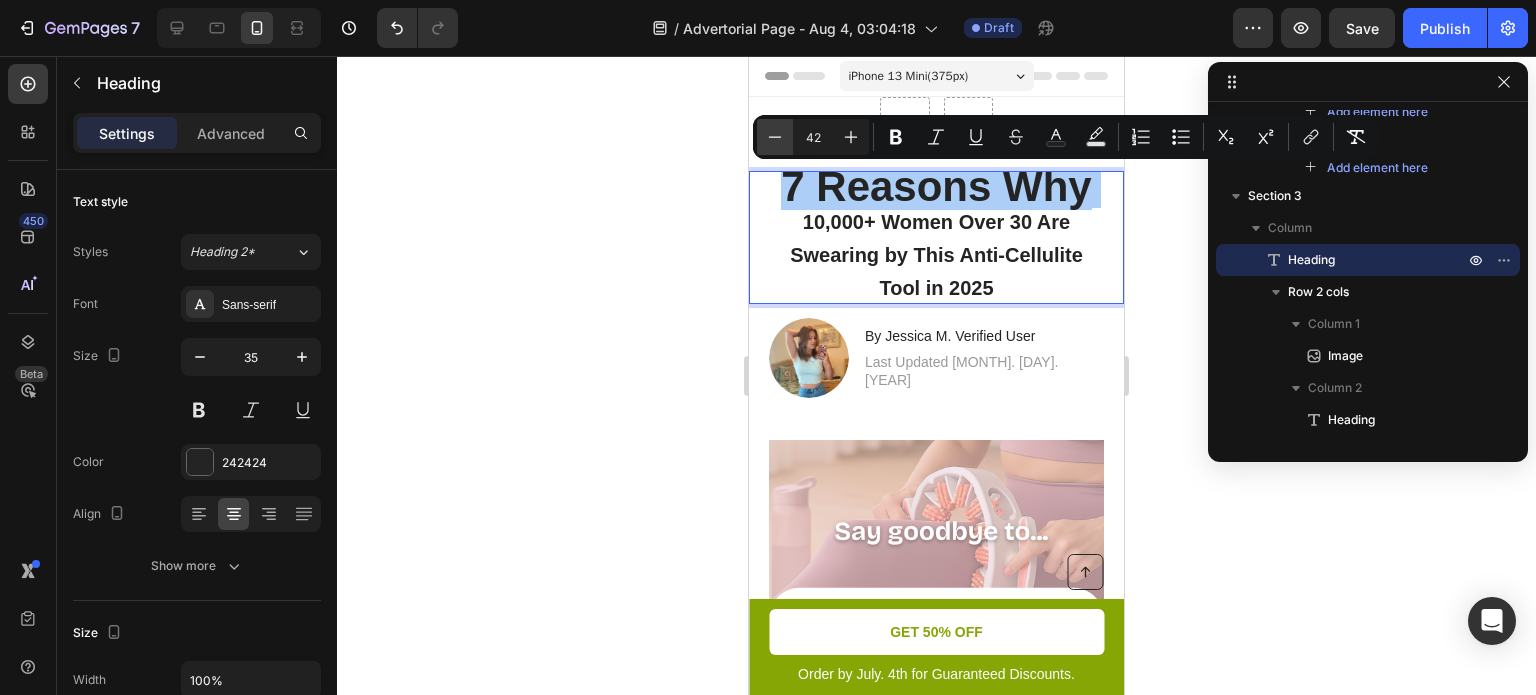 click 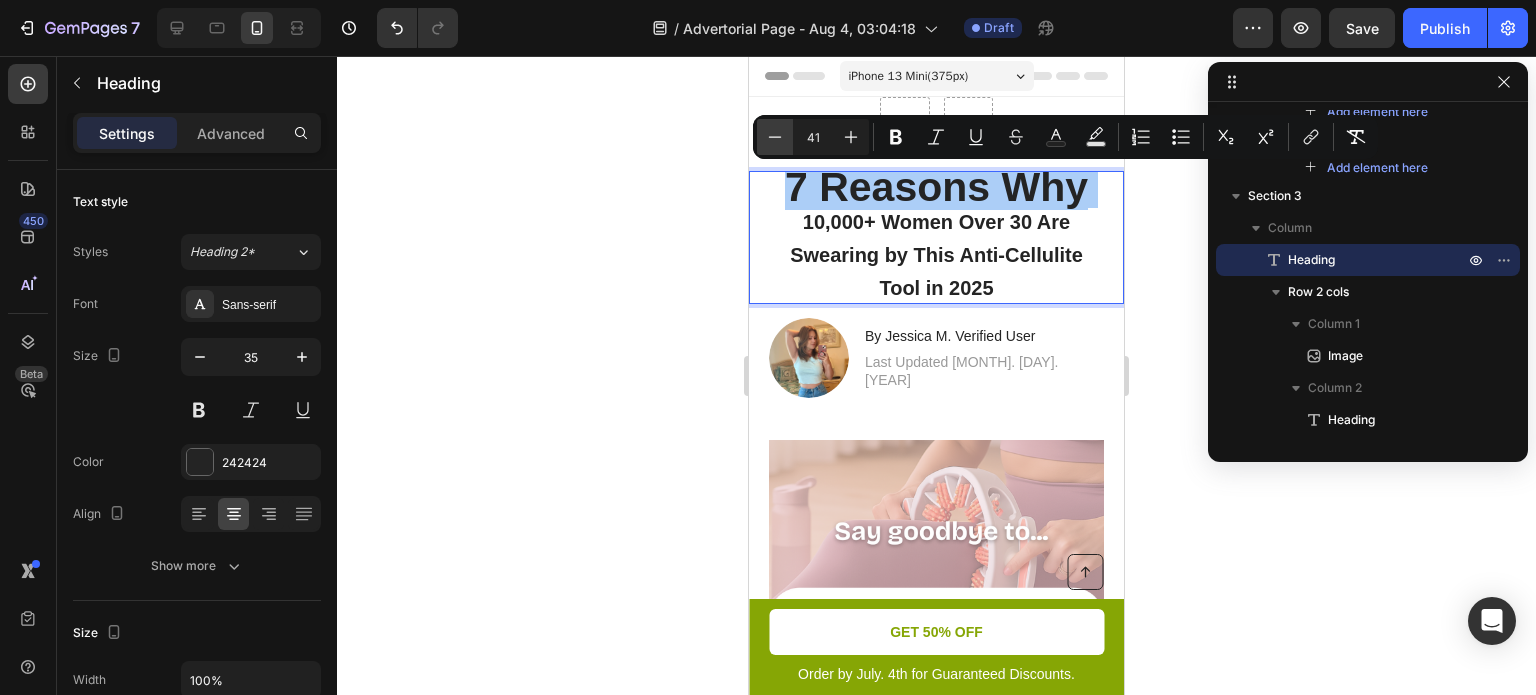 click 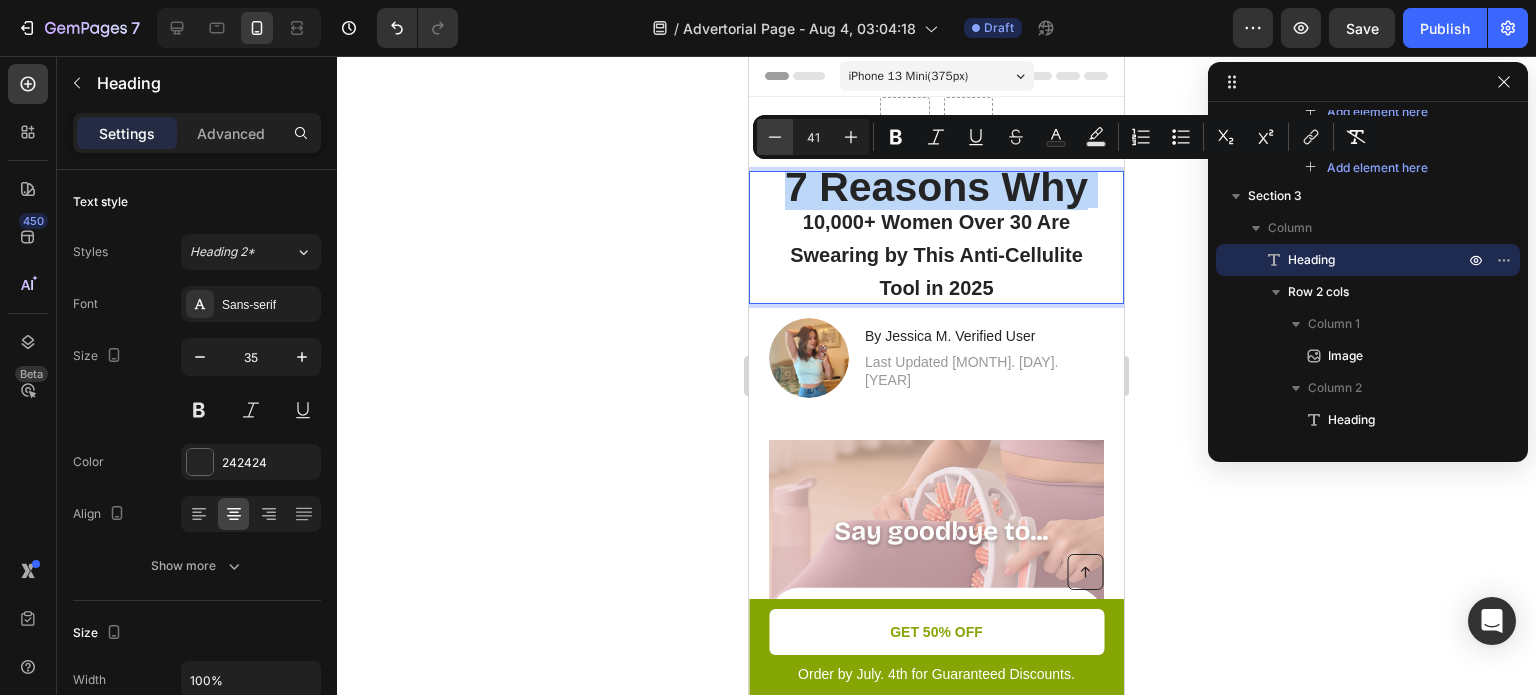 type on "40" 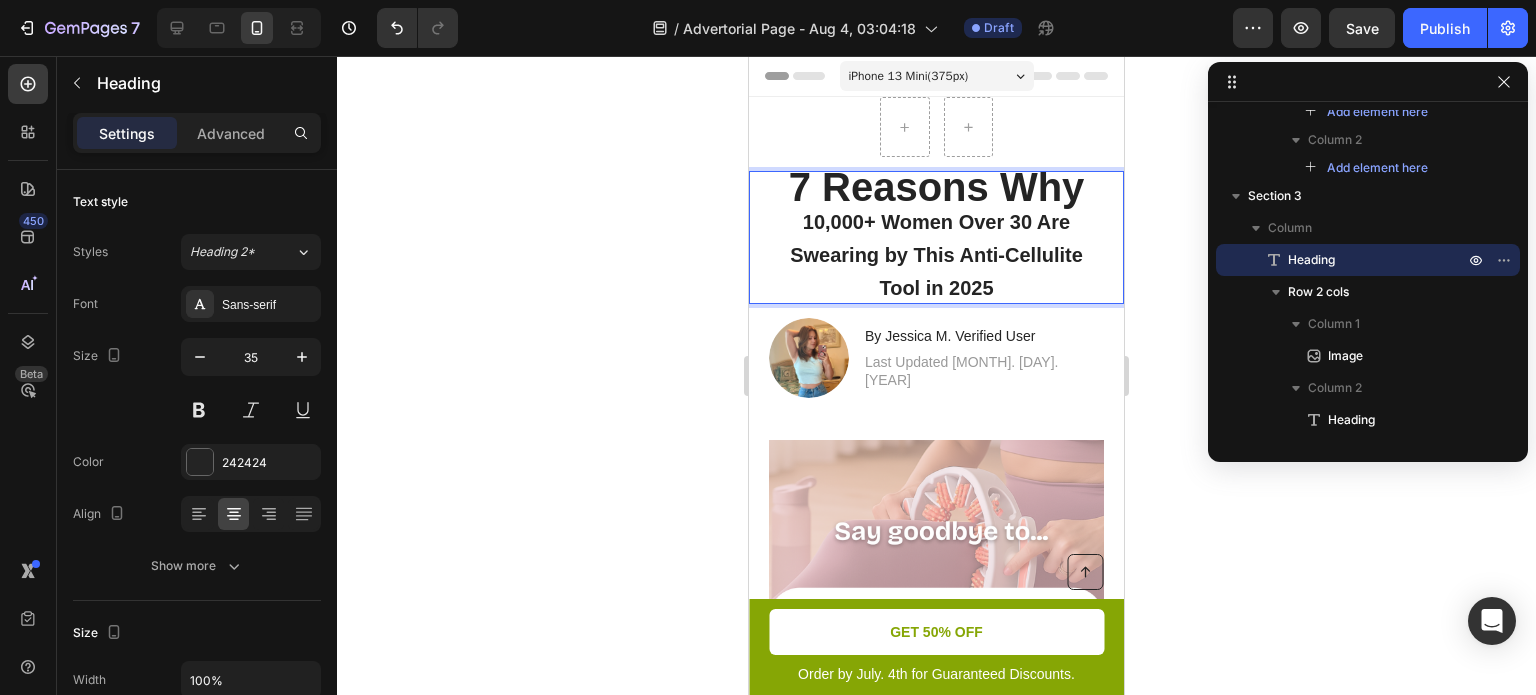click on "10,000+ Women Over 30 Are Swearing by This Anti-Cellulite Tool in 2025" at bounding box center (936, 255) 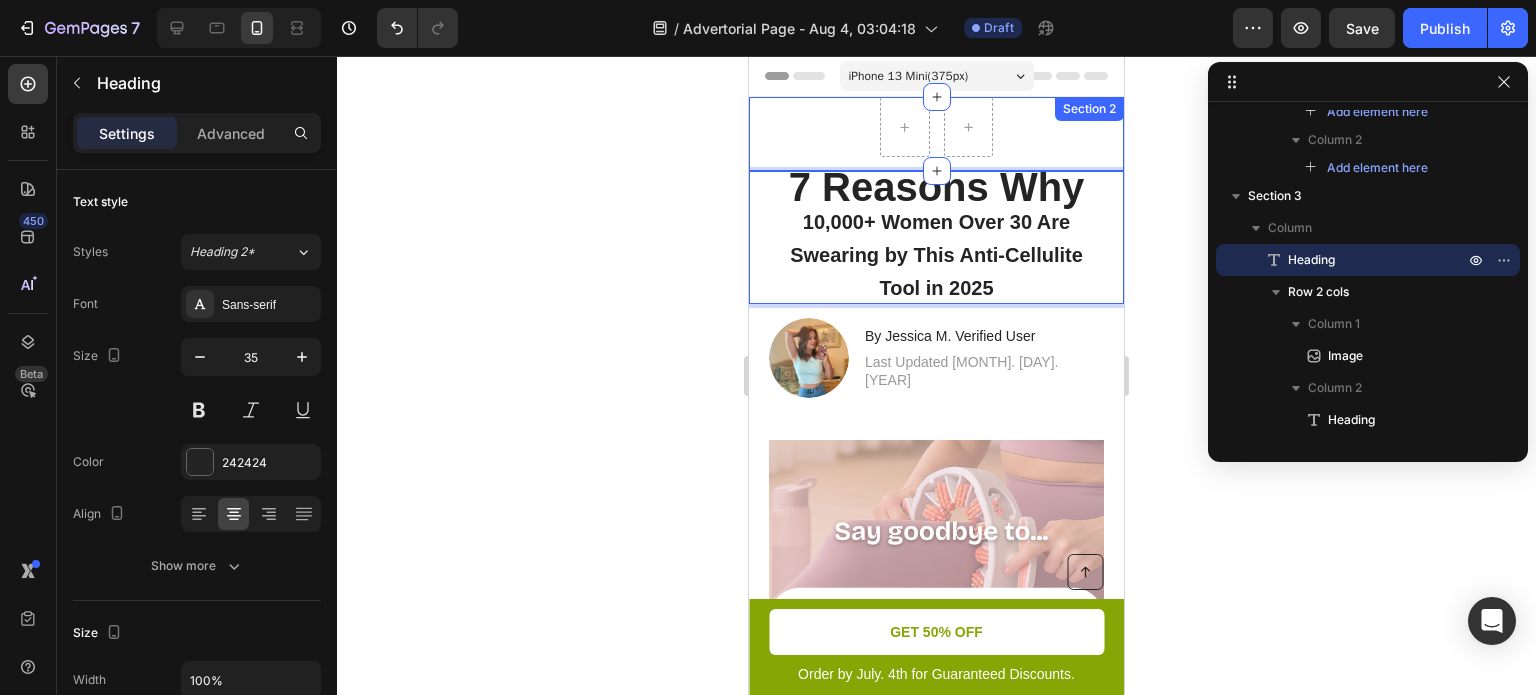 click on "Row Section 2" at bounding box center [936, 134] 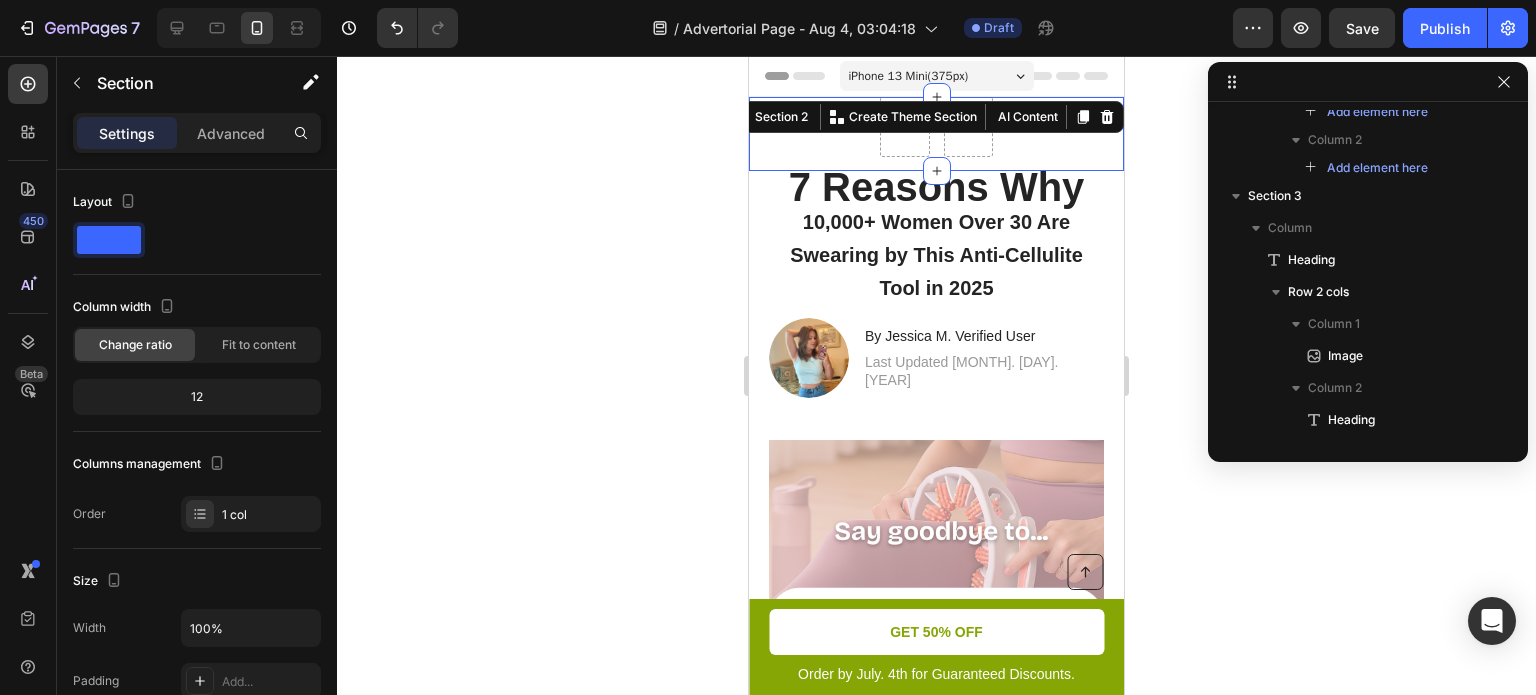scroll, scrollTop: 0, scrollLeft: 0, axis: both 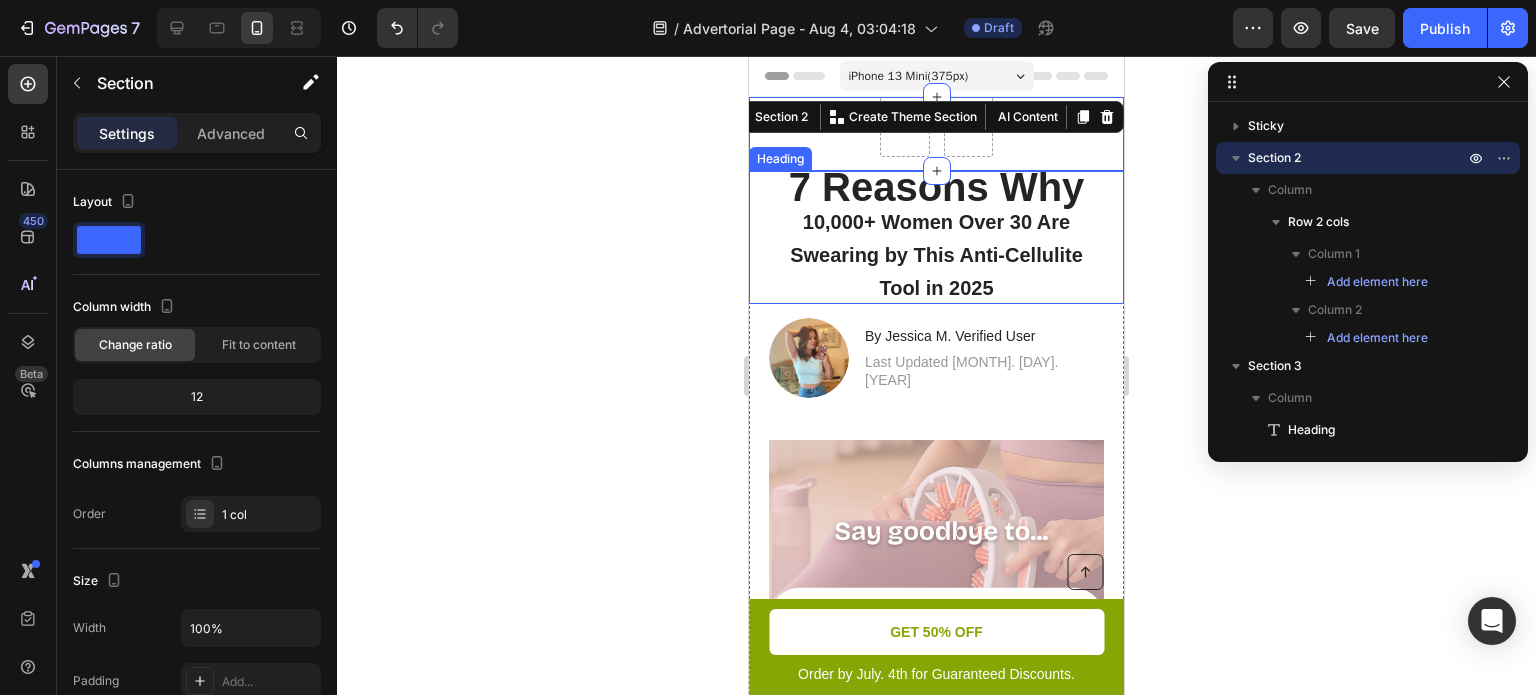 click on "⁠⁠⁠⁠⁠⁠⁠ 7 Reasons Why  10,000+ Women Over 30 Are Swearing by This Anti-Cellulite Tool in 2025" at bounding box center [936, 237] 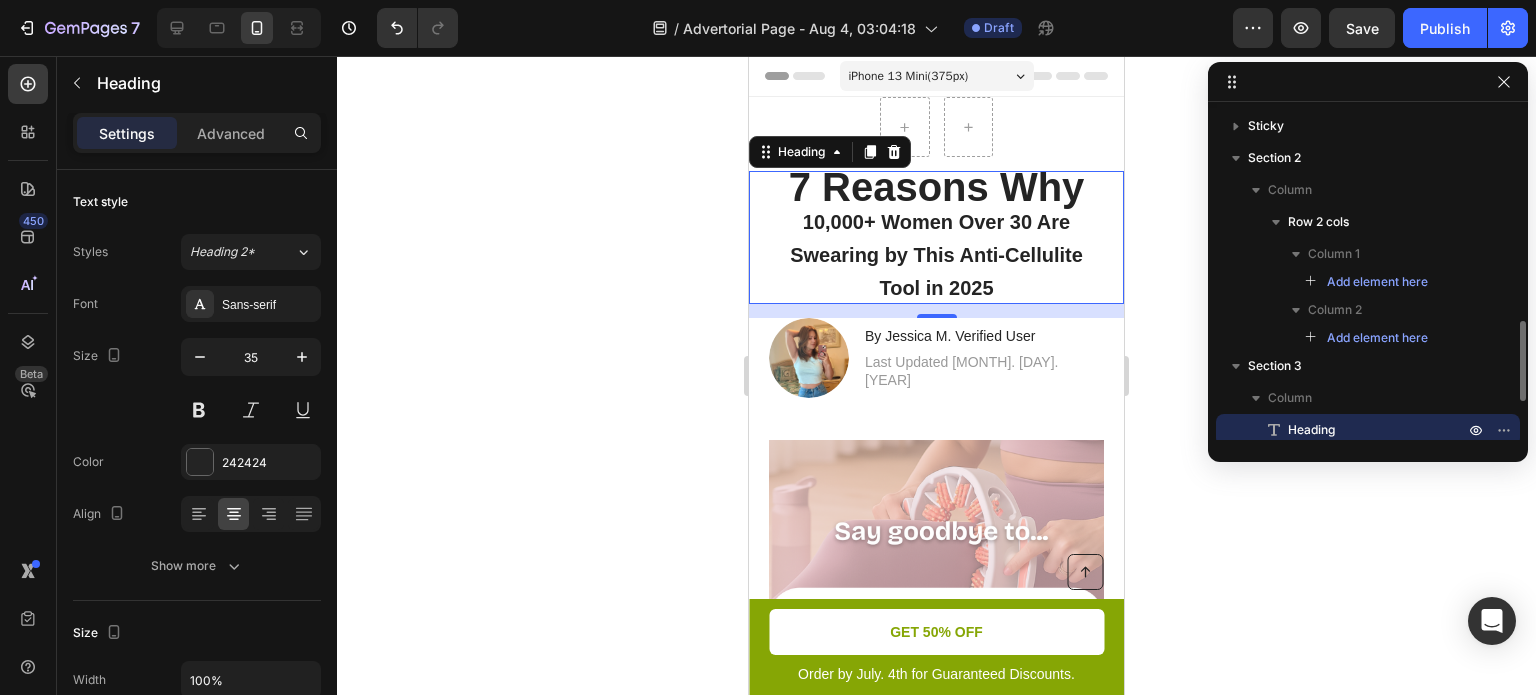 scroll, scrollTop: 170, scrollLeft: 0, axis: vertical 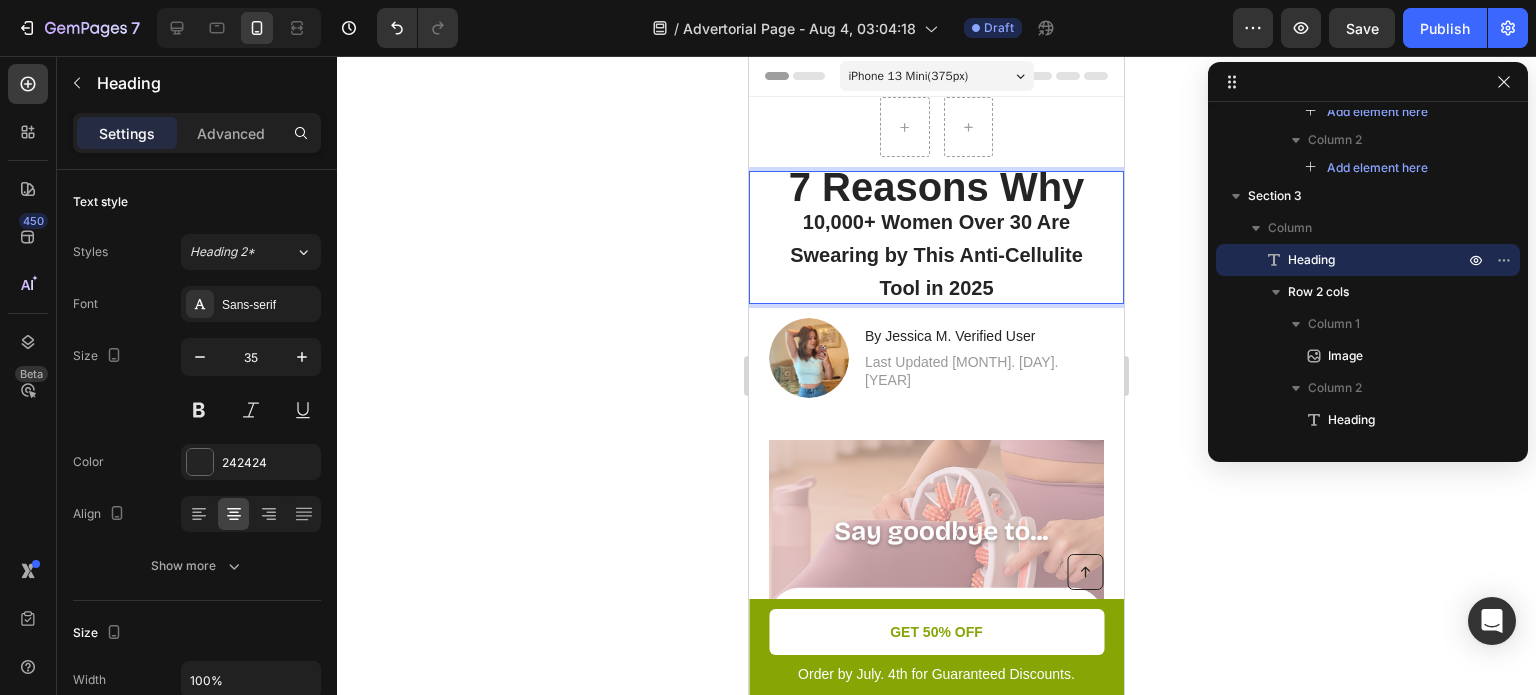 click on "10,000+ Women Over 30 Are Swearing by This Anti-Cellulite Tool in 2025" at bounding box center (936, 255) 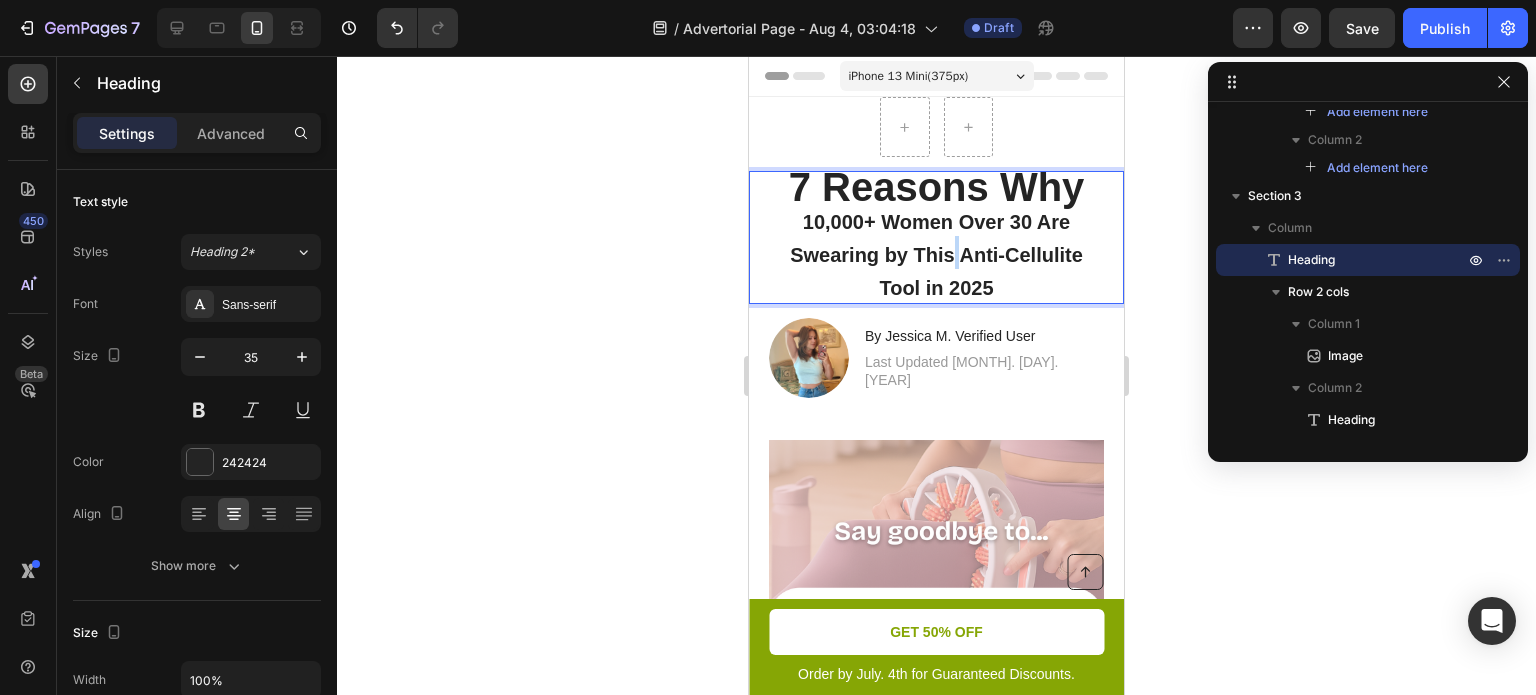 click on "10,000+ Women Over 30 Are Swearing by This Anti-Cellulite Tool in 2025" at bounding box center (936, 255) 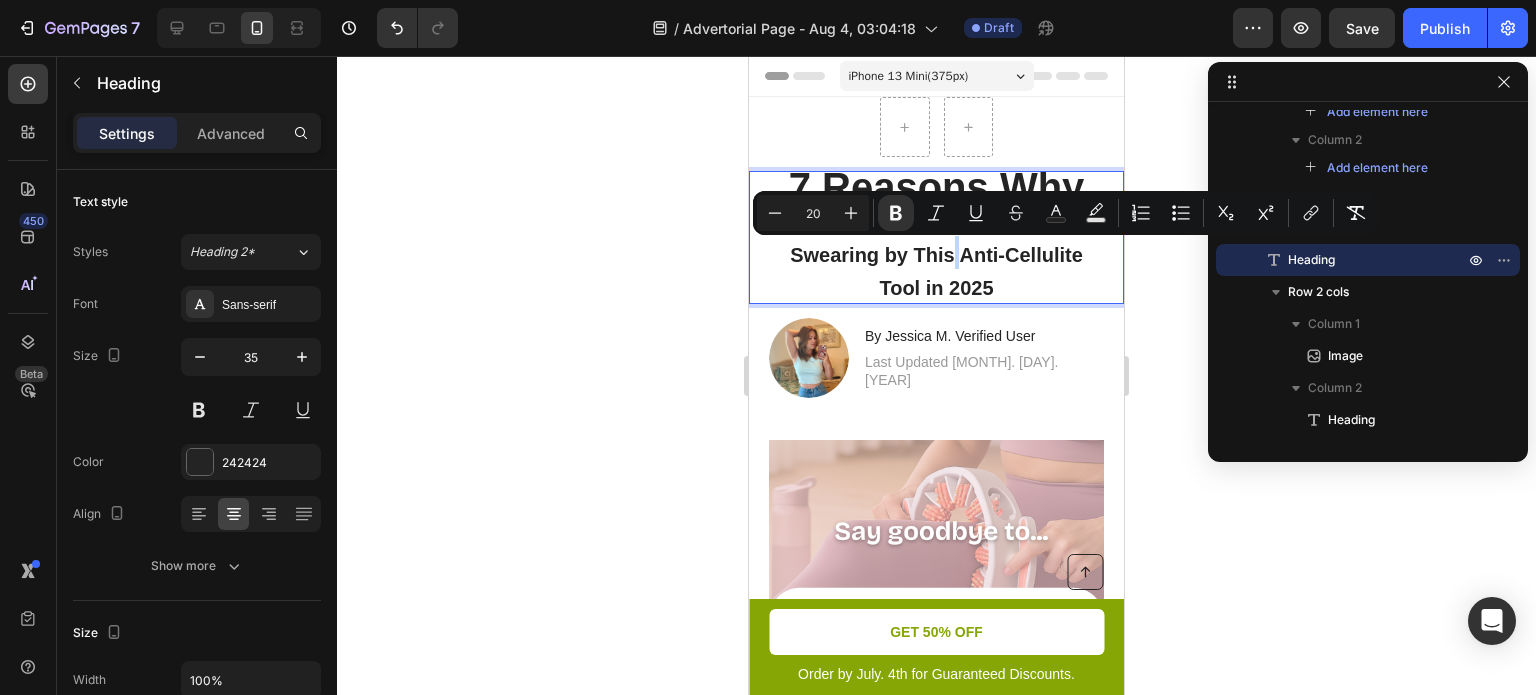 click on "10,000+ Women Over 30 Are Swearing by This Anti-Cellulite Tool in 2025" at bounding box center [936, 255] 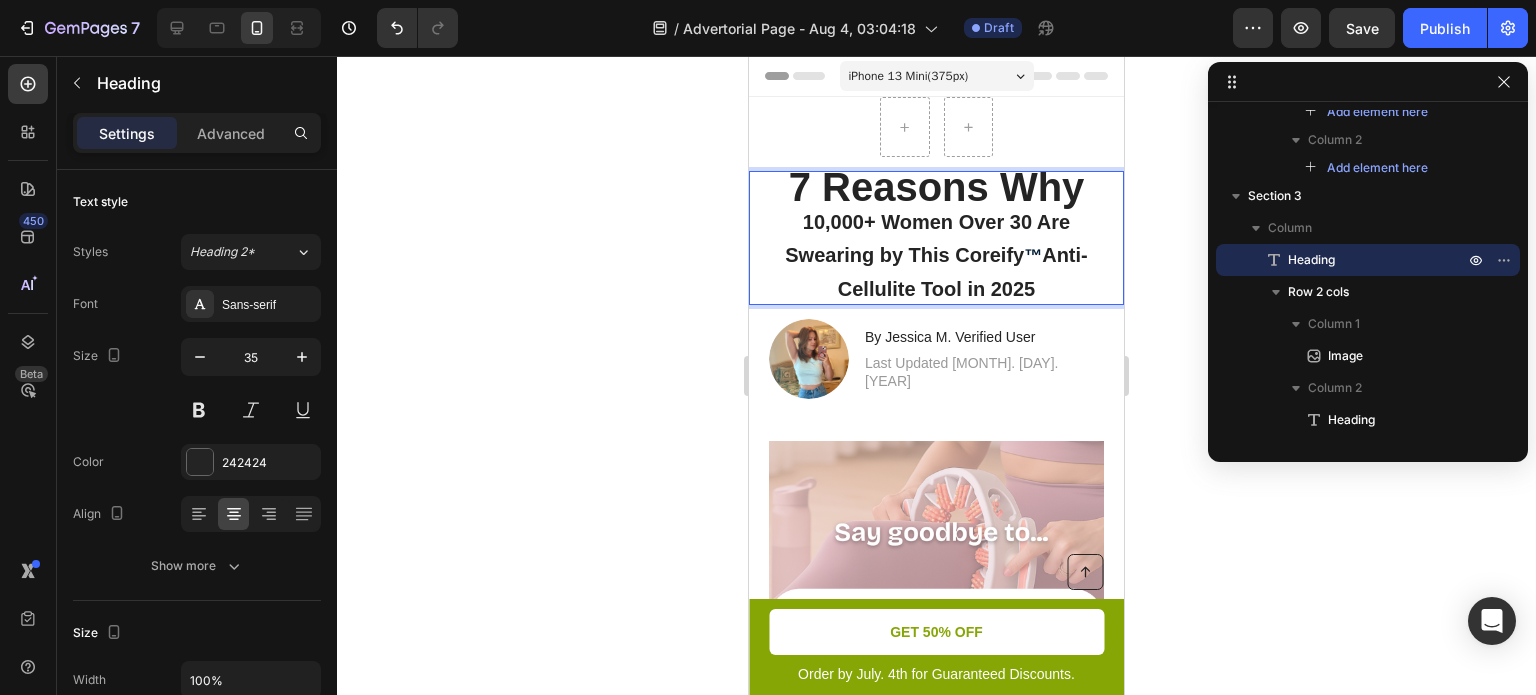 click on "10,000+ Women Over 30 Are Swearing by This Coreify" at bounding box center [927, 238] 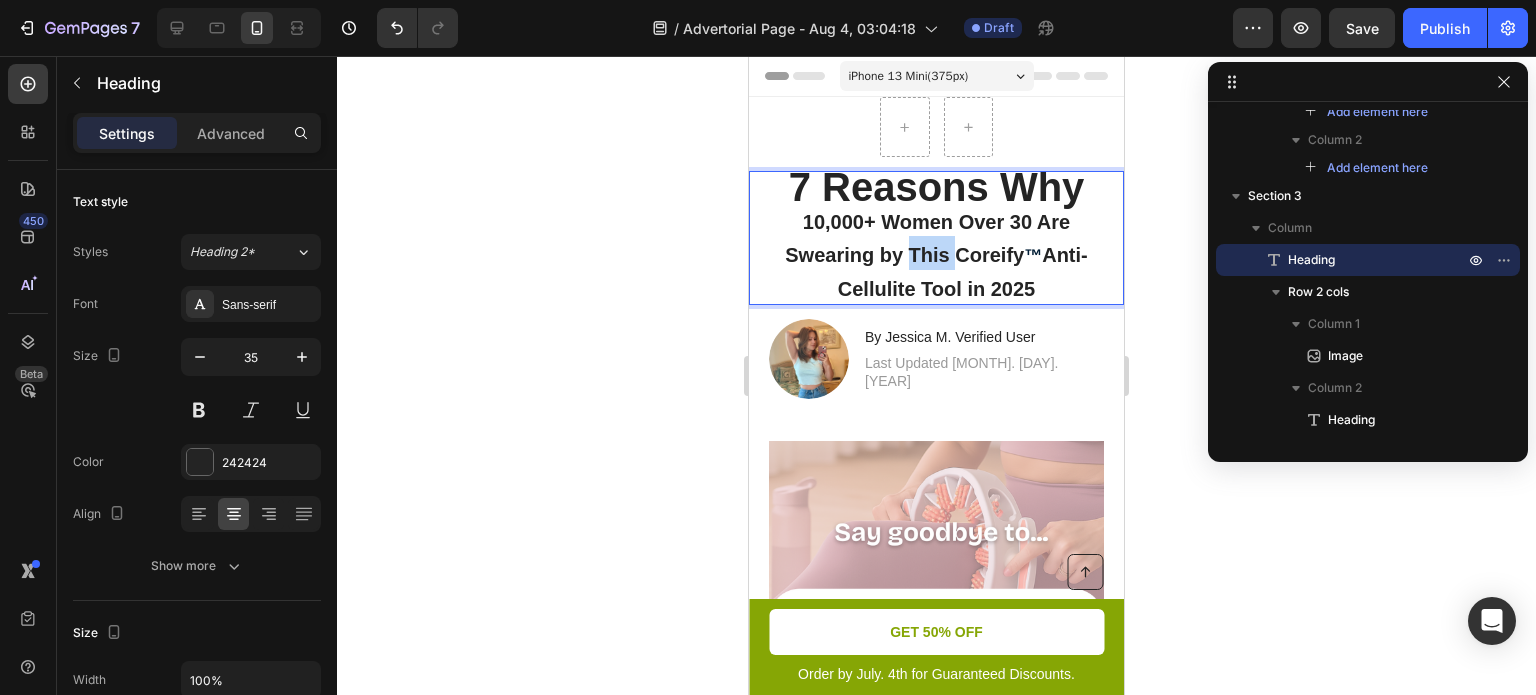 click on "10,000+ Women Over 30 Are Swearing by This Coreify" at bounding box center [927, 238] 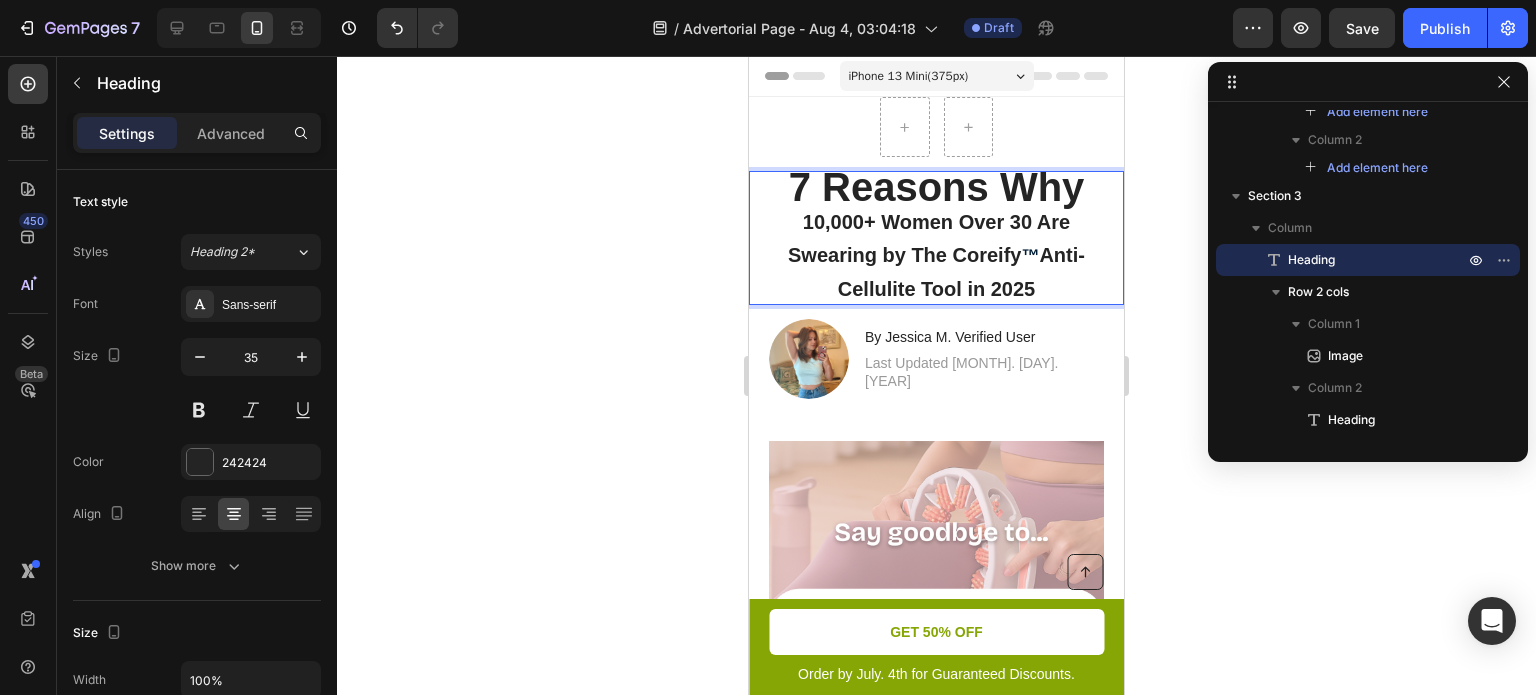 click on "10,000+ Women Over 30 Are Swearing by The Coreify" at bounding box center [929, 238] 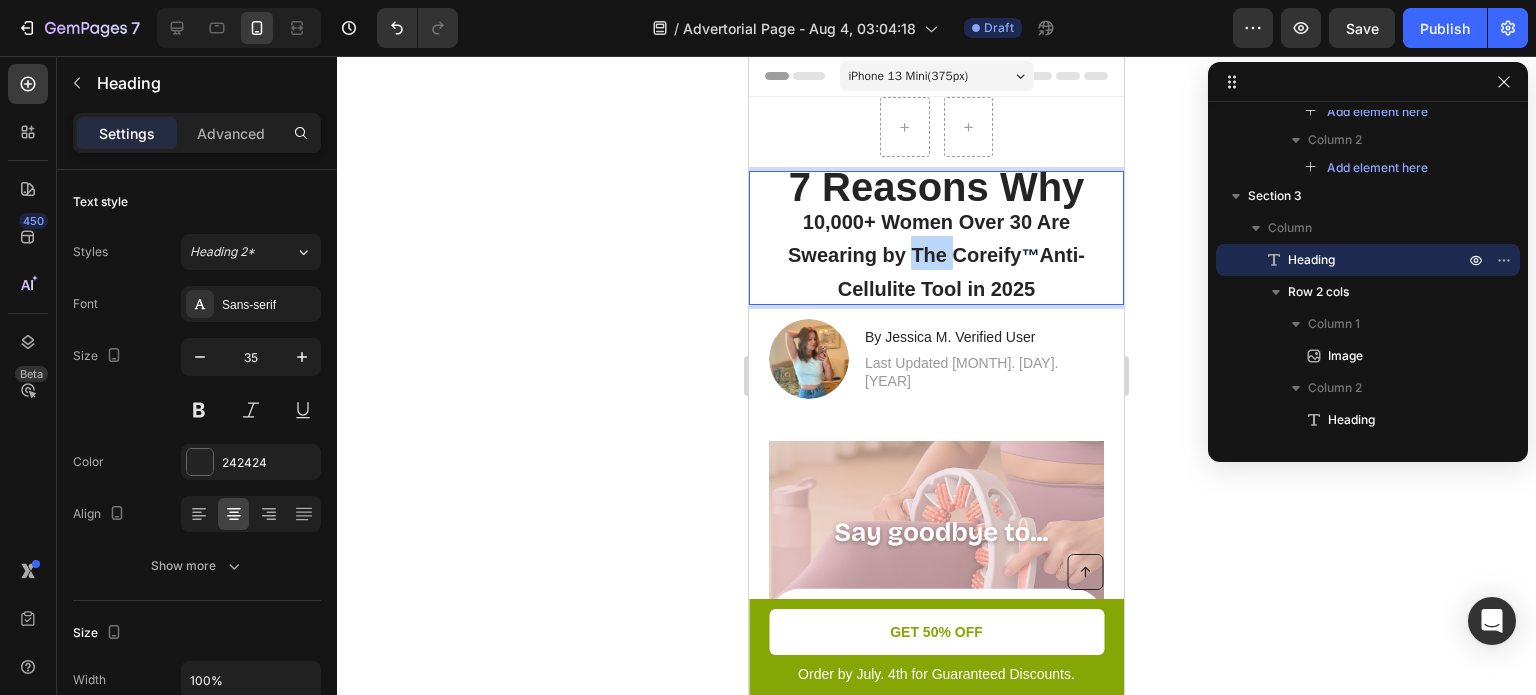 click on "10,000+ Women Over 30 Are Swearing by The Coreify" at bounding box center (929, 238) 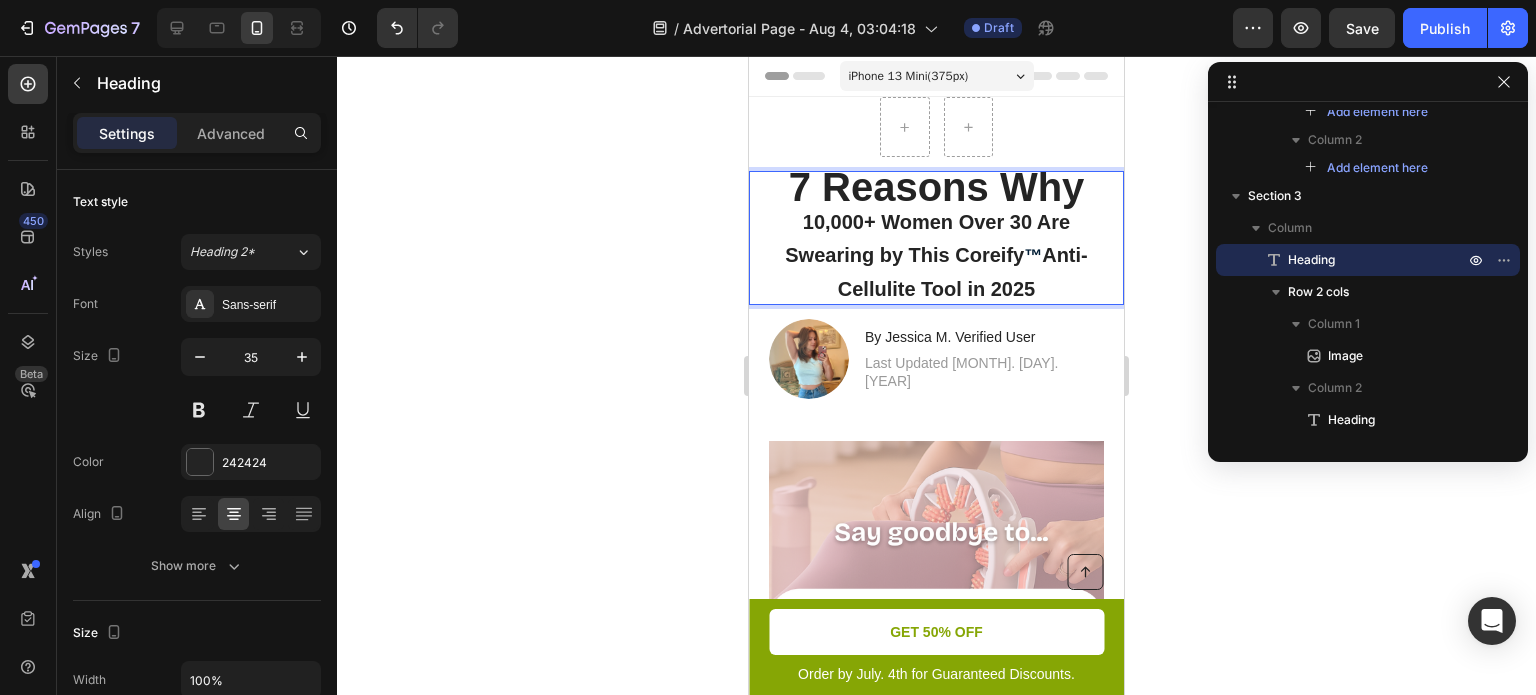 click on "Anti-Cellulite Tool in 2025" at bounding box center [963, 272] 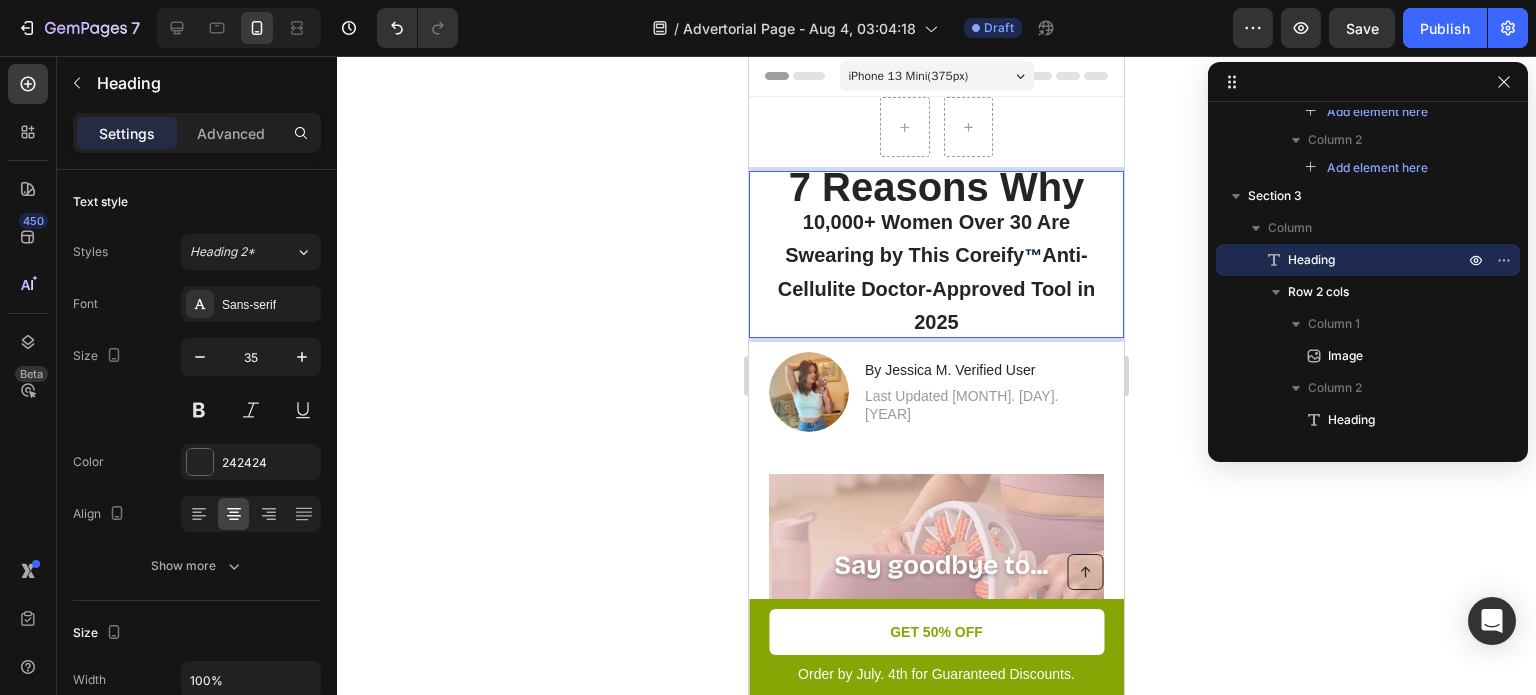 click on "Anti-Cellulite Doctor-Approved Tool in 2025" at bounding box center [936, 288] 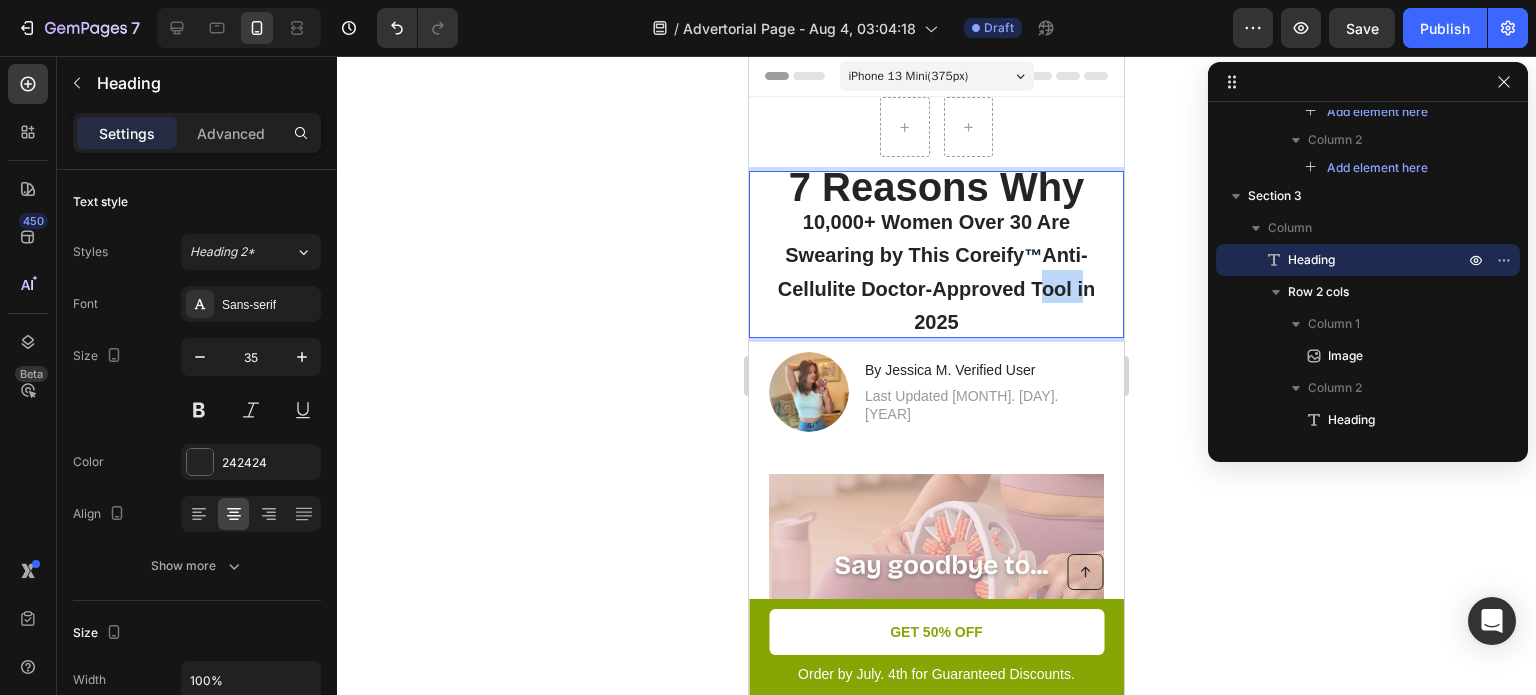 click on "Anti-Cellulite Doctor-Approved Tool in 2025" at bounding box center (936, 288) 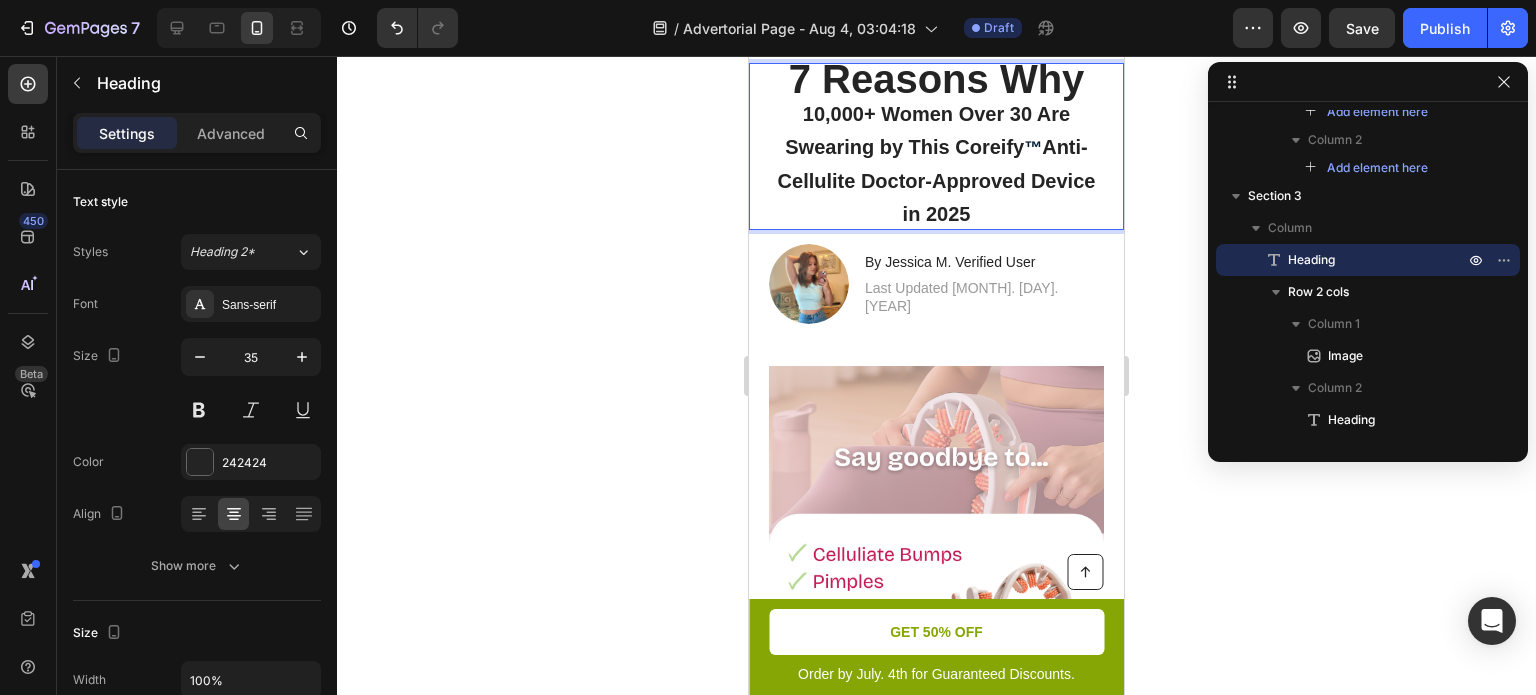 scroll, scrollTop: 0, scrollLeft: 0, axis: both 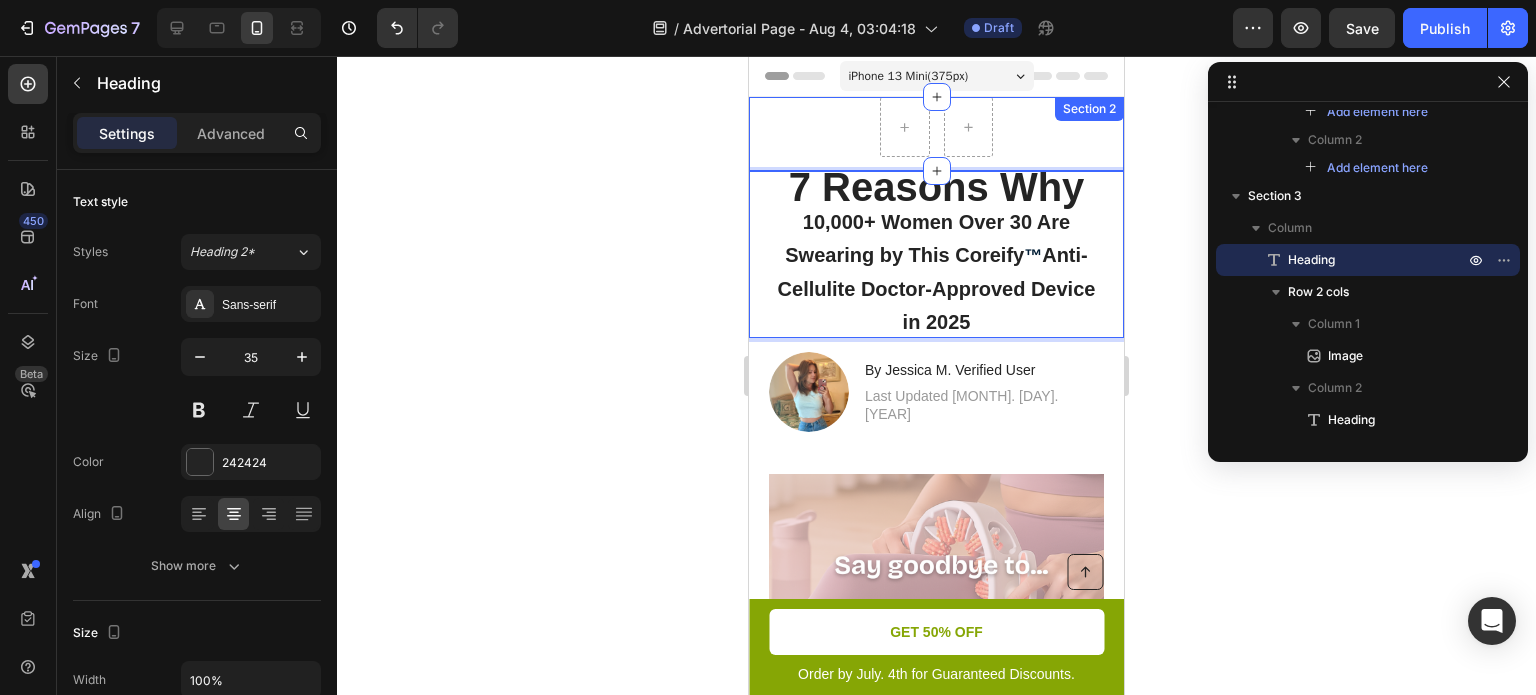 click on "Row" at bounding box center [936, 134] 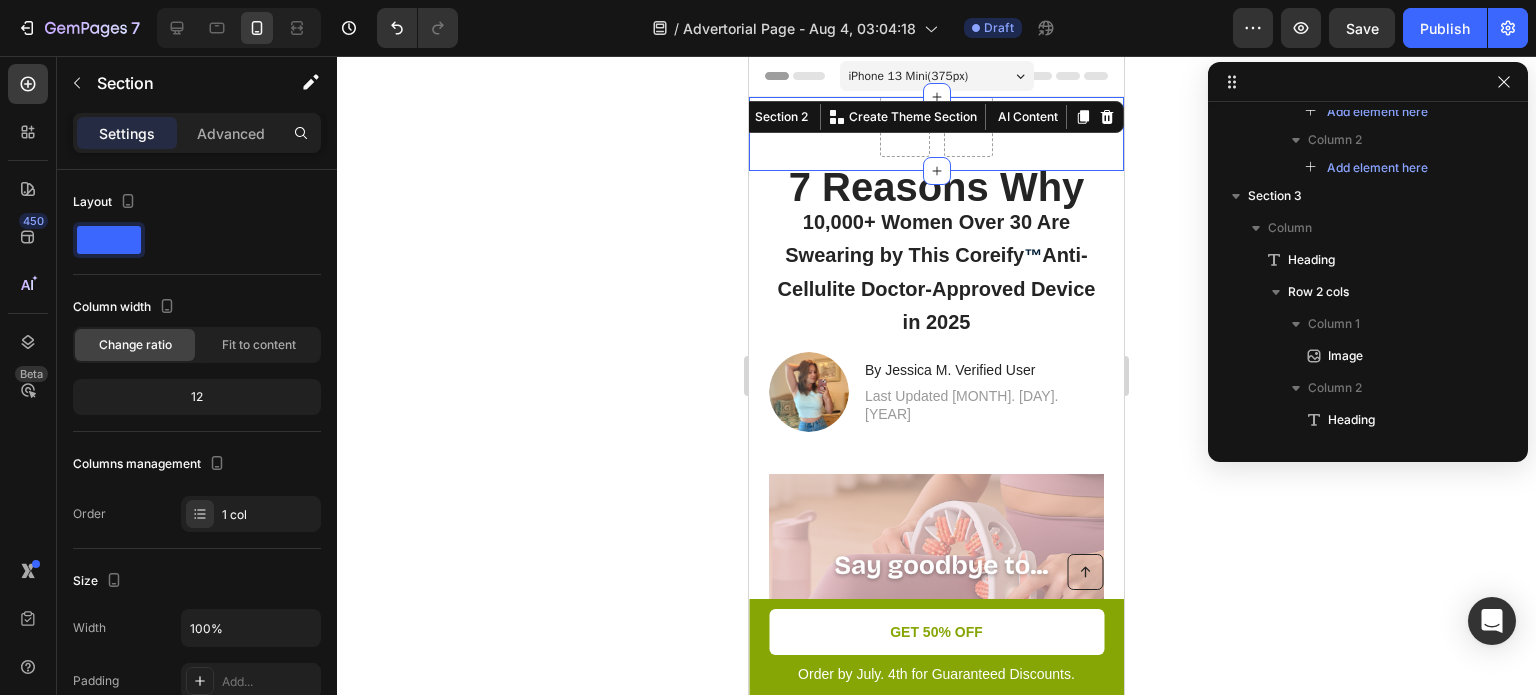 scroll, scrollTop: 0, scrollLeft: 0, axis: both 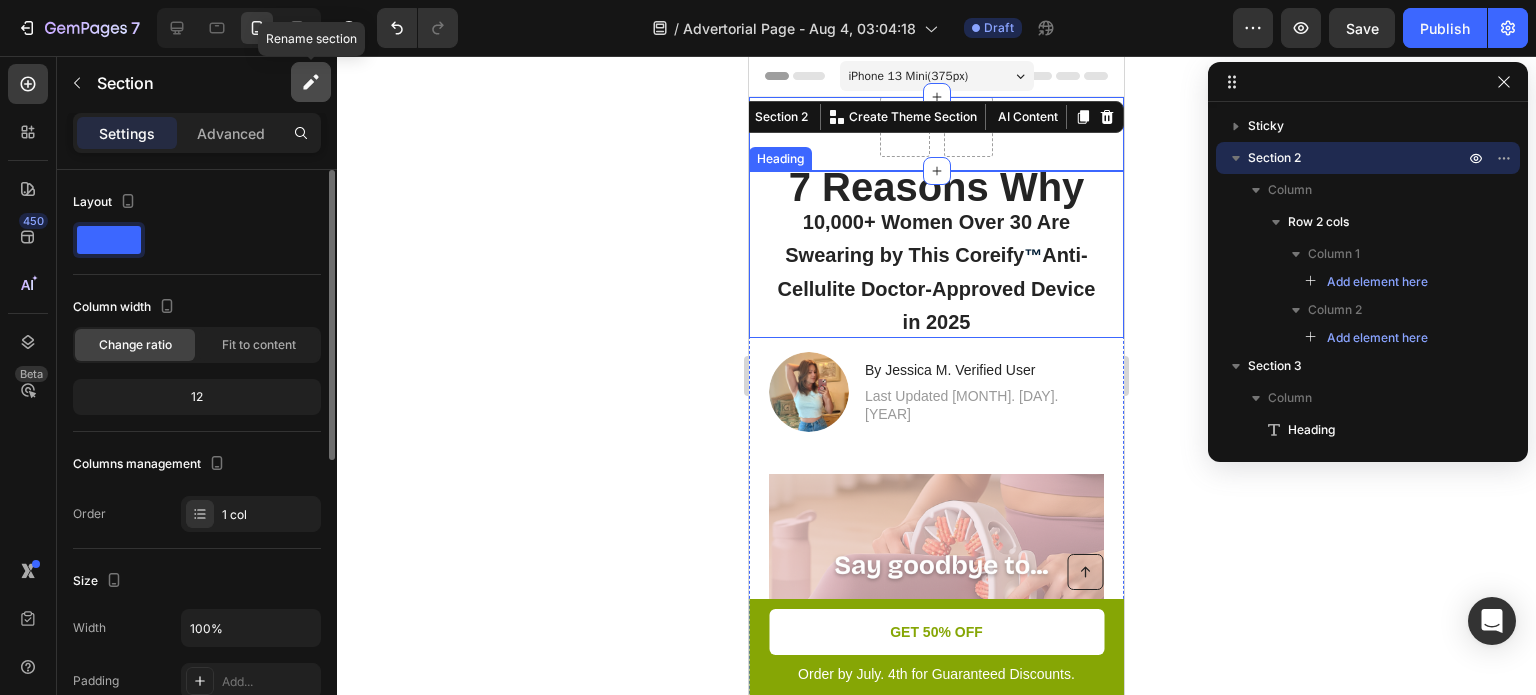 click 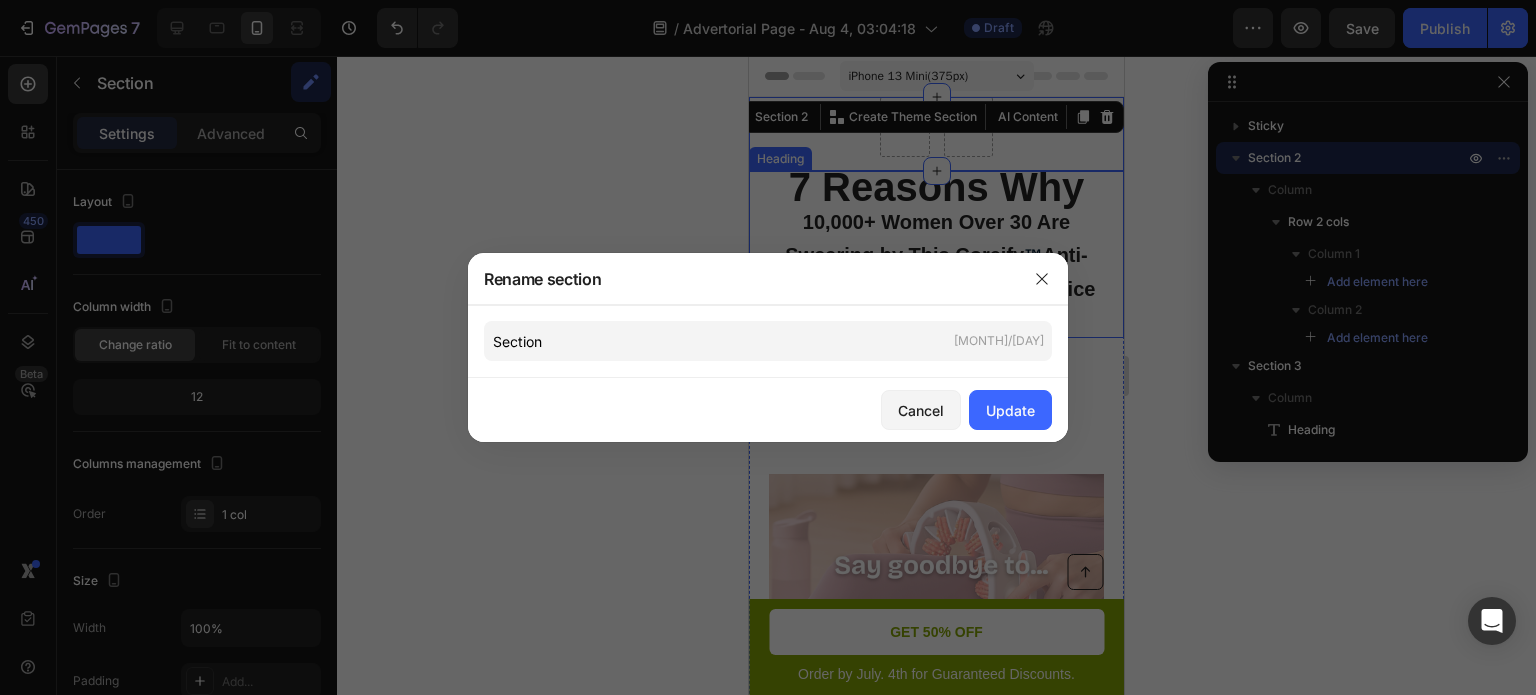 click on "Rename section" at bounding box center (742, 279) 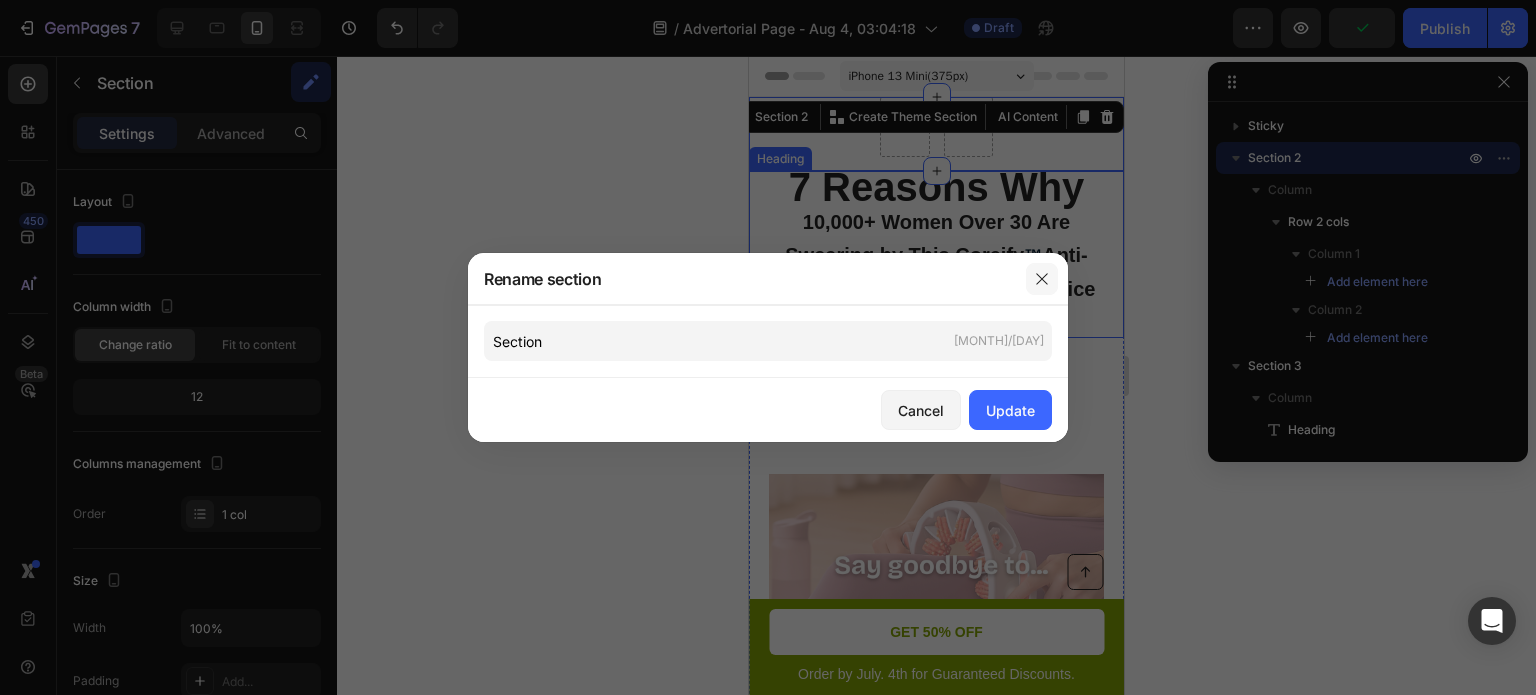 click 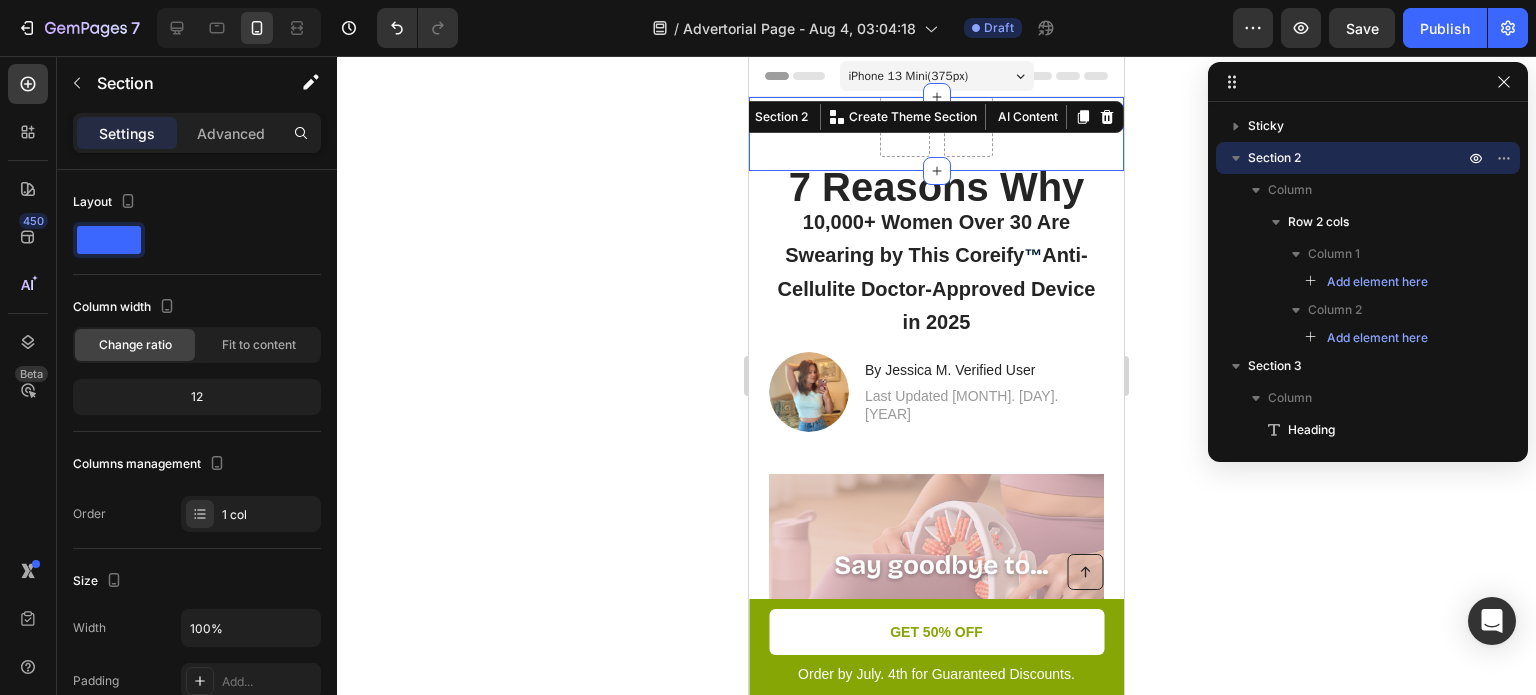 click 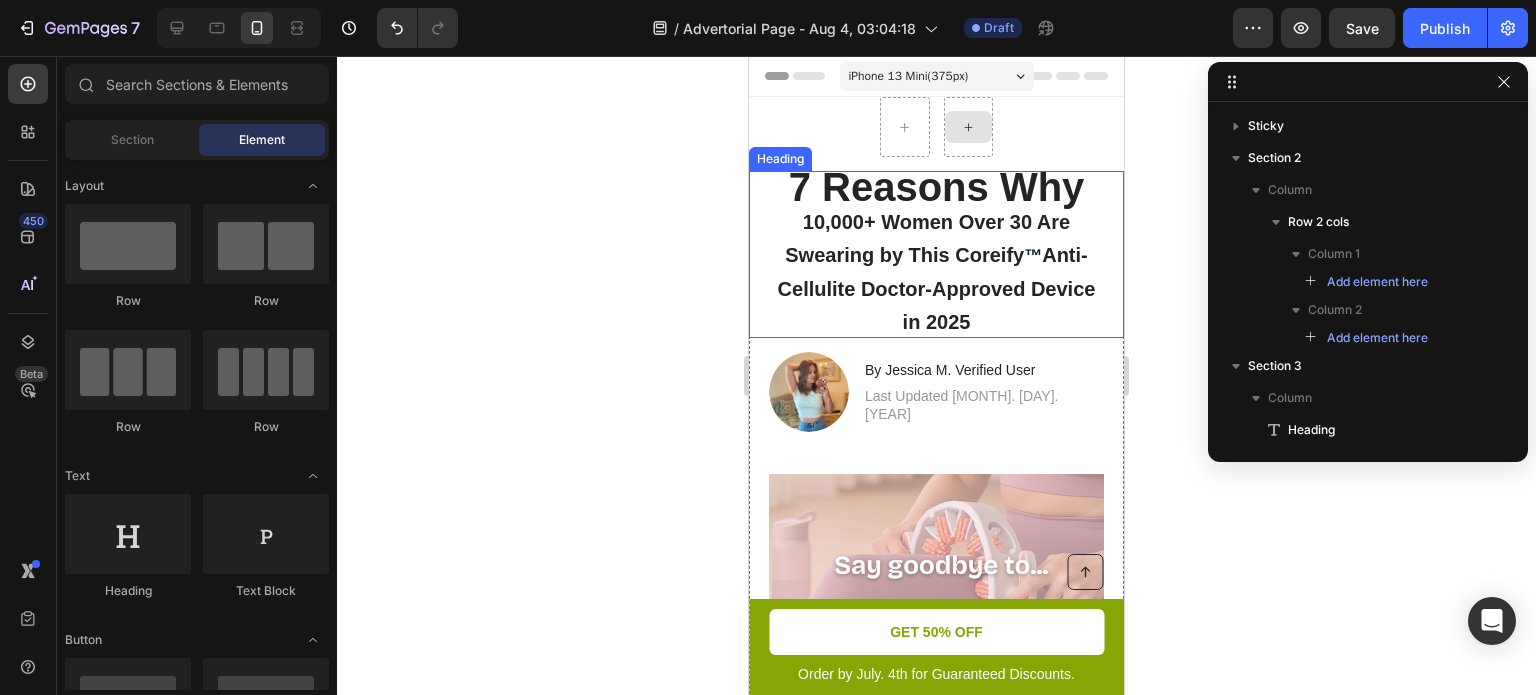 click on "10,000+ Women Over 30 Are Swearing by This Coreify" at bounding box center [927, 238] 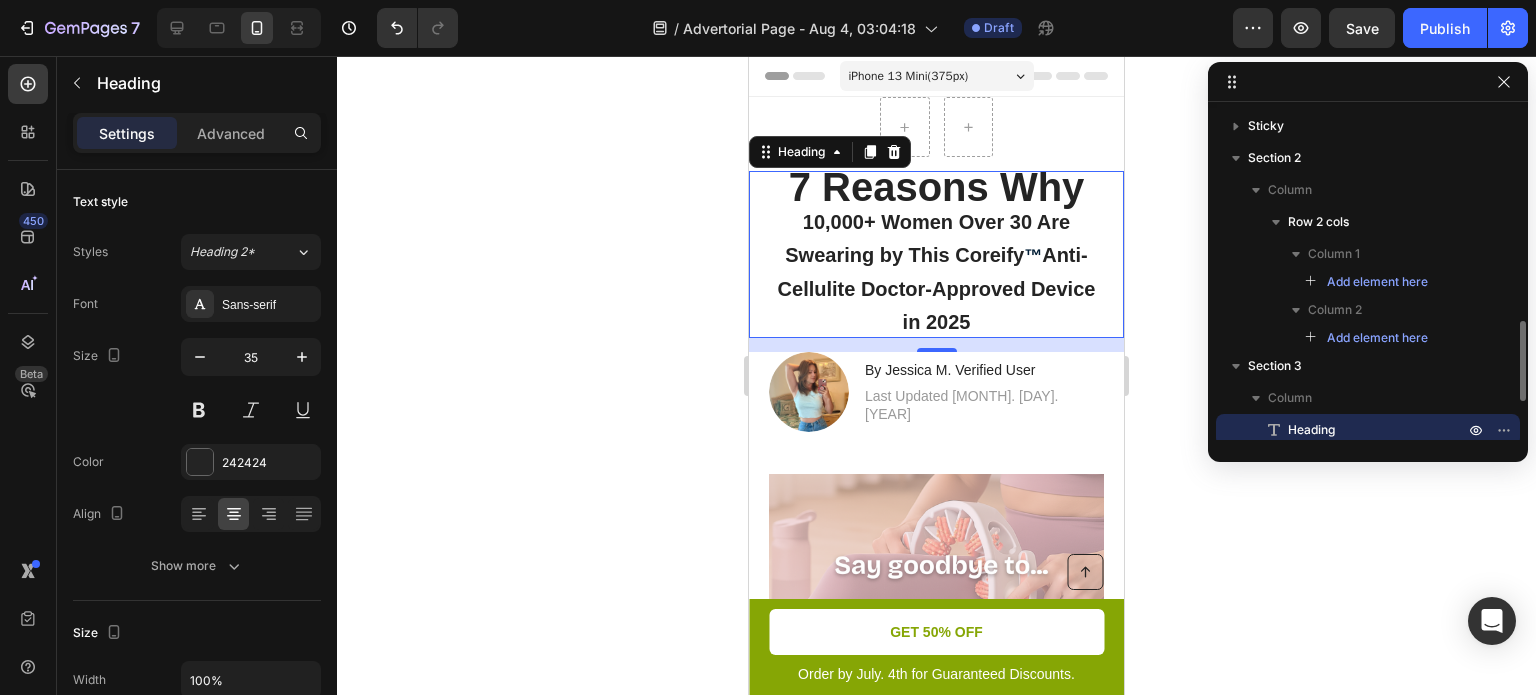 scroll, scrollTop: 170, scrollLeft: 0, axis: vertical 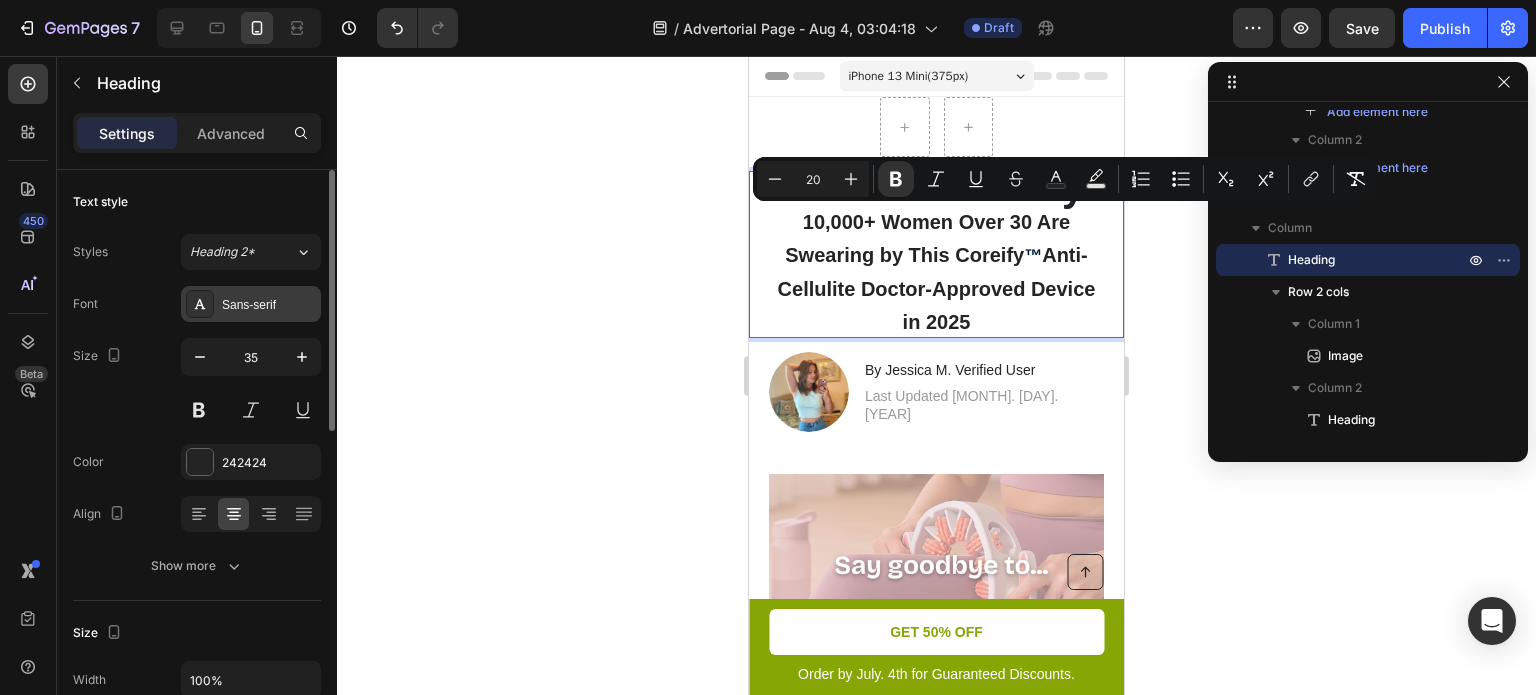 click on "Sans-serif" at bounding box center [251, 304] 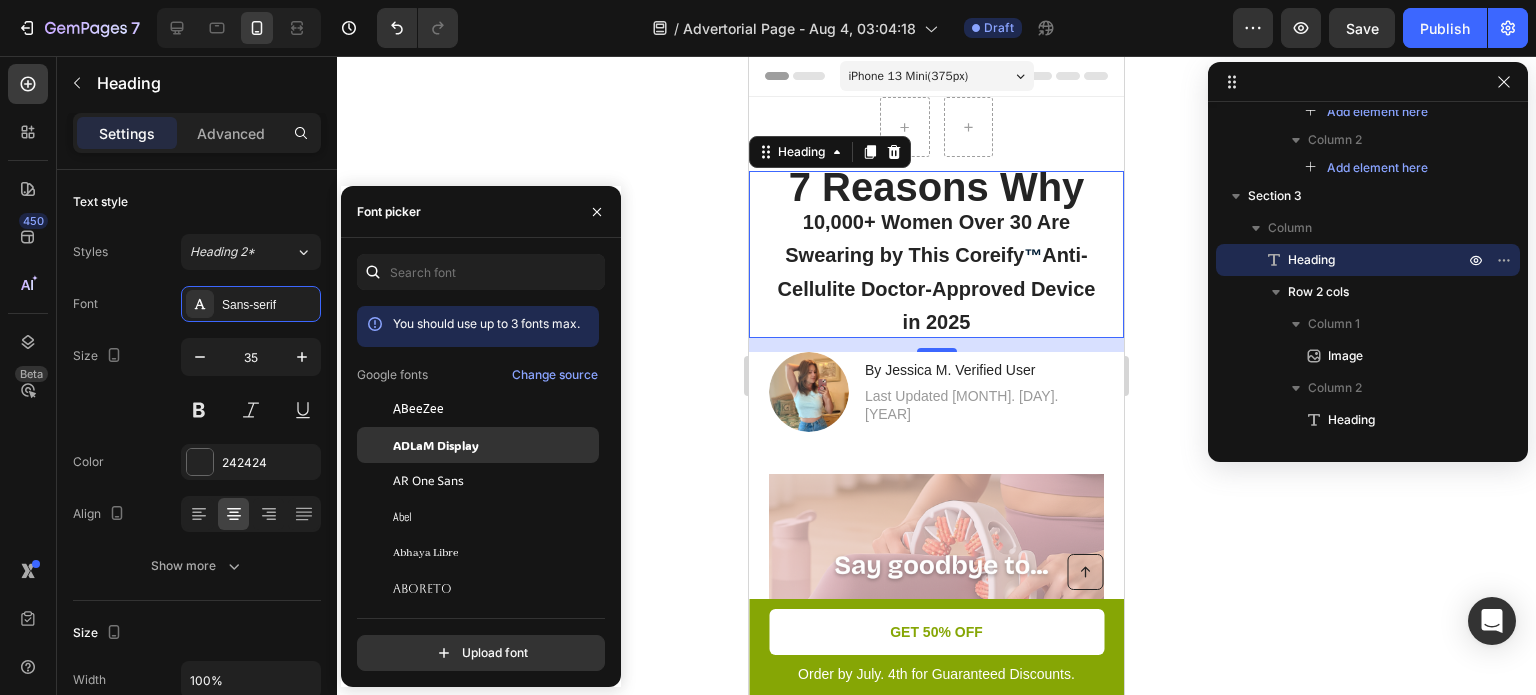 click on "ADLaM Display" at bounding box center [436, 445] 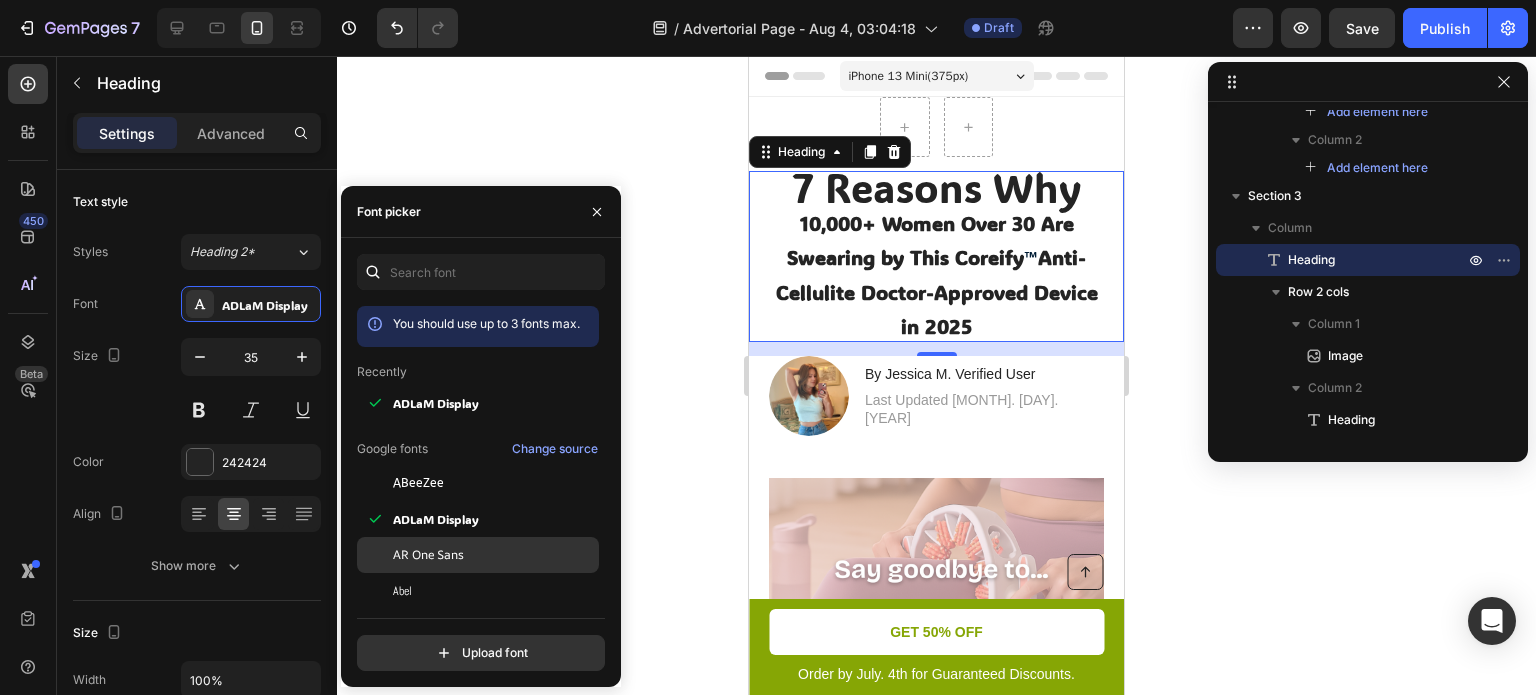 click on "AR One Sans" at bounding box center [494, 555] 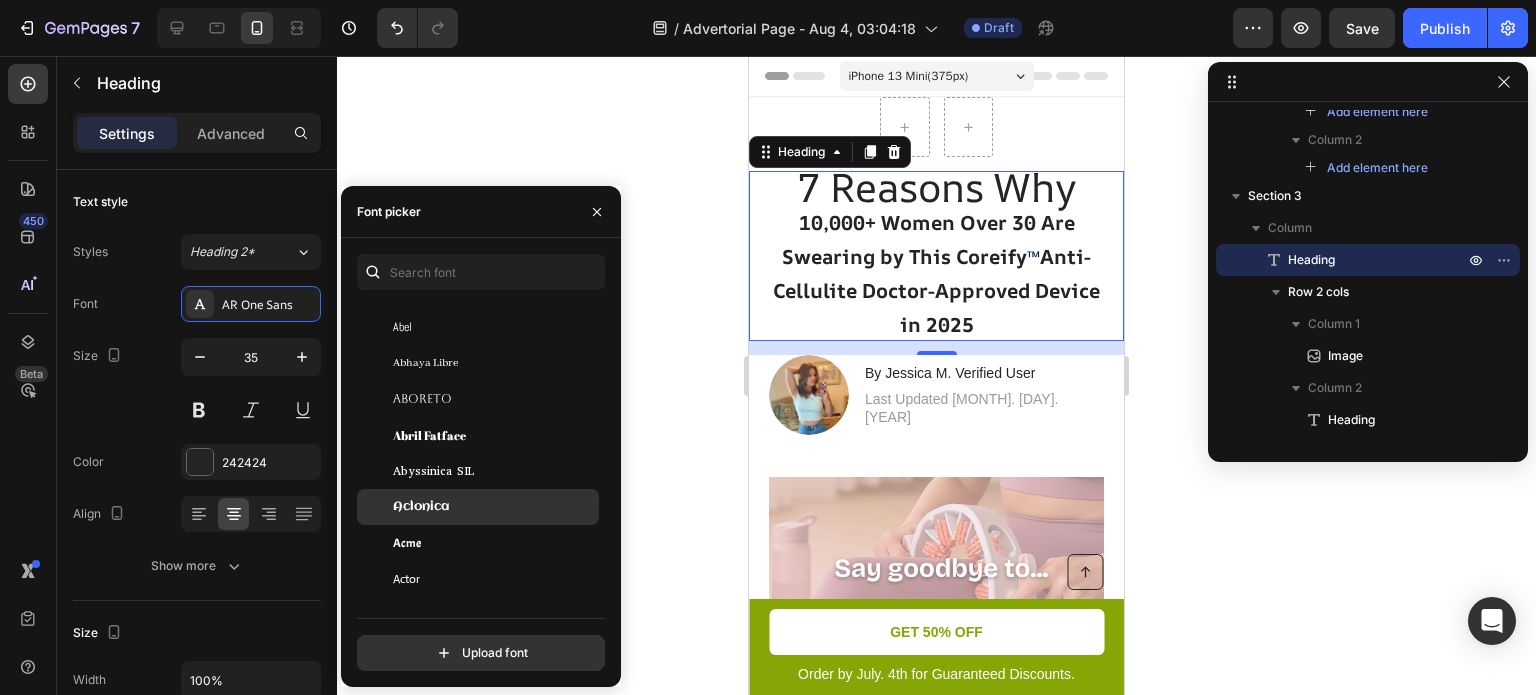 scroll, scrollTop: 302, scrollLeft: 0, axis: vertical 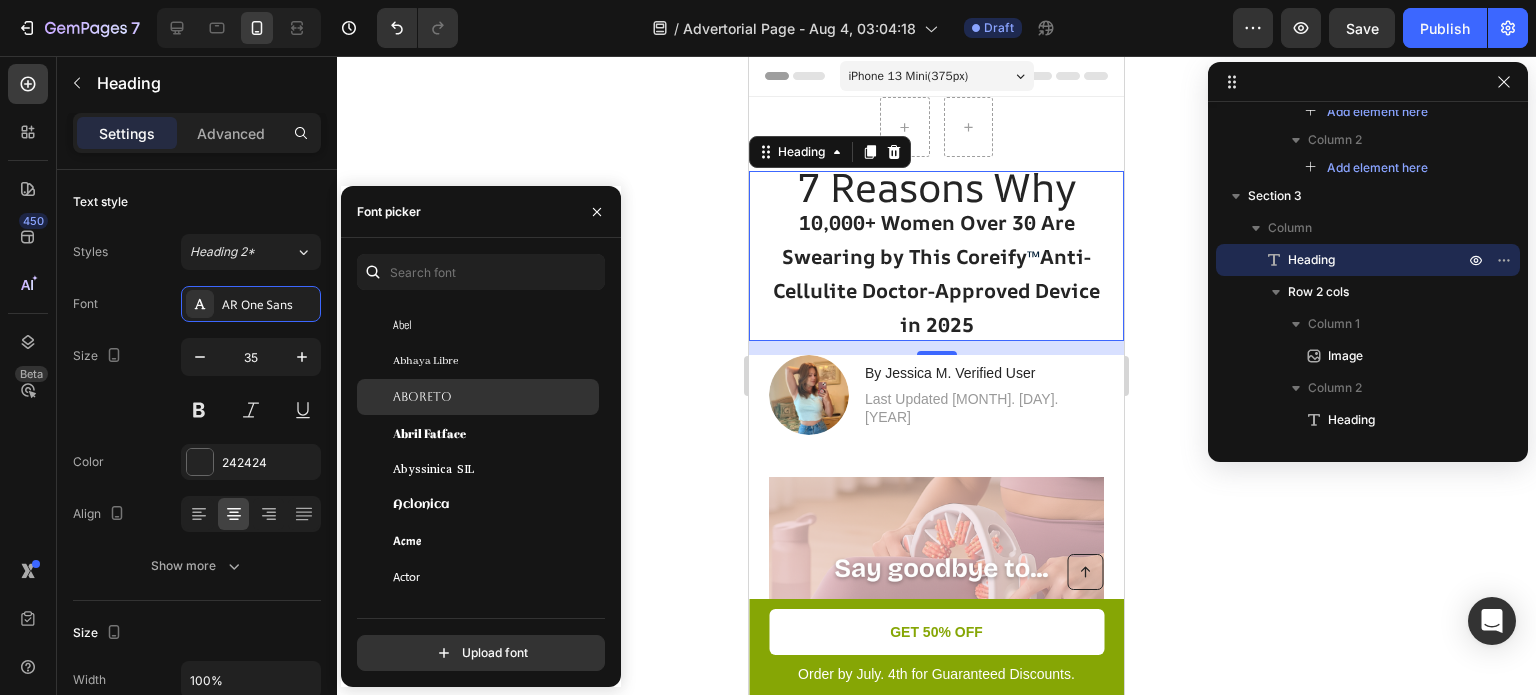 click on "Aboreto" at bounding box center [494, 397] 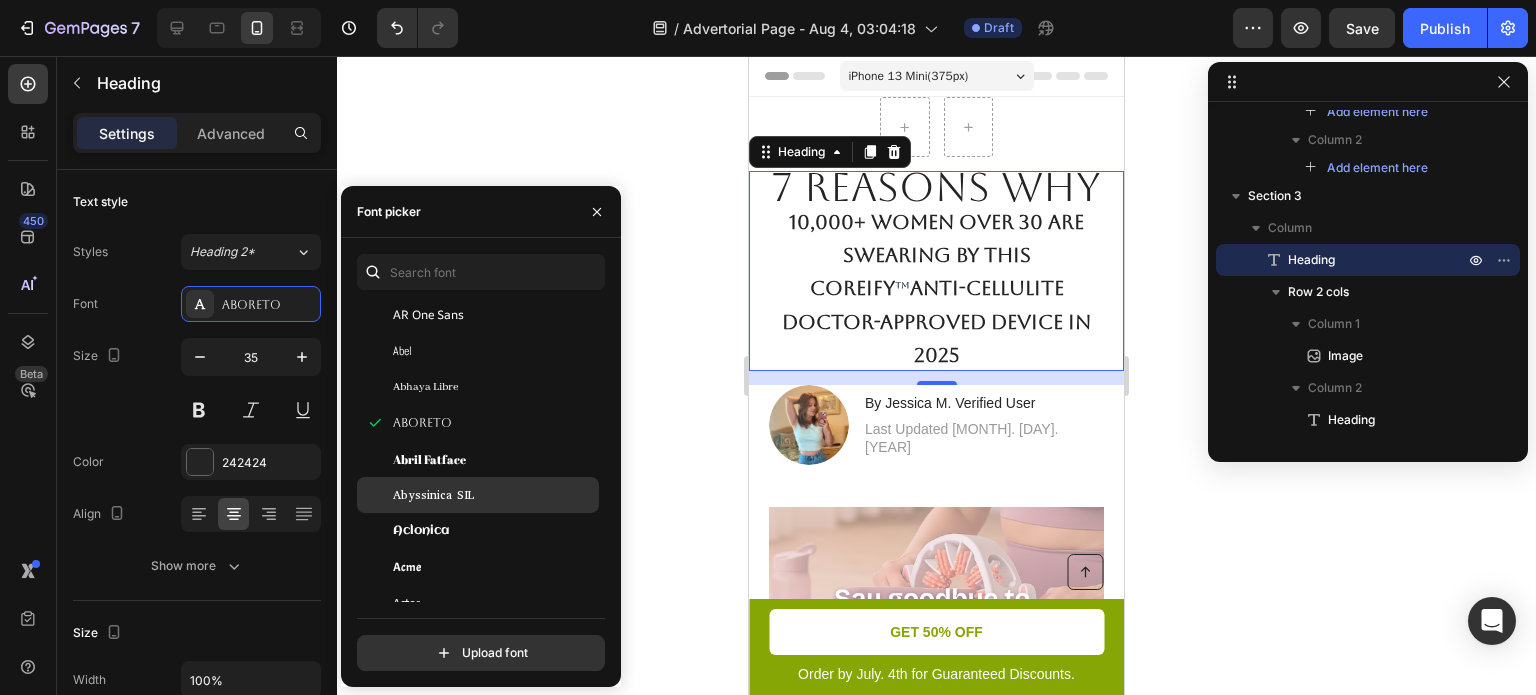 scroll, scrollTop: 586, scrollLeft: 0, axis: vertical 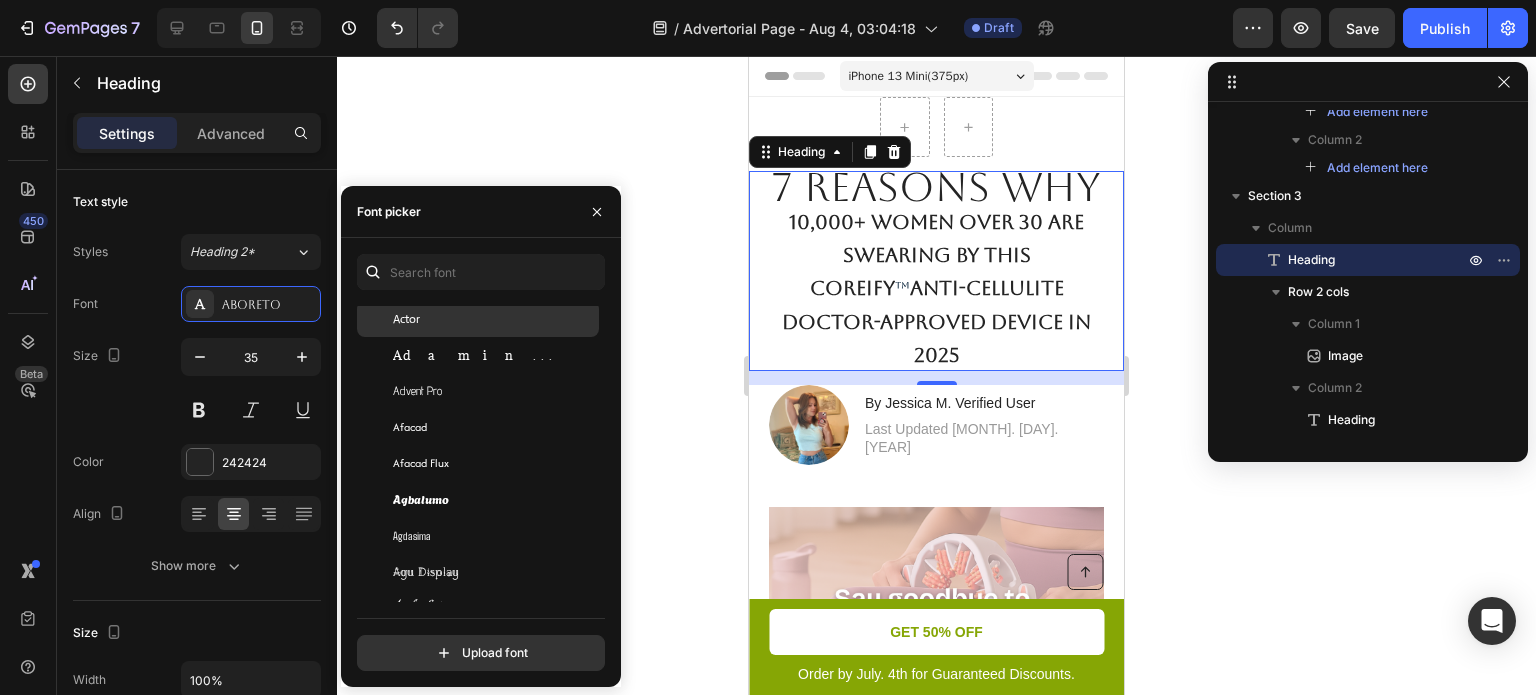 click on "Actor" at bounding box center [494, 319] 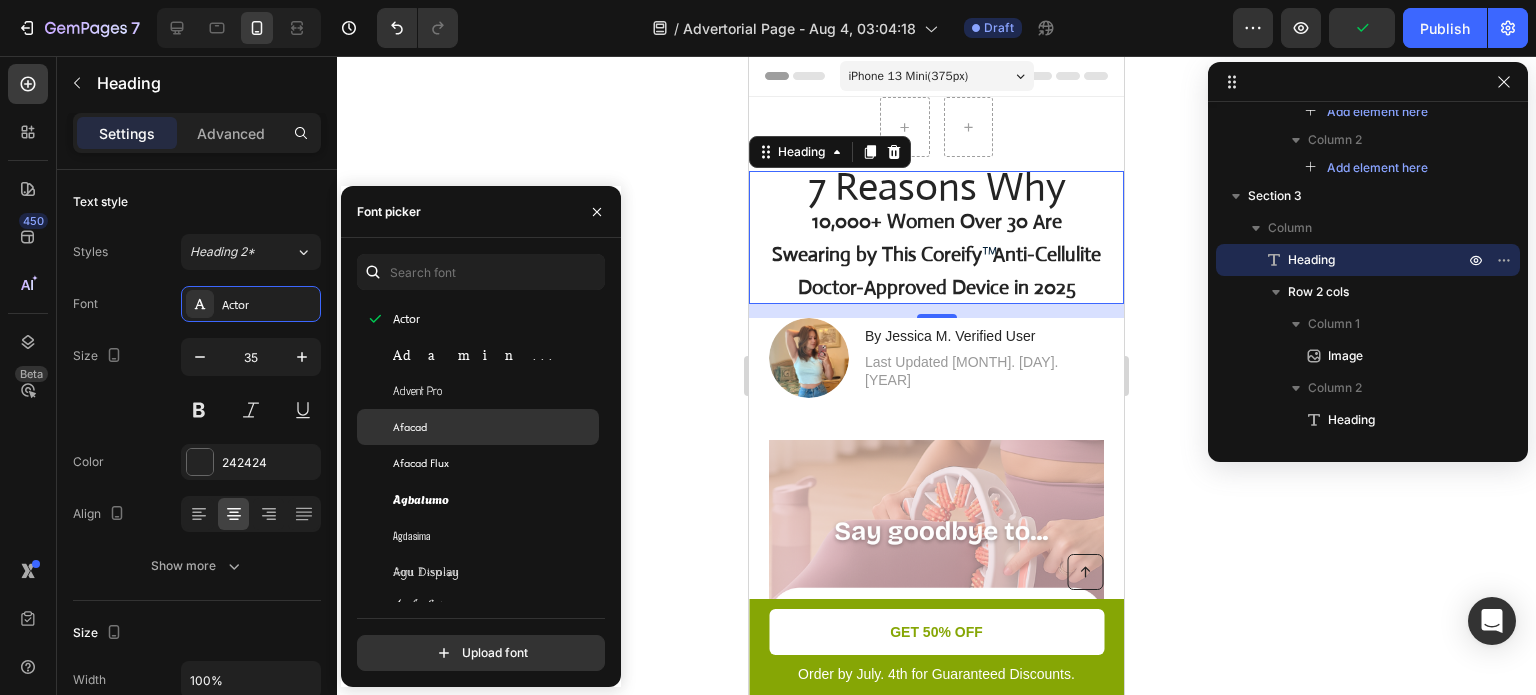 scroll, scrollTop: 832, scrollLeft: 0, axis: vertical 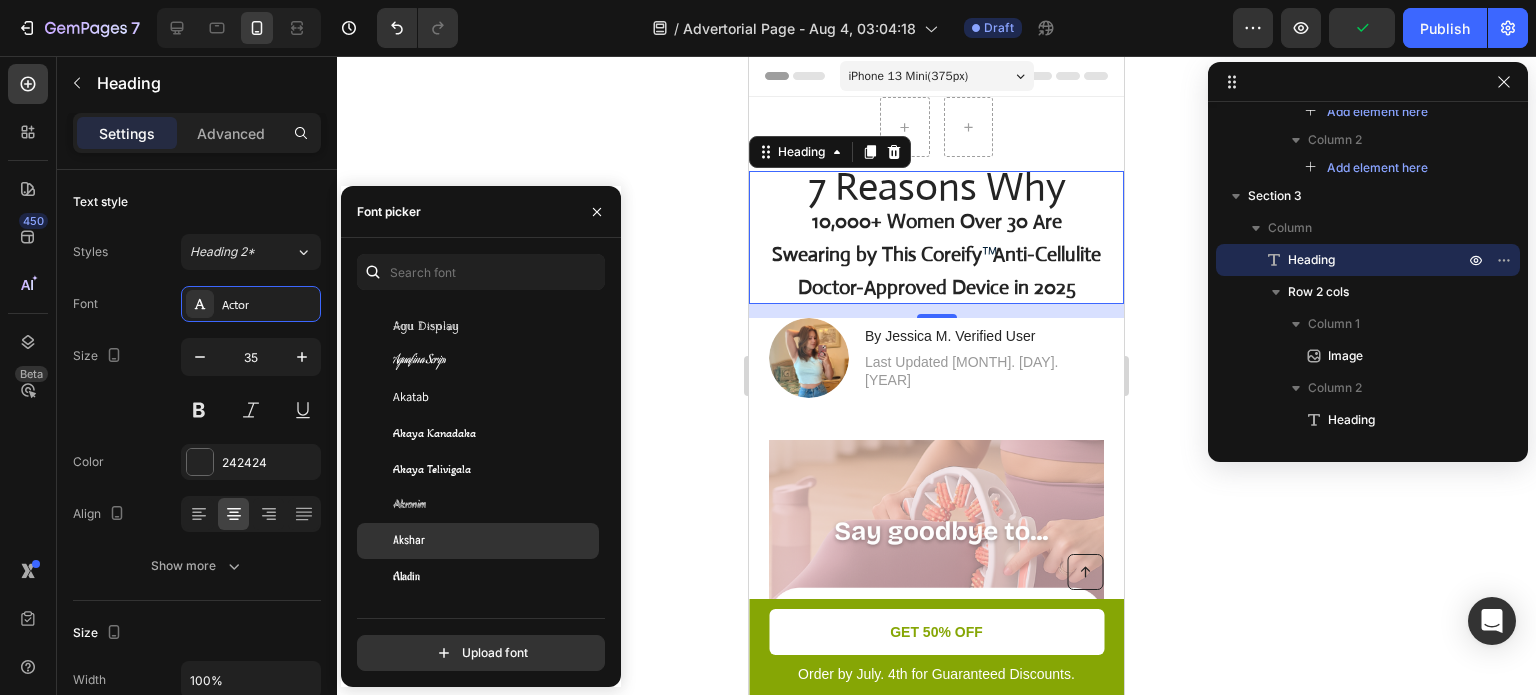 click on "Akshar" at bounding box center [494, 541] 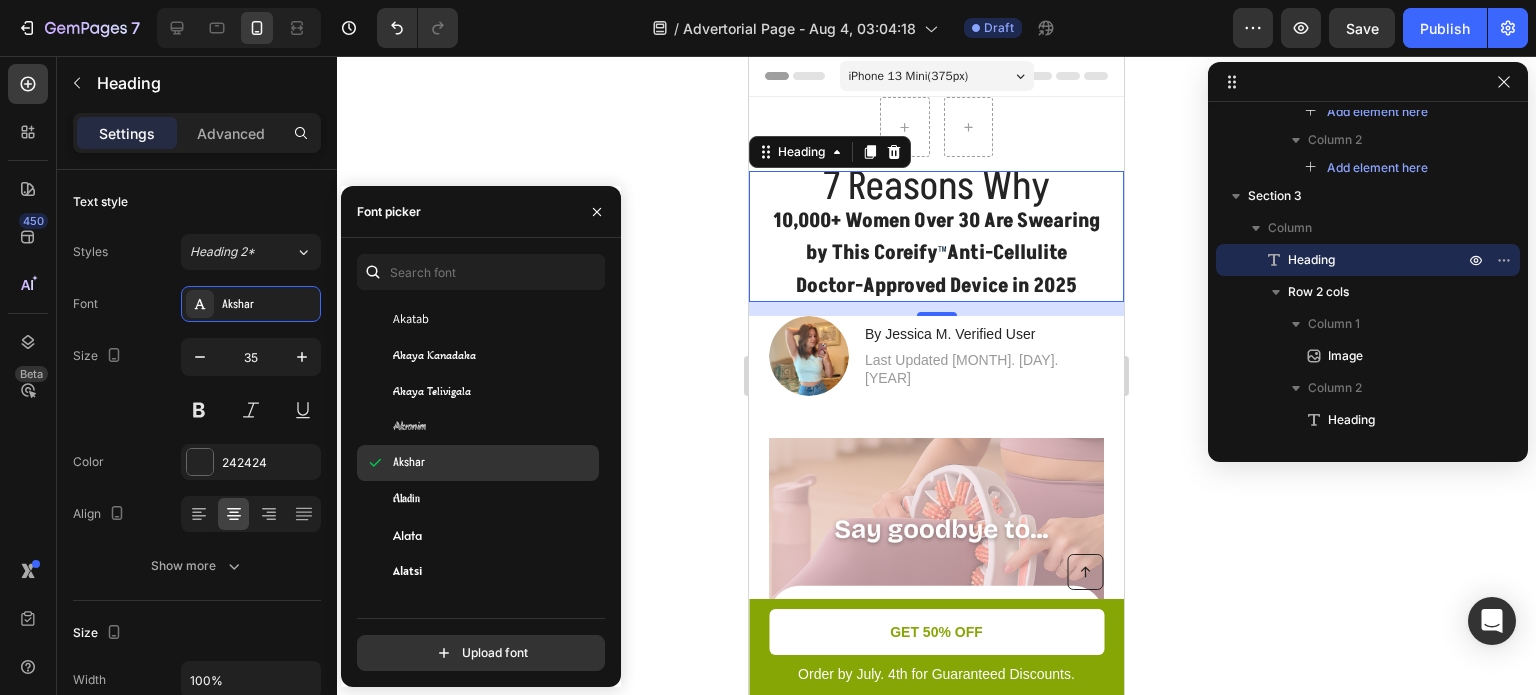 scroll, scrollTop: 966, scrollLeft: 0, axis: vertical 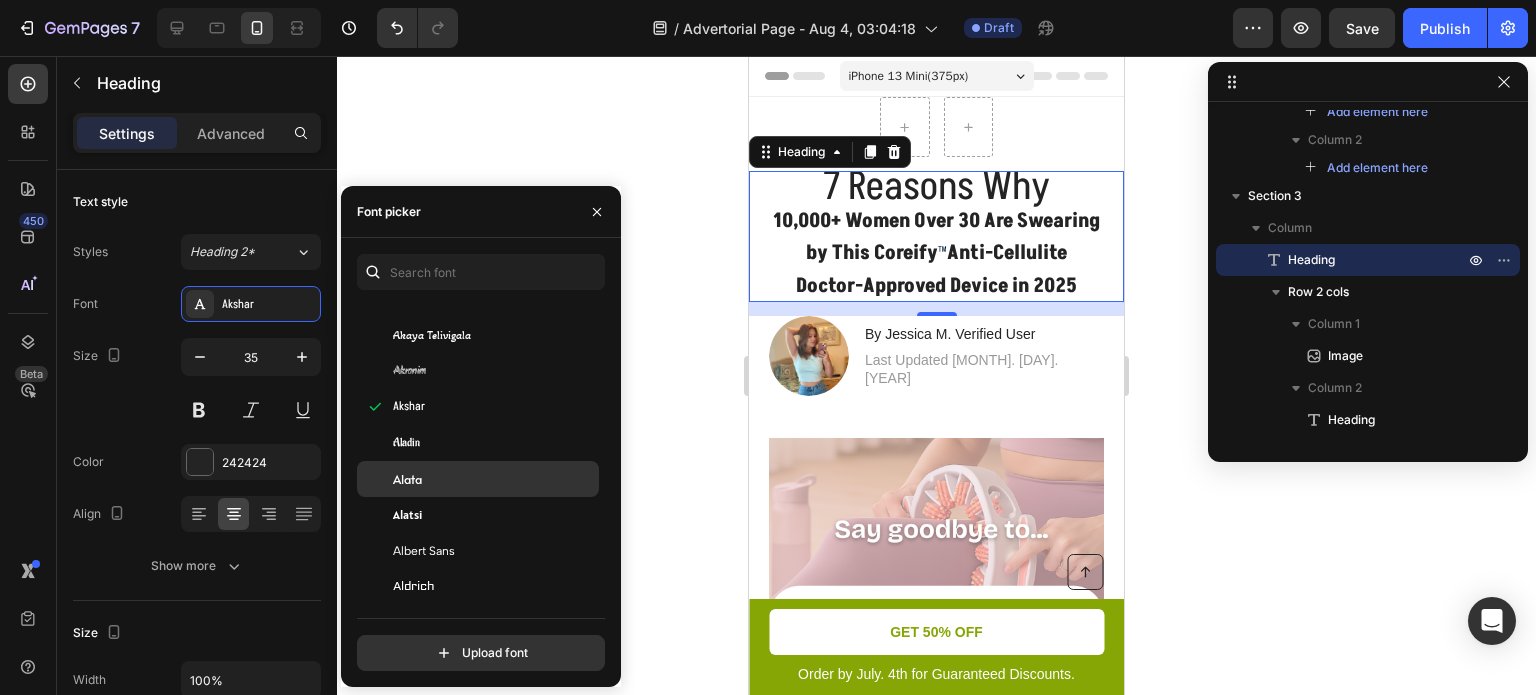 click on "Alata" at bounding box center (494, 479) 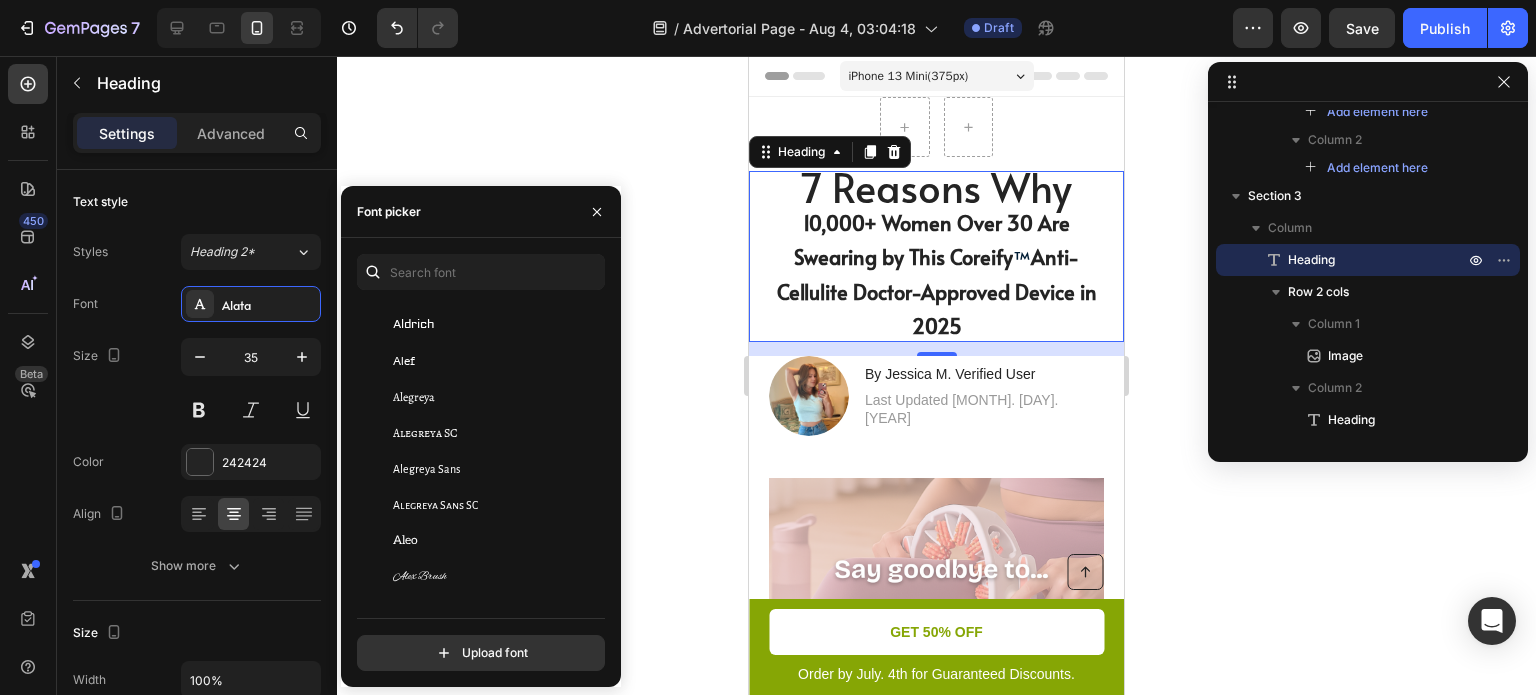 scroll, scrollTop: 1243, scrollLeft: 0, axis: vertical 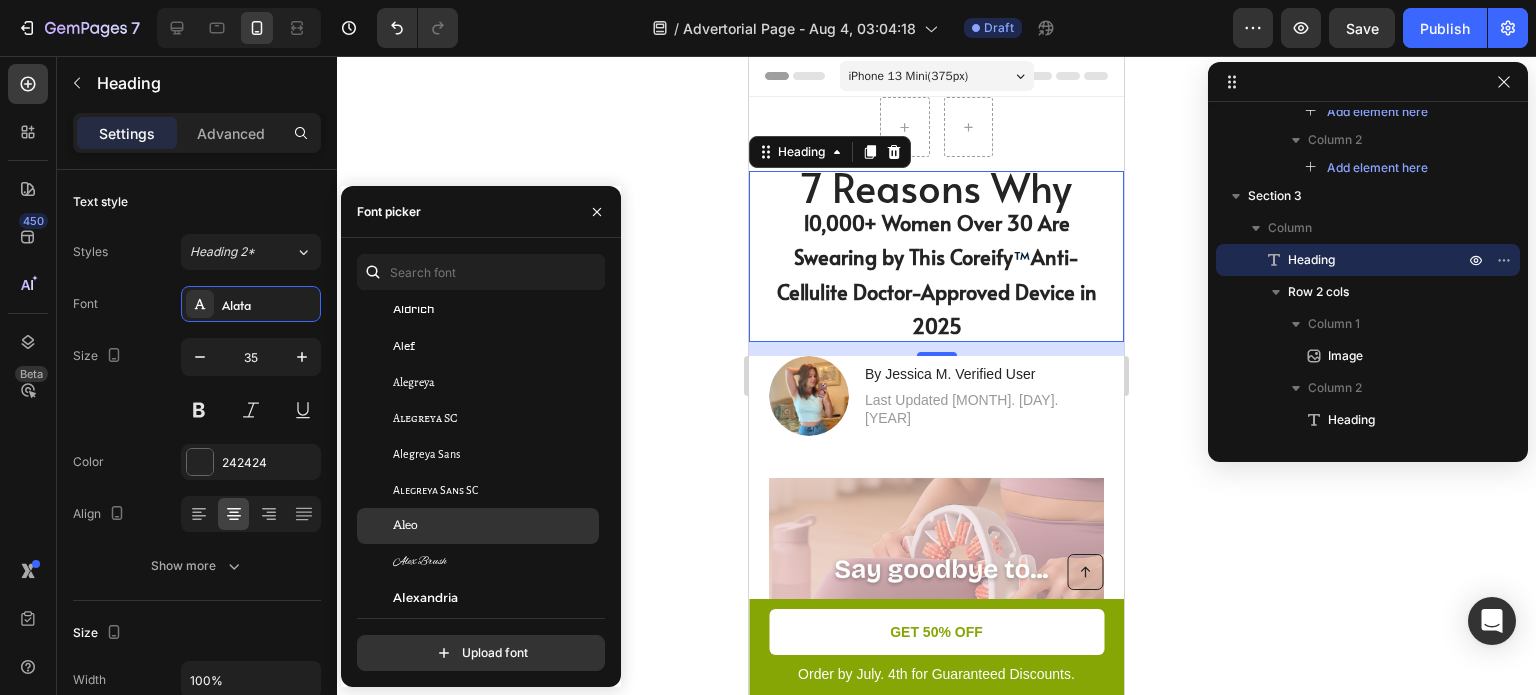 click on "Aleo" at bounding box center (494, 526) 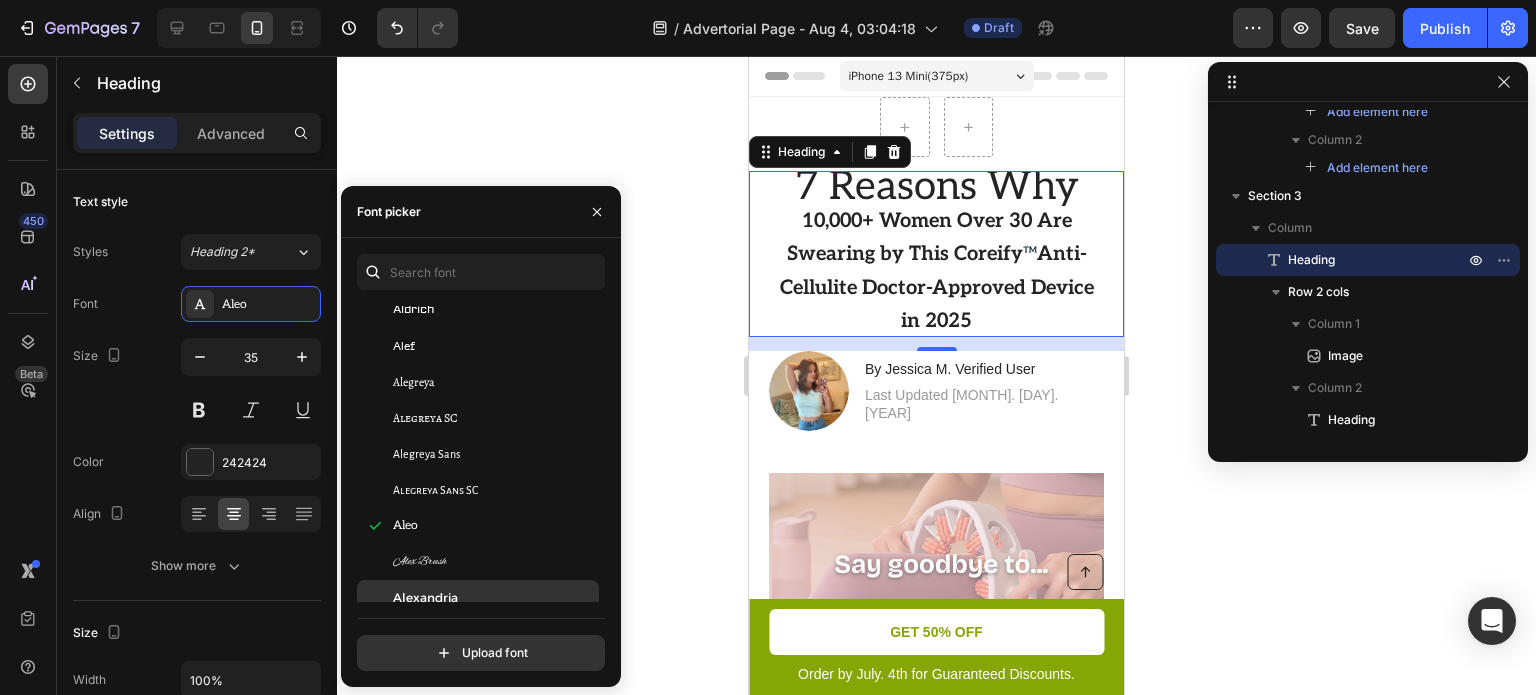 click on "Alexandria" 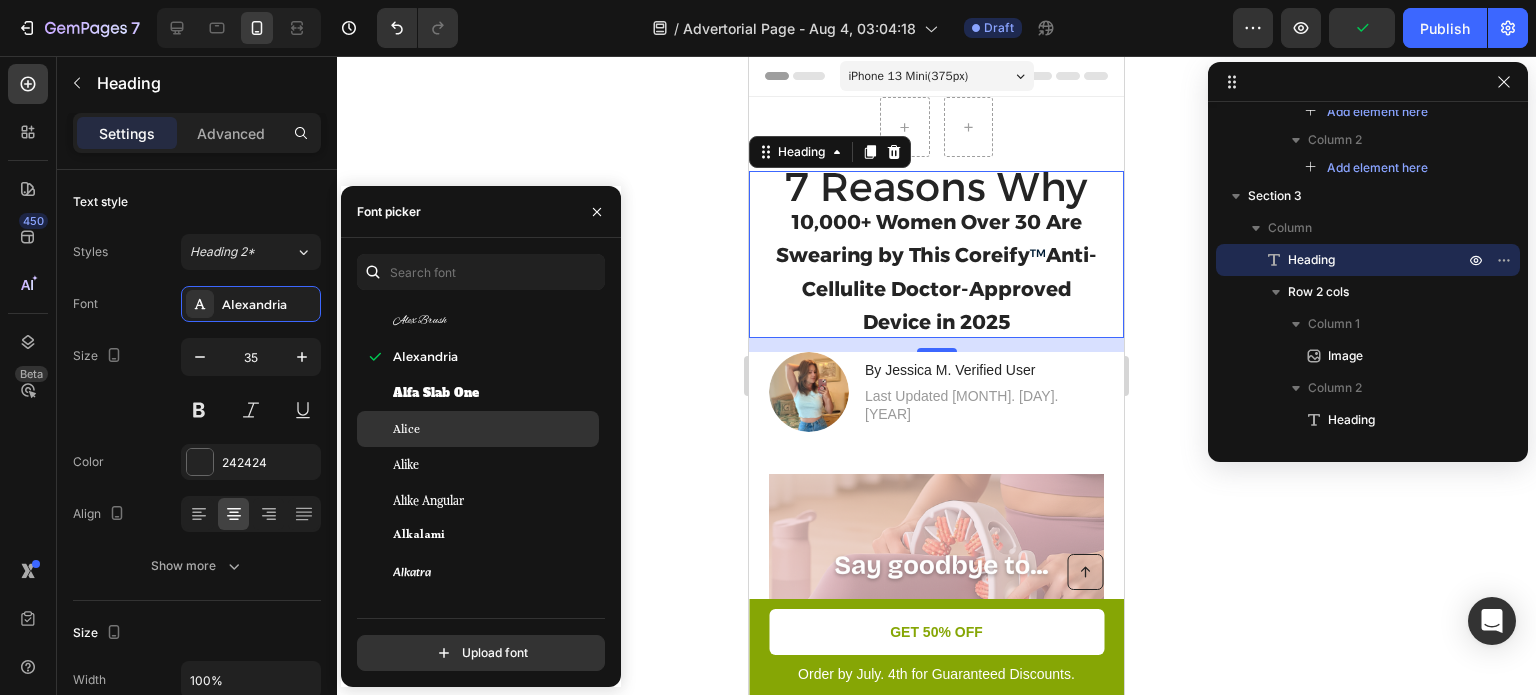 scroll, scrollTop: 1500, scrollLeft: 0, axis: vertical 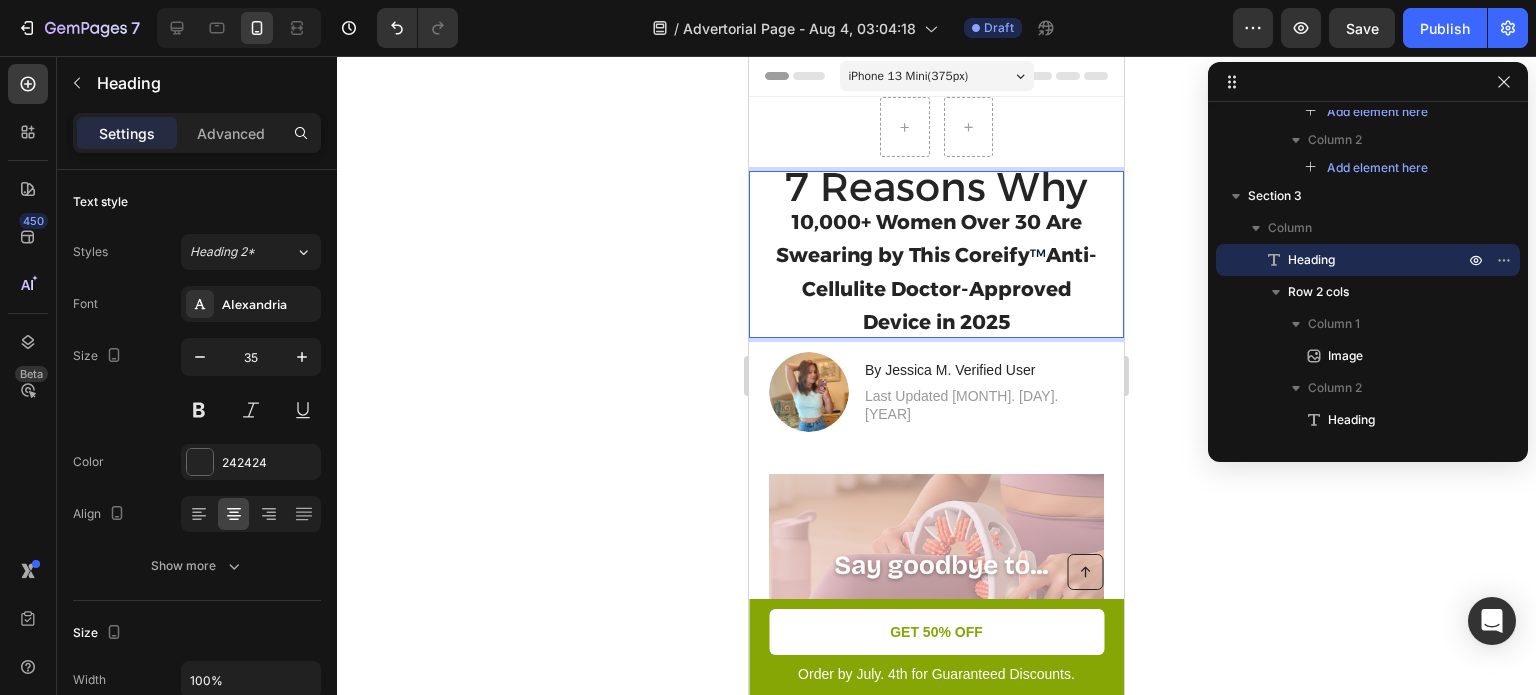 click on "7 Reasons Why" at bounding box center (936, 186) 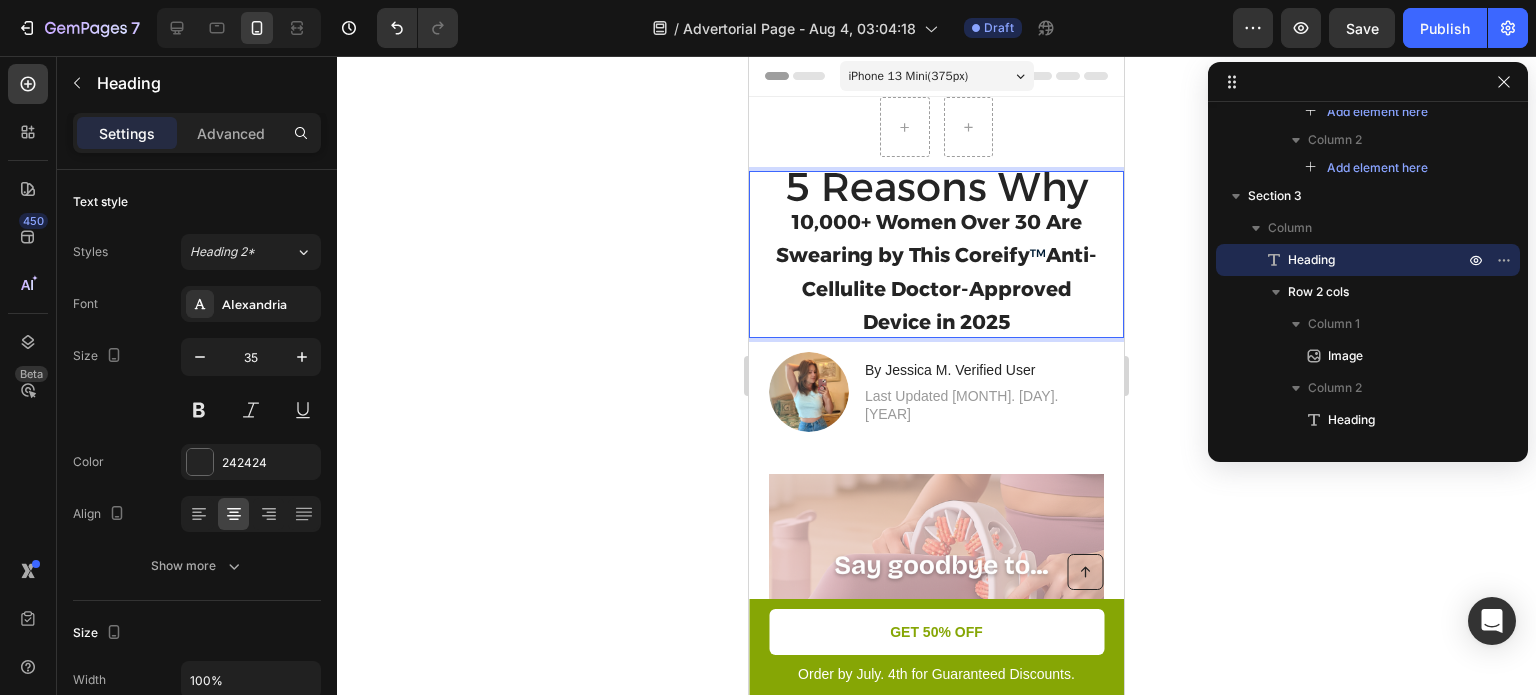click on "10,000+ Women Over 30 Are Swearing by This Coreify" at bounding box center [929, 238] 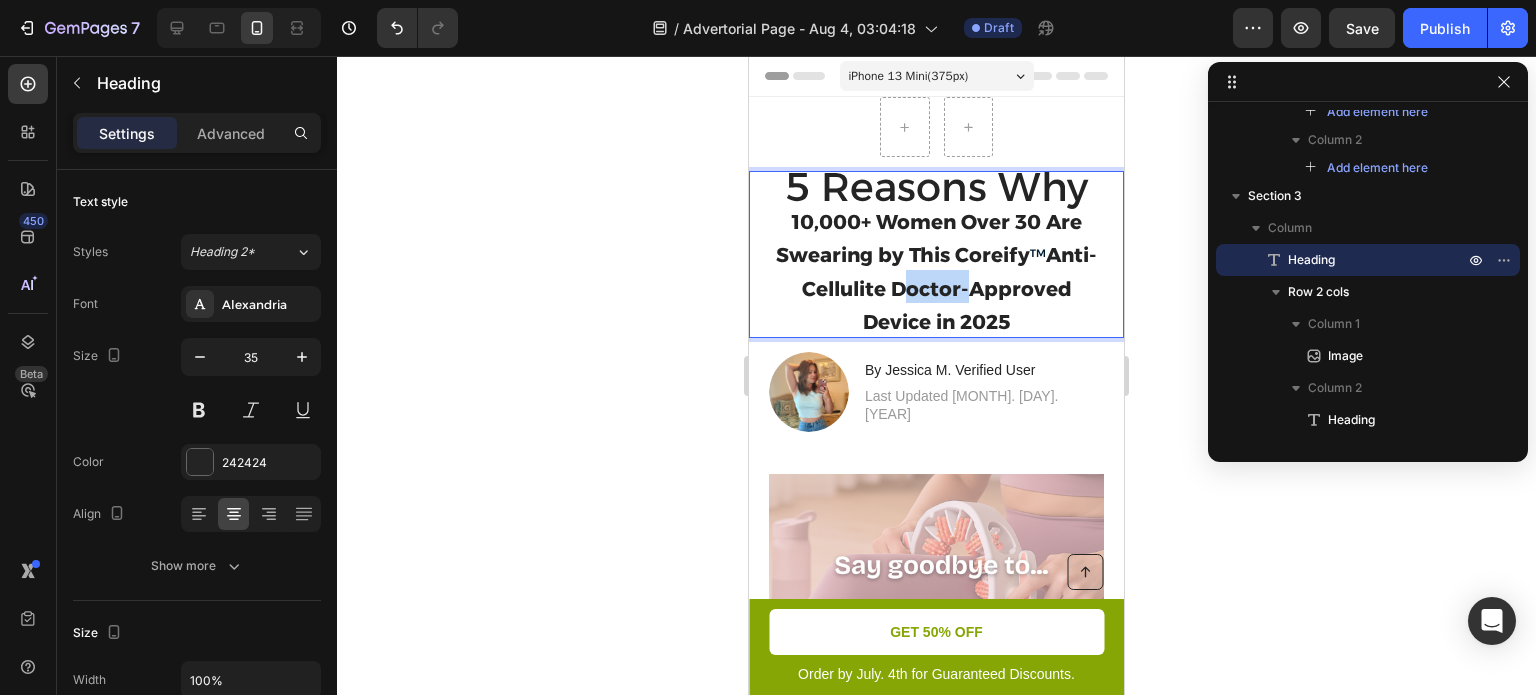 click on "Anti-Cellulite Doctor-Approved Device in 2025" at bounding box center [950, 288] 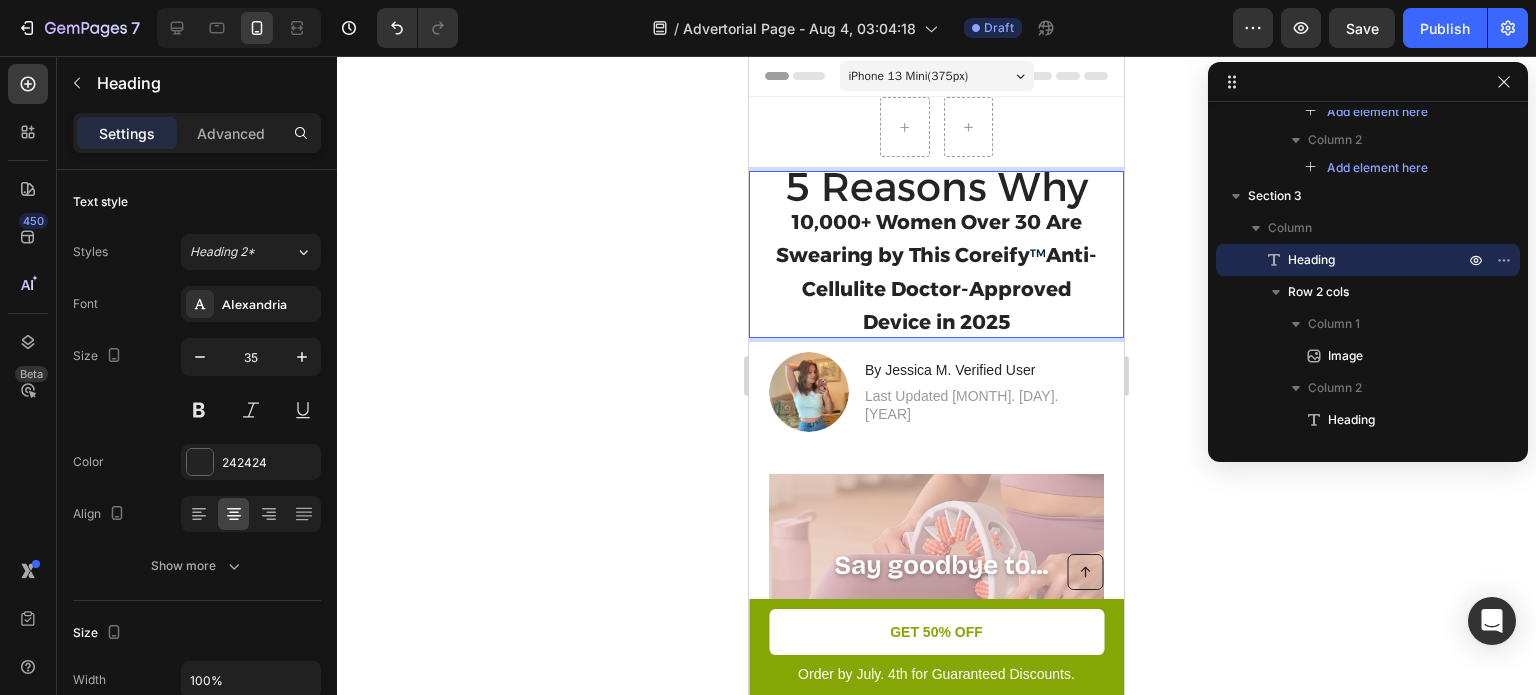 click on "Anti-Cellulite Doctor-Approved Device in 2025" at bounding box center [950, 288] 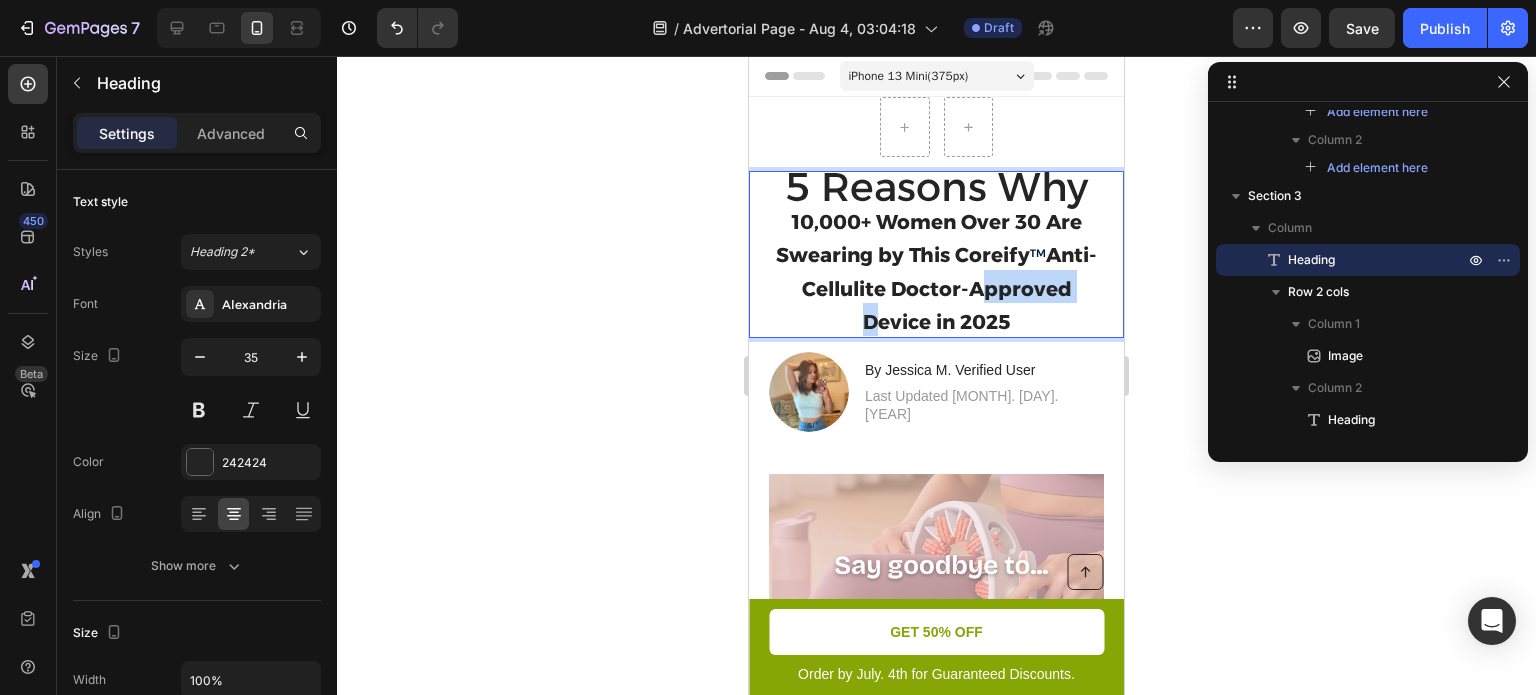 click on "Anti-Cellulite Doctor-Approved Device in 2025" at bounding box center (950, 288) 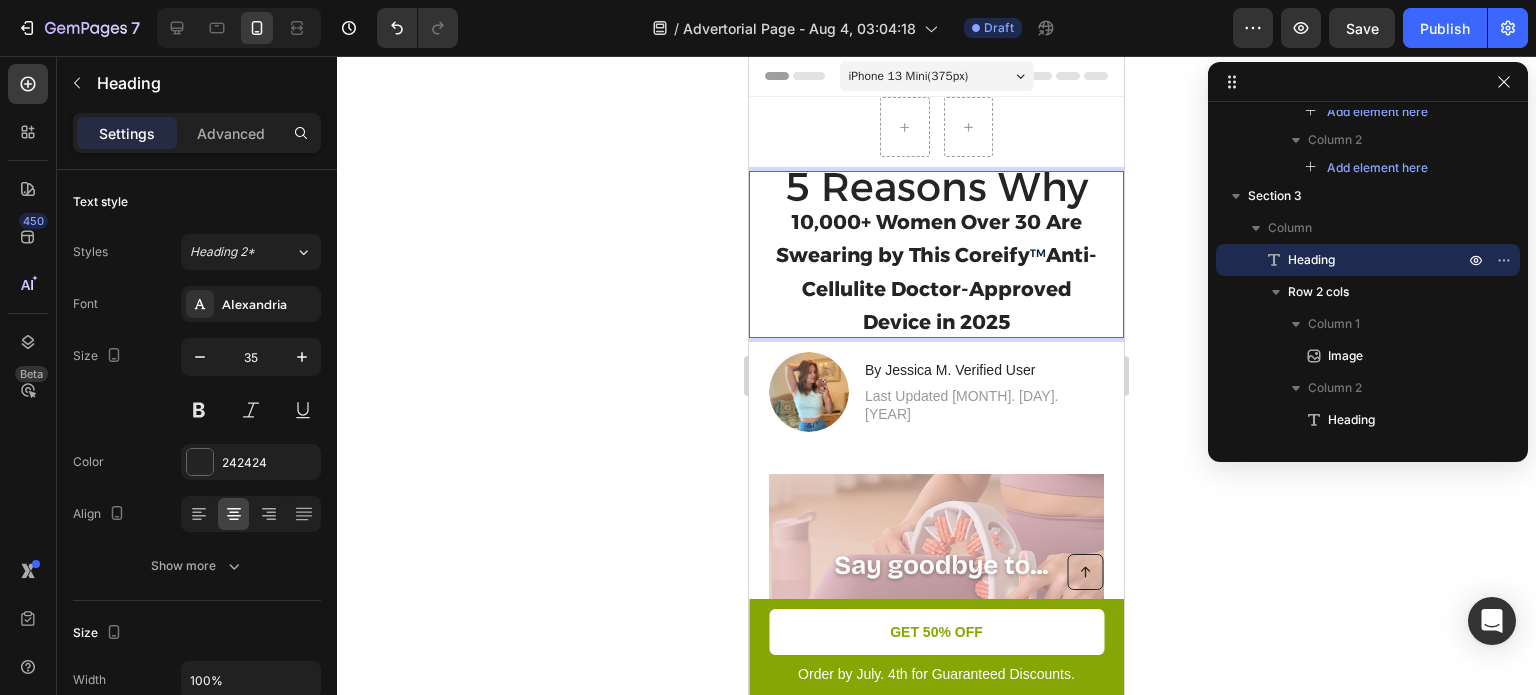 click on "Anti-Cellulite Doctor-Approved Device in 2025" at bounding box center (950, 288) 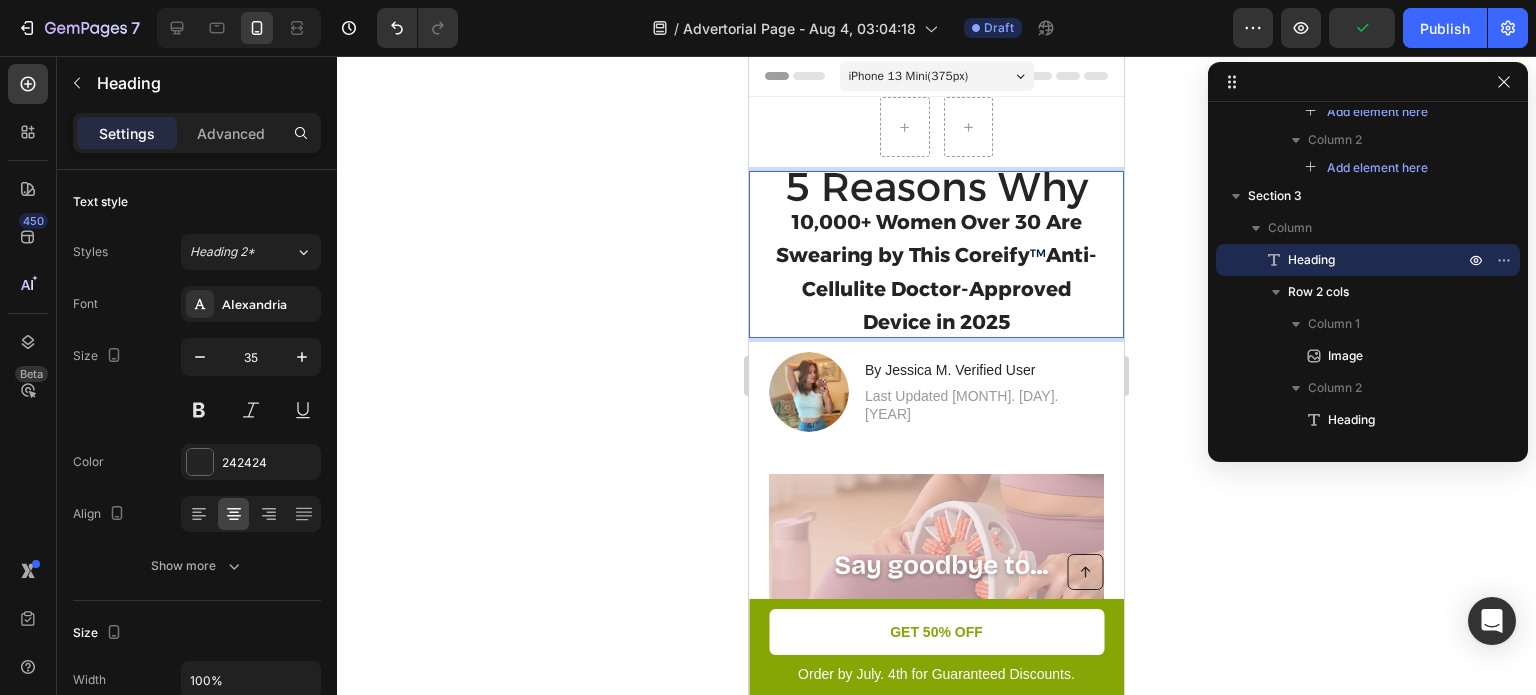 click on "Anti-Cellulite Doctor-Approved Device in 2025" at bounding box center (950, 288) 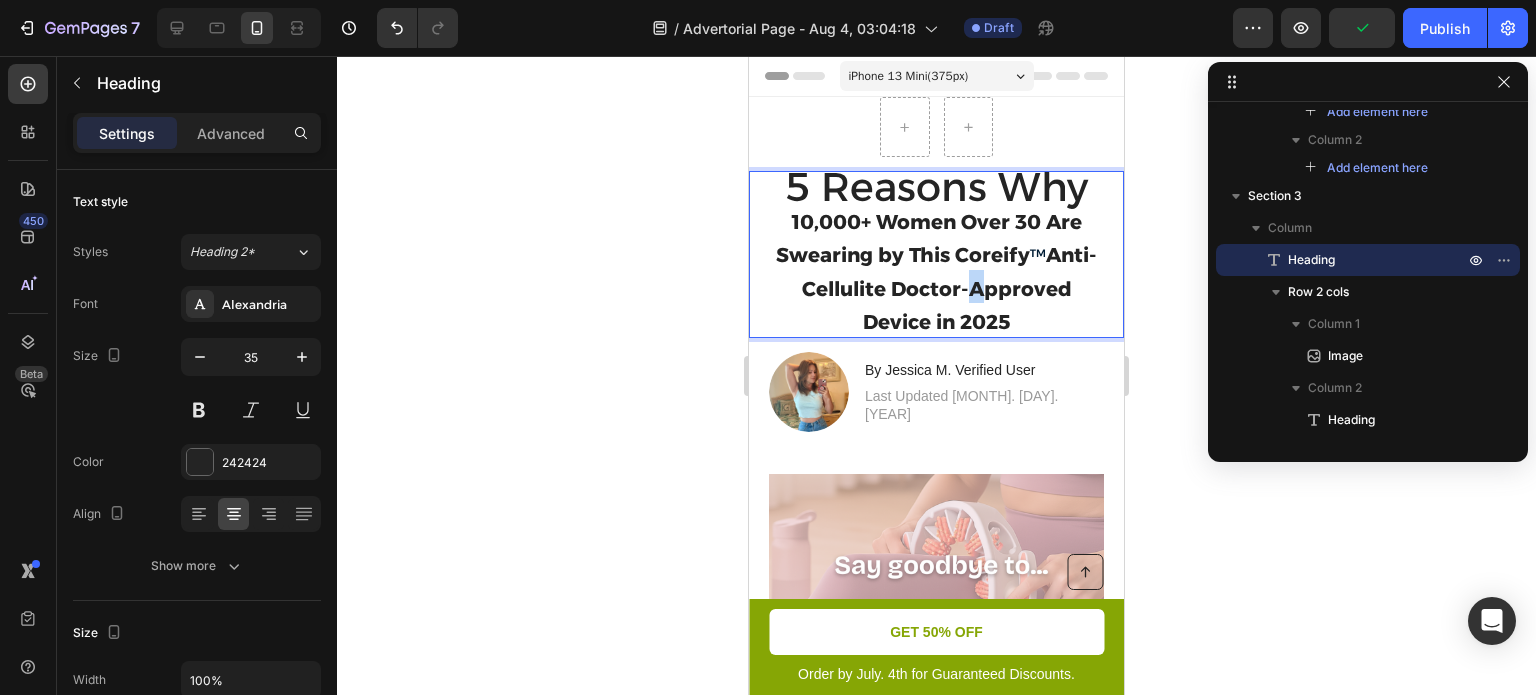 click on "Anti-Cellulite Doctor-Approved Device in 2025" at bounding box center (950, 288) 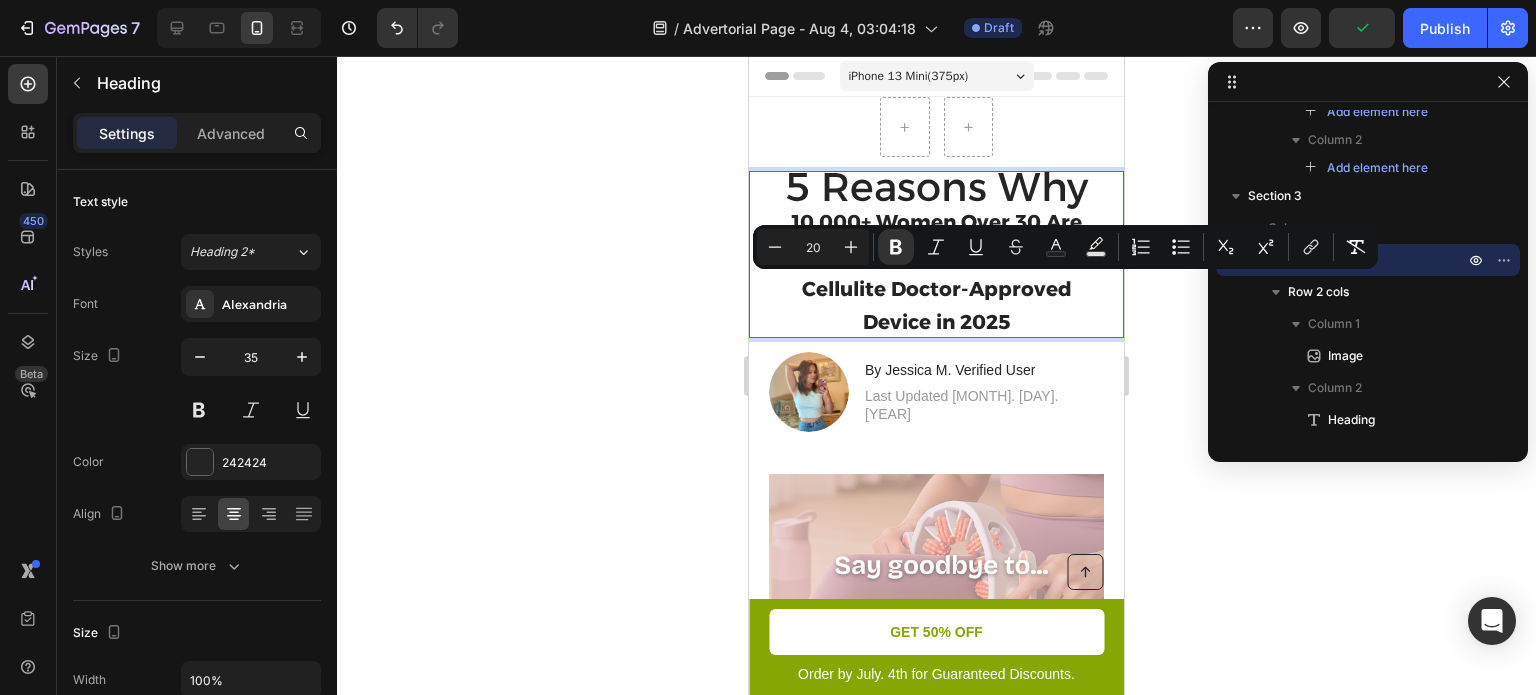 click on "5 Reasons Why  10,000+ Women Over 30 Are Swearing by This Coreify ™  Anti-Cellulite Doctor-Approved Device in 2025" at bounding box center [936, 254] 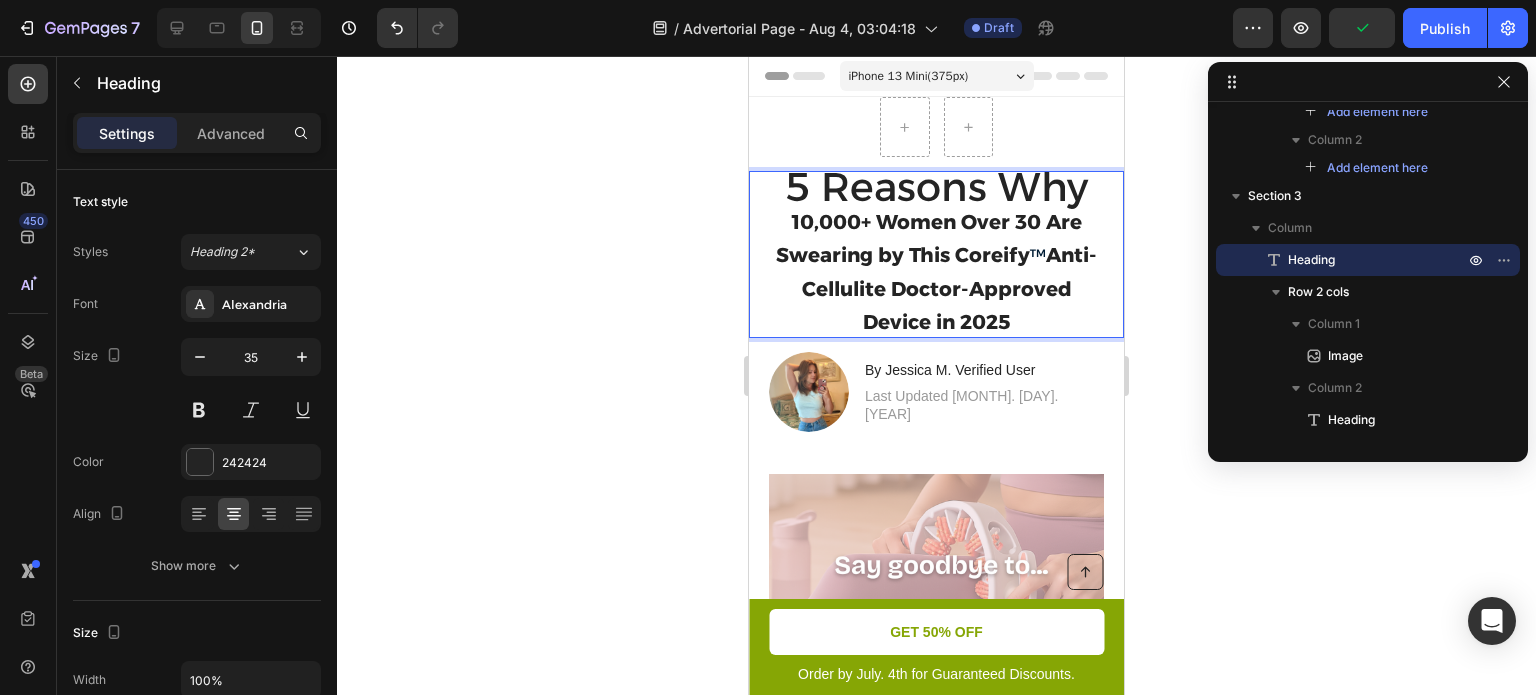click on "5 Reasons Why  10,000+ Women Over 30 Are Swearing by This Coreify ™  Anti-Cellulite Doctor-Approved Device in 2025" at bounding box center [936, 254] 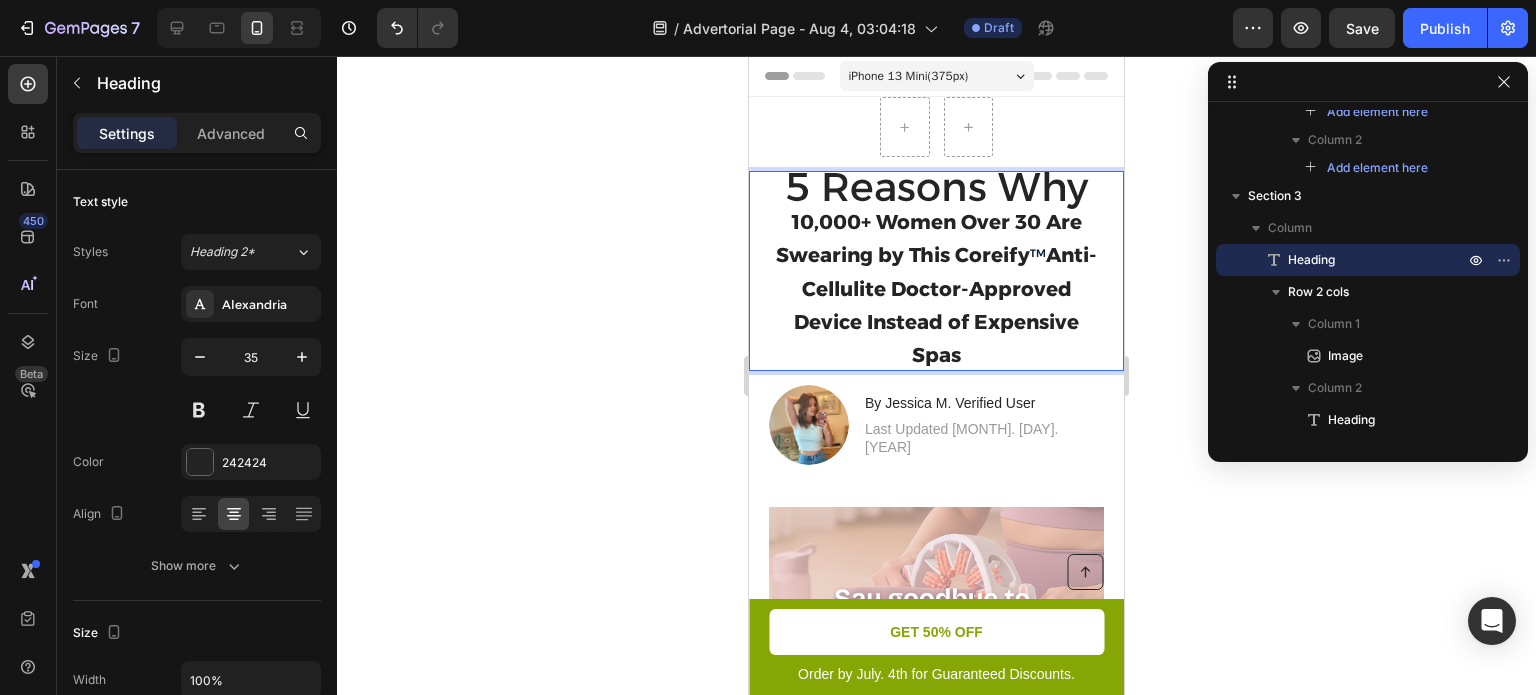 drag, startPoint x: 1031, startPoint y: 349, endPoint x: 784, endPoint y: 231, distance: 273.73892 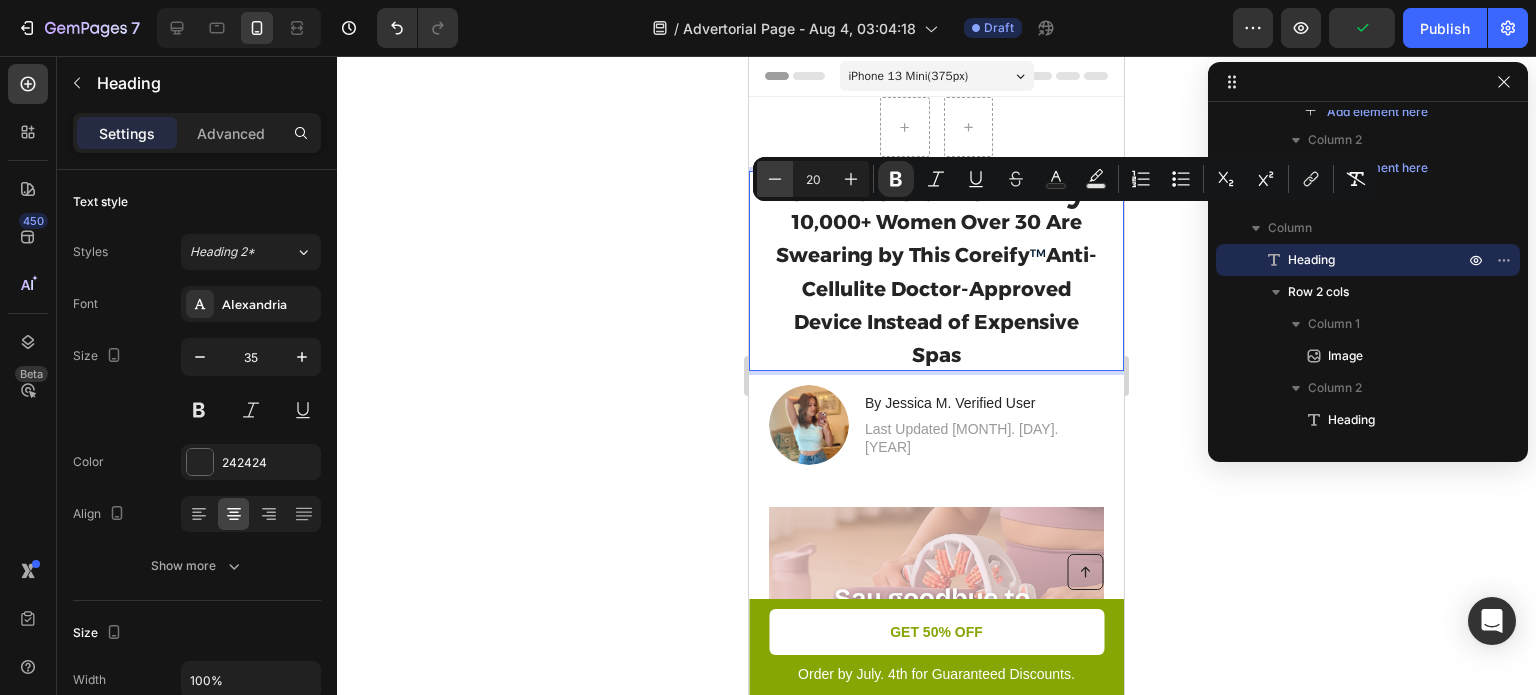 click 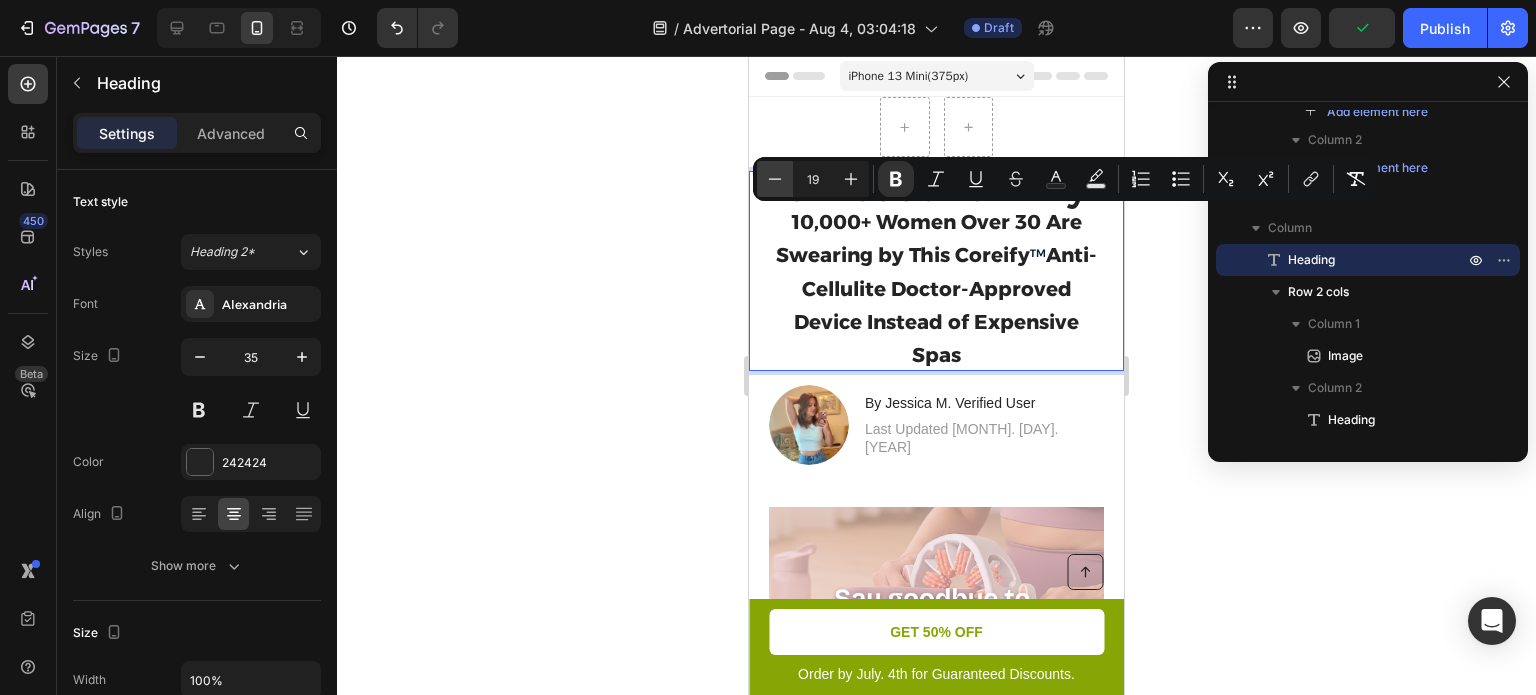 click 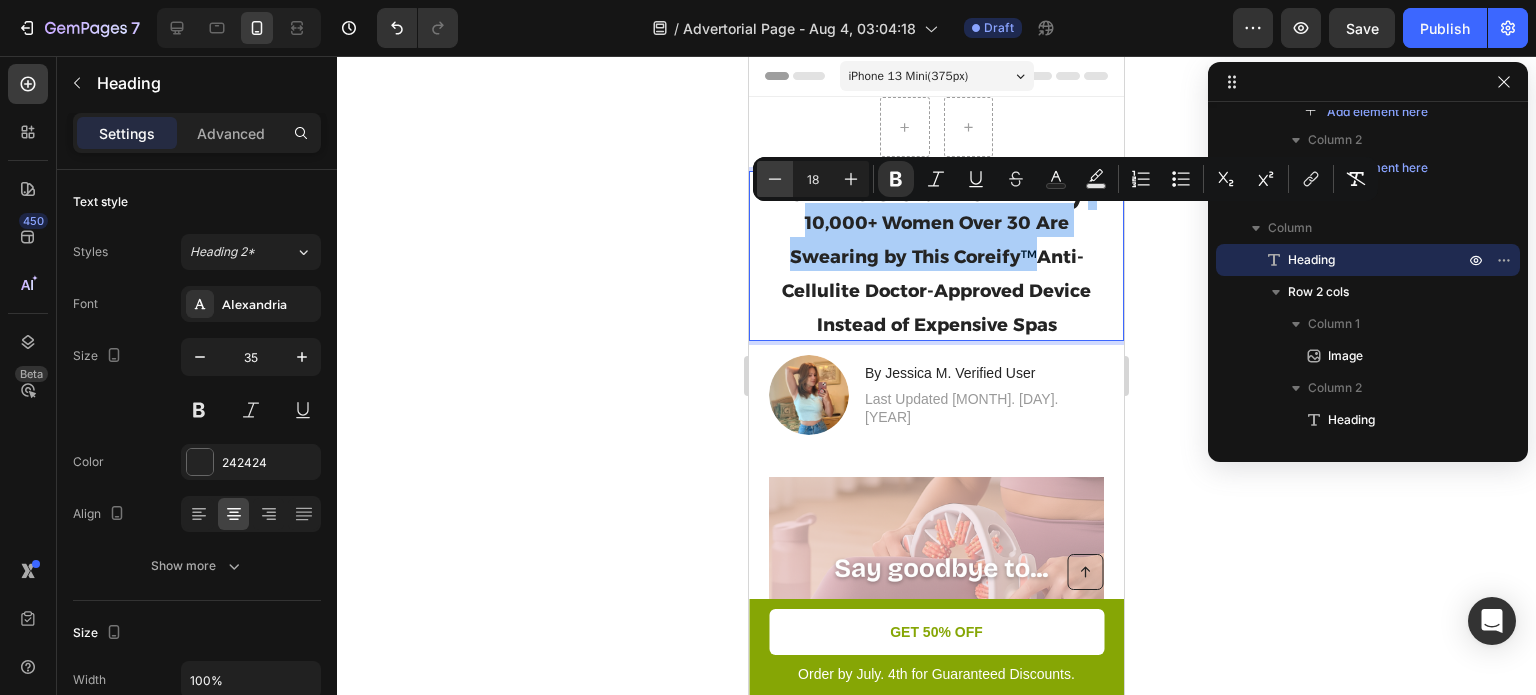 click 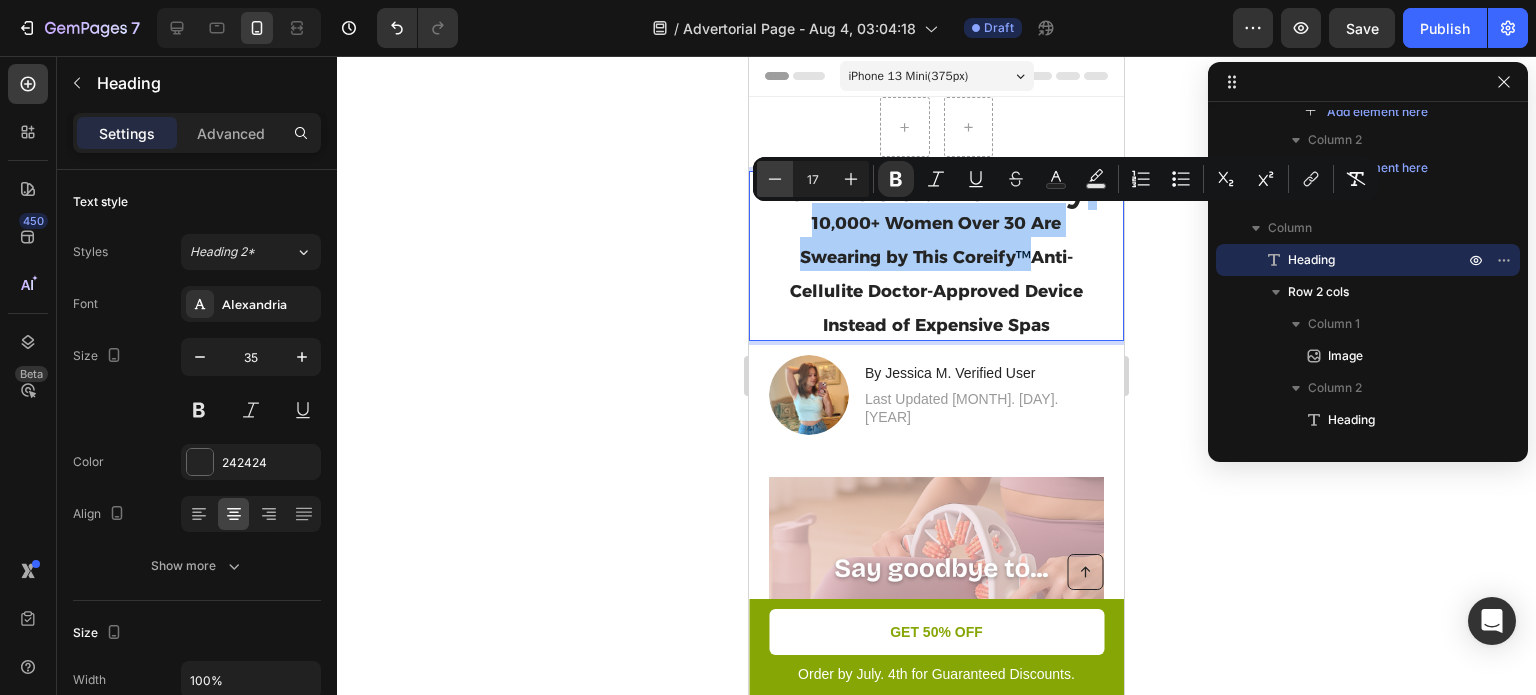 click 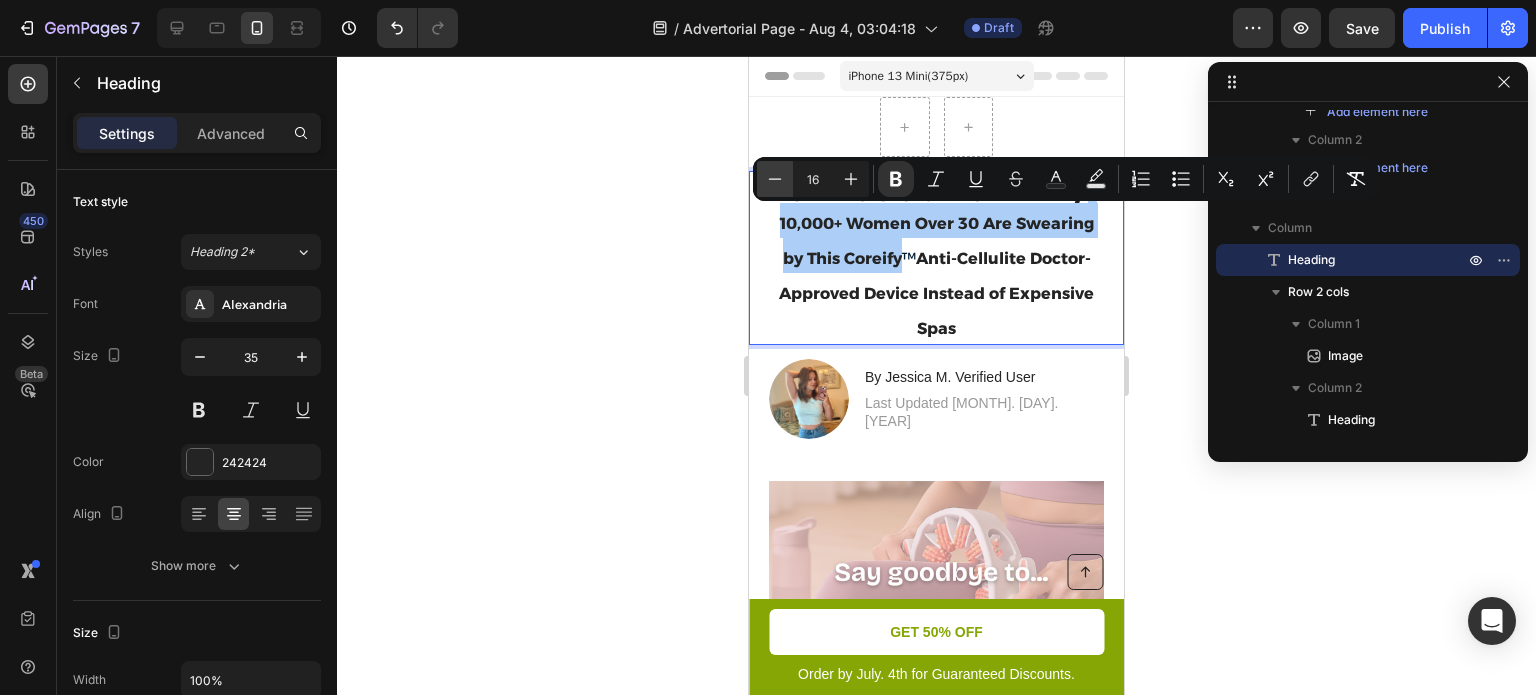 click 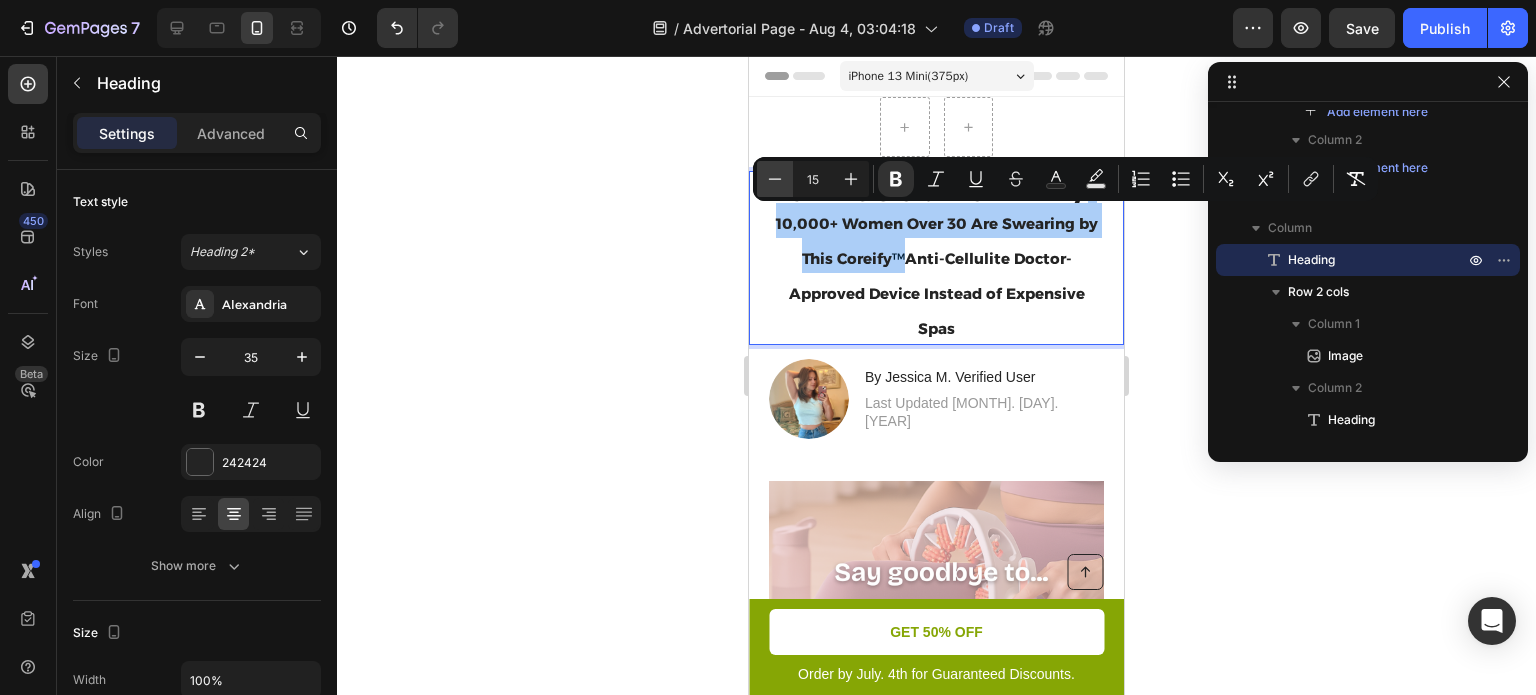 click 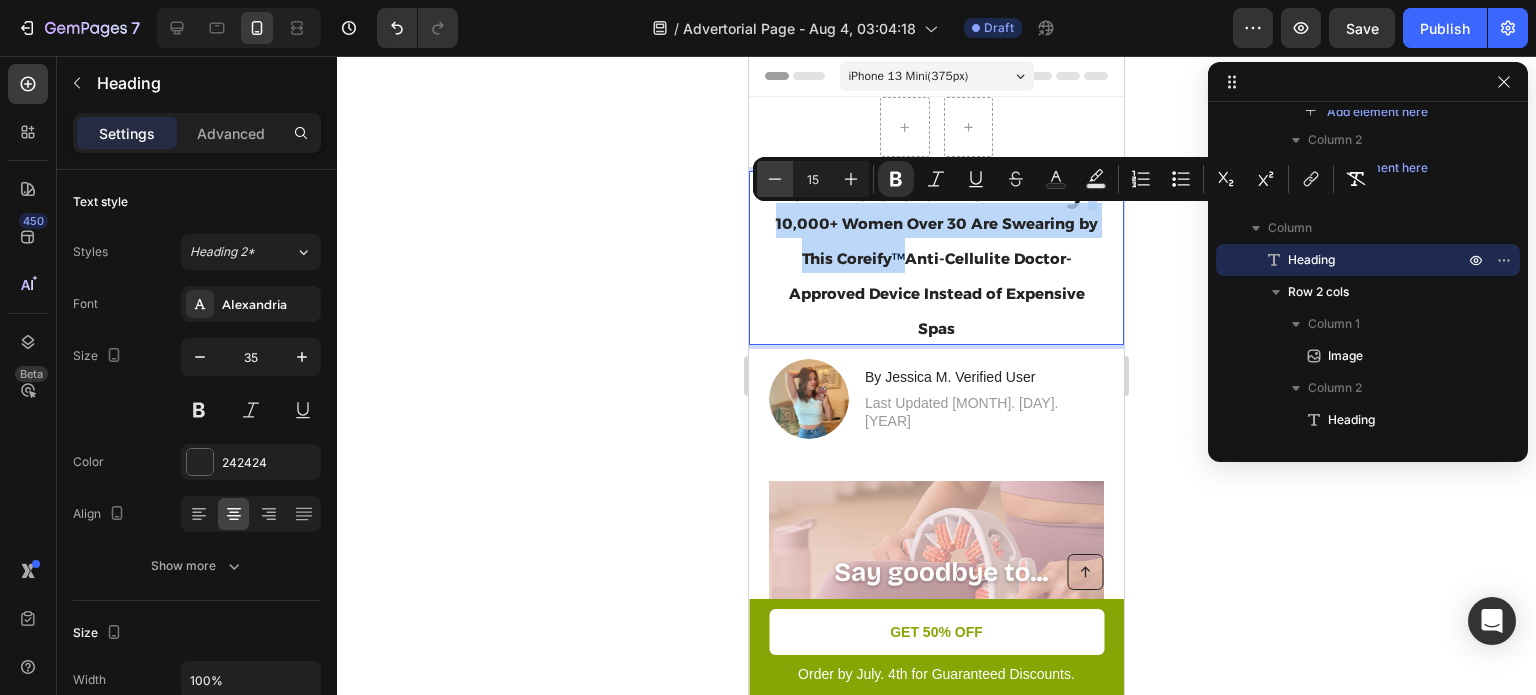 type on "14" 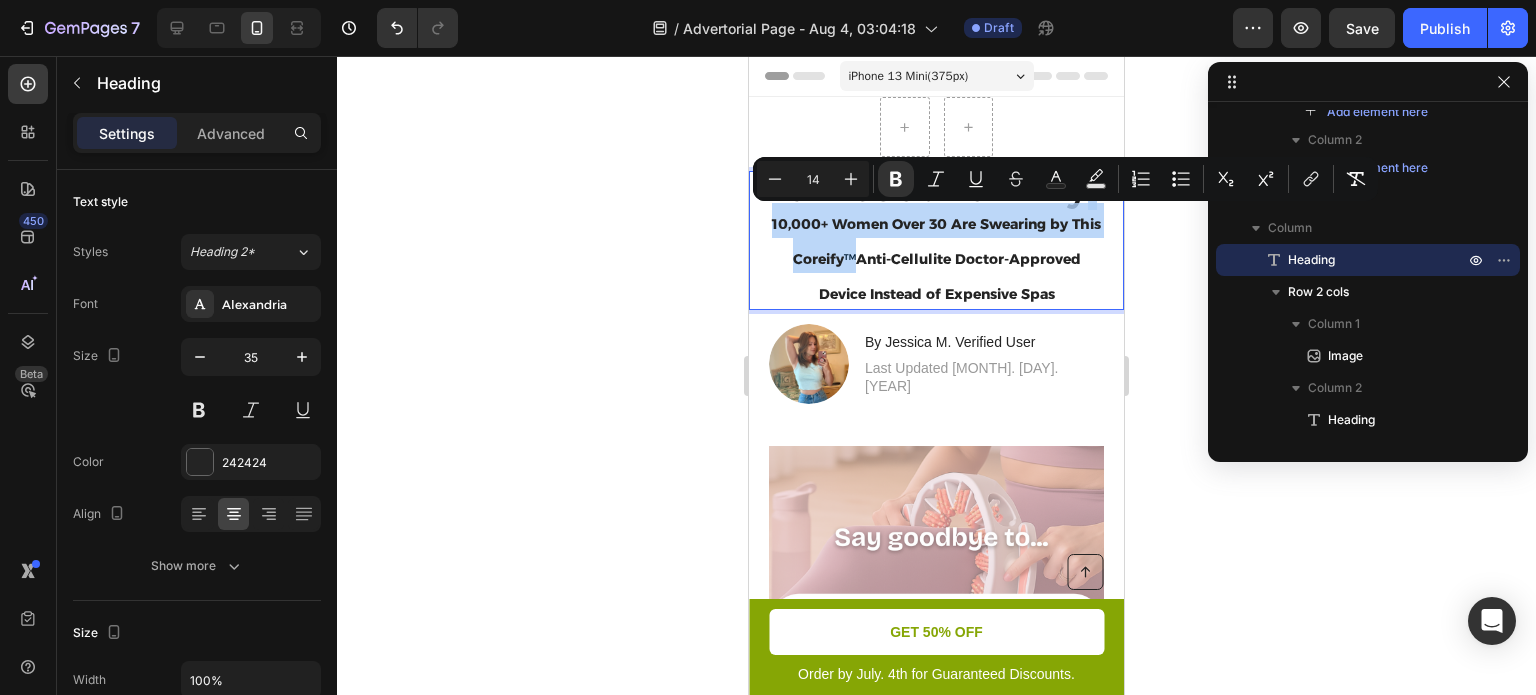 click on "5 Reasons Why  10,000+ Women Over 30 Are Swearing by This Coreify ™  Anti-Cellulite Doctor-Approved Device Instead of Expensive Spas" at bounding box center [936, 240] 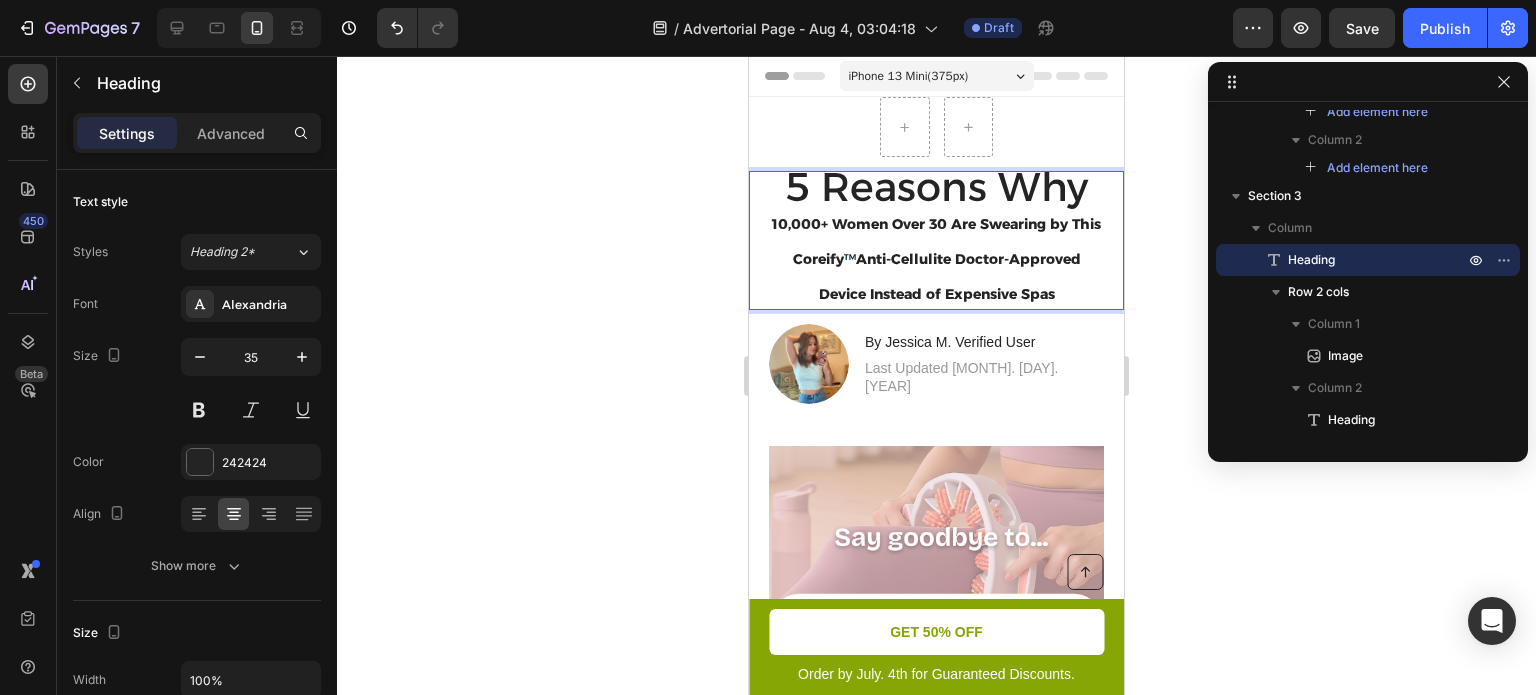 click on "Anti-Cellulite Doctor-Approved Device Instead of Expensive Spas" at bounding box center (950, 276) 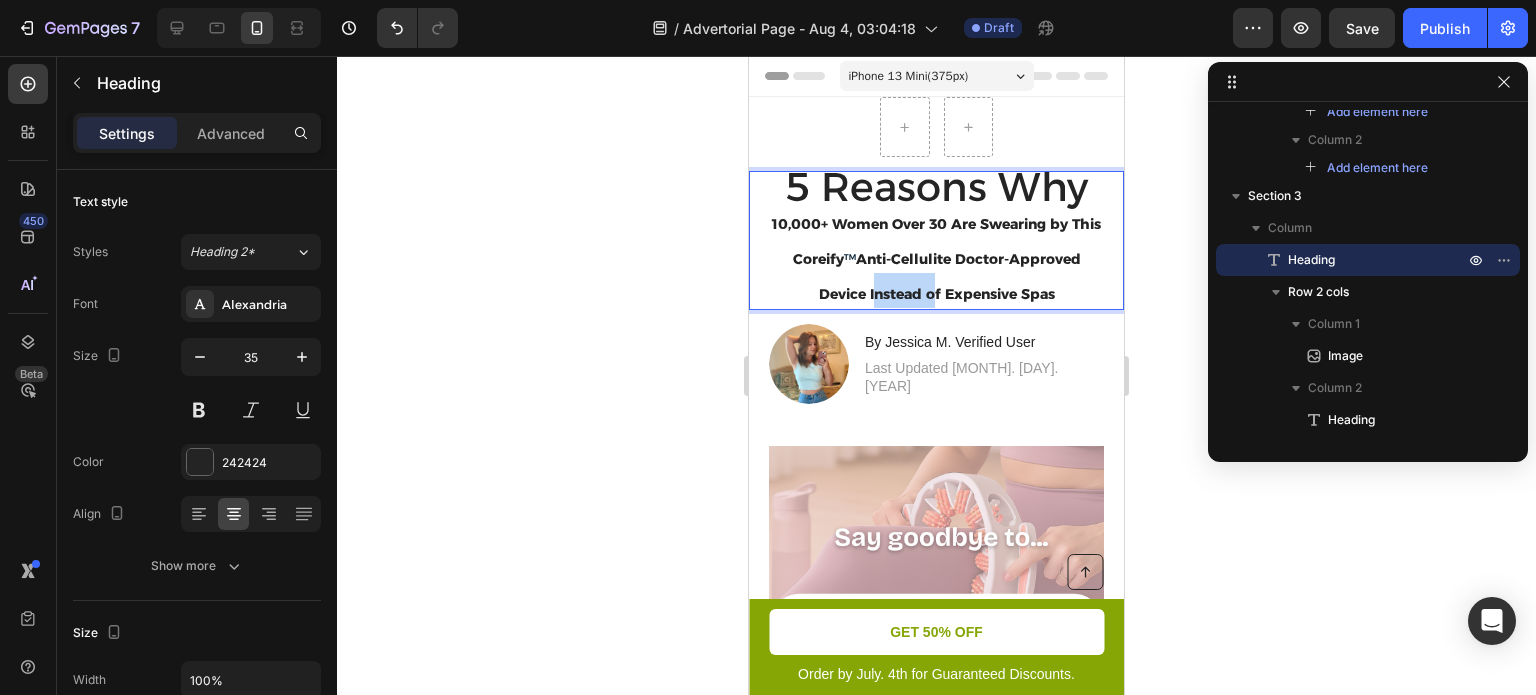 click on "Anti-Cellulite Doctor-Approved Device Instead of Expensive Spas" at bounding box center [950, 276] 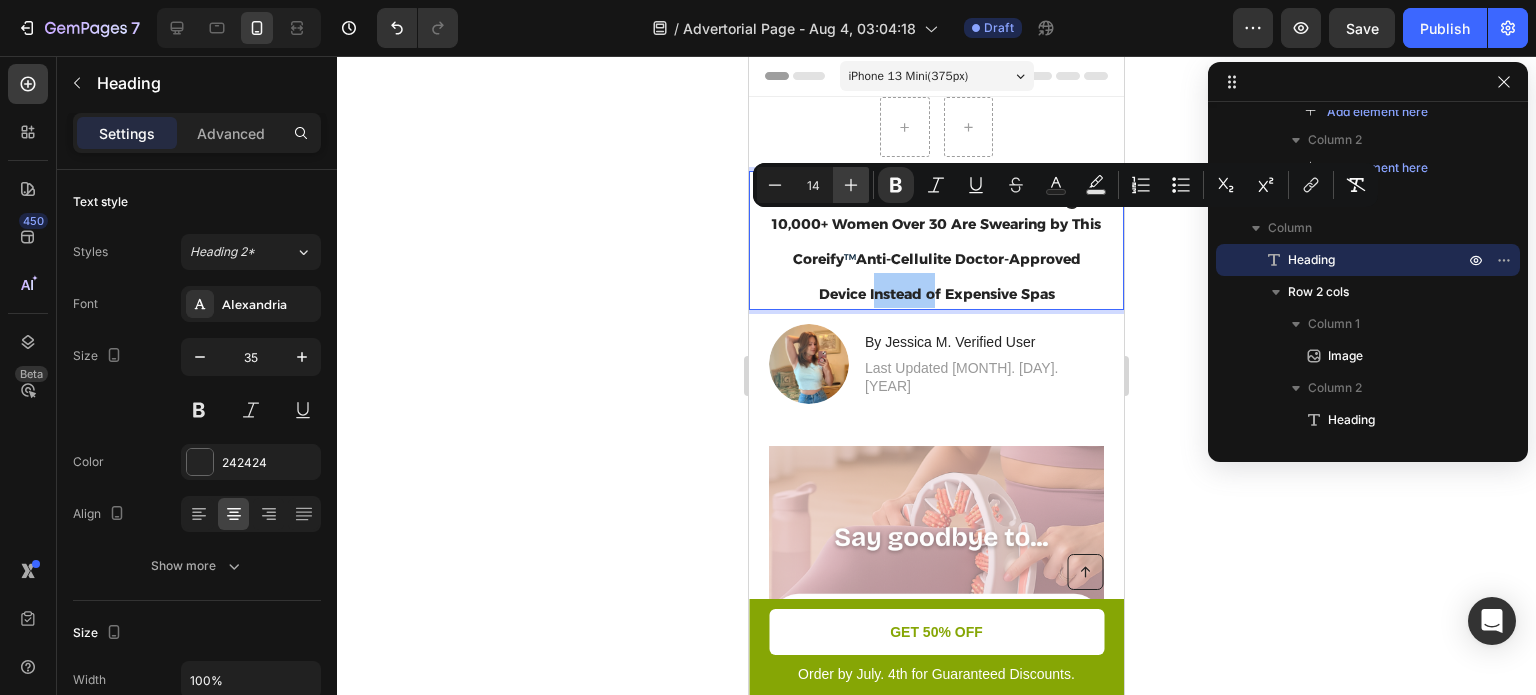 click 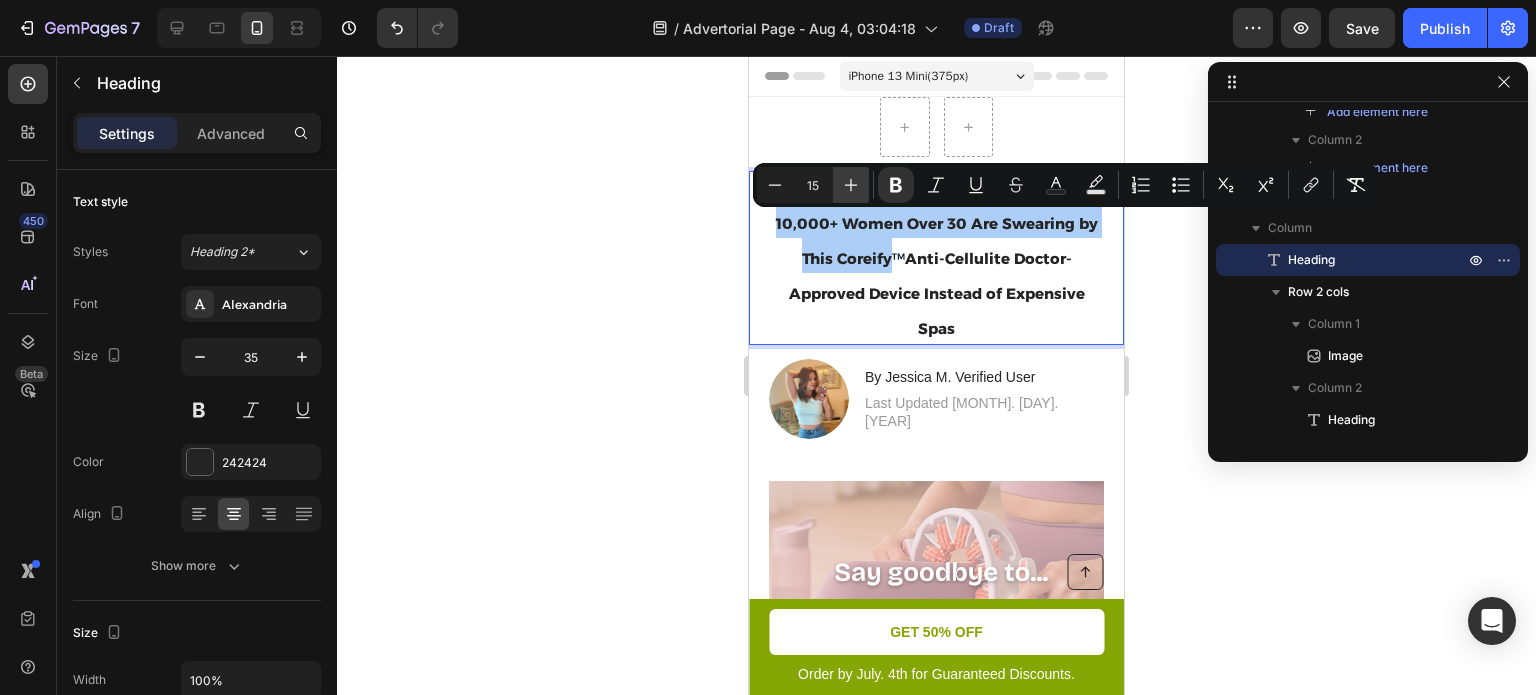 click 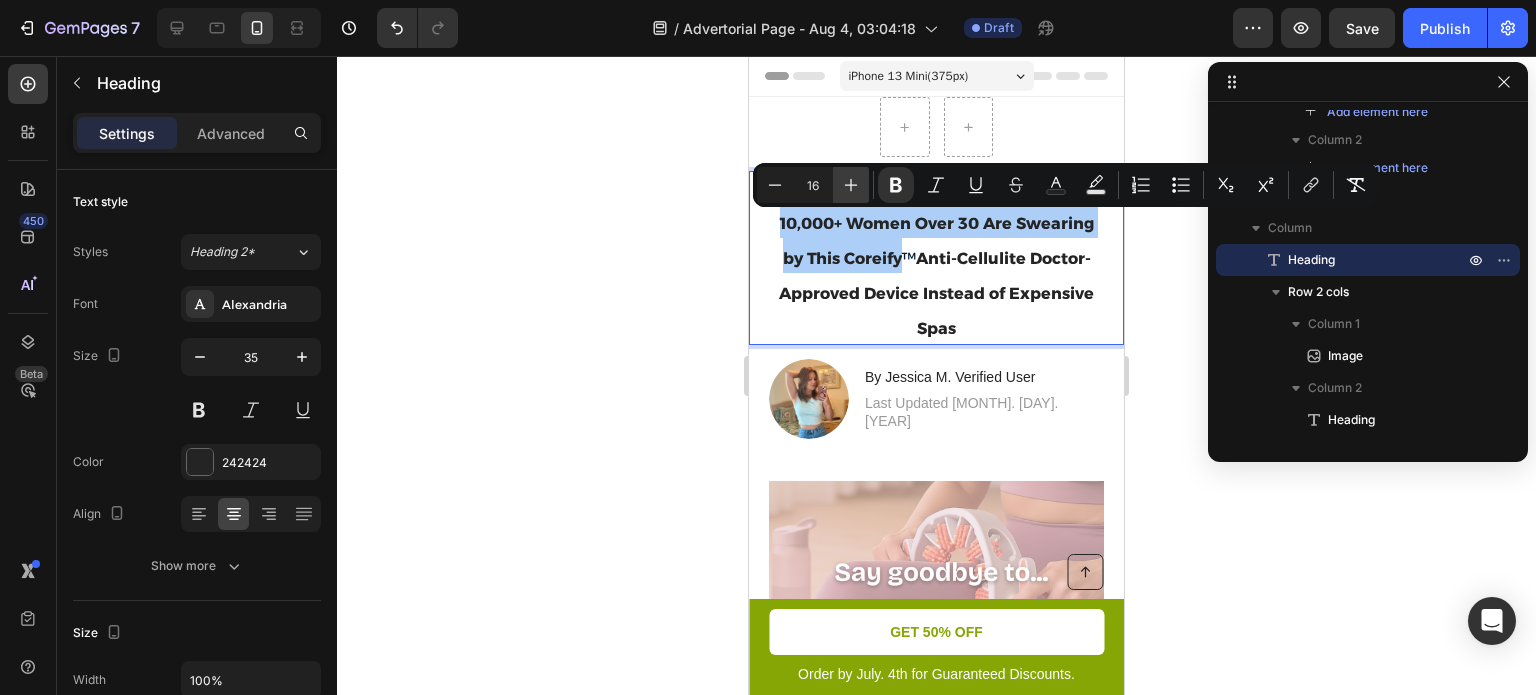 click 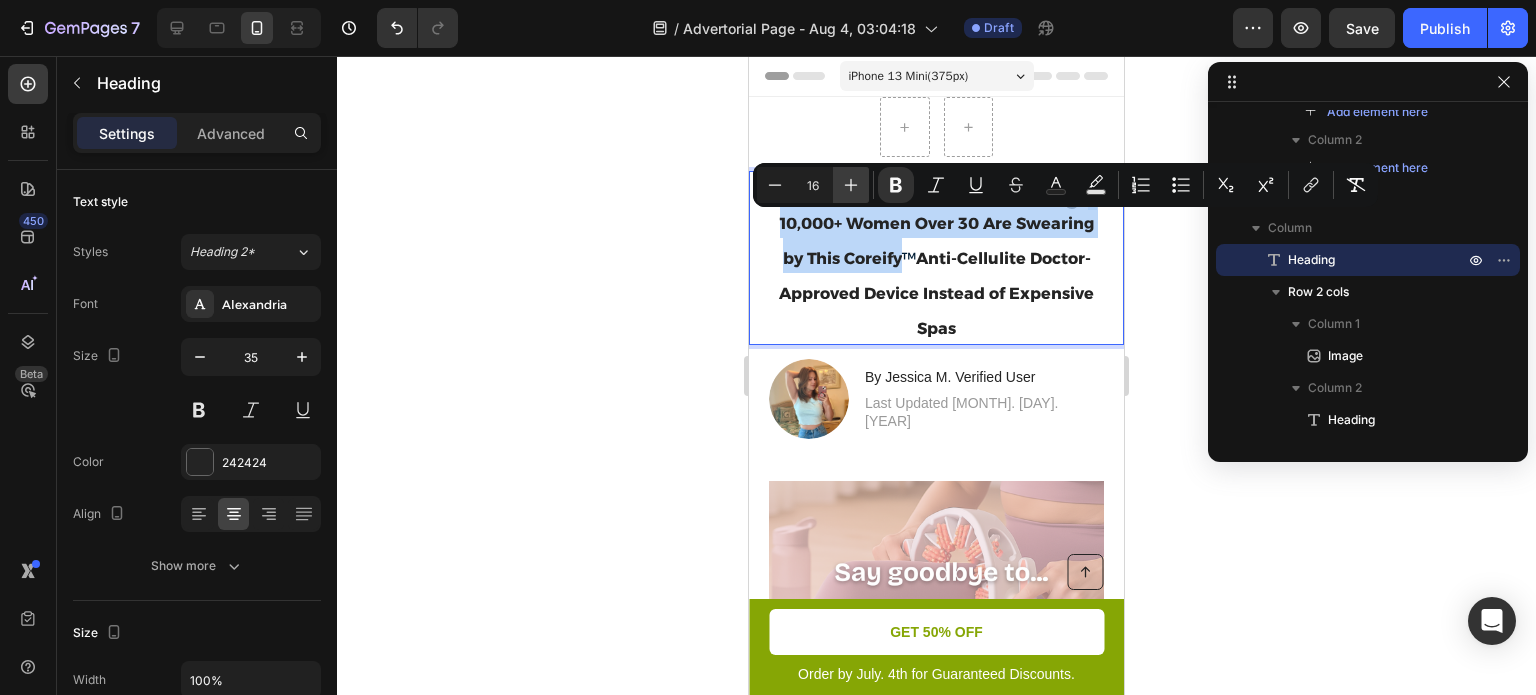 type on "17" 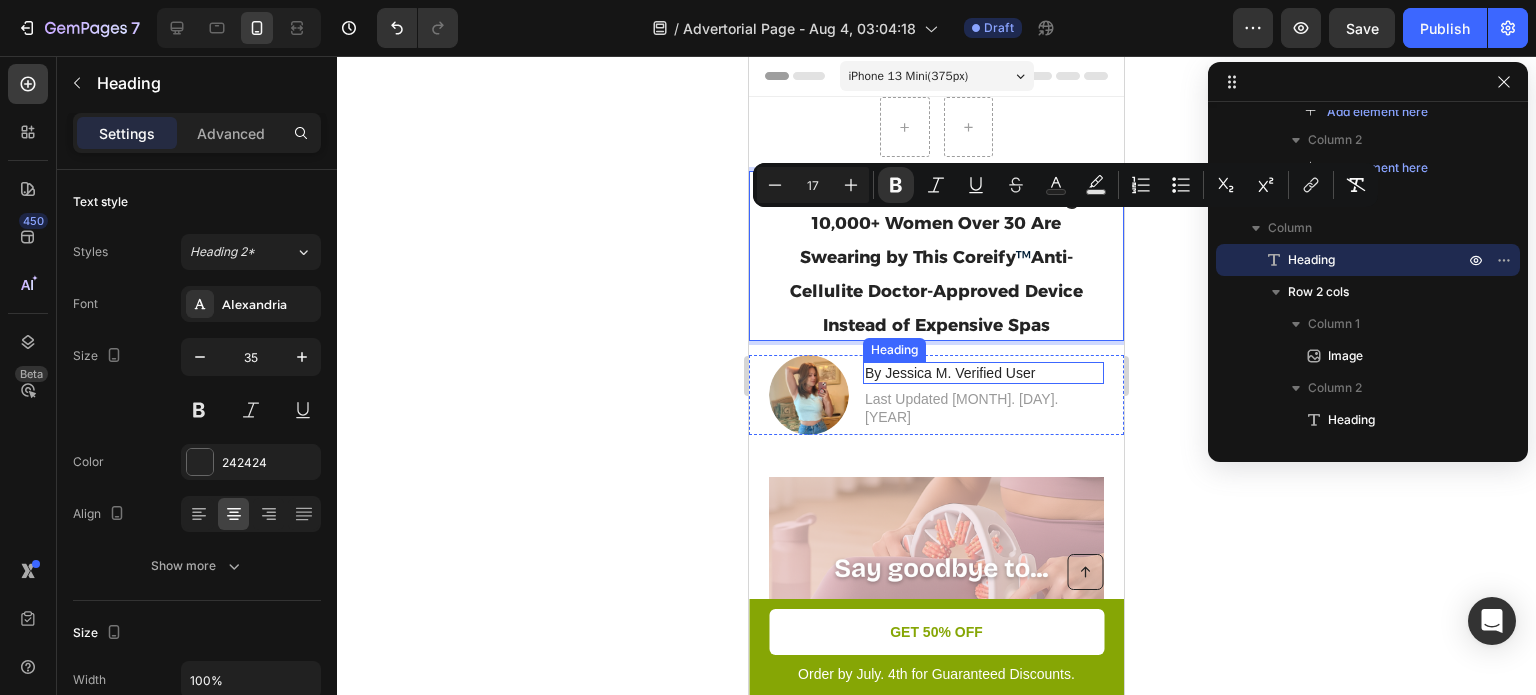 click on "Last Updated Aug. 3. 2025" at bounding box center [983, 408] 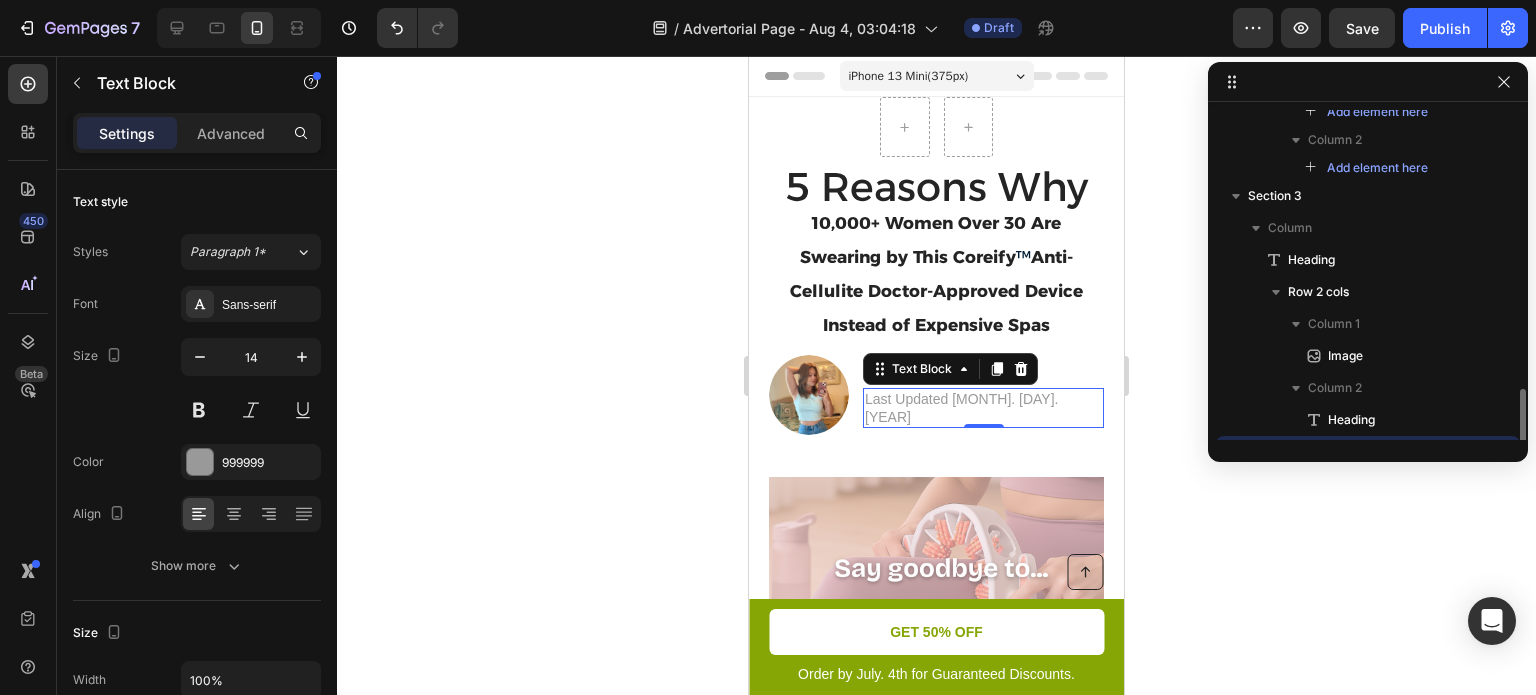 scroll, scrollTop: 362, scrollLeft: 0, axis: vertical 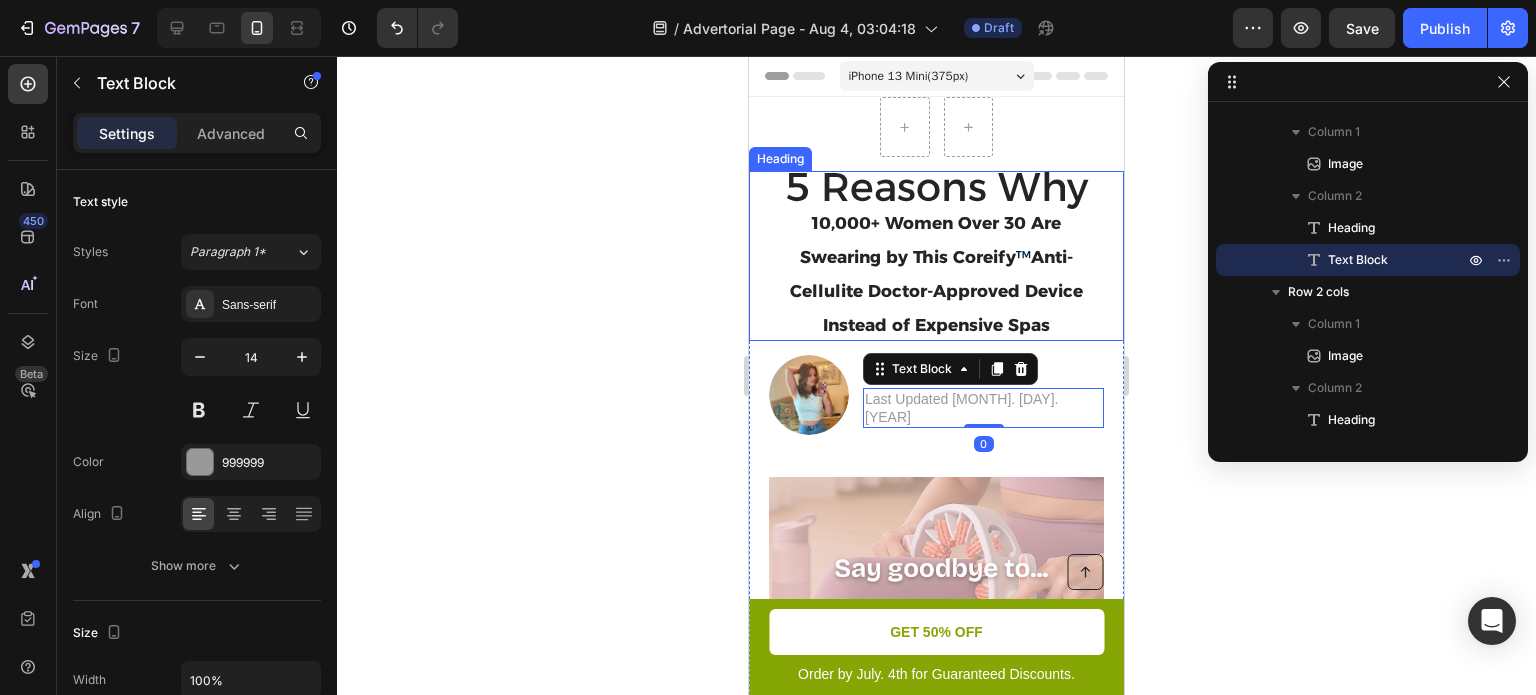 click on "Anti-Cellulite Doctor-Approved Device Instead of Expensive Spas" at bounding box center (936, 291) 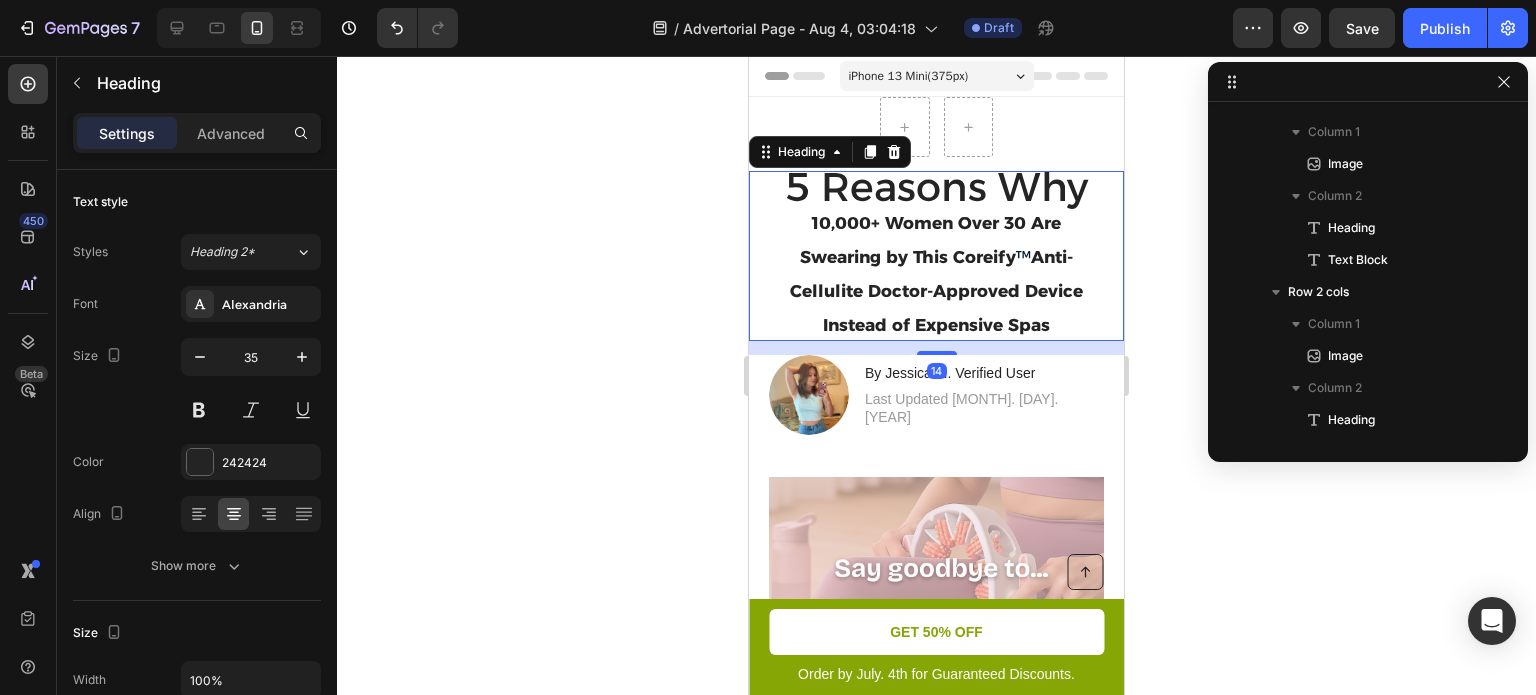 scroll, scrollTop: 170, scrollLeft: 0, axis: vertical 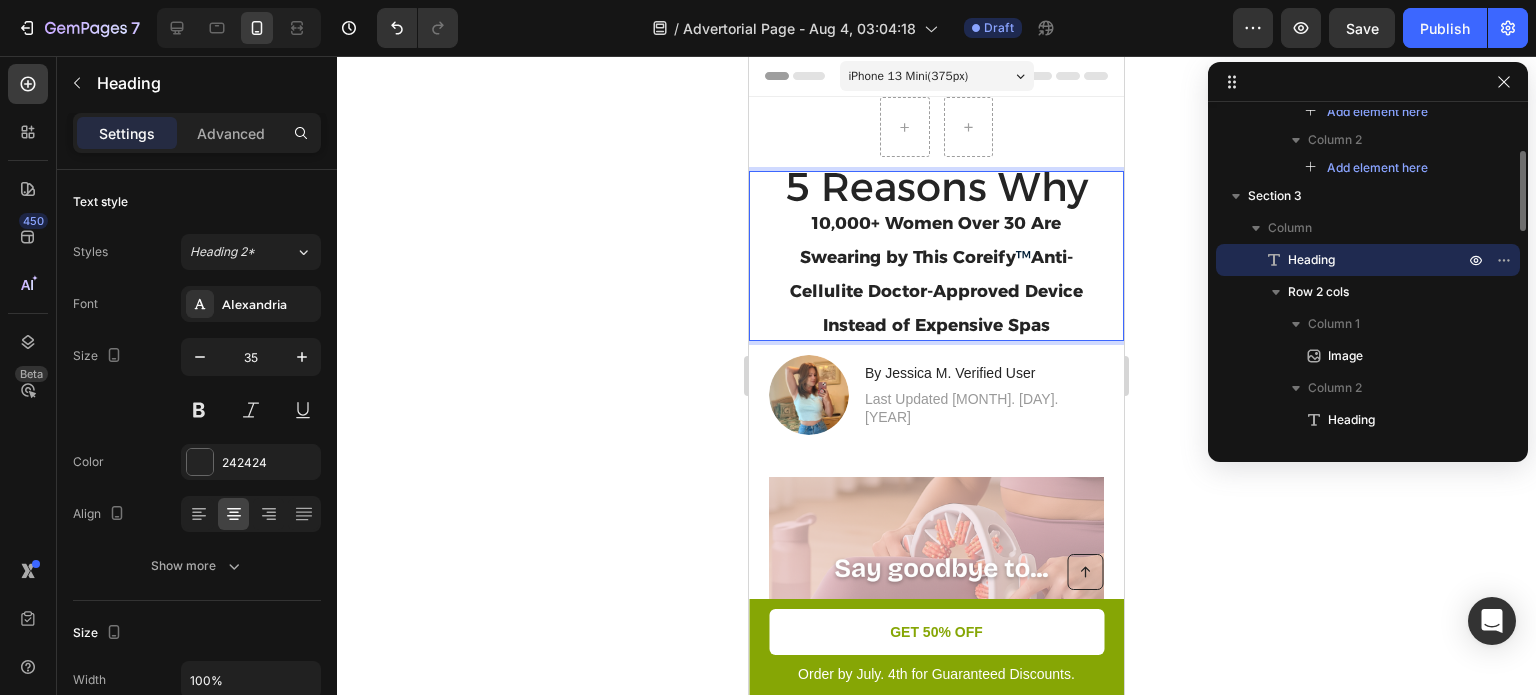 click on "Paraphrase text Quick settings" at bounding box center (749, 56) 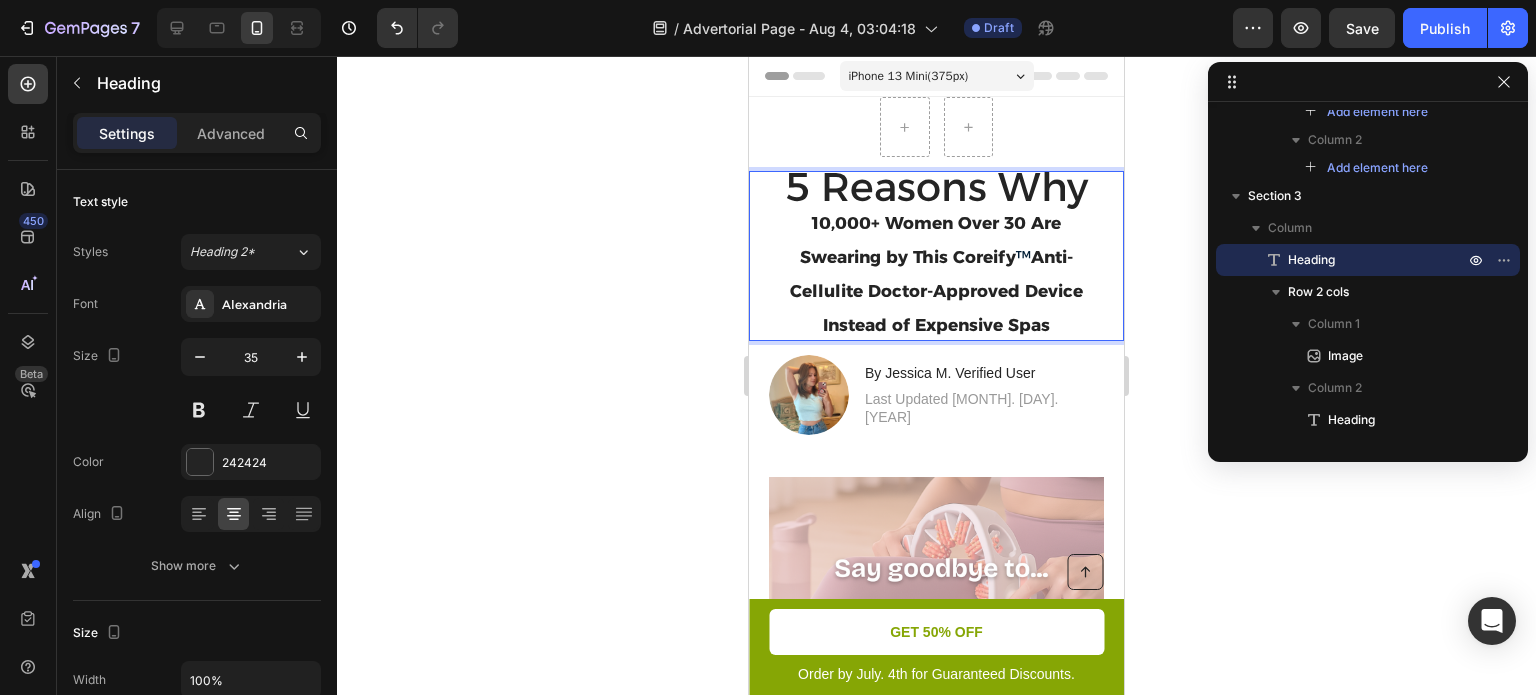 click on "5 Reasons Why  10,000+ Women Over 30 Are Swearing by This Coreify ™  Anti-Cellulite Doctor-Approved Device Instead of Expensive Spas" at bounding box center (936, 256) 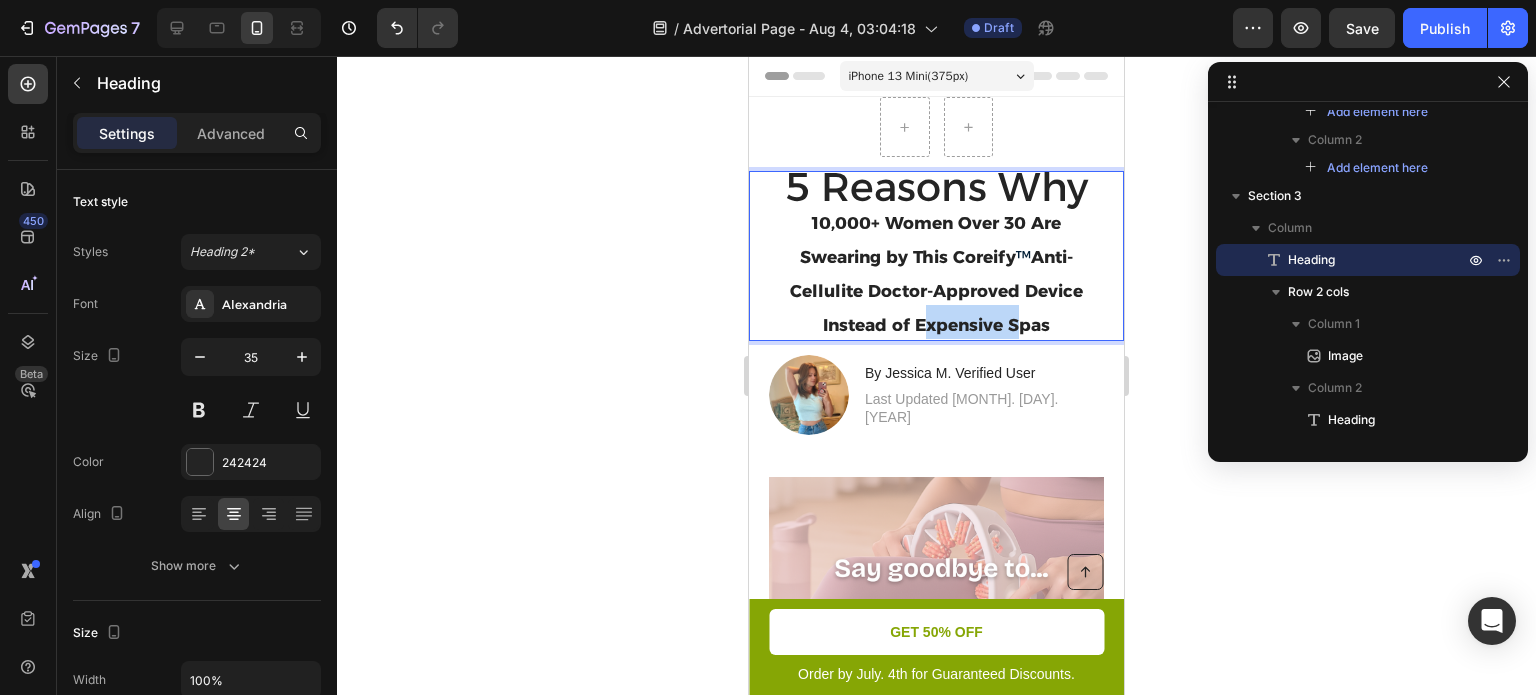 click on "5 Reasons Why  10,000+ Women Over 30 Are Swearing by This Coreify ™  Anti-Cellulite Doctor-Approved Device Instead of Expensive Spas" at bounding box center (936, 256) 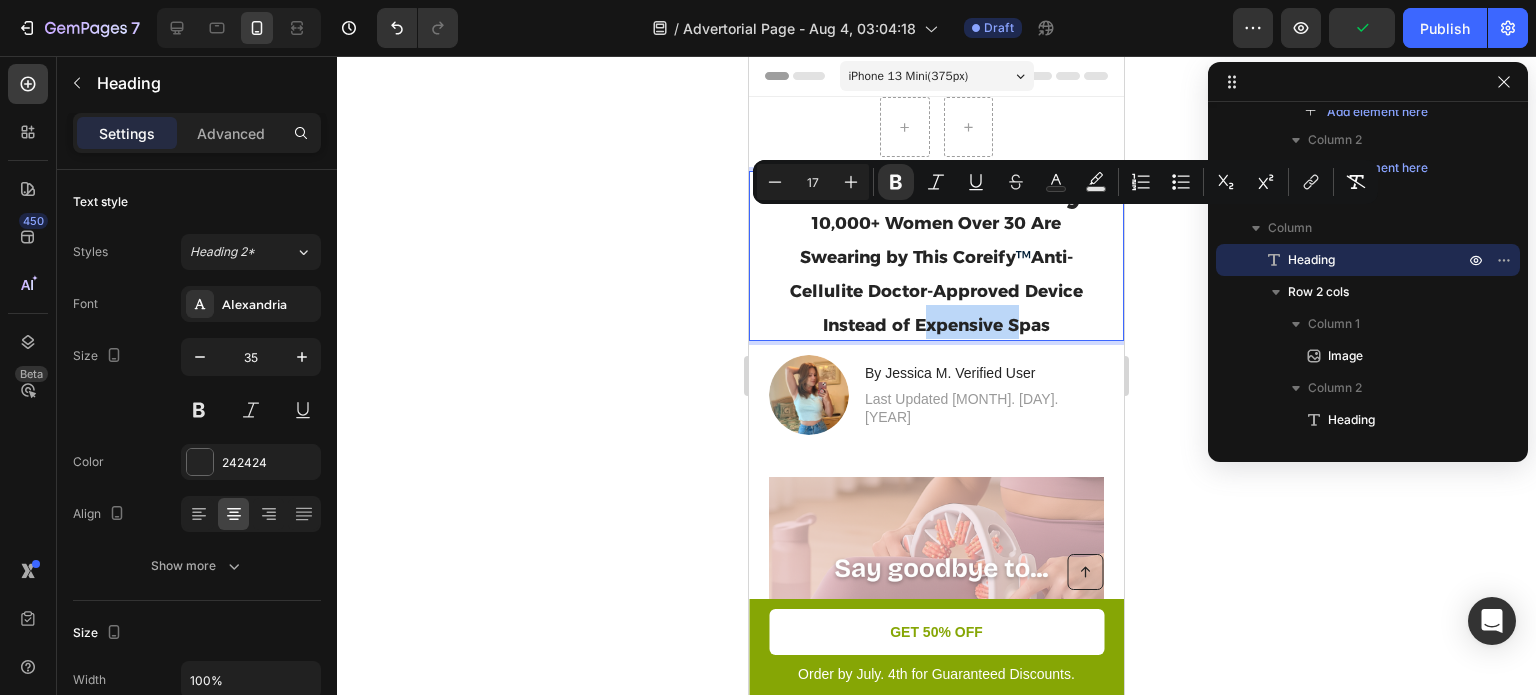 copy on "10,000+ Women Over 30 Are Swearing by This Coreify ™  Anti-Cellulite Doctor-Approved Device Instead of Expensive Spas" 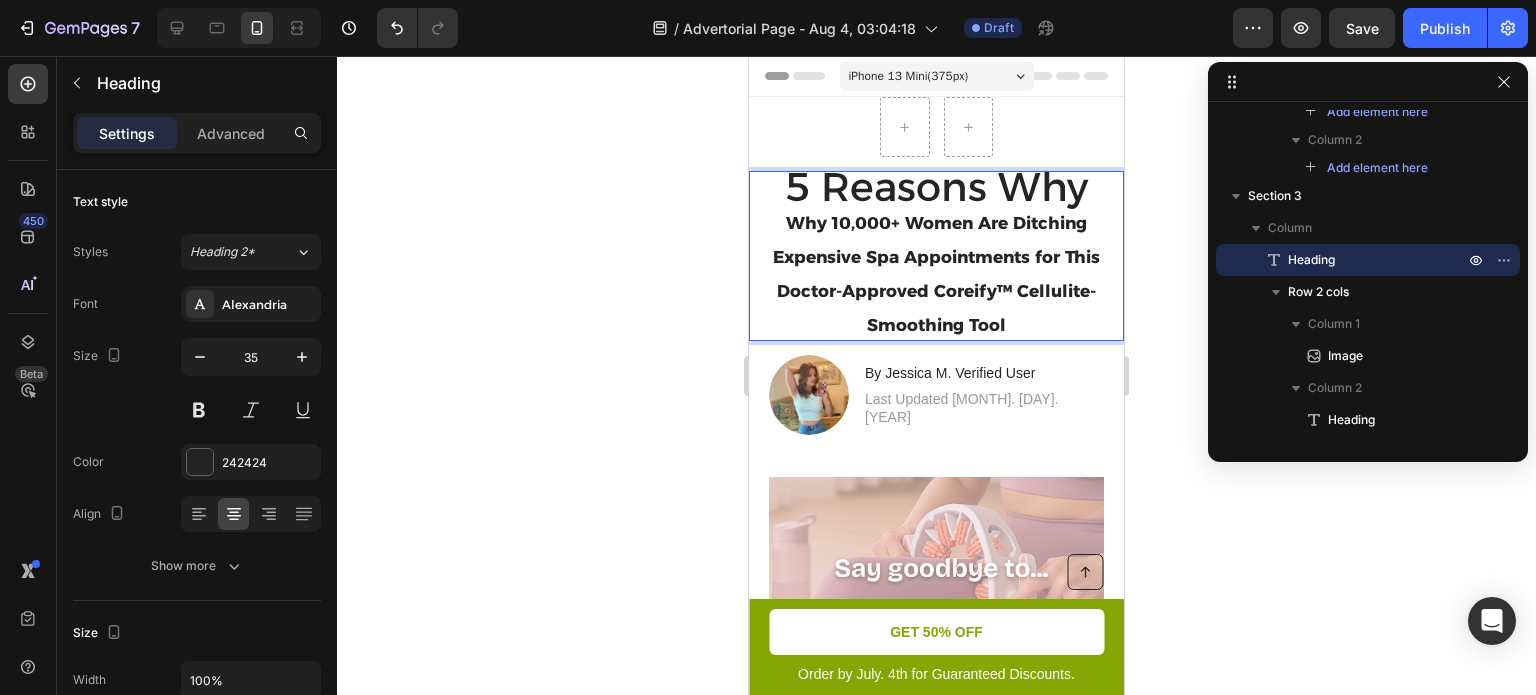click on "Why 10,000+ Women Are Ditching Expensive Spa Appointments for This Doctor-Approved Coreify™ Cellulite-Smoothing Tool" at bounding box center [936, 274] 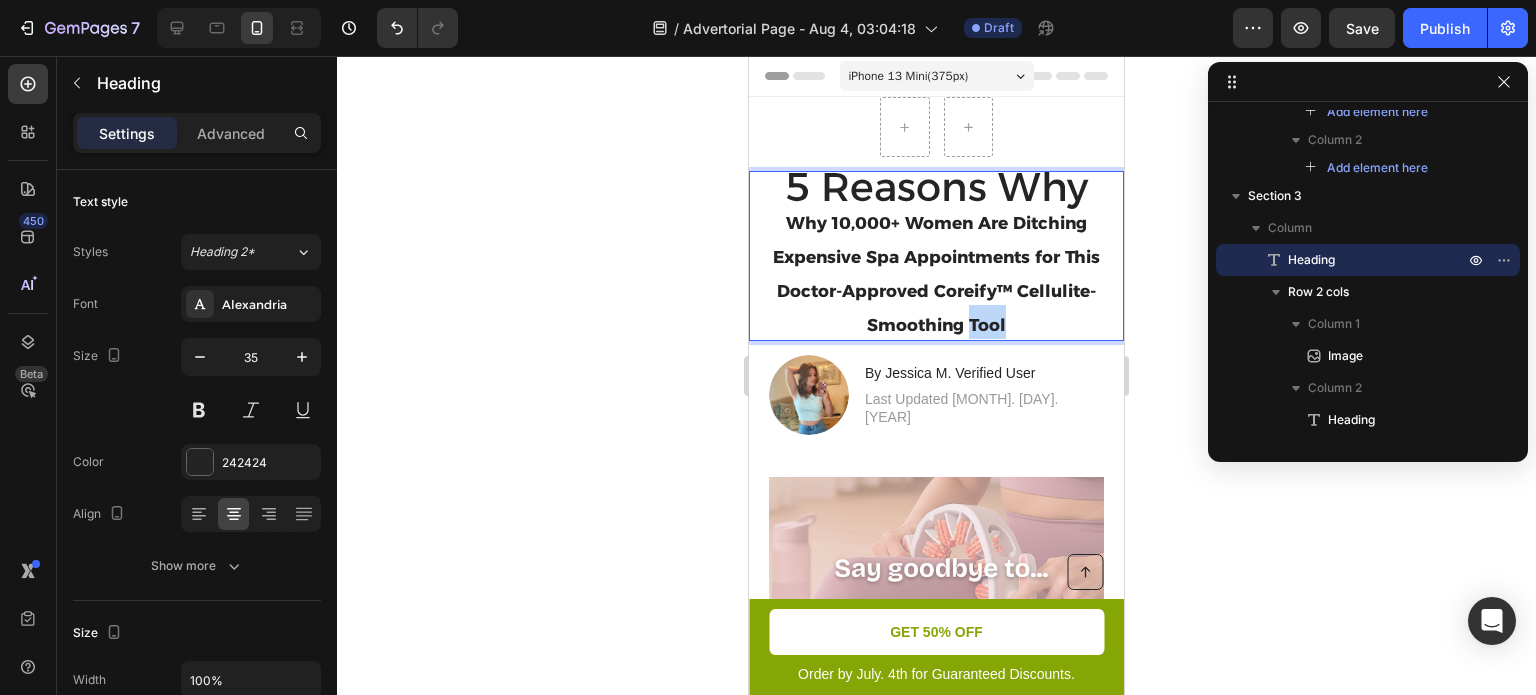 click on "Why 10,000+ Women Are Ditching Expensive Spa Appointments for This Doctor-Approved Coreify™ Cellulite-Smoothing Tool" at bounding box center [936, 274] 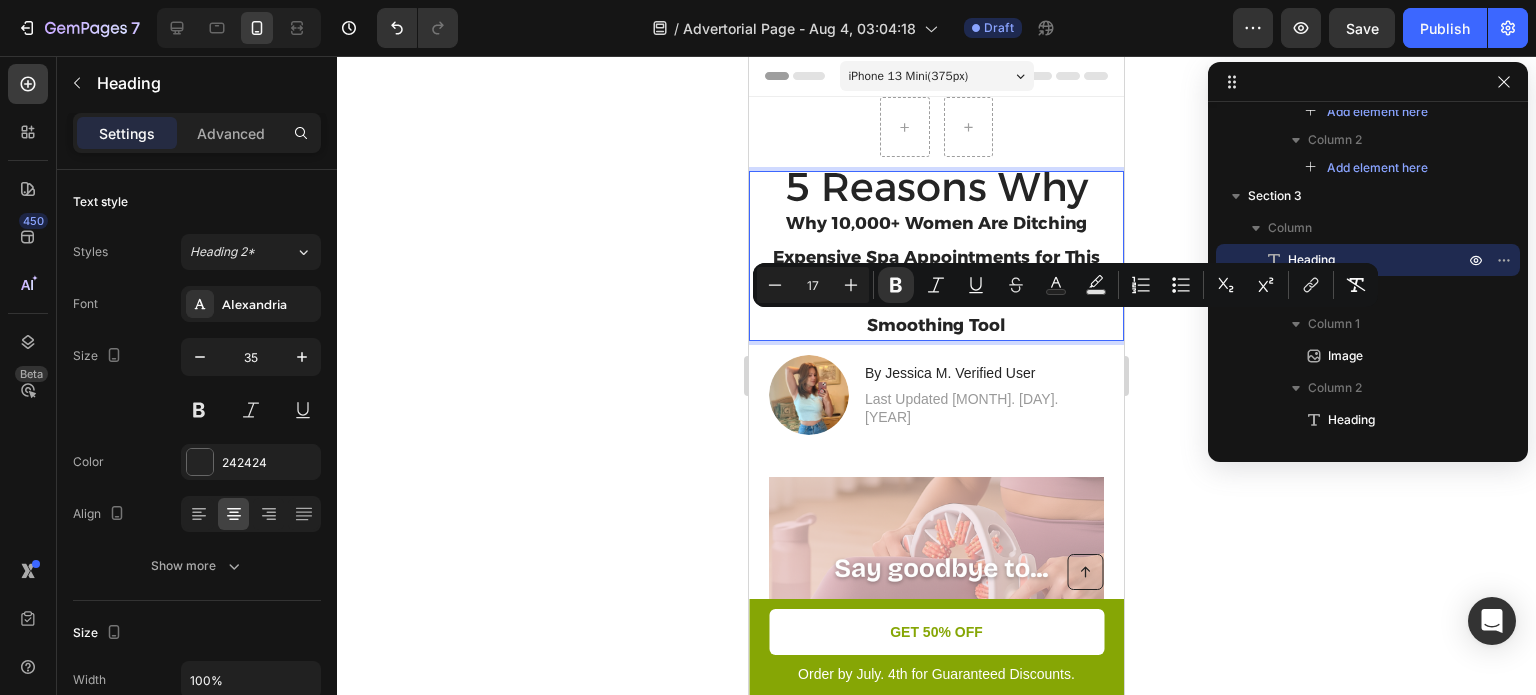 click on "Why 10,000+ Women Are Ditching Expensive Spa Appointments for This Doctor-Approved Coreify™ Cellulite-Smoothing Tool" at bounding box center (936, 274) 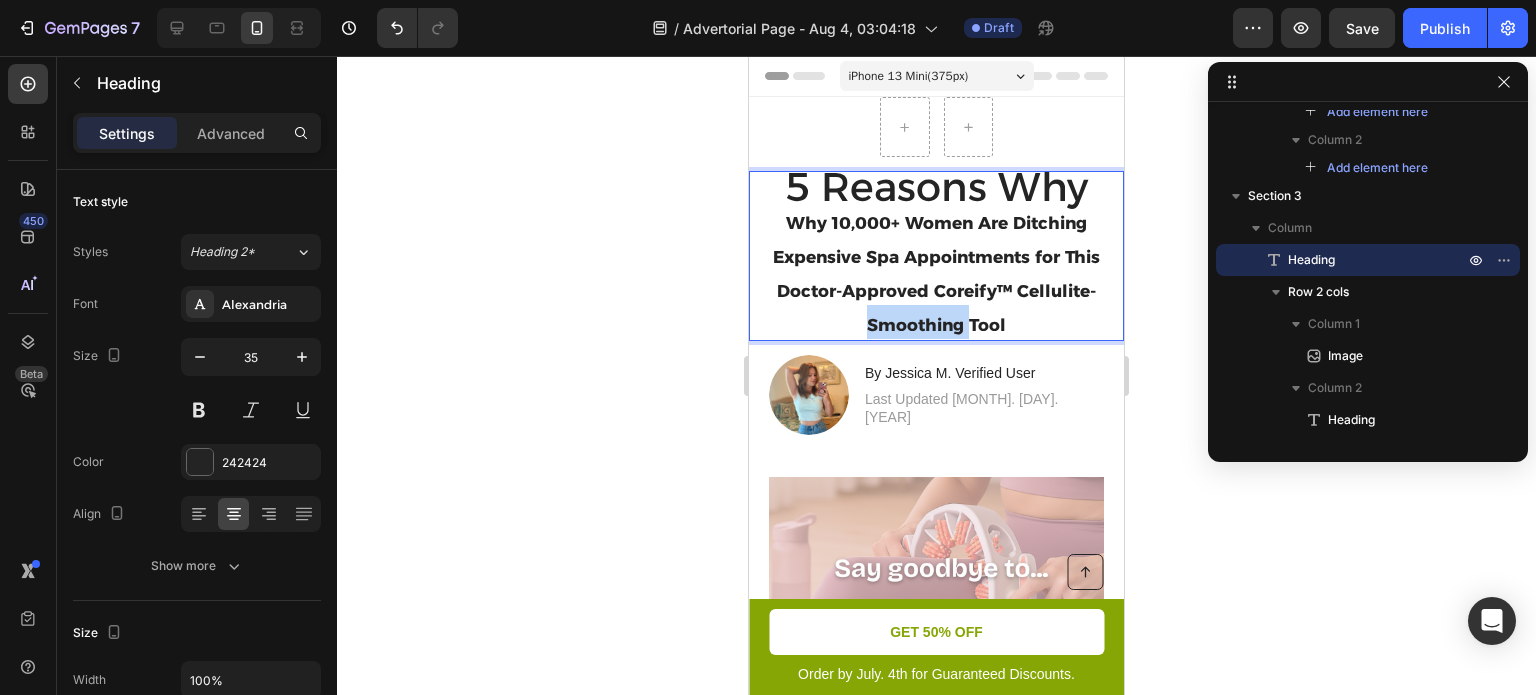 click on "Why 10,000+ Women Are Ditching Expensive Spa Appointments for This Doctor-Approved Coreify™ Cellulite-Smoothing Tool" at bounding box center [936, 274] 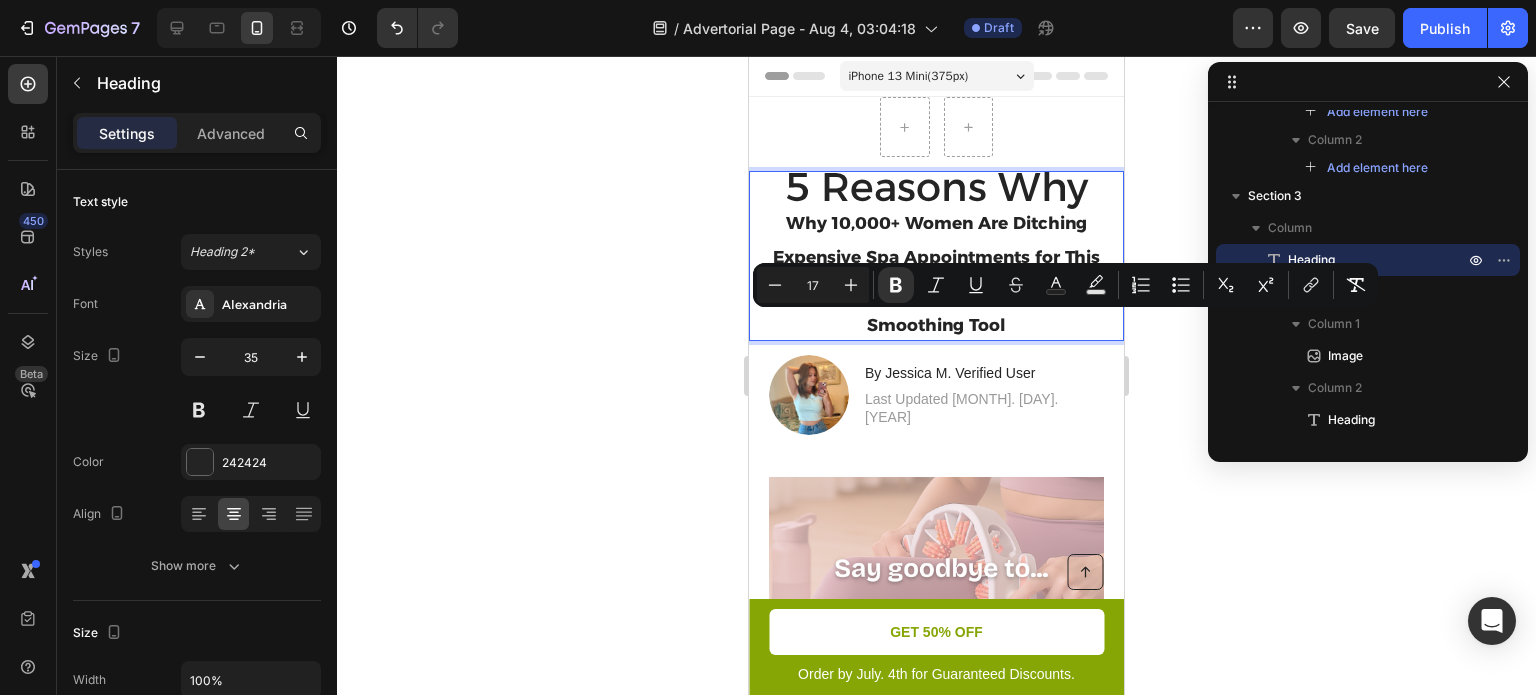 click on "5 Reasons Why  Why 10,000+ Women Are Ditching Expensive Spa Appointments for This Doctor-Approved Coreify™ Cellulite-Smoothing Tool" at bounding box center [936, 256] 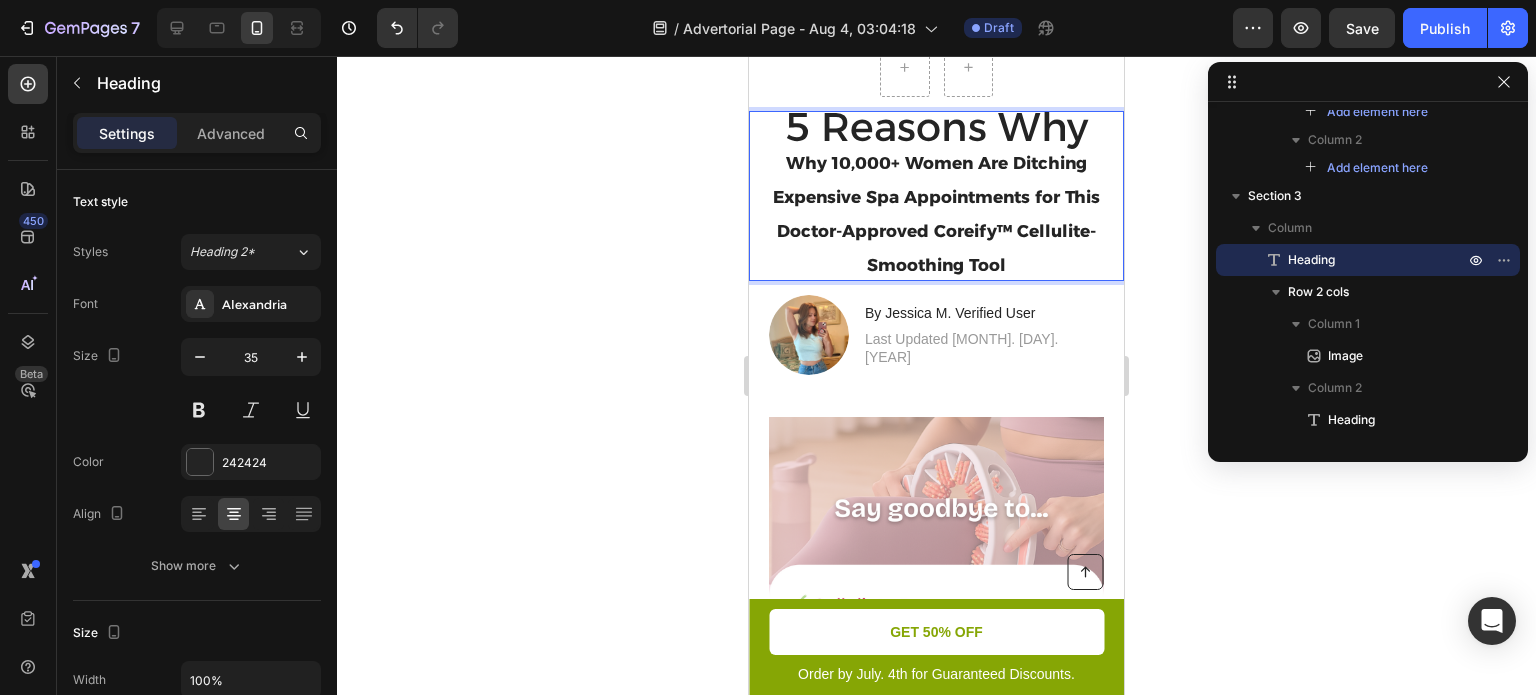 scroll, scrollTop: 64, scrollLeft: 0, axis: vertical 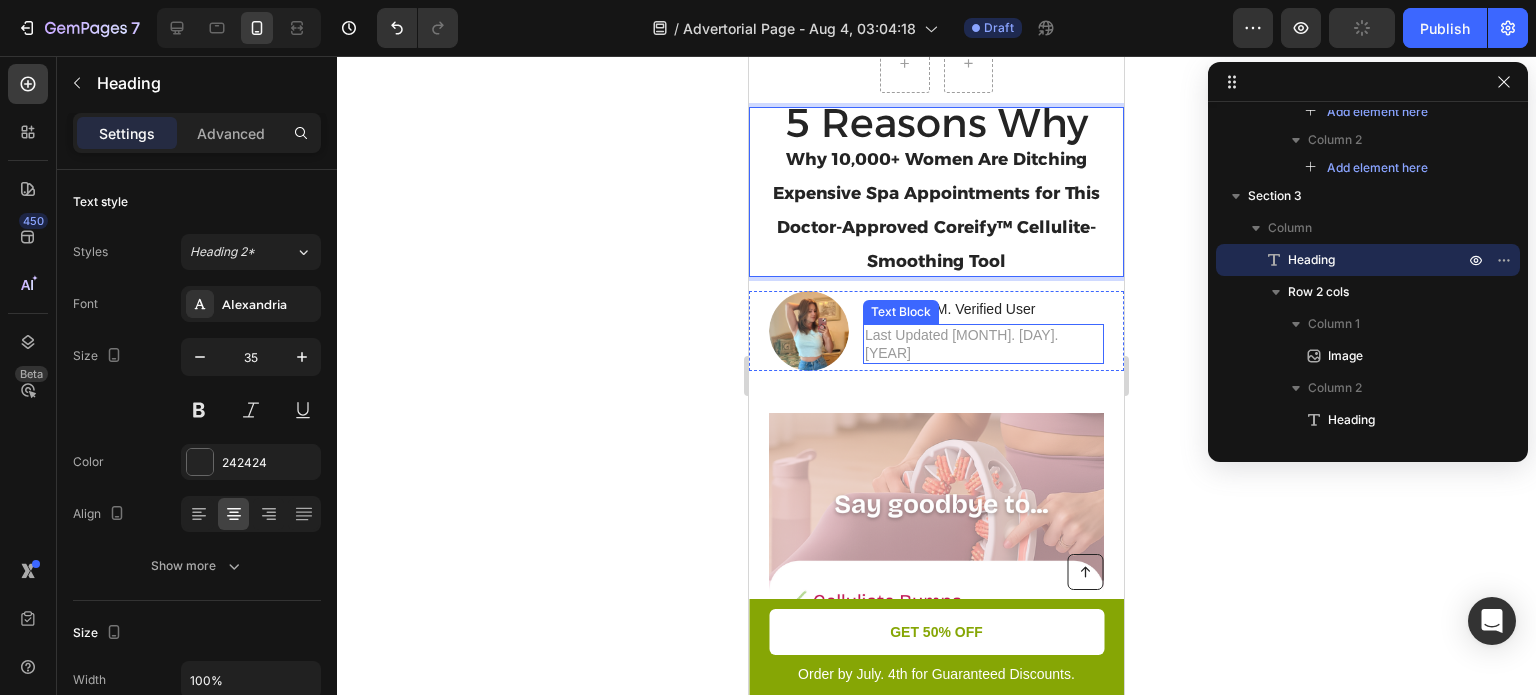 click on "Last Updated Aug. 3. 2025" at bounding box center [983, 344] 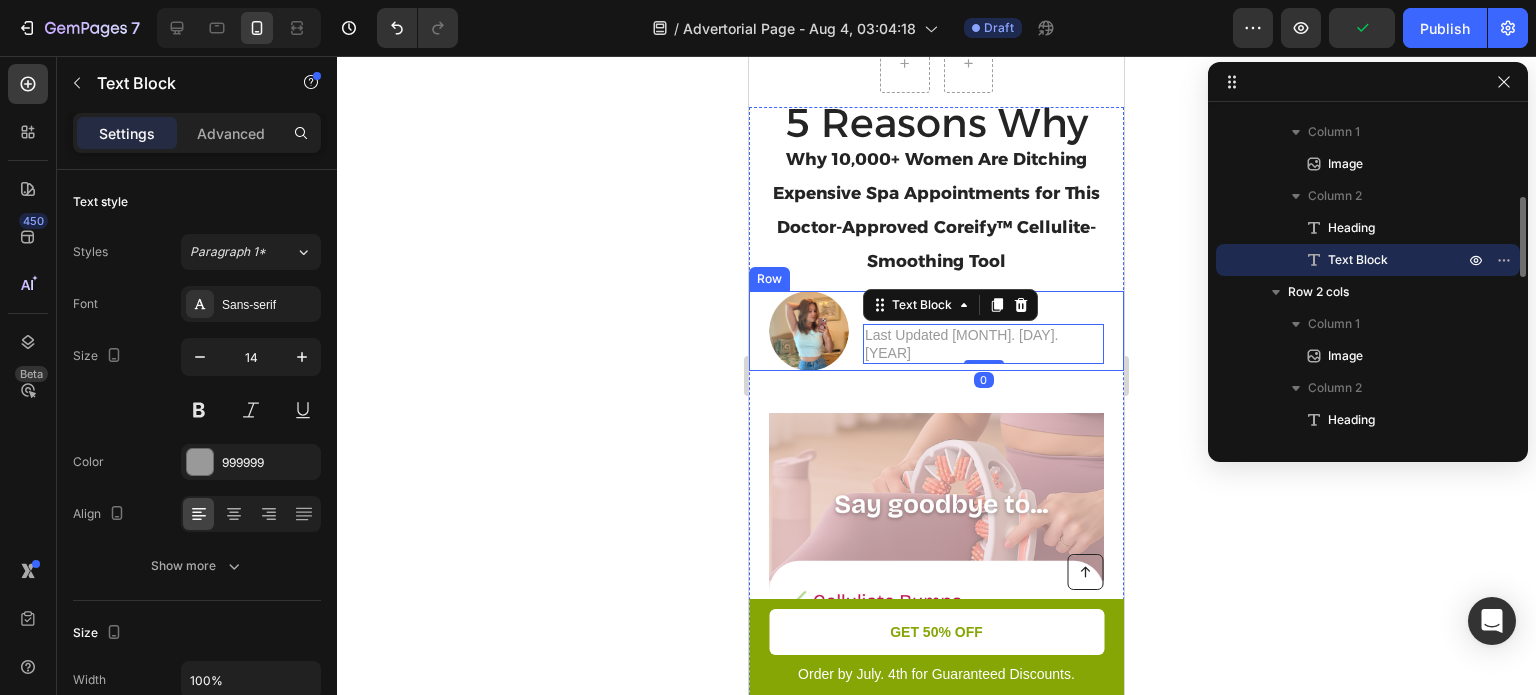 click on "Image By Jessica M. Verified User Heading Last Updated Aug. 3. 2025 Text Block   0 Row" at bounding box center (936, 331) 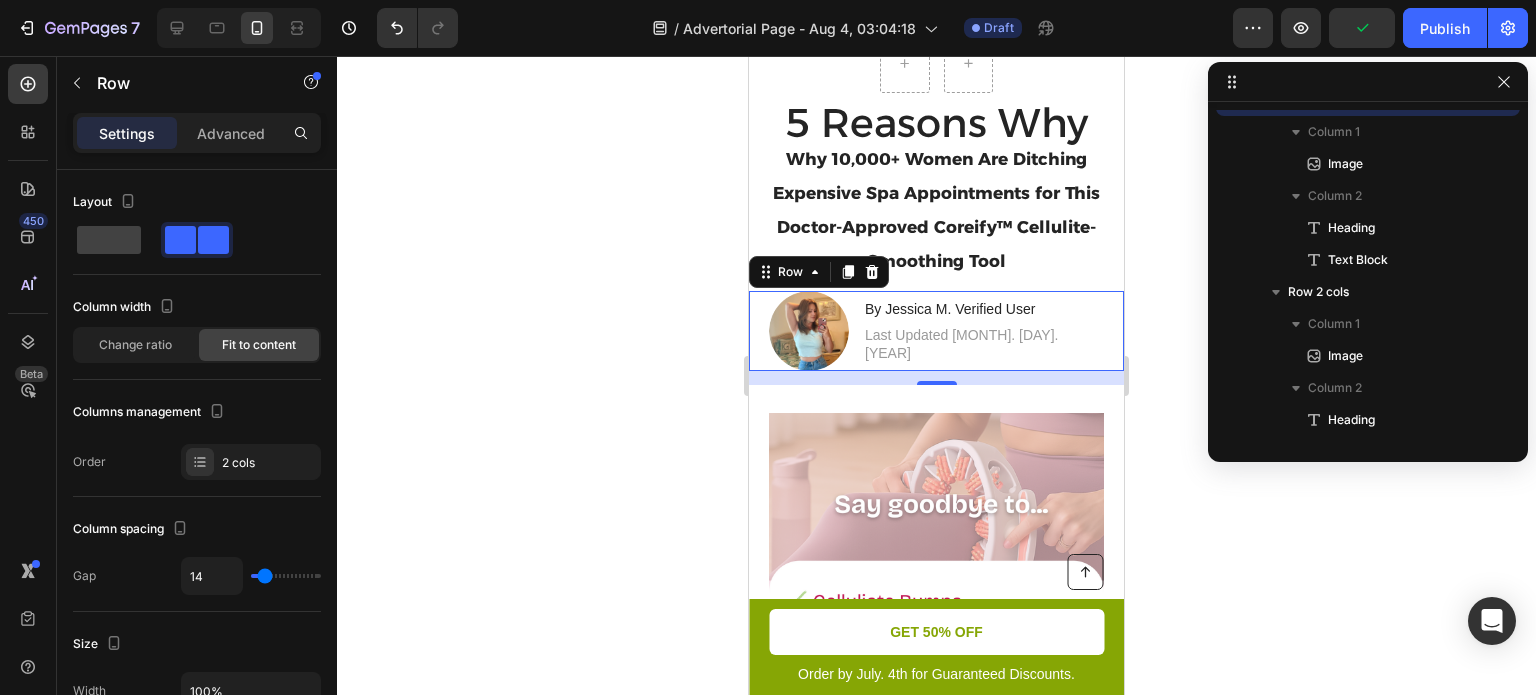 scroll, scrollTop: 202, scrollLeft: 0, axis: vertical 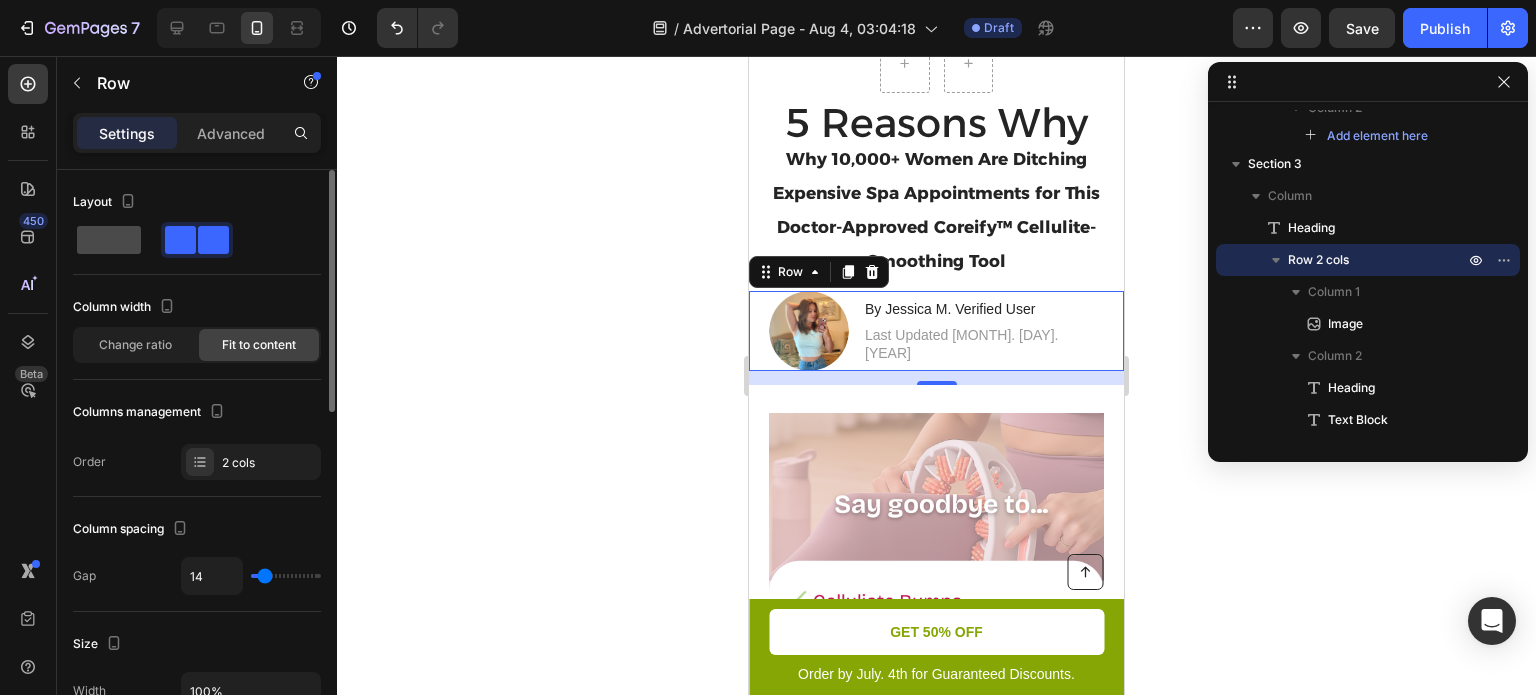click 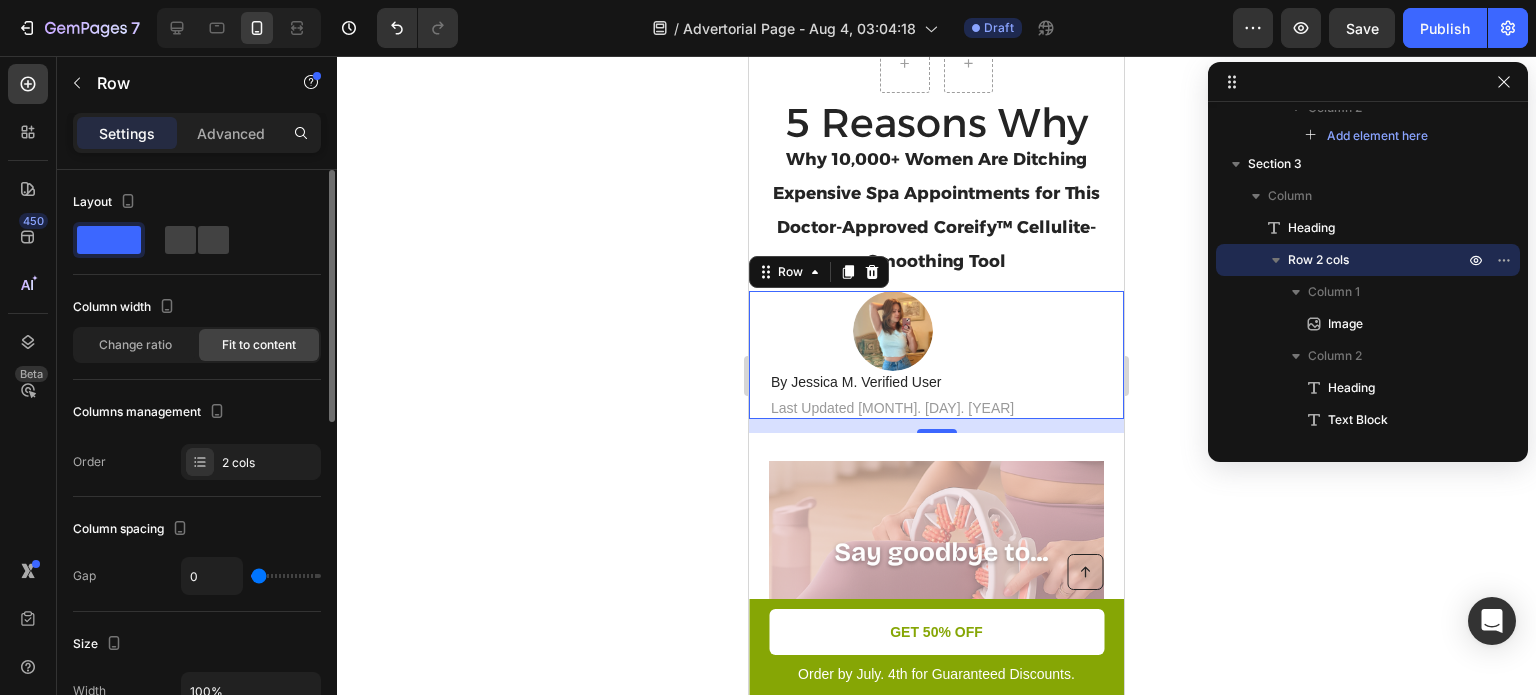 click 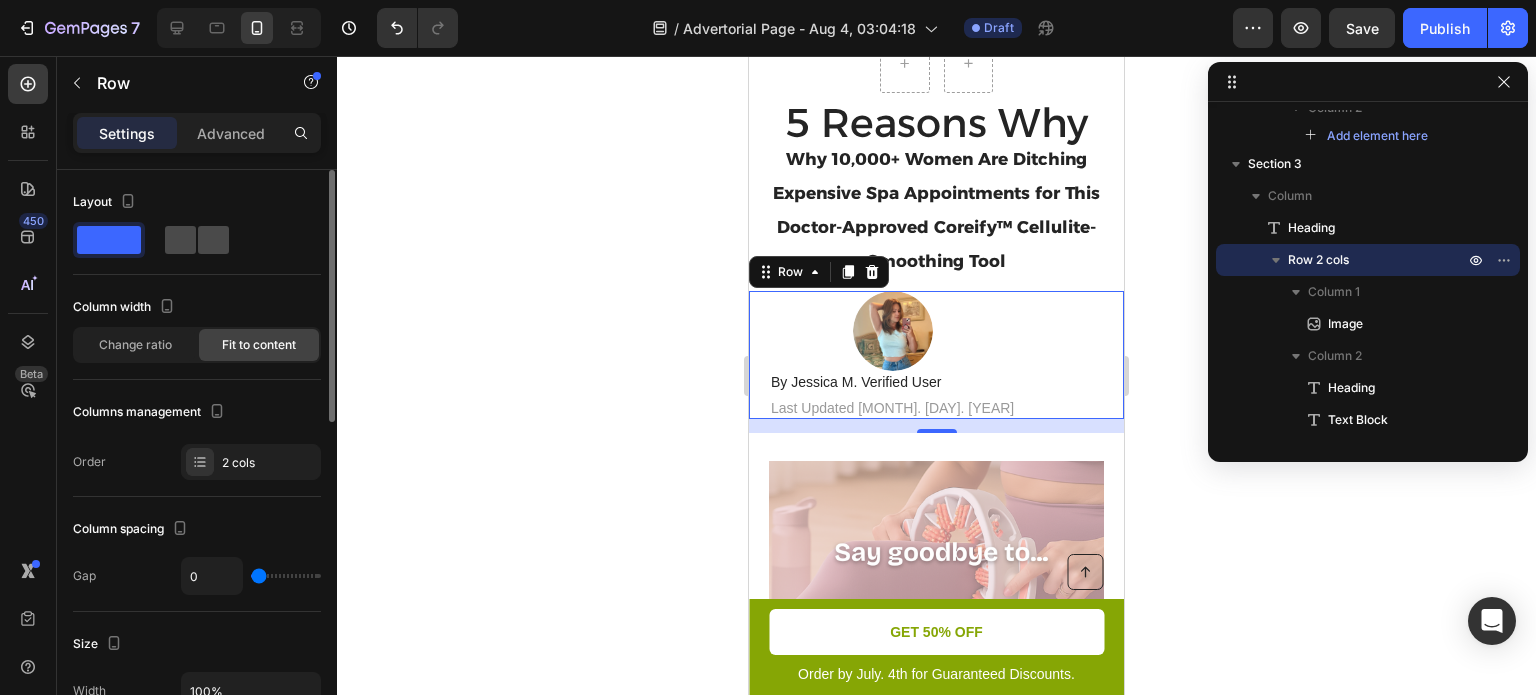click 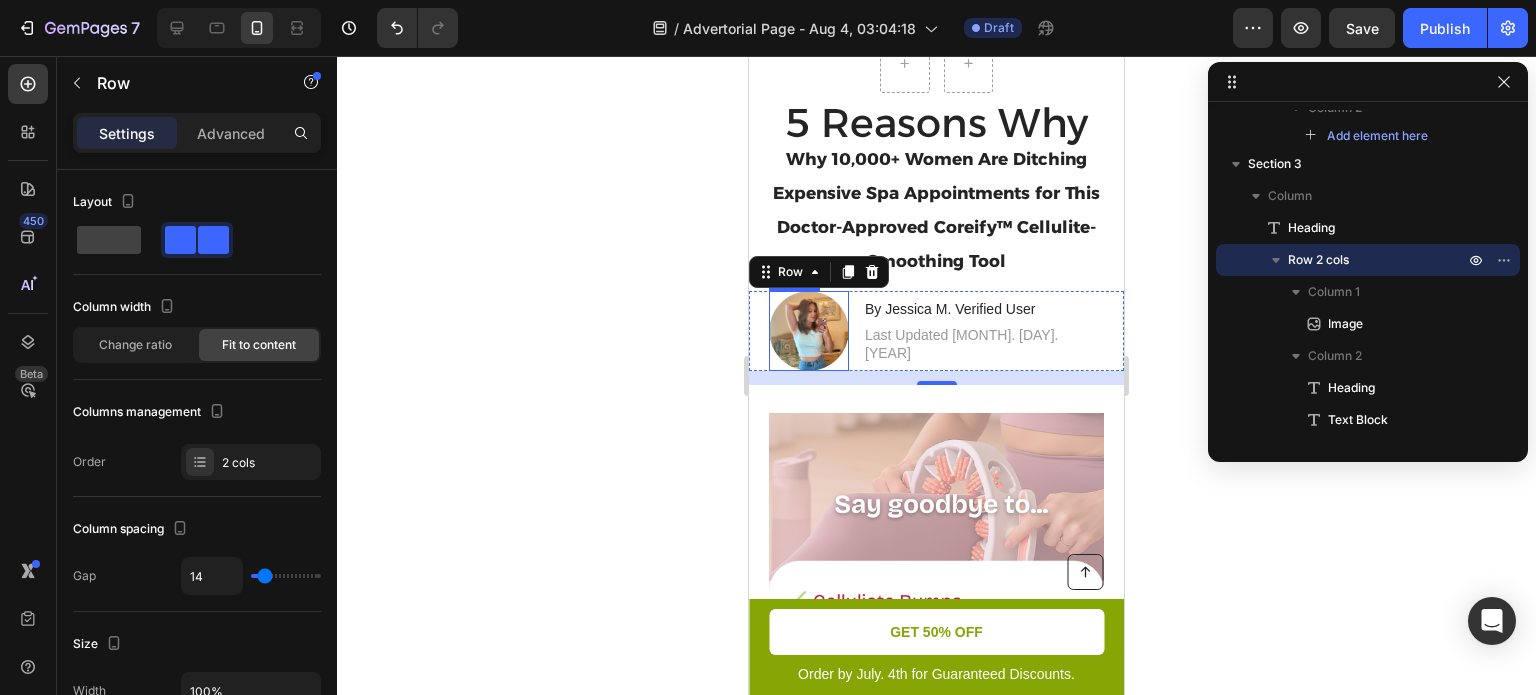 click at bounding box center (809, 331) 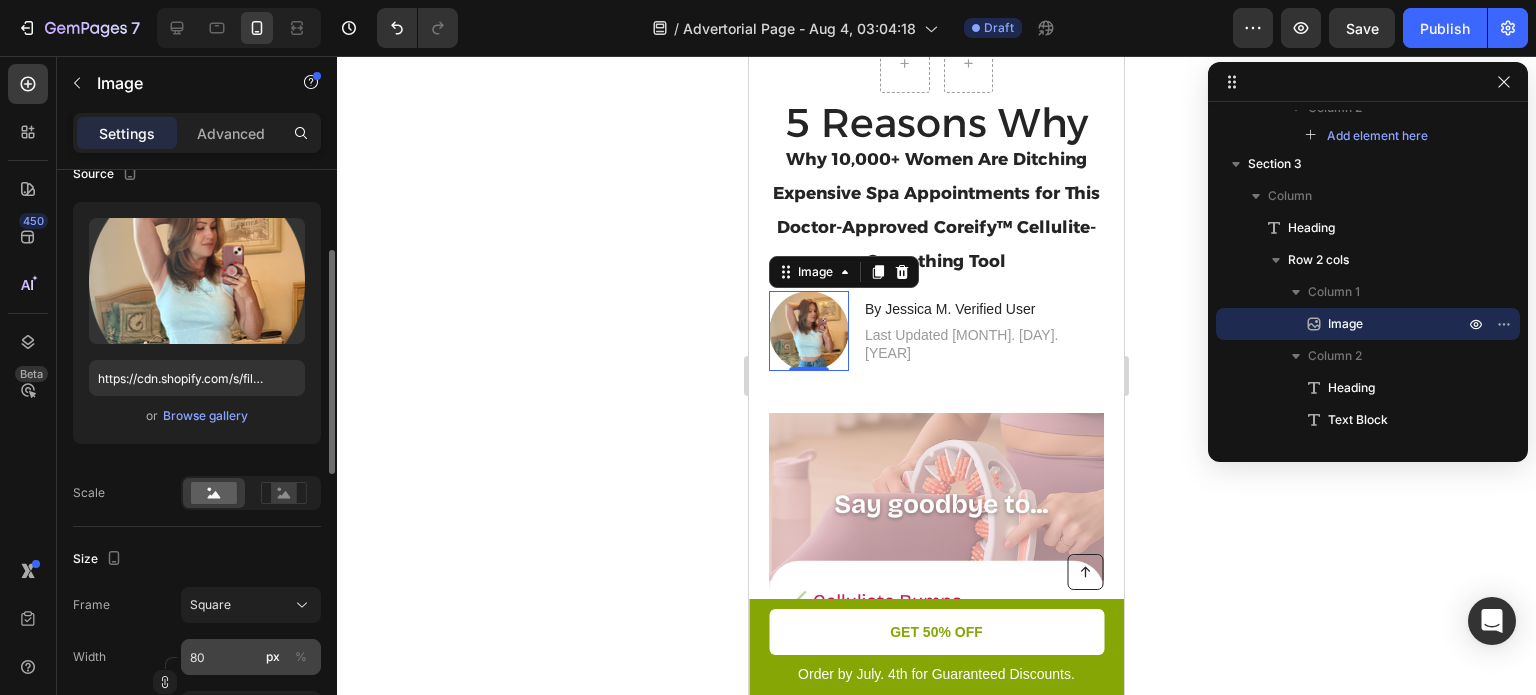 scroll, scrollTop: 305, scrollLeft: 0, axis: vertical 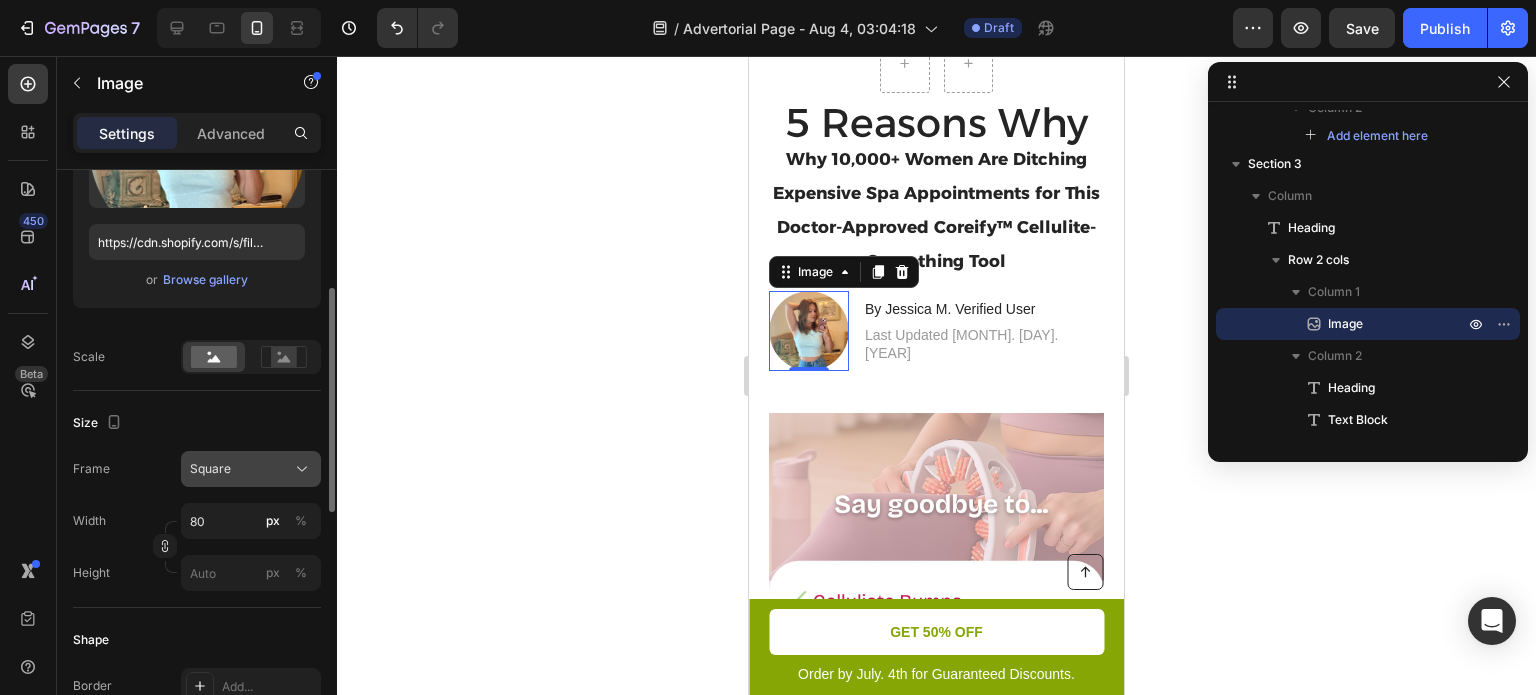 click on "Square" at bounding box center [251, 469] 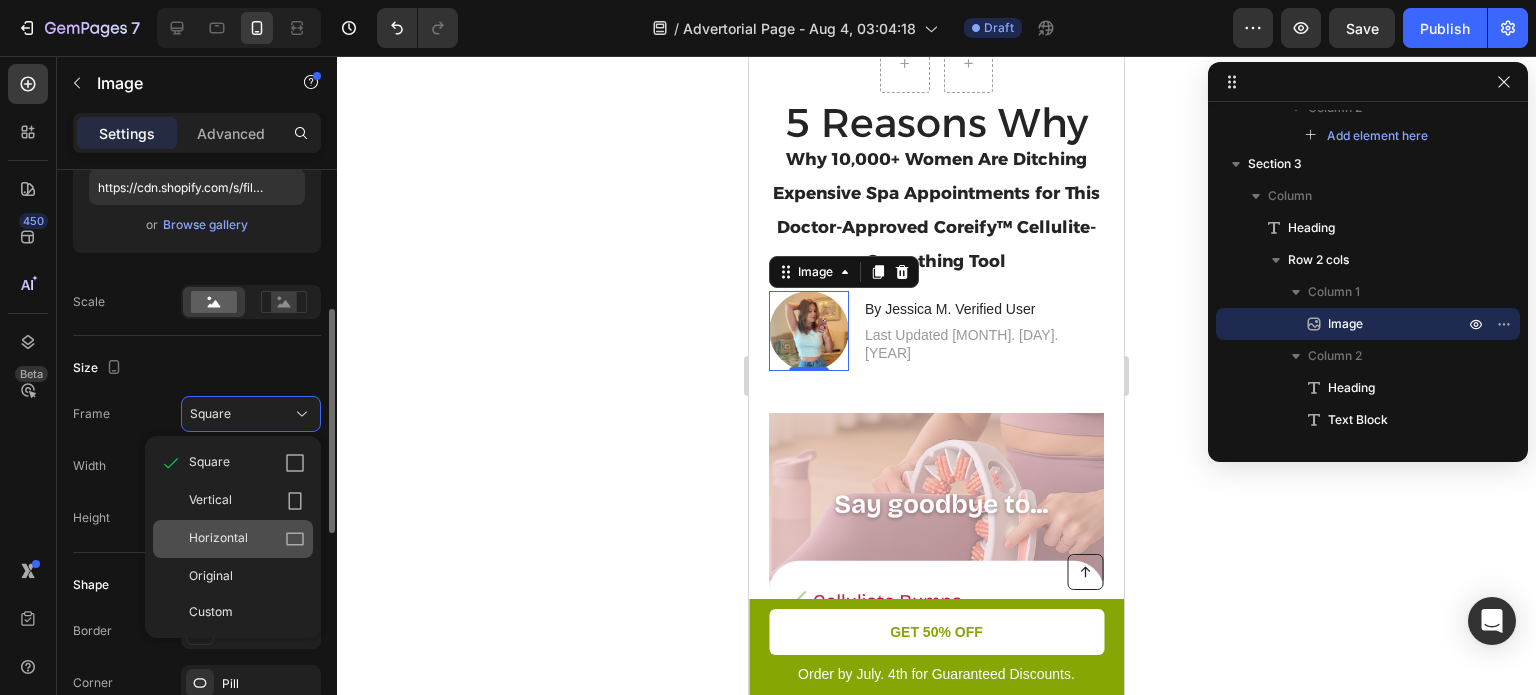 scroll, scrollTop: 364, scrollLeft: 0, axis: vertical 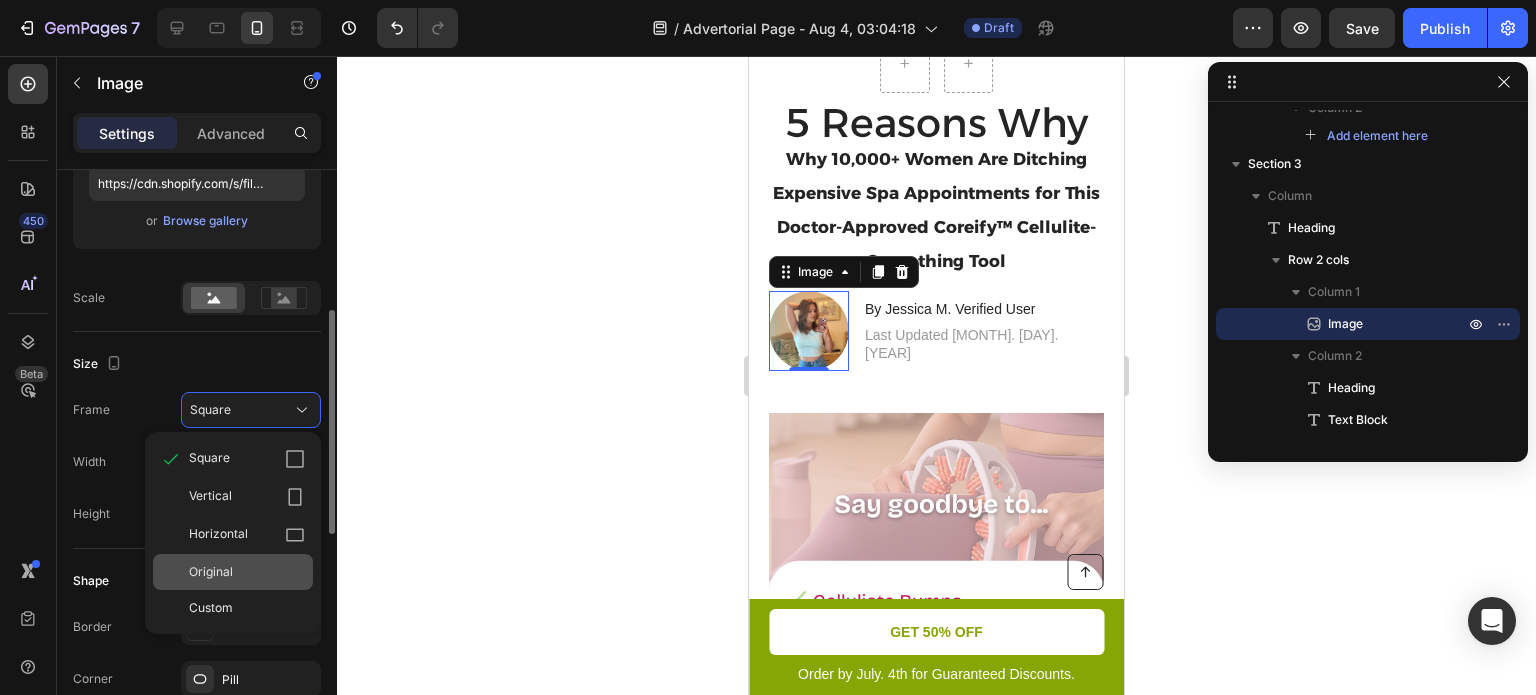 click on "Original" at bounding box center (247, 572) 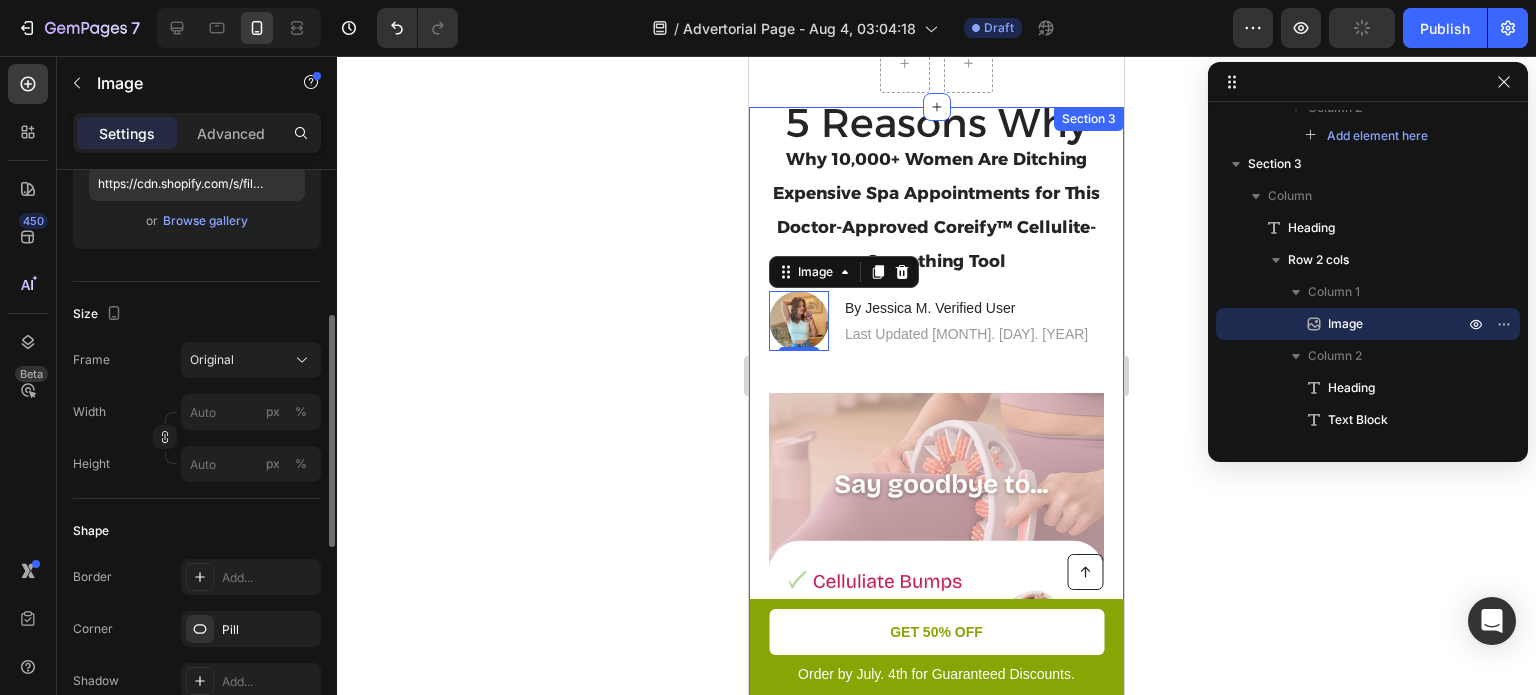 click on "By Jessica M. Verified User" at bounding box center (966, 308) 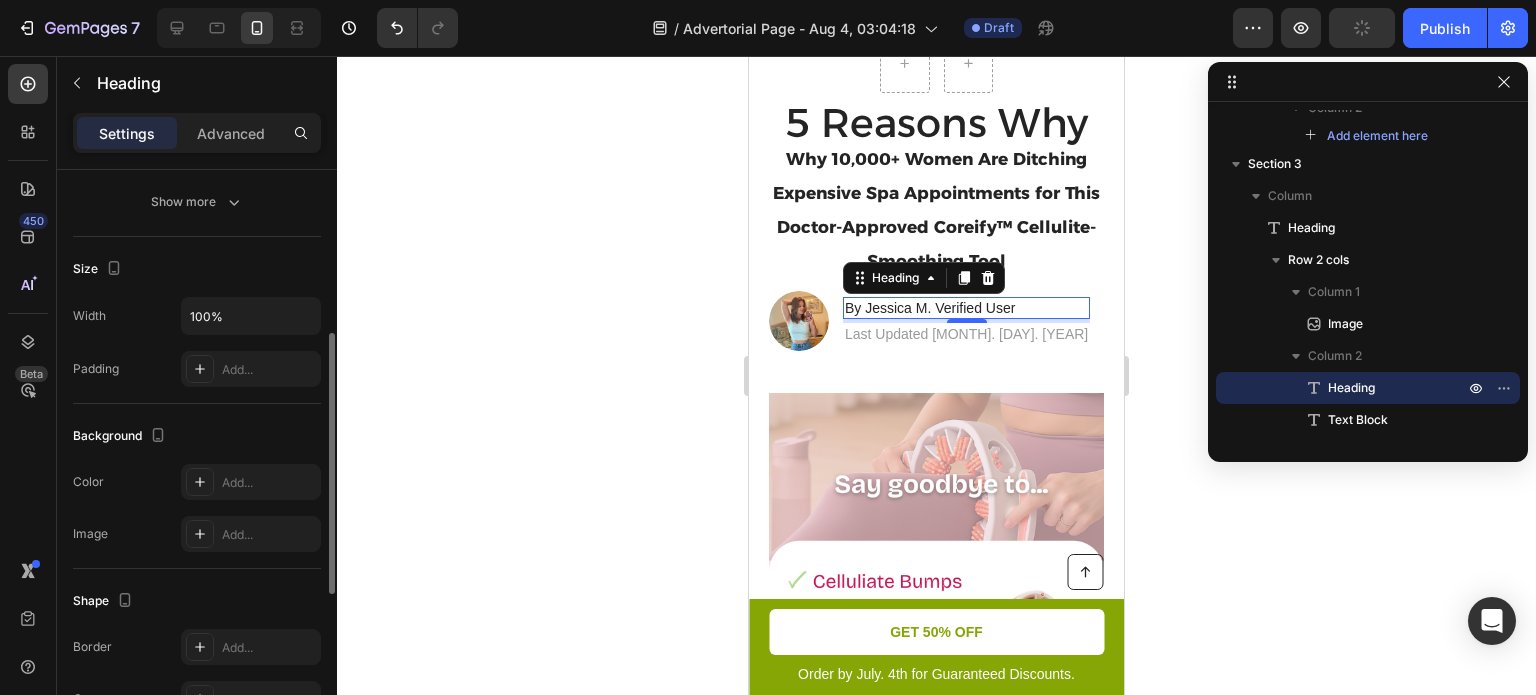 scroll, scrollTop: 0, scrollLeft: 0, axis: both 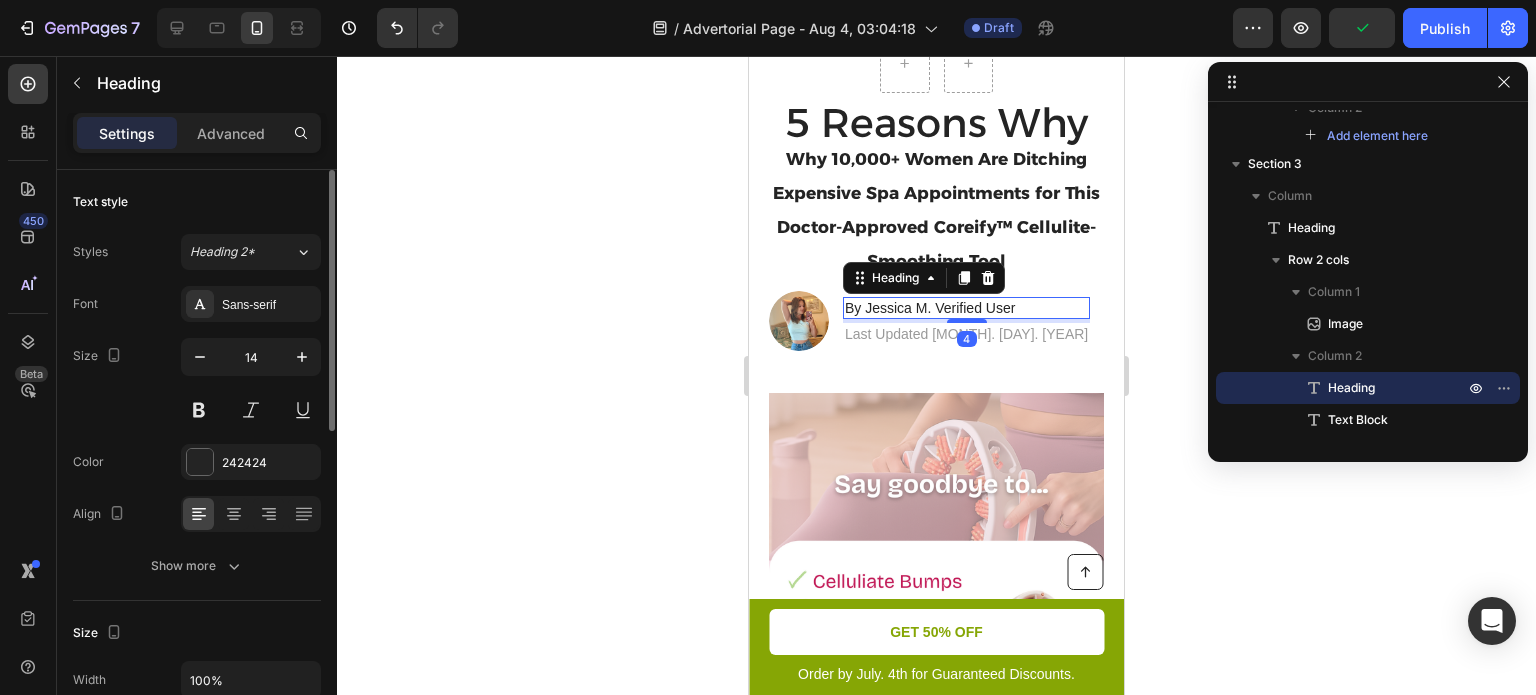 click on "Image By Jessica M. Verified User Heading   4 Last Updated Aug. 3. 2025 Text Block Row" at bounding box center (936, 321) 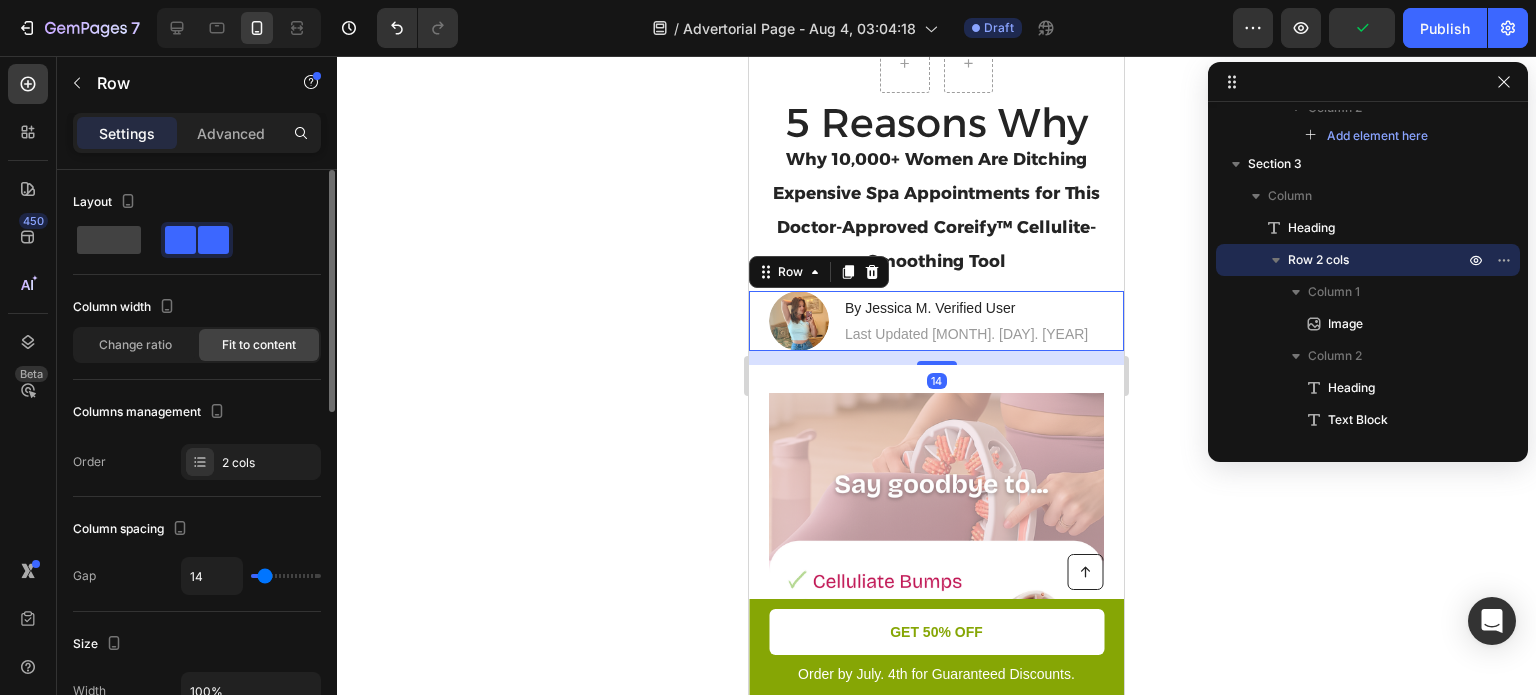 scroll, scrollTop: 0, scrollLeft: 0, axis: both 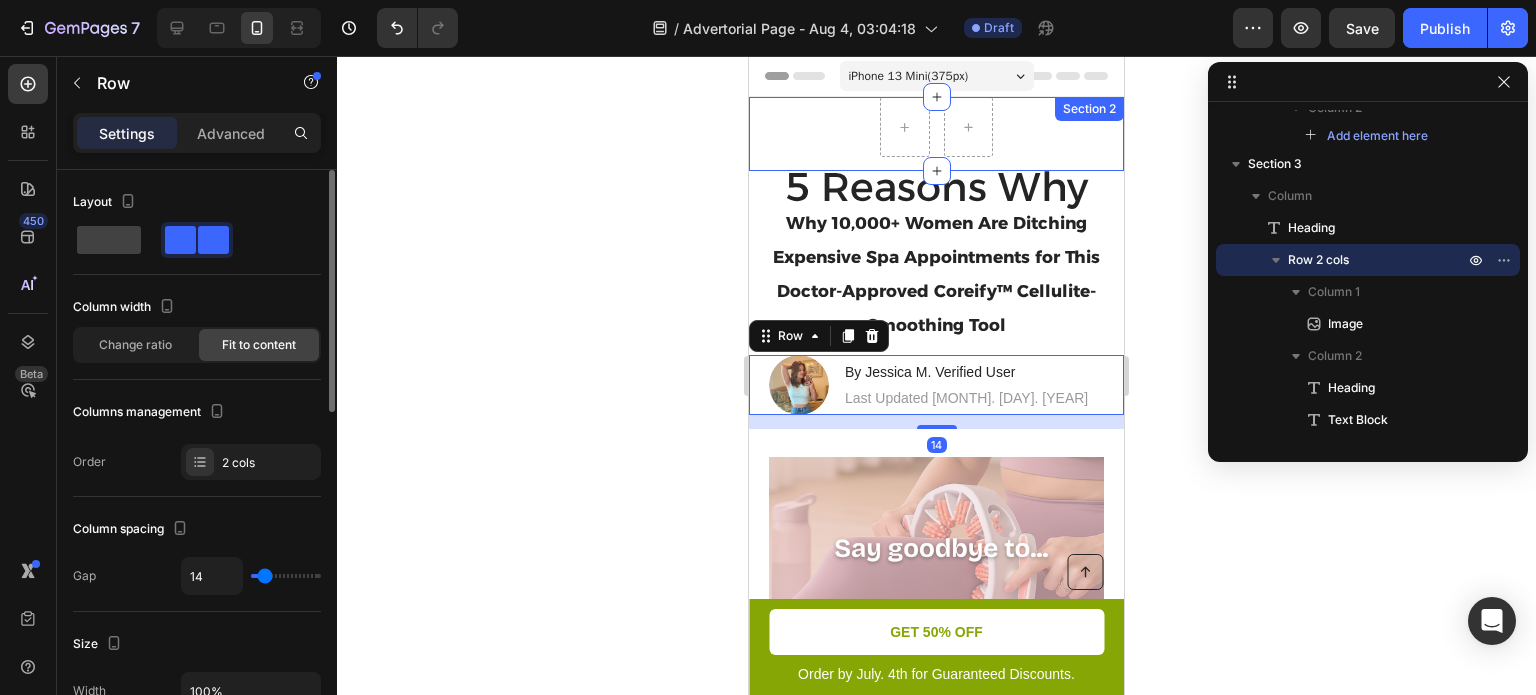 click on "Row Section 2" at bounding box center (936, 134) 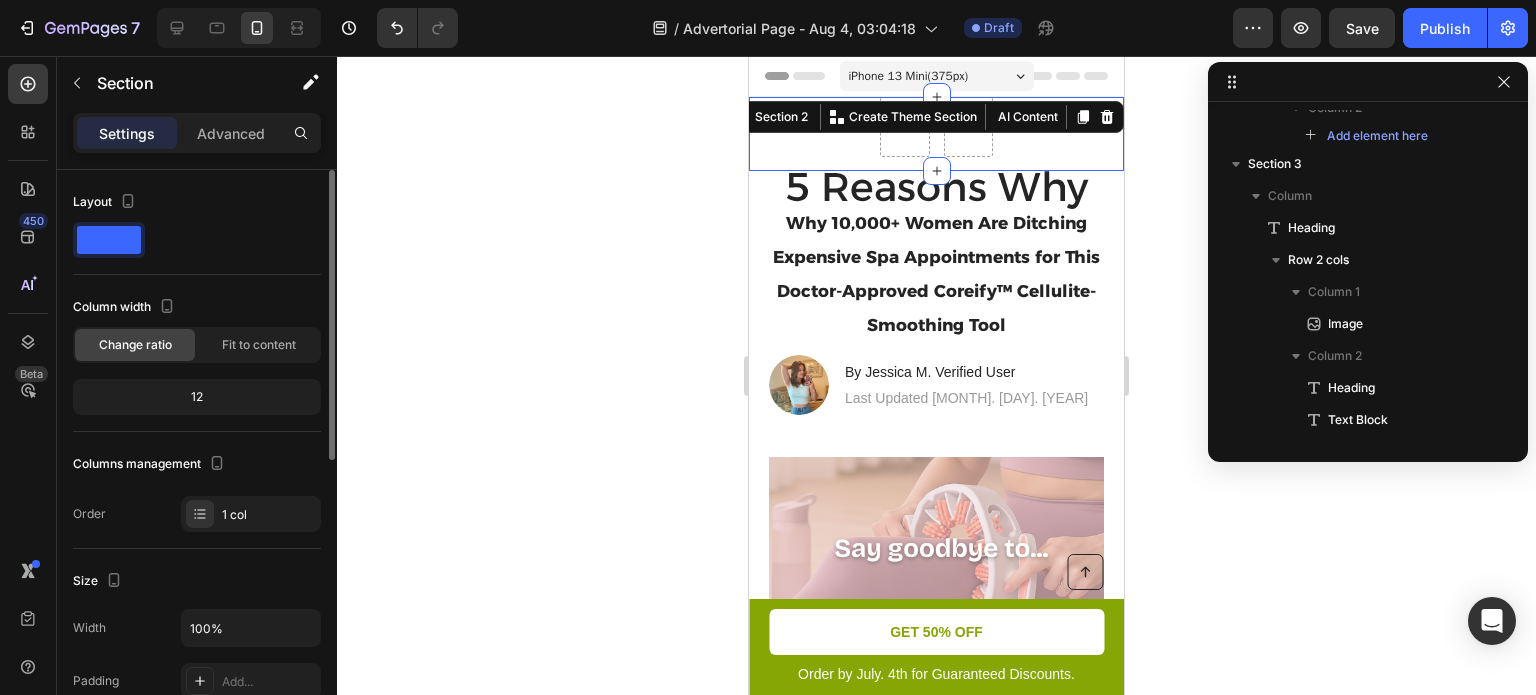scroll, scrollTop: 0, scrollLeft: 0, axis: both 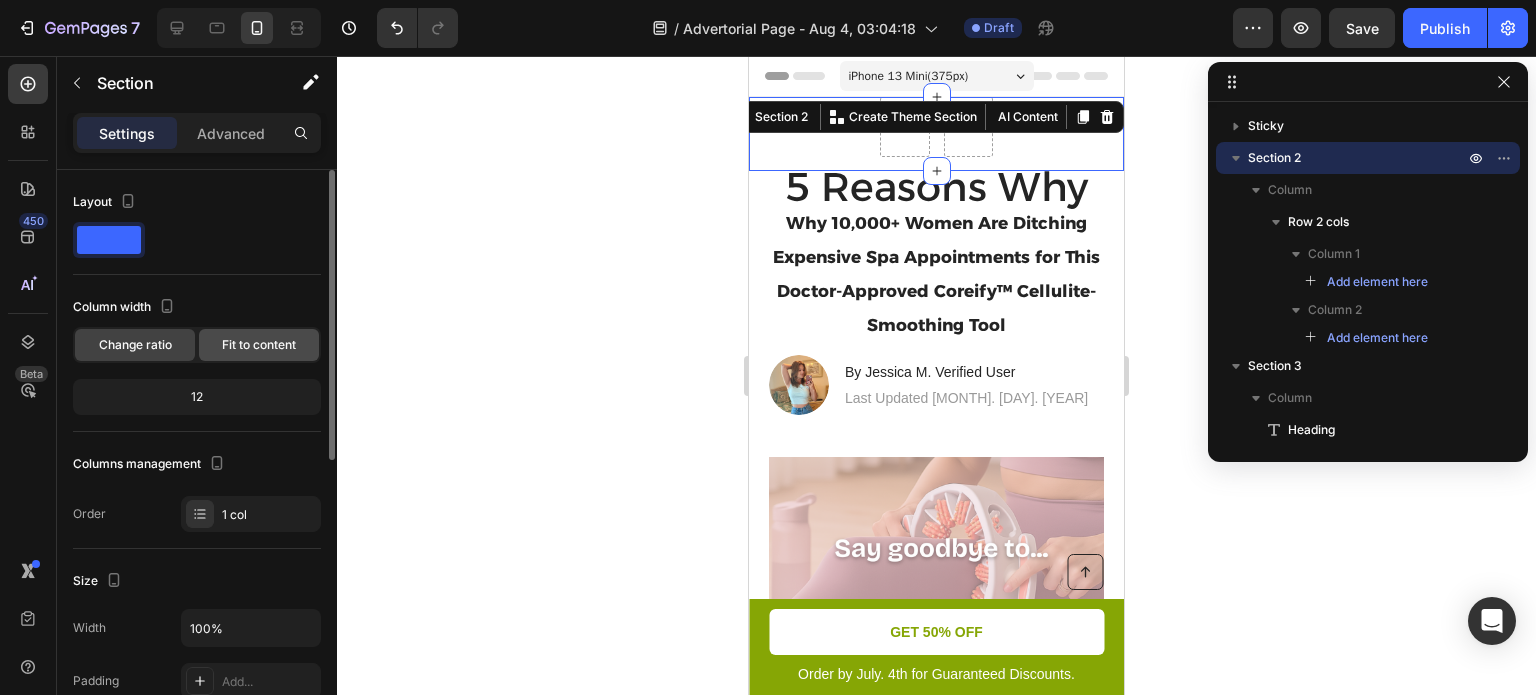 click on "Fit to content" 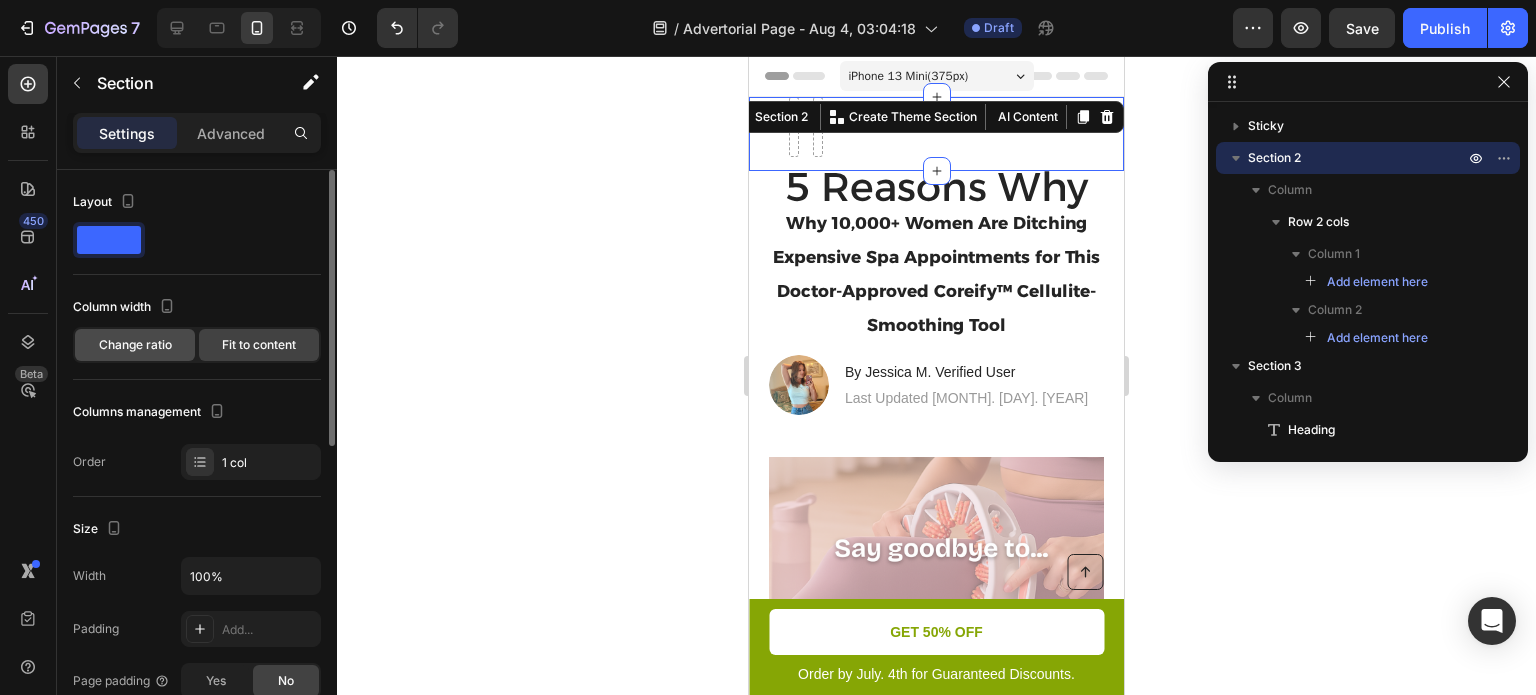 click on "Change ratio" 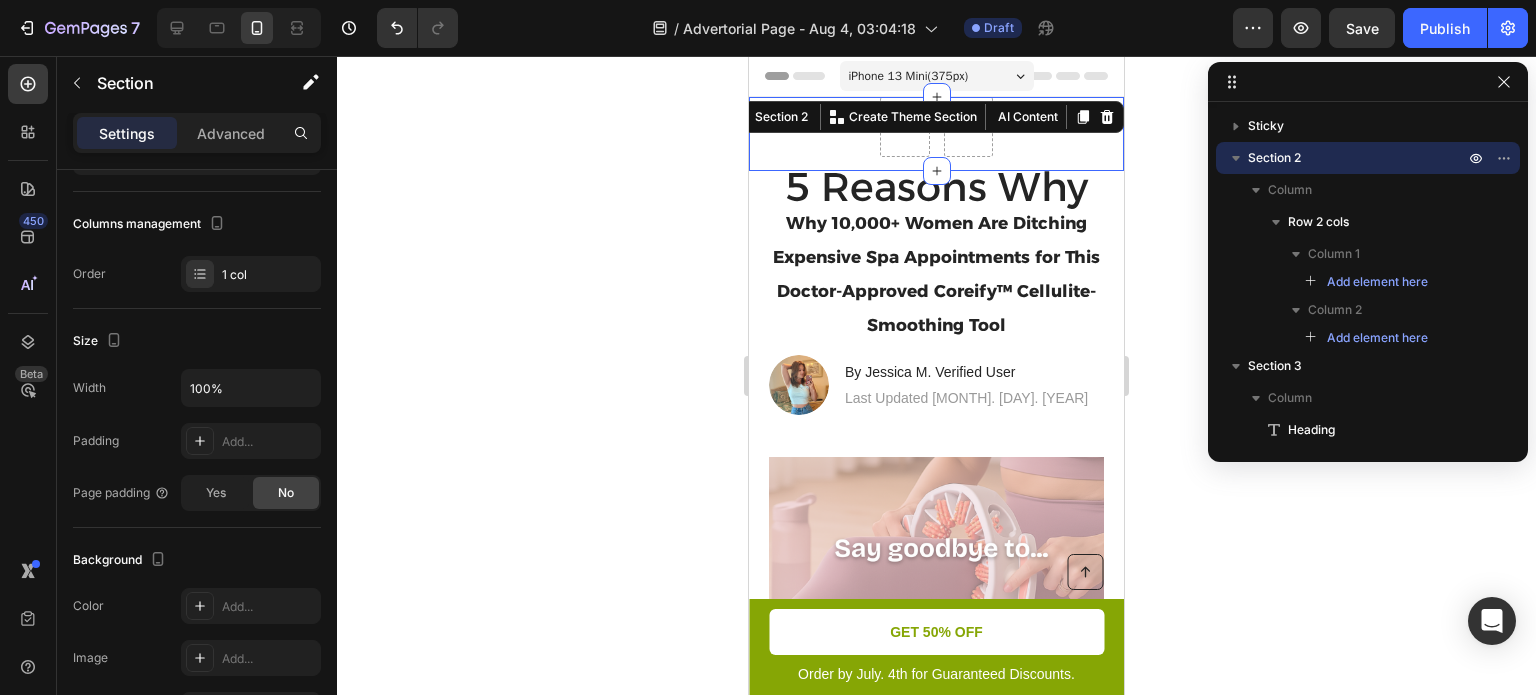 scroll, scrollTop: 304, scrollLeft: 0, axis: vertical 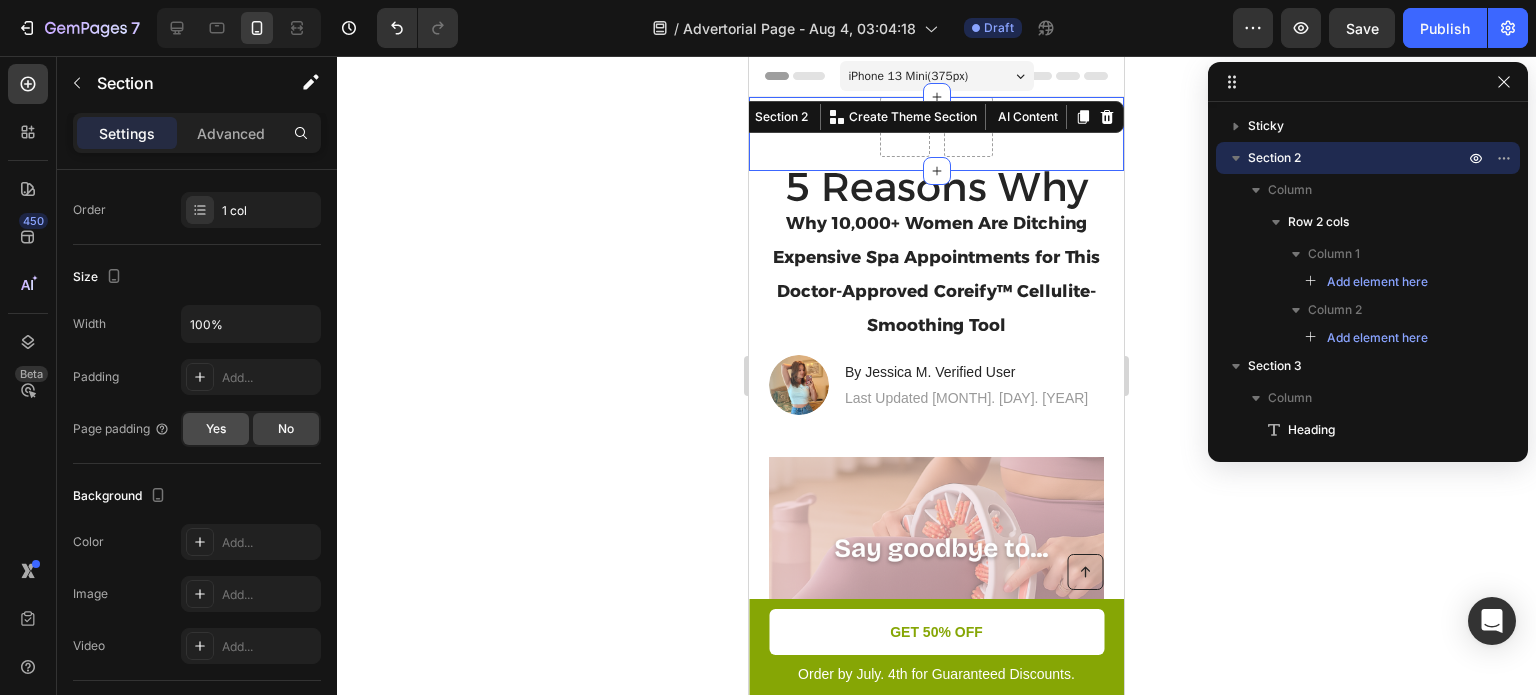 click on "Yes" 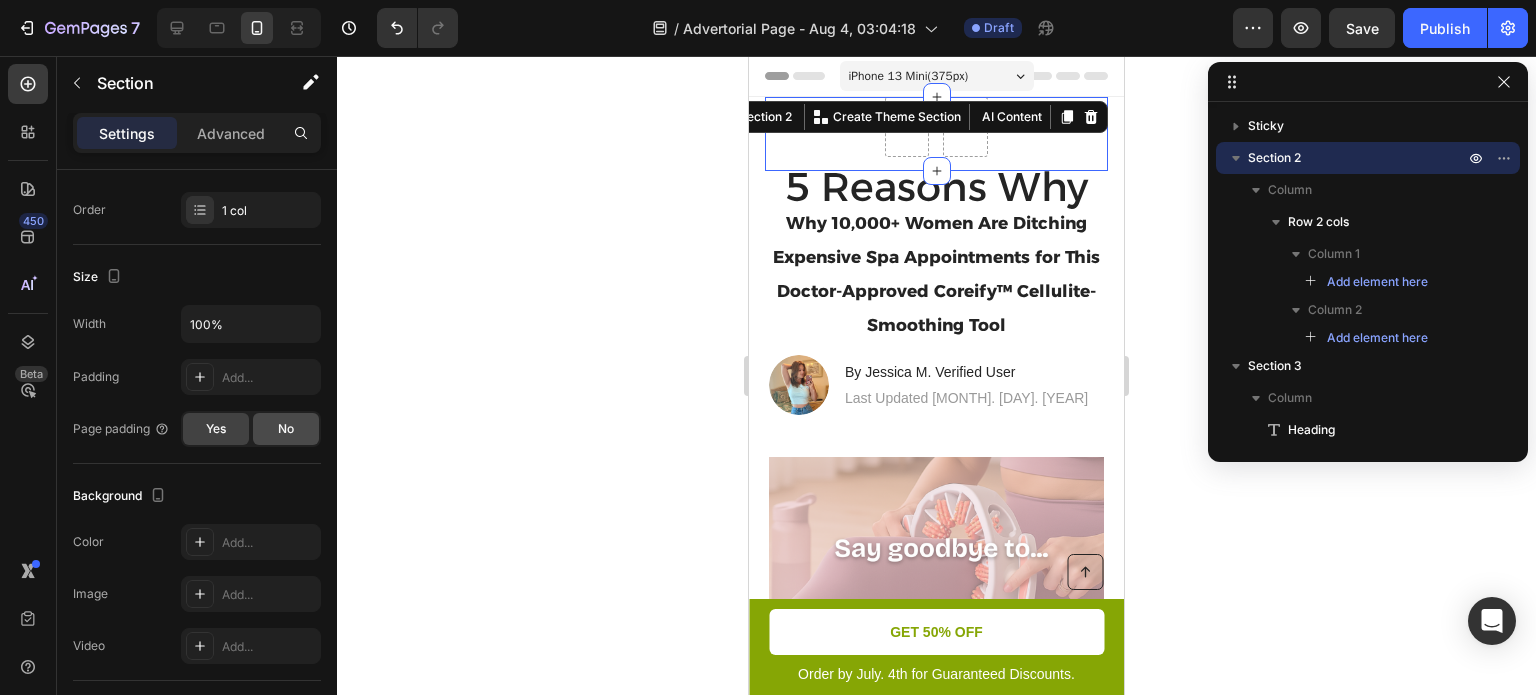 click on "No" 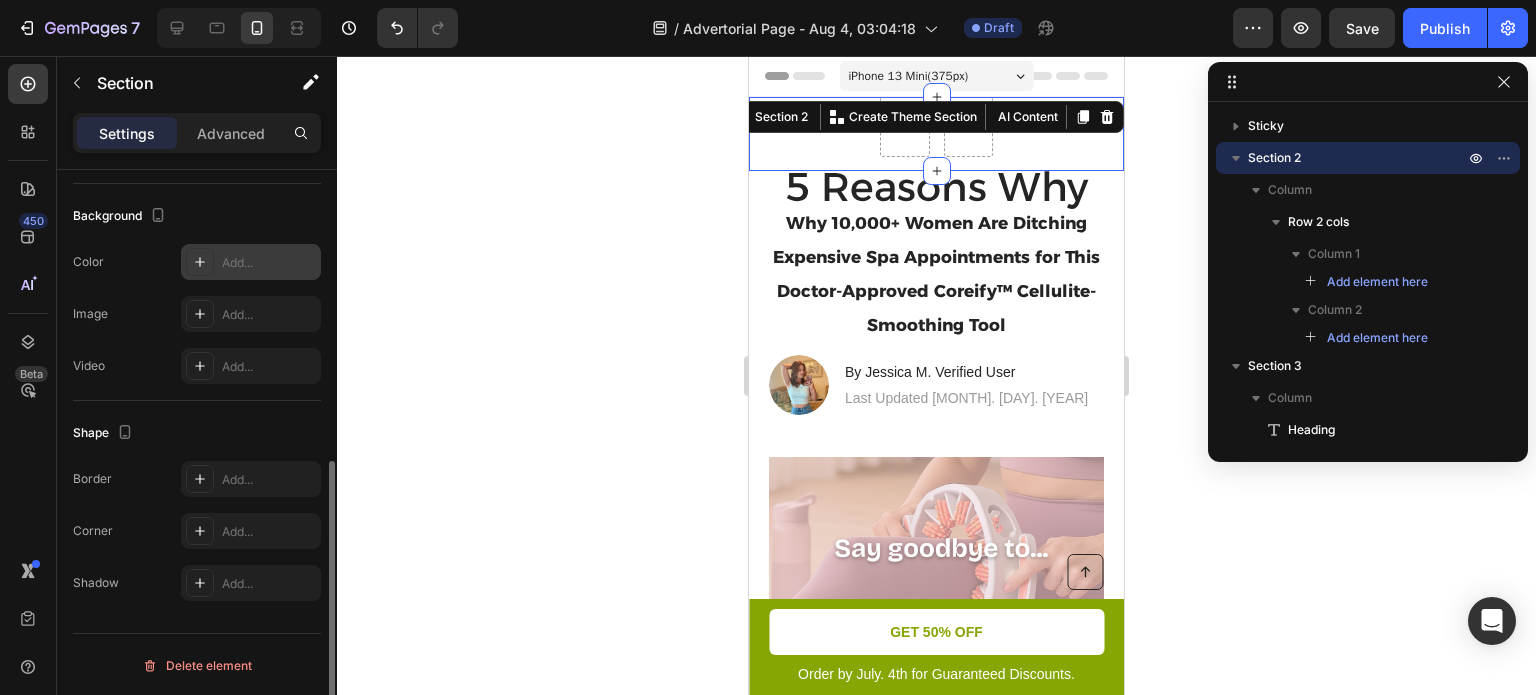 scroll, scrollTop: 0, scrollLeft: 0, axis: both 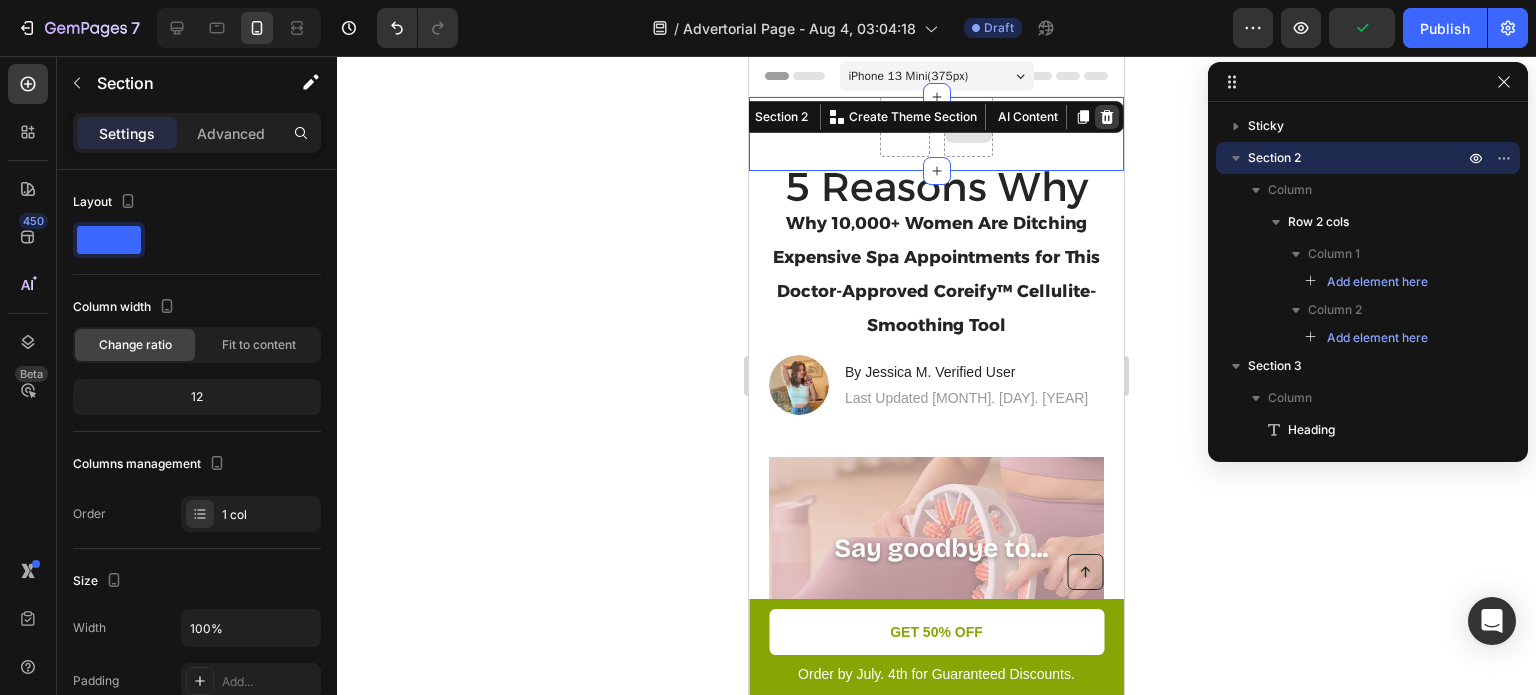 click 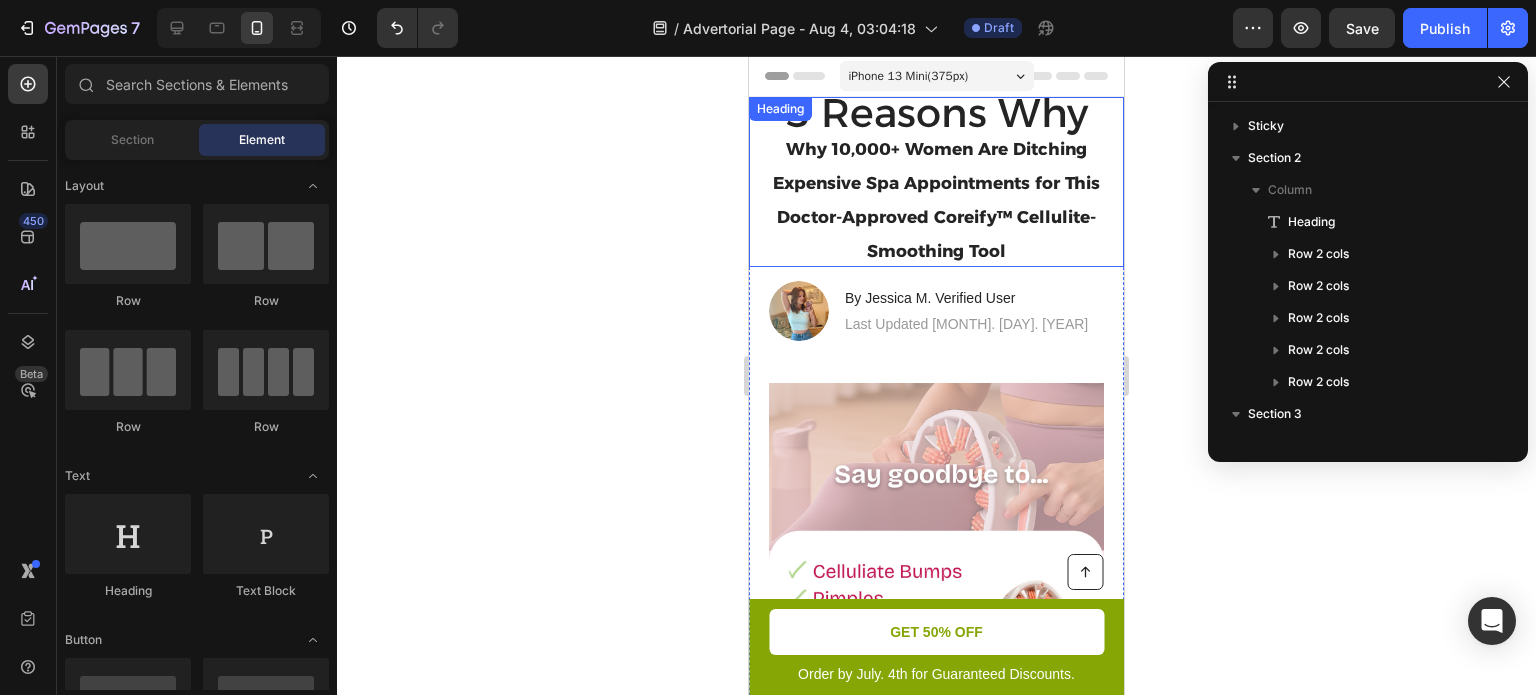 click on "Why 10,000+ Women Are Ditching Expensive Spa Appointments for This Doctor-Approved Coreify™ Cellulite-Smoothing Tool" at bounding box center (936, 200) 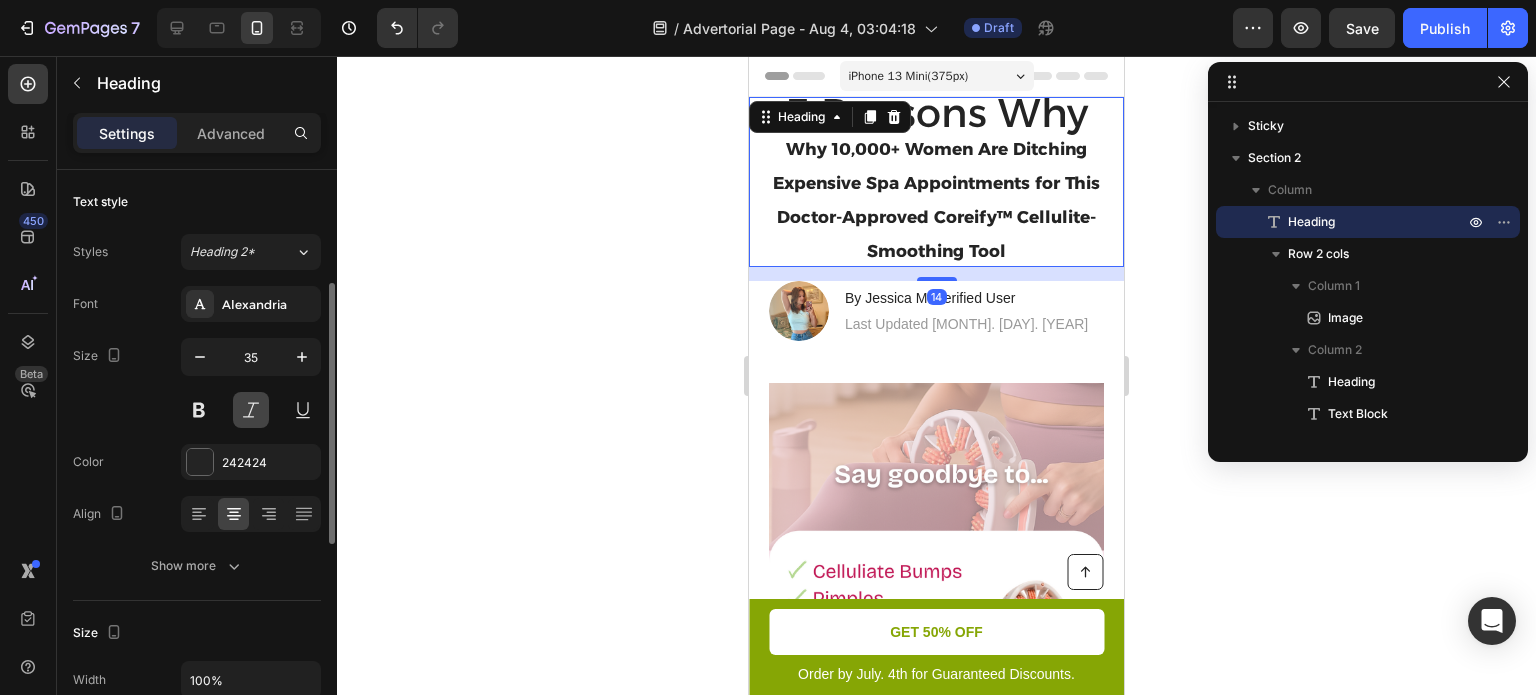 scroll, scrollTop: 166, scrollLeft: 0, axis: vertical 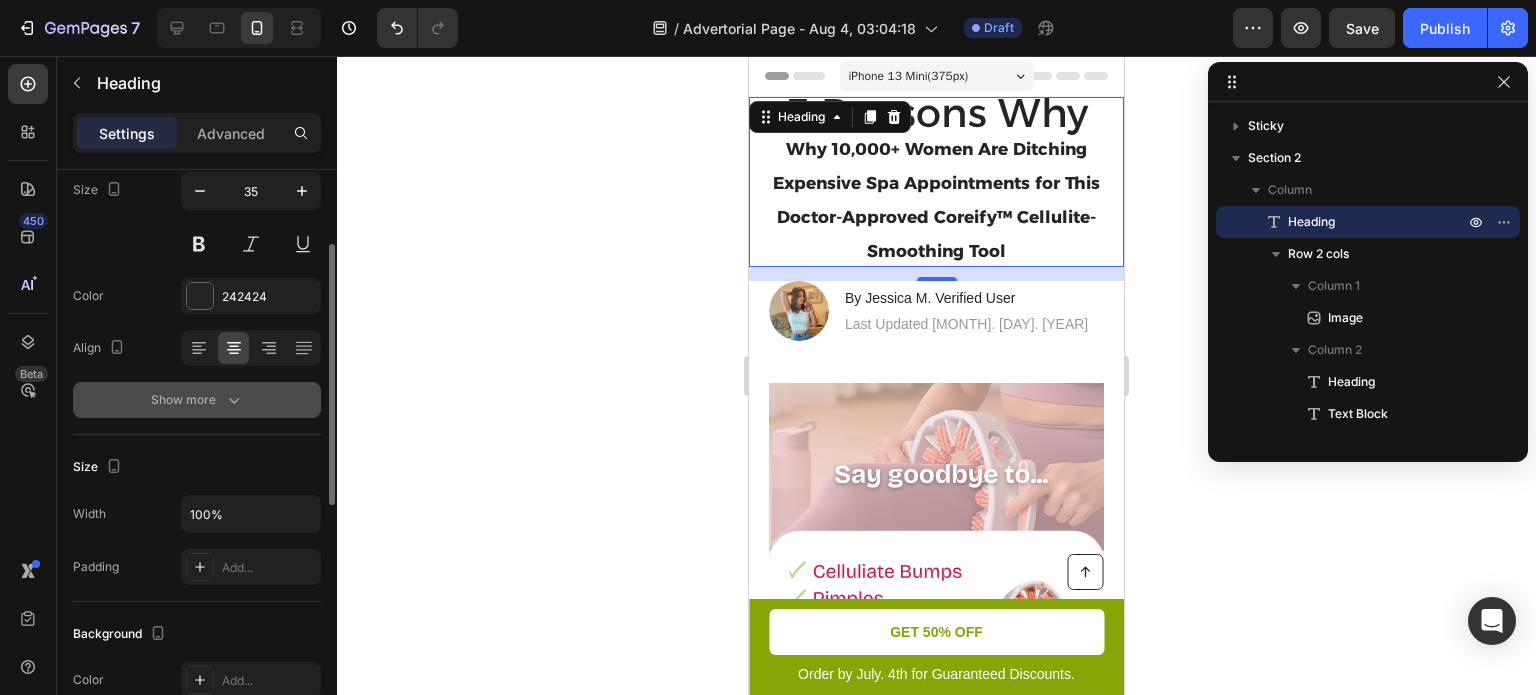 click 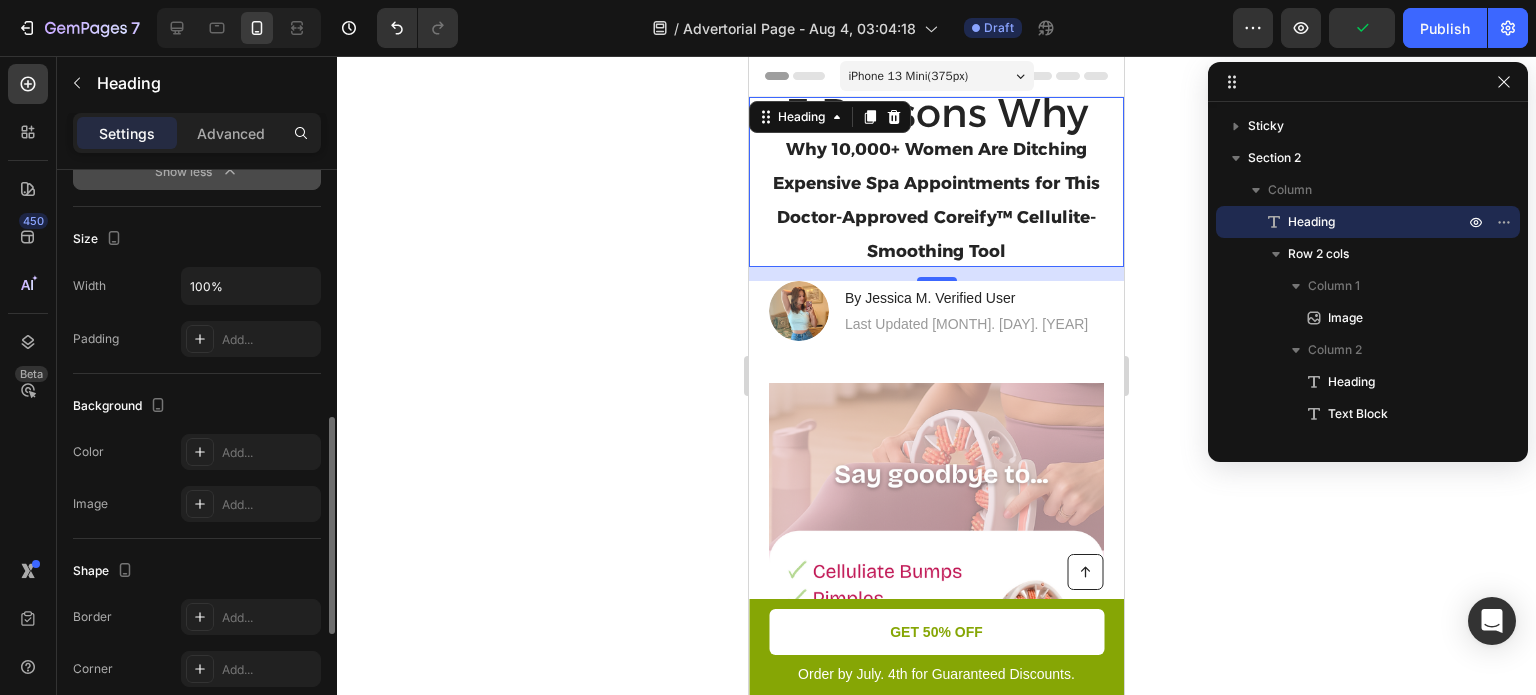 scroll, scrollTop: 659, scrollLeft: 0, axis: vertical 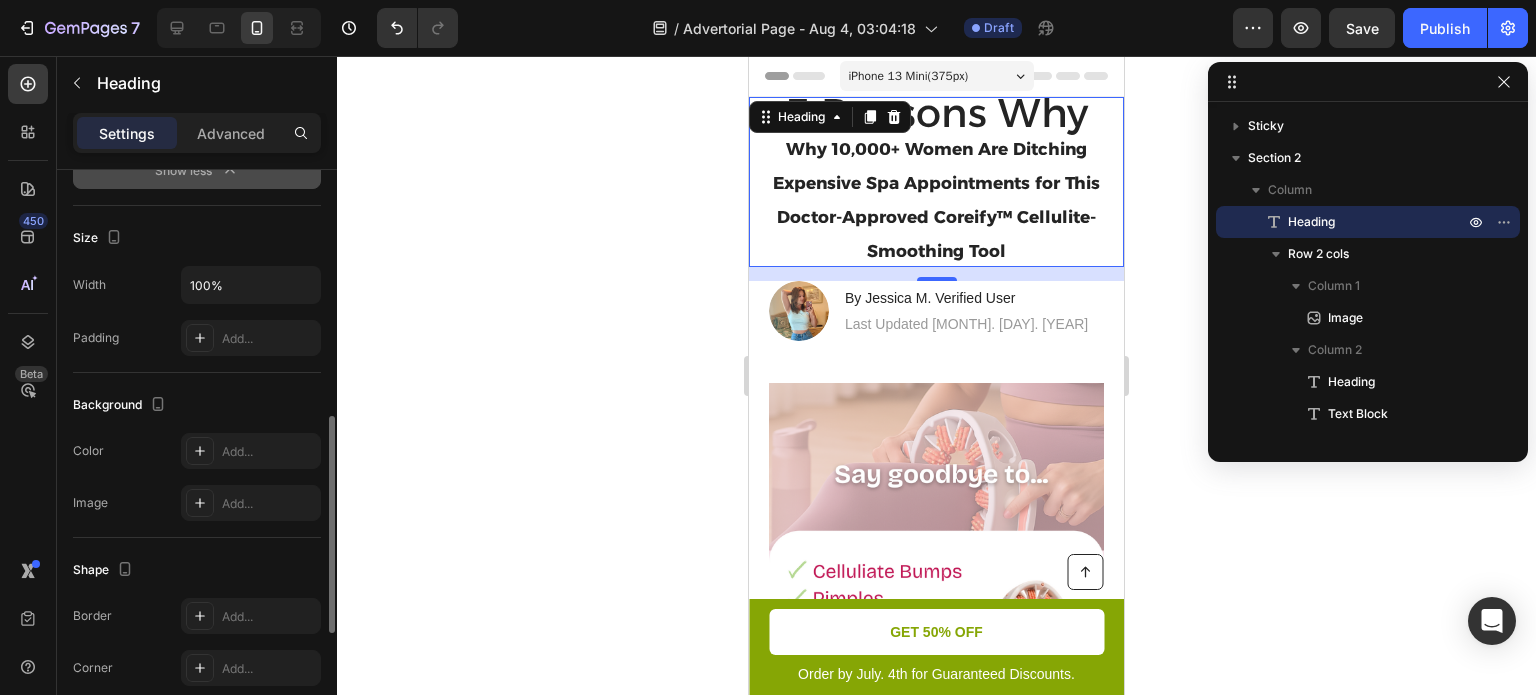 click on "⁠⁠⁠⁠⁠⁠⁠ 5 Reasons Why  Why 10,000+ Women Are Ditching Expensive Spa Appointments for This Doctor-Approved Coreify™ Cellulite-Smoothing Tool" at bounding box center (936, 182) 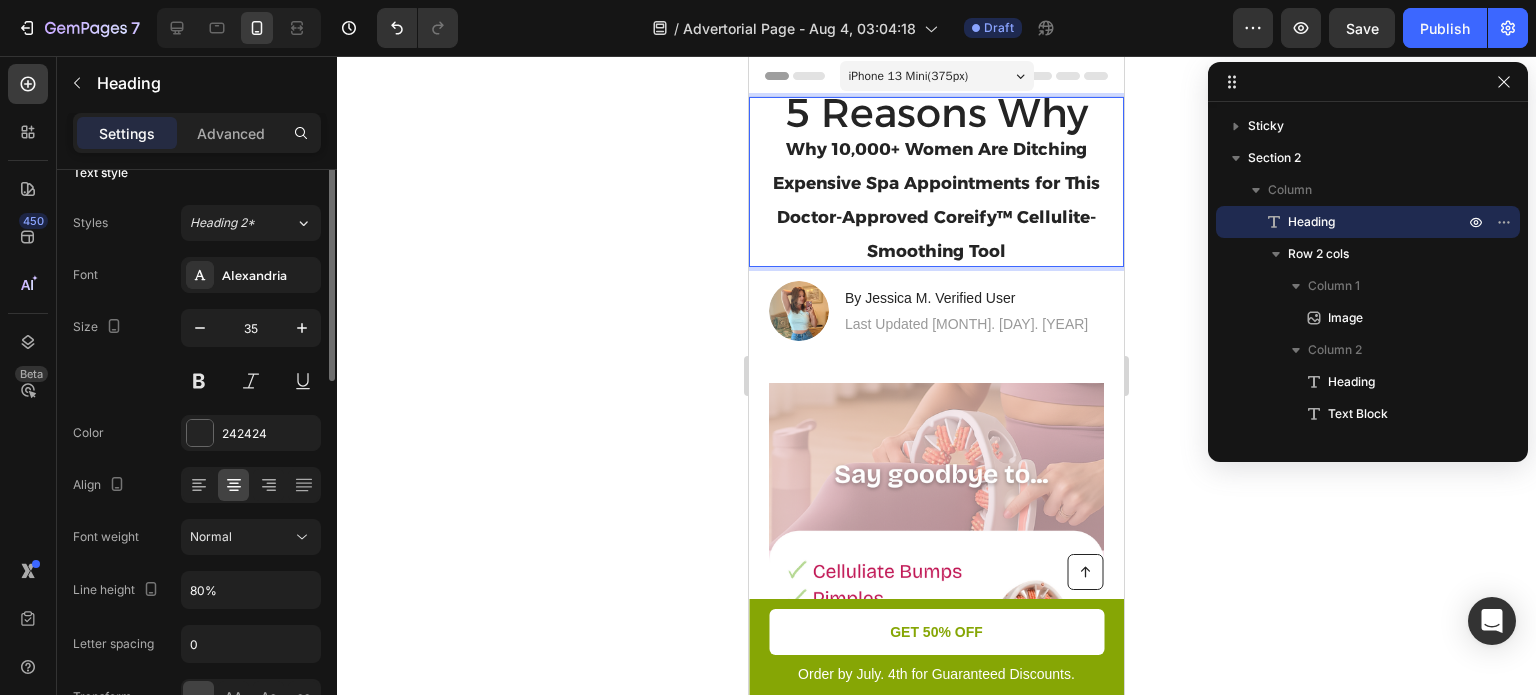 scroll, scrollTop: 0, scrollLeft: 0, axis: both 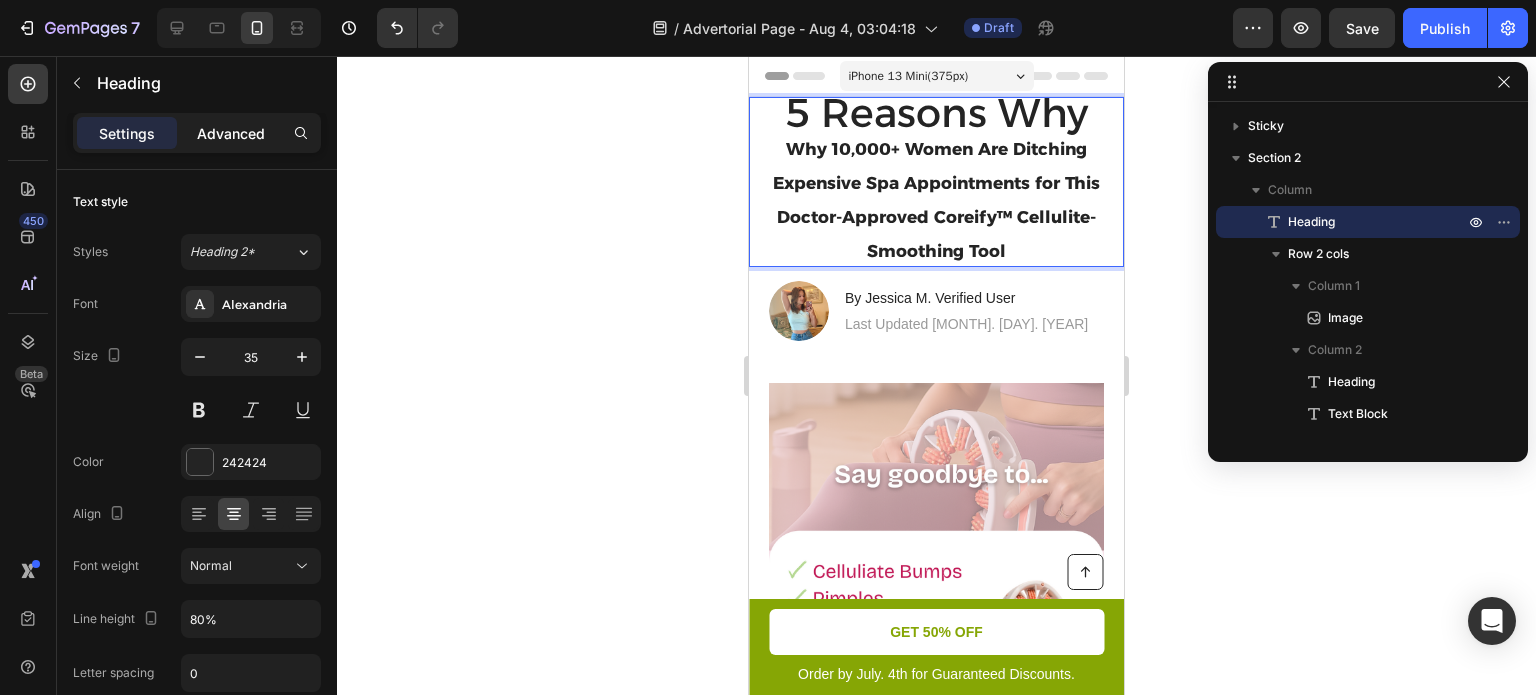 click on "Advanced" at bounding box center [231, 133] 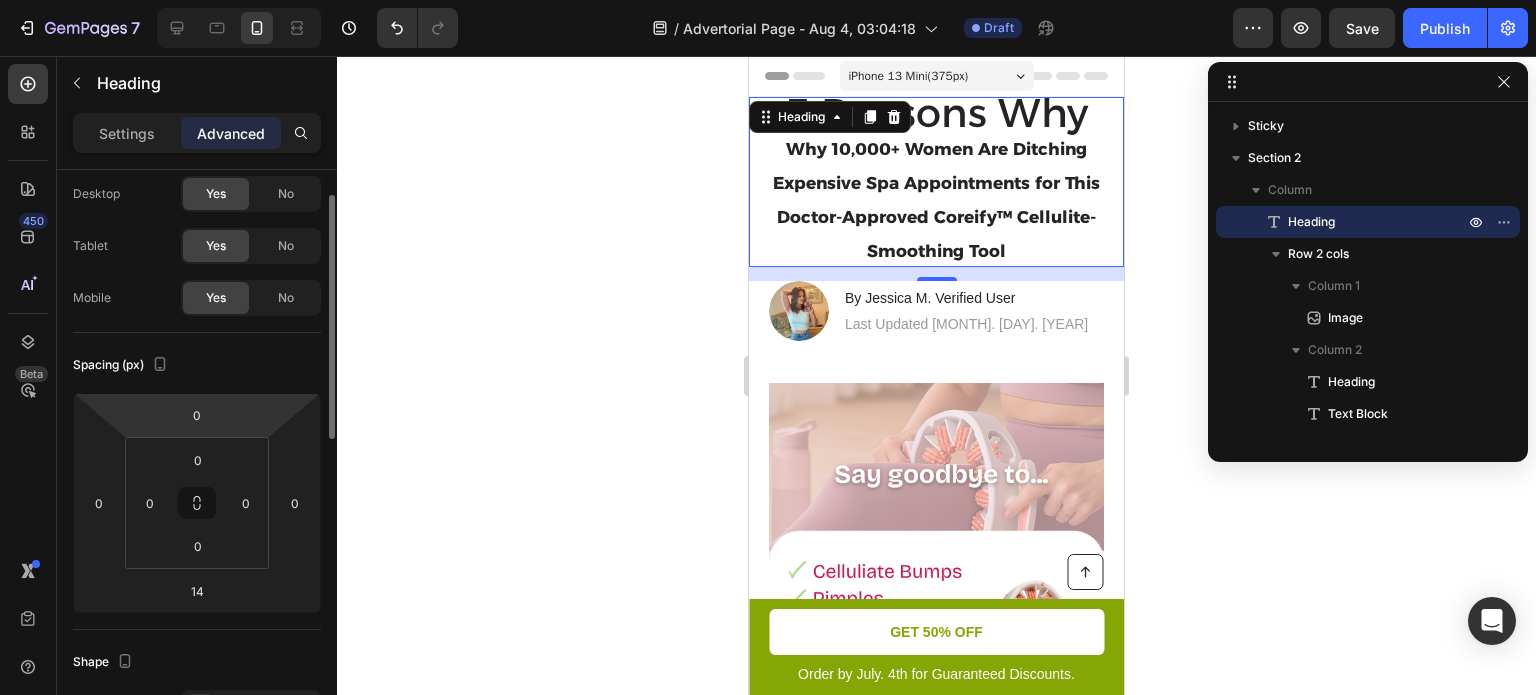 scroll, scrollTop: 56, scrollLeft: 0, axis: vertical 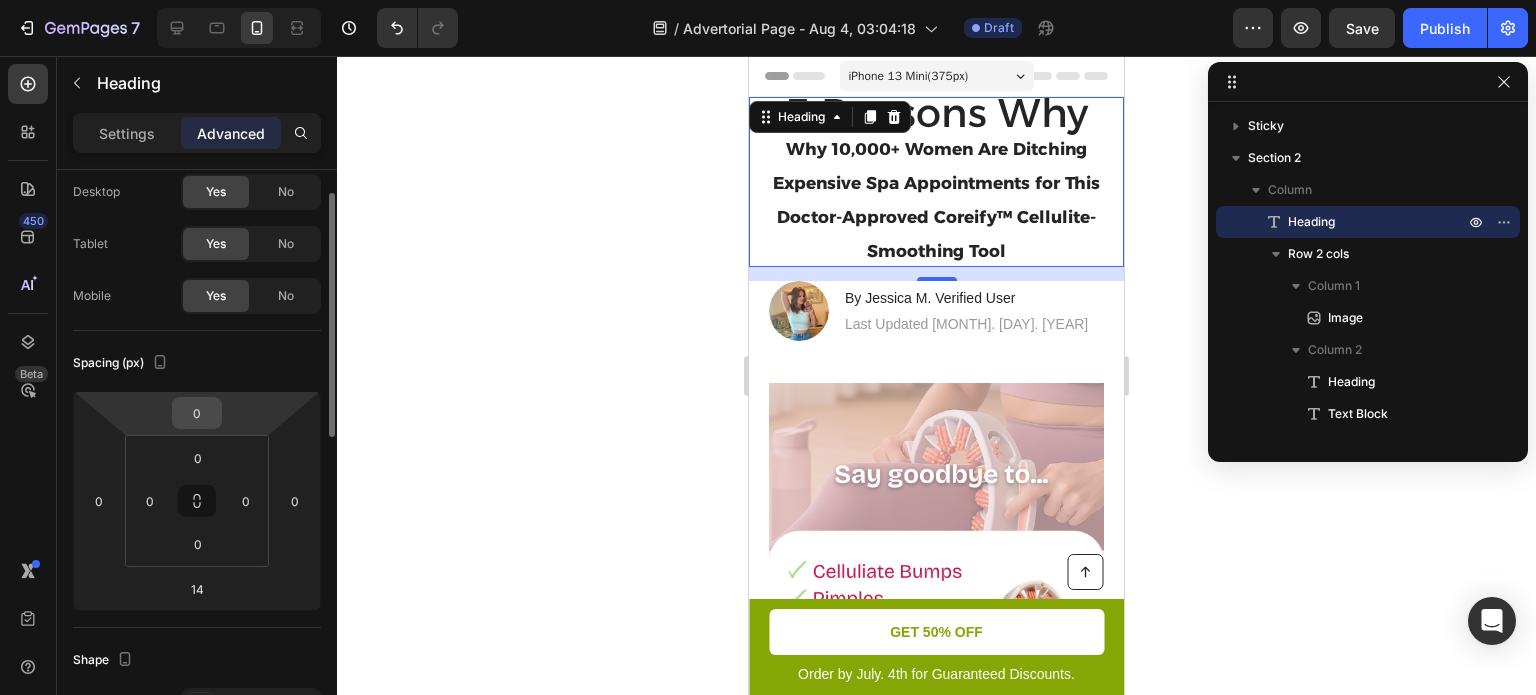 click on "0" at bounding box center [197, 413] 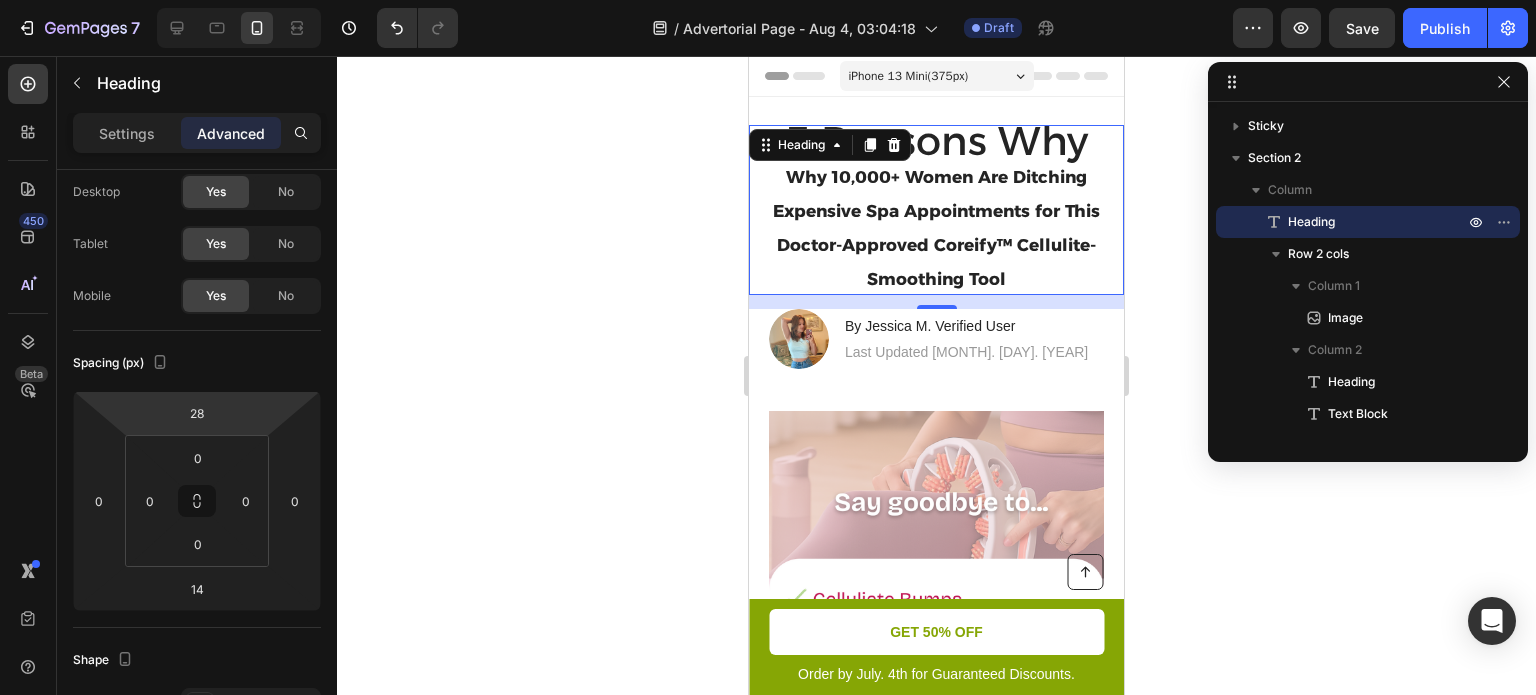 type on "22" 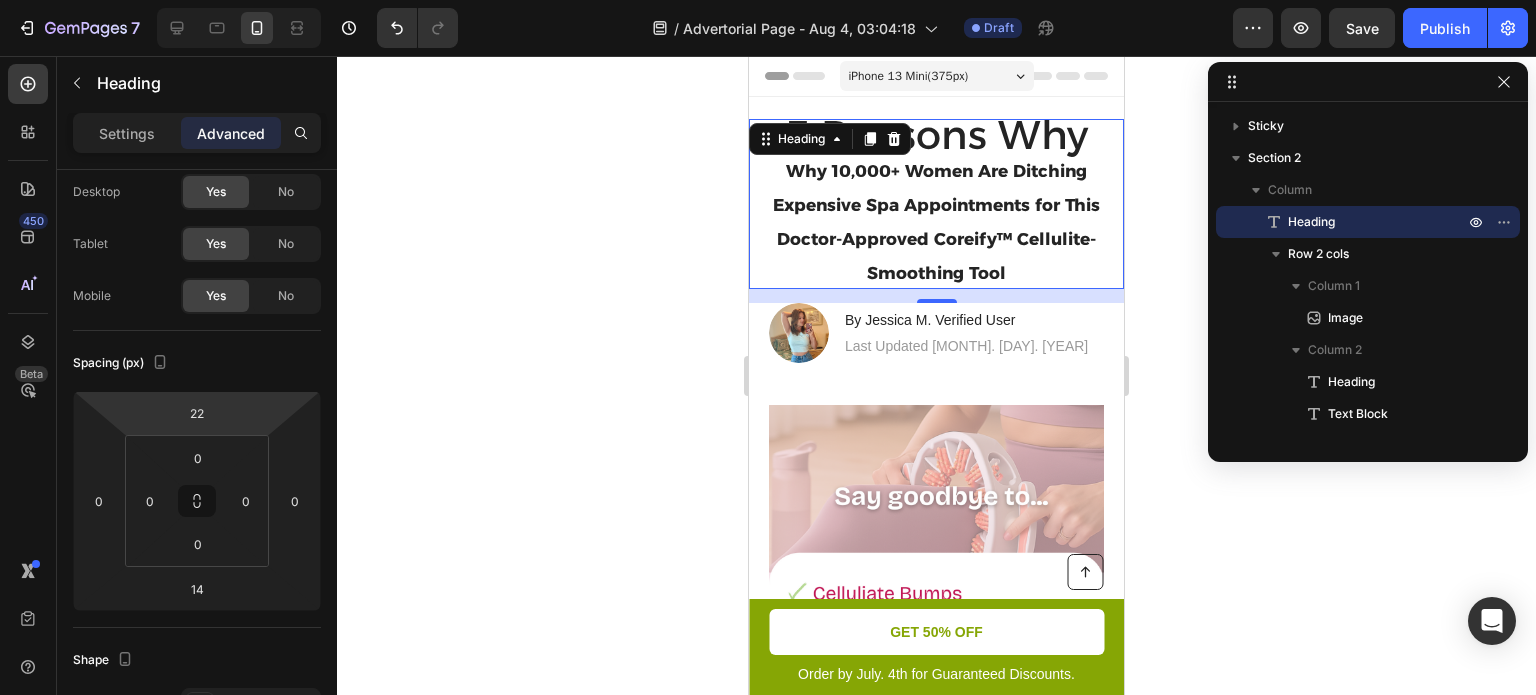 drag, startPoint x: 245, startPoint y: 410, endPoint x: 245, endPoint y: 399, distance: 11 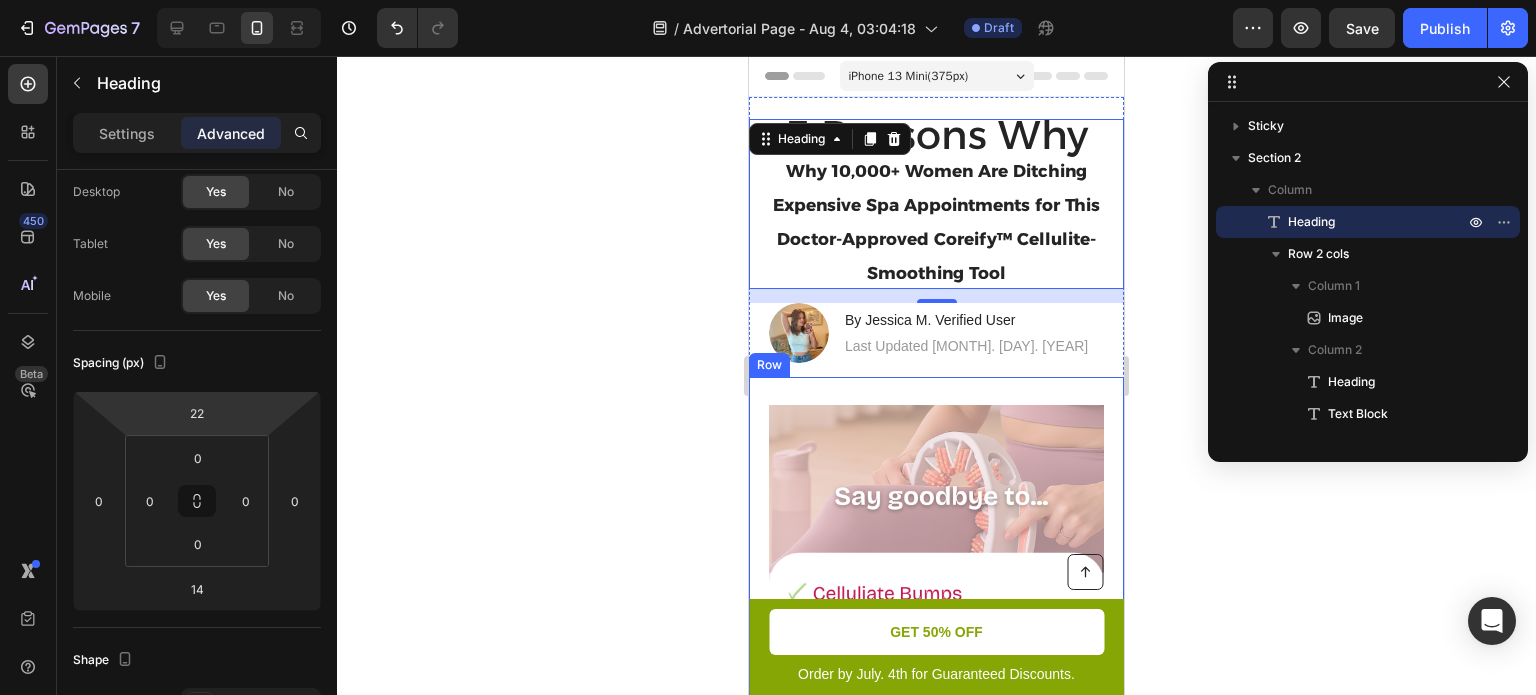 click on "Image 1. Ultra-Fast Heating System Heading Experience the pinnacle of toasting efficiency with the ultra-fast heating system of this cutting-edge toaster. Utilizing advanced heating elements and innovative technology, it rapidly reaches optimal toasting temperatures, reducing wait times to a minimum. Start your day with swift and satisfying toasting, allowing you to indulge in perfectly crispy slices in mere moments. Text Block Row" at bounding box center [936, 685] 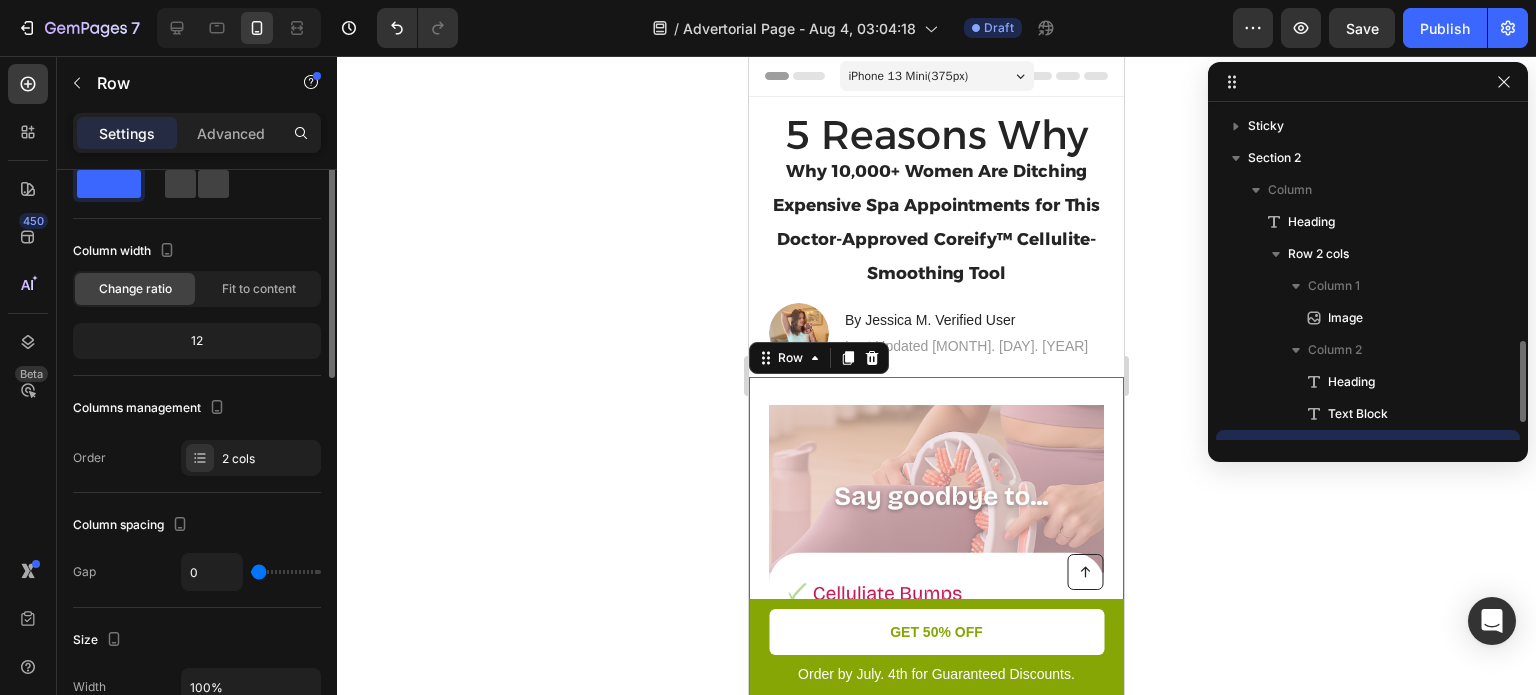 scroll, scrollTop: 186, scrollLeft: 0, axis: vertical 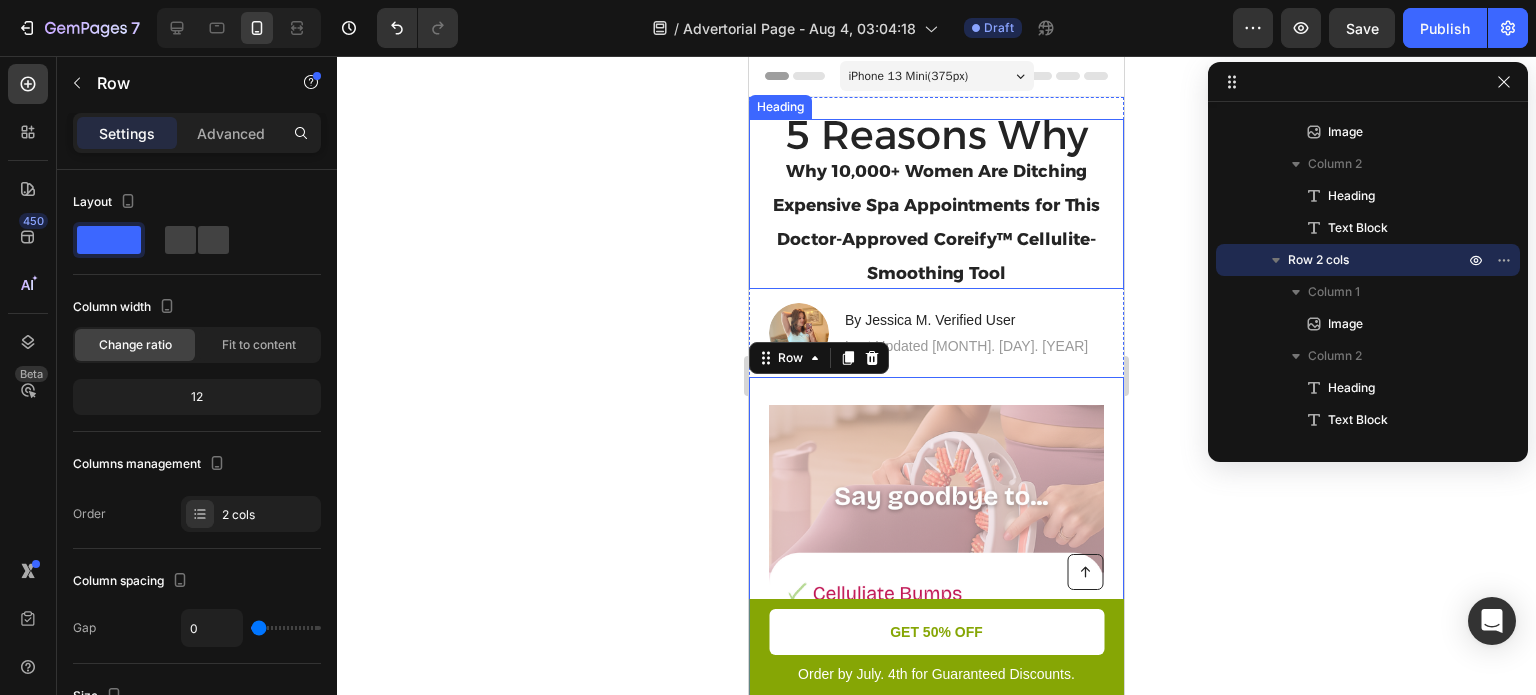 click on "5 Reasons Why" at bounding box center [936, 134] 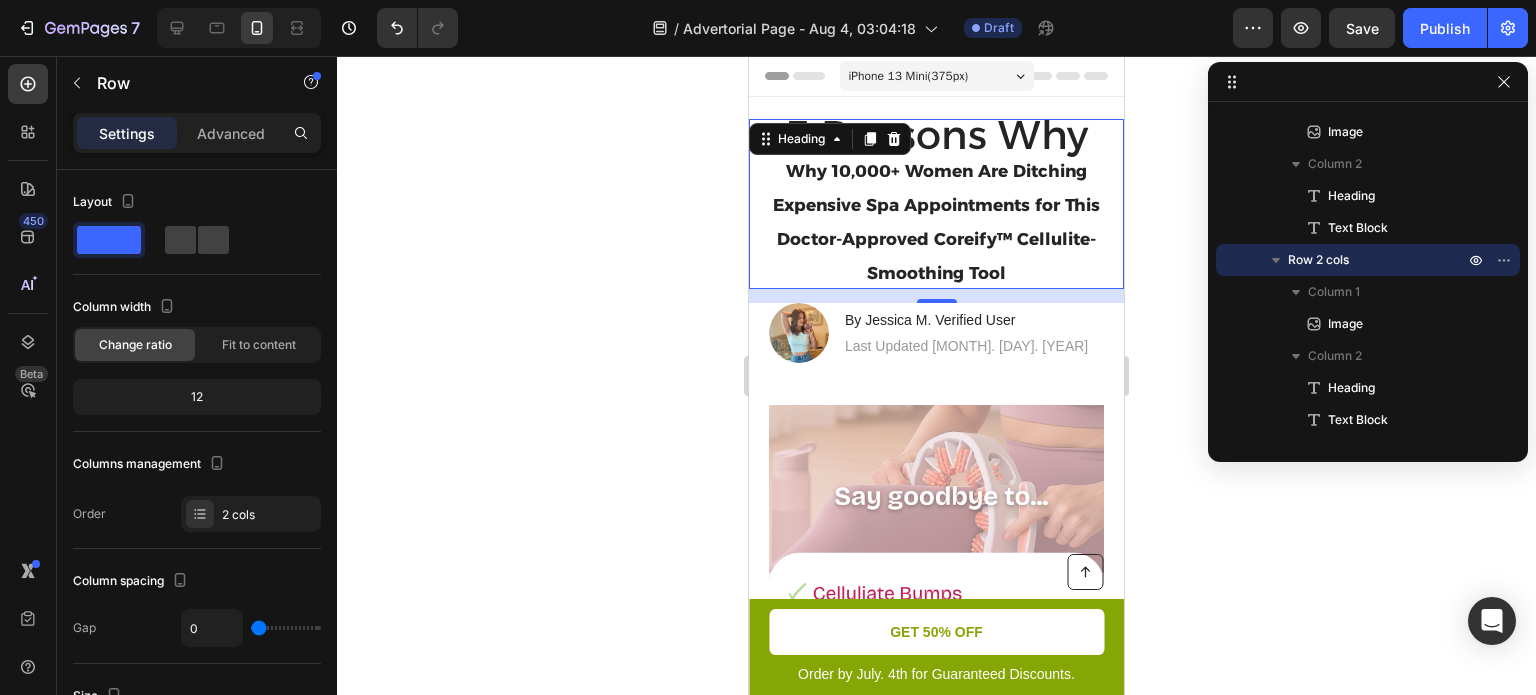 click on "5 Reasons Why" at bounding box center [936, 134] 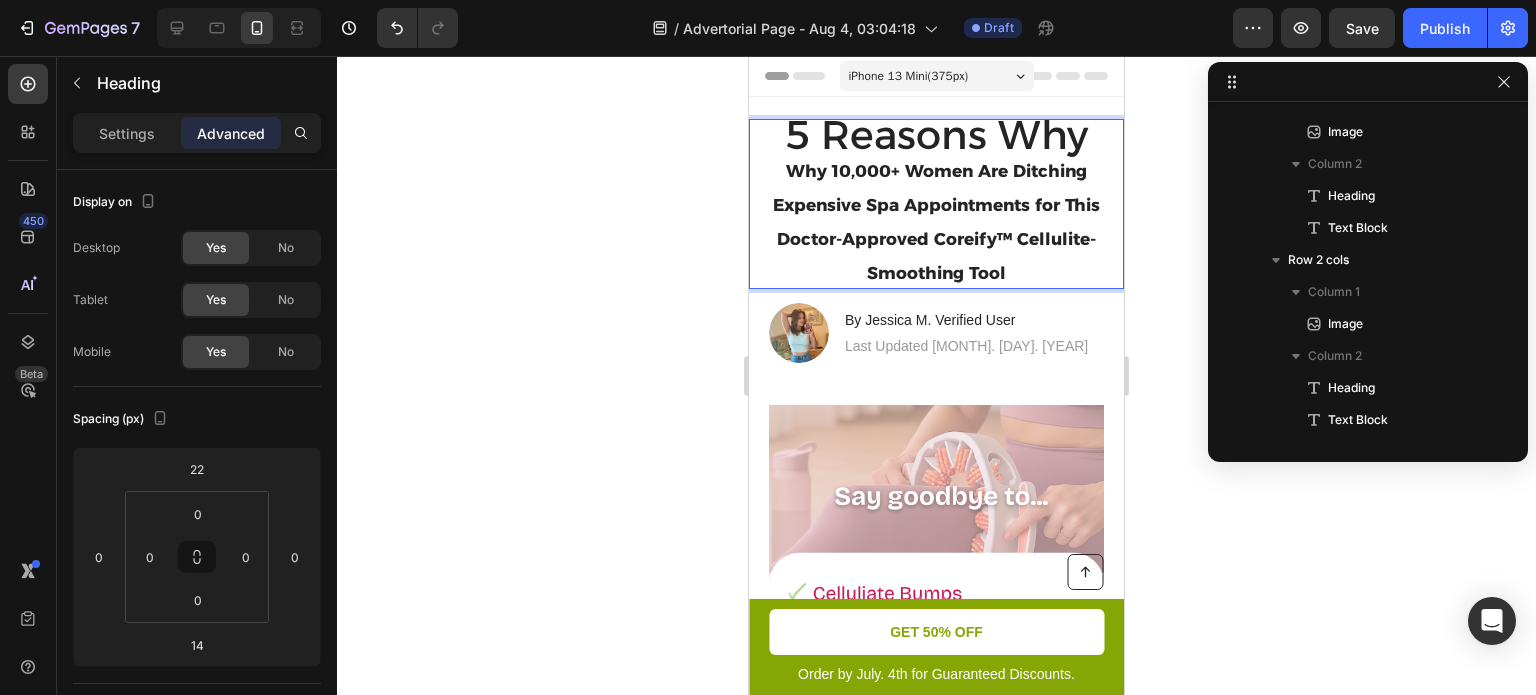 scroll, scrollTop: 0, scrollLeft: 0, axis: both 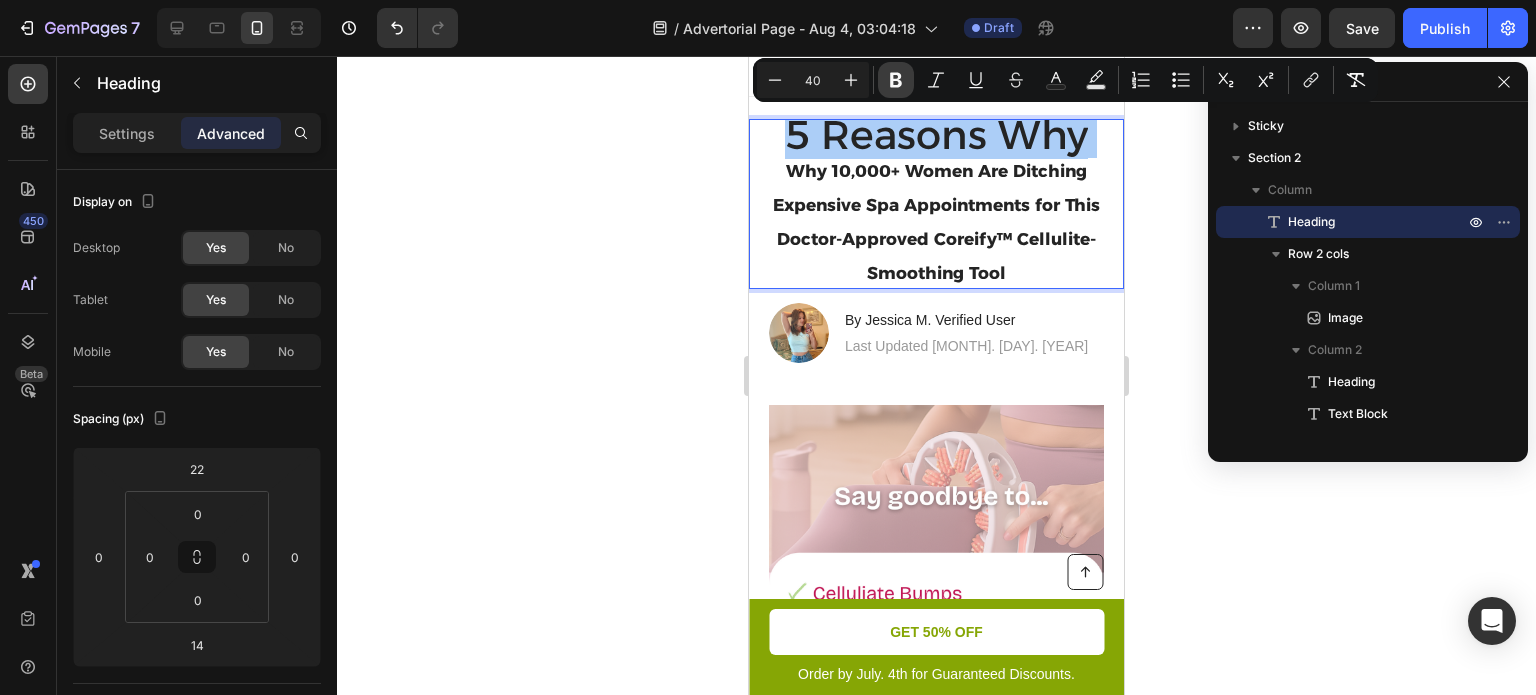 click on "Bold" at bounding box center [896, 80] 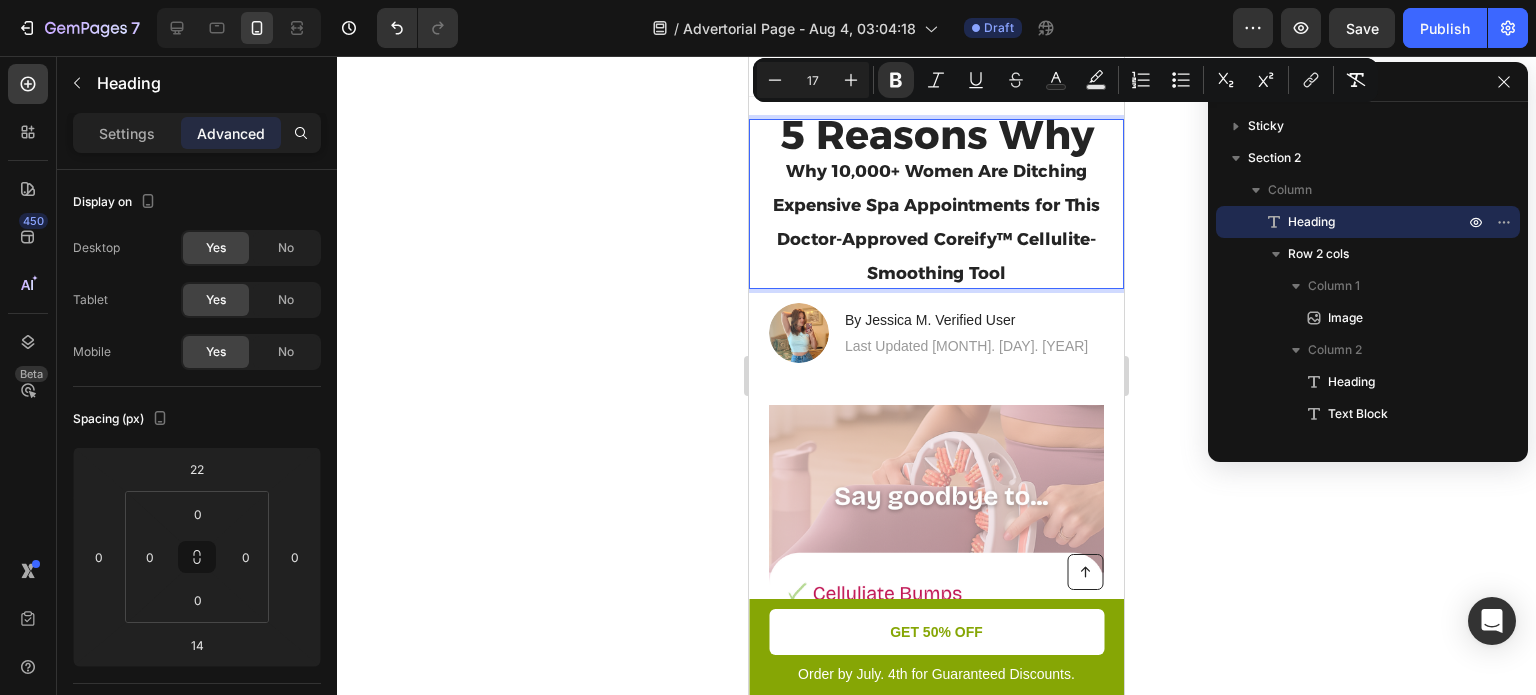 click on "Why 10,000+ Women Are Ditching Expensive Spa Appointments for This Doctor-Approved Coreify™ Cellulite-Smoothing Tool" at bounding box center (936, 222) 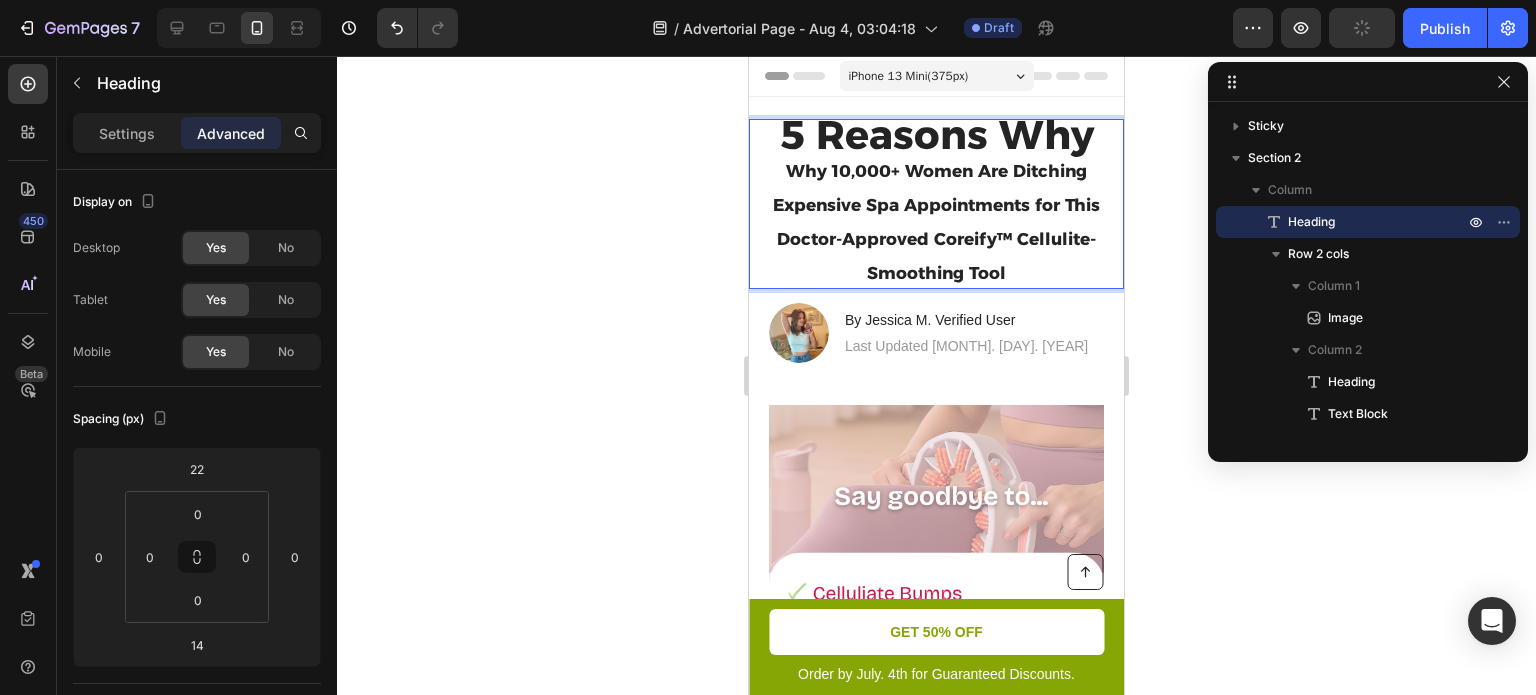 click on "5 Reasons Why" at bounding box center [937, 134] 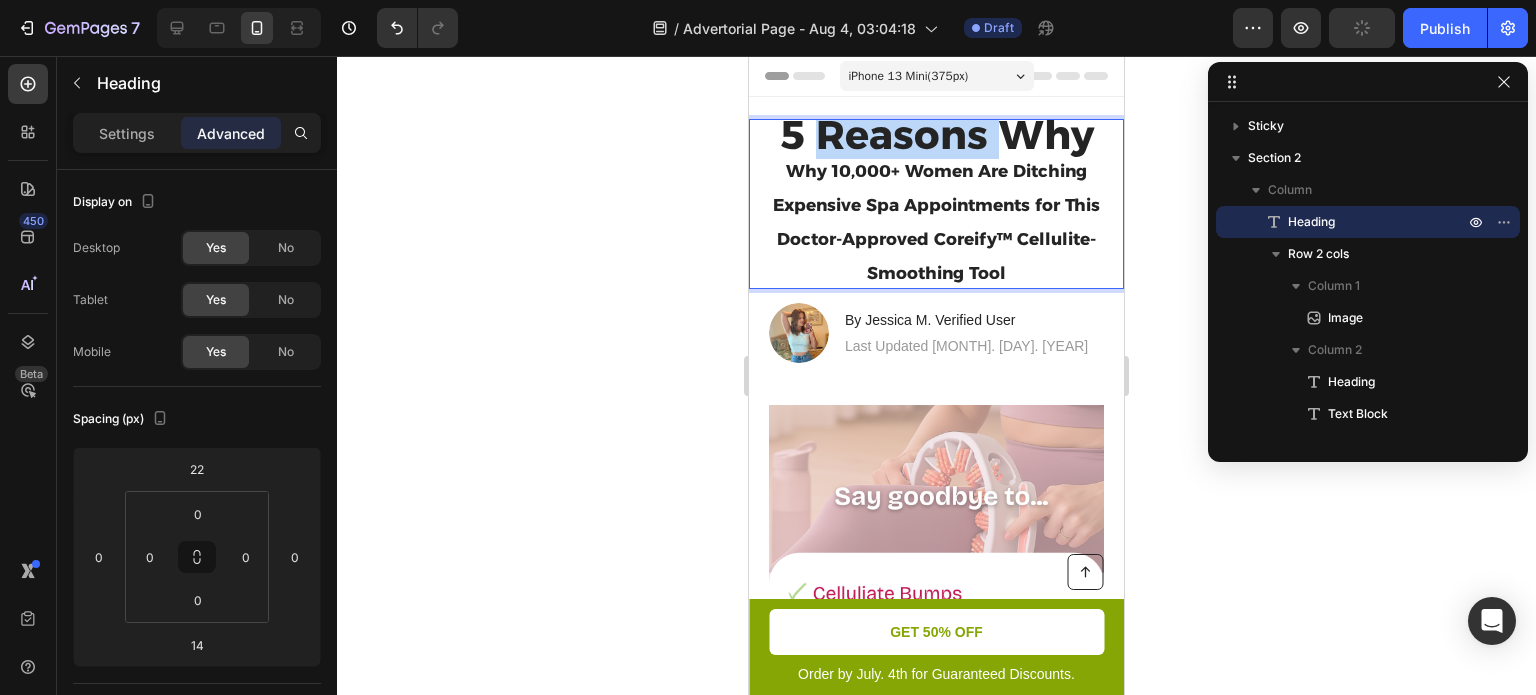click on "5 Reasons Why" at bounding box center [937, 134] 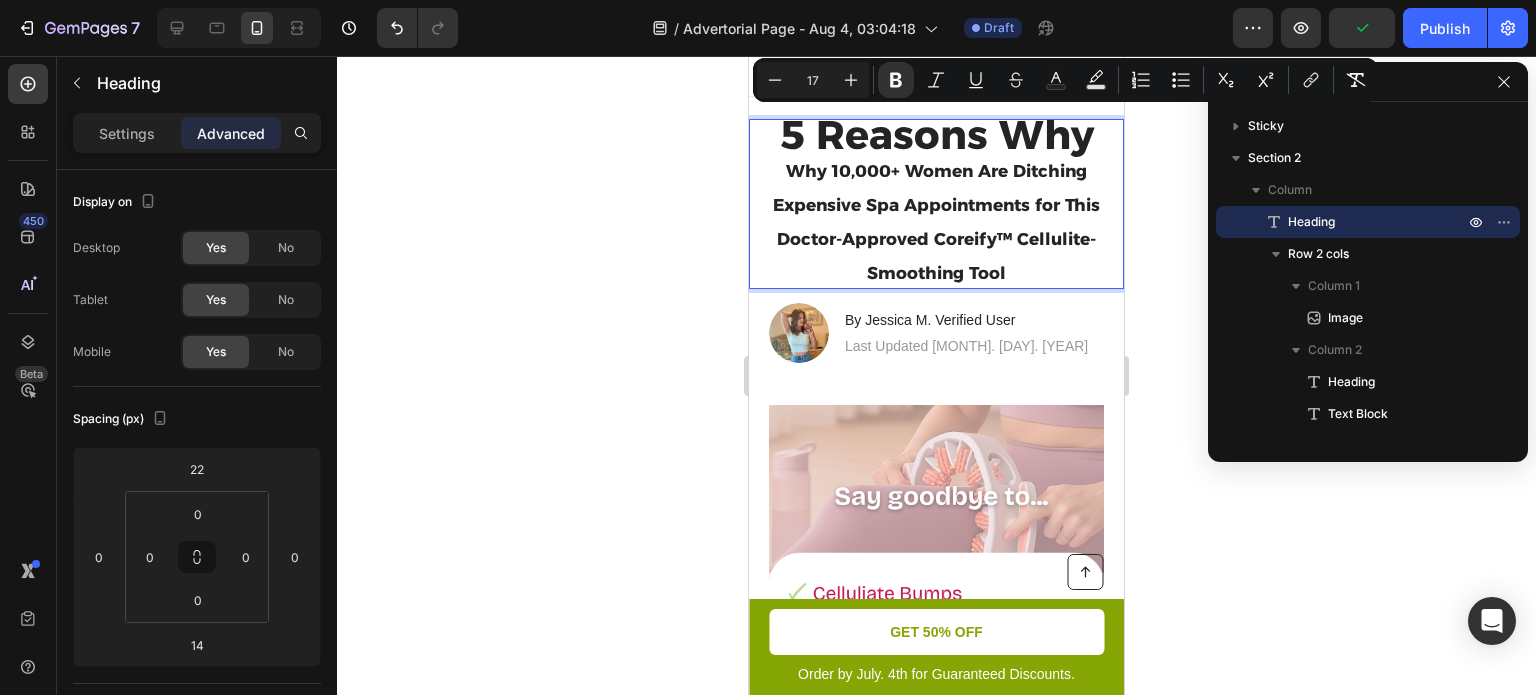 click on "Why 10,000+ Women Are Ditching Expensive Spa Appointments for This Doctor-Approved Coreify™ Cellulite-Smoothing Tool" at bounding box center (936, 222) 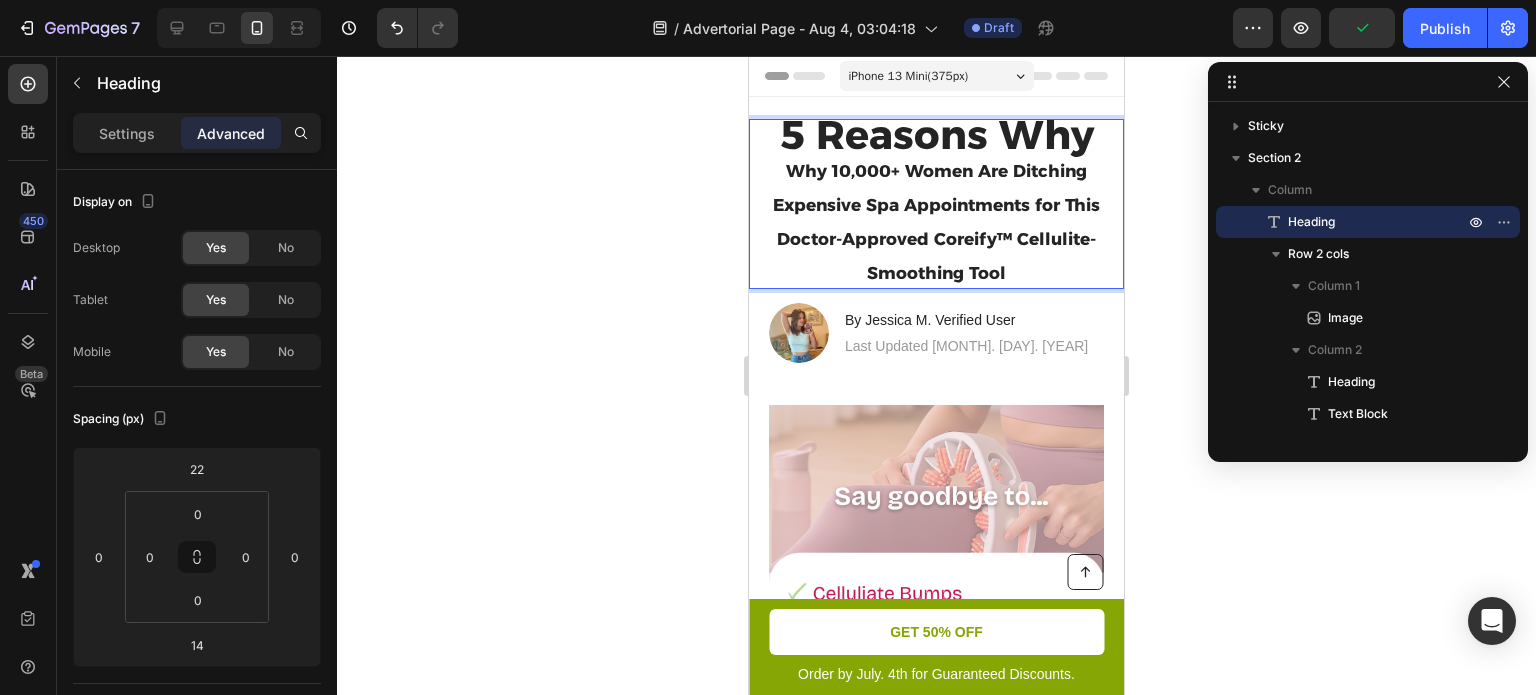click on "5 Reasons Why" at bounding box center [937, 134] 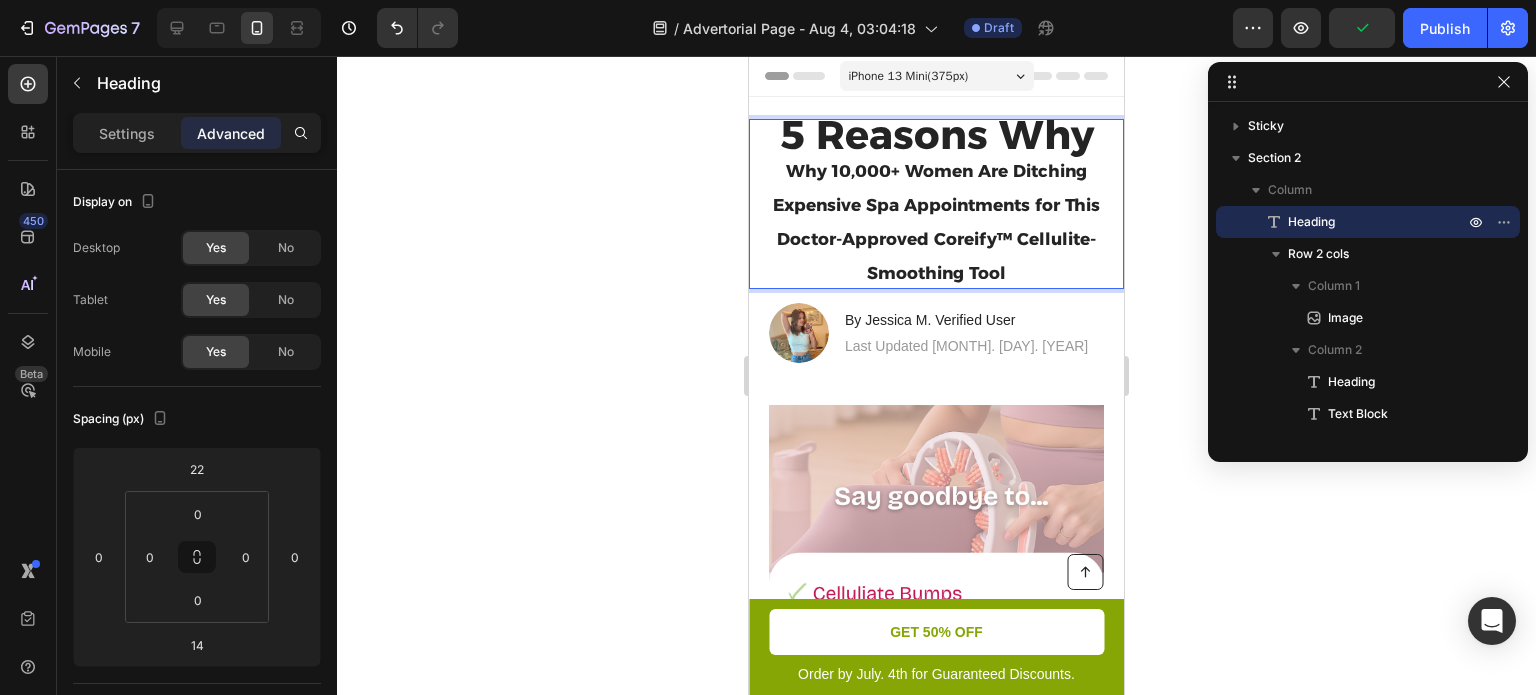click on "5 Reasons Why" at bounding box center (937, 134) 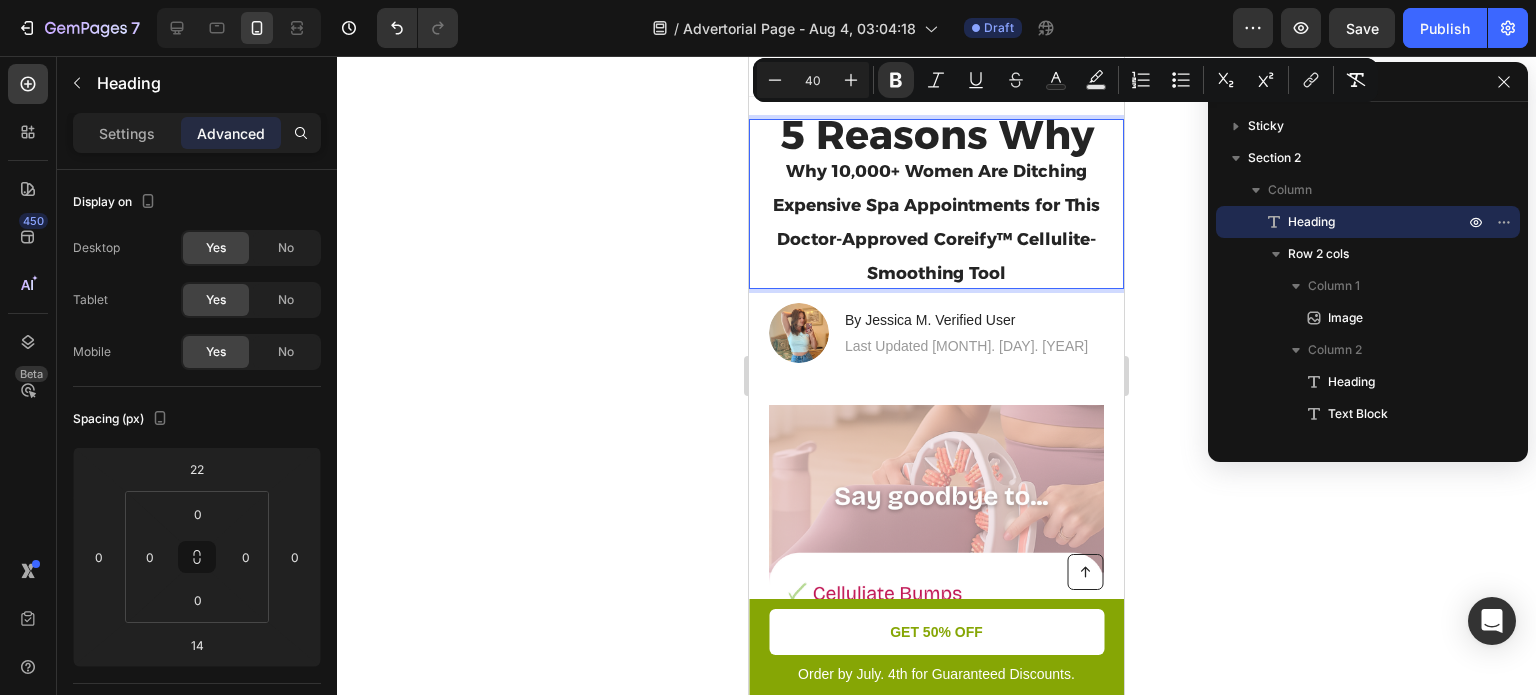 type on "17" 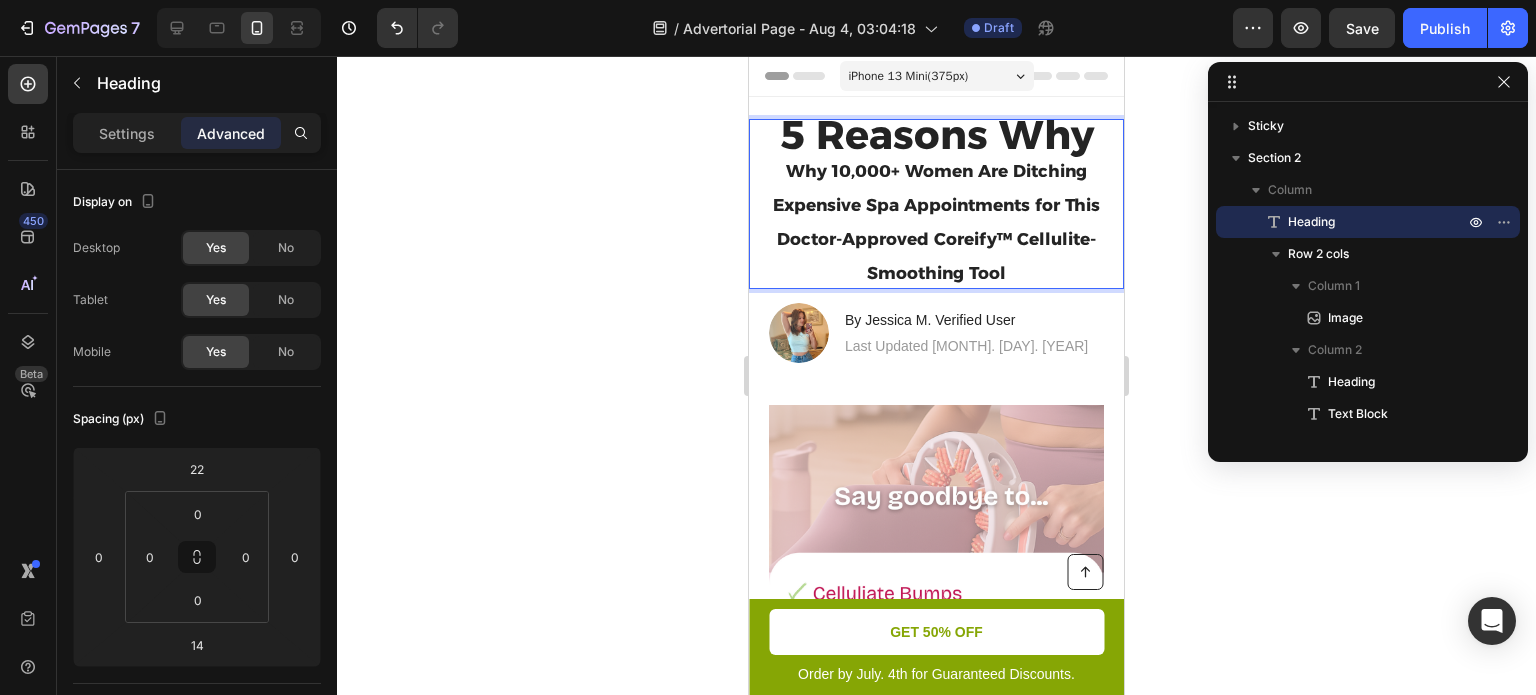 click on "5 Reasons Why  Why 10,000+ Women Are Ditching Expensive Spa Appointments for This Doctor-Approved Coreify™ Cellulite-Smoothing Tool" at bounding box center [936, 204] 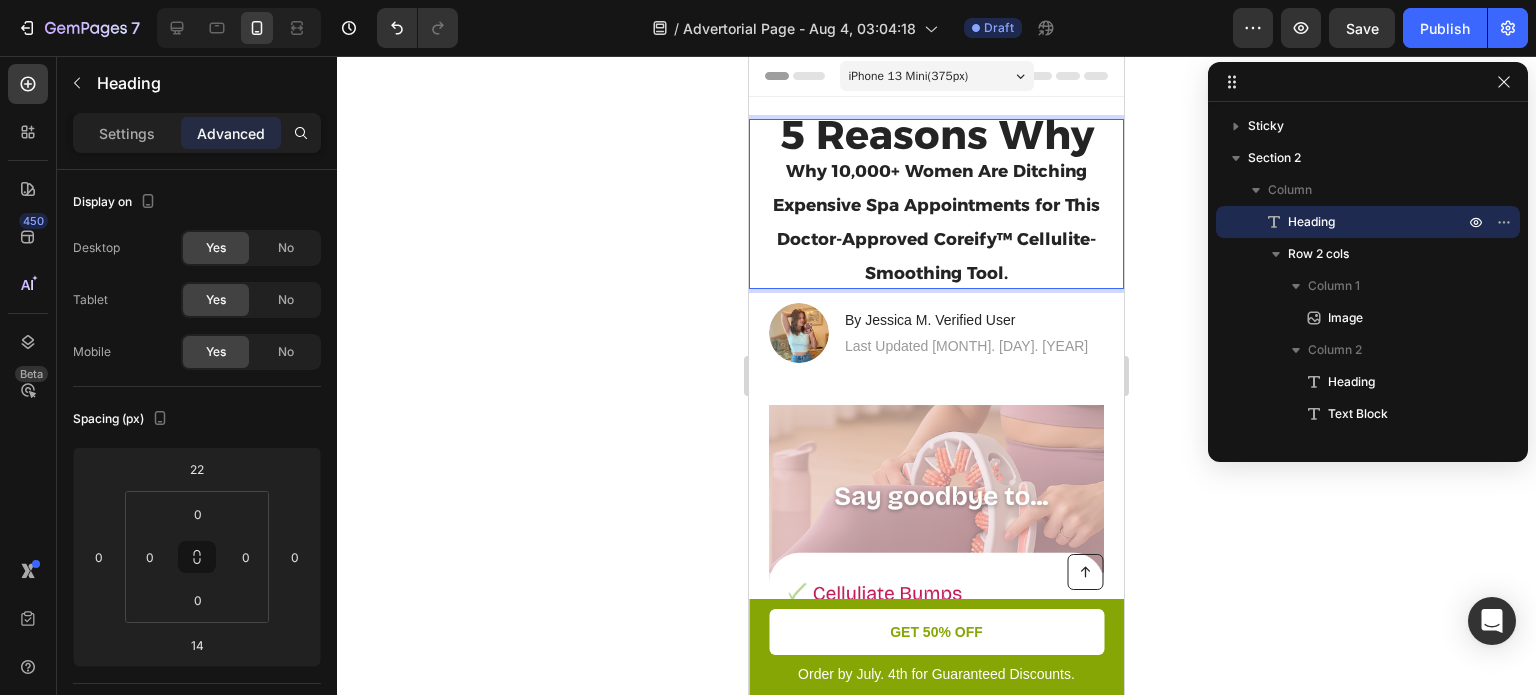 click on "5 Reasons Why" at bounding box center (937, 134) 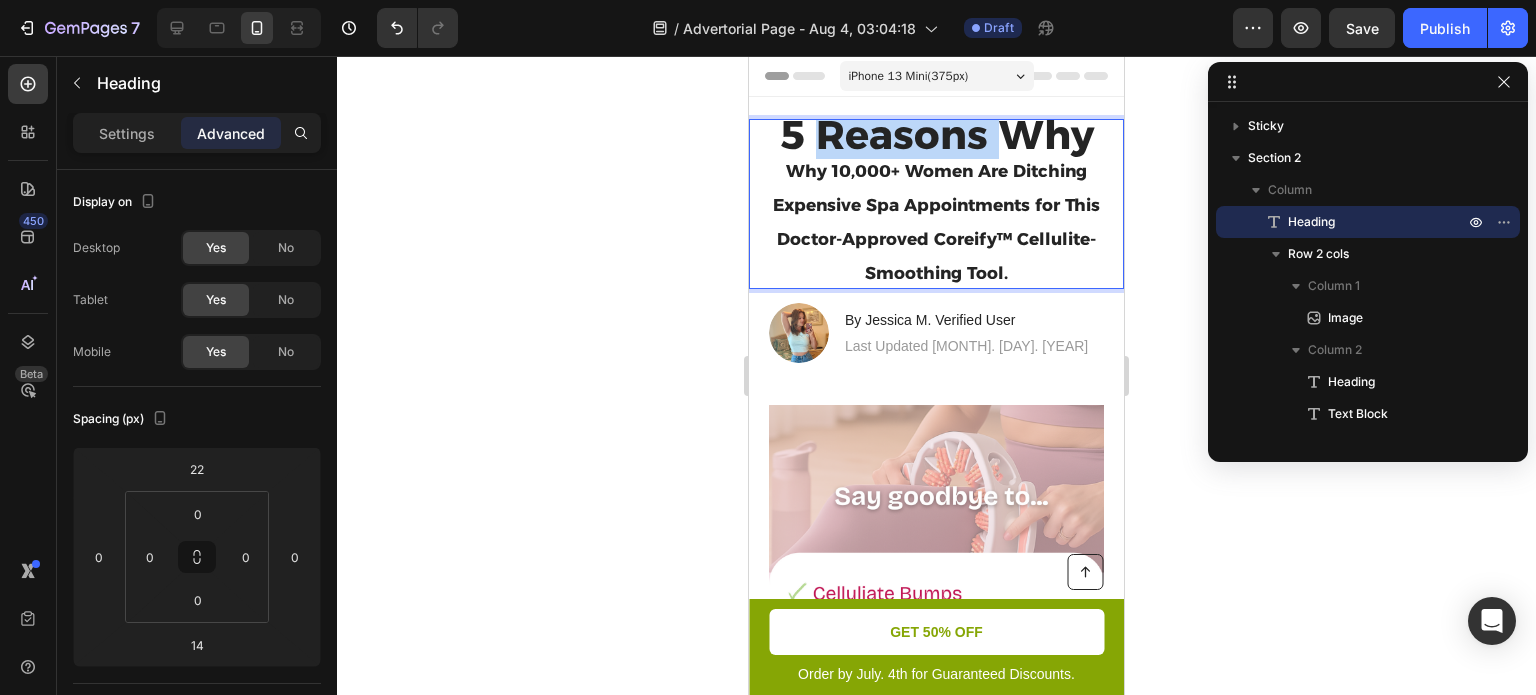click on "5 Reasons Why" at bounding box center [937, 134] 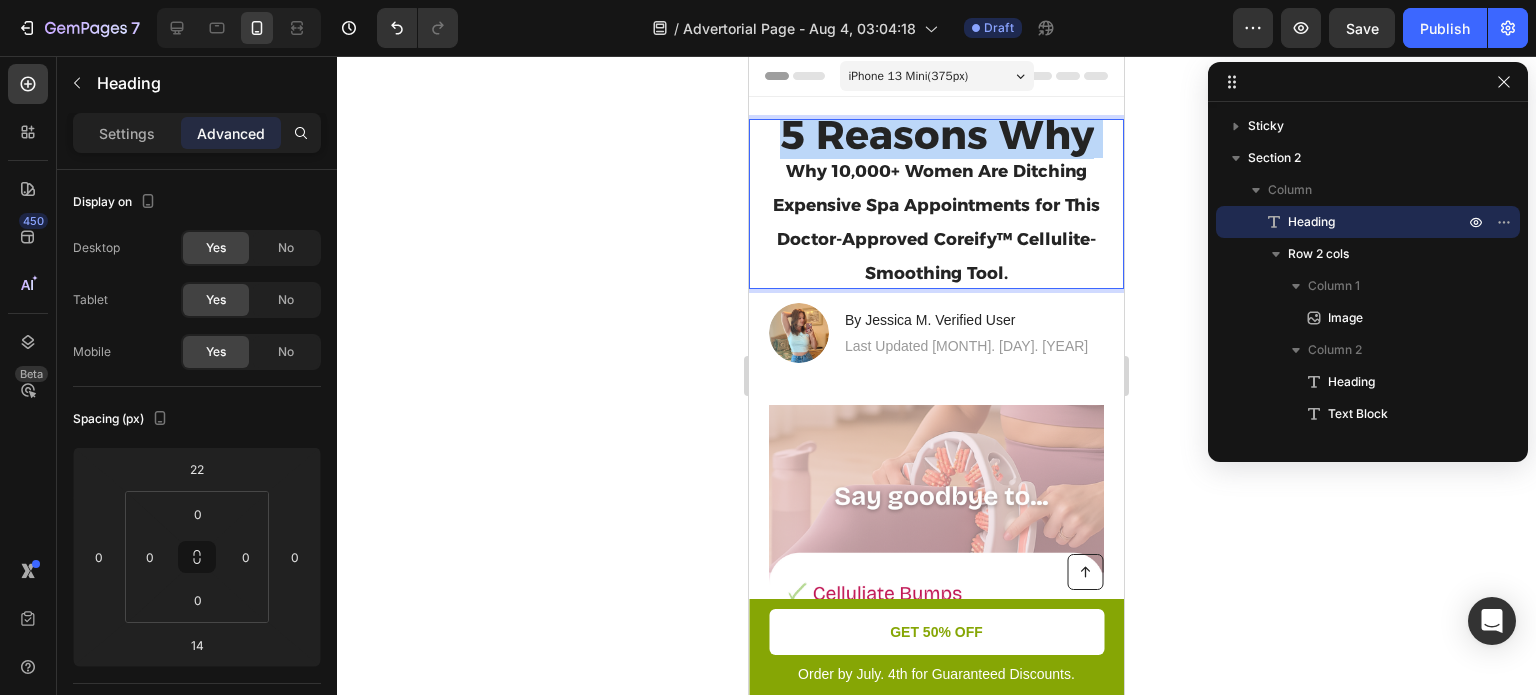 click on "5 Reasons Why" at bounding box center (937, 134) 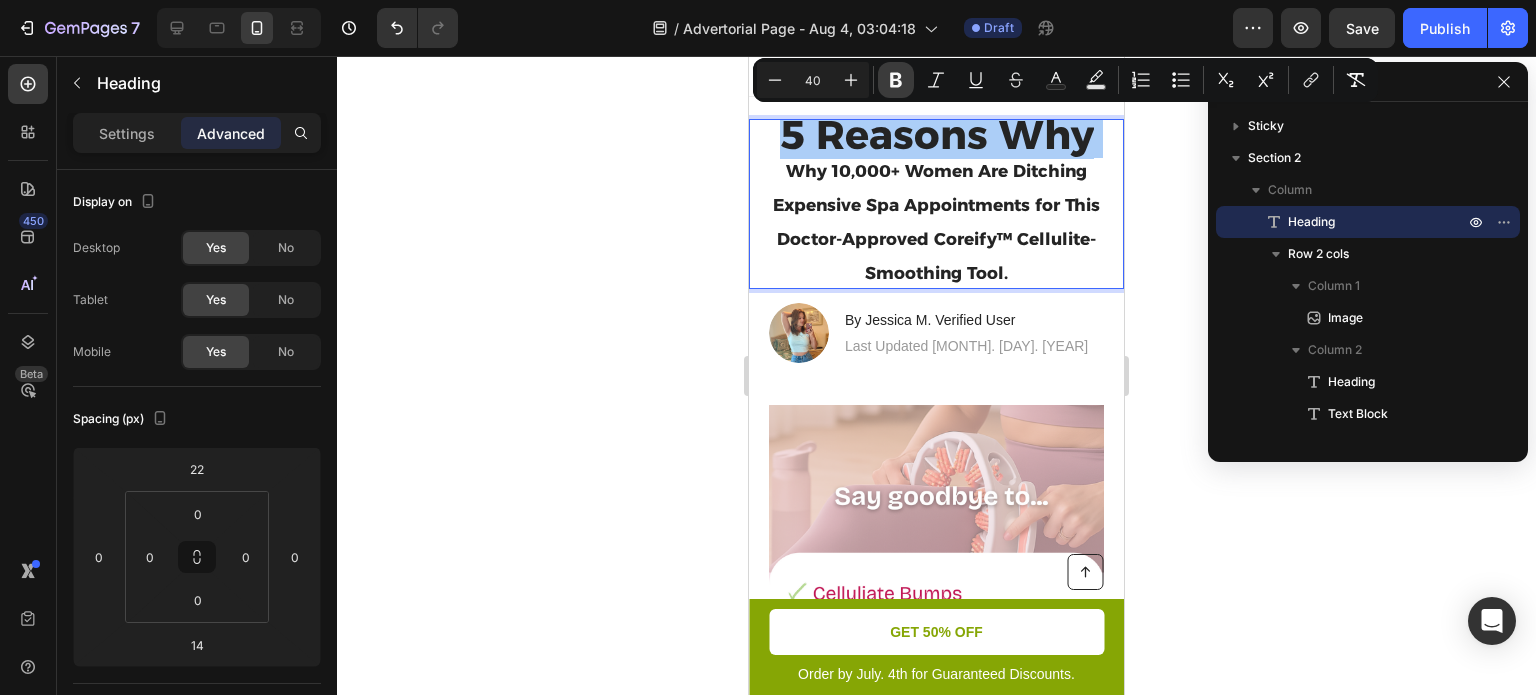 click 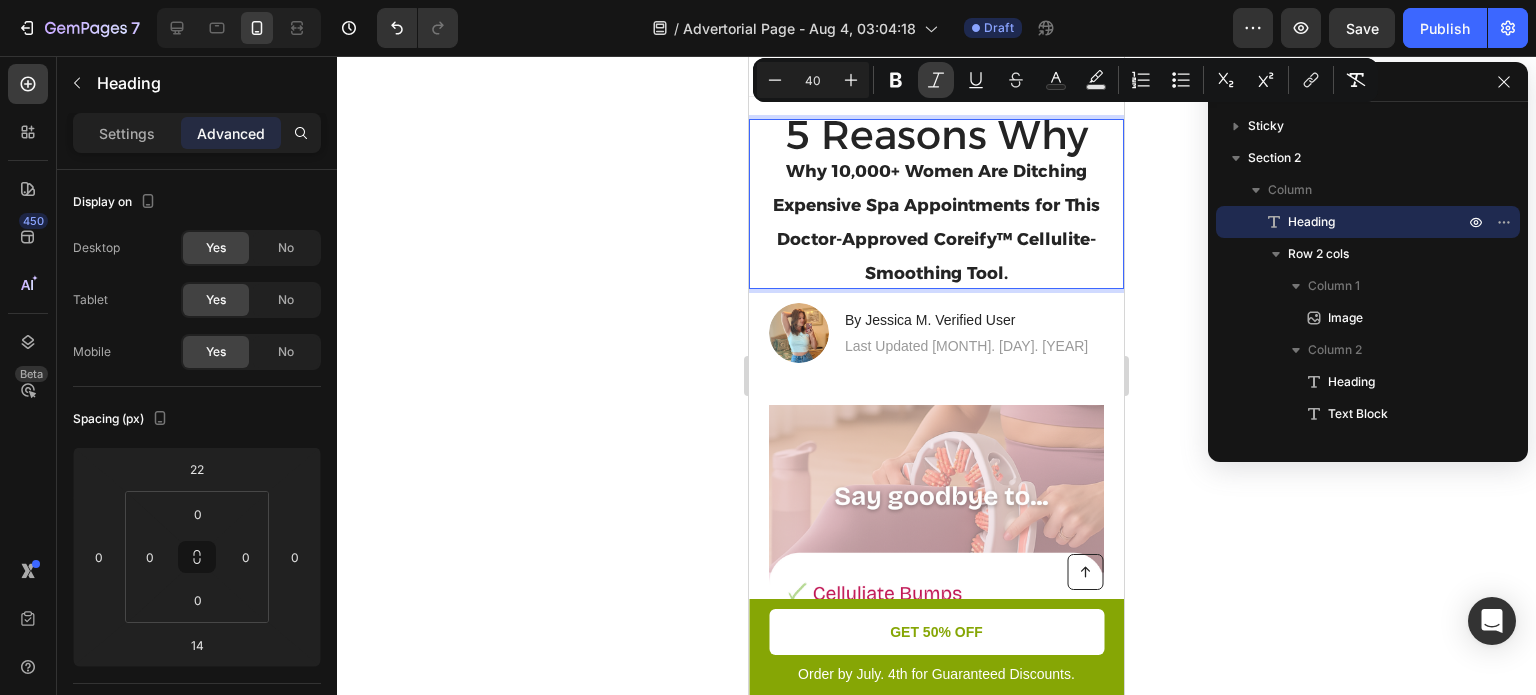 click 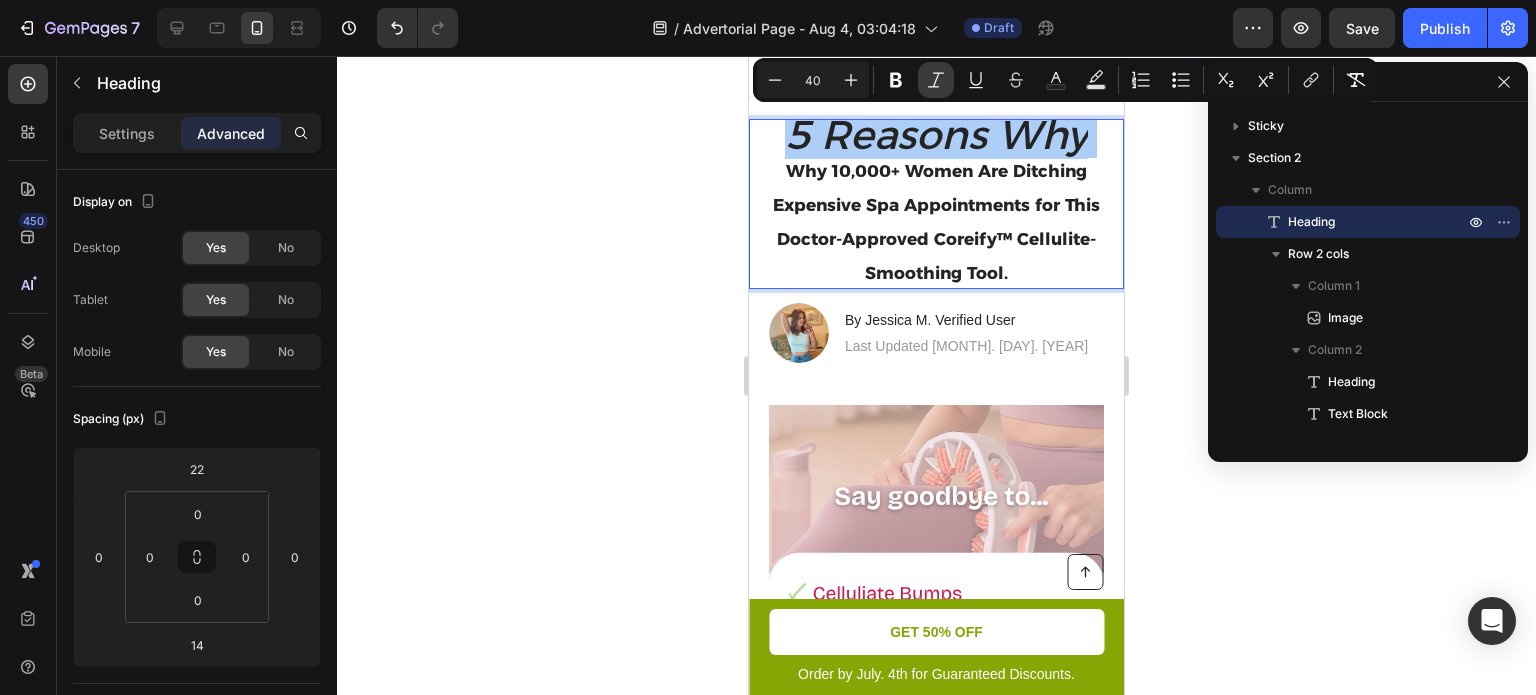 click 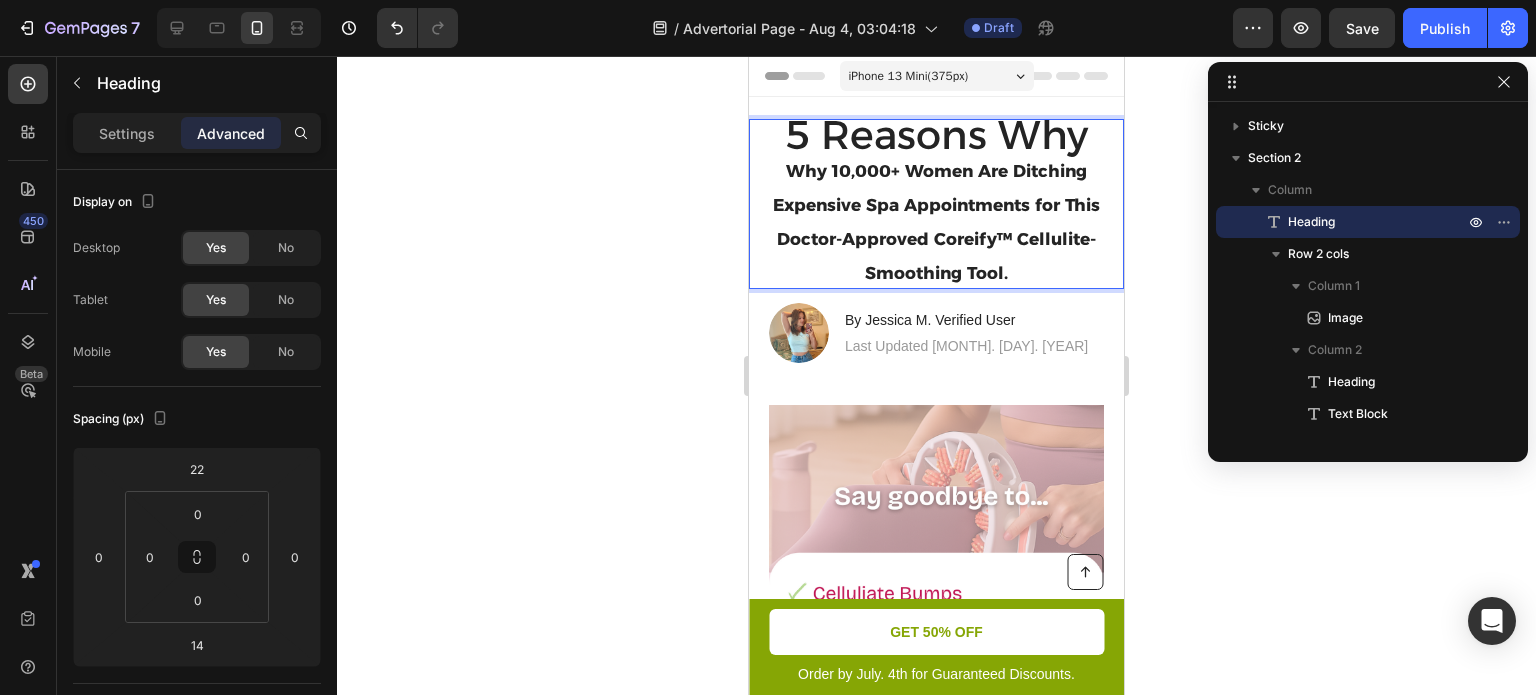 click on "Why 10,000+ Women Are Ditching Expensive Spa Appointments for This Doctor-Approved Coreify™ Cellulite-Smoothing Tool." at bounding box center (936, 222) 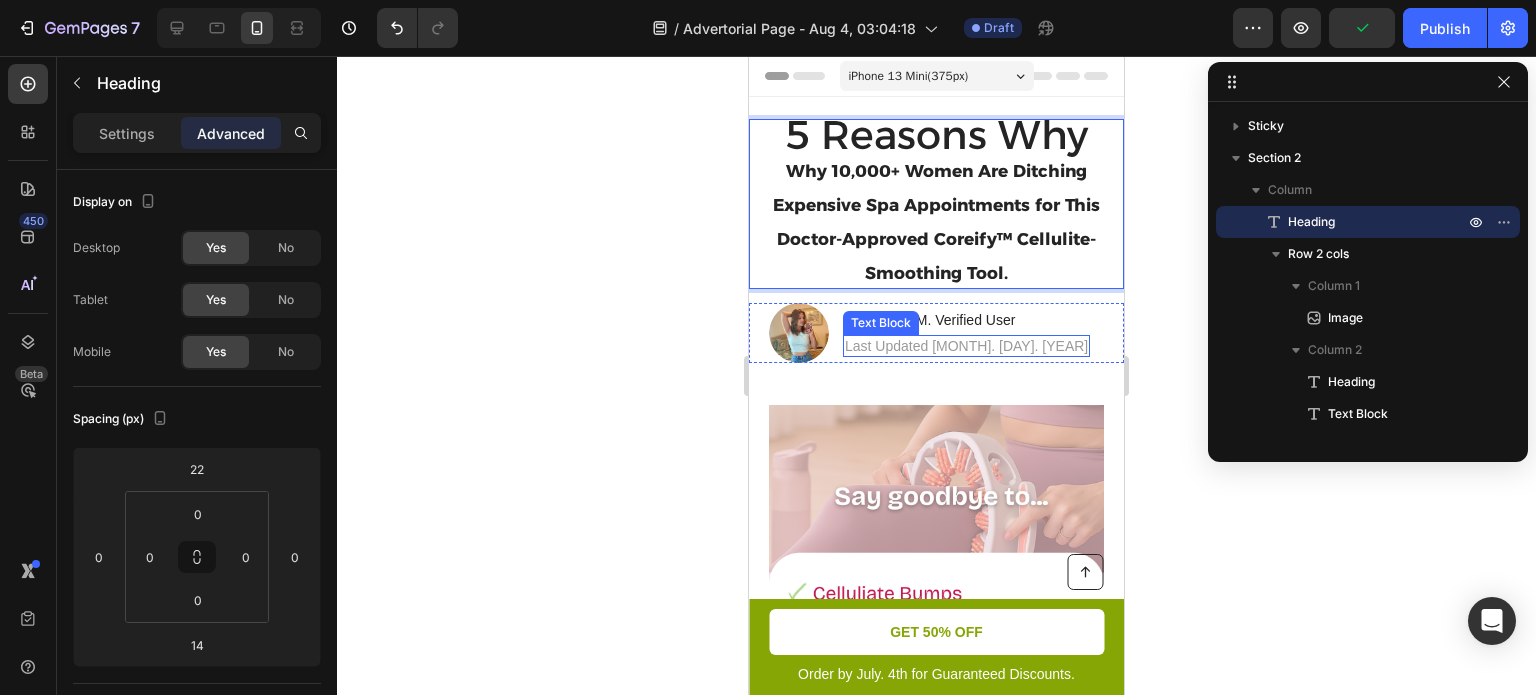 click on "Last Updated Aug. 3. 2025" at bounding box center (966, 346) 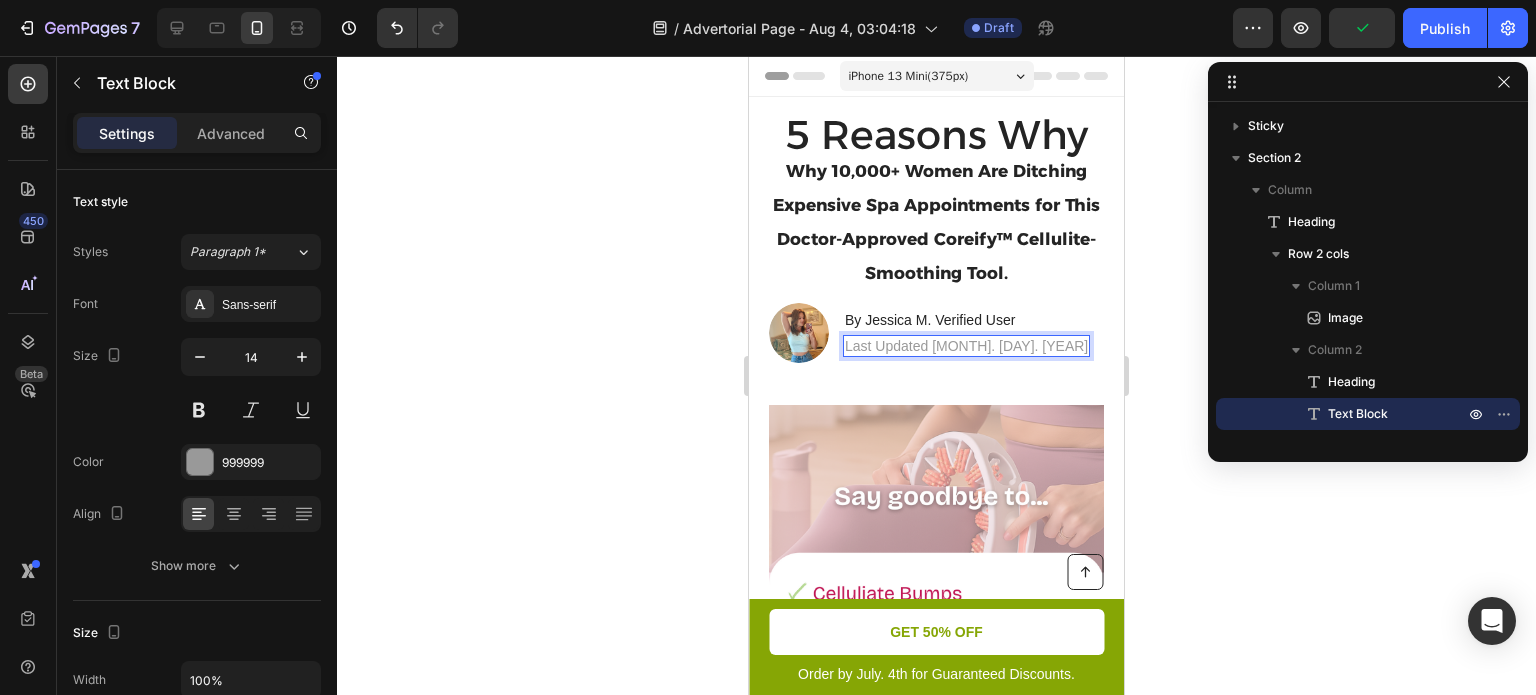 click on "Last Updated Aug. 3. 2025" at bounding box center [966, 346] 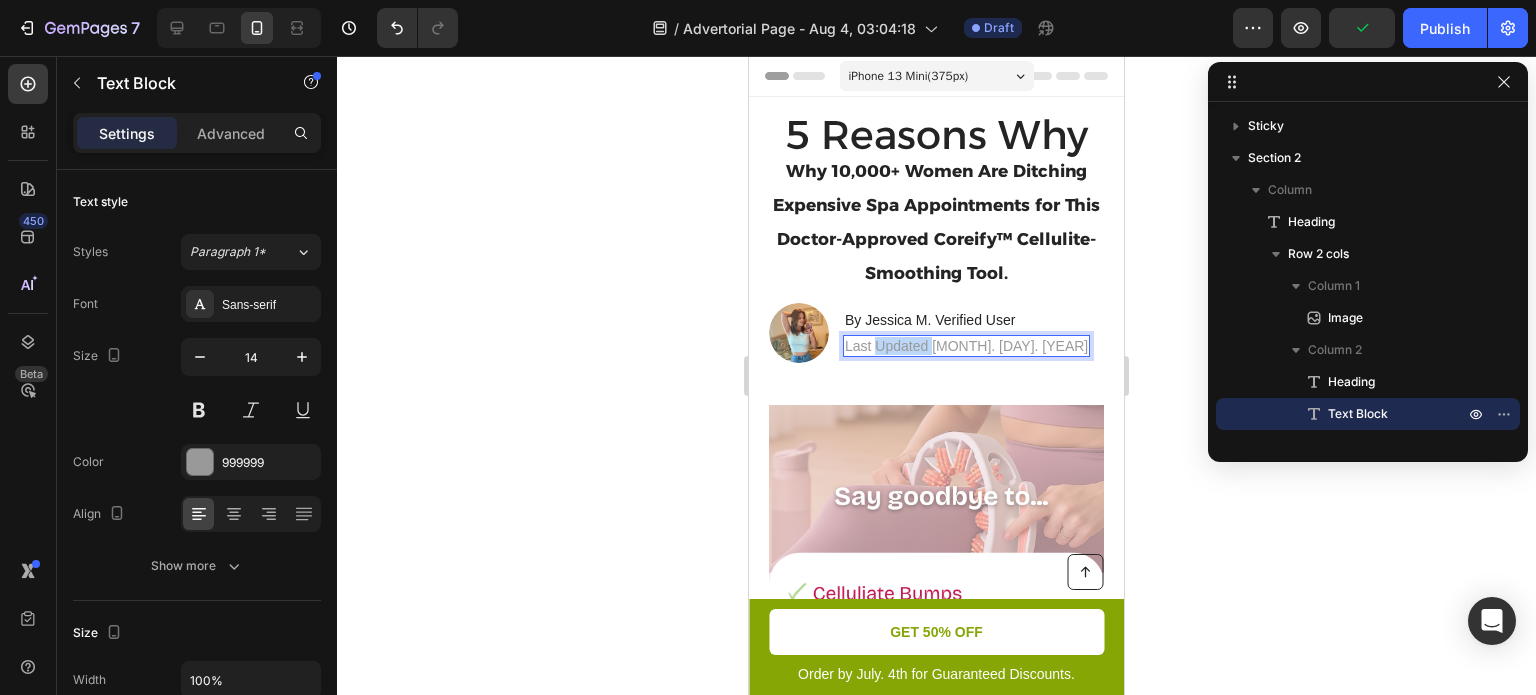 click on "Last Updated Aug. 3. 2025" at bounding box center [966, 346] 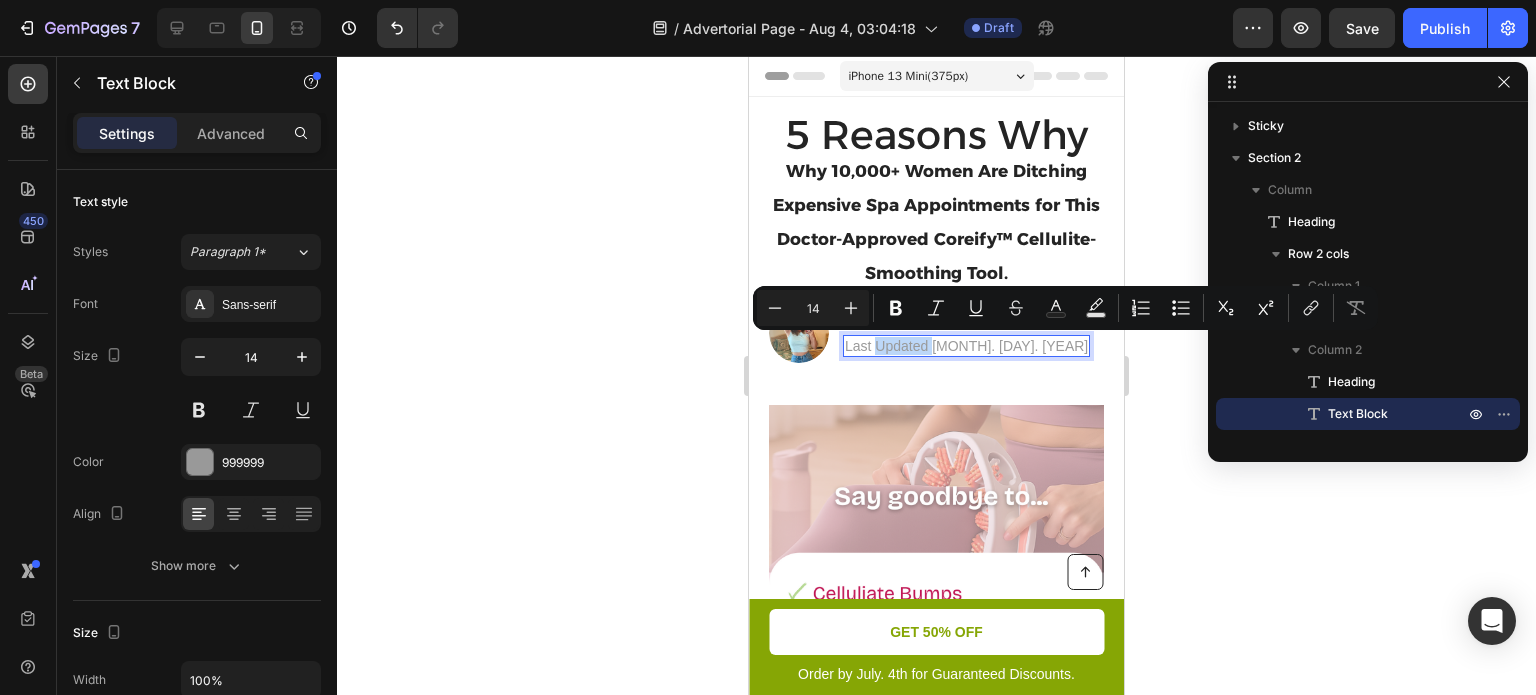 click on "Last Updated Aug. 3. 2025" at bounding box center [966, 346] 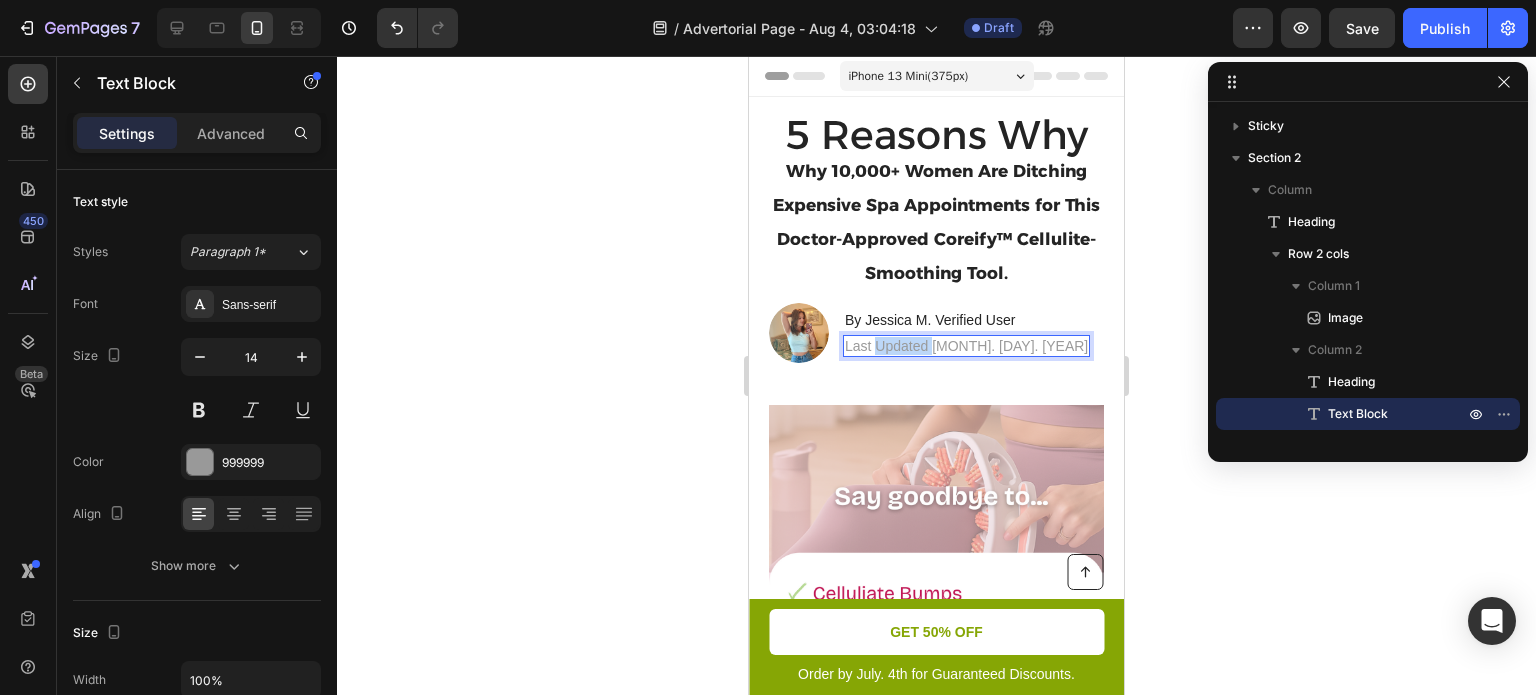 click on "Last Updated Aug. 3. 2025" at bounding box center [966, 346] 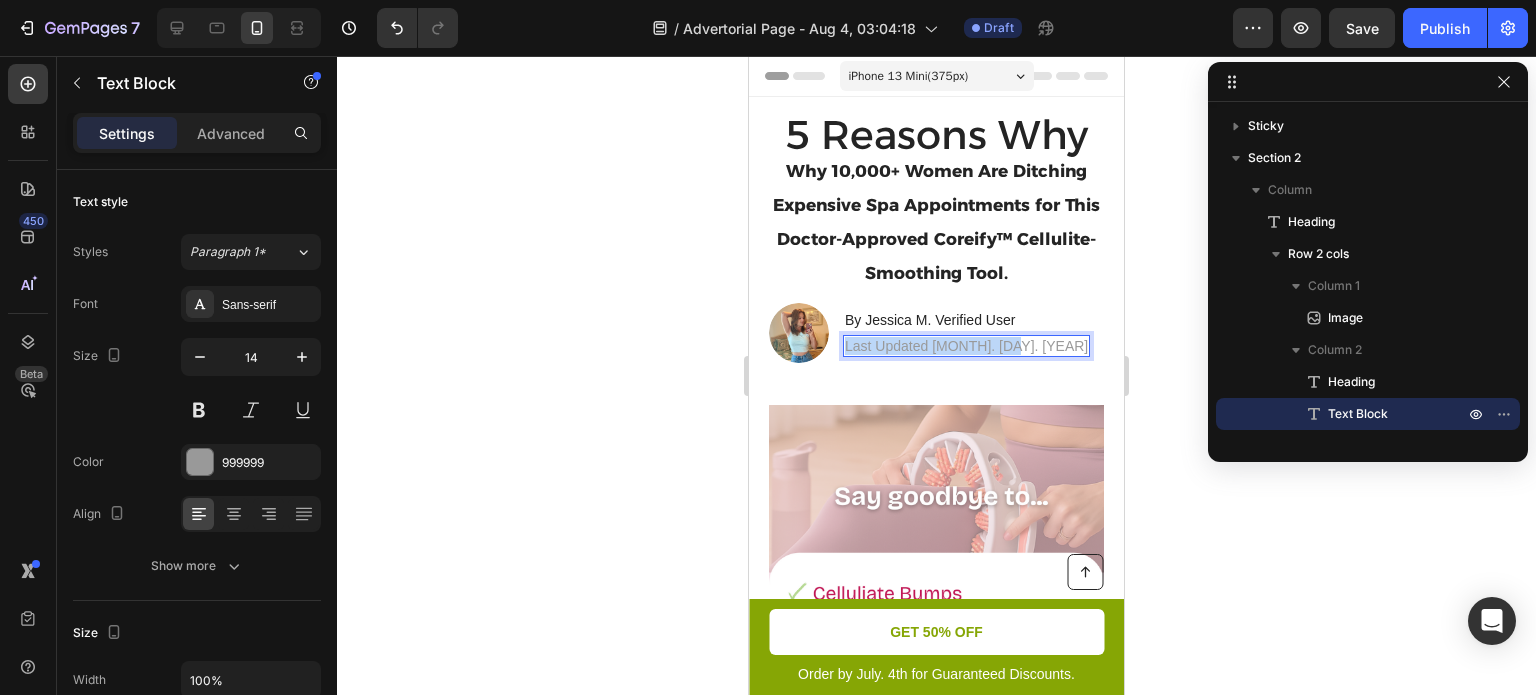 click on "Last Updated Aug. 3. 2025" at bounding box center (966, 346) 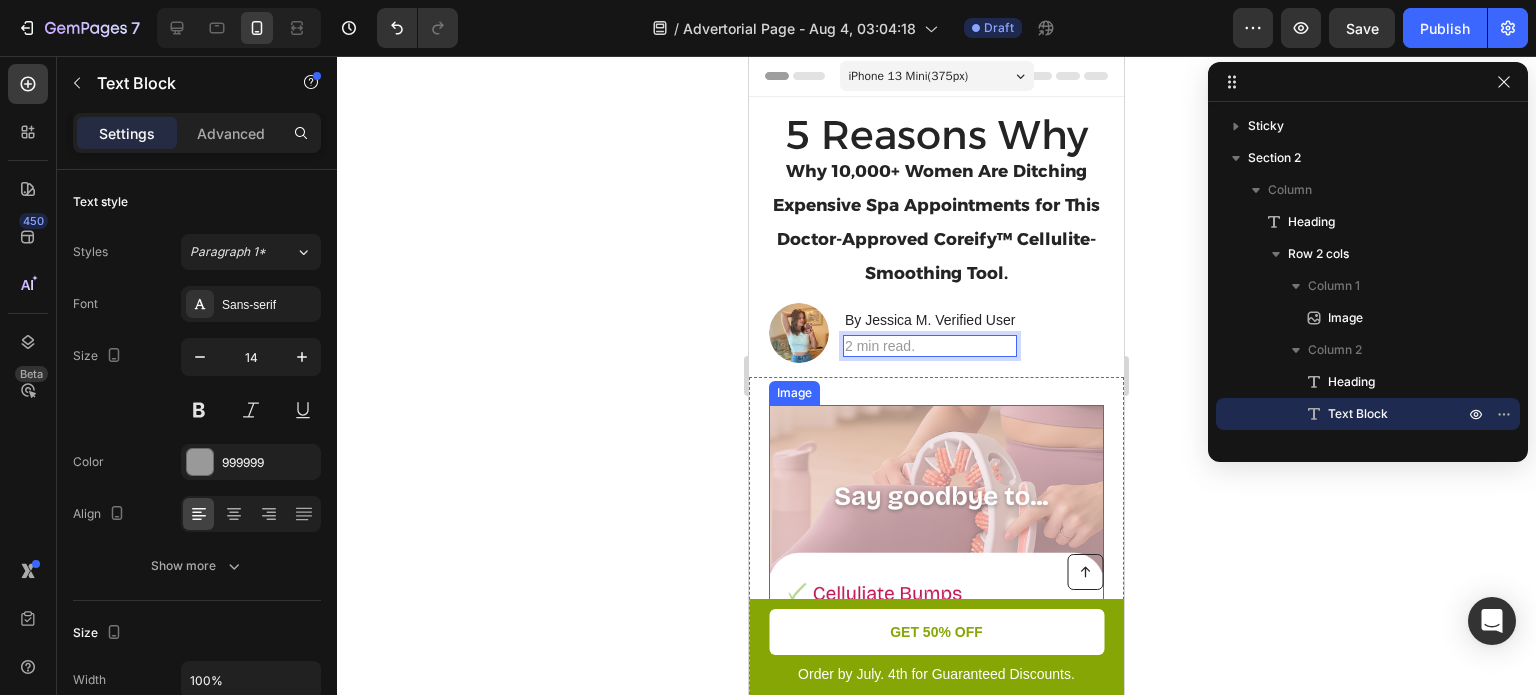 click at bounding box center (936, 572) 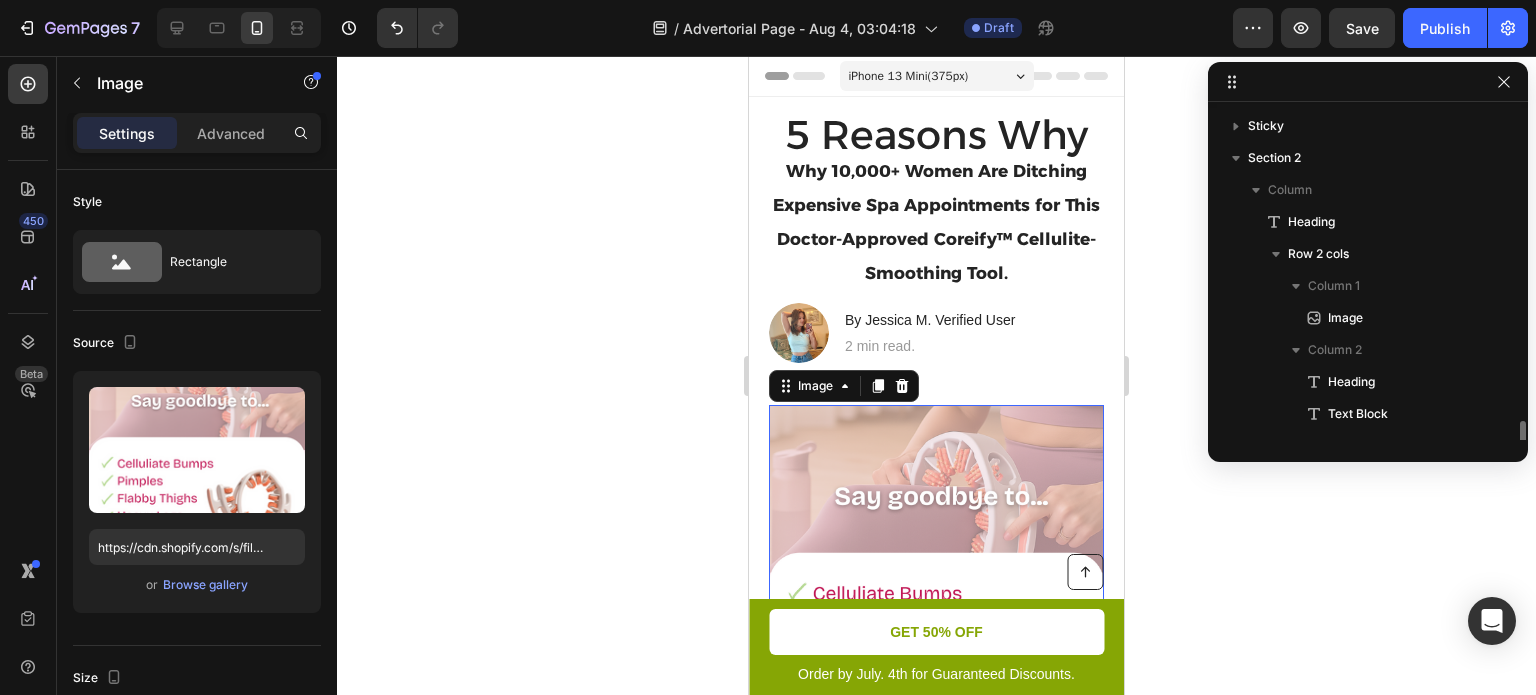 scroll, scrollTop: 250, scrollLeft: 0, axis: vertical 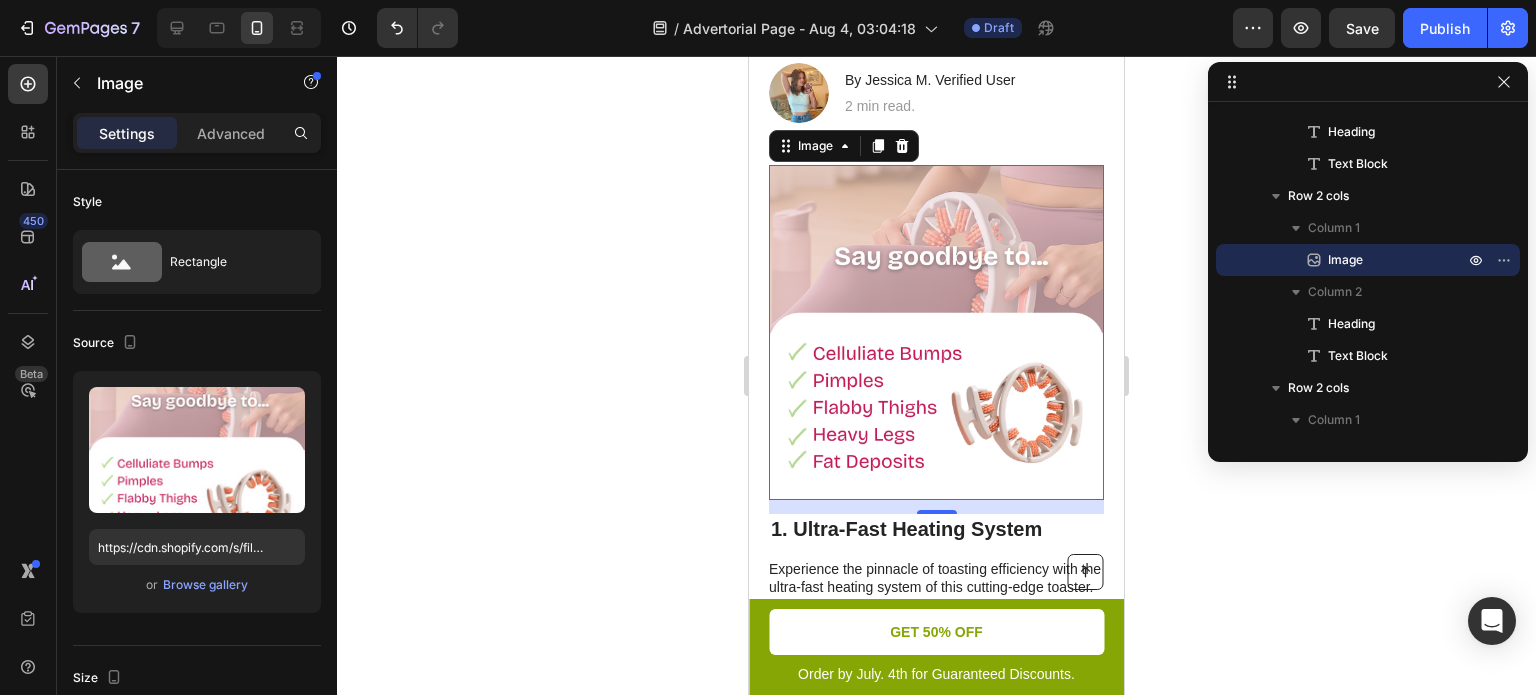 click at bounding box center [936, 332] 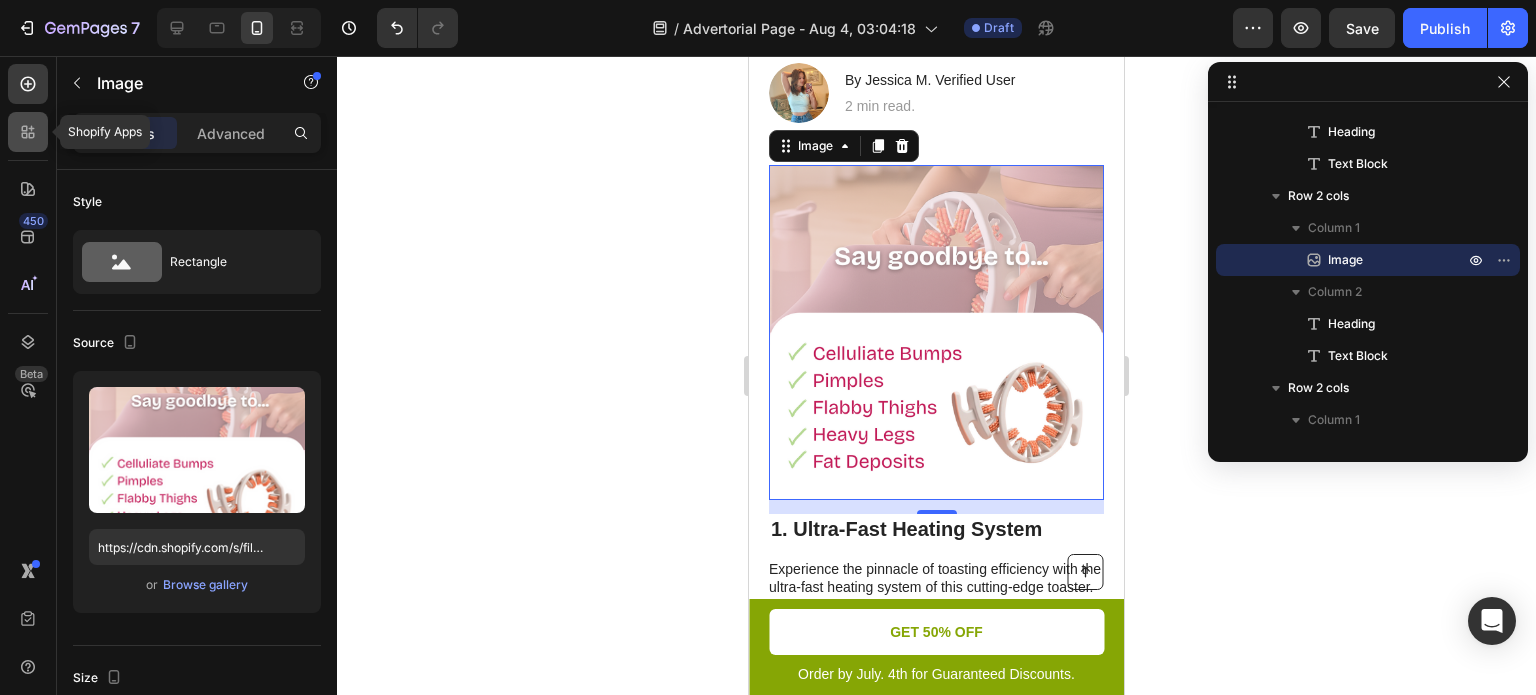 click 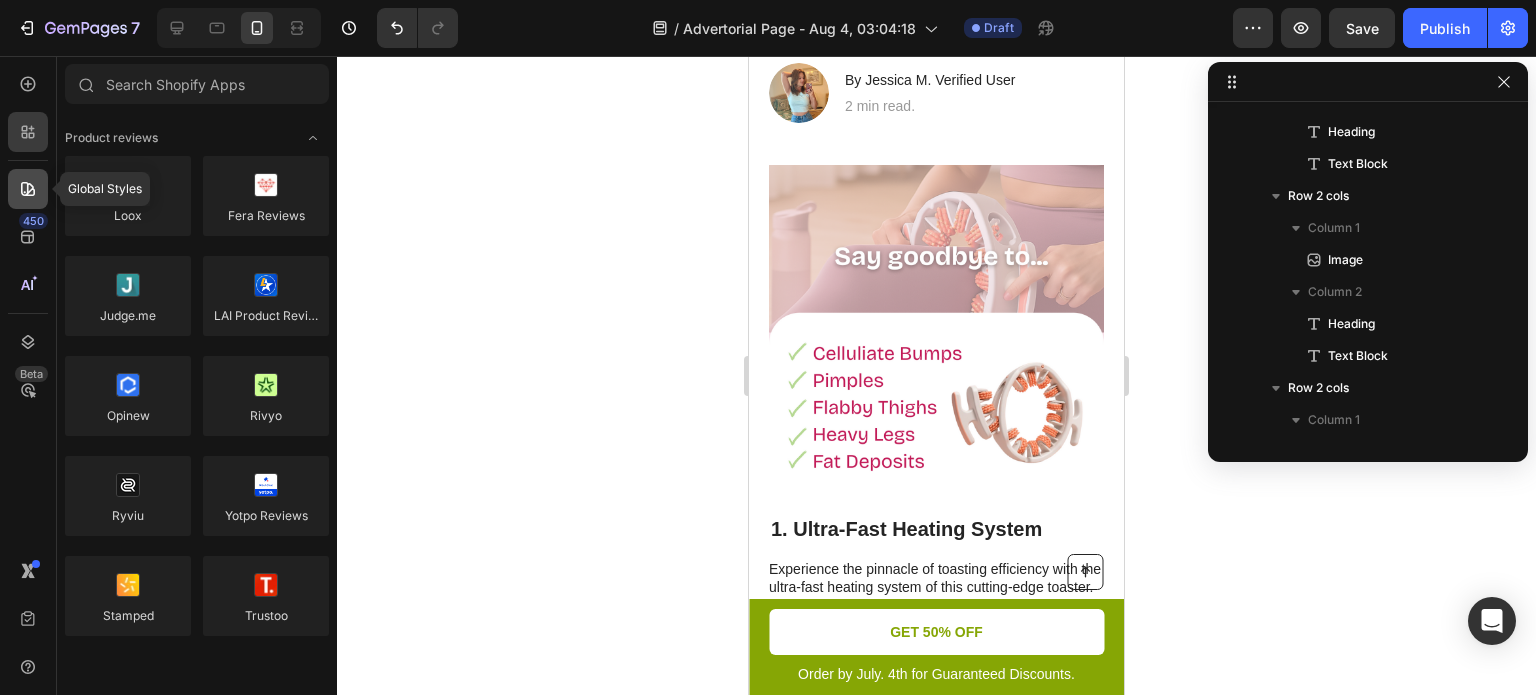 click 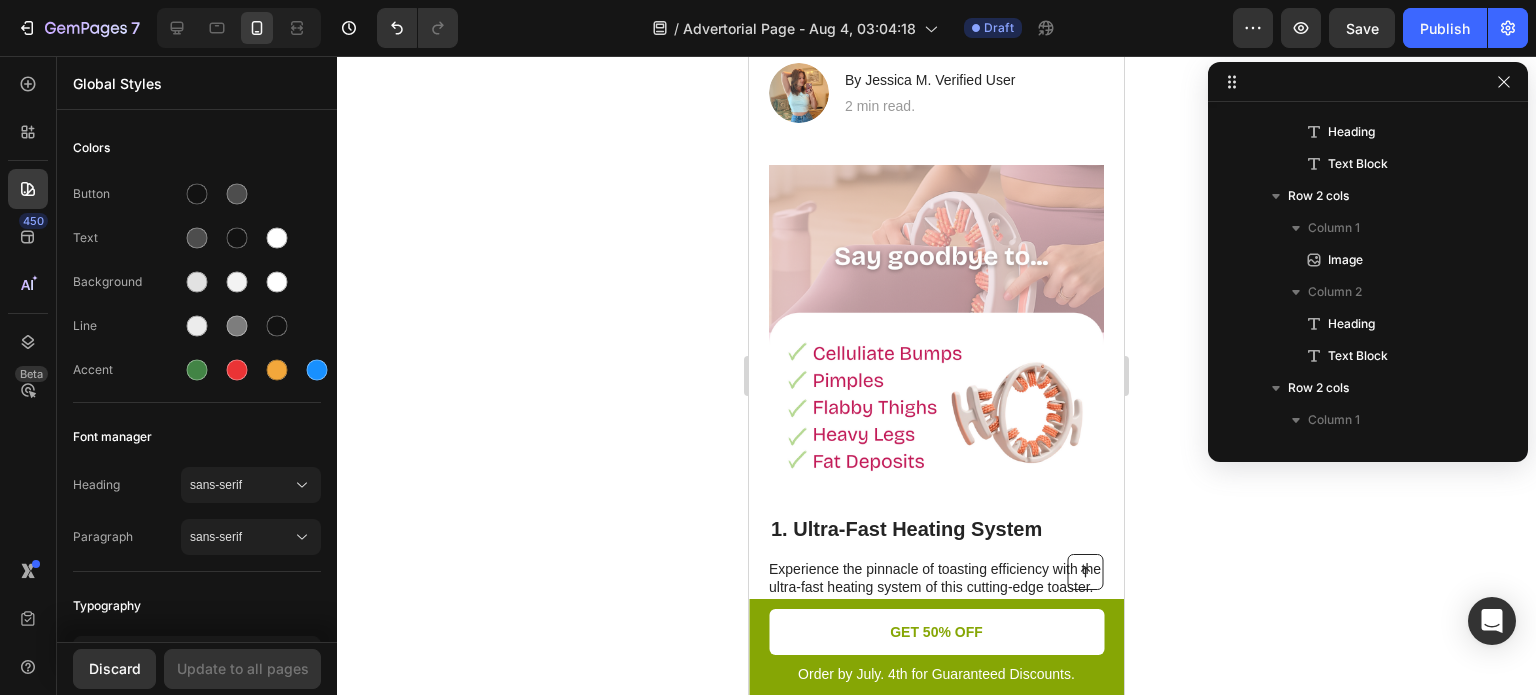 click on "450 Beta" at bounding box center [28, 307] 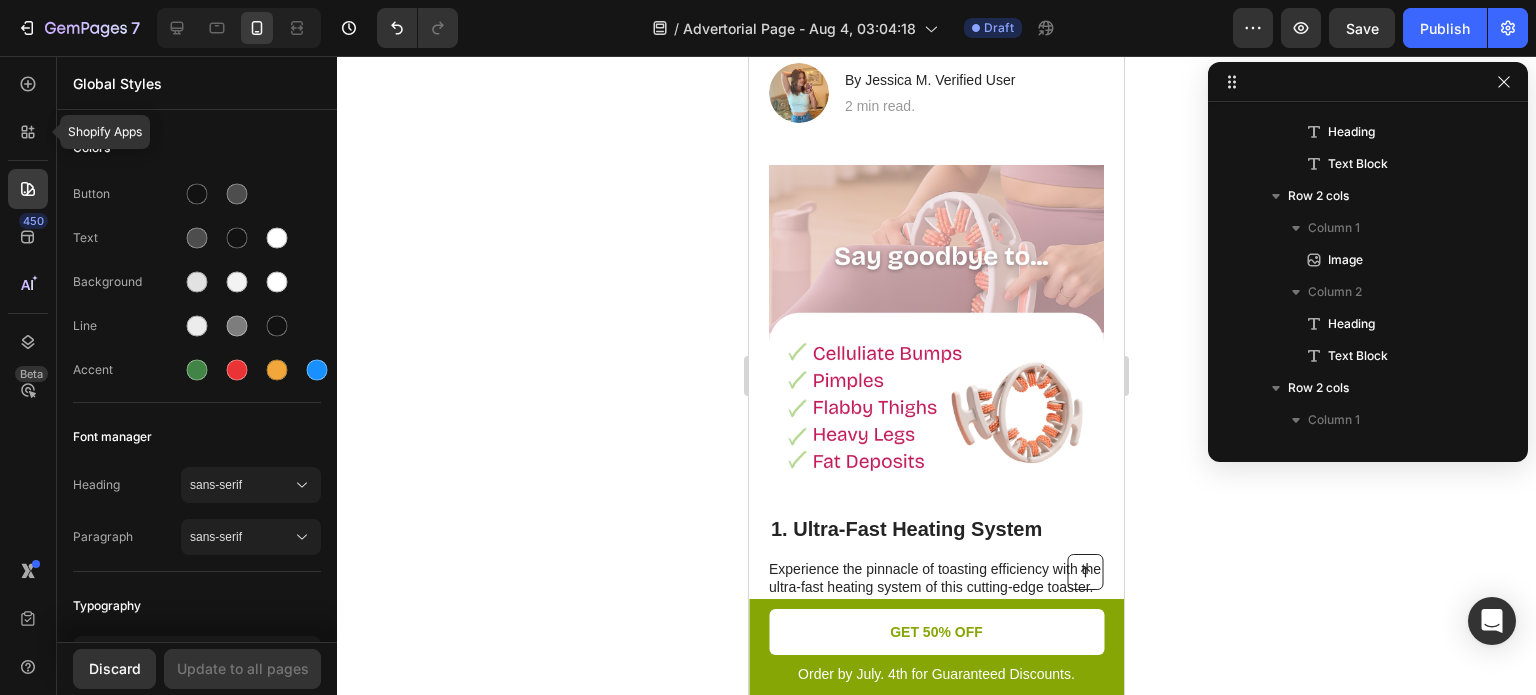 click on "Shopify Apps 450 Beta" at bounding box center [28, 307] 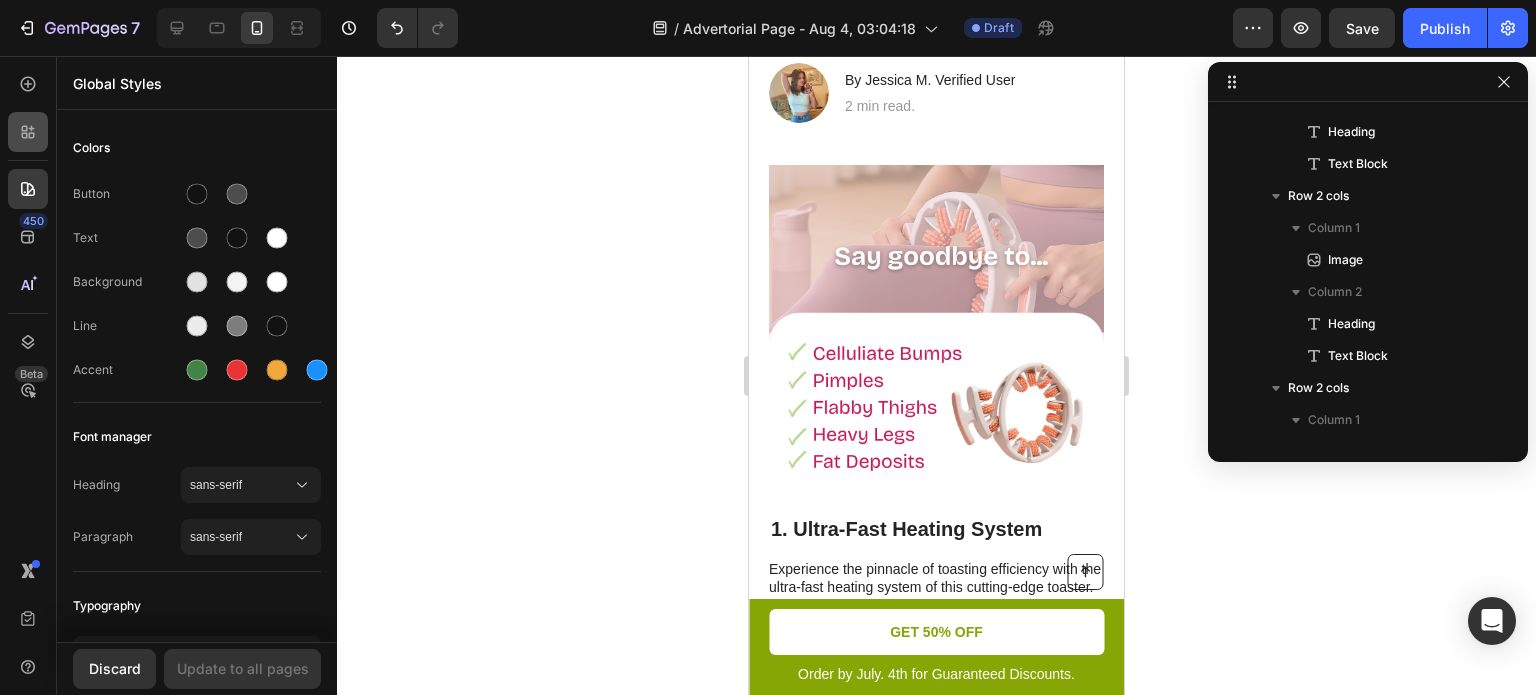 click 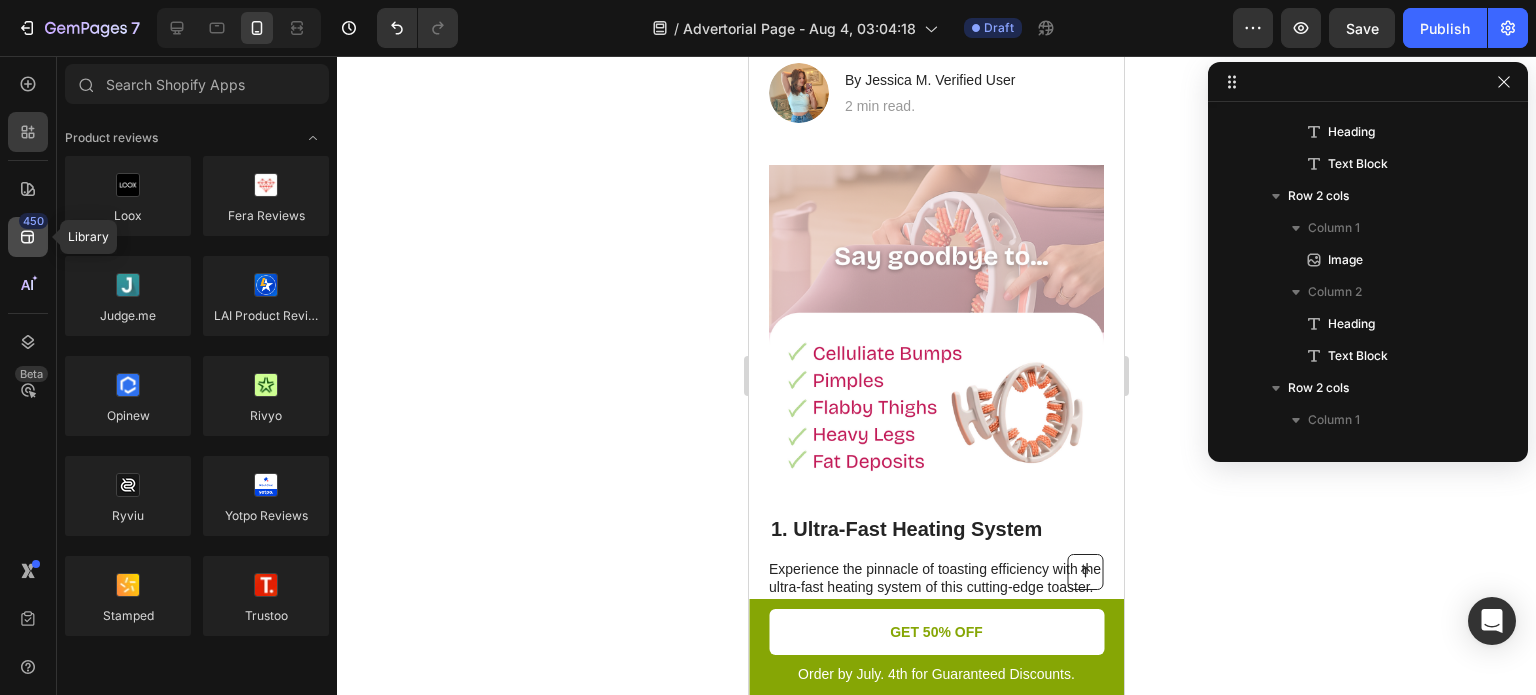 click 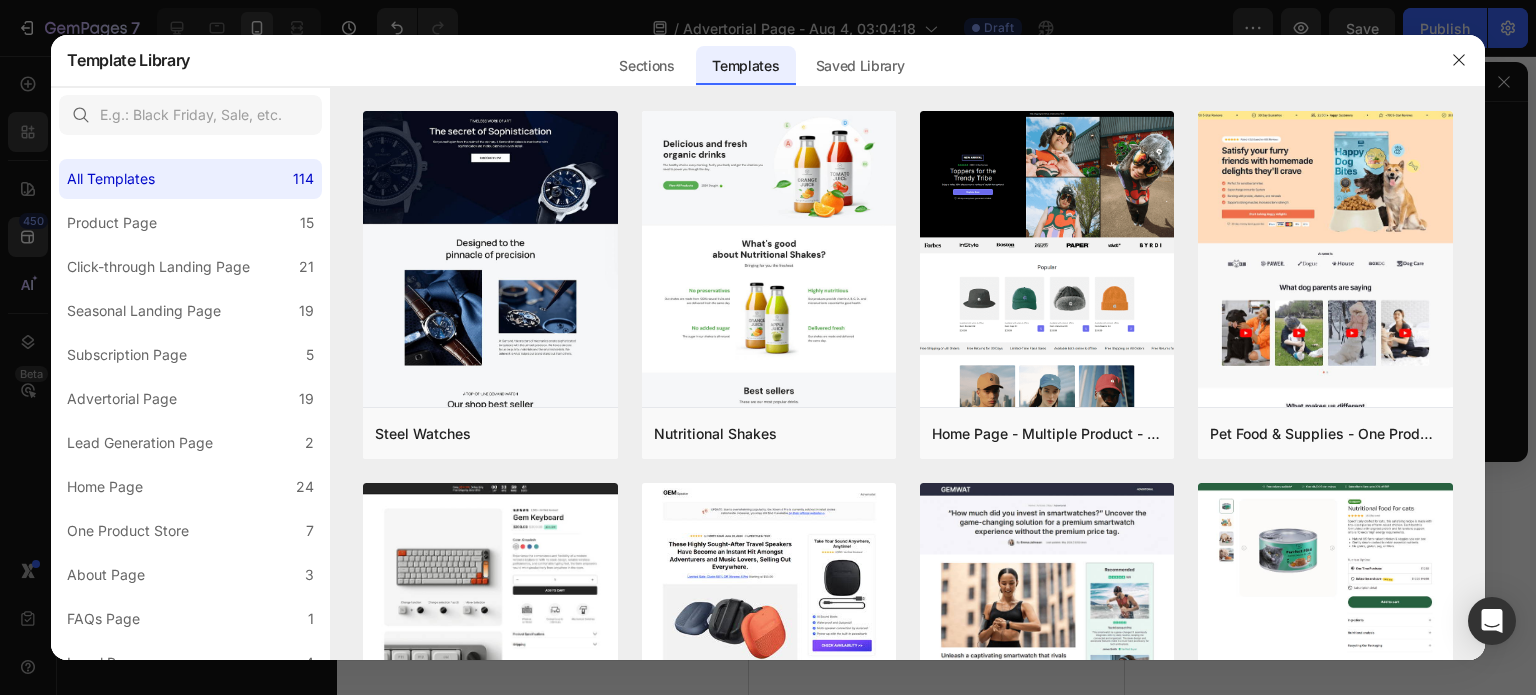 scroll, scrollTop: 0, scrollLeft: 0, axis: both 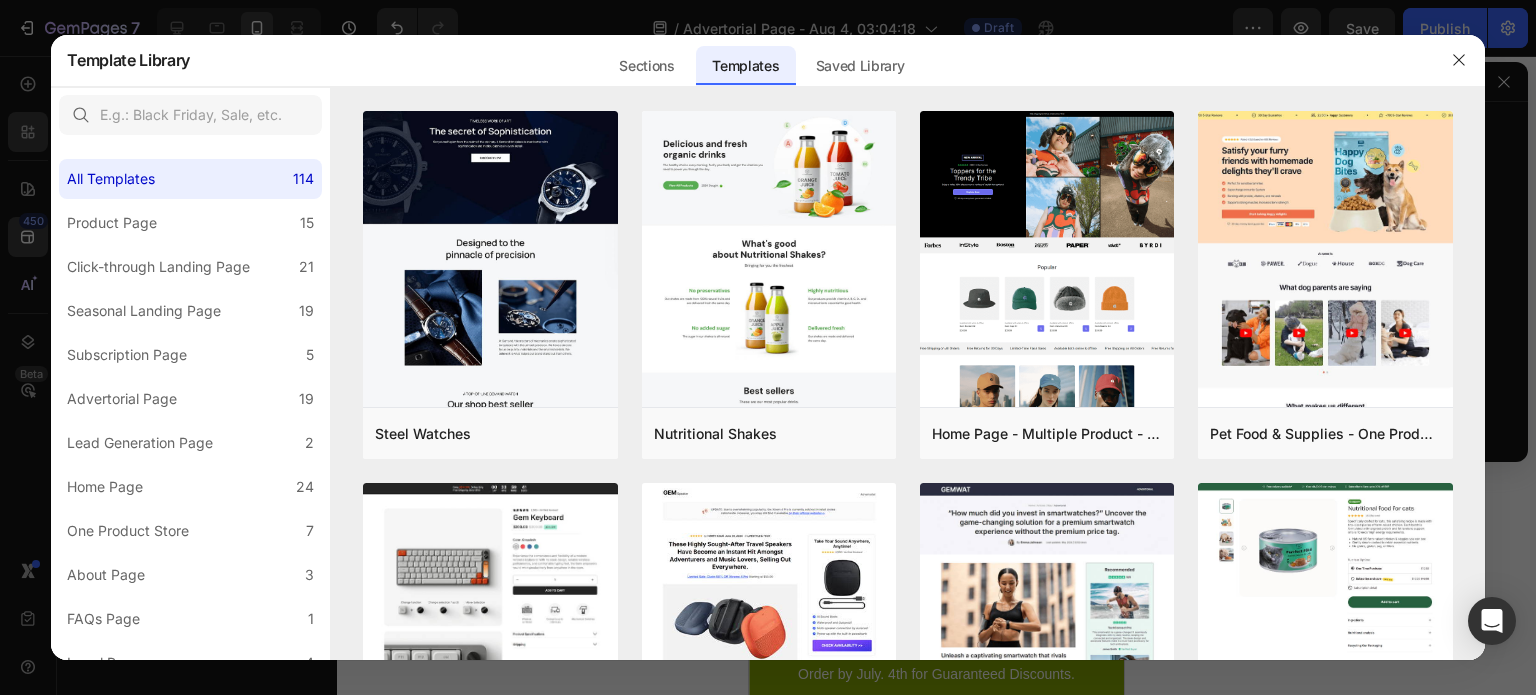 click at bounding box center [1459, 60] 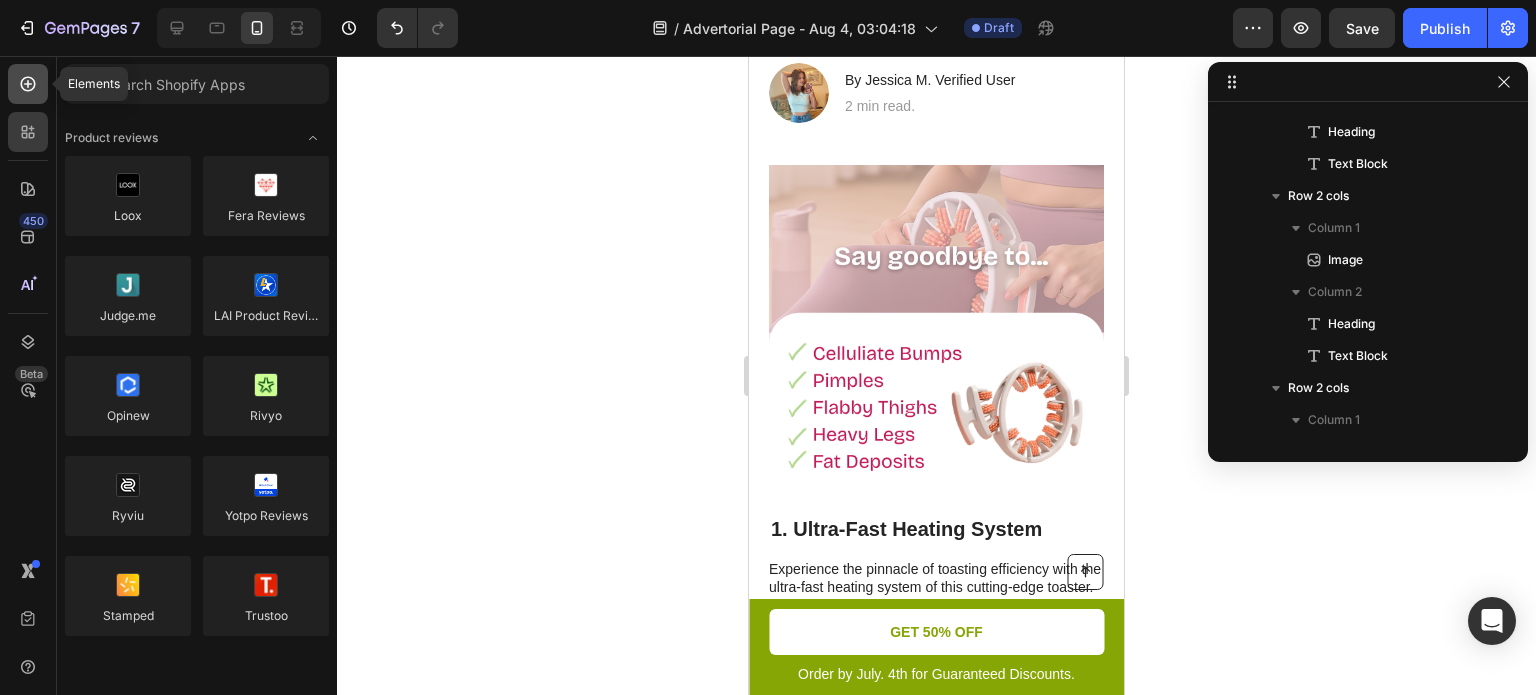 click 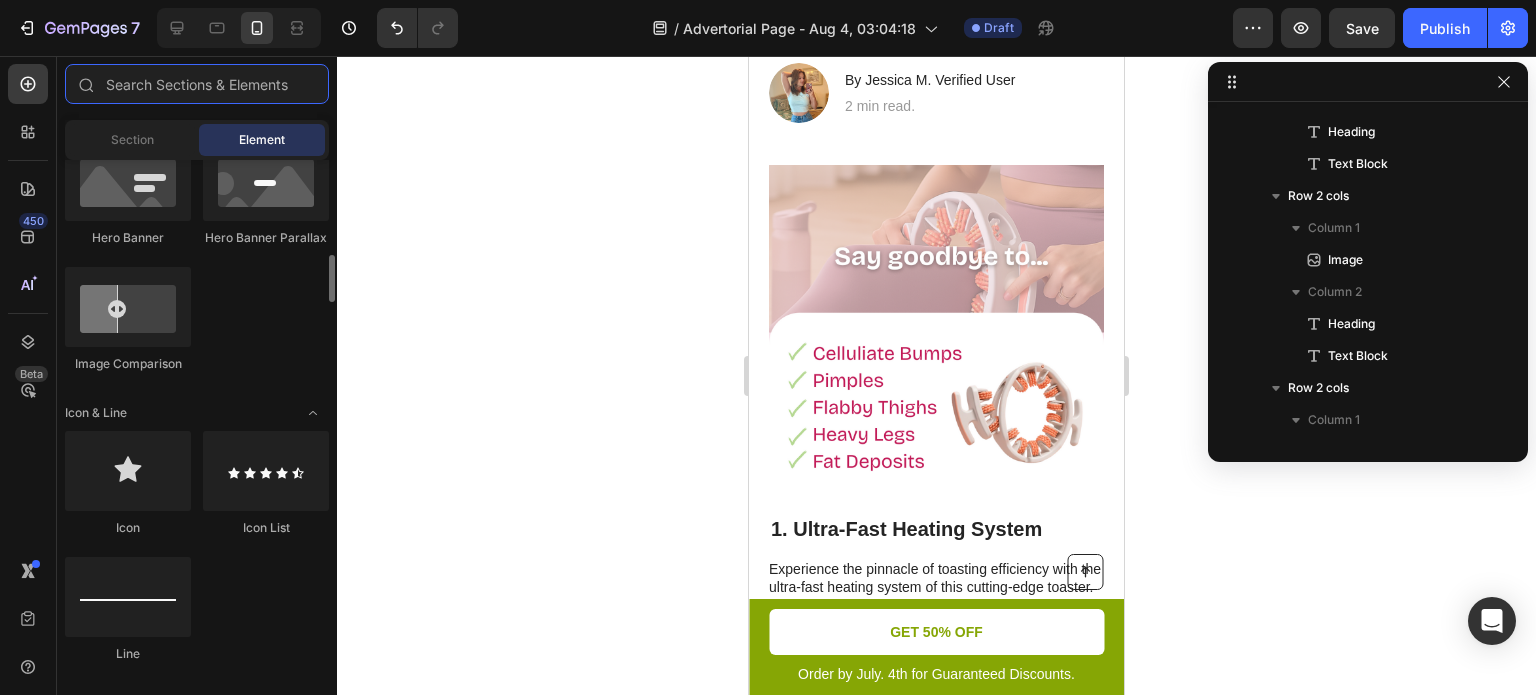 scroll, scrollTop: 1060, scrollLeft: 0, axis: vertical 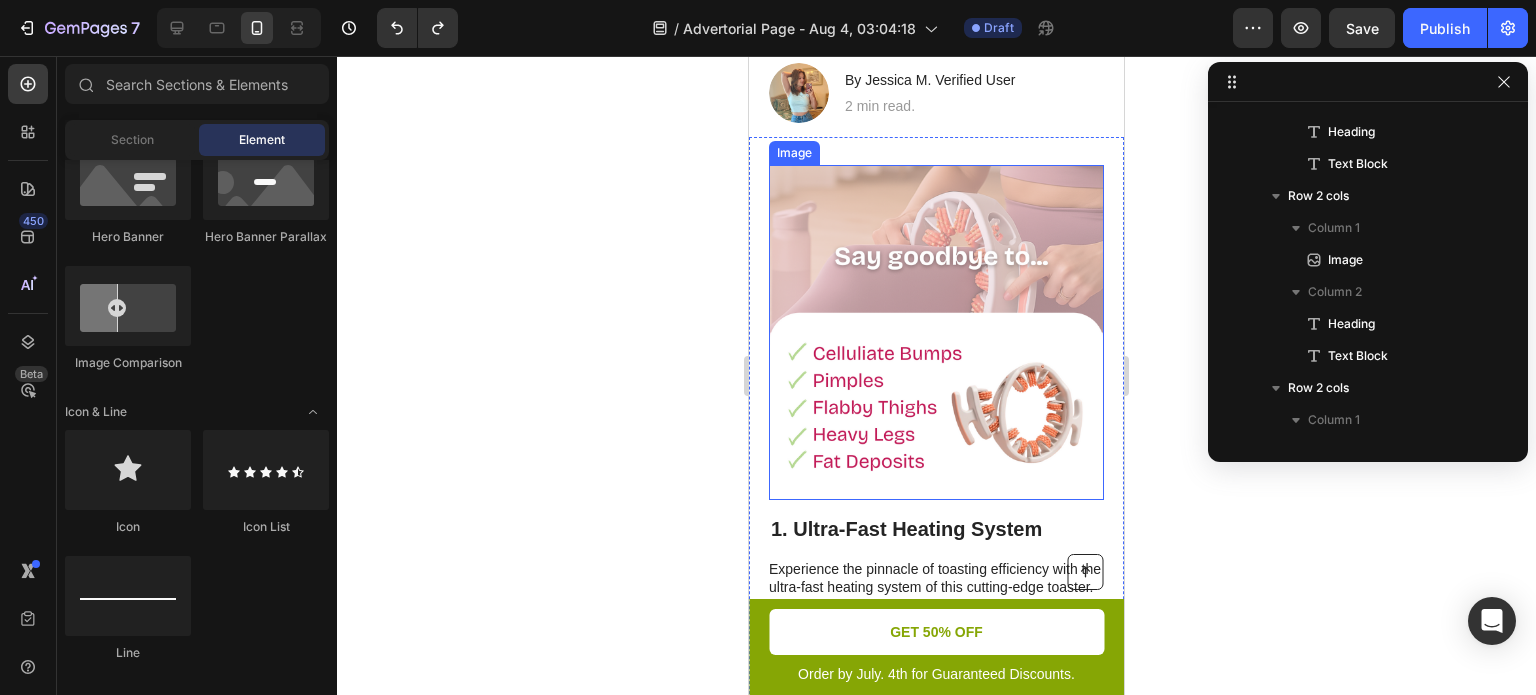 click at bounding box center [936, 332] 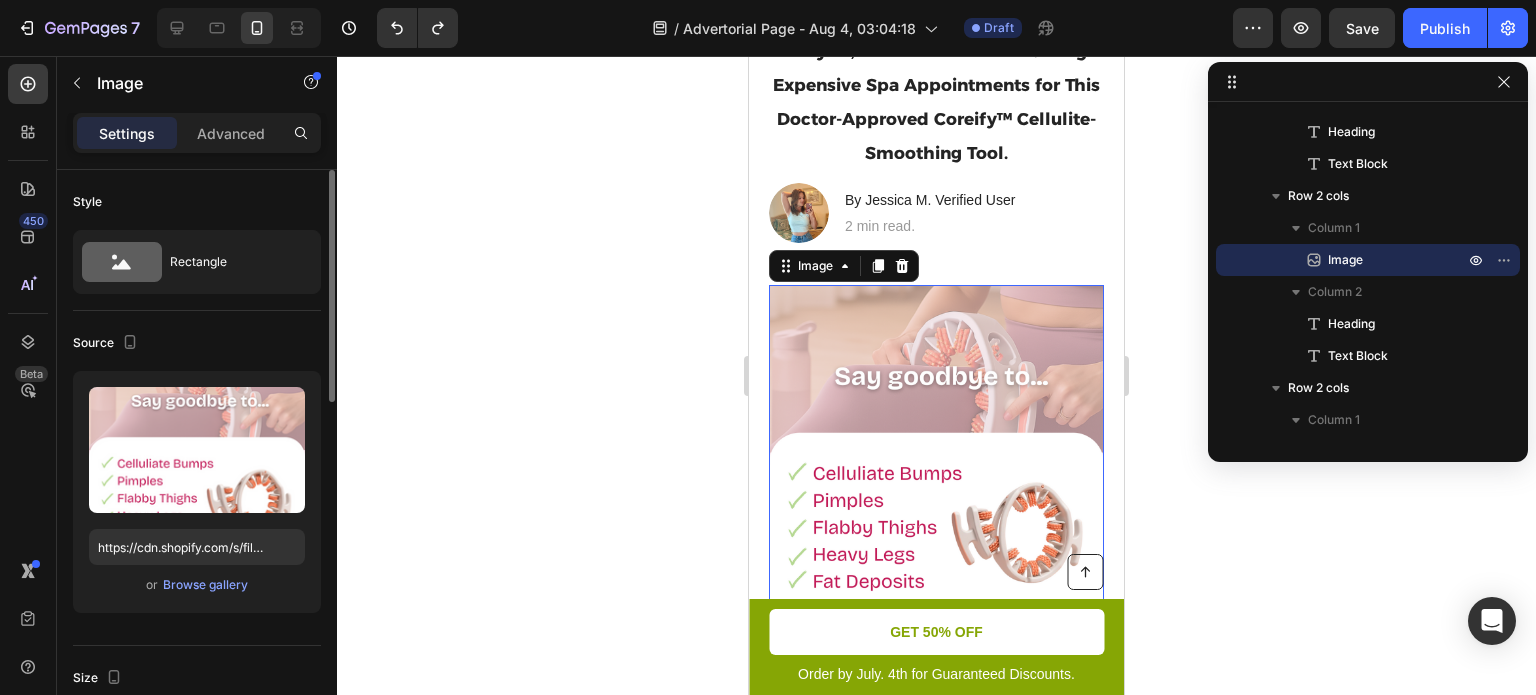 scroll, scrollTop: 119, scrollLeft: 0, axis: vertical 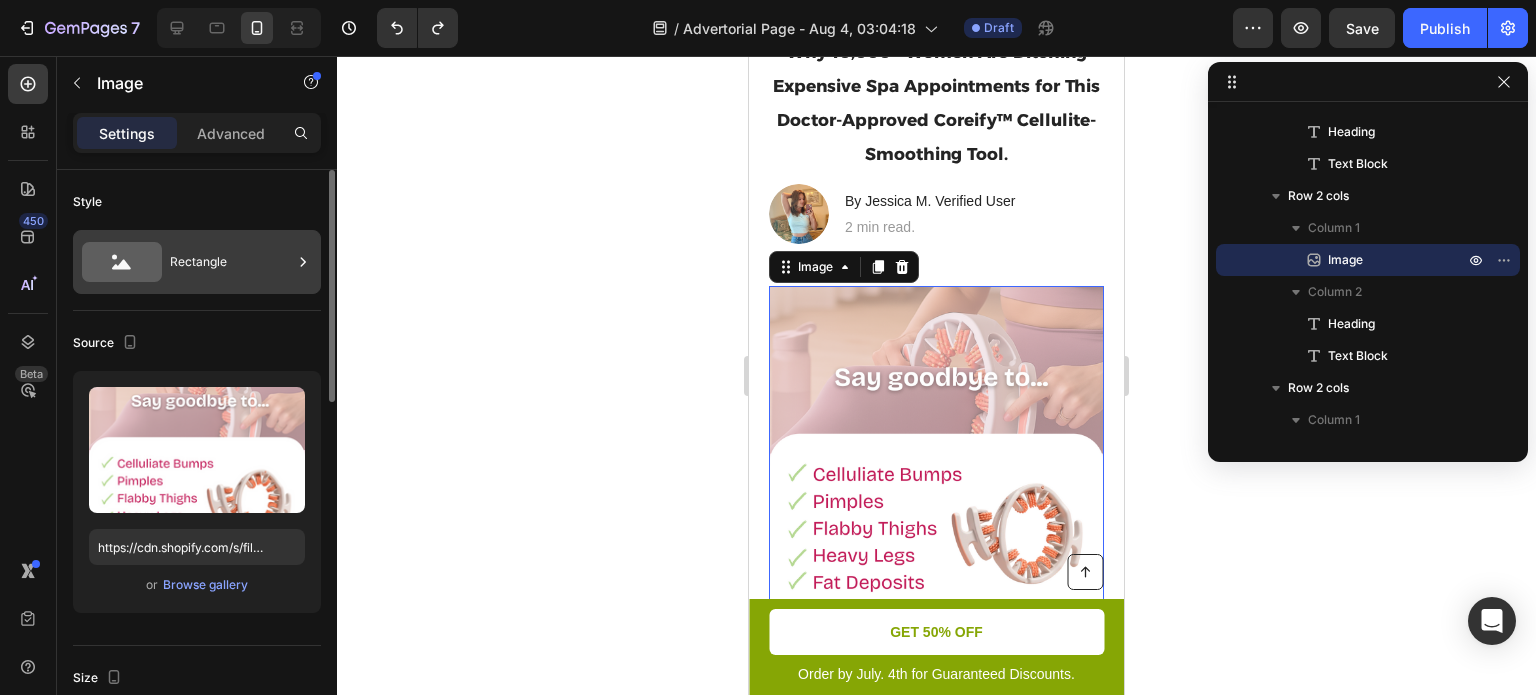click on "Rectangle" at bounding box center (231, 262) 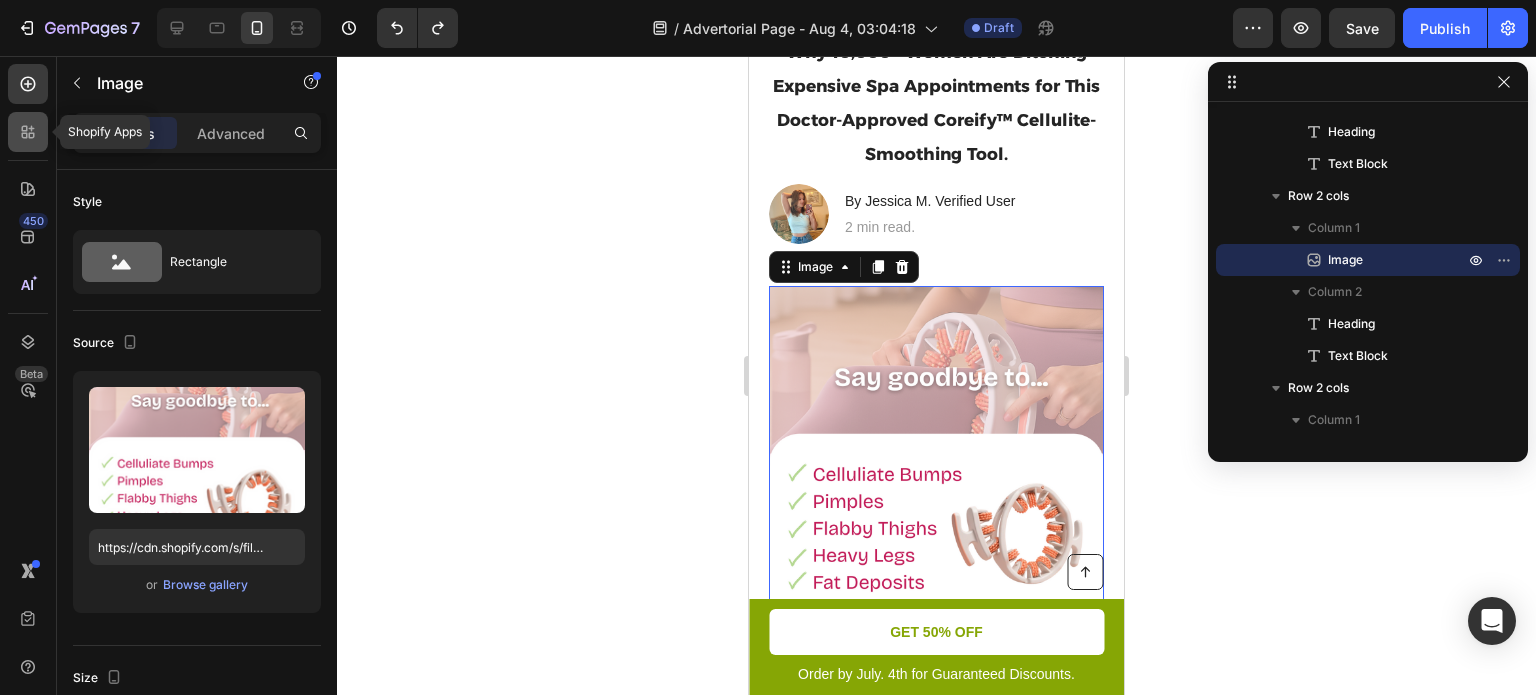 click 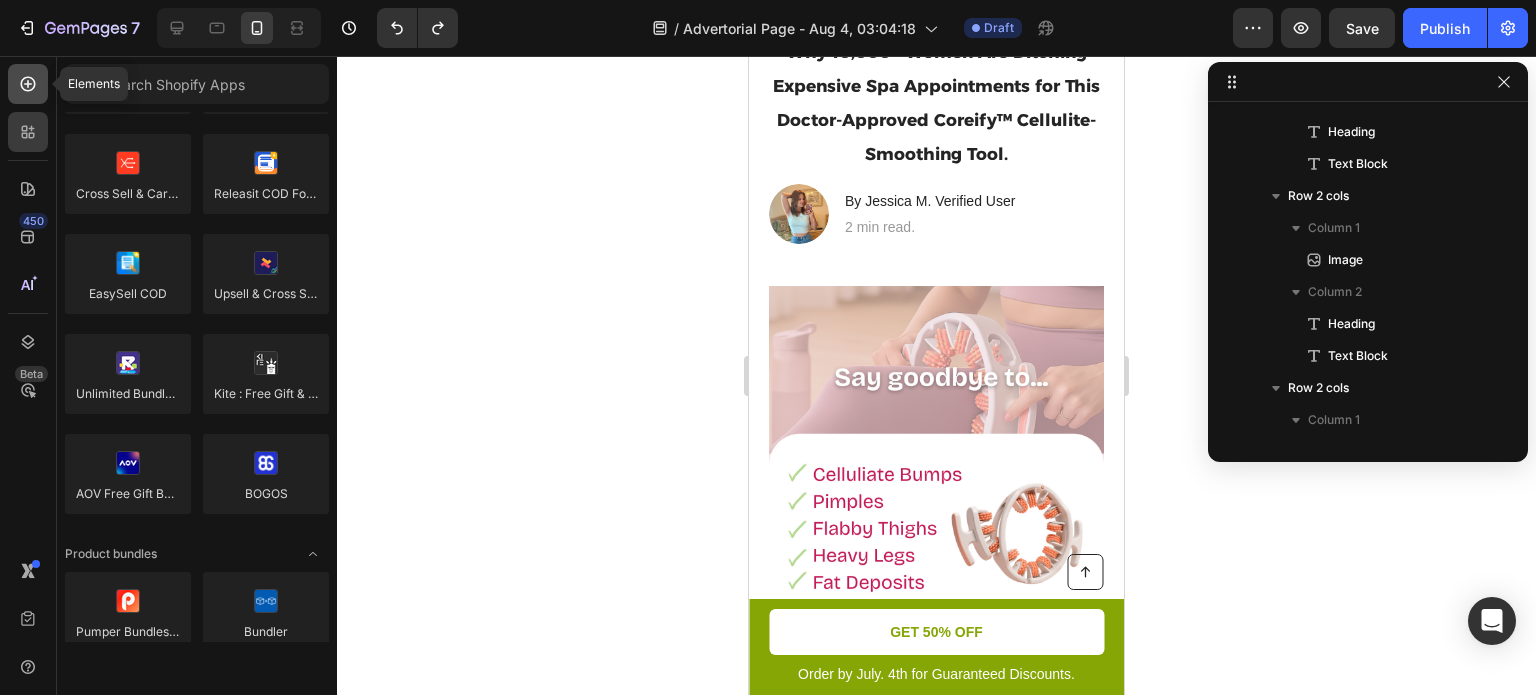 click 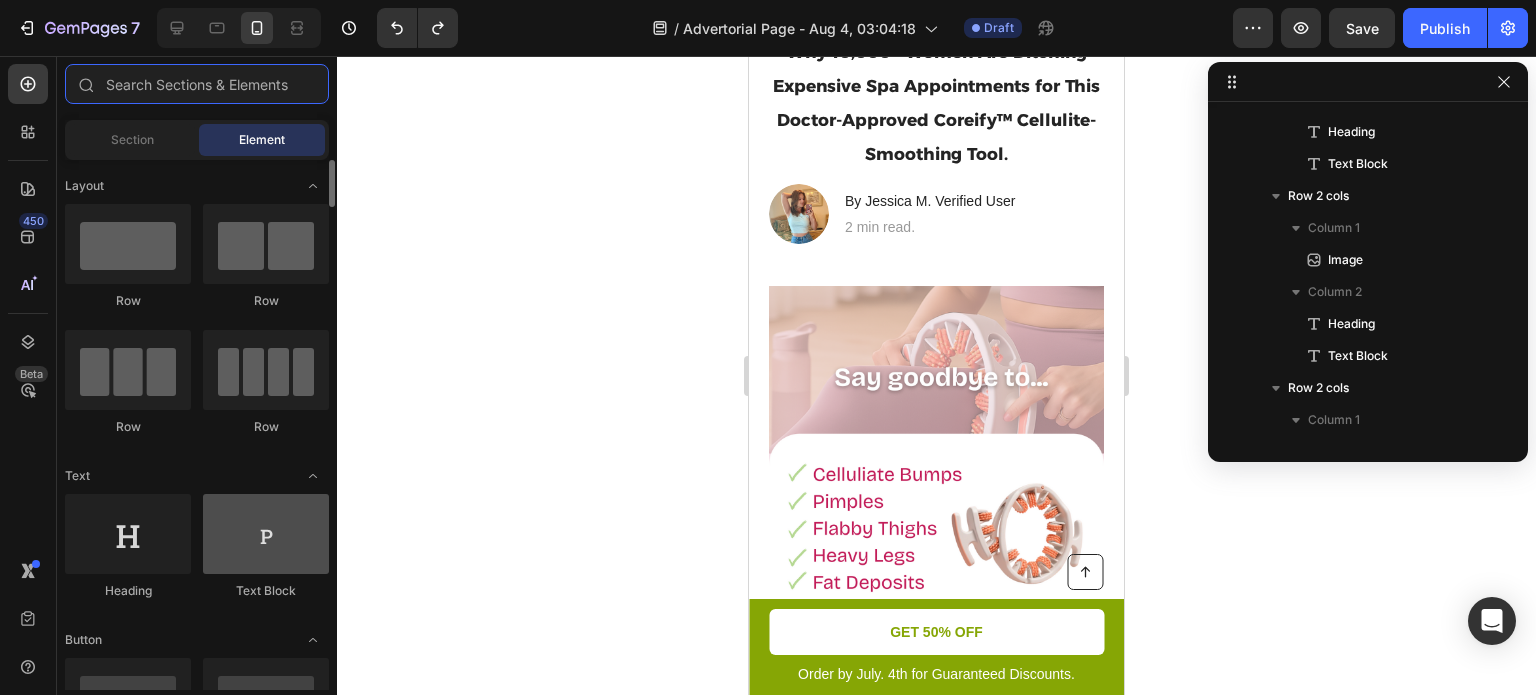 scroll, scrollTop: 0, scrollLeft: 0, axis: both 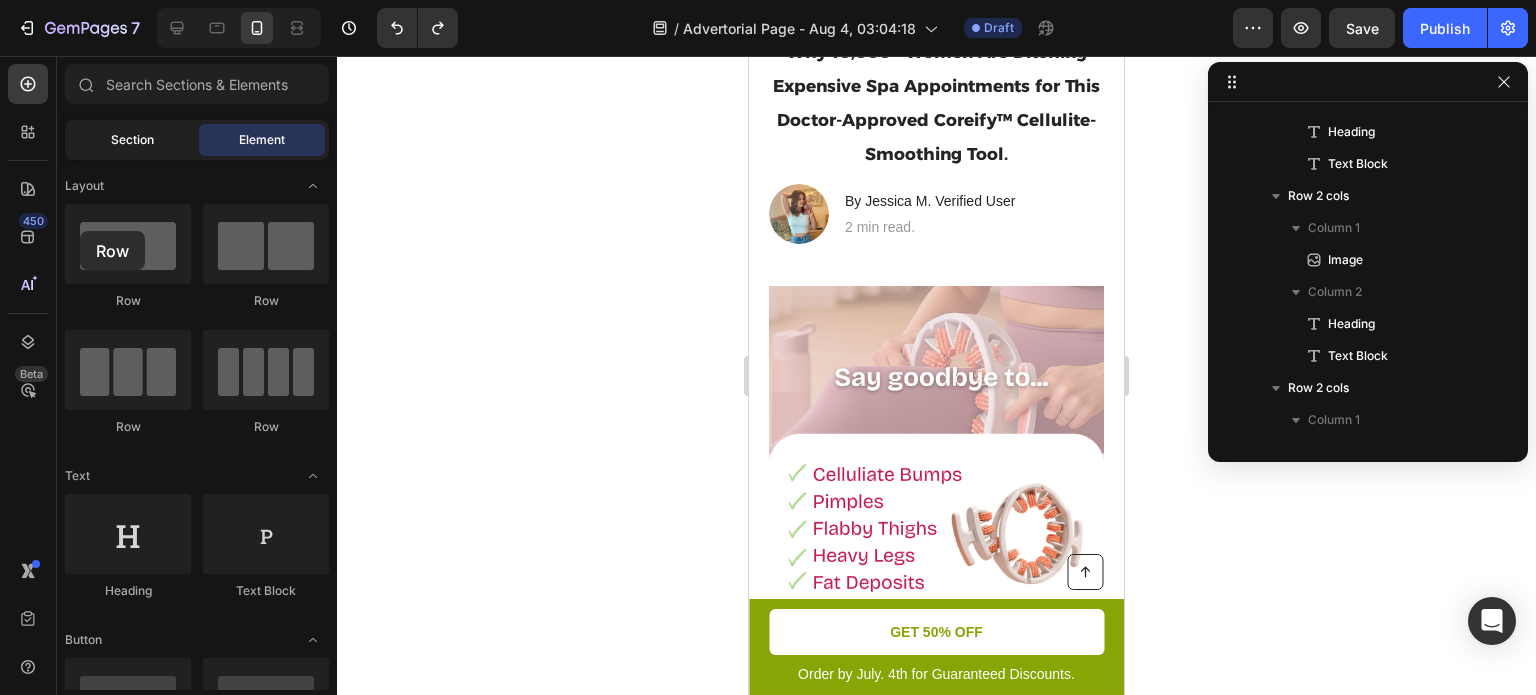 drag, startPoint x: 166, startPoint y: 272, endPoint x: 164, endPoint y: 142, distance: 130.01538 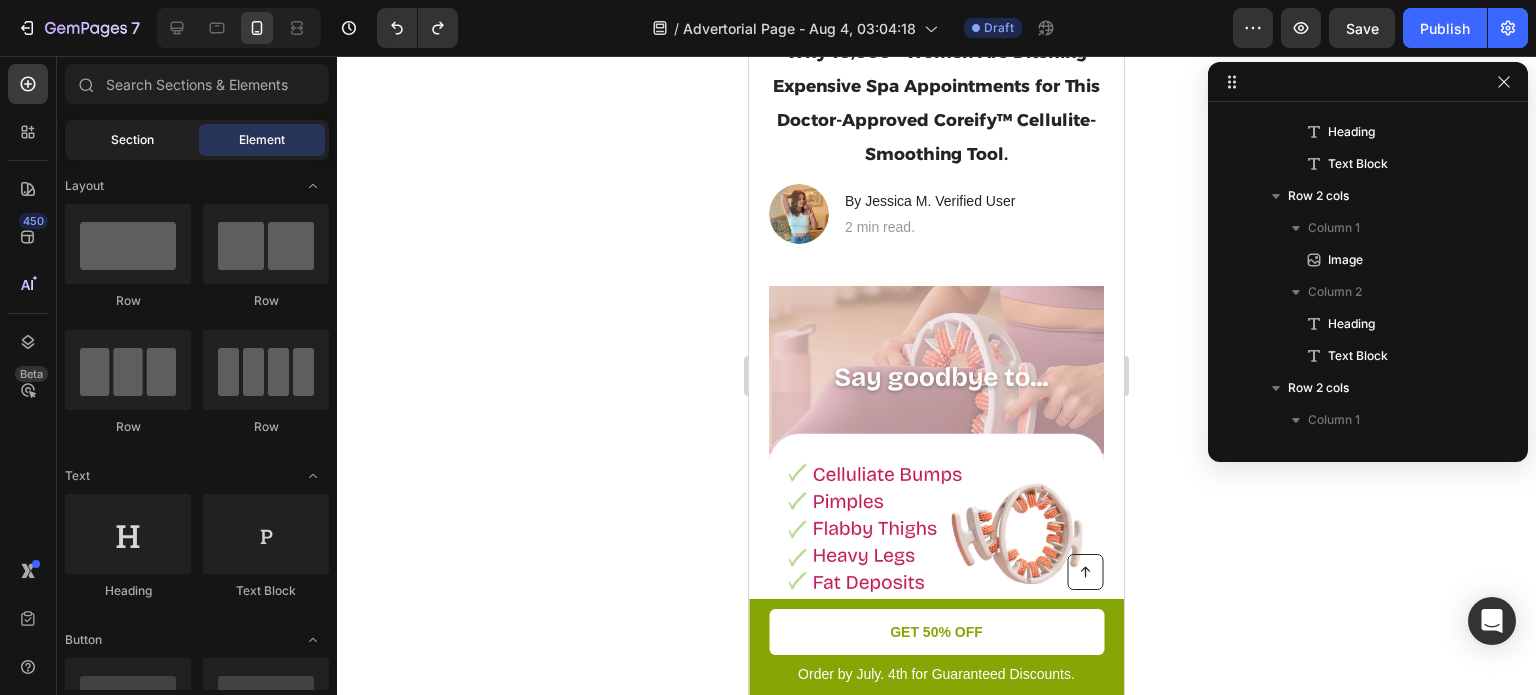 click on "Section" 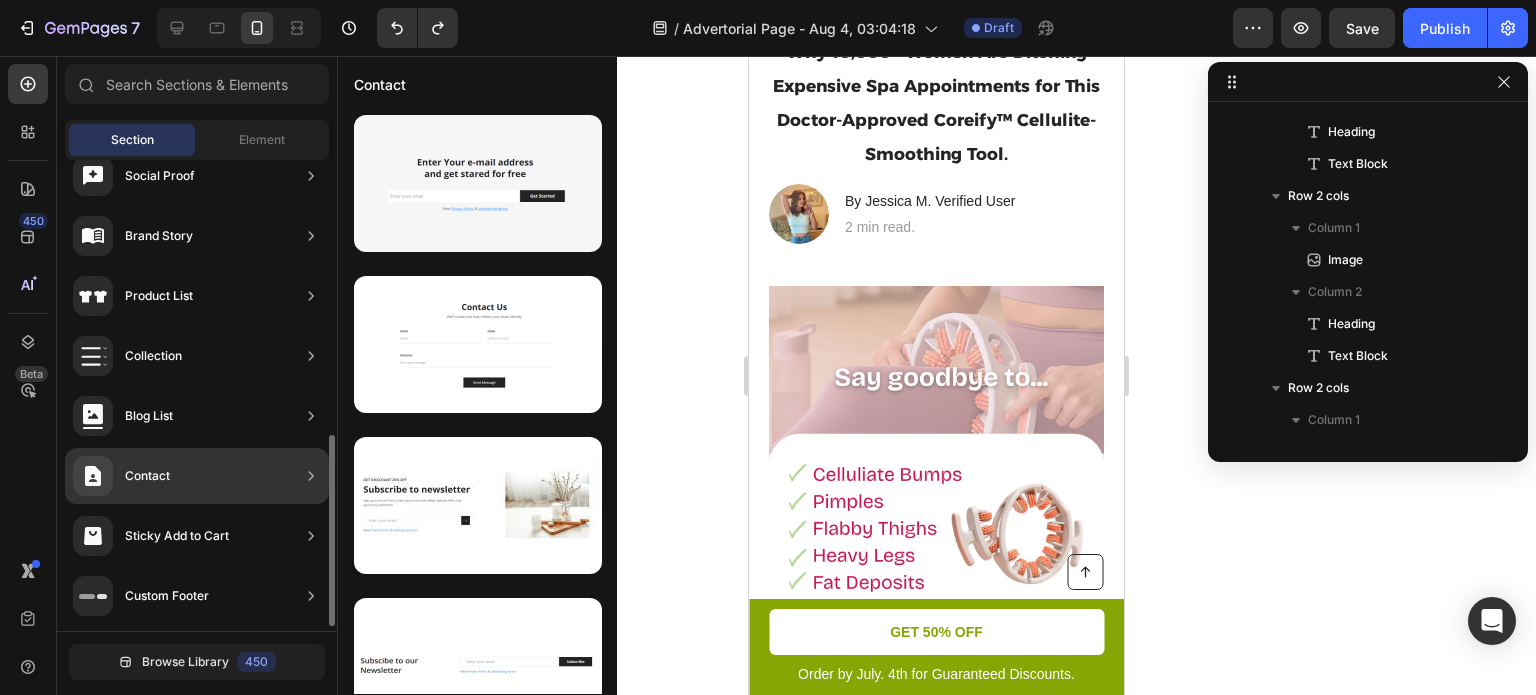 scroll, scrollTop: 0, scrollLeft: 0, axis: both 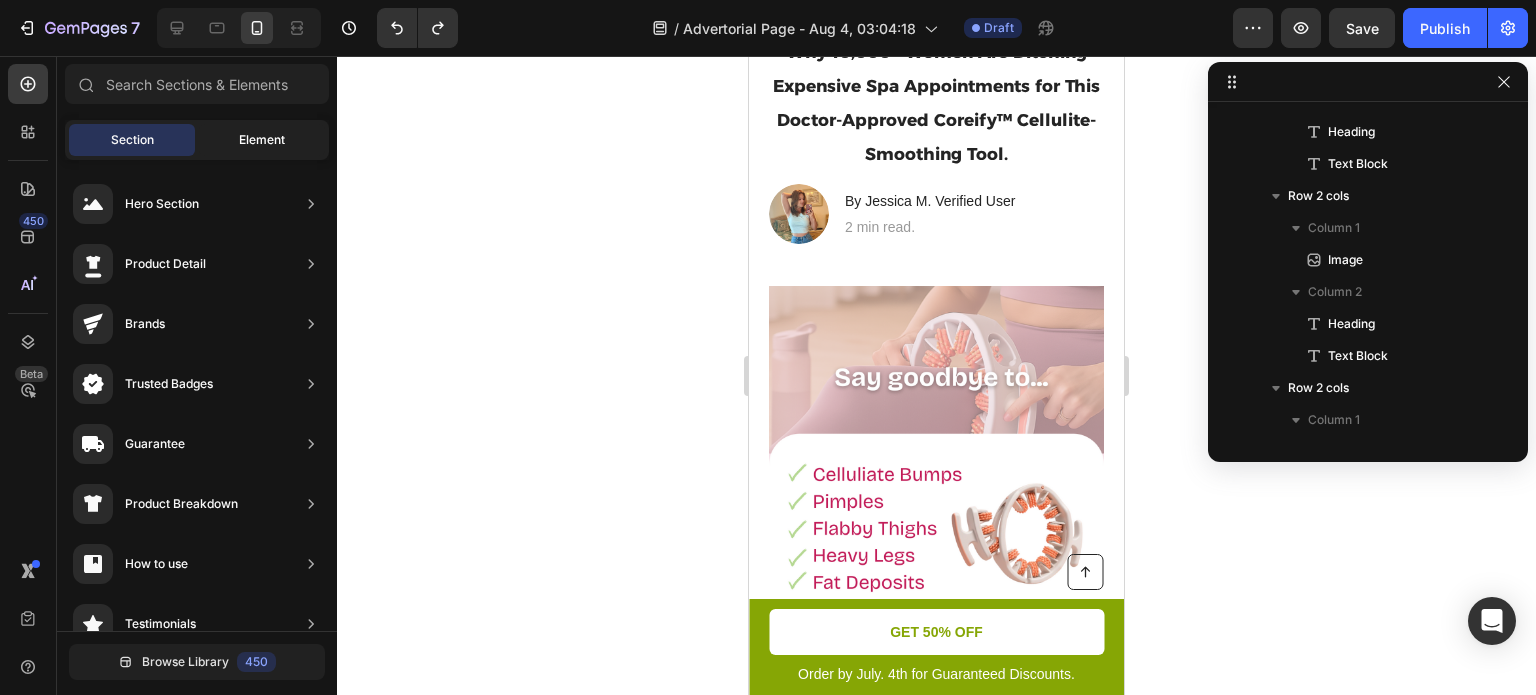 click on "Element" at bounding box center [262, 140] 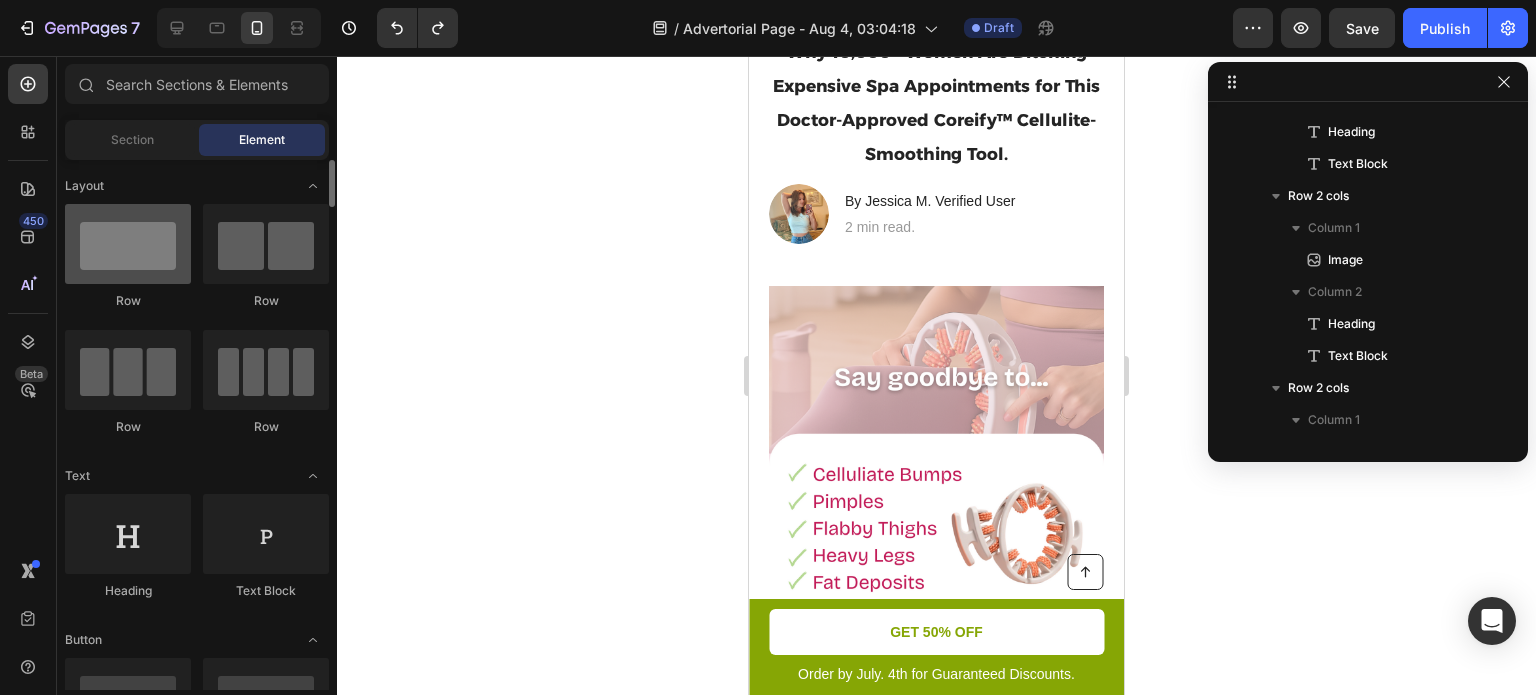 click at bounding box center [128, 244] 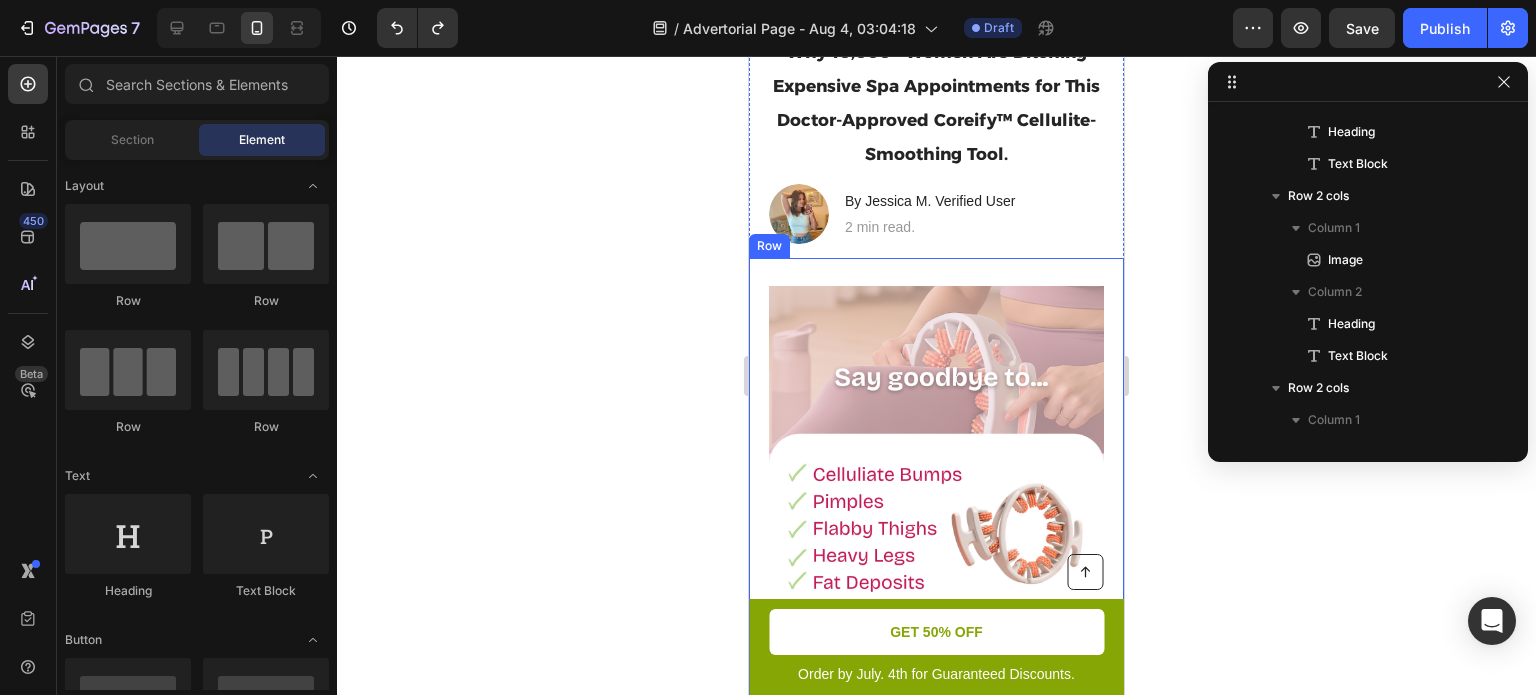 click on "Image 1. Ultra-Fast Heating System Heading Experience the pinnacle of toasting efficiency with the ultra-fast heating system of this cutting-edge toaster. Utilizing advanced heating elements and innovative technology, it rapidly reaches optimal toasting temperatures, reducing wait times to a minimum. Start your day with swift and satisfying toasting, allowing you to indulge in perfectly crispy slices in mere moments. Text Block Row" at bounding box center [936, 566] 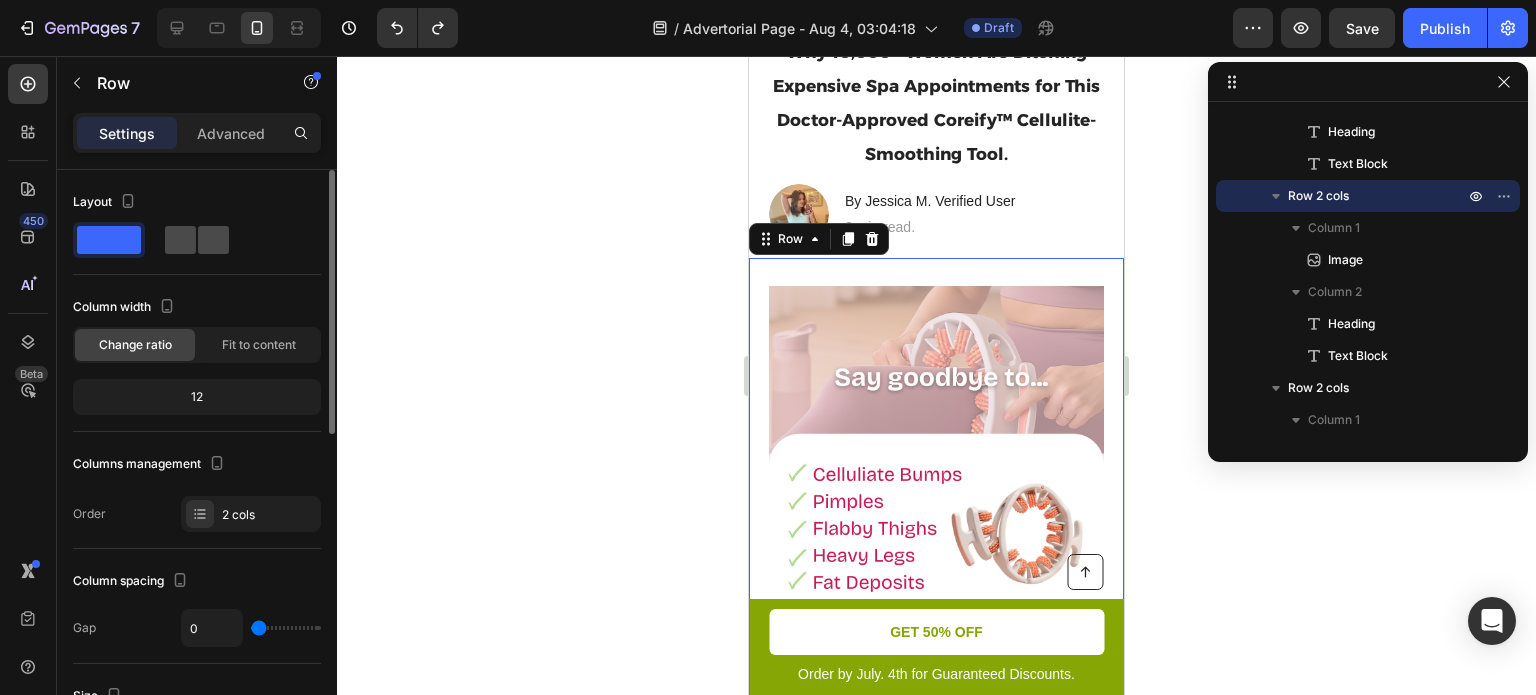 click 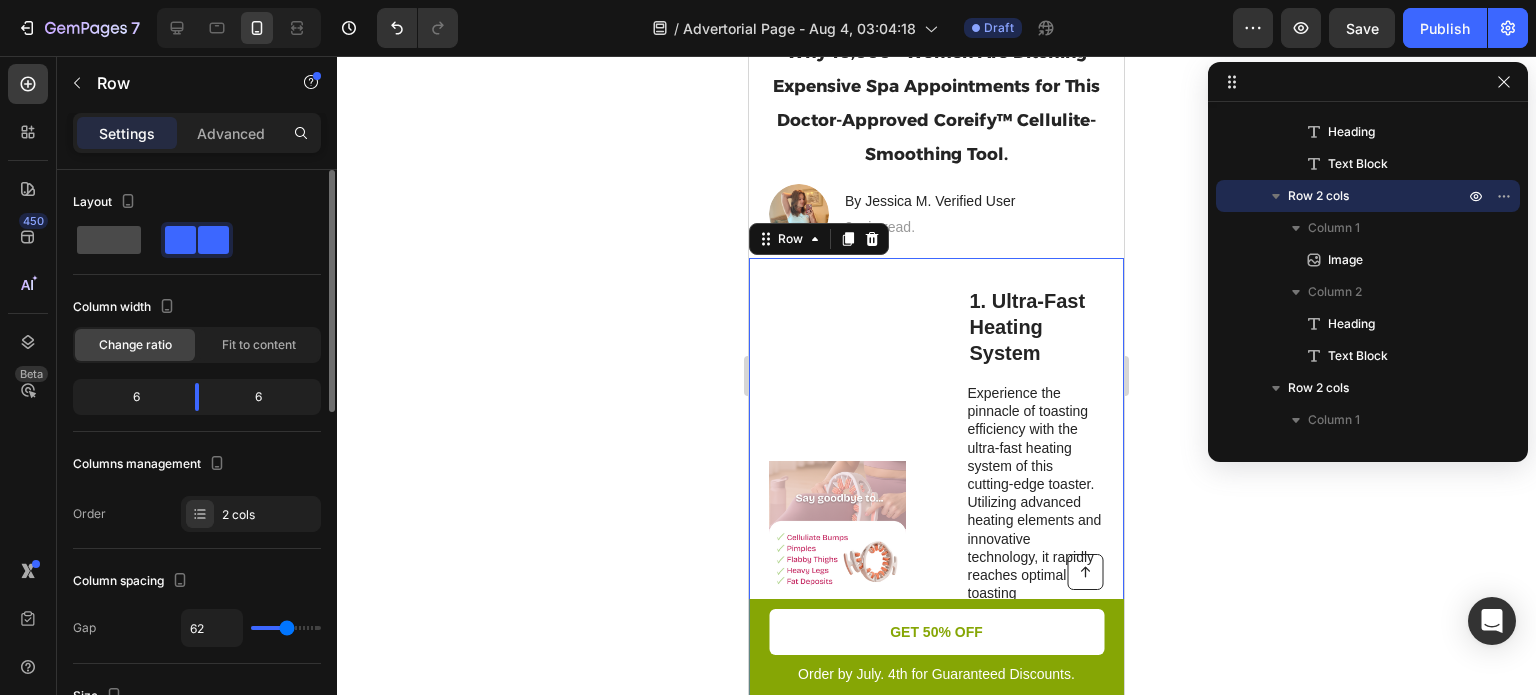 click 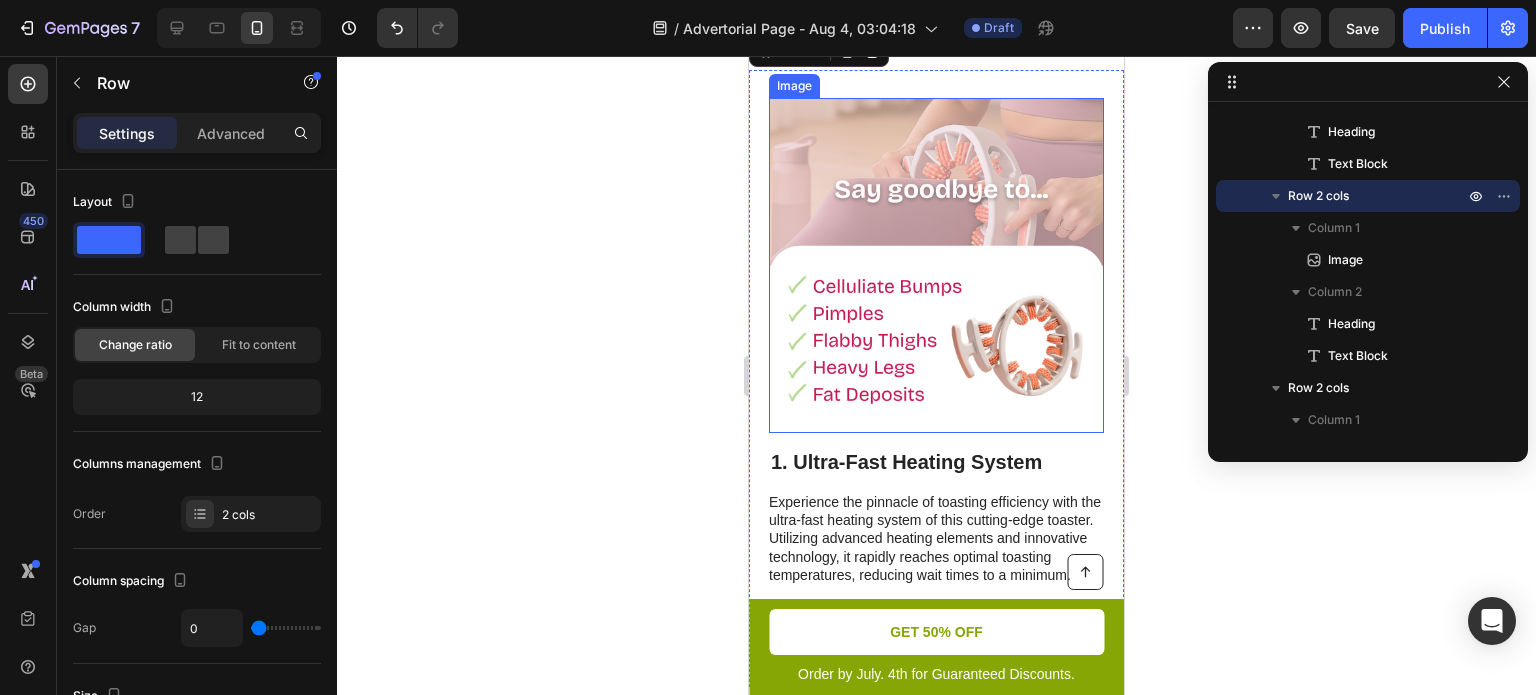 scroll, scrollTop: 308, scrollLeft: 0, axis: vertical 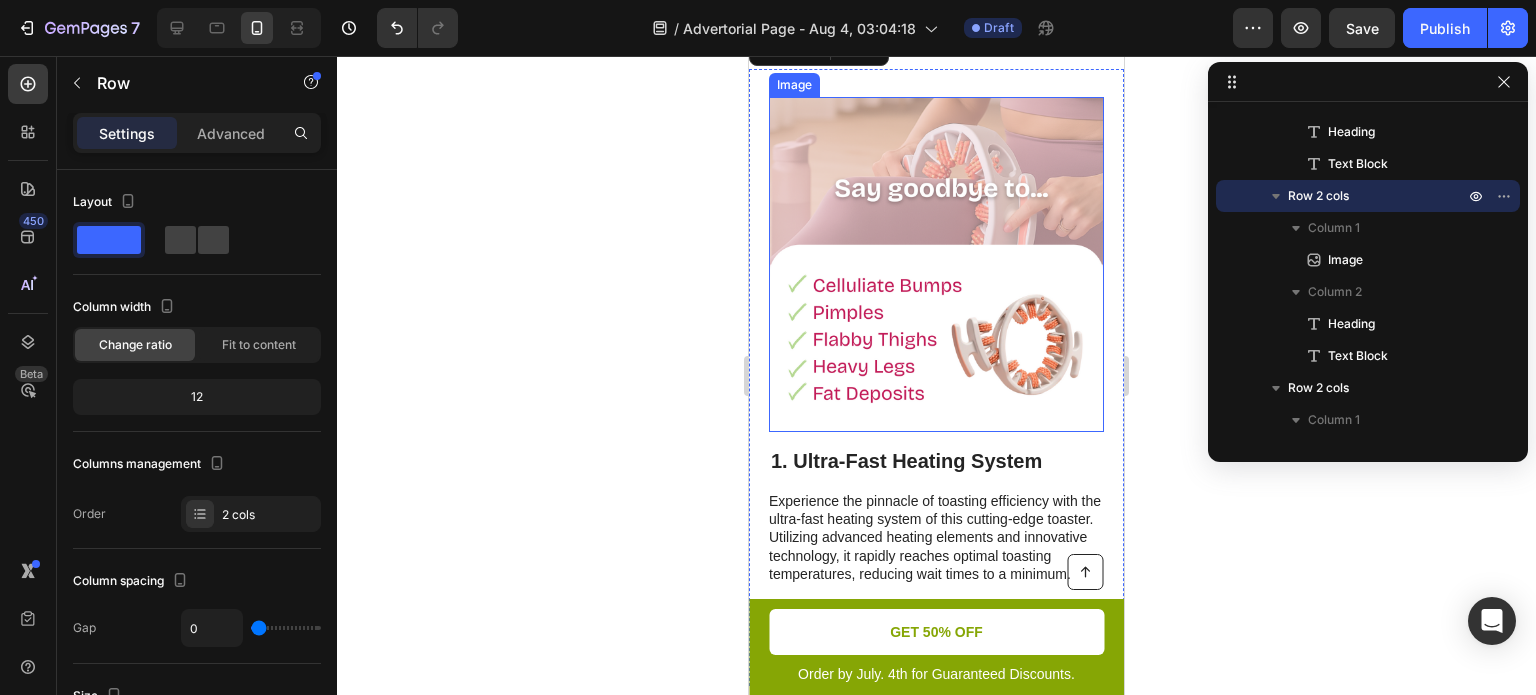 click at bounding box center [936, 264] 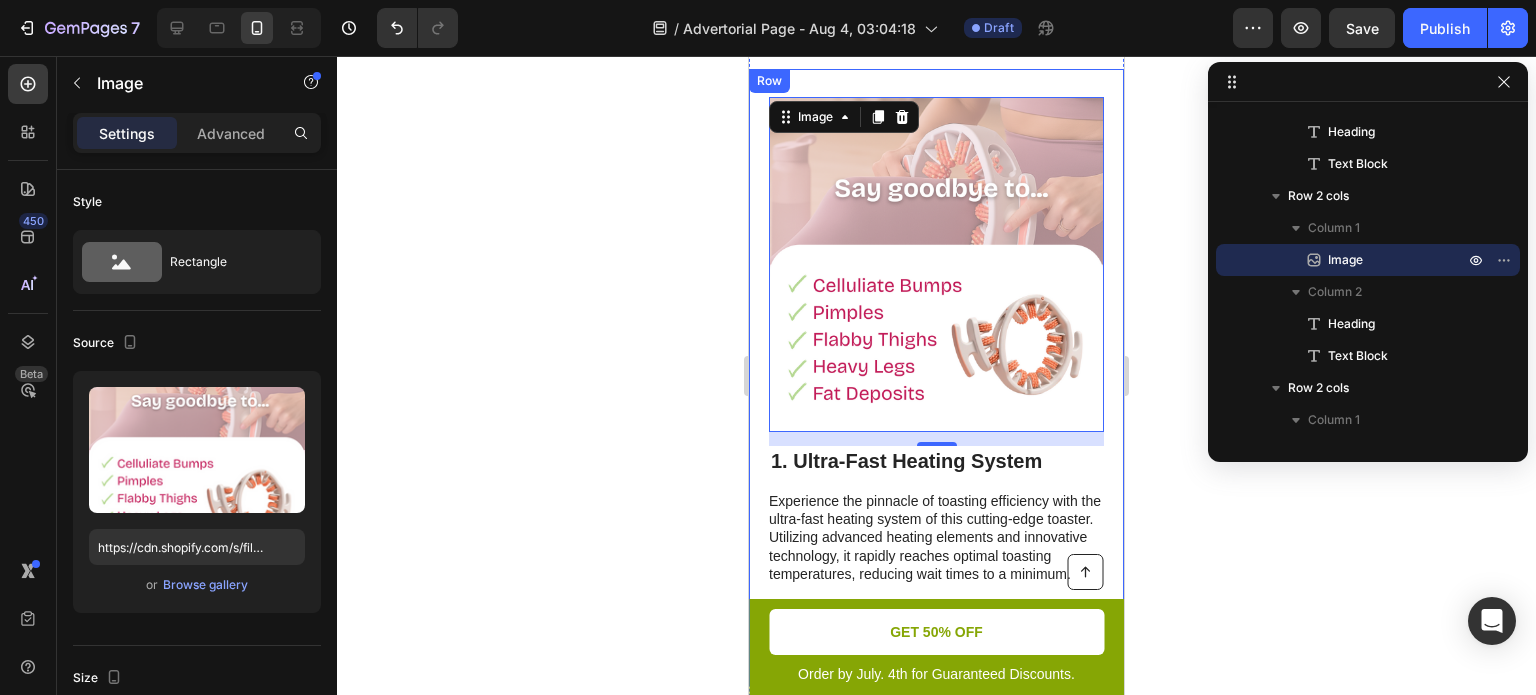 click on "1. Ultra-Fast Heating System Heading Experience the pinnacle of toasting efficiency with the ultra-fast heating system of this cutting-edge toaster. Utilizing advanced heating elements and innovative technology, it rapidly reaches optimal toasting temperatures, reducing wait times to a minimum. Start your day with swift and satisfying toasting, allowing you to indulge in perfectly crispy slices in mere moments. Text Block" at bounding box center [936, 552] 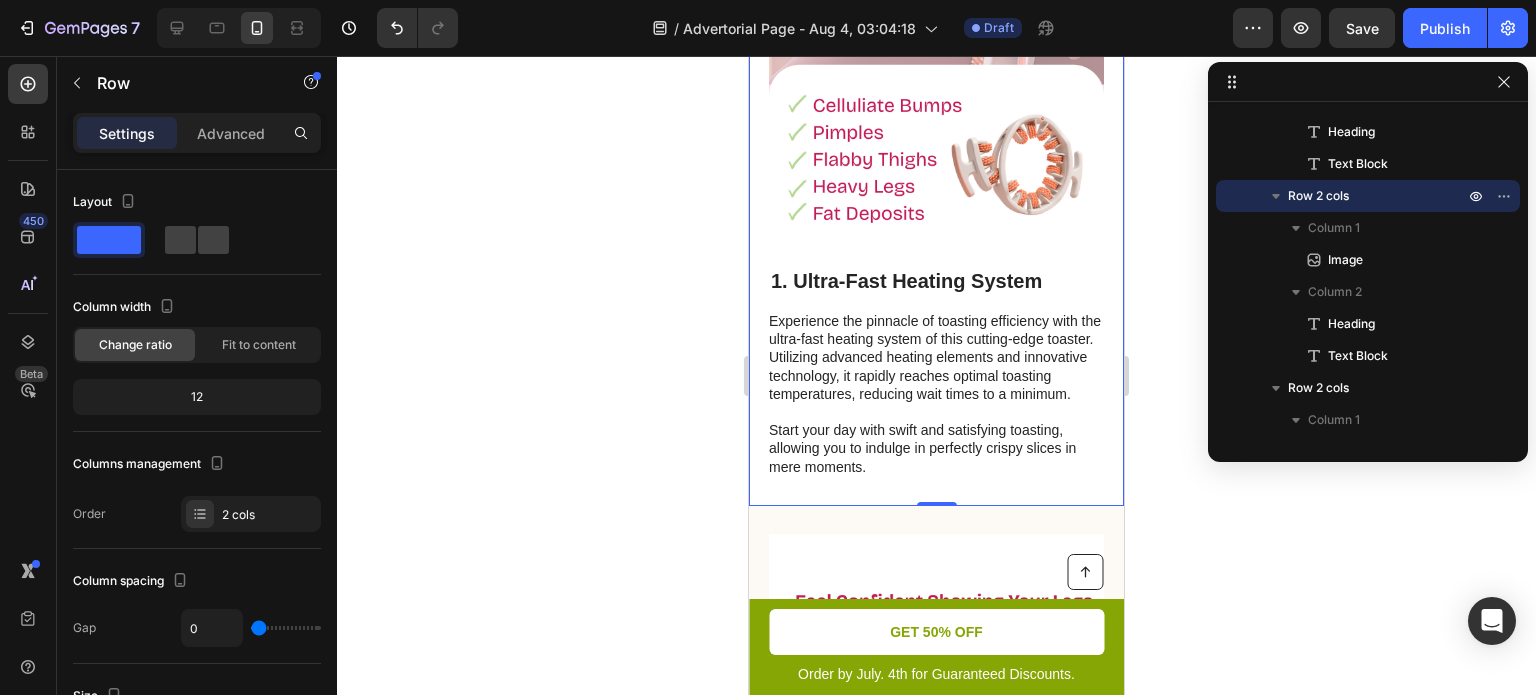 scroll, scrollTop: 488, scrollLeft: 0, axis: vertical 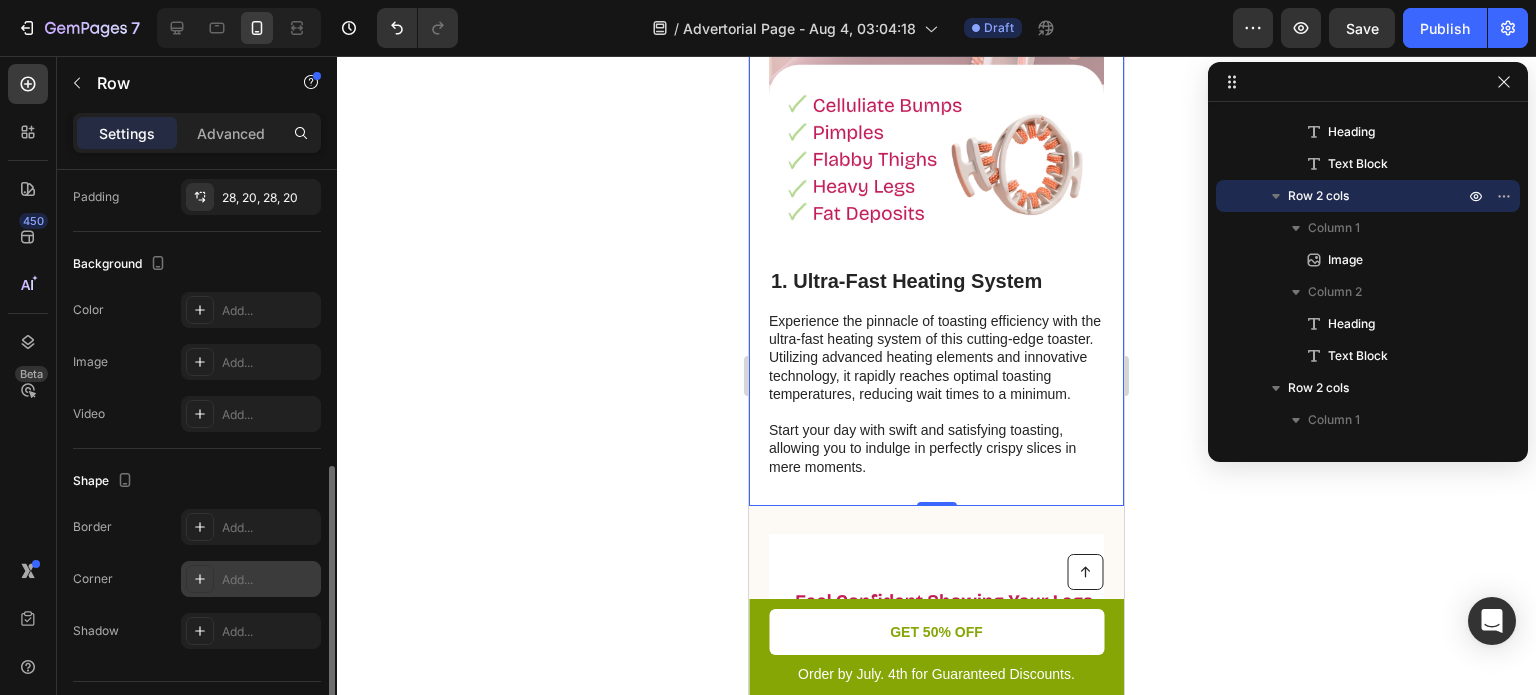 click on "Add..." at bounding box center [269, 580] 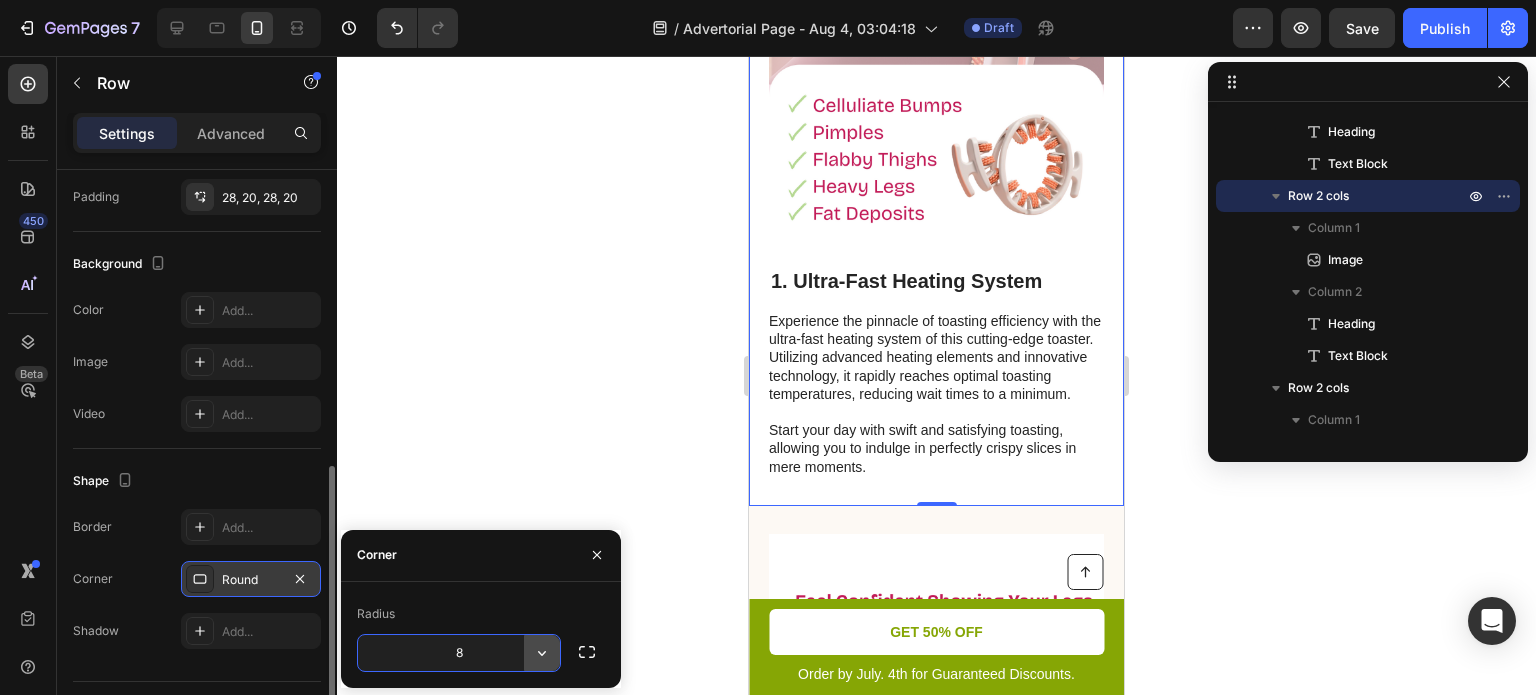 click 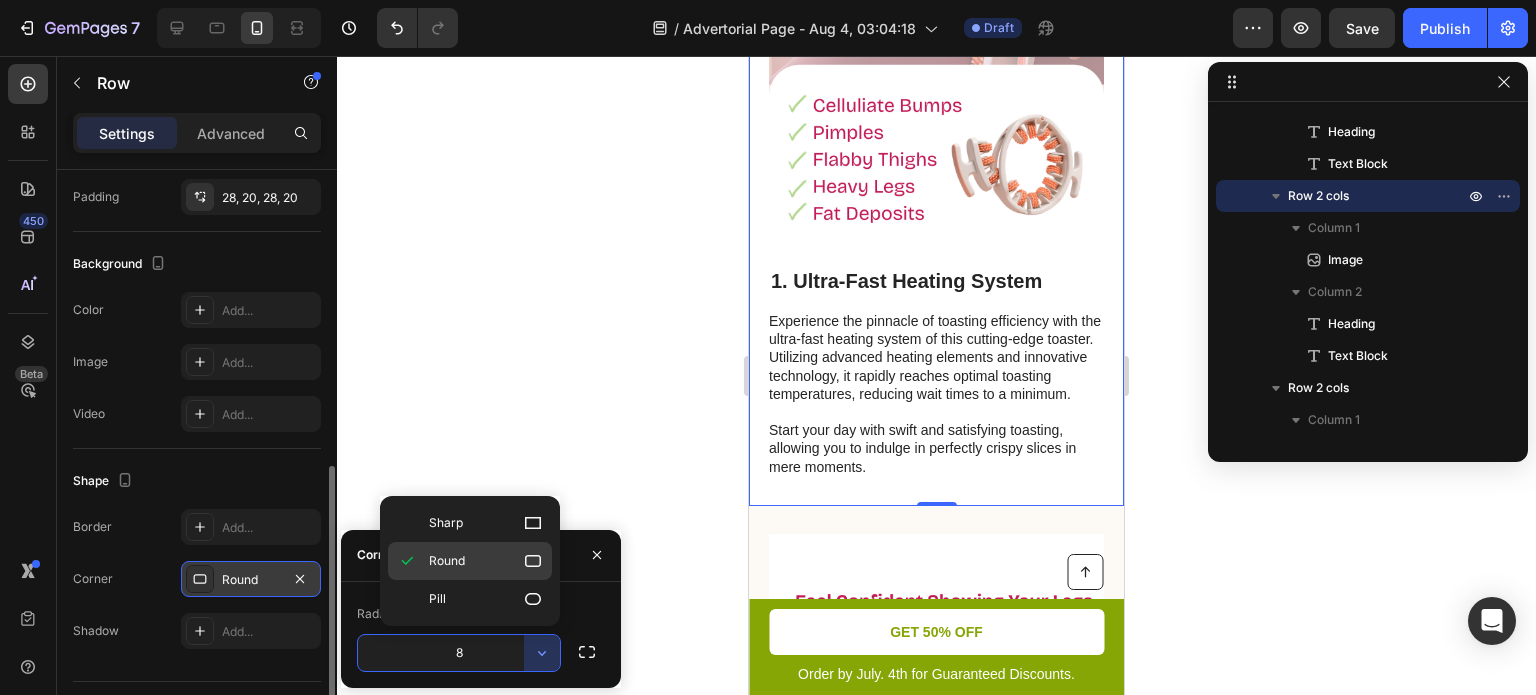 click on "Round" at bounding box center [486, 561] 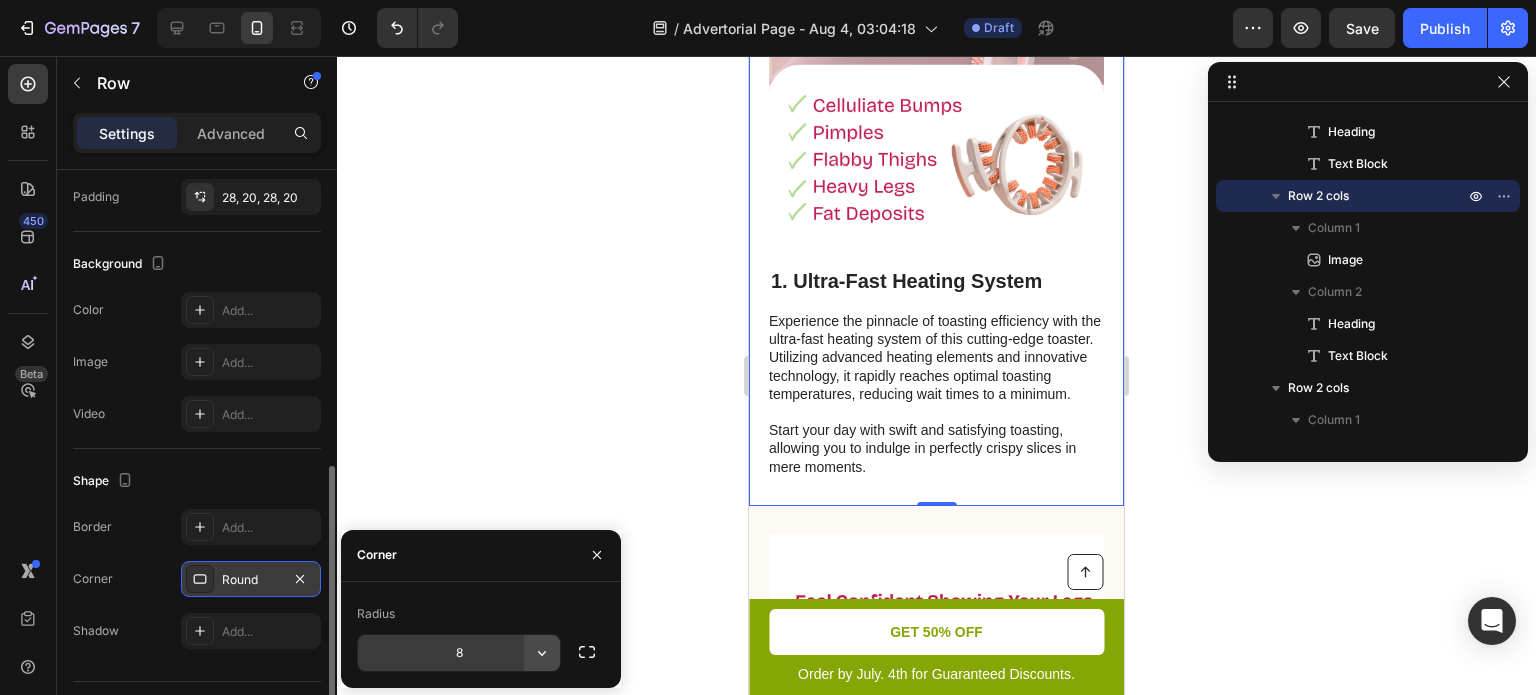 click 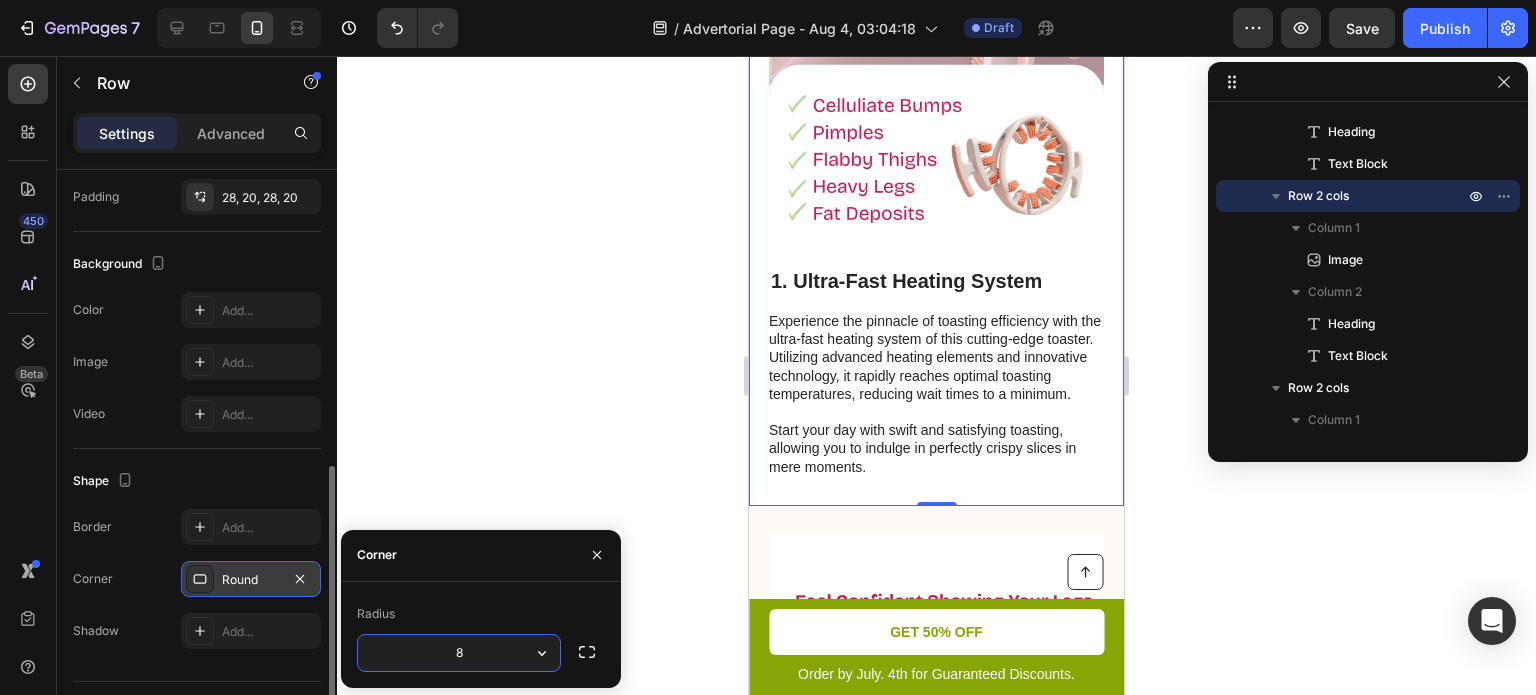 click on "8" at bounding box center [459, 653] 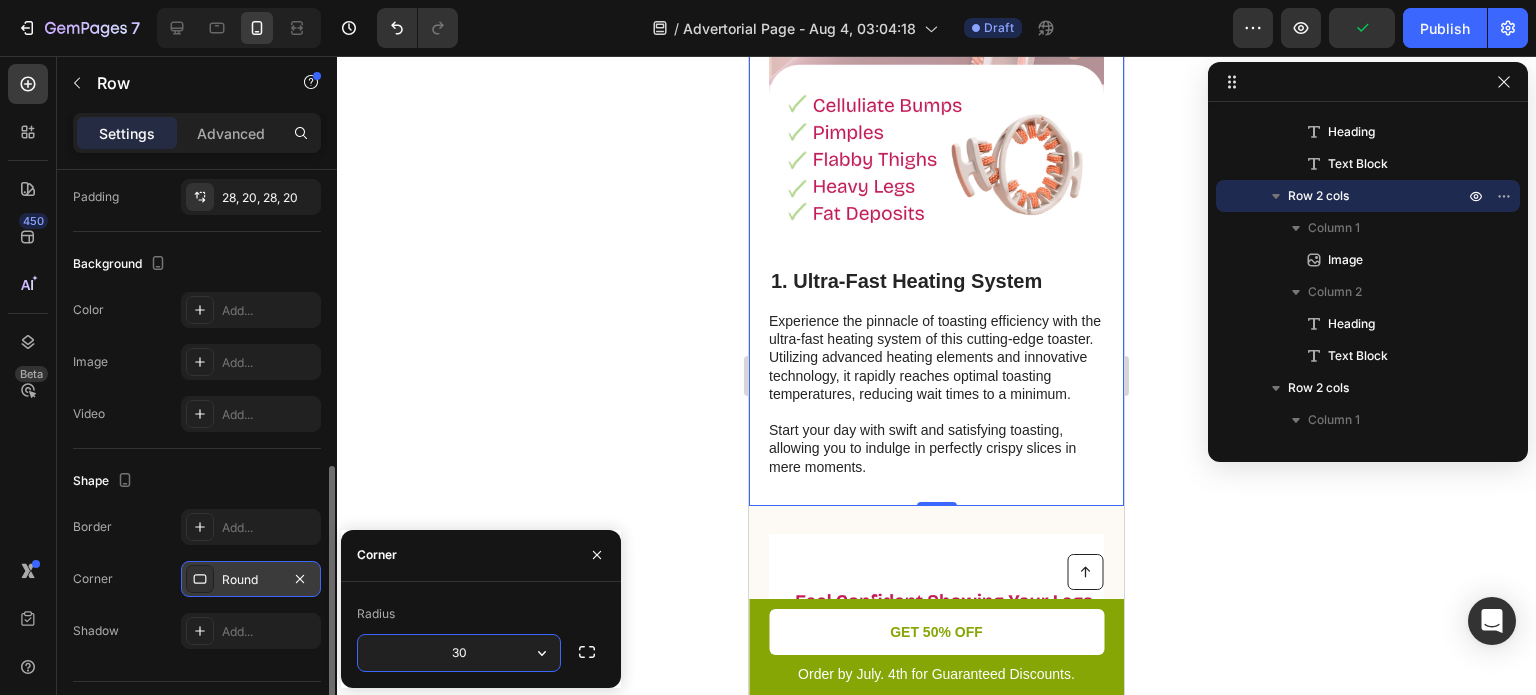 type on "30" 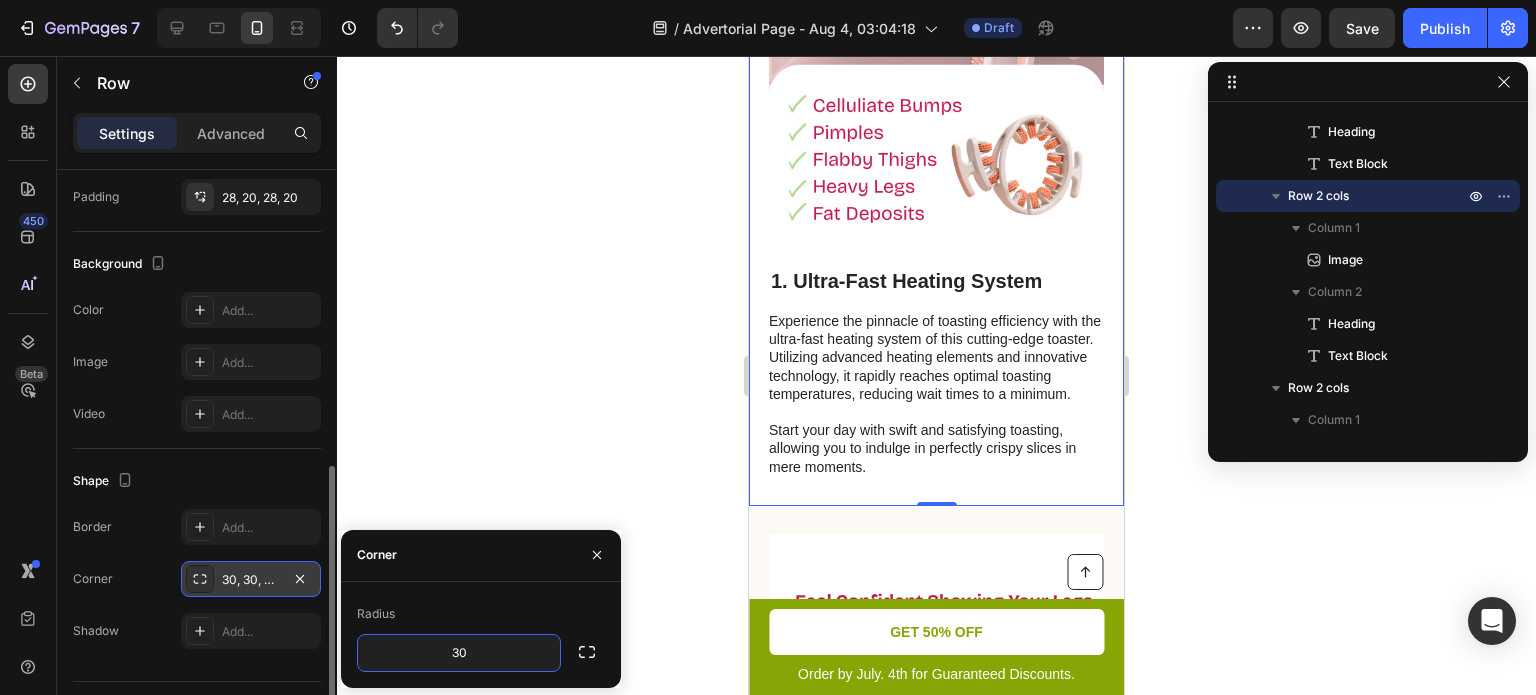 click on "Shape" at bounding box center (197, 481) 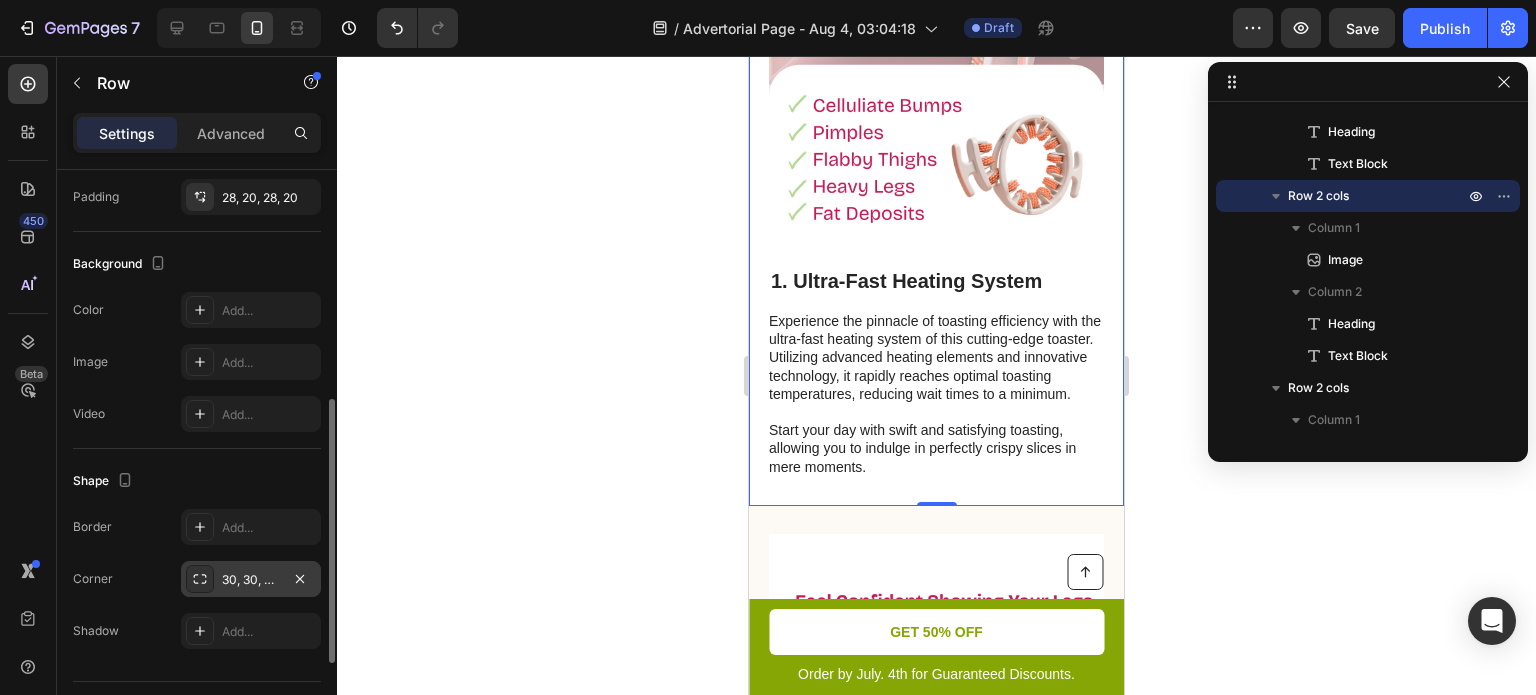 scroll, scrollTop: 590, scrollLeft: 0, axis: vertical 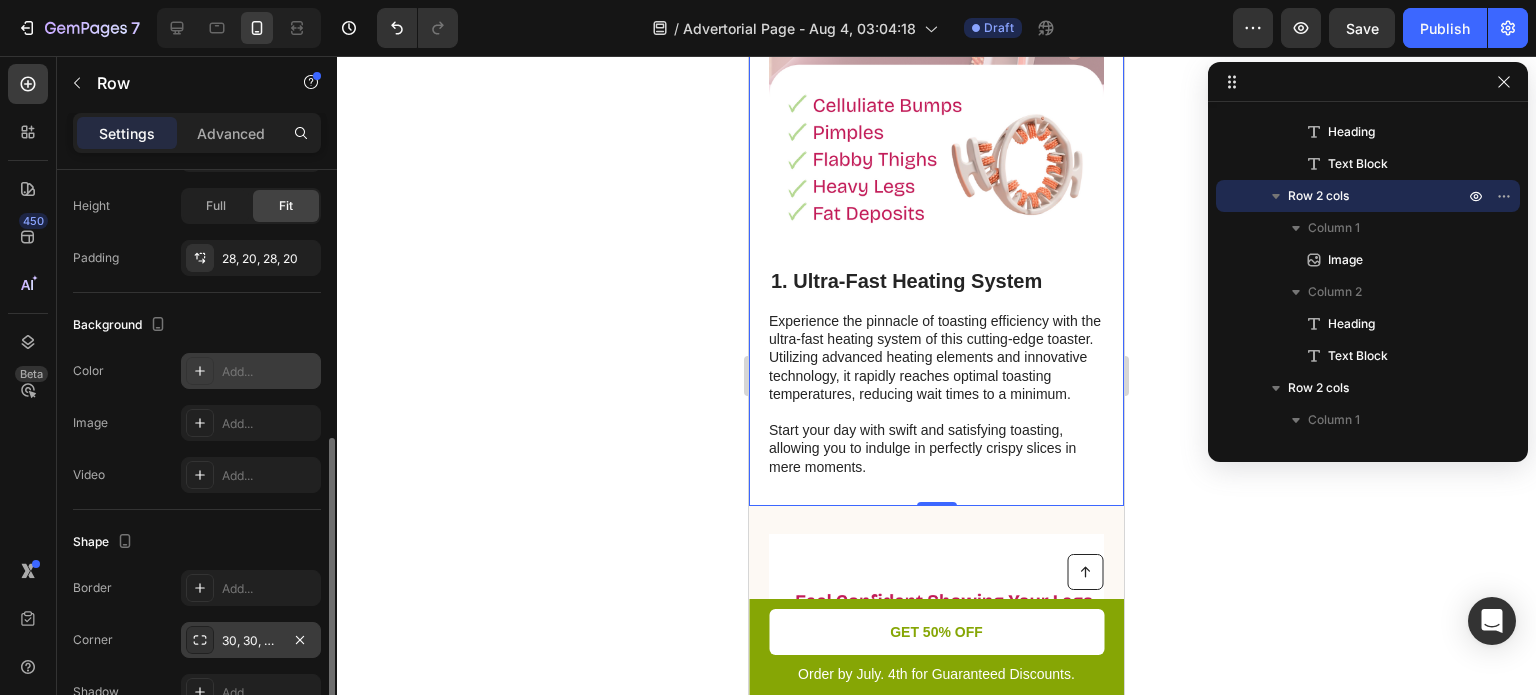 click on "Add..." at bounding box center [269, 372] 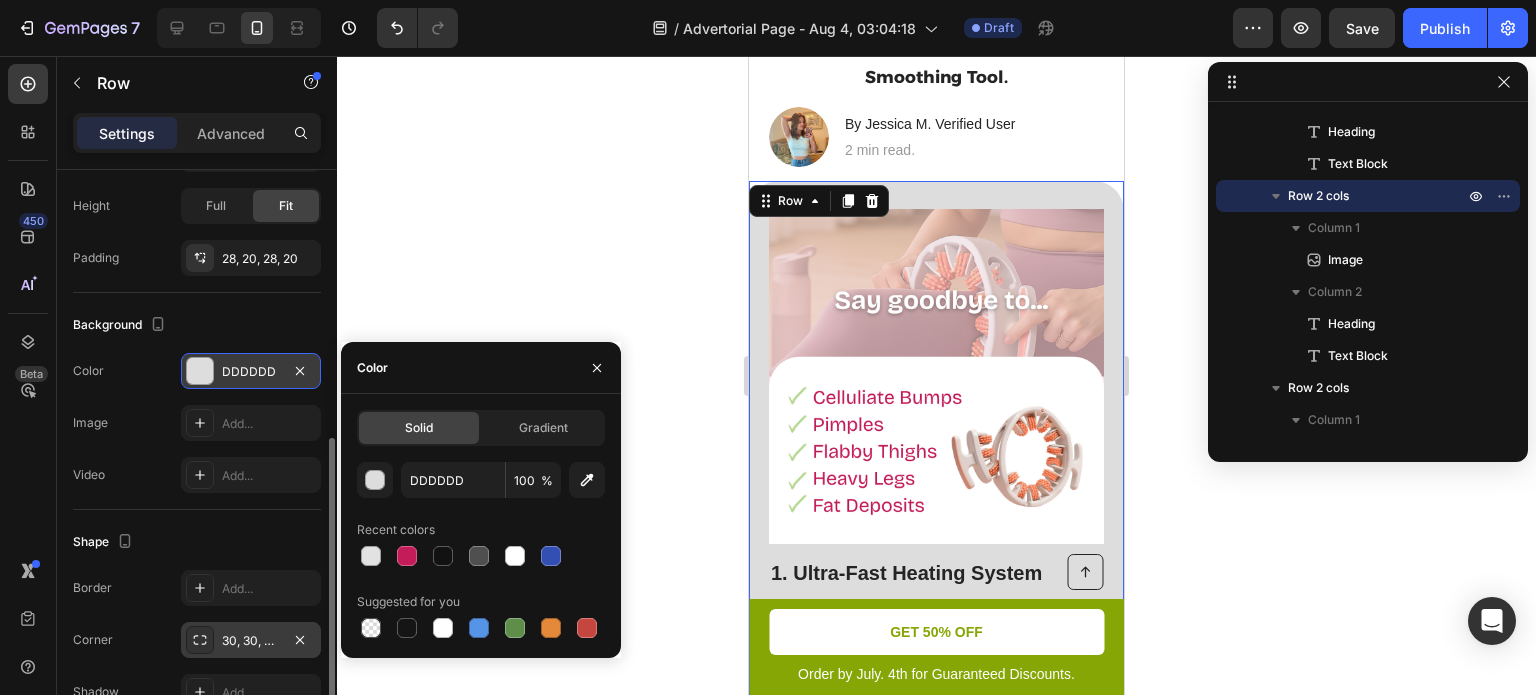 scroll, scrollTop: 198, scrollLeft: 0, axis: vertical 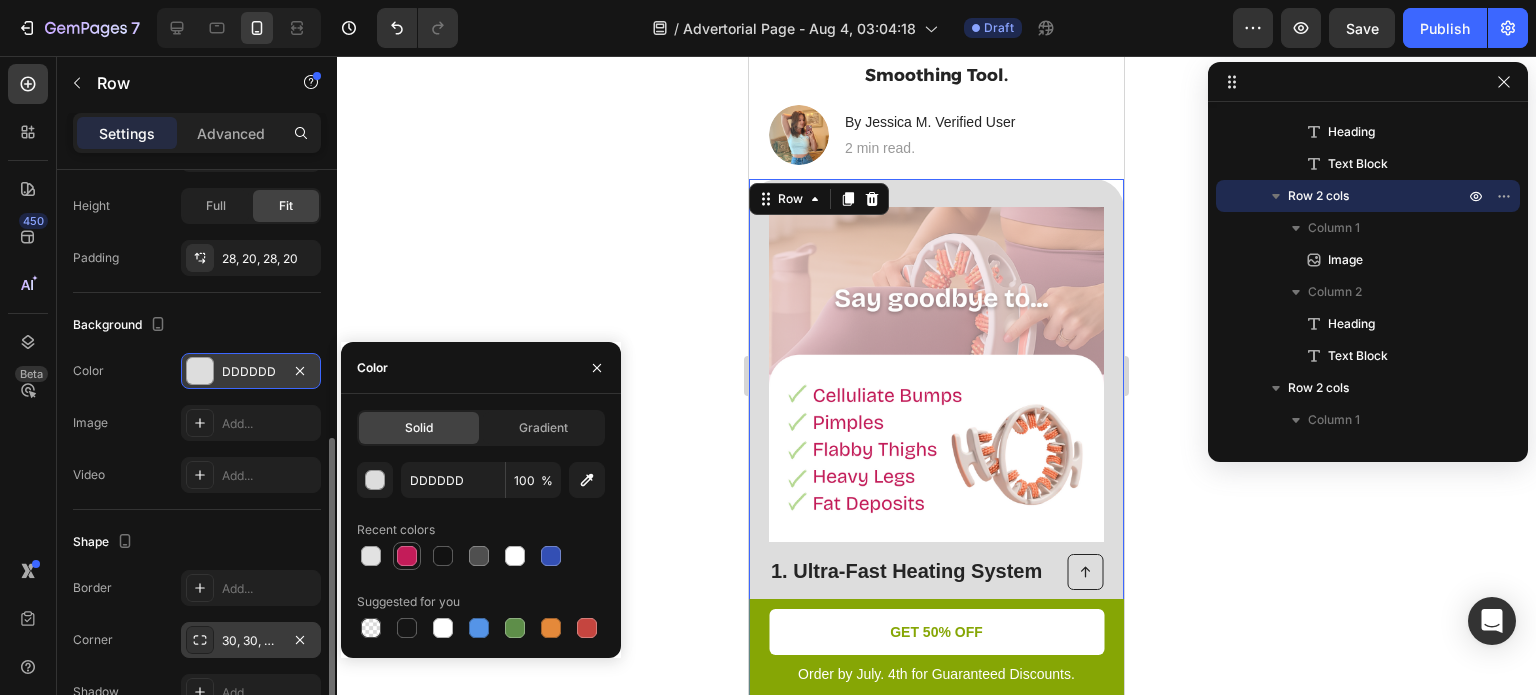 click at bounding box center [407, 556] 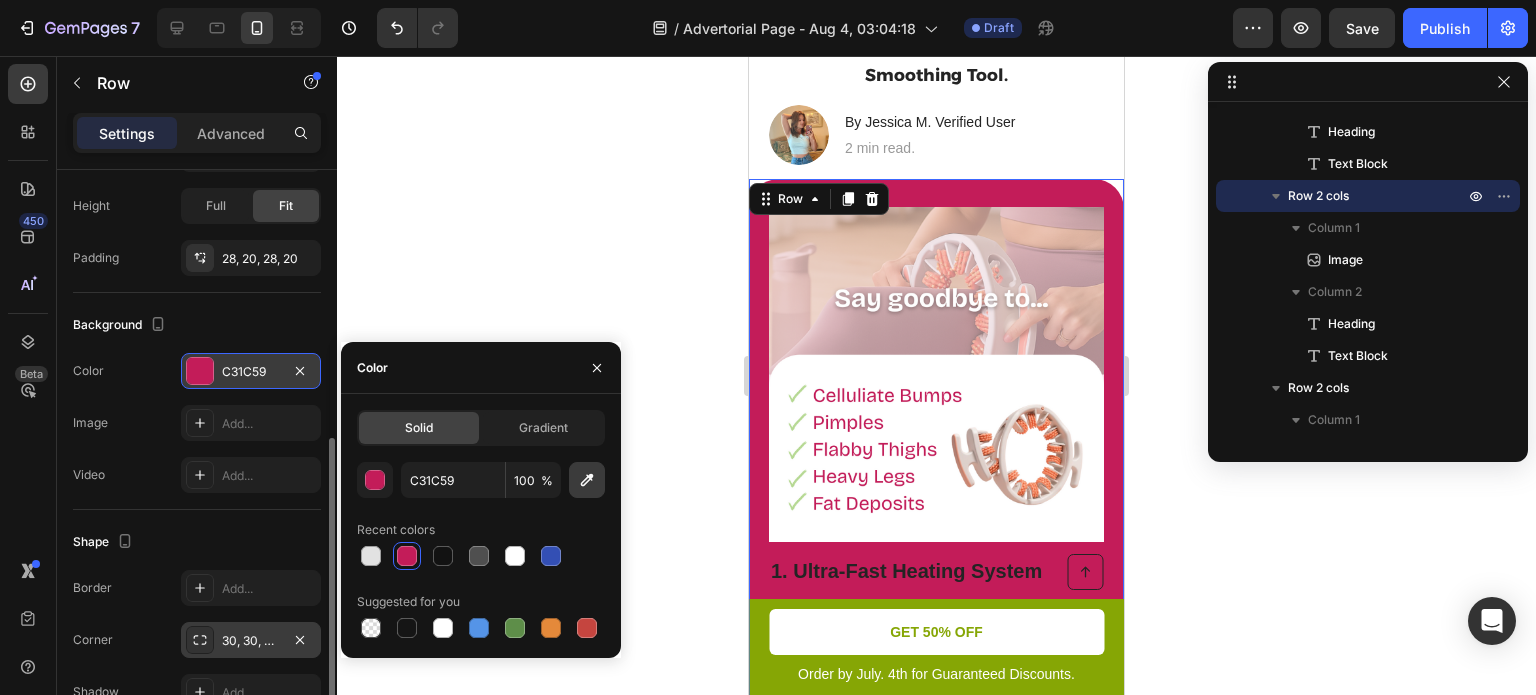 click at bounding box center (587, 480) 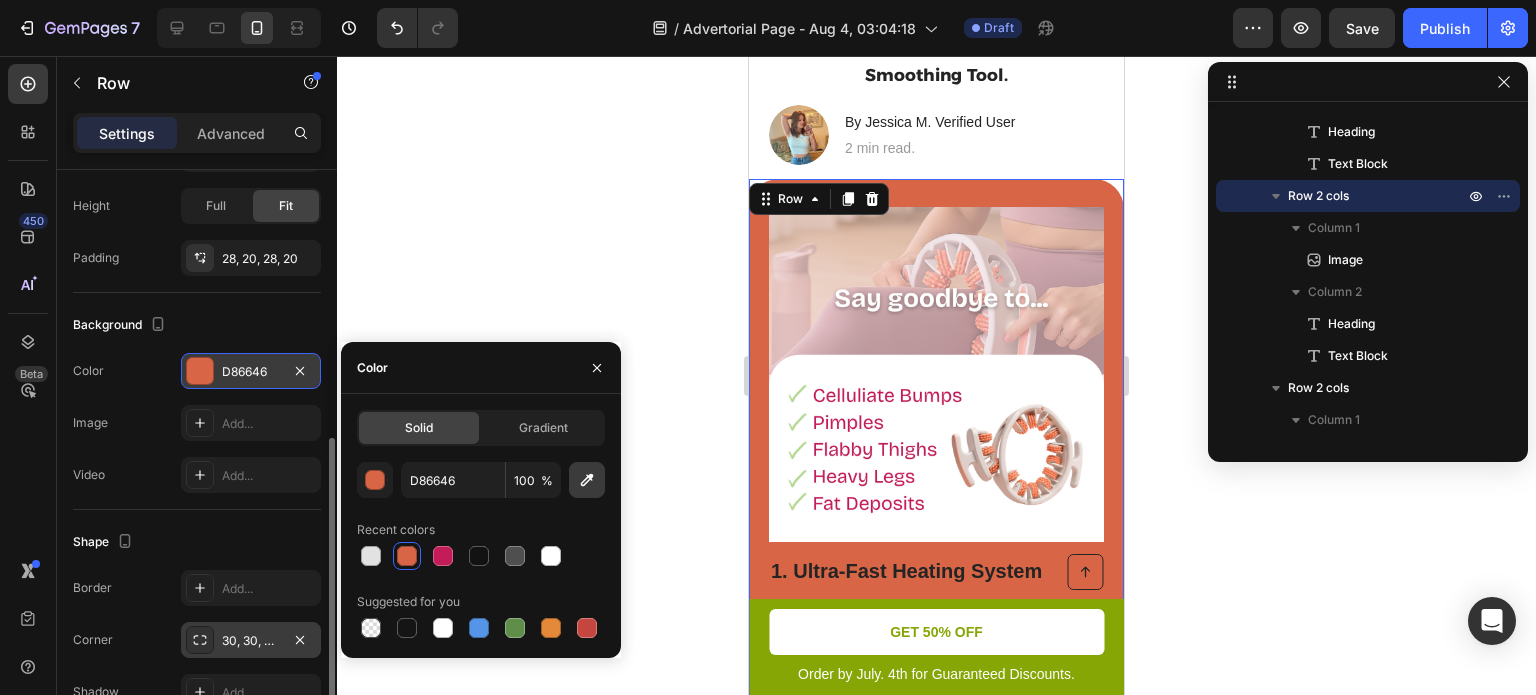 click 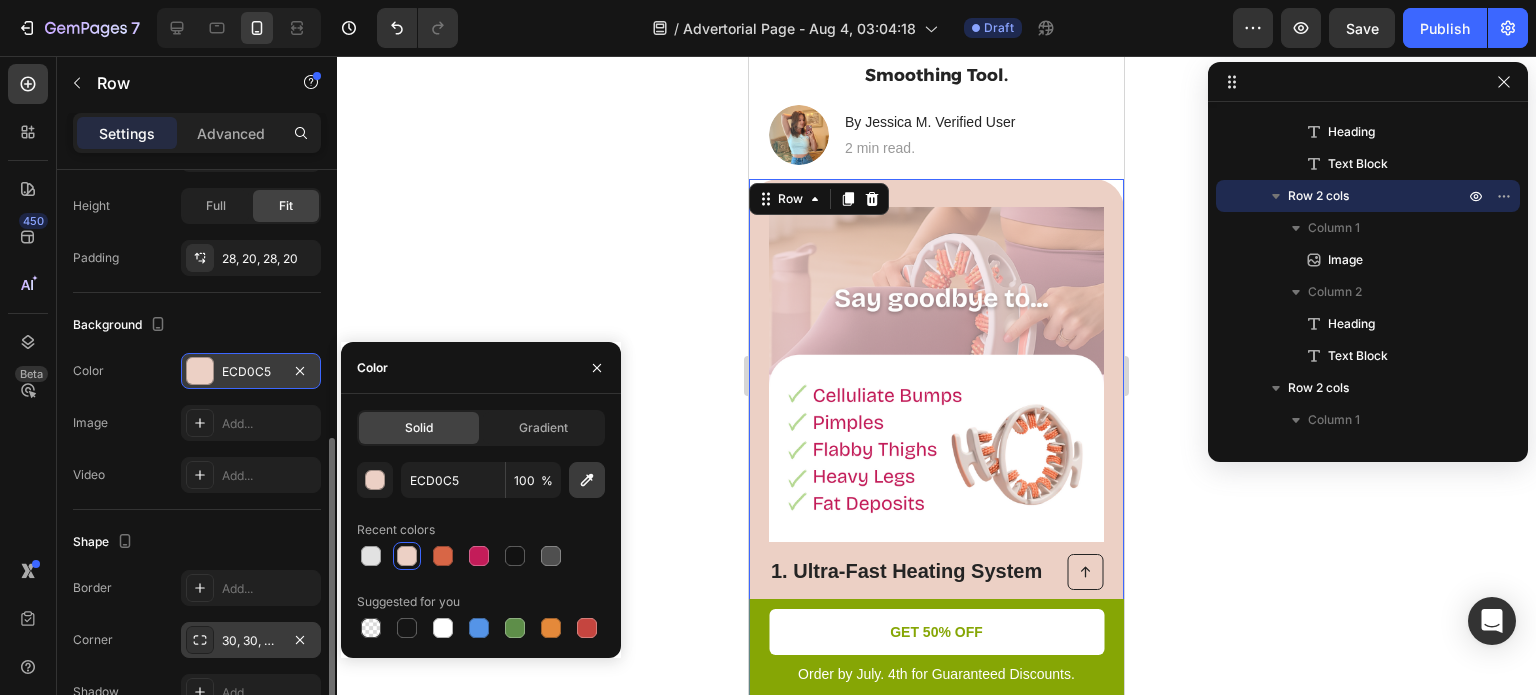 click 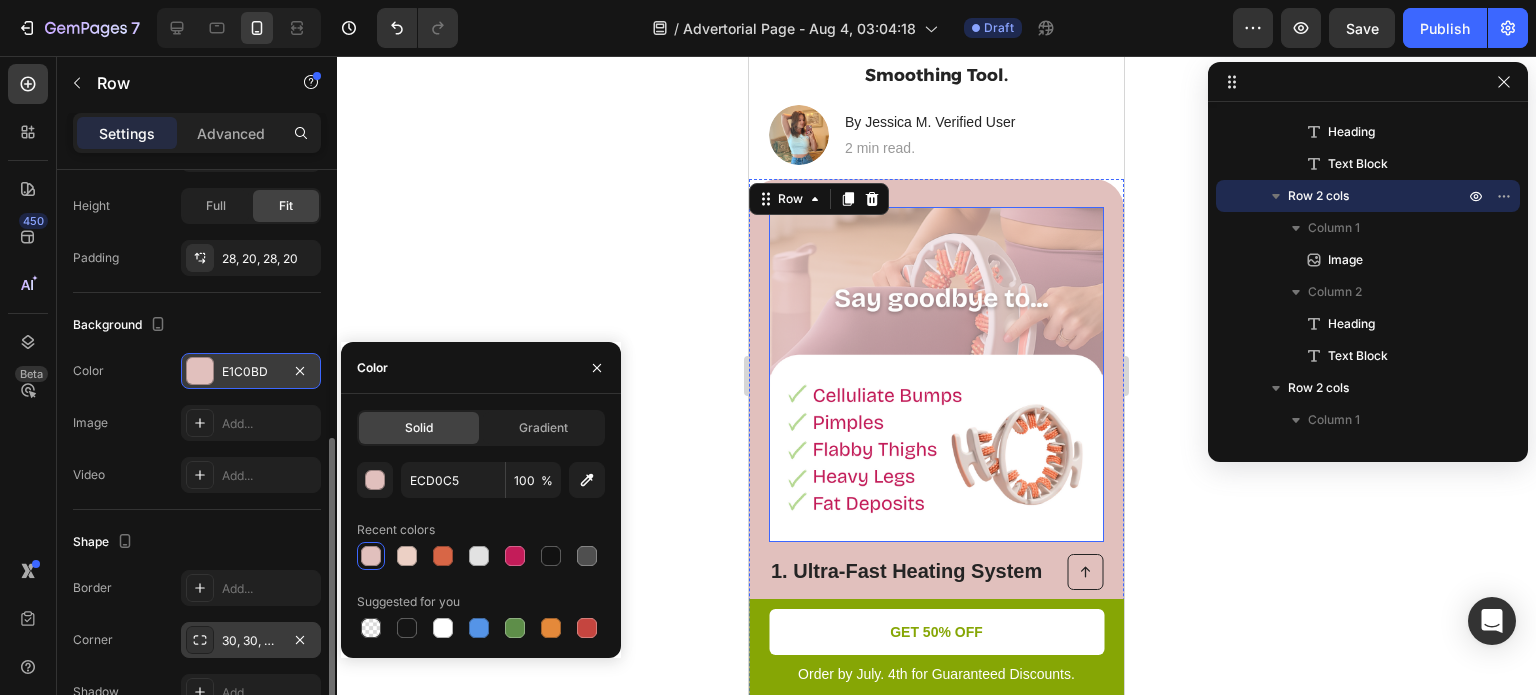 type on "E1C0BD" 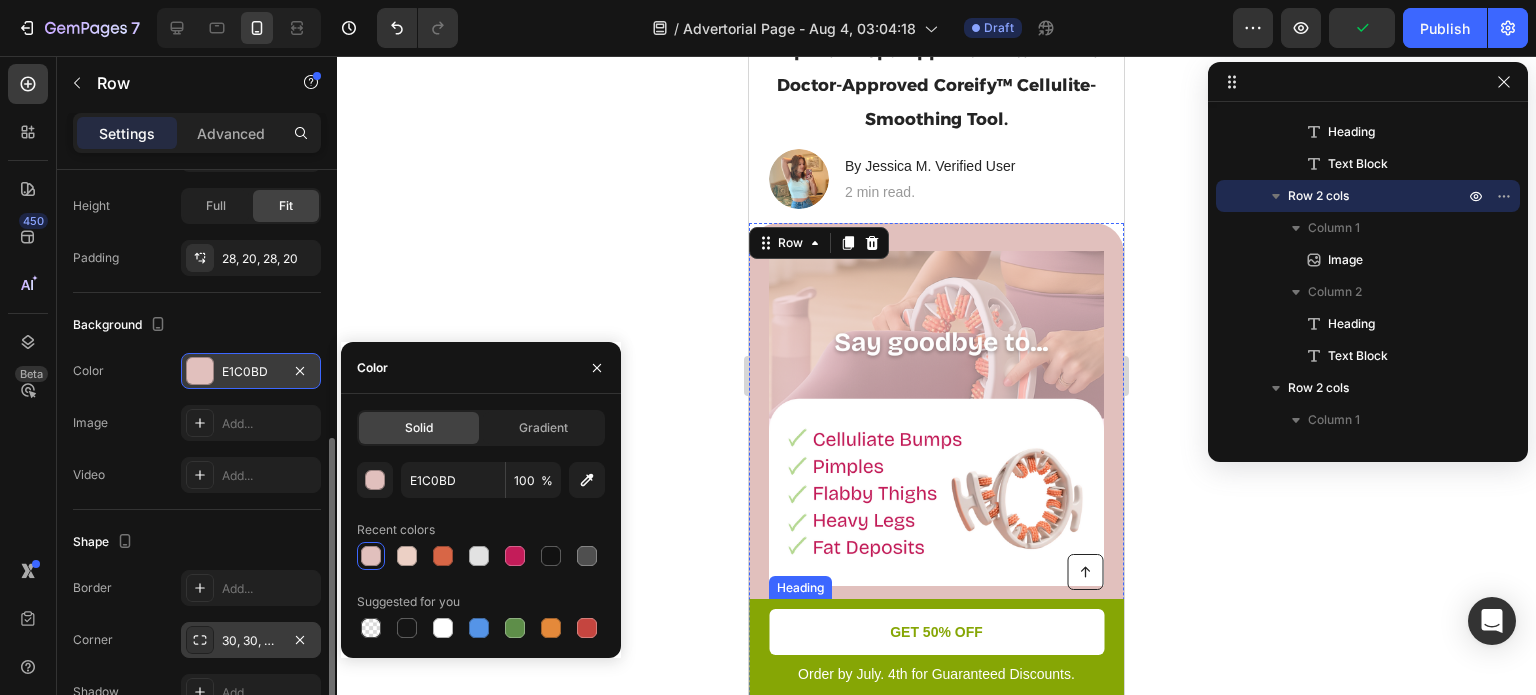 scroll, scrollTop: 187, scrollLeft: 0, axis: vertical 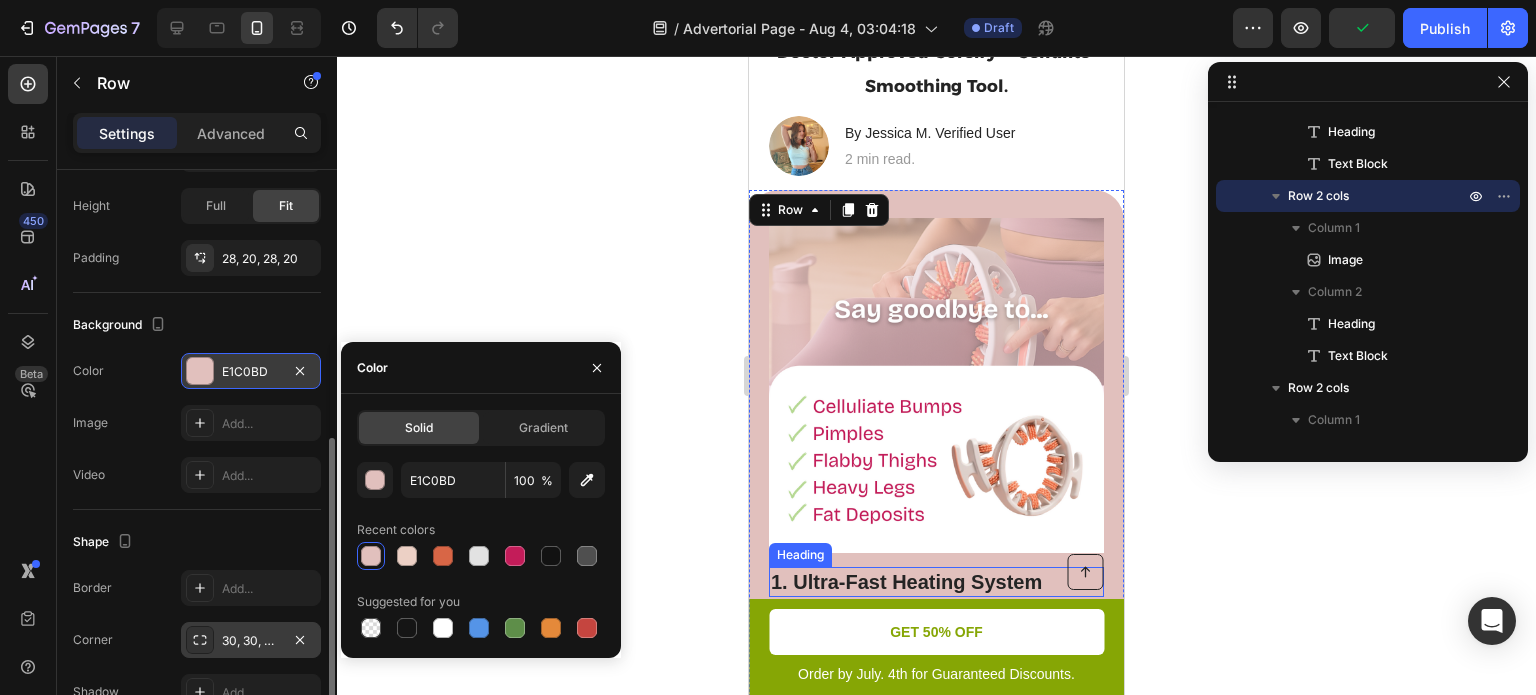 click at bounding box center [936, 385] 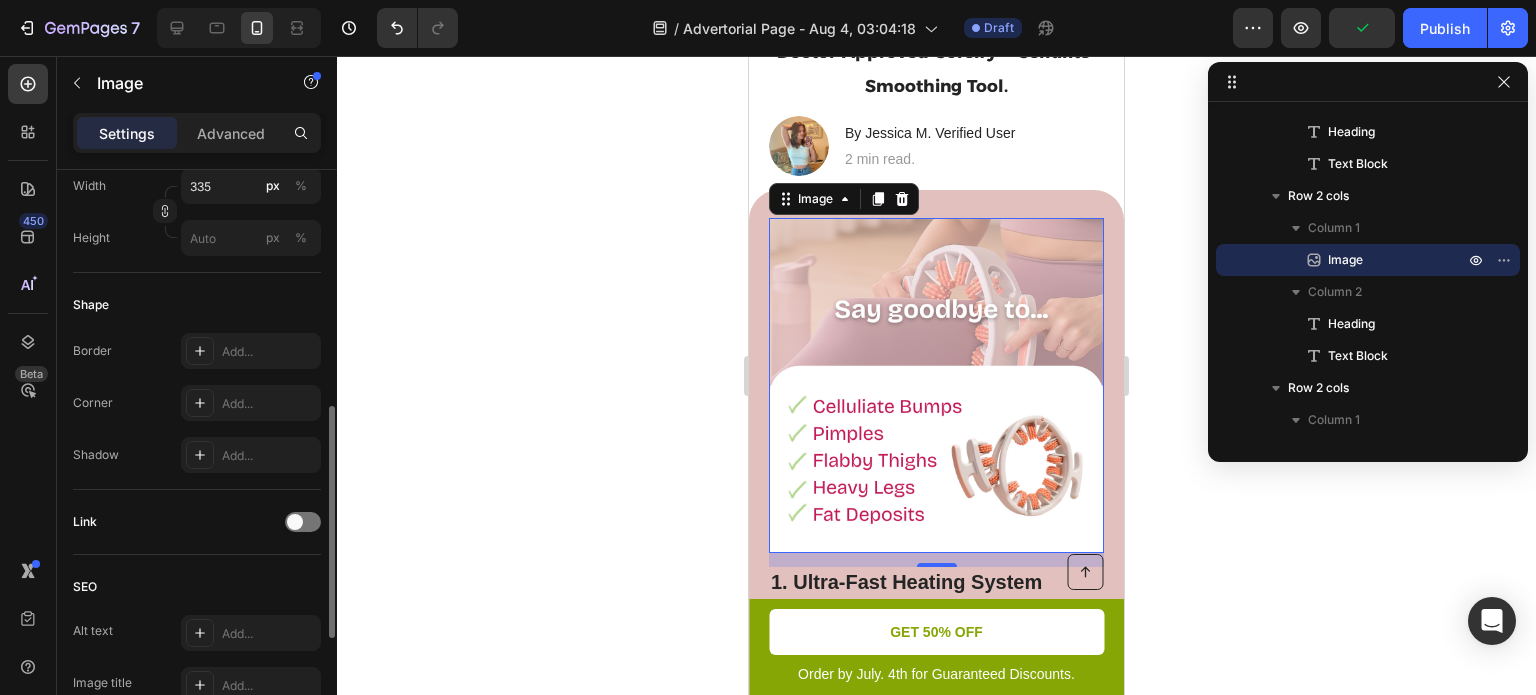 scroll, scrollTop: 0, scrollLeft: 0, axis: both 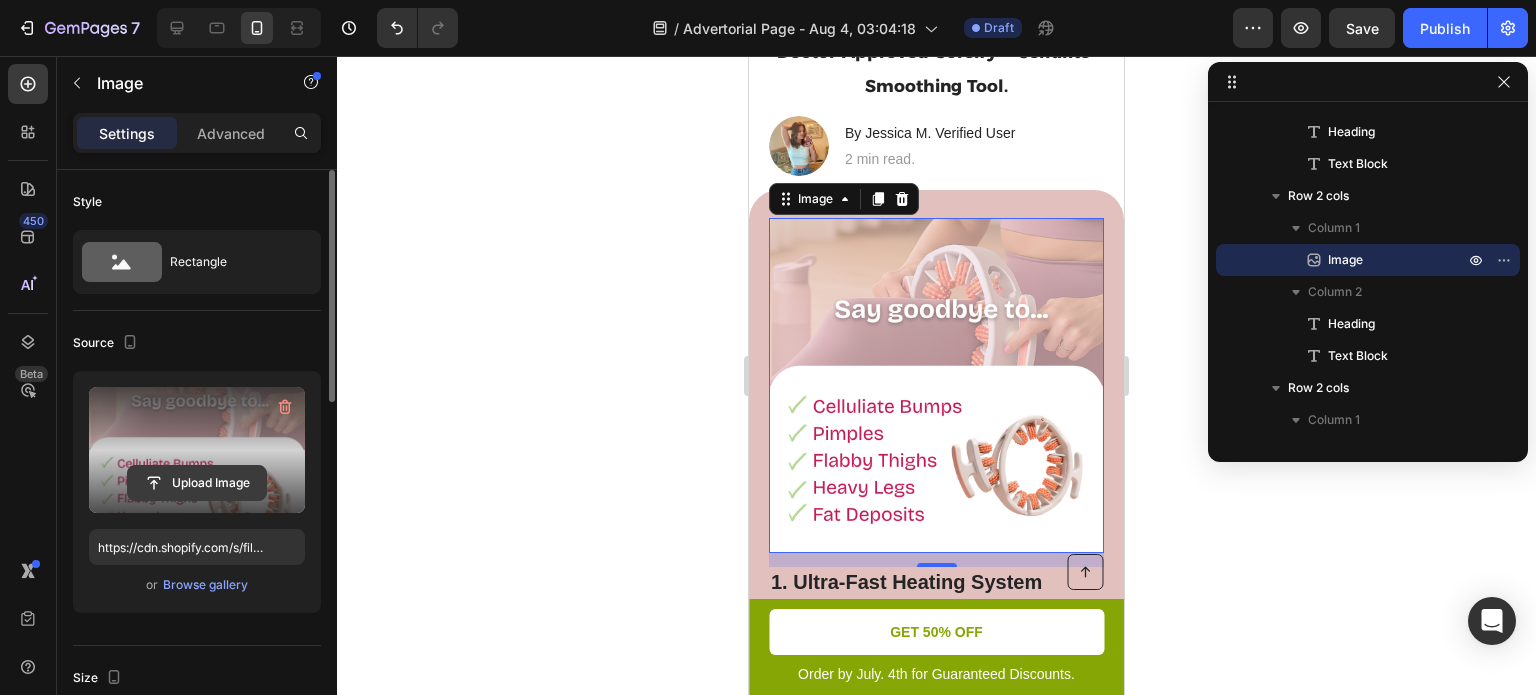 click 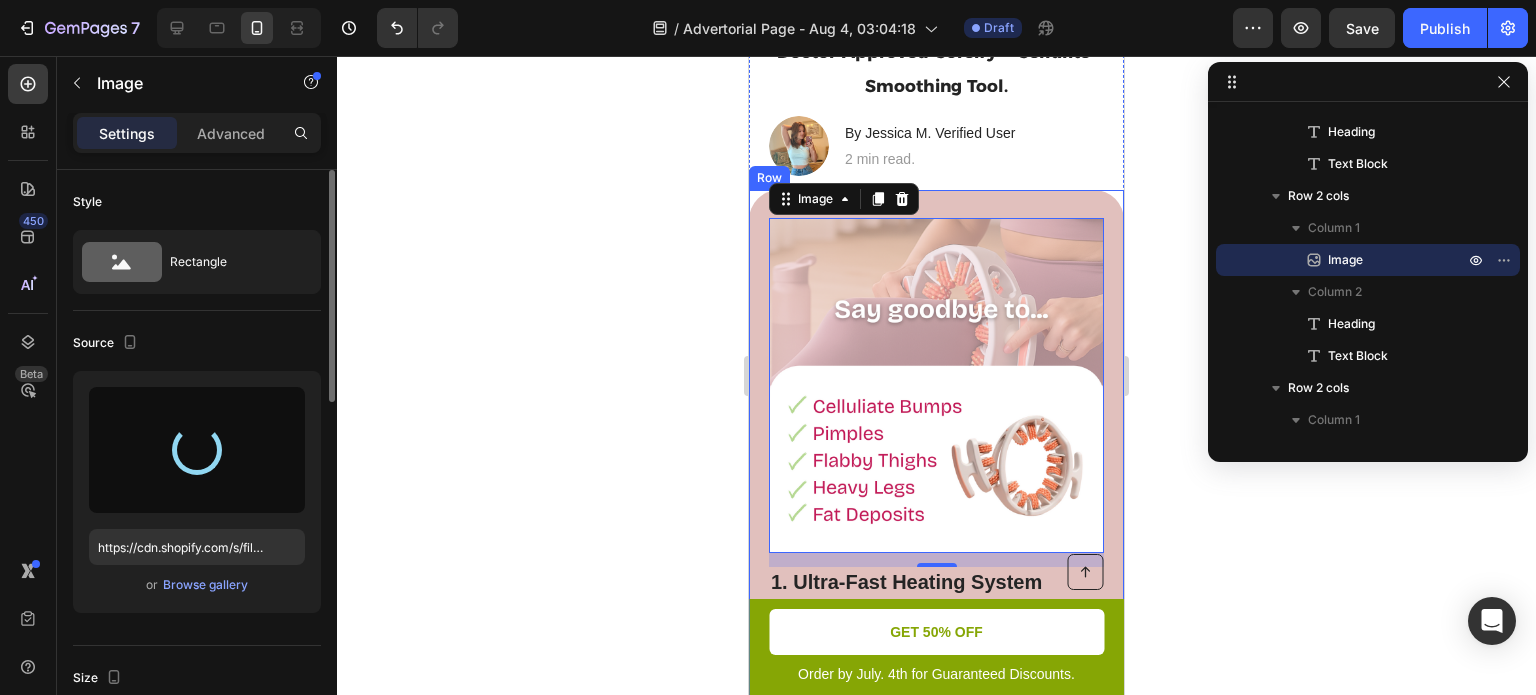 click on "Image   14 1. Ultra-Fast Heating System Heading Experience the pinnacle of toasting efficiency with the ultra-fast heating system of this cutting-edge toaster. Utilizing advanced heating elements and innovative technology, it rapidly reaches optimal toasting temperatures, reducing wait times to a minimum. Start your day with swift and satisfying toasting, allowing you to indulge in perfectly crispy slices in mere moments. Text Block Row" at bounding box center [936, 498] 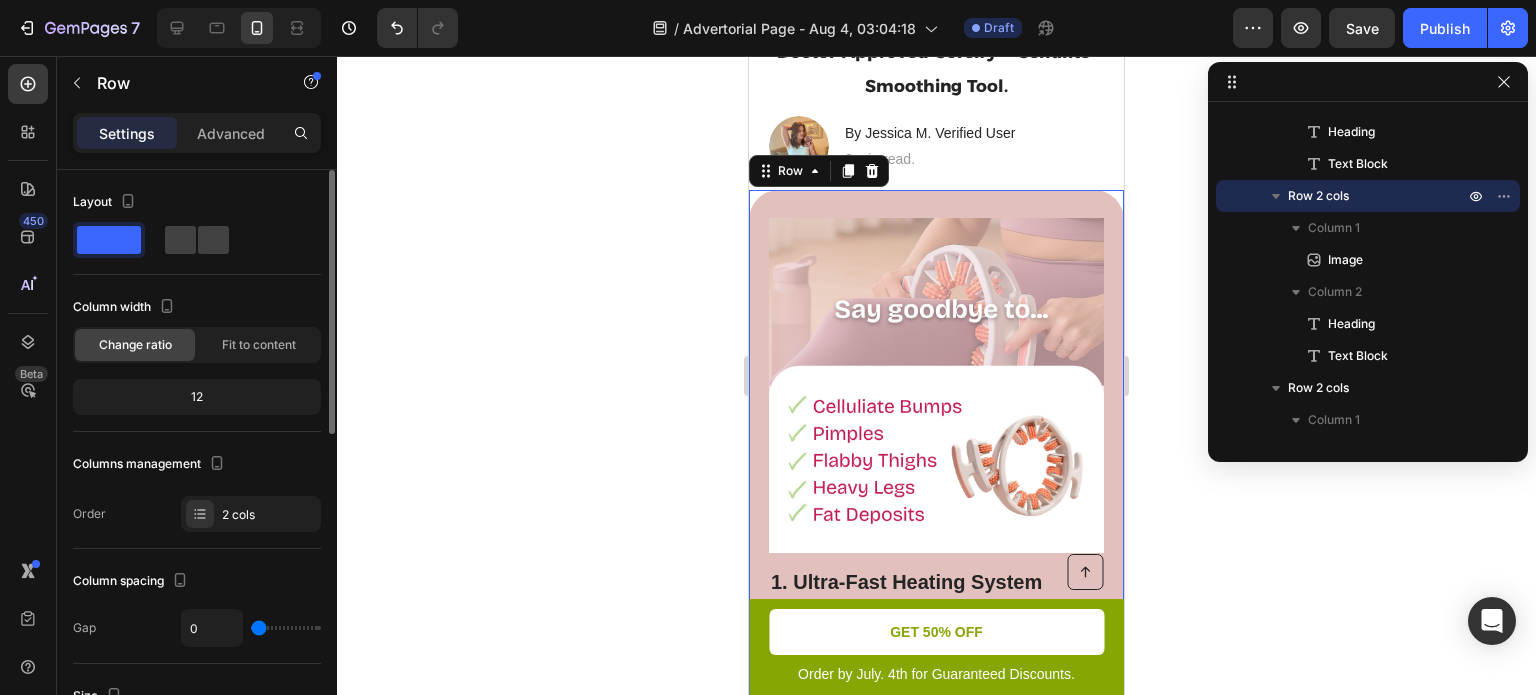 click at bounding box center (936, 385) 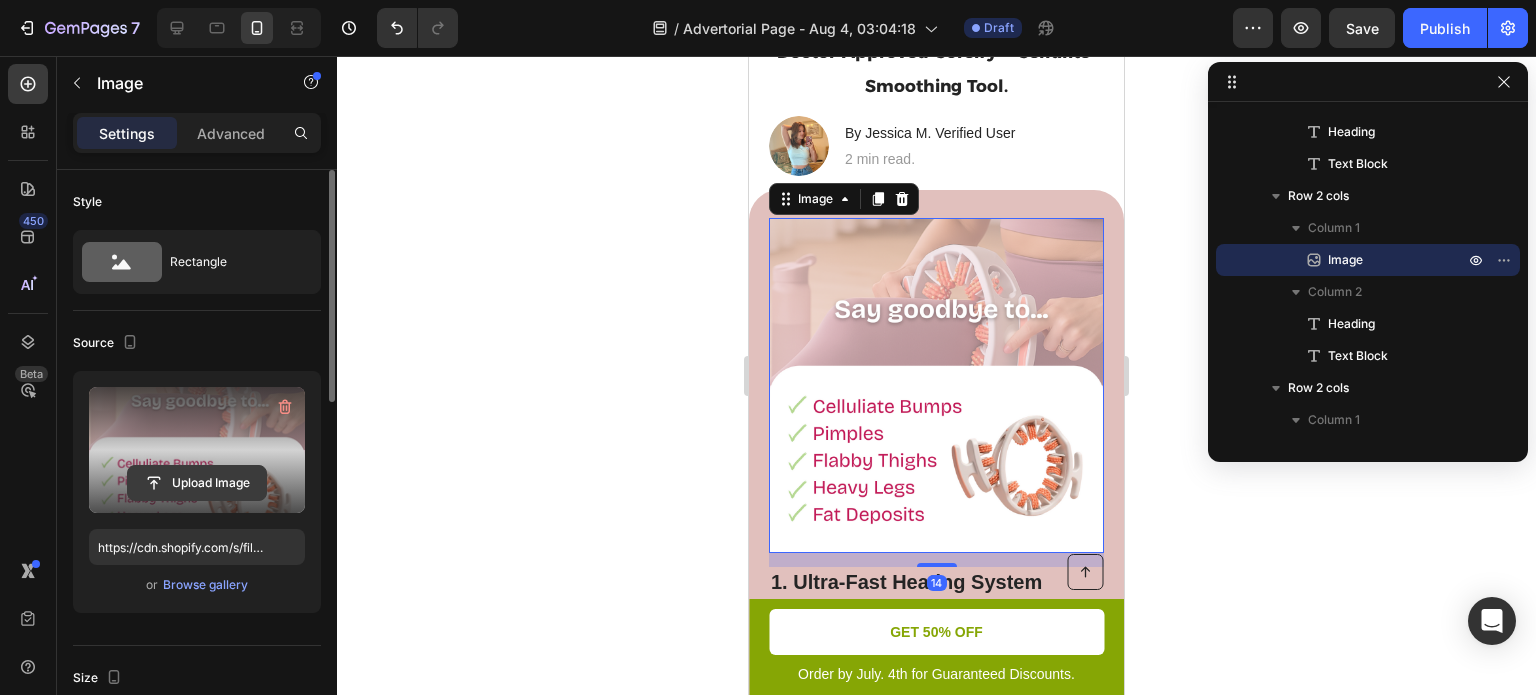 click 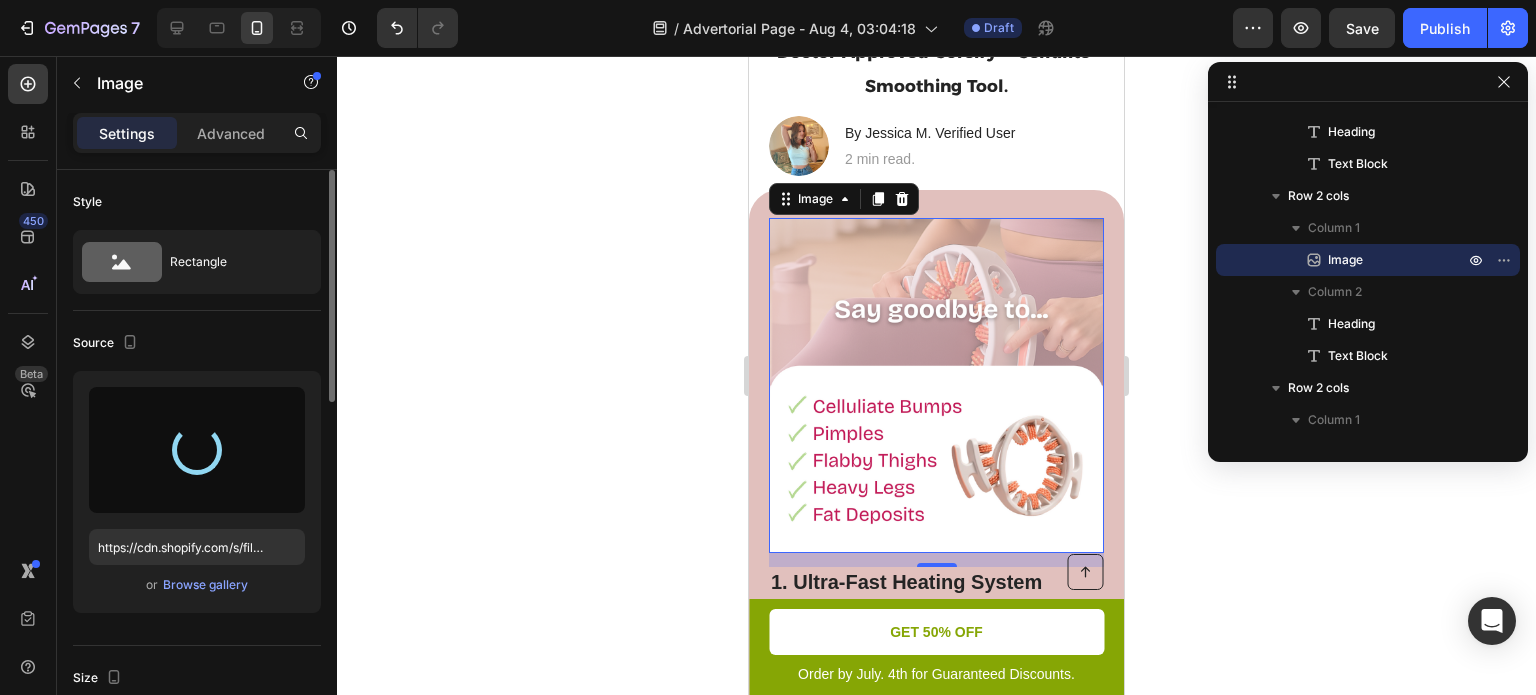 type on "https://cdn.shopify.com/s/files/1/0929/0009/8335/files/gempages_578381056340656914-96d9a10c-bb68-4a55-8889-c661d13befdb.png" 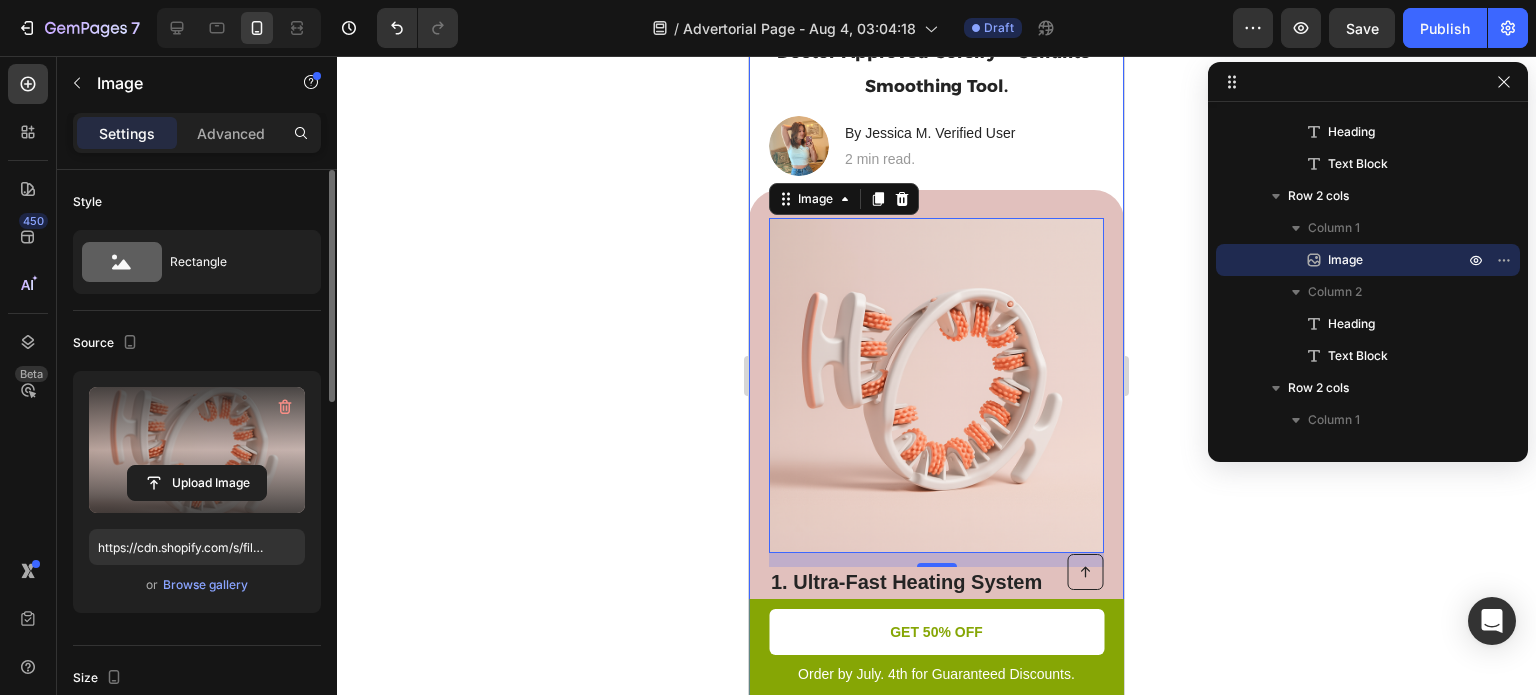click on "Image   14 1. Ultra-Fast Heating System Heading Experience the pinnacle of toasting efficiency with the ultra-fast heating system of this cutting-edge toaster. Utilizing advanced heating elements and innovative technology, it rapidly reaches optimal toasting temperatures, reducing wait times to a minimum. Start your day with swift and satisfying toasting, allowing you to indulge in perfectly crispy slices in mere moments. Text Block Row" at bounding box center (936, 498) 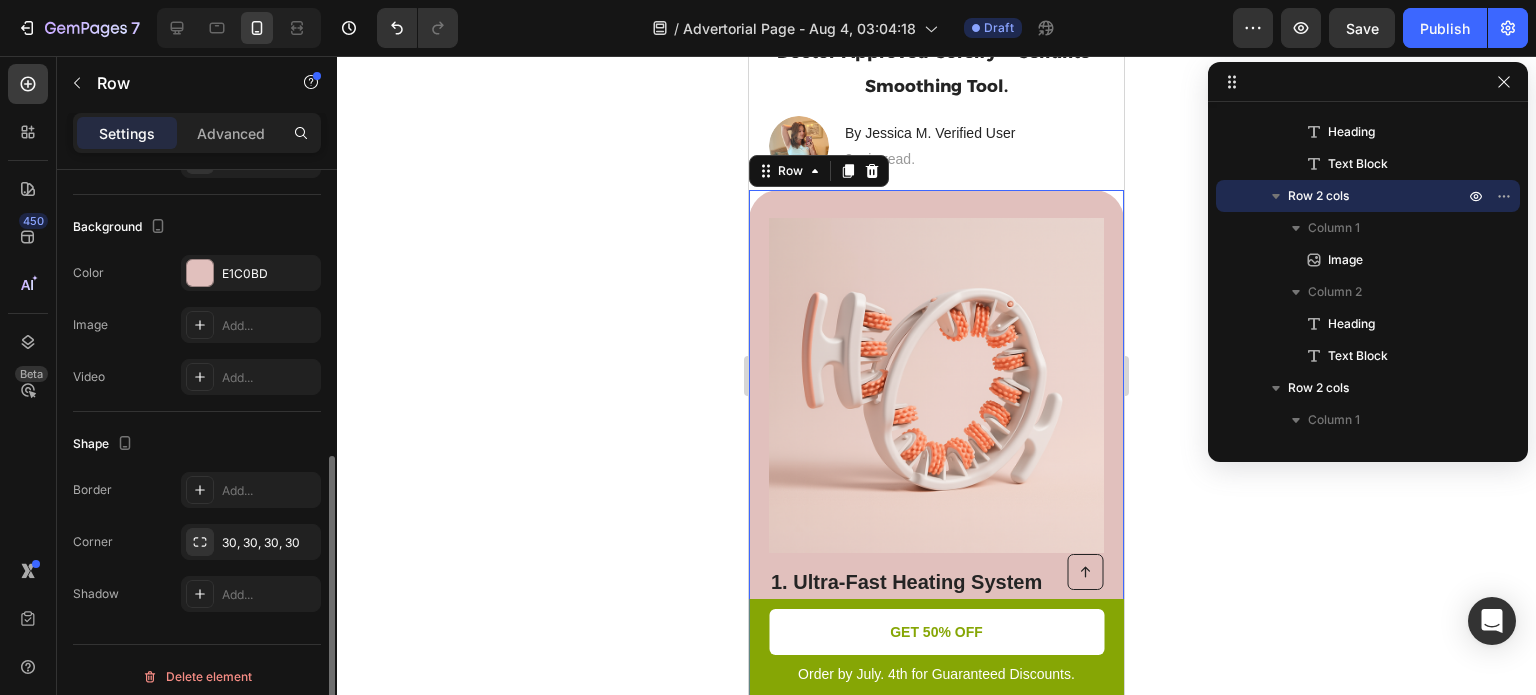 scroll, scrollTop: 691, scrollLeft: 0, axis: vertical 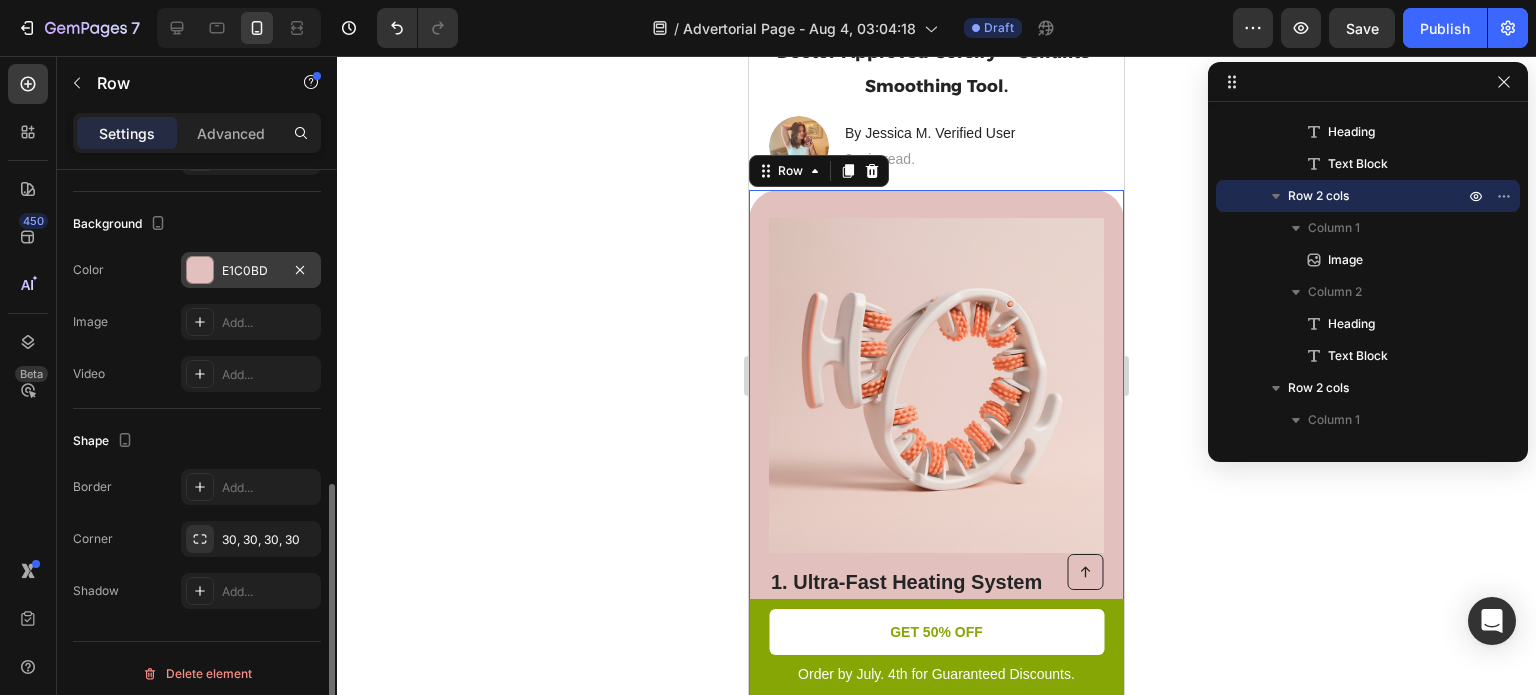 click on "E1C0BD" at bounding box center [251, 271] 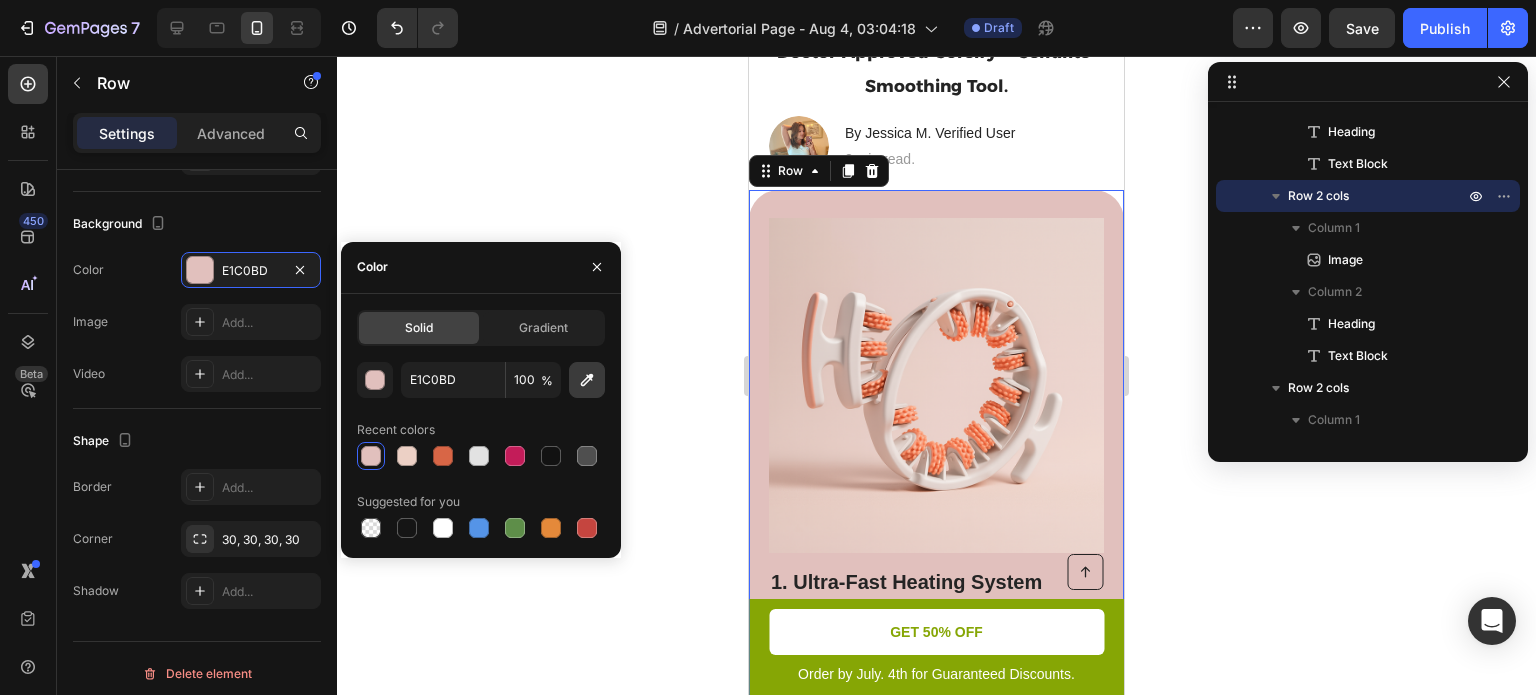 click 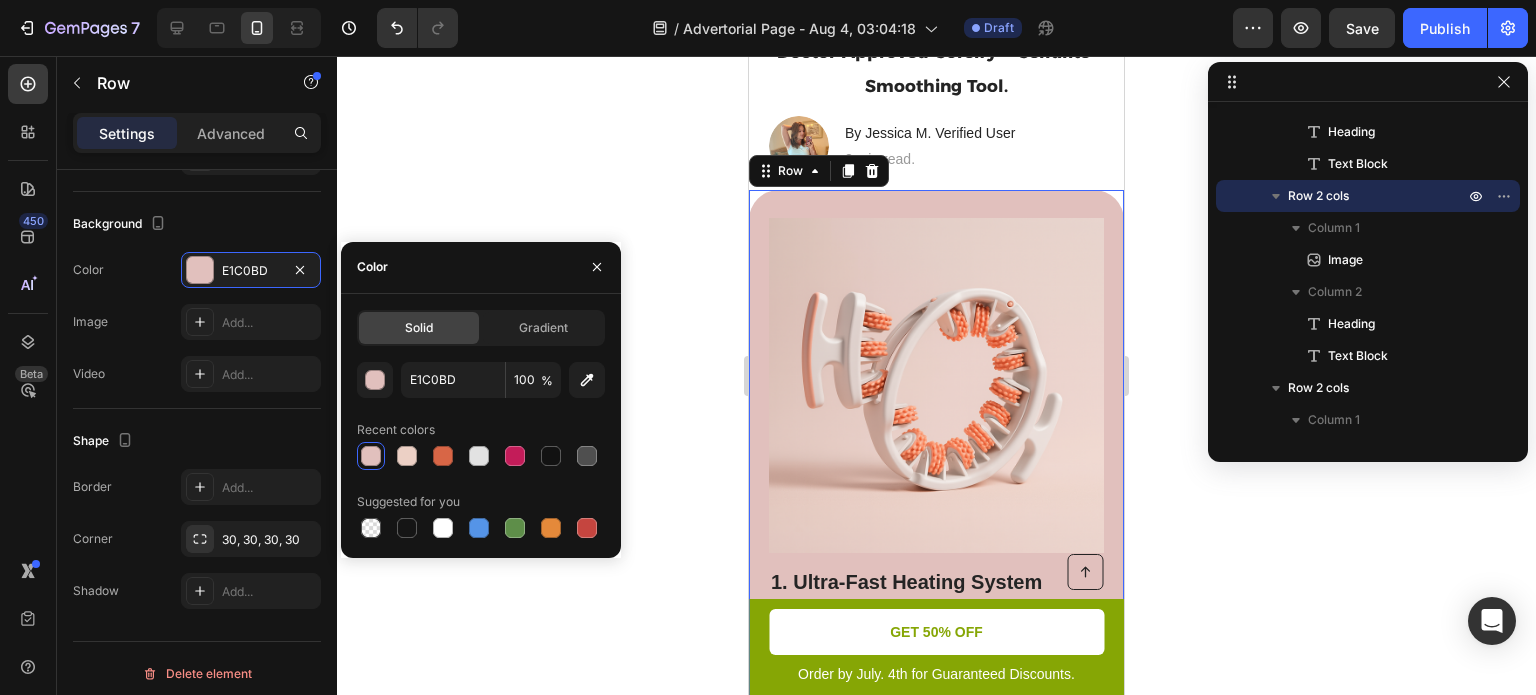 type on "DEC4BA" 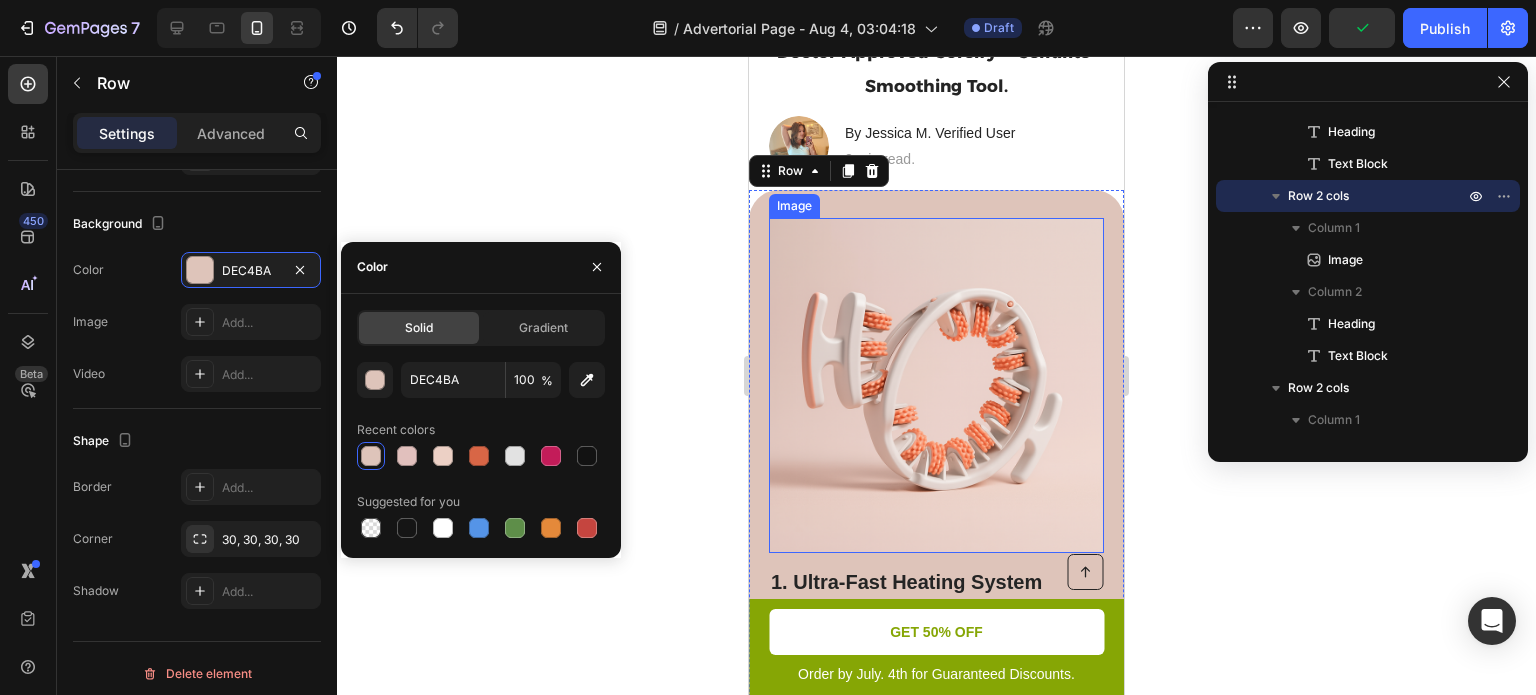 scroll, scrollTop: 338, scrollLeft: 0, axis: vertical 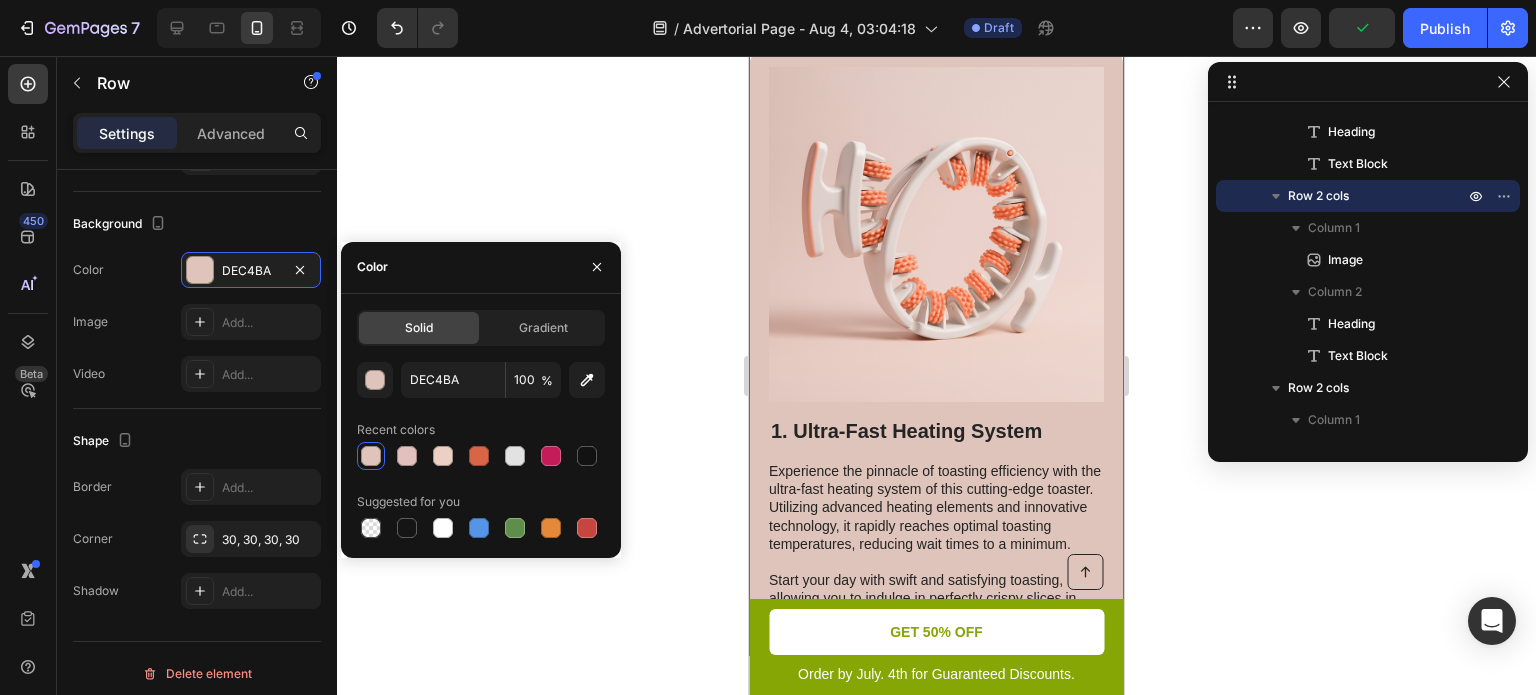 click on "1. Ultra-Fast Heating System" at bounding box center (936, 431) 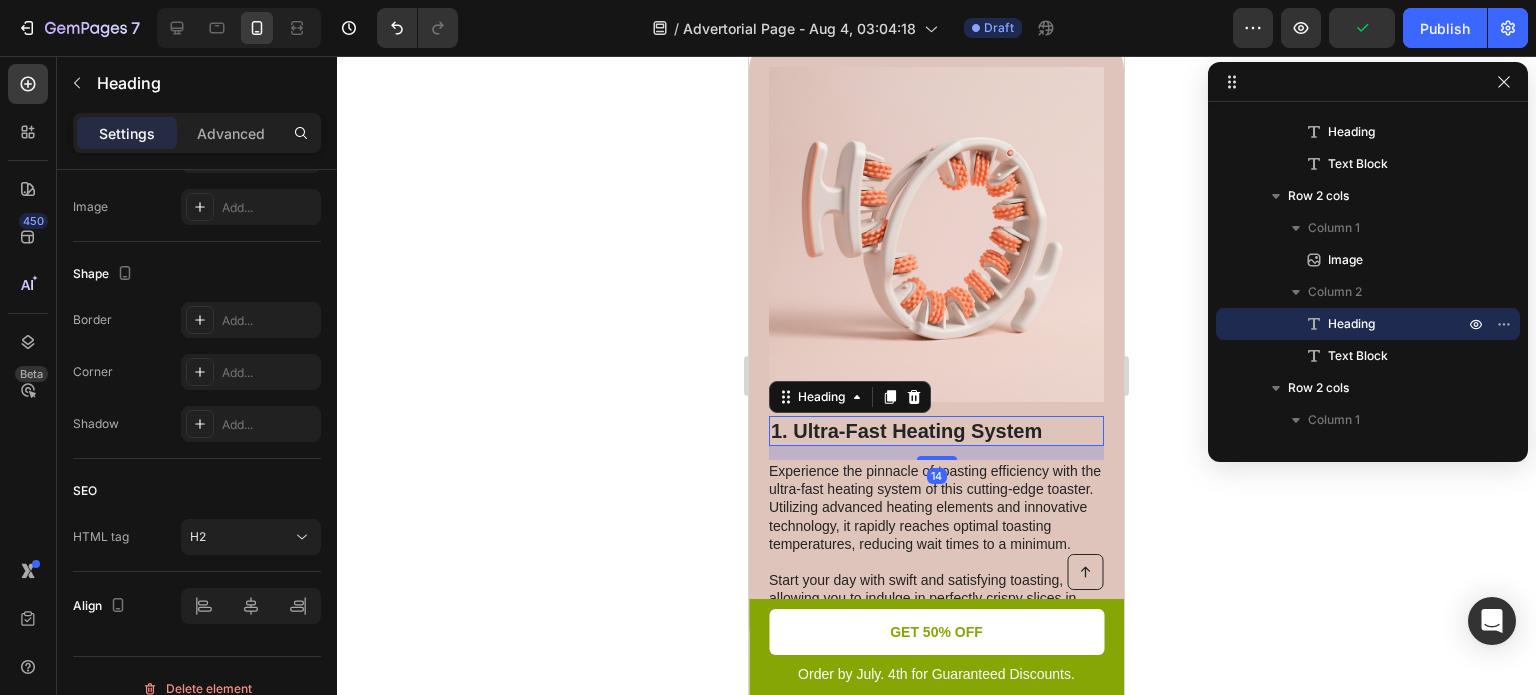 scroll, scrollTop: 0, scrollLeft: 0, axis: both 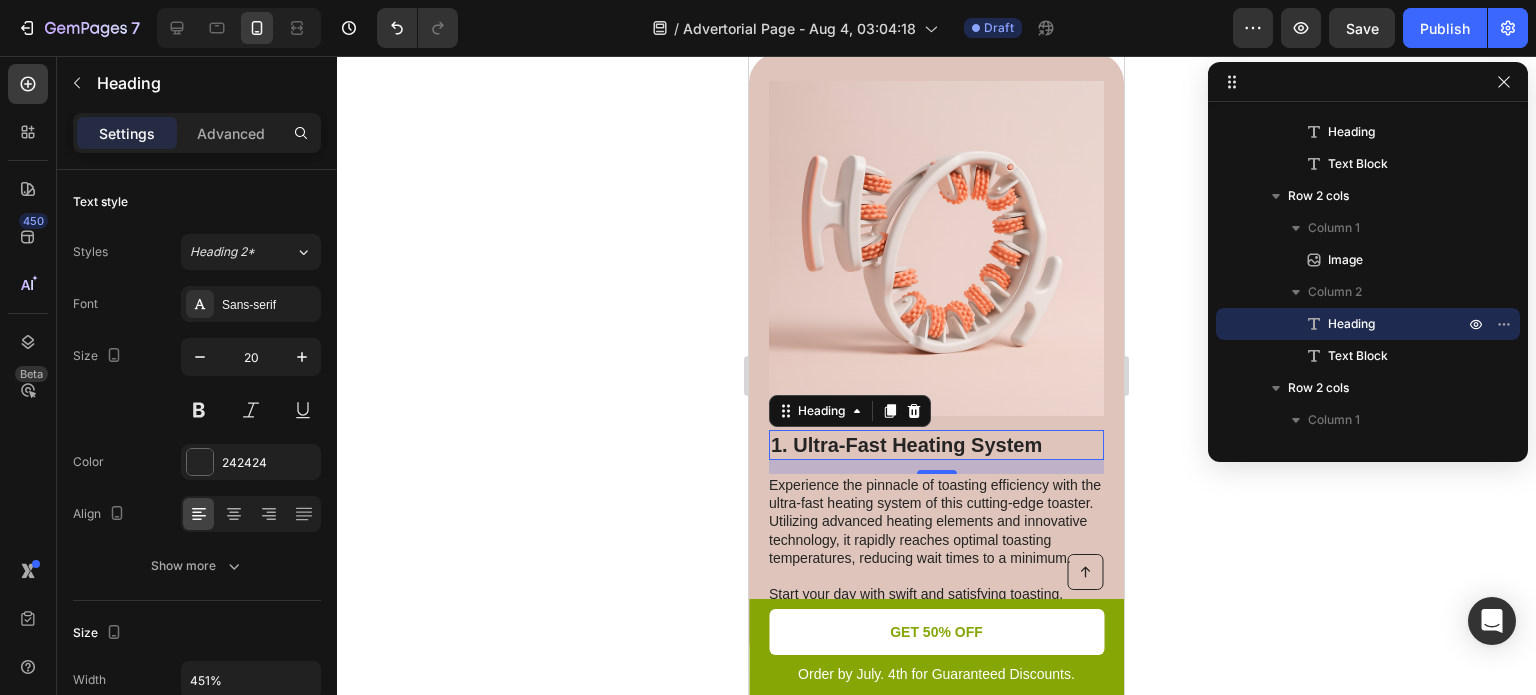 click on "Experience the pinnacle of toasting efficiency with the ultra-fast heating system of this cutting-edge toaster. Utilizing advanced heating elements and innovative technology, it rapidly reaches optimal toasting temperatures, reducing wait times to a minimum. Start your day with swift and satisfying toasting, allowing you to indulge in perfectly crispy slices in mere moments." at bounding box center (935, 558) 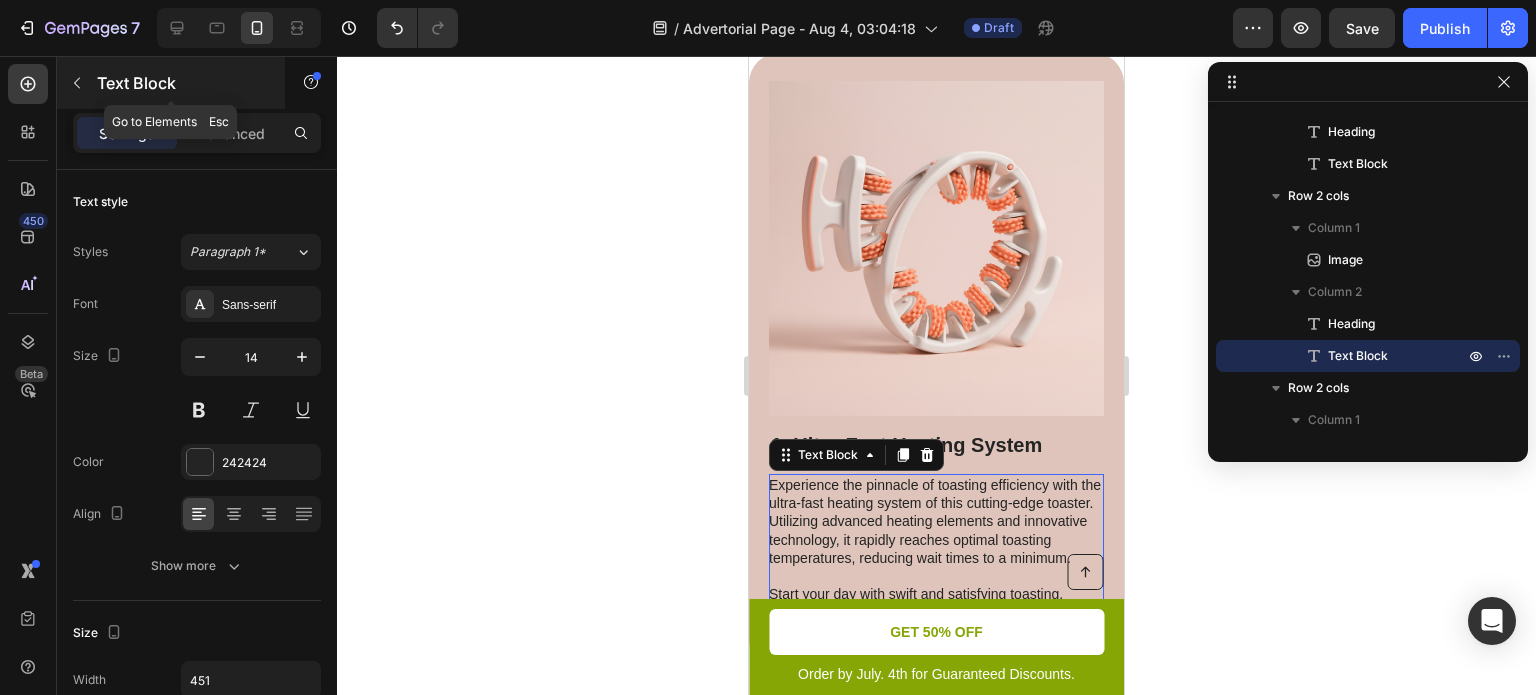click 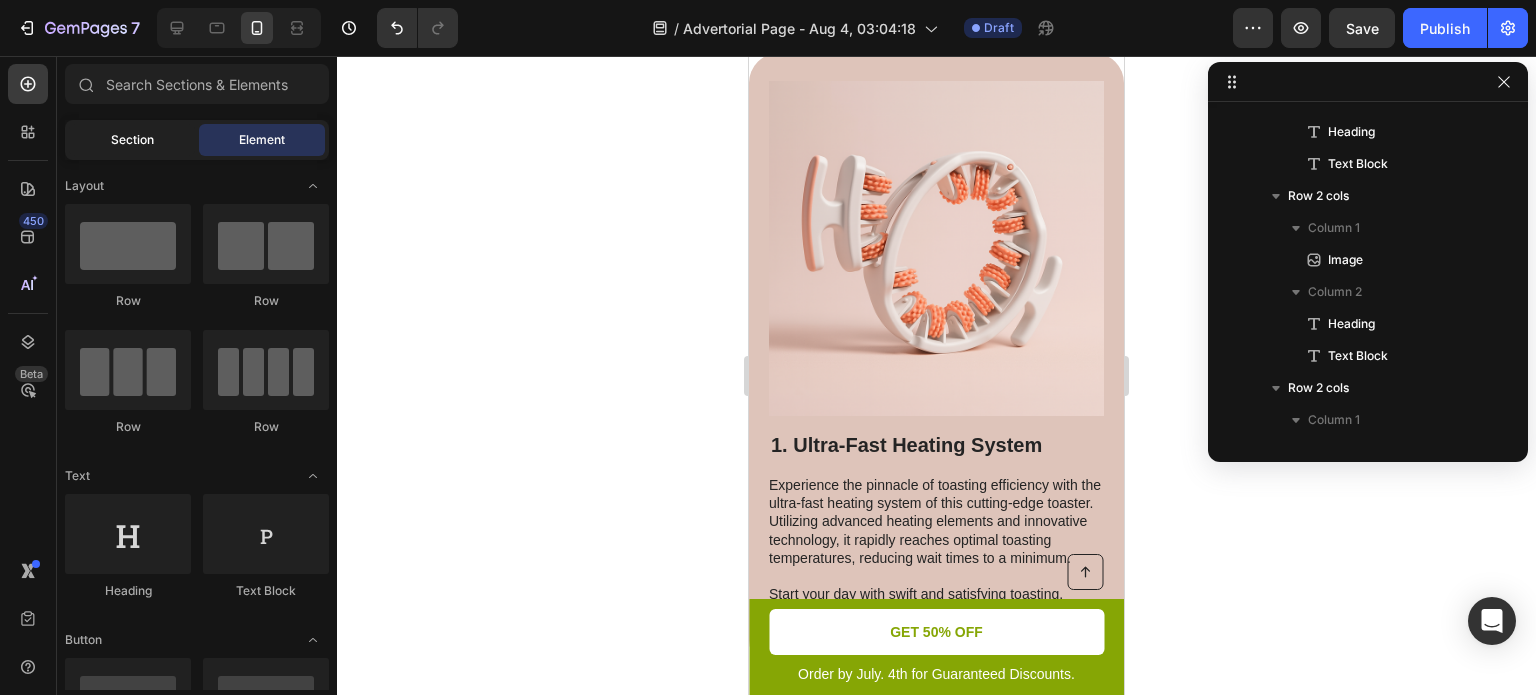 click on "Section" 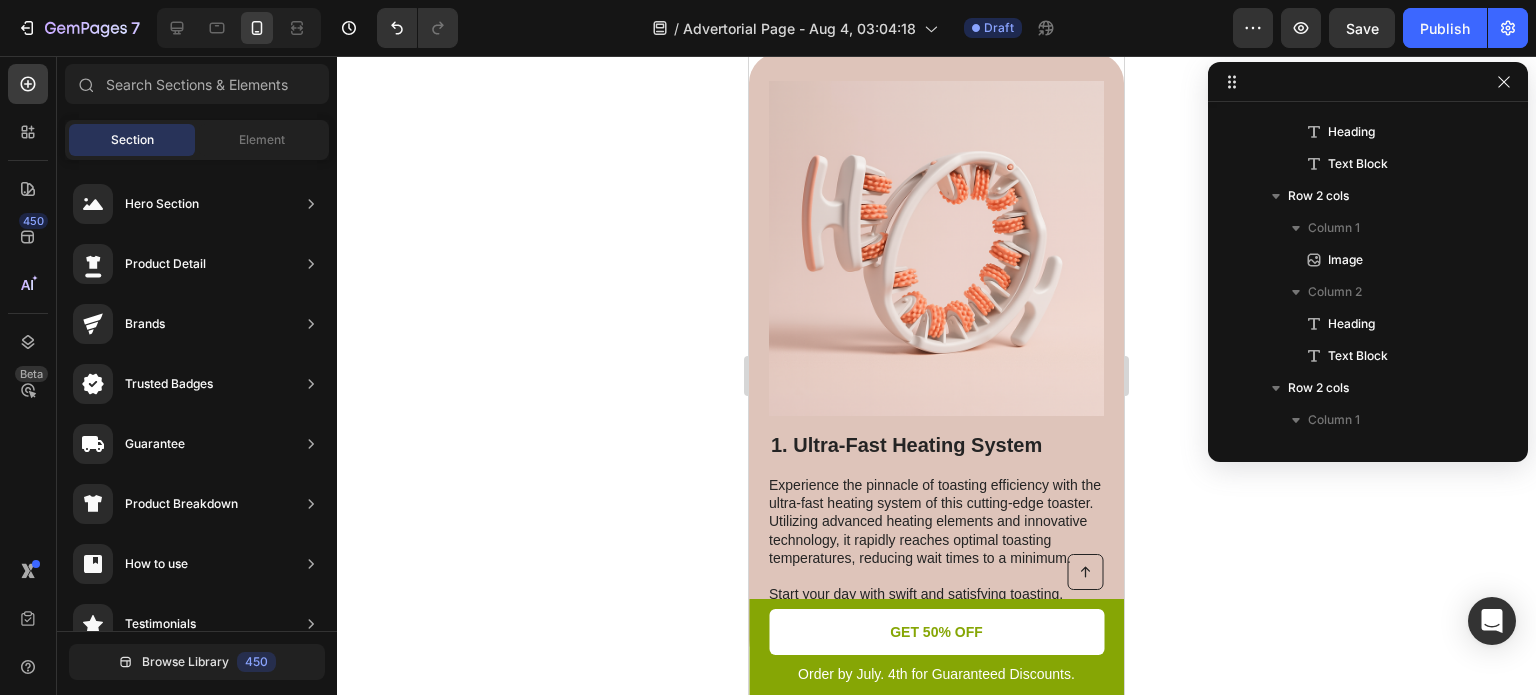 click on "Section" 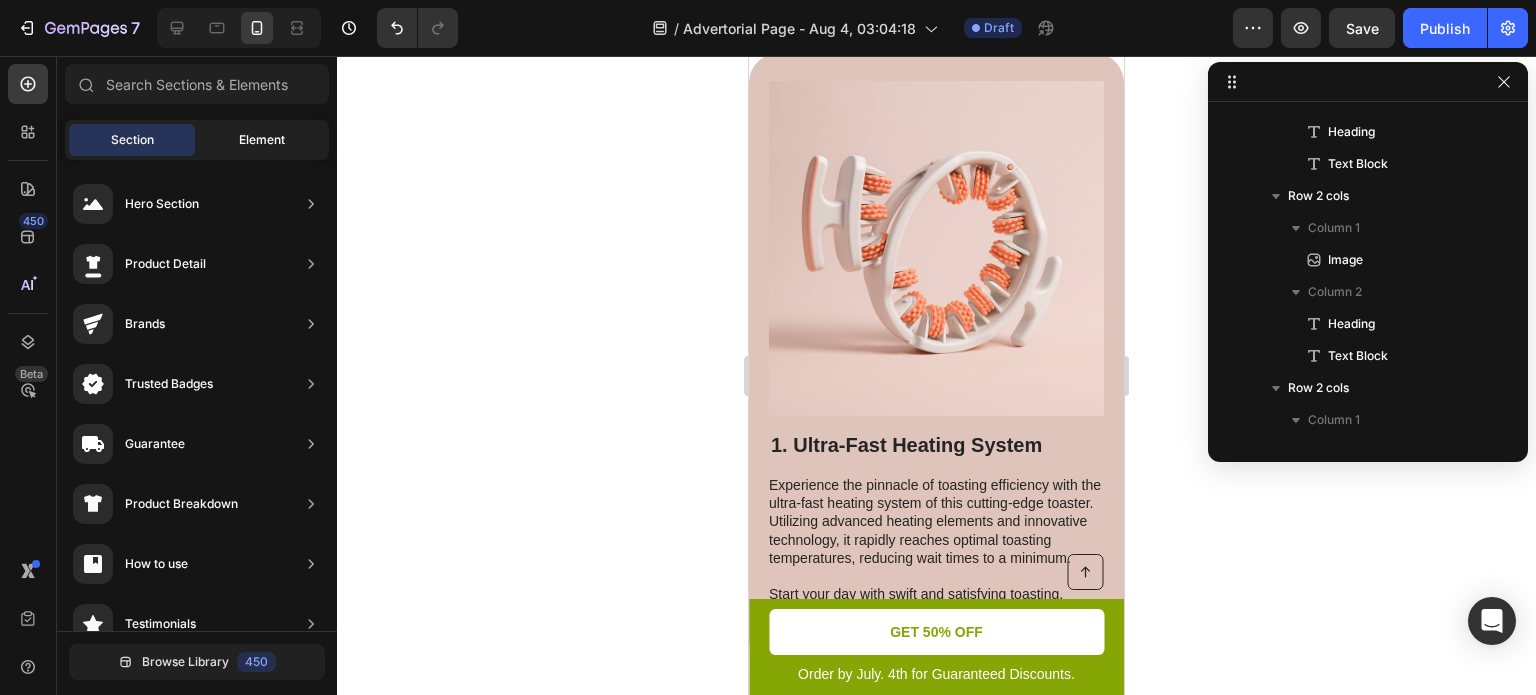 click on "Element" at bounding box center [262, 140] 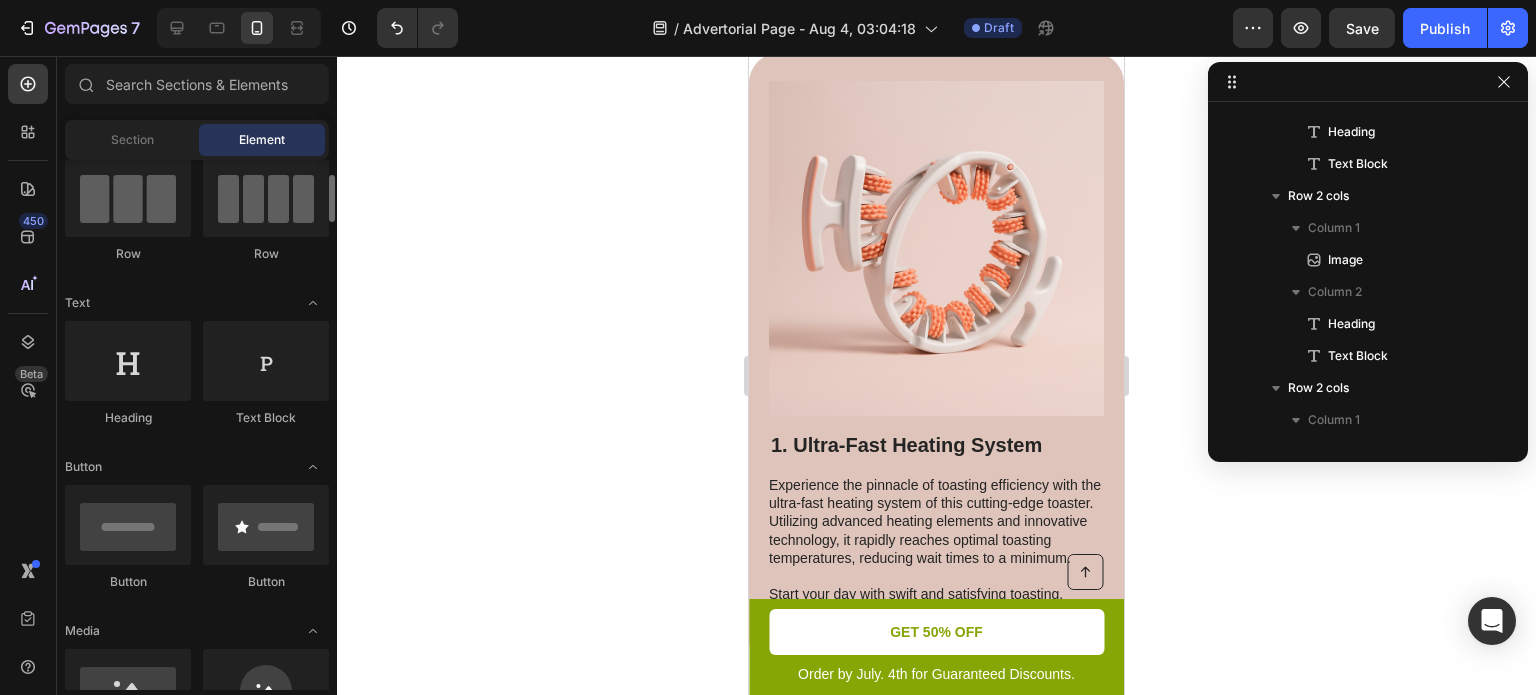 scroll, scrollTop: 176, scrollLeft: 0, axis: vertical 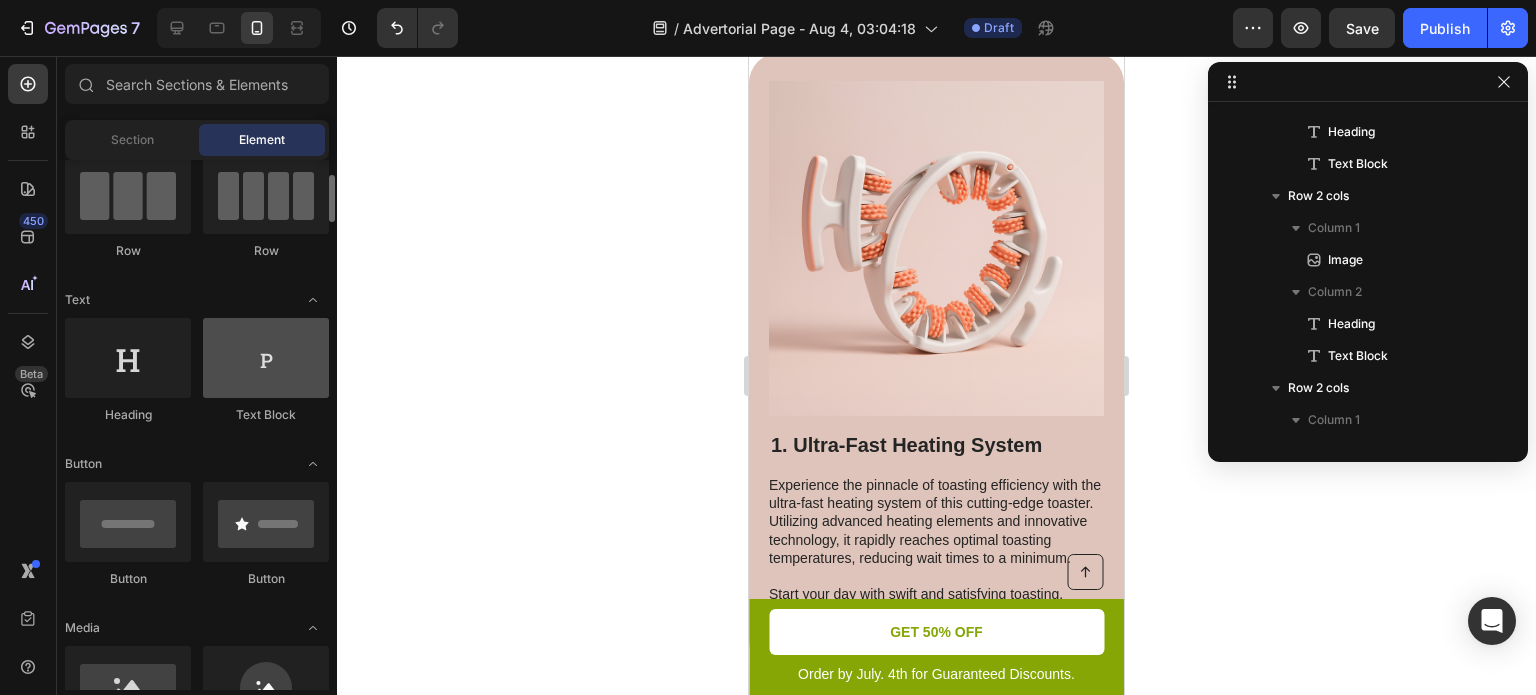 click at bounding box center (266, 358) 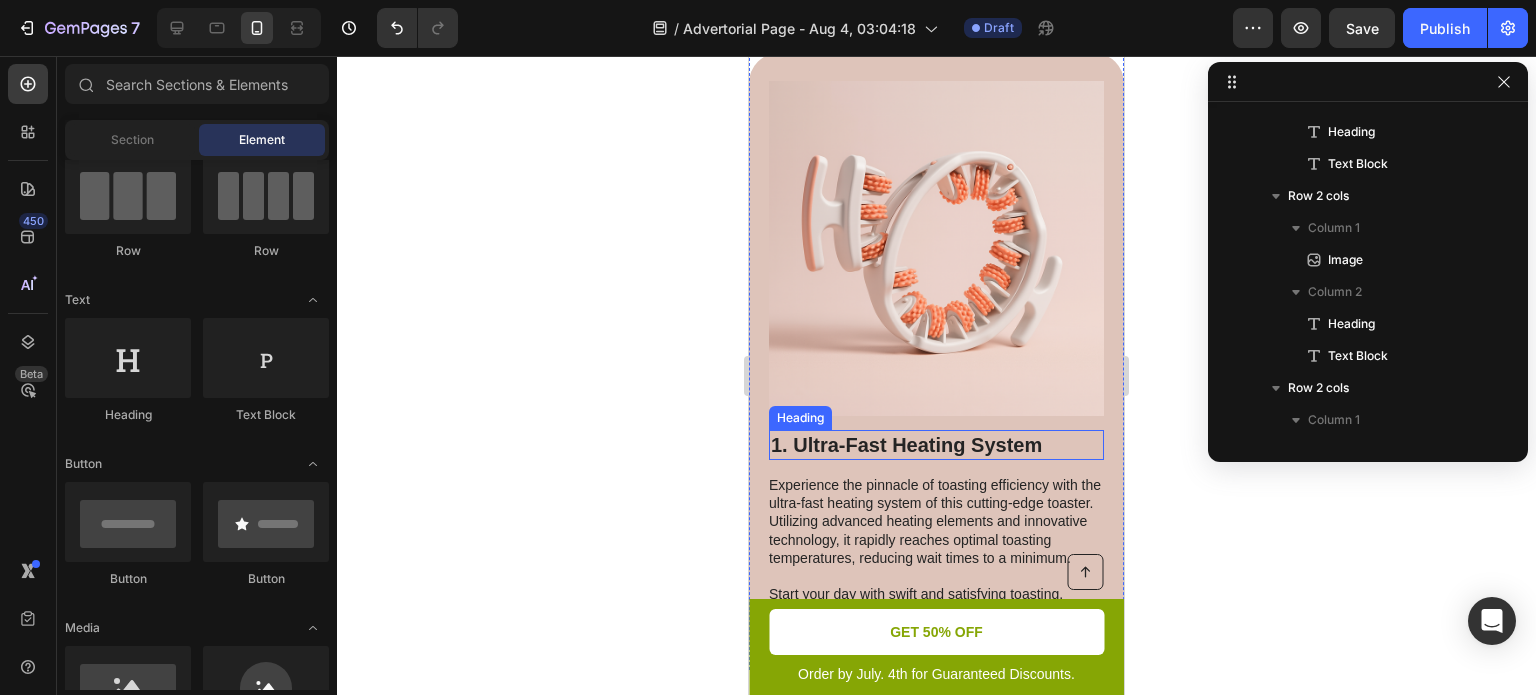 drag, startPoint x: 1012, startPoint y: 431, endPoint x: 829, endPoint y: 422, distance: 183.22118 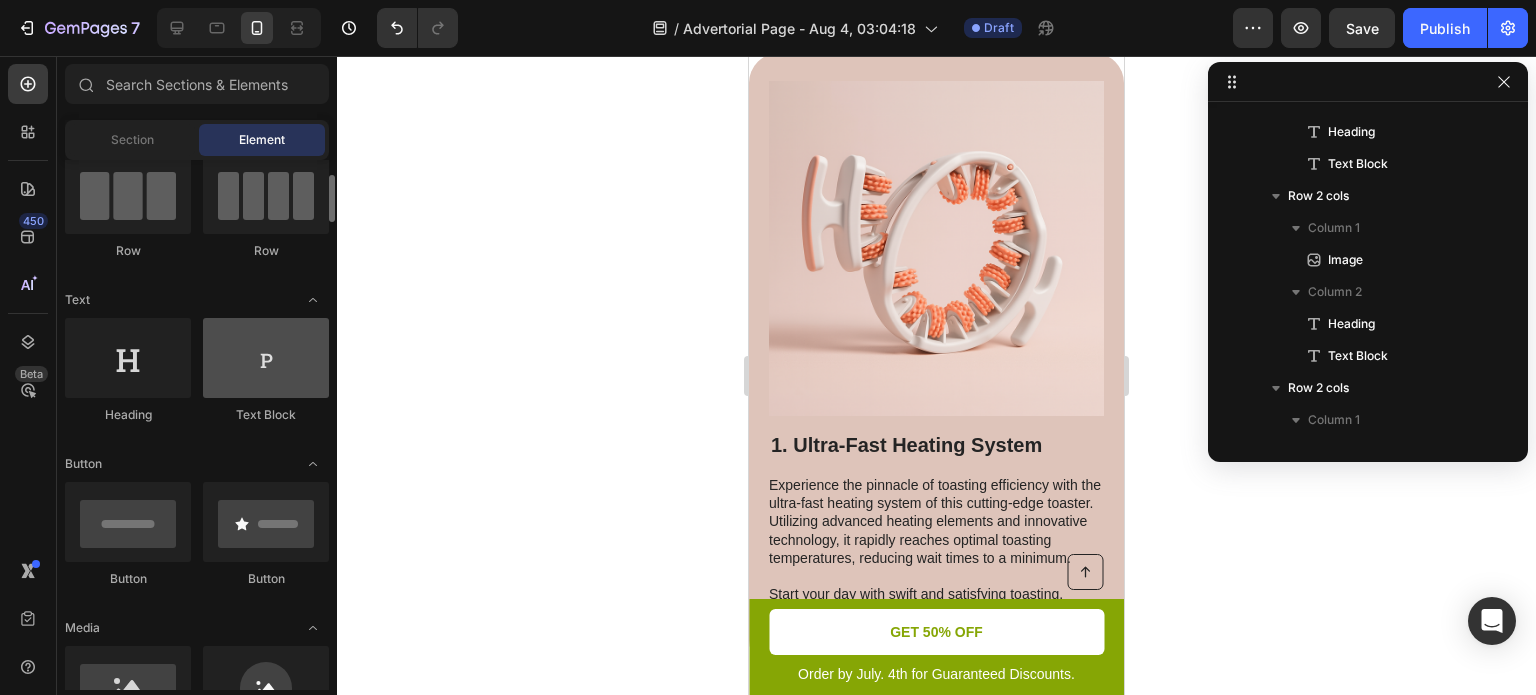 click at bounding box center [266, 358] 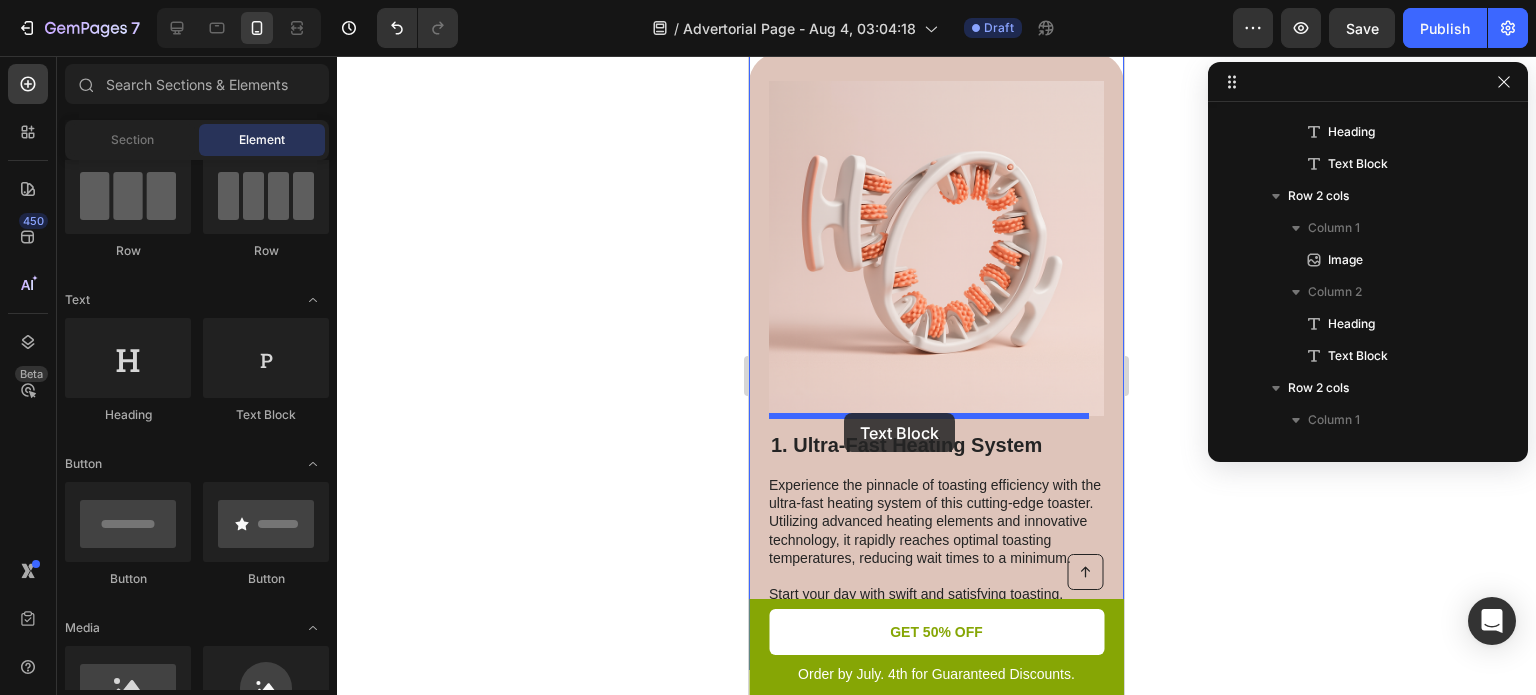 drag, startPoint x: 847, startPoint y: 431, endPoint x: 844, endPoint y: 413, distance: 18.248287 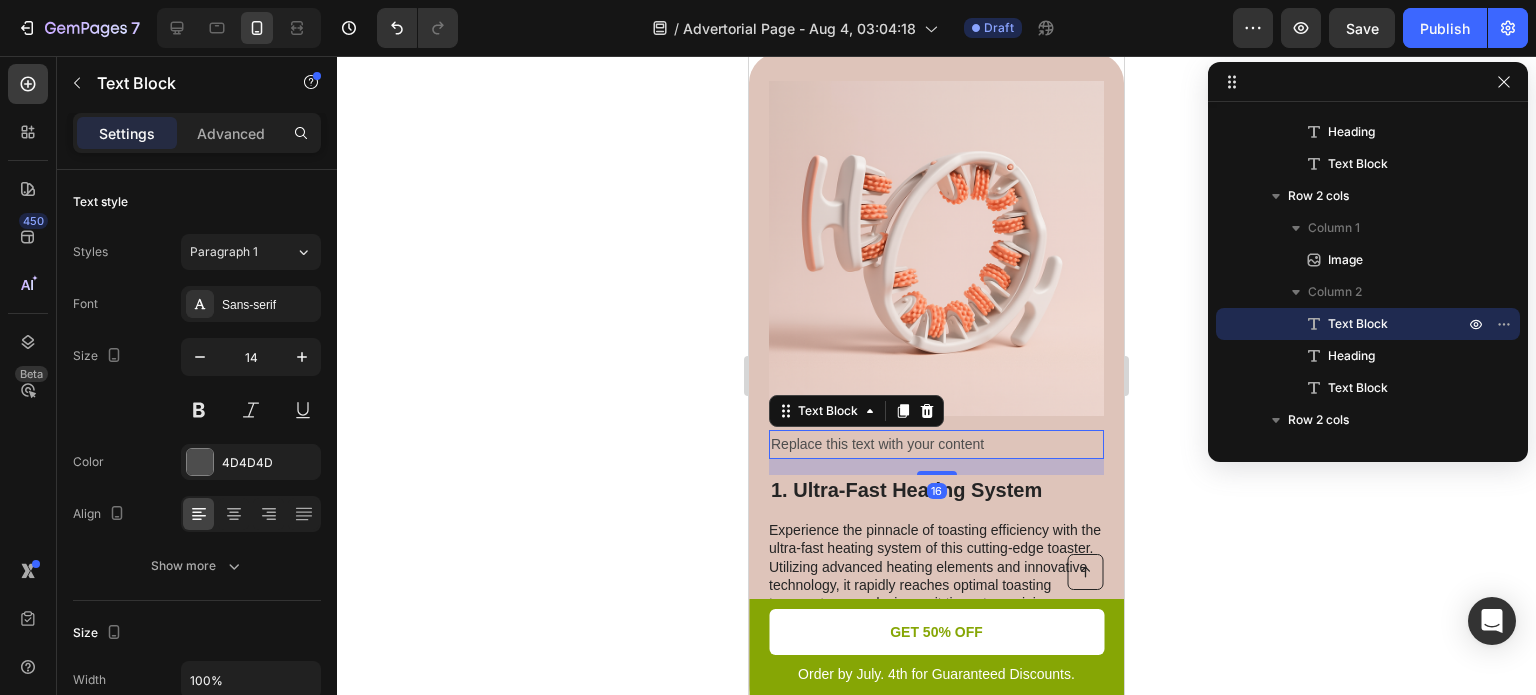 click on "Replace this text with your content" at bounding box center [936, 444] 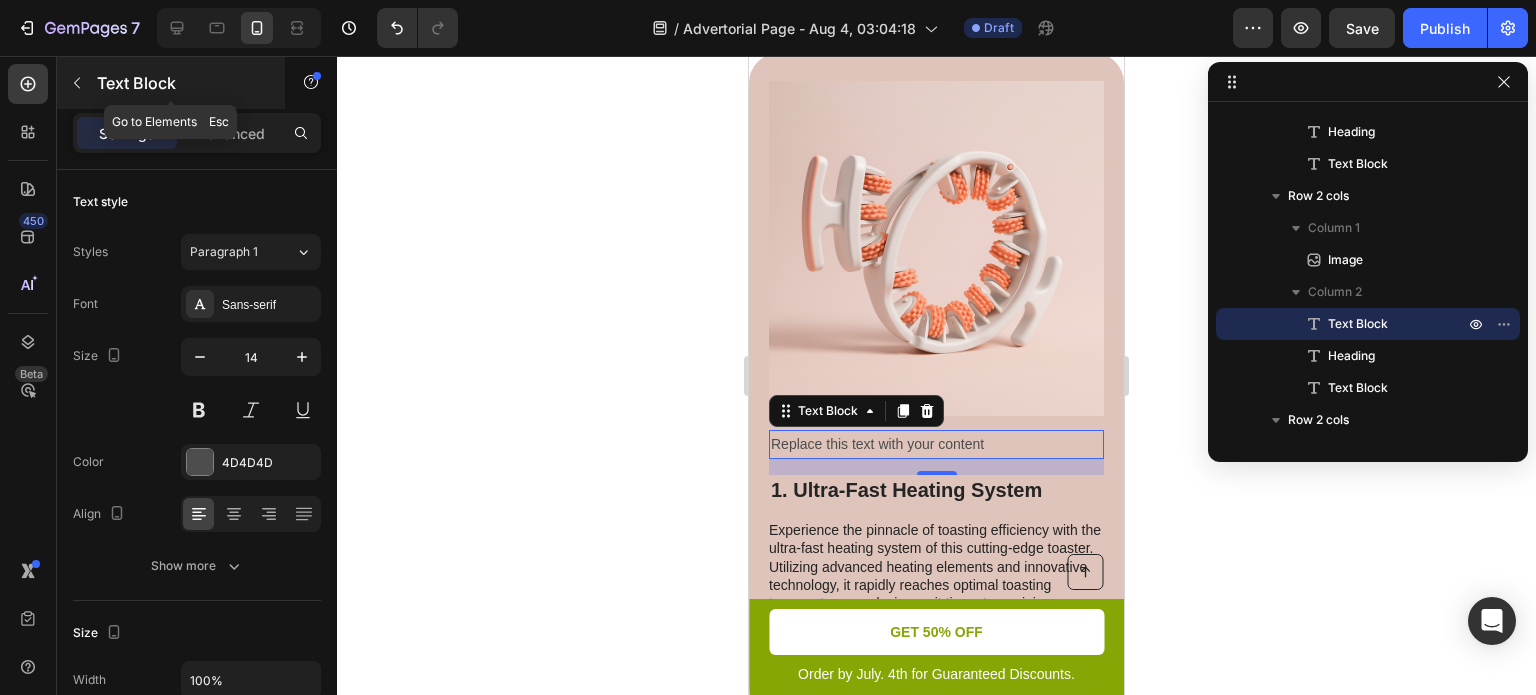 click 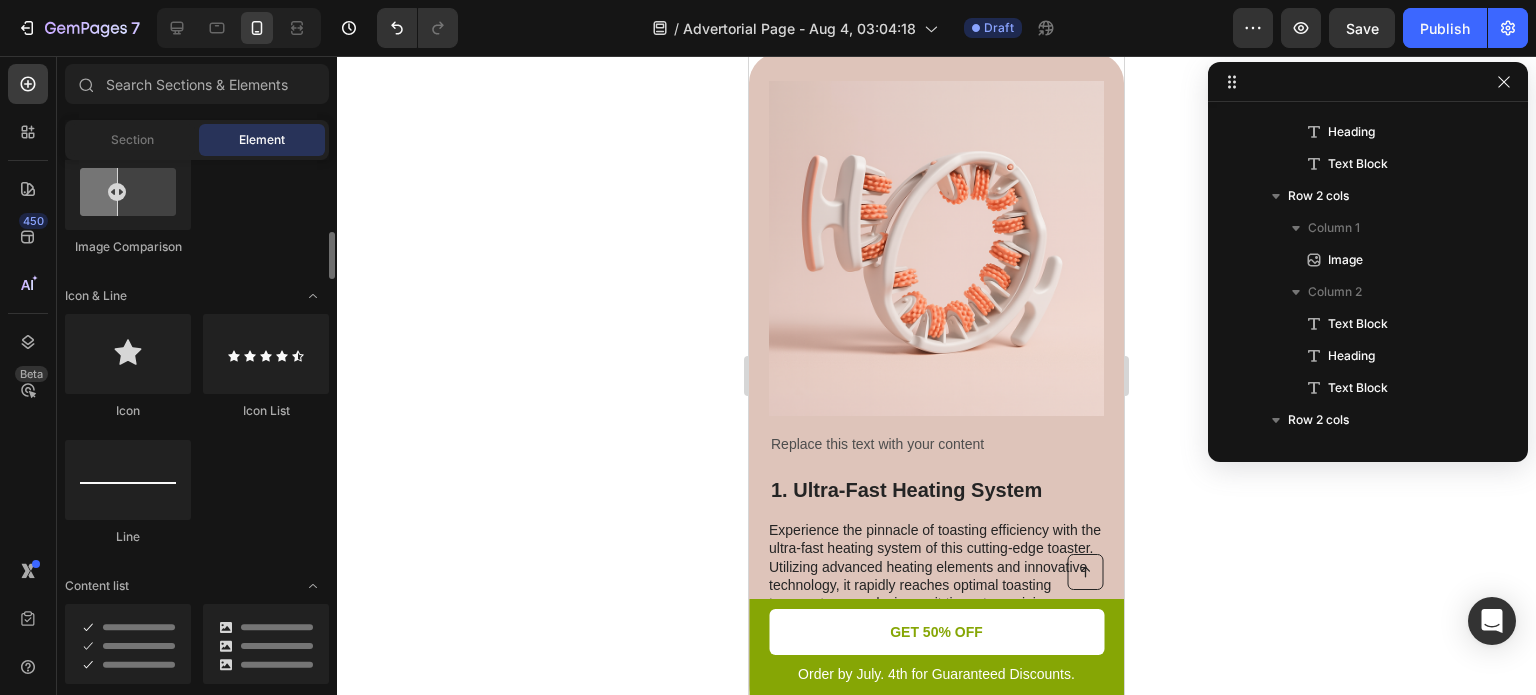 scroll, scrollTop: 1193, scrollLeft: 0, axis: vertical 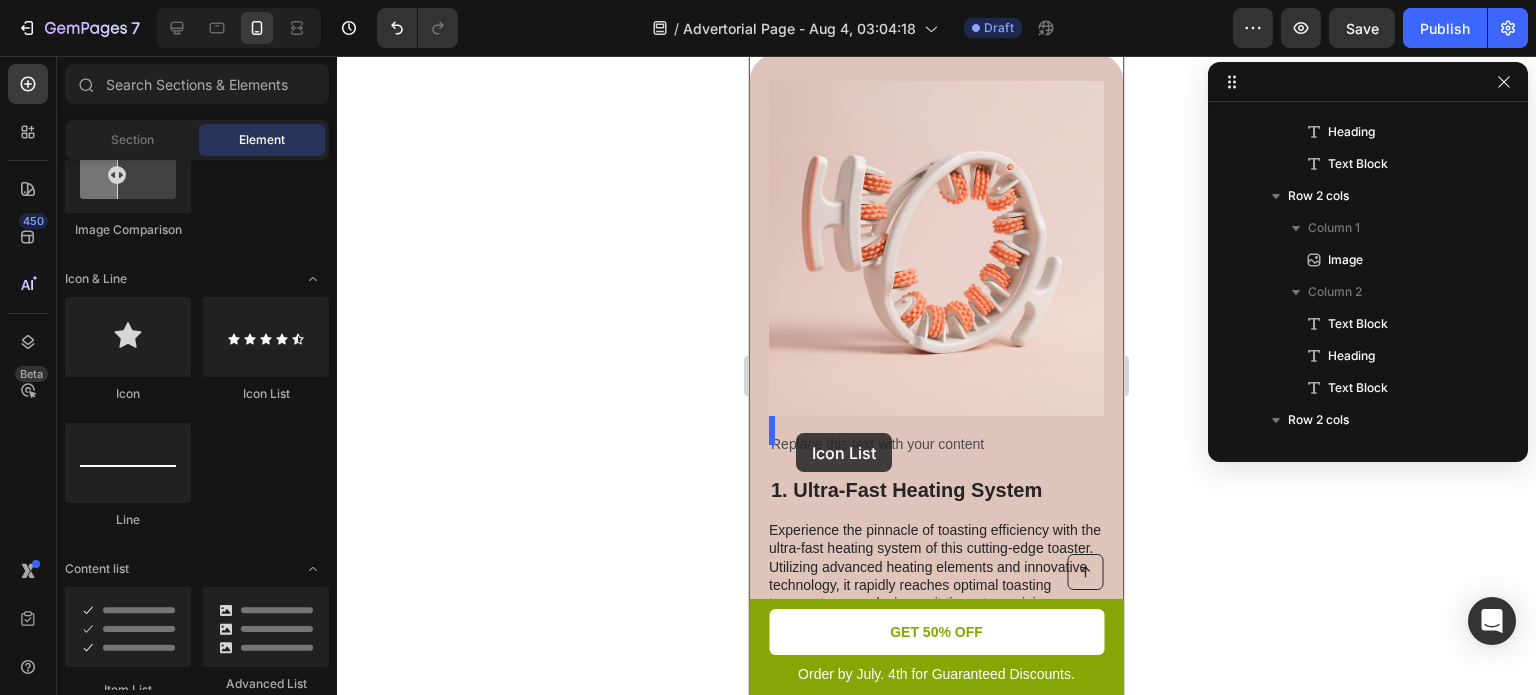 drag, startPoint x: 1165, startPoint y: 431, endPoint x: 796, endPoint y: 433, distance: 369.00543 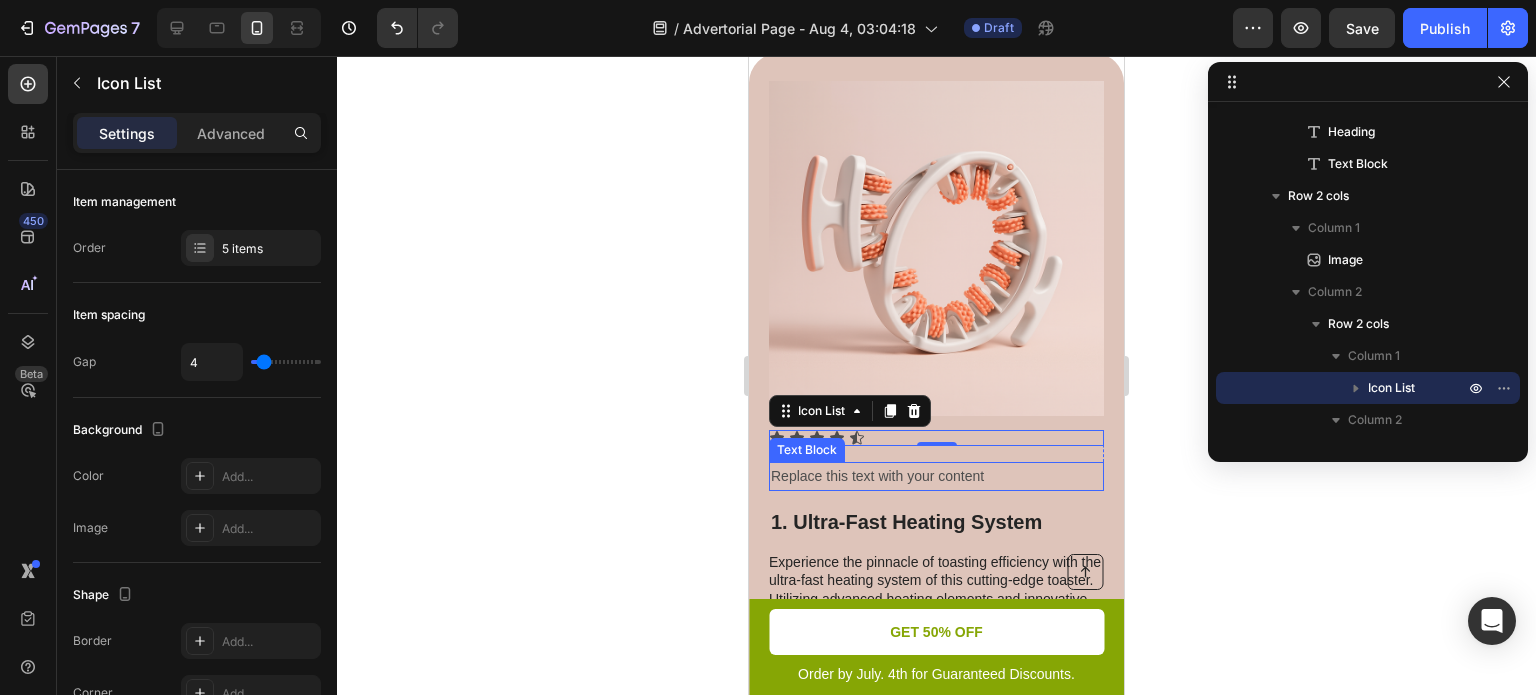click on "Replace this text with your content" at bounding box center [936, 476] 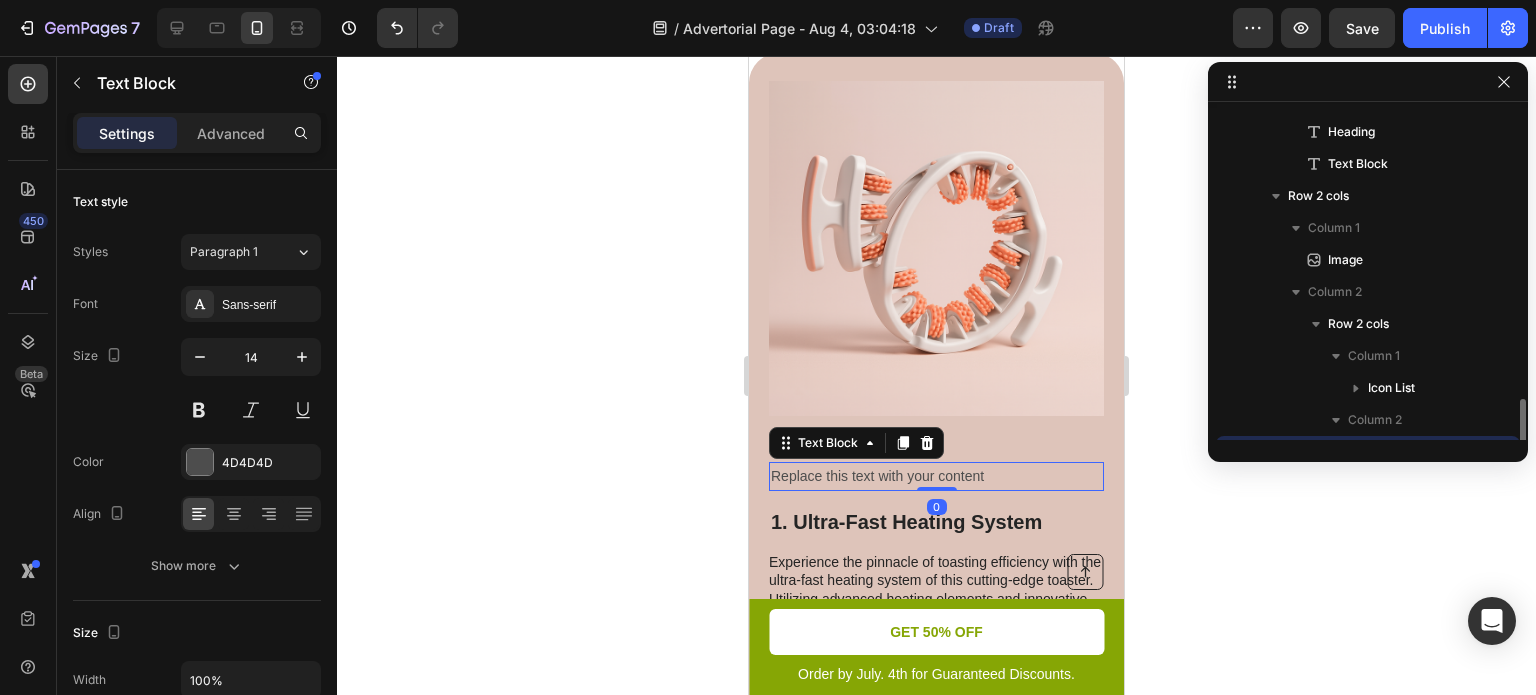 scroll, scrollTop: 442, scrollLeft: 0, axis: vertical 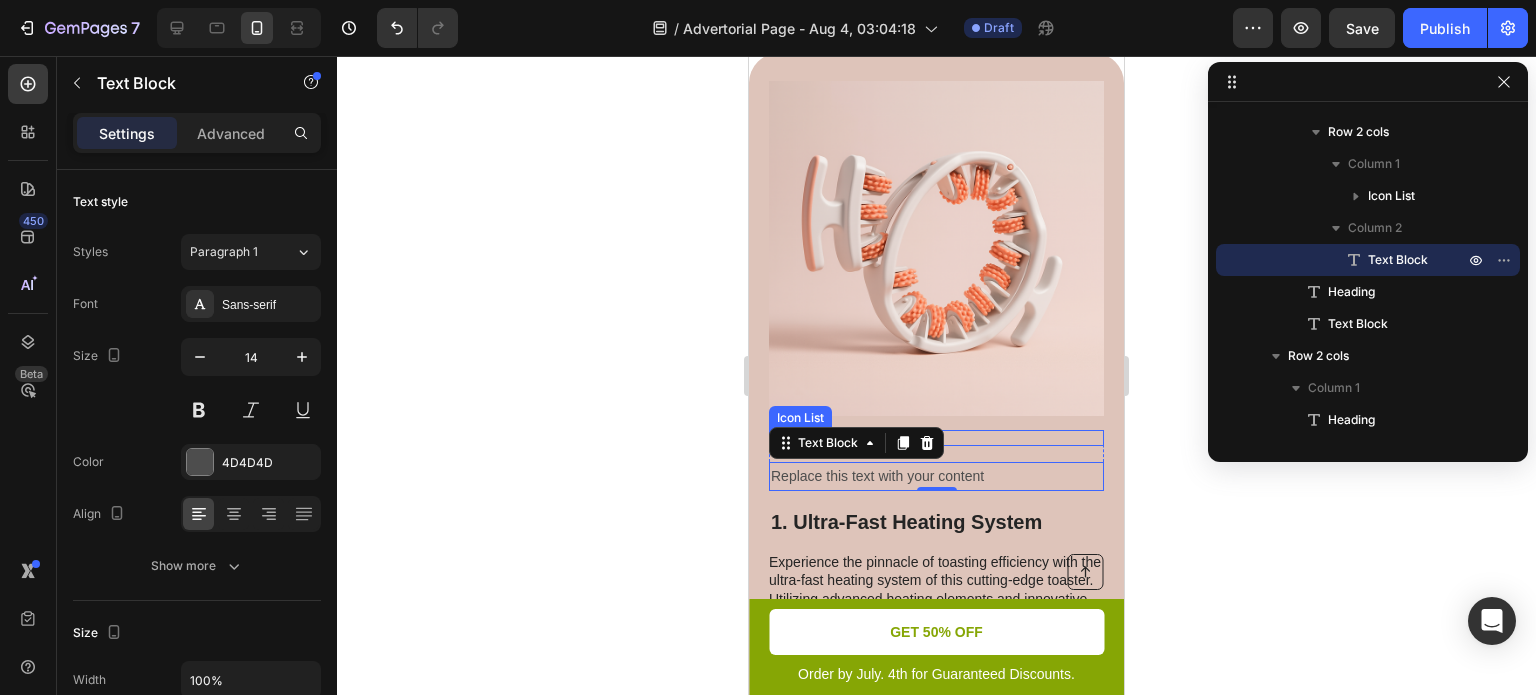 click on "Icon Icon Icon Icon Icon" at bounding box center [936, 438] 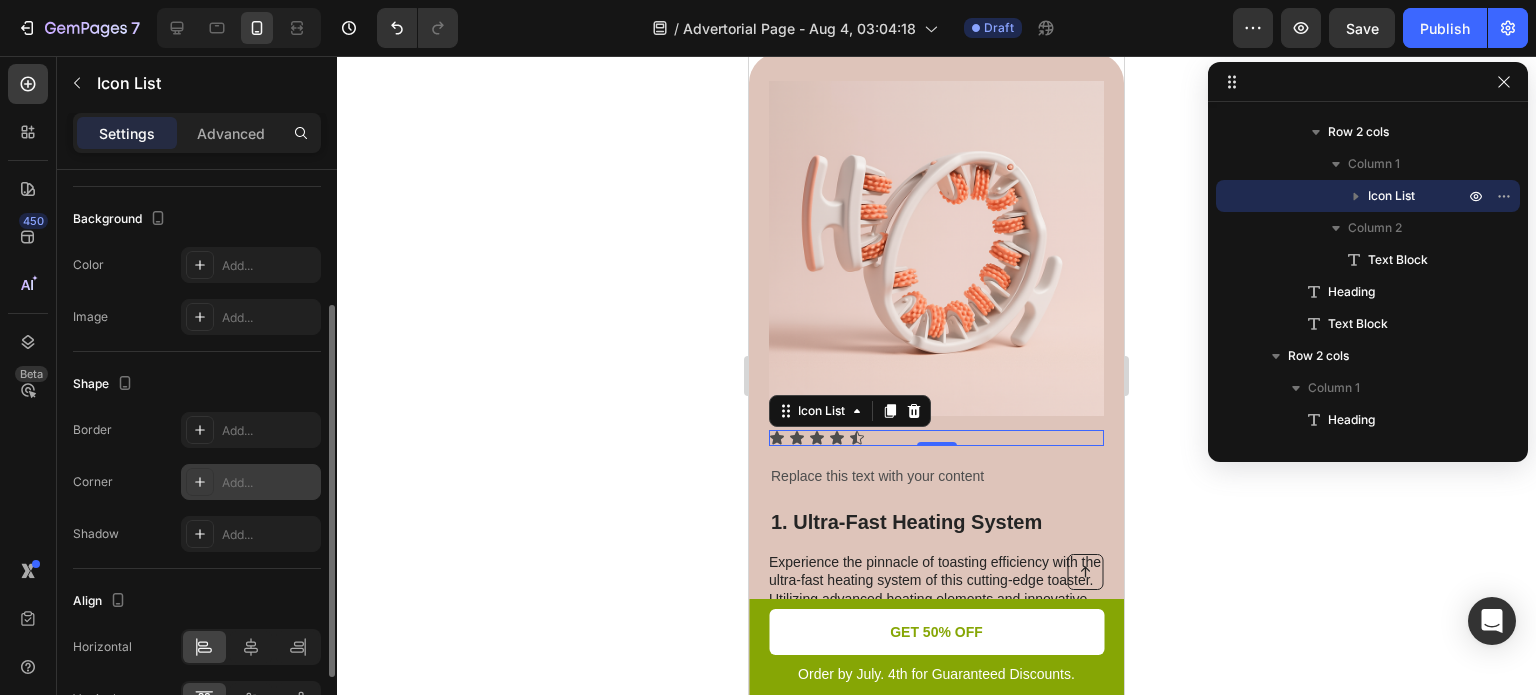 scroll, scrollTop: 327, scrollLeft: 0, axis: vertical 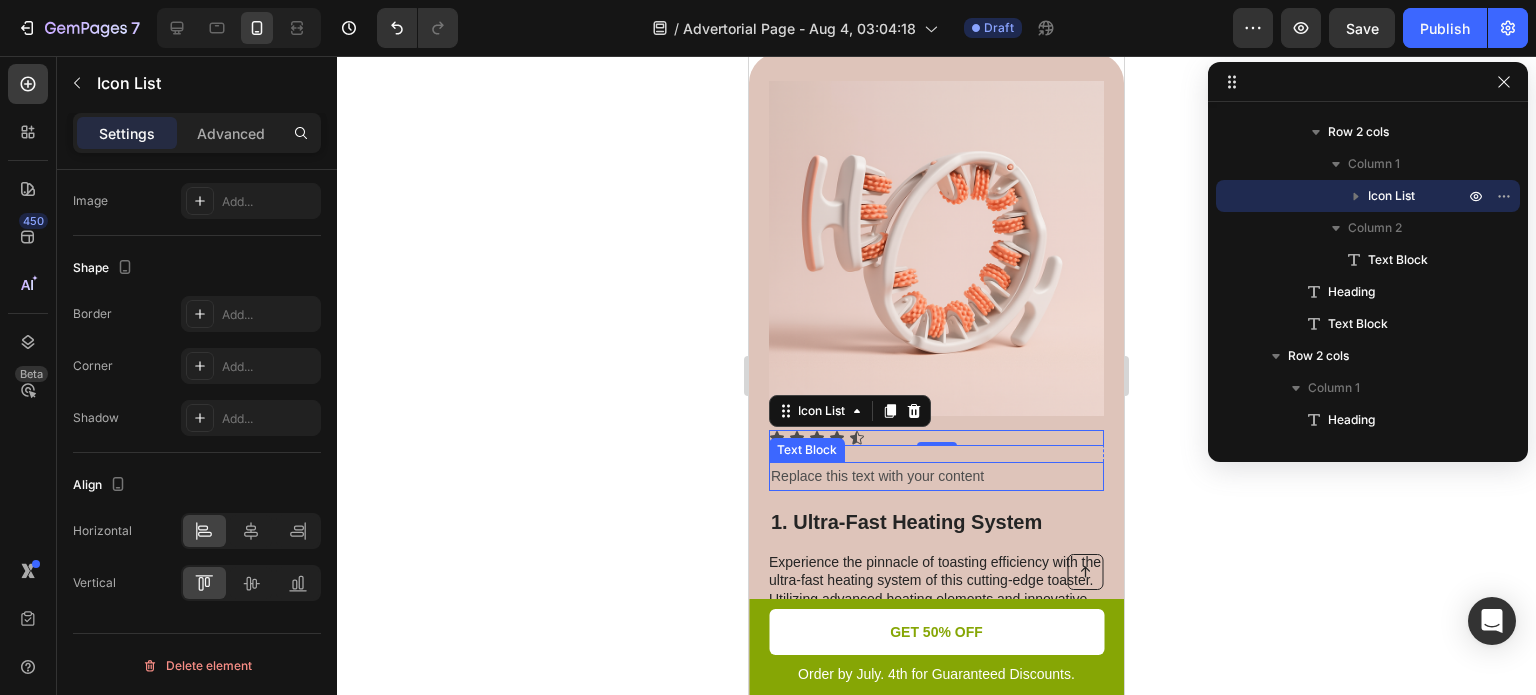 click on "Replace this text with your content" at bounding box center (936, 476) 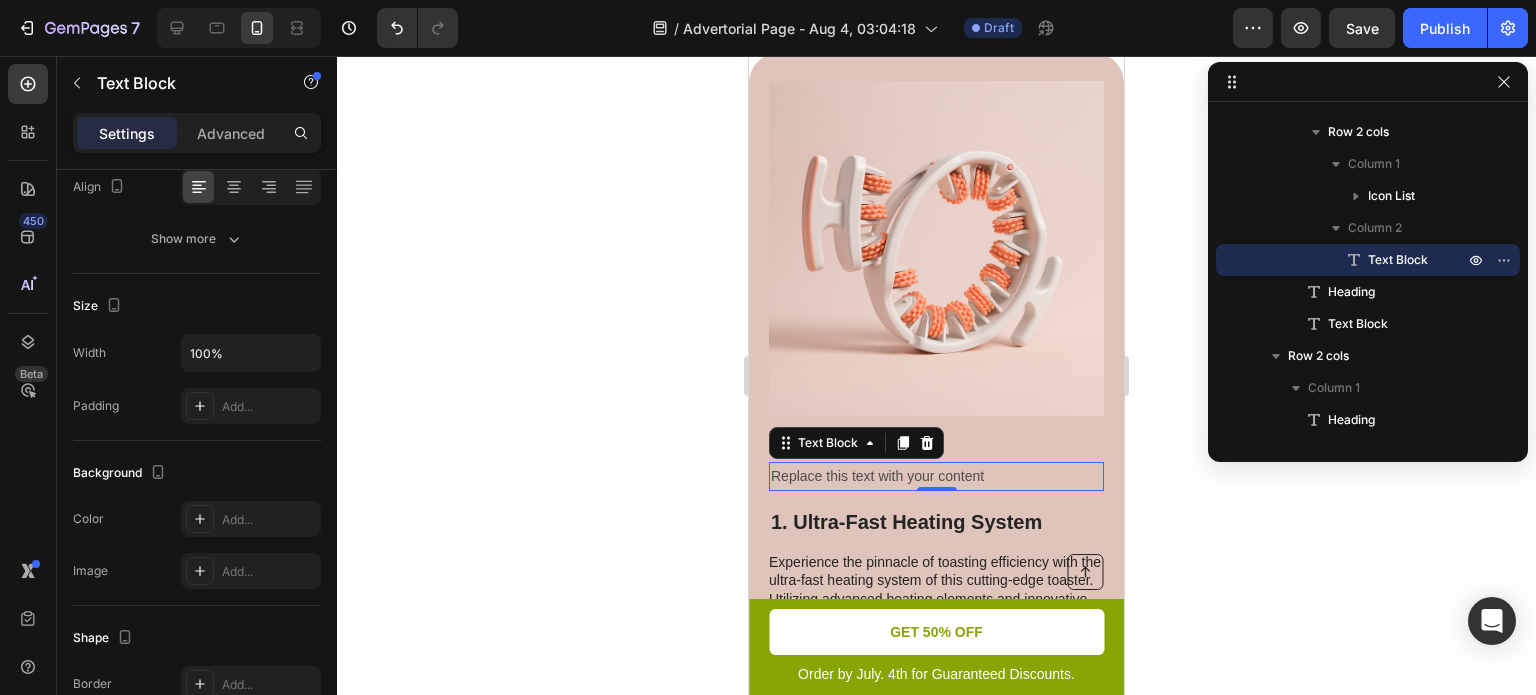 scroll, scrollTop: 0, scrollLeft: 0, axis: both 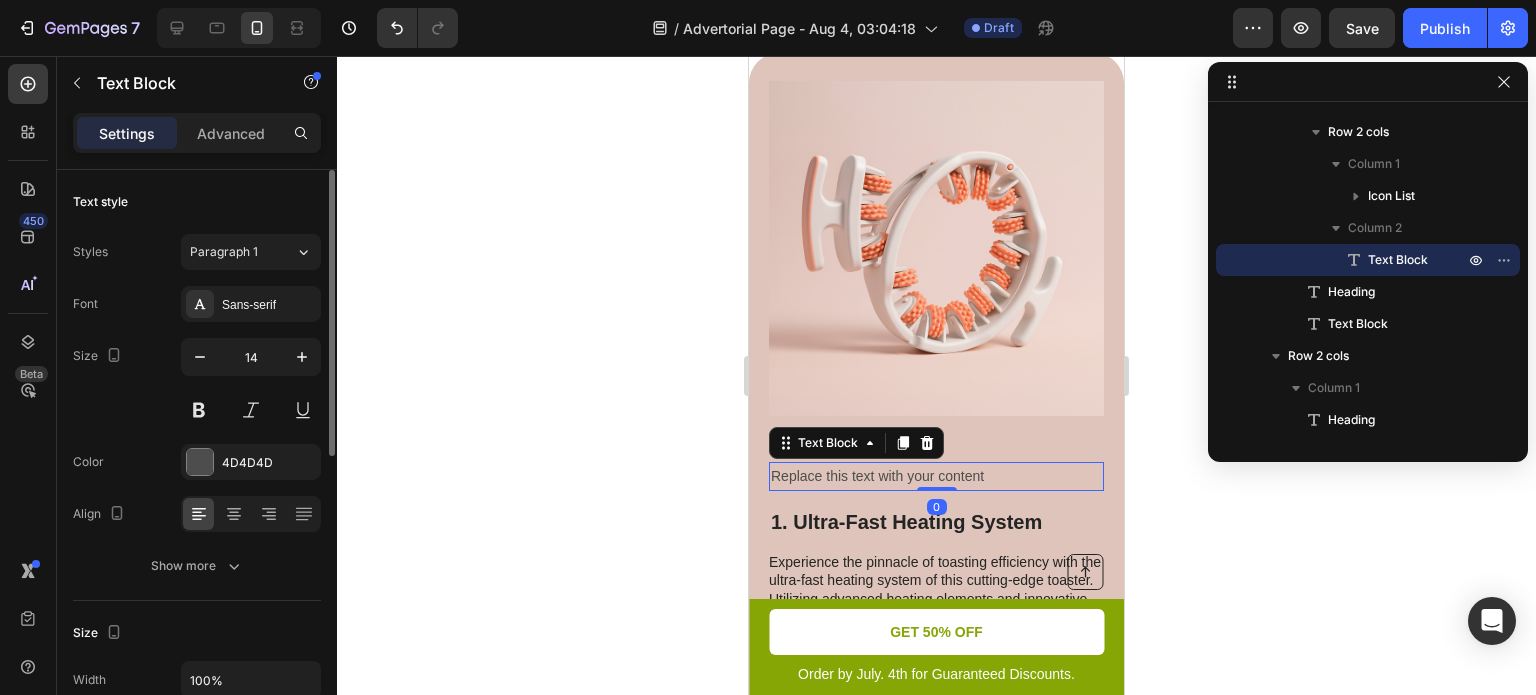 click on "Replace this text with your content" at bounding box center (936, 476) 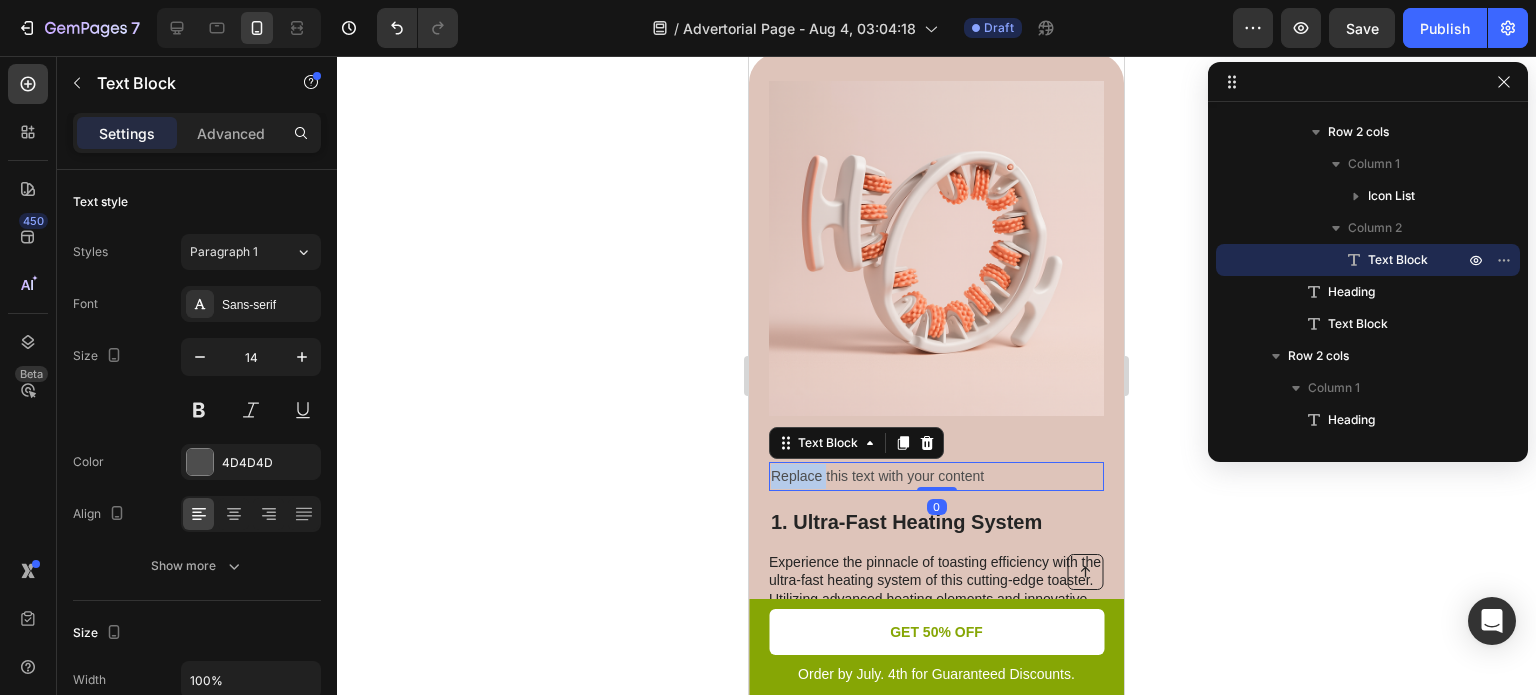 click on "Replace this text with your content" at bounding box center (936, 476) 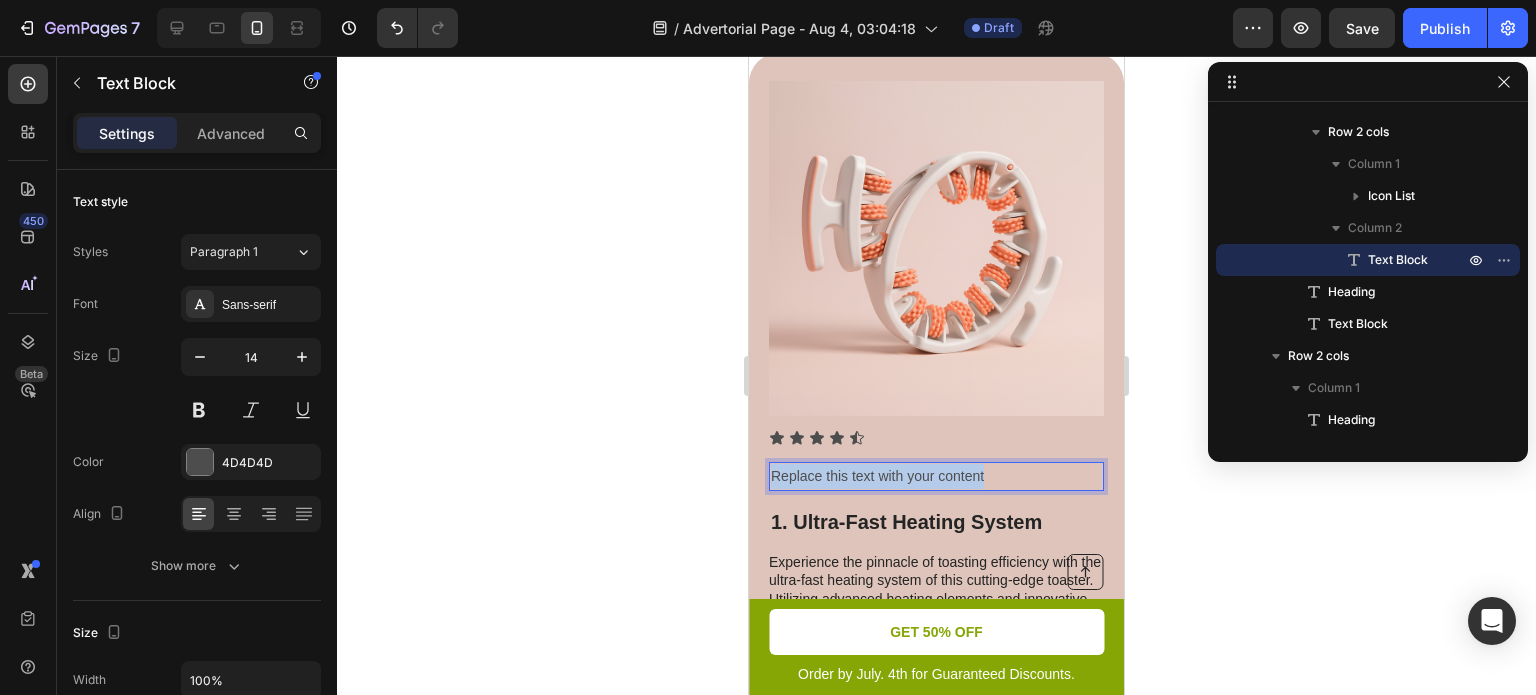 click on "Replace this text with your content" at bounding box center (936, 476) 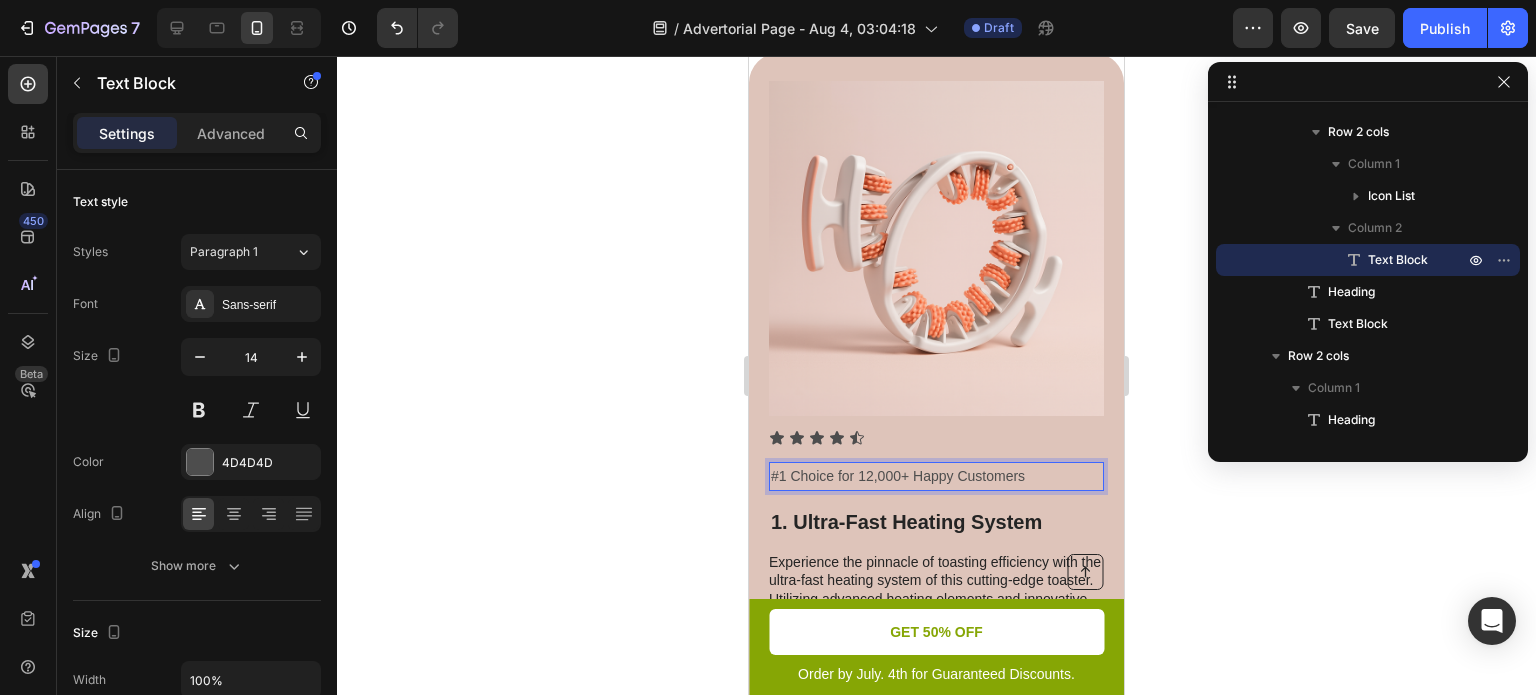 click on "#1 Choice for 12,000+ Happy Customers" at bounding box center [936, 476] 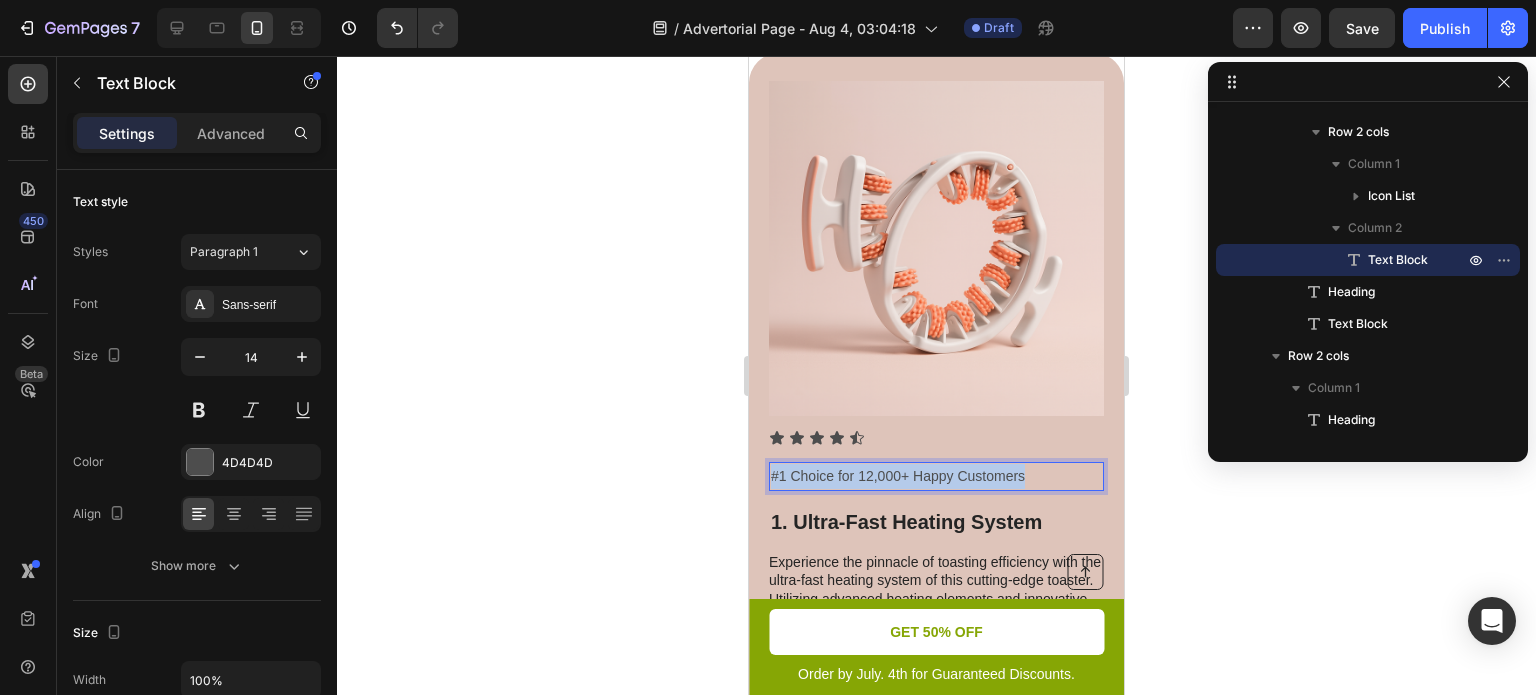 click on "#1 Choice for 12,000+ Happy Customers" at bounding box center (936, 476) 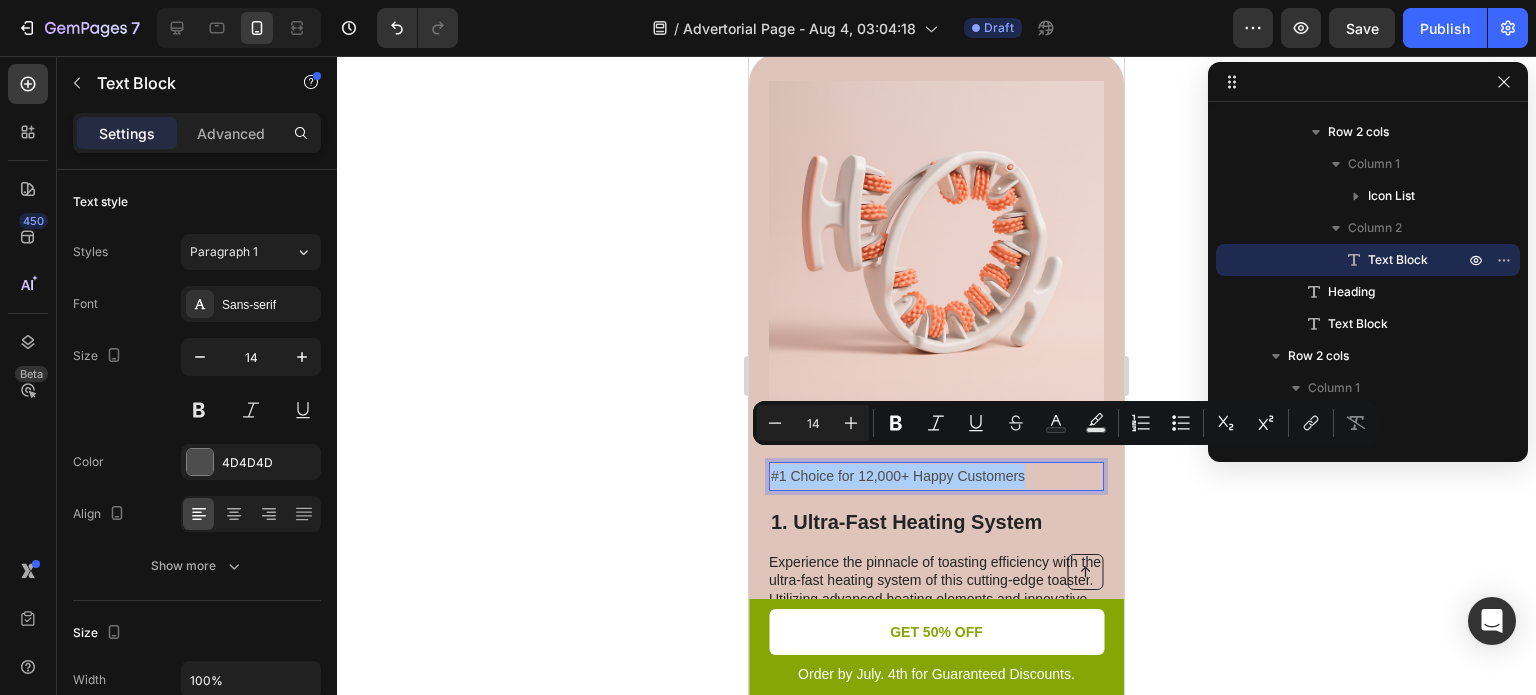 click 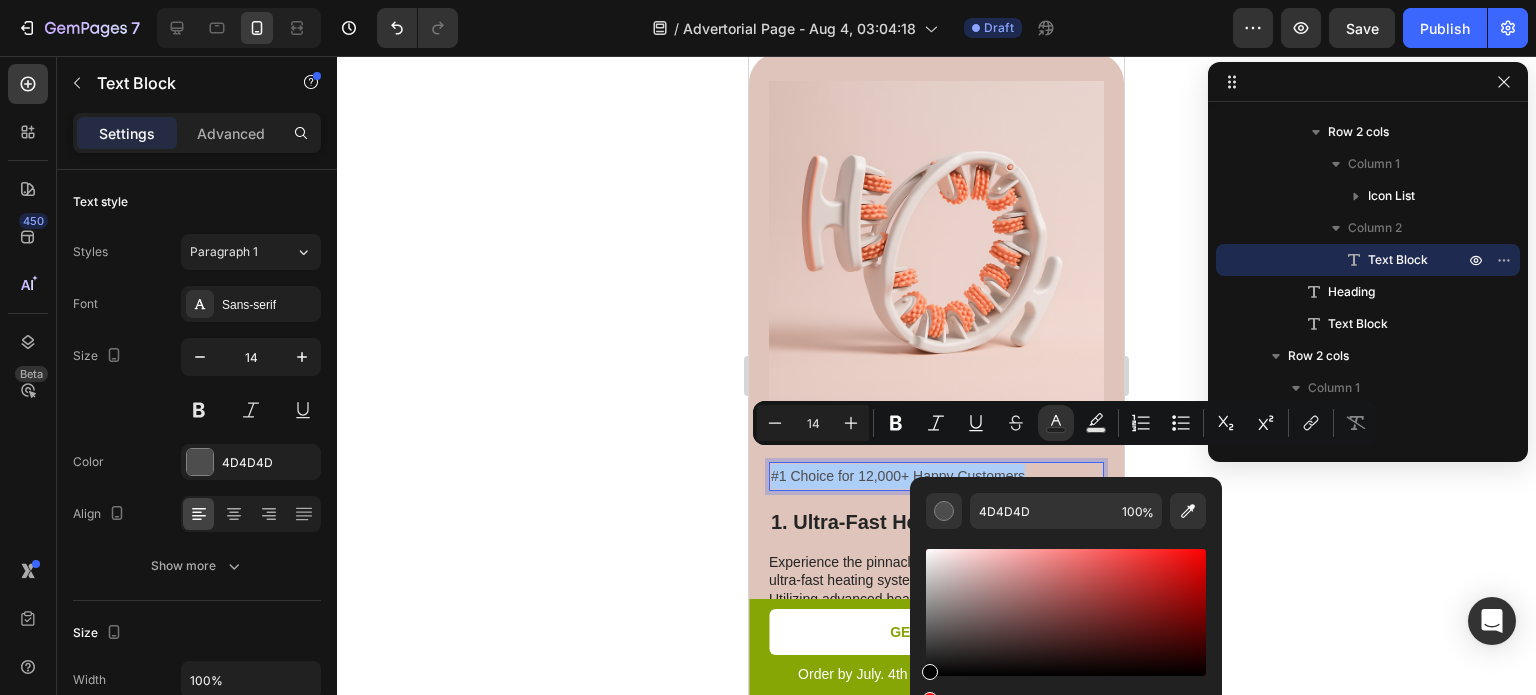 drag, startPoint x: 970, startPoint y: 582, endPoint x: 884, endPoint y: 742, distance: 181.64801 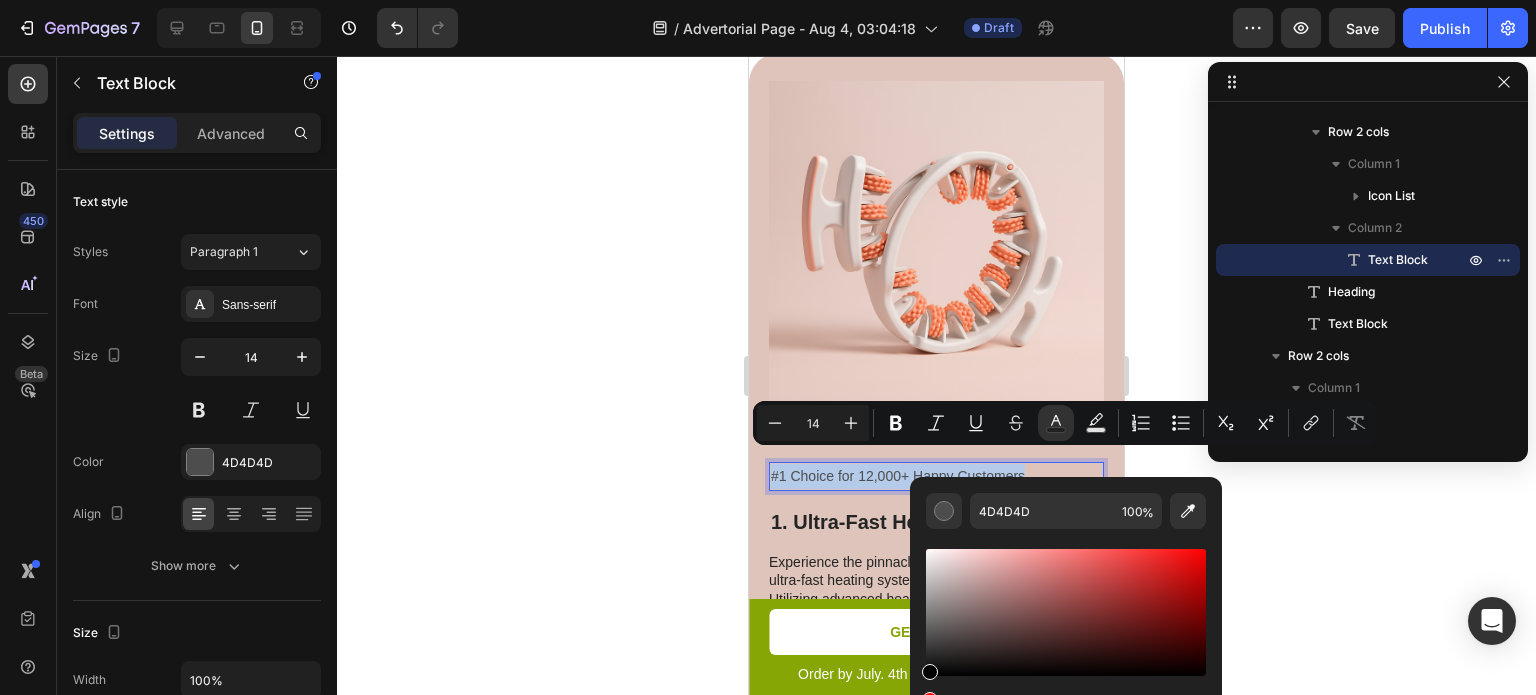 click on "Experience the pinnacle of toasting efficiency with the ultra-fast heating system of this cutting-edge toaster. Utilizing advanced heating elements and innovative technology, it rapidly reaches optimal toasting temperatures, reducing wait times to a minimum. Start your day with swift and satisfying toasting, allowing you to indulge in perfectly crispy slices in mere moments." at bounding box center [935, 635] 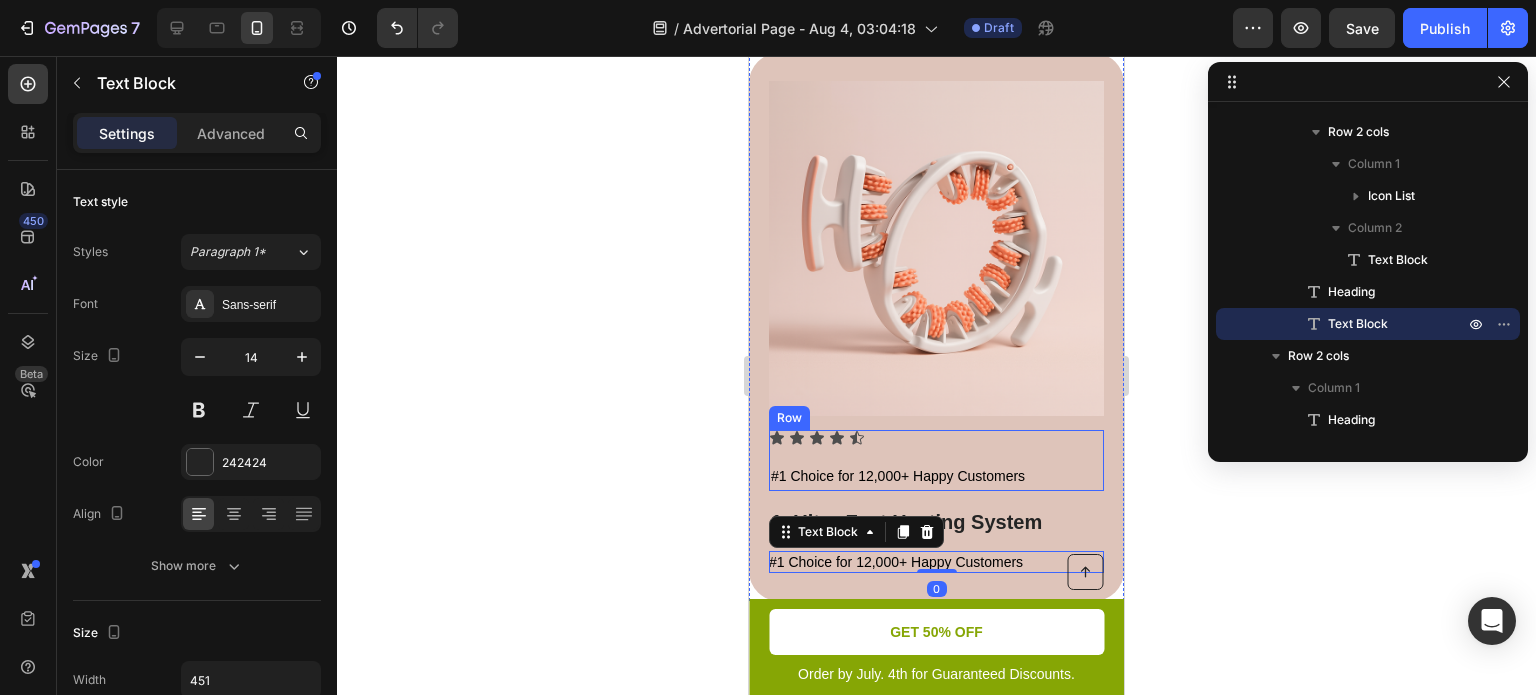 scroll, scrollTop: 419, scrollLeft: 0, axis: vertical 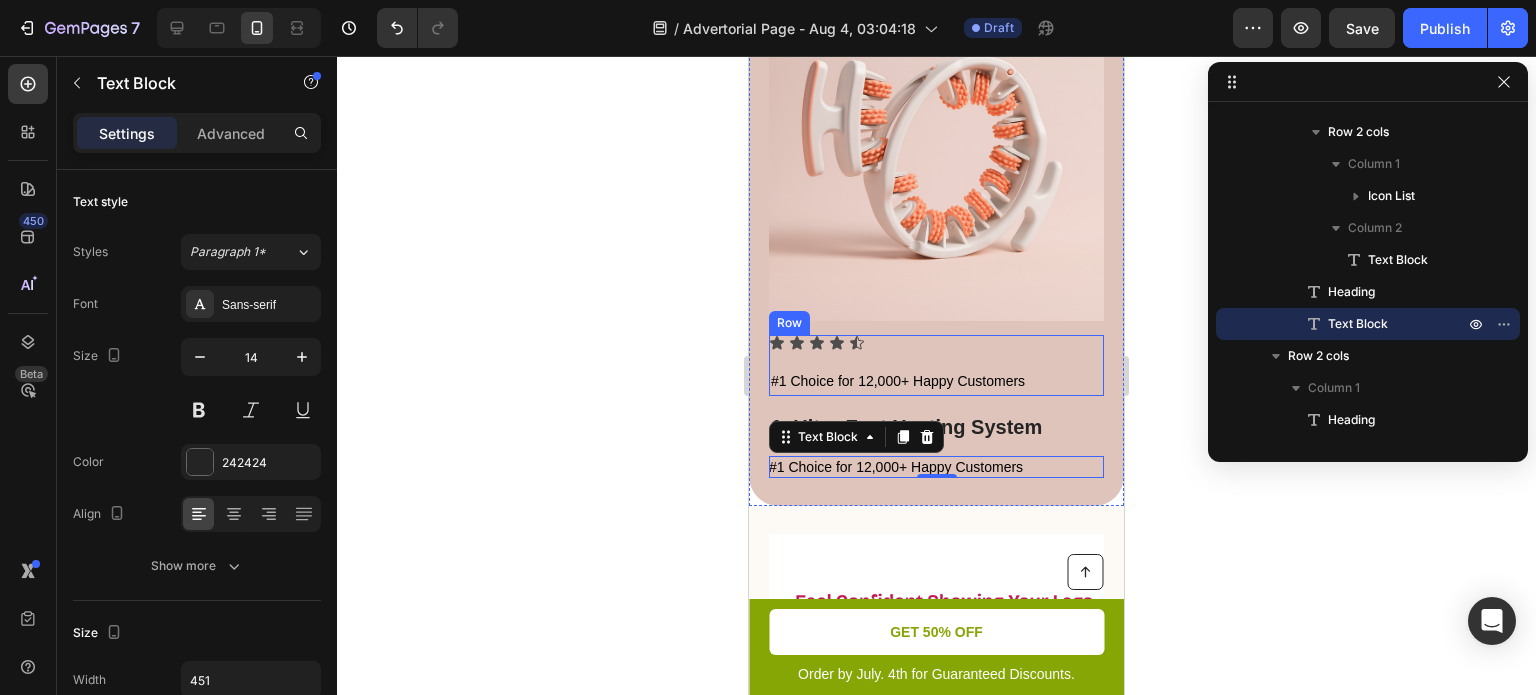 click on "Icon Icon Icon Icon Icon" at bounding box center [936, 343] 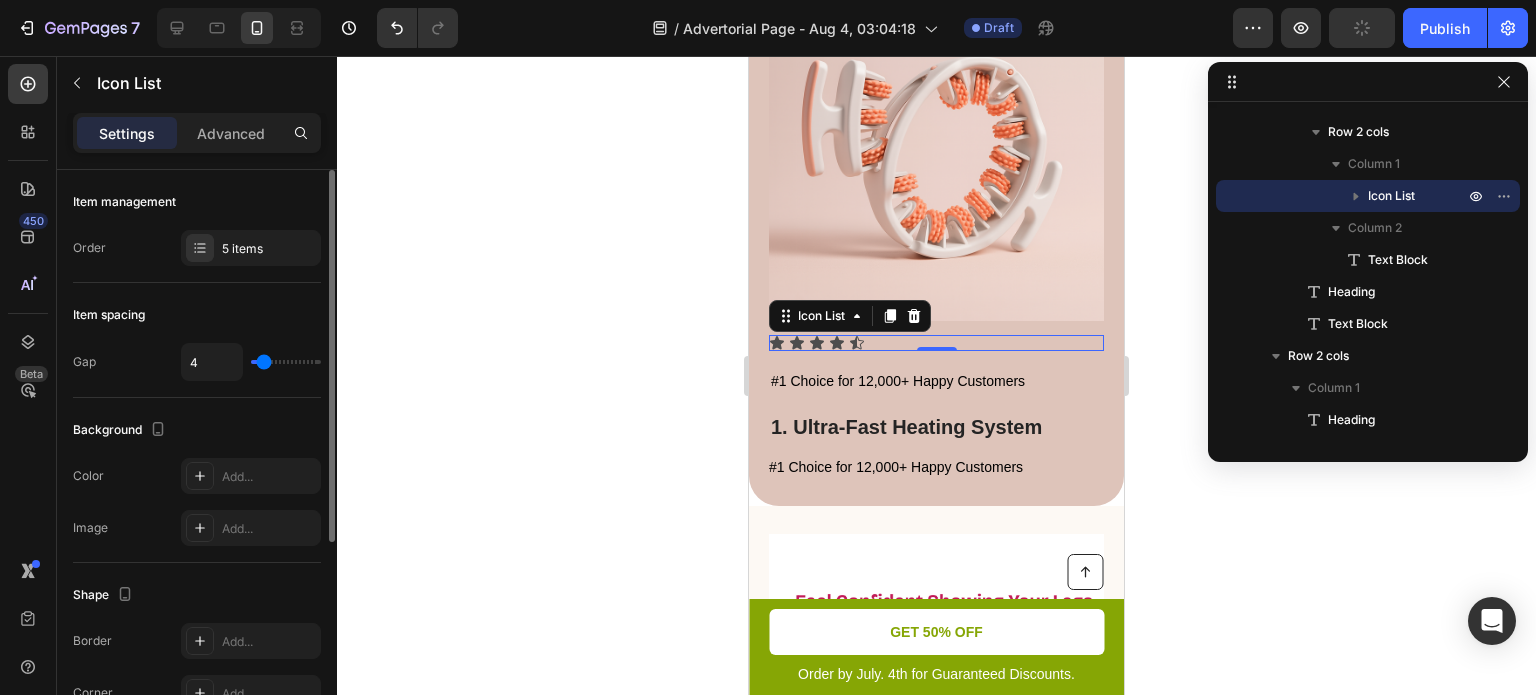 scroll, scrollTop: 327, scrollLeft: 0, axis: vertical 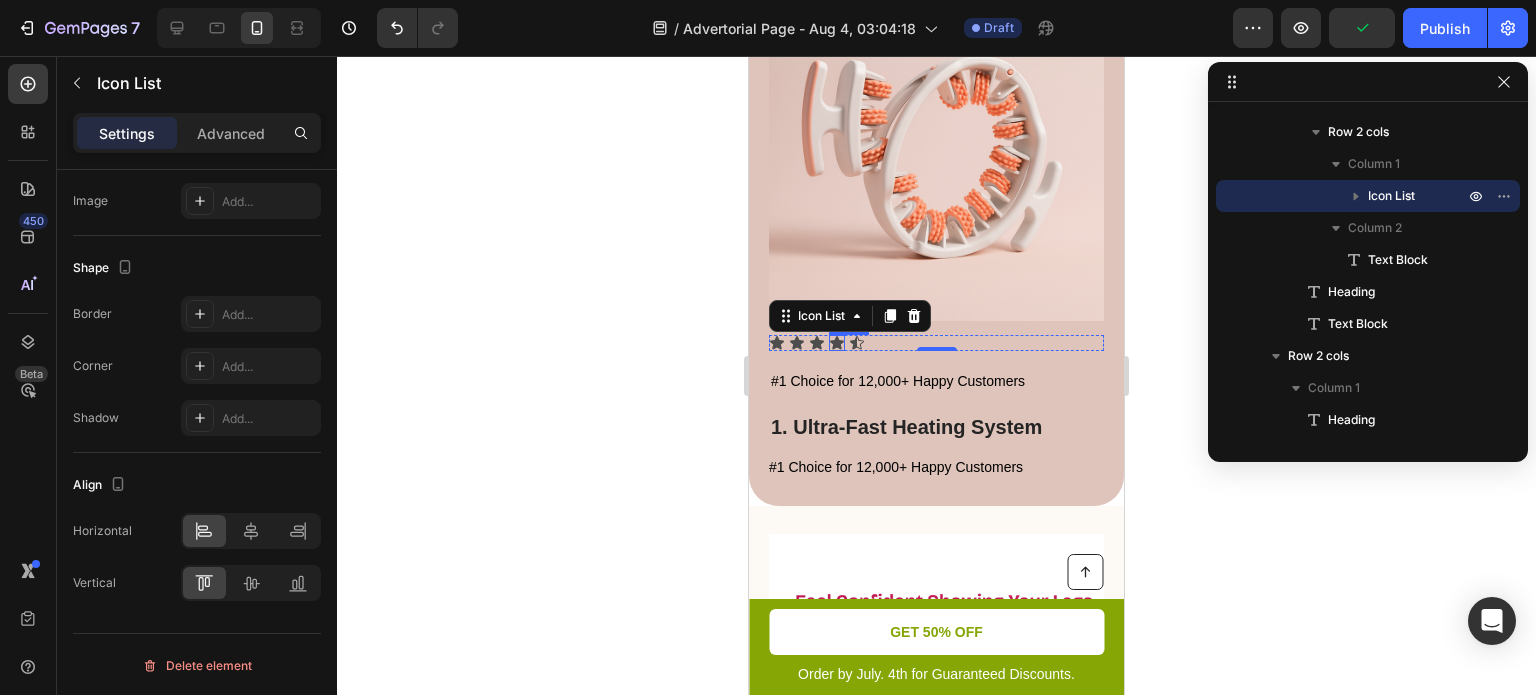 click 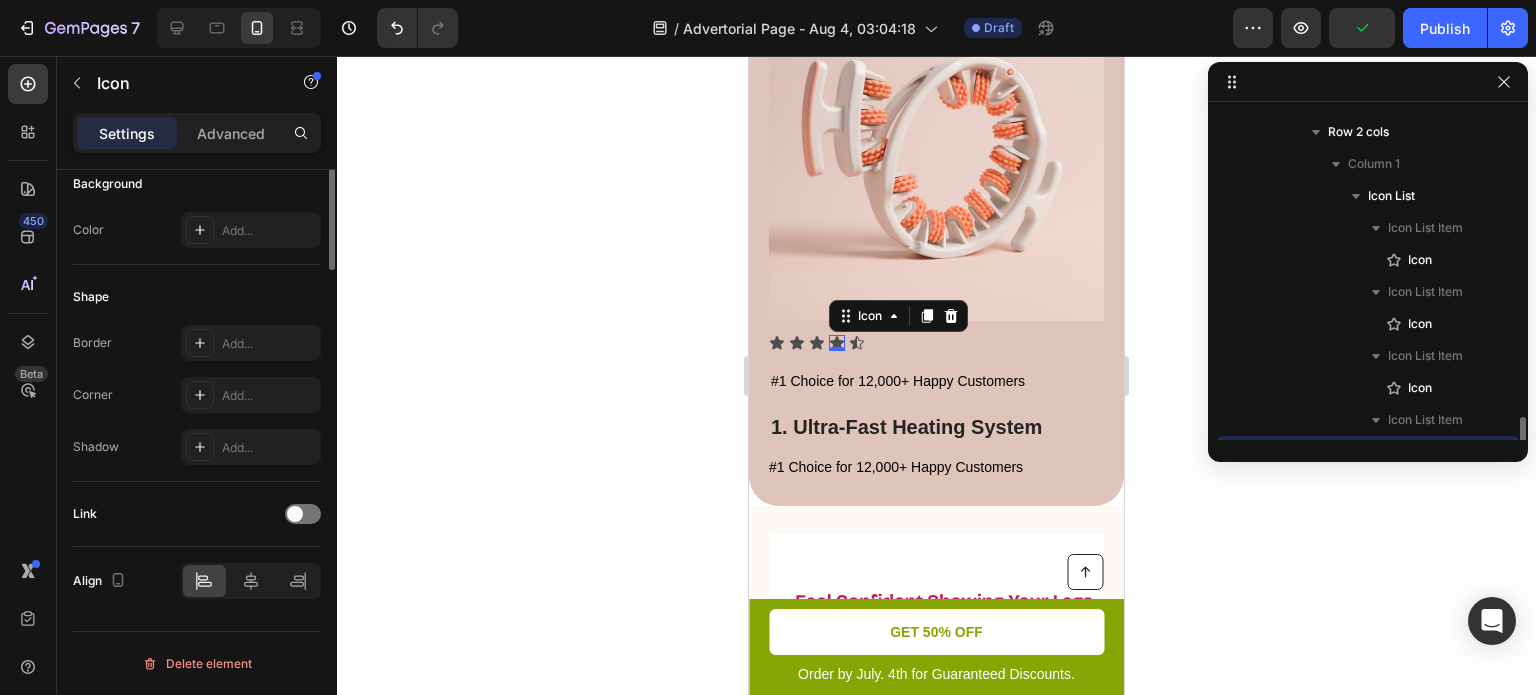 scroll, scrollTop: 634, scrollLeft: 0, axis: vertical 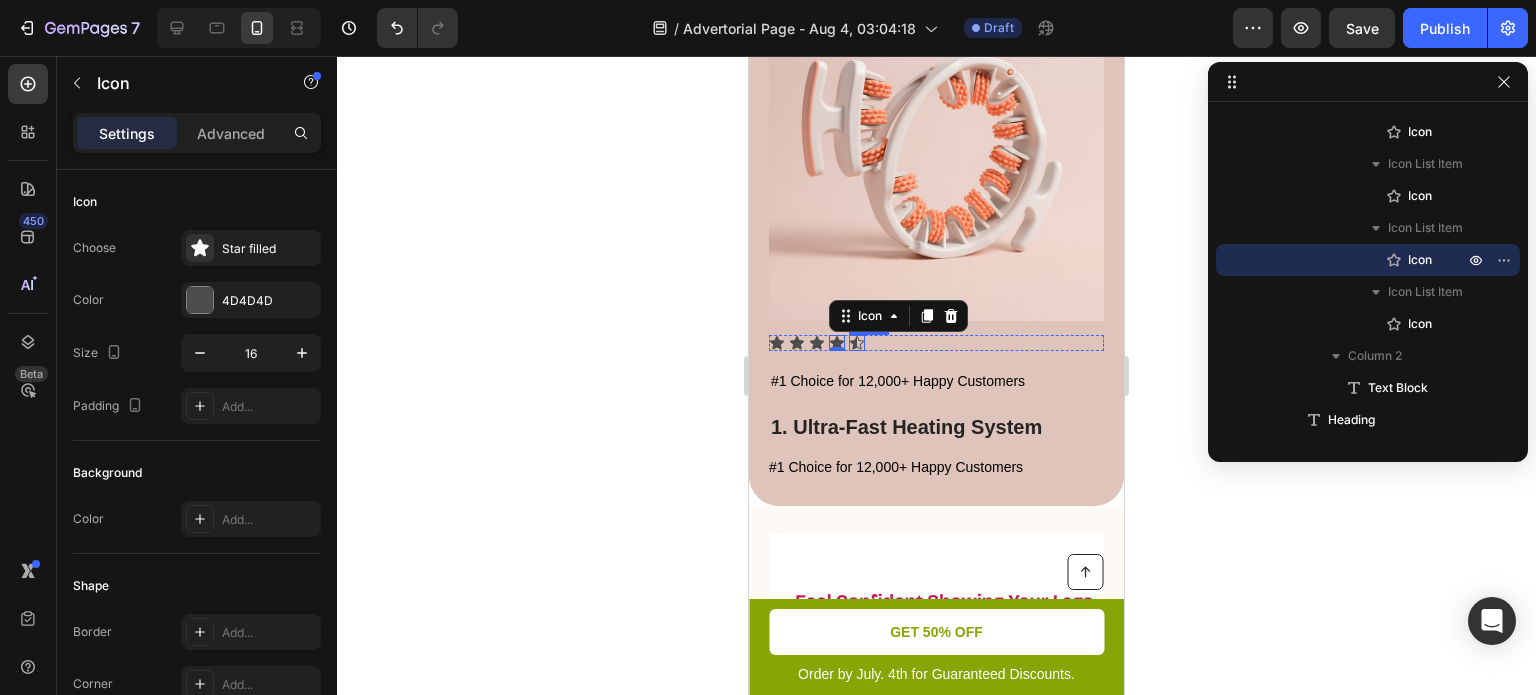 click 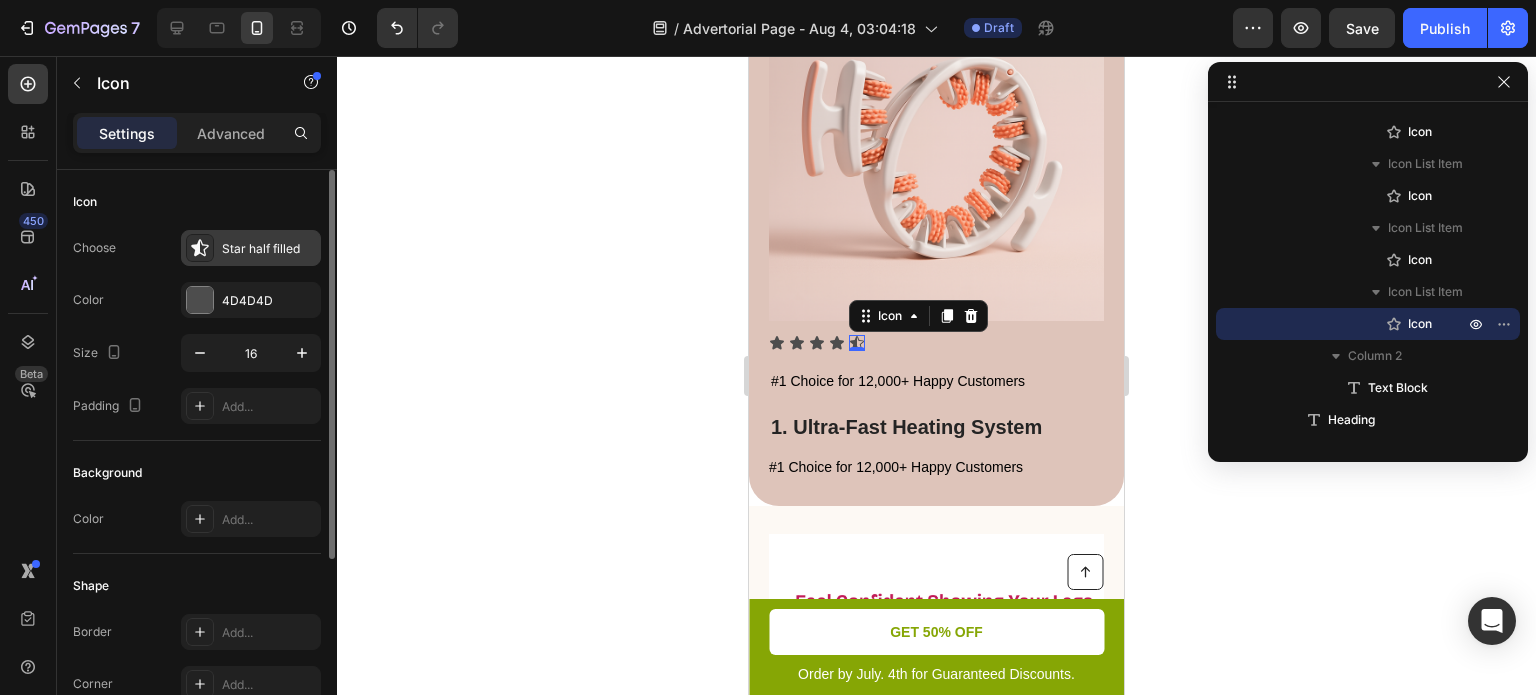 click on "Star half filled" at bounding box center [269, 249] 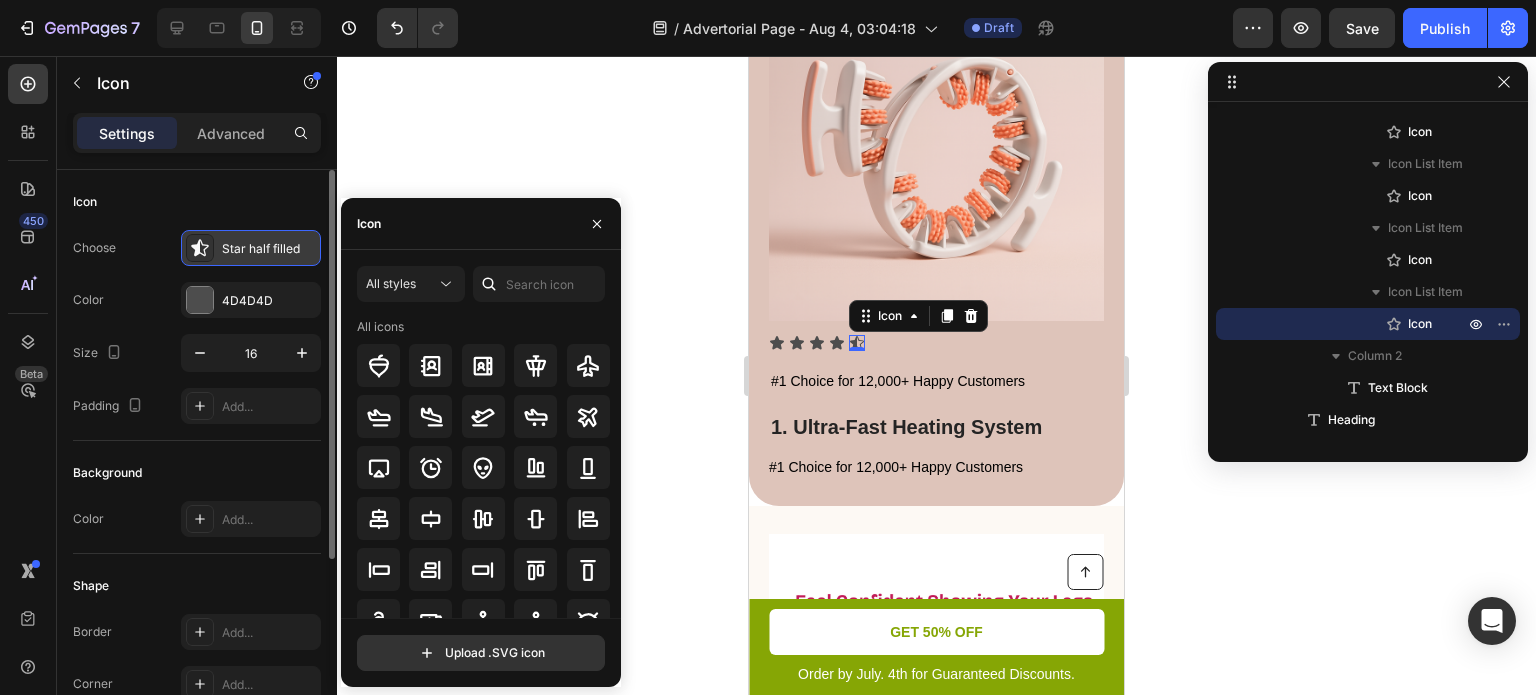 click on "Star half filled" at bounding box center [269, 249] 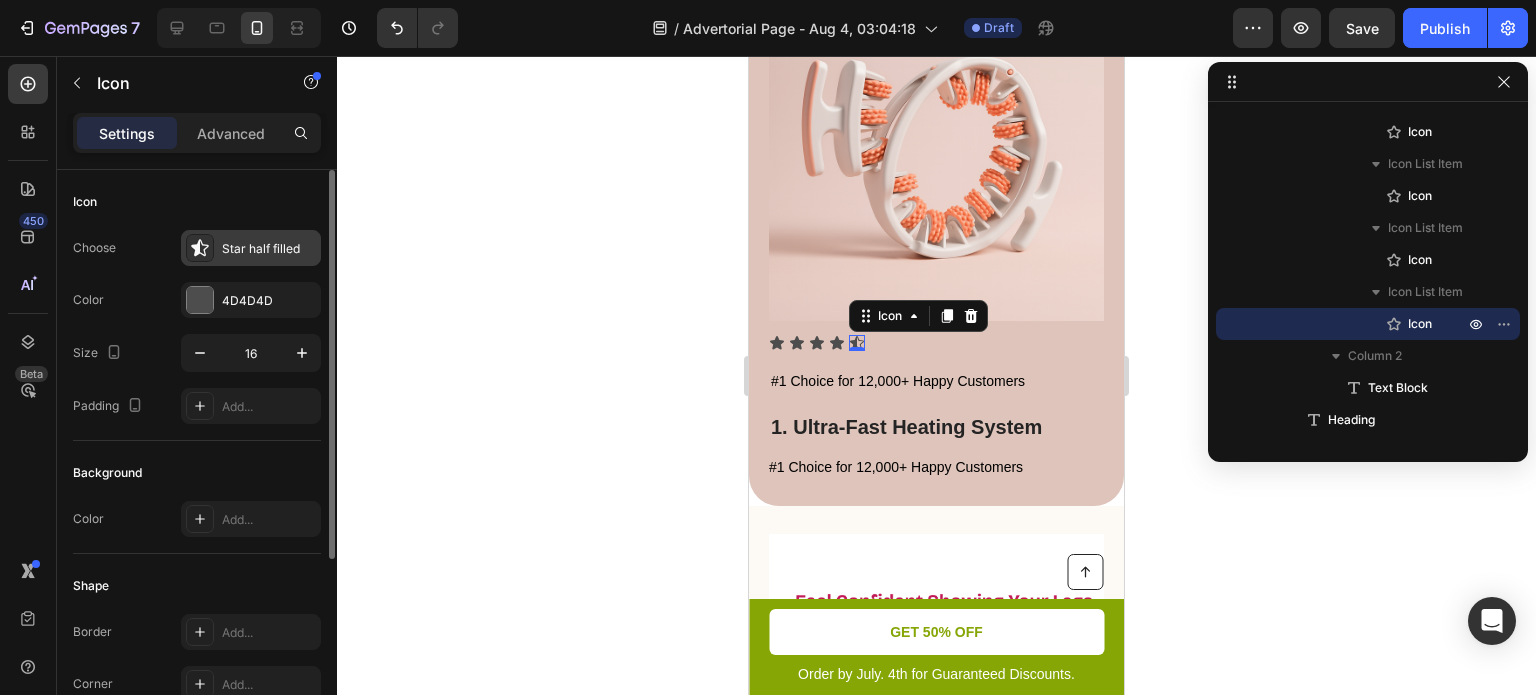 click on "Star half filled" at bounding box center (269, 249) 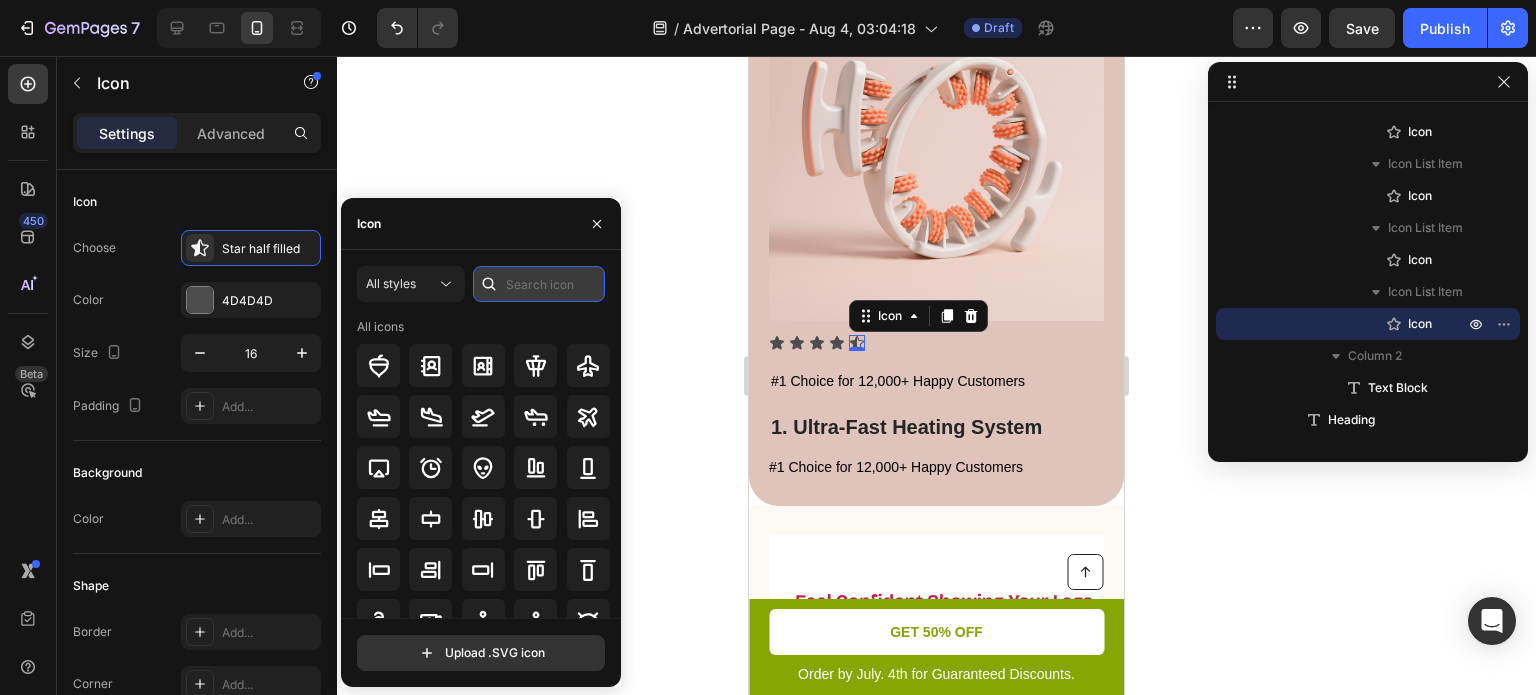 click at bounding box center (539, 284) 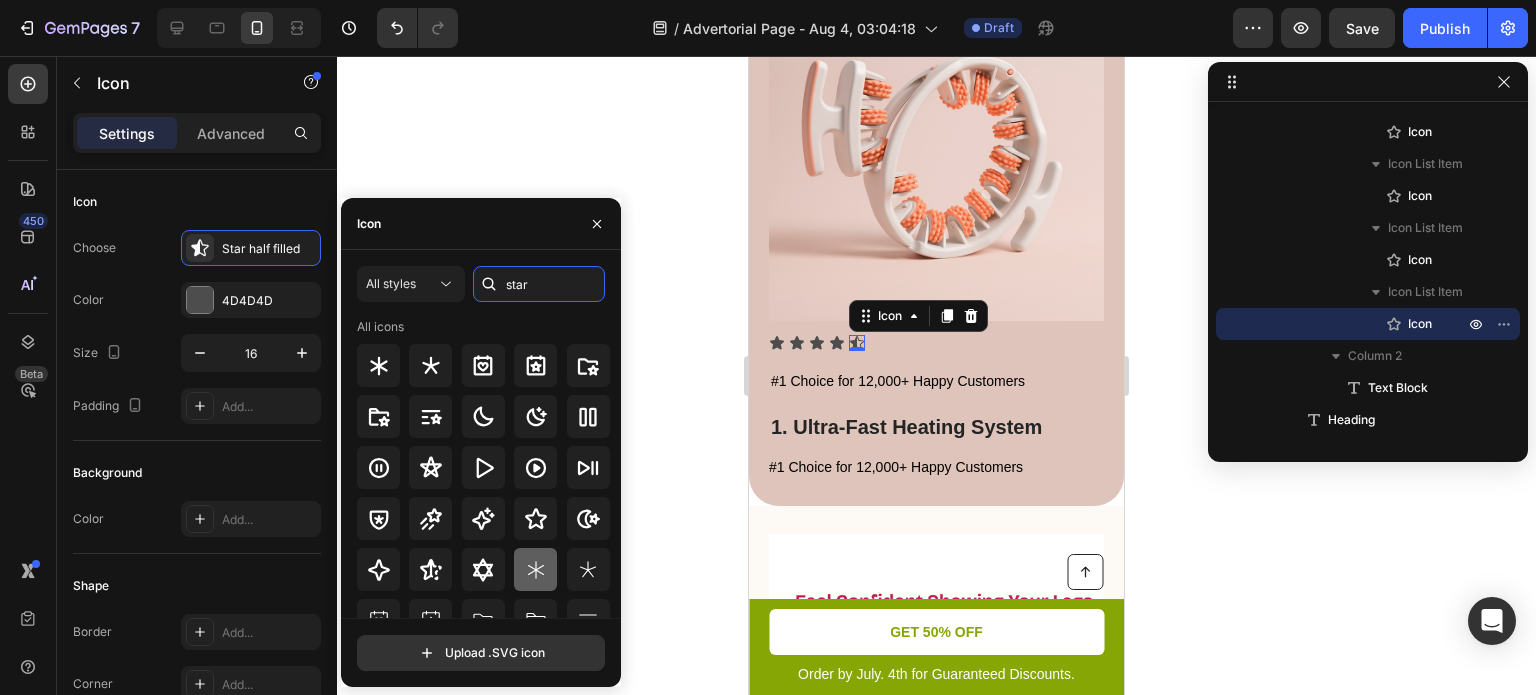 scroll, scrollTop: 4, scrollLeft: 0, axis: vertical 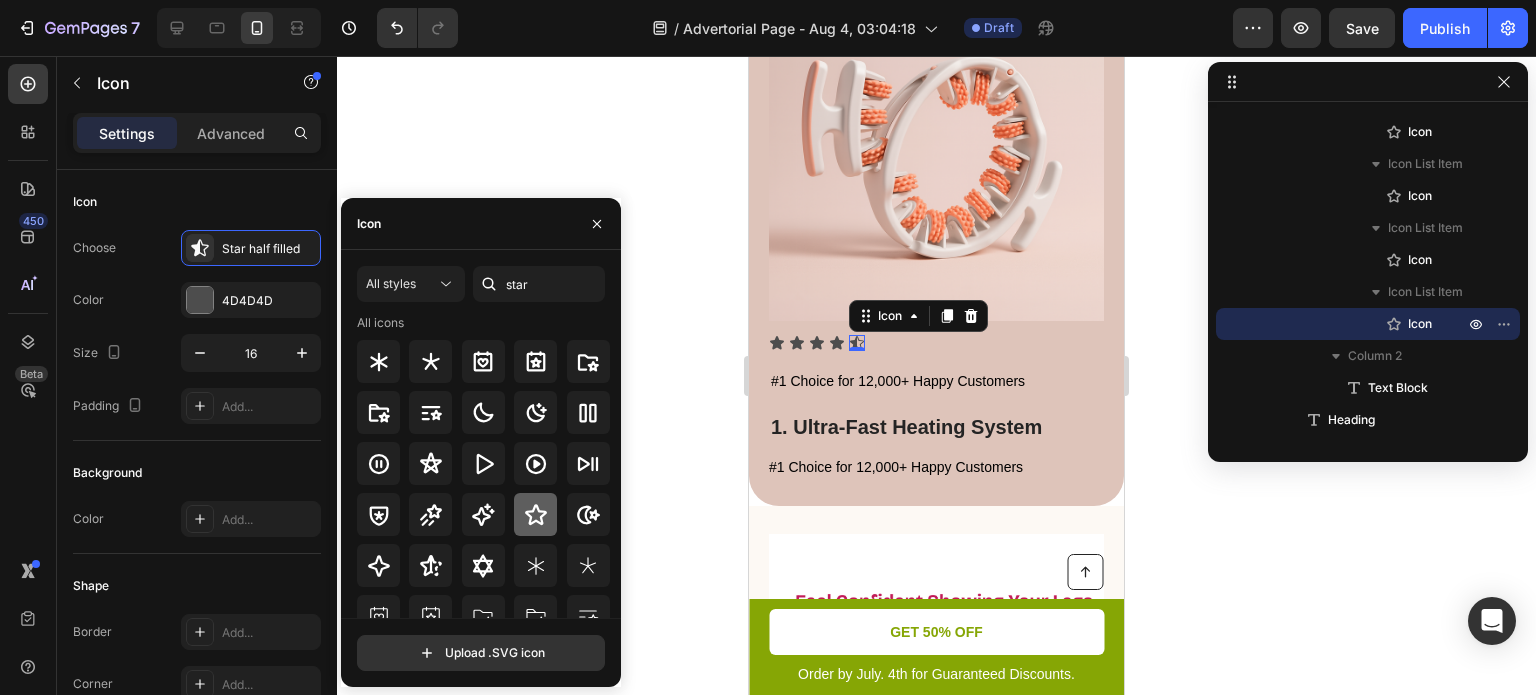 click 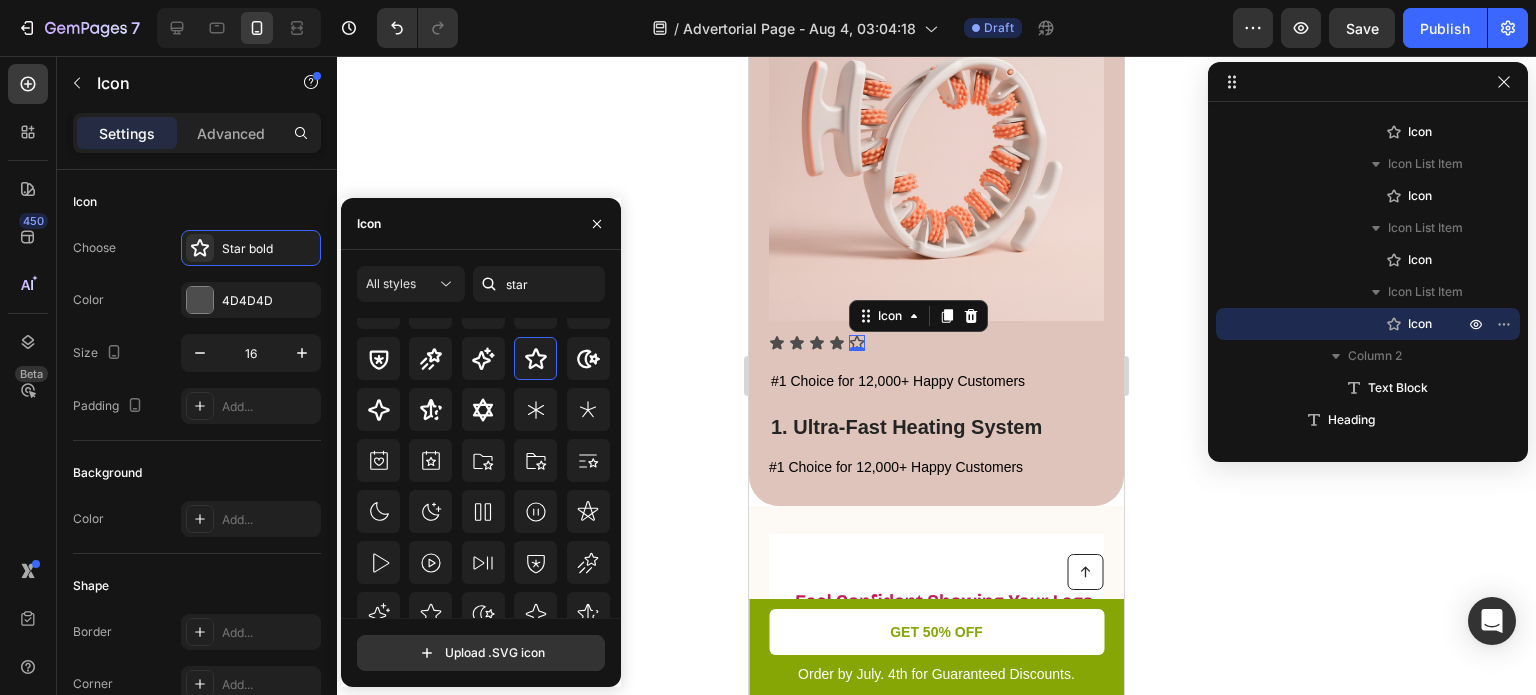 scroll, scrollTop: 220, scrollLeft: 0, axis: vertical 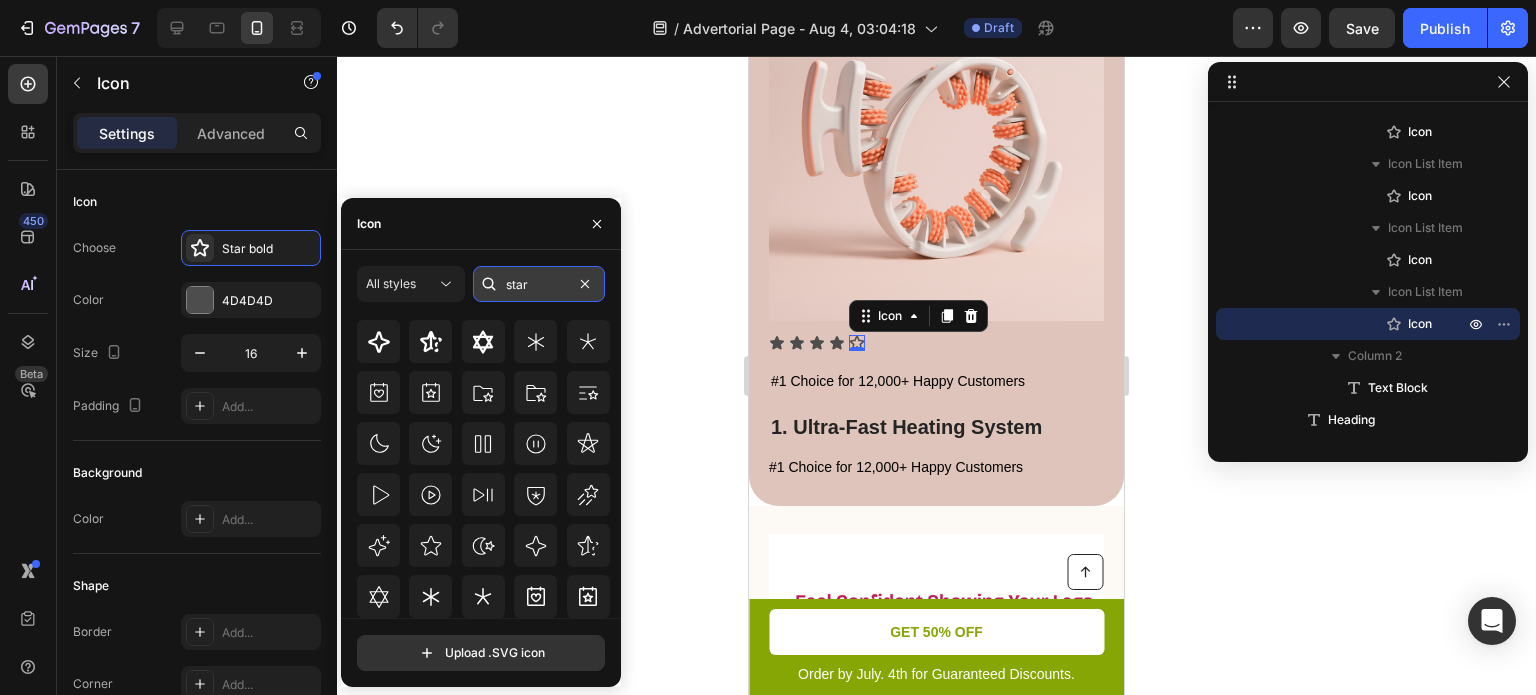 click on "star" at bounding box center [539, 284] 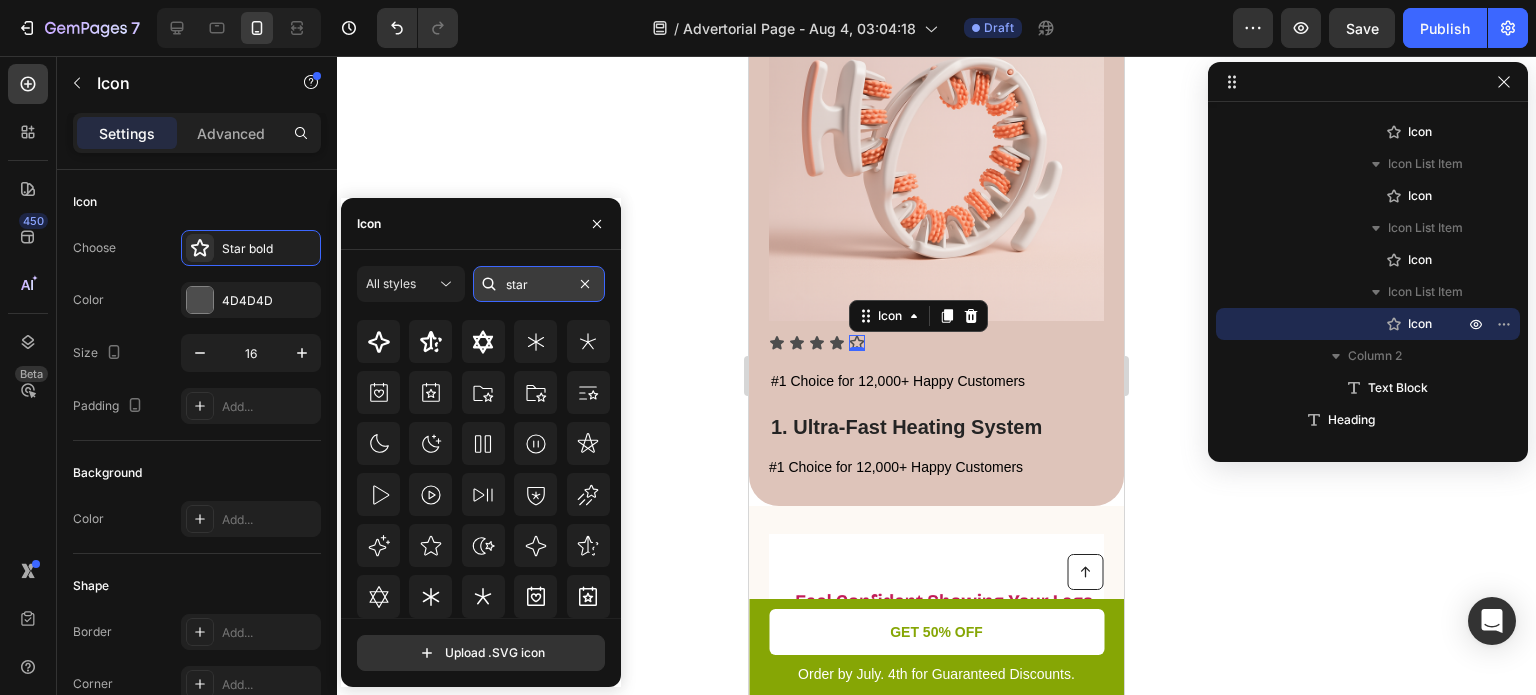 click on "star" at bounding box center (539, 284) 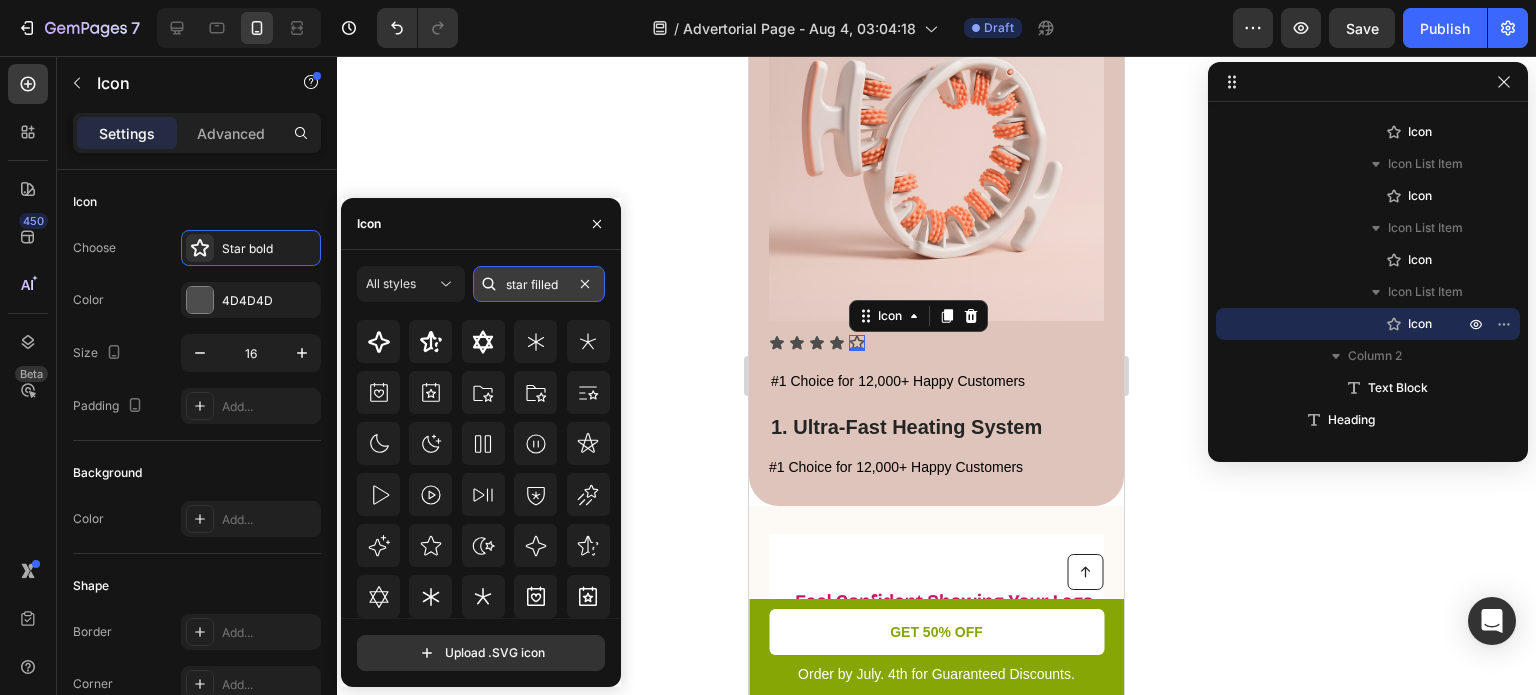 scroll, scrollTop: 0, scrollLeft: 0, axis: both 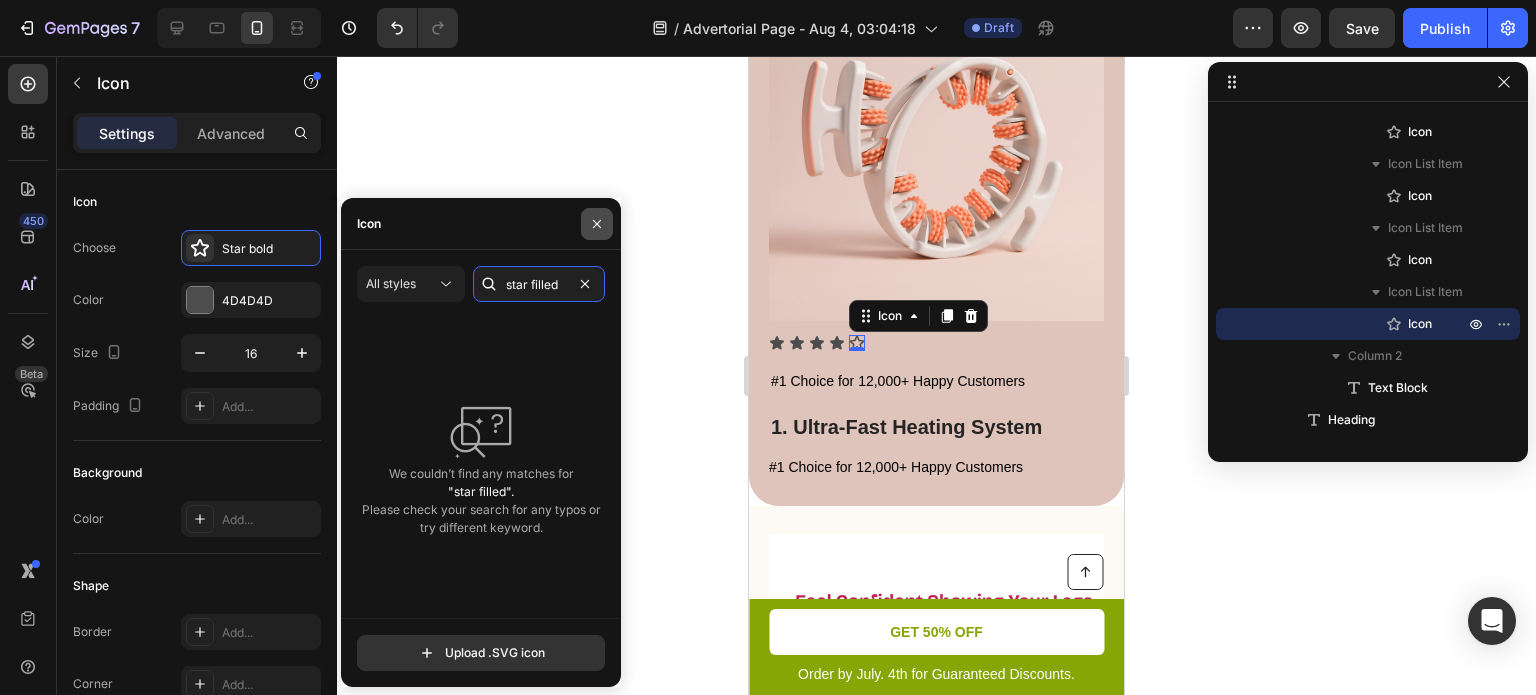 type on "star filled" 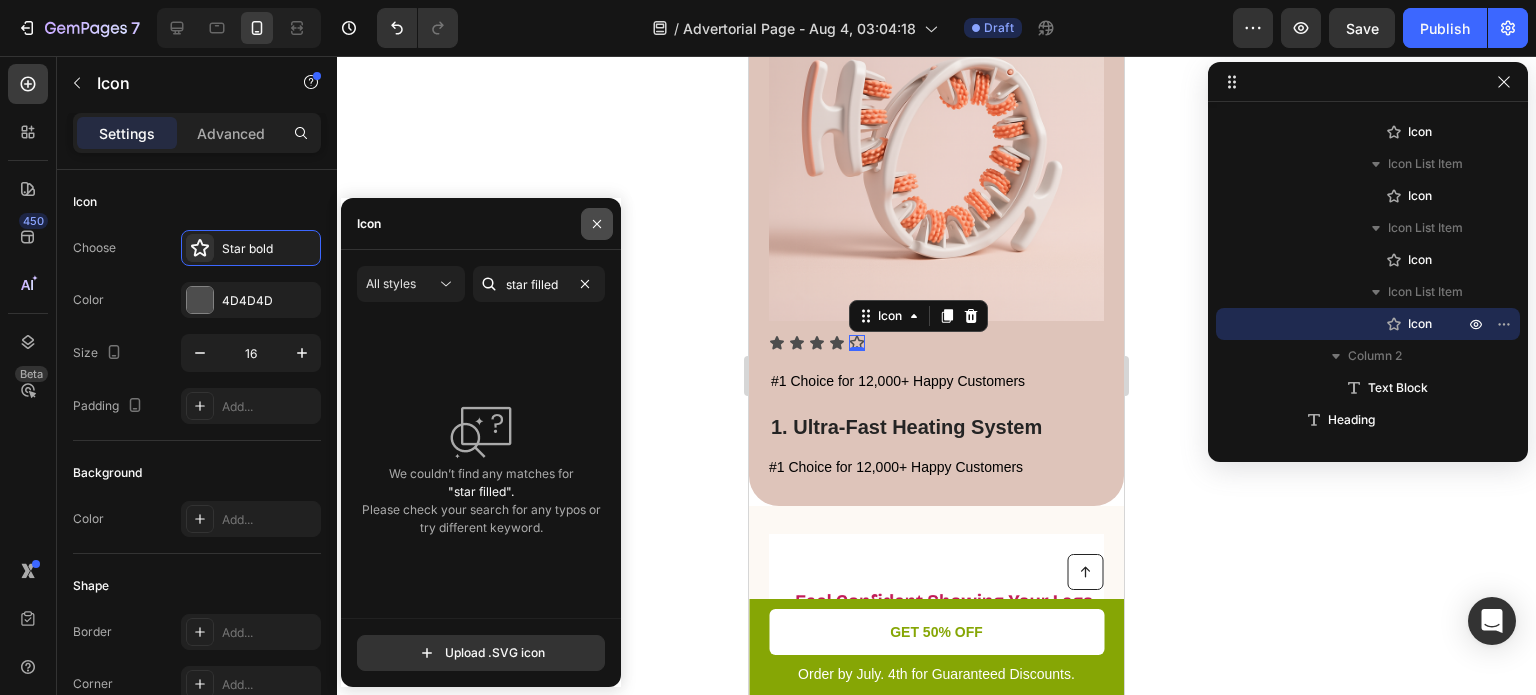 click 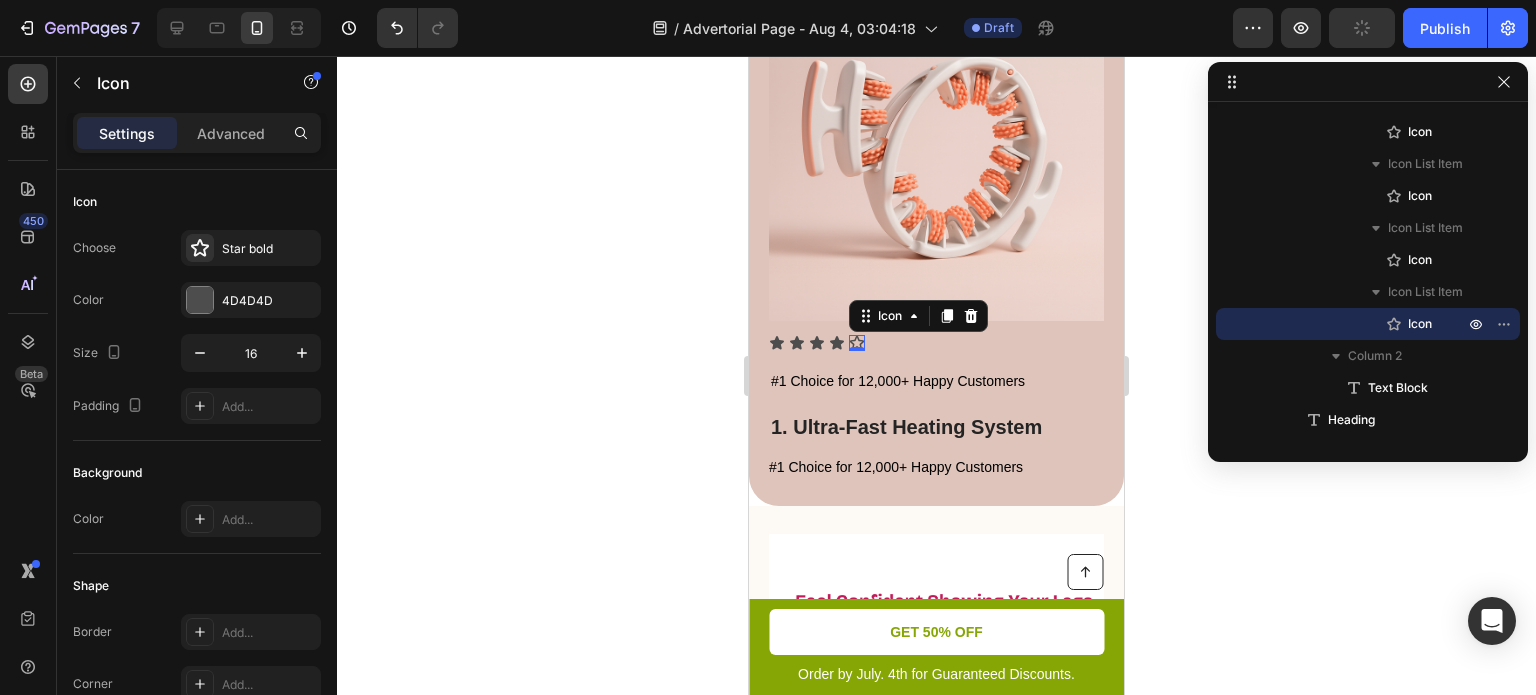 click 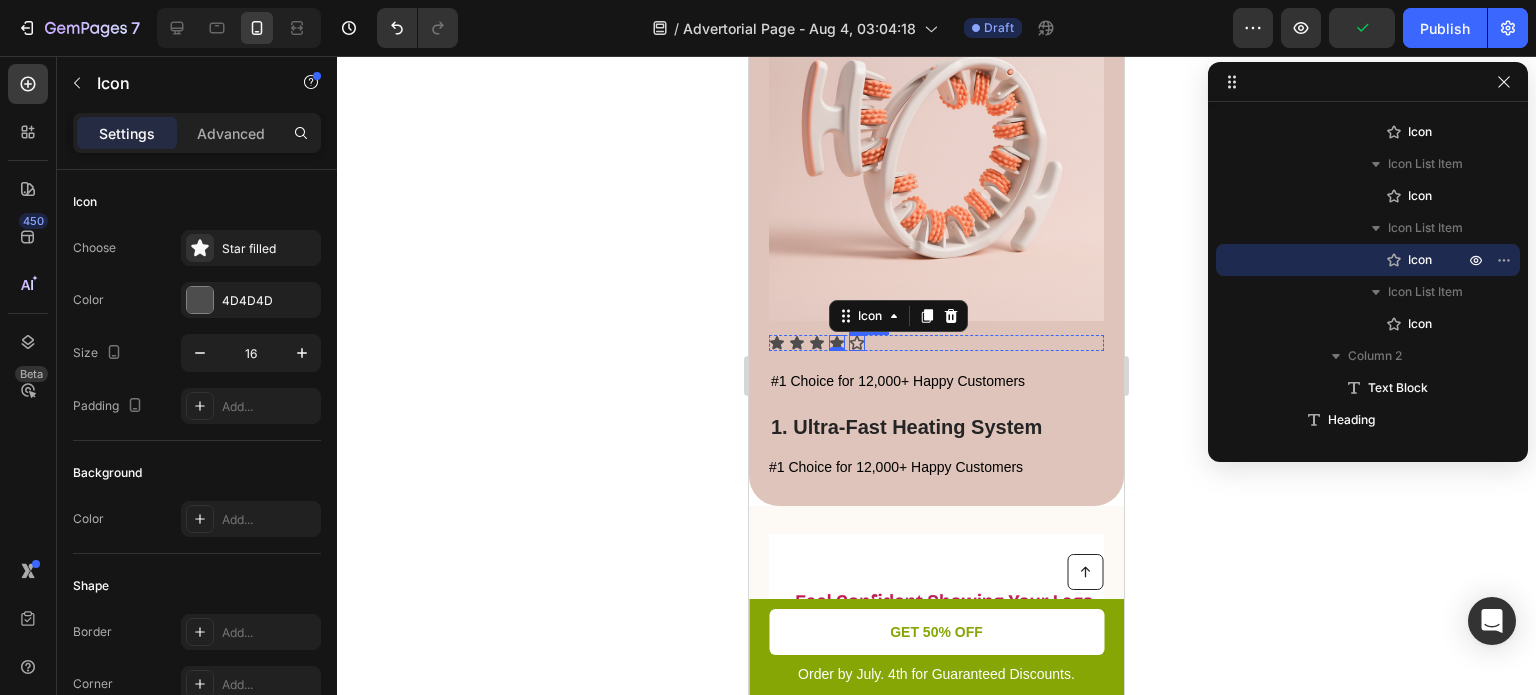 click 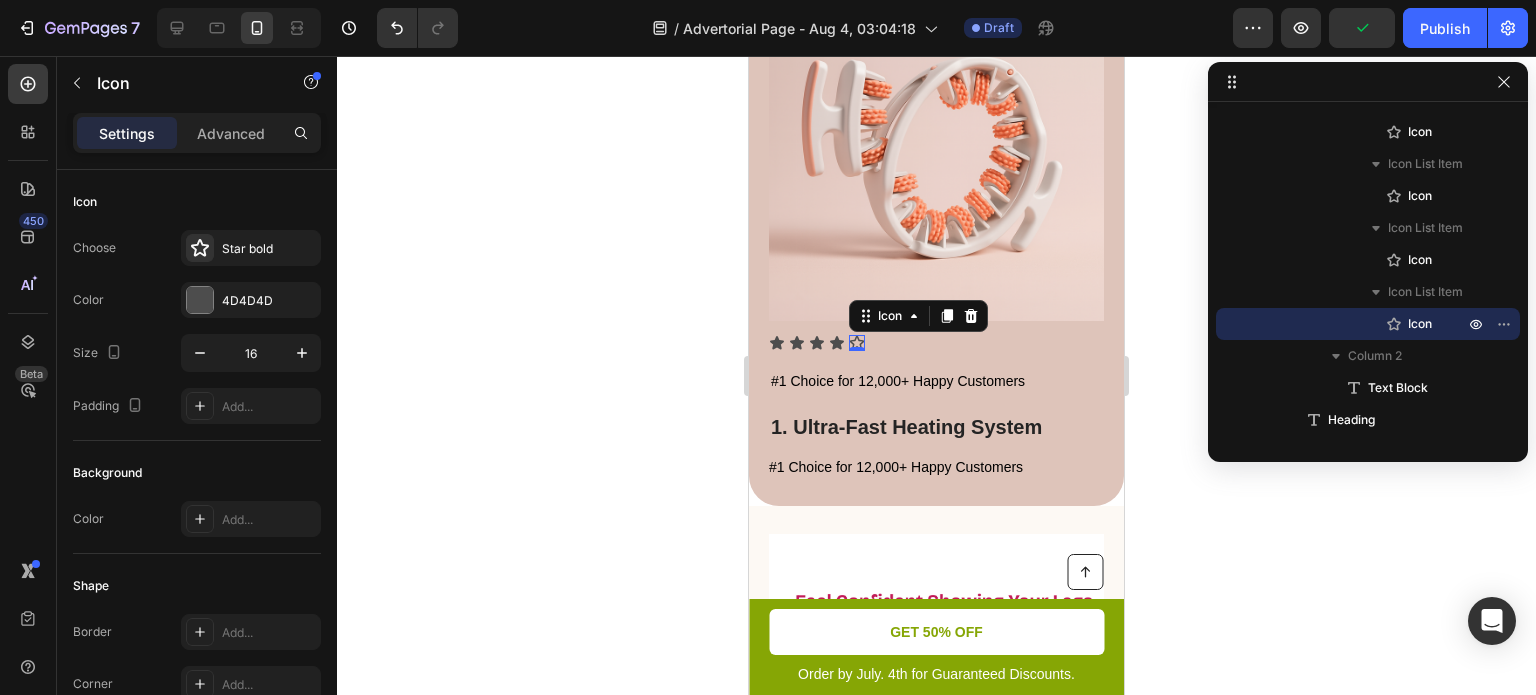 click 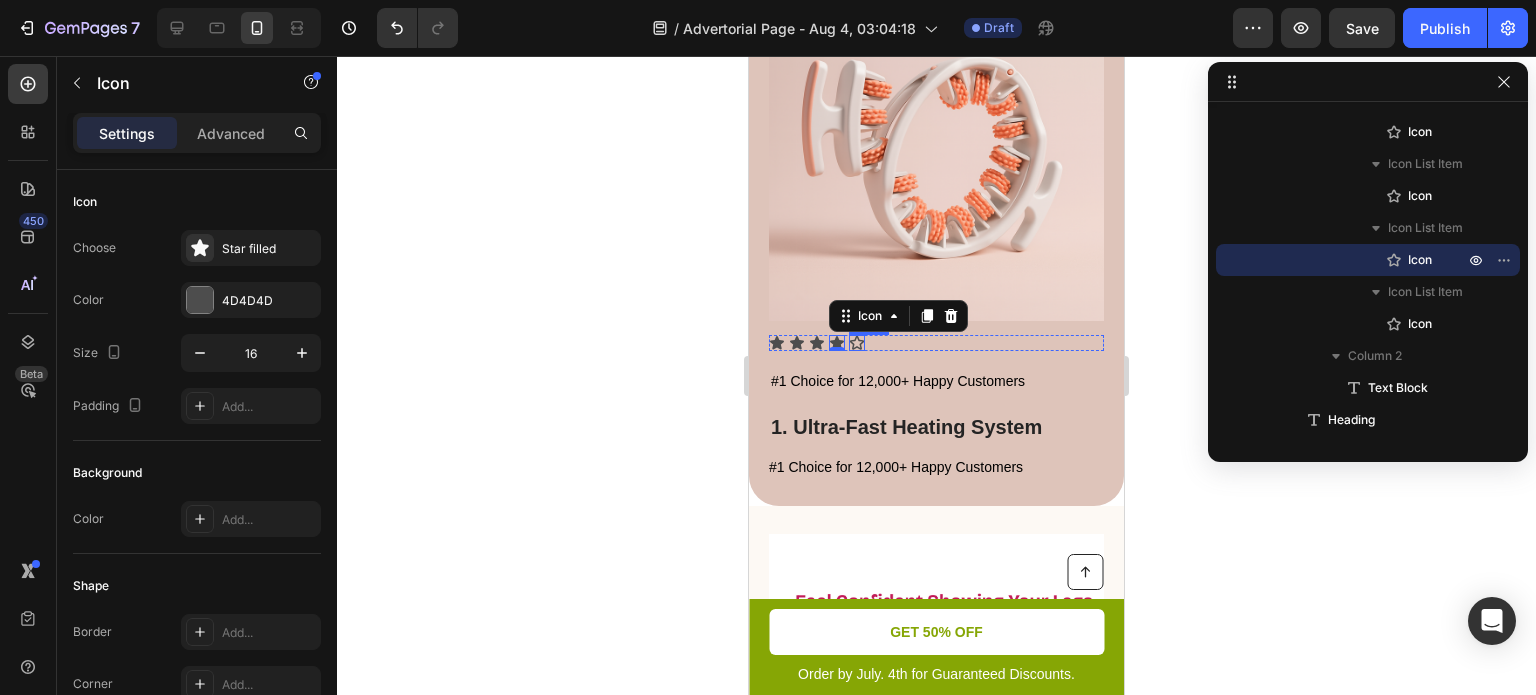 click 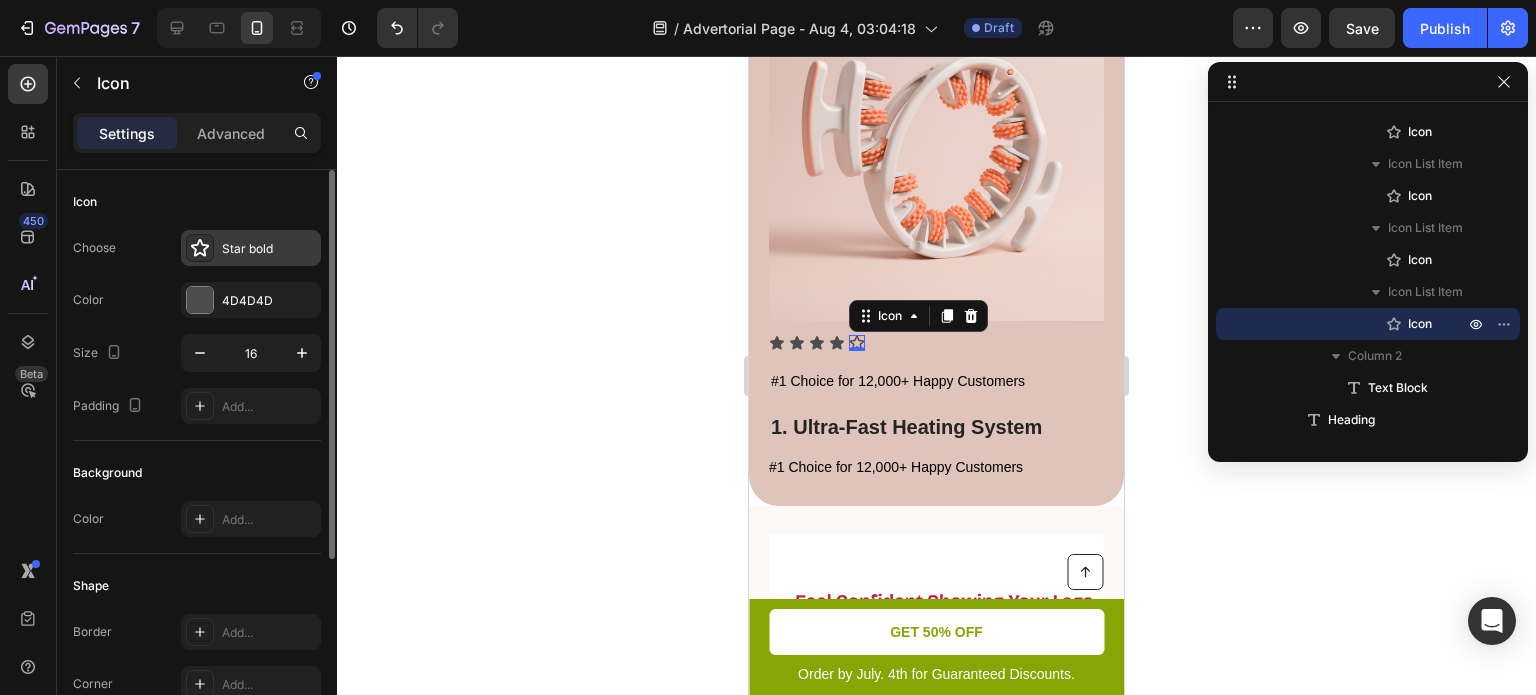click on "Star bold" at bounding box center (251, 248) 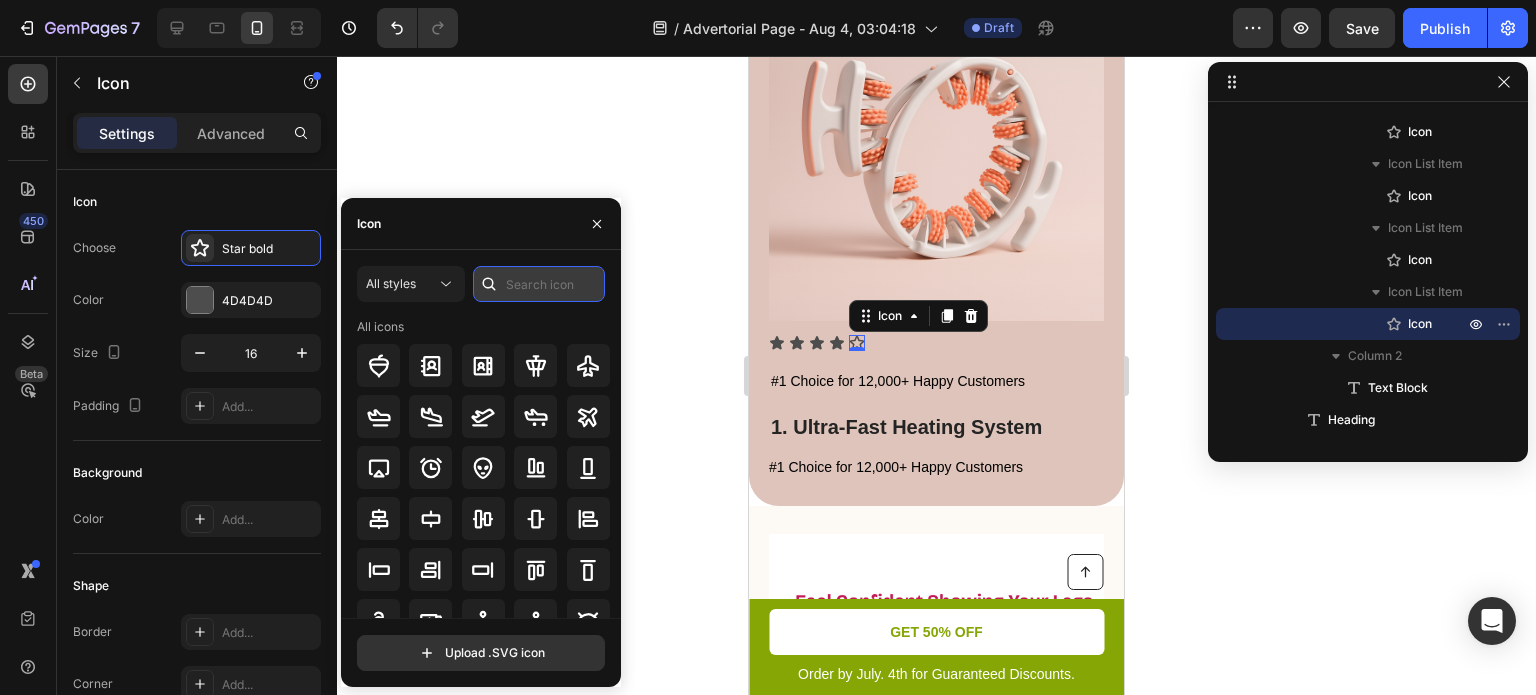 click at bounding box center (539, 284) 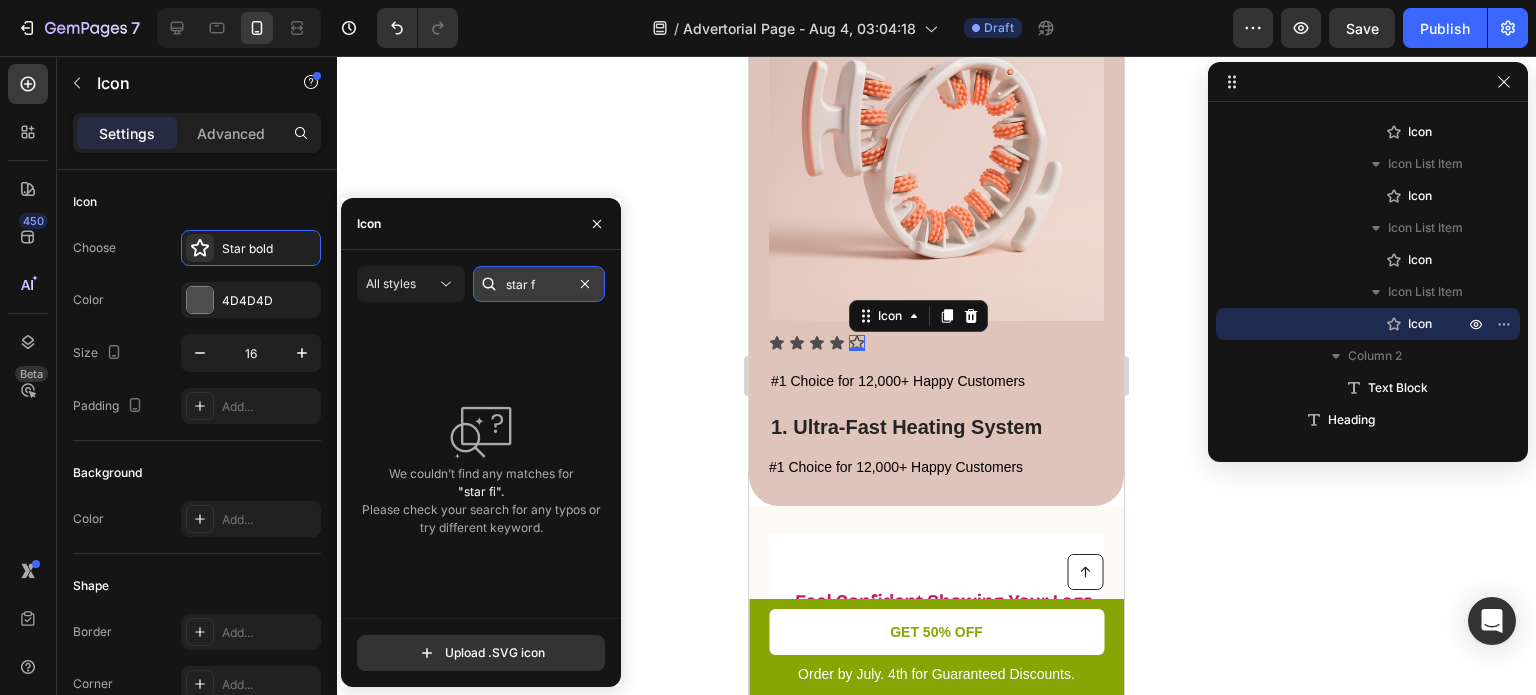 type on "star" 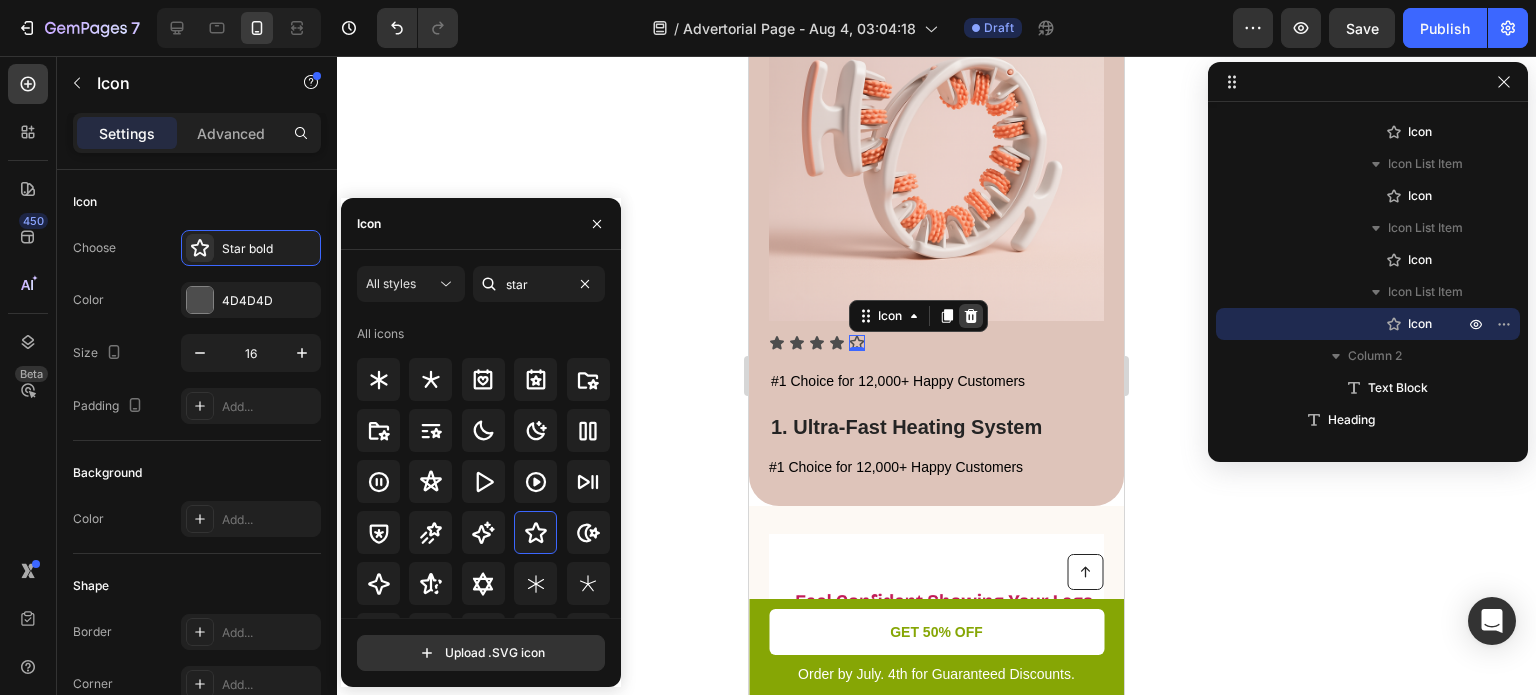 click 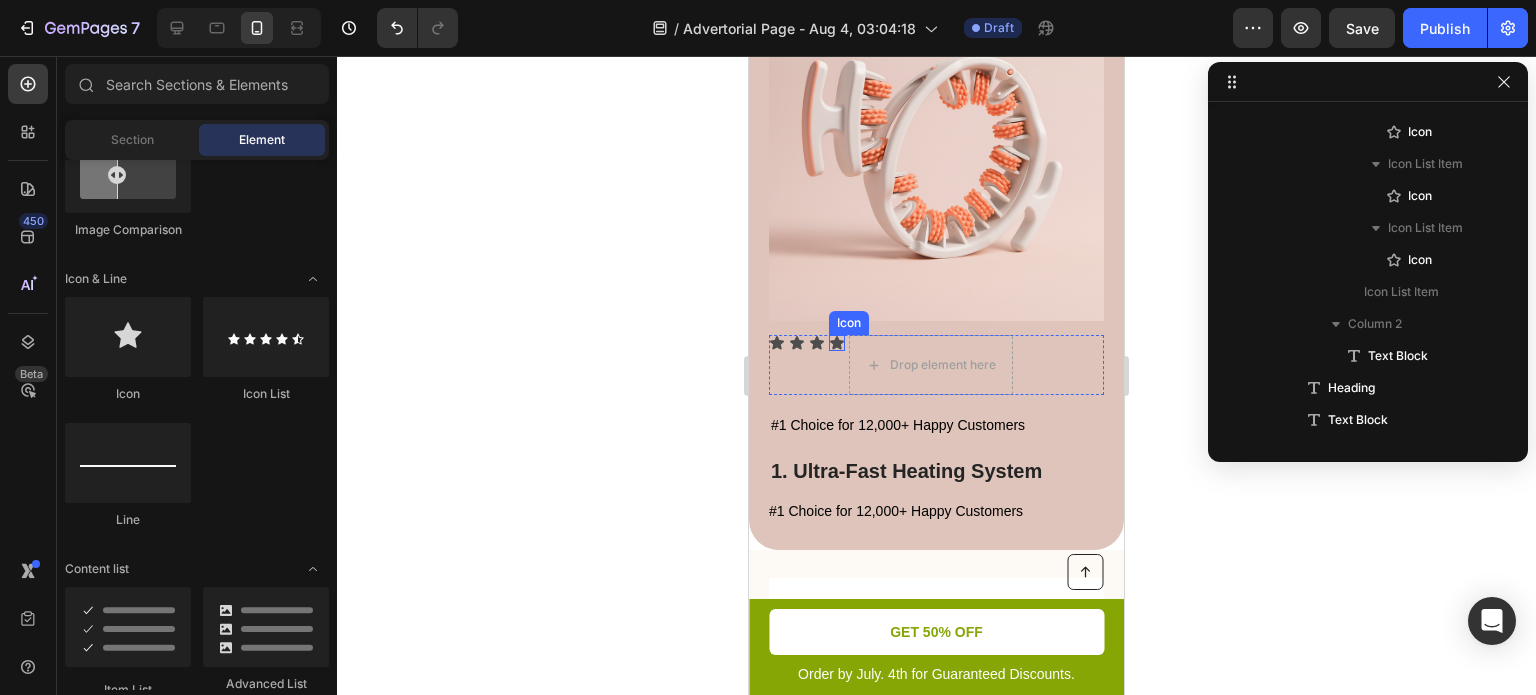 click 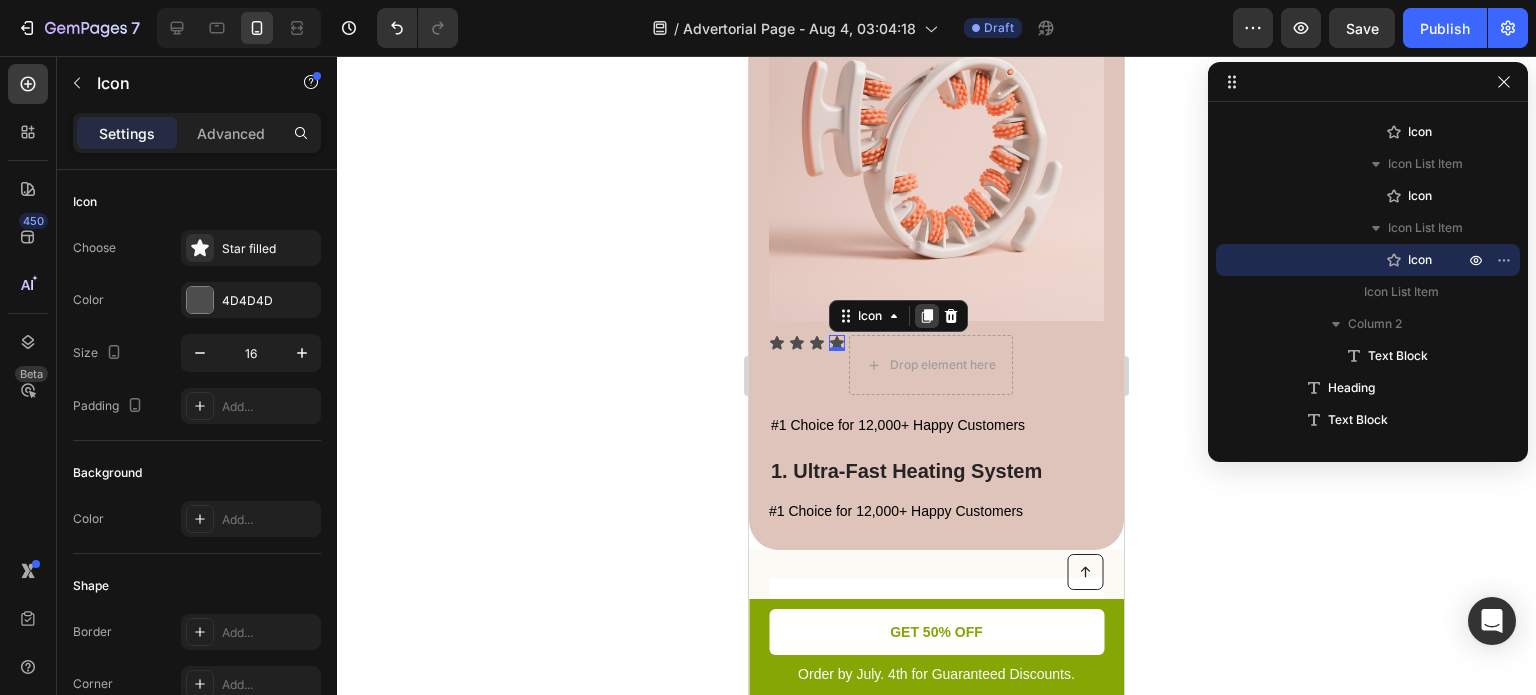 click 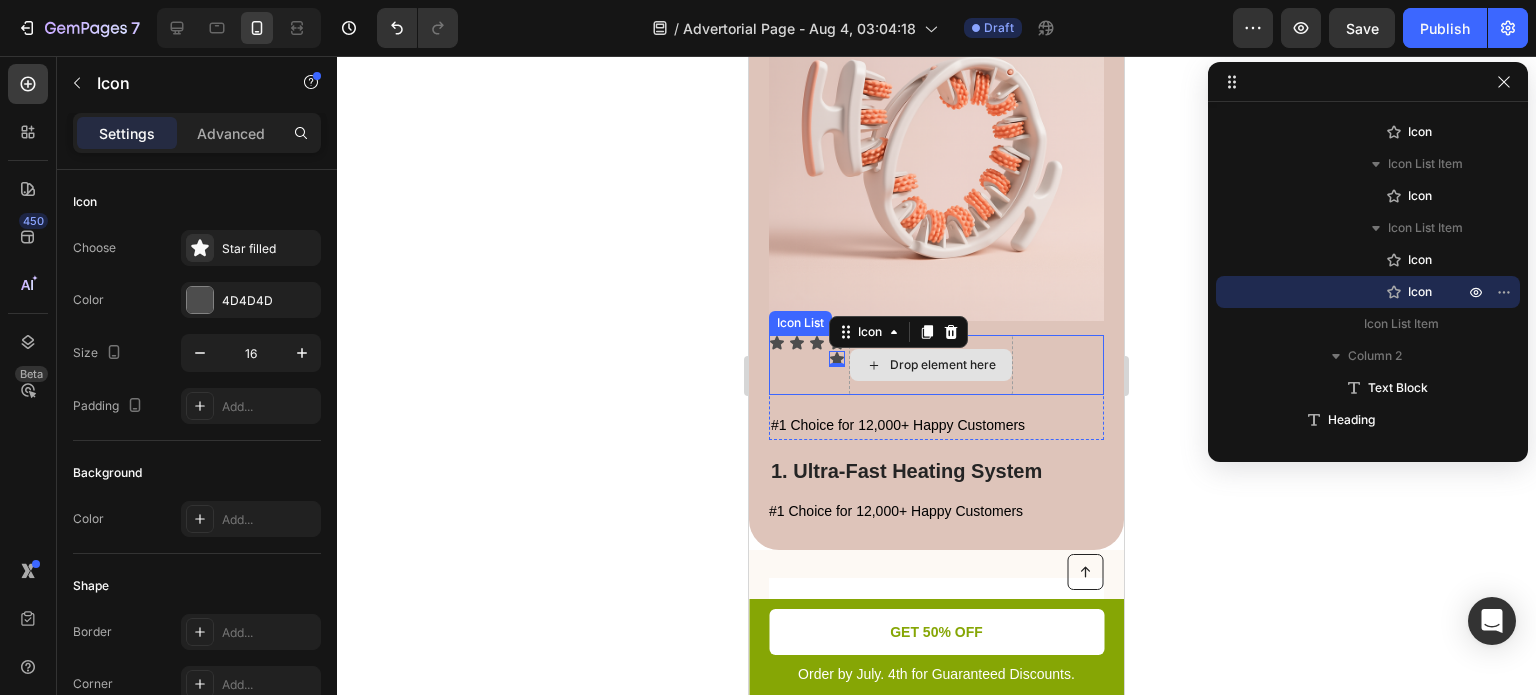 drag, startPoint x: 837, startPoint y: 347, endPoint x: 855, endPoint y: 334, distance: 22.203604 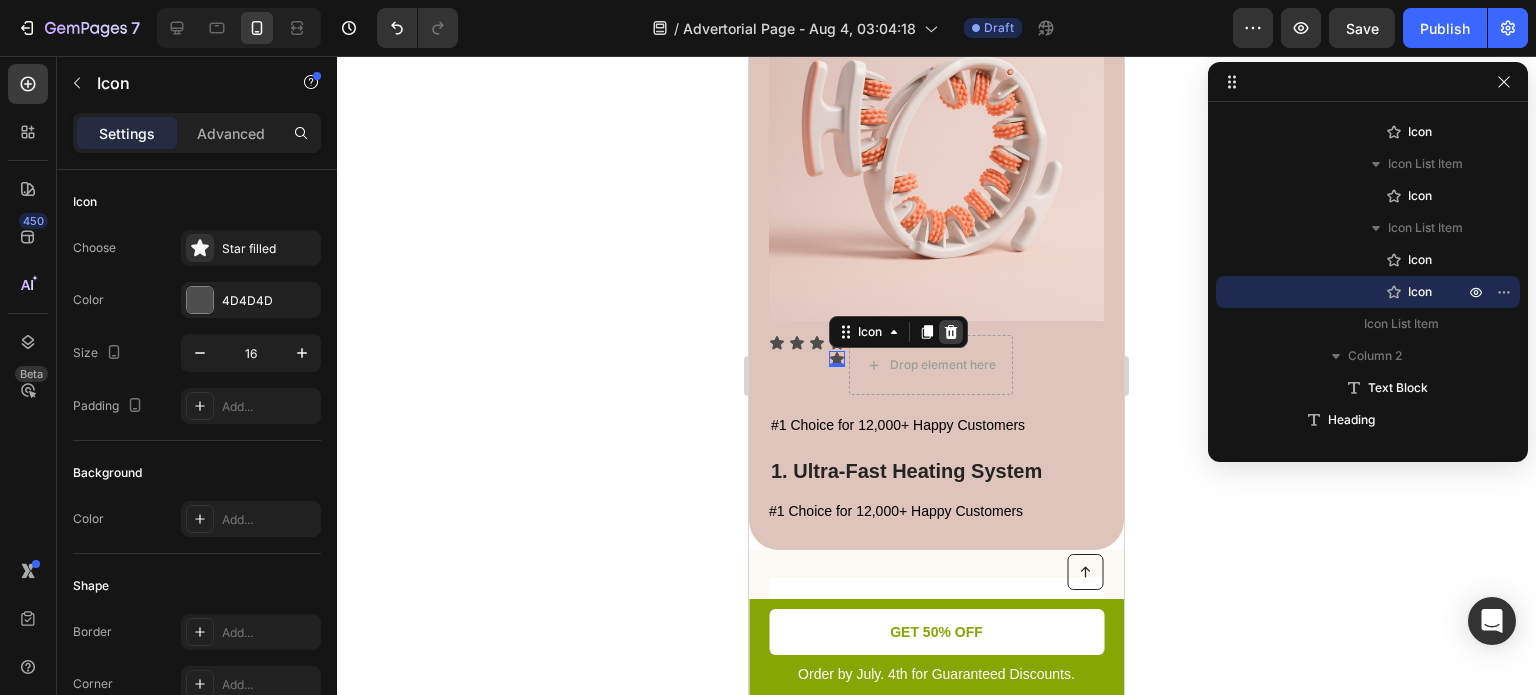 click 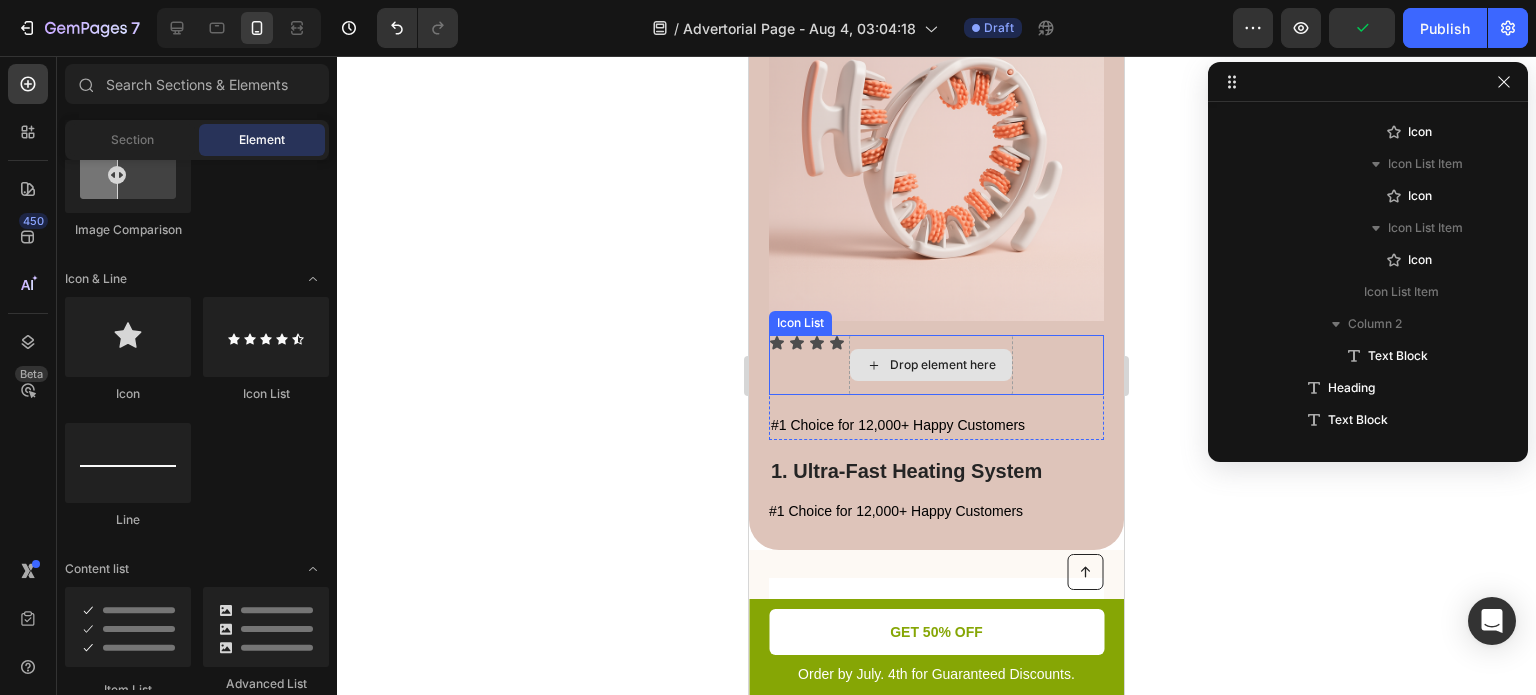 click on "Drop element here" at bounding box center [943, 365] 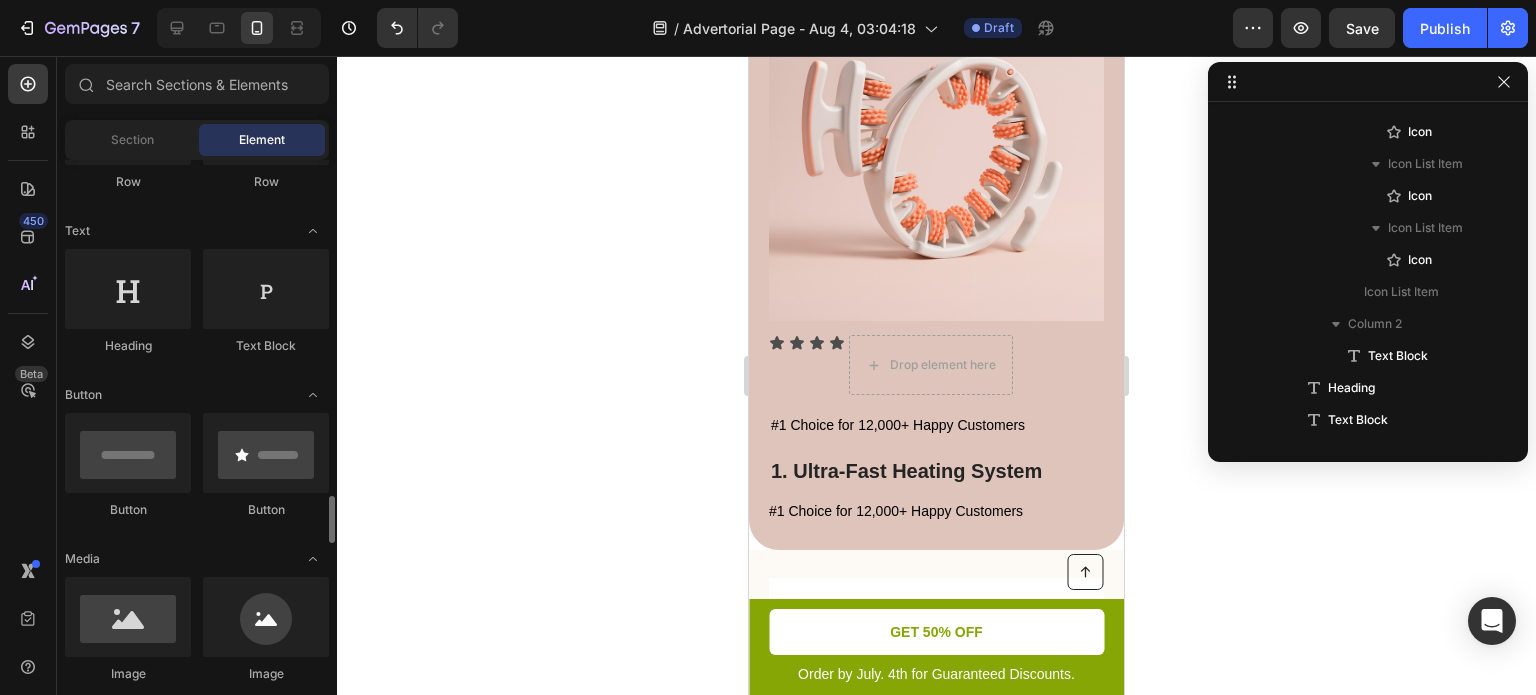 scroll, scrollTop: 0, scrollLeft: 0, axis: both 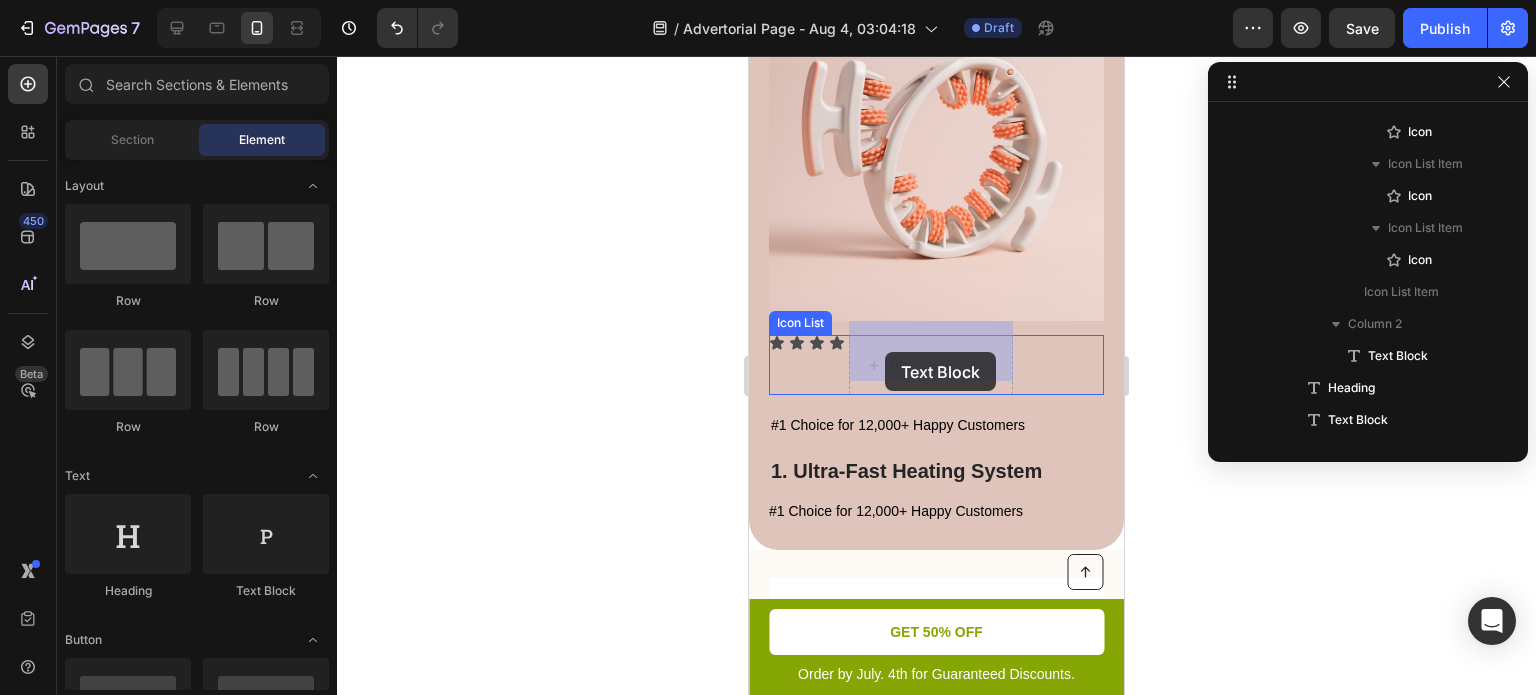 drag, startPoint x: 1471, startPoint y: 458, endPoint x: 885, endPoint y: 355, distance: 594.9832 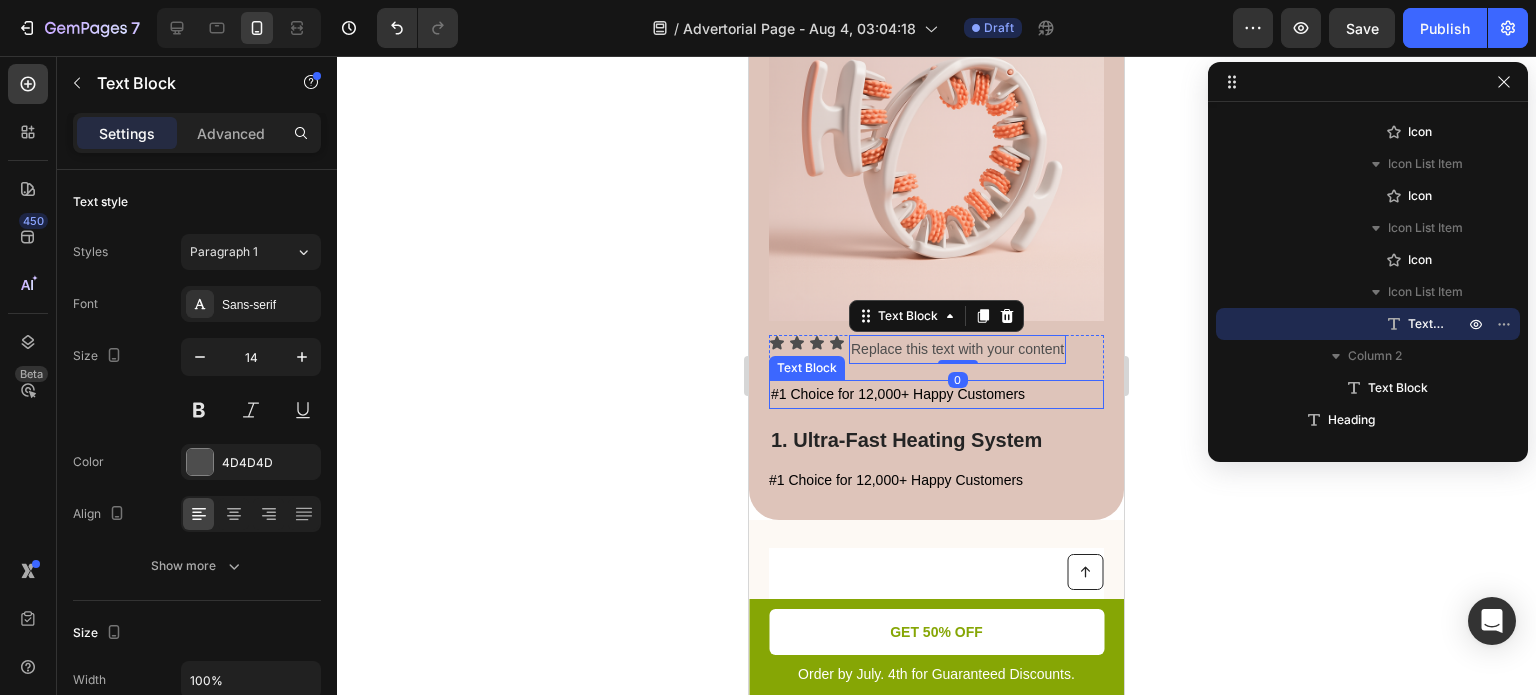 click on "#1 Choice for 12,000+ Happy Customers" at bounding box center [898, 394] 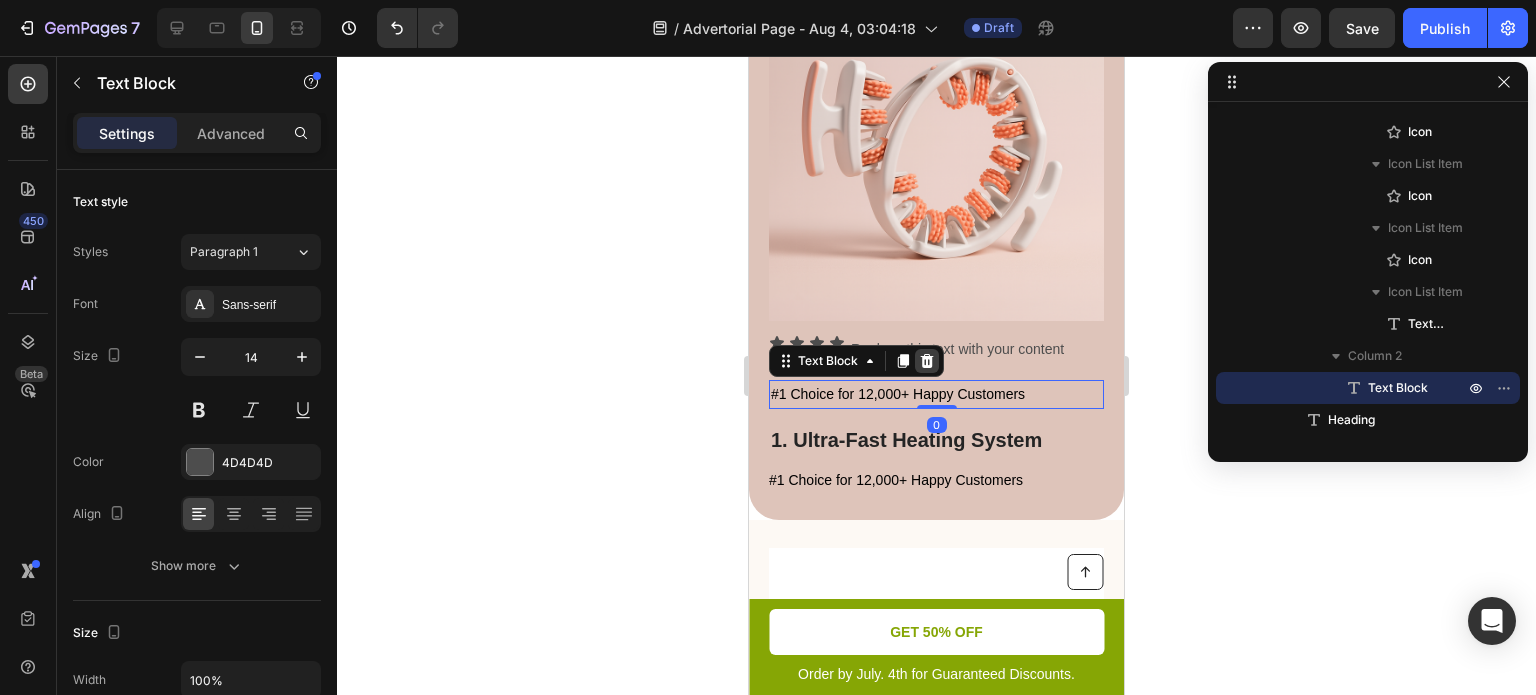 click 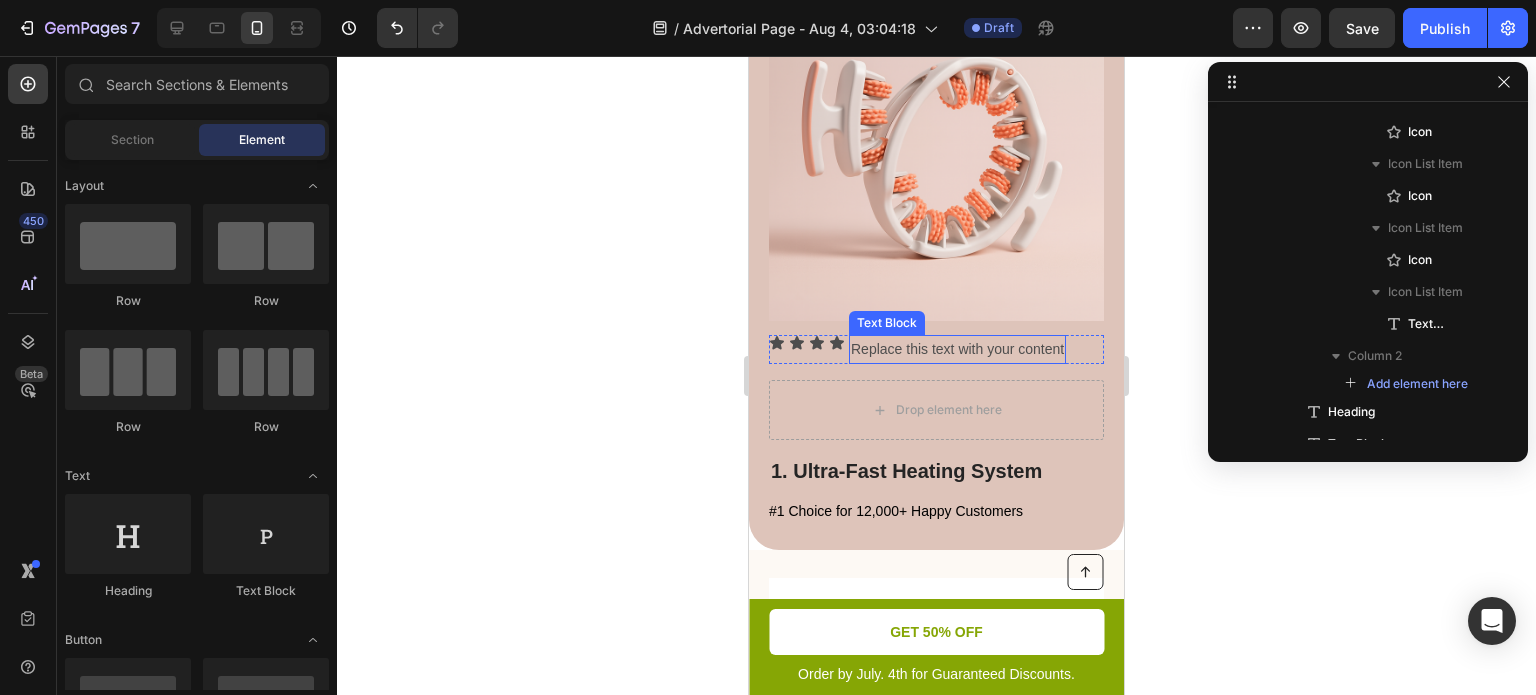 click on "Replace this text with your content" at bounding box center (957, 349) 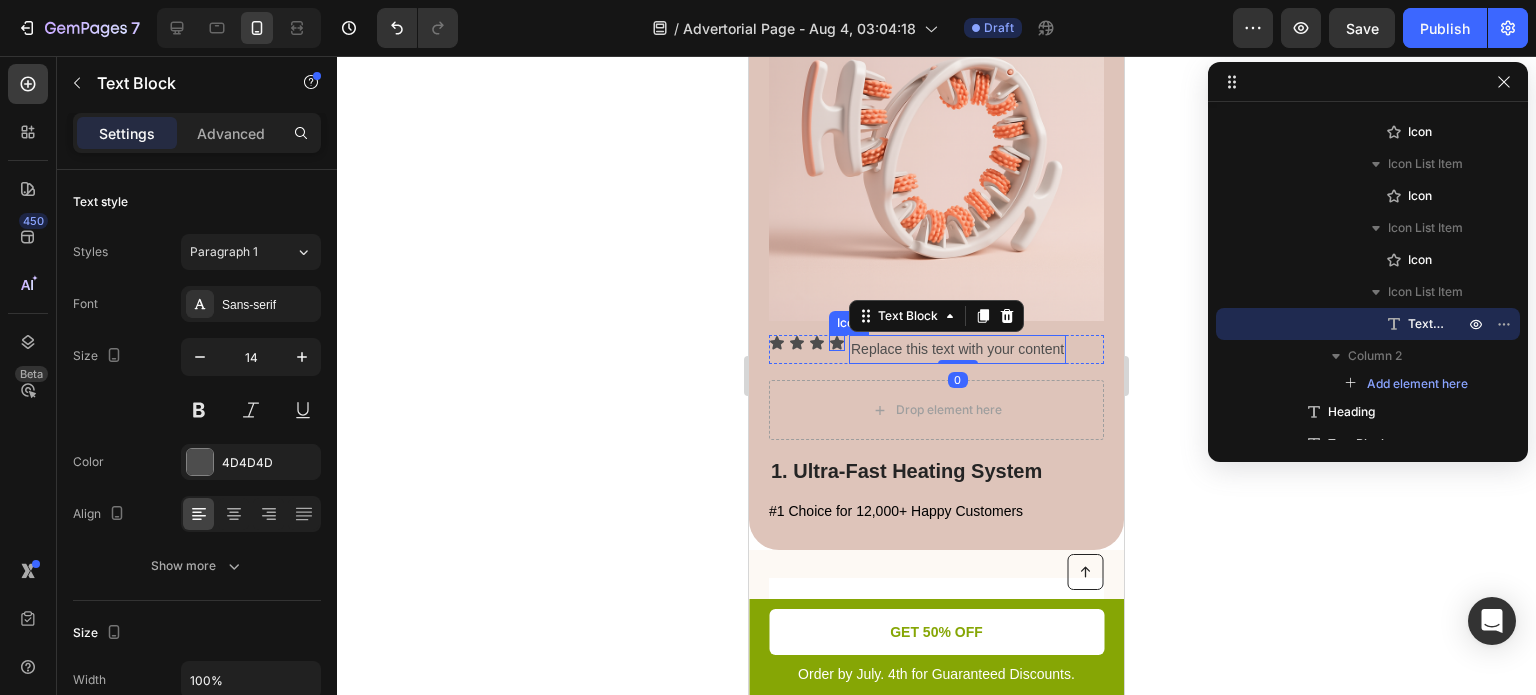 click 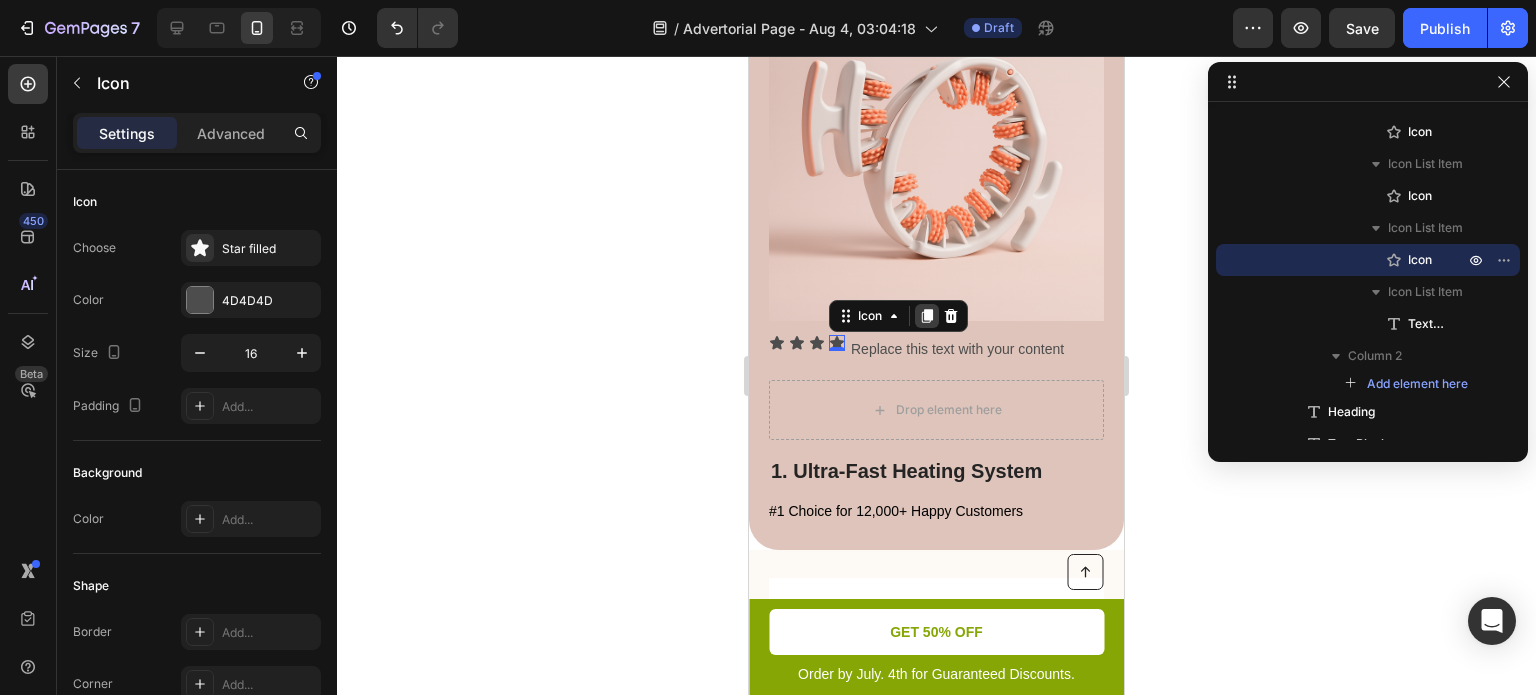 click 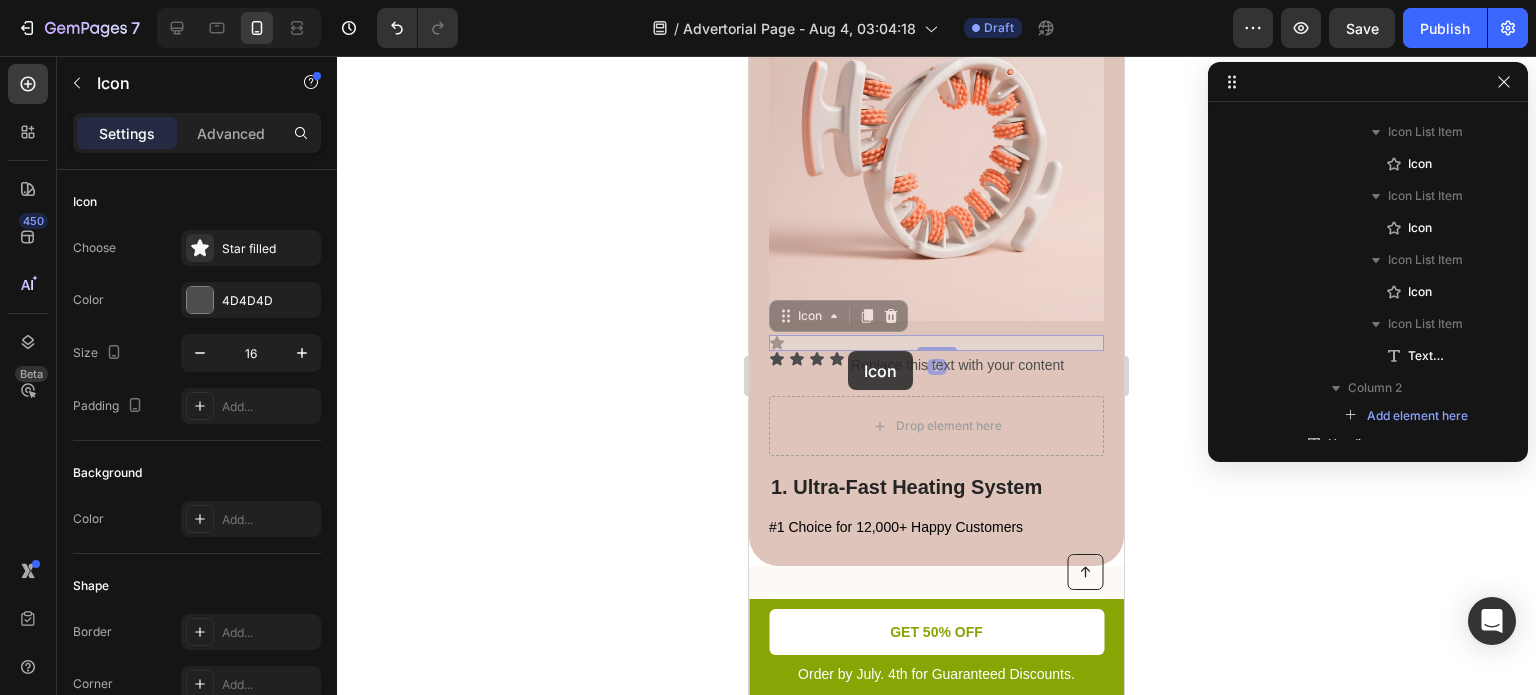 drag, startPoint x: 787, startPoint y: 301, endPoint x: 848, endPoint y: 351, distance: 78.873314 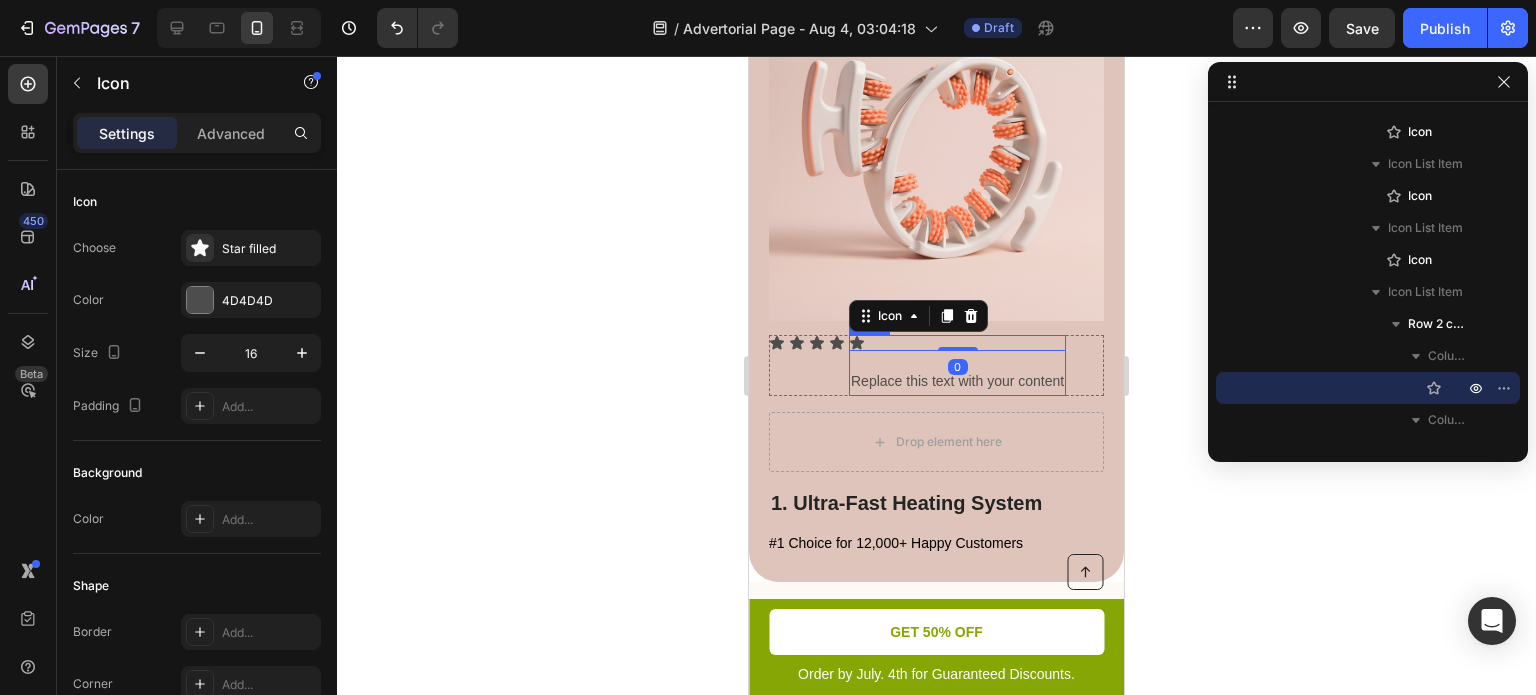 click on "Icon   0 Replace this text with your content Text Block Row" at bounding box center (957, 365) 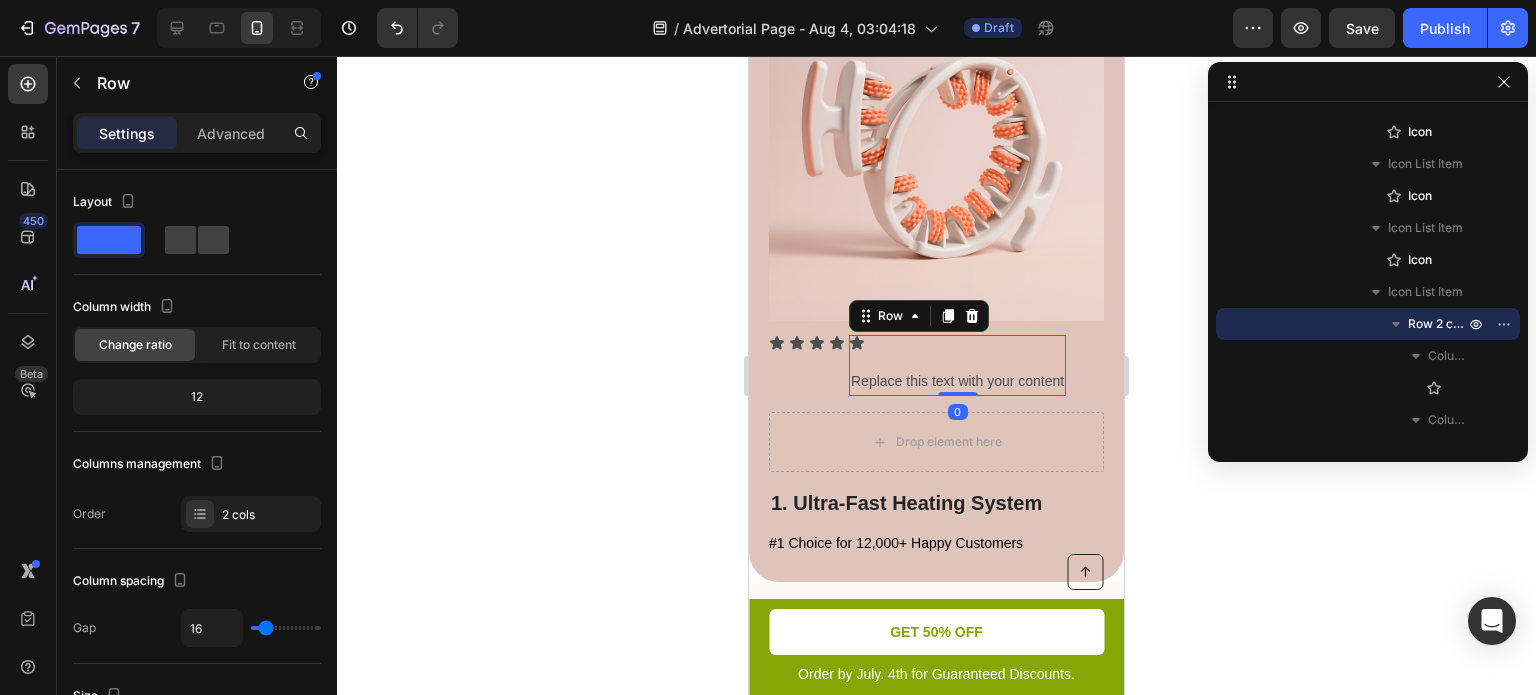 click on "Replace this text with your content" at bounding box center (957, 381) 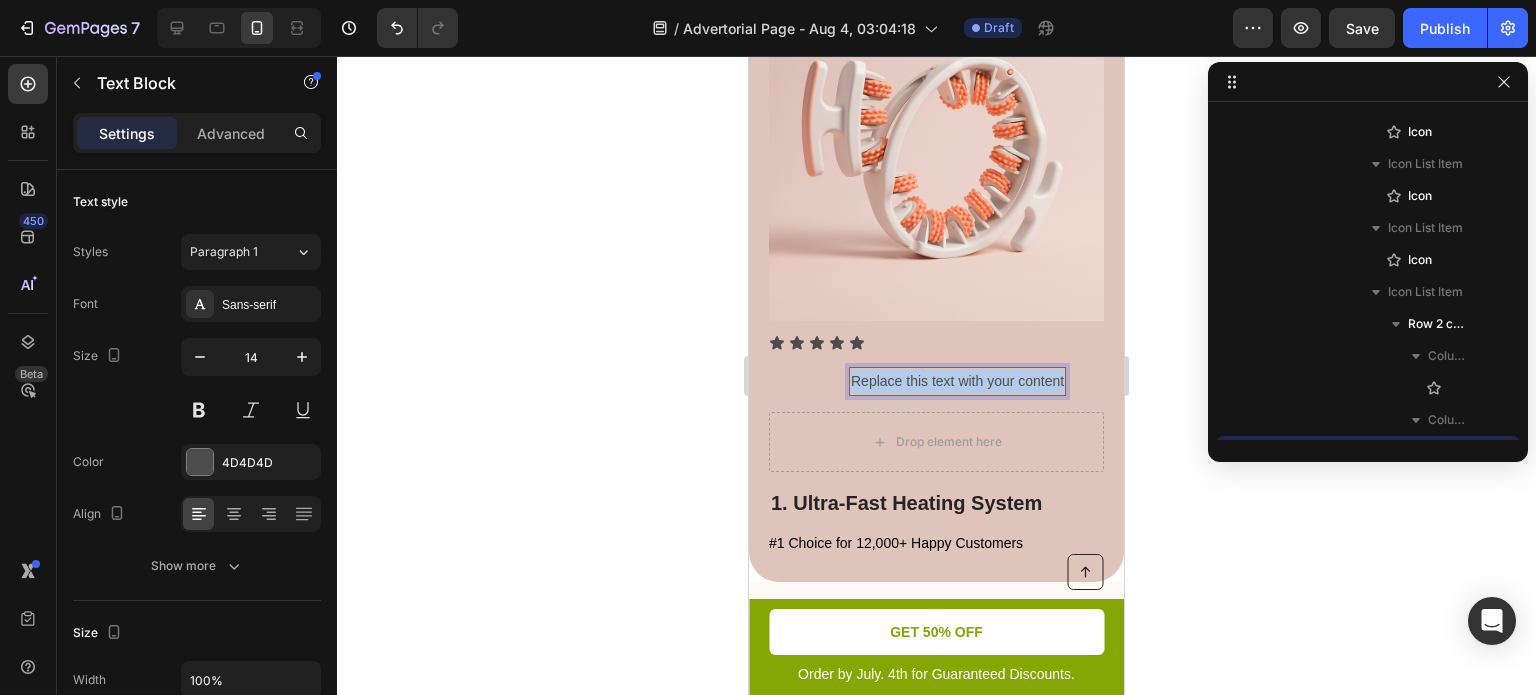scroll, scrollTop: 826, scrollLeft: 0, axis: vertical 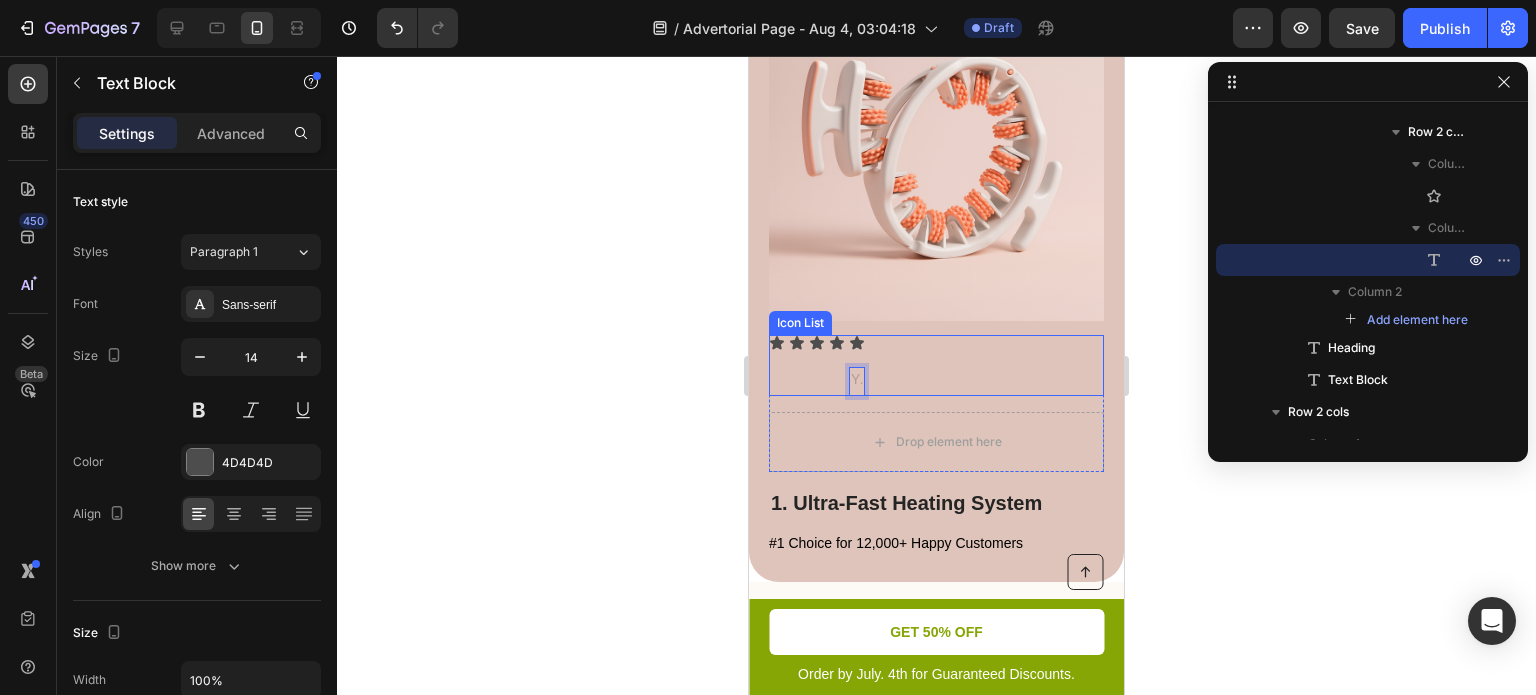 click on "Icon Icon Icon Icon Icon Text Block   0 Row" at bounding box center (936, 365) 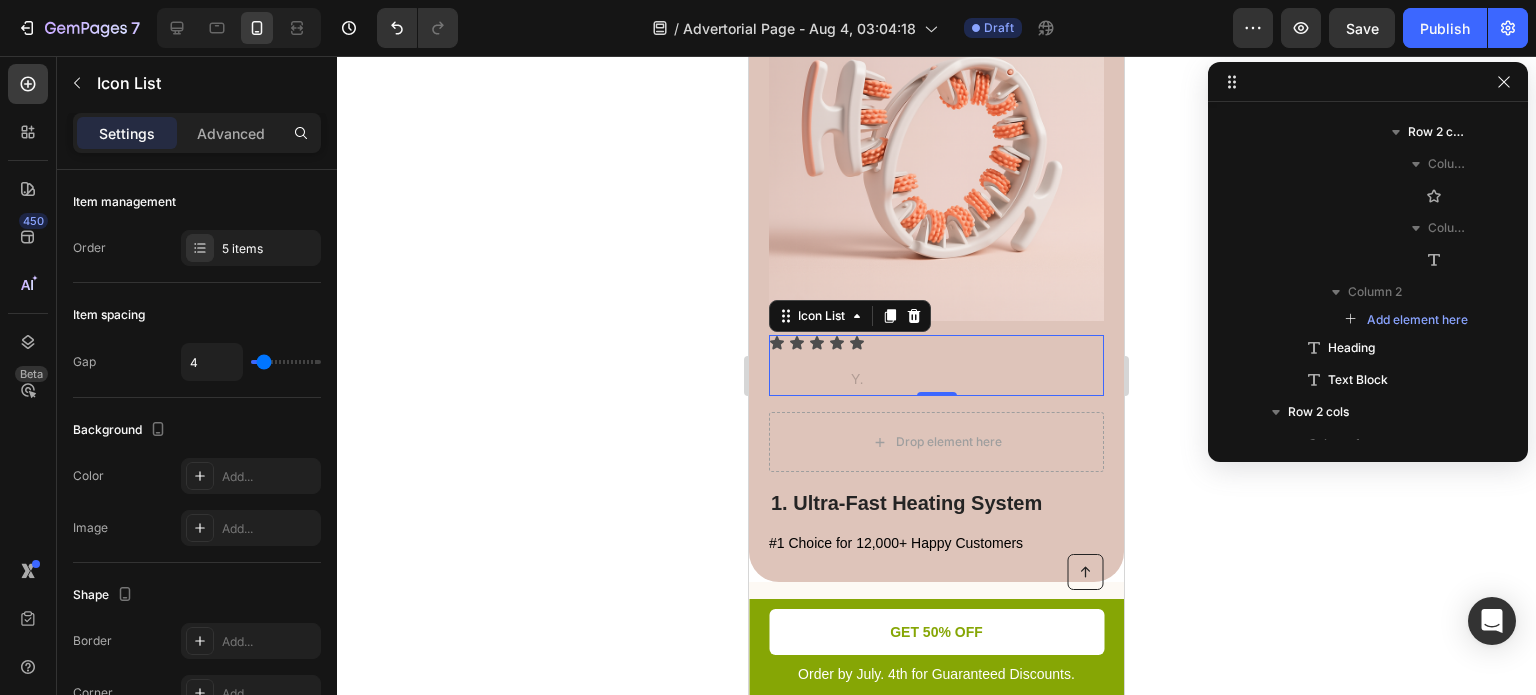 scroll, scrollTop: 378, scrollLeft: 0, axis: vertical 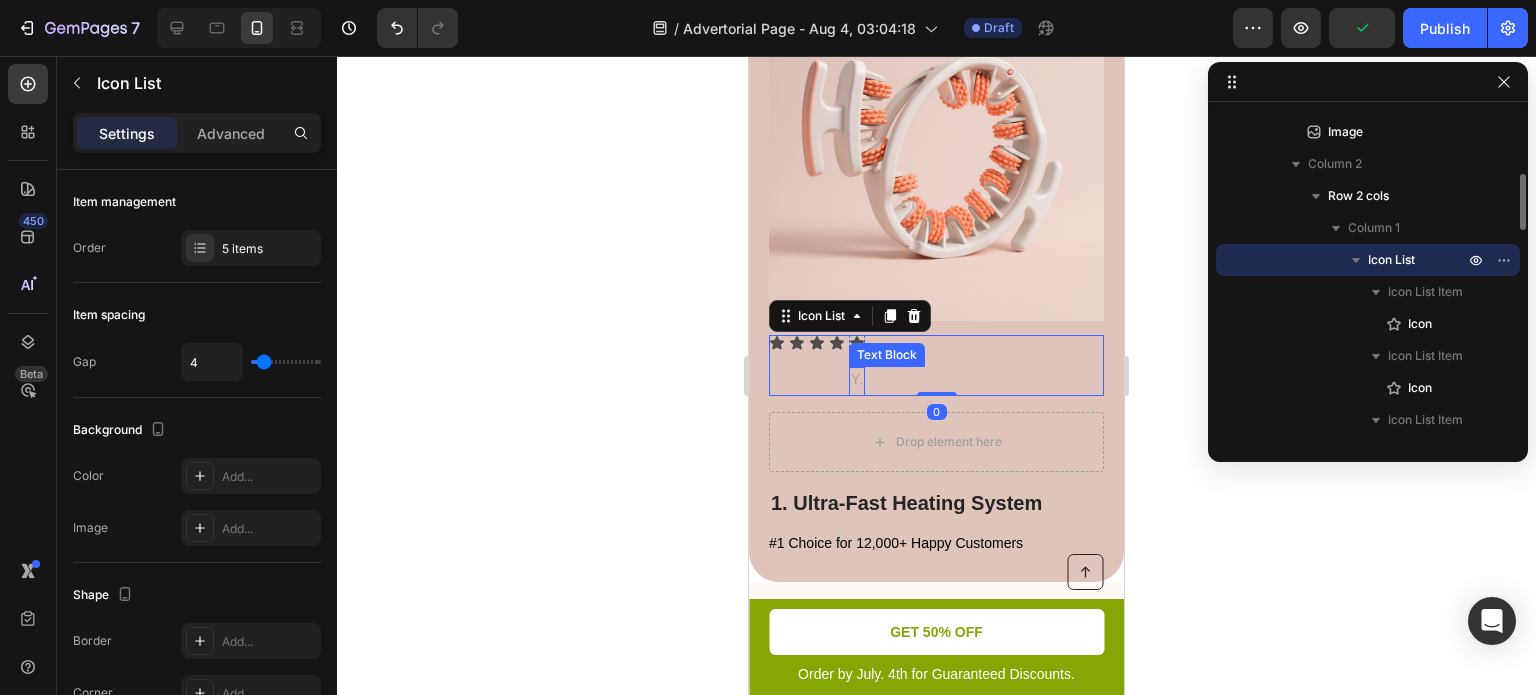 click on "Icon Icon Icon Icon Icon Text Block Row" at bounding box center [936, 365] 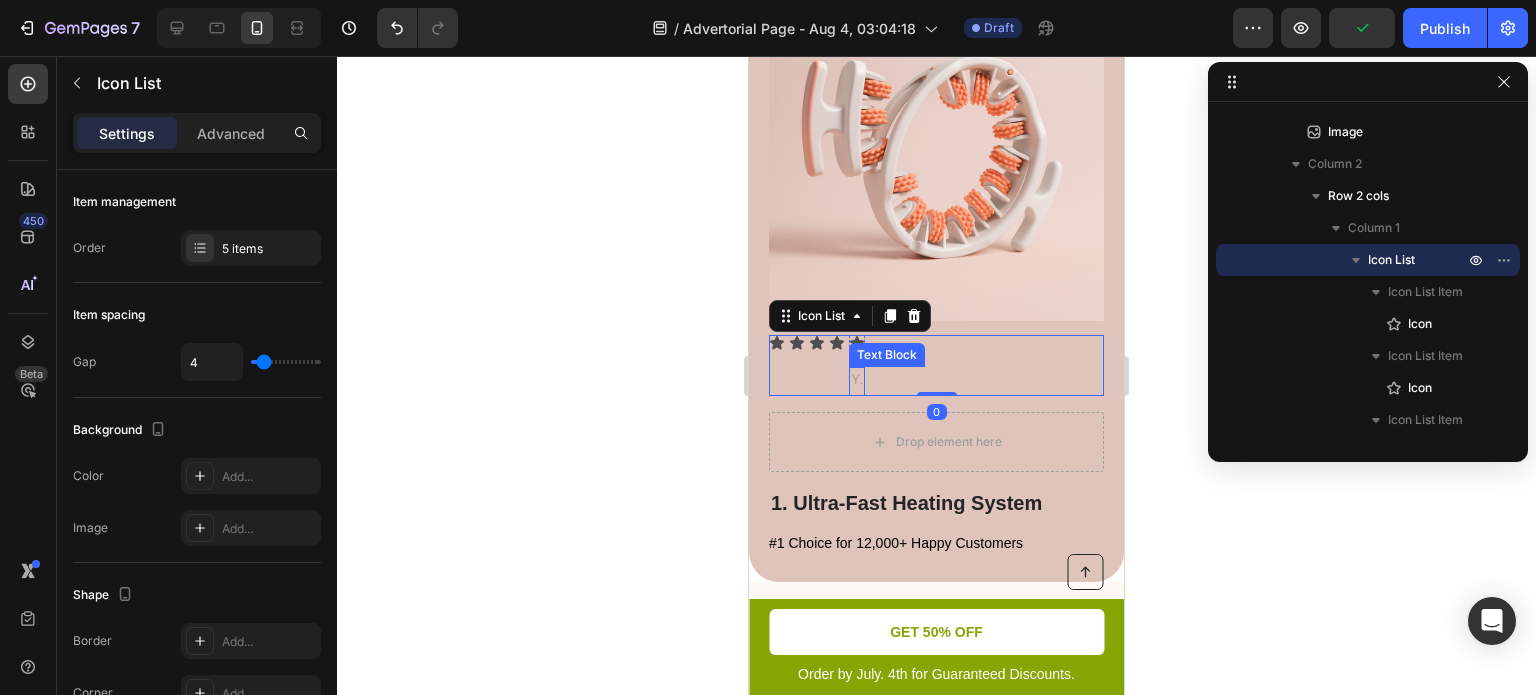click at bounding box center (857, 381) 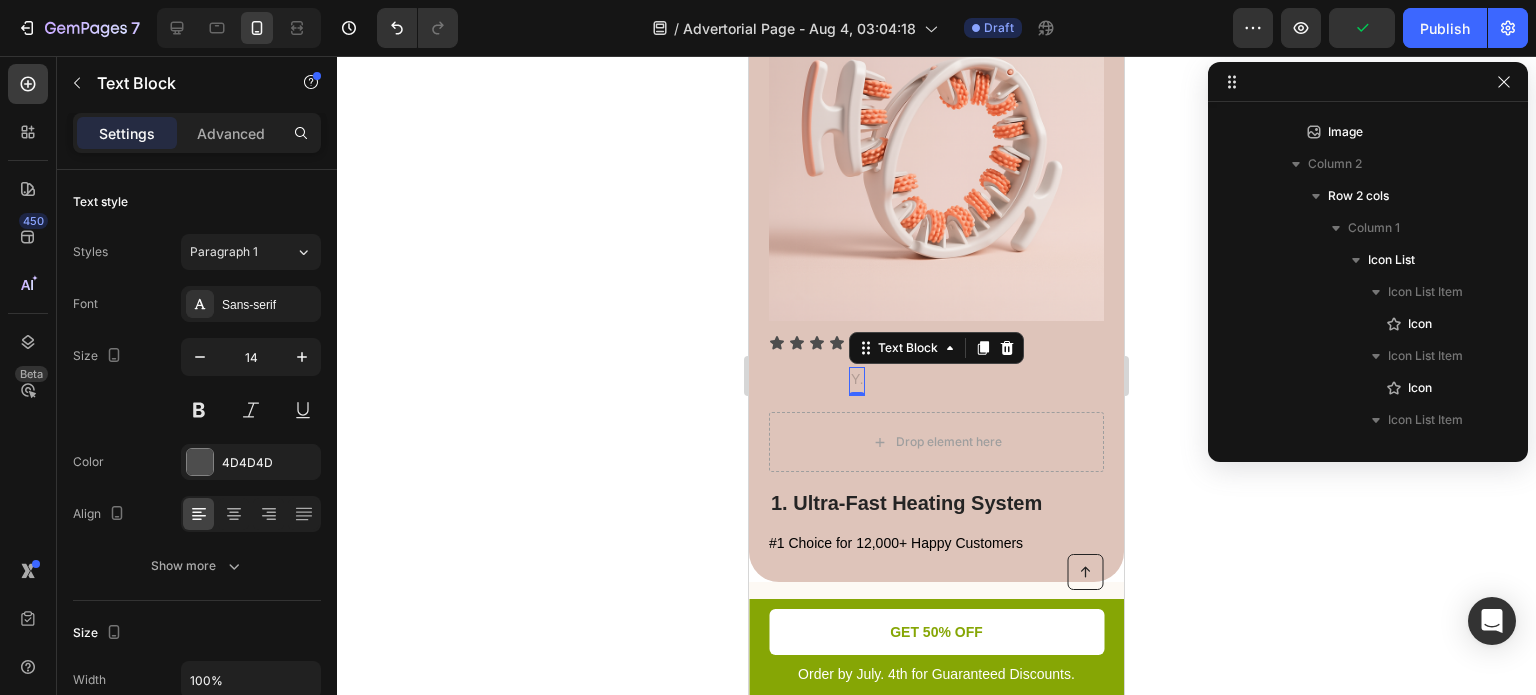 scroll, scrollTop: 826, scrollLeft: 0, axis: vertical 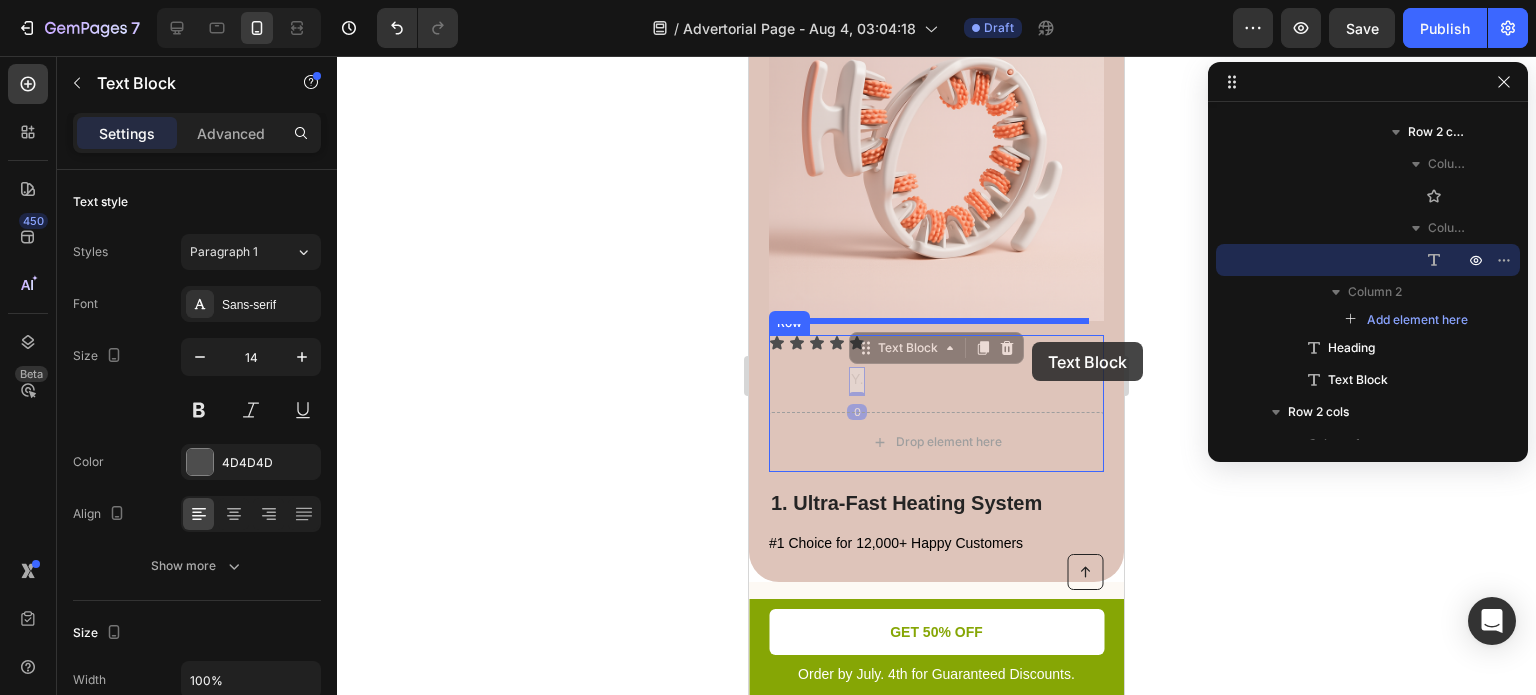 drag, startPoint x: 861, startPoint y: 335, endPoint x: 1032, endPoint y: 342, distance: 171.14322 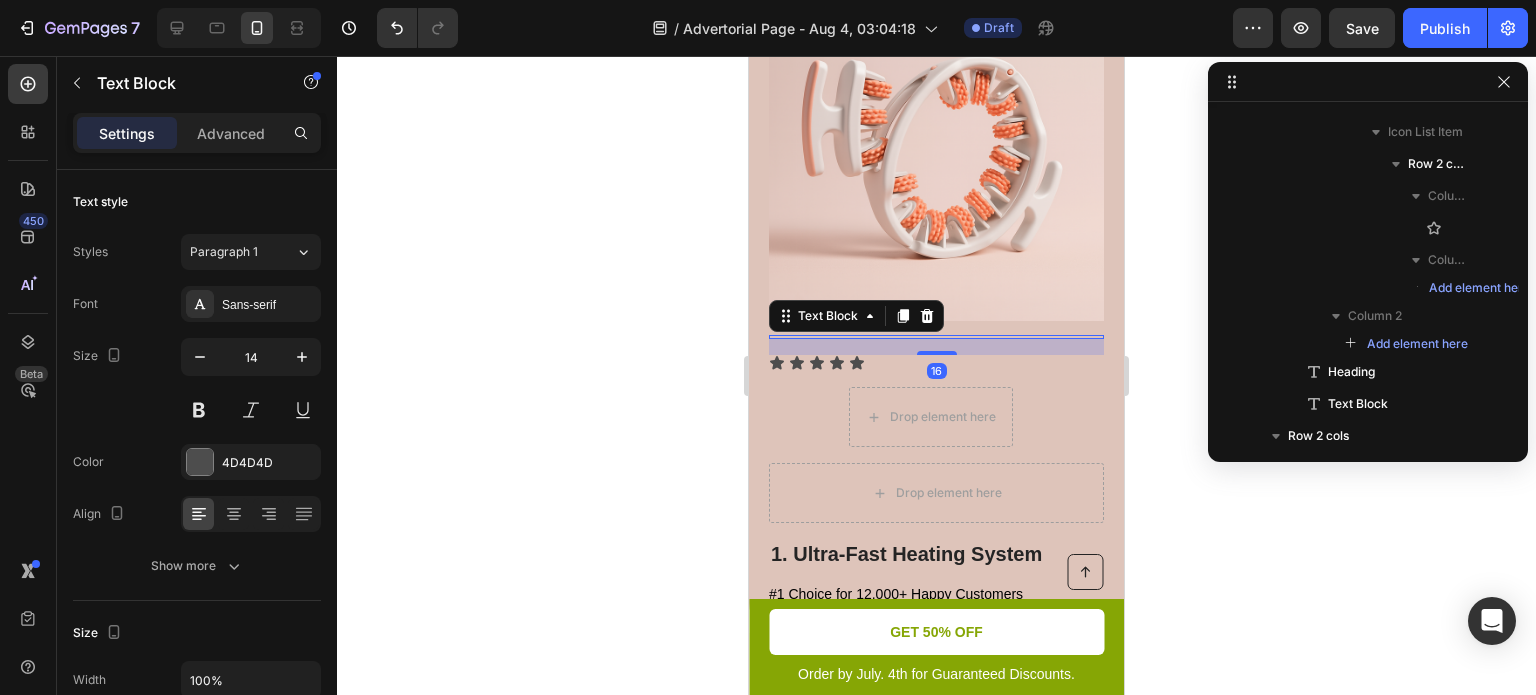 click on "16" at bounding box center (936, 347) 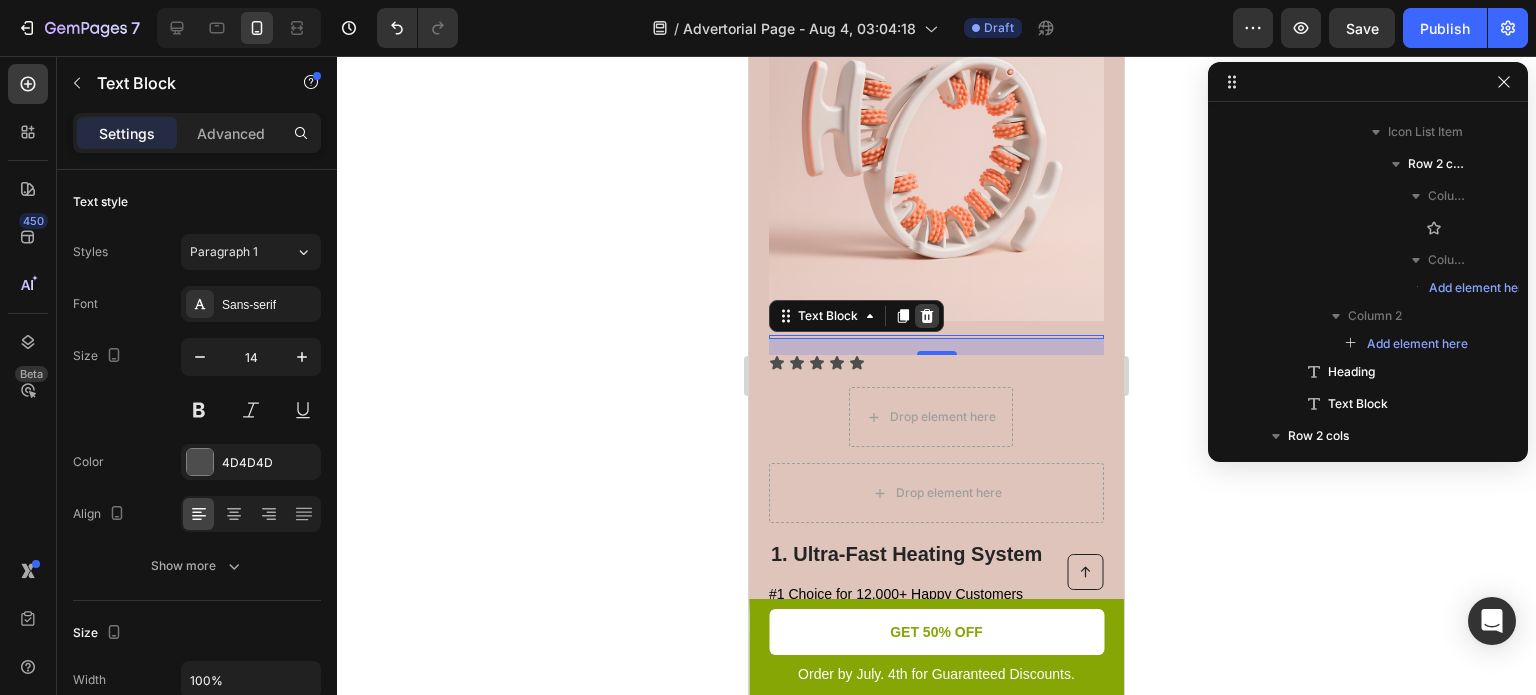 click 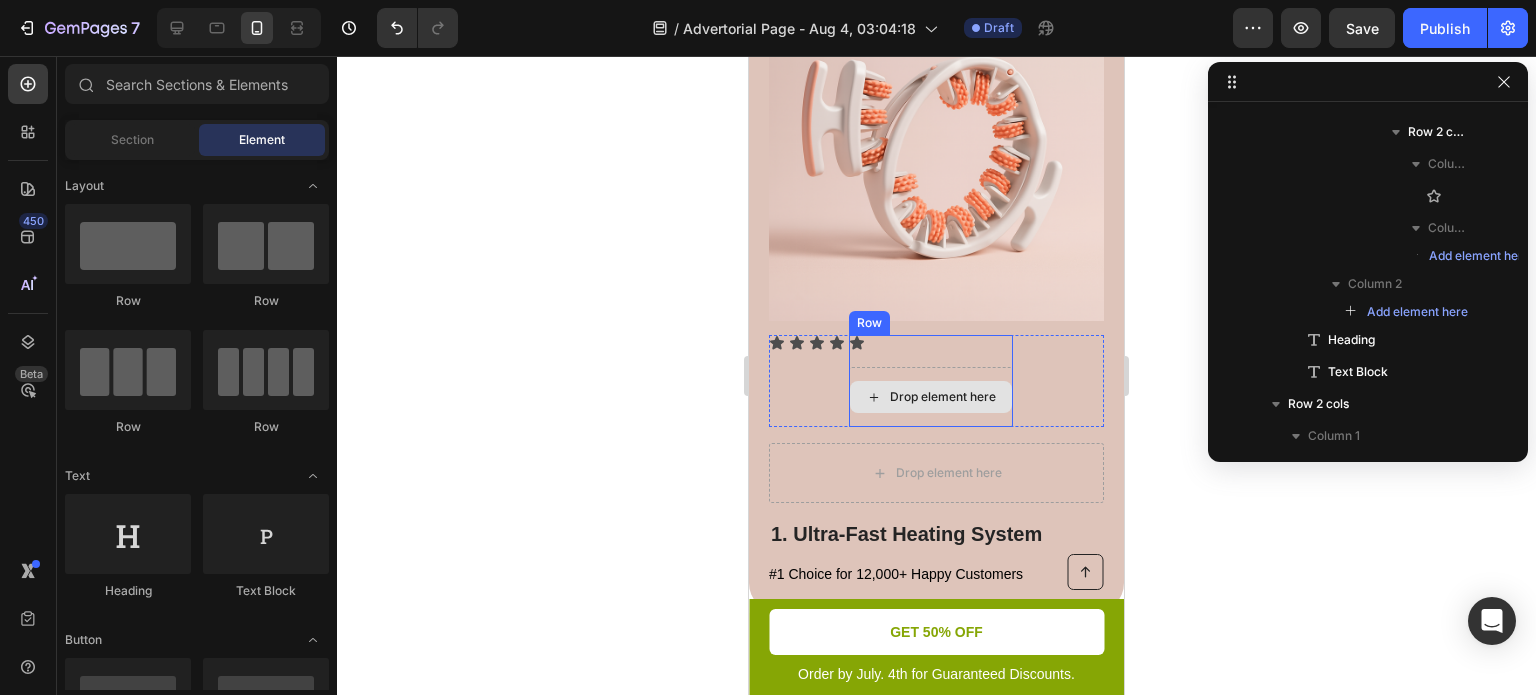 click on "Icon Icon Icon Icon Icon
Drop element here Row" at bounding box center (936, 381) 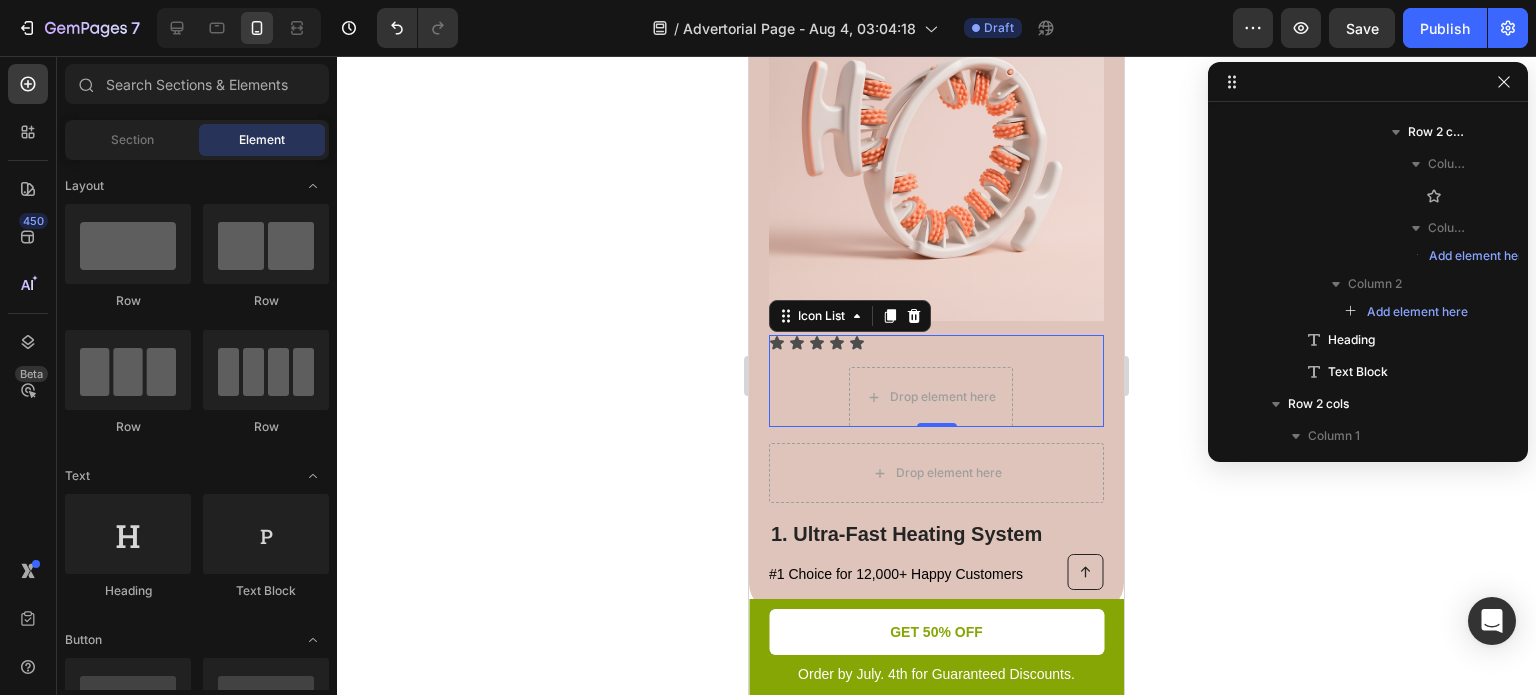 scroll, scrollTop: 378, scrollLeft: 0, axis: vertical 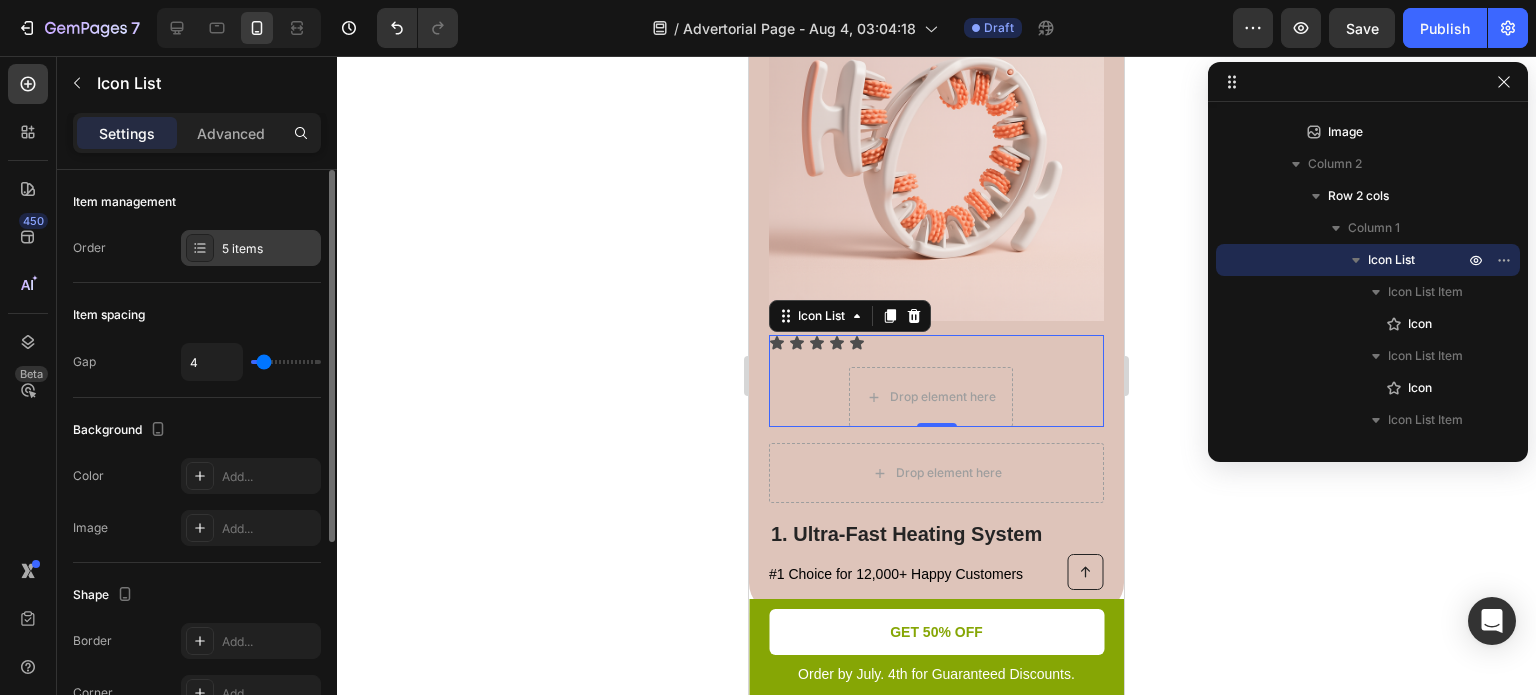 click on "5 items" at bounding box center (269, 249) 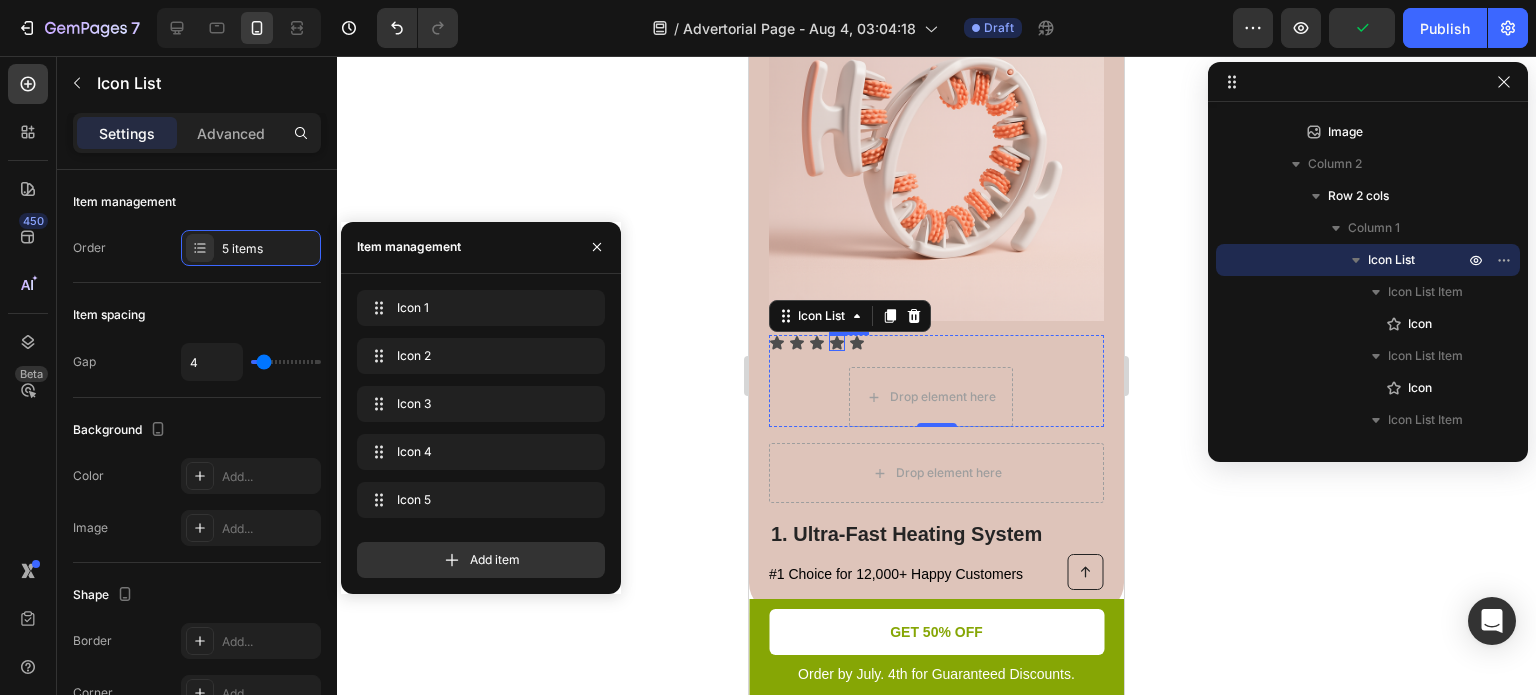 click 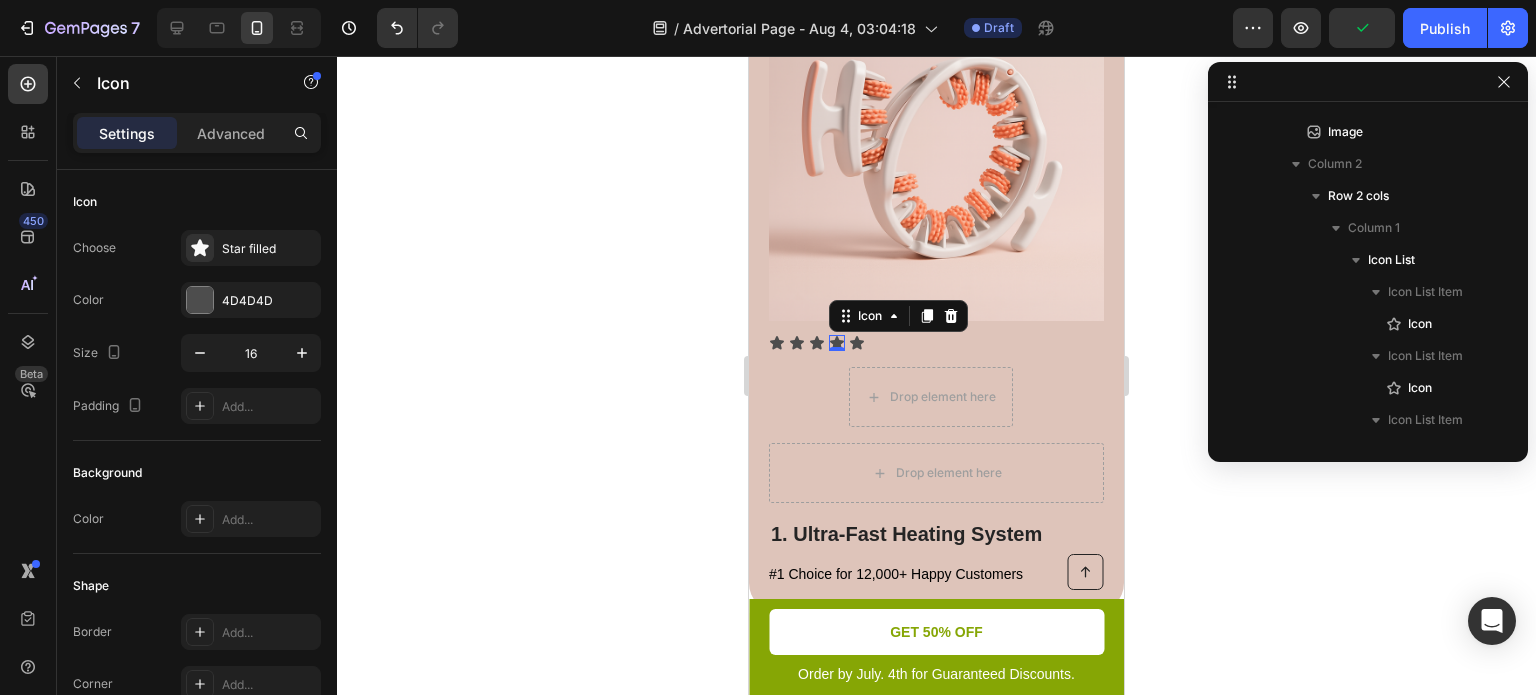 scroll, scrollTop: 634, scrollLeft: 0, axis: vertical 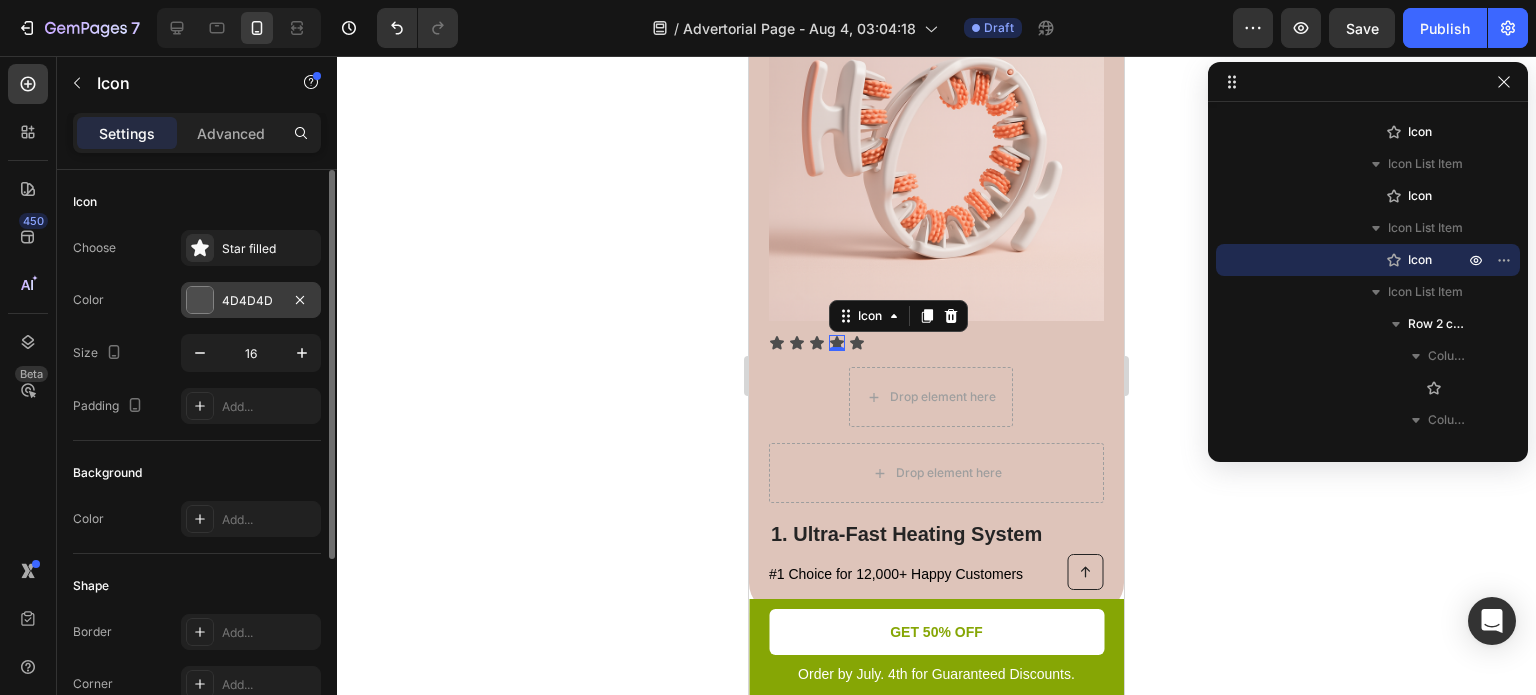 click on "4D4D4D" at bounding box center [251, 301] 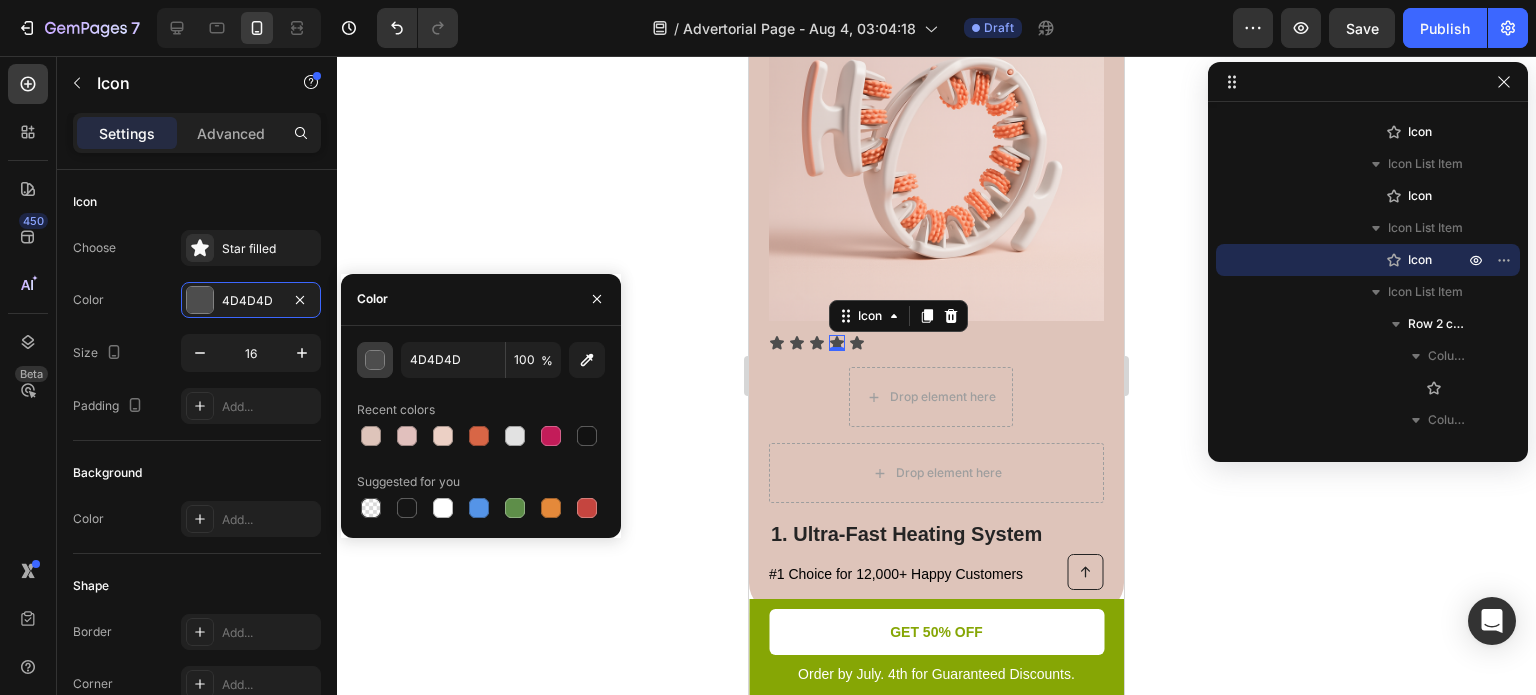 click at bounding box center [376, 361] 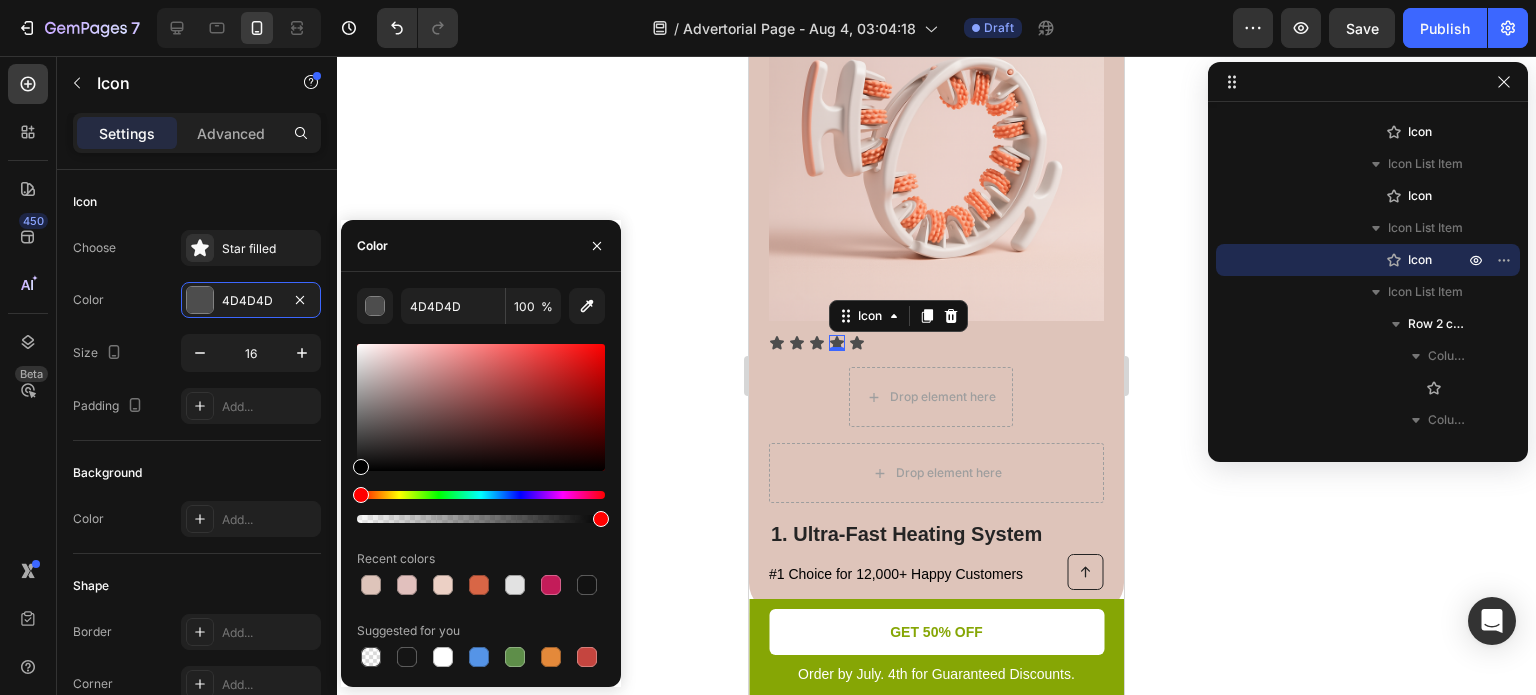 click at bounding box center [481, 495] 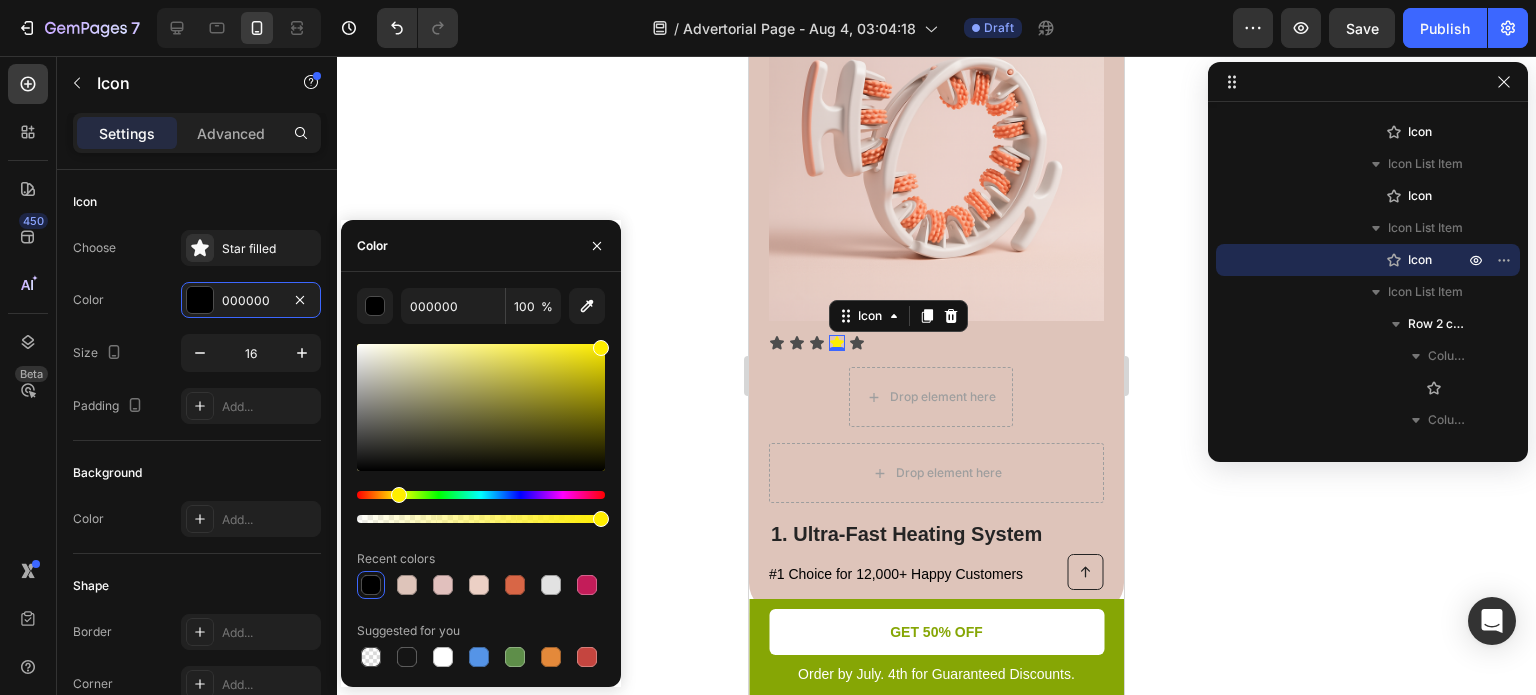 drag, startPoint x: 513, startPoint y: 418, endPoint x: 655, endPoint y: 287, distance: 193.1968 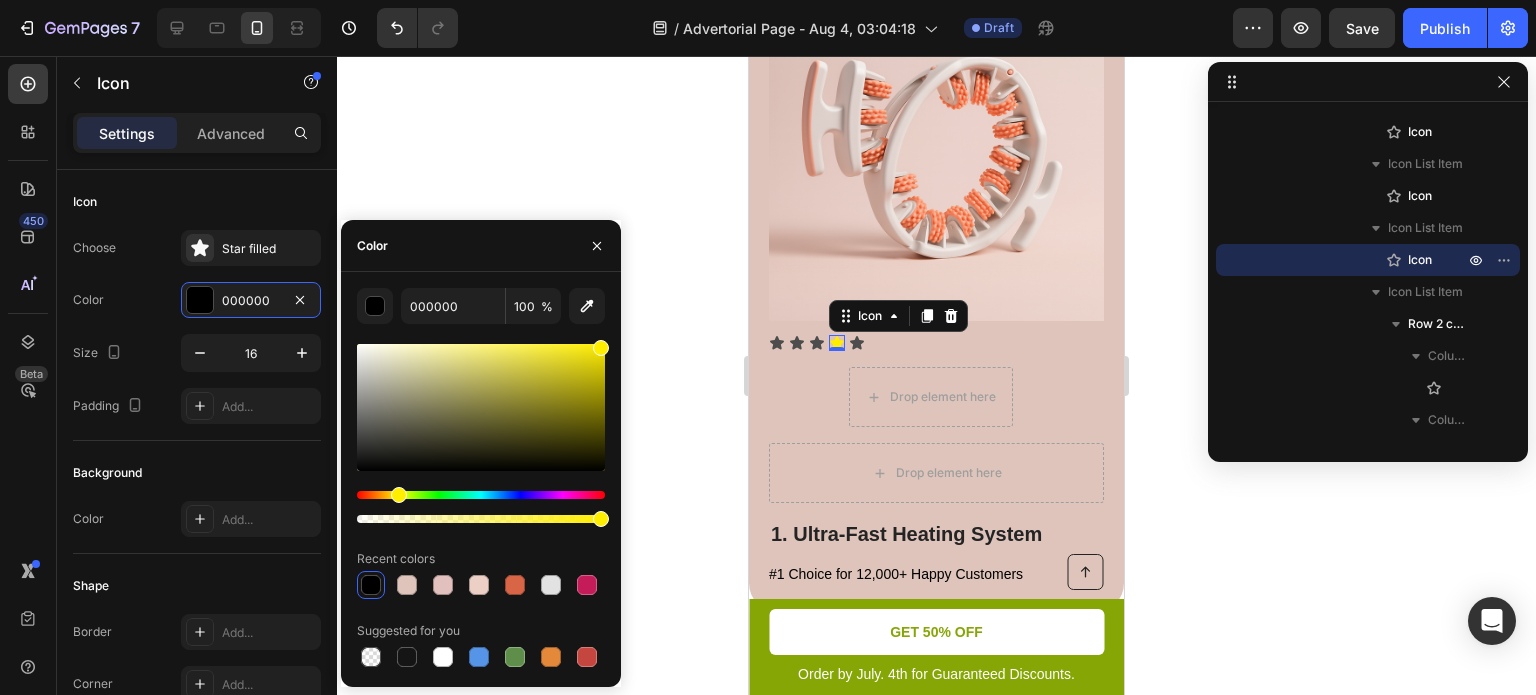 click on "7   /  Advertorial Page - Aug 4, 03:04:18 Draft Preview  Save   Publish  450 Beta Sections(18) Elements(83) Section Element Hero Section Product Detail Brands Trusted Badges Guarantee Product Breakdown How to use Testimonials Compare Bundle FAQs Social Proof Brand Story Product List Collection Blog List Contact Sticky Add to Cart Custom Footer Browse Library 450 Layout
Row
Row
Row
Row Text
Heading
Text Block Button
Button
Button Media
Image
Image" 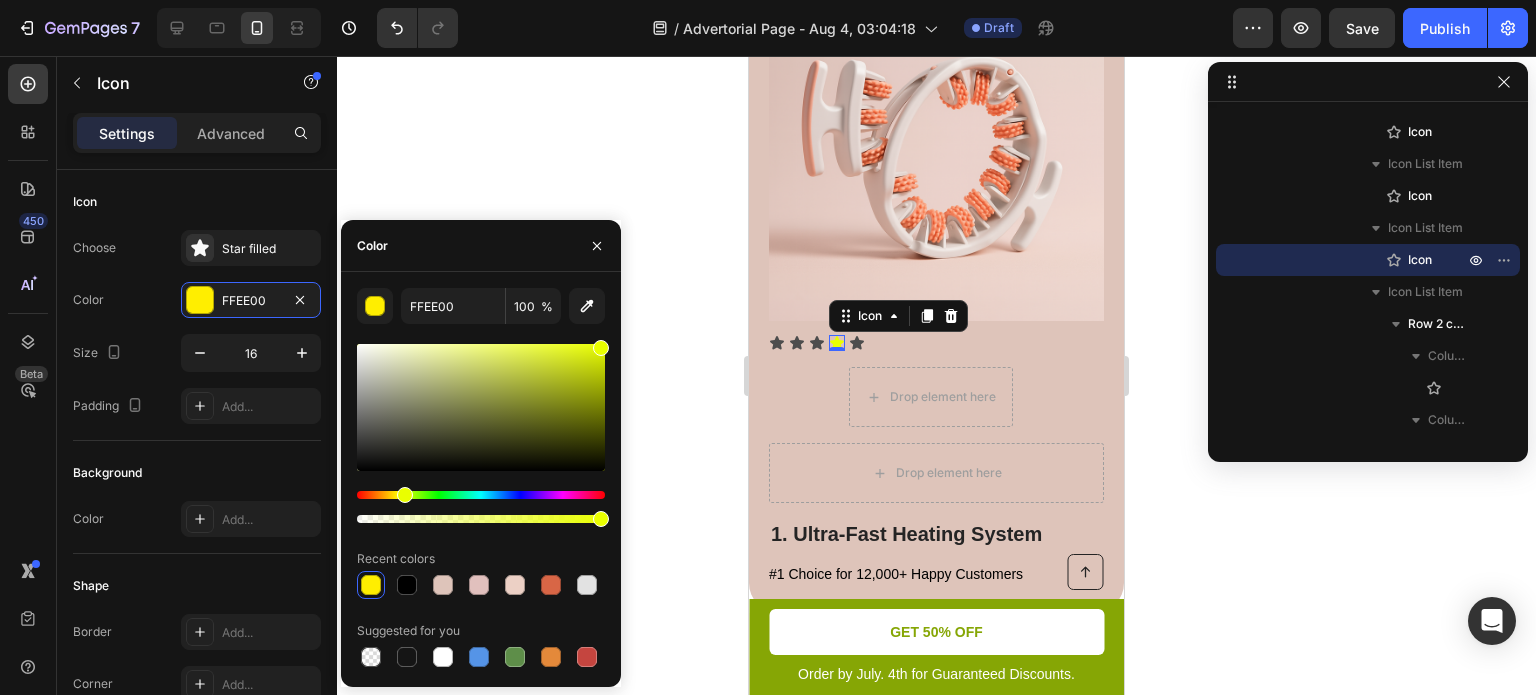 drag, startPoint x: 392, startPoint y: 496, endPoint x: 402, endPoint y: 498, distance: 10.198039 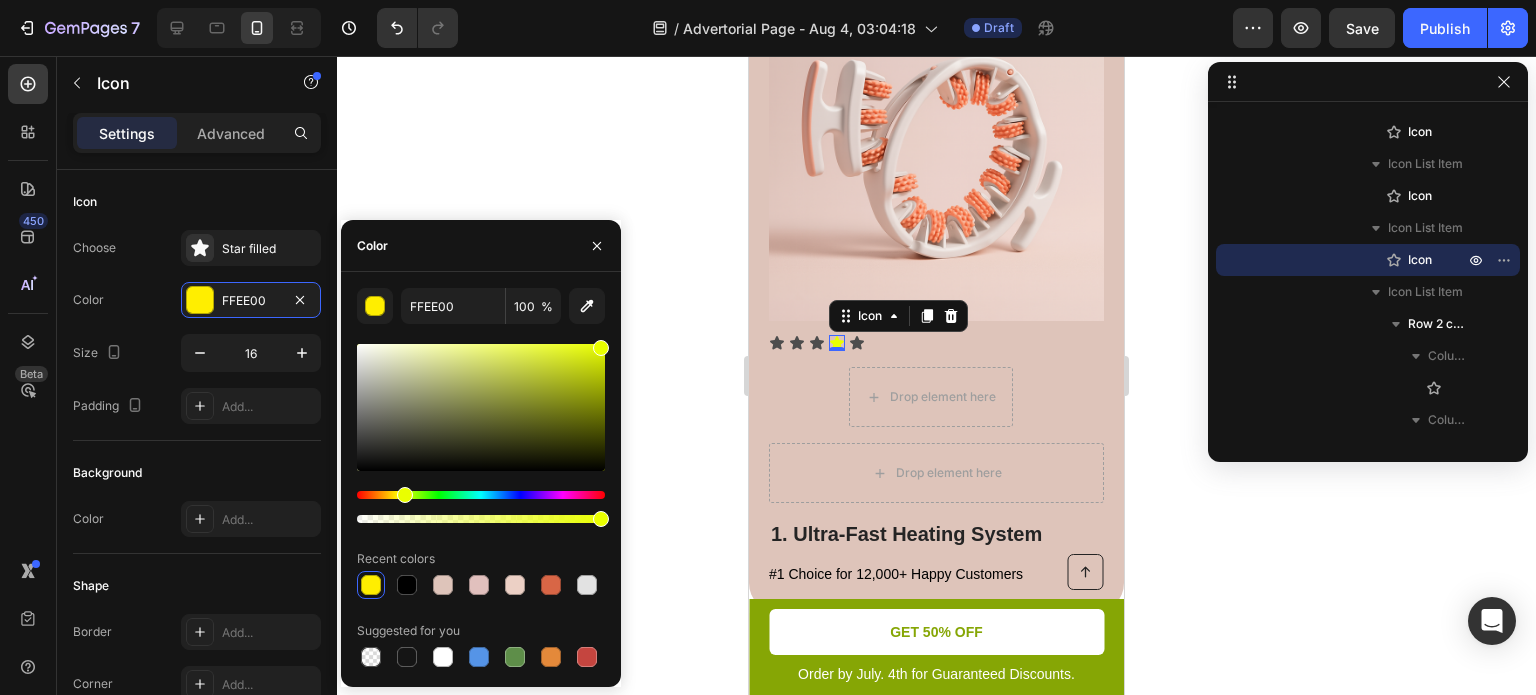 click at bounding box center (405, 495) 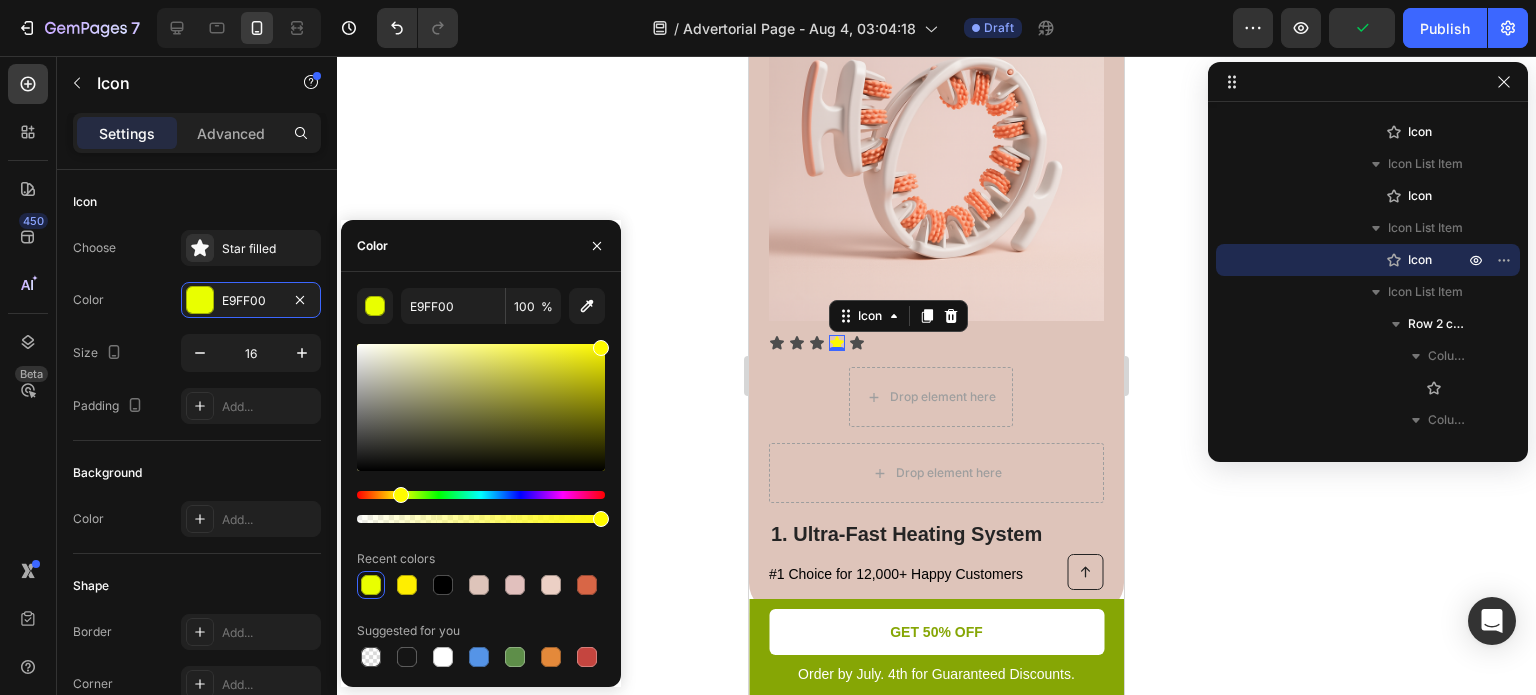type on "FFFA00" 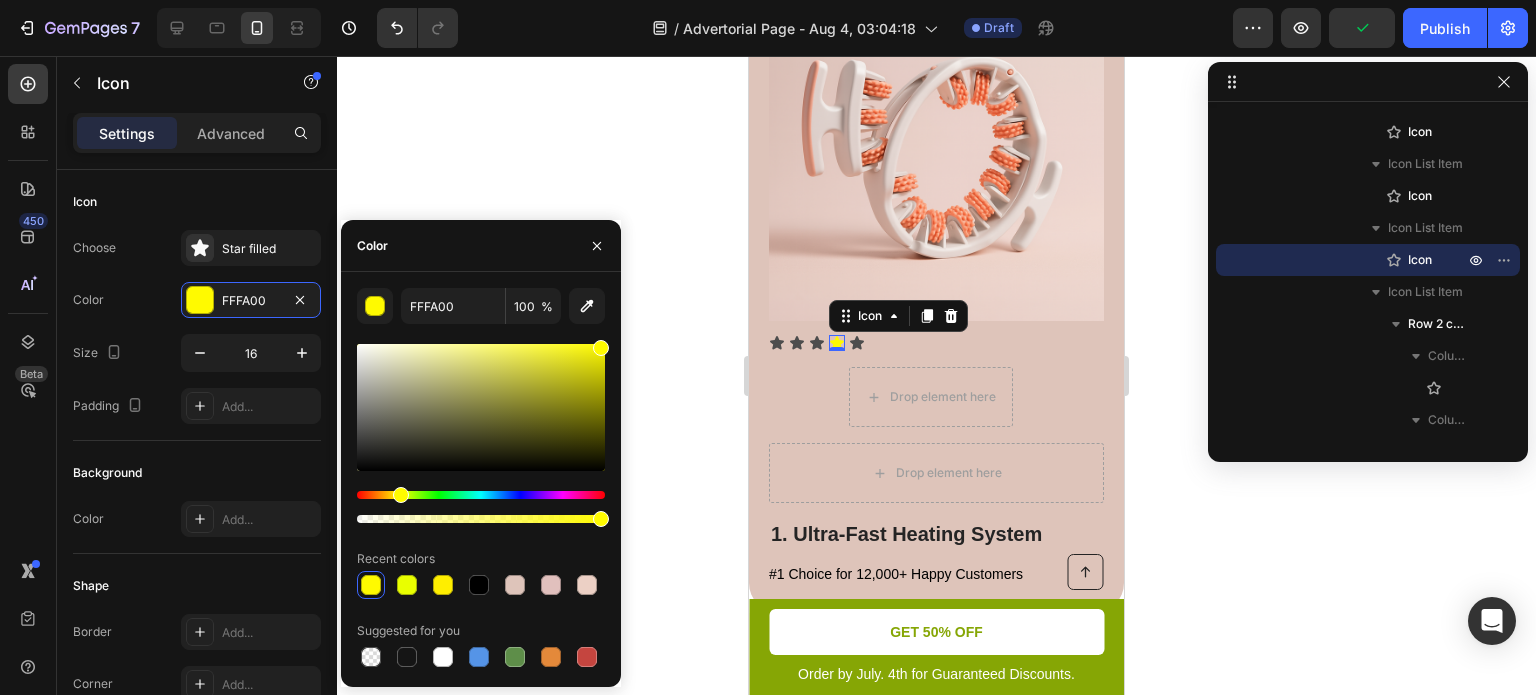 click at bounding box center (481, 507) 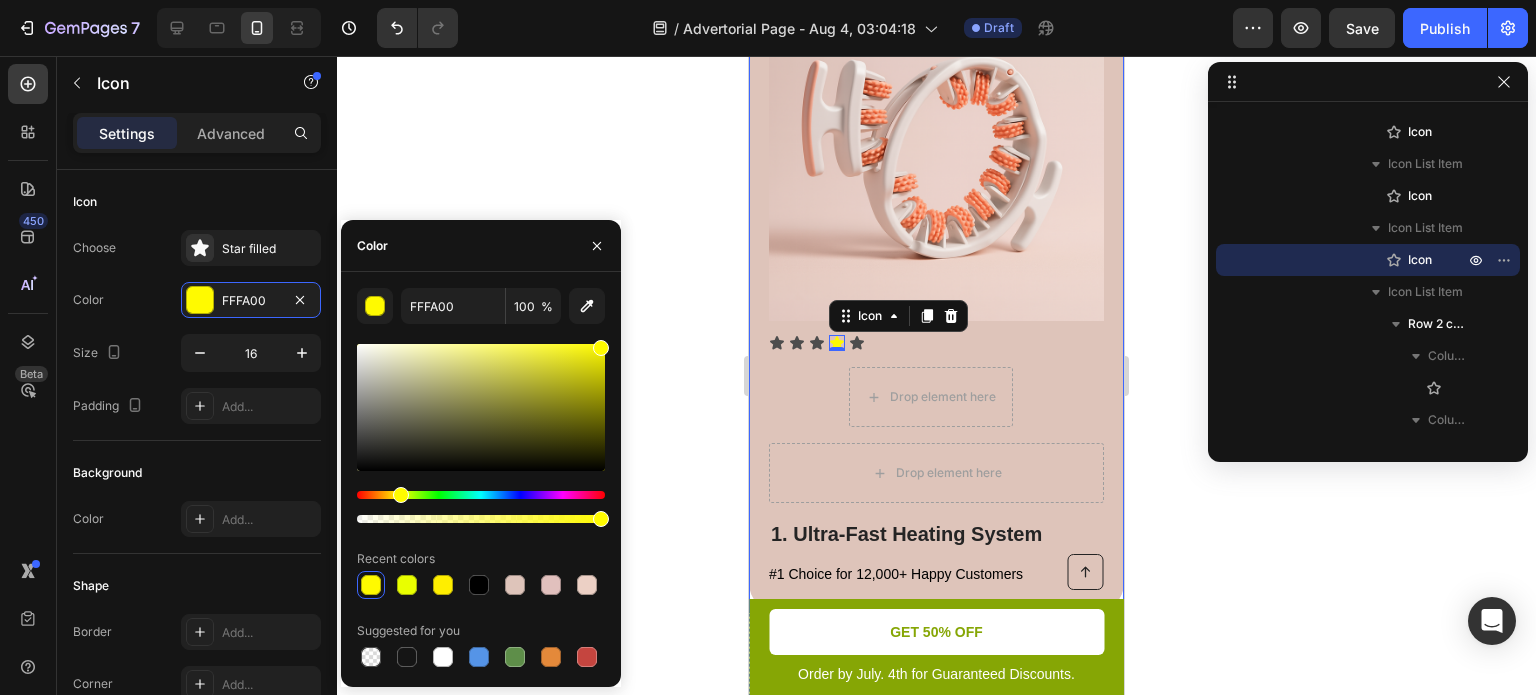 click 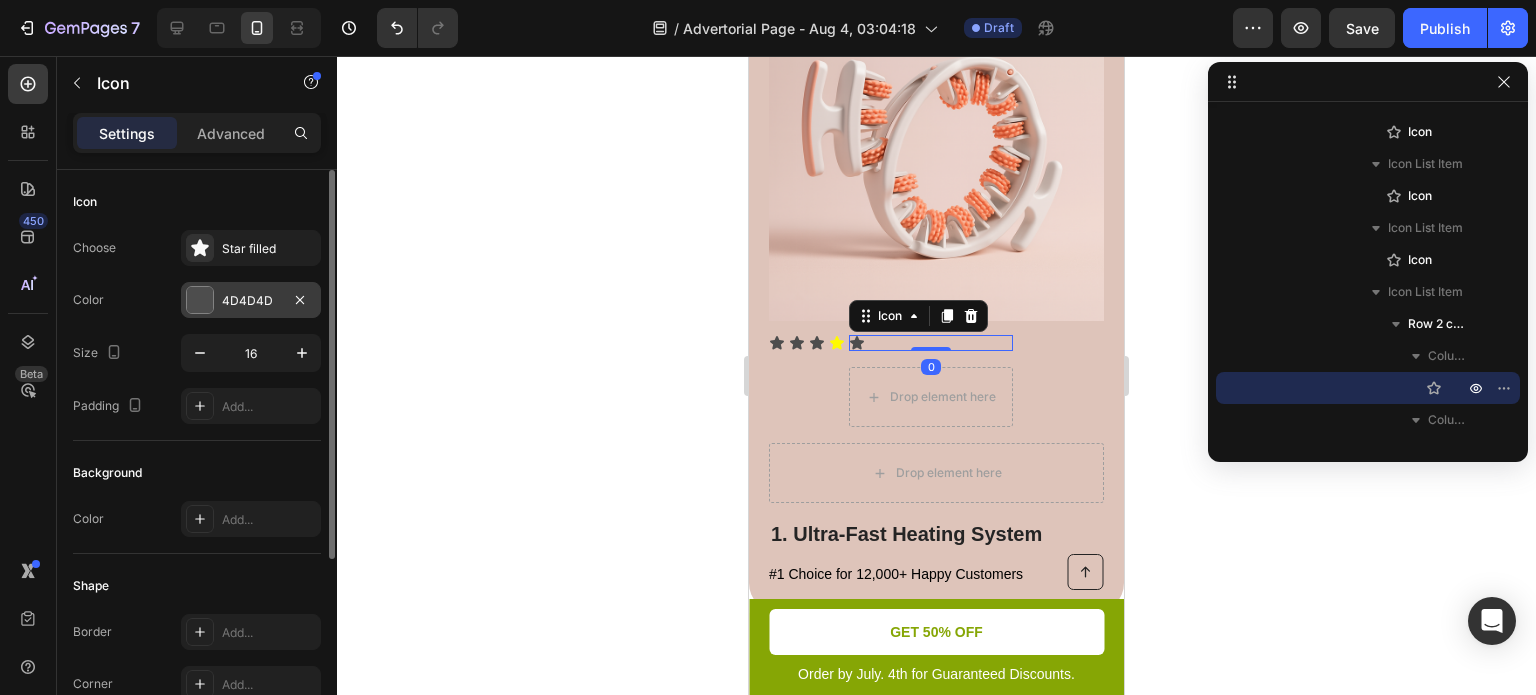 click on "4D4D4D" at bounding box center (251, 300) 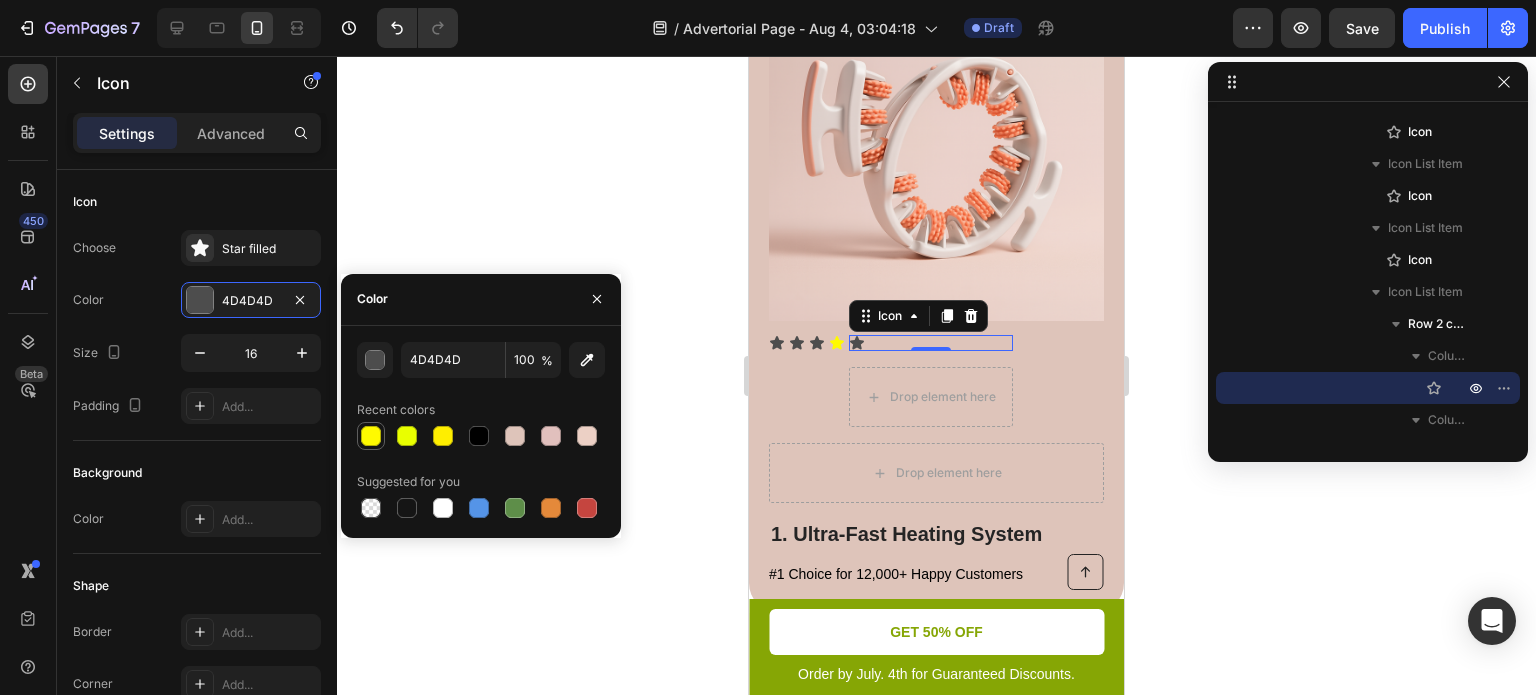 click at bounding box center [371, 436] 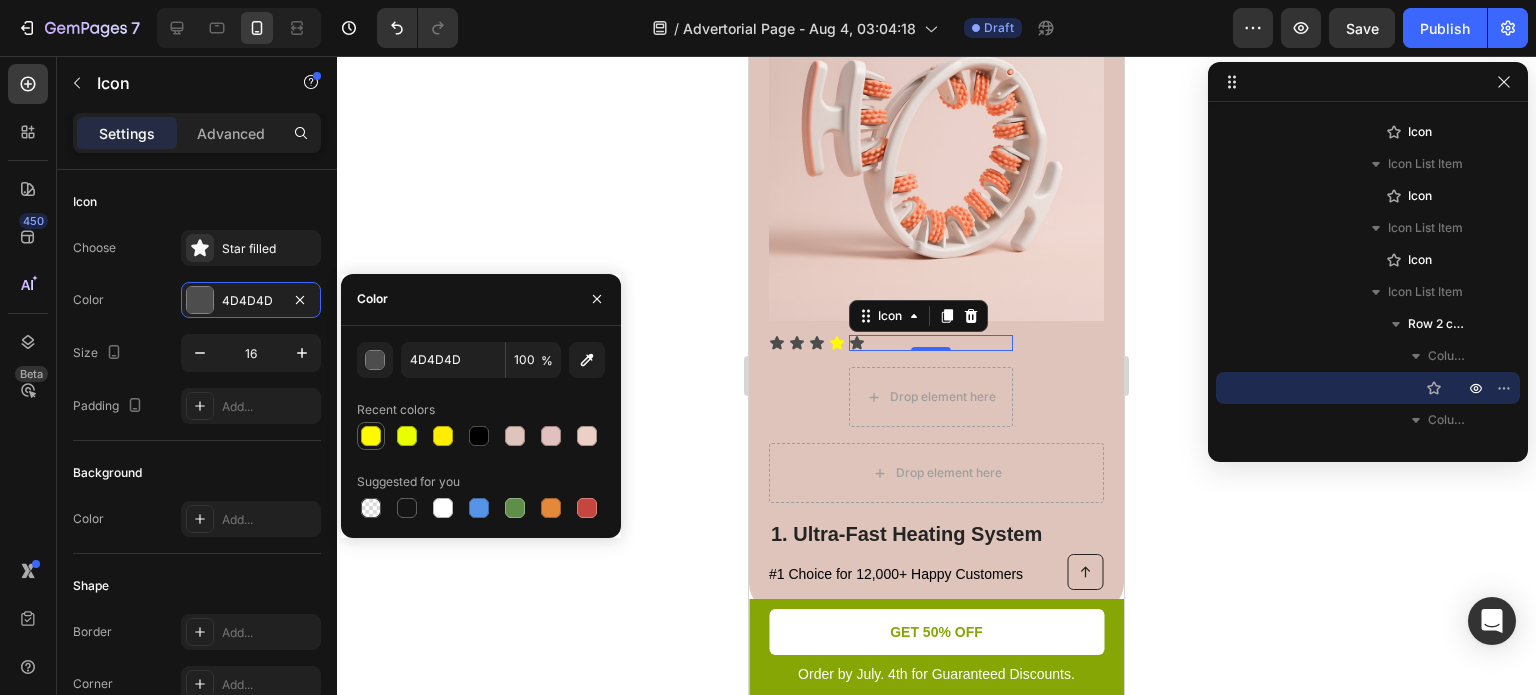 type on "FFFA00" 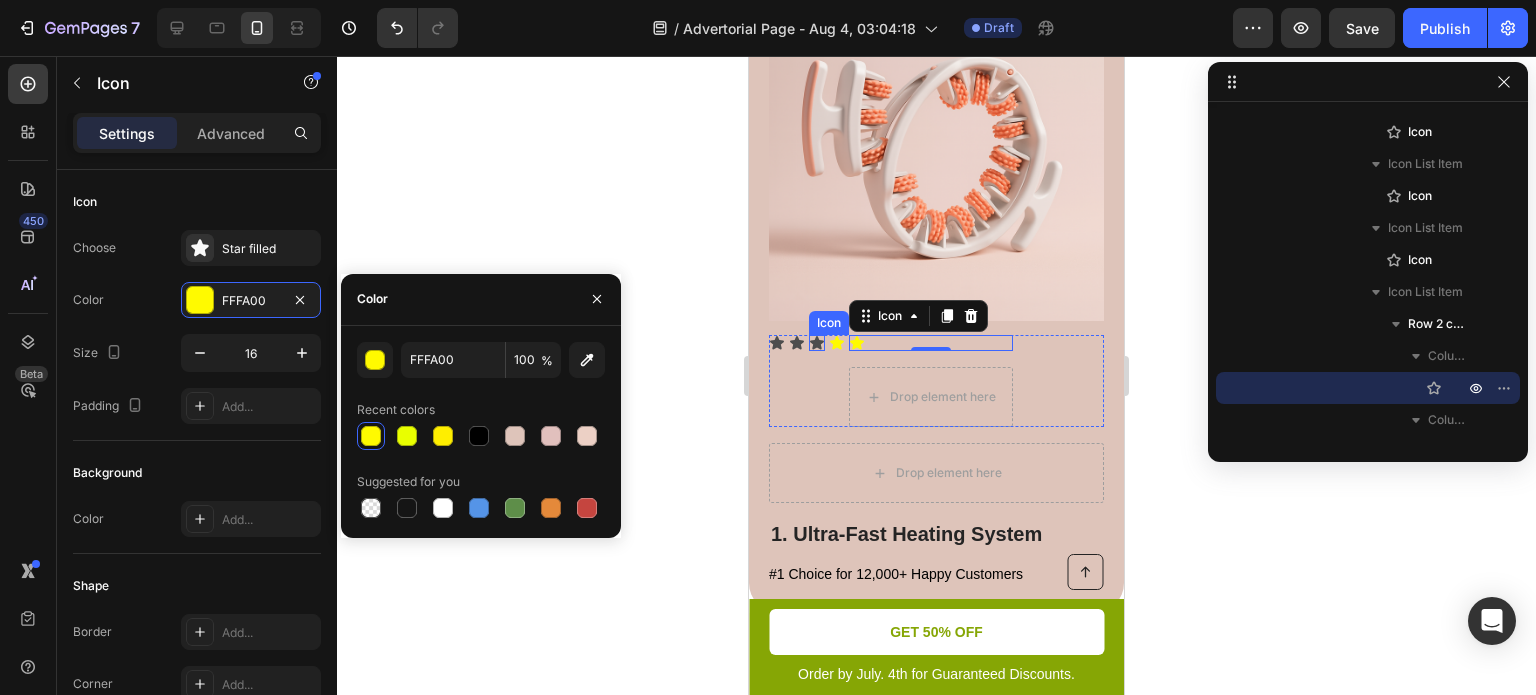 click 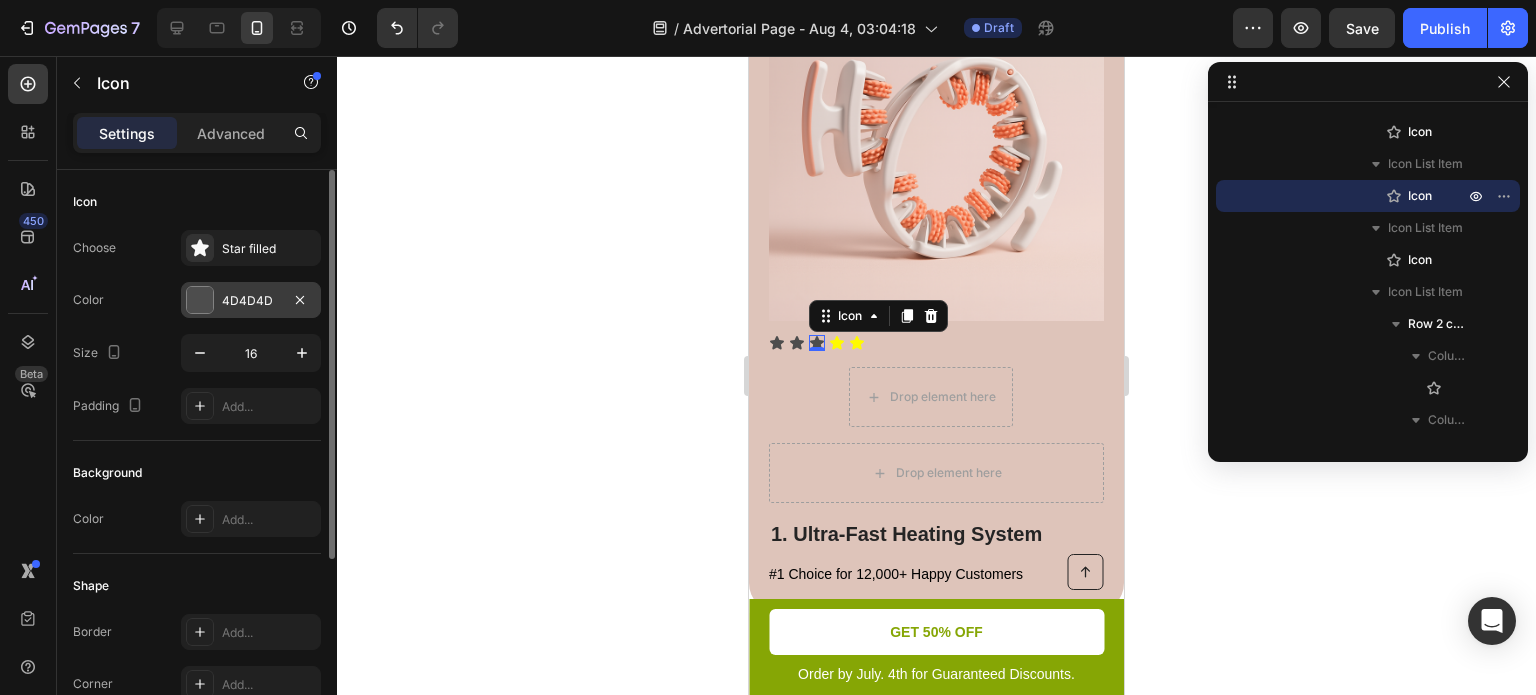 click on "4D4D4D" at bounding box center [251, 300] 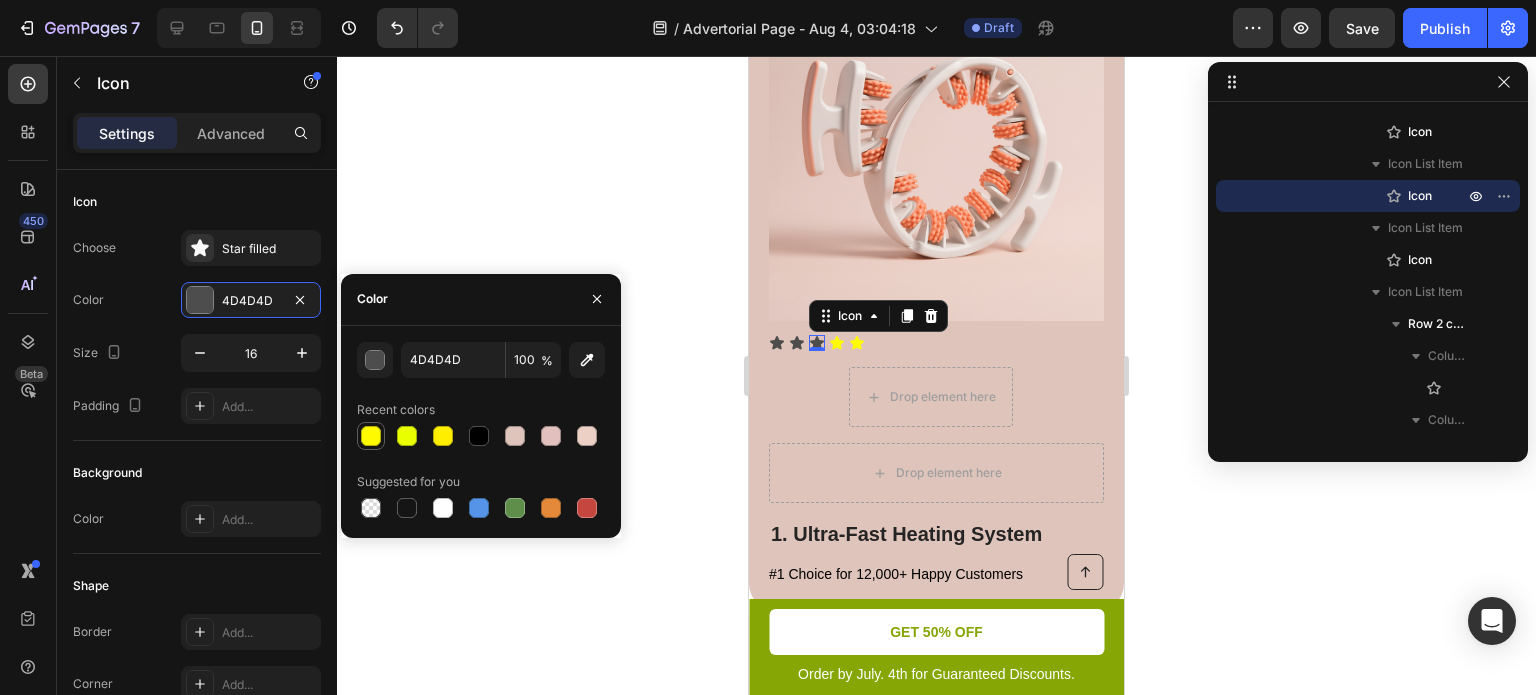 click at bounding box center [371, 436] 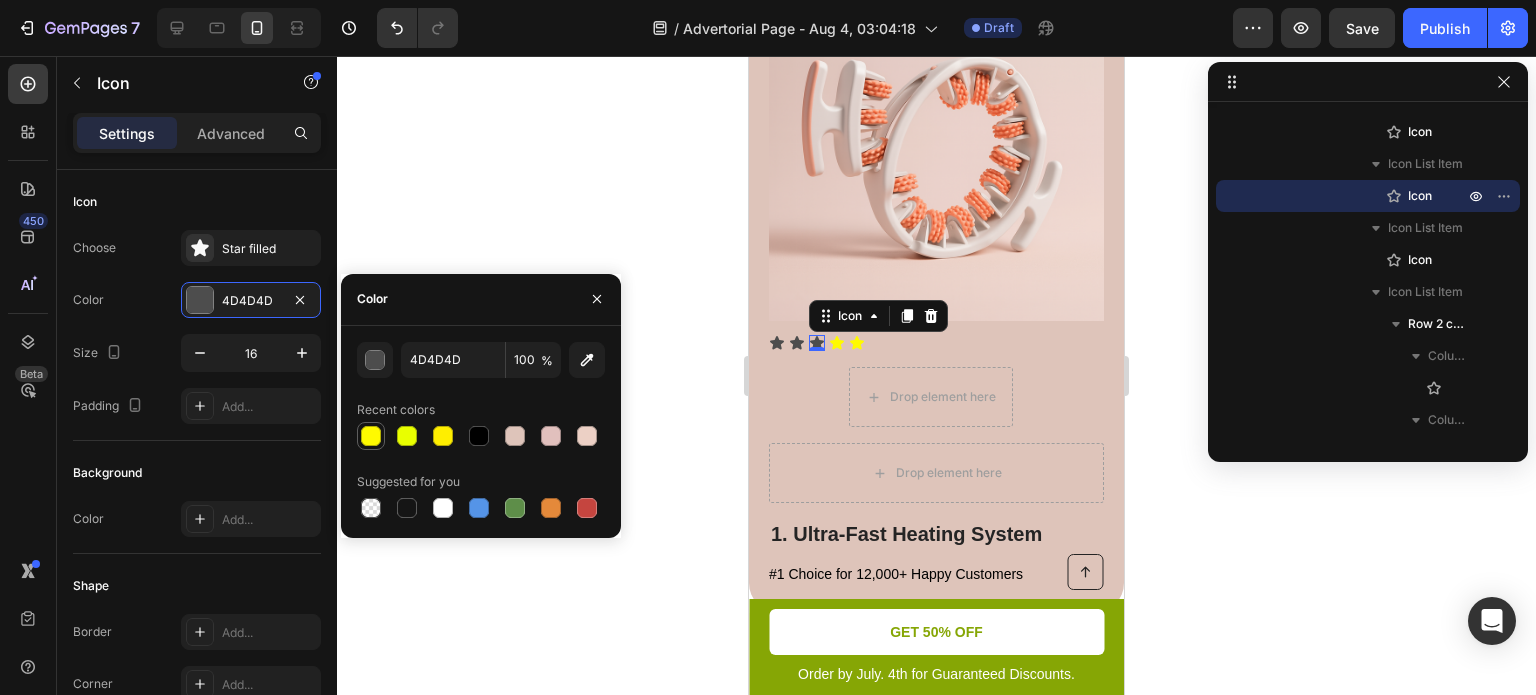 type on "FFFA00" 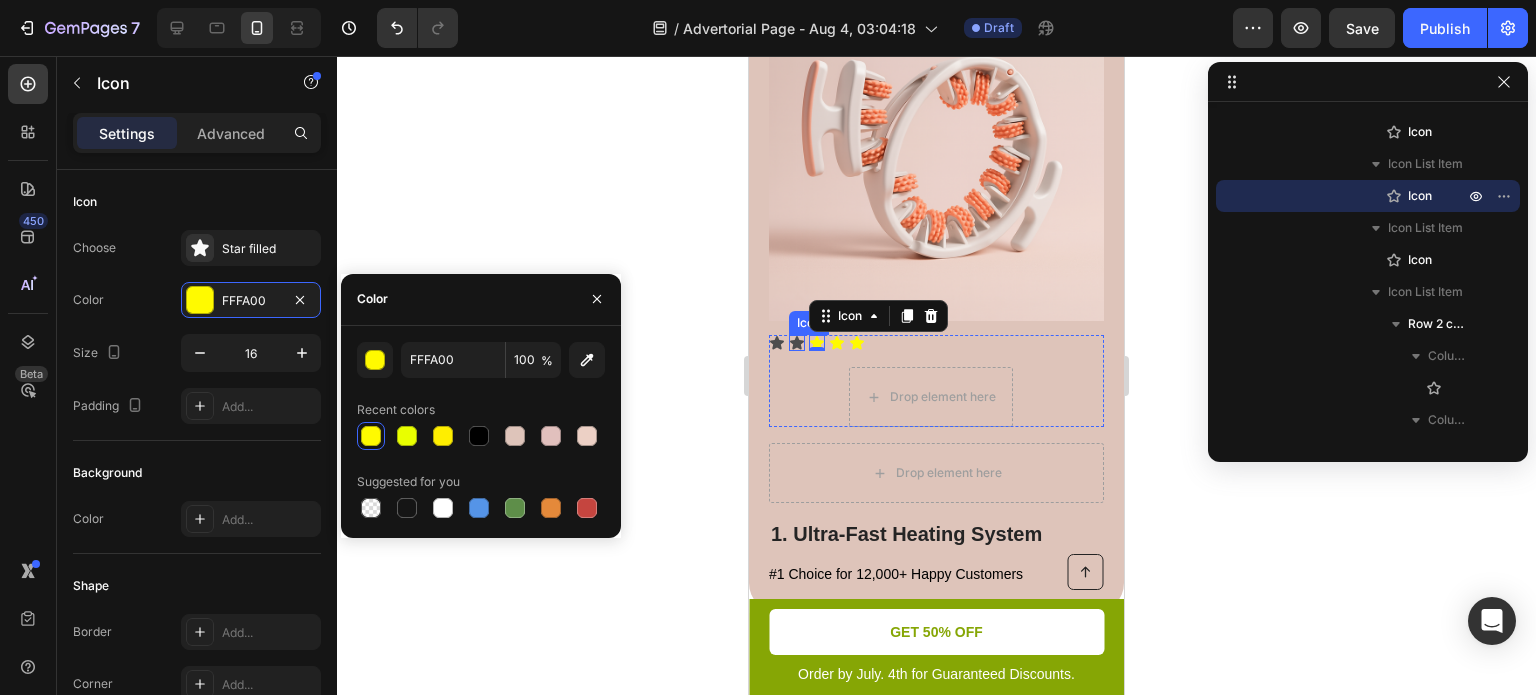click 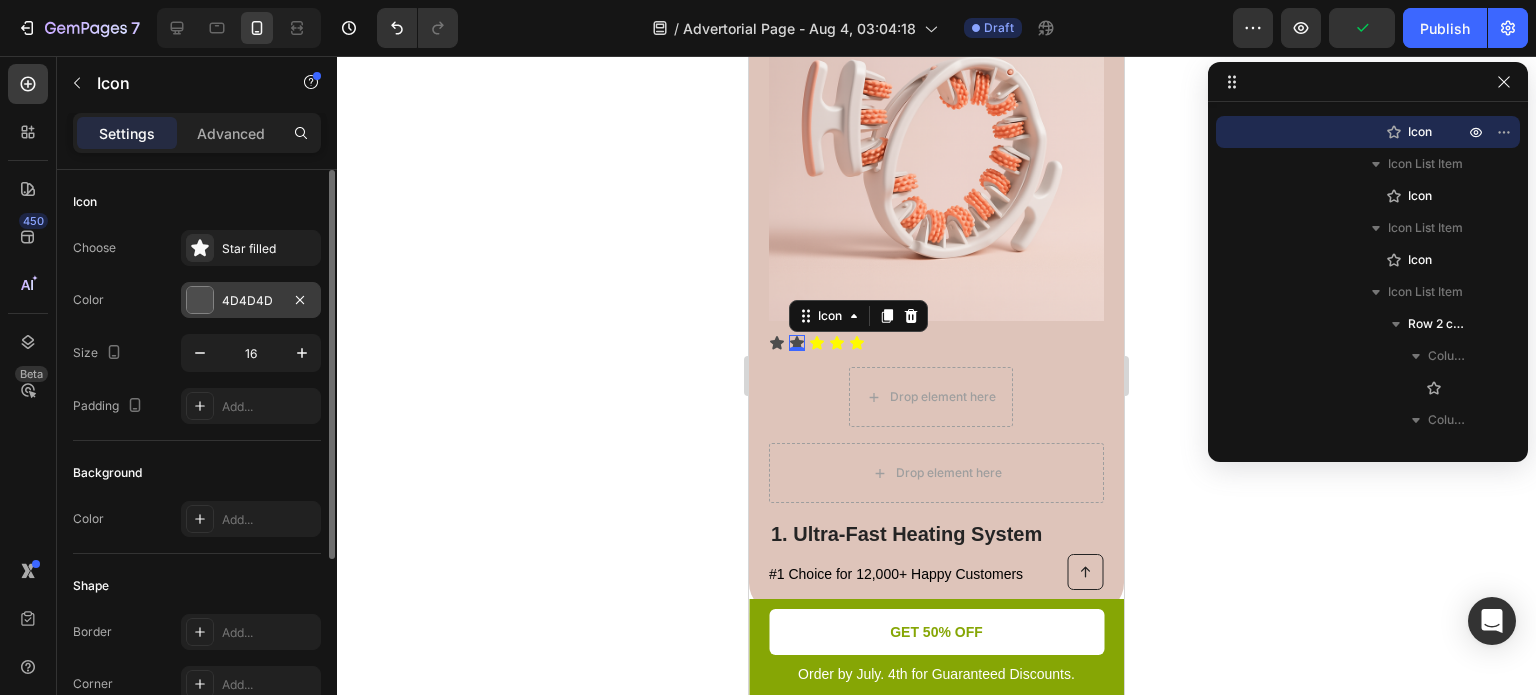click on "4D4D4D" at bounding box center [251, 301] 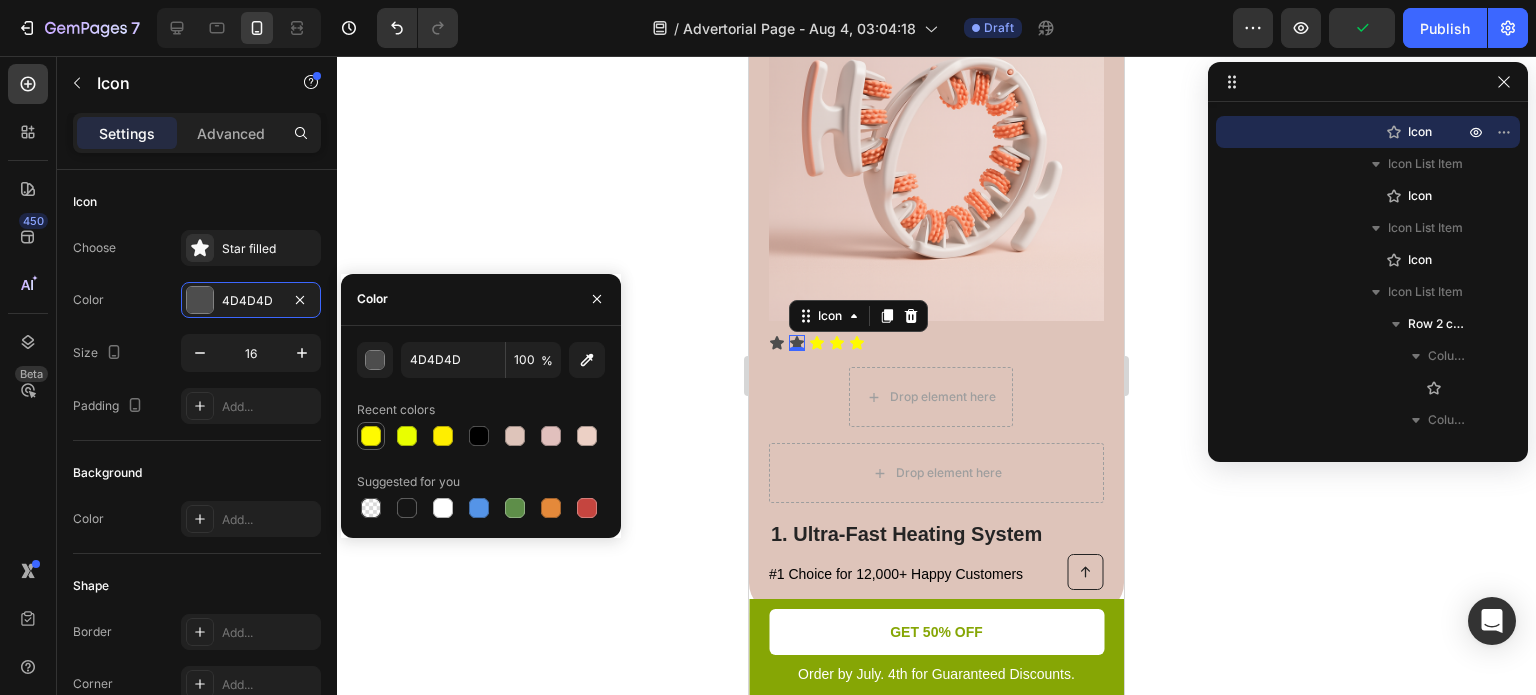 click at bounding box center [371, 436] 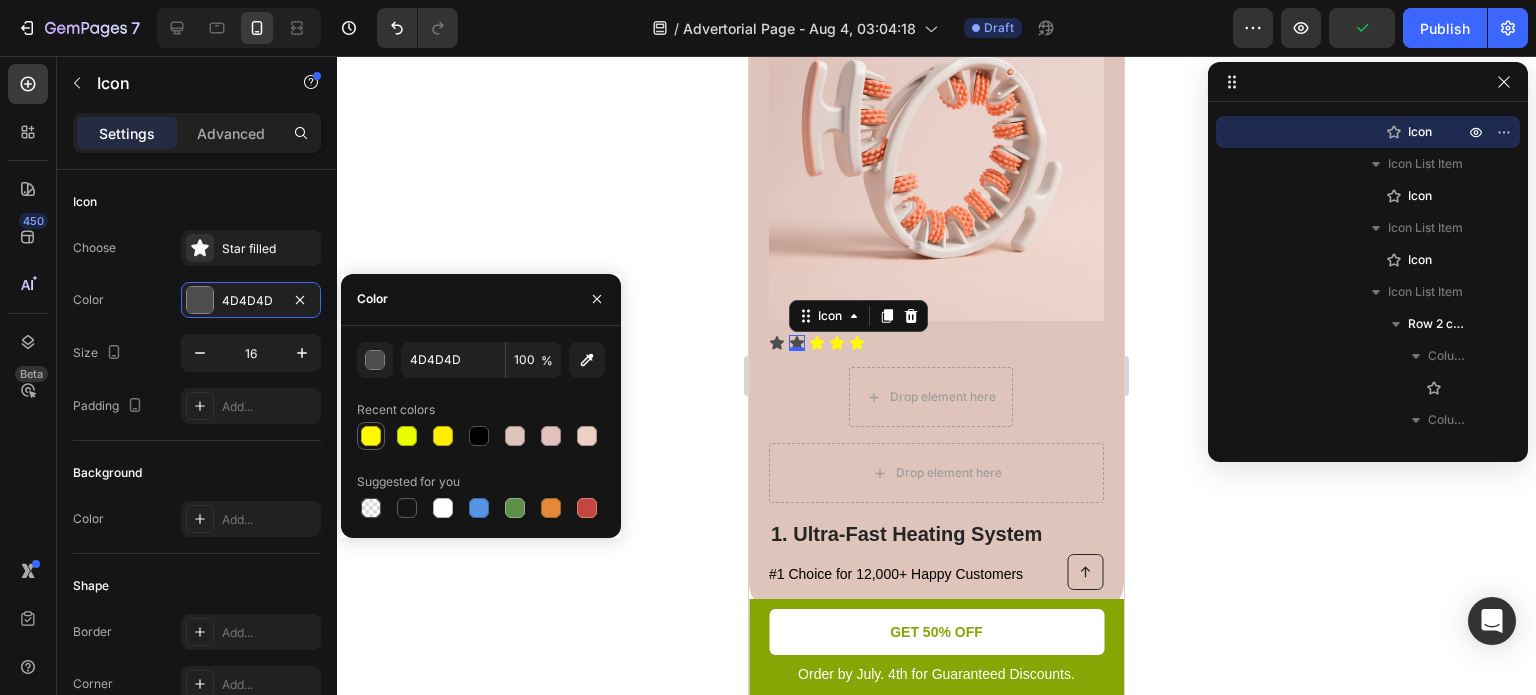 type on "FFFA00" 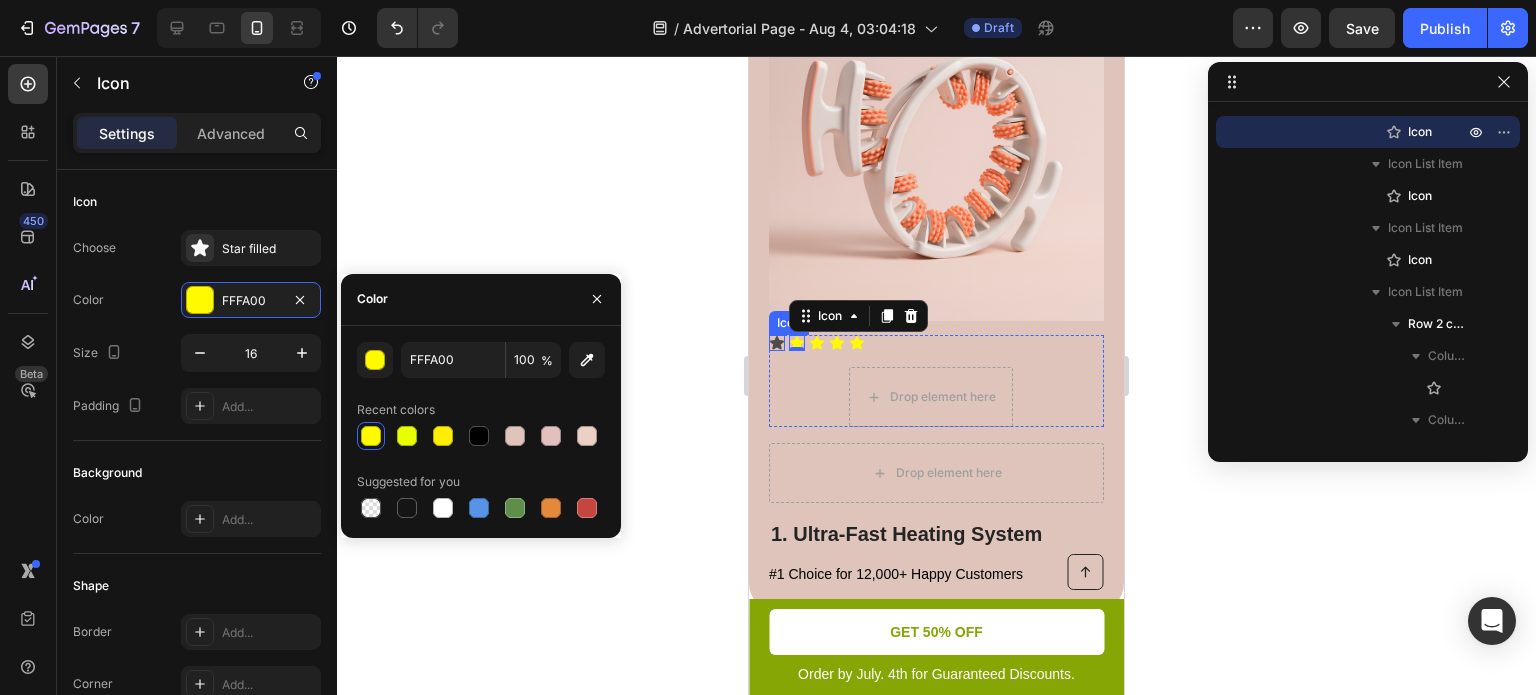 click on "Icon" at bounding box center [777, 343] 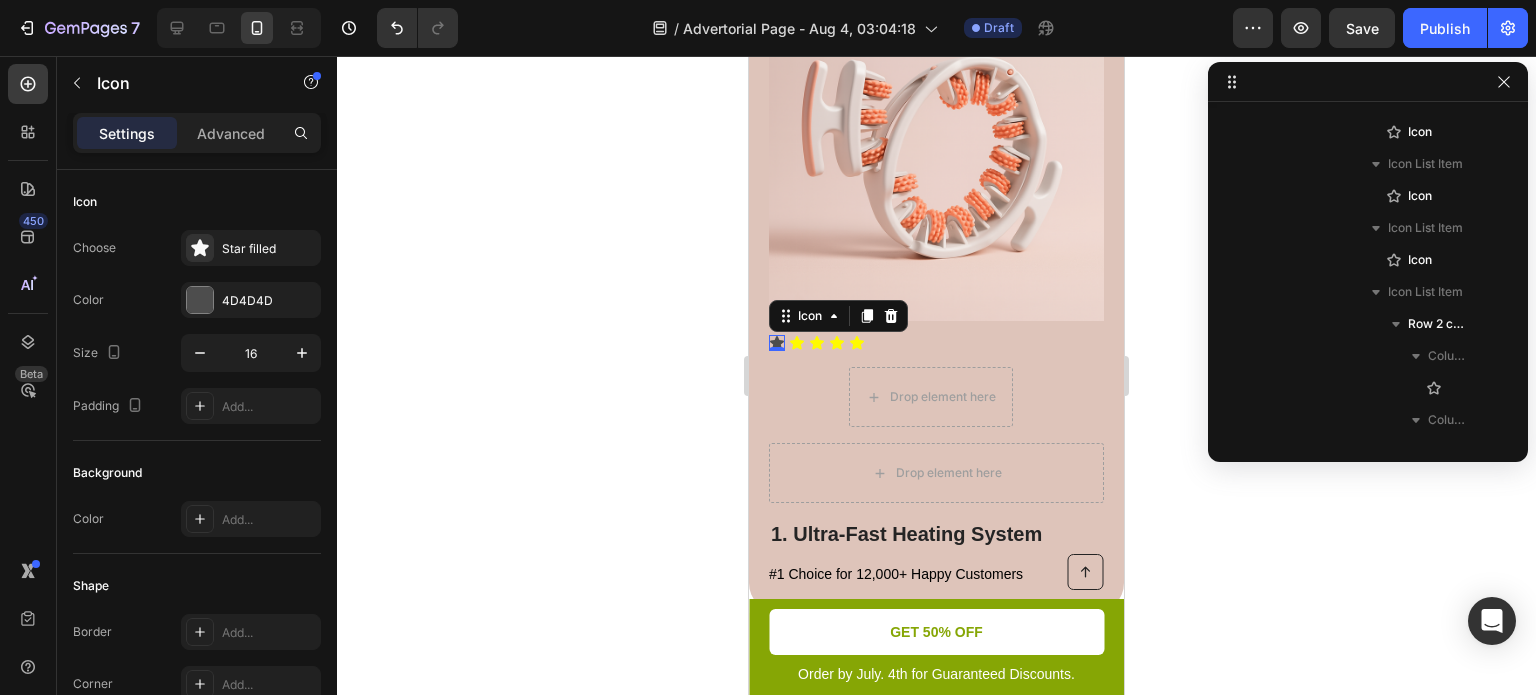 scroll, scrollTop: 442, scrollLeft: 0, axis: vertical 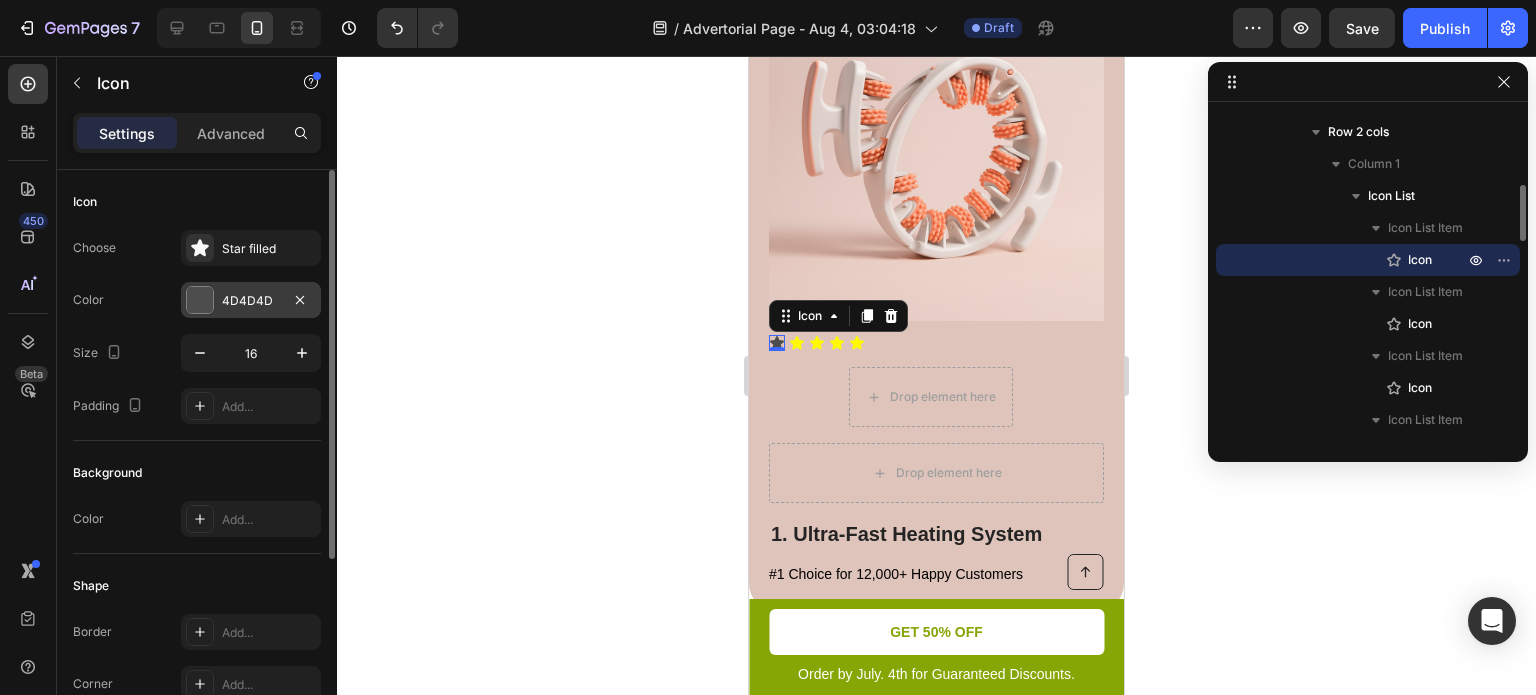 click on "4D4D4D" at bounding box center (251, 301) 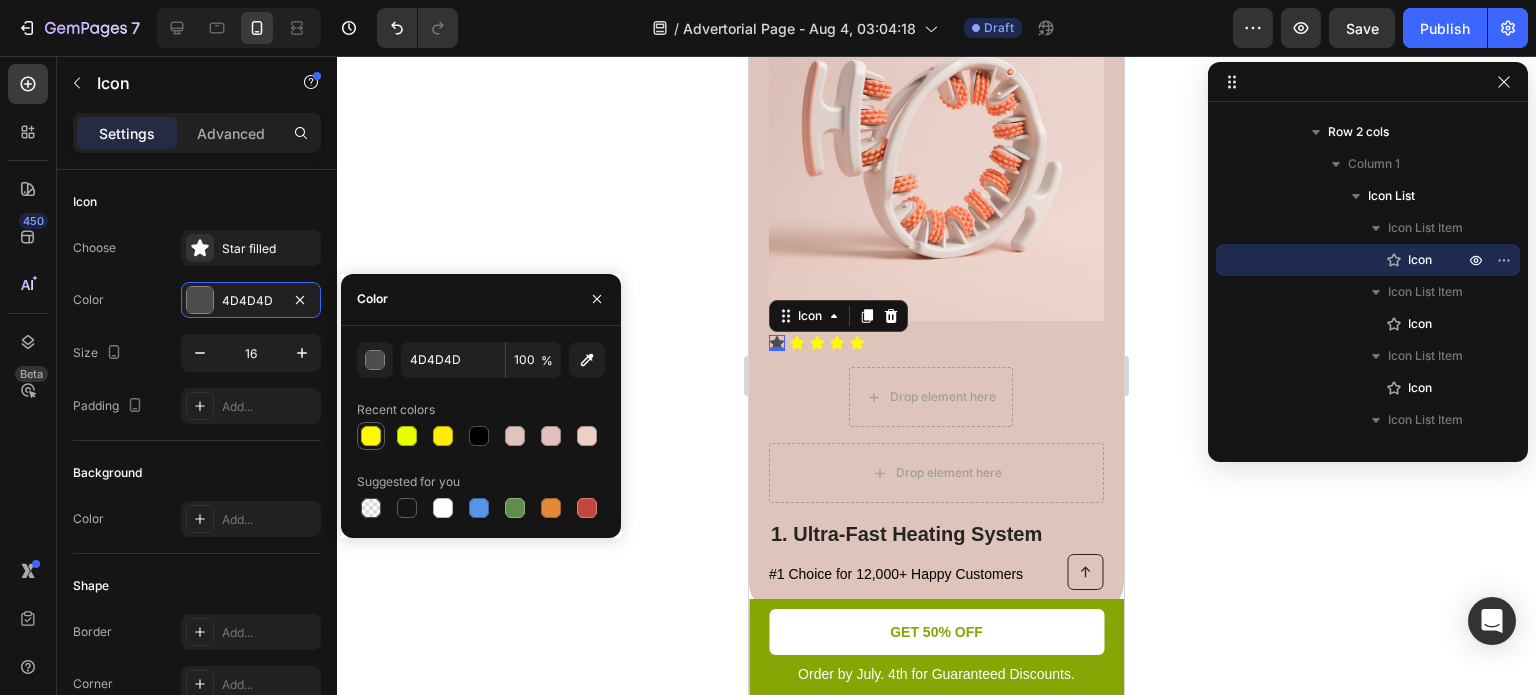 click at bounding box center (371, 436) 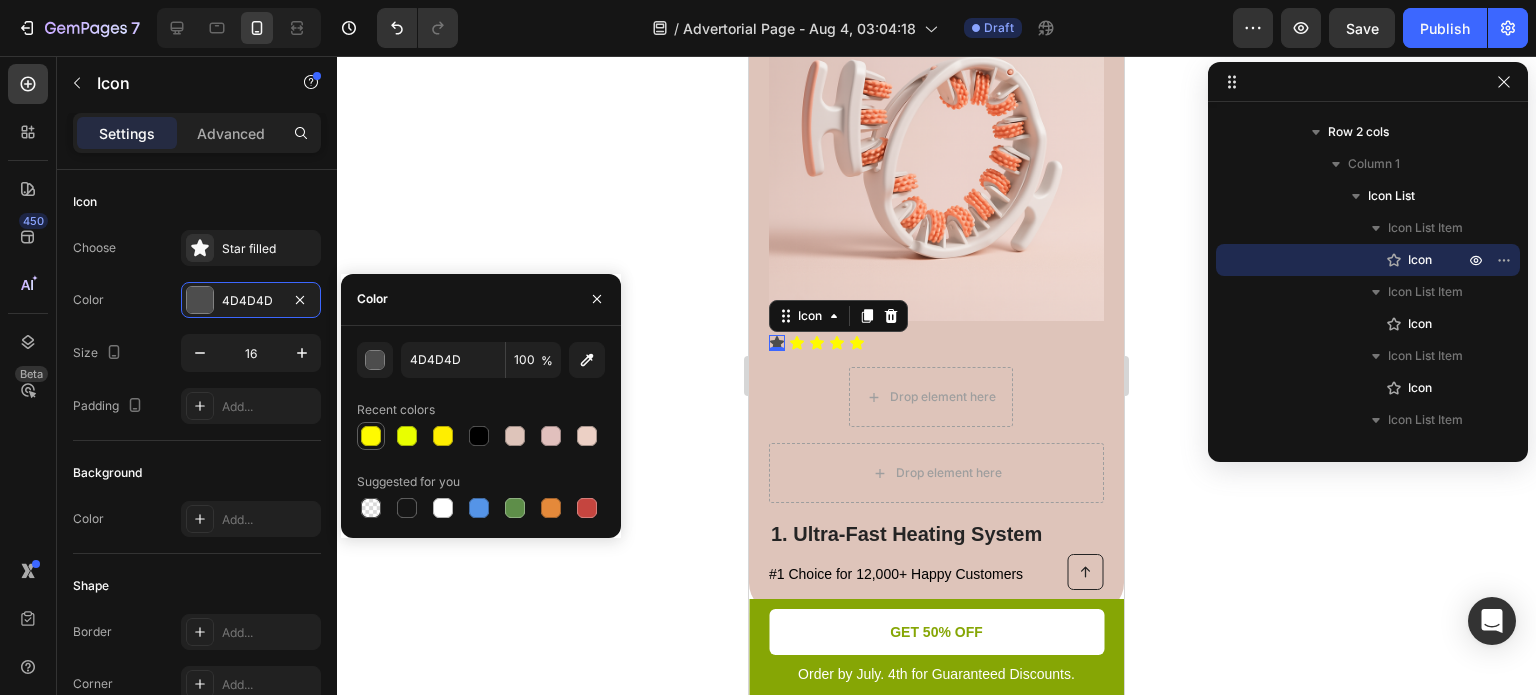 type on "FFFA00" 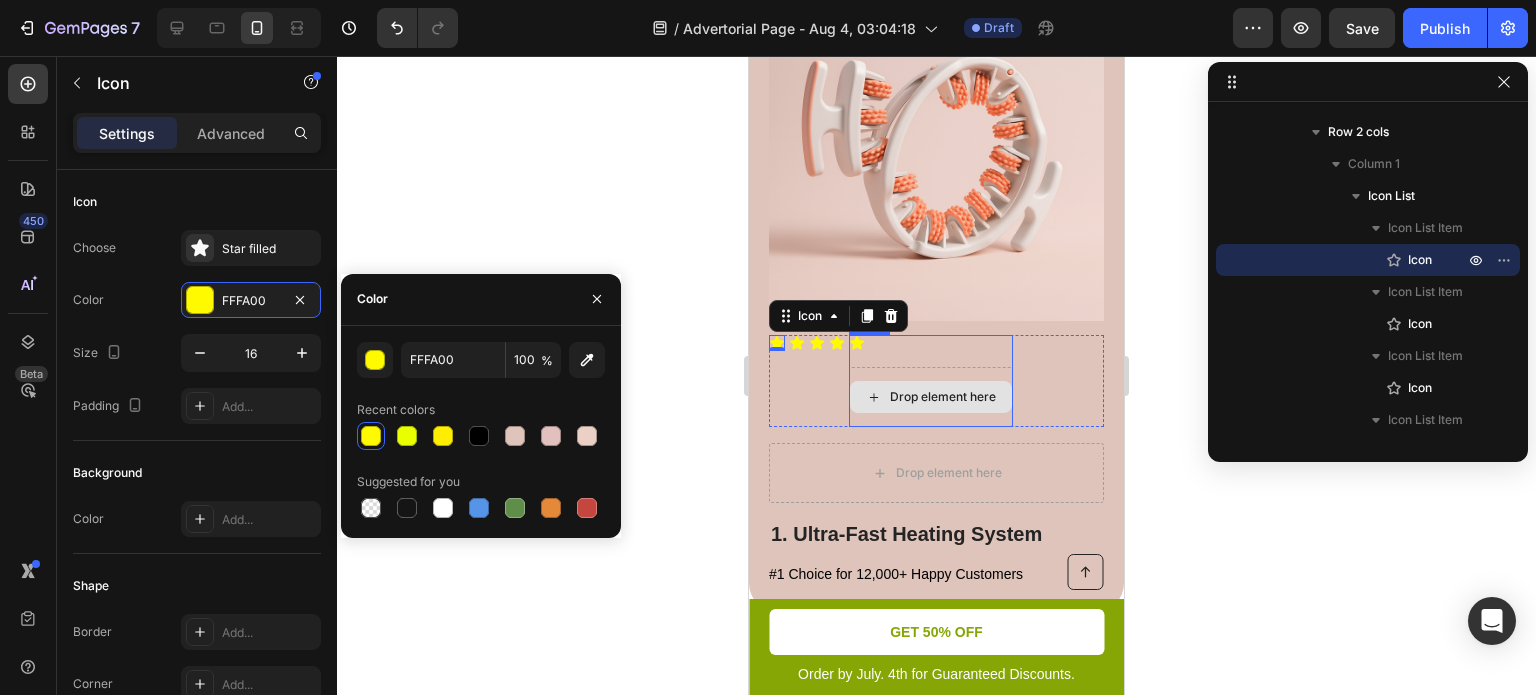 click on "Drop element here" at bounding box center (943, 397) 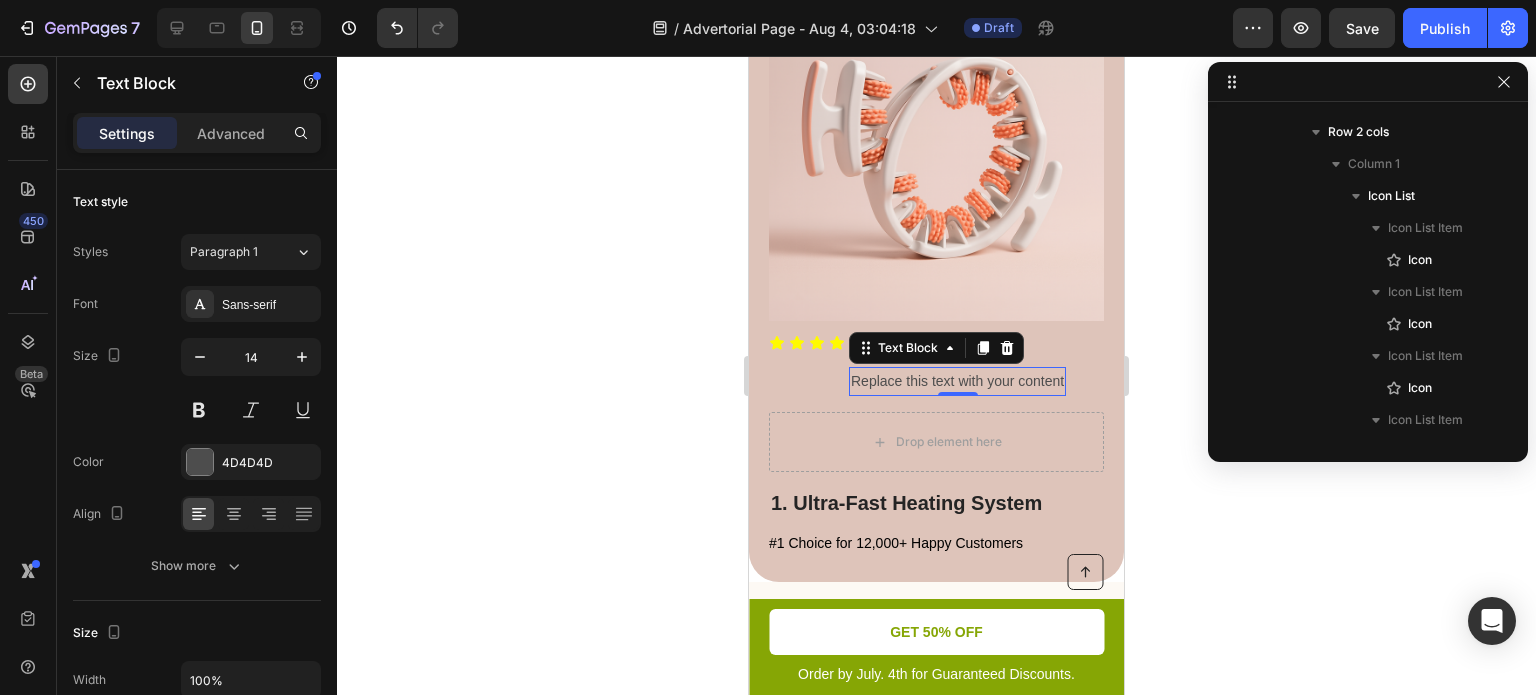scroll, scrollTop: 826, scrollLeft: 0, axis: vertical 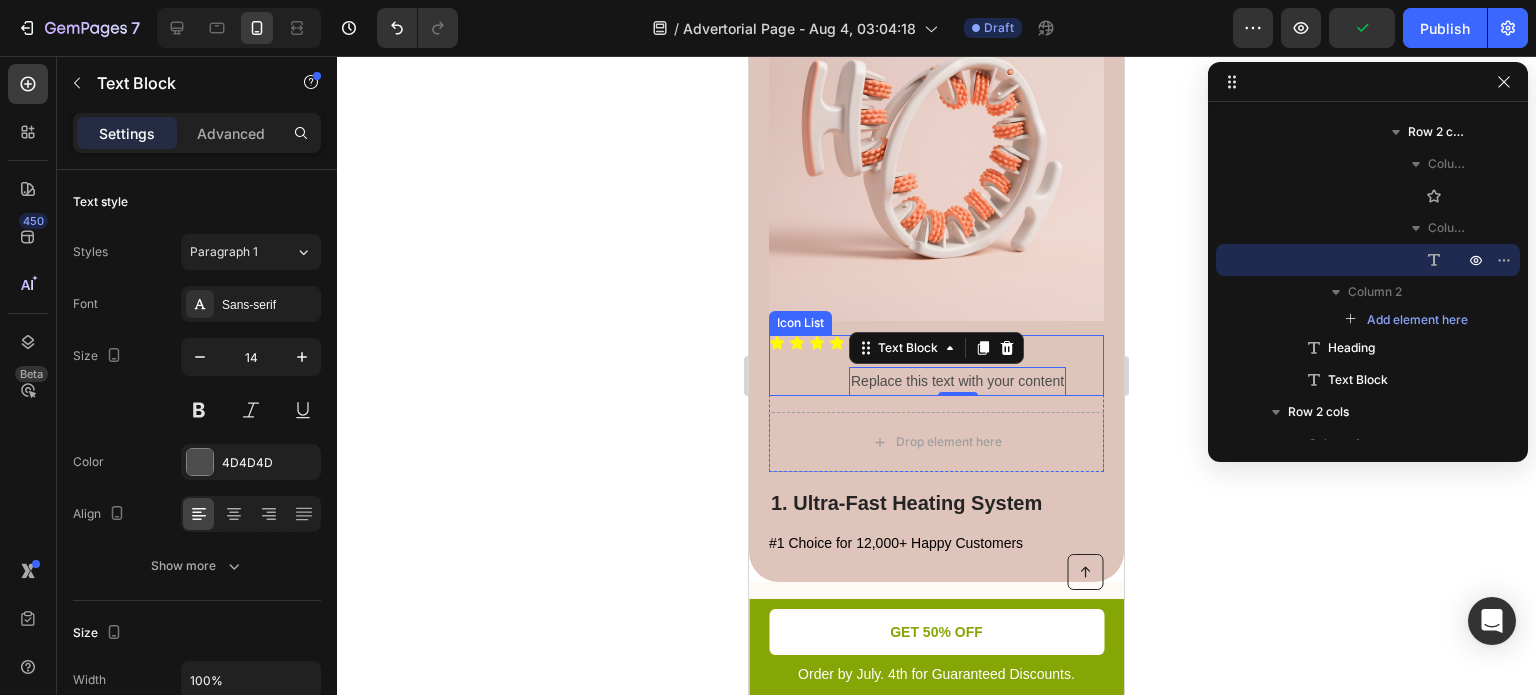 click on "Icon Icon Icon Icon Icon Replace this text with your content Text Block   0 Row" at bounding box center [936, 365] 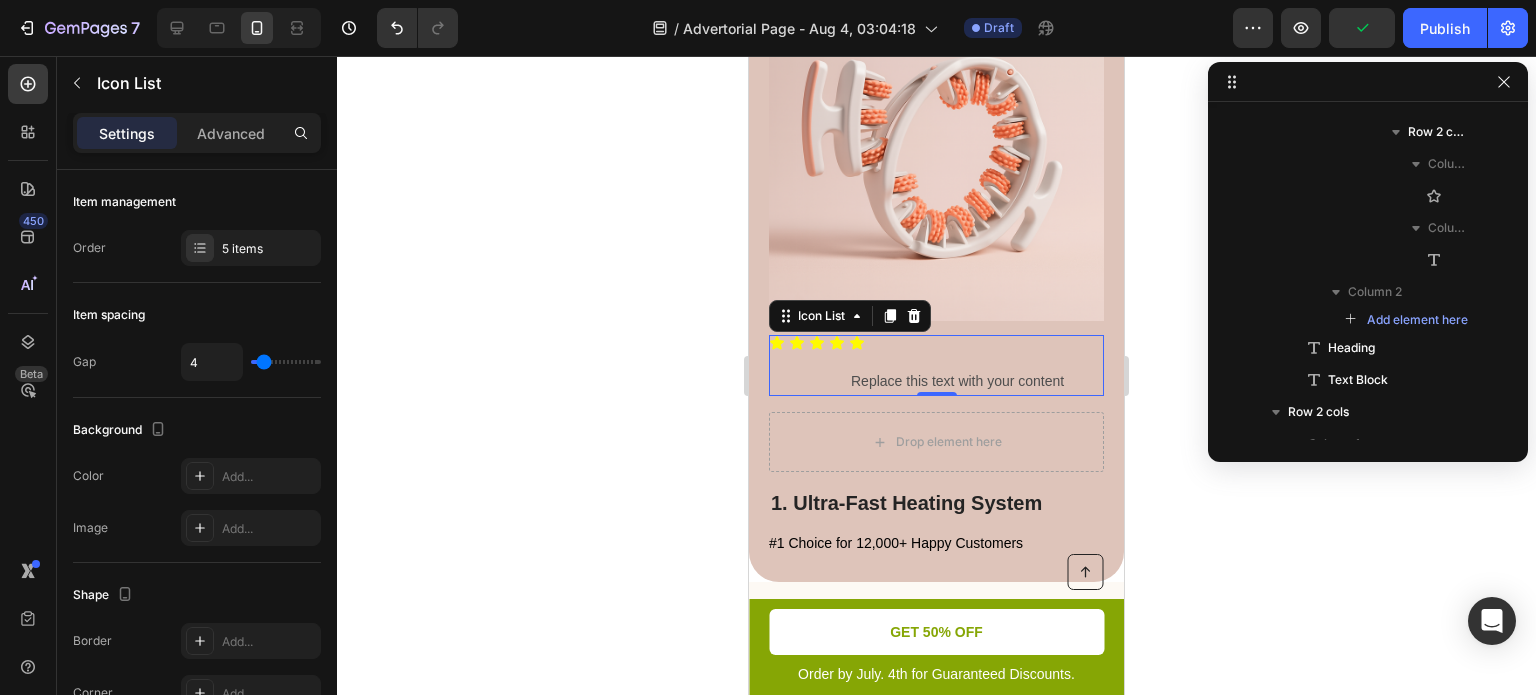 scroll, scrollTop: 378, scrollLeft: 0, axis: vertical 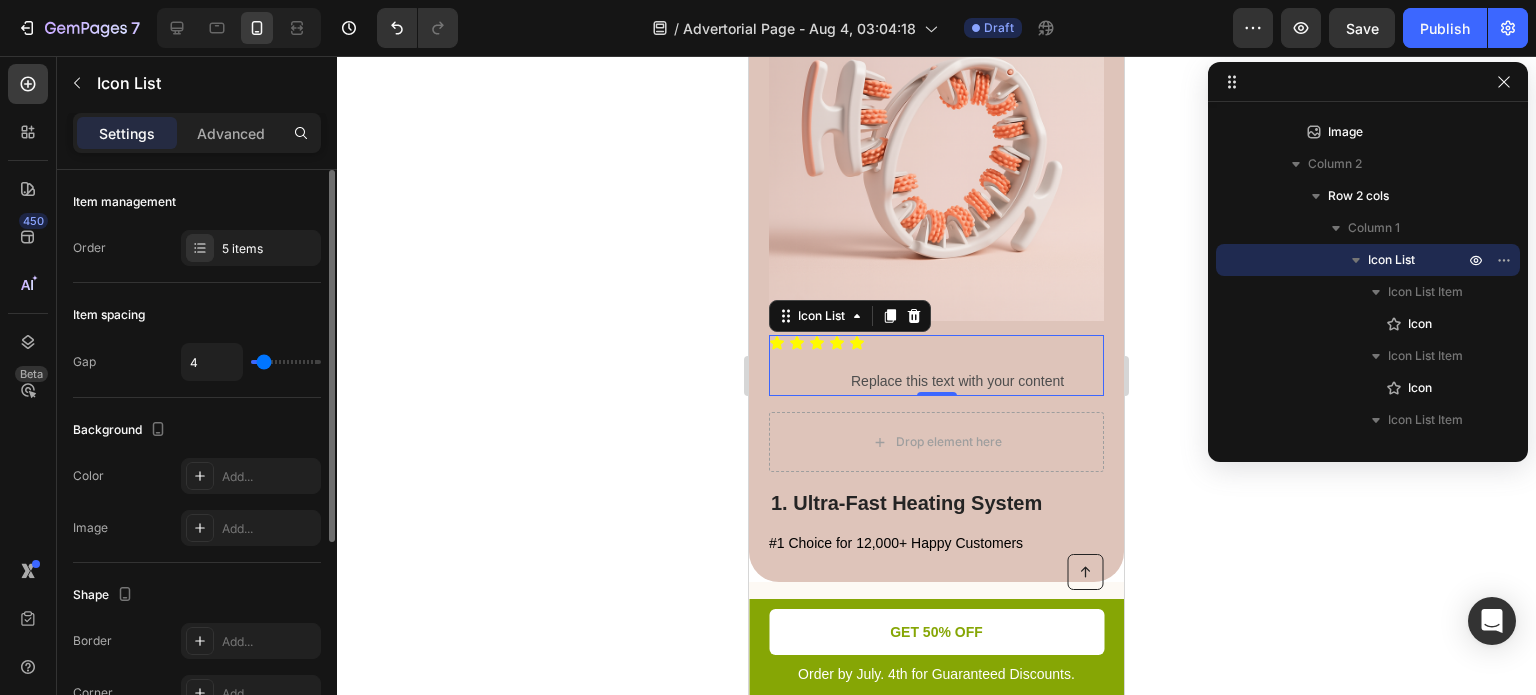 type on "5" 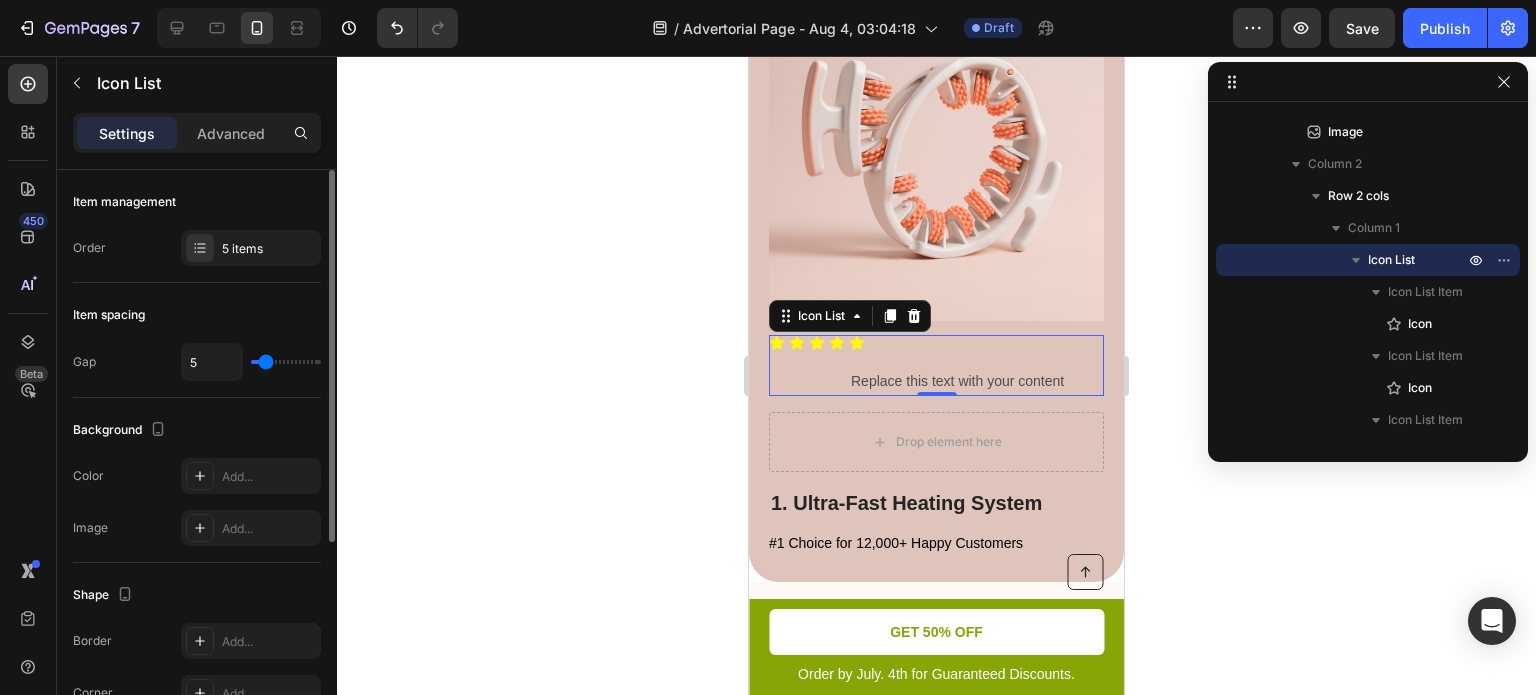 type on "10" 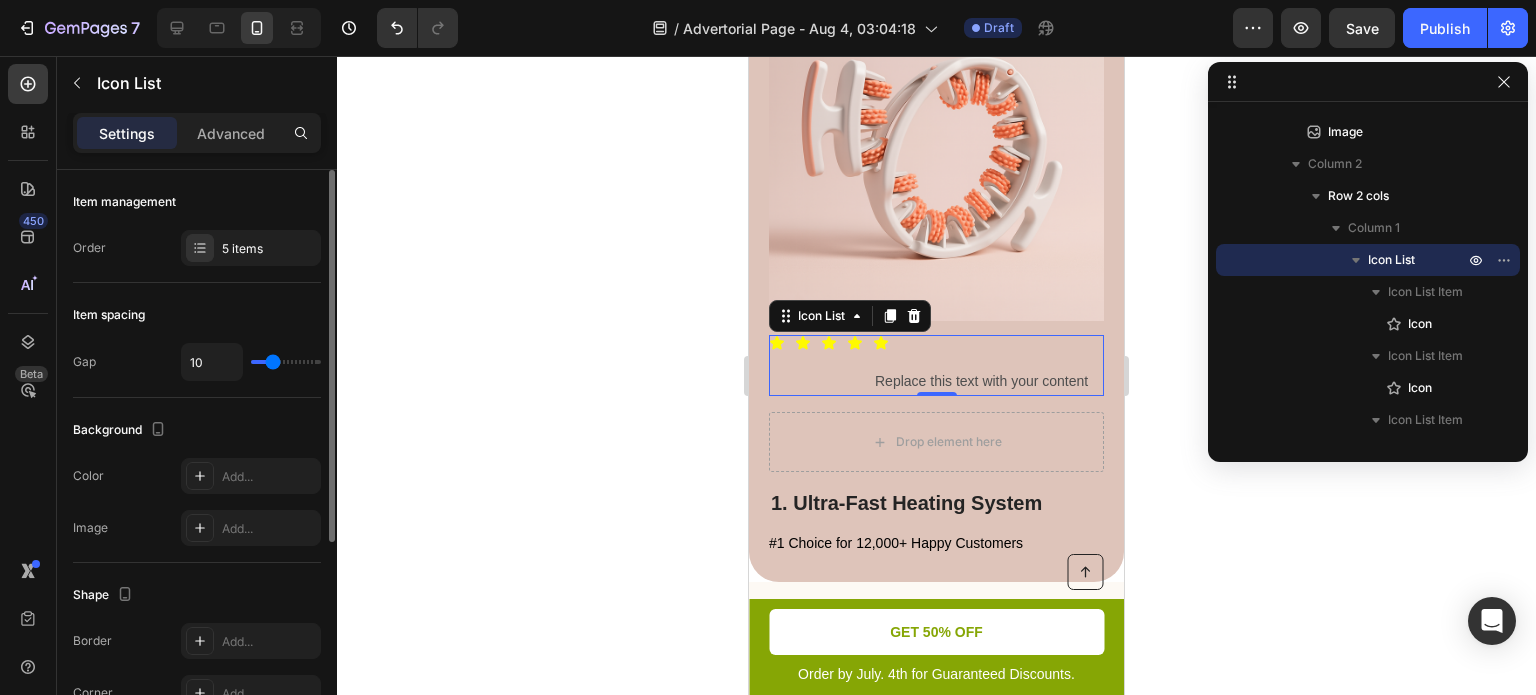 type on "4" 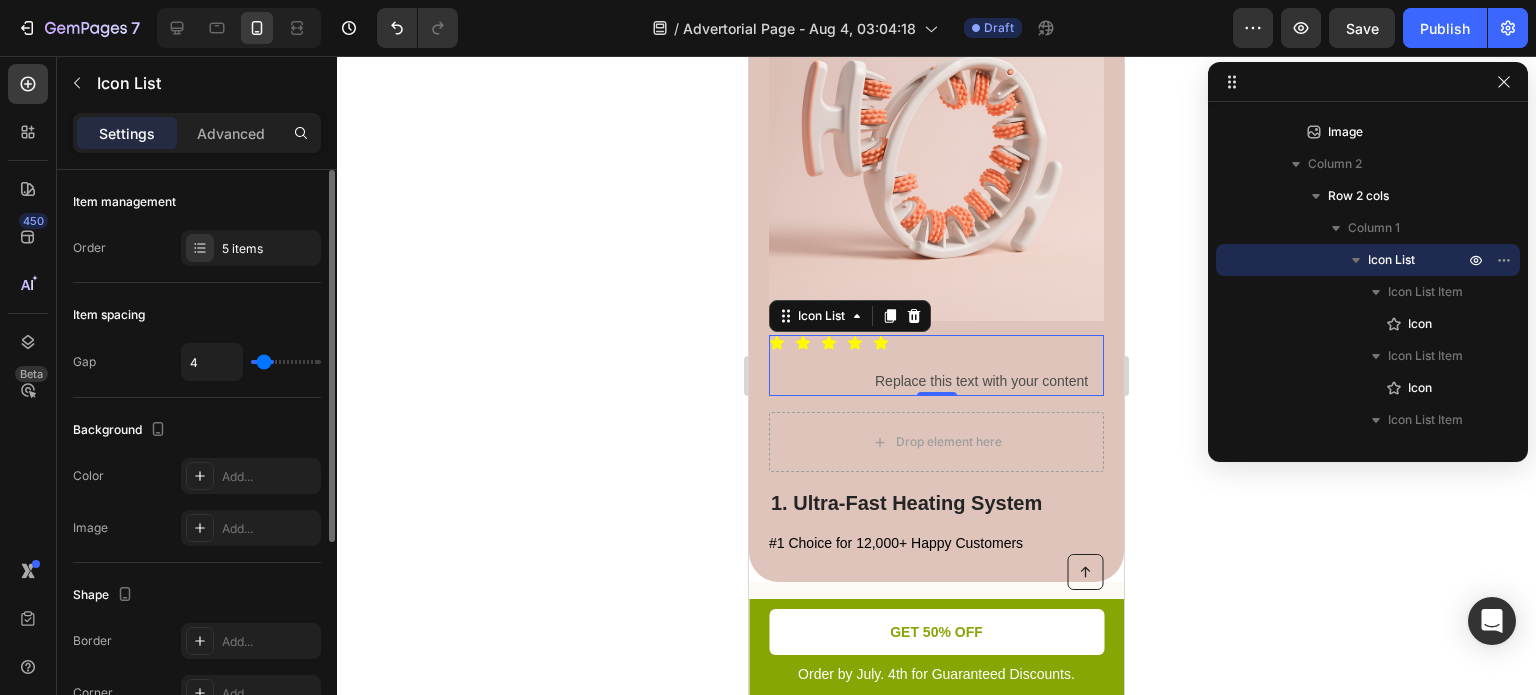 type on "3" 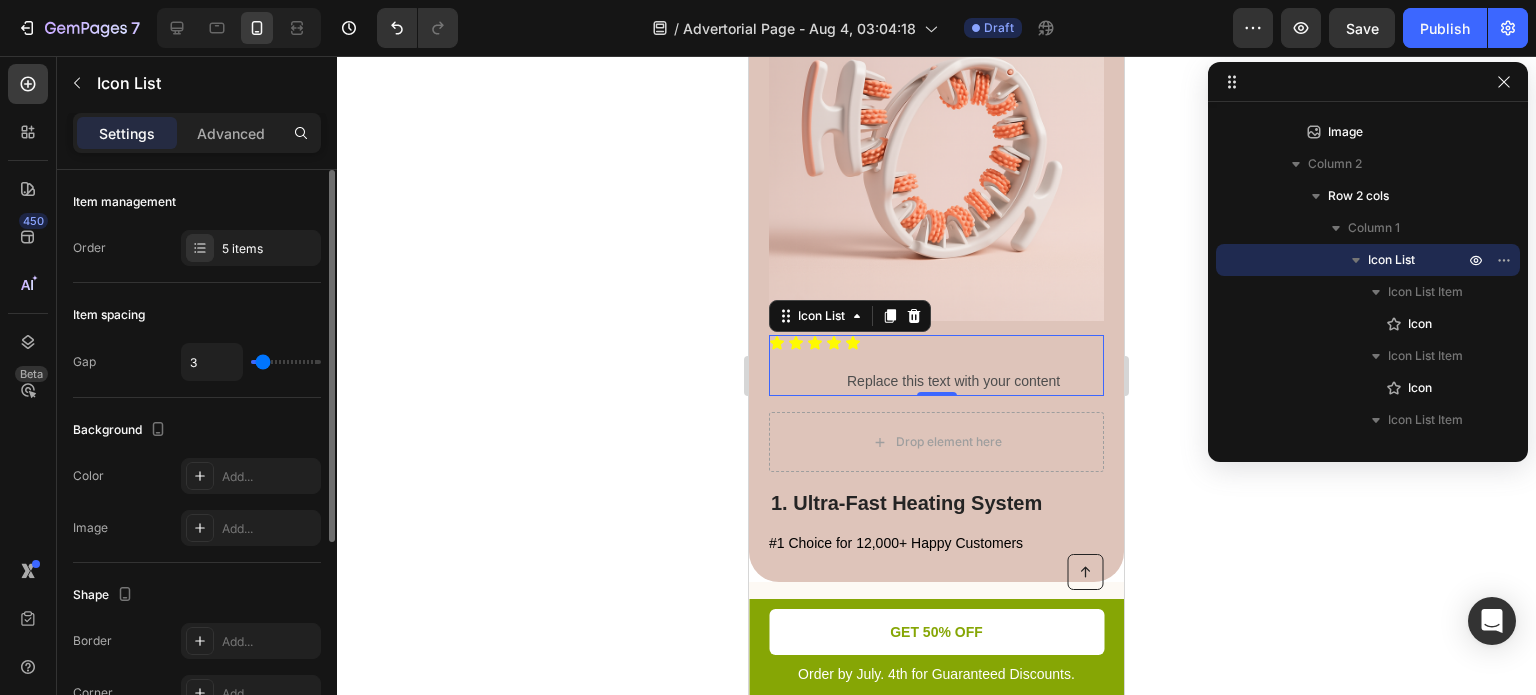 type on "3" 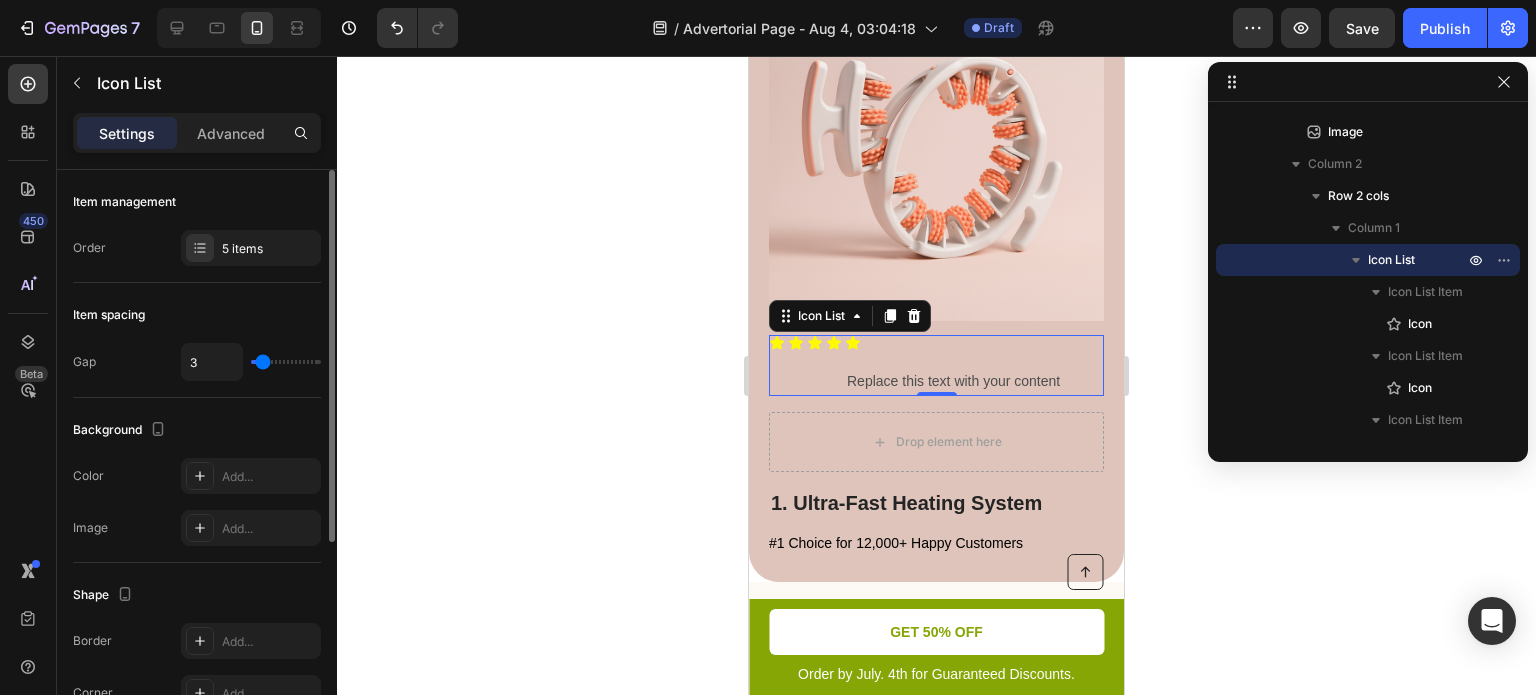 type on "0" 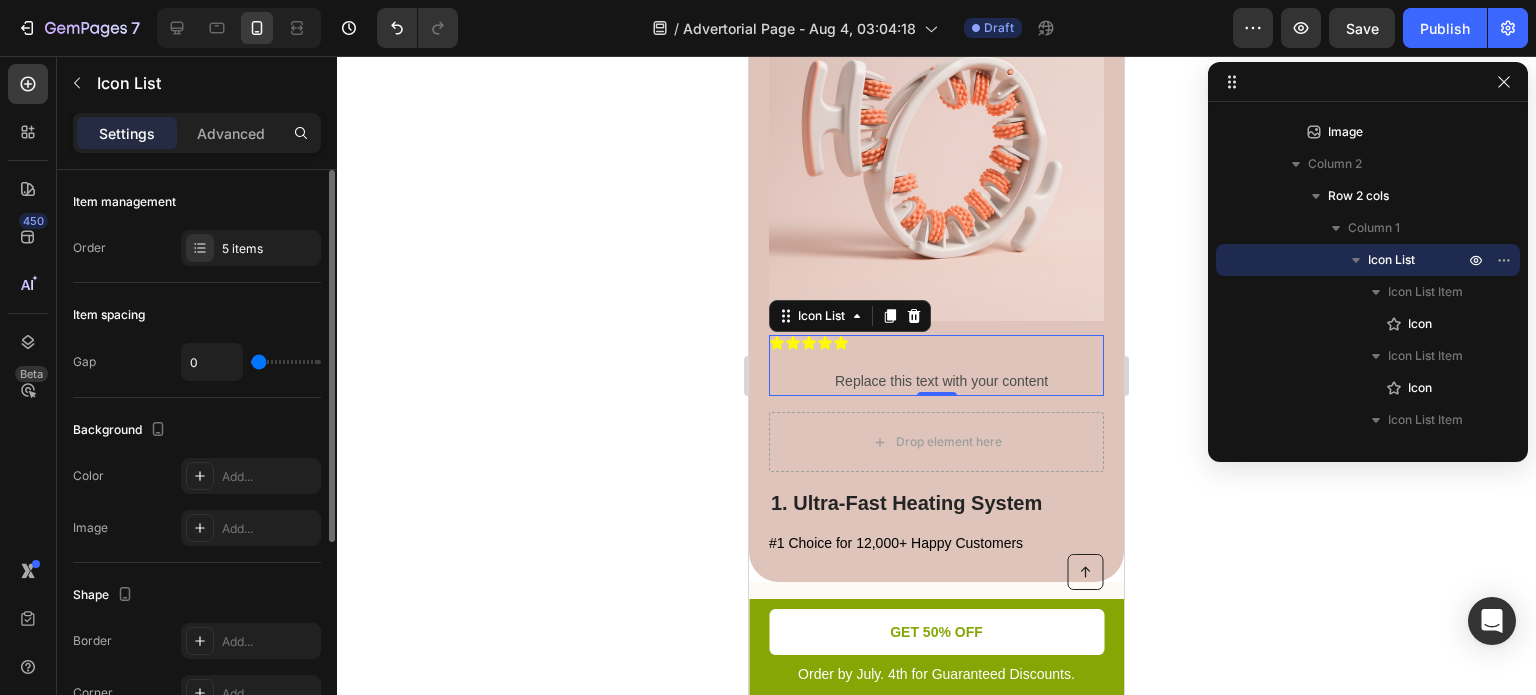drag, startPoint x: 262, startPoint y: 364, endPoint x: 238, endPoint y: 369, distance: 24.5153 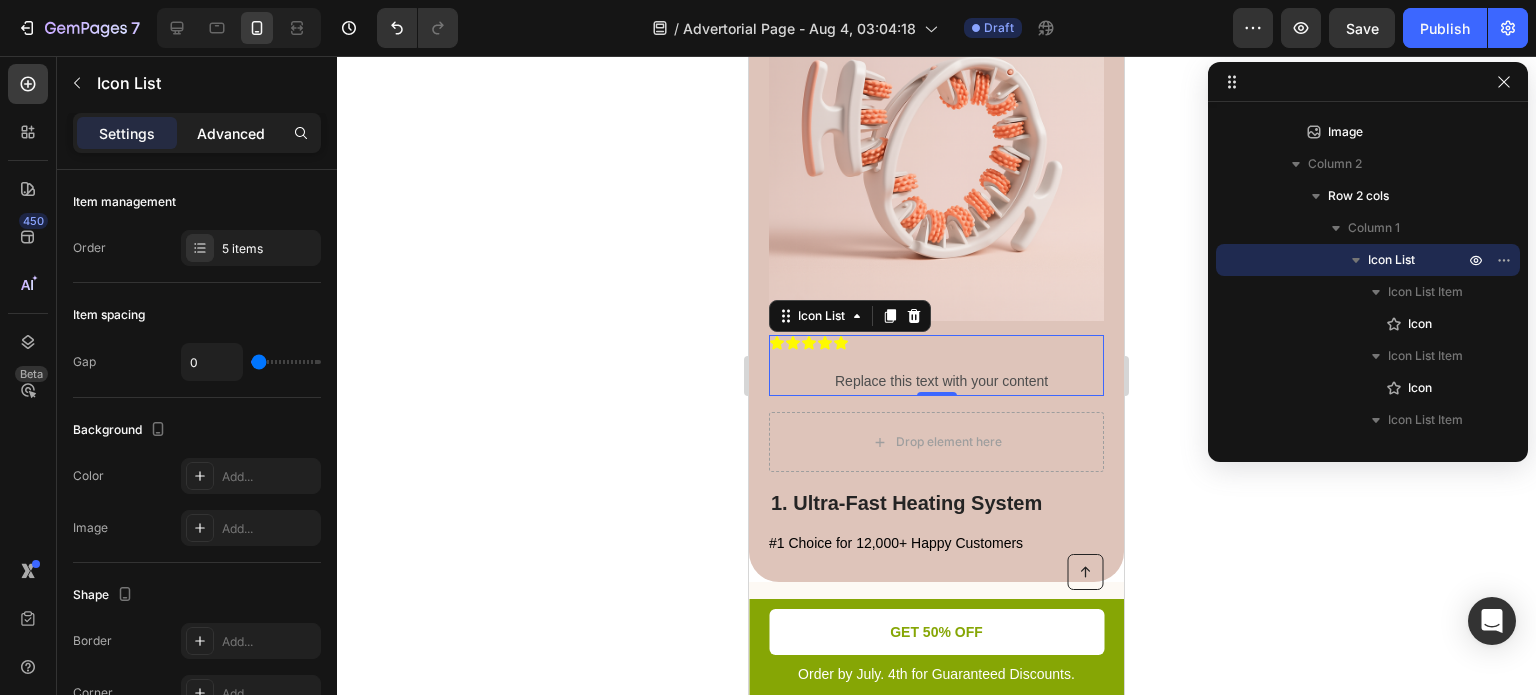 click on "Advanced" at bounding box center (231, 133) 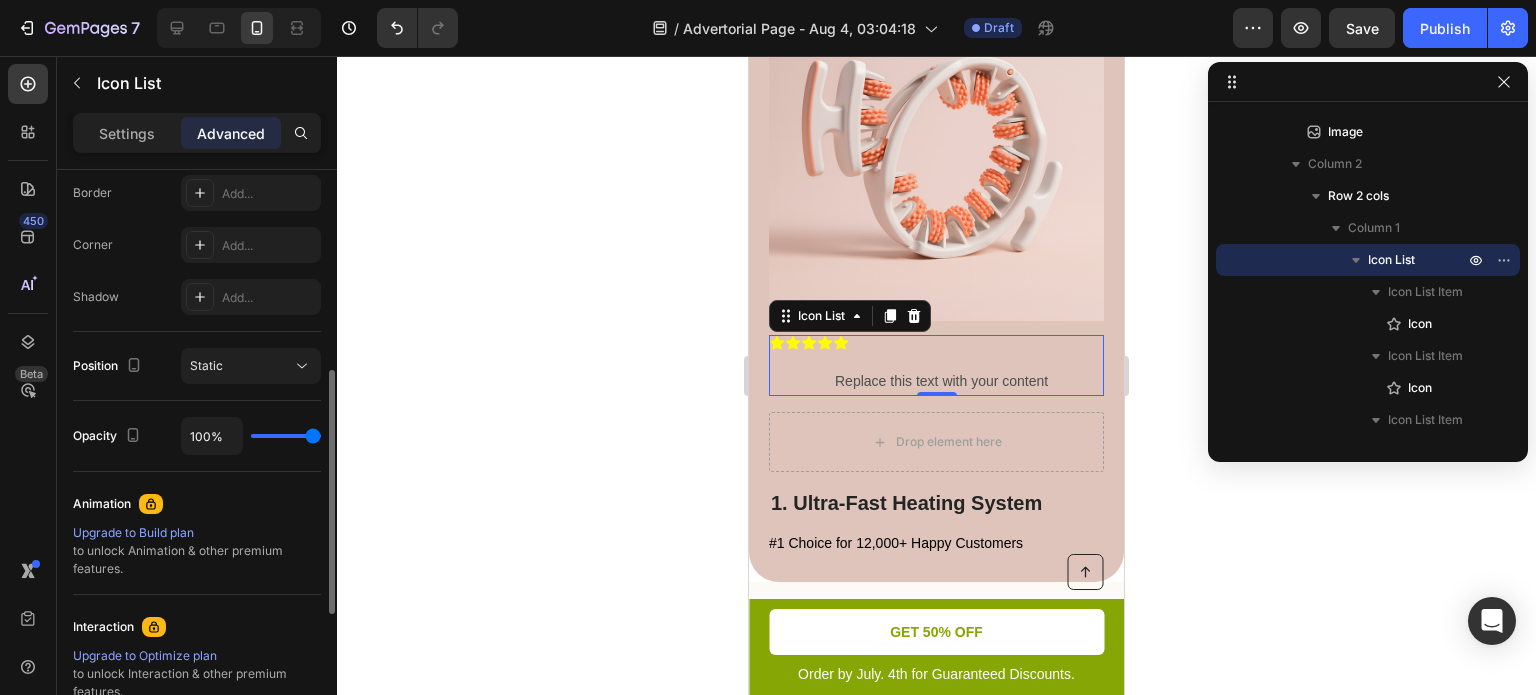scroll, scrollTop: 585, scrollLeft: 0, axis: vertical 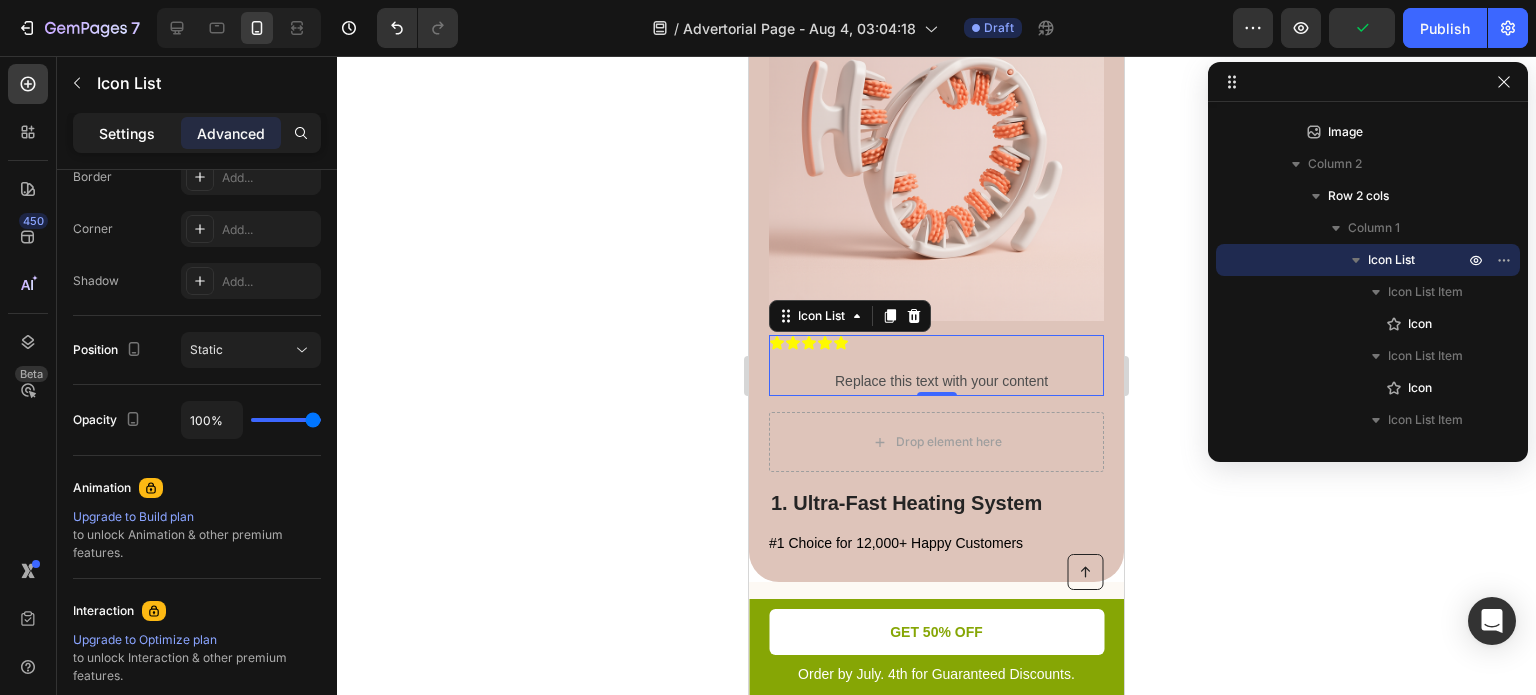 click on "Settings" at bounding box center (127, 133) 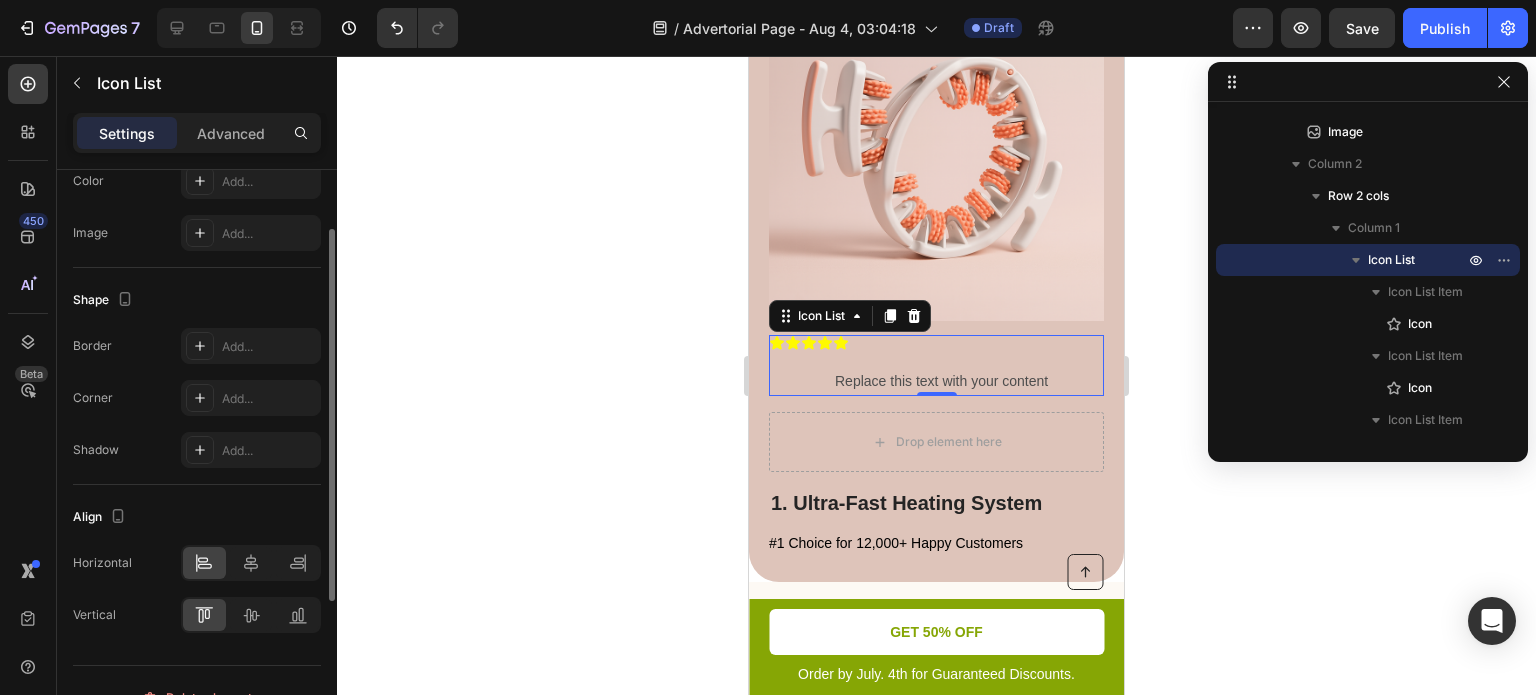 scroll, scrollTop: 0, scrollLeft: 0, axis: both 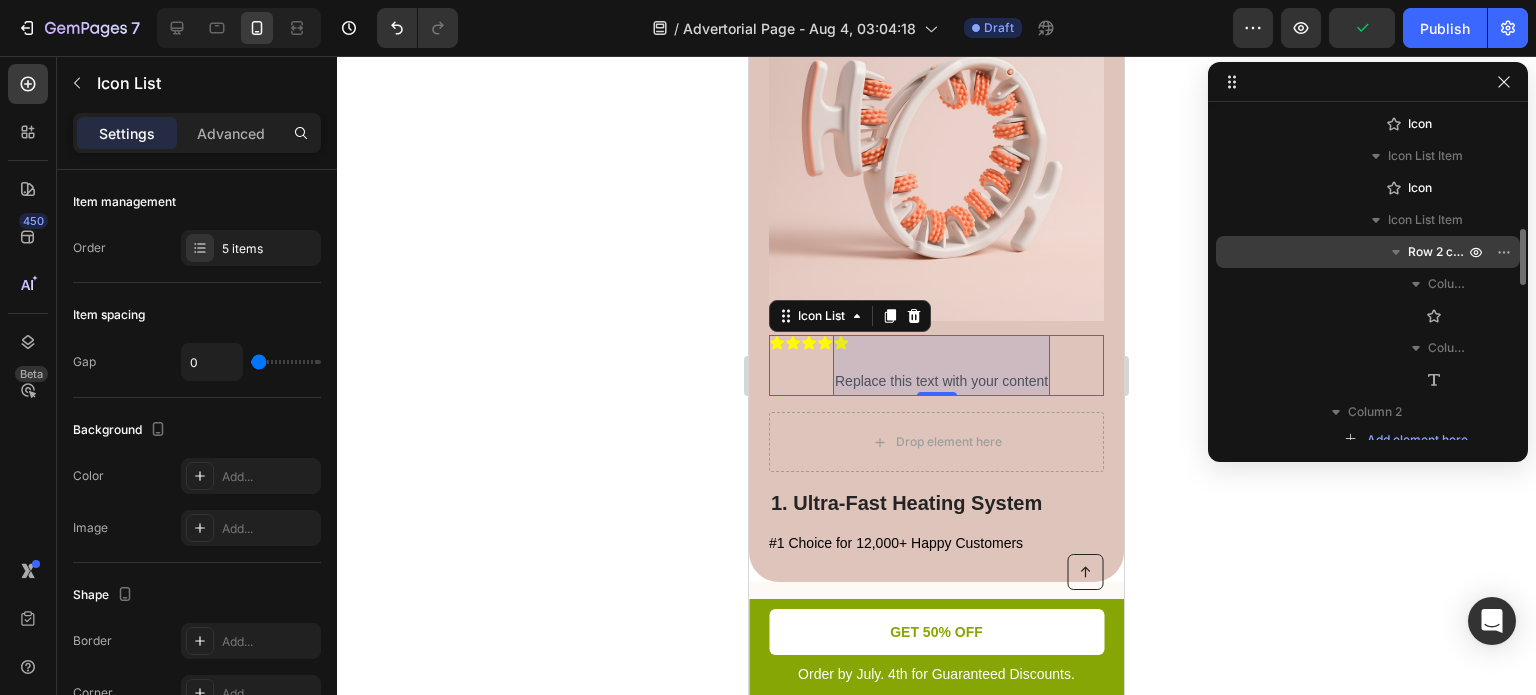 drag, startPoint x: 1416, startPoint y: 255, endPoint x: 1377, endPoint y: 260, distance: 39.319206 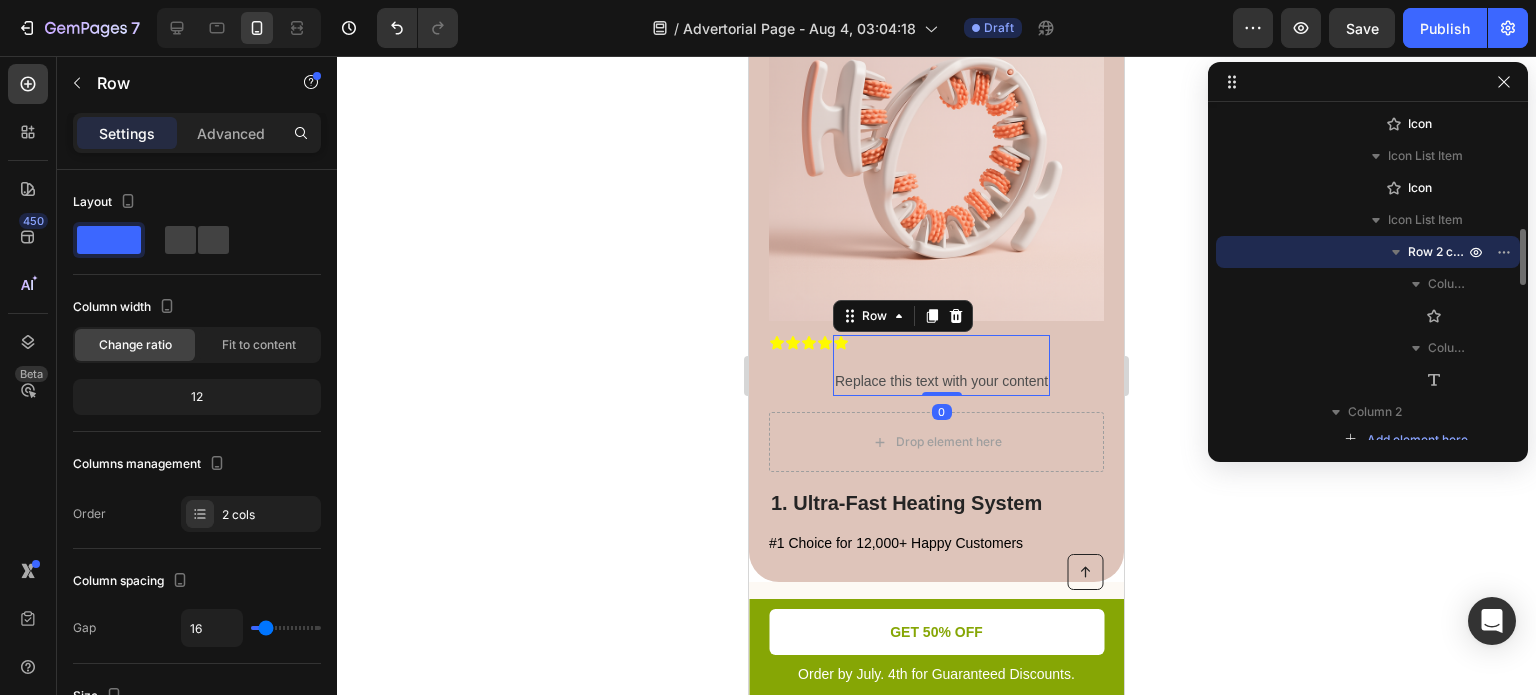 click 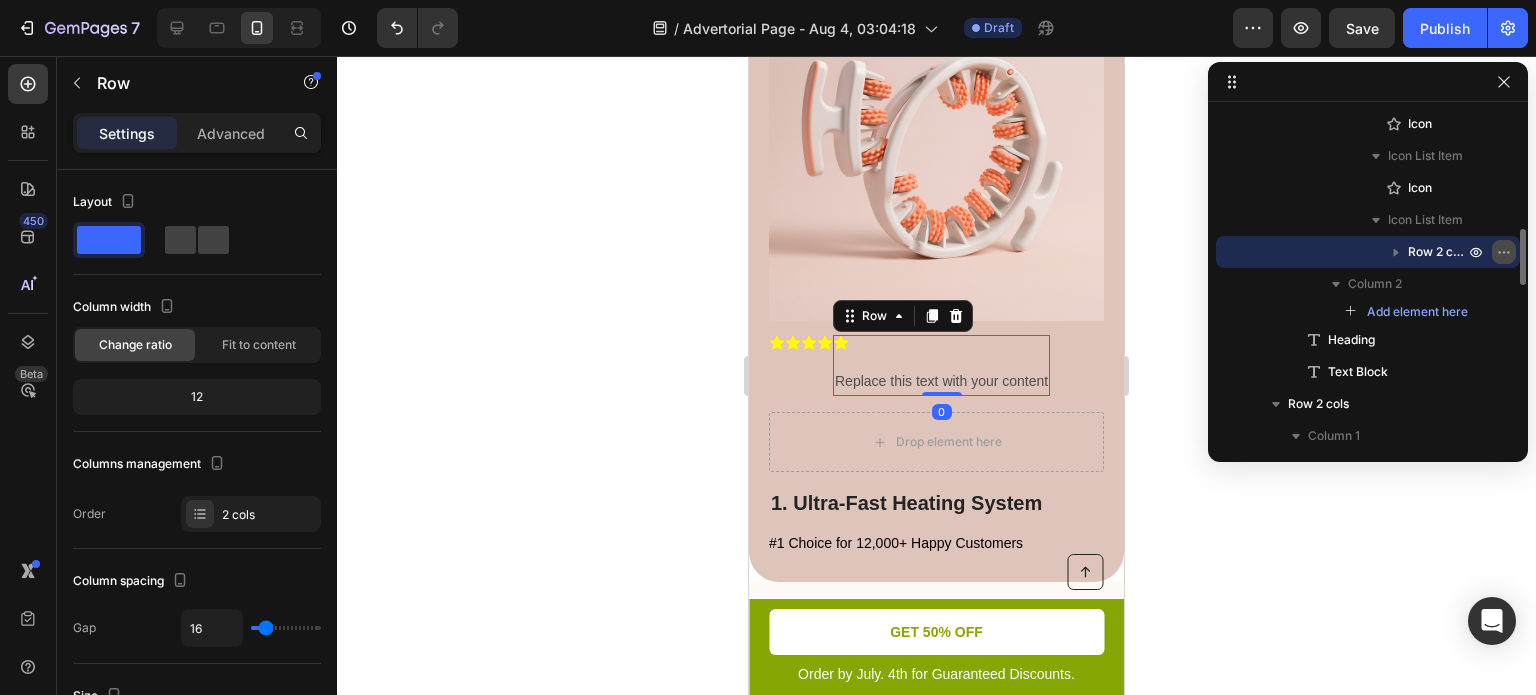 click 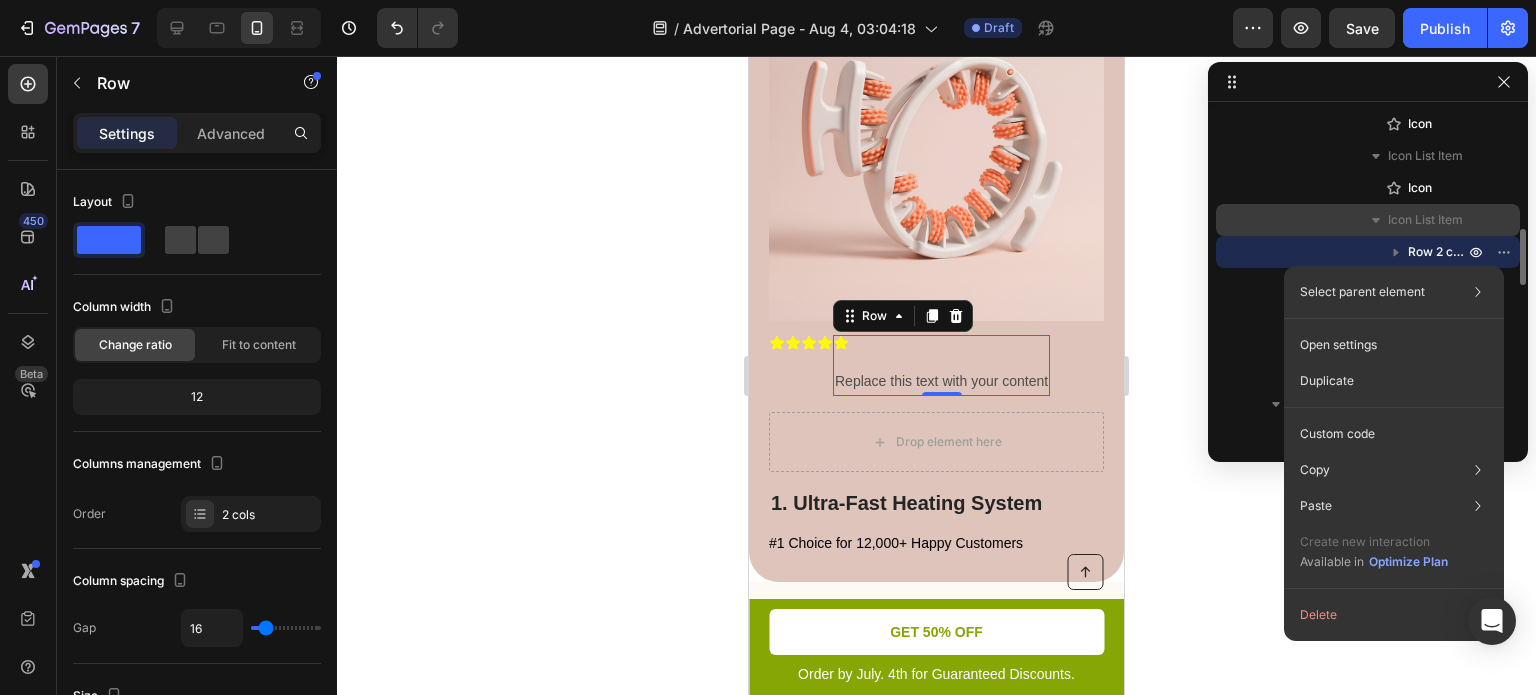 click 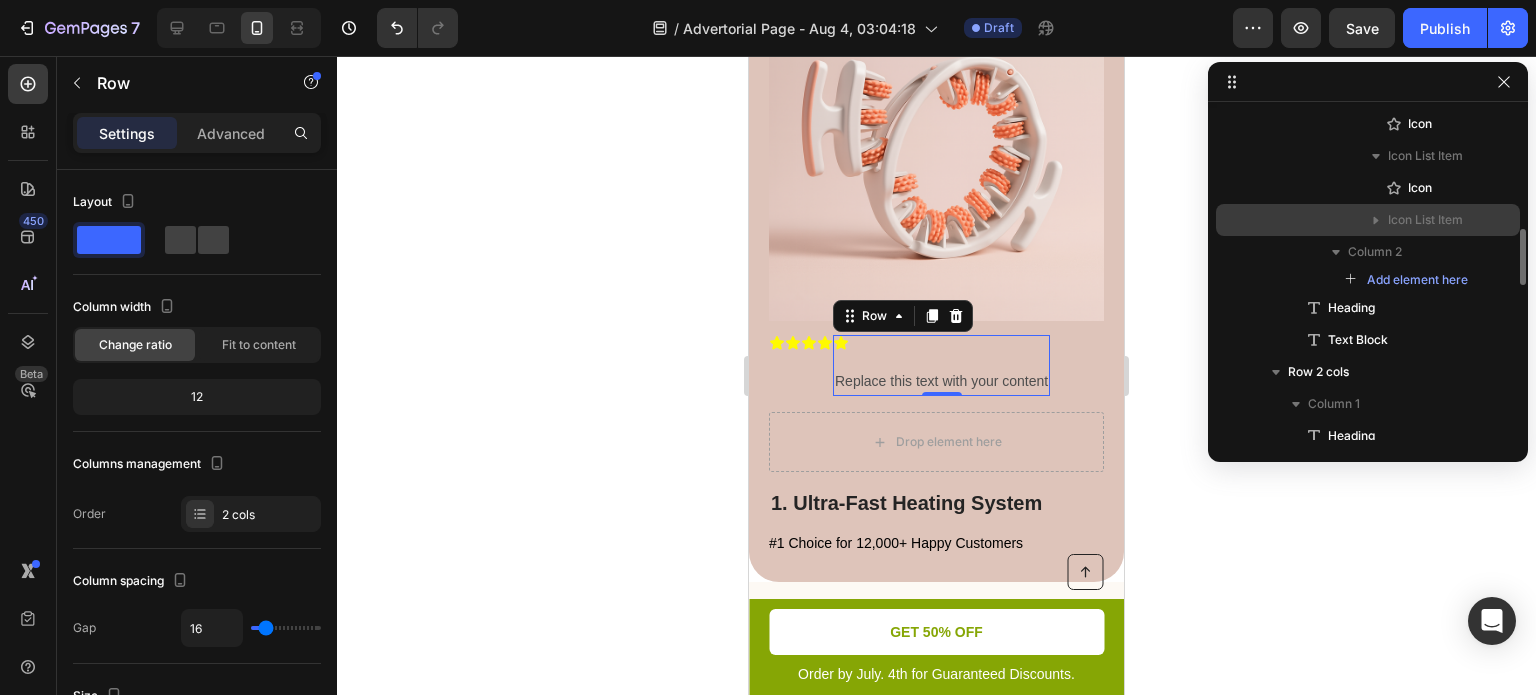 click 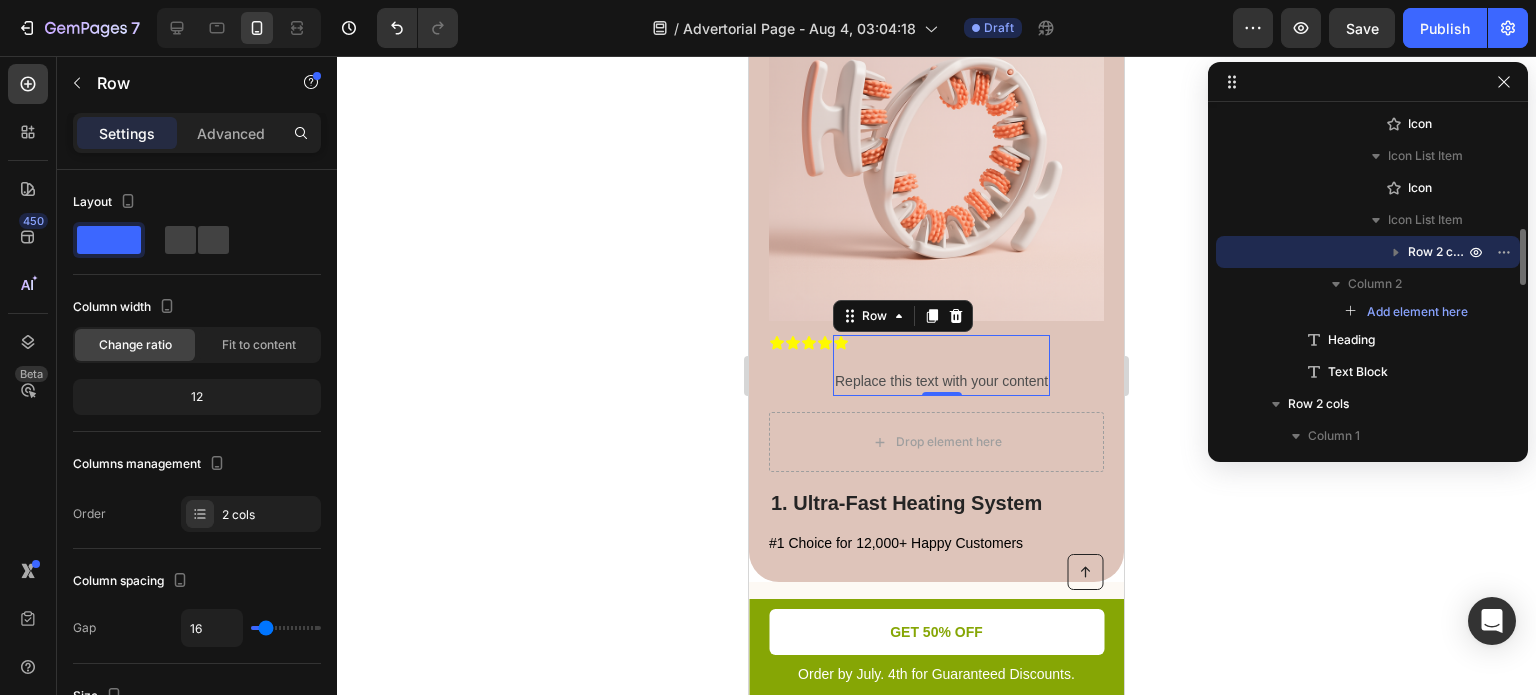 click on "Row 2 cols" at bounding box center [1438, 252] 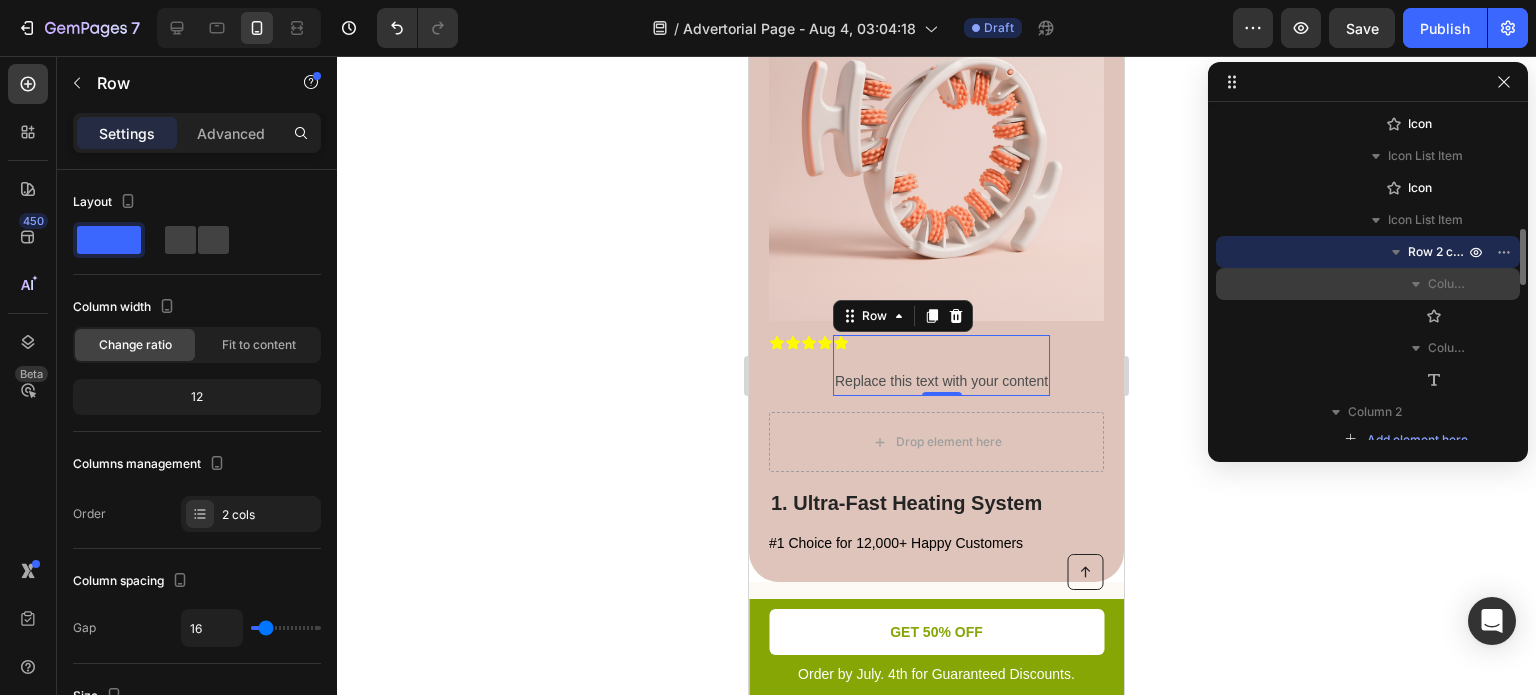 click on "Column 1" at bounding box center [1448, 284] 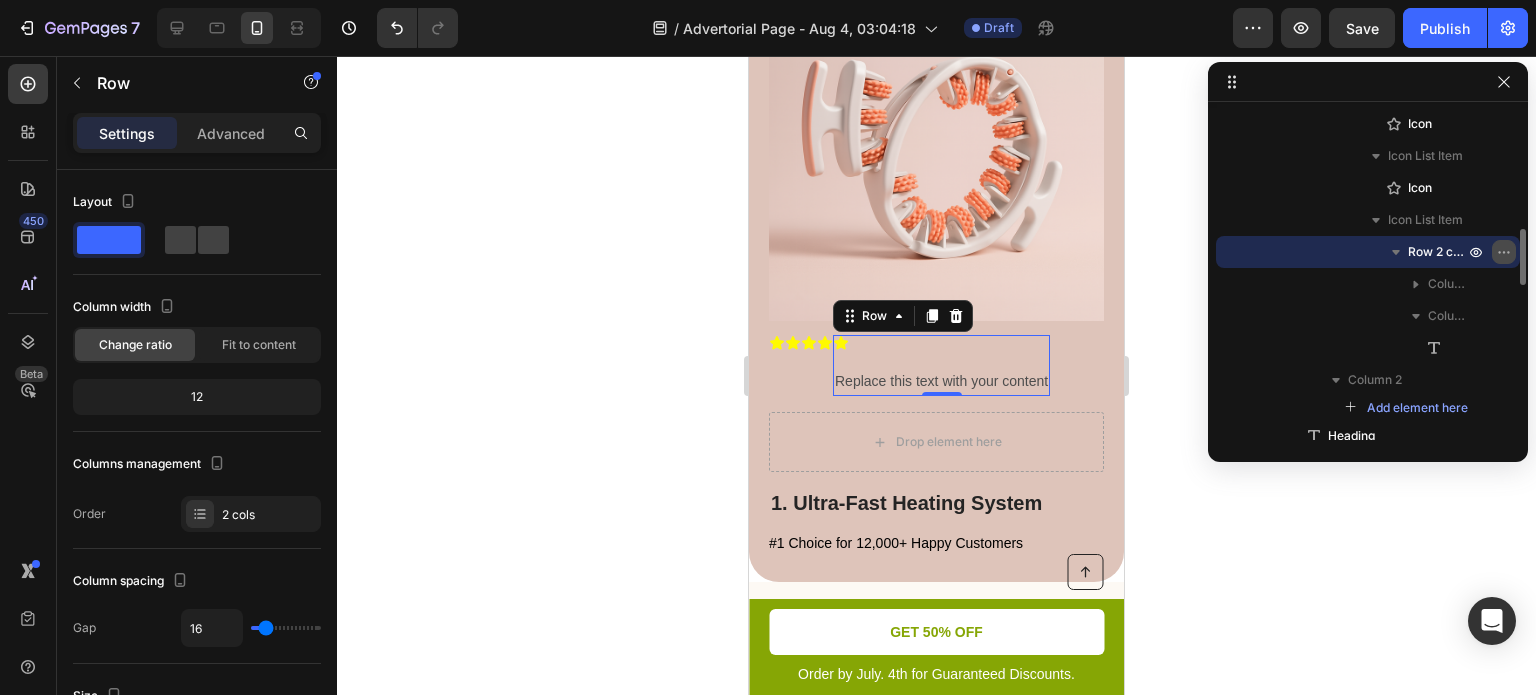 click at bounding box center [1504, 252] 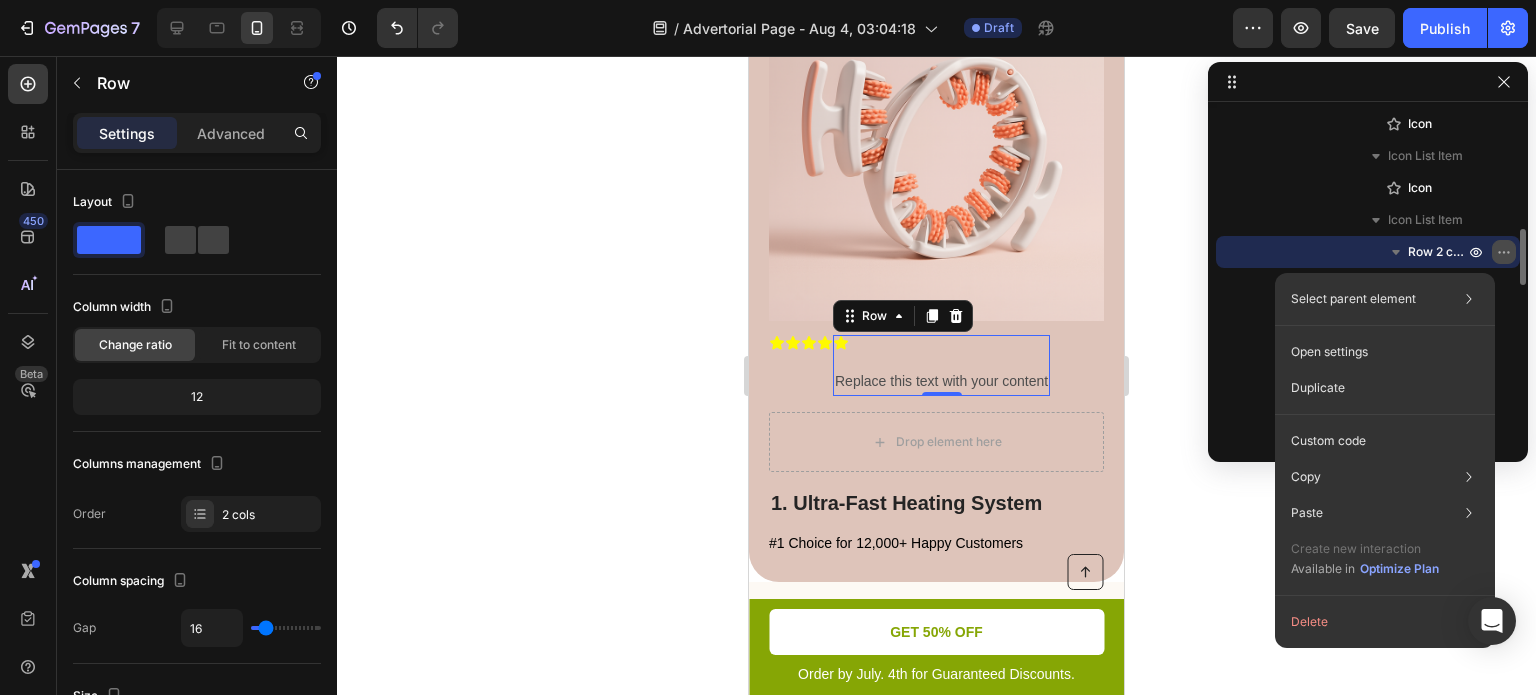 click at bounding box center [1504, 252] 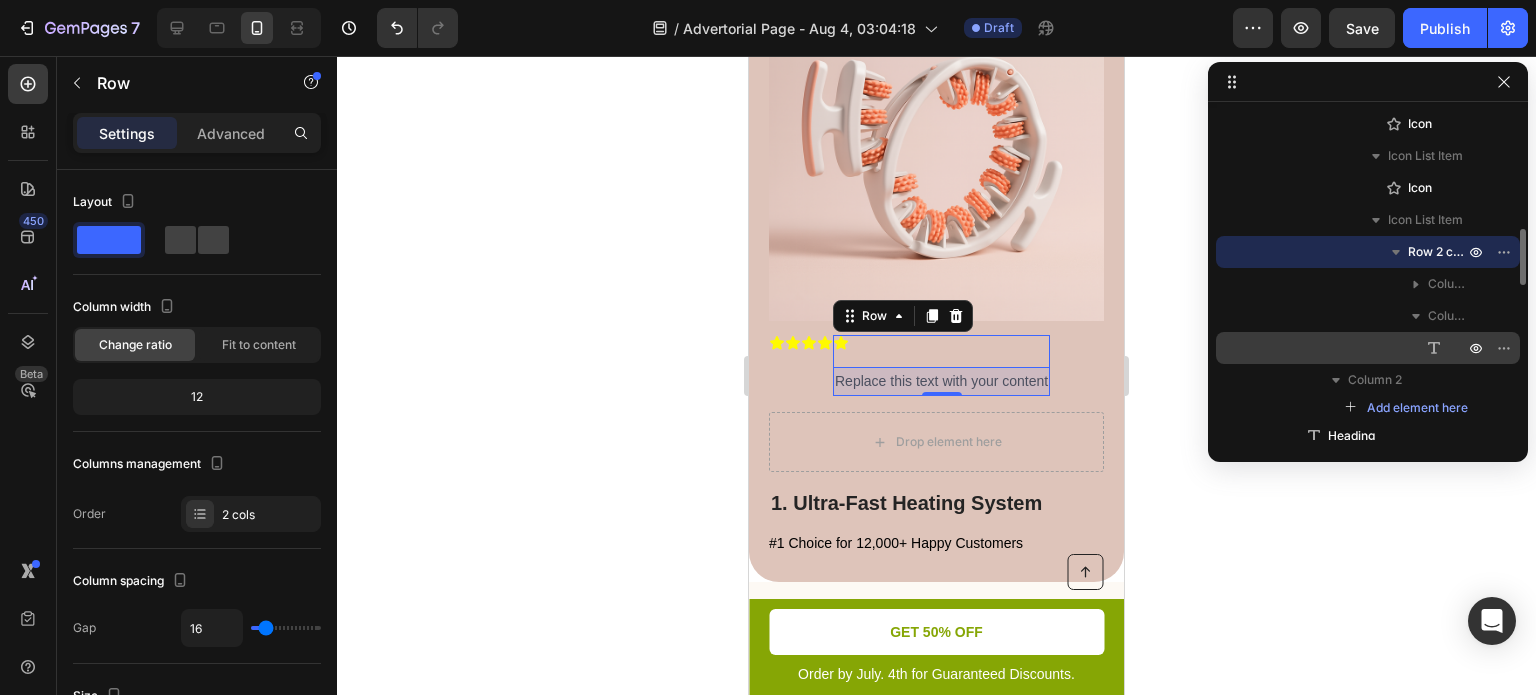 click on "Text Block" at bounding box center (1368, 348) 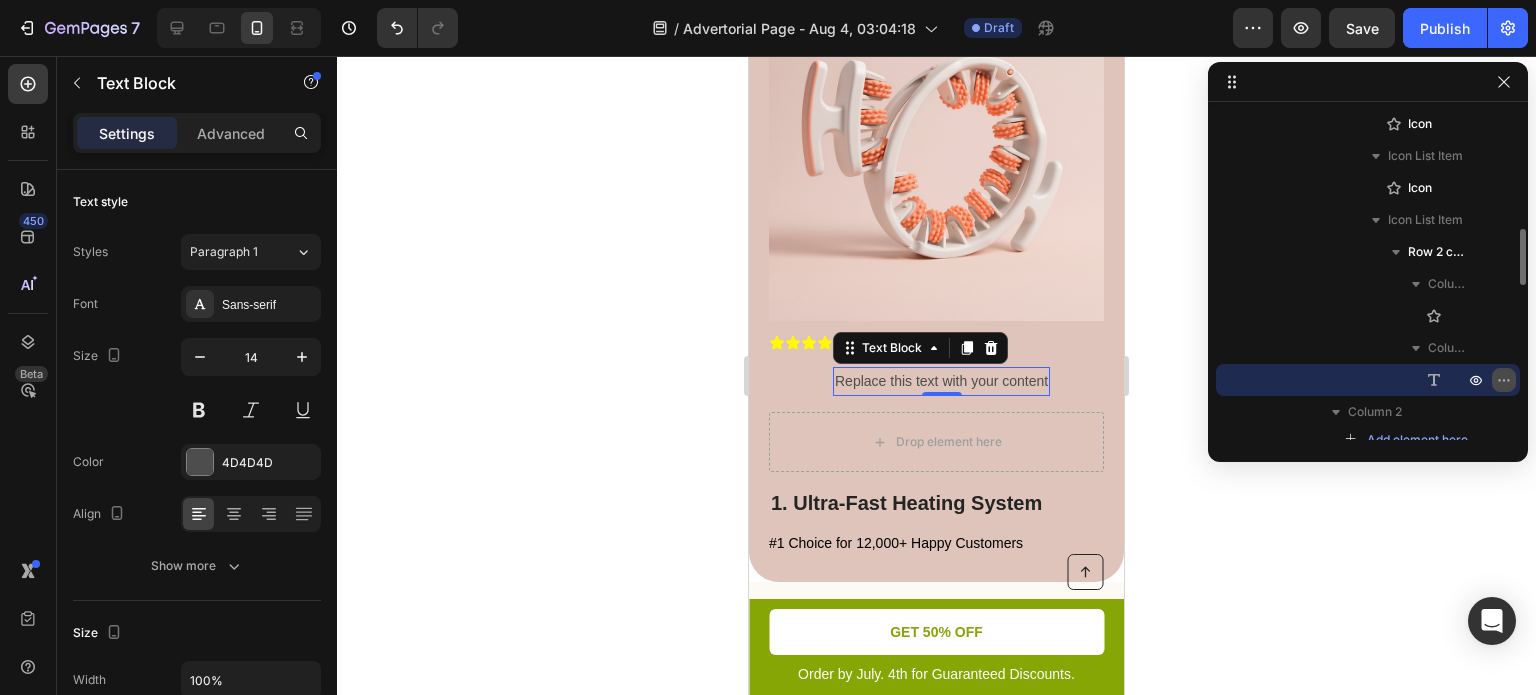 click 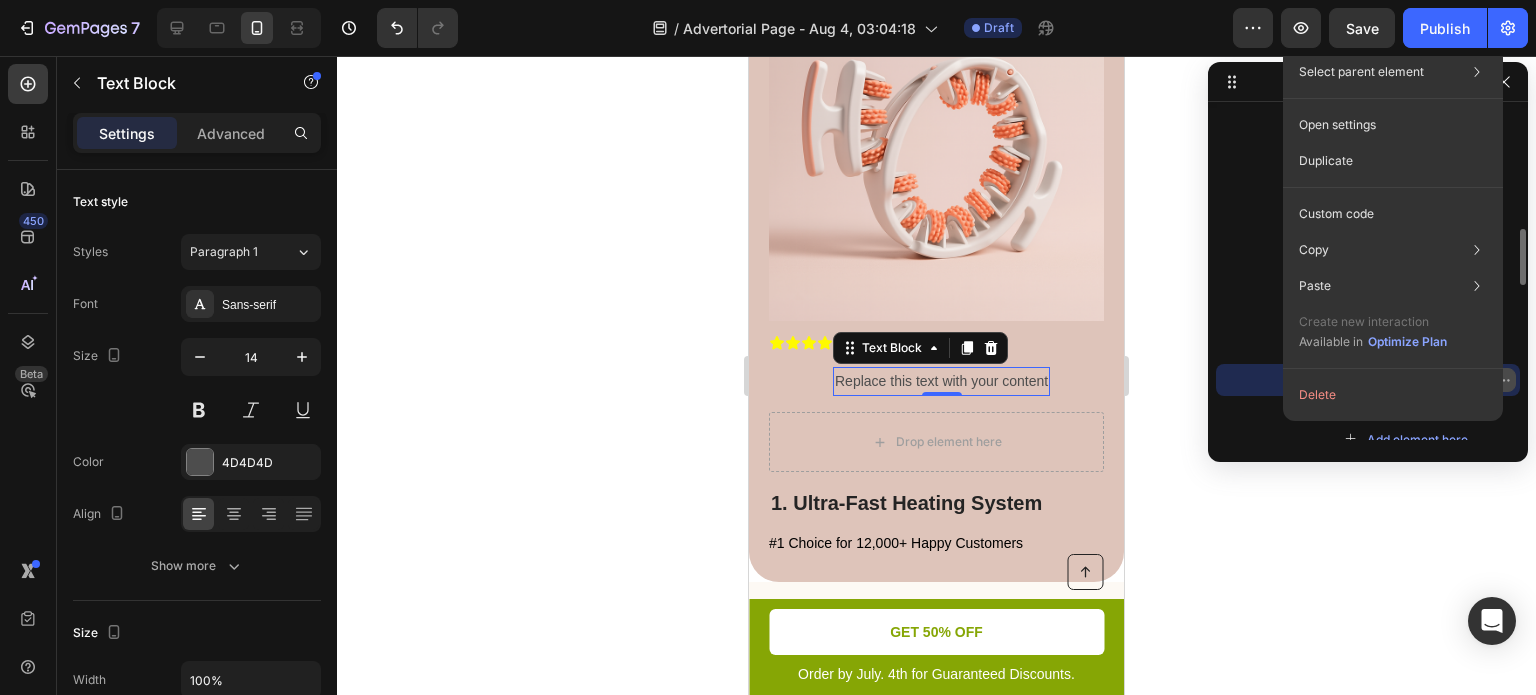 click 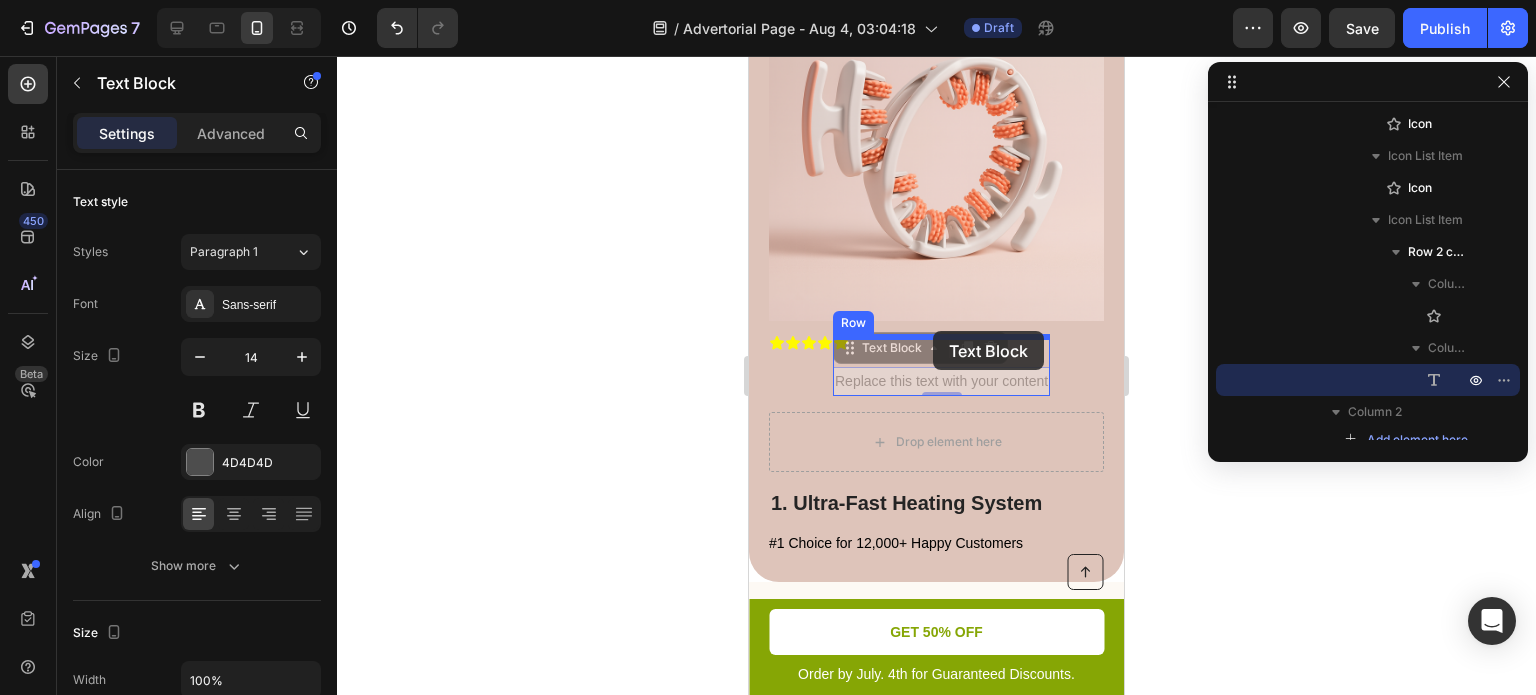 drag, startPoint x: 849, startPoint y: 335, endPoint x: 933, endPoint y: 331, distance: 84.095184 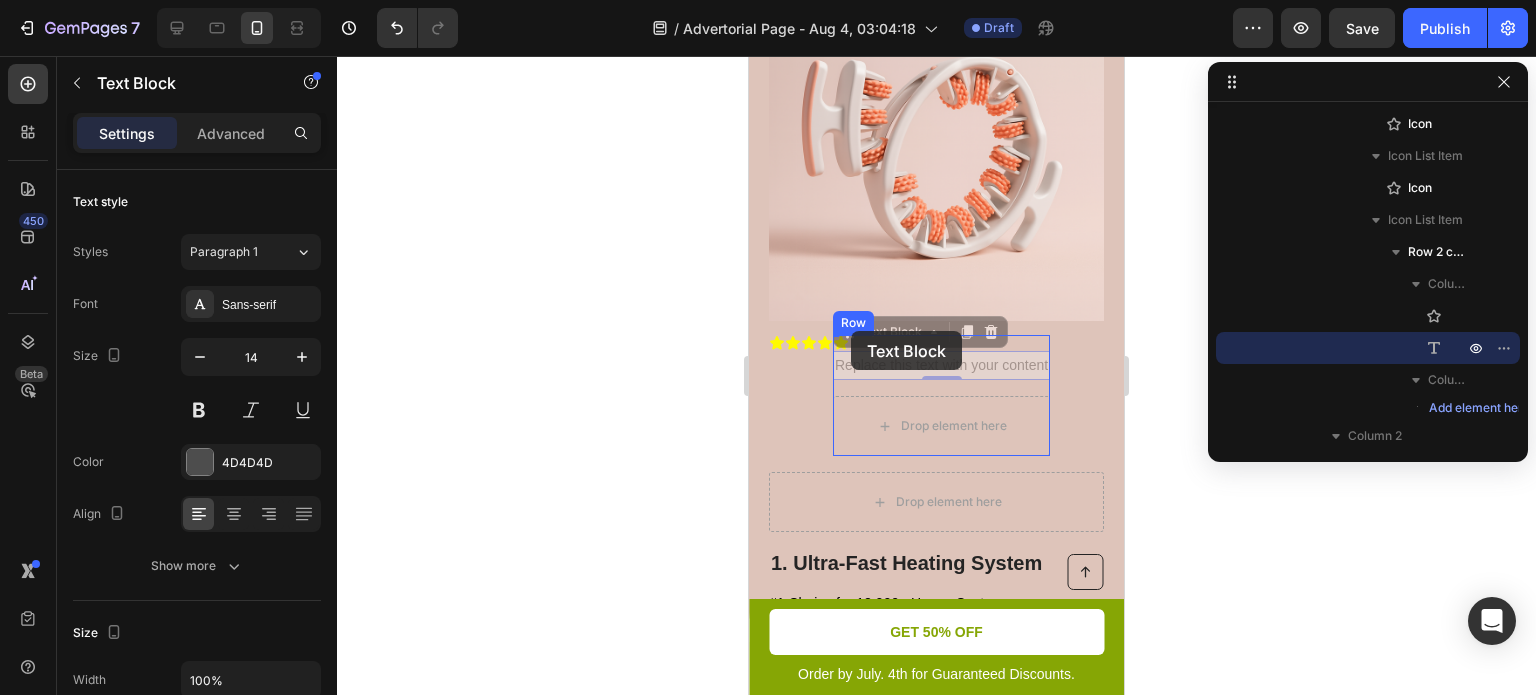 drag, startPoint x: 851, startPoint y: 319, endPoint x: 851, endPoint y: 331, distance: 12 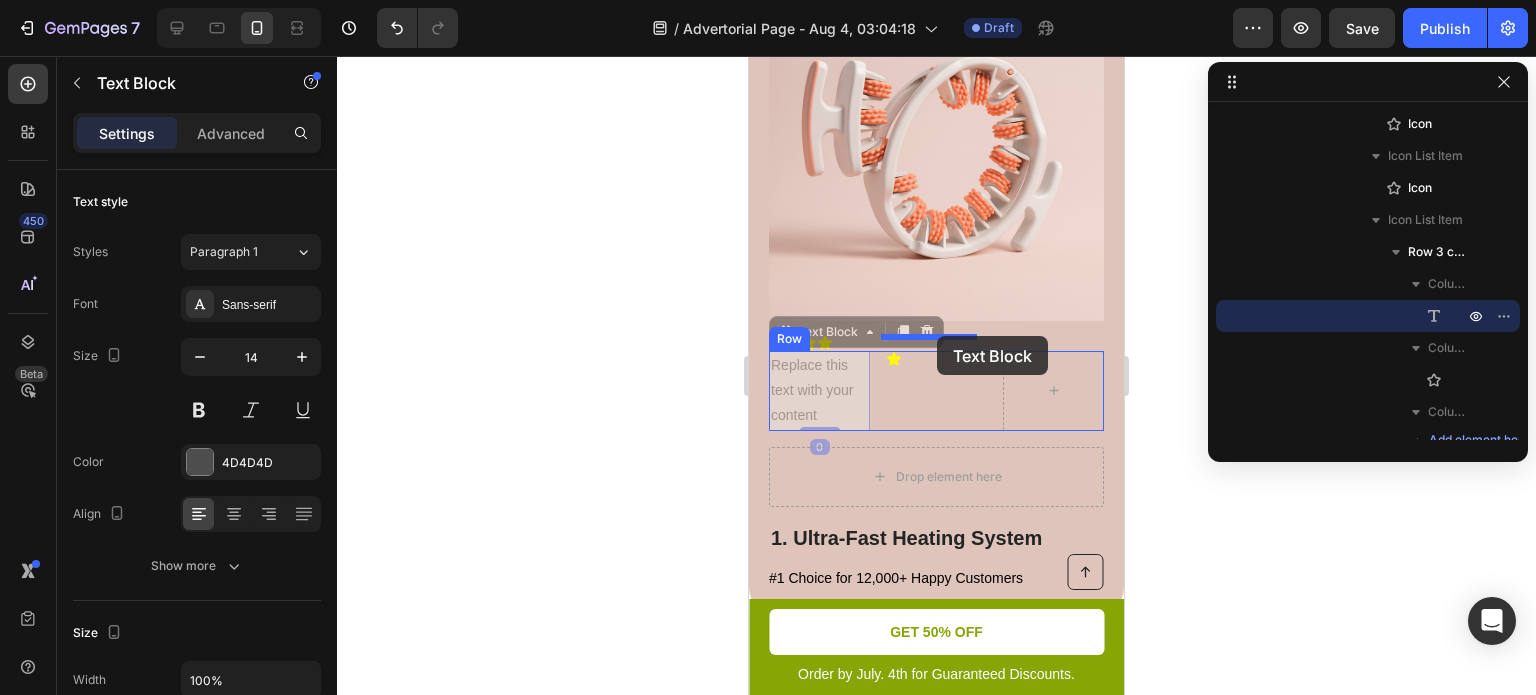 drag, startPoint x: 790, startPoint y: 316, endPoint x: 937, endPoint y: 336, distance: 148.35431 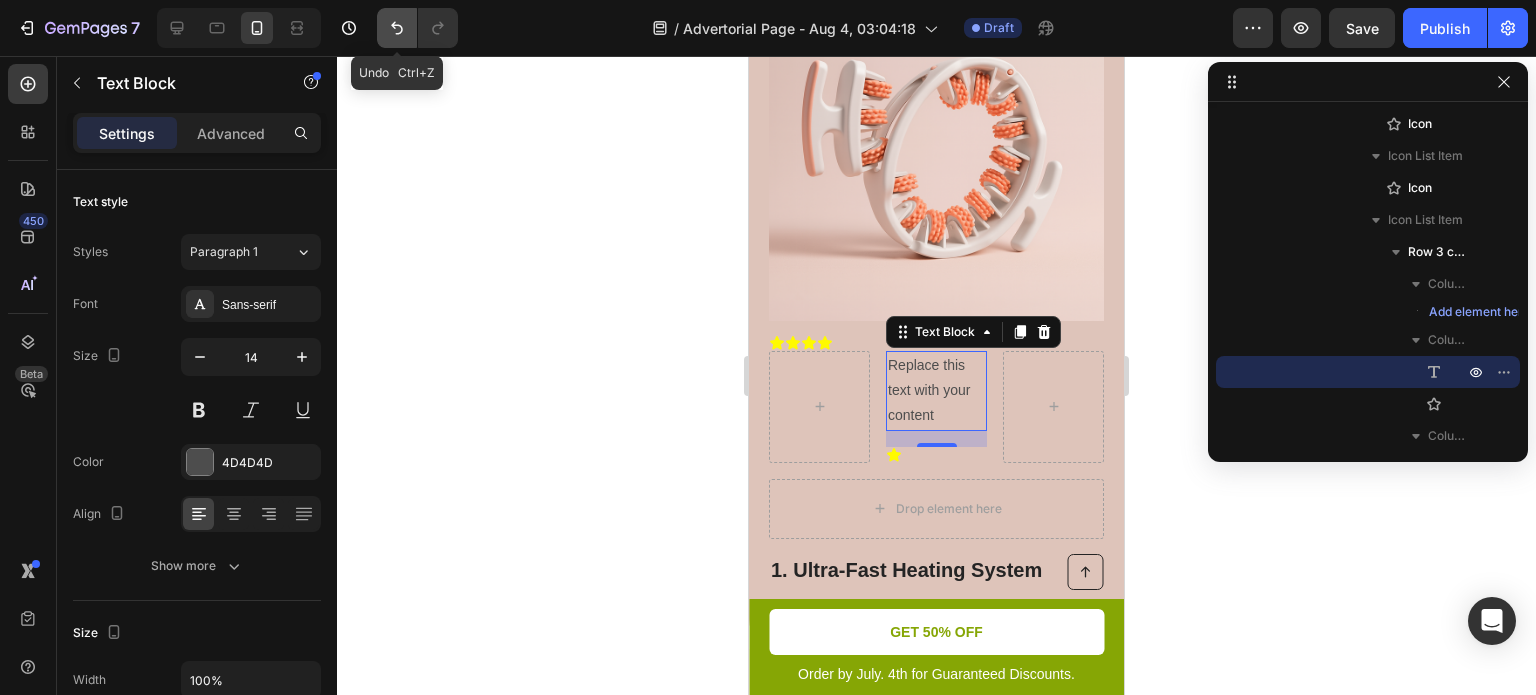 click 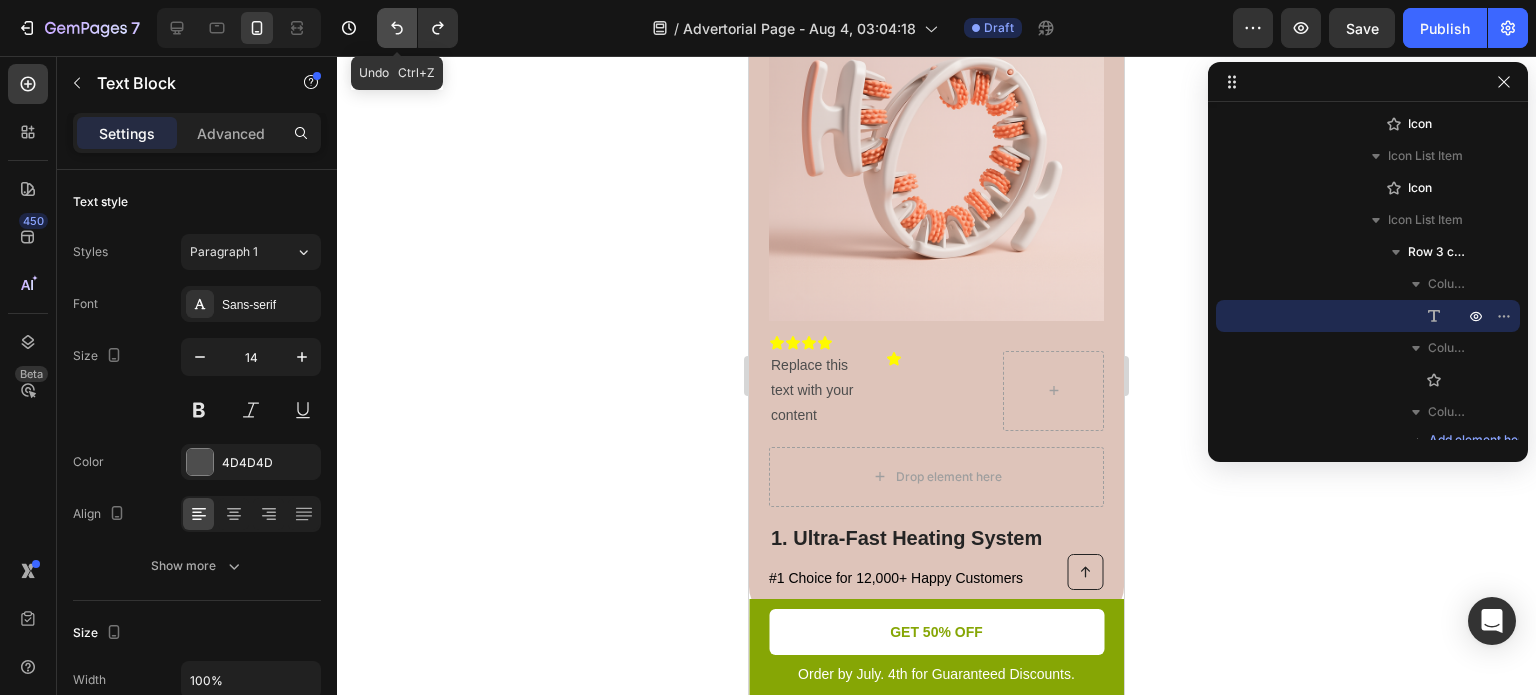 click 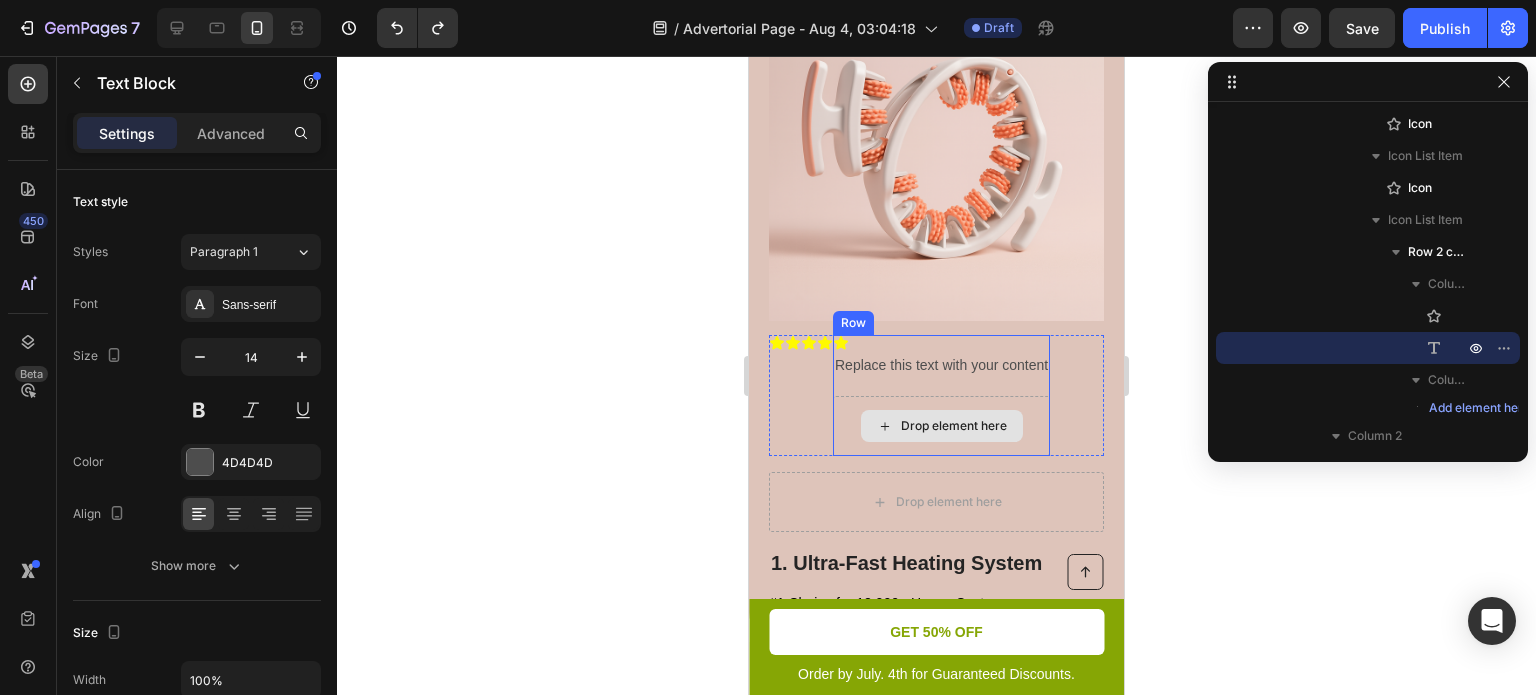 click on "Drop element here" at bounding box center [942, 426] 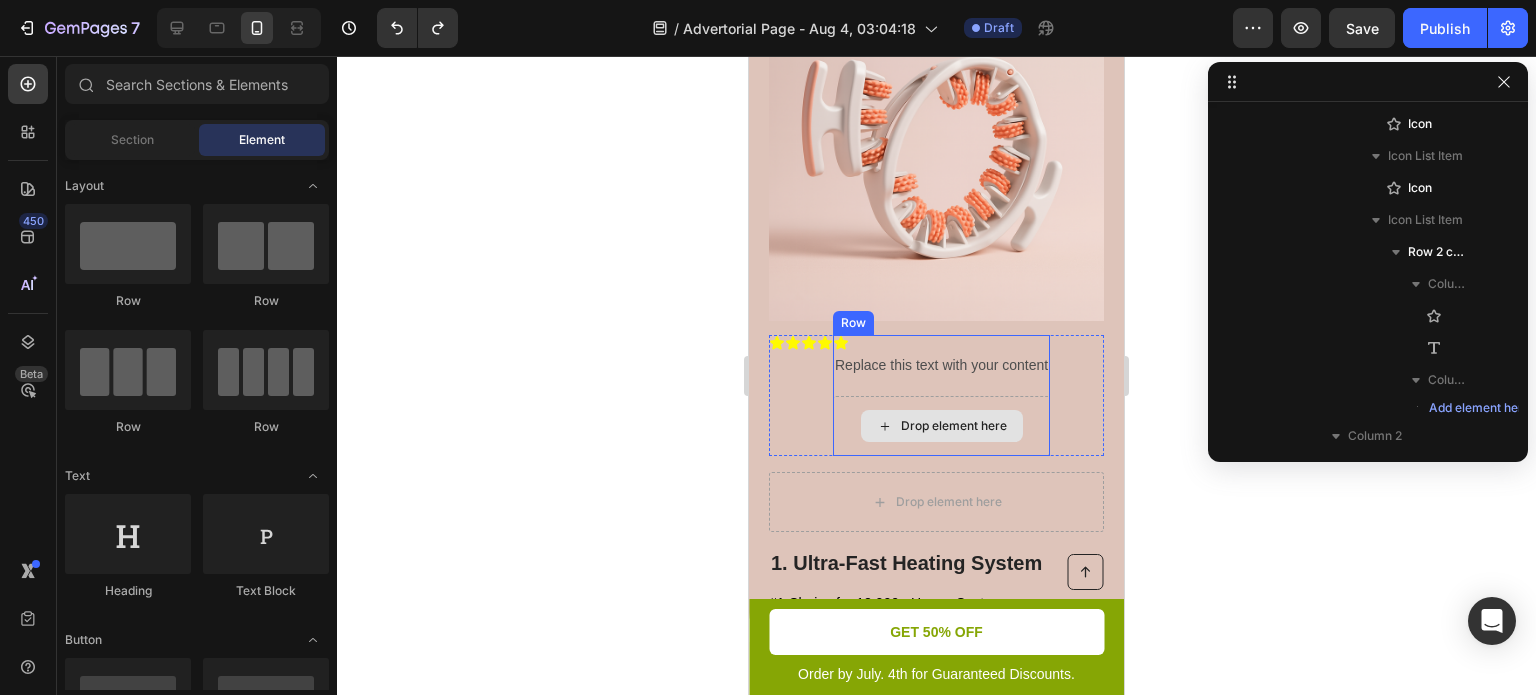 click on "Drop element here" at bounding box center (941, 426) 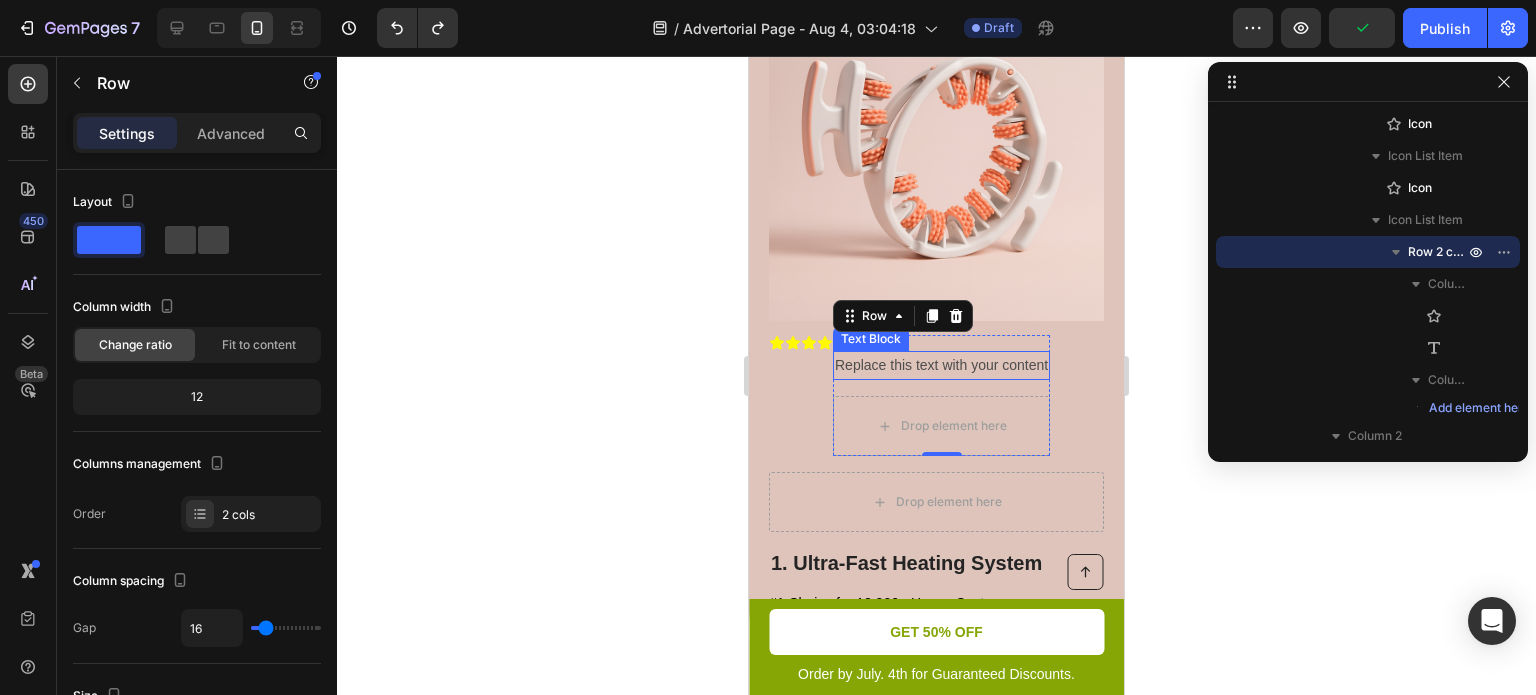 click on "Replace this text with your content" at bounding box center (941, 365) 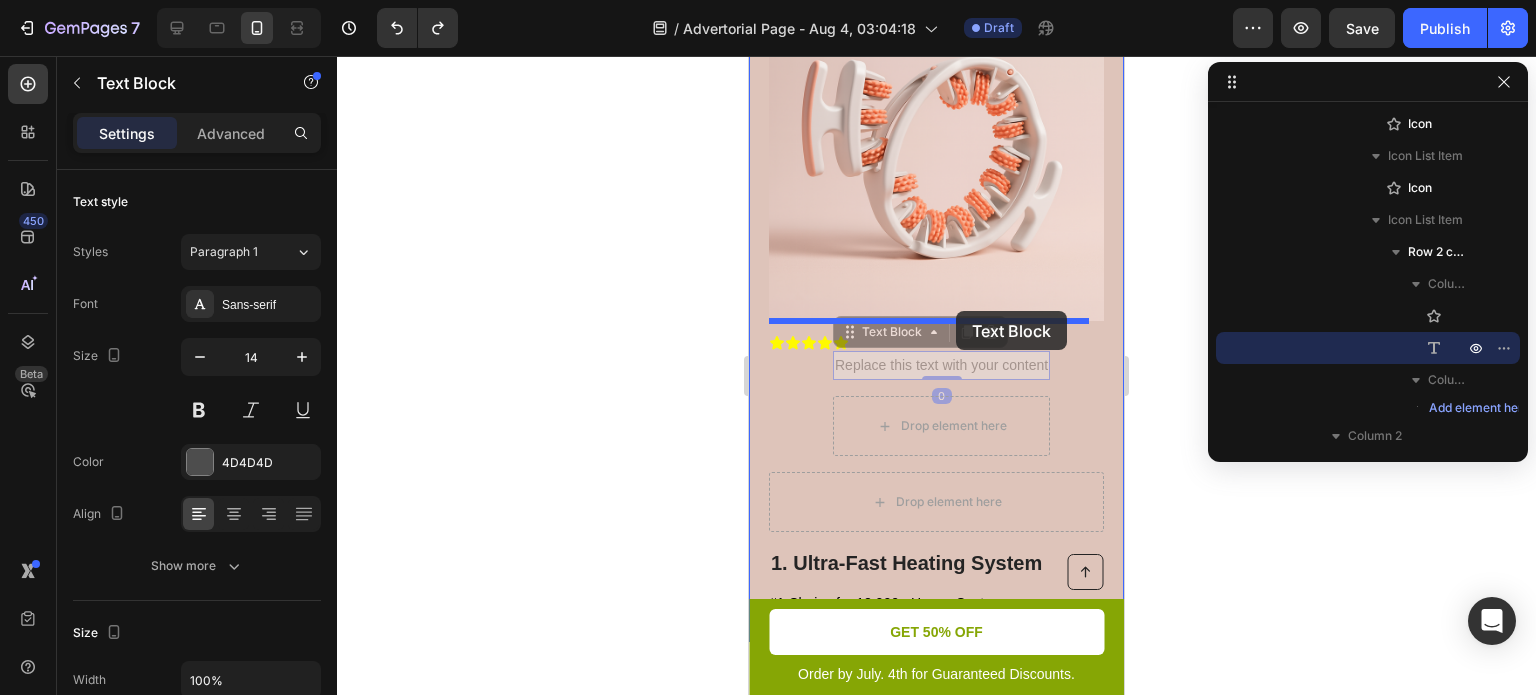 drag, startPoint x: 849, startPoint y: 315, endPoint x: 956, endPoint y: 311, distance: 107.07474 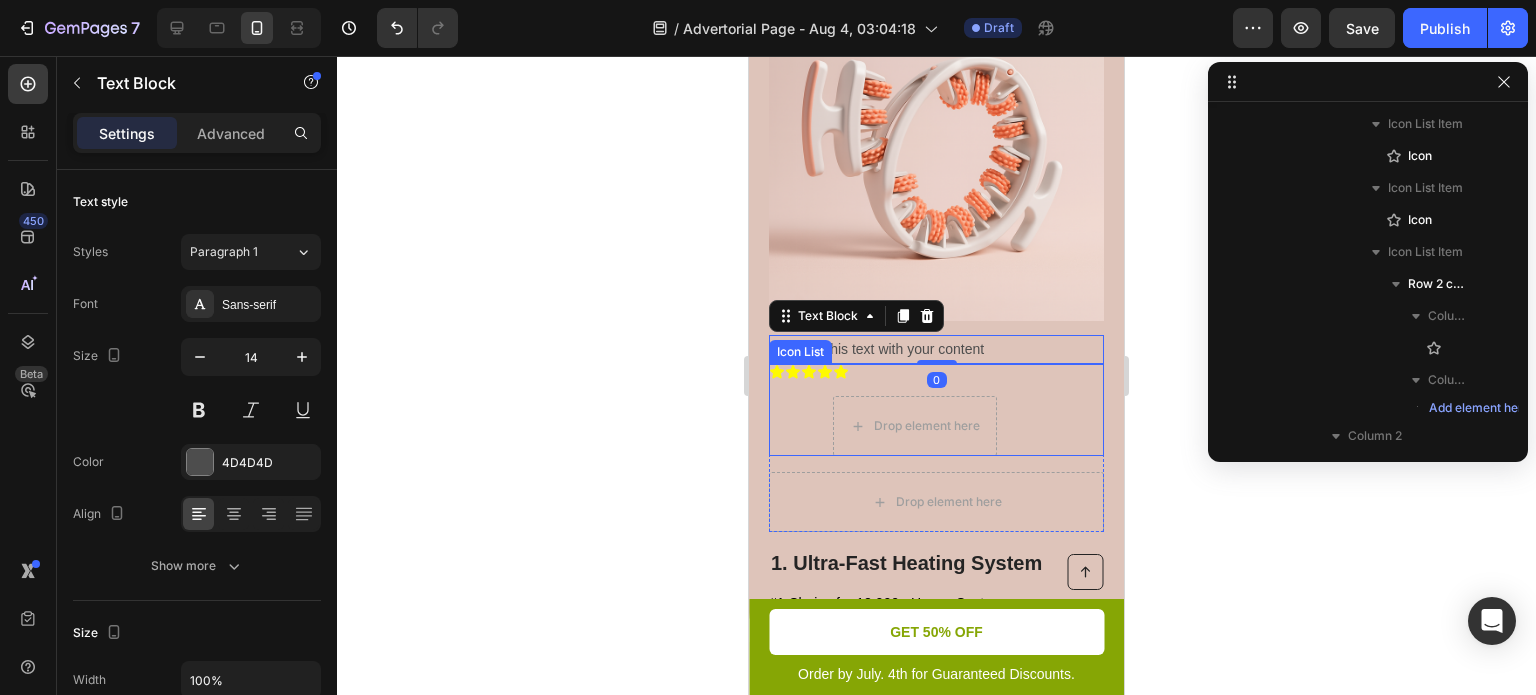 click on "Icon Icon Icon Icon Icon
Drop element here Row" at bounding box center [936, 410] 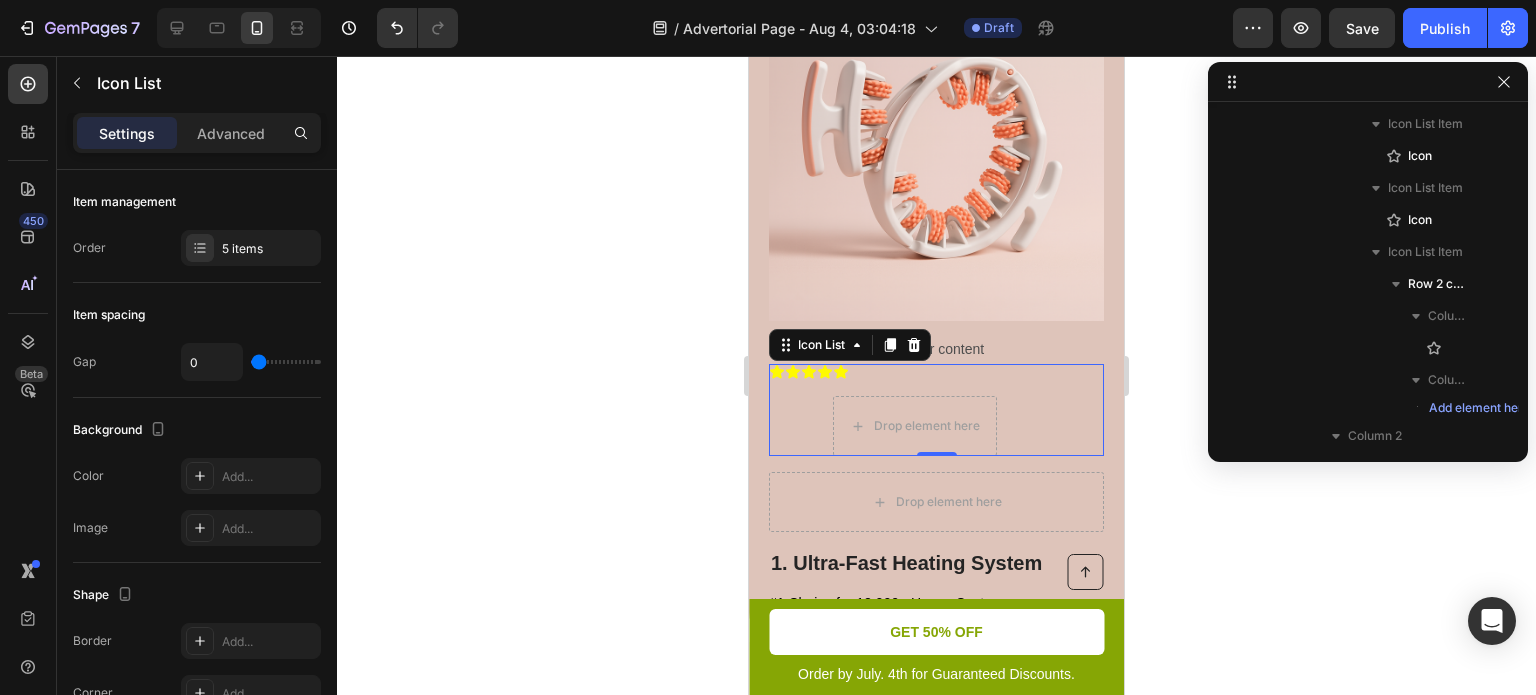 scroll, scrollTop: 410, scrollLeft: 0, axis: vertical 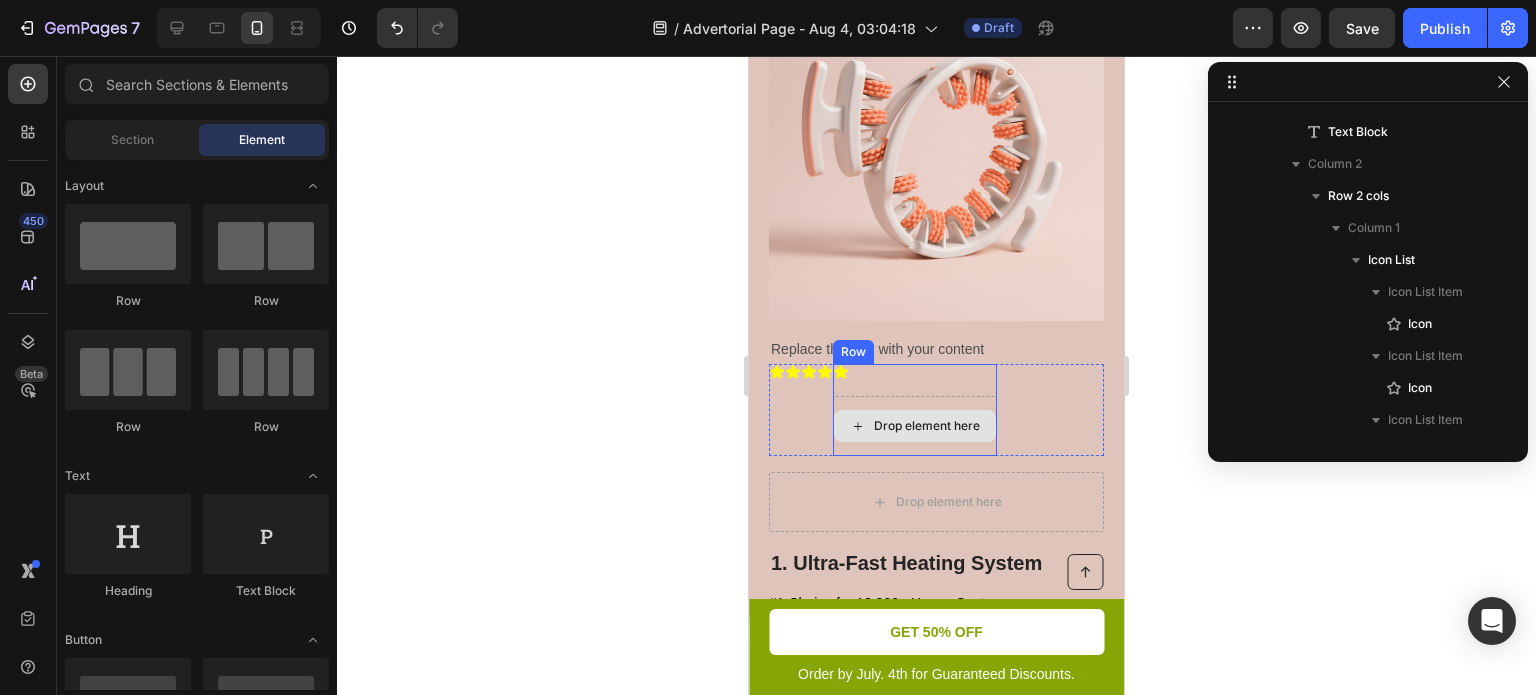 click on "Icon
Drop element here Row" at bounding box center [915, 410] 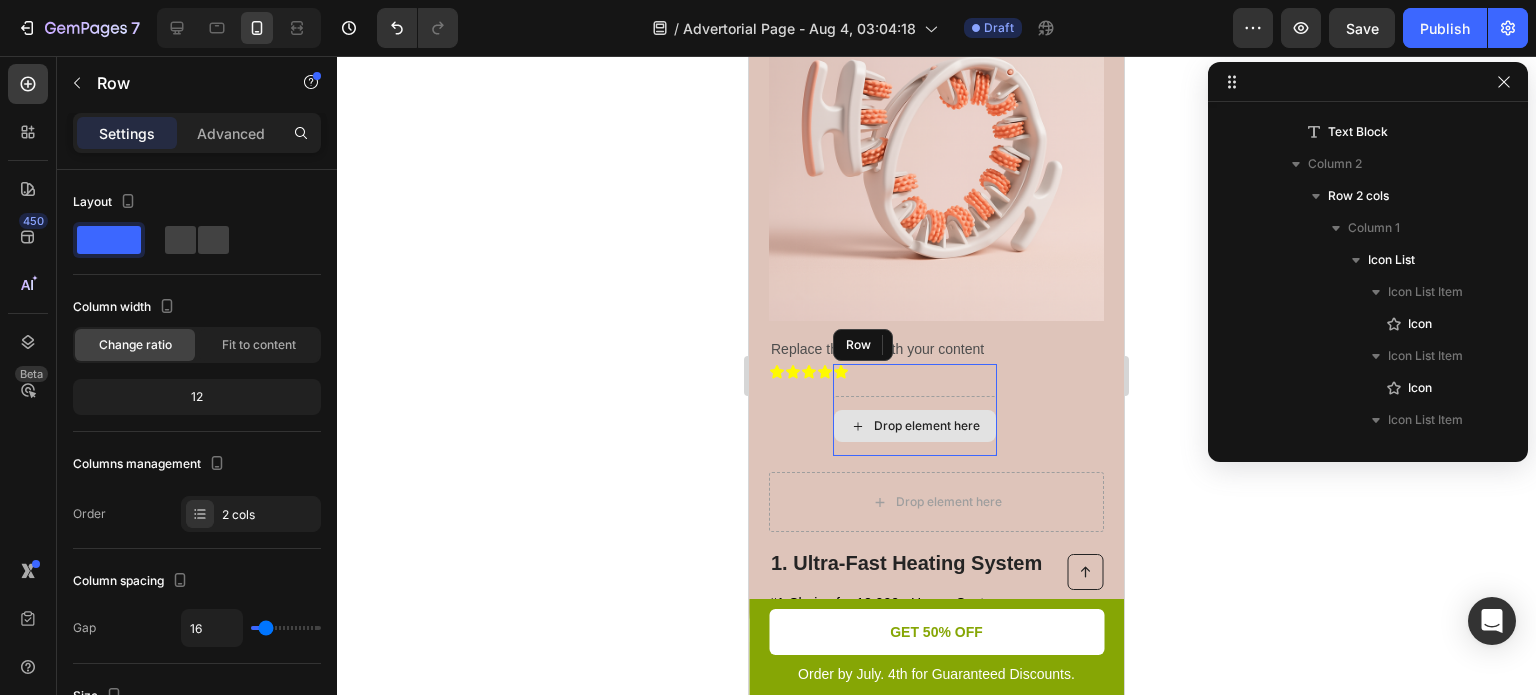 click on "Icon
Drop element here Row" at bounding box center [915, 410] 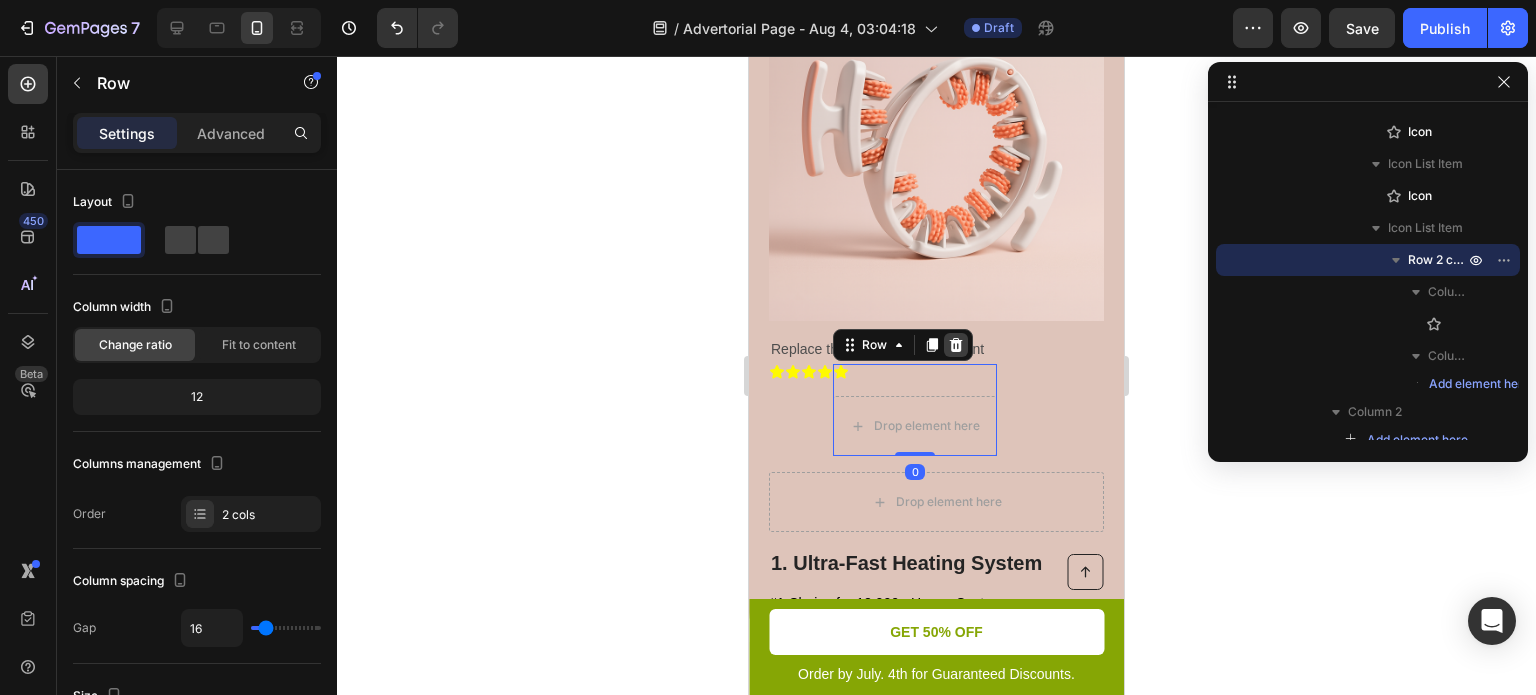 click 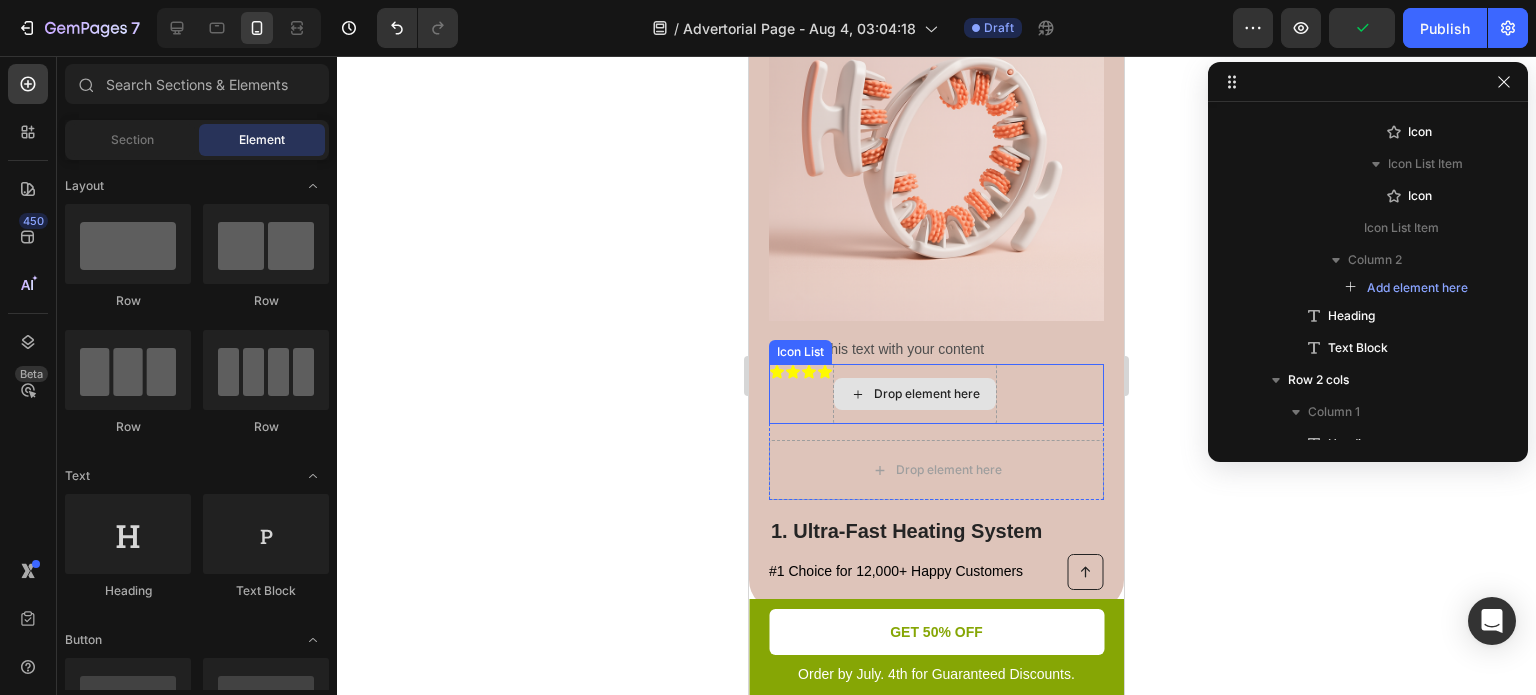 click on "Drop element here" at bounding box center [915, 394] 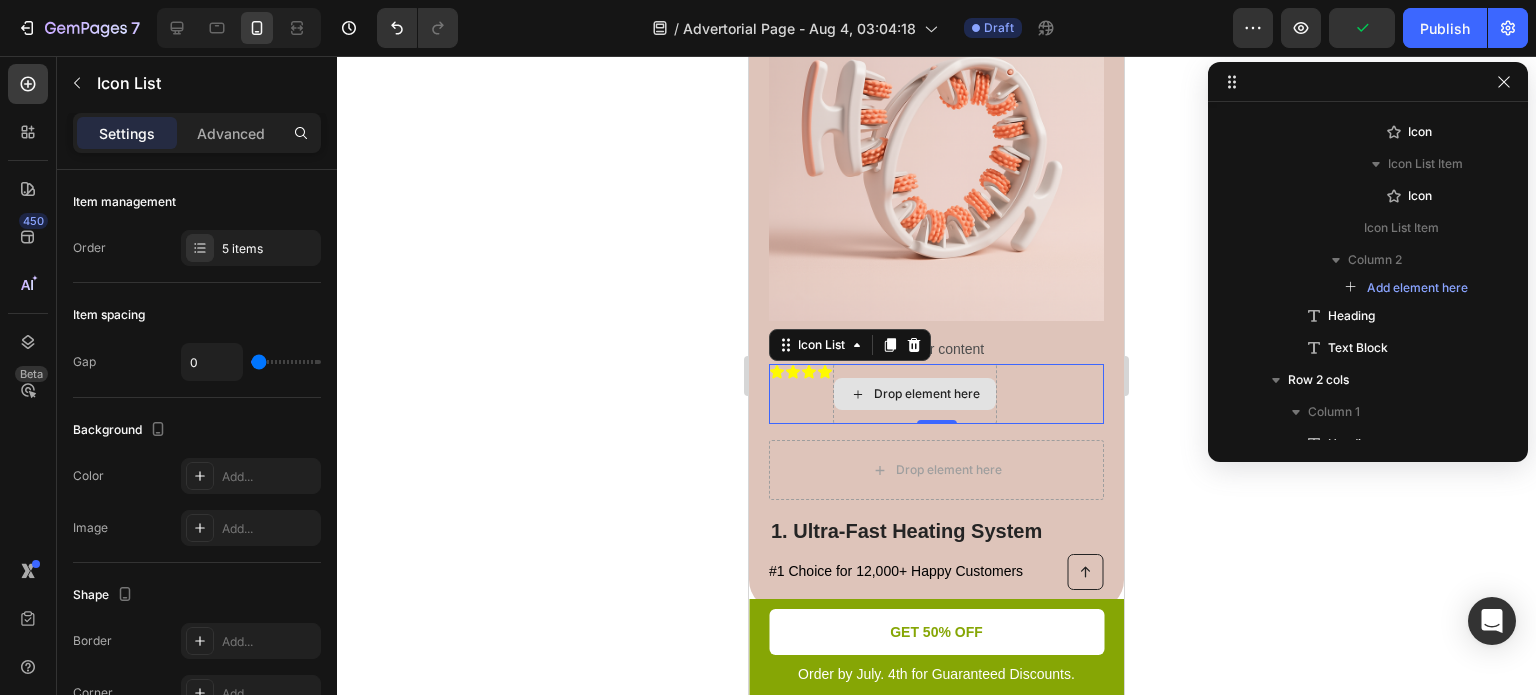 scroll, scrollTop: 410, scrollLeft: 0, axis: vertical 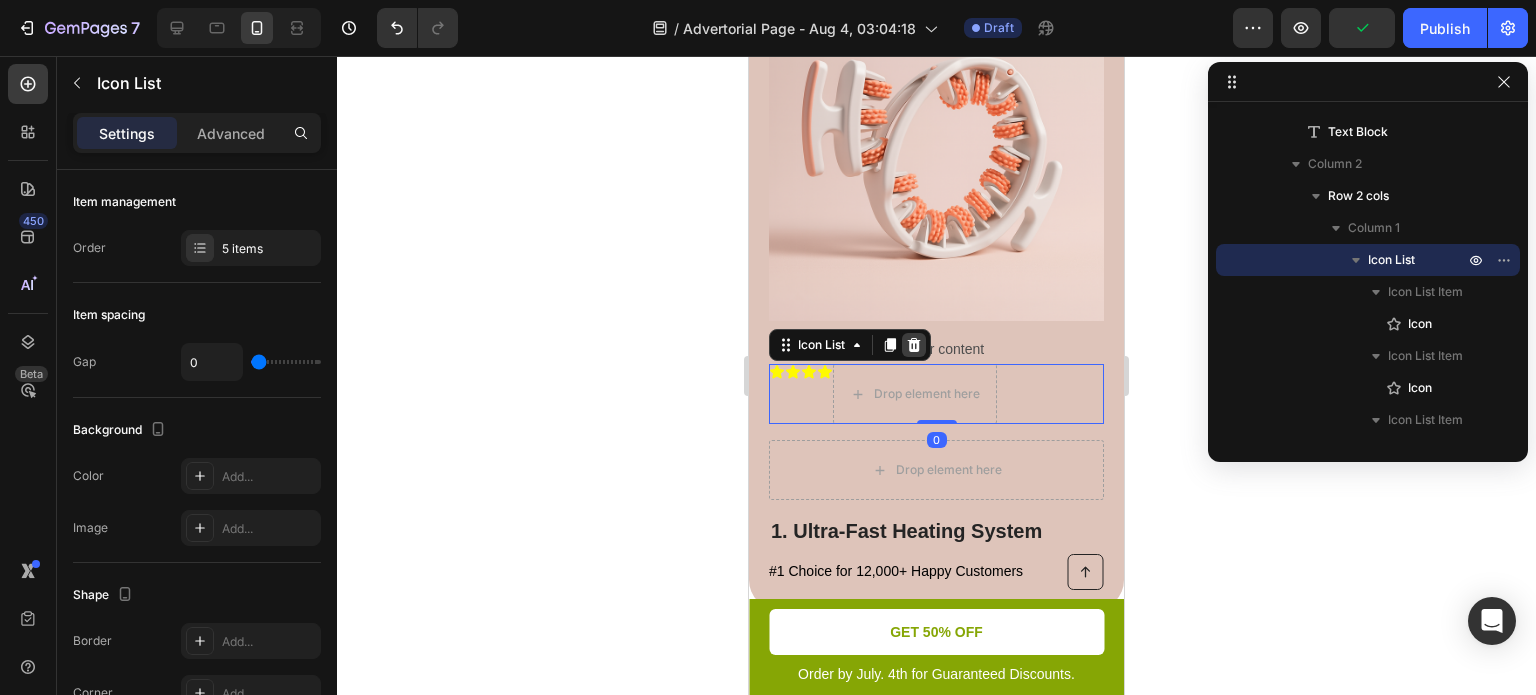 click 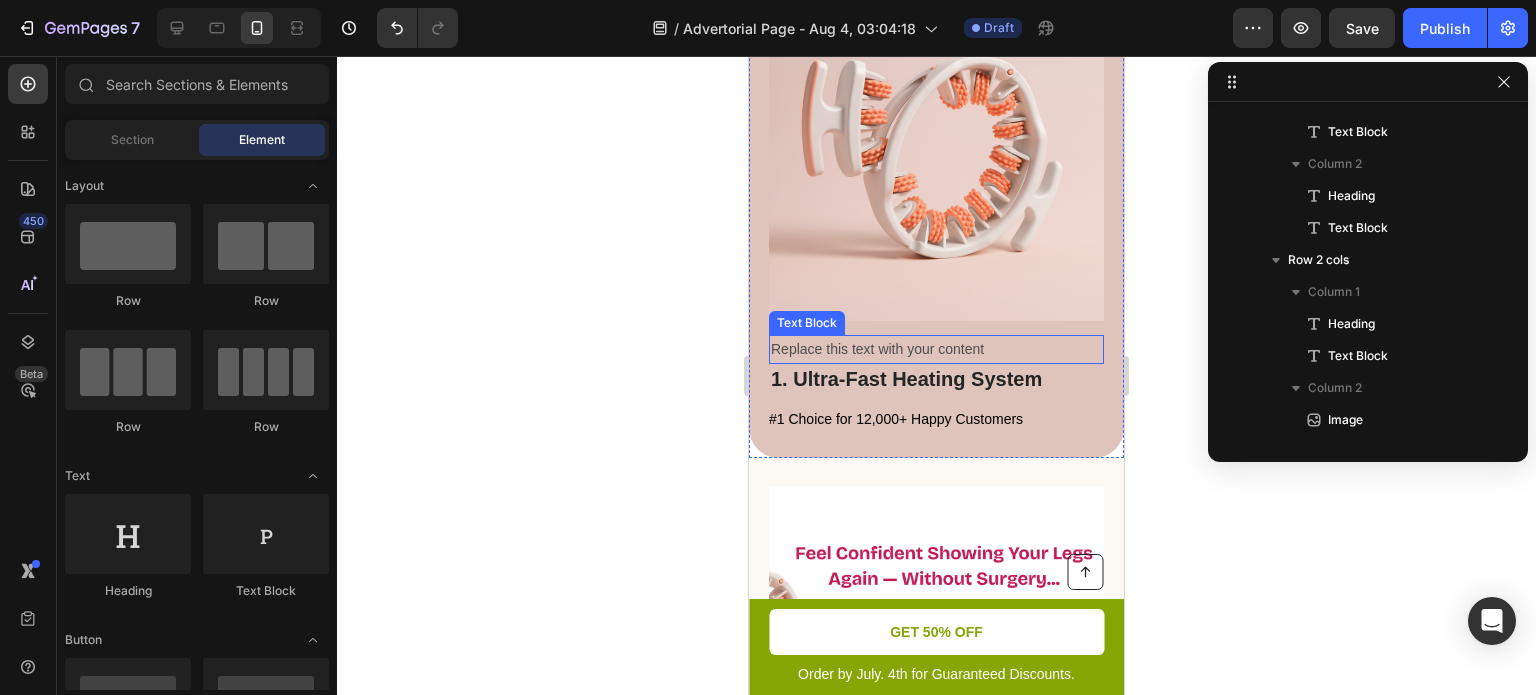 click on "Replace this text with your content" at bounding box center (936, 349) 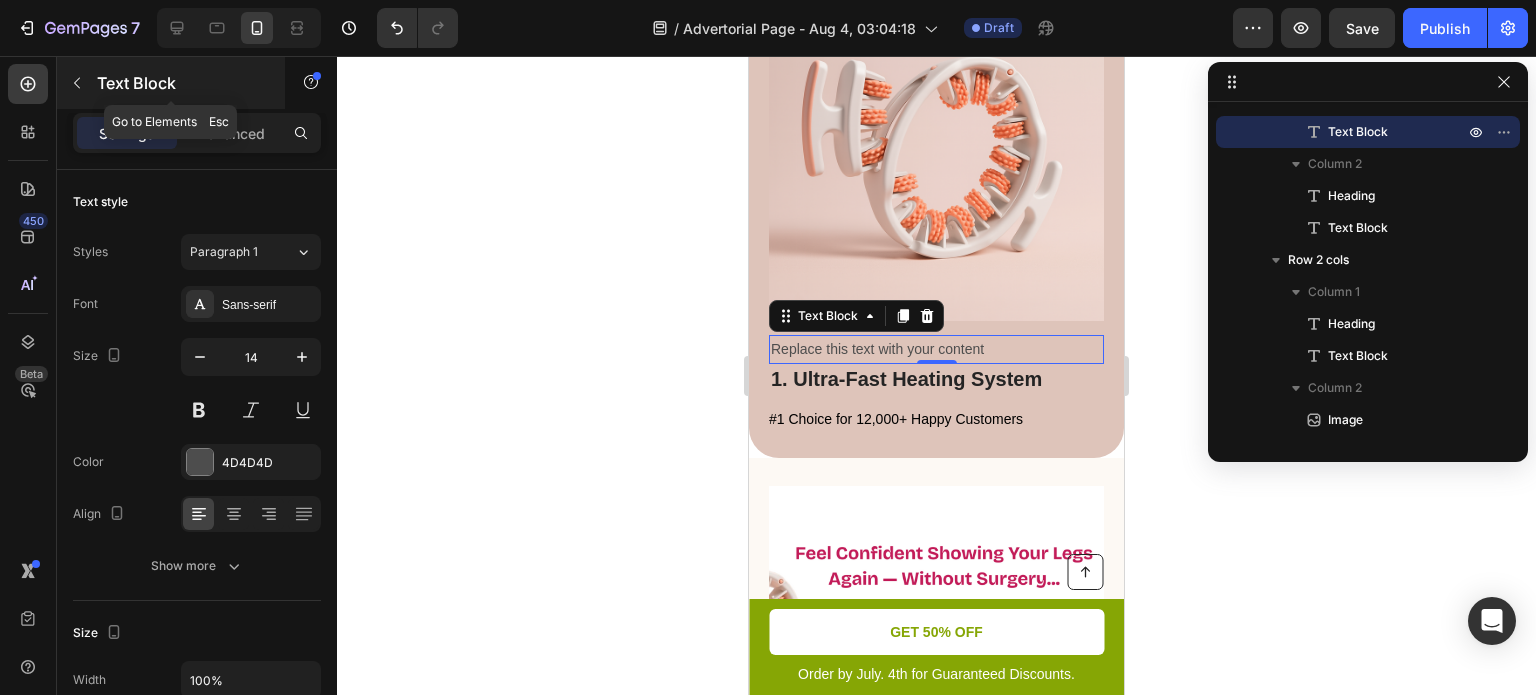 click 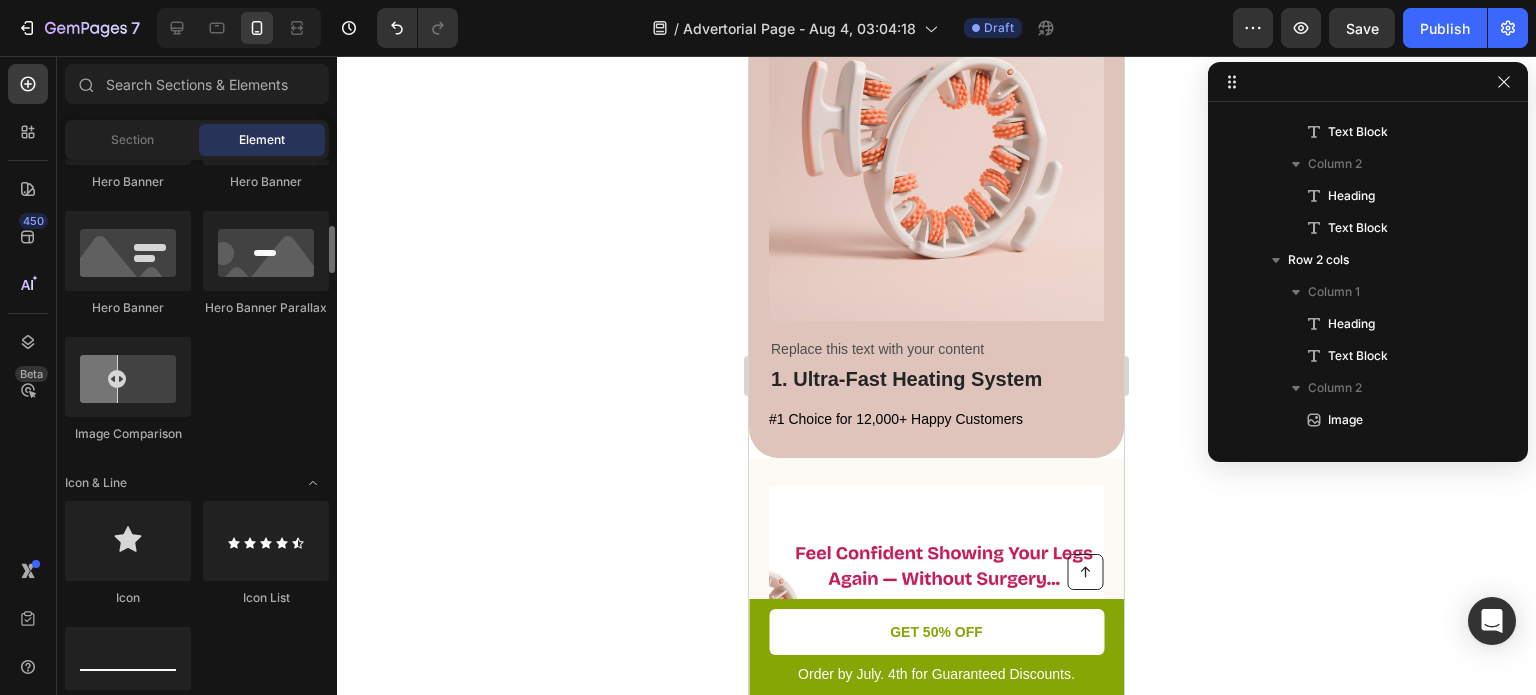 scroll, scrollTop: 990, scrollLeft: 0, axis: vertical 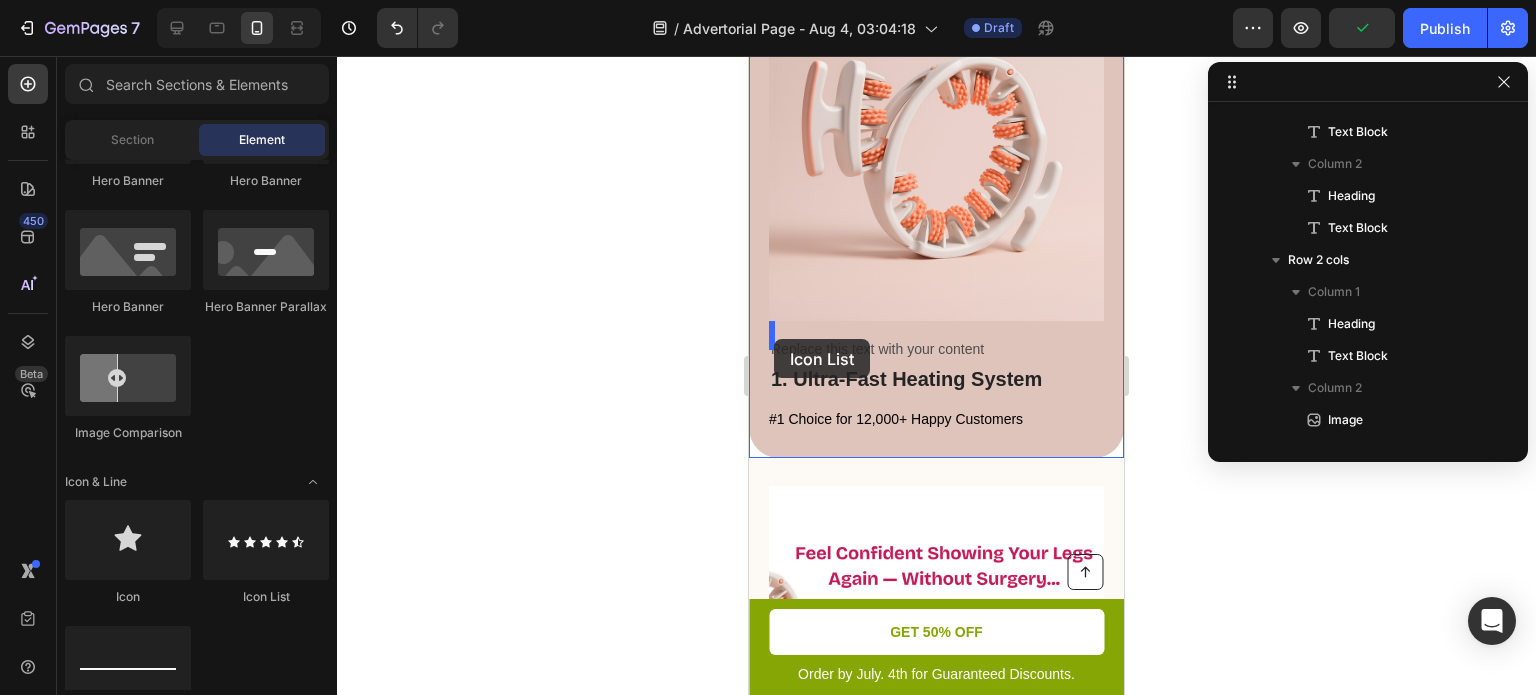 drag, startPoint x: 1029, startPoint y: 599, endPoint x: 774, endPoint y: 339, distance: 364.17715 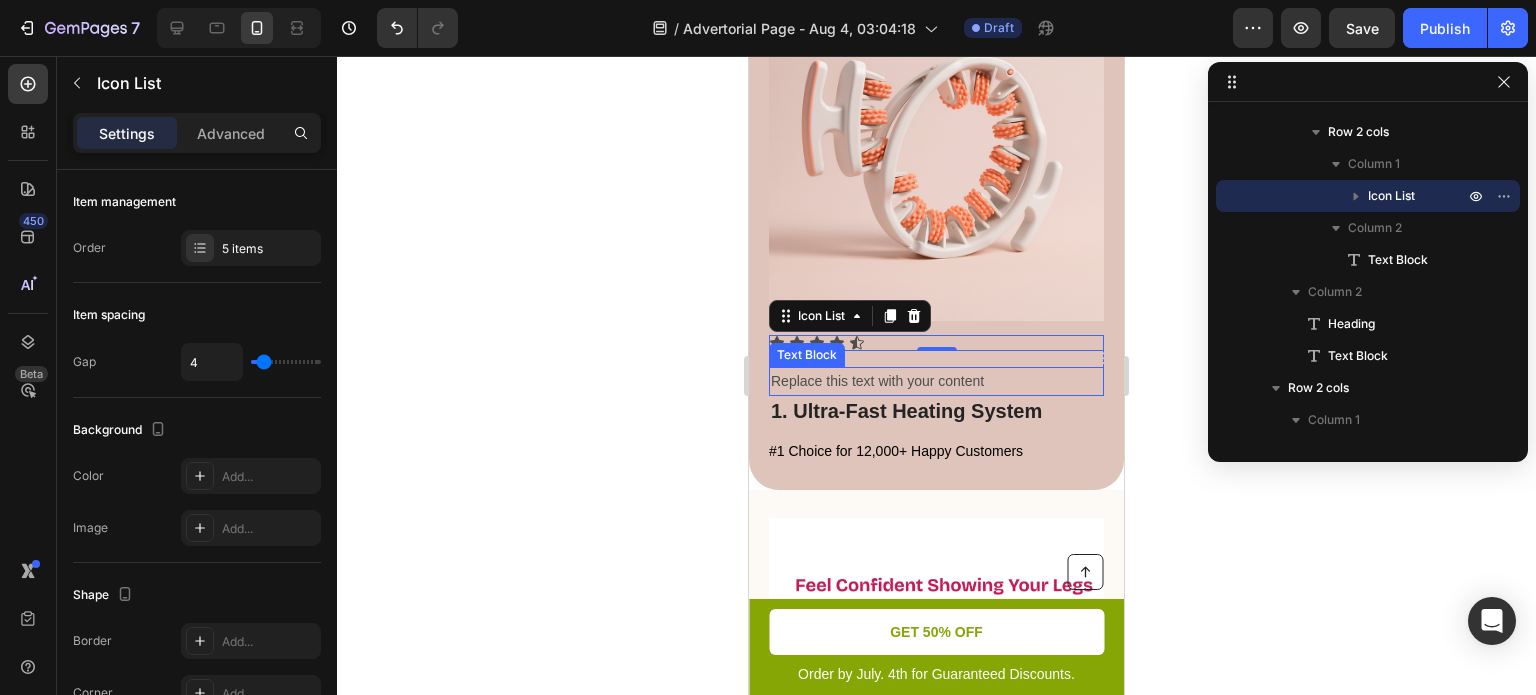 click on "Replace this text with your content" at bounding box center [936, 381] 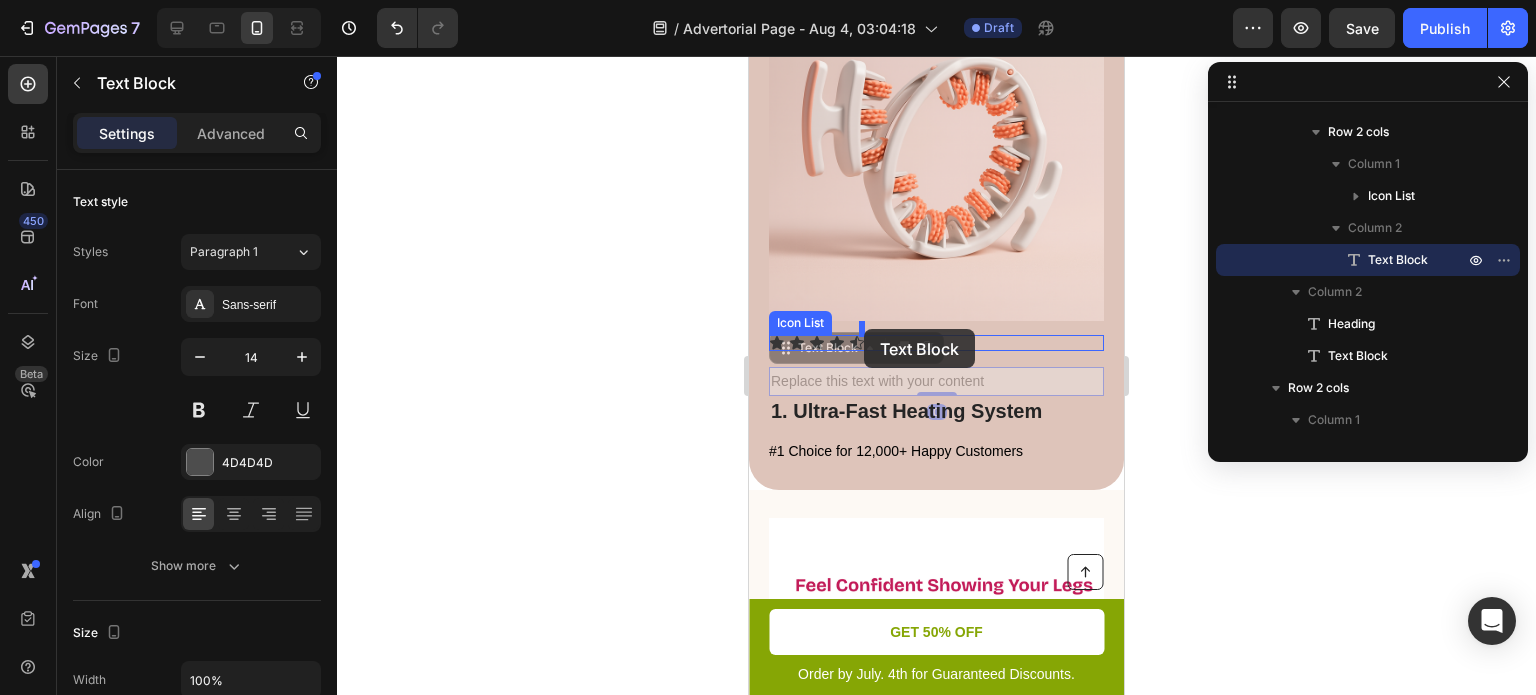 drag, startPoint x: 785, startPoint y: 334, endPoint x: 864, endPoint y: 329, distance: 79.15807 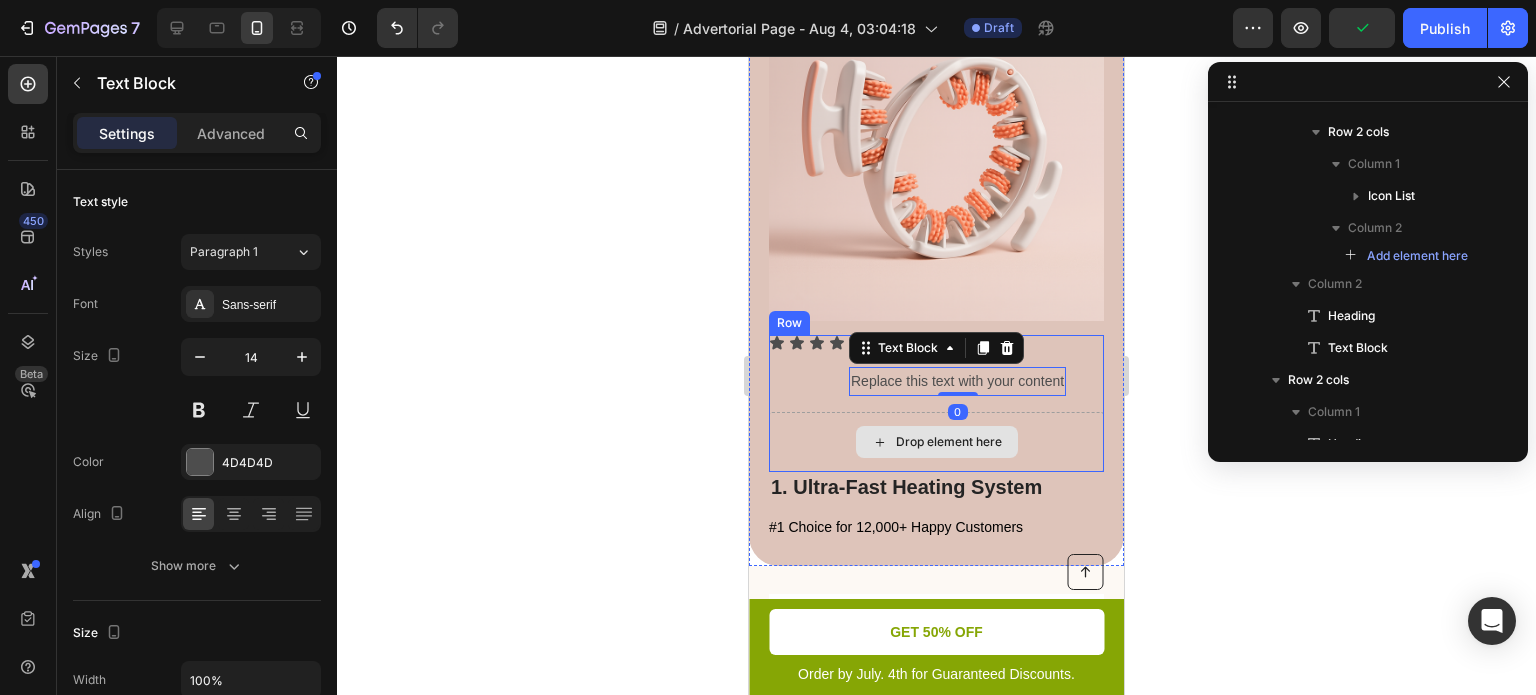 click on "Icon Icon Icon Icon Icon Replace this text with your content Text Block   0 Row Icon List
Drop element here Row" at bounding box center (936, 403) 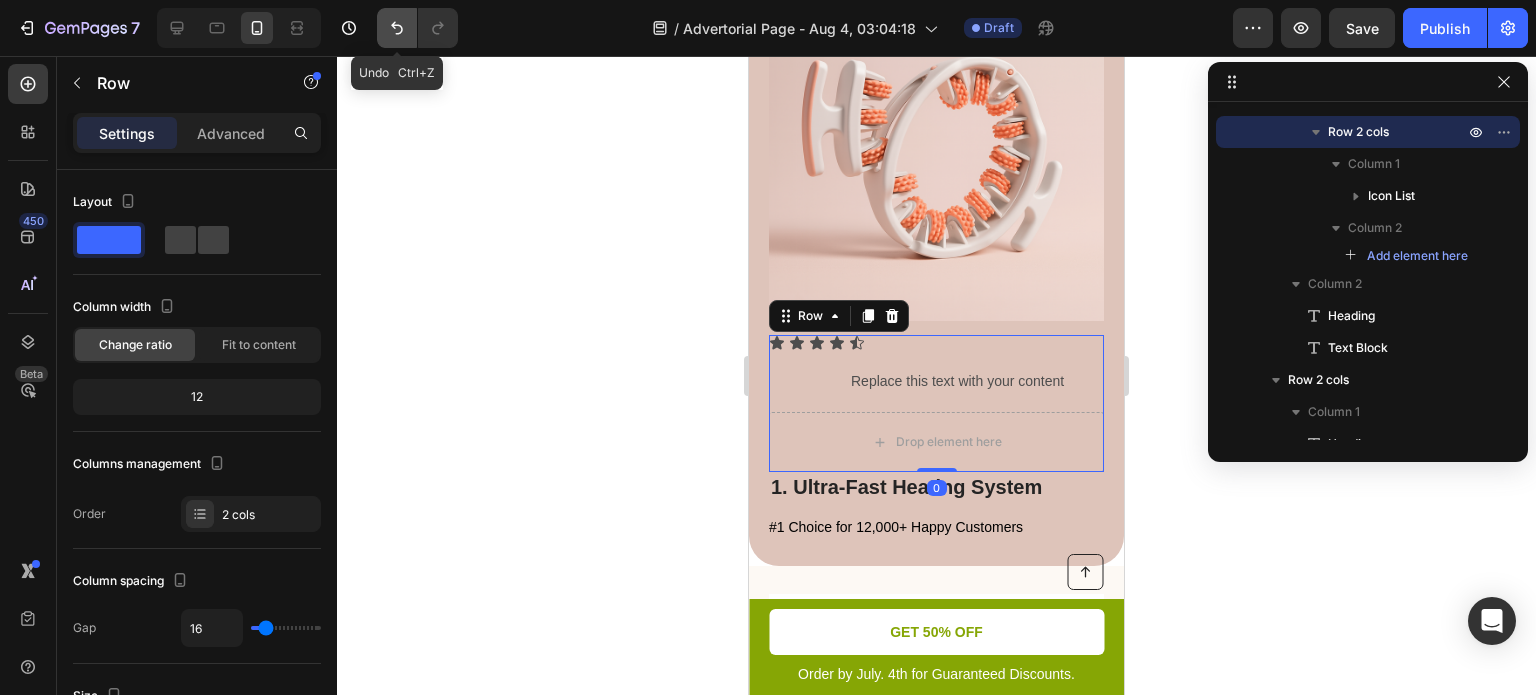 click 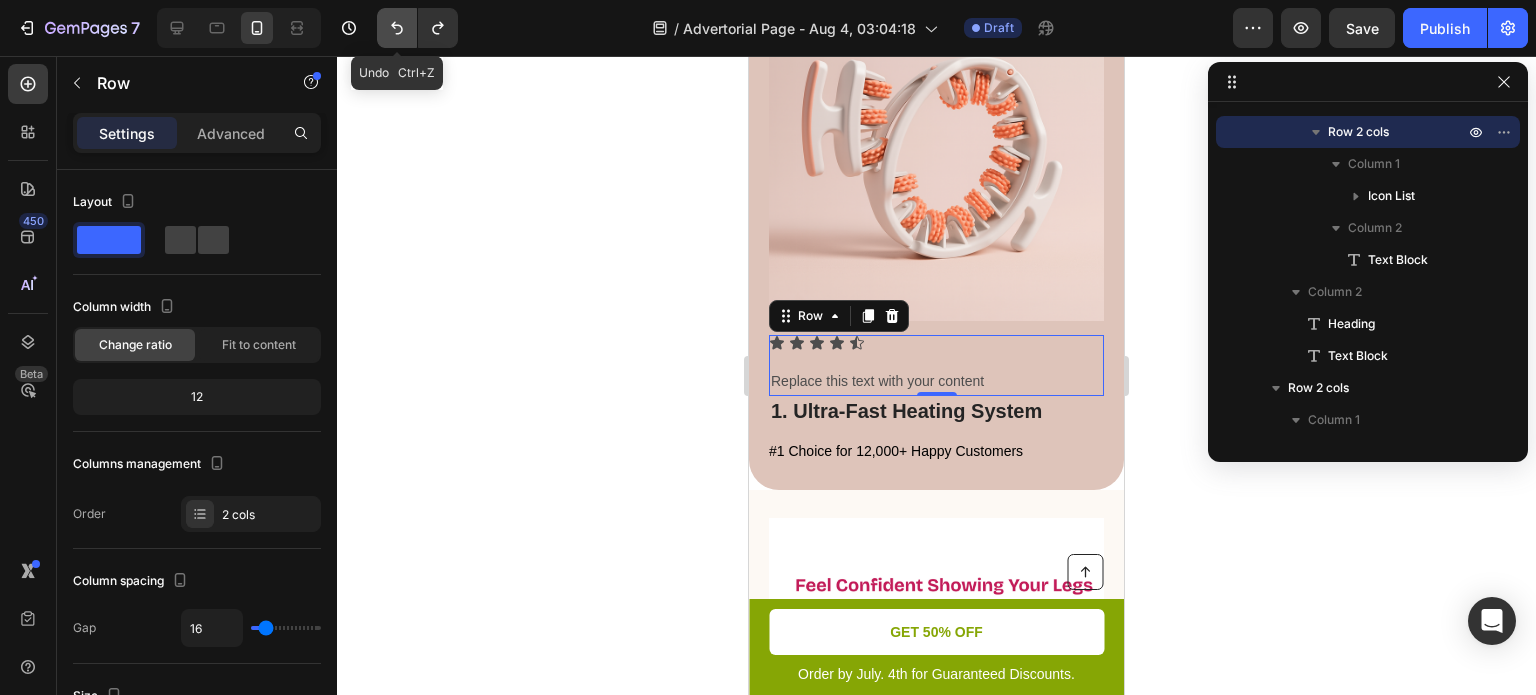 click 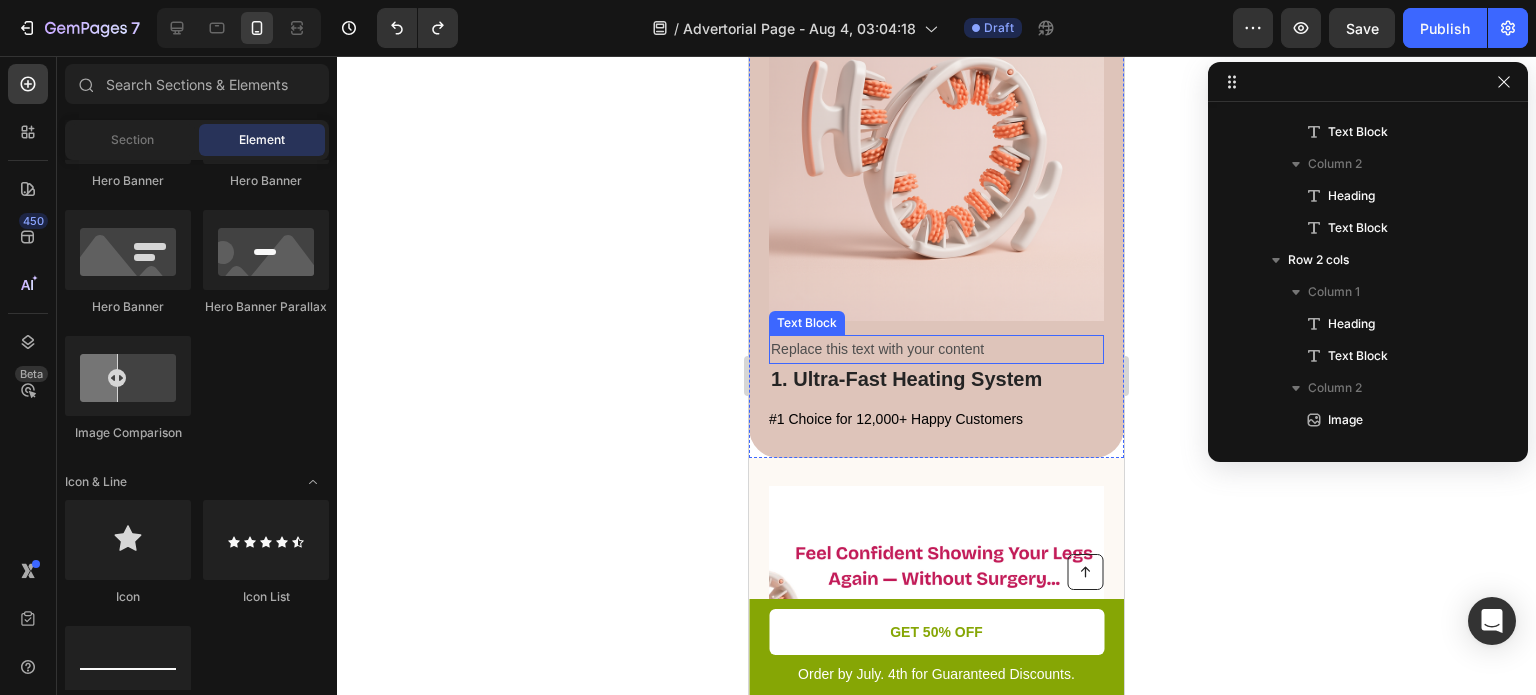 click on "Replace this text with your content" at bounding box center (936, 349) 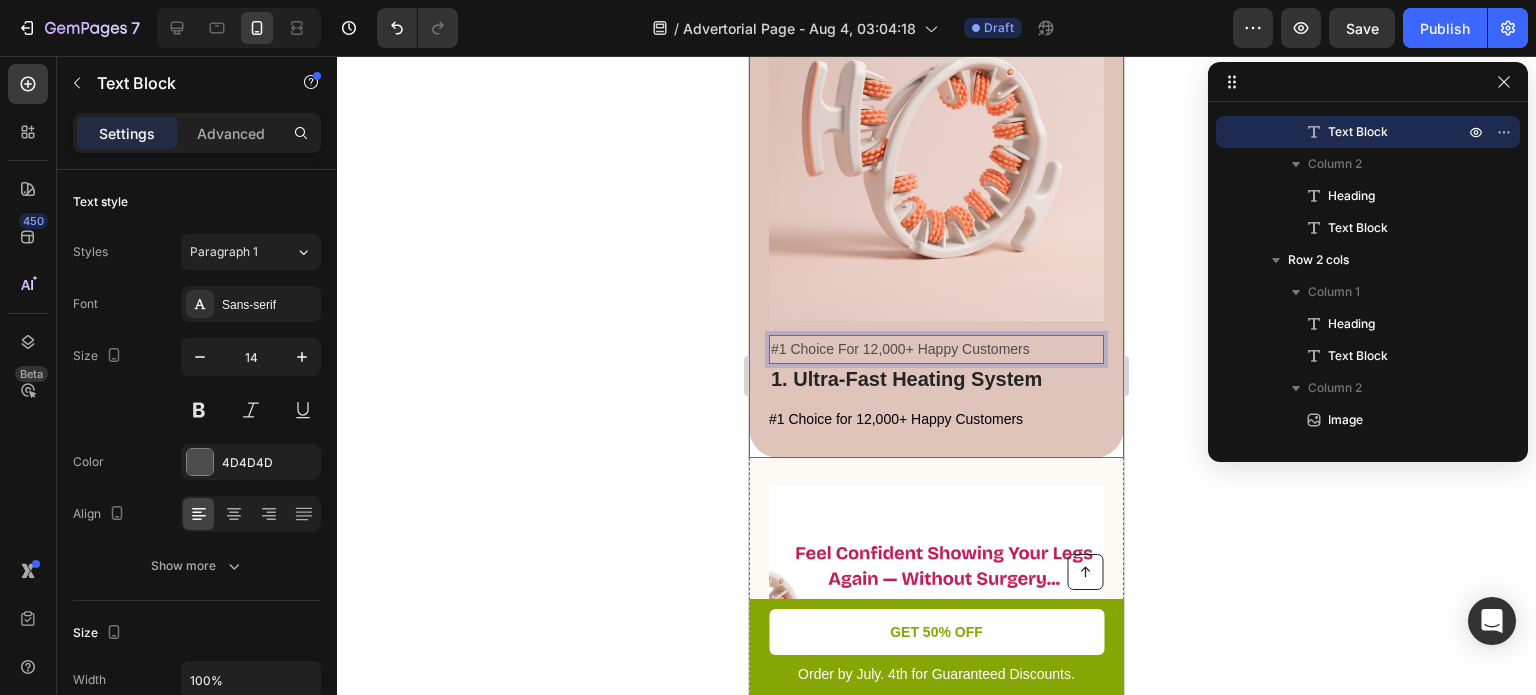 click on "Image #1 Choice For 12,000+ Happy Customers Text Block   0 1. Ultra-Fast Heating System Heading #1 Choice for 12,000+ Happy Customers Text Block Row" at bounding box center (936, 208) 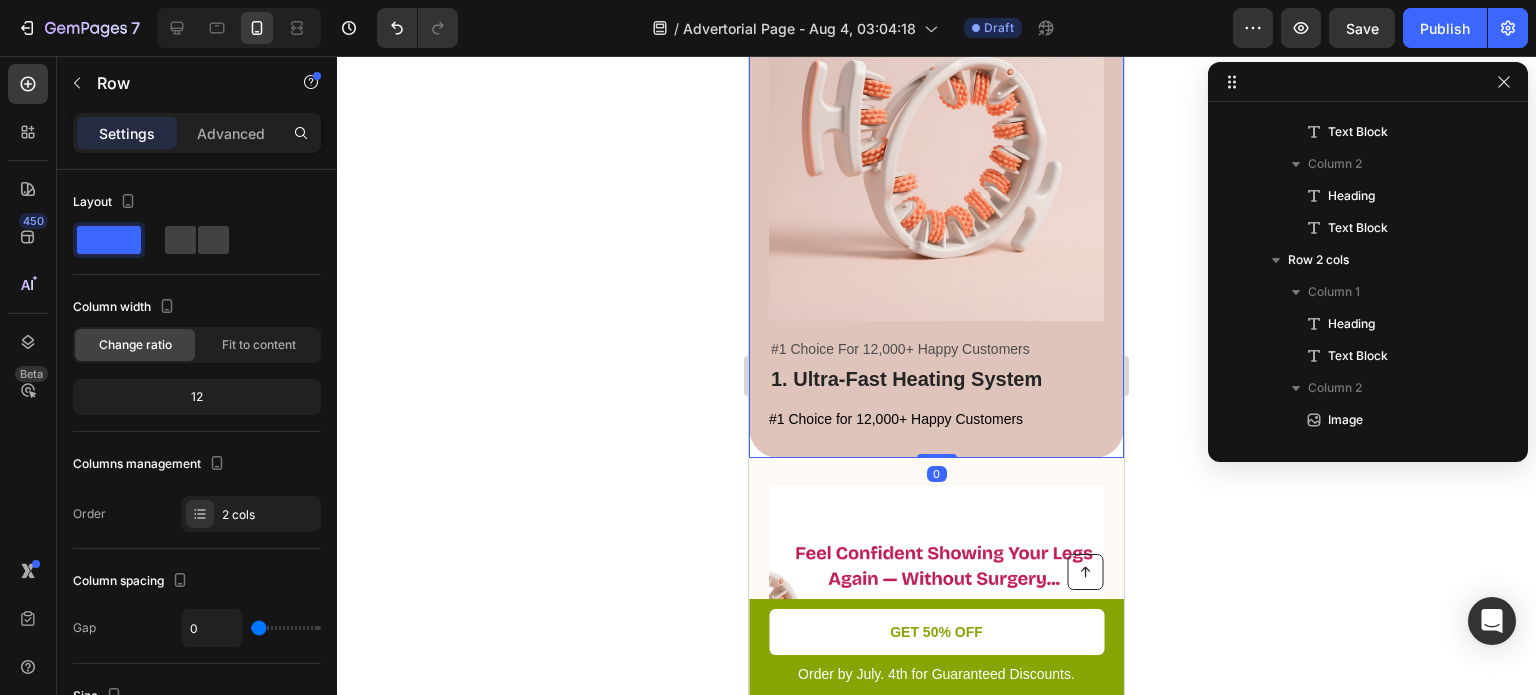 scroll, scrollTop: 186, scrollLeft: 0, axis: vertical 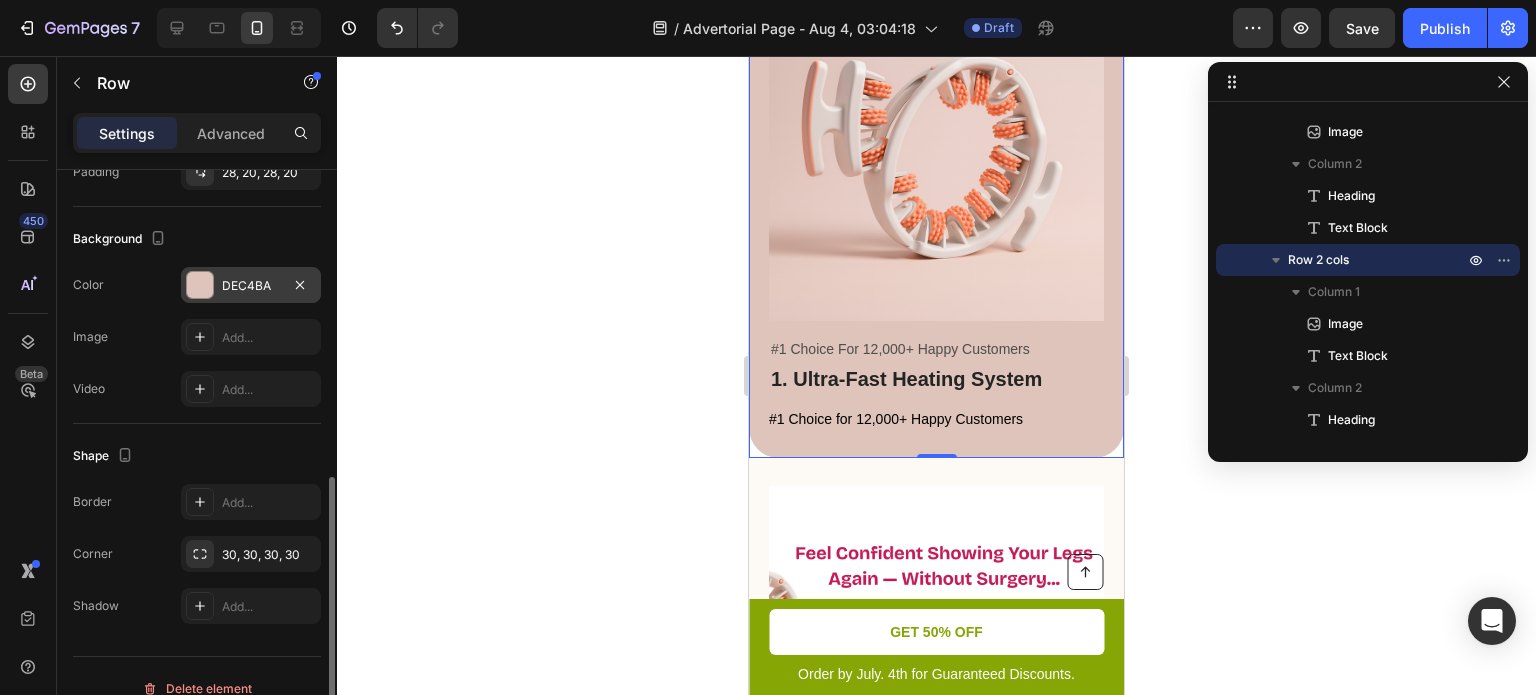 click at bounding box center [200, 285] 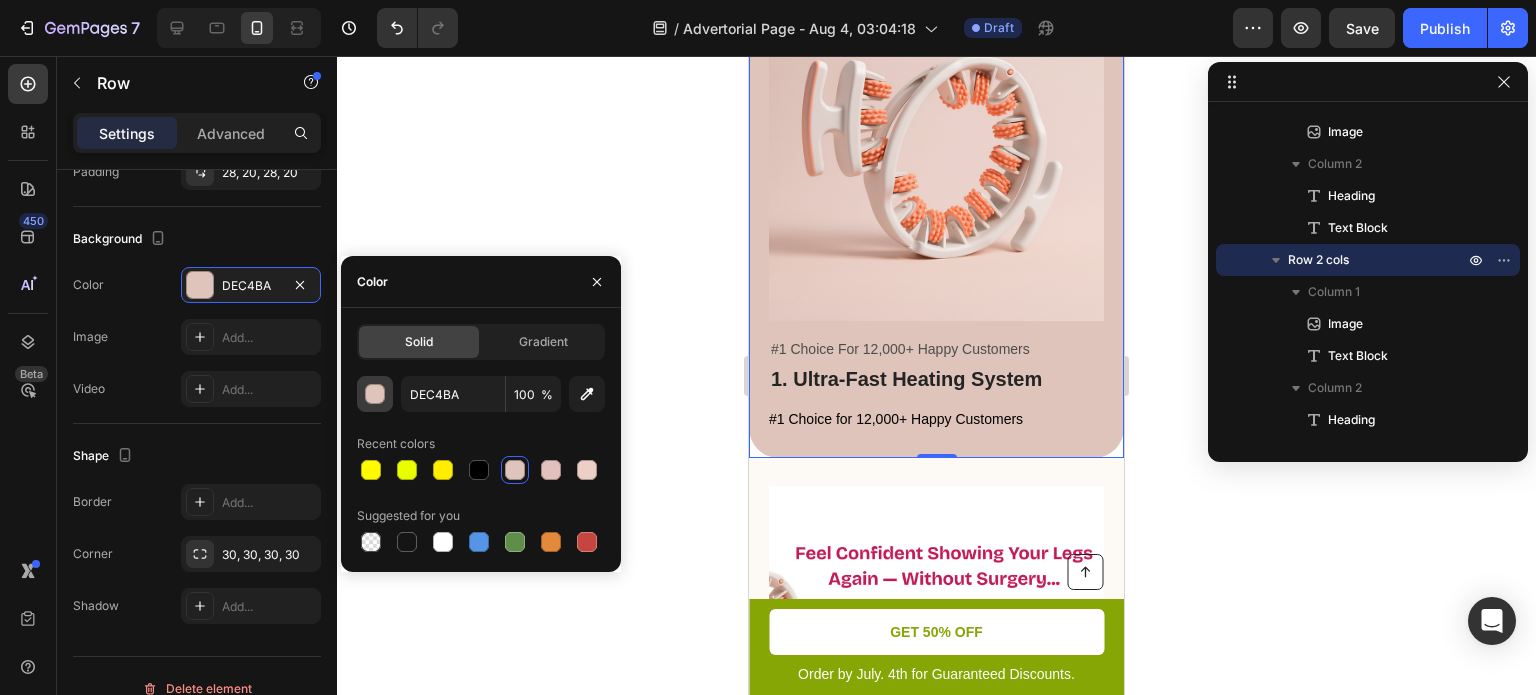 click at bounding box center (376, 395) 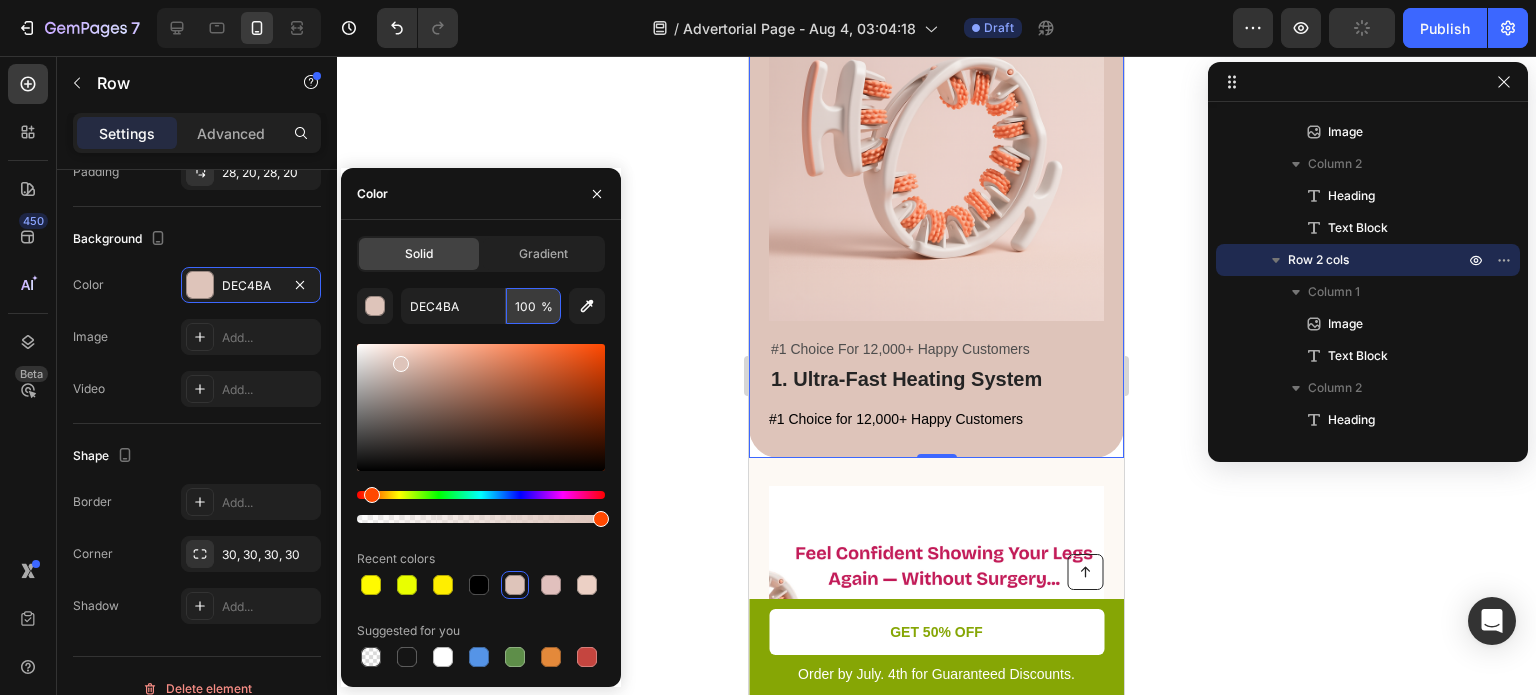 click on "100" at bounding box center (533, 306) 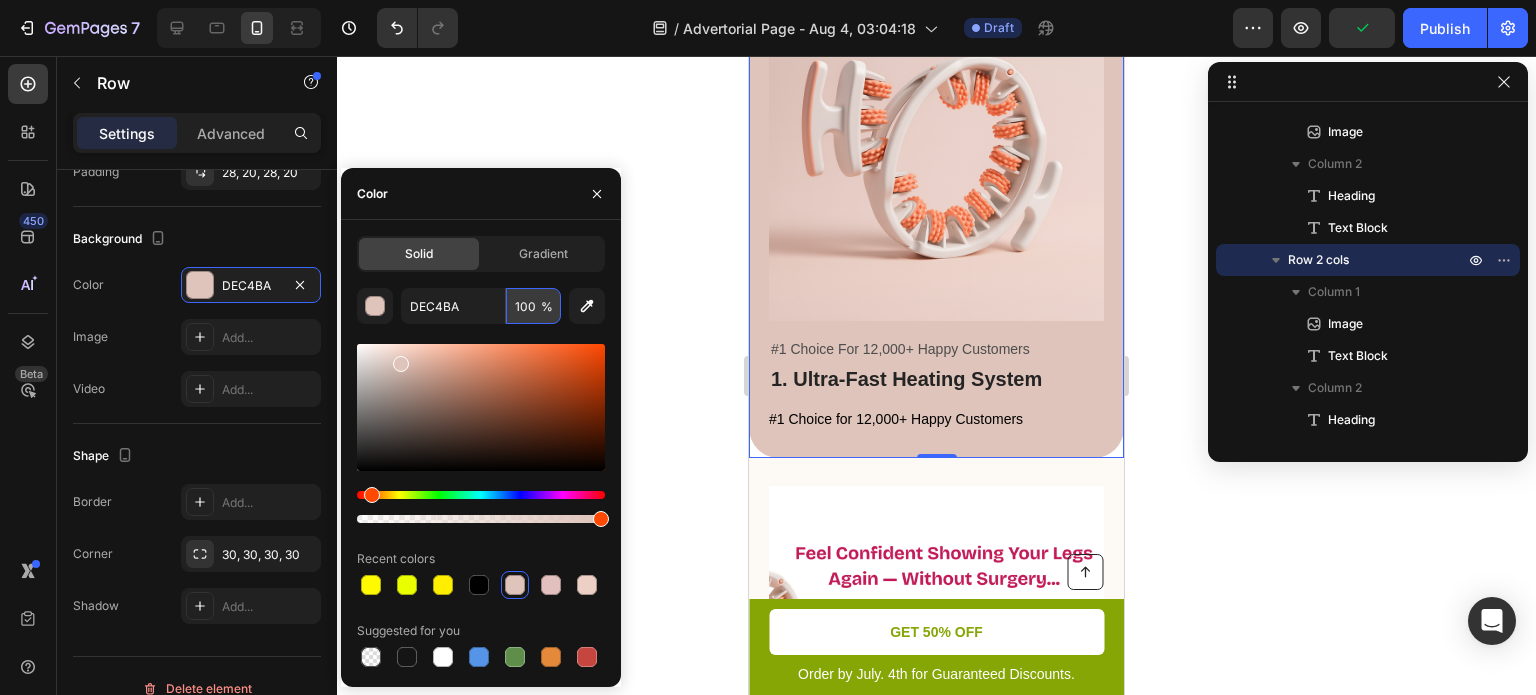 click on "100" at bounding box center (533, 306) 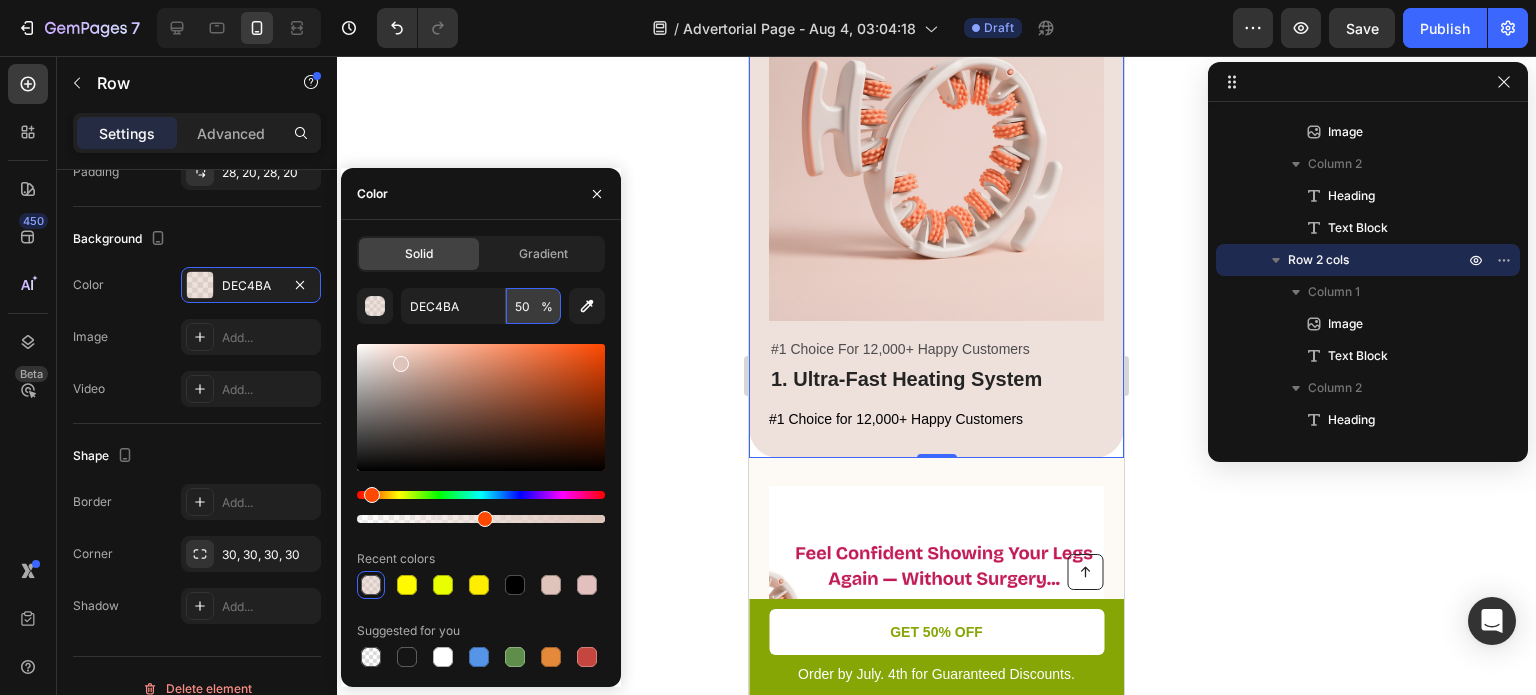click on "50" at bounding box center (533, 306) 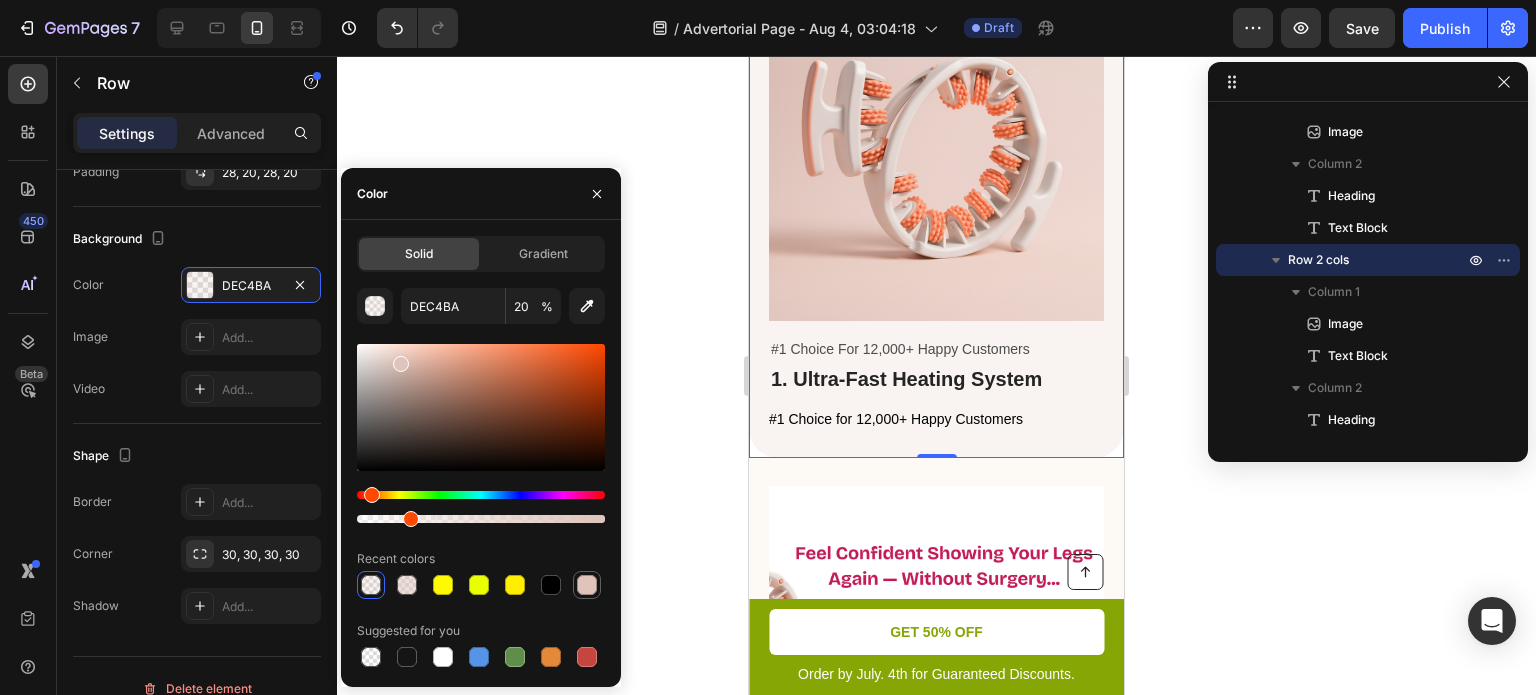 click at bounding box center [587, 585] 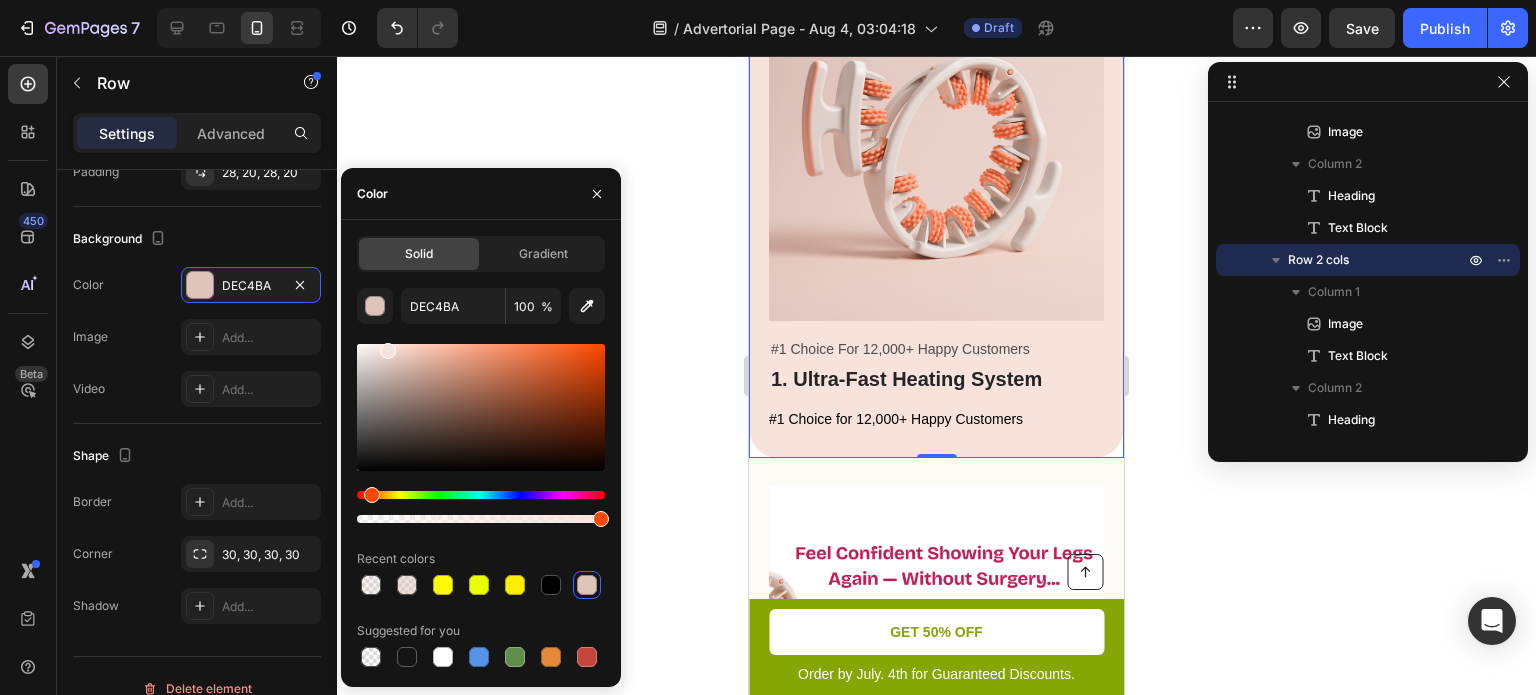 drag, startPoint x: 402, startPoint y: 366, endPoint x: 385, endPoint y: 345, distance: 27.018513 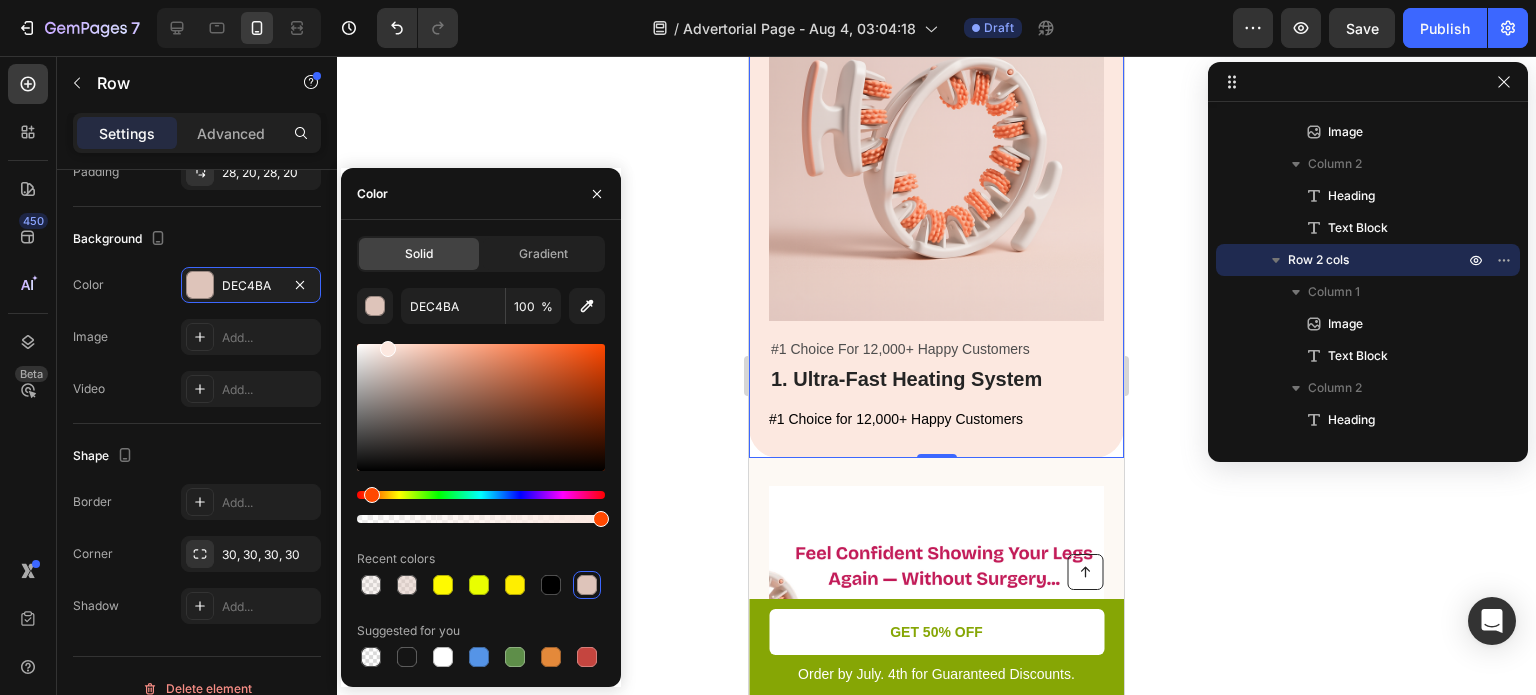 type on "FCE8E0" 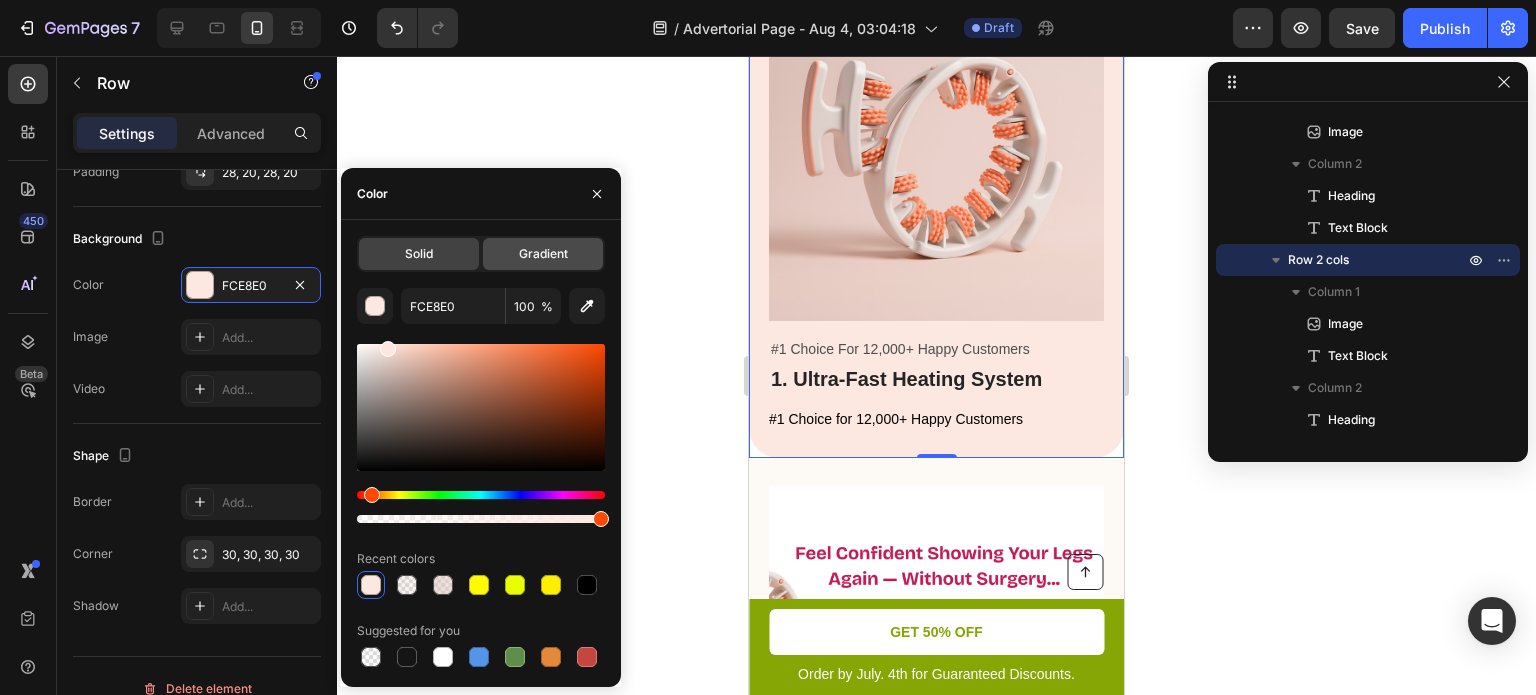 click on "Gradient" 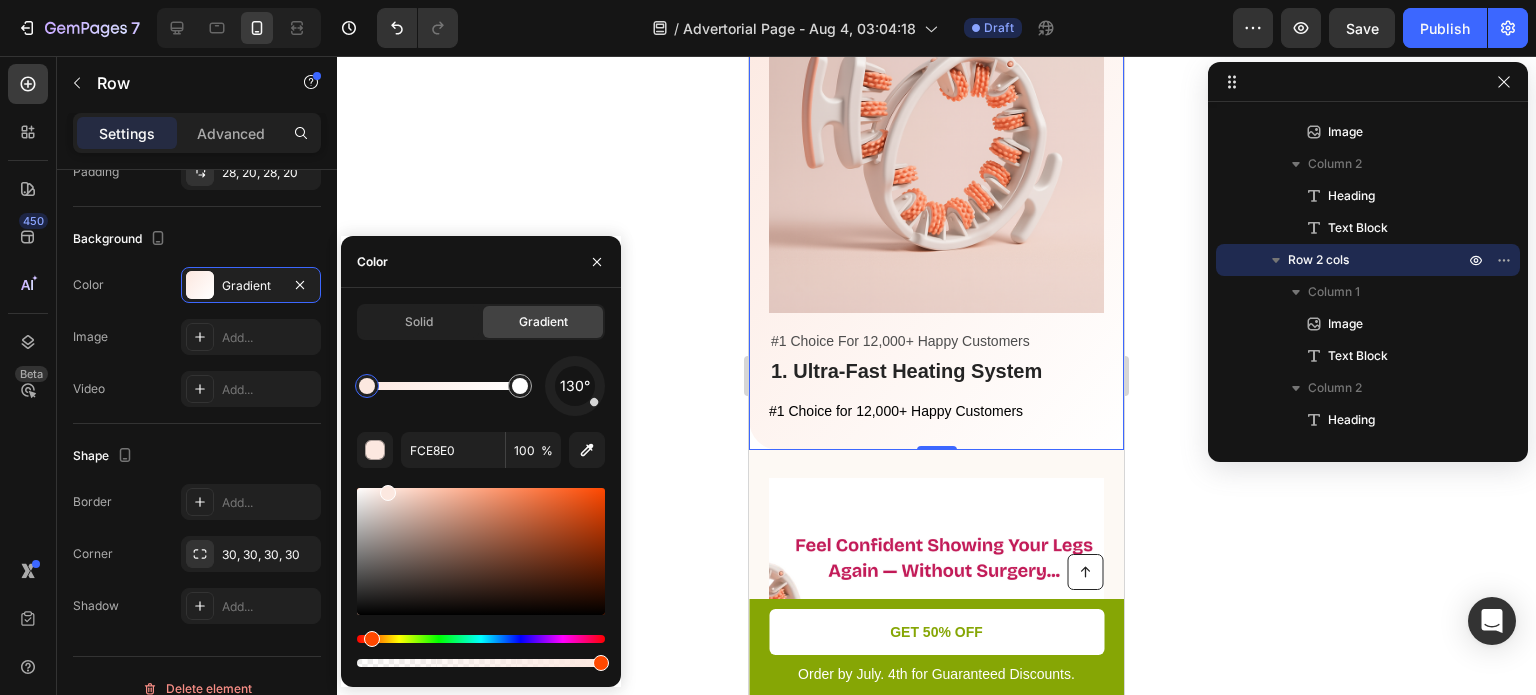scroll, scrollTop: 428, scrollLeft: 0, axis: vertical 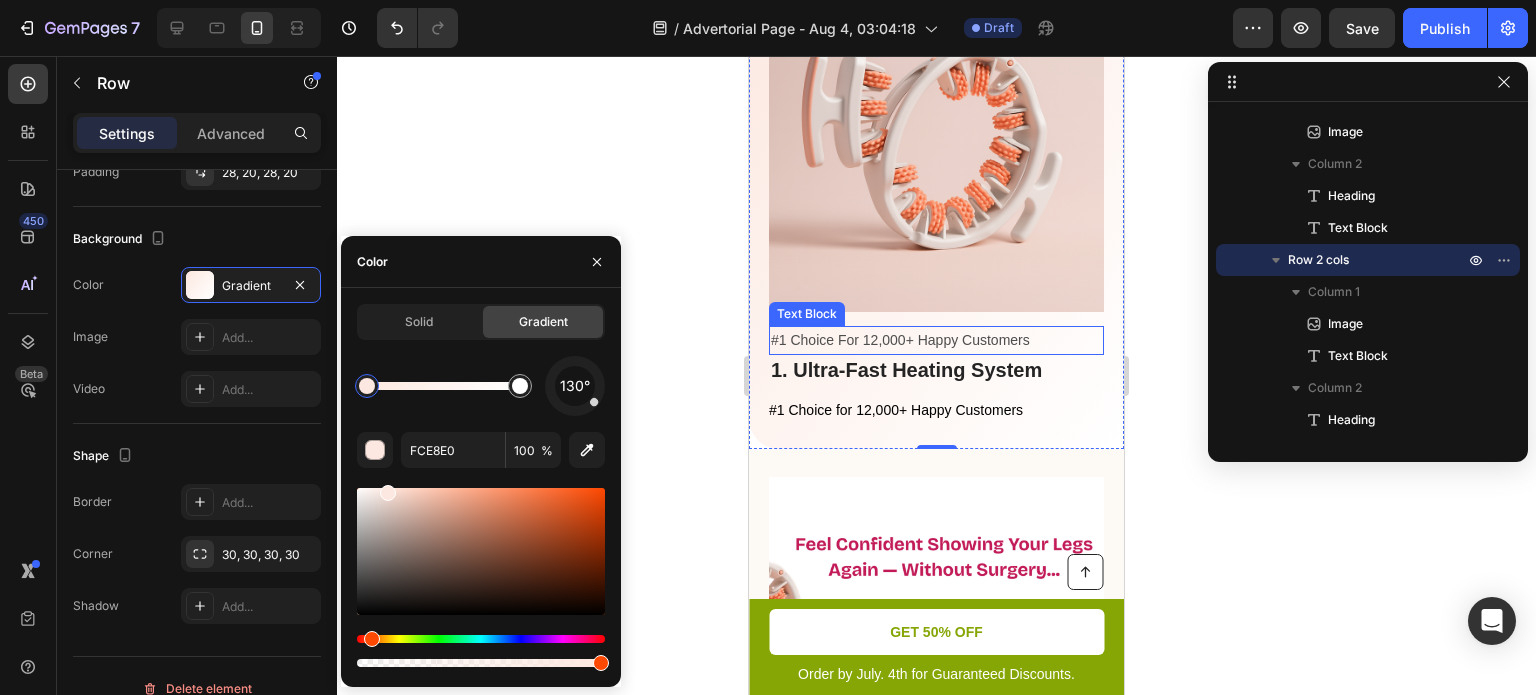 click on "#1 Choice For 12,000+ Happy Customers" at bounding box center [936, 340] 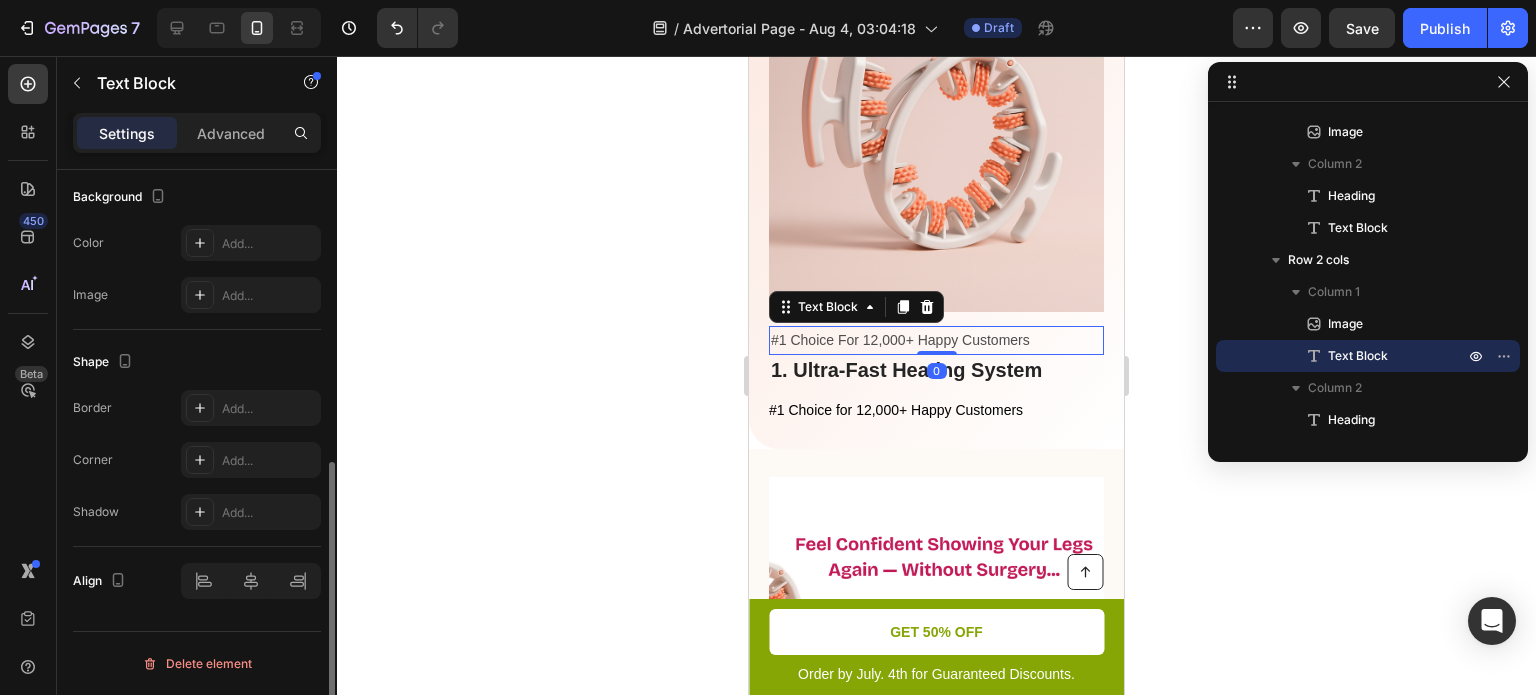 scroll, scrollTop: 0, scrollLeft: 0, axis: both 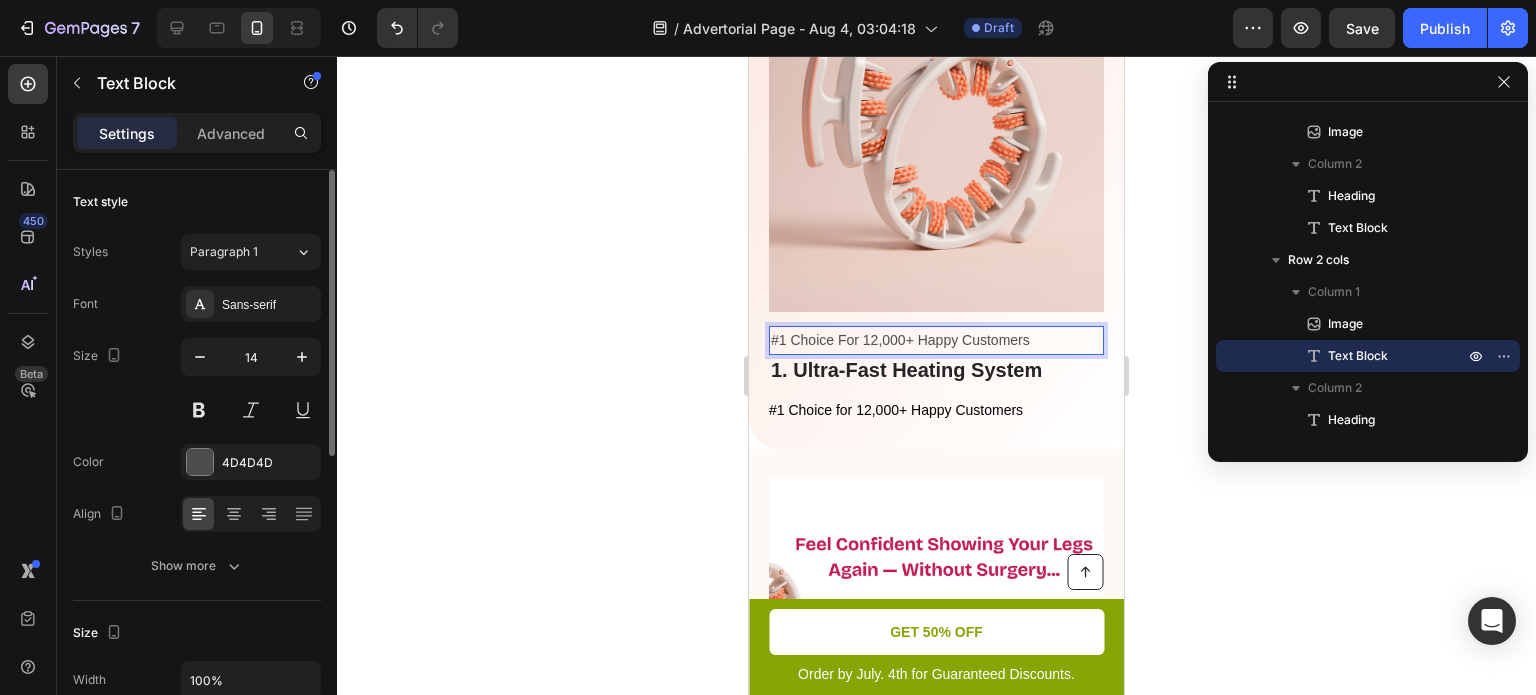 click on "#1 Choice For 12,000+ Happy Customers" at bounding box center [936, 340] 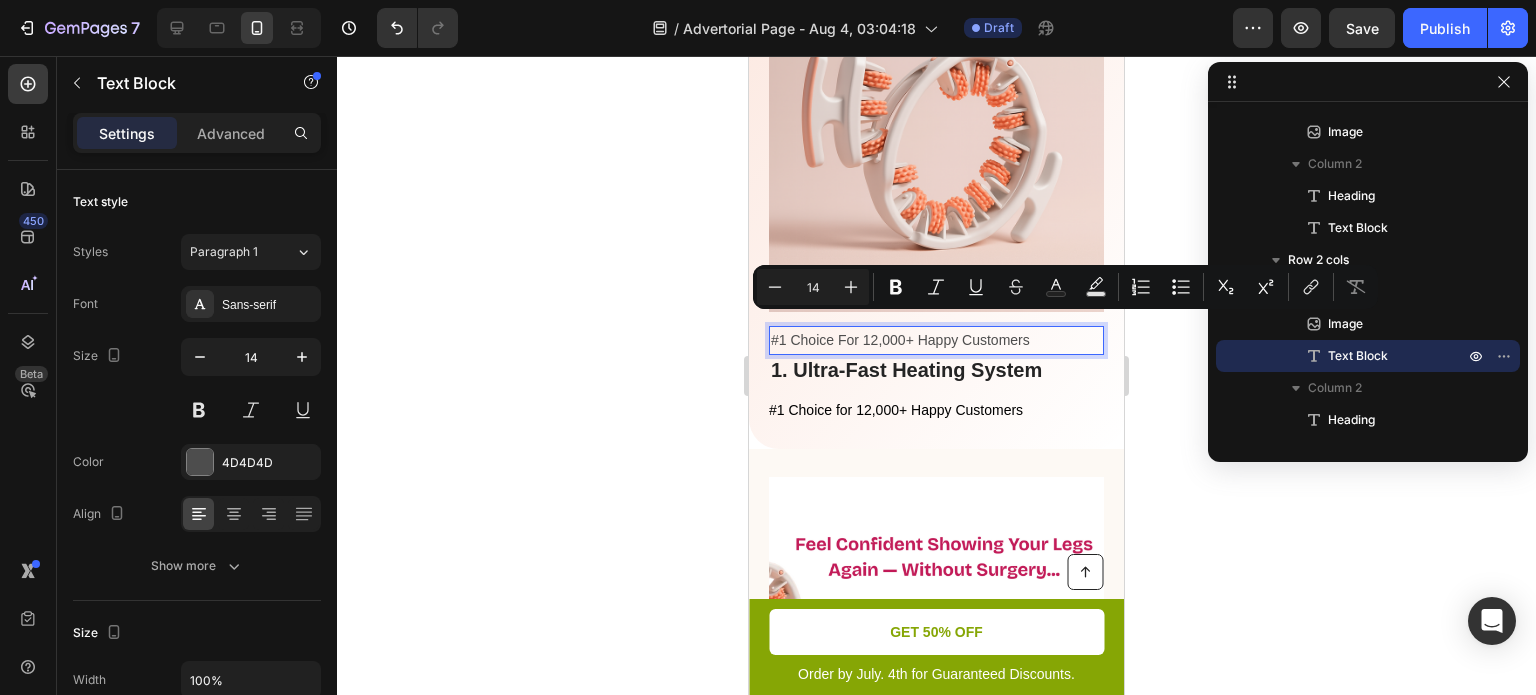 click on "1. Ultra-Fast Heating System" at bounding box center [936, 370] 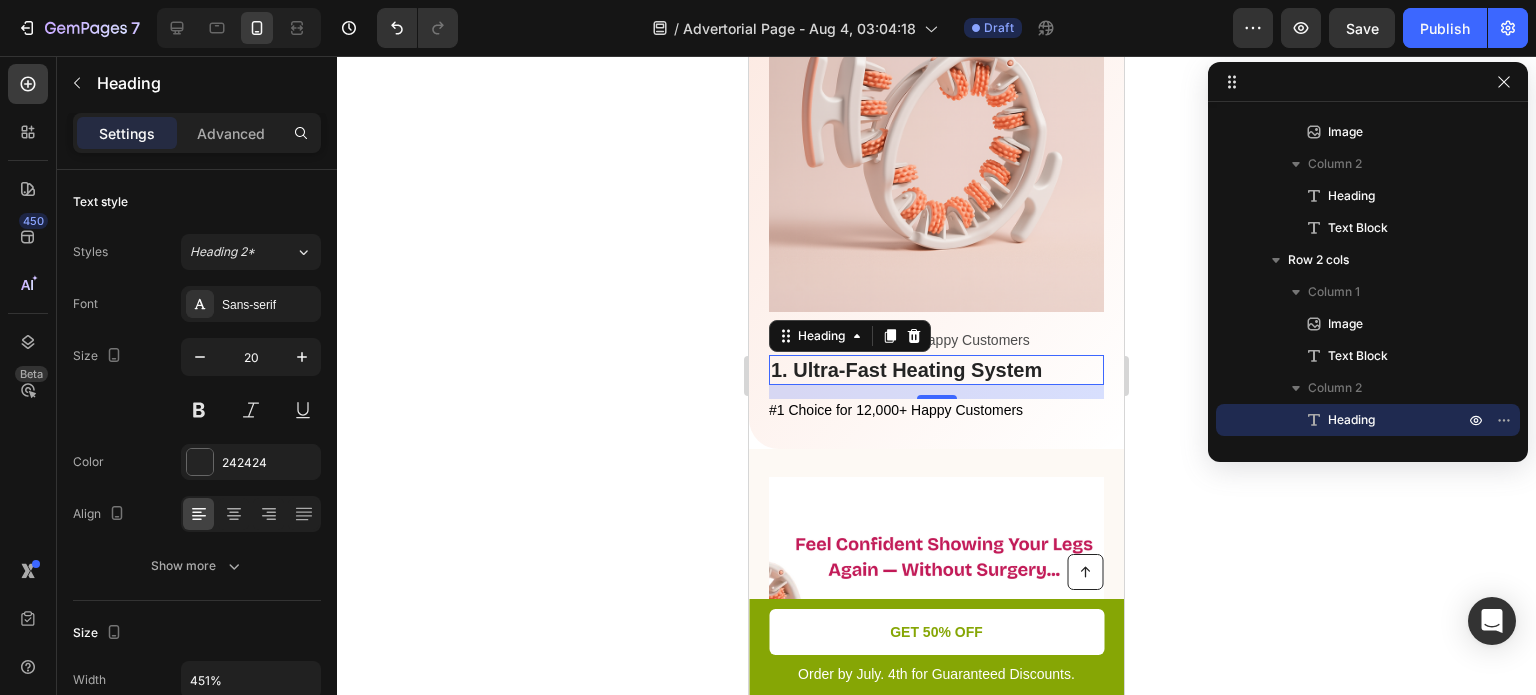 click on "1. Ultra-Fast Heating System" at bounding box center (936, 370) 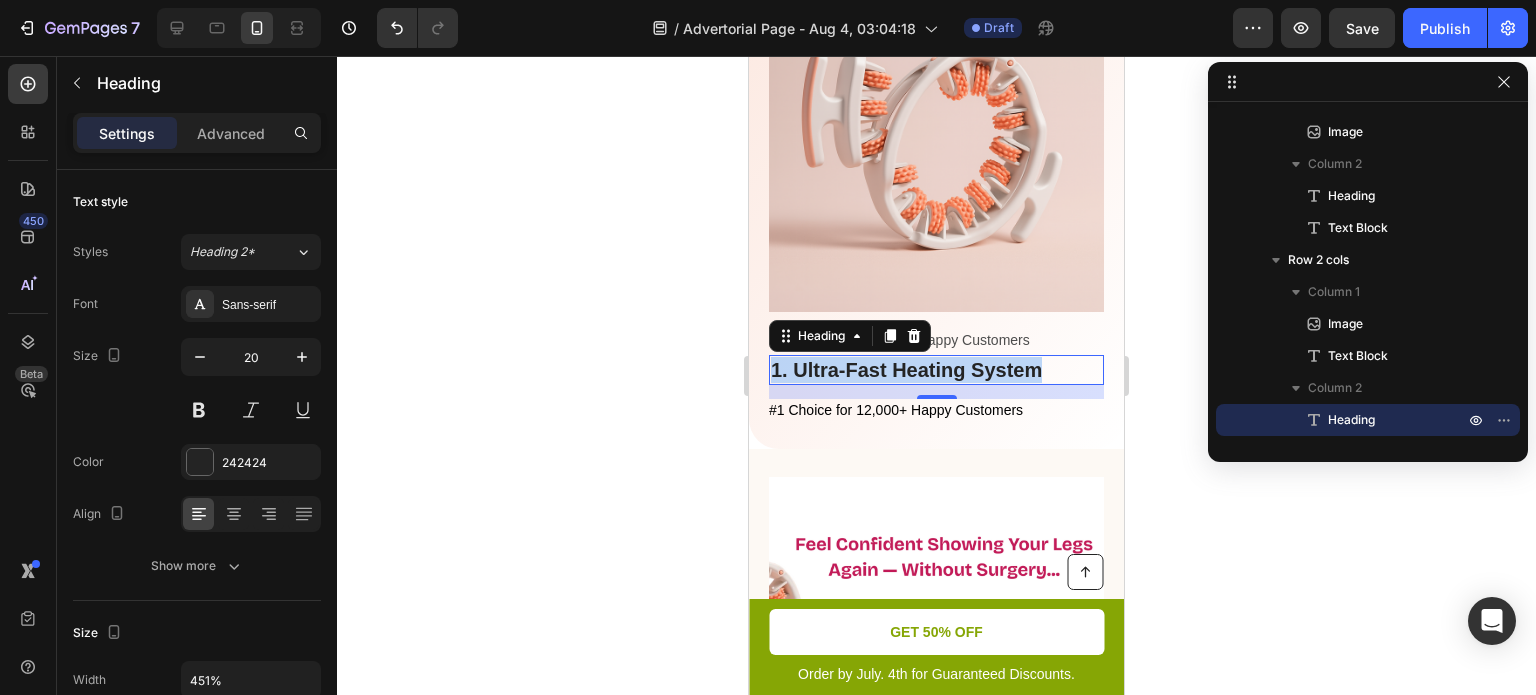 click on "1. Ultra-Fast Heating System" at bounding box center (936, 370) 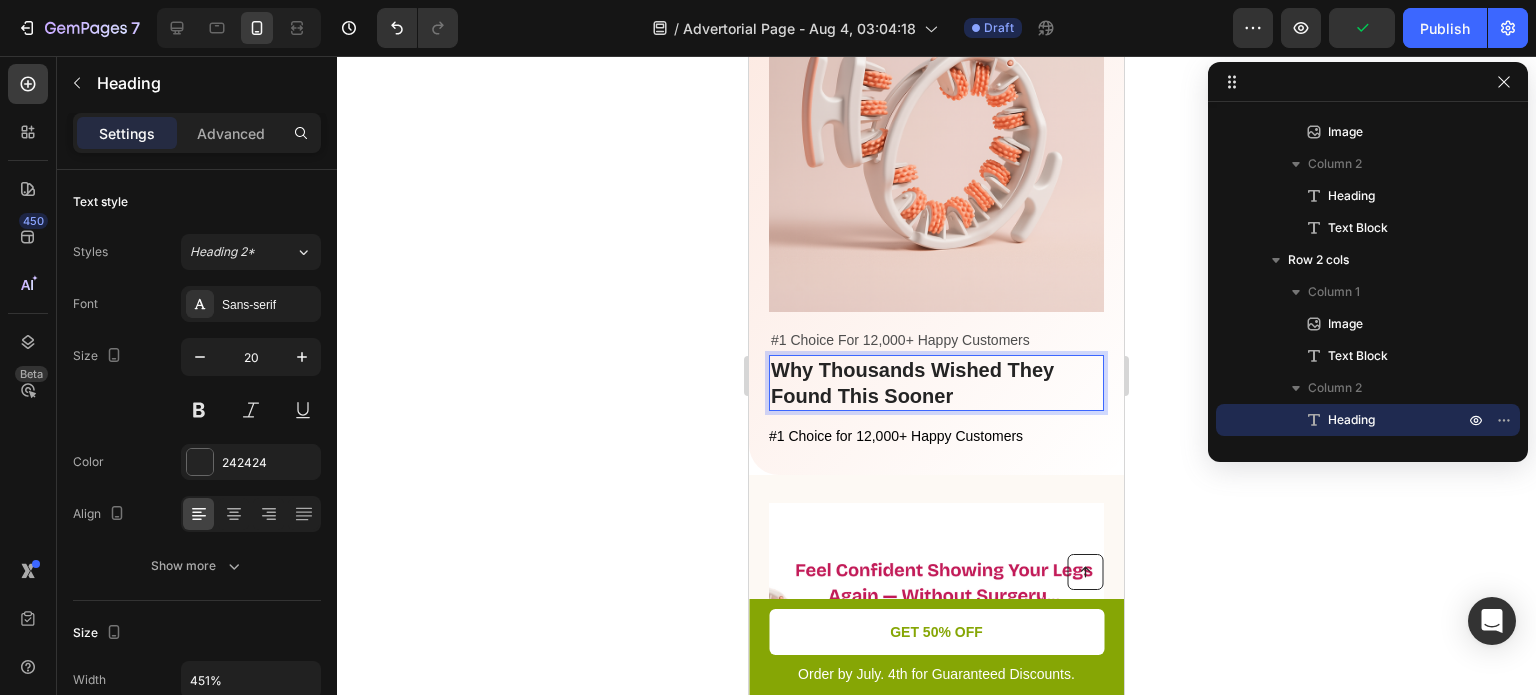 click on "Why Thousands Wished They Found This Sooner" at bounding box center (936, 383) 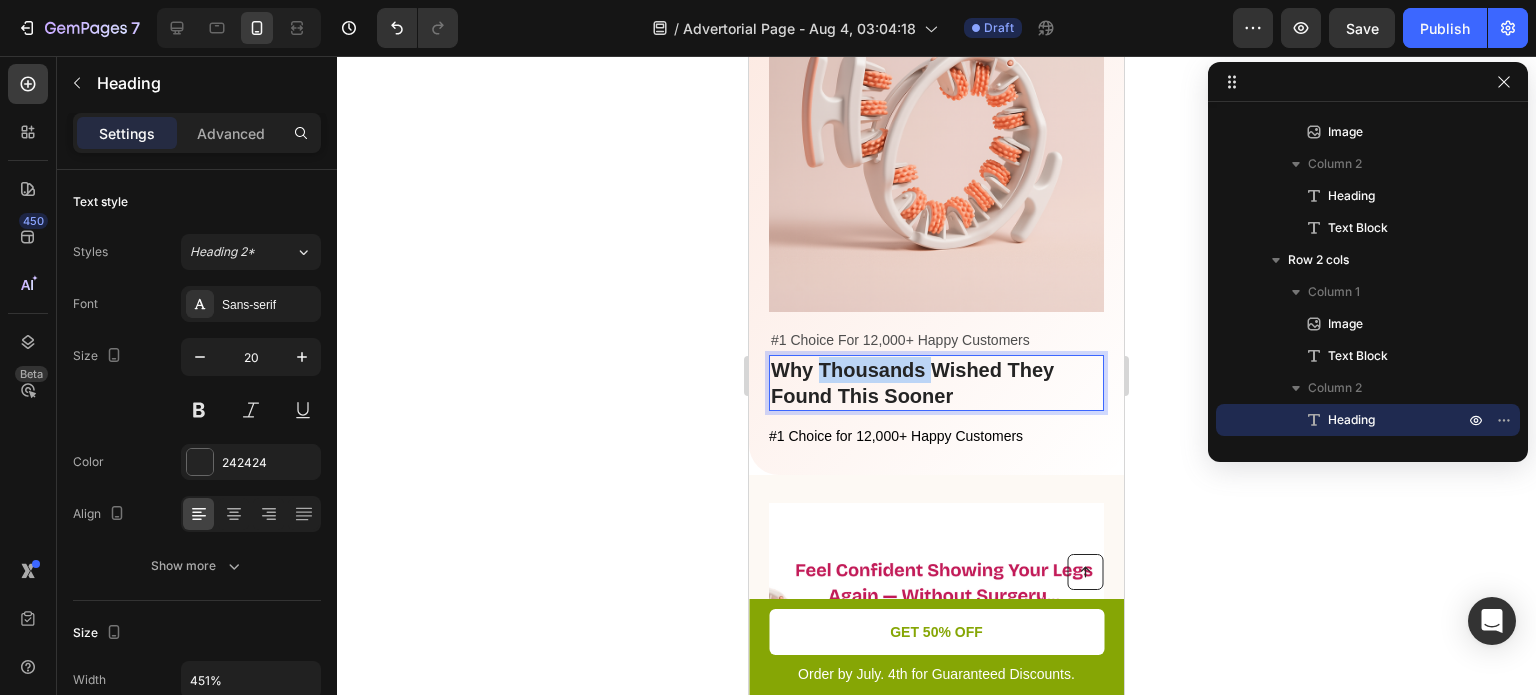 click on "Why Thousands Wished They Found This Sooner" at bounding box center [936, 383] 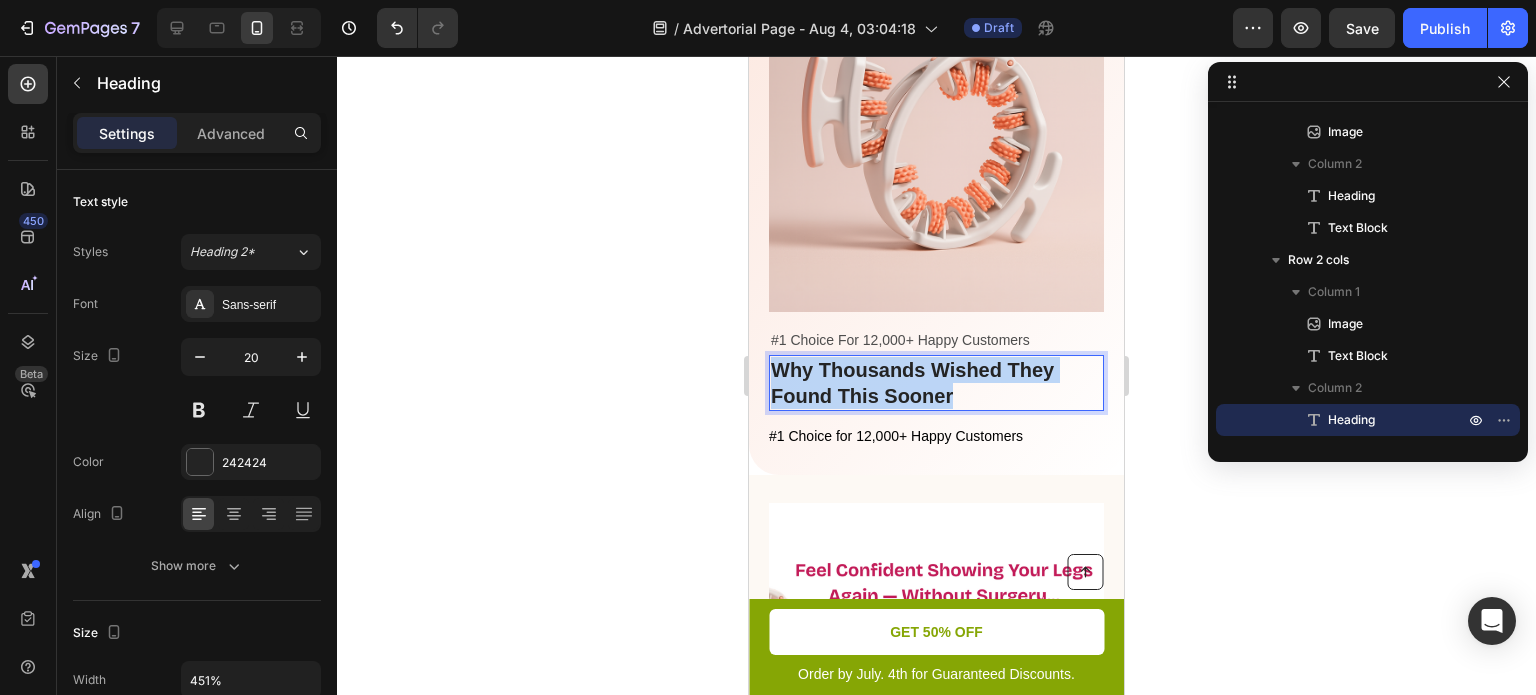 click on "Why Thousands Wished They Found This Sooner" at bounding box center (936, 383) 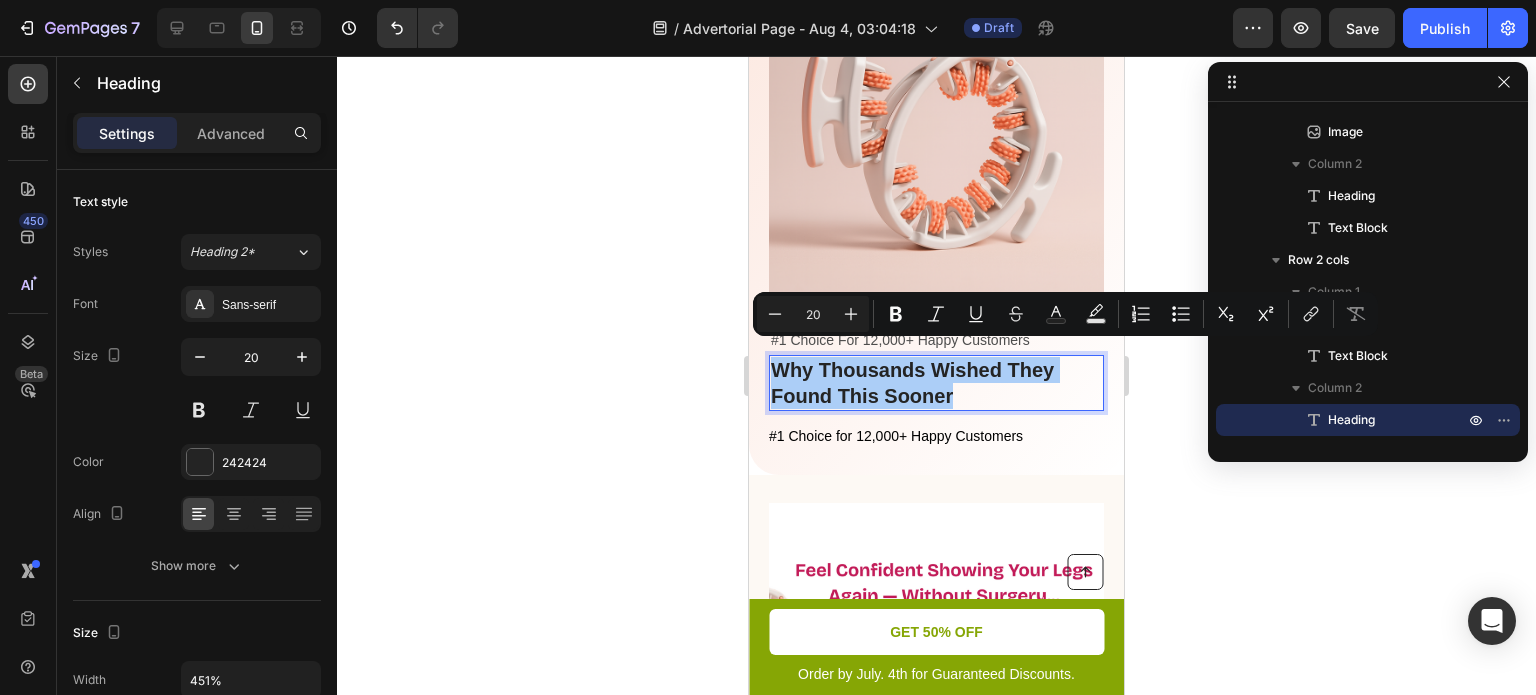 click on "20" at bounding box center [813, 314] 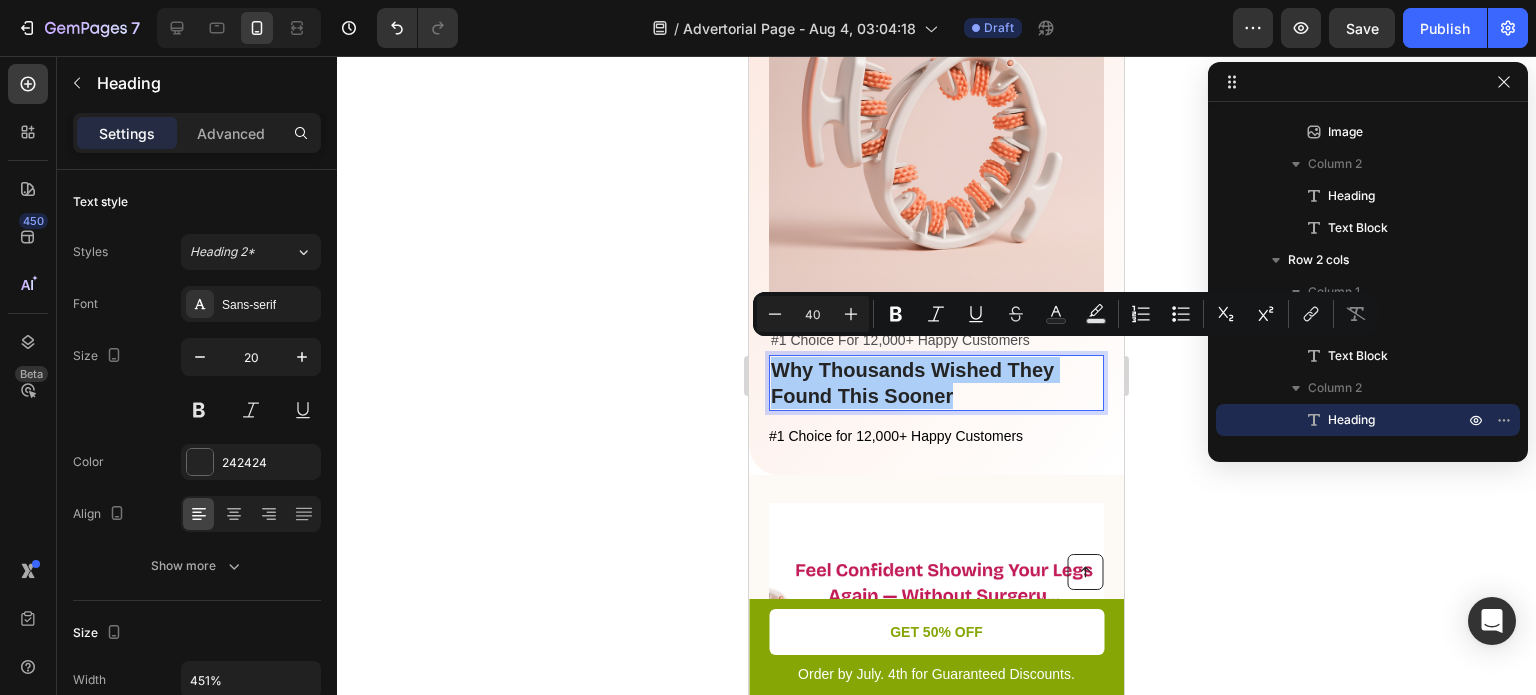 type on "40" 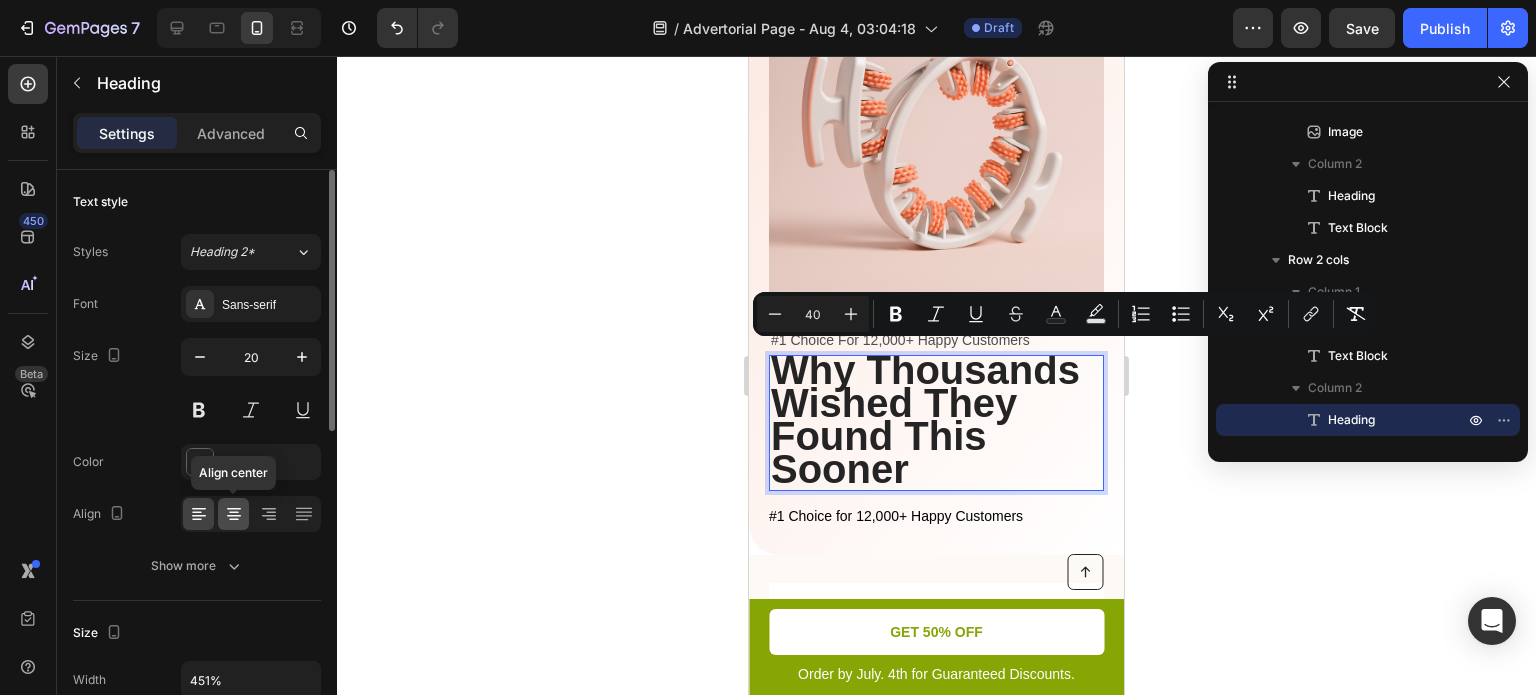 click 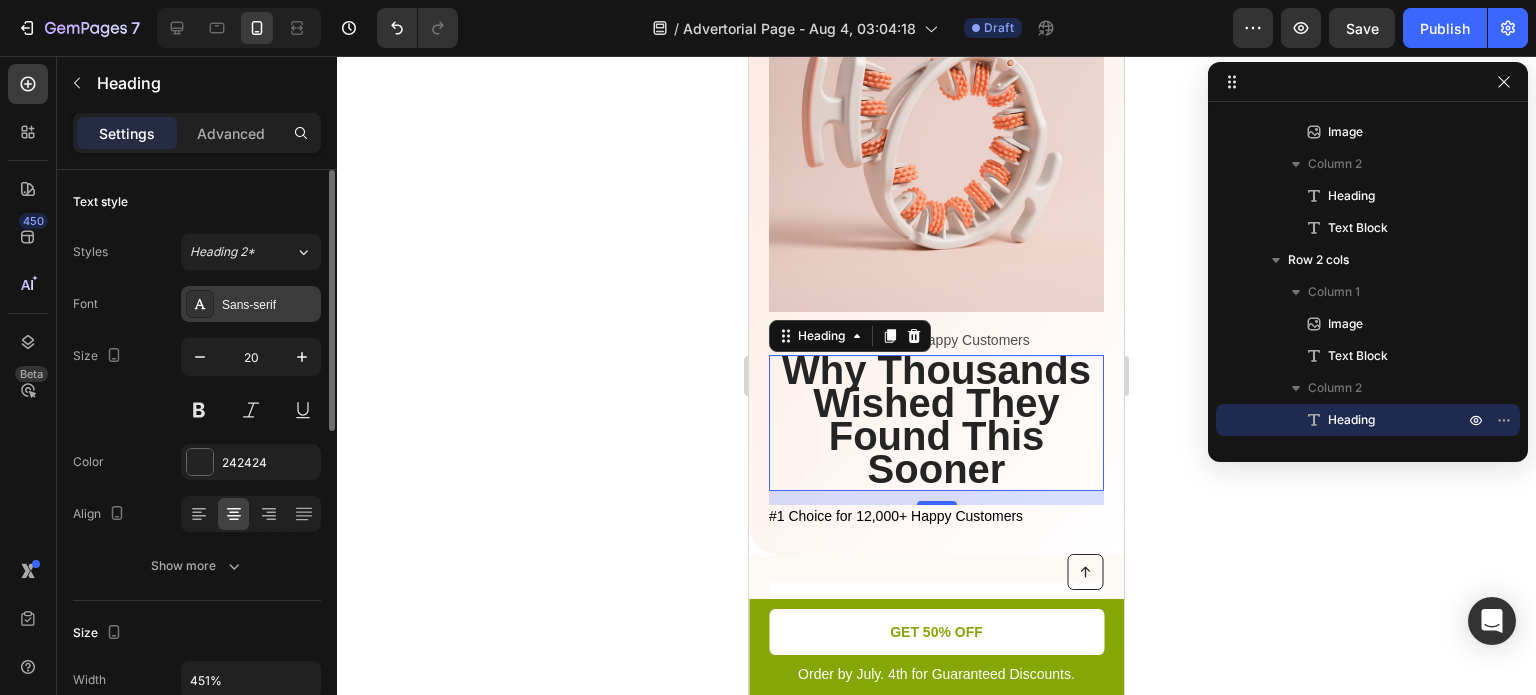 click on "Sans-serif" at bounding box center (269, 305) 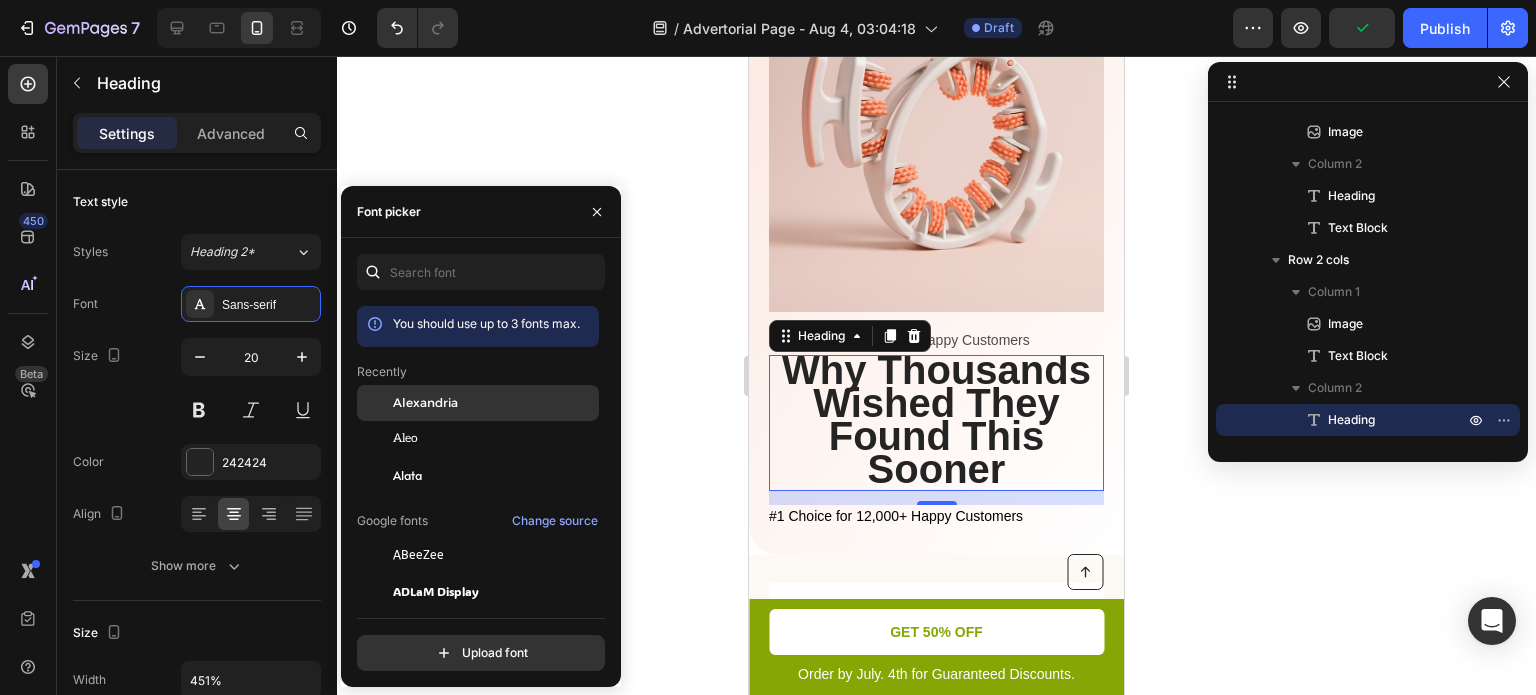 click on "Alexandria" 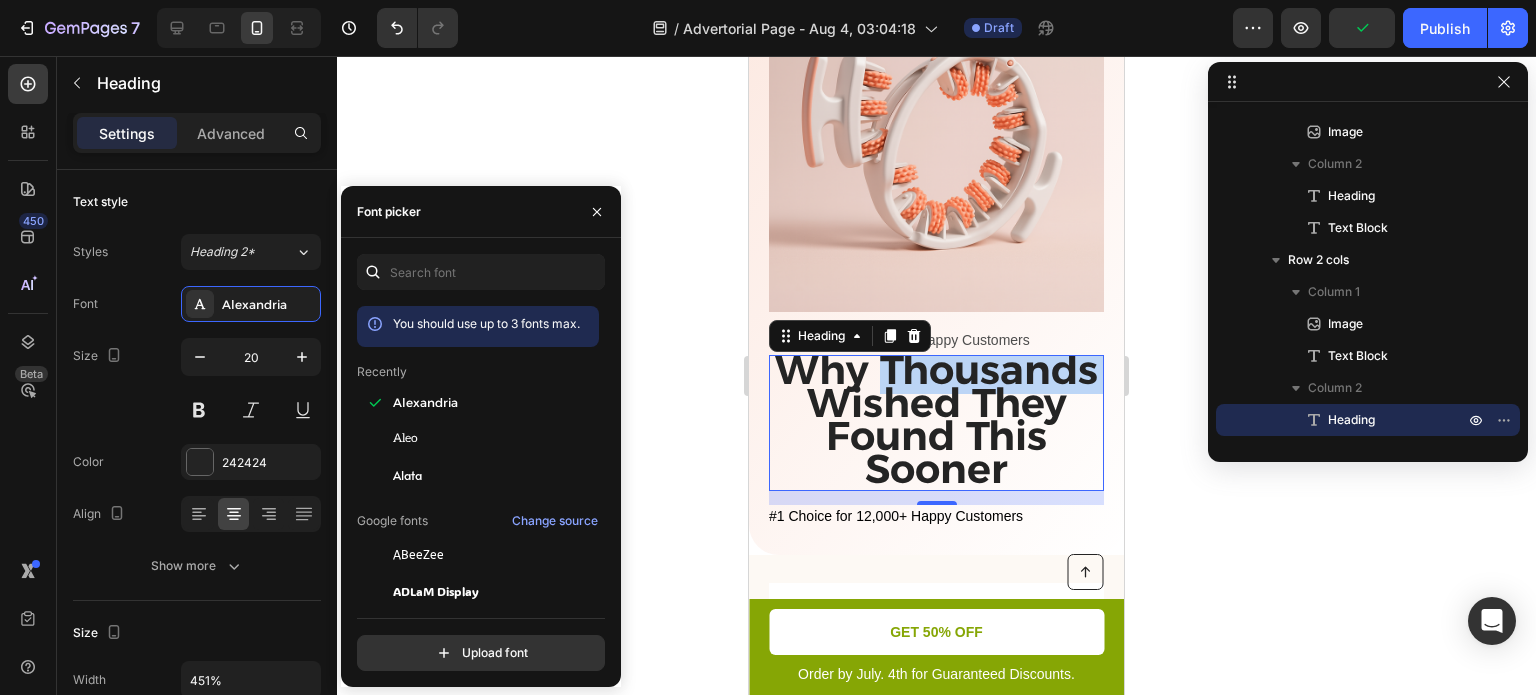 click on "Why Thousands Wished They Found This Sooner" at bounding box center (936, 419) 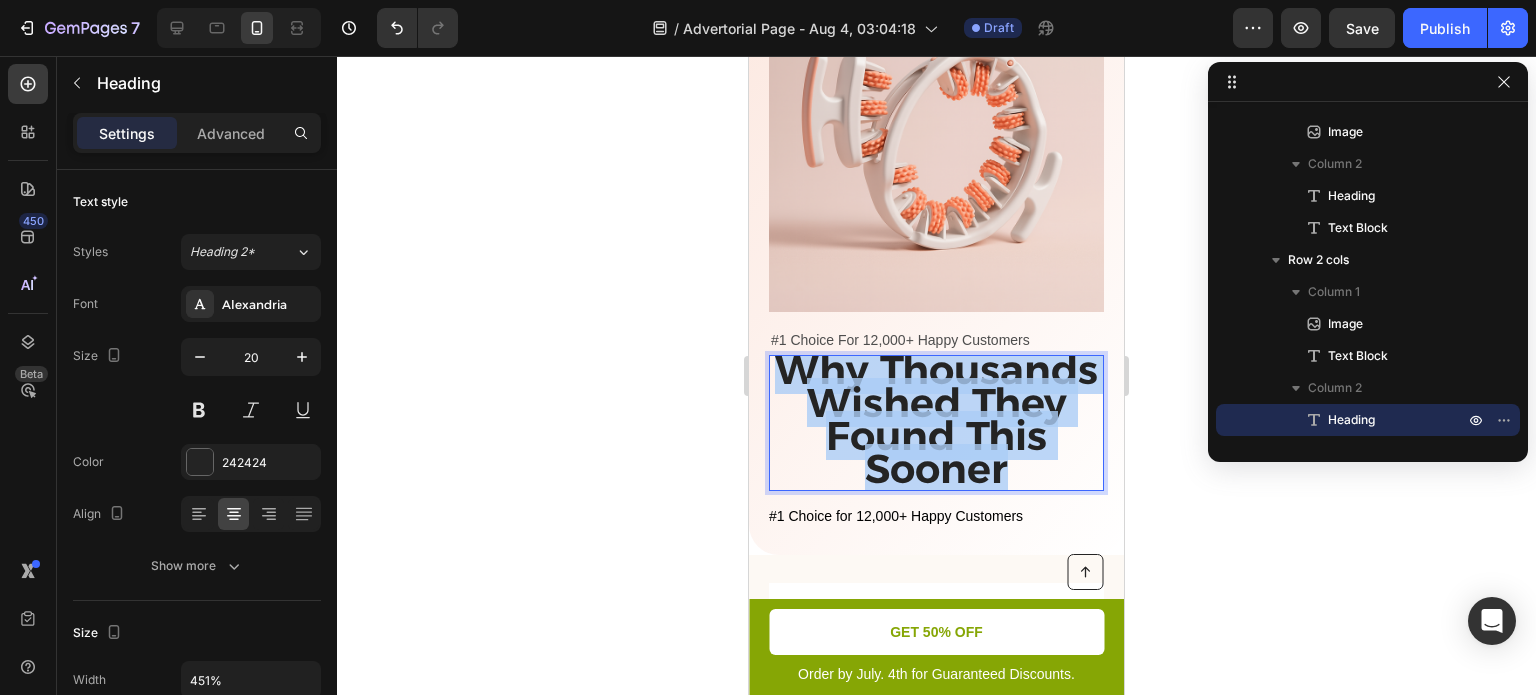 click on "Why Thousands Wished They Found This Sooner" at bounding box center [936, 419] 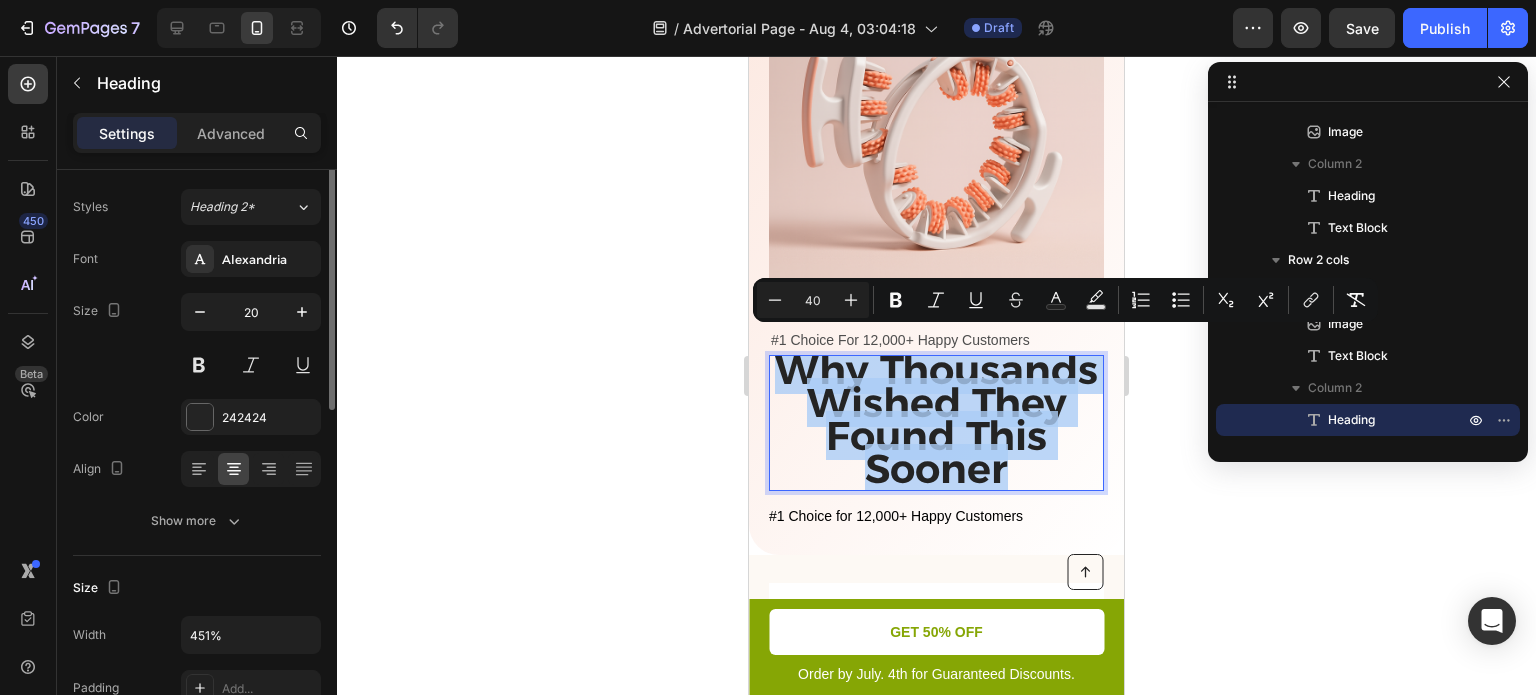 scroll, scrollTop: 47, scrollLeft: 0, axis: vertical 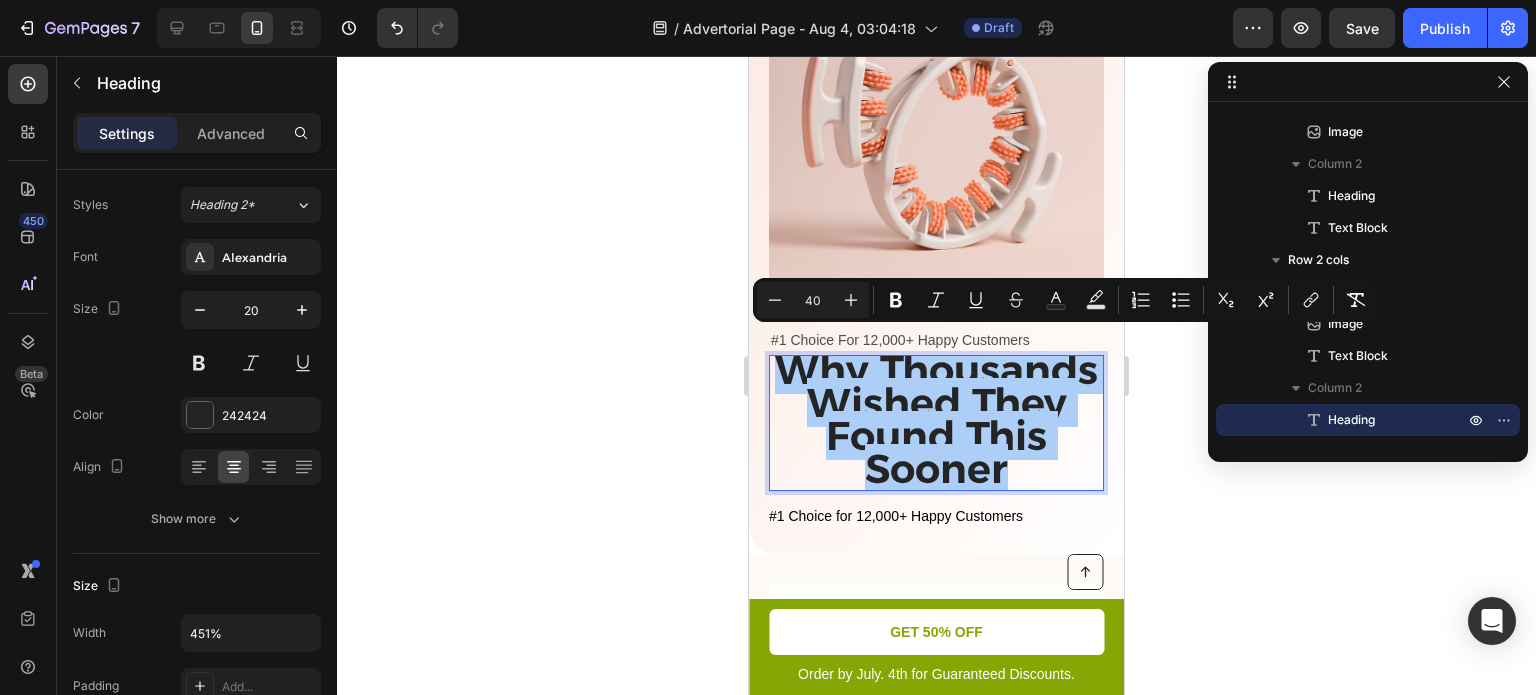click on "40" at bounding box center (813, 300) 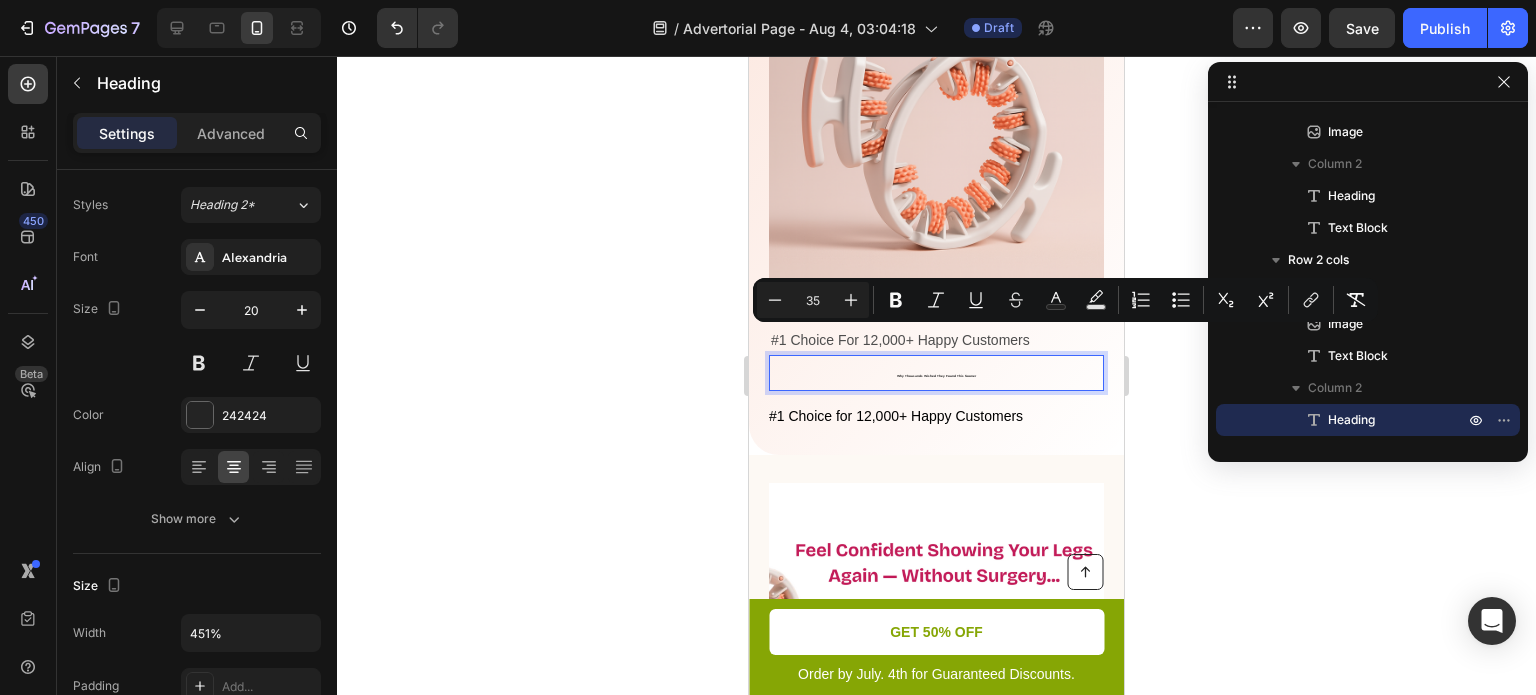 type on "35" 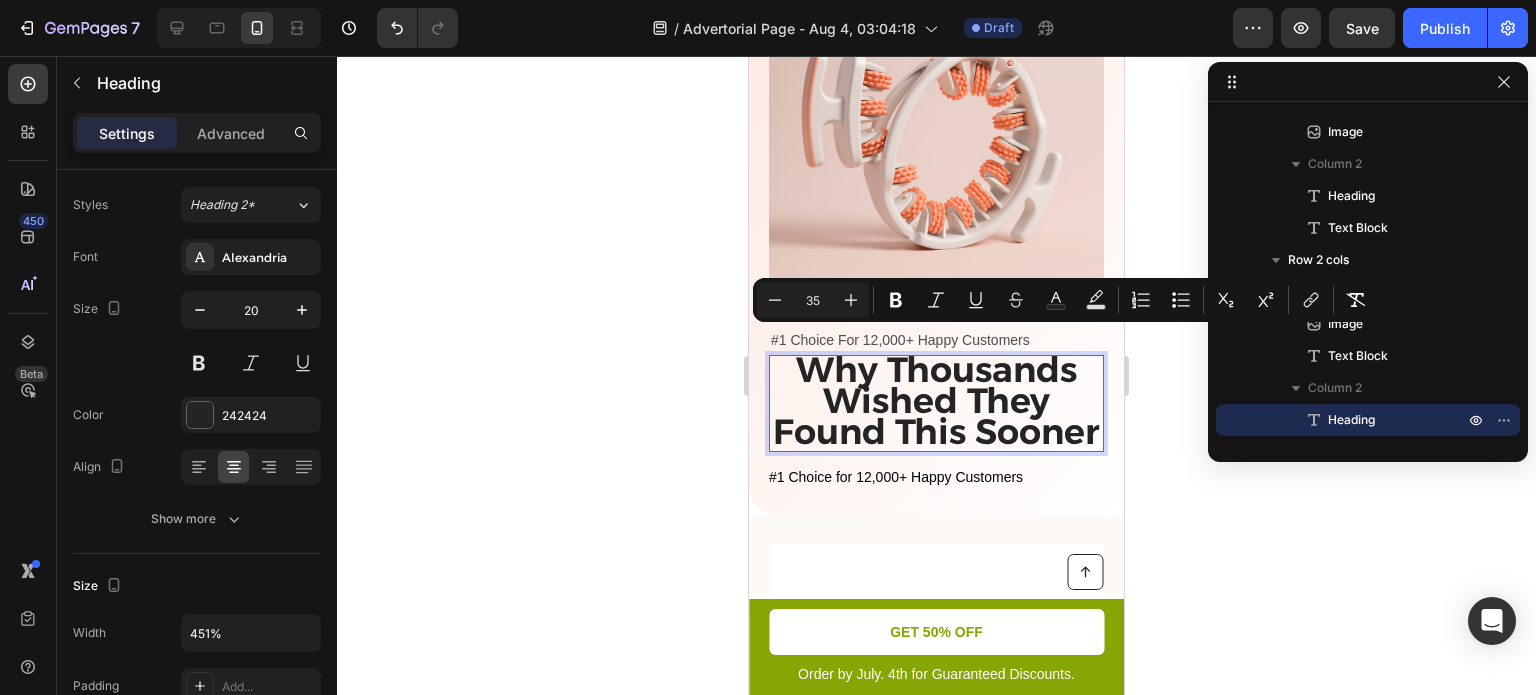 click on "Why Thousands Wished They Found This Sooner" at bounding box center [936, 400] 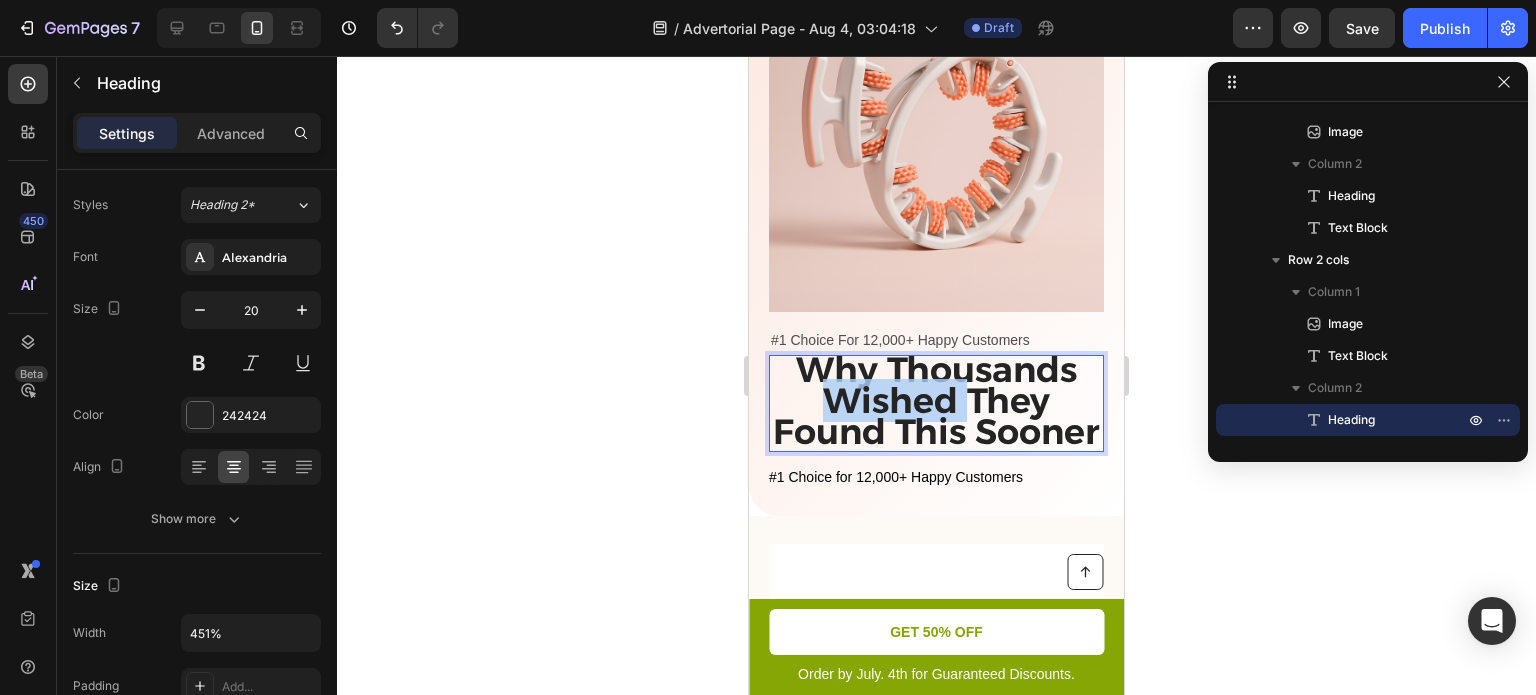 click on "Why Thousands Wished They Found This Sooner" at bounding box center (936, 400) 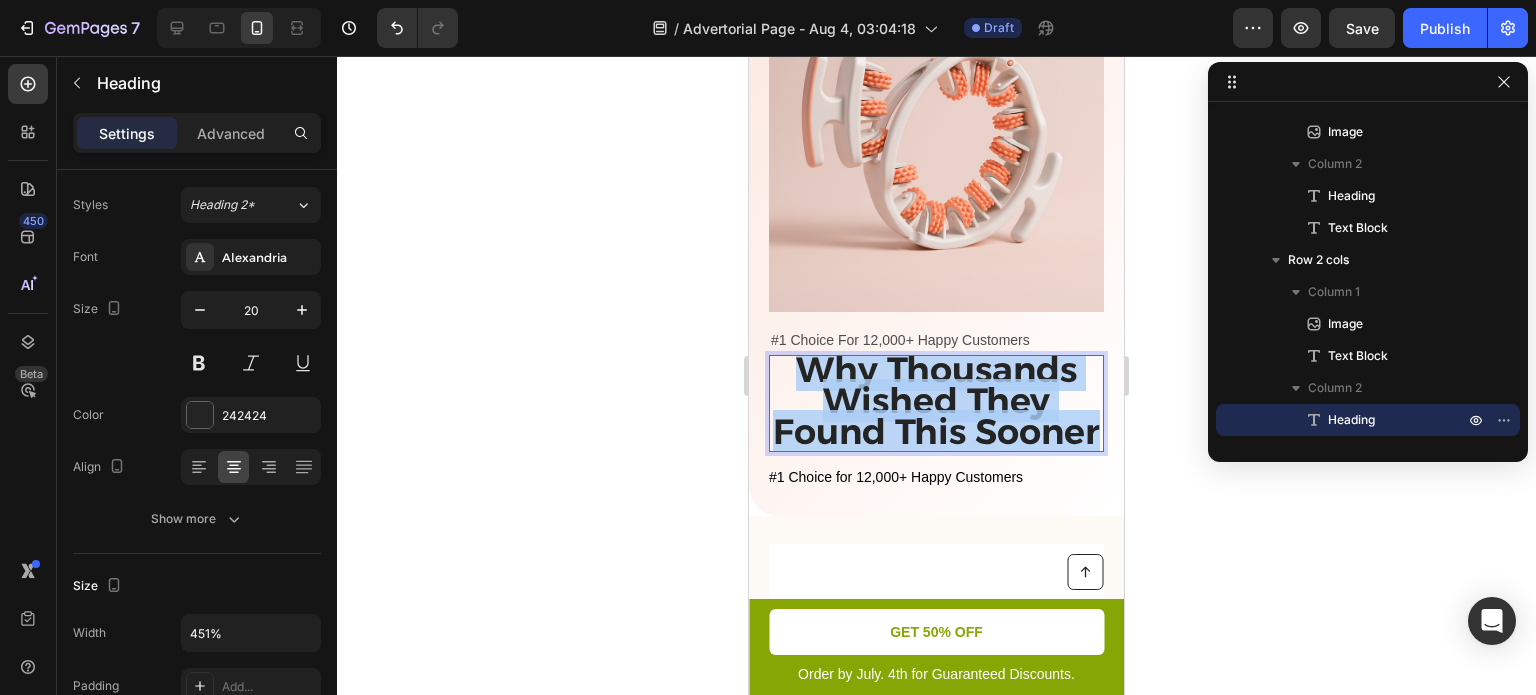 click on "Why Thousands Wished They Found This Sooner" at bounding box center (936, 400) 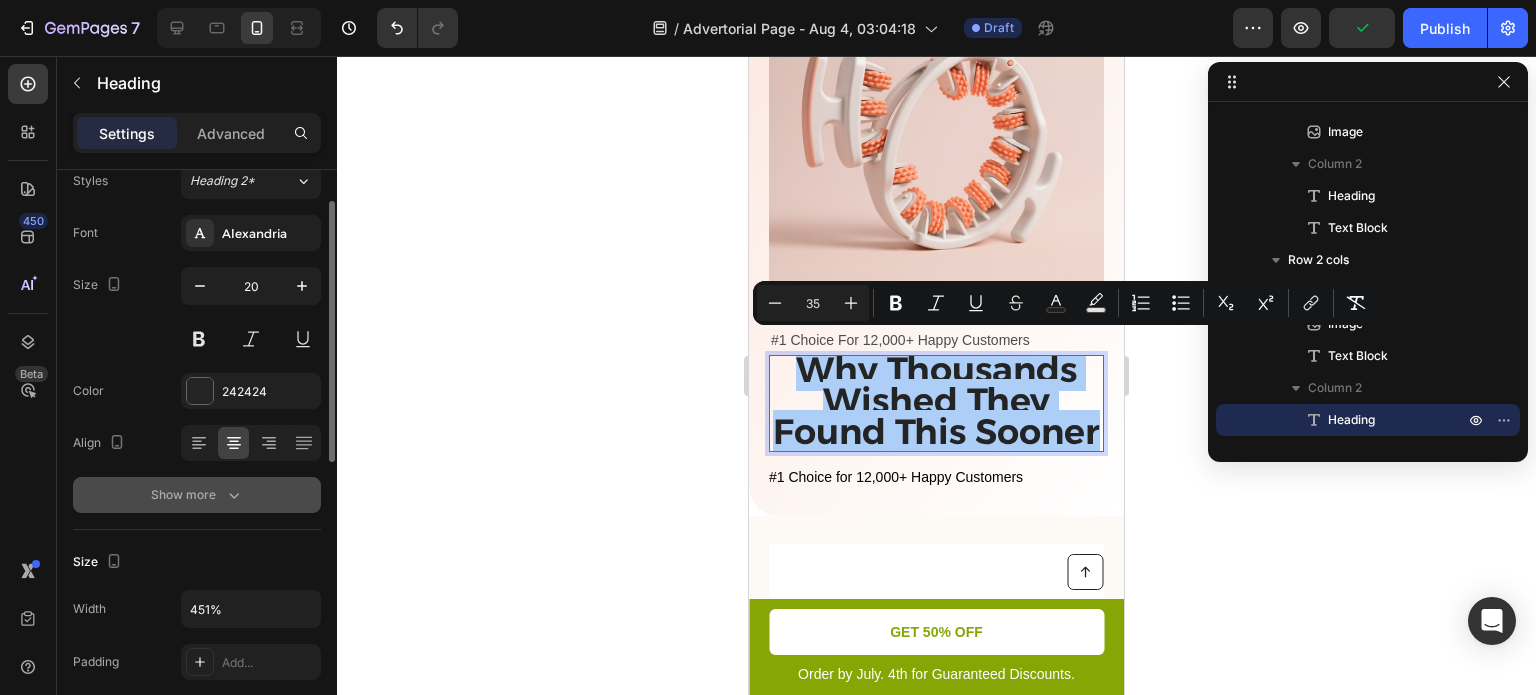 click on "Show more" at bounding box center [197, 495] 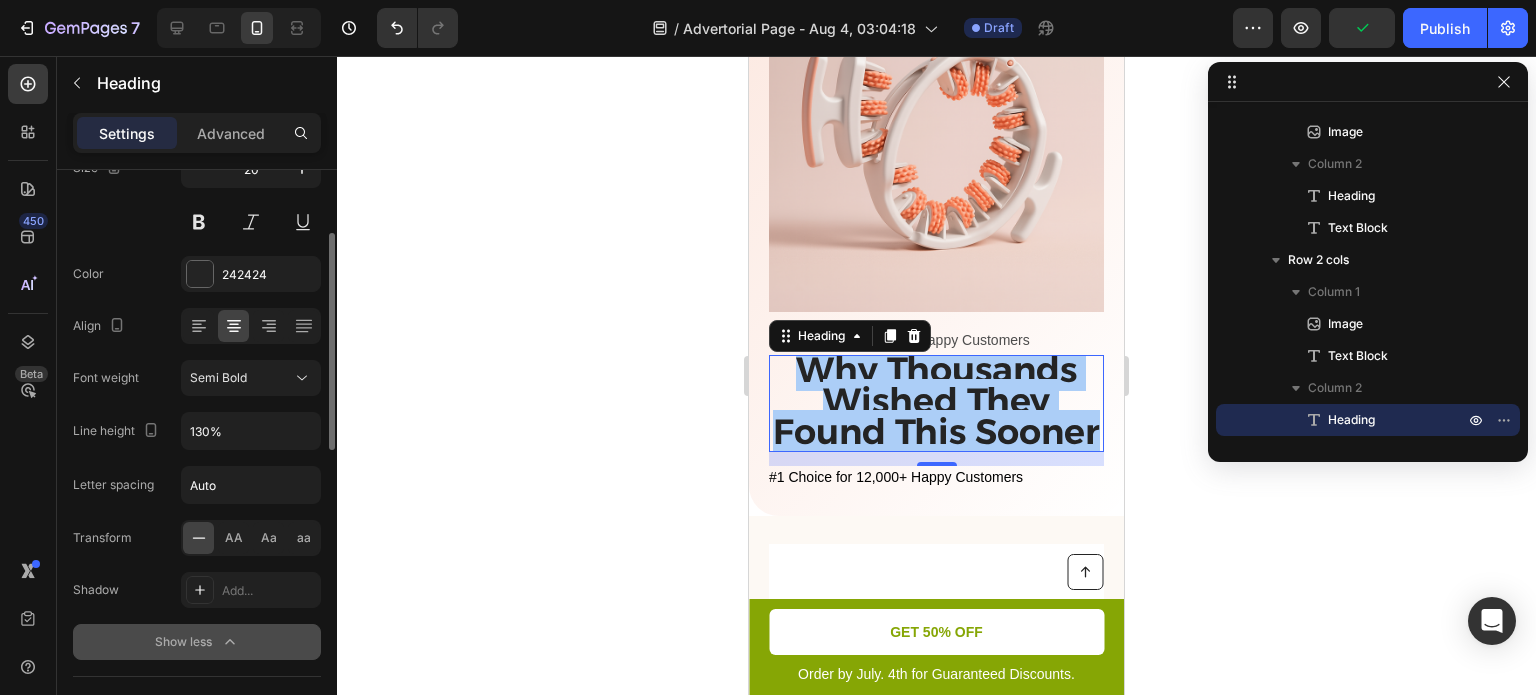 scroll, scrollTop: 190, scrollLeft: 0, axis: vertical 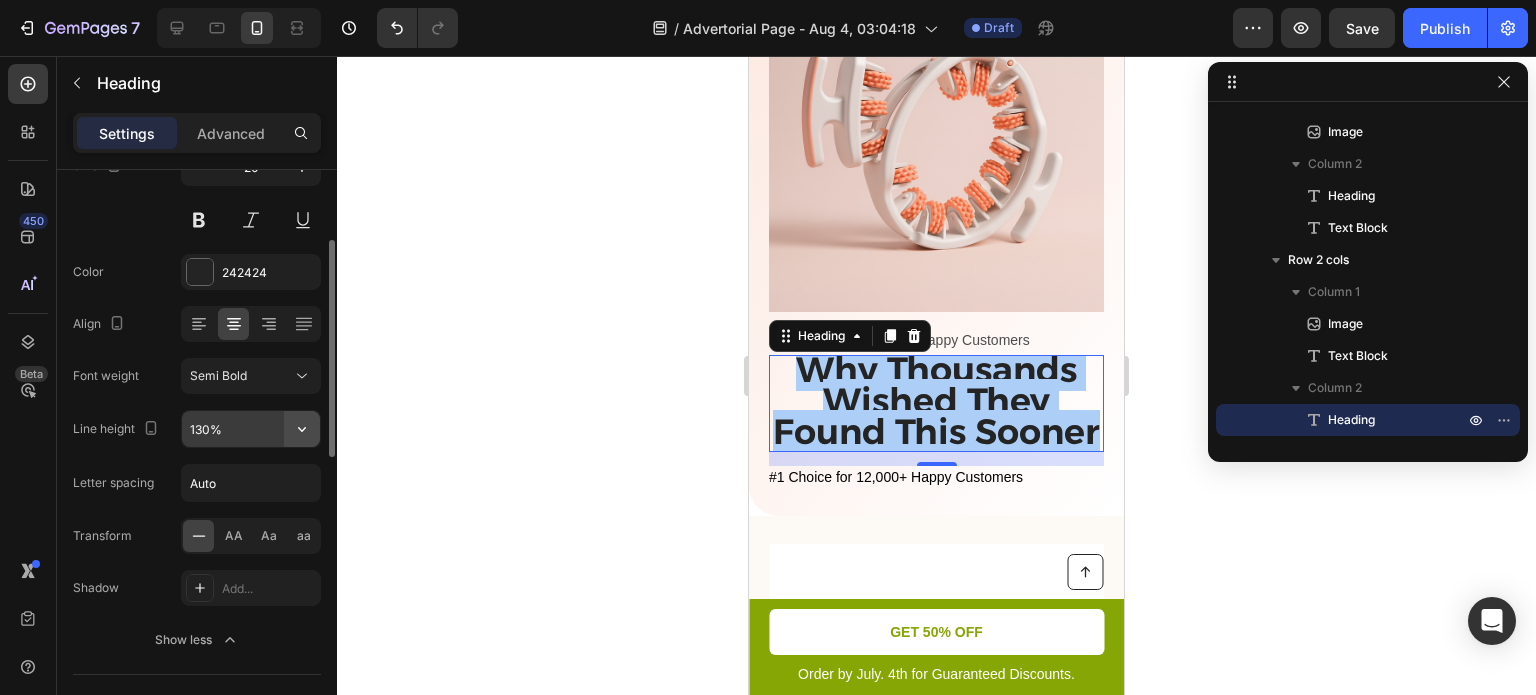 click 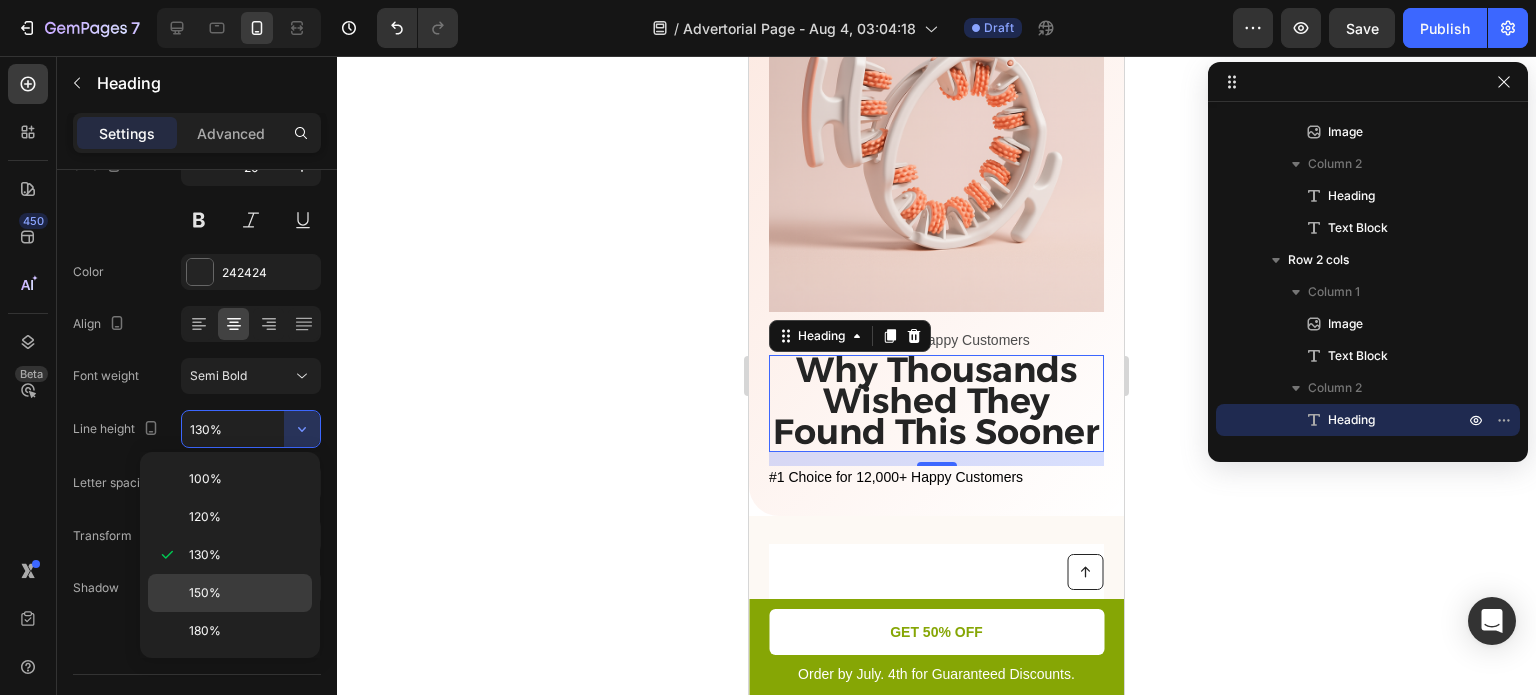 click on "150%" at bounding box center [246, 593] 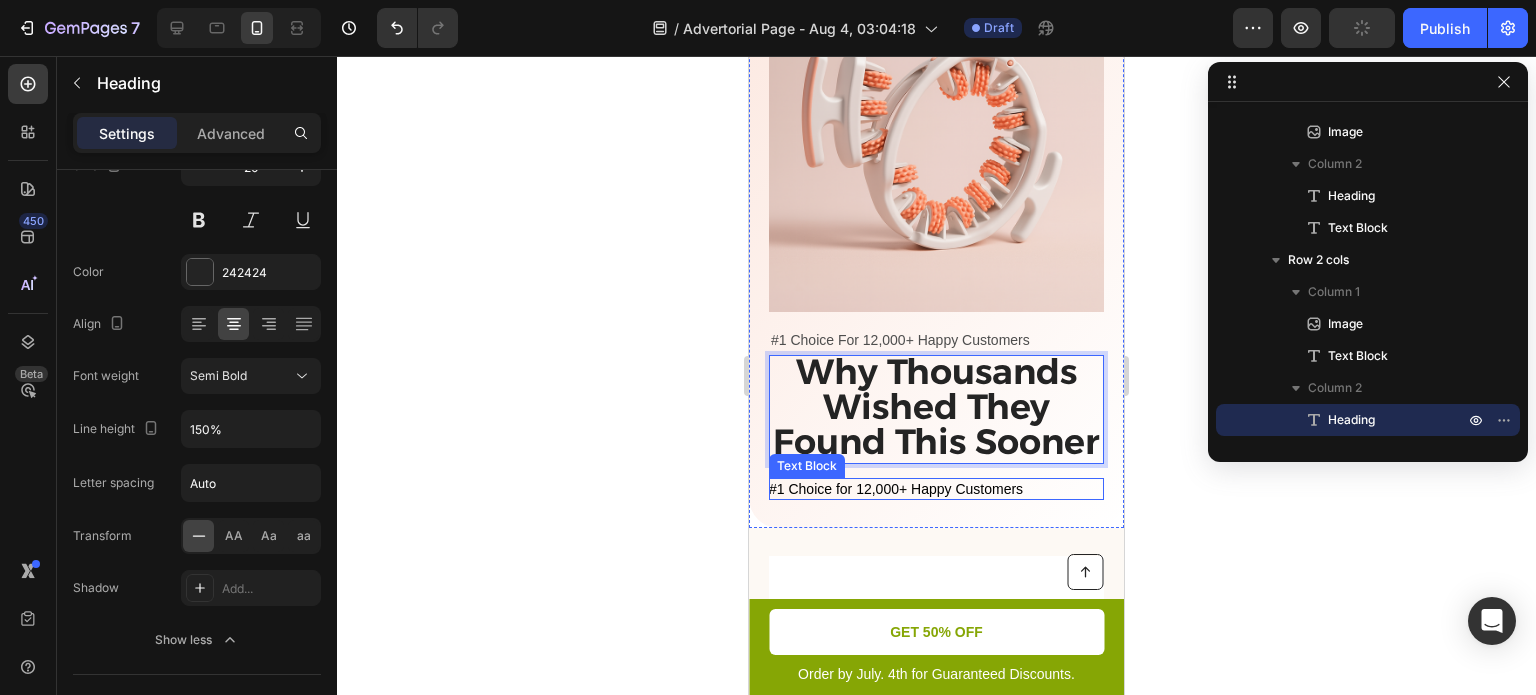 click on "#1 Choice for 12,000+ Happy Customers" at bounding box center [896, 489] 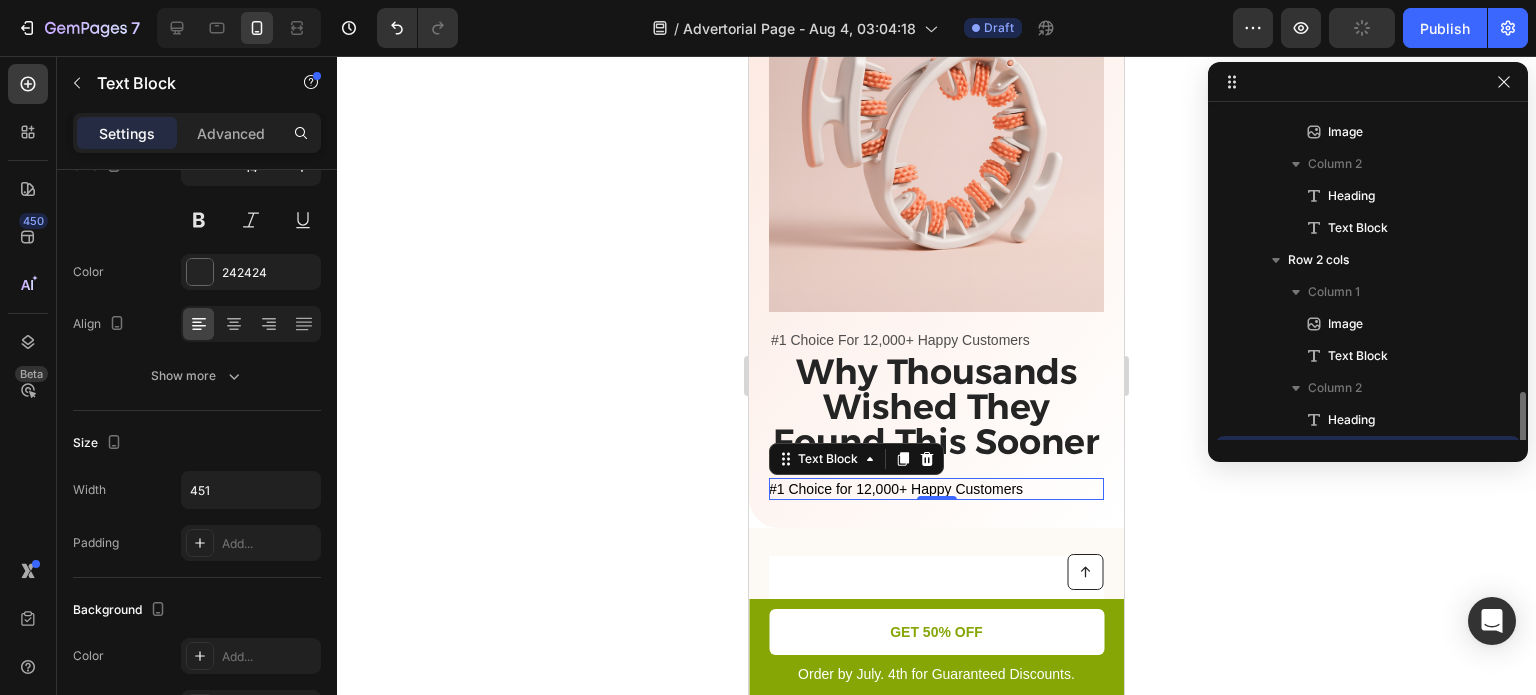 scroll, scrollTop: 378, scrollLeft: 0, axis: vertical 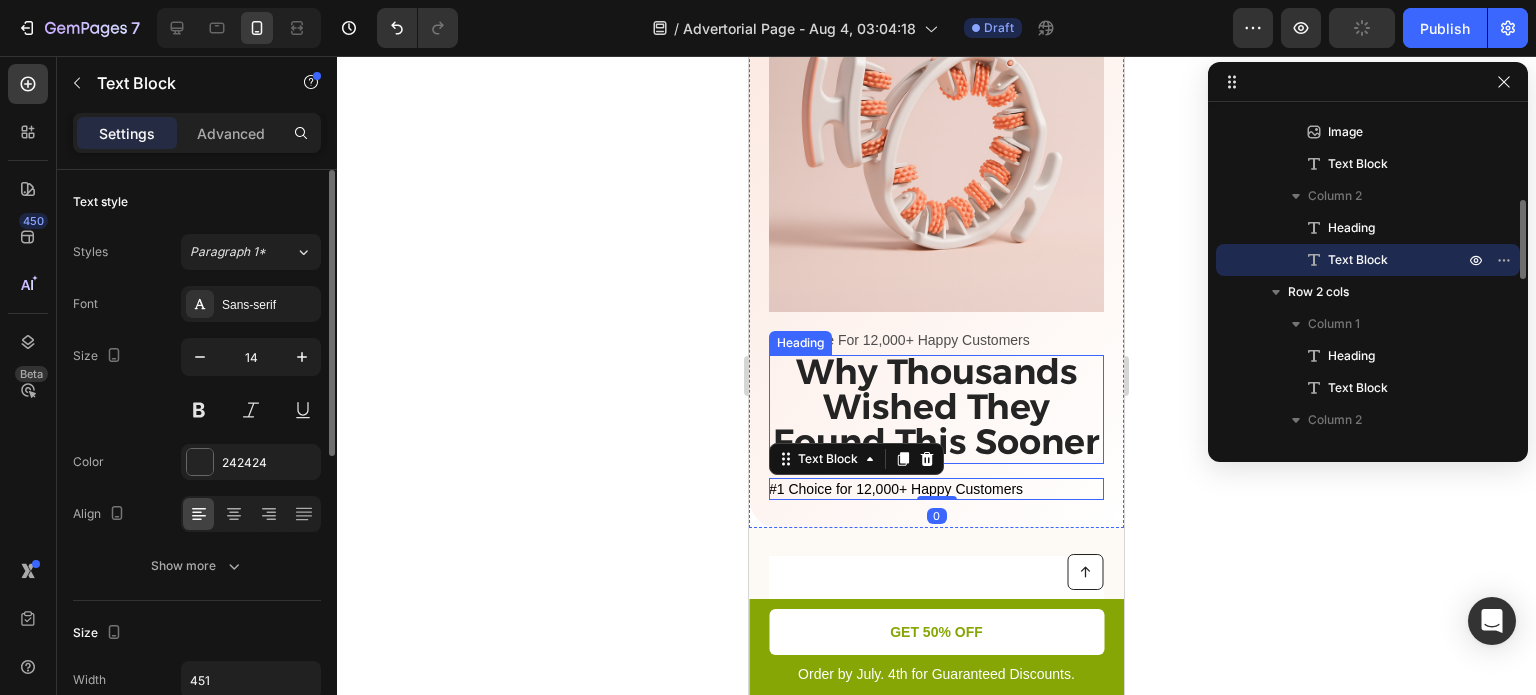 click on "Why Thousands Wished They Found This Sooner" at bounding box center [936, 406] 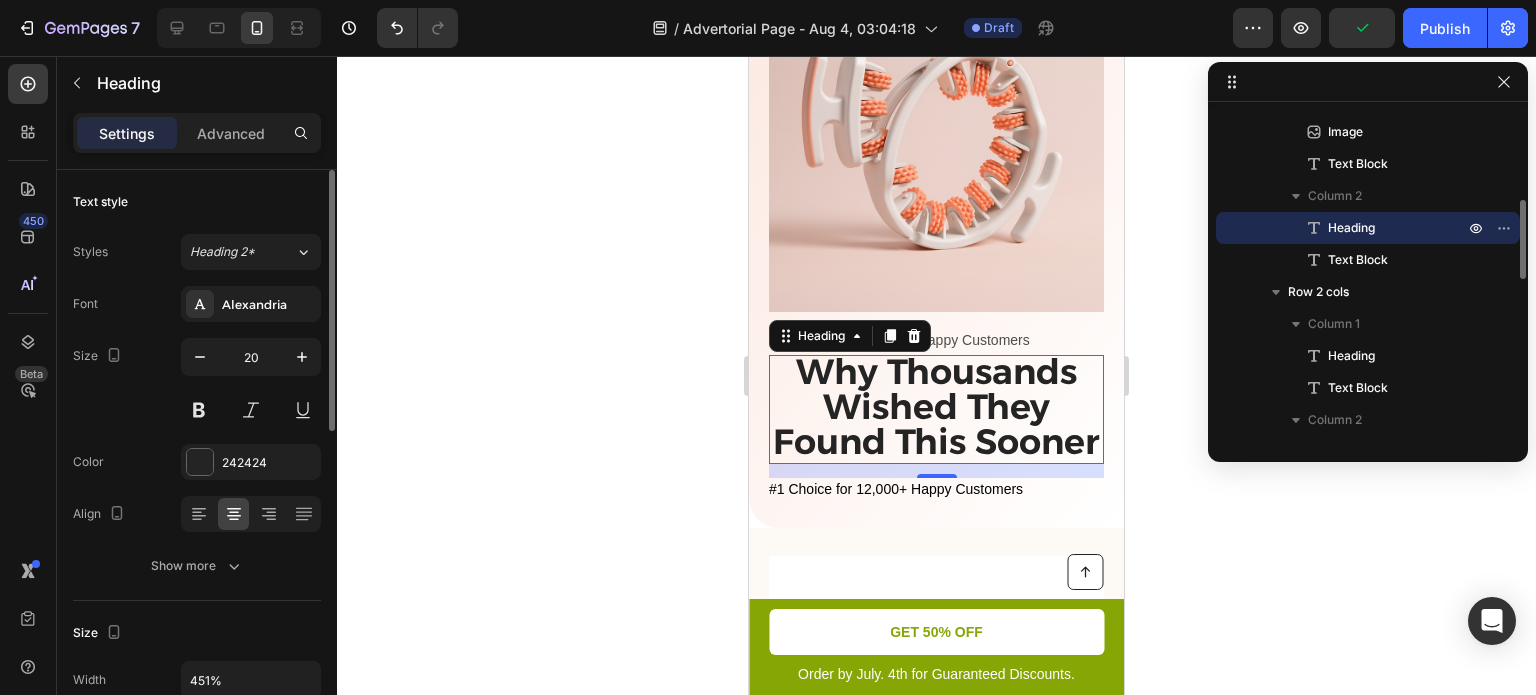 click on "Why Thousands Wished They Found This Sooner" at bounding box center (936, 406) 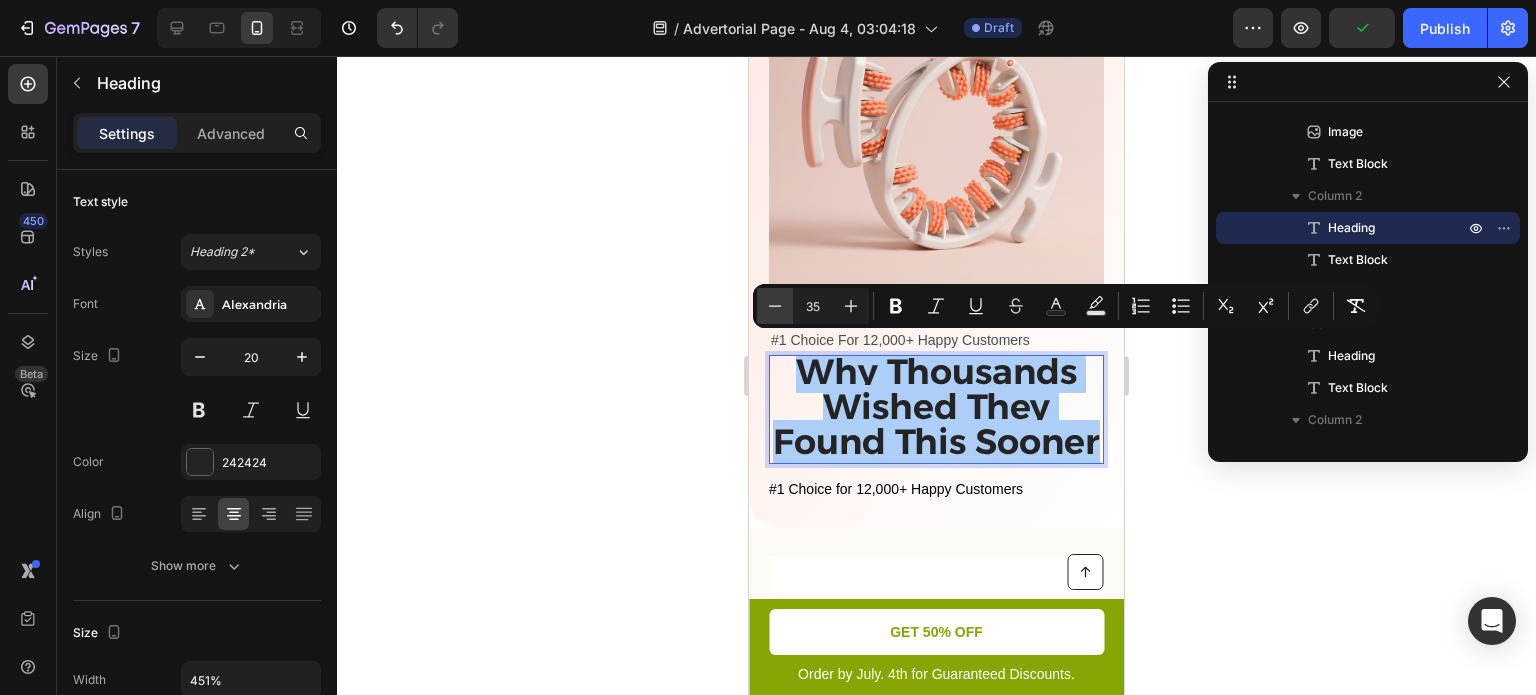 click 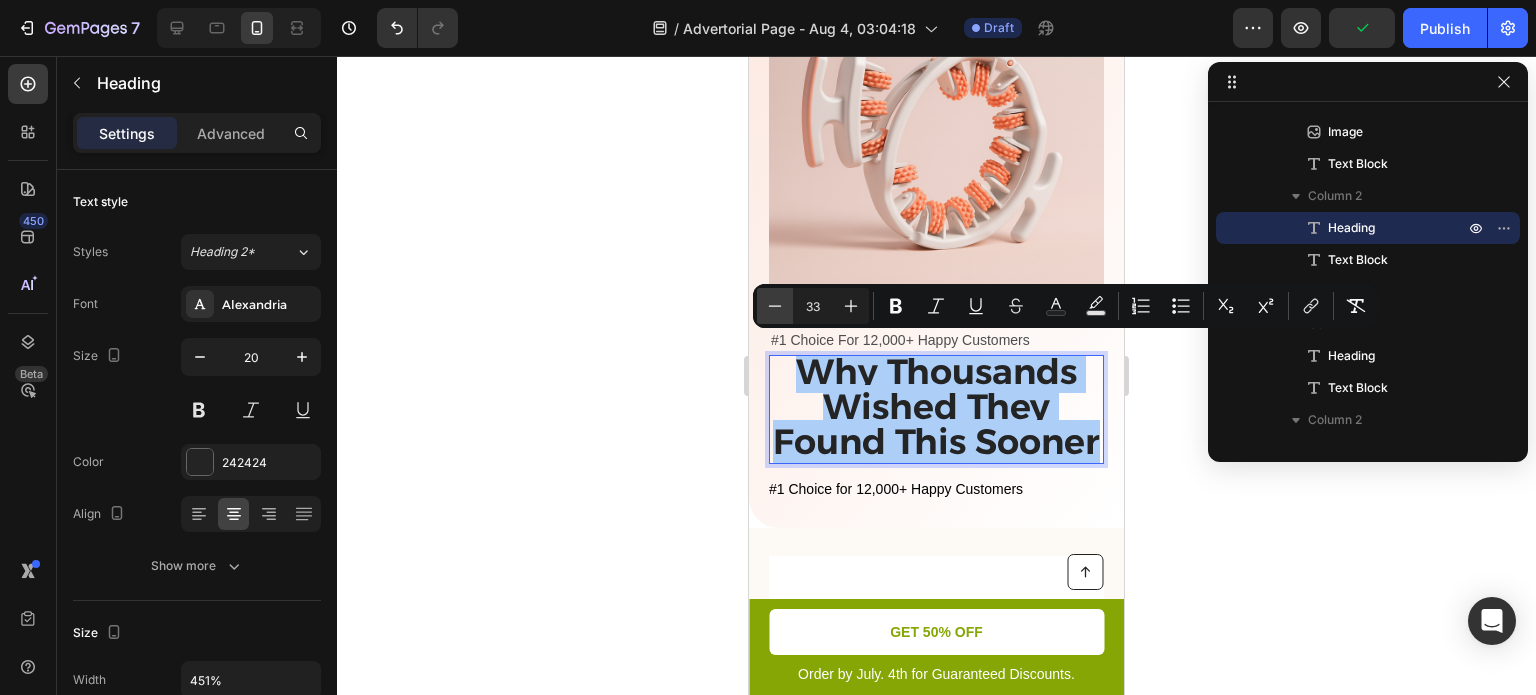 click 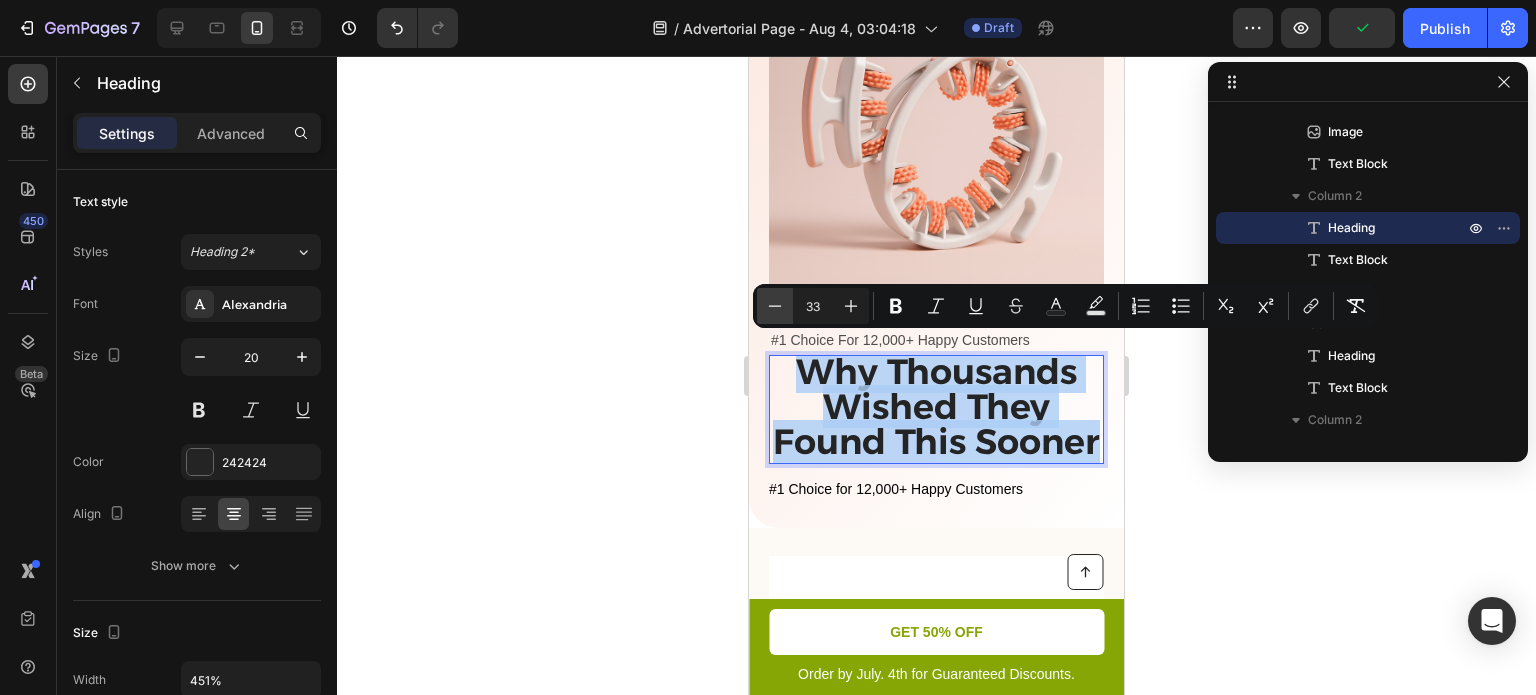 type on "31" 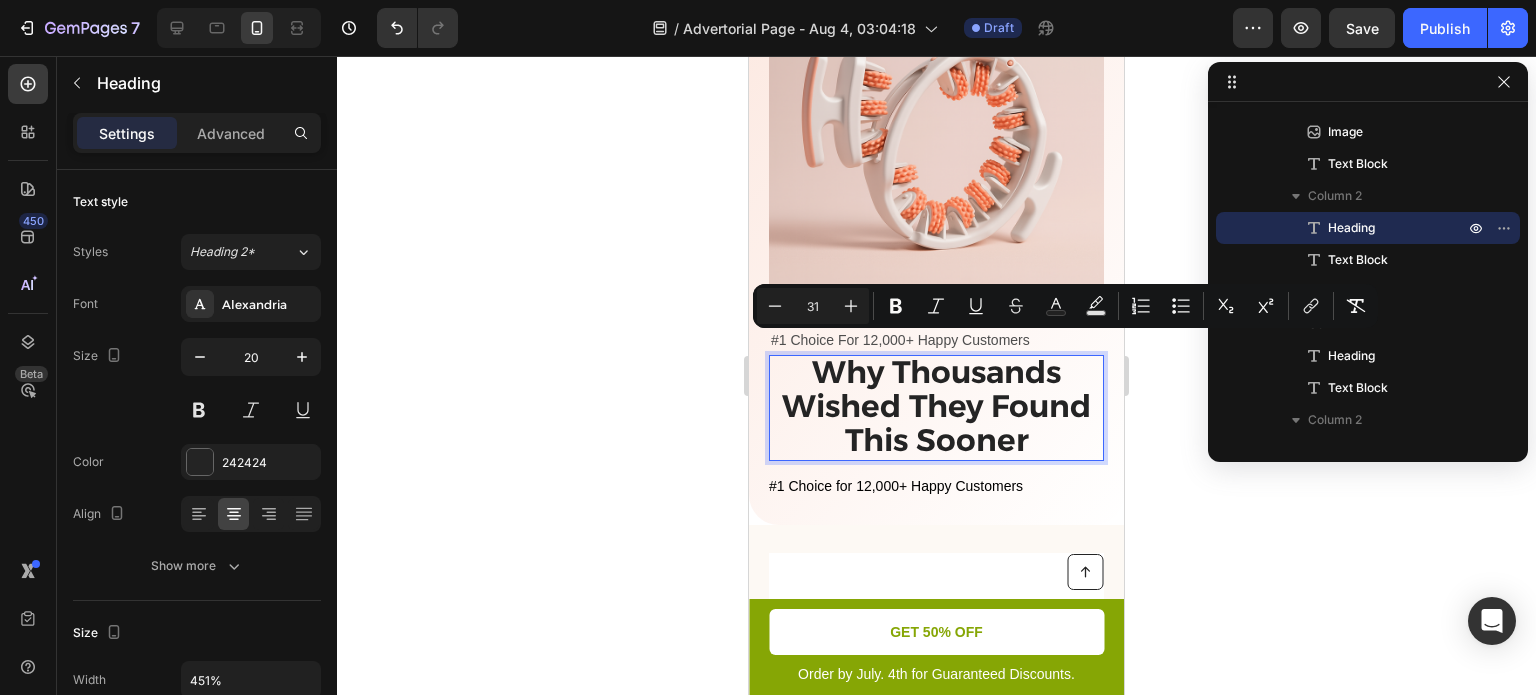 click on "Why Thousands Wished They Found This Sooner" at bounding box center (936, 406) 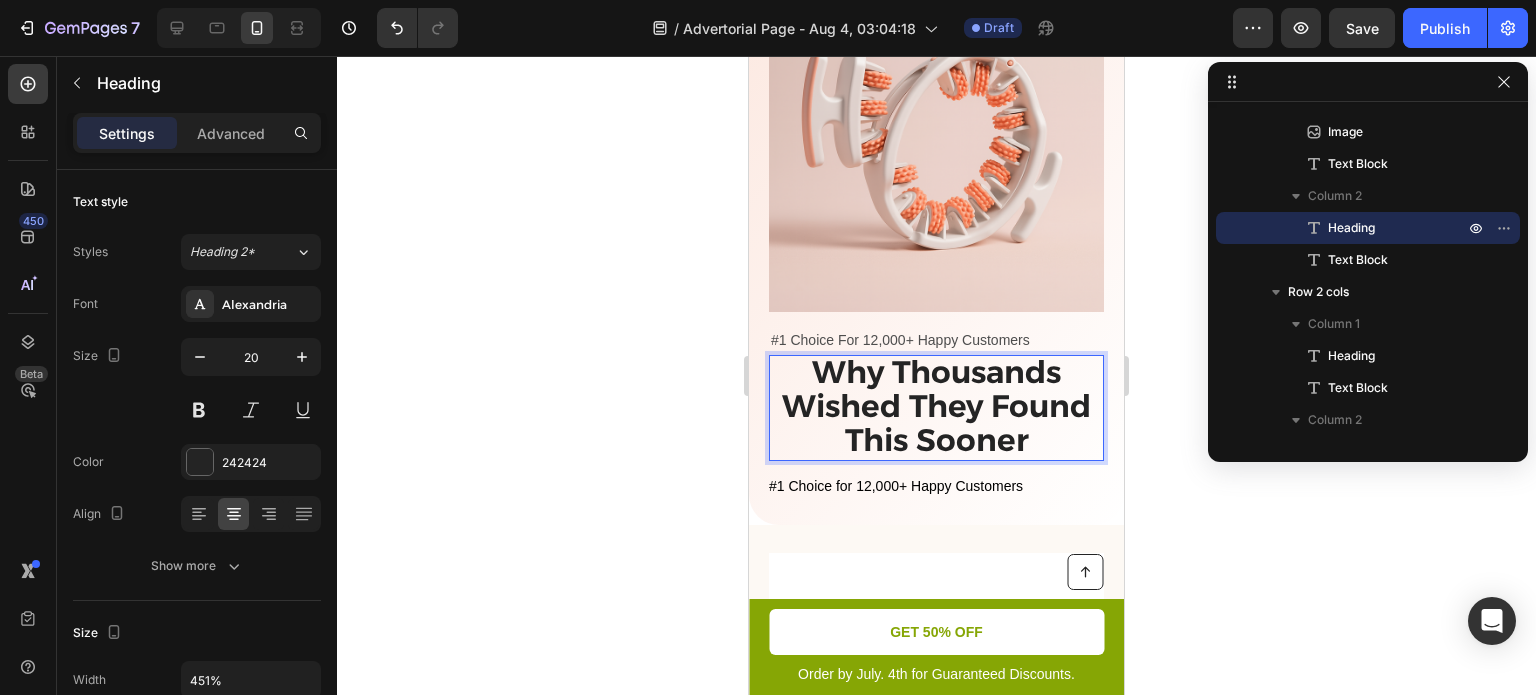 click on "Why Thousands Wished They Found This Sooner" at bounding box center (936, 406) 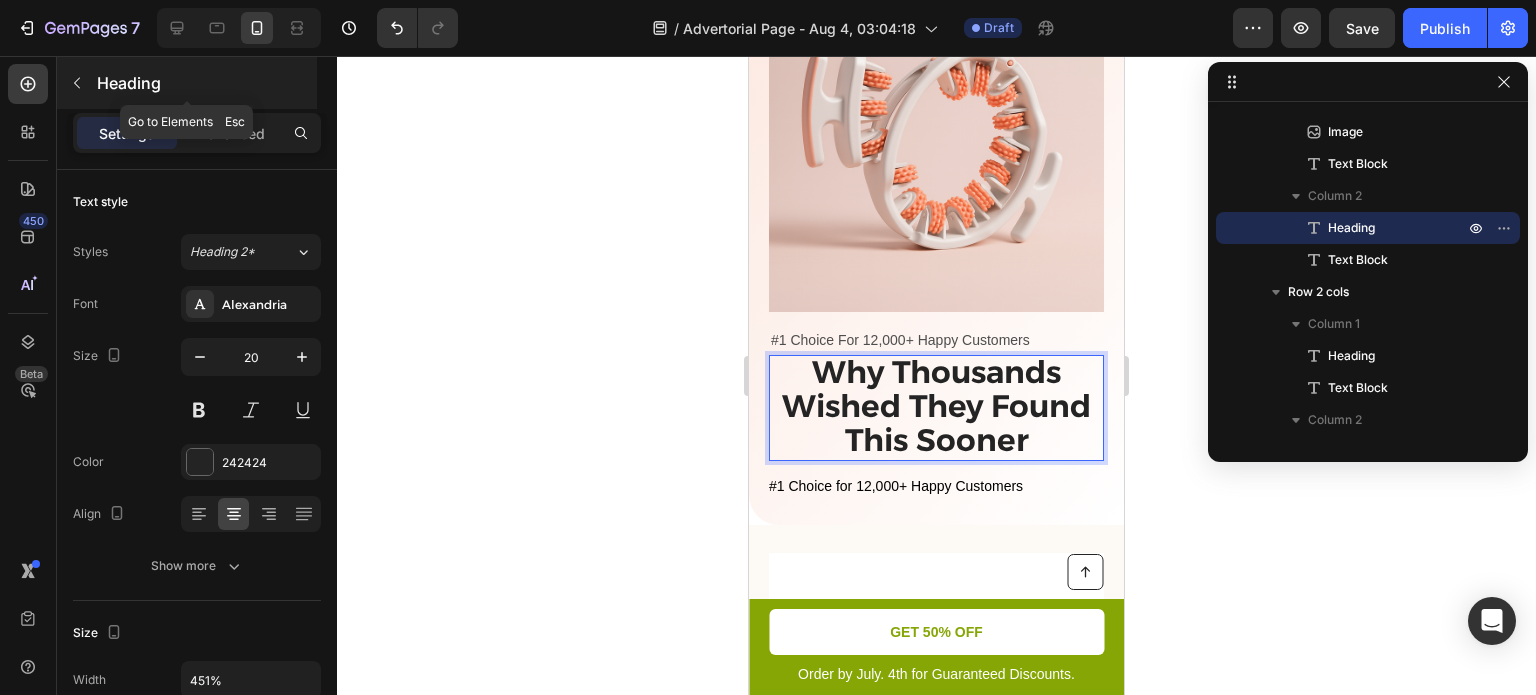 click on "Heading" at bounding box center (187, 83) 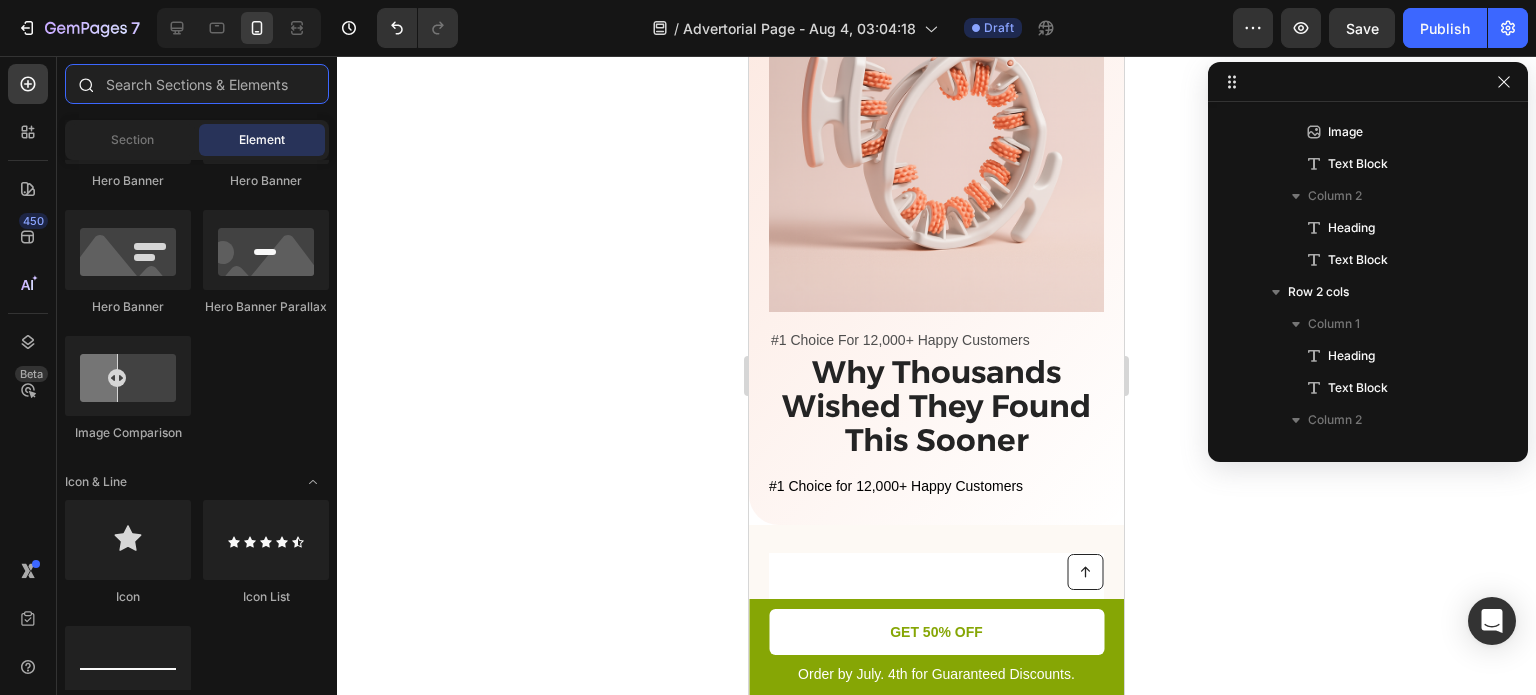 click at bounding box center [197, 84] 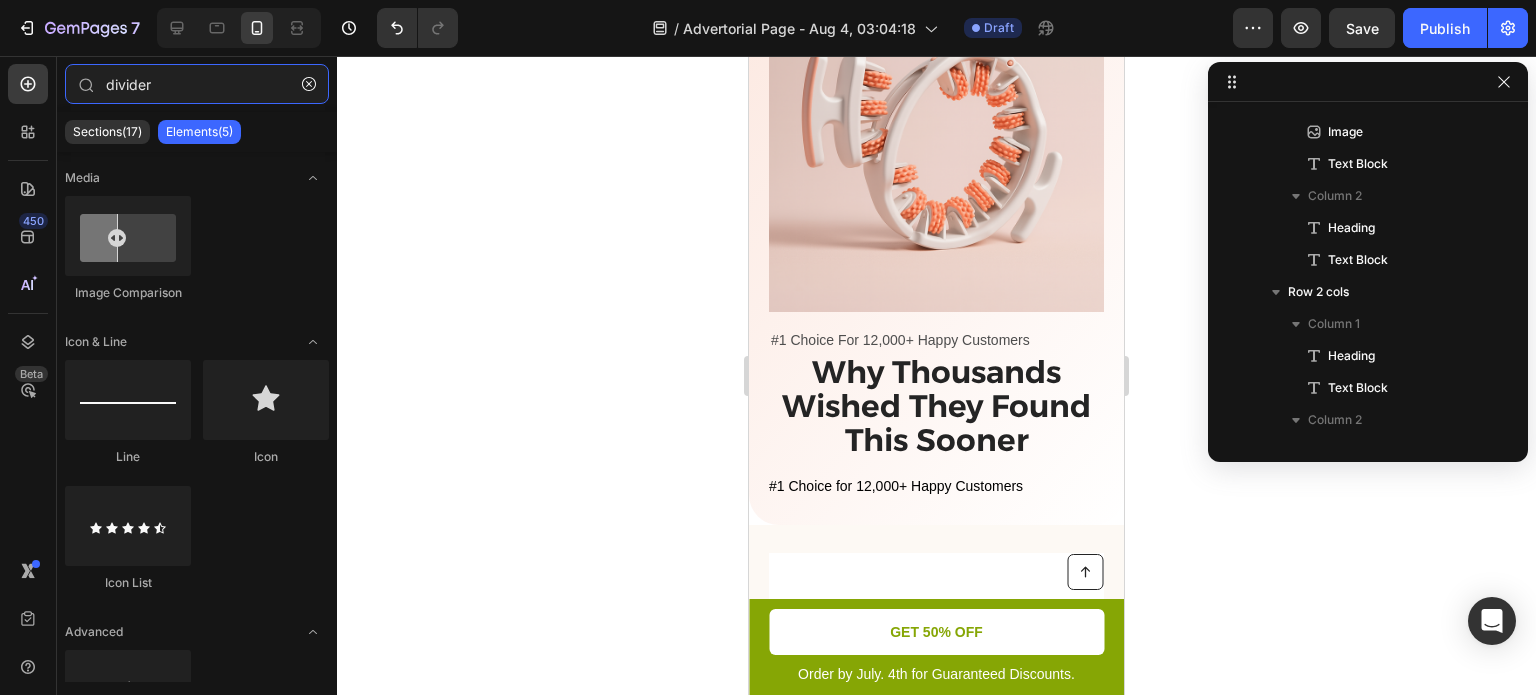 type on "divider" 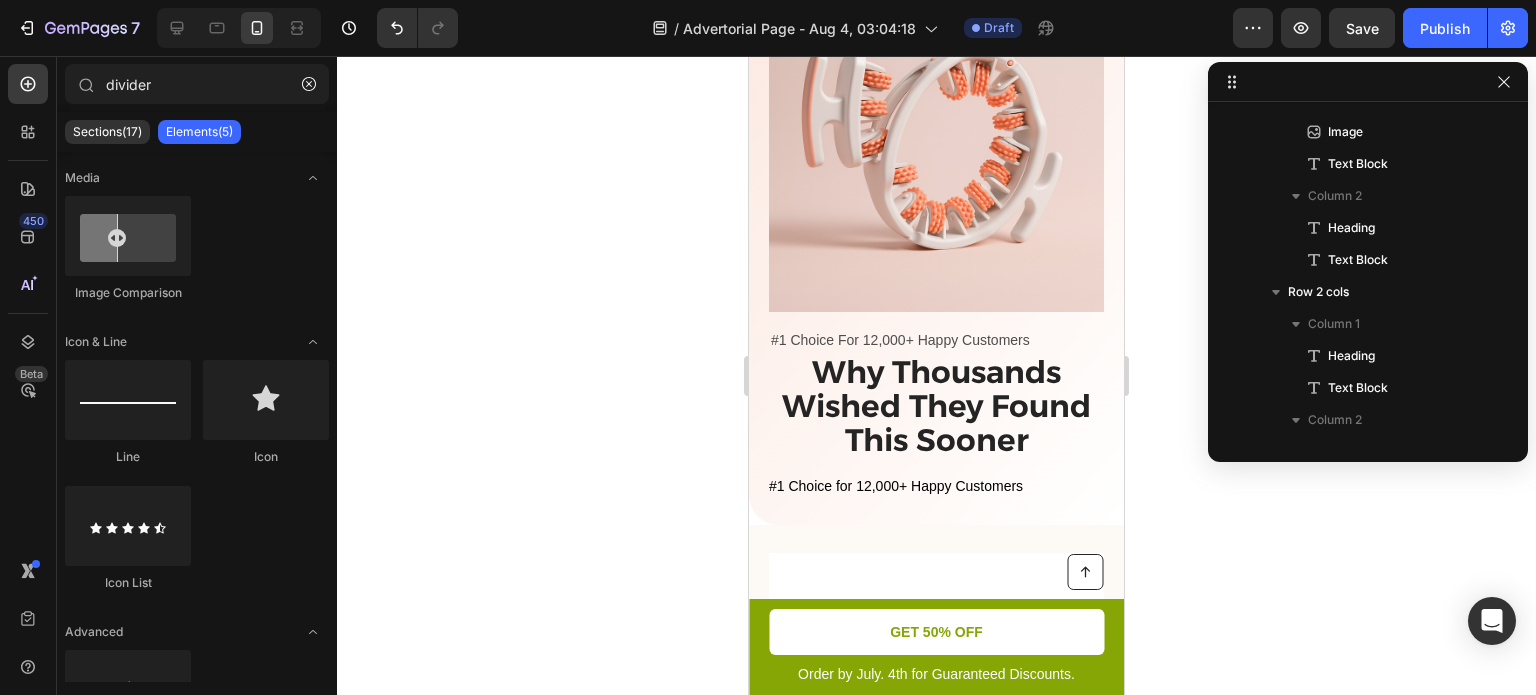 click at bounding box center [128, 400] 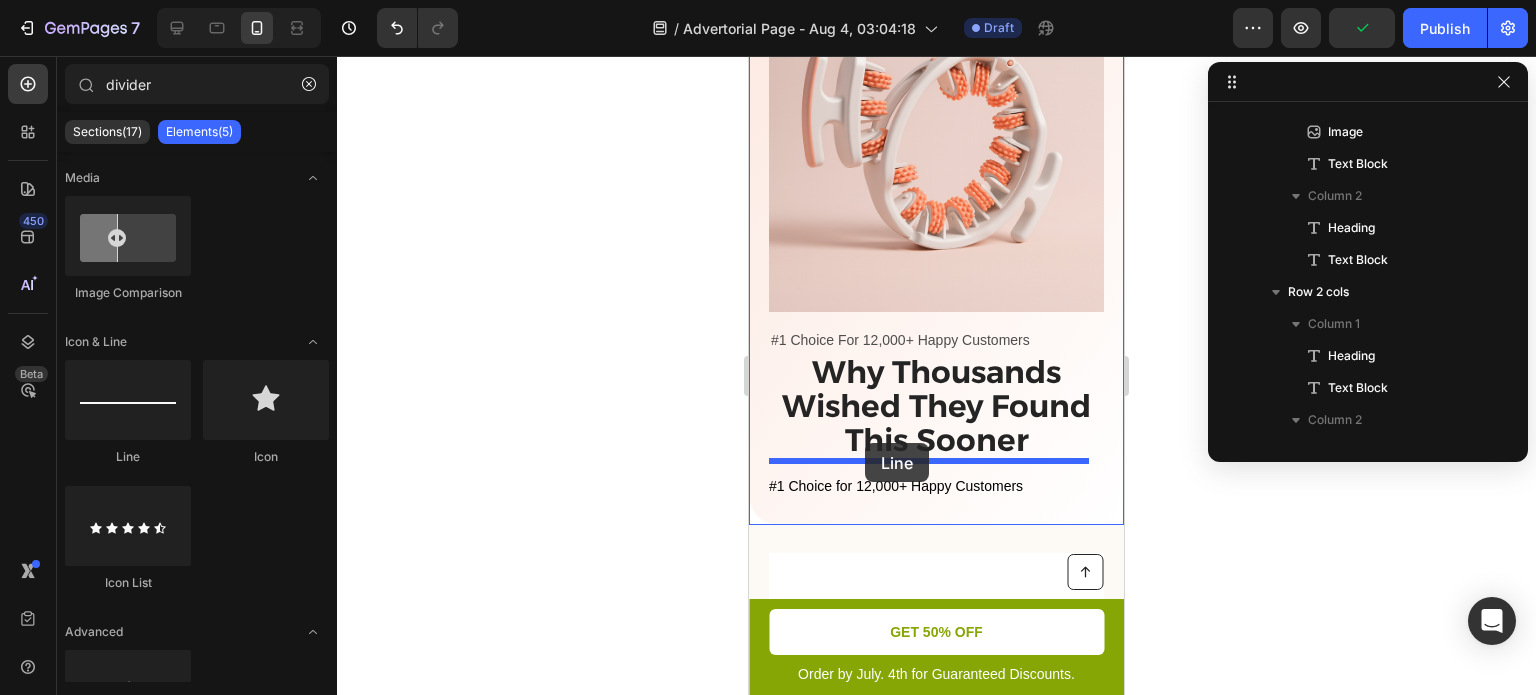 drag, startPoint x: 1585, startPoint y: 502, endPoint x: 865, endPoint y: 443, distance: 722.4133 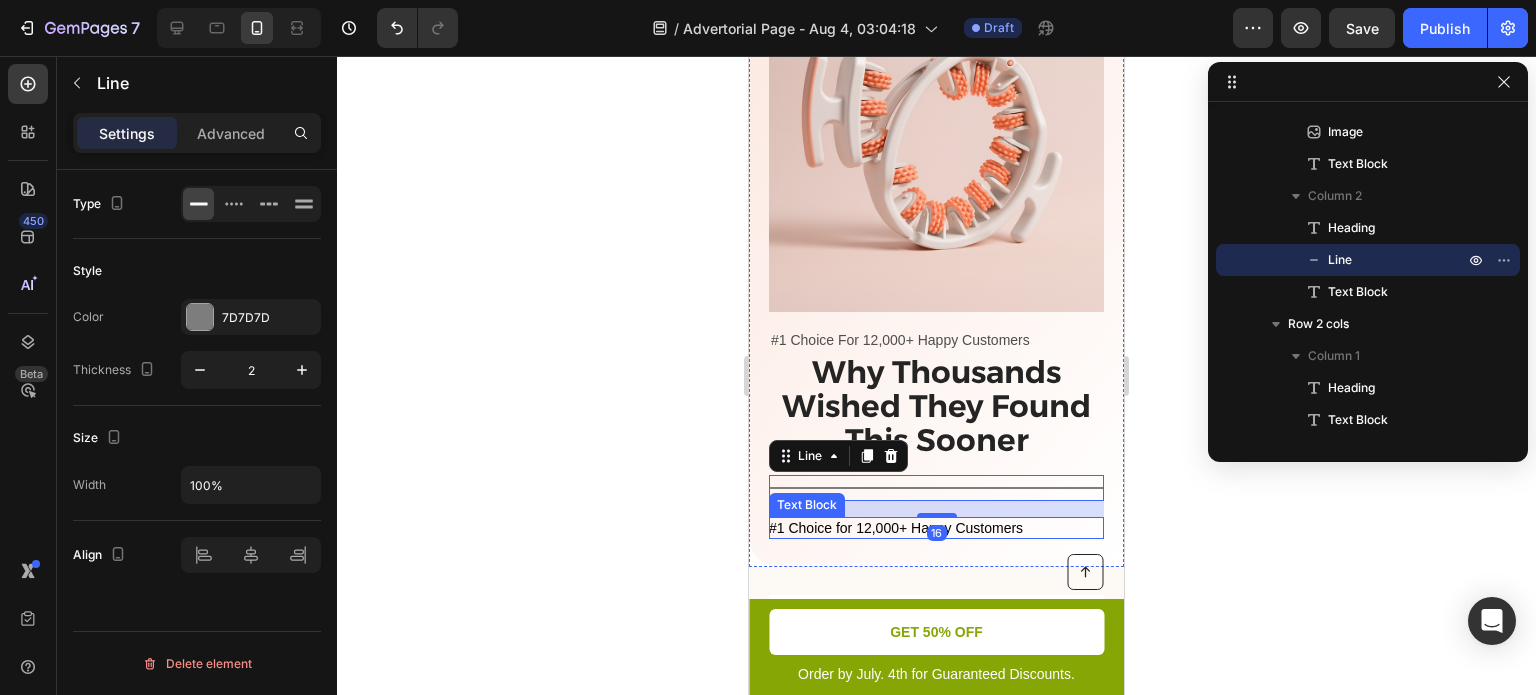 click on "#1 Choice for 12,000+ Happy Customers" at bounding box center [896, 528] 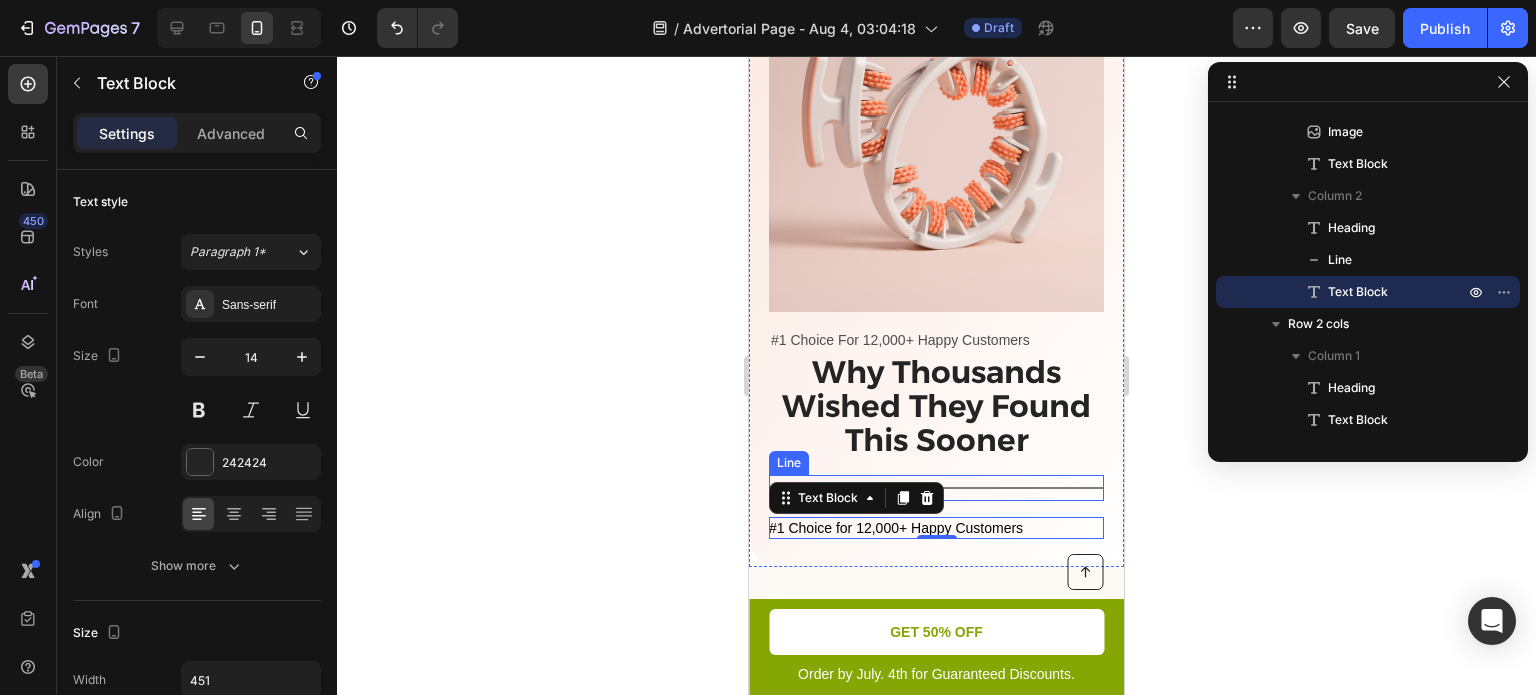 click on "Title Line" at bounding box center [936, 488] 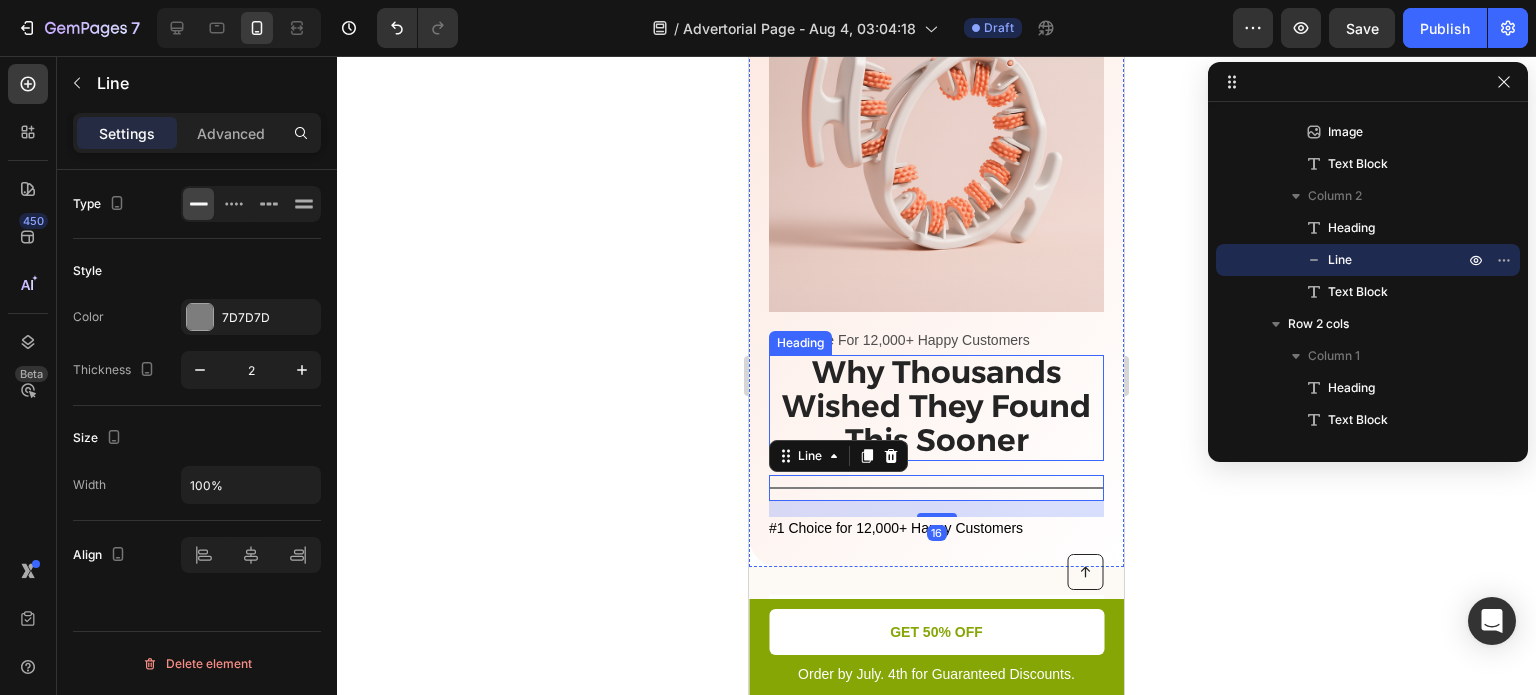 click on "Why Thousands Wished They Found This Sooner" at bounding box center (936, 406) 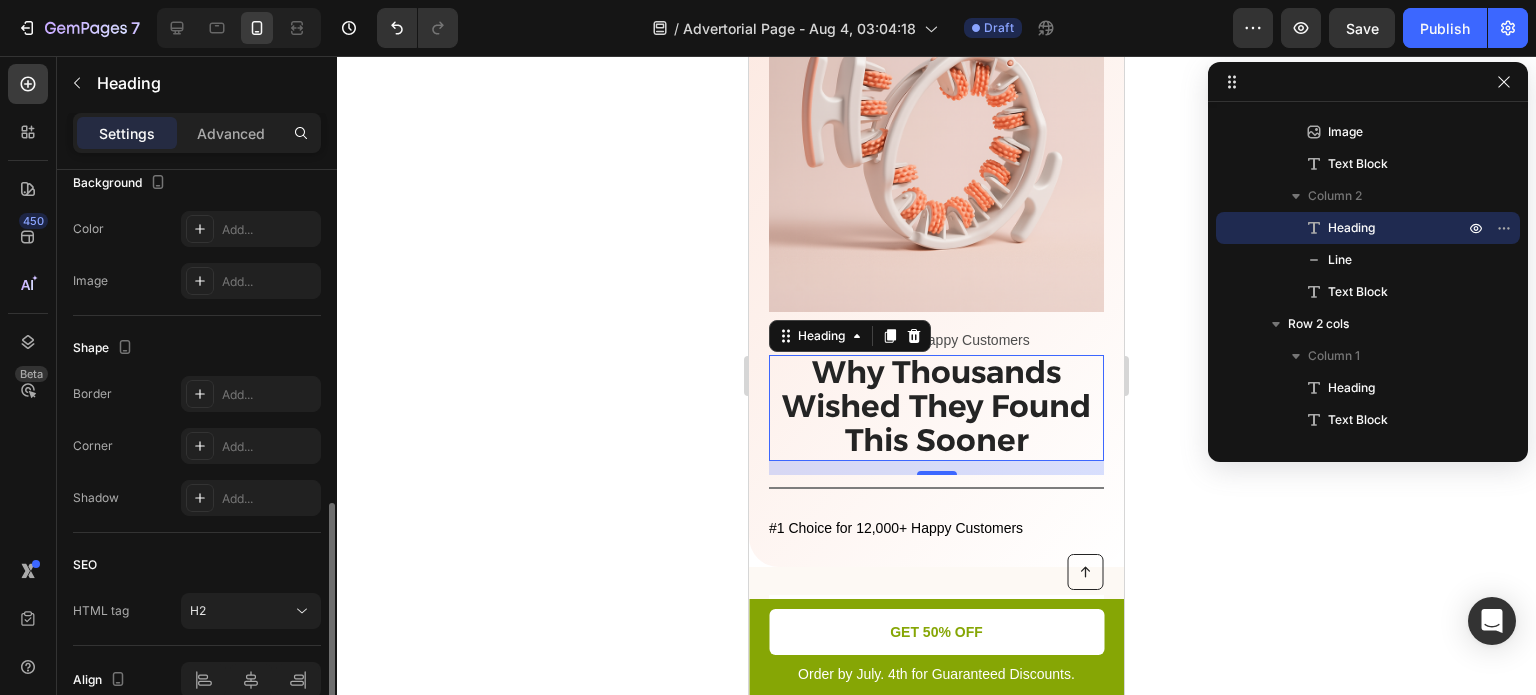 scroll, scrollTop: 713, scrollLeft: 0, axis: vertical 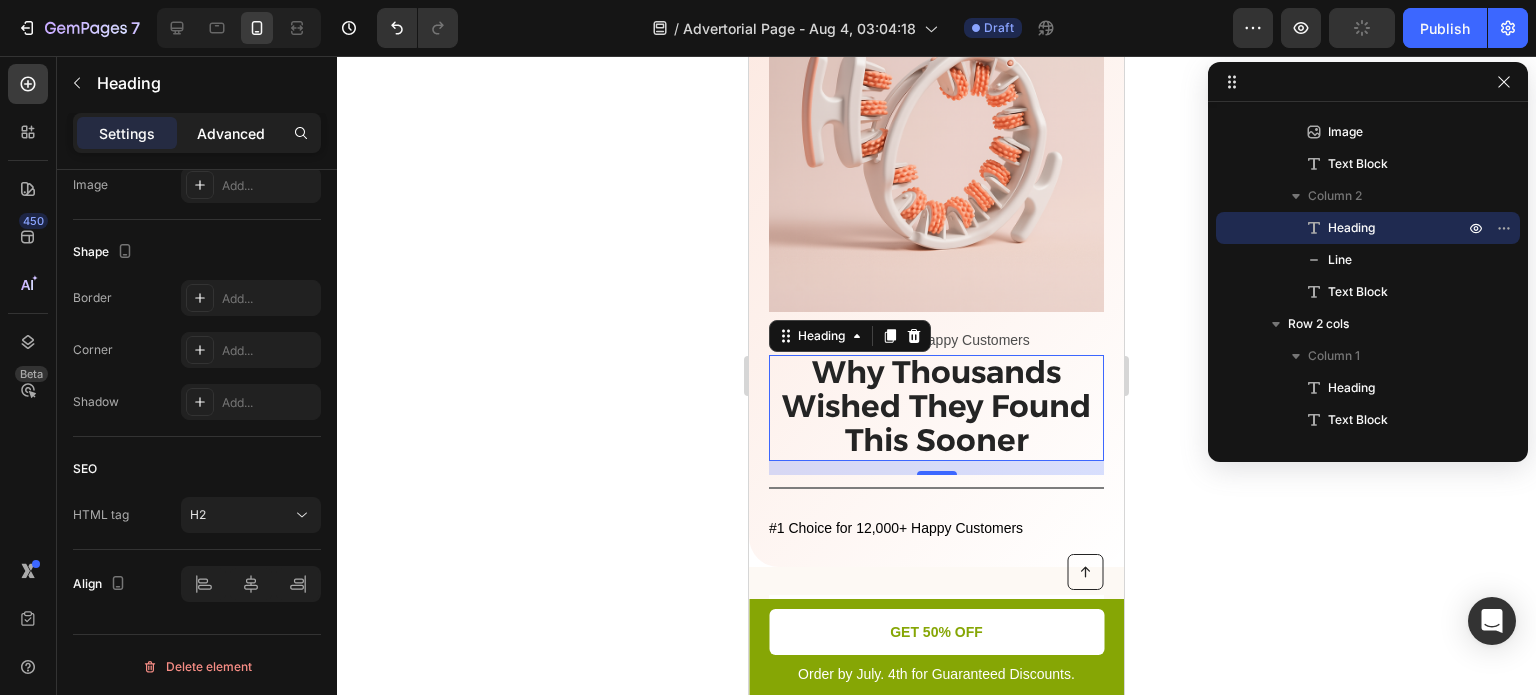 click on "Advanced" at bounding box center (231, 133) 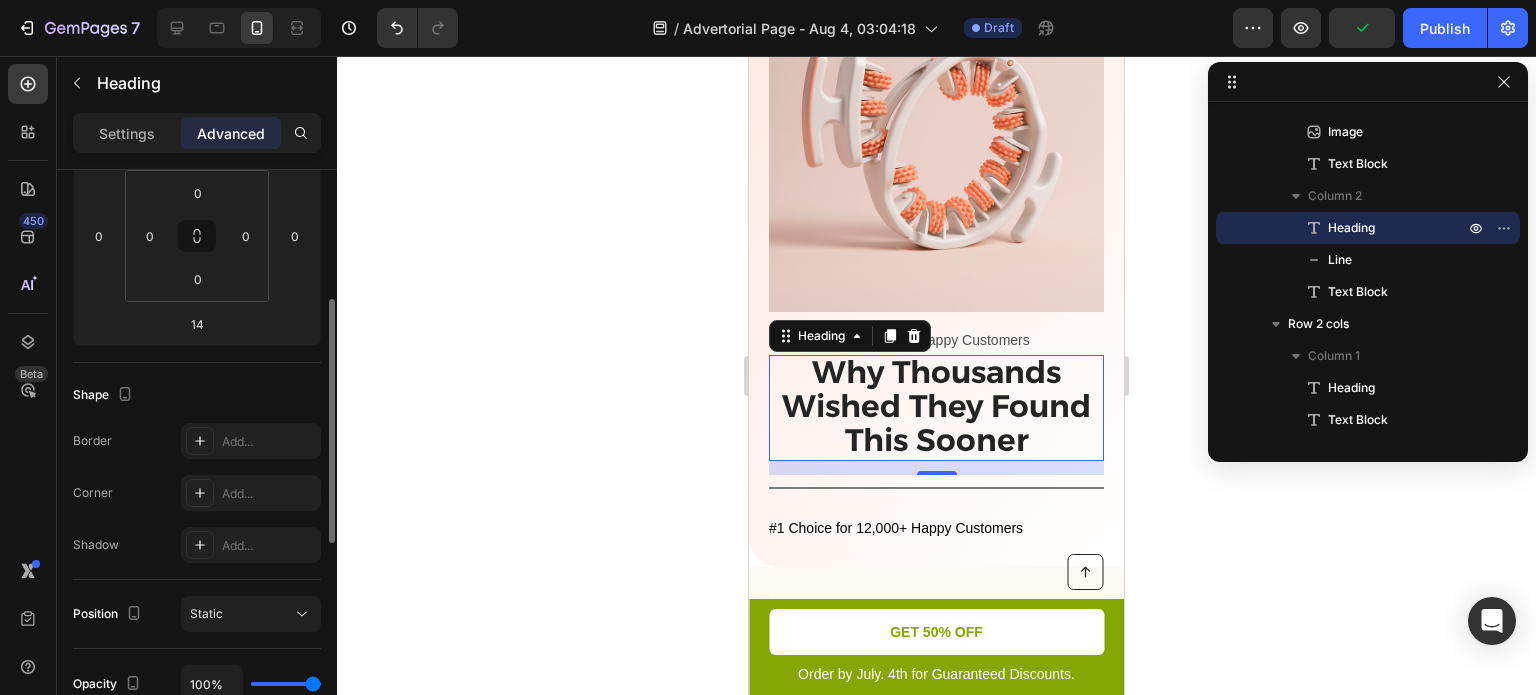 scroll, scrollTop: 311, scrollLeft: 0, axis: vertical 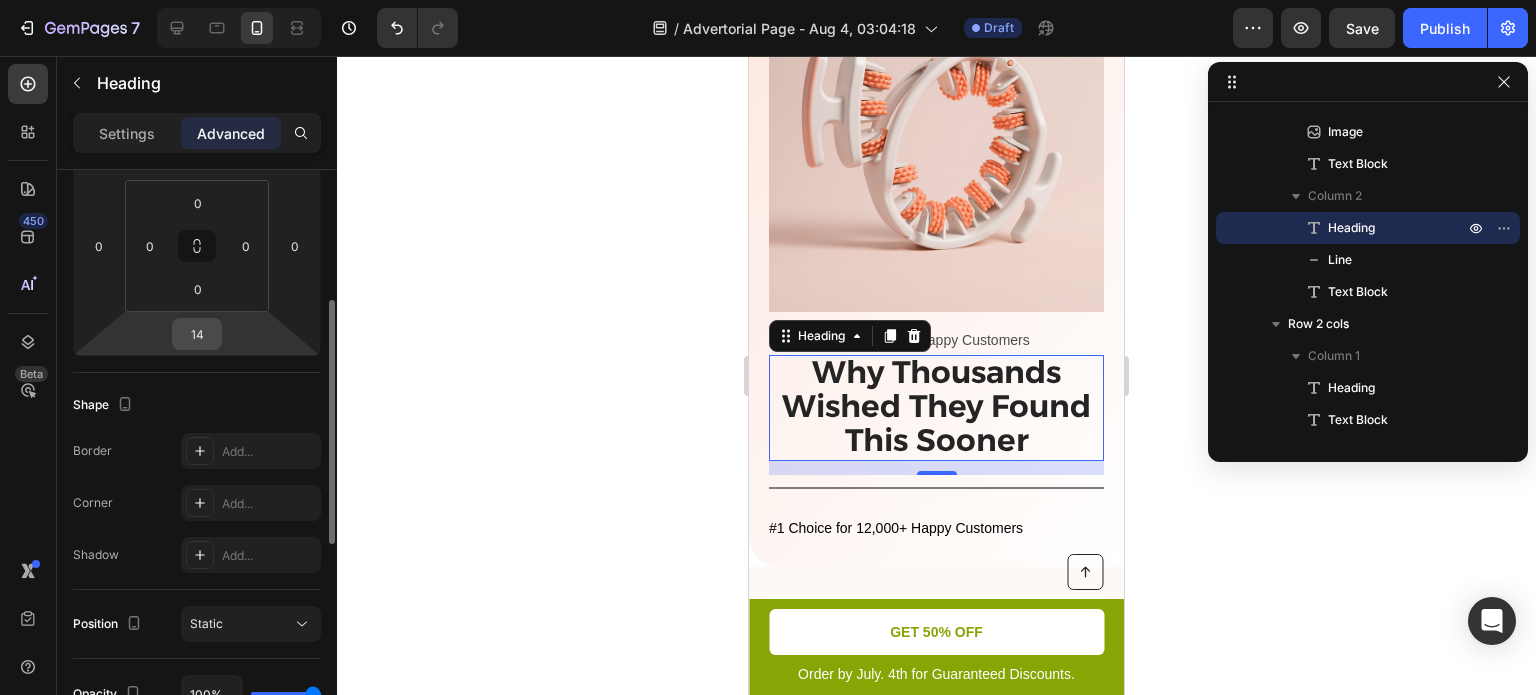 click on "14" at bounding box center (197, 334) 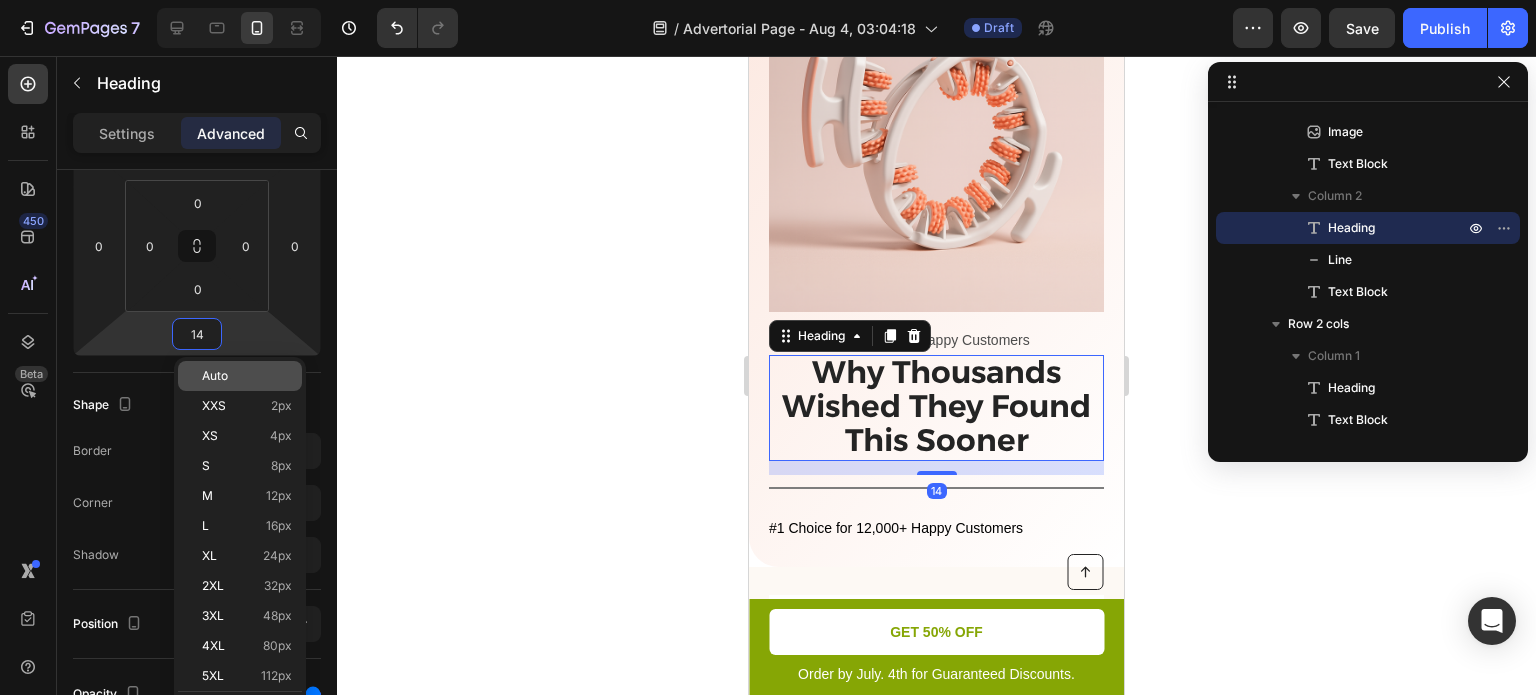 click on "Auto" at bounding box center (215, 376) 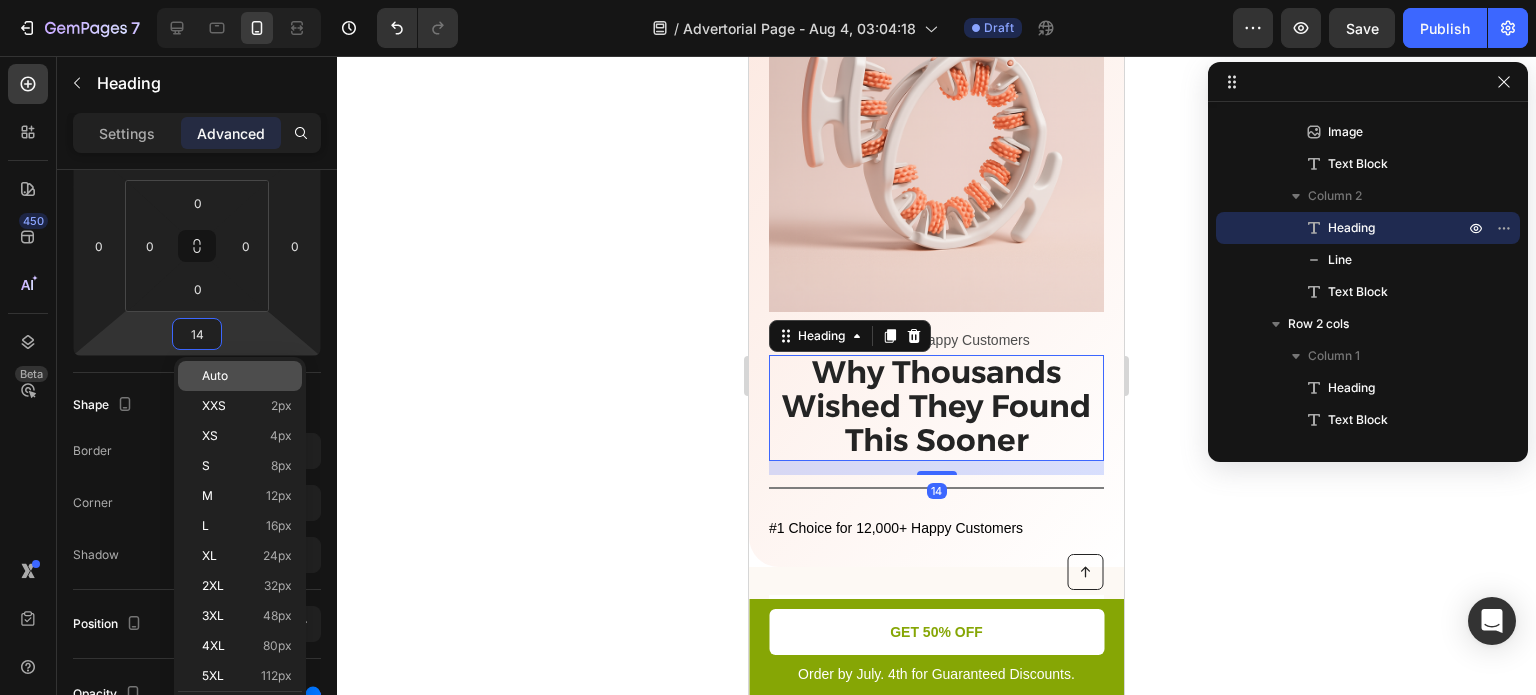type 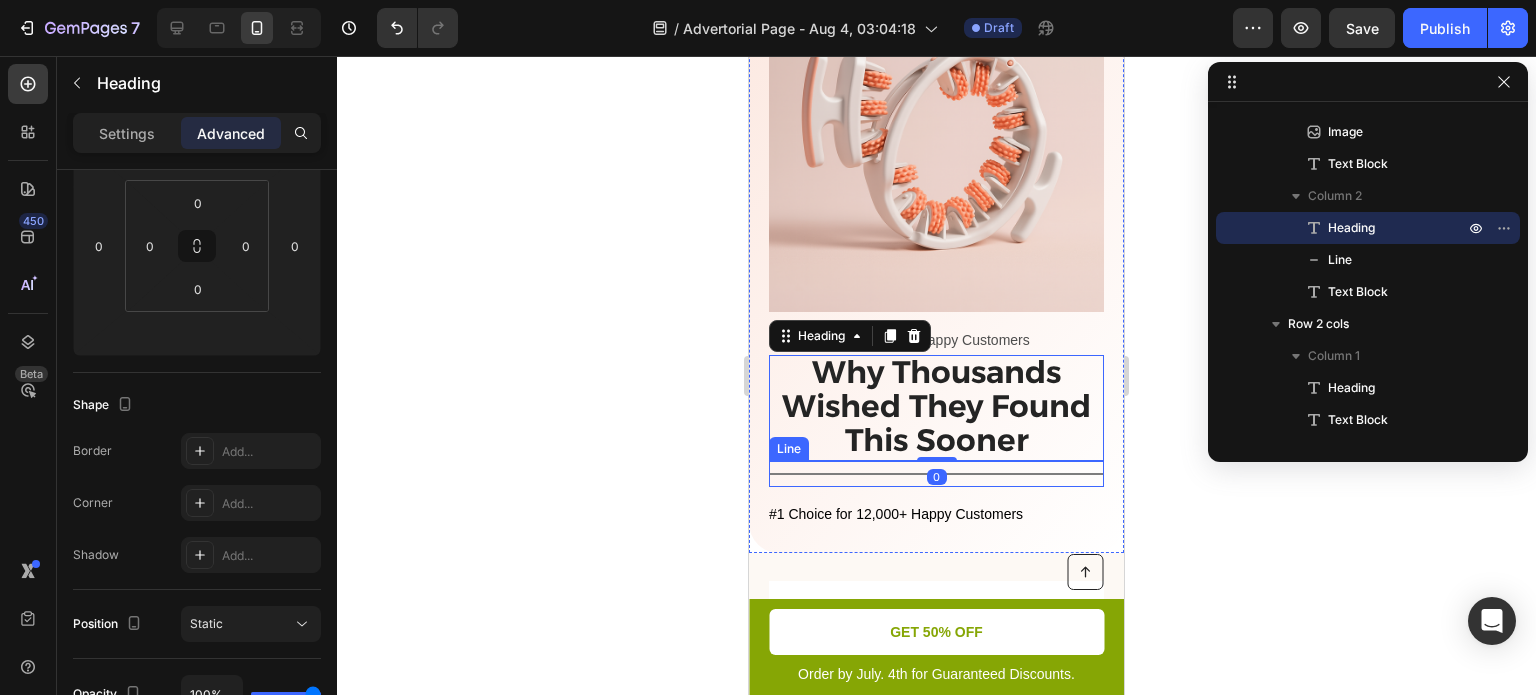 click on "Title Line" at bounding box center (936, 474) 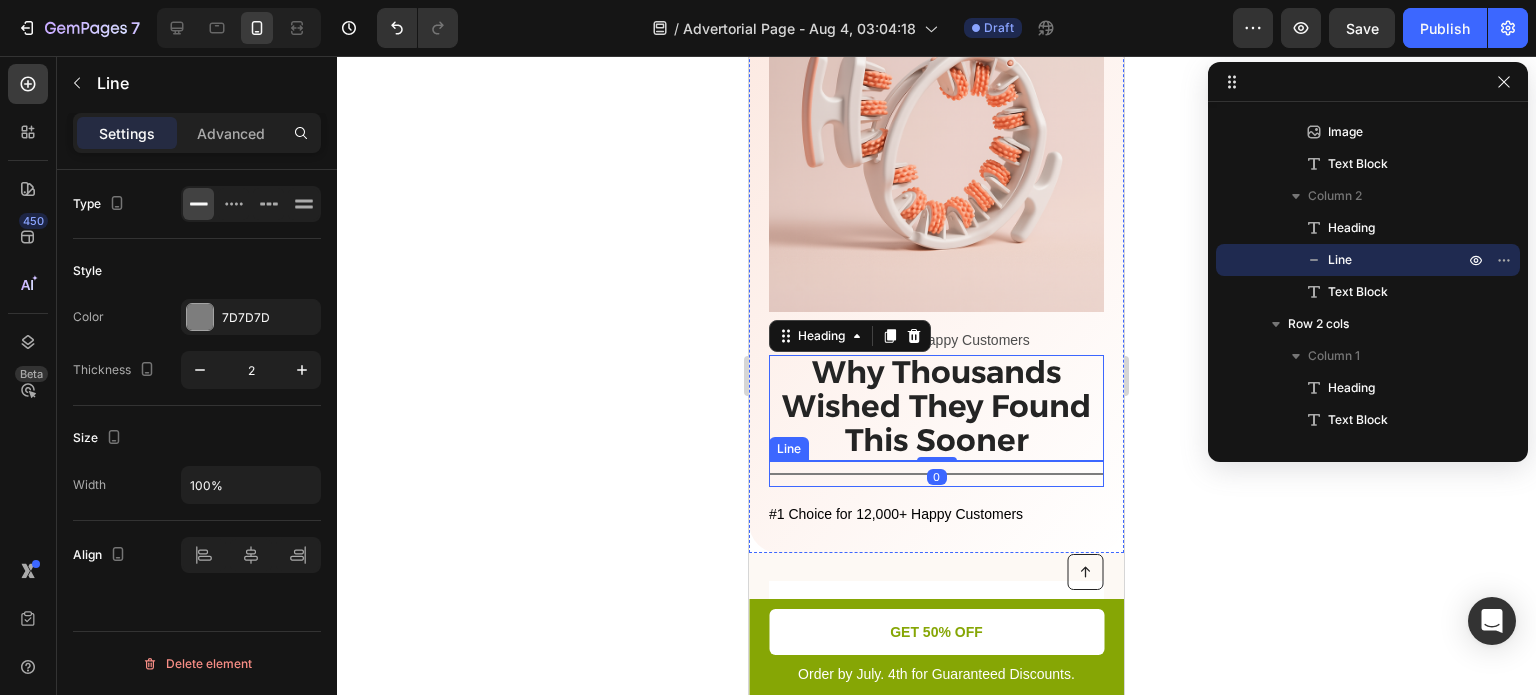 scroll, scrollTop: 0, scrollLeft: 0, axis: both 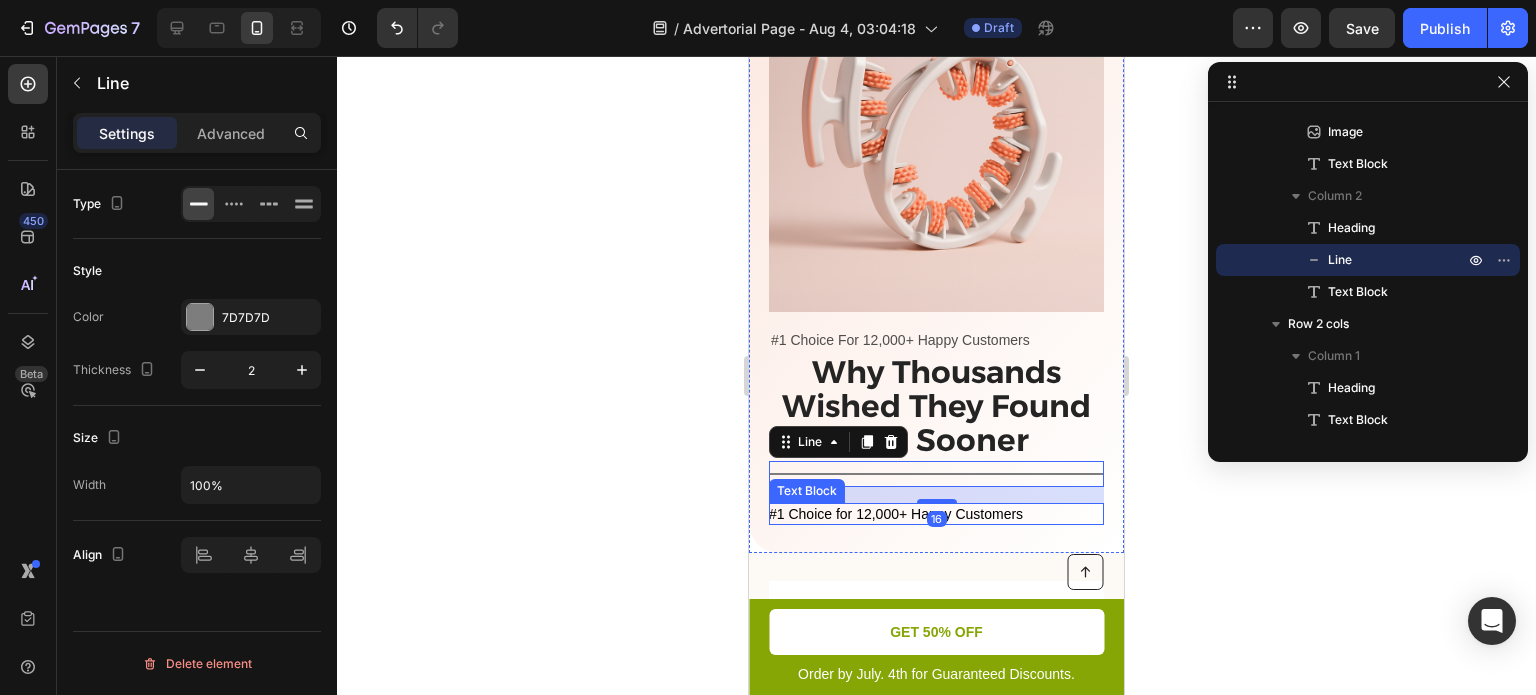 click on "#1 Choice for 12,000+ Happy Customers" at bounding box center [896, 514] 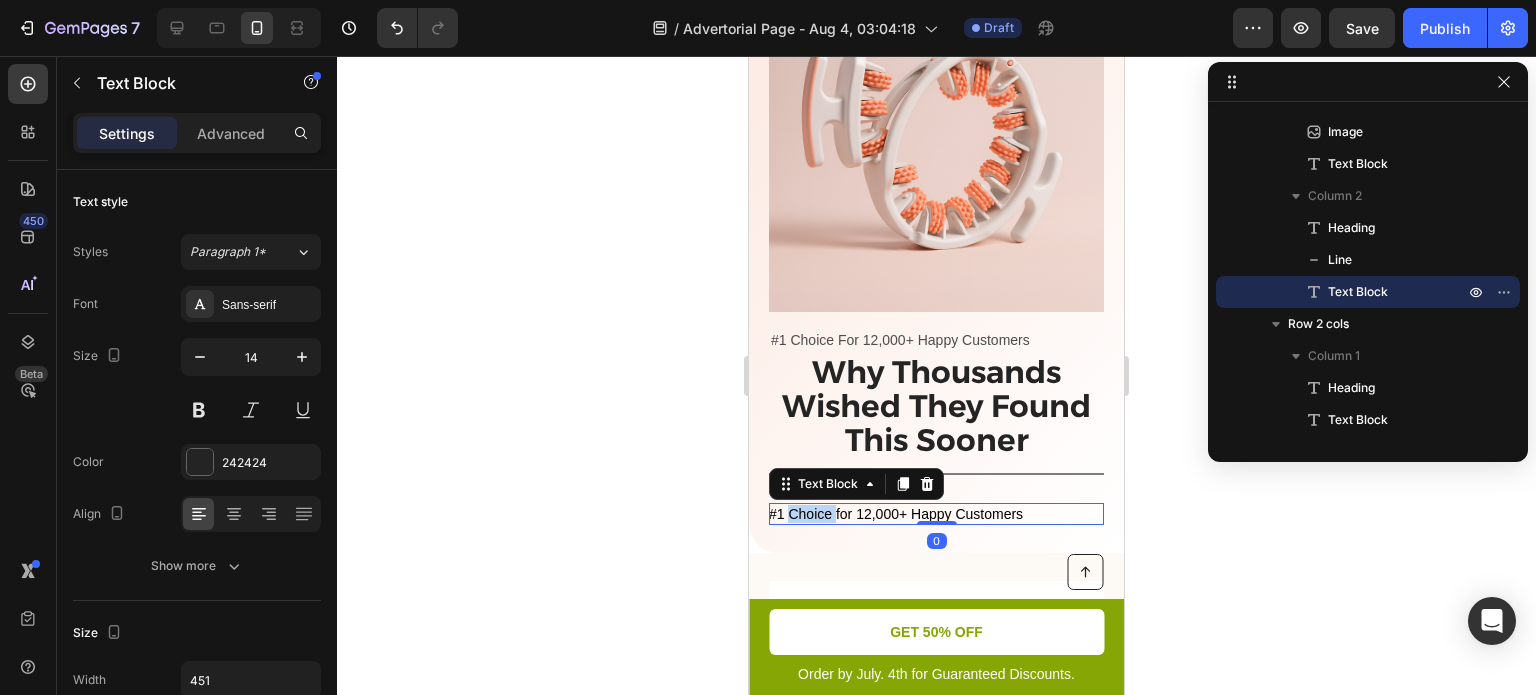 click on "#1 Choice for 12,000+ Happy Customers" at bounding box center (896, 514) 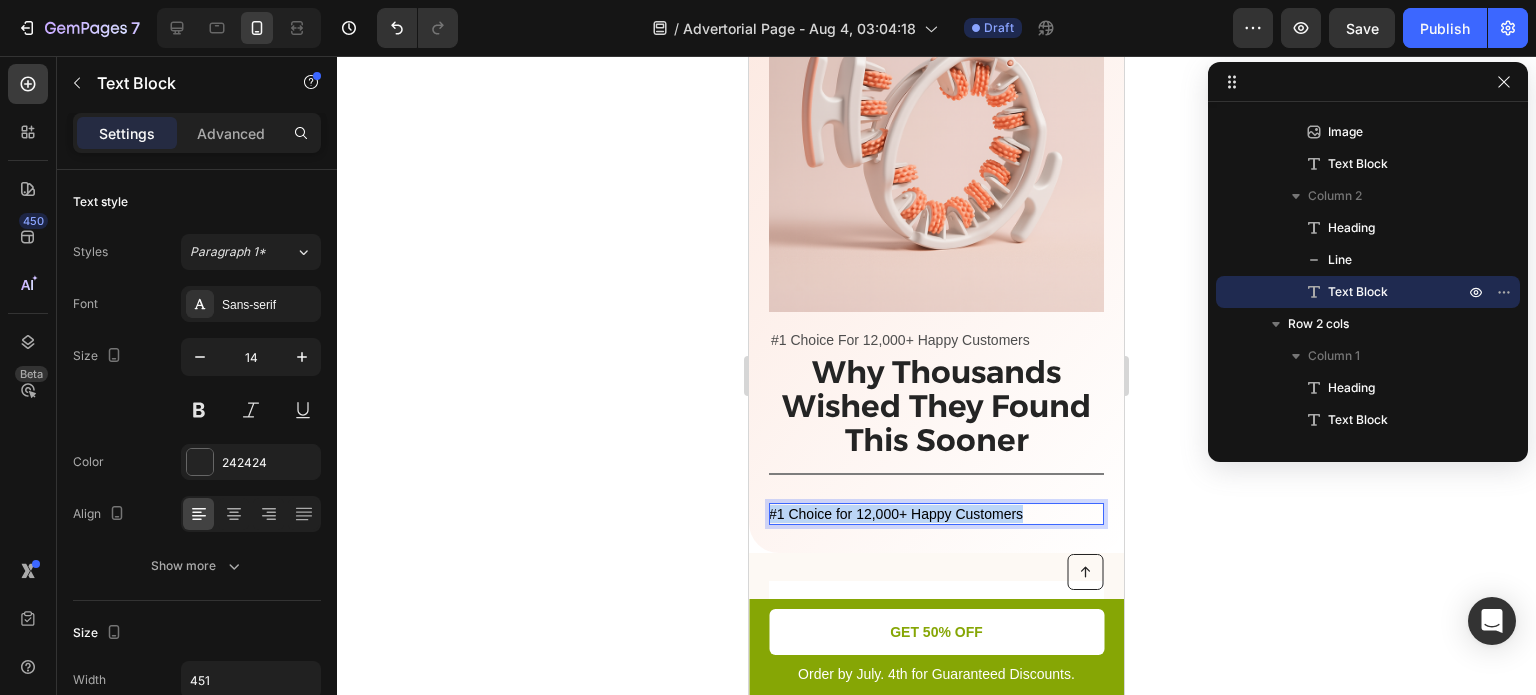 click on "#1 Choice for 12,000+ Happy Customers" at bounding box center (896, 514) 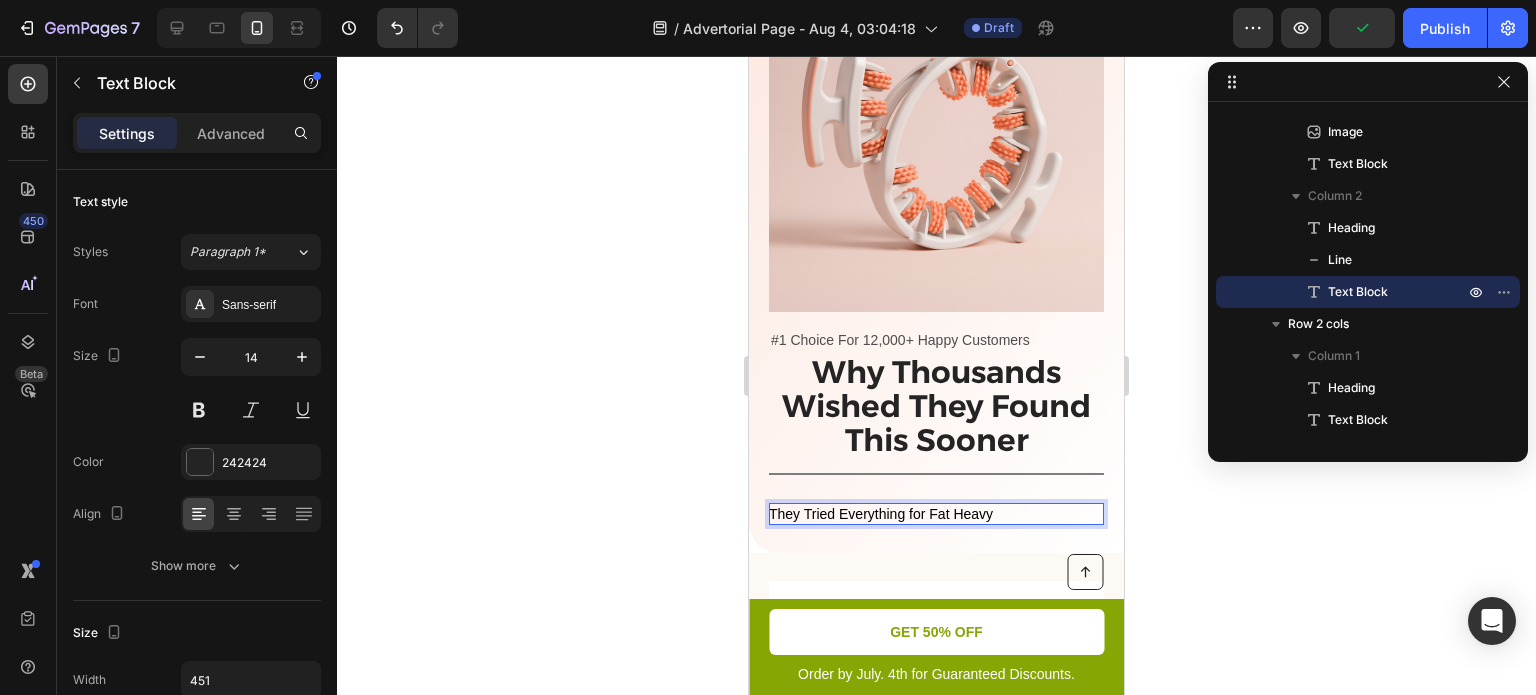 click on "They Tried Everything for Fat Heavy" at bounding box center [881, 514] 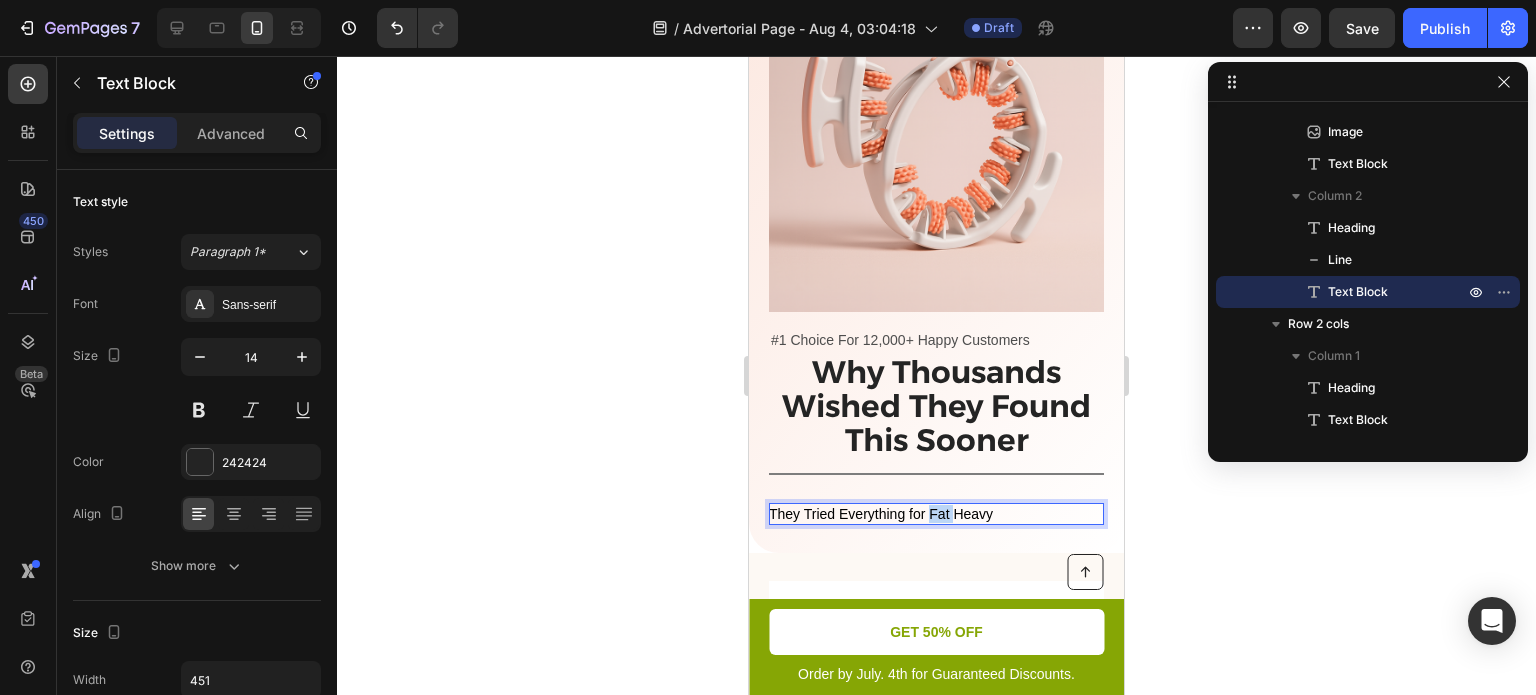 click on "They Tried Everything for Fat Heavy" at bounding box center (881, 514) 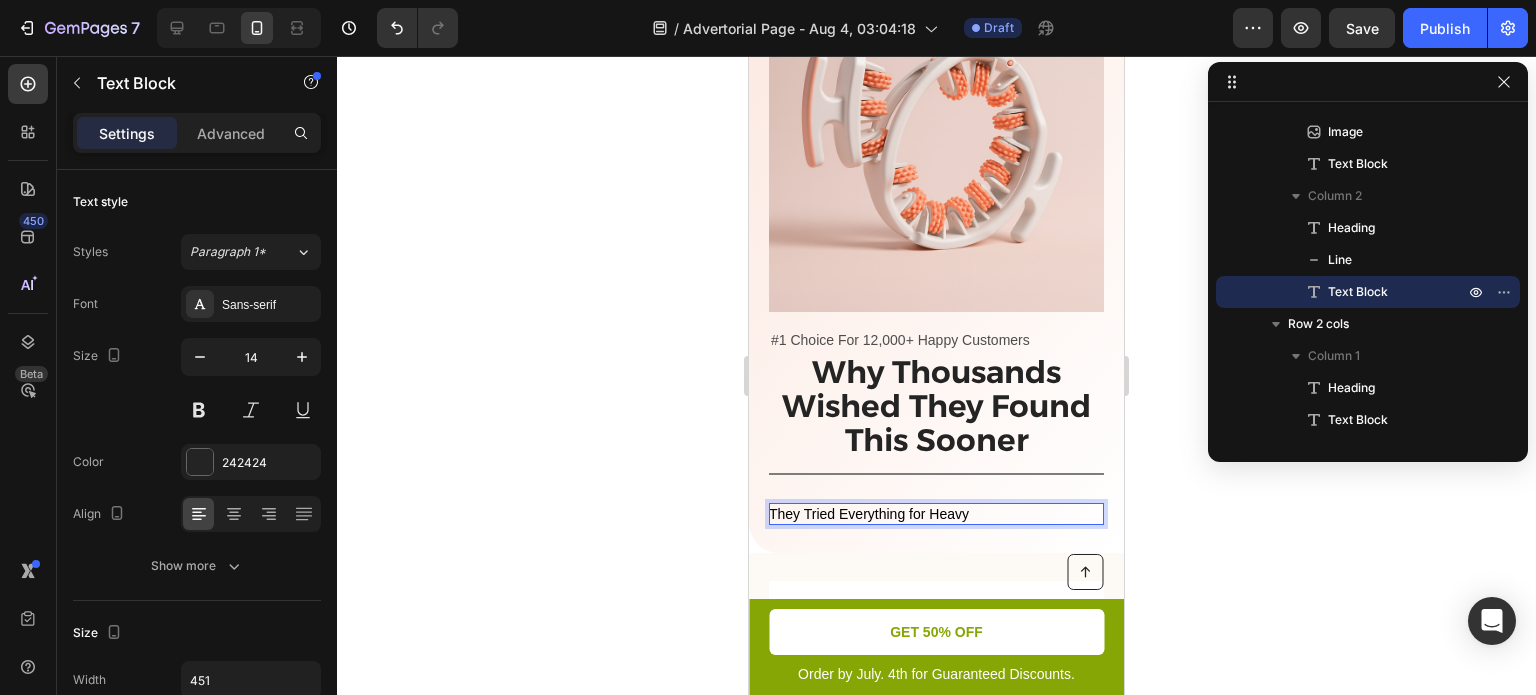 click on "They Tried Everything for Heavy" at bounding box center (869, 514) 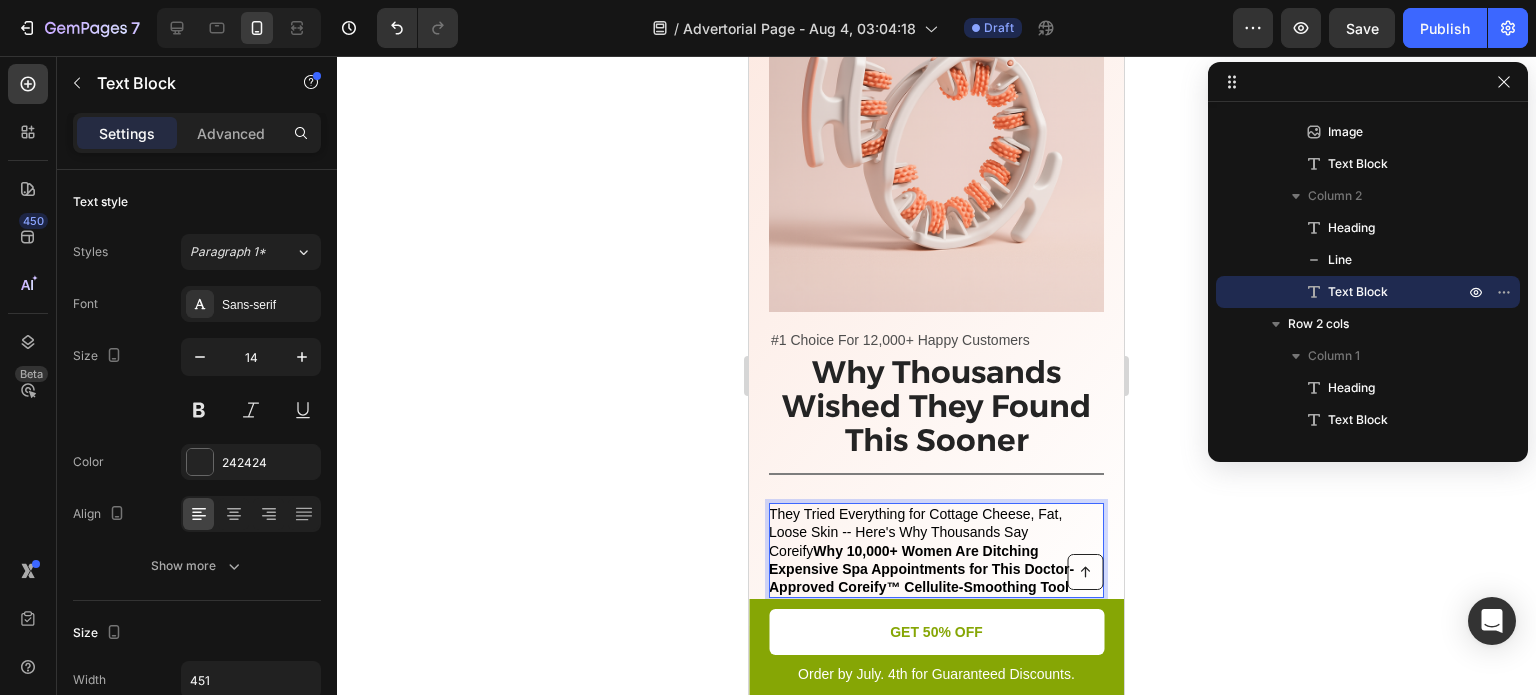 click on "Why 10,000+ Women Are Ditching Expensive Spa Appointments for This Doctor-Approved Coreify™ Cellulite-Smoothing Tool" at bounding box center [921, 569] 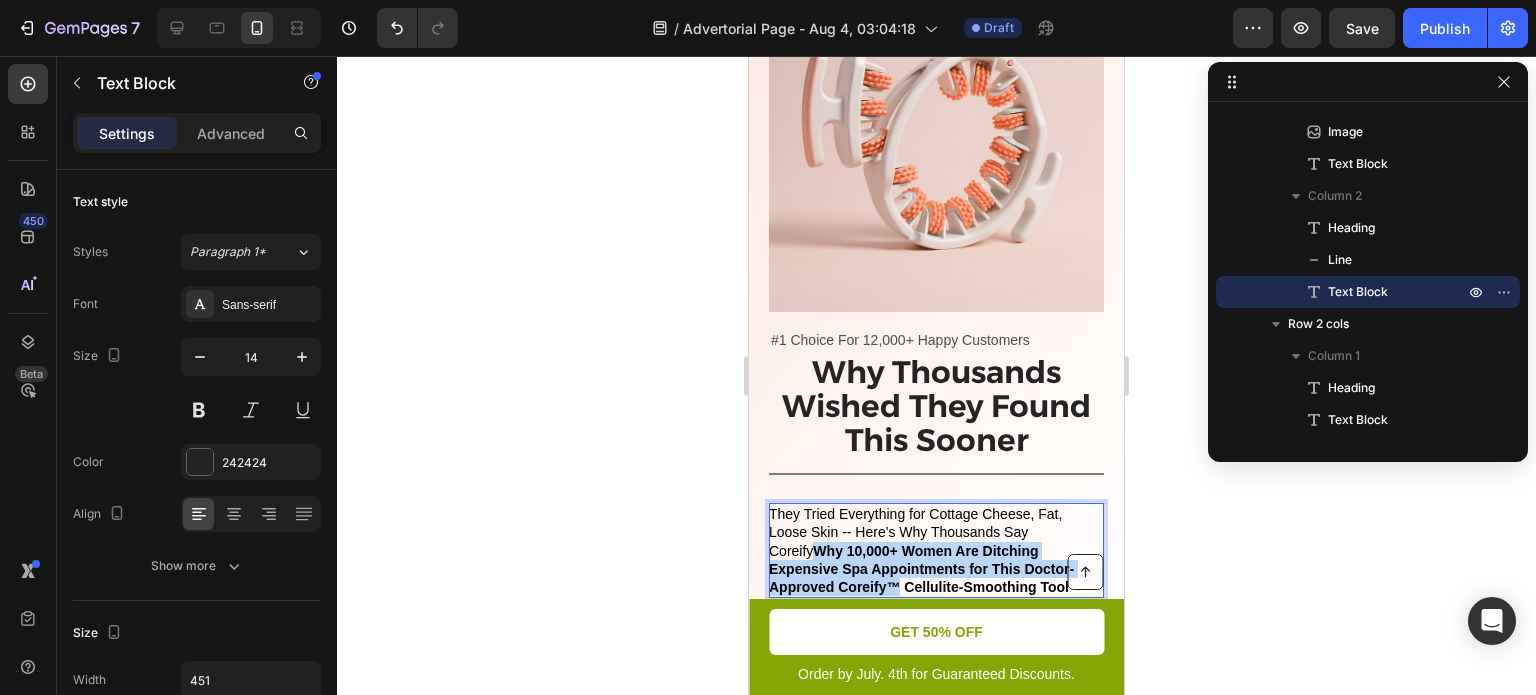 drag, startPoint x: 816, startPoint y: 567, endPoint x: 773, endPoint y: 539, distance: 51.312767 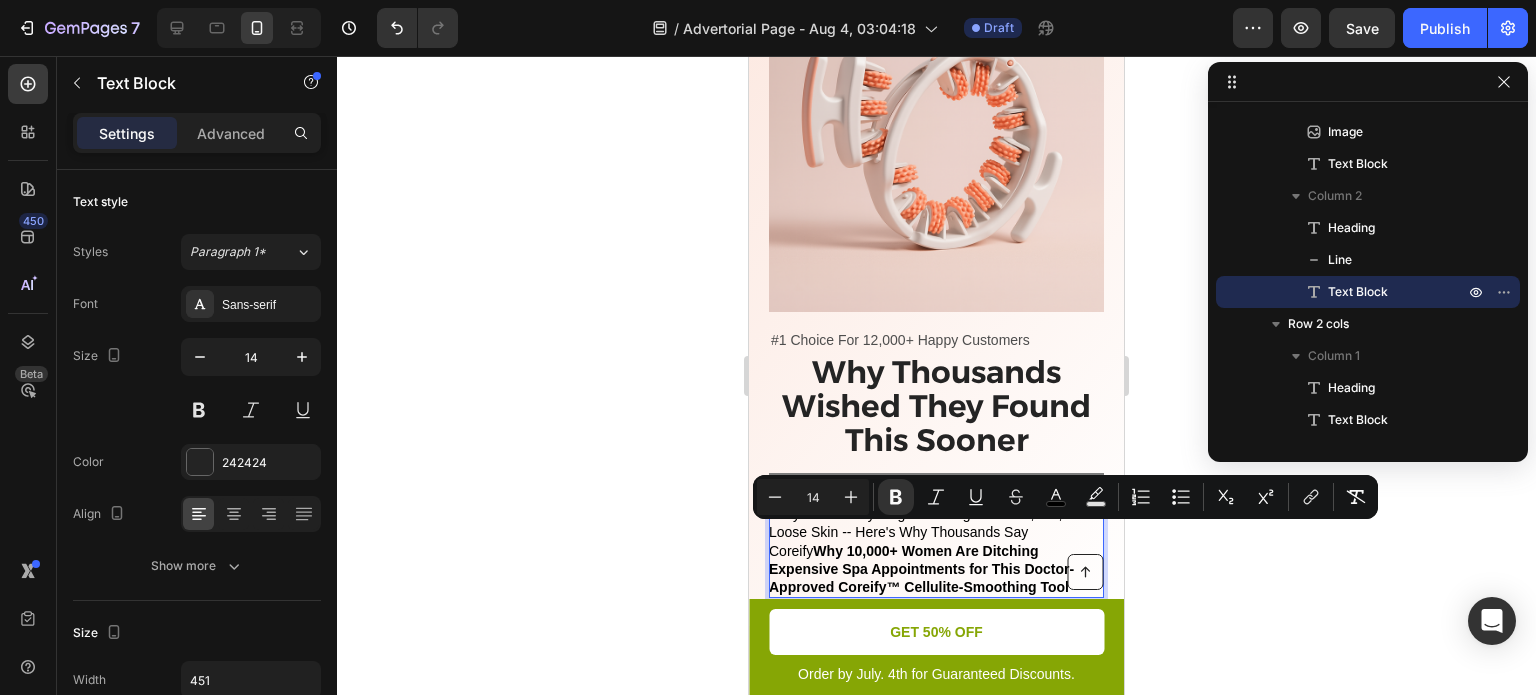 click on "Why 10,000+ Women Are Ditching Expensive Spa Appointments for This Doctor-Approved Coreify™ Cellulite-Smoothing Tool" at bounding box center (921, 569) 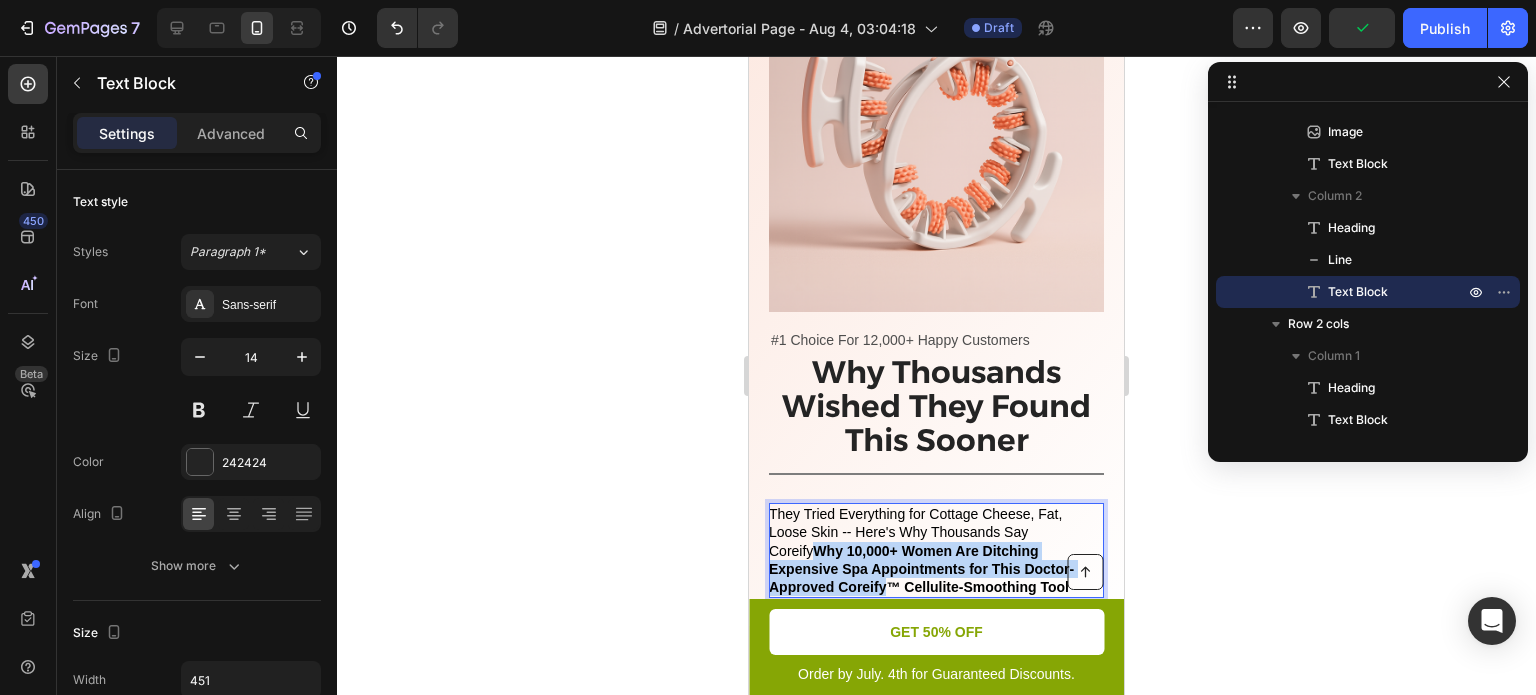 drag, startPoint x: 816, startPoint y: 570, endPoint x: 772, endPoint y: 535, distance: 56.22277 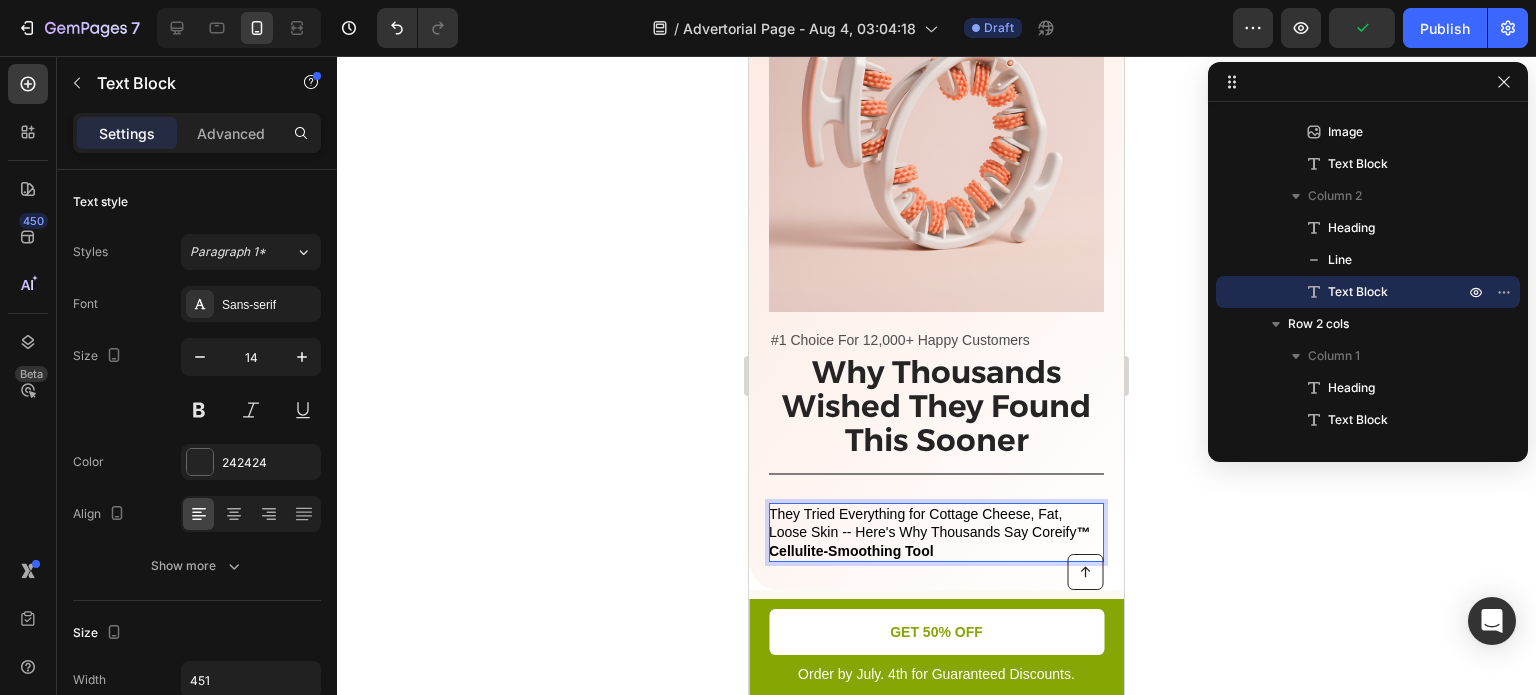 click on "™ Cellulite-Smoothing Tool" at bounding box center [929, 541] 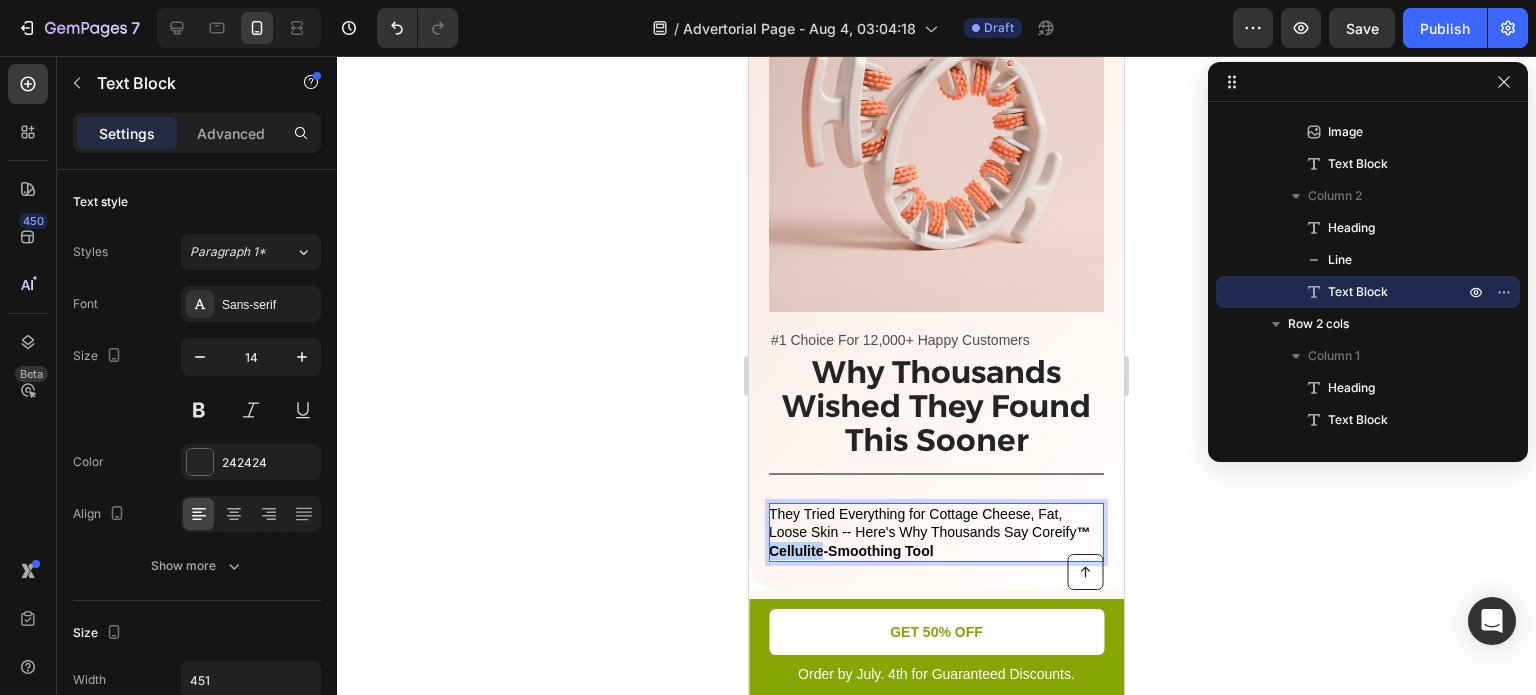 click on "™ Cellulite-Smoothing Tool" at bounding box center [929, 541] 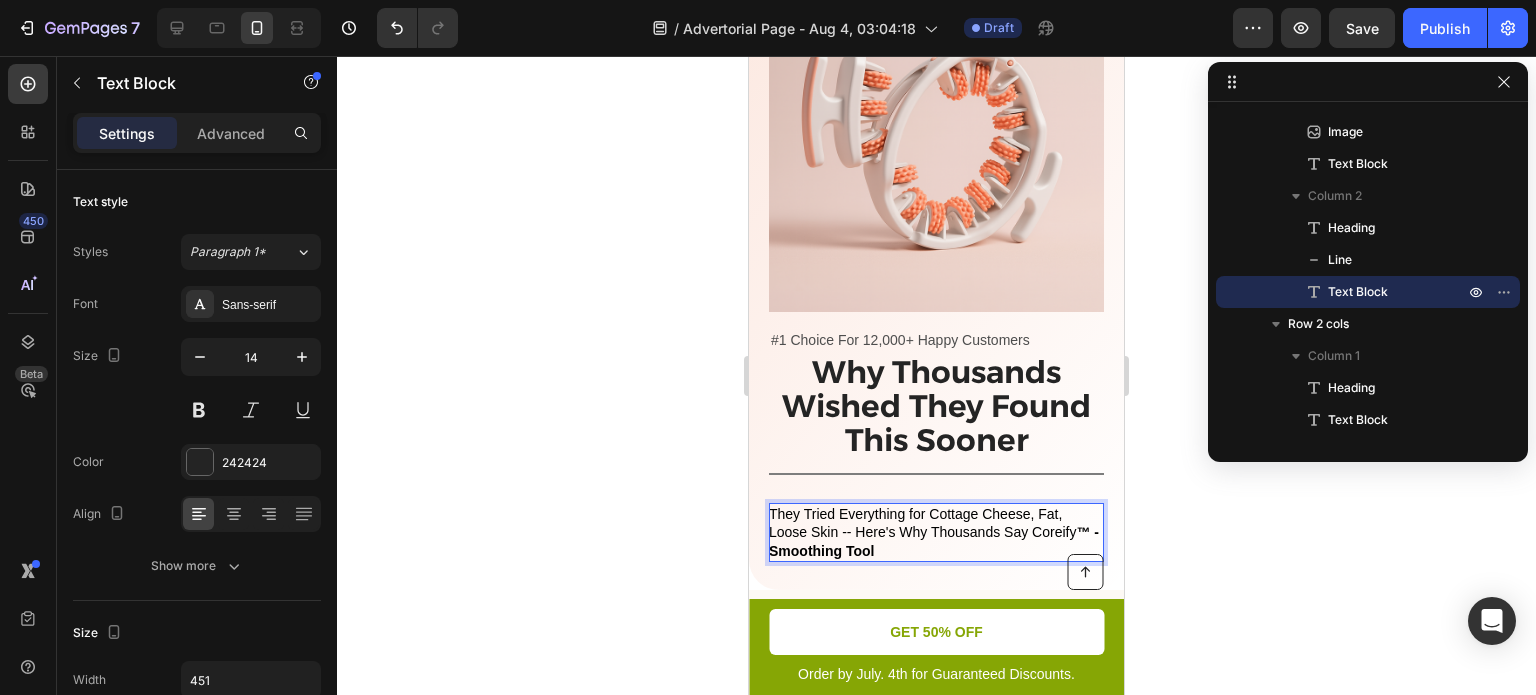 click on "™ -Smoothing Tool" at bounding box center [934, 541] 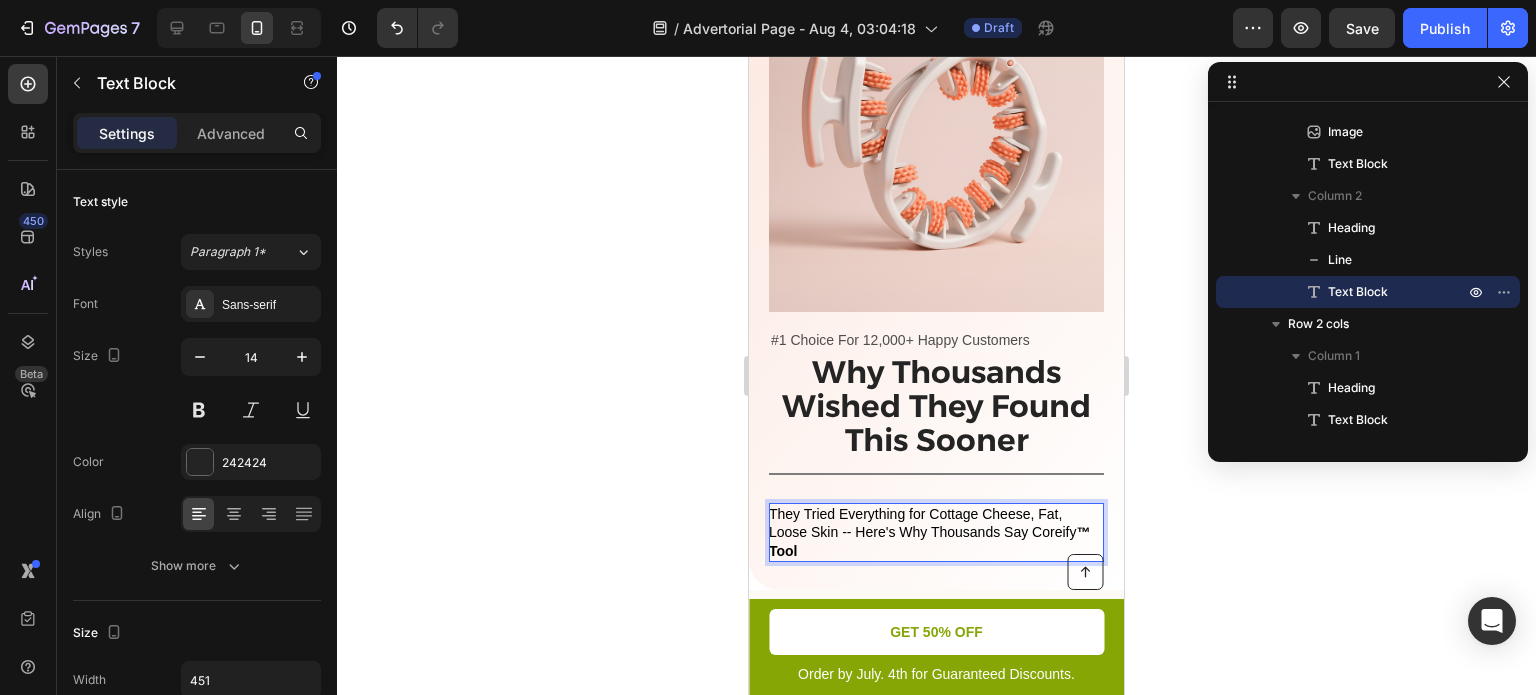 click on "They Tried Everything for Cottage Cheese, Fat, Loose Skin -- Here's Why Thousands Say Coreify  ™ Tool" at bounding box center [935, 532] 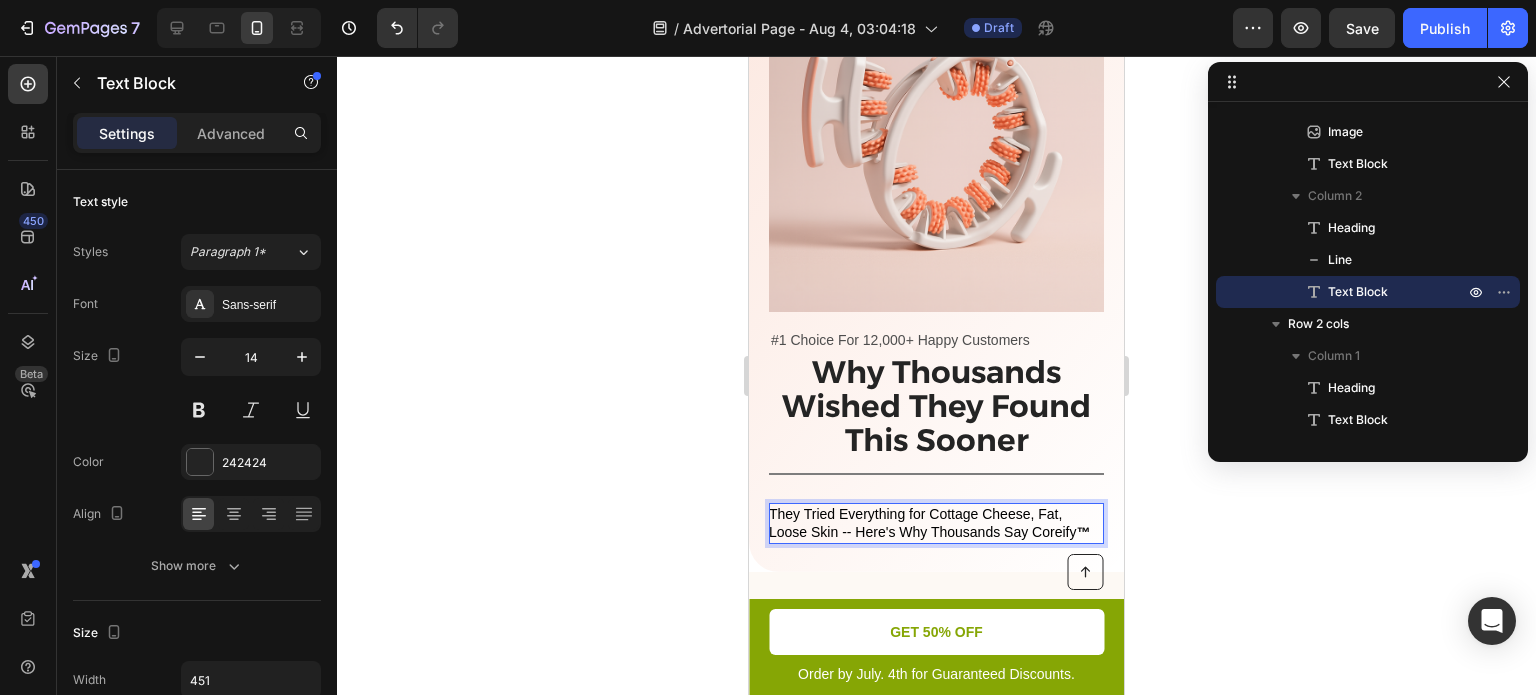 click on "™" at bounding box center [1083, 532] 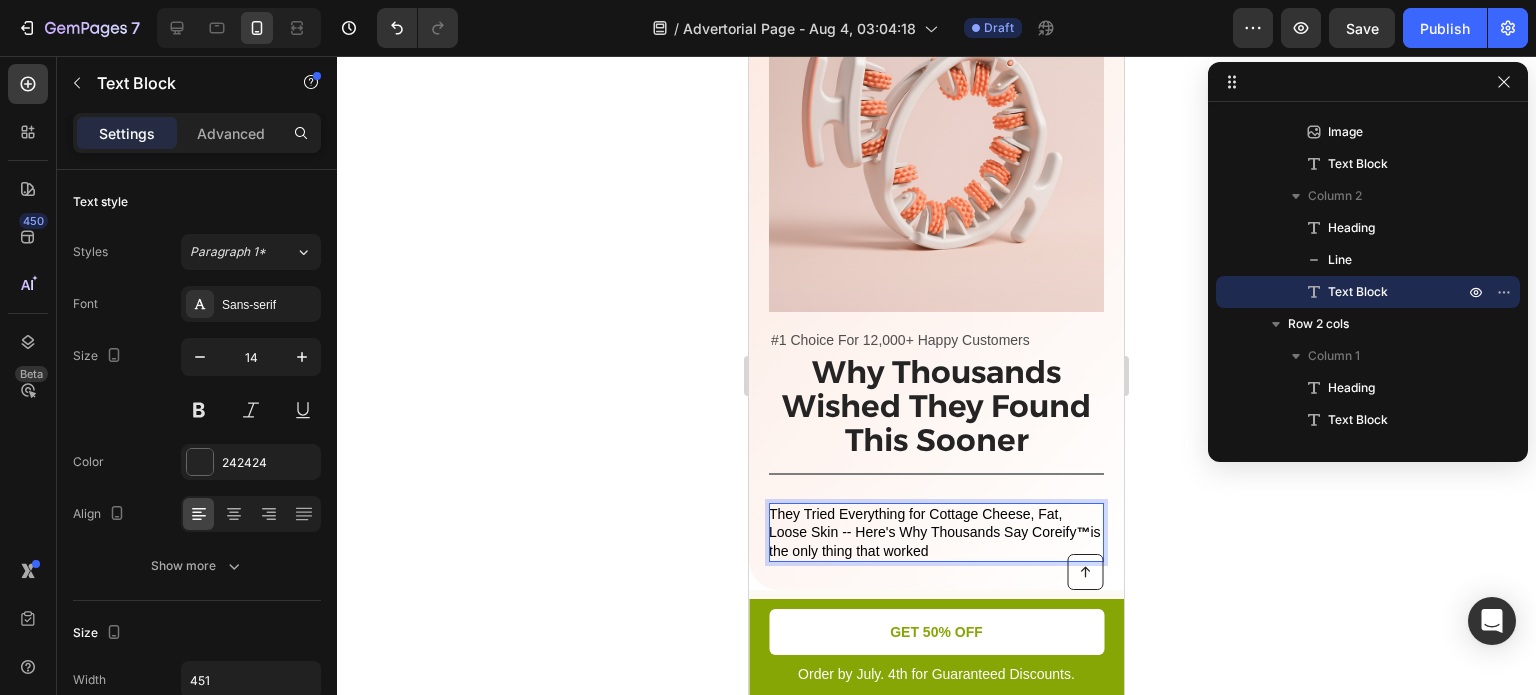 click on "They Tried Everything for Cottage Cheese, Fat, Loose Skin -- Here's Why Thousands Say Coreify ™  ⁠⁠⁠⁠⁠⁠⁠is the only thing that worked" at bounding box center [935, 532] 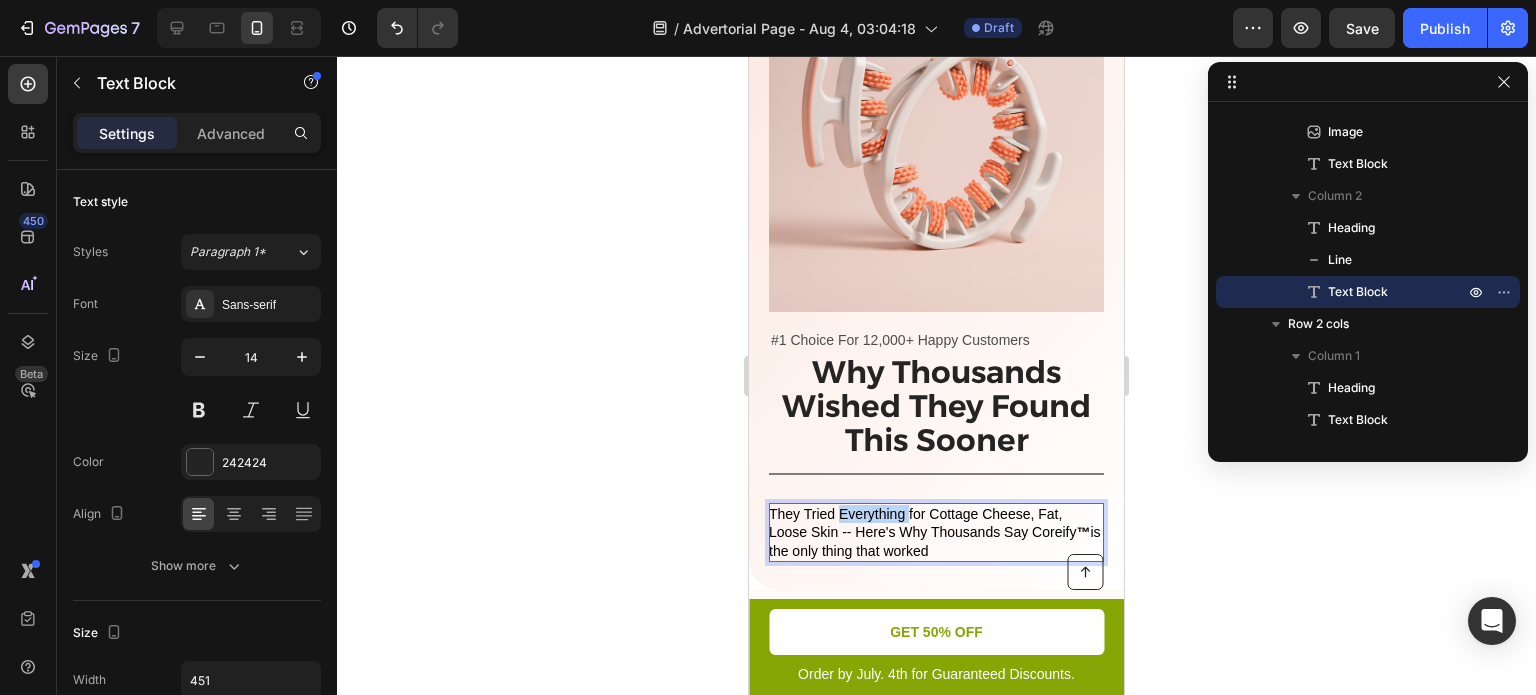 click on "They Tried Everything for Cottage Cheese, Fat, Loose Skin -- Here's Why Thousands Say Coreify ™  is the only thing that worked" at bounding box center [935, 532] 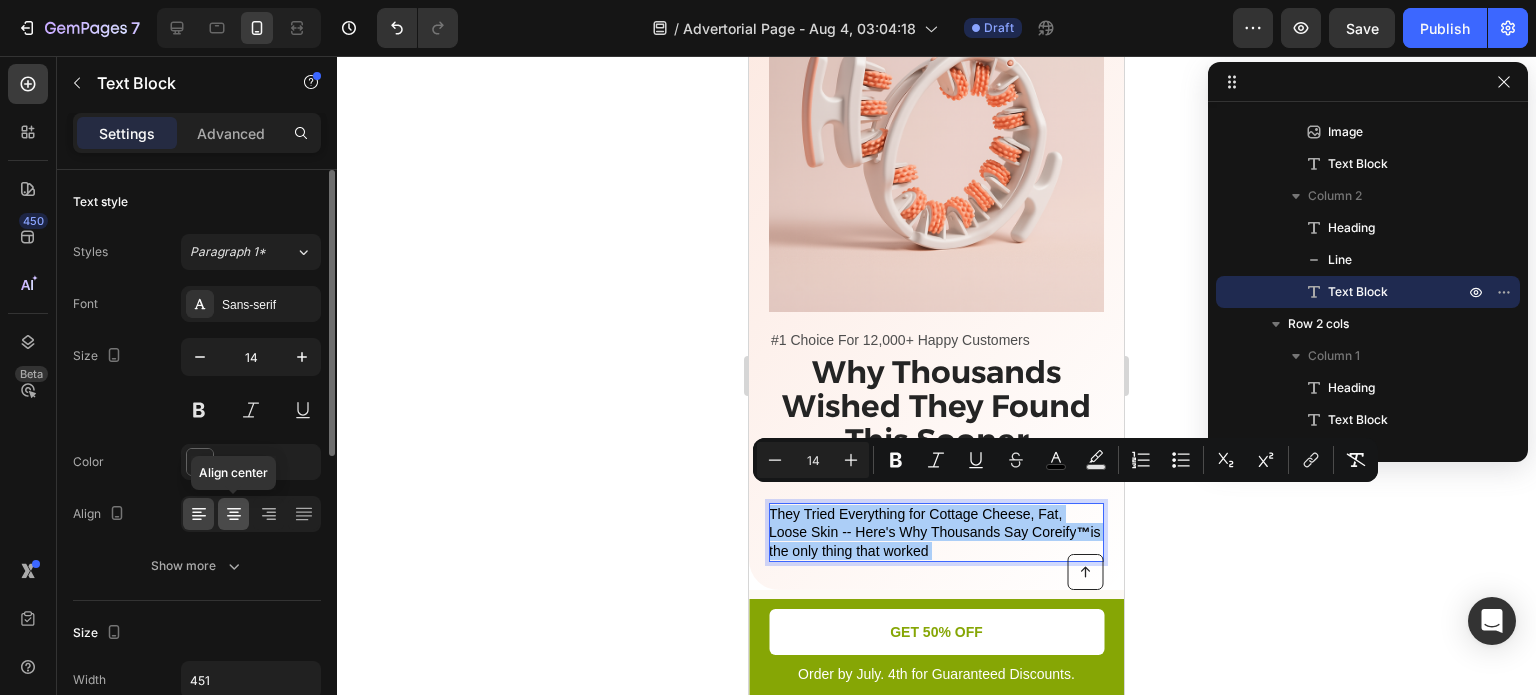 click 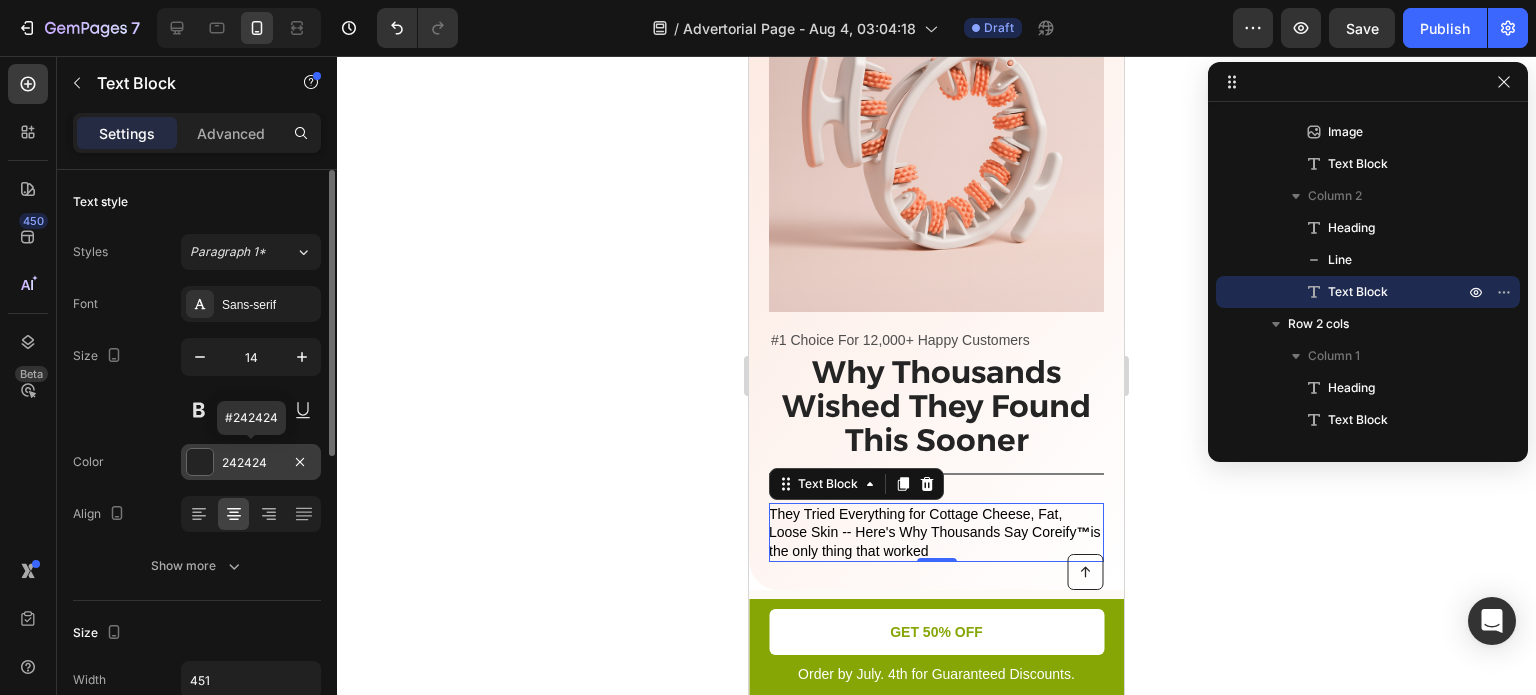 click at bounding box center (200, 462) 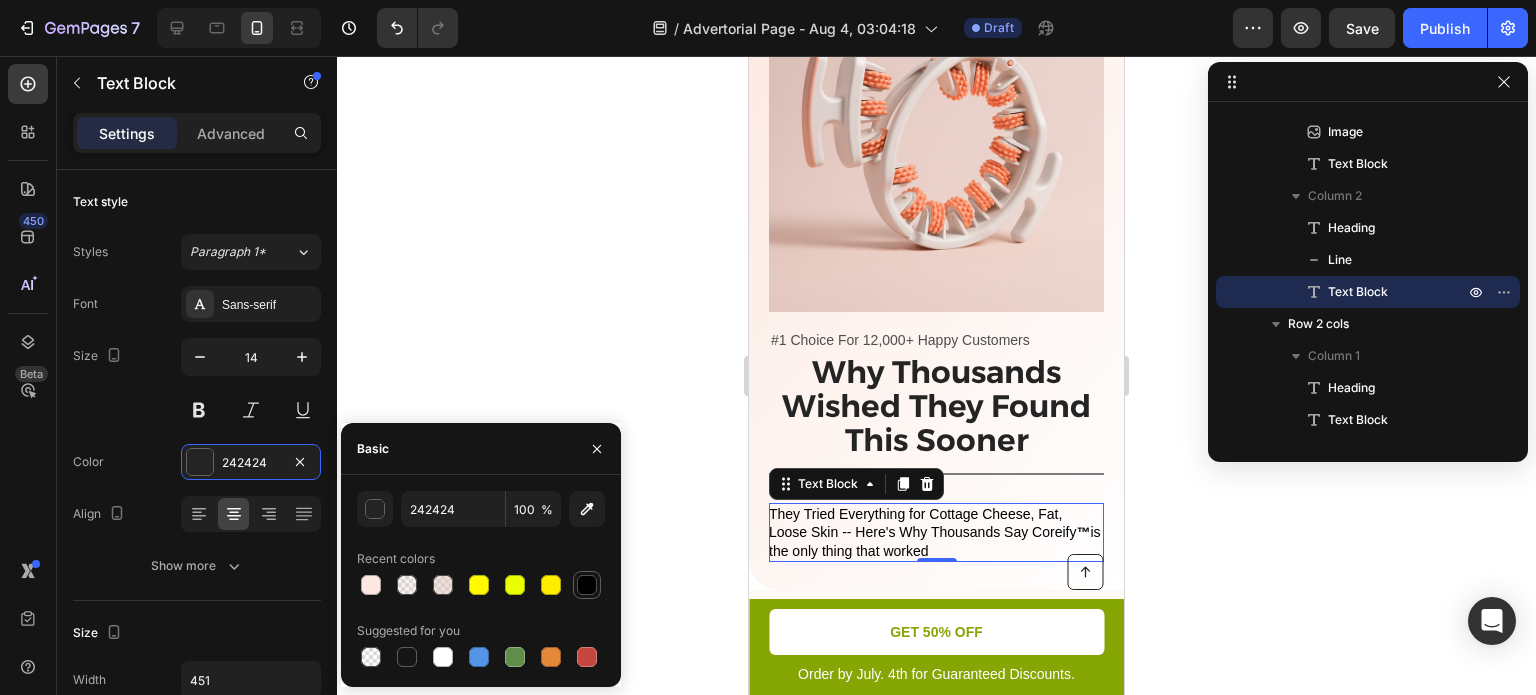click at bounding box center [587, 585] 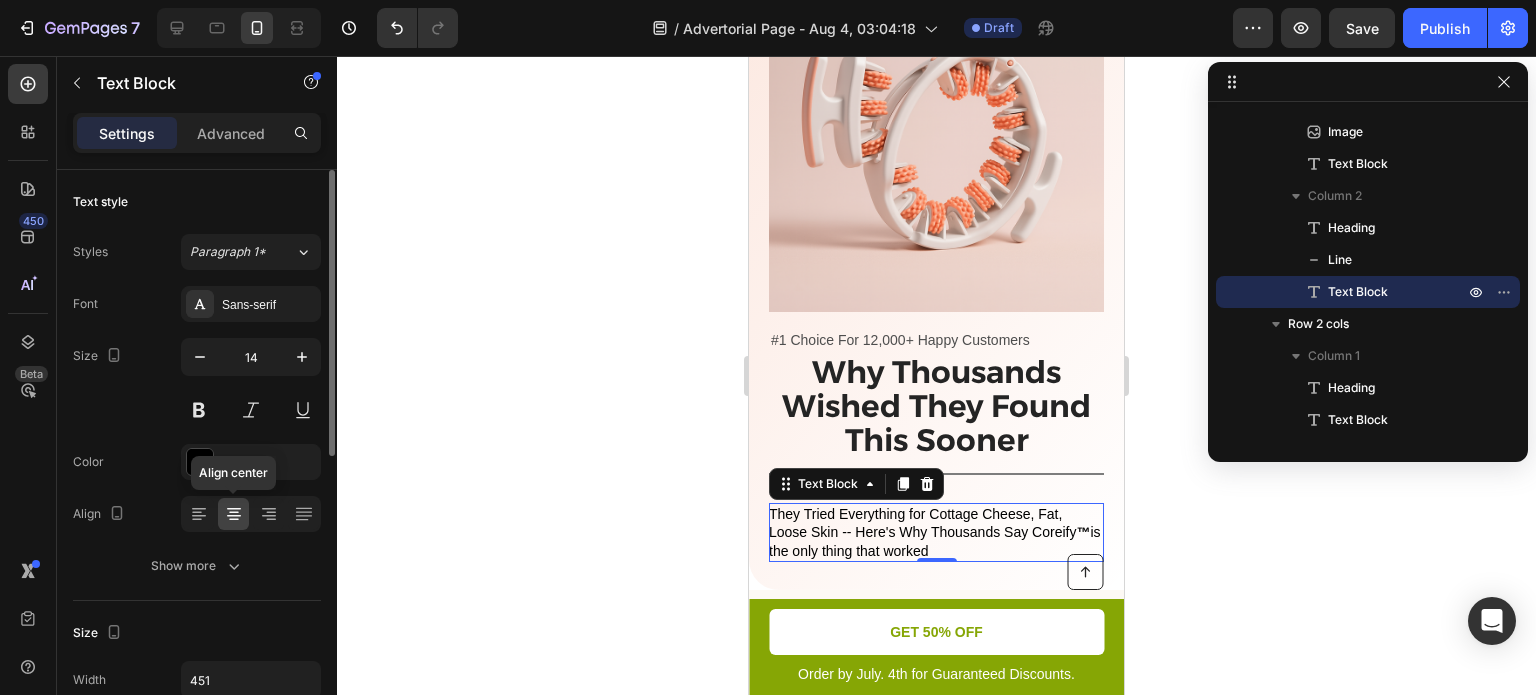 click 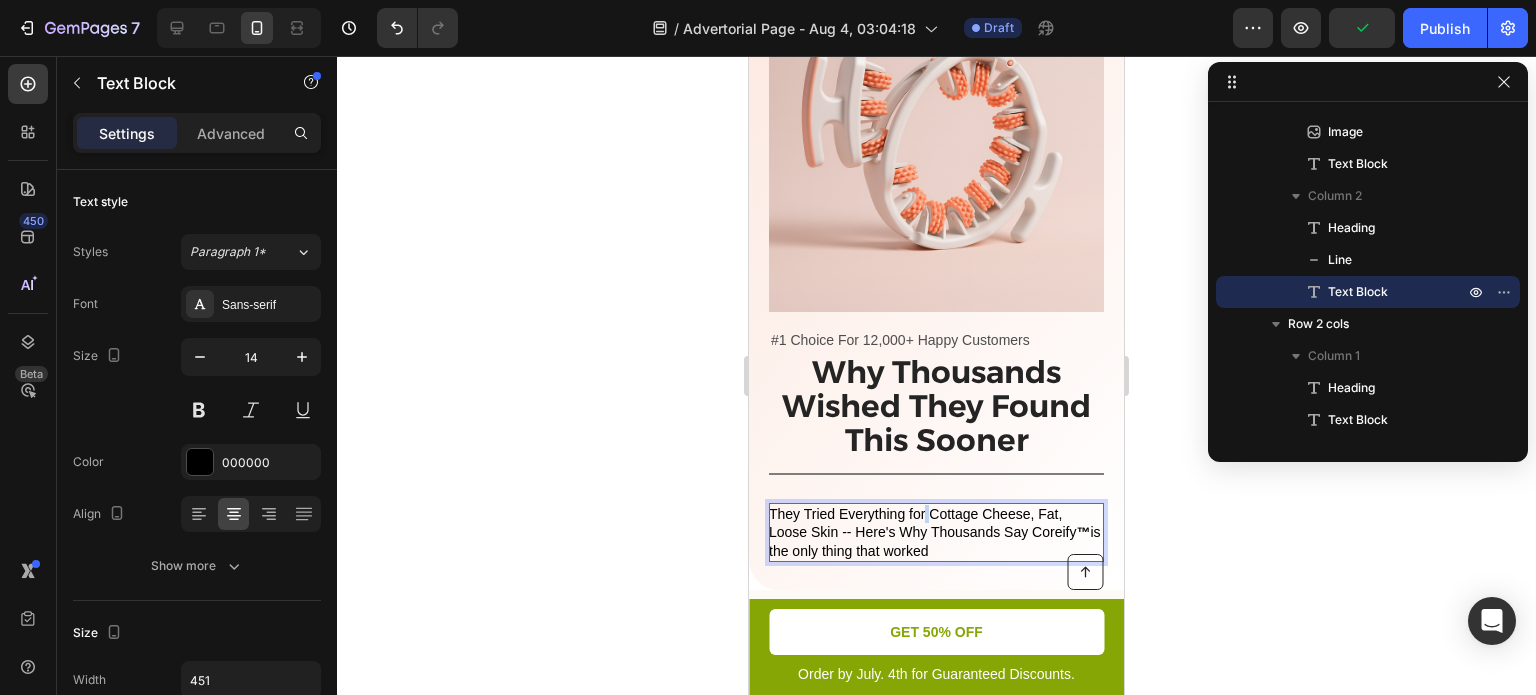 click on "They Tried Everything for Cottage Cheese, Fat, Loose Skin -- Here's Why Thousands Say Coreify ™  is the only thing that worked" at bounding box center (935, 532) 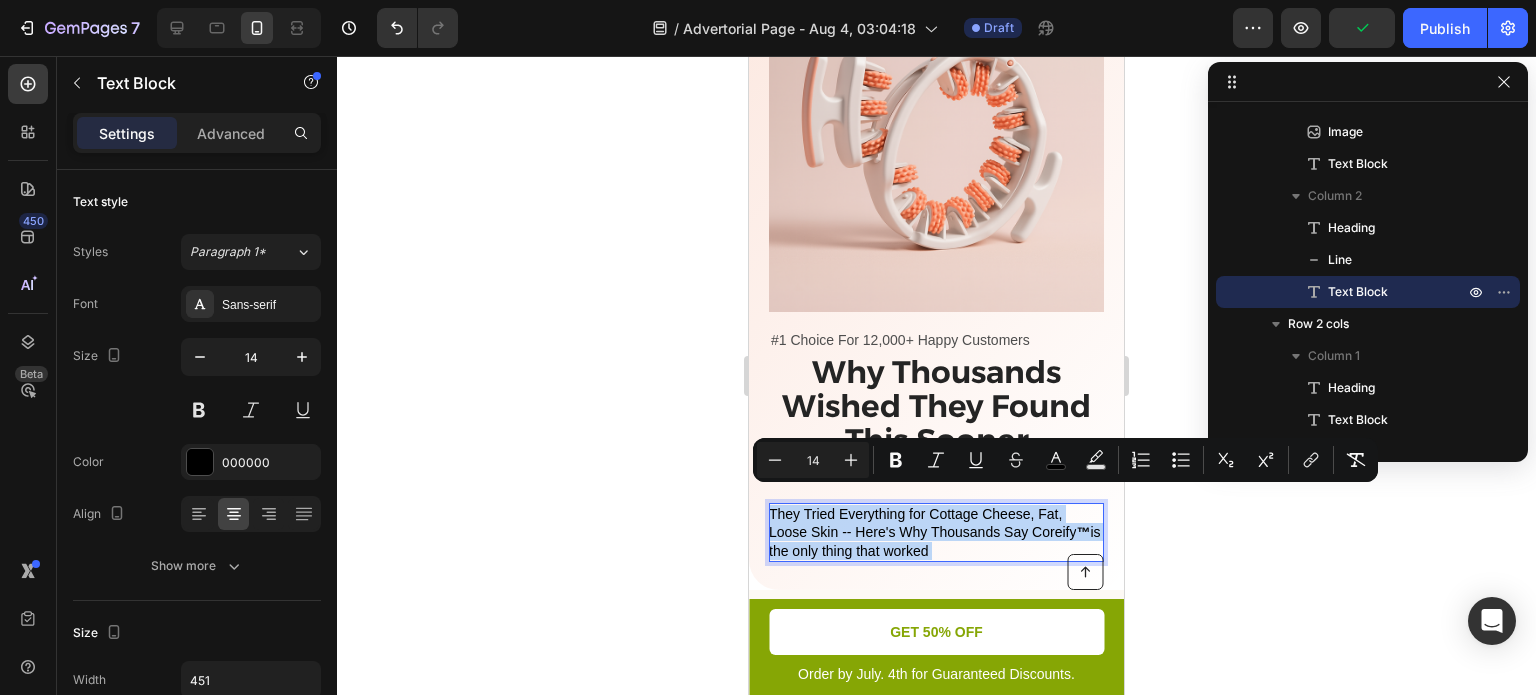 click on "They Tried Everything for Cottage Cheese, Fat, Loose Skin -- Here's Why Thousands Say Coreify ™  is the only thing that worked" at bounding box center (935, 532) 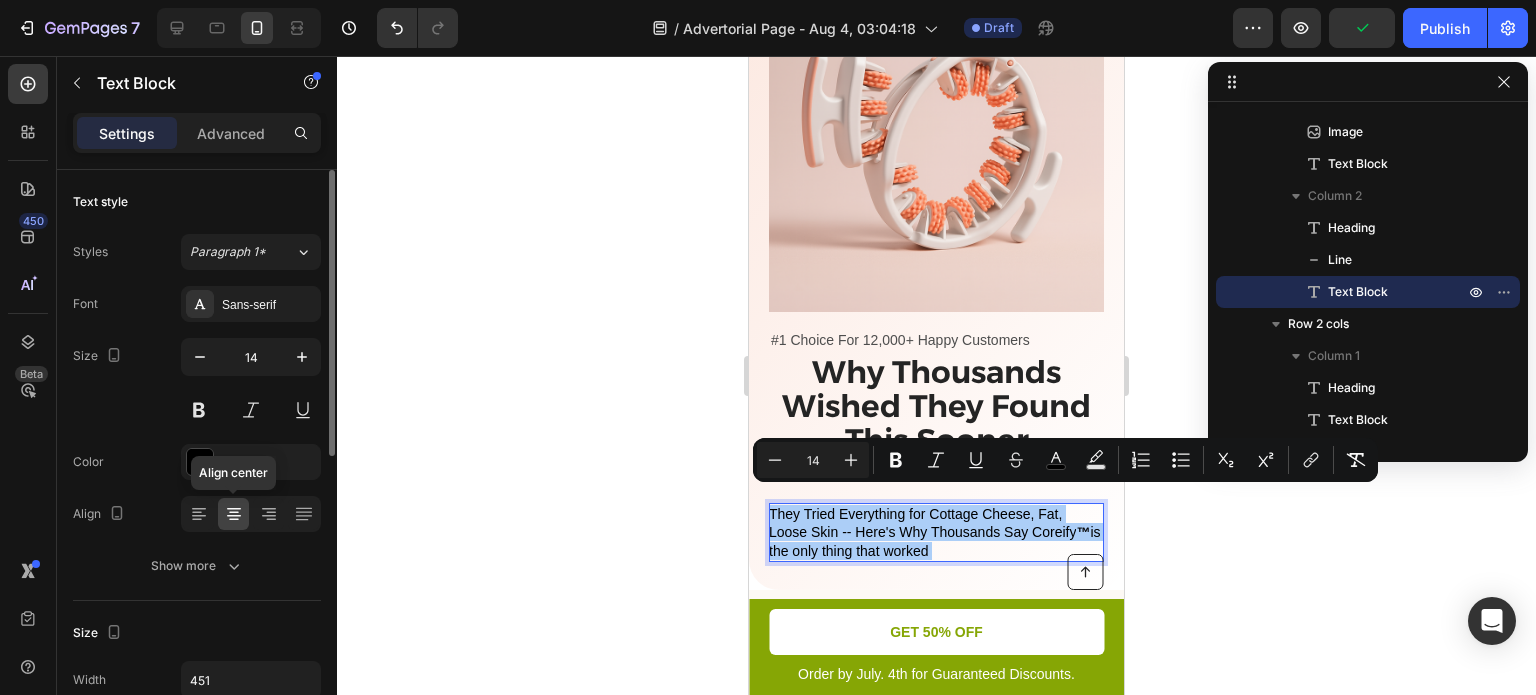 click 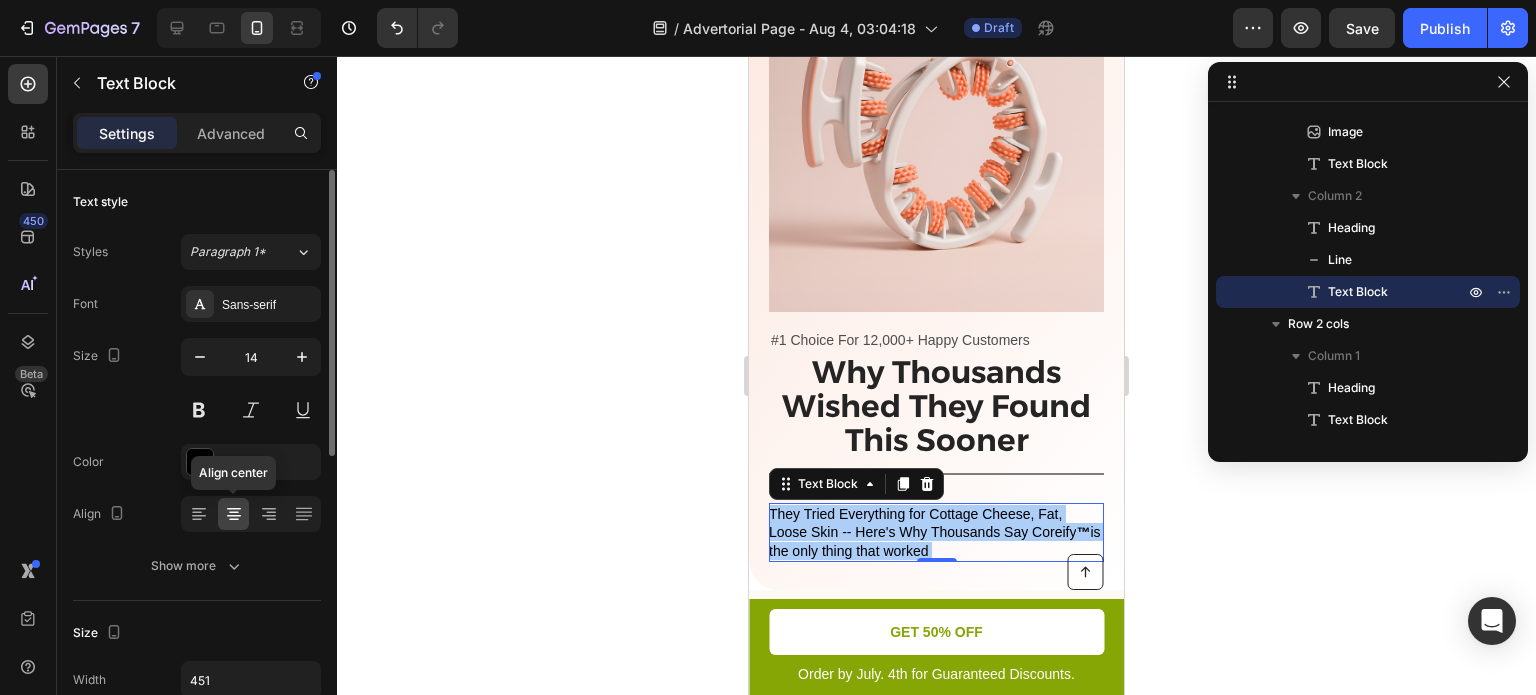 click 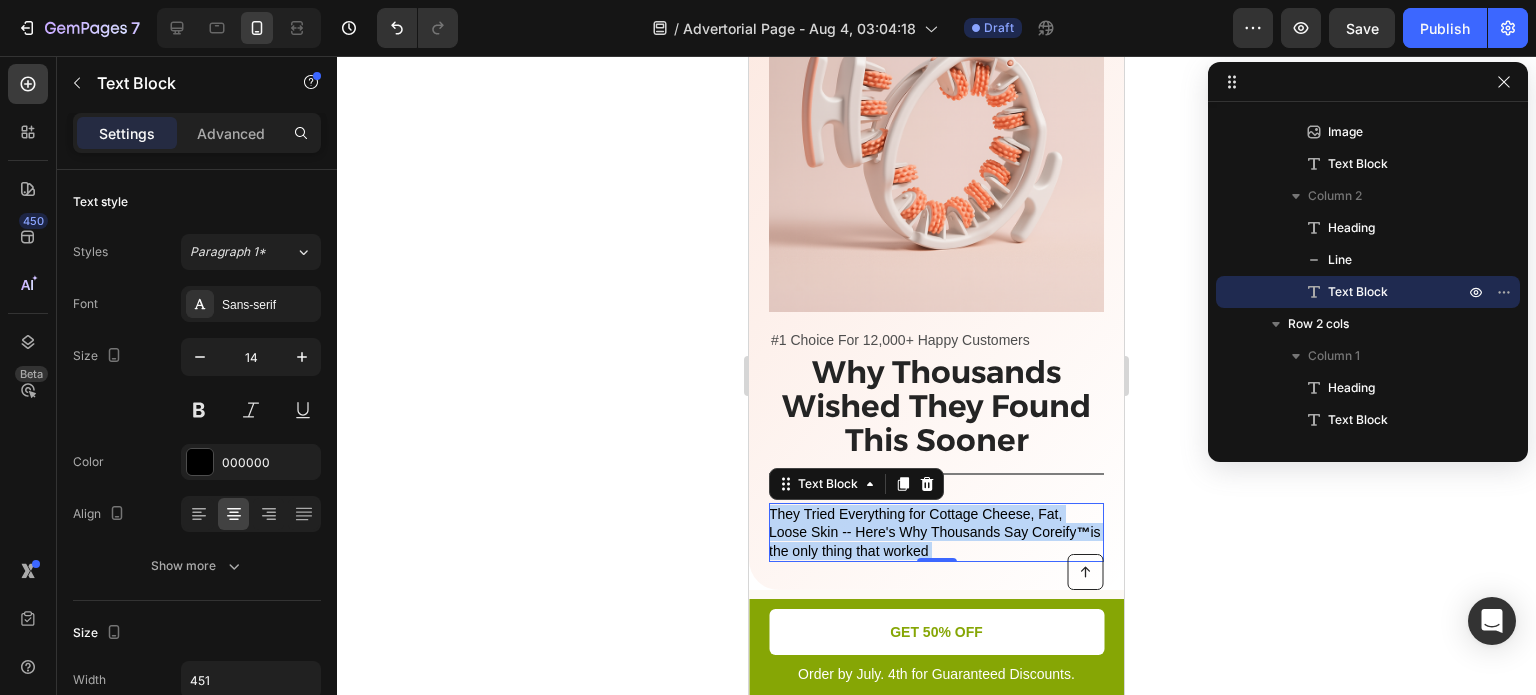 click on "They Tried Everything for Cottage Cheese, Fat, Loose Skin -- Here's Why Thousands Say Coreify ™  is the only thing that worked" at bounding box center (935, 532) 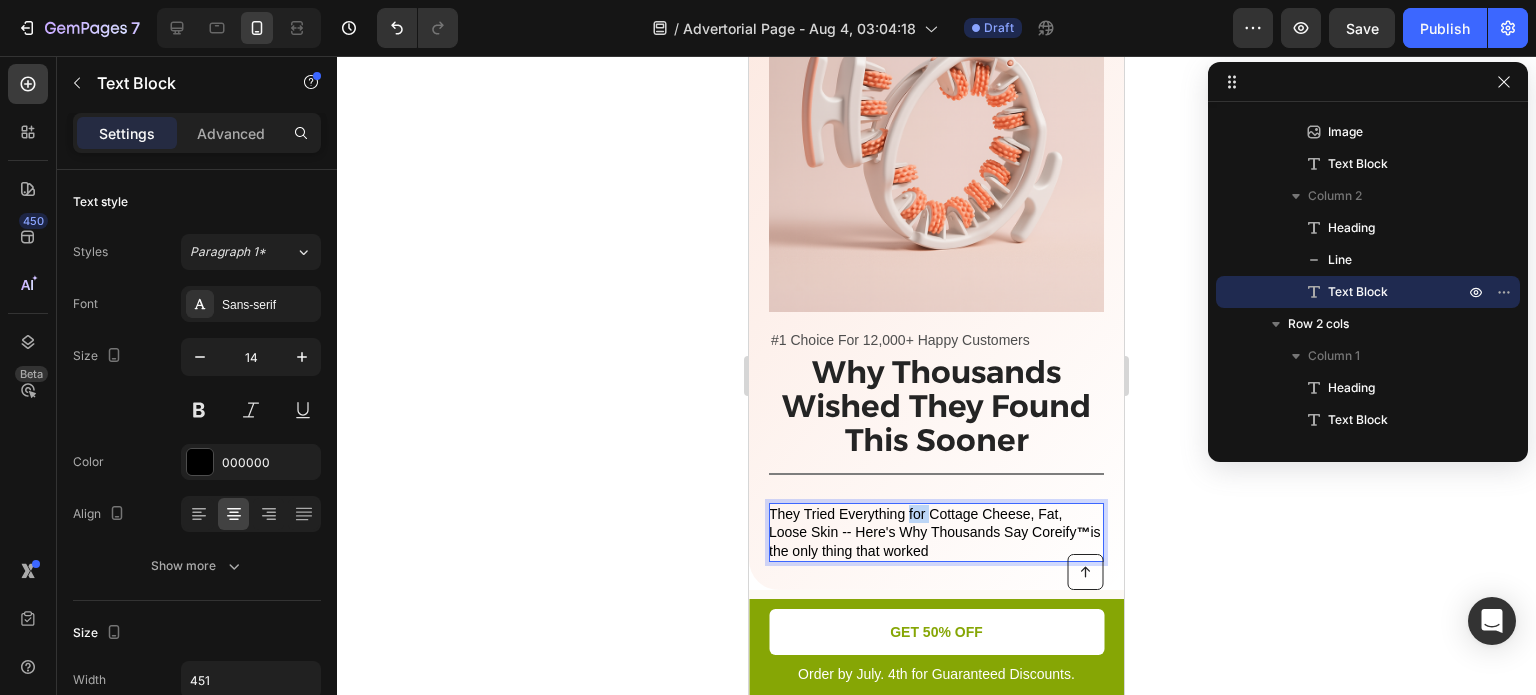 click on "They Tried Everything for Cottage Cheese, Fat, Loose Skin -- Here's Why Thousands Say Coreify ™  is the only thing that worked" at bounding box center (935, 532) 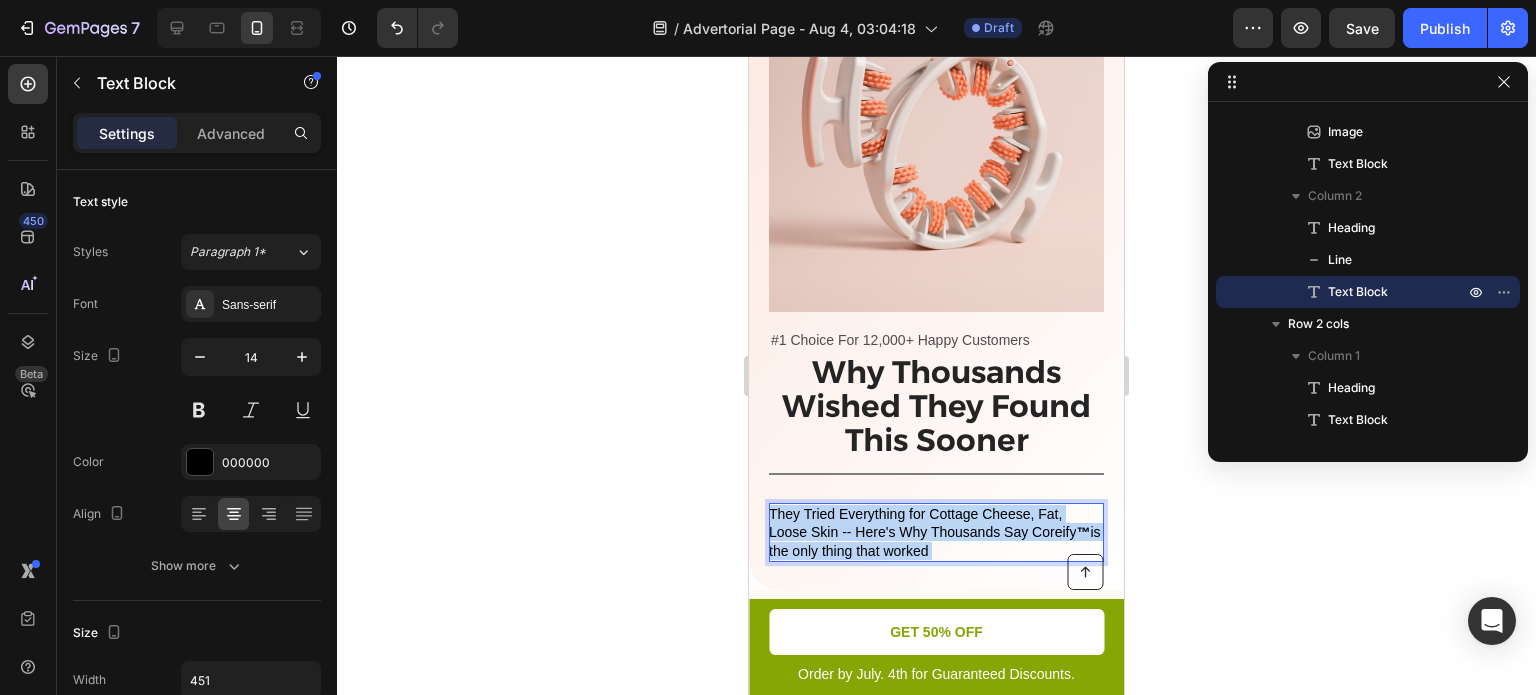 click on "They Tried Everything for Cottage Cheese, Fat, Loose Skin -- Here's Why Thousands Say Coreify ™  is the only thing that worked" at bounding box center [935, 532] 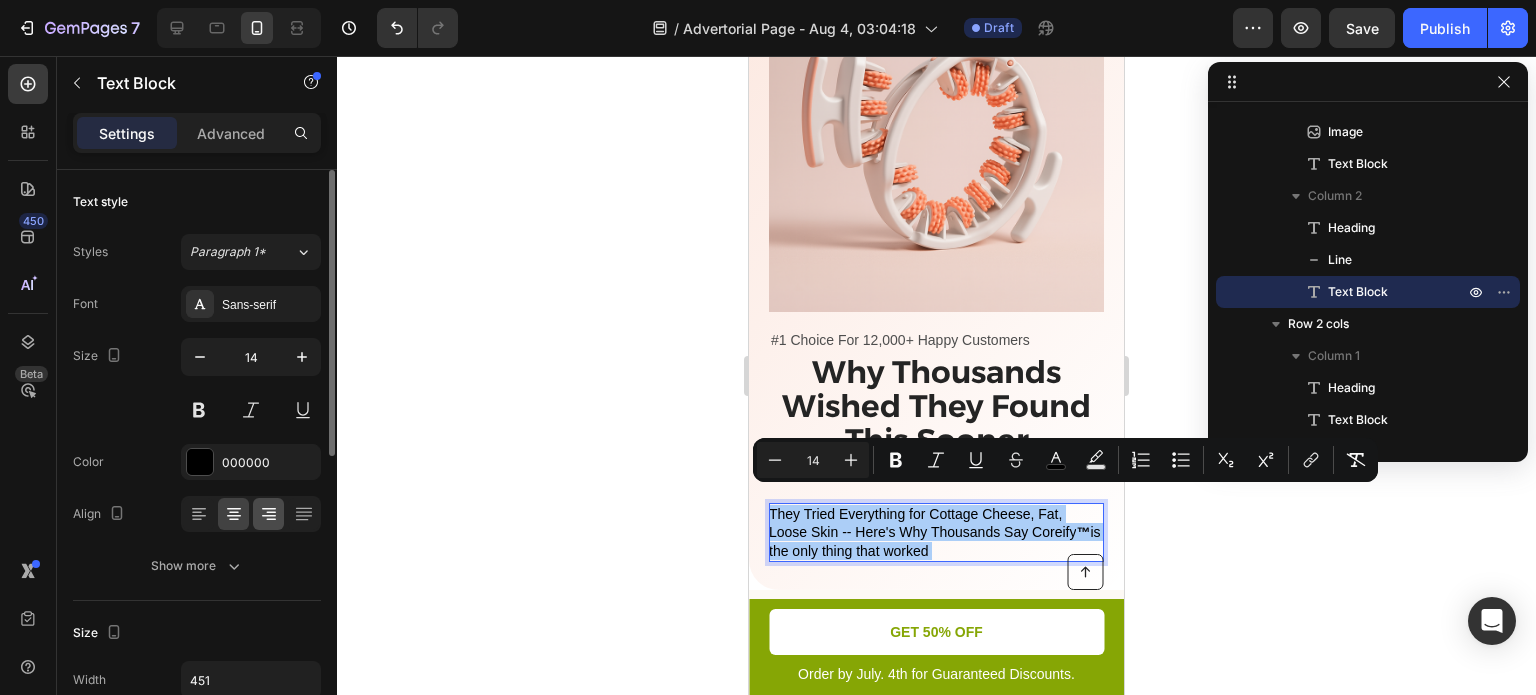 click 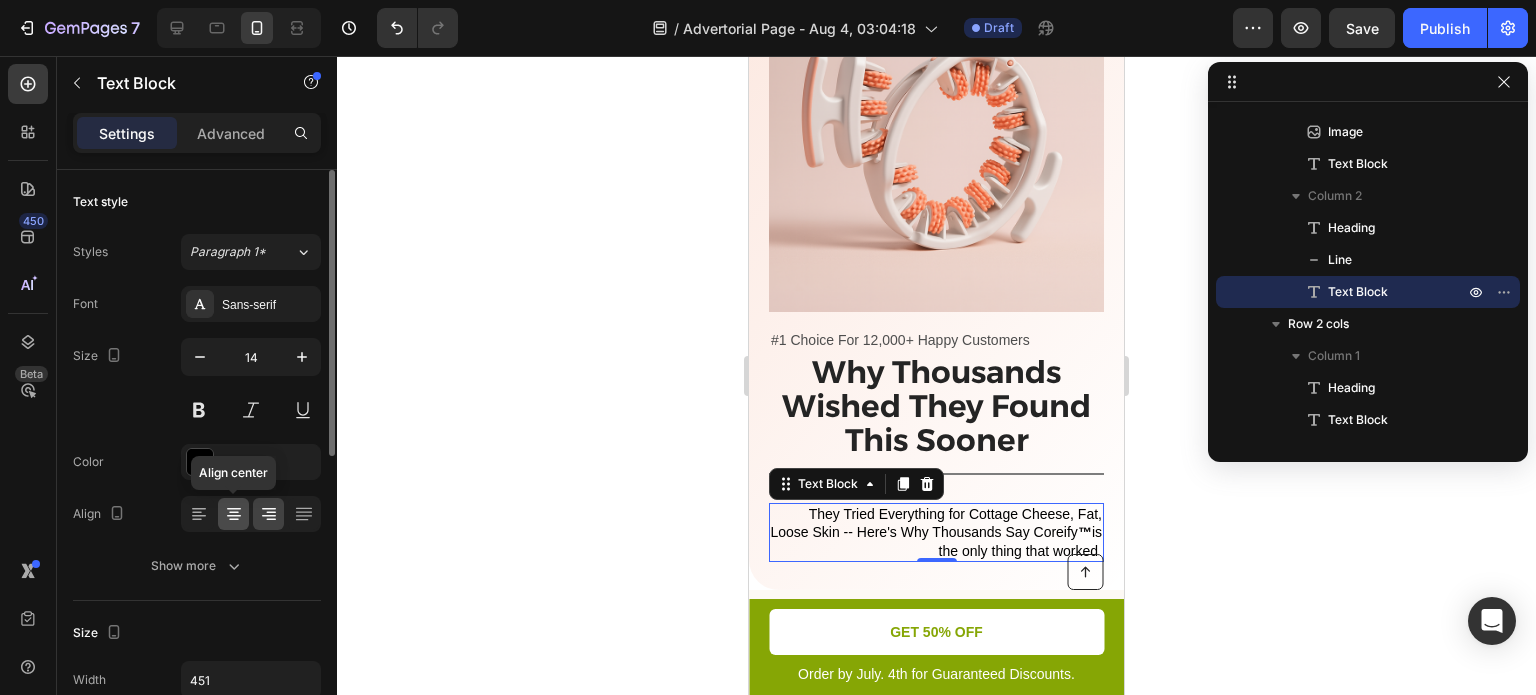 click 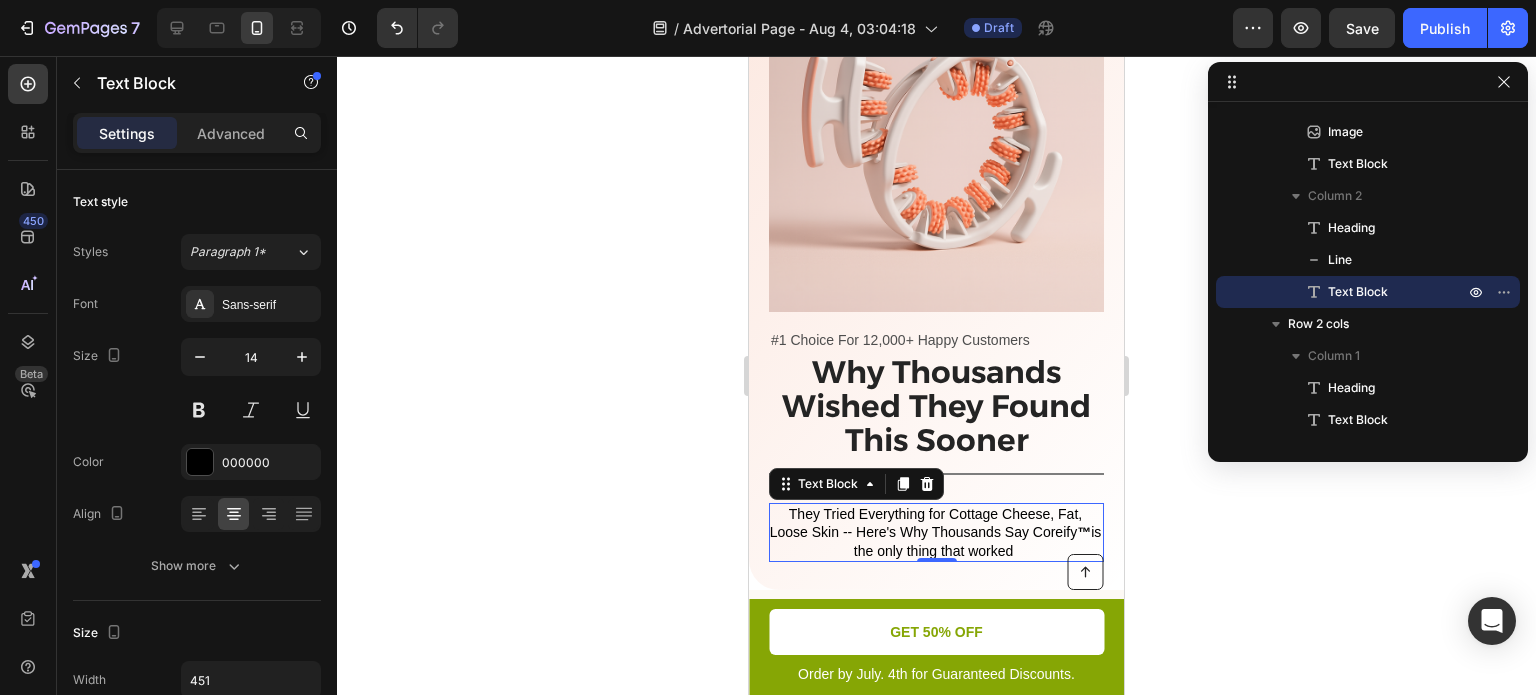 click on "™" at bounding box center (1084, 532) 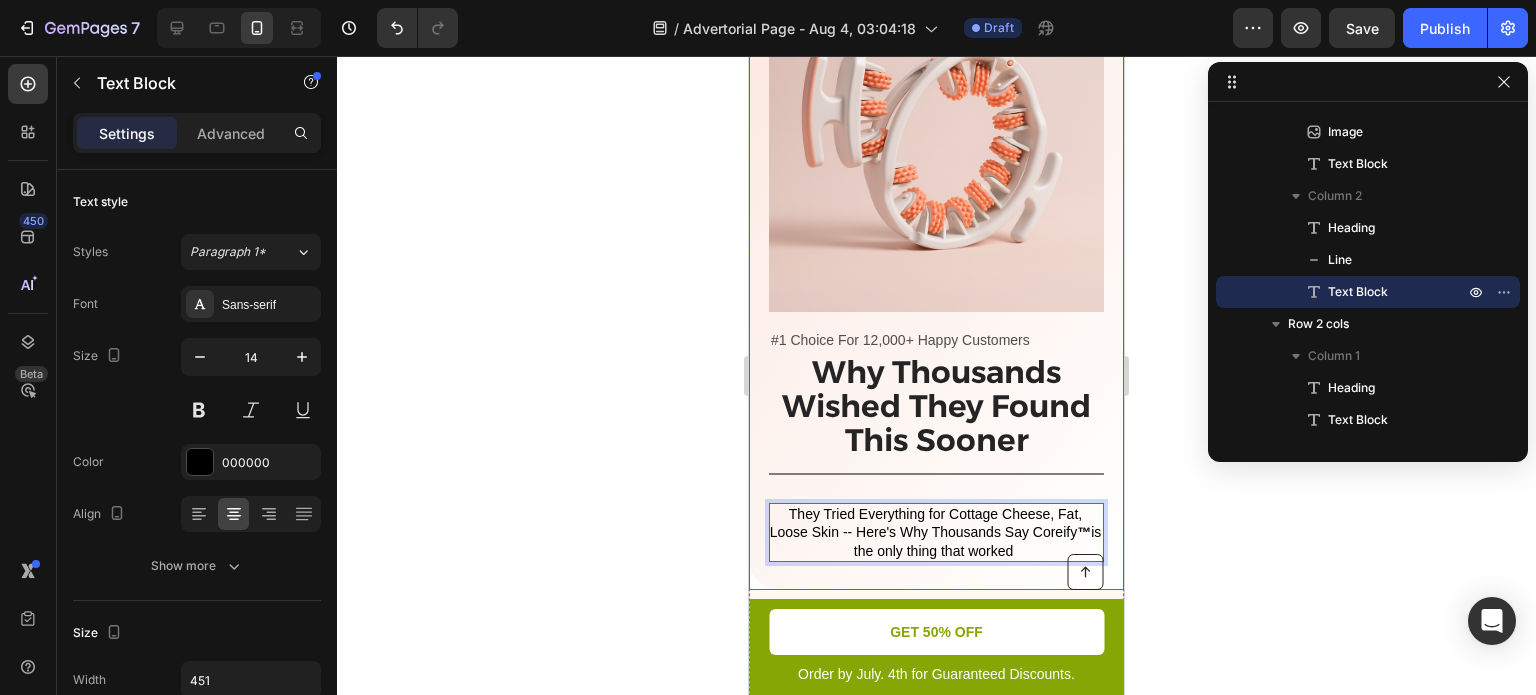 click on "⁠⁠⁠⁠⁠⁠⁠ Why Thousands Wished They Found This Sooner Heading                Title Line They Tried Everything for Cottage Cheese, Fat, Loose Skin -- Here's Why Thousands Say Coreify ™  is the only thing that worked   Text Block   0" at bounding box center [936, 458] 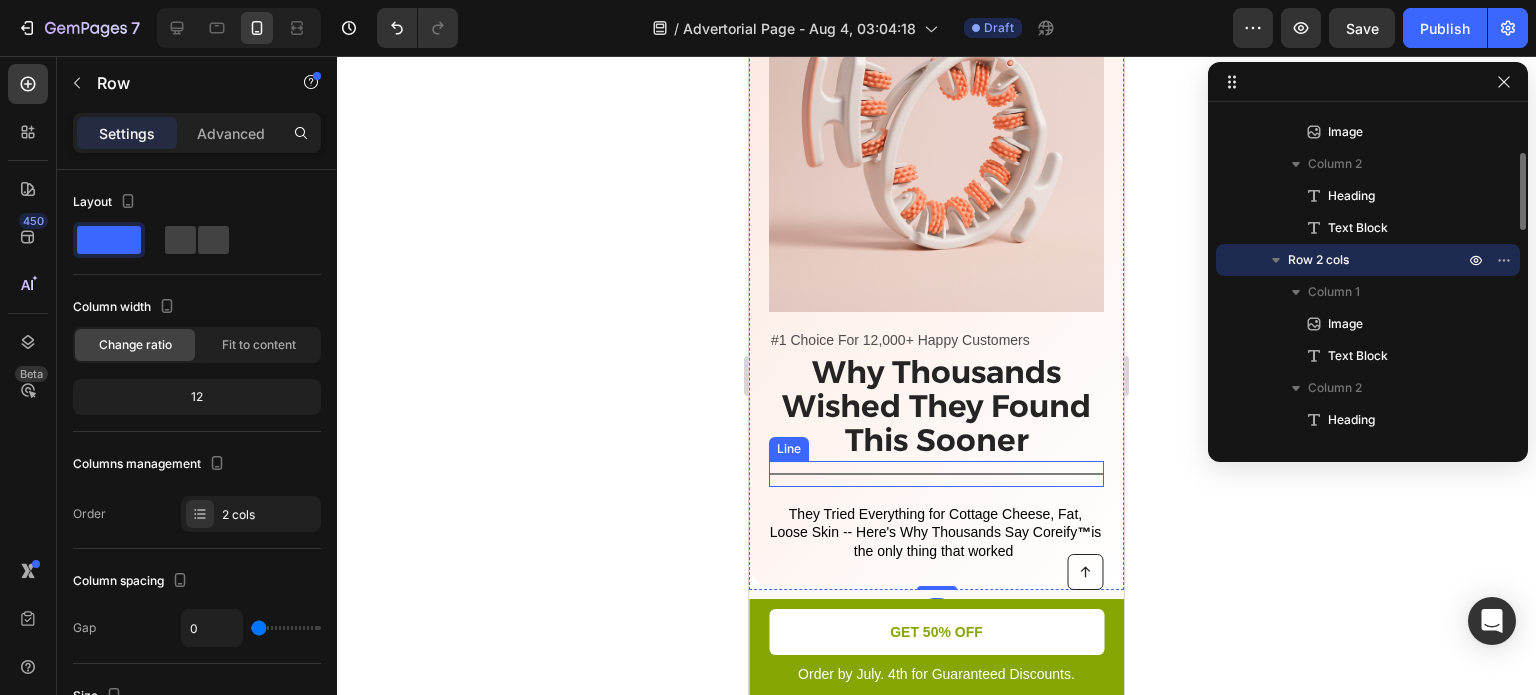 click on "Title Line" at bounding box center [936, 474] 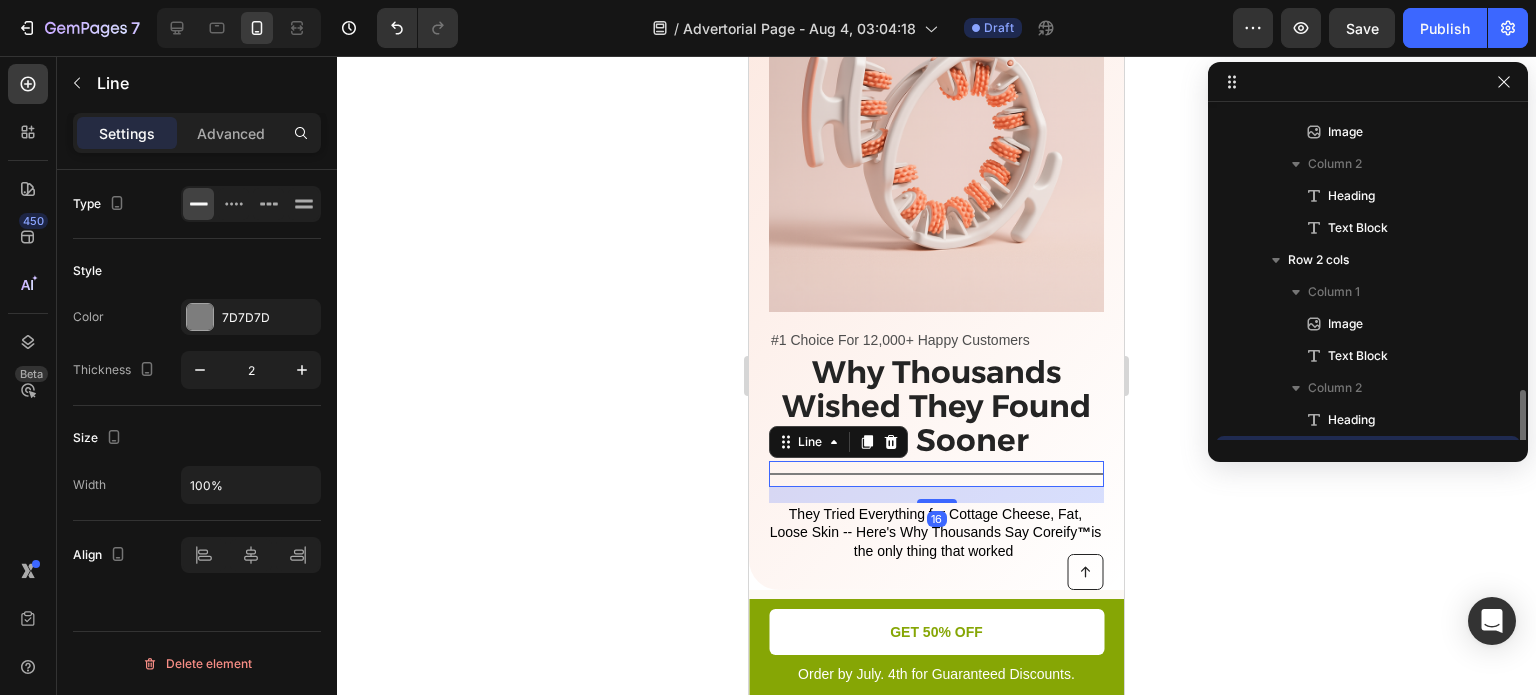 scroll, scrollTop: 378, scrollLeft: 0, axis: vertical 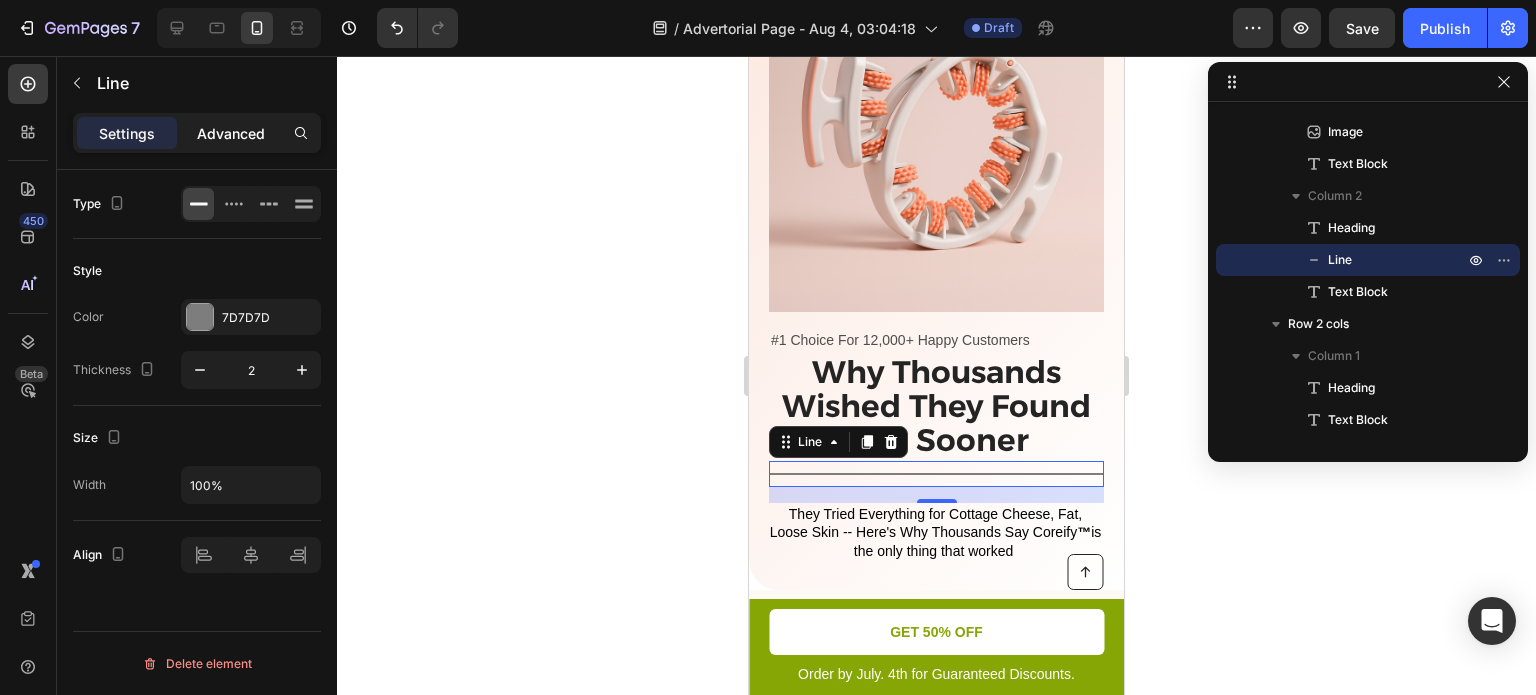 click on "Advanced" at bounding box center (231, 133) 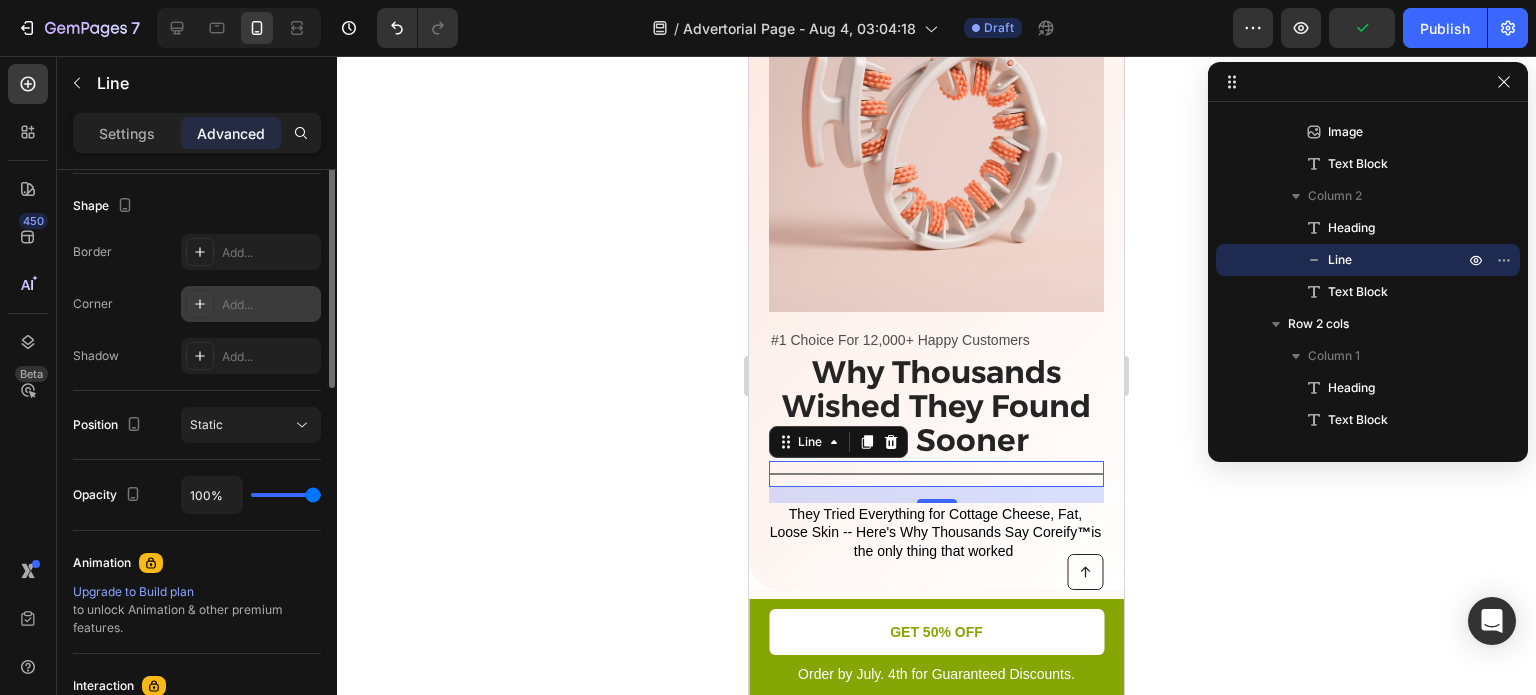 scroll, scrollTop: 339, scrollLeft: 0, axis: vertical 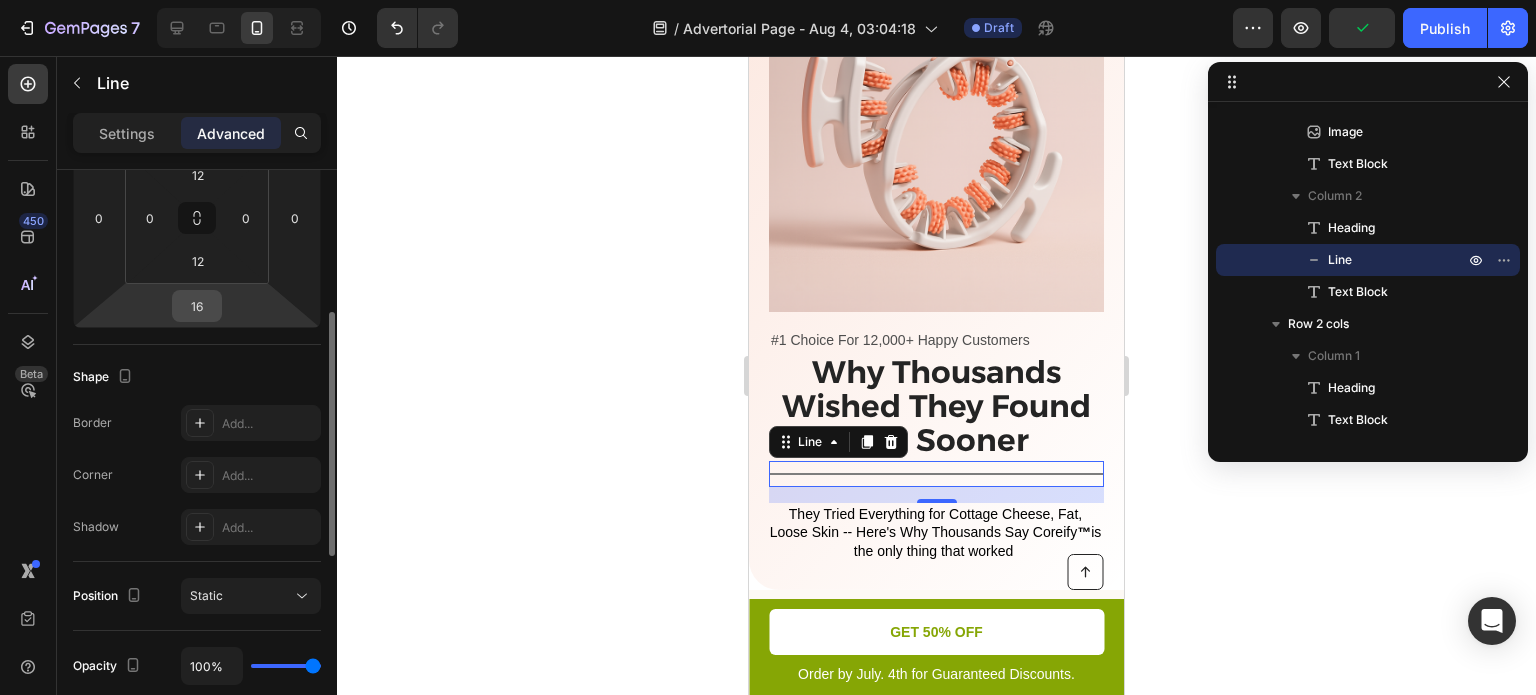click on "16" at bounding box center (197, 306) 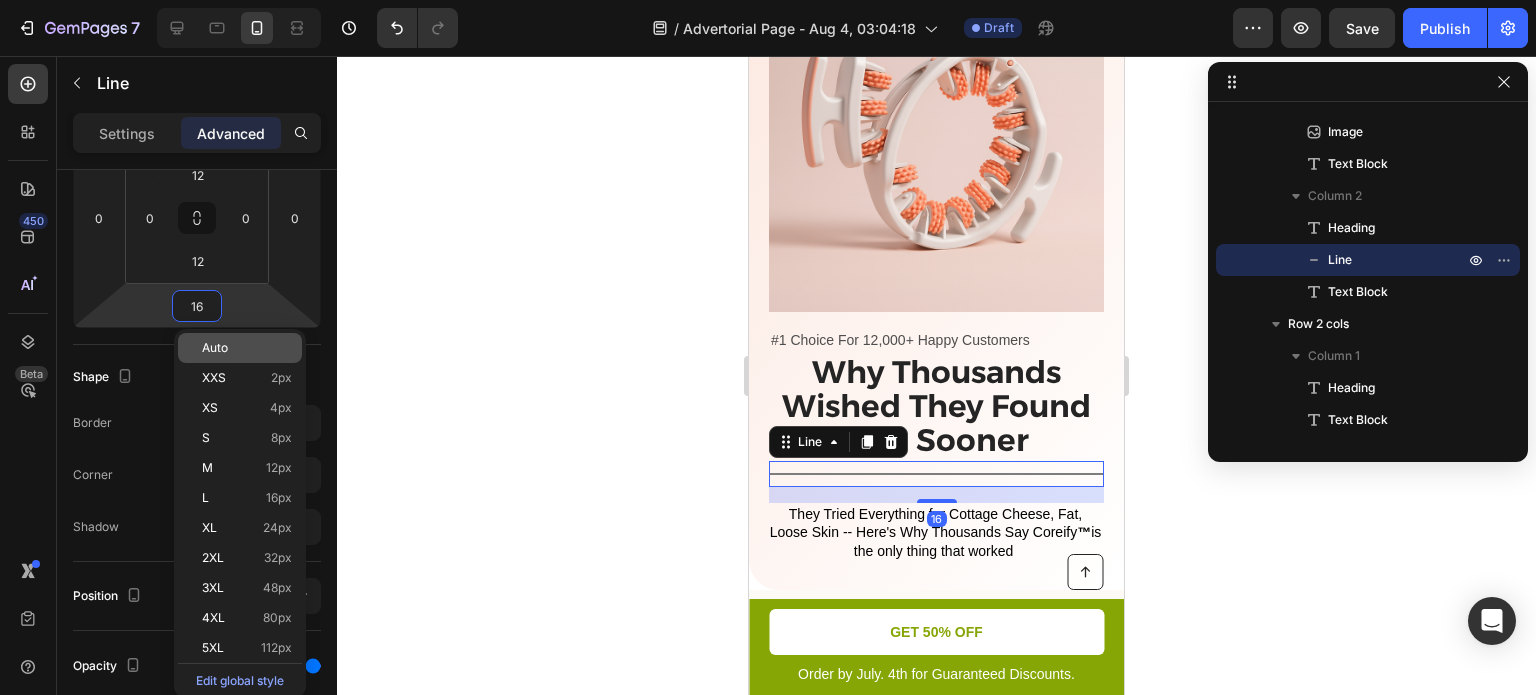 click on "Auto" at bounding box center (247, 348) 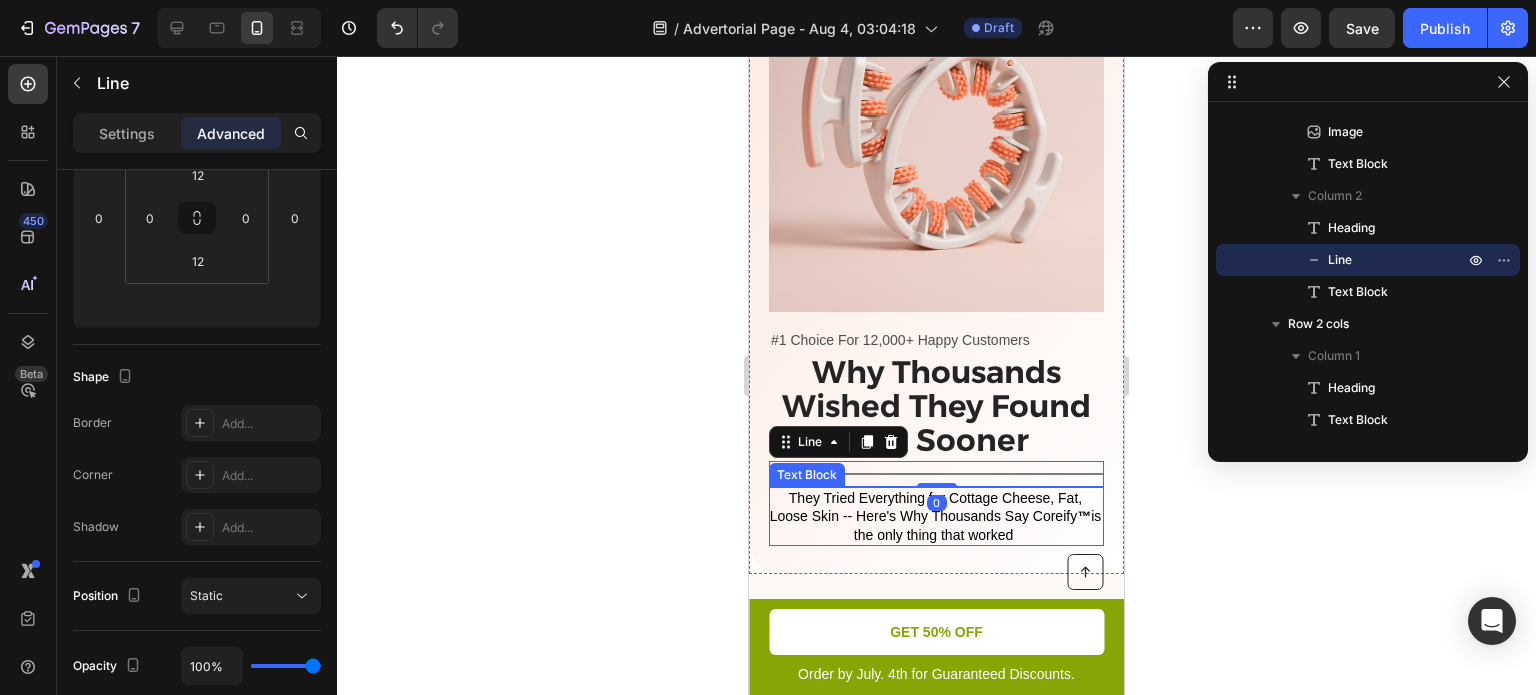 click on "They Tried Everything for Cottage Cheese, Fat, Loose Skin -- Here's Why Thousands Say Coreify ™  is the only thing that worked" at bounding box center [936, 516] 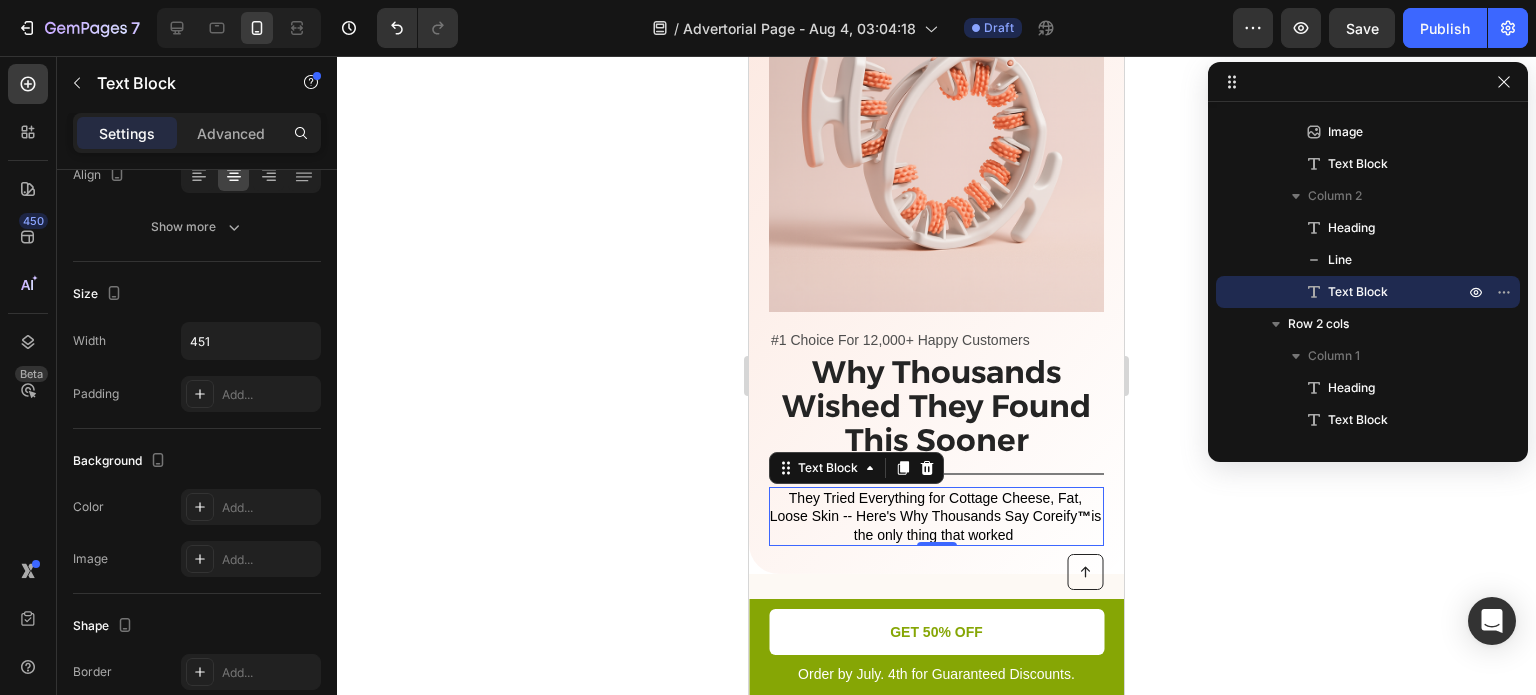 scroll, scrollTop: 0, scrollLeft: 0, axis: both 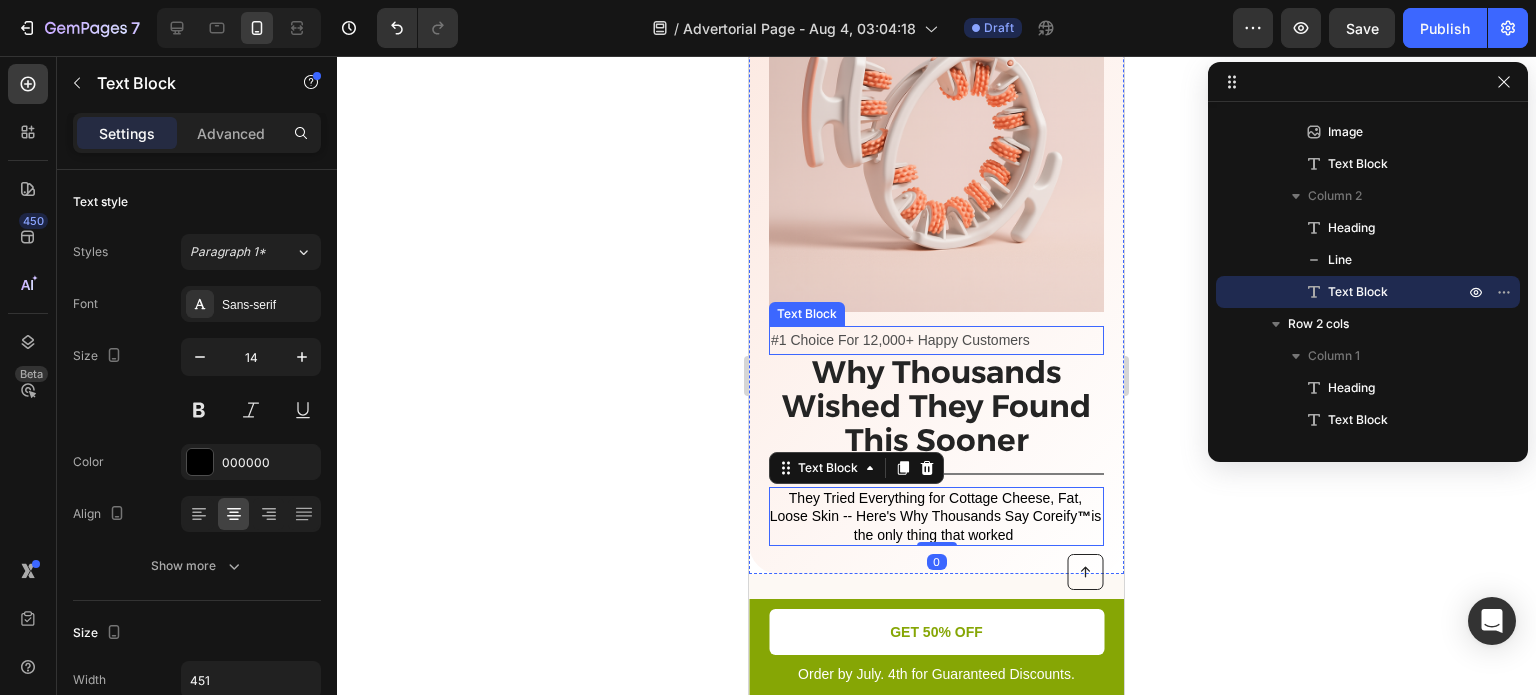 click on "#1 Choice For 12,000+ Happy Customers" at bounding box center [936, 340] 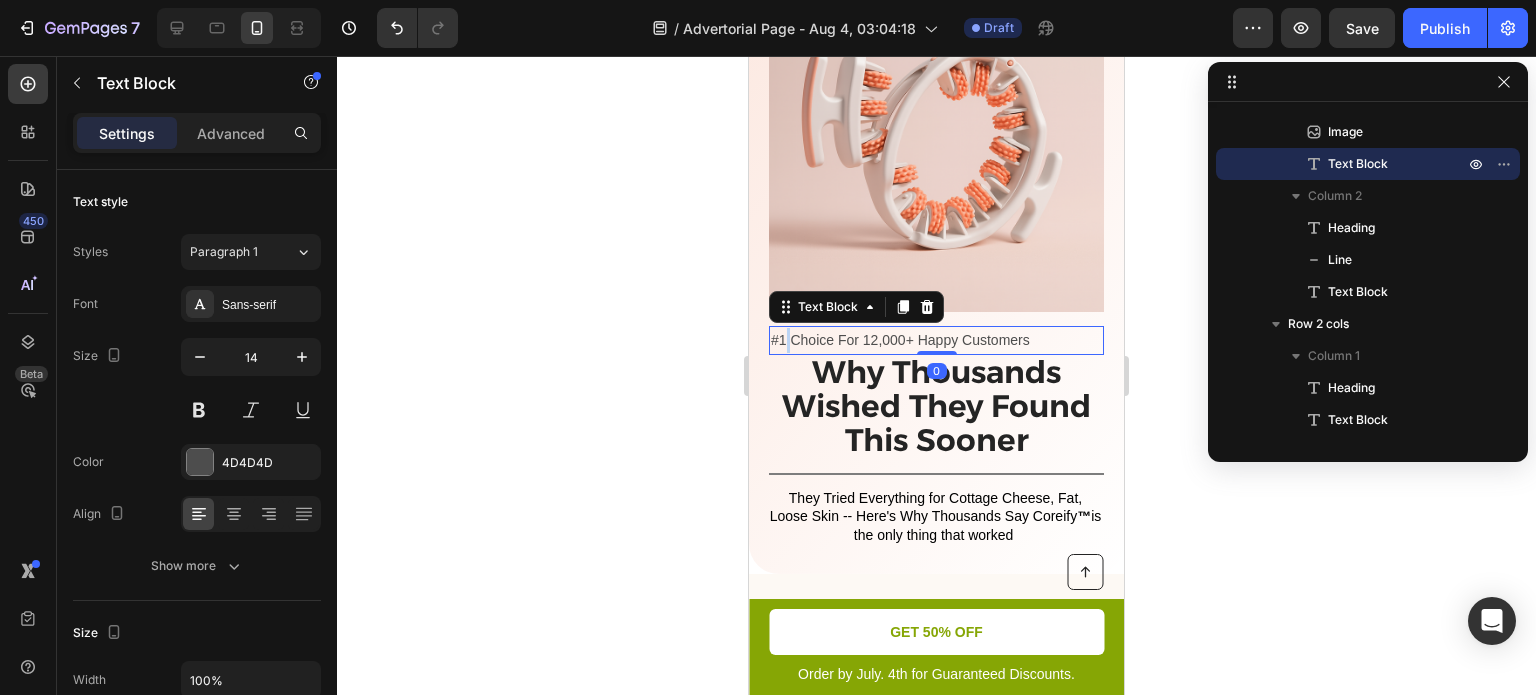 click on "#1 Choice For 12,000+ Happy Customers" at bounding box center (936, 340) 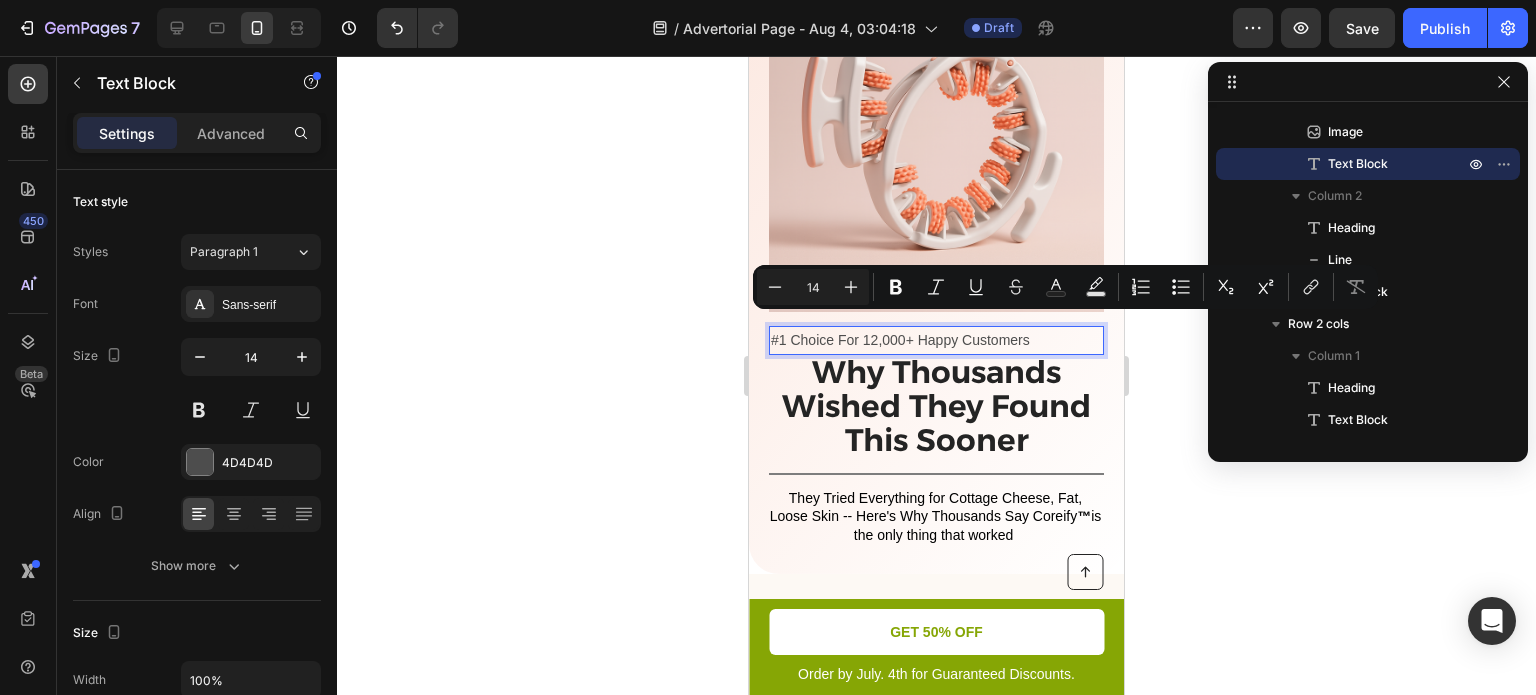 click on "#1 Choice For 12,000+ Happy Customers" at bounding box center [936, 340] 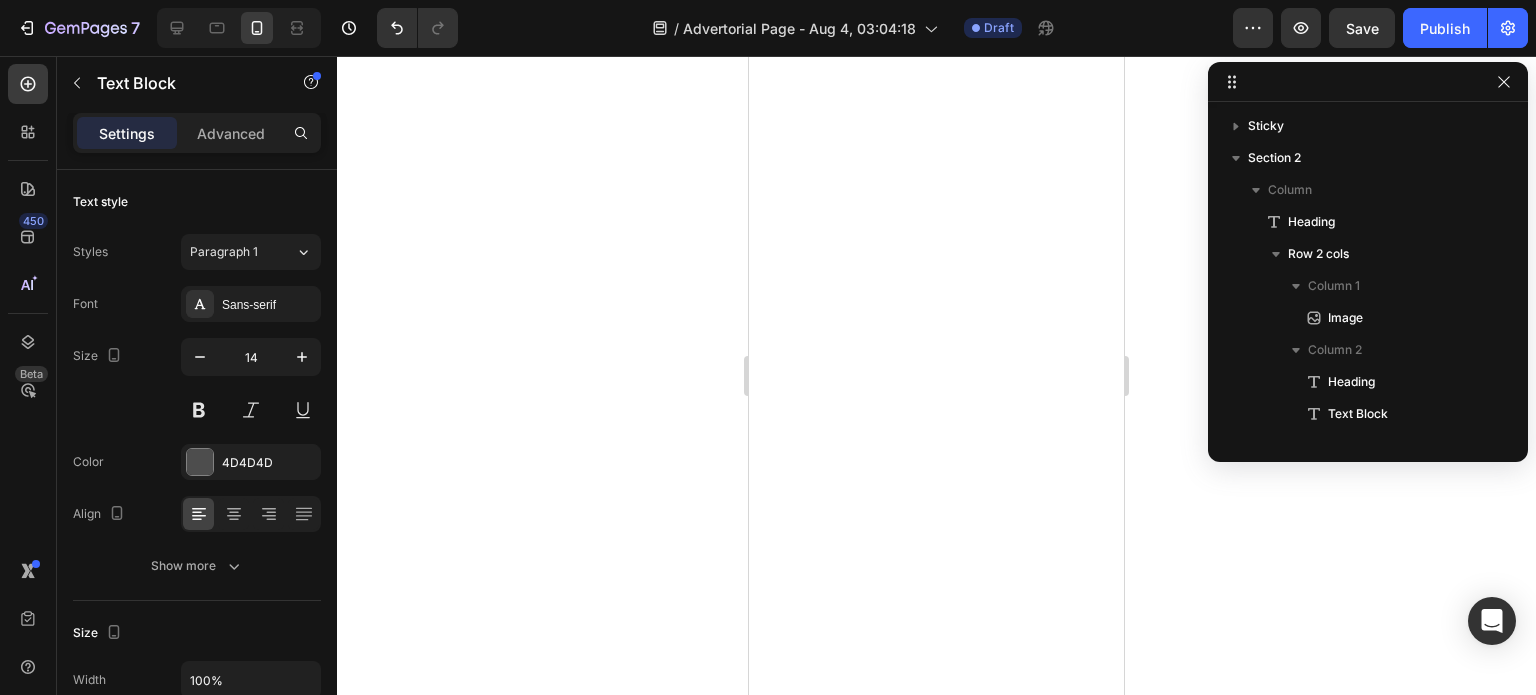 scroll, scrollTop: 0, scrollLeft: 0, axis: both 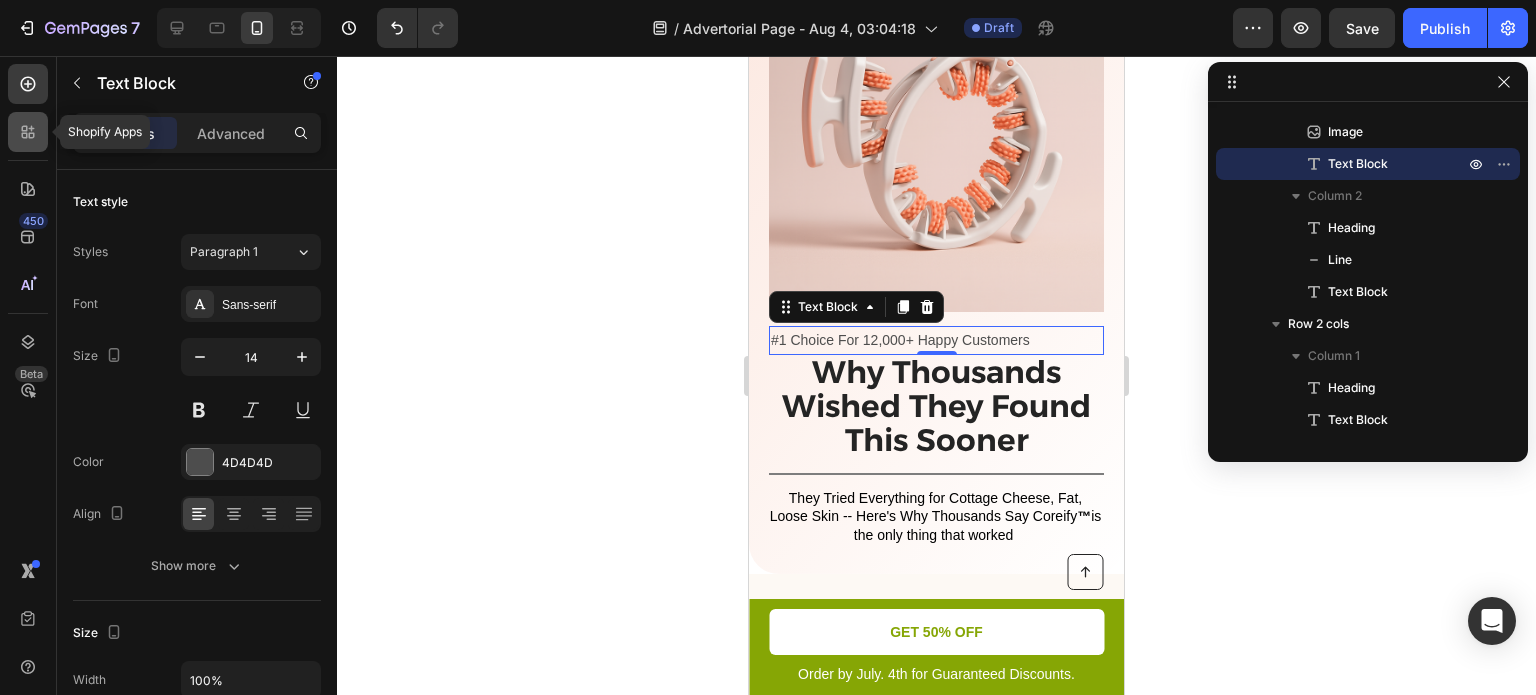 click 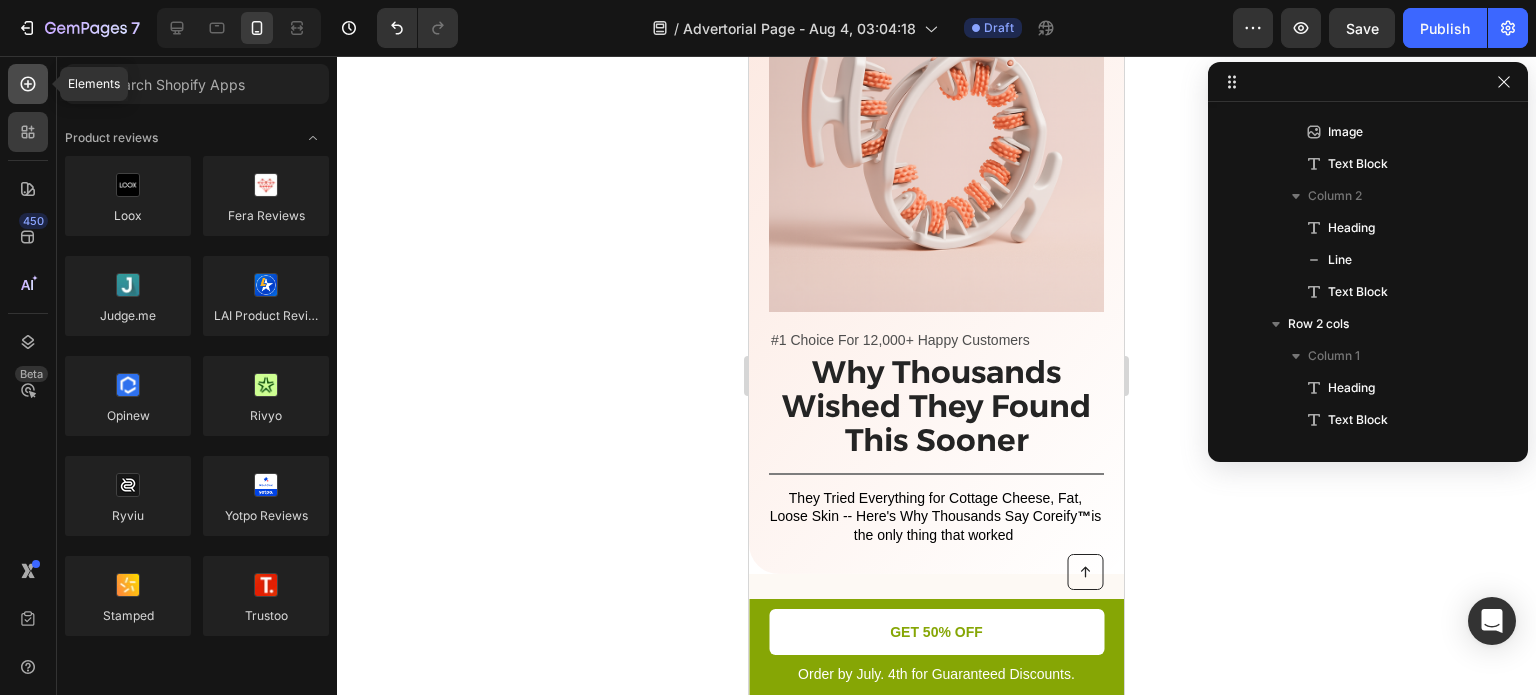 click 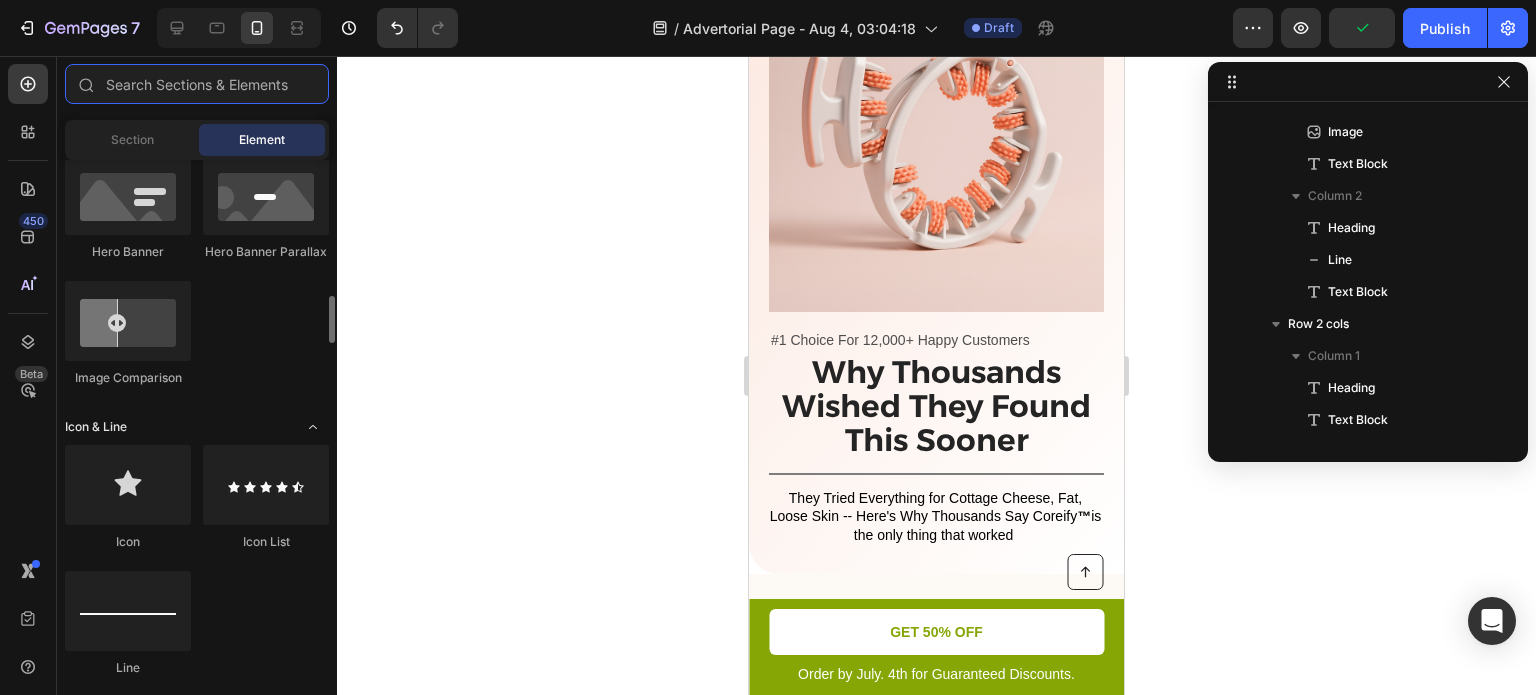 scroll, scrollTop: 1086, scrollLeft: 0, axis: vertical 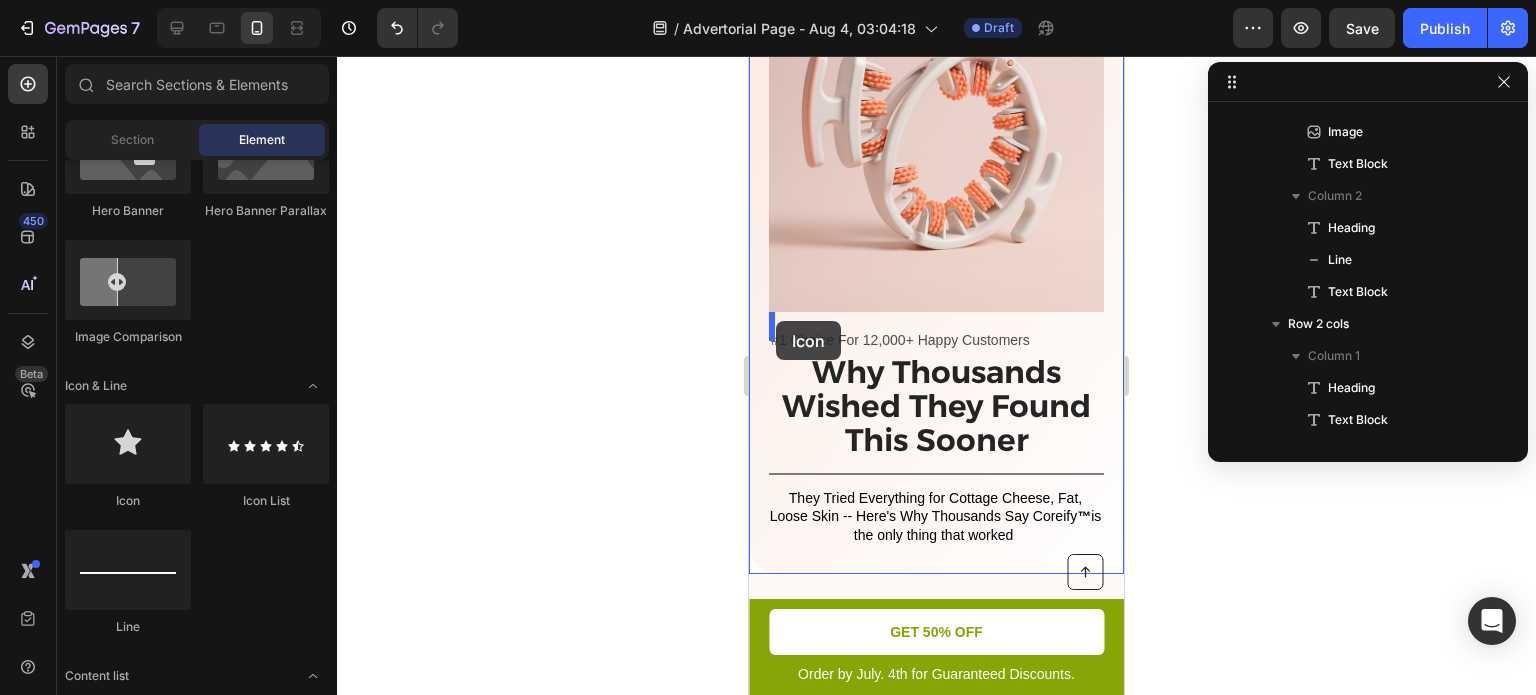 drag, startPoint x: 913, startPoint y: 512, endPoint x: 776, endPoint y: 321, distance: 235.05319 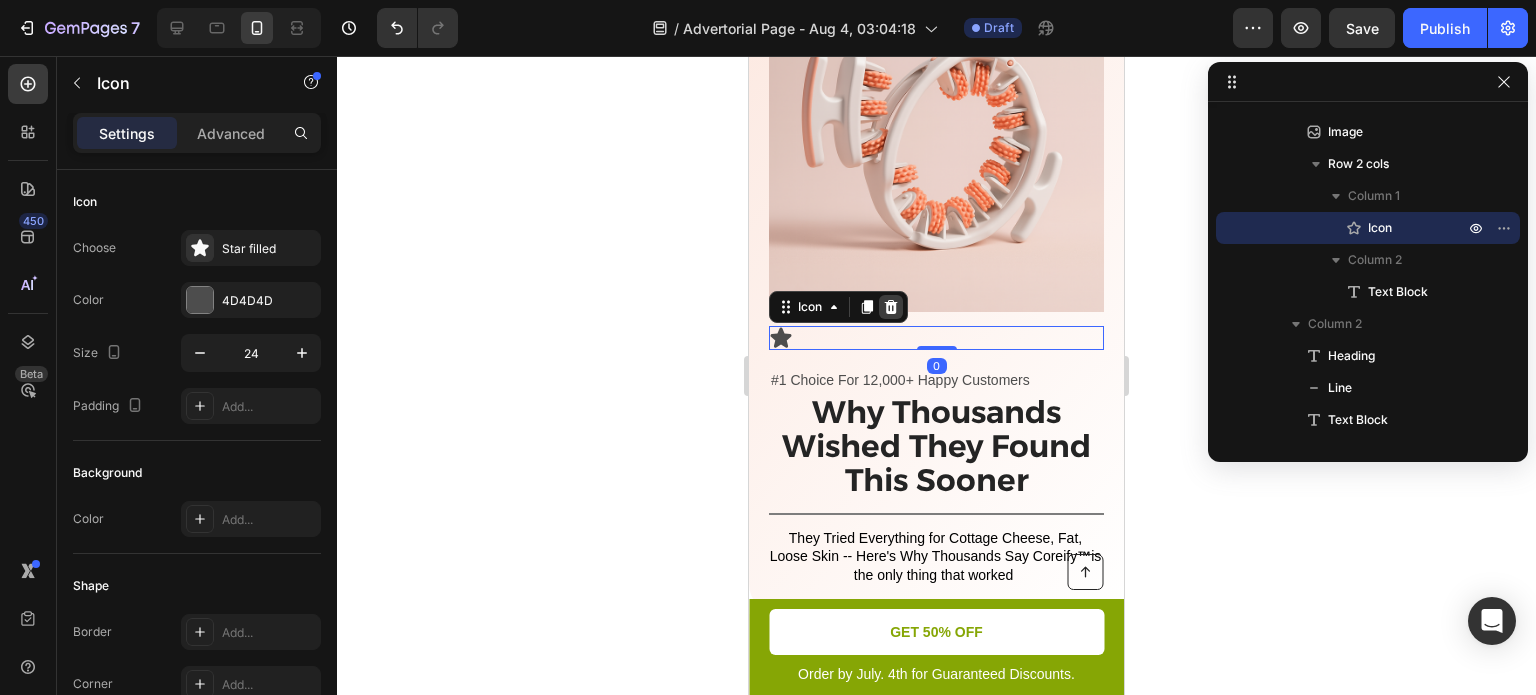 drag, startPoint x: 899, startPoint y: 291, endPoint x: 1079, endPoint y: 356, distance: 191.37659 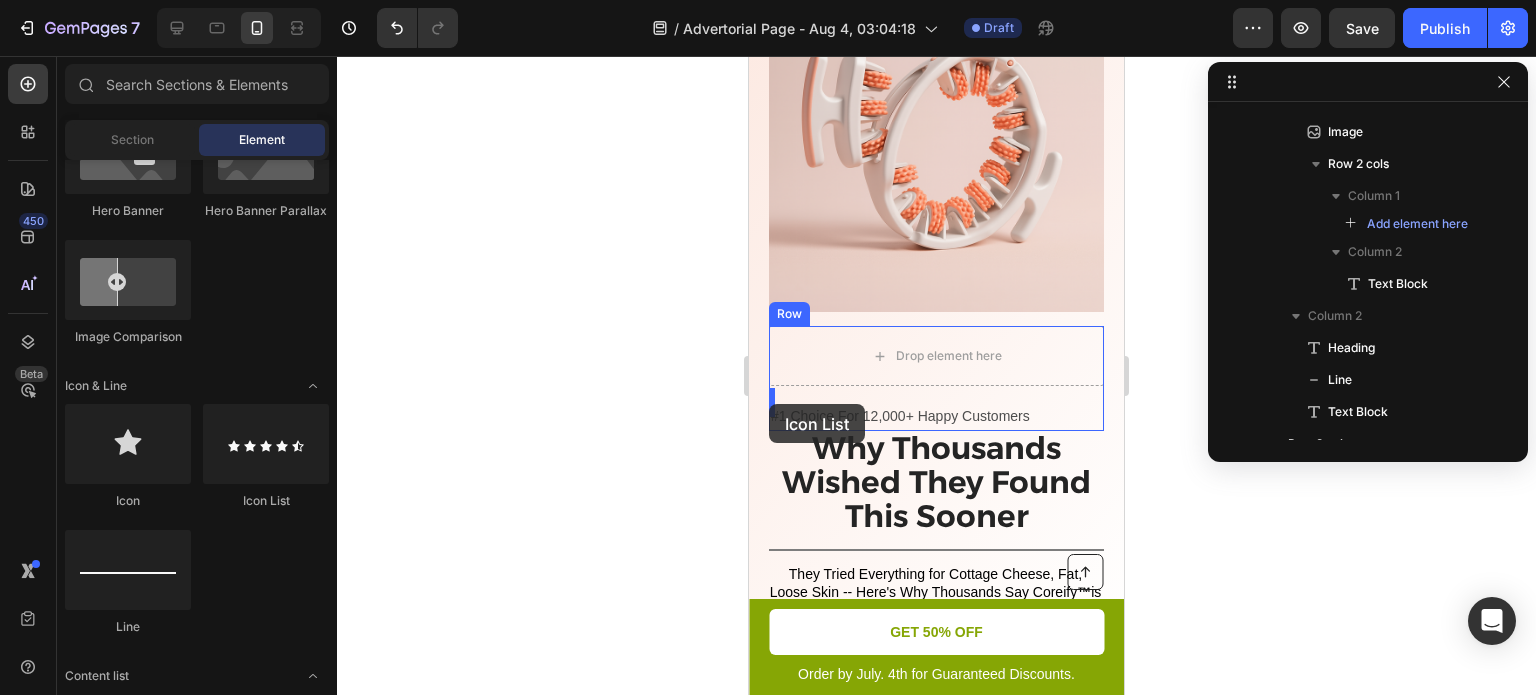 drag, startPoint x: 1420, startPoint y: 523, endPoint x: 769, endPoint y: 404, distance: 661.787 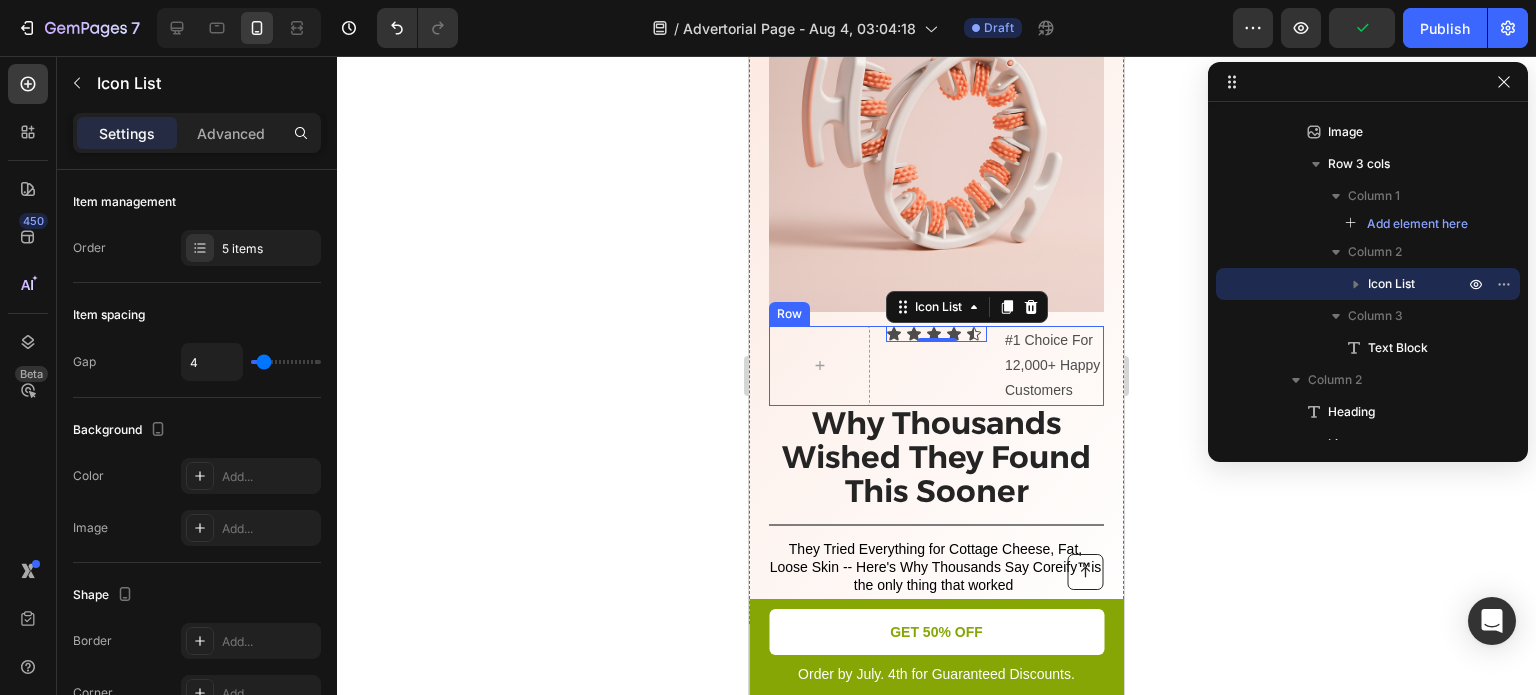 click on "Icon Icon Icon Icon Icon Icon List   0 #1 Choice For 12,000+ Happy Customers Text Block Row" at bounding box center (936, 366) 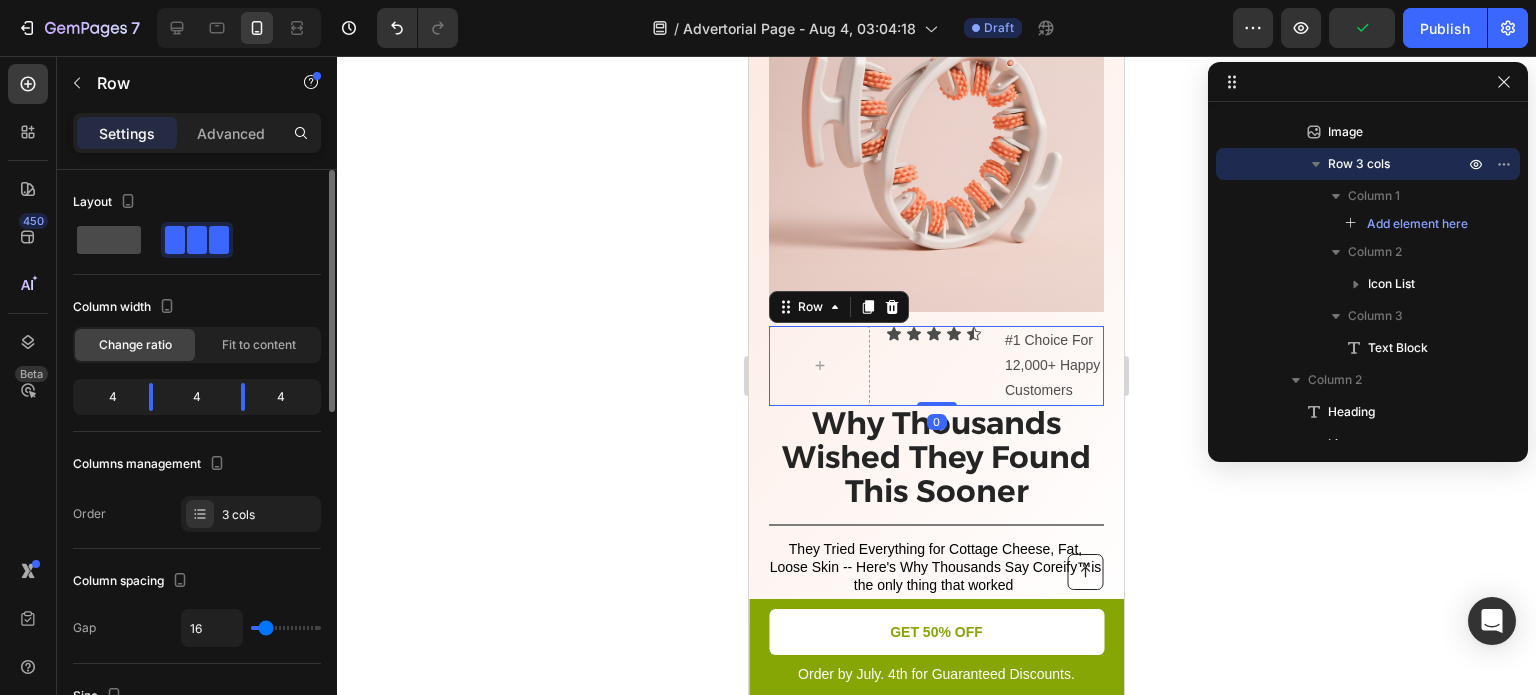 click 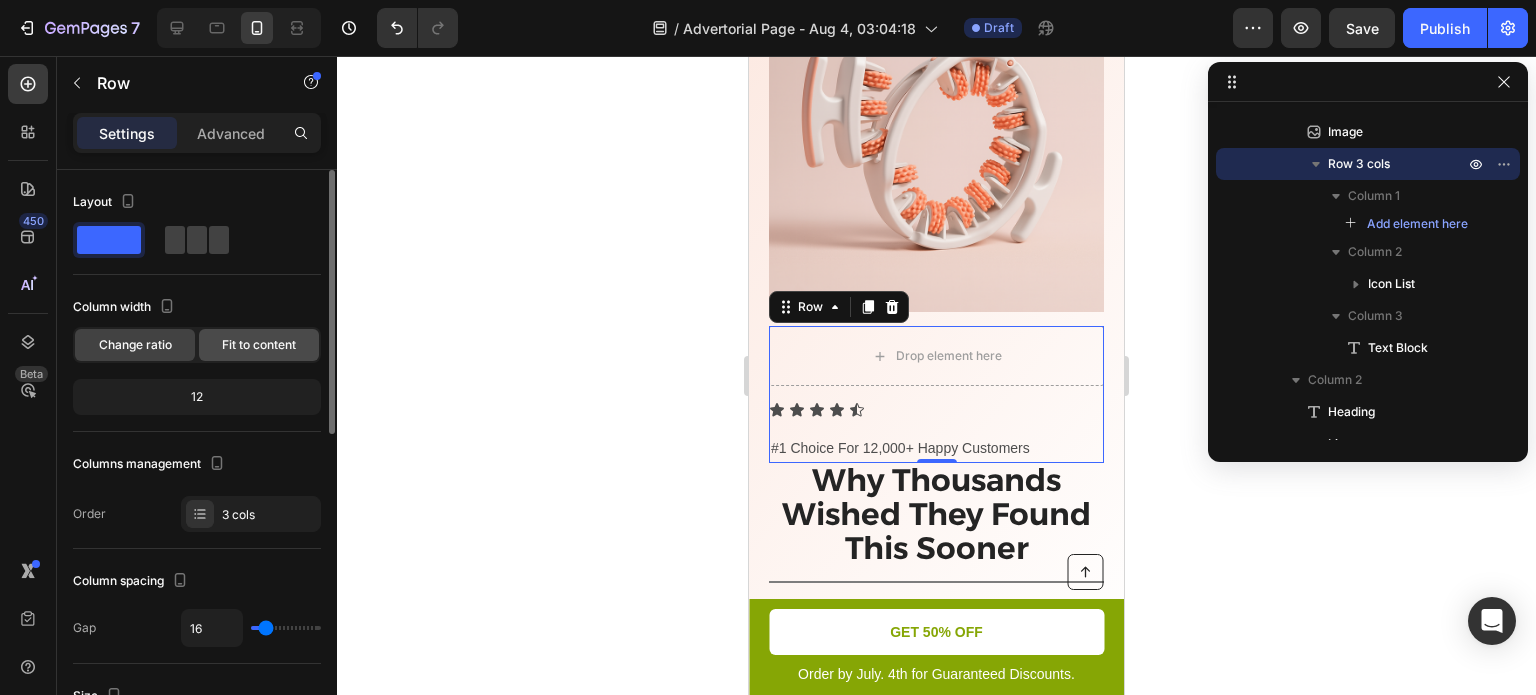 click on "Fit to content" 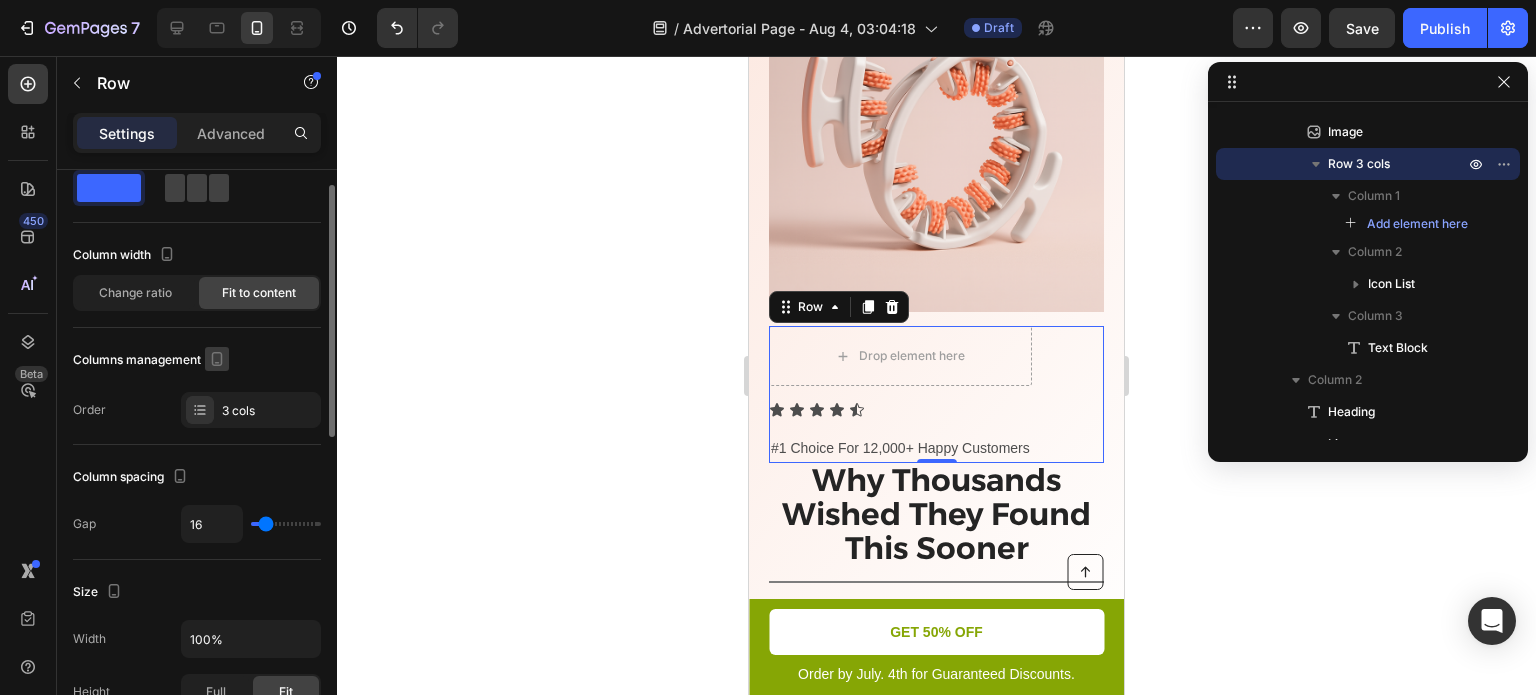 scroll, scrollTop: 53, scrollLeft: 0, axis: vertical 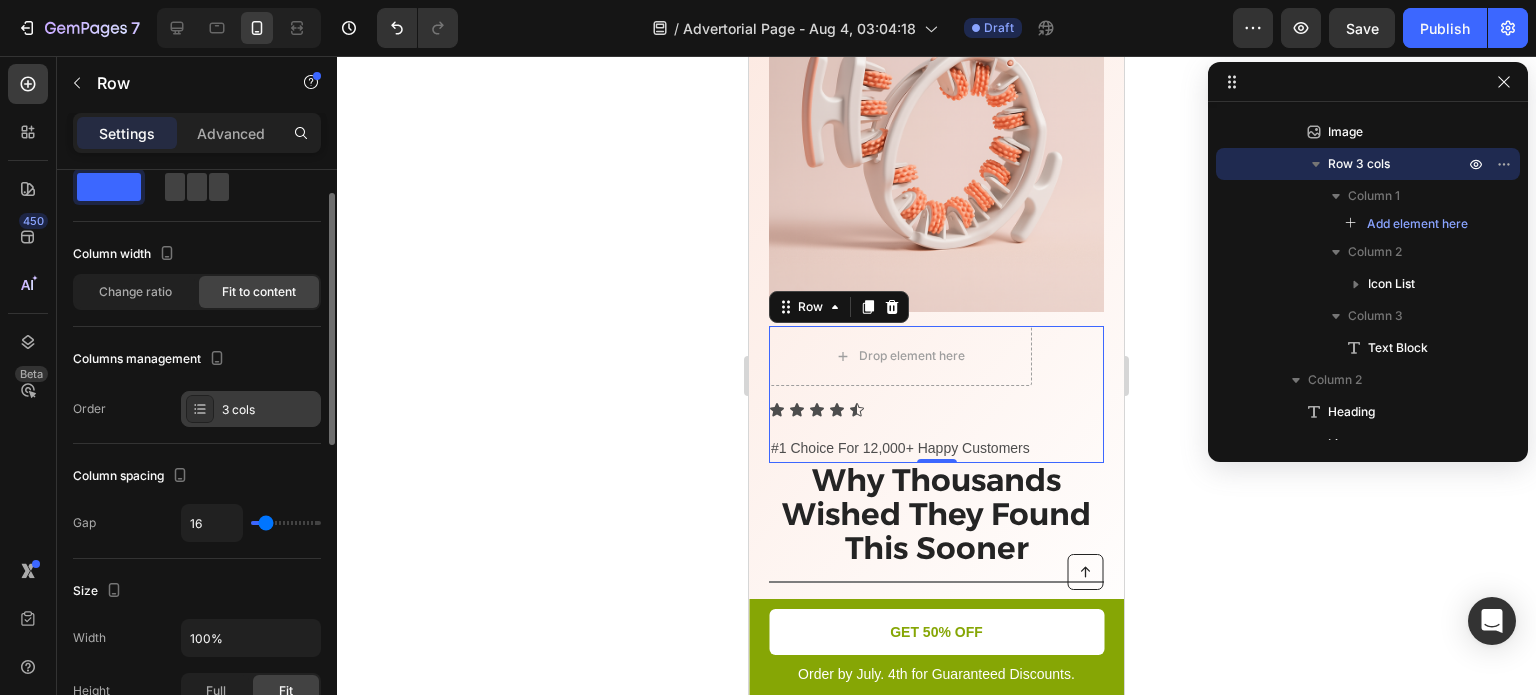 click on "3 cols" at bounding box center (269, 410) 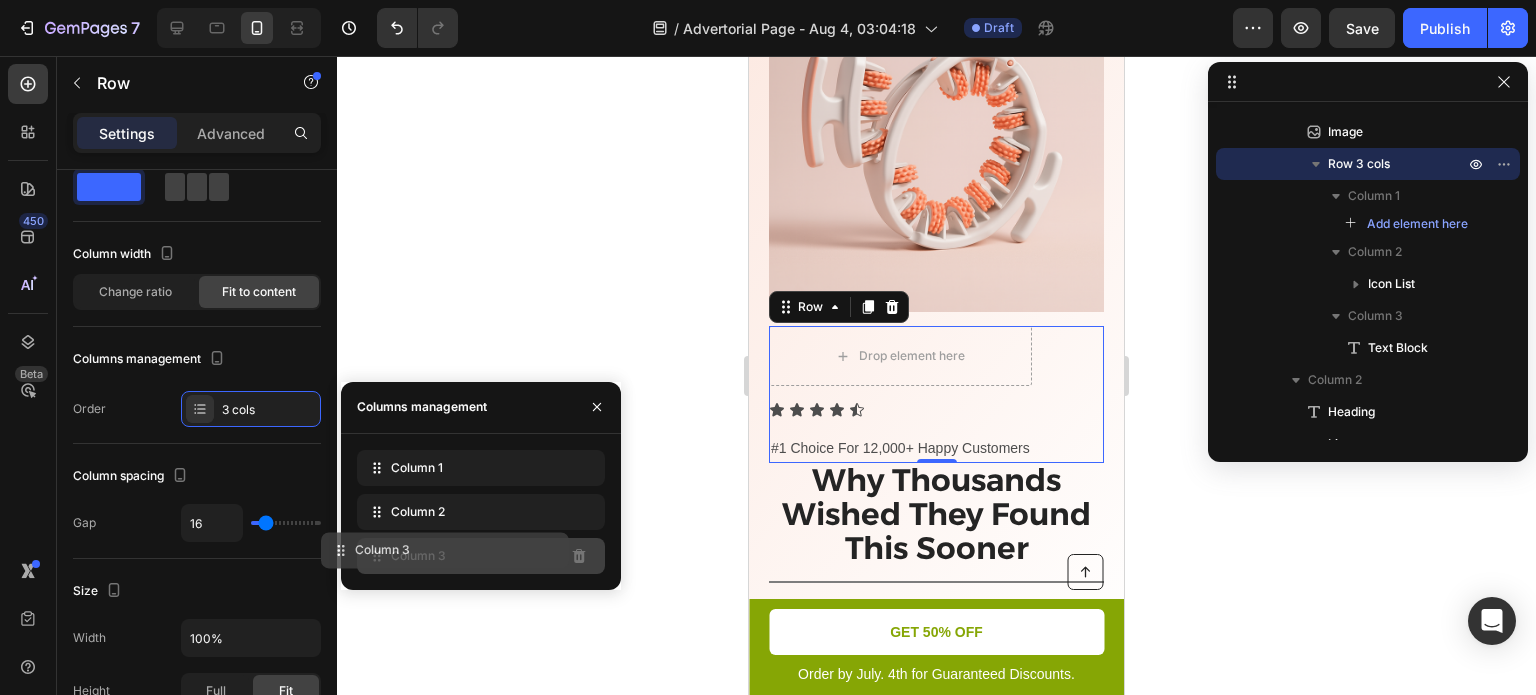click on "Column 3" 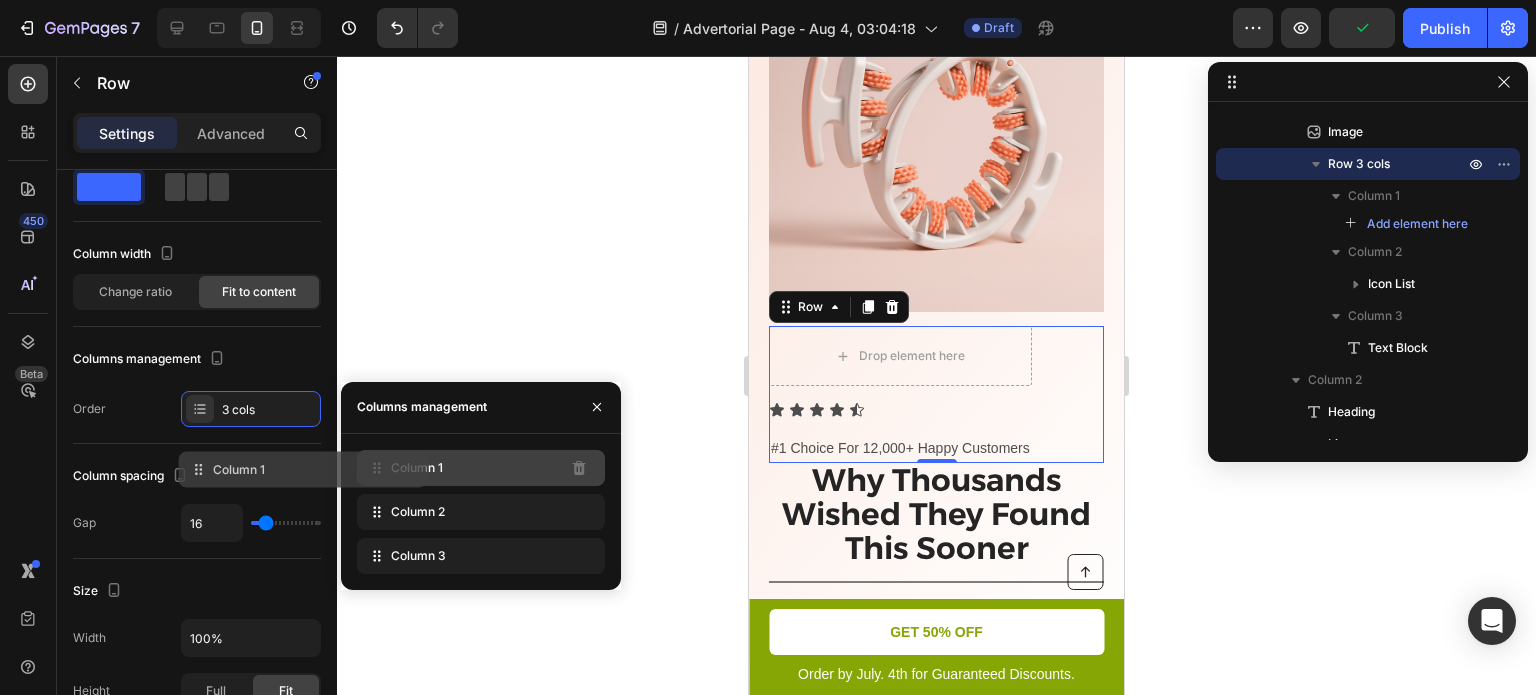 click on "Column 1" at bounding box center [417, 468] 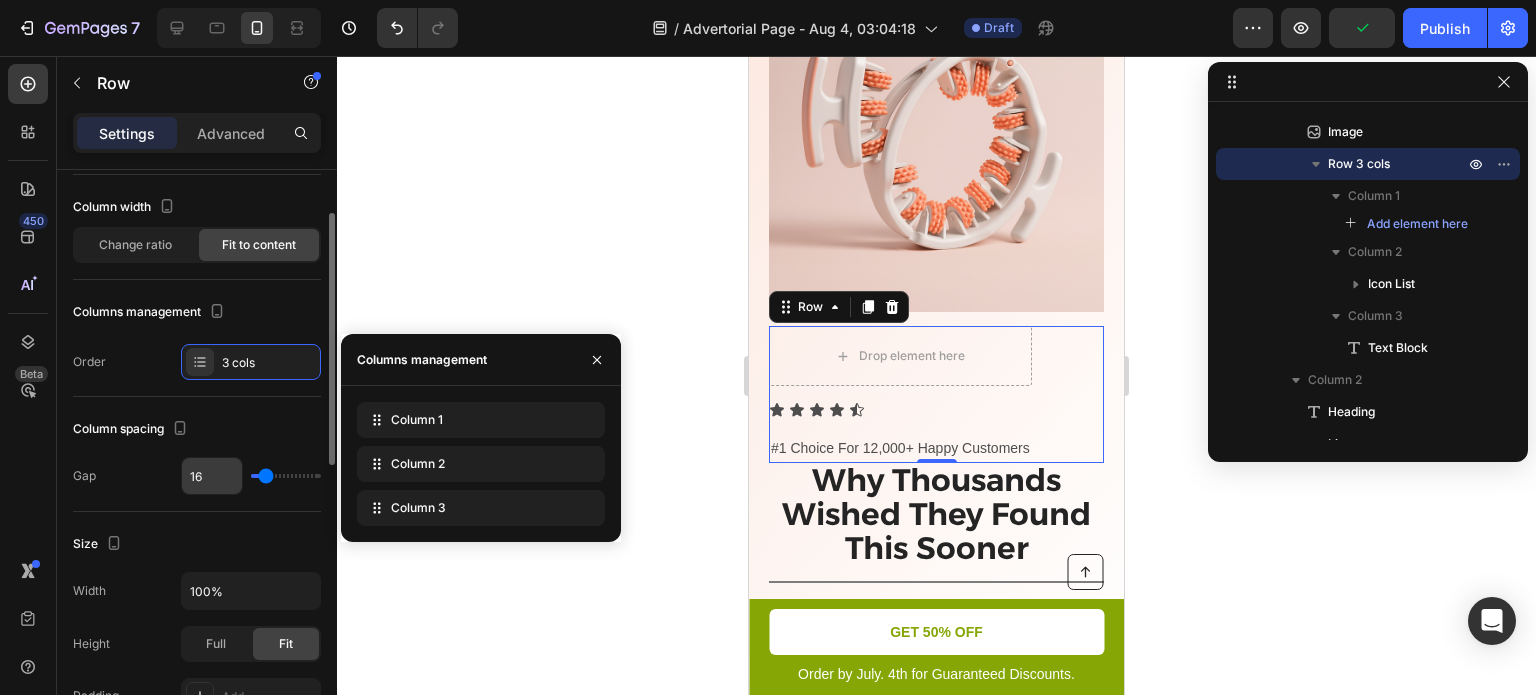 scroll, scrollTop: 101, scrollLeft: 0, axis: vertical 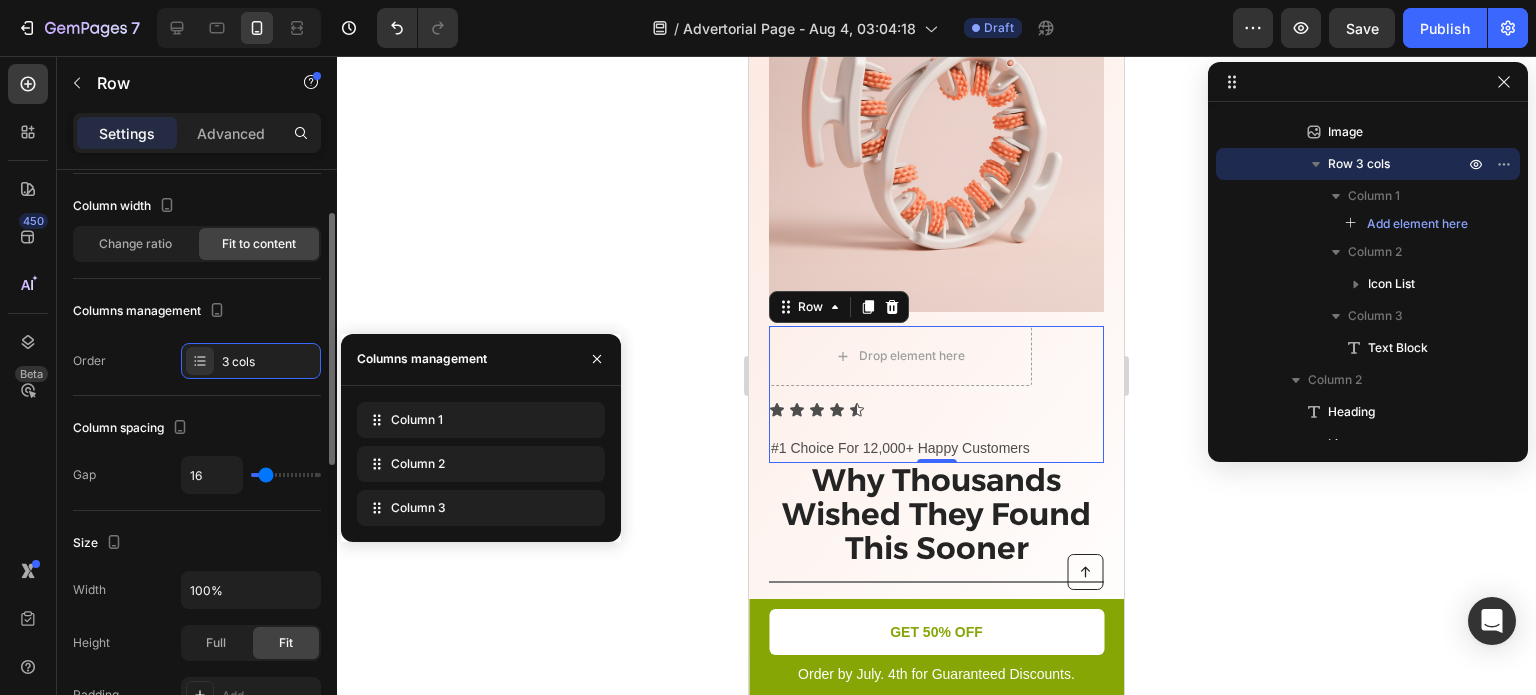 type on "0" 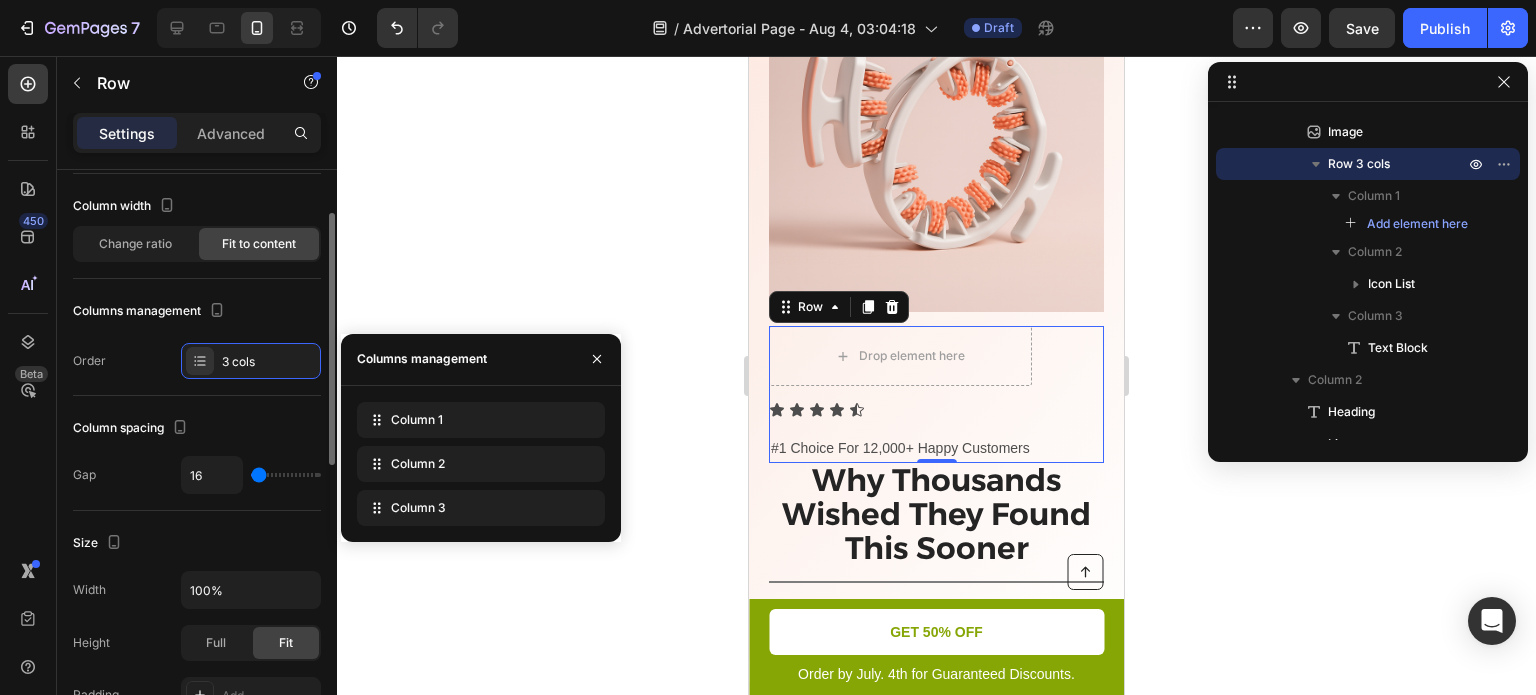 type on "0" 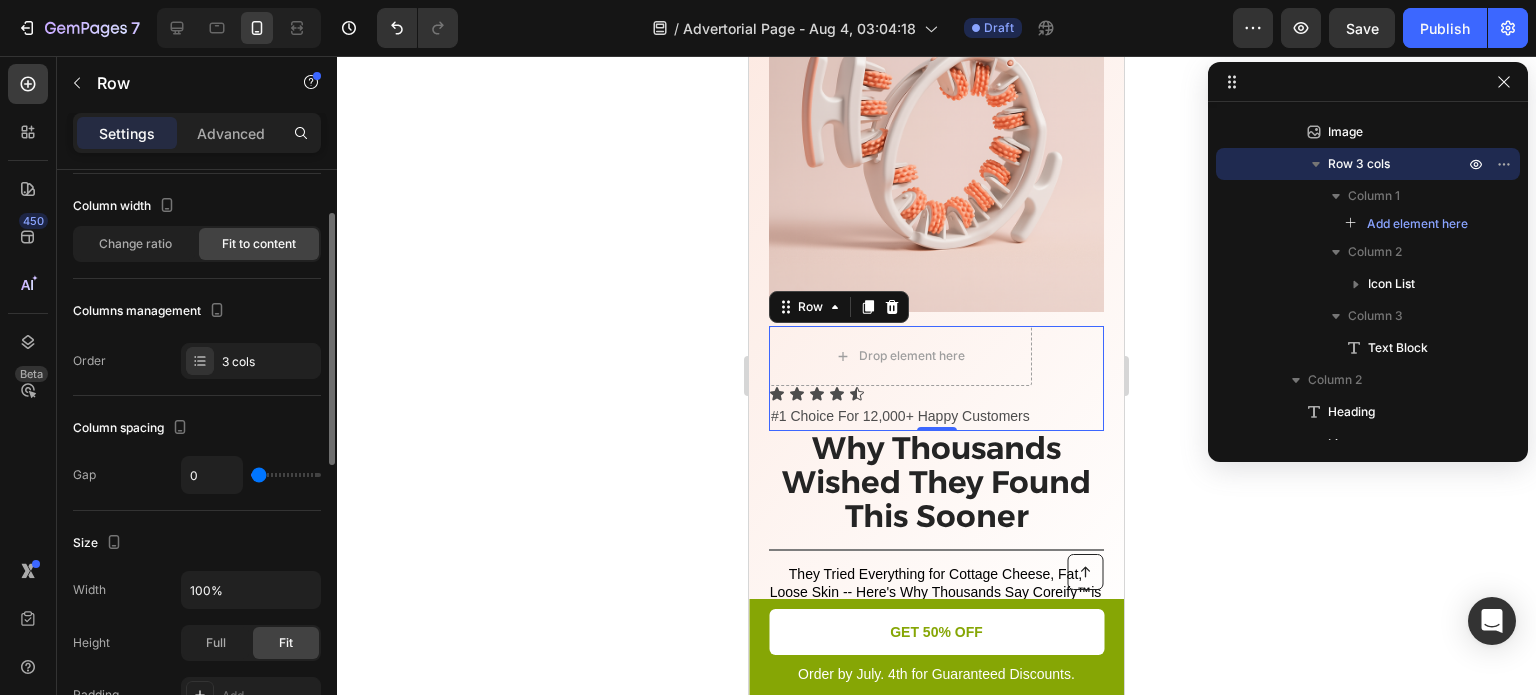click at bounding box center (286, 475) 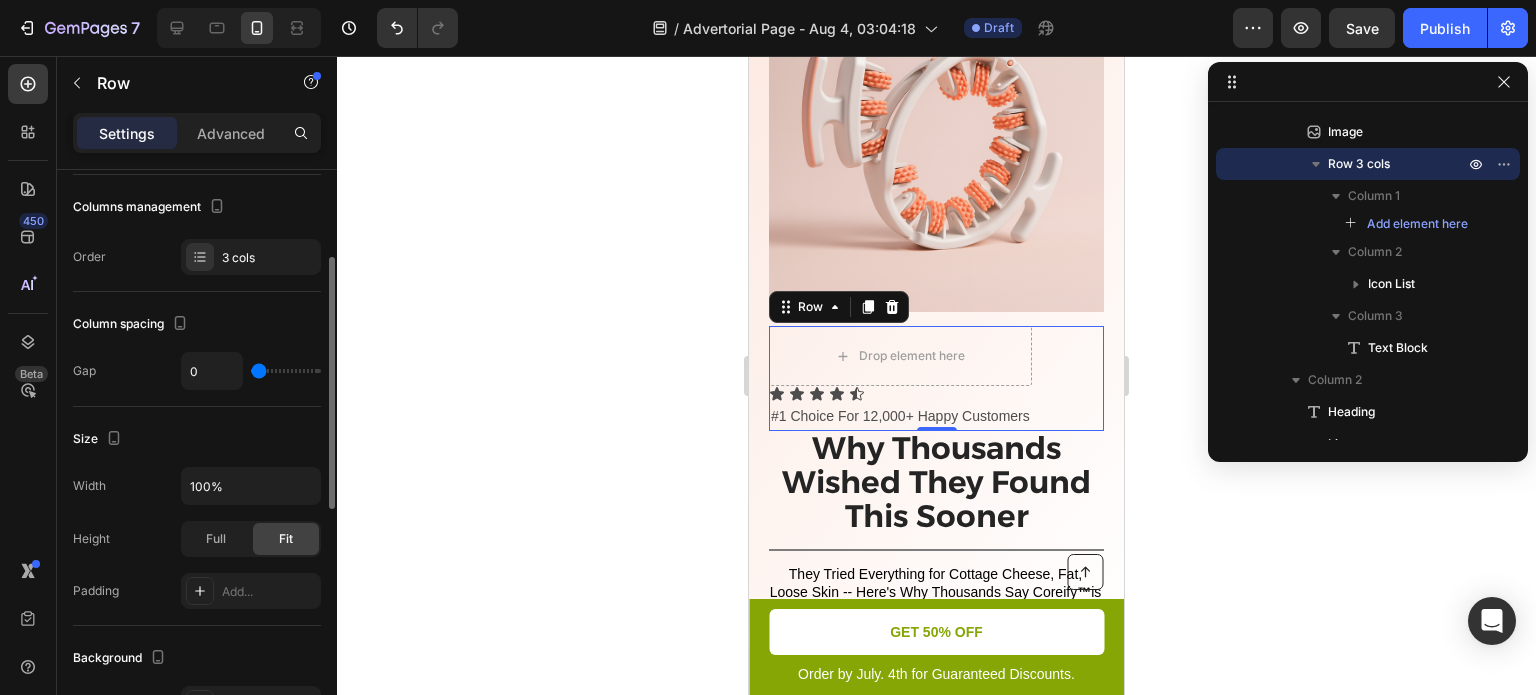 scroll, scrollTop: 206, scrollLeft: 0, axis: vertical 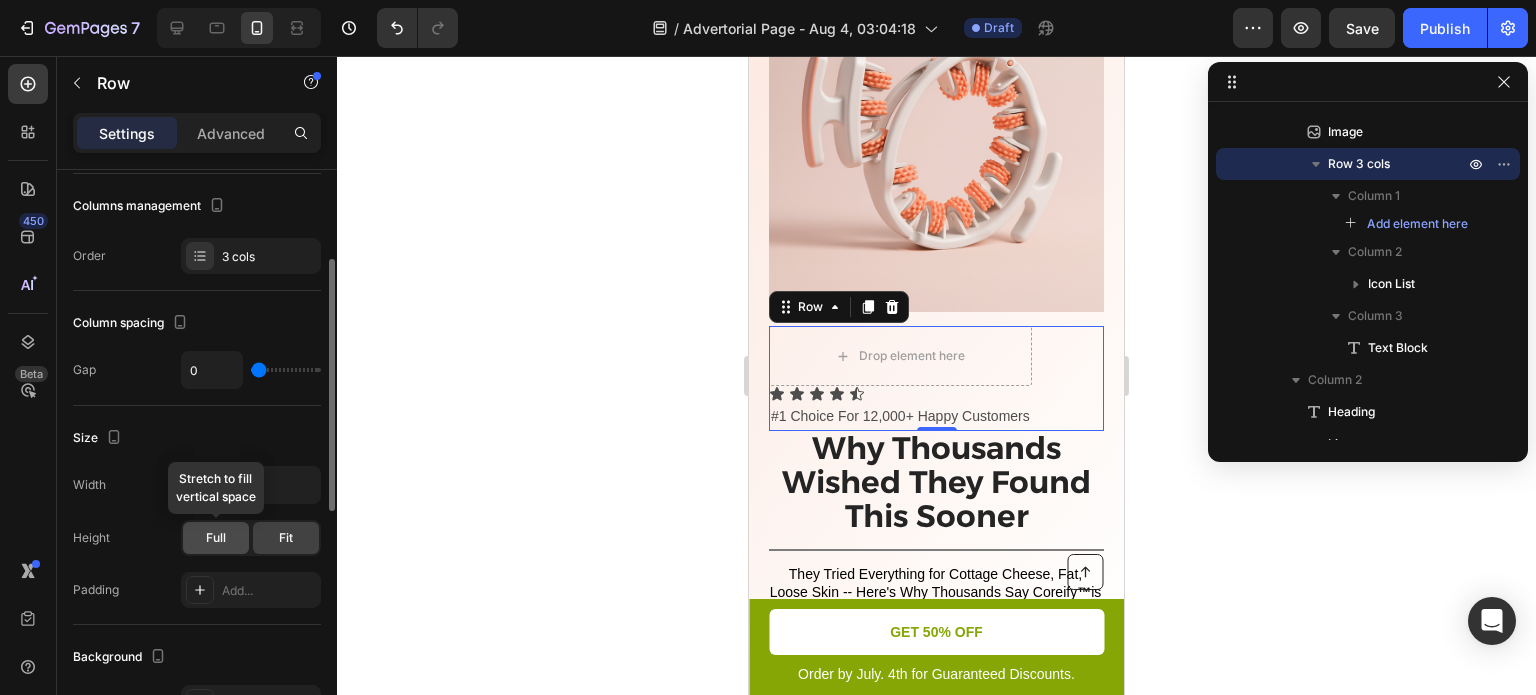 click on "Full" 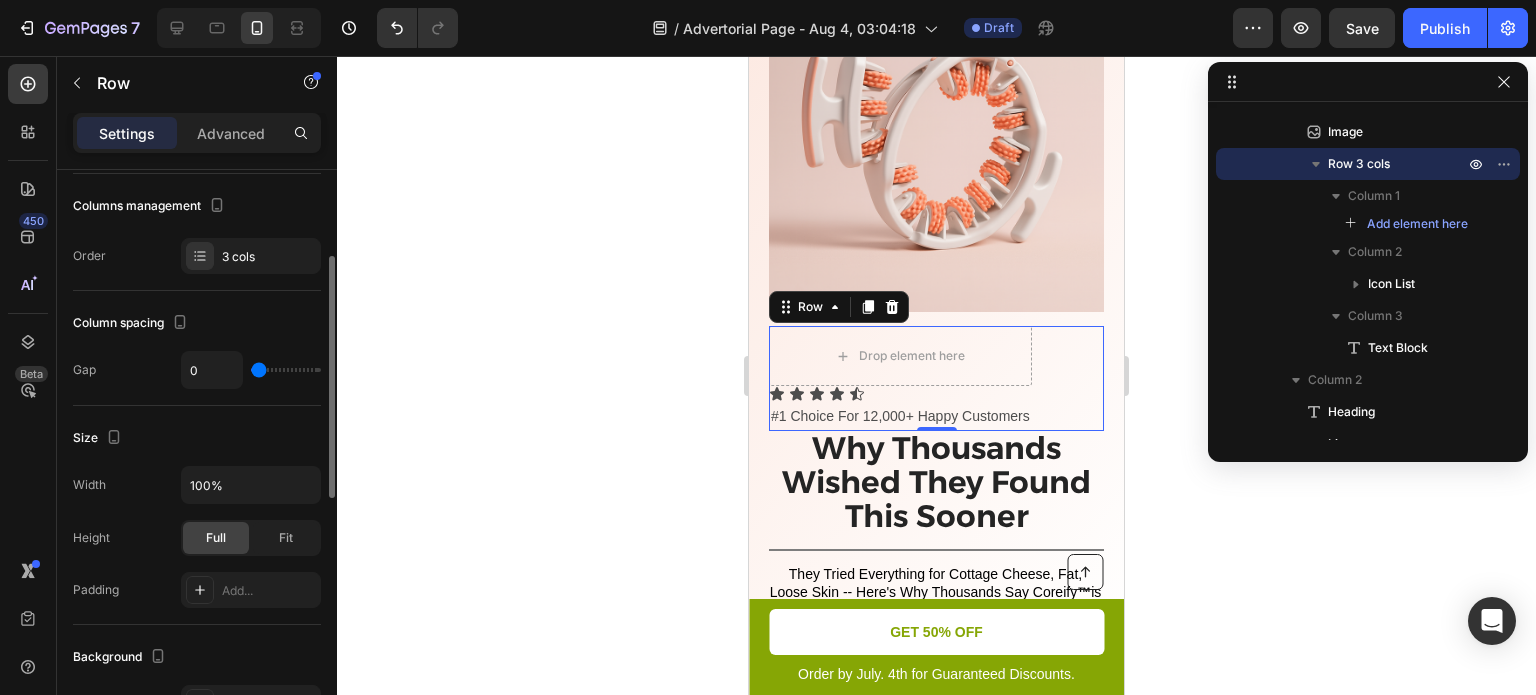 click on "Full Fit" at bounding box center [251, 538] 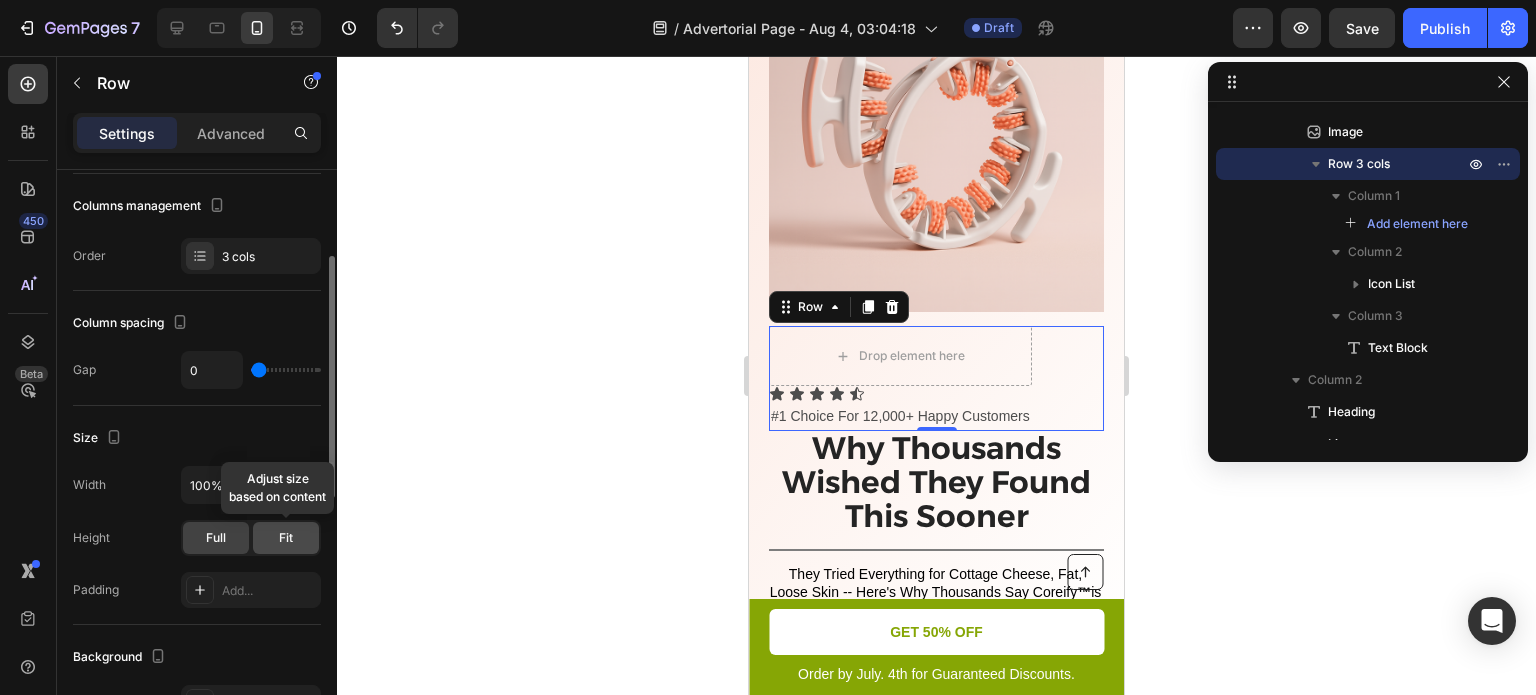 click on "Fit" 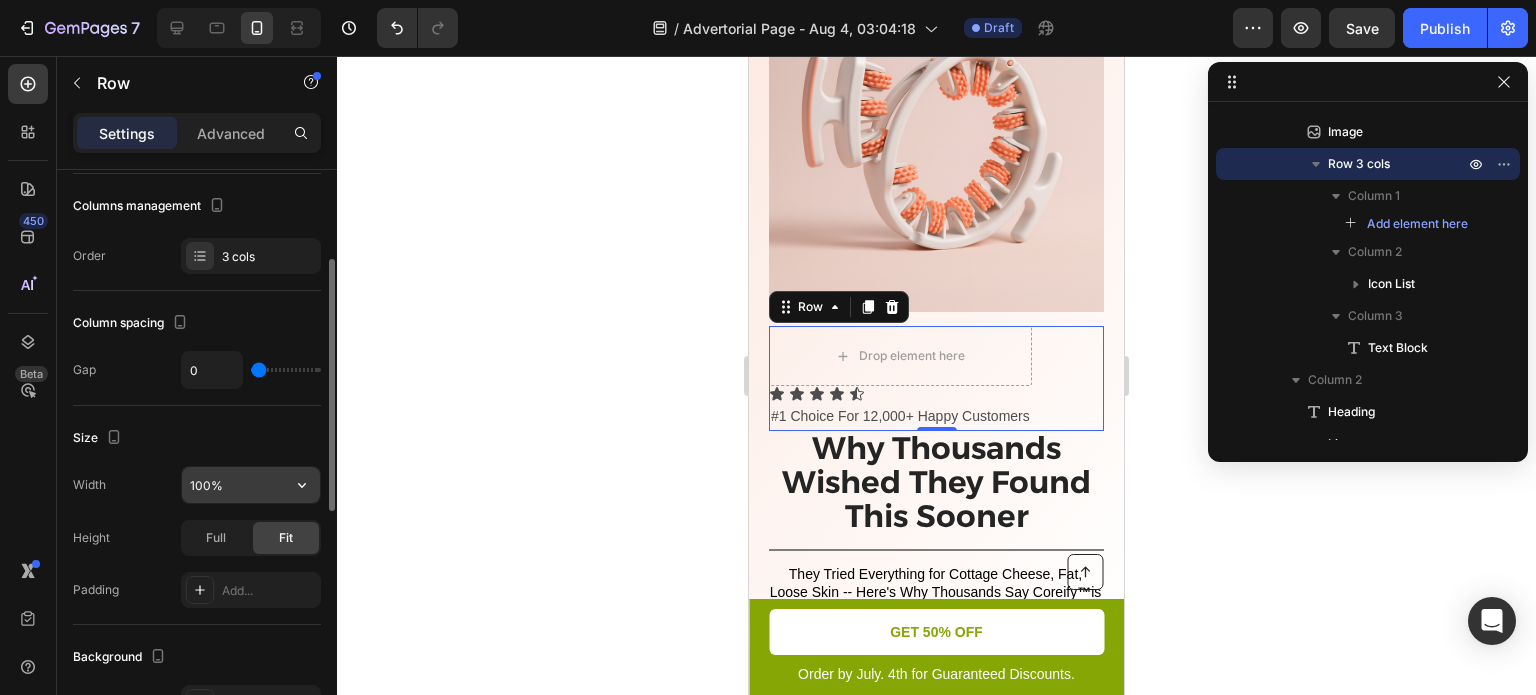 click on "100%" at bounding box center (251, 485) 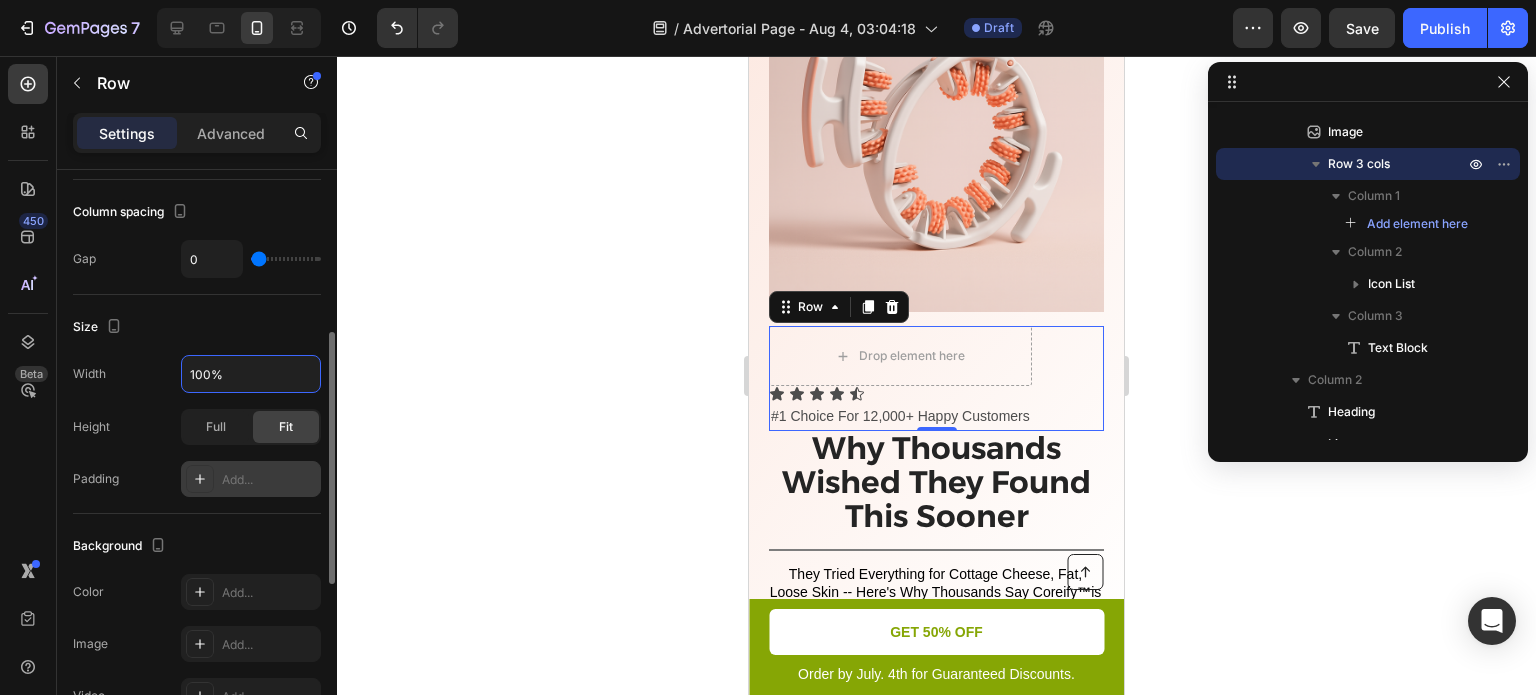 scroll, scrollTop: 335, scrollLeft: 0, axis: vertical 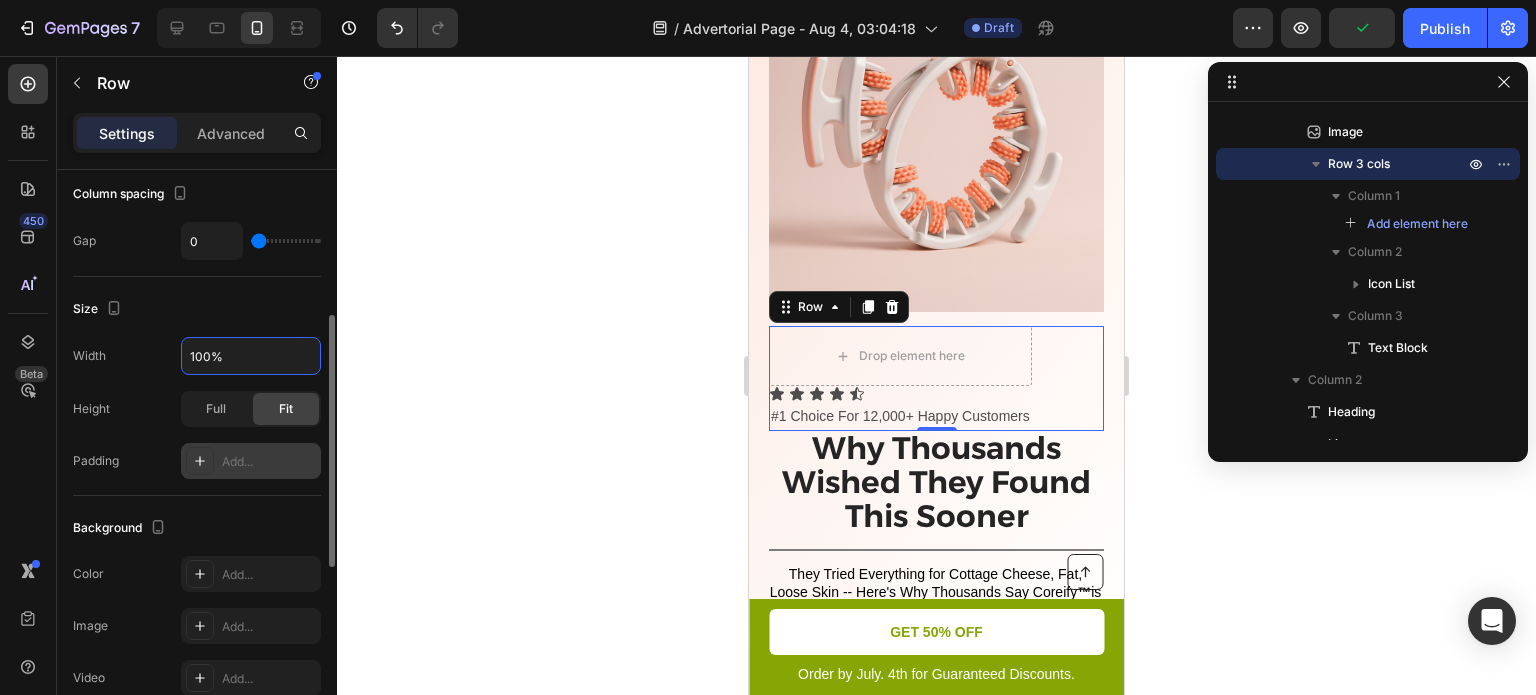 click on "Add..." at bounding box center [251, 461] 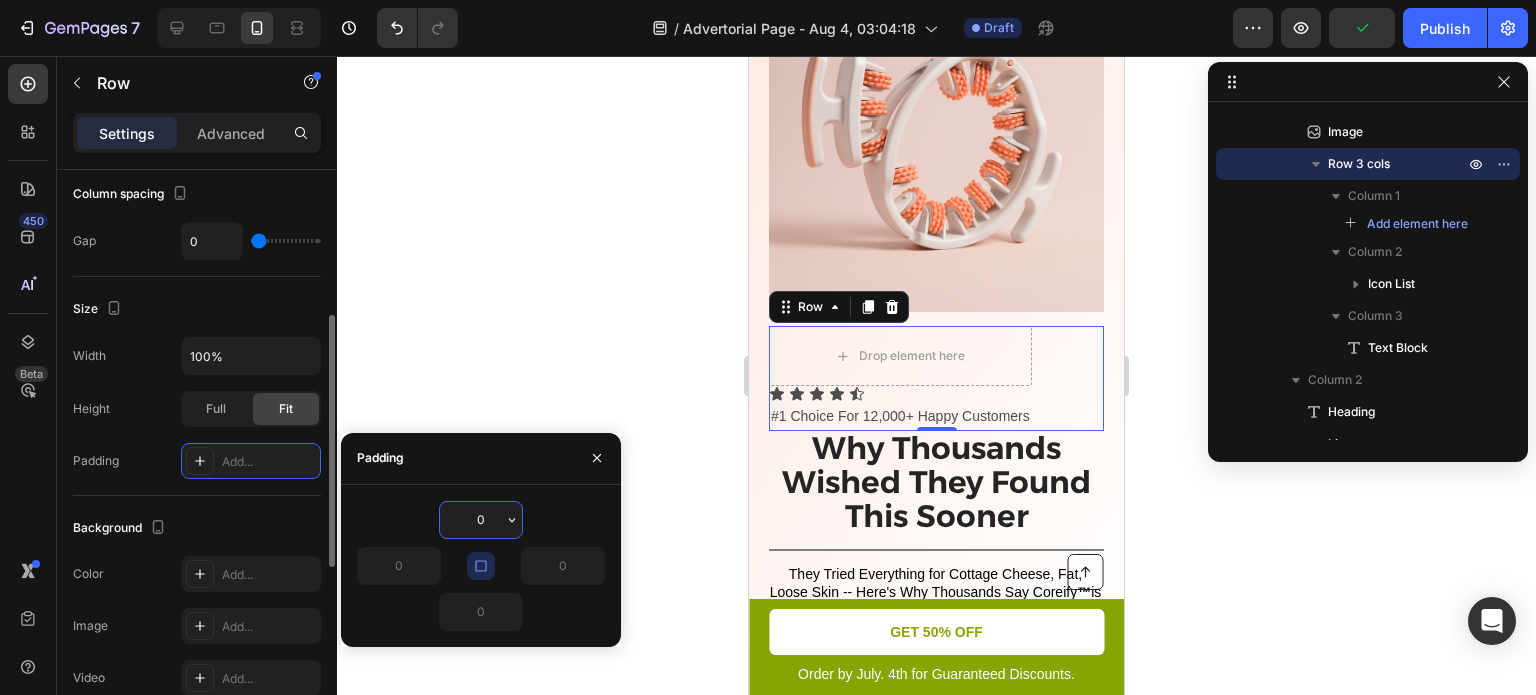 click on "Padding Add..." at bounding box center [197, 461] 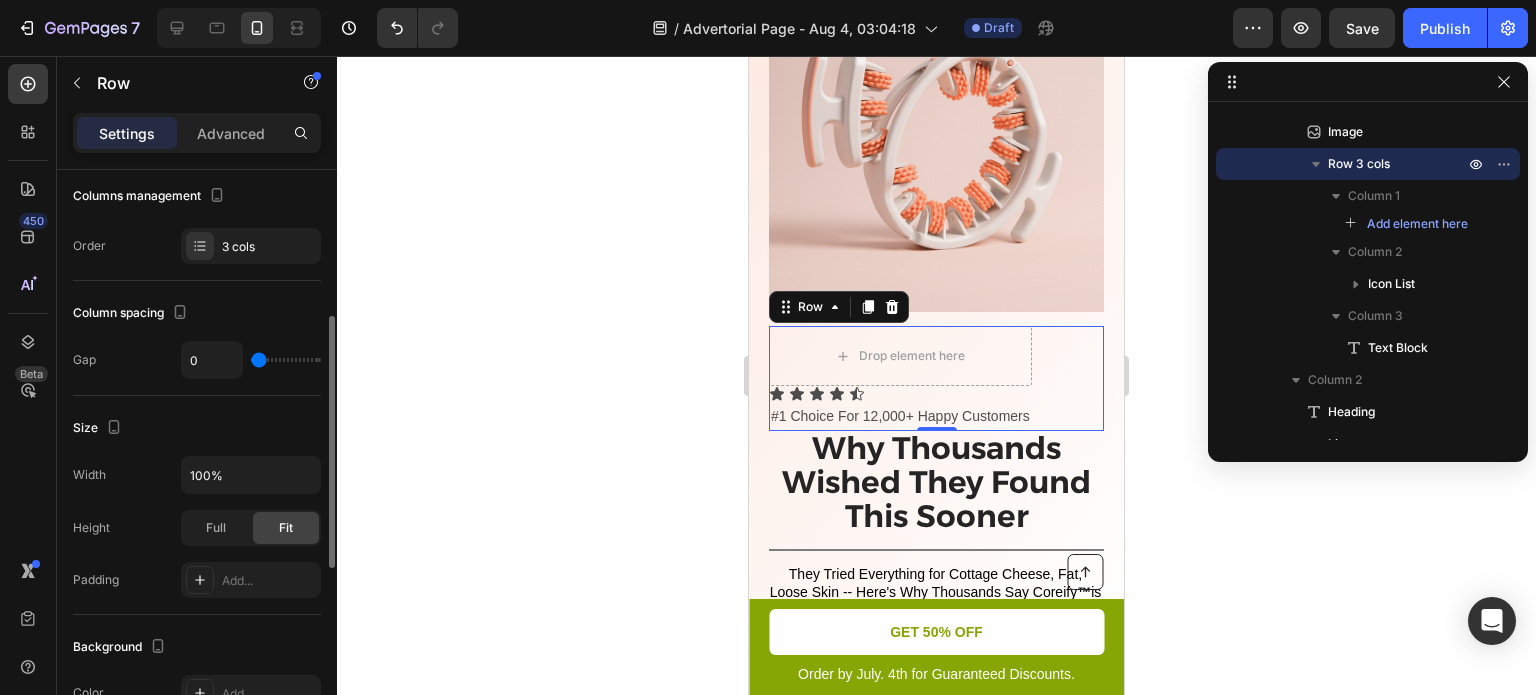 scroll, scrollTop: 201, scrollLeft: 0, axis: vertical 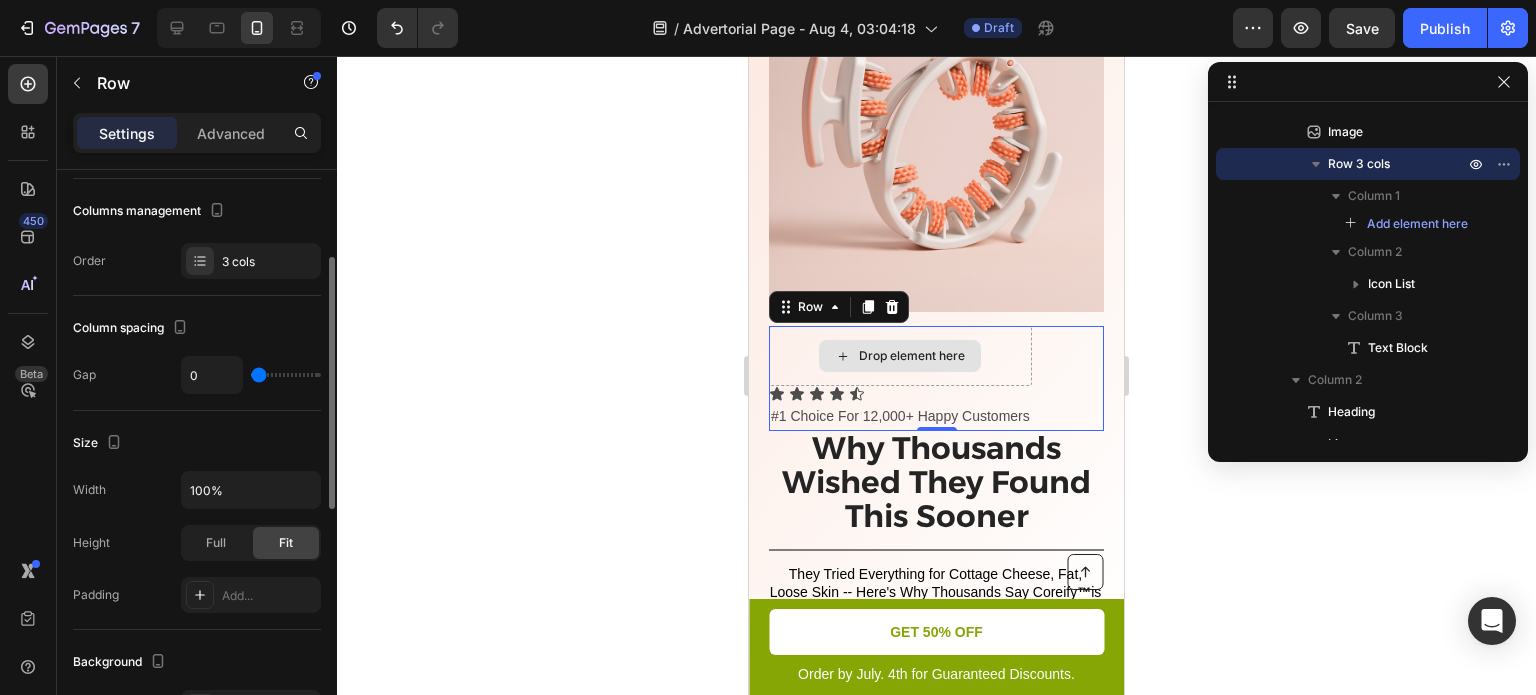 click on "Drop element here" at bounding box center [912, 356] 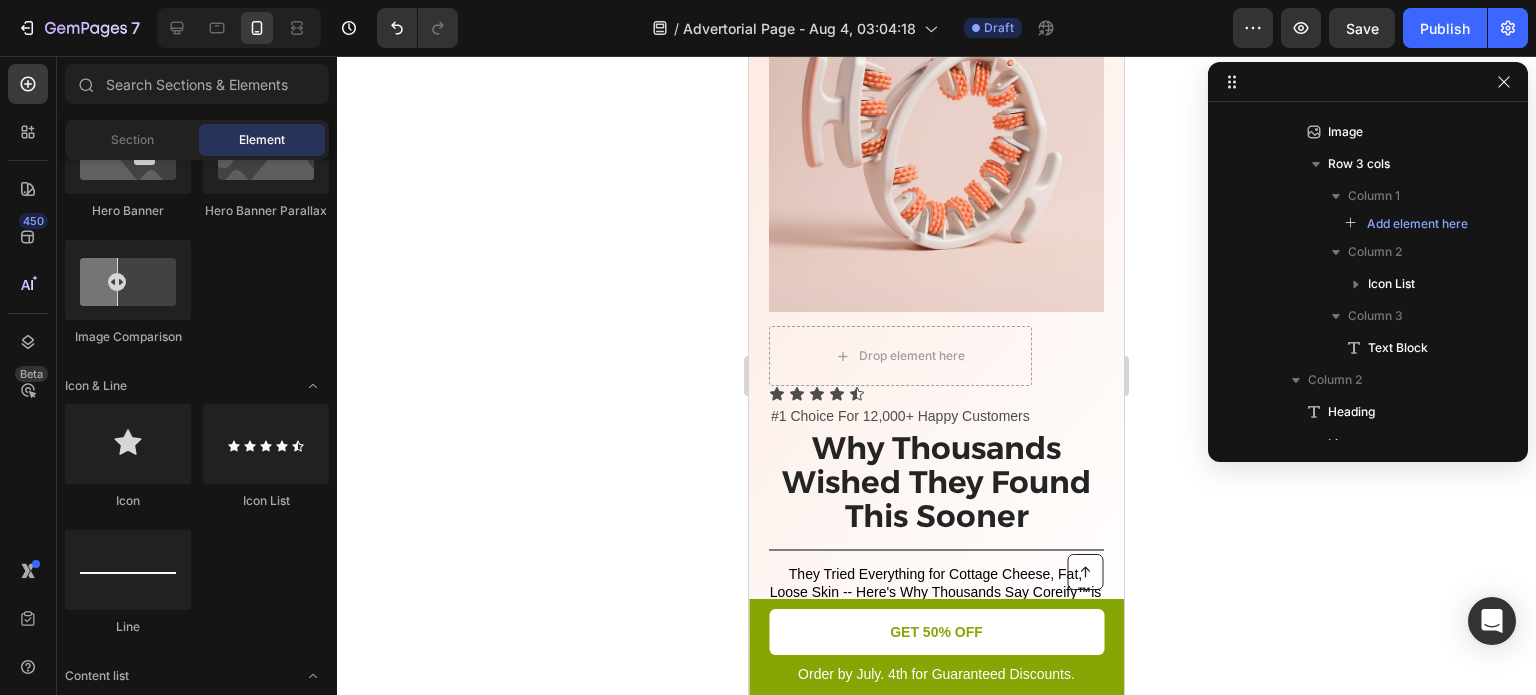 click on "Drop element here Icon Icon Icon Icon Icon Icon List #1 Choice For 12,000+ Happy Customers Text Block Row" at bounding box center [936, 378] 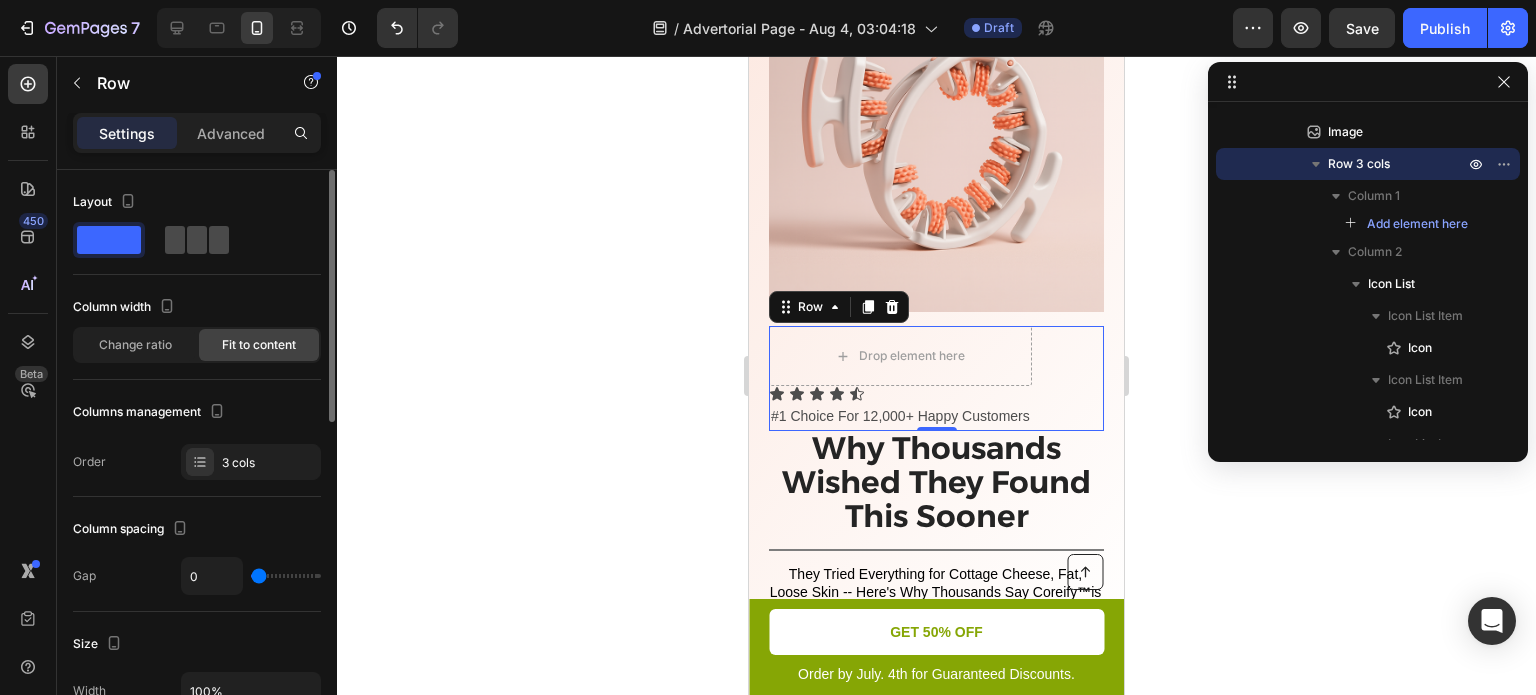 click 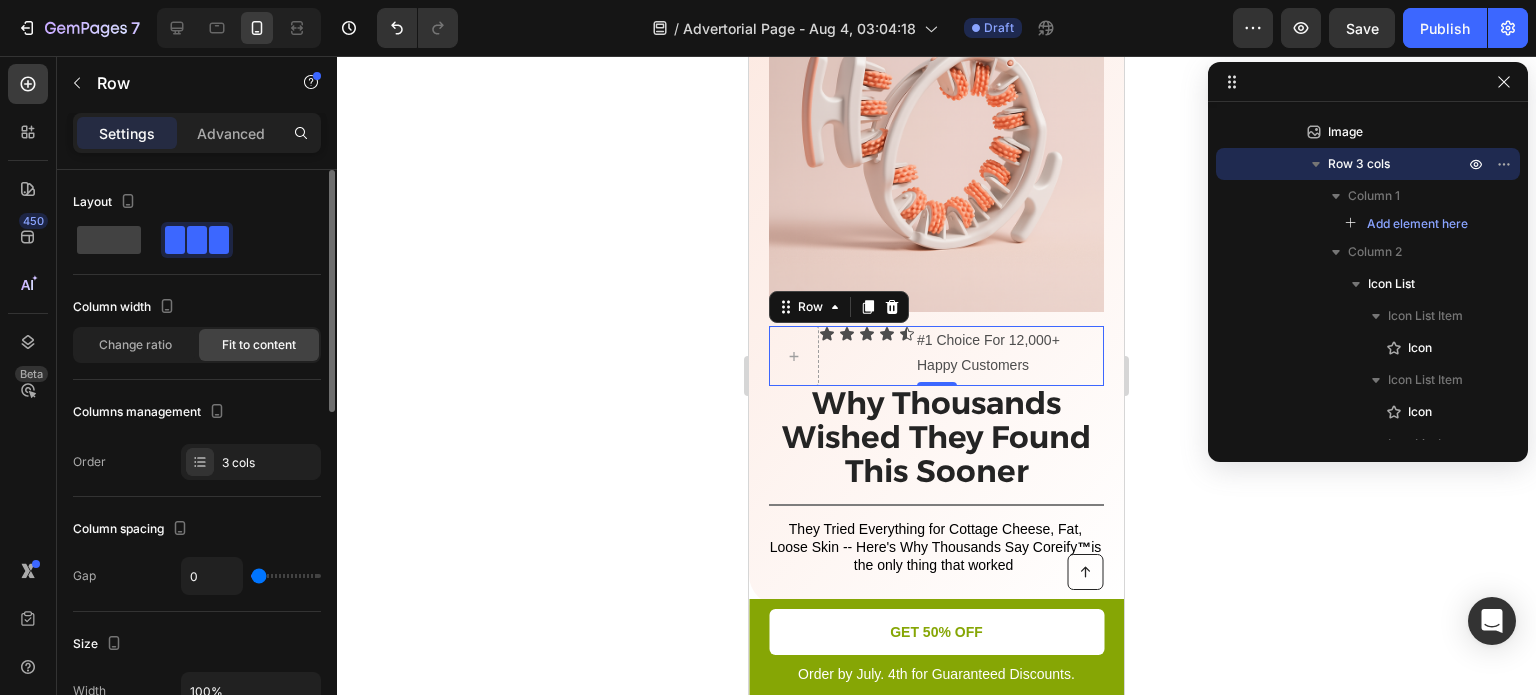 click 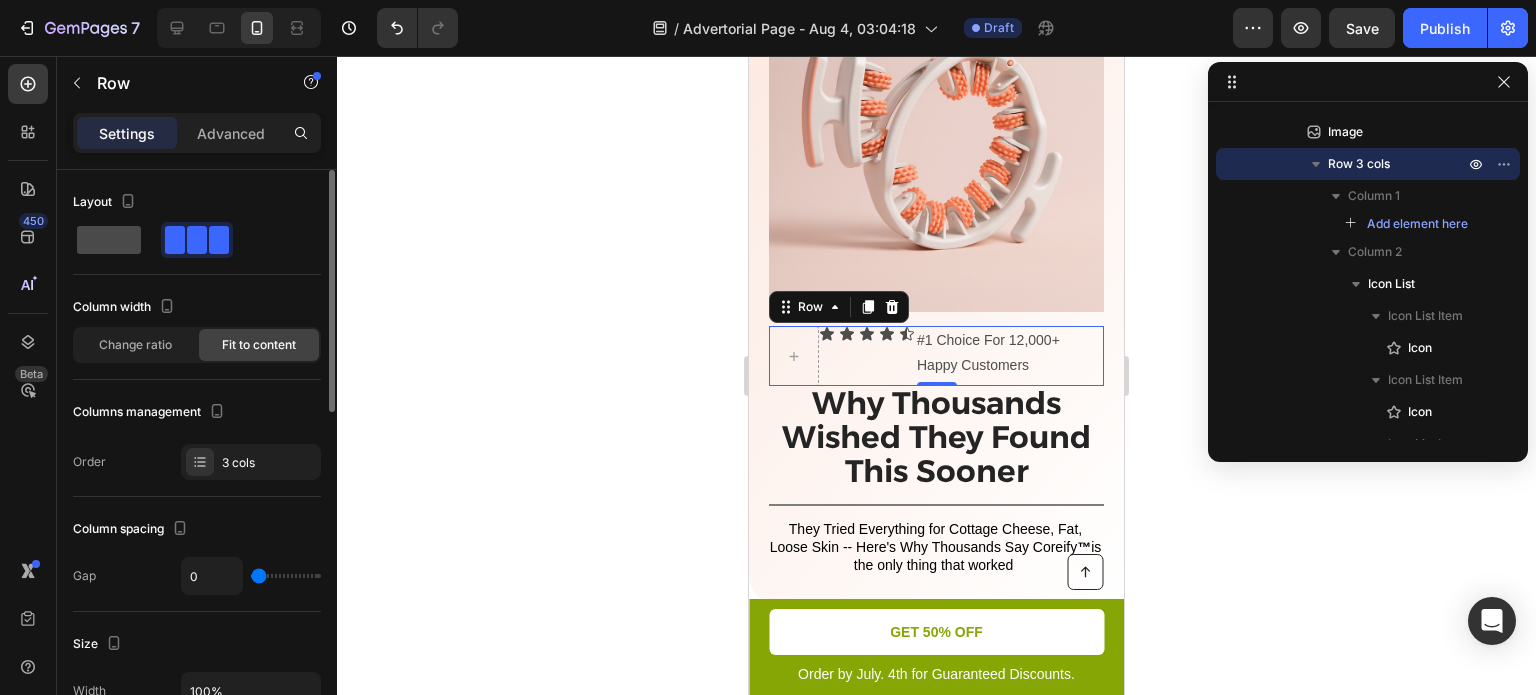 click 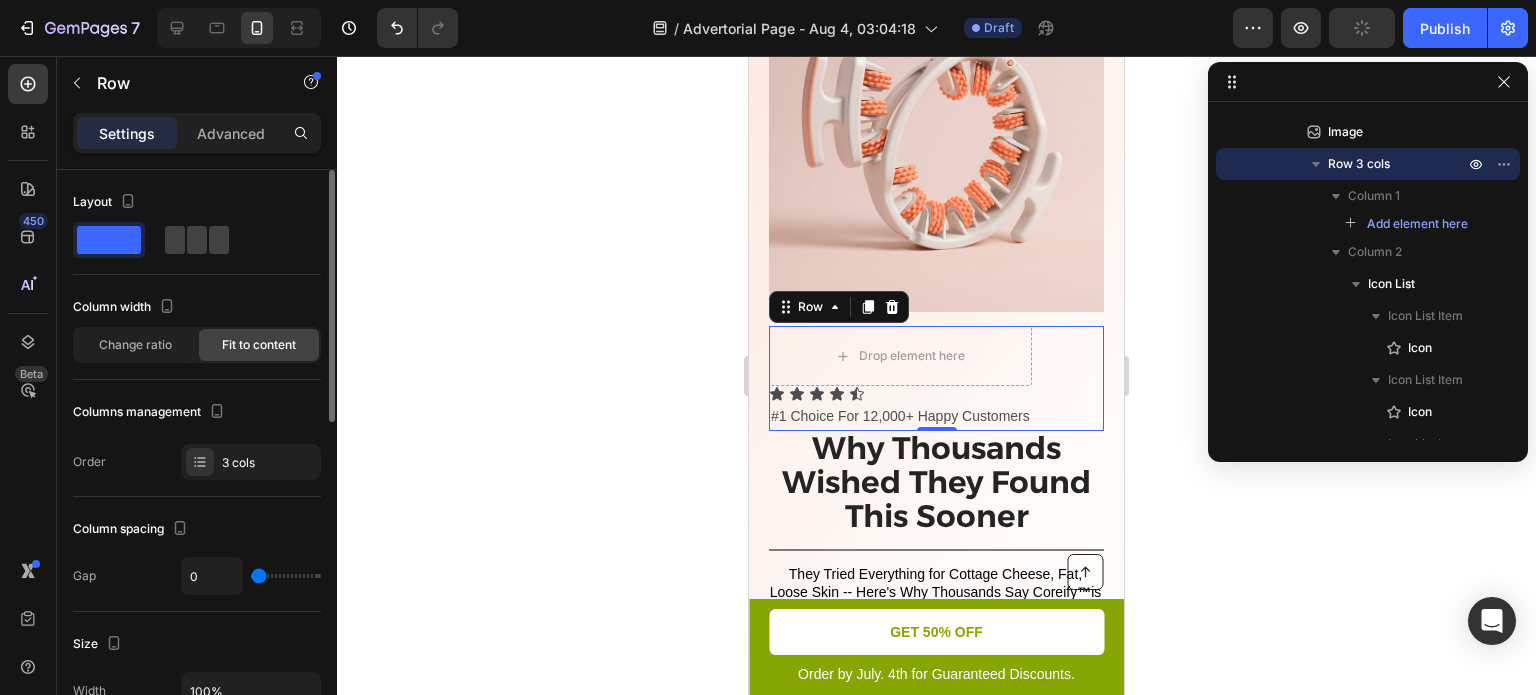 click 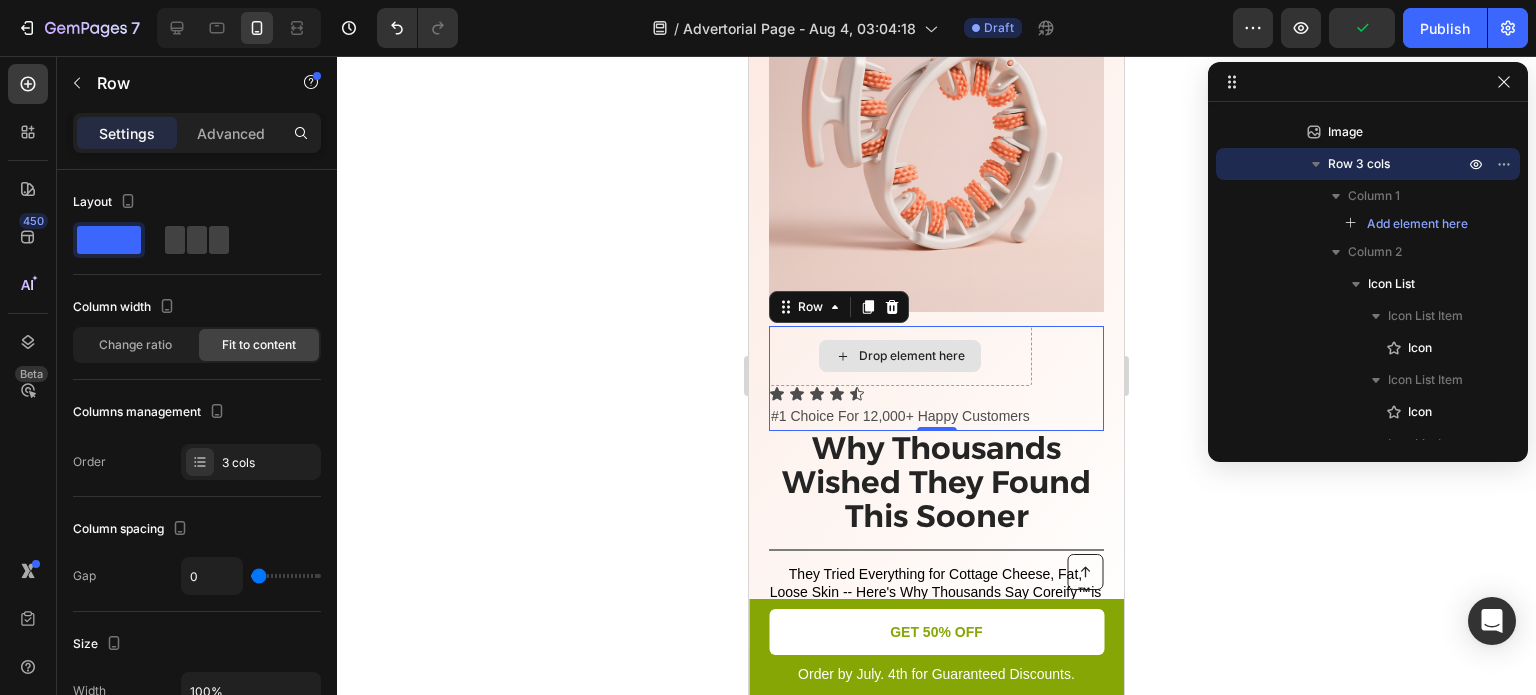 click 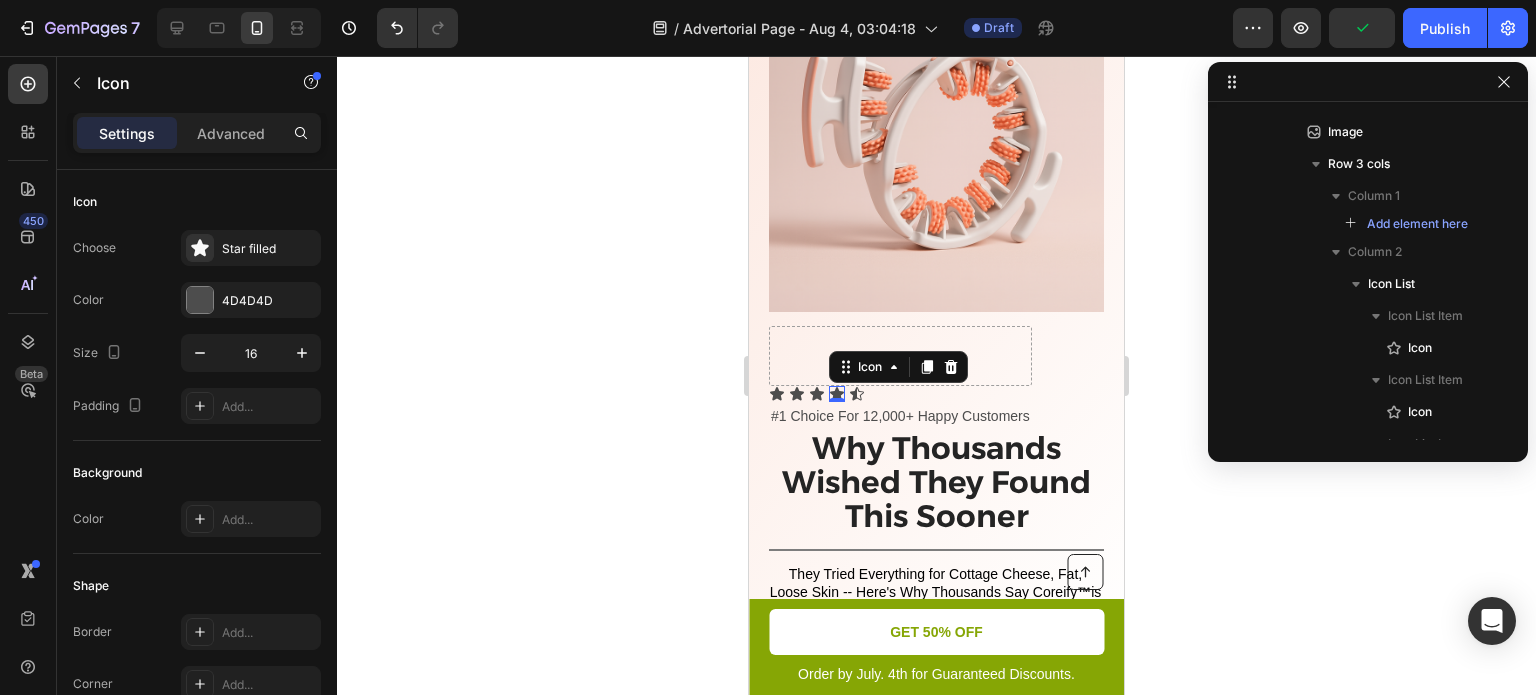 scroll, scrollTop: 658, scrollLeft: 0, axis: vertical 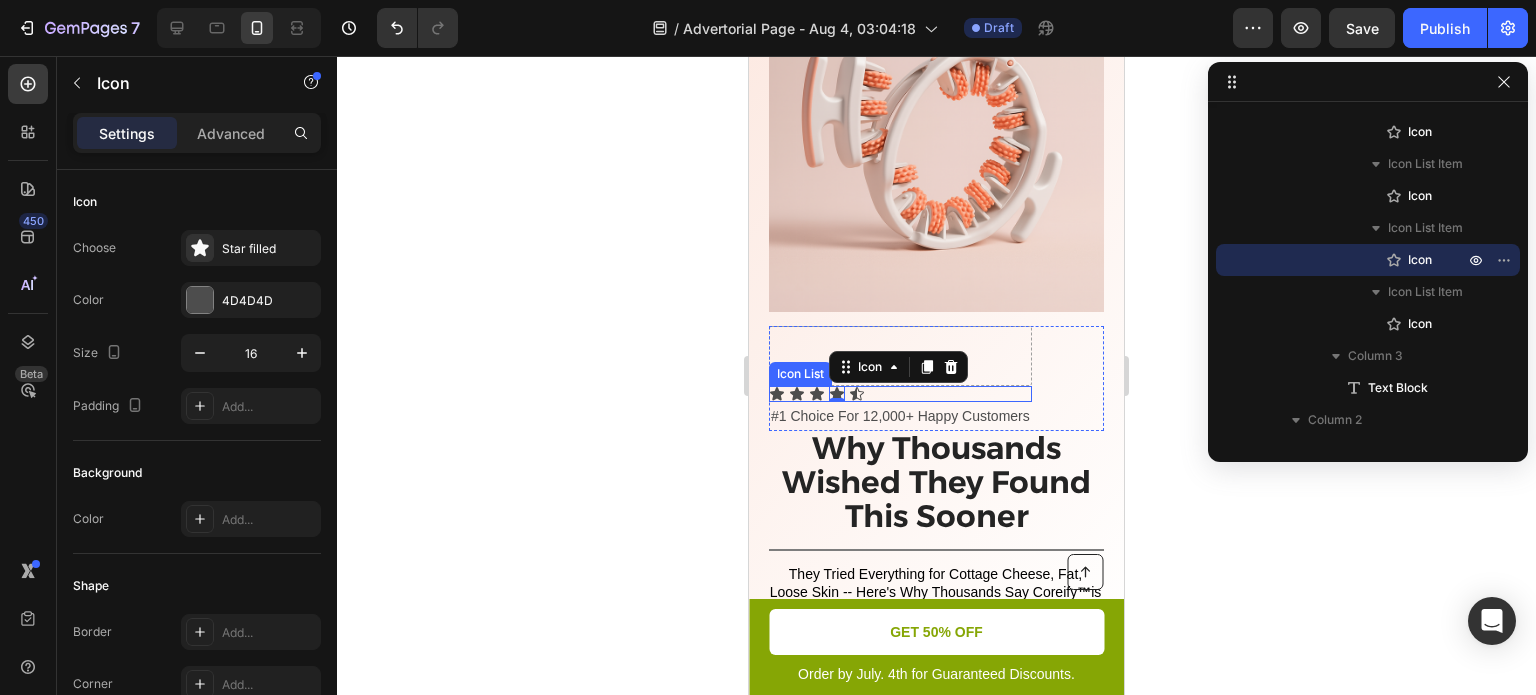 click 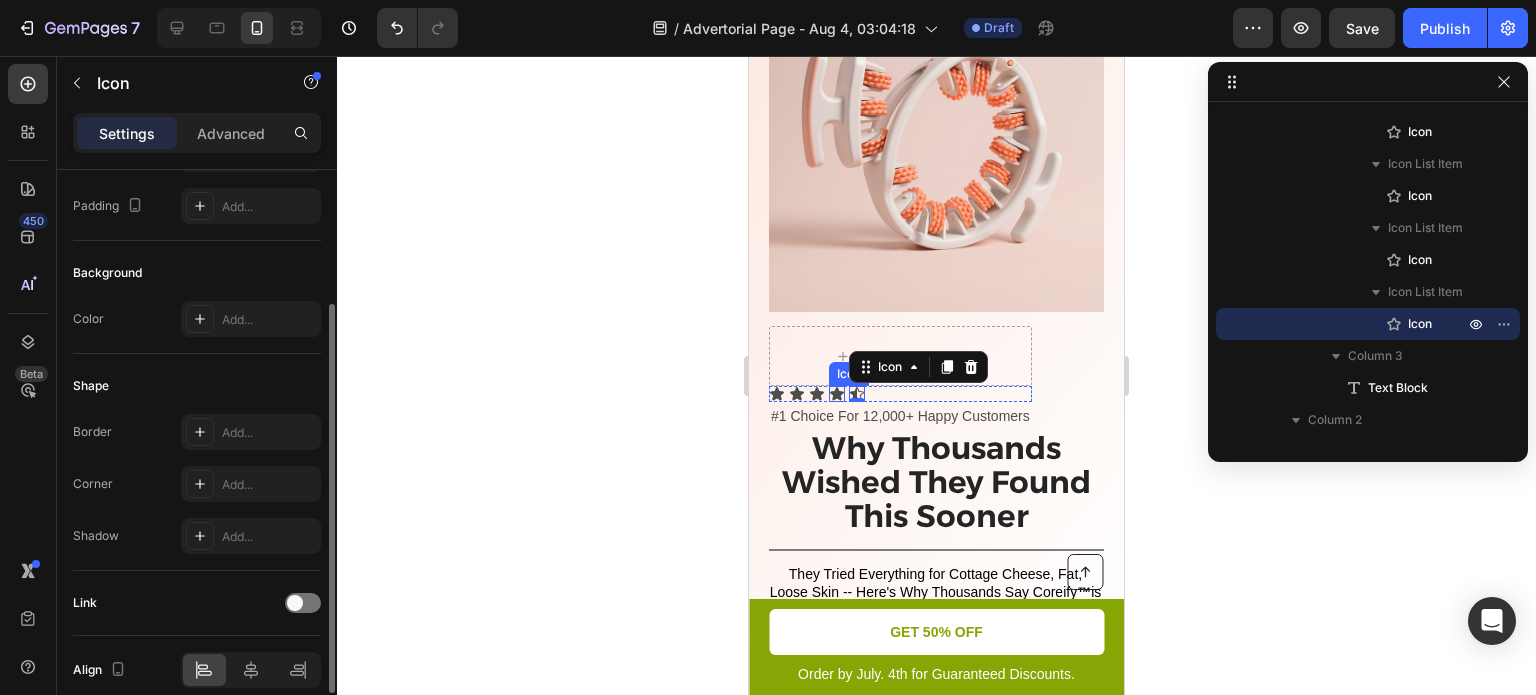 click on "Icon" at bounding box center (837, 394) 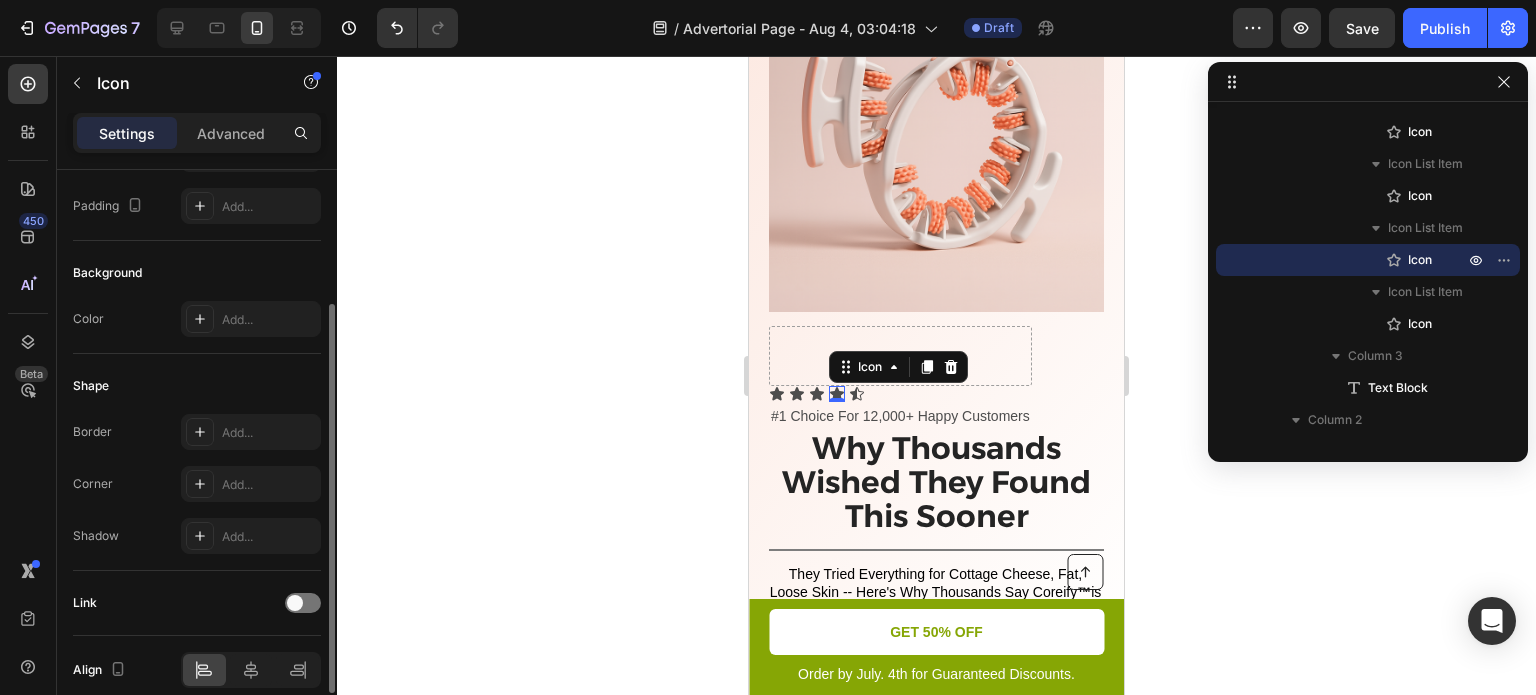 scroll, scrollTop: 200, scrollLeft: 0, axis: vertical 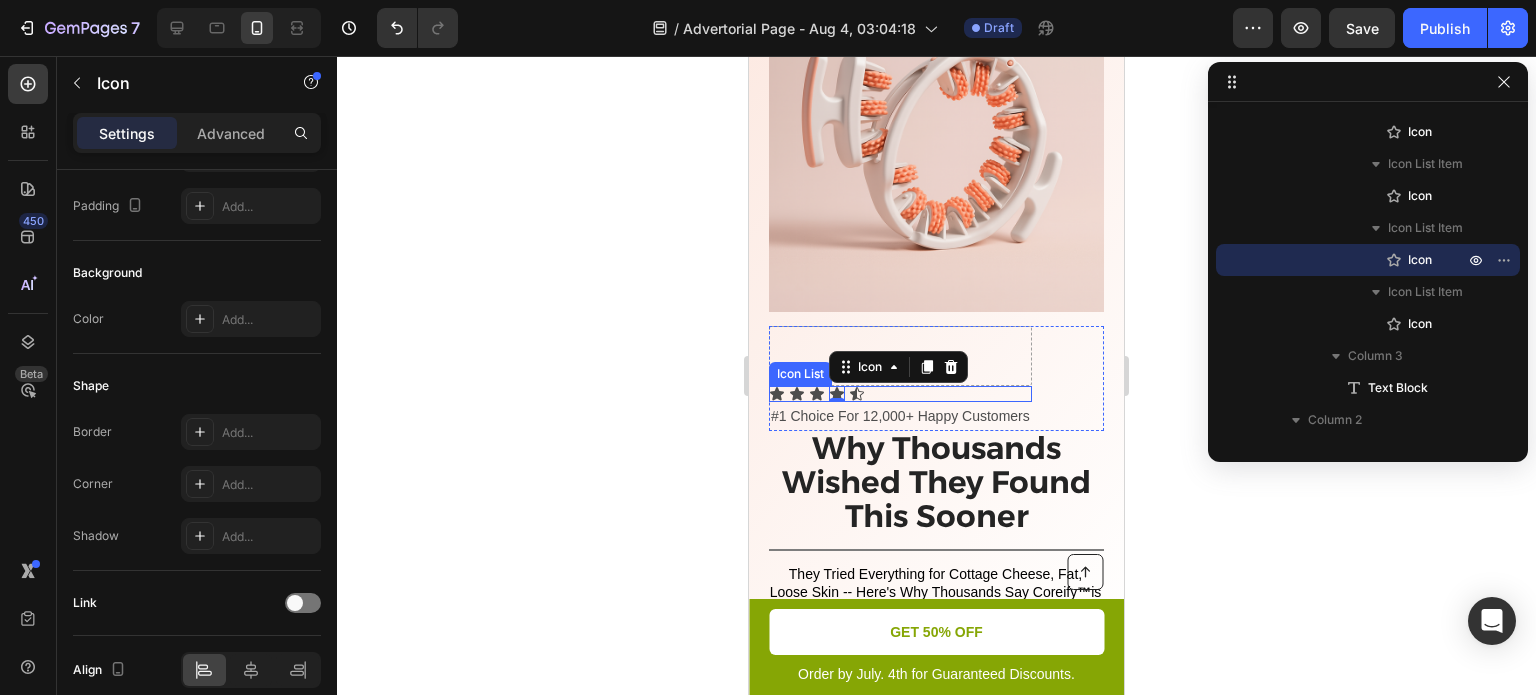 click on "Icon Icon Icon Icon   0 Icon" at bounding box center [900, 394] 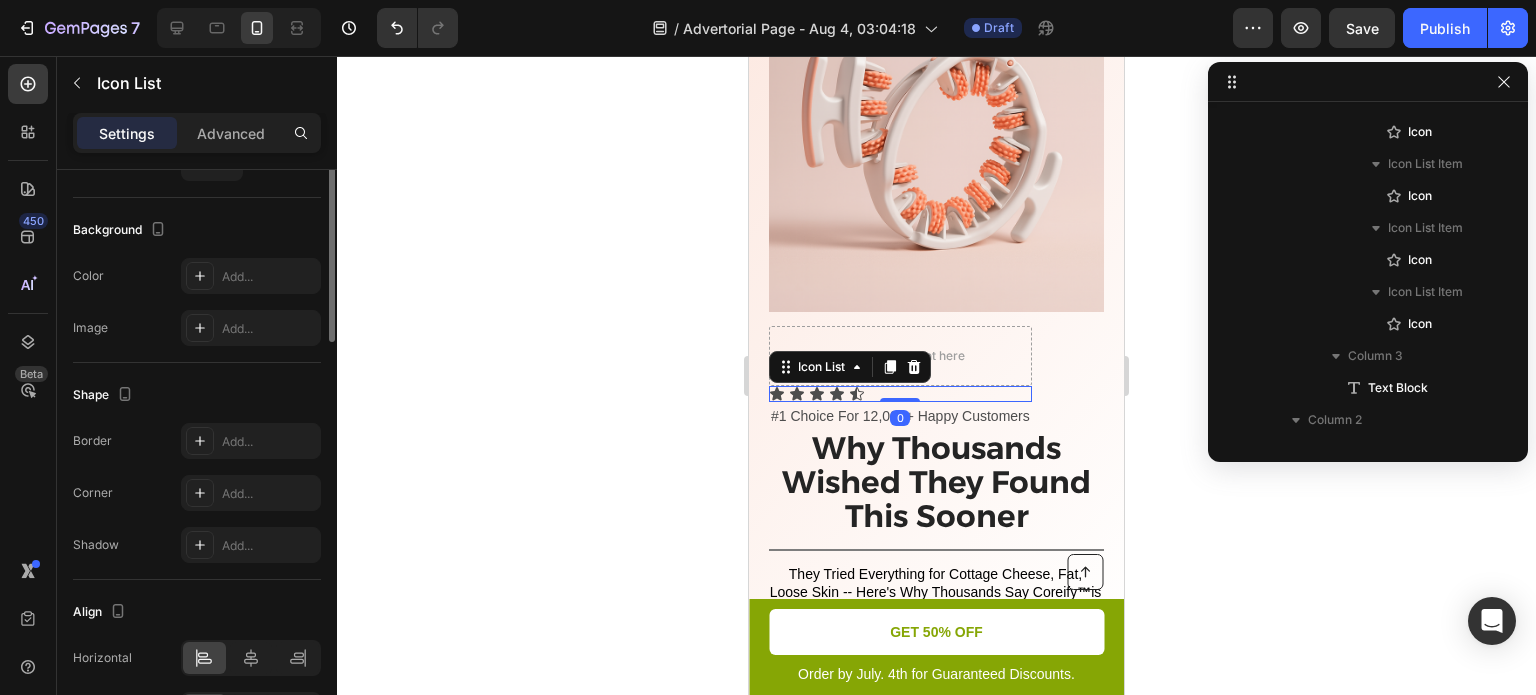 scroll, scrollTop: 402, scrollLeft: 0, axis: vertical 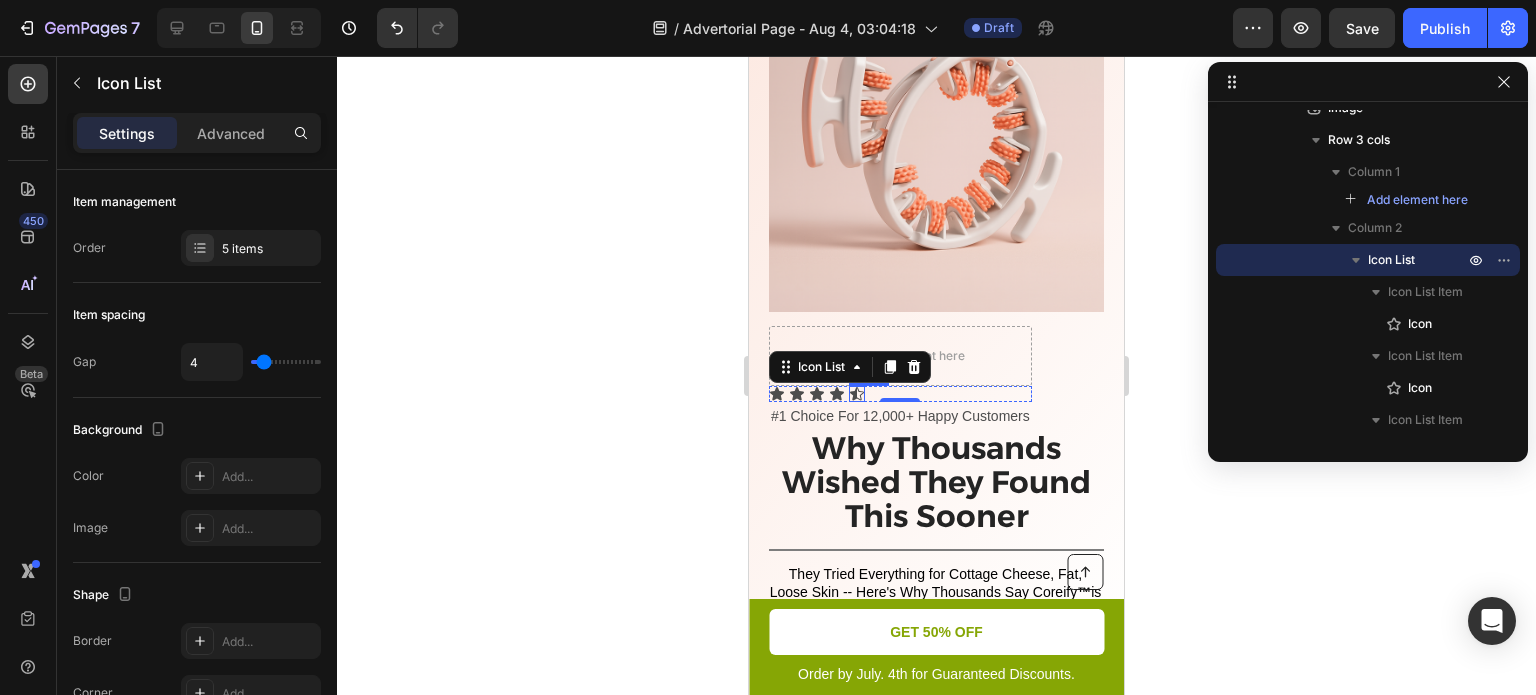 click 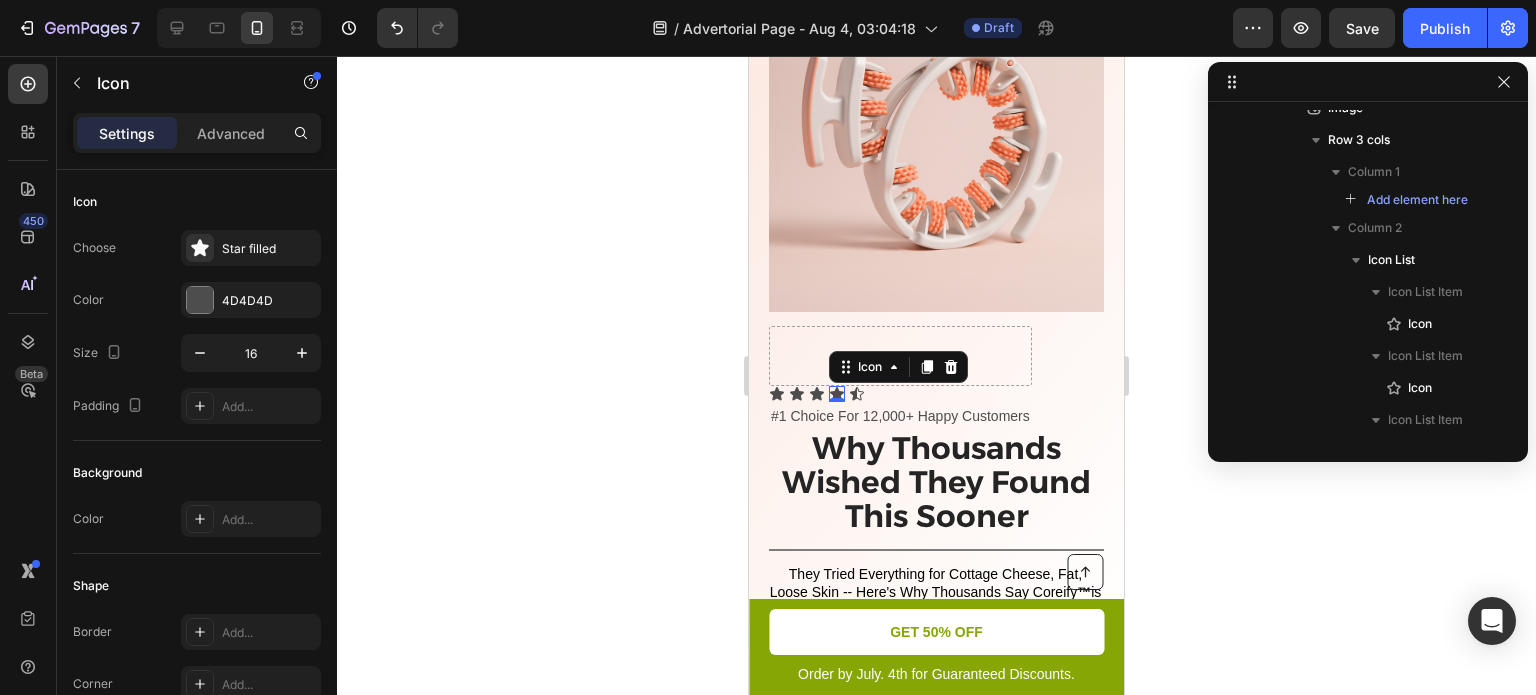 scroll, scrollTop: 658, scrollLeft: 0, axis: vertical 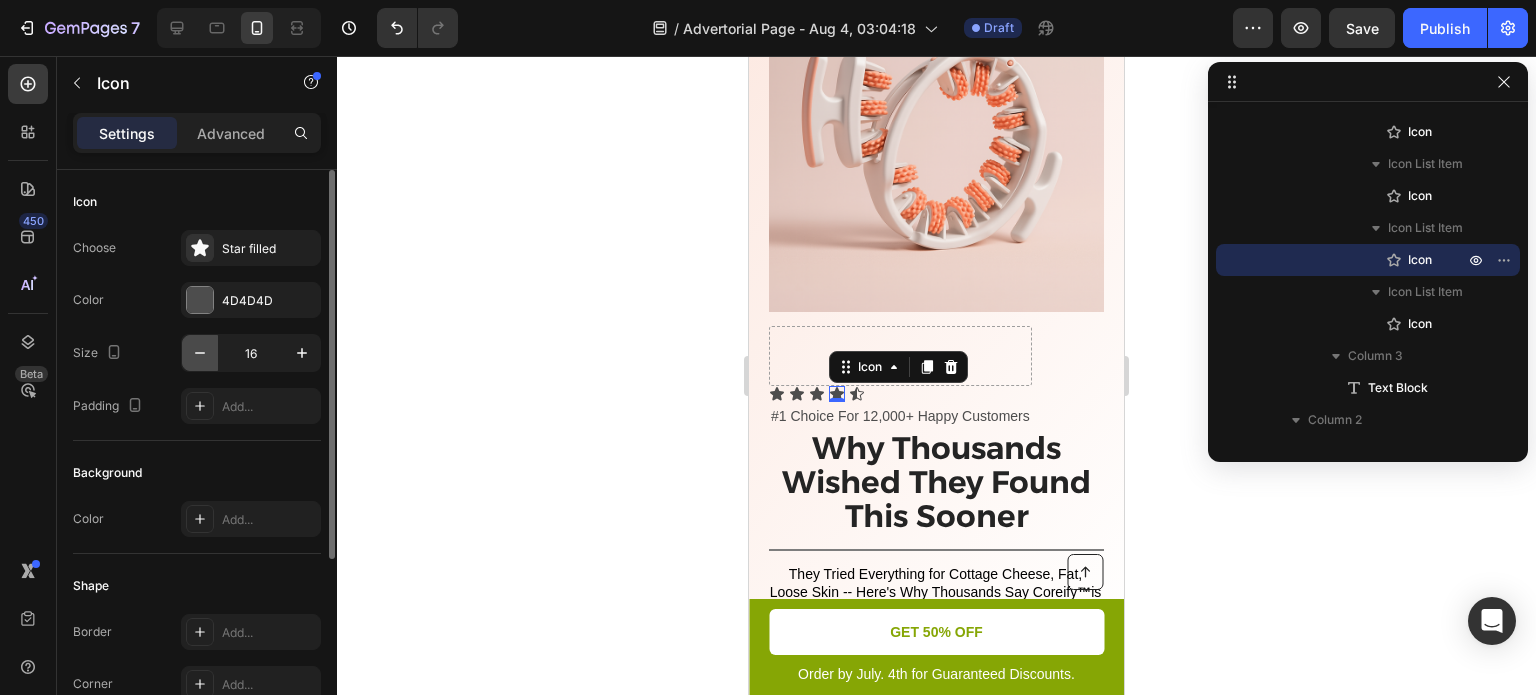 click 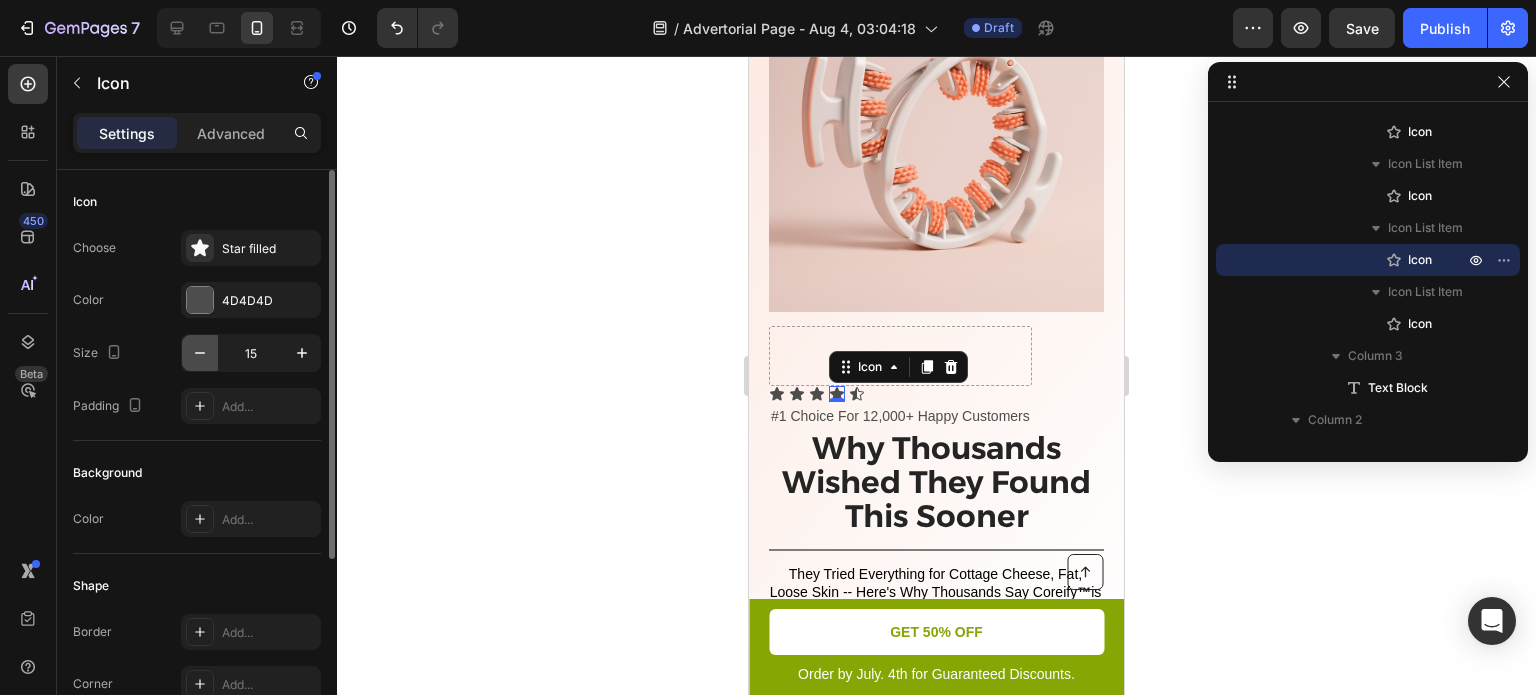 click 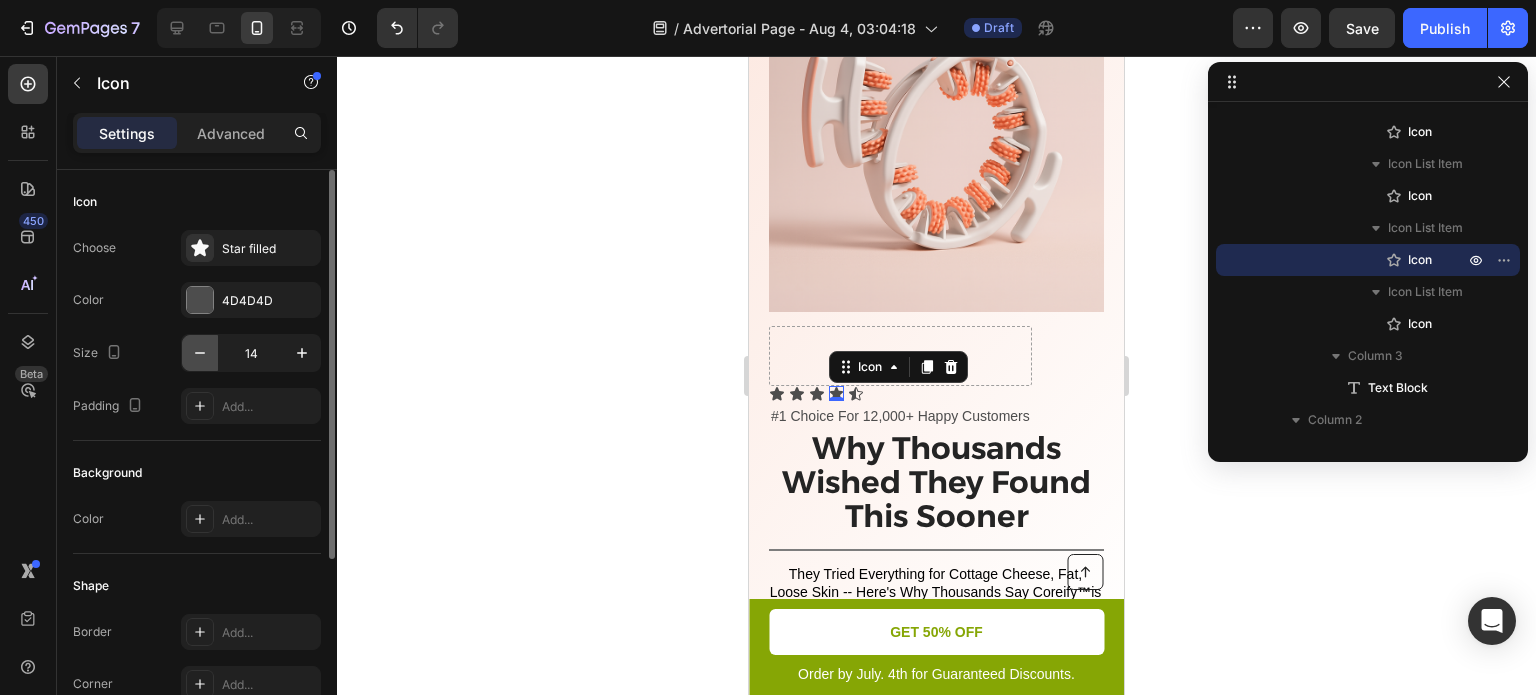 click 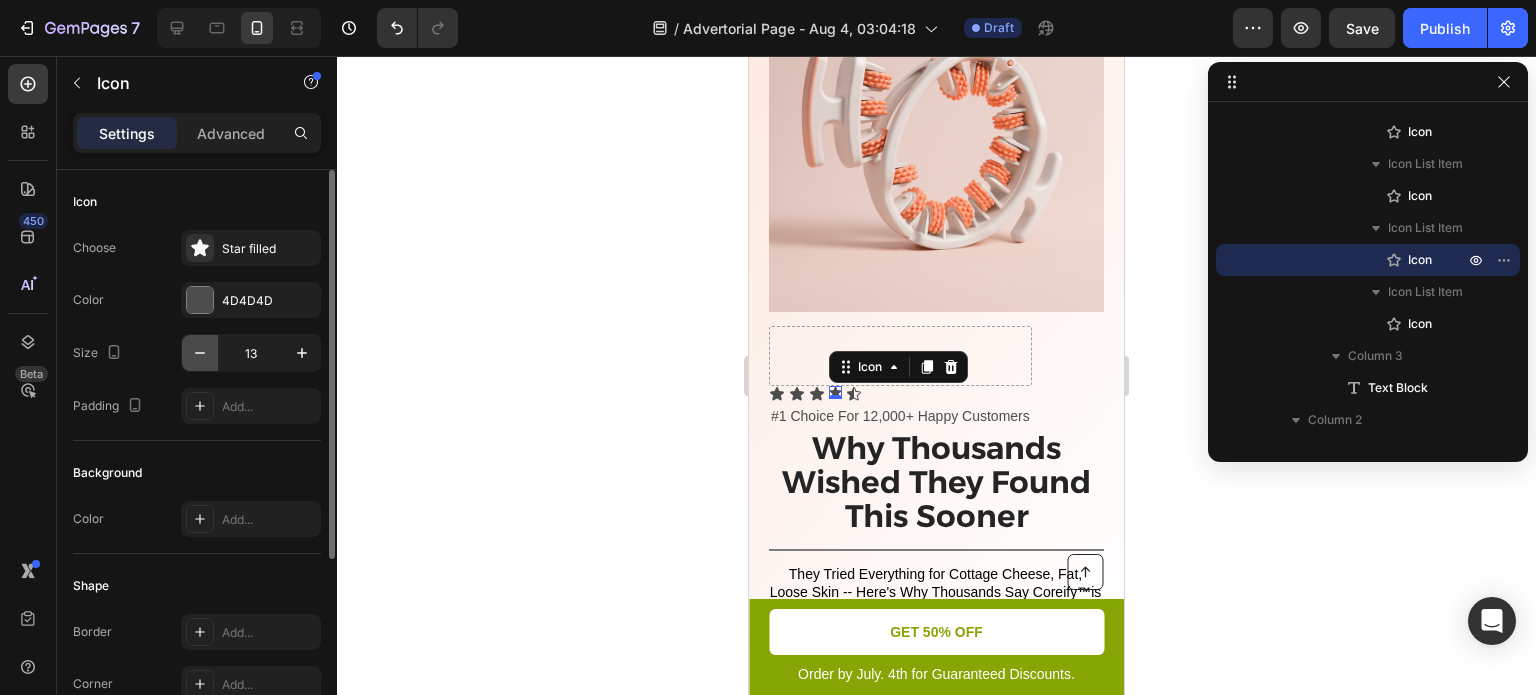 click 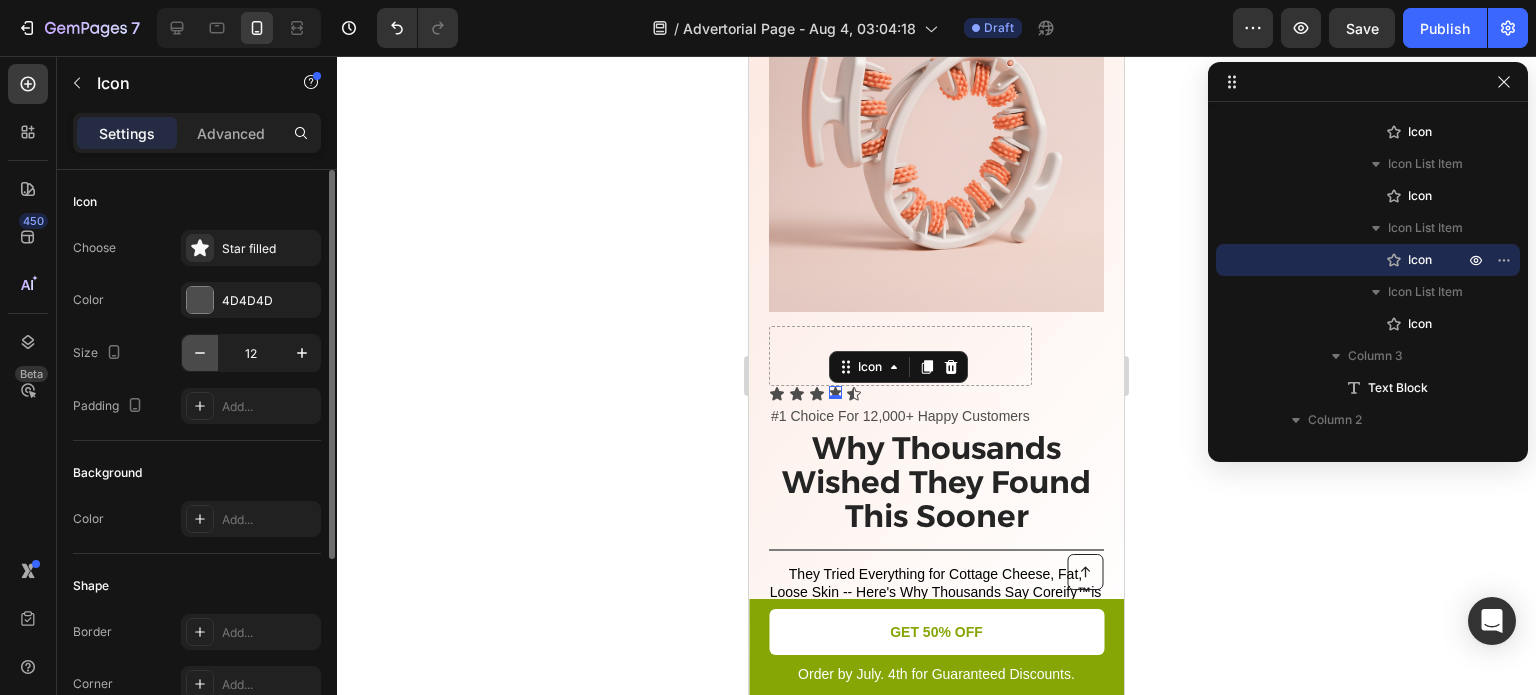 click 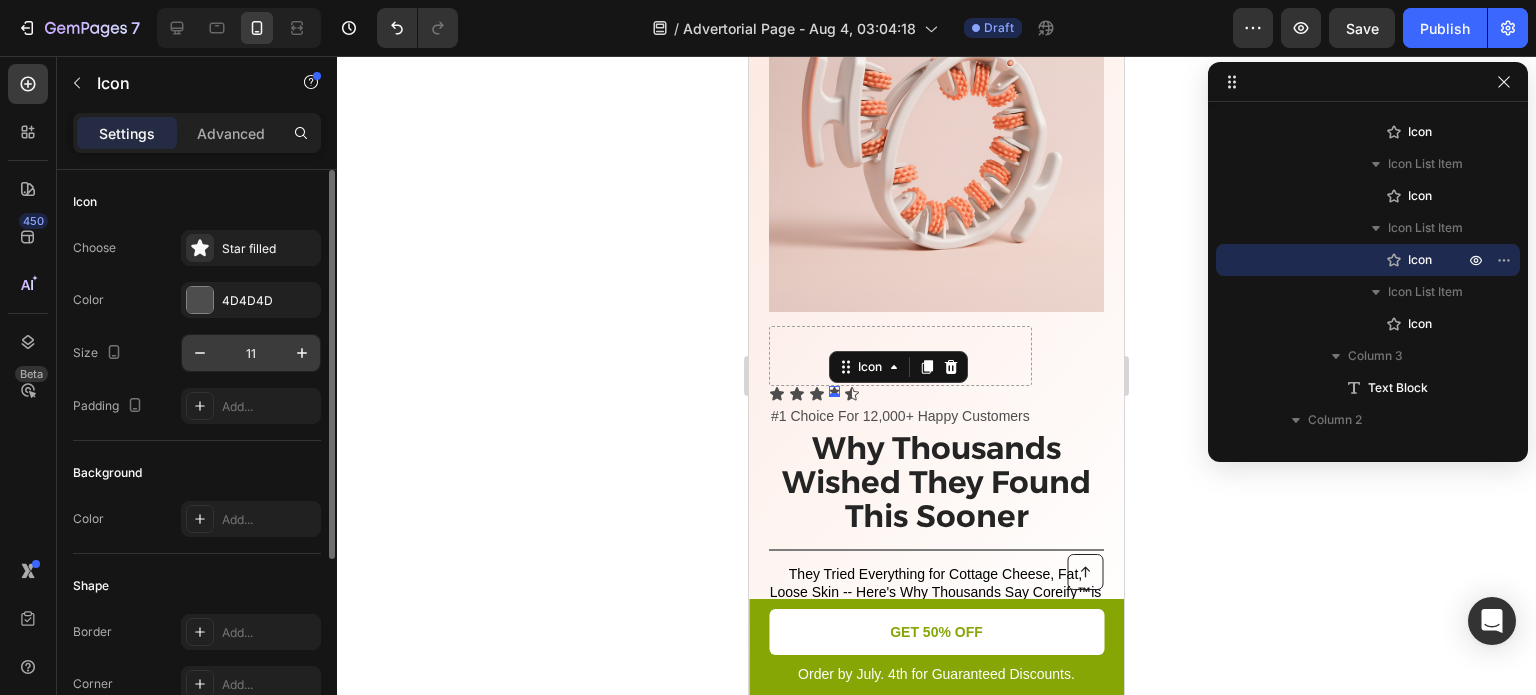 click on "11" at bounding box center [251, 353] 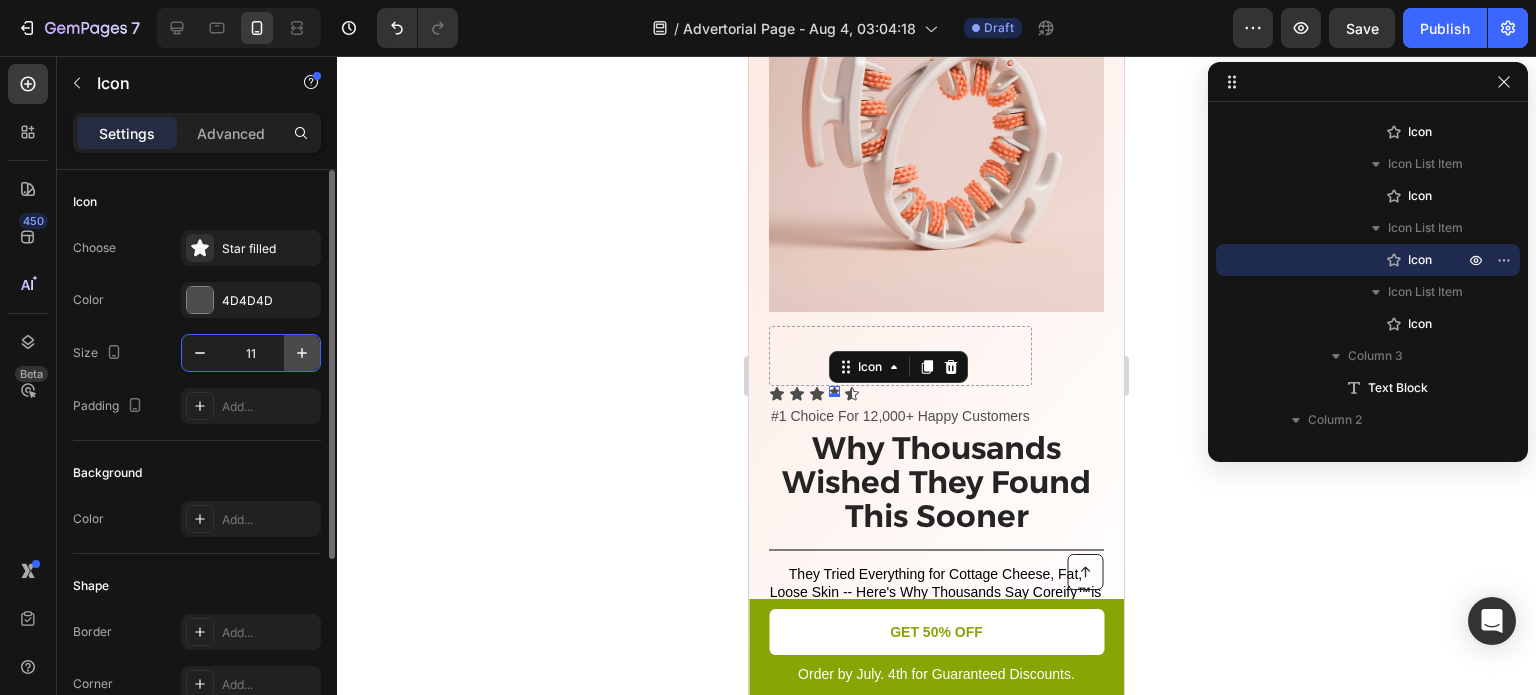 click 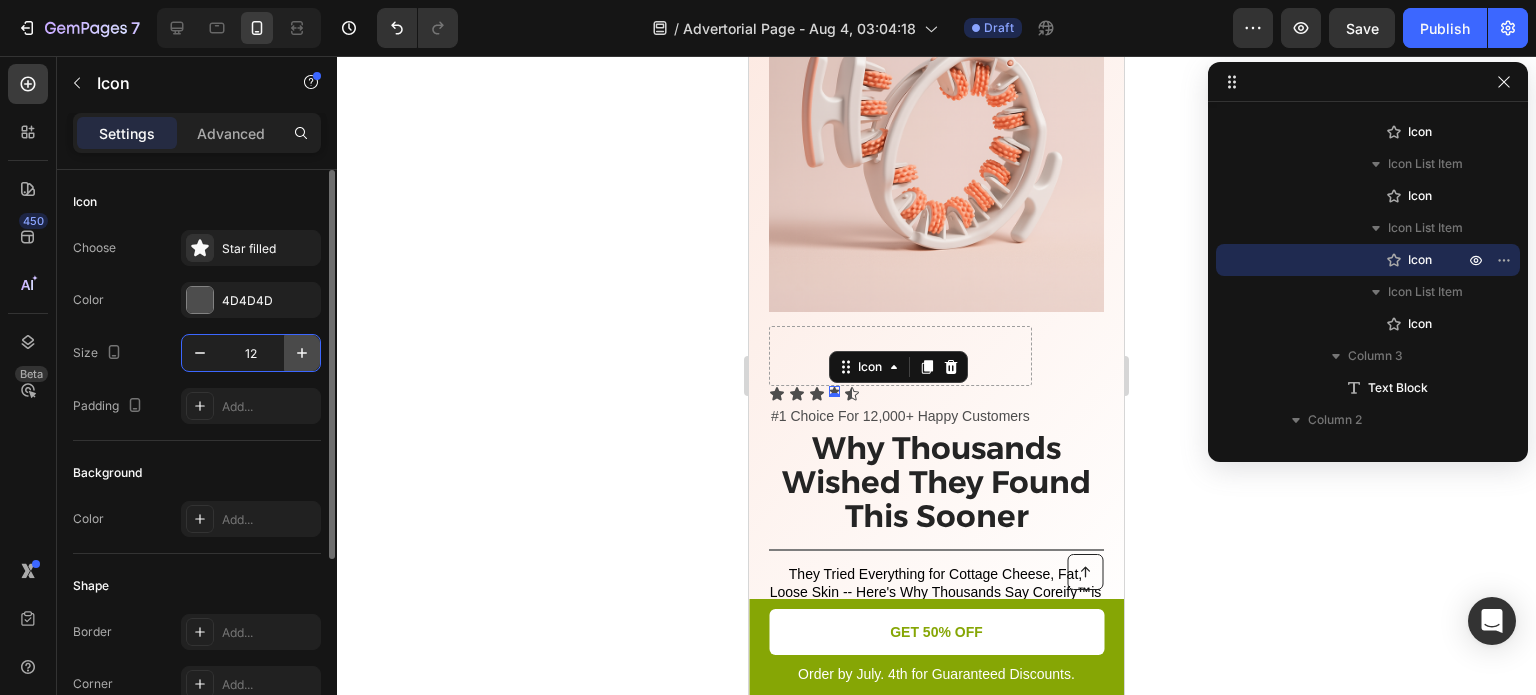 click 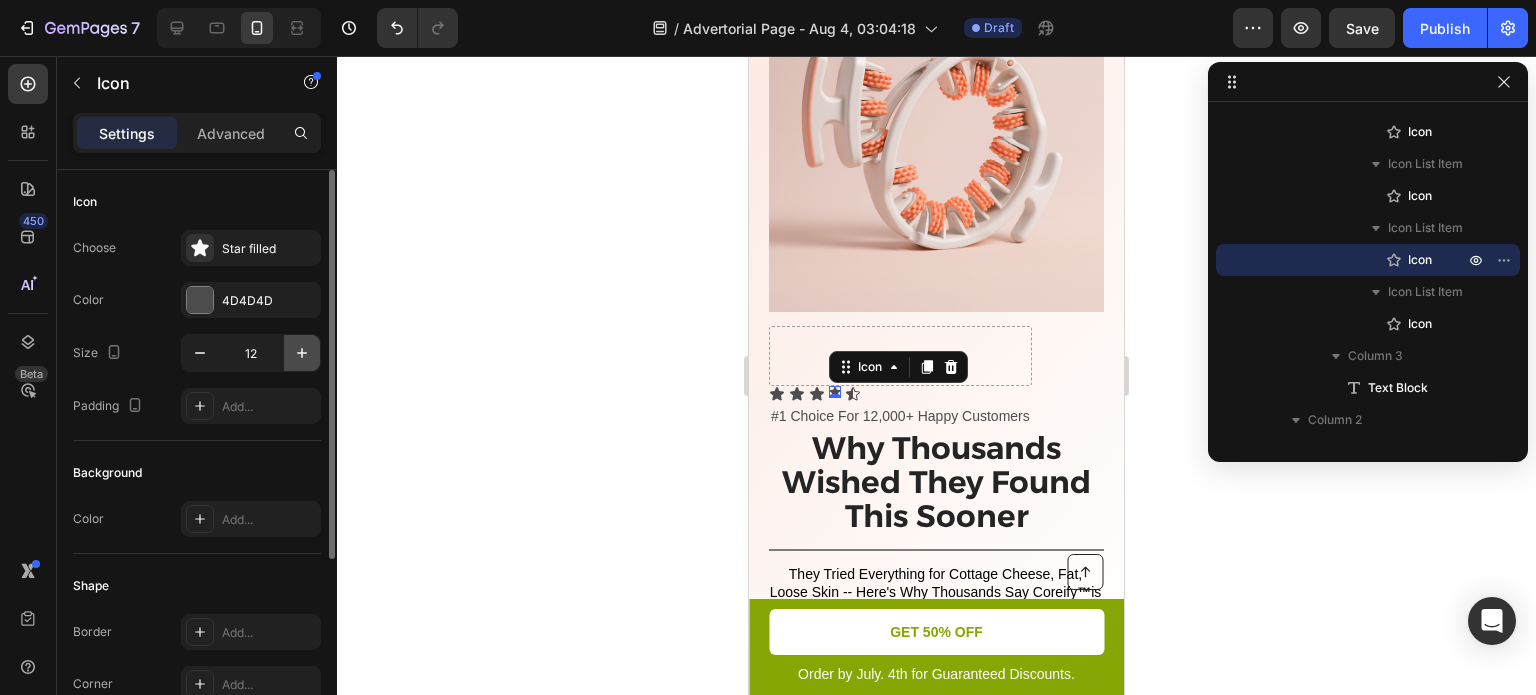 type on "13" 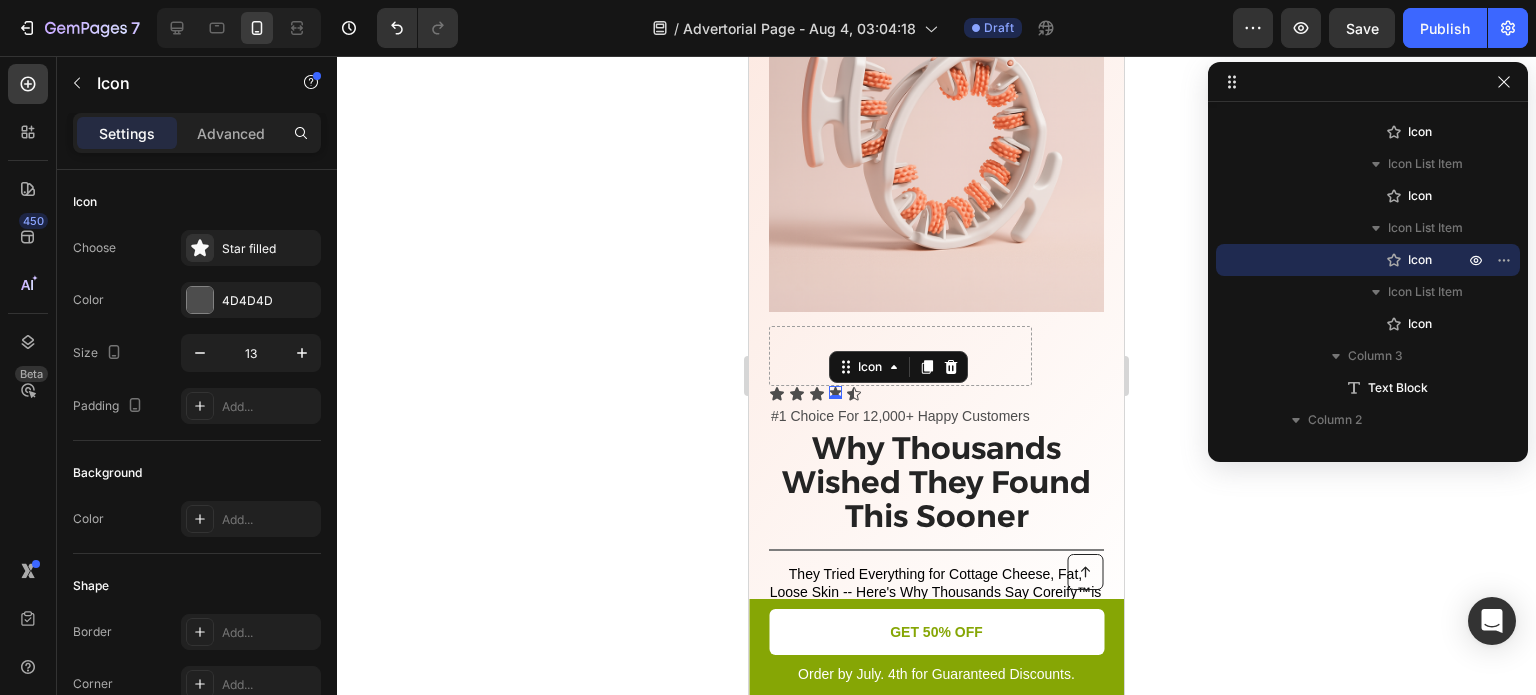 click on "#1 Choice For 12,000+ Happy Customers Text Block" at bounding box center [900, 416] 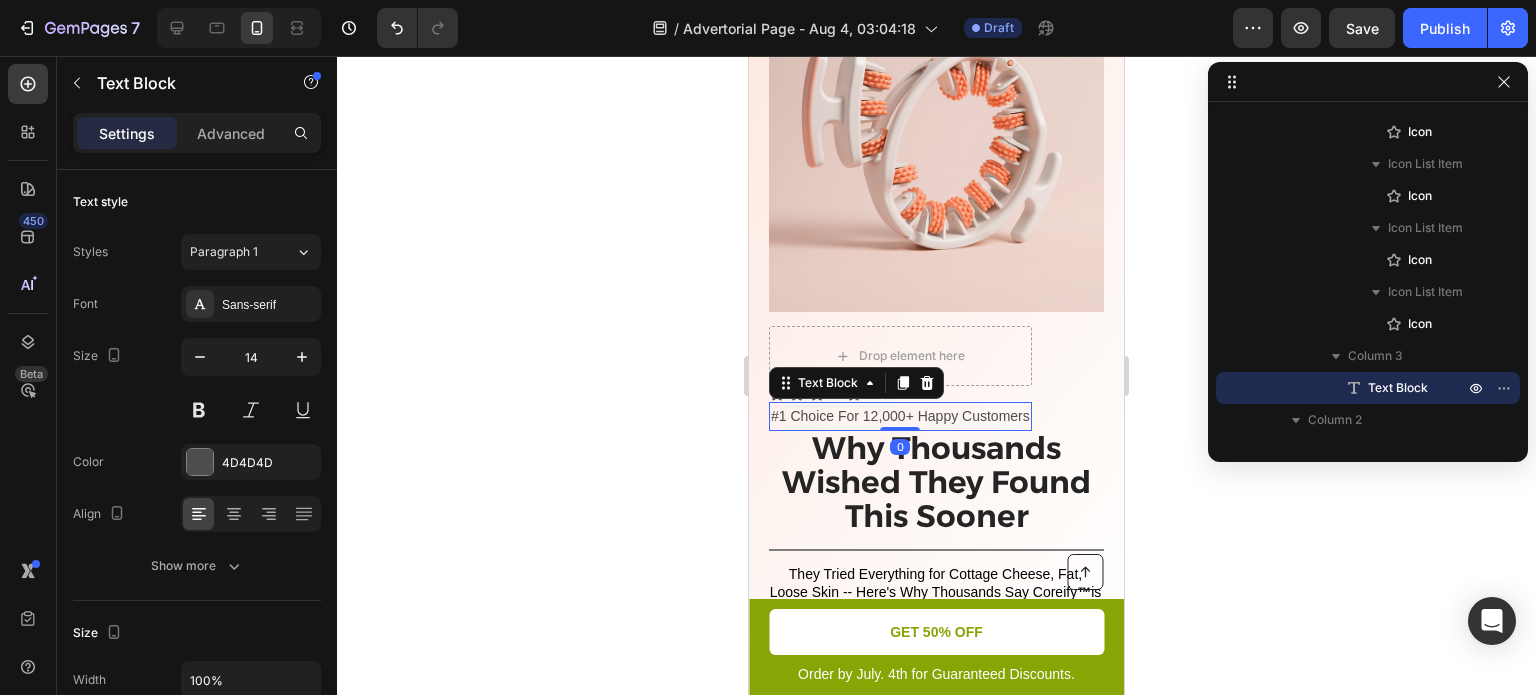 click on "Text Block" at bounding box center [856, 383] 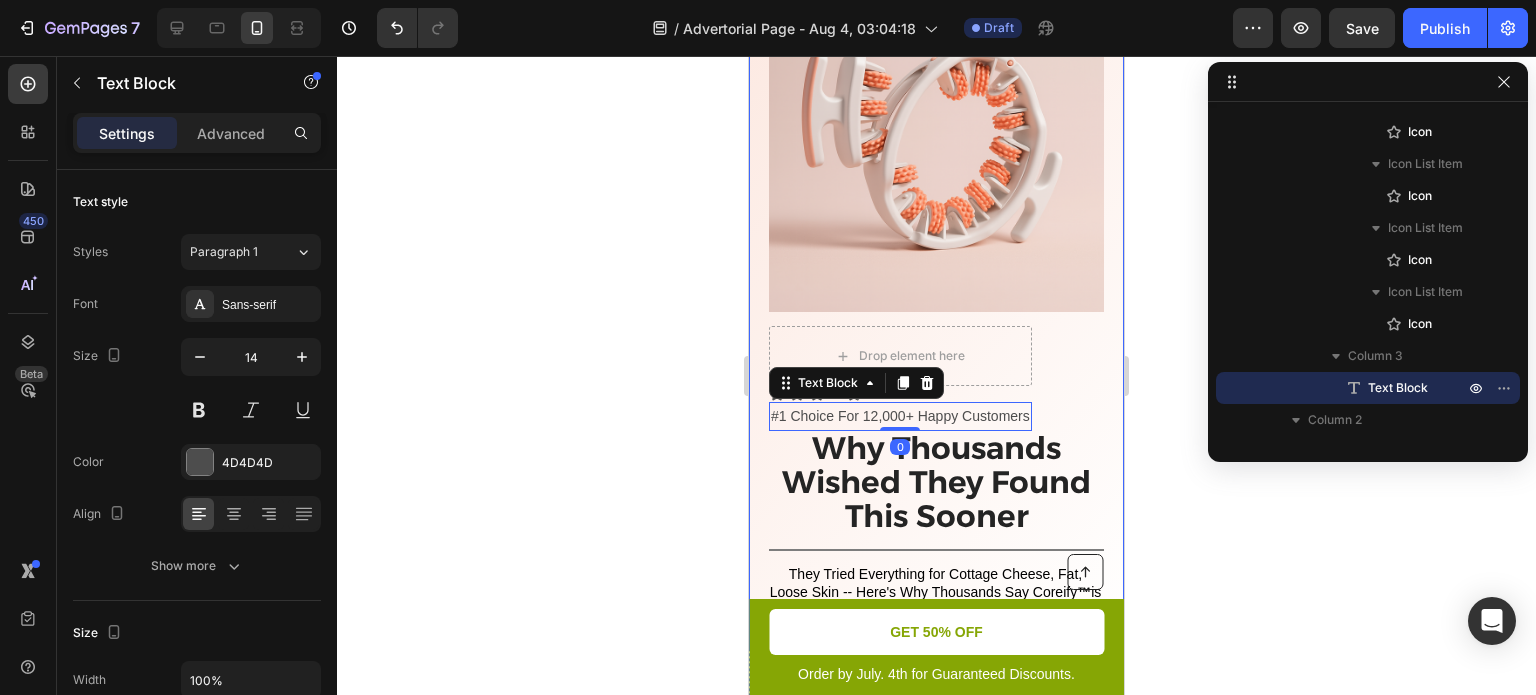 click on "Image
Drop element here Icon Icon Icon Icon Icon Icon List #1 Choice For 12,000+ Happy Customers Text Block   0 Row" at bounding box center [936, 204] 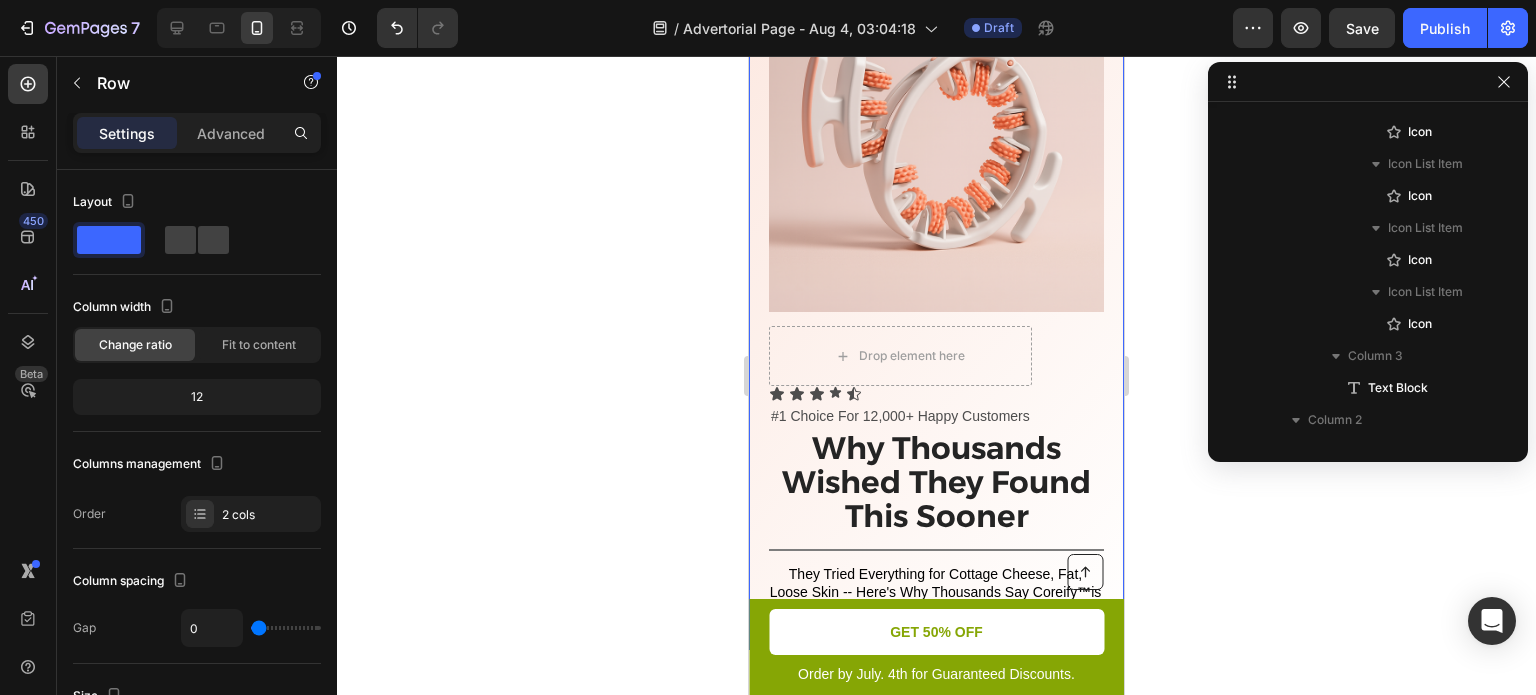 scroll, scrollTop: 186, scrollLeft: 0, axis: vertical 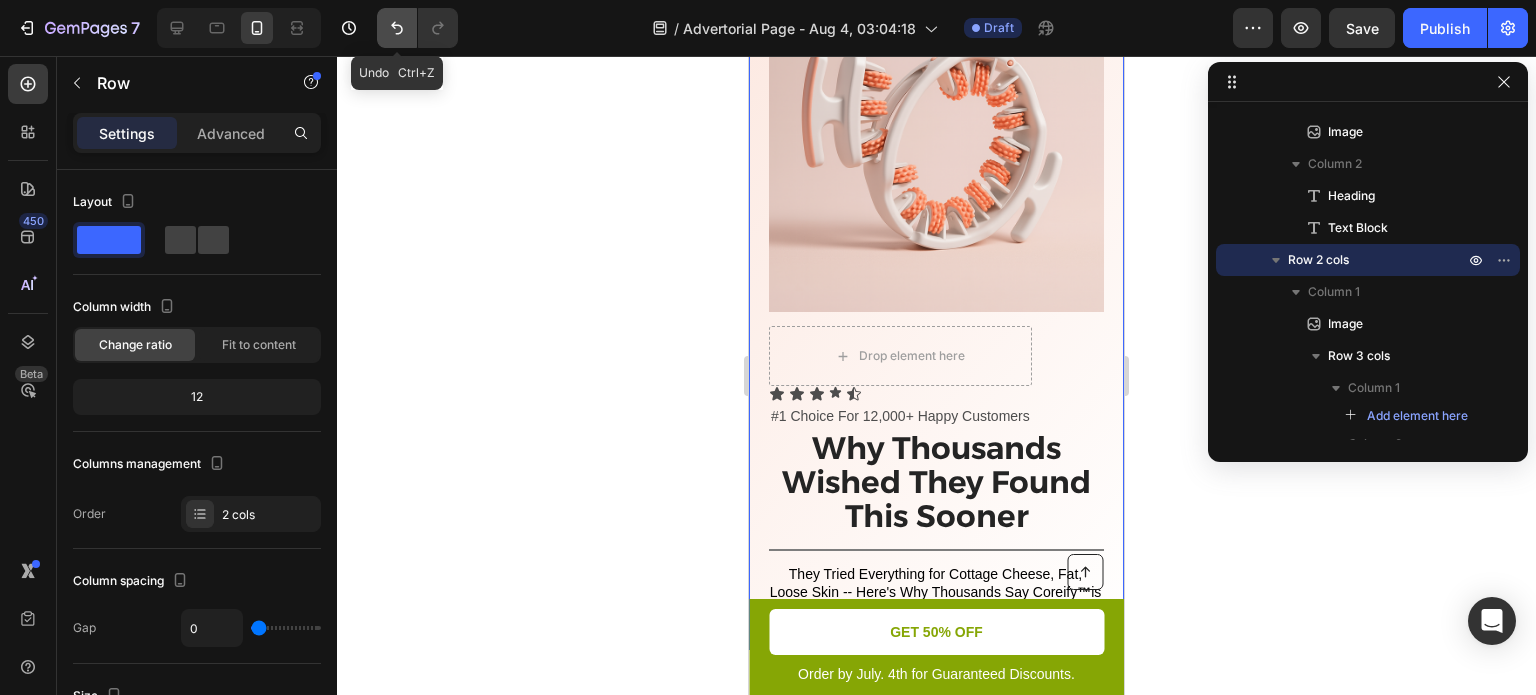 click 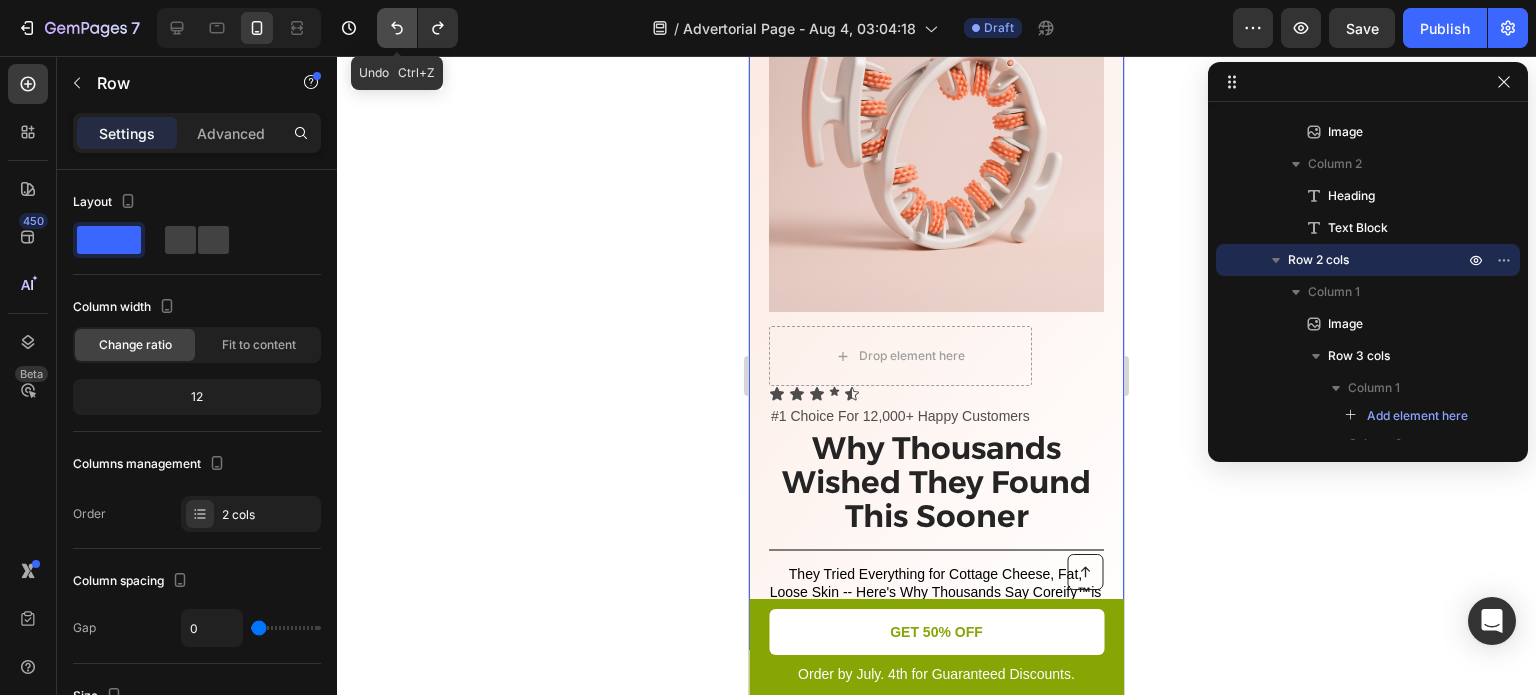 click 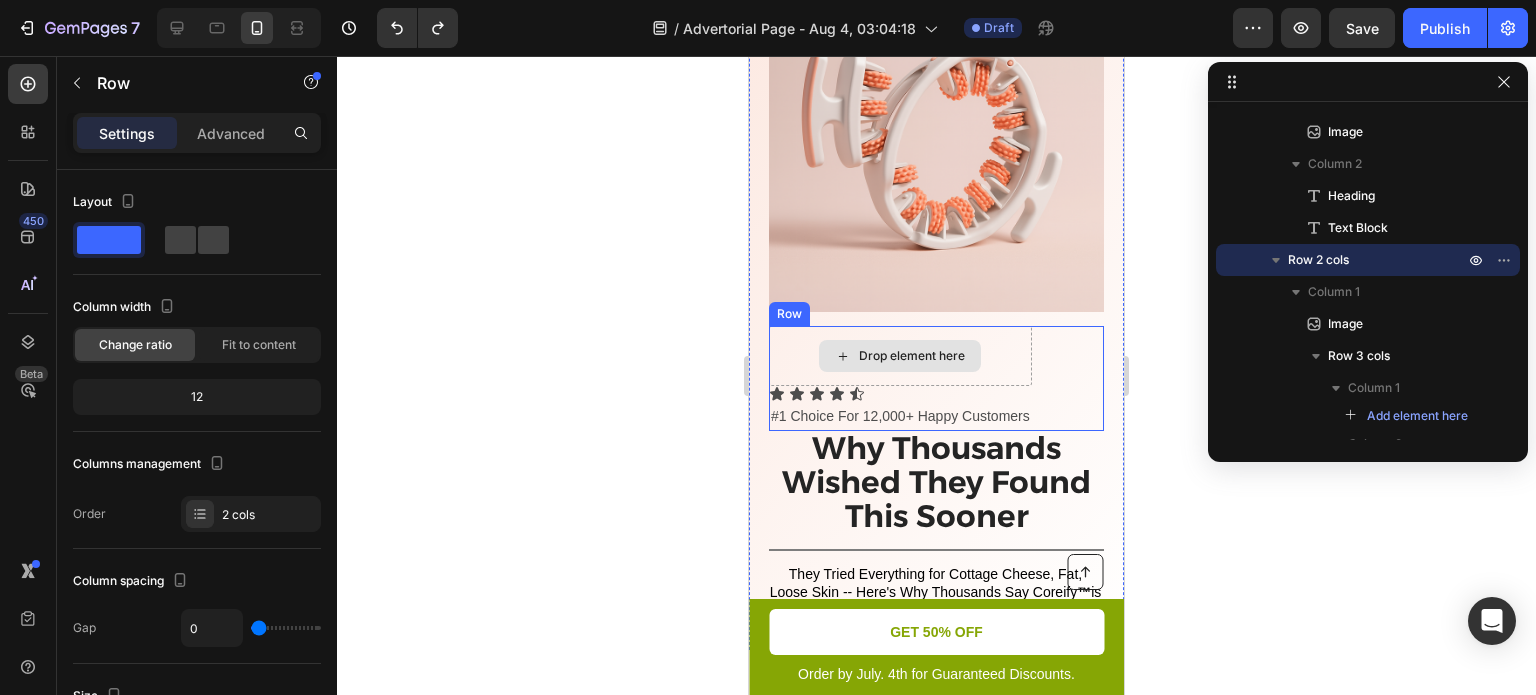 click on "Drop element here" at bounding box center [900, 356] 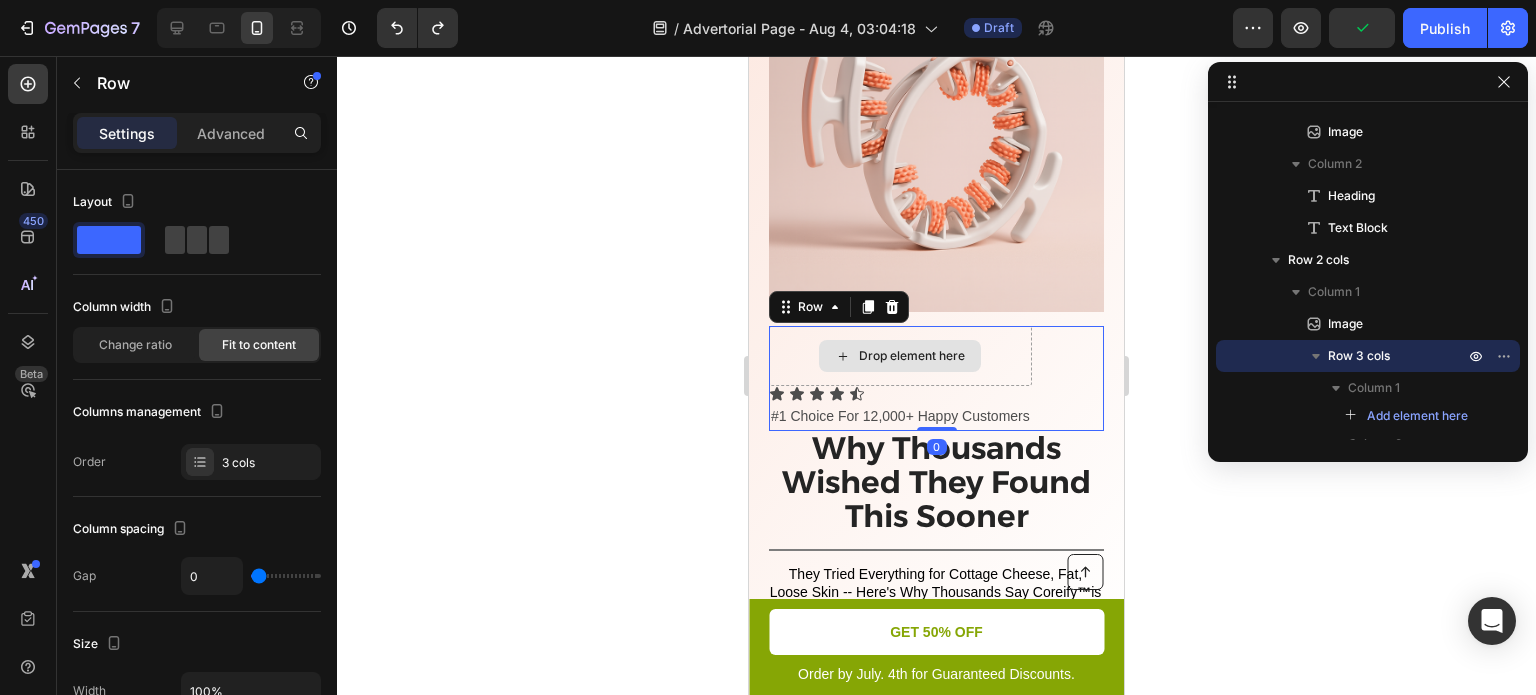 click on "Drop element here" at bounding box center [912, 356] 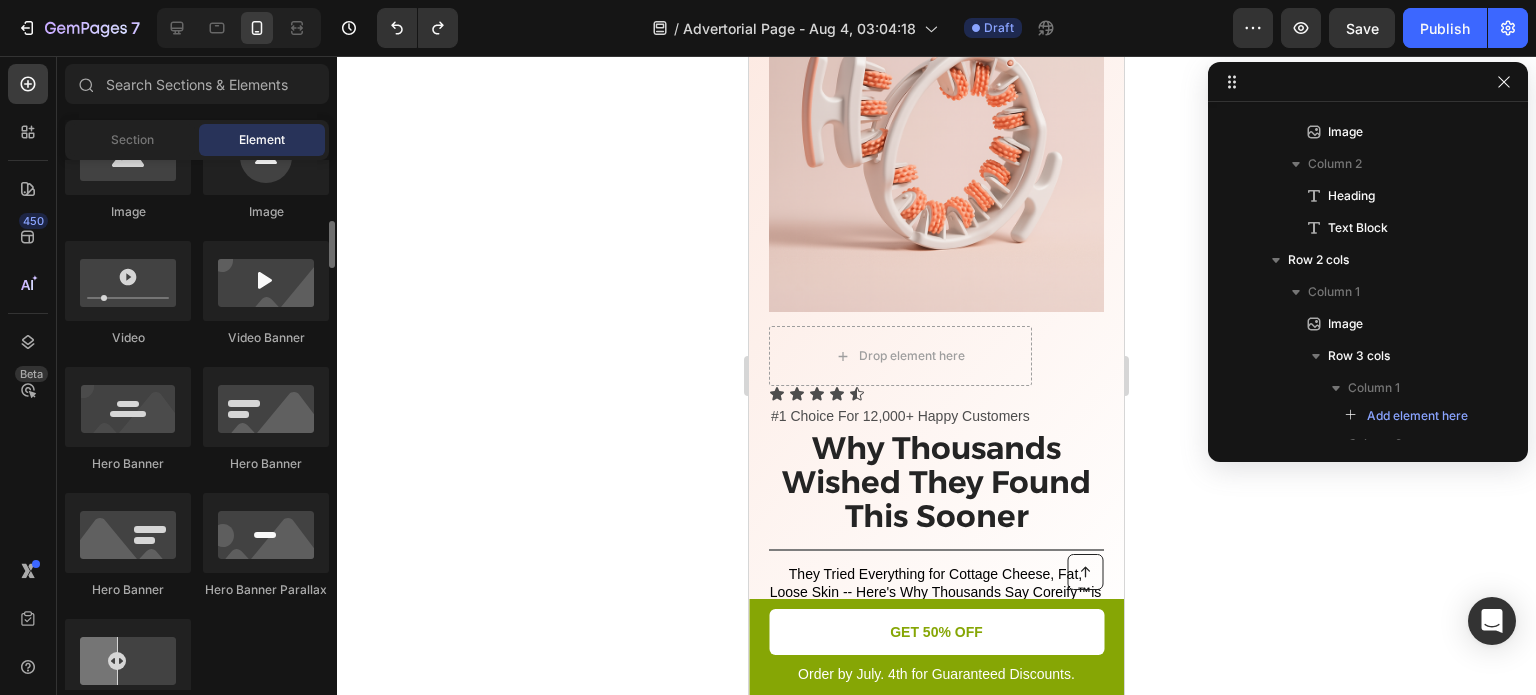 scroll, scrollTop: 705, scrollLeft: 0, axis: vertical 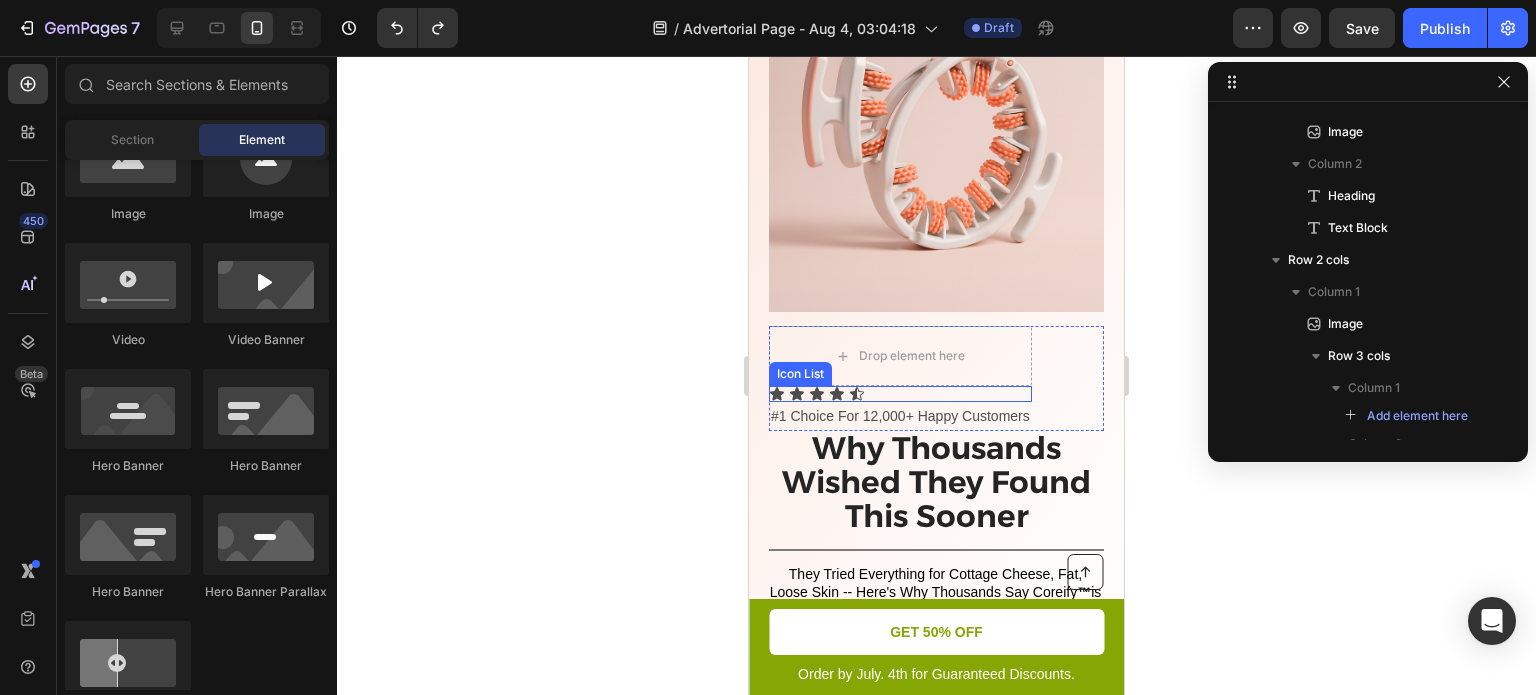 click on "Icon Icon Icon Icon Icon" at bounding box center [900, 394] 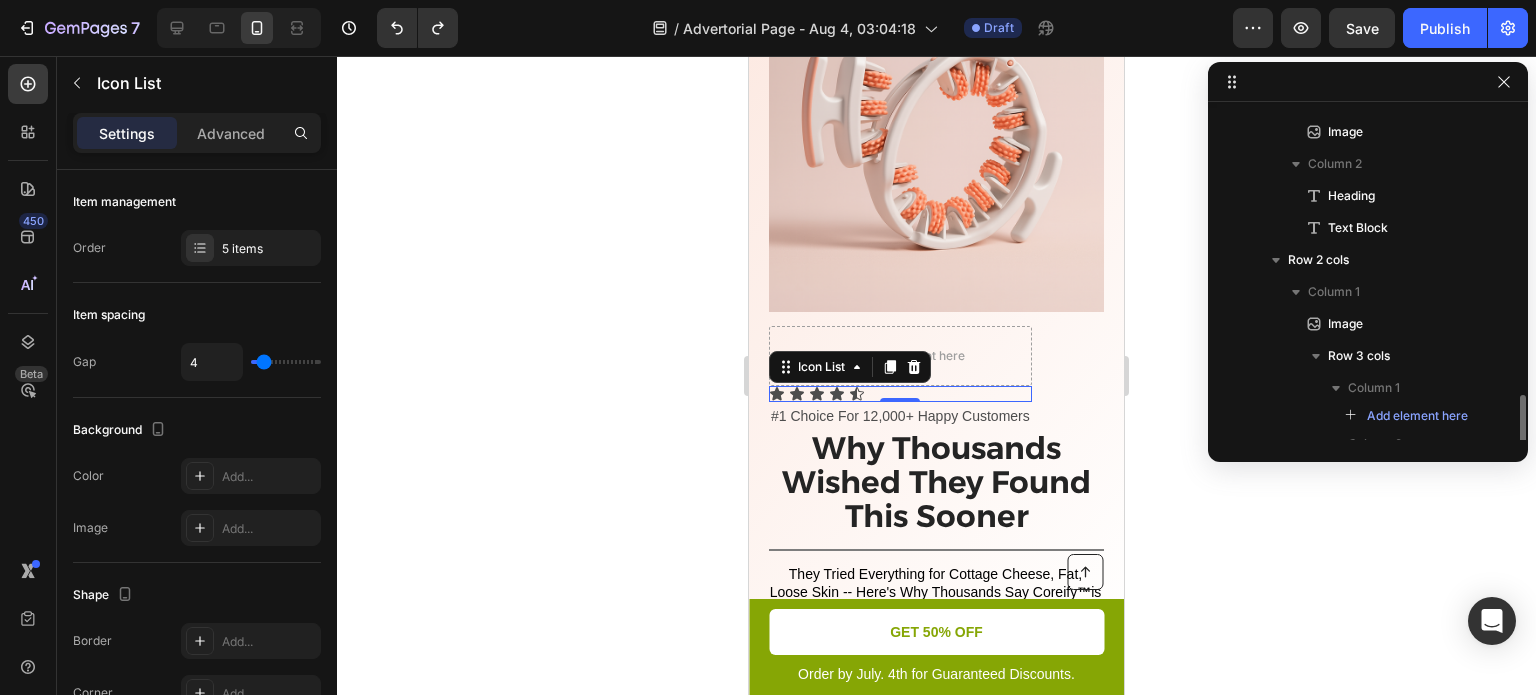 scroll, scrollTop: 402, scrollLeft: 0, axis: vertical 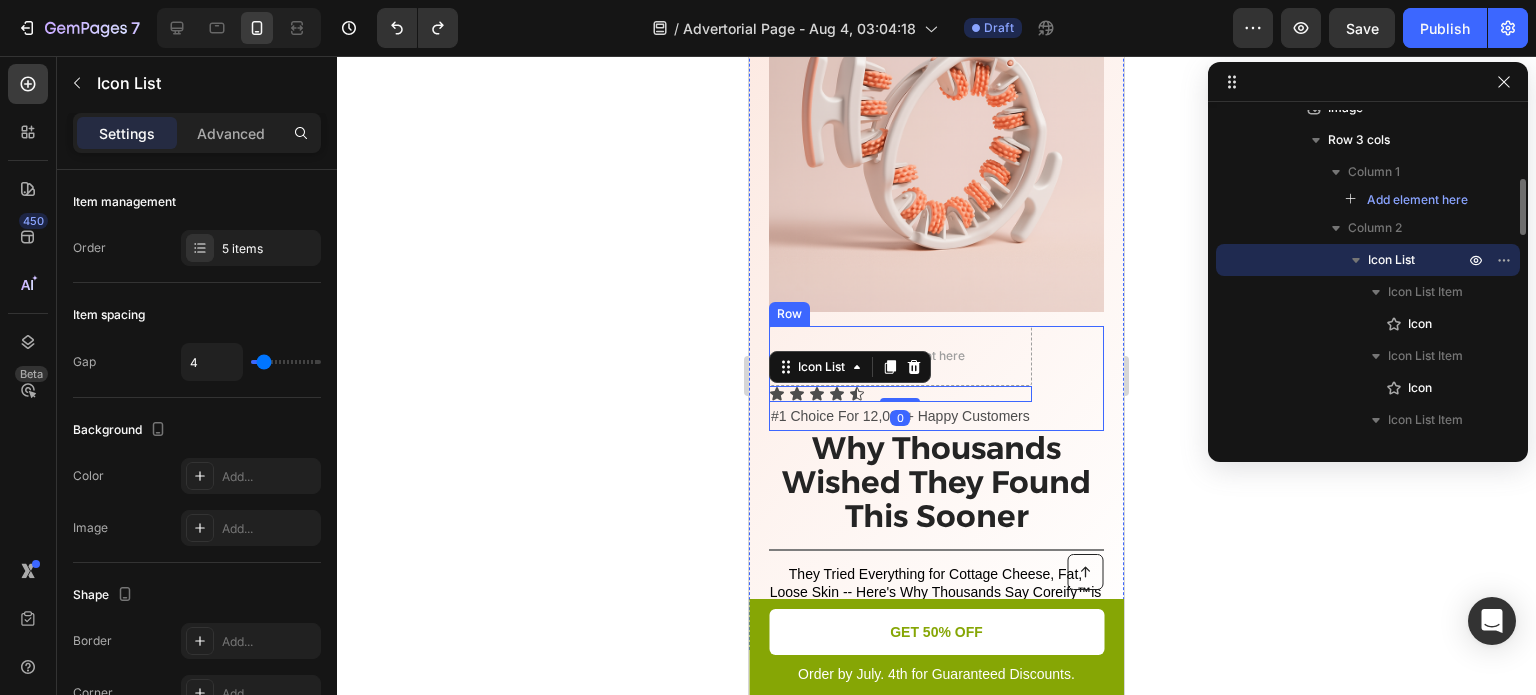 click on "Drop element here Icon Icon Icon Icon Icon Icon List   0 #1 Choice For 12,000+ Happy Customers Text Block Row" at bounding box center (936, 378) 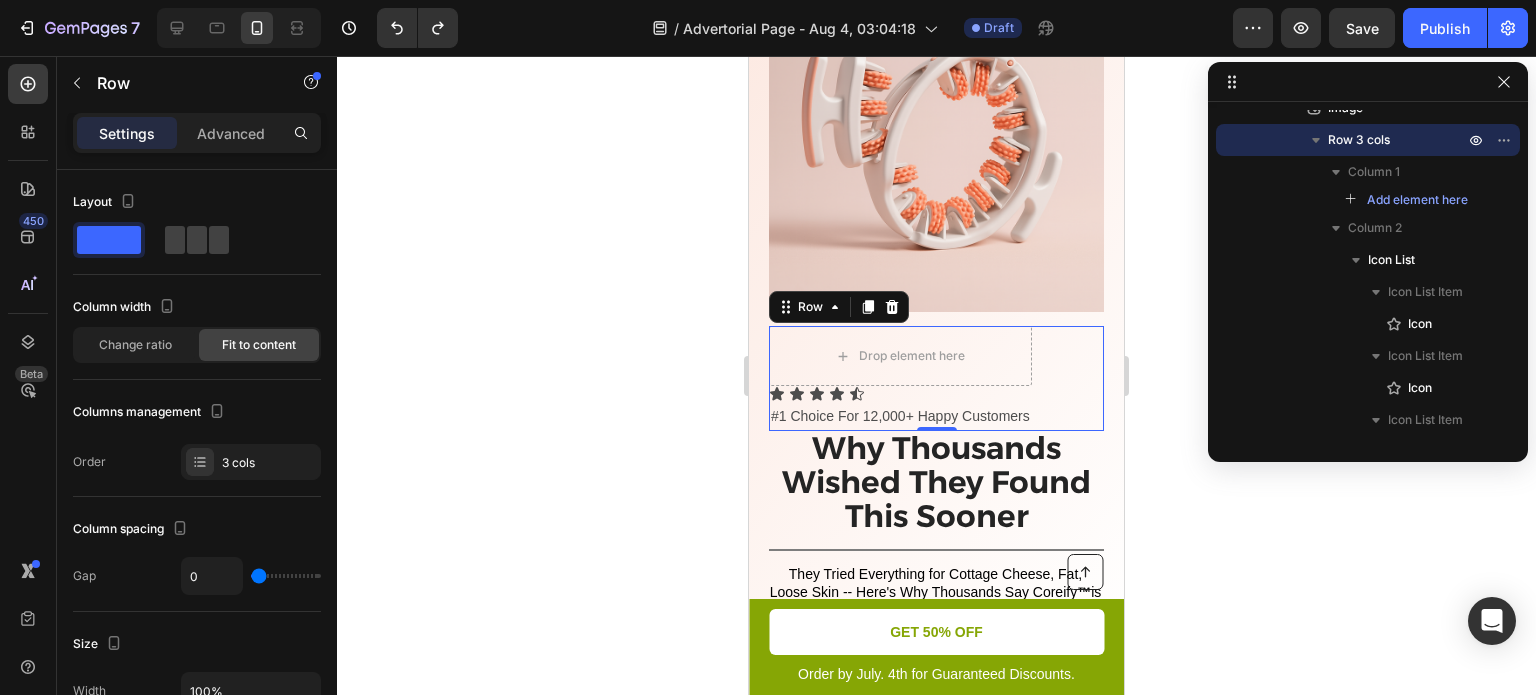 click on "Settings" 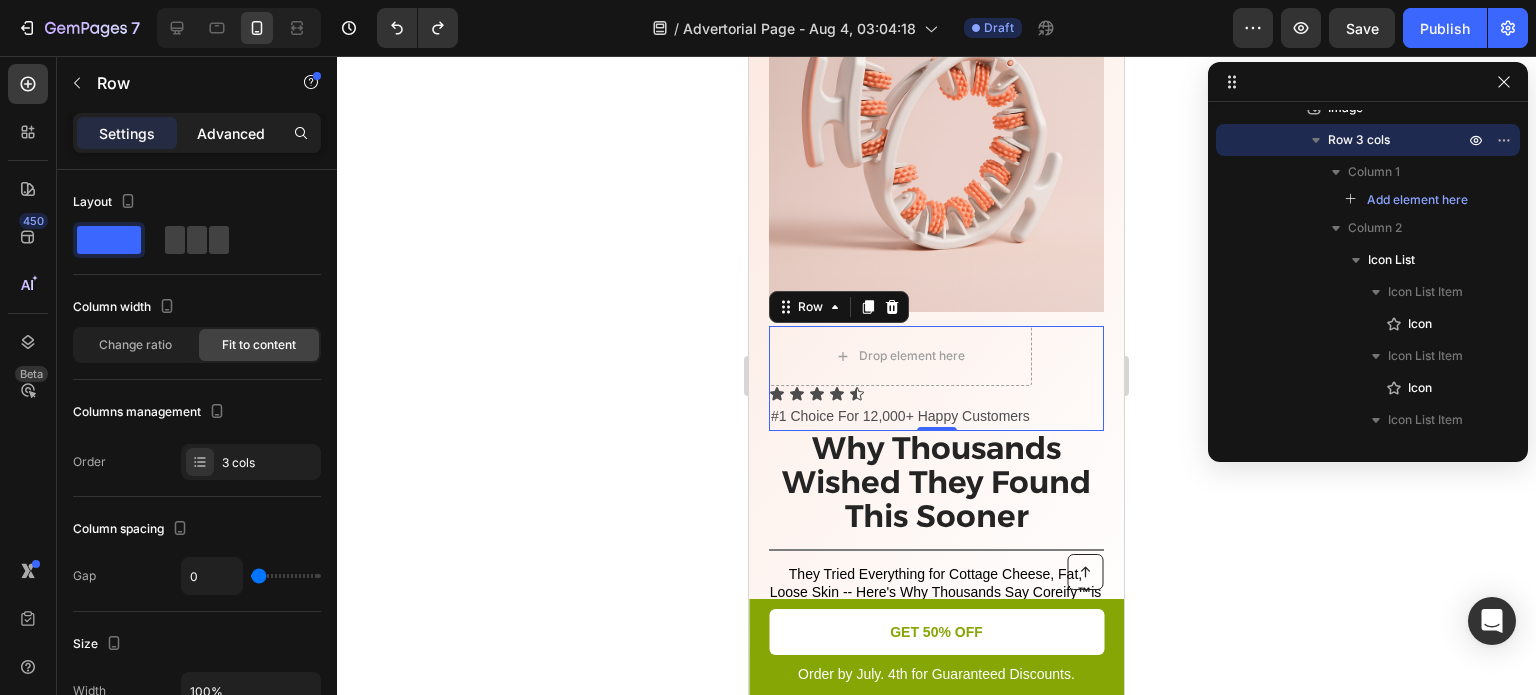click on "Advanced" at bounding box center (231, 133) 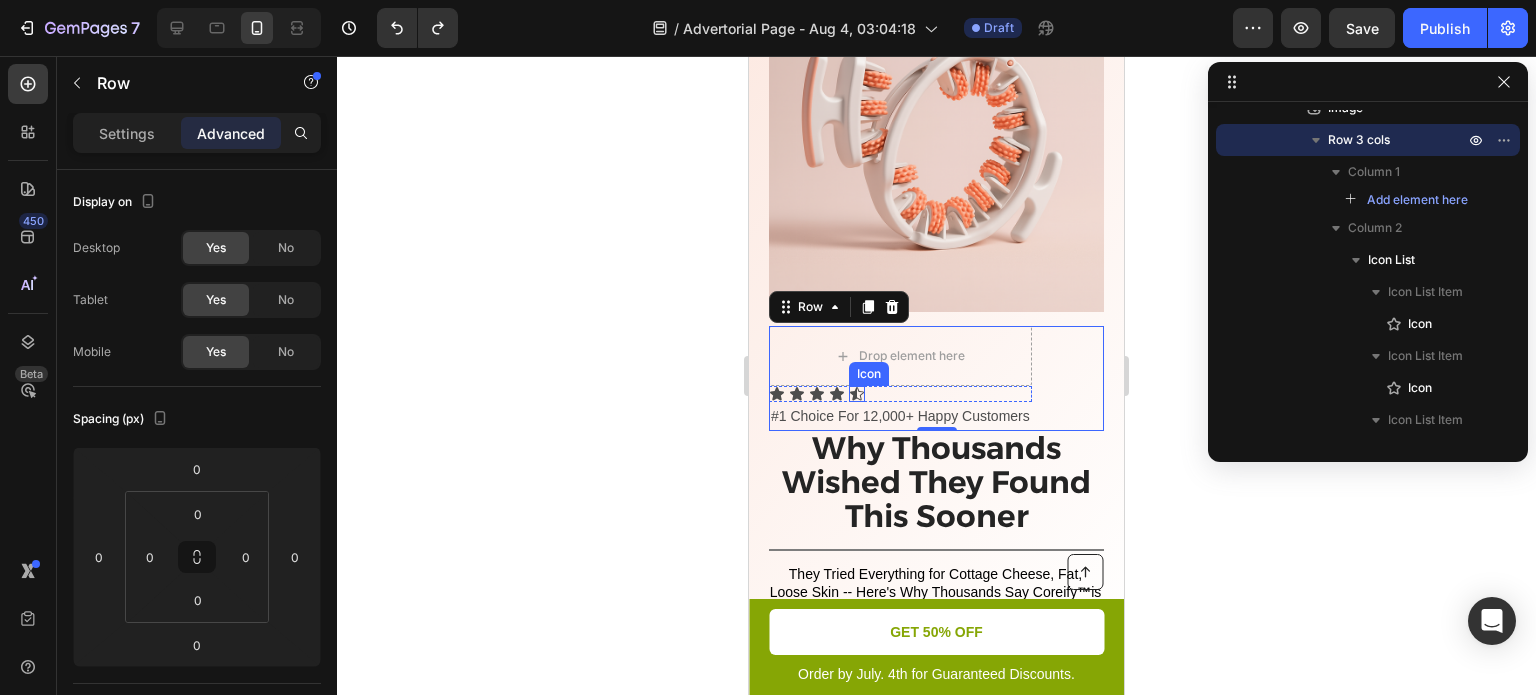 click 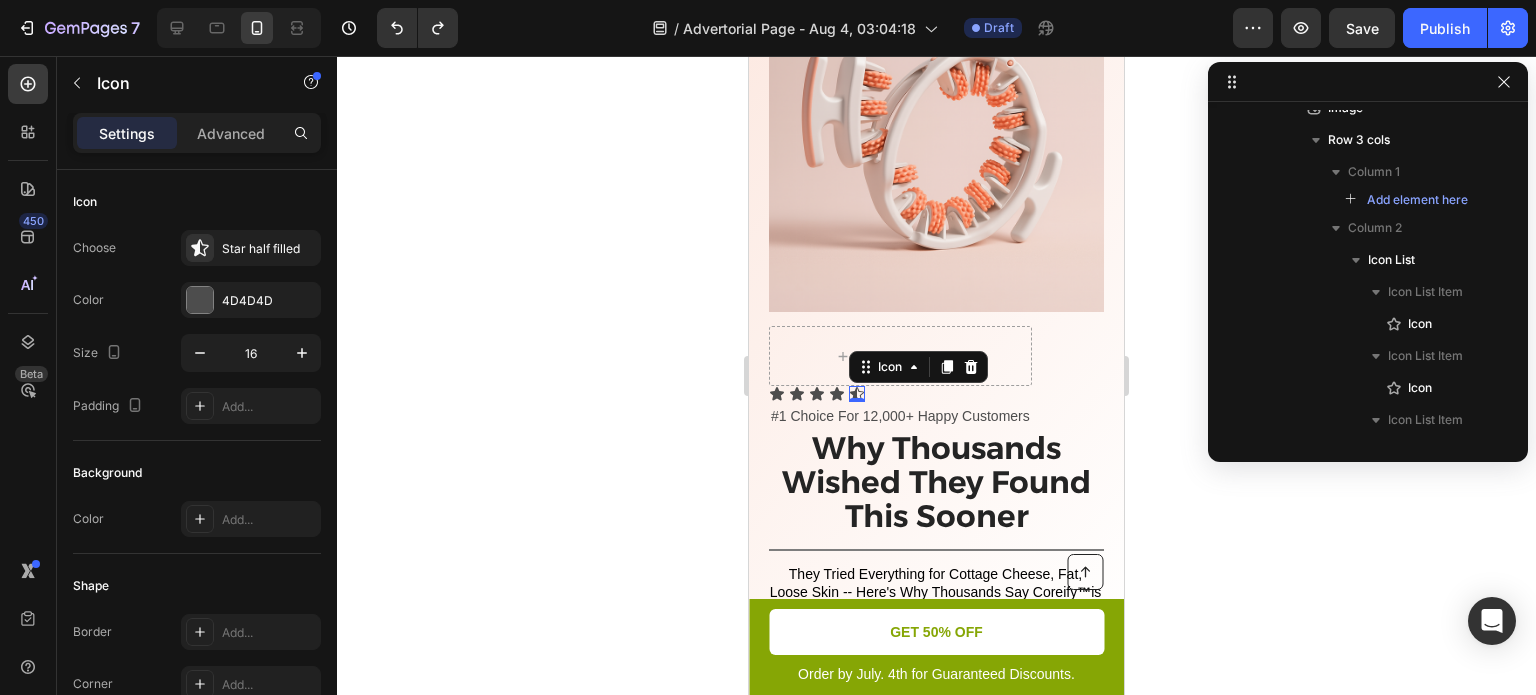 scroll, scrollTop: 722, scrollLeft: 0, axis: vertical 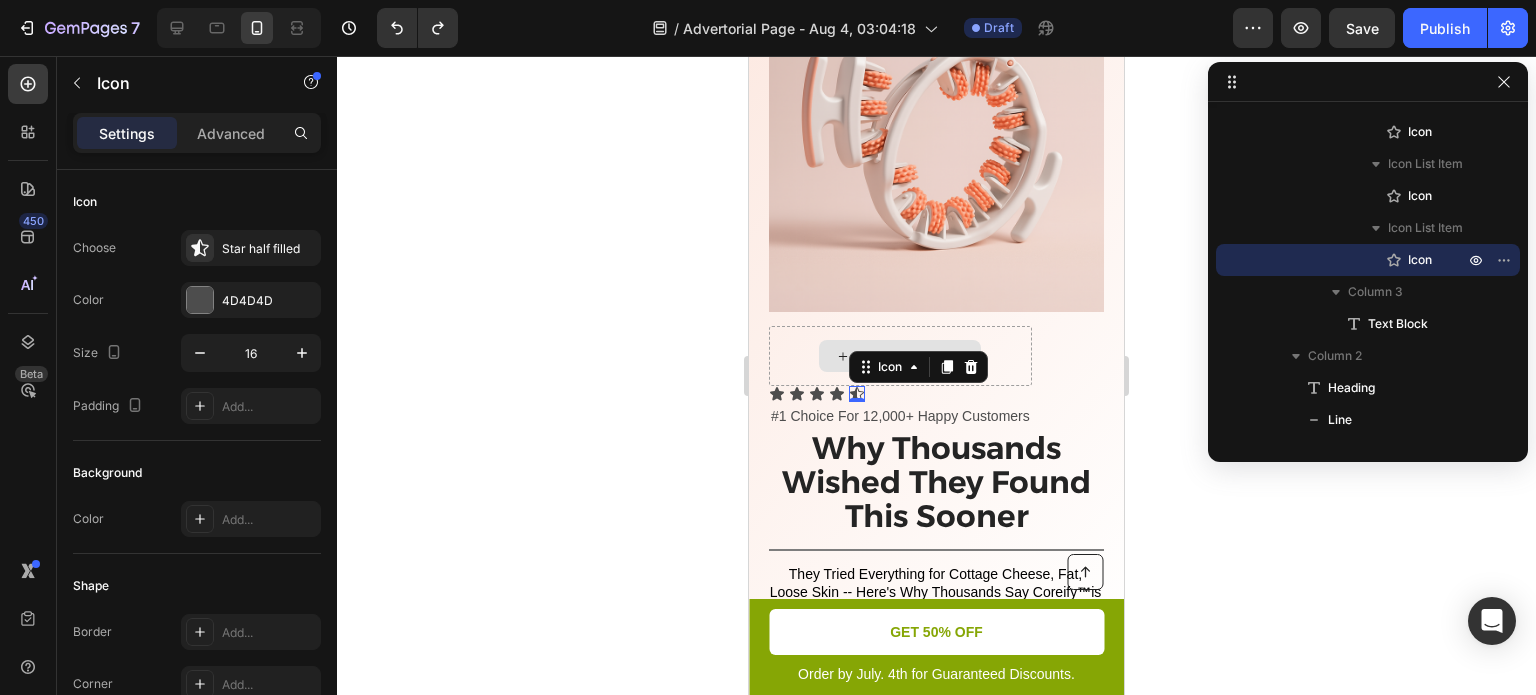 click at bounding box center [936, 144] 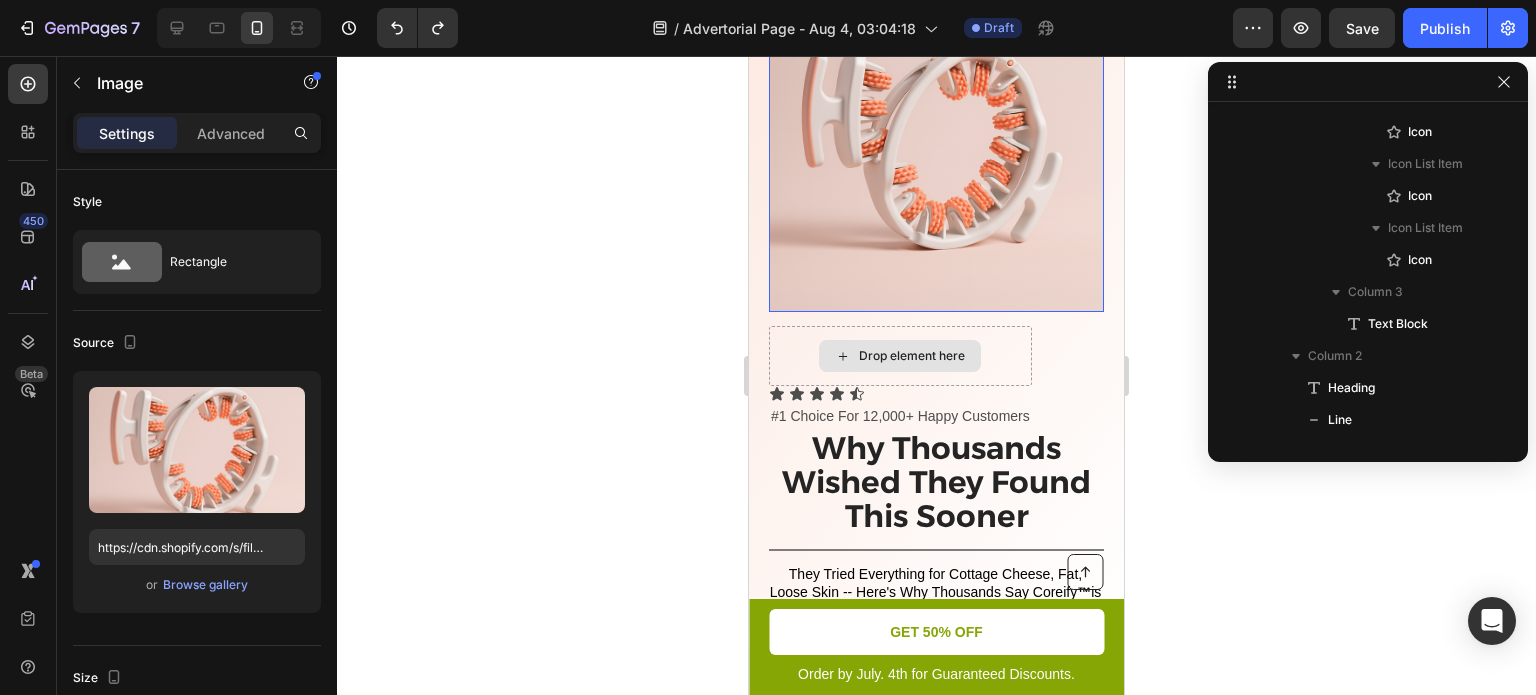 scroll, scrollTop: 250, scrollLeft: 0, axis: vertical 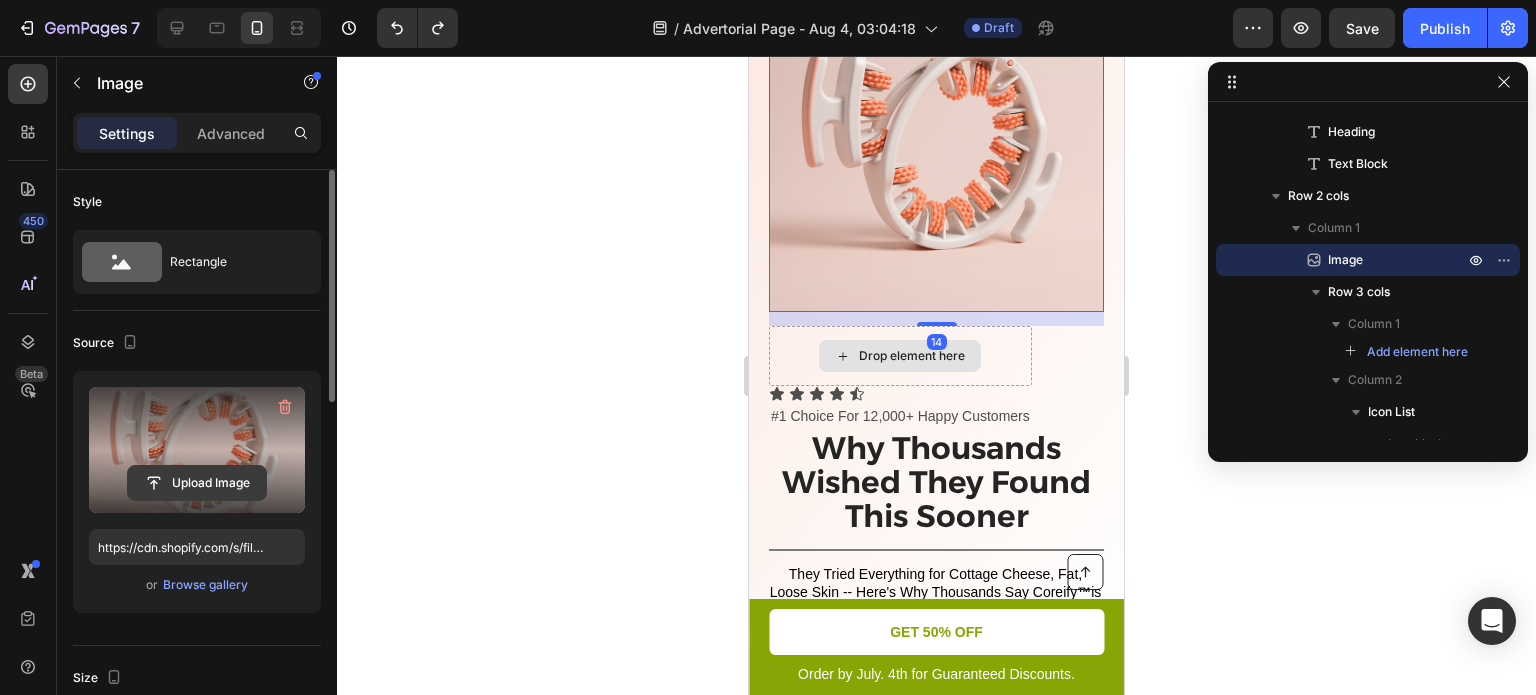 click 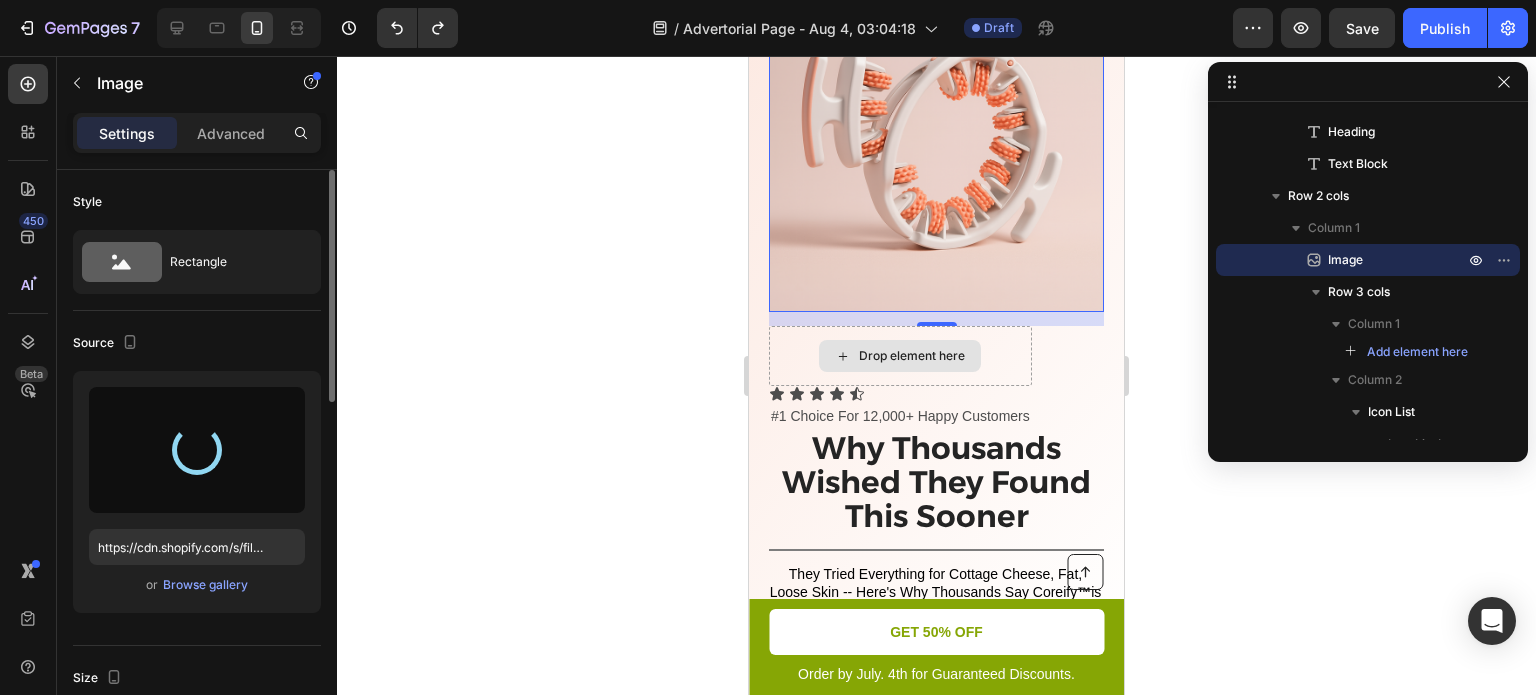 scroll, scrollTop: 283, scrollLeft: 0, axis: vertical 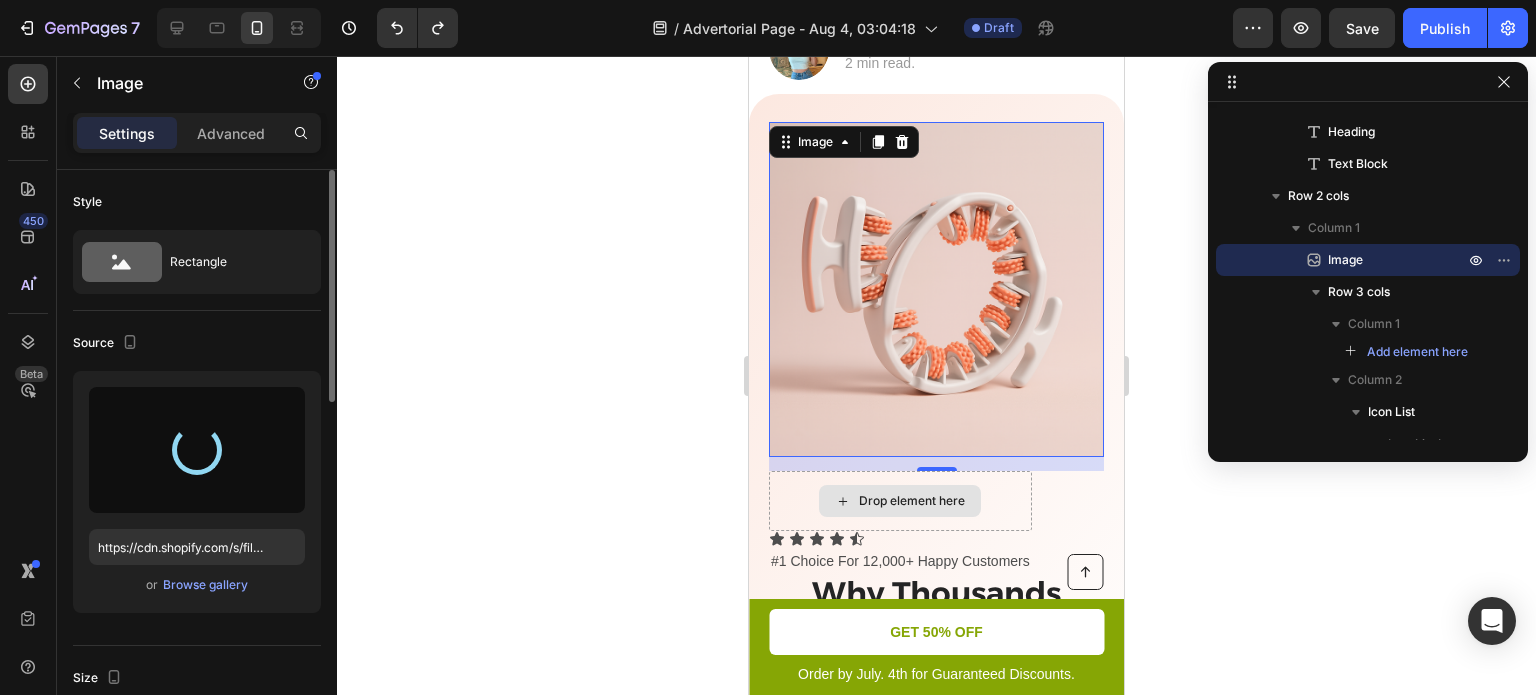 type on "https://cdn.shopify.com/s/files/1/0929/0009/8335/files/gempages_578381056340656914-c0b463bd-5852-43e5-8e44-39367a5bd723.png" 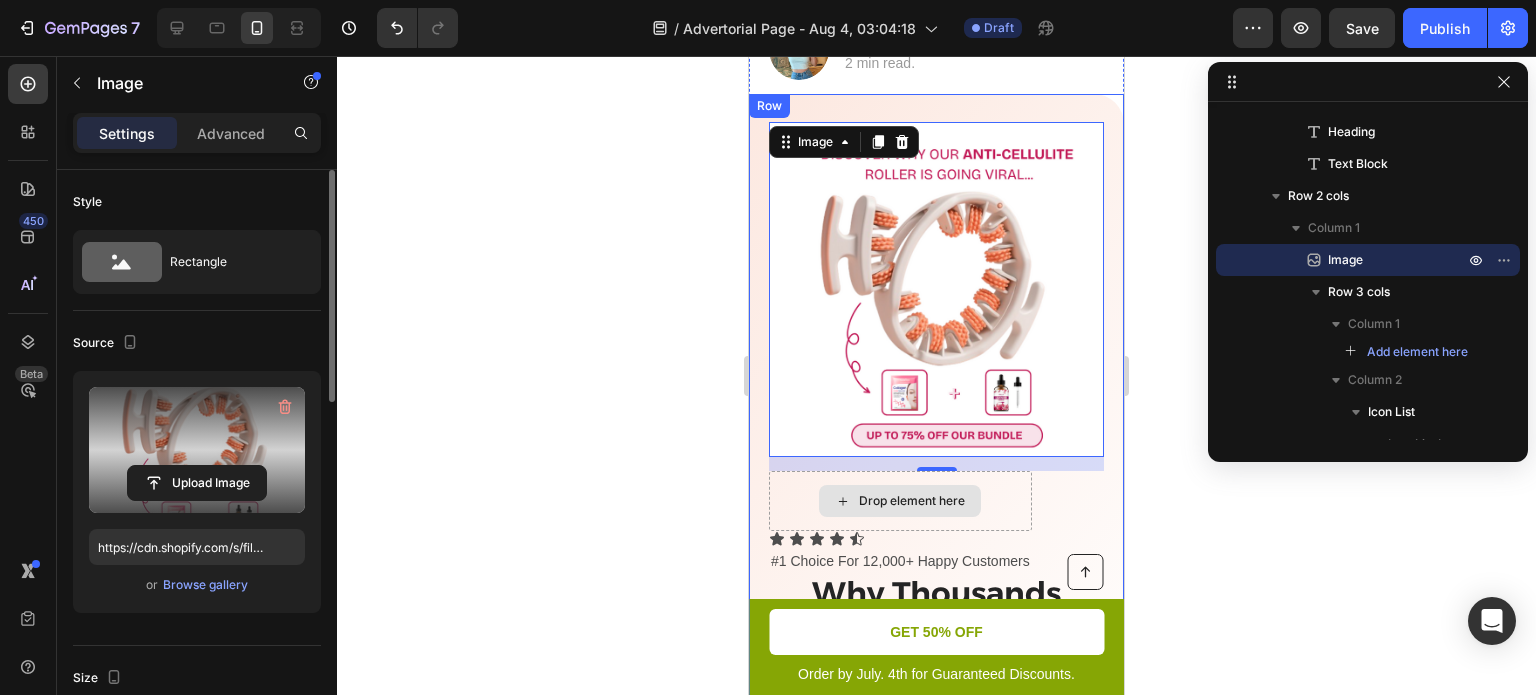click on "Image   14
Drop element here Icon Icon Icon Icon Icon Icon List #1 Choice For 12,000+ Happy Customers Text Block Row ⁠⁠⁠⁠⁠⁠⁠ Why Thousands Wished They Found This Sooner Heading                Title Line They Tried Everything for Cottage Cheese, Fat, Loose Skin -- Here's Why Thousands Say Coreify ™  is the only thing that worked   Text Block Row" at bounding box center (936, 444) 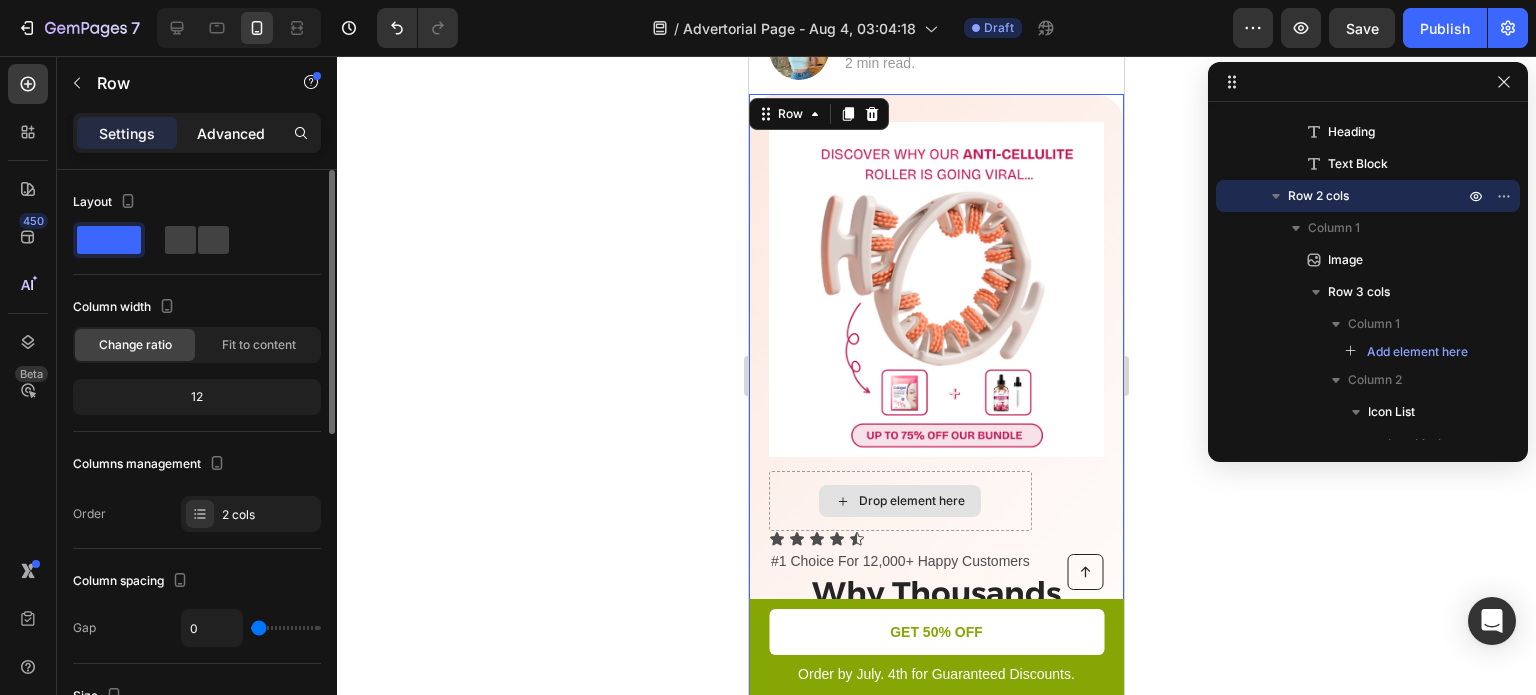 click on "Advanced" at bounding box center [231, 133] 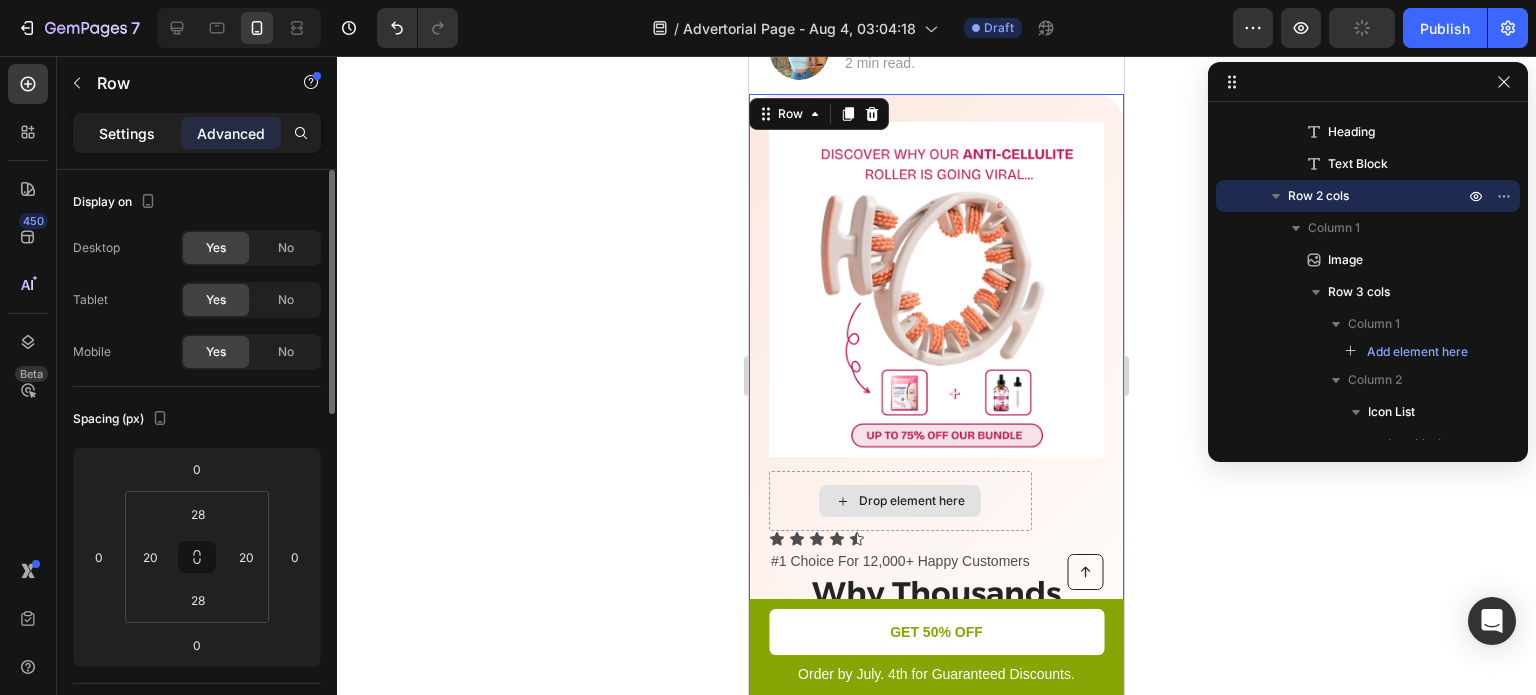 click on "Settings" 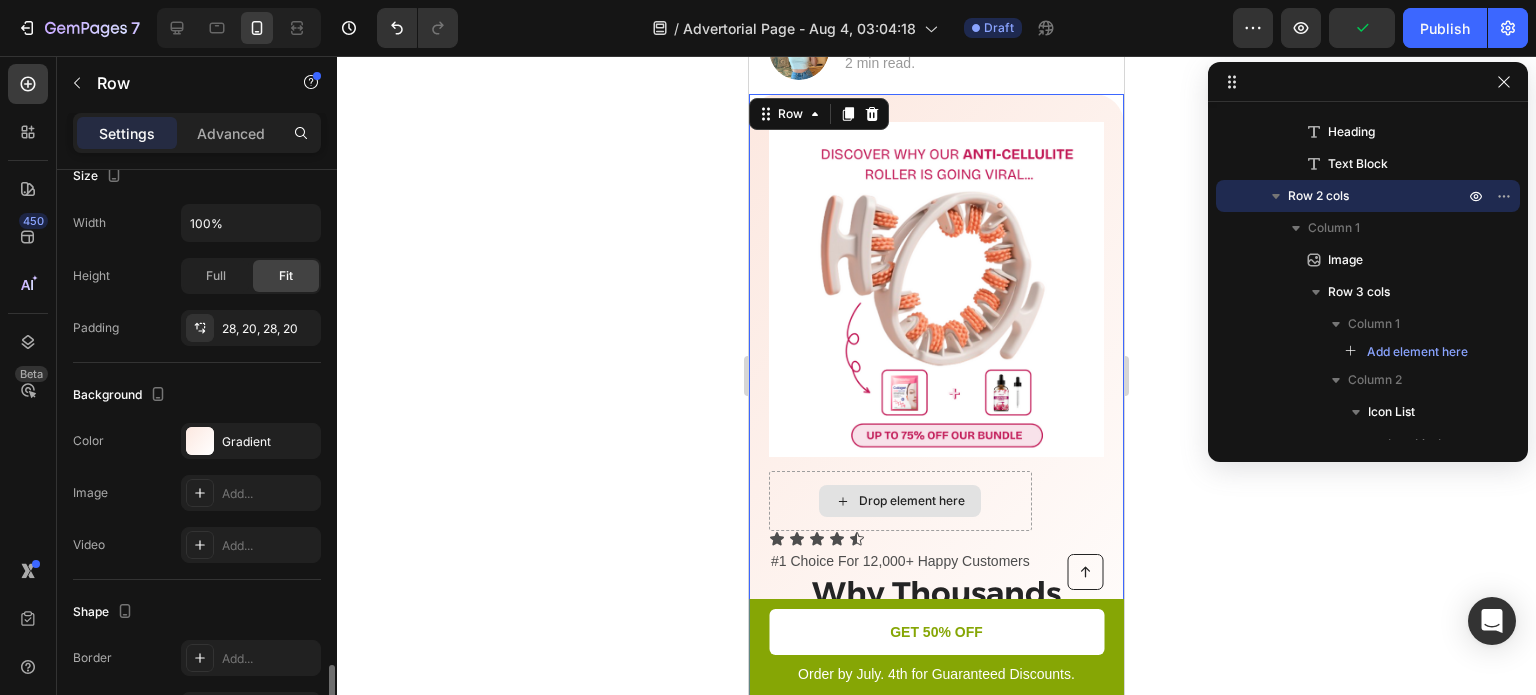 scroll, scrollTop: 698, scrollLeft: 0, axis: vertical 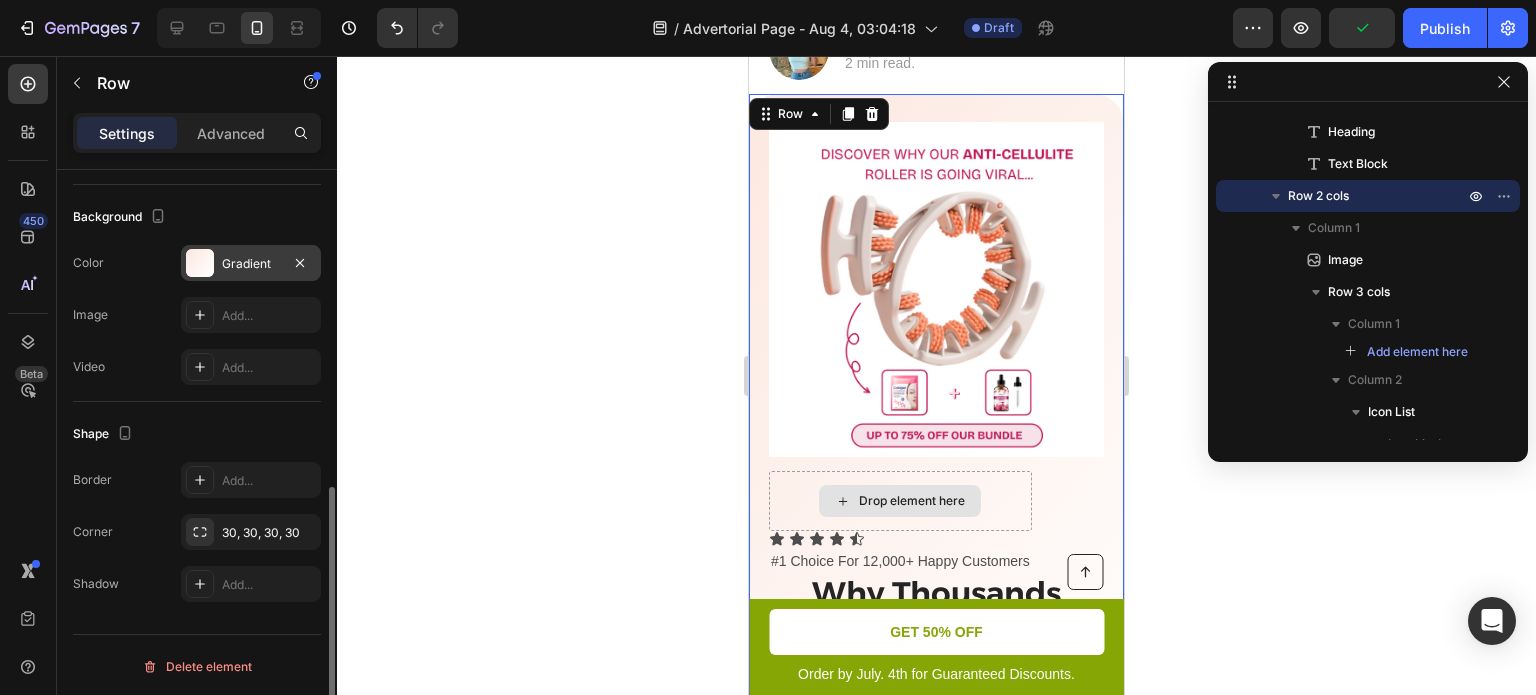click at bounding box center [200, 263] 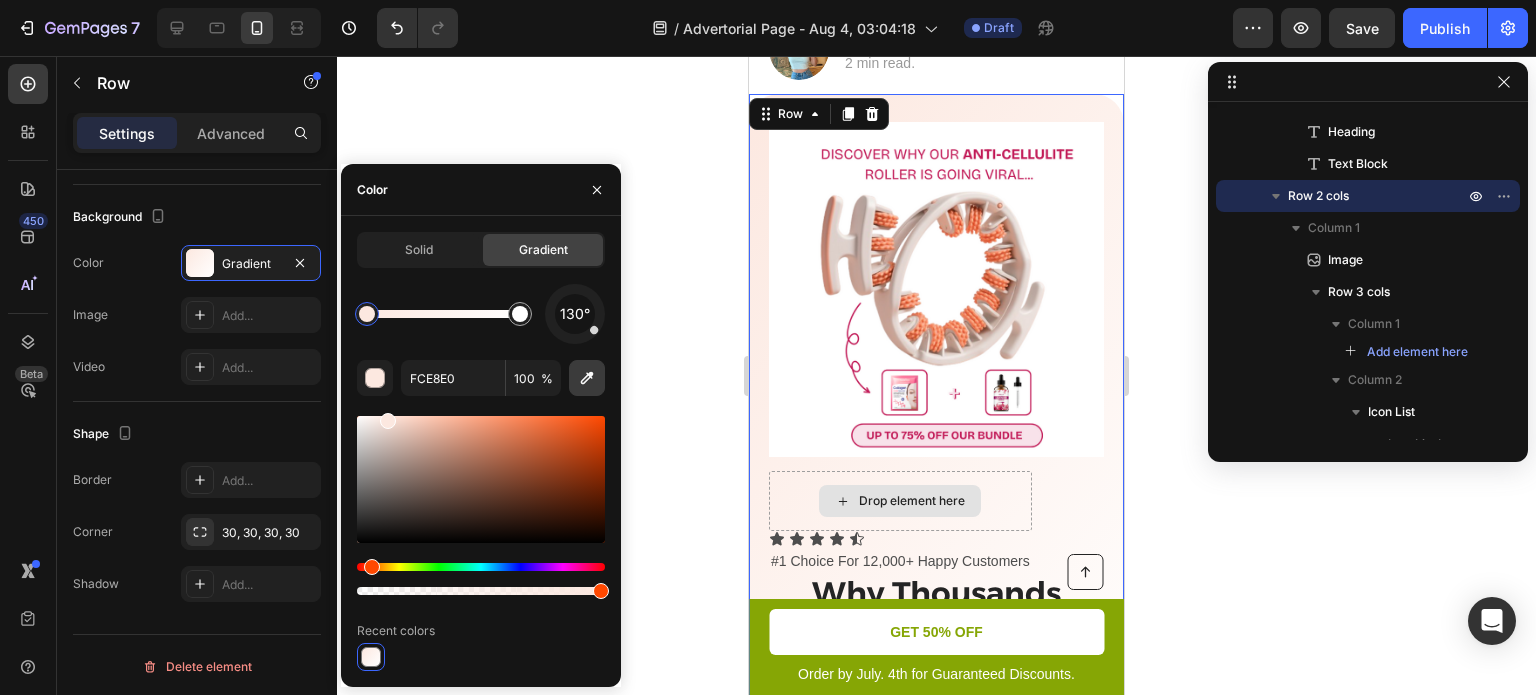 click 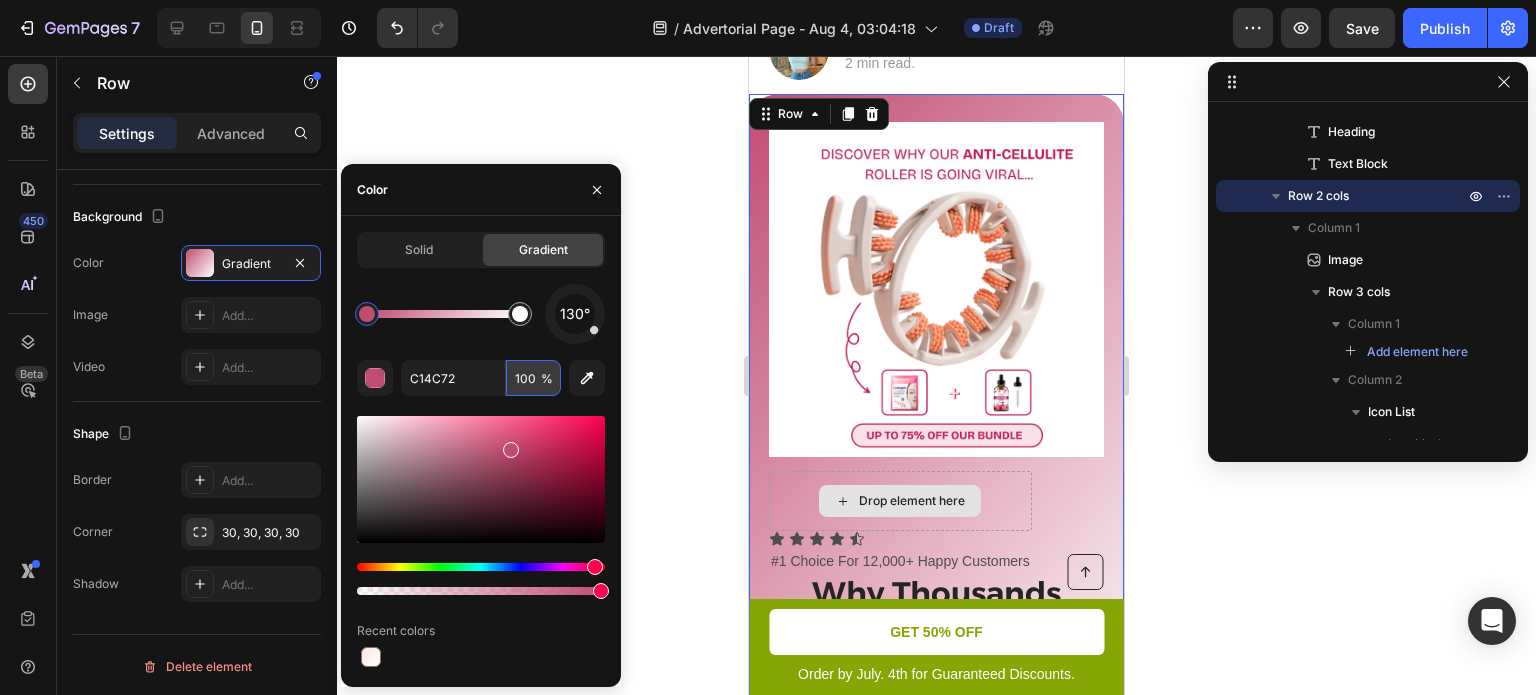 click on "100" at bounding box center (533, 378) 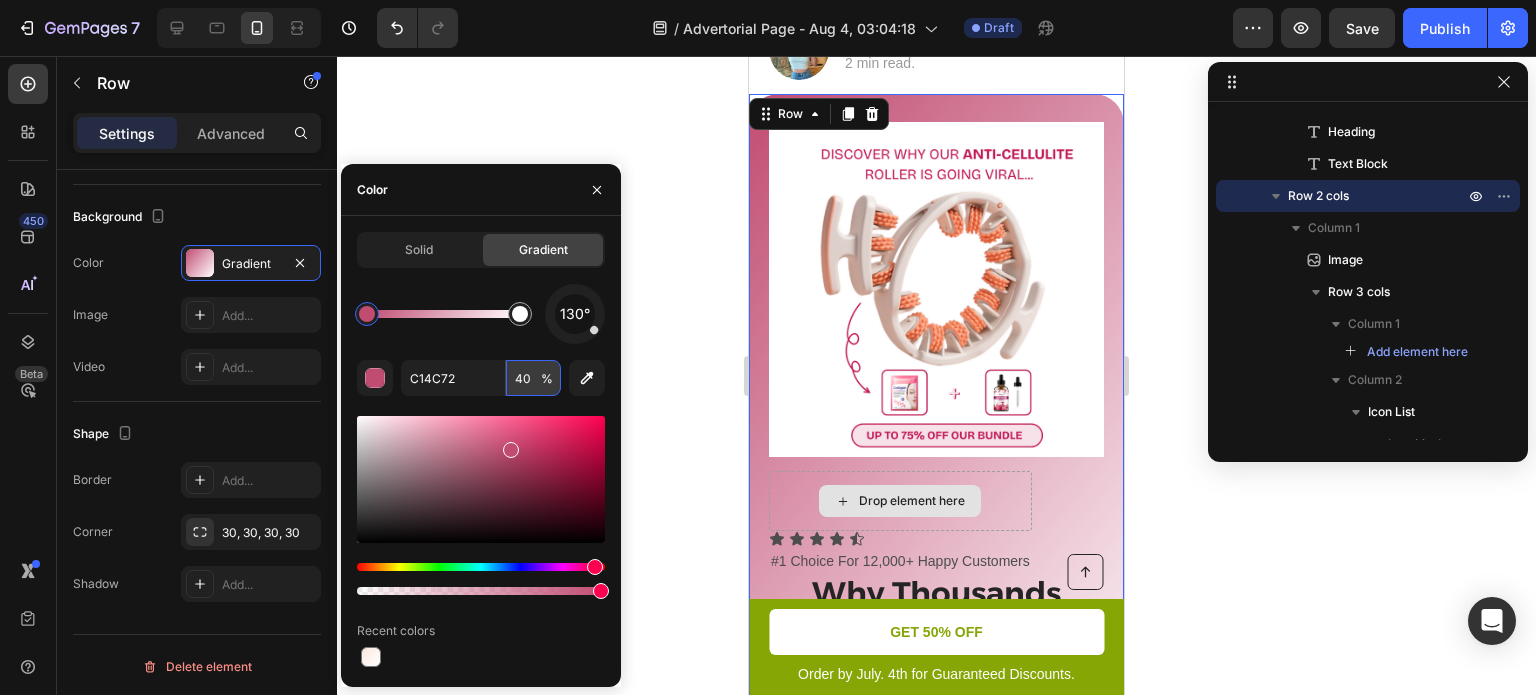 type on "40" 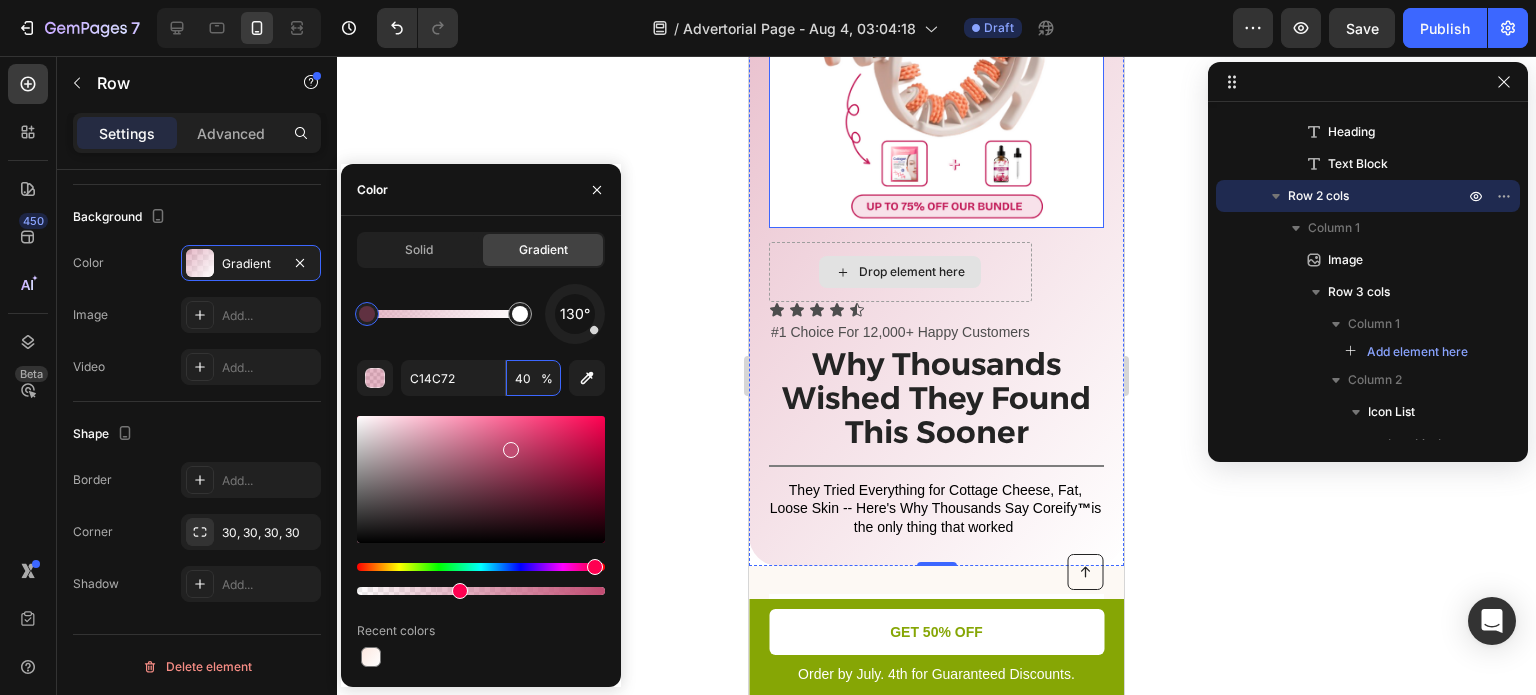 scroll, scrollTop: 518, scrollLeft: 0, axis: vertical 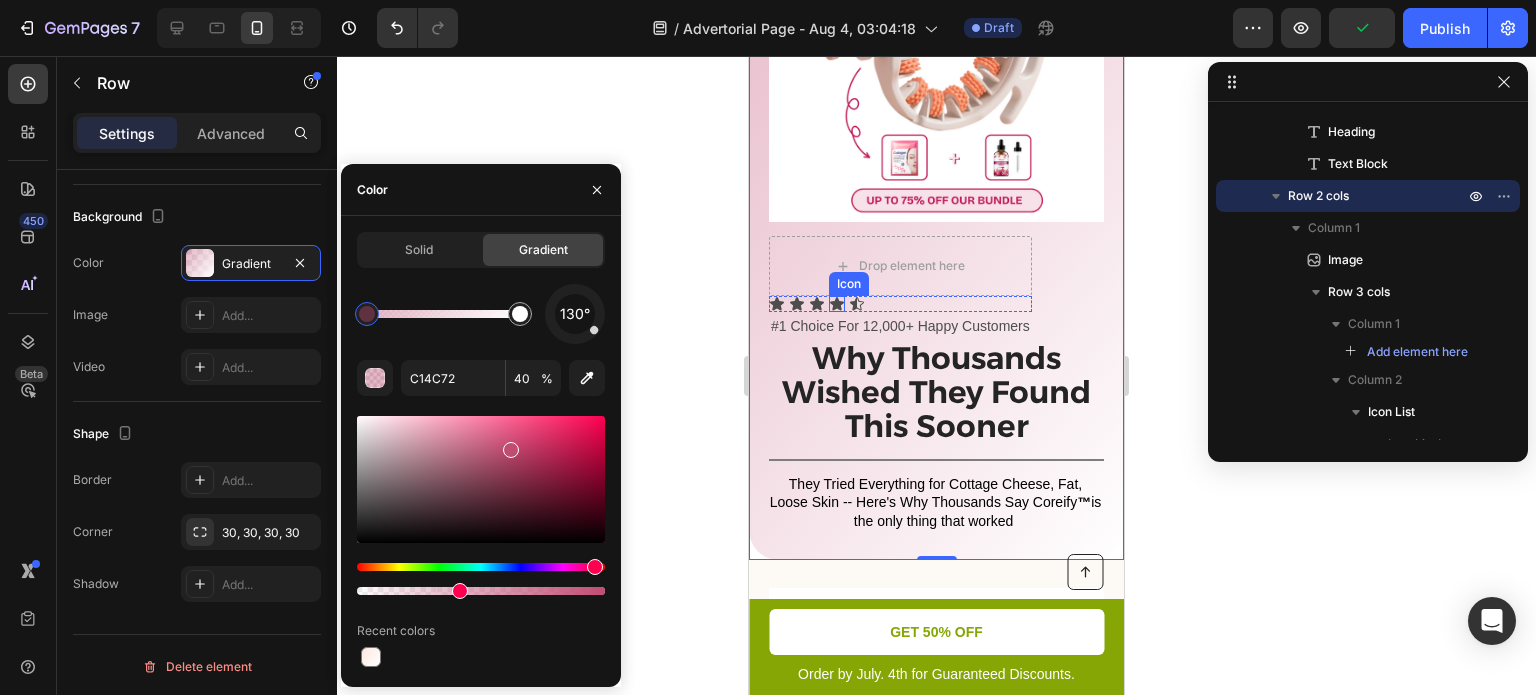 click 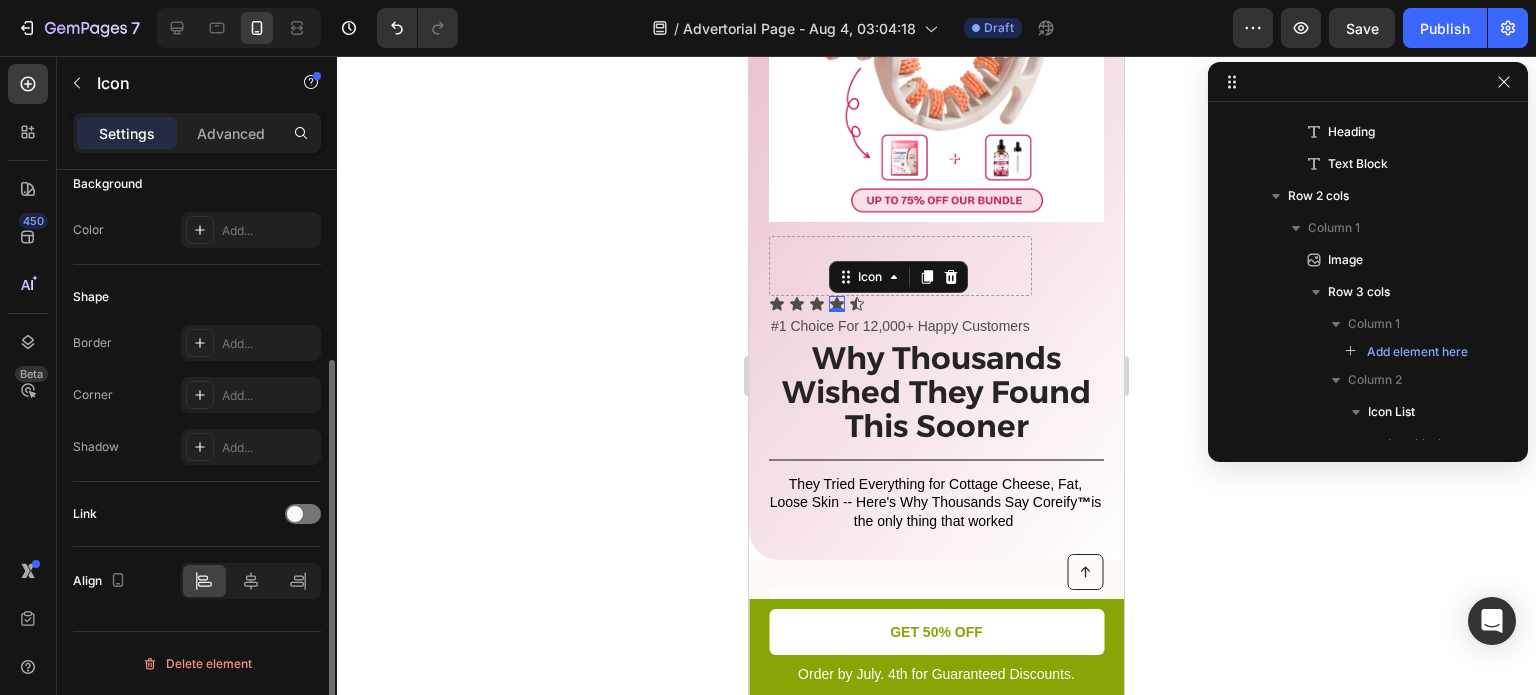 scroll, scrollTop: 658, scrollLeft: 0, axis: vertical 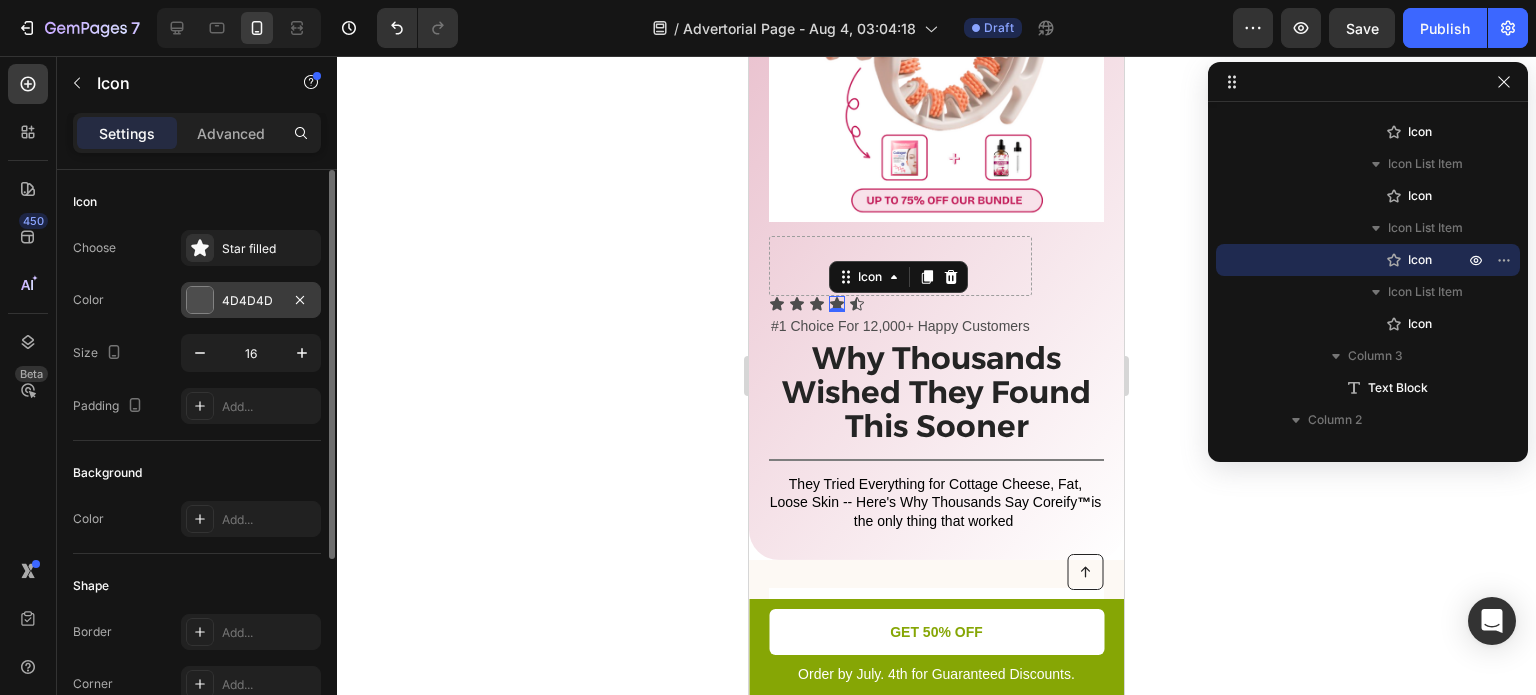 click at bounding box center [200, 300] 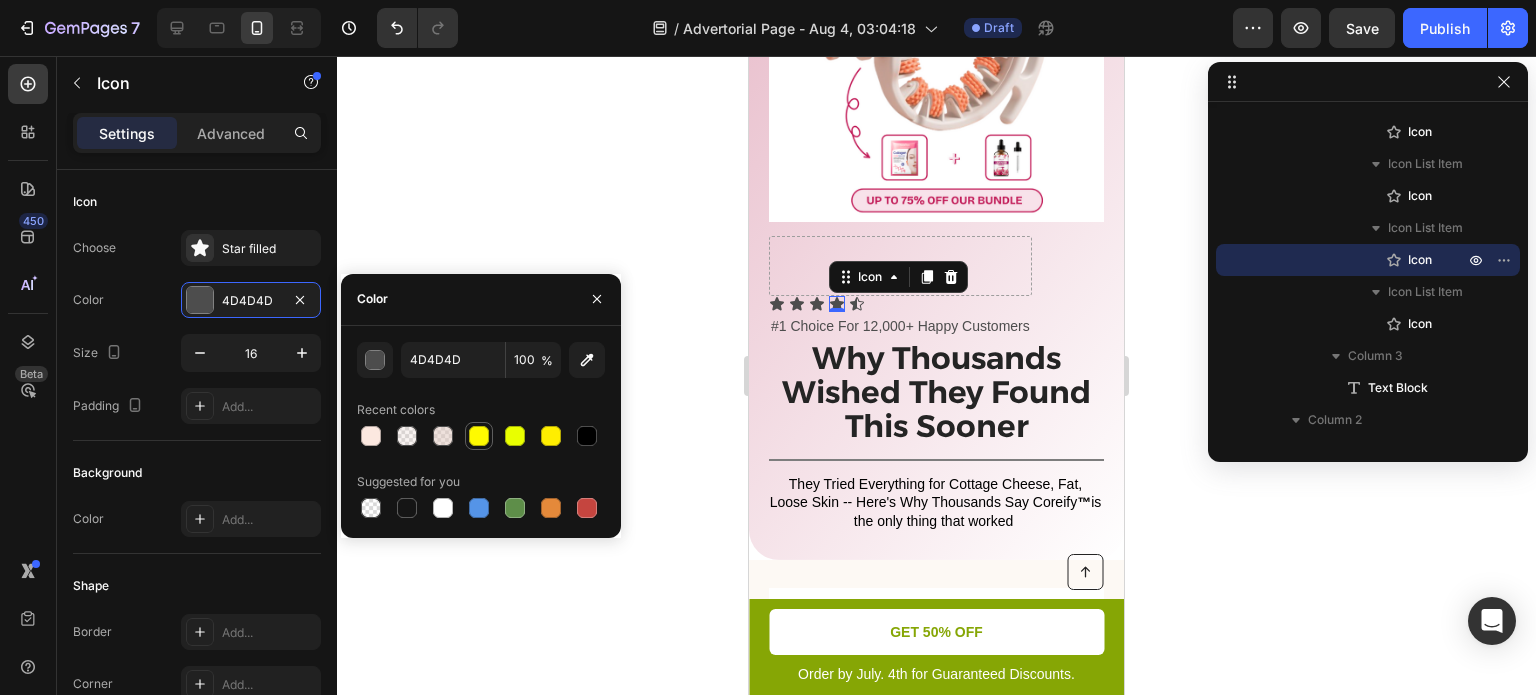 click at bounding box center [479, 436] 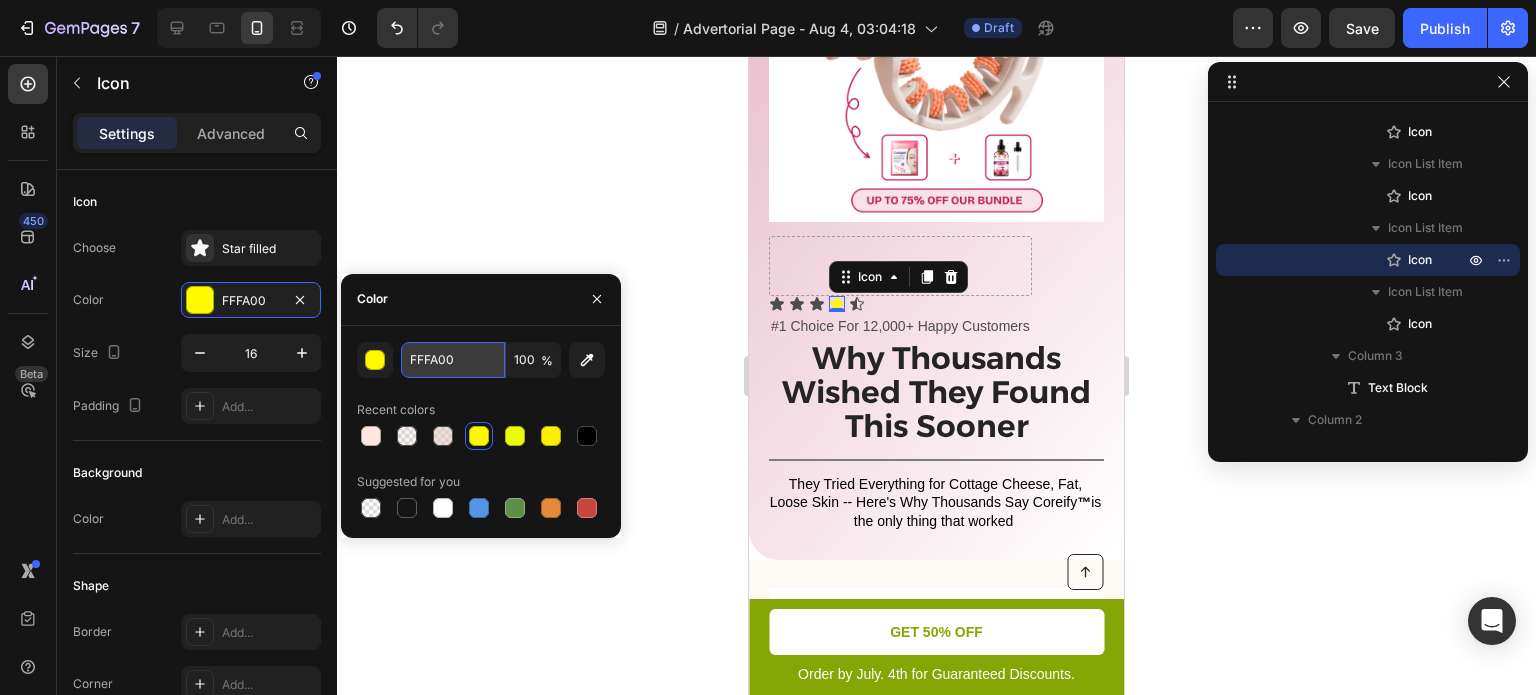 click on "FFFA00" at bounding box center (453, 360) 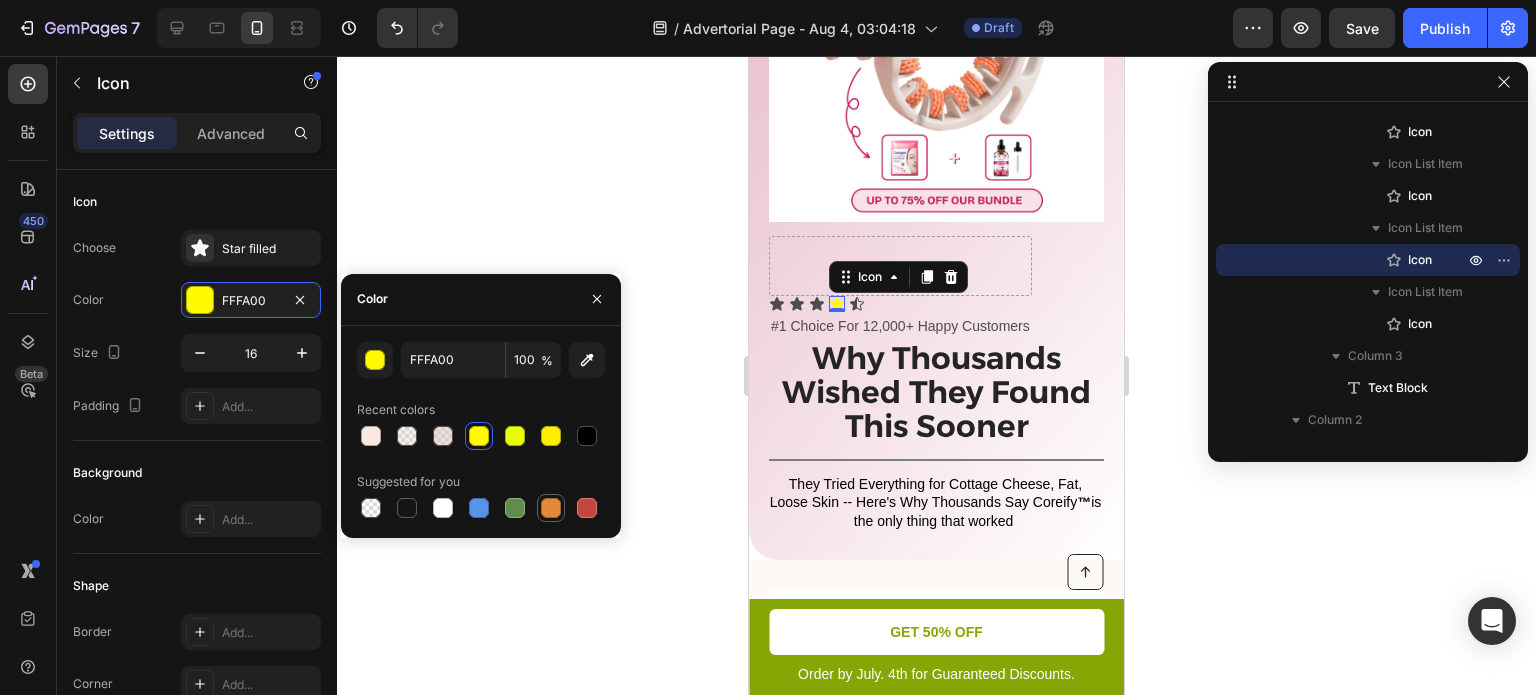 click at bounding box center [551, 508] 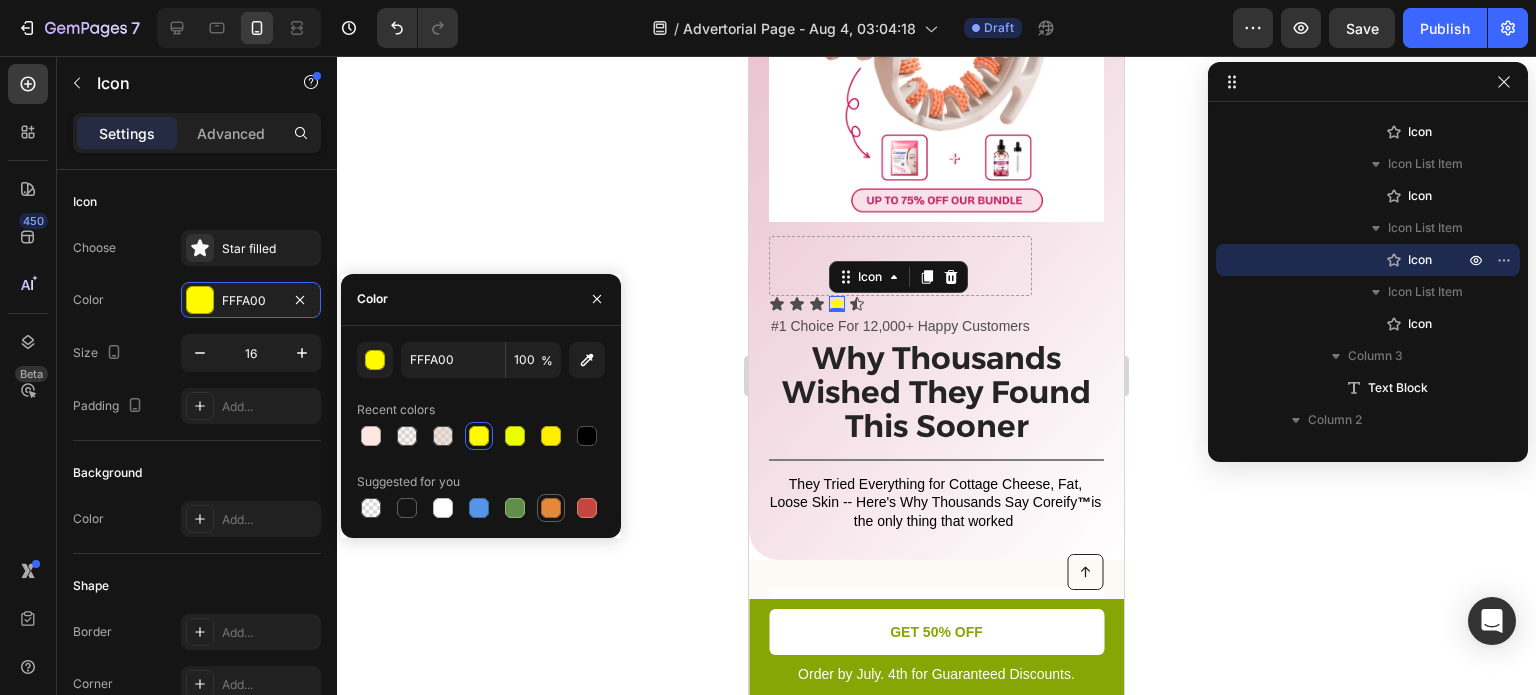 type on "E4893A" 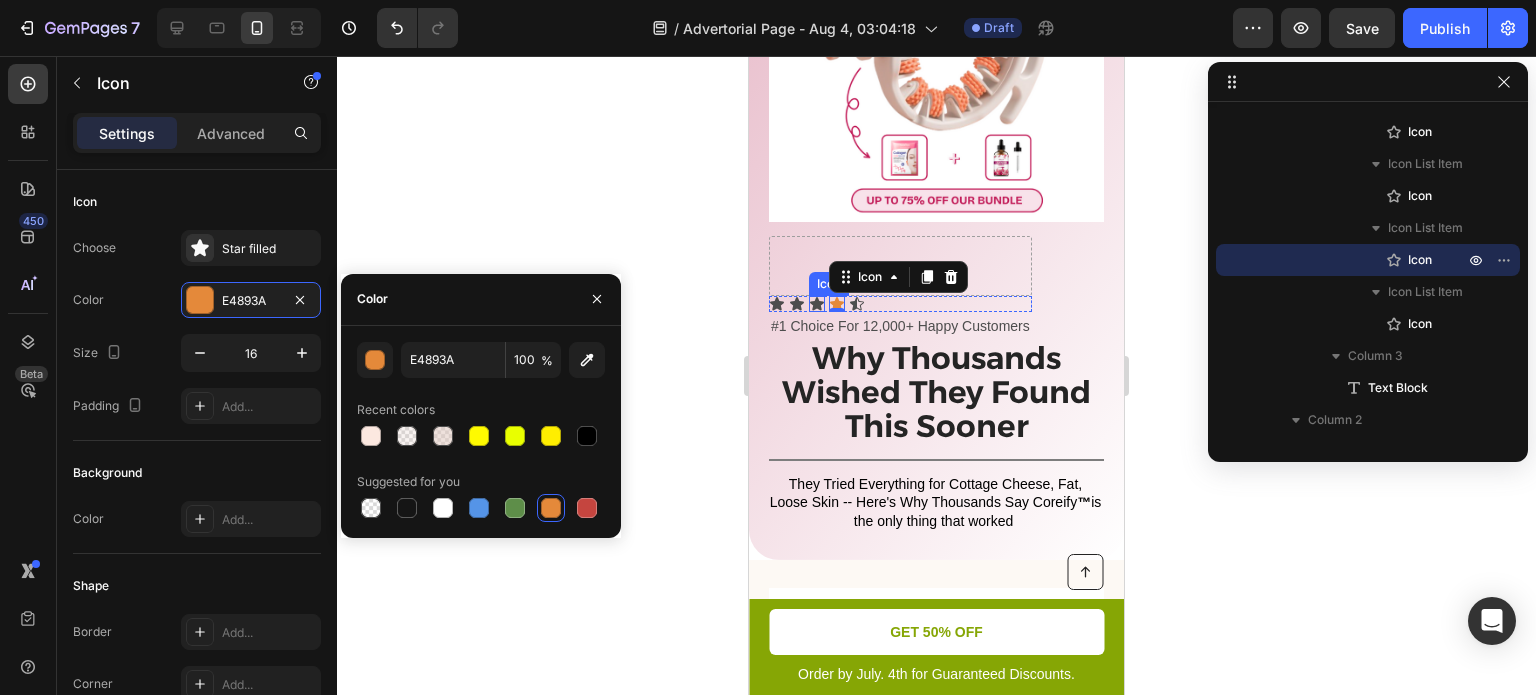click 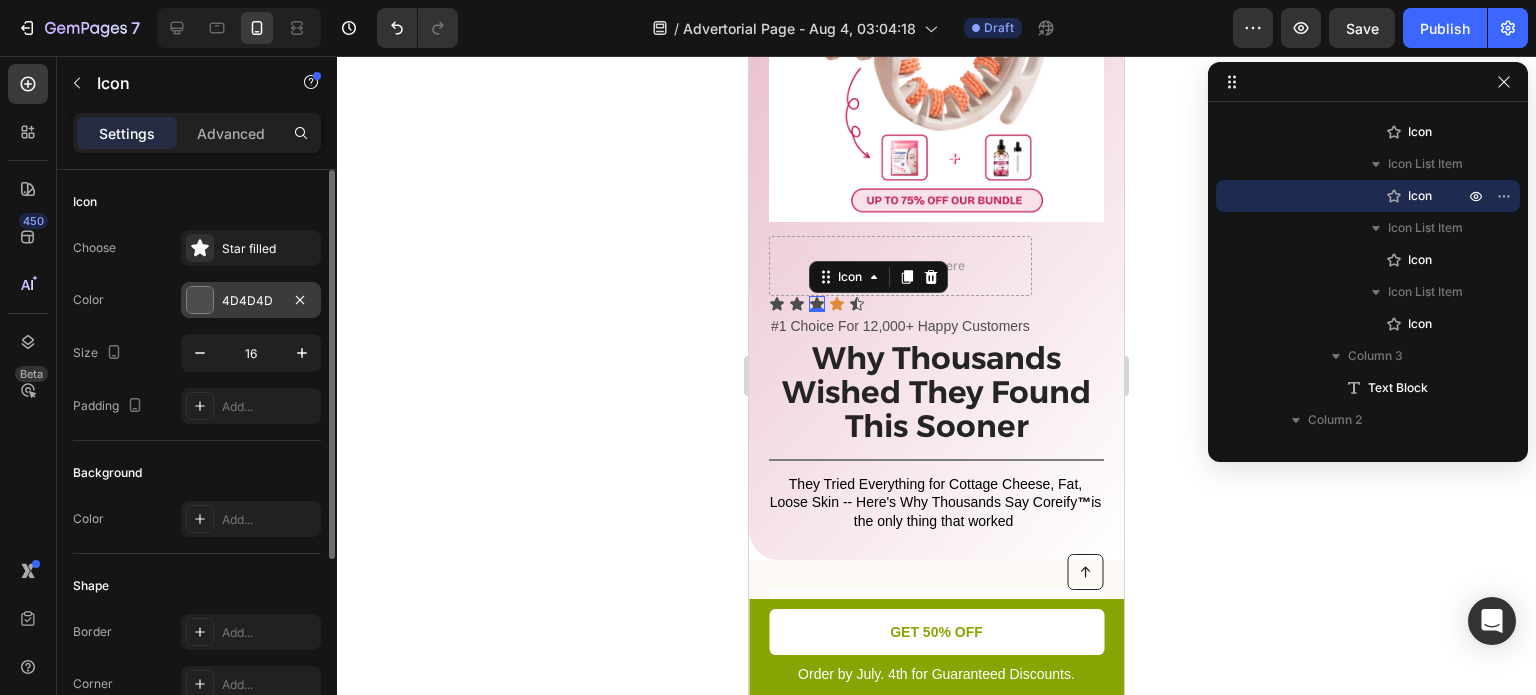 click at bounding box center [200, 300] 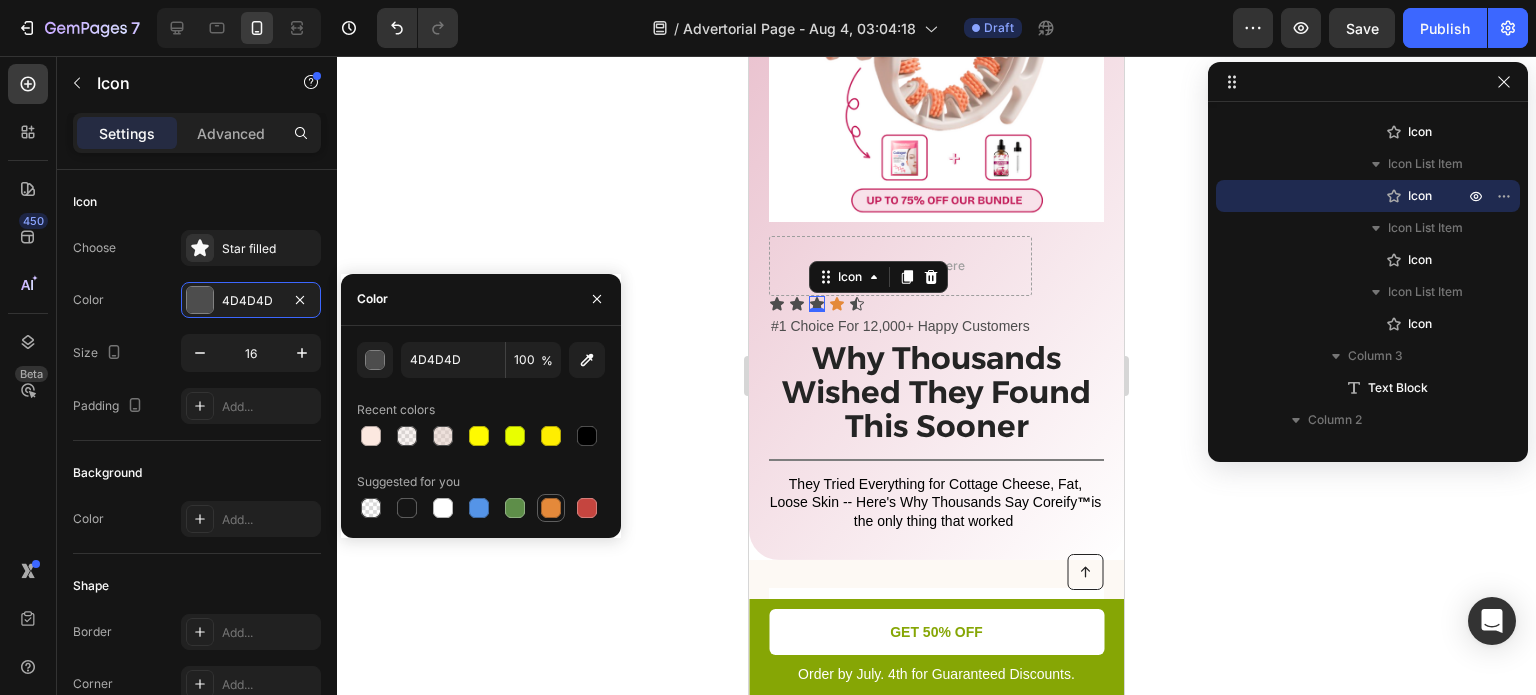 click at bounding box center [551, 508] 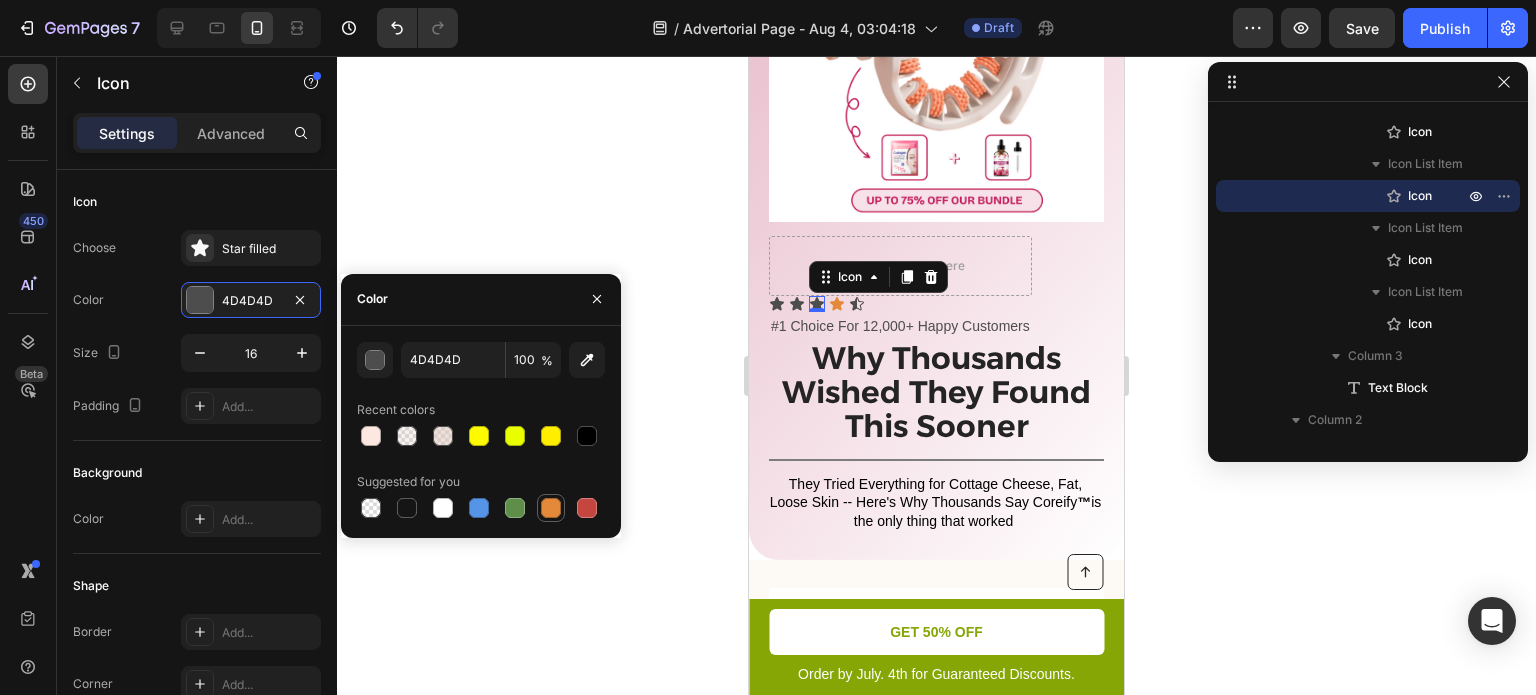 type on "E4893A" 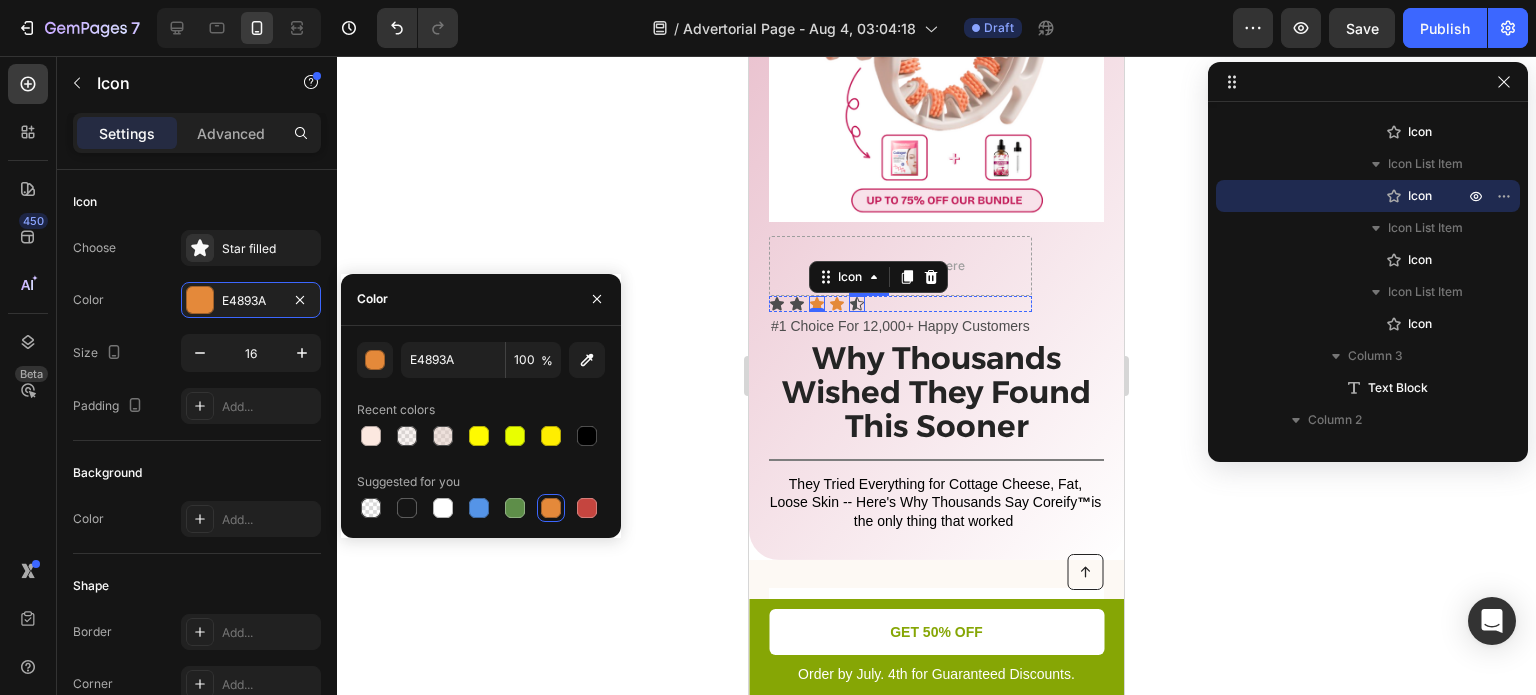 click 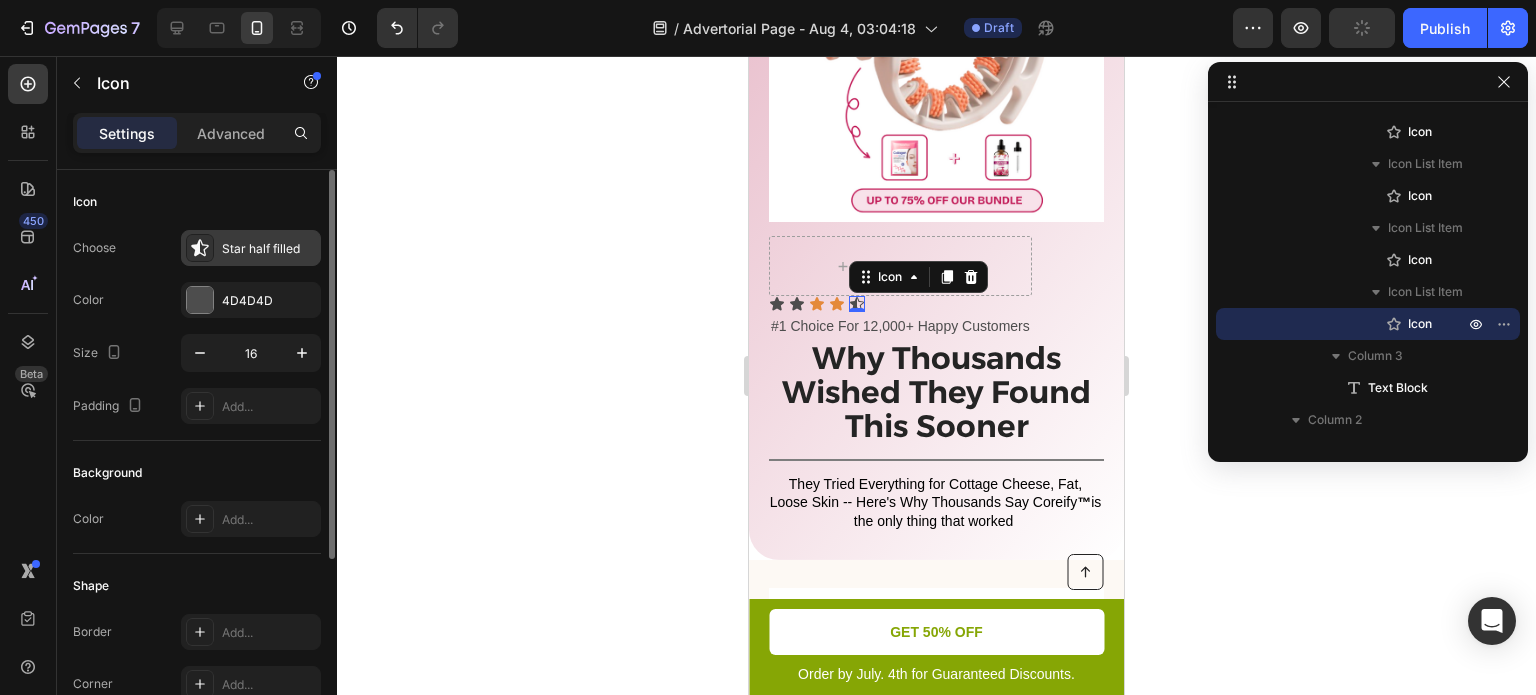 click on "Star half filled" at bounding box center (269, 249) 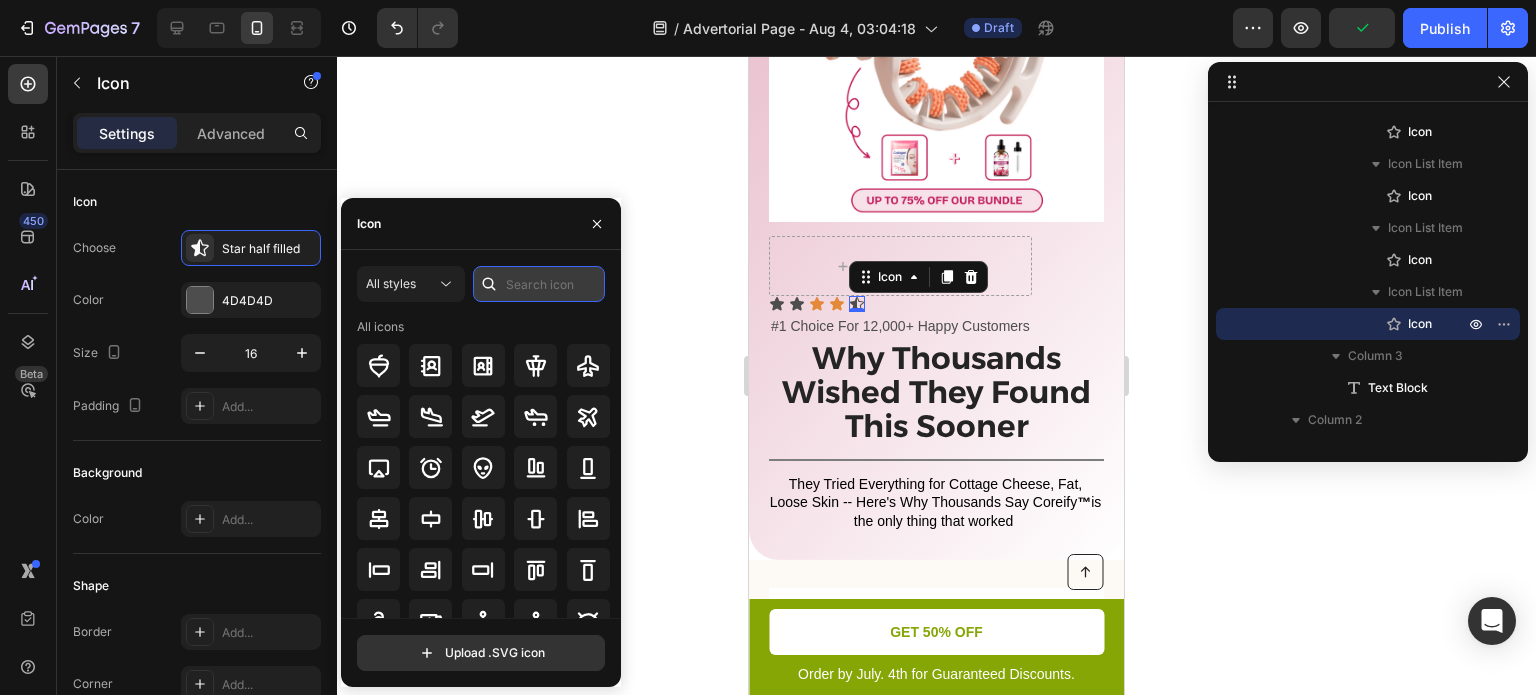 click at bounding box center (539, 284) 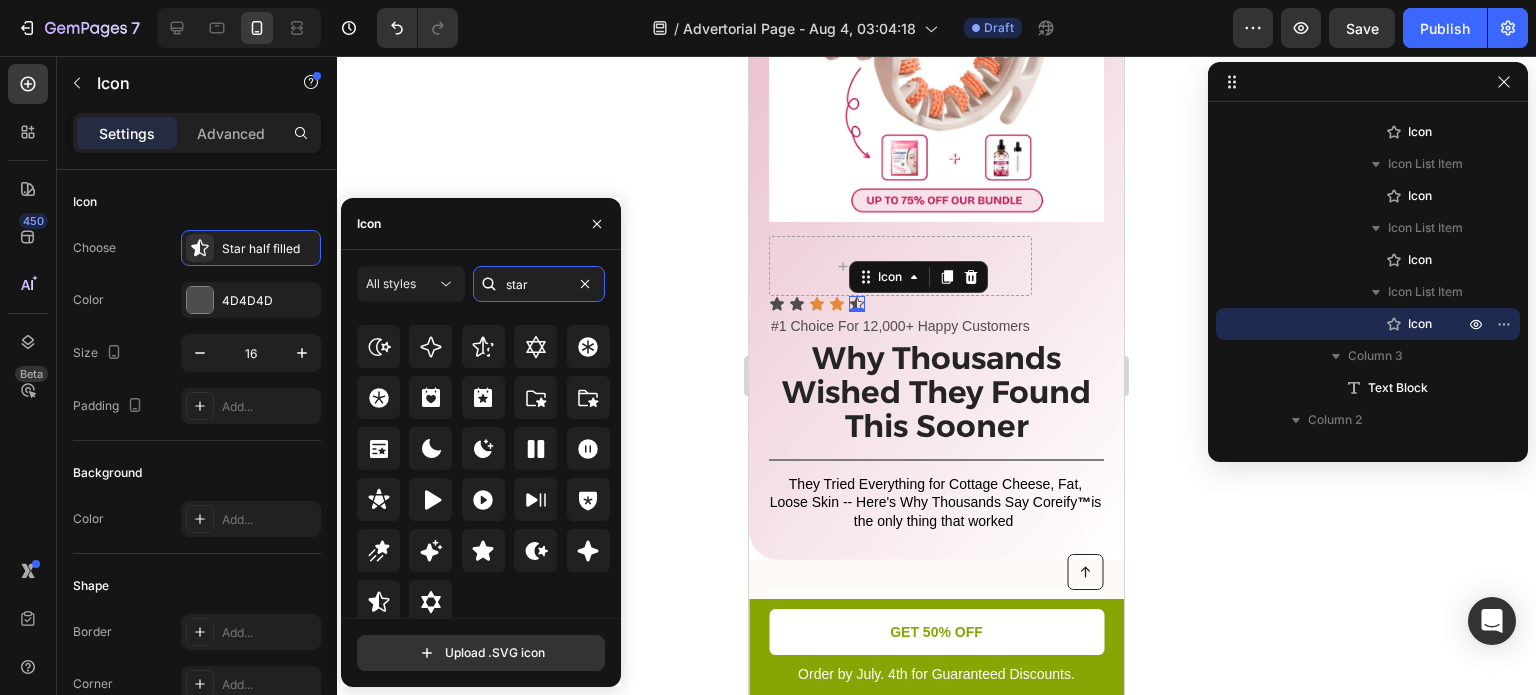 scroll, scrollTop: 607, scrollLeft: 0, axis: vertical 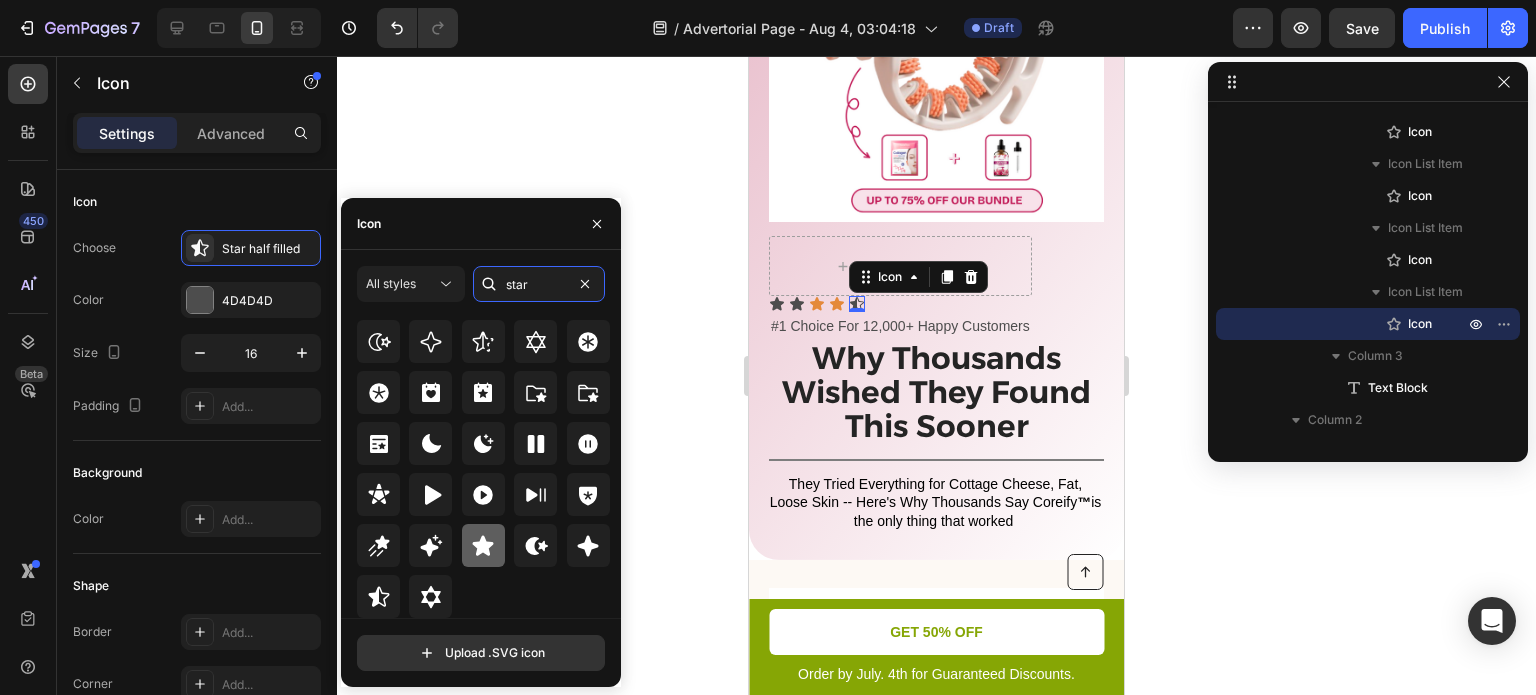 type on "star" 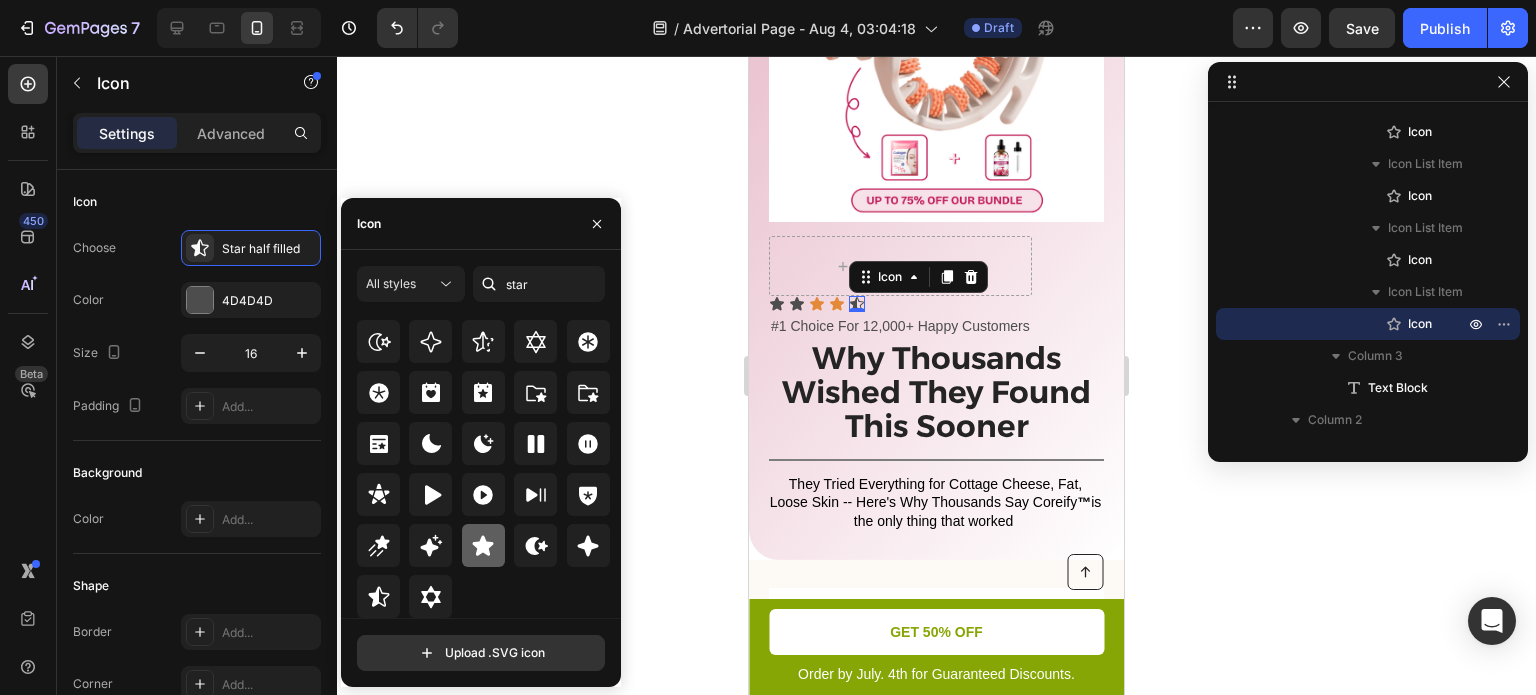 click 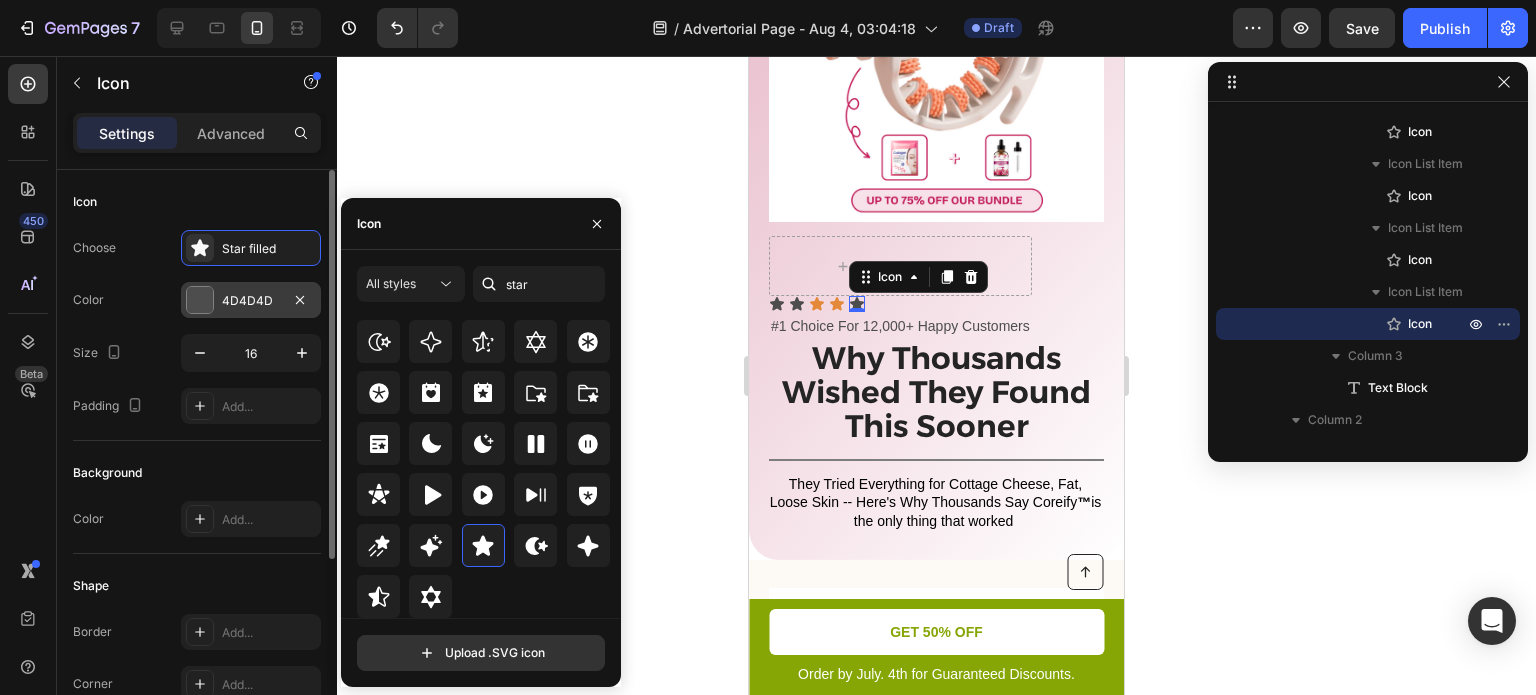 click on "4D4D4D" at bounding box center [251, 300] 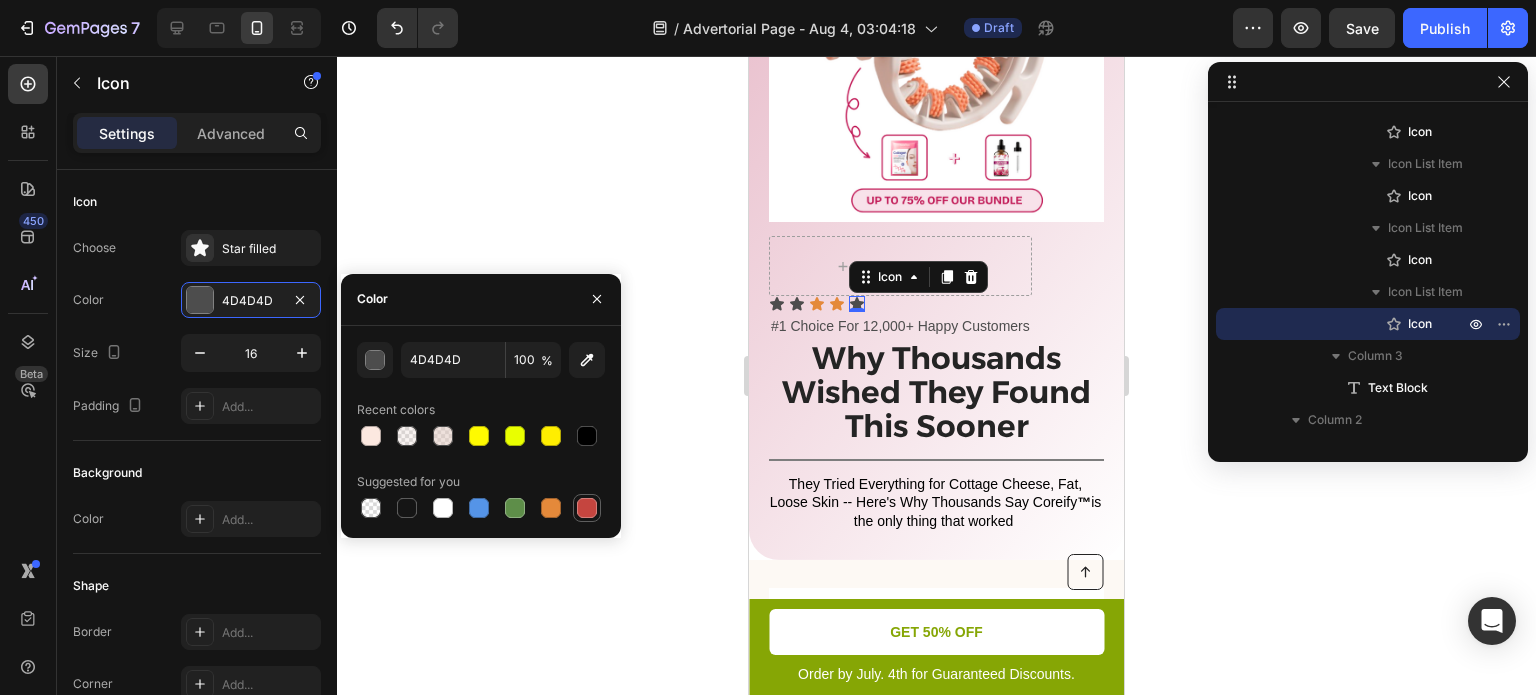 click at bounding box center (587, 508) 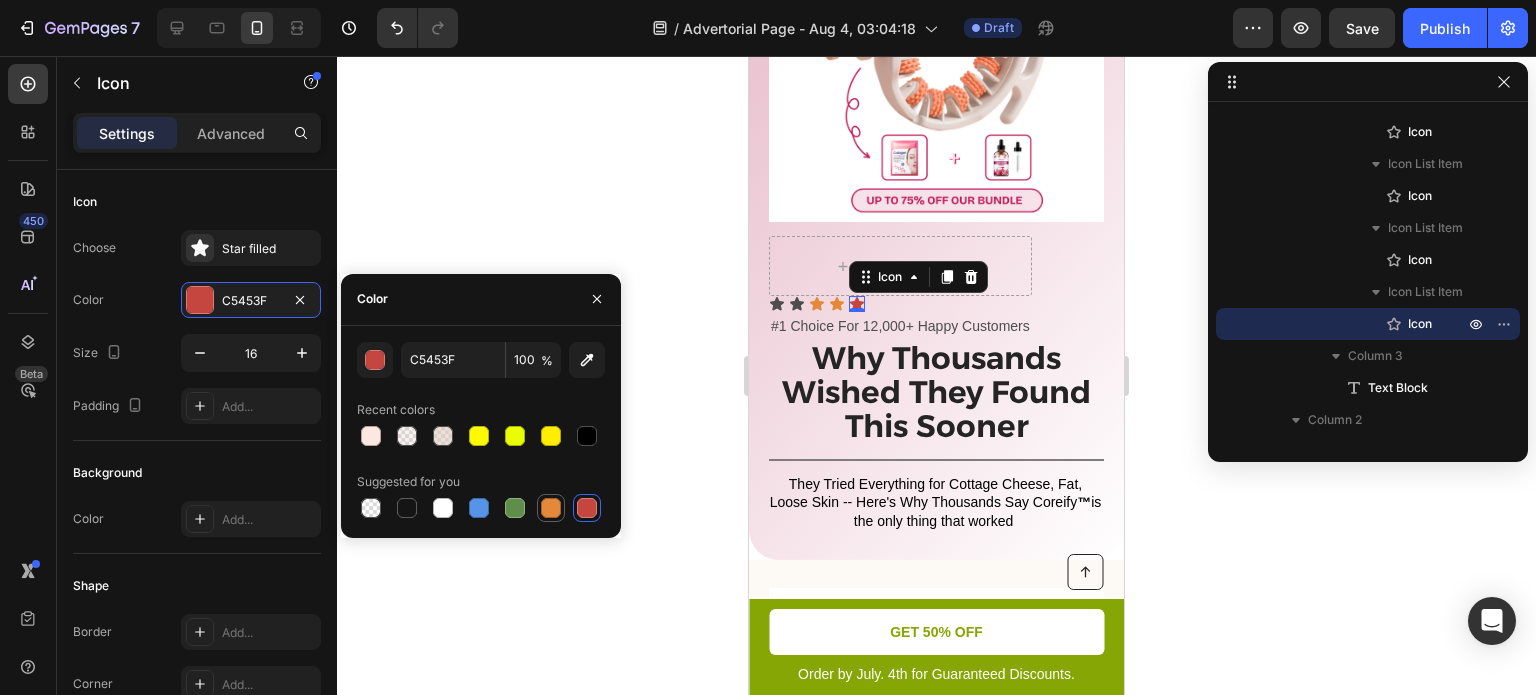 click at bounding box center [551, 508] 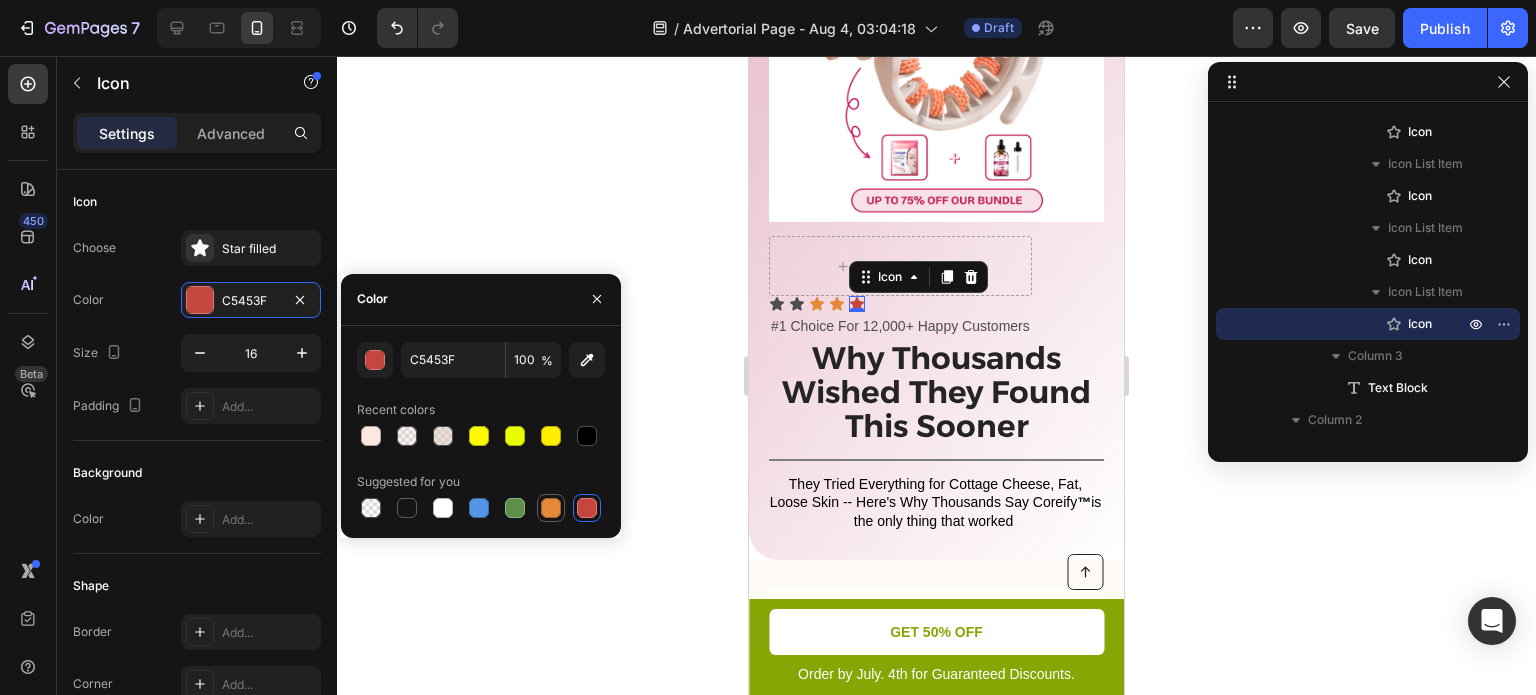 type on "E4893A" 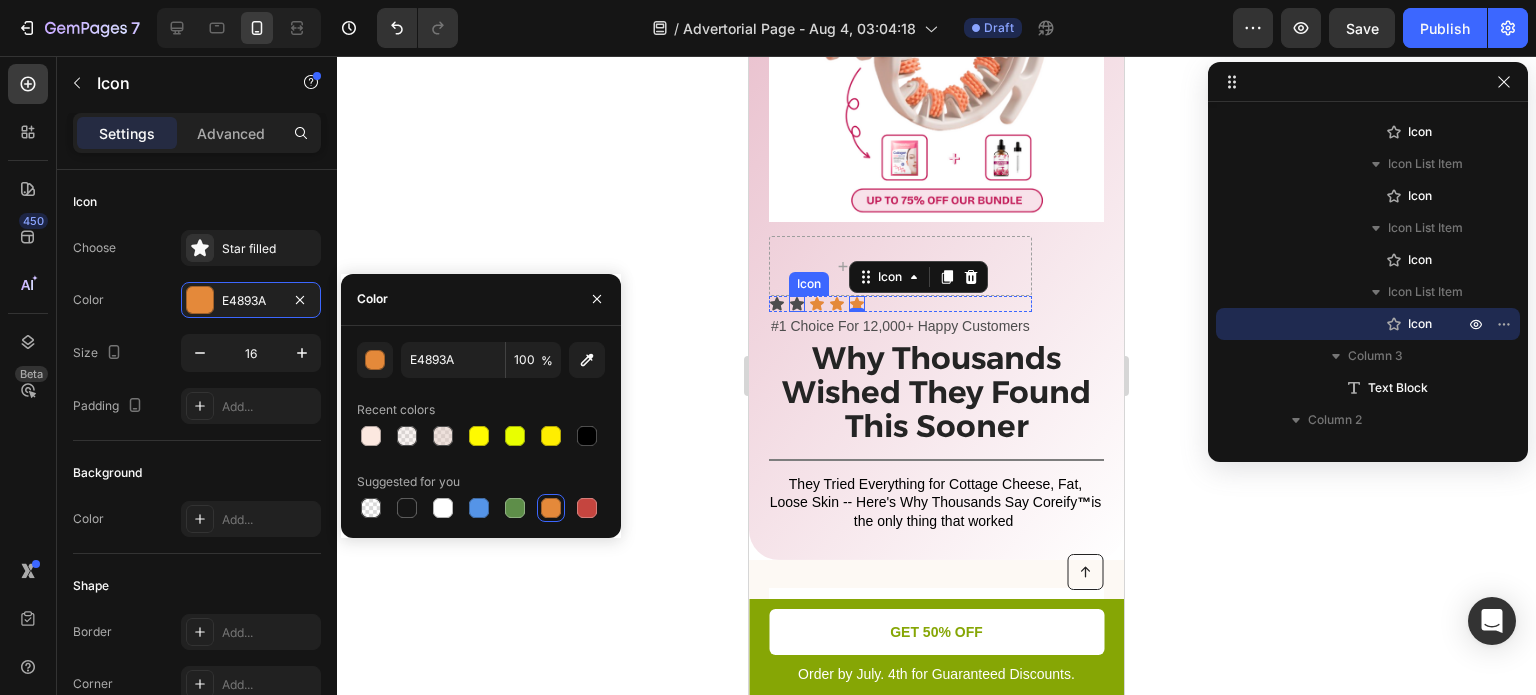 click 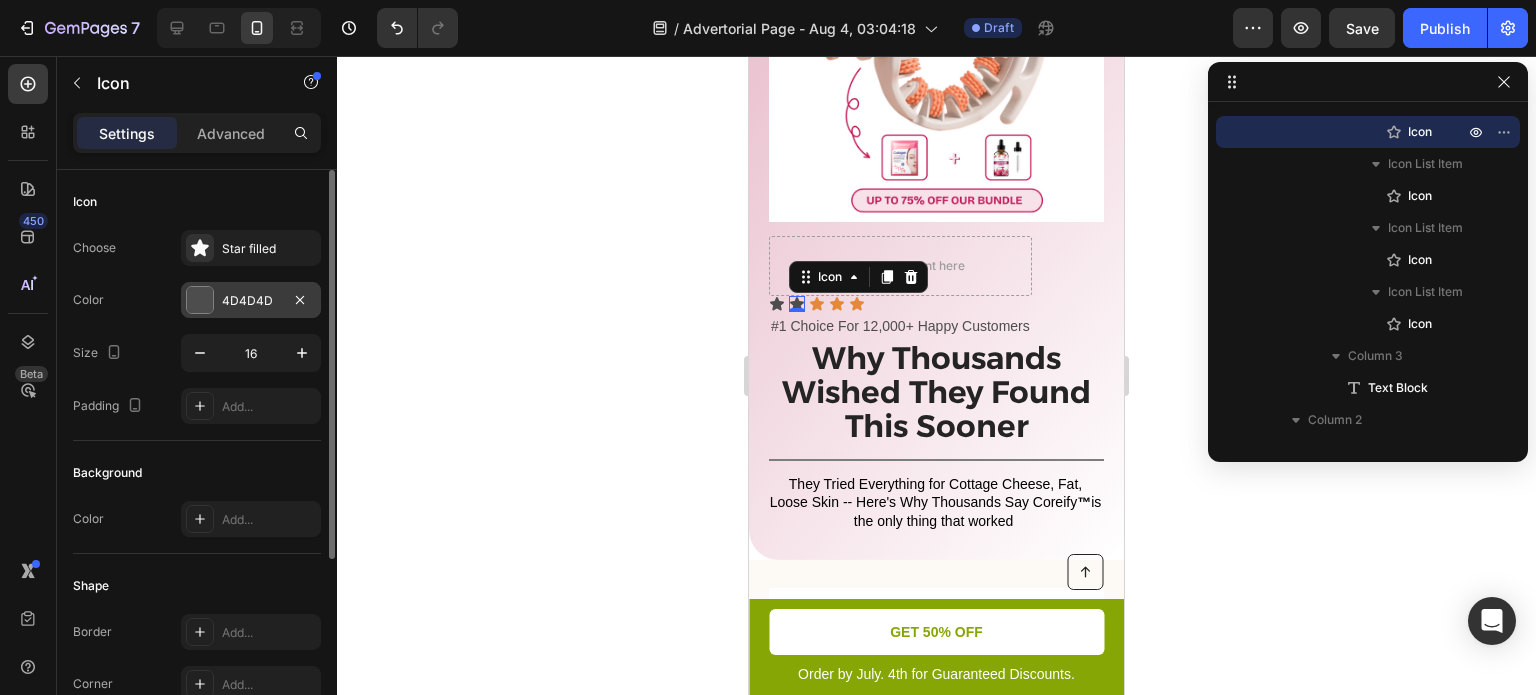 click on "4D4D4D" at bounding box center [251, 301] 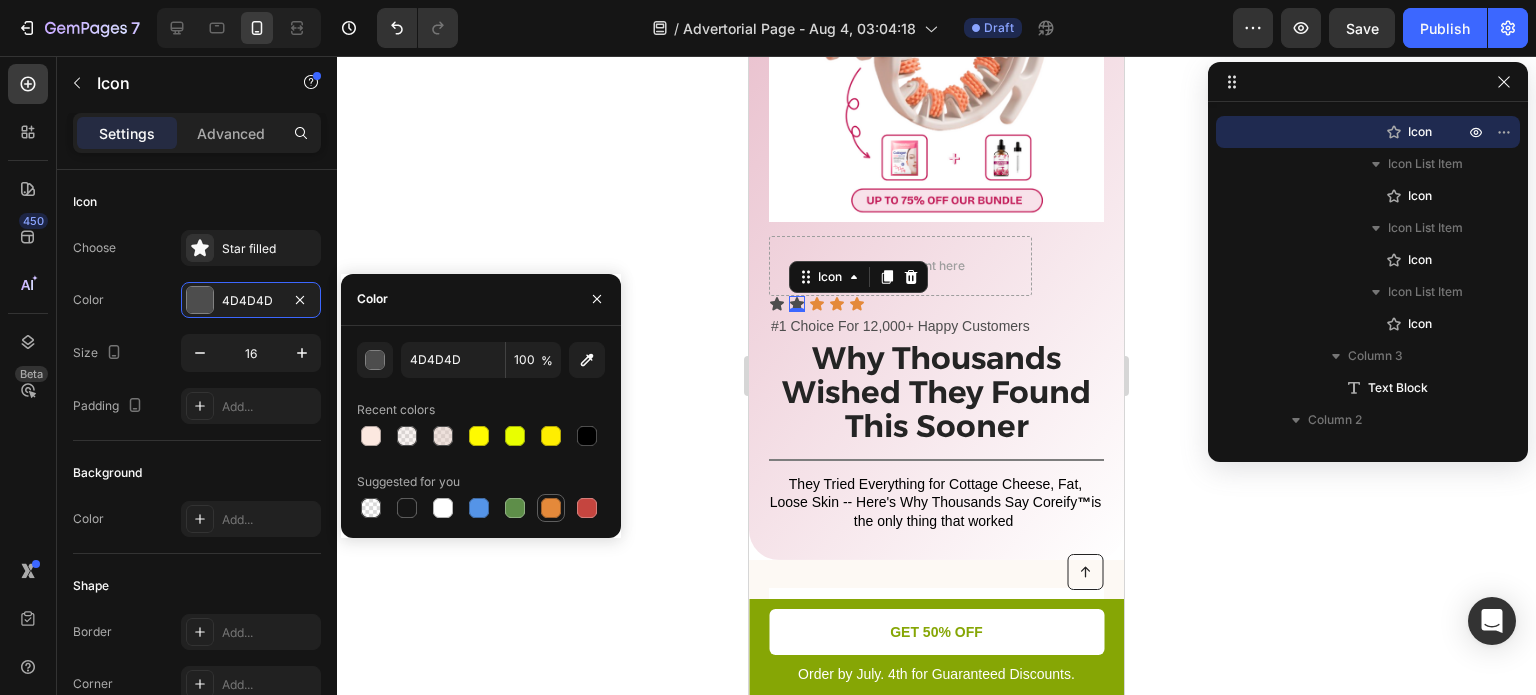 click at bounding box center [551, 508] 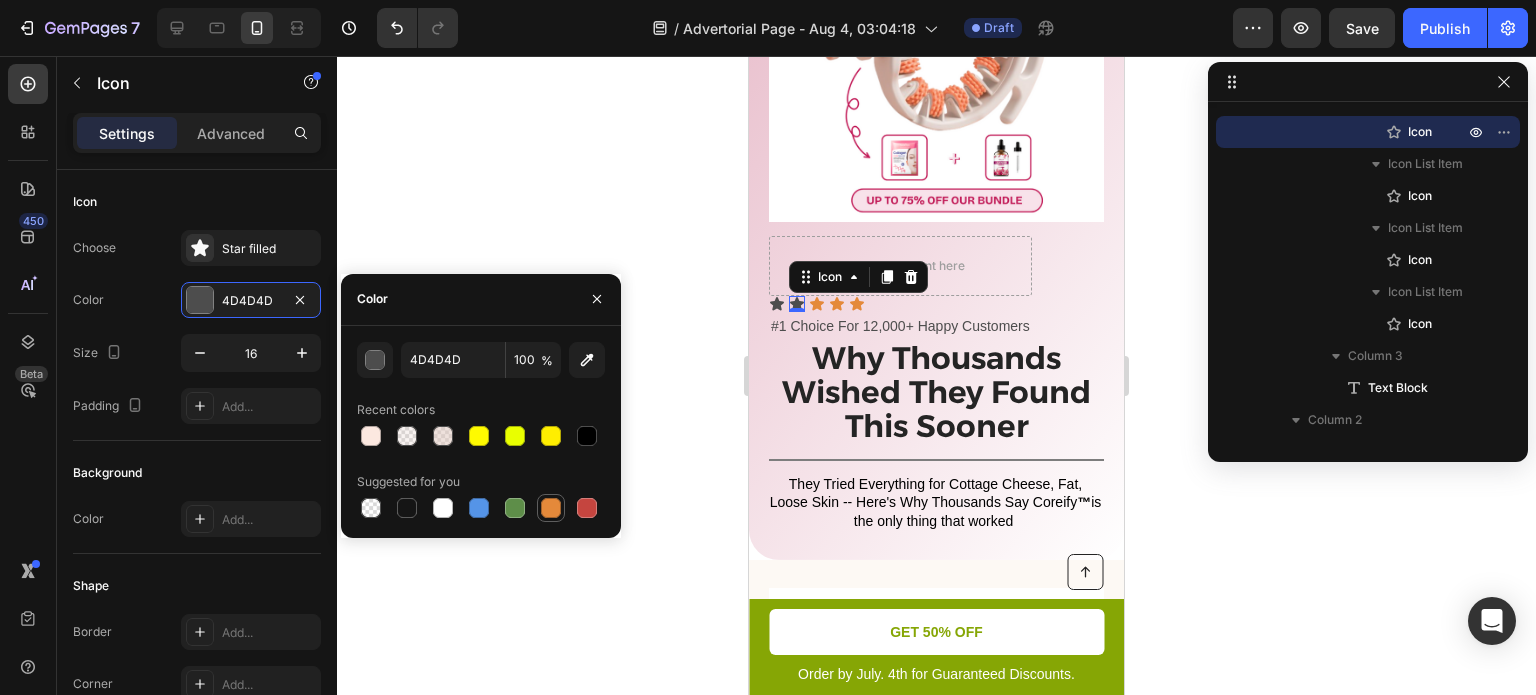 type on "E4893A" 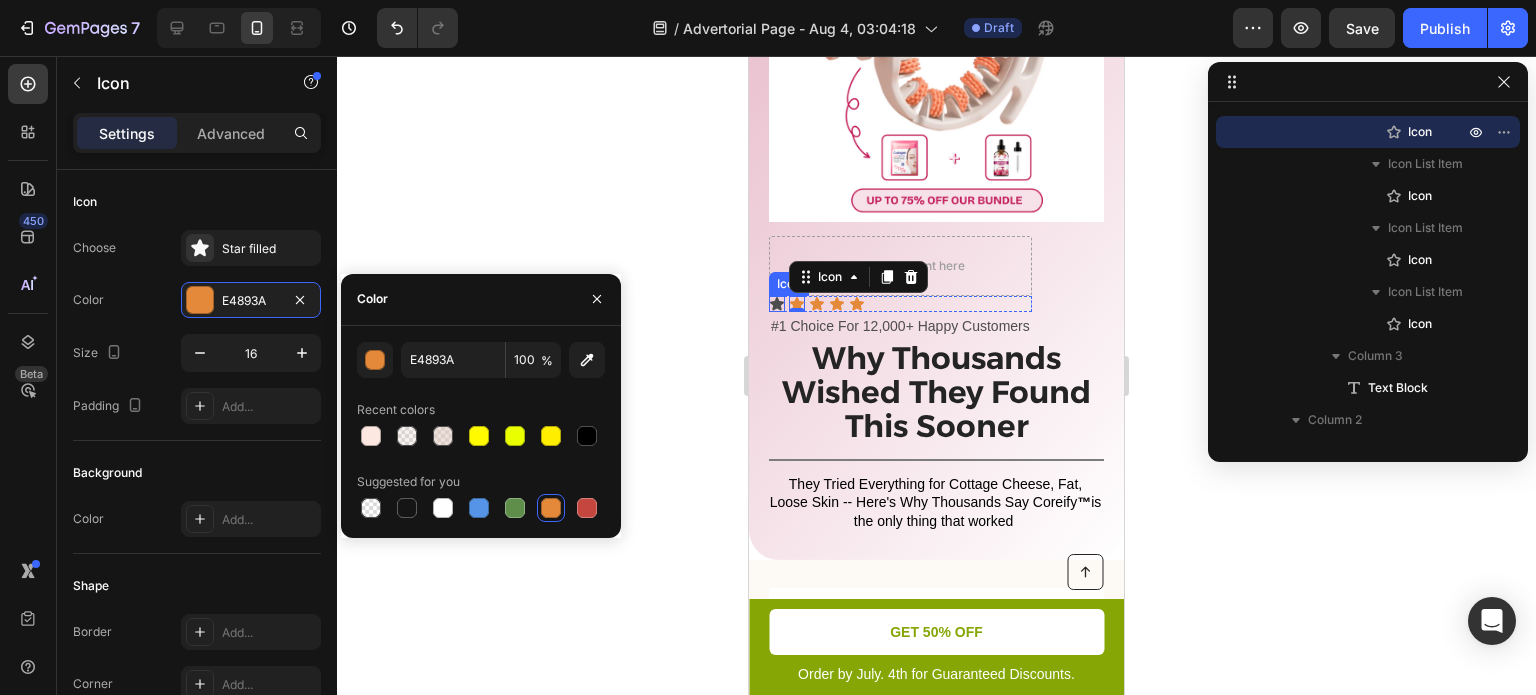 click 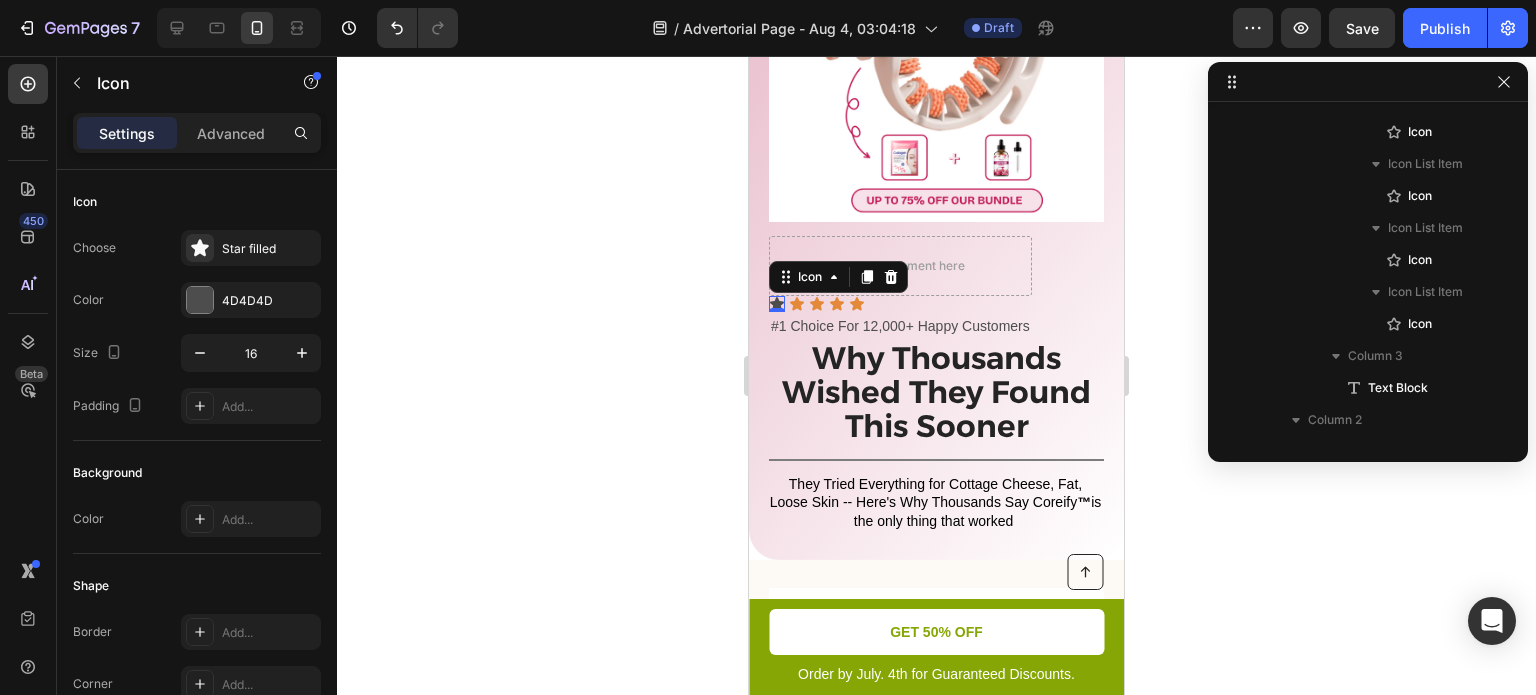 scroll, scrollTop: 466, scrollLeft: 0, axis: vertical 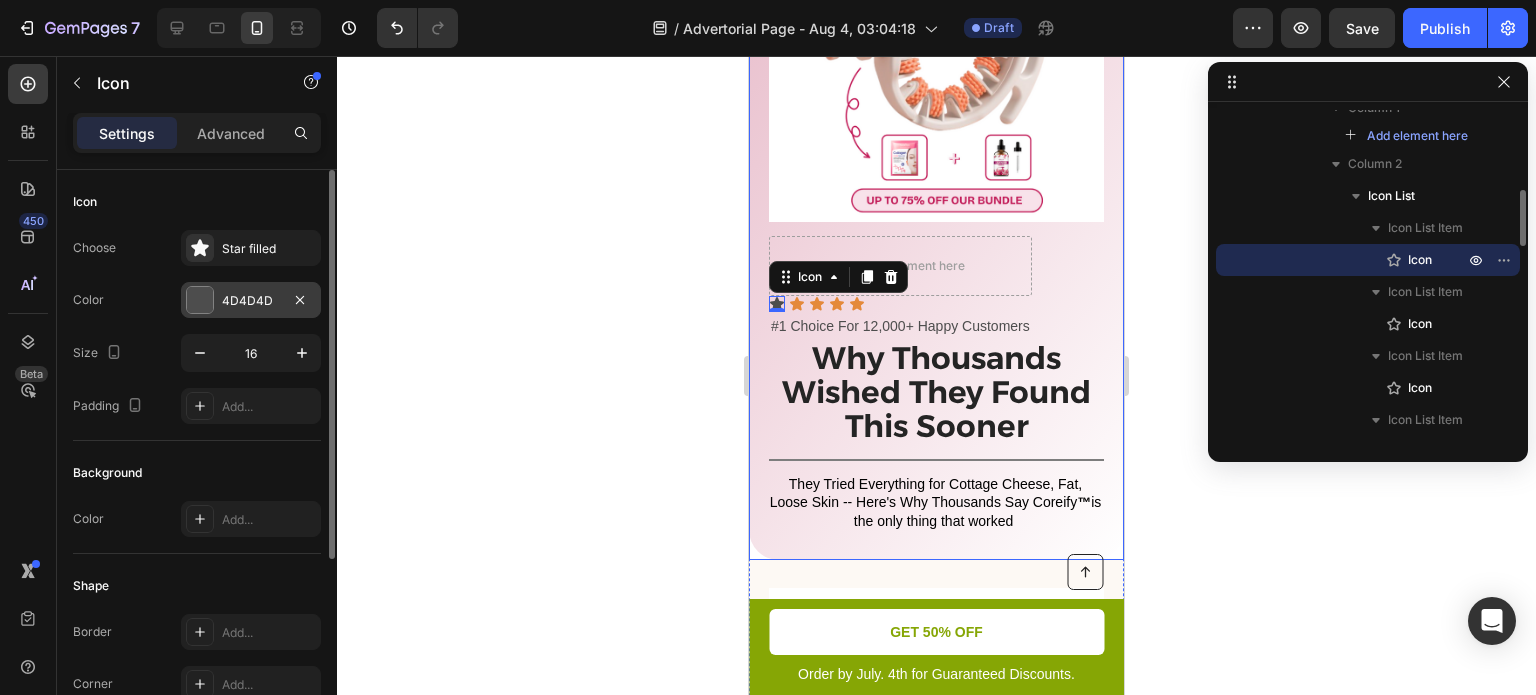 click on "4D4D4D" at bounding box center (251, 301) 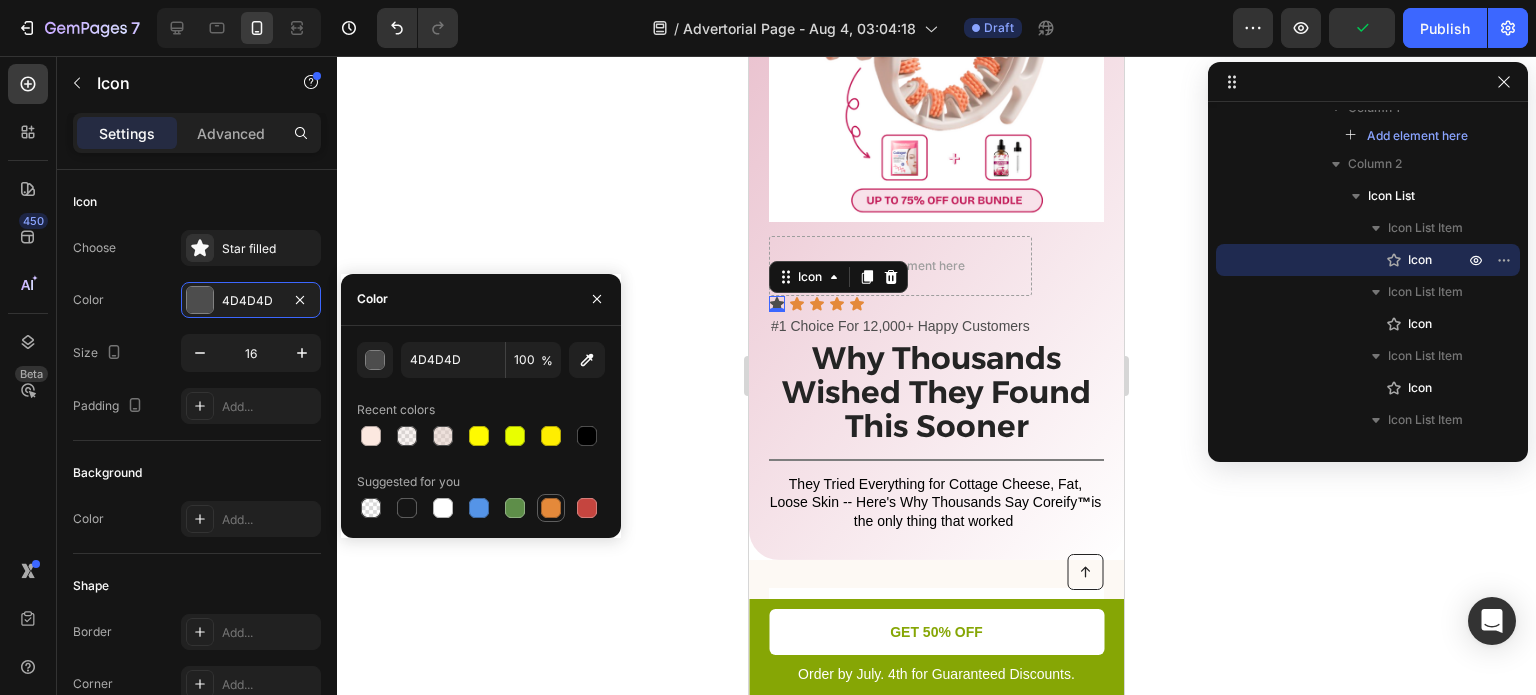click at bounding box center (551, 508) 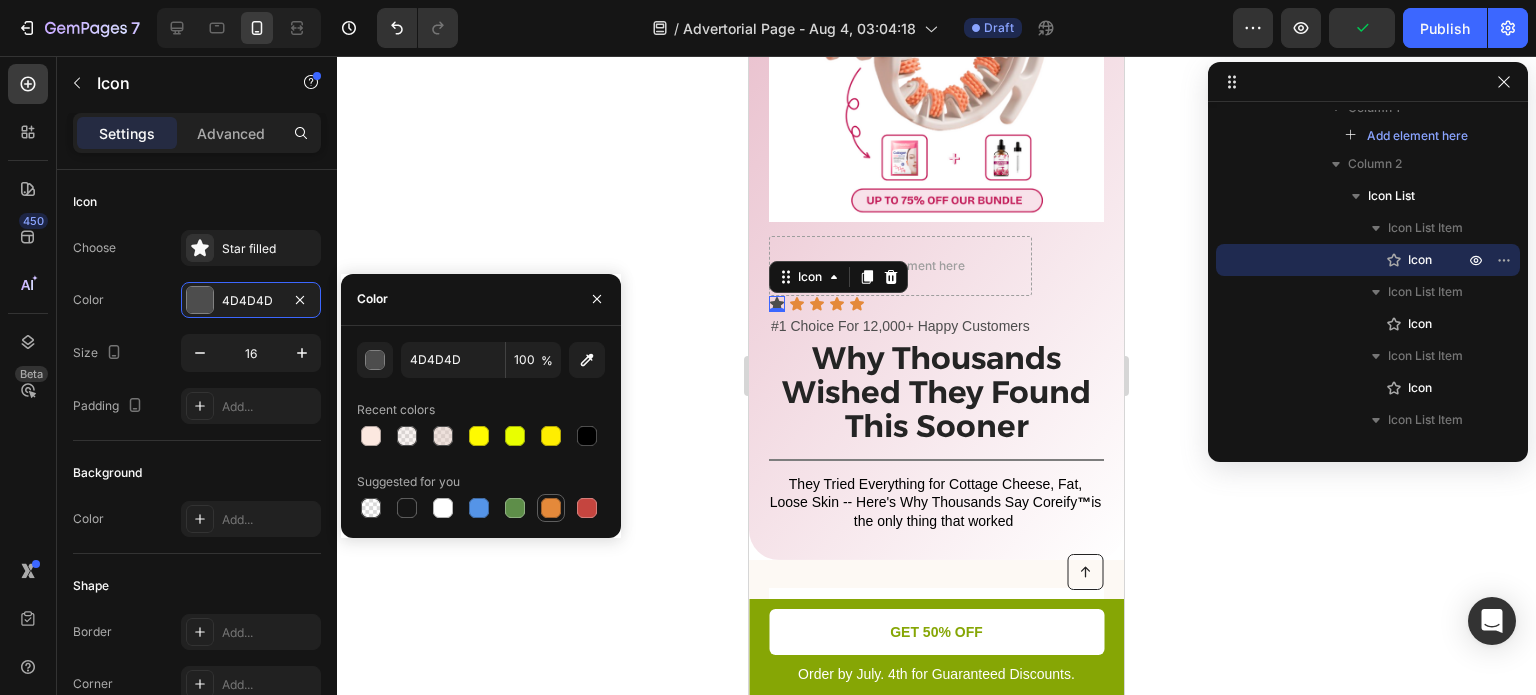 type on "E4893A" 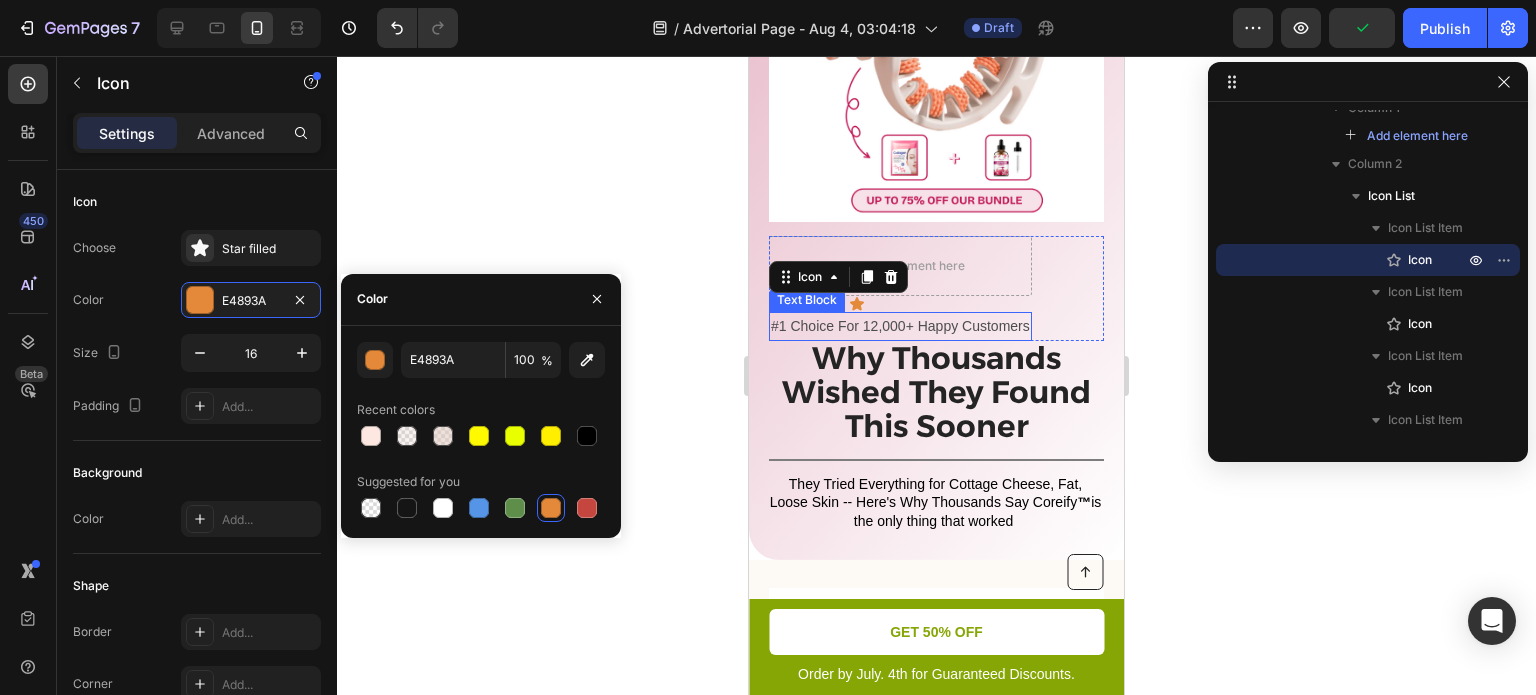 click on "#1 Choice For 12,000+ Happy Customers" at bounding box center (900, 326) 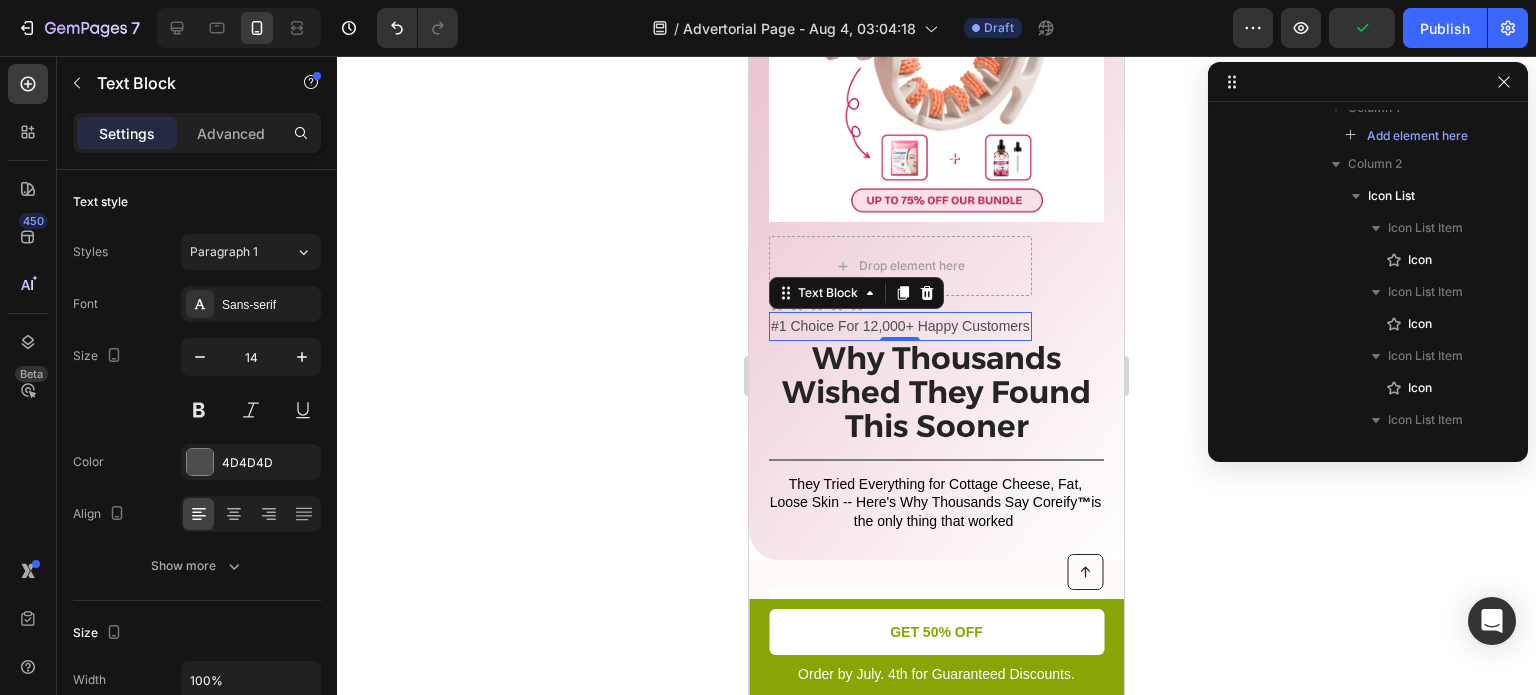 scroll, scrollTop: 786, scrollLeft: 0, axis: vertical 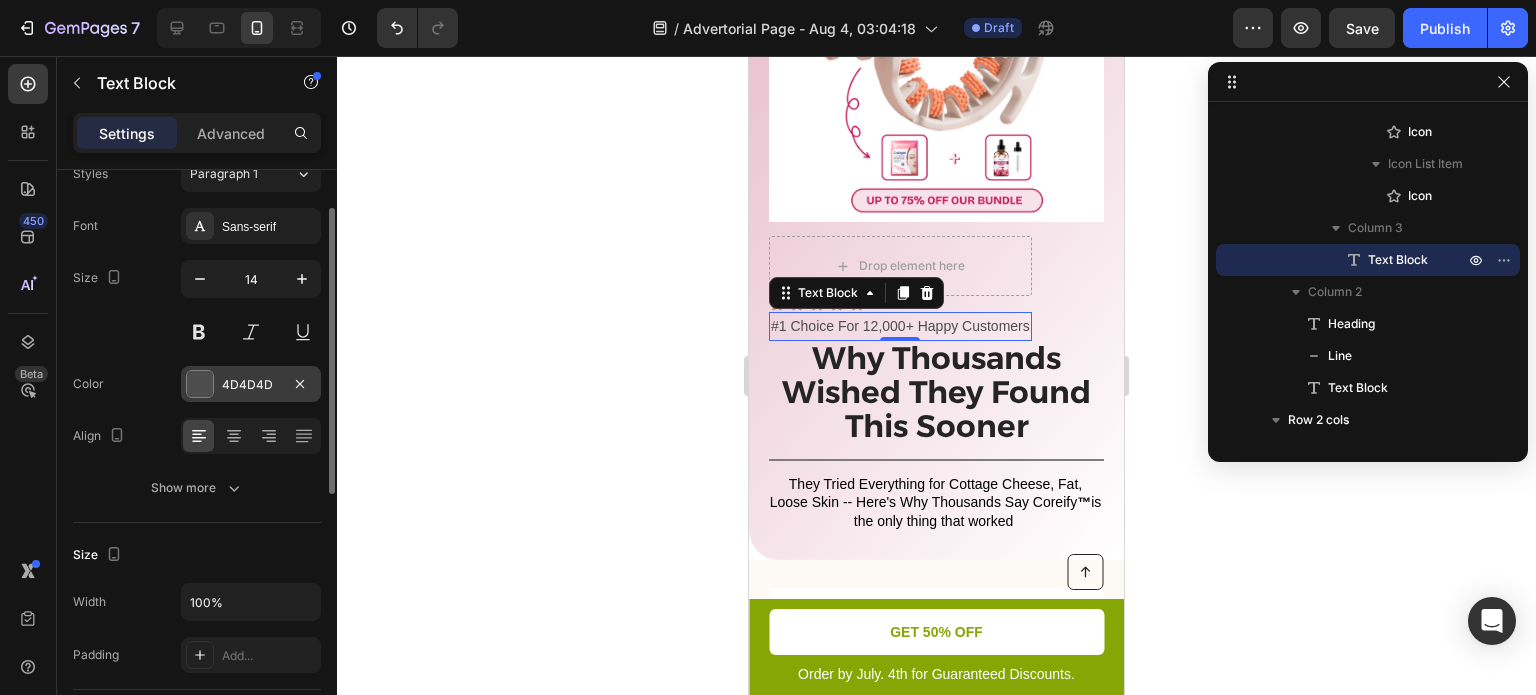 click on "4D4D4D" at bounding box center [251, 384] 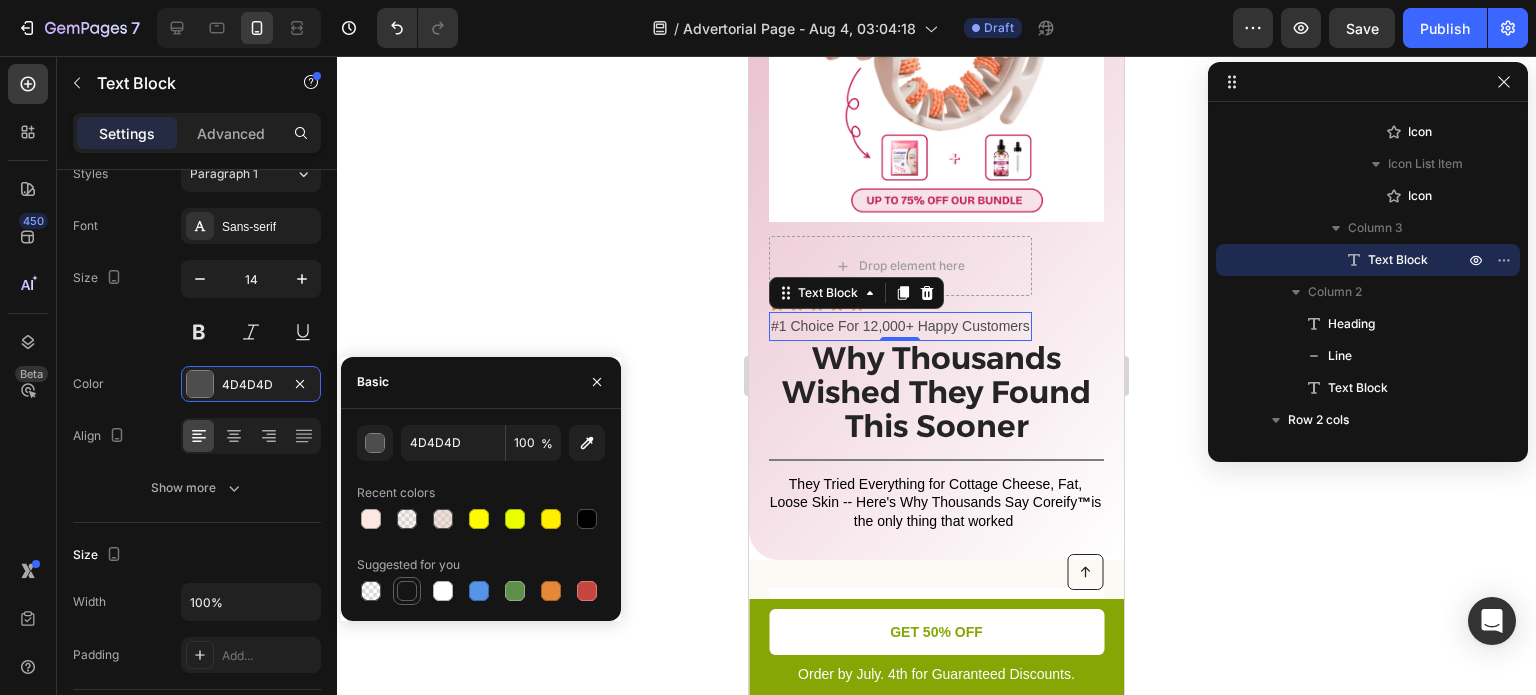 click at bounding box center (407, 591) 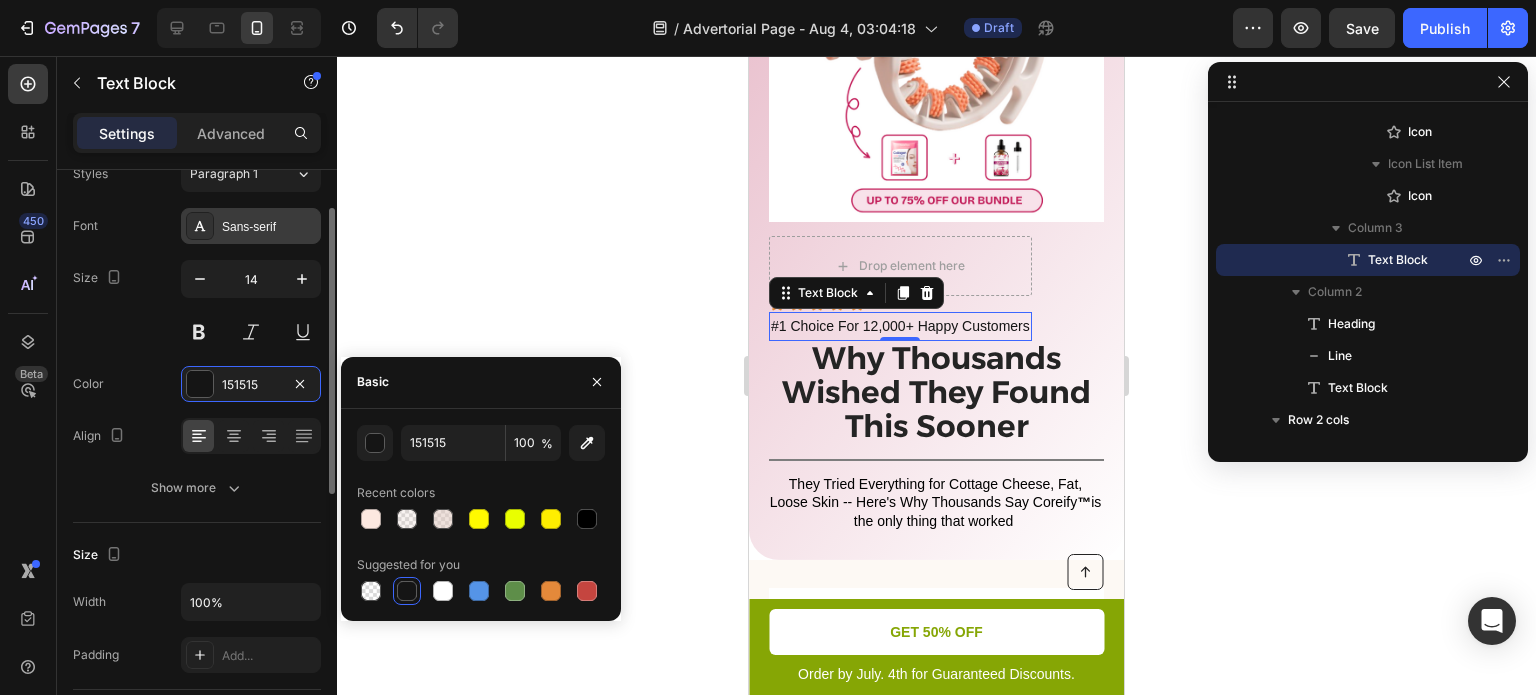 click on "Sans-serif" at bounding box center [269, 227] 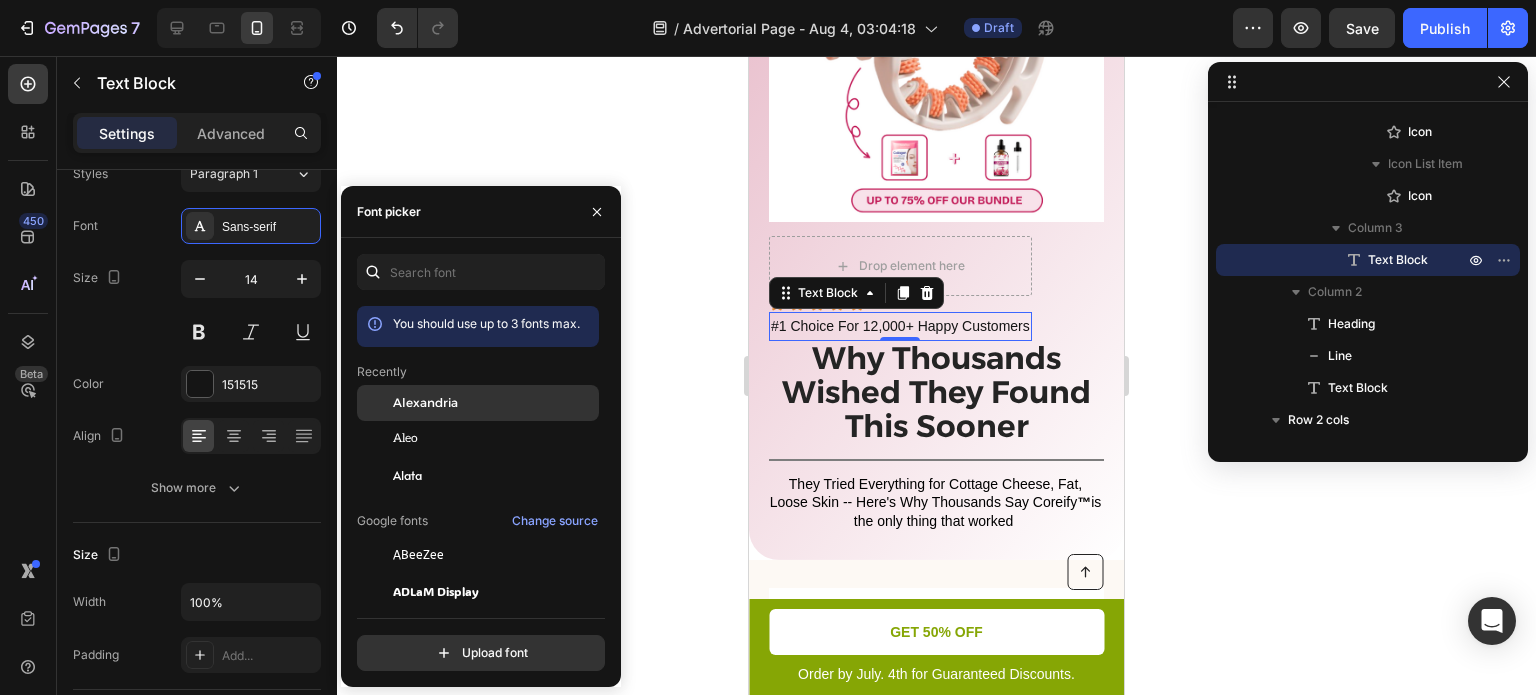 click on "Alexandria" at bounding box center [425, 403] 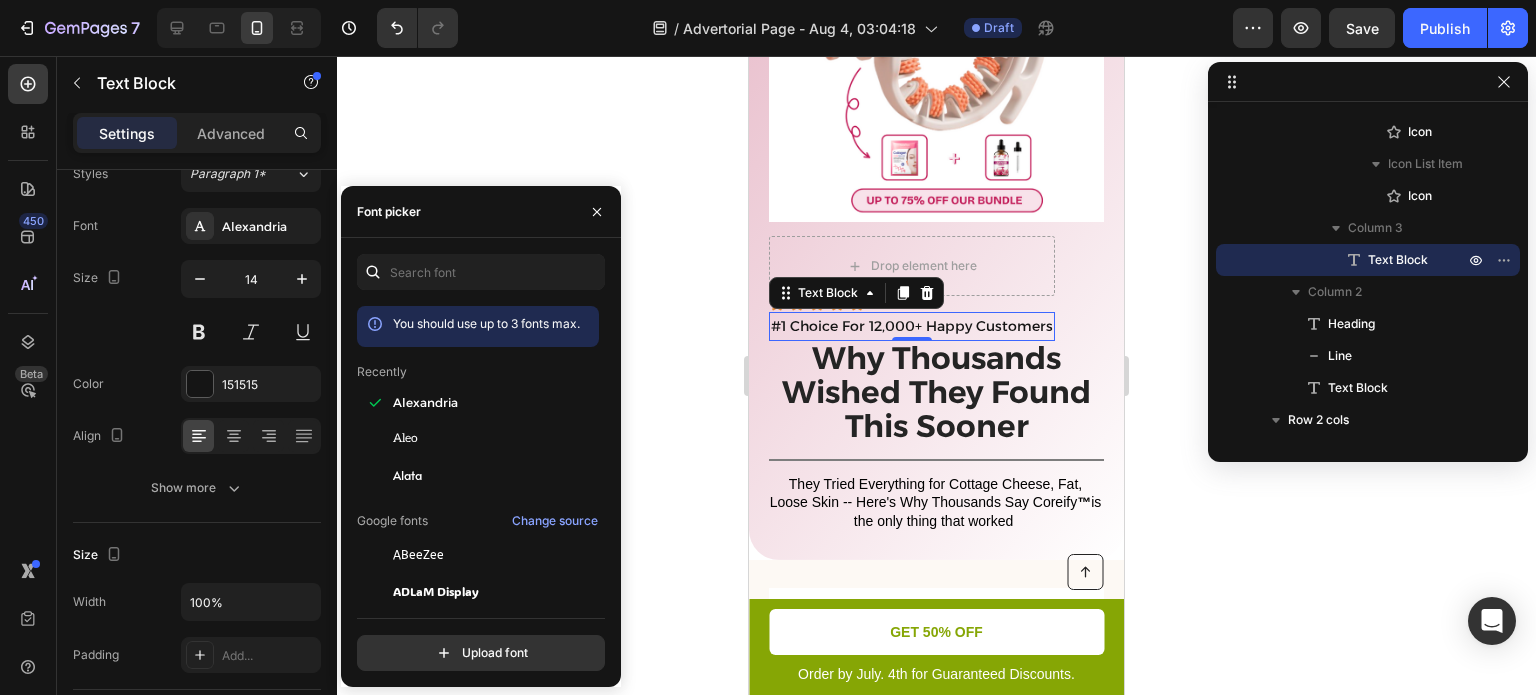 click on "0" at bounding box center [912, 357] 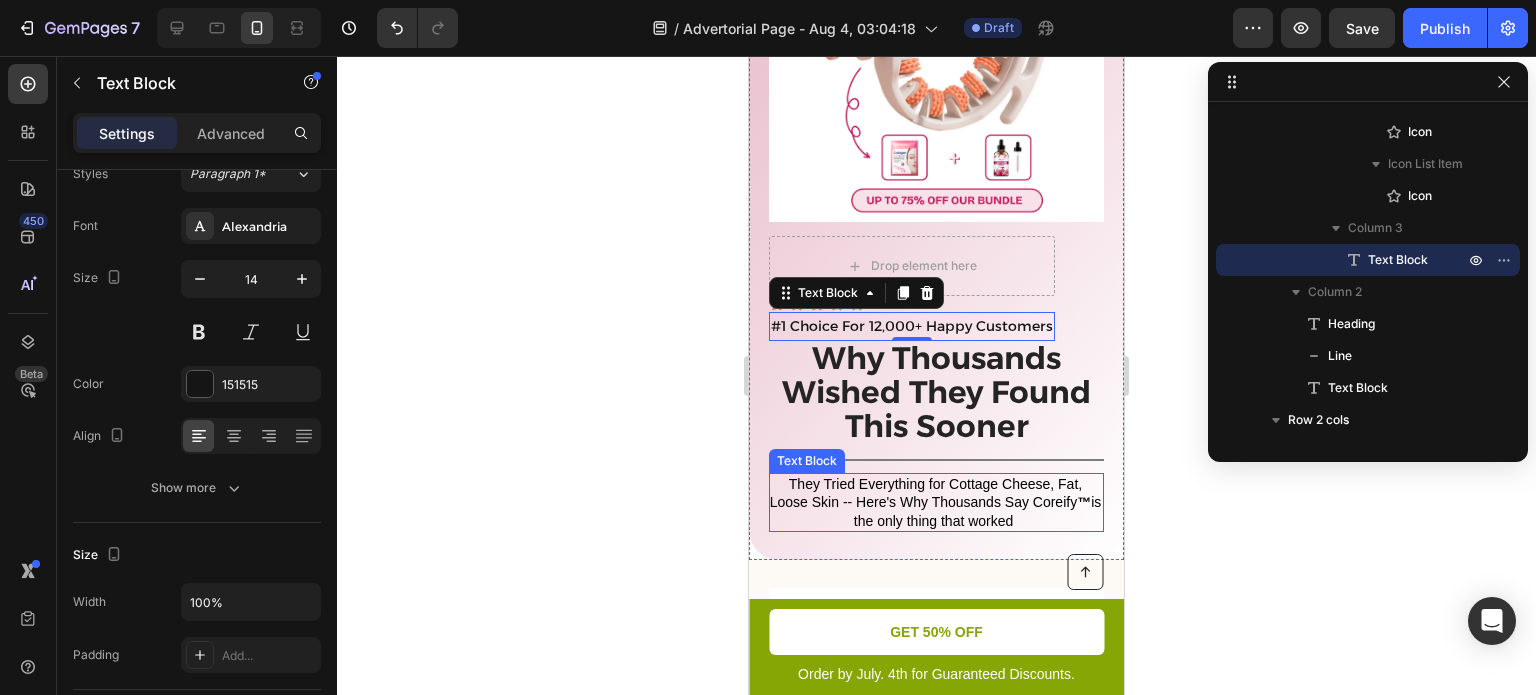 click on "They Tried Everything for Cottage Cheese, Fat, Loose Skin -- Here's Why Thousands Say Coreify ™  is the only thing that worked" at bounding box center [936, 502] 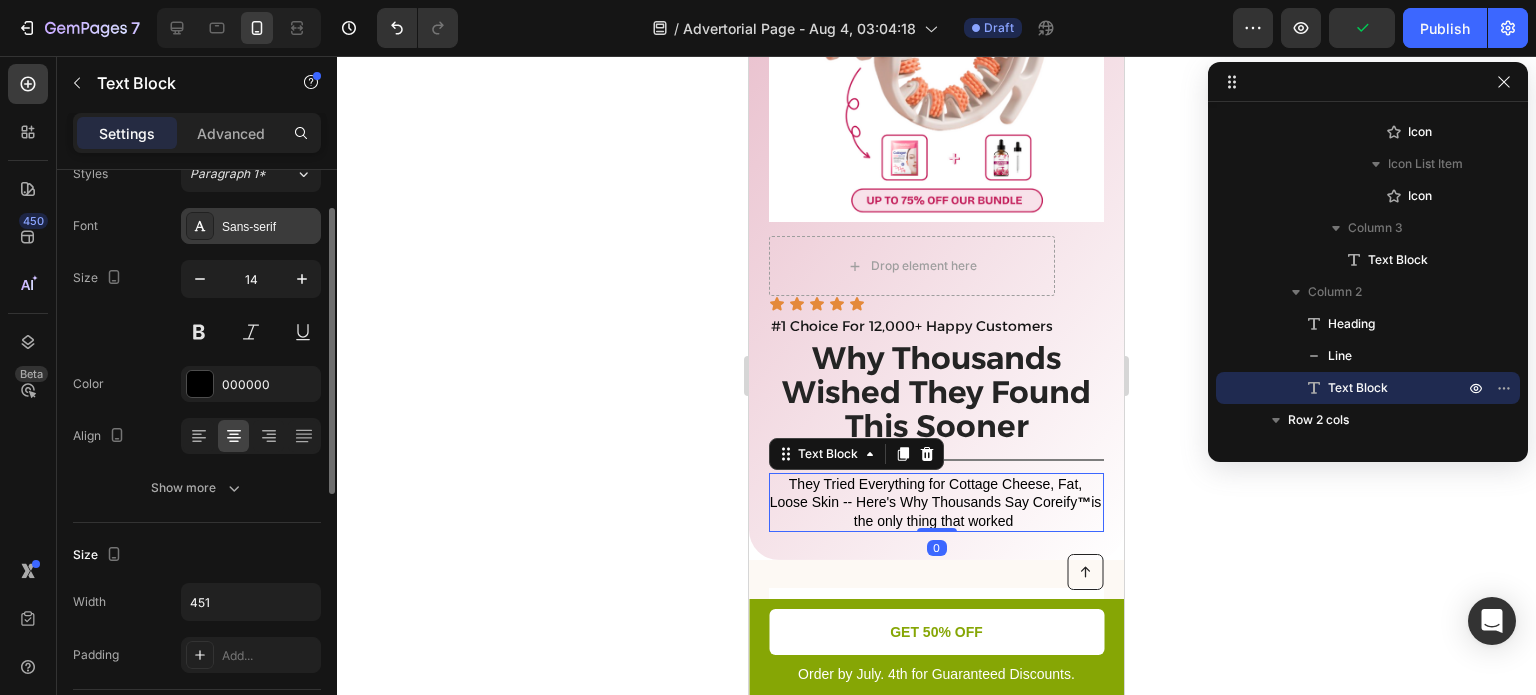 click on "Sans-serif" at bounding box center (269, 227) 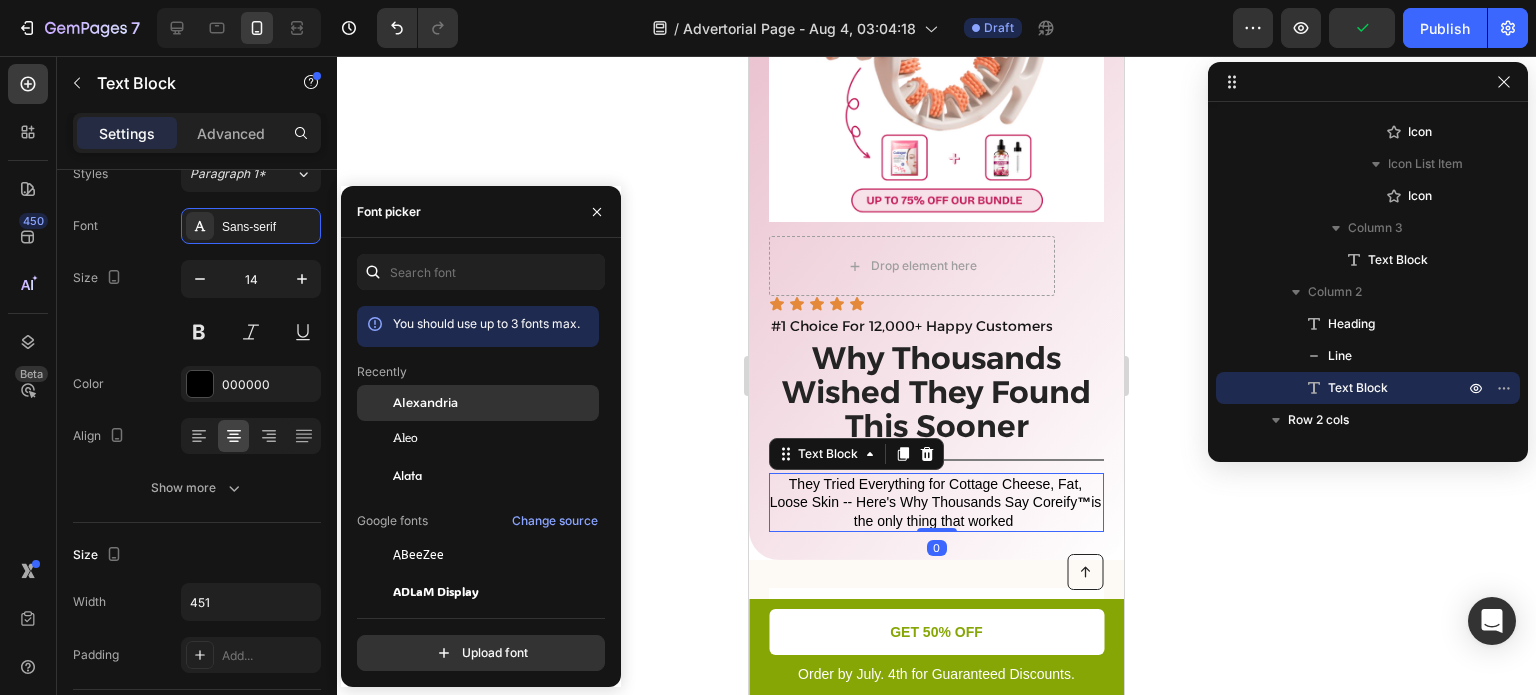 click on "Alexandria" at bounding box center [425, 403] 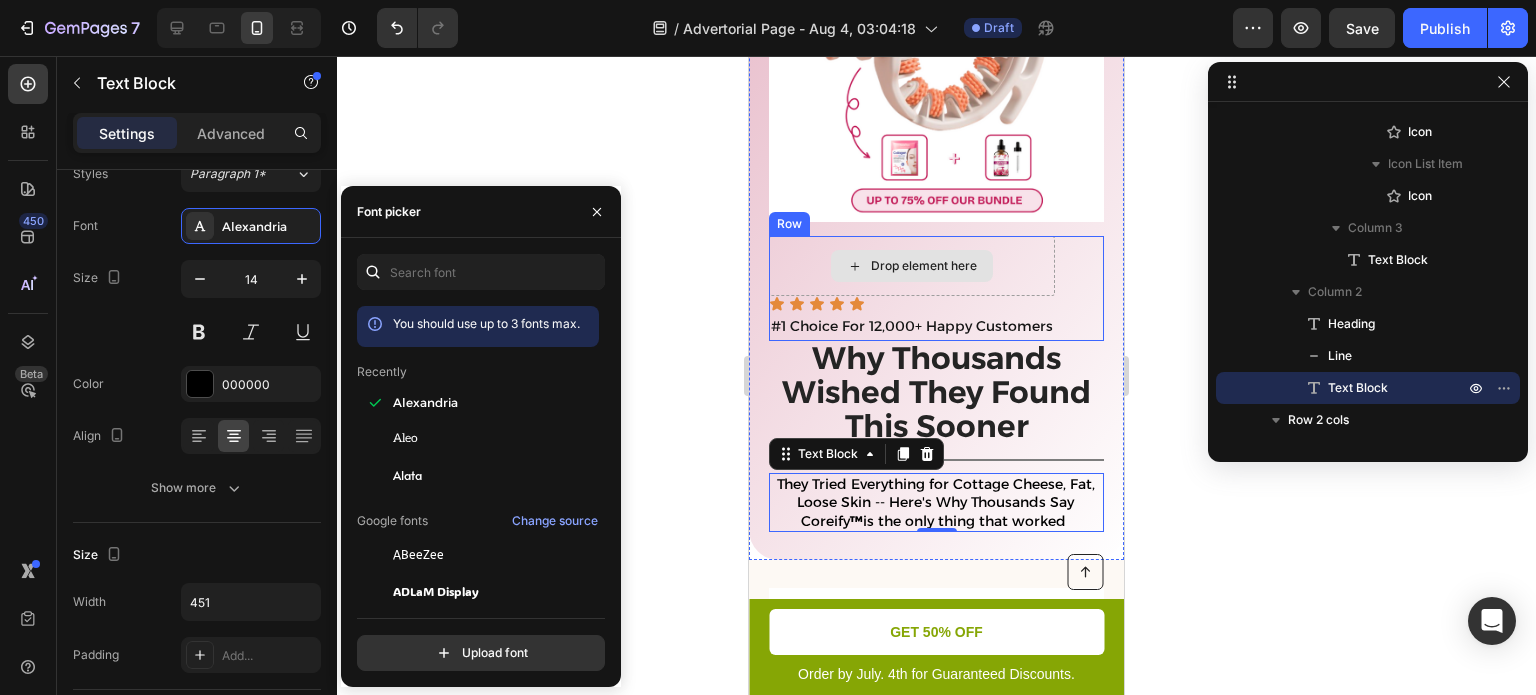 click on "Drop element here" at bounding box center [924, 266] 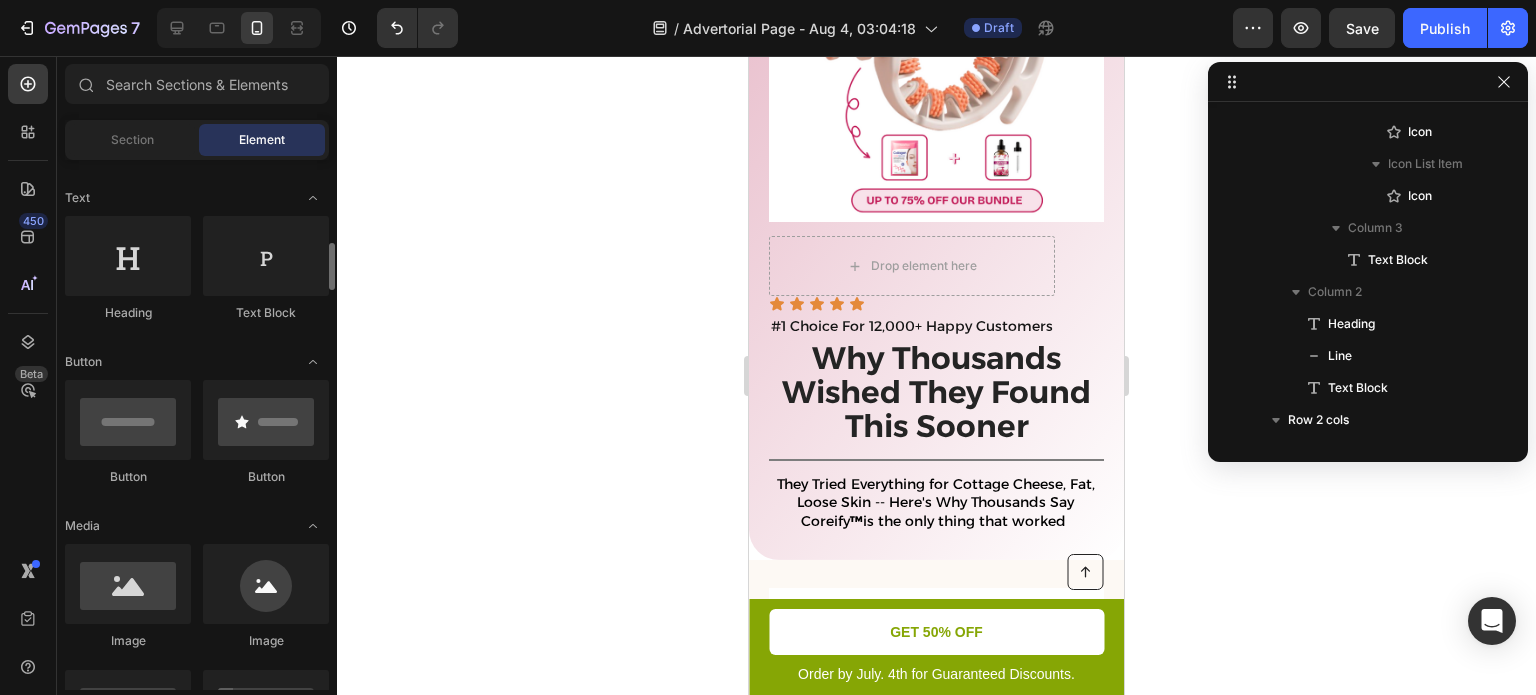 scroll, scrollTop: 197, scrollLeft: 0, axis: vertical 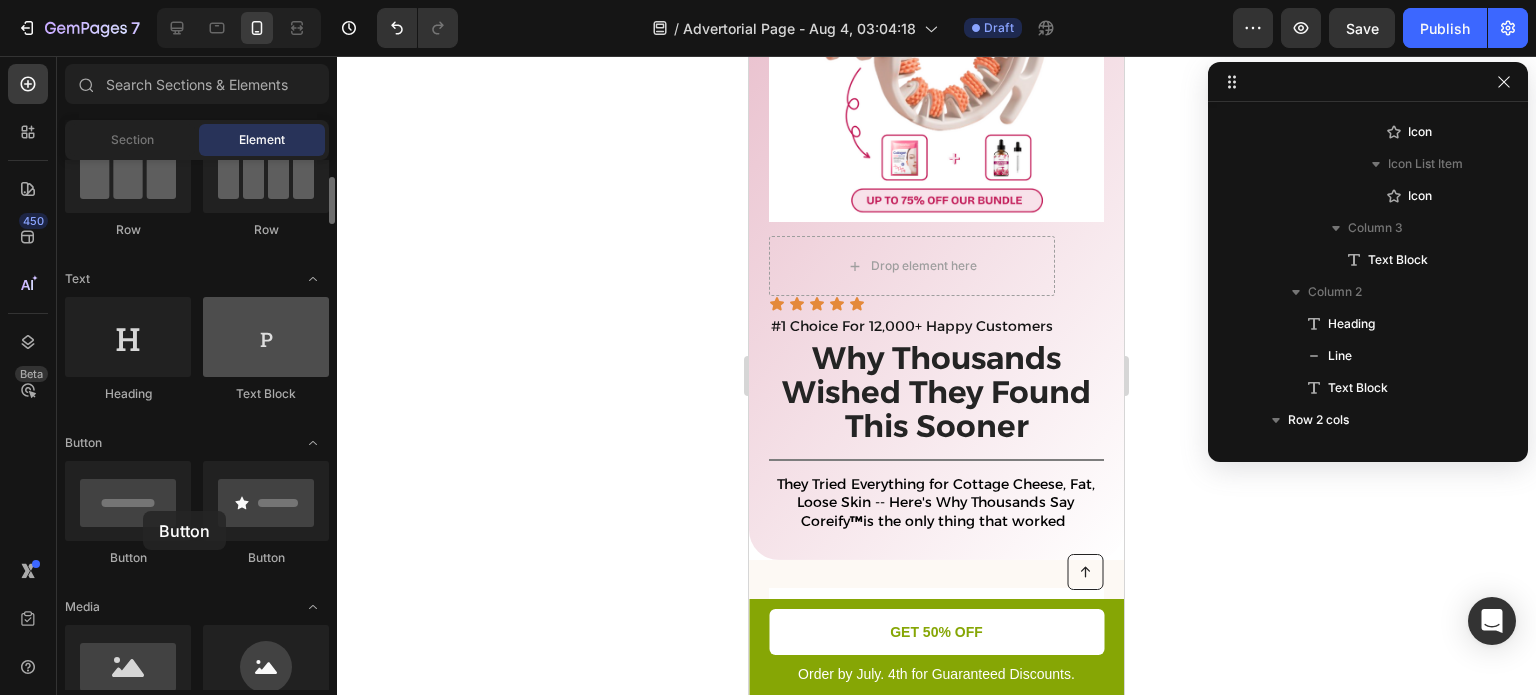 drag, startPoint x: 143, startPoint y: 511, endPoint x: 223, endPoint y: 346, distance: 183.37122 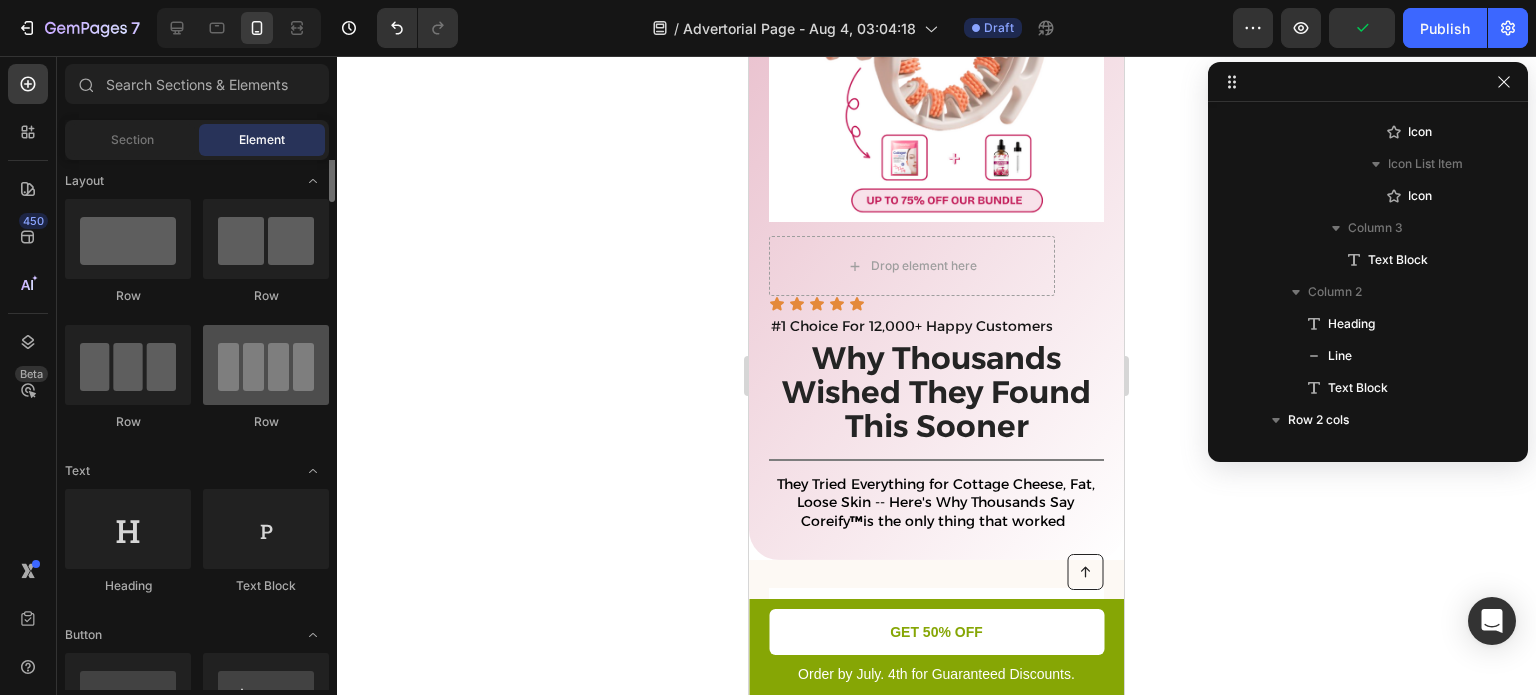 scroll, scrollTop: 0, scrollLeft: 0, axis: both 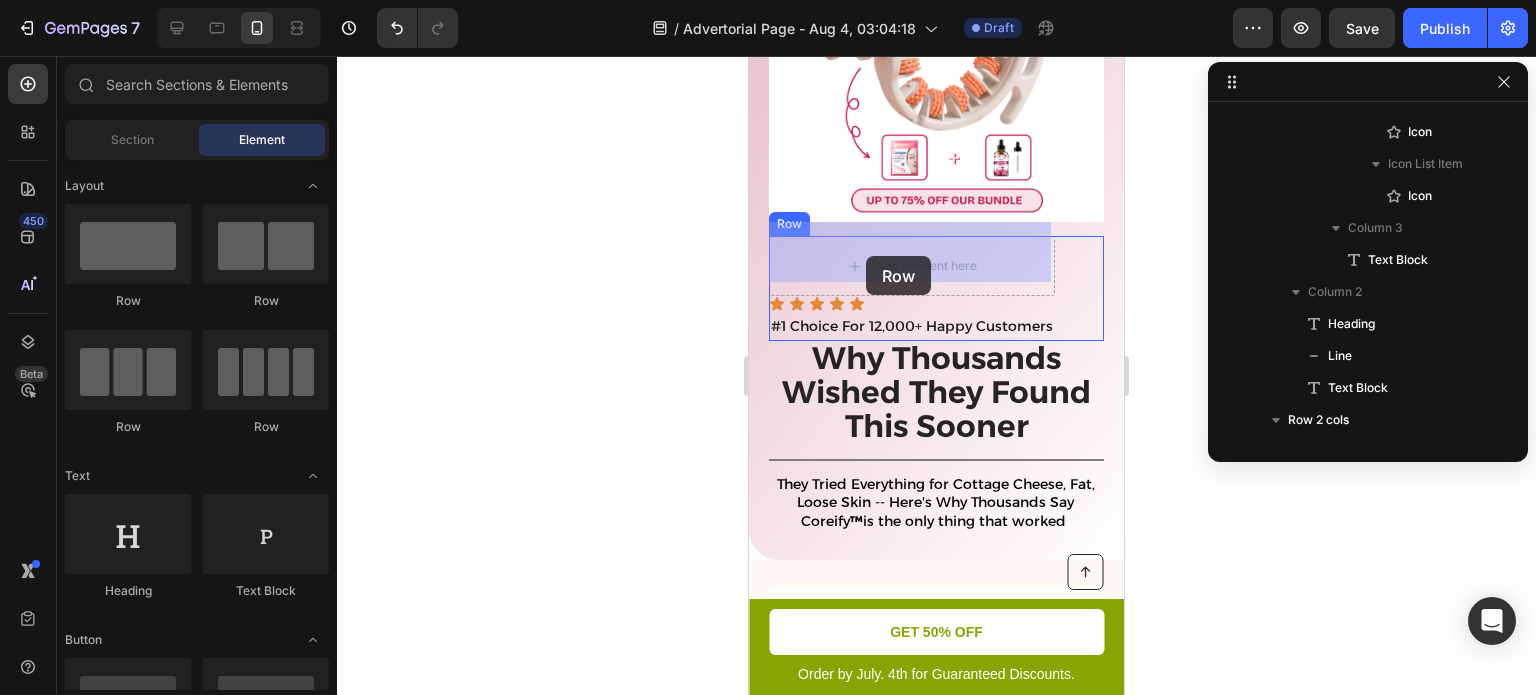 drag, startPoint x: 910, startPoint y: 324, endPoint x: 866, endPoint y: 256, distance: 80.99383 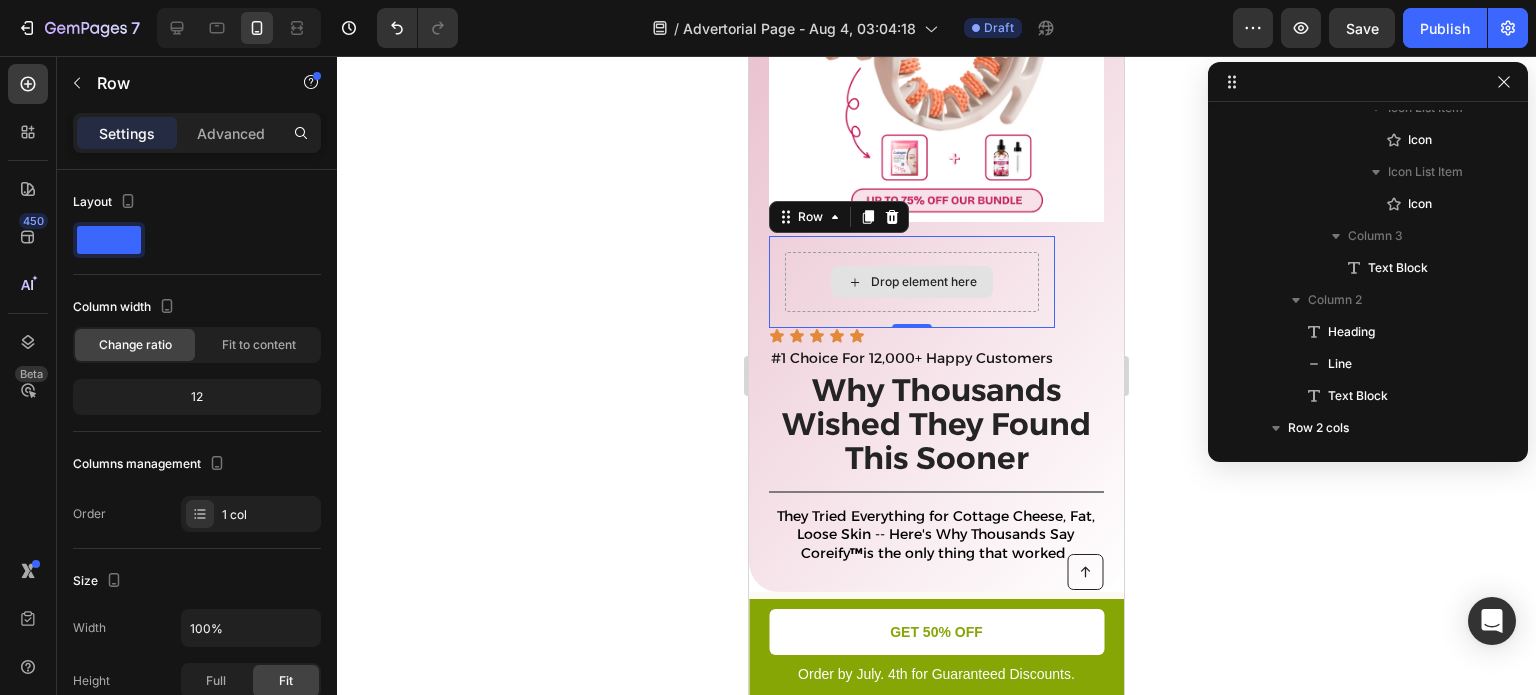 scroll, scrollTop: 346, scrollLeft: 0, axis: vertical 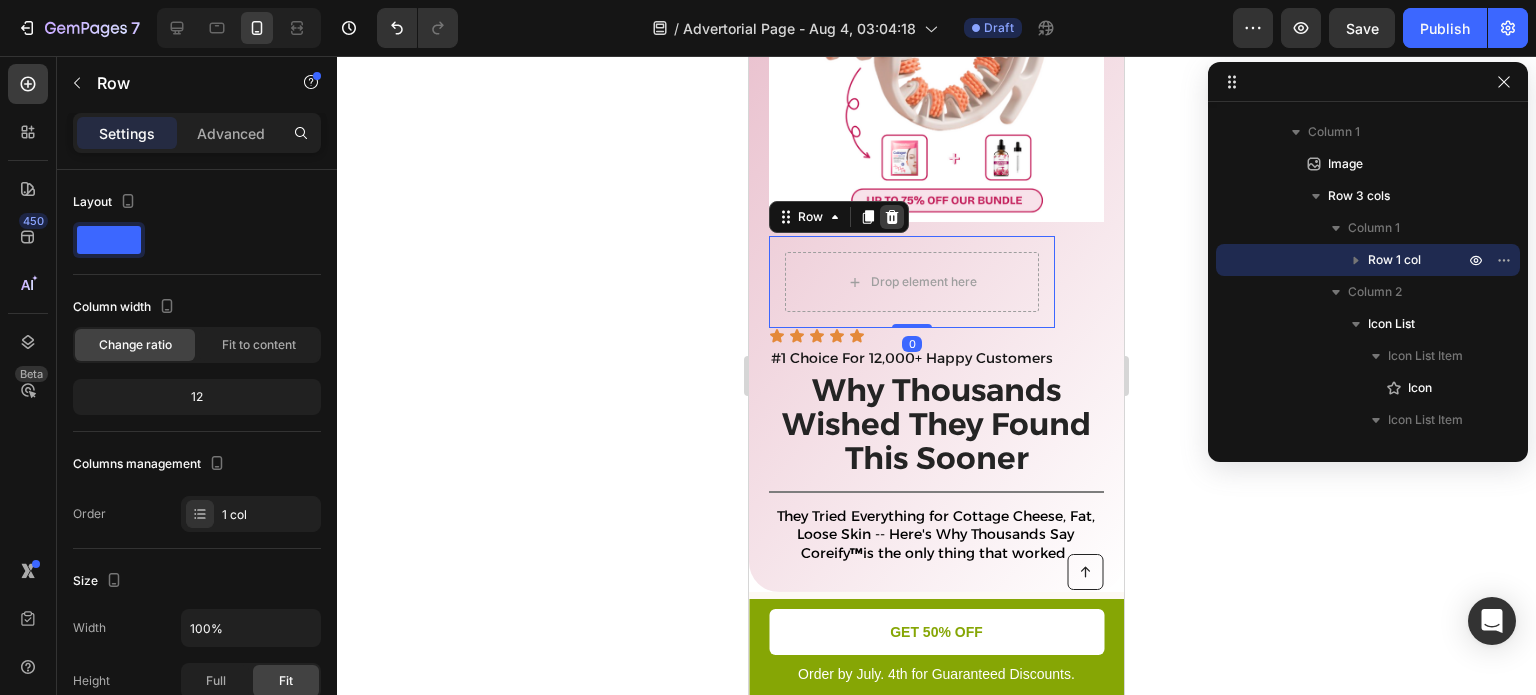 click 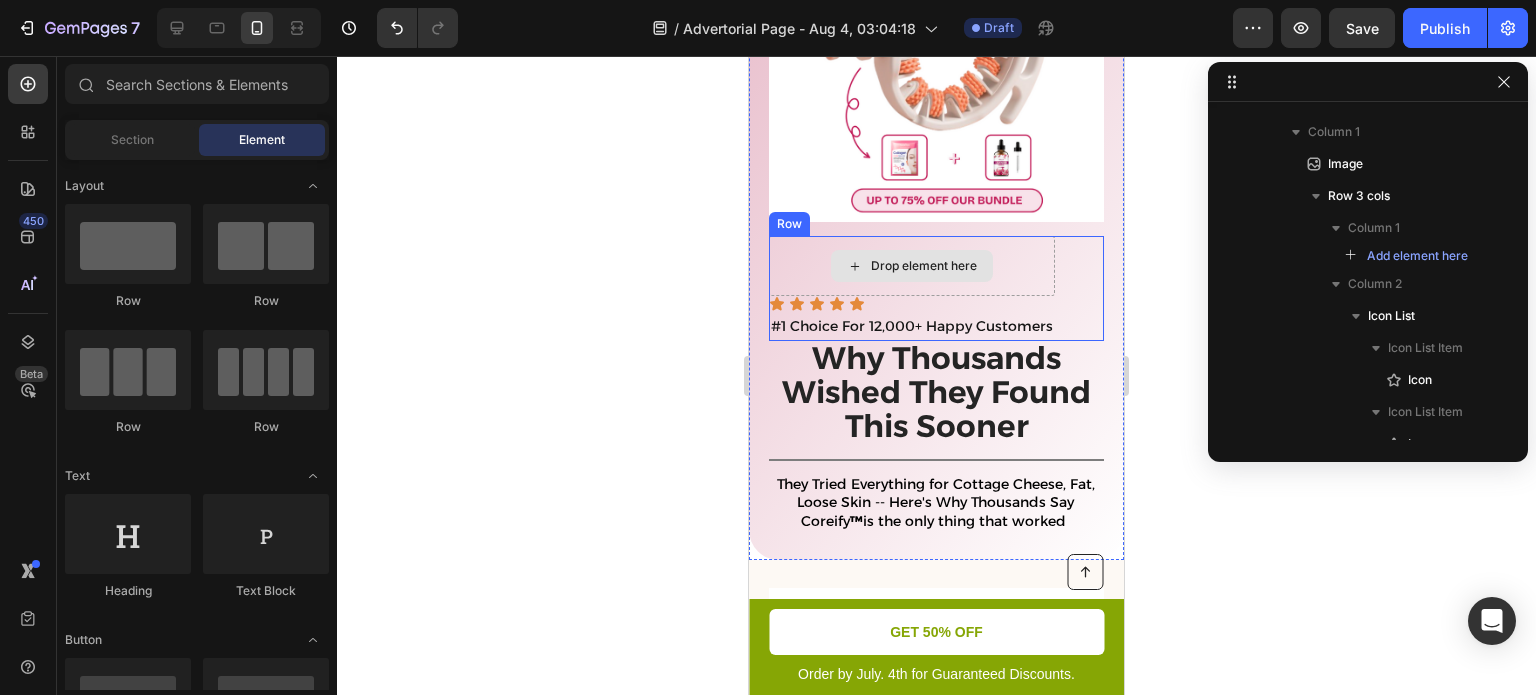 click on "Drop element here" at bounding box center [912, 266] 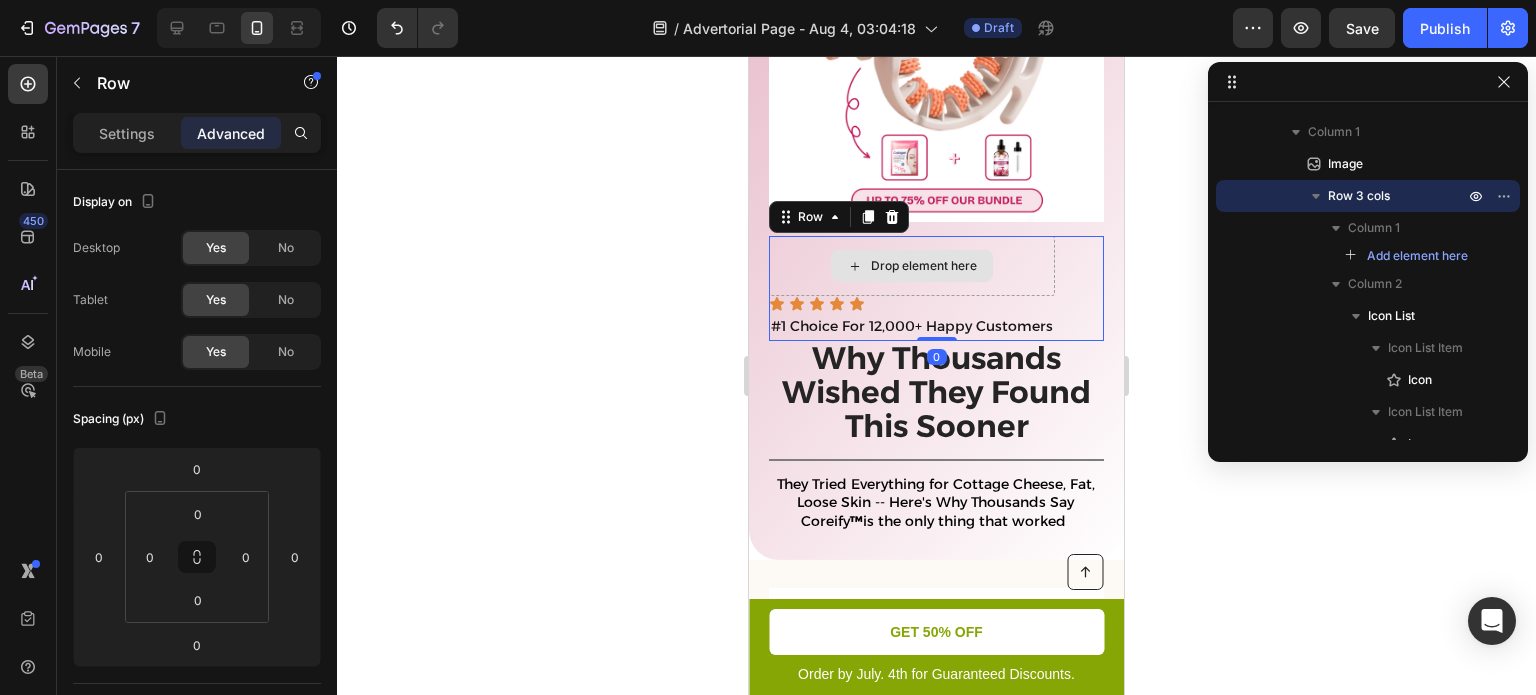 click on "Drop element here" at bounding box center (912, 266) 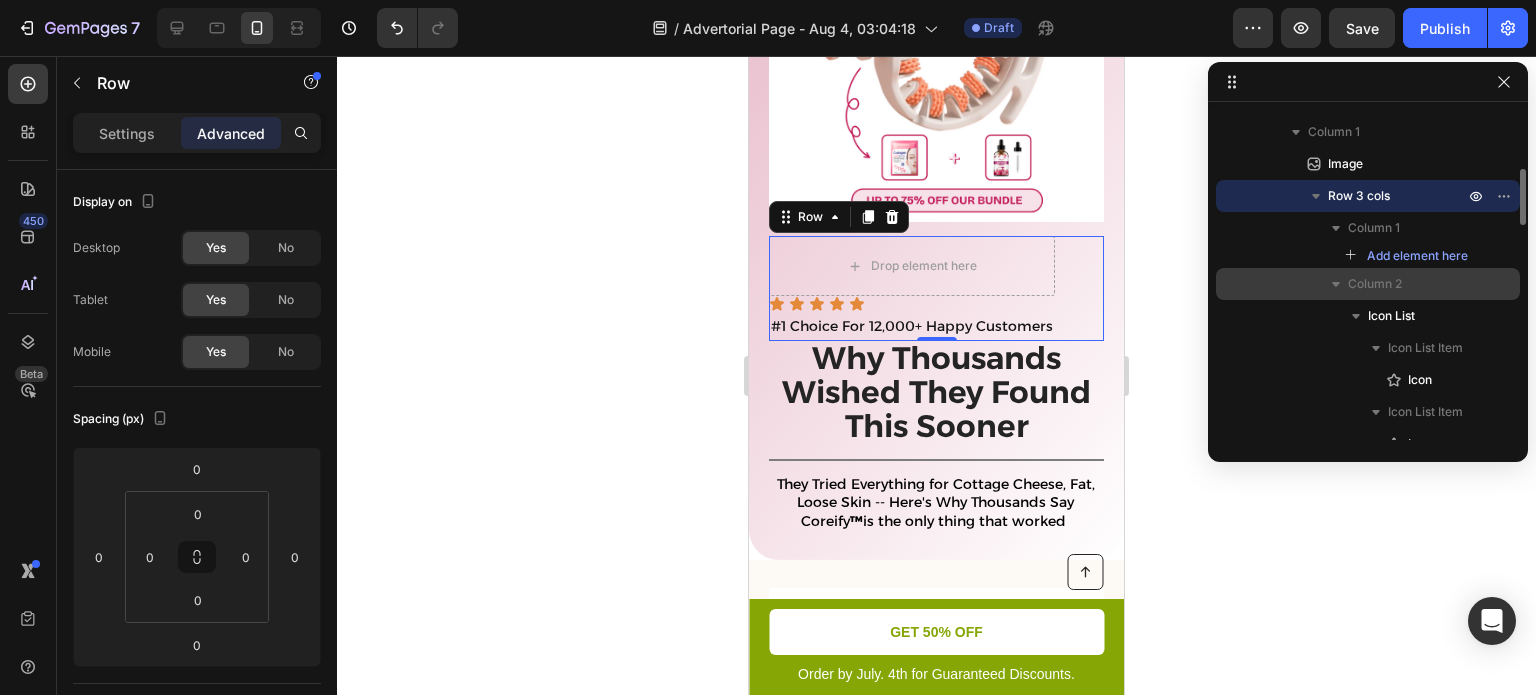 click 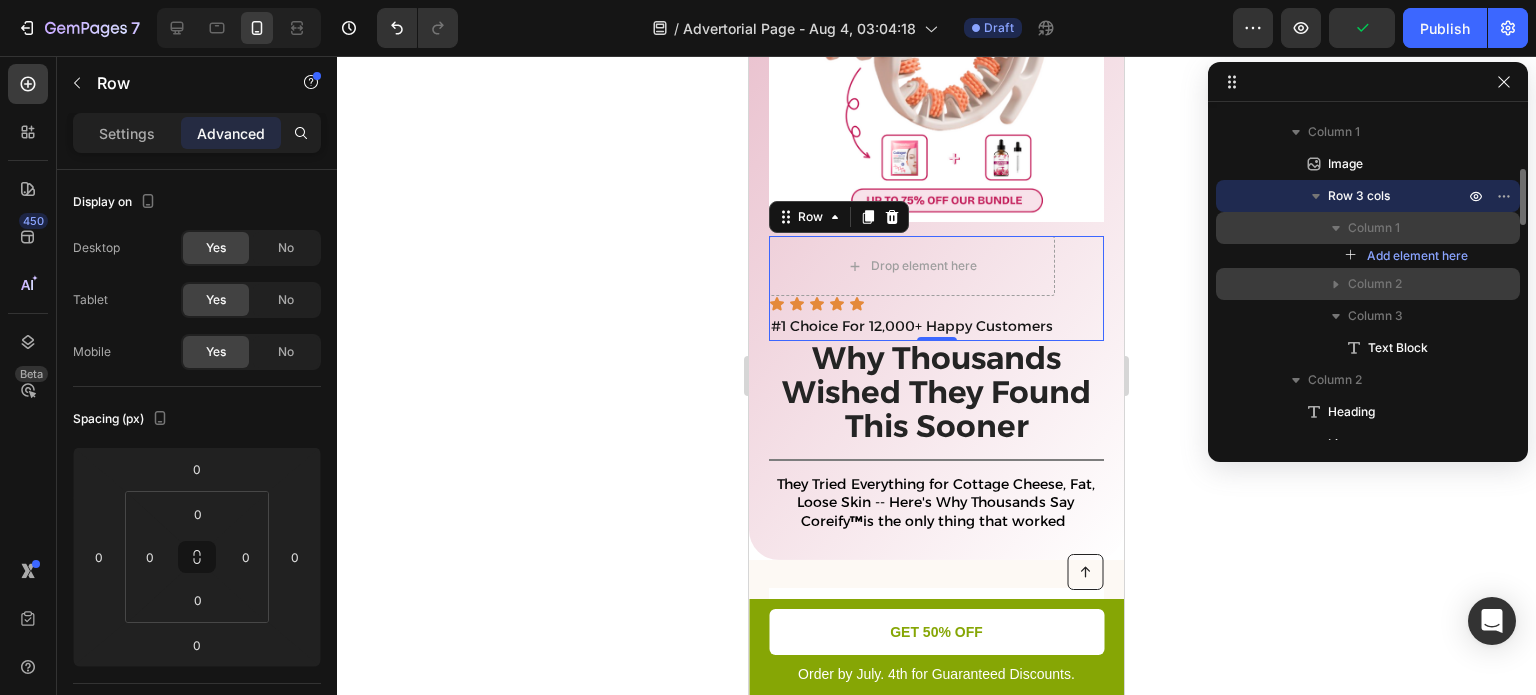 click on "Column 1" at bounding box center (1408, 228) 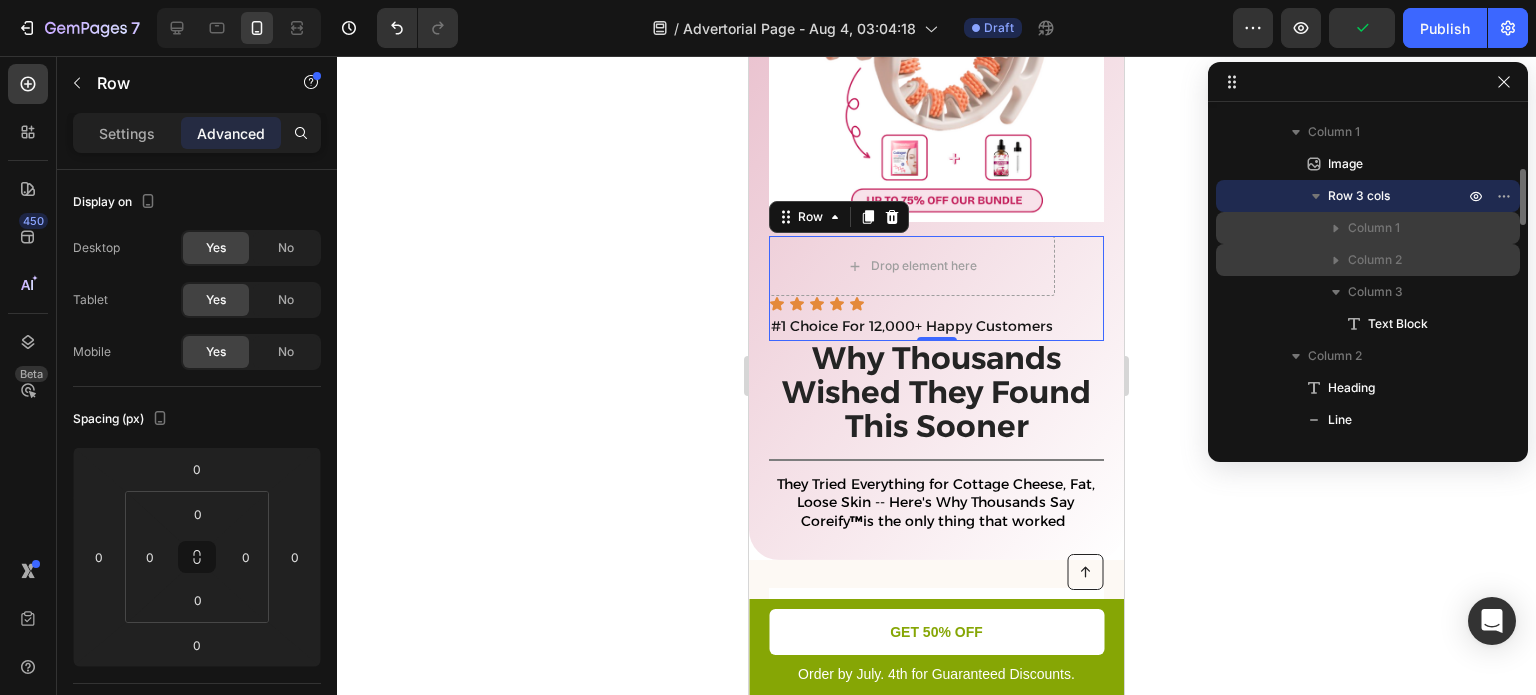 click on "Column 1" at bounding box center (1368, 228) 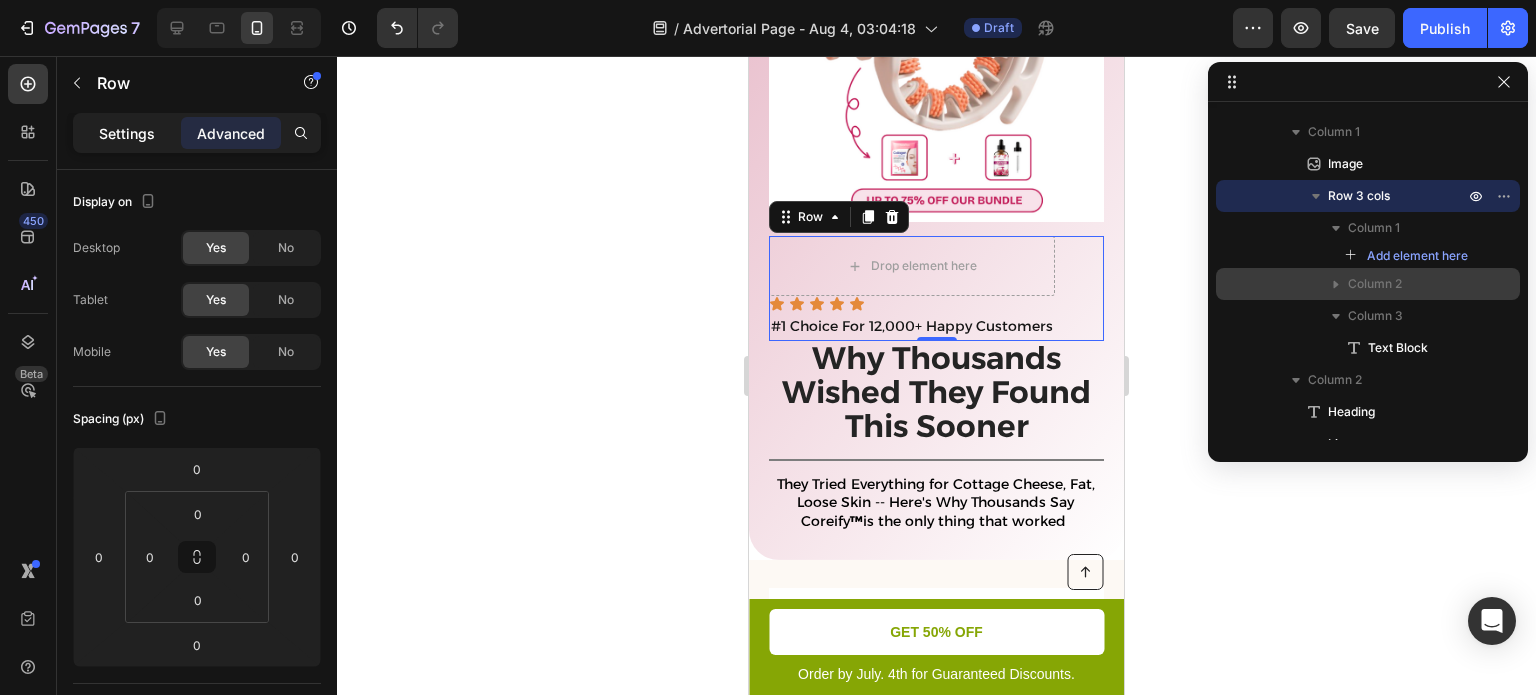 click on "Settings" at bounding box center [127, 133] 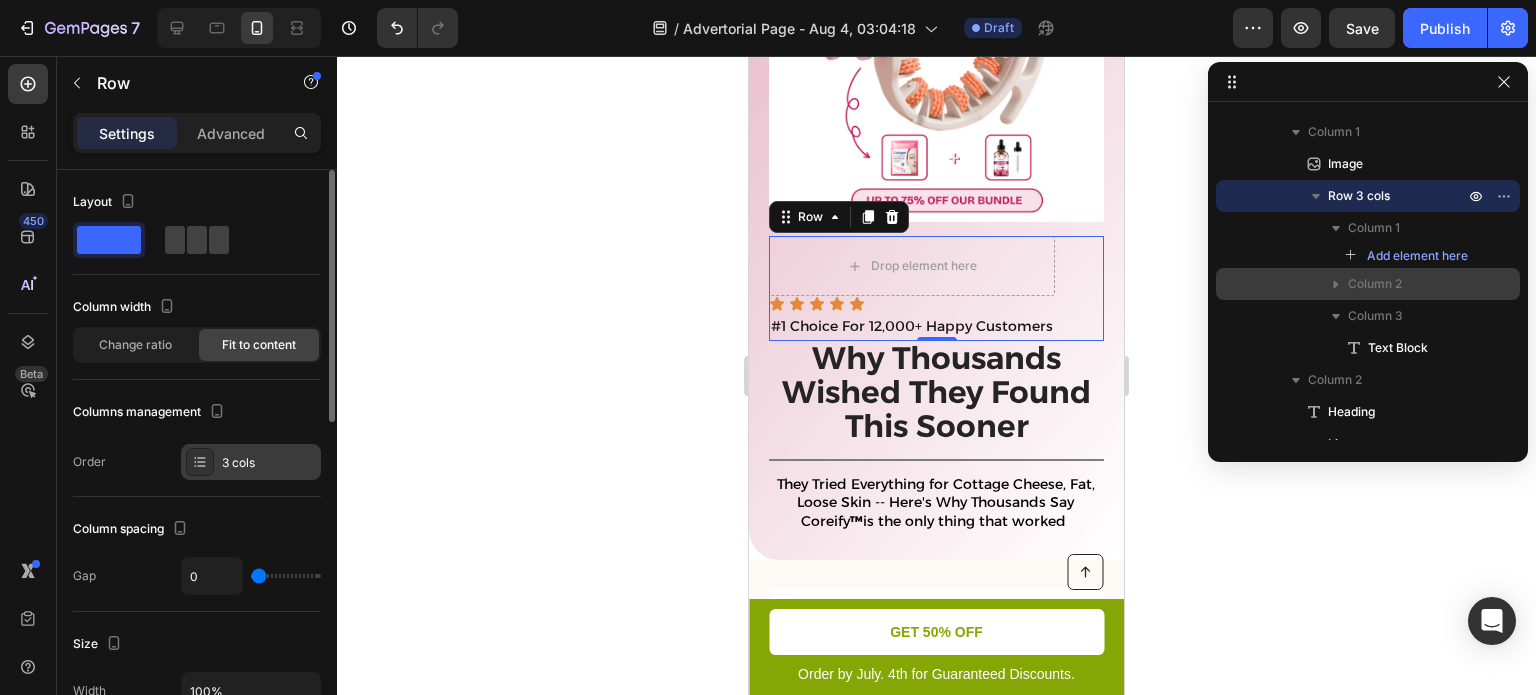 click on "3 cols" at bounding box center [251, 462] 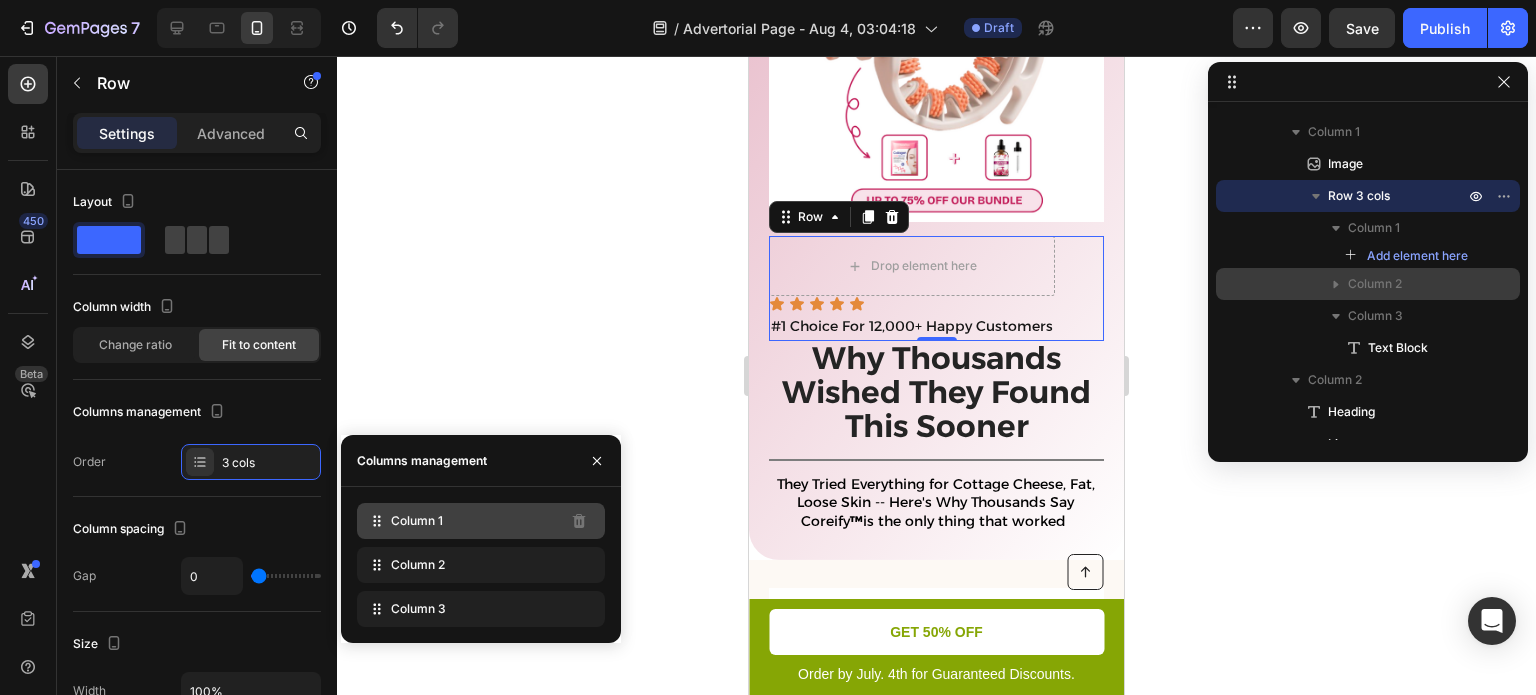 click on "Column 1" 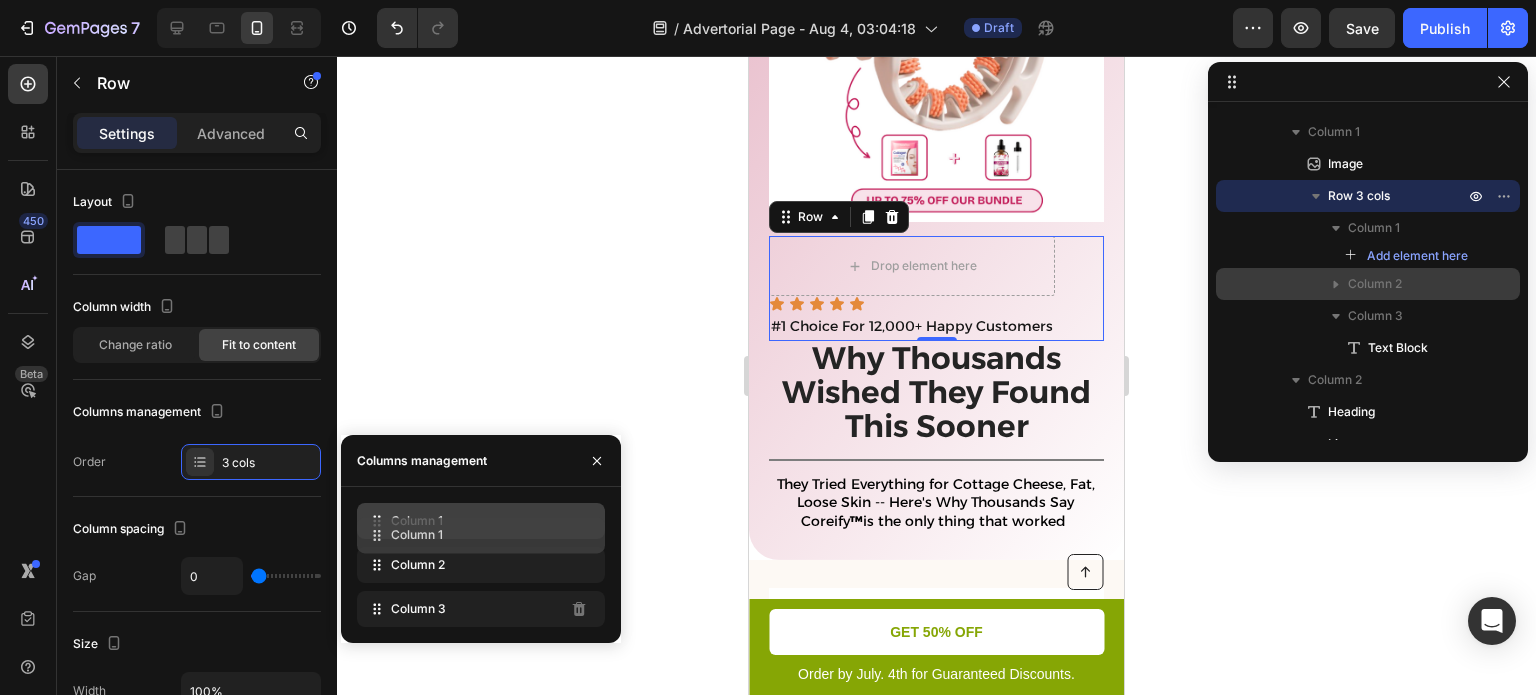 type 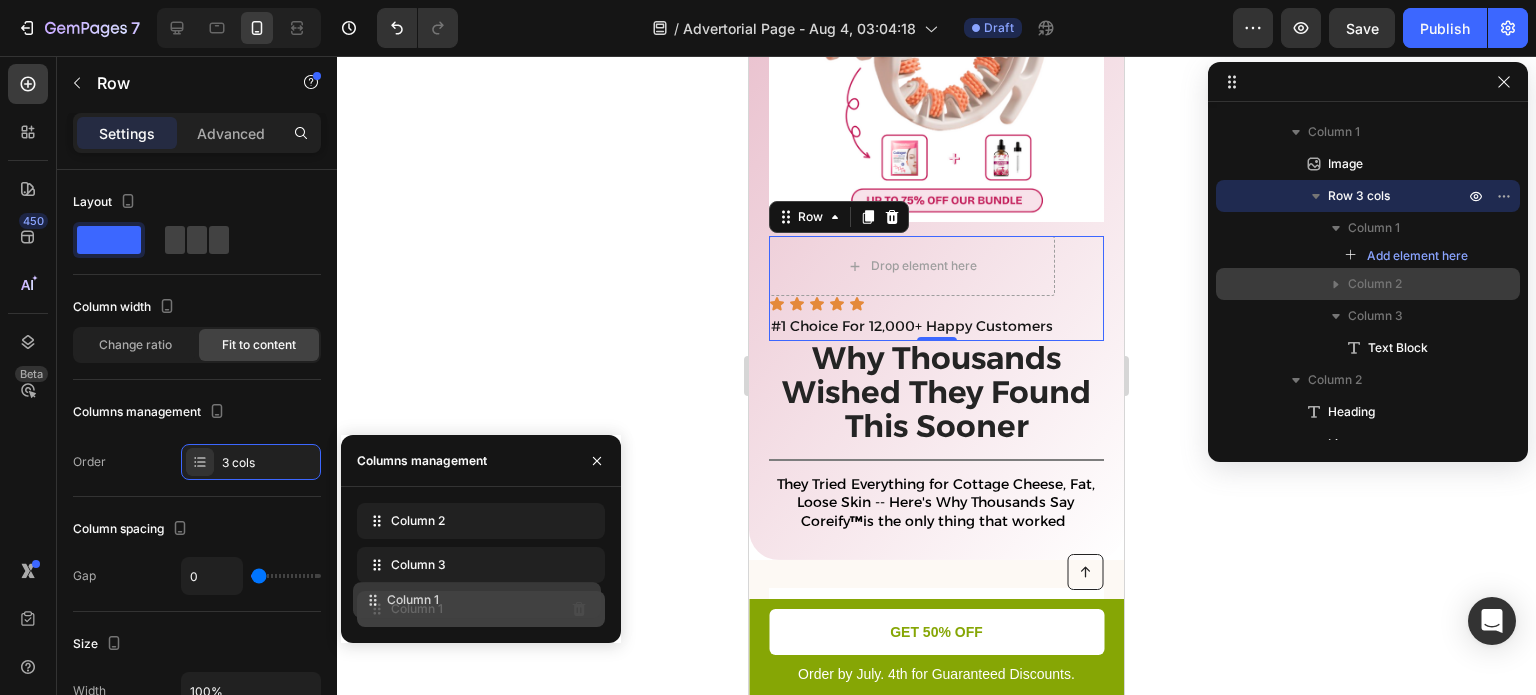 drag, startPoint x: 377, startPoint y: 519, endPoint x: 373, endPoint y: 606, distance: 87.0919 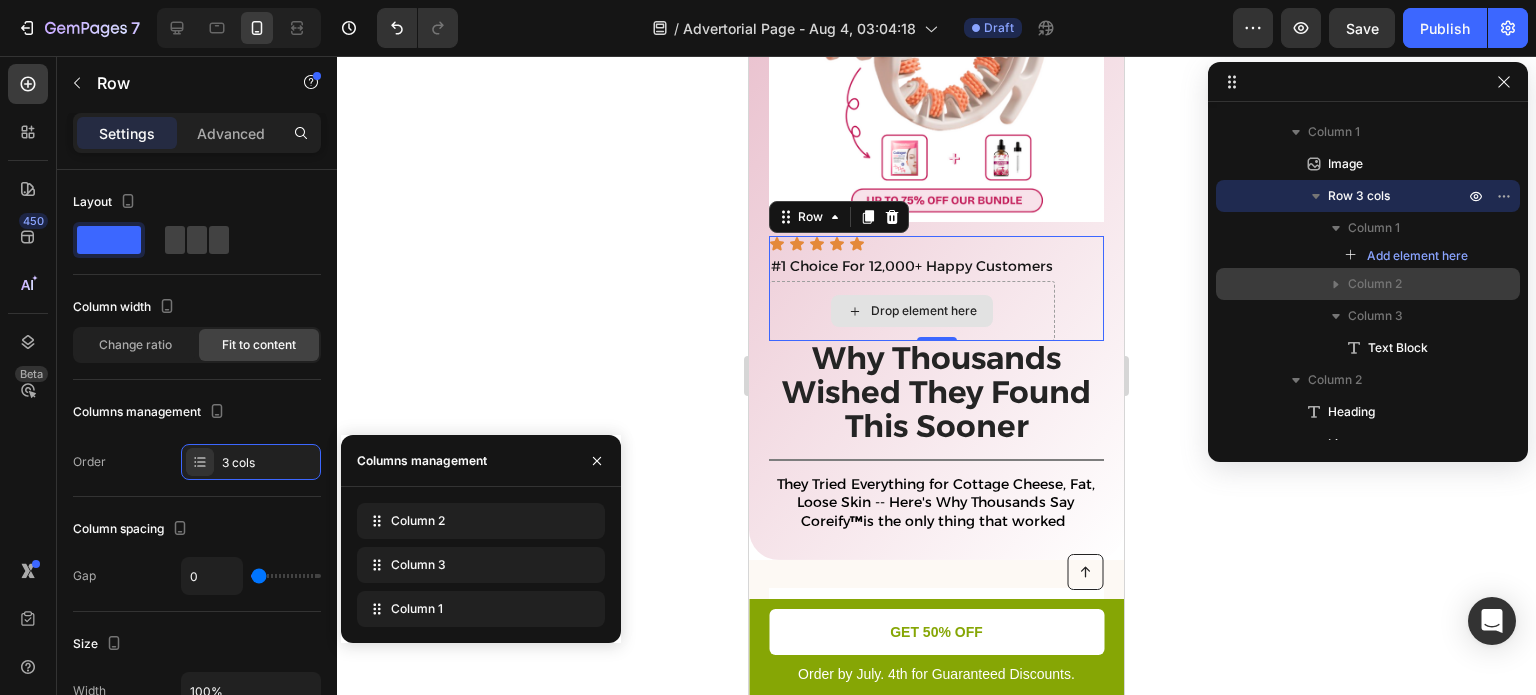 click on "Drop element here" at bounding box center [924, 311] 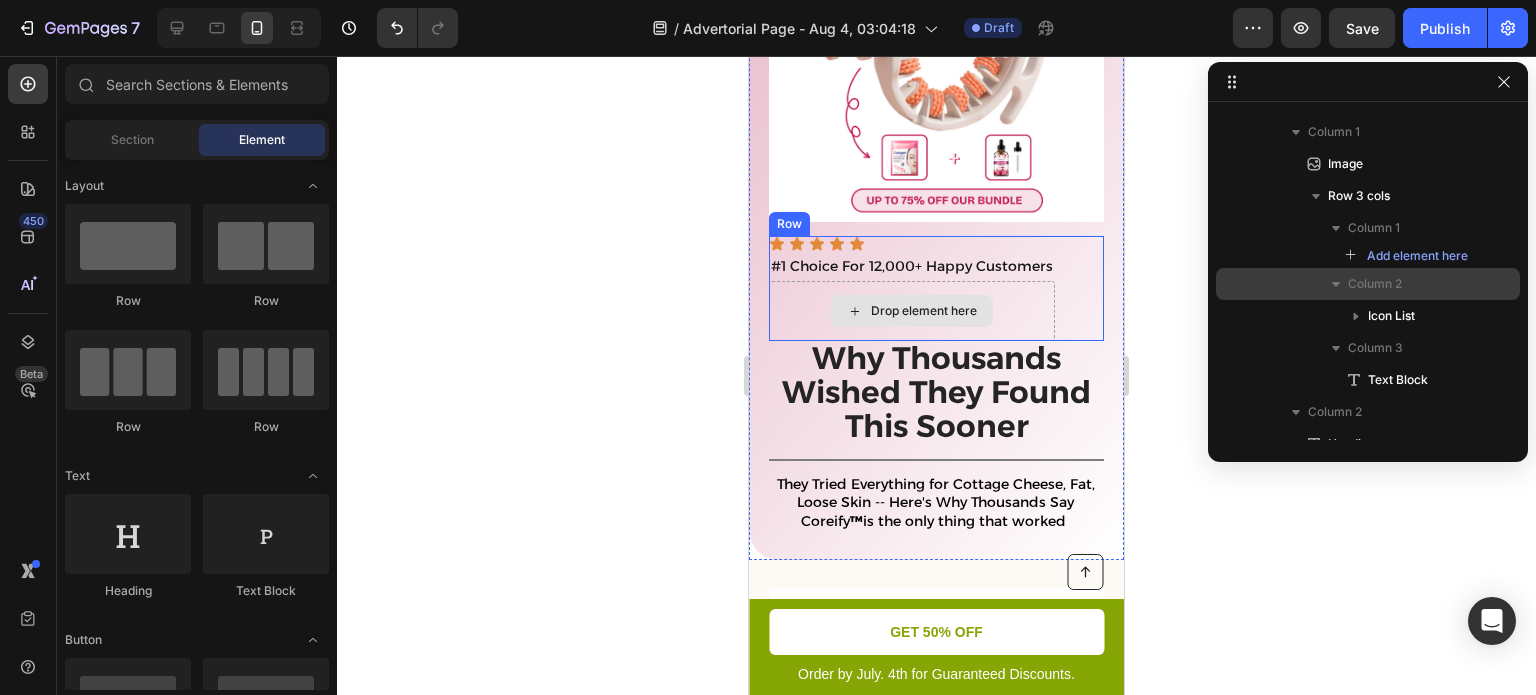 click on "Drop element here" at bounding box center [912, 311] 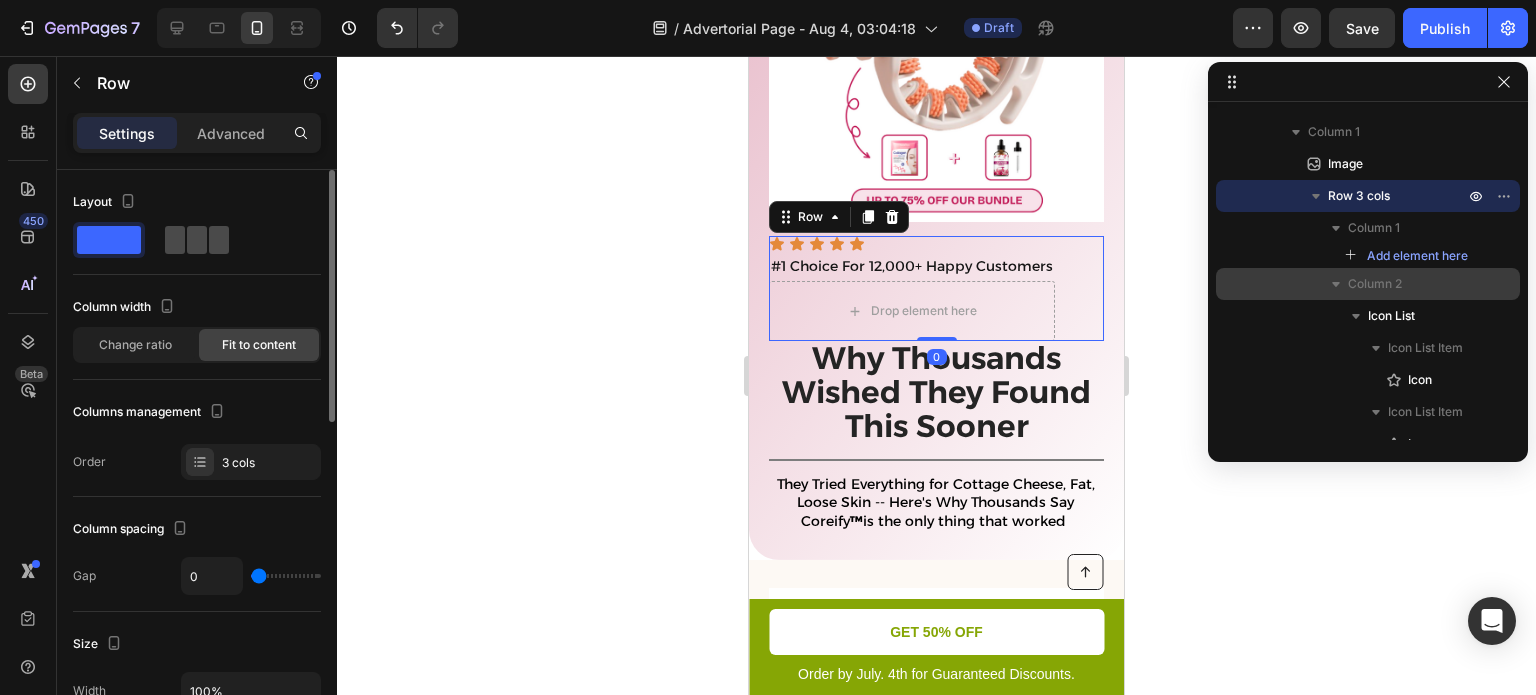 click 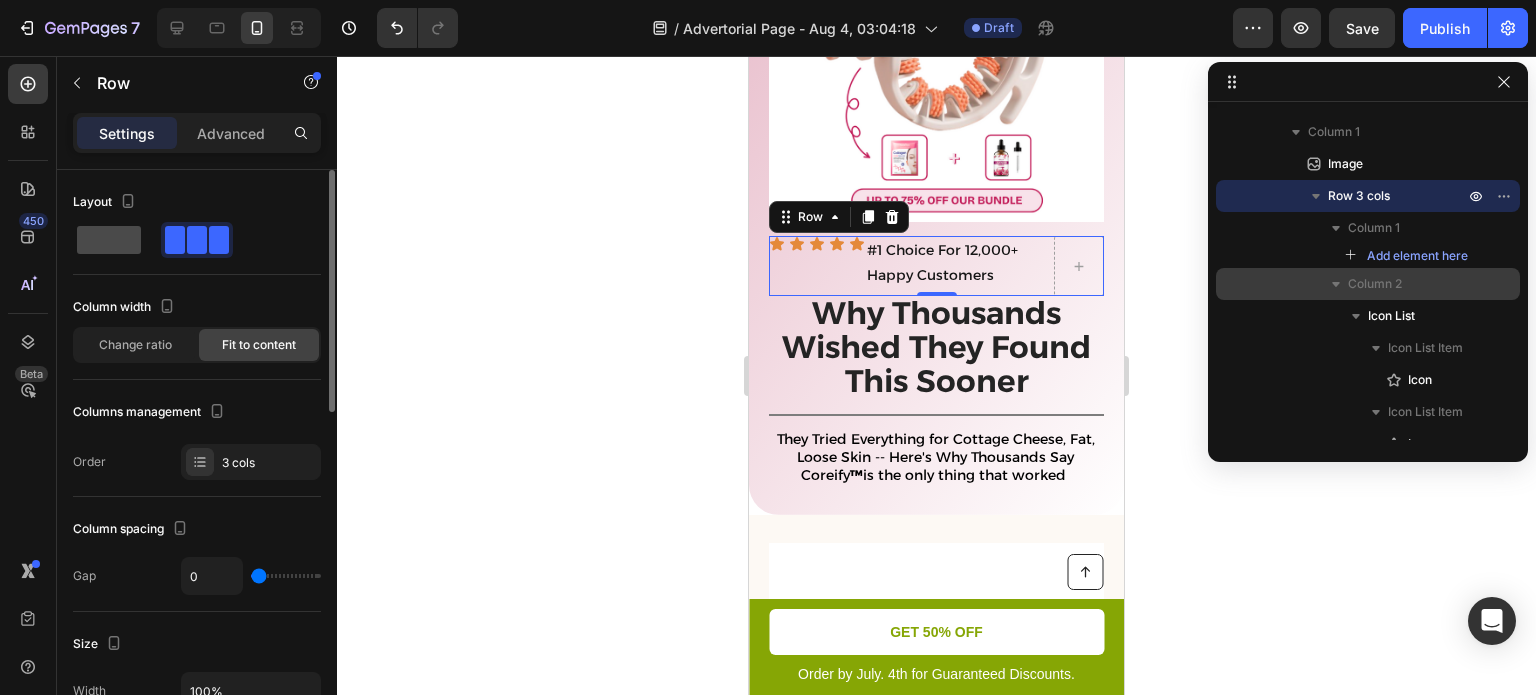 click 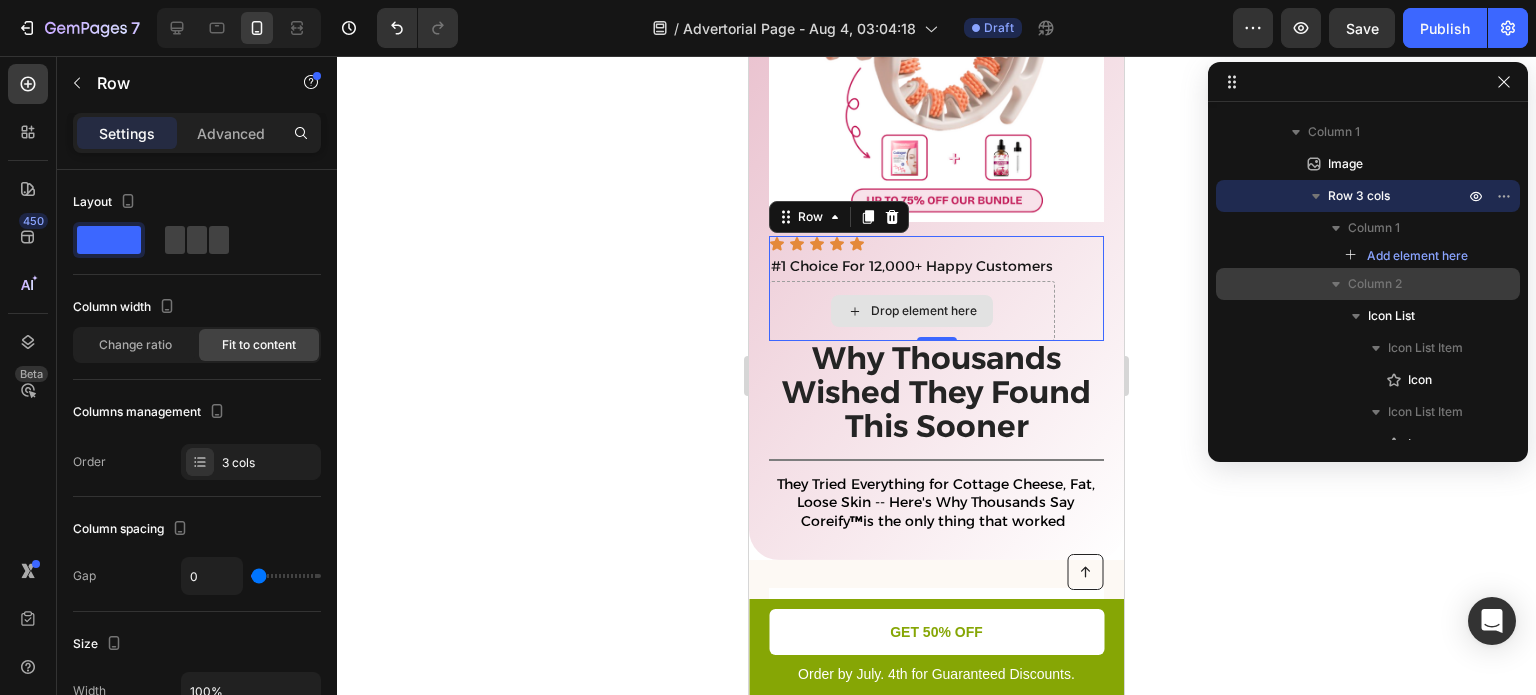 click on "Drop element here" at bounding box center [912, 311] 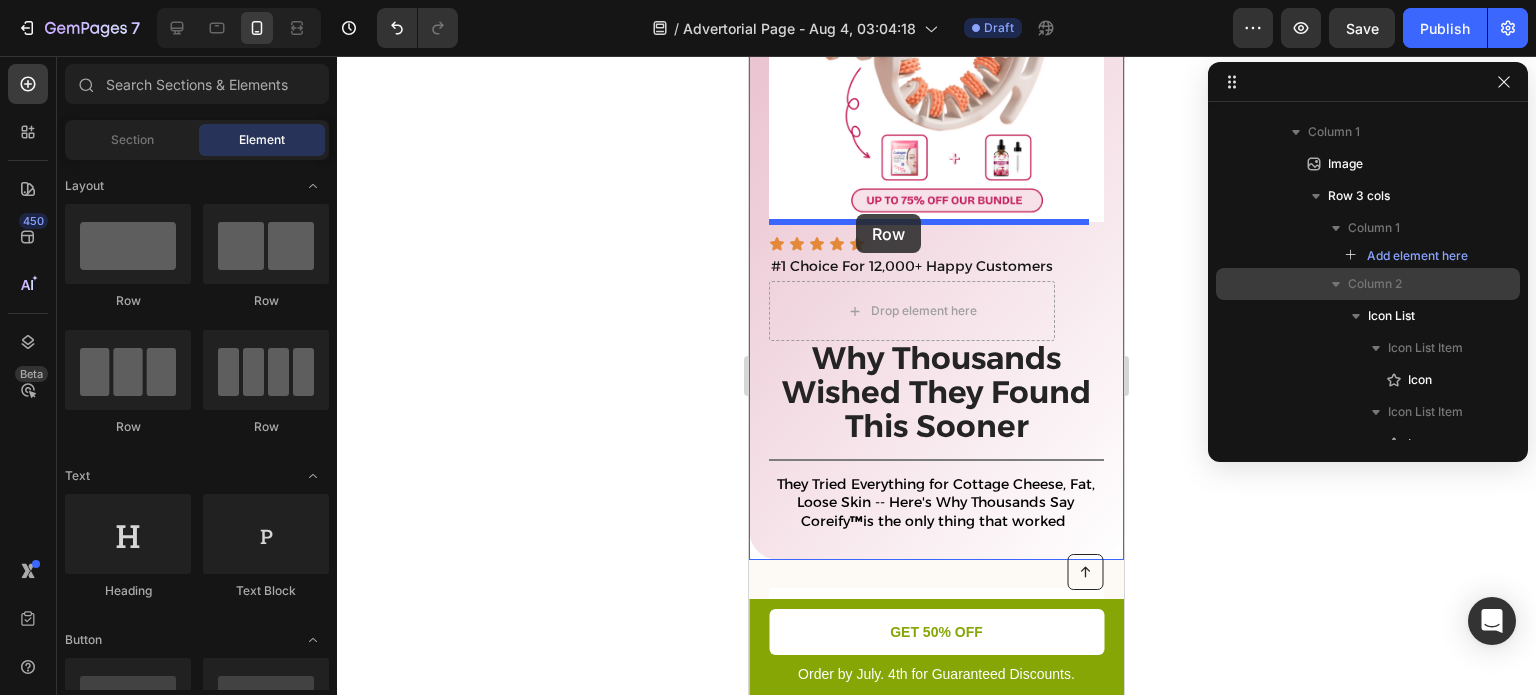drag, startPoint x: 1445, startPoint y: 338, endPoint x: 856, endPoint y: 214, distance: 601.91113 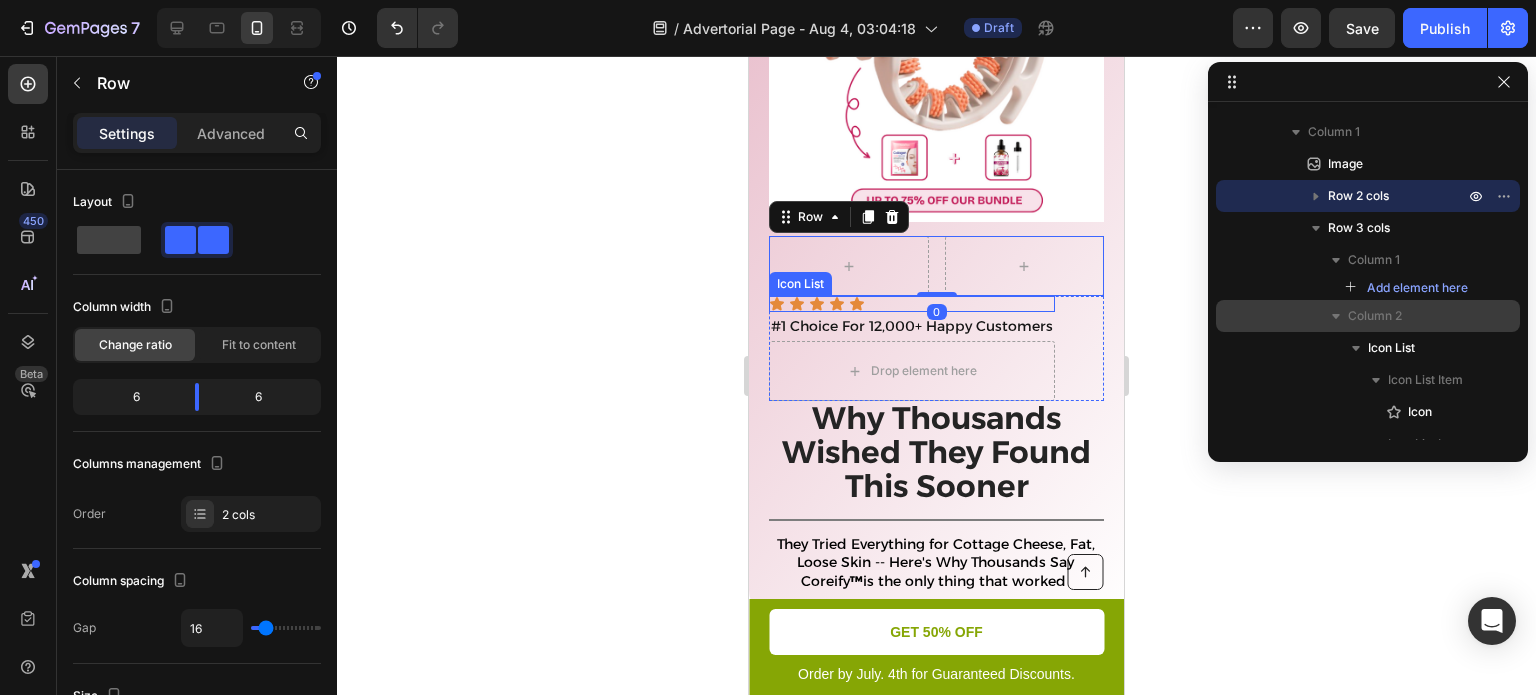 click on "Icon Icon Icon Icon
Icon" at bounding box center (912, 304) 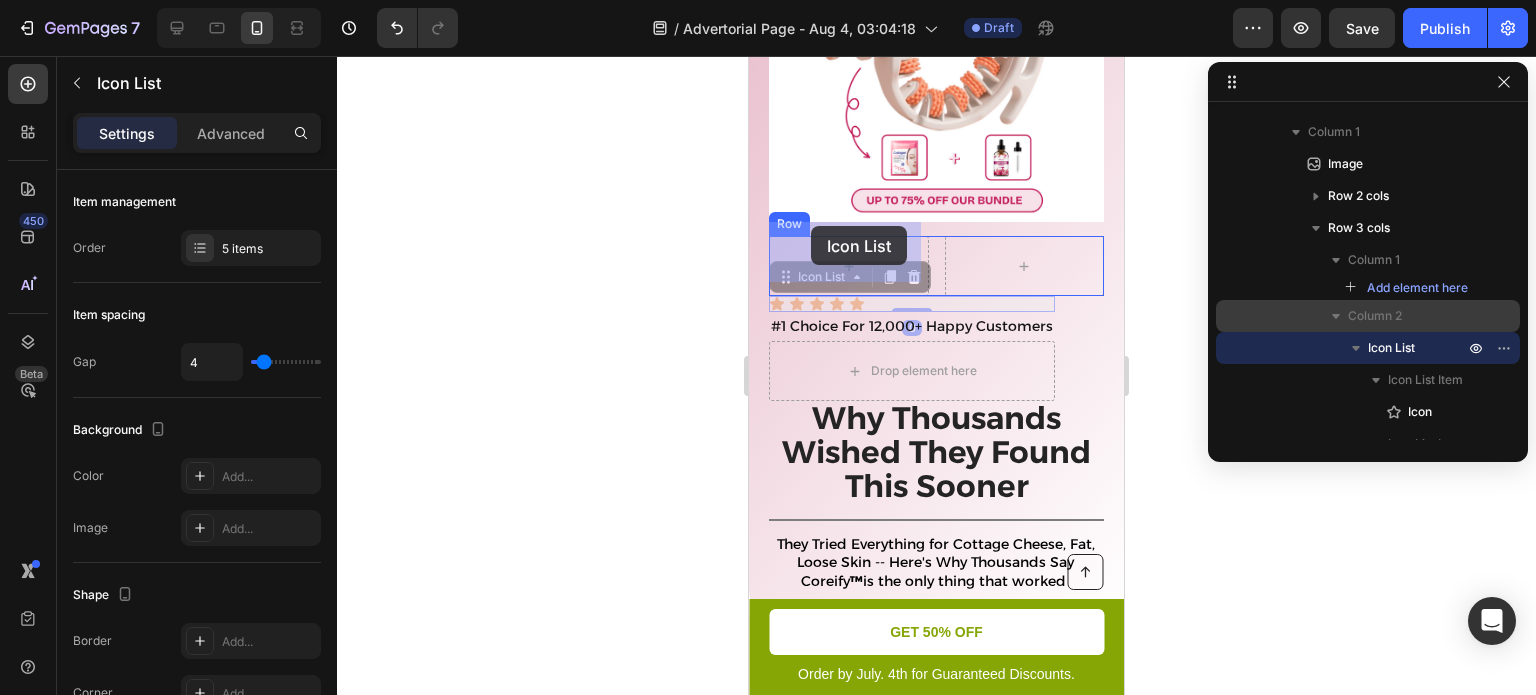 drag, startPoint x: 787, startPoint y: 264, endPoint x: 811, endPoint y: 226, distance: 44.94441 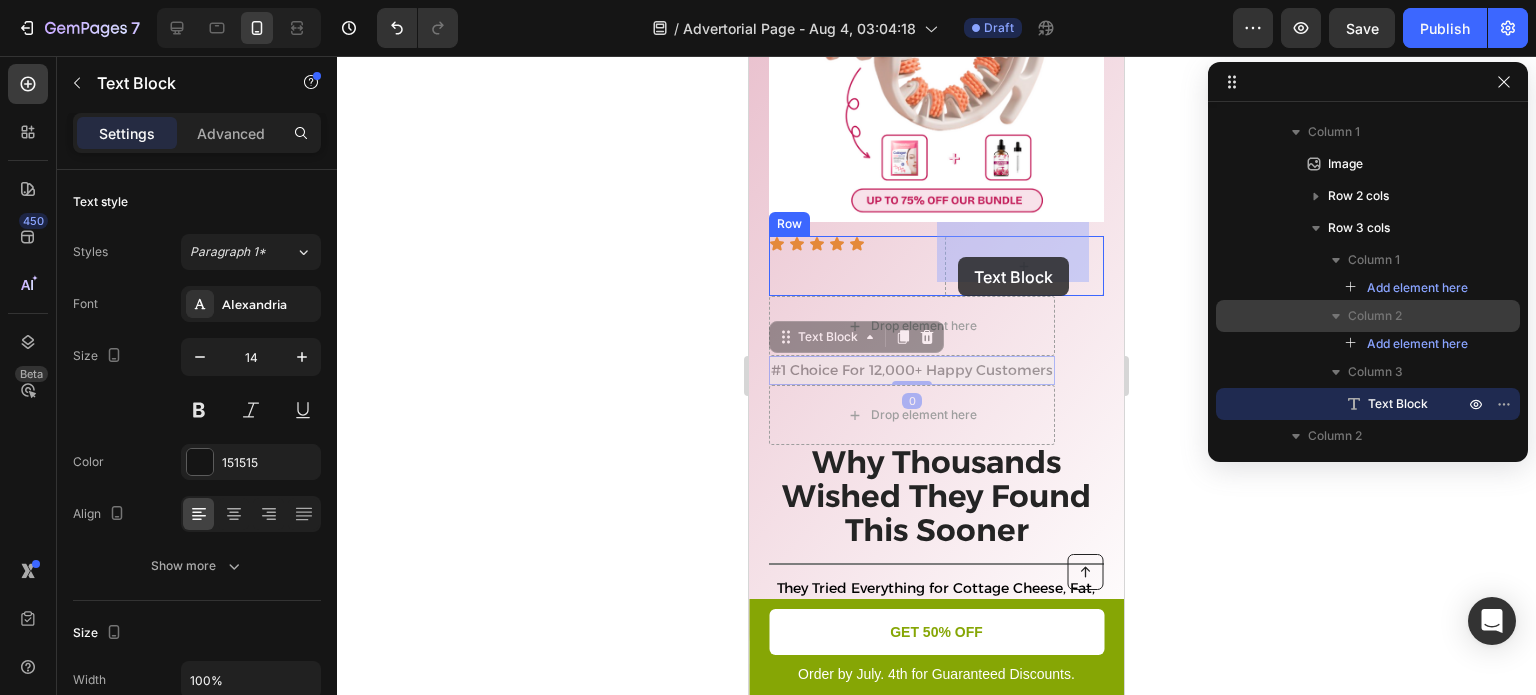 drag, startPoint x: 782, startPoint y: 355, endPoint x: 958, endPoint y: 257, distance: 201.44478 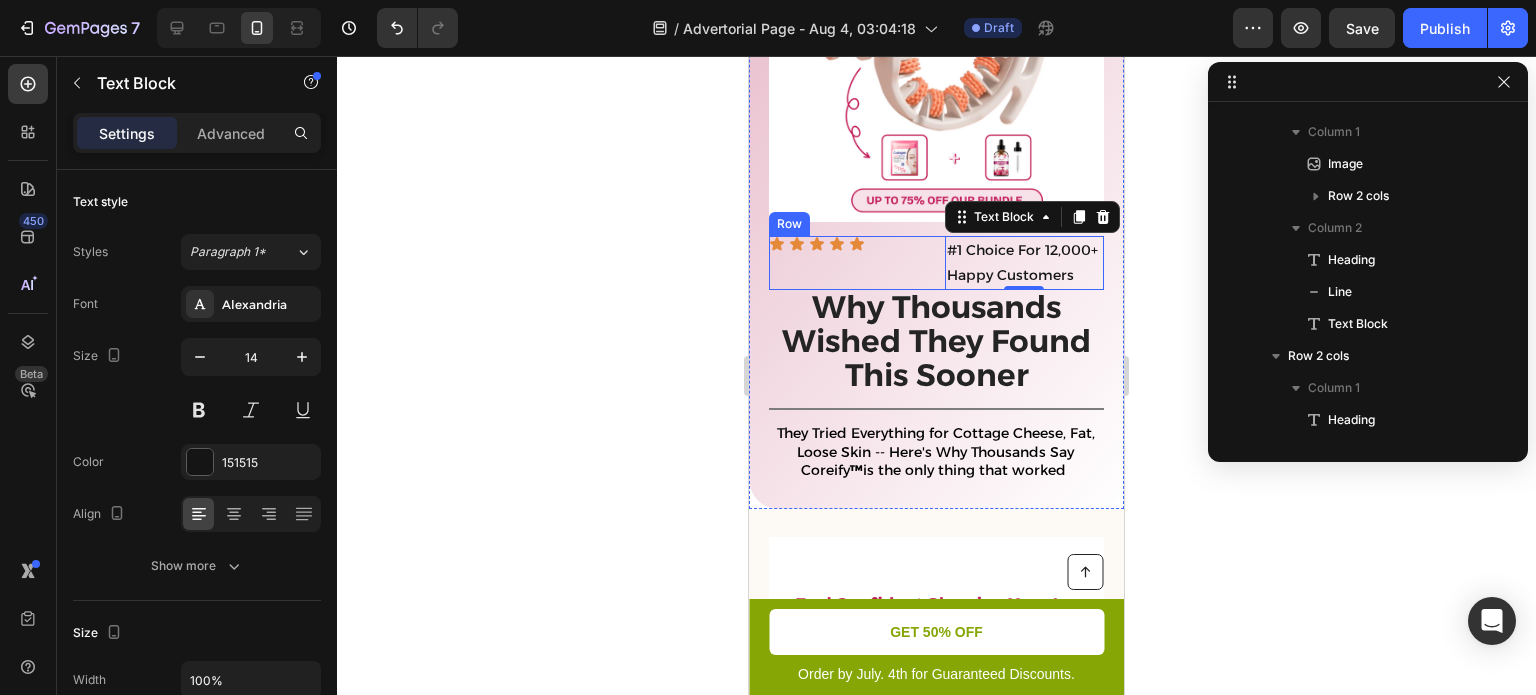 click on "Icon Icon Icon Icon
Icon Icon List" at bounding box center [849, 263] 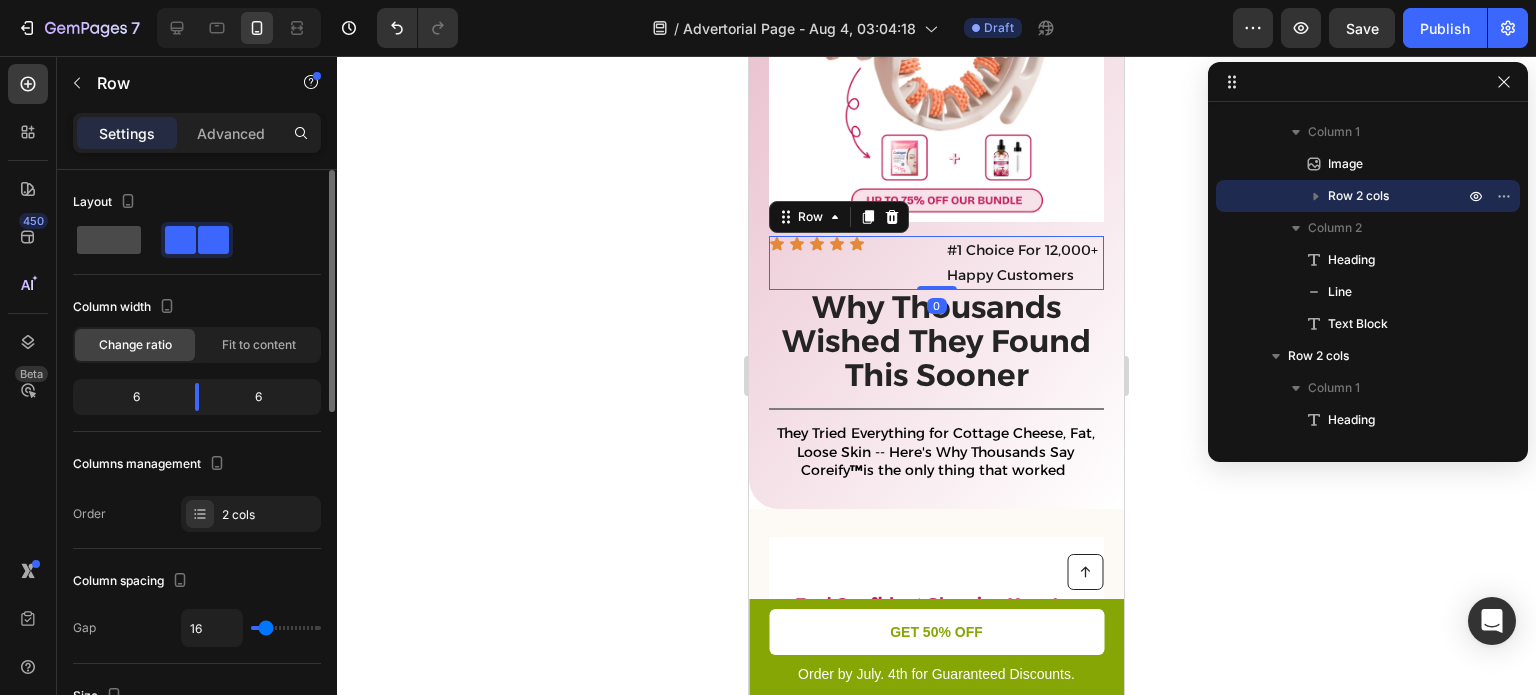 click 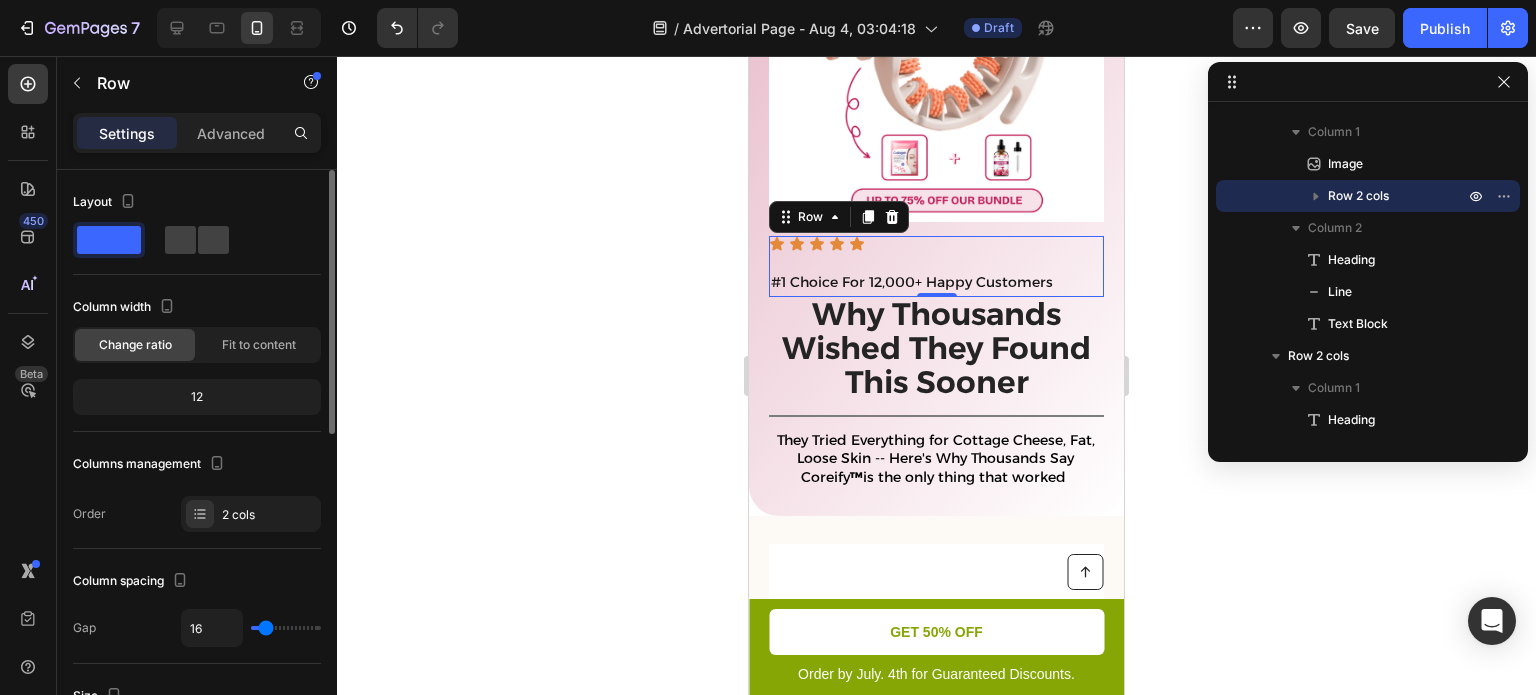 type on "0" 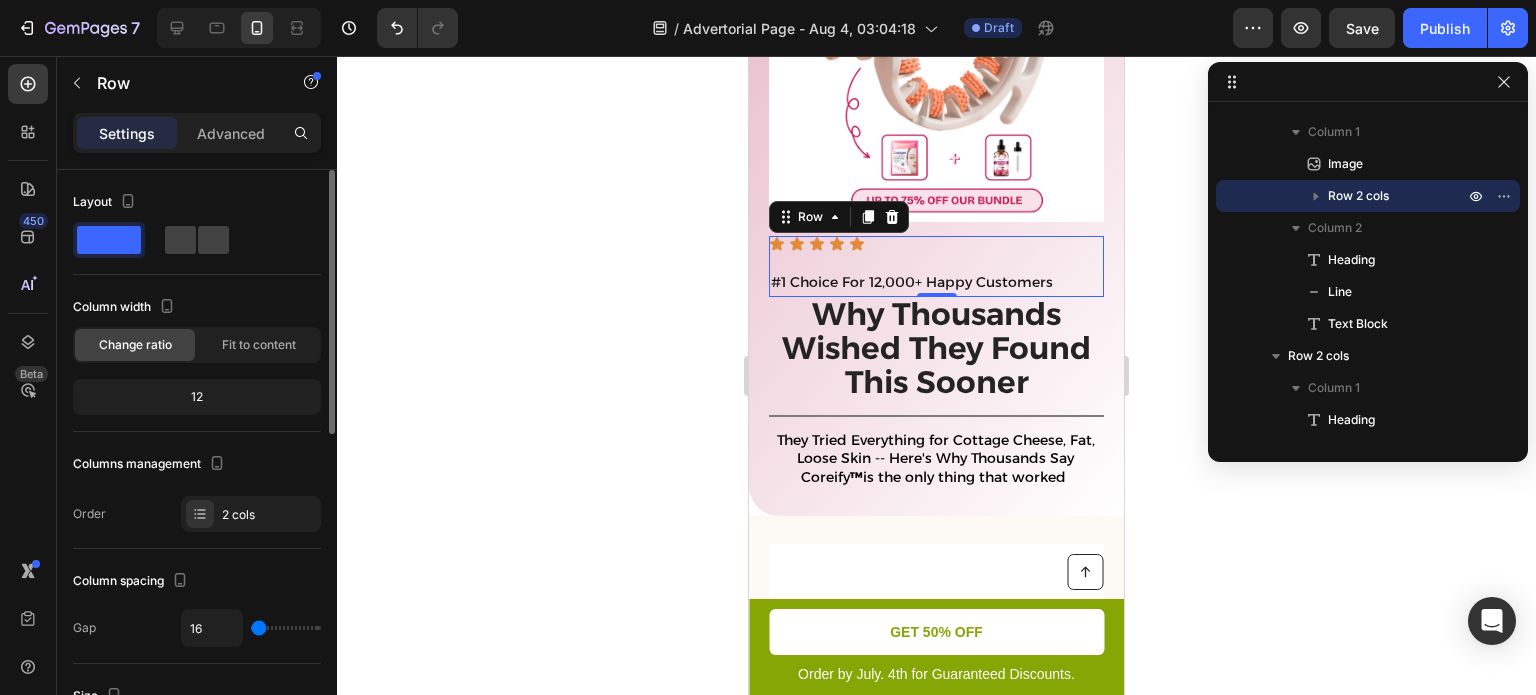 click at bounding box center (286, 628) 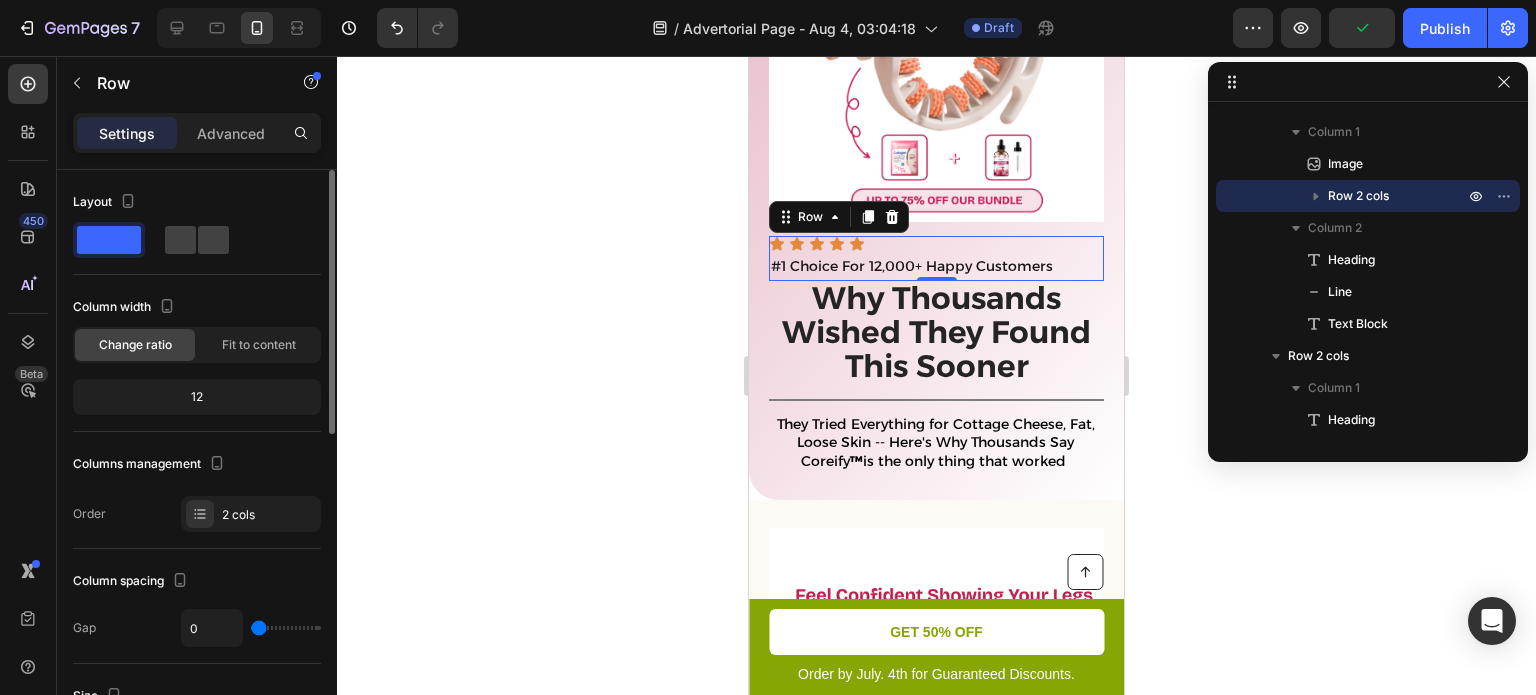 drag, startPoint x: 256, startPoint y: 624, endPoint x: 253, endPoint y: 373, distance: 251.01793 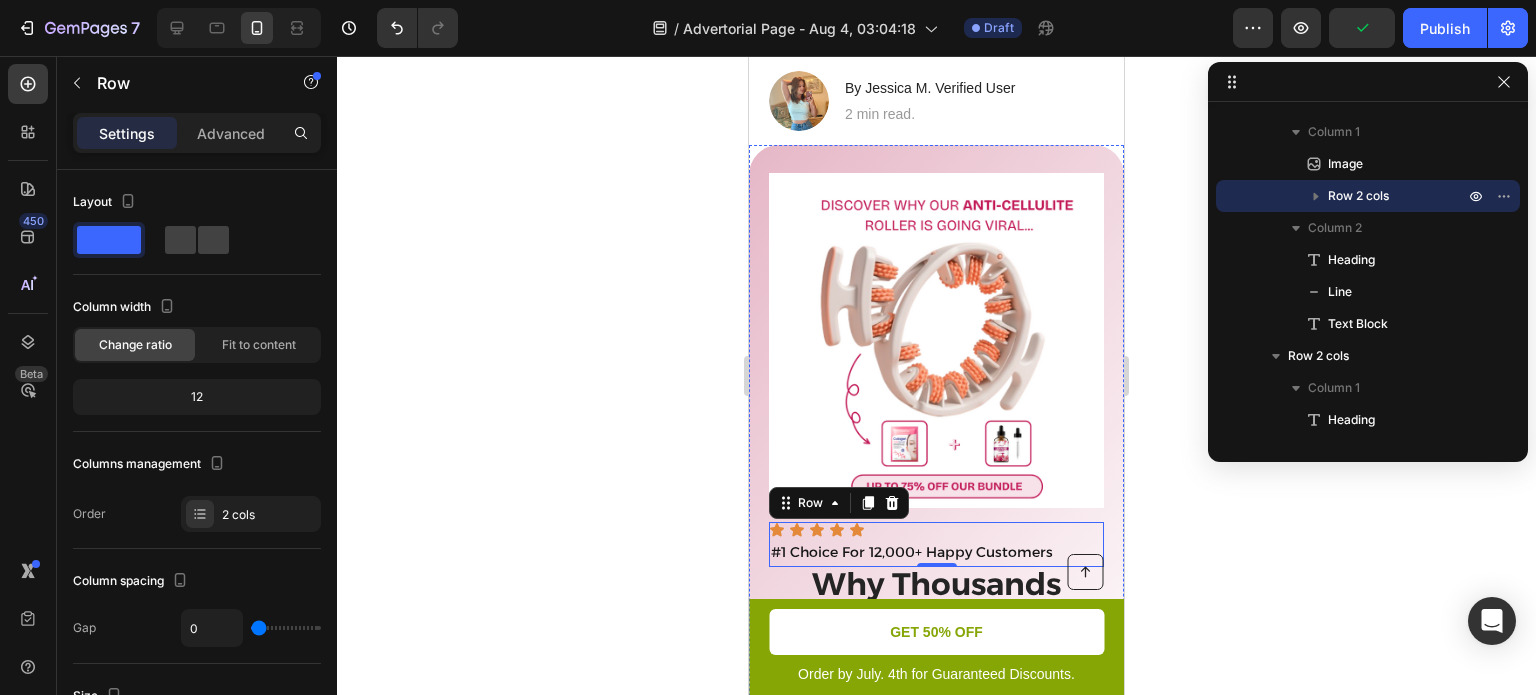 scroll, scrollTop: 231, scrollLeft: 0, axis: vertical 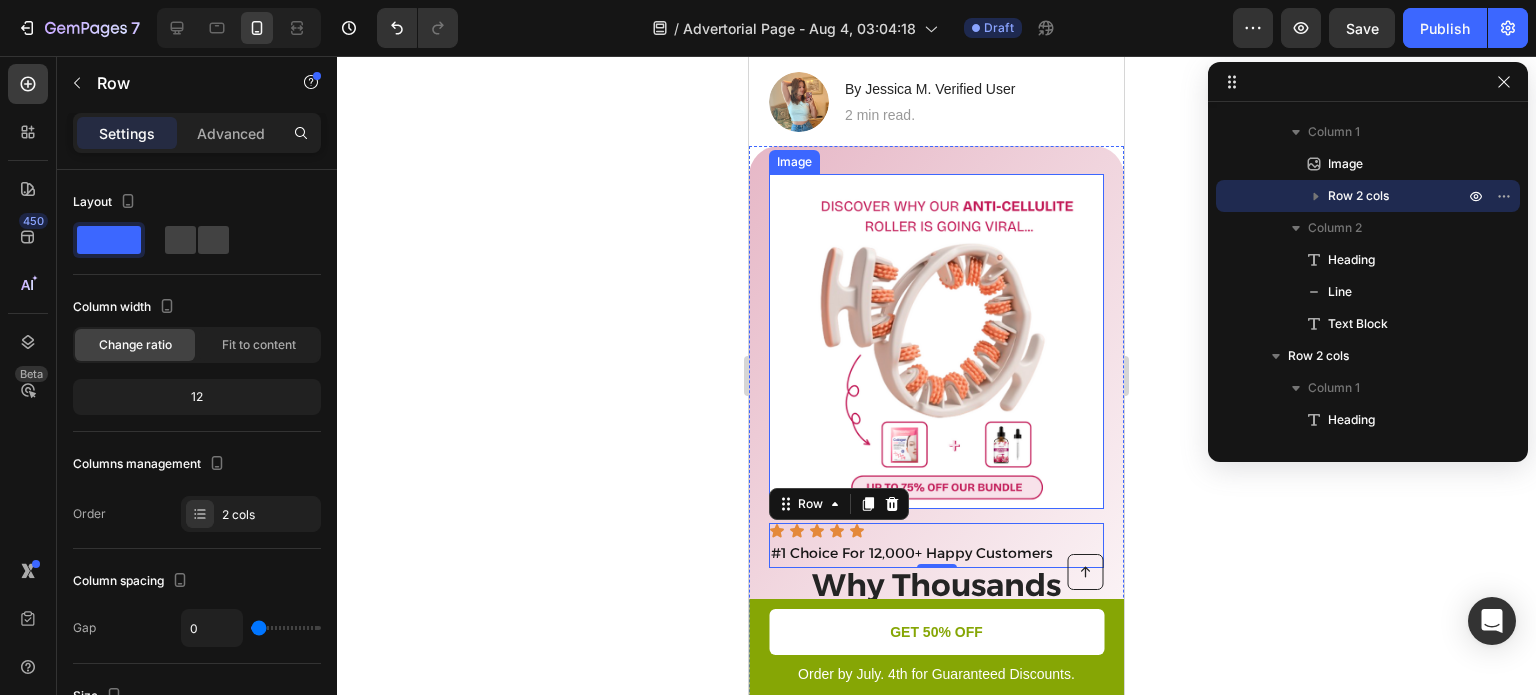click at bounding box center [936, 341] 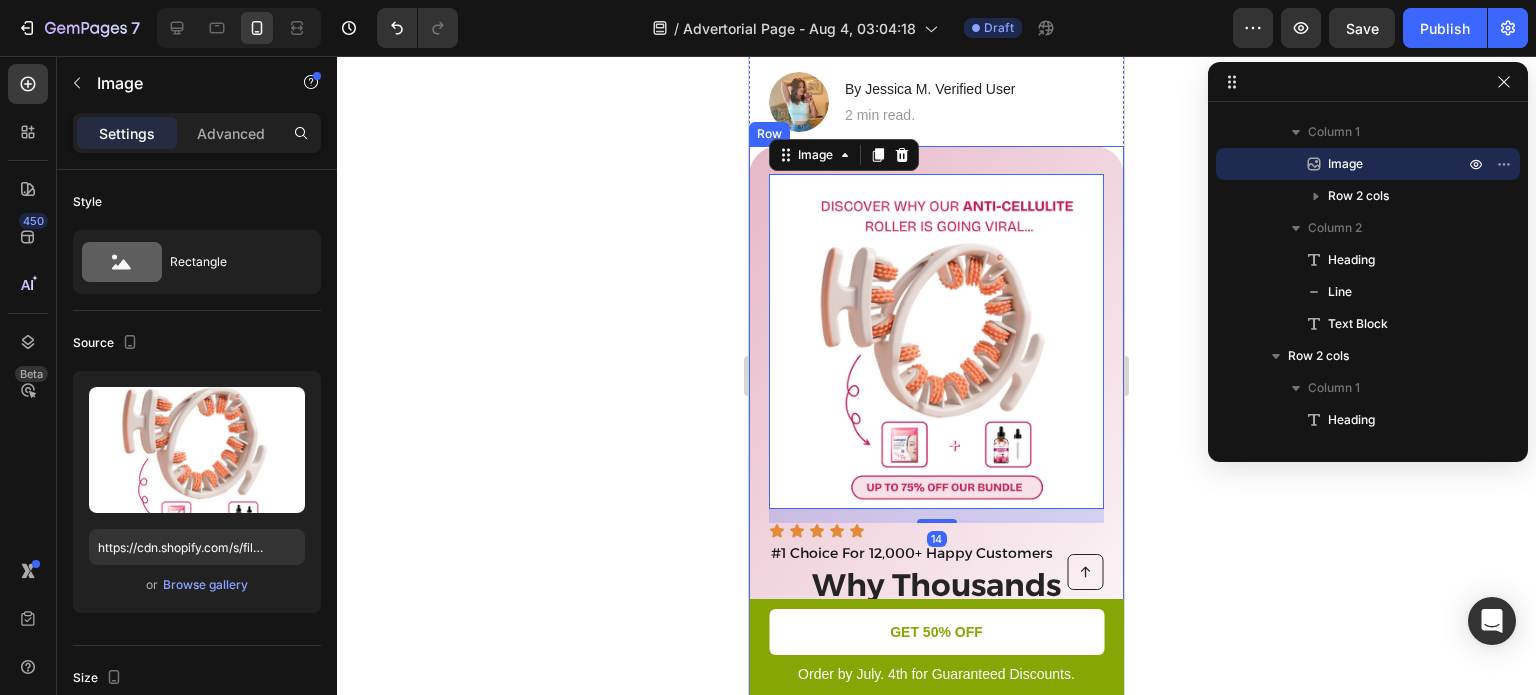 click on "Image   14 Icon Icon Icon Icon
Icon Icon List #1 Choice For 12,000+ Happy Customers Text Block Row ⁠⁠⁠⁠⁠⁠⁠ Why Thousands Wished They Found This Sooner Heading                Title Line They Tried Everything for Cottage Cheese, Fat, Loose Skin -- Here's Why Thousands Say Coreify ™  is the only thing that worked   Text Block Row" at bounding box center (936, 466) 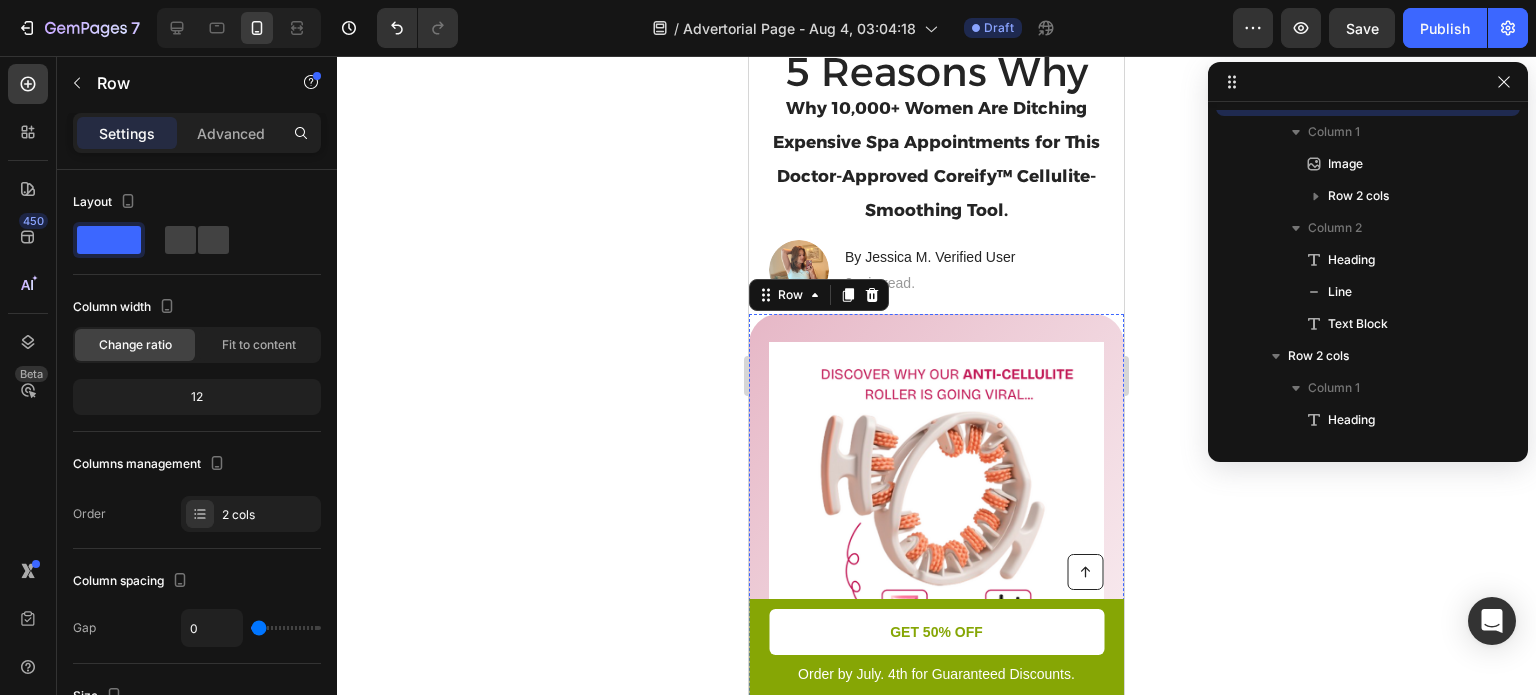 scroll, scrollTop: 0, scrollLeft: 0, axis: both 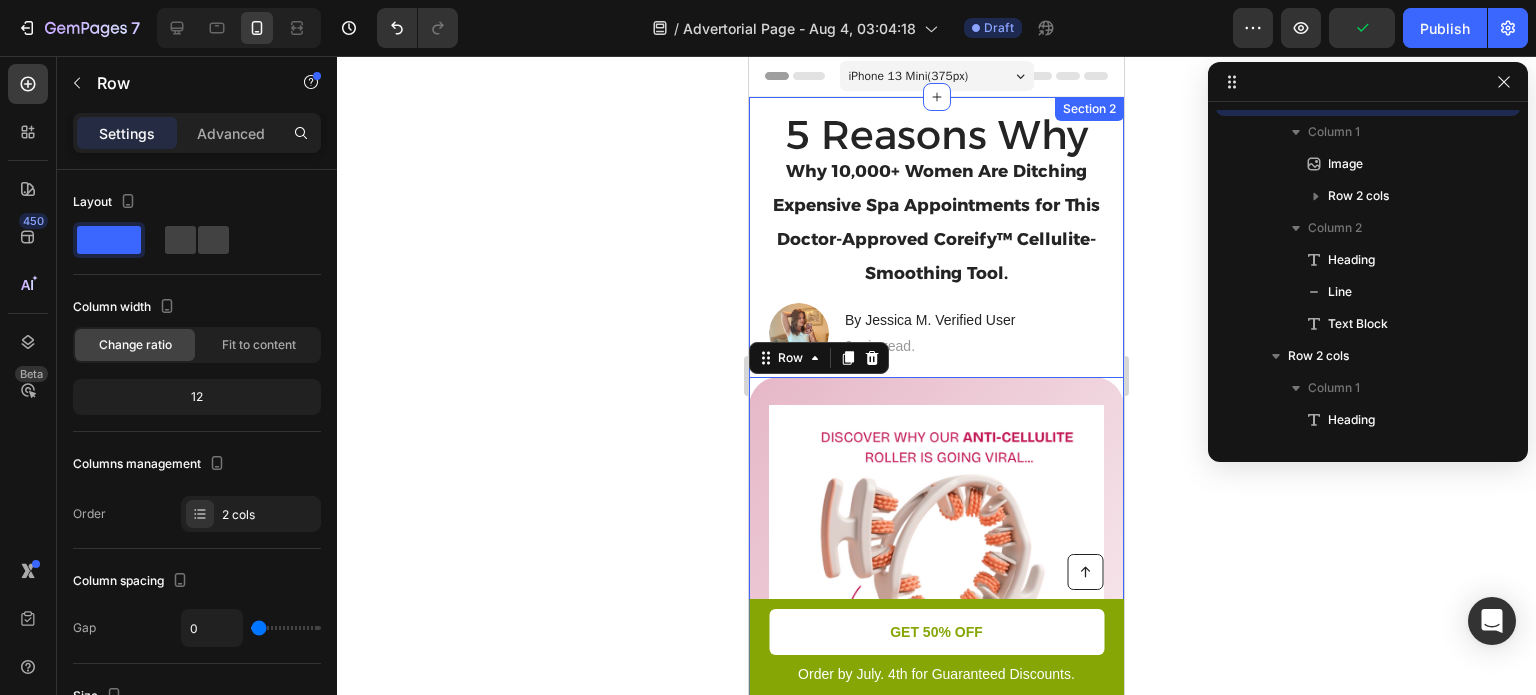 click on "⁠⁠⁠⁠⁠⁠⁠ 5 Reasons Why  Why 10,000+ Women Are Ditching Expensive Spa Appointments for This Doctor-Approved Coreify™ Cellulite-Smoothing Tool. Heading Image By Jessica M. Verified User Heading 2 min read. Text Block Row Image Icon Icon Icon Icon
Icon Icon List #1 Choice For 12,000+ Happy Customers Text Block Row ⁠⁠⁠⁠⁠⁠⁠ Why Thousands Wished They Found This Sooner Heading                Title Line They Tried Everything for Cottage Cheese, Fat, Loose Skin -- Here's Why Thousands Say Coreify ™  is the only thing that worked   Text Block Row   0 2. Precise Browning Control Heading Take your toasting mastery to new heights with the precise digital browning control feature. This toaster offers an intuitive digital interface that allows you to select your desired level of browning with pinpoint accuracy.  From a delicate and light shade to a rich and deep golden hue, achieve your preferred toasting perfection with unparalleled precision. Text Block Image Row Image" at bounding box center [936, 1510] 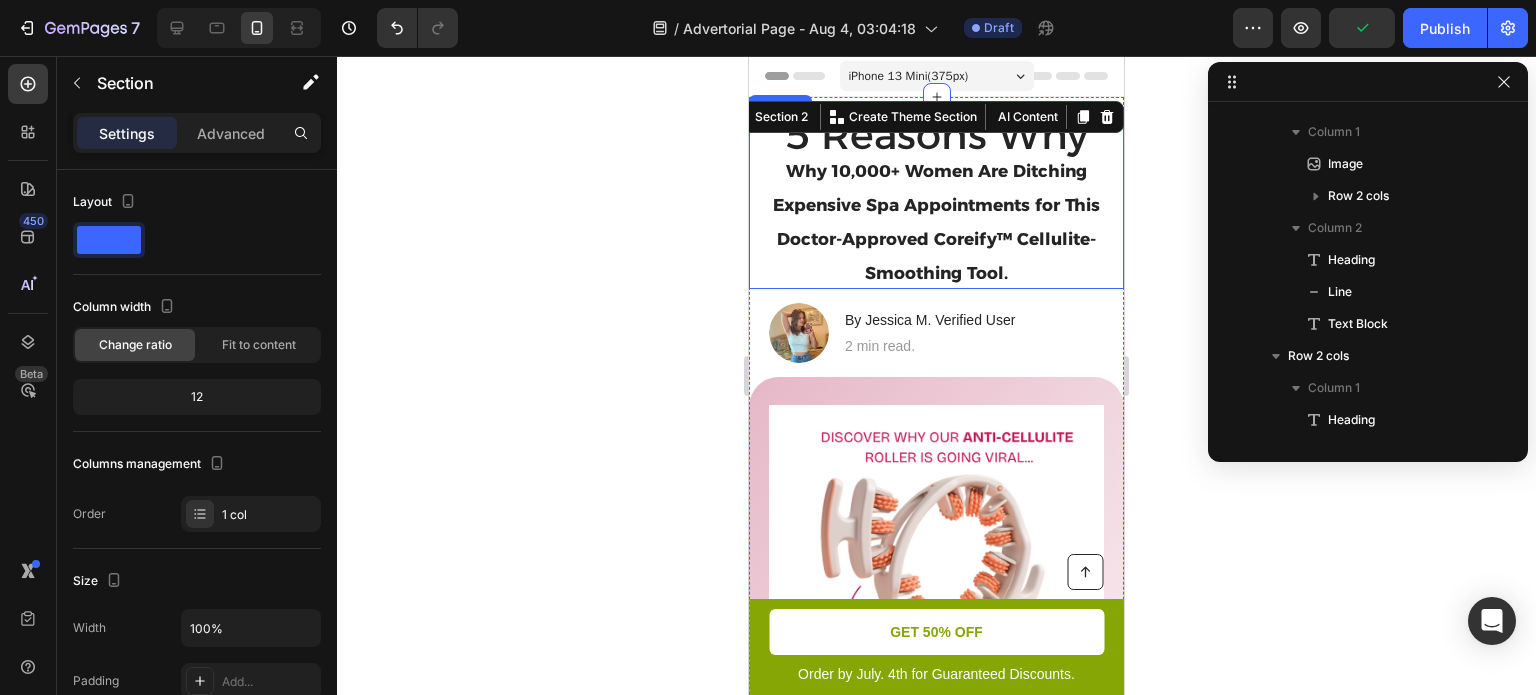 click on "Why 10,000+ Women Are Ditching Expensive Spa Appointments for This Doctor-Approved Coreify™ Cellulite-Smoothing Tool." at bounding box center [936, 222] 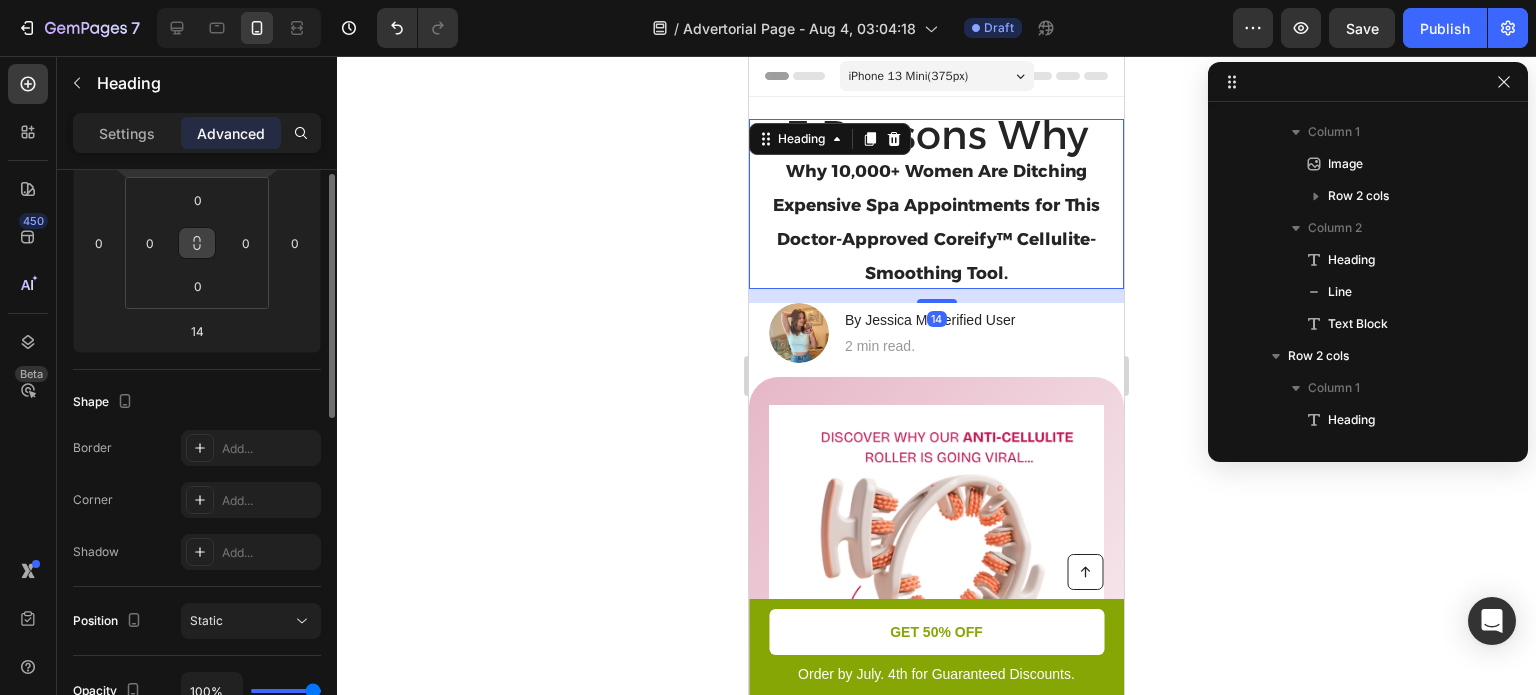 scroll, scrollTop: 216, scrollLeft: 0, axis: vertical 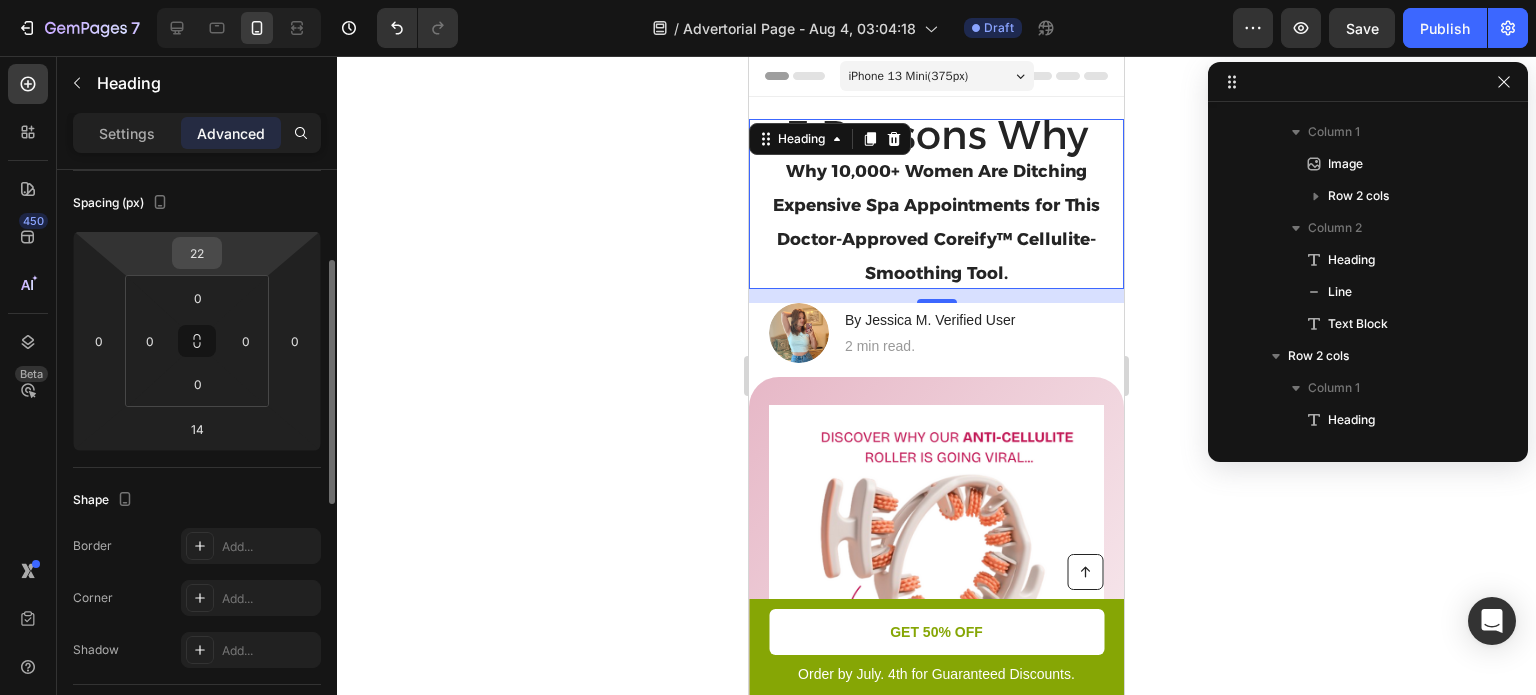 click on "22" at bounding box center [197, 253] 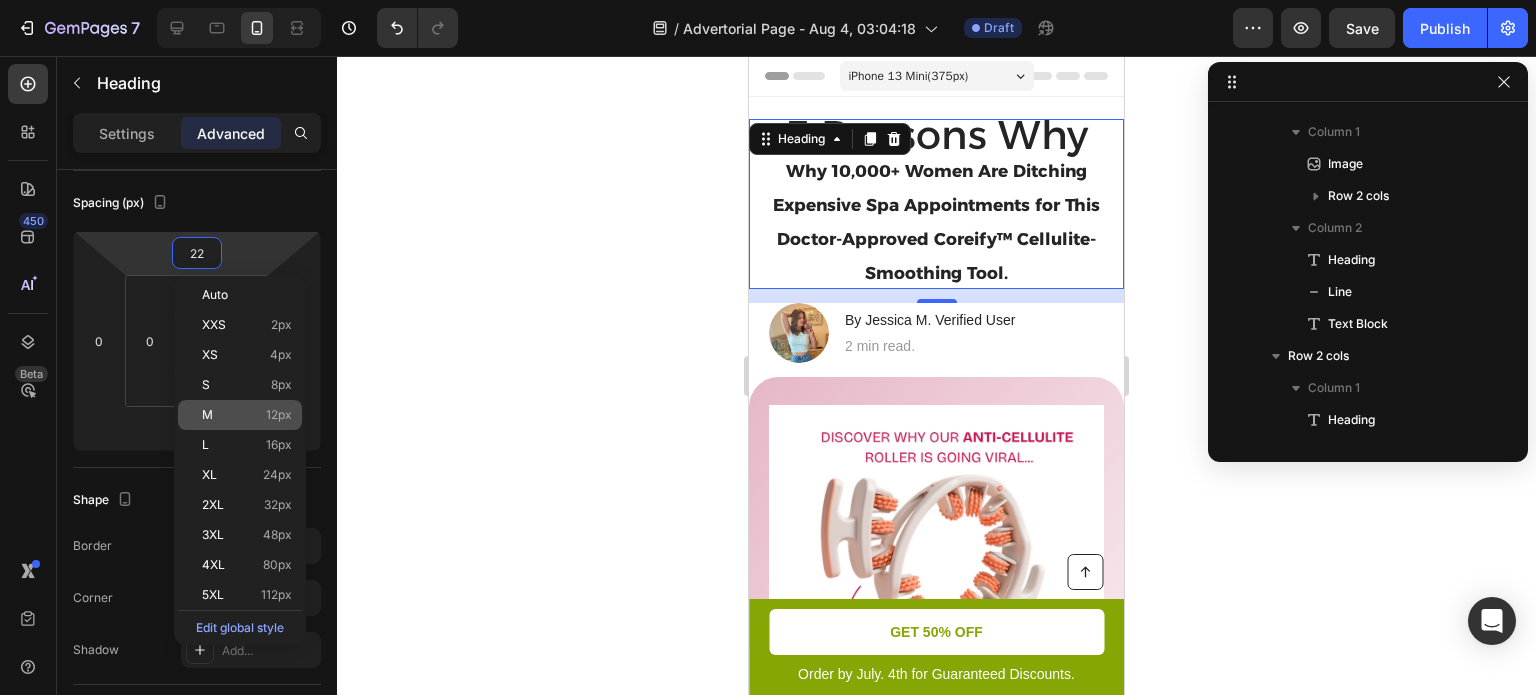 click on "M 12px" at bounding box center (247, 415) 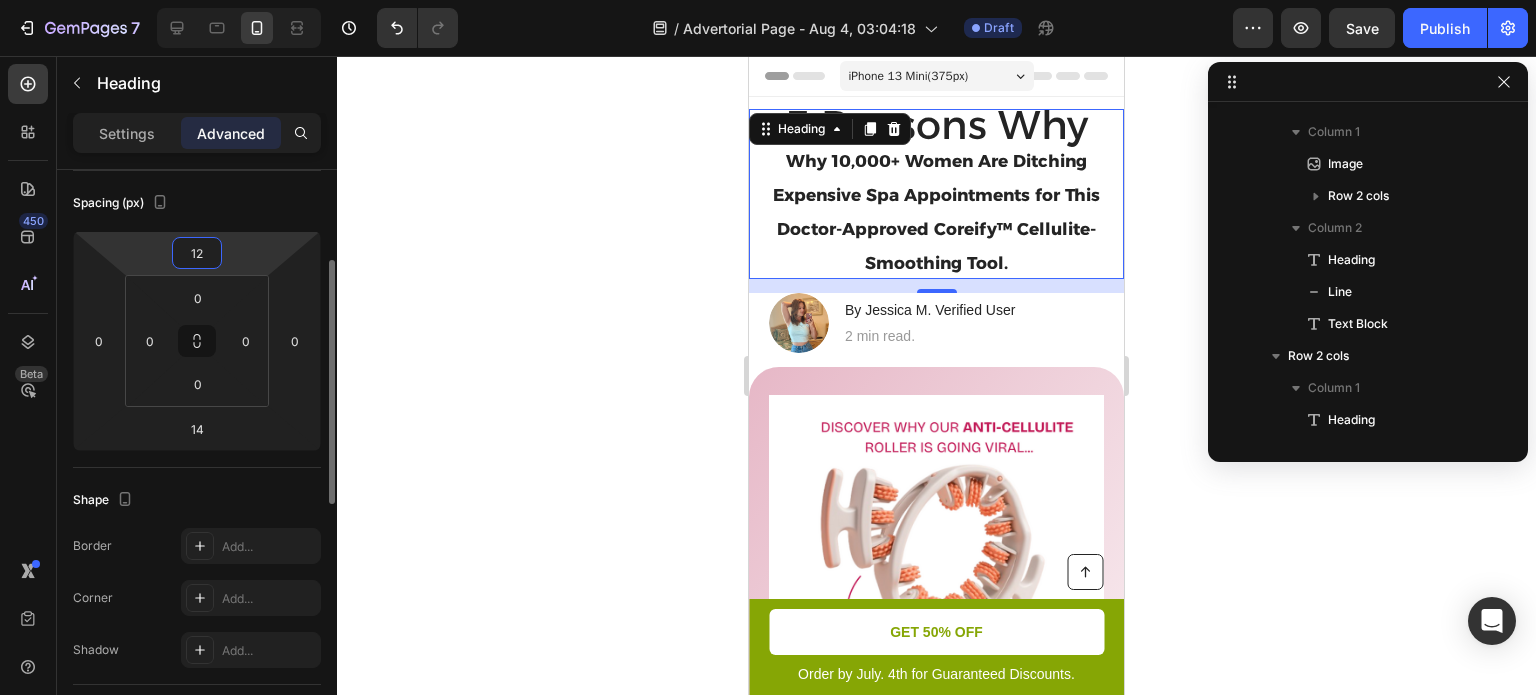 click on "12" at bounding box center (197, 253) 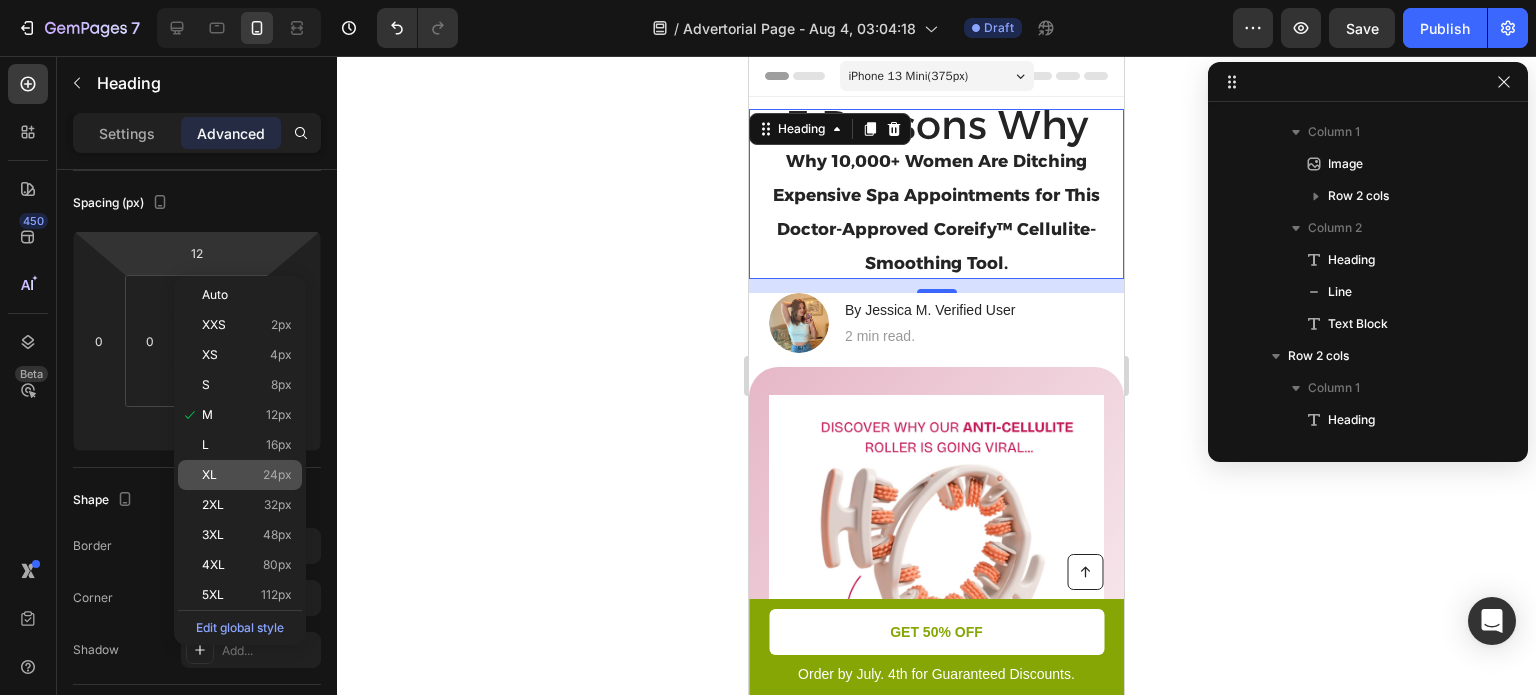 click on "XL 24px" 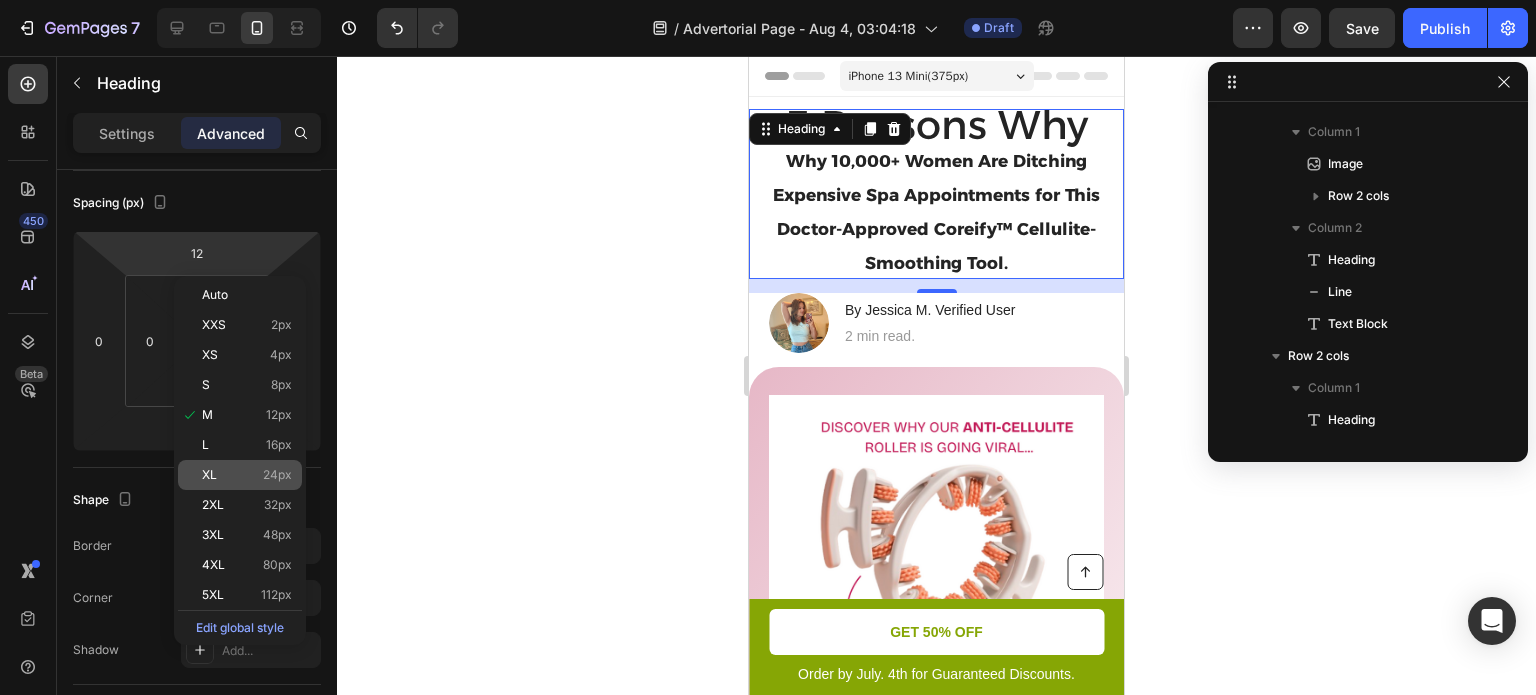 type on "24" 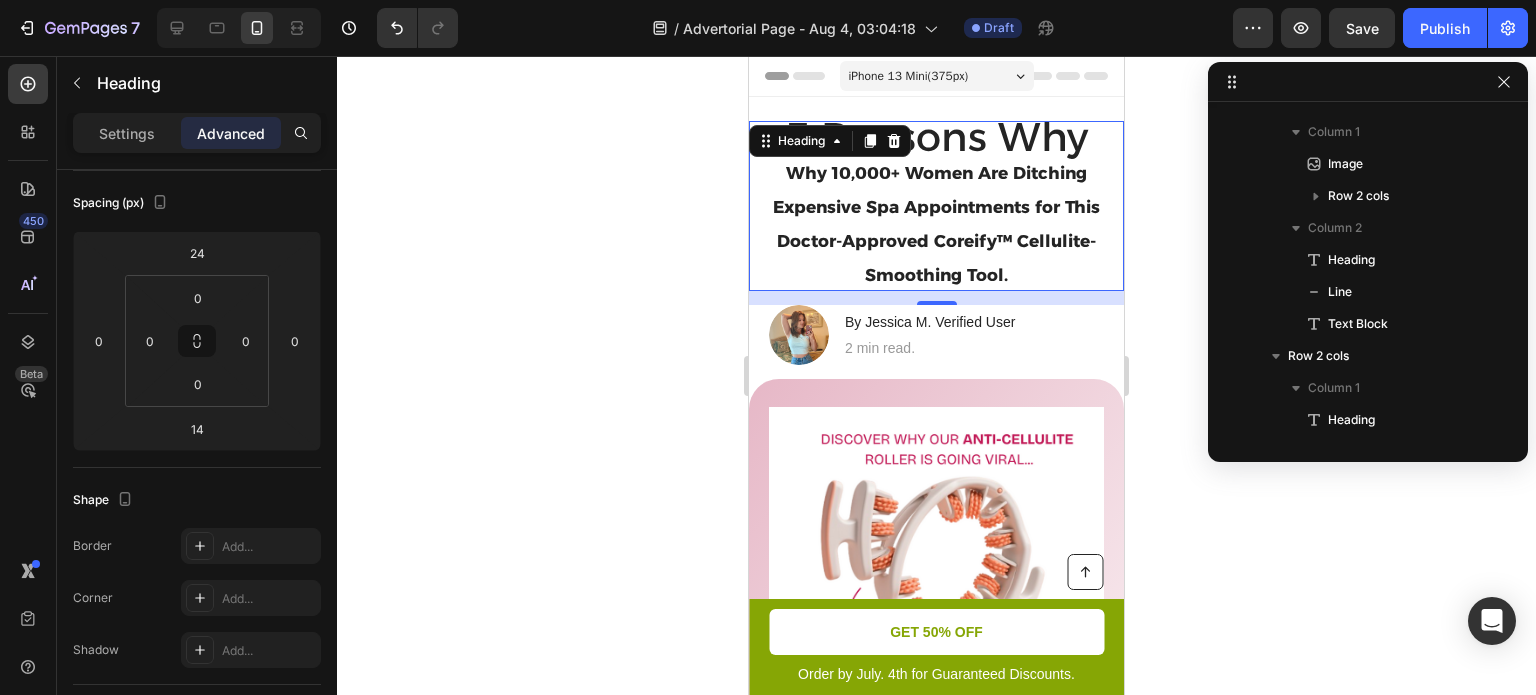 click on "Image Icon Icon Icon Icon
Icon Icon List #1 Choice For 12,000+ Happy Customers Text Block Row ⁠⁠⁠⁠⁠⁠⁠ Why Thousands Wished They Found This Sooner Heading                Title Line They Tried Everything for Cottage Cheese, Fat, Loose Skin -- Here's Why Thousands Say Coreify ™  is the only thing that worked   Text Block Row" at bounding box center (936, 699) 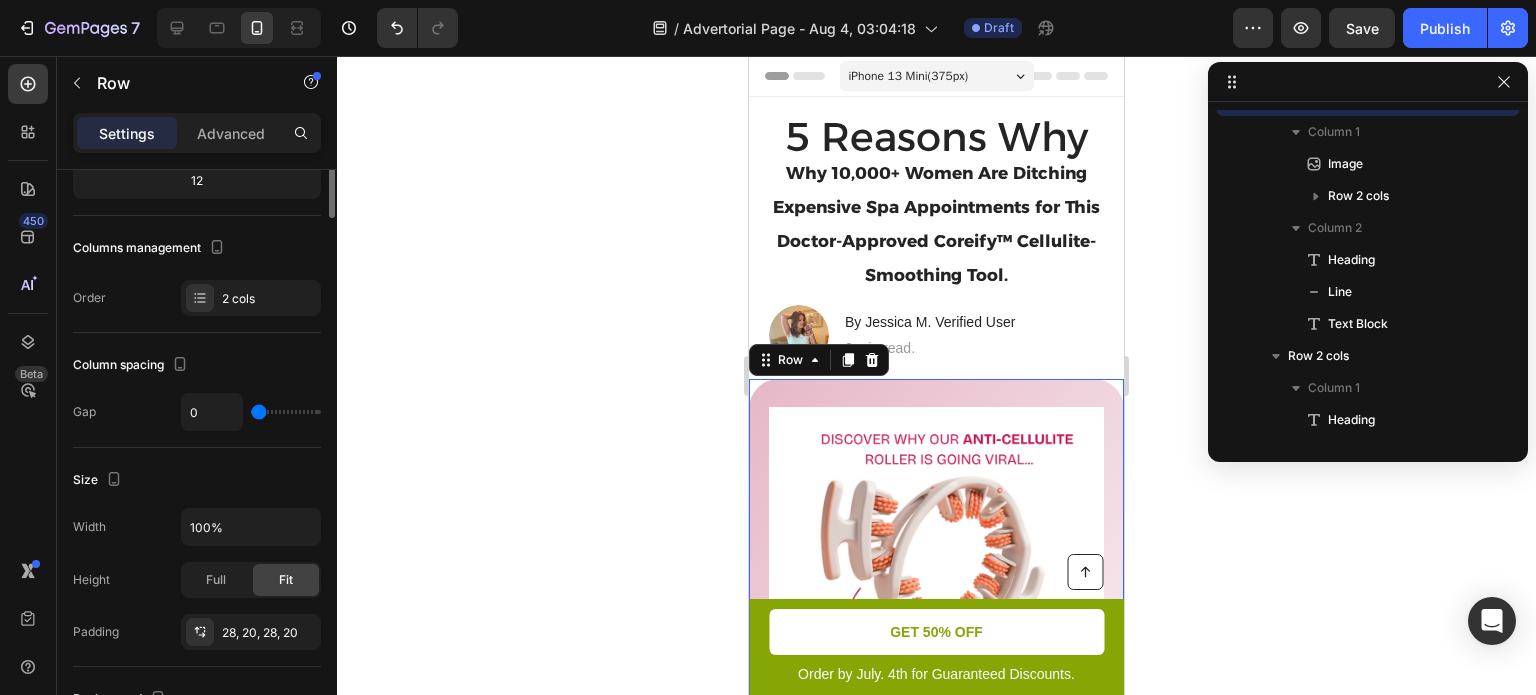 scroll, scrollTop: 0, scrollLeft: 0, axis: both 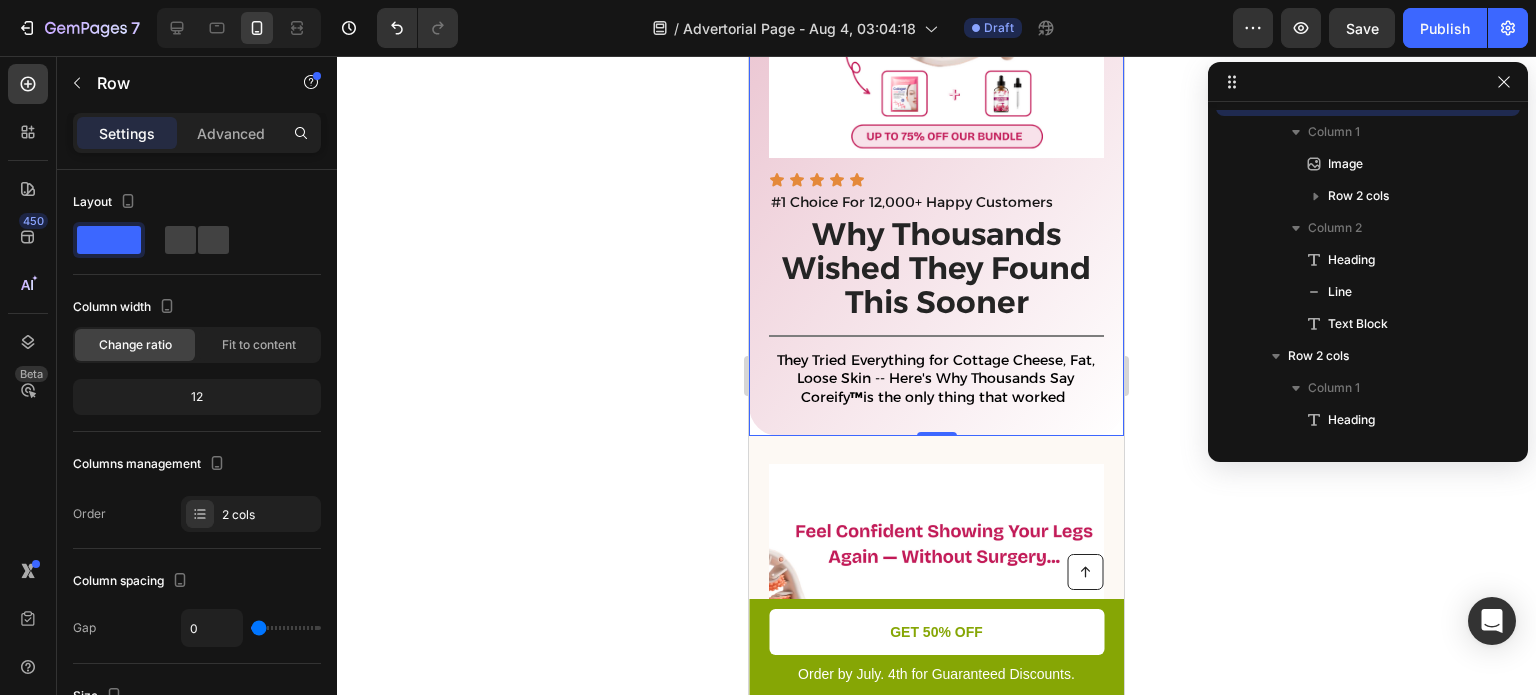 click on "Image Icon Icon Icon Icon
Icon Icon List #1 Choice For 12,000+ Happy Customers Text Block Row ⁠⁠⁠⁠⁠⁠⁠ Why Thousands Wished They Found This Sooner Heading                Title Line They Tried Everything for Cottage Cheese, Fat, Loose Skin -- Here's Why Thousands Say Coreify ™  is the only thing that worked   Text Block Row   0" at bounding box center [936, 115] 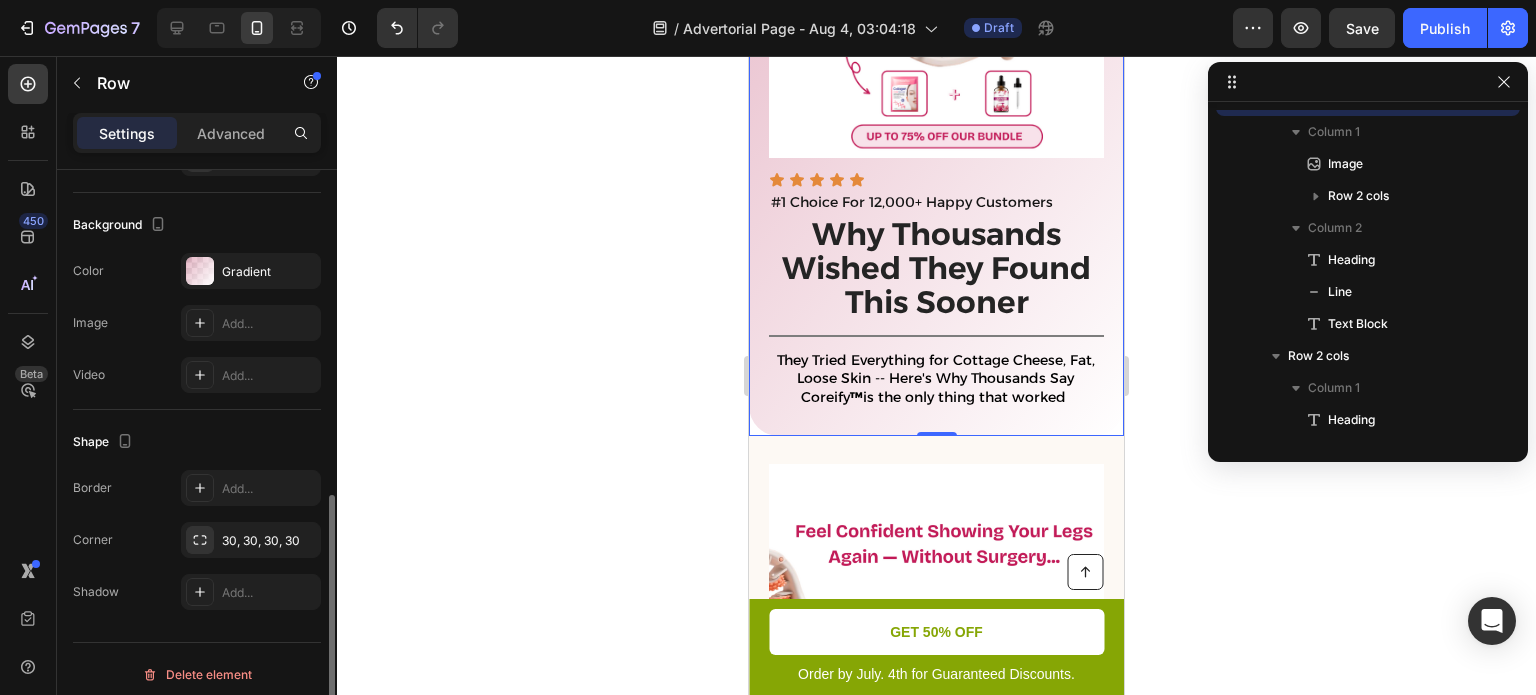 scroll, scrollTop: 698, scrollLeft: 0, axis: vertical 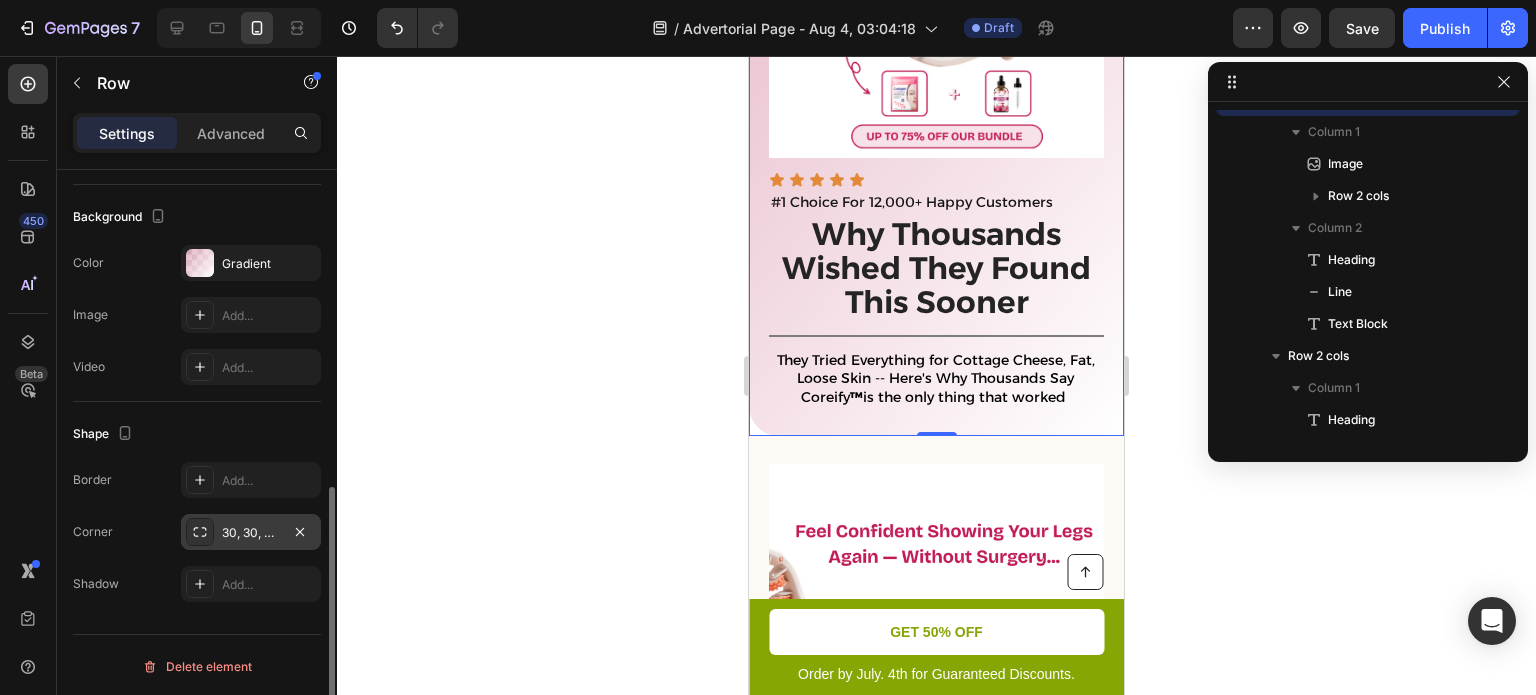 click on "30, 30, 30, 30" at bounding box center (251, 533) 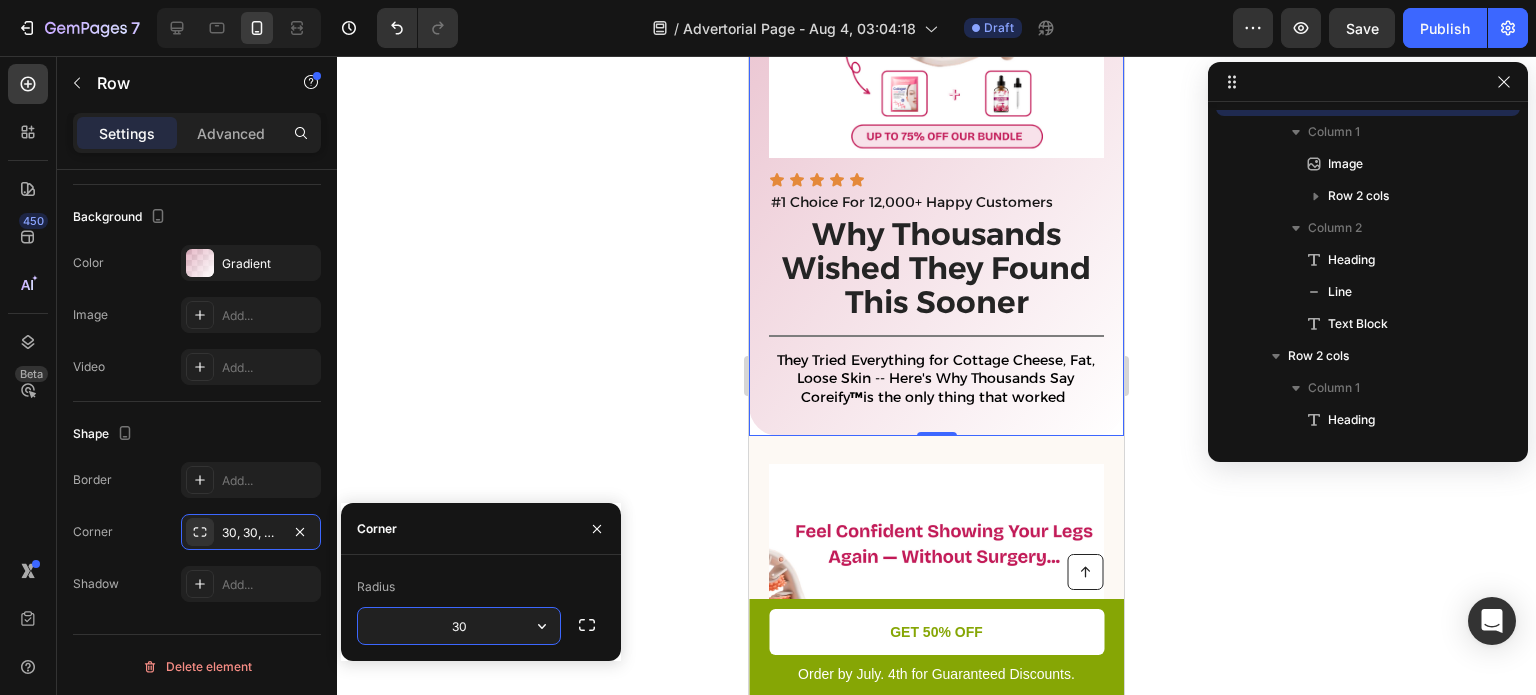 click on "30" at bounding box center (459, 626) 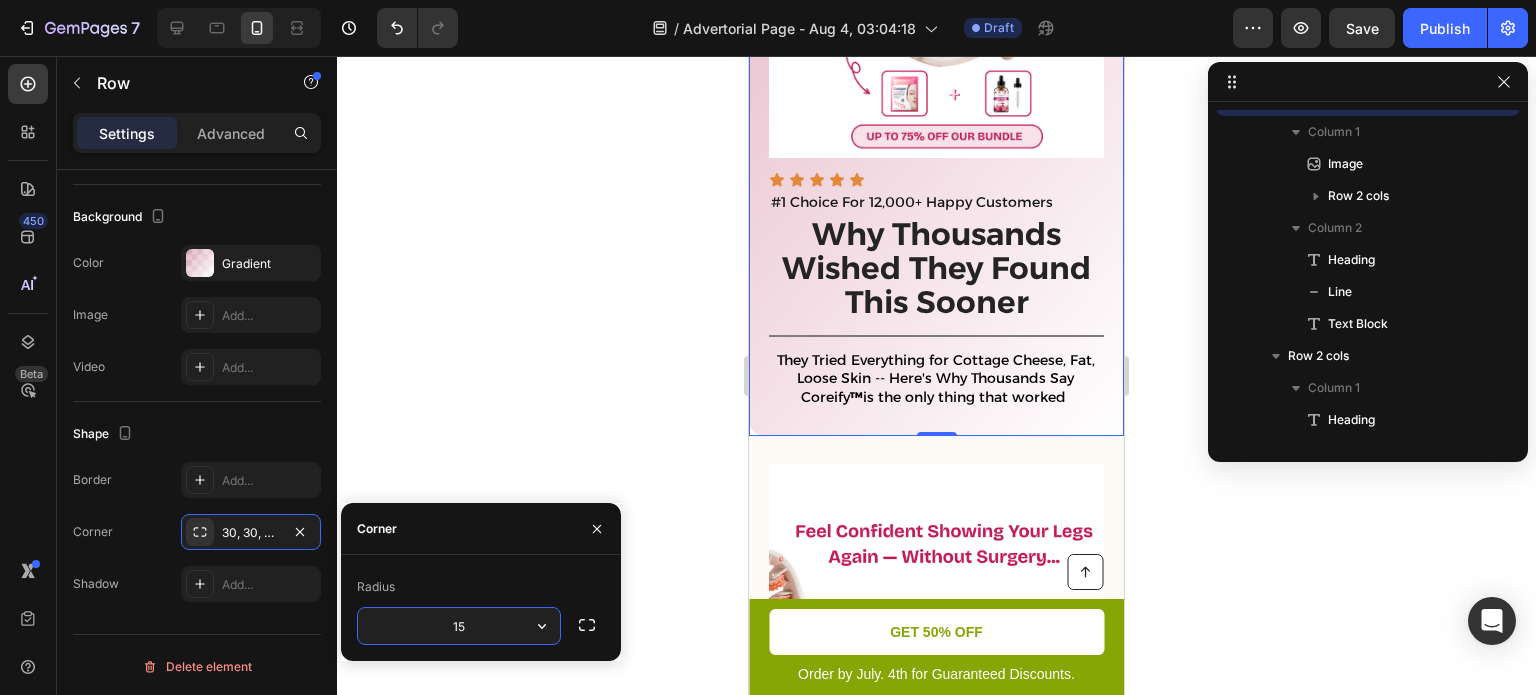 type on "15" 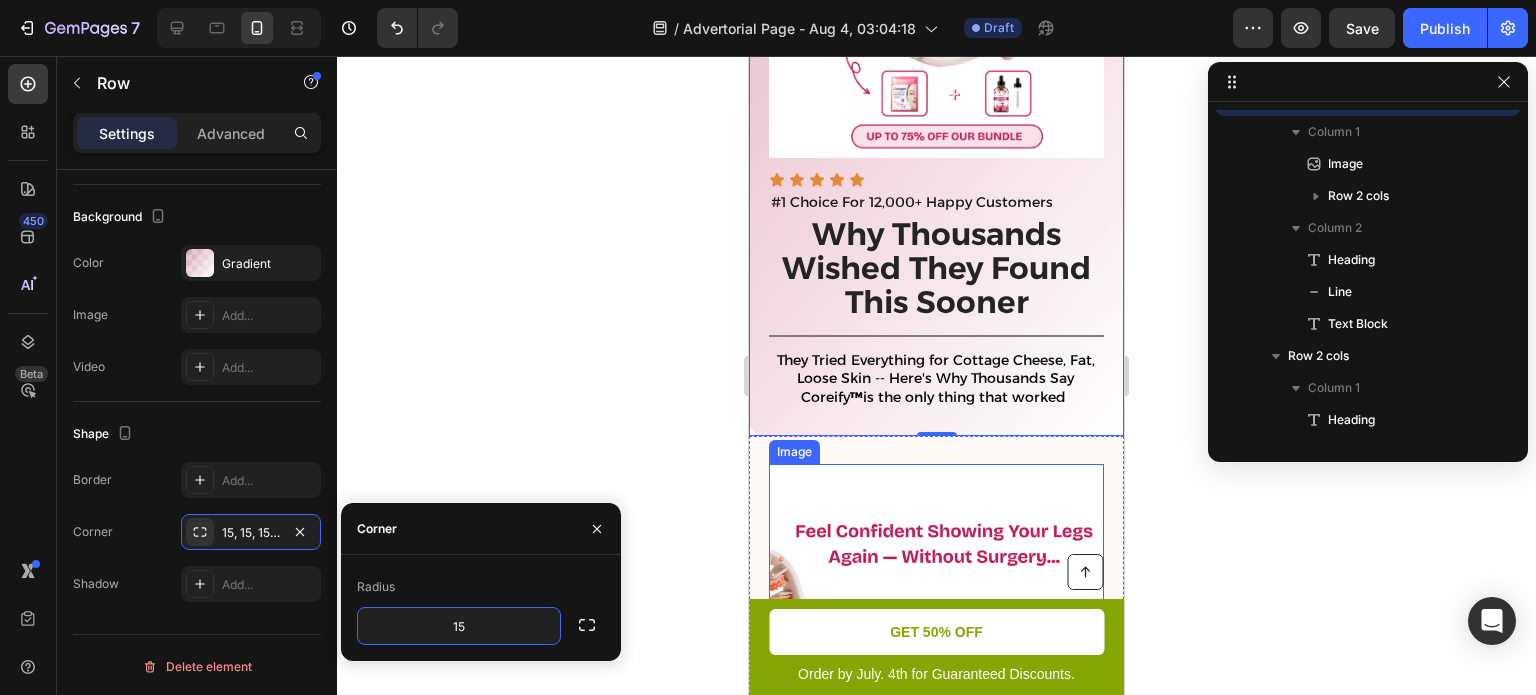 click at bounding box center (936, 631) 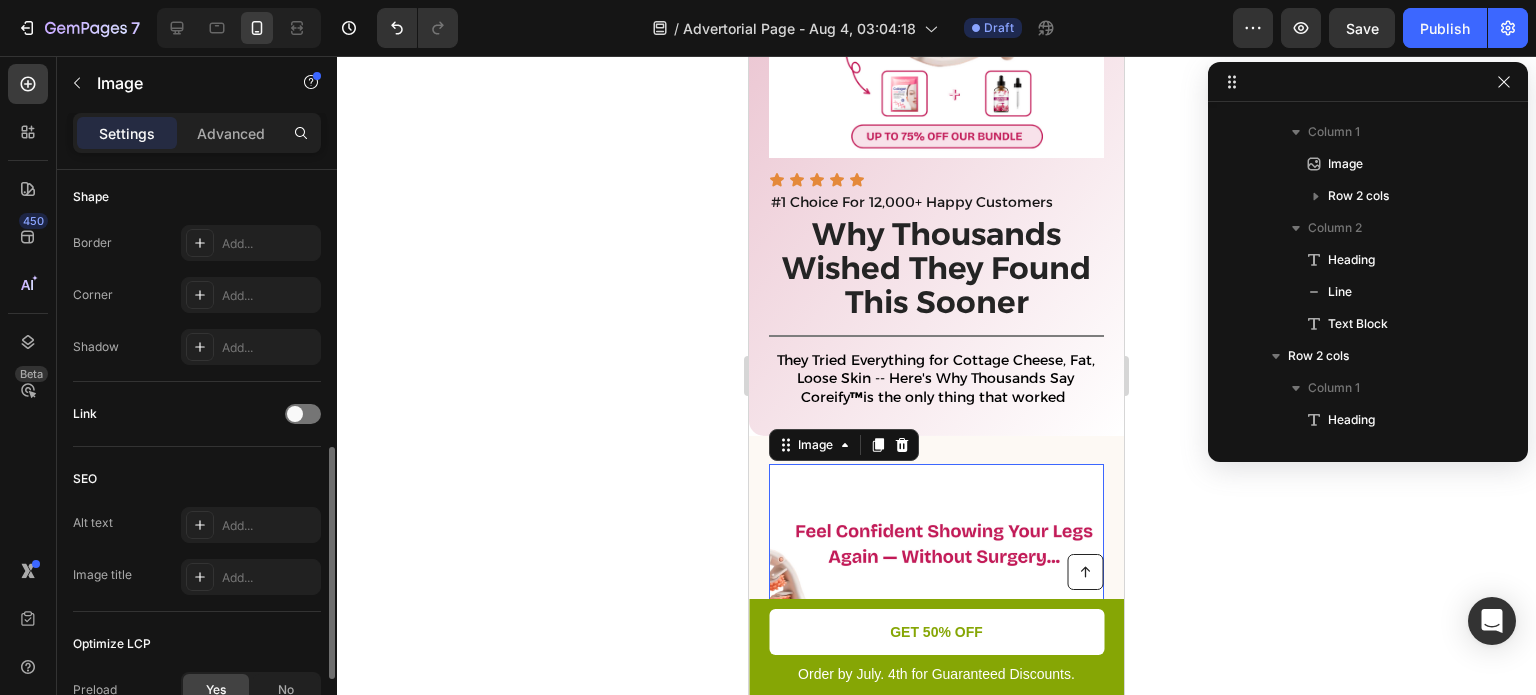 scroll, scrollTop: 0, scrollLeft: 0, axis: both 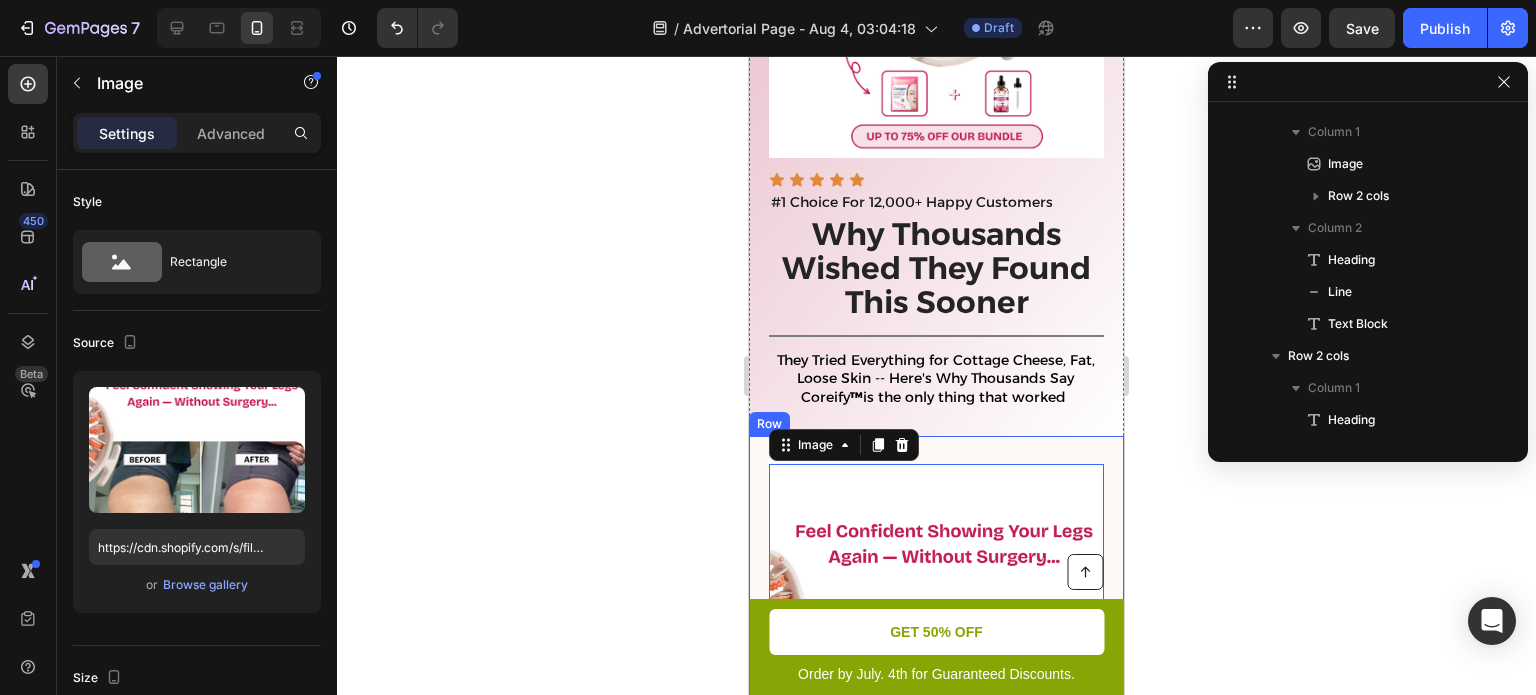 click on "2. Precise Browning Control Heading Take your toasting mastery to new heights with the precise digital browning control feature. This toaster offers an intuitive digital interface that allows you to select your desired level of browning with pinpoint accuracy.  From a delicate and light shade to a rich and deep golden hue, achieve your preferred toasting perfection with unparalleled precision. Text Block Image   14 Row" at bounding box center (936, 753) 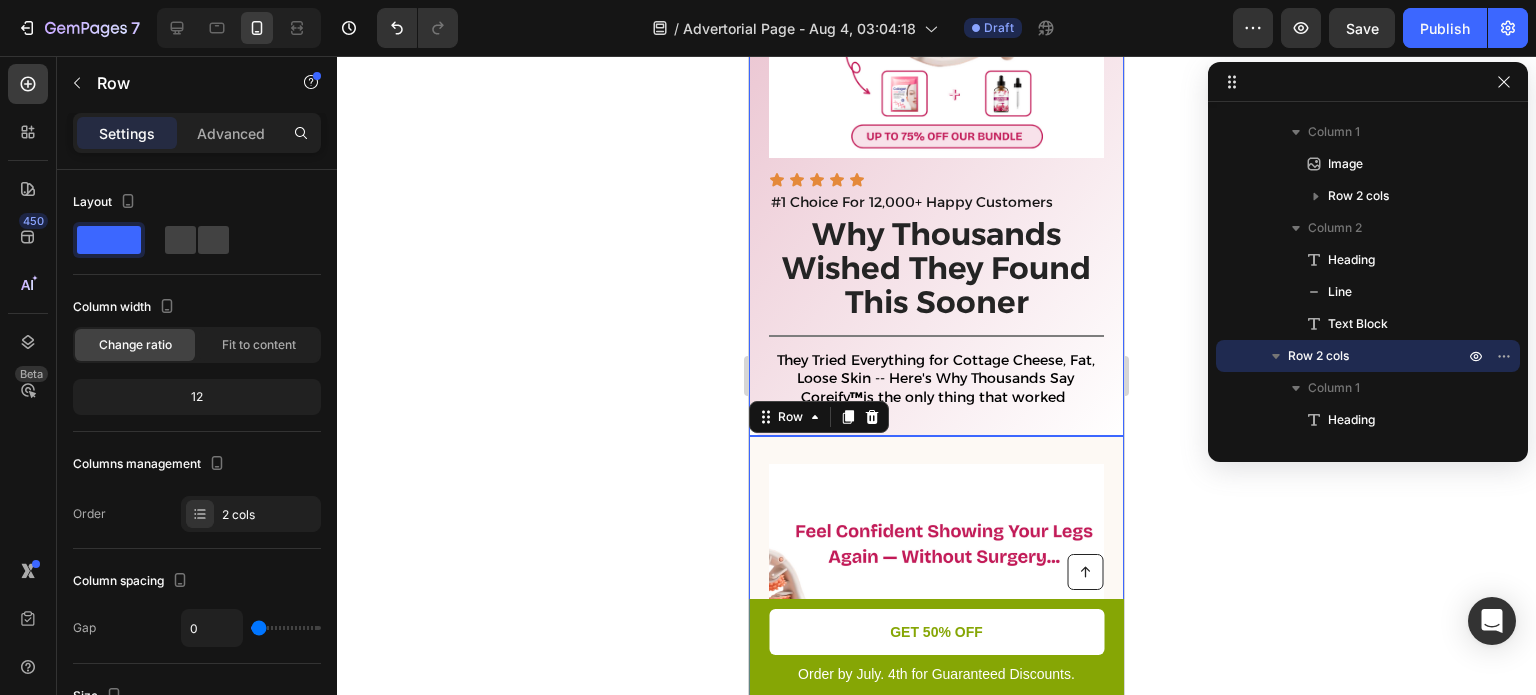 click on "Image Icon Icon Icon Icon
Icon Icon List #1 Choice For 12,000+ Happy Customers Text Block Row ⁠⁠⁠⁠⁠⁠⁠ Why Thousands Wished They Found This Sooner Heading                Title Line They Tried Everything for Cottage Cheese, Fat, Loose Skin -- Here's Why Thousands Say Coreify ™  is the only thing that worked   Text Block Row" at bounding box center (936, 115) 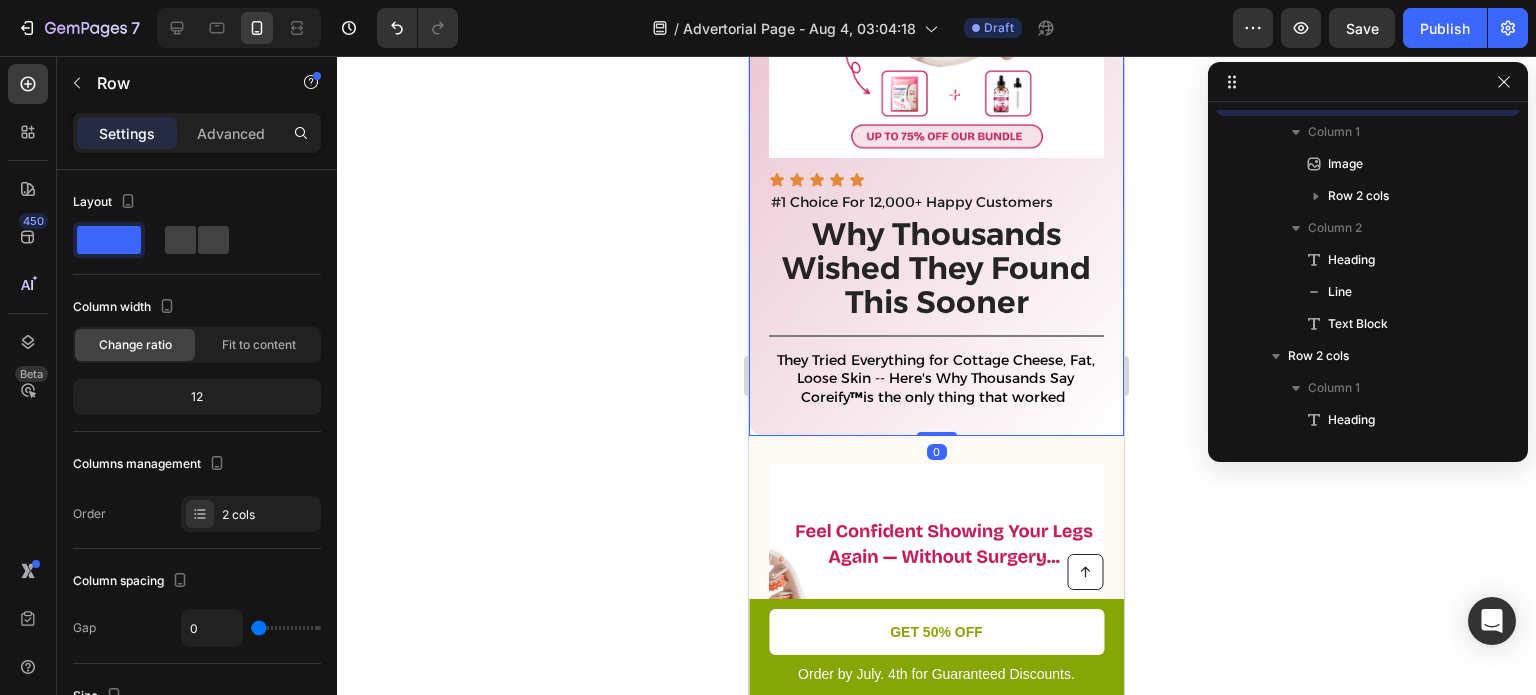 click on "2. Precise Browning Control Heading Take your toasting mastery to new heights with the precise digital browning control feature. This toaster offers an intuitive digital interface that allows you to select your desired level of browning with pinpoint accuracy.  From a delicate and light shade to a rich and deep golden hue, achieve your preferred toasting perfection with unparalleled precision. Text Block Image Row" at bounding box center [936, 753] 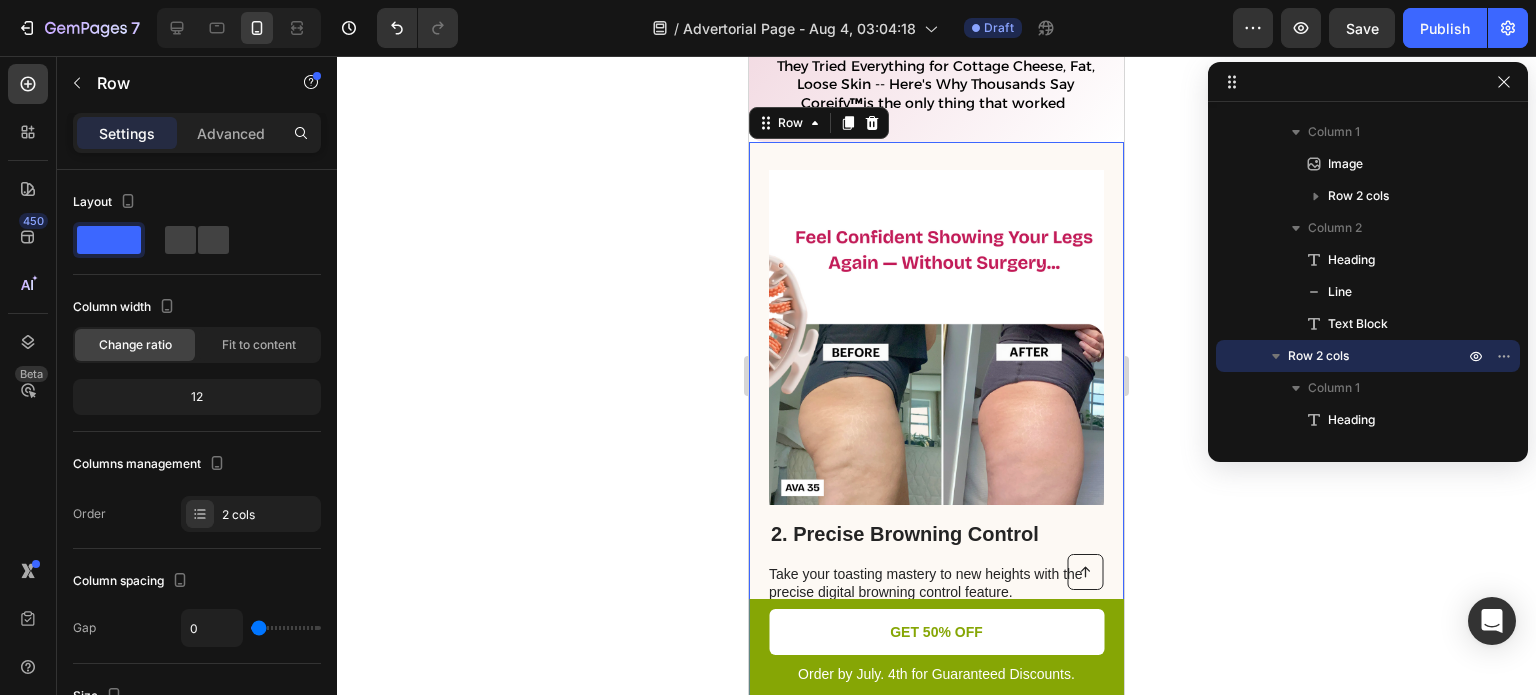 scroll, scrollTop: 879, scrollLeft: 0, axis: vertical 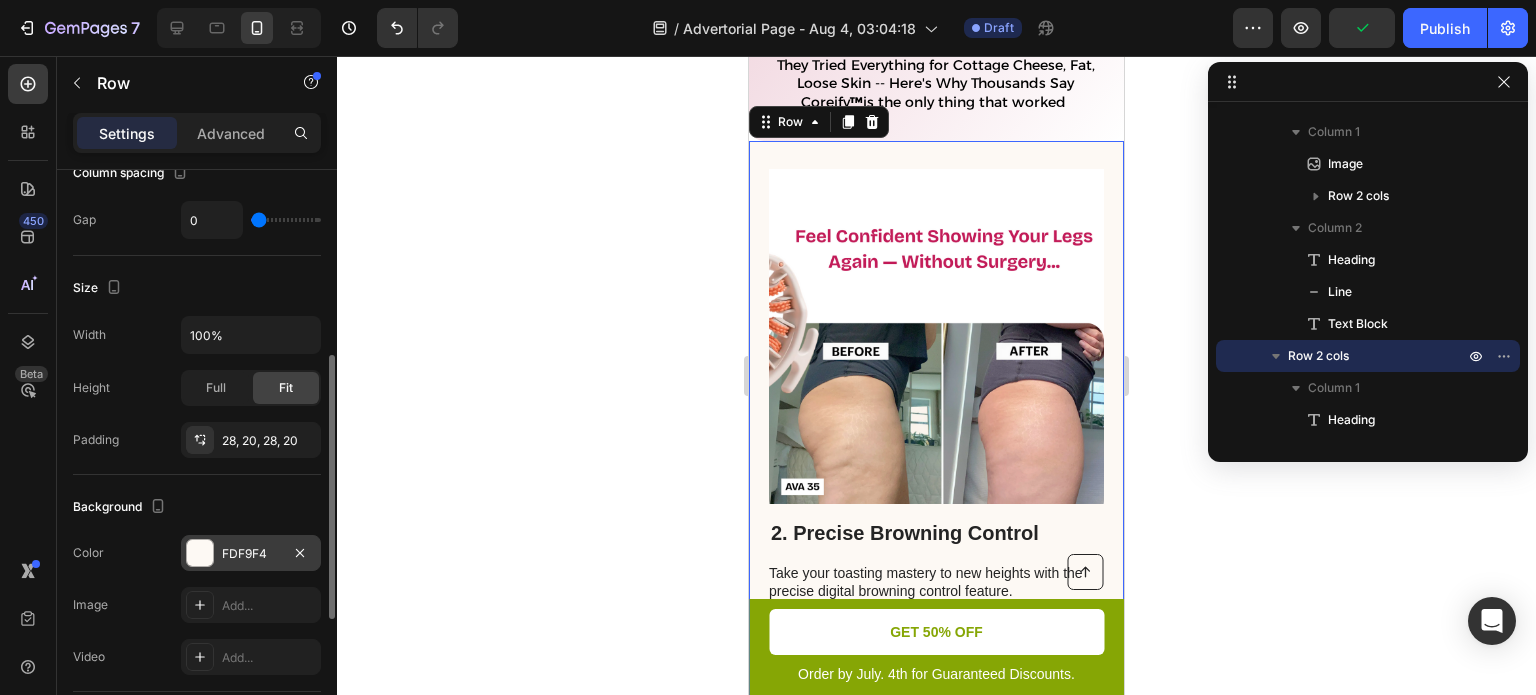 click at bounding box center [200, 553] 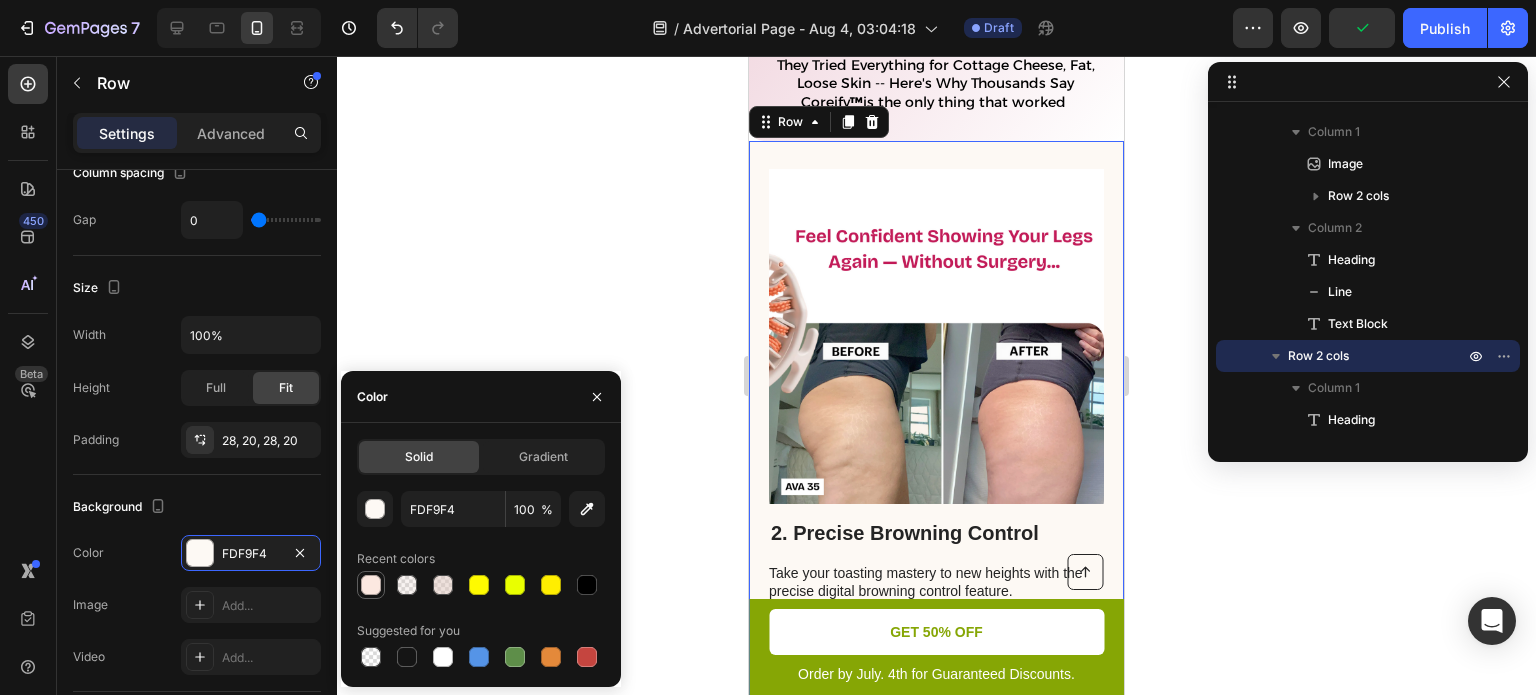 click at bounding box center (371, 585) 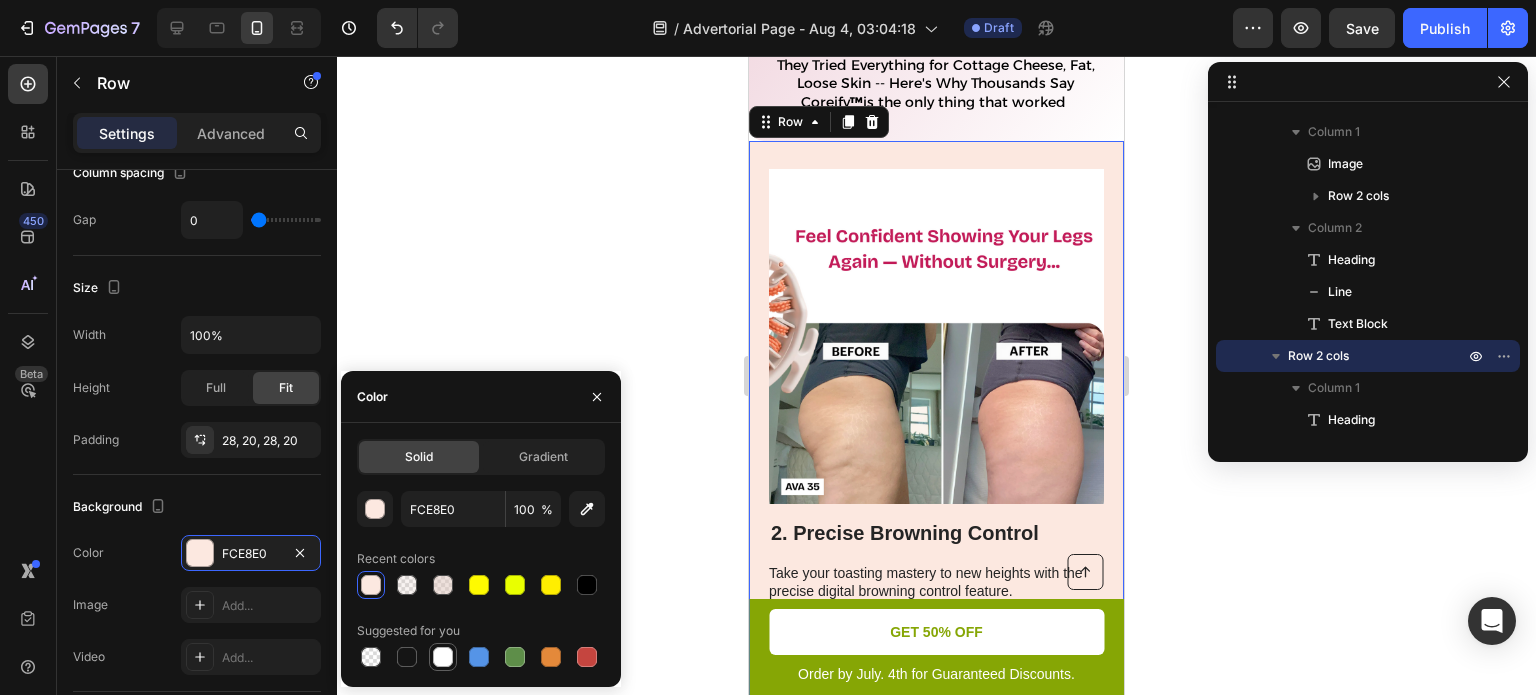 click at bounding box center [443, 657] 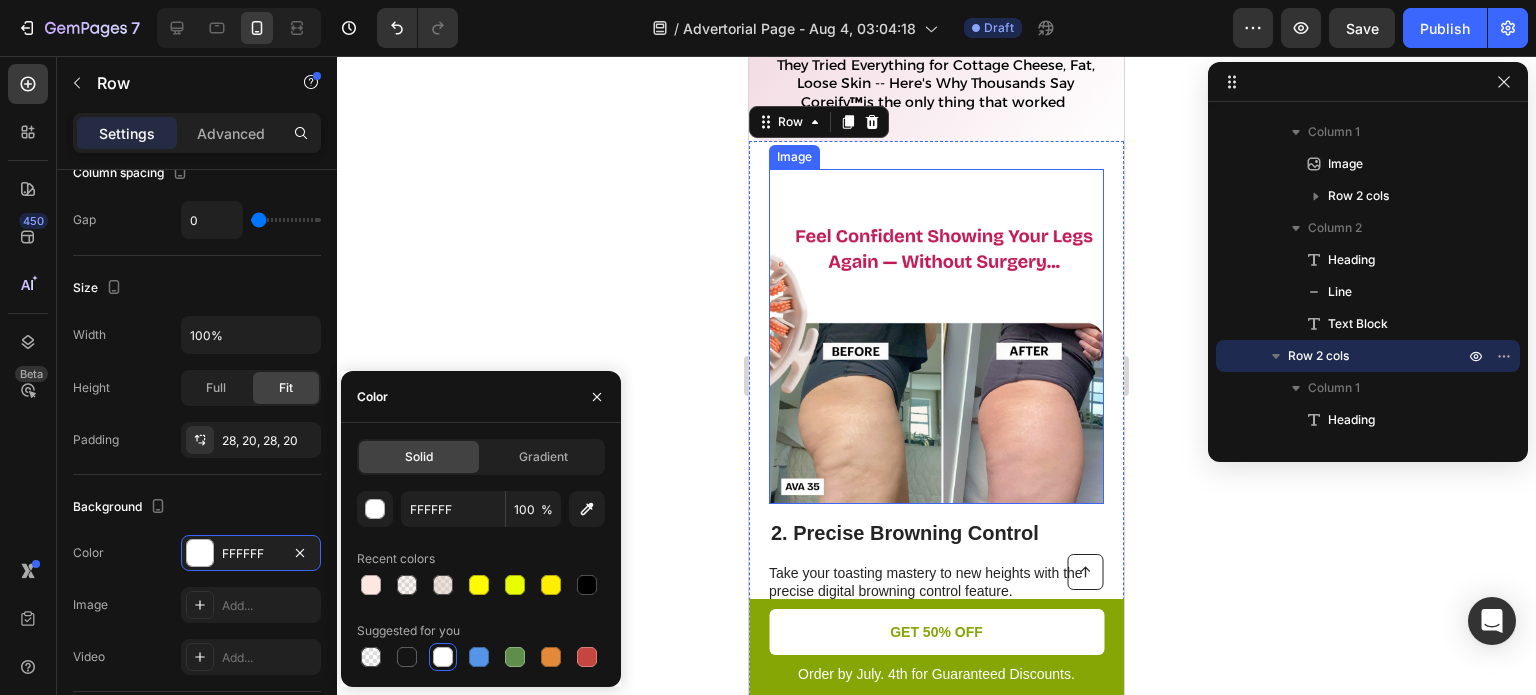 click at bounding box center (936, 336) 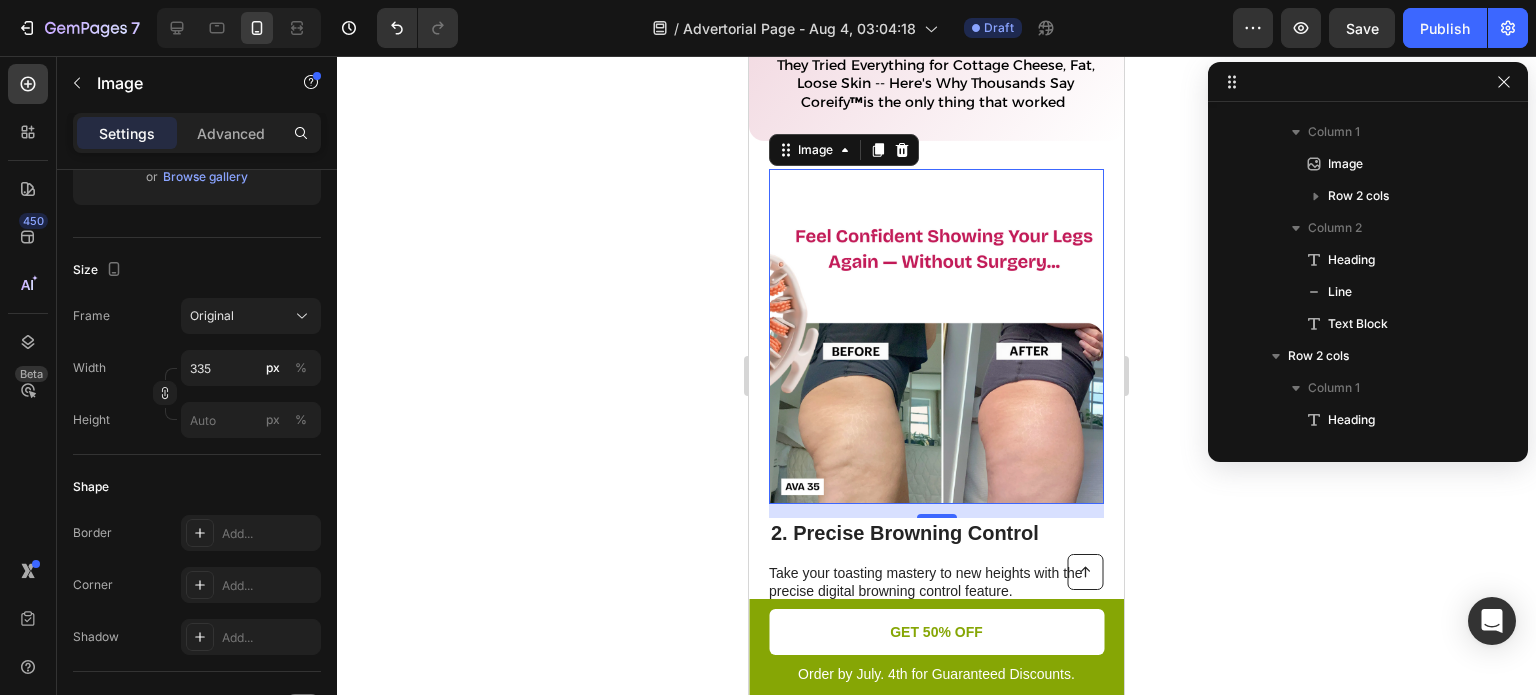 scroll, scrollTop: 0, scrollLeft: 0, axis: both 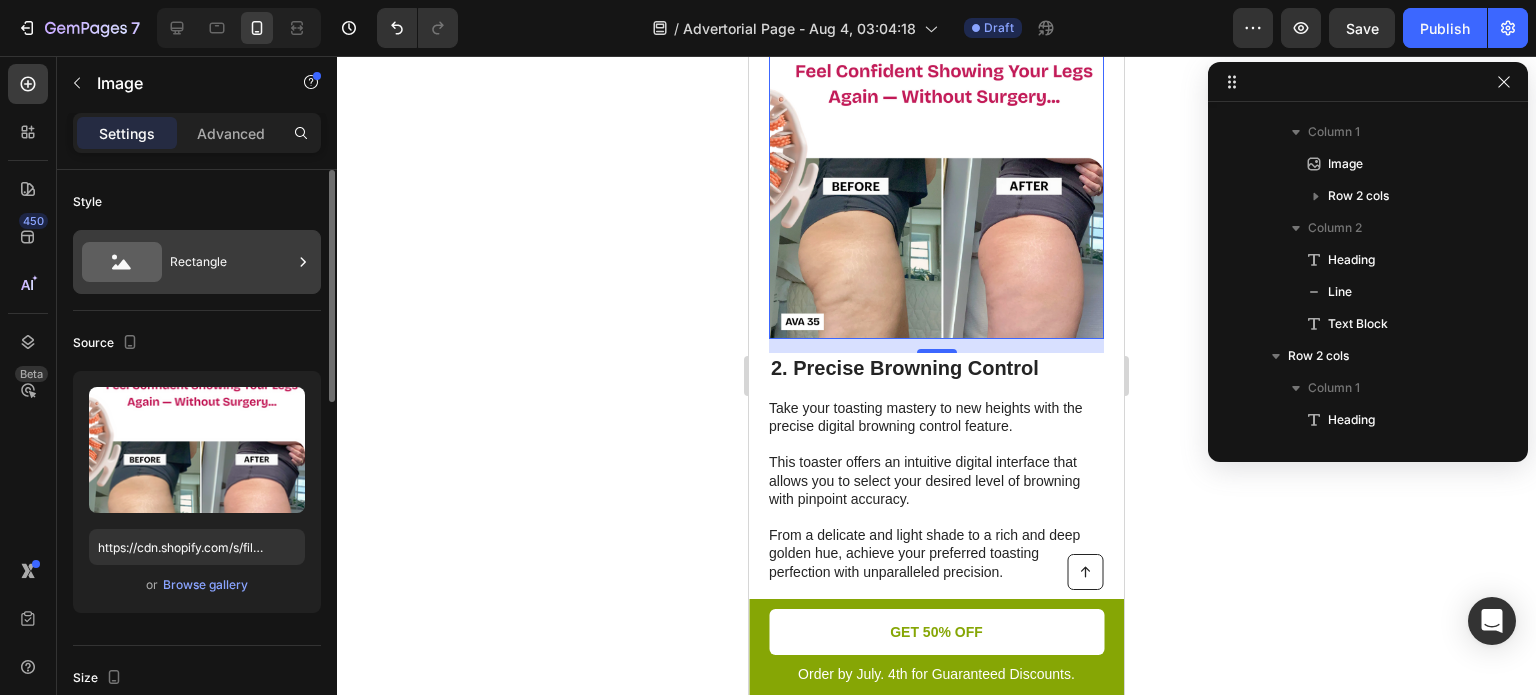 click on "Rectangle" at bounding box center (231, 262) 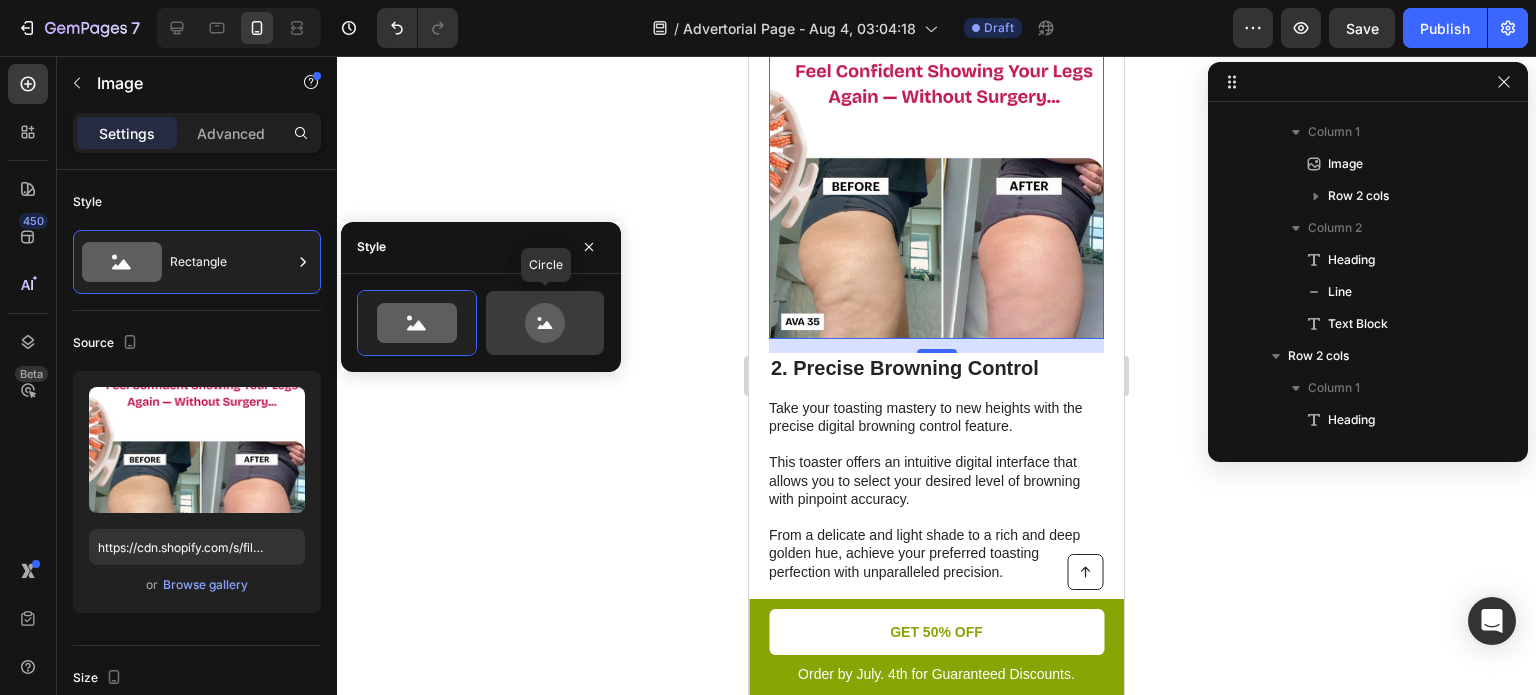 click 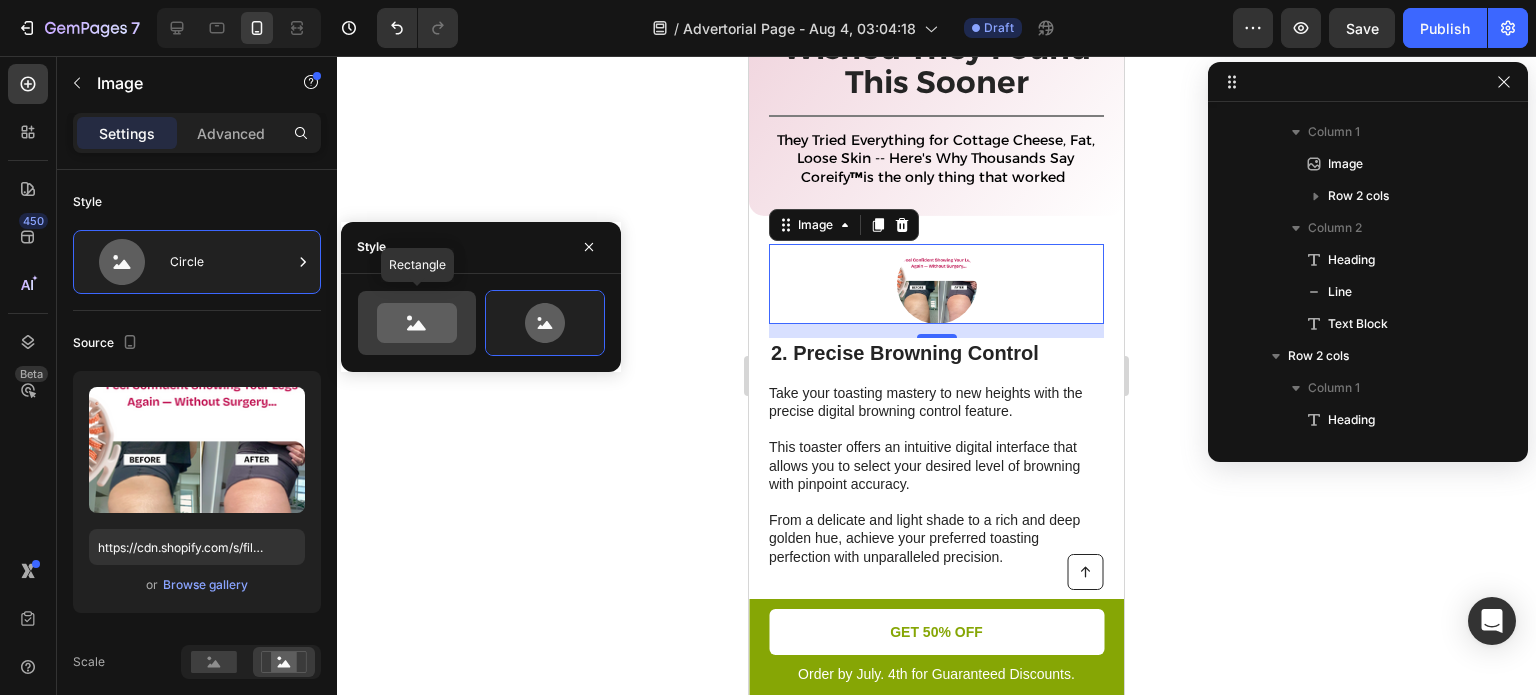 click 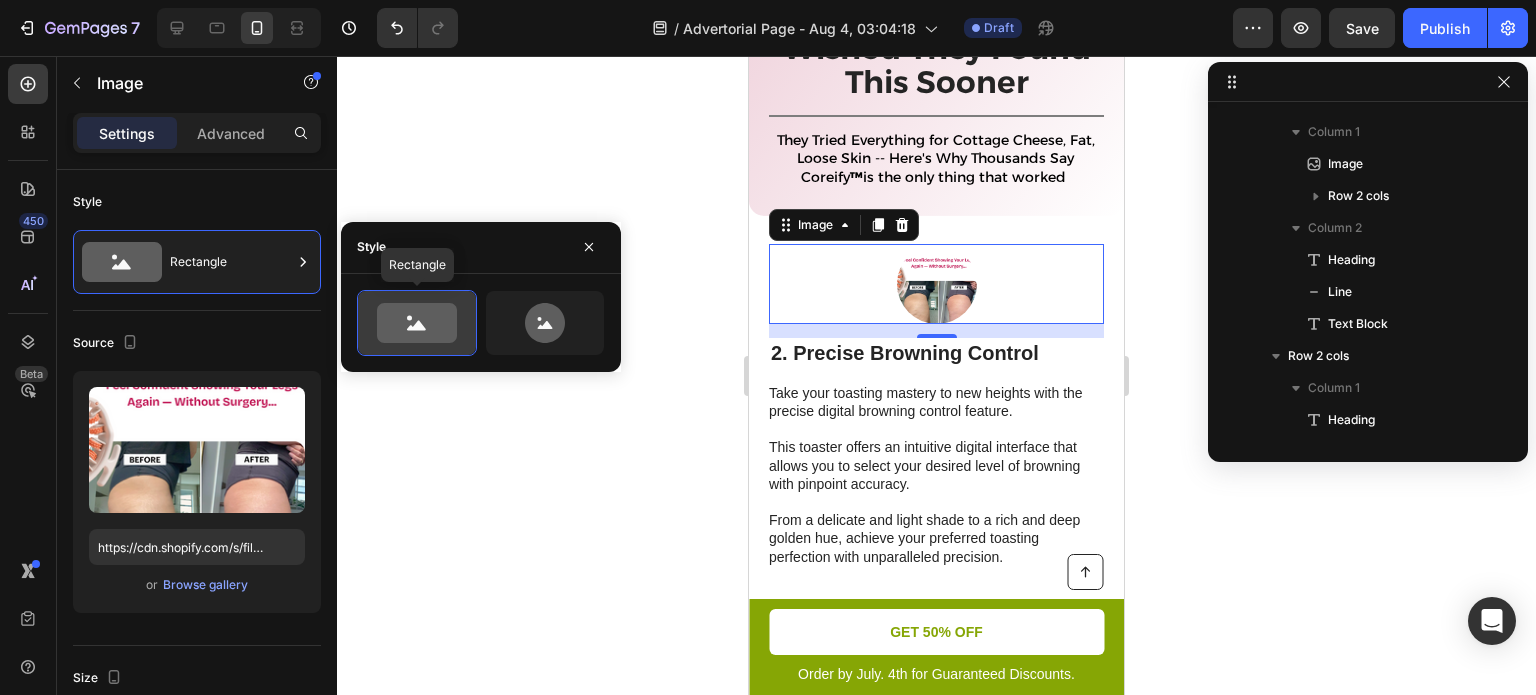 scroll, scrollTop: 1044, scrollLeft: 0, axis: vertical 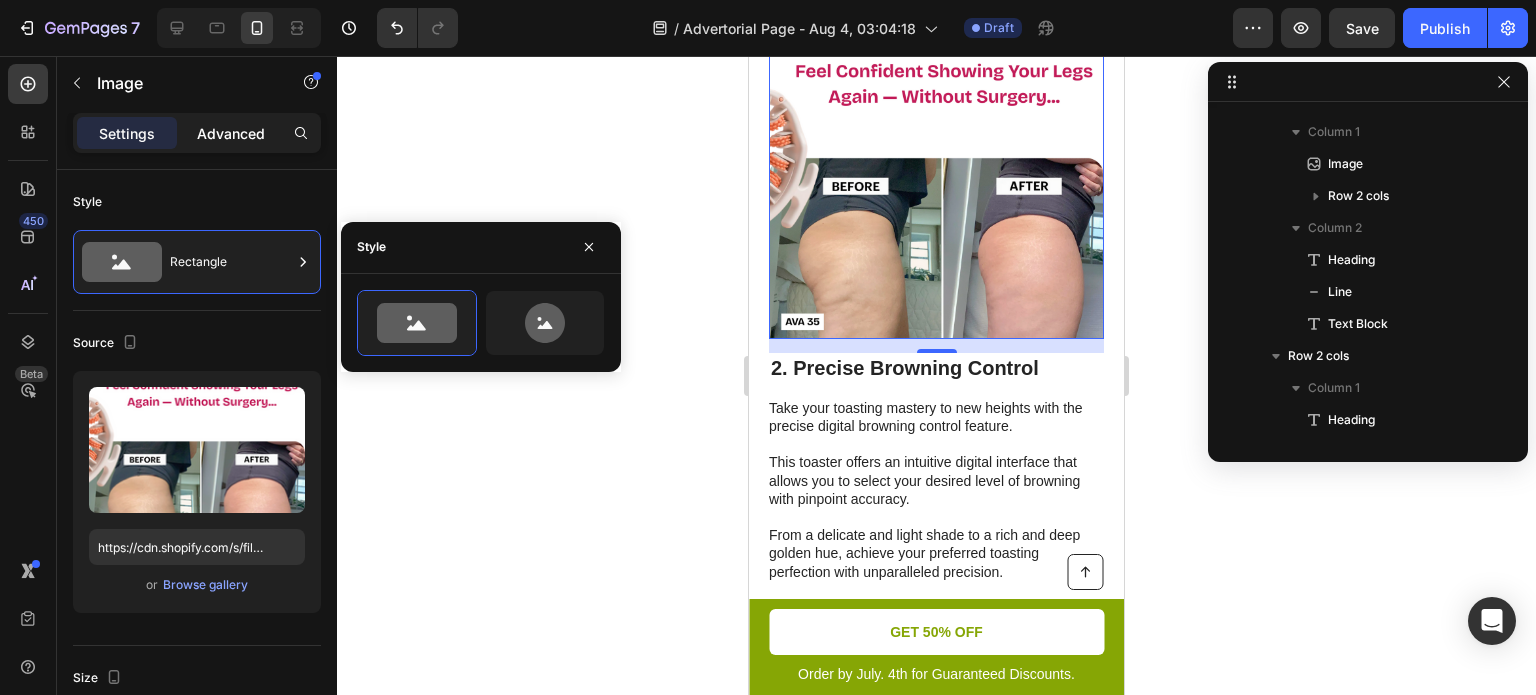 click on "Advanced" 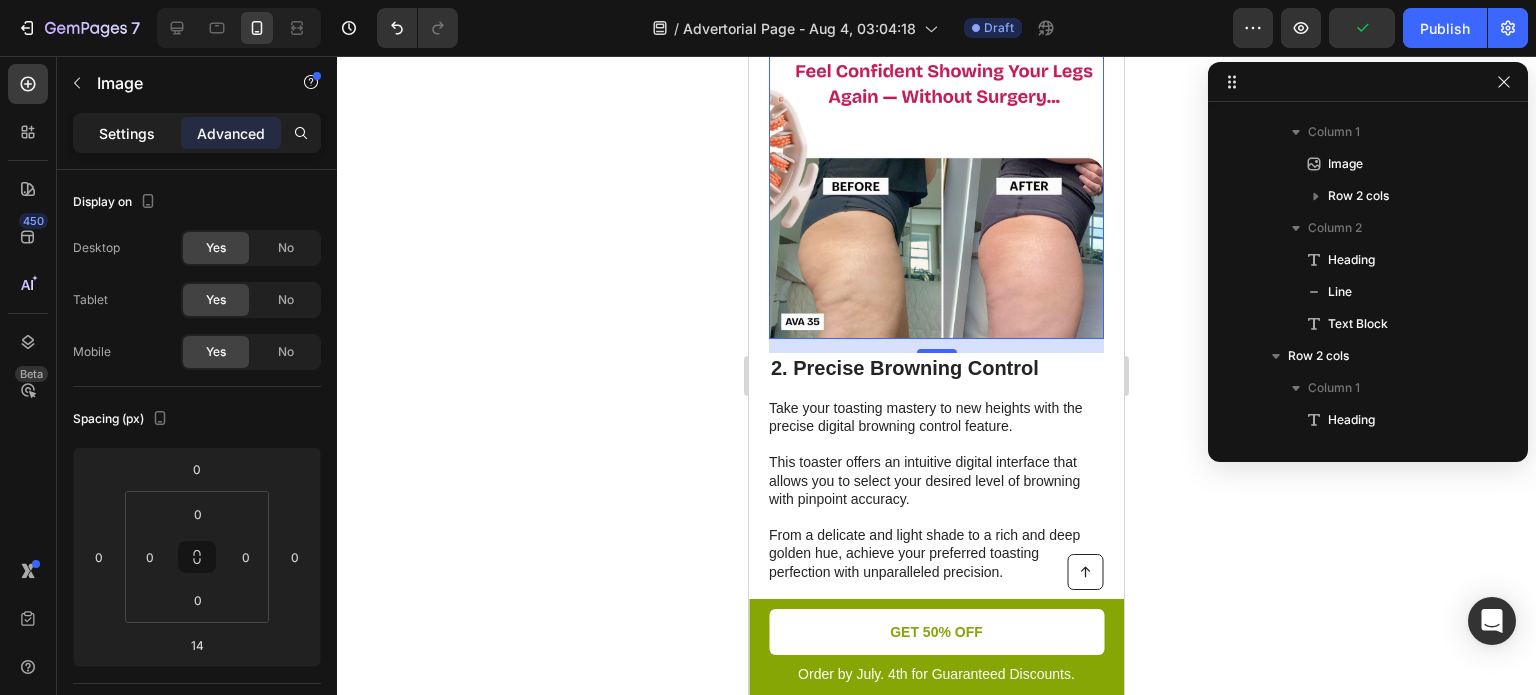 click on "Settings" at bounding box center [127, 133] 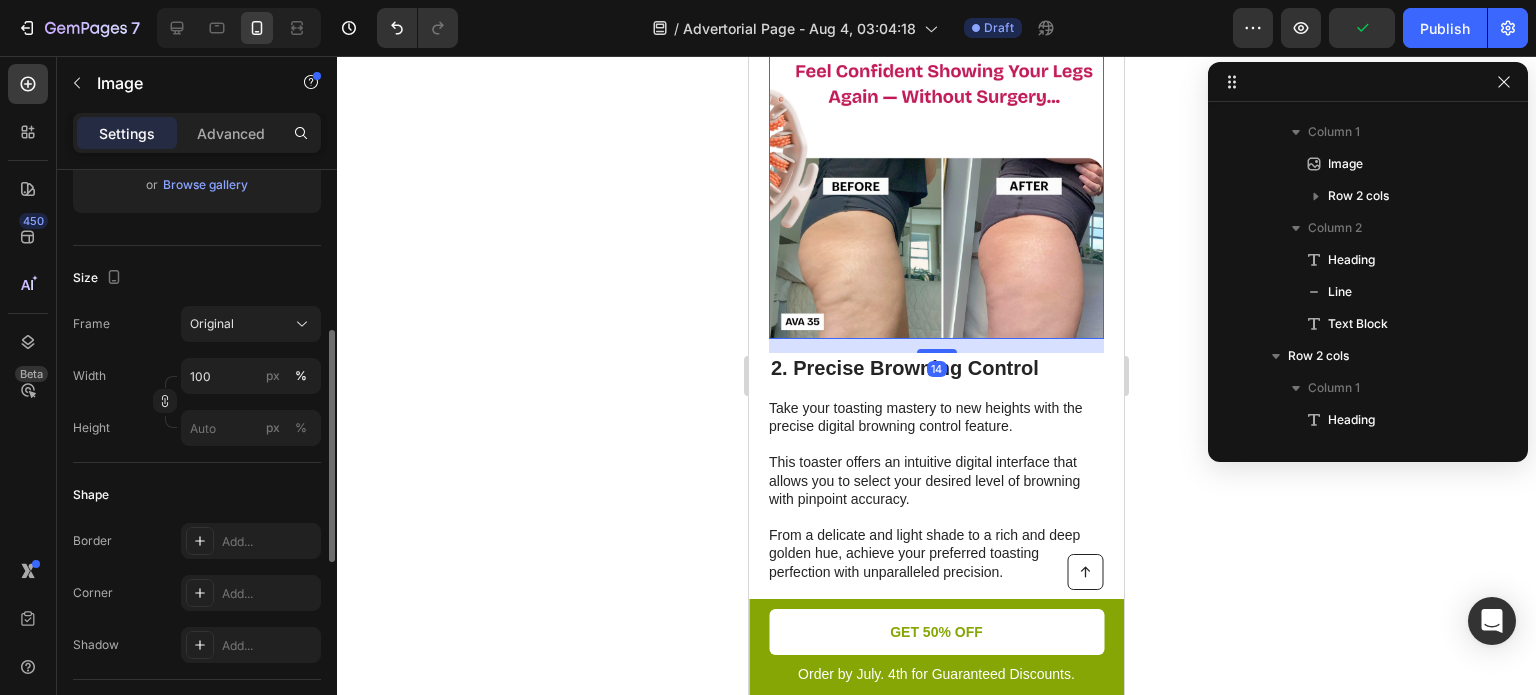 scroll, scrollTop: 400, scrollLeft: 0, axis: vertical 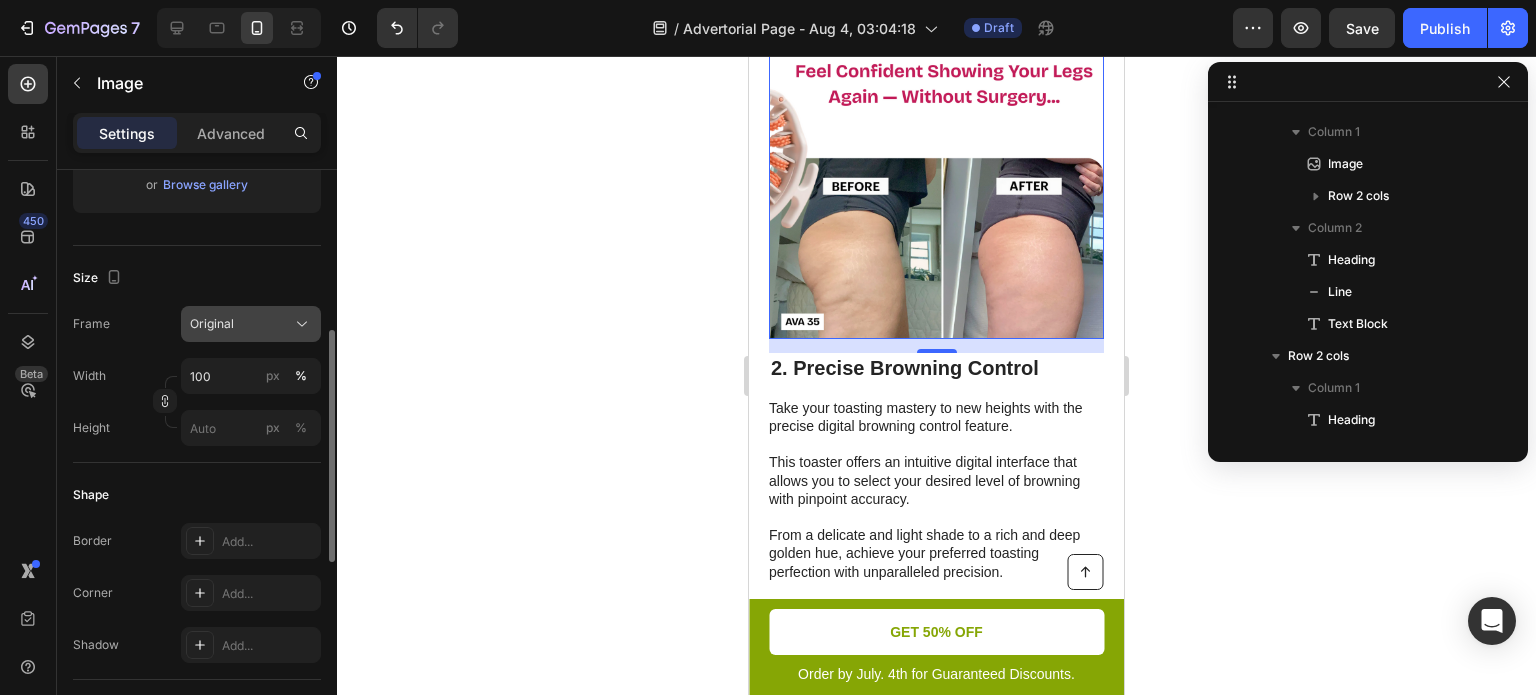 click on "Original" at bounding box center [251, 324] 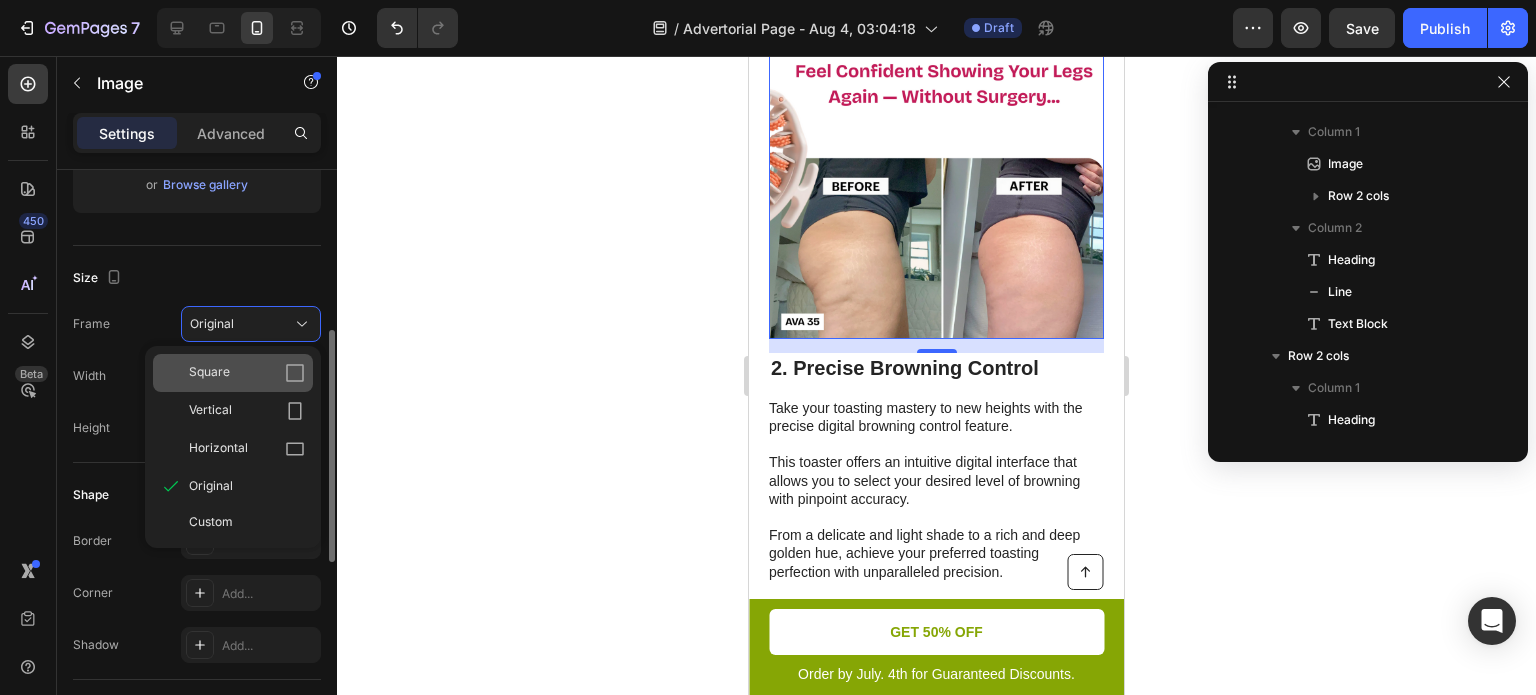 click on "Square" at bounding box center (247, 373) 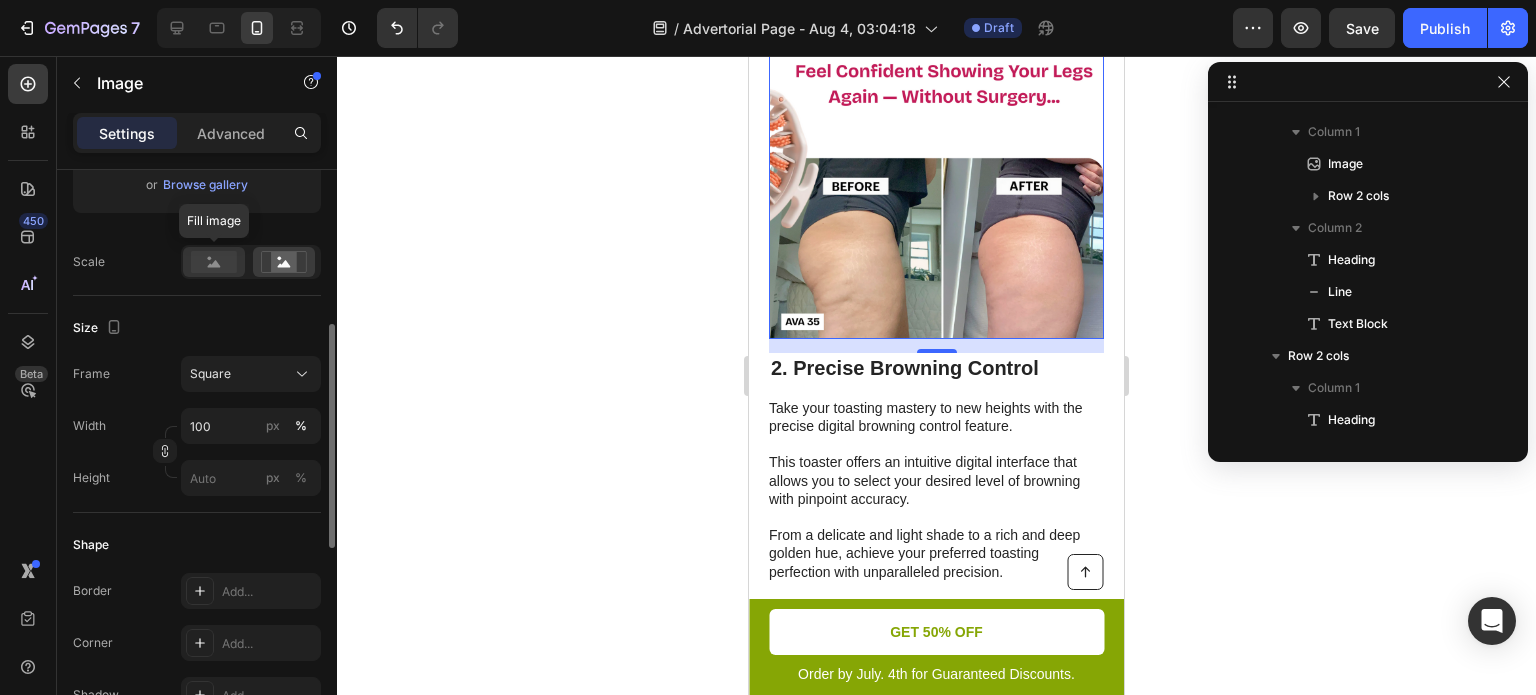 click 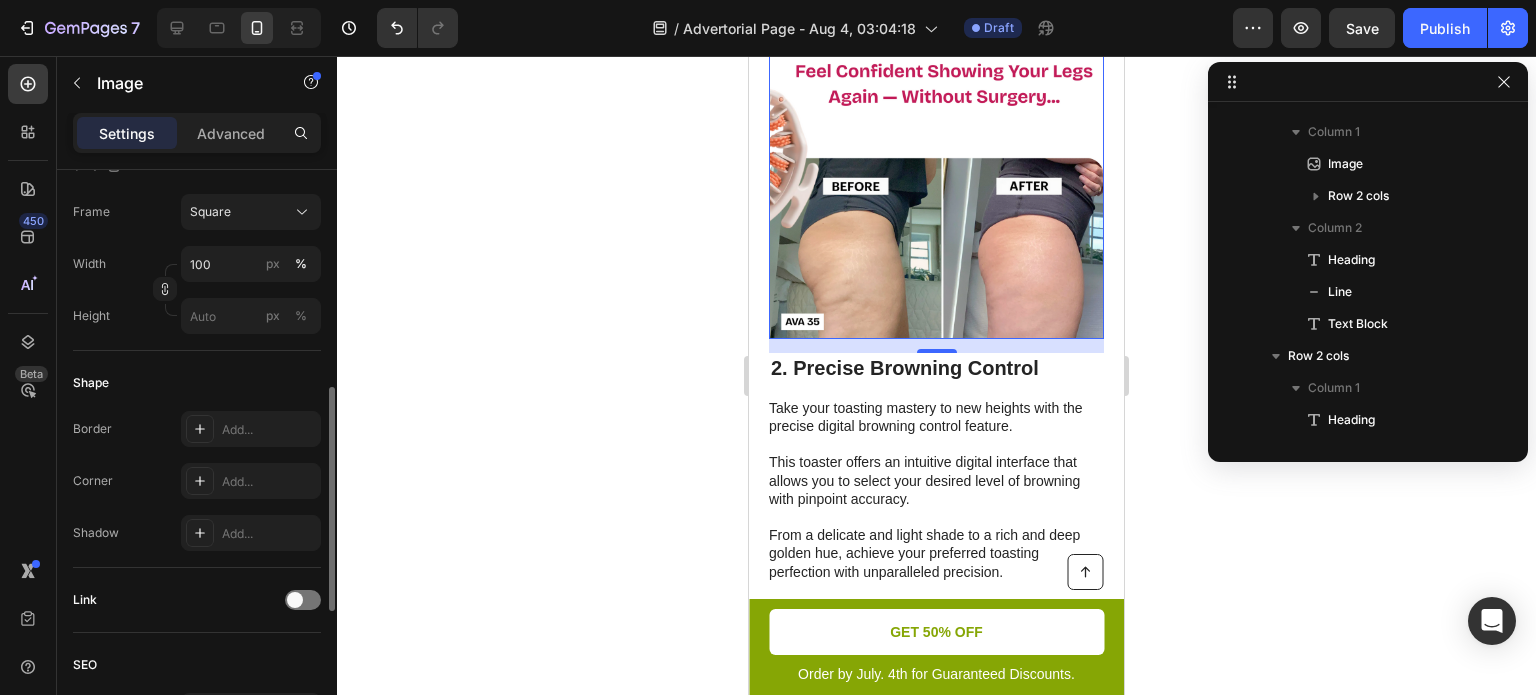 scroll, scrollTop: 715, scrollLeft: 0, axis: vertical 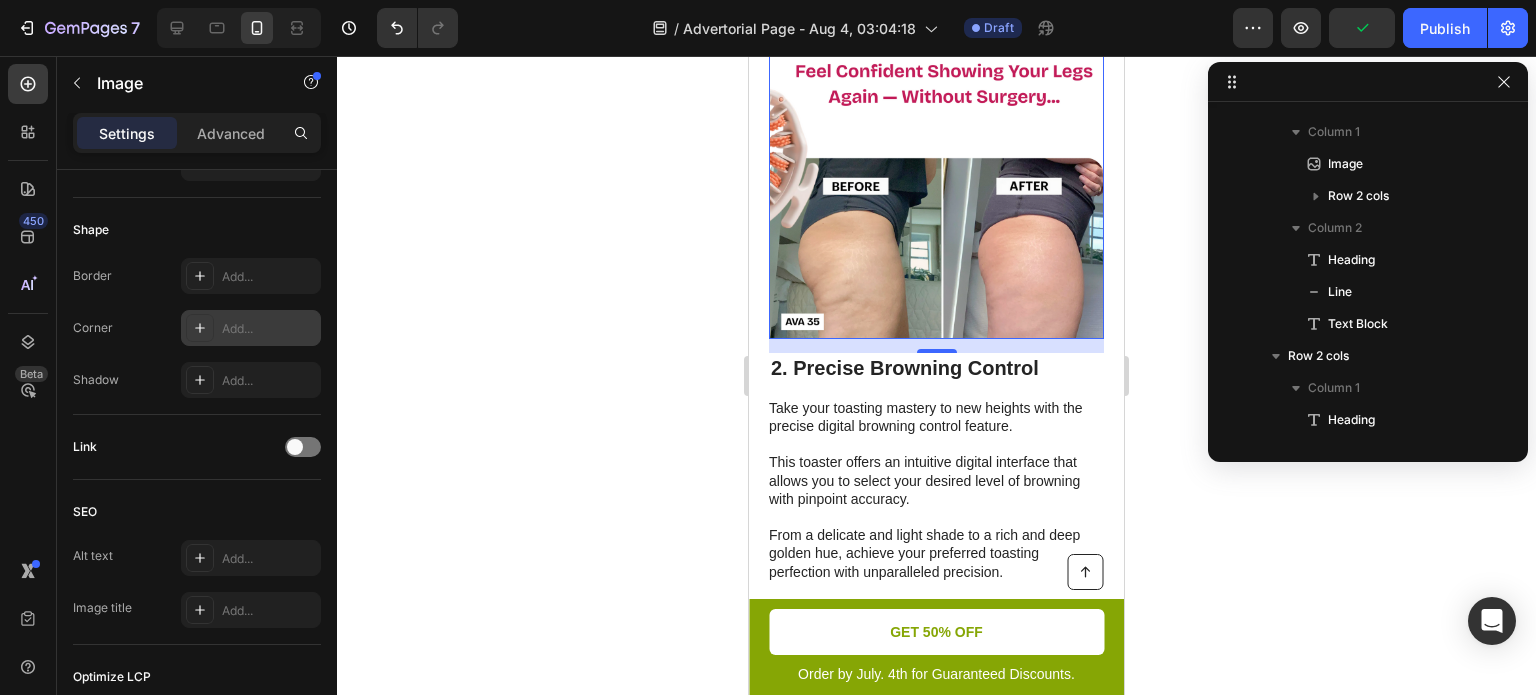 click on "Add..." at bounding box center [269, 329] 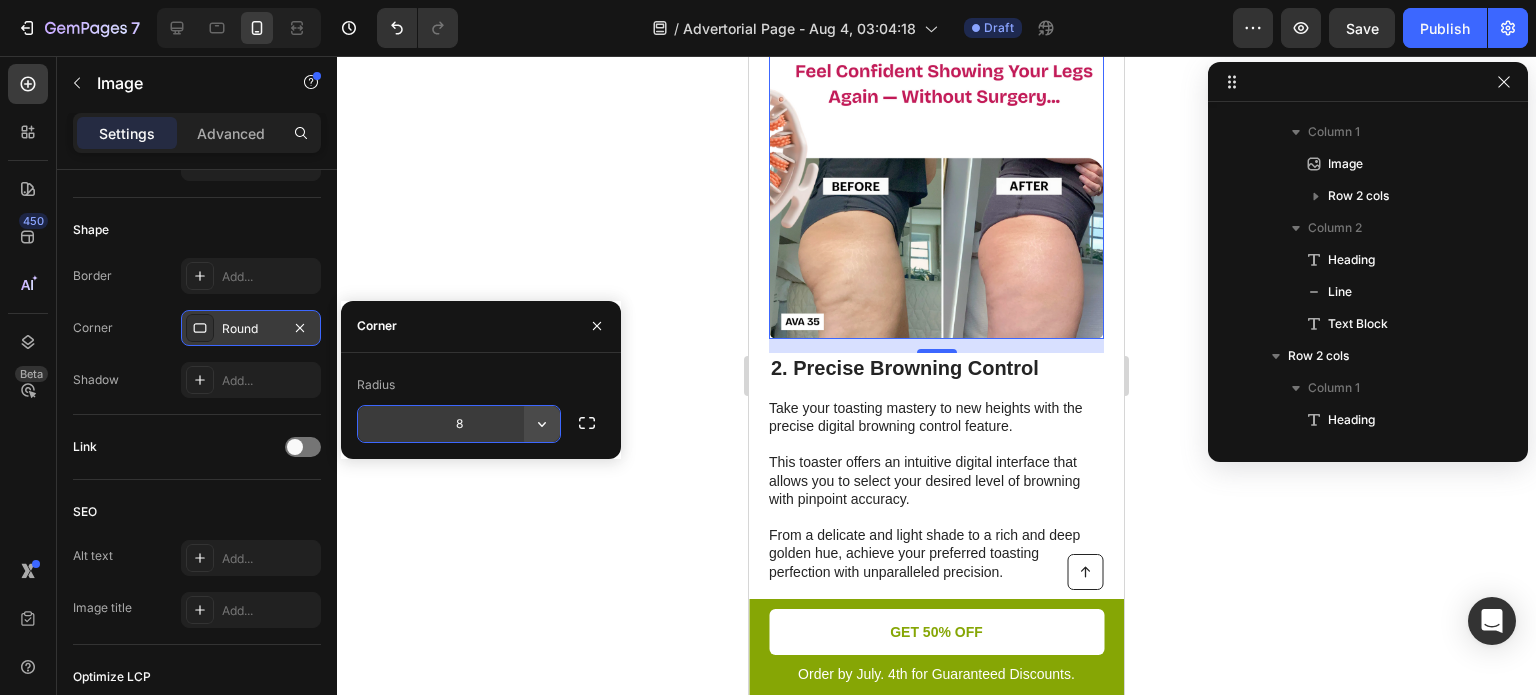 click 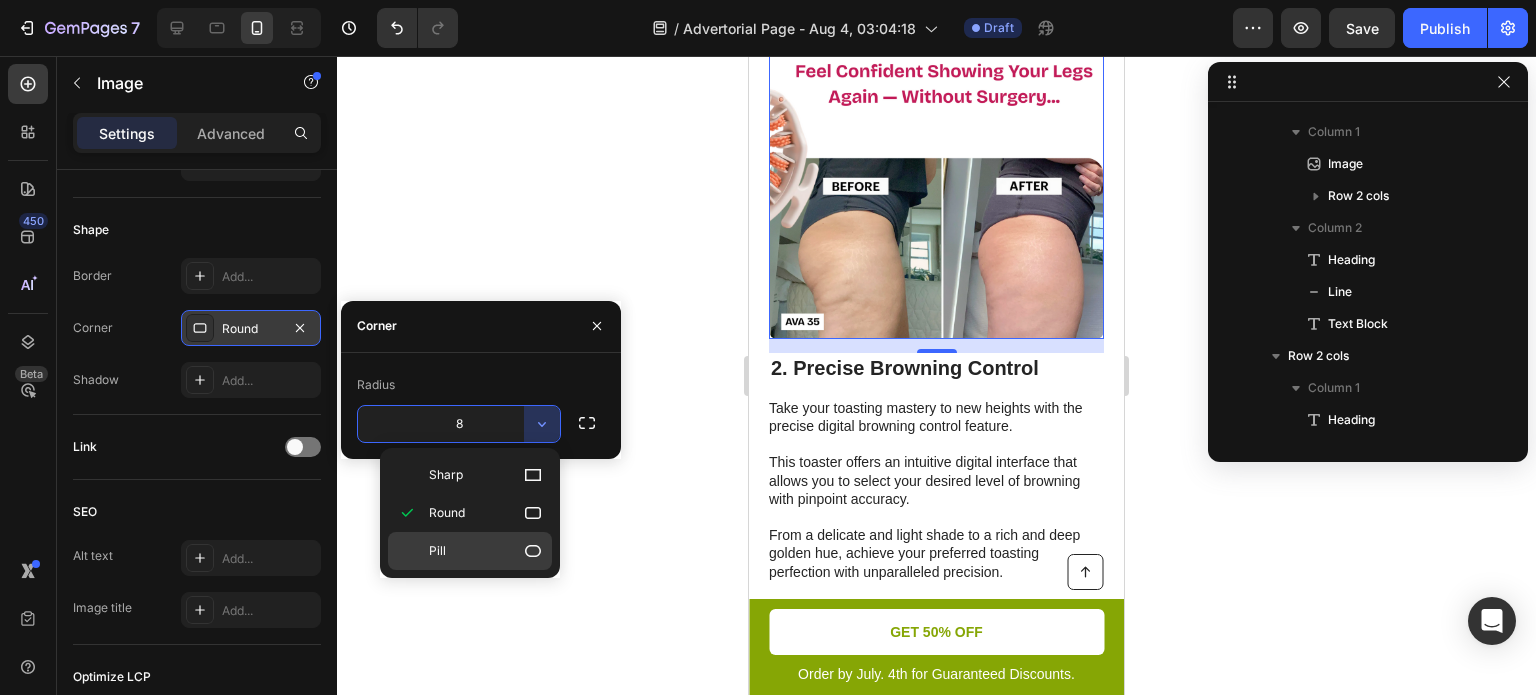 click on "Pill" at bounding box center [486, 551] 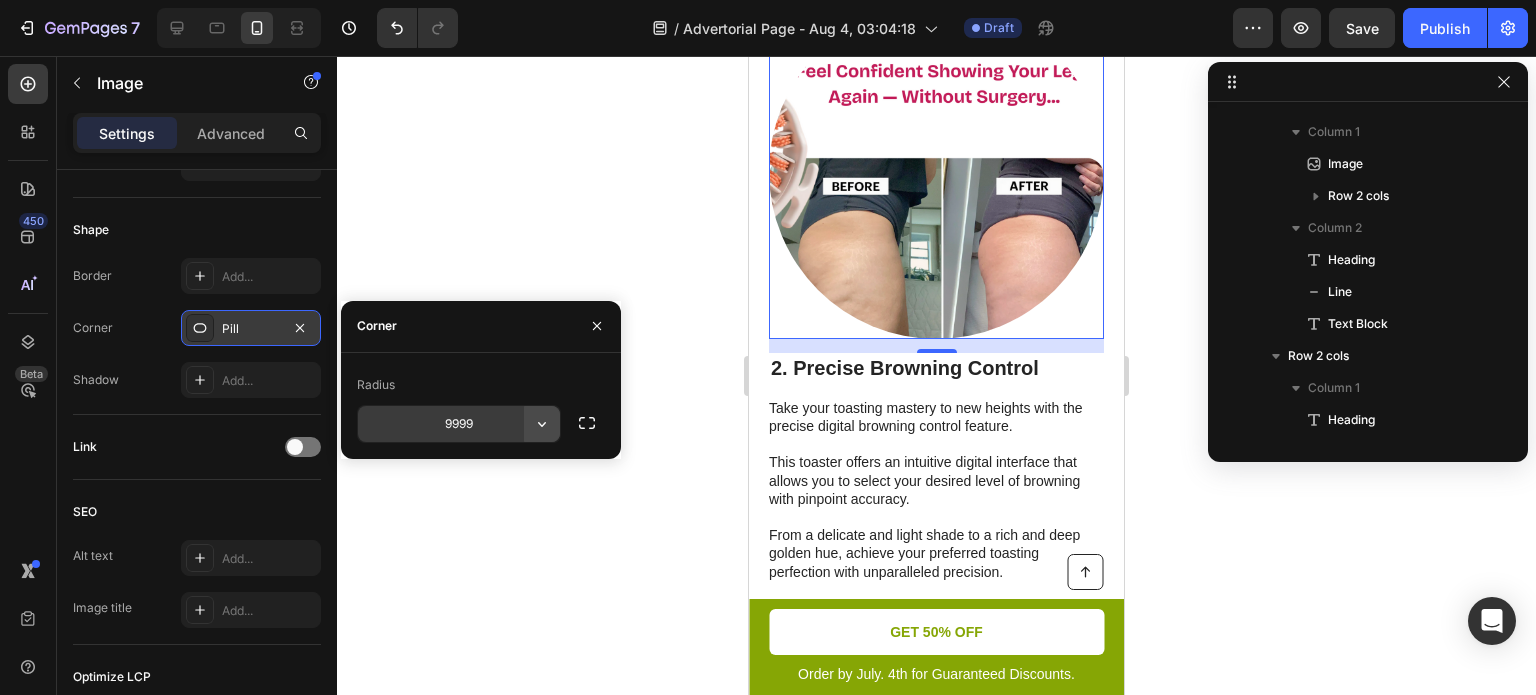 click 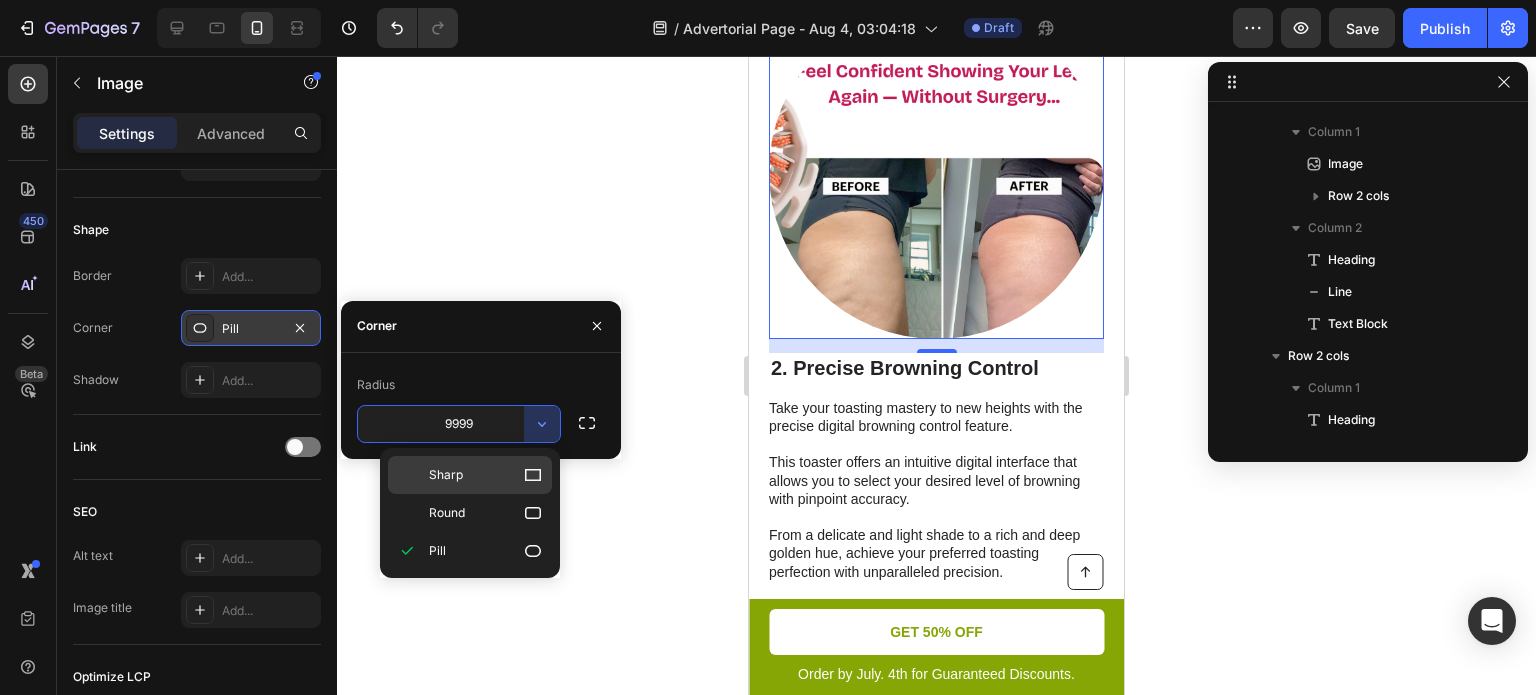 click on "Sharp" at bounding box center (486, 475) 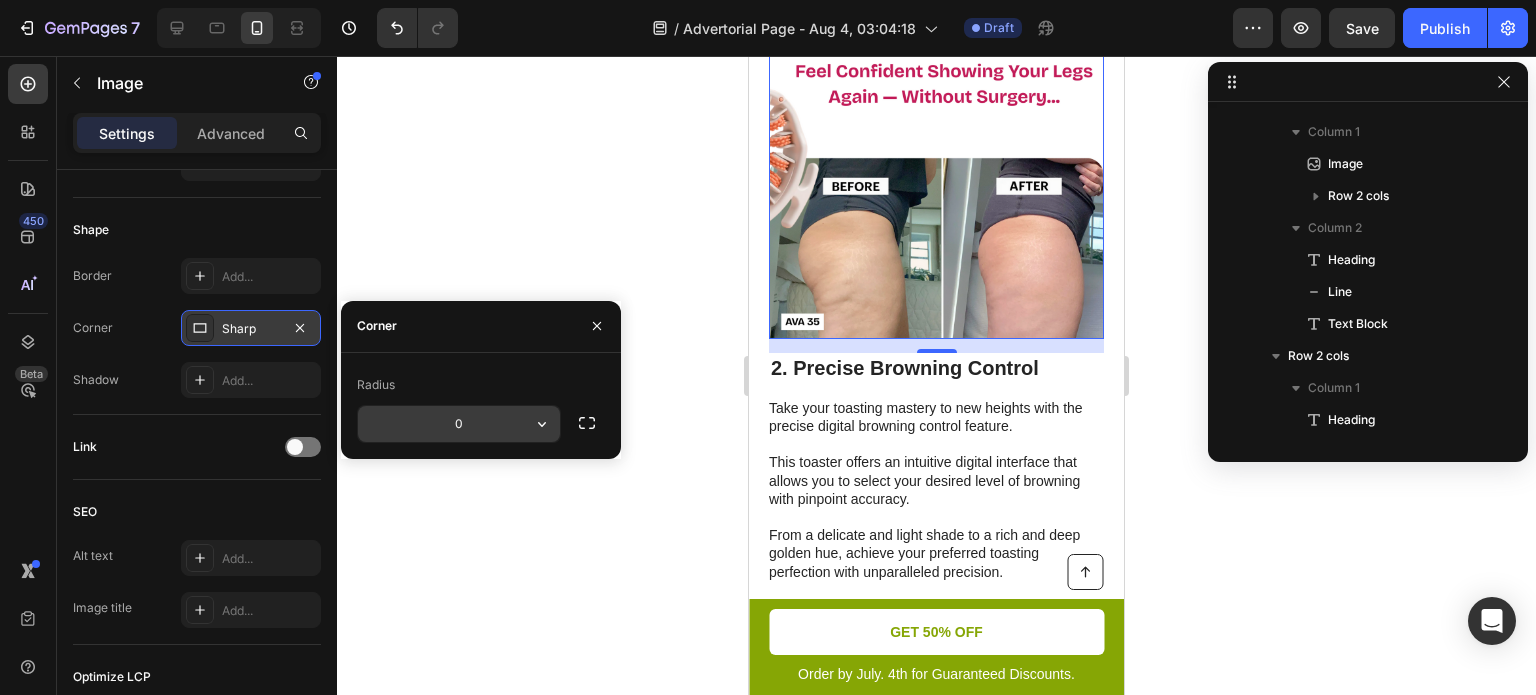 click 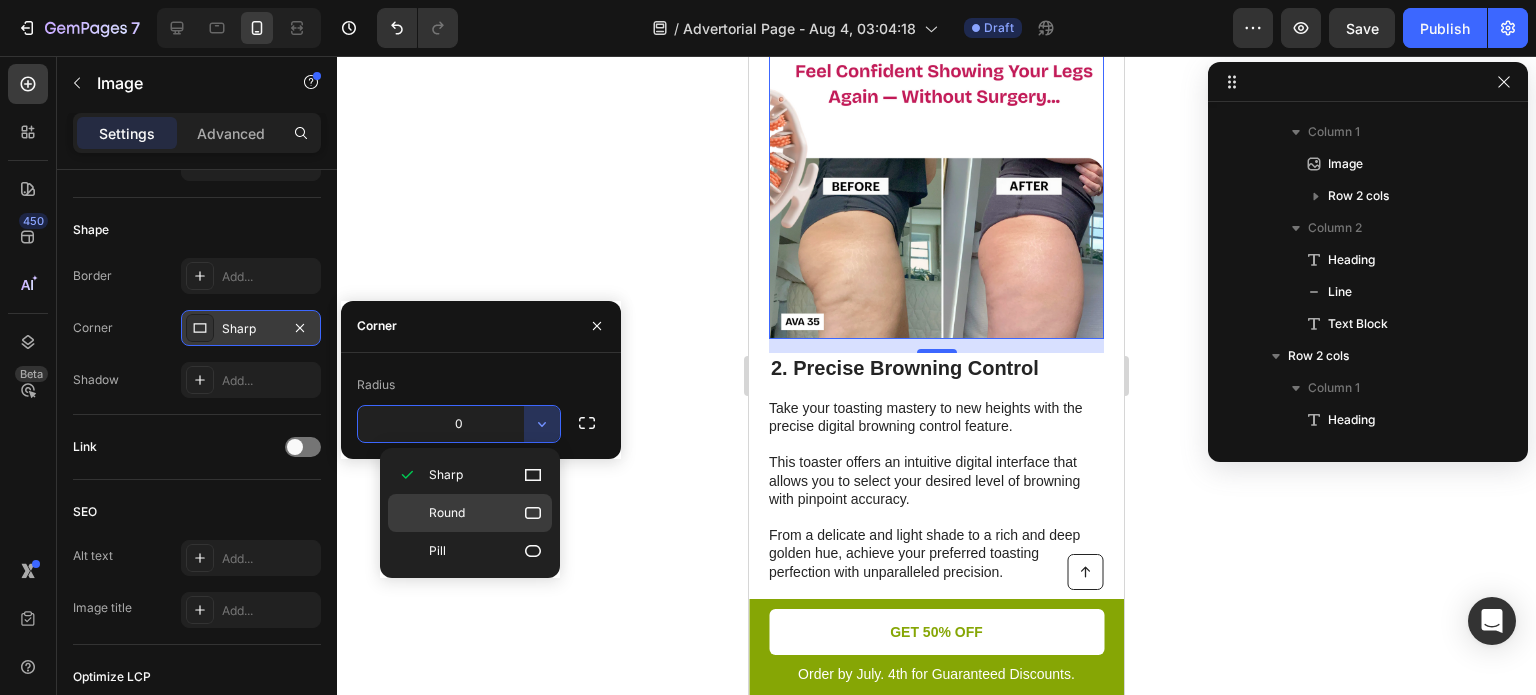 click 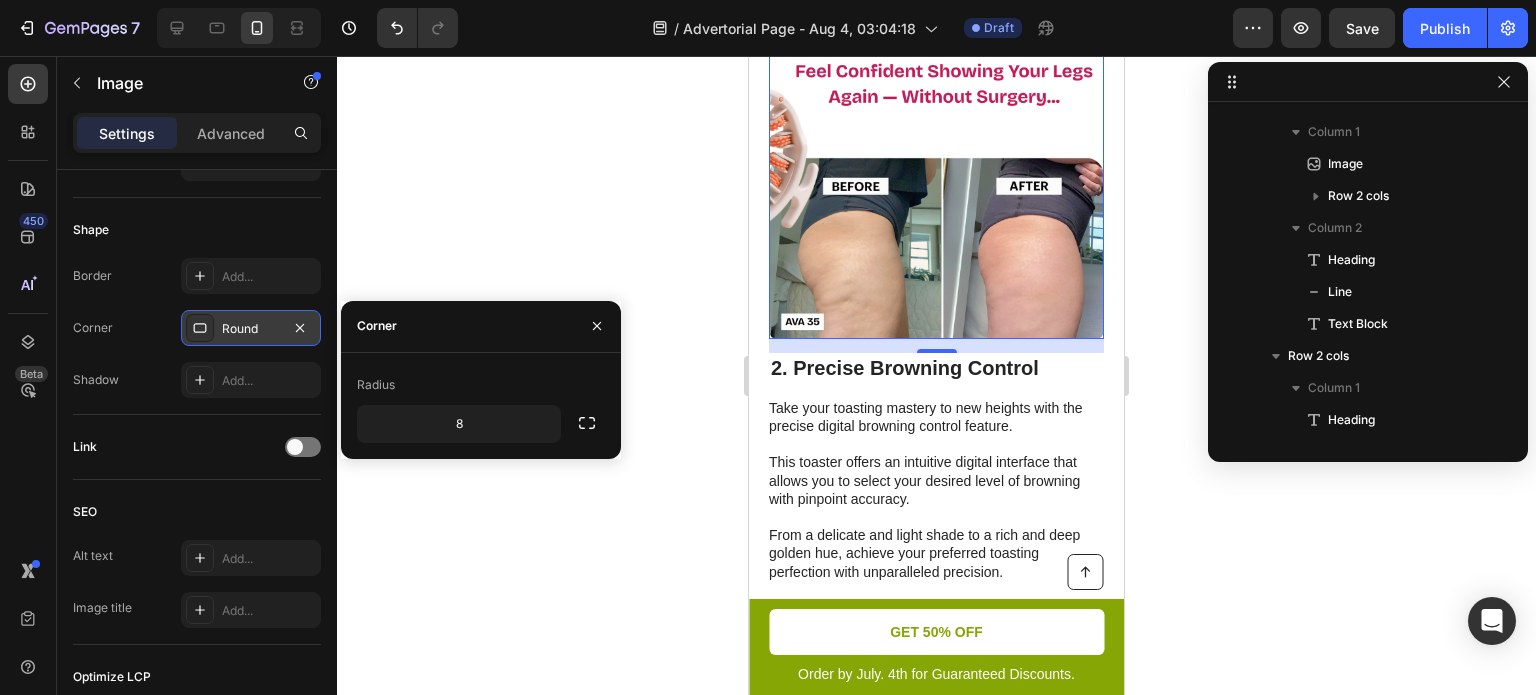 click on "Take your toasting mastery to new heights with the precise digital browning control feature. This toaster offers an intuitive digital interface that allows you to select your desired level of browning with pinpoint accuracy.  From a delicate and light shade to a rich and deep golden hue, achieve your preferred toasting perfection with unparalleled precision." at bounding box center [935, 490] 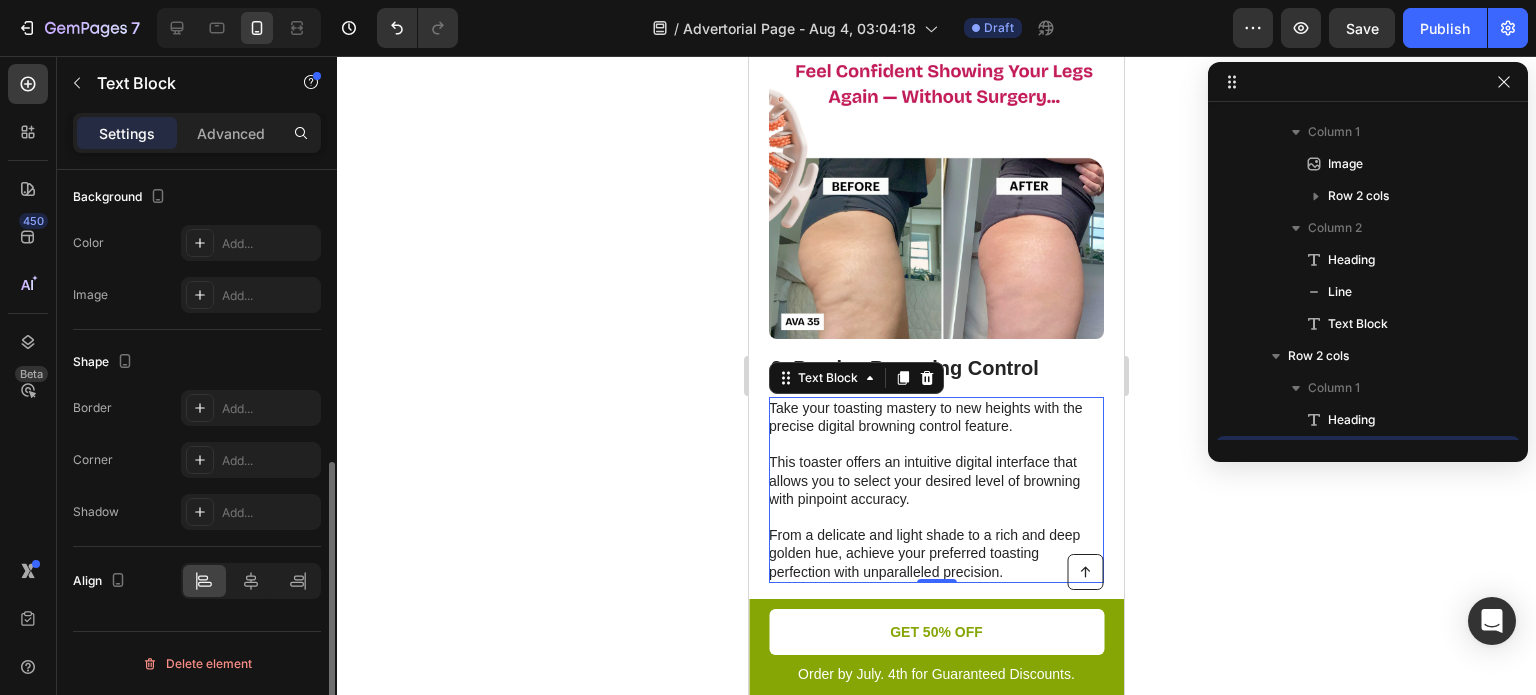 scroll, scrollTop: 0, scrollLeft: 0, axis: both 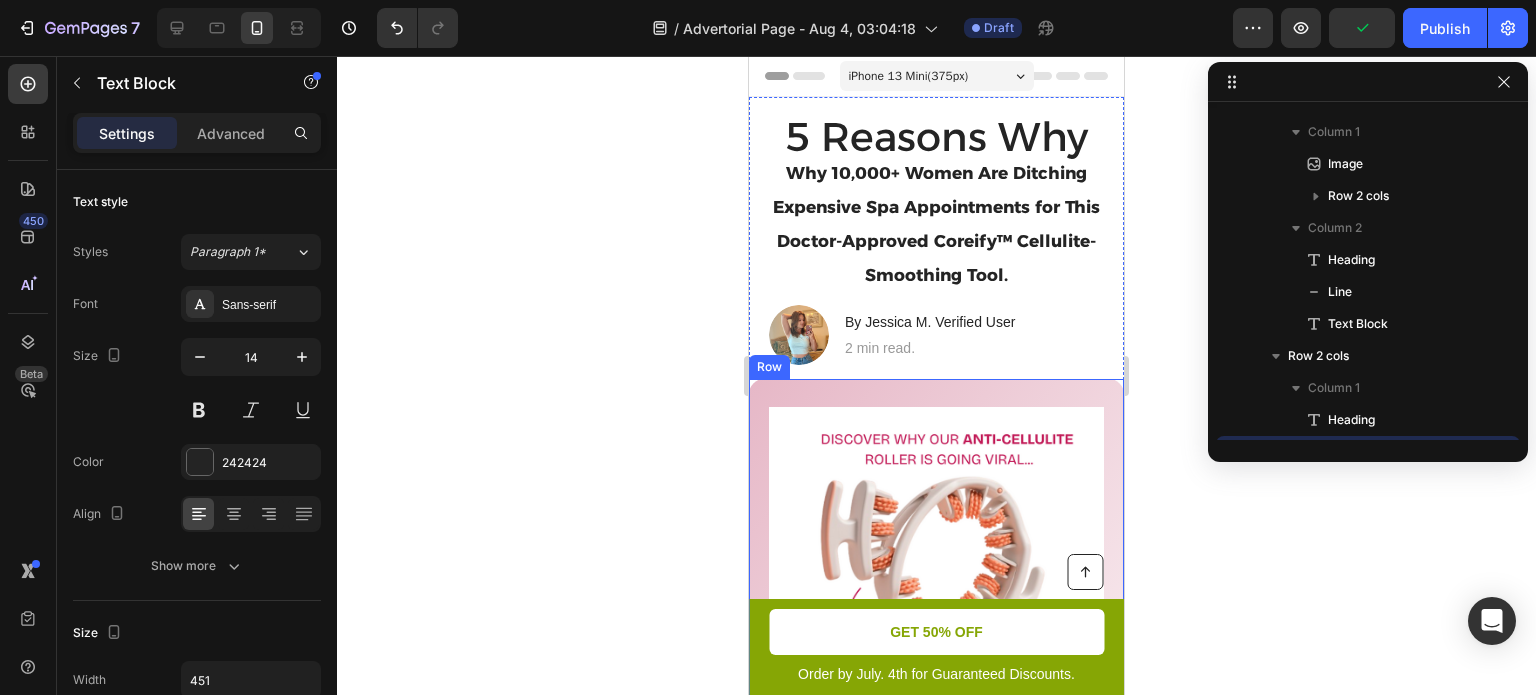 click on "Image Icon Icon Icon Icon
Icon Icon List #1 Choice For 12,000+ Happy Customers Text Block Row ⁠⁠⁠⁠⁠⁠⁠ Why Thousands Wished They Found This Sooner Heading                Title Line They Tried Everything for Cottage Cheese, Fat, Loose Skin -- Here's Why Thousands Say Coreify ™  is the only thing that worked   Text Block Row" at bounding box center [936, 699] 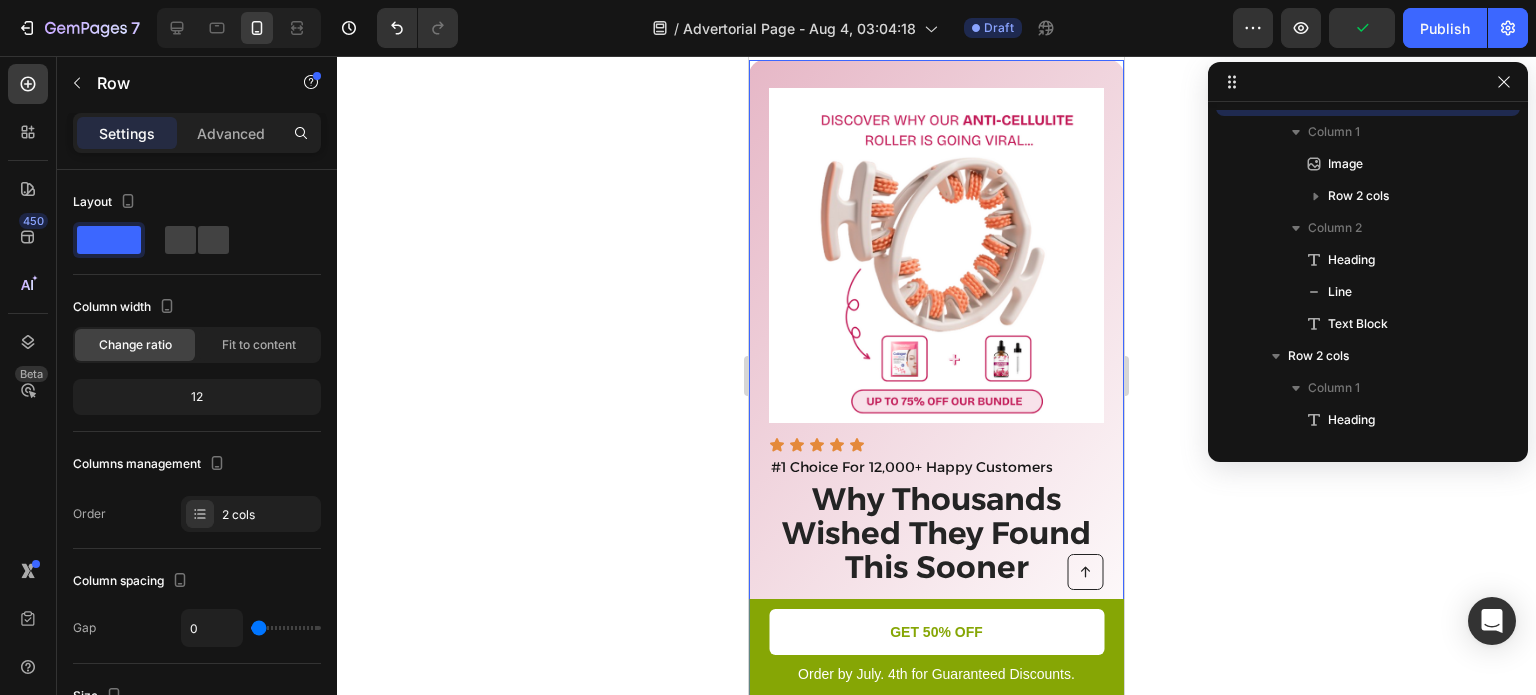 scroll, scrollTop: 343, scrollLeft: 0, axis: vertical 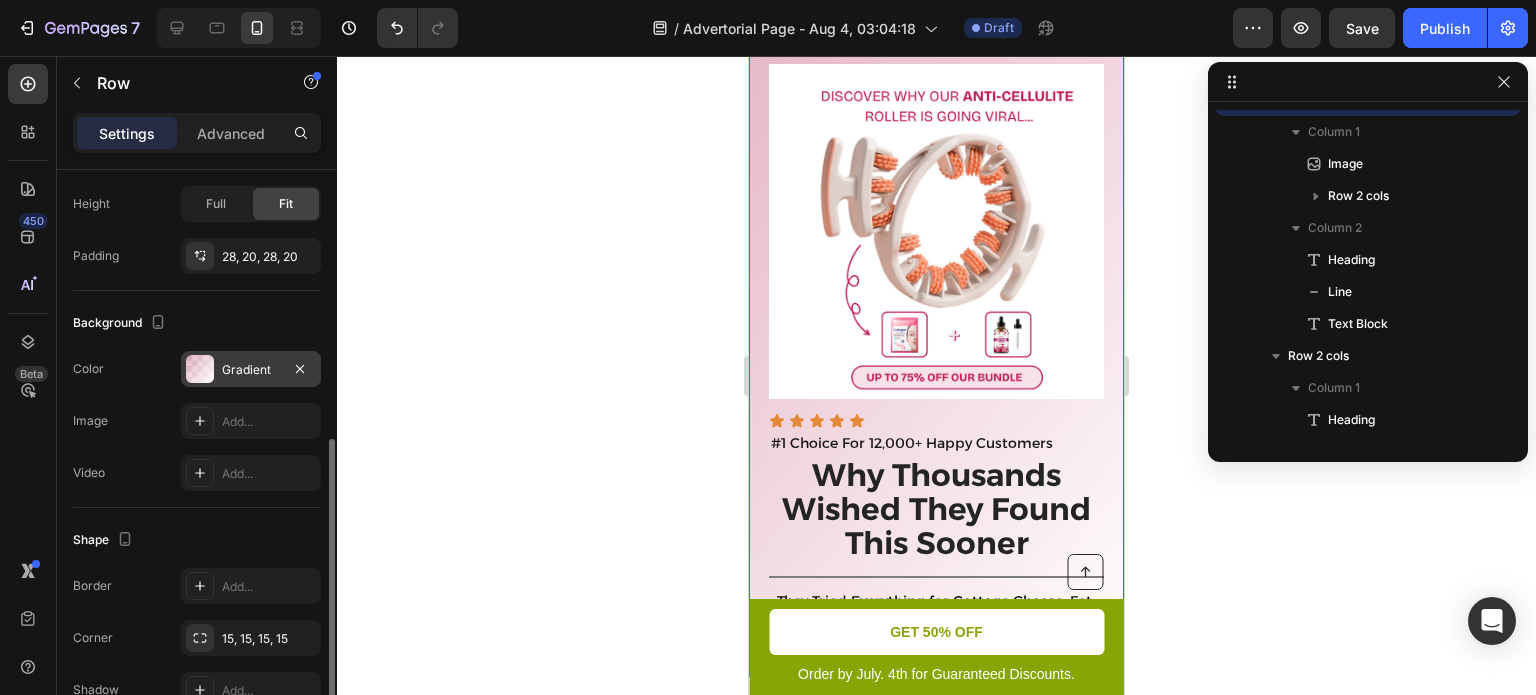 click on "Gradient" at bounding box center (251, 370) 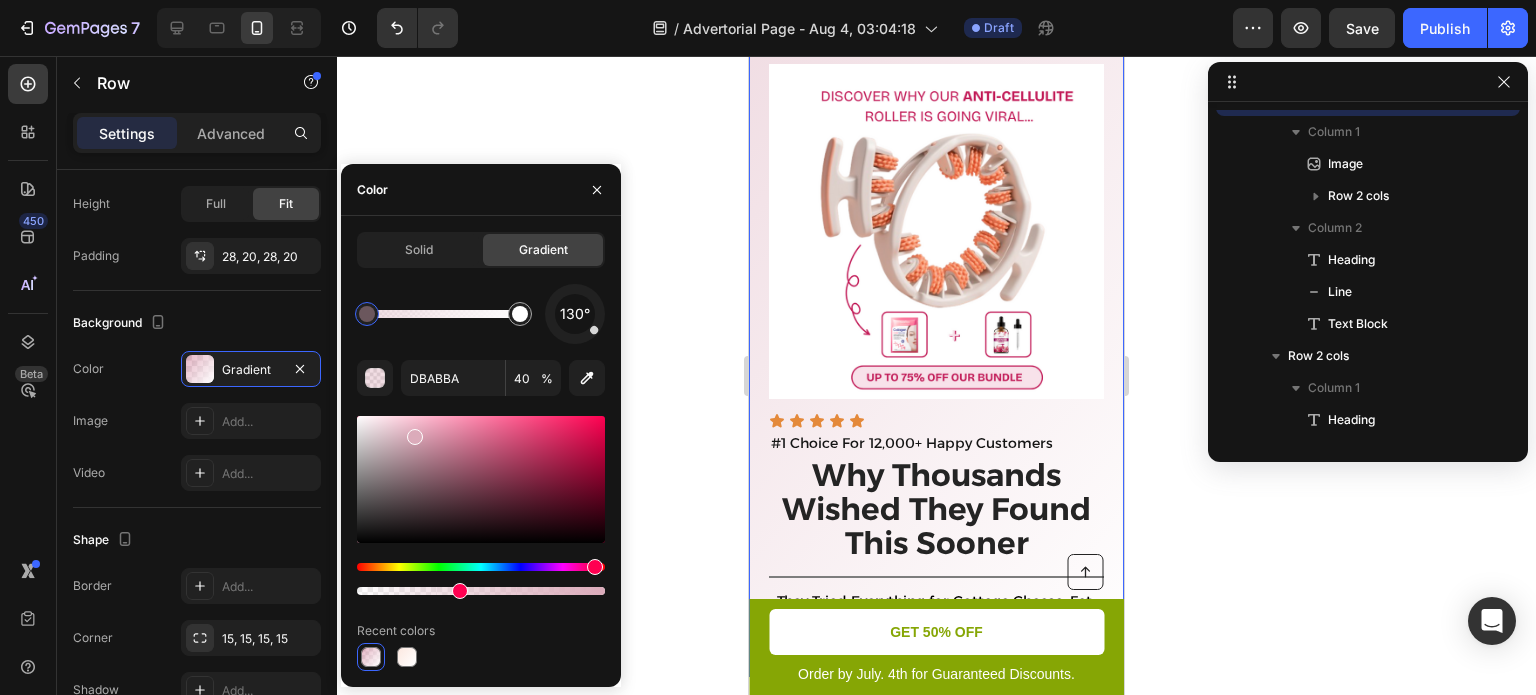 type on "D8A9B8" 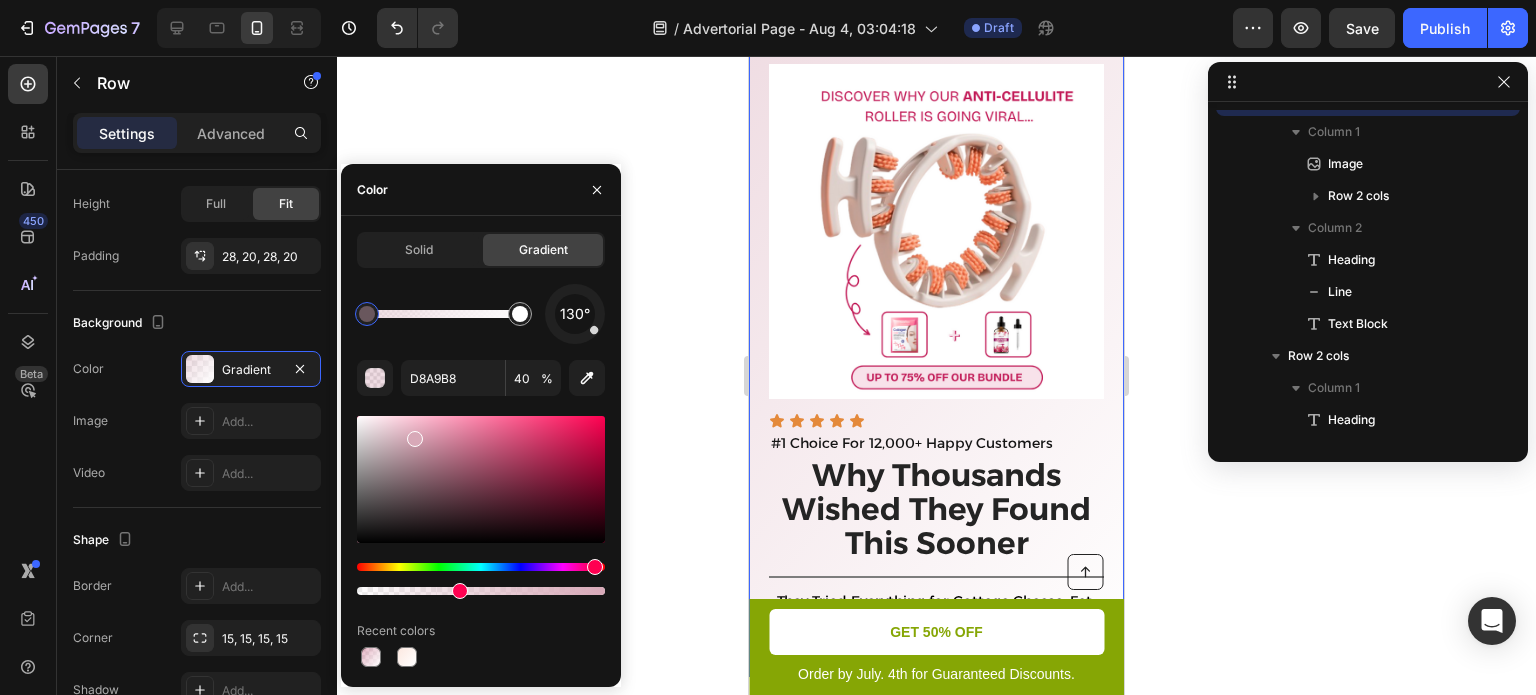drag, startPoint x: 508, startPoint y: 454, endPoint x: 414, endPoint y: 434, distance: 96.10411 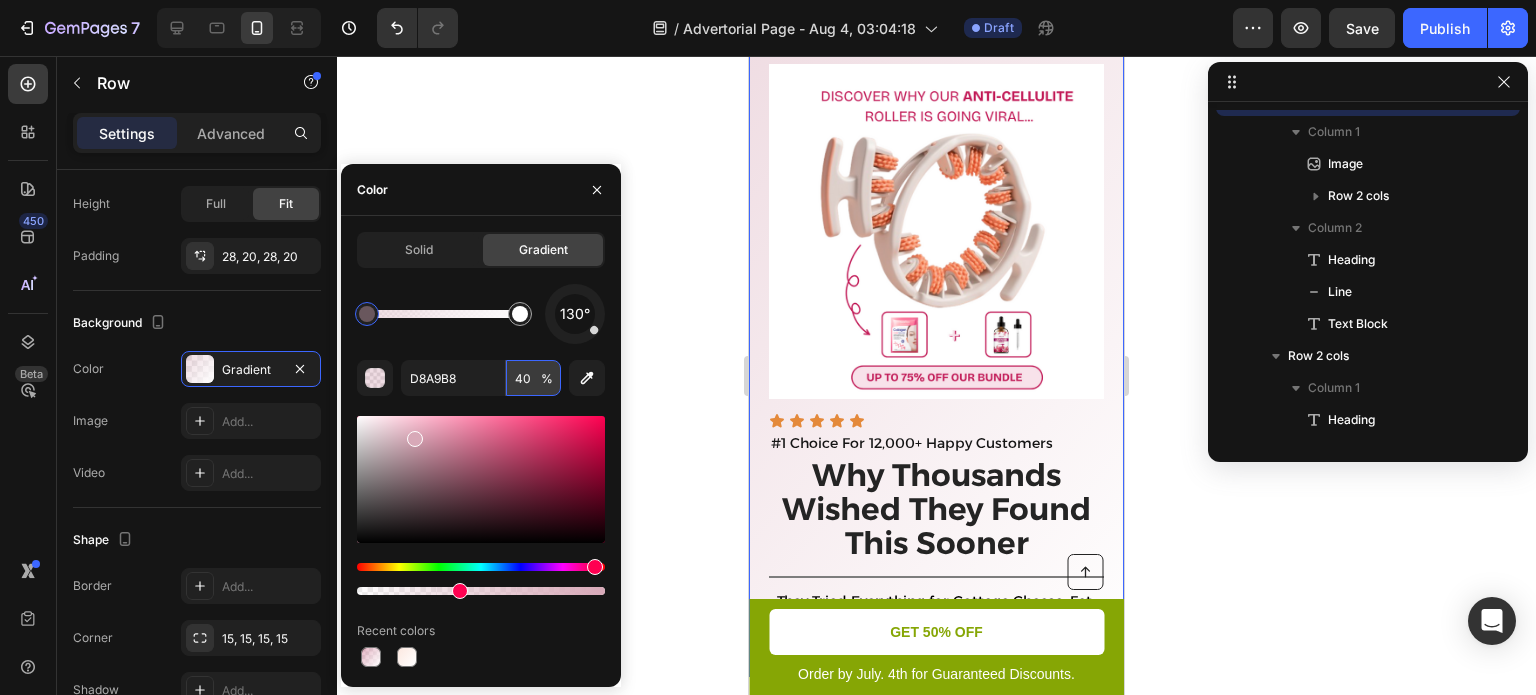 click on "40" at bounding box center (533, 378) 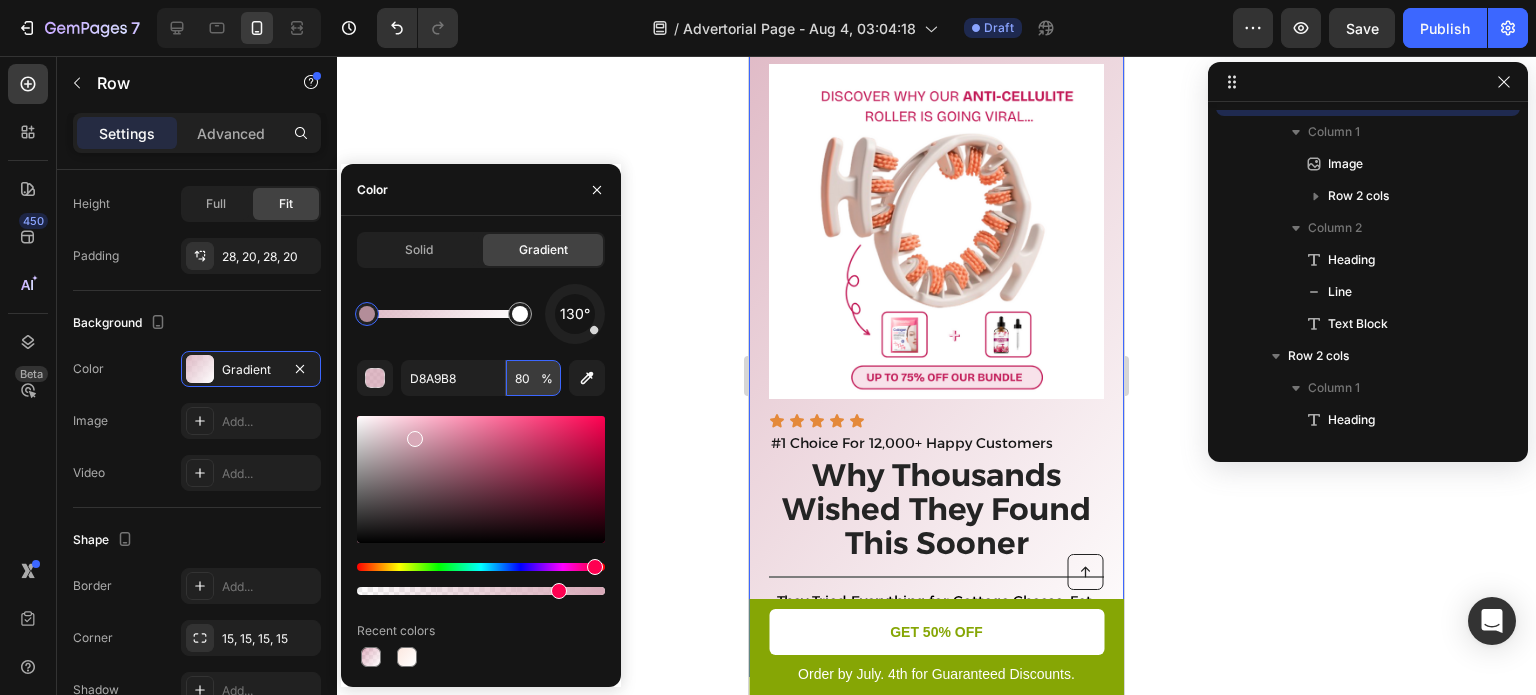 type on "8" 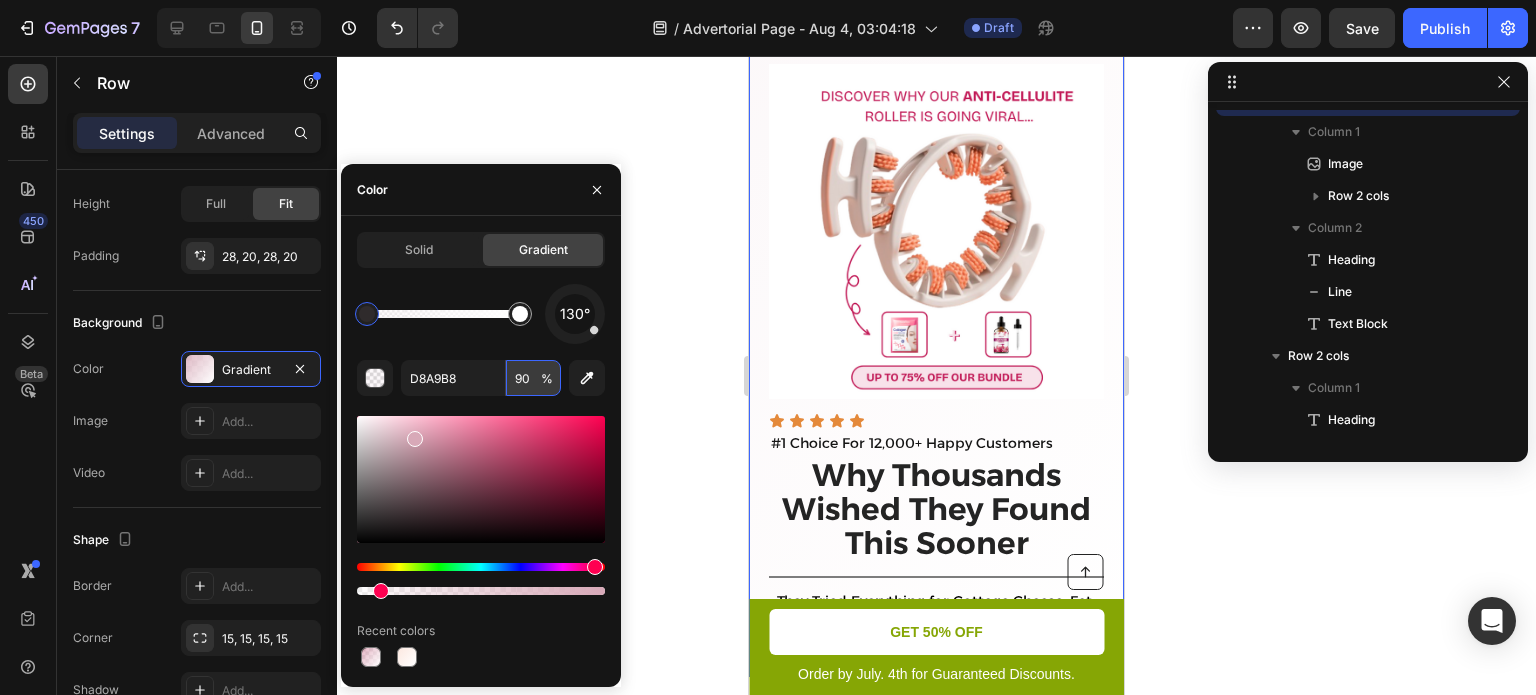 type on "90" 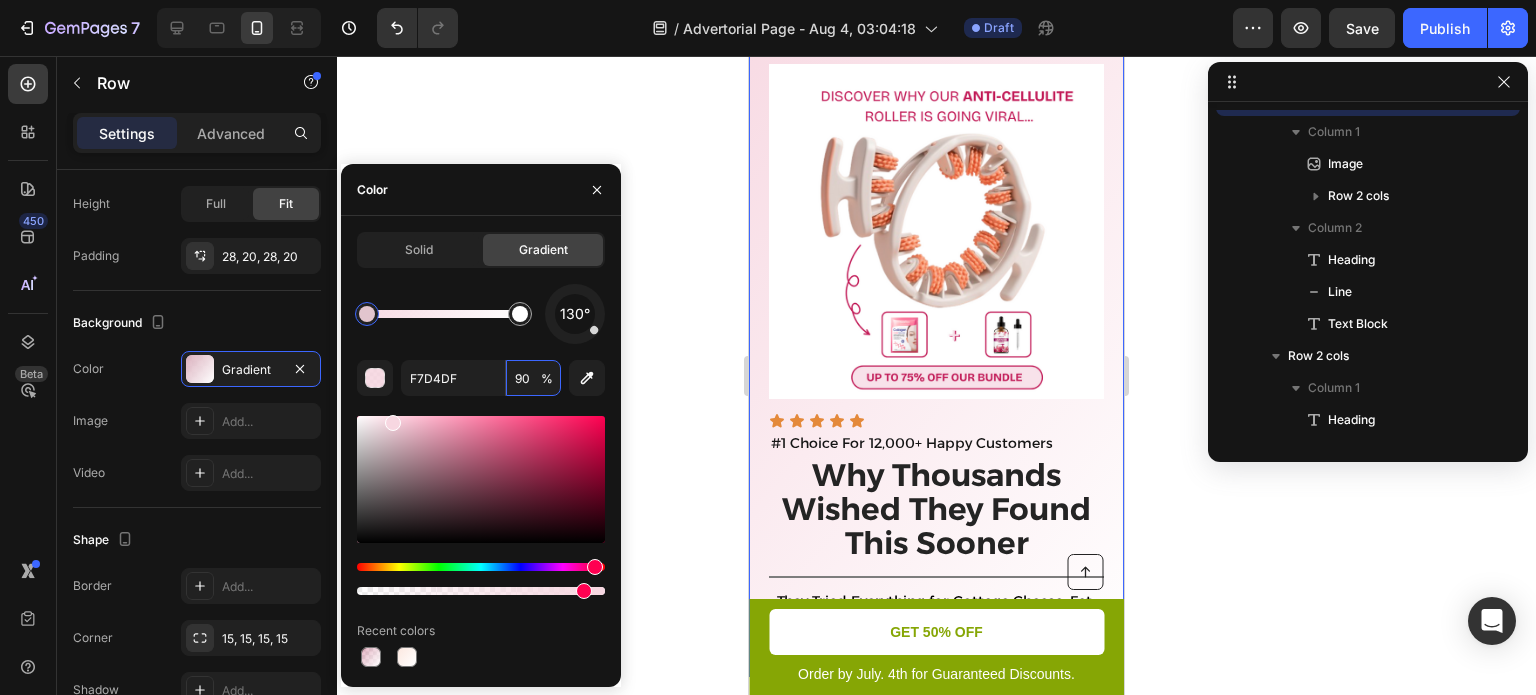 type on "F7D7E1" 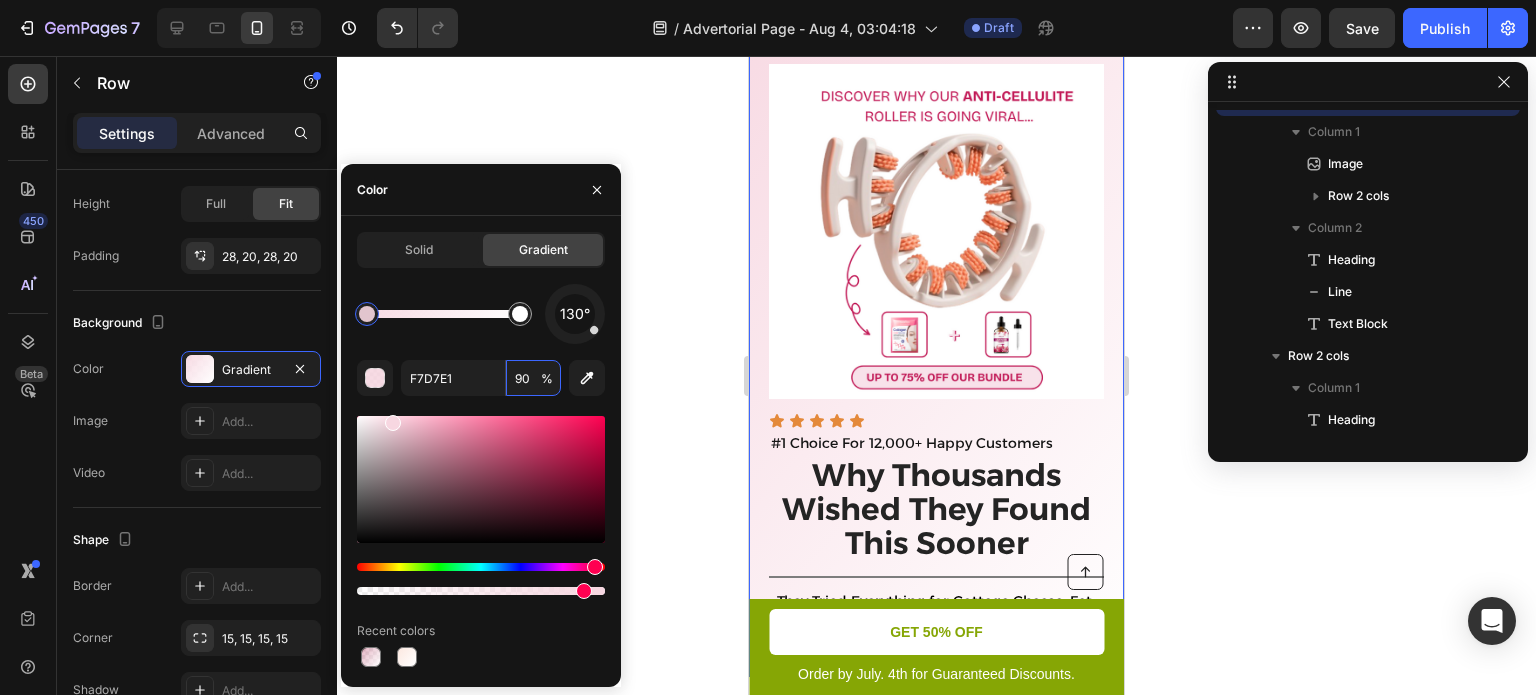 drag, startPoint x: 421, startPoint y: 443, endPoint x: 390, endPoint y: 420, distance: 38.600517 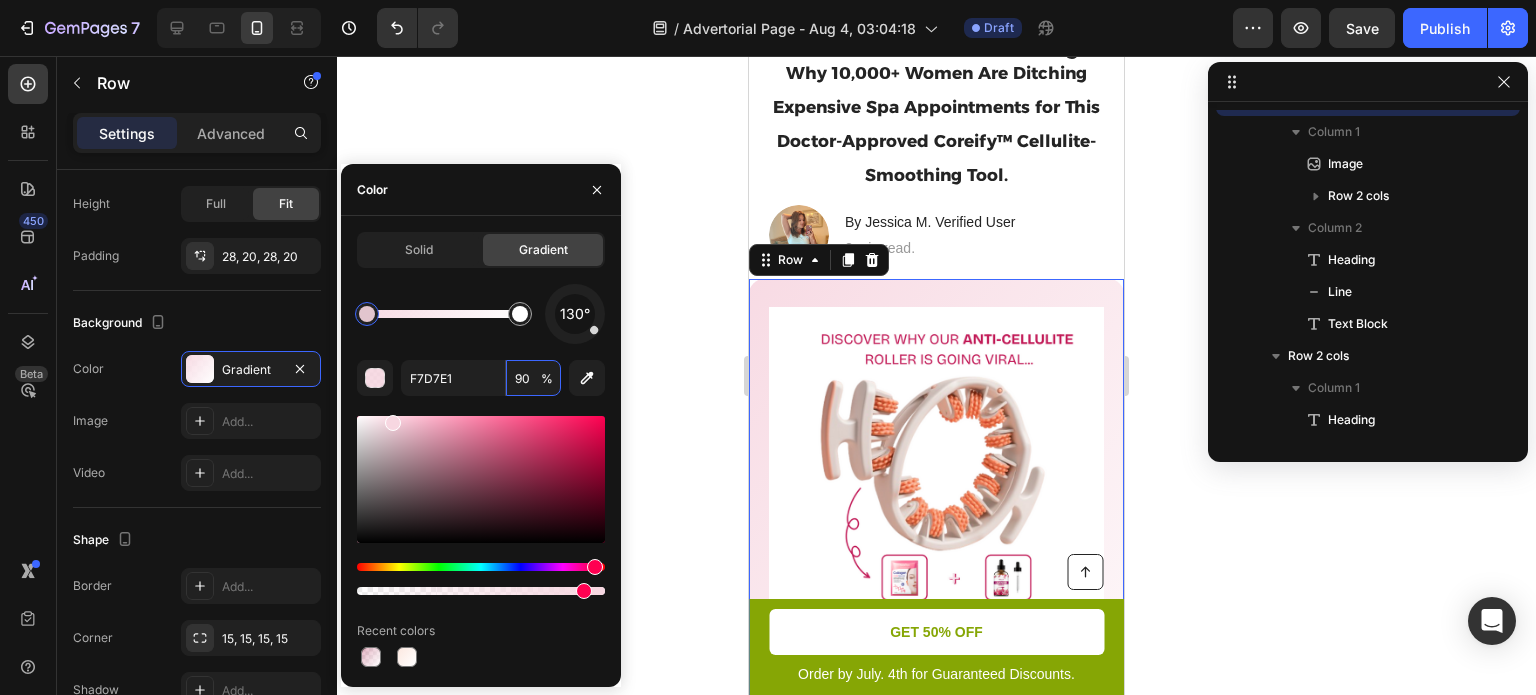 scroll, scrollTop: 0, scrollLeft: 0, axis: both 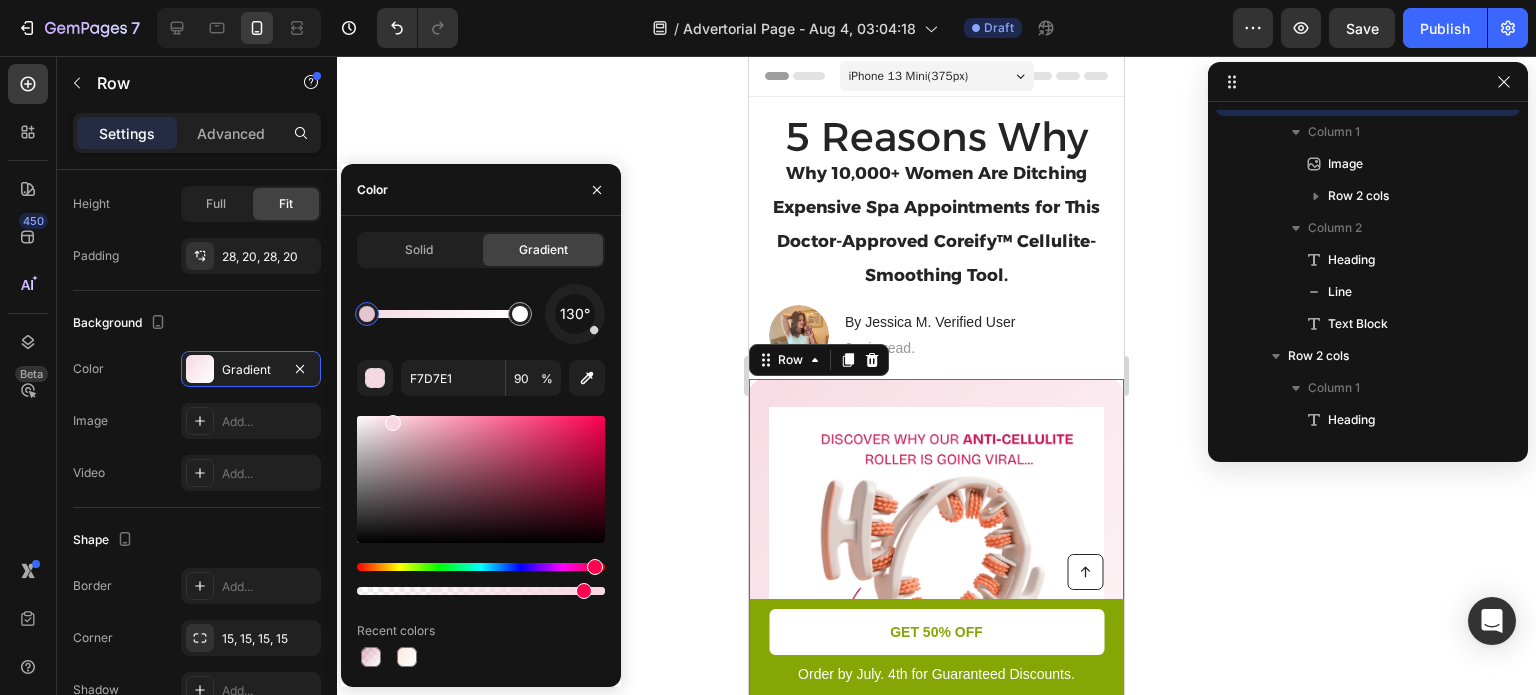 click on "Image By Jessica M. Verified User Heading 2 min read. Text Block Row" at bounding box center (936, 335) 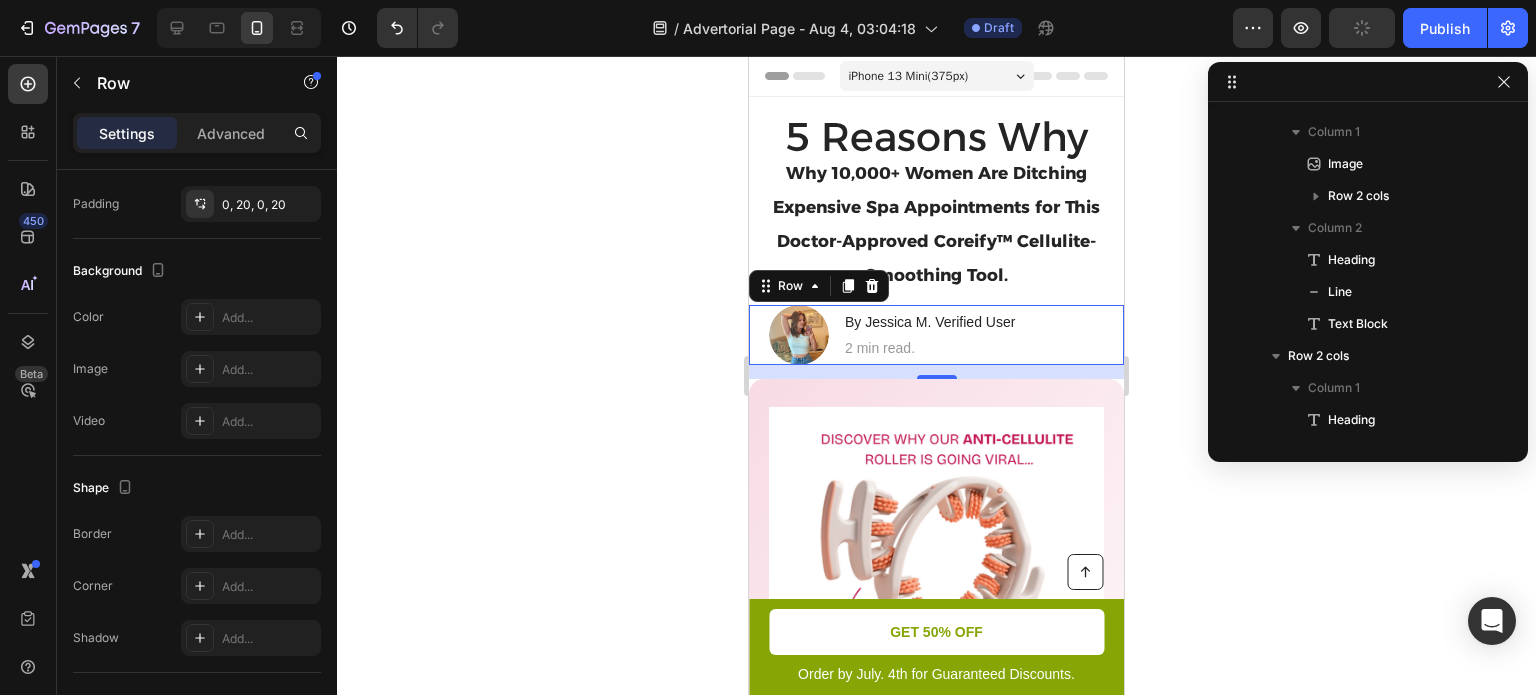 scroll, scrollTop: 592, scrollLeft: 0, axis: vertical 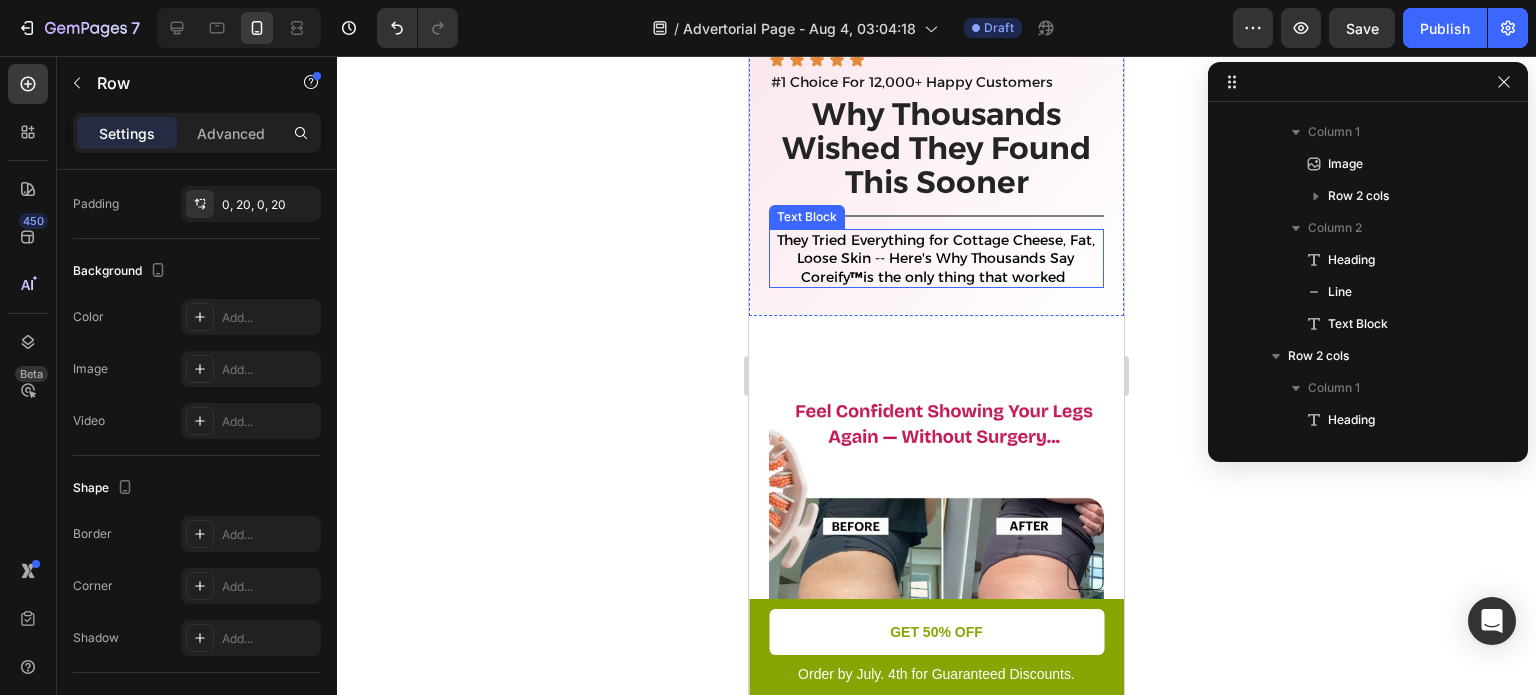 click at bounding box center (1068, 277) 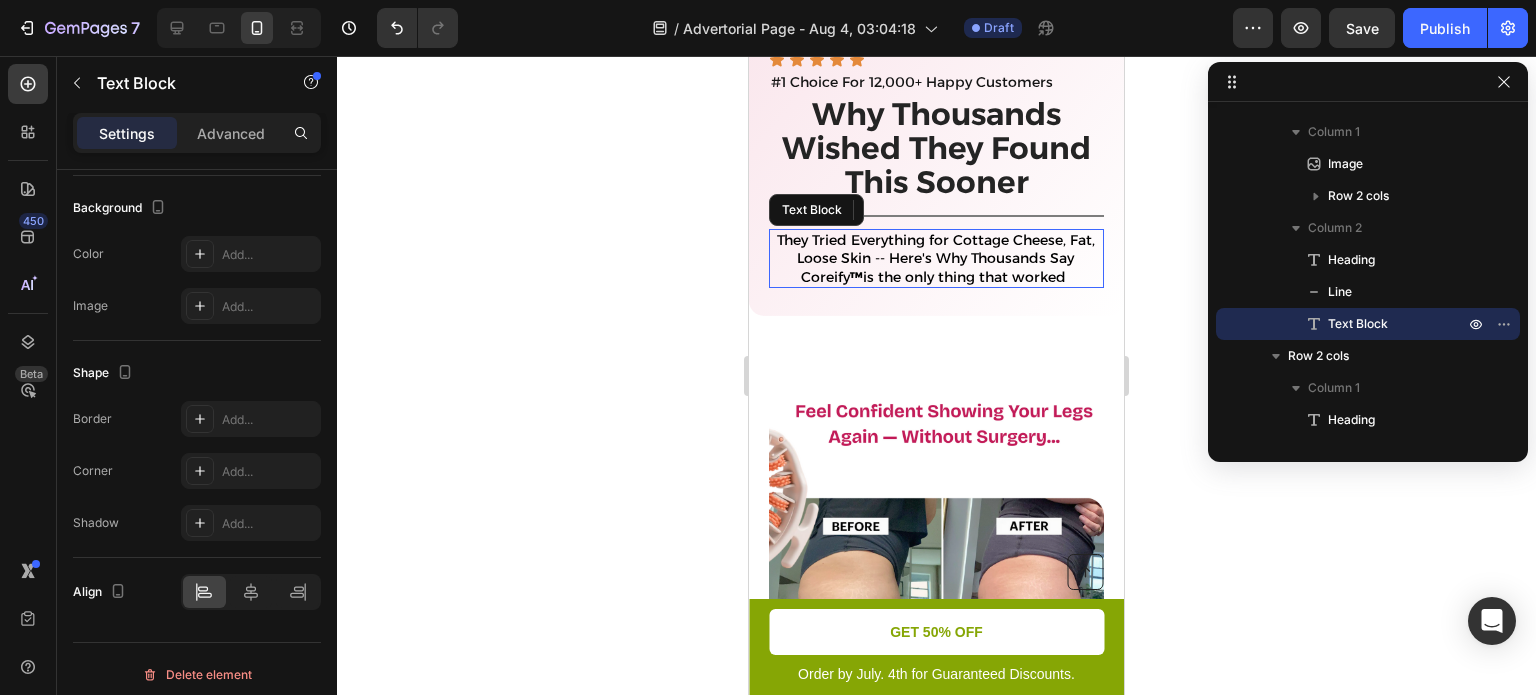 scroll, scrollTop: 0, scrollLeft: 0, axis: both 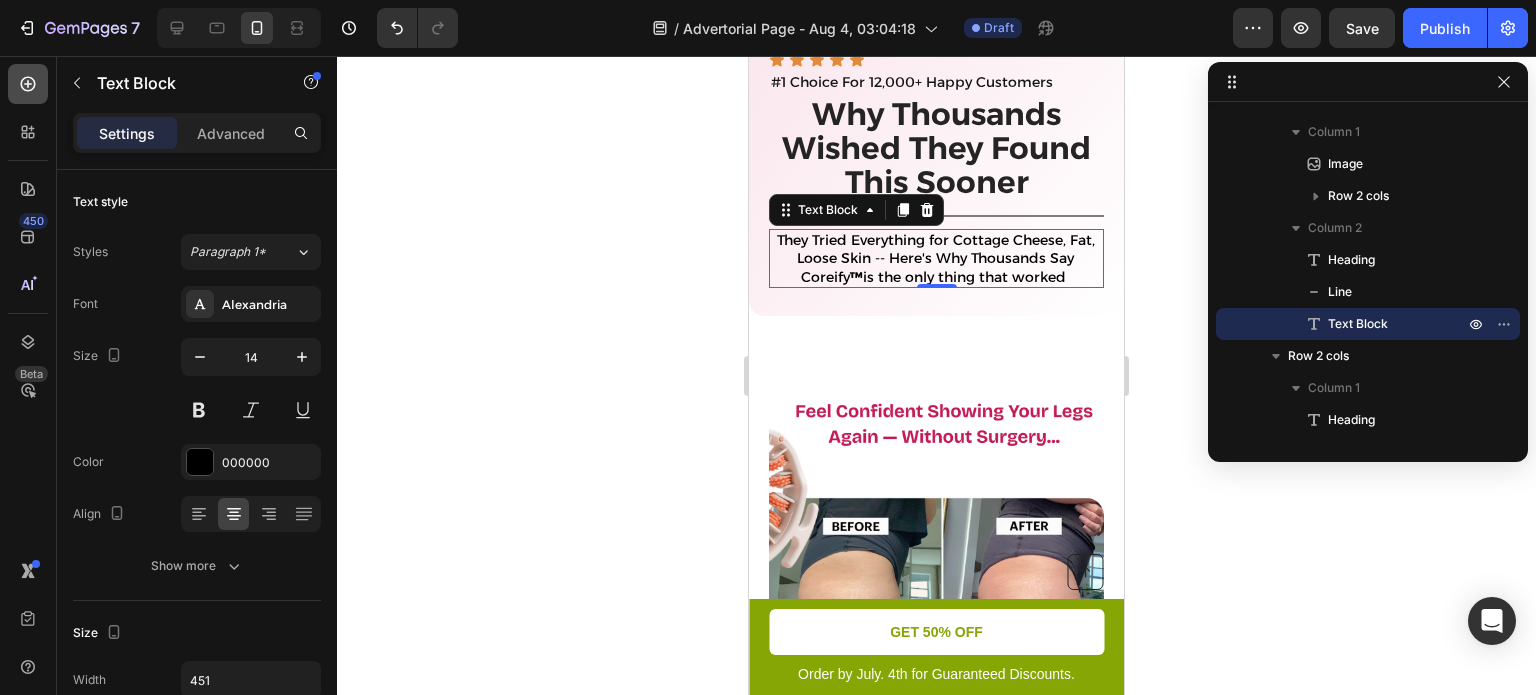 click 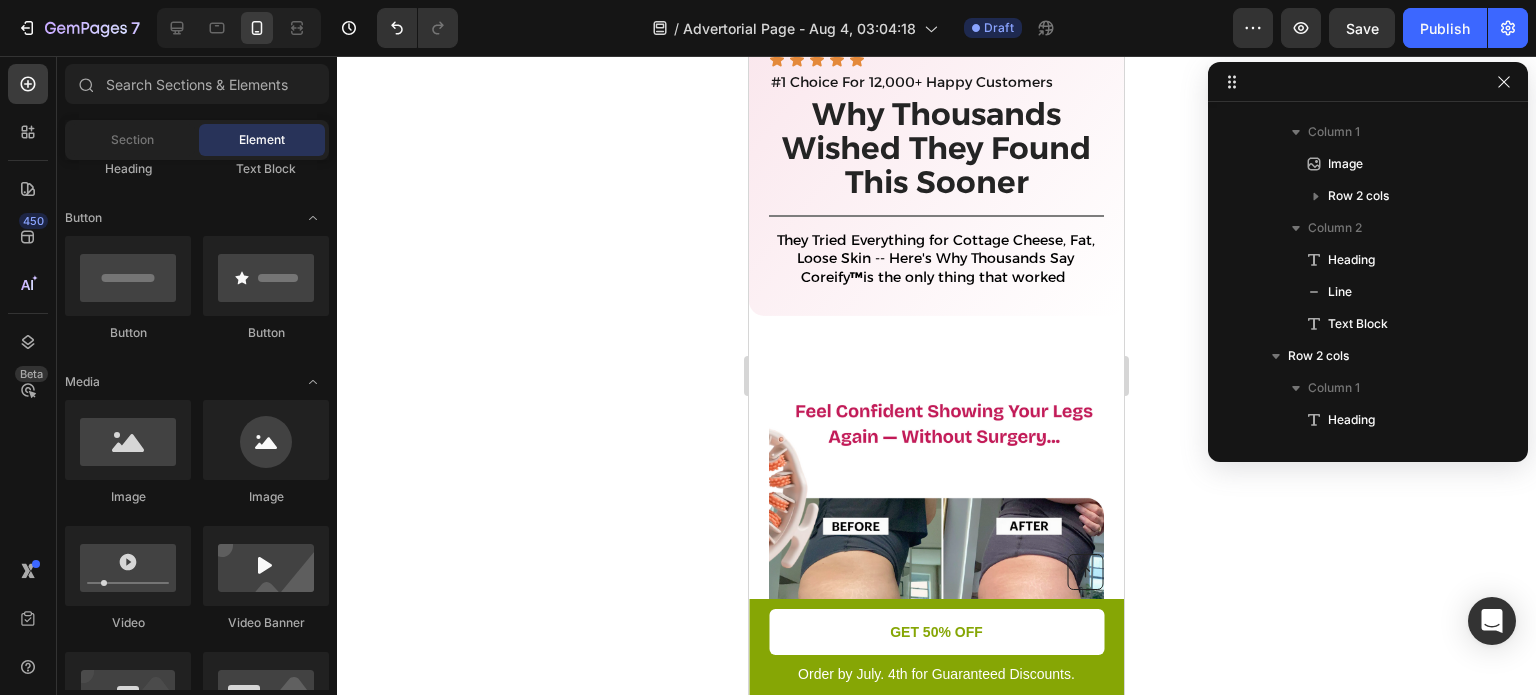 scroll, scrollTop: 424, scrollLeft: 0, axis: vertical 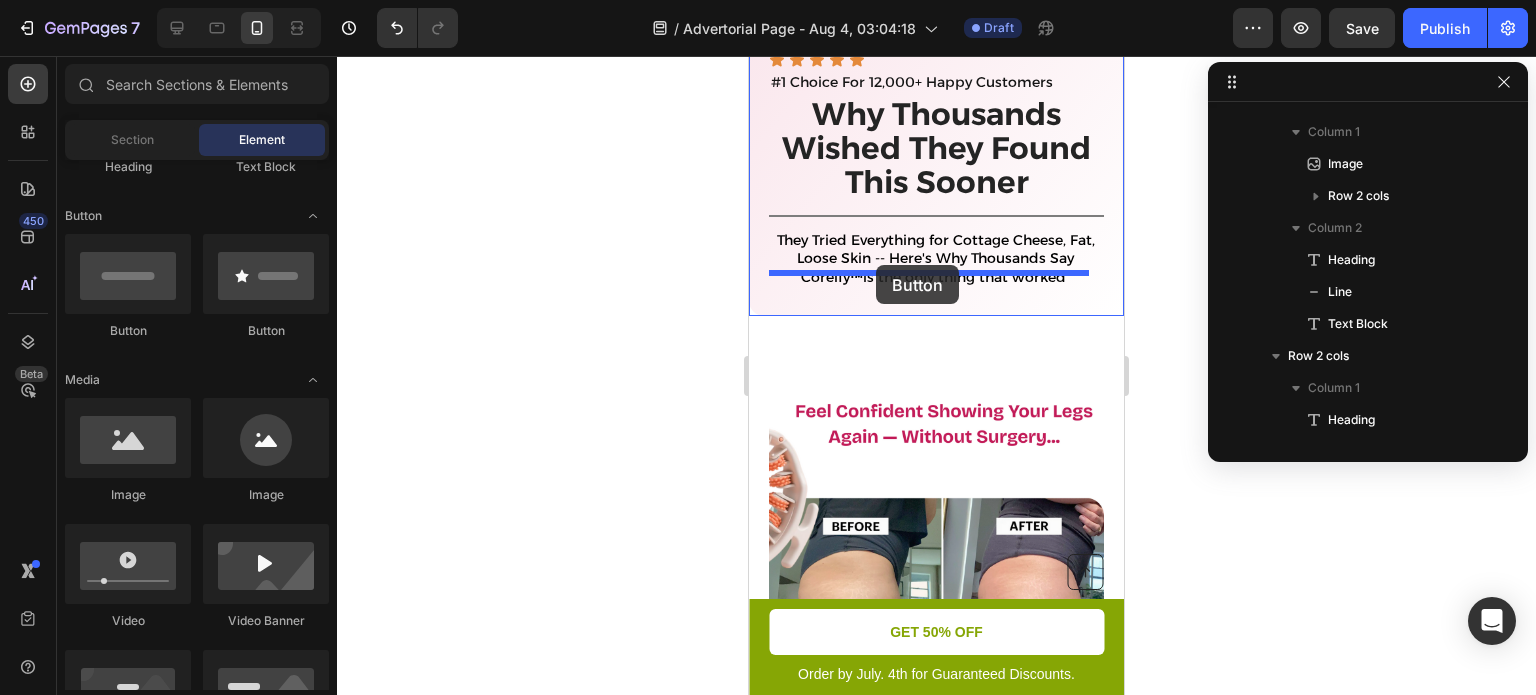 drag, startPoint x: 903, startPoint y: 343, endPoint x: 873, endPoint y: 269, distance: 79.84986 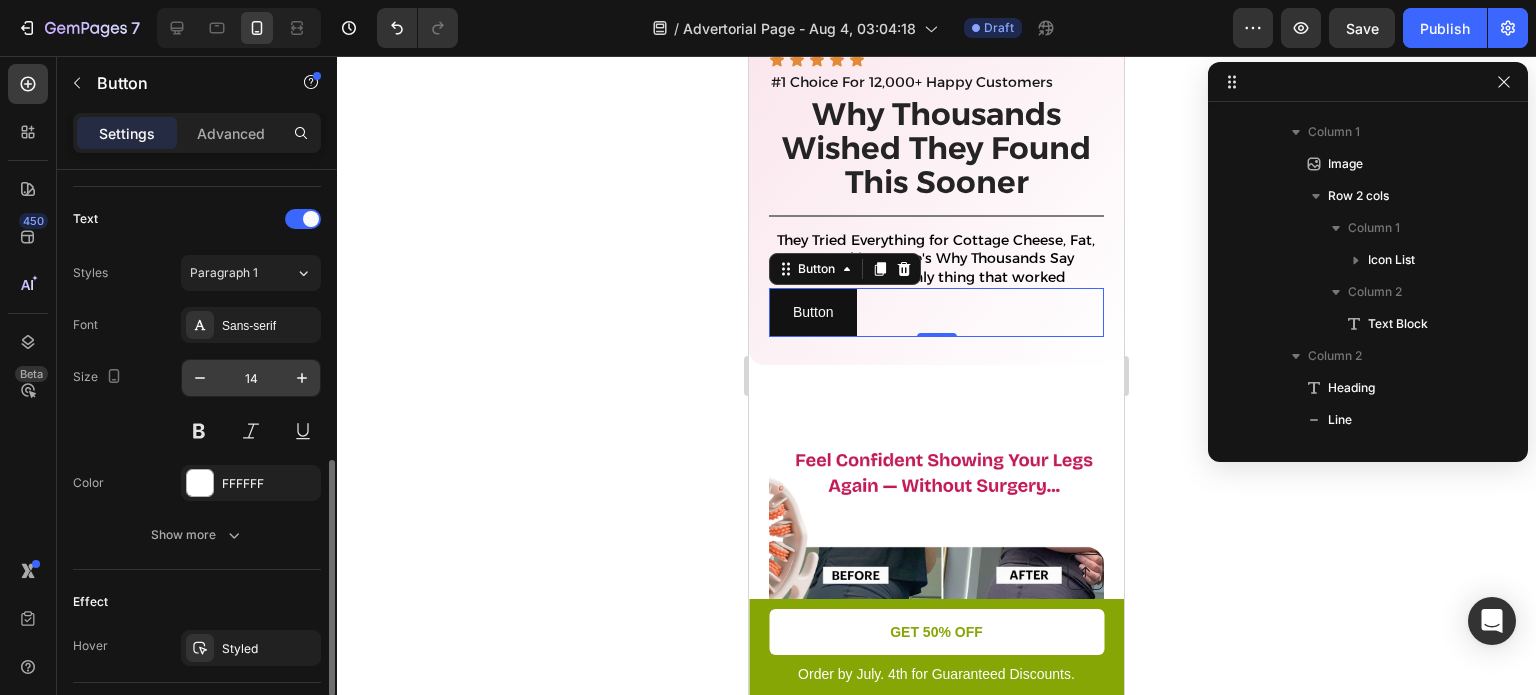 scroll, scrollTop: 669, scrollLeft: 0, axis: vertical 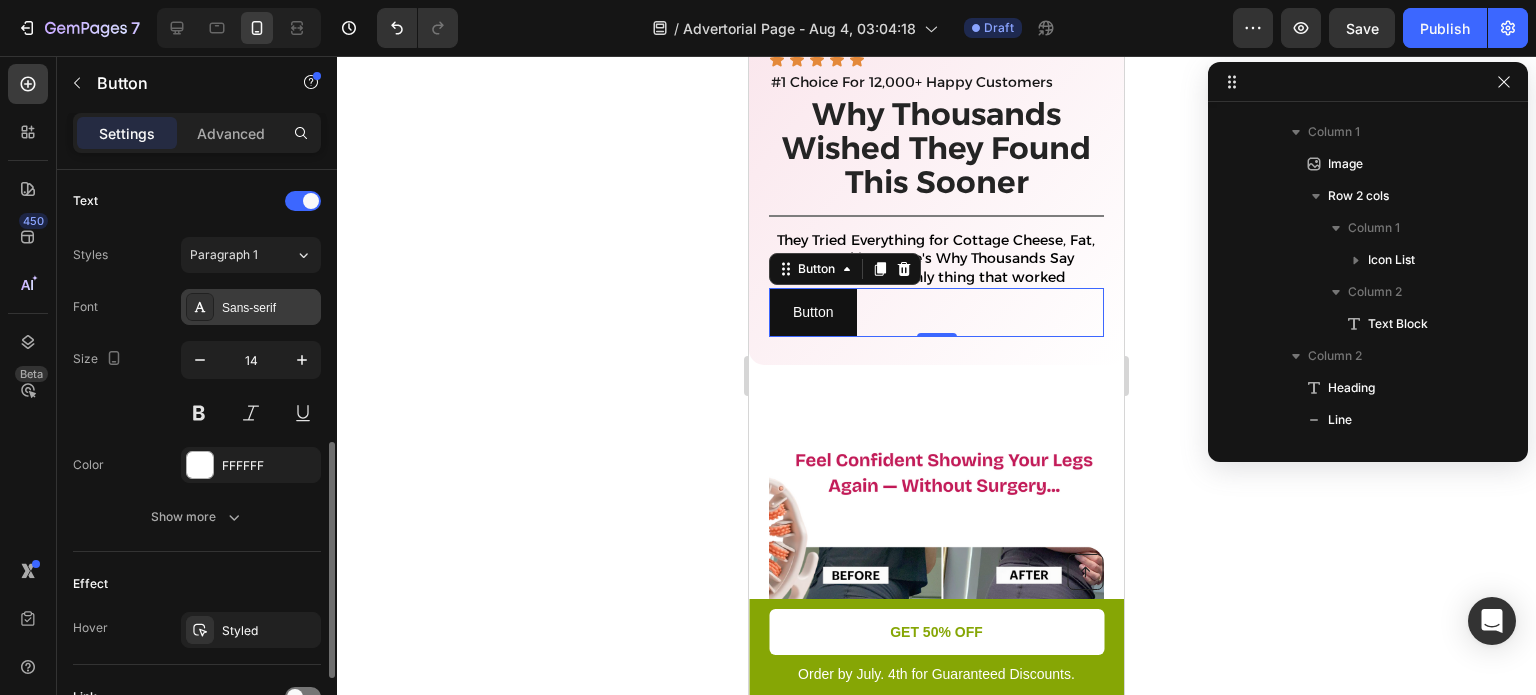 click on "Sans-serif" at bounding box center [269, 308] 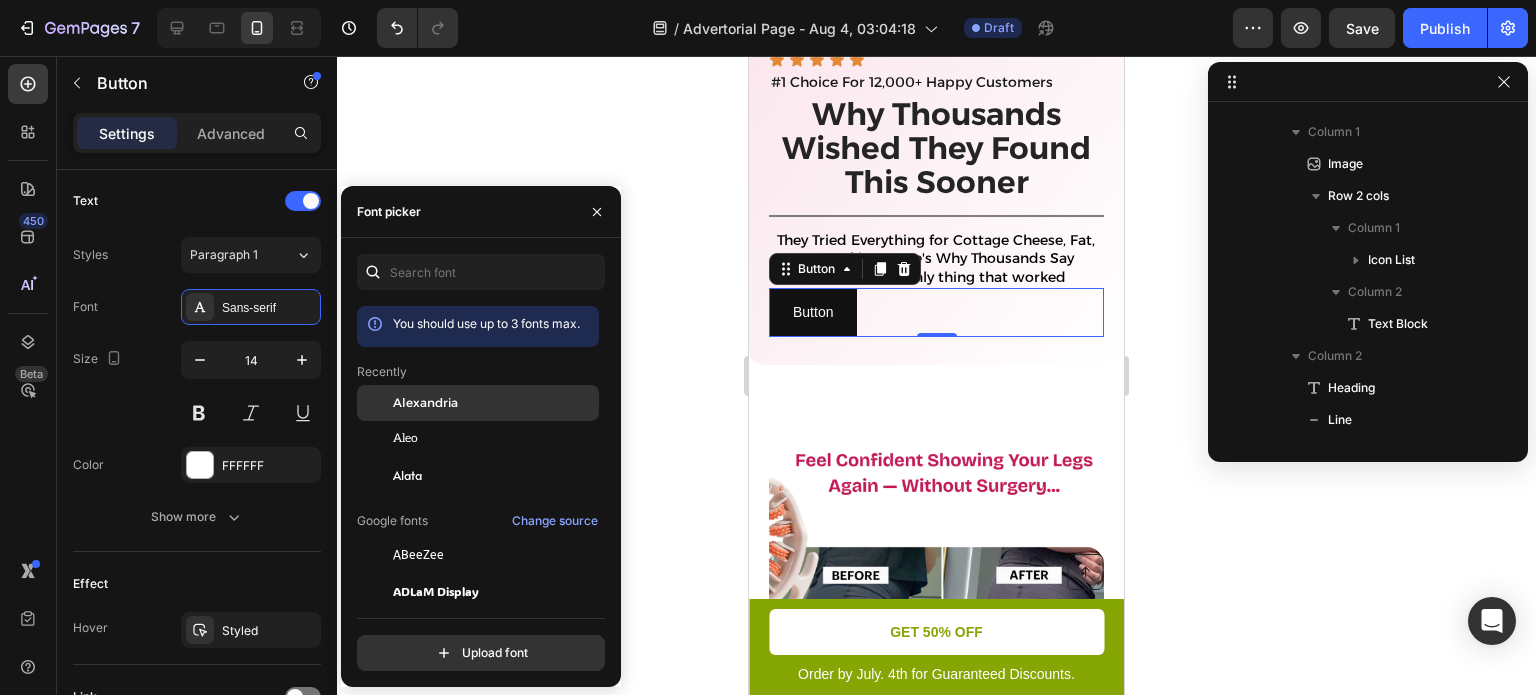 click on "Alexandria" at bounding box center [425, 403] 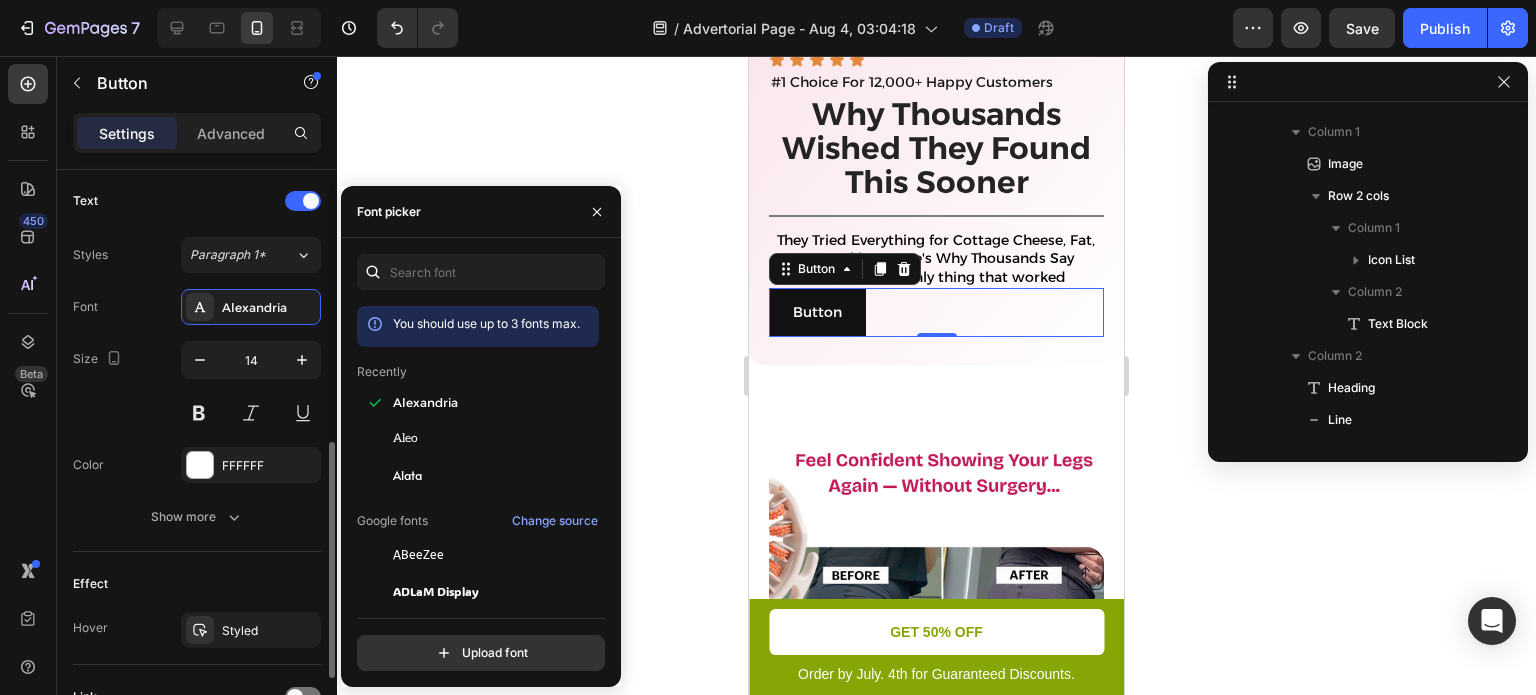 click on "Font Alexandria" at bounding box center [197, 307] 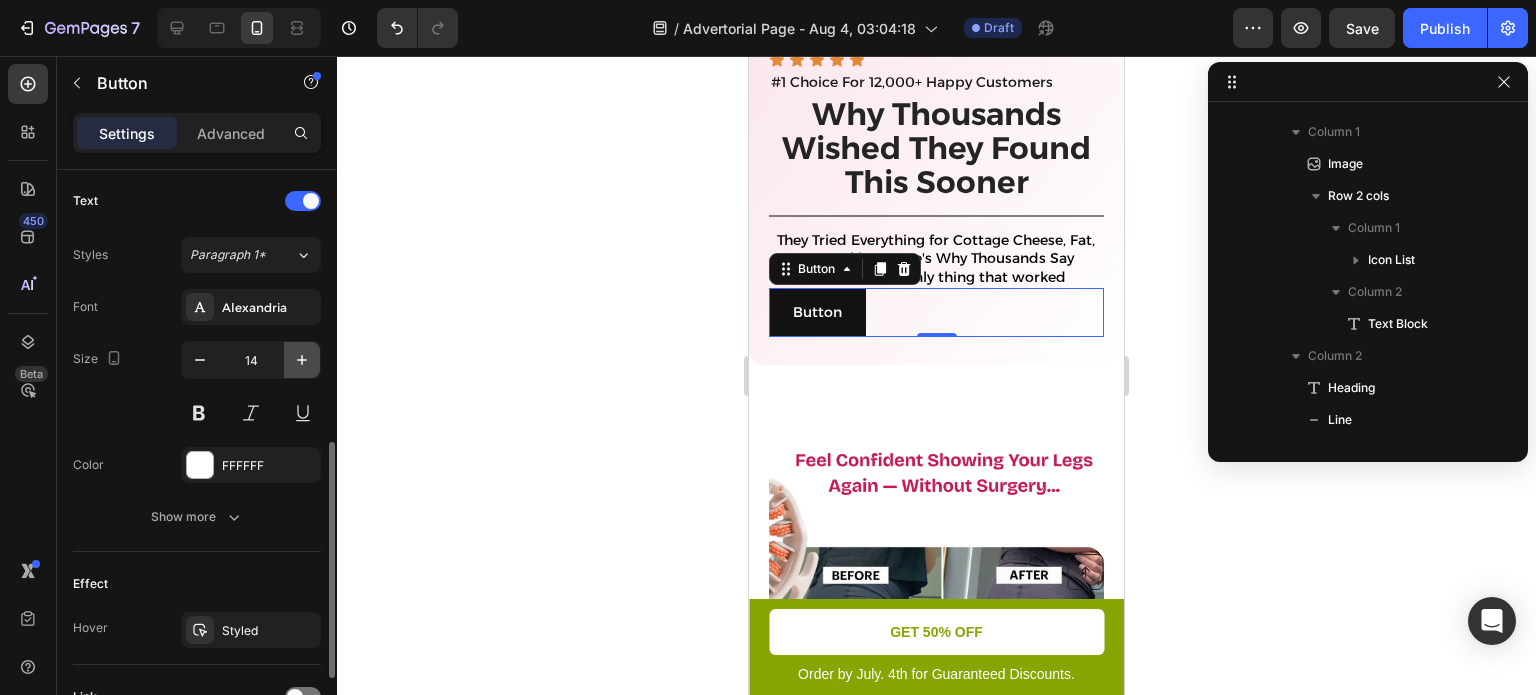 click 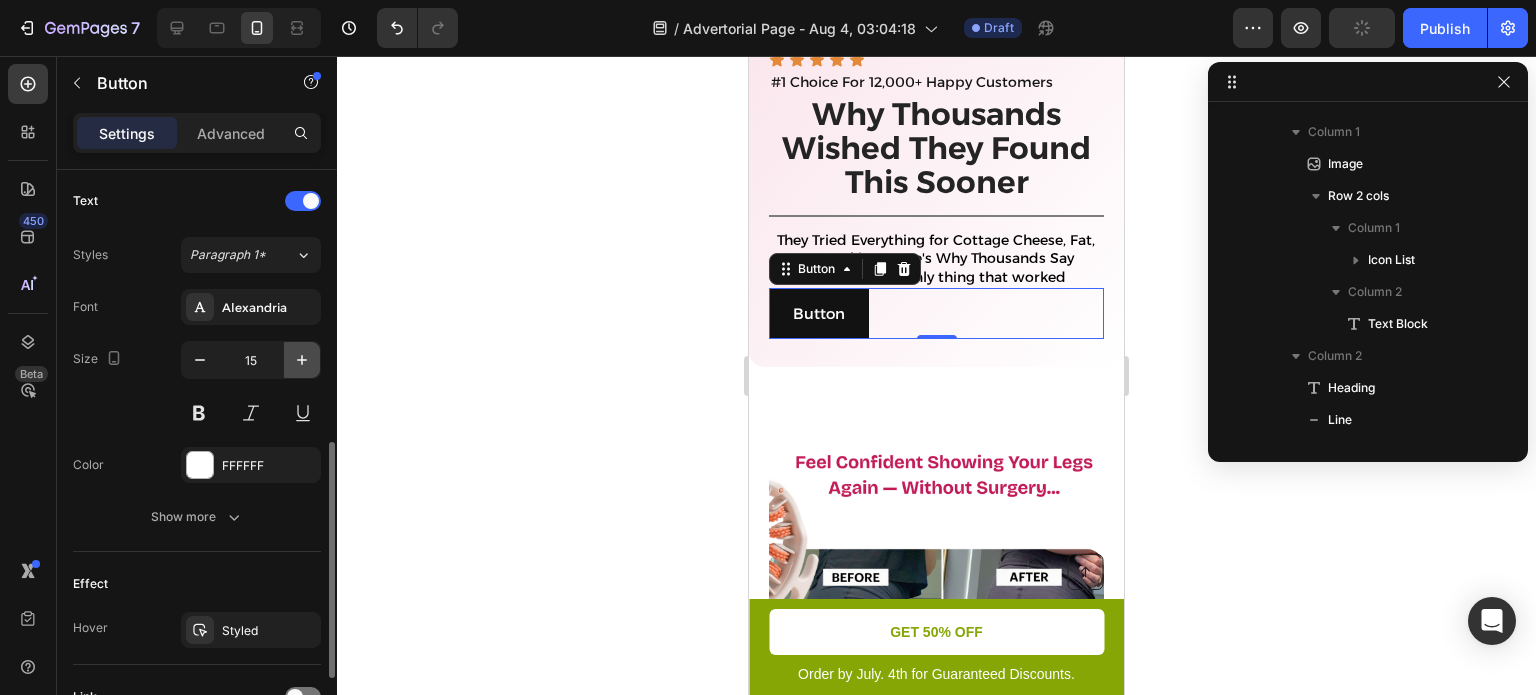 click 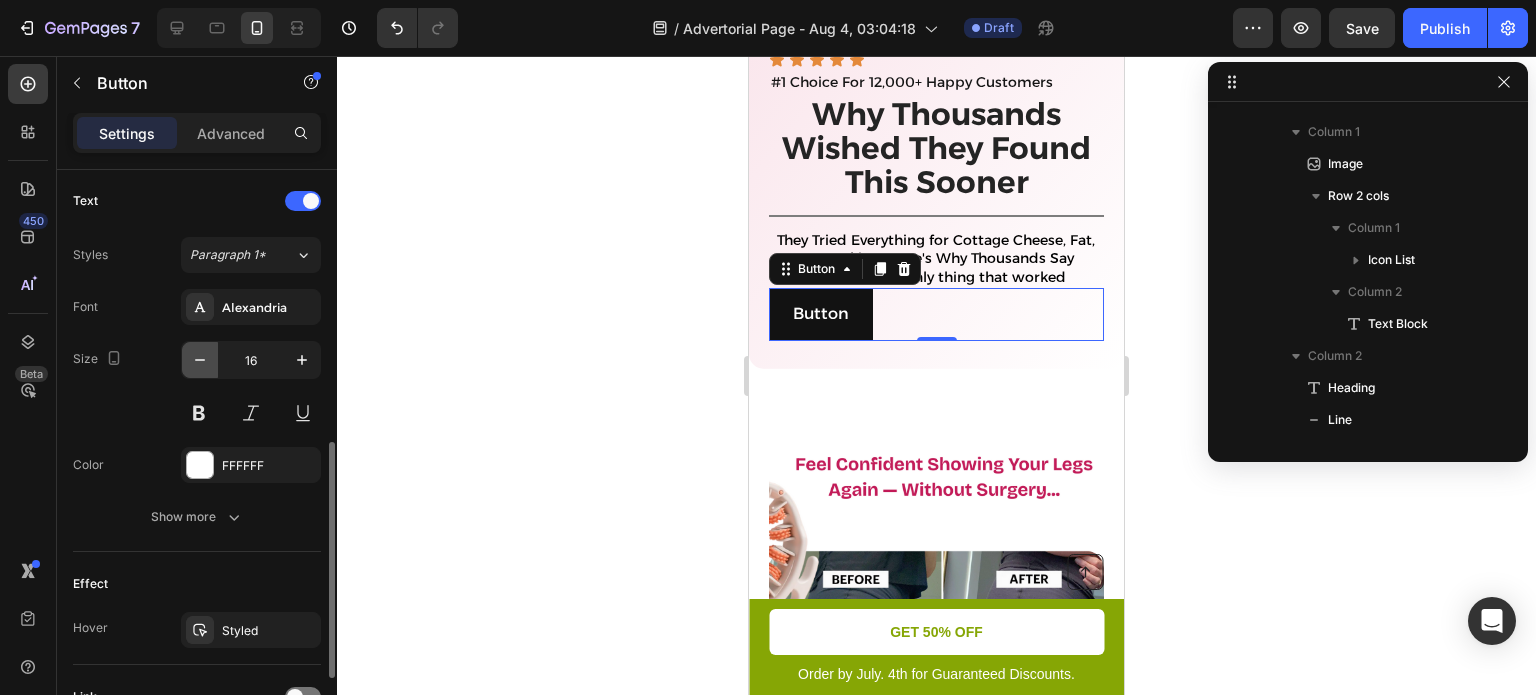 click 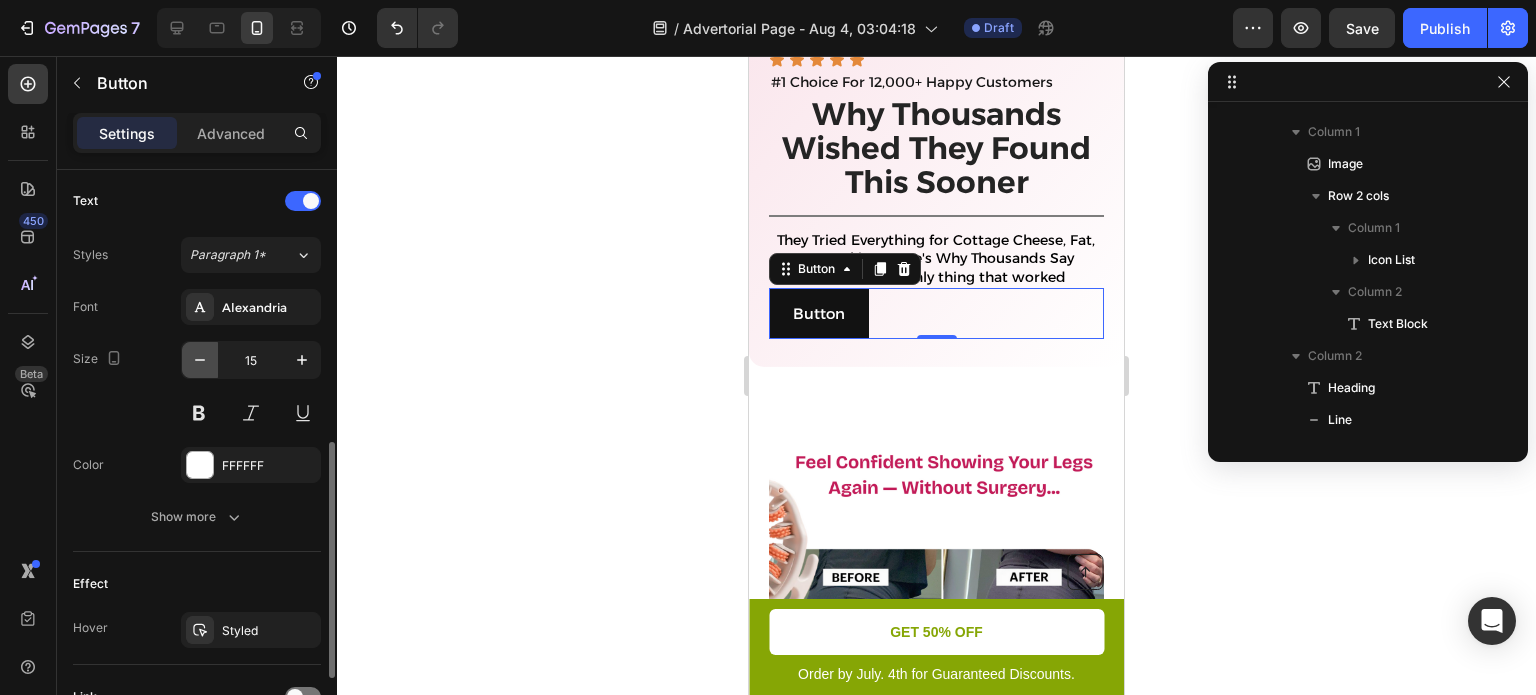 type on "14" 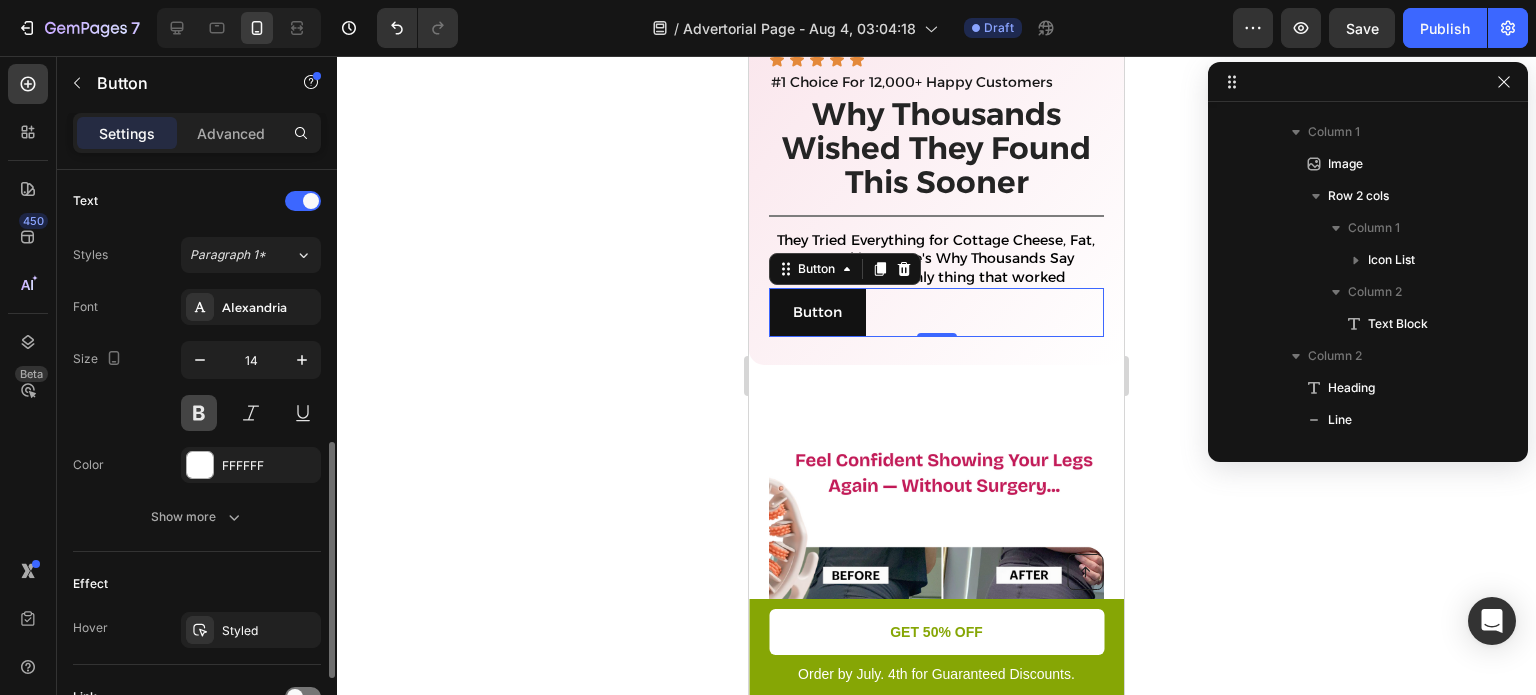 click at bounding box center [199, 413] 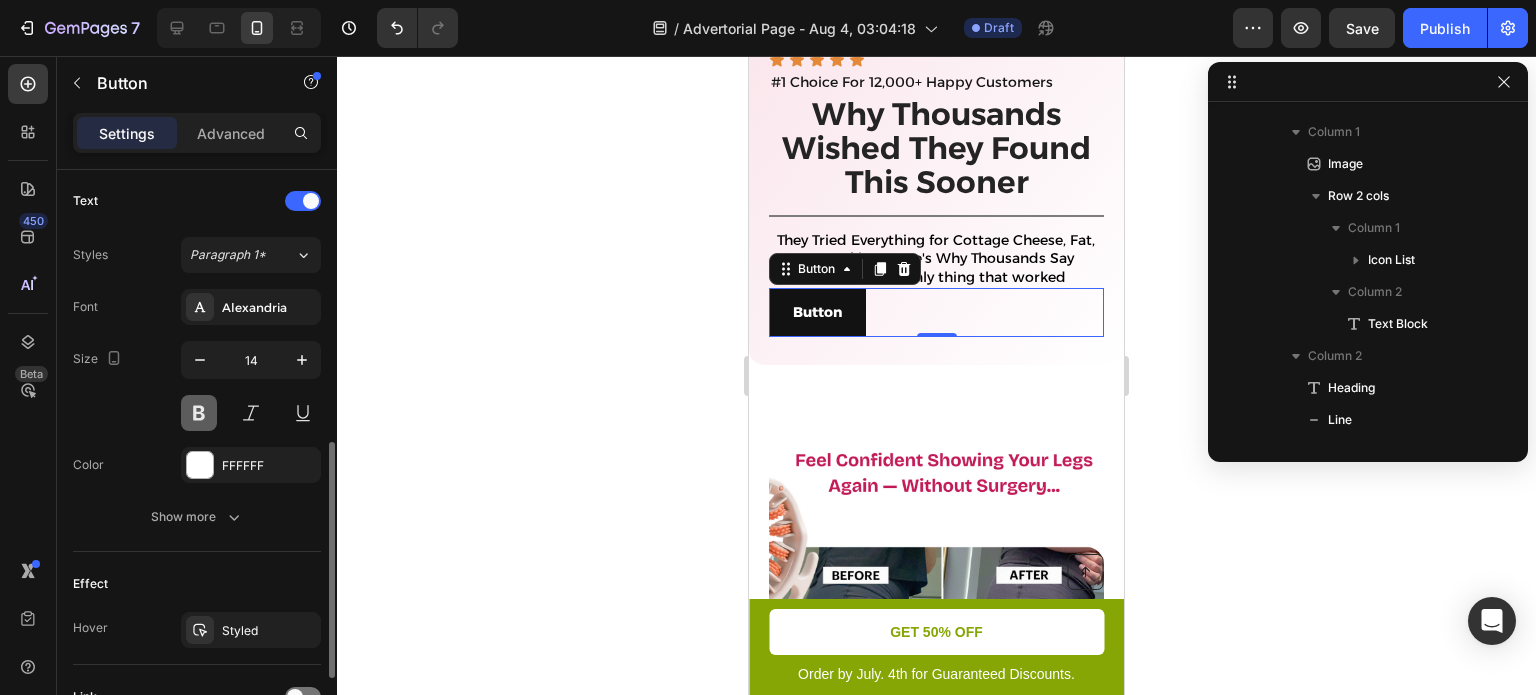 click at bounding box center [199, 413] 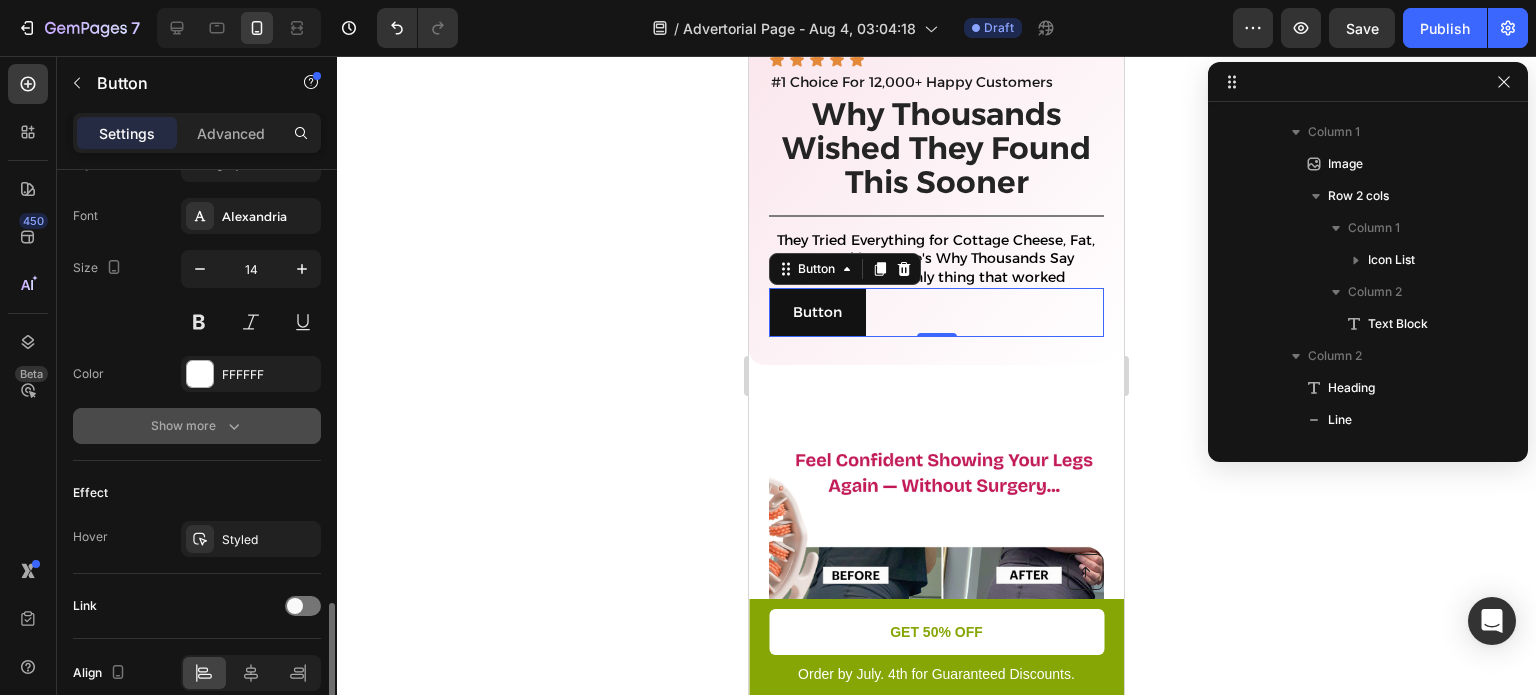 scroll, scrollTop: 848, scrollLeft: 0, axis: vertical 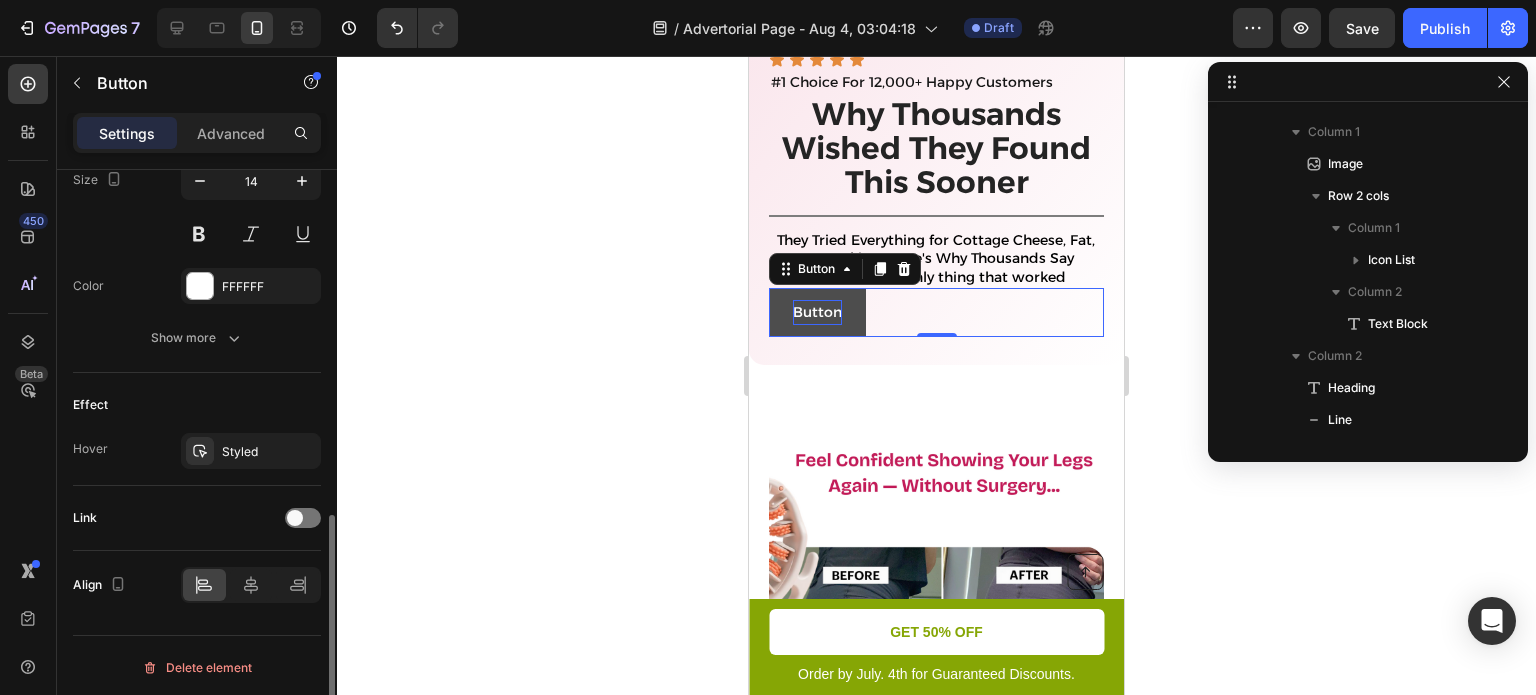 click on "Button" at bounding box center [817, 312] 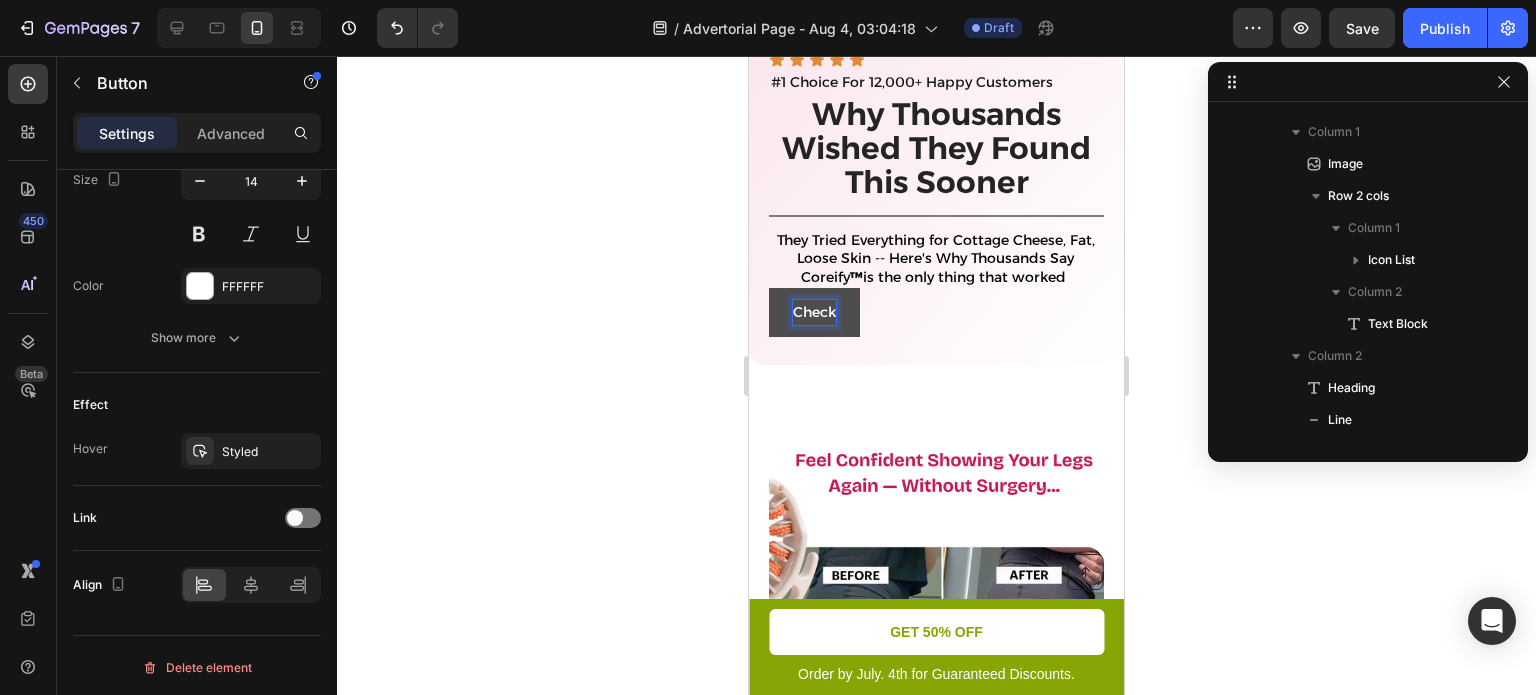 click on "Check" at bounding box center (814, 312) 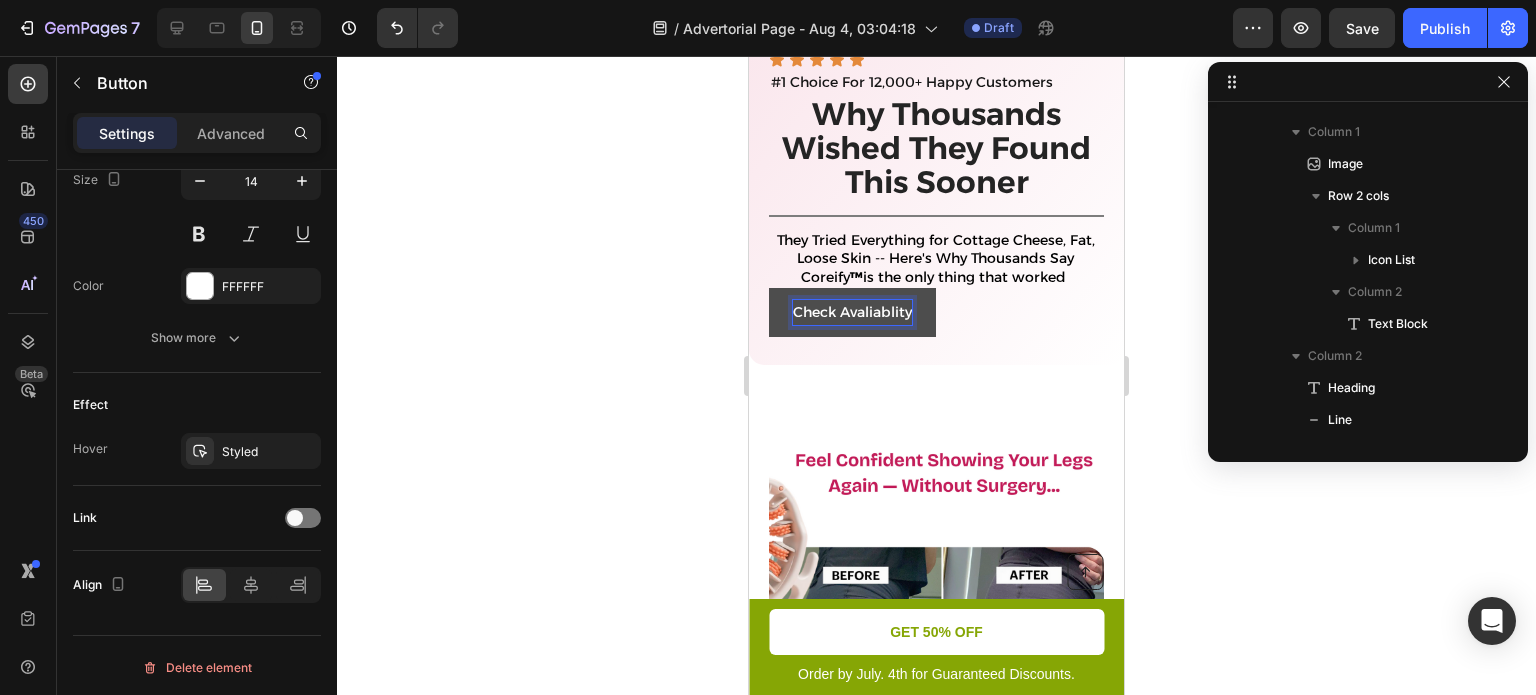 click on "Check Avaliablity" at bounding box center (852, 312) 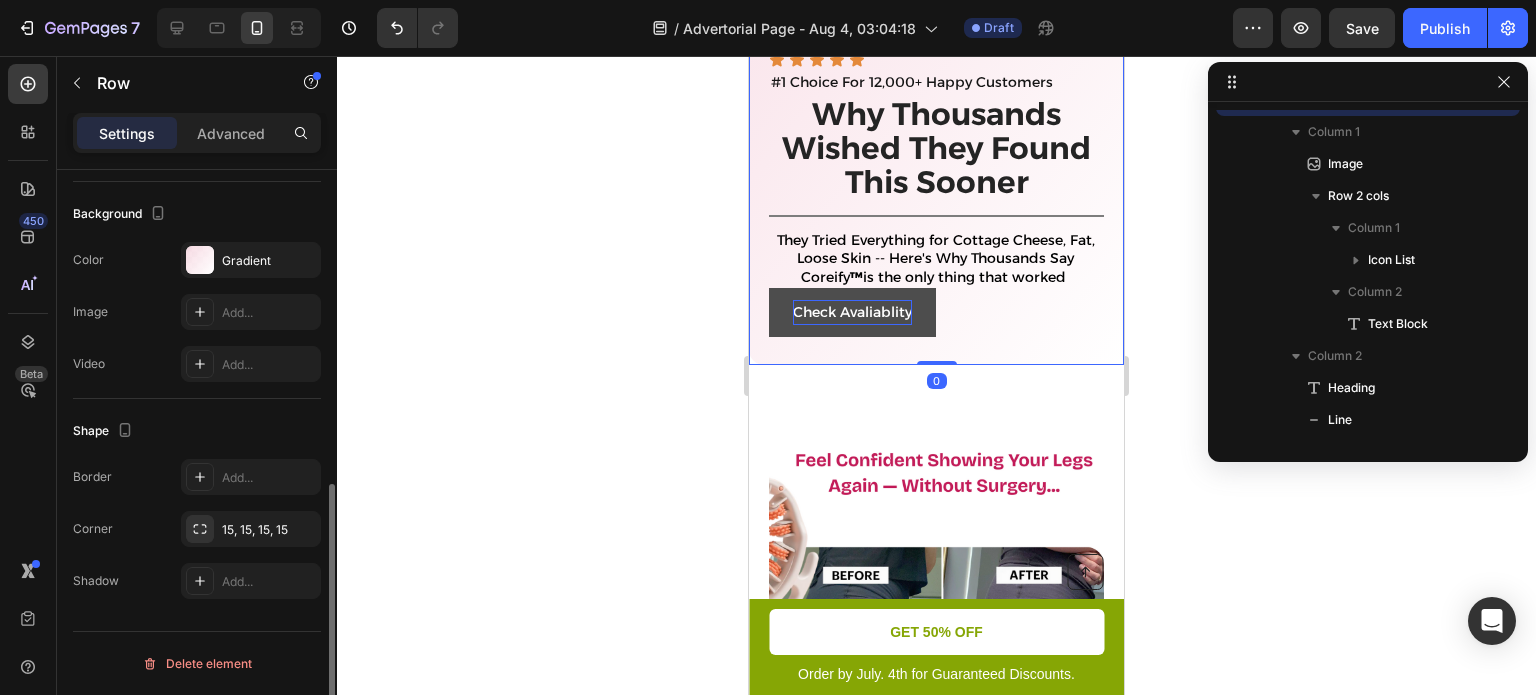 scroll, scrollTop: 0, scrollLeft: 0, axis: both 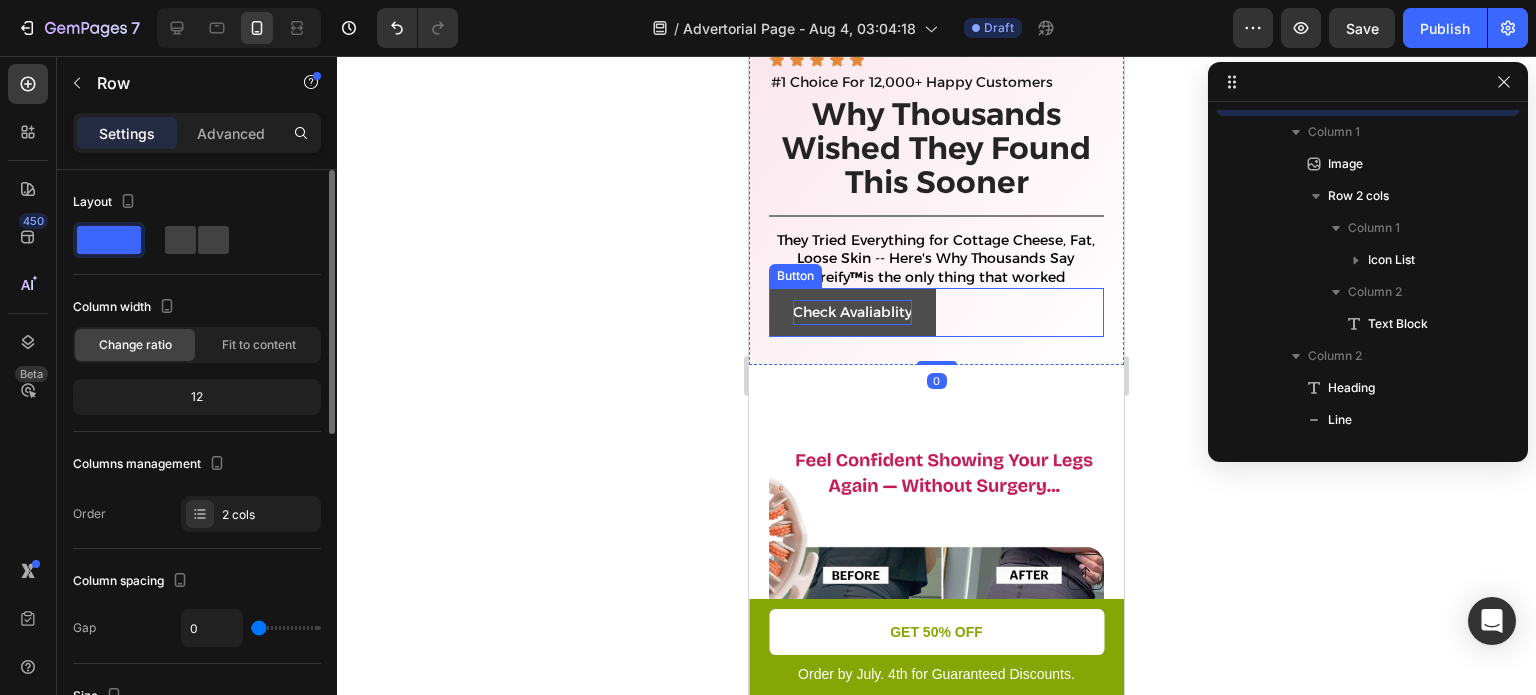 click on "Check Avaliablity" at bounding box center (852, 312) 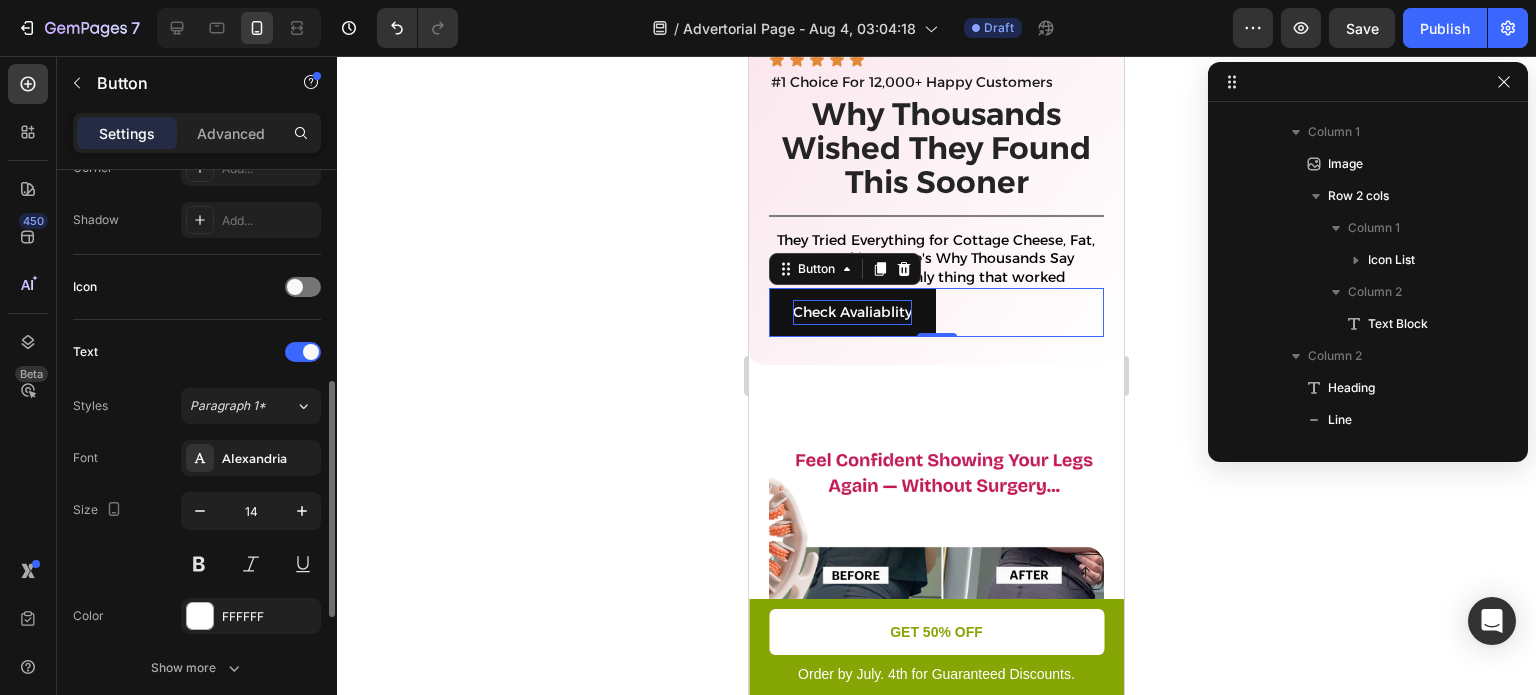 scroll, scrollTop: 848, scrollLeft: 0, axis: vertical 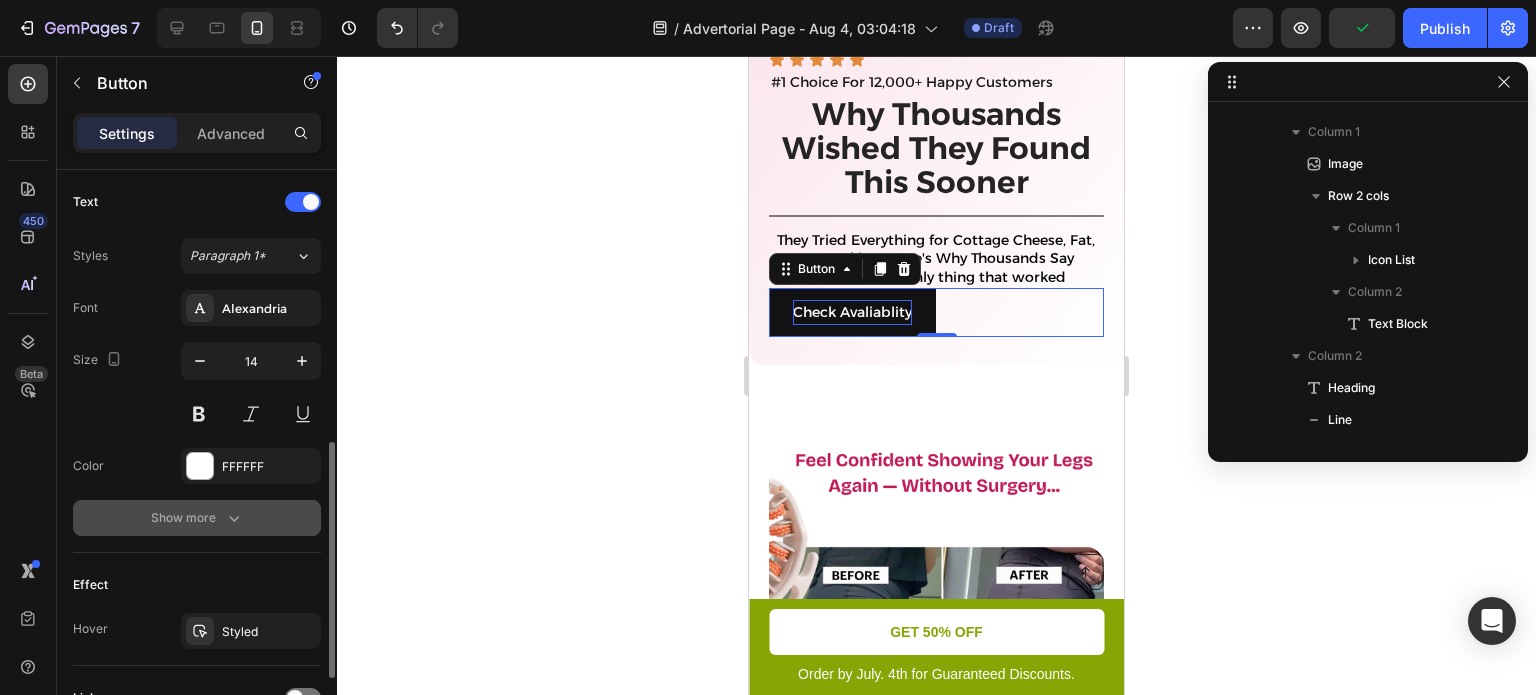 click on "Show more" at bounding box center (197, 518) 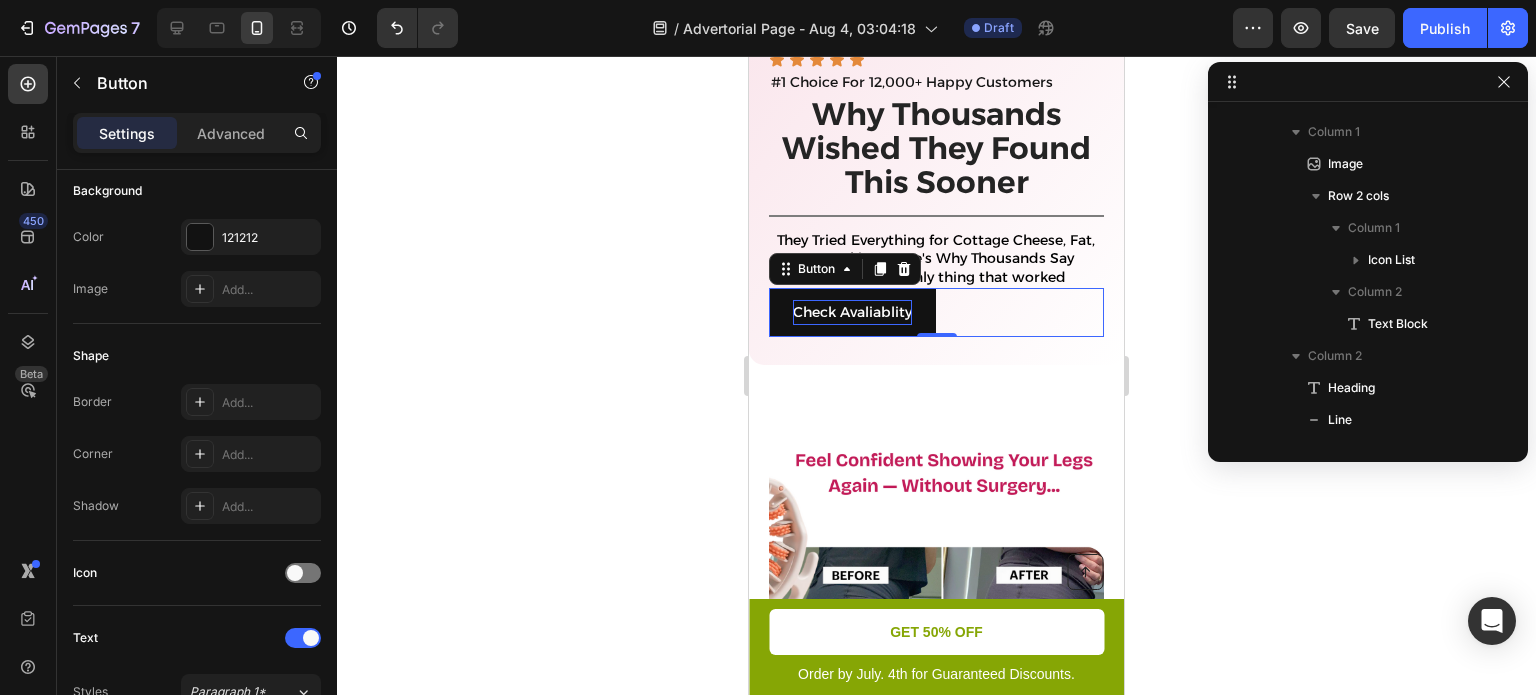 scroll, scrollTop: 0, scrollLeft: 0, axis: both 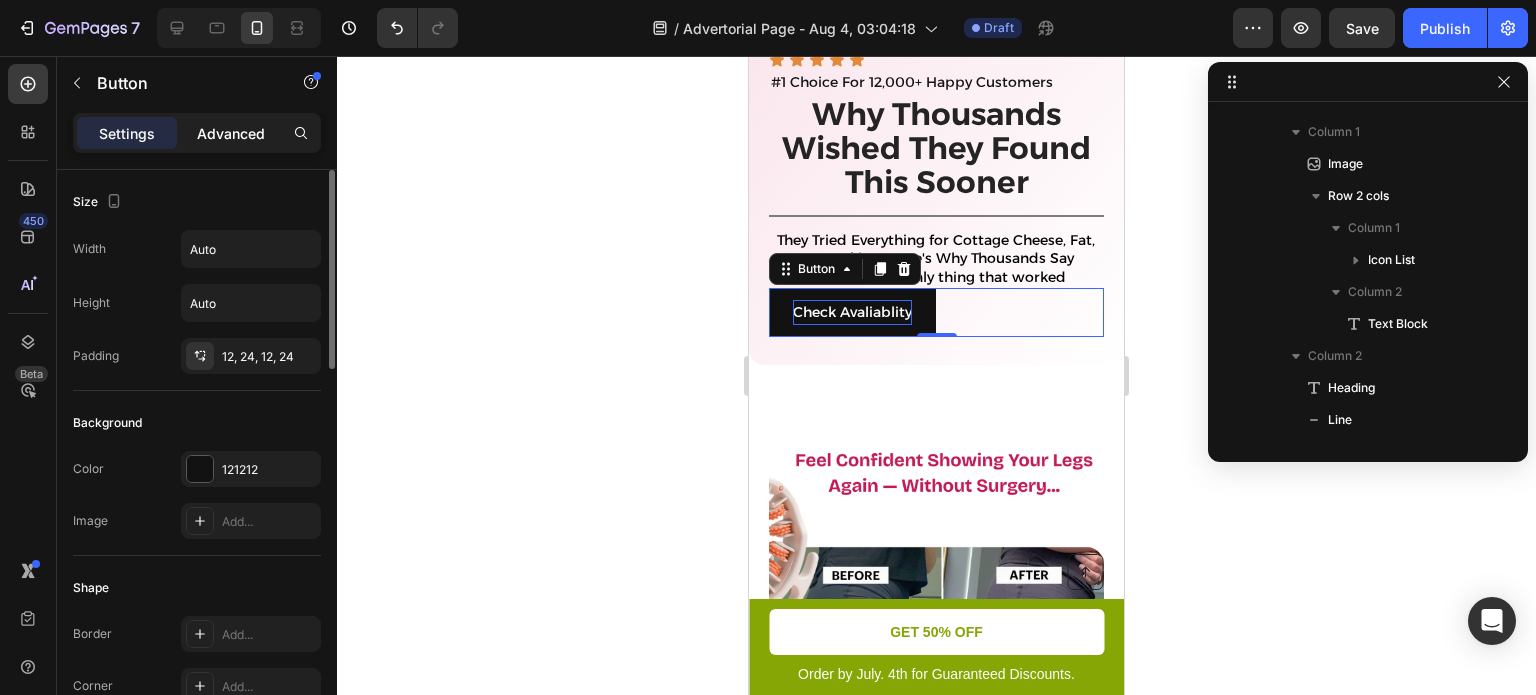 click on "Advanced" 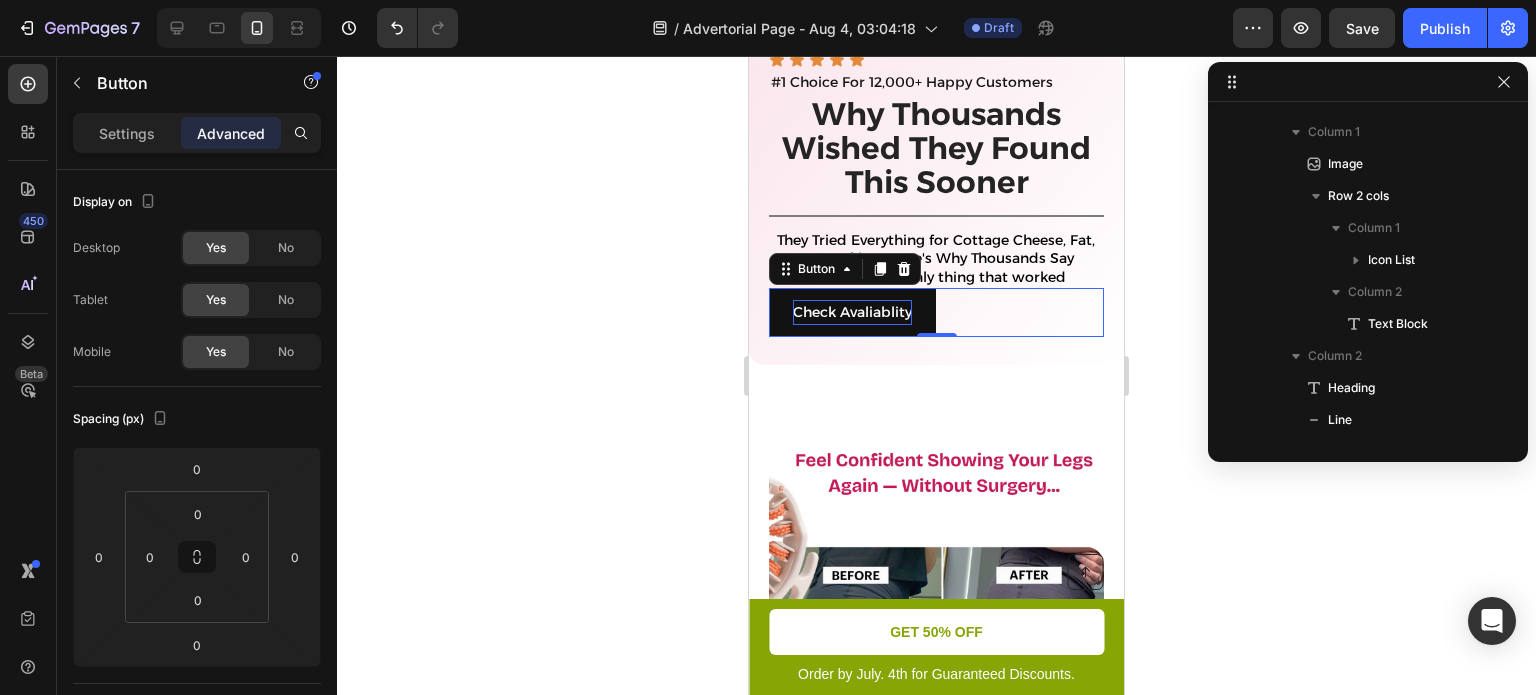 click on "Check Avaliablity Button   0" at bounding box center (936, 312) 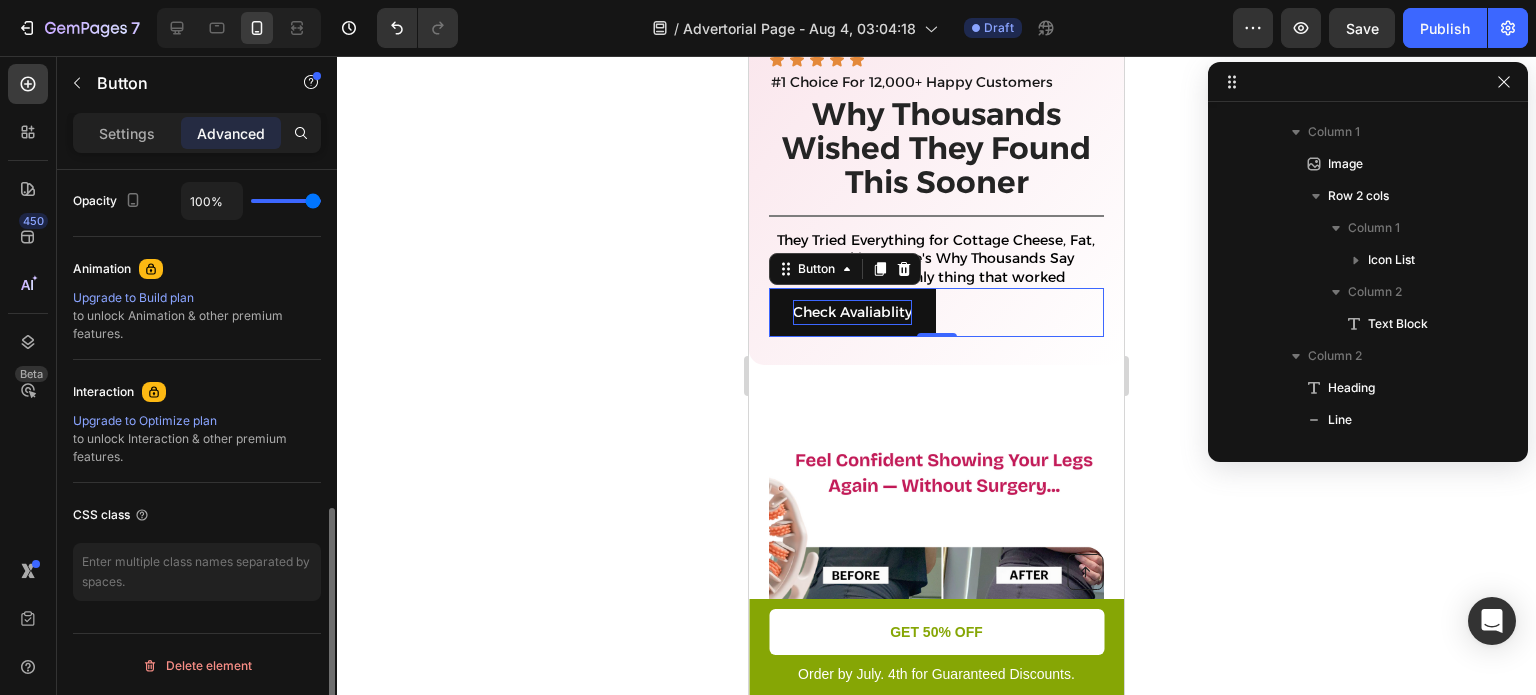scroll, scrollTop: 0, scrollLeft: 0, axis: both 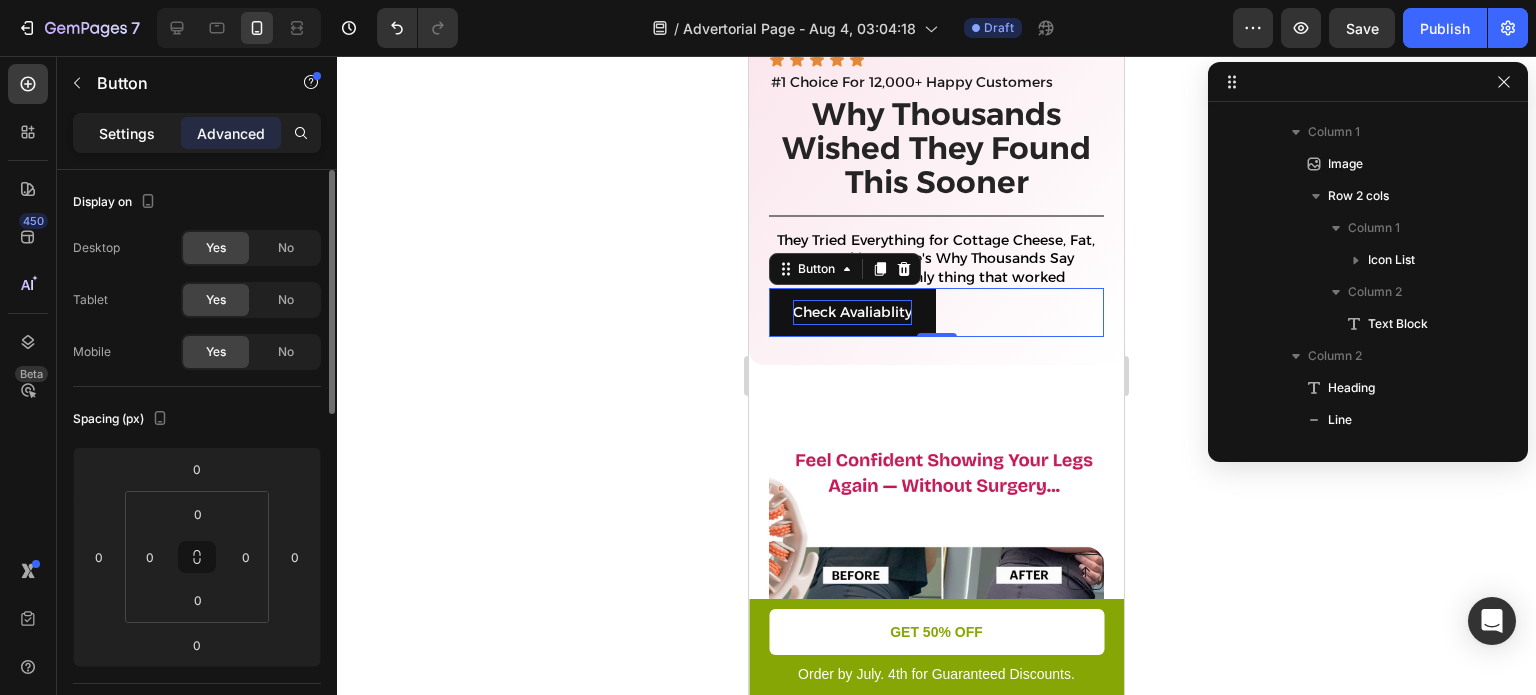 click on "Settings" at bounding box center (127, 133) 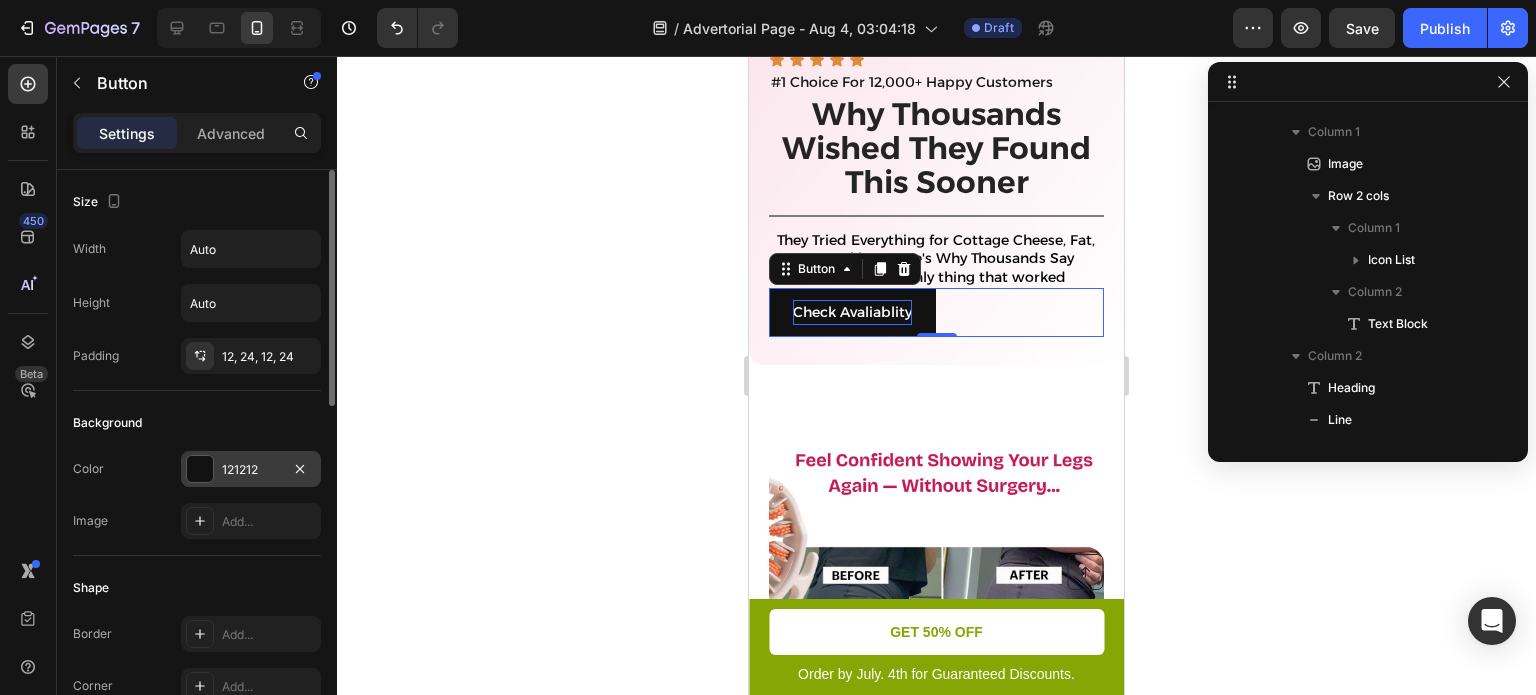 click on "121212" at bounding box center [251, 469] 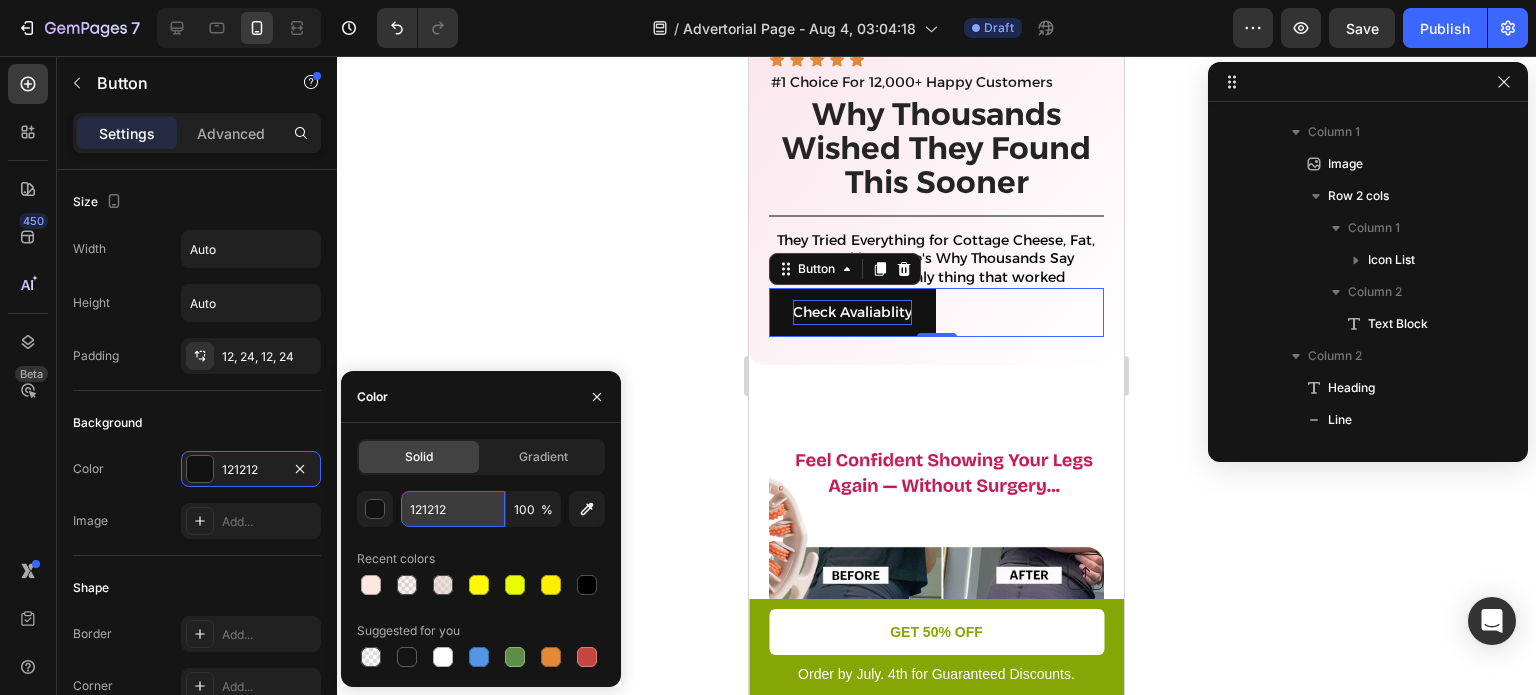 click on "121212" at bounding box center [453, 509] 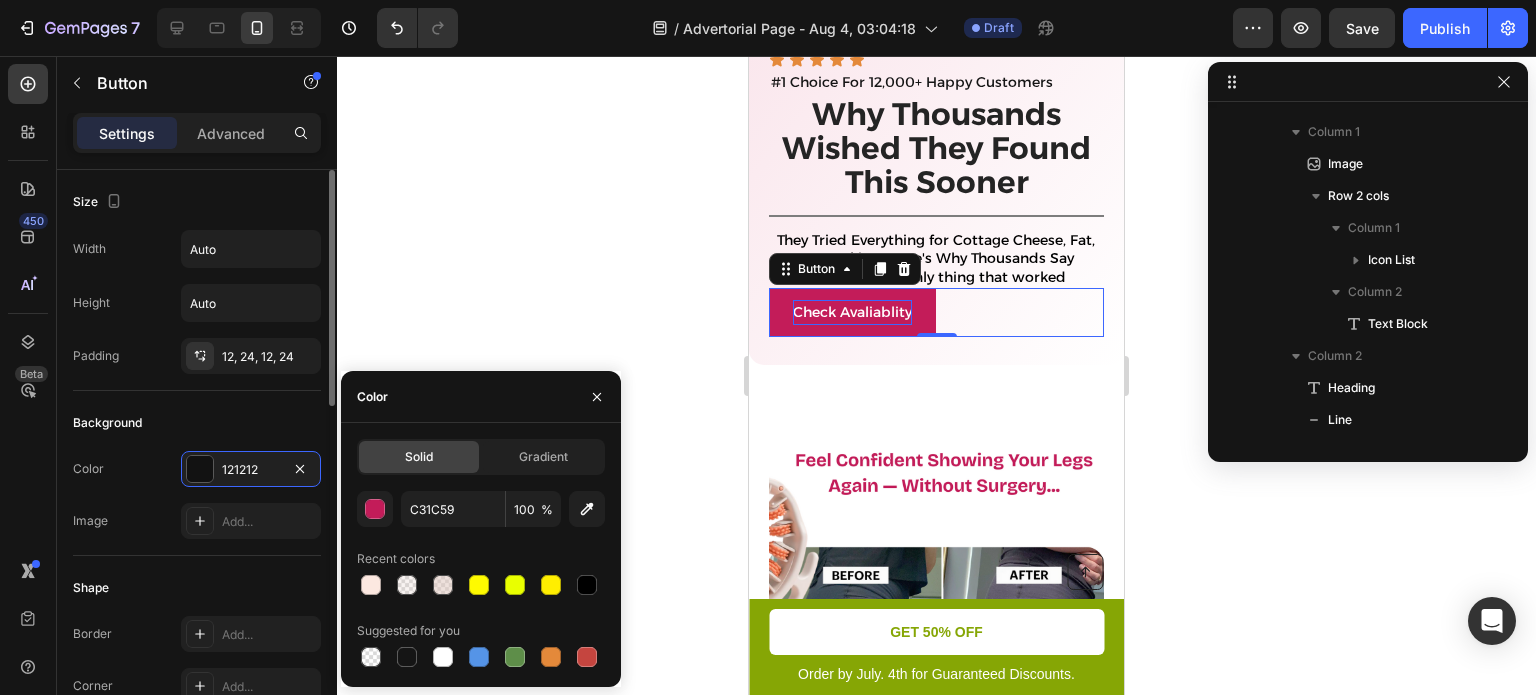click on "Background" at bounding box center (197, 423) 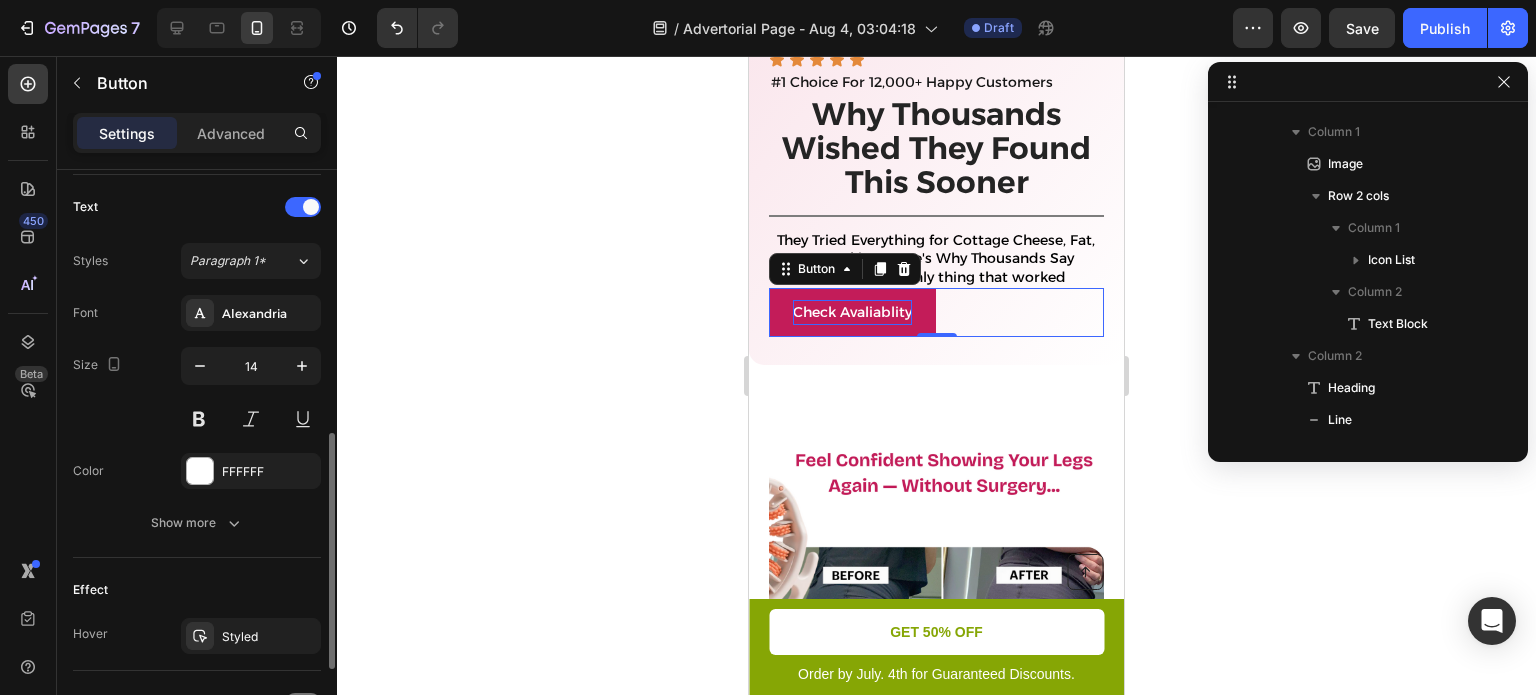 scroll, scrollTop: 664, scrollLeft: 0, axis: vertical 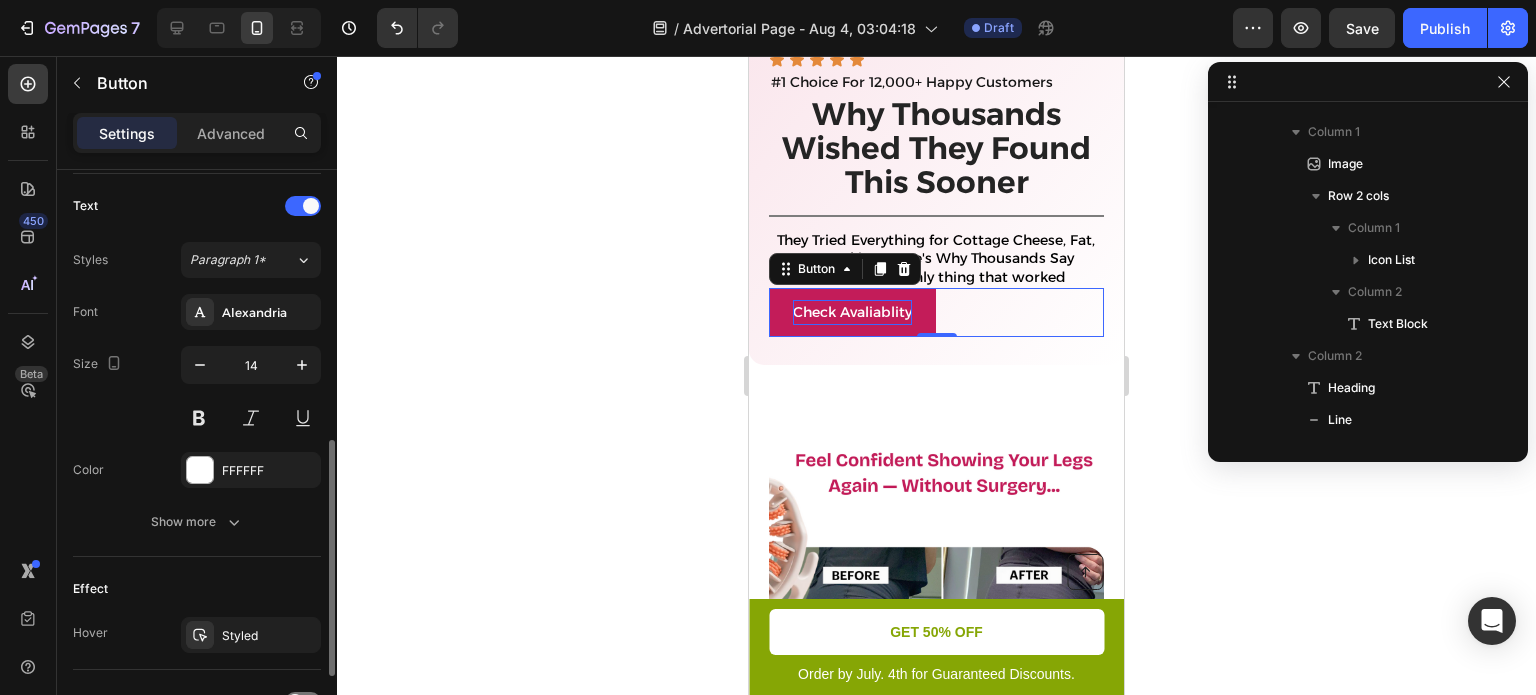 click on "Check Avaliablity Button   0" at bounding box center (936, 312) 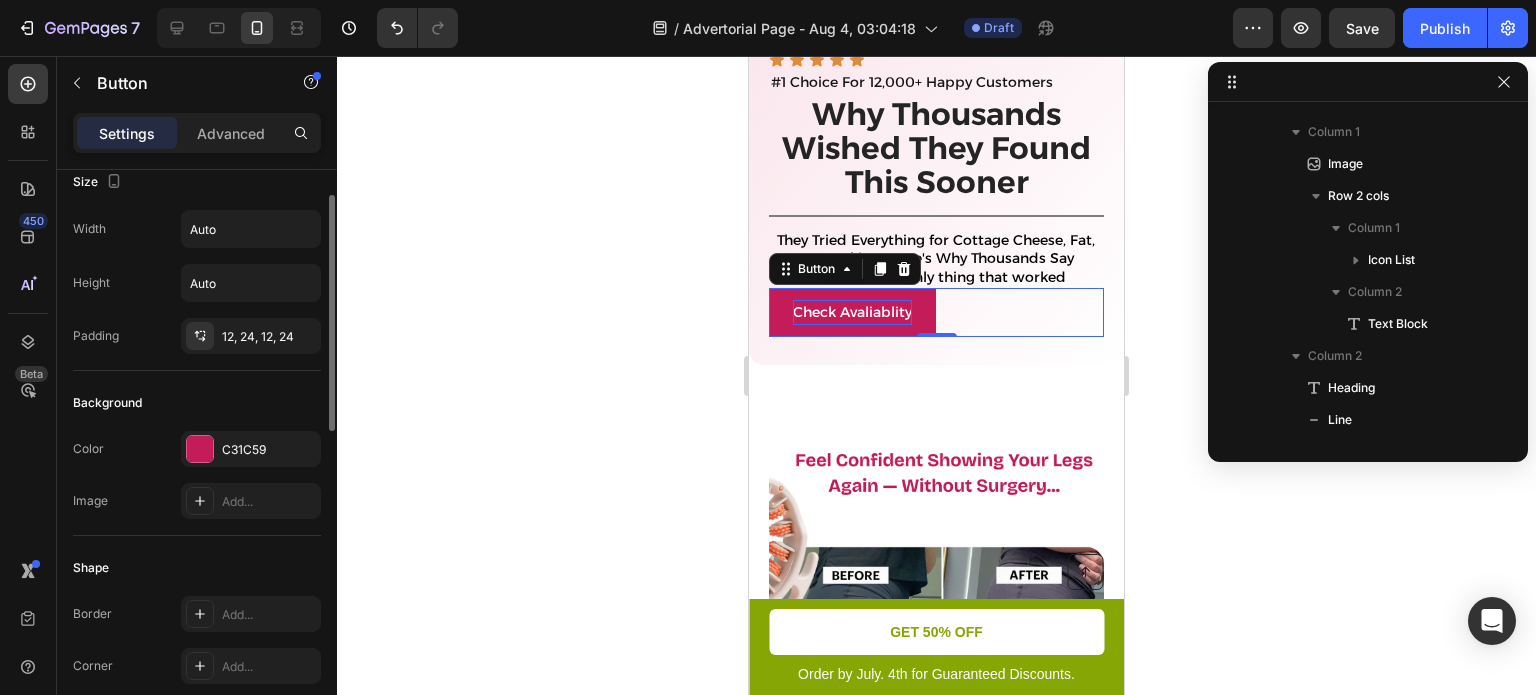scroll, scrollTop: 0, scrollLeft: 0, axis: both 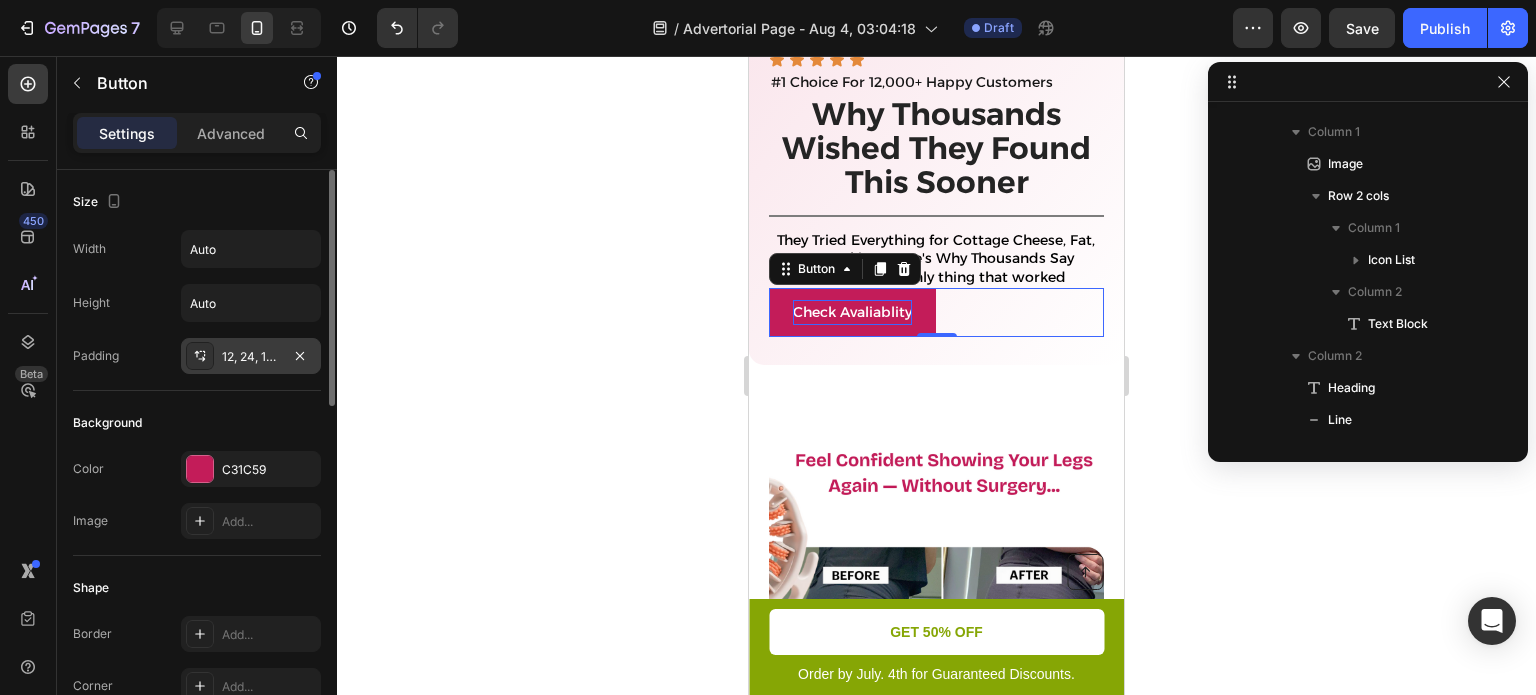click on "12, 24, 12, 24" at bounding box center [251, 357] 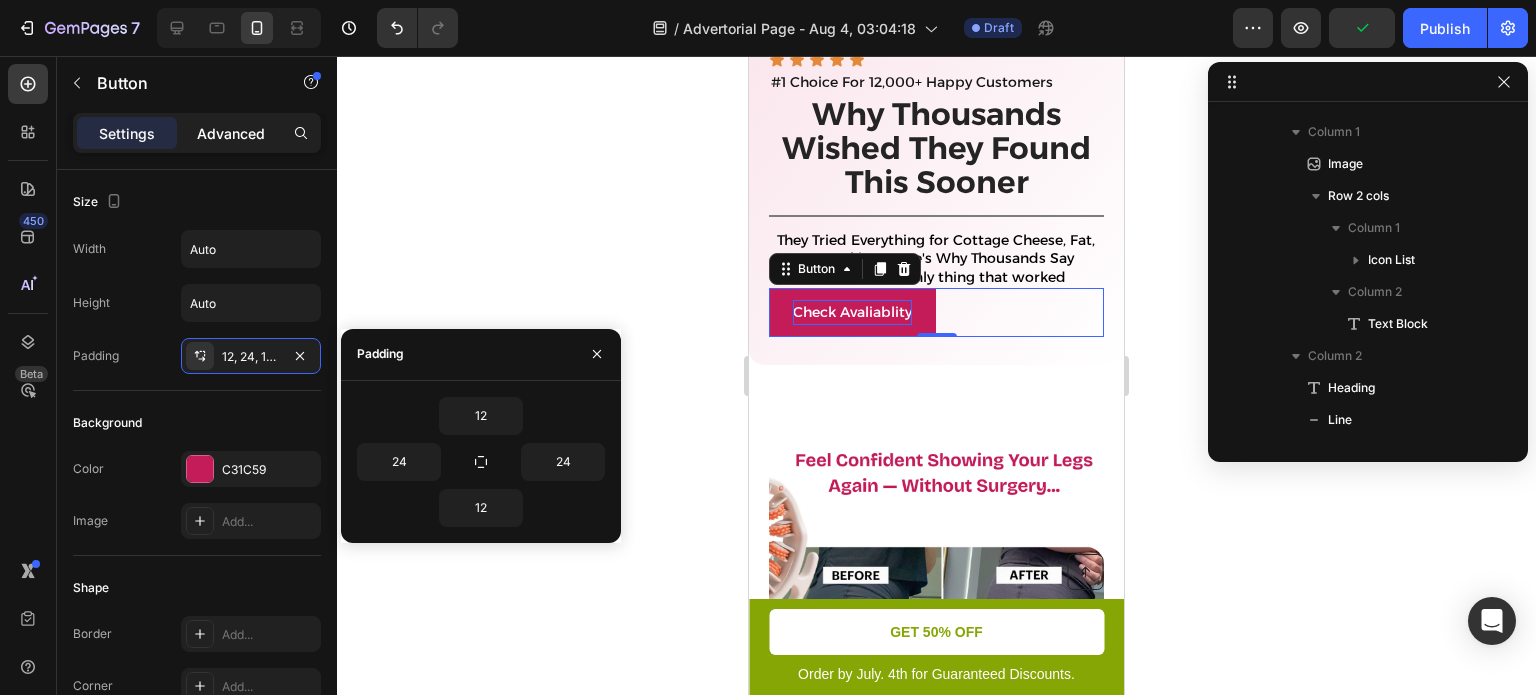 click on "Advanced" at bounding box center (231, 133) 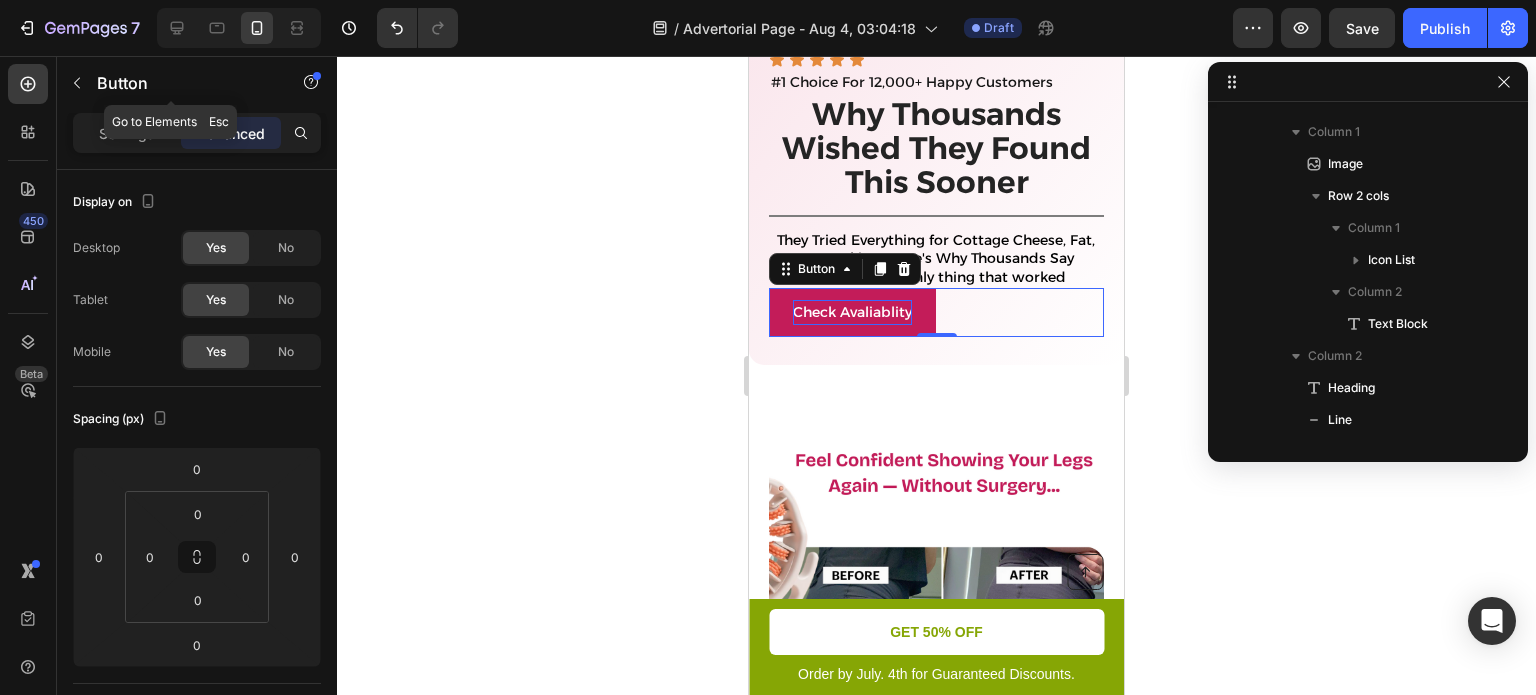 click on "Button" 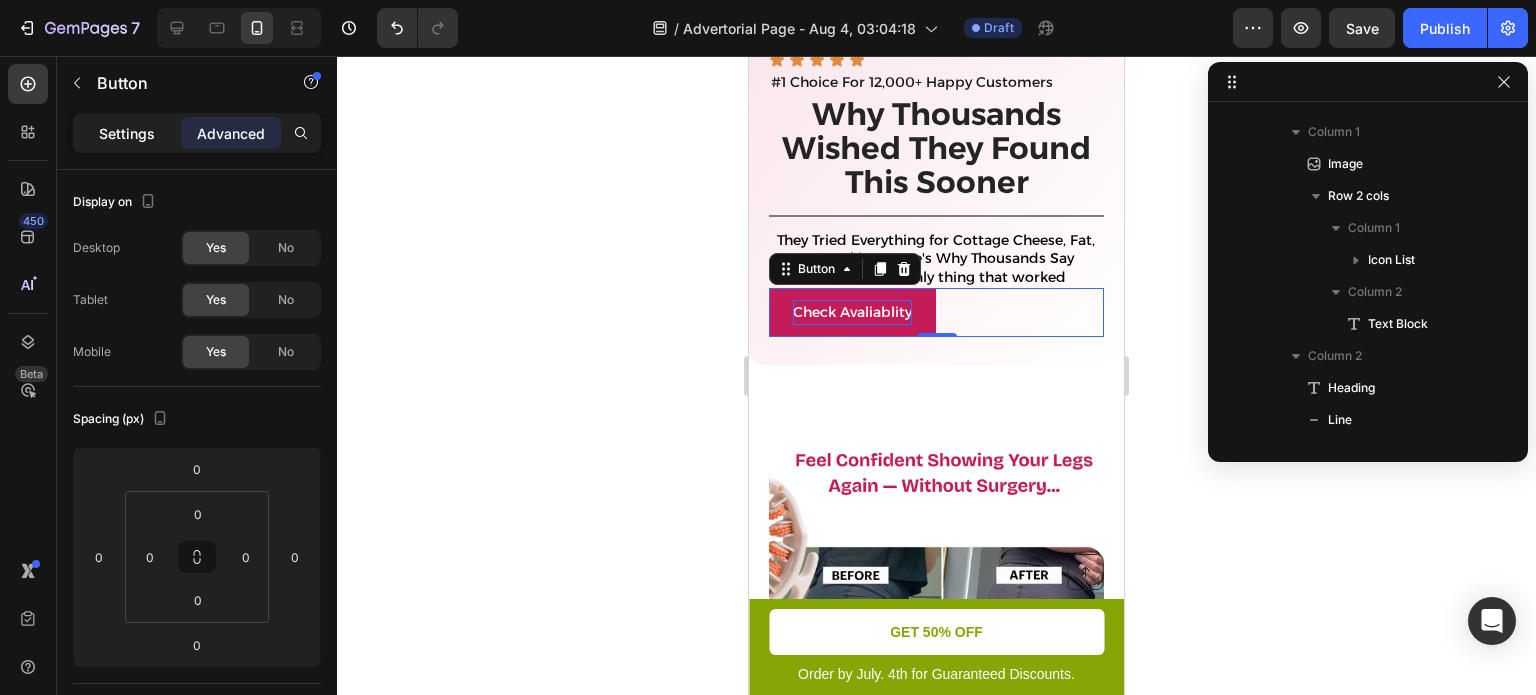 click on "Settings" at bounding box center (127, 133) 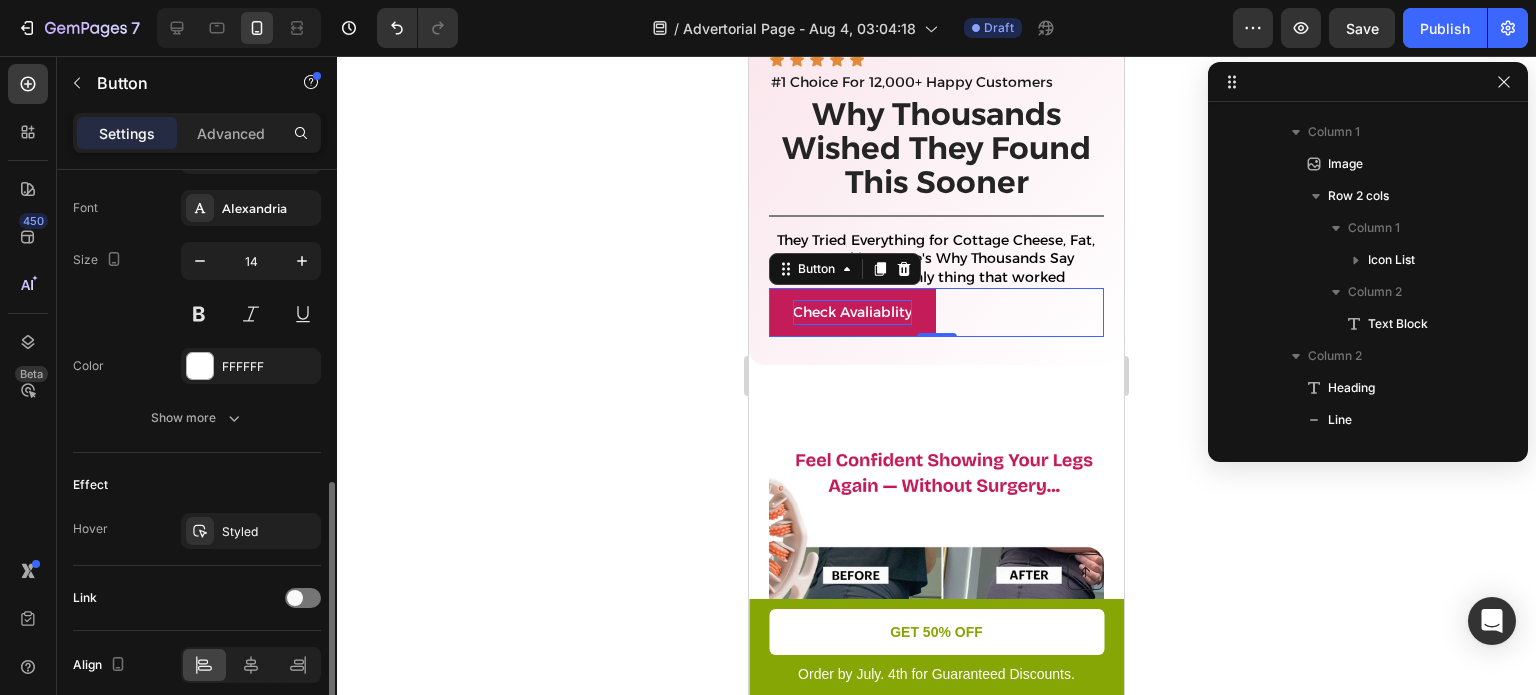 scroll, scrollTop: 848, scrollLeft: 0, axis: vertical 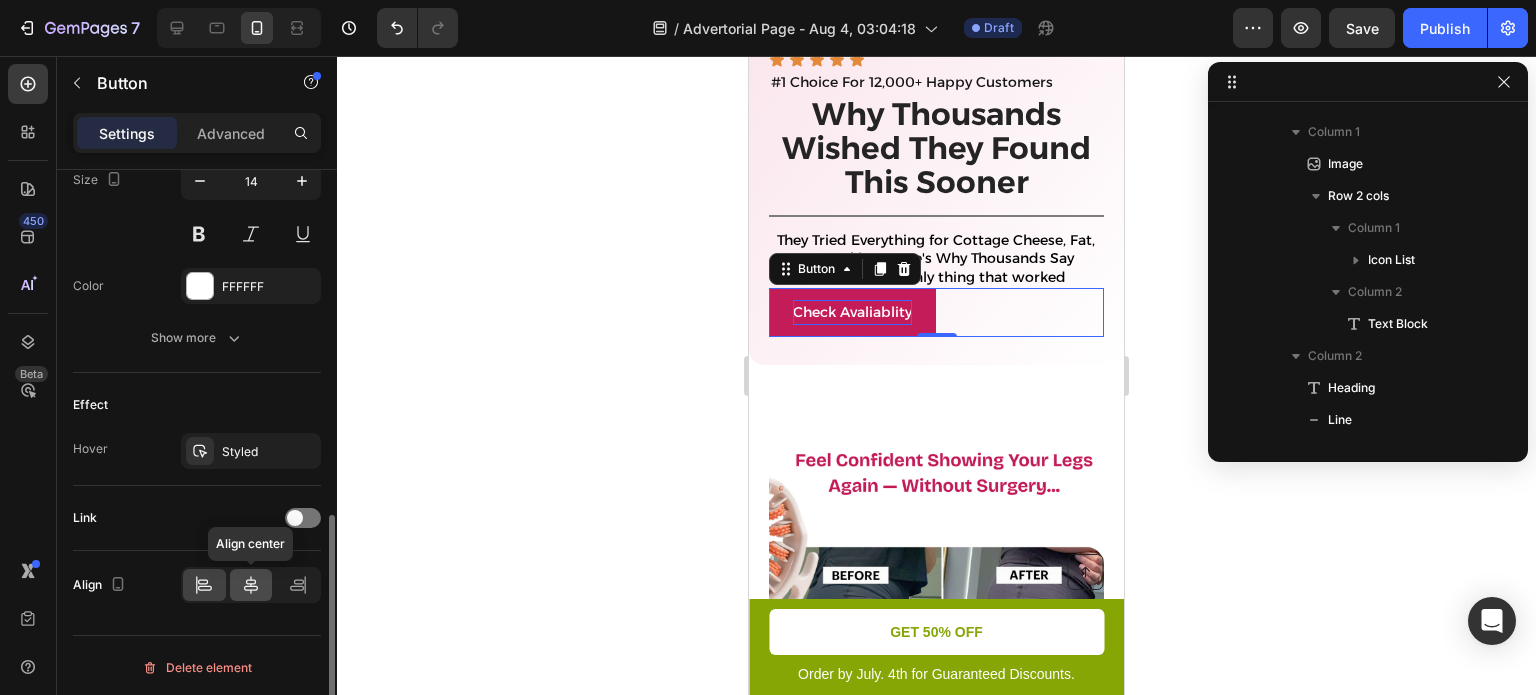 click 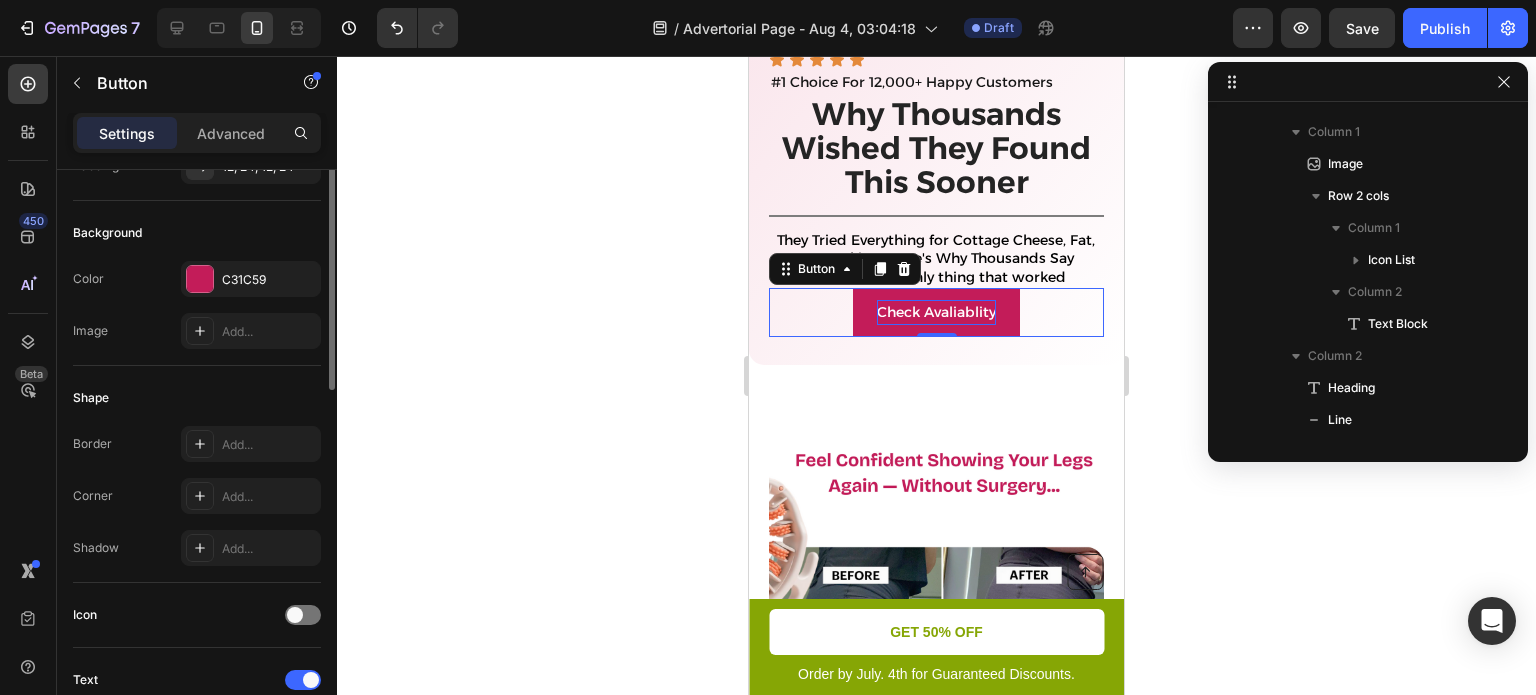 scroll, scrollTop: 125, scrollLeft: 0, axis: vertical 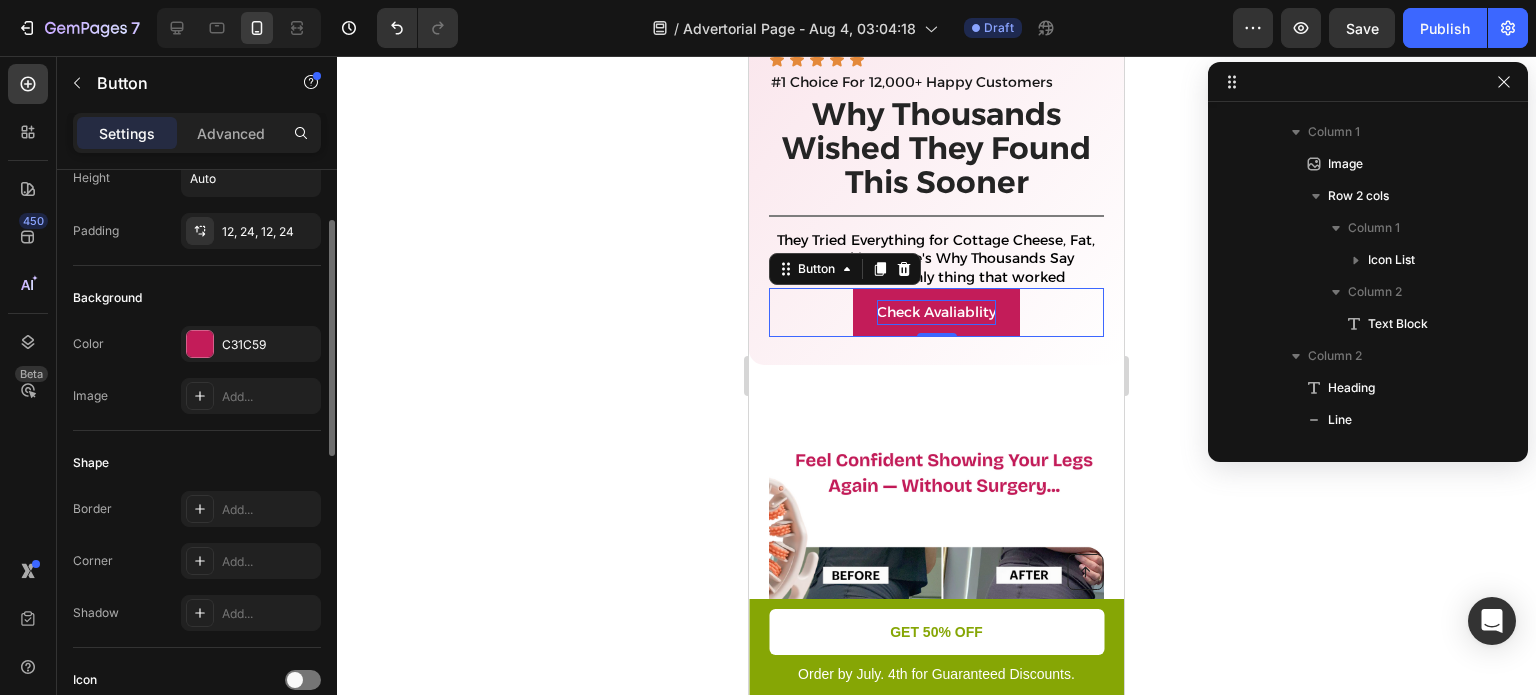click on "Settings Advanced" at bounding box center (197, 133) 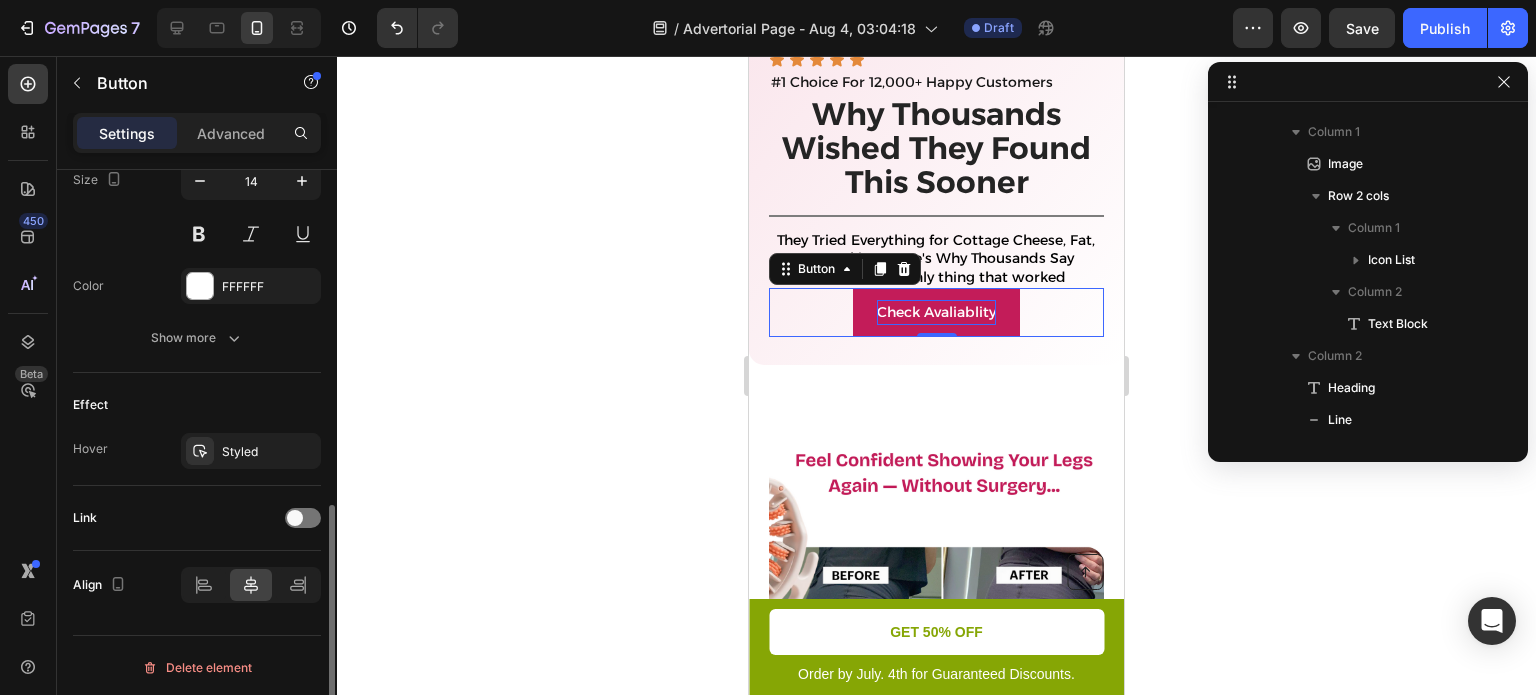 scroll, scrollTop: 0, scrollLeft: 0, axis: both 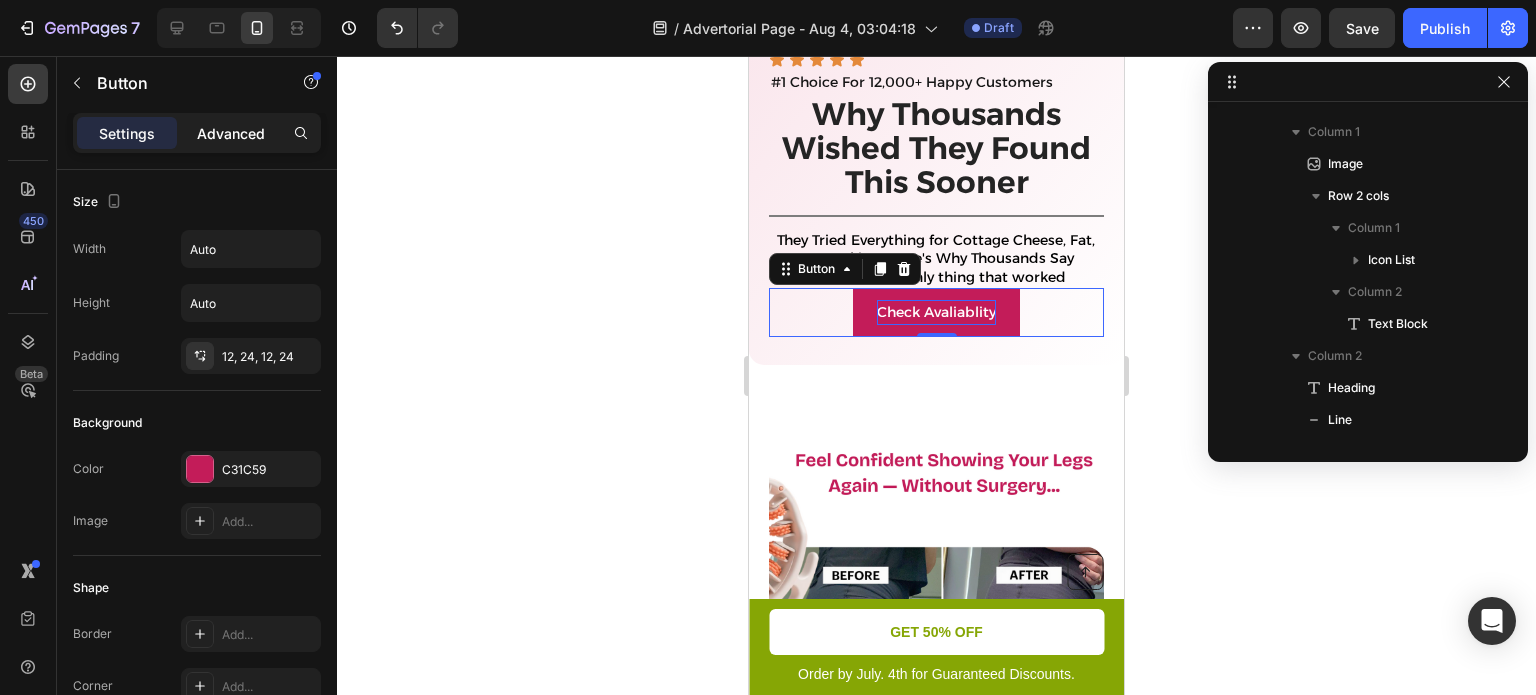 click on "Advanced" at bounding box center [231, 133] 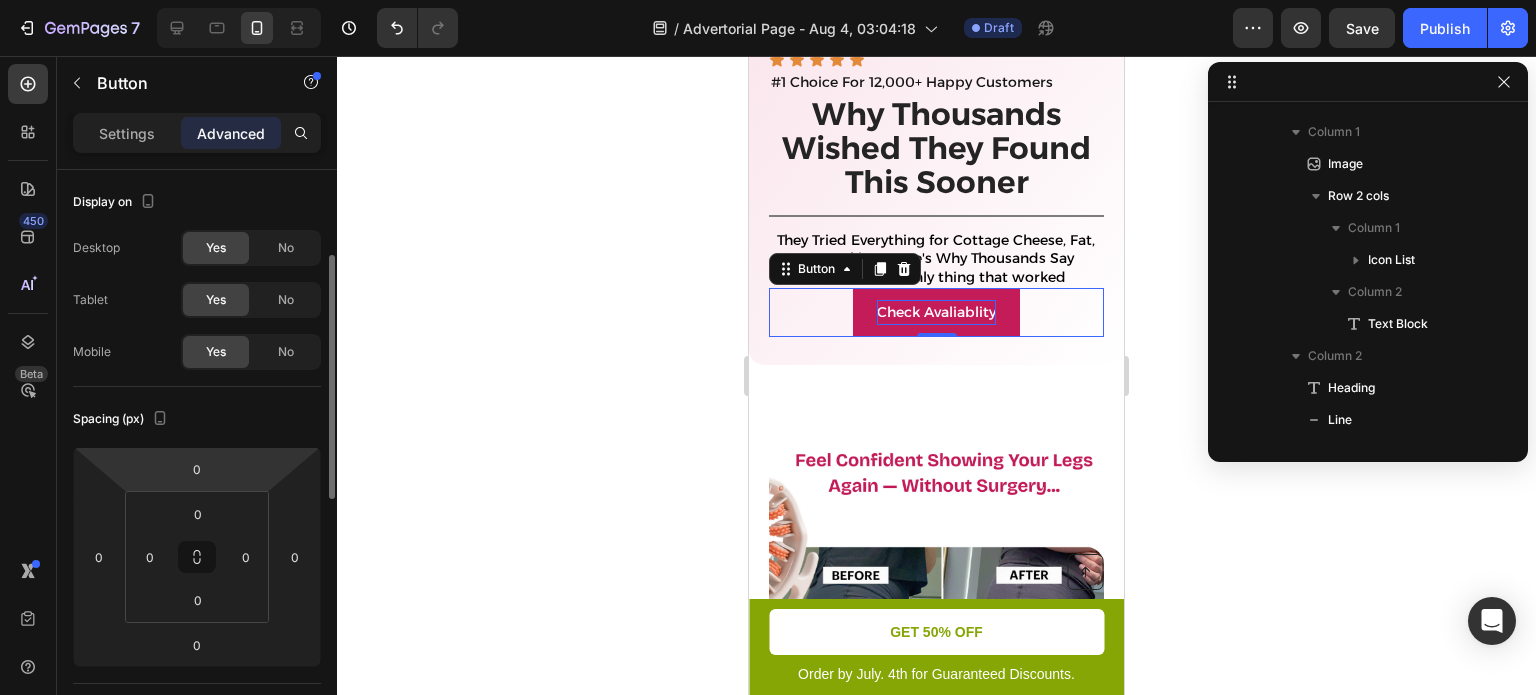 scroll, scrollTop: 61, scrollLeft: 0, axis: vertical 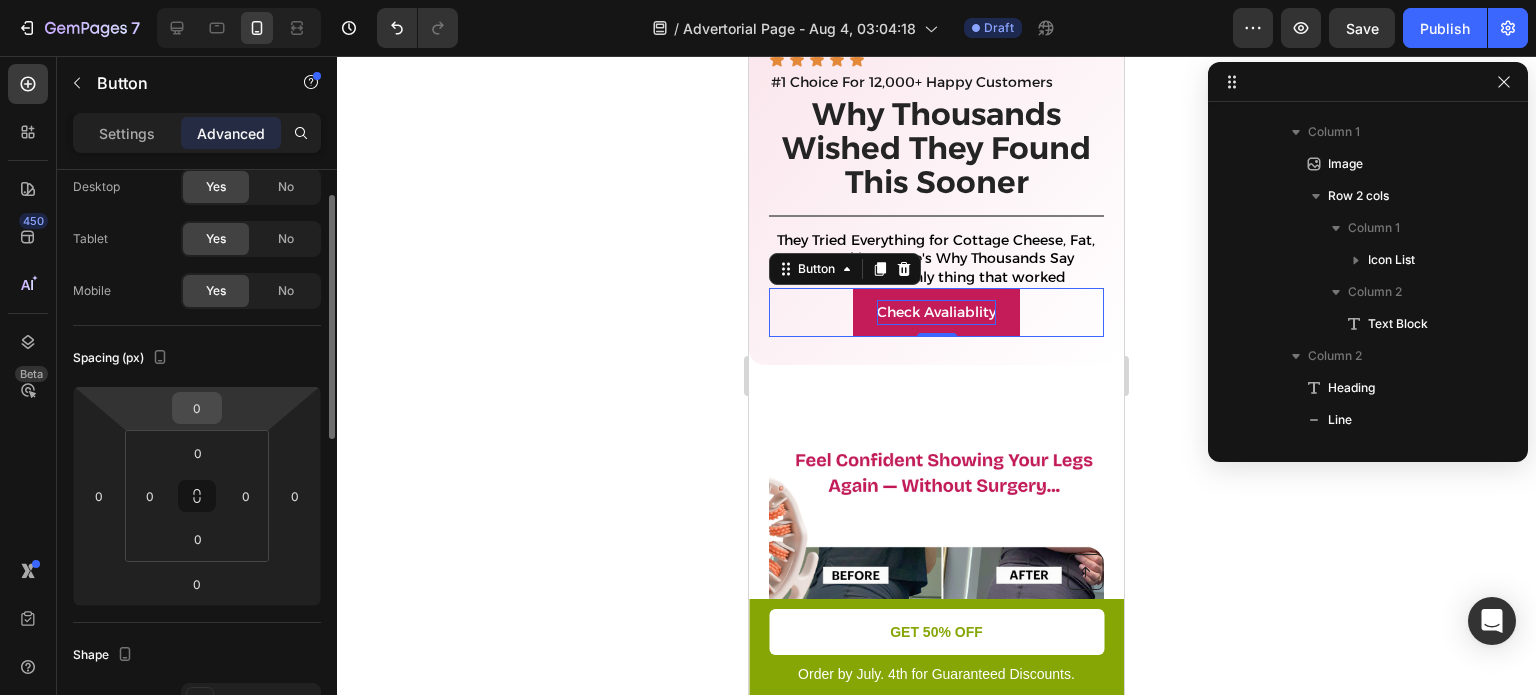 click on "7   /  Advertorial Page - Aug 4, 03:04:18 Draft Preview  Save   Publish  450 Beta Sections(17) Elements(83) Section Element Hero Section Product Detail Brands Trusted Badges Guarantee Product Breakdown How to use Testimonials Compare Bundle FAQs Social Proof Brand Story Product List Collection Blog List Contact Sticky Add to Cart Custom Footer Browse Library 450 Layout
Row
Row
Row
Row Text
Heading
Text Block Button
Button
Button Media
Image
Image" at bounding box center [768, 0] 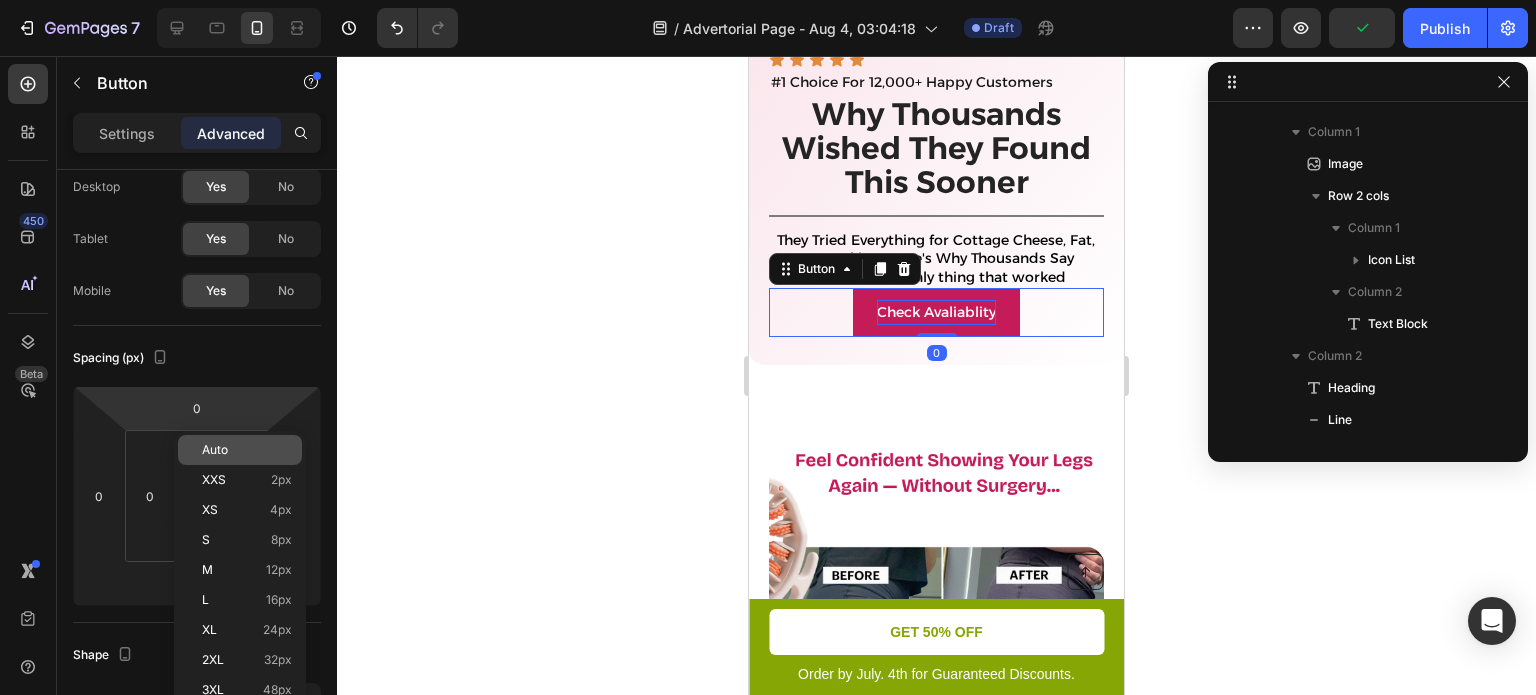 click on "Auto" at bounding box center [247, 450] 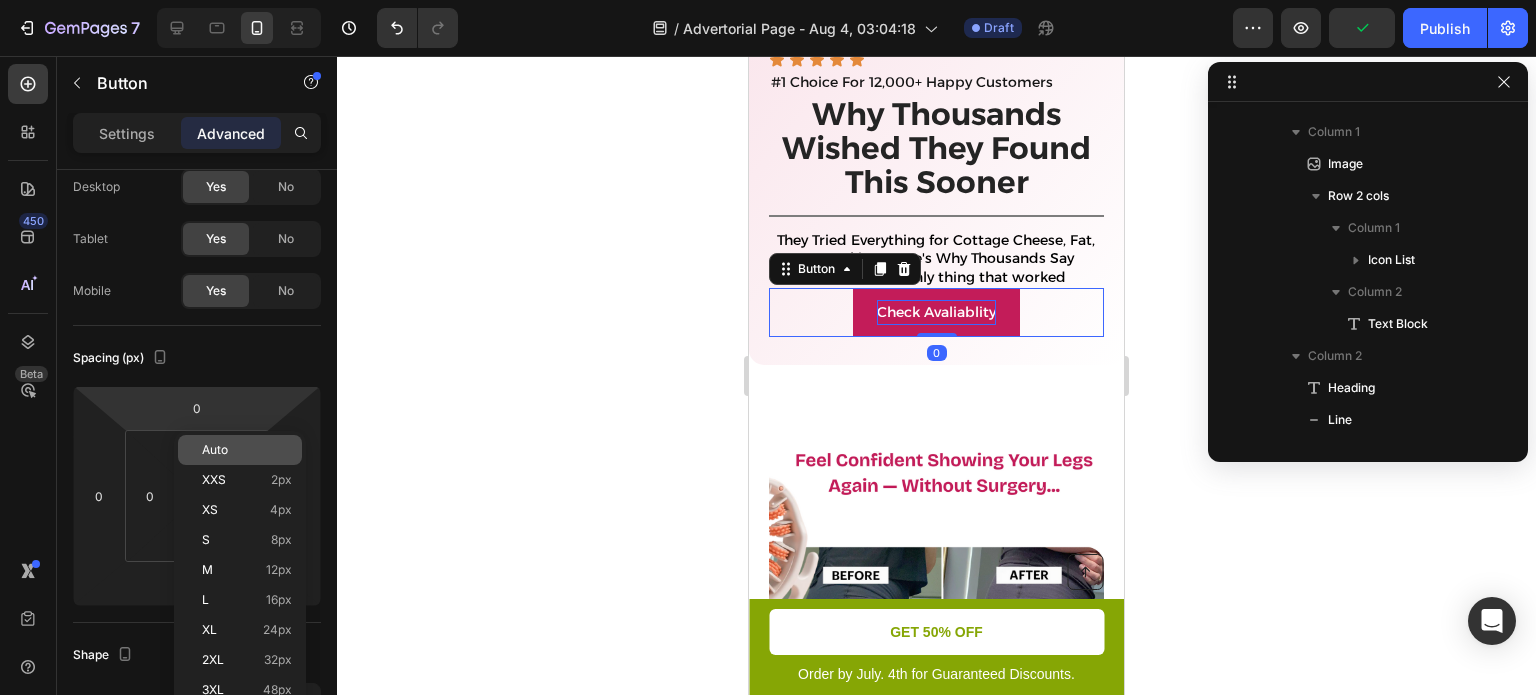 type 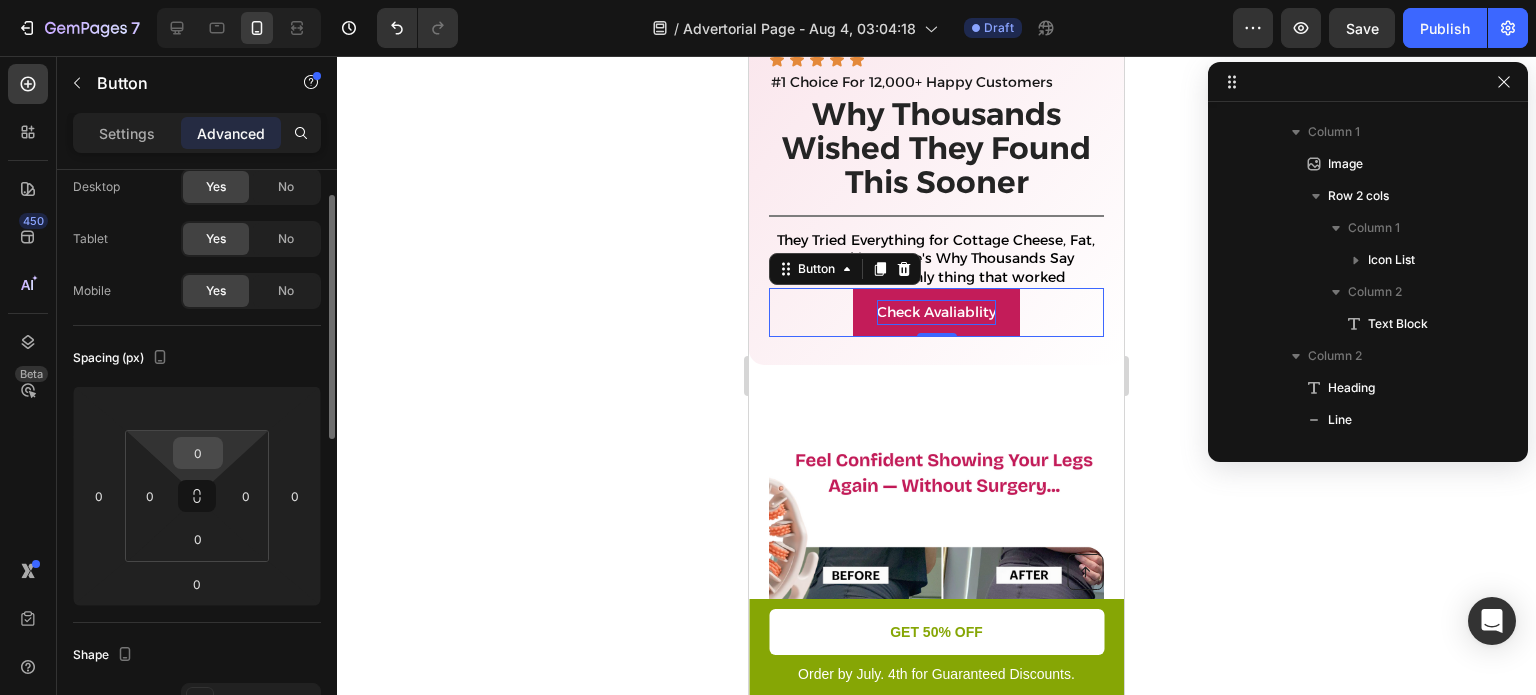 click on "0" at bounding box center [198, 453] 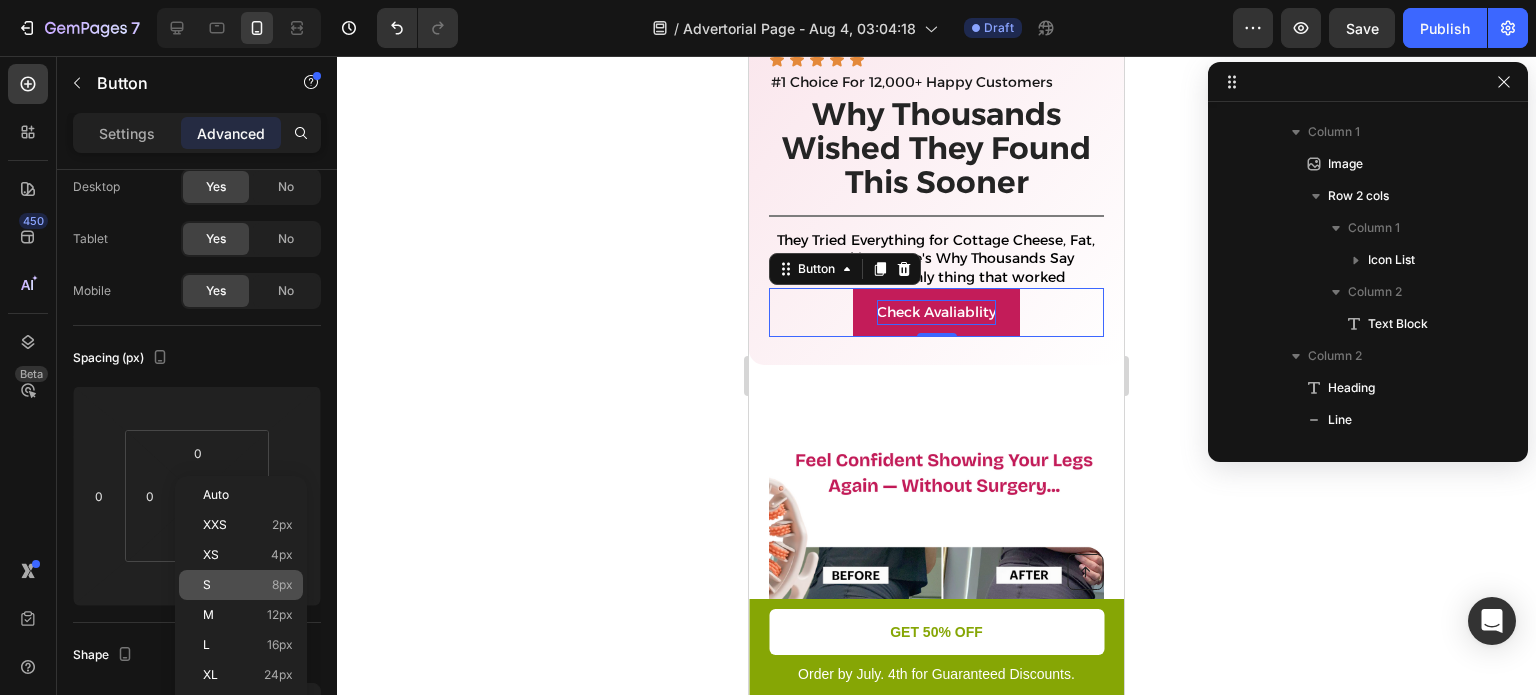 click on "S 8px" at bounding box center (248, 585) 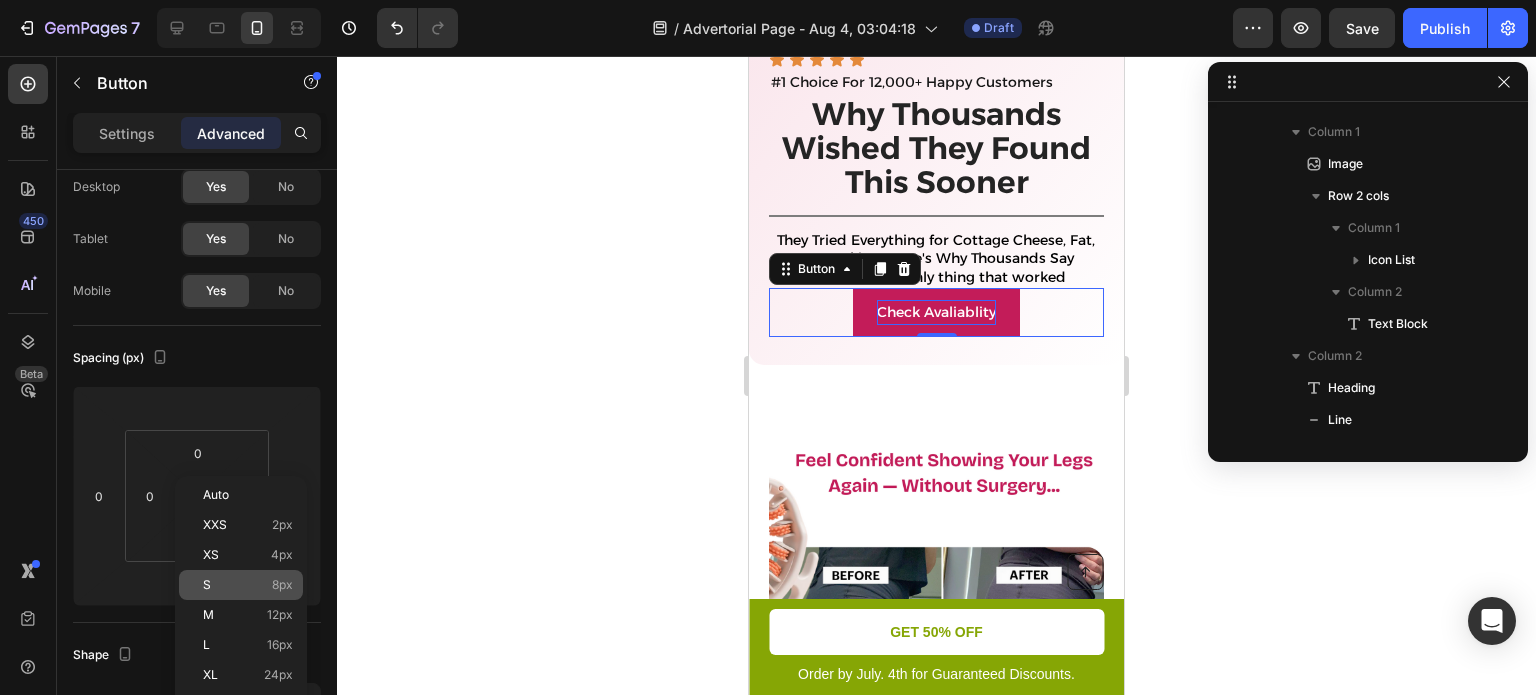 type on "8" 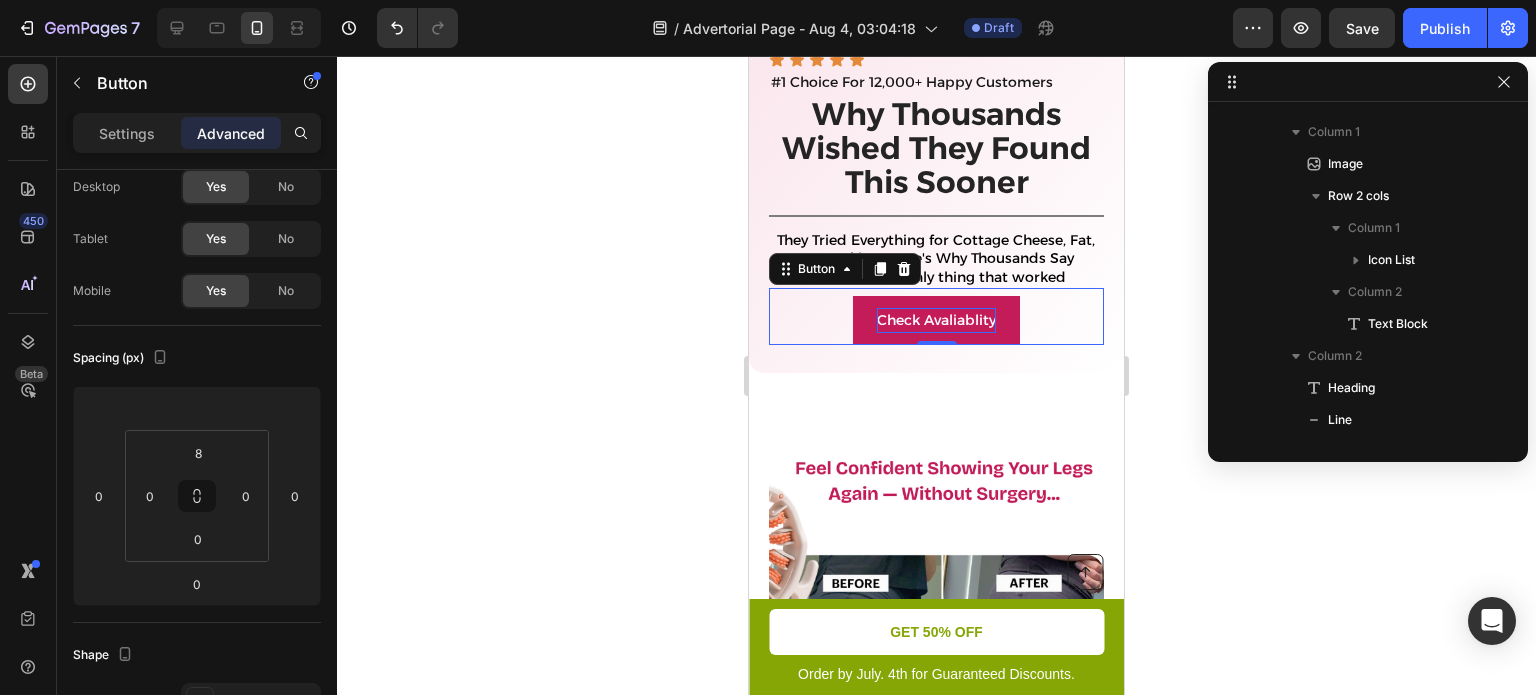 click on "2. Precise Browning Control Heading Take your toasting mastery to new heights with the precise digital browning control feature. This toaster offers an intuitive digital interface that allows you to select your desired level of browning with pinpoint accuracy.  From a delicate and light shade to a rich and deep golden hue, achieve your preferred toasting perfection with unparalleled precision. Text Block Image Row" at bounding box center (936, 690) 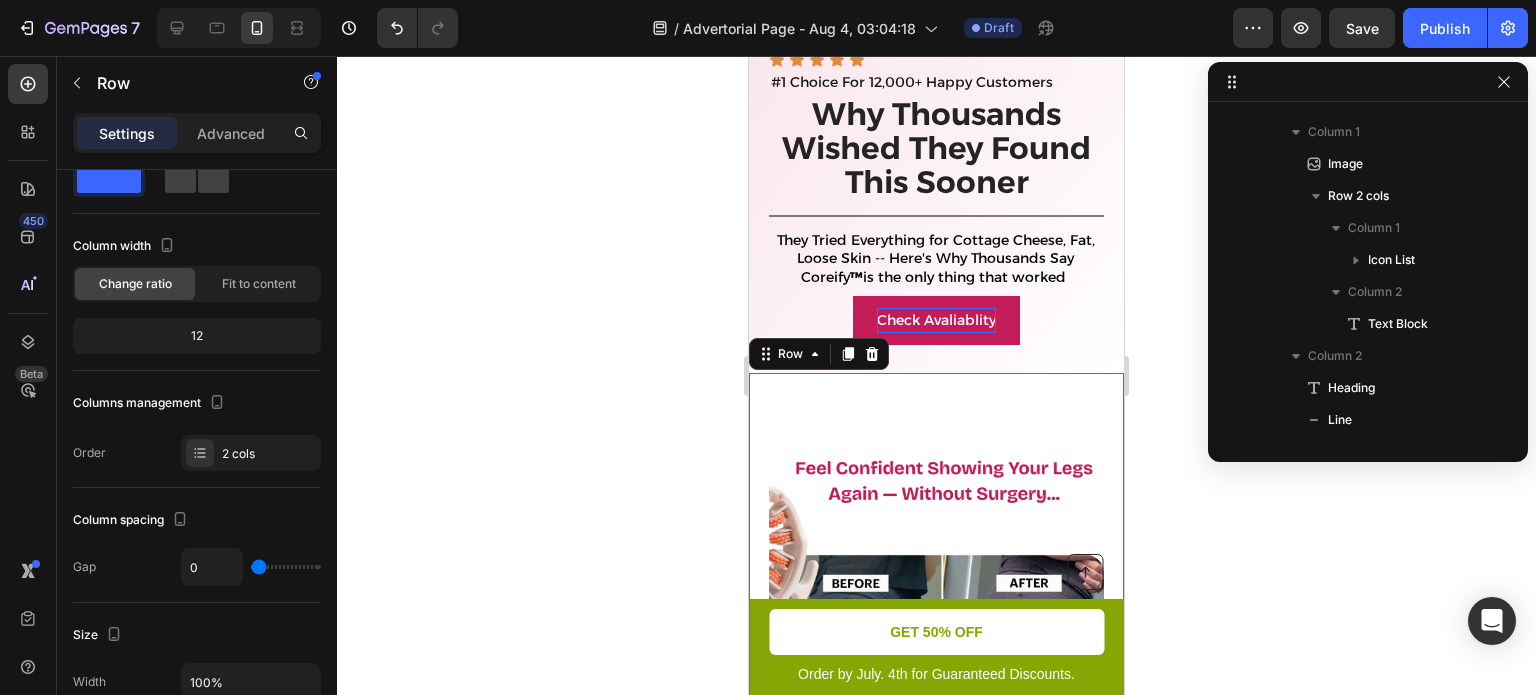 scroll, scrollTop: 0, scrollLeft: 0, axis: both 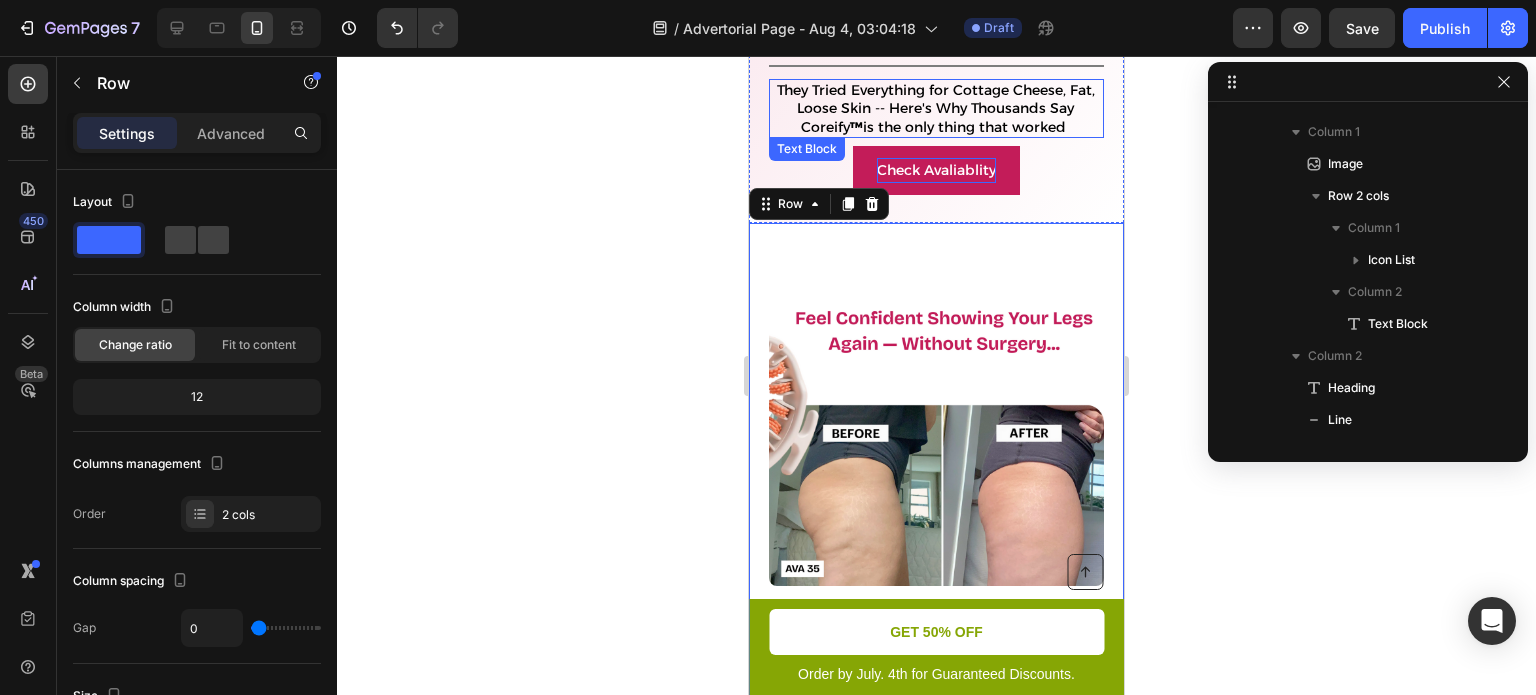 click on "They Tried Everything for Cottage Cheese, Fat, Loose Skin -- Here's Why Thousands Say Coreify ™  is the only thing that worked" at bounding box center [936, 108] 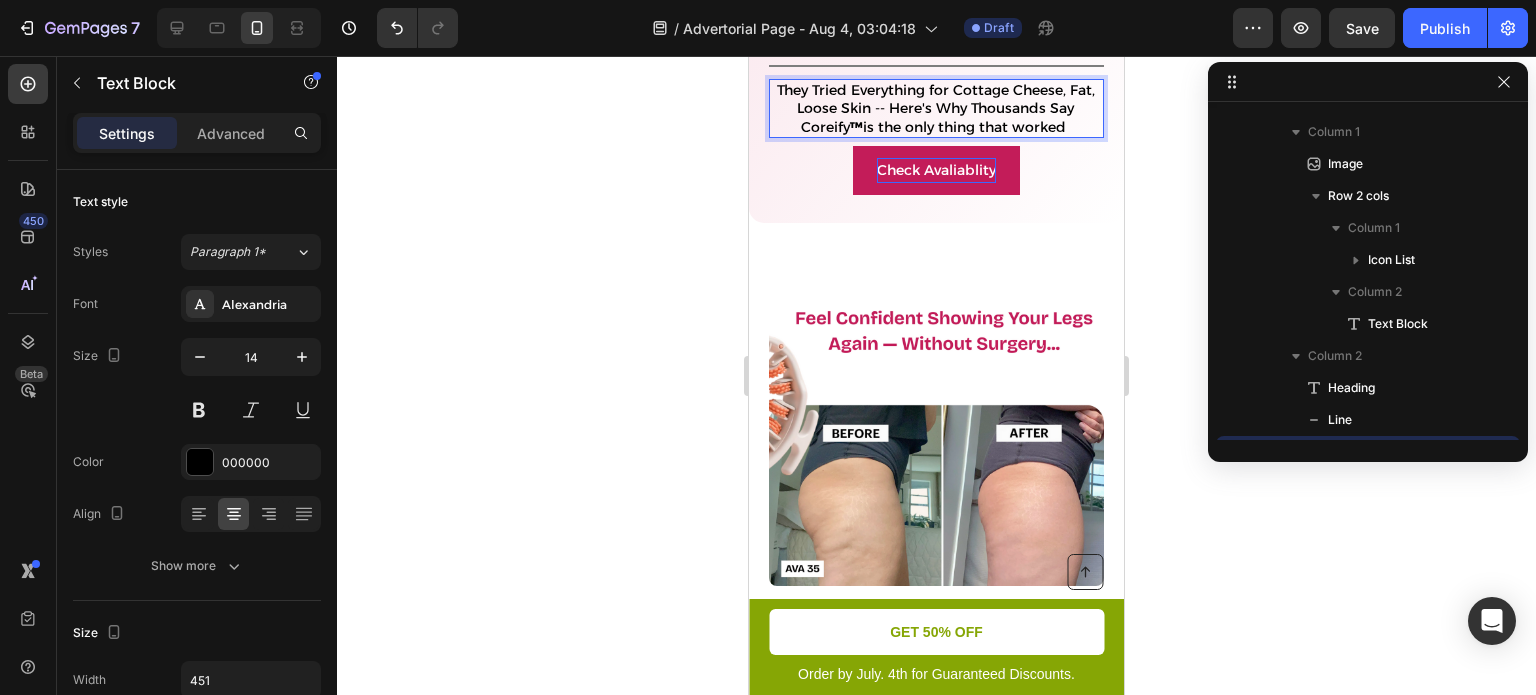 click on "™" at bounding box center (856, 127) 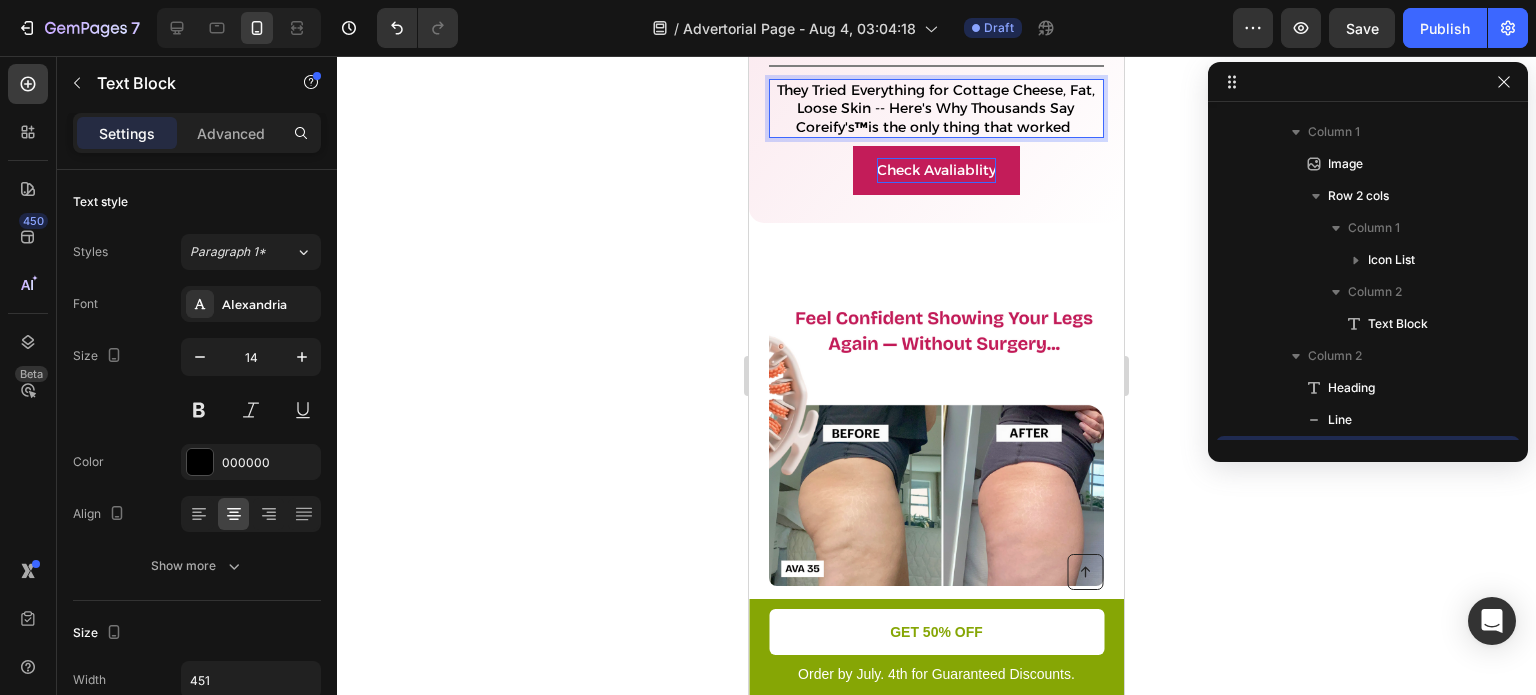 click on "™" at bounding box center (861, 127) 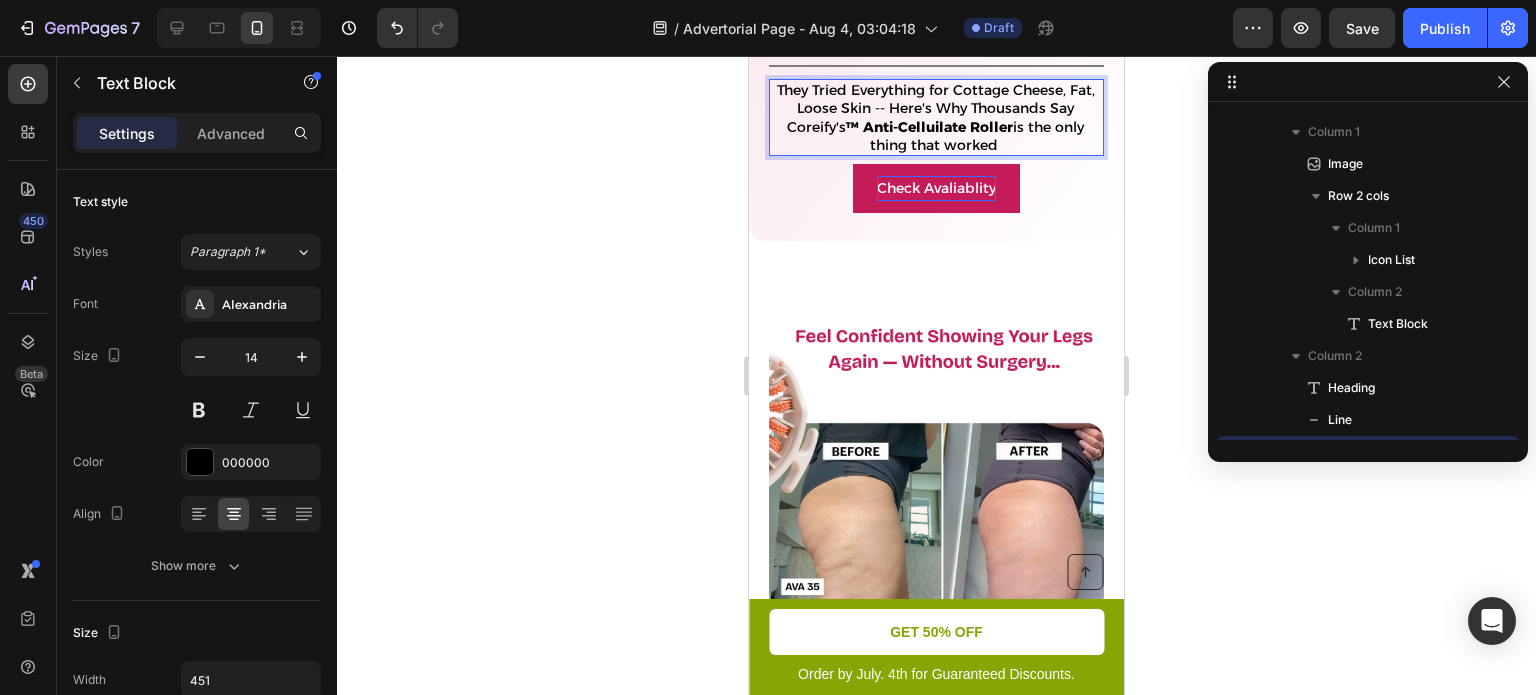 click on "™ Anti-Celluilate Roller" at bounding box center [929, 127] 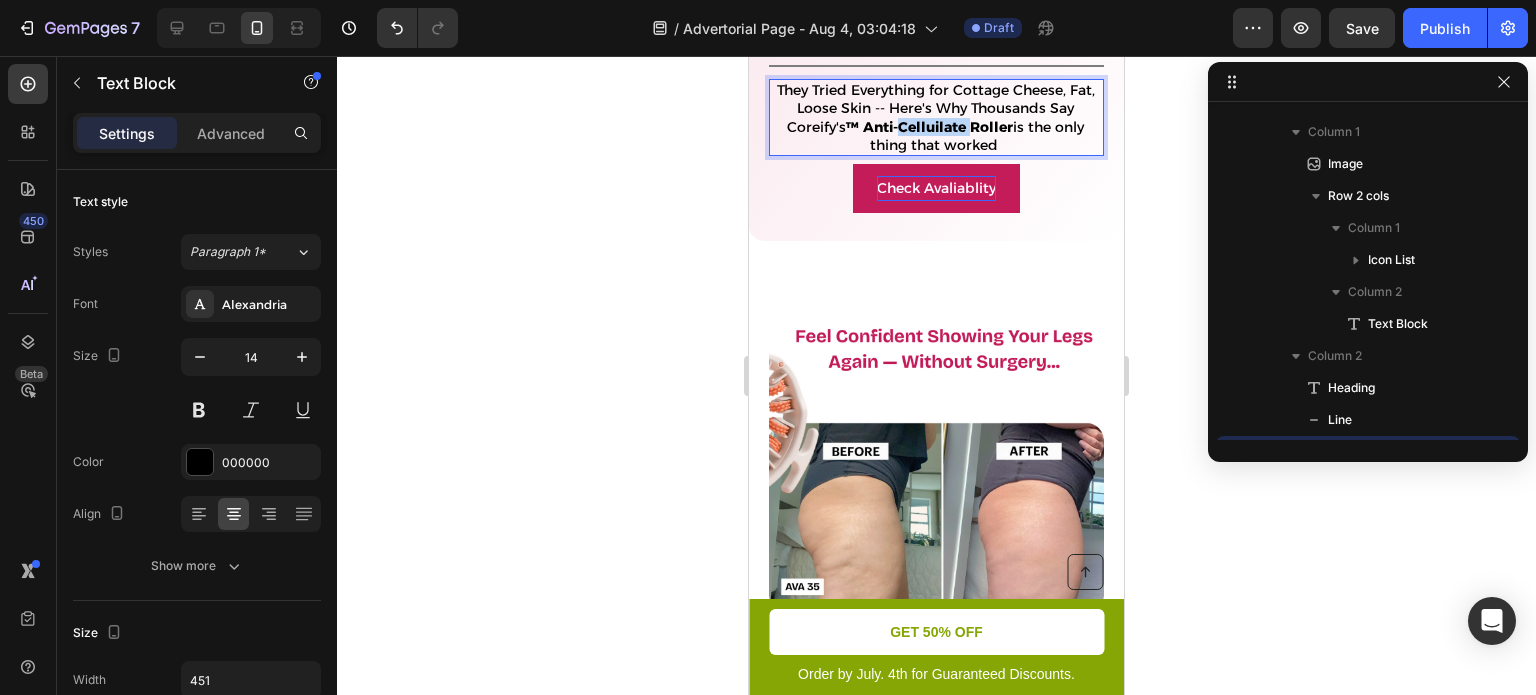 click on "™ Anti-Celluilate Roller" at bounding box center [929, 127] 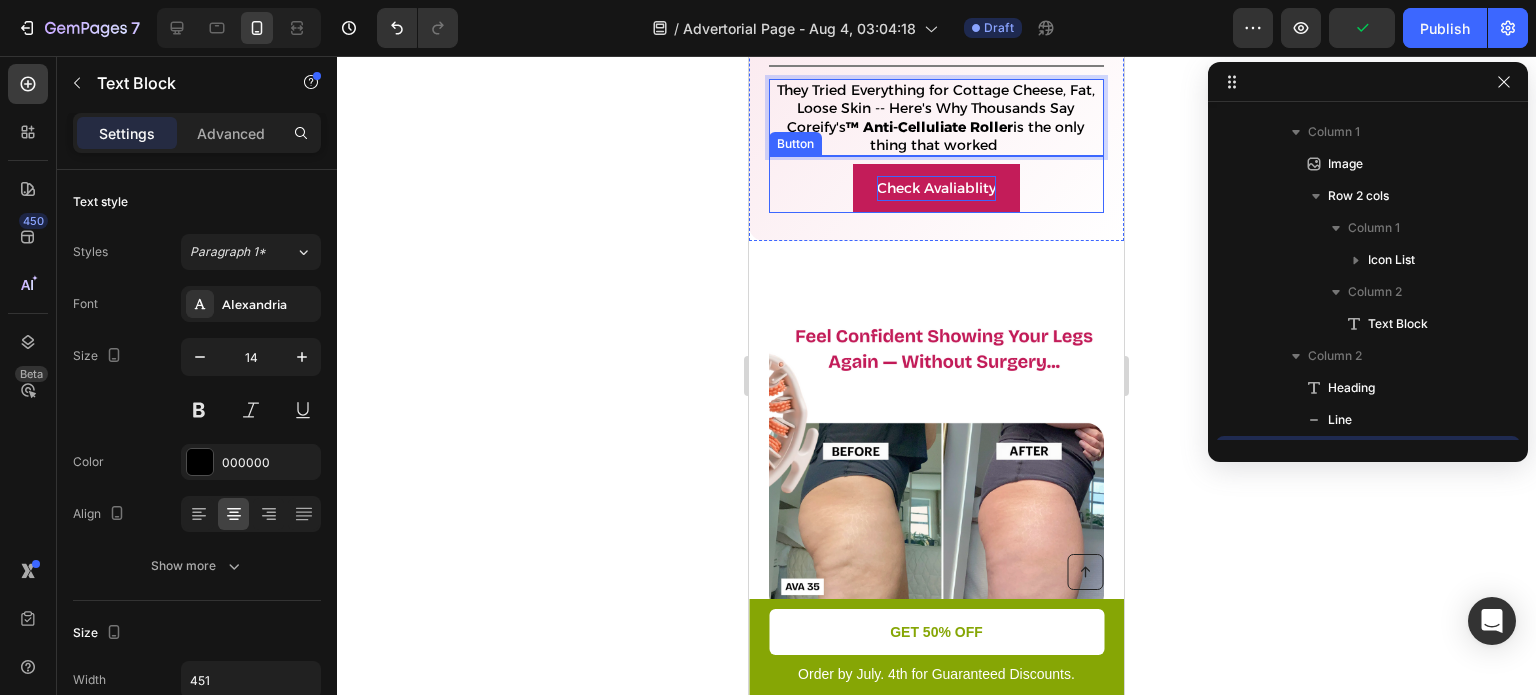 click on "Check Avaliablity Button" at bounding box center [936, 184] 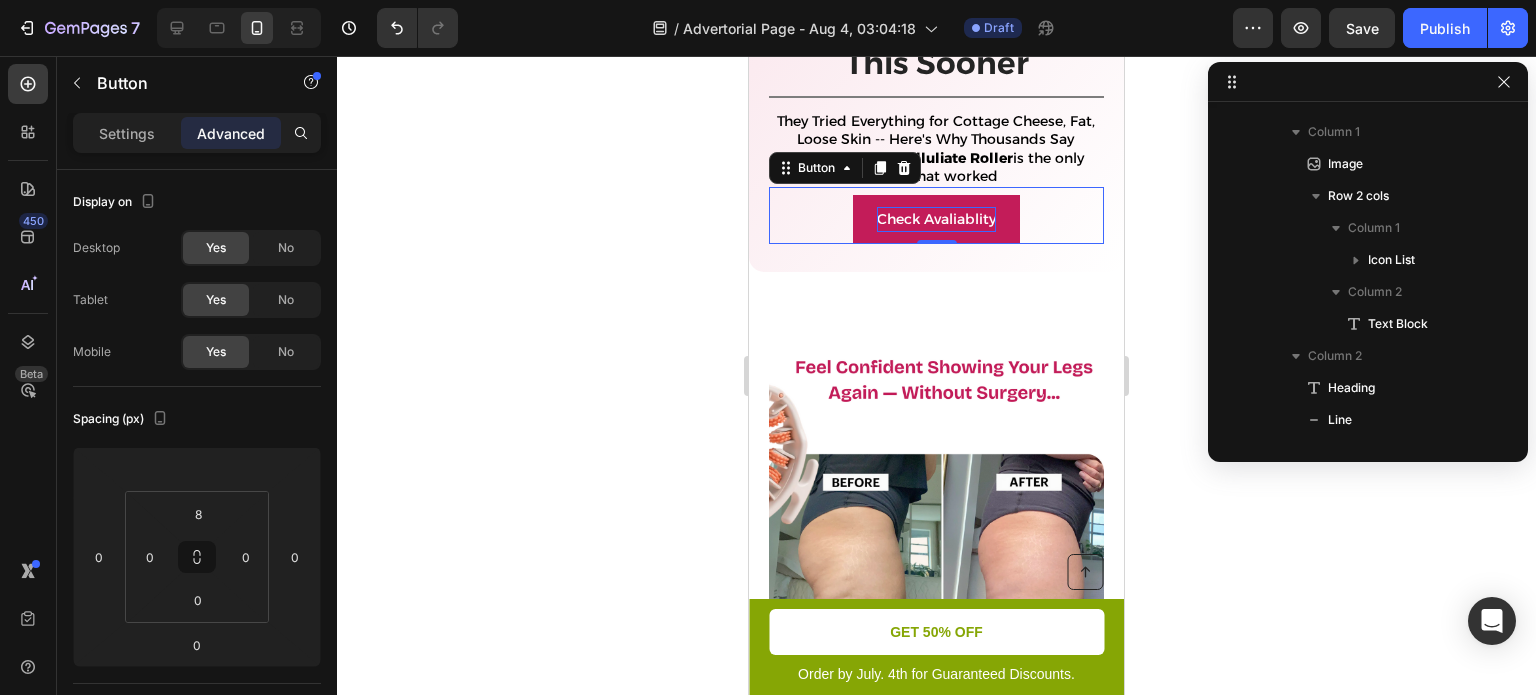 scroll, scrollTop: 824, scrollLeft: 0, axis: vertical 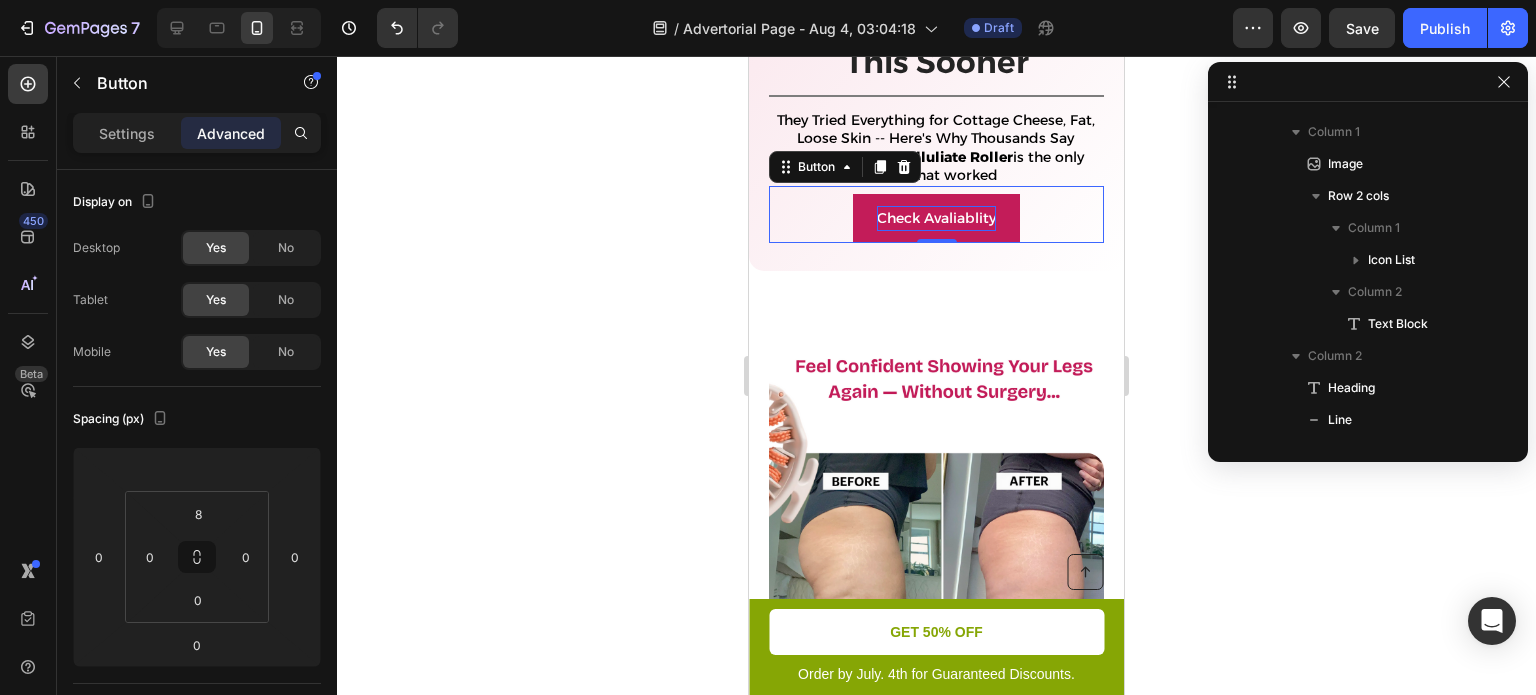 click at bounding box center [936, 466] 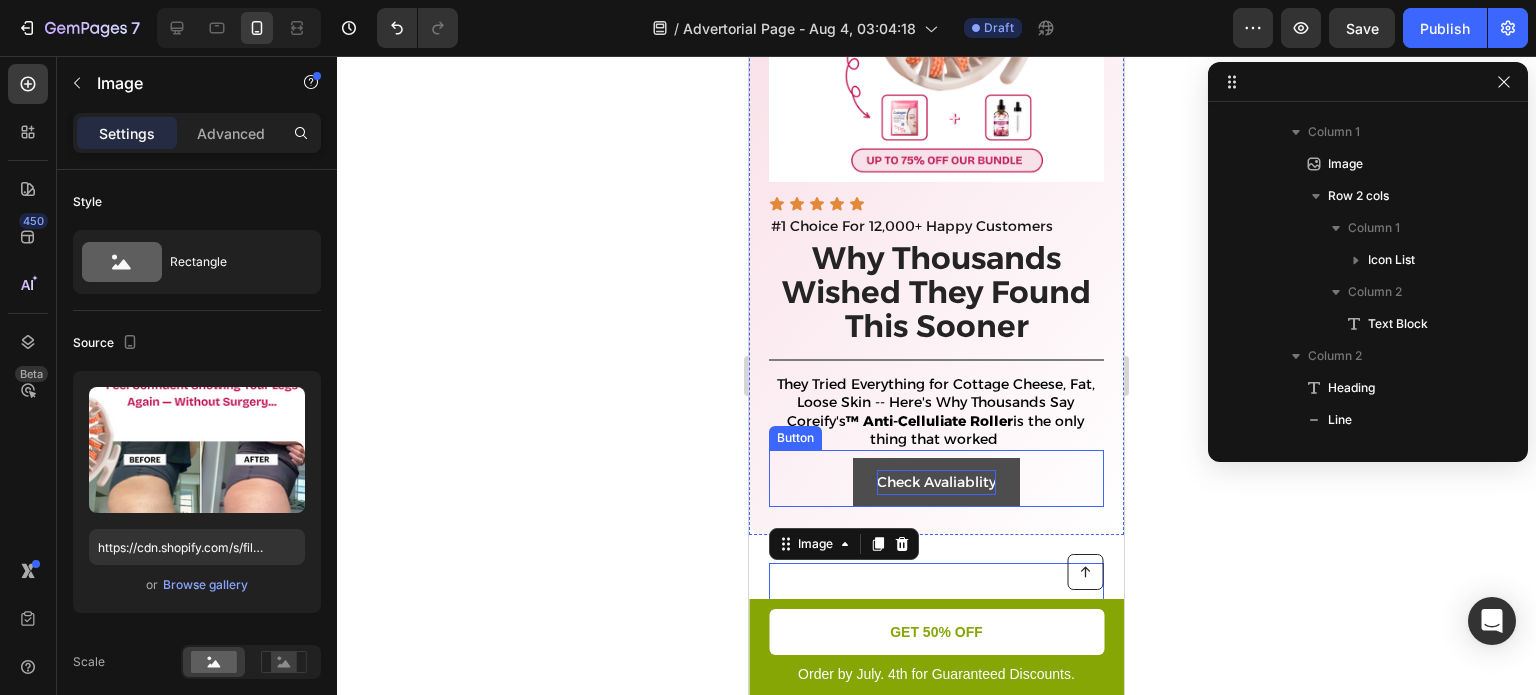 scroll, scrollTop: 560, scrollLeft: 0, axis: vertical 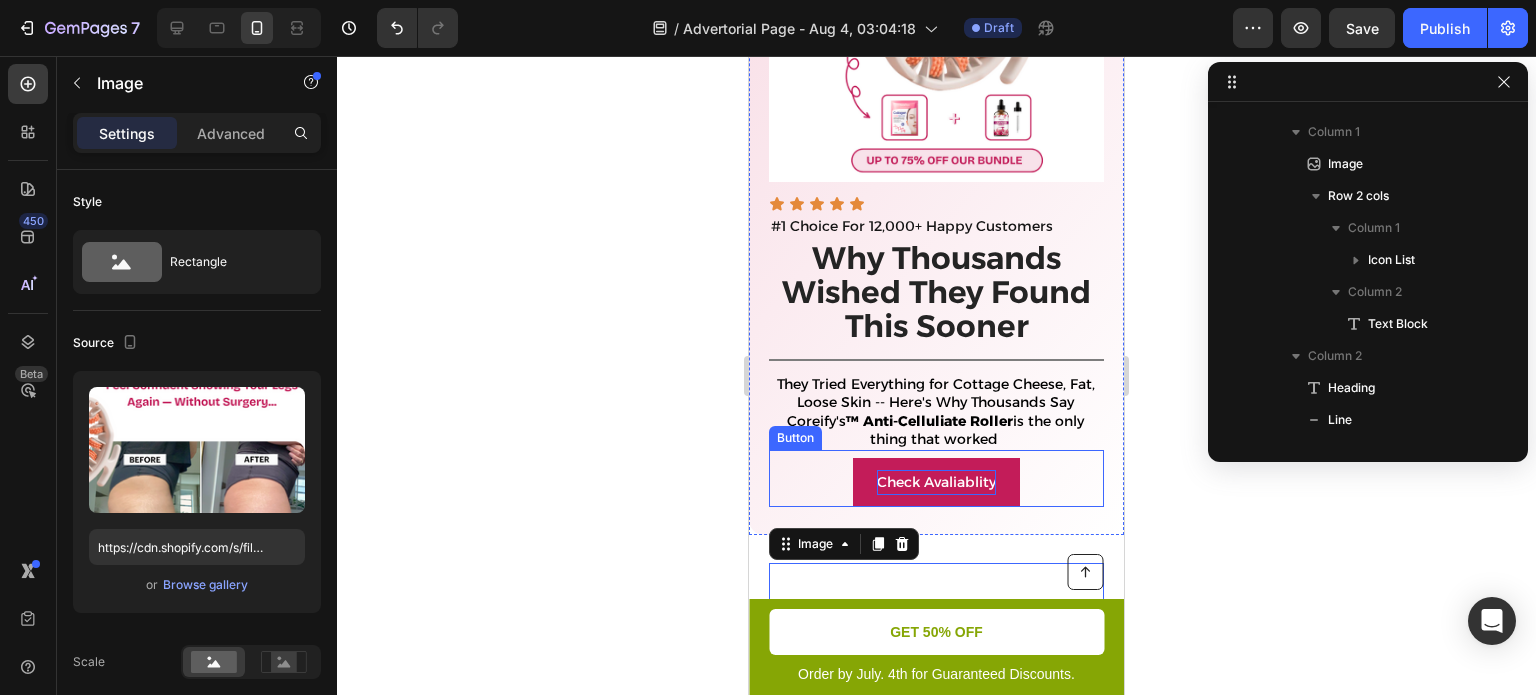 click on "Check Avaliablity Button" at bounding box center (936, 478) 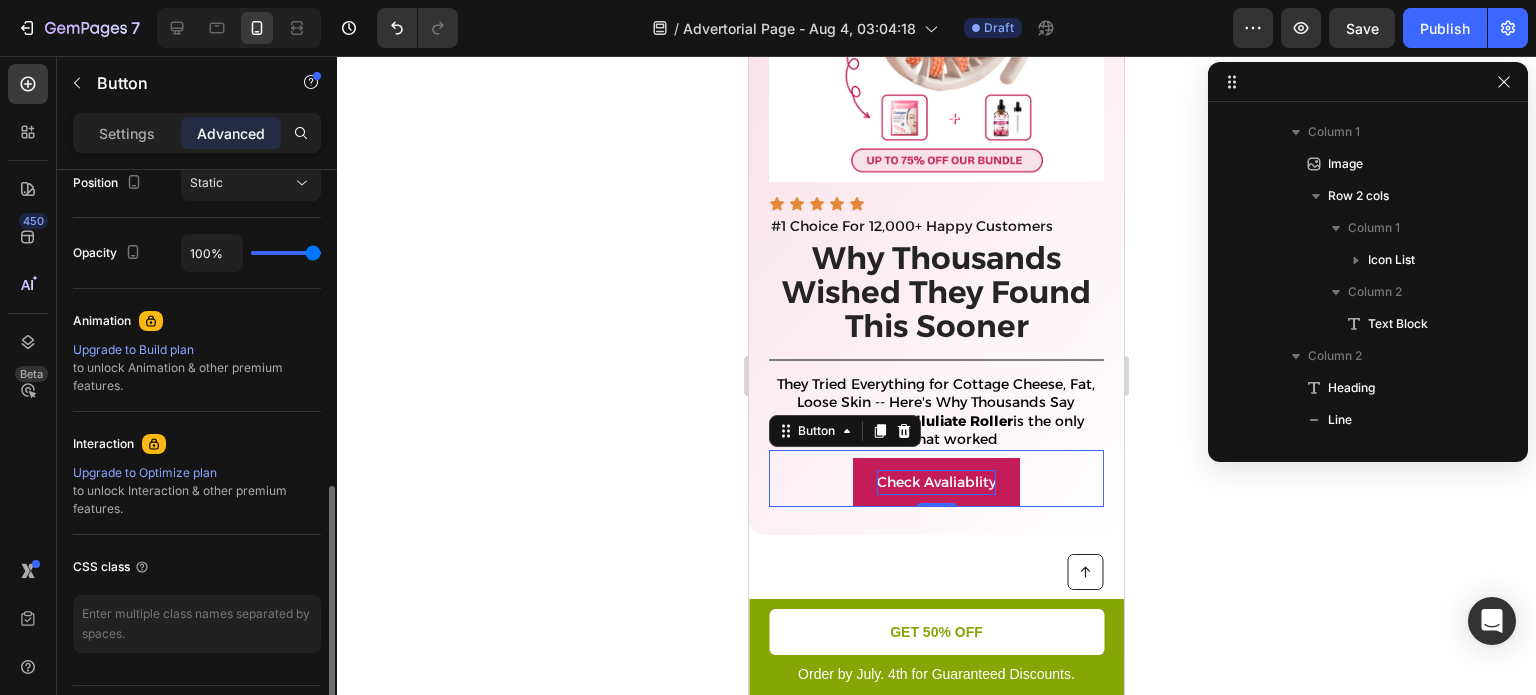 scroll, scrollTop: 804, scrollLeft: 0, axis: vertical 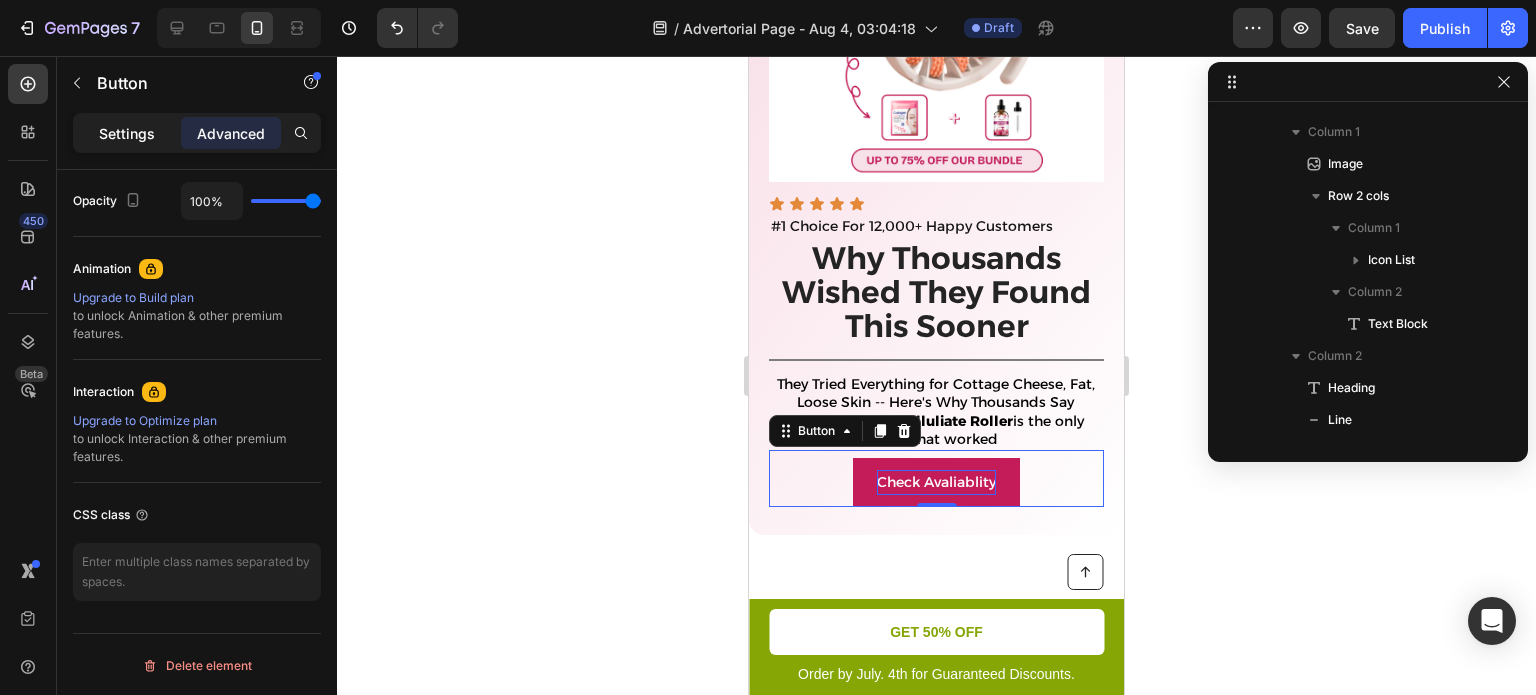 click on "Settings" at bounding box center (127, 133) 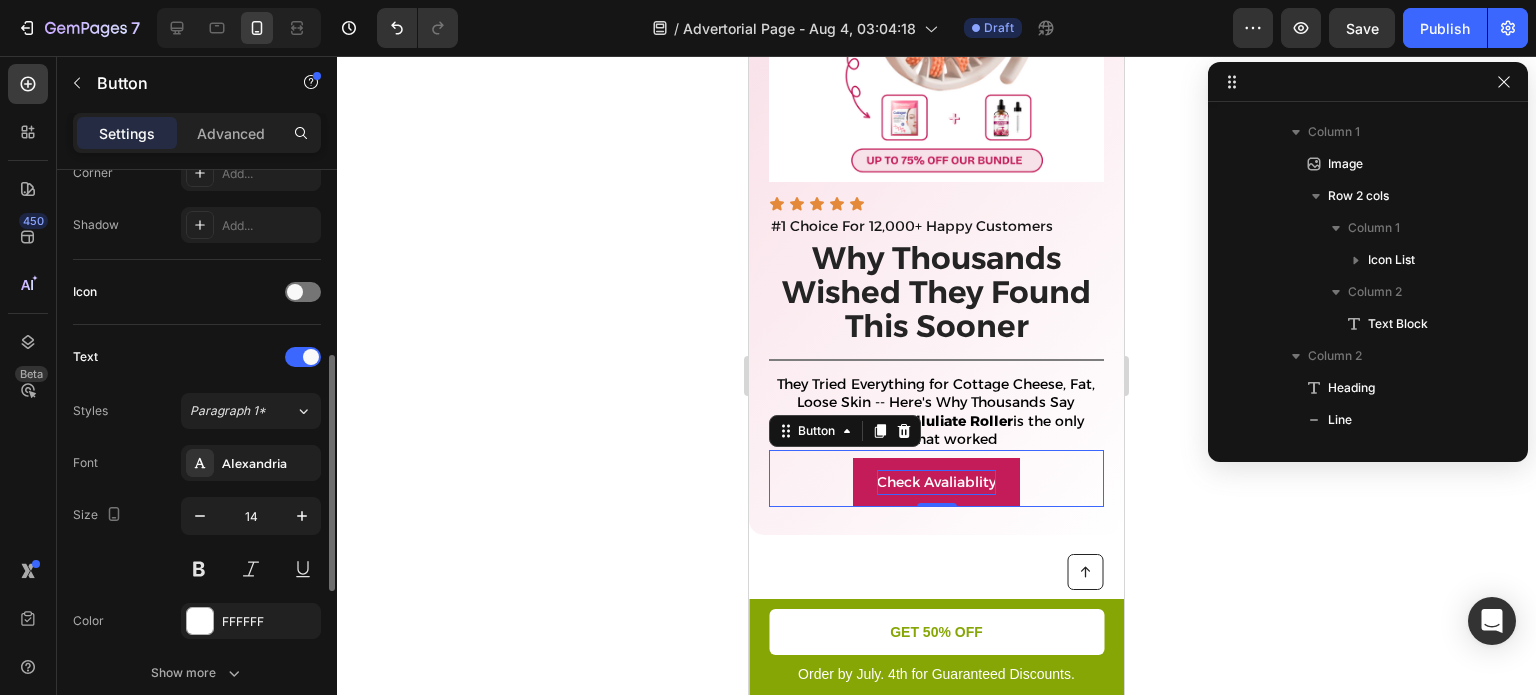 scroll, scrollTop: 514, scrollLeft: 0, axis: vertical 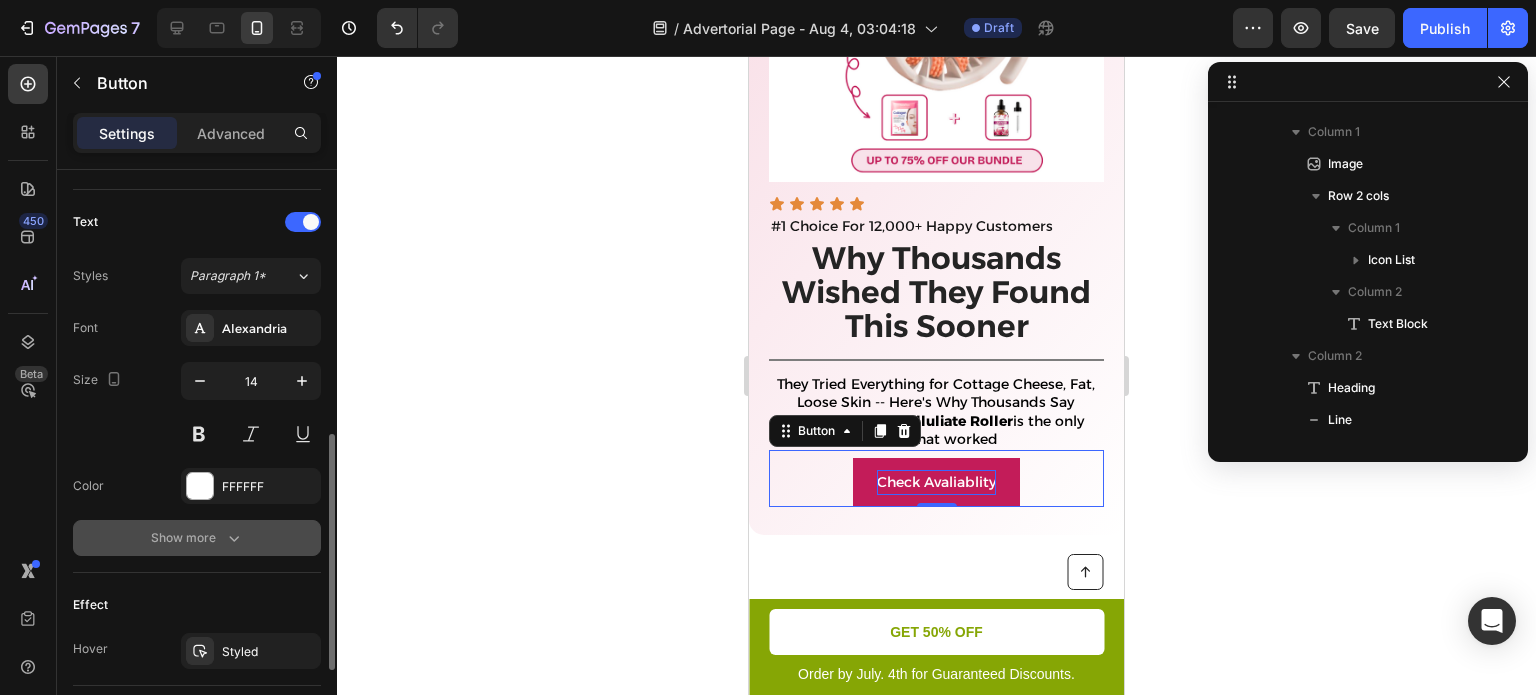 click on "Show more" at bounding box center (197, 538) 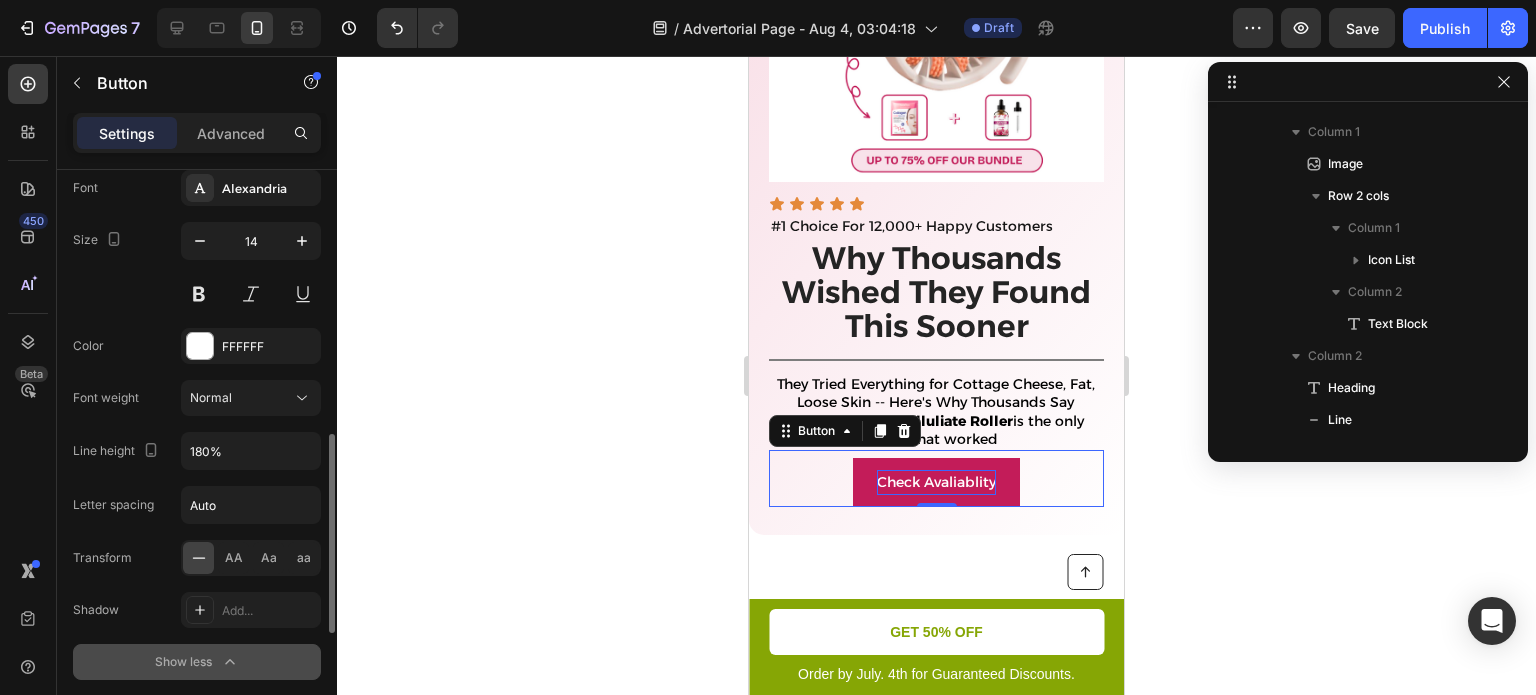 scroll, scrollTop: 792, scrollLeft: 0, axis: vertical 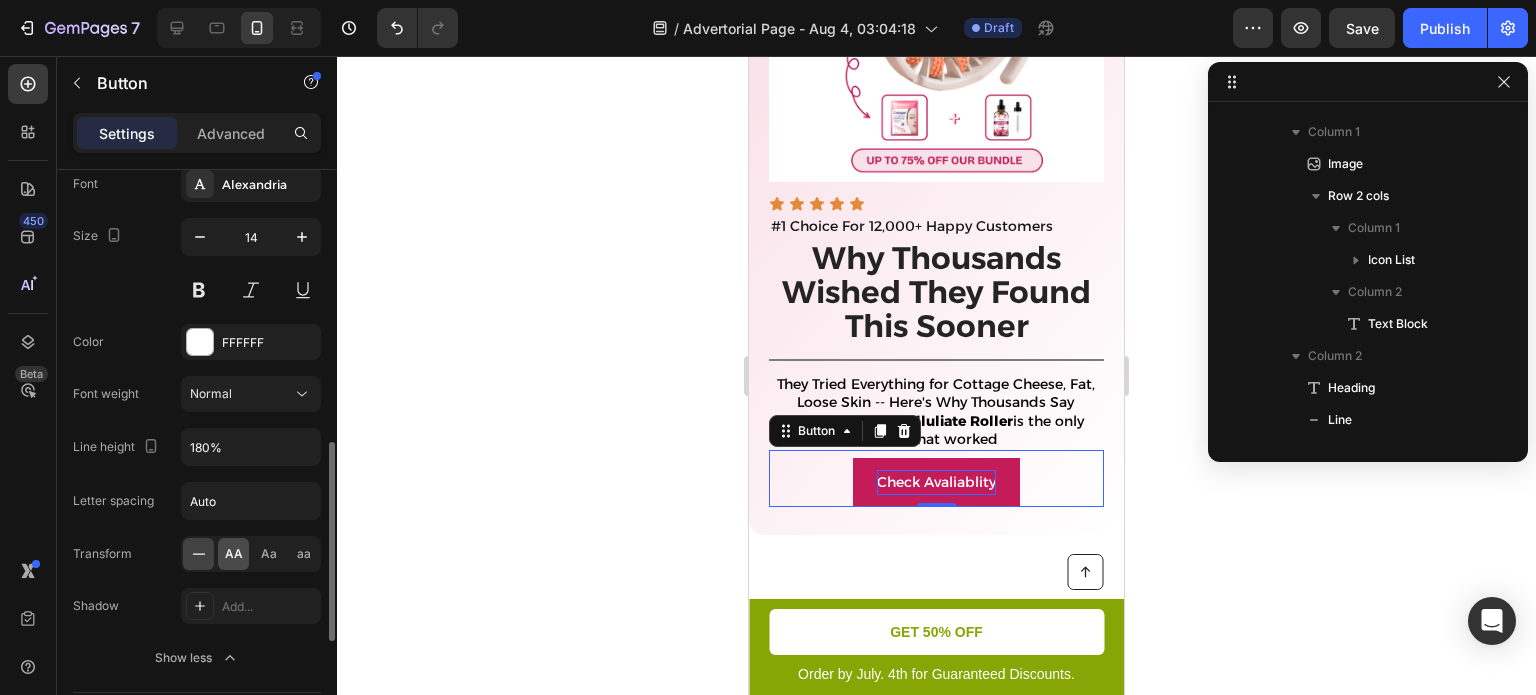 click on "AA" 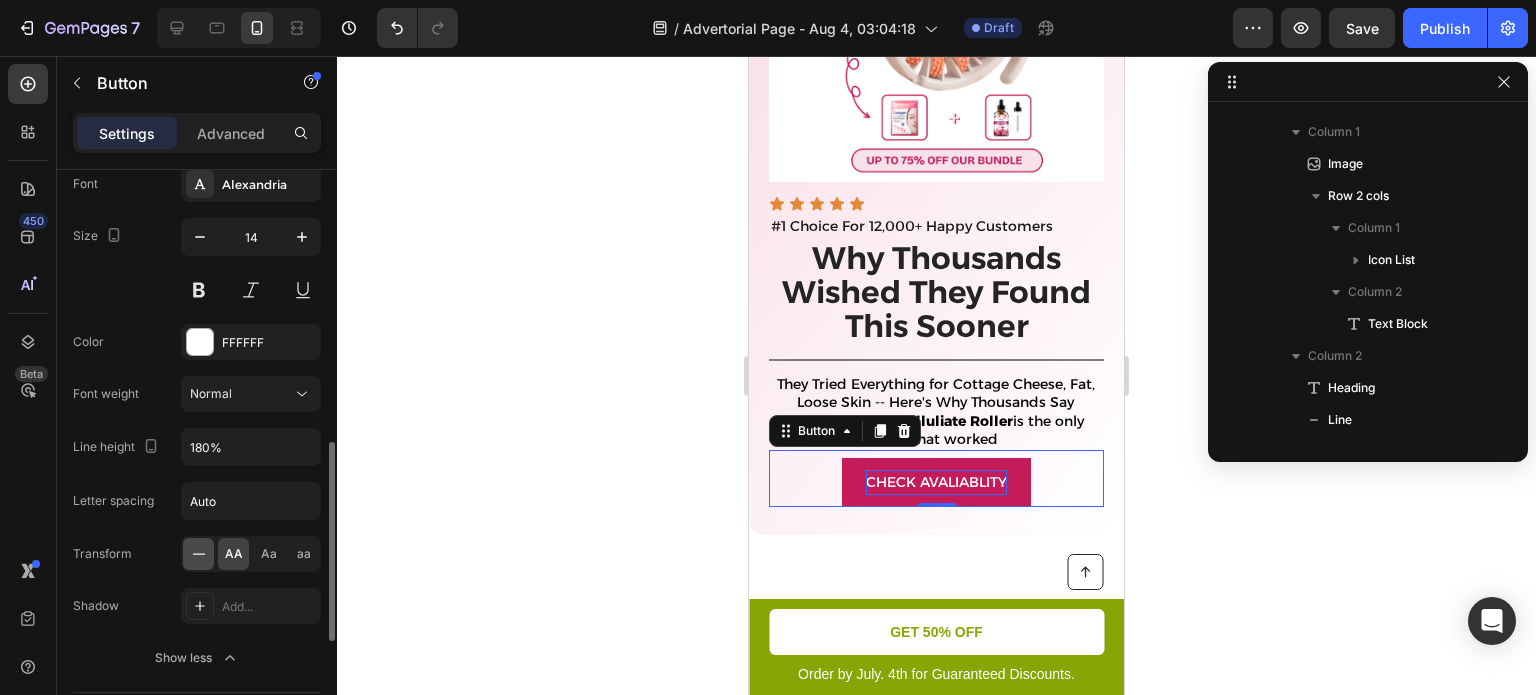 click 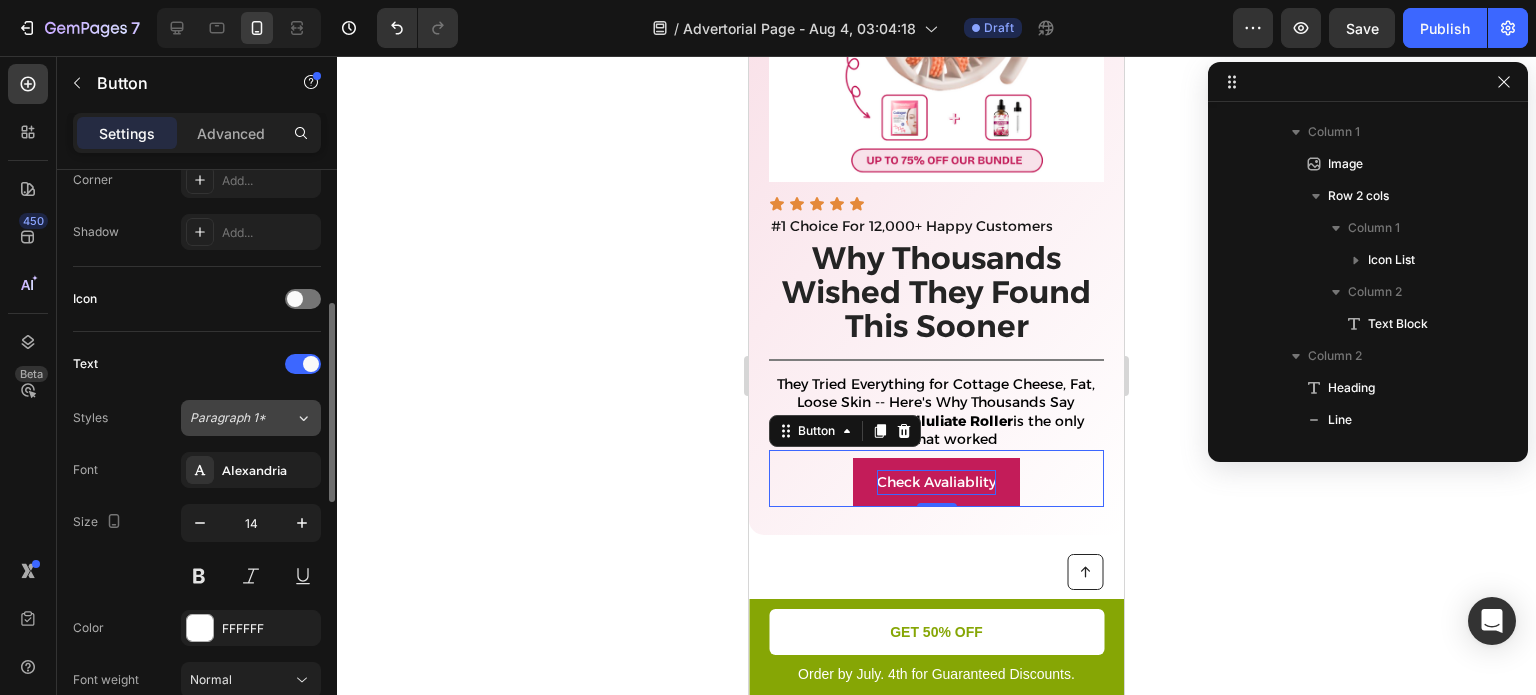 scroll, scrollTop: 468, scrollLeft: 0, axis: vertical 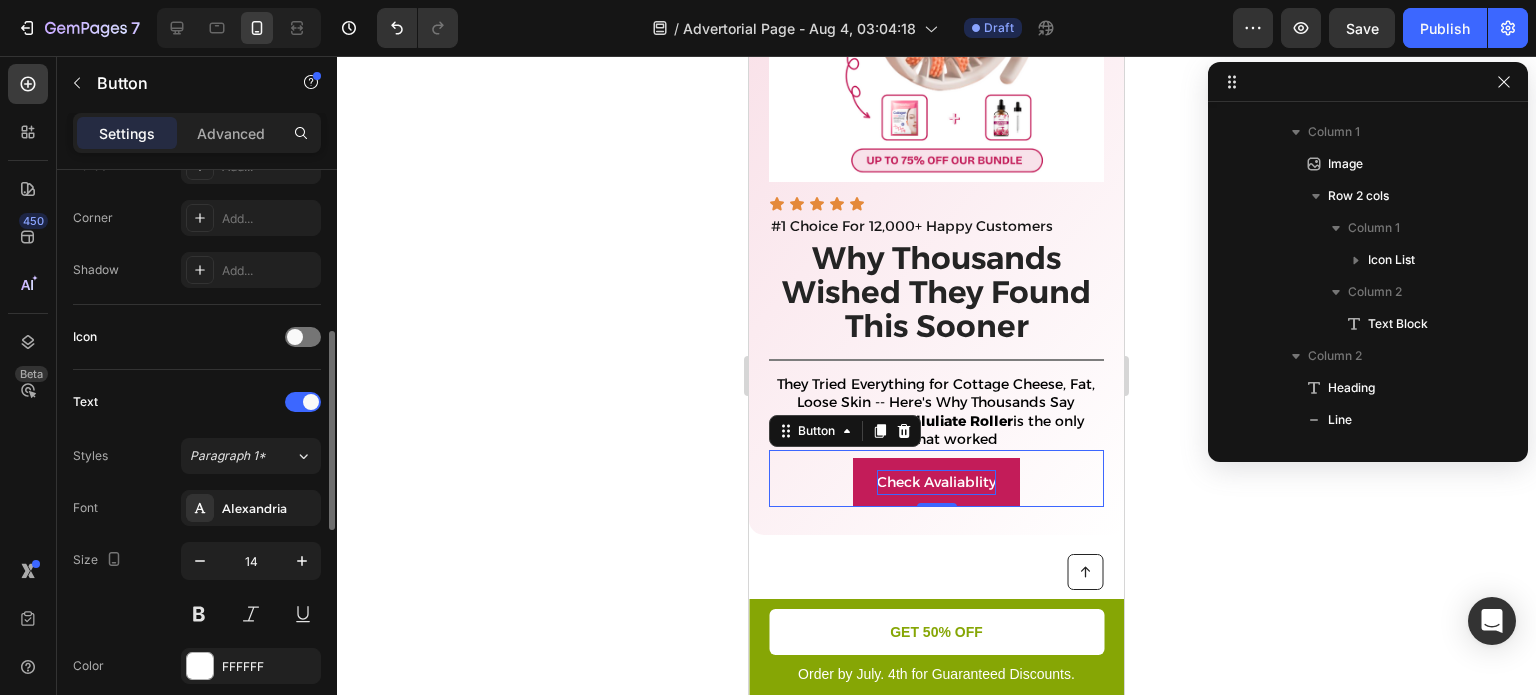 click on "Icon" at bounding box center [197, 337] 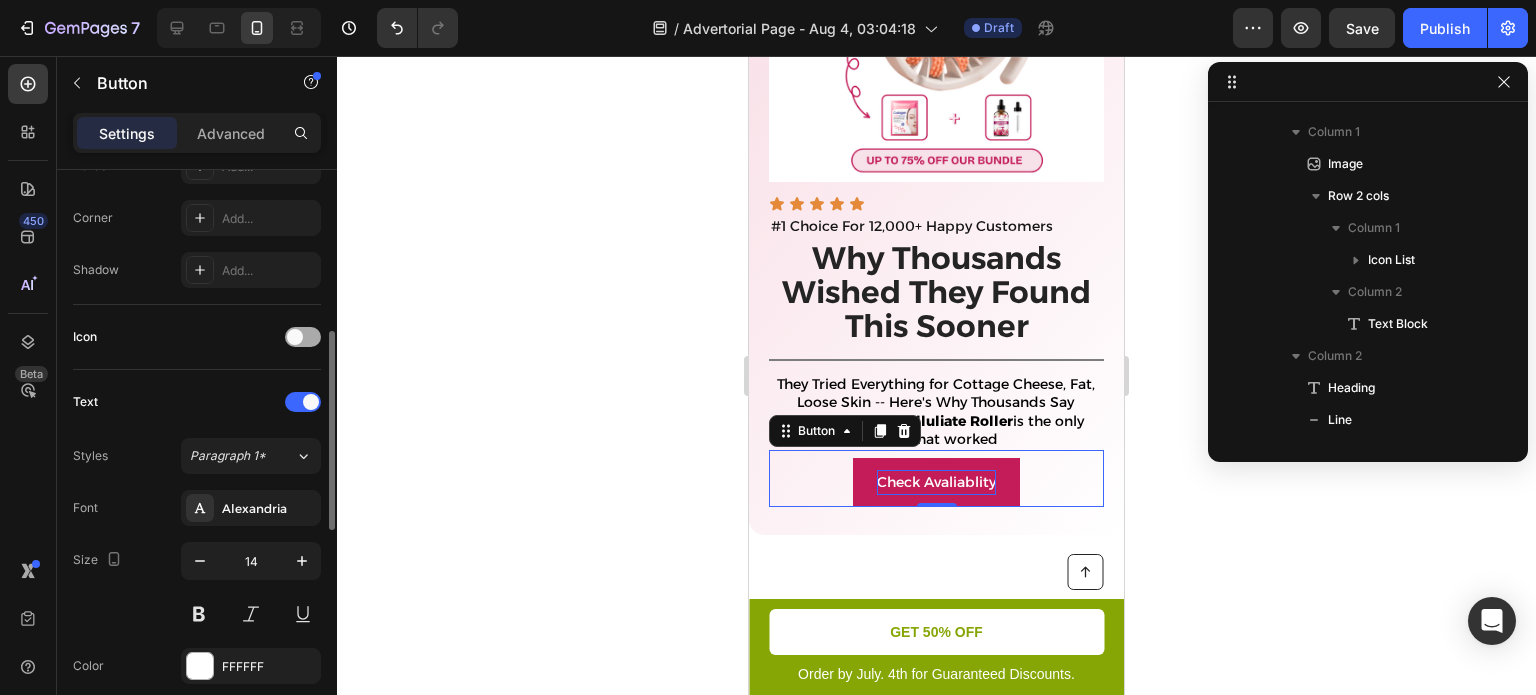 click at bounding box center [303, 337] 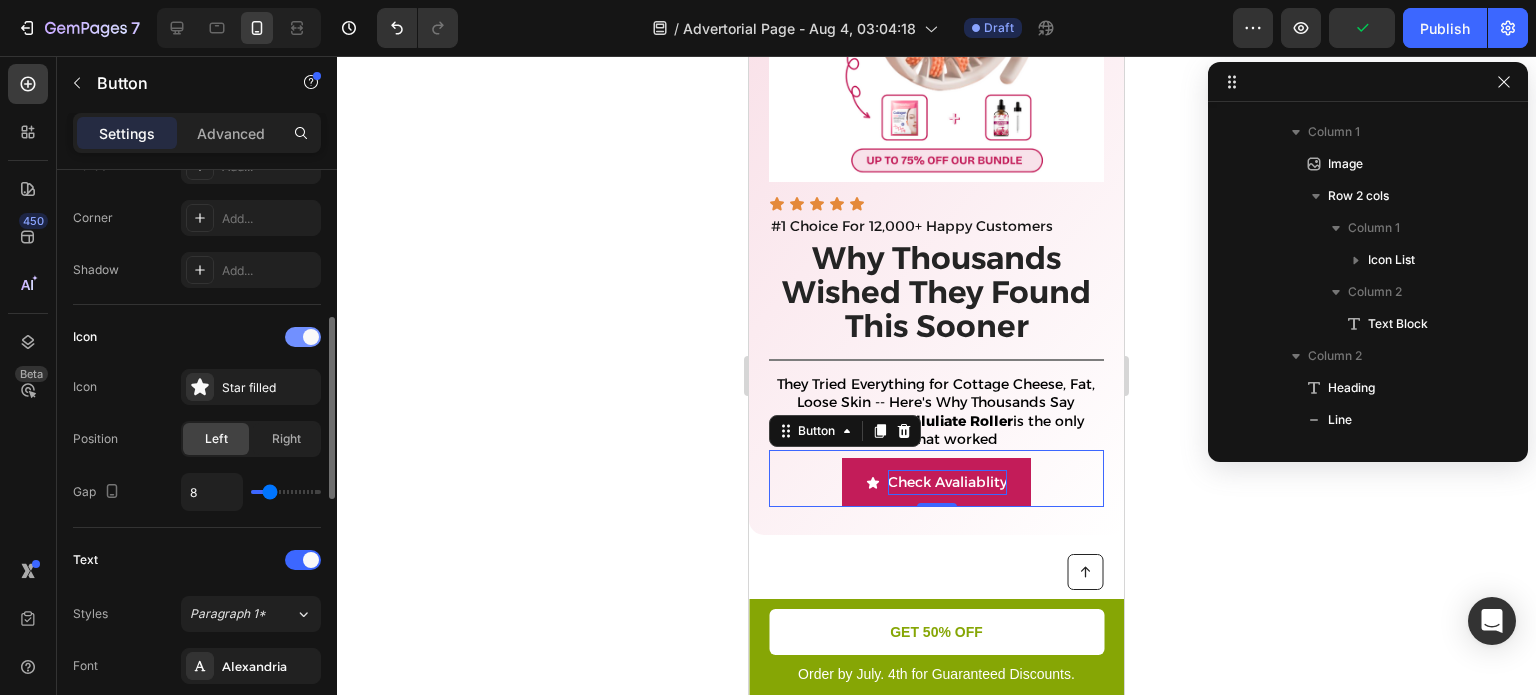 click at bounding box center [311, 337] 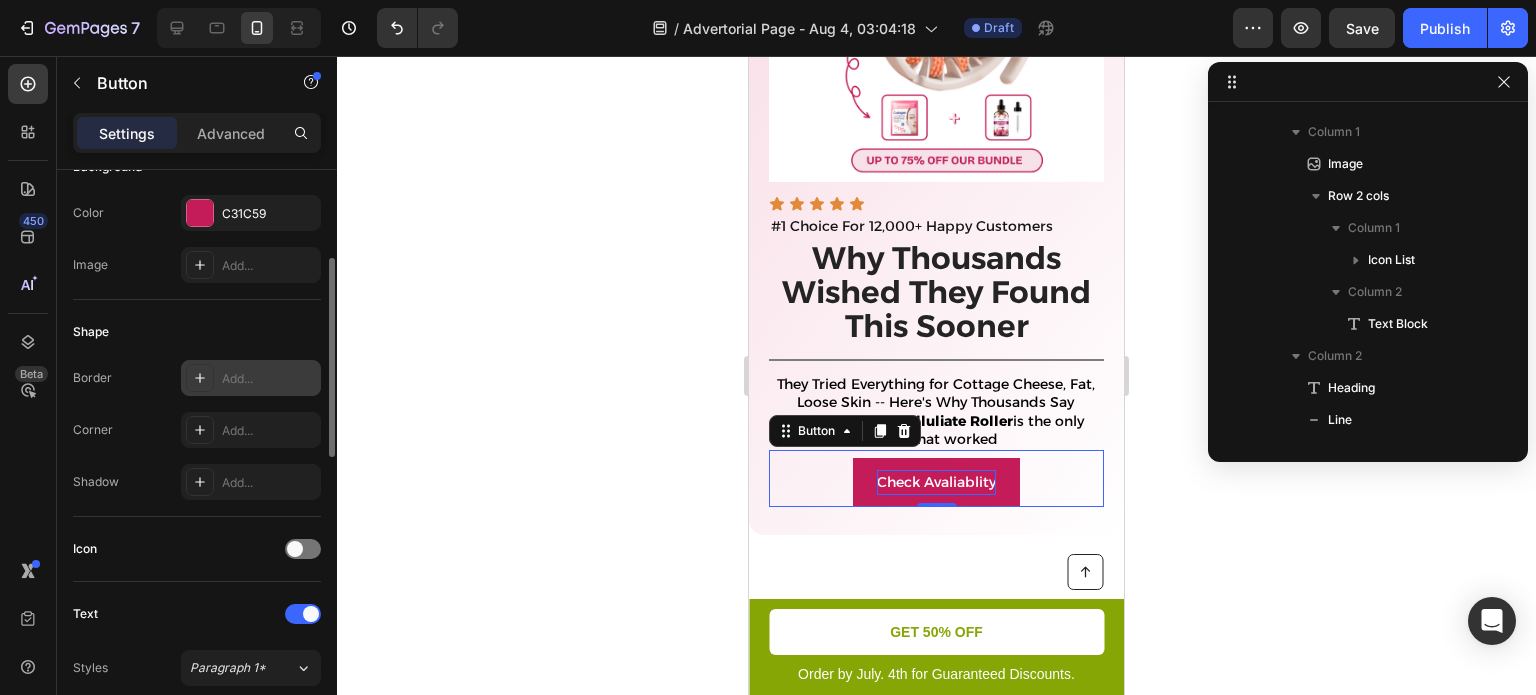 scroll, scrollTop: 255, scrollLeft: 0, axis: vertical 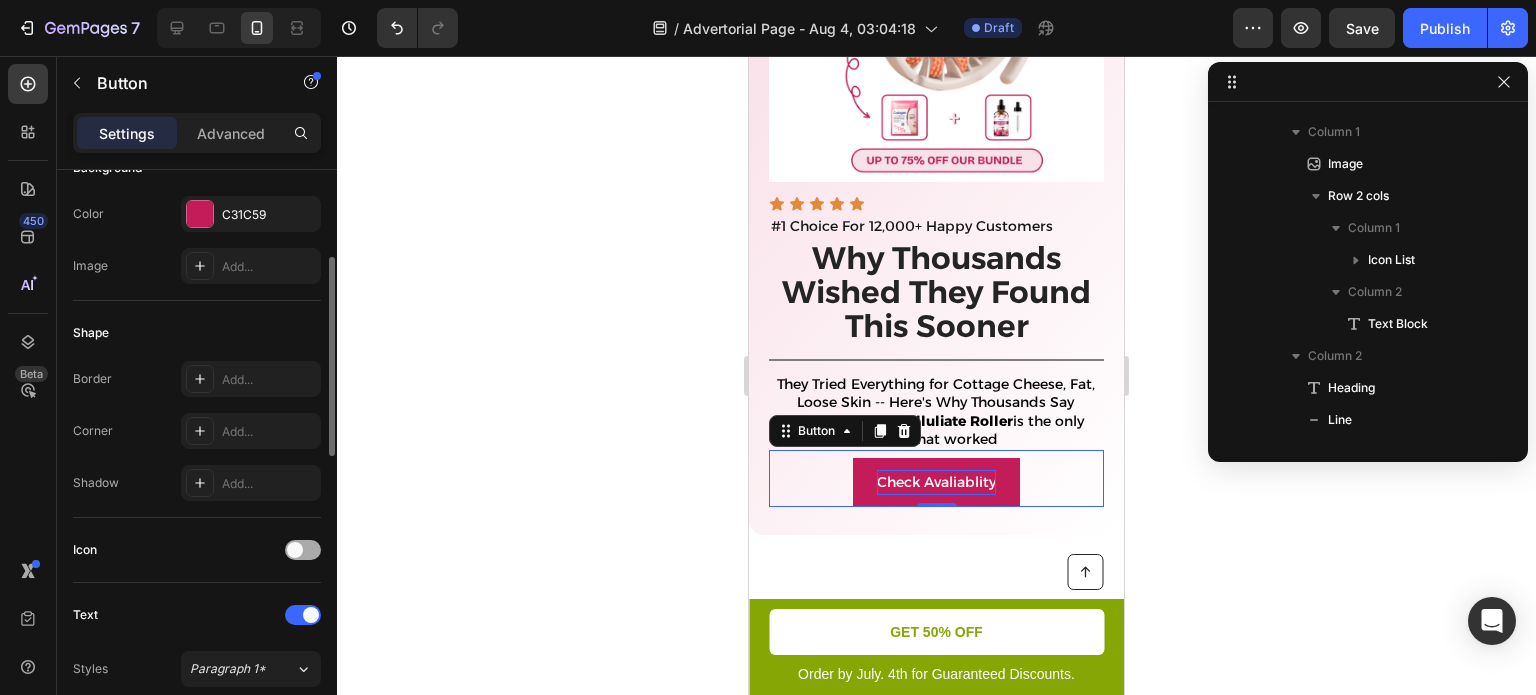 click at bounding box center [303, 550] 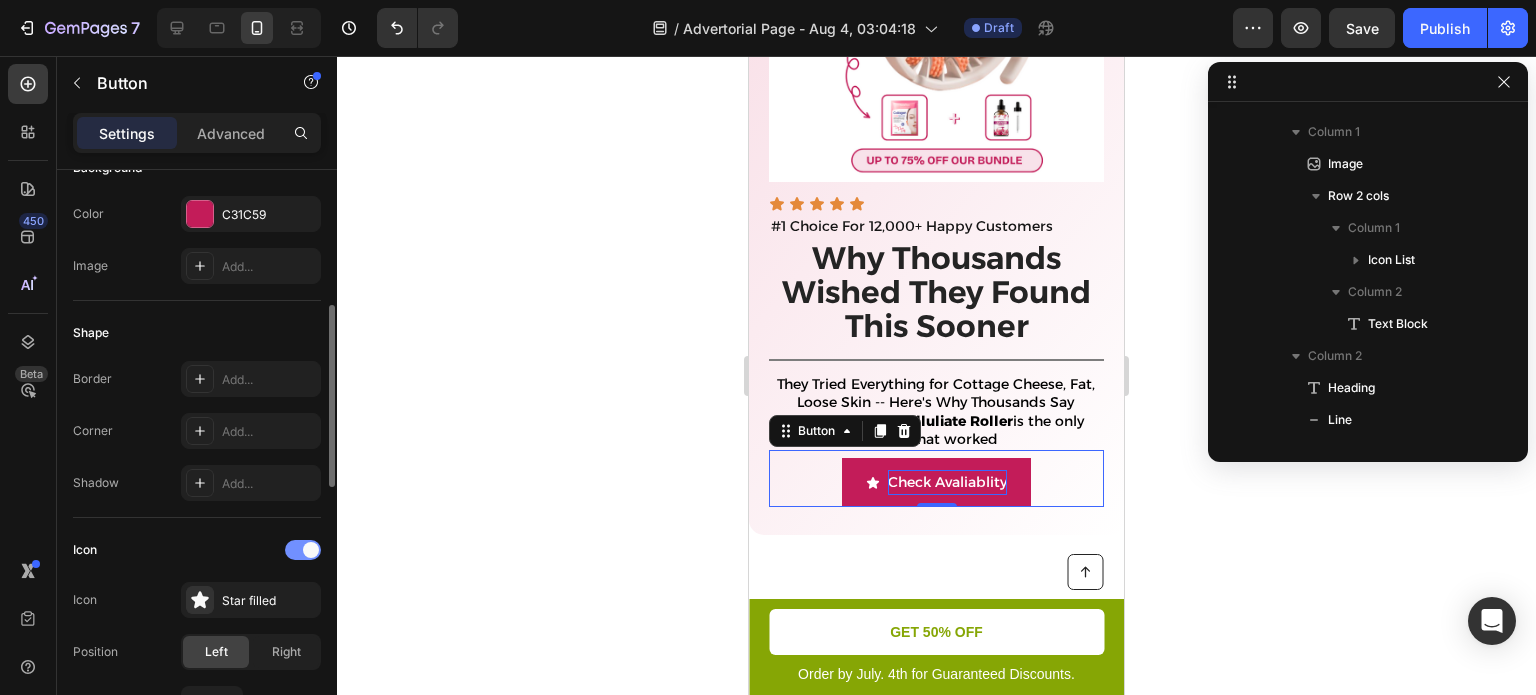scroll, scrollTop: 308, scrollLeft: 0, axis: vertical 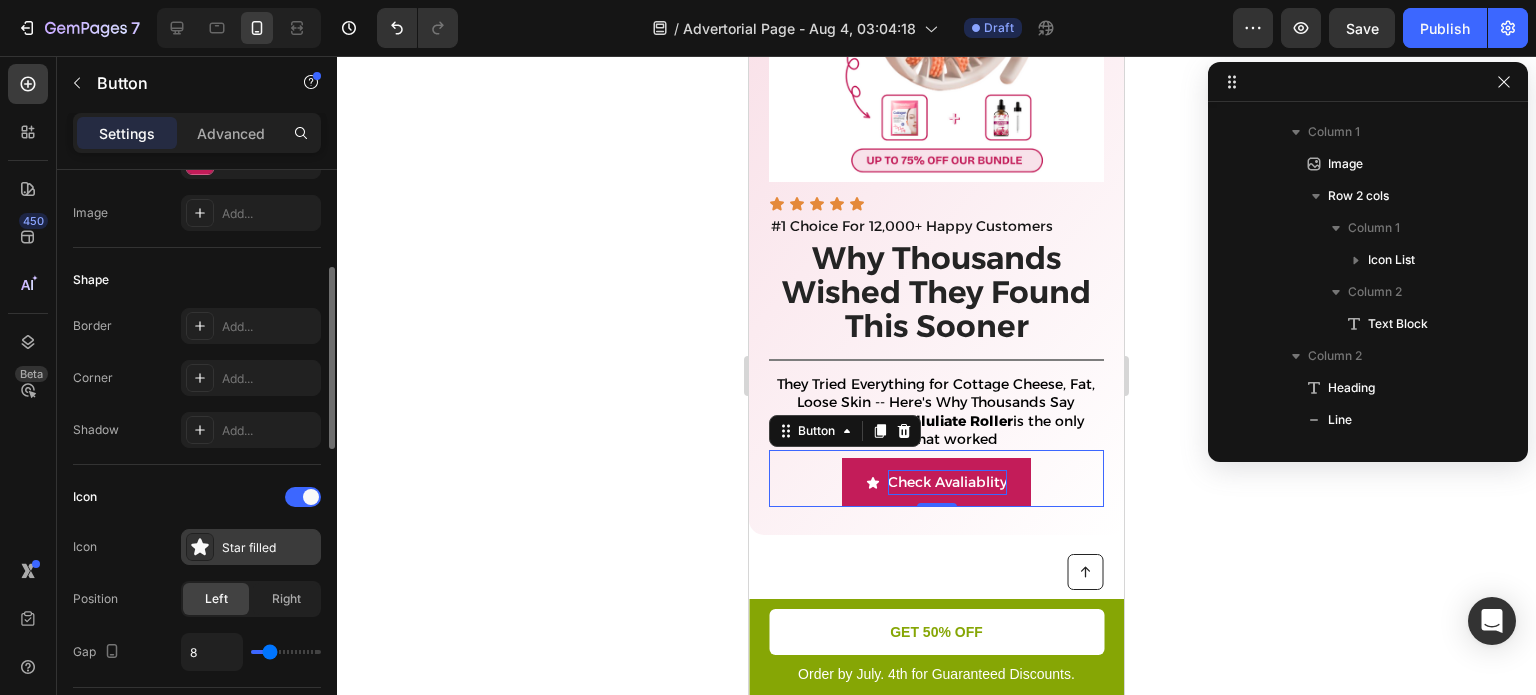 click on "Star filled" at bounding box center [269, 548] 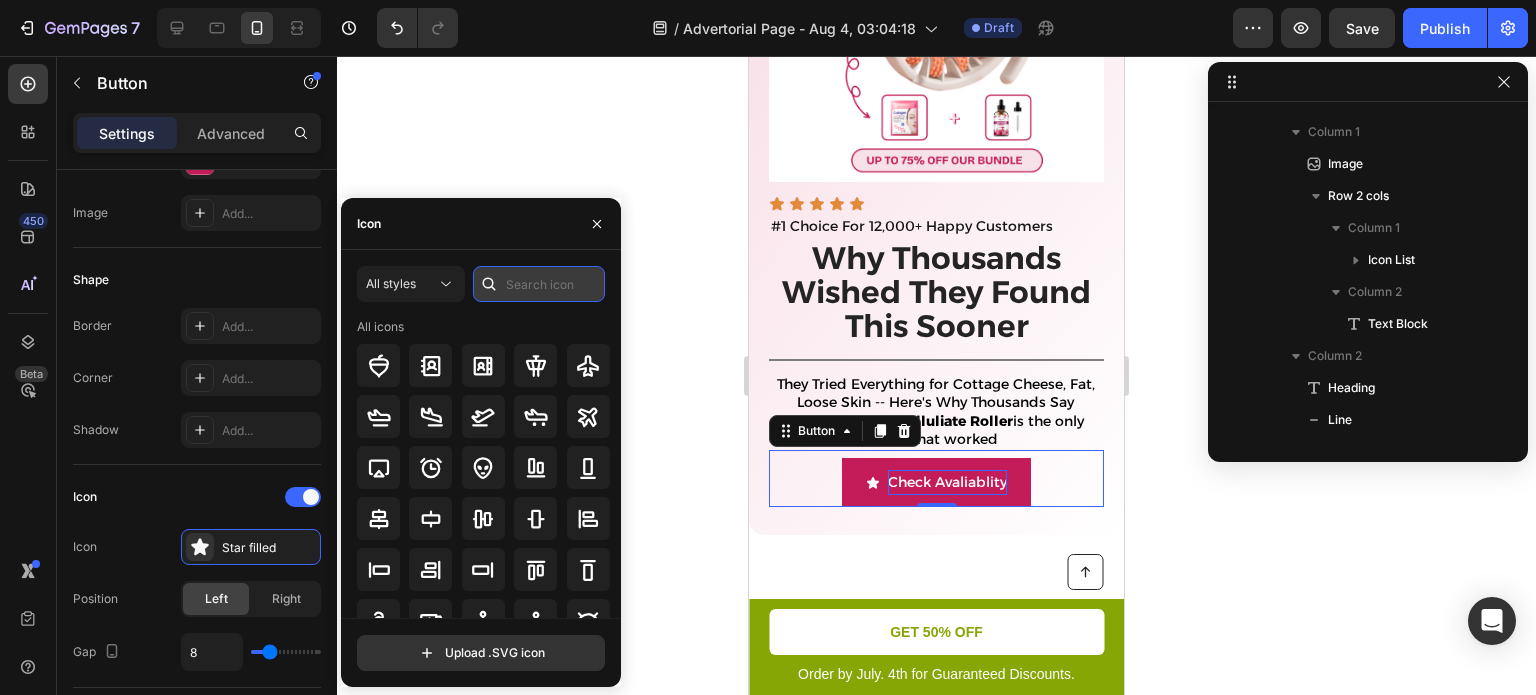 click at bounding box center (539, 284) 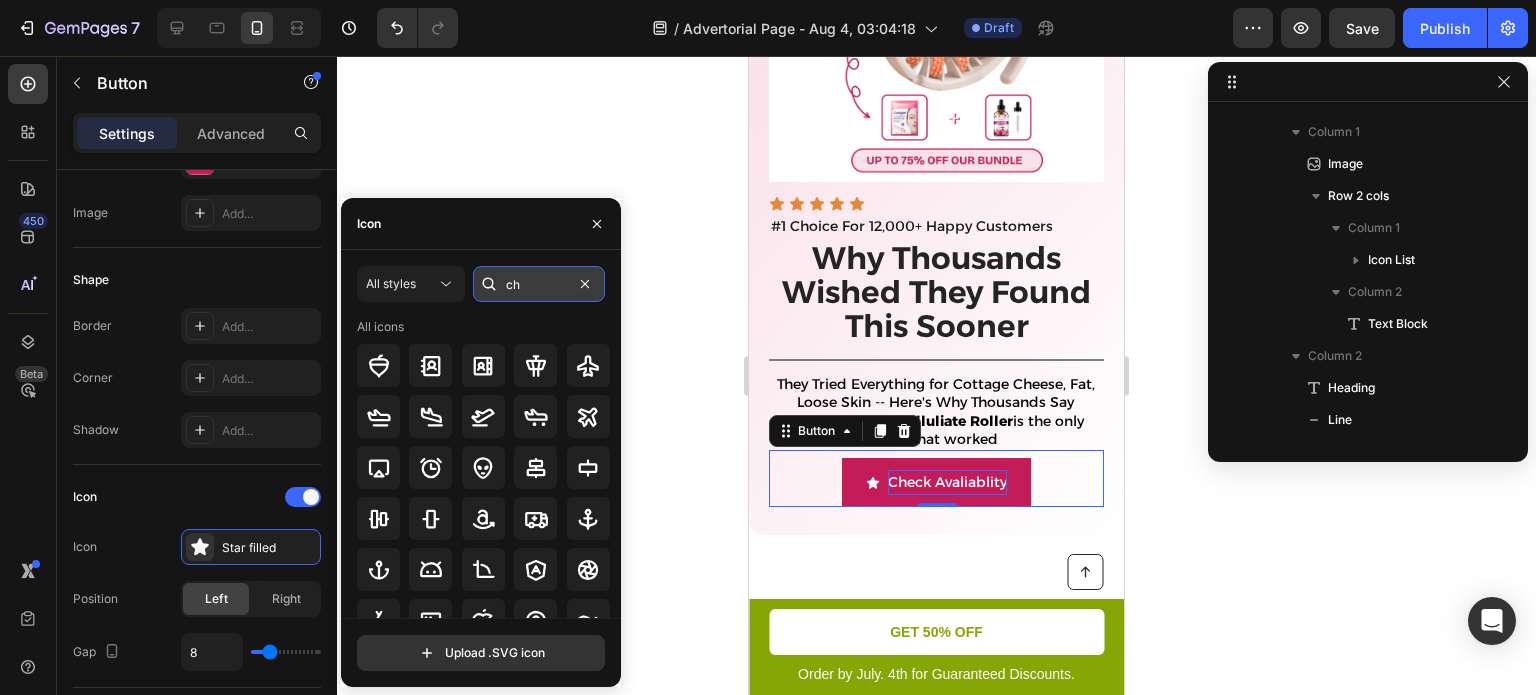 type on "c" 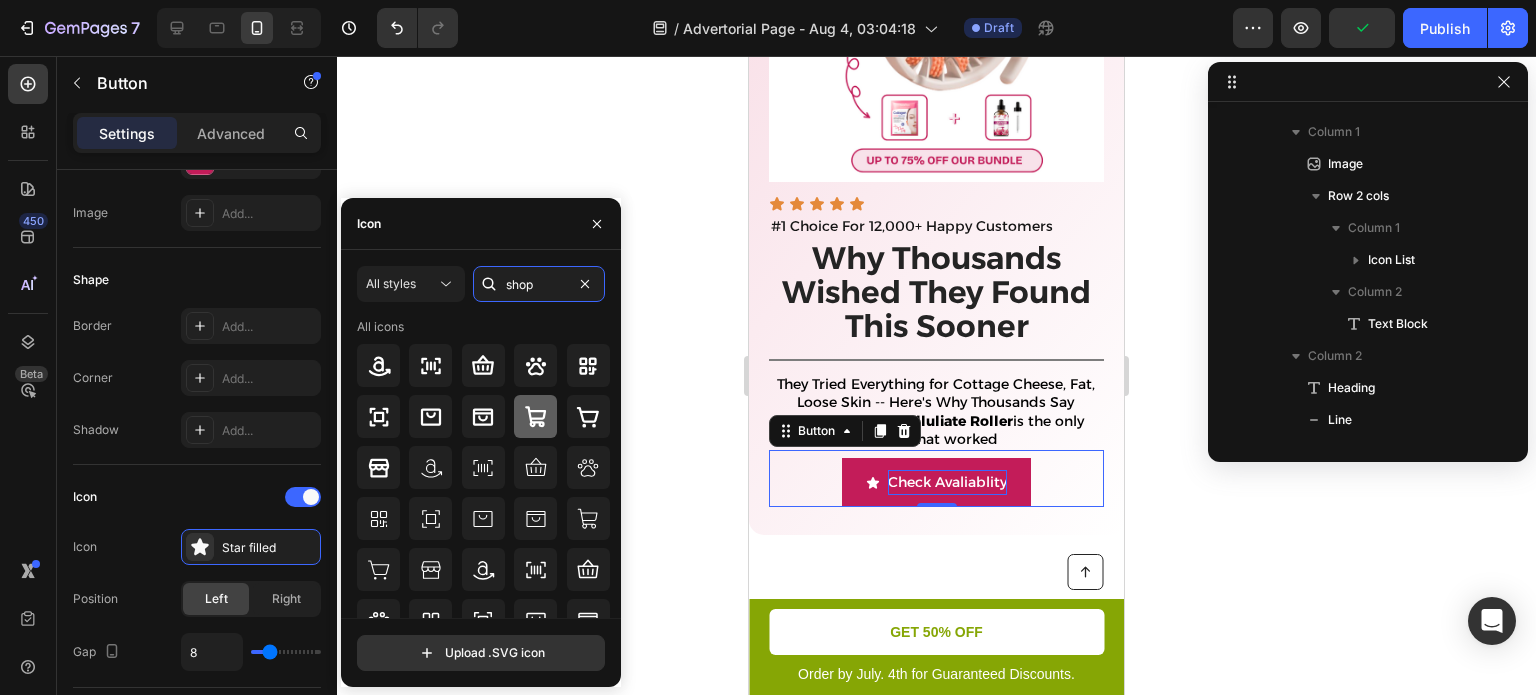 type on "shop" 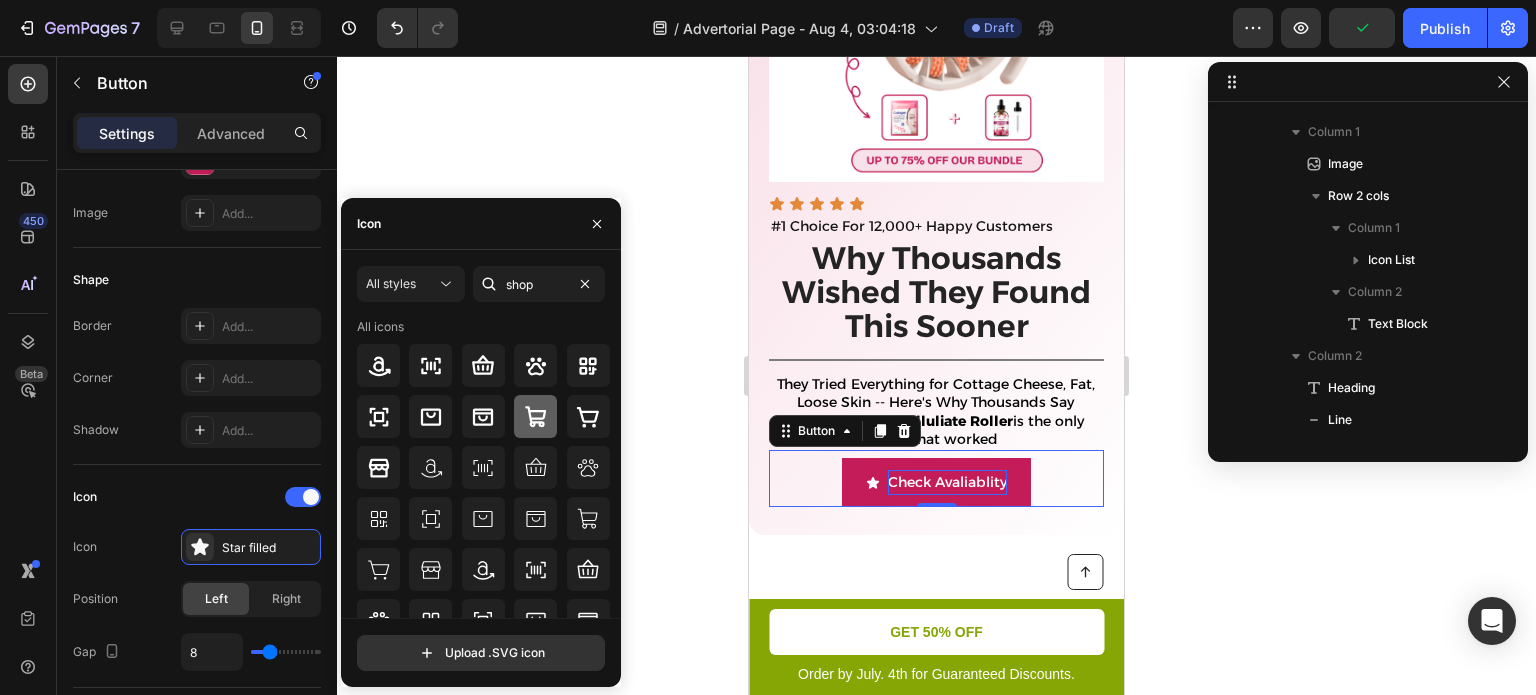 click 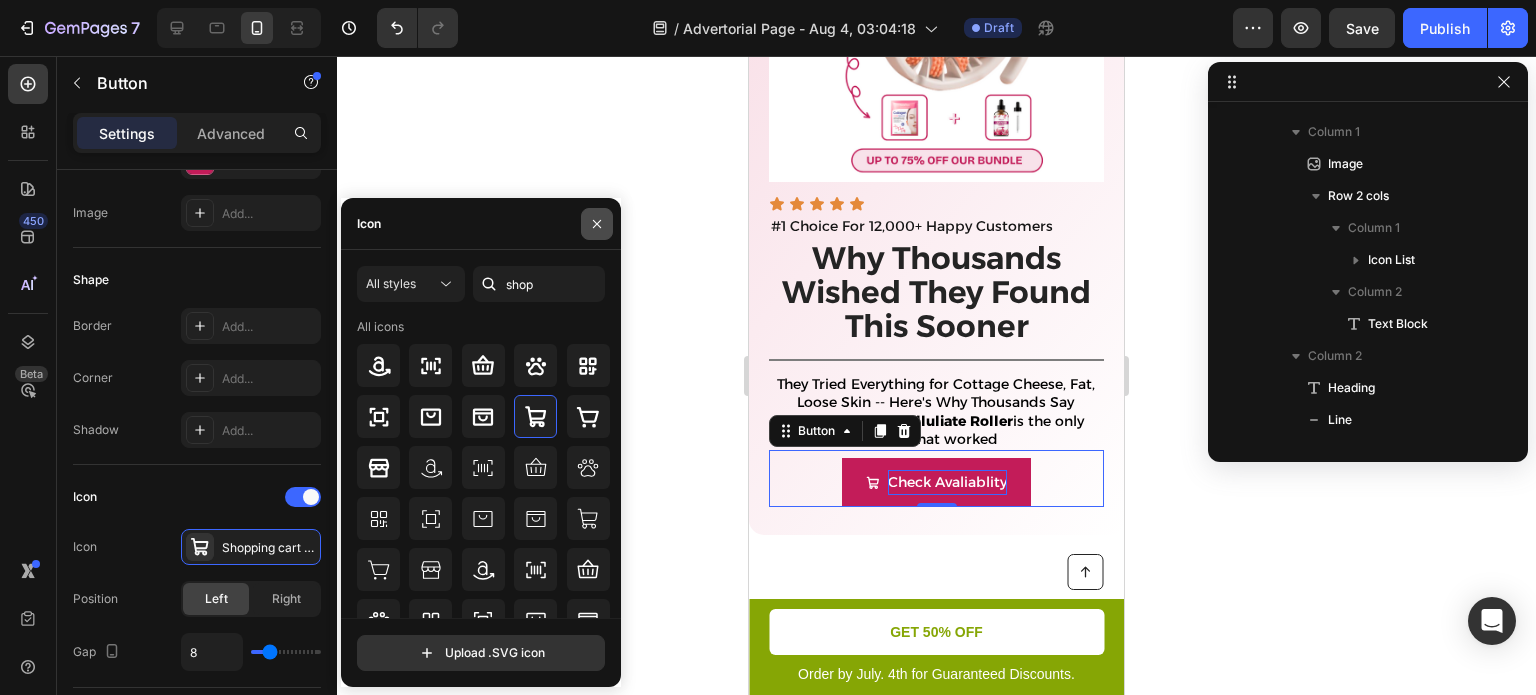 click at bounding box center [597, 224] 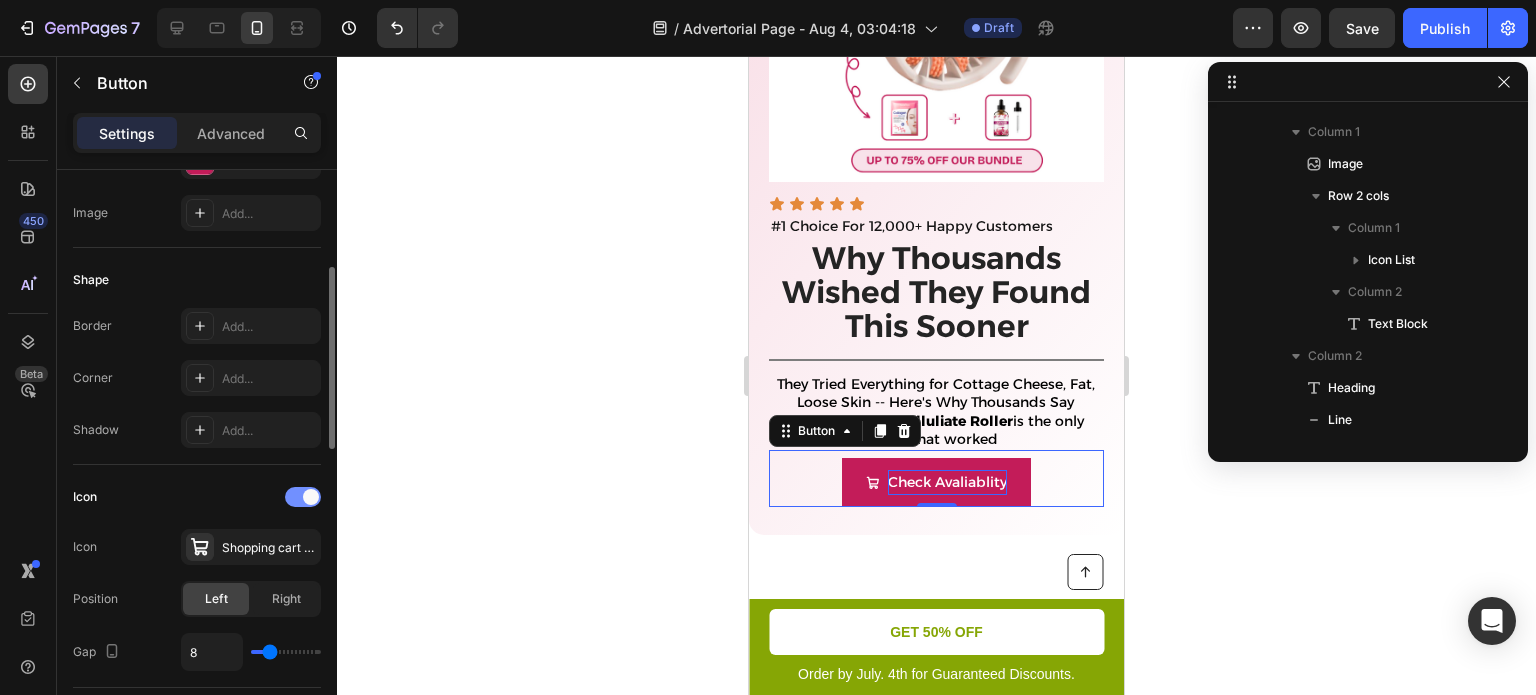 click at bounding box center (303, 497) 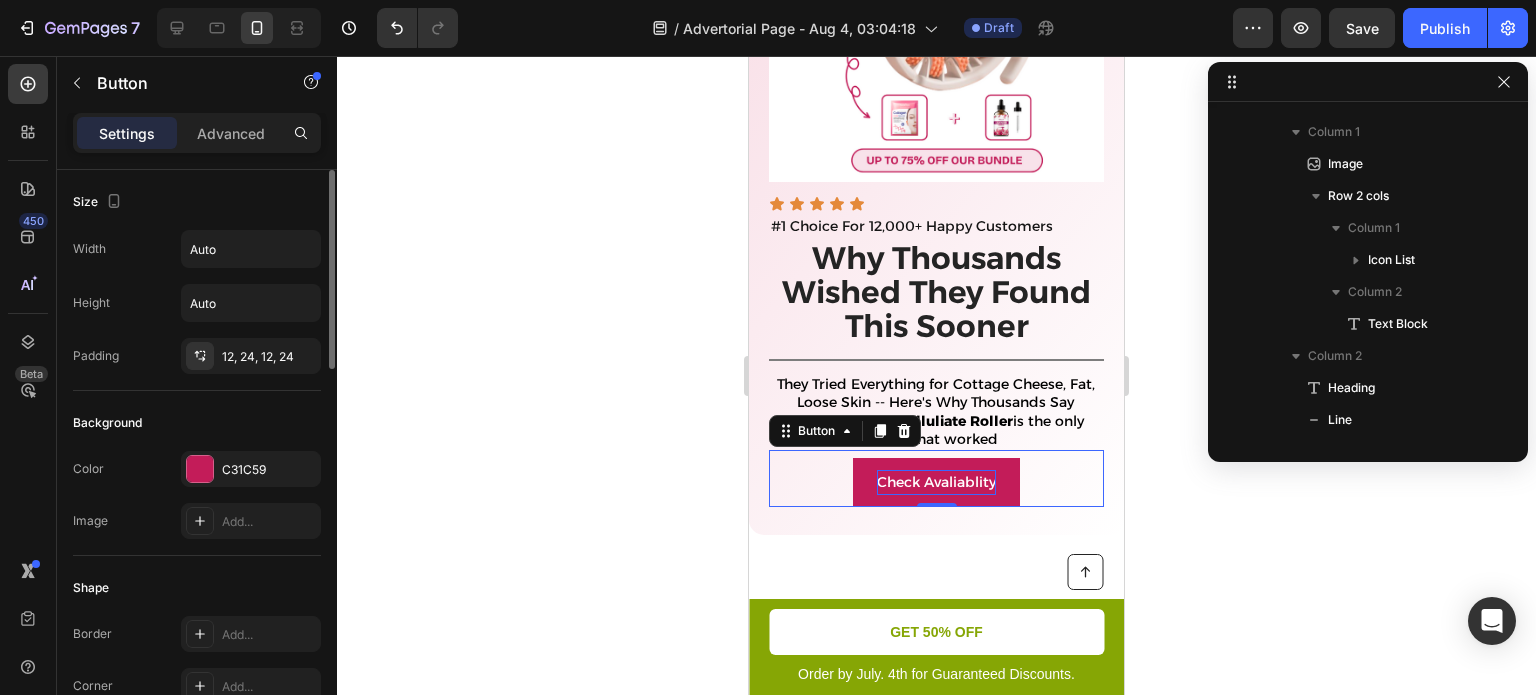 scroll, scrollTop: 0, scrollLeft: 0, axis: both 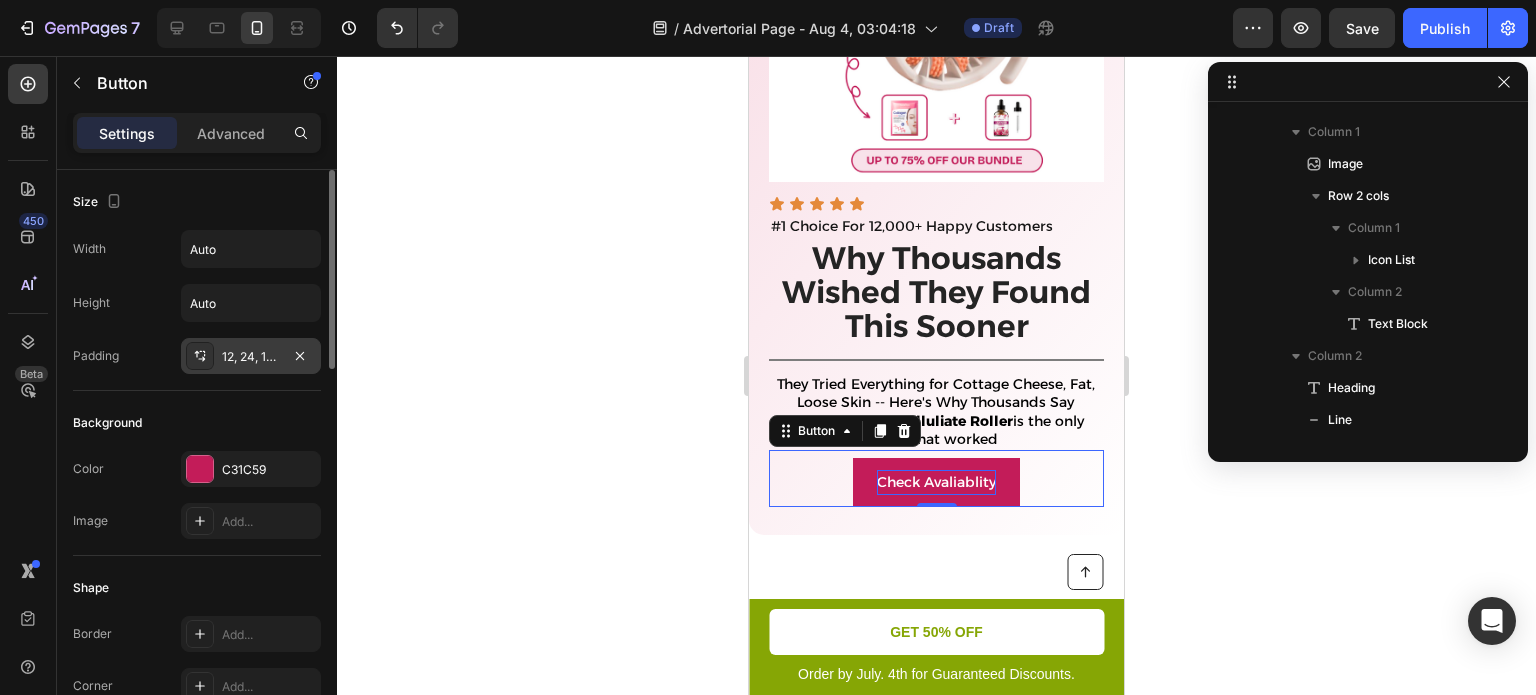 click on "12, 24, 12, 24" at bounding box center (251, 356) 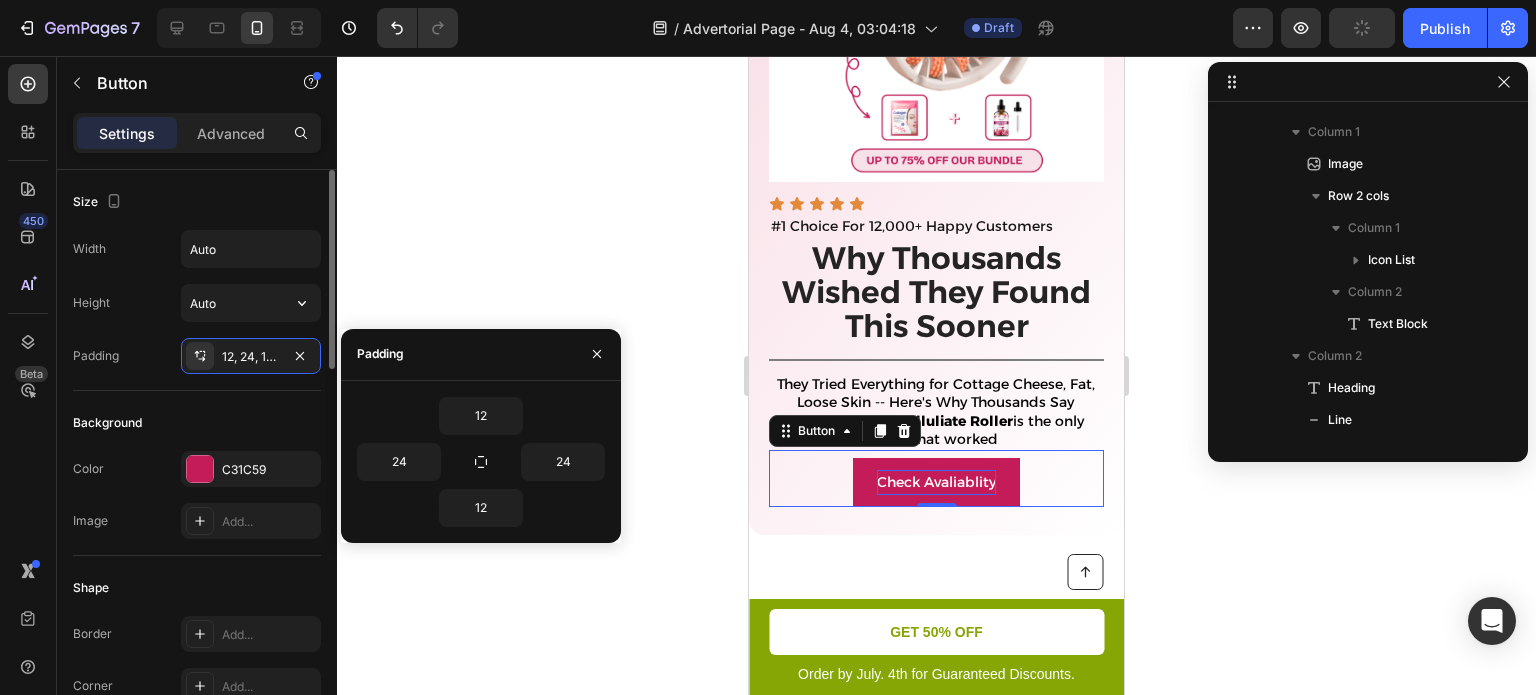 click on "Width Auto Height Auto Padding 12, 24, 12, 24" at bounding box center [197, 302] 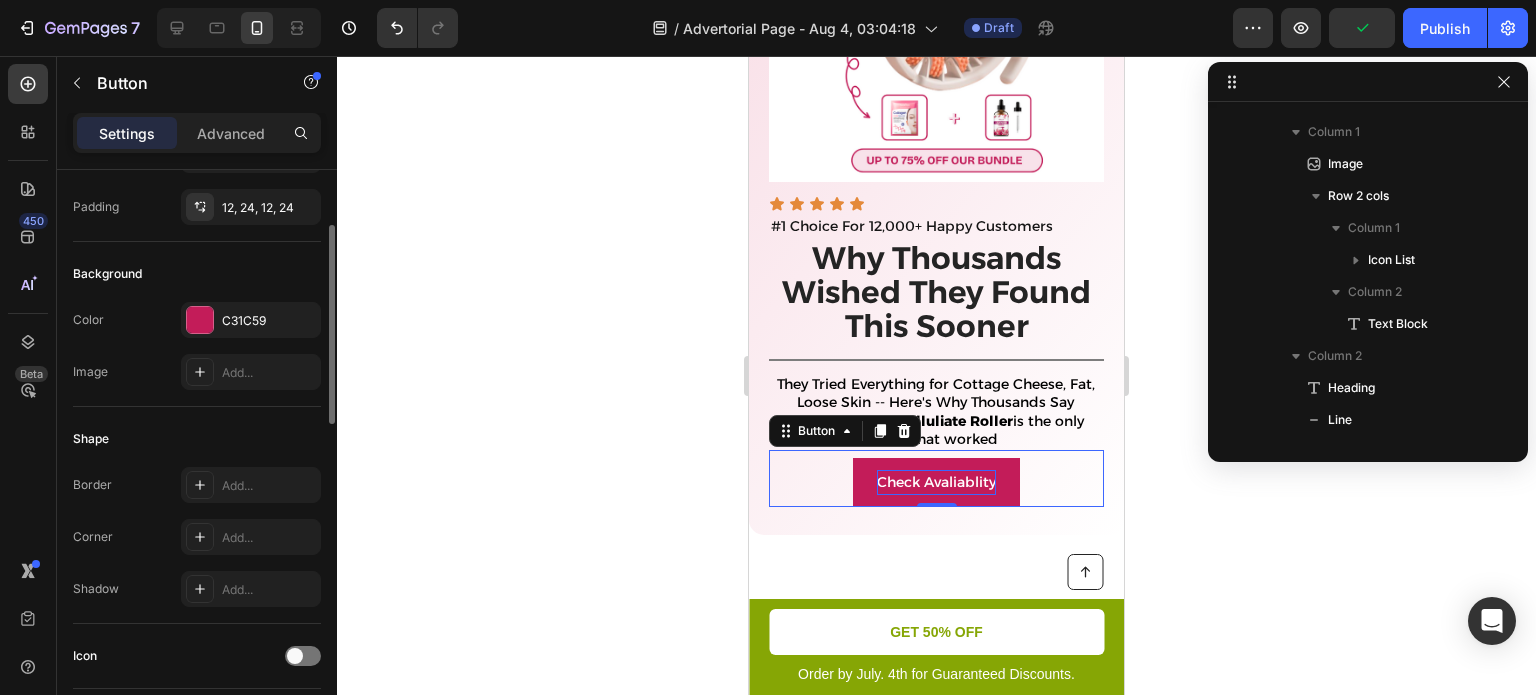 scroll, scrollTop: 152, scrollLeft: 0, axis: vertical 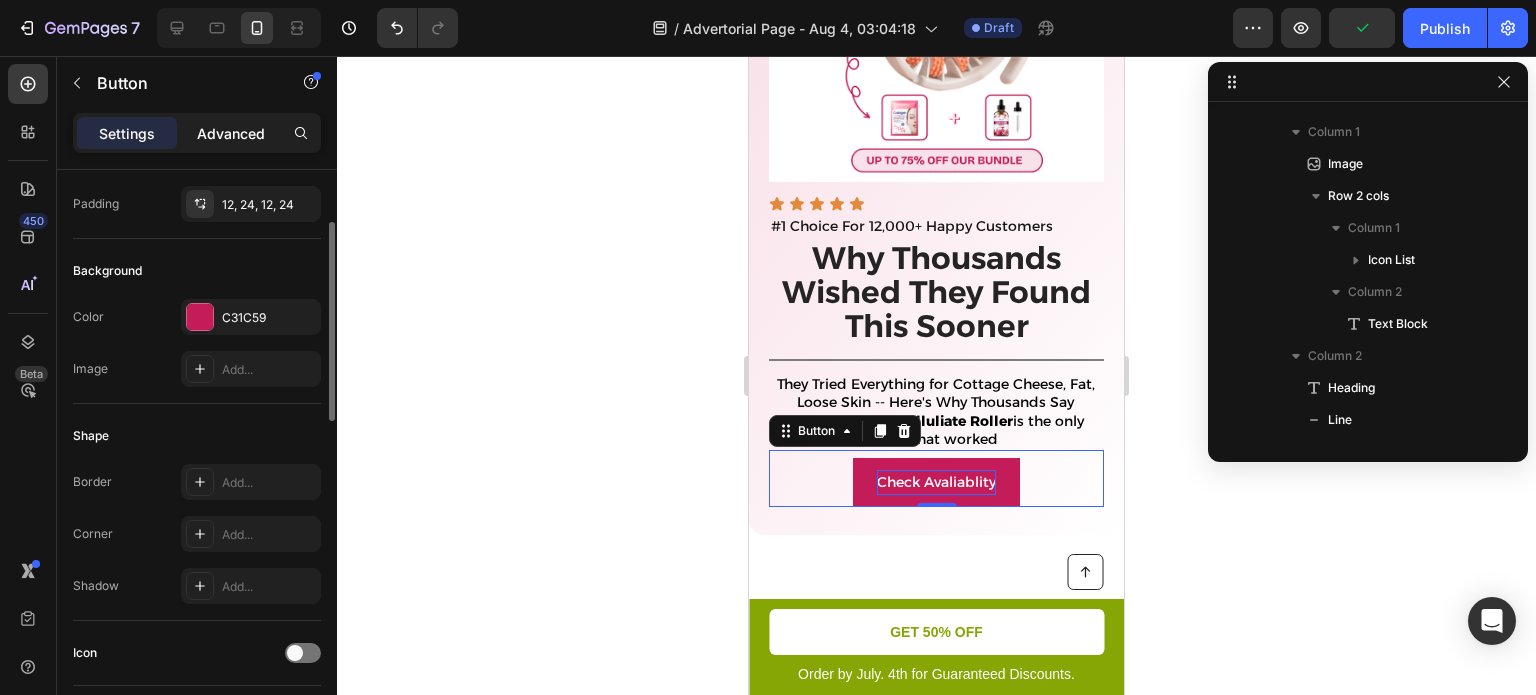 click on "Advanced" 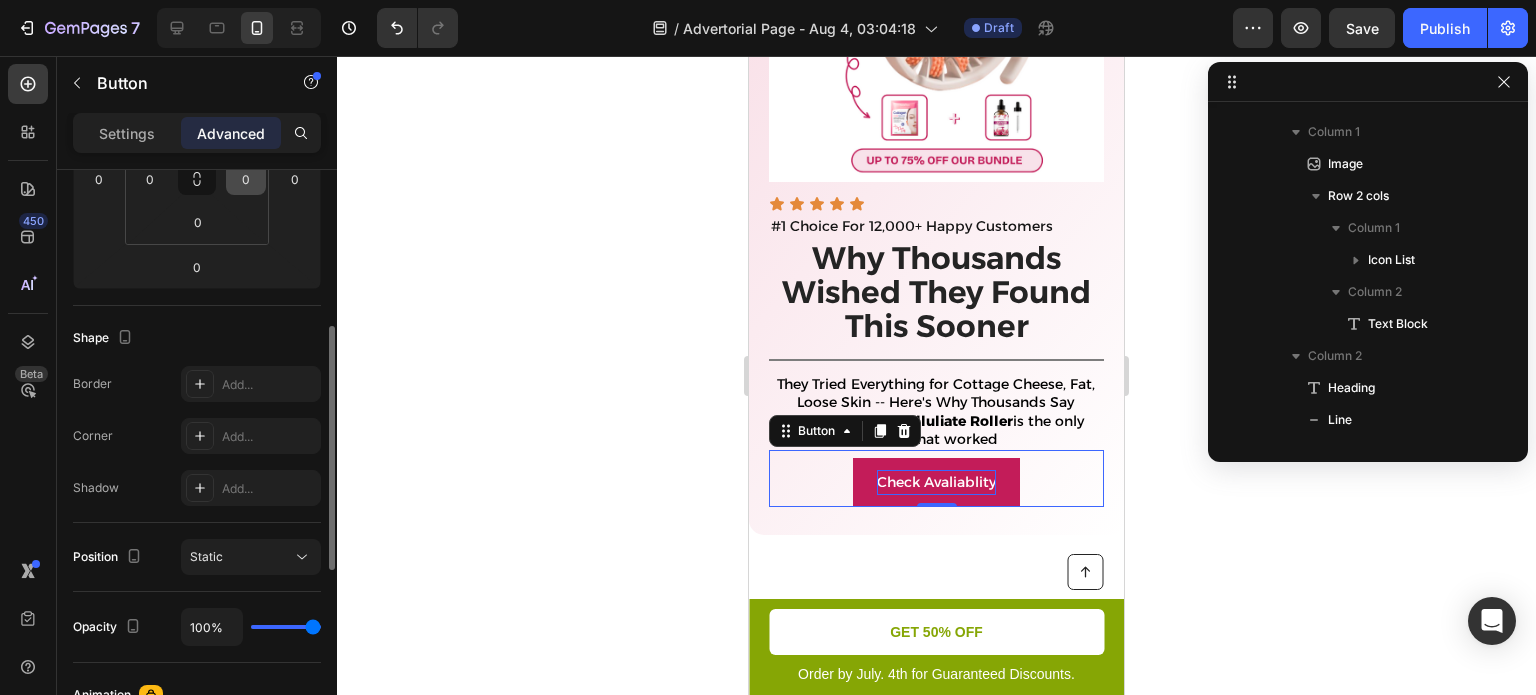 scroll, scrollTop: 379, scrollLeft: 0, axis: vertical 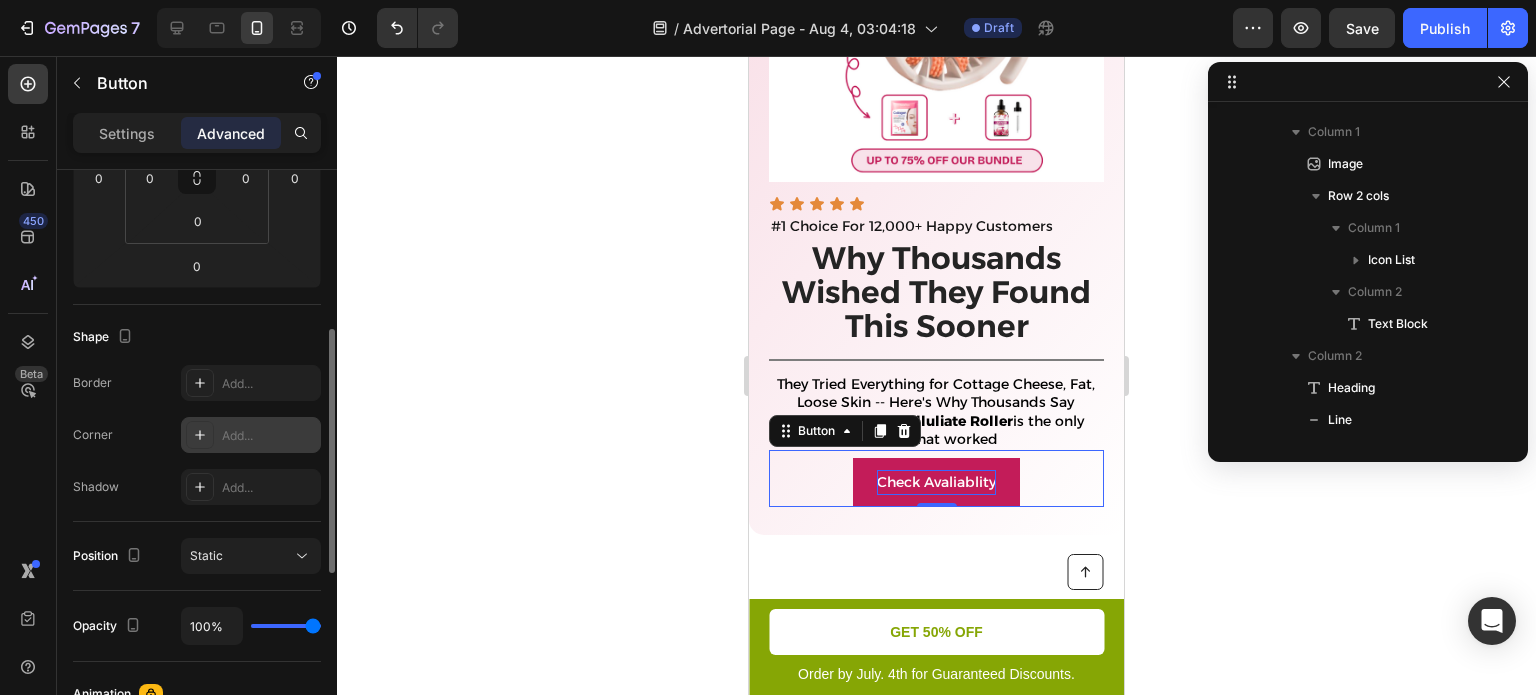 click on "Add..." at bounding box center (251, 435) 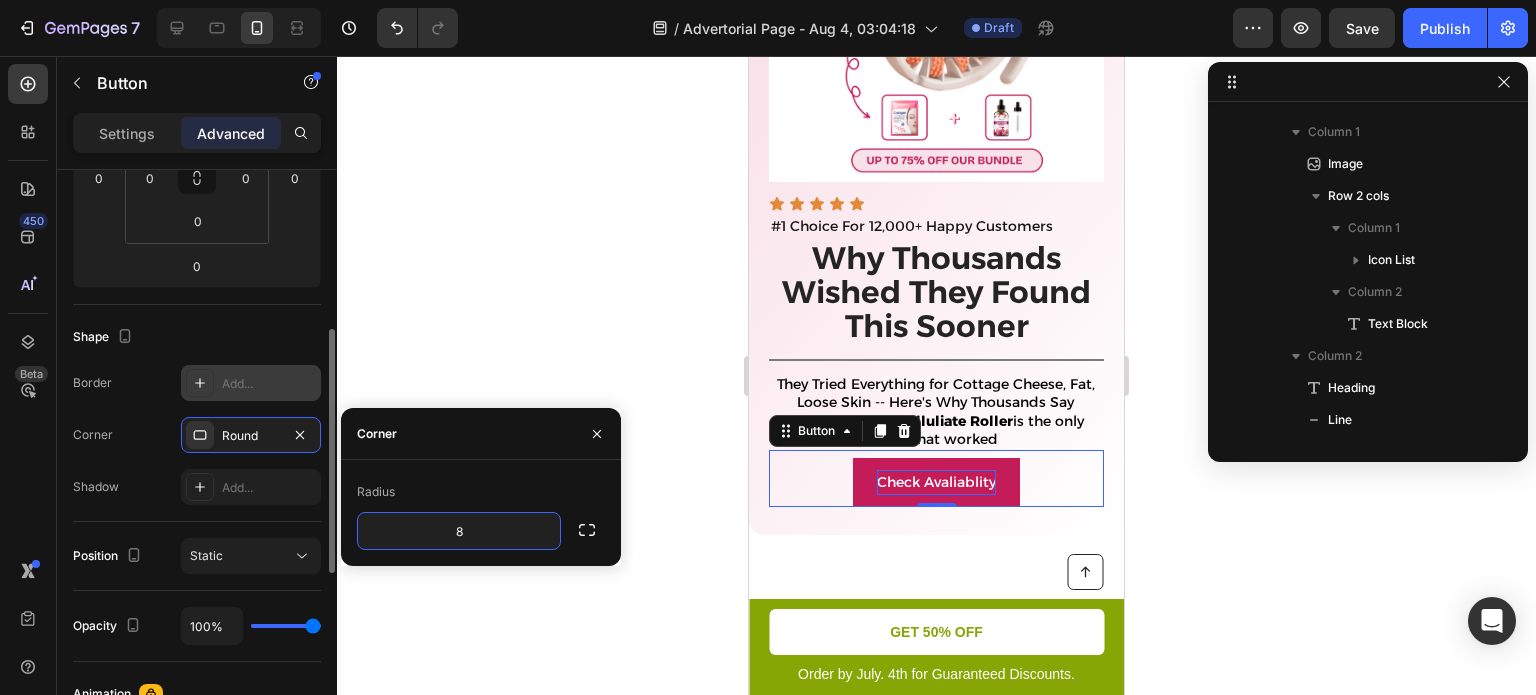 click on "Add..." at bounding box center [251, 383] 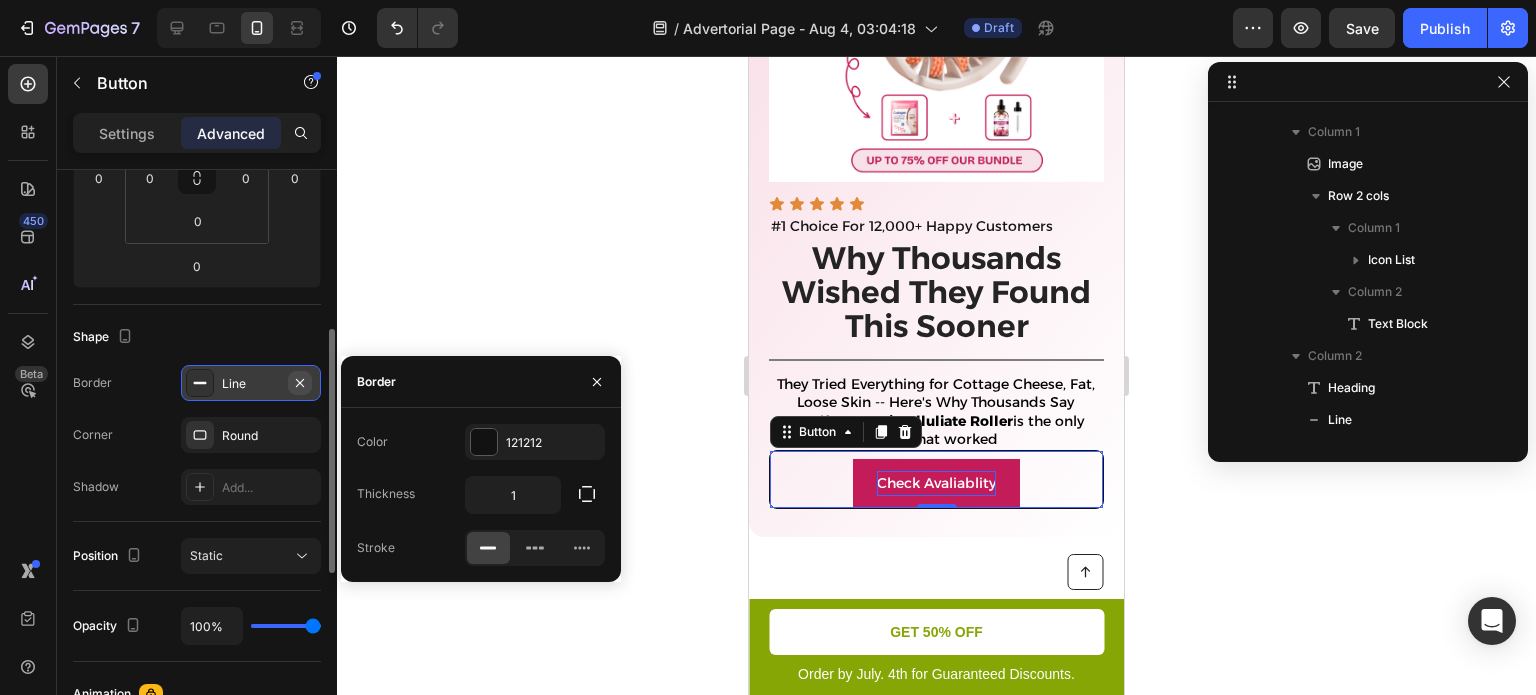 click 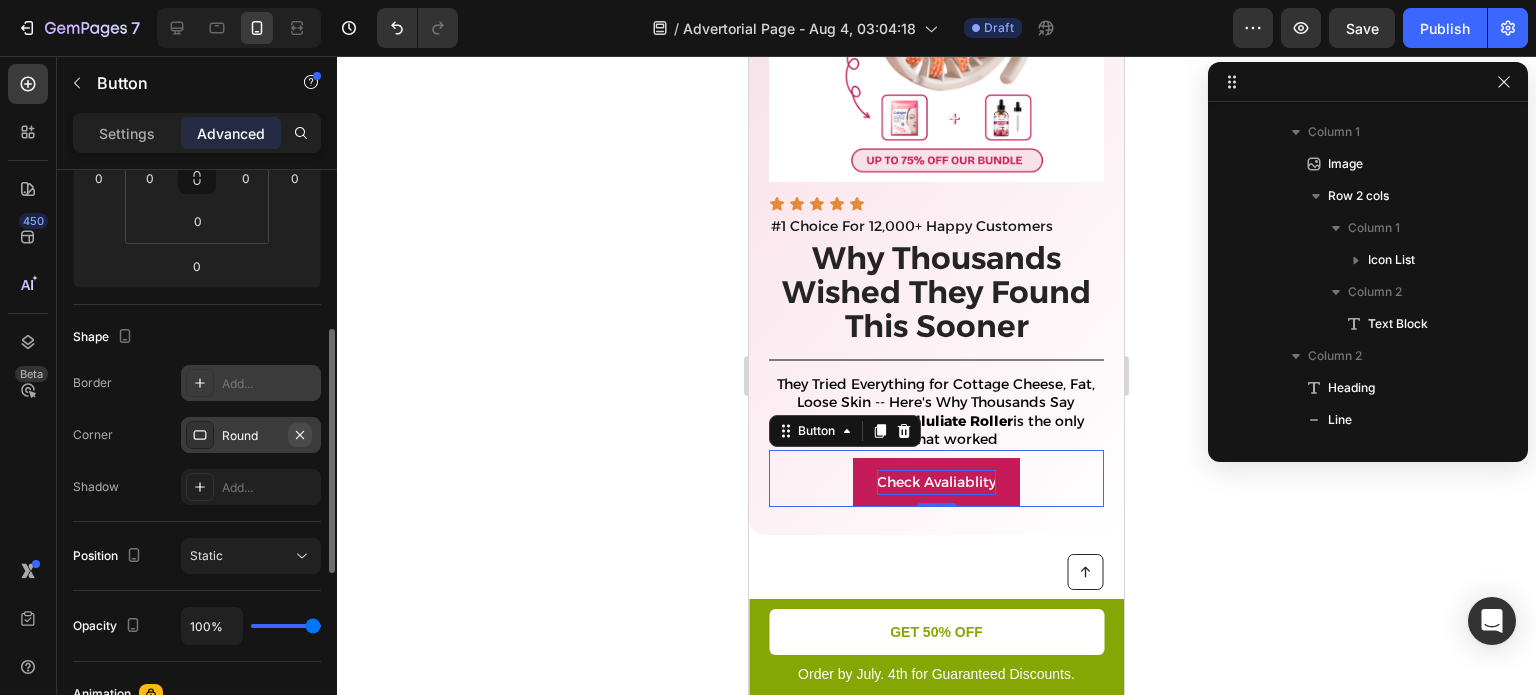 click 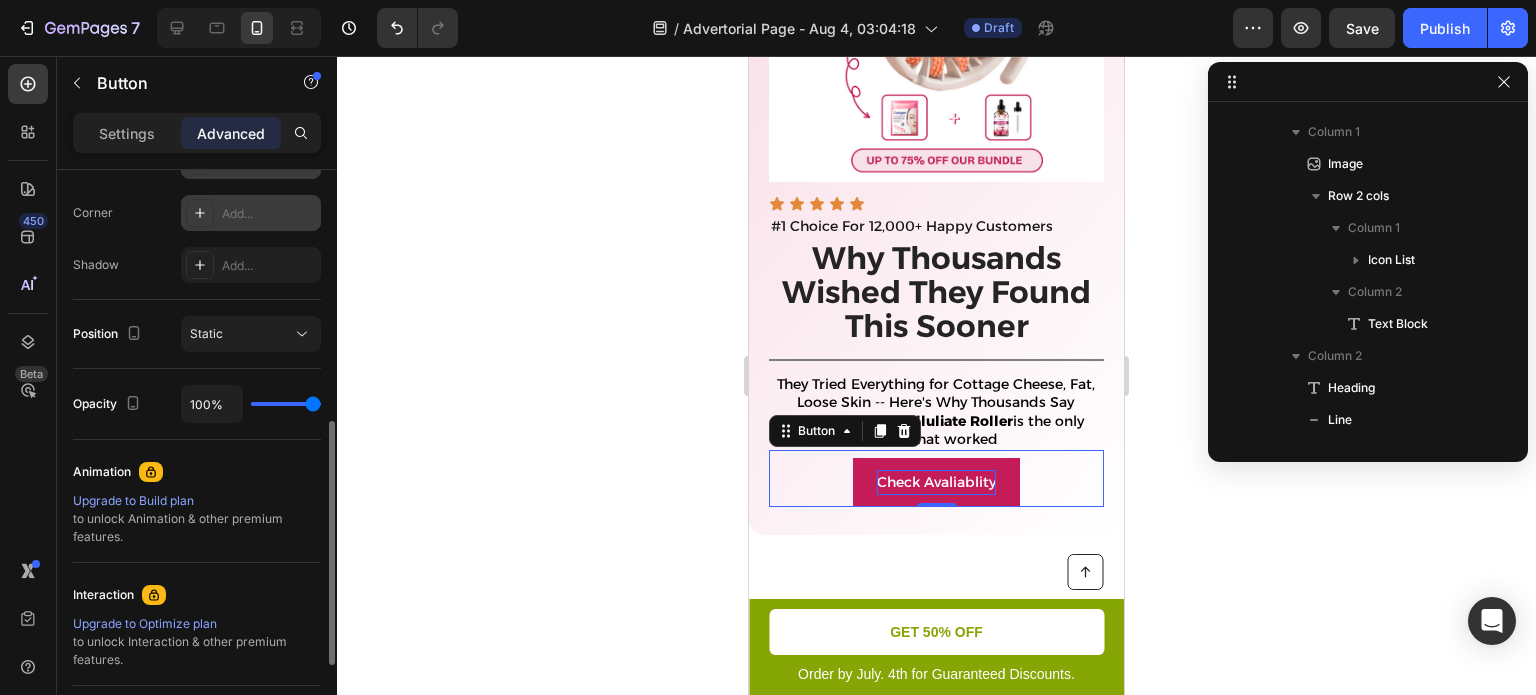 scroll, scrollTop: 602, scrollLeft: 0, axis: vertical 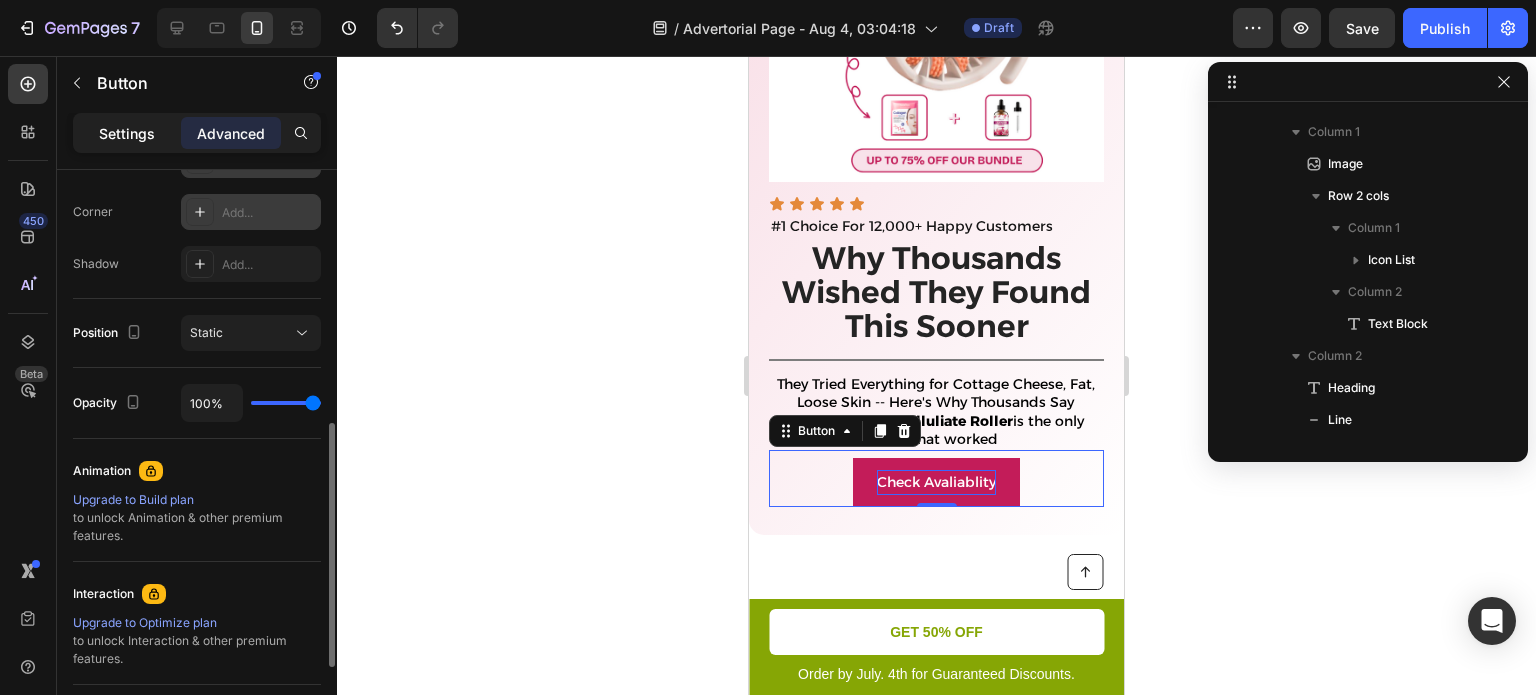 click on "Settings" at bounding box center (127, 133) 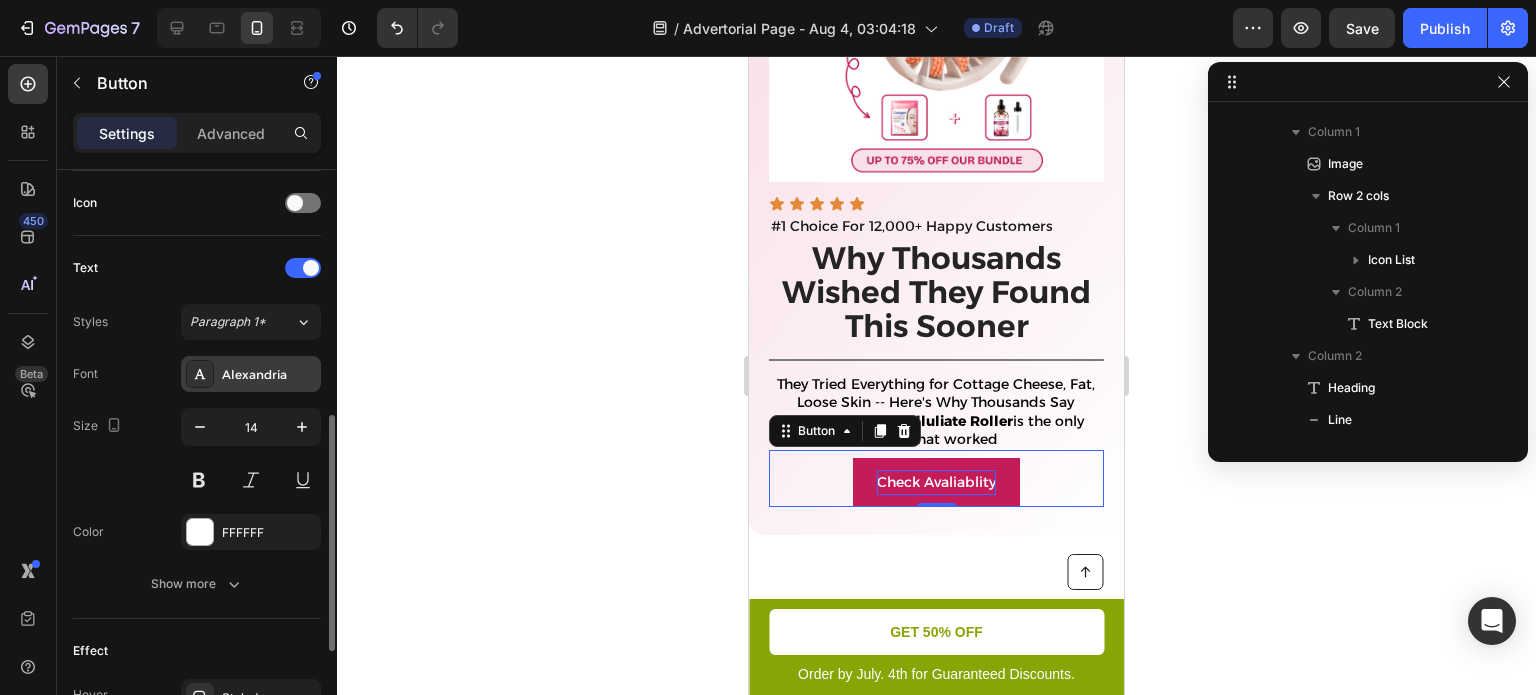 click on "Alexandria" at bounding box center [251, 374] 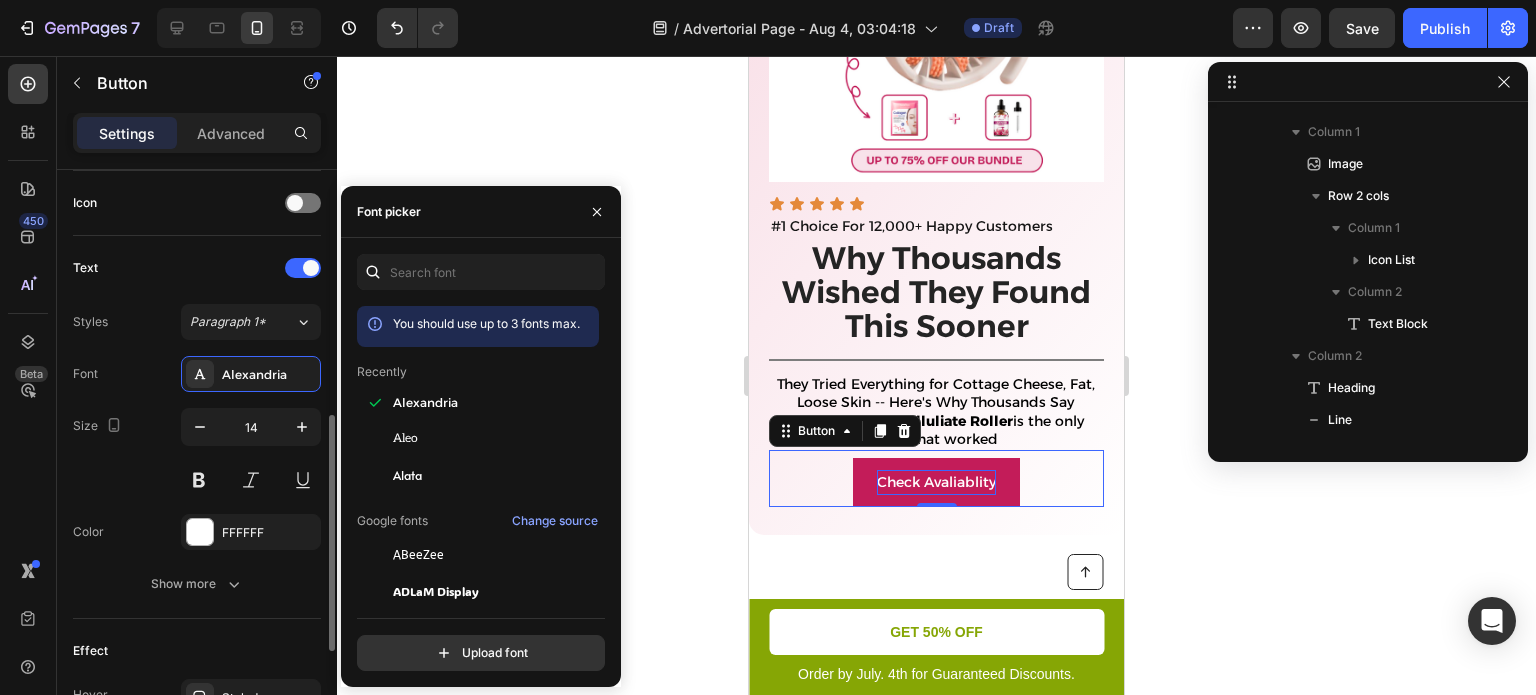 click on "Text" at bounding box center [197, 268] 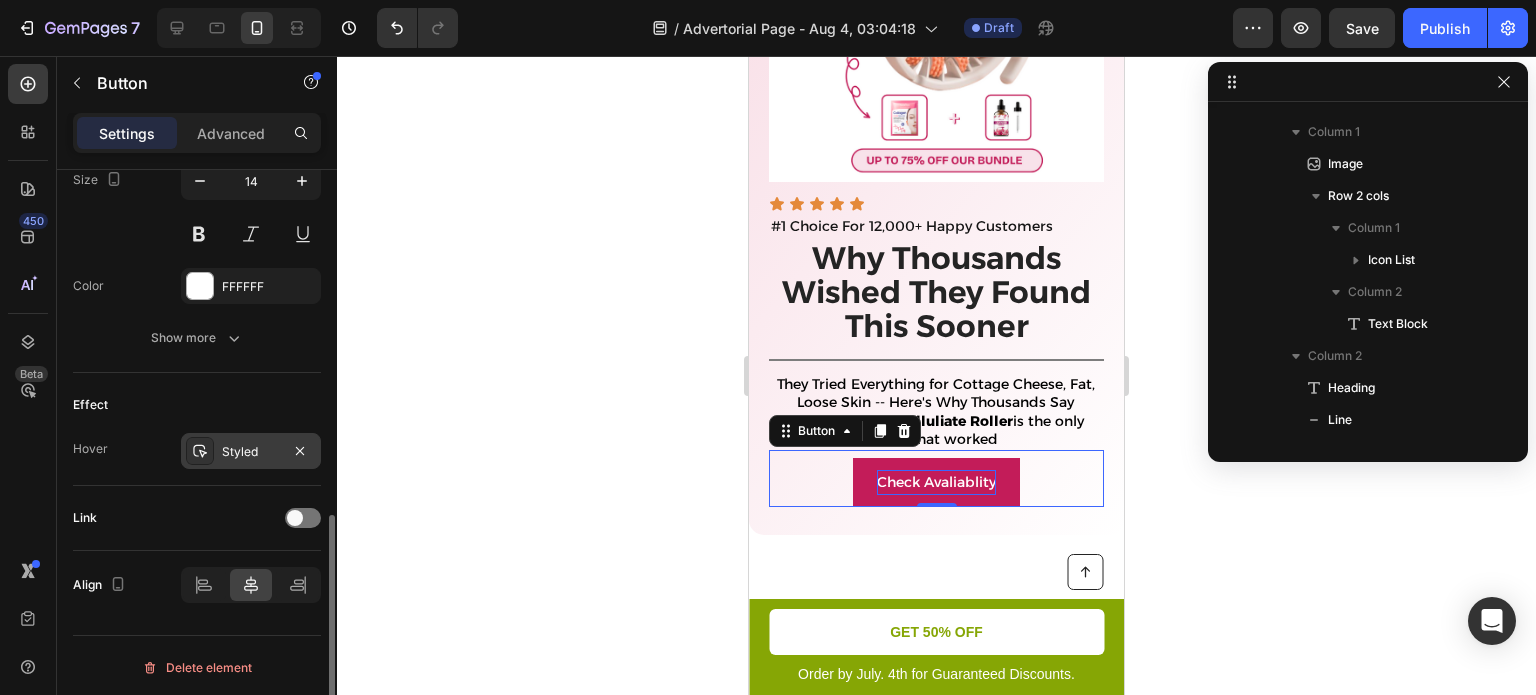 scroll, scrollTop: 848, scrollLeft: 0, axis: vertical 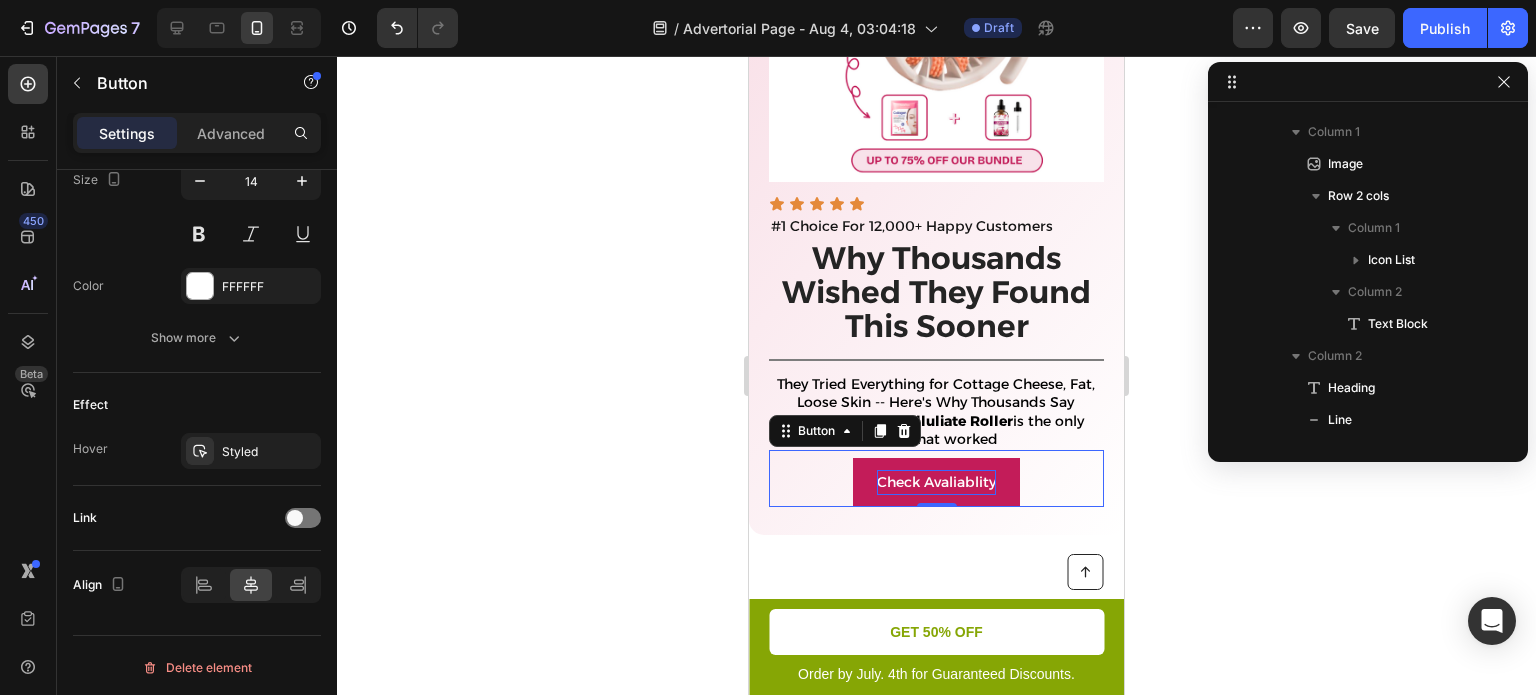 click on "Check Avaliablity Button   0" at bounding box center (936, 478) 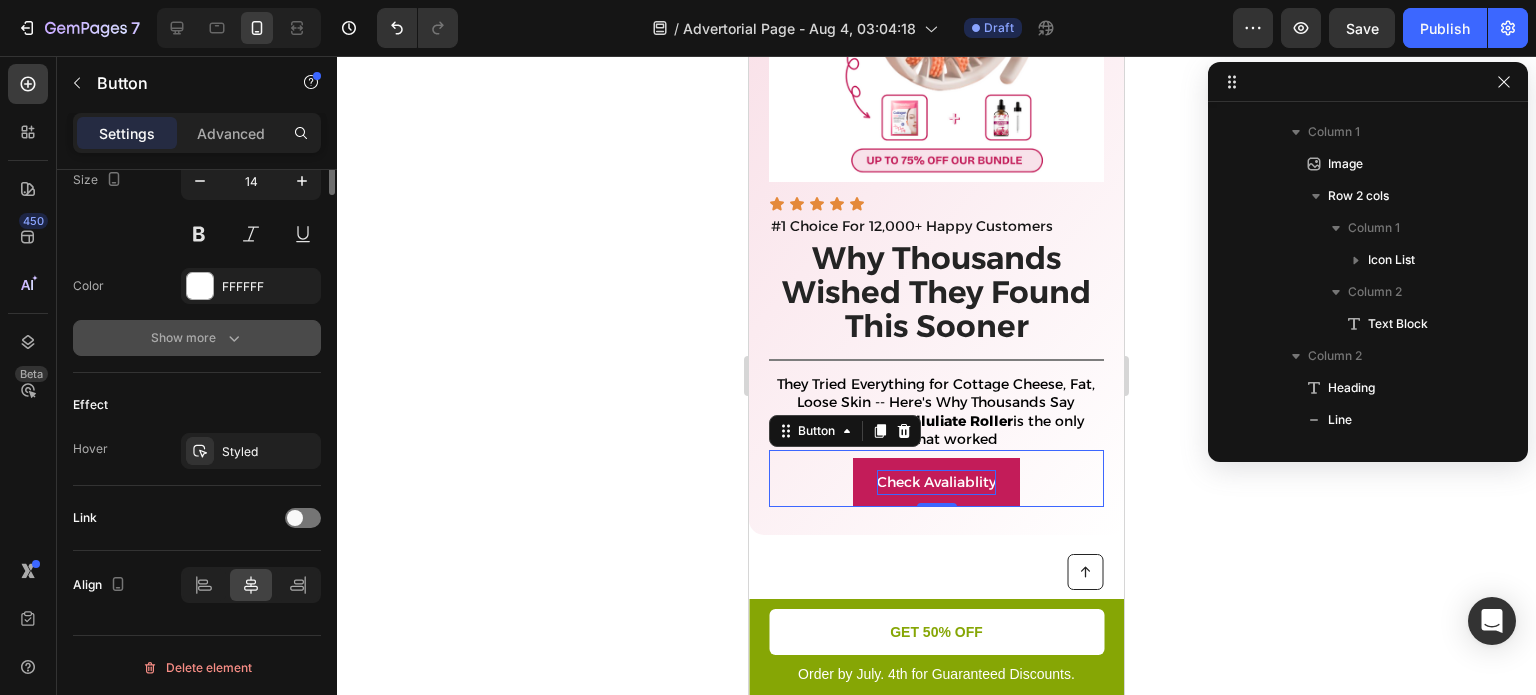 scroll, scrollTop: 296, scrollLeft: 0, axis: vertical 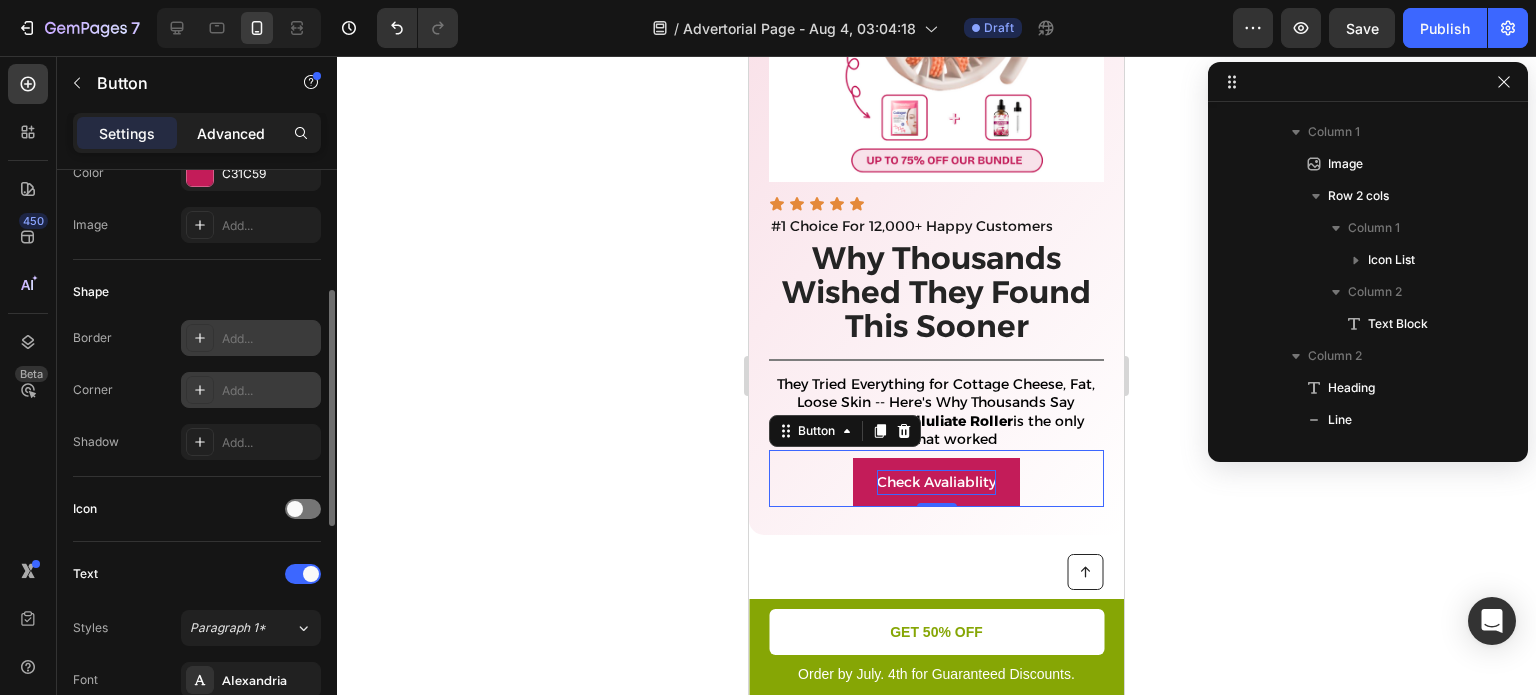 click on "Advanced" at bounding box center (231, 133) 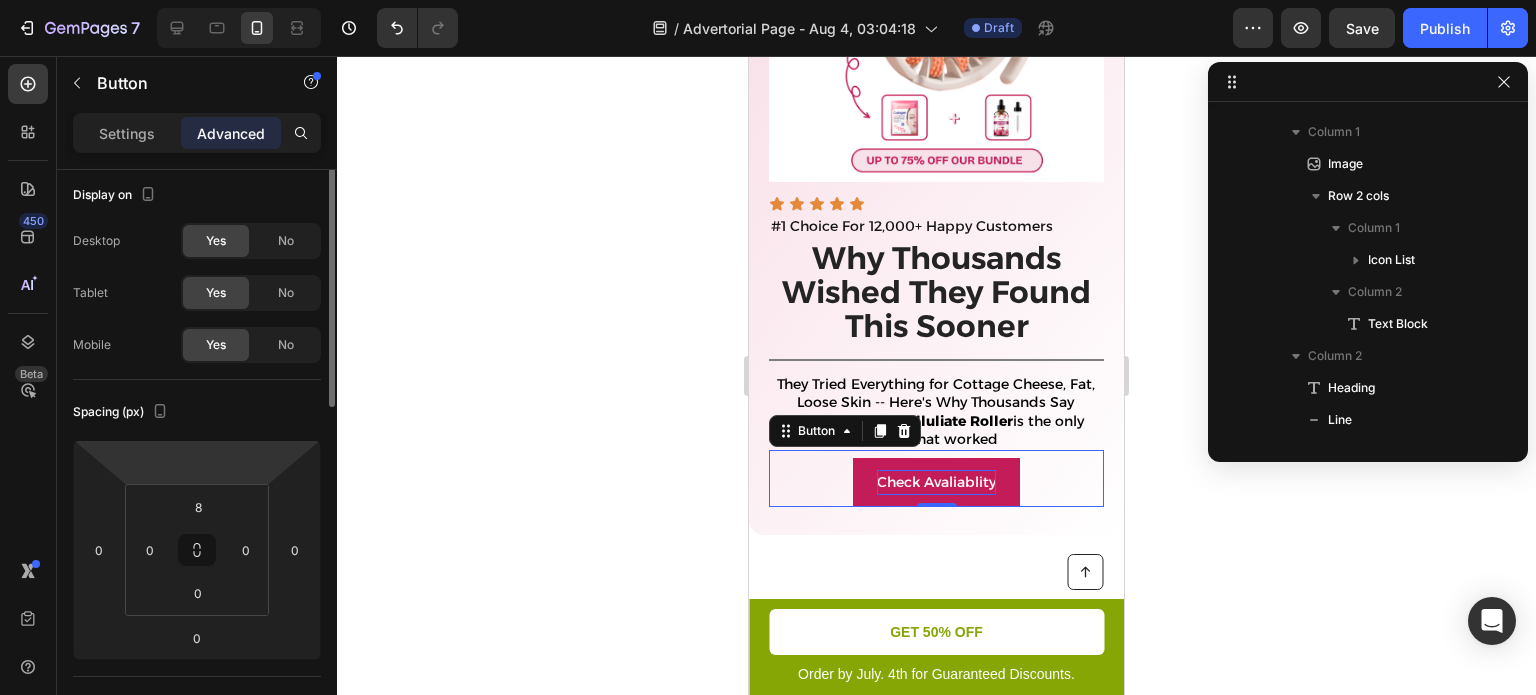 scroll, scrollTop: 0, scrollLeft: 0, axis: both 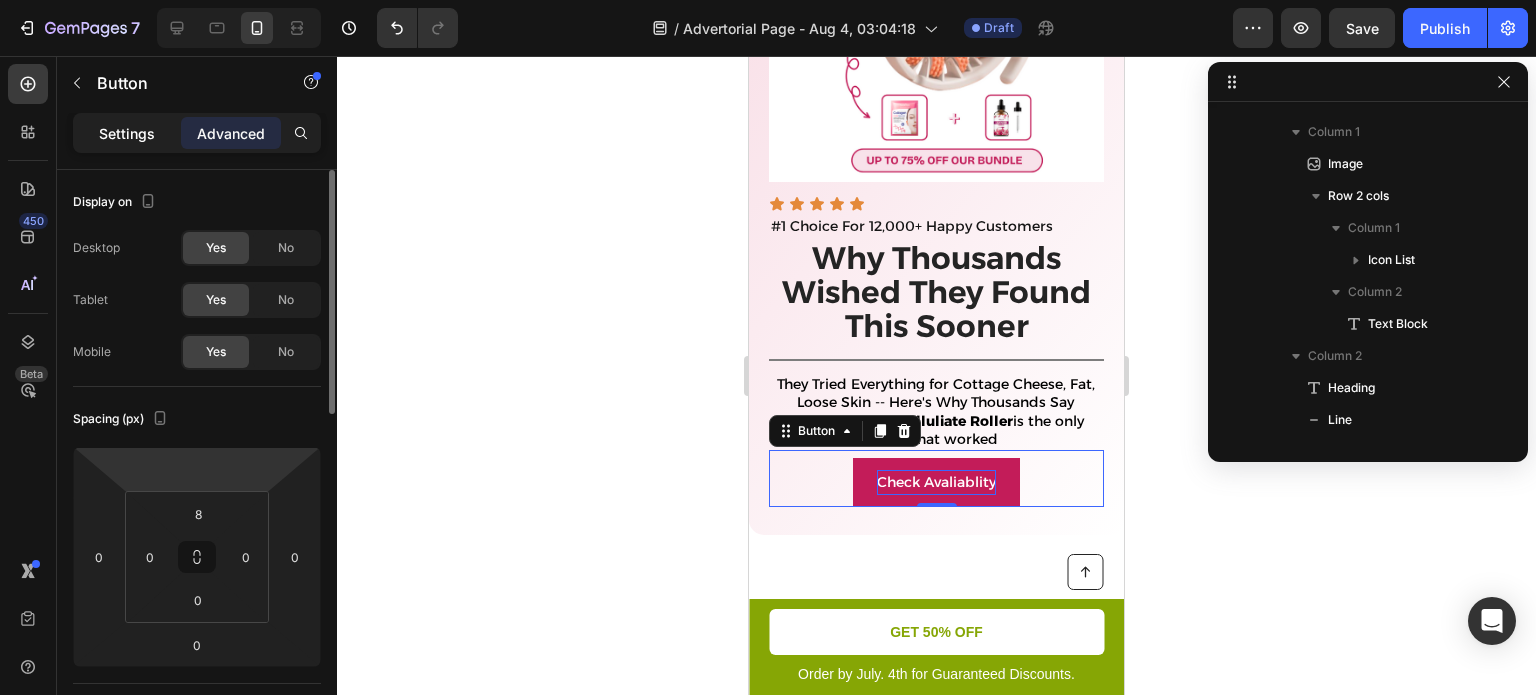 click on "Settings" 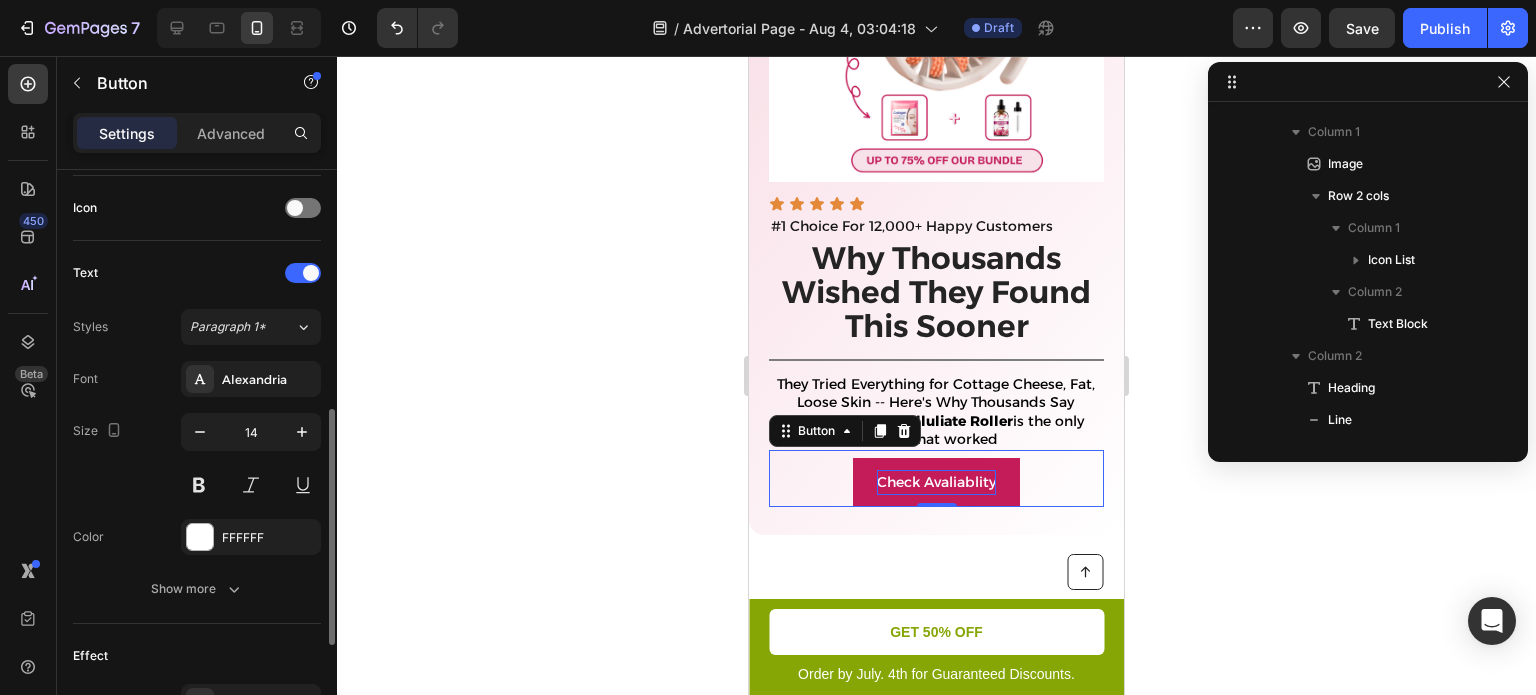 scroll, scrollTop: 600, scrollLeft: 0, axis: vertical 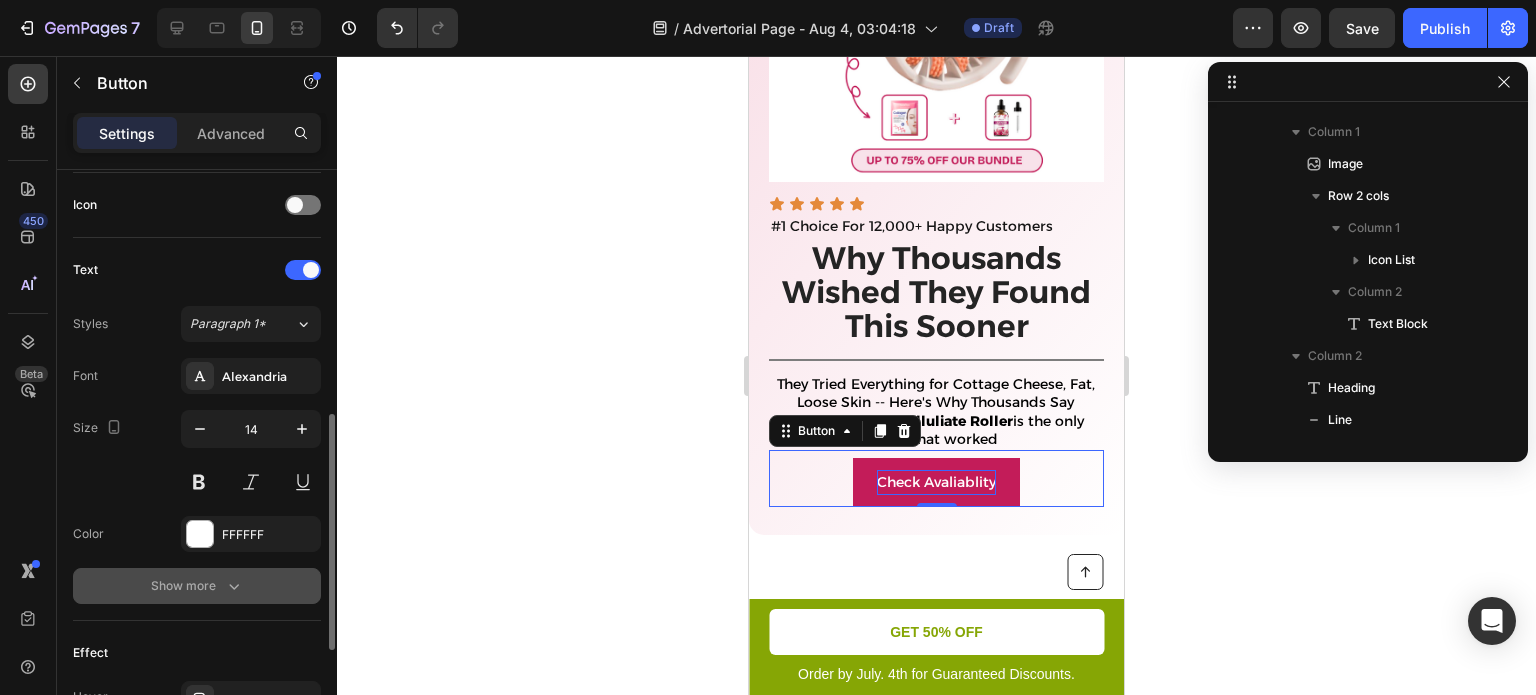 click on "Show more" at bounding box center [197, 586] 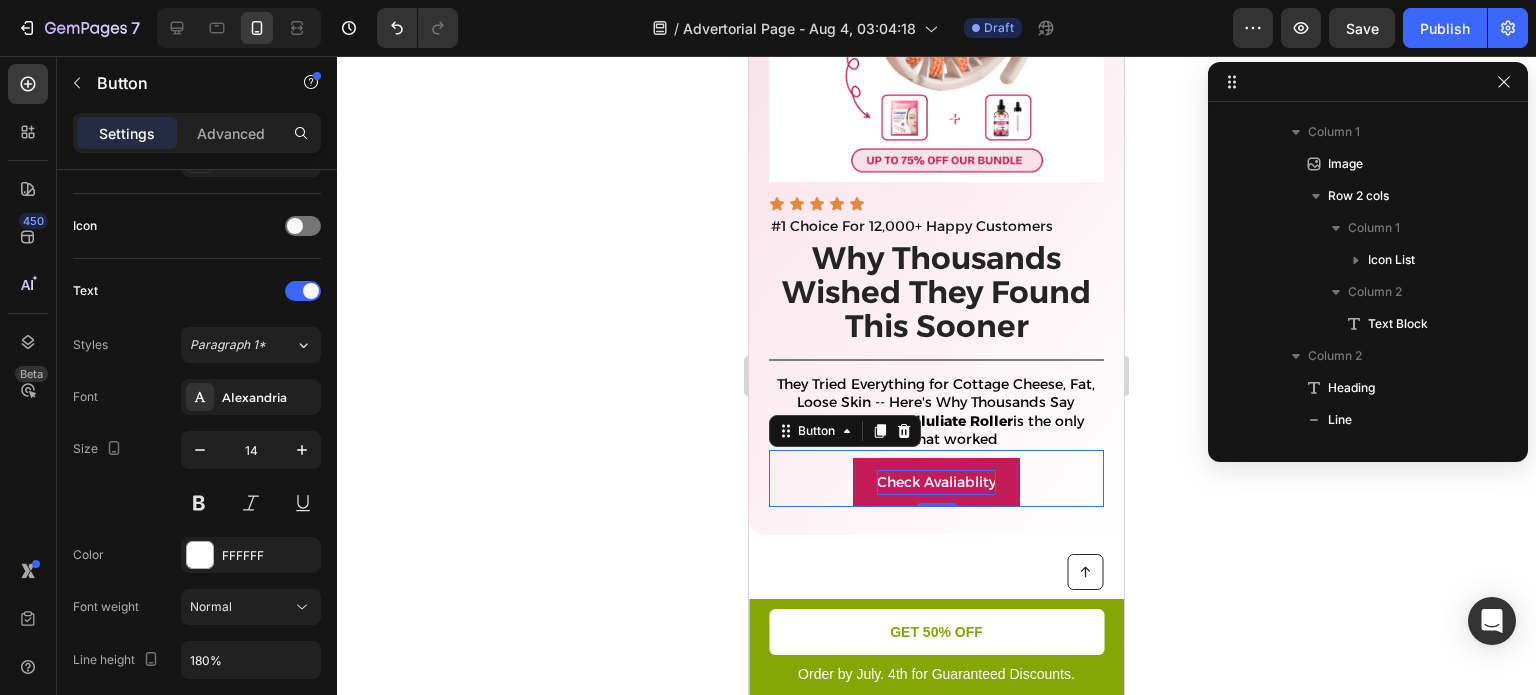 scroll, scrollTop: 0, scrollLeft: 0, axis: both 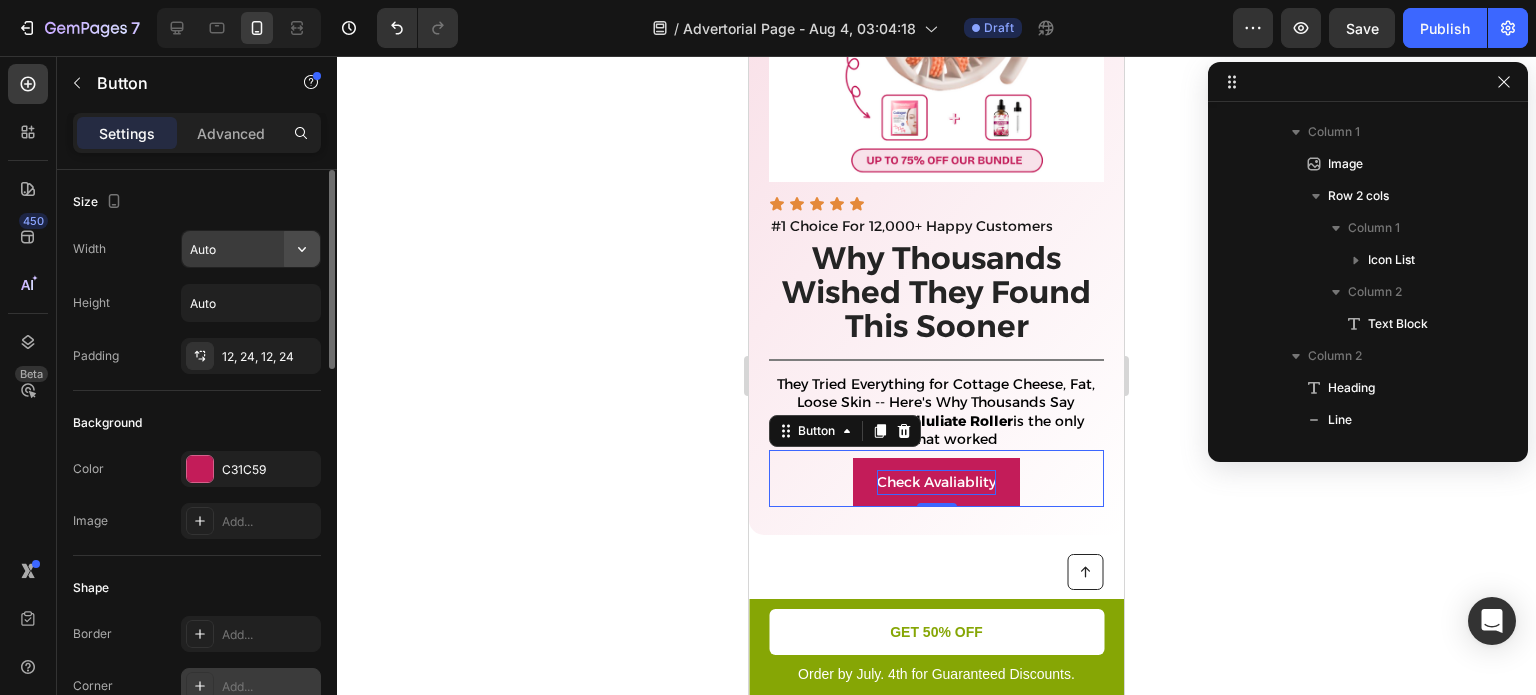 click 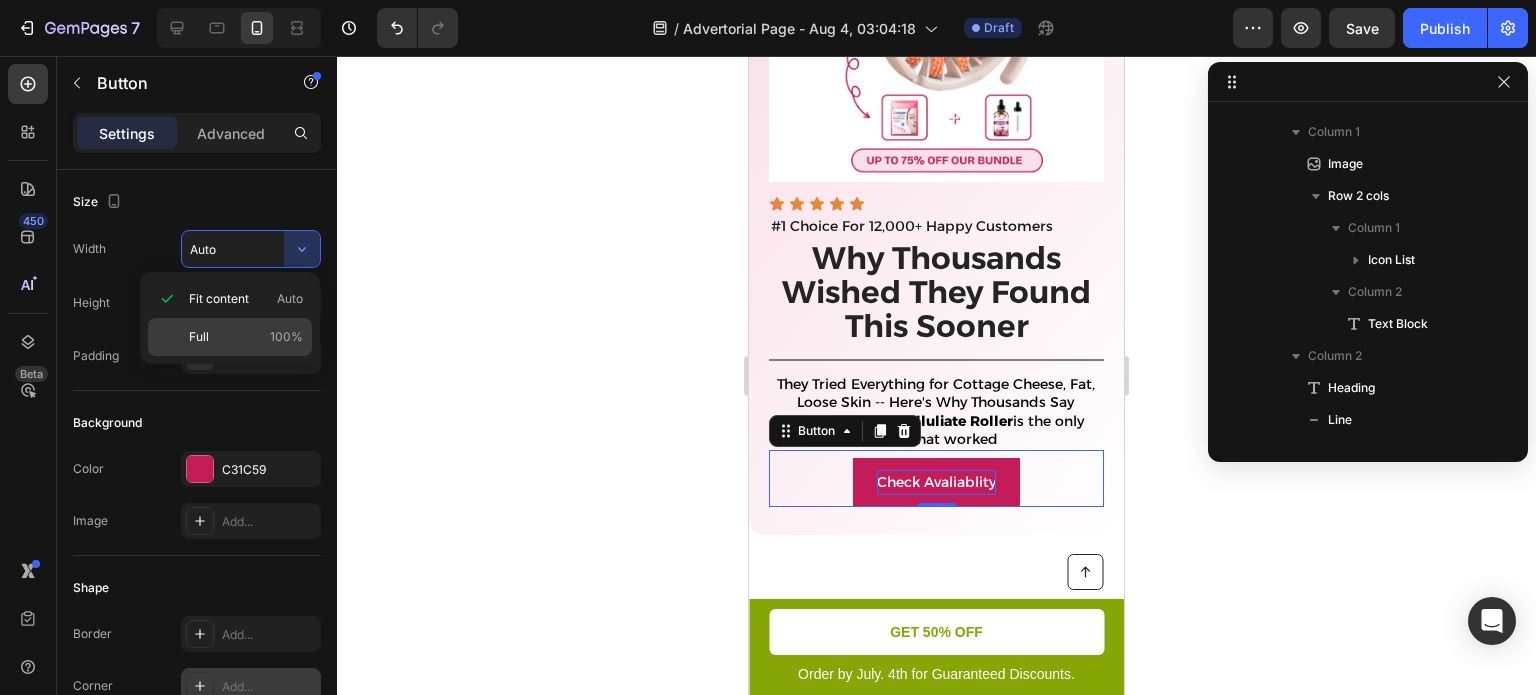 click on "Full 100%" at bounding box center [246, 337] 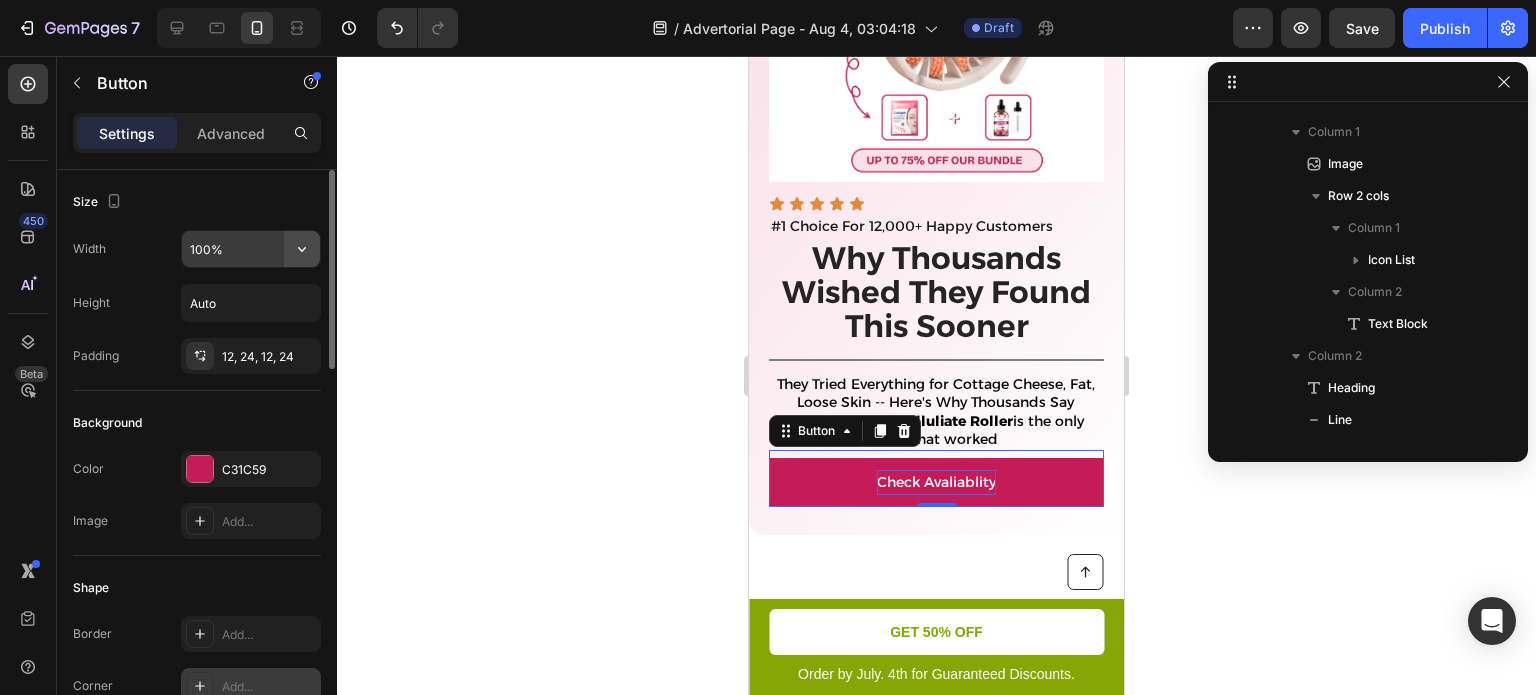 click 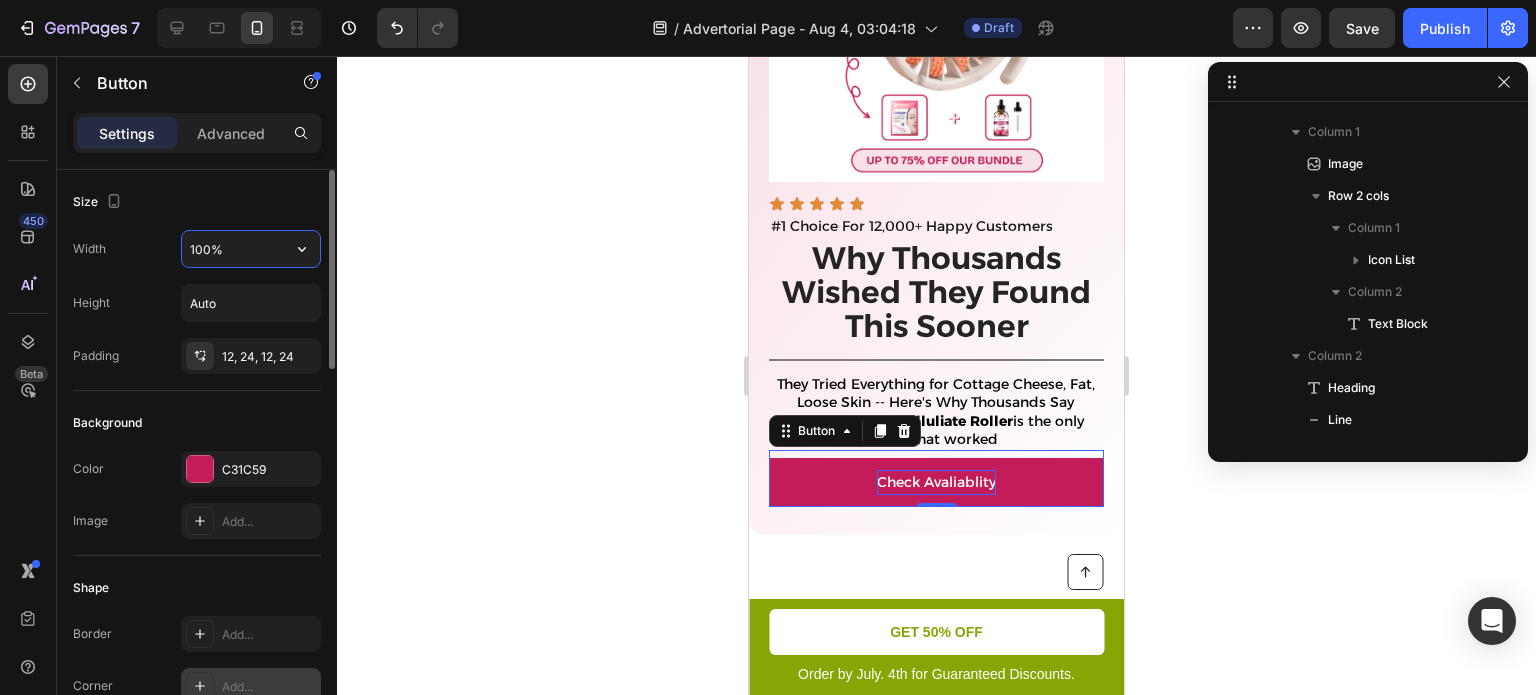 click on "100%" at bounding box center (251, 249) 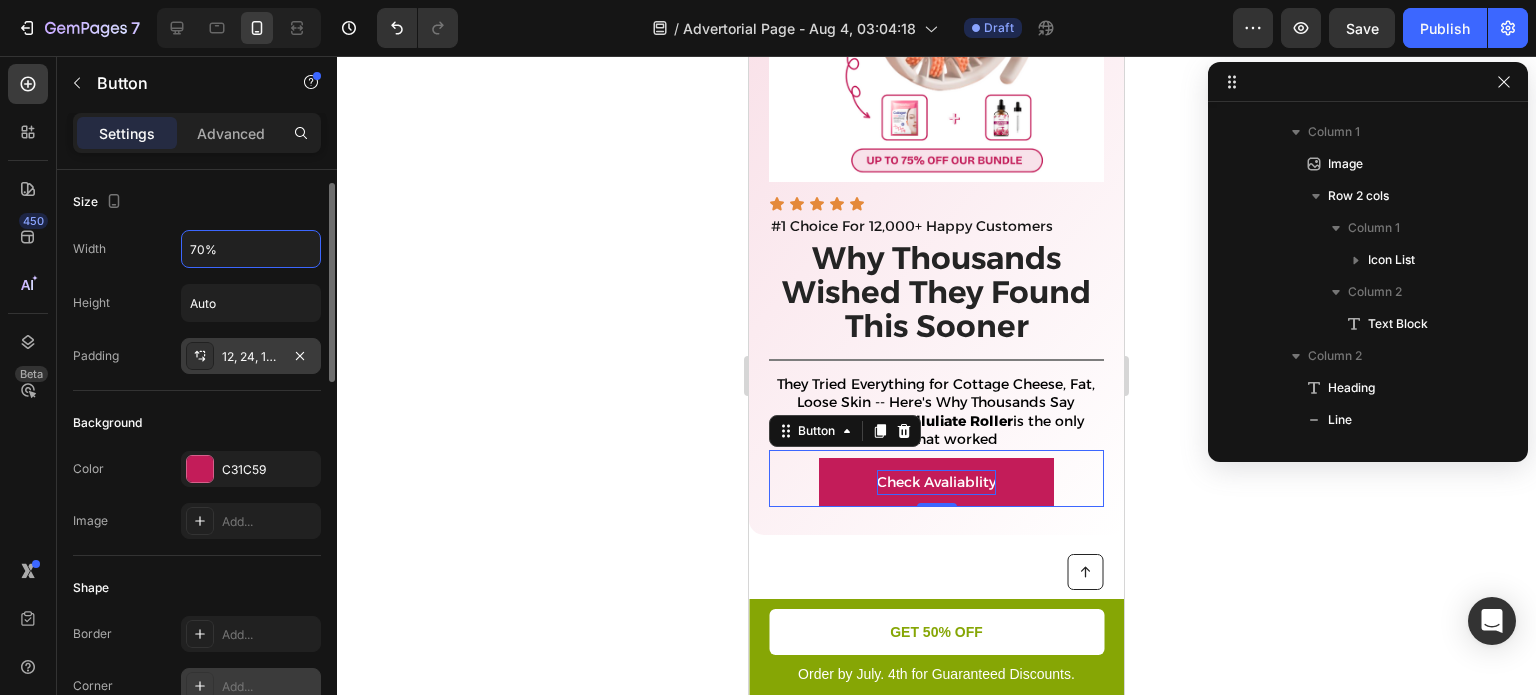 scroll, scrollTop: 11, scrollLeft: 0, axis: vertical 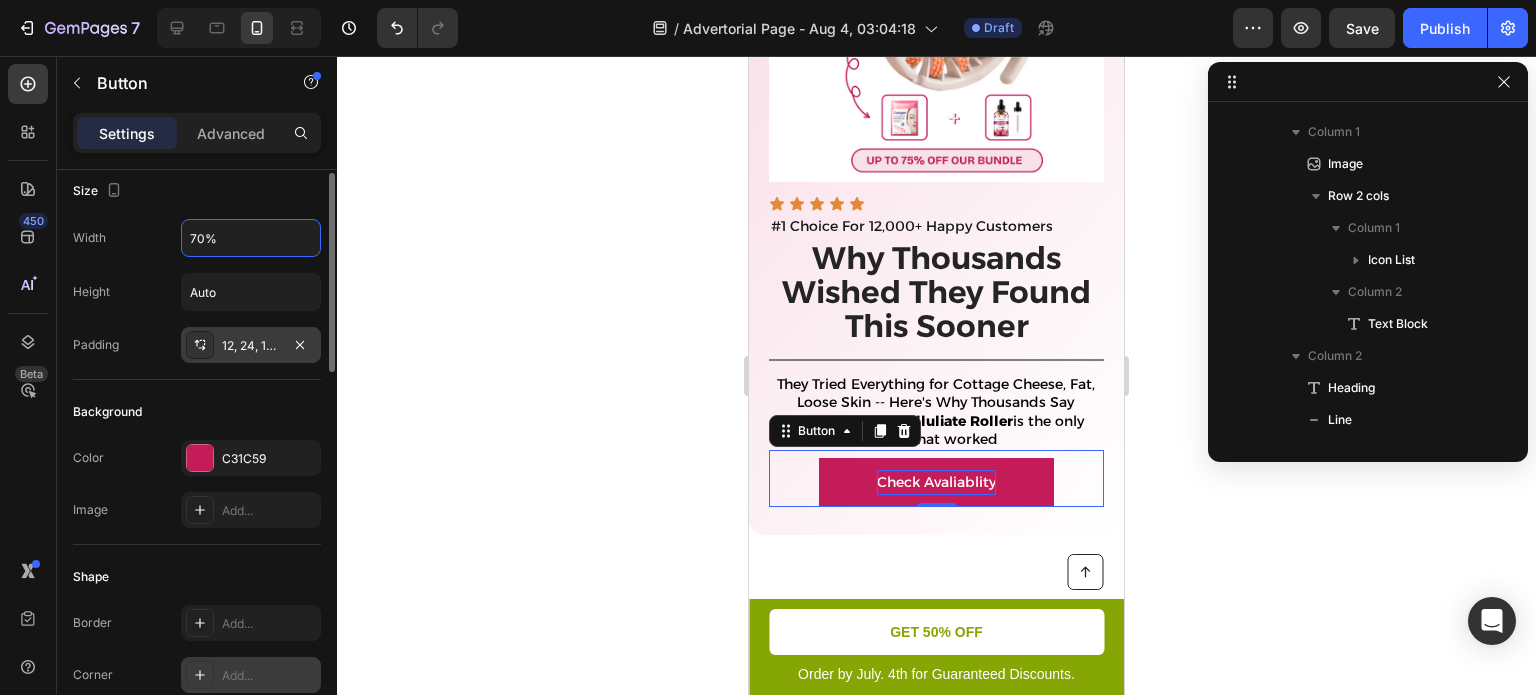 type on "70%" 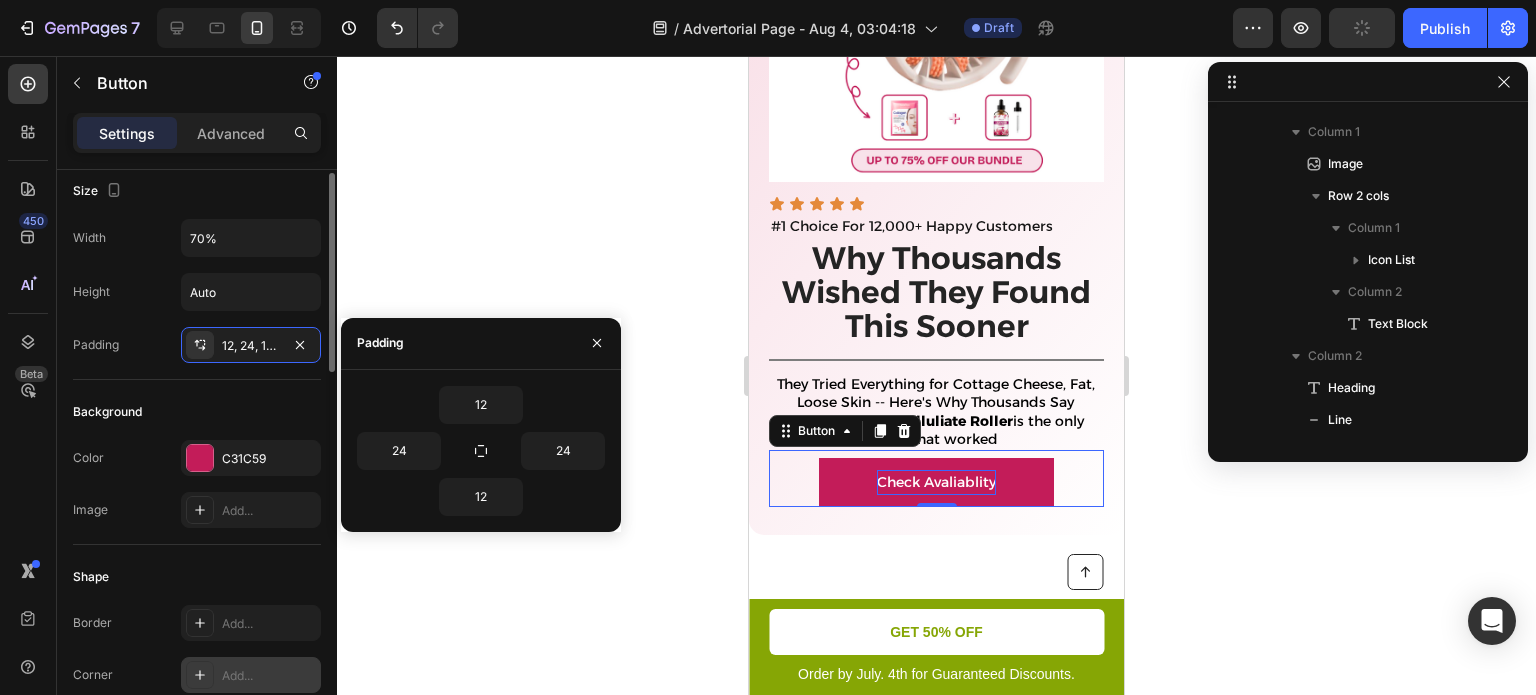 click on "Background" at bounding box center [197, 412] 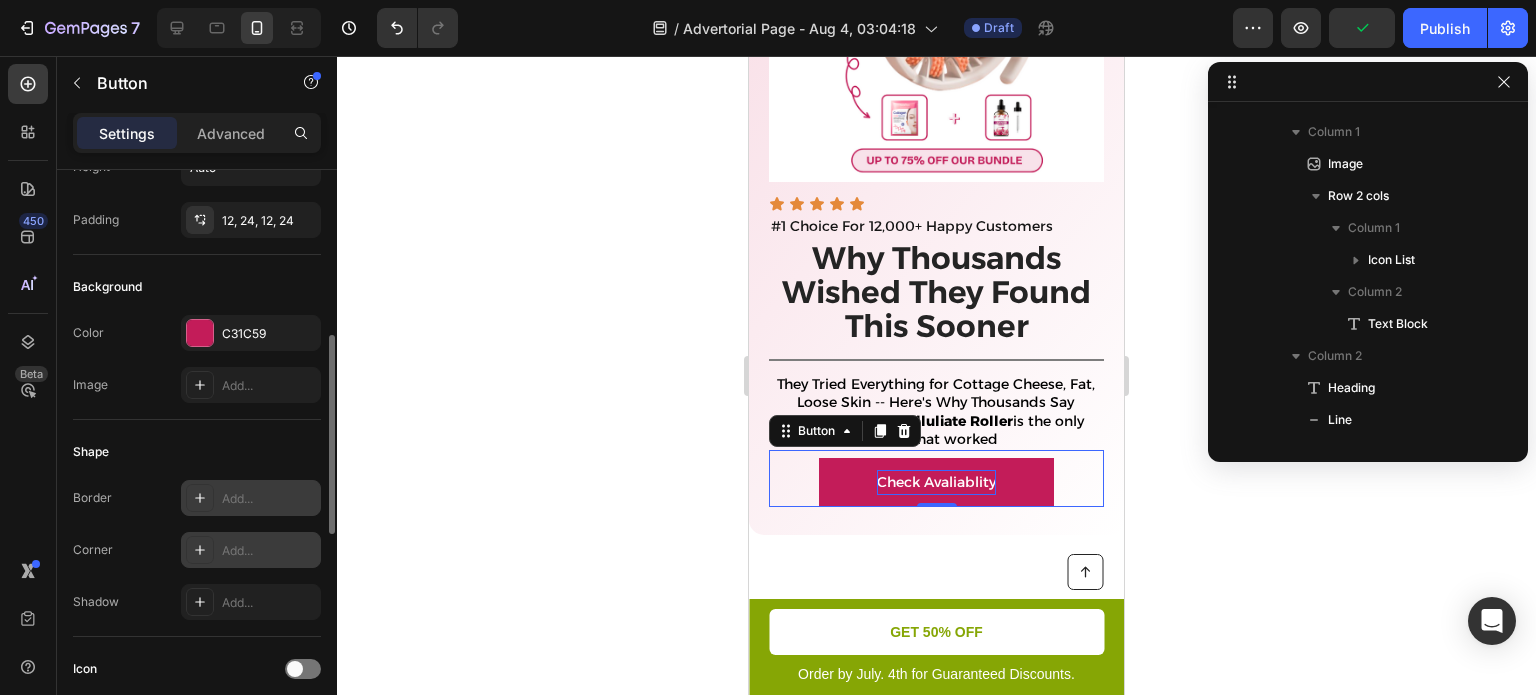 scroll, scrollTop: 227, scrollLeft: 0, axis: vertical 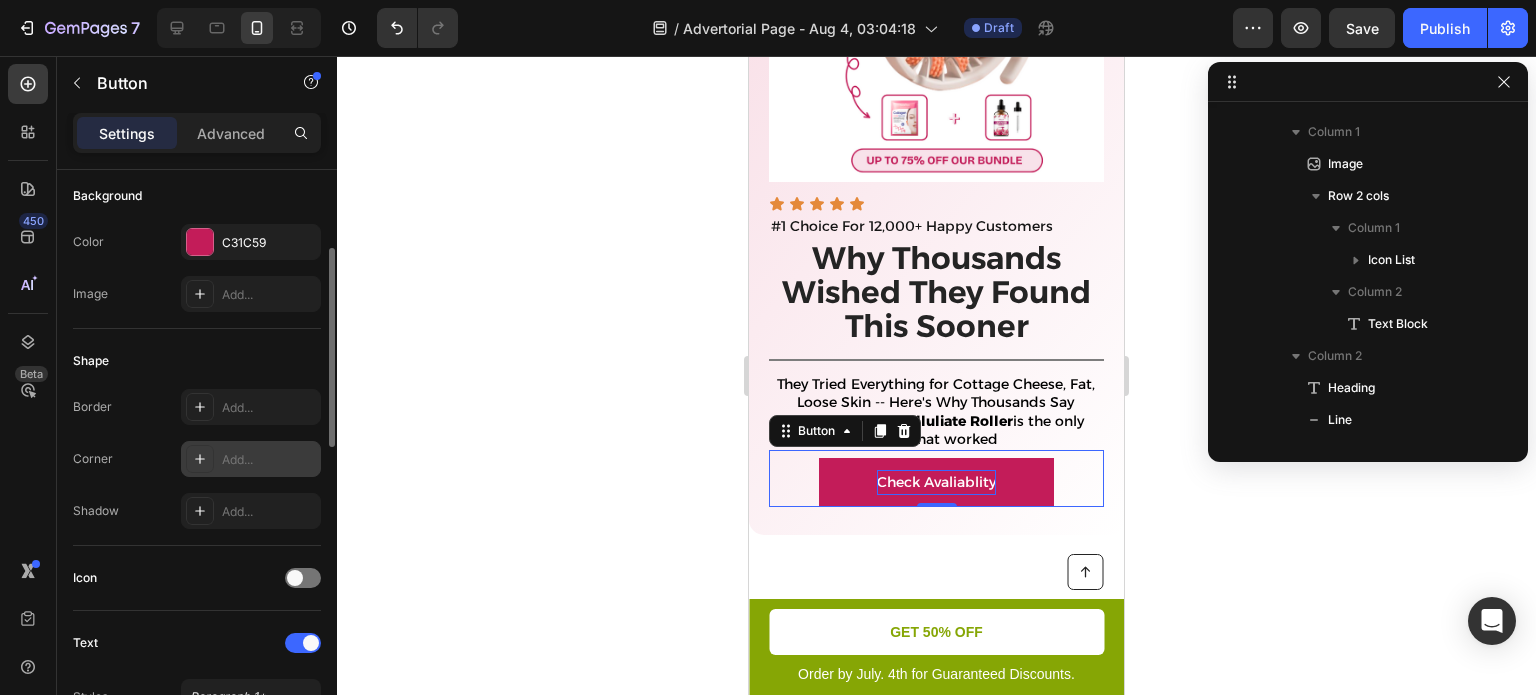 click on "Add..." at bounding box center (251, 459) 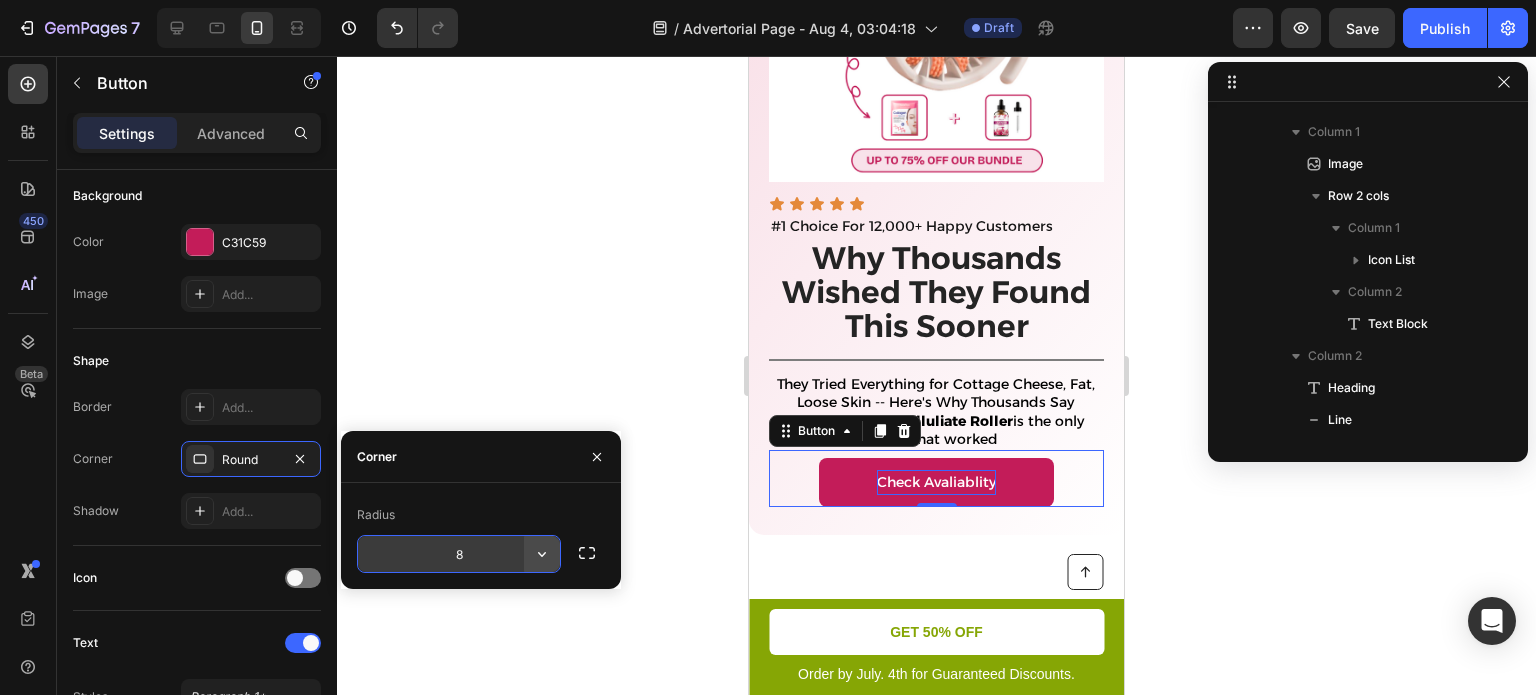 click 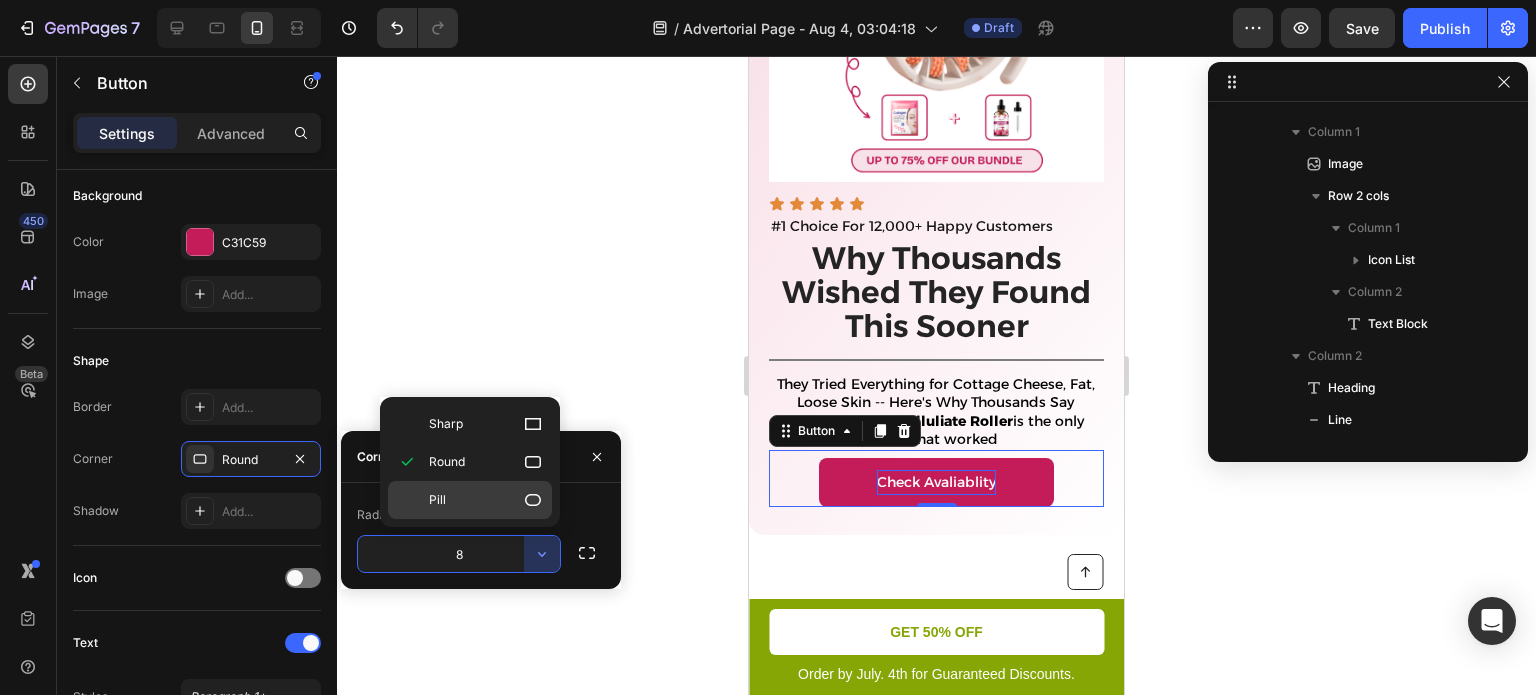 click on "Pill" at bounding box center [486, 500] 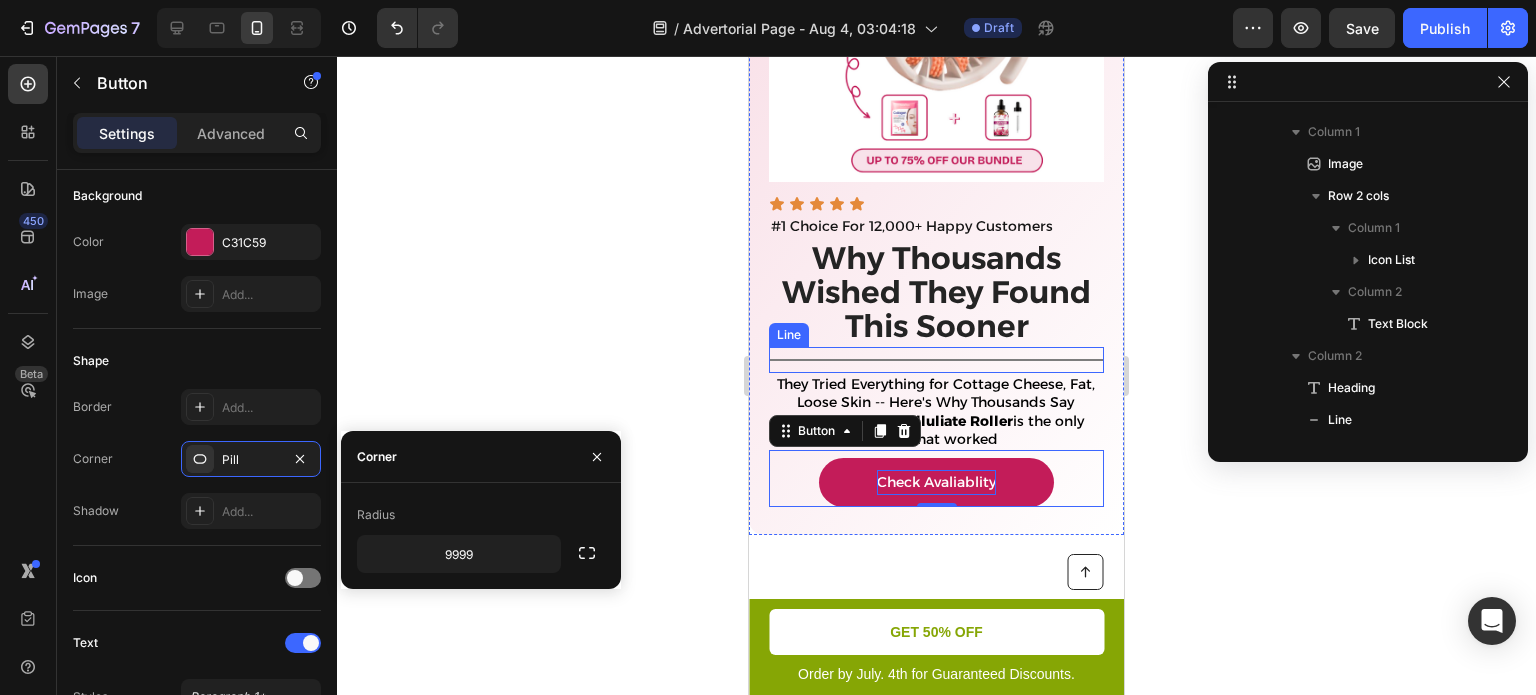 click on "Title Line" at bounding box center [936, 360] 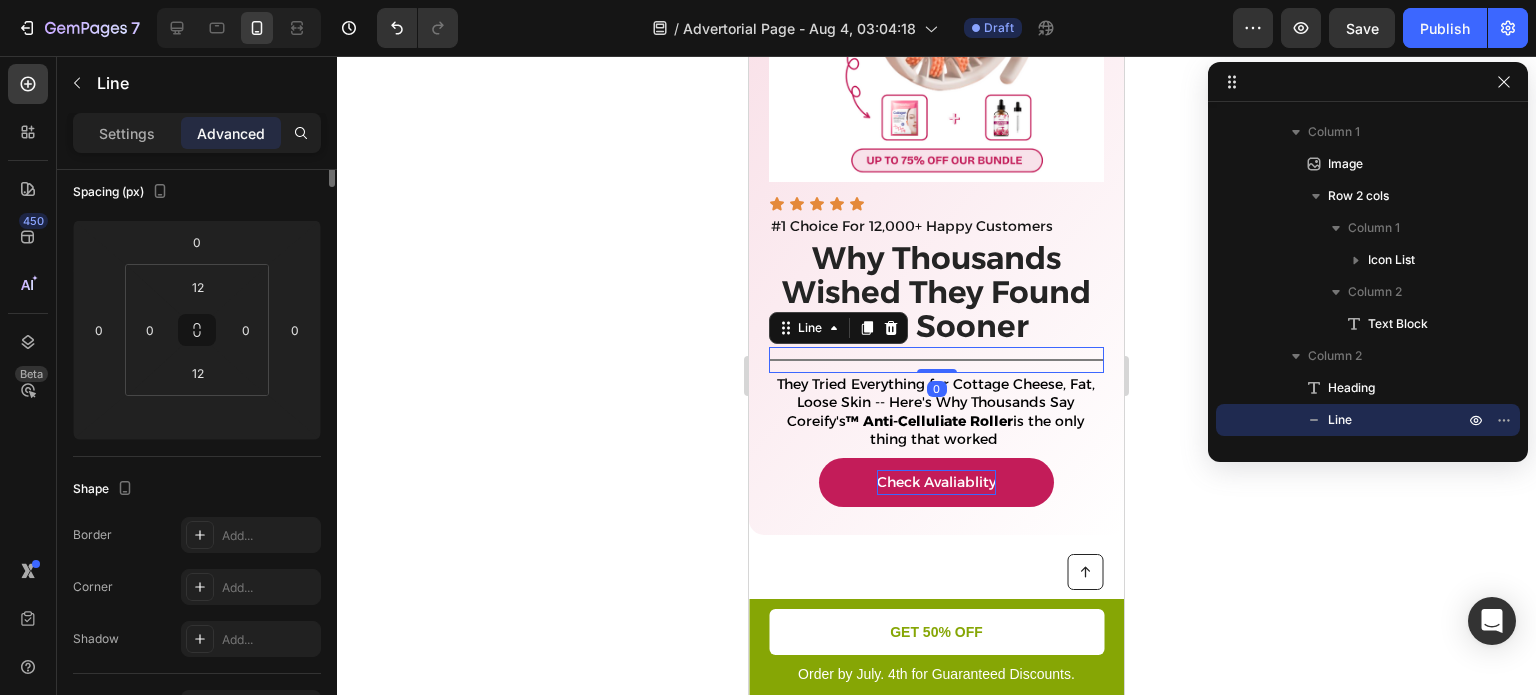 scroll, scrollTop: 0, scrollLeft: 0, axis: both 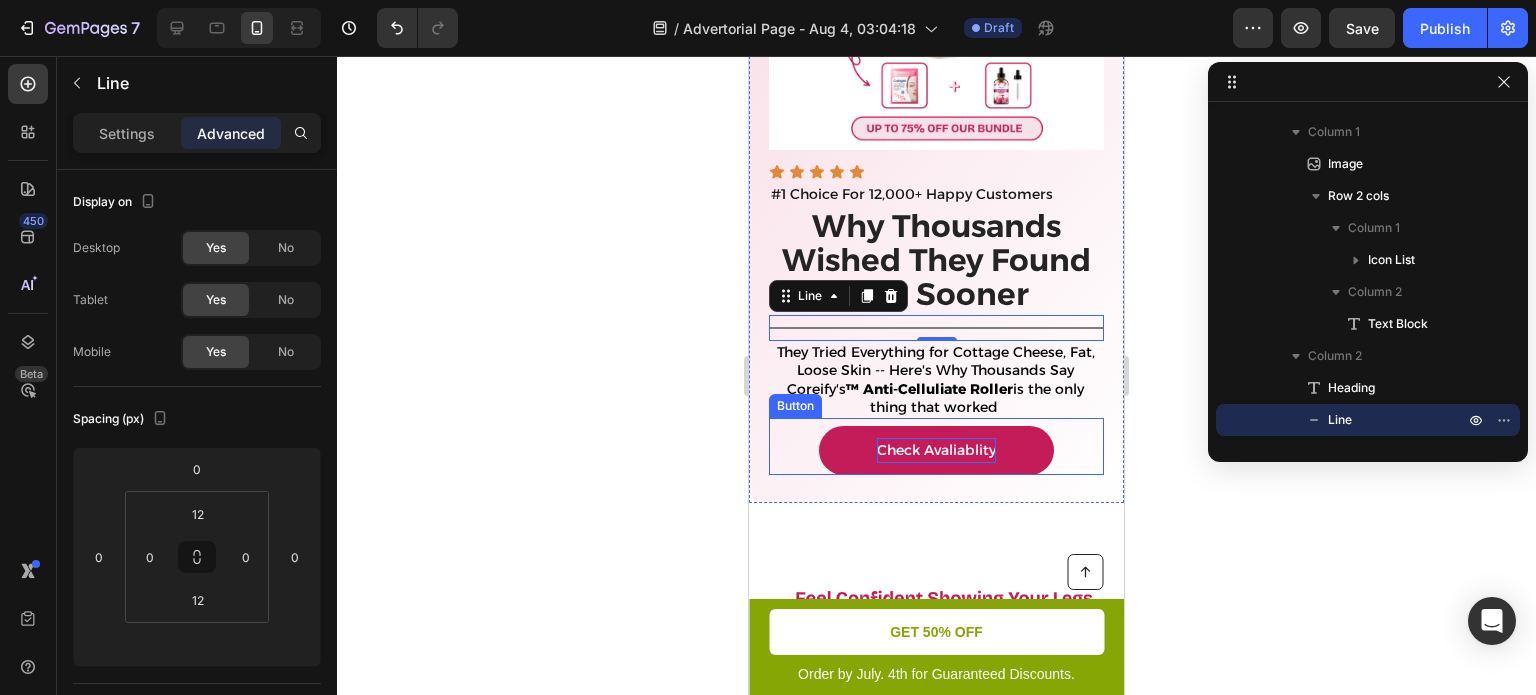 click on "Check Avaliablity Button" at bounding box center [936, 446] 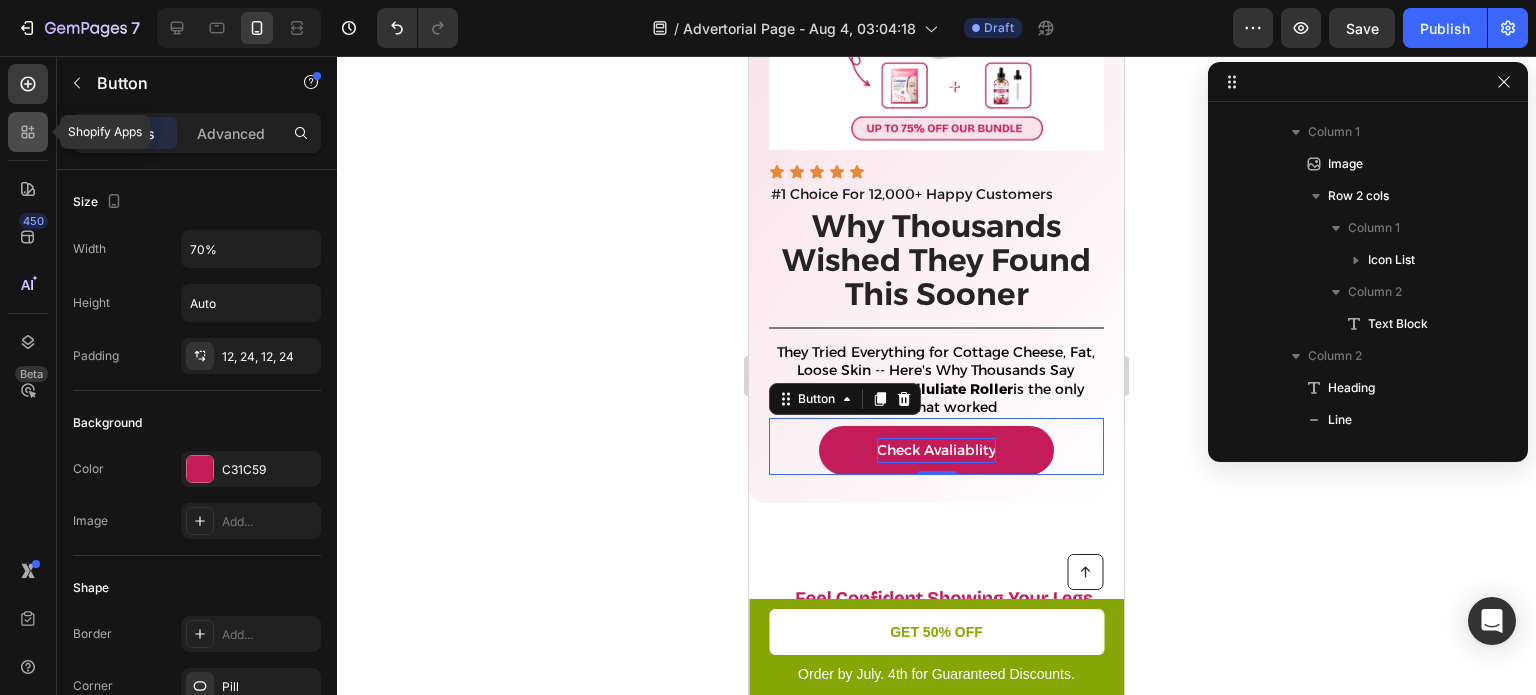 click 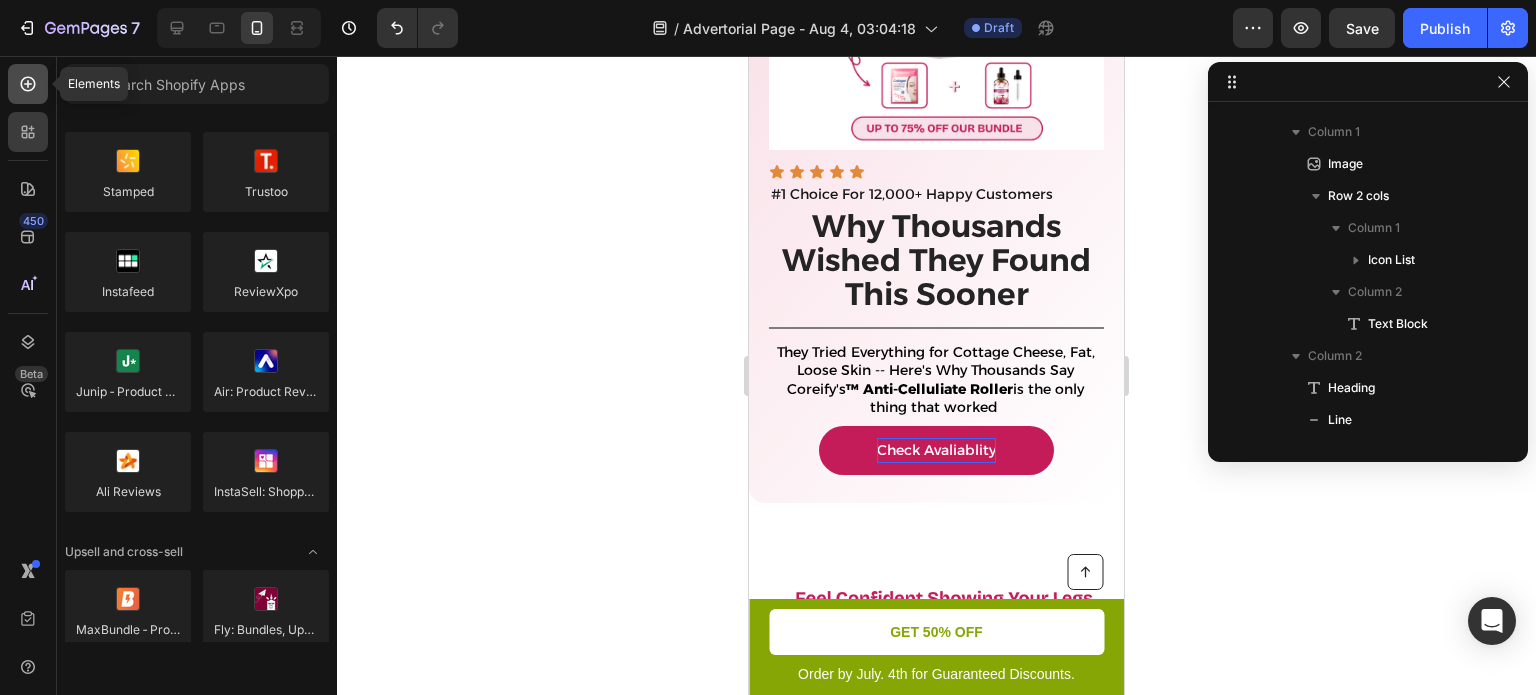 click 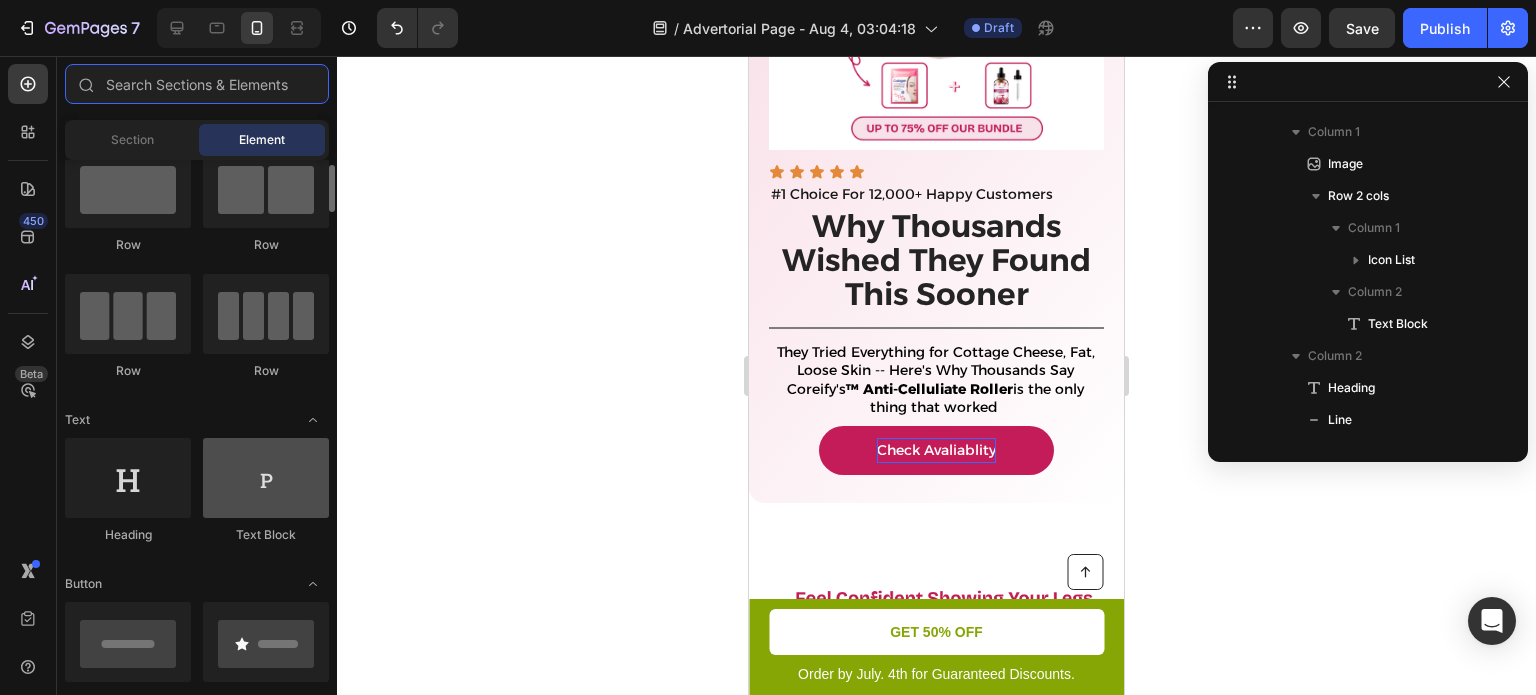 scroll, scrollTop: 59, scrollLeft: 0, axis: vertical 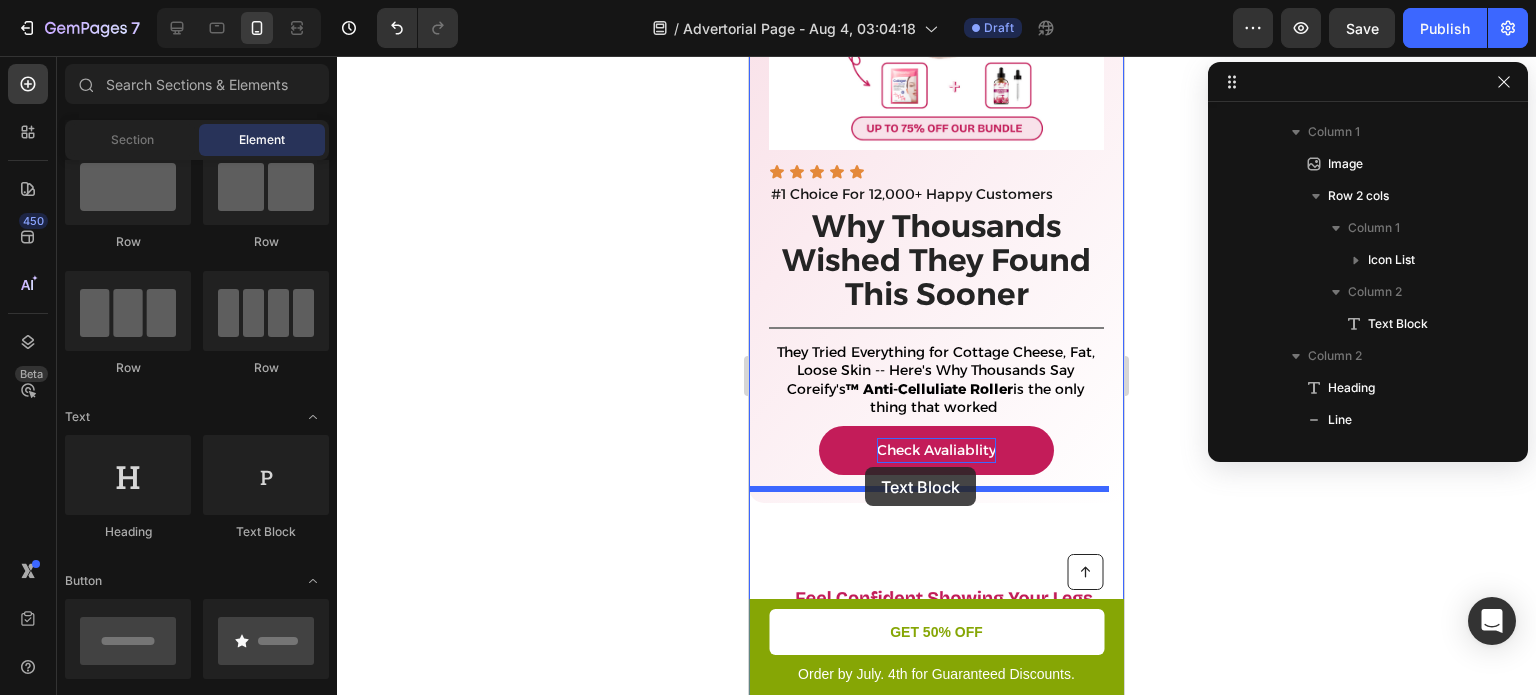 drag, startPoint x: 1389, startPoint y: 576, endPoint x: 865, endPoint y: 467, distance: 535.2168 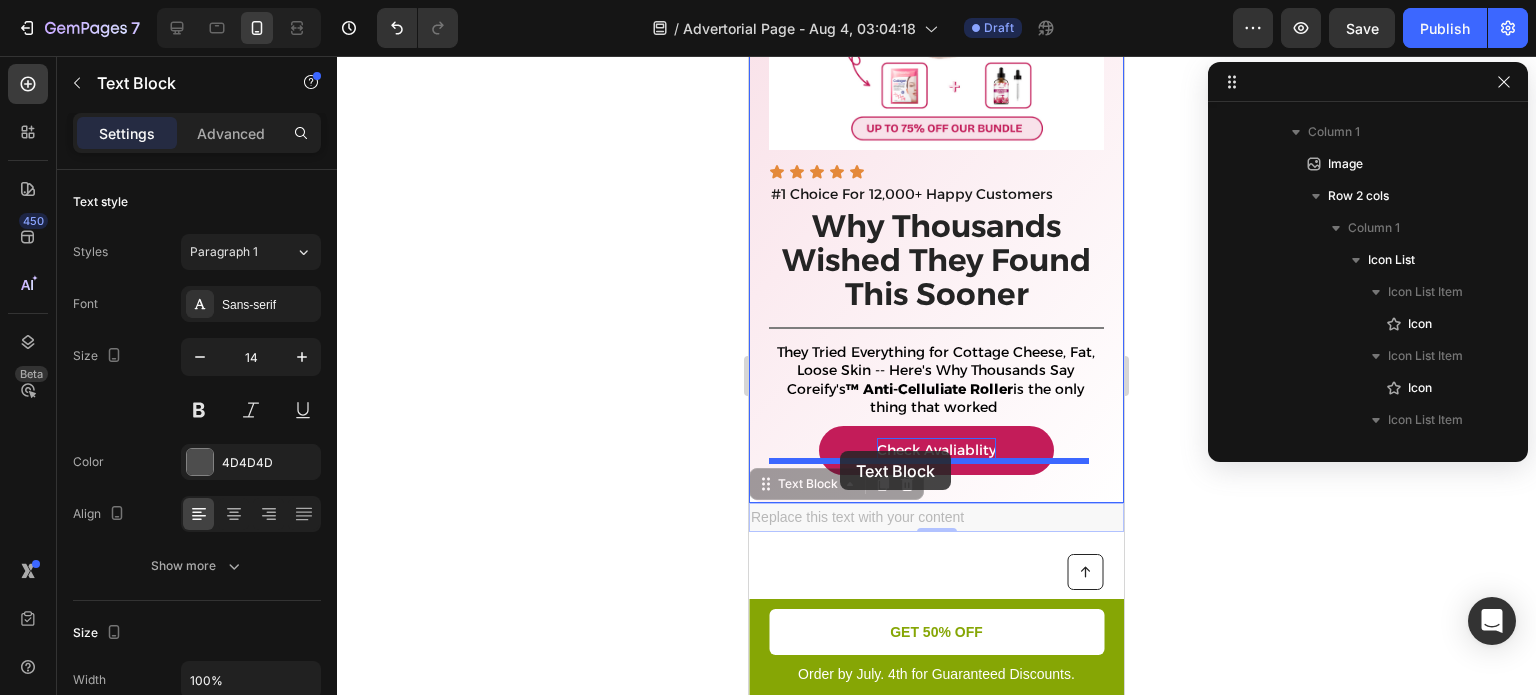 drag, startPoint x: 759, startPoint y: 468, endPoint x: 840, endPoint y: 451, distance: 82.764725 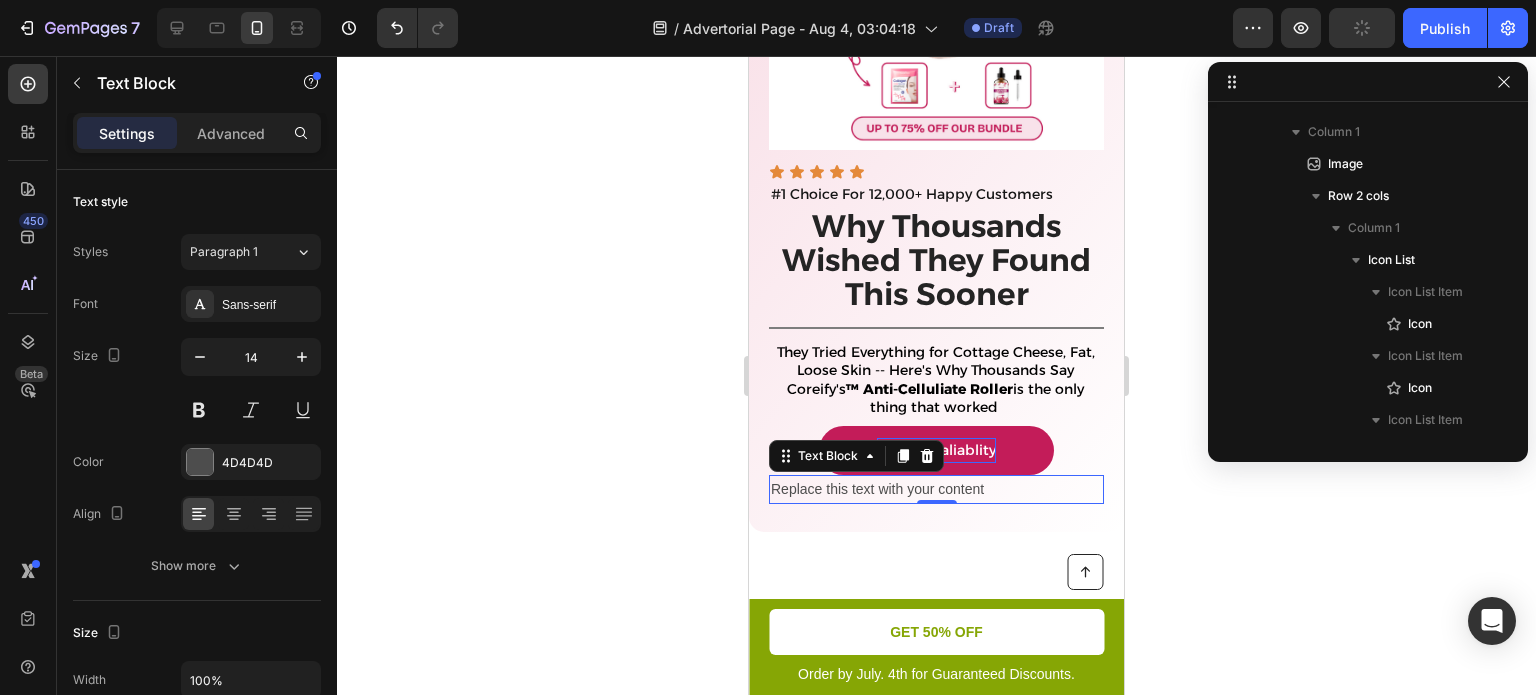 click on "Replace this text with your content" at bounding box center [936, 489] 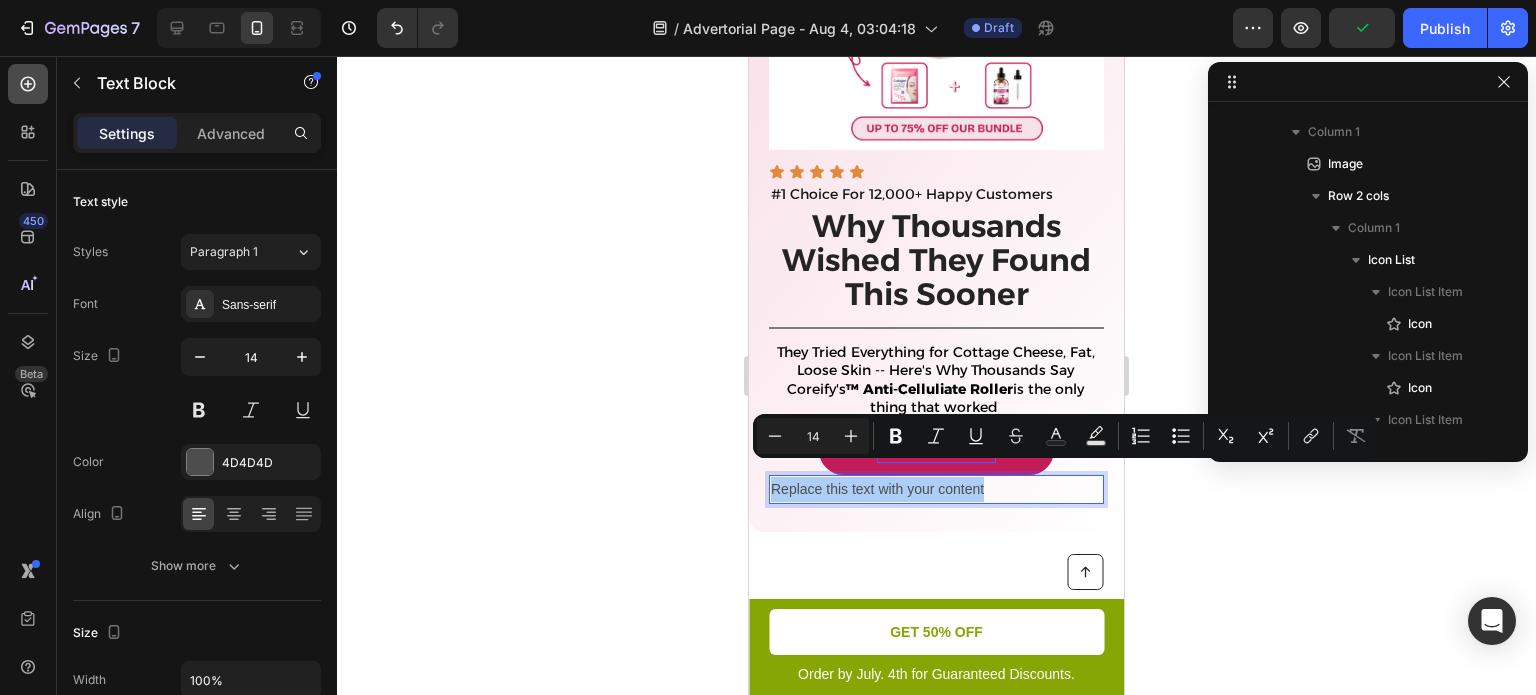 click 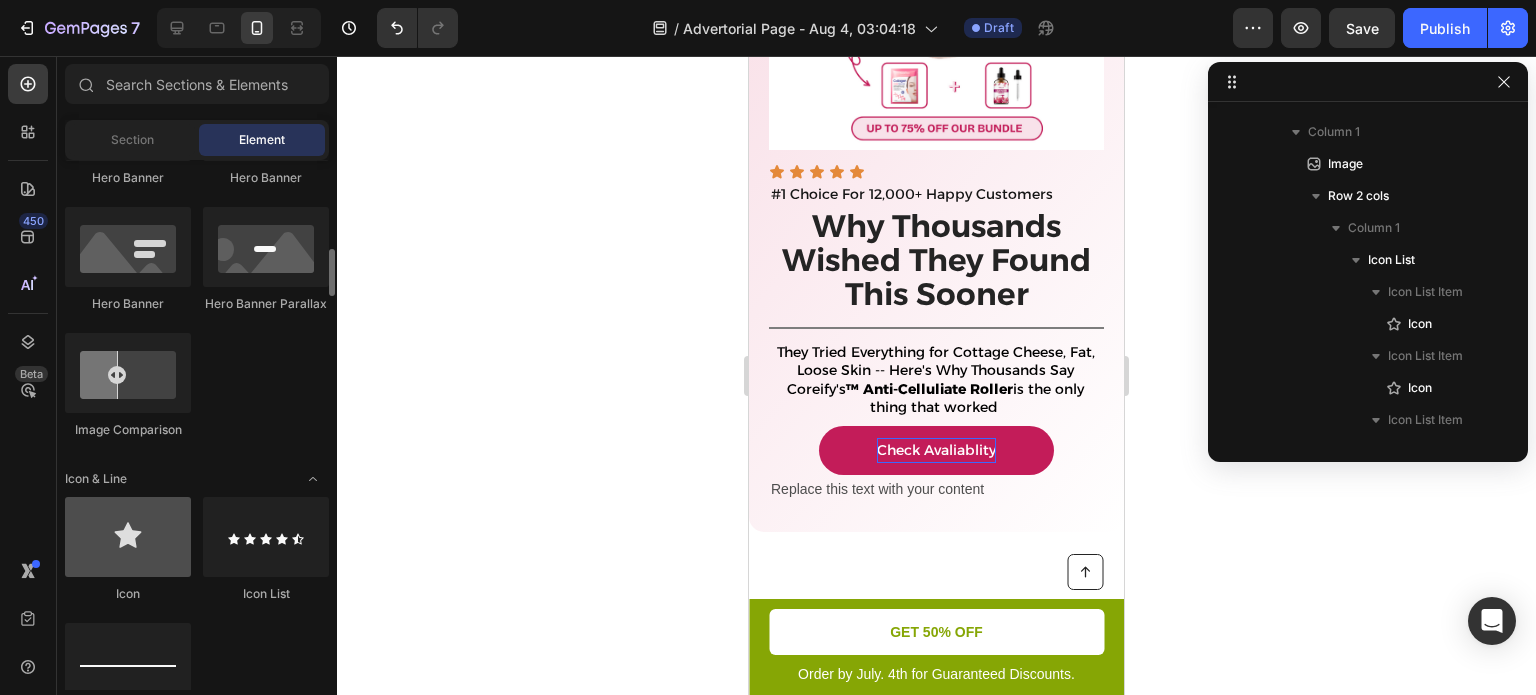 scroll, scrollTop: 994, scrollLeft: 0, axis: vertical 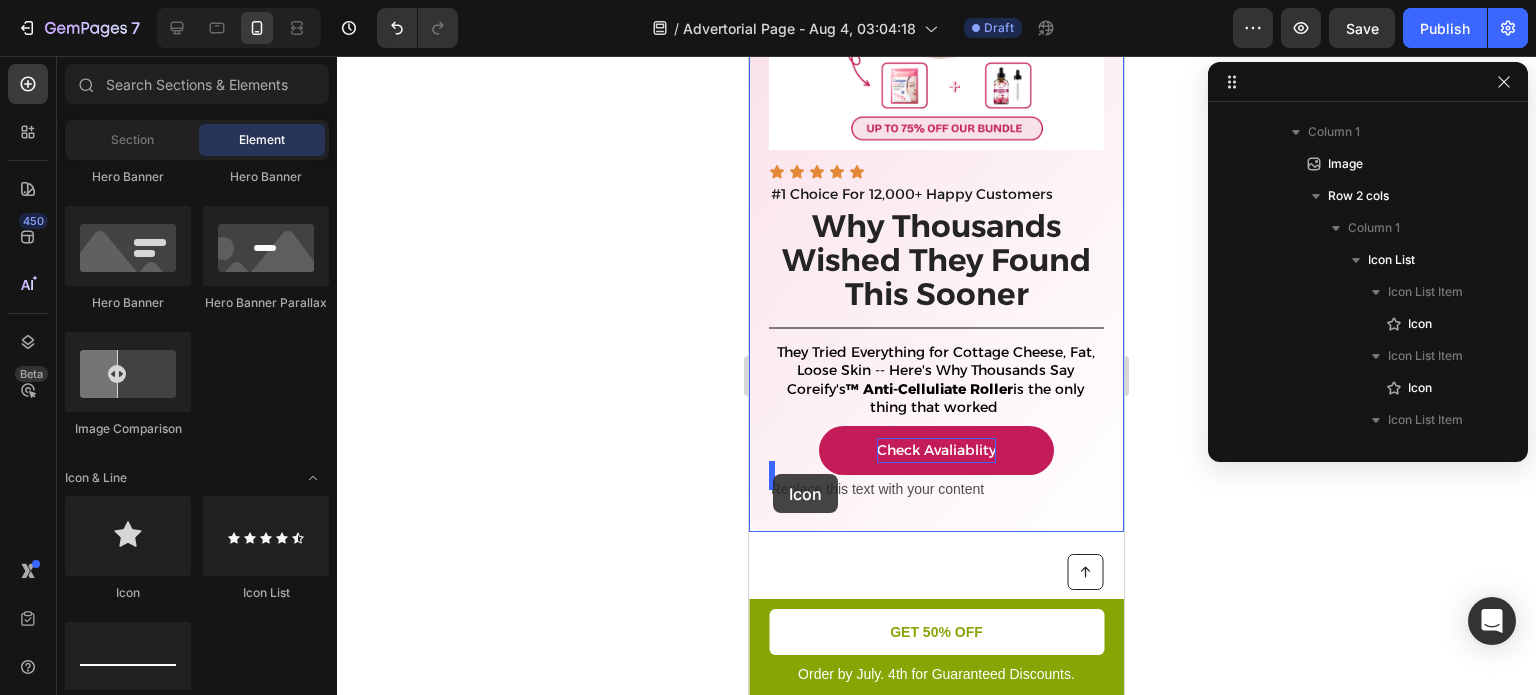 drag, startPoint x: 1398, startPoint y: 526, endPoint x: 773, endPoint y: 474, distance: 627.1595 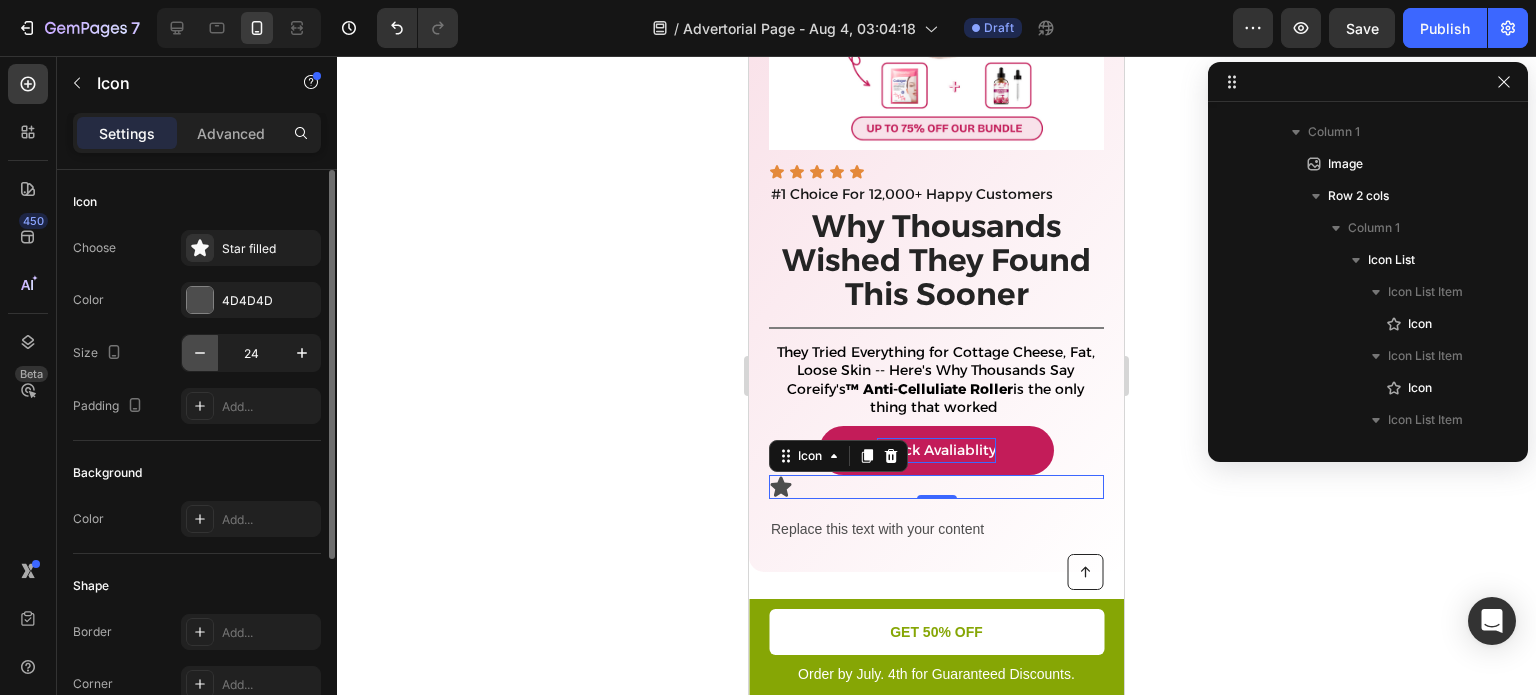 click 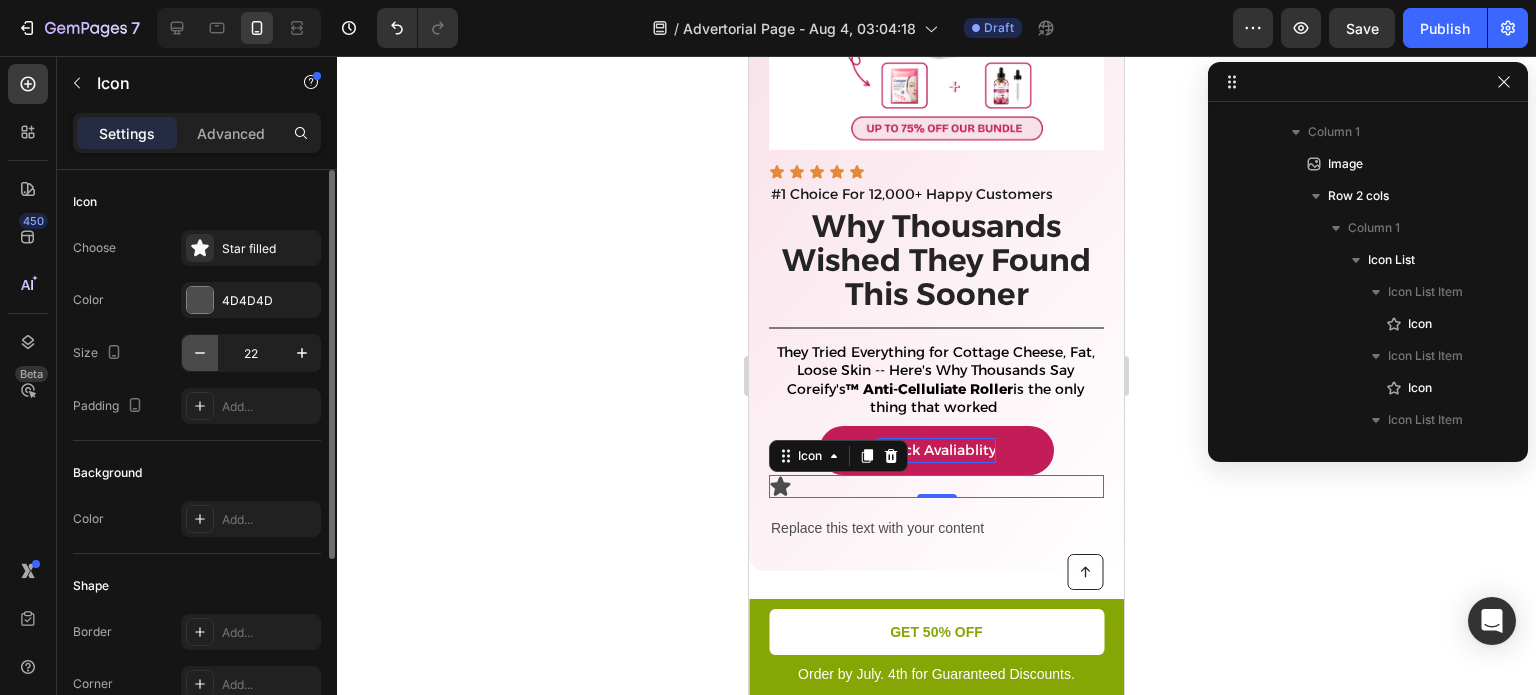 click 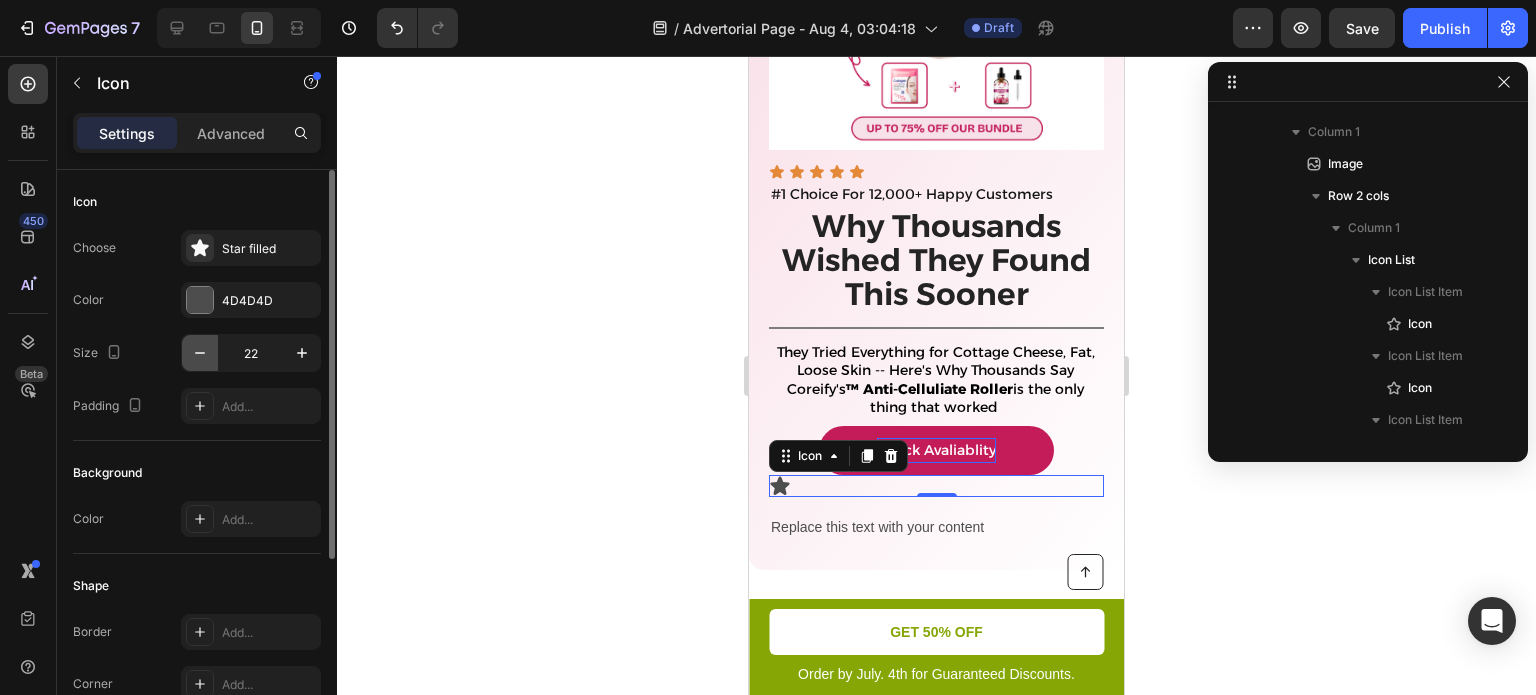 click 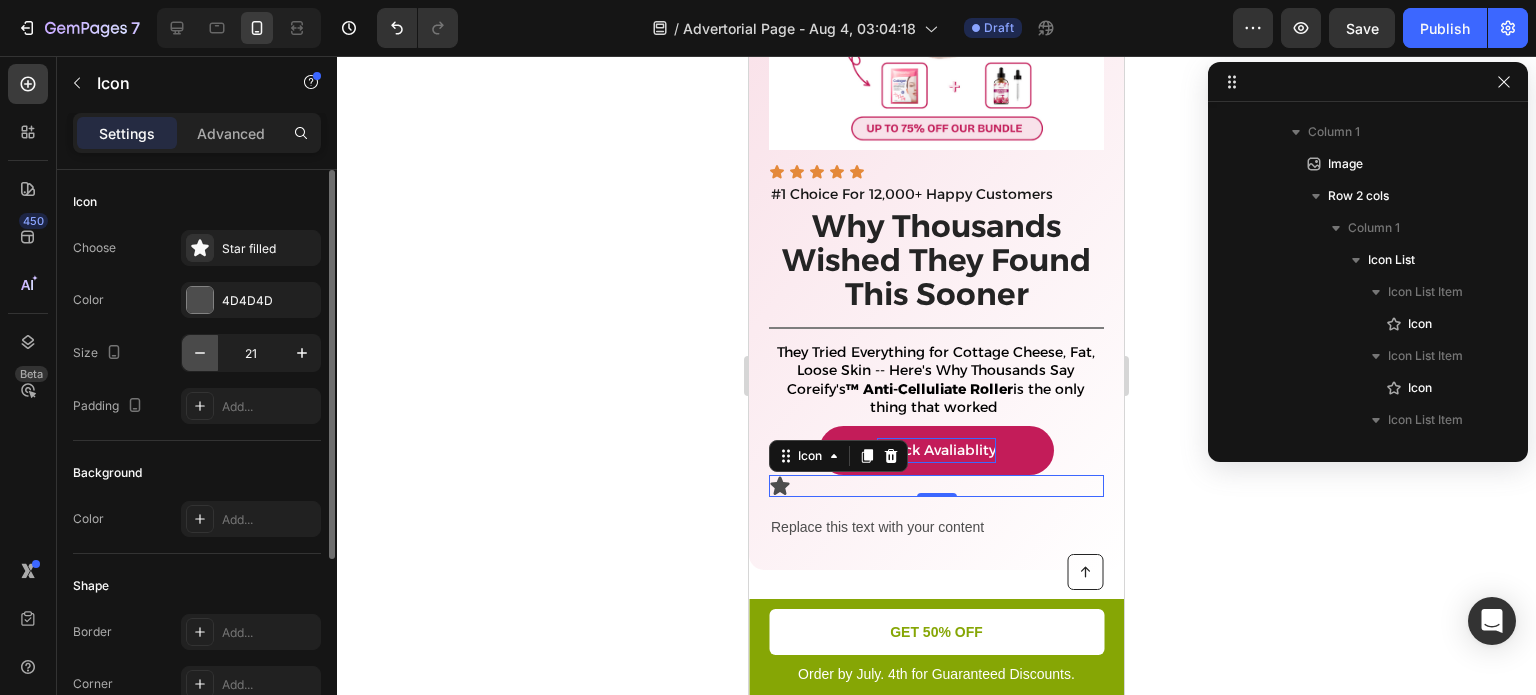 click 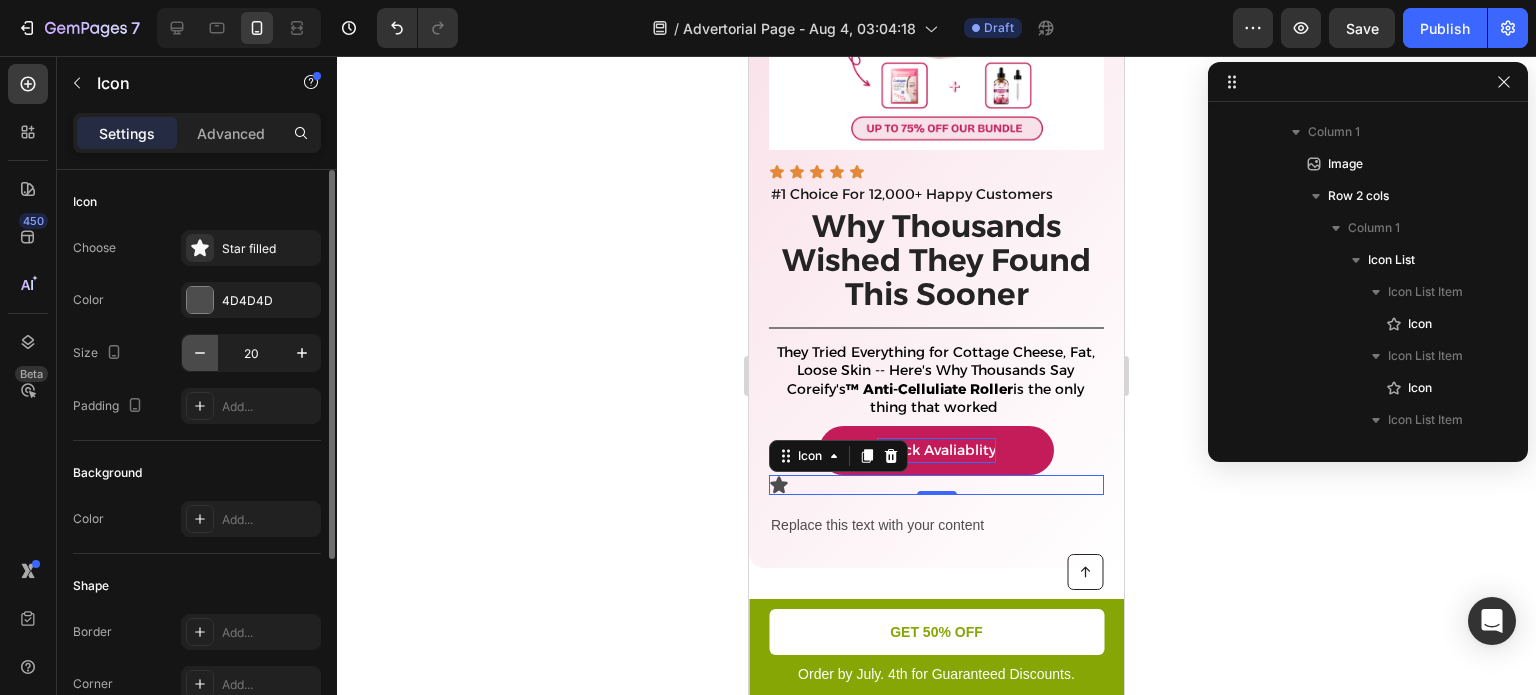 click 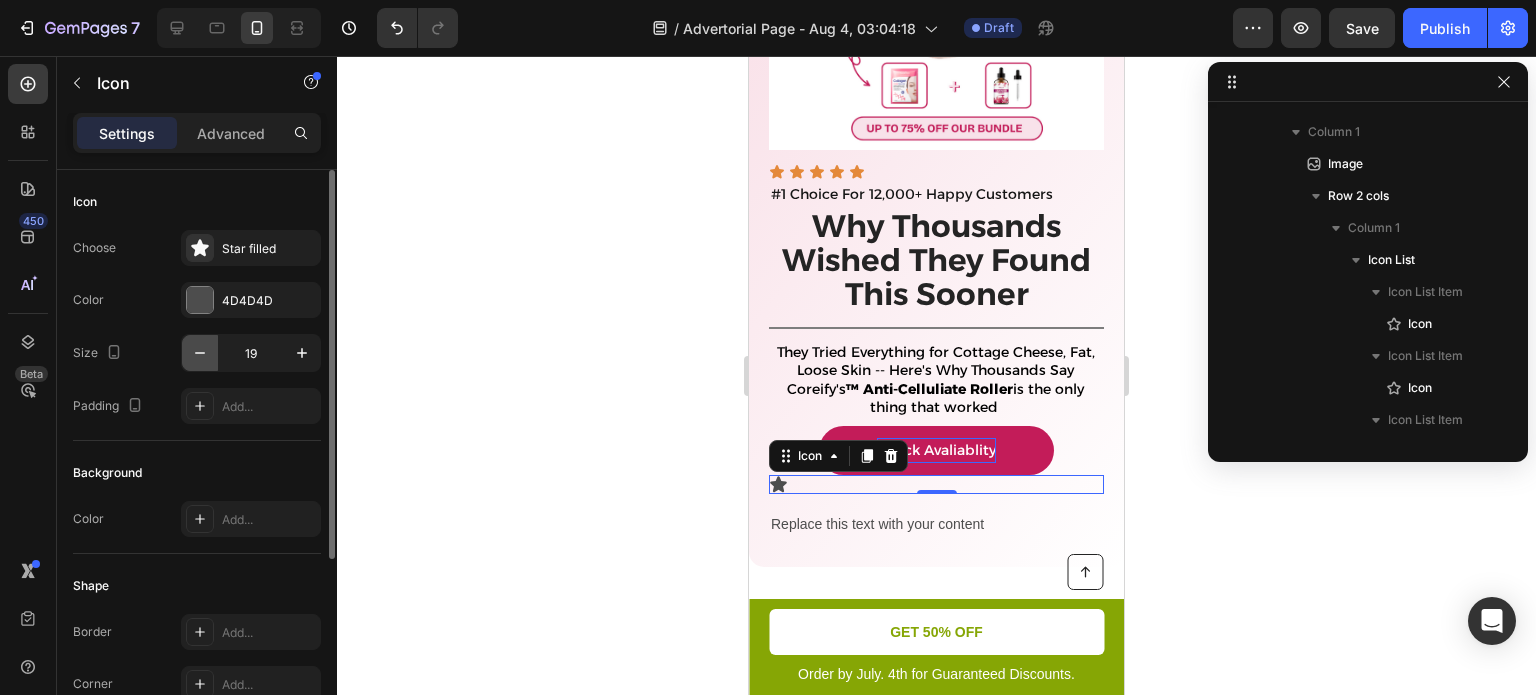 click 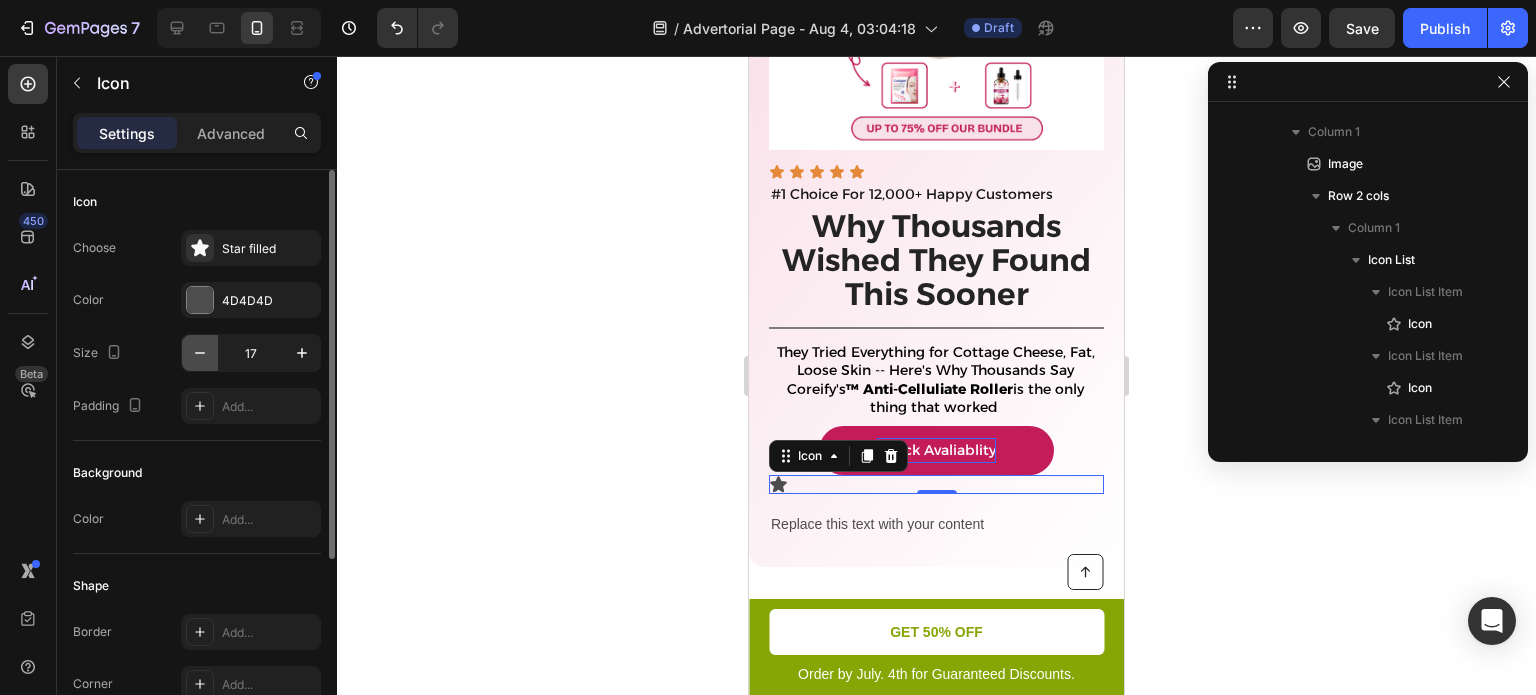 click 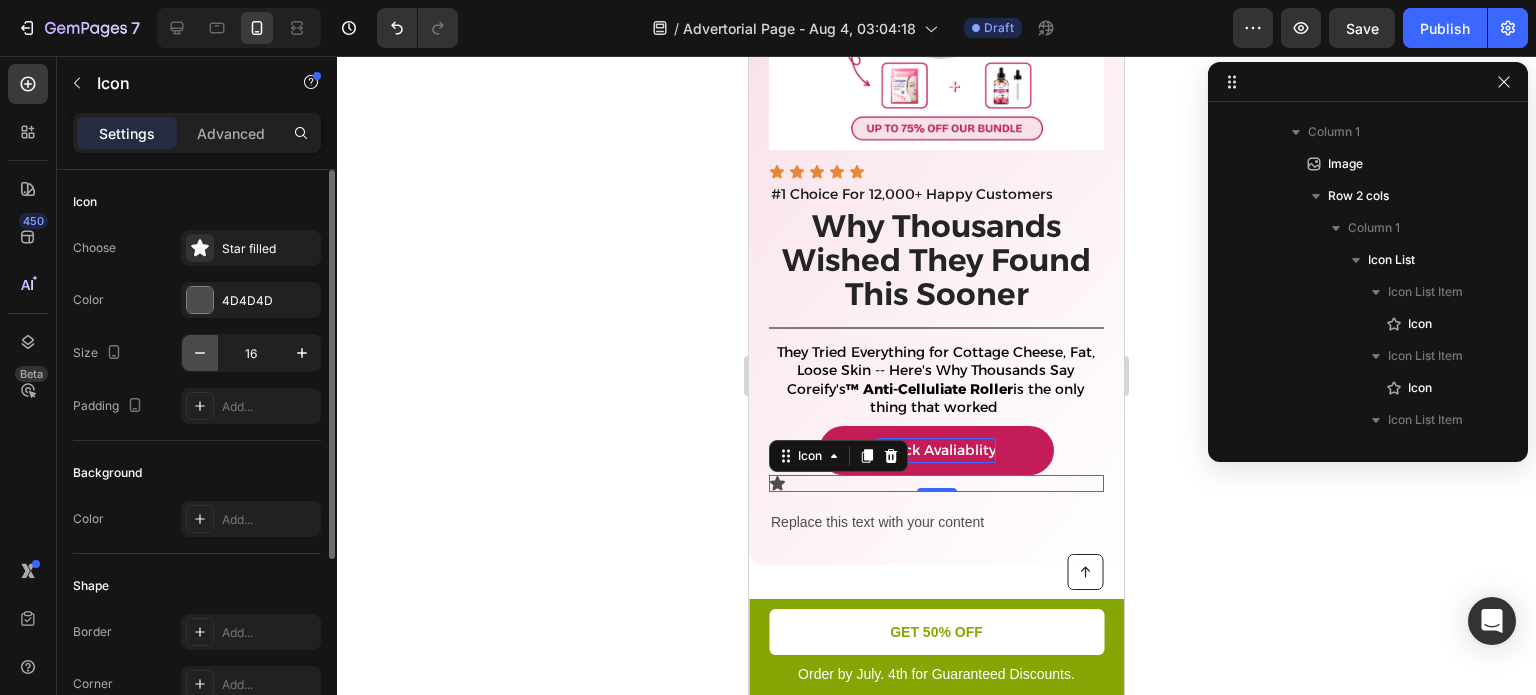 click 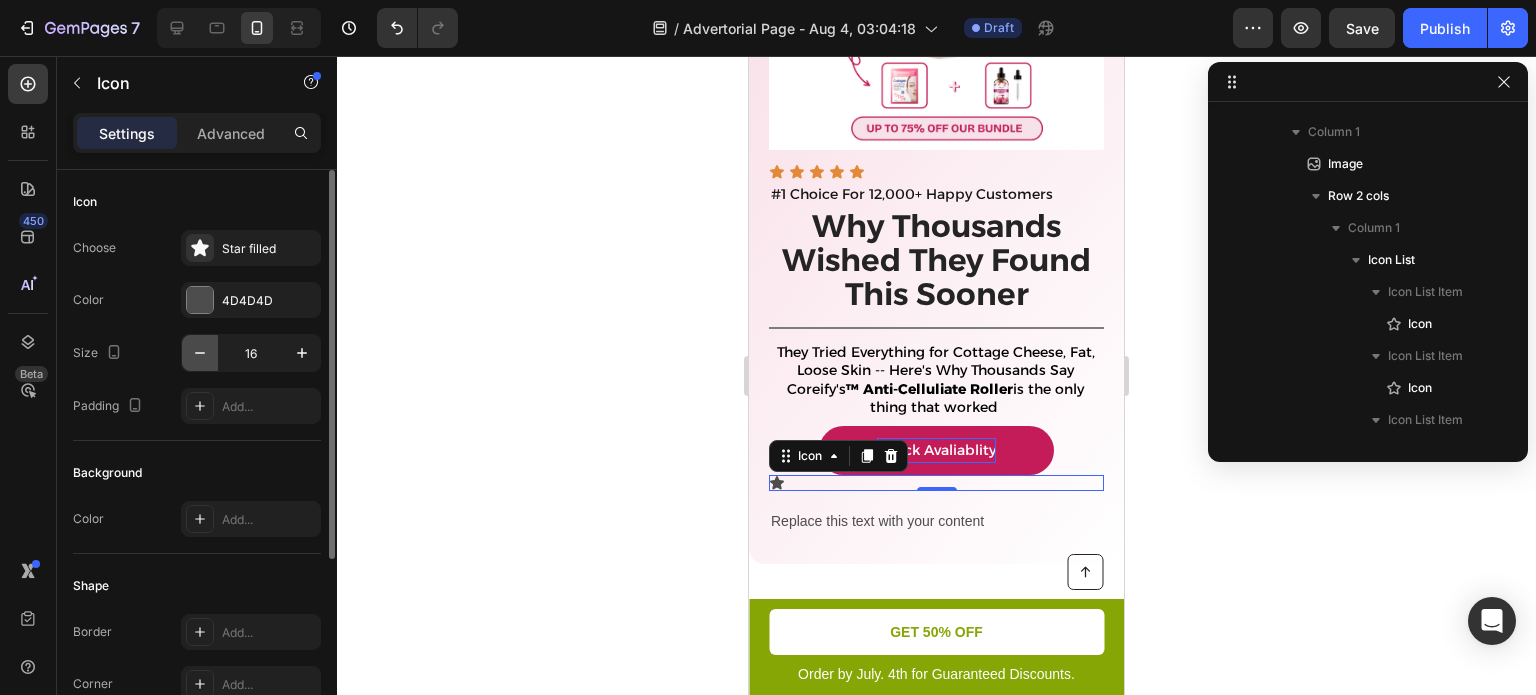 type on "15" 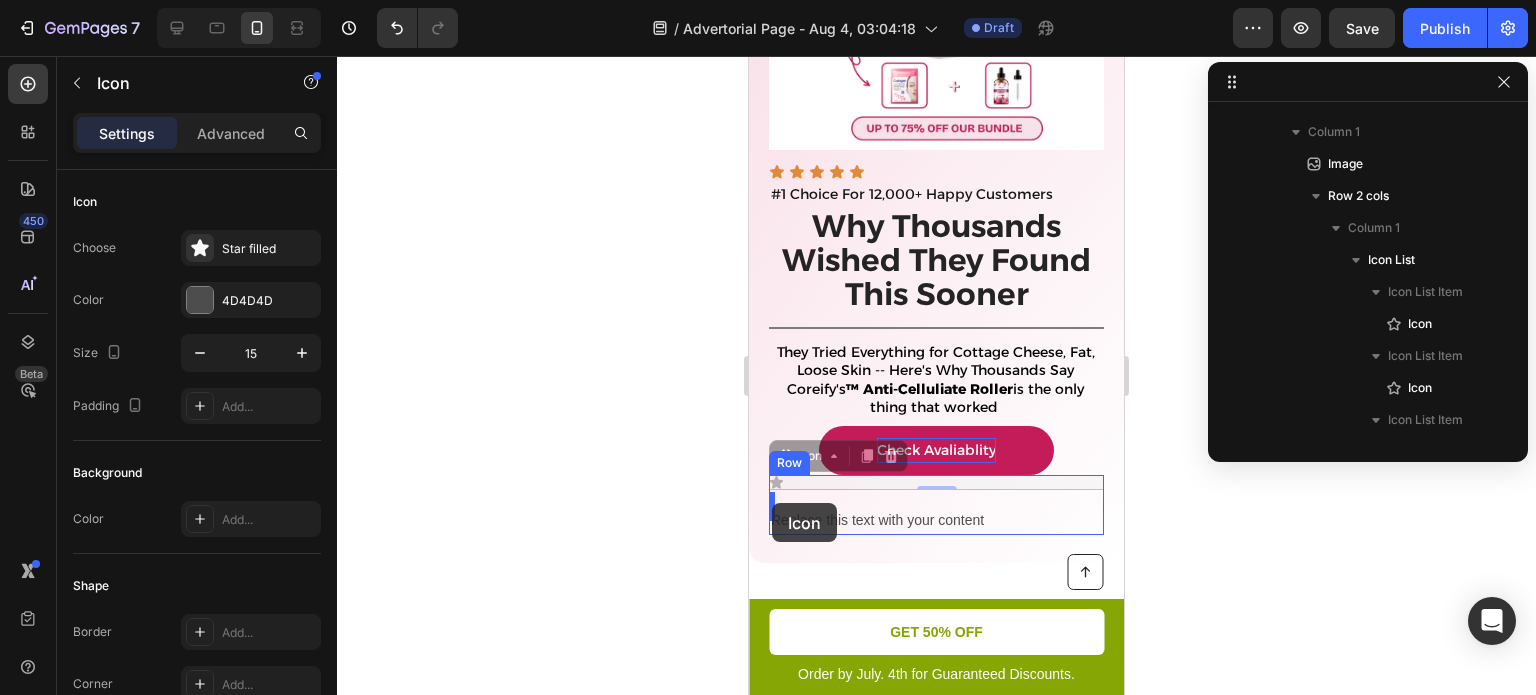 drag, startPoint x: 777, startPoint y: 443, endPoint x: 770, endPoint y: 503, distance: 60.40695 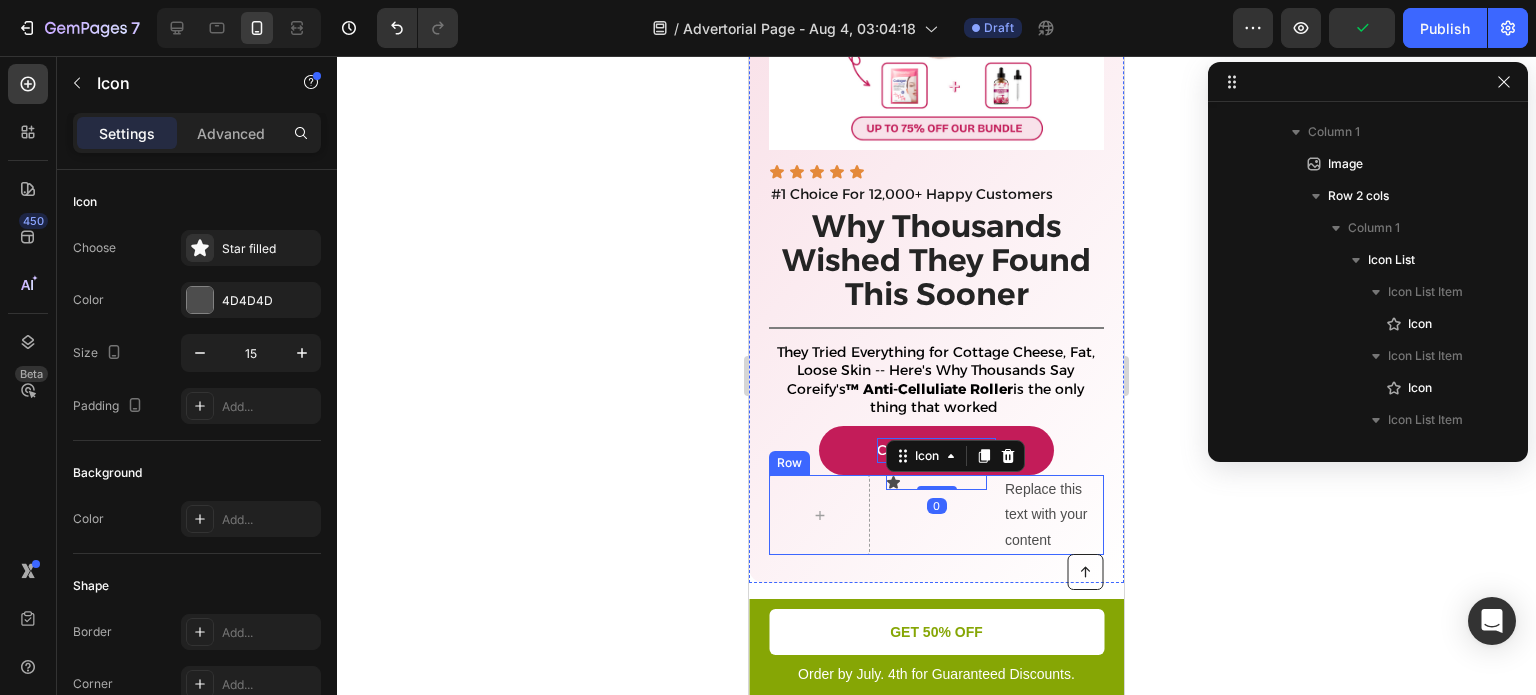 click on "Icon   0 Replace this text with your content Text Block Row" at bounding box center (936, 515) 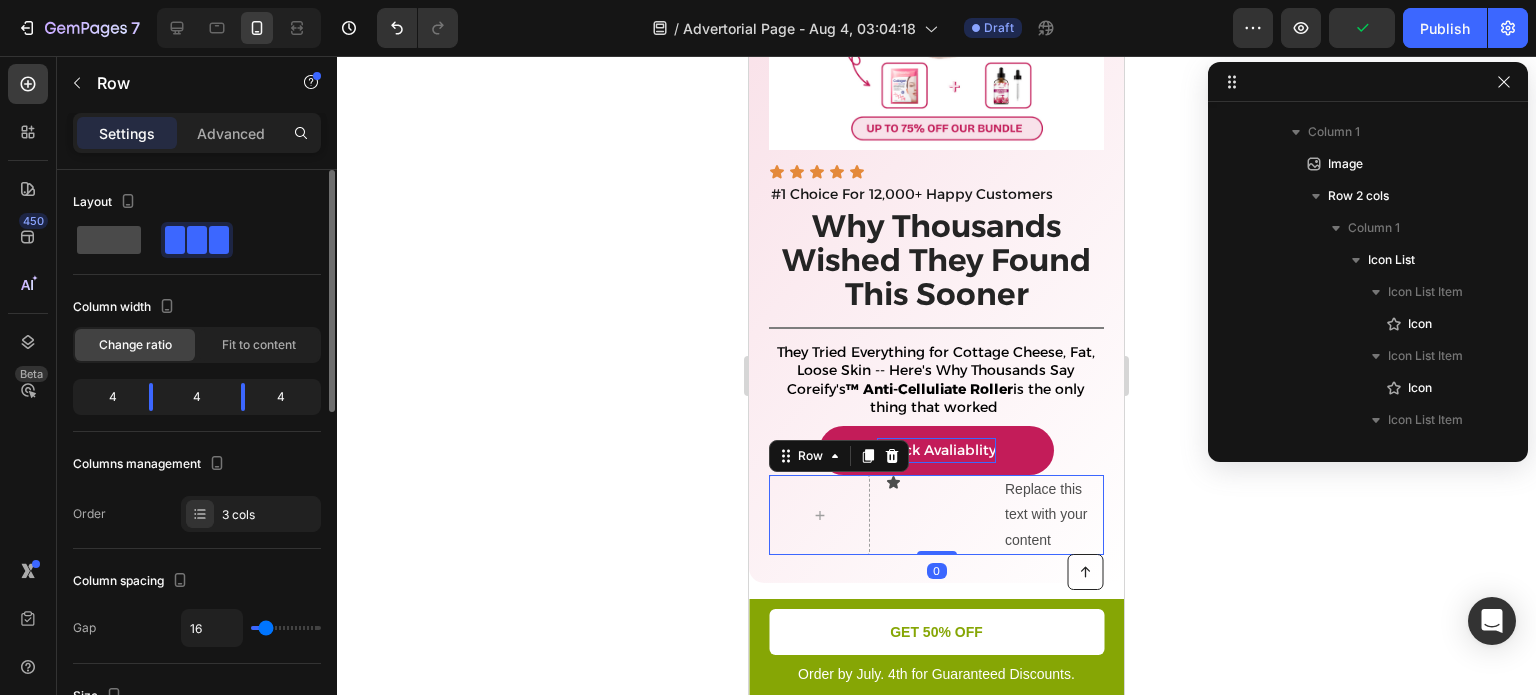 click 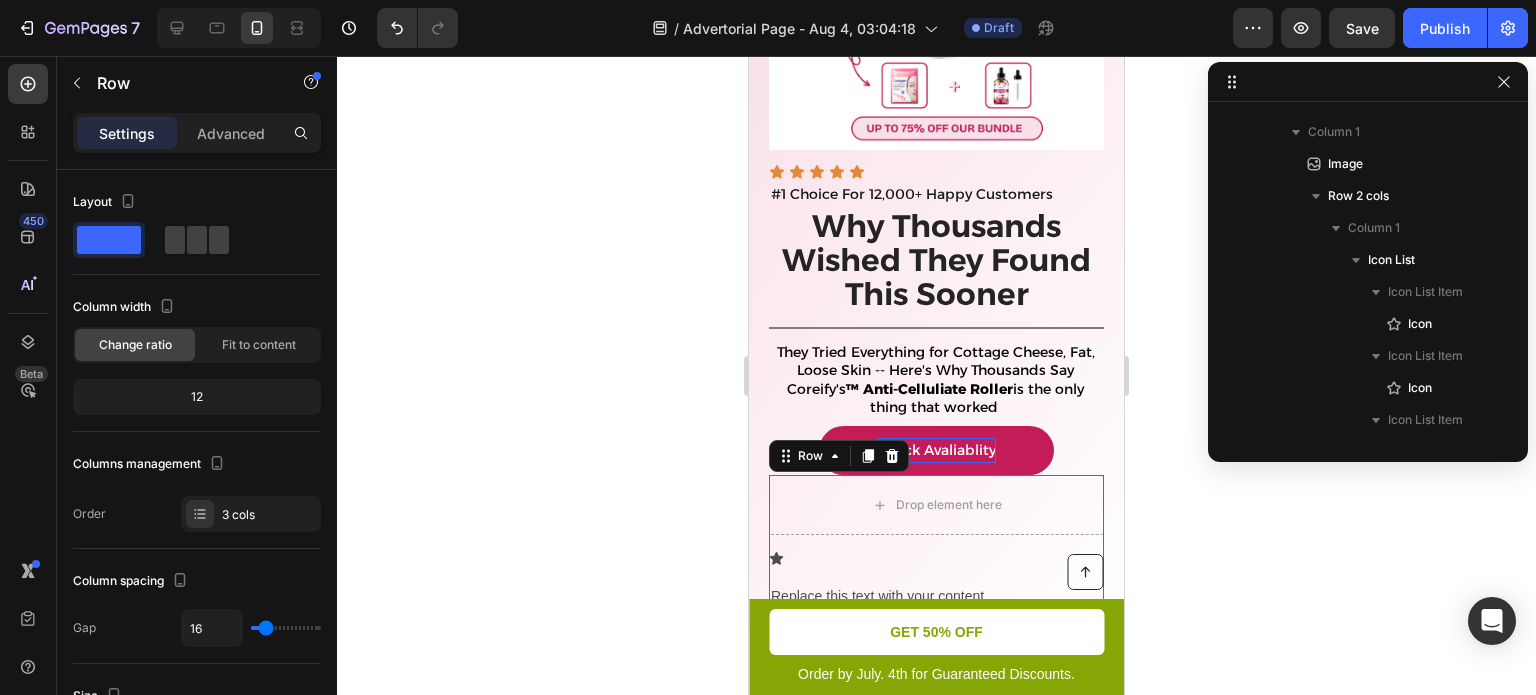 click on "Drop element here
Icon Replace this text with your content Text Block Row   0" at bounding box center [936, 543] 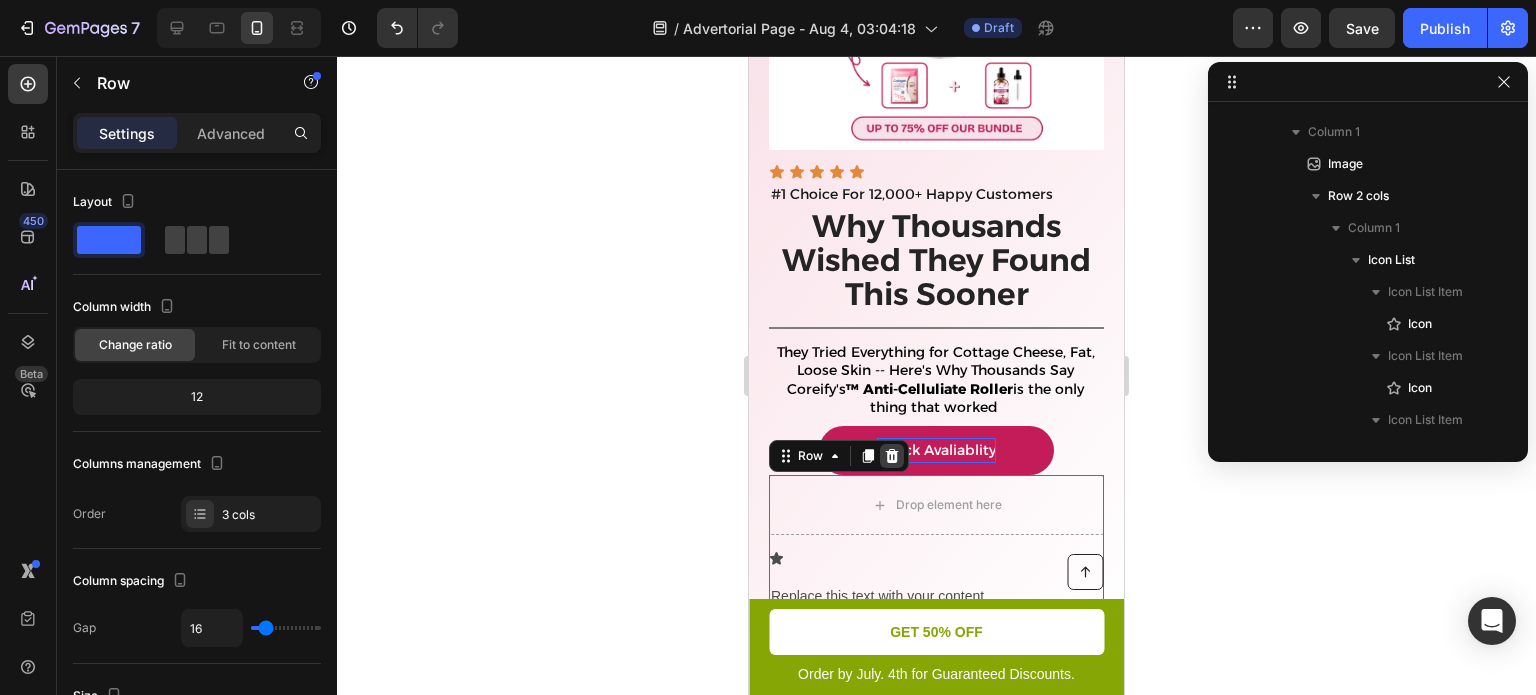 click at bounding box center (892, 456) 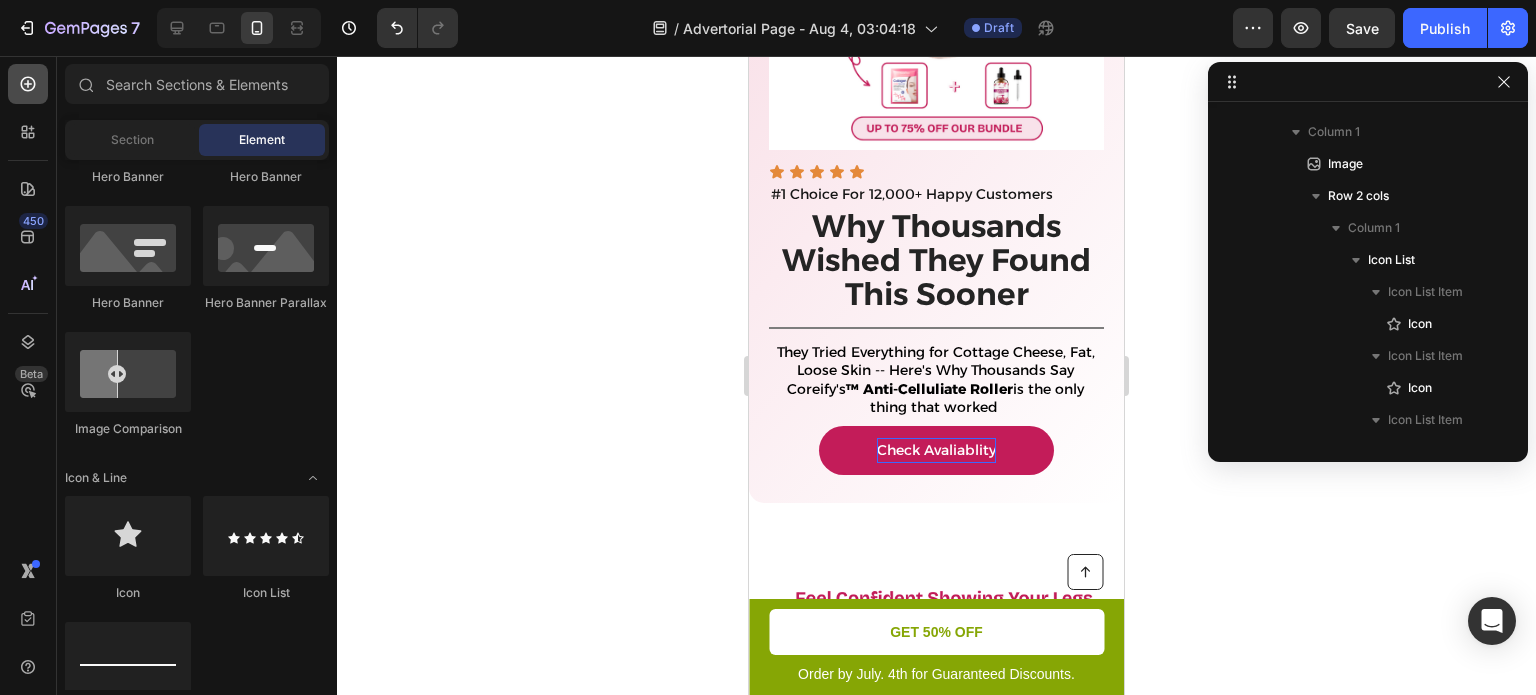 click 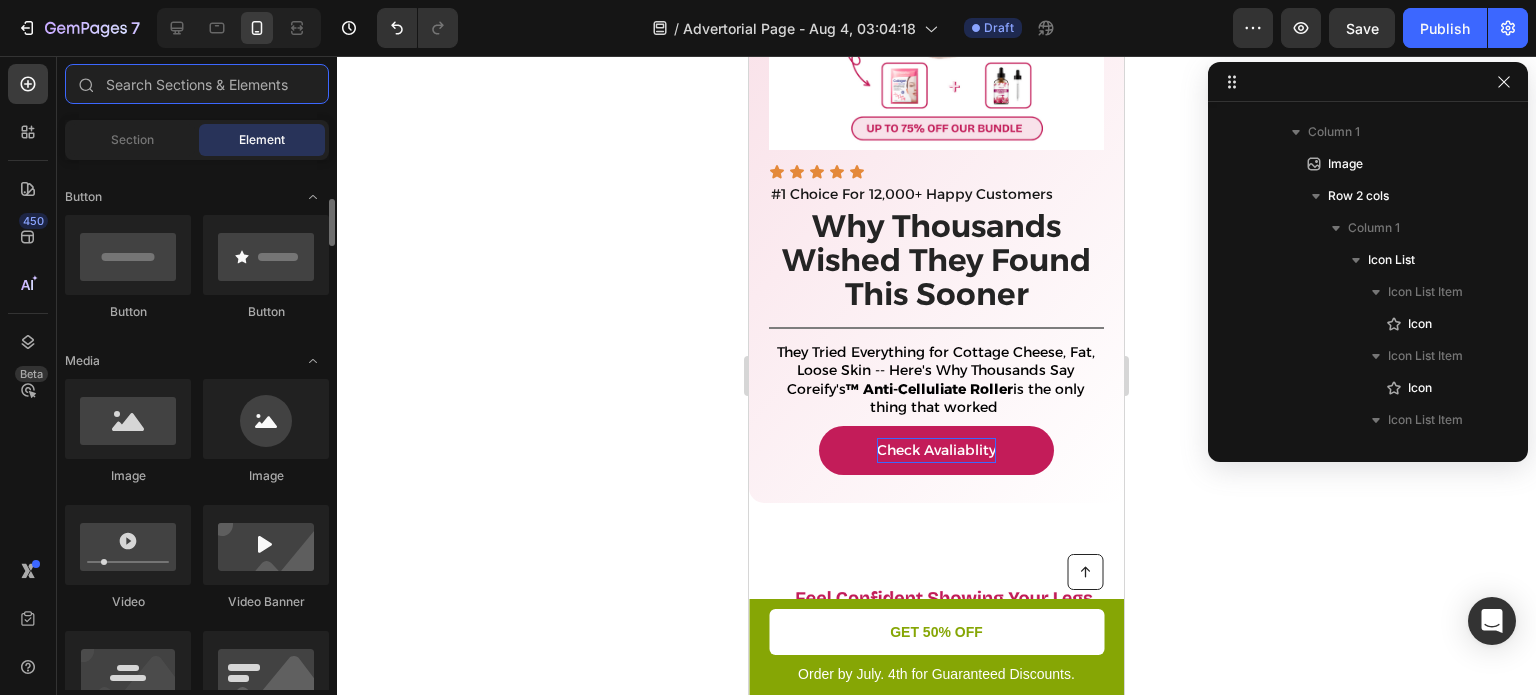 scroll, scrollTop: 0, scrollLeft: 0, axis: both 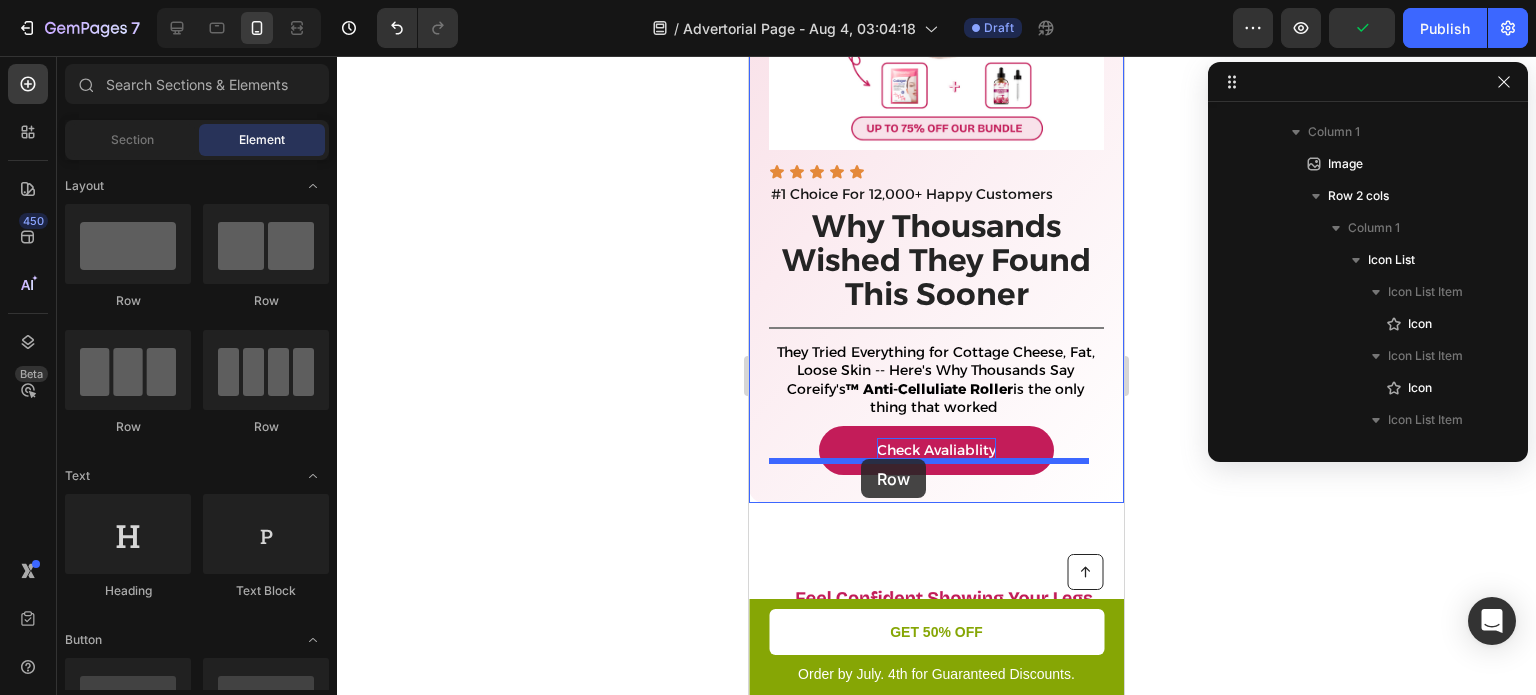 drag, startPoint x: 899, startPoint y: 299, endPoint x: 861, endPoint y: 459, distance: 164.4506 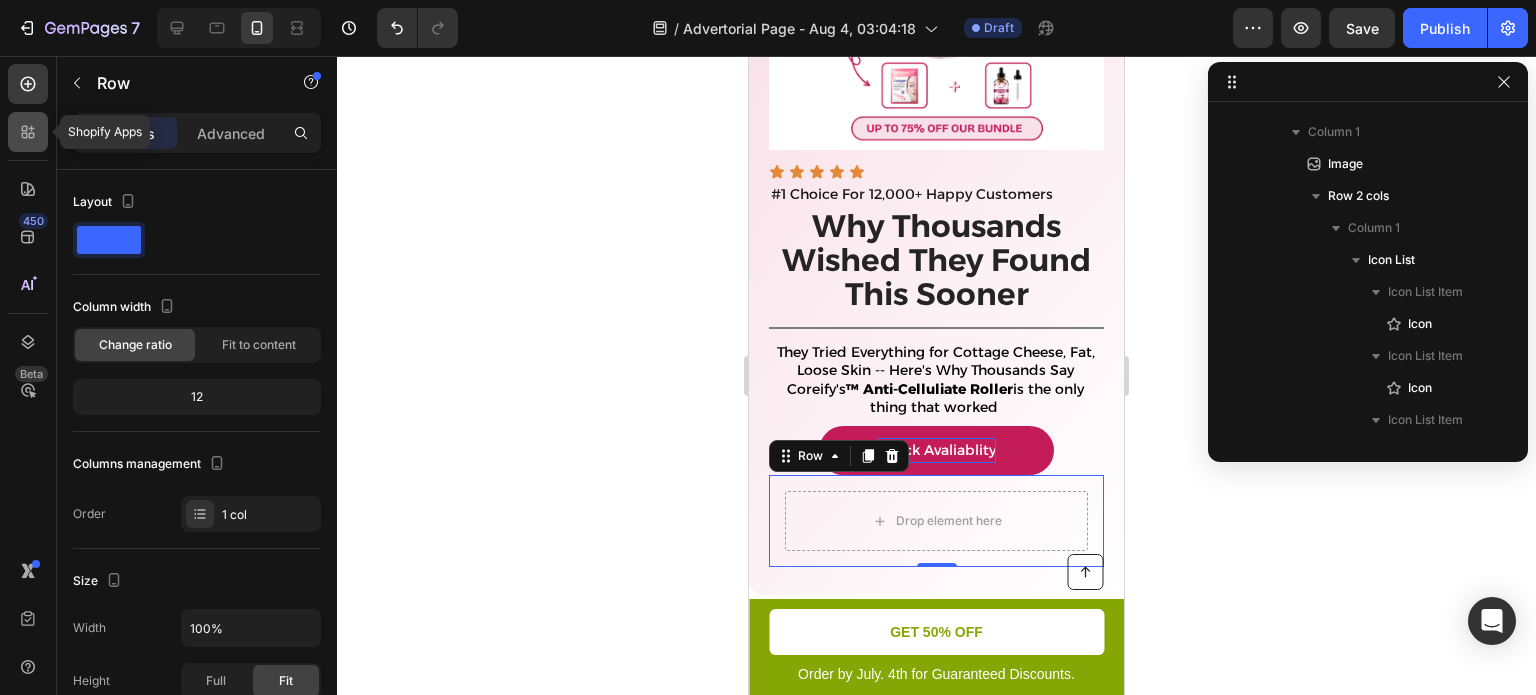 click 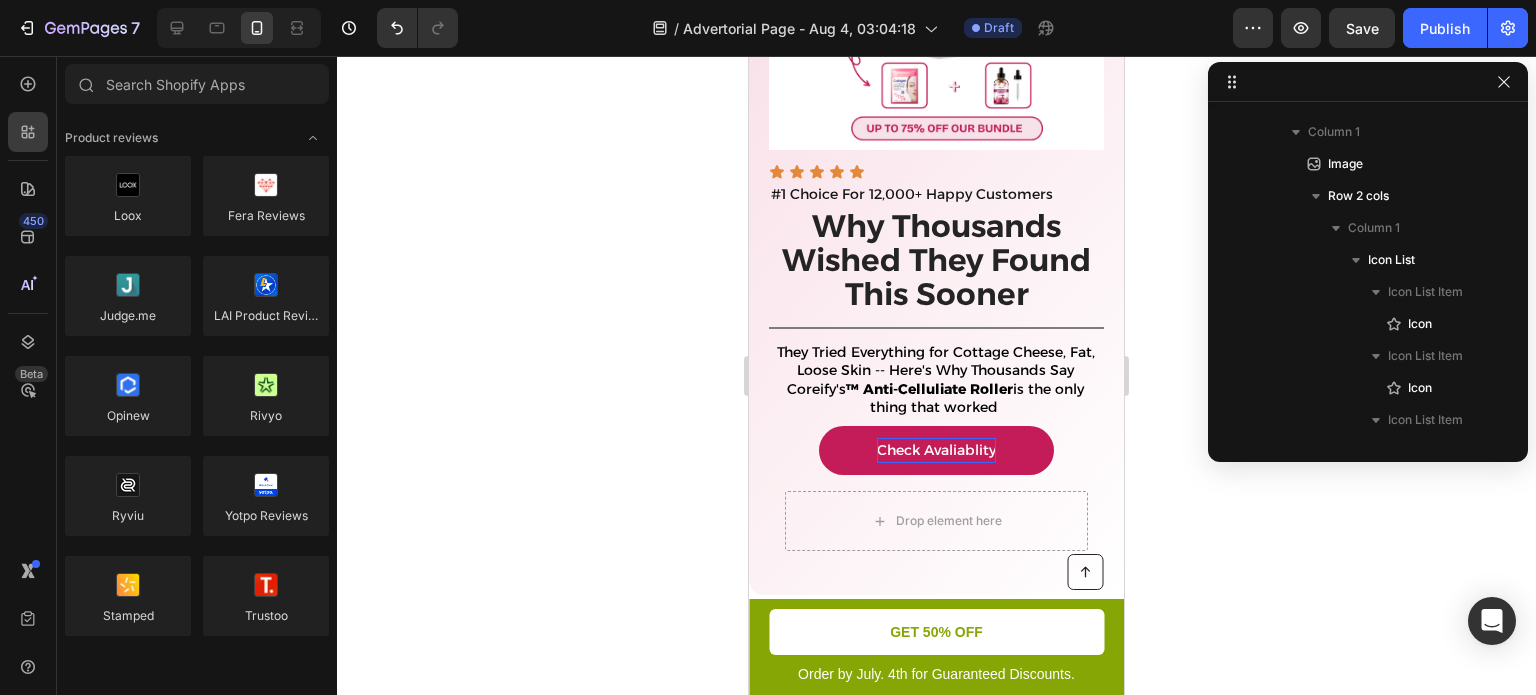 click on "450 Beta" at bounding box center [28, 307] 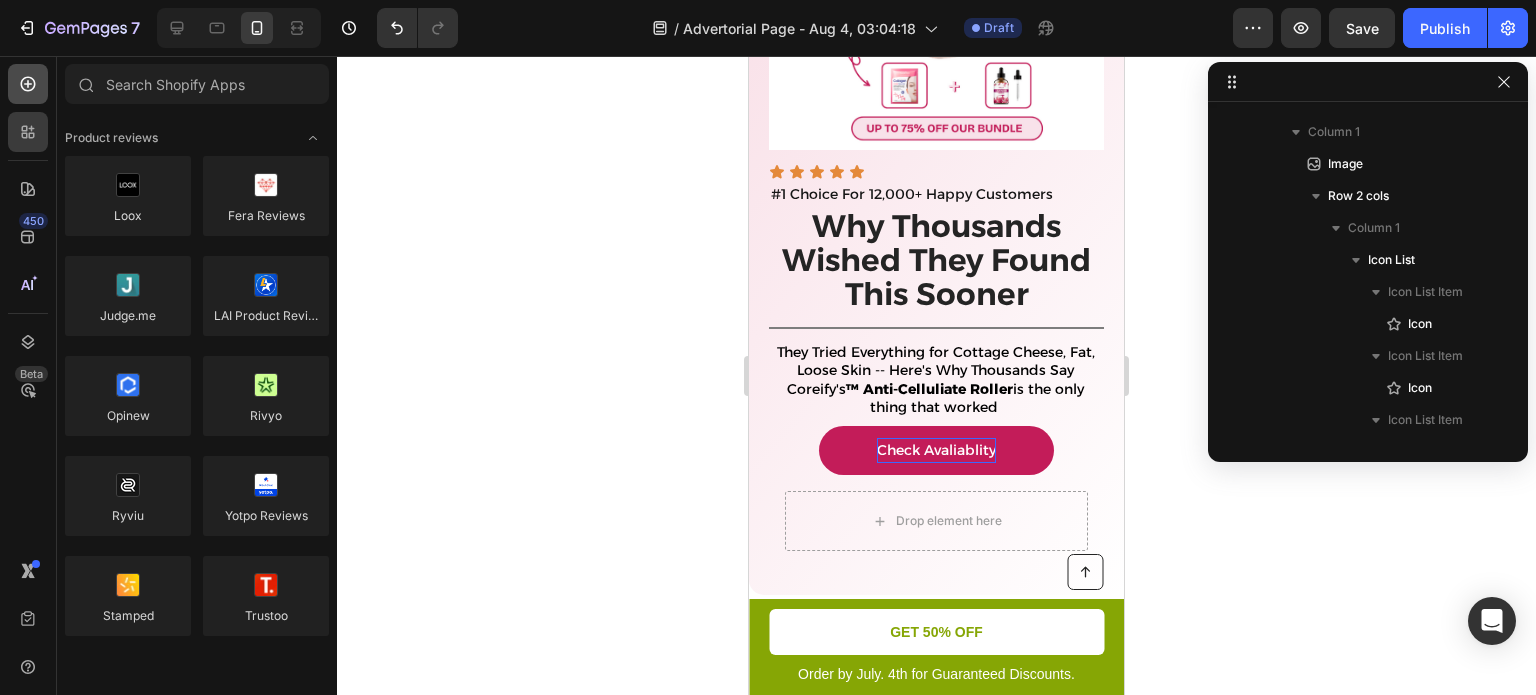 click 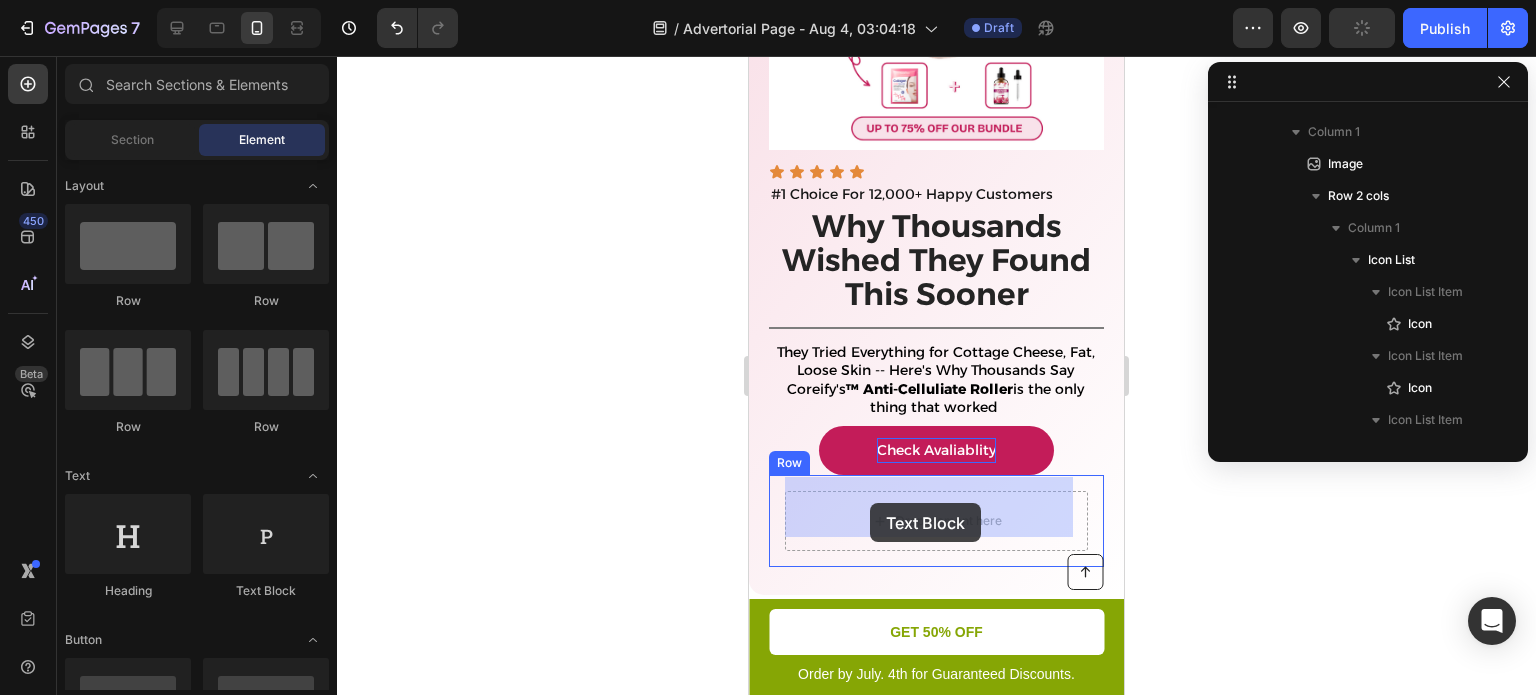 drag, startPoint x: 1519, startPoint y: 557, endPoint x: 870, endPoint y: 503, distance: 651.2427 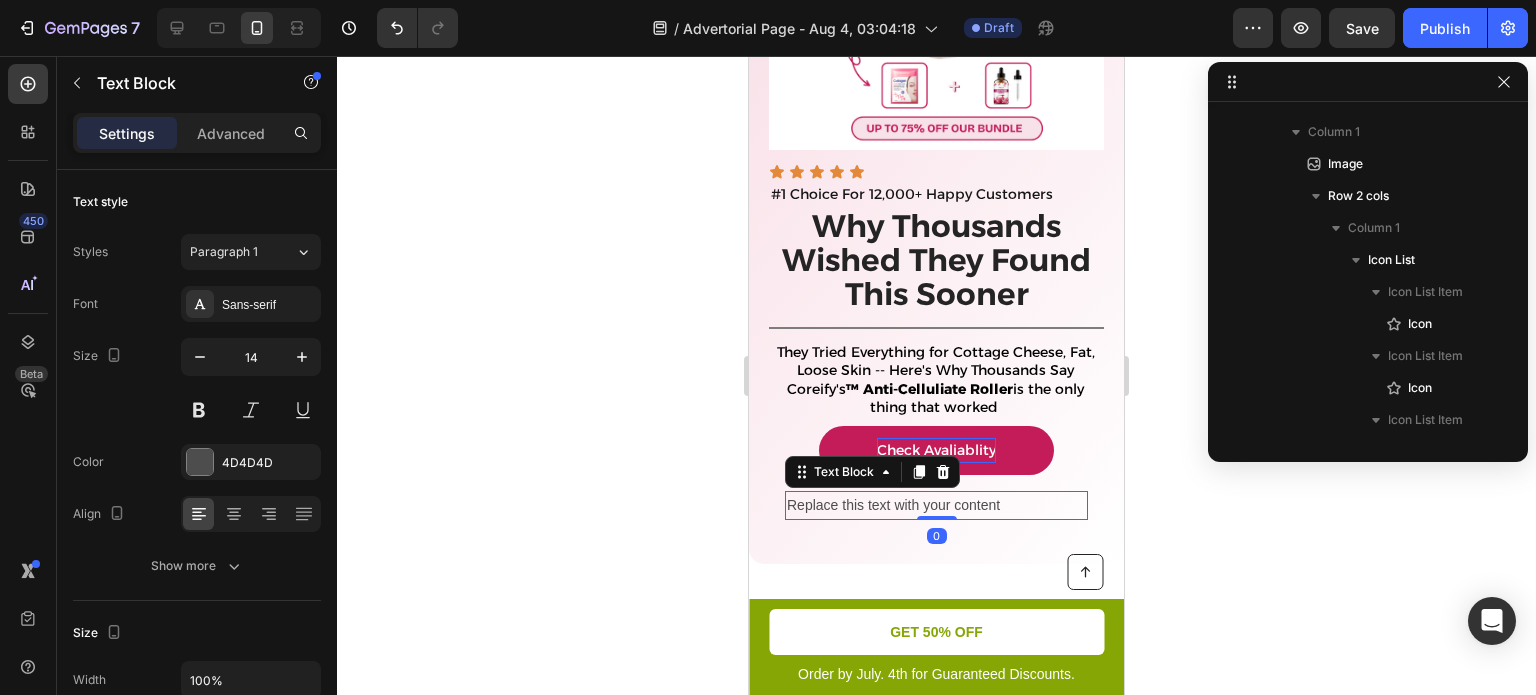 click on "Replace this text with your content" at bounding box center (936, 505) 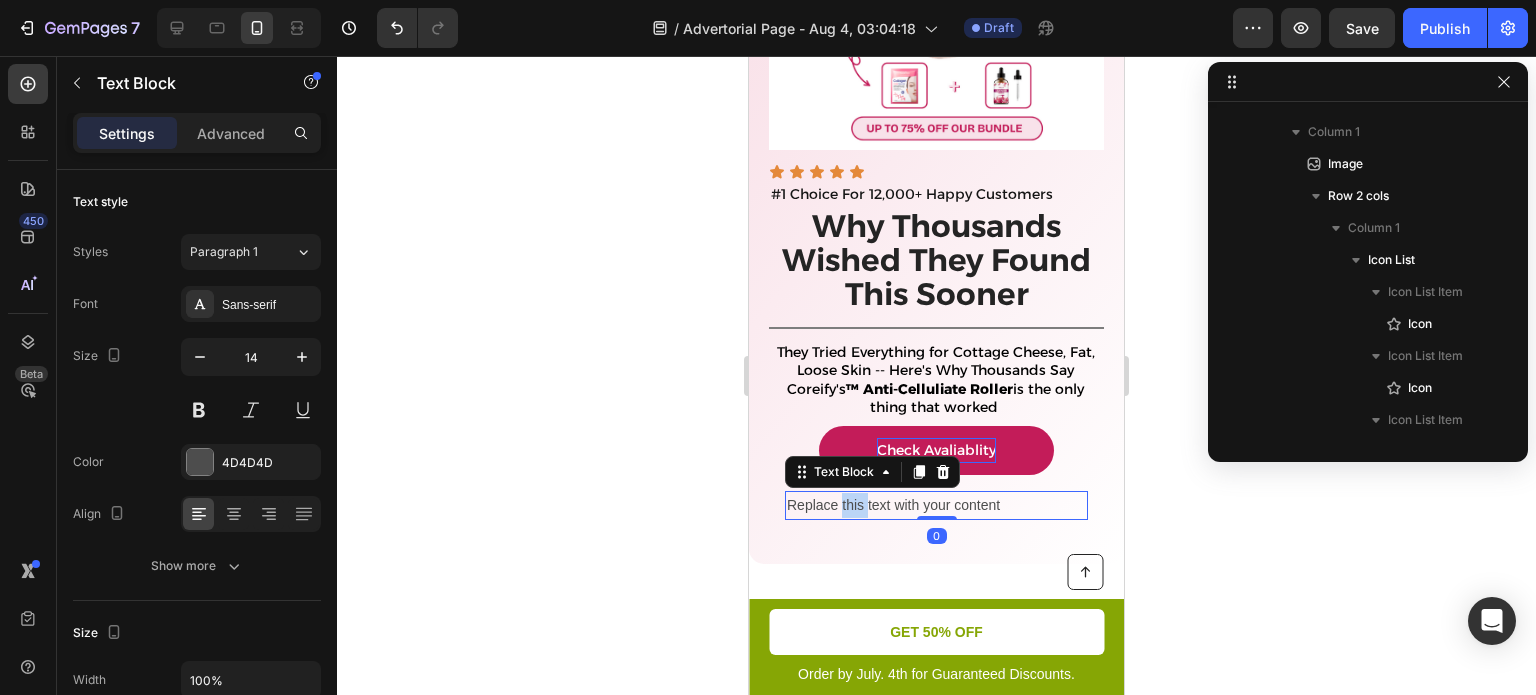 click on "Replace this text with your content" at bounding box center (936, 505) 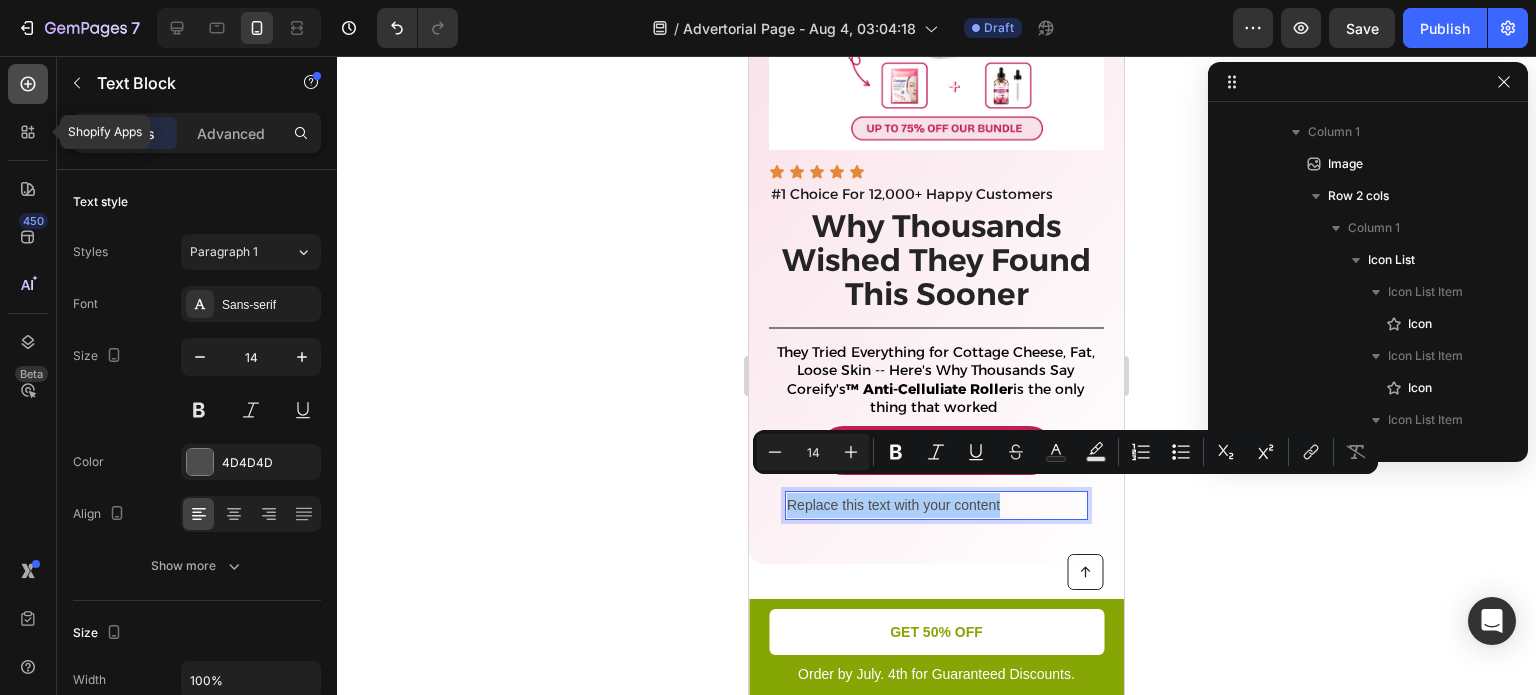 click 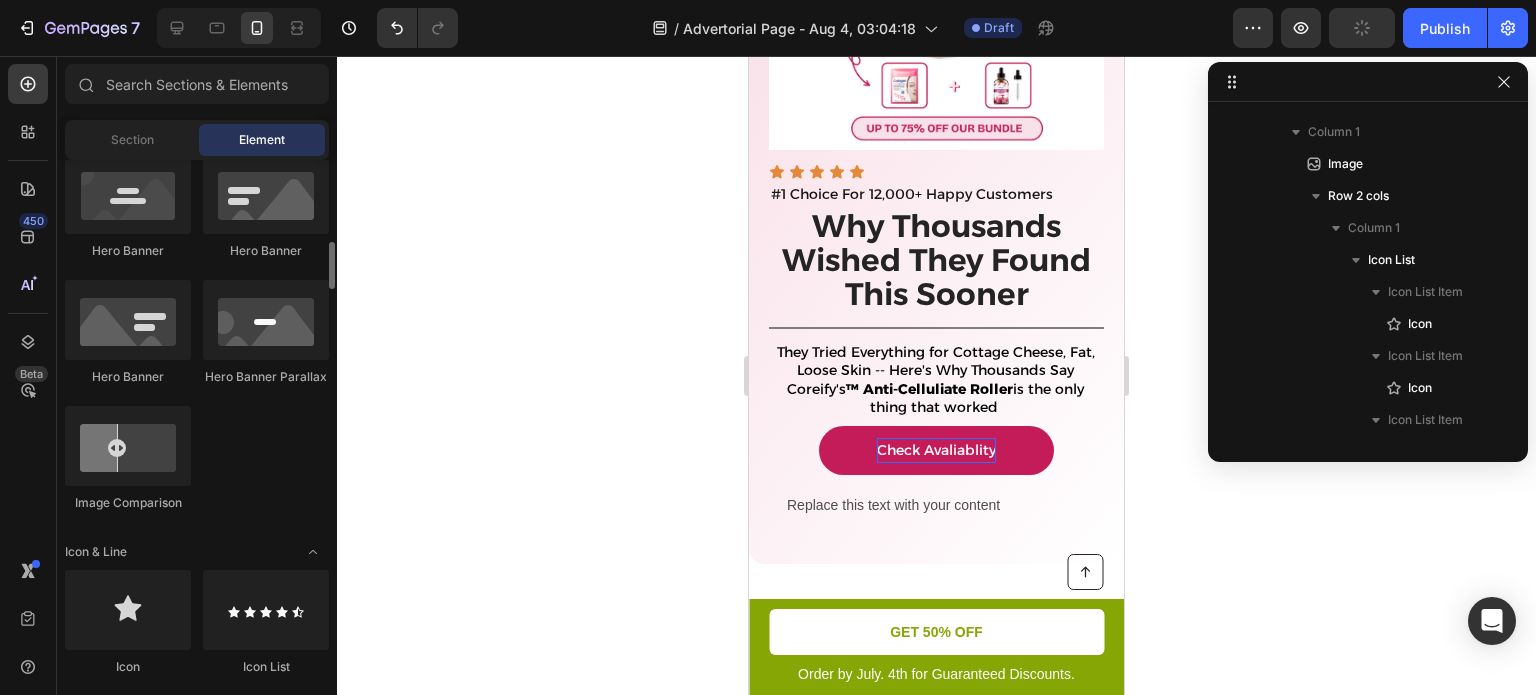 scroll, scrollTop: 920, scrollLeft: 0, axis: vertical 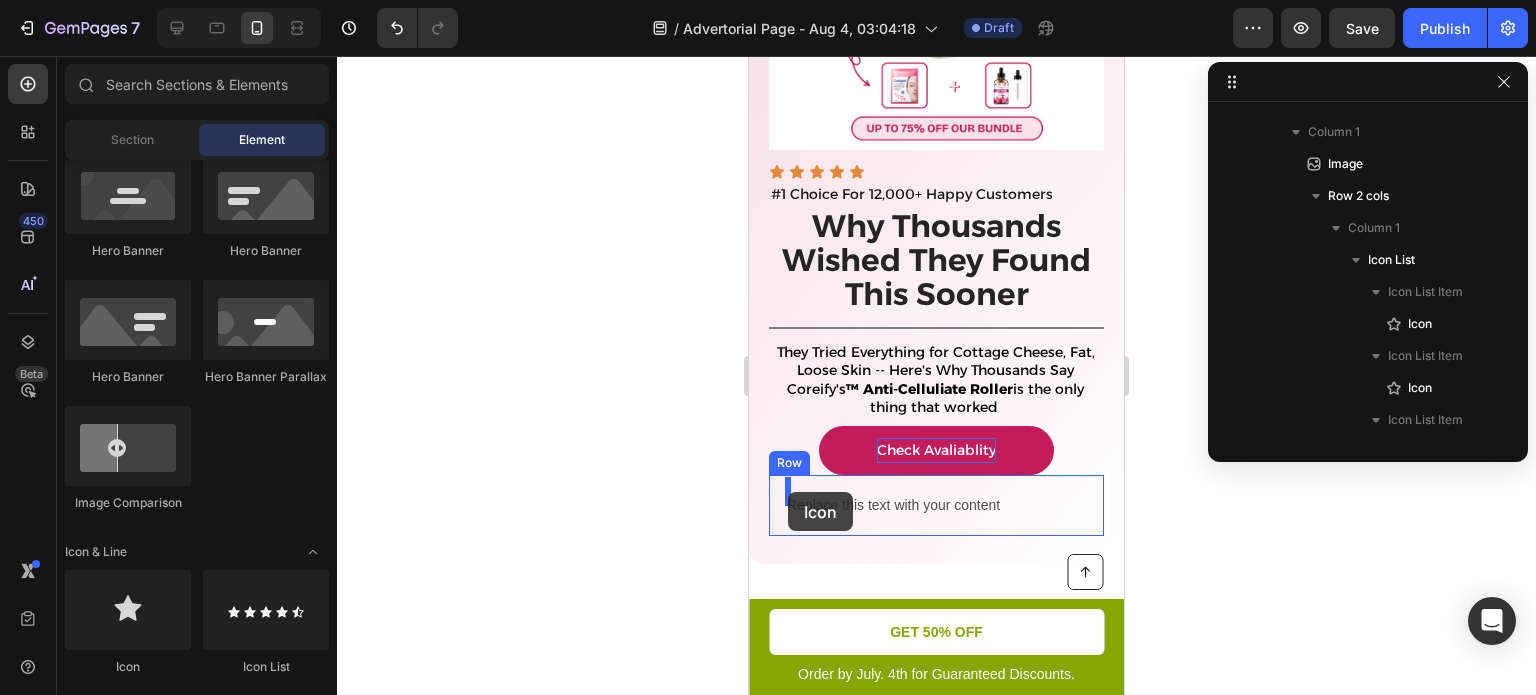 drag, startPoint x: 1557, startPoint y: 533, endPoint x: 788, endPoint y: 492, distance: 770.0922 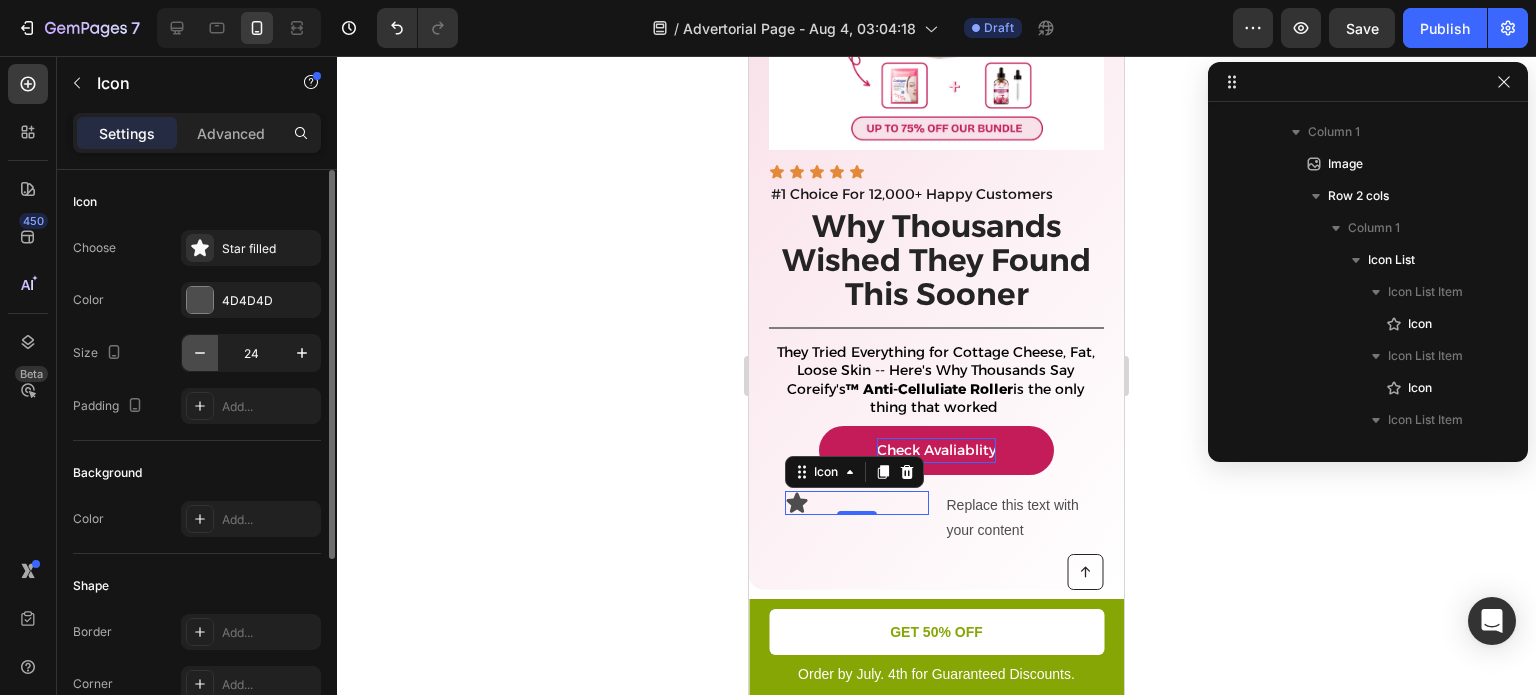 click 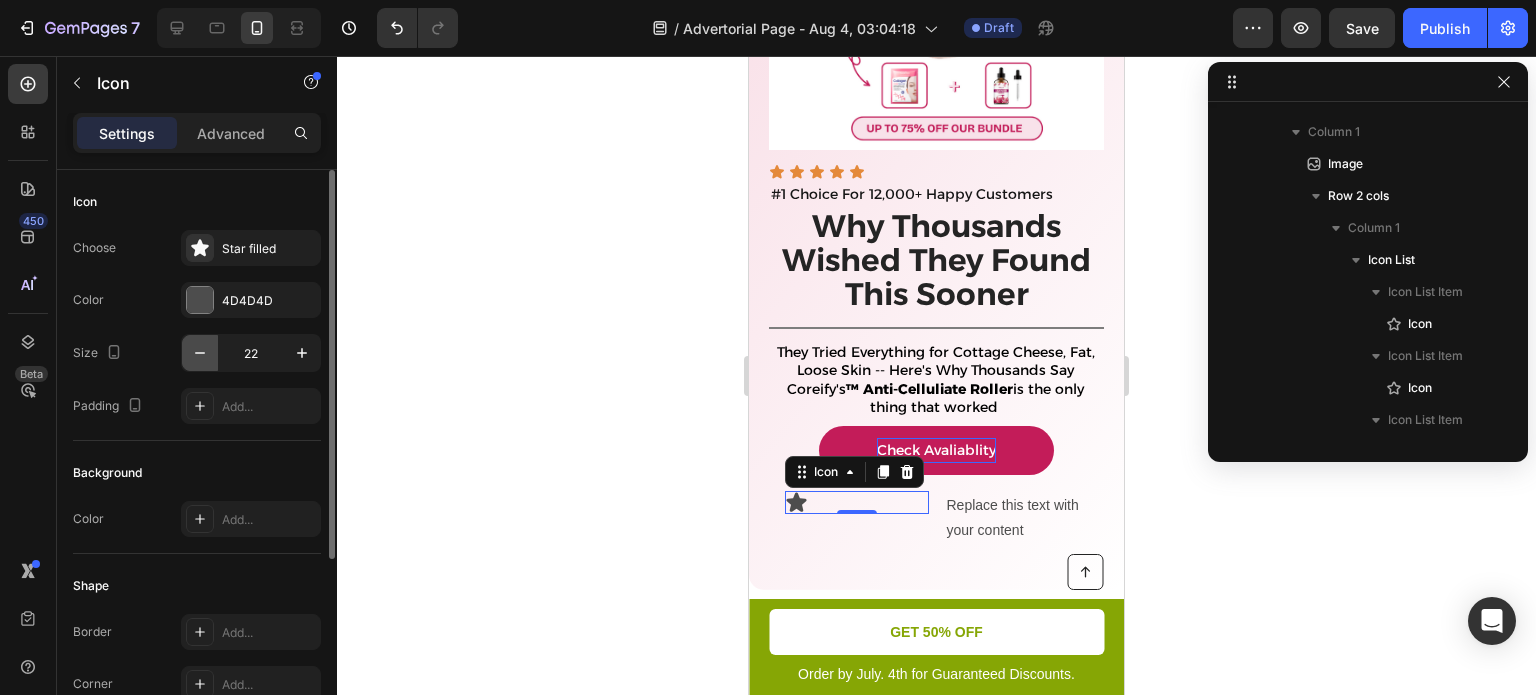 click 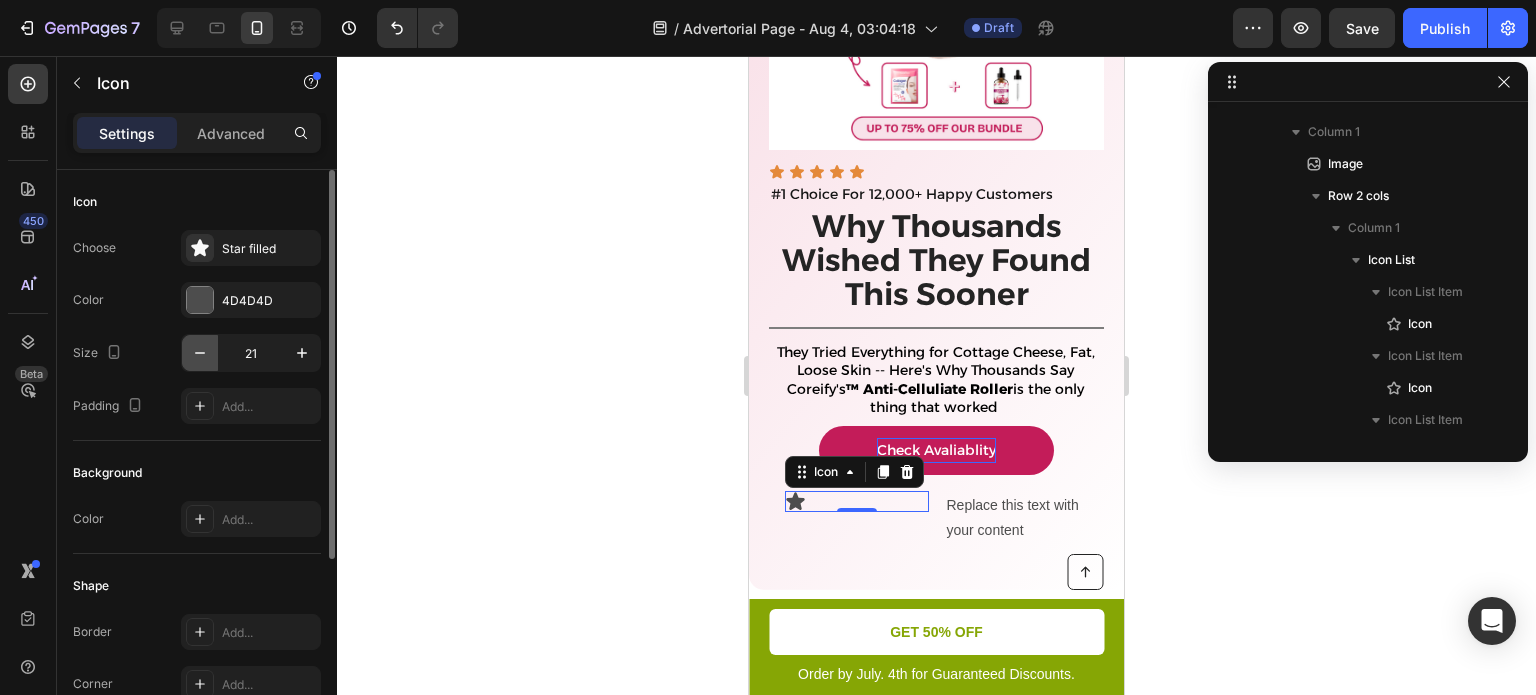 click 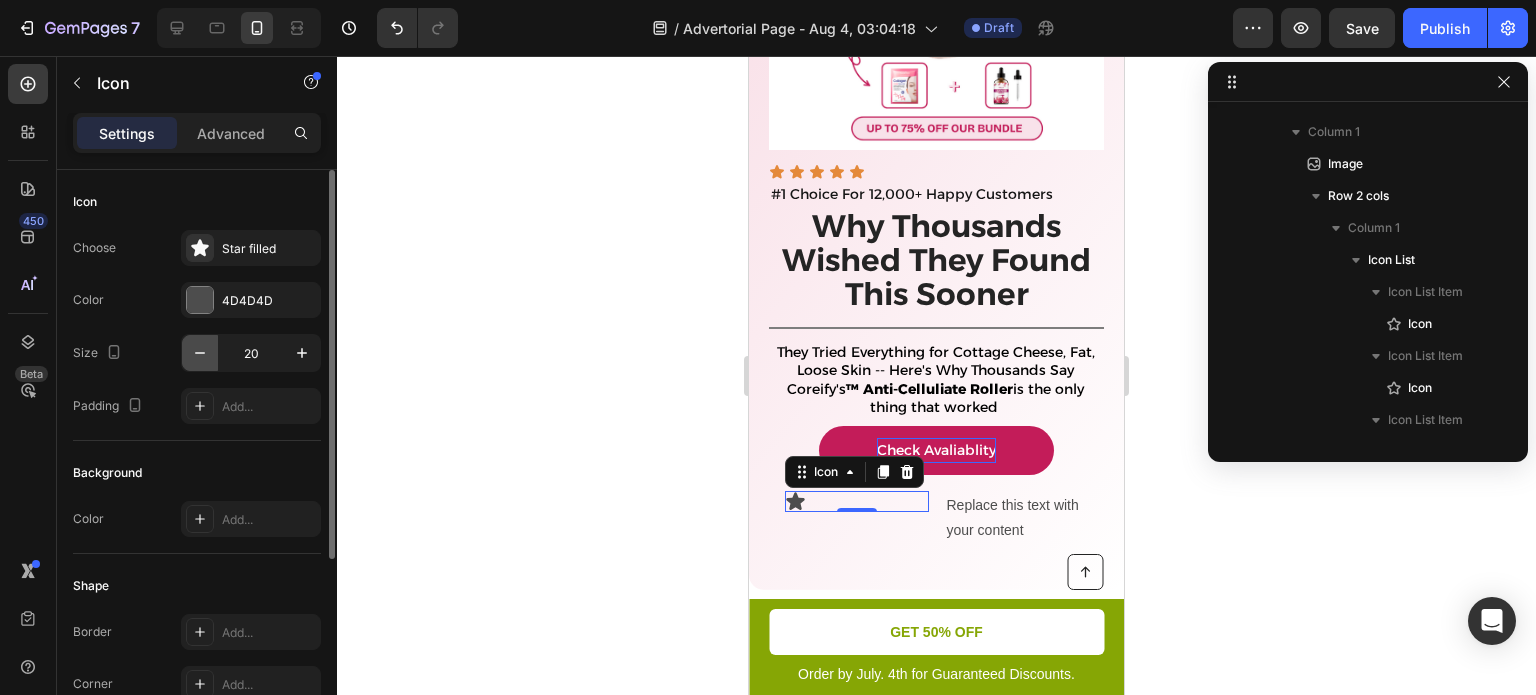 click 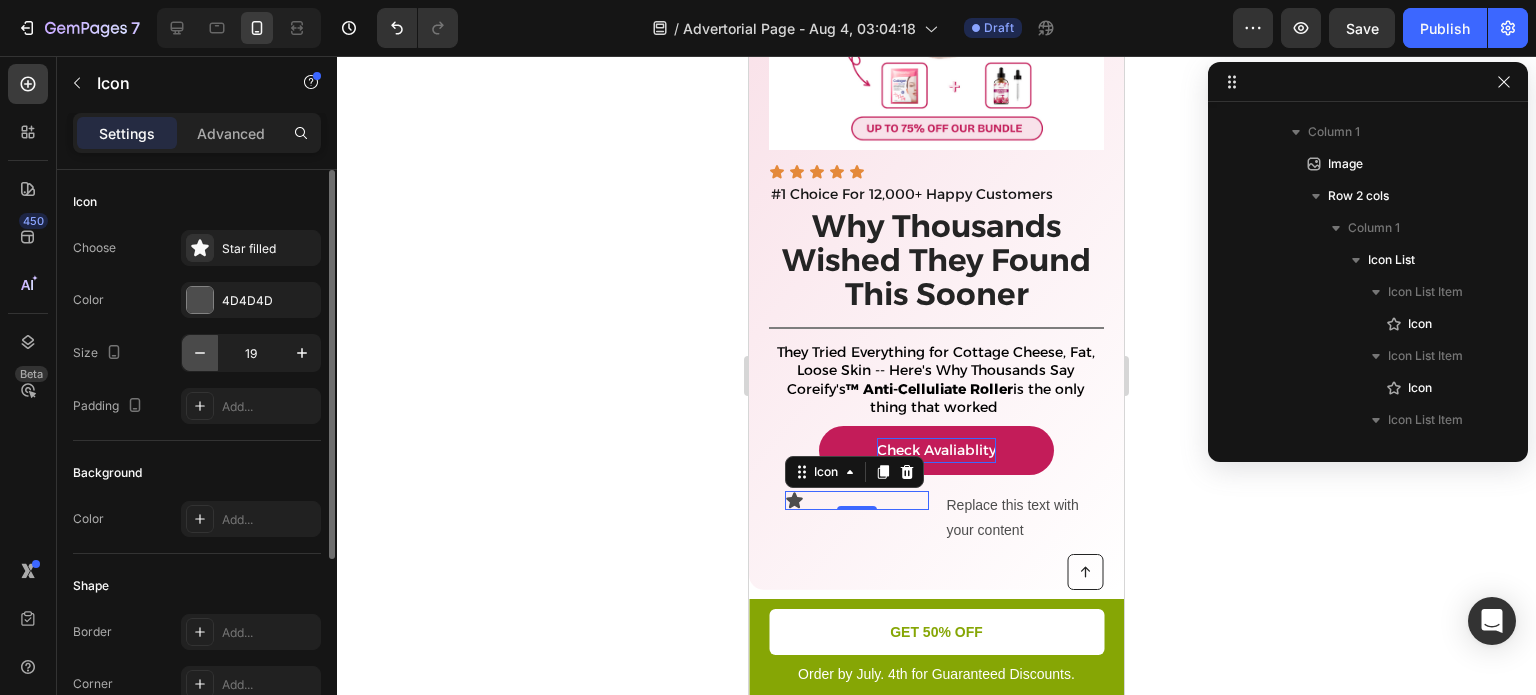 click 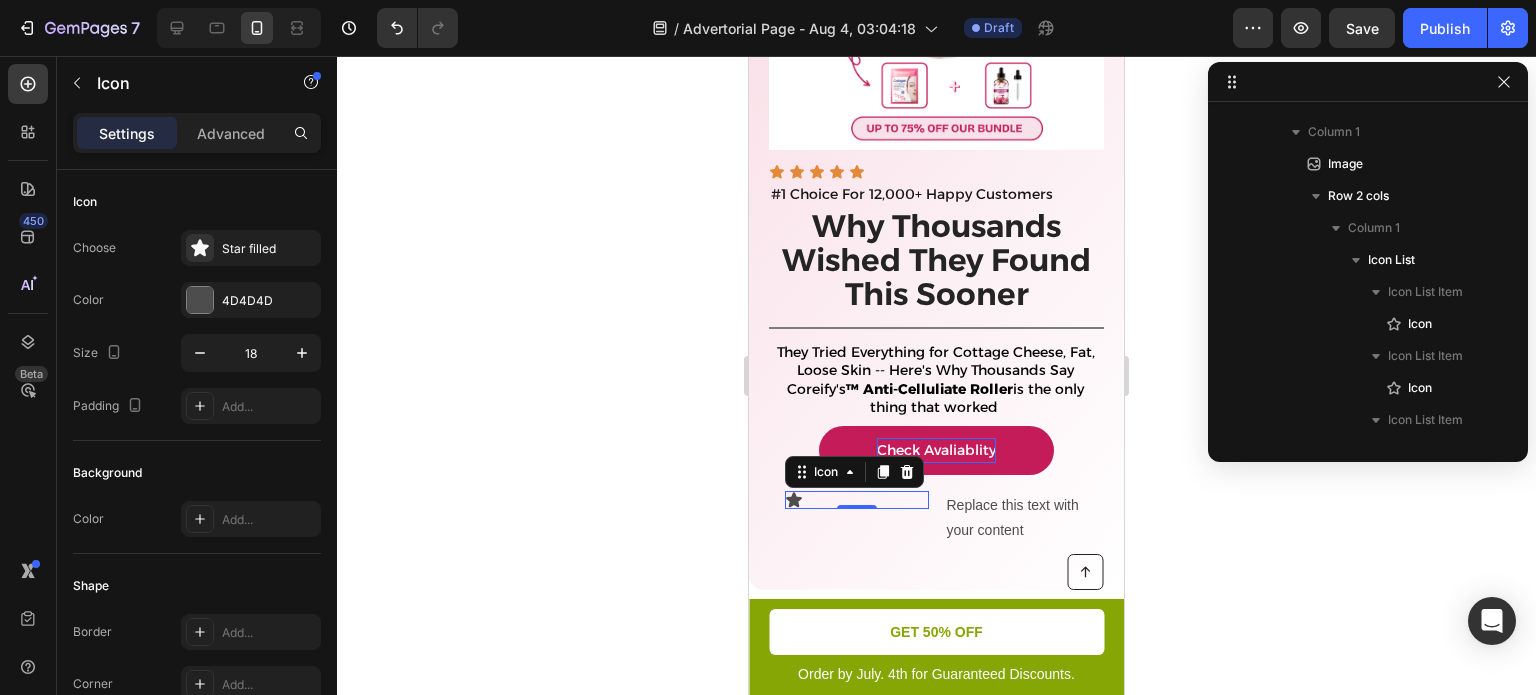 click on "Icon   0" at bounding box center (857, 500) 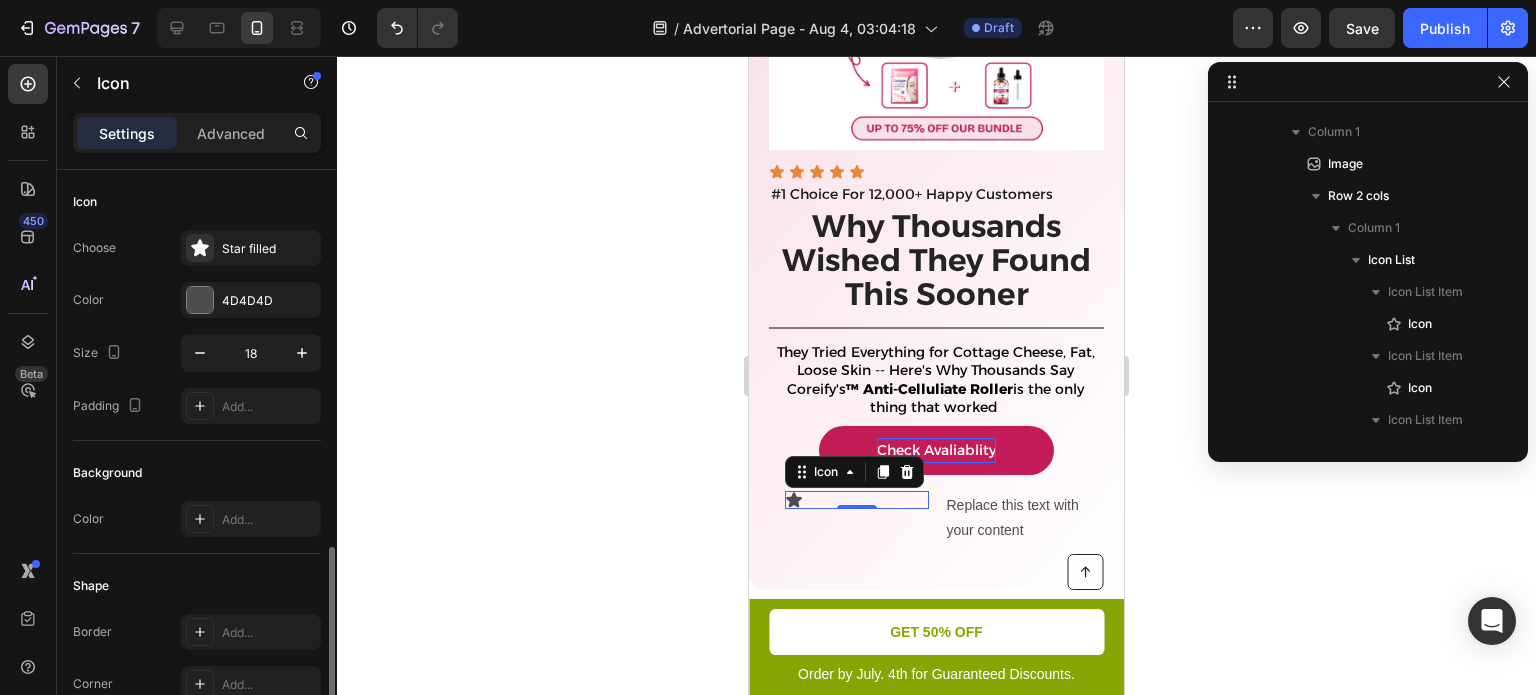 scroll, scrollTop: 226, scrollLeft: 0, axis: vertical 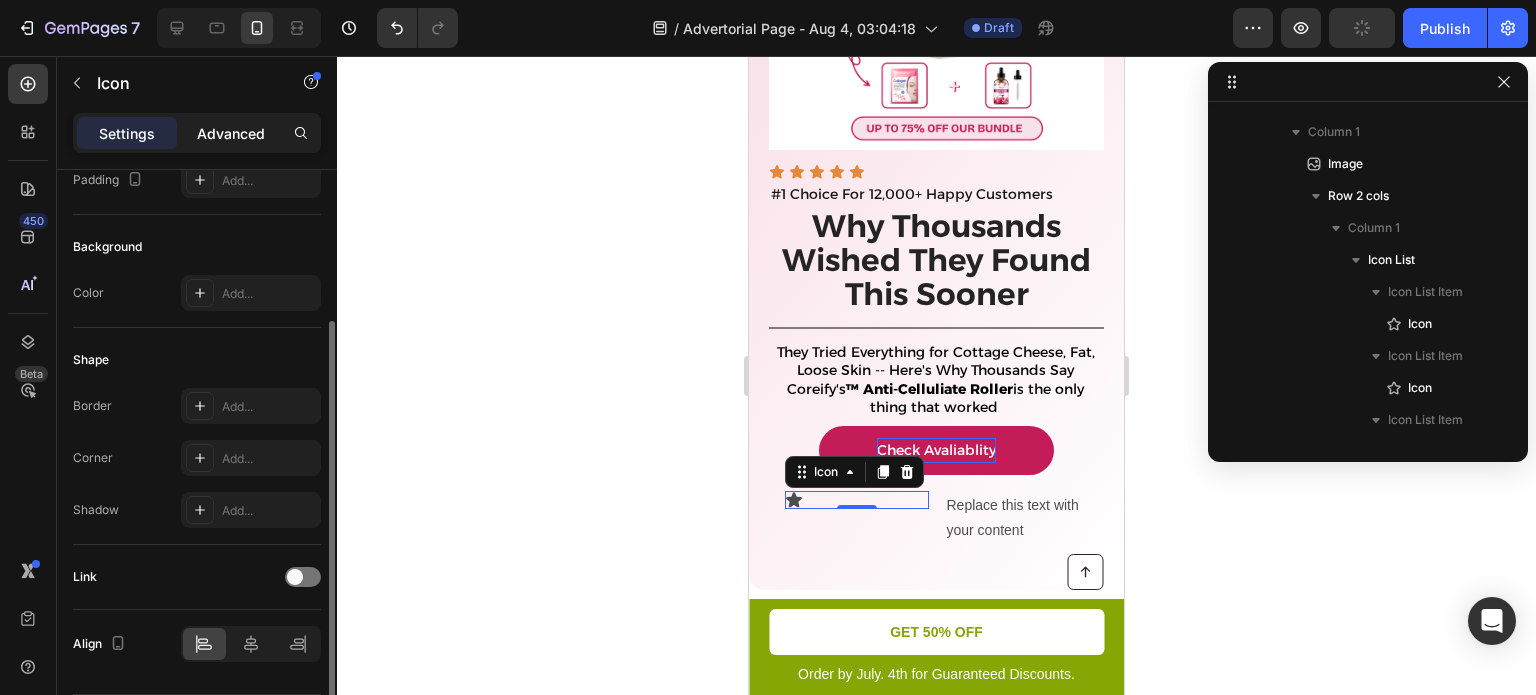click on "Advanced" at bounding box center (231, 133) 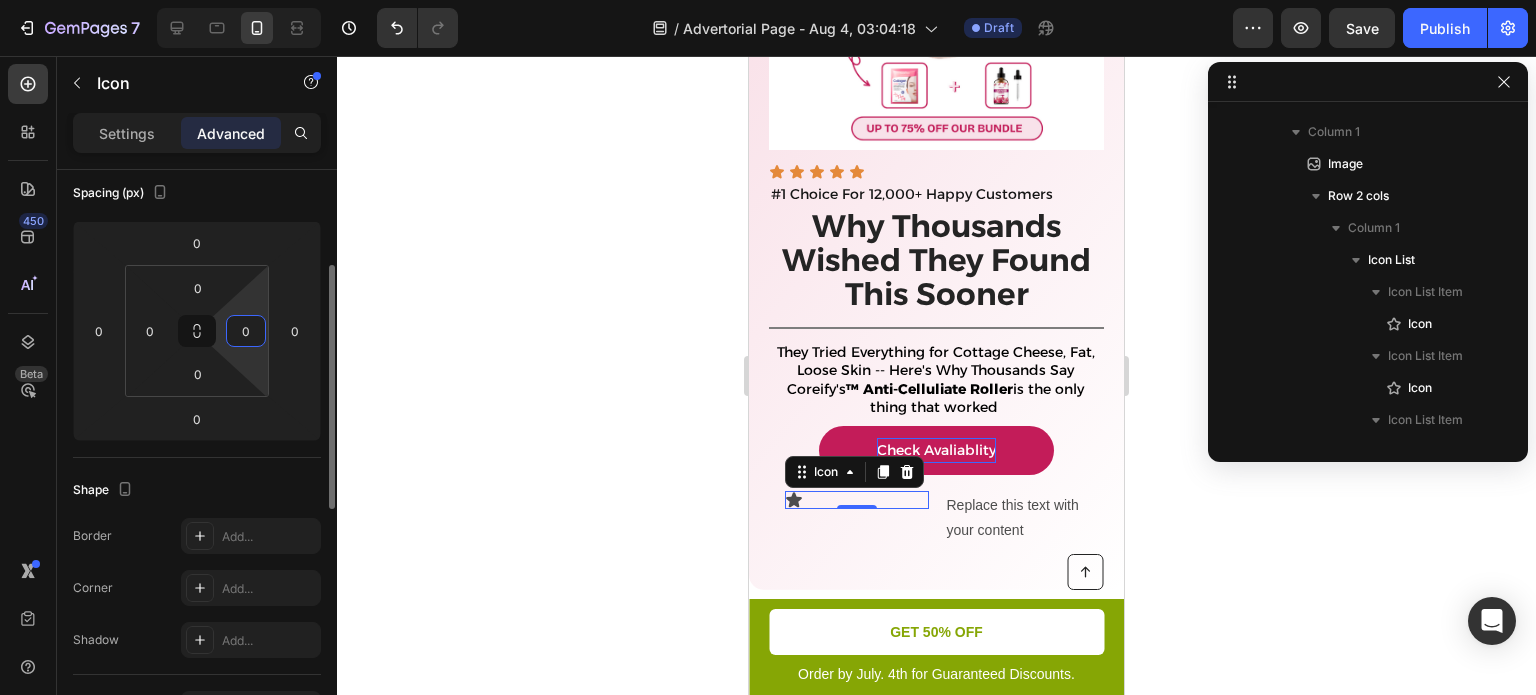 click on "0" at bounding box center [246, 331] 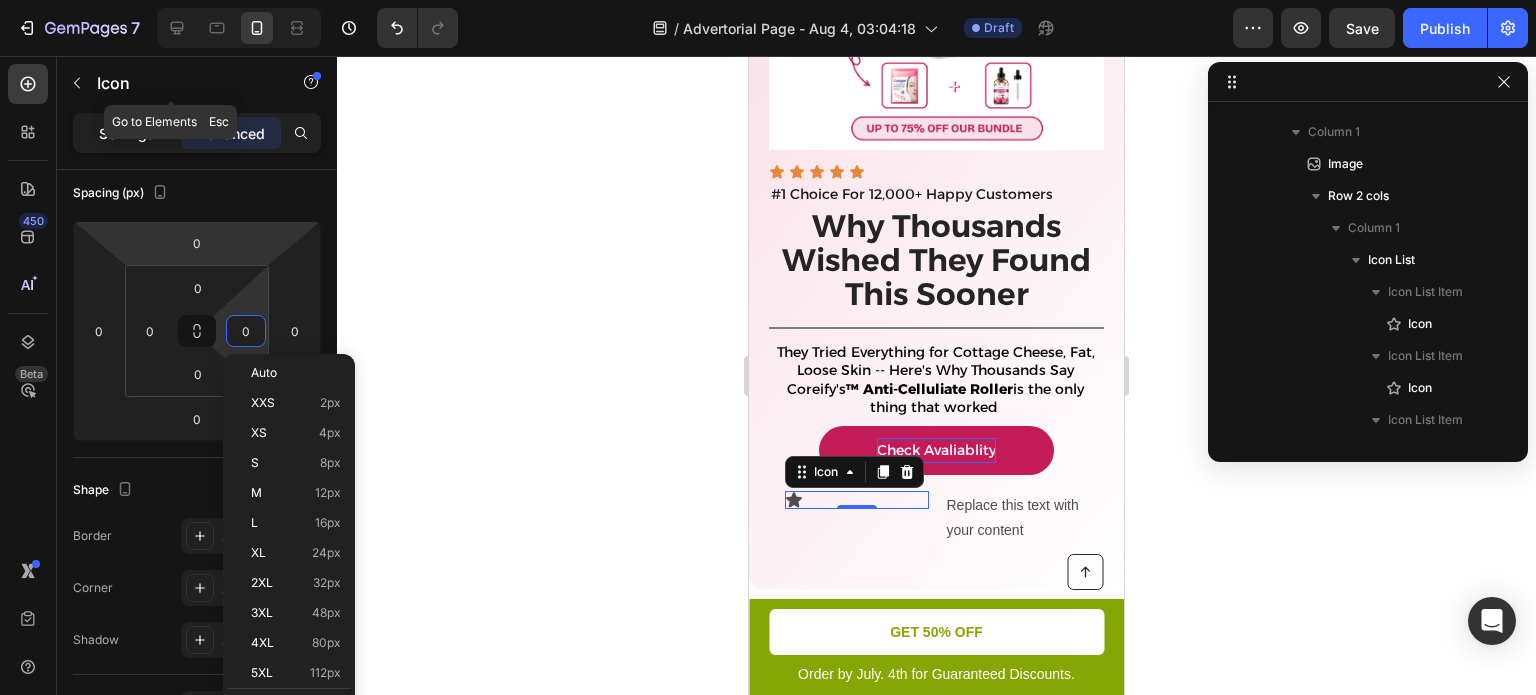 click on "Settings" 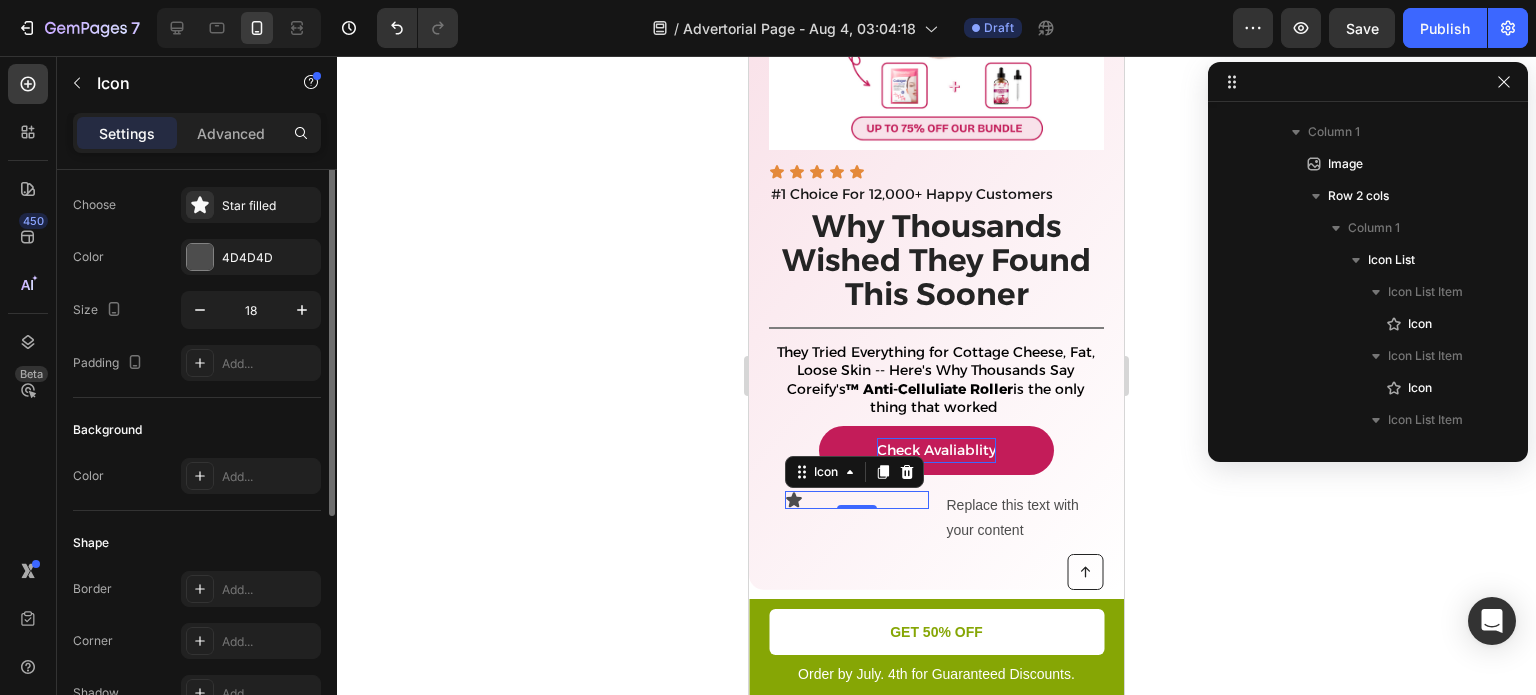 scroll, scrollTop: 0, scrollLeft: 0, axis: both 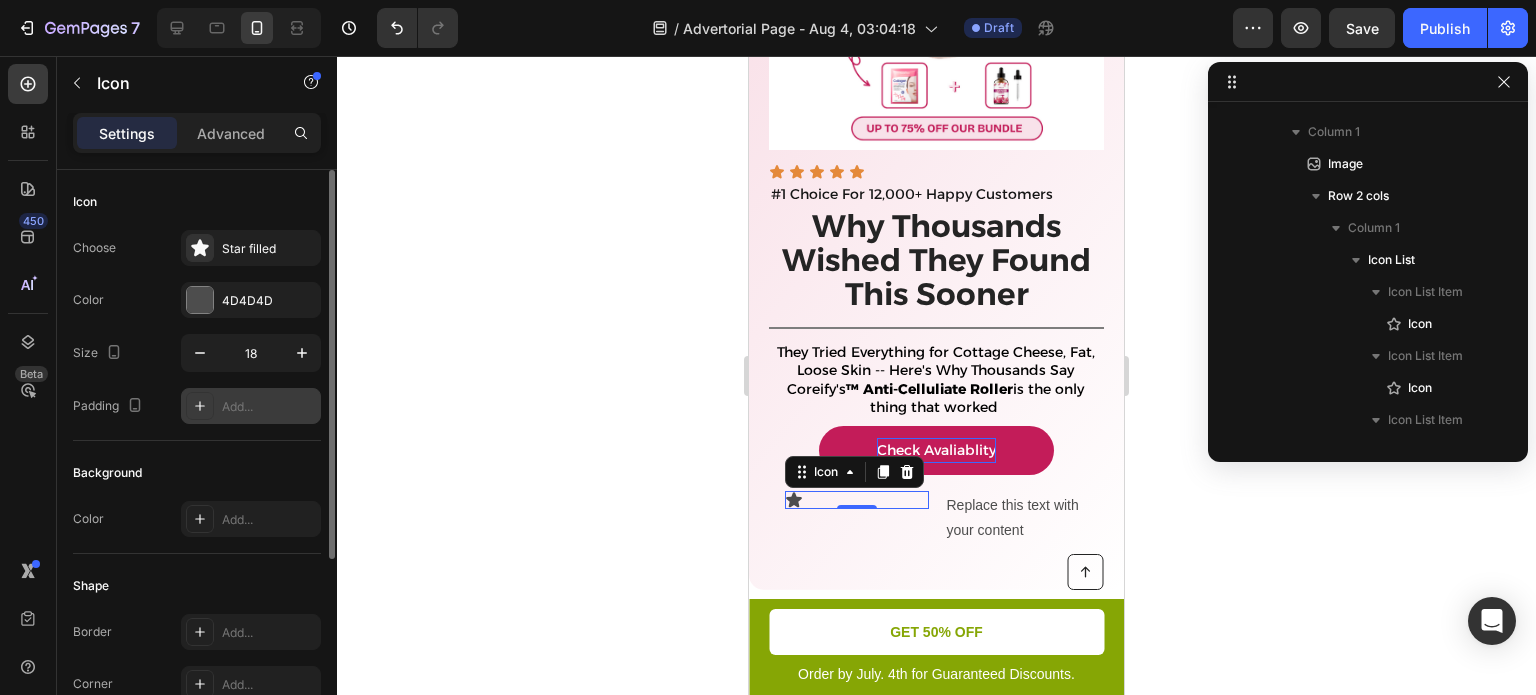 click on "Add..." at bounding box center (269, 407) 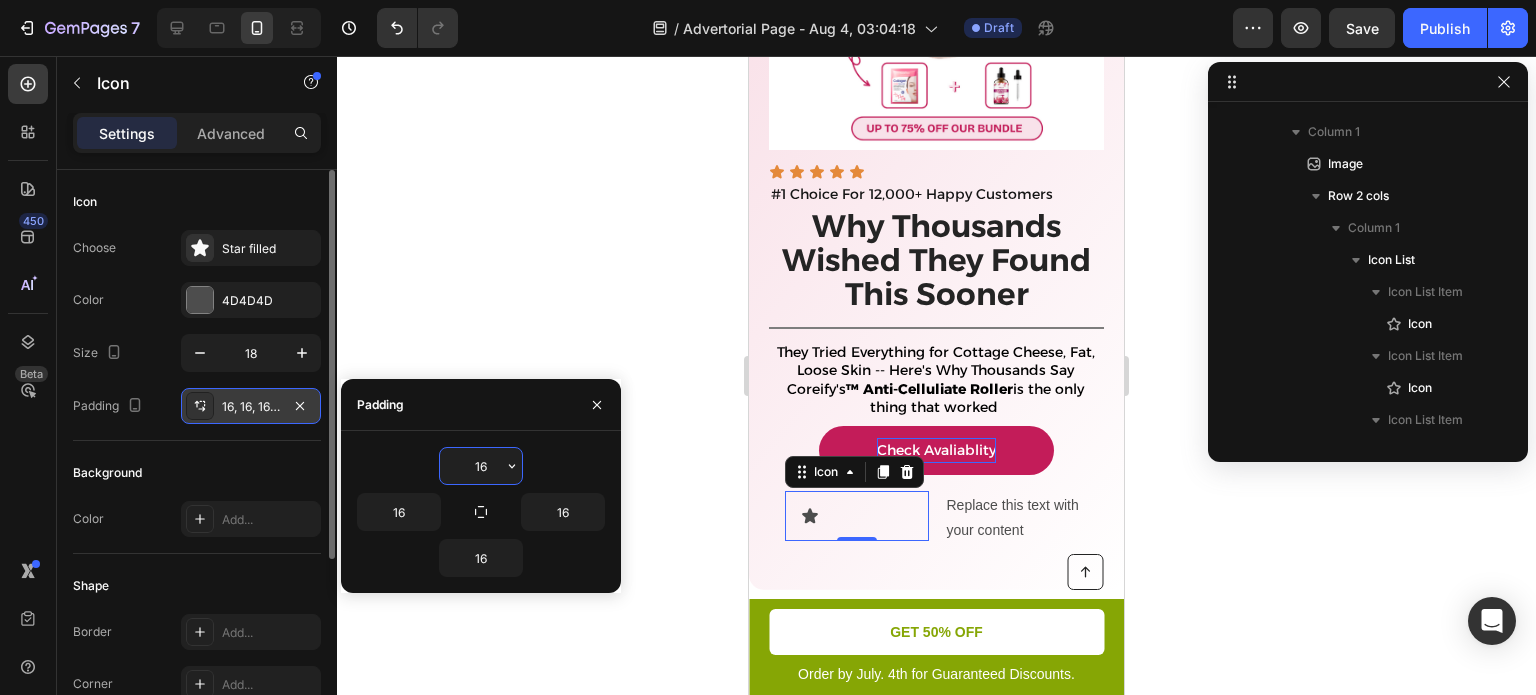 click on "16, 16, 16, 16" at bounding box center [251, 406] 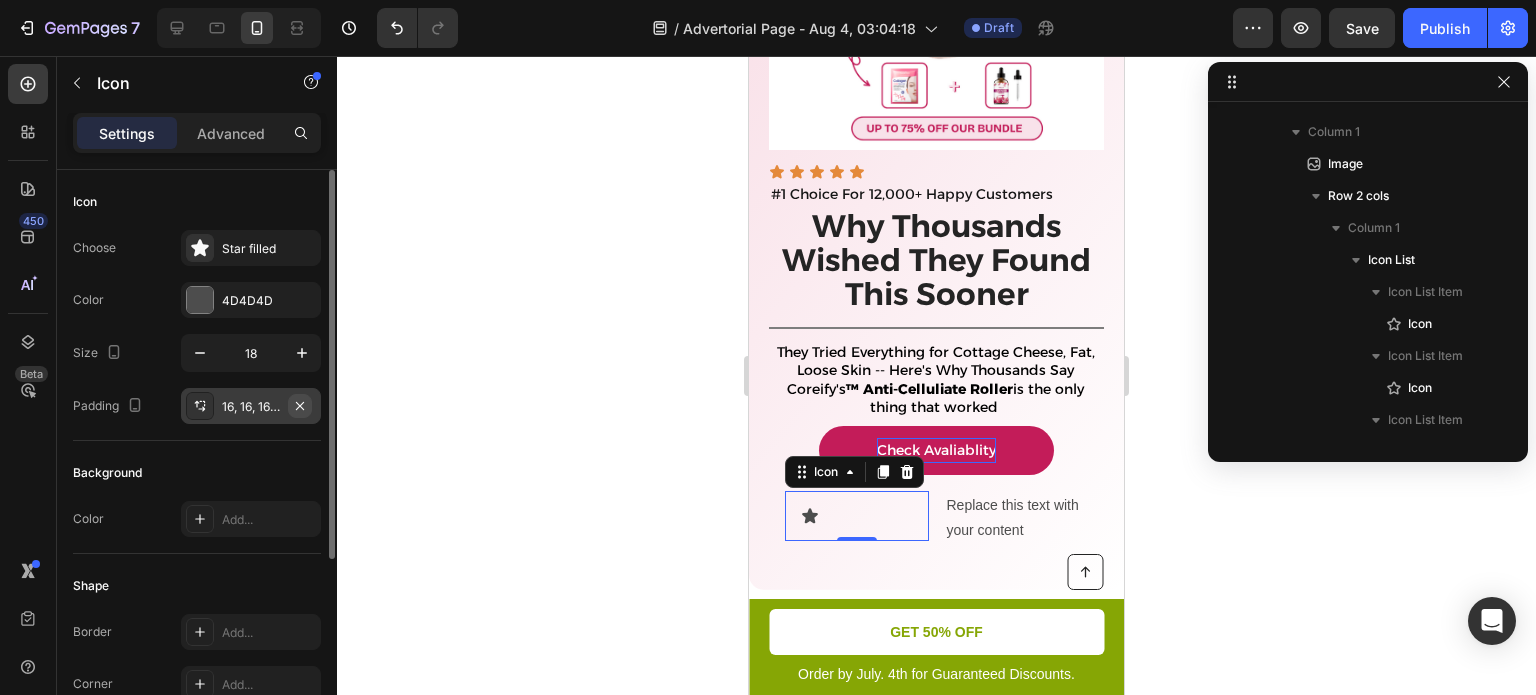 click 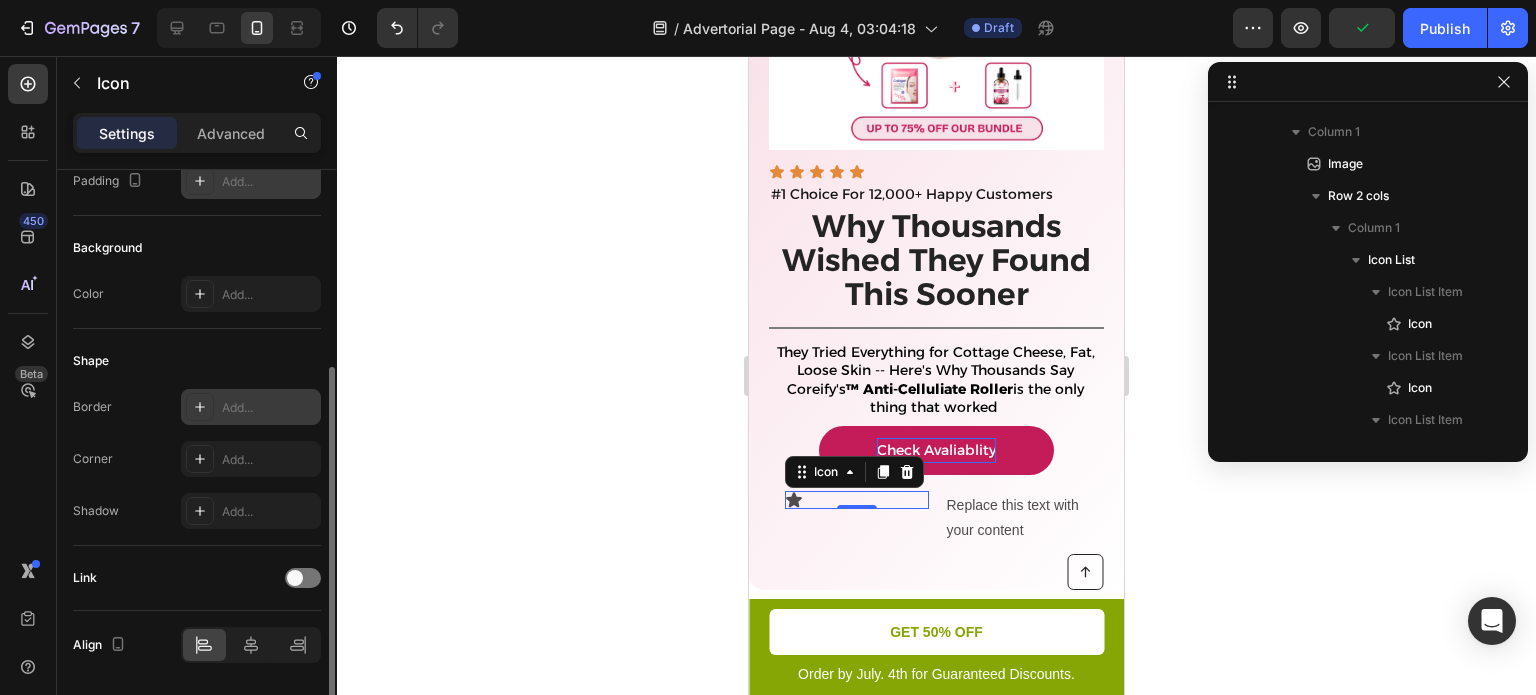 scroll, scrollTop: 287, scrollLeft: 0, axis: vertical 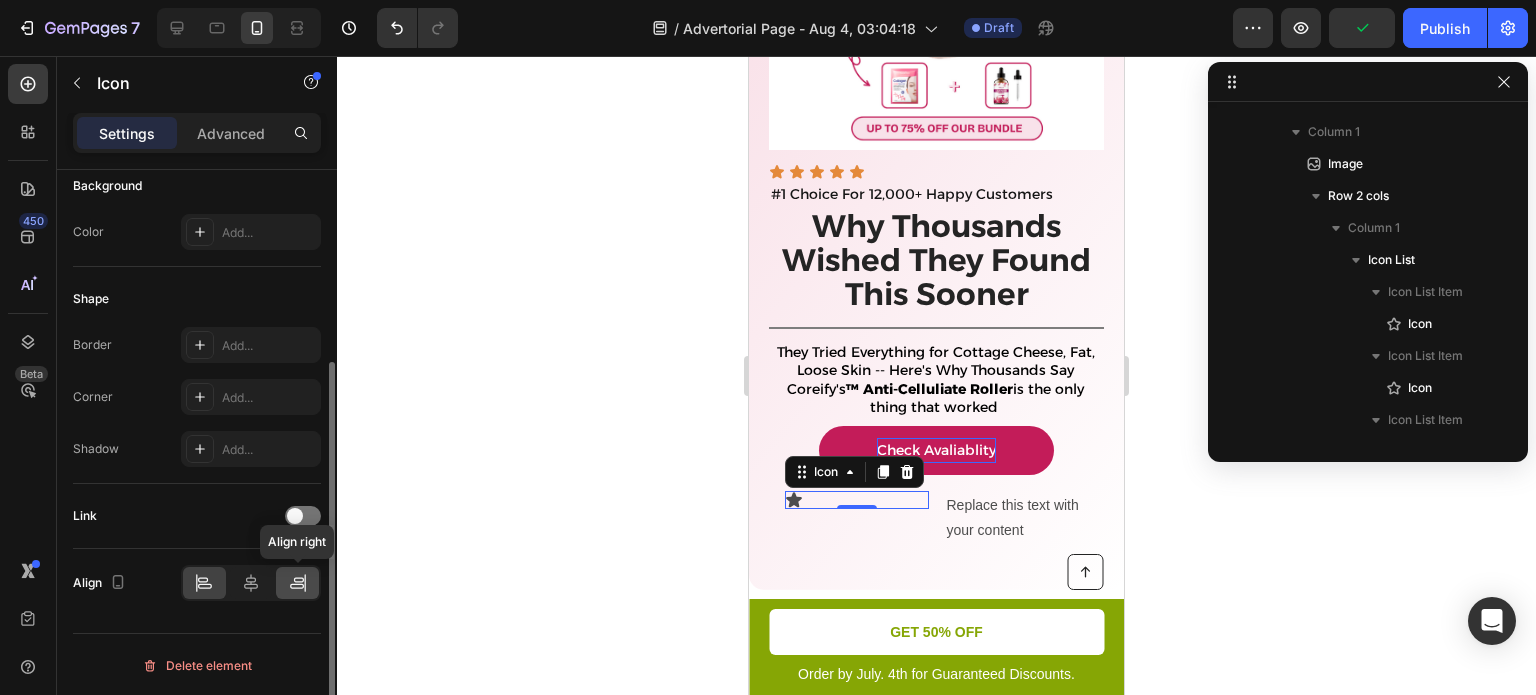 click 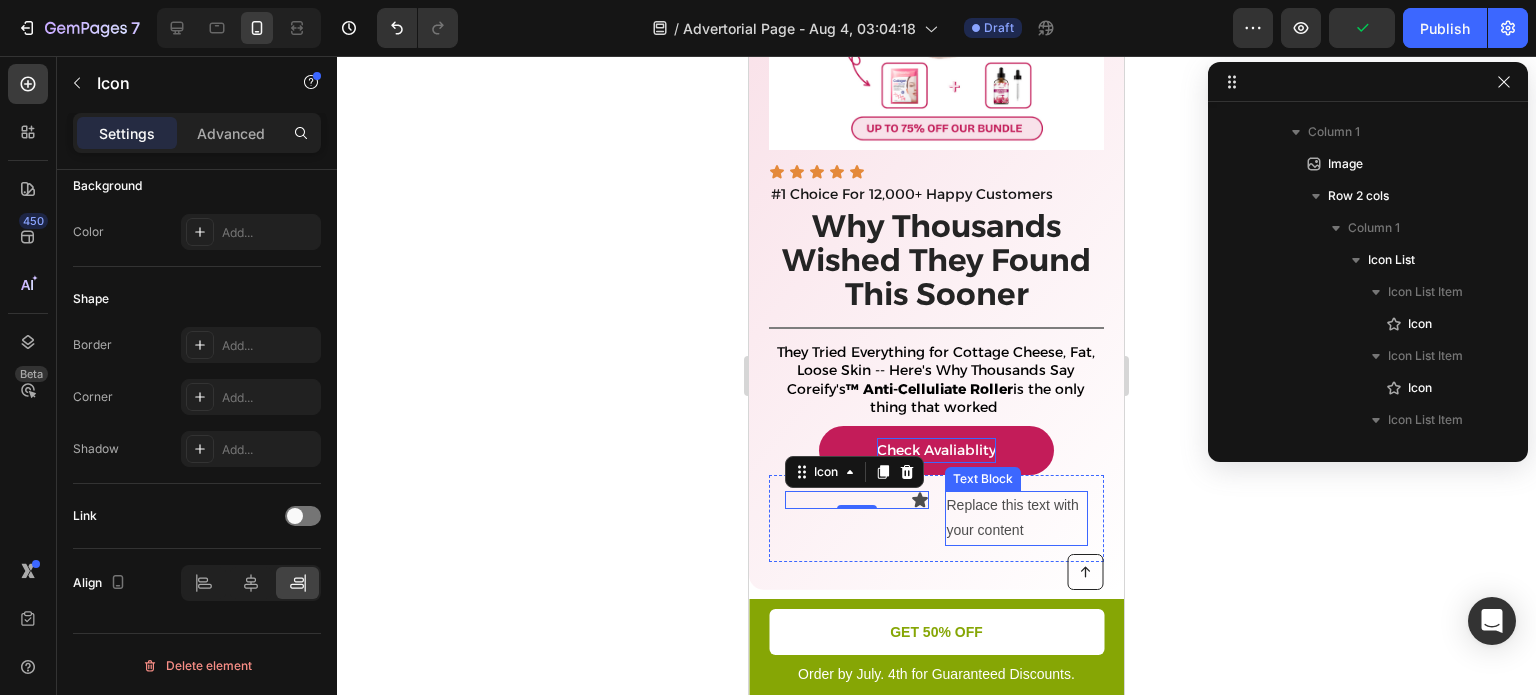 click on "Replace this text with your content" at bounding box center [1017, 518] 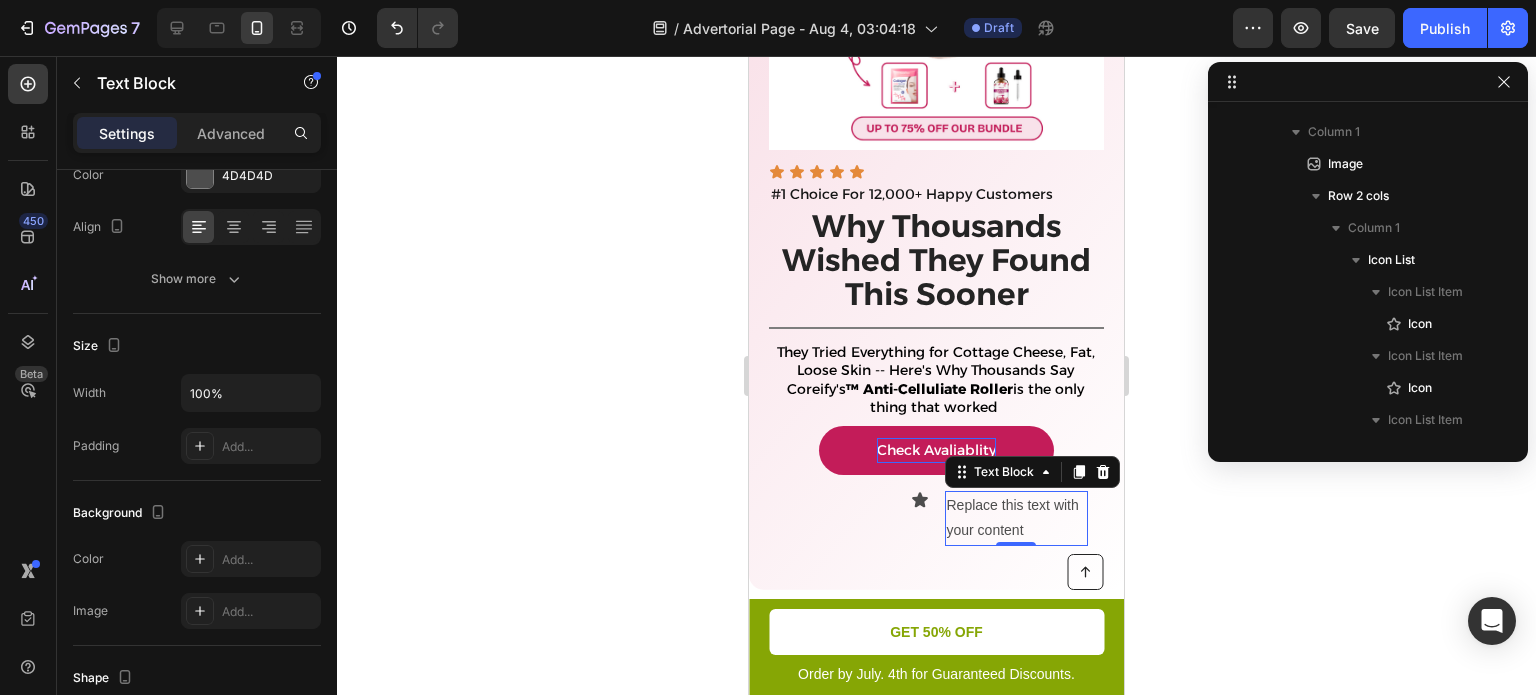 scroll, scrollTop: 0, scrollLeft: 0, axis: both 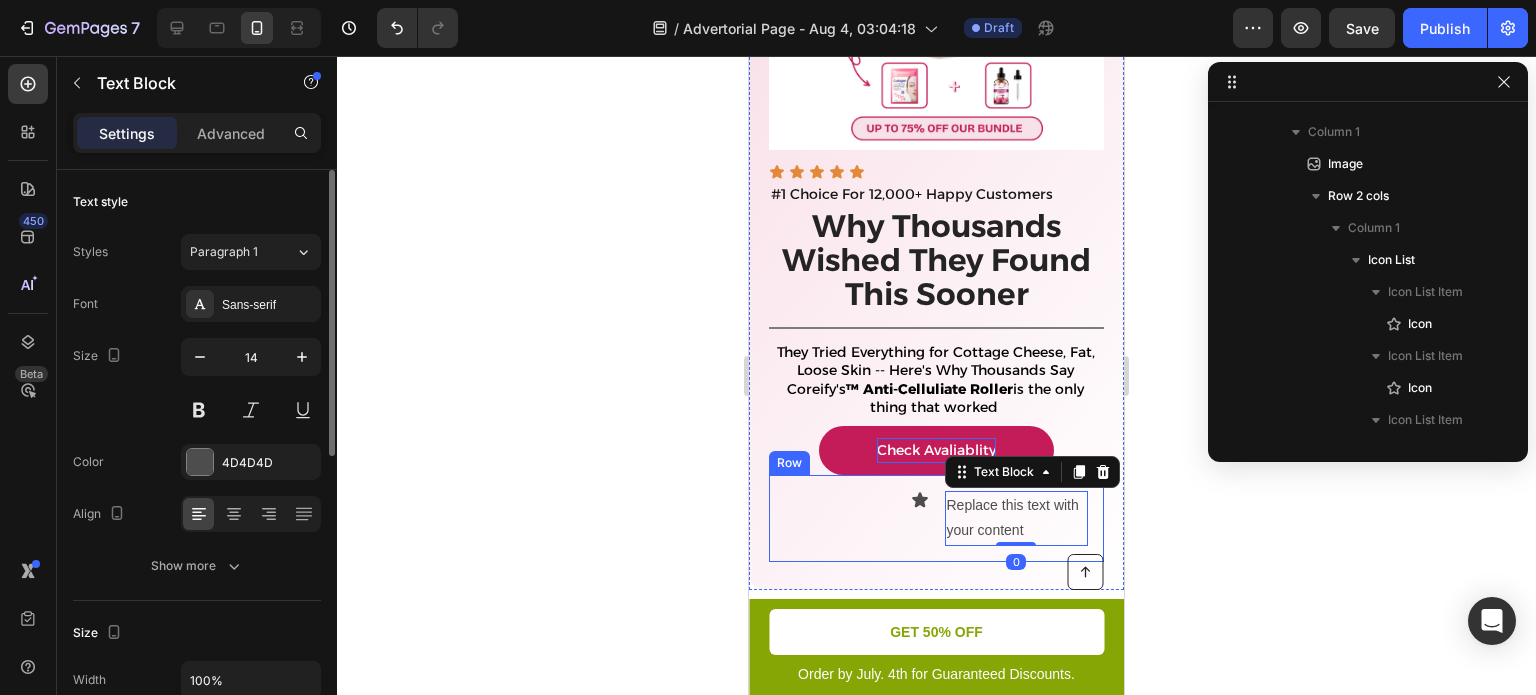 click on "Icon" at bounding box center (857, 518) 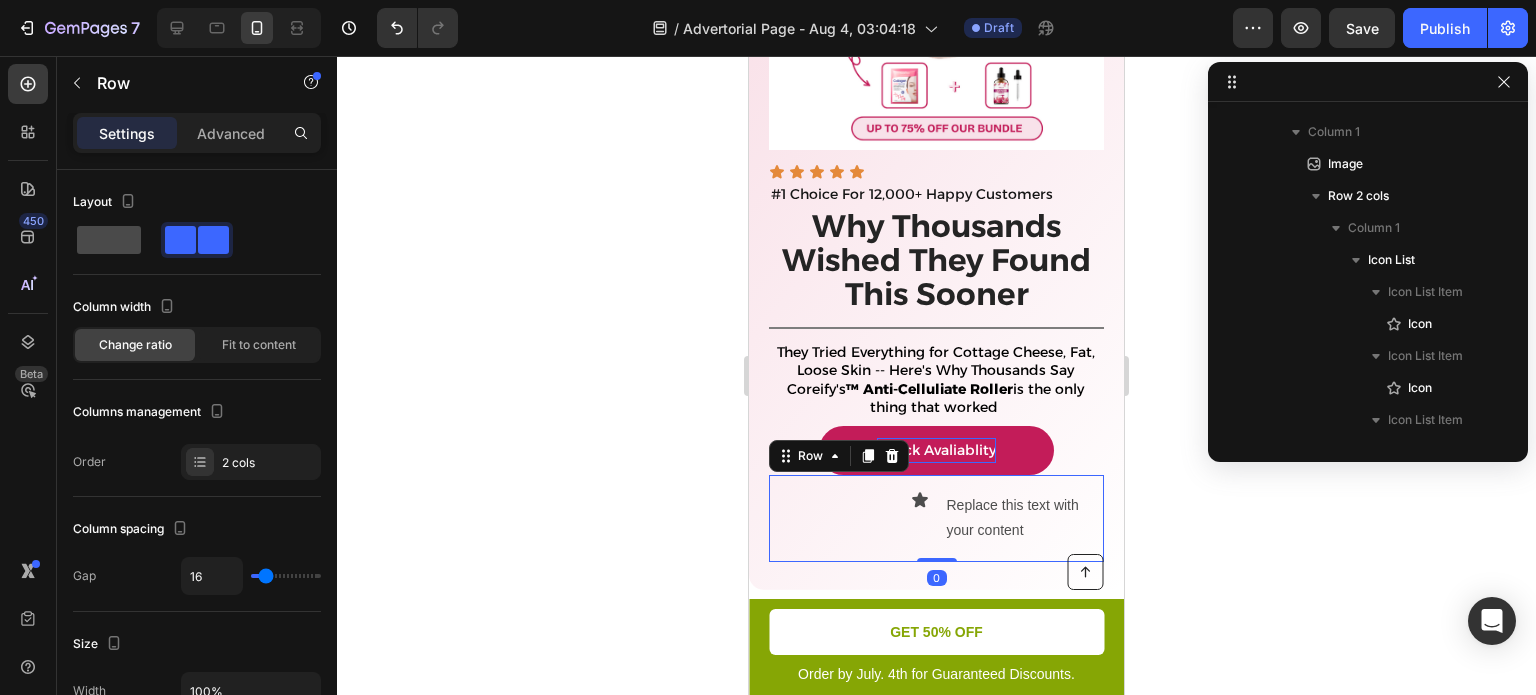 click 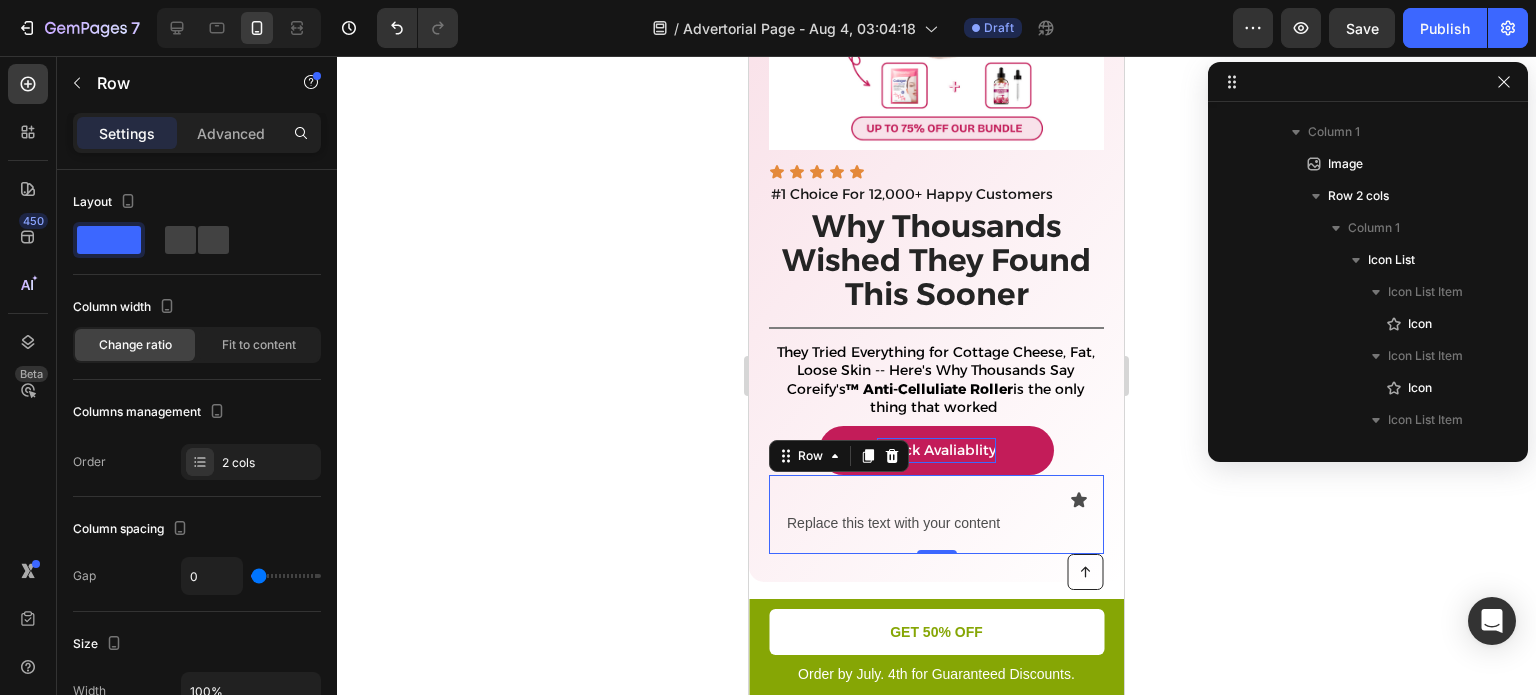 click 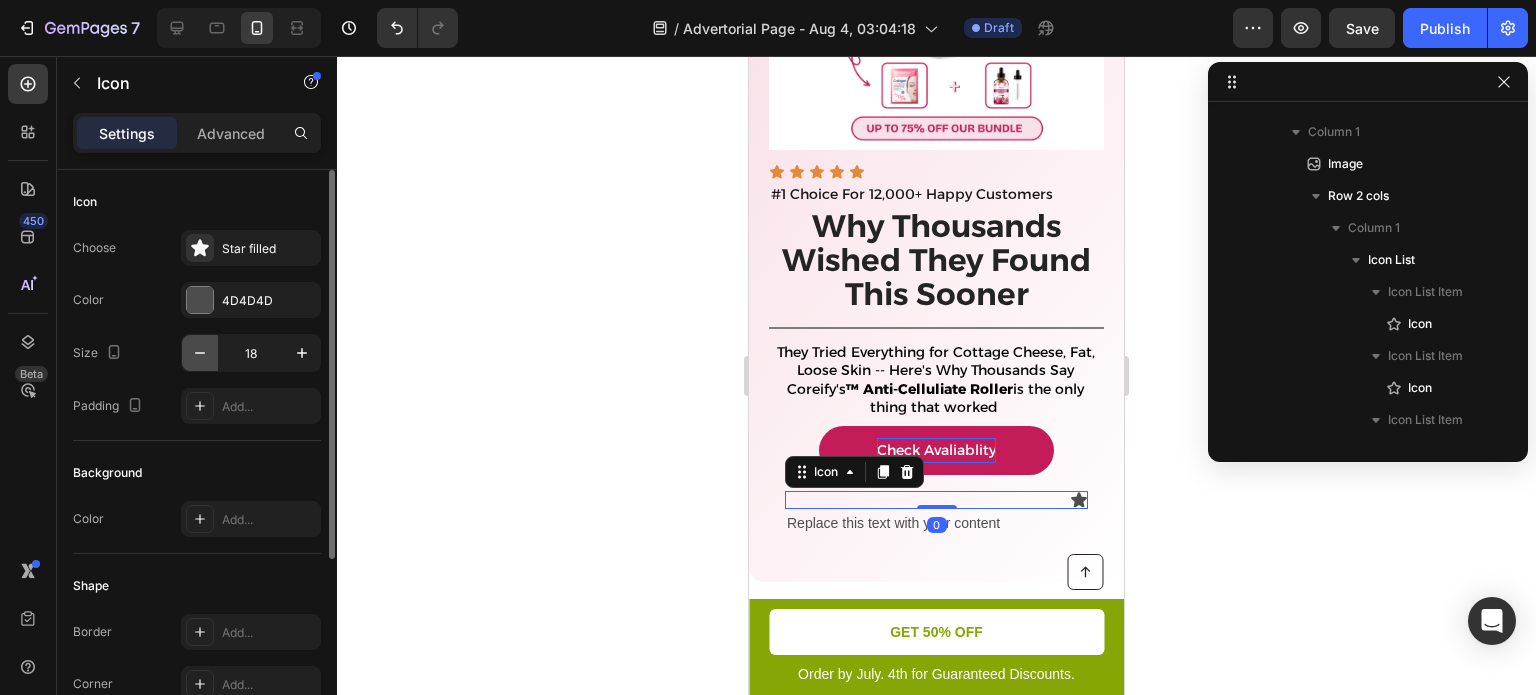 click 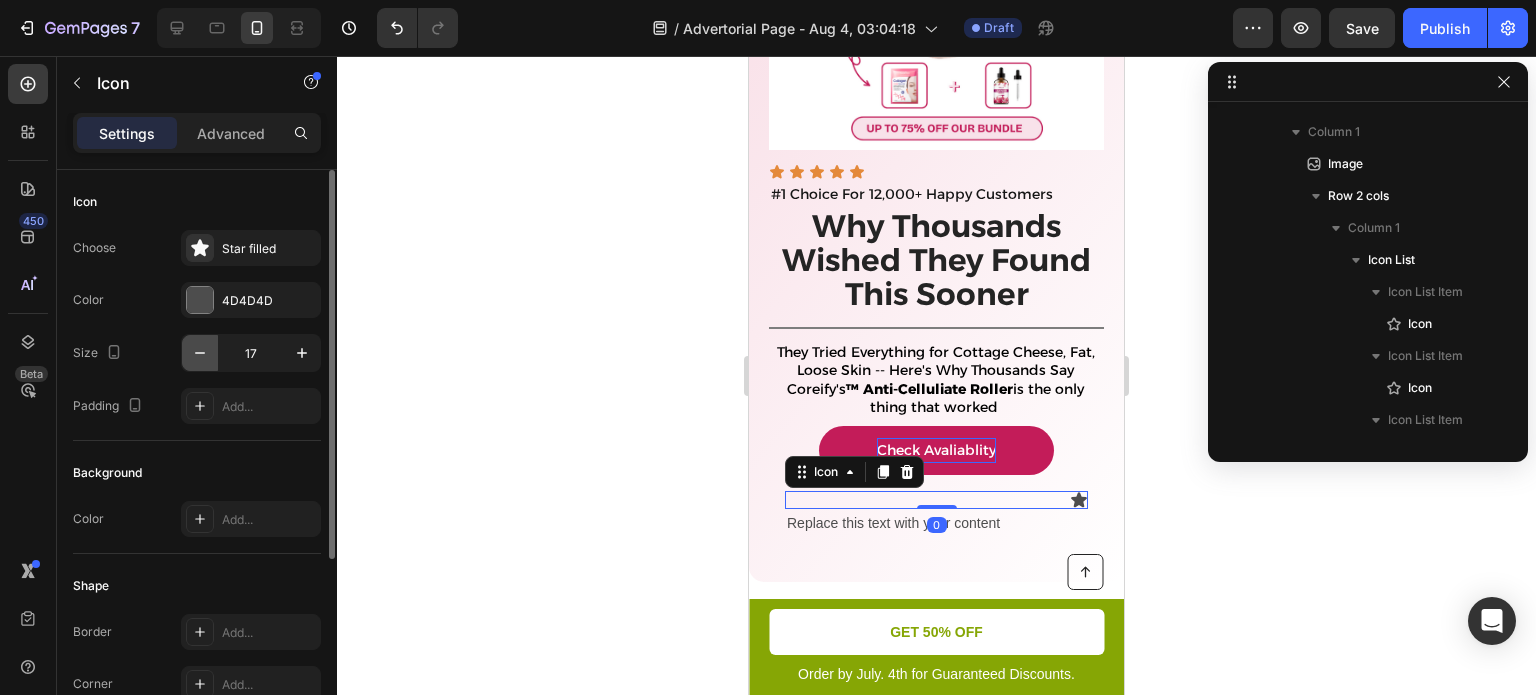 click 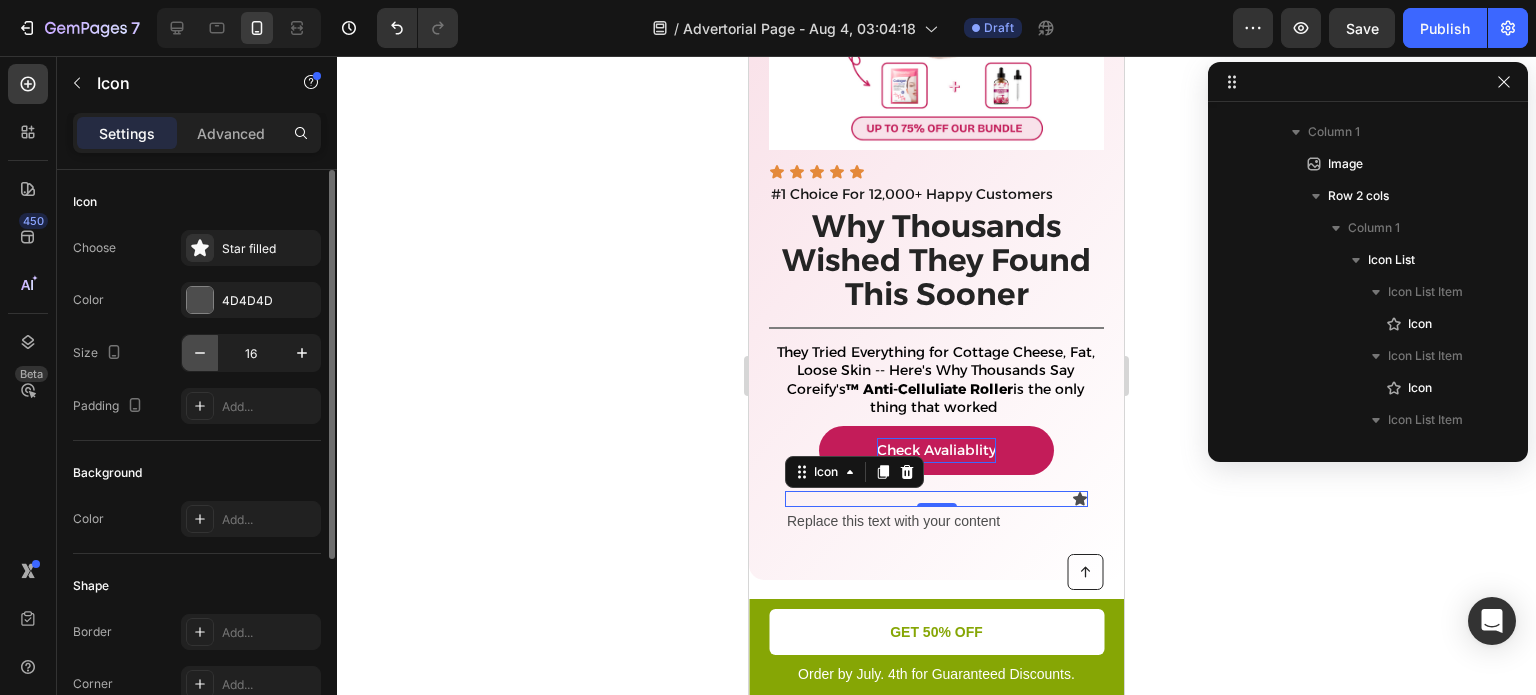 click 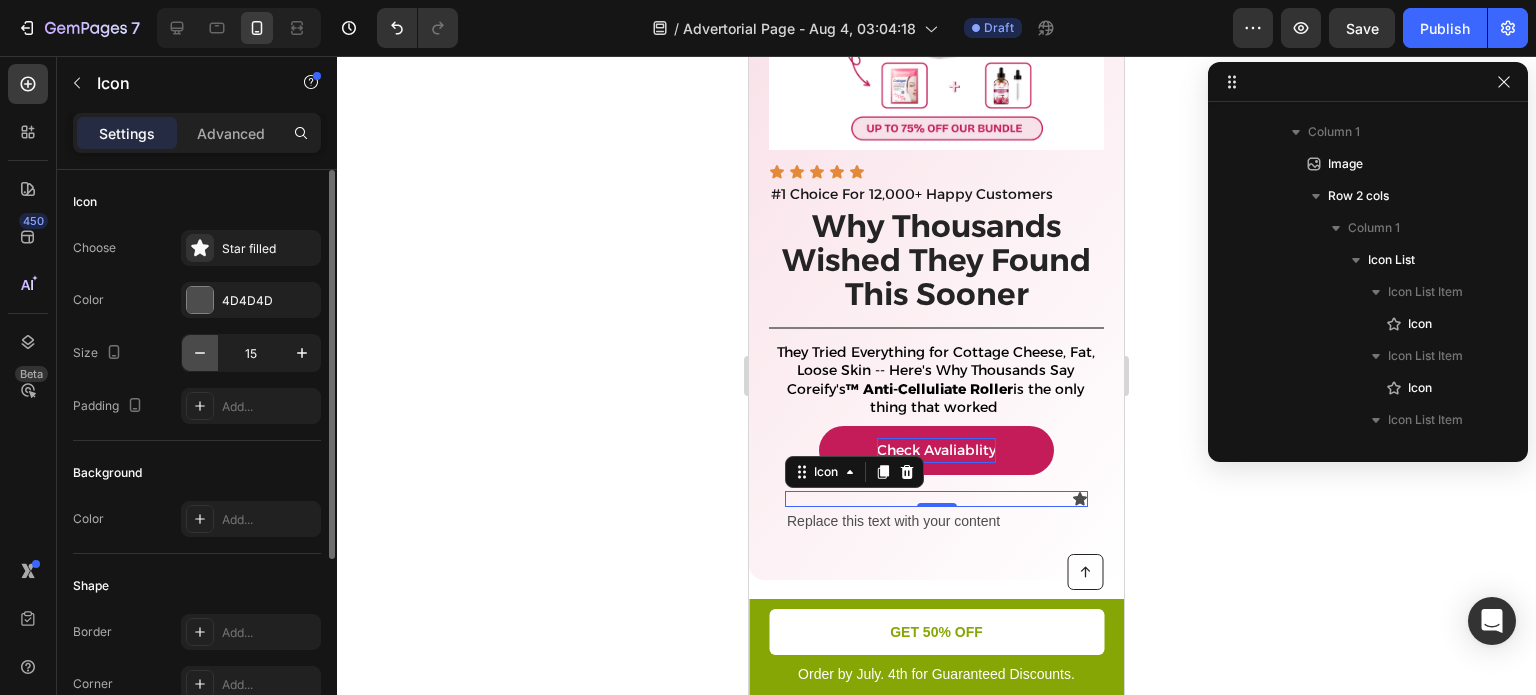 click 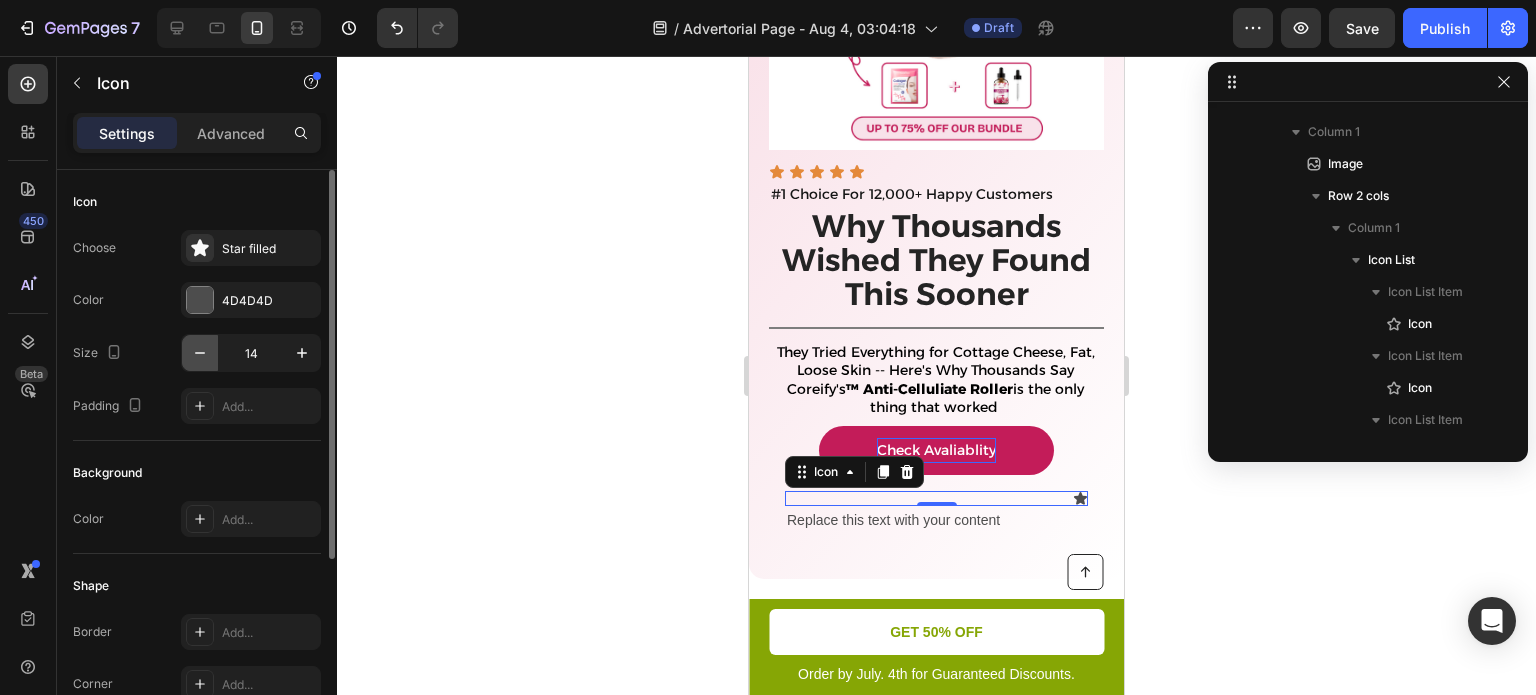 click 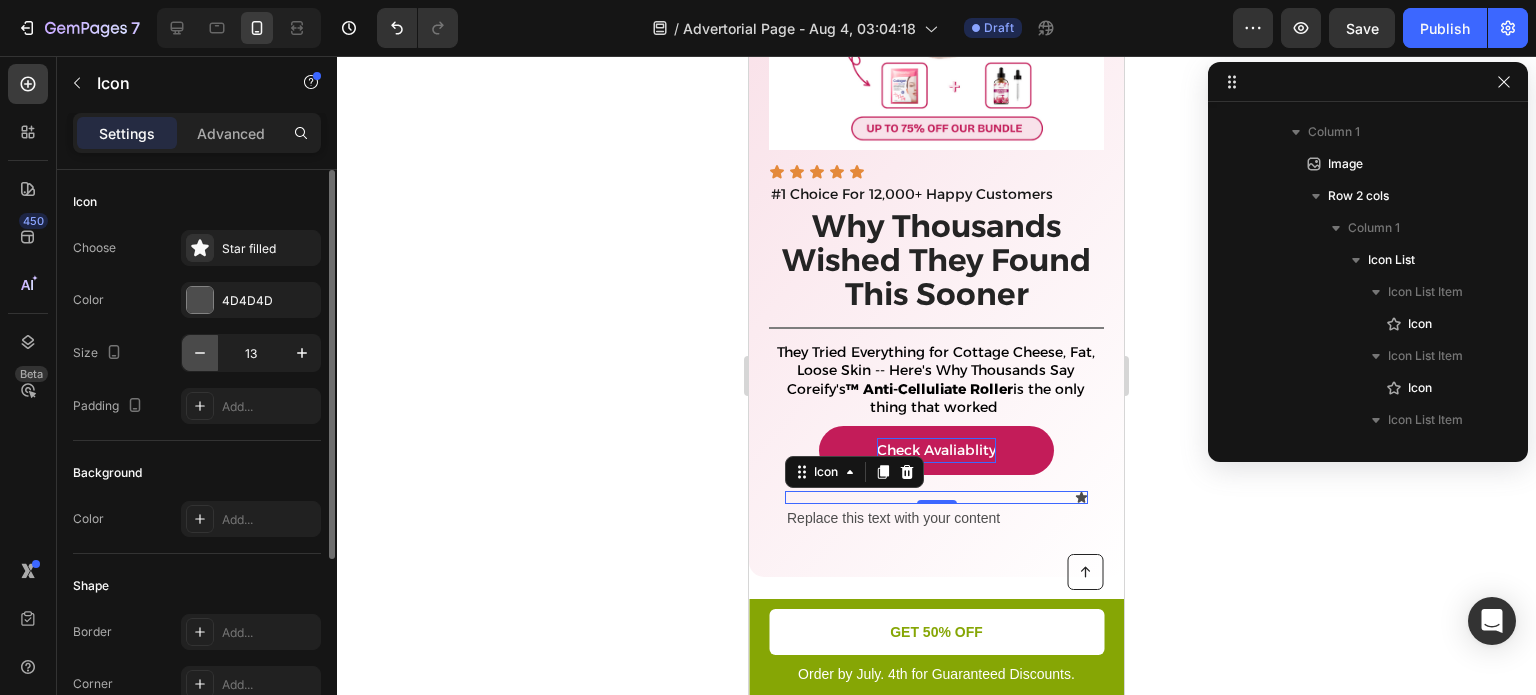 click 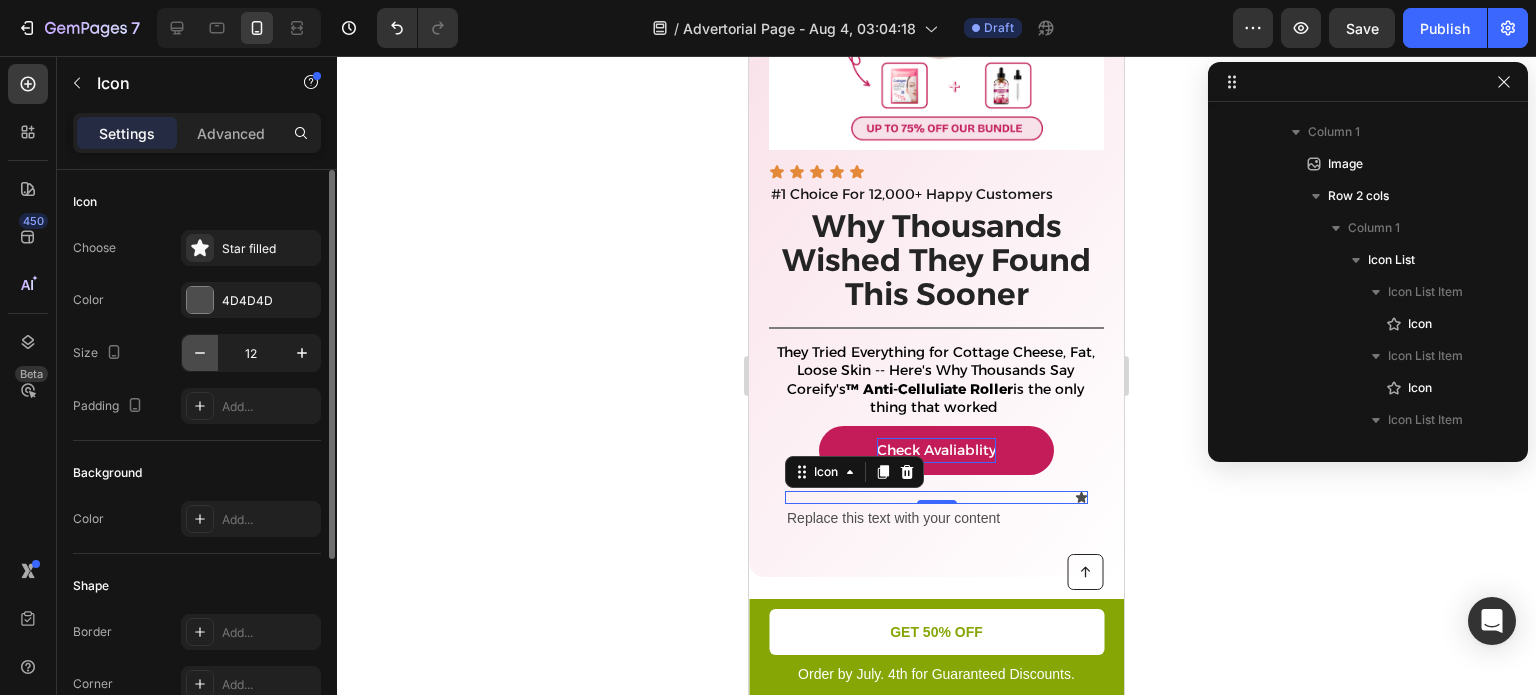 click 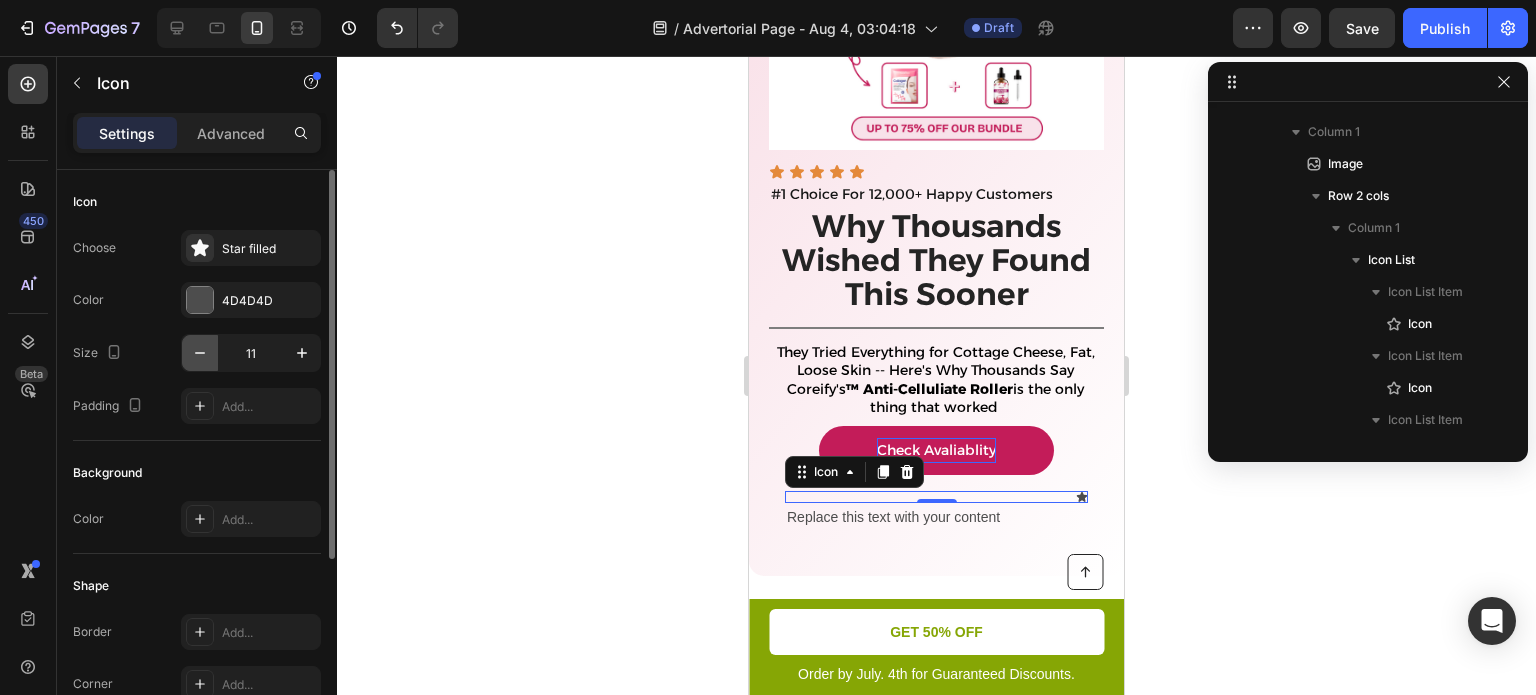 click 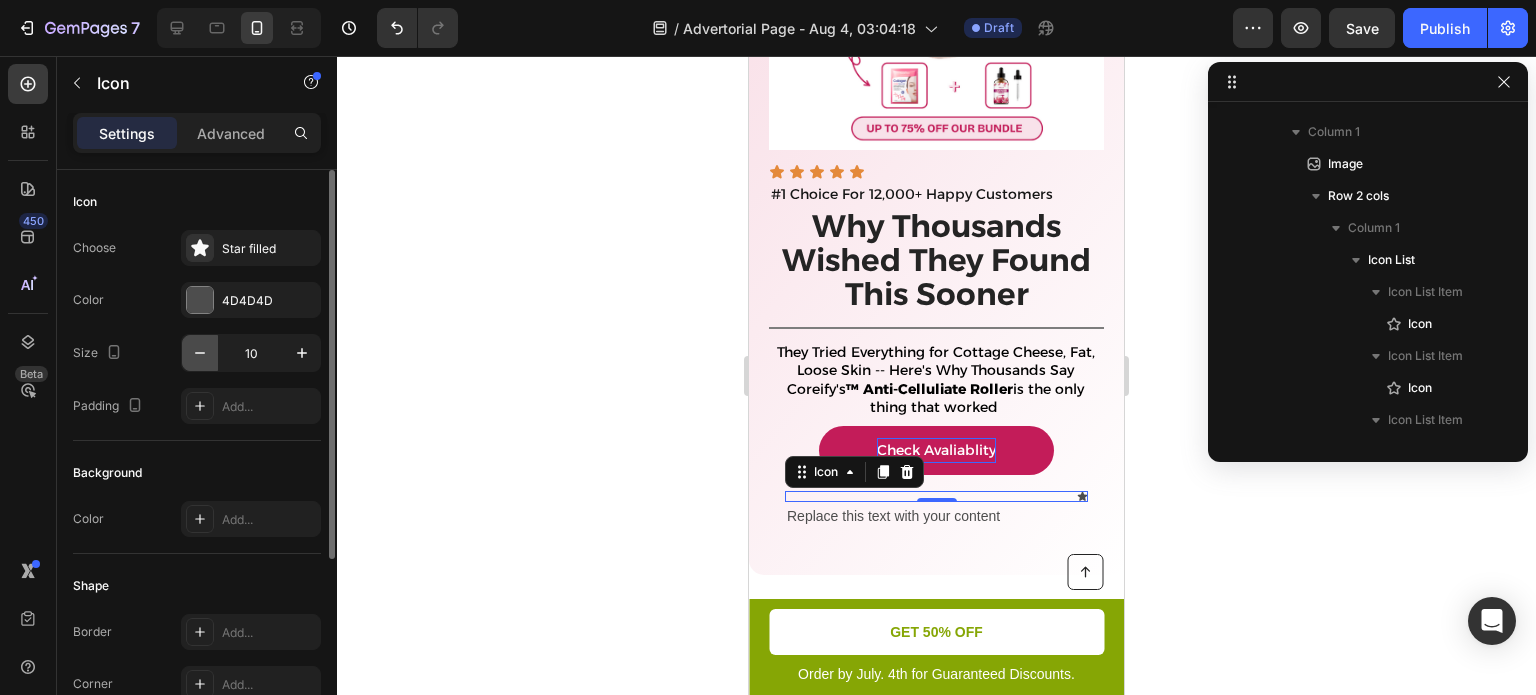 click 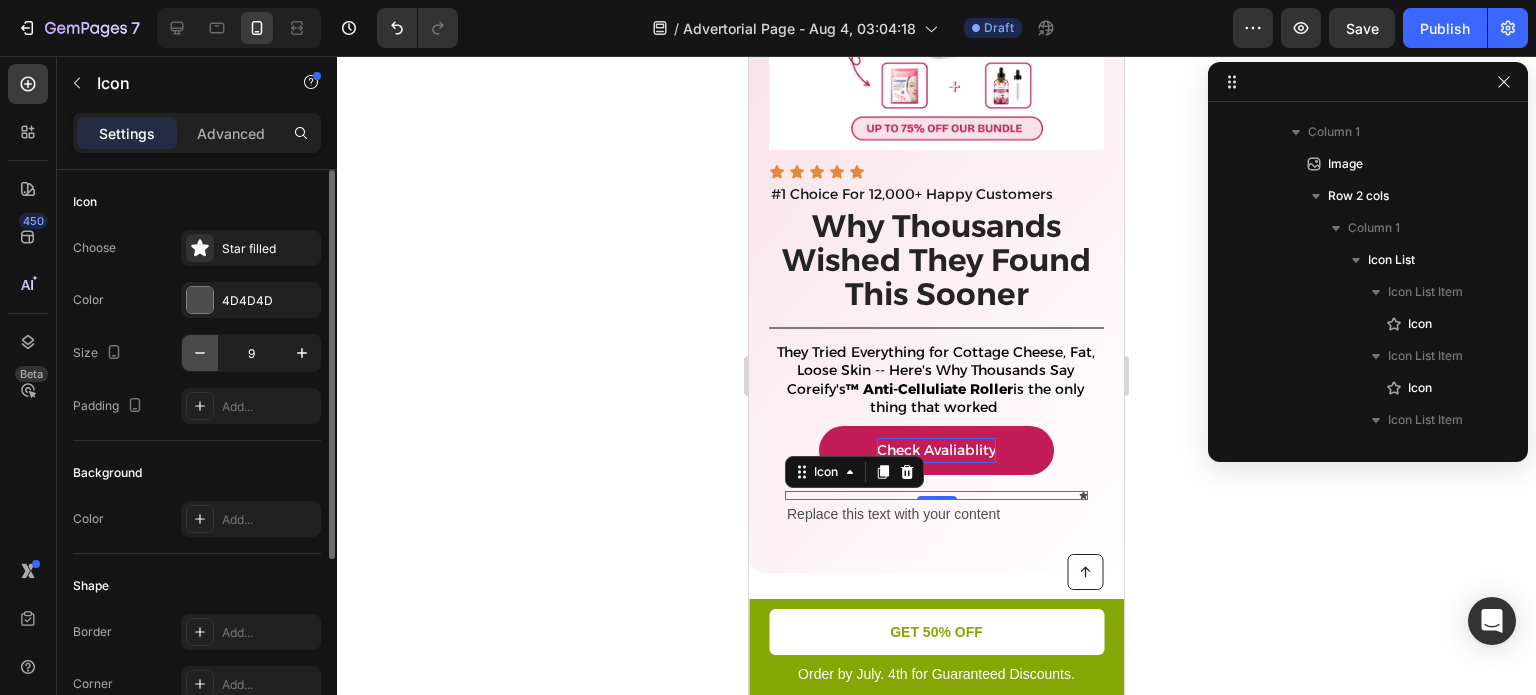 click 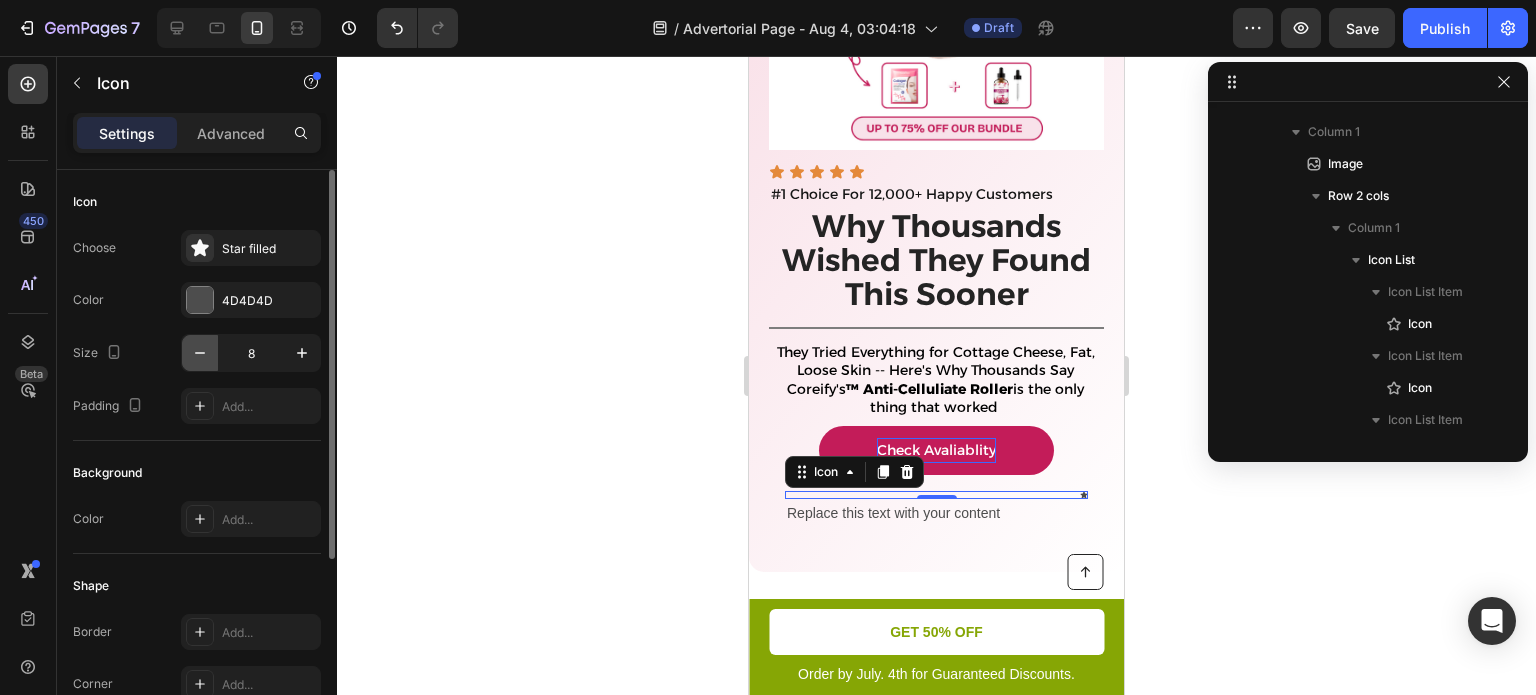 click 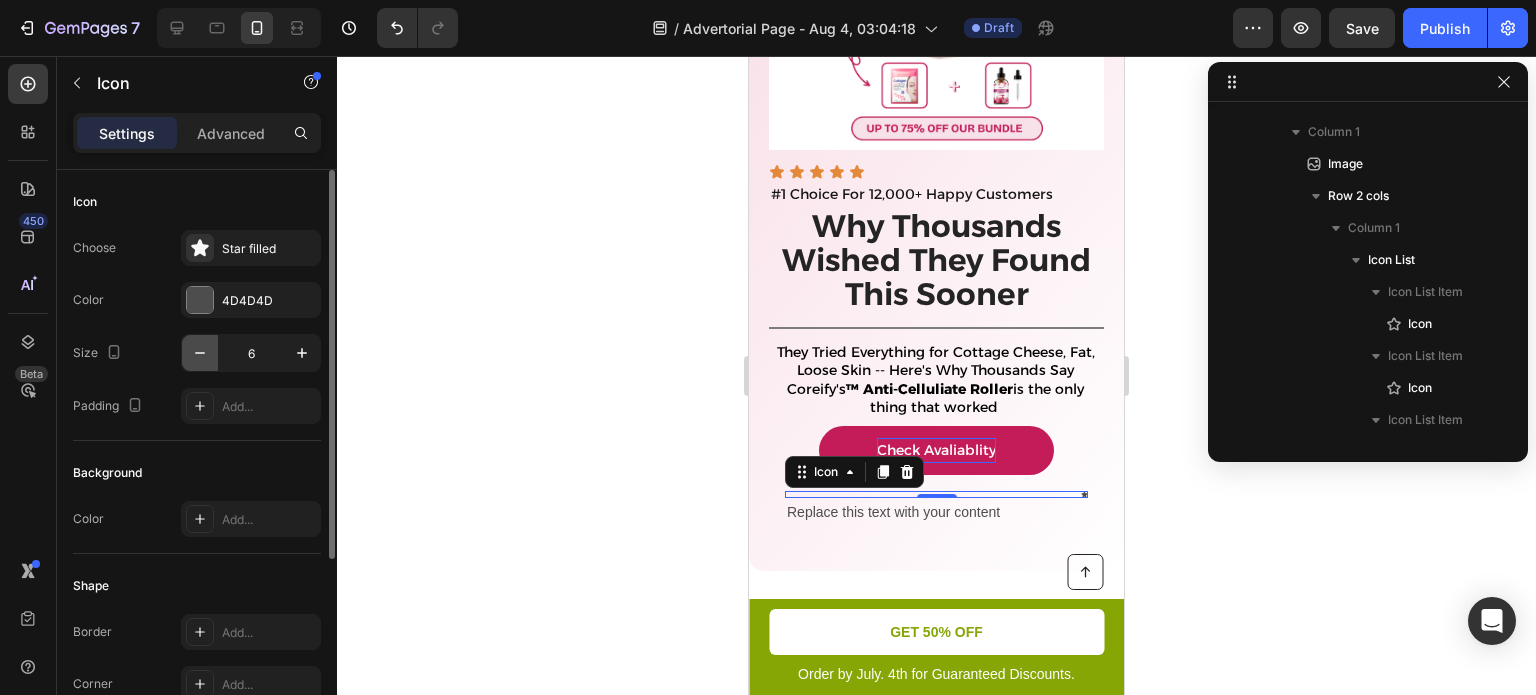 click 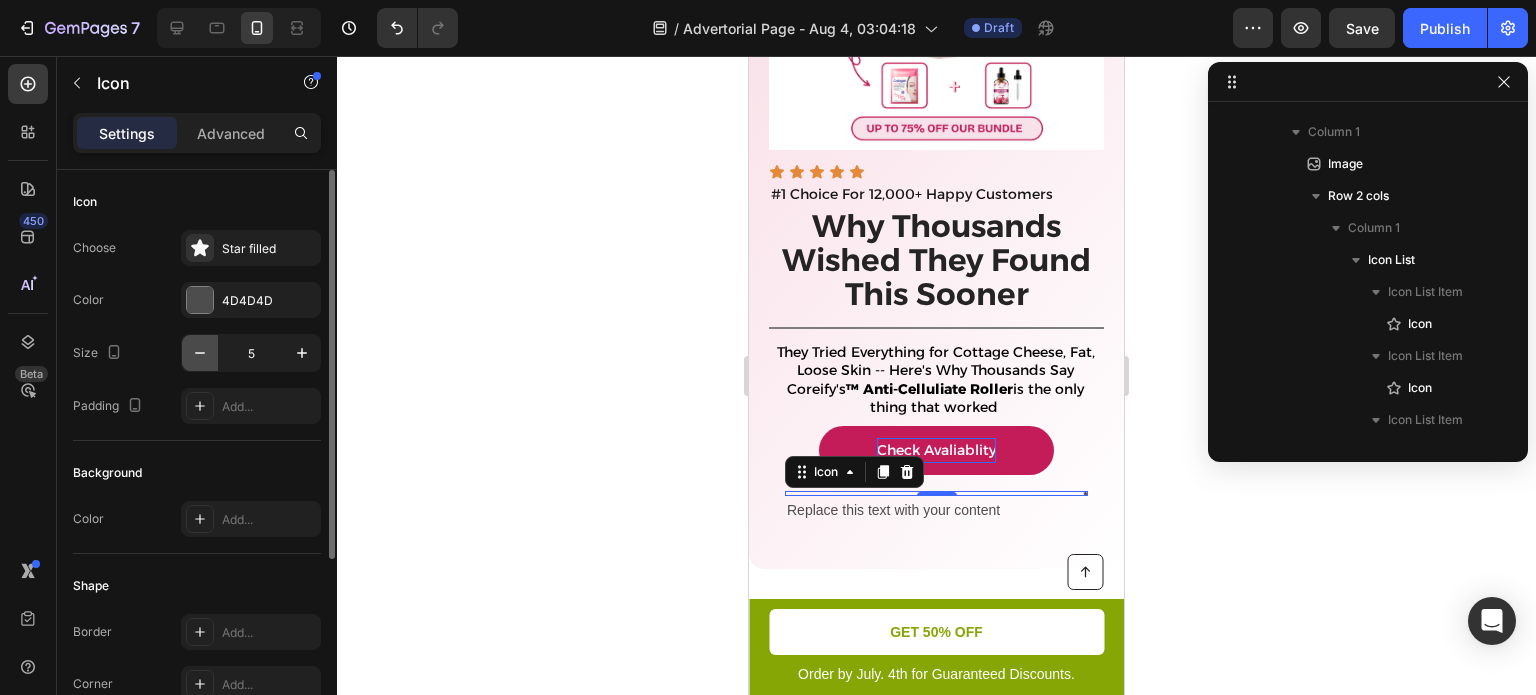 click 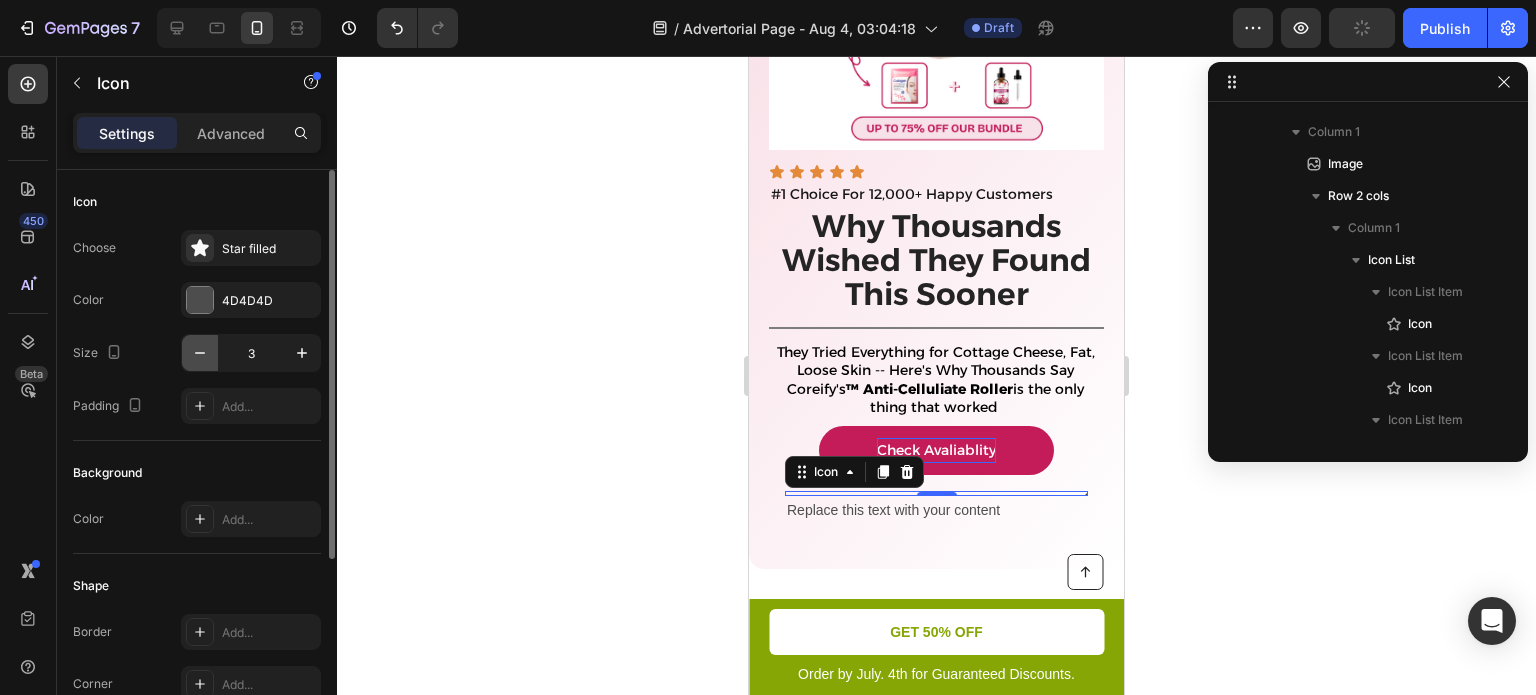 click 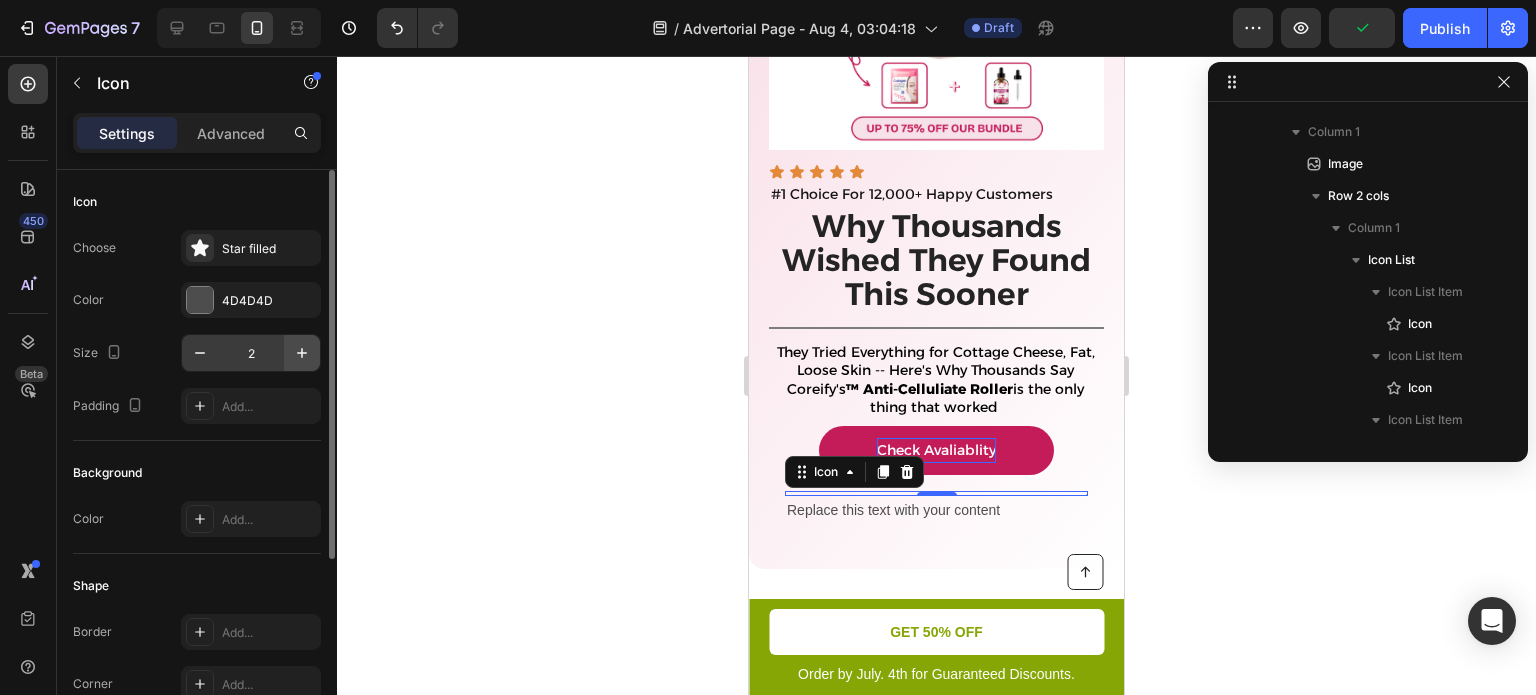 click 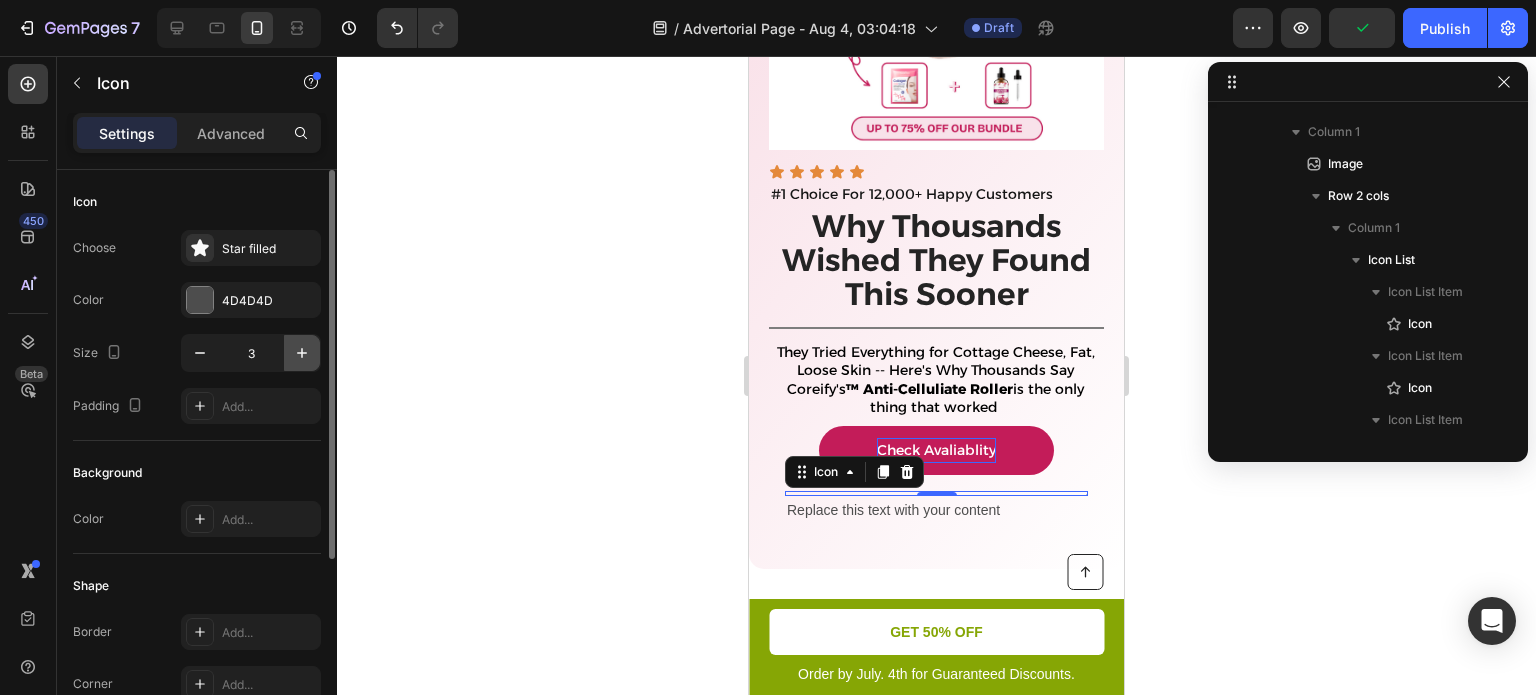 click 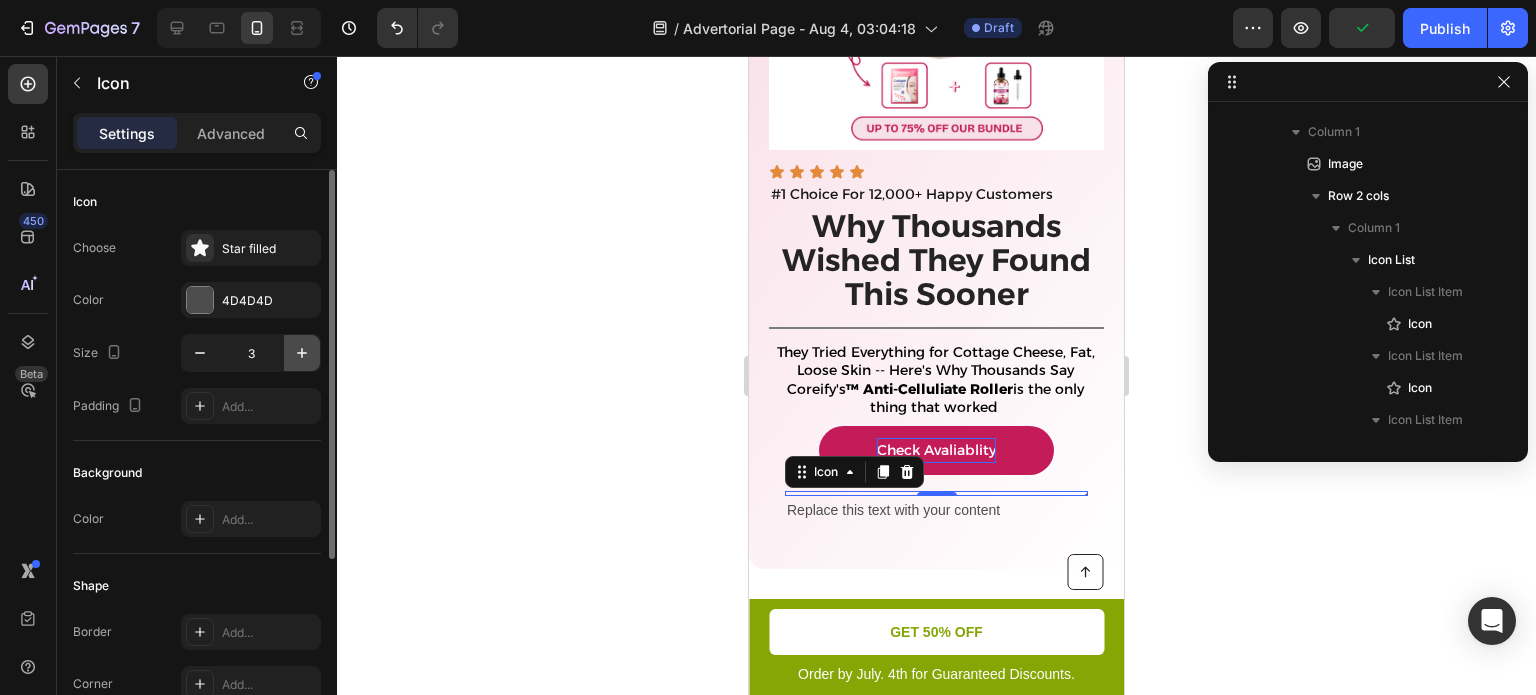 click 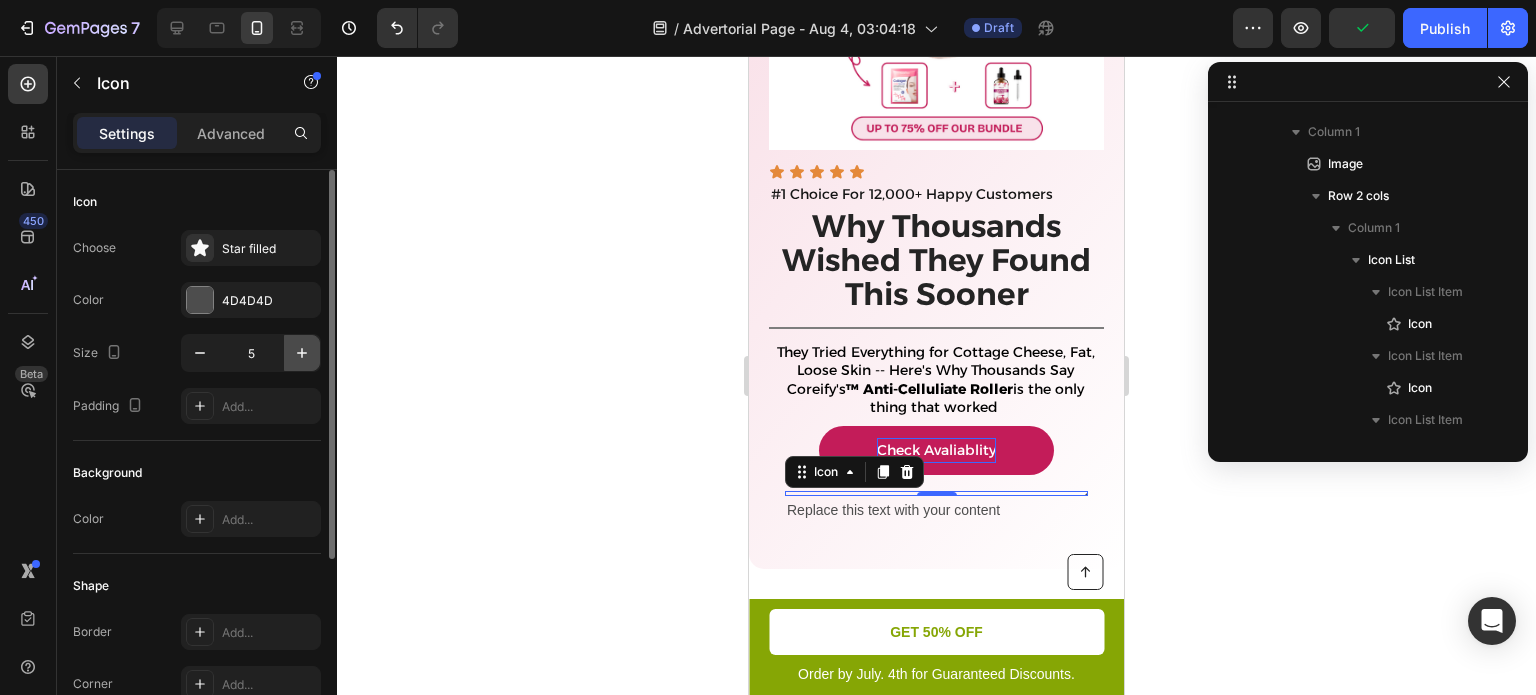 click 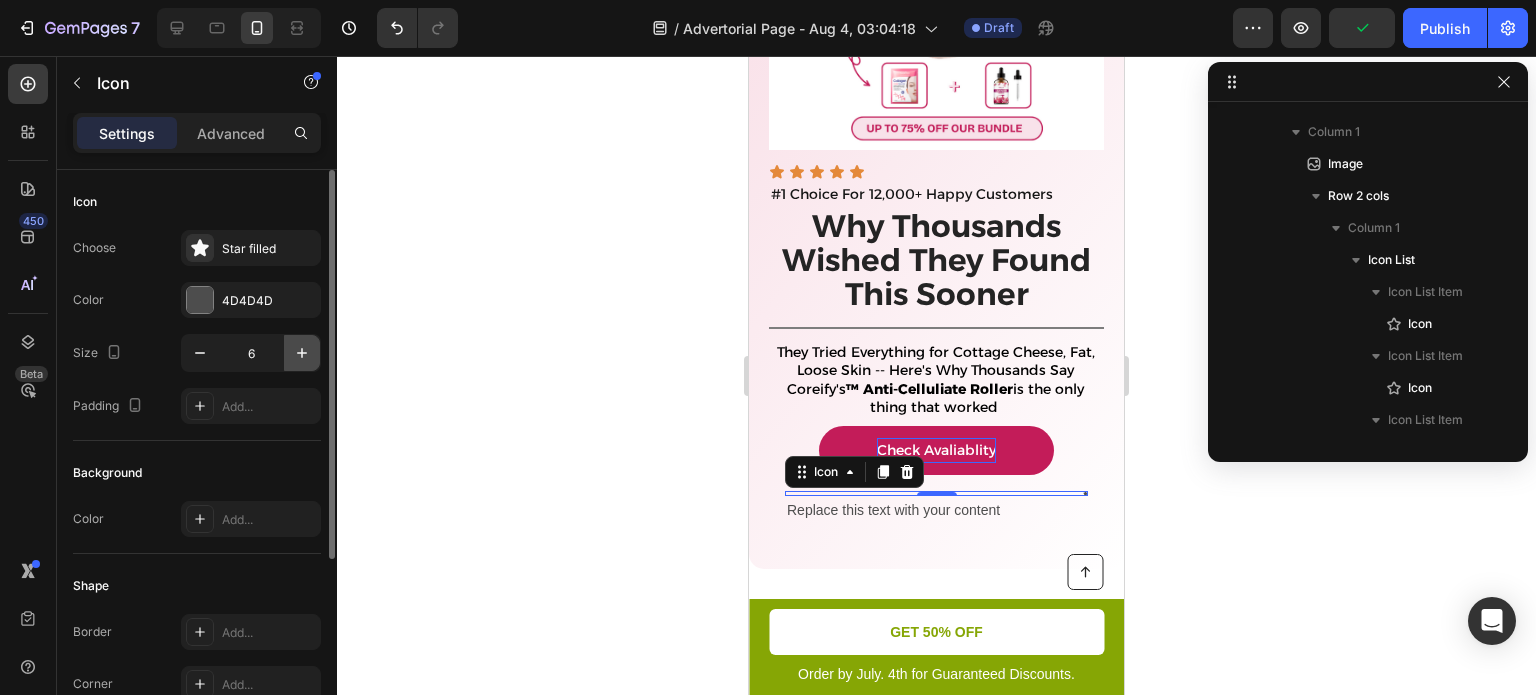click 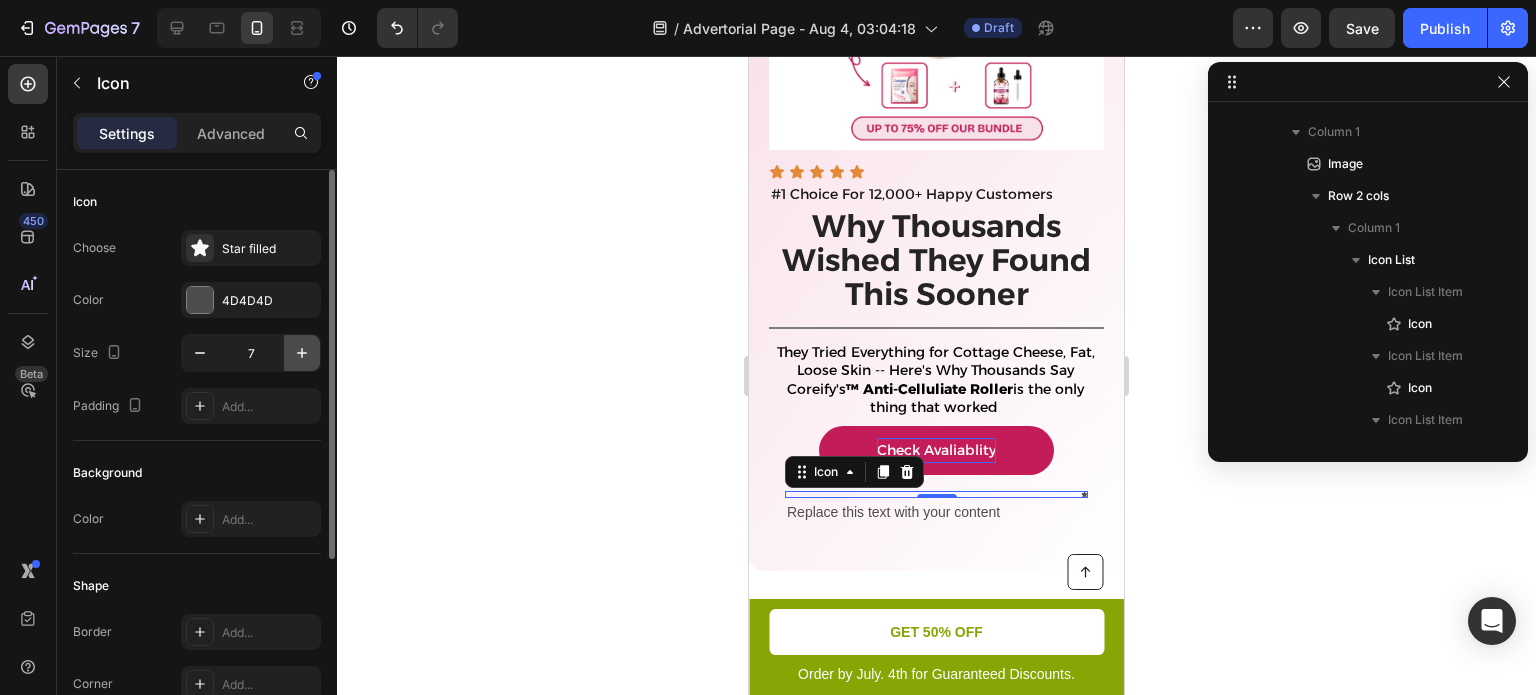 click 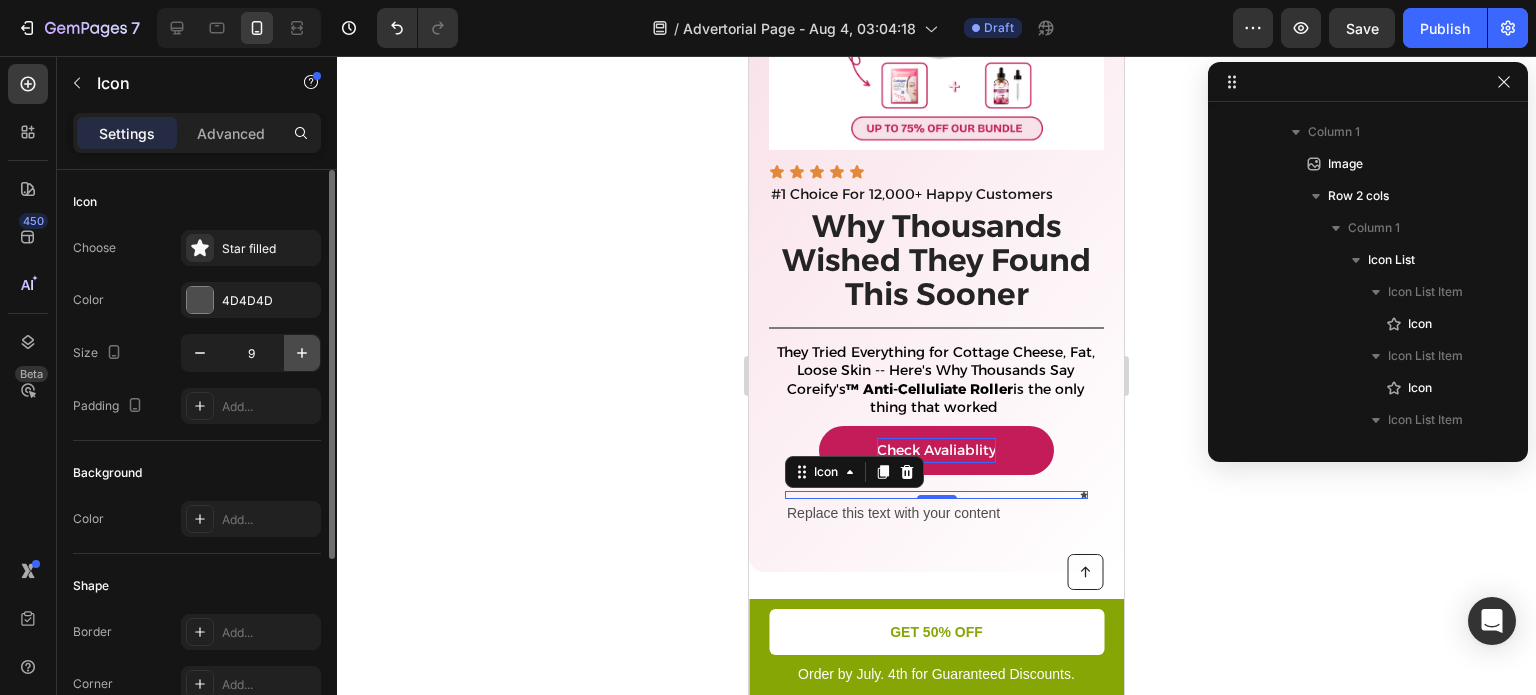 click 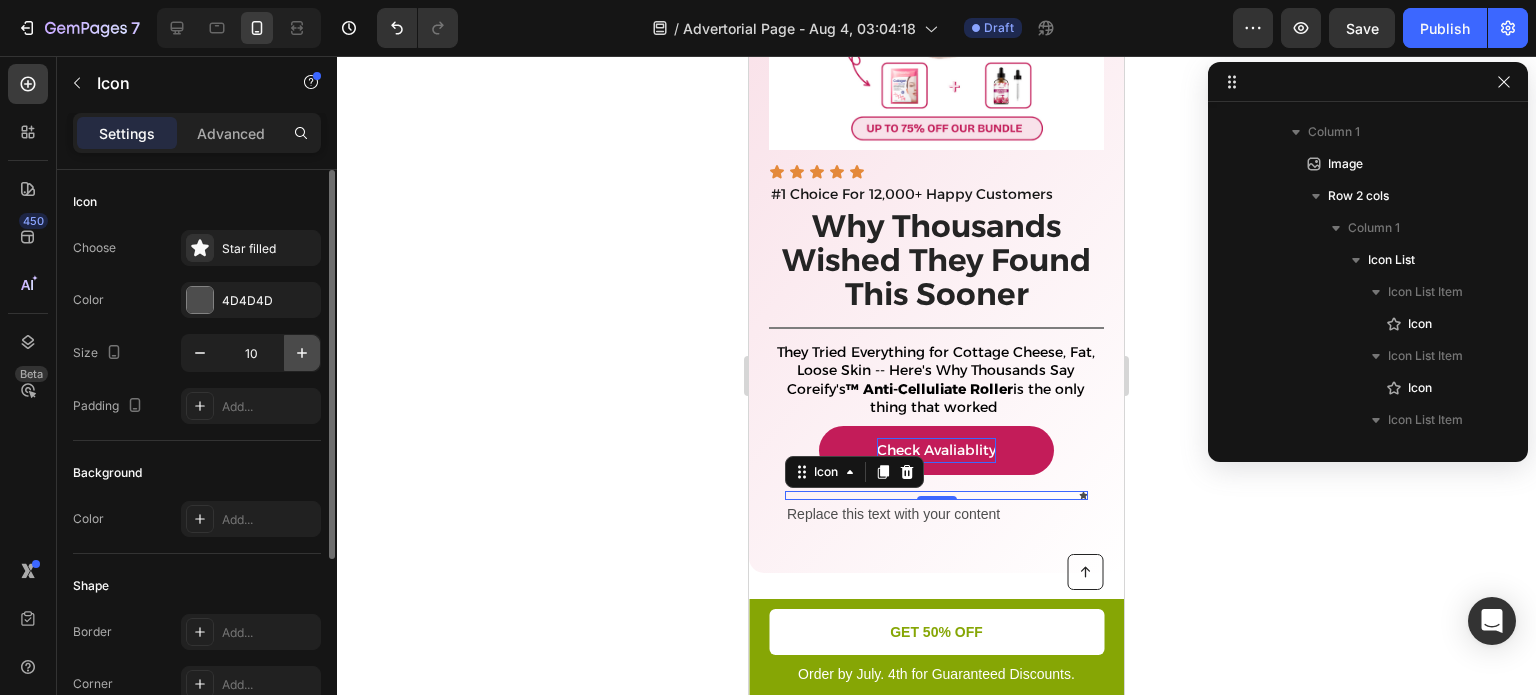click 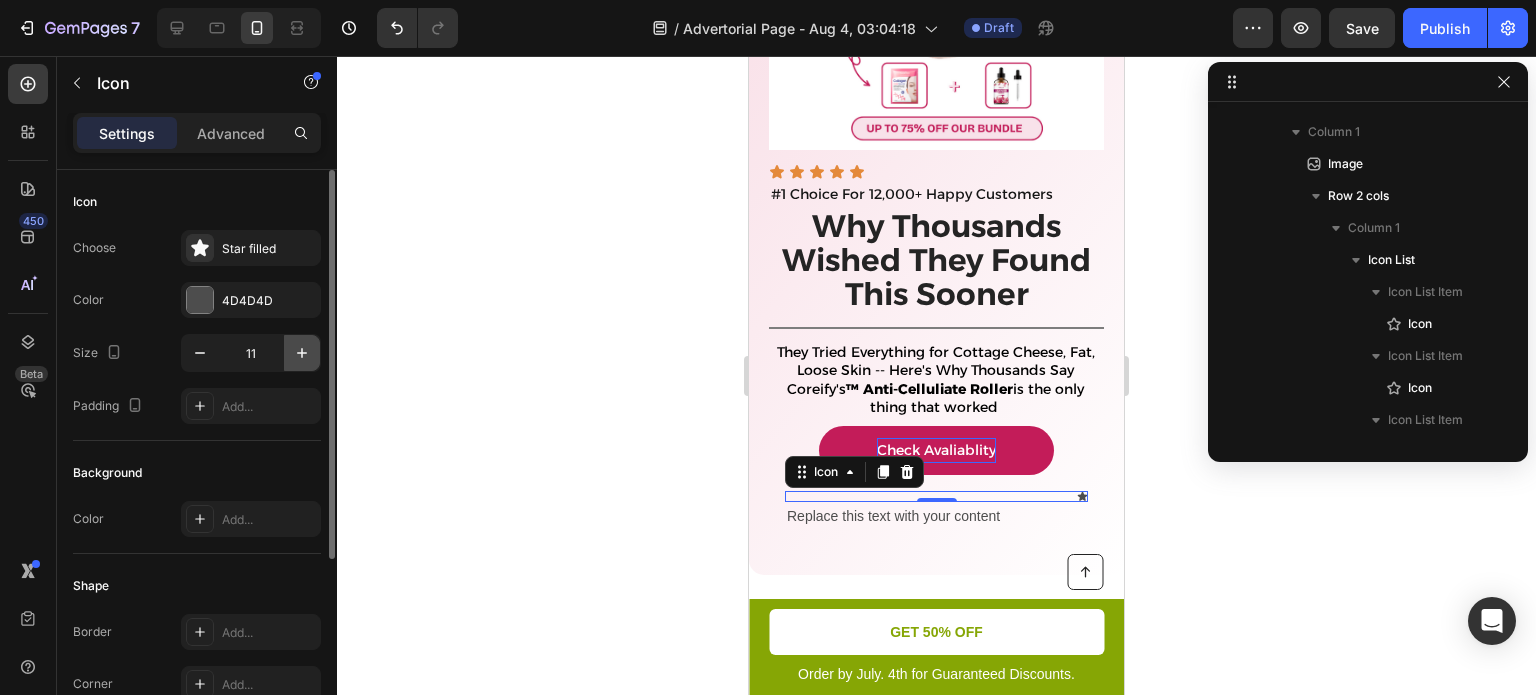 click 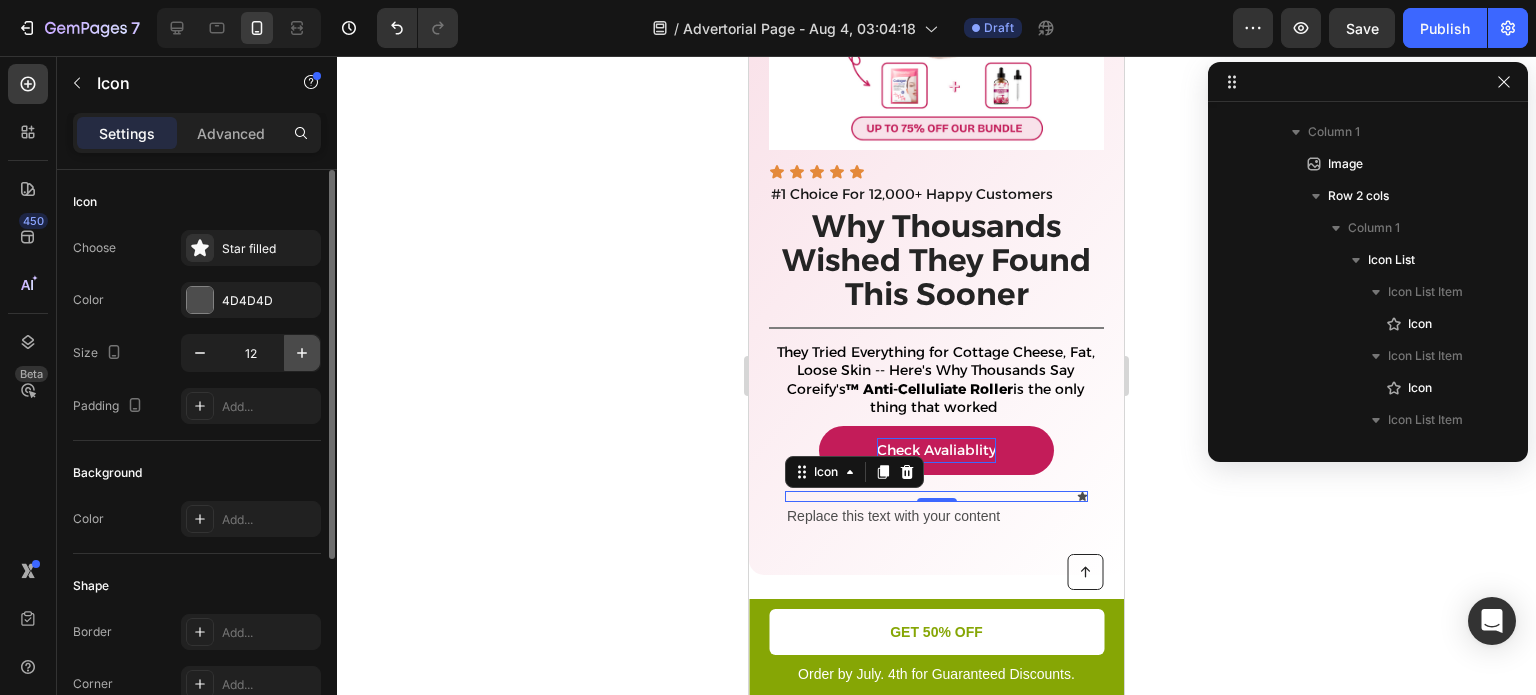 click 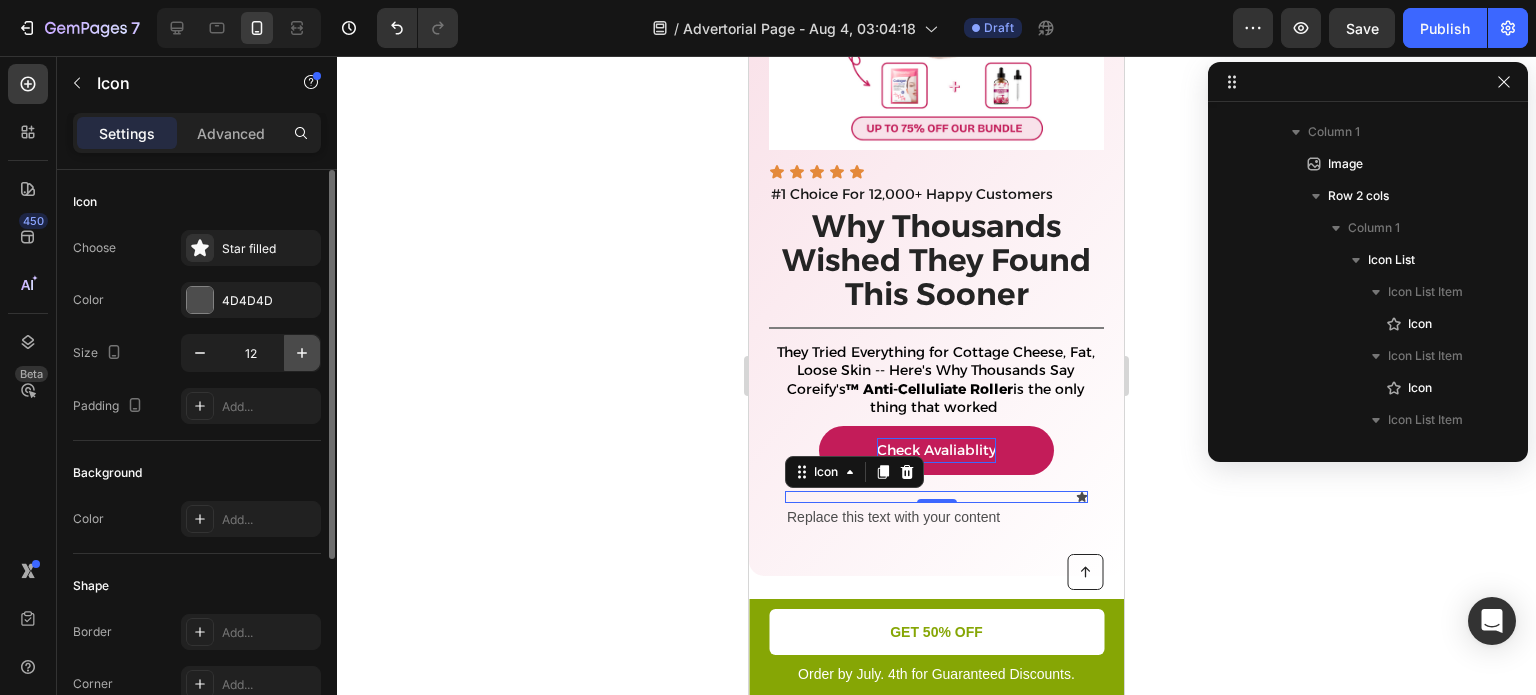 type on "13" 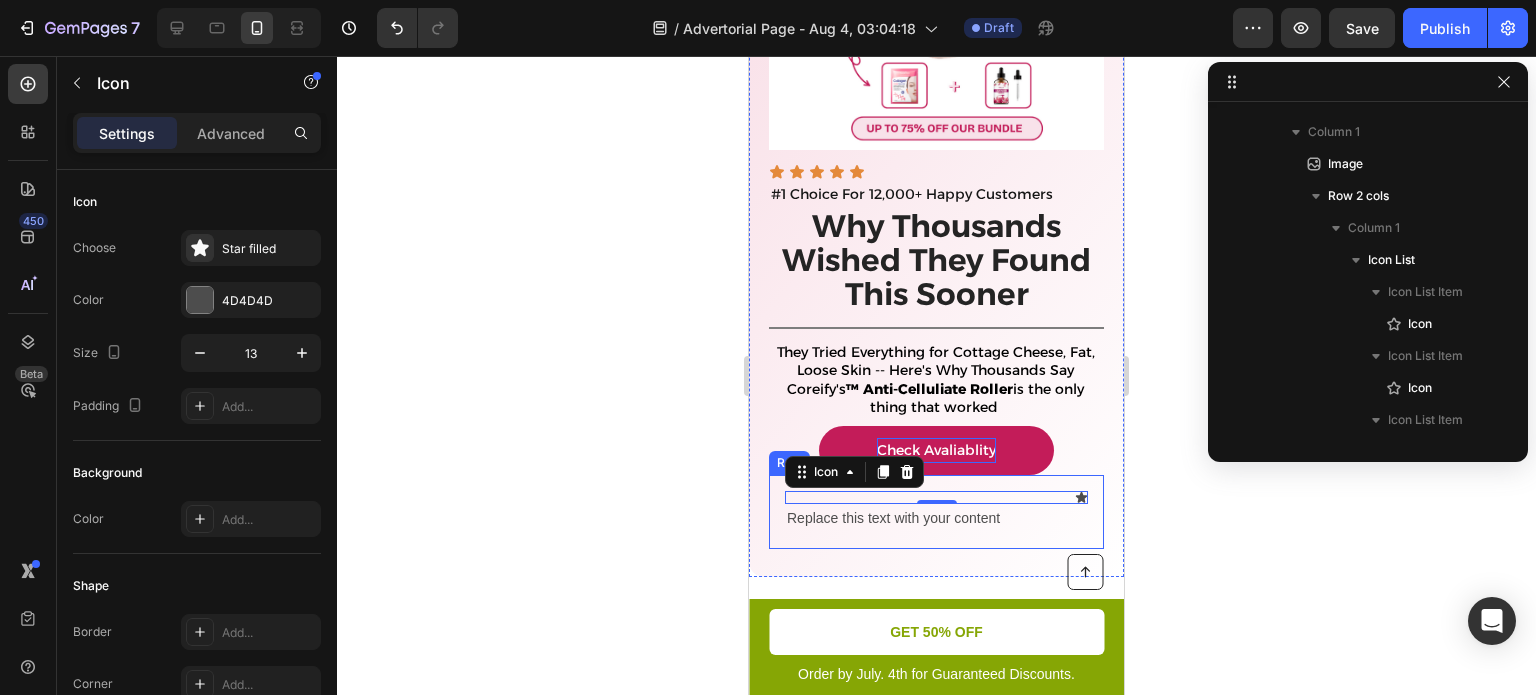 click 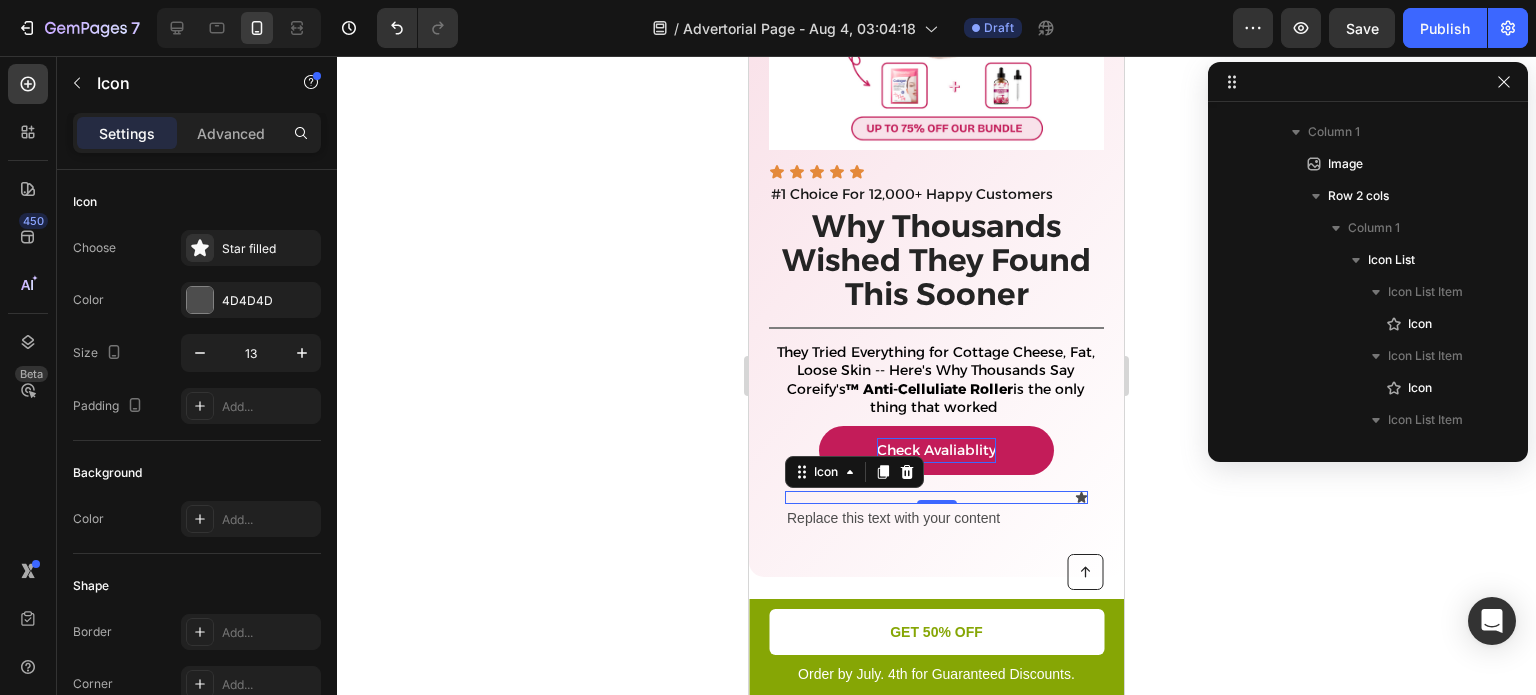 click 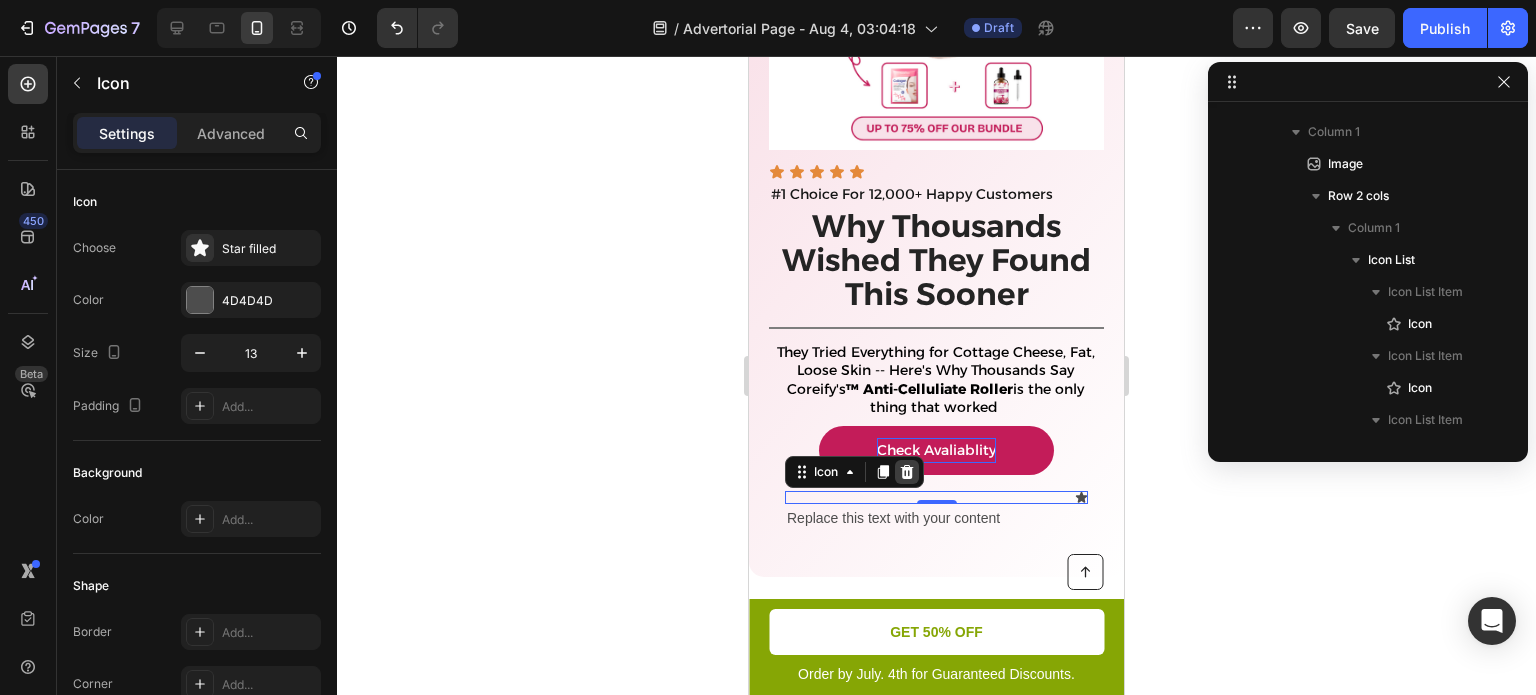drag, startPoint x: 1068, startPoint y: 480, endPoint x: 908, endPoint y: 455, distance: 161.94135 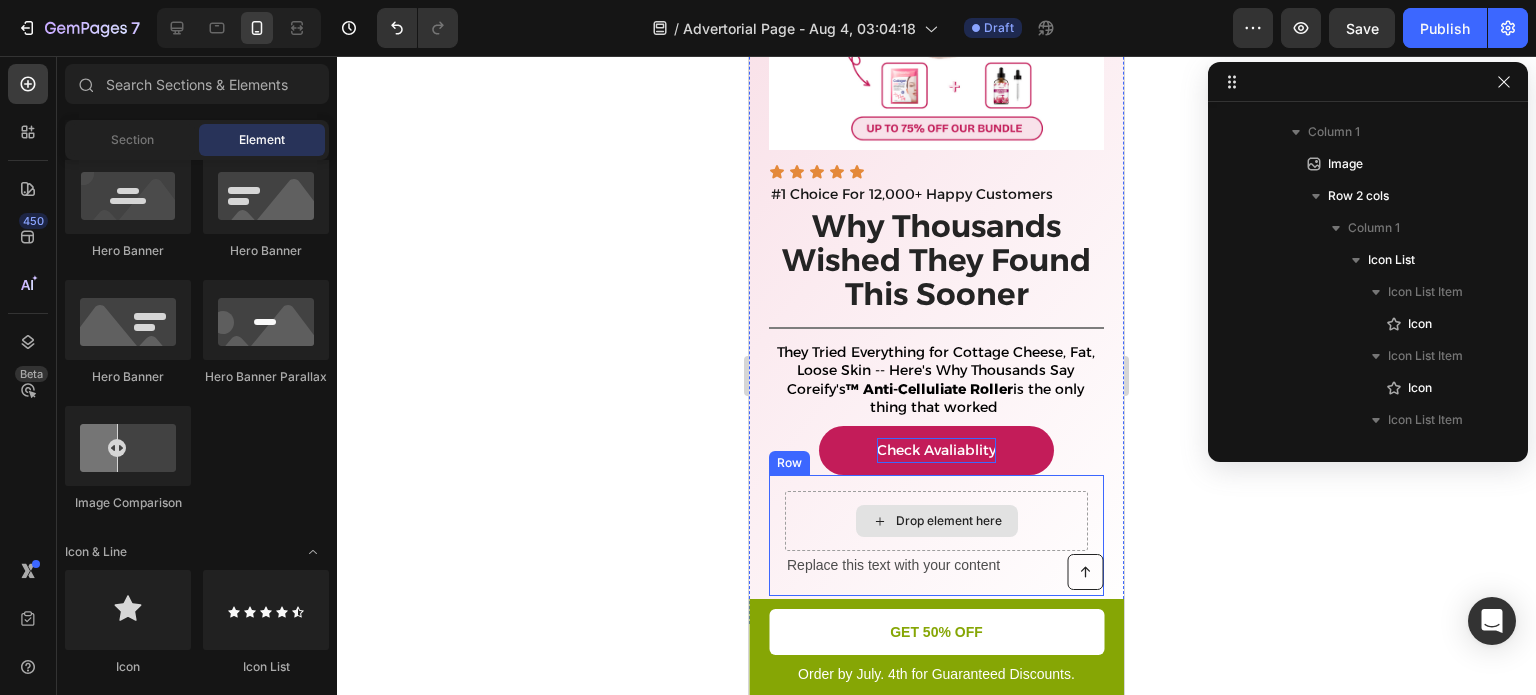 click 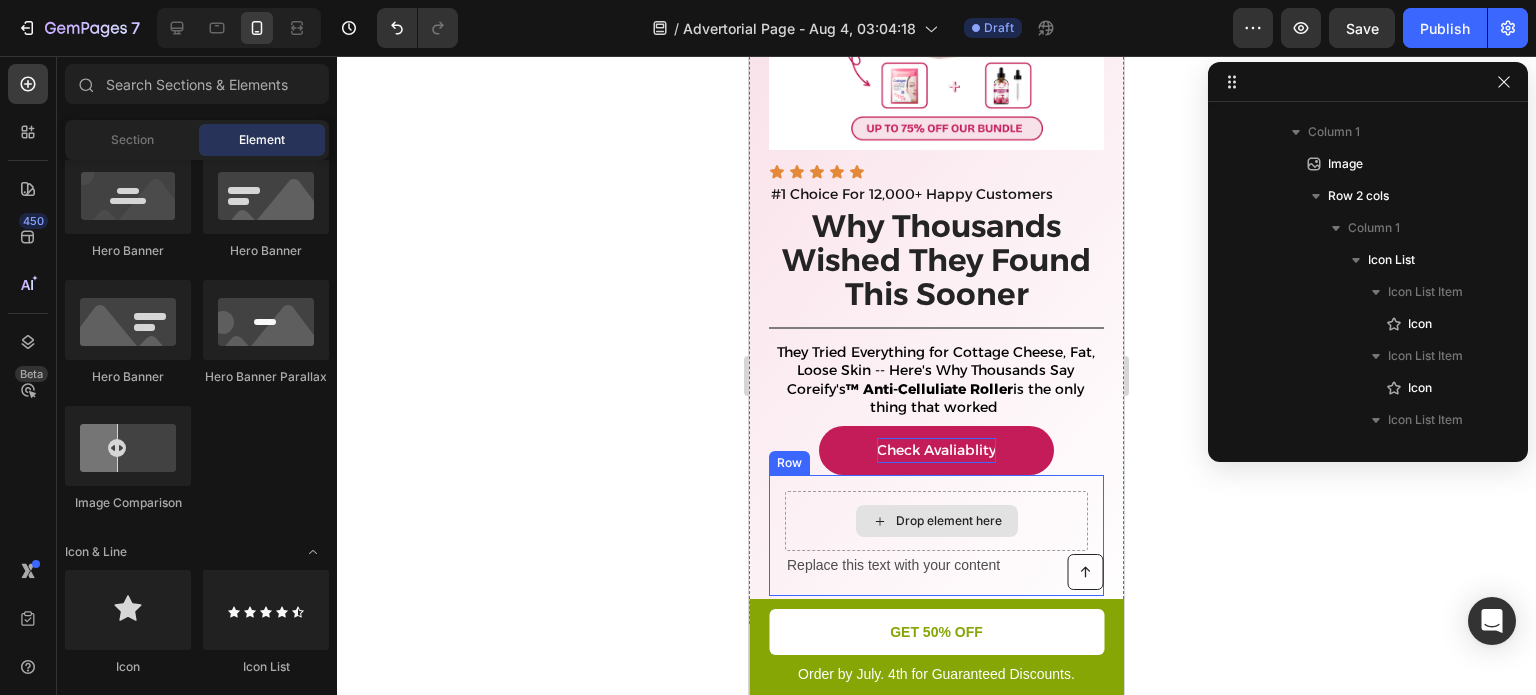 click on "Drop element here" at bounding box center (936, 521) 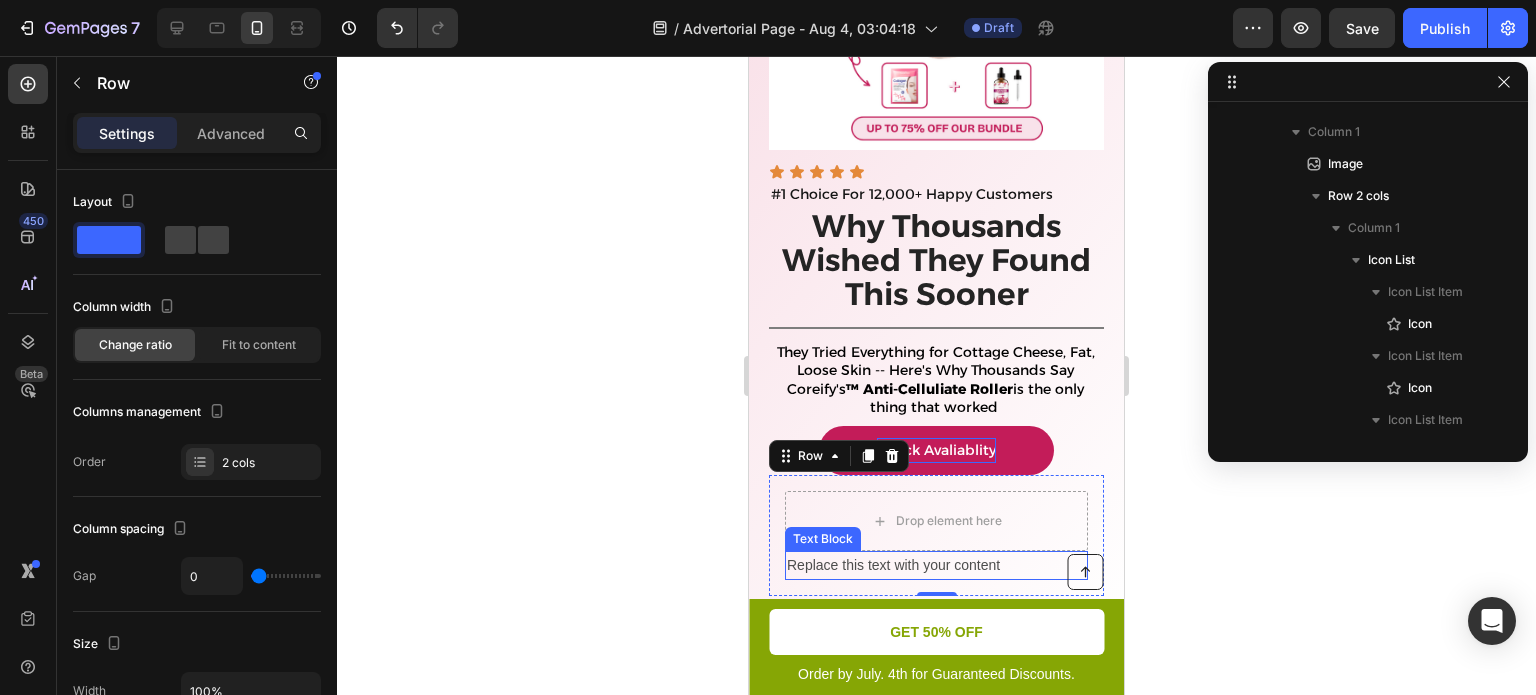 click on "Replace this text with your content" at bounding box center [936, 565] 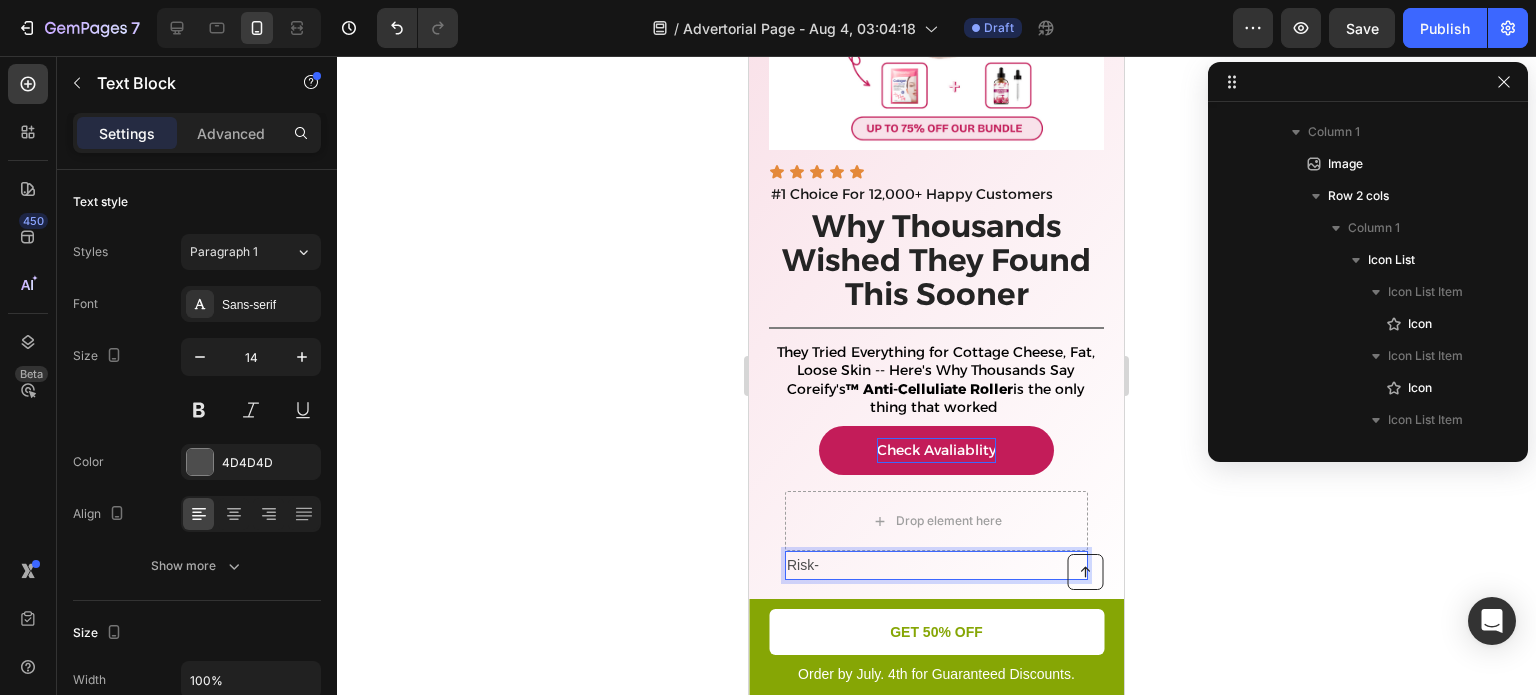 click on "Risk-" at bounding box center [936, 565] 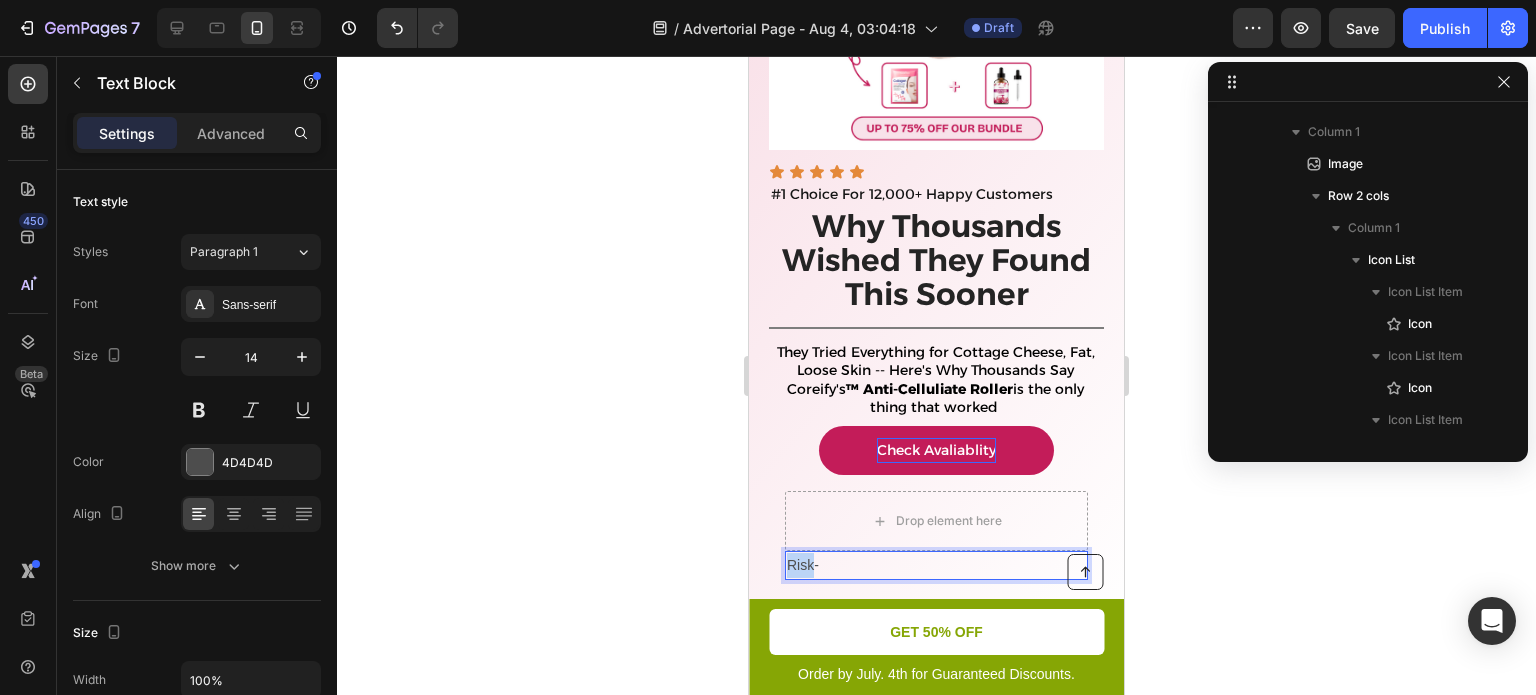 click on "Risk-" at bounding box center [936, 565] 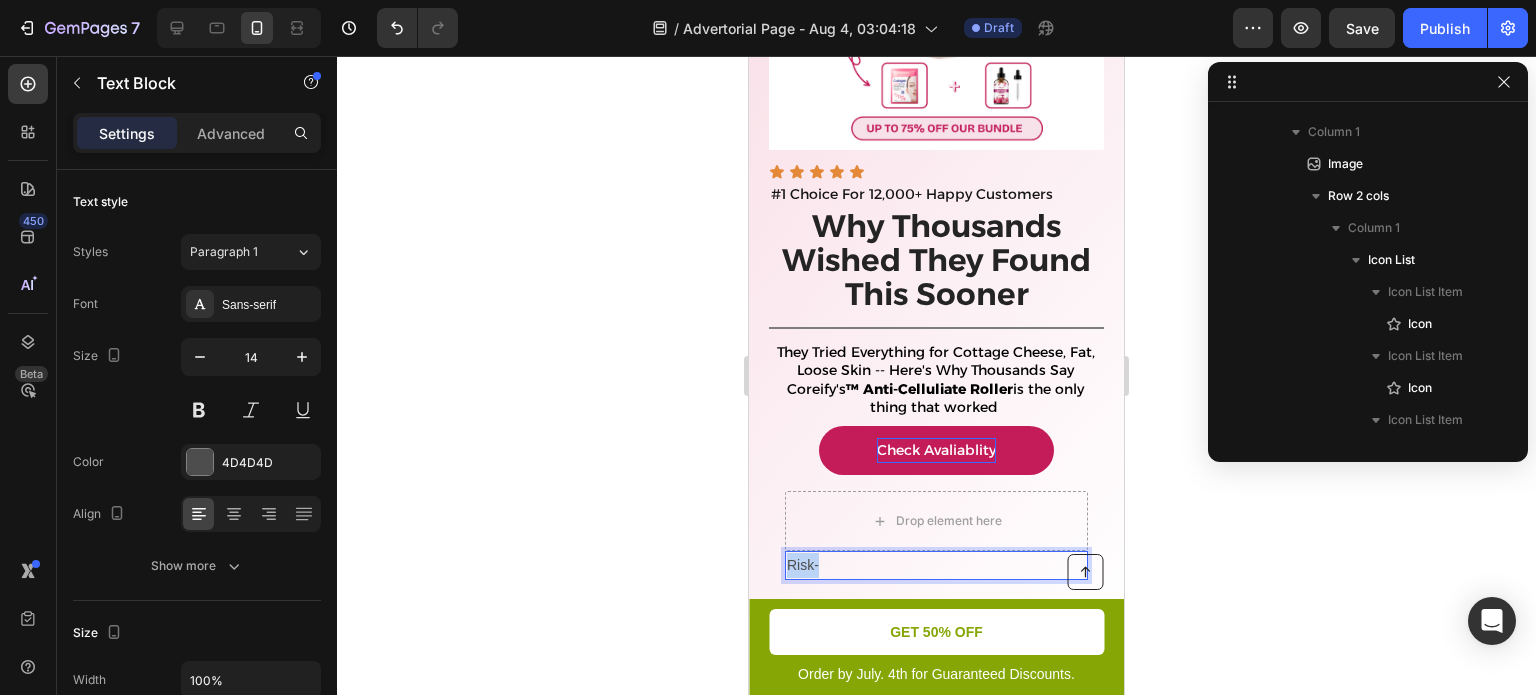 click on "Risk-" at bounding box center [936, 565] 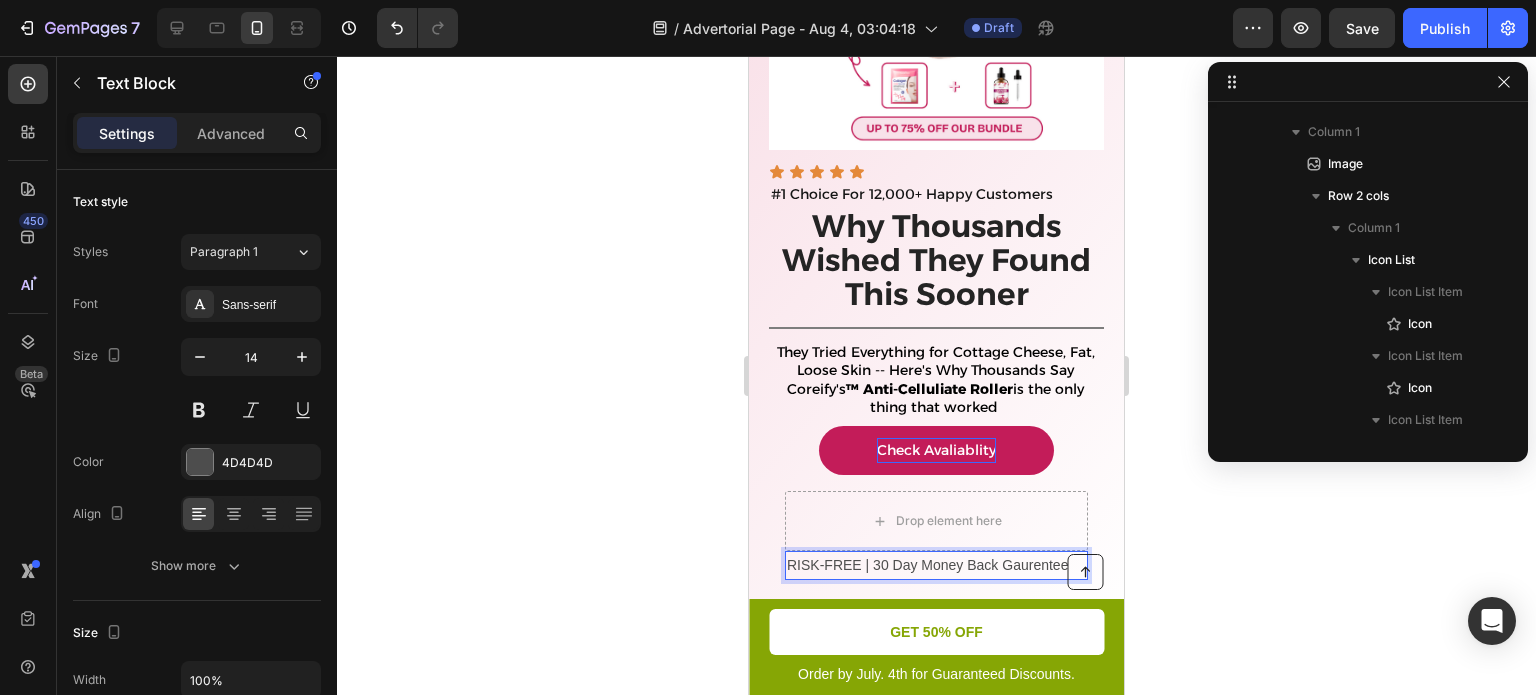 click on "RISK-FREE | 30 Day Money Back Gaurentee" at bounding box center [936, 565] 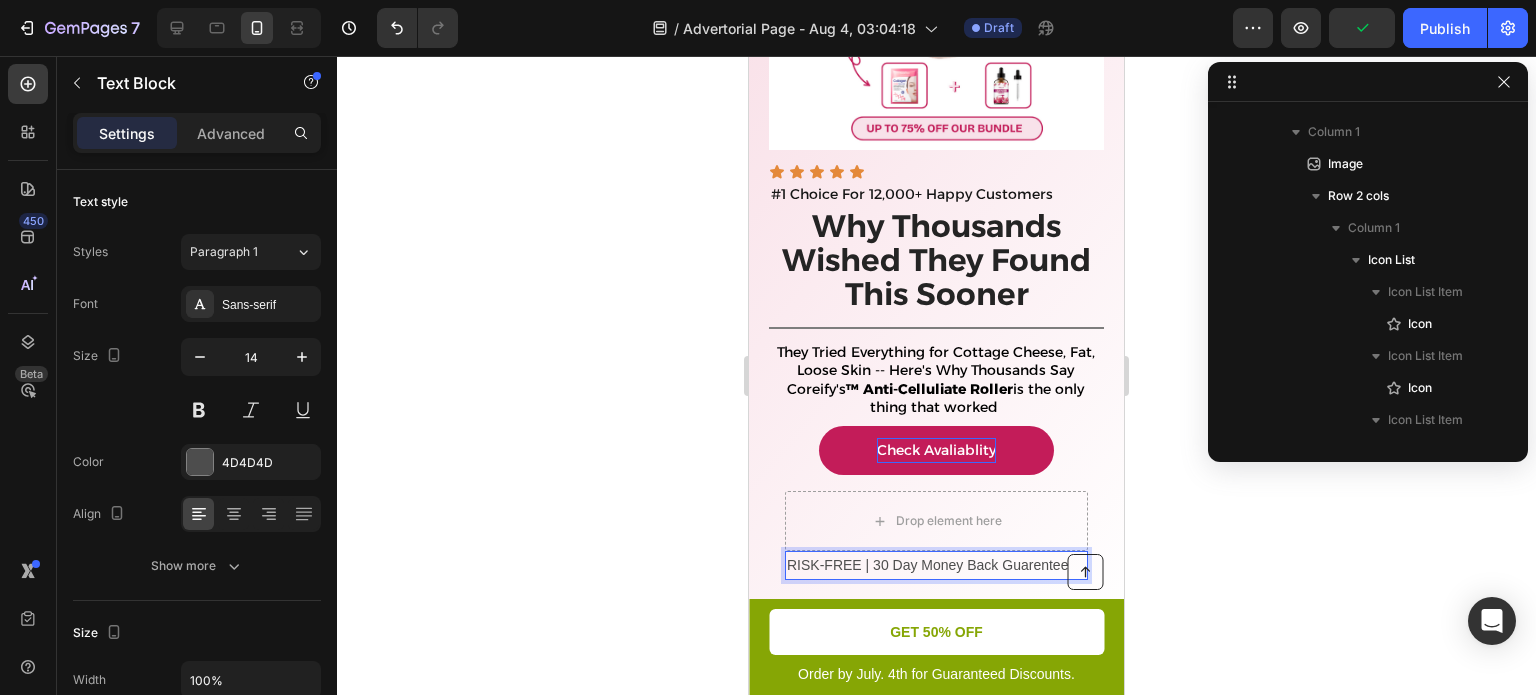 click on "RISK-FREE | 30 Day Money Back Guarentee" at bounding box center (936, 565) 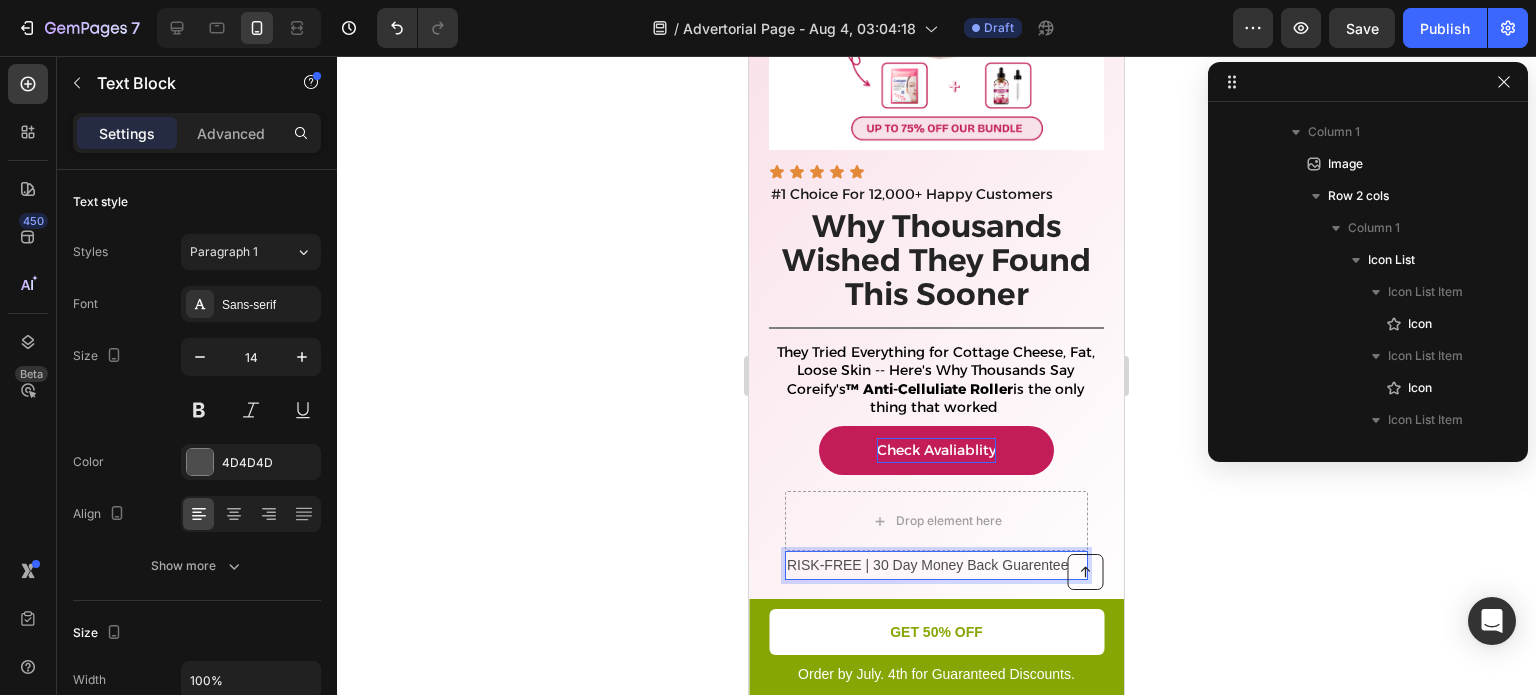 click on "RISK-FREE | 30 Day Money Back Guarentee" at bounding box center [936, 565] 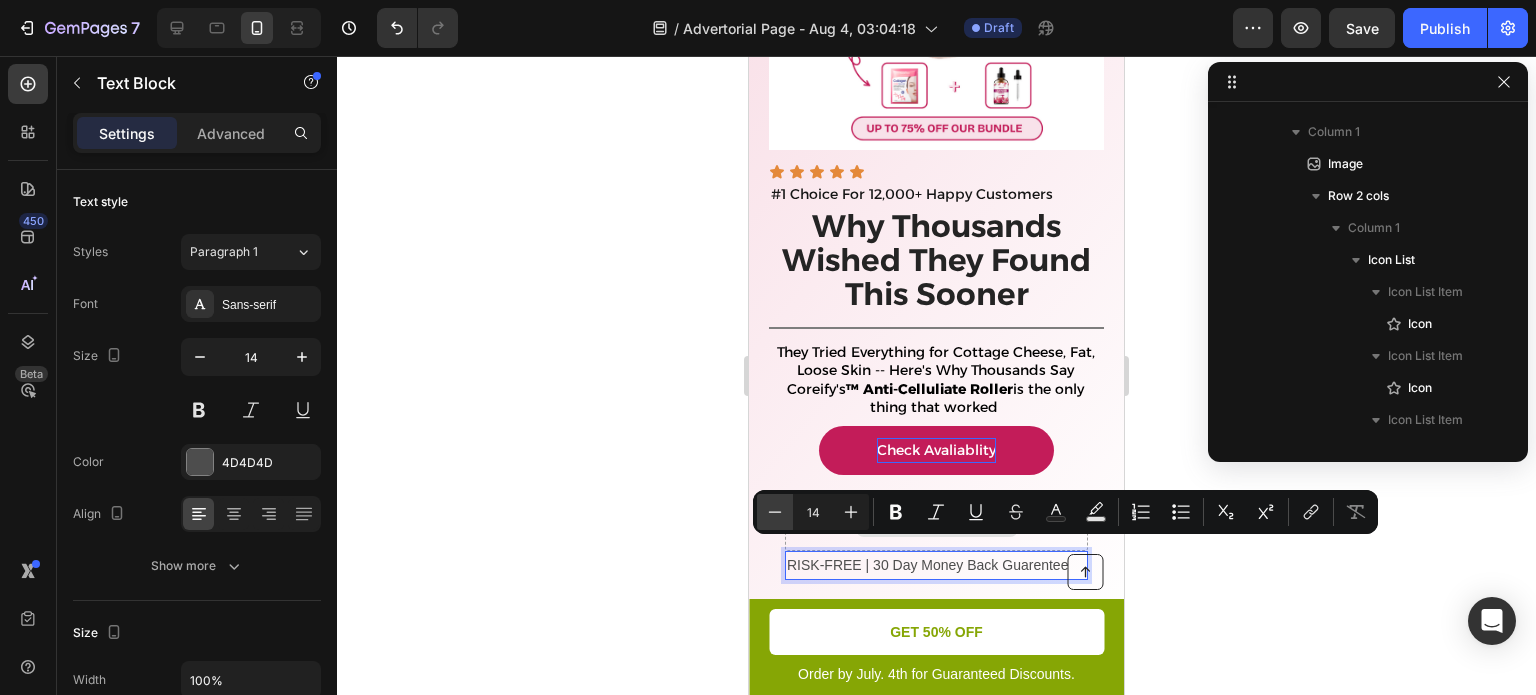 click 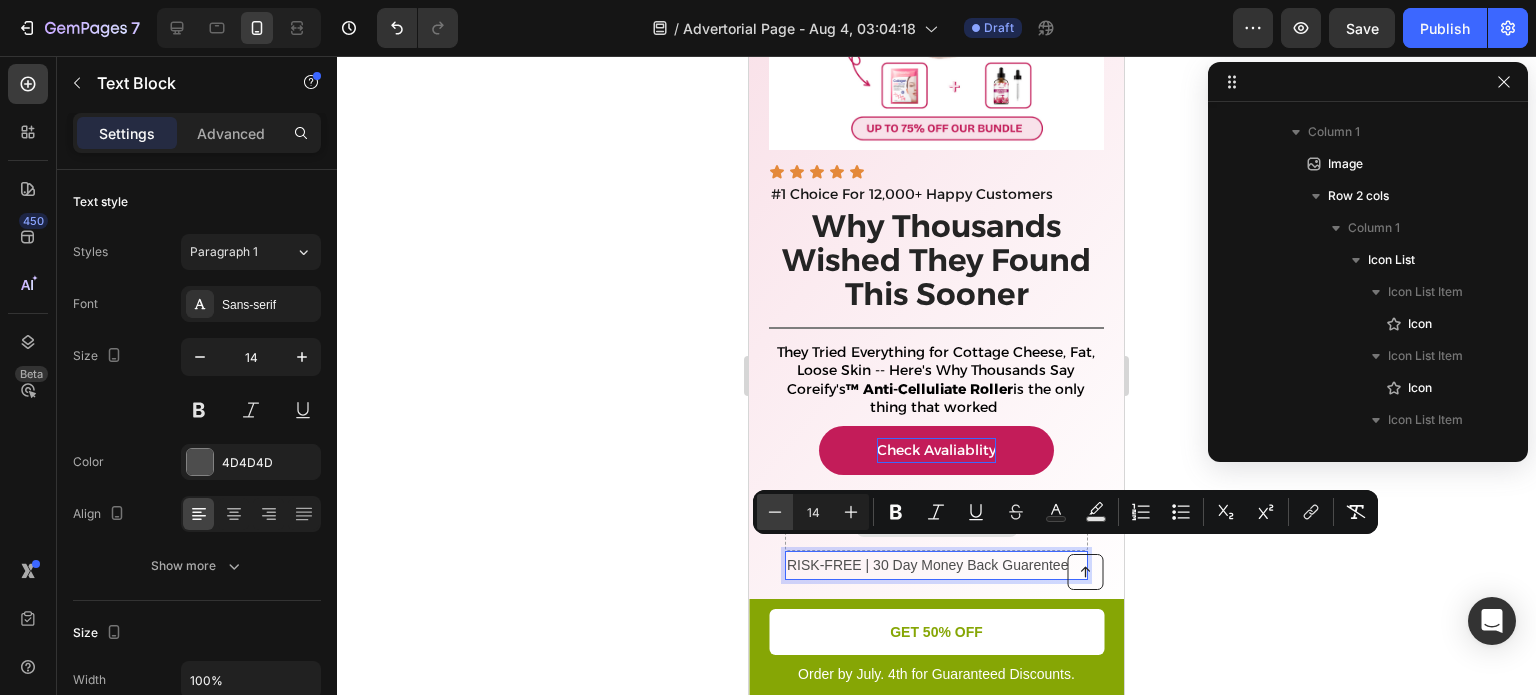 click 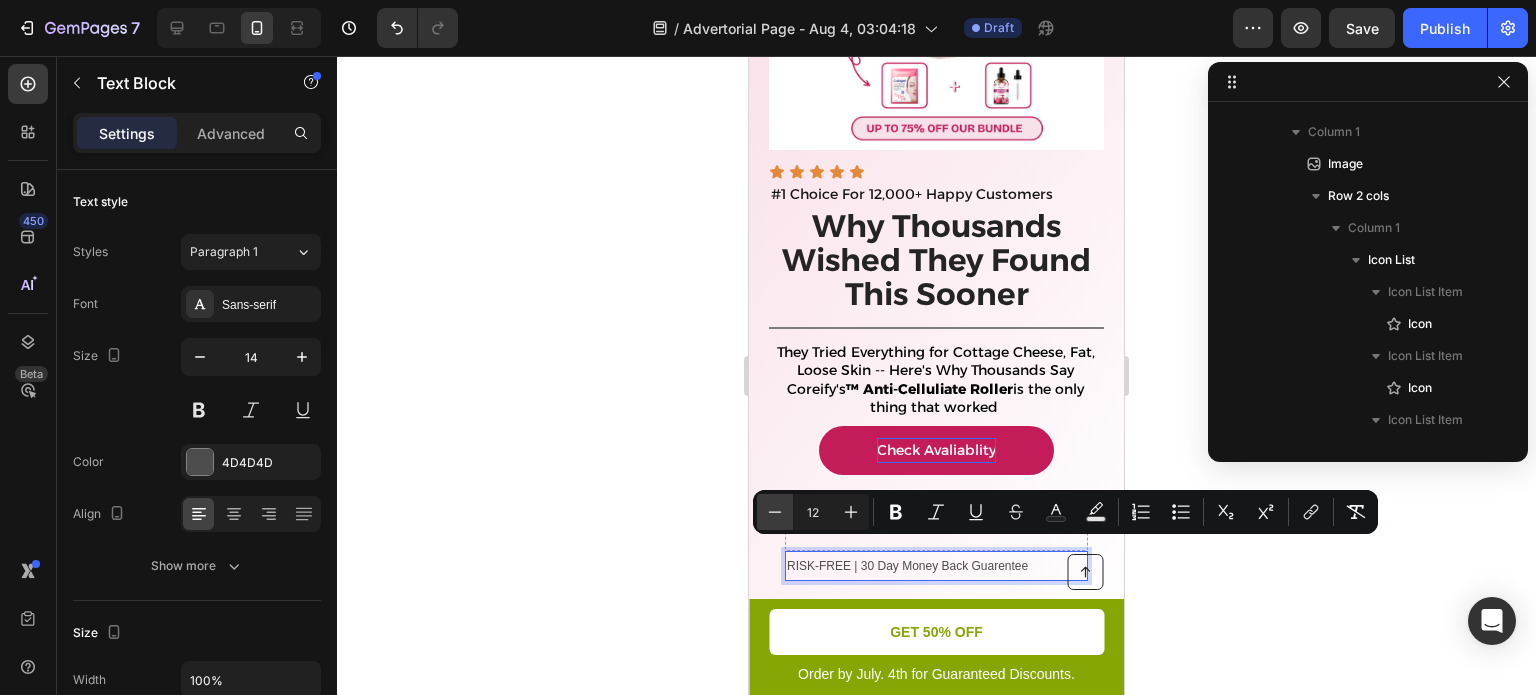 click 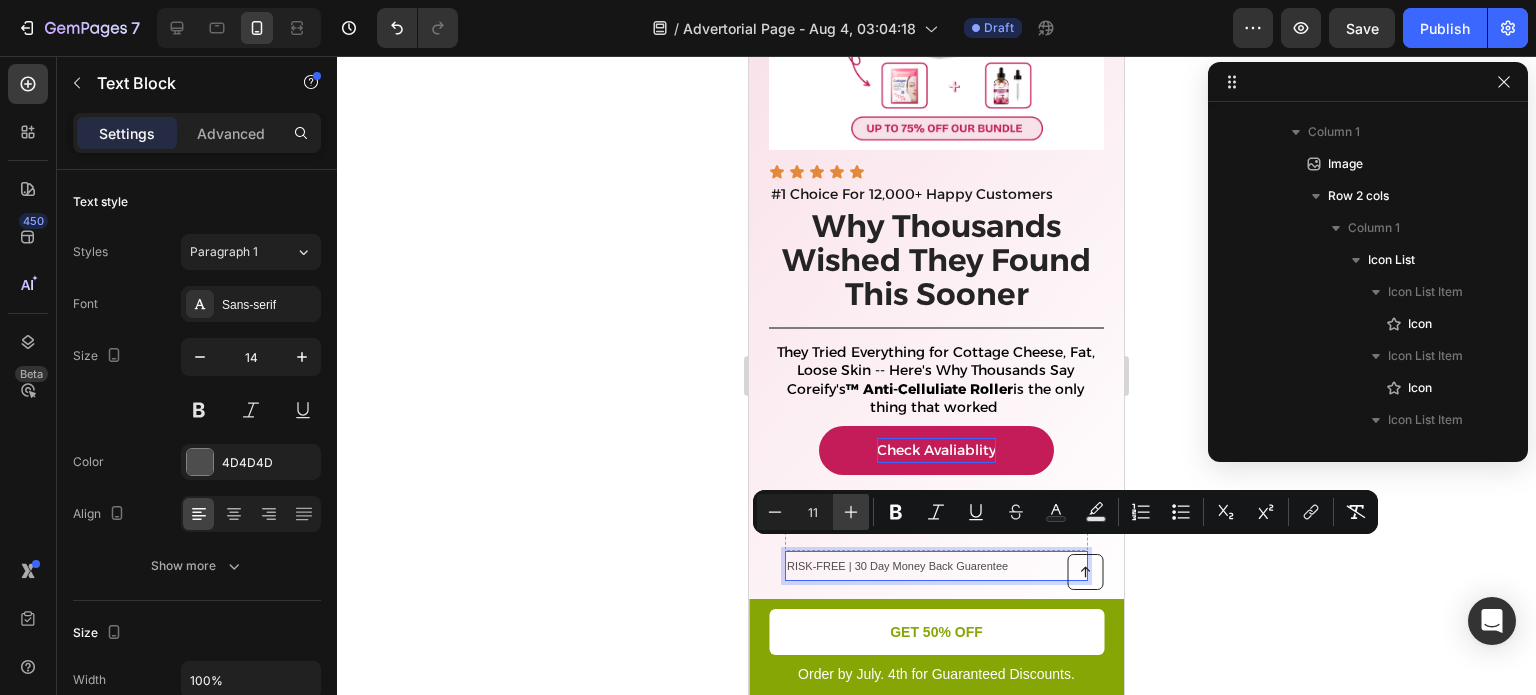 click 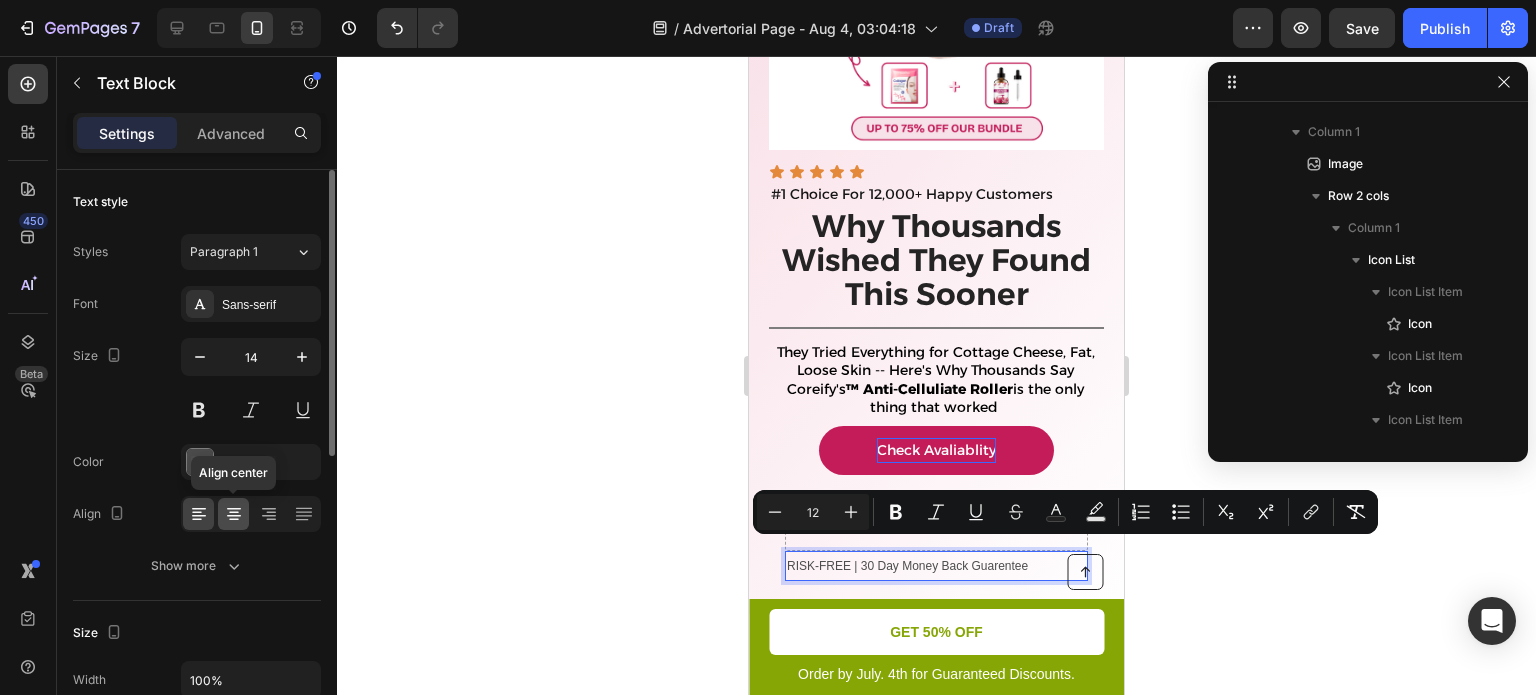 click 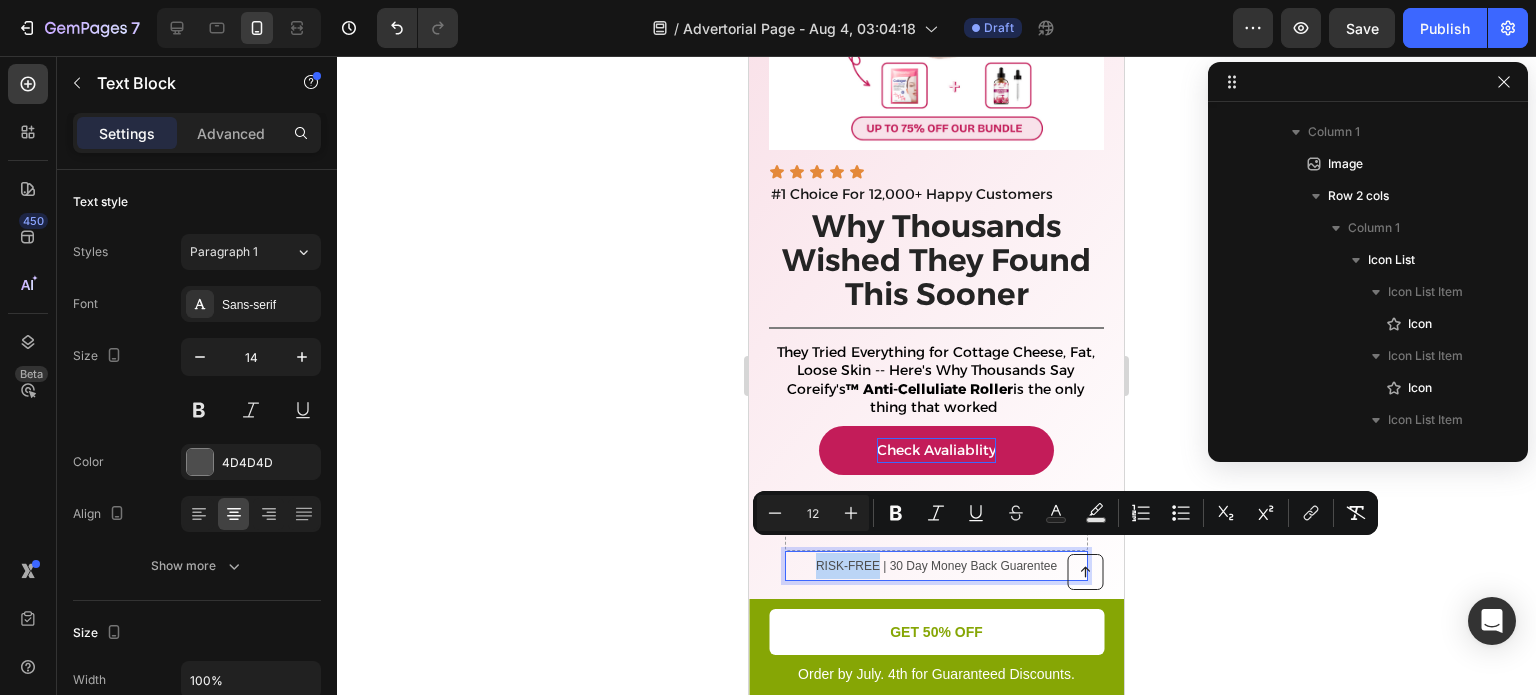 drag, startPoint x: 808, startPoint y: 545, endPoint x: 847, endPoint y: 552, distance: 39.623226 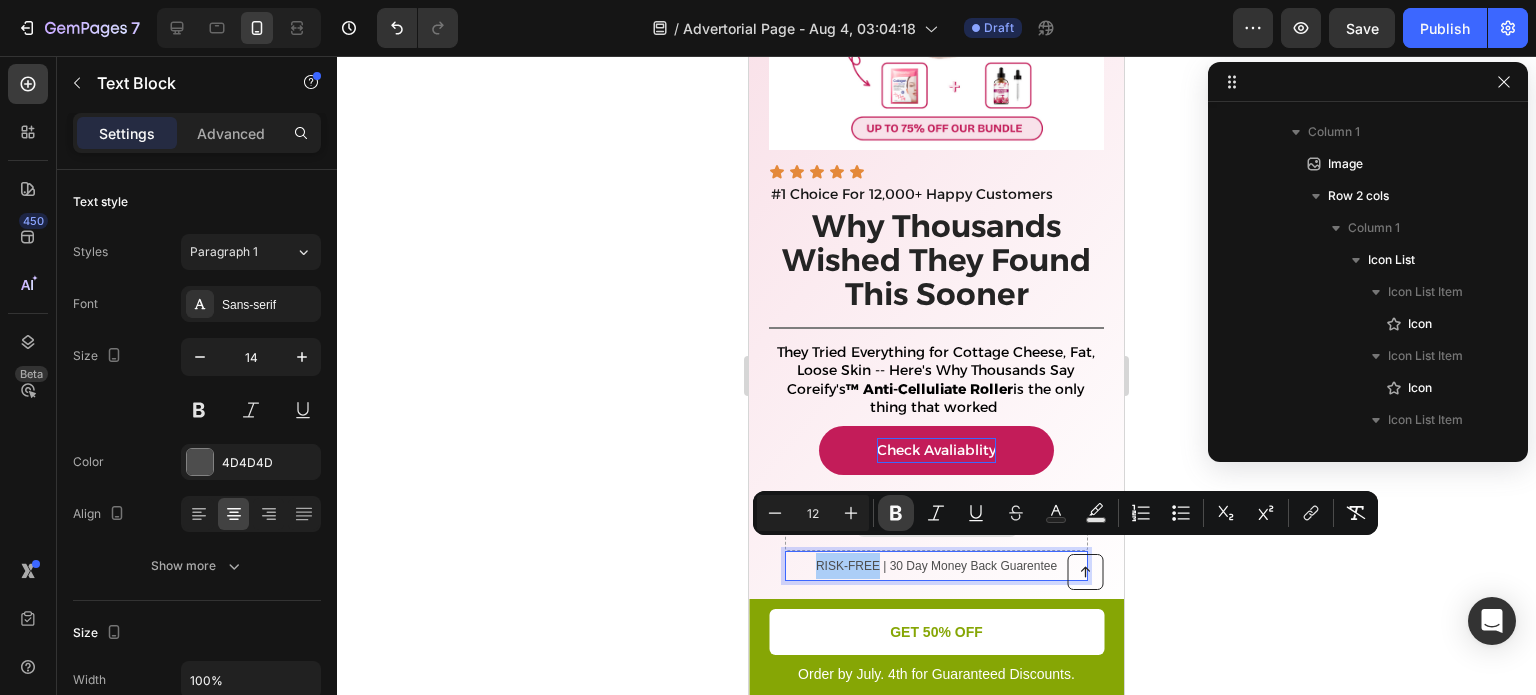 click 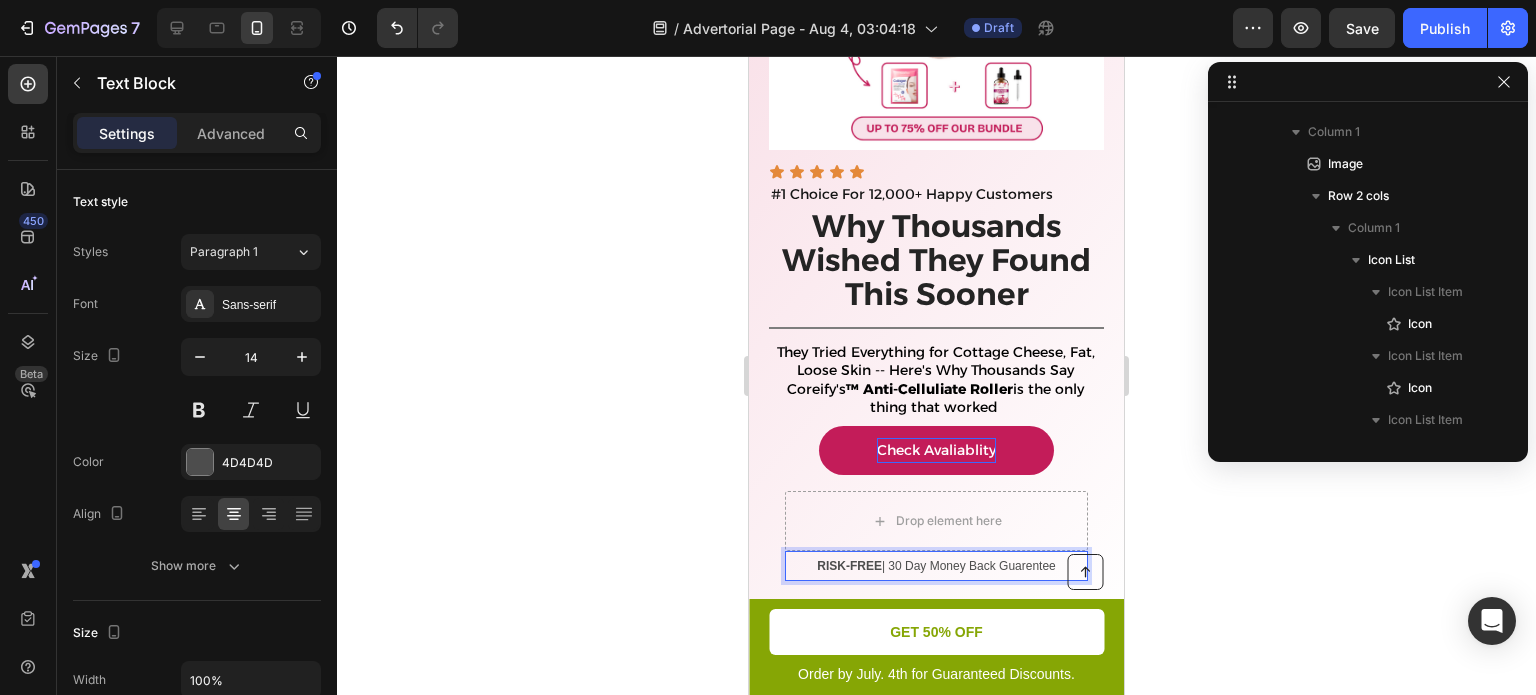 click on "RISK-FREE  | 30 Day Money Back Guarentee" at bounding box center (936, 566) 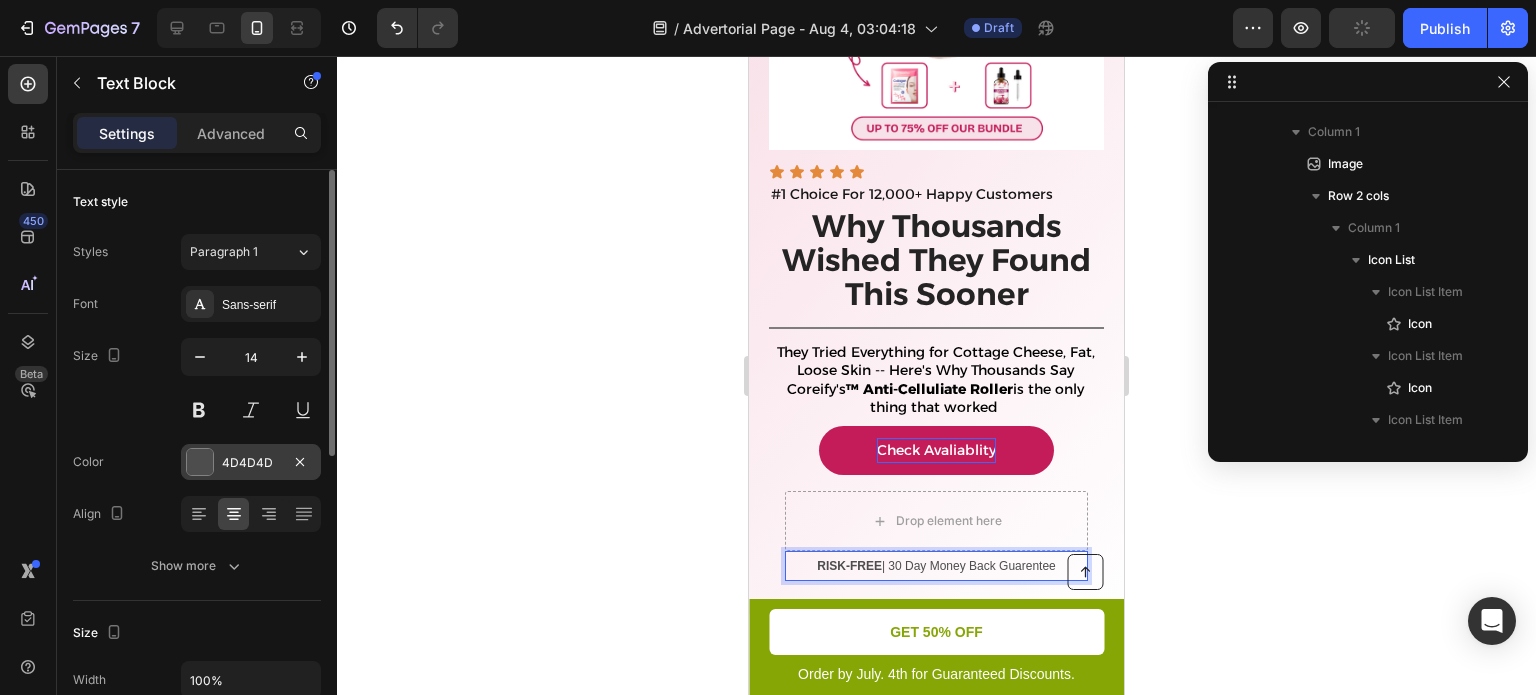 click on "4D4D4D" at bounding box center [251, 462] 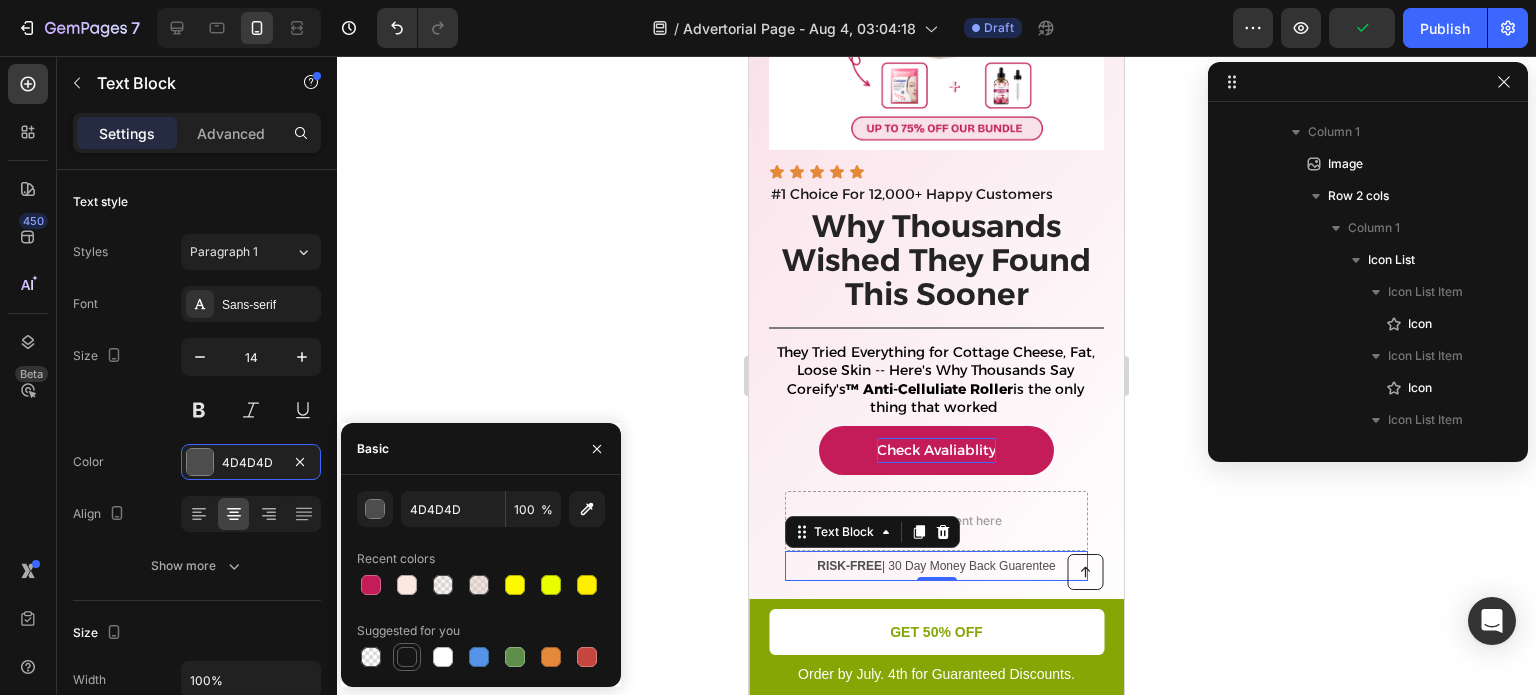 click at bounding box center (407, 657) 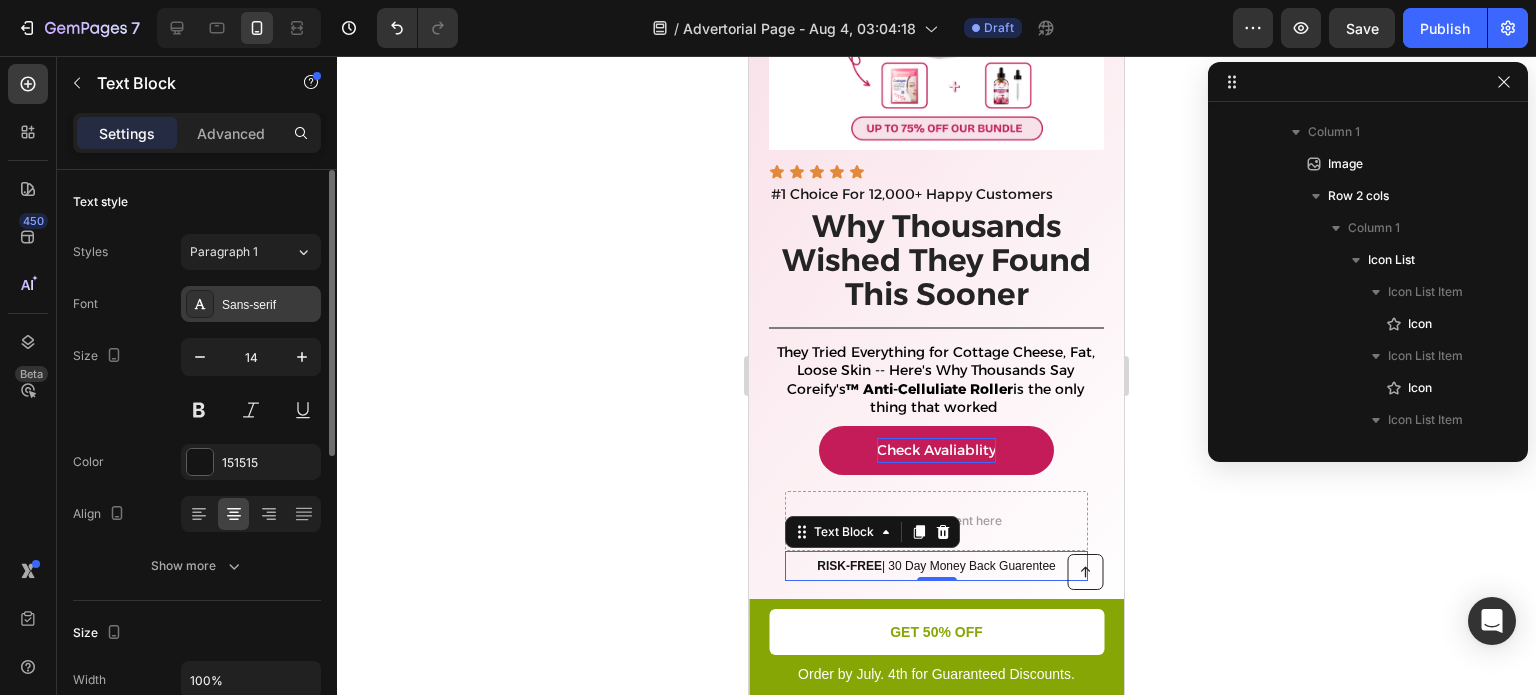 click on "Sans-serif" at bounding box center [269, 305] 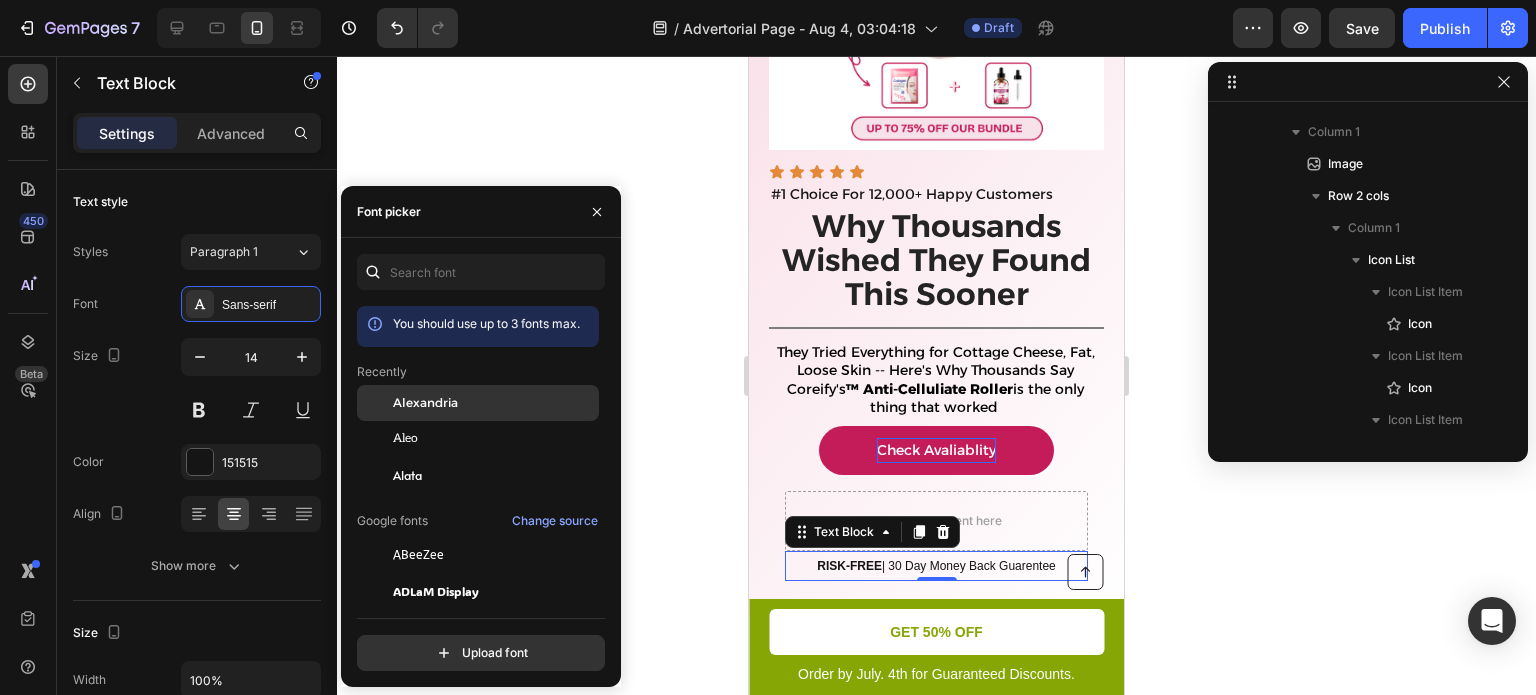click on "Alexandria" at bounding box center [425, 403] 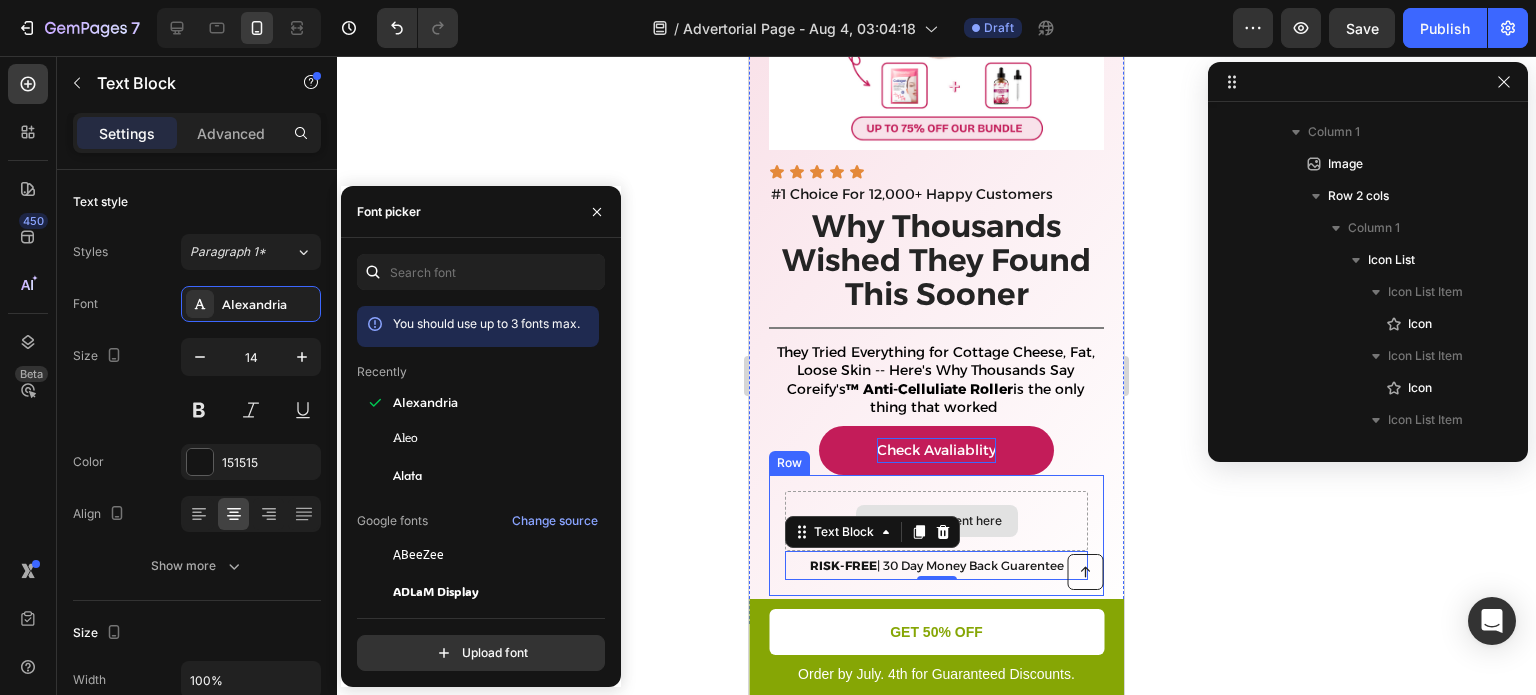 click on "Drop element here" at bounding box center (937, 521) 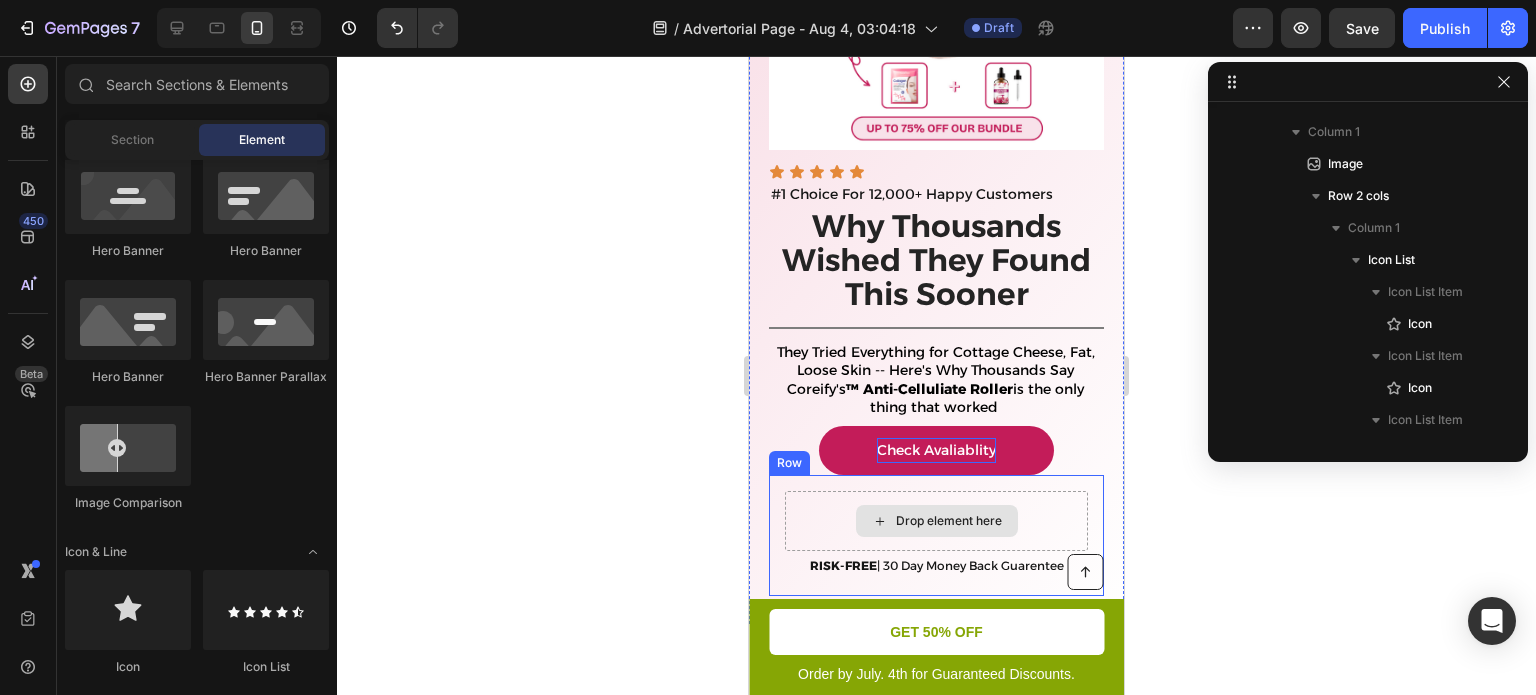 click on "Drop element here" at bounding box center [936, 521] 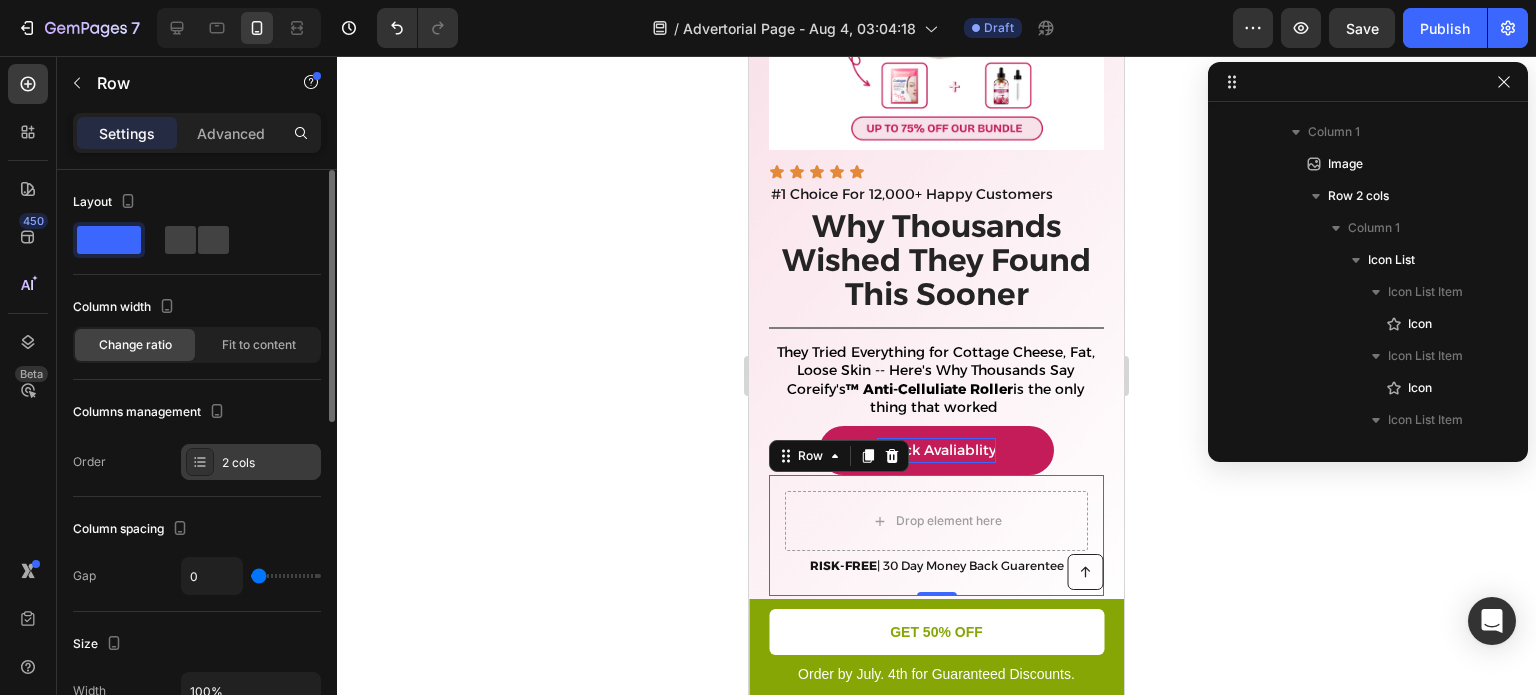 click on "2 cols" at bounding box center [251, 462] 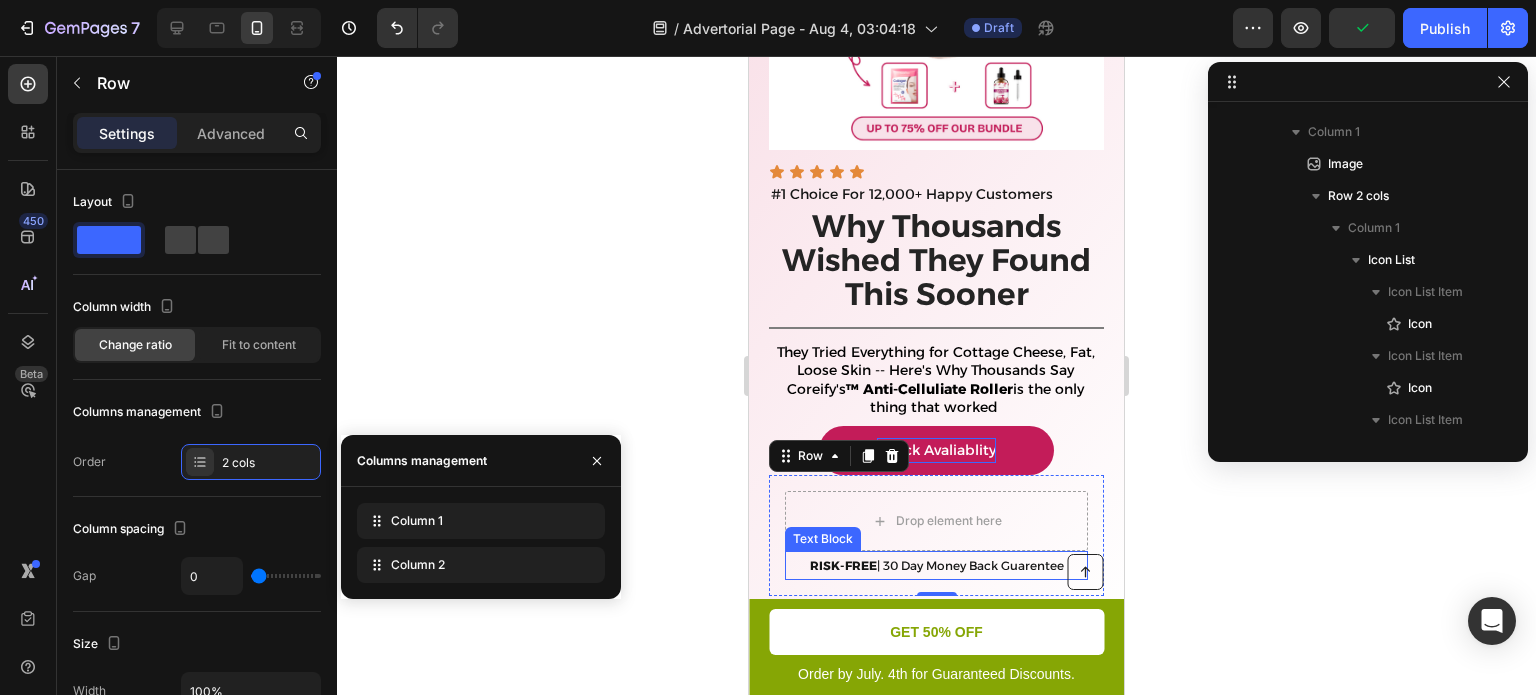 click on "RISK-FREE  | 30 Day Money Back Guarentee" at bounding box center (936, 565) 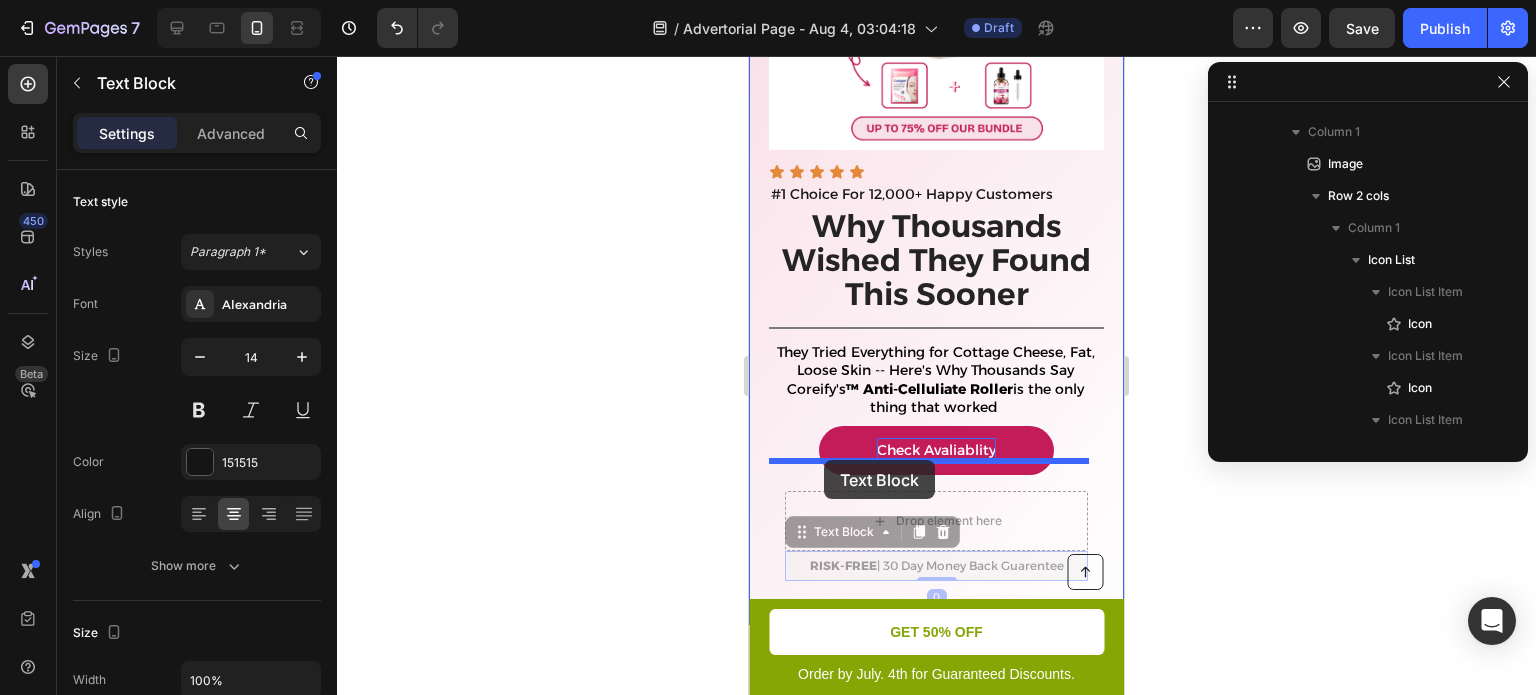 drag, startPoint x: 806, startPoint y: 514, endPoint x: 824, endPoint y: 460, distance: 56.920998 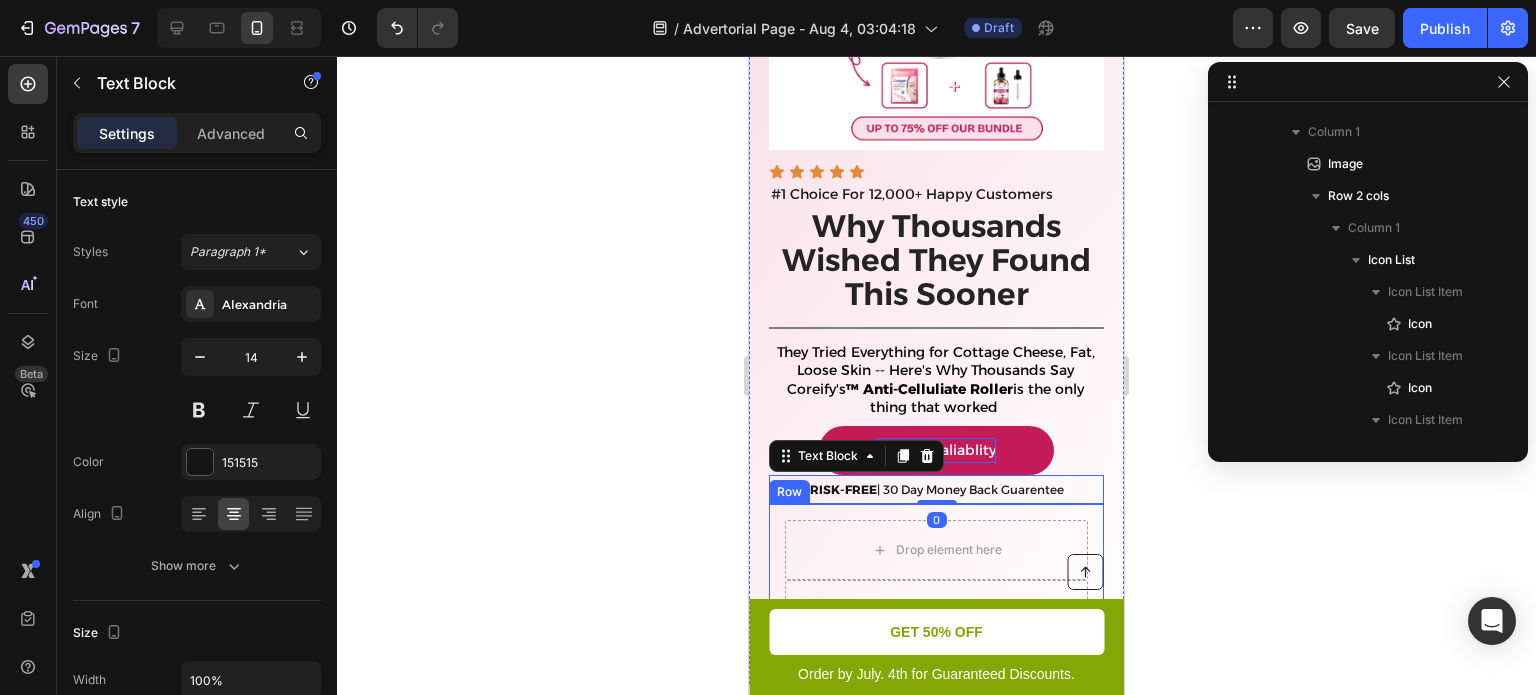 click on "Drop element here
Drop element here Row" at bounding box center (936, 580) 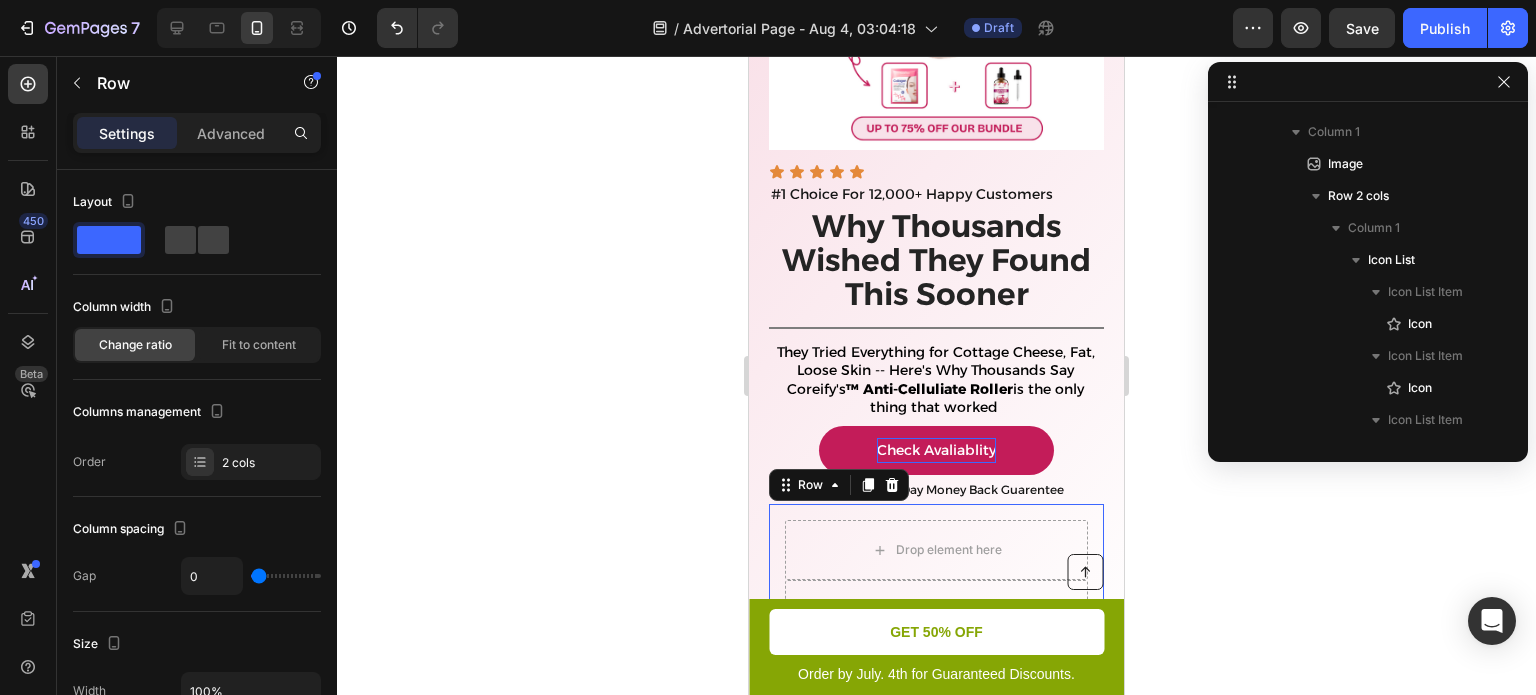 click 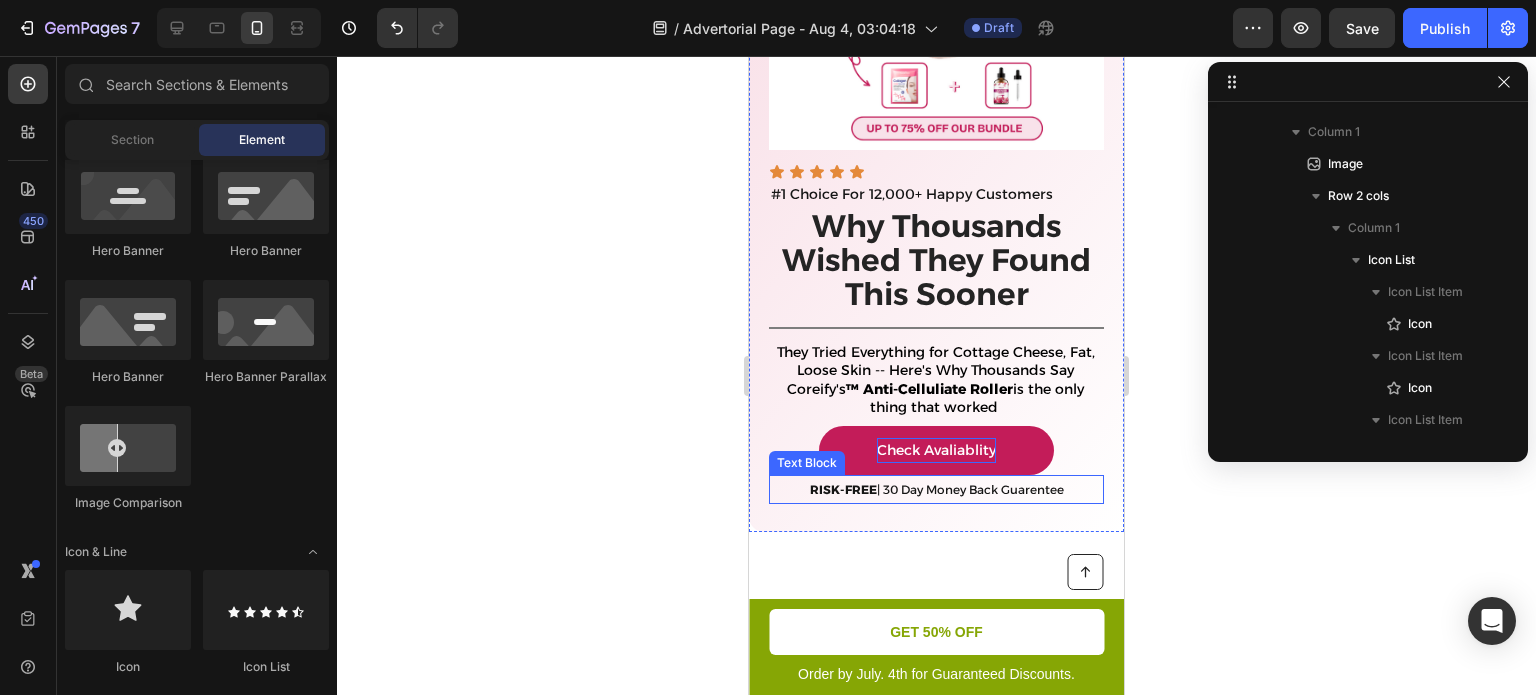 click on "RISK-FREE  | 30 Day Money Back Guarentee" at bounding box center (936, 489) 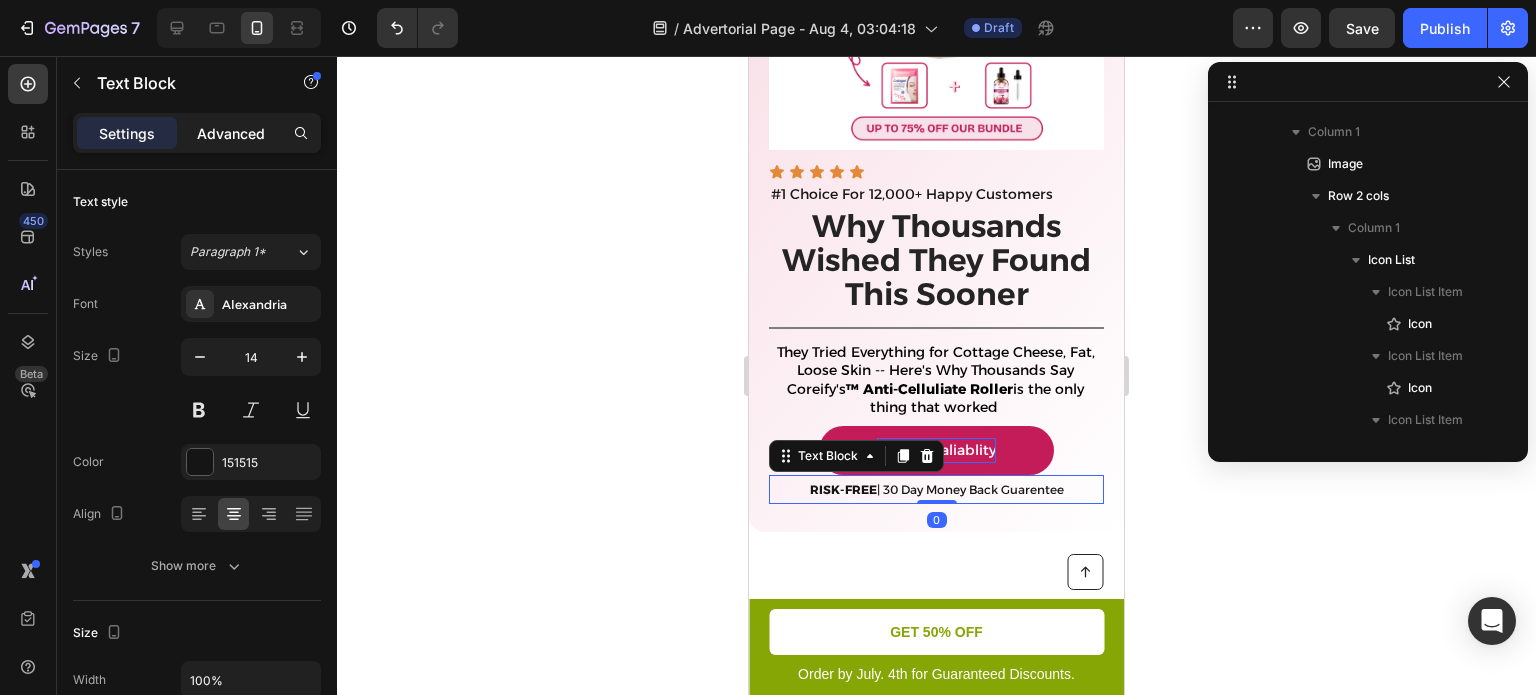 click on "Advanced" at bounding box center (231, 133) 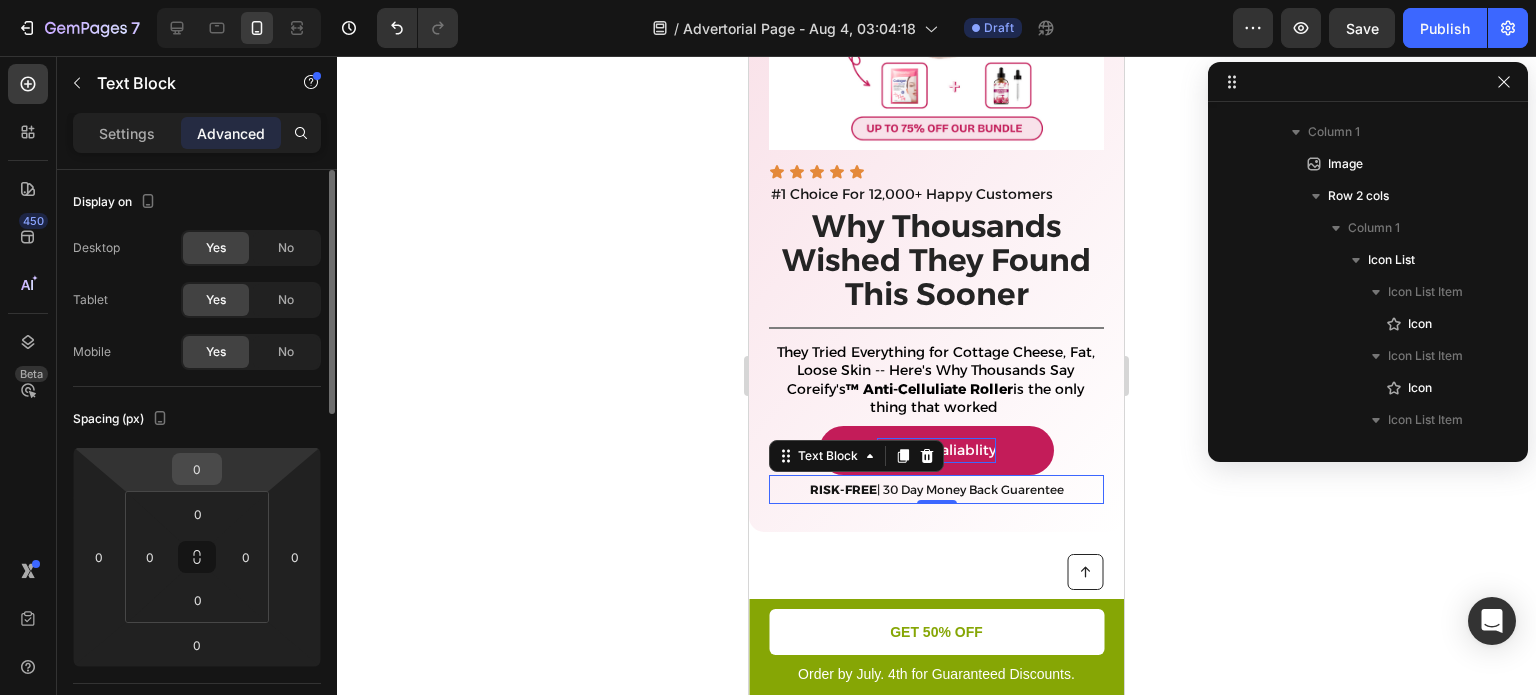 click on "0" at bounding box center (197, 469) 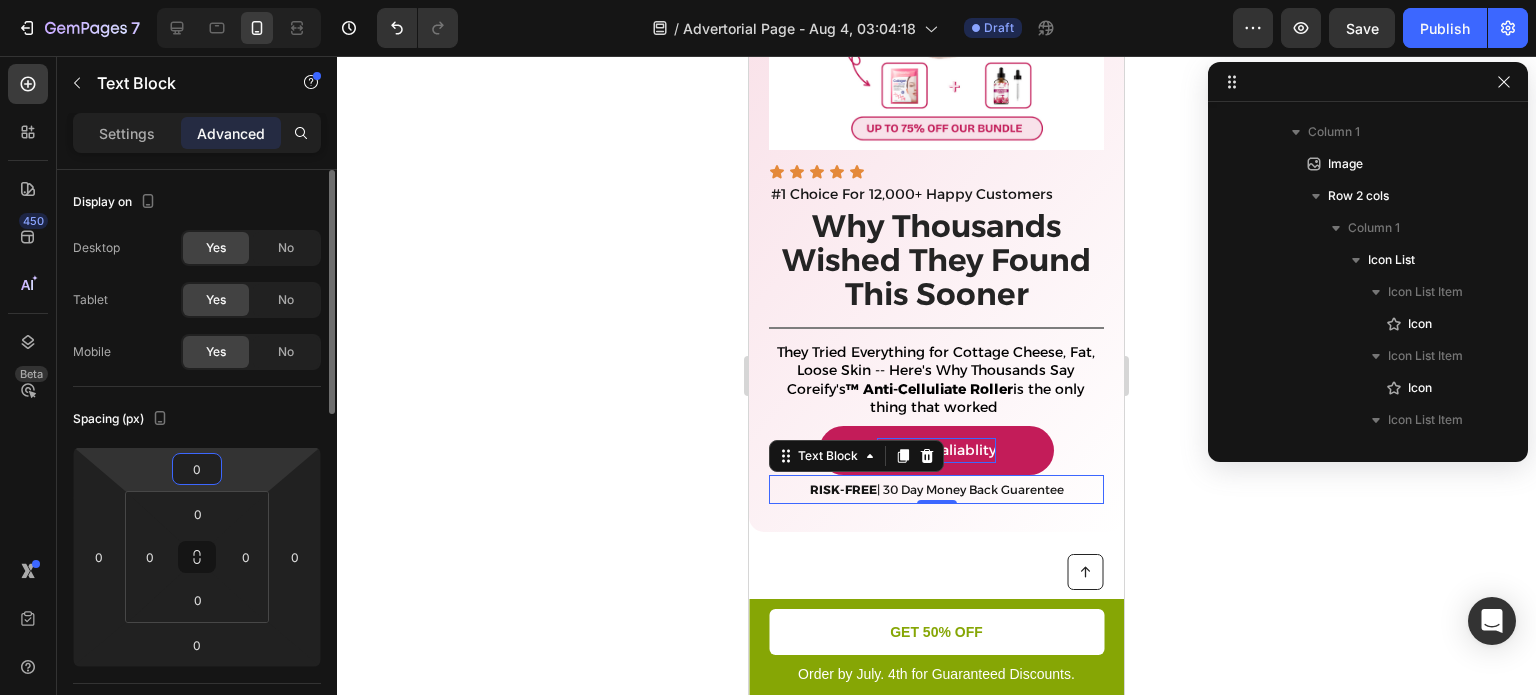 click on "0" at bounding box center (197, 469) 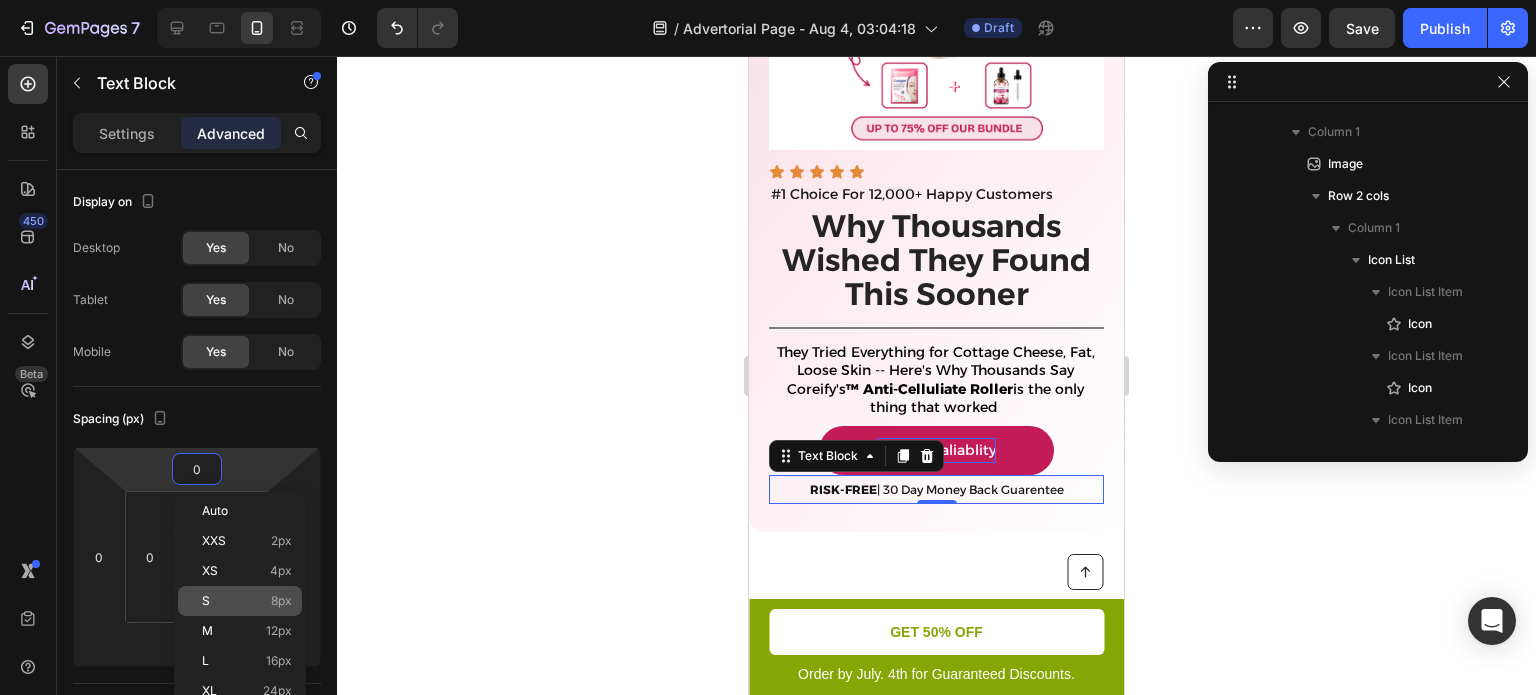 click on "S 8px" at bounding box center [247, 601] 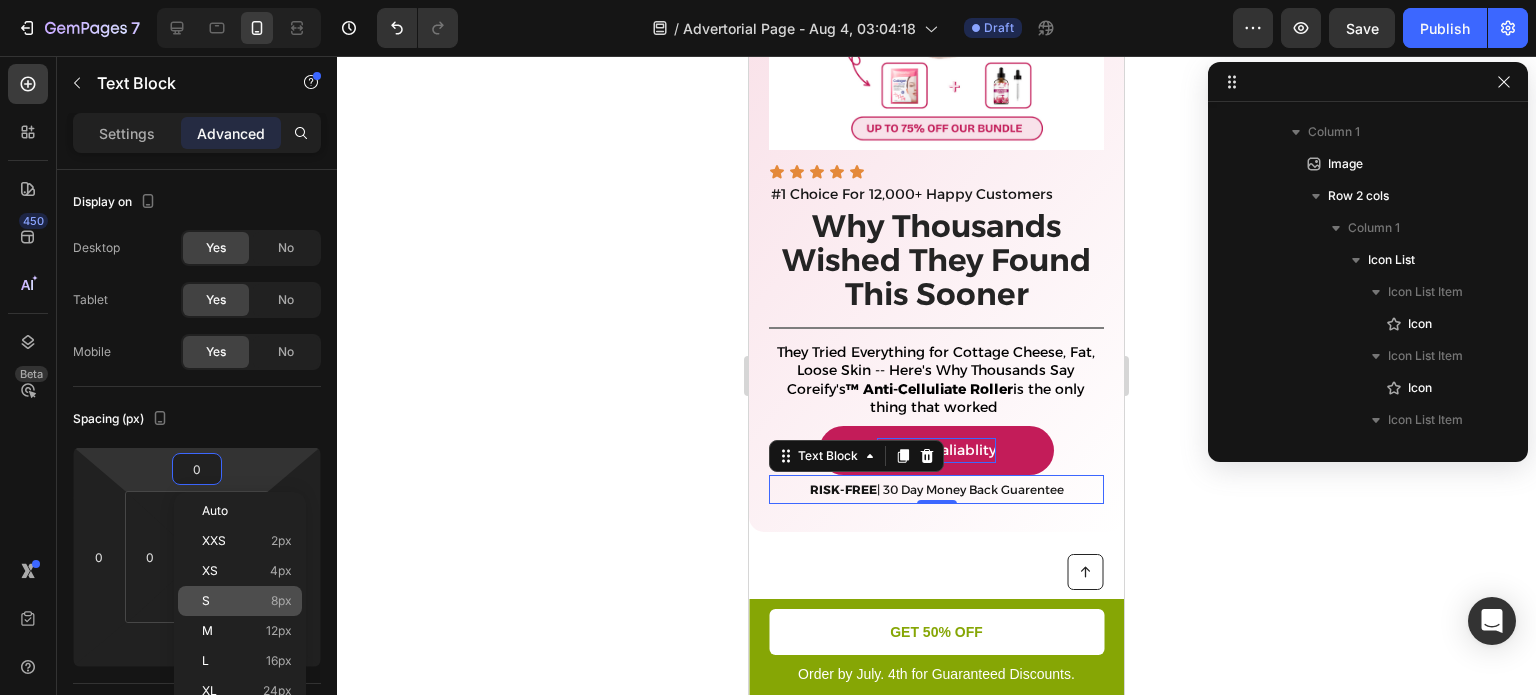 type on "8" 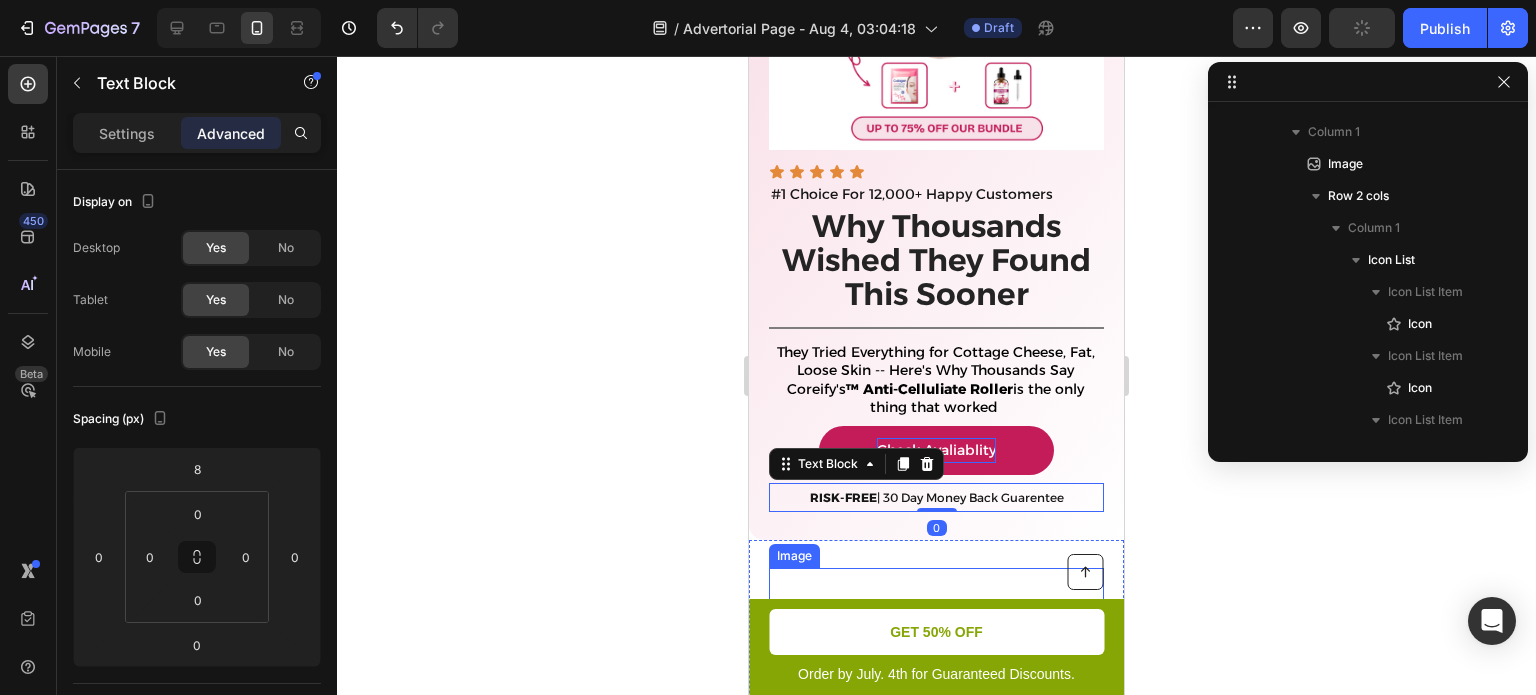 click on "2. Precise Browning Control Heading Take your toasting mastery to new heights with the precise digital browning control feature. This toaster offers an intuitive digital interface that allows you to select your desired level of browning with pinpoint accuracy.  From a delicate and light shade to a rich and deep golden hue, achieve your preferred toasting perfection with unparalleled precision. Text Block Image Row" at bounding box center (936, 857) 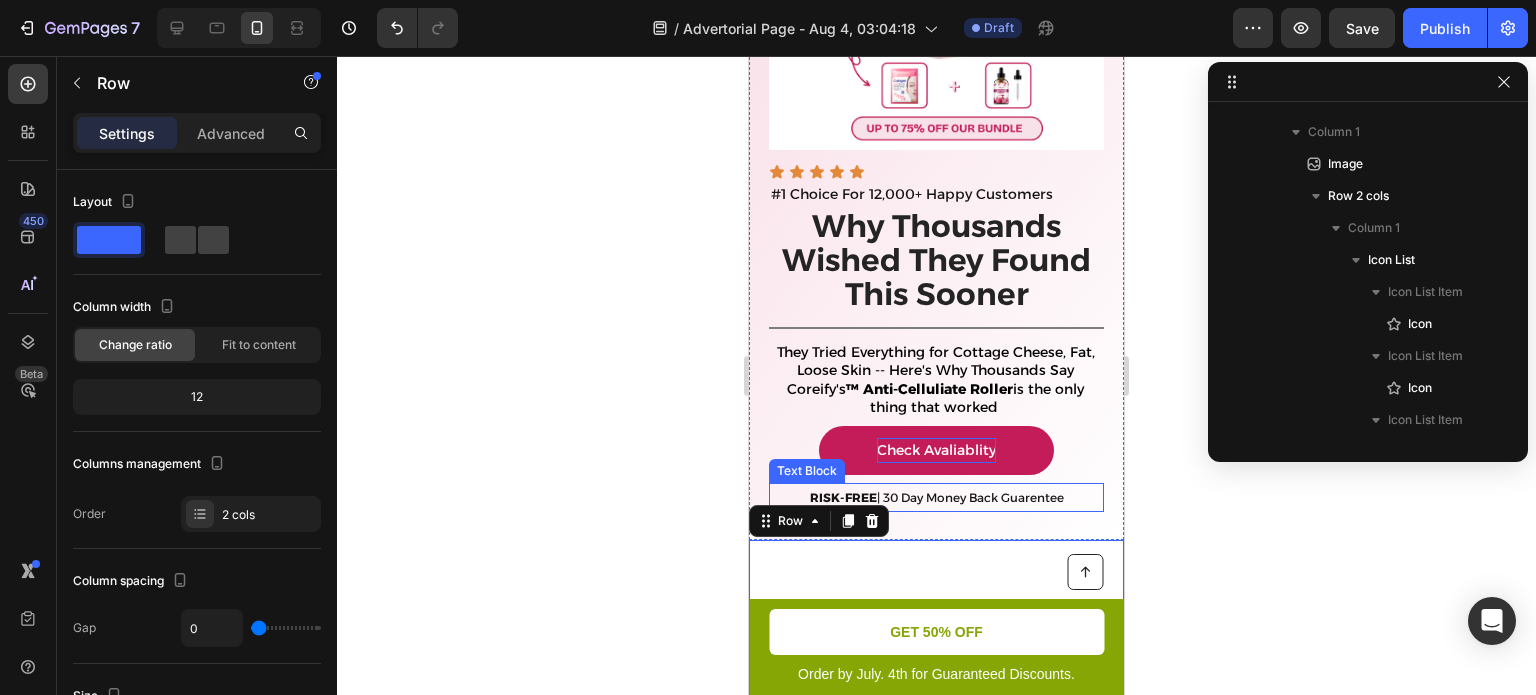 click on "RISK-FREE" at bounding box center (843, 497) 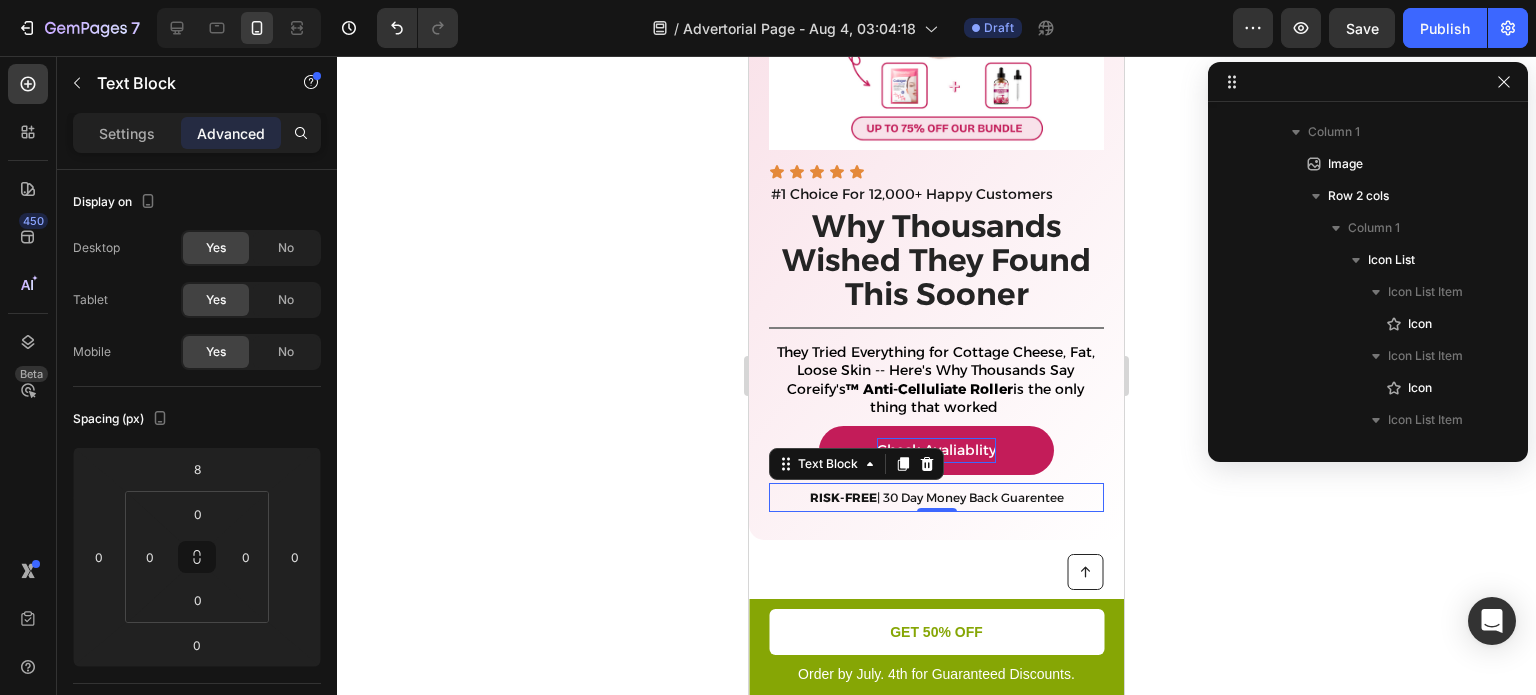 click on "RISK-FREE" at bounding box center [843, 497] 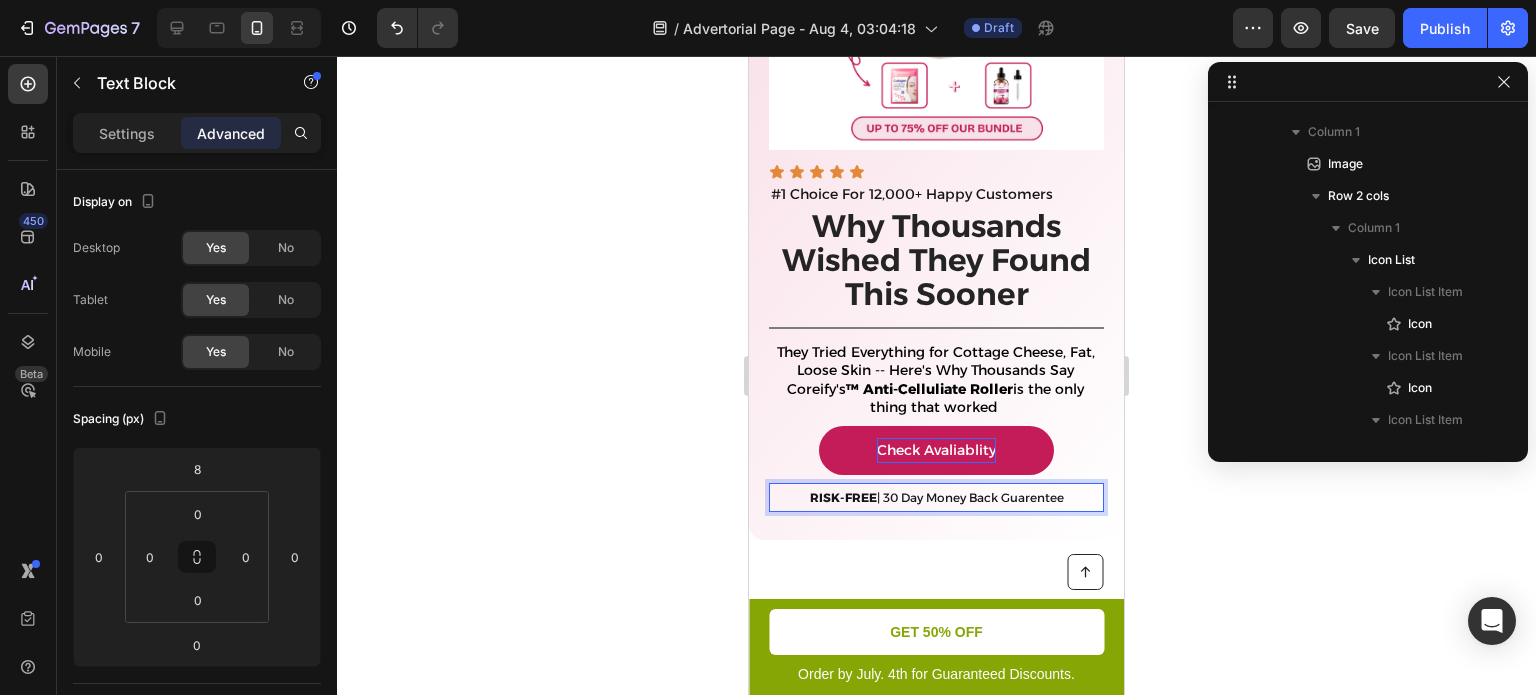 click on "RISK-FREE  | 30 Day Money Back Guarentee" at bounding box center [936, 497] 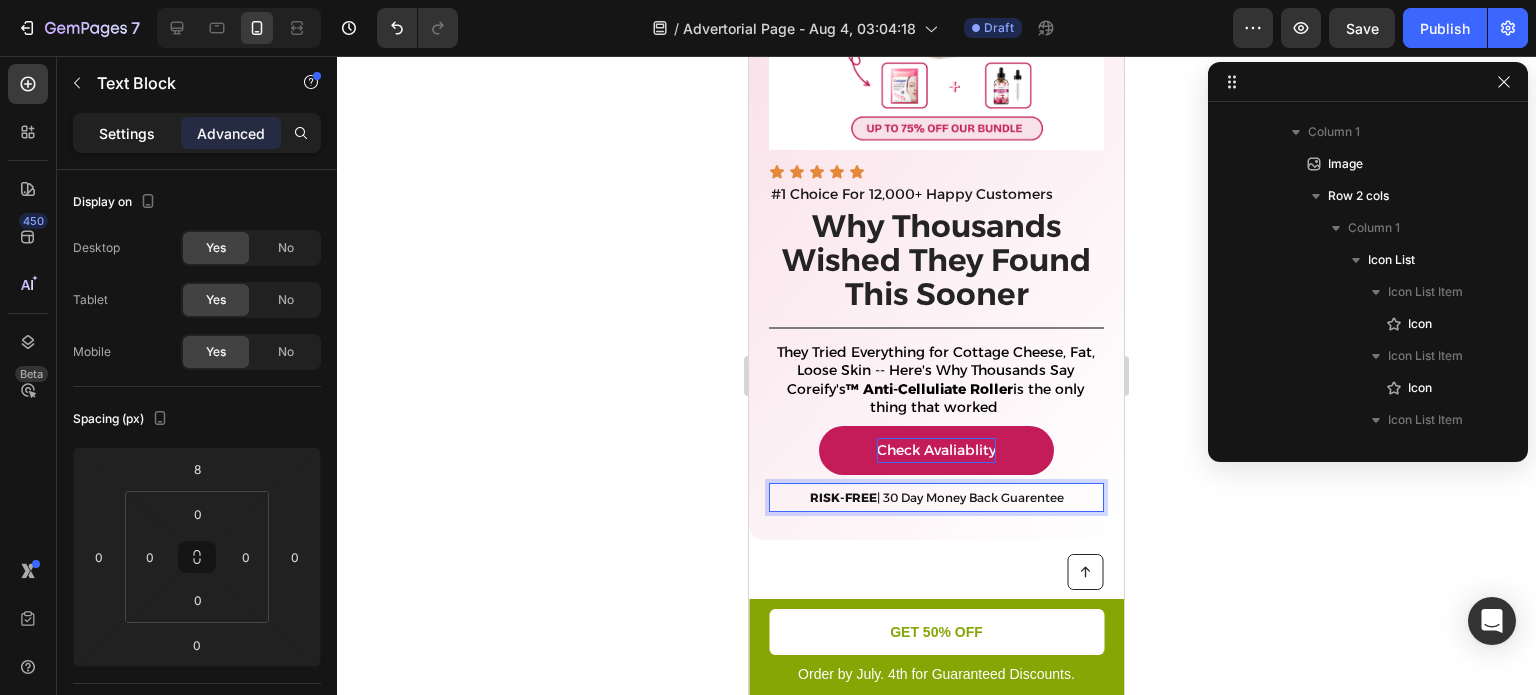 click on "Settings" at bounding box center (127, 133) 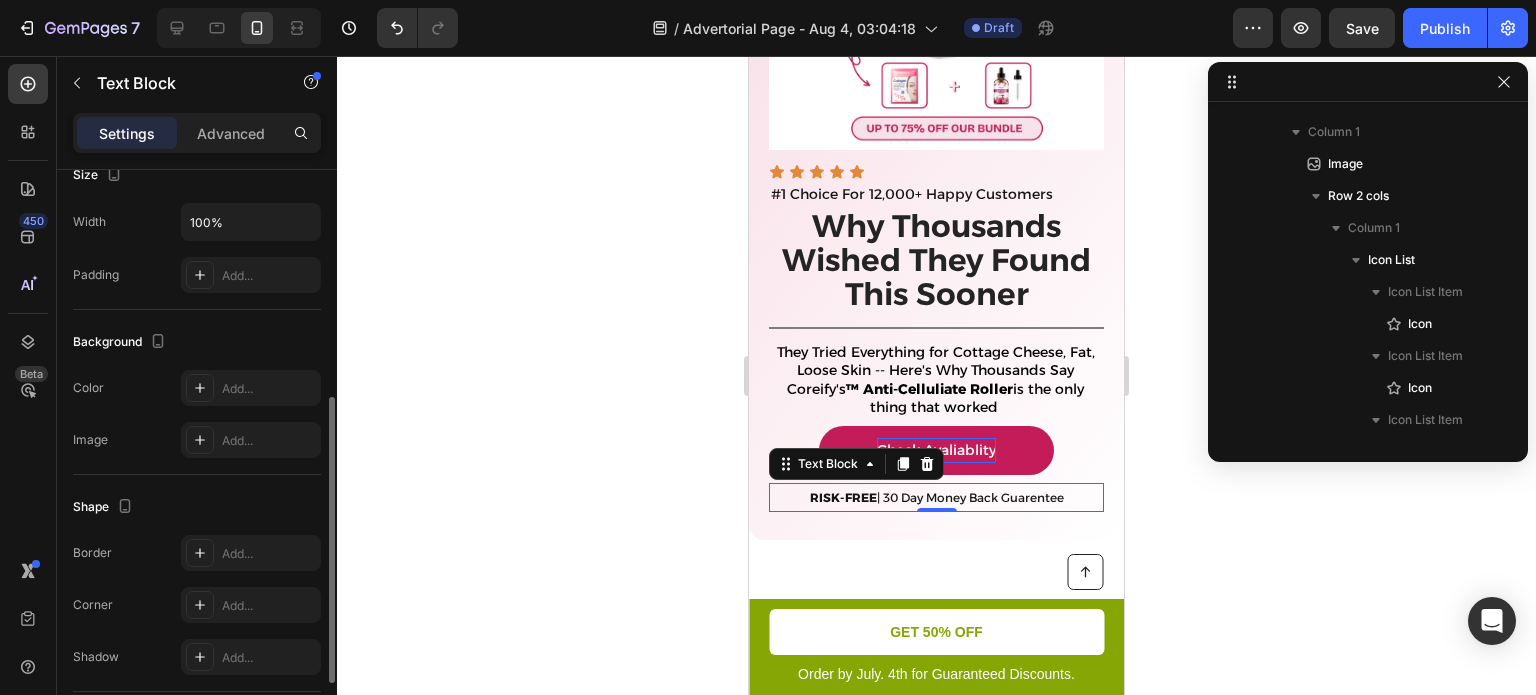scroll, scrollTop: 462, scrollLeft: 0, axis: vertical 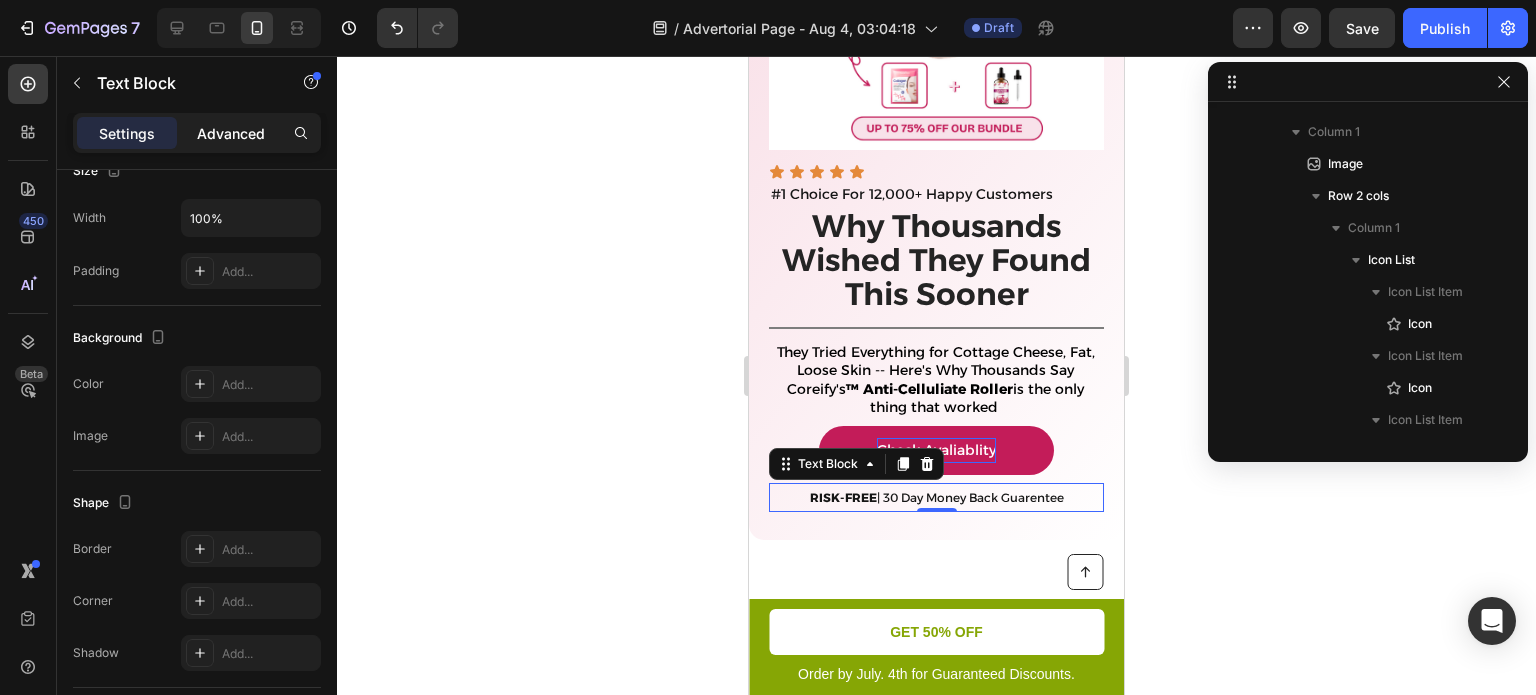 click on "Advanced" at bounding box center [231, 133] 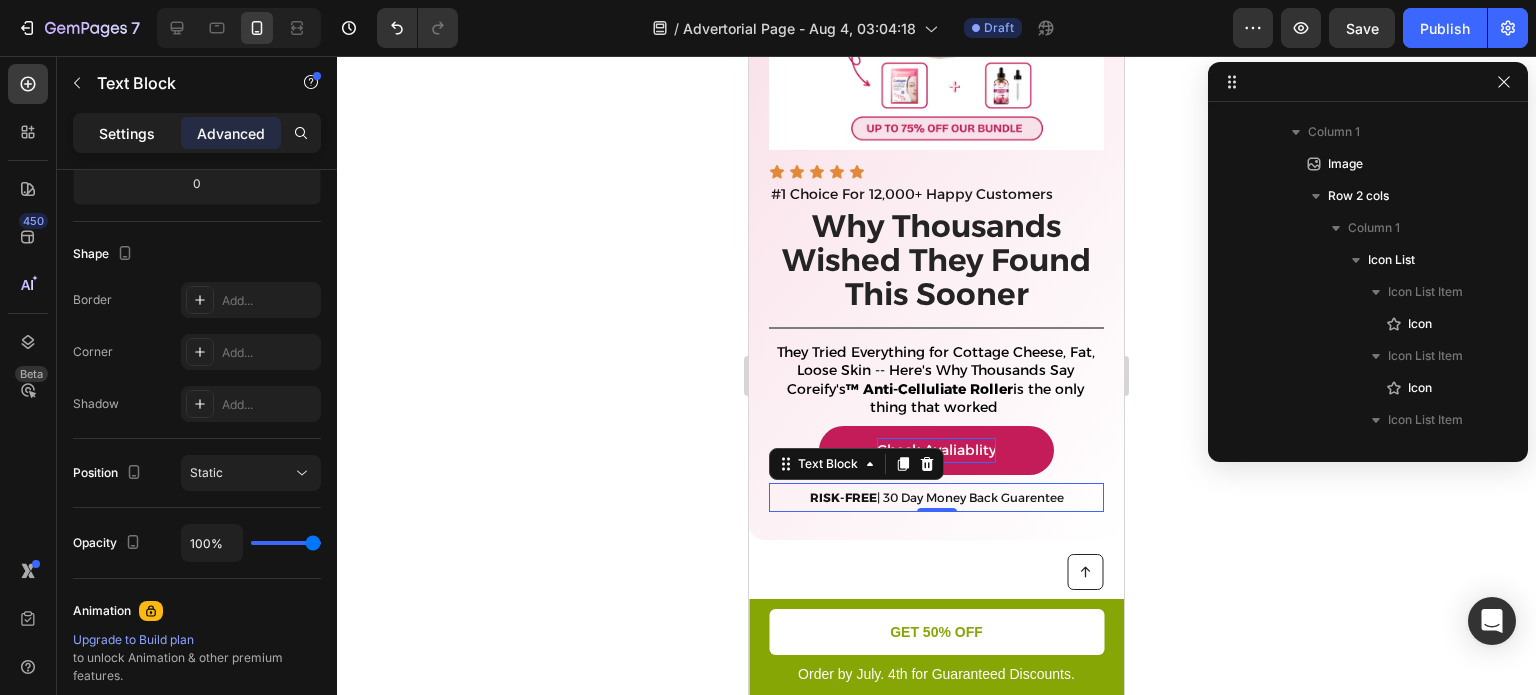 click on "Settings" at bounding box center [127, 133] 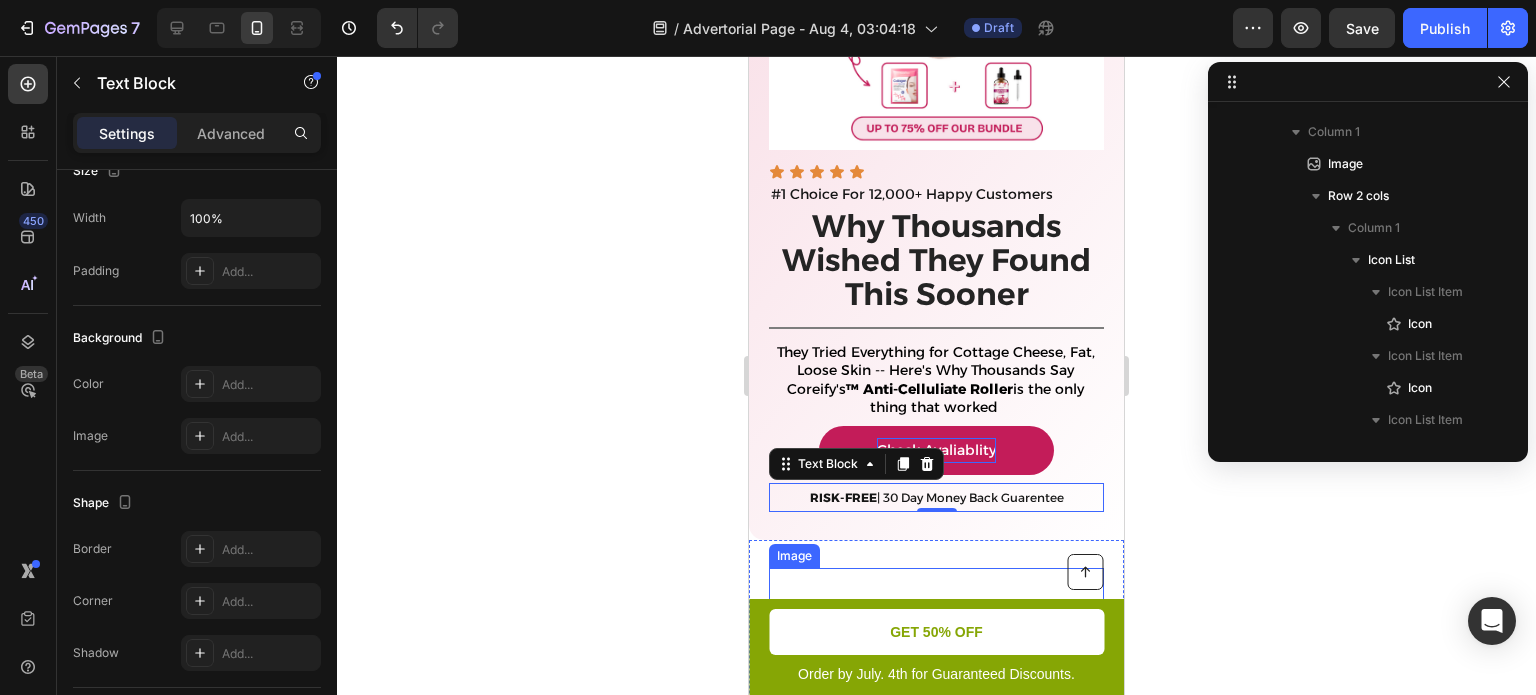 click at bounding box center (936, 735) 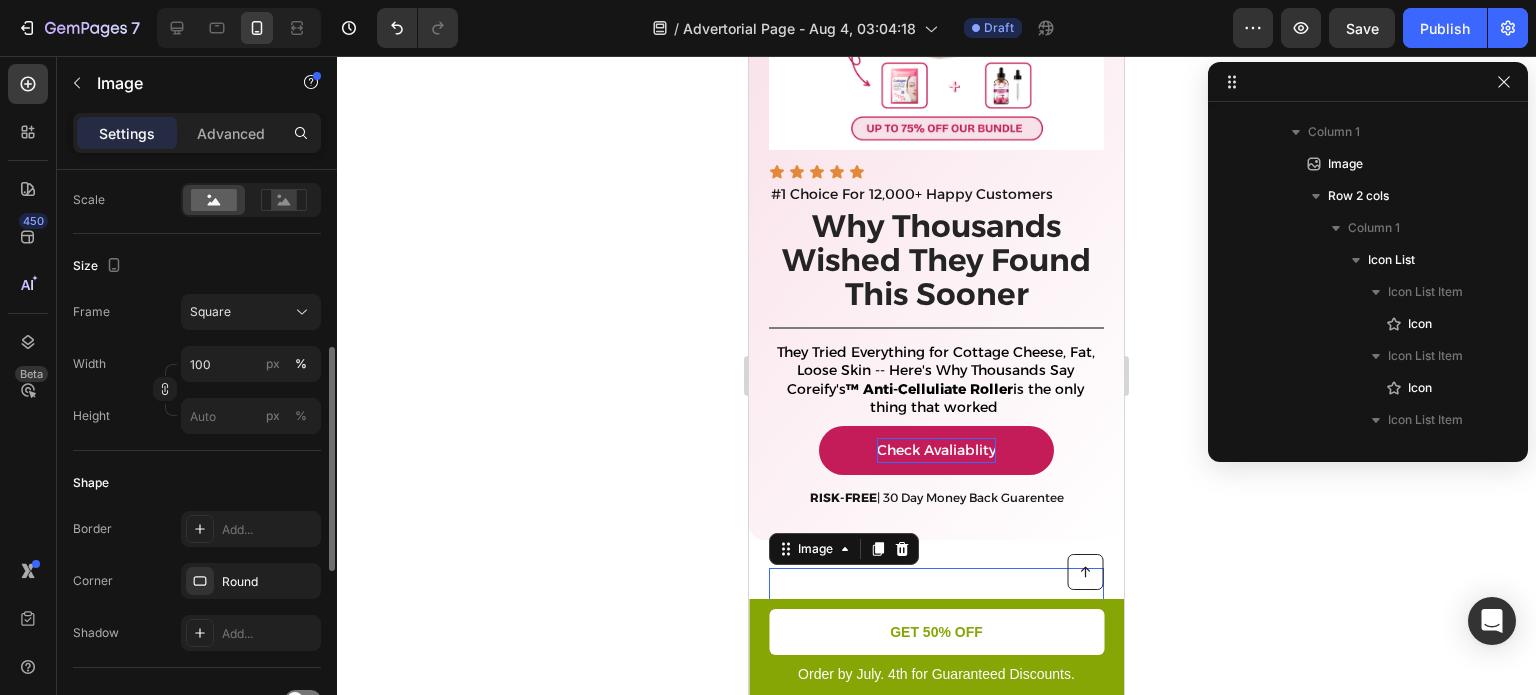 scroll, scrollTop: 0, scrollLeft: 0, axis: both 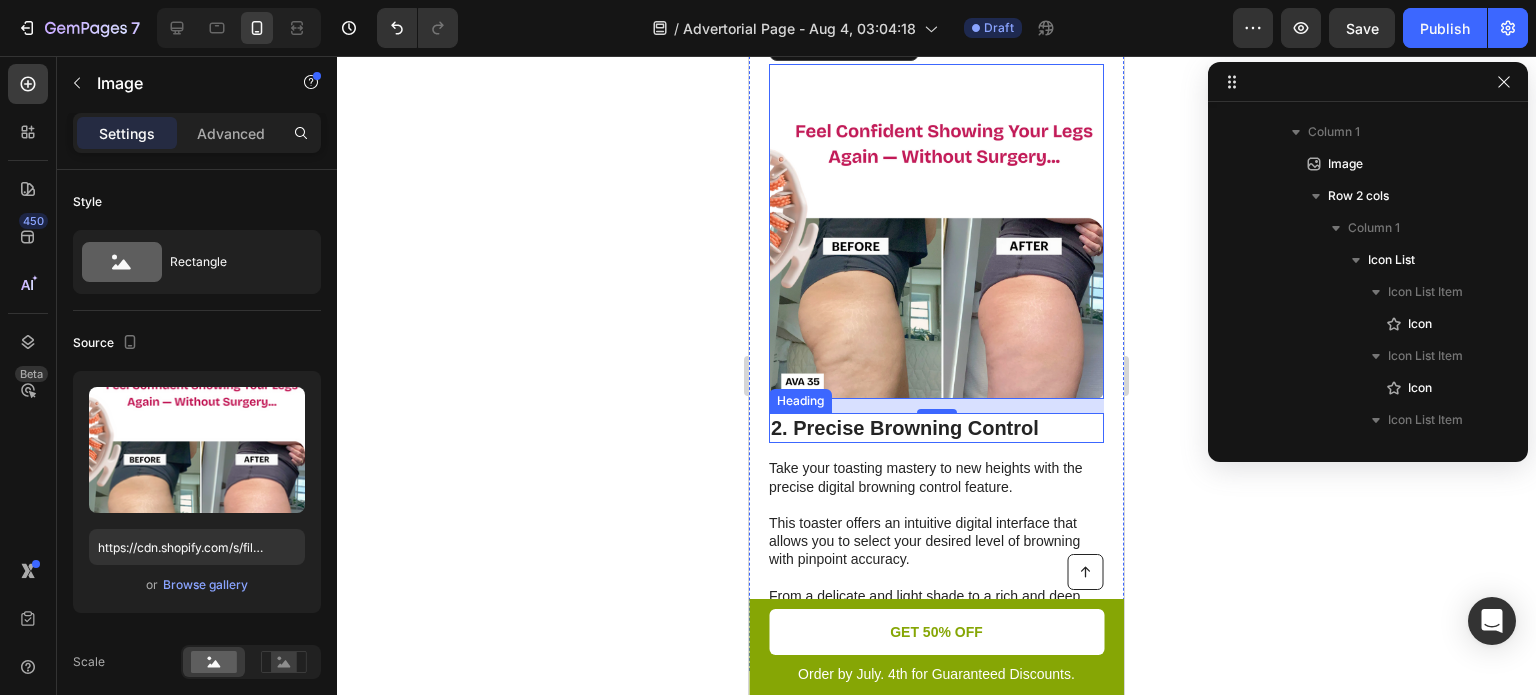 click on "2. Precise Browning Control" at bounding box center (936, 428) 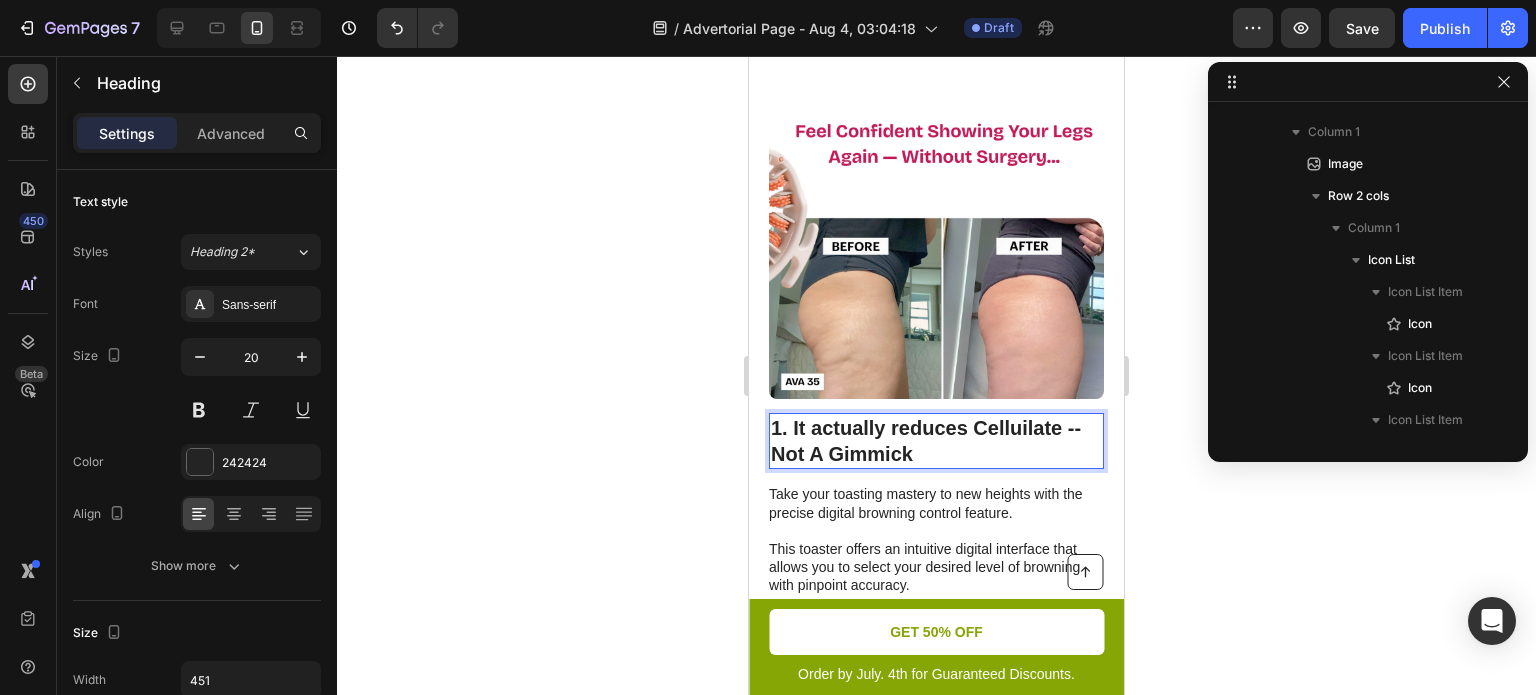 click on "1. It actually reduces Celluilate -- Not A Gimmick" at bounding box center (936, 441) 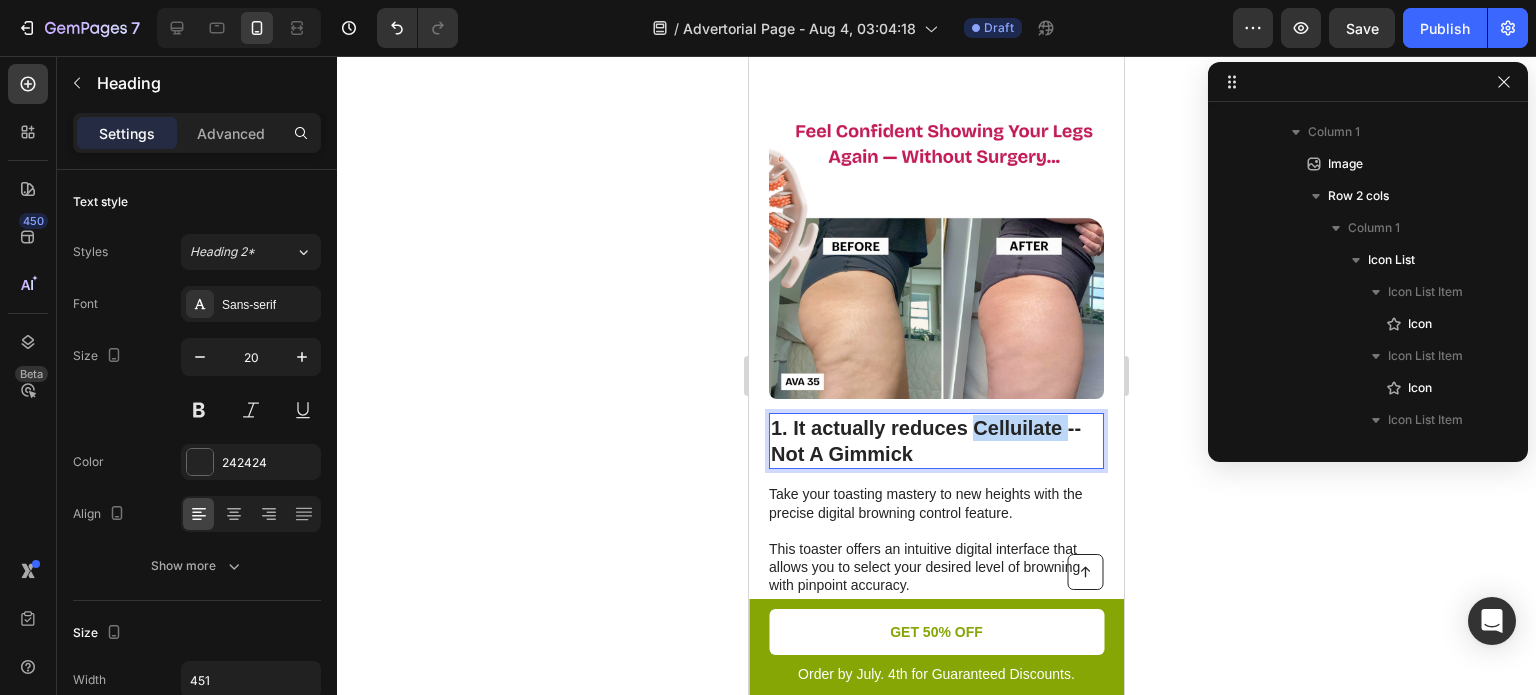 click on "1. It actually reduces Celluilate -- Not A Gimmick" at bounding box center (936, 441) 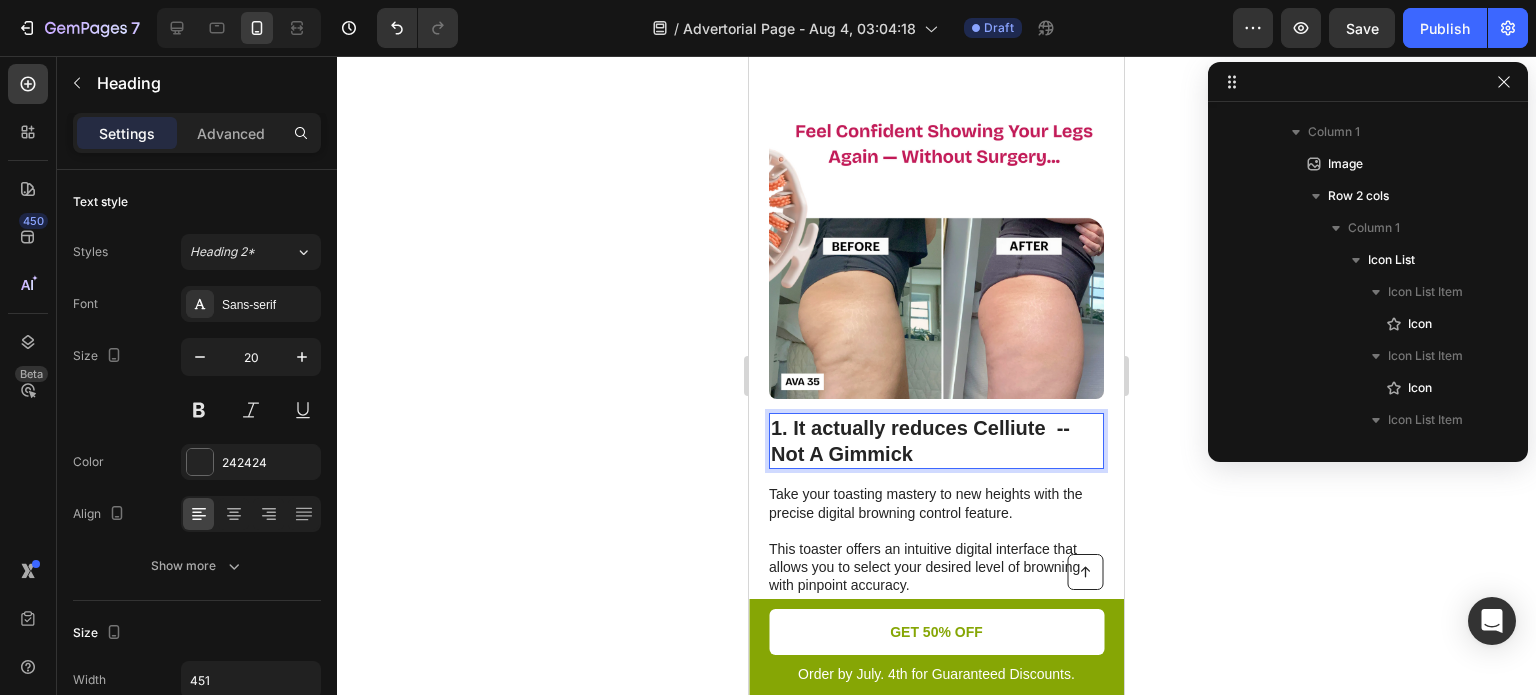click on "1. It actually reduces Celliute  -- Not A Gimmick" at bounding box center [936, 441] 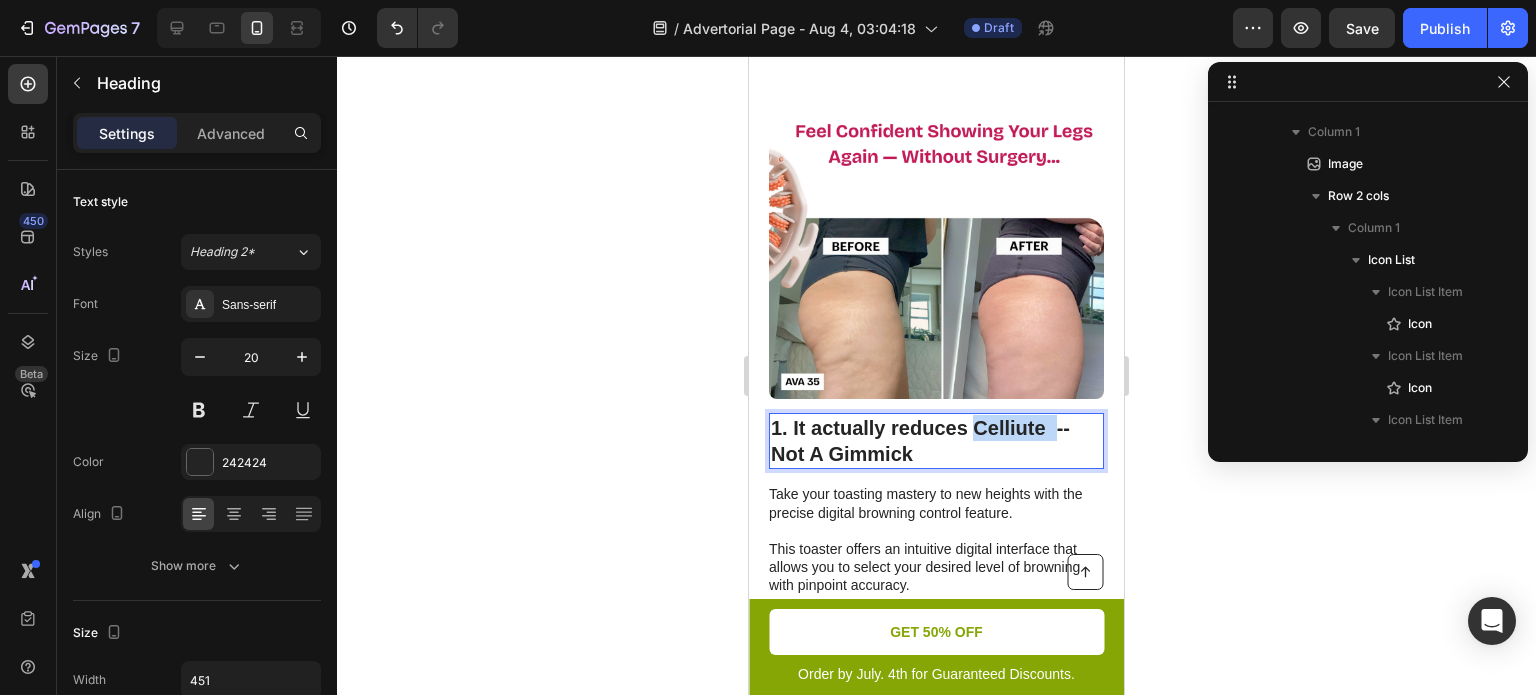 click on "1. It actually reduces Celliute  -- Not A Gimmick" at bounding box center (936, 441) 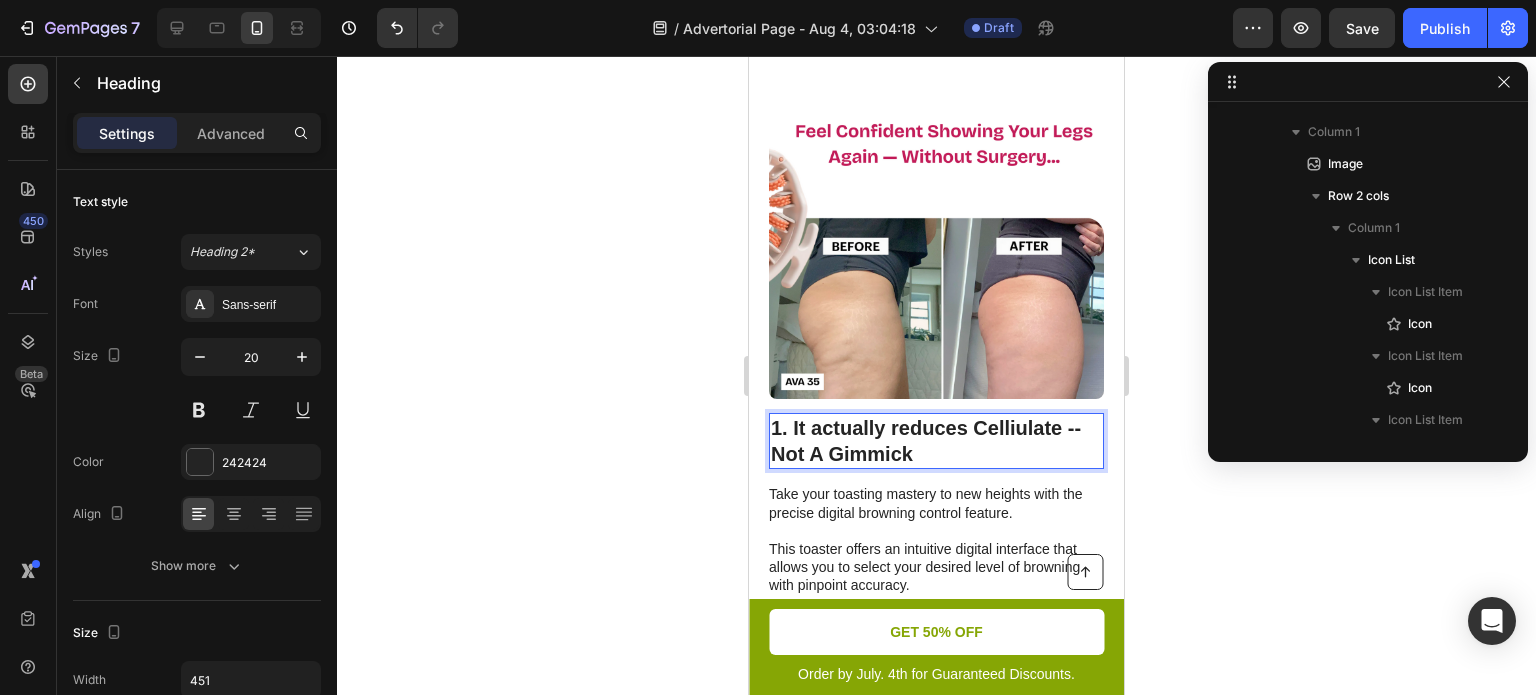 click on "1. It actually reduces Celliulate -- Not A Gimmick" at bounding box center [936, 441] 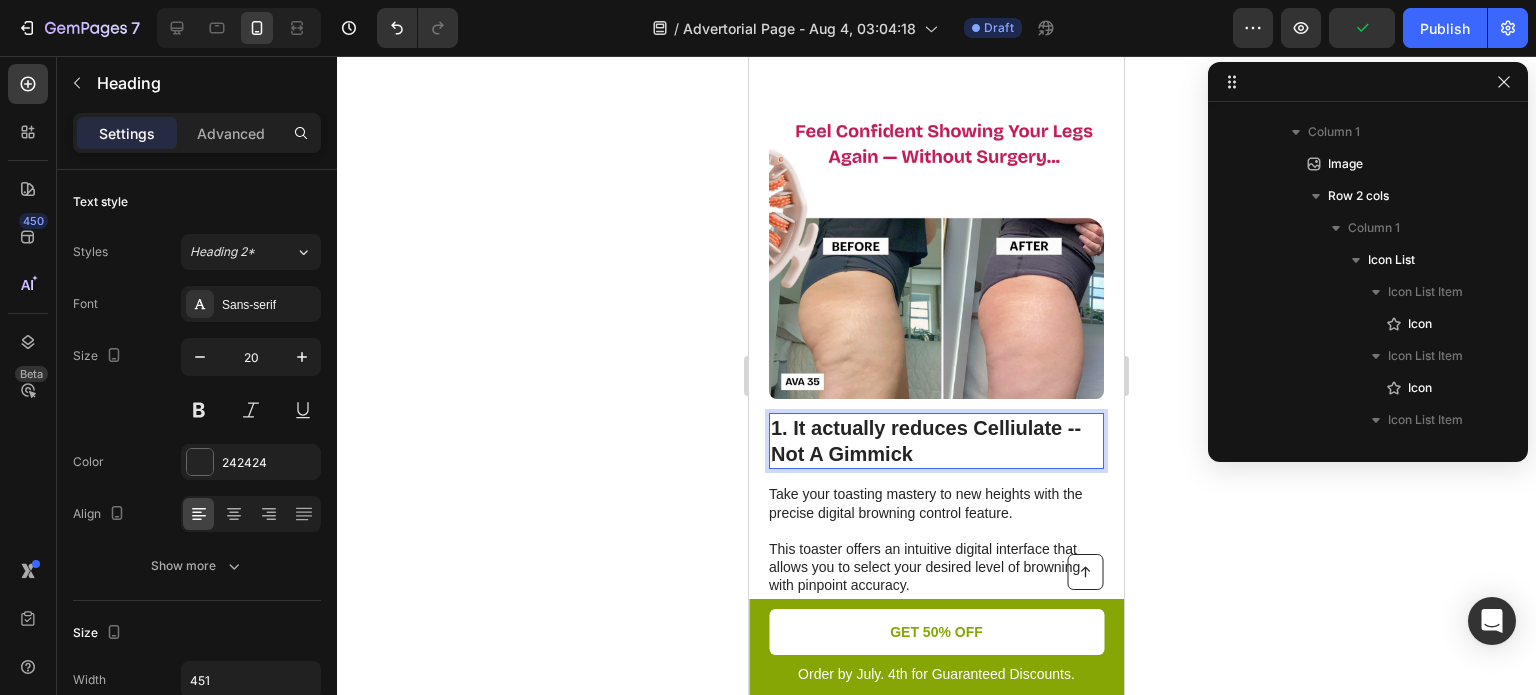 click on "1. It actually reduces Celliulate -- Not A Gimmick" at bounding box center (936, 441) 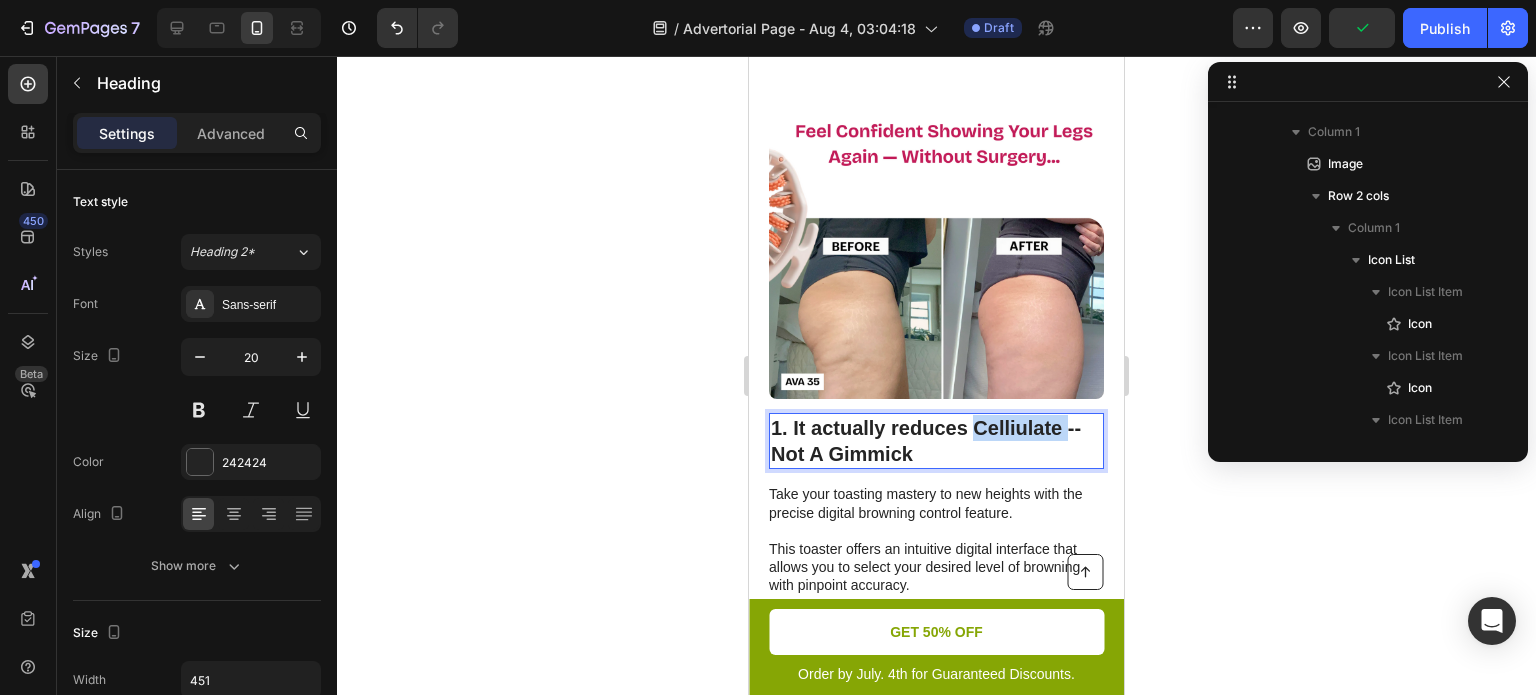 click on "1. It actually reduces Celliulate -- Not A Gimmick" at bounding box center (936, 441) 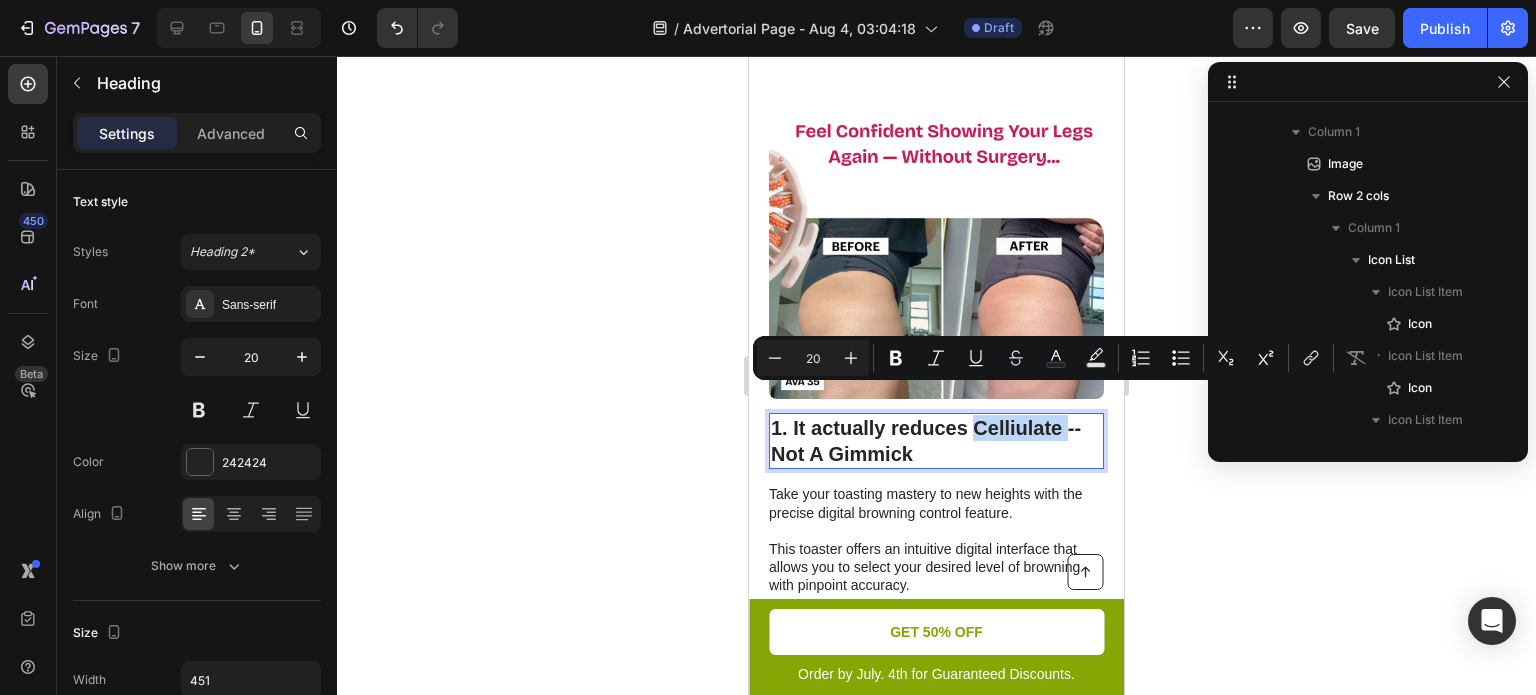 click on "Replace with cellulite—not a gimmick." at bounding box center [749, 56] 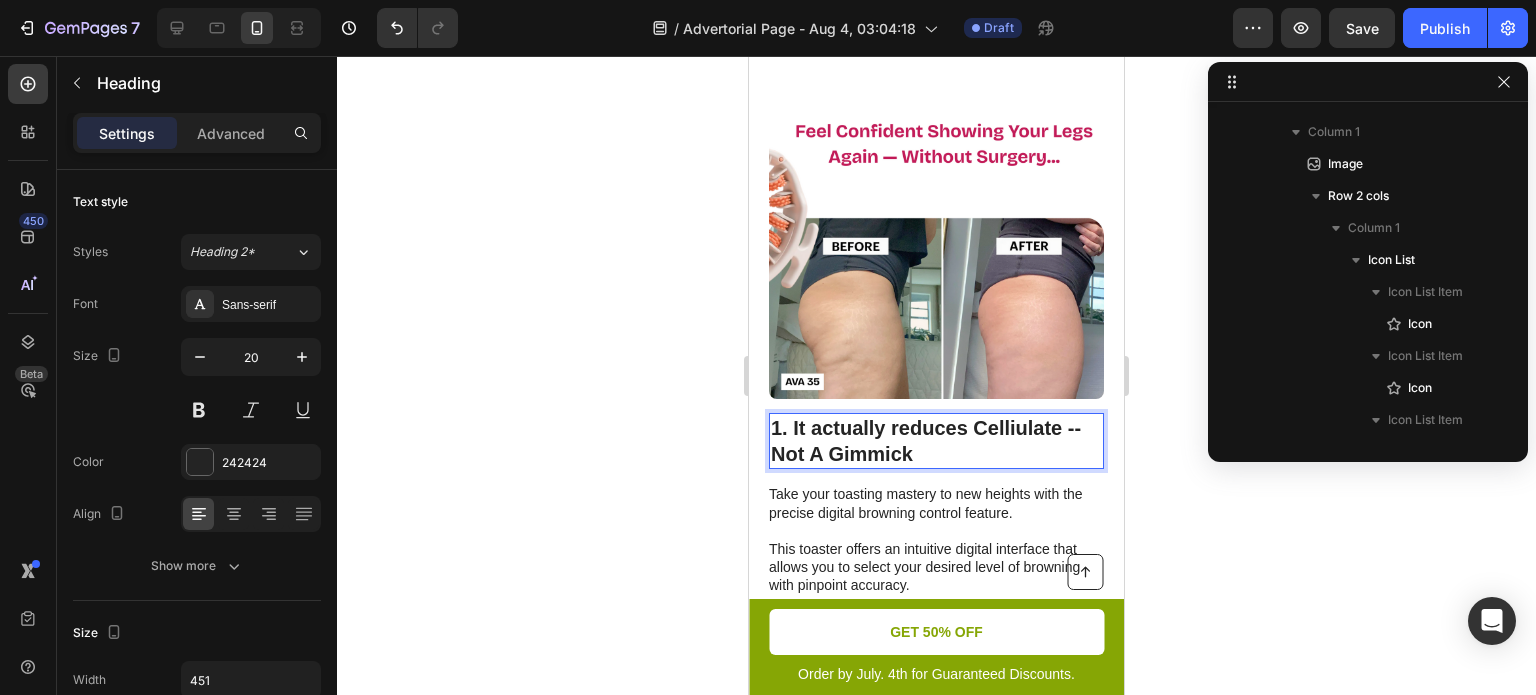 type 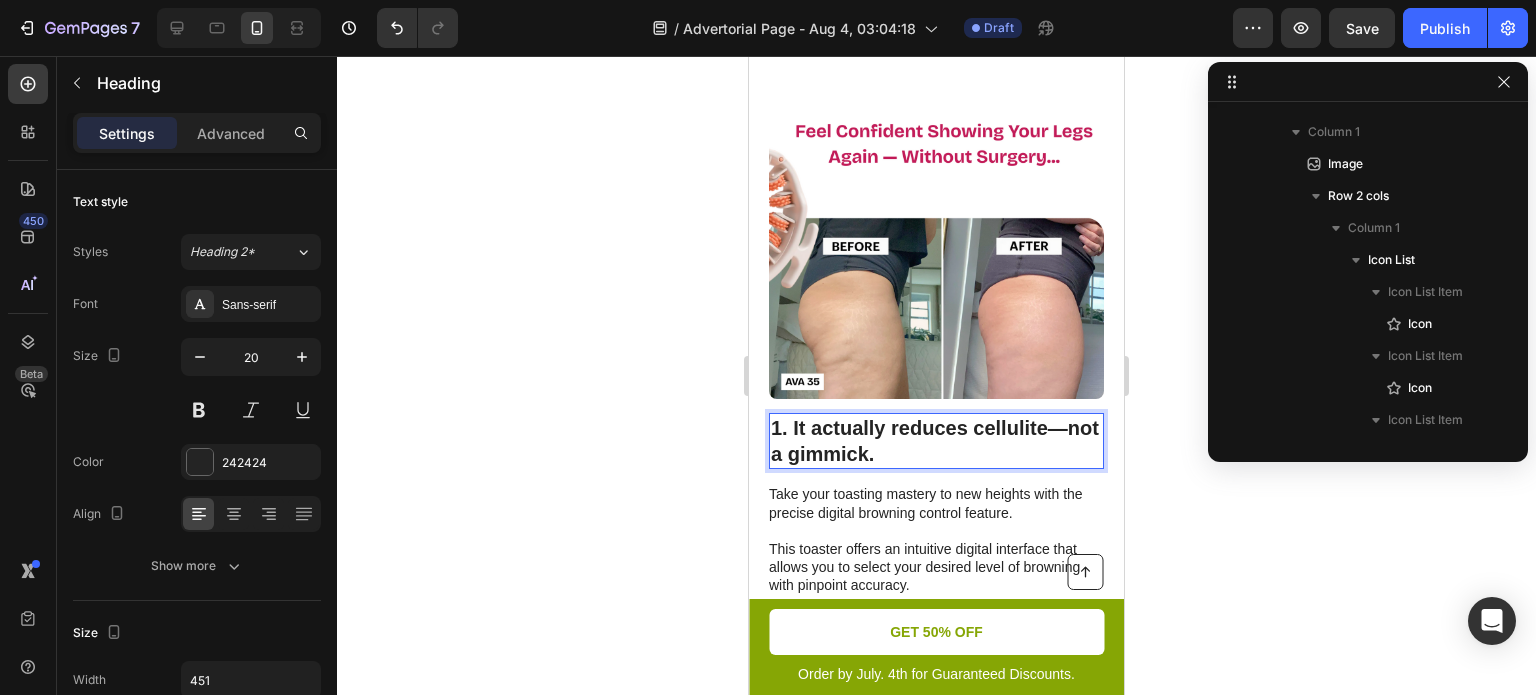 click on "1. It actually reduces cellulite—not a gimmick." at bounding box center (936, 441) 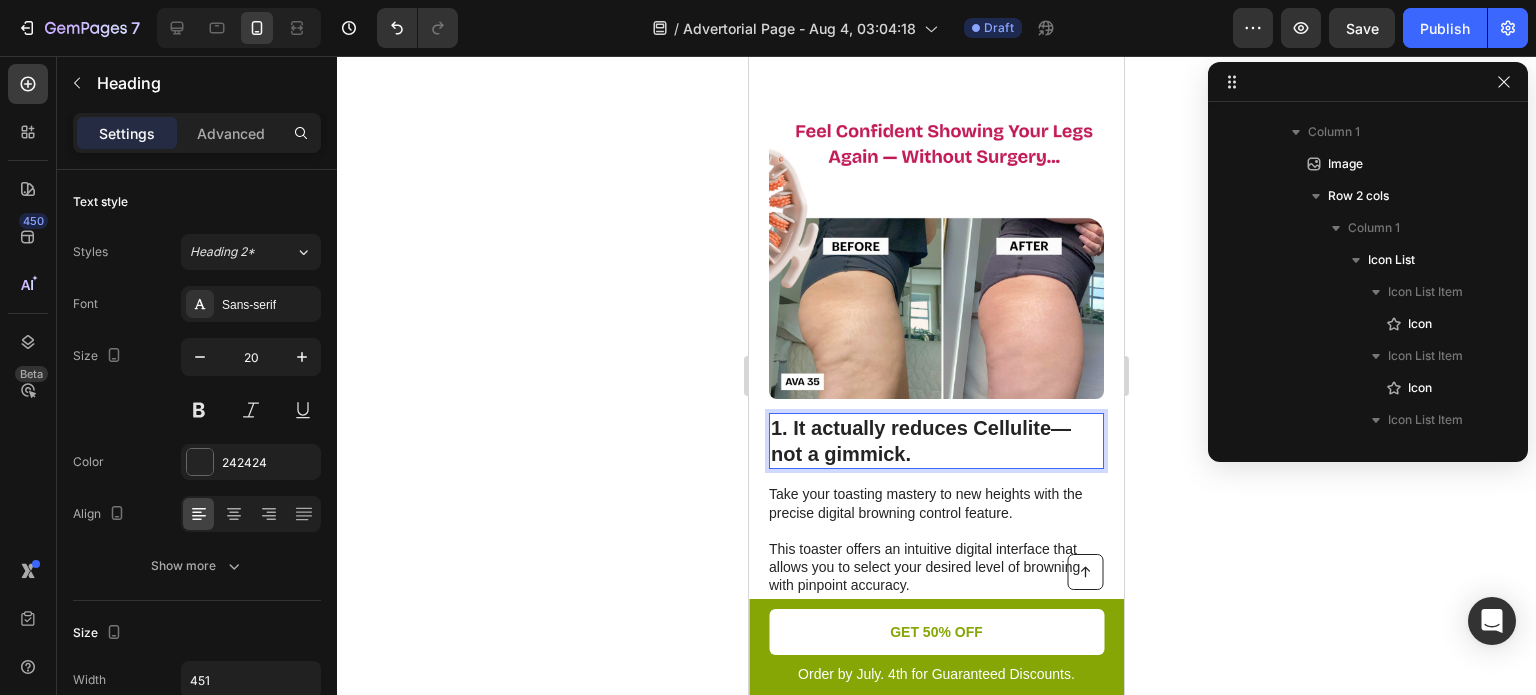 click on "1. It actually reduces Cellulite—not a gimmick." at bounding box center [936, 441] 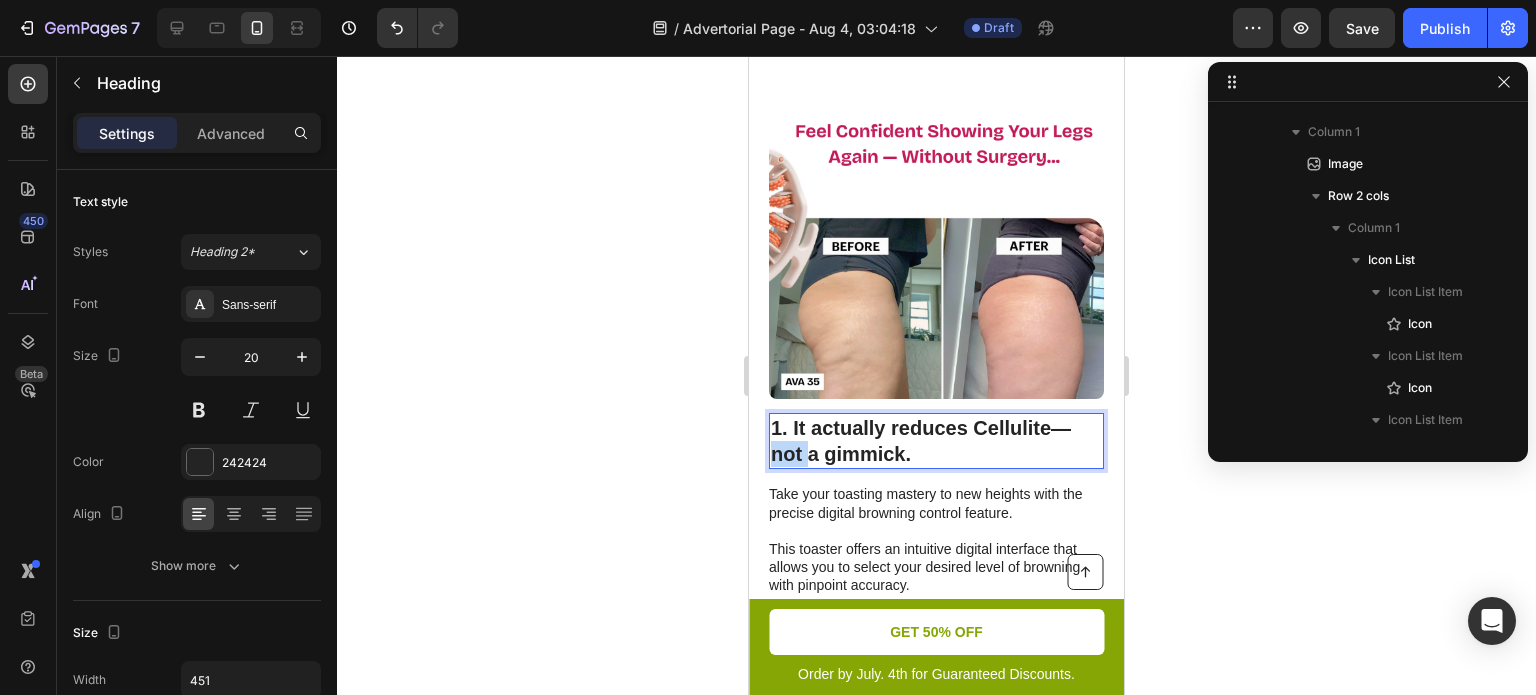 click on "1. It actually reduces Cellulite—not a gimmick." at bounding box center (936, 441) 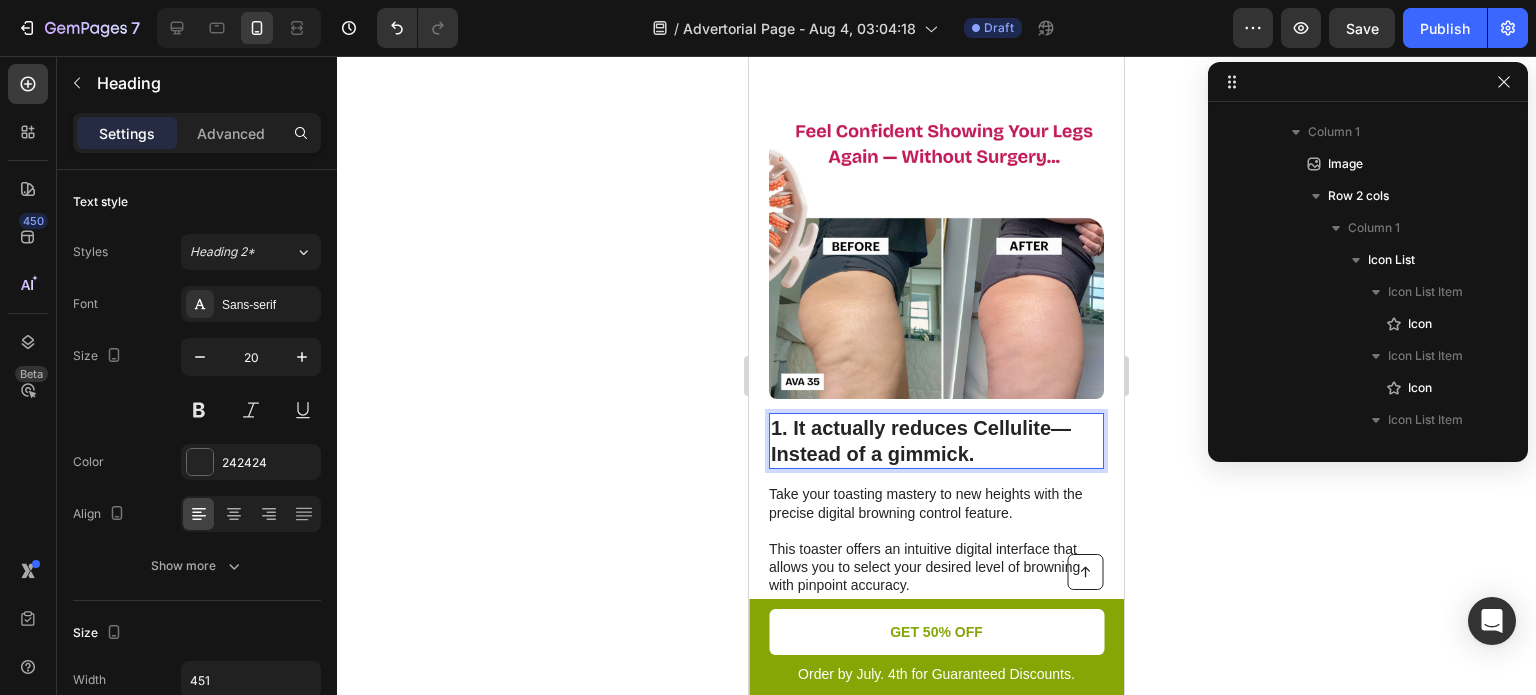 click on "1. It actually reduces Cellulite—Instead of a gimmick." at bounding box center [936, 441] 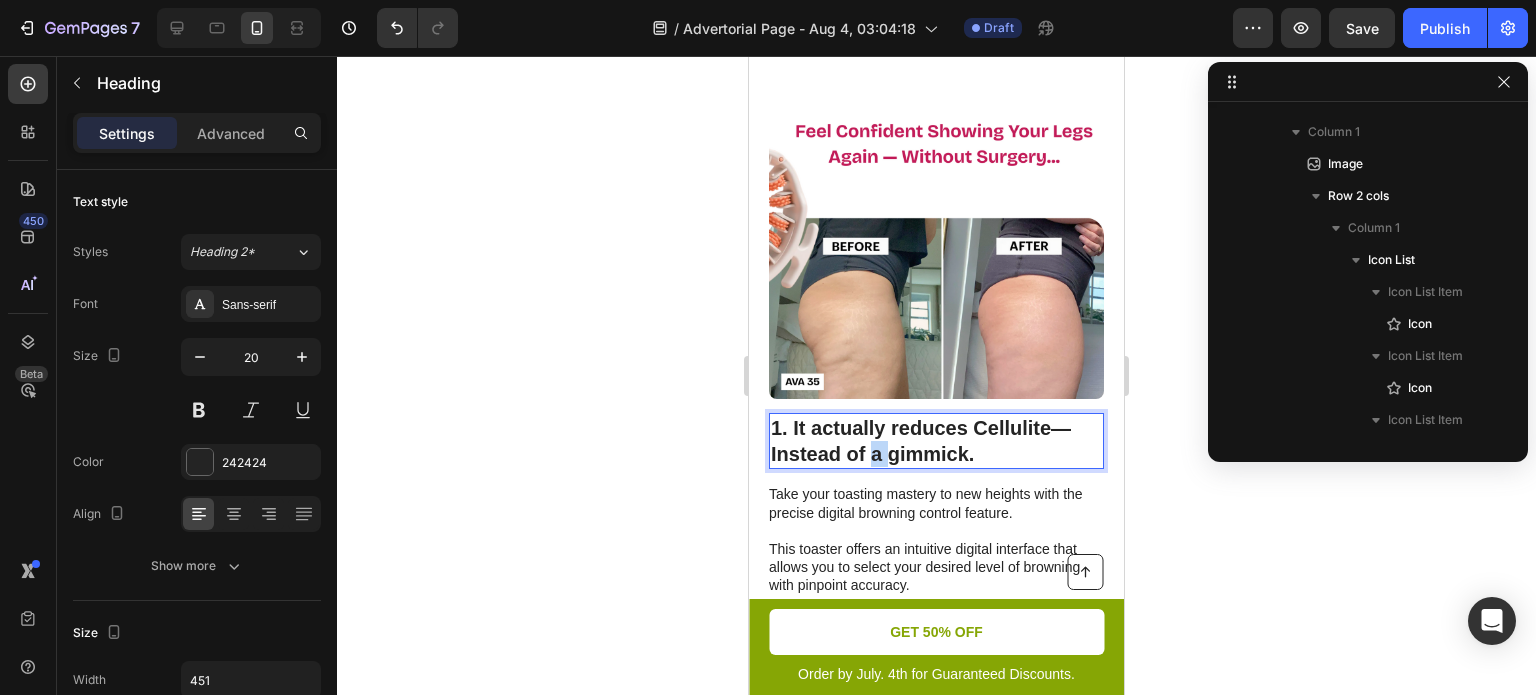 click on "1. It actually reduces Cellulite—Instead of a gimmick." at bounding box center (936, 441) 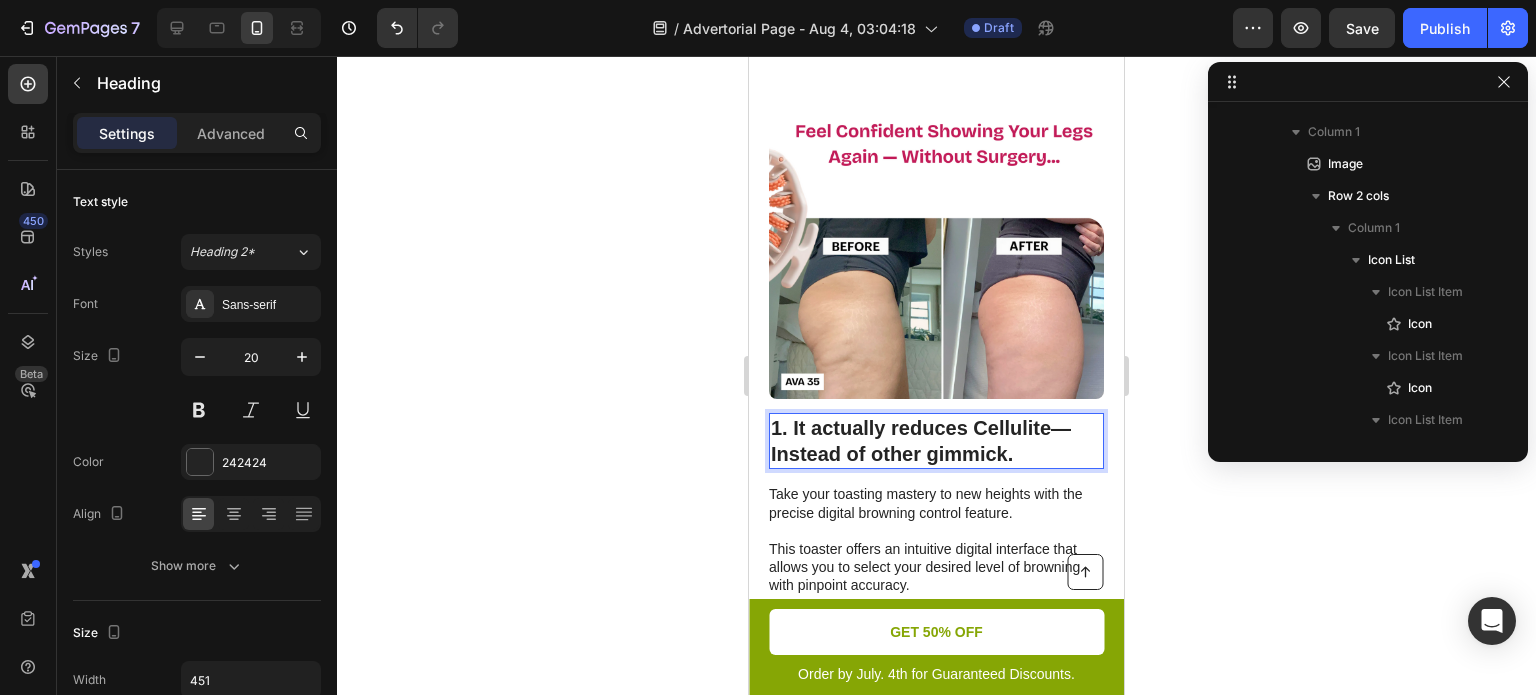 click on "1. It actually reduces Cellulite—Instead of other gimmick." at bounding box center [936, 441] 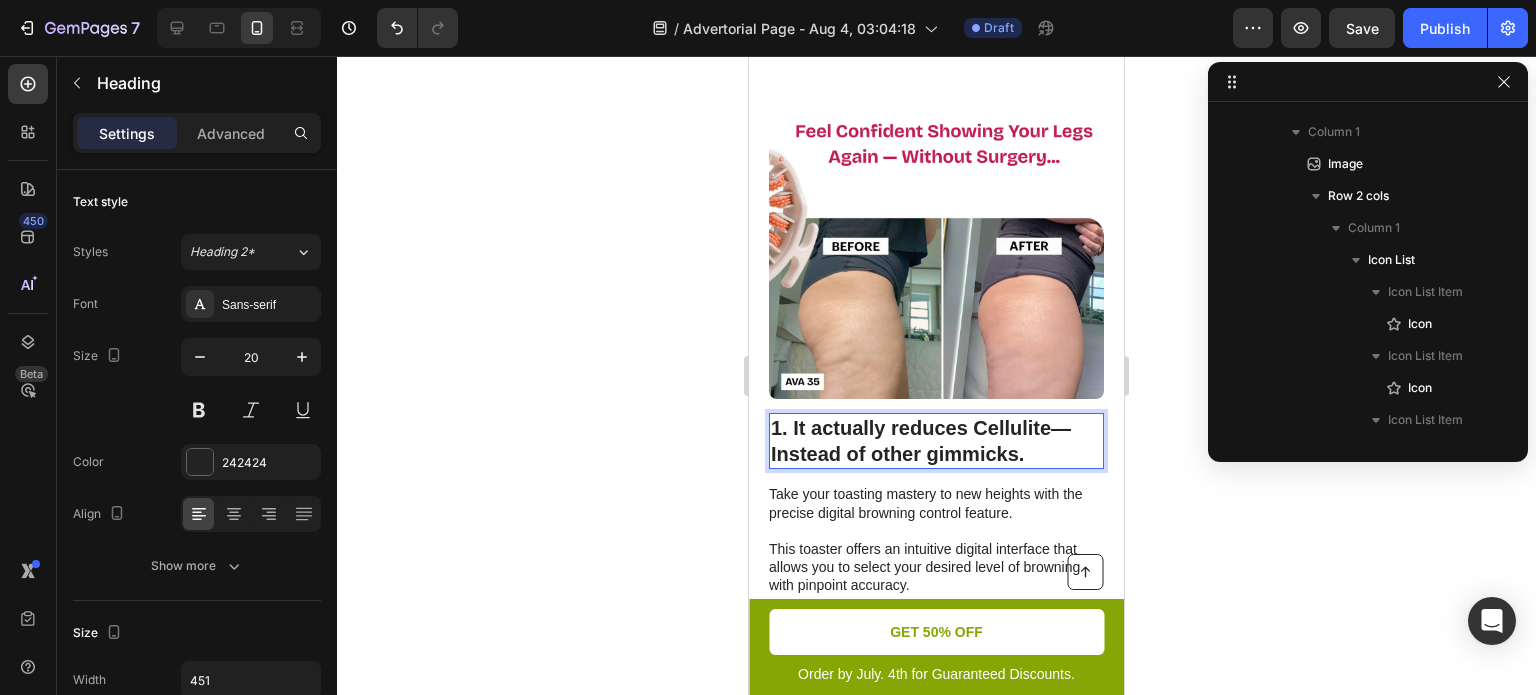 click on "1. It actually reduces Cellulite—Instead of other gimmicks." at bounding box center (936, 441) 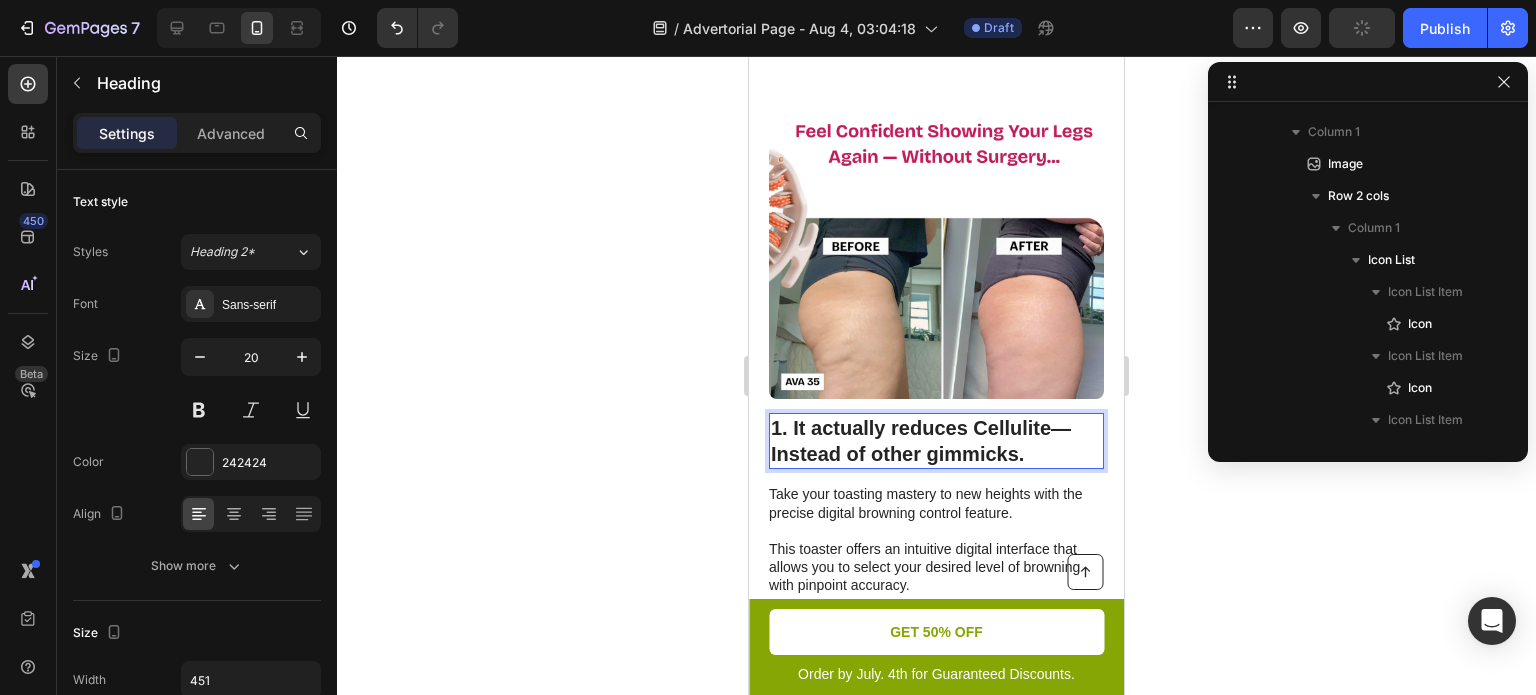 click on "cellulite—instead of being" at bounding box center (749, 56) 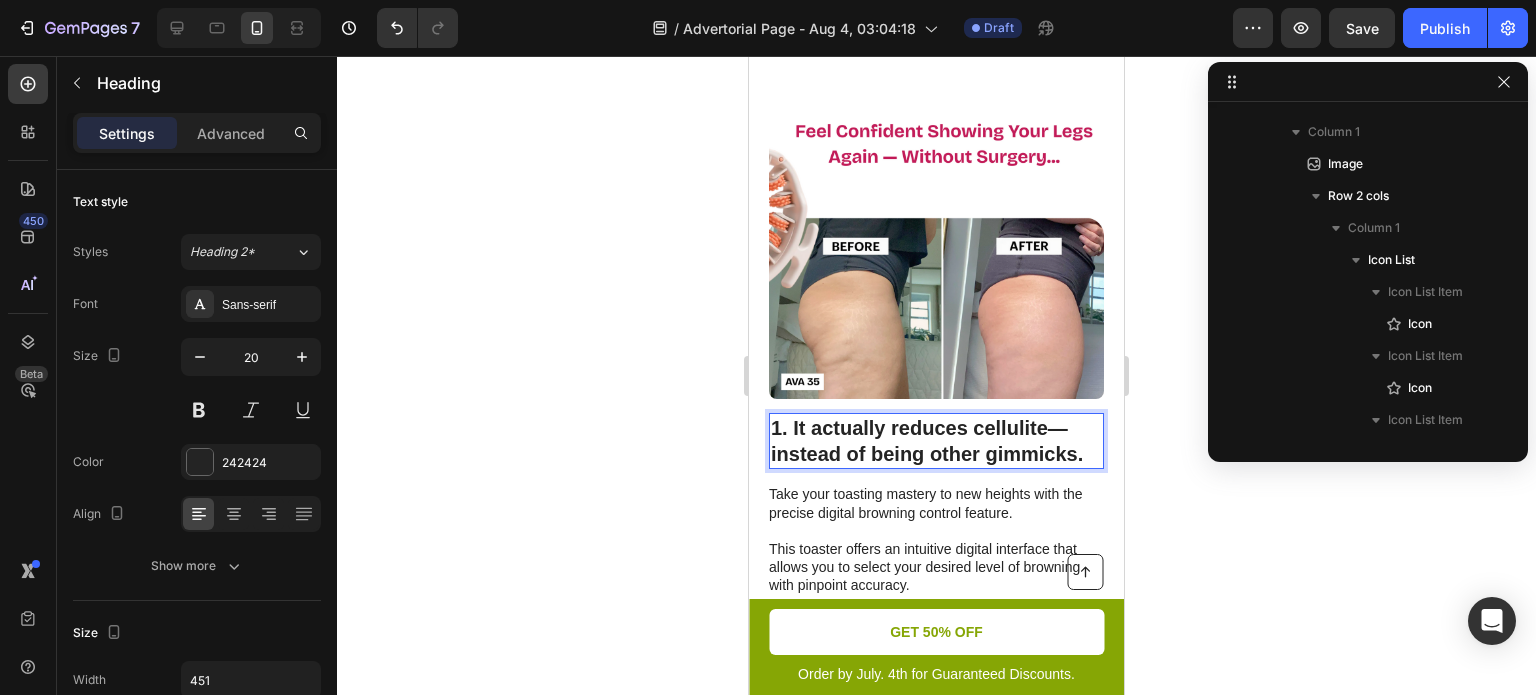 click on "1. It actually reduces cellulite—instead of being other gimmicks." at bounding box center (936, 441) 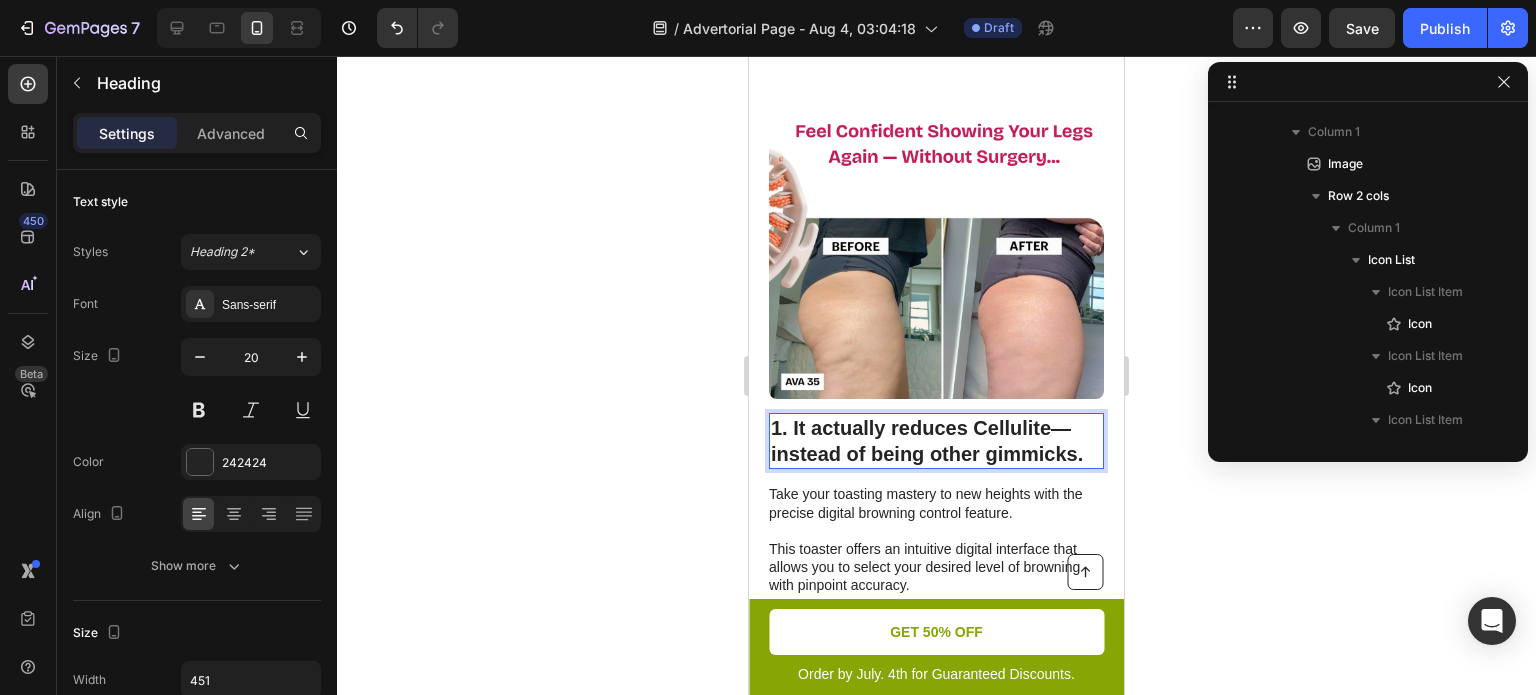 click on "1. It actually reduces Cellulite—instead of being other gimmicks." at bounding box center (936, 441) 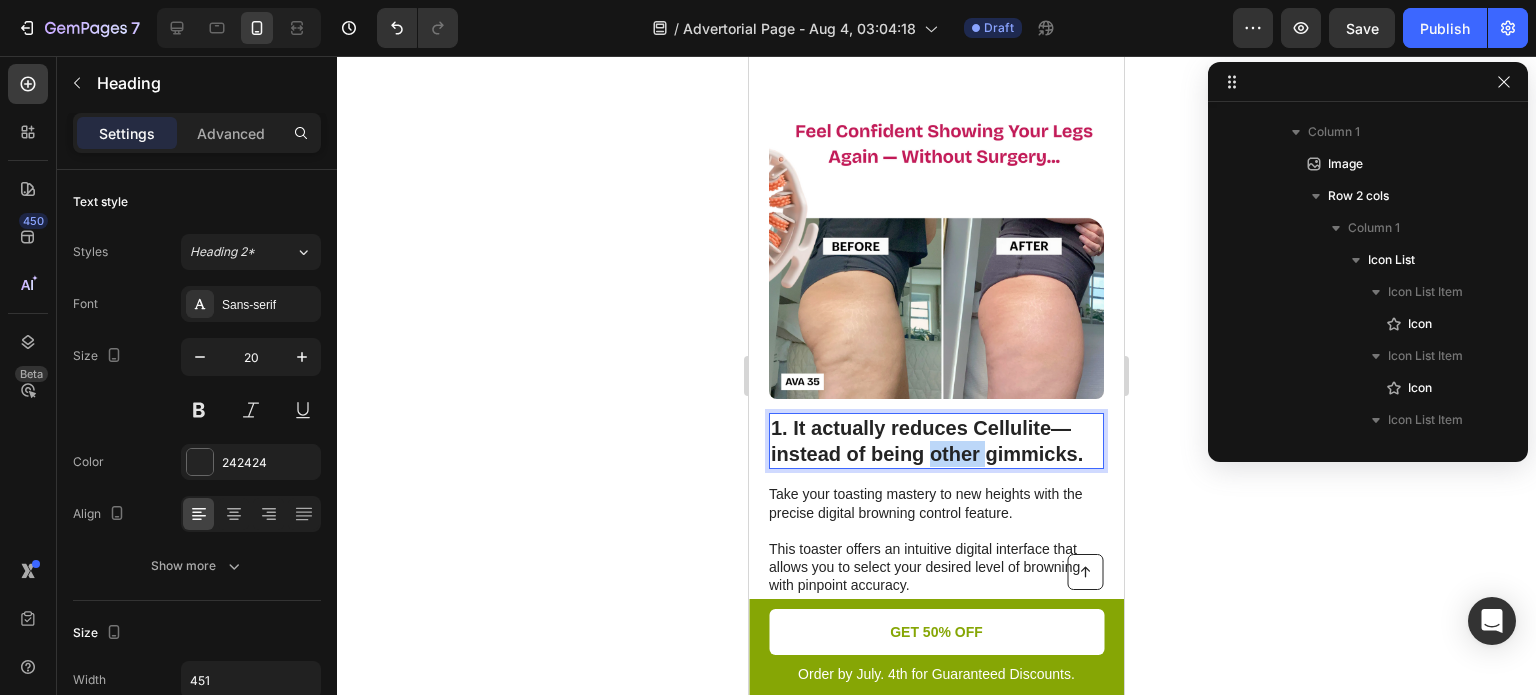 click on "1. It actually reduces Cellulite—instead of being other gimmicks." at bounding box center [936, 441] 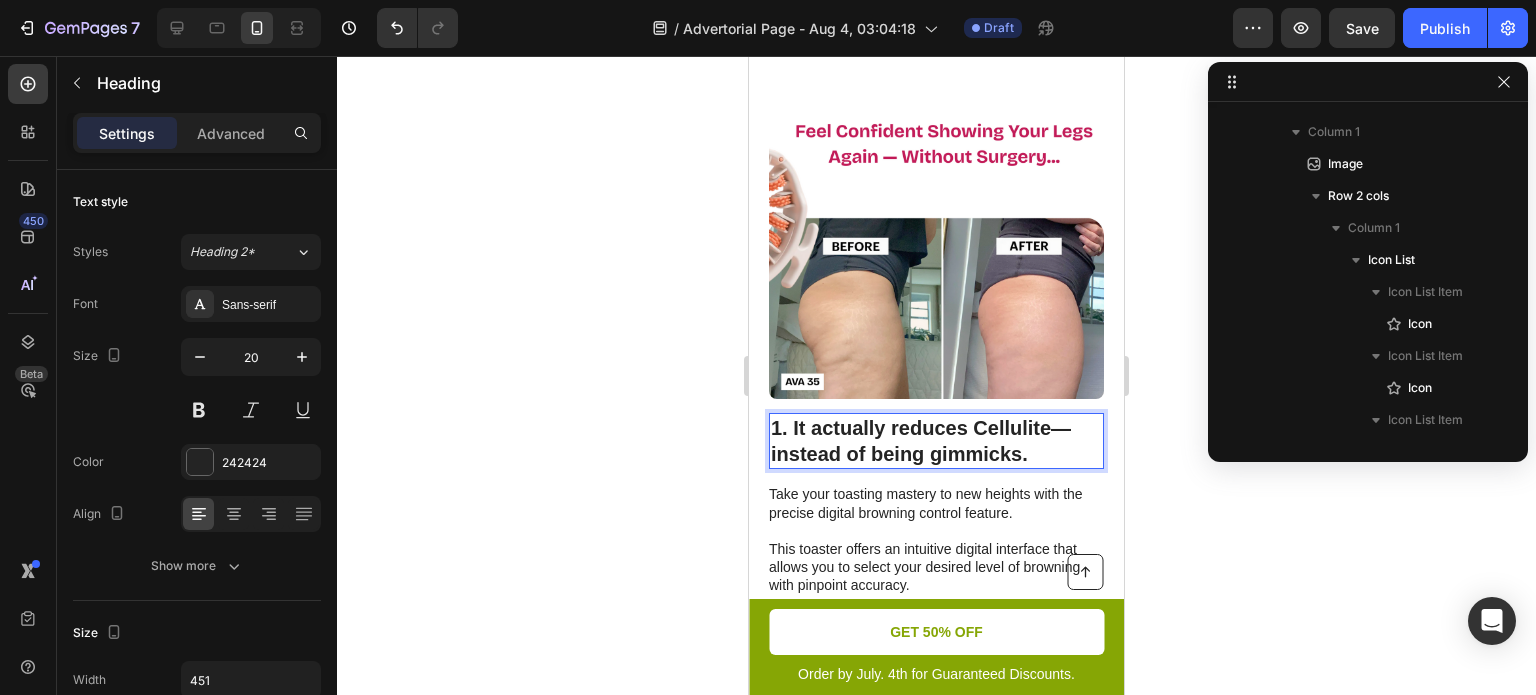 click on "1. It actually reduces Cellulite—instead of being gimmicks." at bounding box center [936, 441] 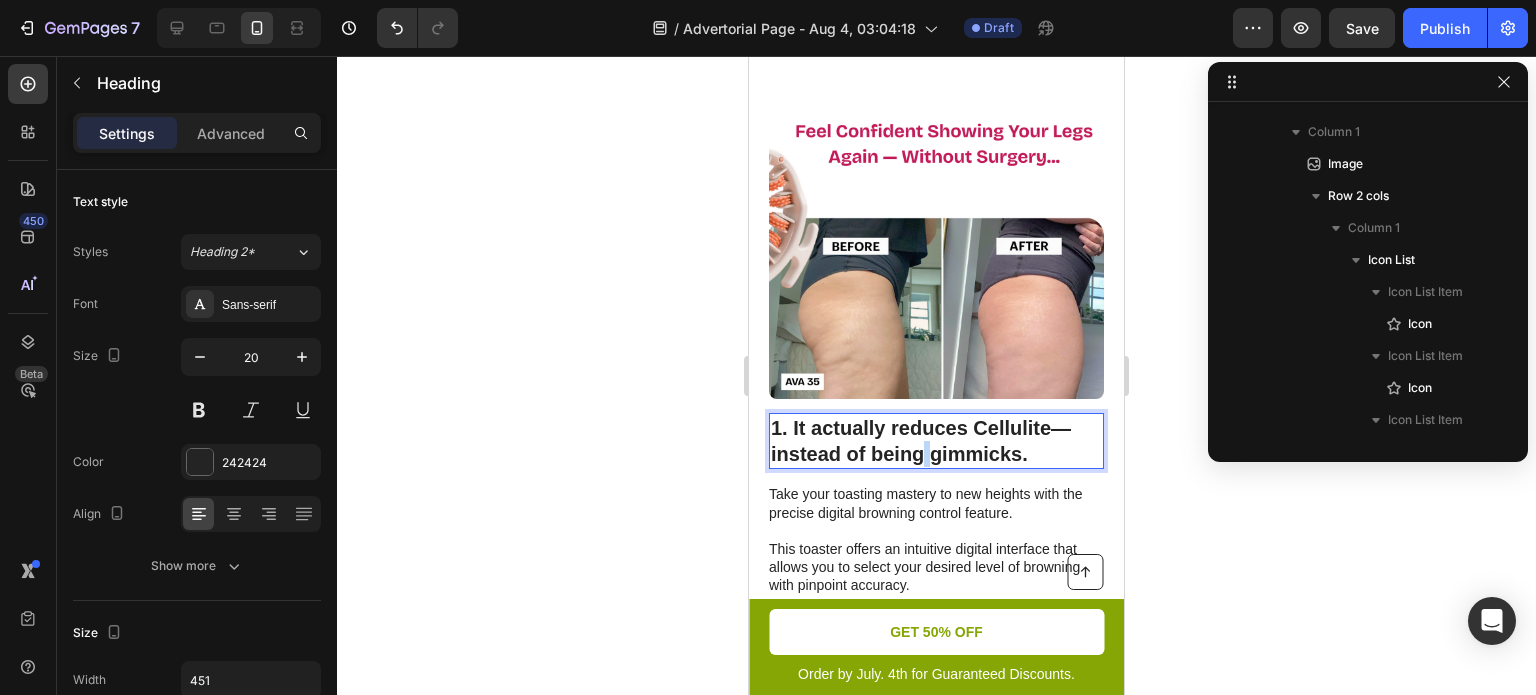 click on "1. It actually reduces Cellulite—instead of being gimmicks." at bounding box center (936, 441) 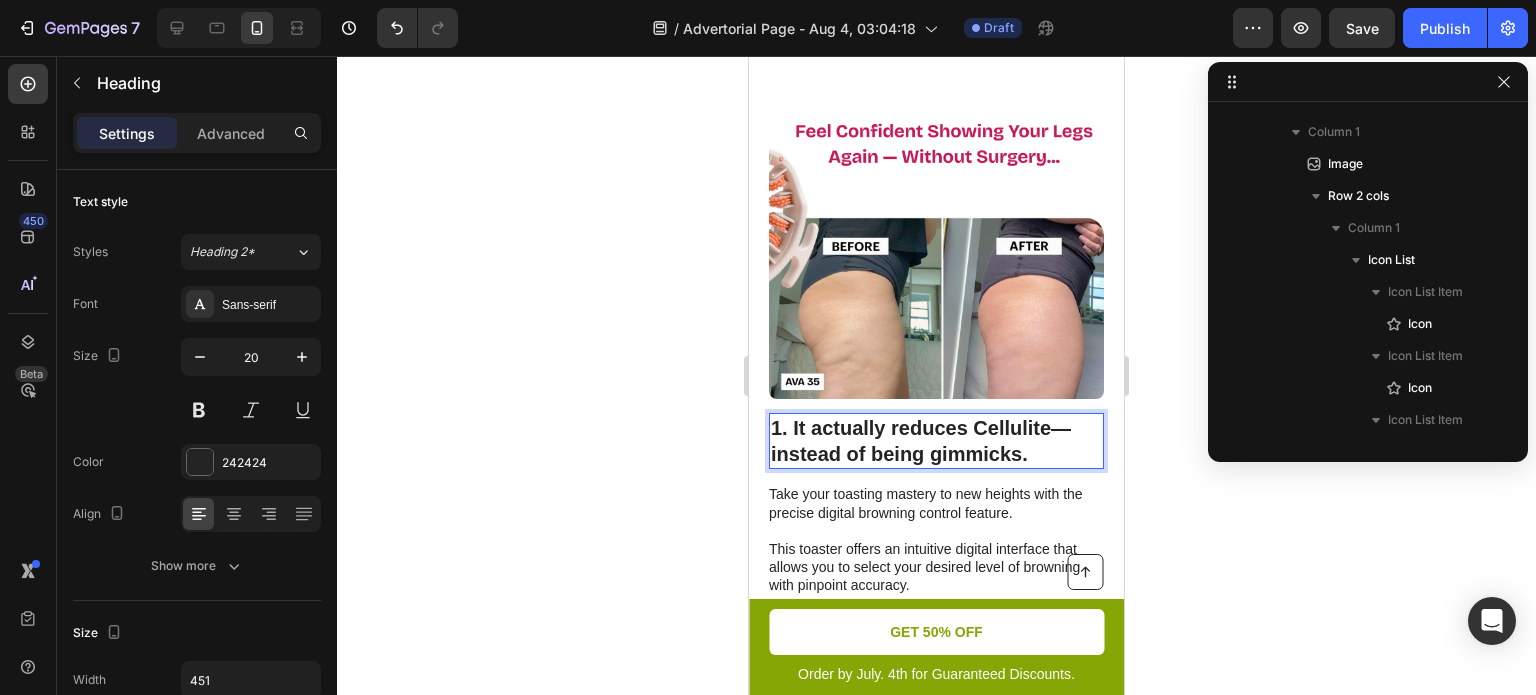 click on "1. It actually reduces Cellulite—instead of being gimmicks." at bounding box center [936, 441] 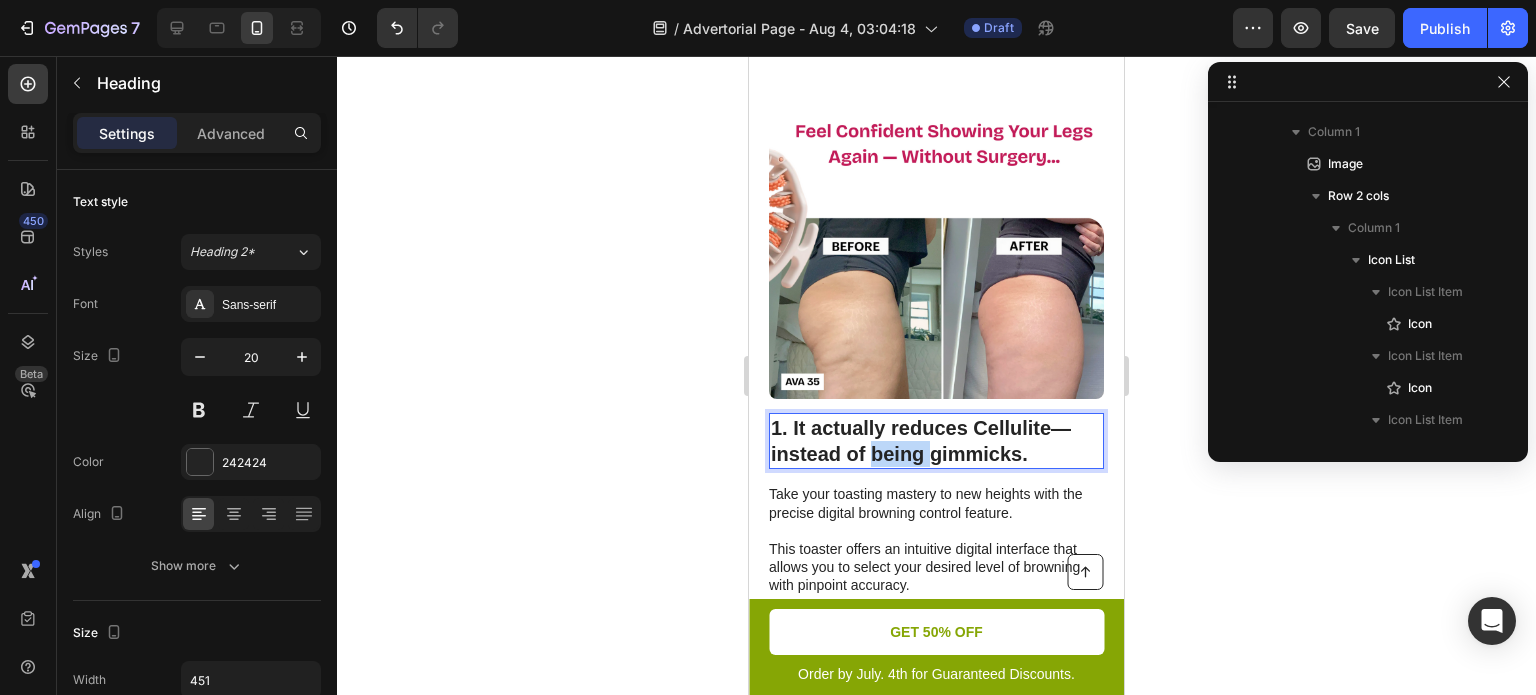 click on "1. It actually reduces Cellulite—instead of being gimmicks." at bounding box center [936, 441] 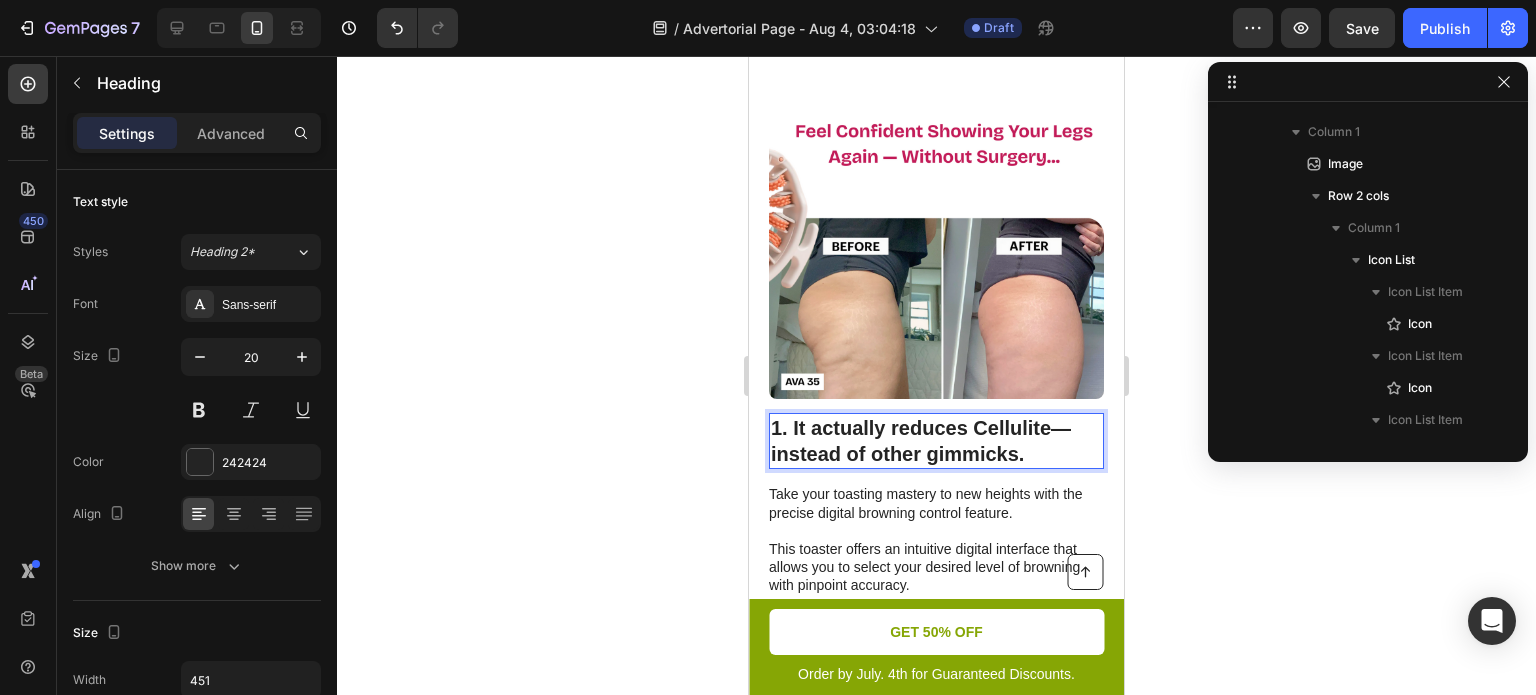 click on "1. It actually reduces Cellulite—instead of other gimmicks." at bounding box center (936, 441) 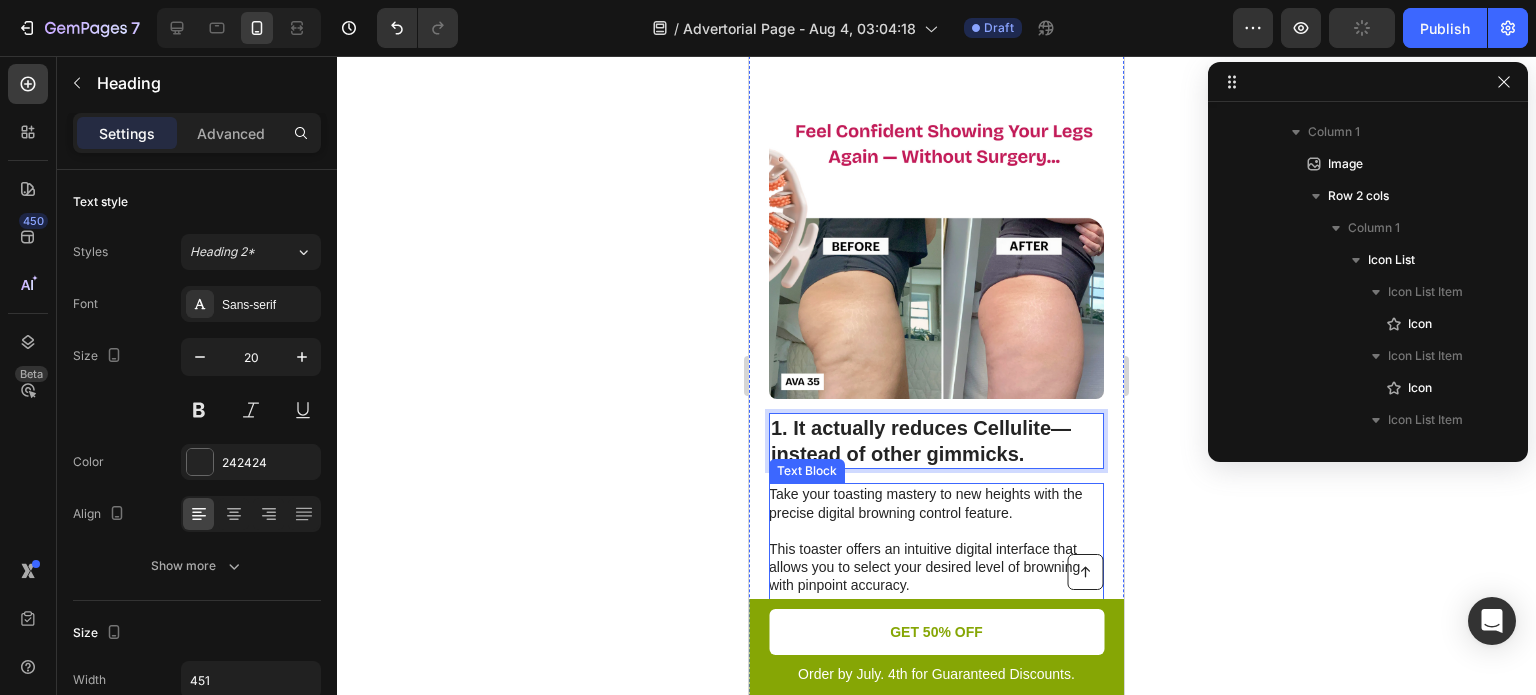 click on "Take your toasting mastery to new heights with the precise digital browning control feature. This toaster offers an intuitive digital interface that allows you to select your desired level of browning with pinpoint accuracy.  From a delicate and light shade to a rich and deep golden hue, achieve your preferred toasting perfection with unparalleled precision." at bounding box center (935, 576) 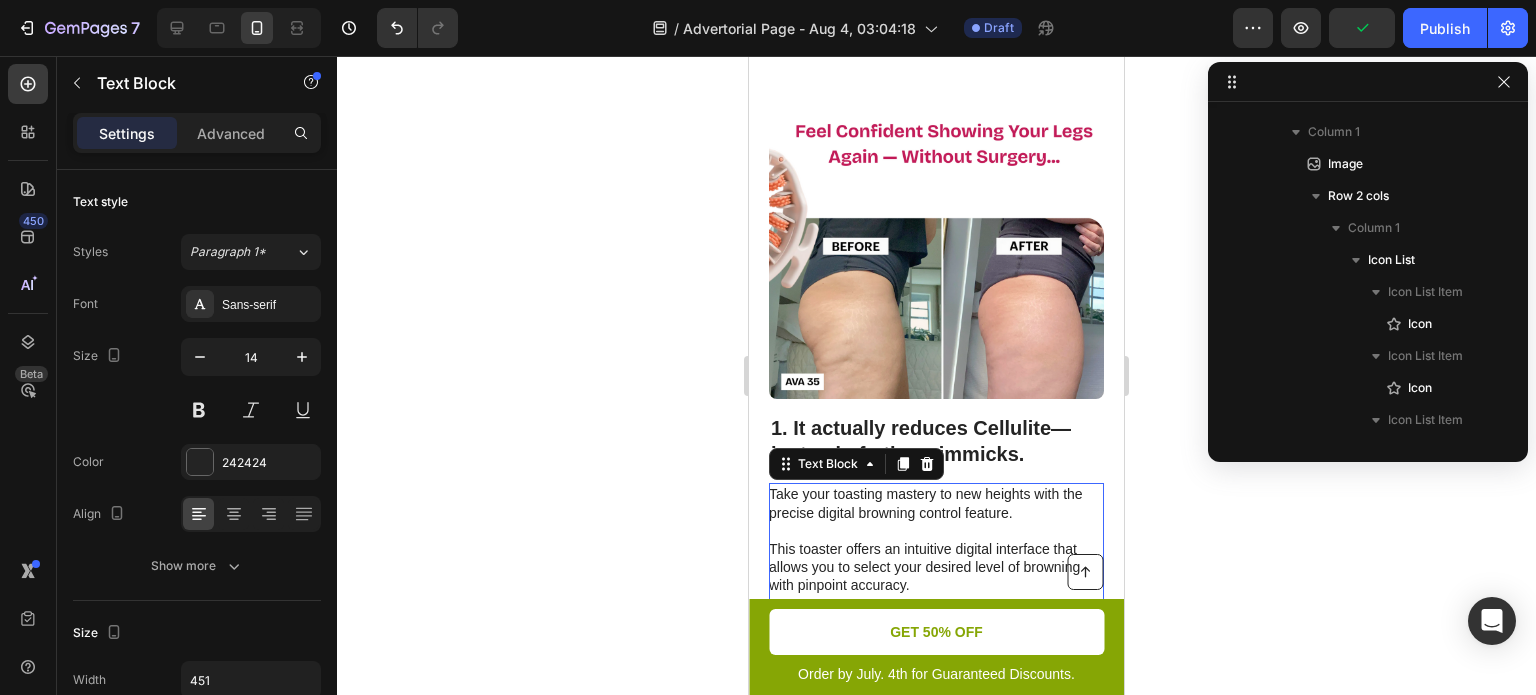 click on "Take your toasting mastery to new heights with the precise digital browning control feature. This toaster offers an intuitive digital interface that allows you to select your desired level of browning with pinpoint accuracy.  From a delicate and light shade to a rich and deep golden hue, achieve your preferred toasting perfection with unparalleled precision." at bounding box center (935, 576) 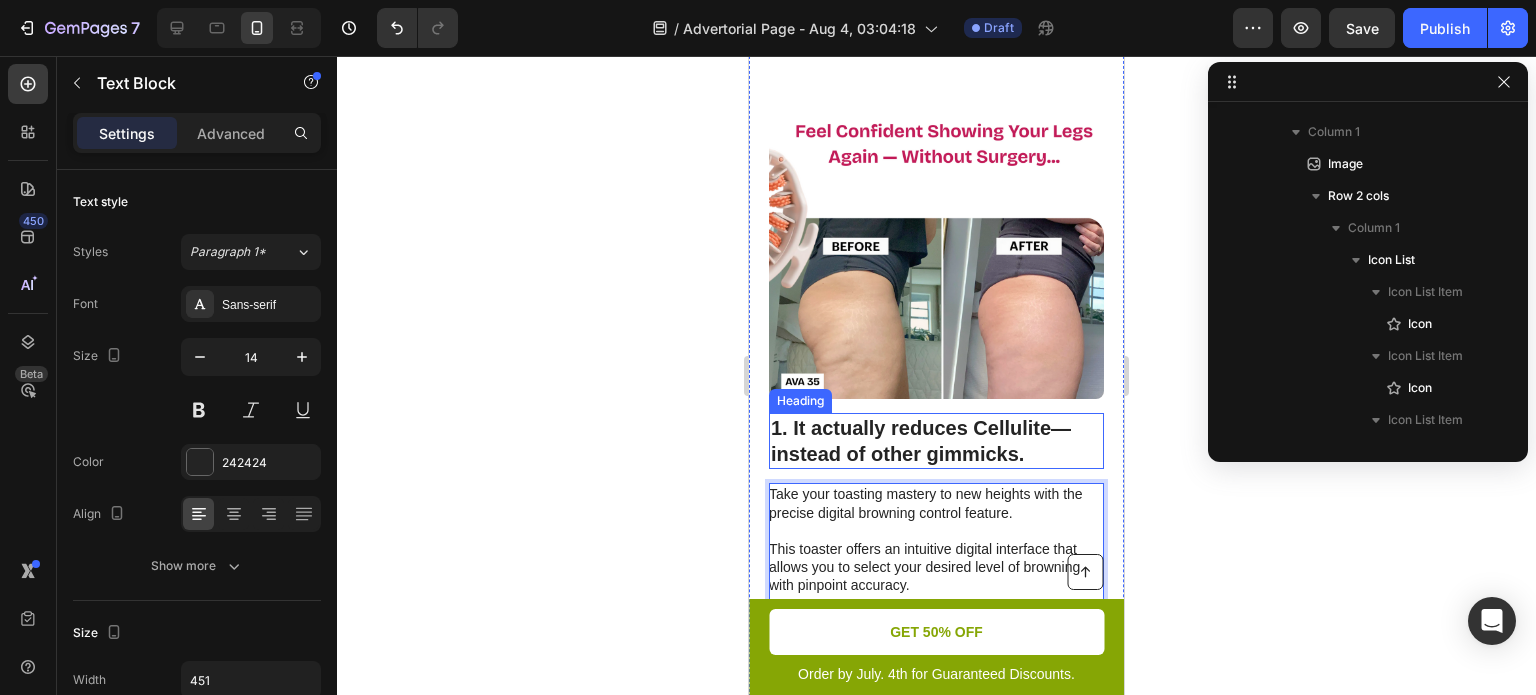 click on "1. It actually reduces Cellulite—instead of other gimmicks." at bounding box center [936, 441] 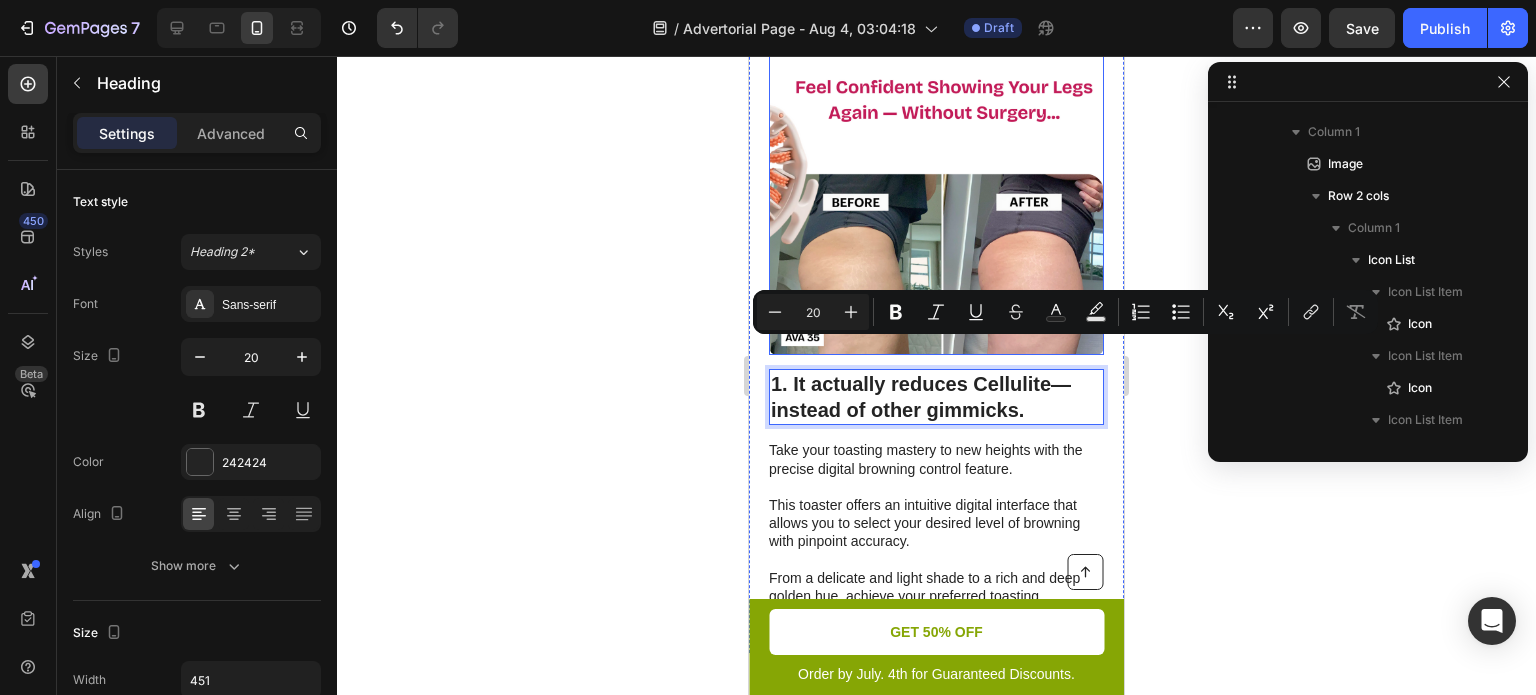 scroll, scrollTop: 1142, scrollLeft: 0, axis: vertical 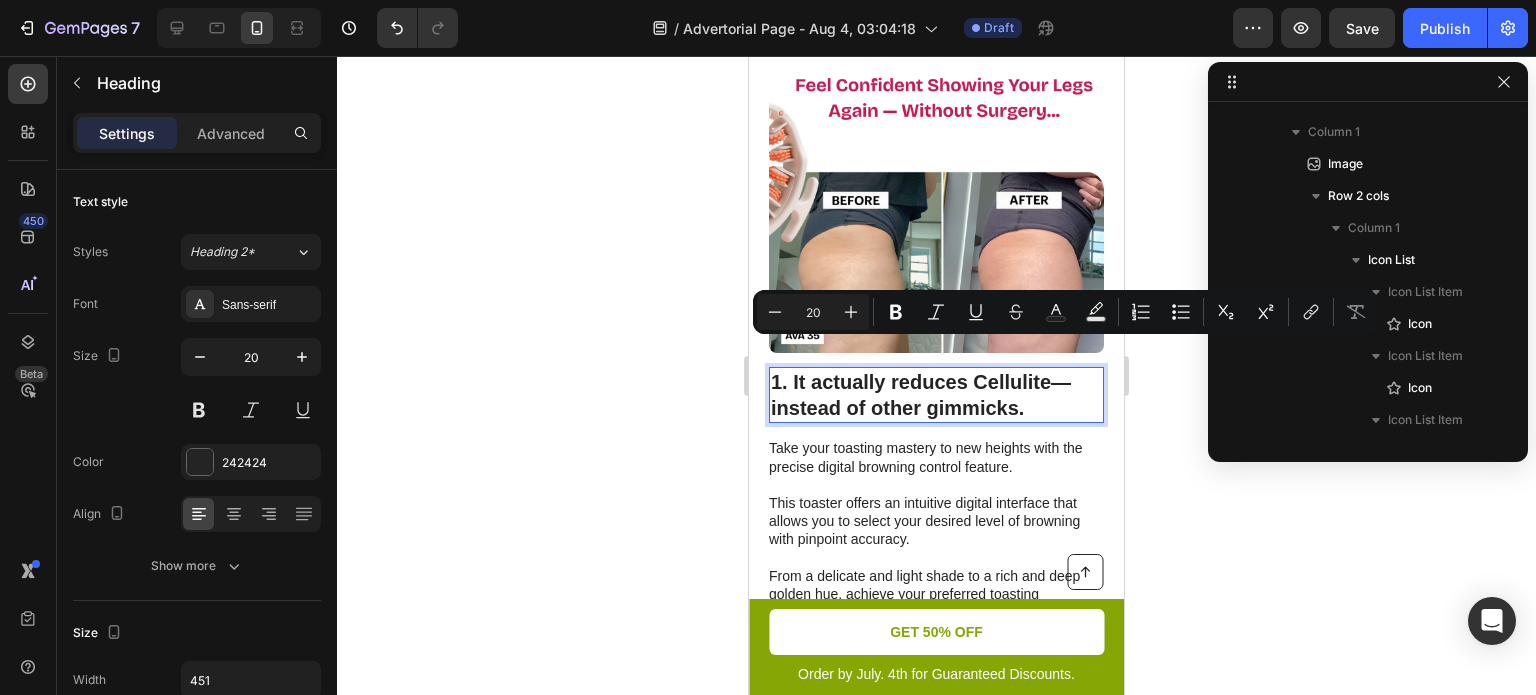copy on "1. It actually reduces Cellulite—instead of other gimmicks." 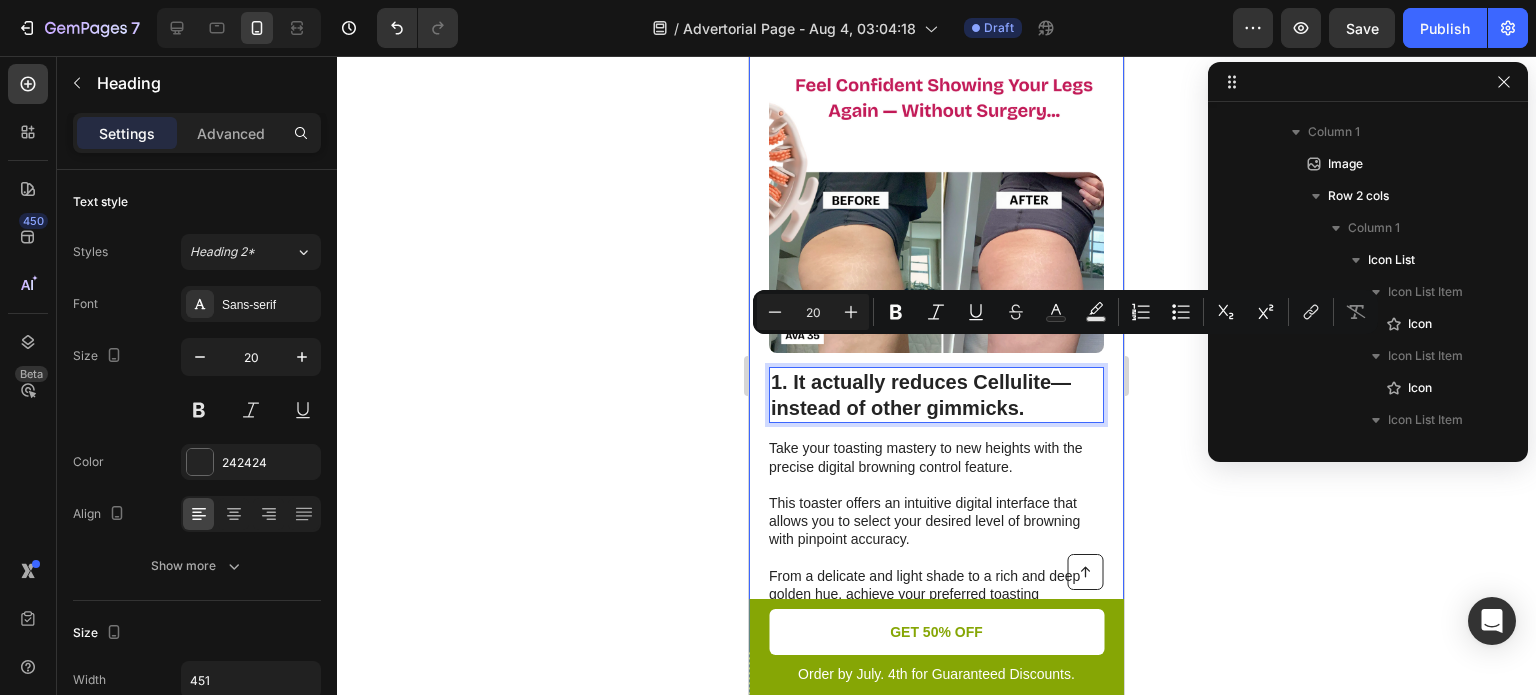 click on "Take your toasting mastery to new heights with the precise digital browning control feature. This toaster offers an intuitive digital interface that allows you to select your desired level of browning with pinpoint accuracy.  From a delicate and light shade to a rich and deep golden hue, achieve your preferred toasting perfection with unparalleled precision." at bounding box center [935, 530] 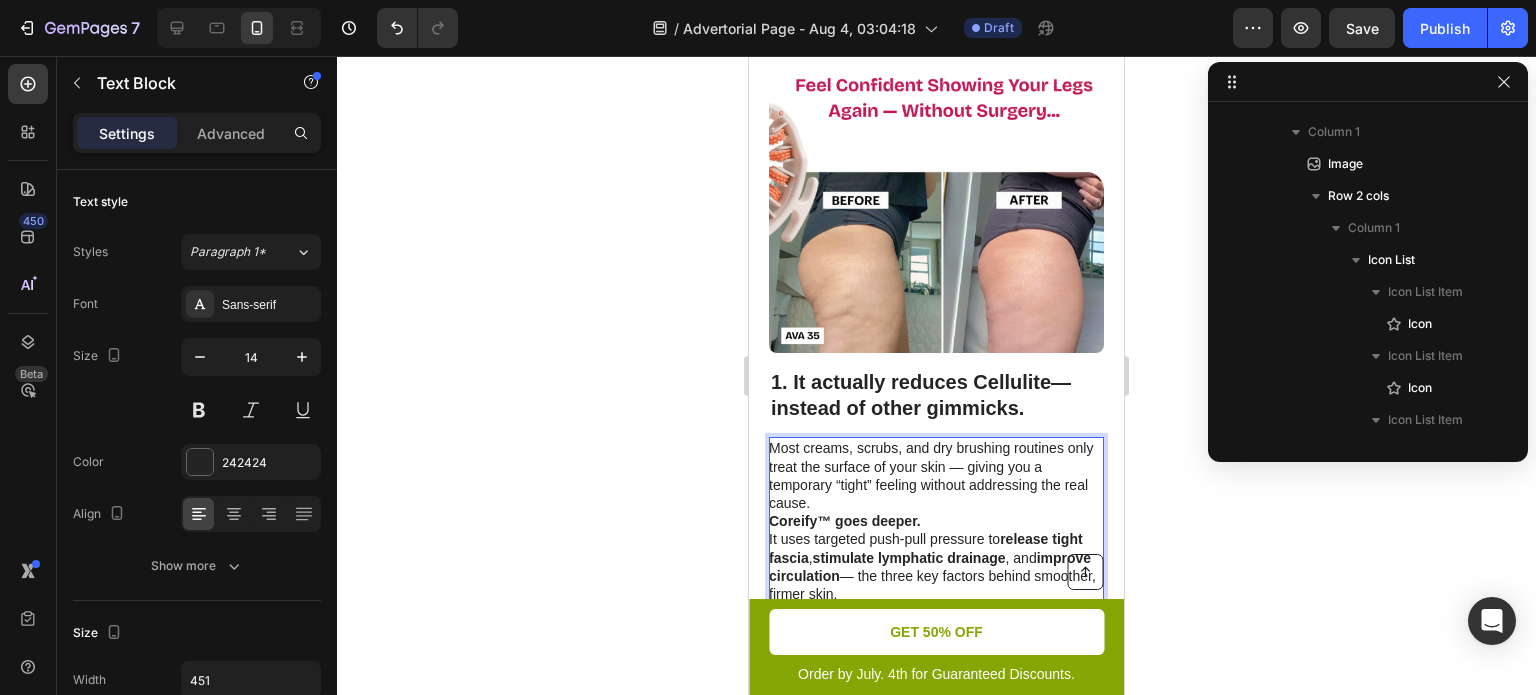 scroll, scrollTop: 1194, scrollLeft: 0, axis: vertical 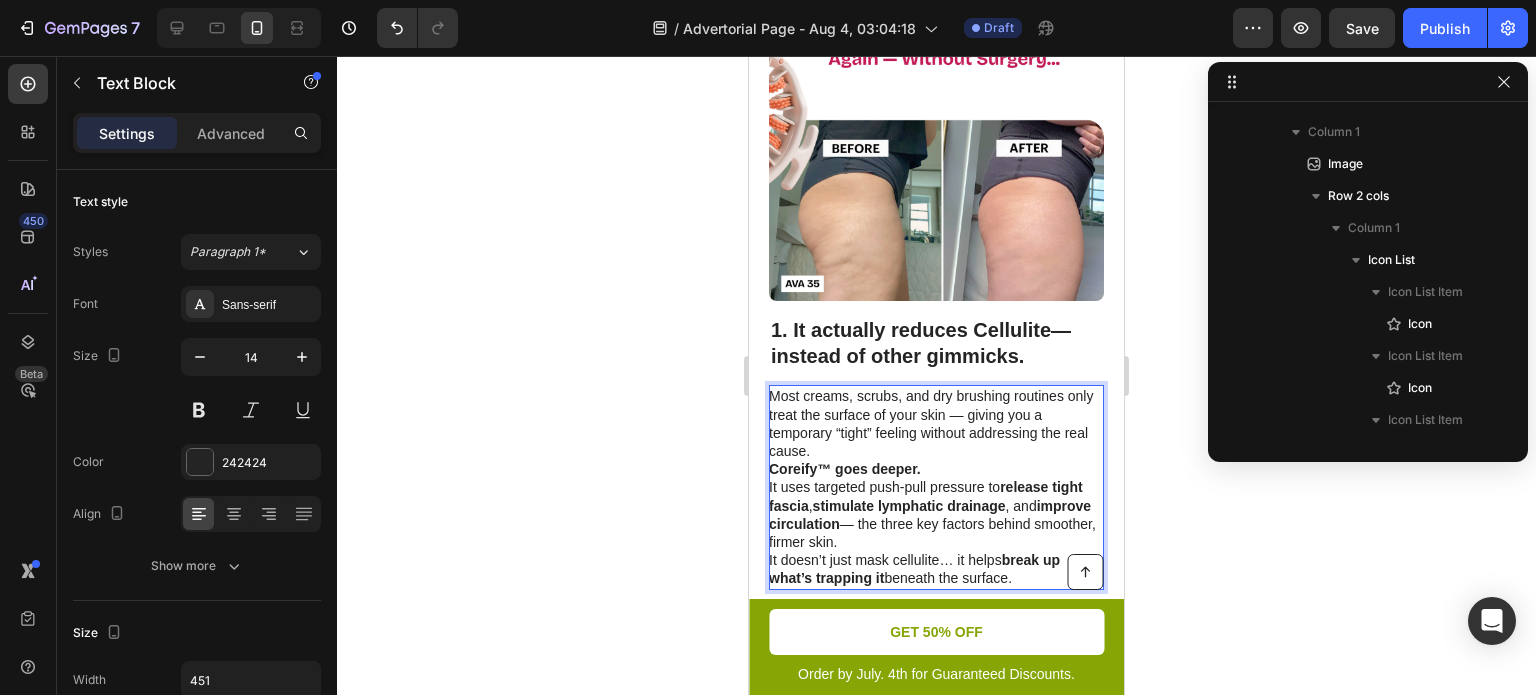 click on "Most creams, scrubs, and dry brushing routines only treat the surface of your skin — giving you a temporary “tight” feeling without addressing the real cause. Coreify™ goes deeper. It uses targeted push-pull pressure to  release tight fascia ,  stimulate lymphatic drainage , and  improve circulation  — the three key factors behind smoother, firmer skin. It doesn’t just mask cellulite… it helps  break up what’s trapping it  beneath the surface." at bounding box center (935, 487) 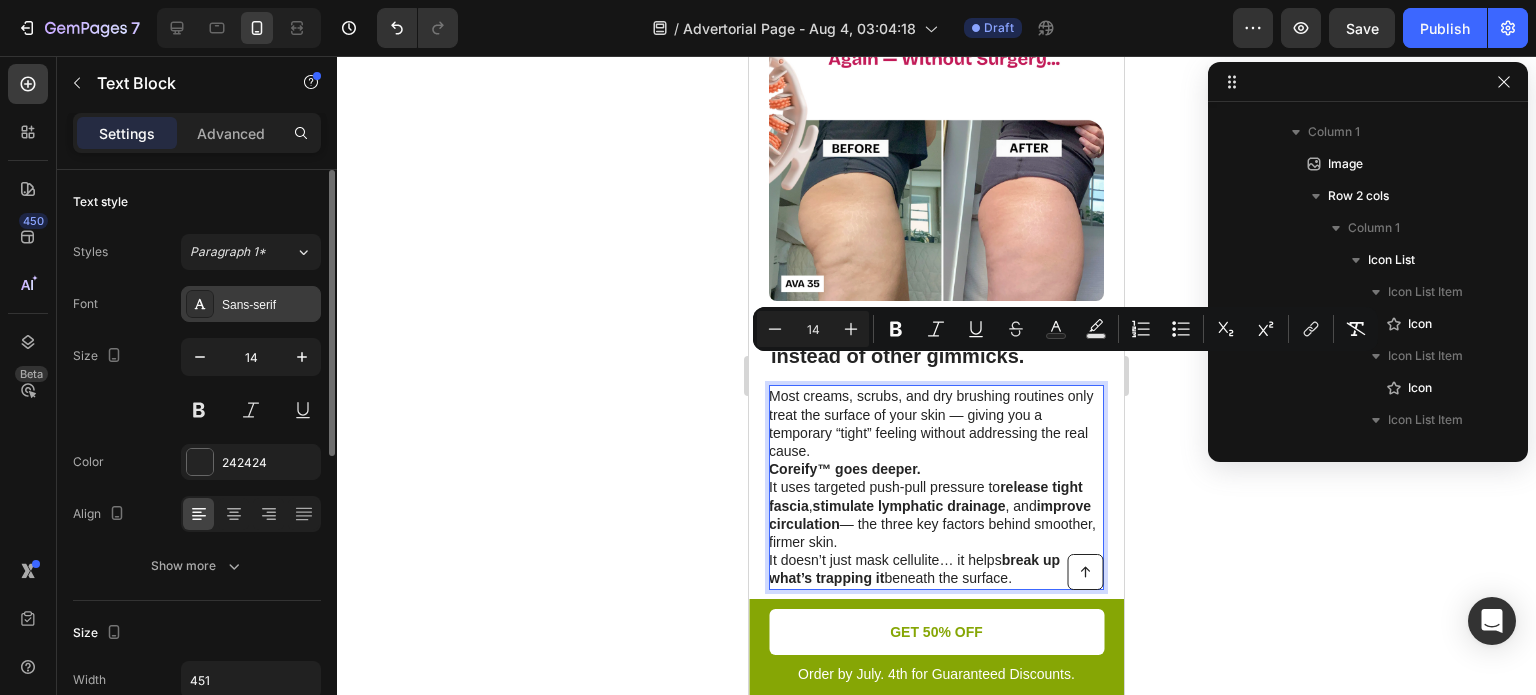 click on "Sans-serif" at bounding box center [269, 305] 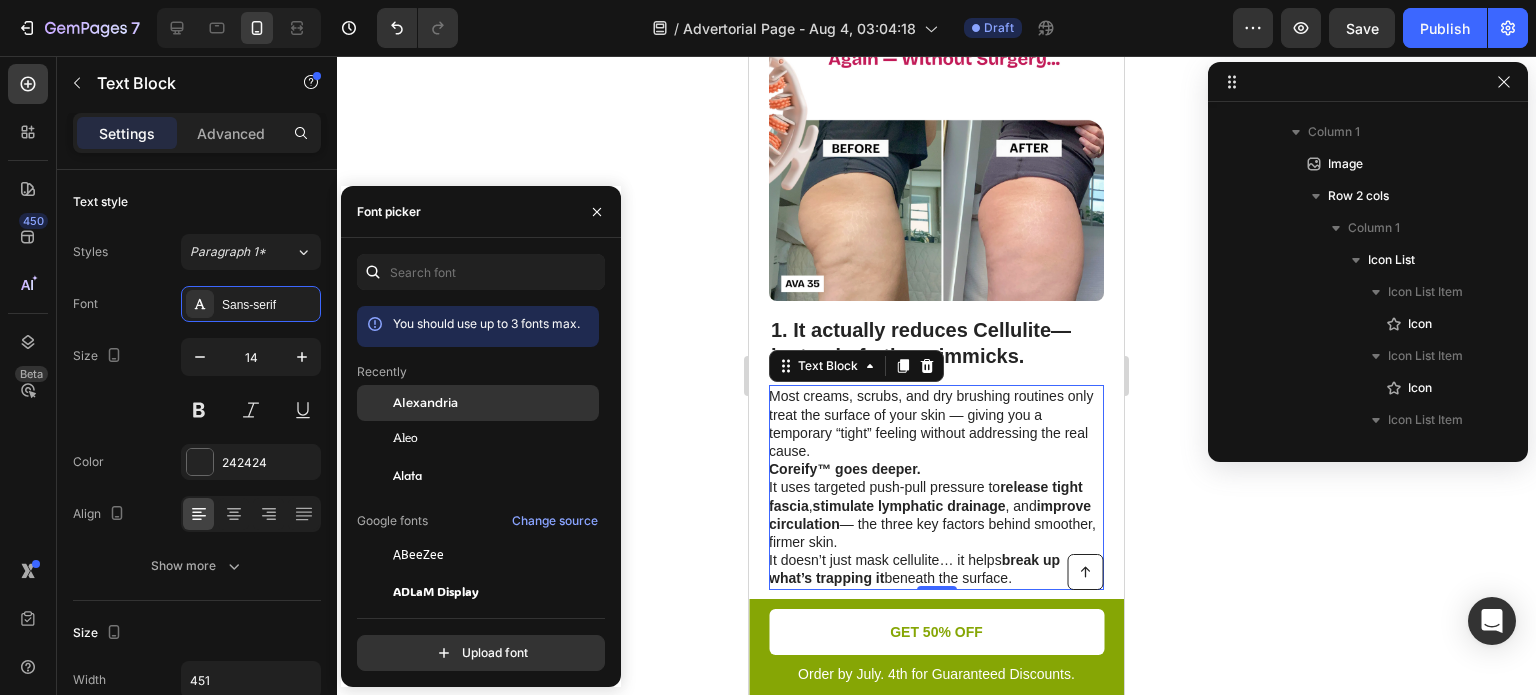 click on "Alexandria" at bounding box center (425, 403) 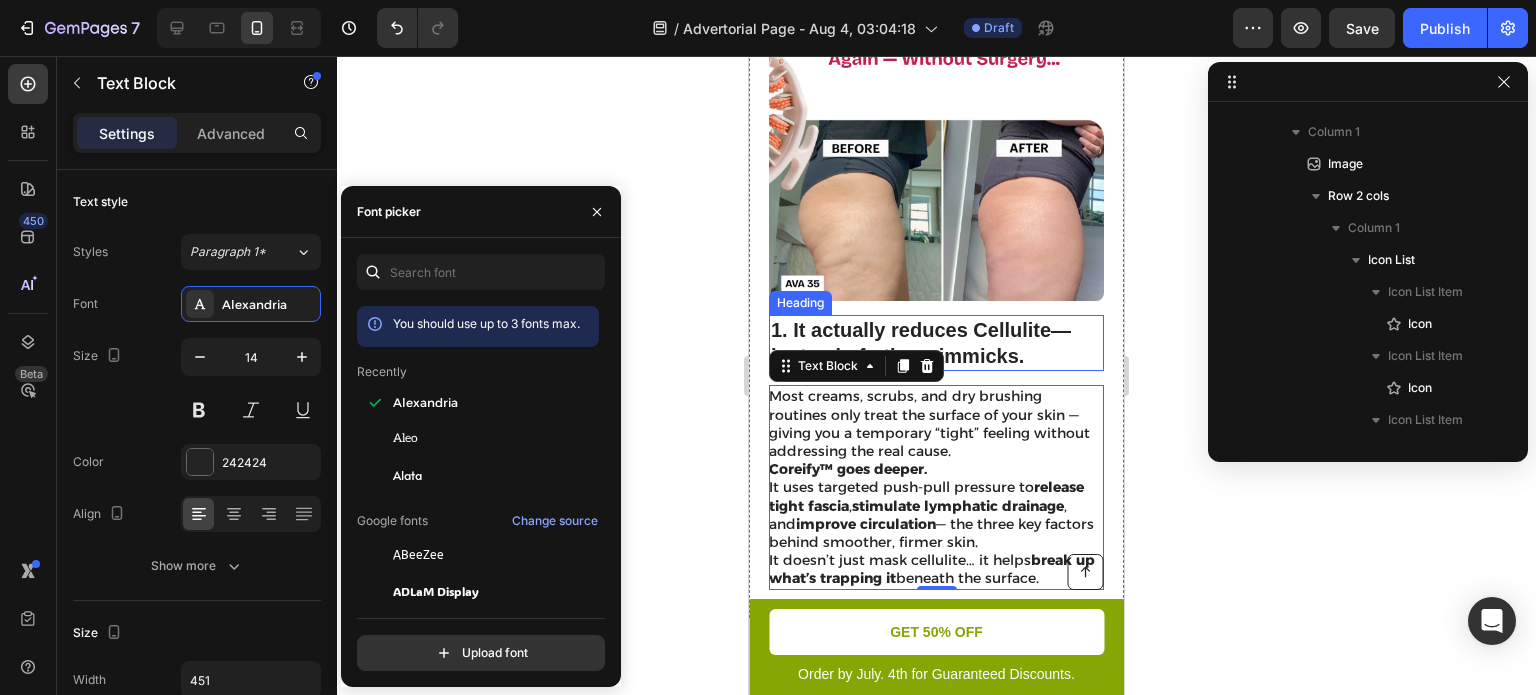 click on "1. It actually reduces Cellulite—instead of other gimmicks." at bounding box center [936, 343] 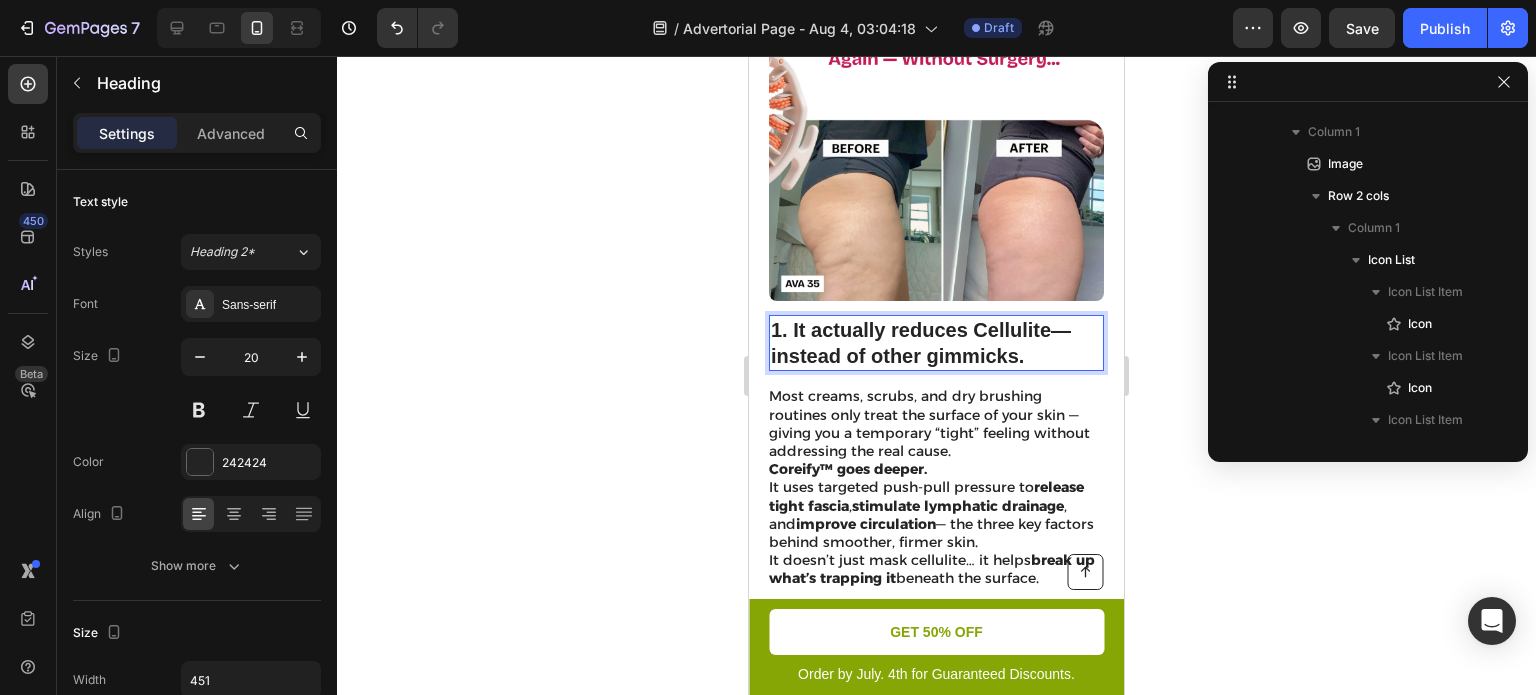 click on "1. It actually reduces Cellulite—instead of other gimmicks." at bounding box center (936, 343) 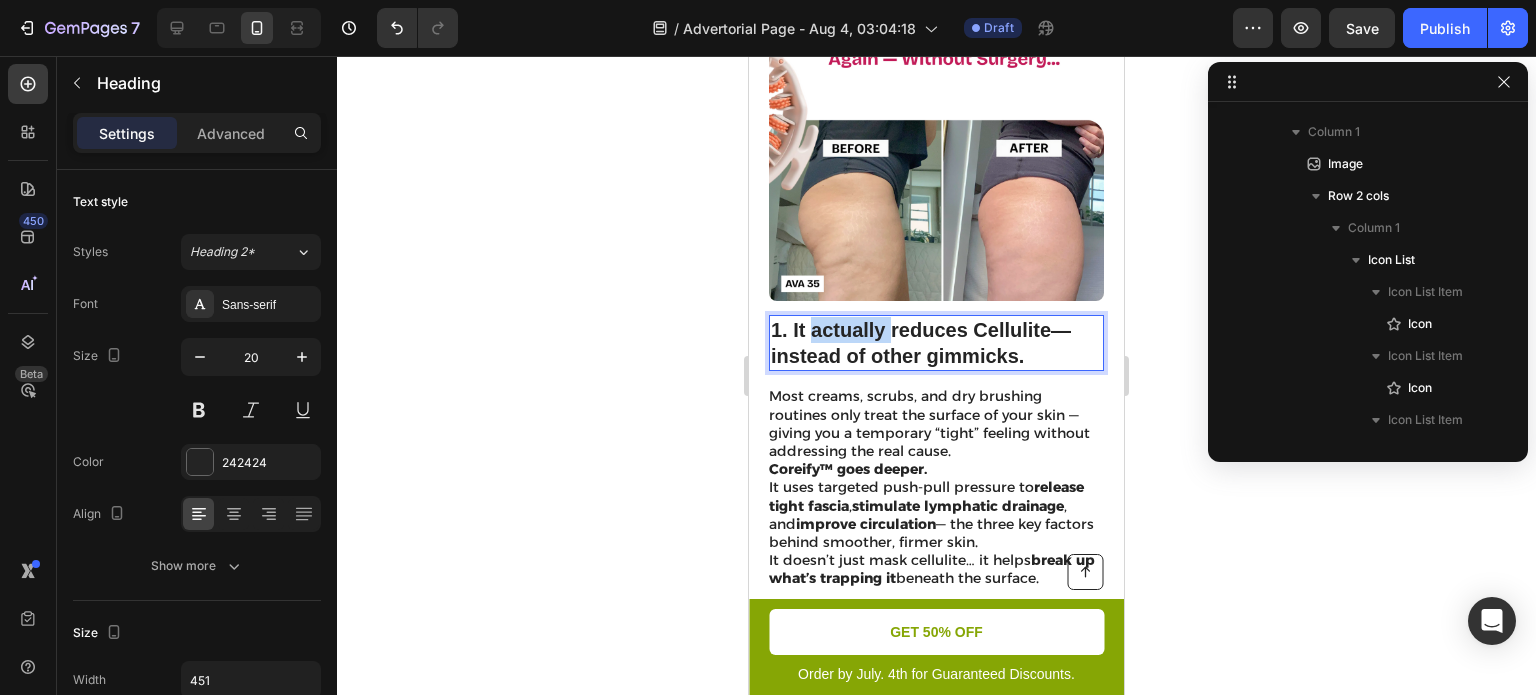 click on "1. It actually reduces Cellulite—instead of other gimmicks." at bounding box center [936, 343] 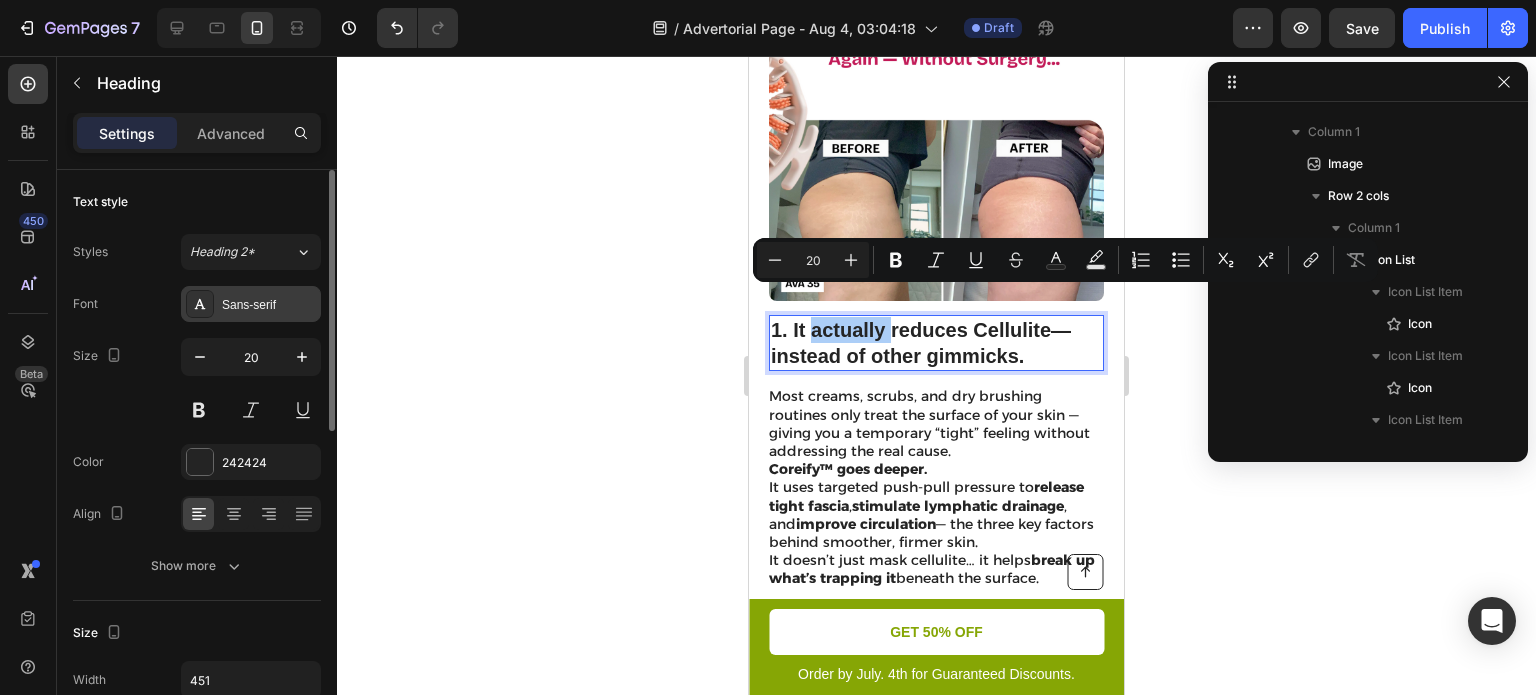 click on "Sans-serif" at bounding box center [269, 305] 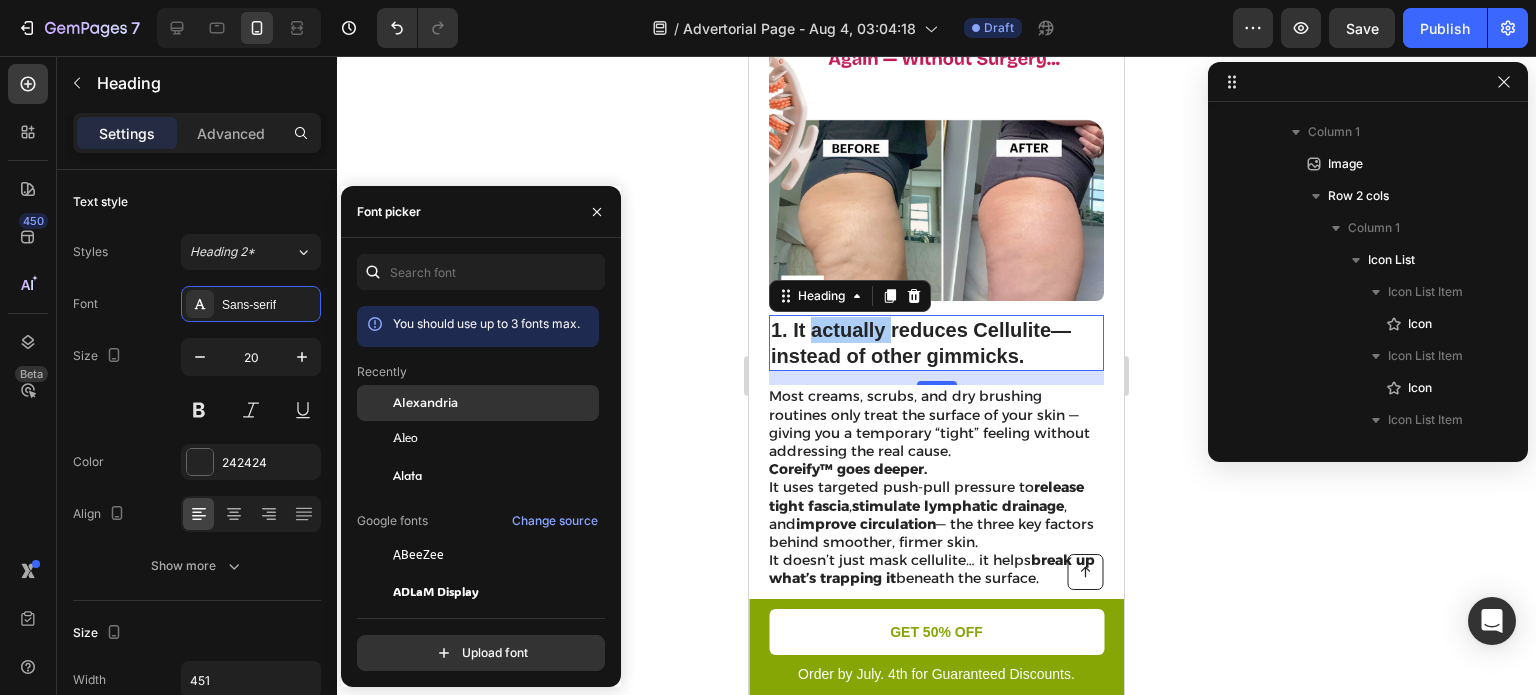 click on "Alexandria" at bounding box center (425, 403) 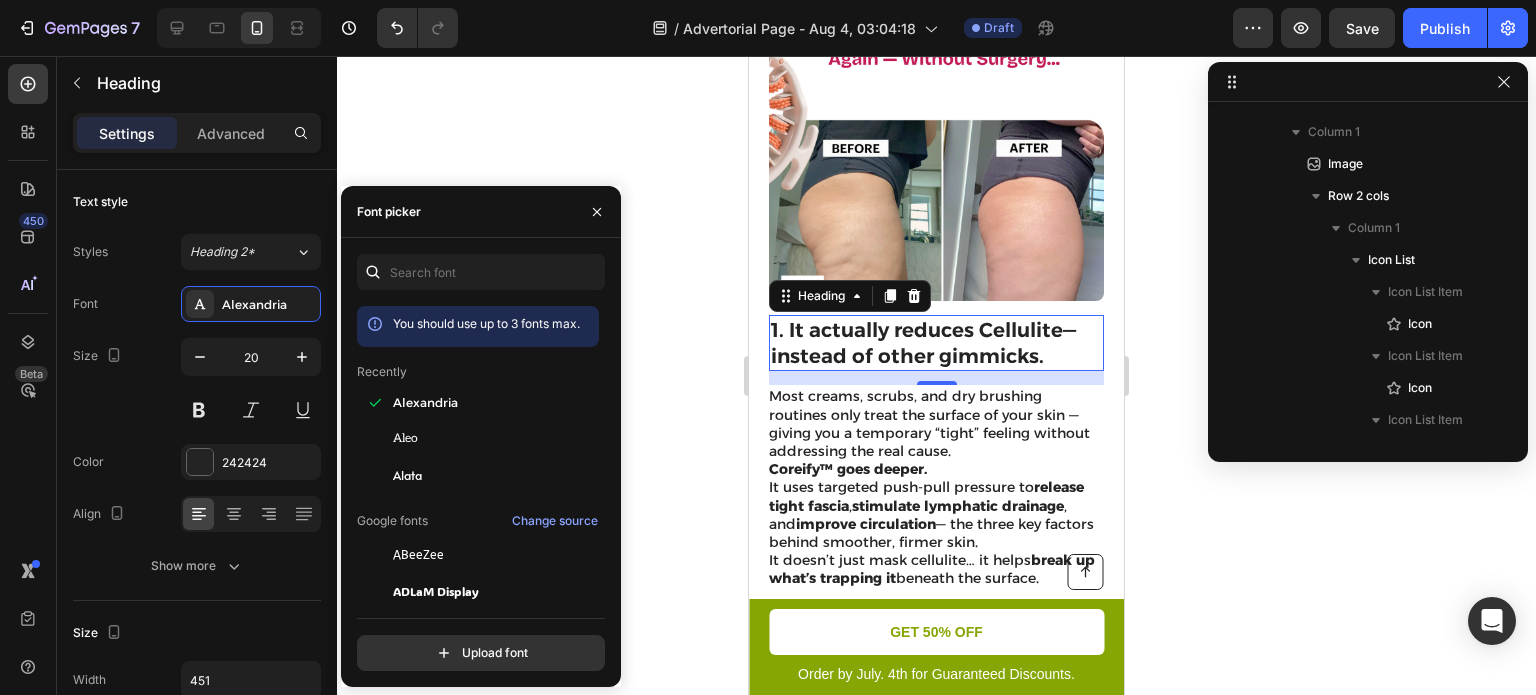 click on "1. It actually reduces Cellulite—instead of other gimmicks." at bounding box center (936, 343) 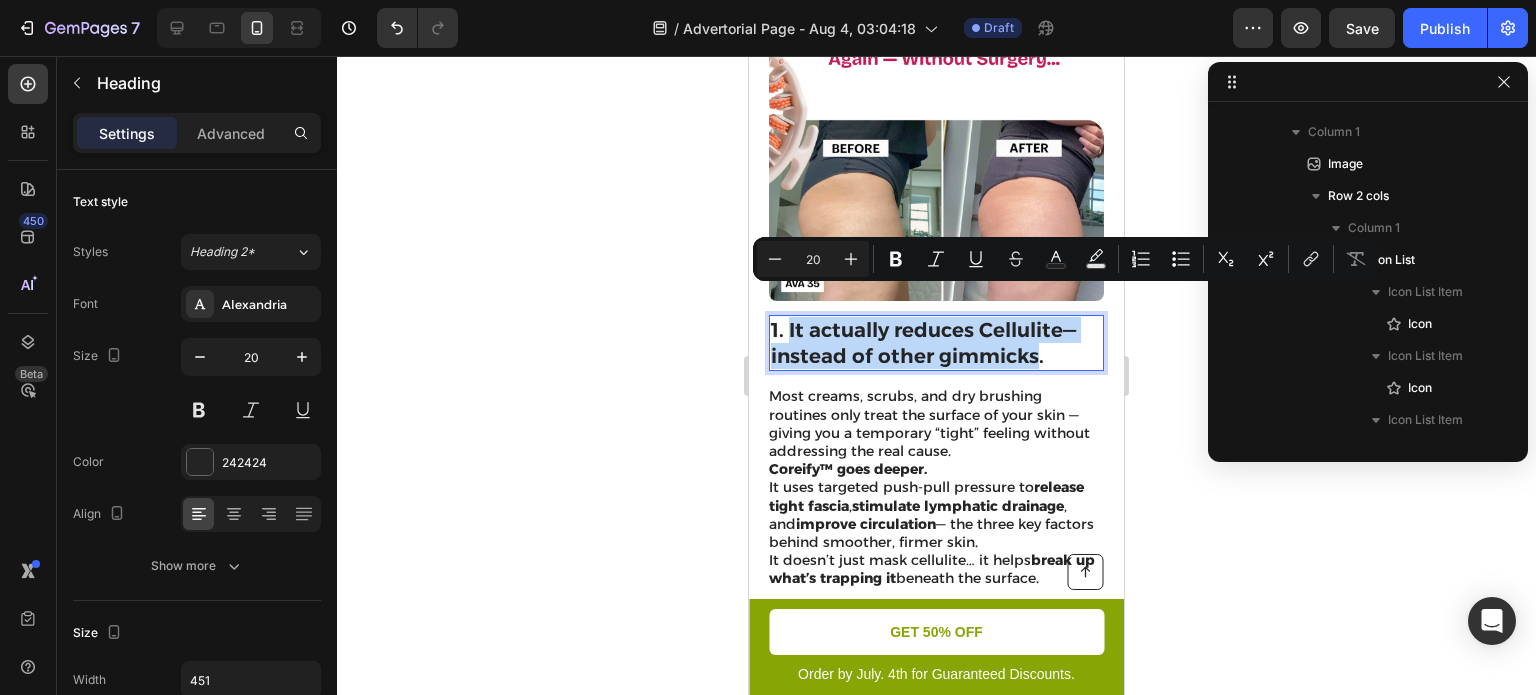 drag, startPoint x: 787, startPoint y: 299, endPoint x: 1038, endPoint y: 333, distance: 253.29233 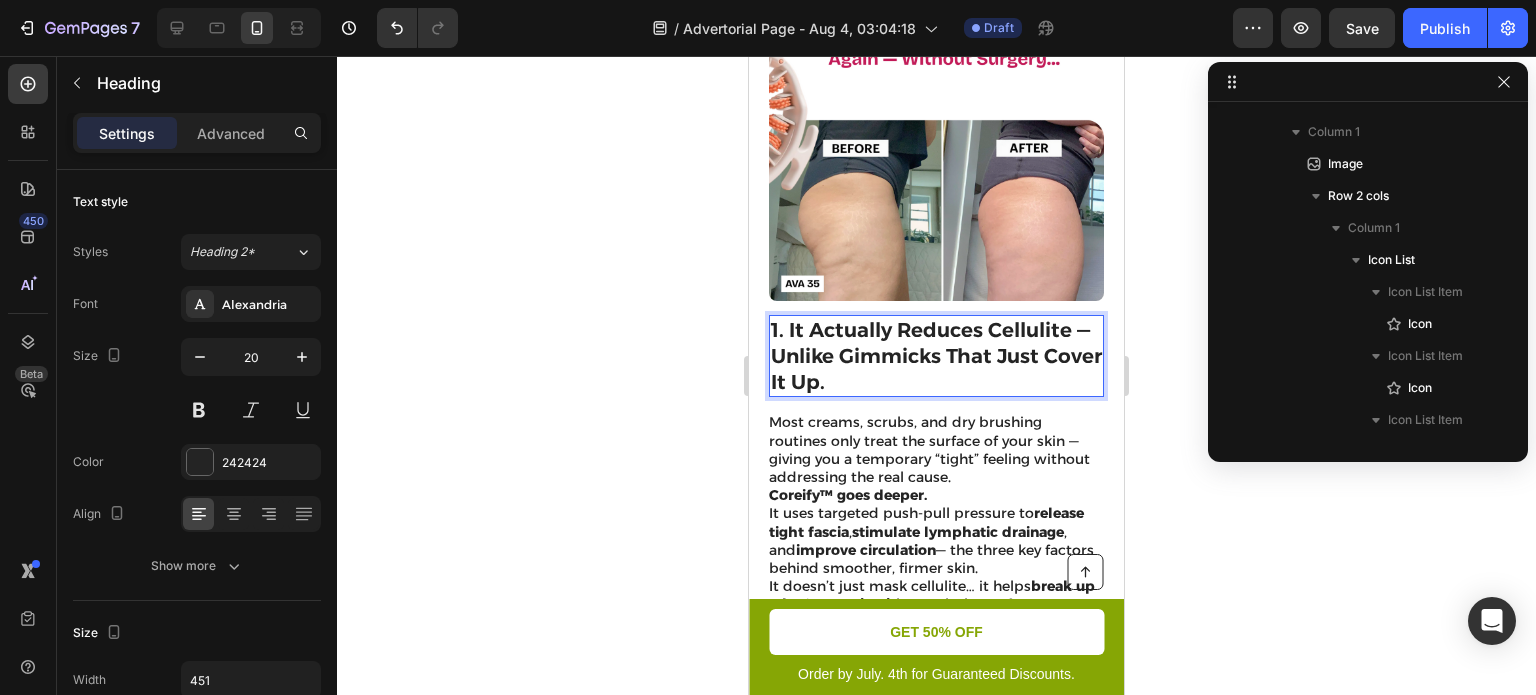 click on "1. It Actually Reduces Cellulite — Unlike Gimmicks That Just Cover It Up." at bounding box center (936, 356) 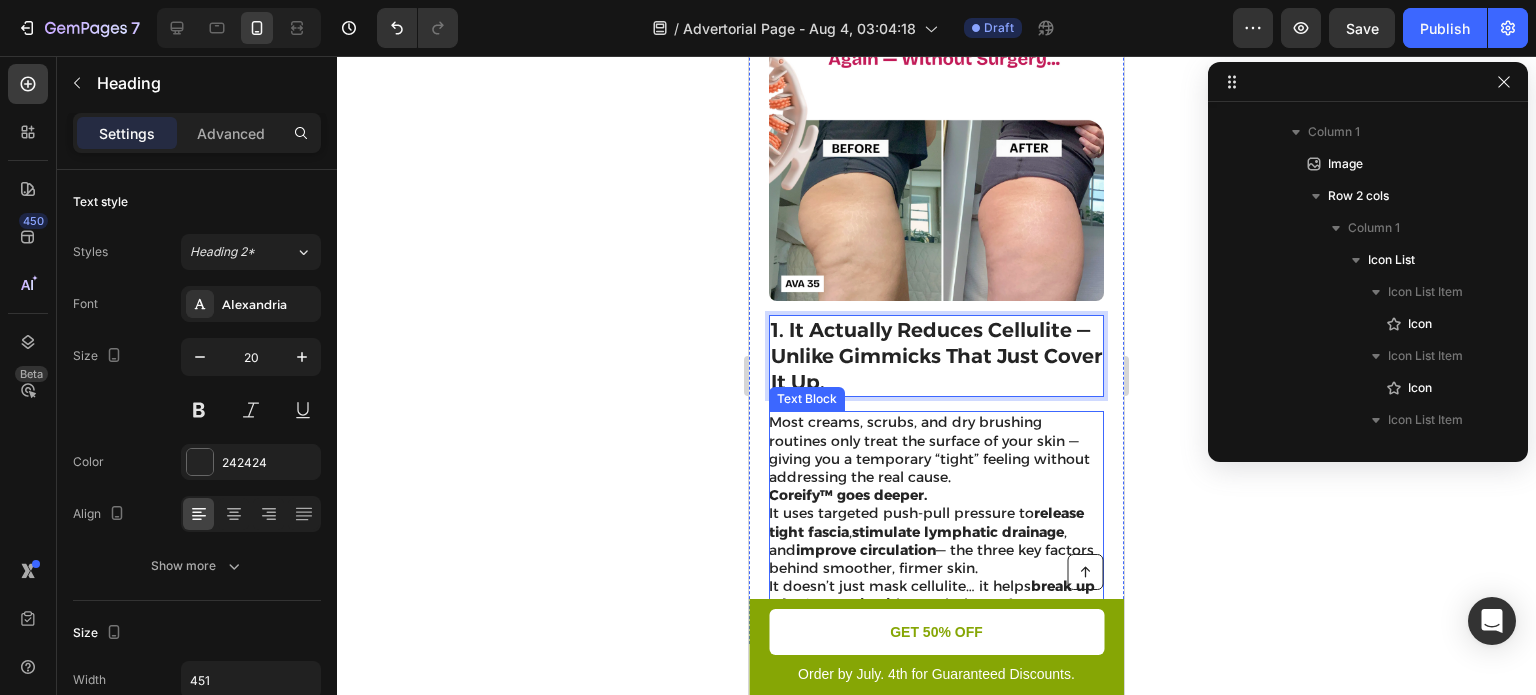 click on "Most creams, scrubs, and dry brushing routines only treat the surface of your skin — giving you a temporary “tight” feeling without addressing the real cause. Coreify™ goes deeper. It uses targeted push-pull pressure to  release tight fascia ,  stimulate lymphatic drainage , and  improve circulation  — the three key factors behind smoother, firmer skin. It doesn’t just mask cellulite… it helps  break up what’s trapping it  beneath the surface." at bounding box center [935, 513] 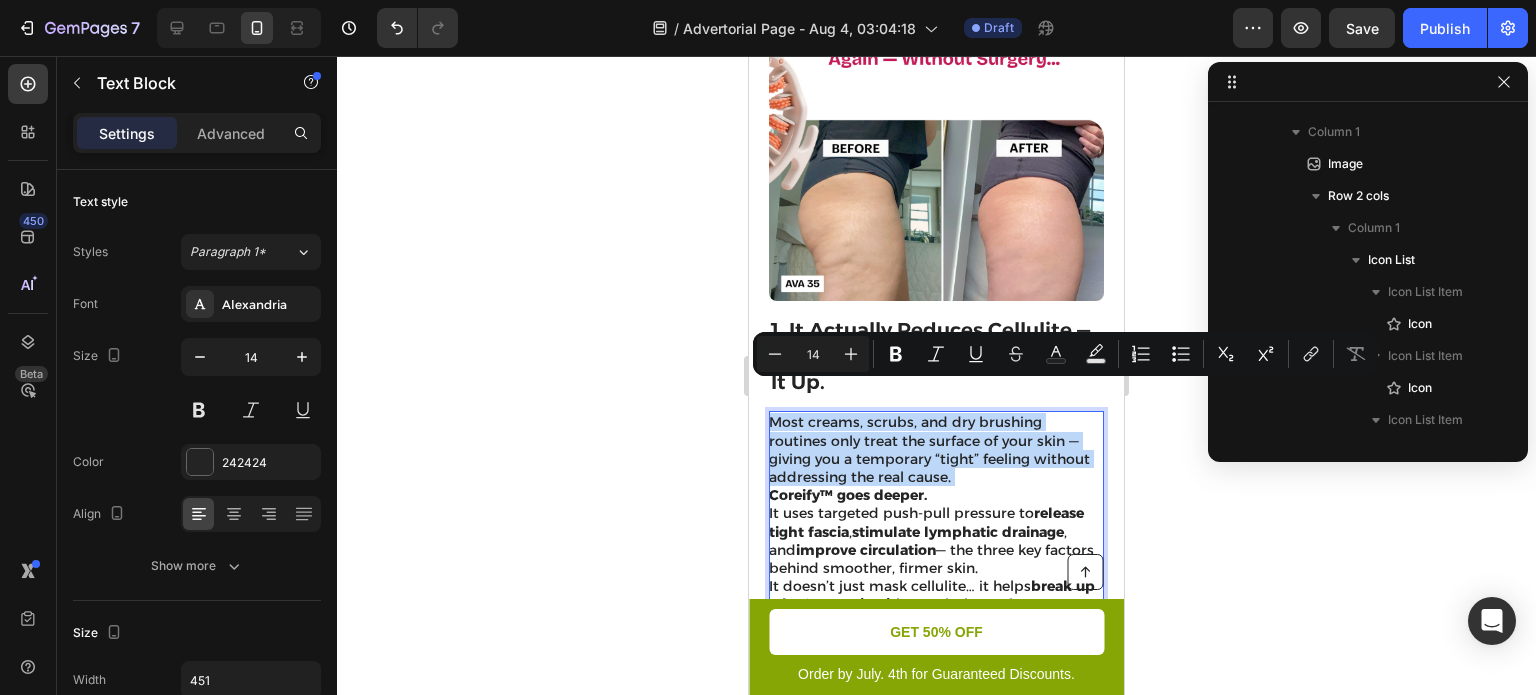 click on "Most creams, scrubs, and dry brushing routines only treat the surface of your skin — giving you a temporary “tight” feeling without addressing the real cause. Coreify™ goes deeper. It uses targeted push-pull pressure to  release tight fascia ,  stimulate lymphatic drainage , and  improve circulation  — the three key factors behind smoother, firmer skin. It doesn’t just mask cellulite… it helps  break up what’s trapping it  beneath the surface." at bounding box center (935, 513) 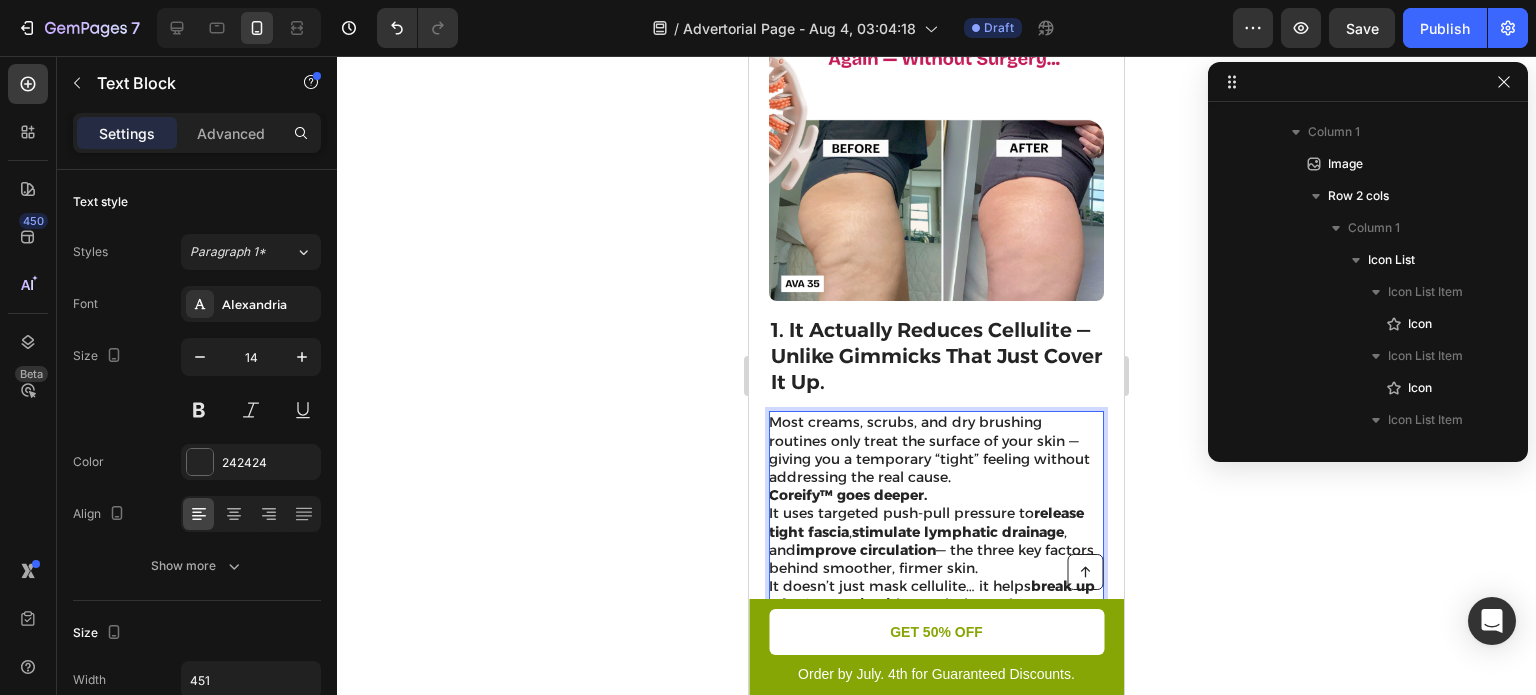 click on "Most creams, scrubs, and dry brushing routines only treat the surface of your skin — giving you a temporary “tight” feeling without addressing the real cause. Coreify™ goes deeper. It uses targeted push-pull pressure to  release tight fascia ,  stimulate lymphatic drainage , and  improve circulation  — the three key factors behind smoother, firmer skin. It doesn’t just mask cellulite… it helps  break up what’s trapping it  beneath the surface." at bounding box center [935, 513] 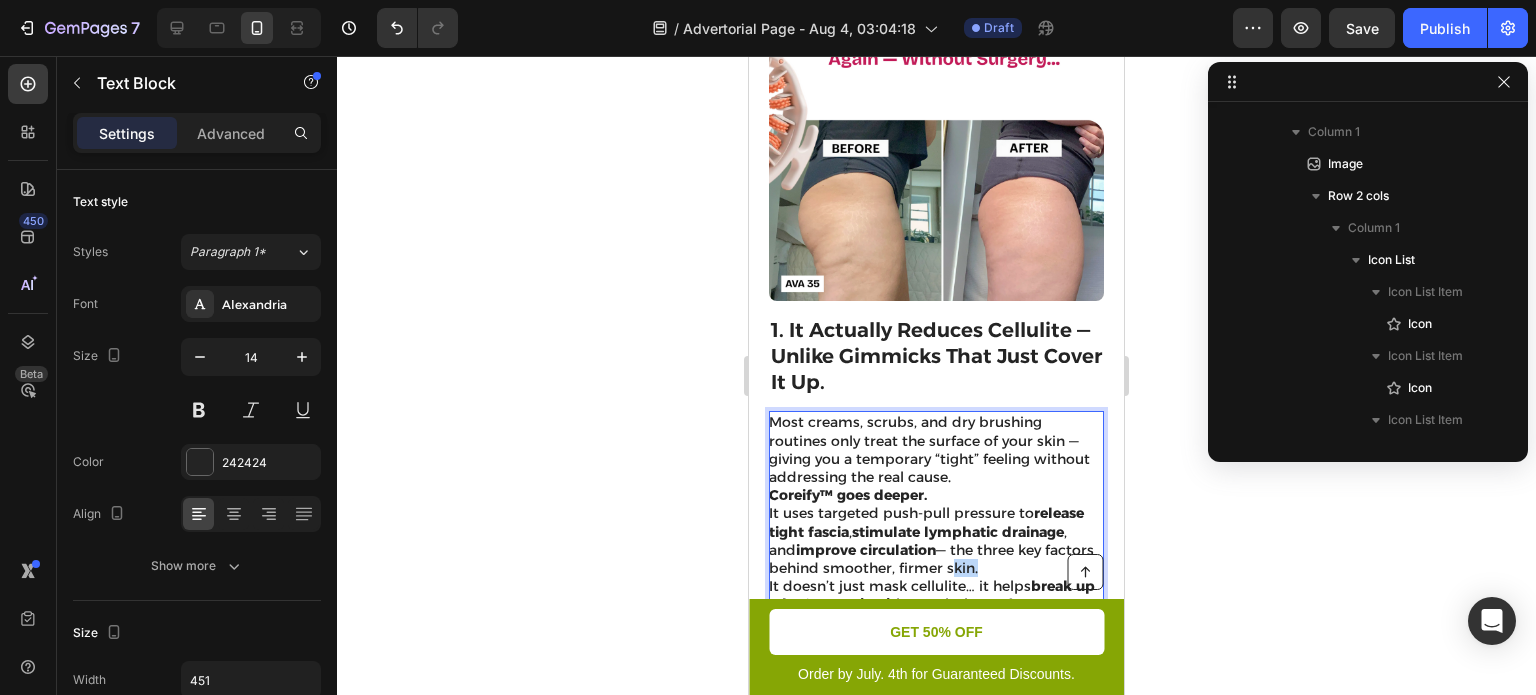click on "Most creams, scrubs, and dry brushing routines only treat the surface of your skin — giving you a temporary “tight” feeling without addressing the real cause. Coreify™ goes deeper. It uses targeted push-pull pressure to  release tight fascia ,  stimulate lymphatic drainage , and  improve circulation  — the three key factors behind smoother, firmer skin. It doesn’t just mask cellulite… it helps  break up what’s trapping it  beneath the surface." at bounding box center [935, 513] 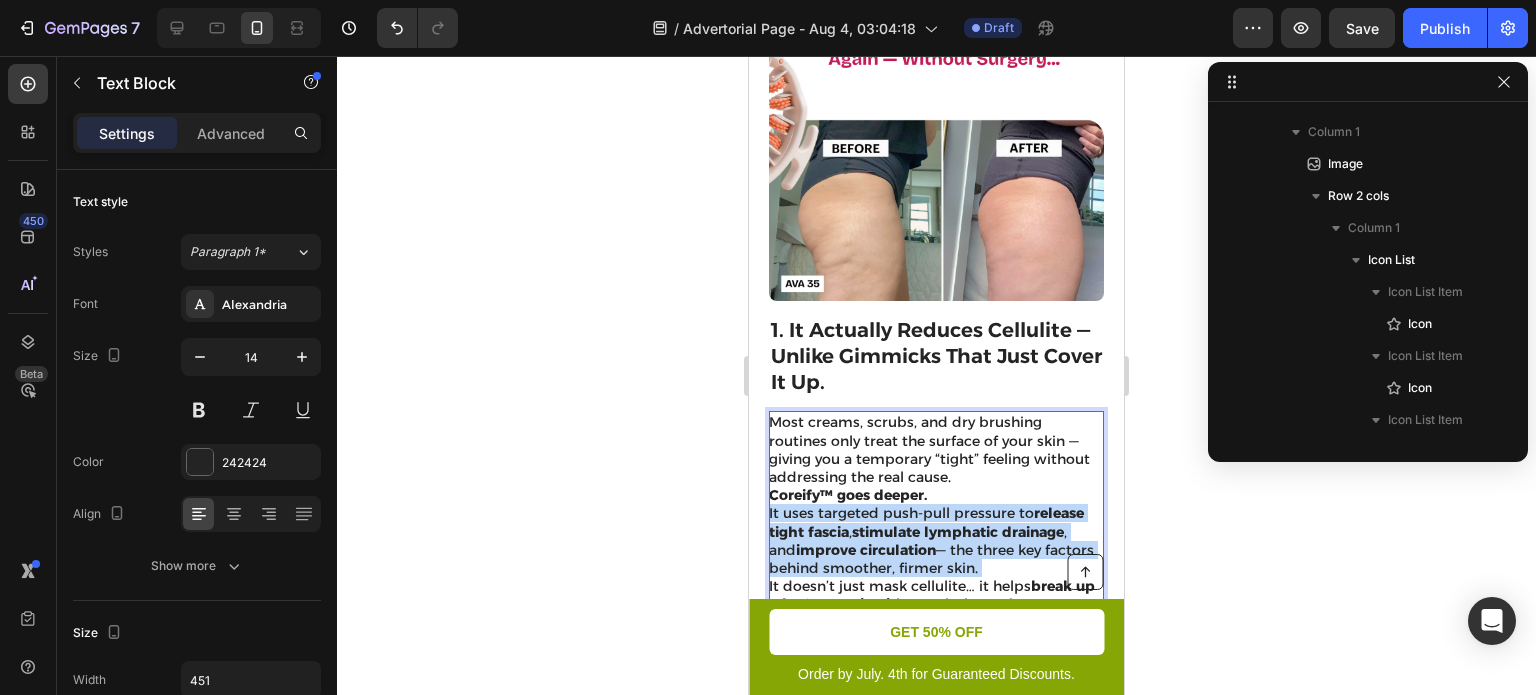 click on "Most creams, scrubs, and dry brushing routines only treat the surface of your skin — giving you a temporary “tight” feeling without addressing the real cause. Coreify™ goes deeper. It uses targeted push-pull pressure to  release tight fascia ,  stimulate lymphatic drainage , and  improve circulation  — the three key factors behind smoother, firmer skin. It doesn’t just mask cellulite… it helps  break up what’s trapping it  beneath the surface." at bounding box center (935, 513) 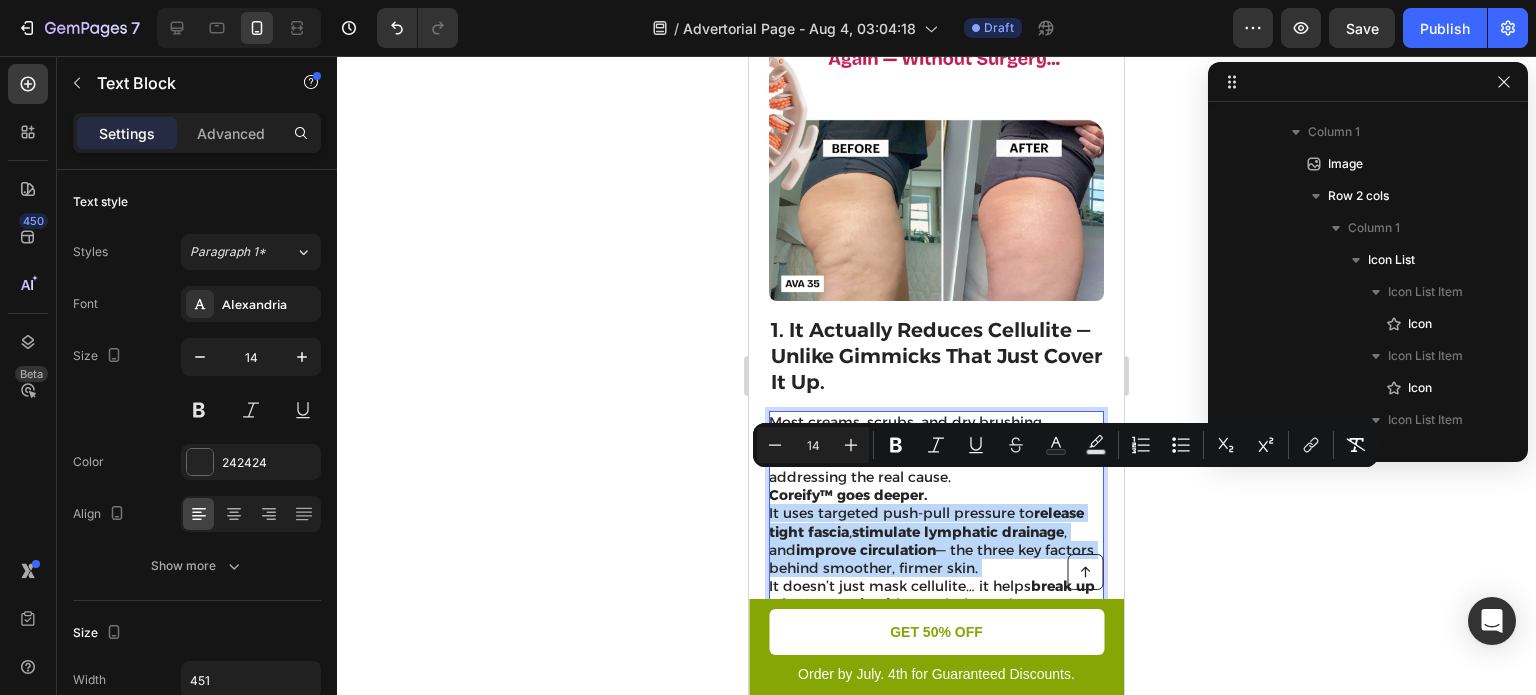 click on "stimulate lymphatic drainage" at bounding box center [958, 532] 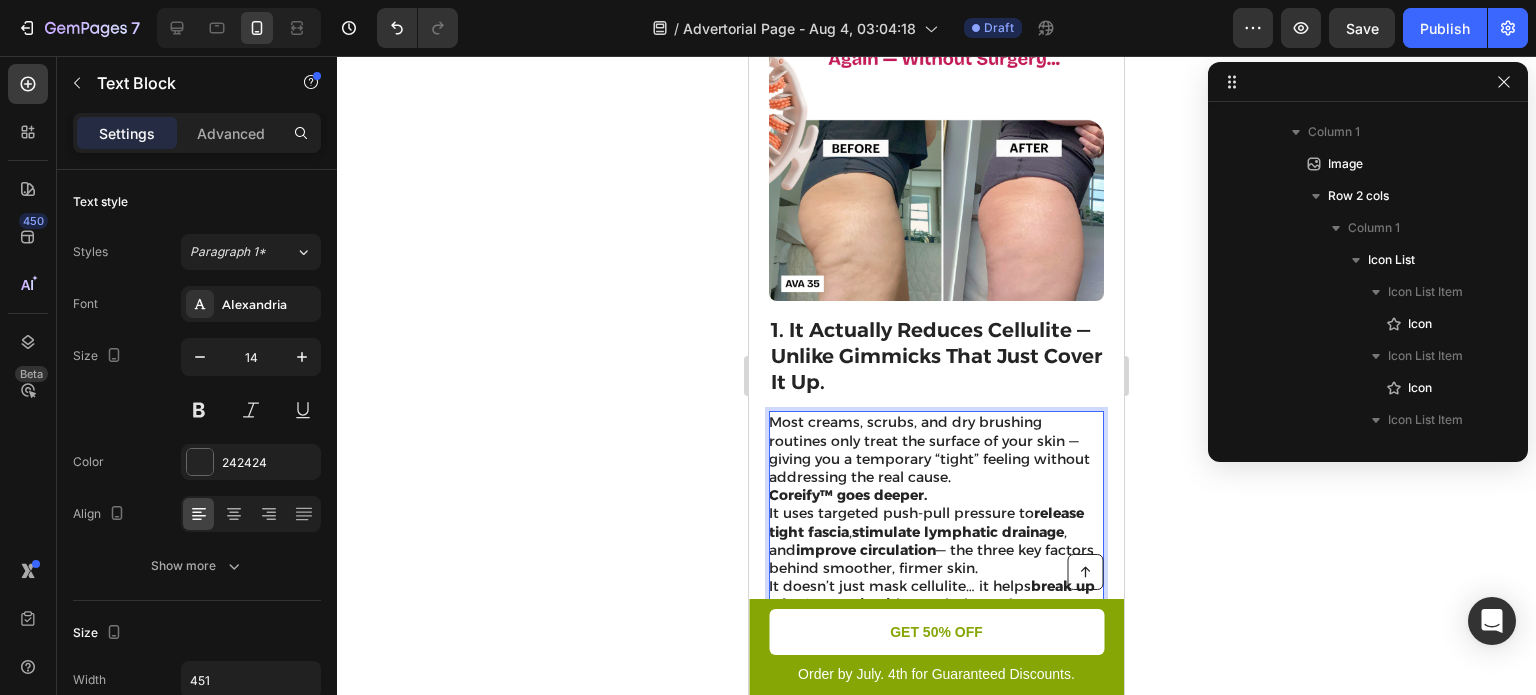 click on "Most creams, scrubs, and dry brushing routines only treat the surface of your skin — giving you a temporary “tight” feeling without addressing the real cause. Coreify™ goes deeper. It uses targeted push-pull pressure to  release tight fascia ,  stimulate lymphatic drainage , and  improve circulation  — the three key factors behind smoother, firmer skin. It doesn’t just mask cellulite… it helps  break up what’s trapping it  beneath the surface." at bounding box center [935, 513] 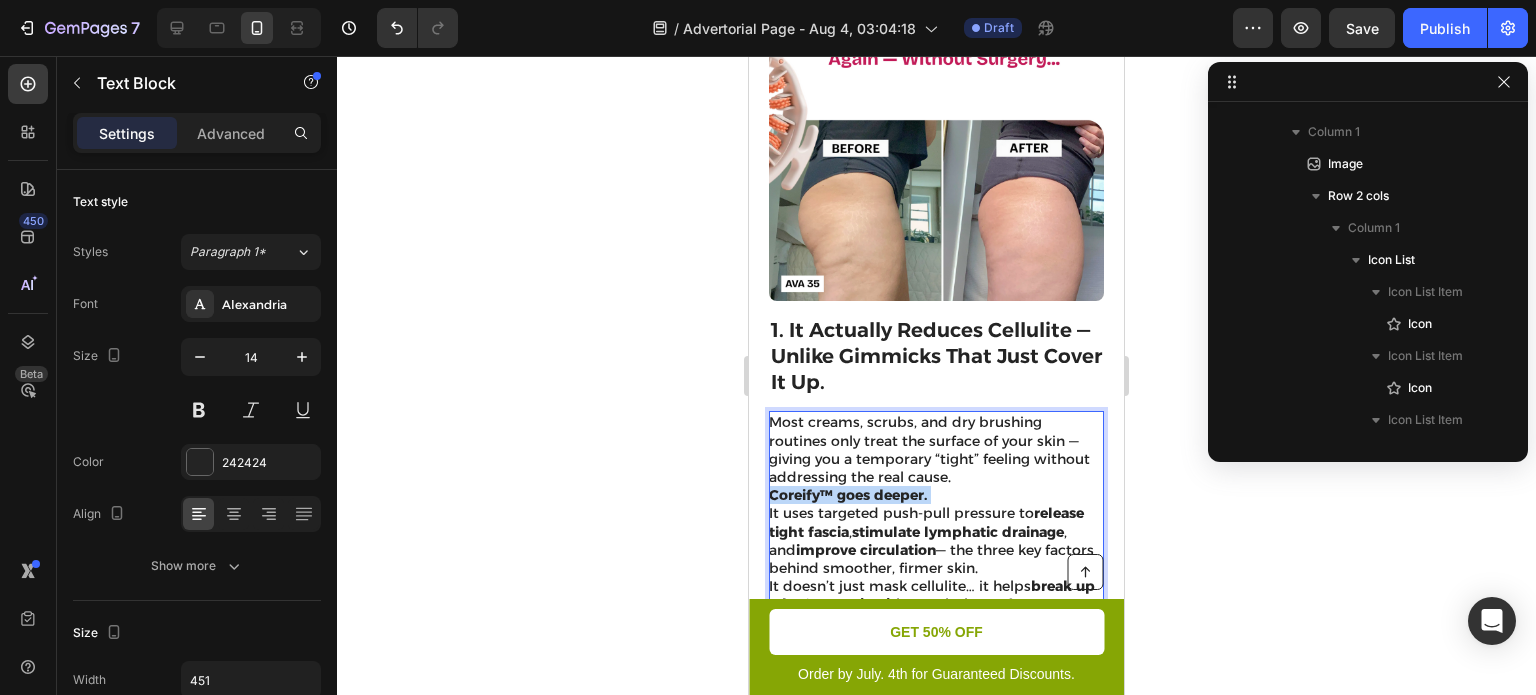 click on "Most creams, scrubs, and dry brushing routines only treat the surface of your skin — giving you a temporary “tight” feeling without addressing the real cause. Coreify™ goes deeper. It uses targeted push-pull pressure to  release tight fascia ,  stimulate lymphatic drainage , and  improve circulation  — the three key factors behind smoother, firmer skin. It doesn’t just mask cellulite… it helps  break up what’s trapping it  beneath the surface." at bounding box center [935, 513] 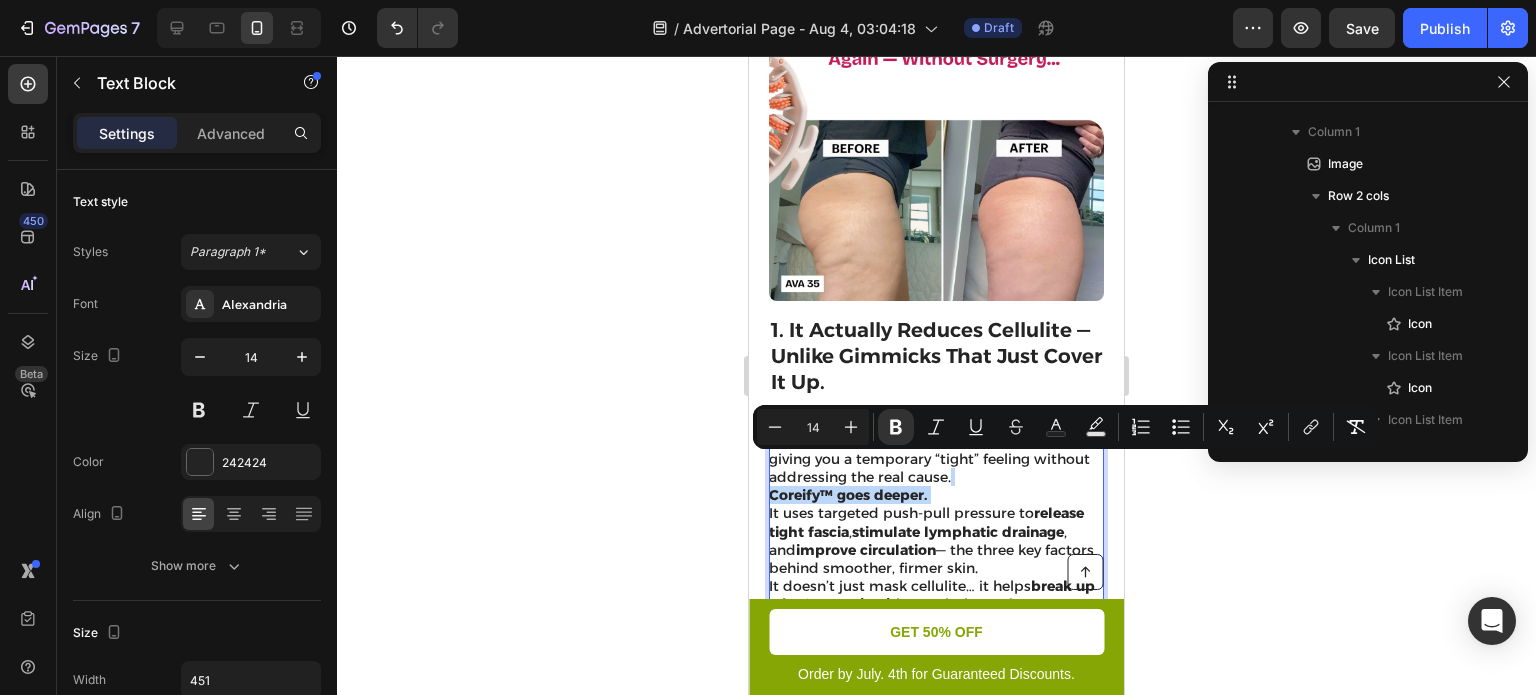 copy on "Coreify™ goes deeper." 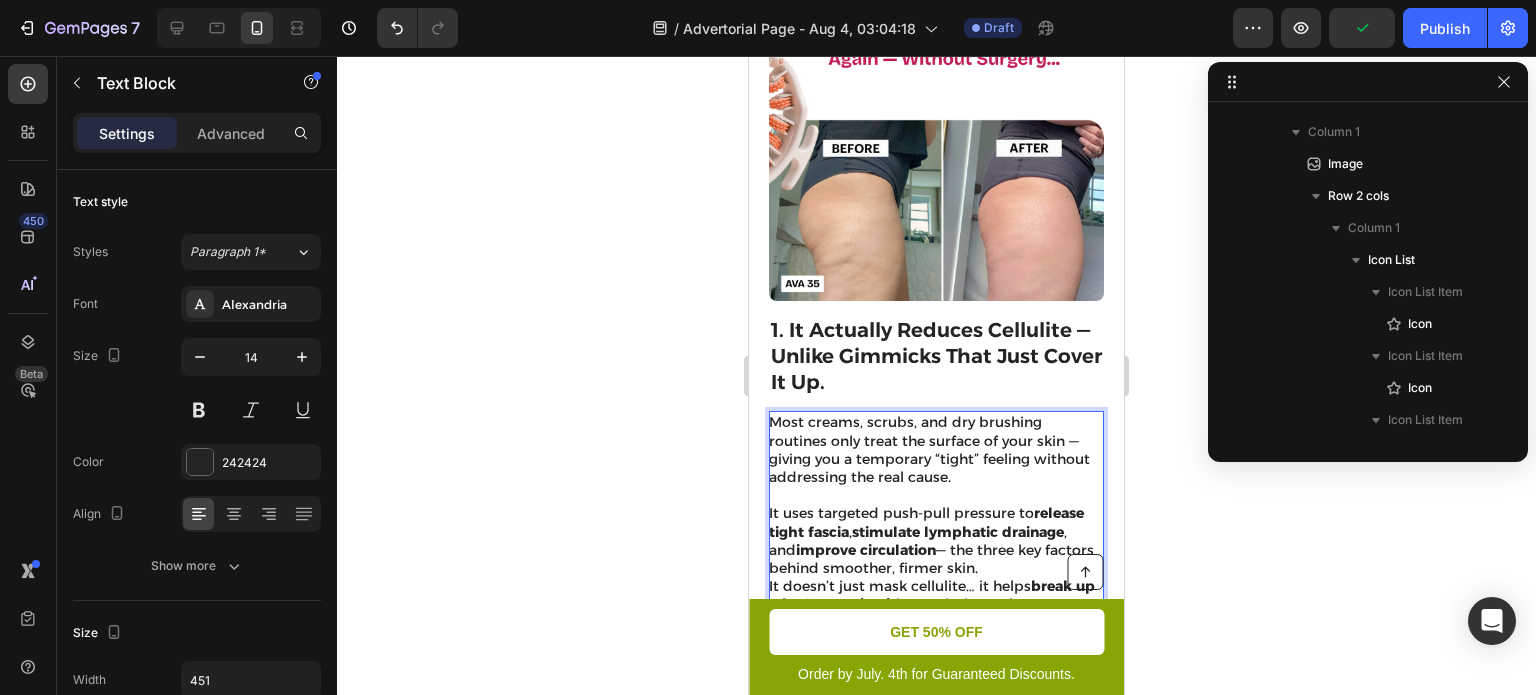 scroll, scrollTop: 1198, scrollLeft: 0, axis: vertical 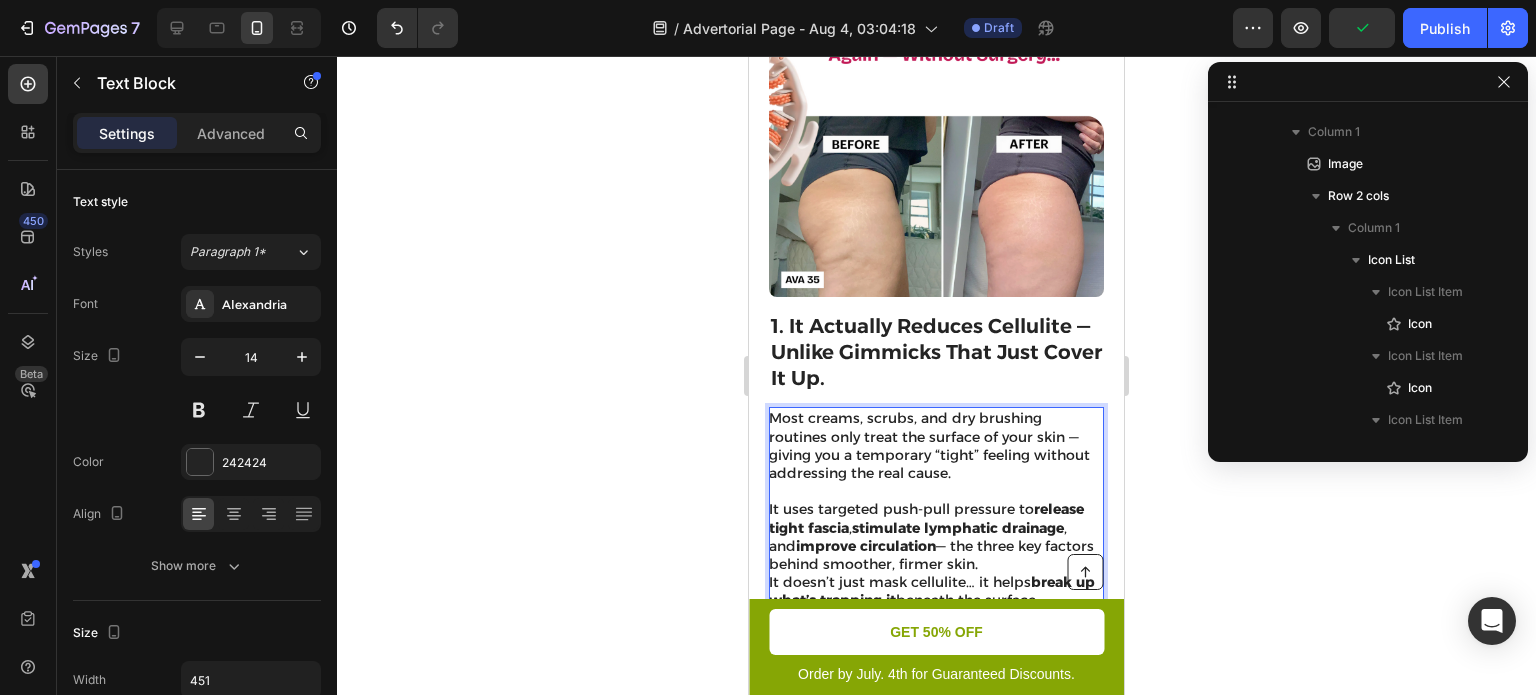 click on "It uses targeted push-pull pressure to  release tight fascia ,  stimulate lymphatic drainage , and  improve circulation  — the three key factors behind smoother, firmer skin. It doesn’t just mask cellulite… it helps  break up what’s trapping it  beneath the surface." at bounding box center [935, 554] 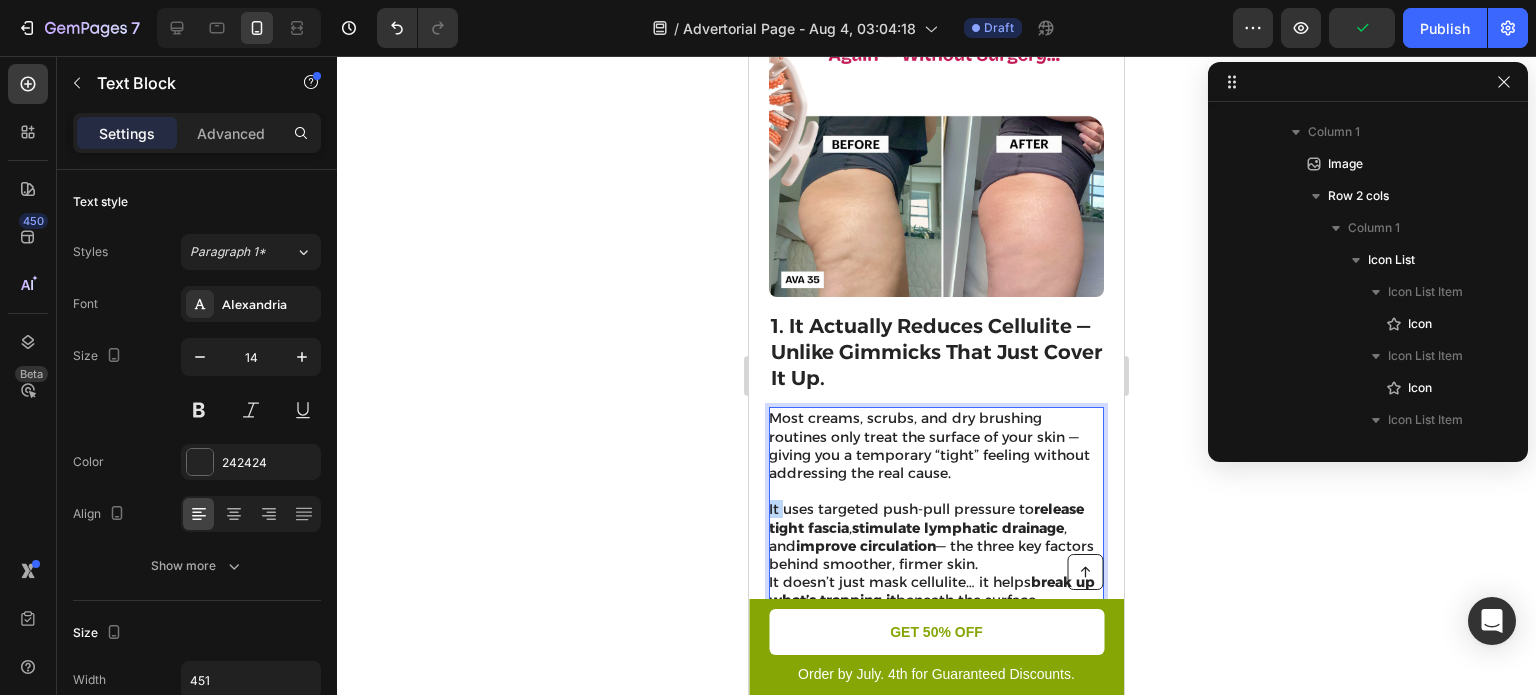 click on "It uses targeted push-pull pressure to  release tight fascia ,  stimulate lymphatic drainage , and  improve circulation  — the three key factors behind smoother, firmer skin. It doesn’t just mask cellulite… it helps  break up what’s trapping it  beneath the surface." at bounding box center (935, 554) 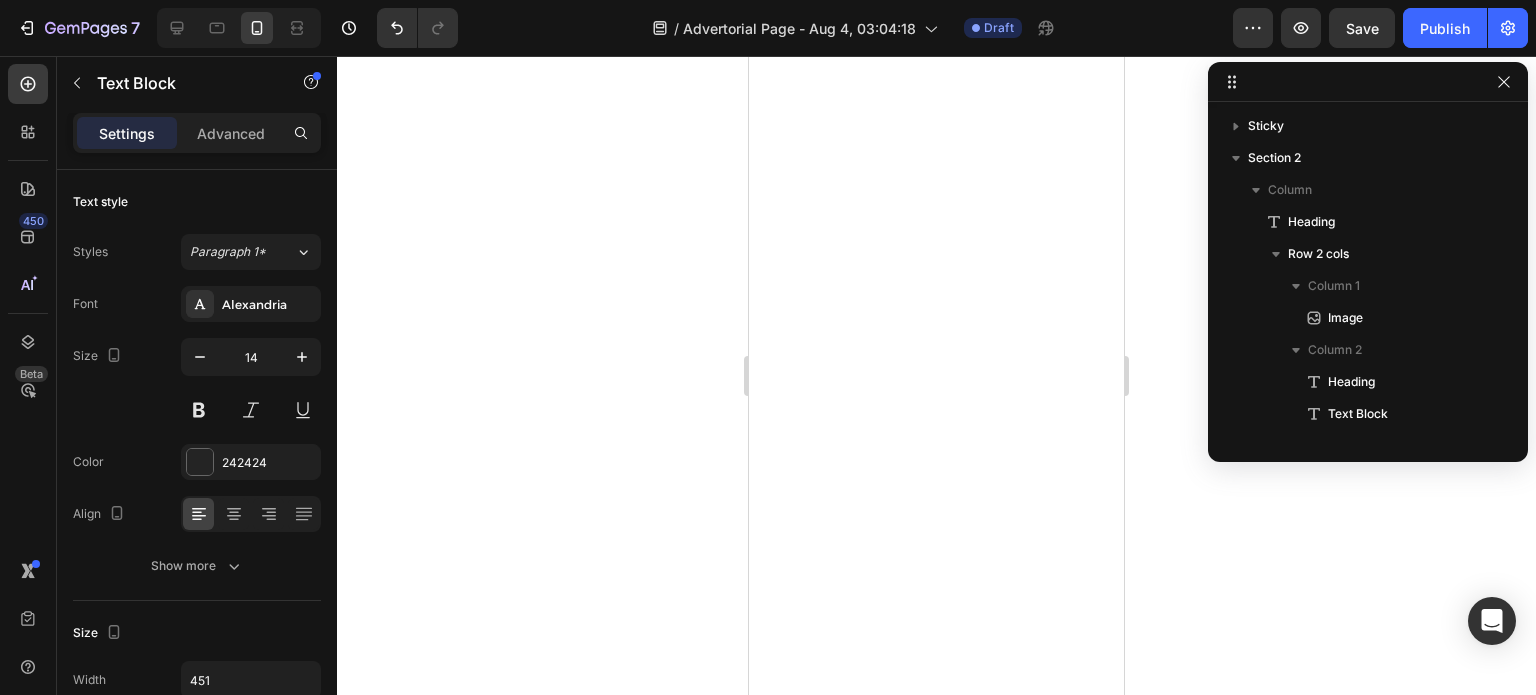 scroll, scrollTop: 0, scrollLeft: 0, axis: both 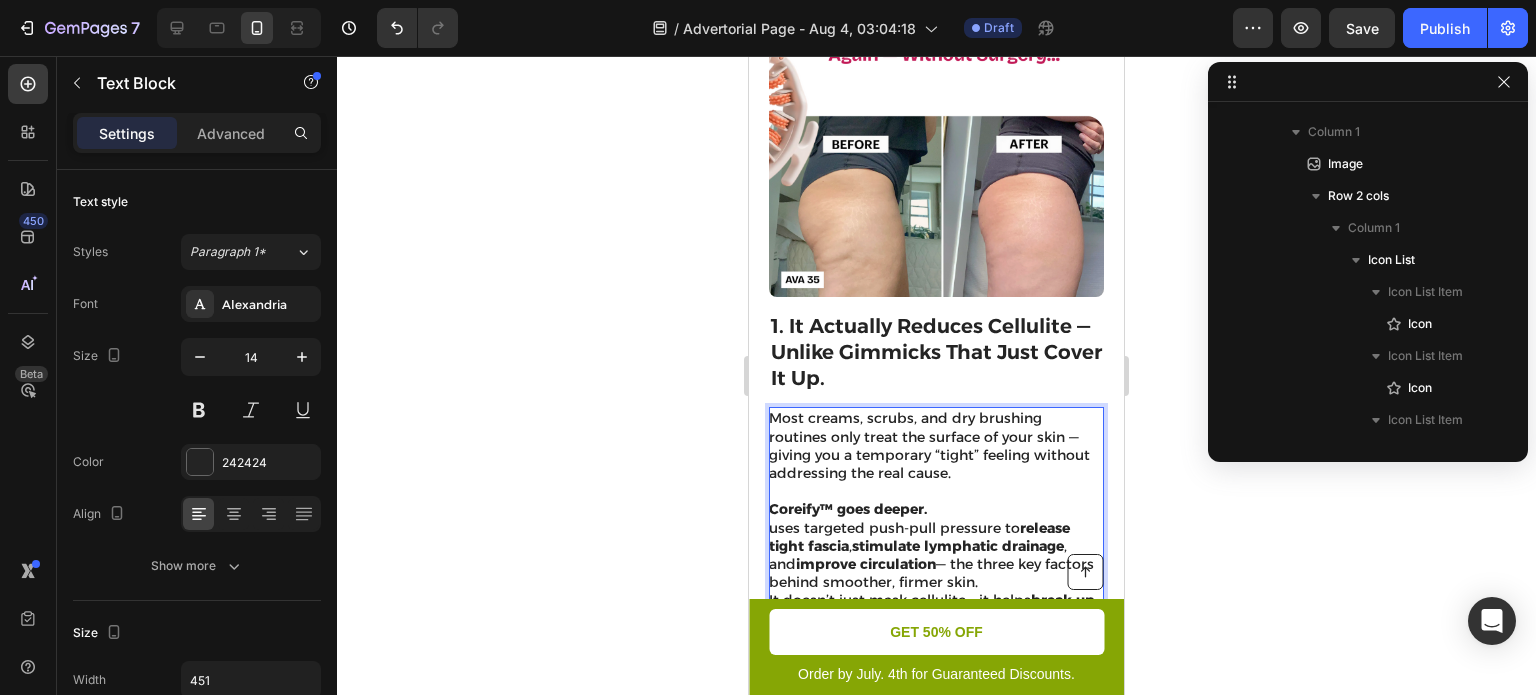 click on "Coreify™ goes deeper. uses targeted push-pull pressure to  release tight fascia ,  stimulate lymphatic drainage , and  improve circulation  — the three key factors behind smoother, firmer skin. It doesn’t just mask cellulite… it helps  break up what’s trapping it  beneath the surface." at bounding box center (935, 563) 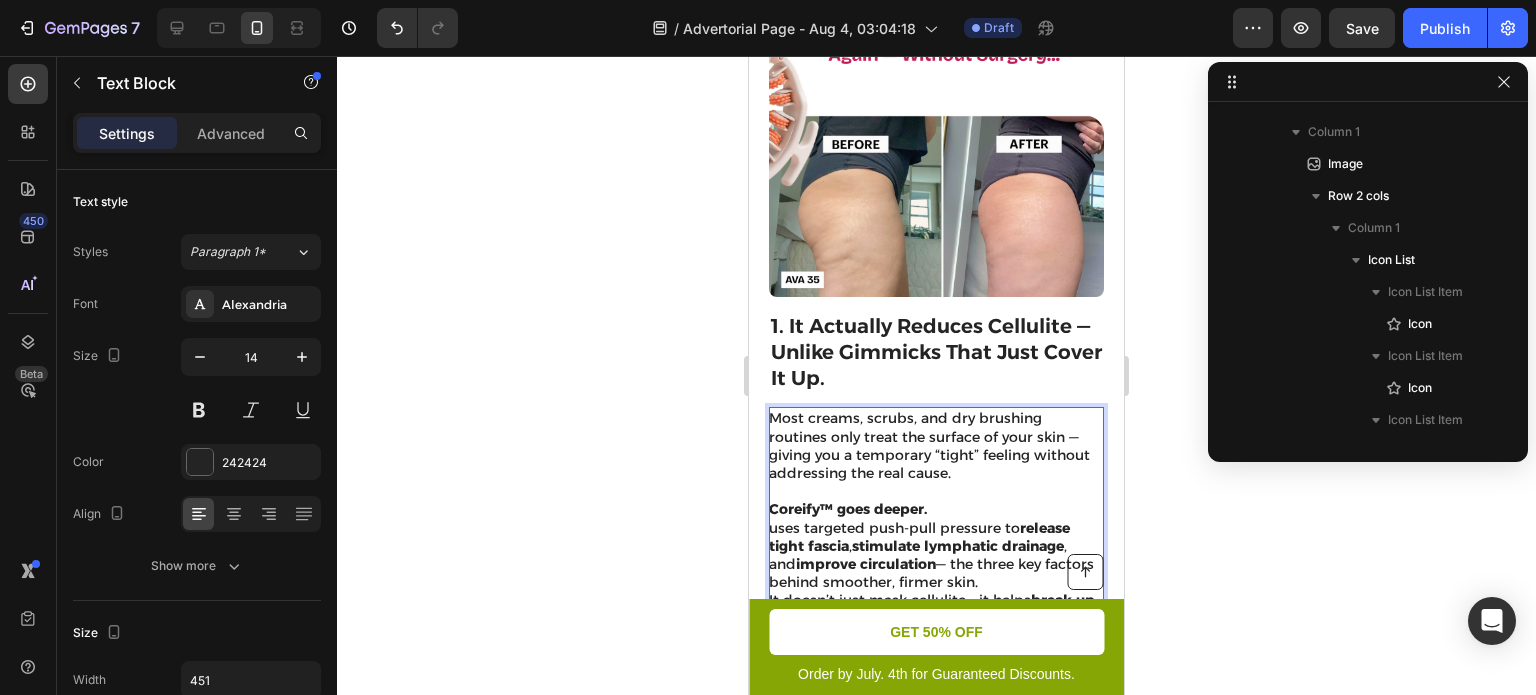 click on "Coreify™ goes deeper. uses targeted push-pull pressure to  release tight fascia ,  stimulate lymphatic drainage , and  improve circulation  — the three key factors behind smoother, firmer skin. It doesn’t just mask cellulite… it helps  break up what’s trapping it  beneath the surface." at bounding box center [935, 563] 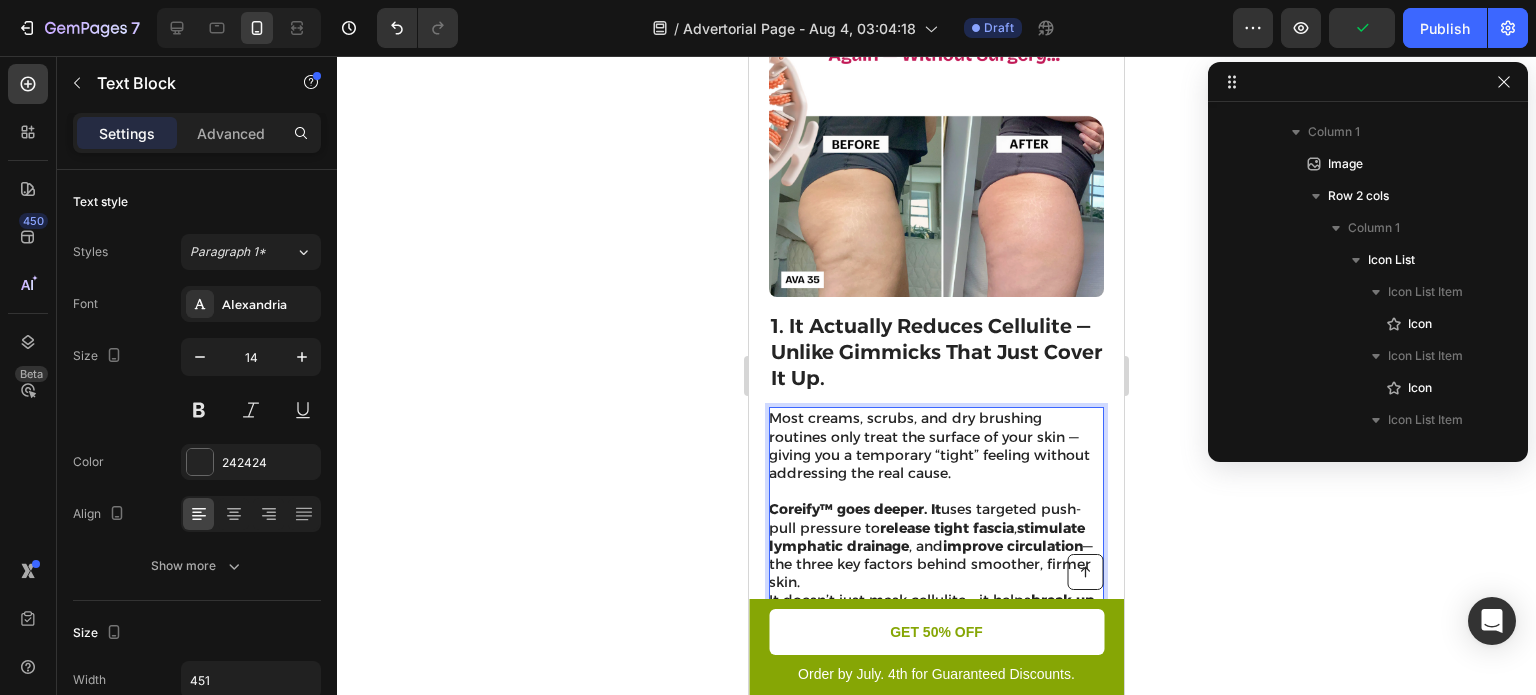 click on "Coreify™ goes deeper. It" at bounding box center [855, 509] 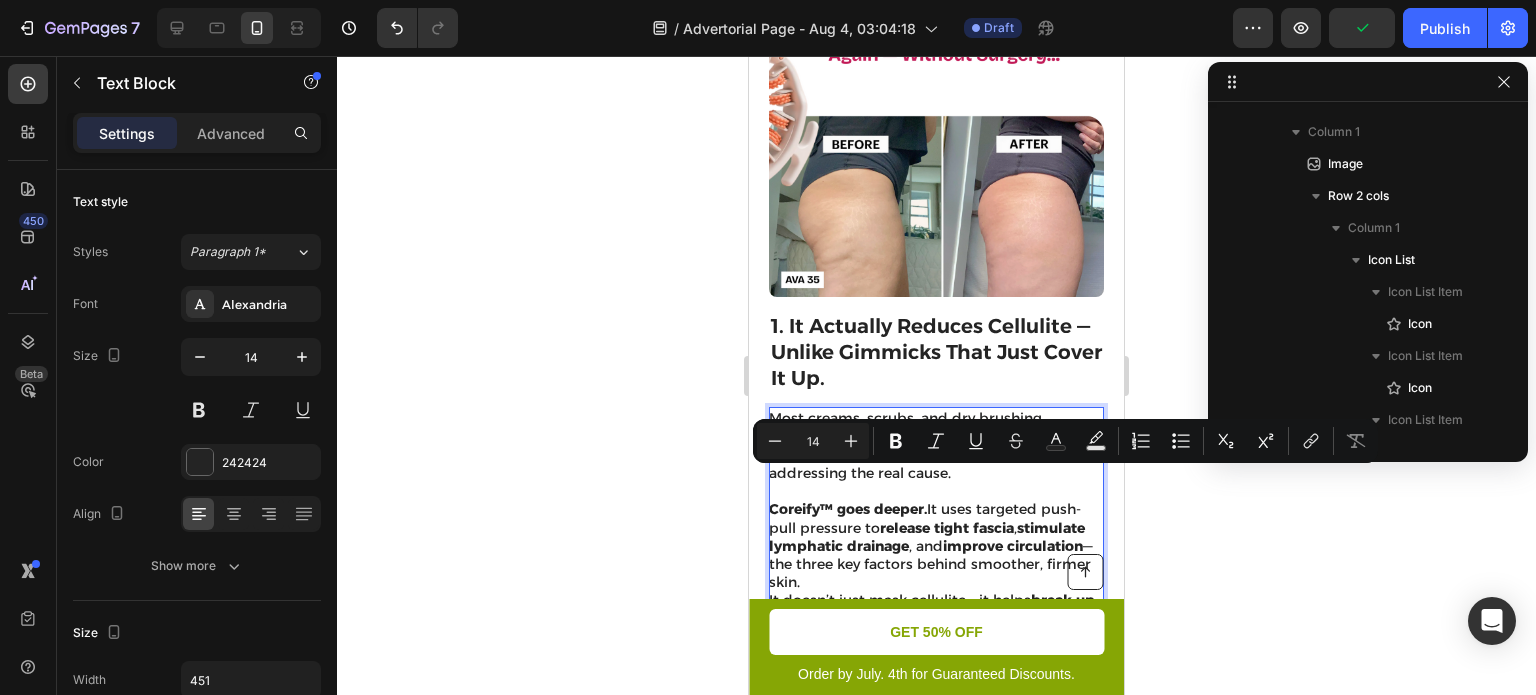 click on "Coreify™ goes deeper." at bounding box center [848, 509] 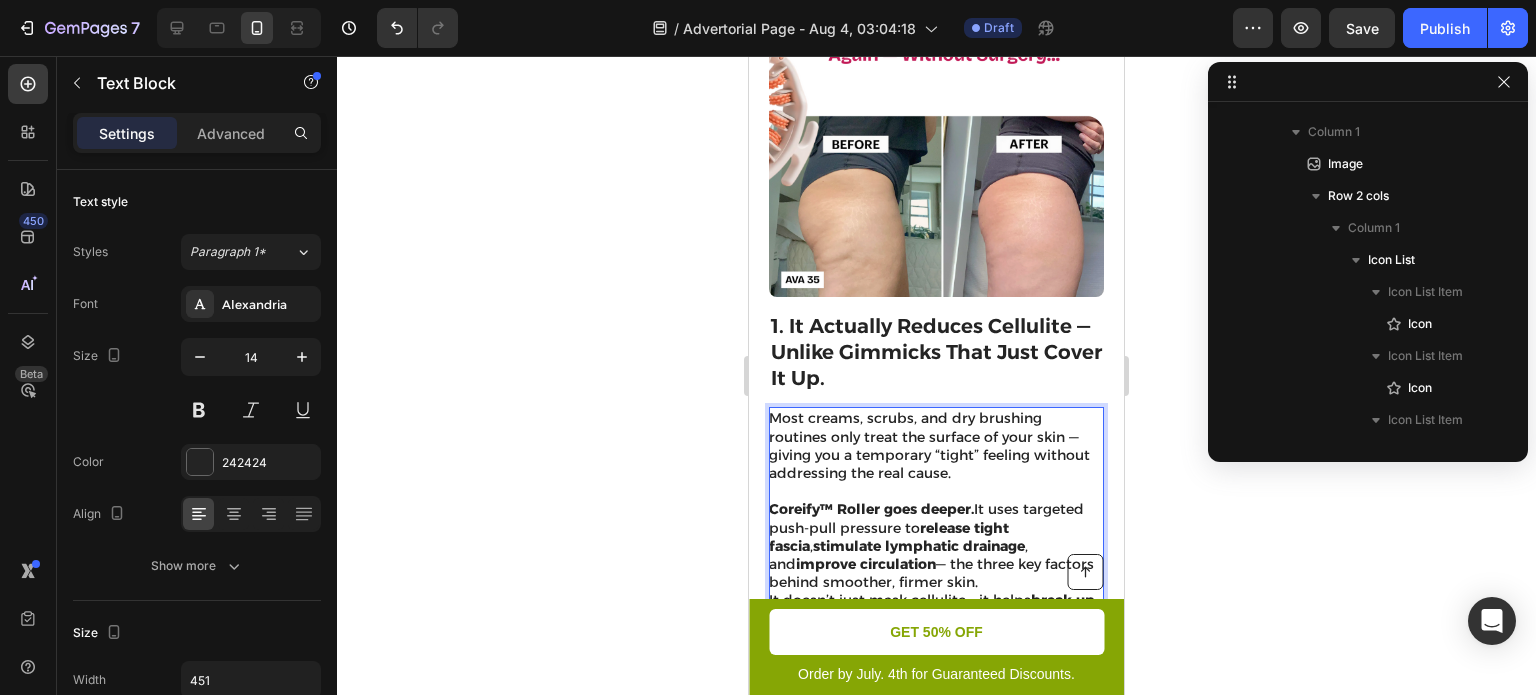 click on "Coreify™ Roller goes deeper.  It uses targeted push-pull pressure to  release tight fascia ,  stimulate lymphatic drainage , and  improve circulation  — the three key factors behind smoother, firmer skin. It doesn’t just mask cellulite… it helps  break up what’s trapping it  beneath the surface." at bounding box center [935, 563] 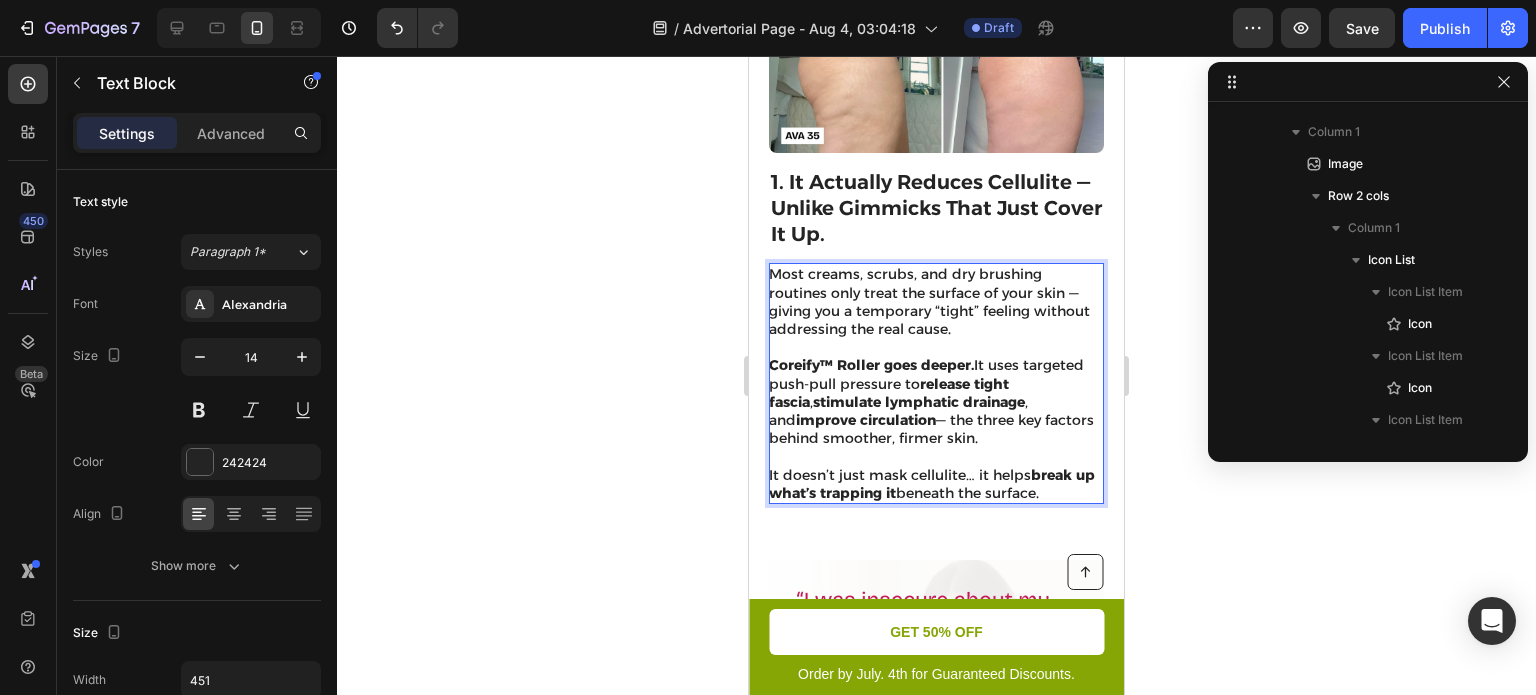 click on "Coreify™ Roller goes deeper." at bounding box center [871, 365] 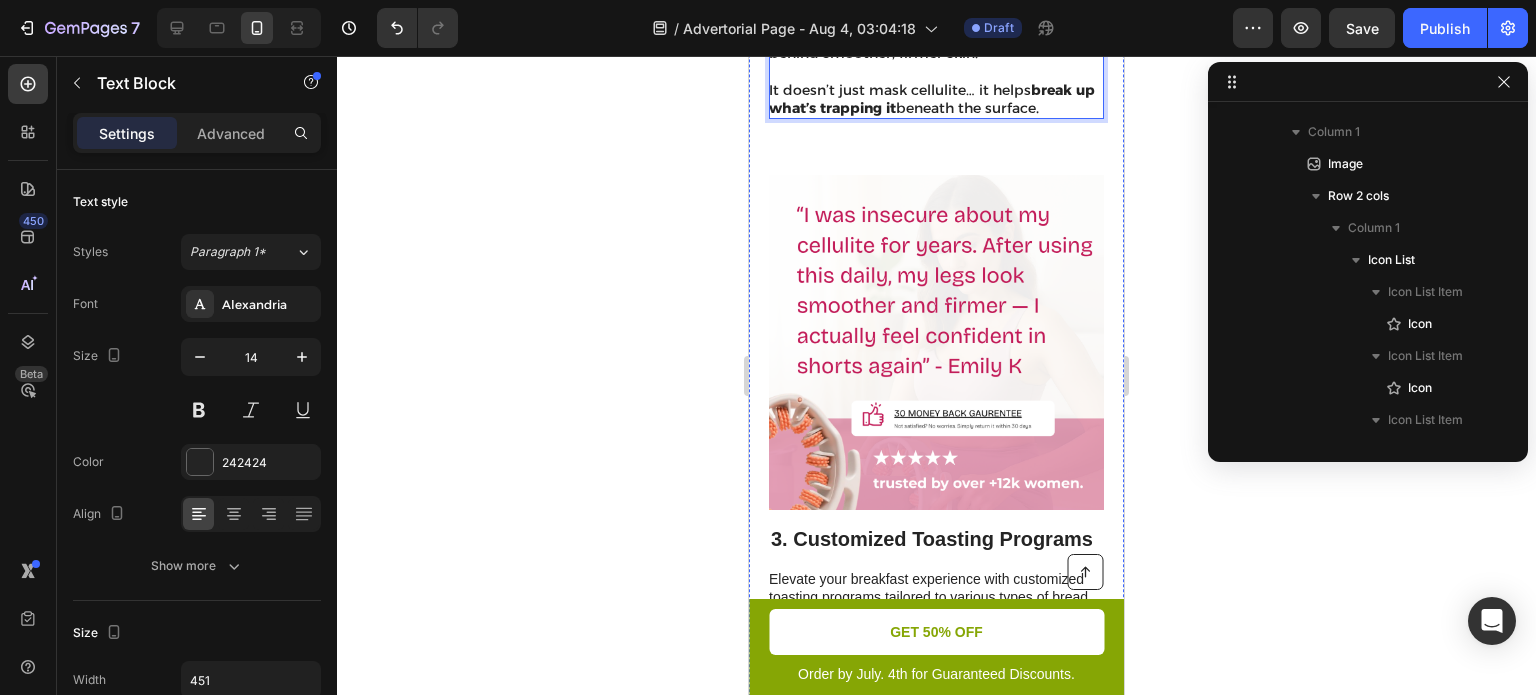scroll, scrollTop: 1728, scrollLeft: 0, axis: vertical 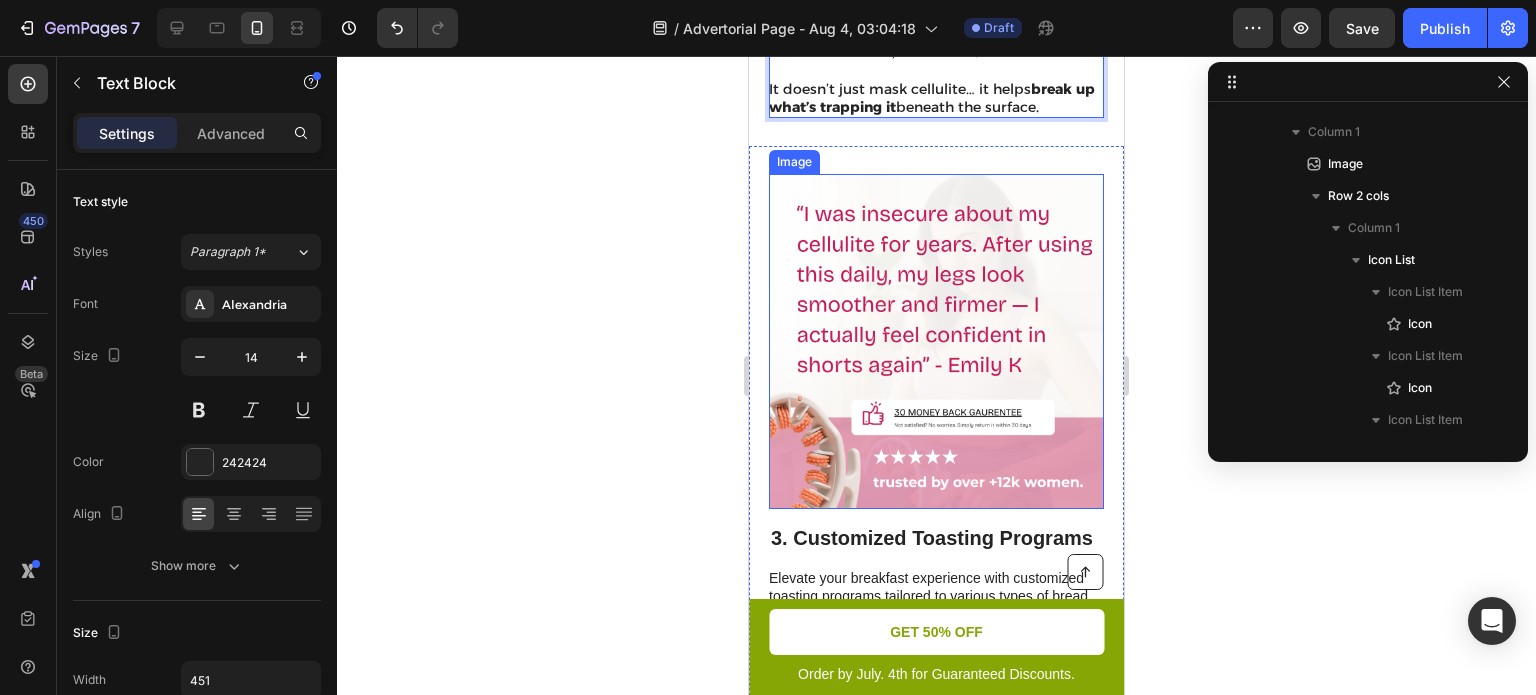 click at bounding box center [936, 341] 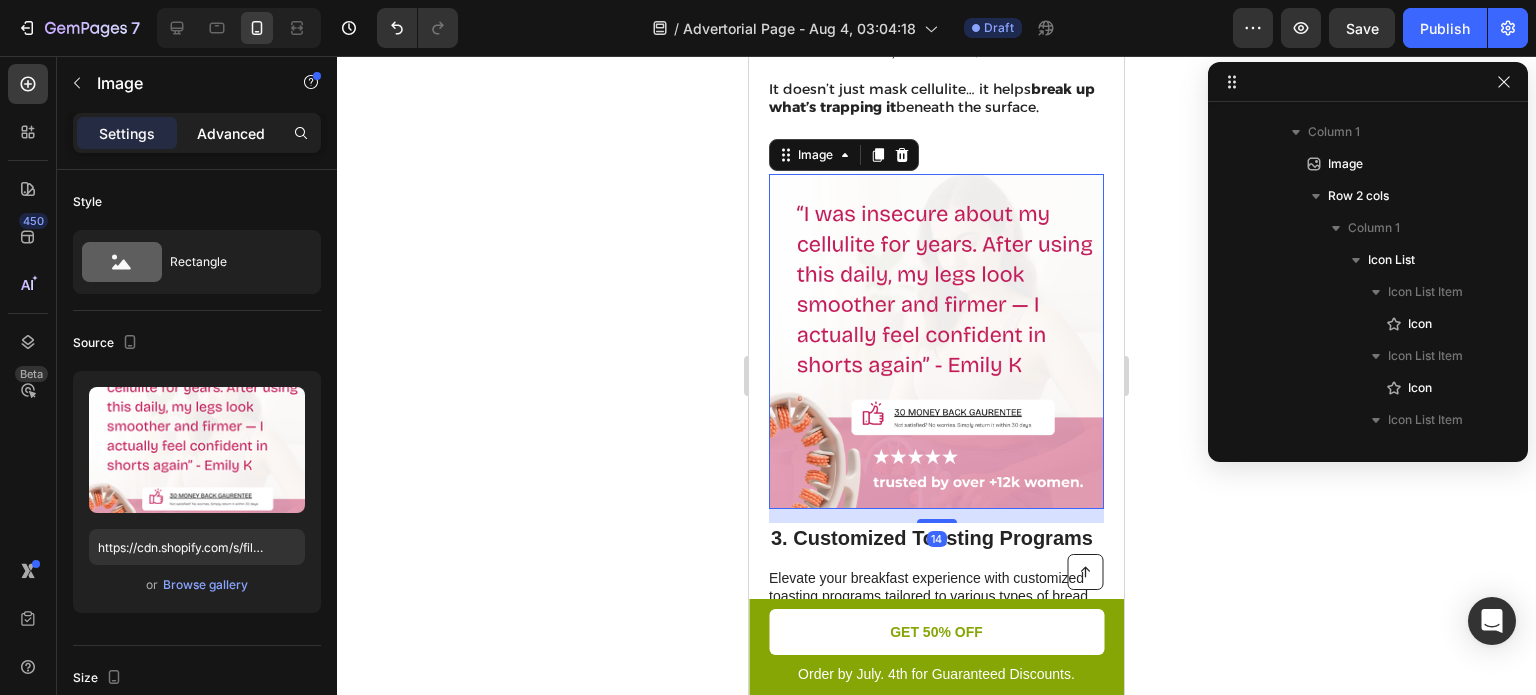 click on "Advanced" at bounding box center [231, 133] 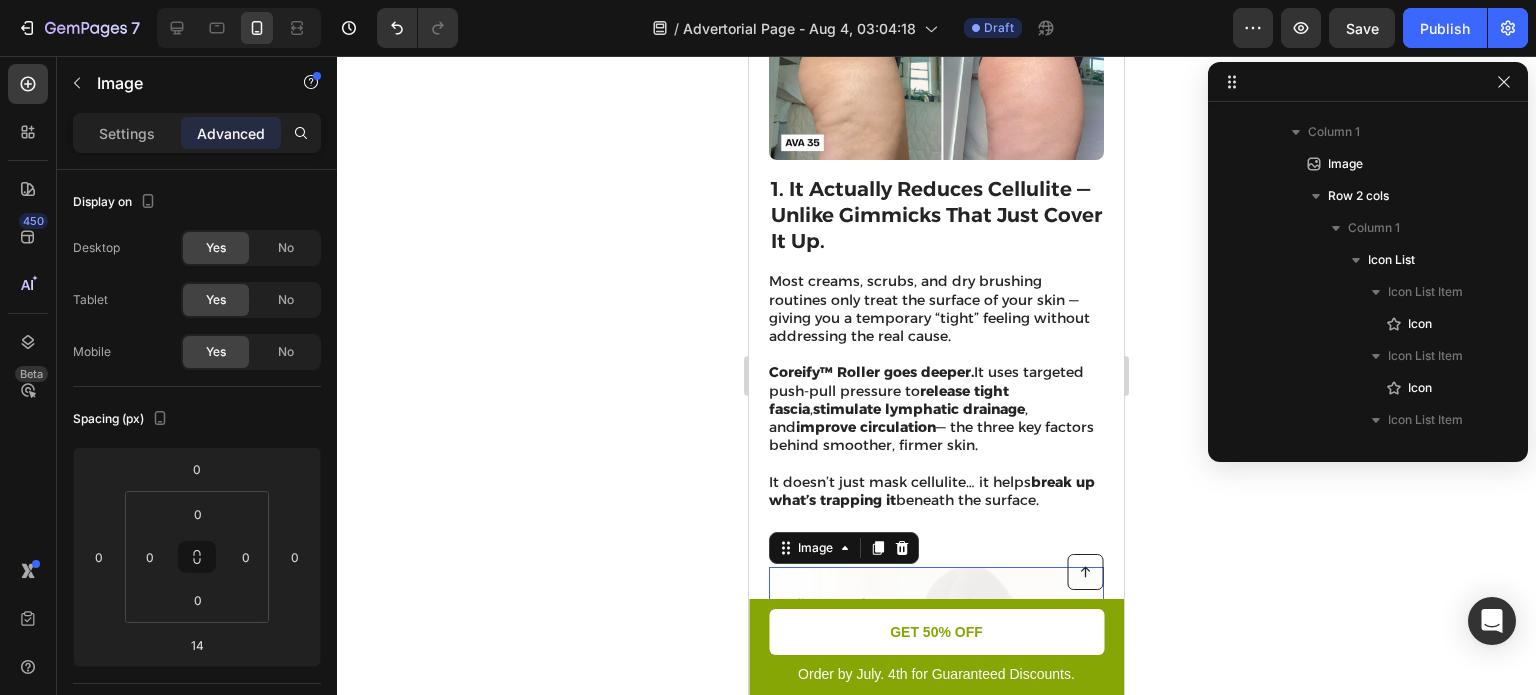 scroll, scrollTop: 1336, scrollLeft: 0, axis: vertical 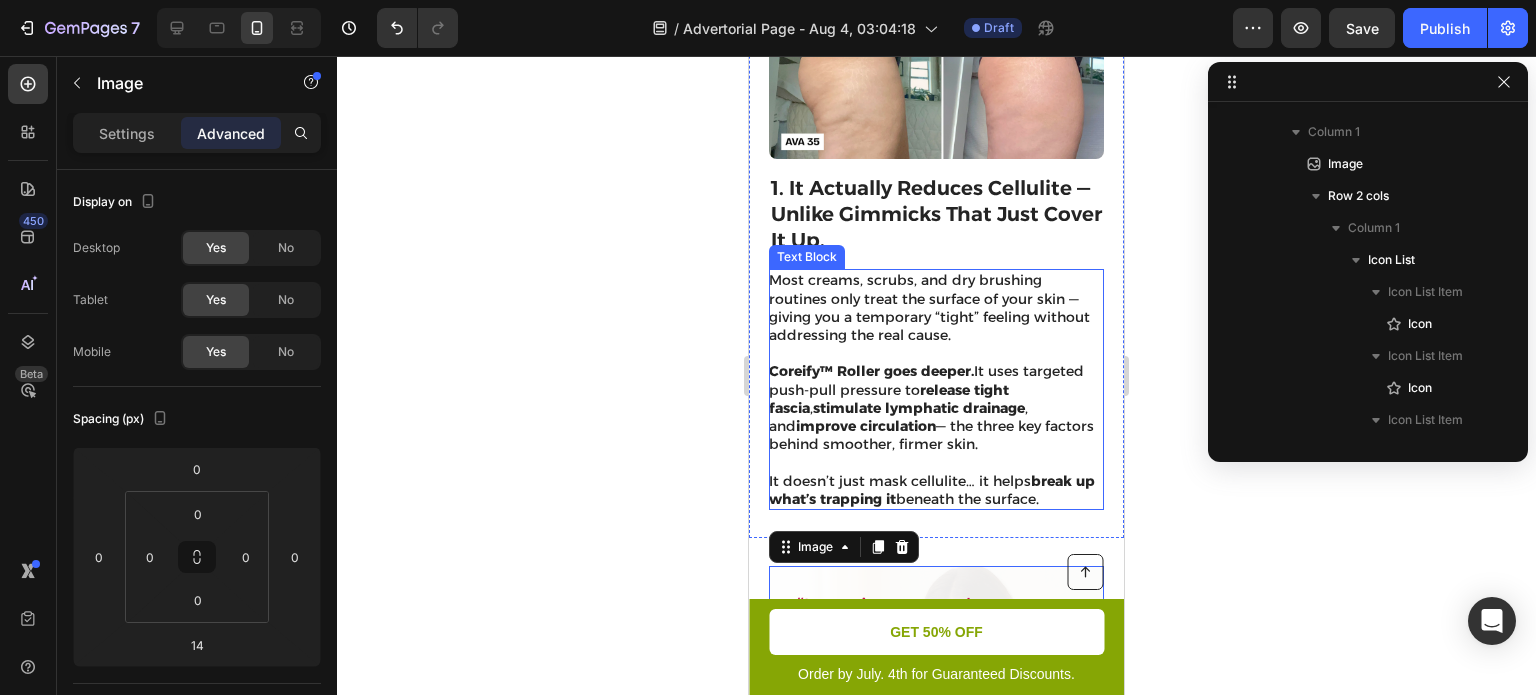 click on "Coreify™ Roller goes deeper.  It uses targeted push-pull pressure to  release tight fascia ,  stimulate lymphatic drainage , and  improve circulation  — the three key factors behind smoother, firmer skin." at bounding box center (935, 407) 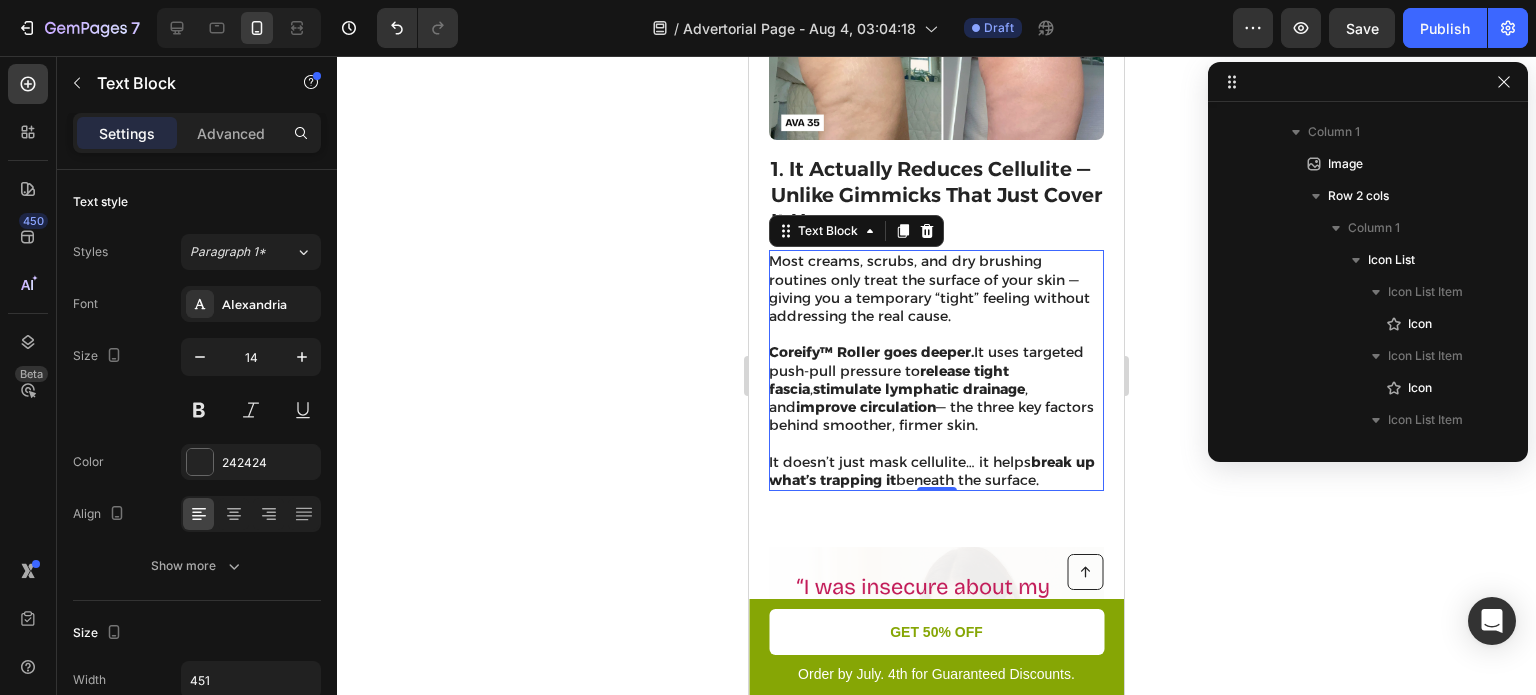scroll, scrollTop: 1356, scrollLeft: 0, axis: vertical 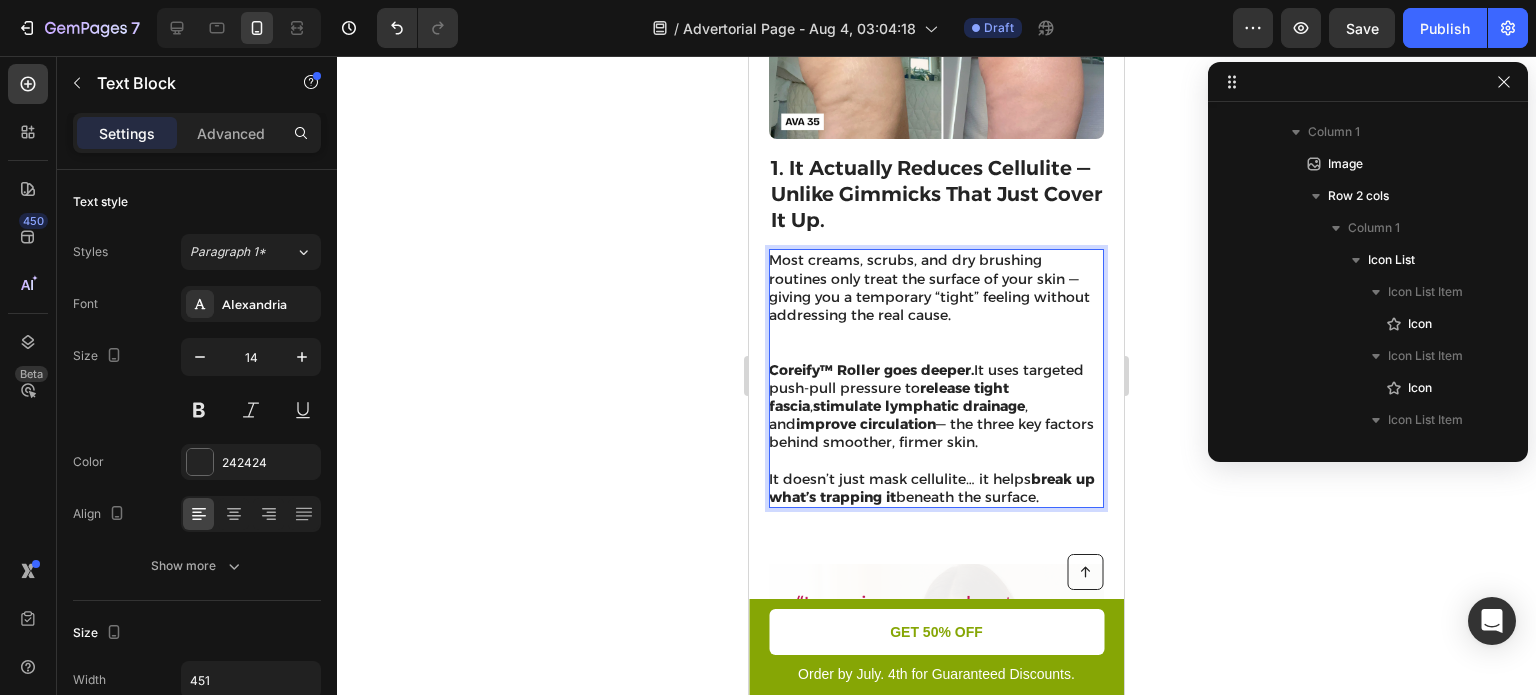 click on "Most creams, scrubs, and dry brushing routines only treat the surface of your skin — giving you a temporary “tight” feeling without addressing the real cause." at bounding box center [935, 305] 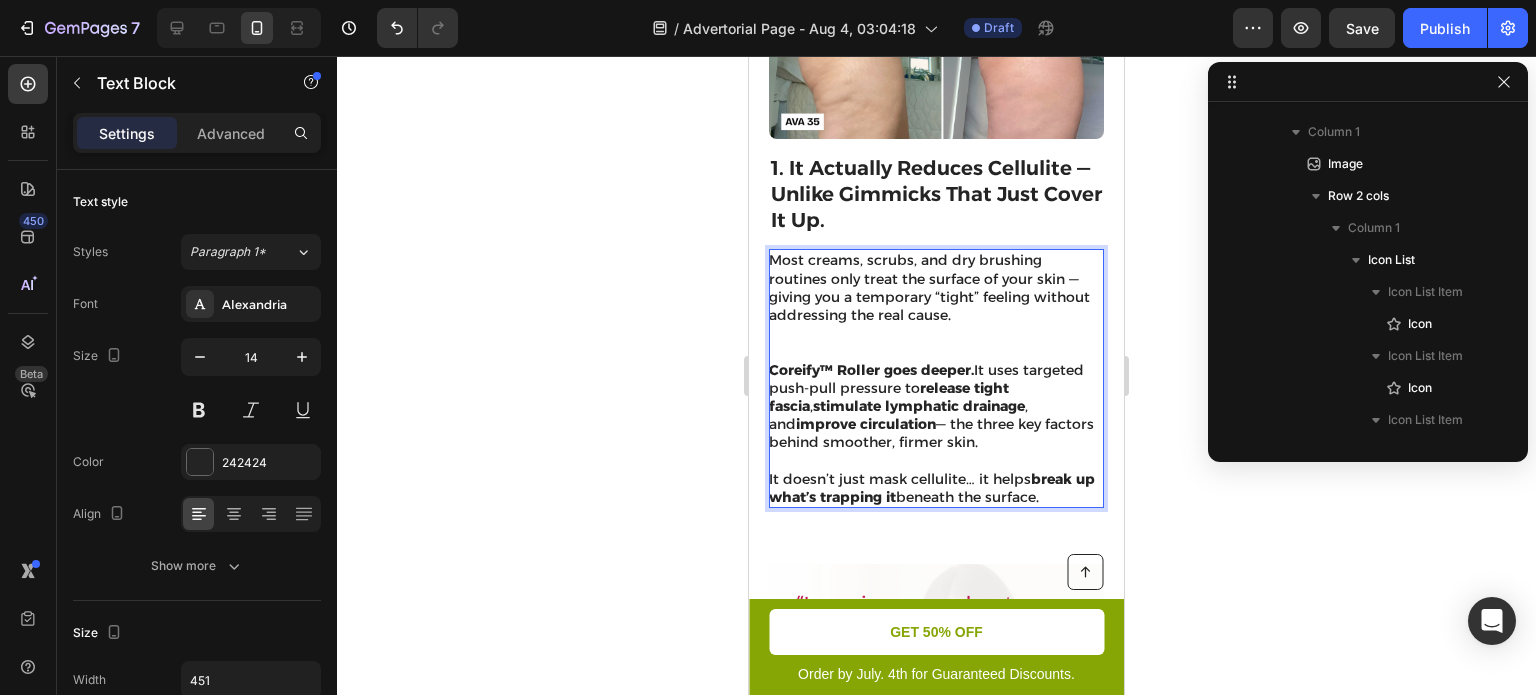 click on "Coreify™ Roller goes deeper.  It uses targeted push-pull pressure to  release tight fascia ,  stimulate lymphatic drainage , and  improve circulation  — the three key factors behind smoother, firmer skin." at bounding box center [935, 406] 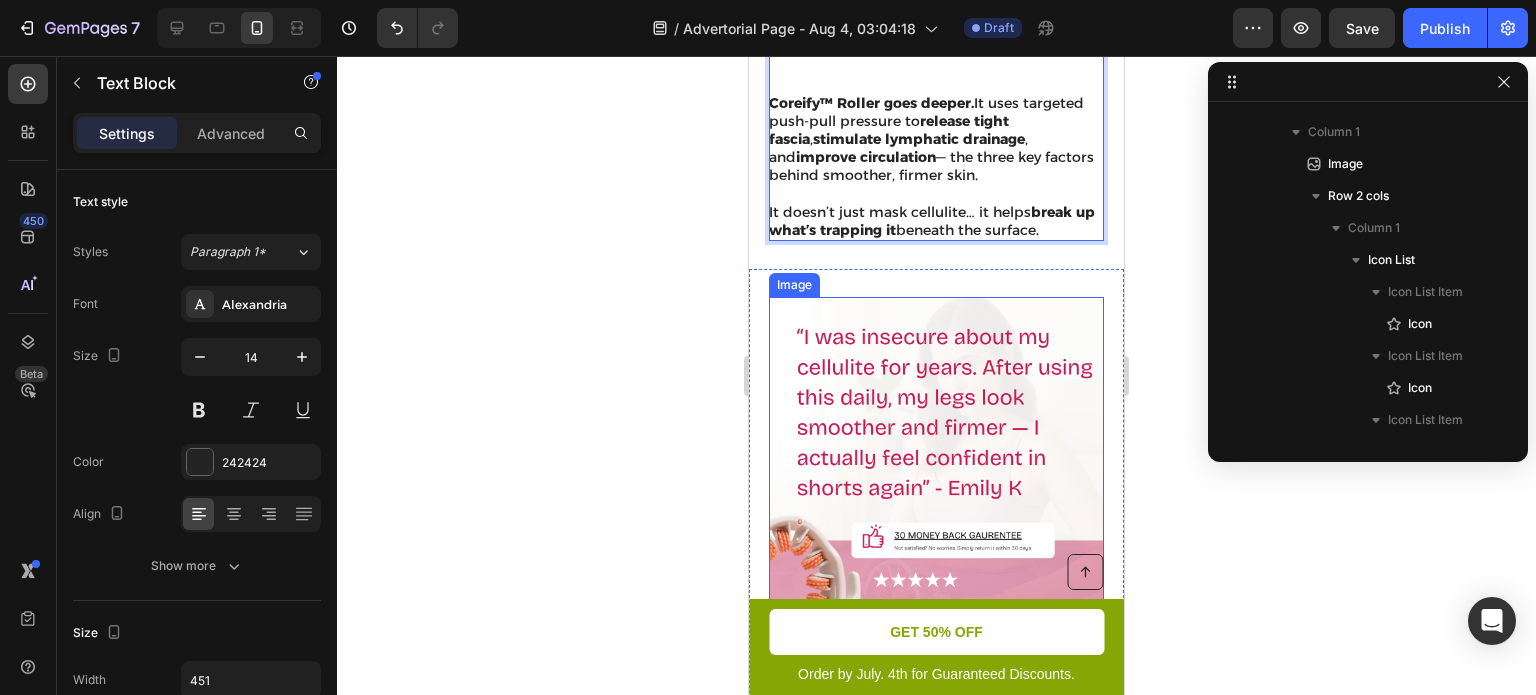 click at bounding box center (936, 464) 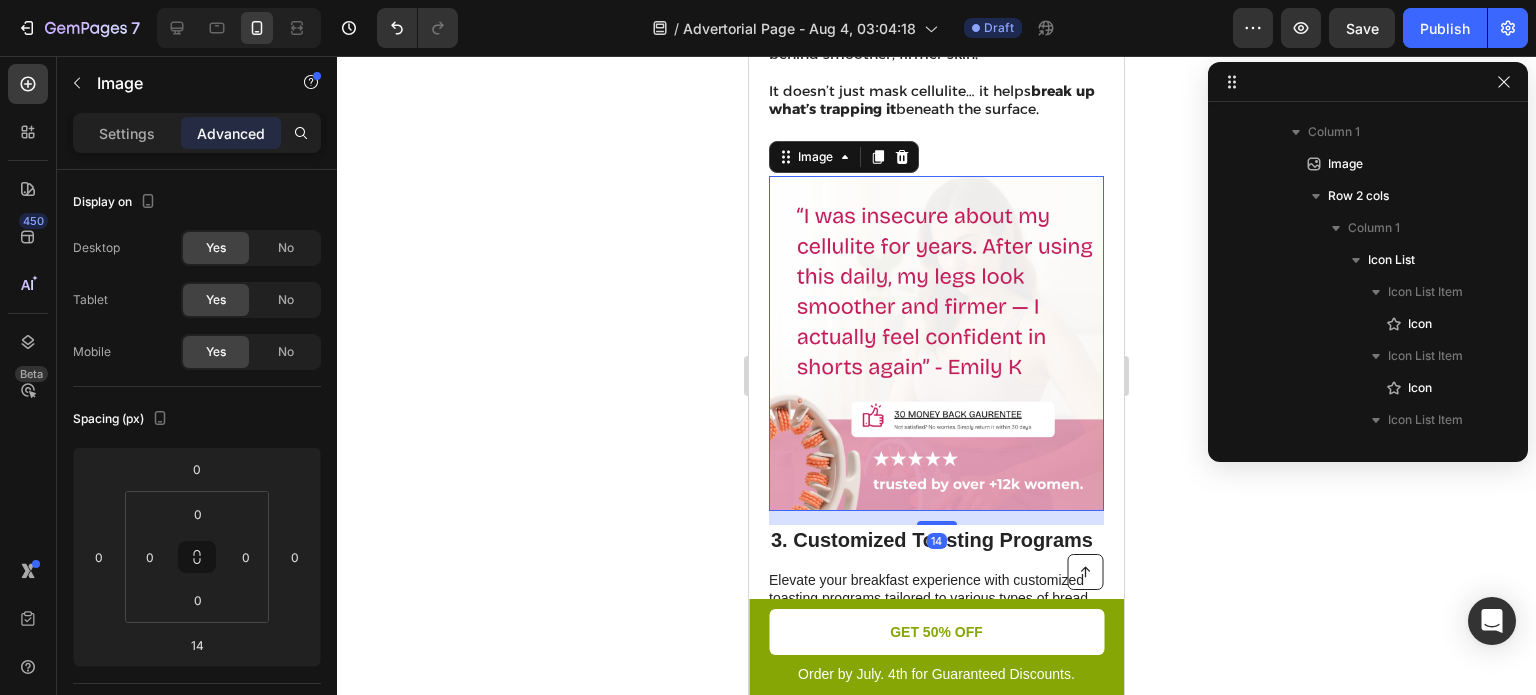 scroll, scrollTop: 1844, scrollLeft: 0, axis: vertical 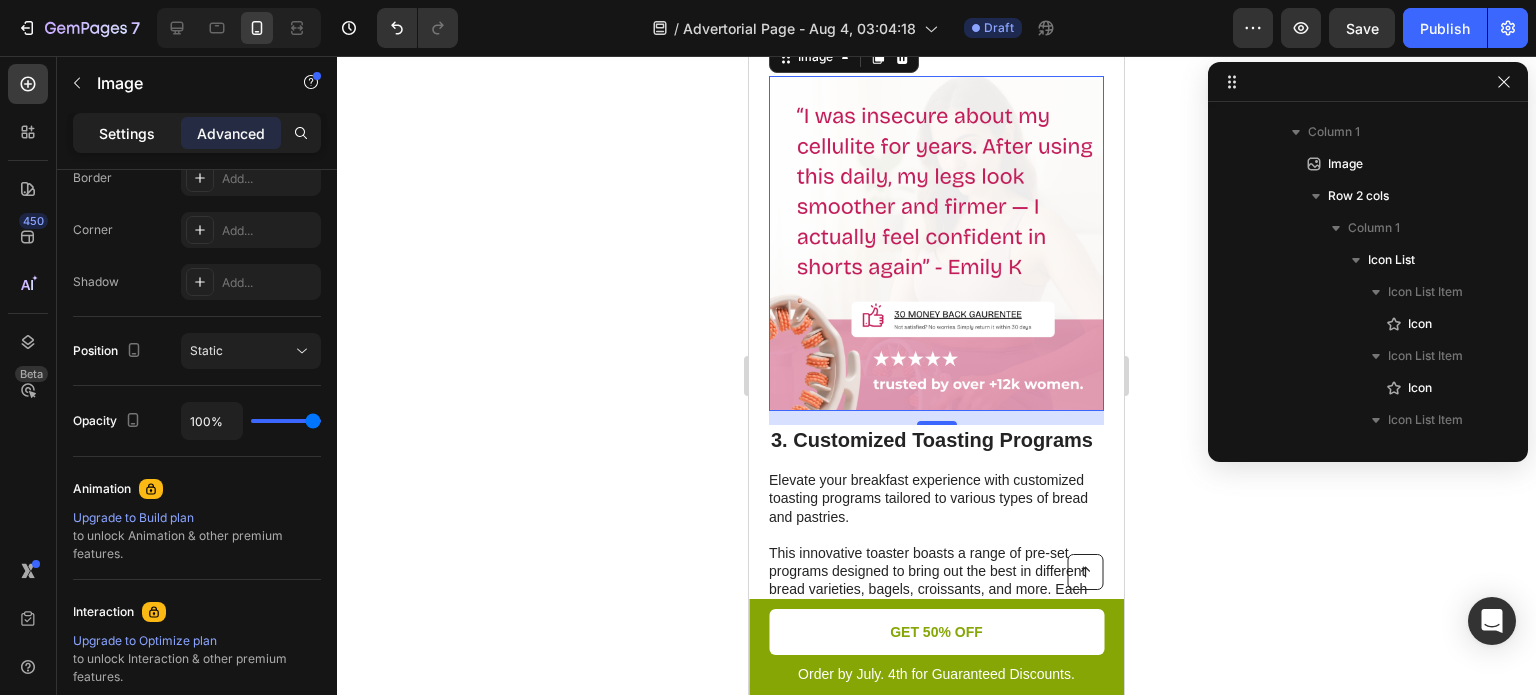 click on "Settings" 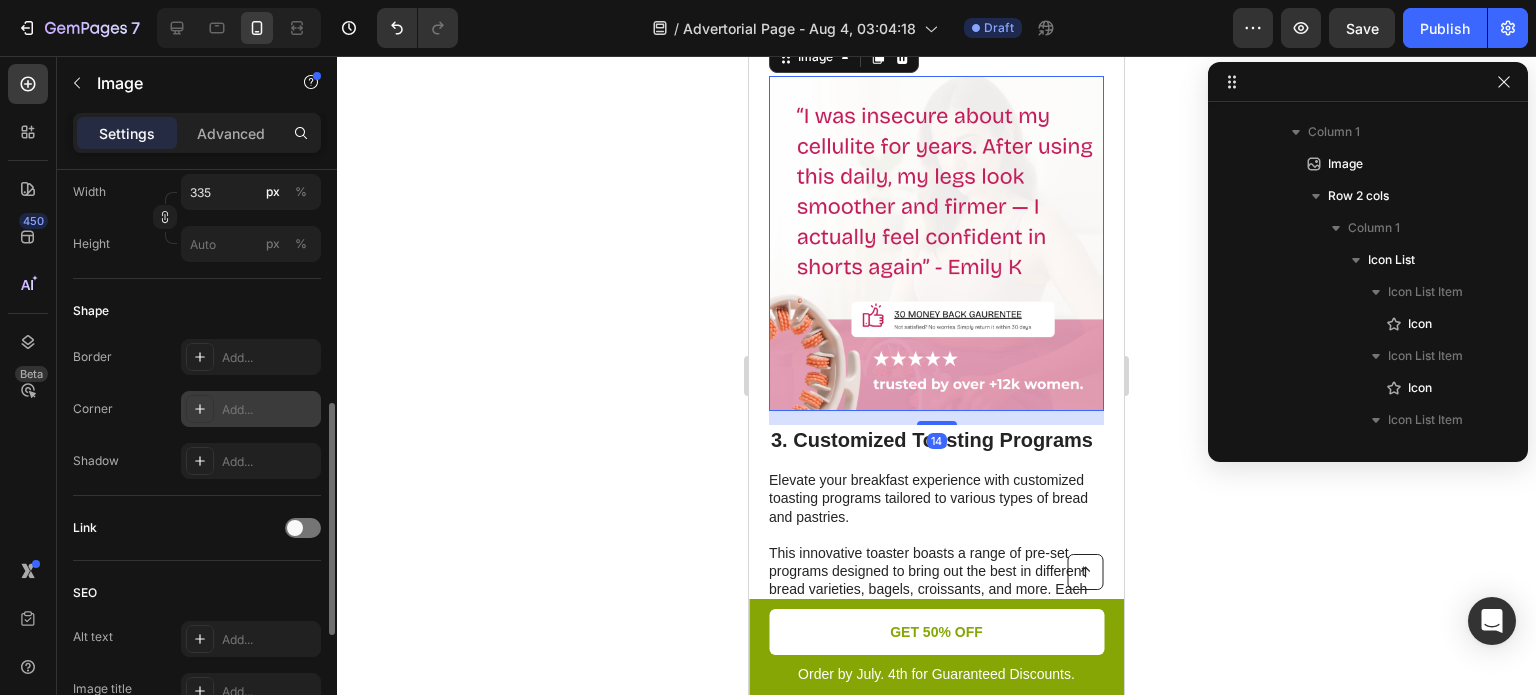 click at bounding box center (200, 409) 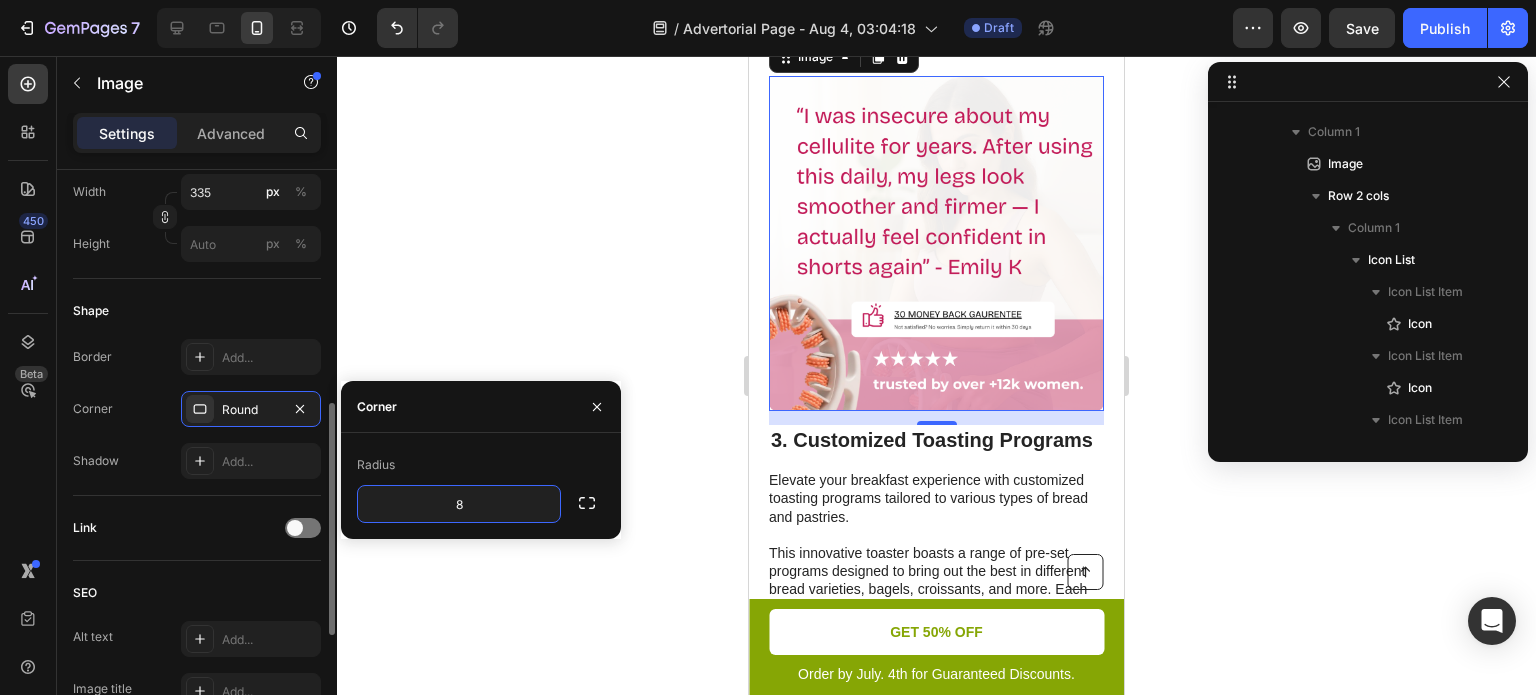 click on "Shape" at bounding box center (197, 311) 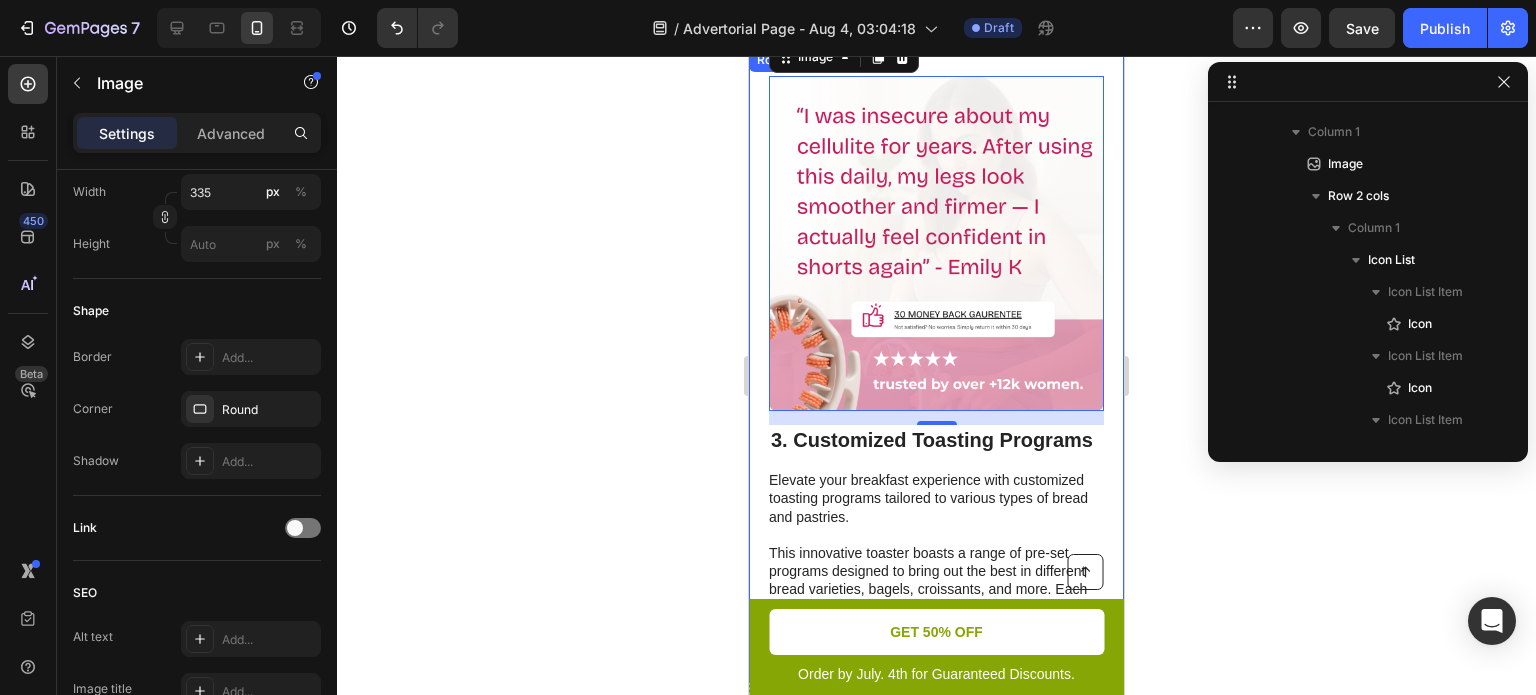 click on "Elevate your breakfast experience with customized toasting programs tailored to various types of bread and pastries." at bounding box center [935, 498] 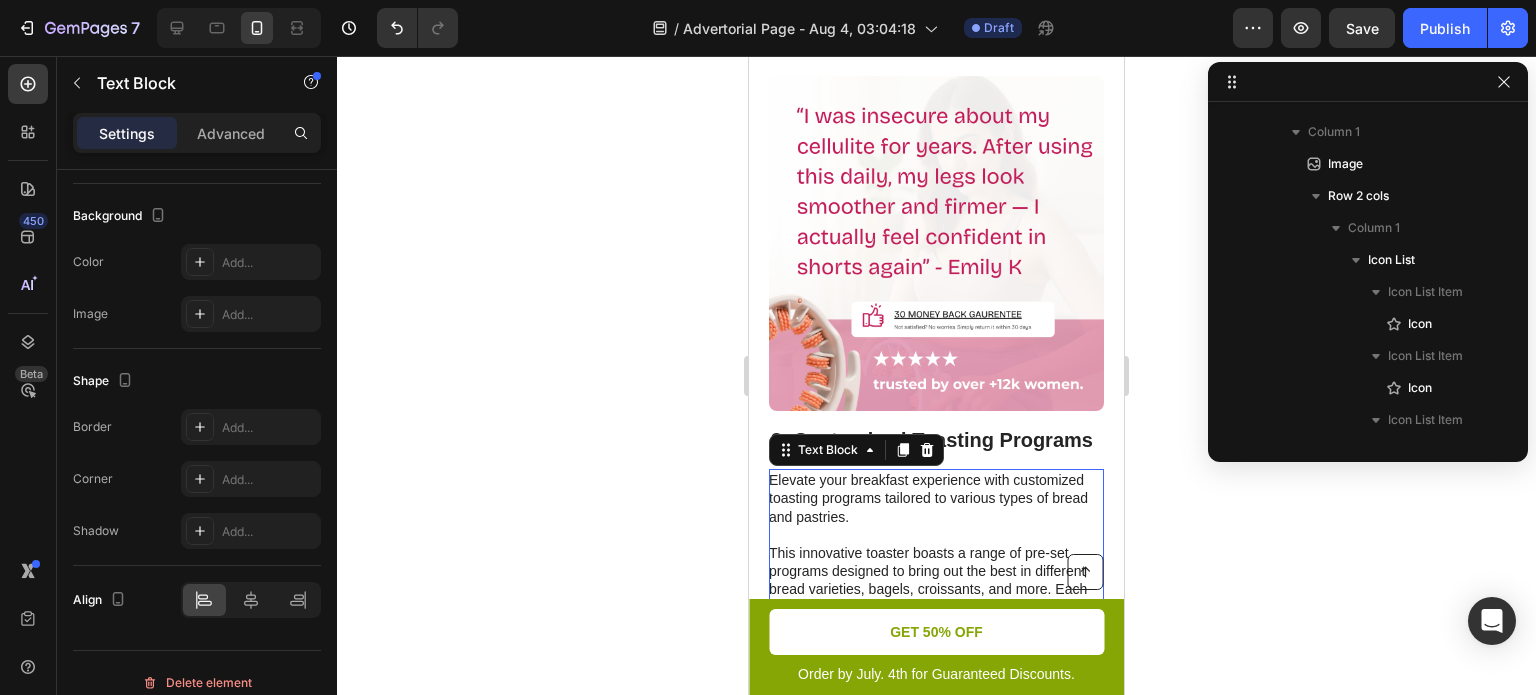 scroll, scrollTop: 0, scrollLeft: 0, axis: both 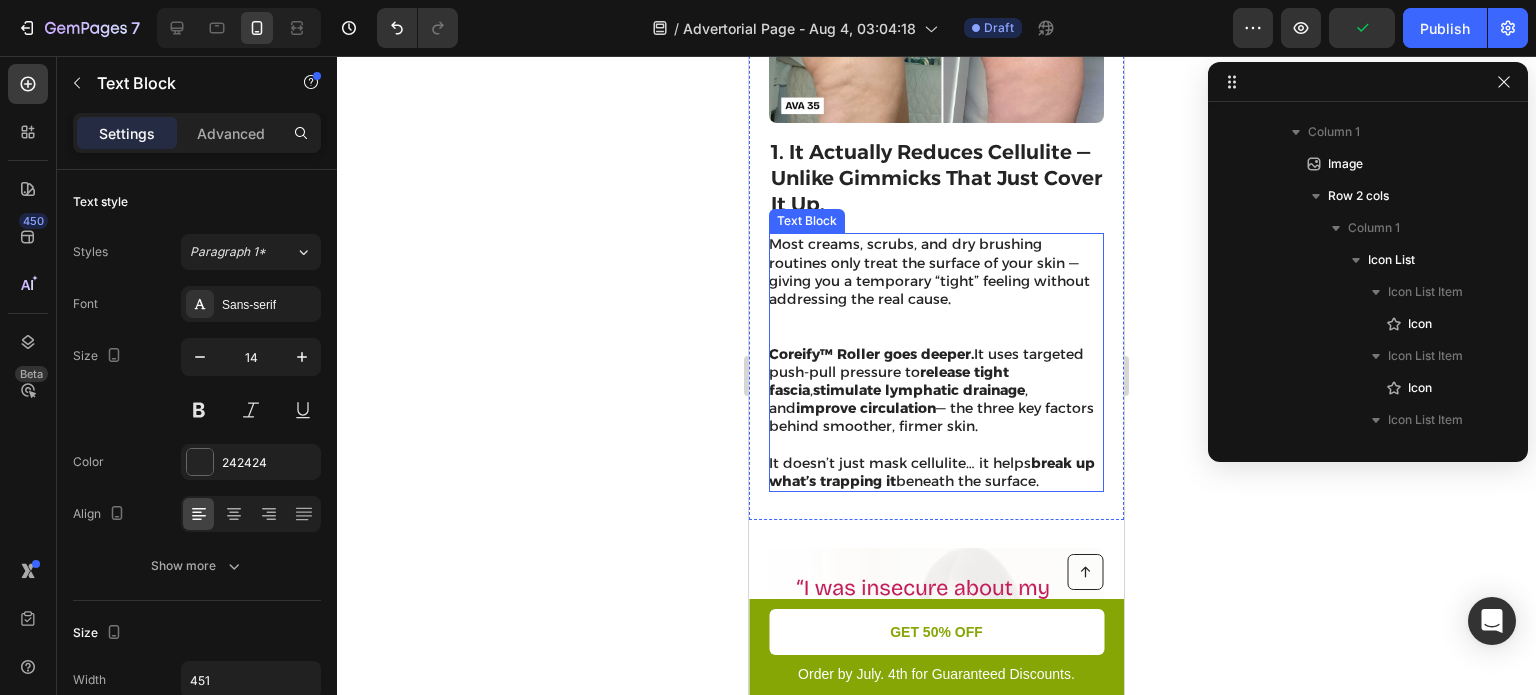 click on "Most creams, scrubs, and dry brushing routines only treat the surface of your skin — giving you a temporary “tight” feeling without addressing the real cause." at bounding box center (935, 289) 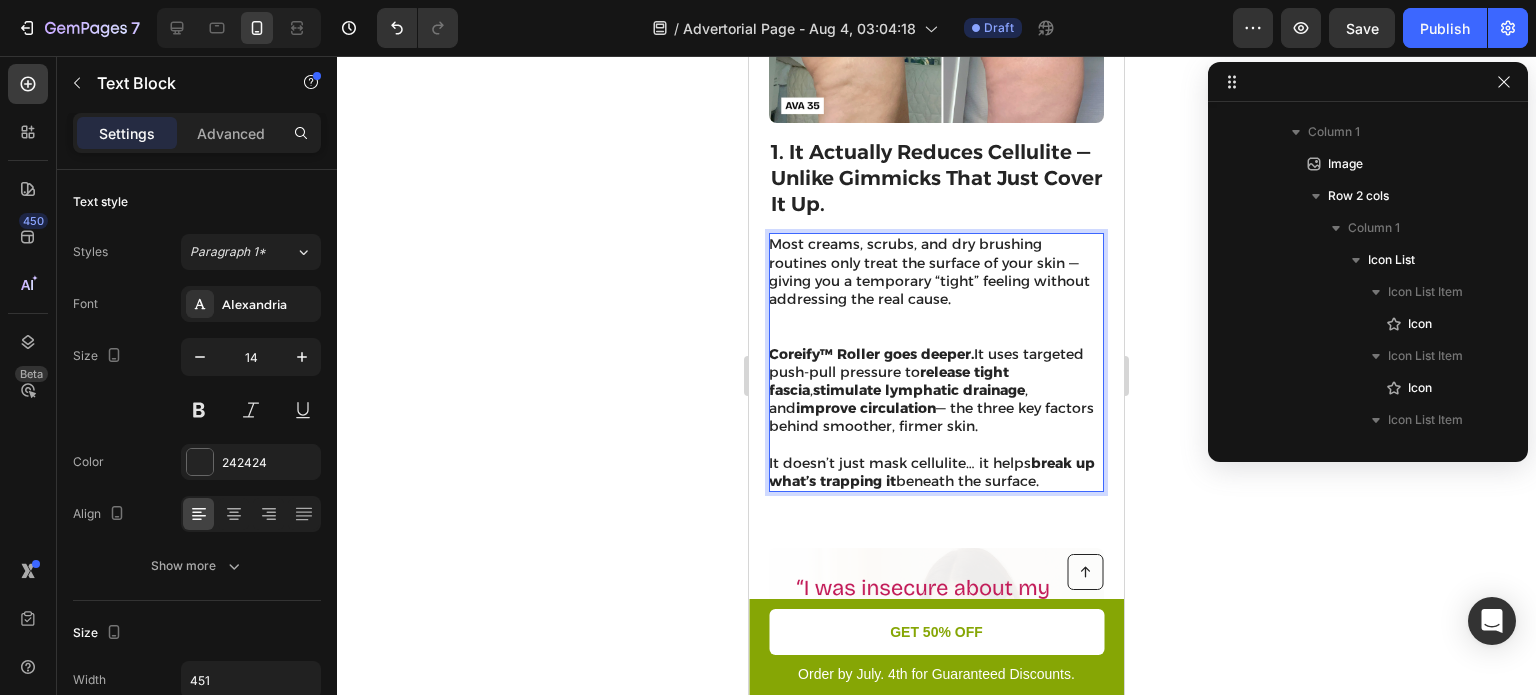click on "Most creams, scrubs, and dry brushing routines only treat the surface of your skin — giving you a temporary “tight” feeling without addressing the real cause. ⁠⁠⁠⁠⁠⁠⁠" at bounding box center [935, 289] 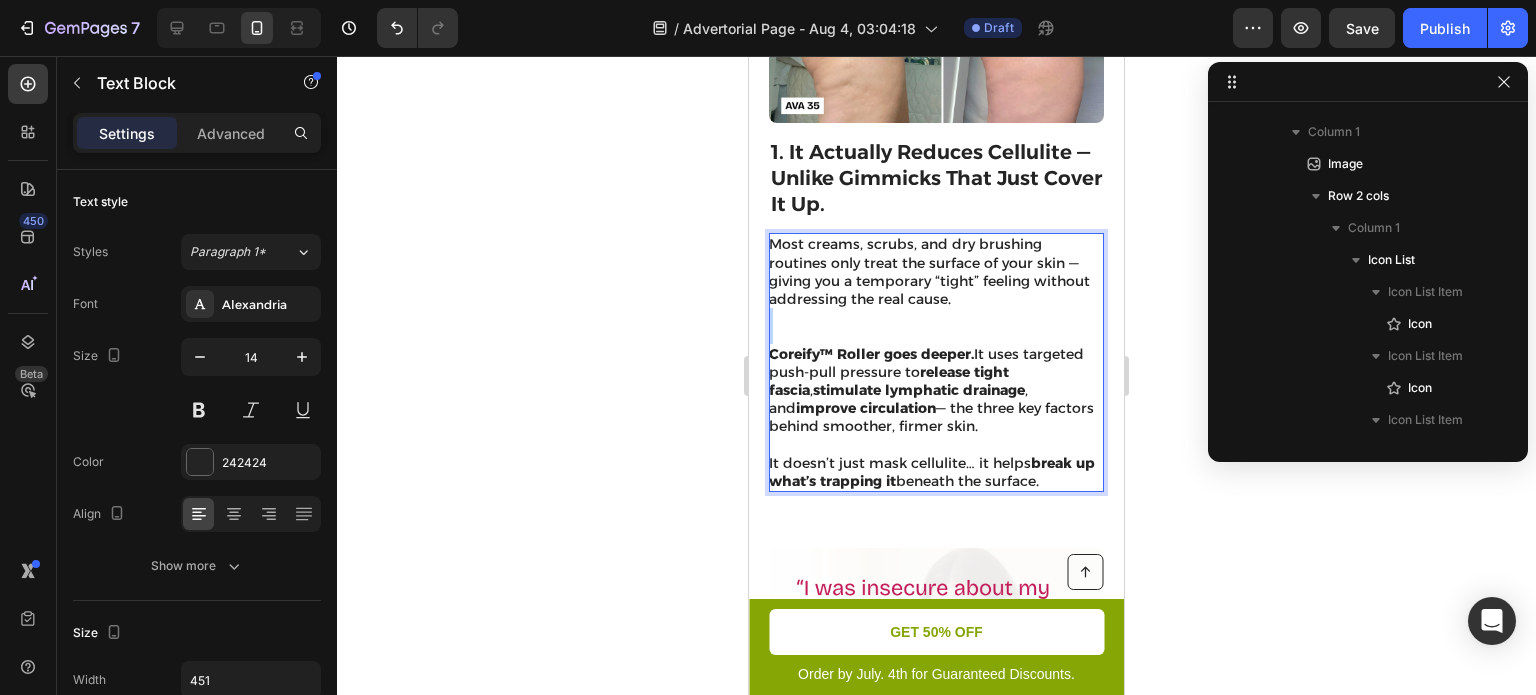 click on "Most creams, scrubs, and dry brushing routines only treat the surface of your skin — giving you a temporary “tight” feeling without addressing the real cause." at bounding box center (935, 289) 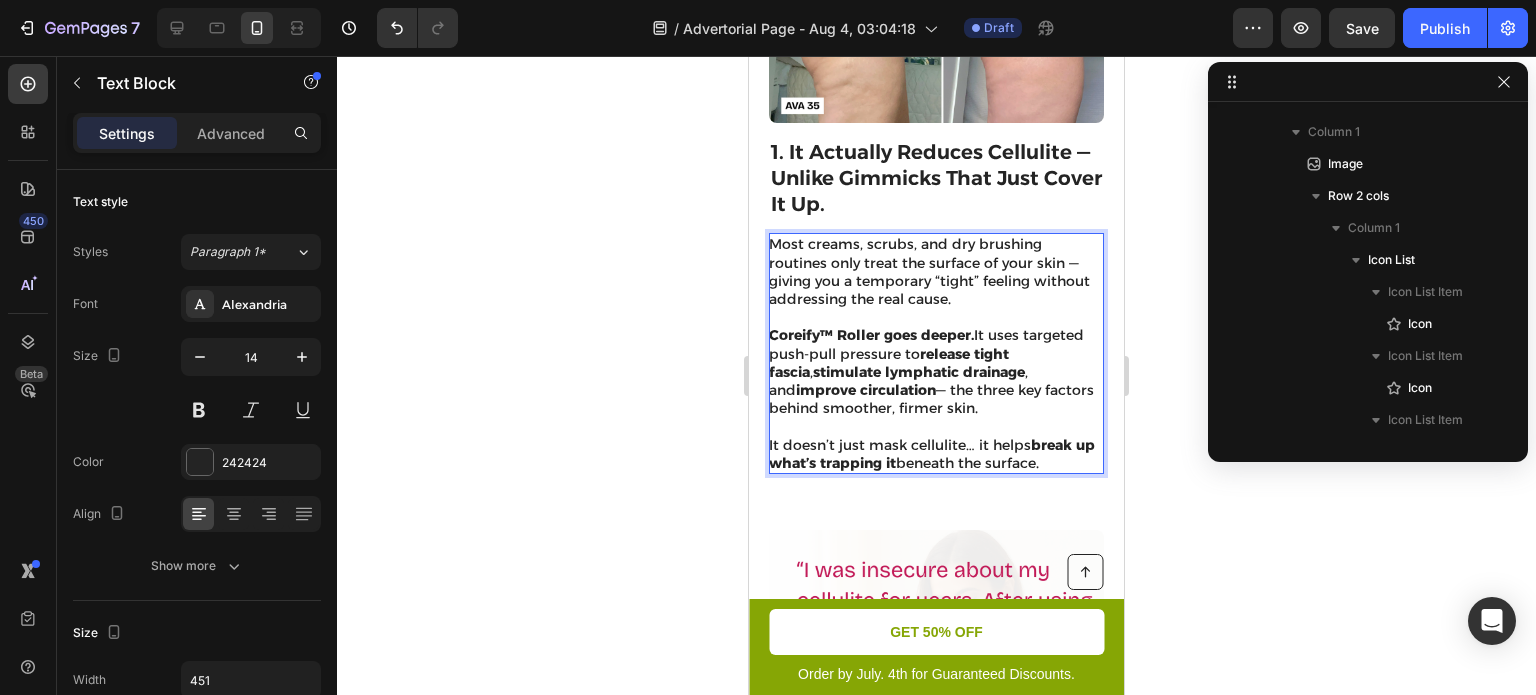 click on "It doesn’t just mask cellulite… it helps  break up what’s trapping it  beneath the surface." at bounding box center [935, 444] 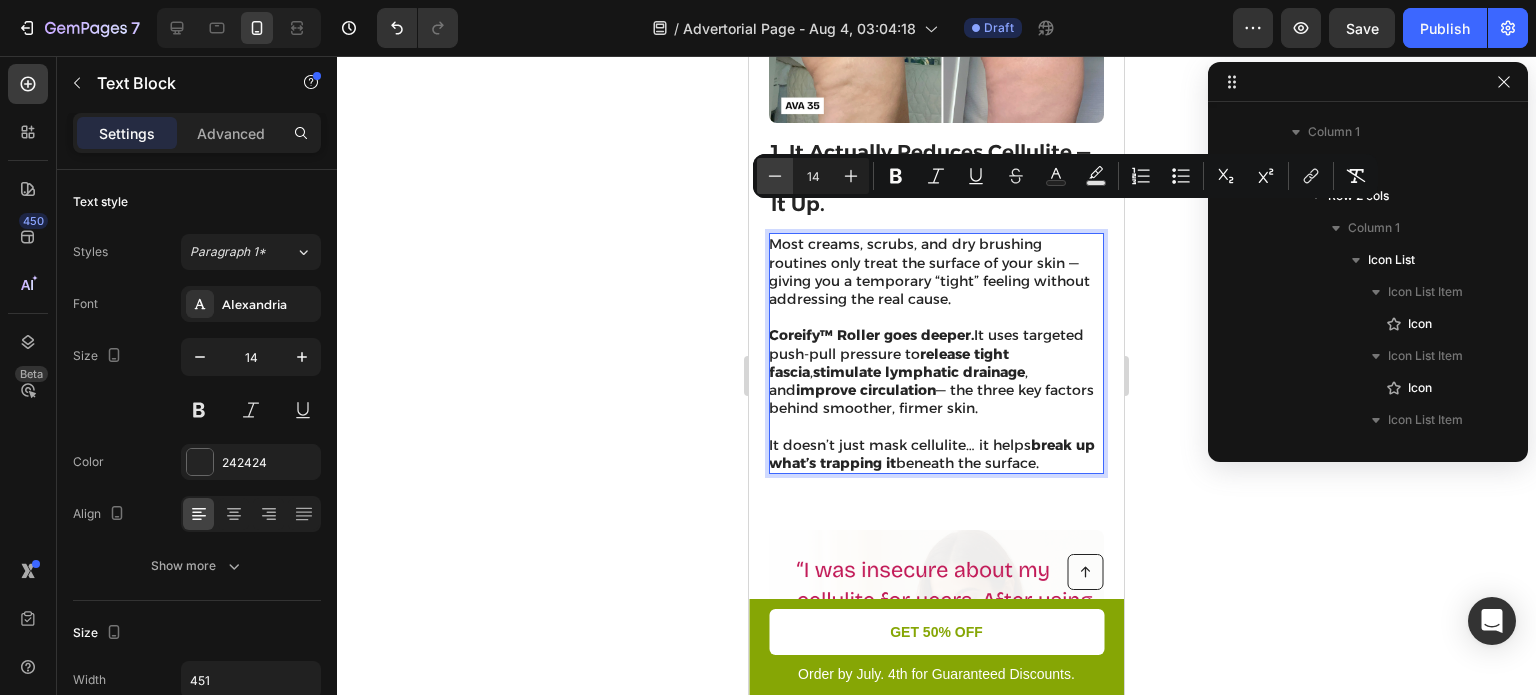 click 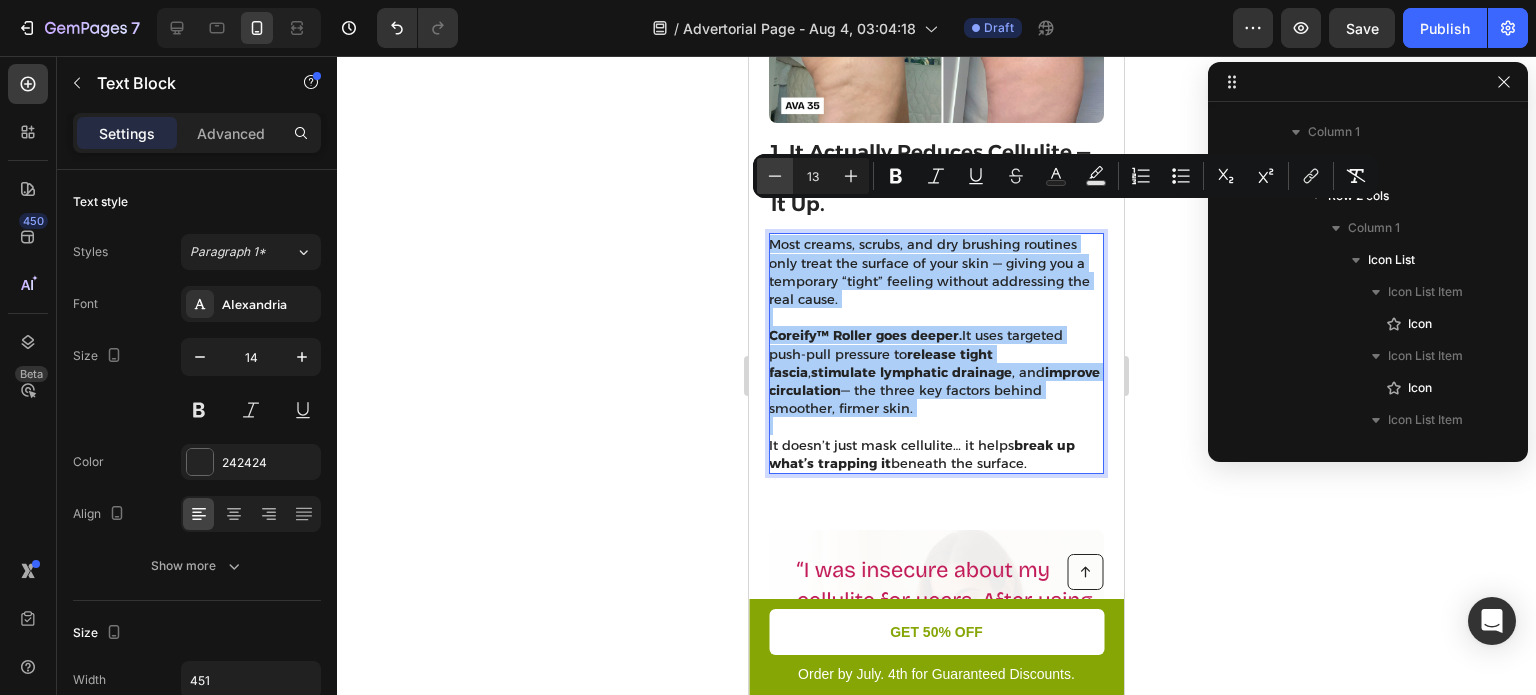 click 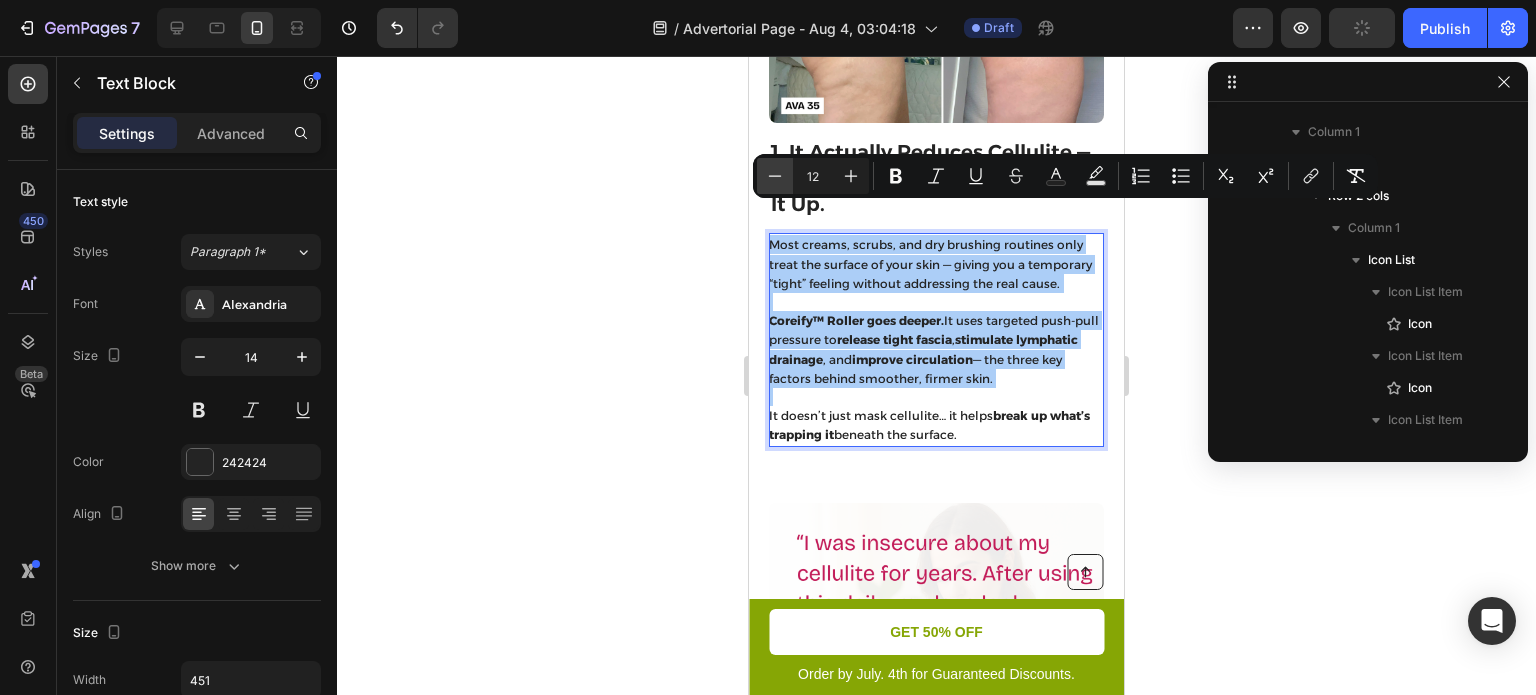 click 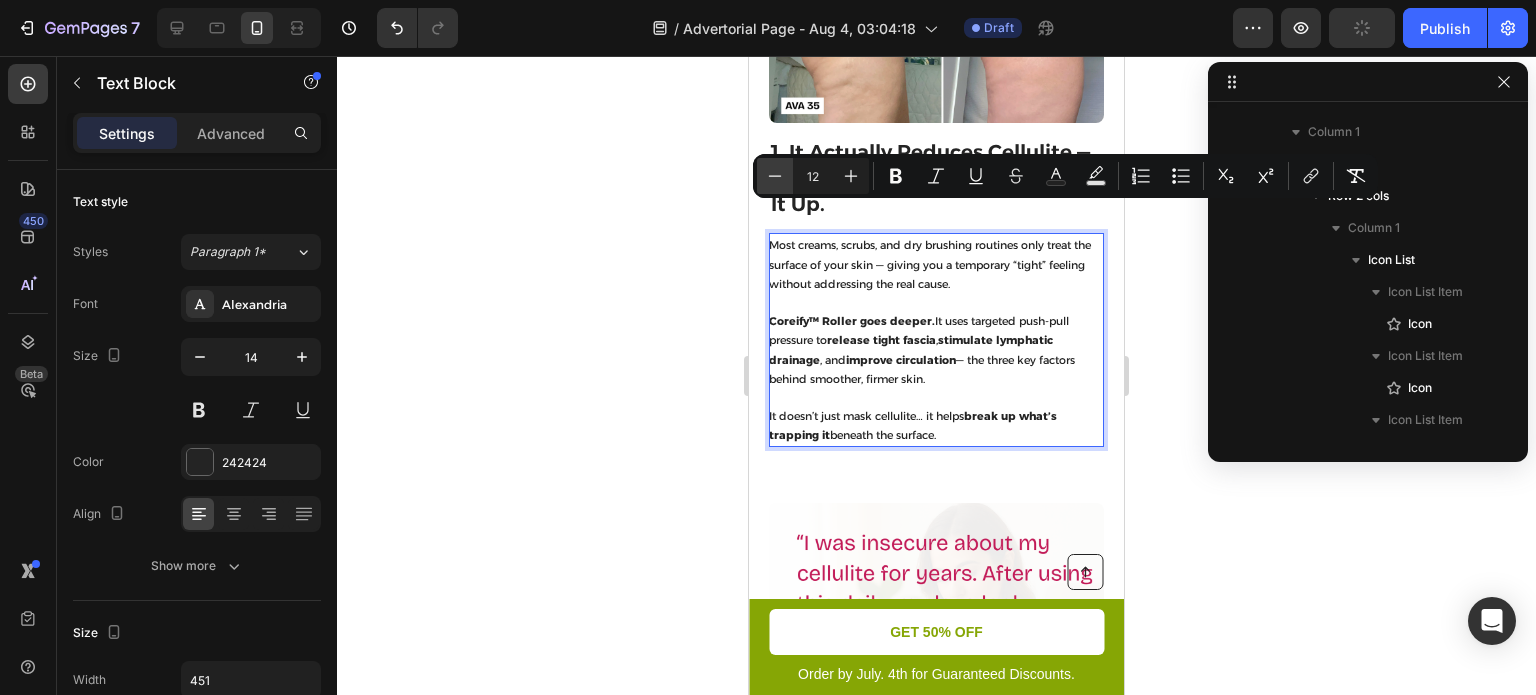 type on "11" 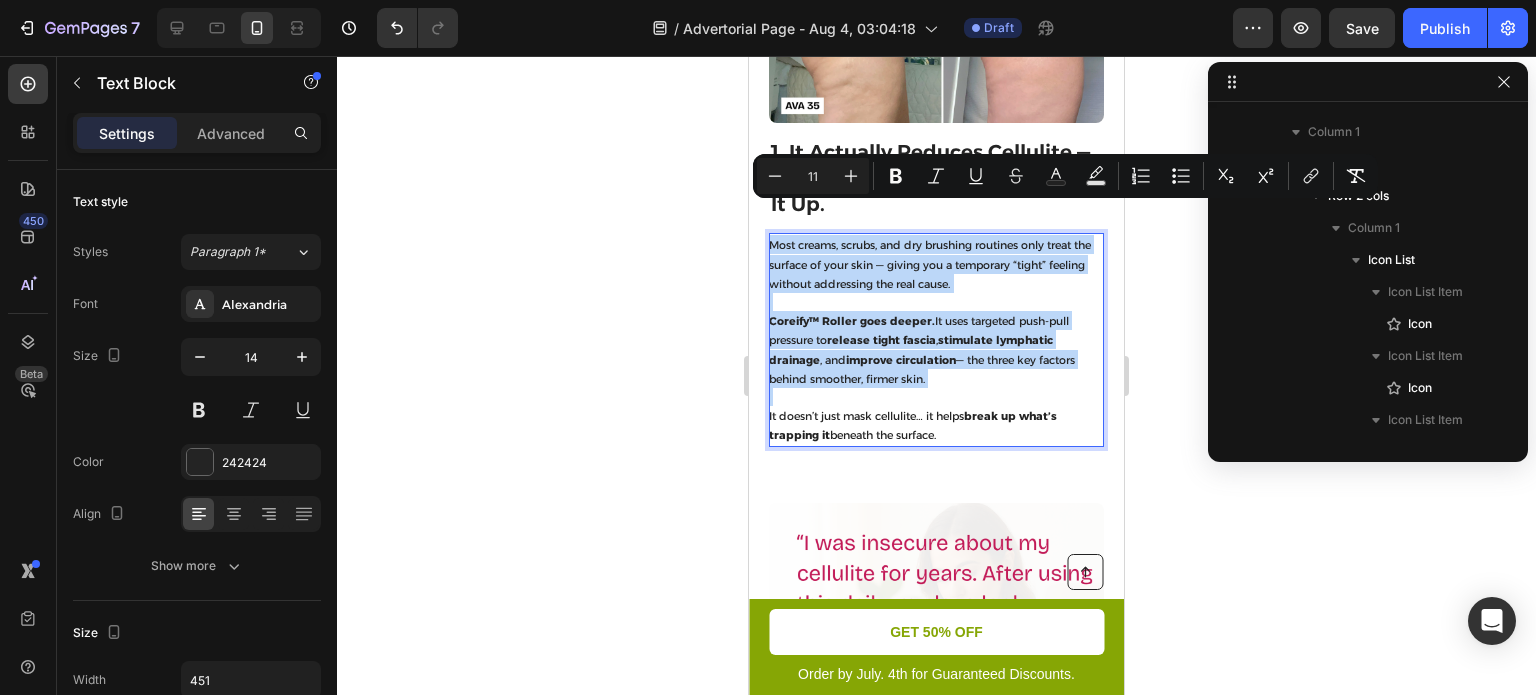 click on "It doesn’t just mask cellulite… it helps  break up what’s trapping it  beneath the surface." at bounding box center (935, 416) 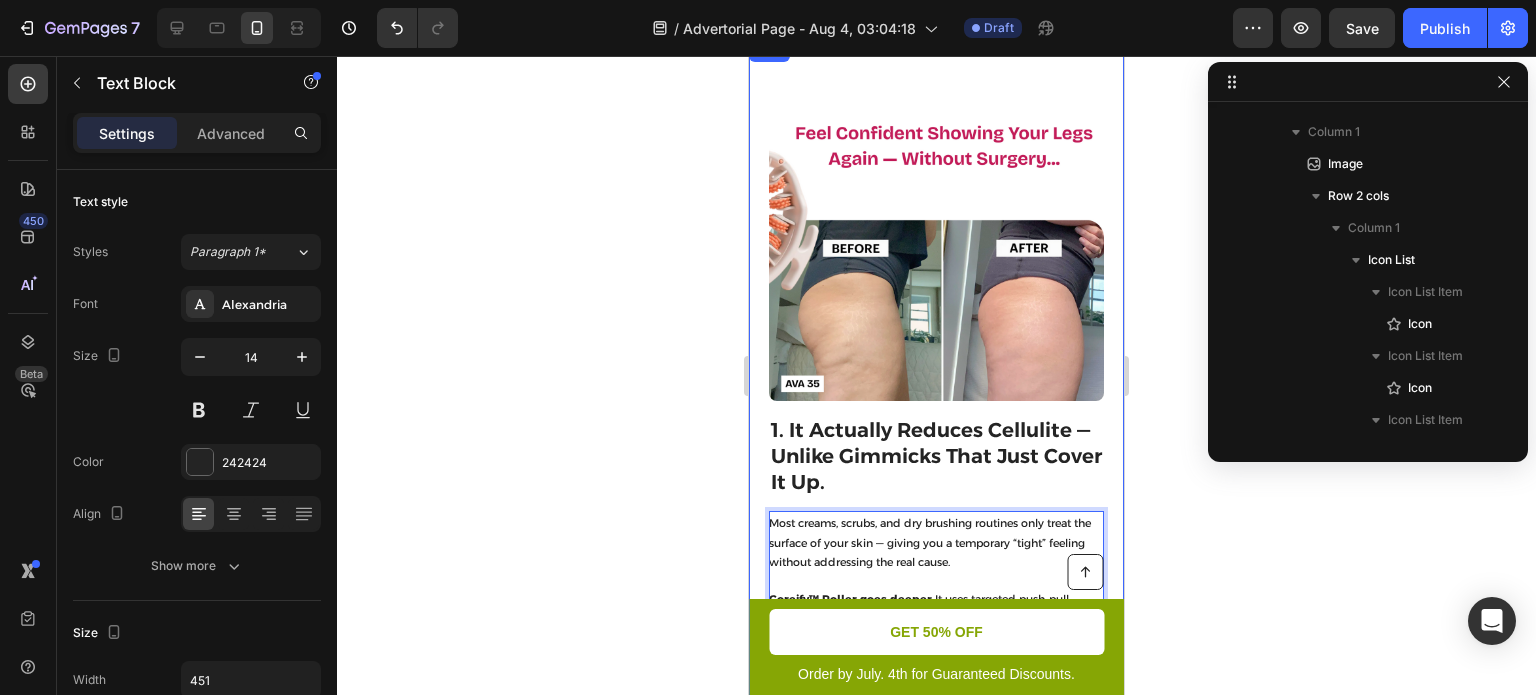scroll, scrollTop: 1456, scrollLeft: 0, axis: vertical 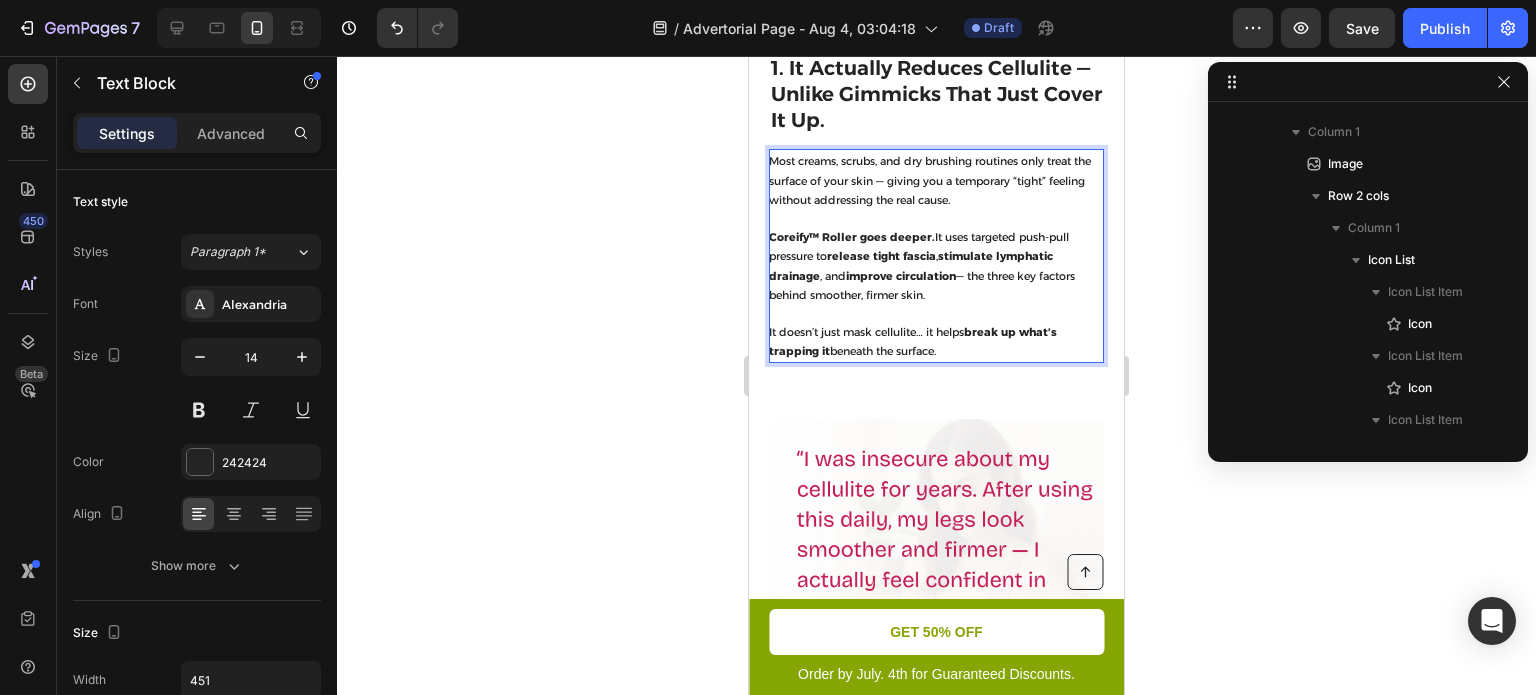 click on "It doesn’t just mask cellulite… it helps  break up what’s trapping it  beneath the surface." at bounding box center (935, 332) 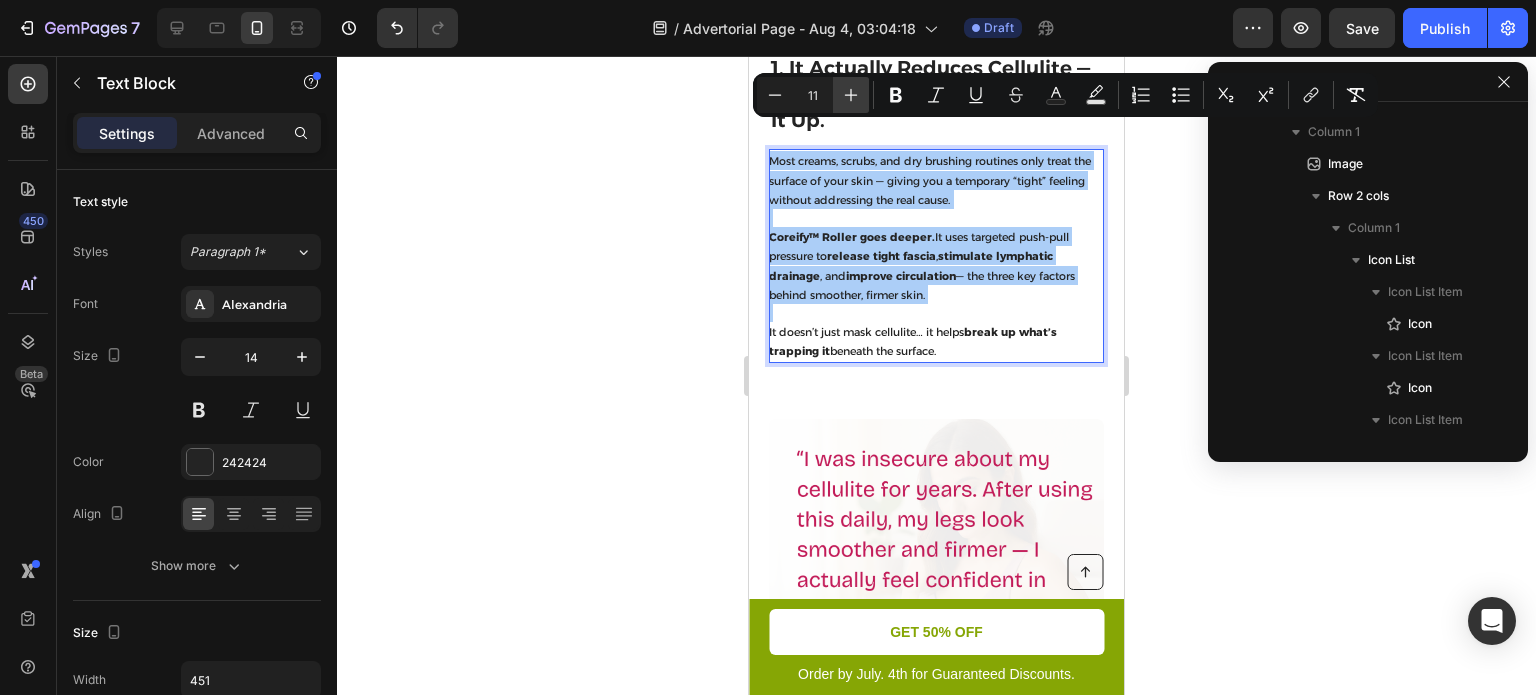 click 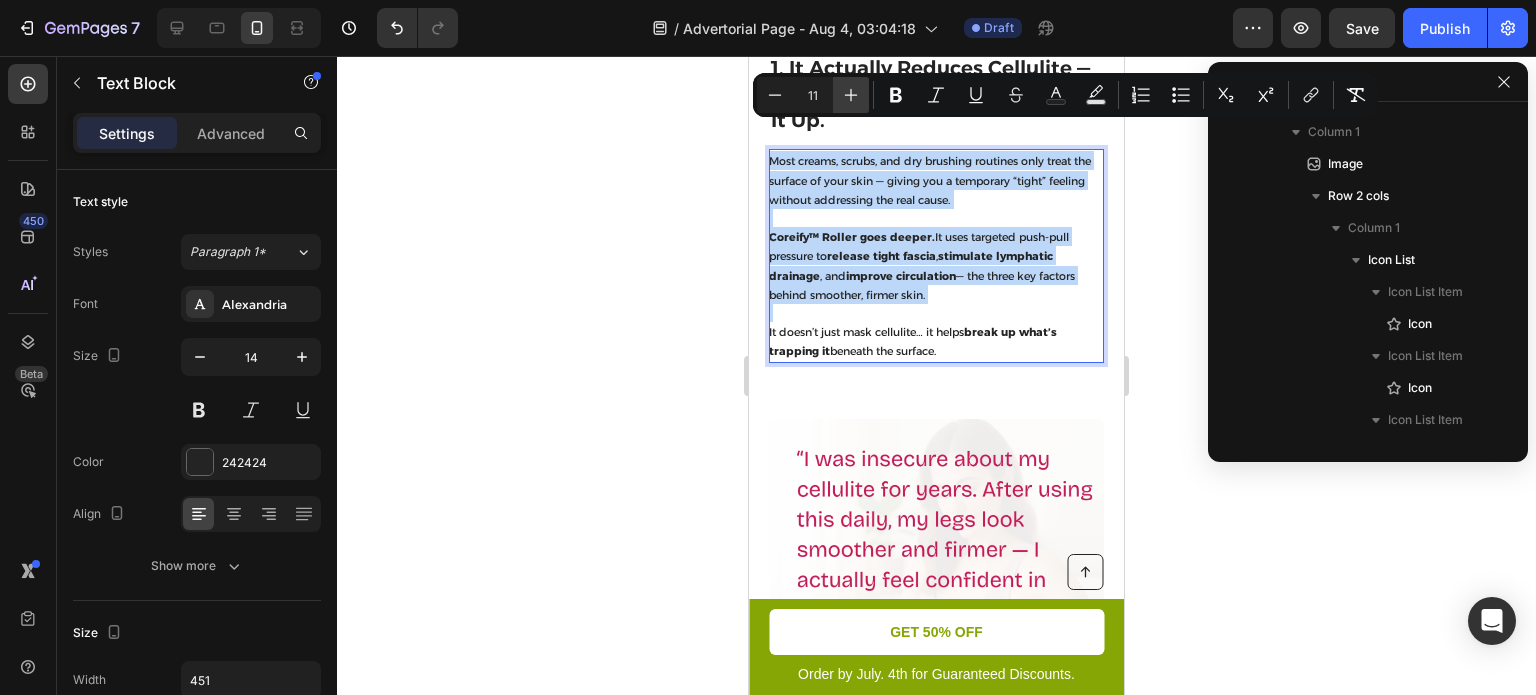 type on "12" 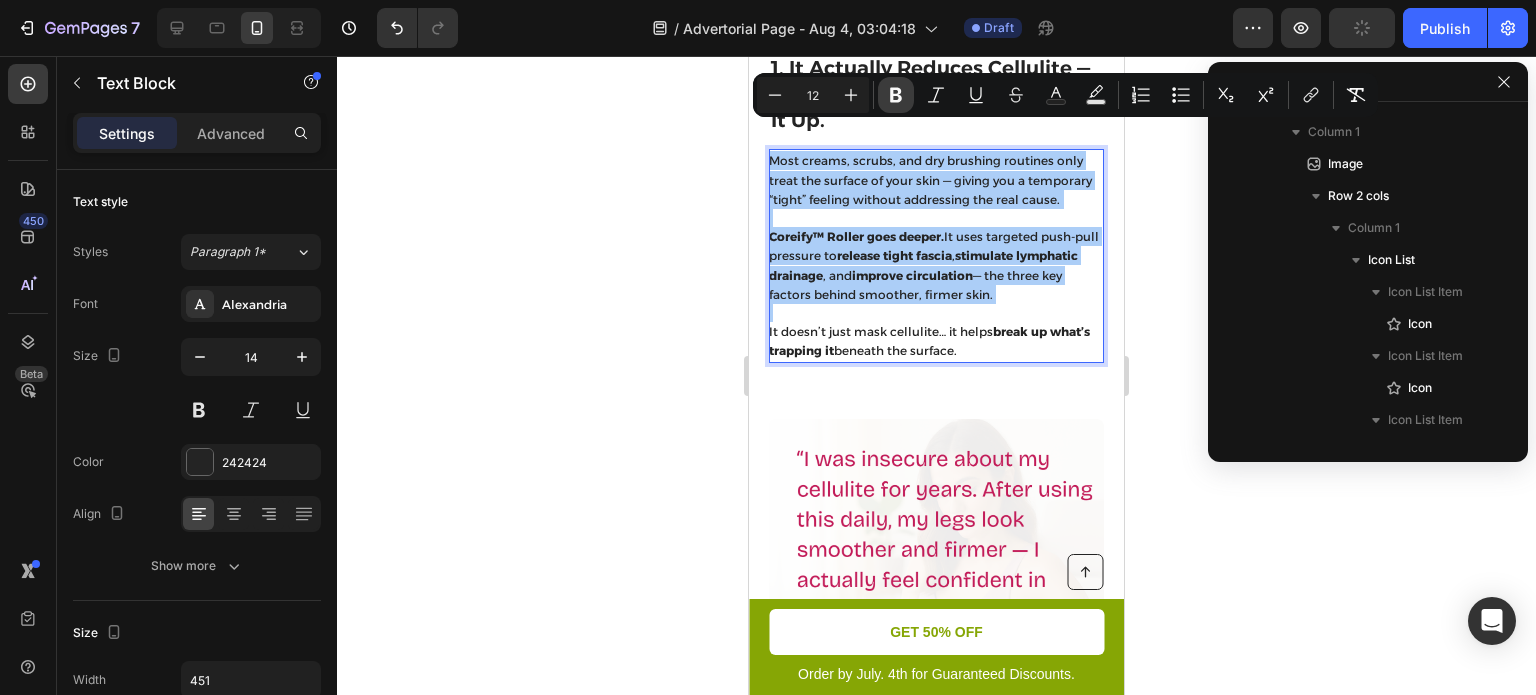 click 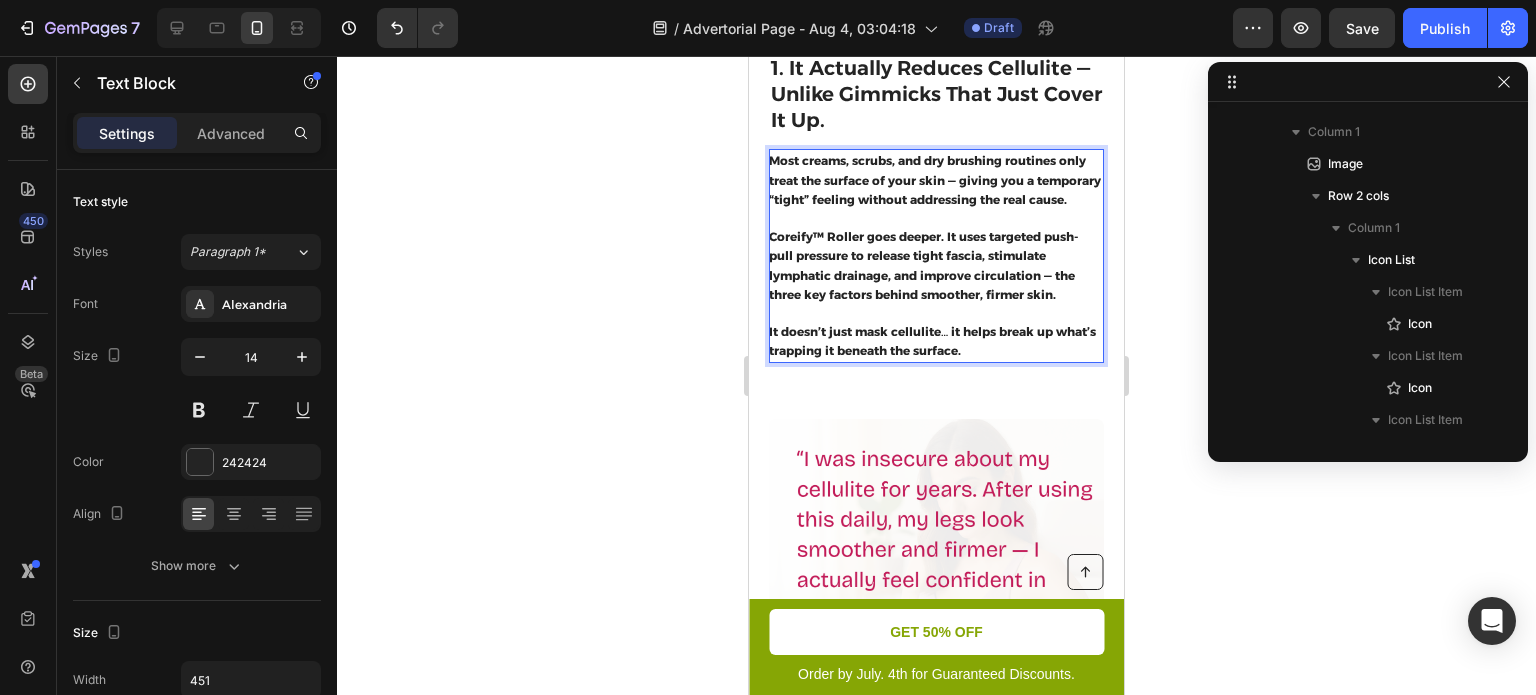 click on "Most creams, scrubs, and dry brushing routines only treat the surface of your skin — giving you a temporary “tight” feeling without addressing the real cause. Coreify™ Roller goes deeper. It uses targeted push-pull pressure to release tight fascia, stimulate lymphatic drainage, and improve circulation — the three key factors behind smoother, firmer skin." at bounding box center (935, 227) 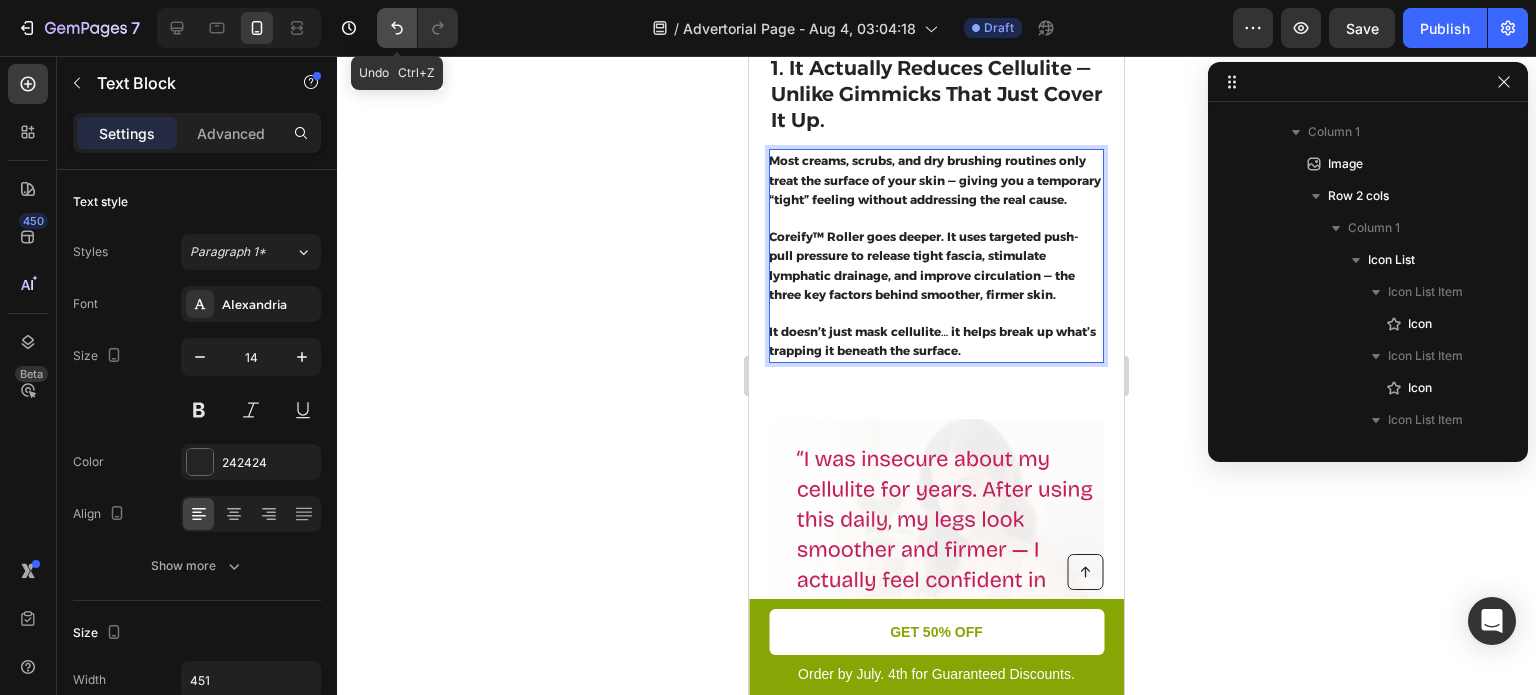 click 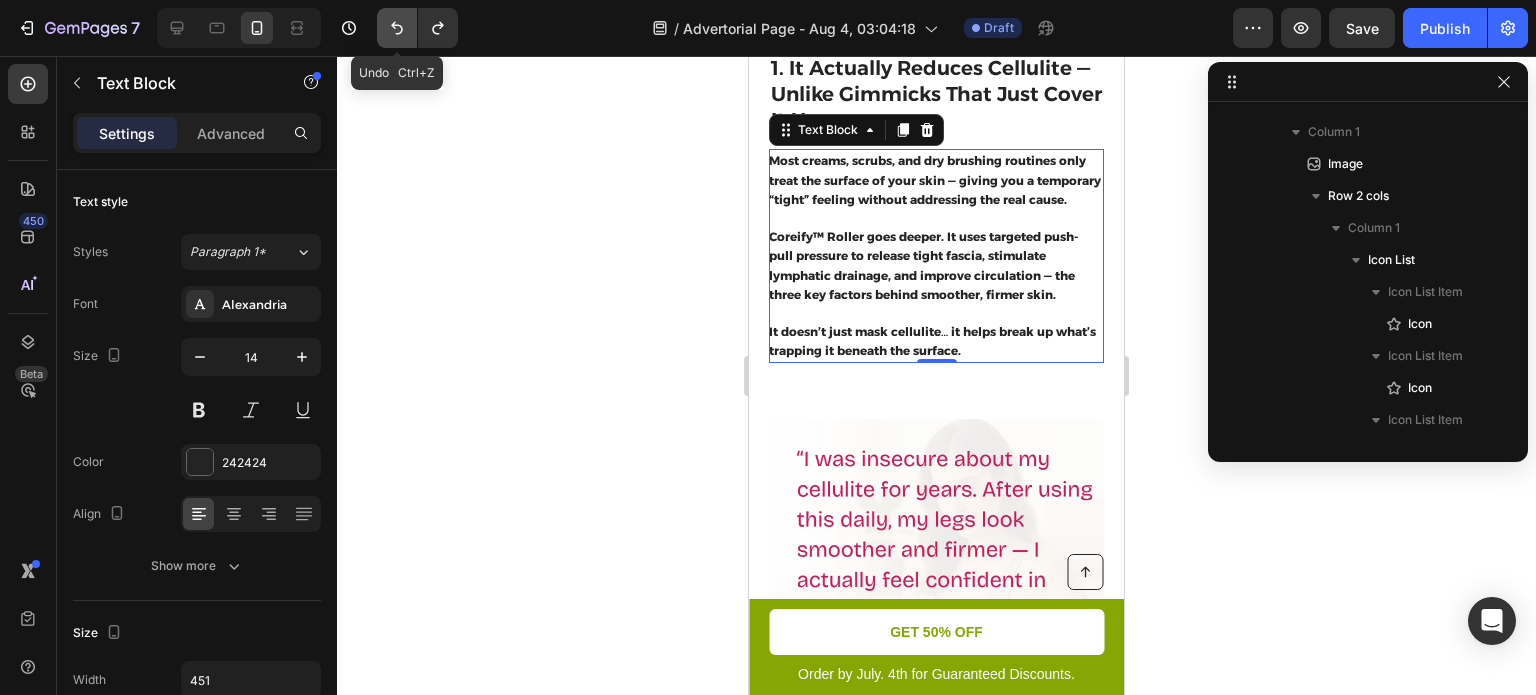 click 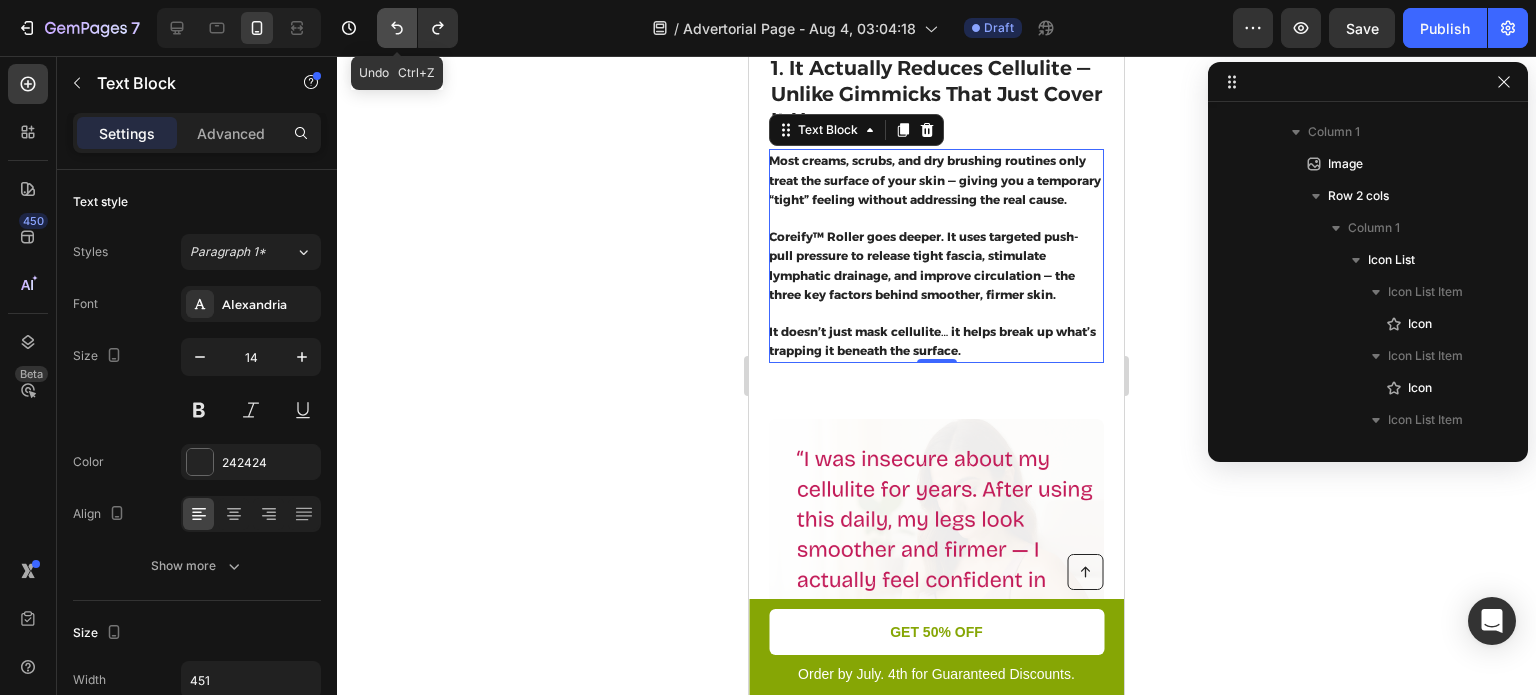 click 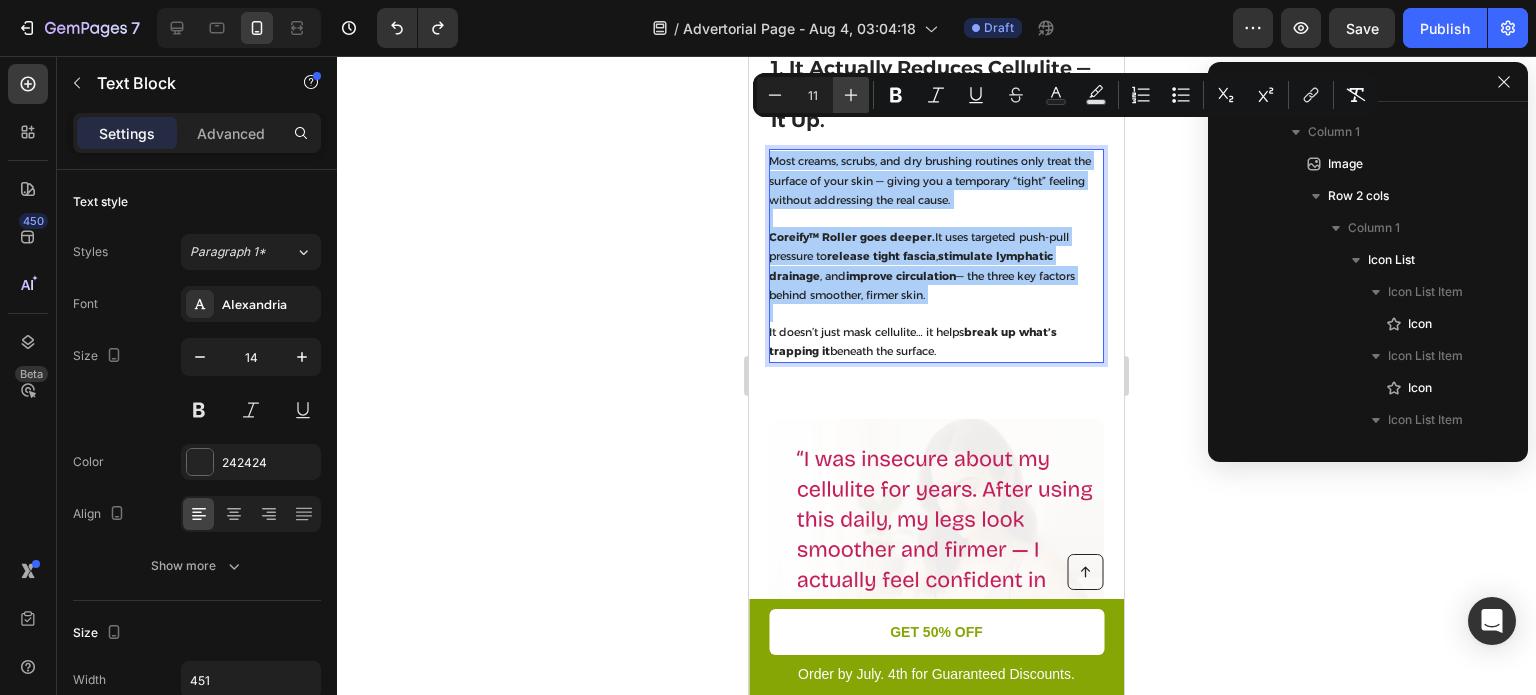 click 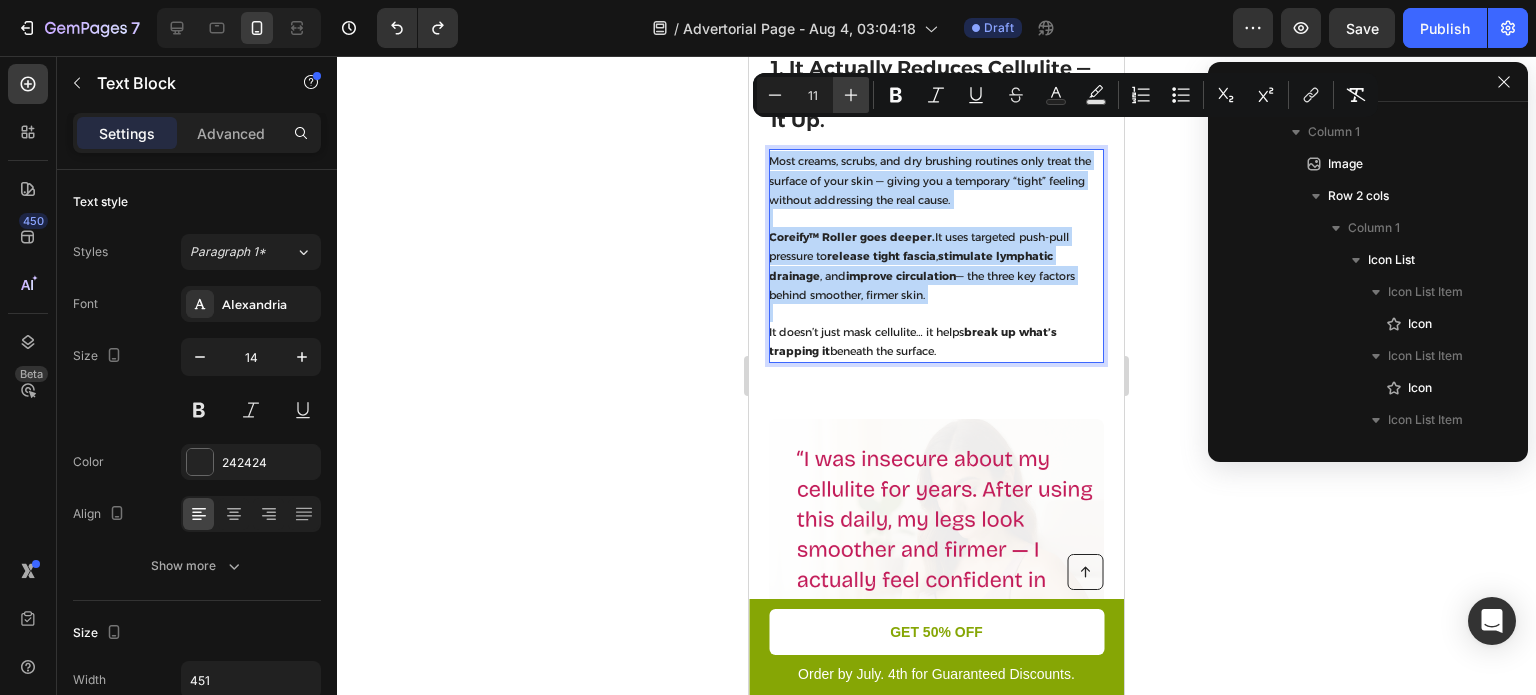 type on "12" 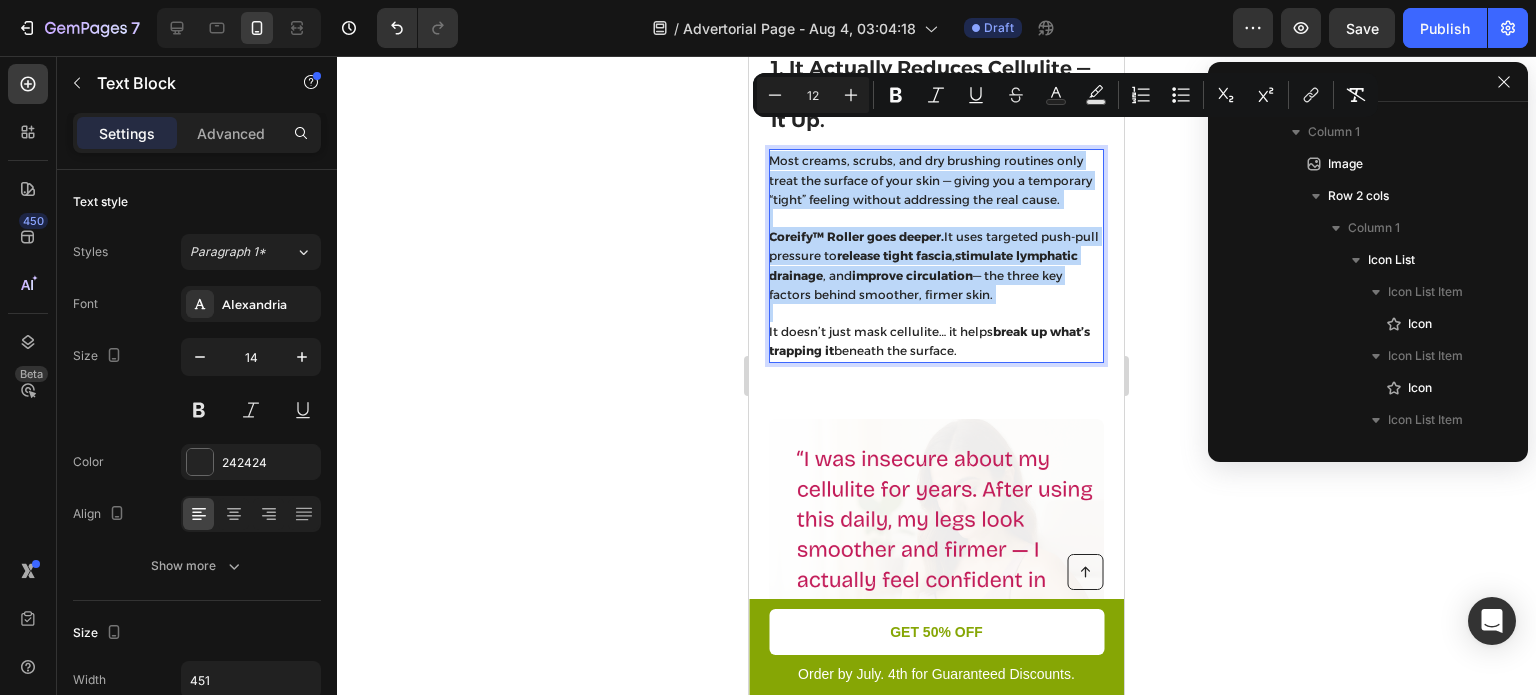 click on "Most creams, scrubs, and dry brushing routines only treat the surface of your skin — giving you a temporary “tight” feeling without addressing the real cause. Coreify™ Roller goes deeper.  It uses targeted push-pull pressure to  release tight fascia ,  stimulate lymphatic drainage , and  improve circulation  — the three key factors behind smoother, firmer skin." at bounding box center [935, 227] 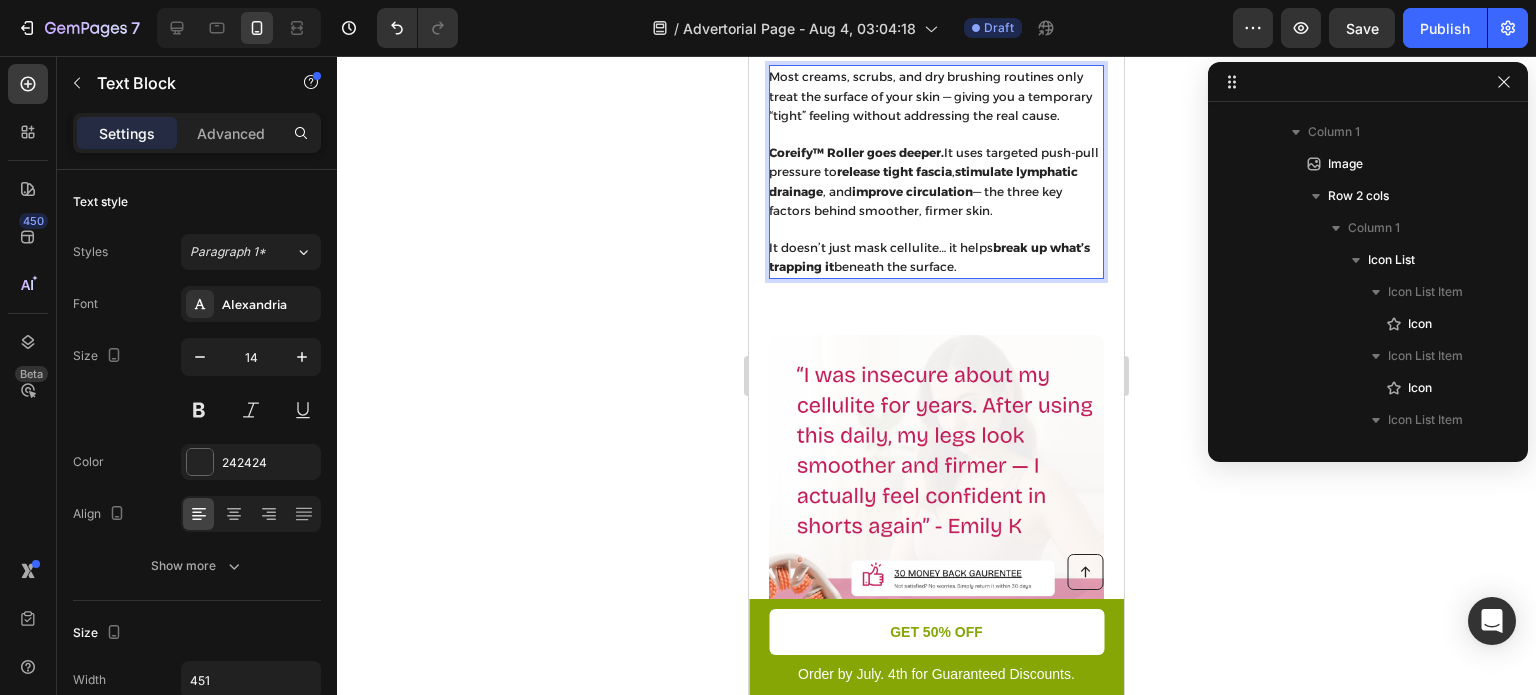 scroll, scrollTop: 1548, scrollLeft: 0, axis: vertical 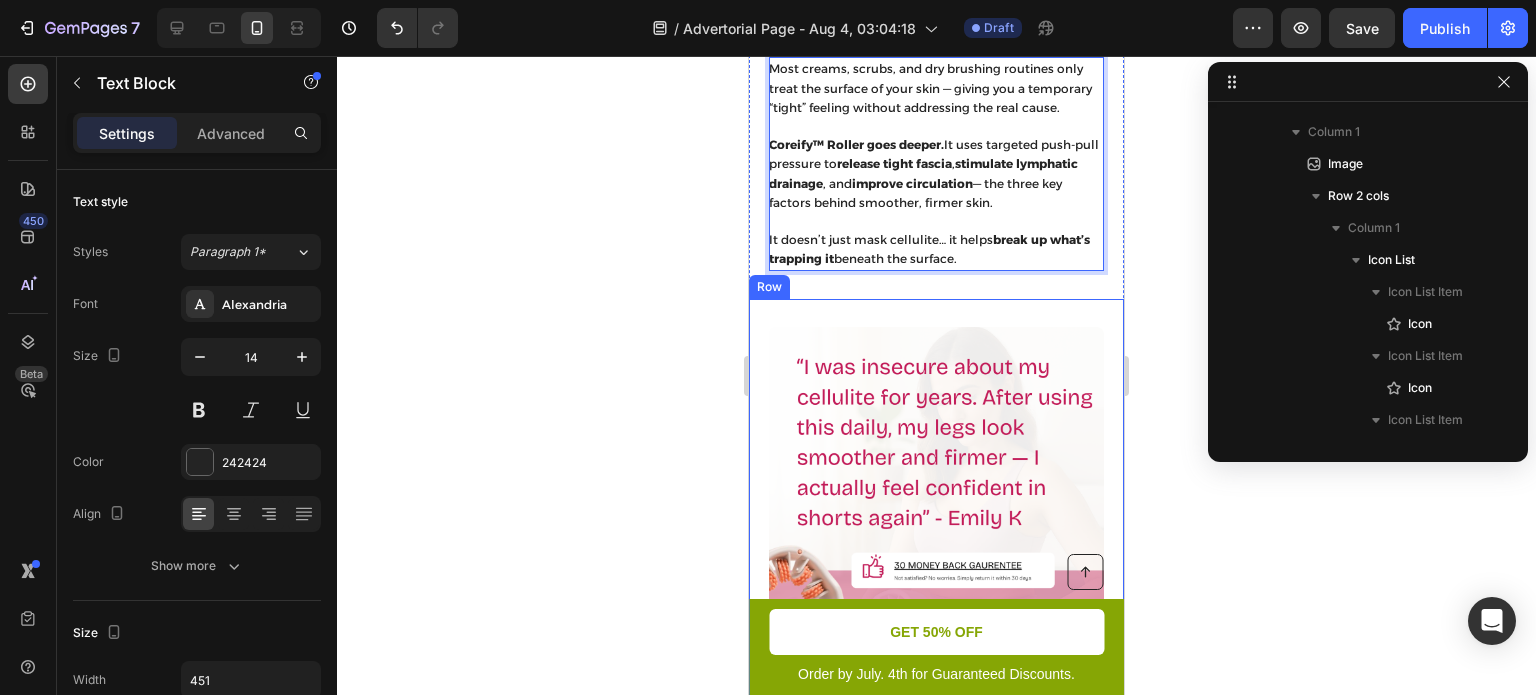 click on "Image 3. Customized Toasting Programs Heading Elevate your breakfast experience with customized toasting programs tailored to various types of bread and pastries.   This innovative toaster boasts a range of pre-set programs designed to bring out the best in different bread varieties, bagels, croissants, and more. Each program optimizes the toasting process, ensuring perfect results every time and unlocking a world of flavors and textures. Text Block Row" at bounding box center (936, 616) 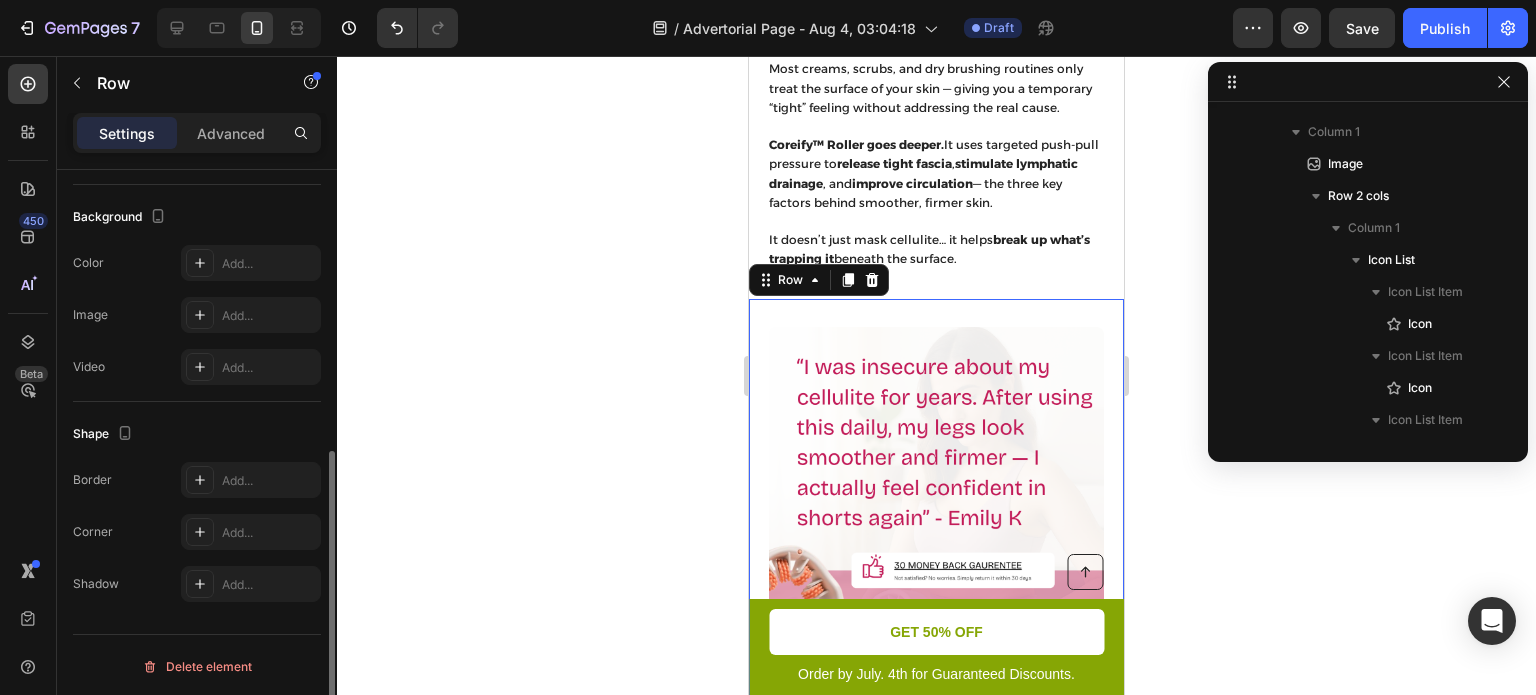 scroll, scrollTop: 660, scrollLeft: 0, axis: vertical 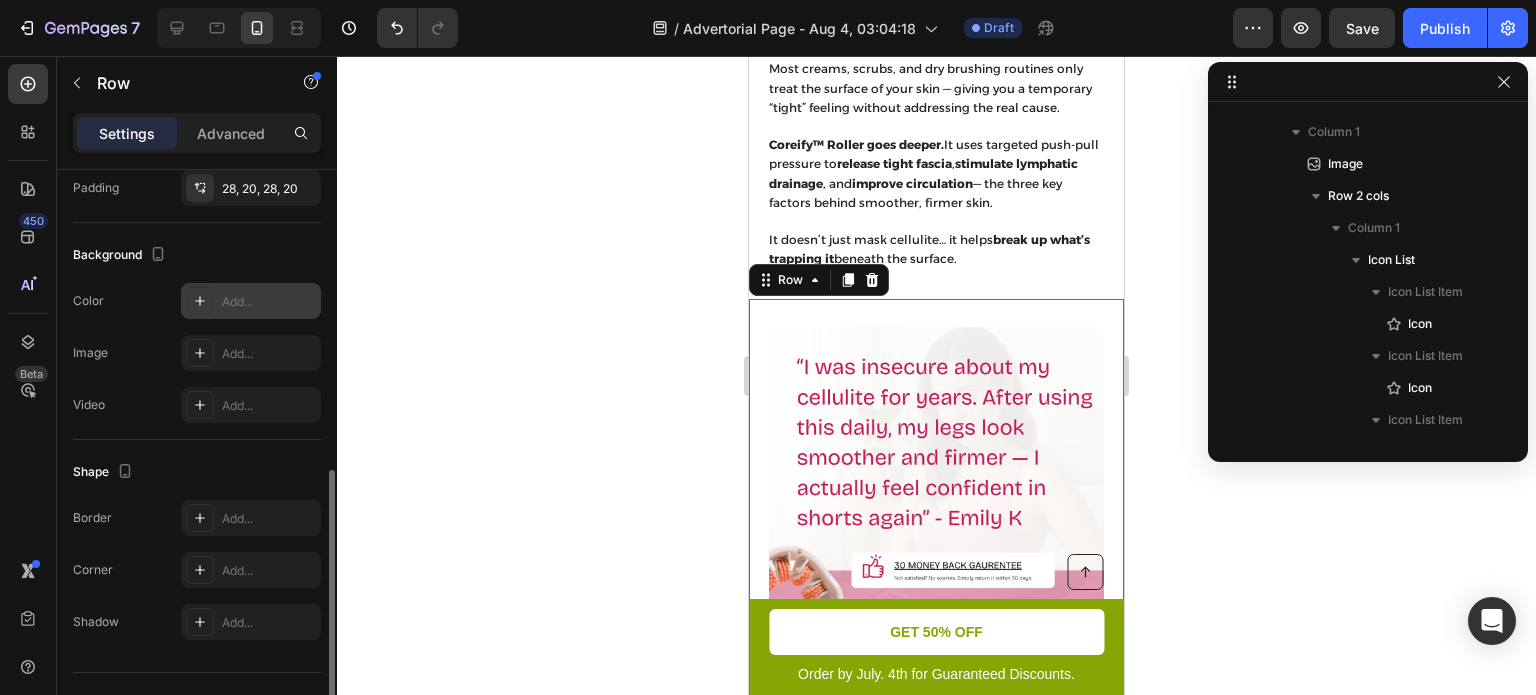 click on "Add..." at bounding box center [269, 302] 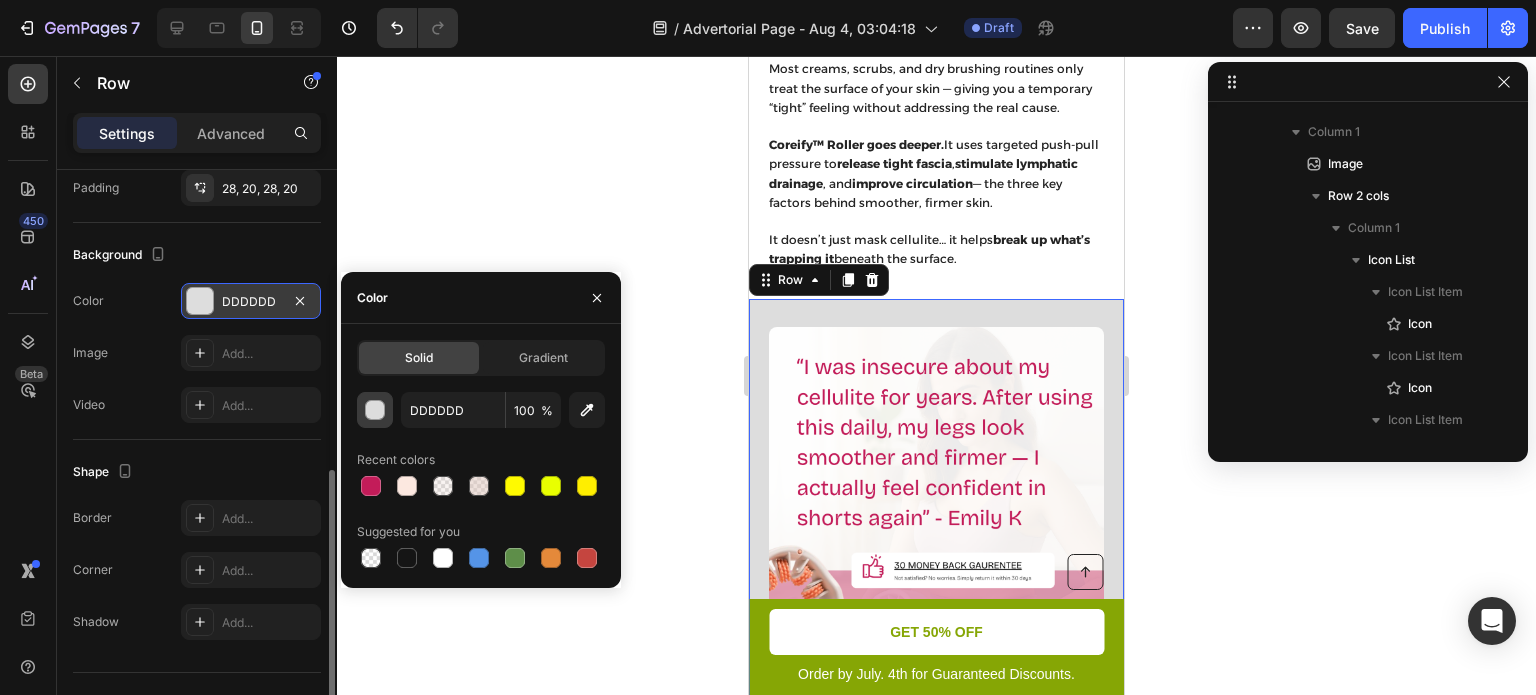 click at bounding box center [376, 411] 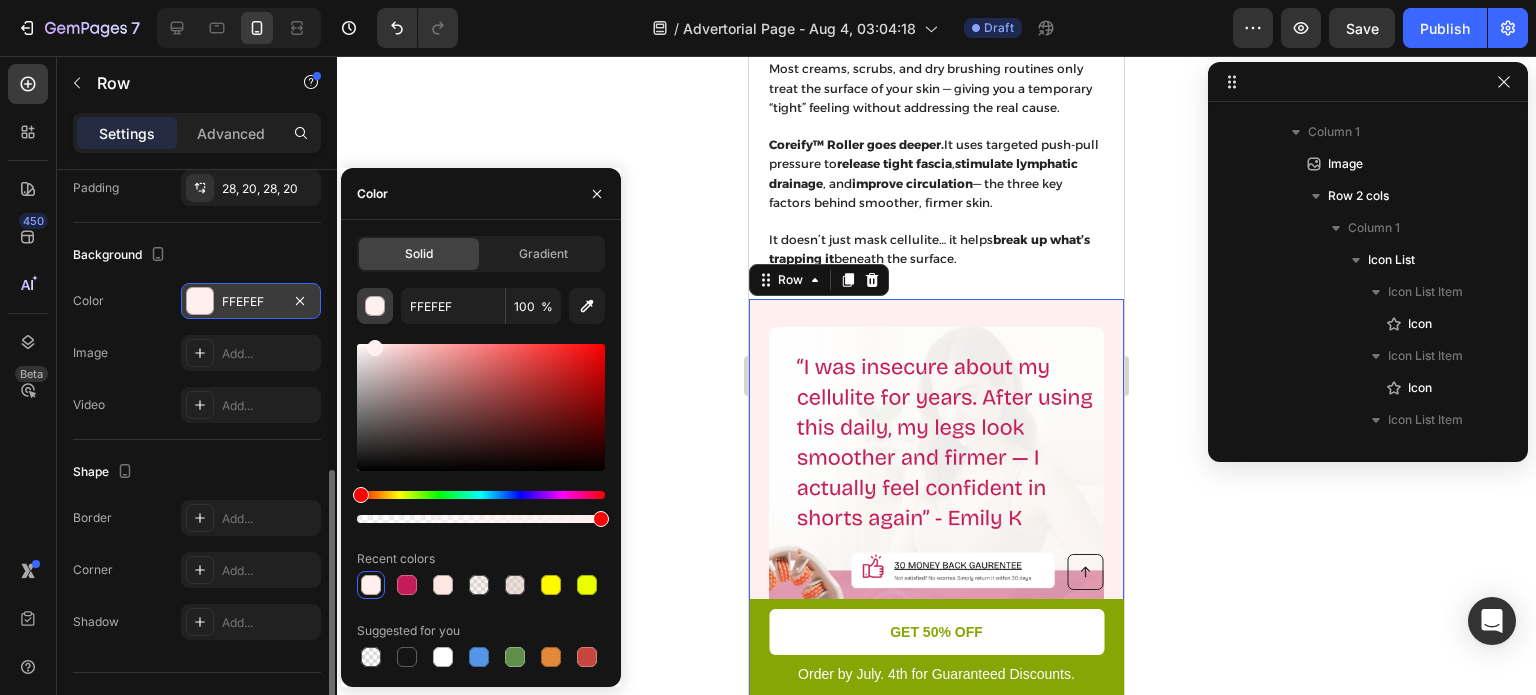 drag, startPoint x: 368, startPoint y: 365, endPoint x: 374, endPoint y: 320, distance: 45.39824 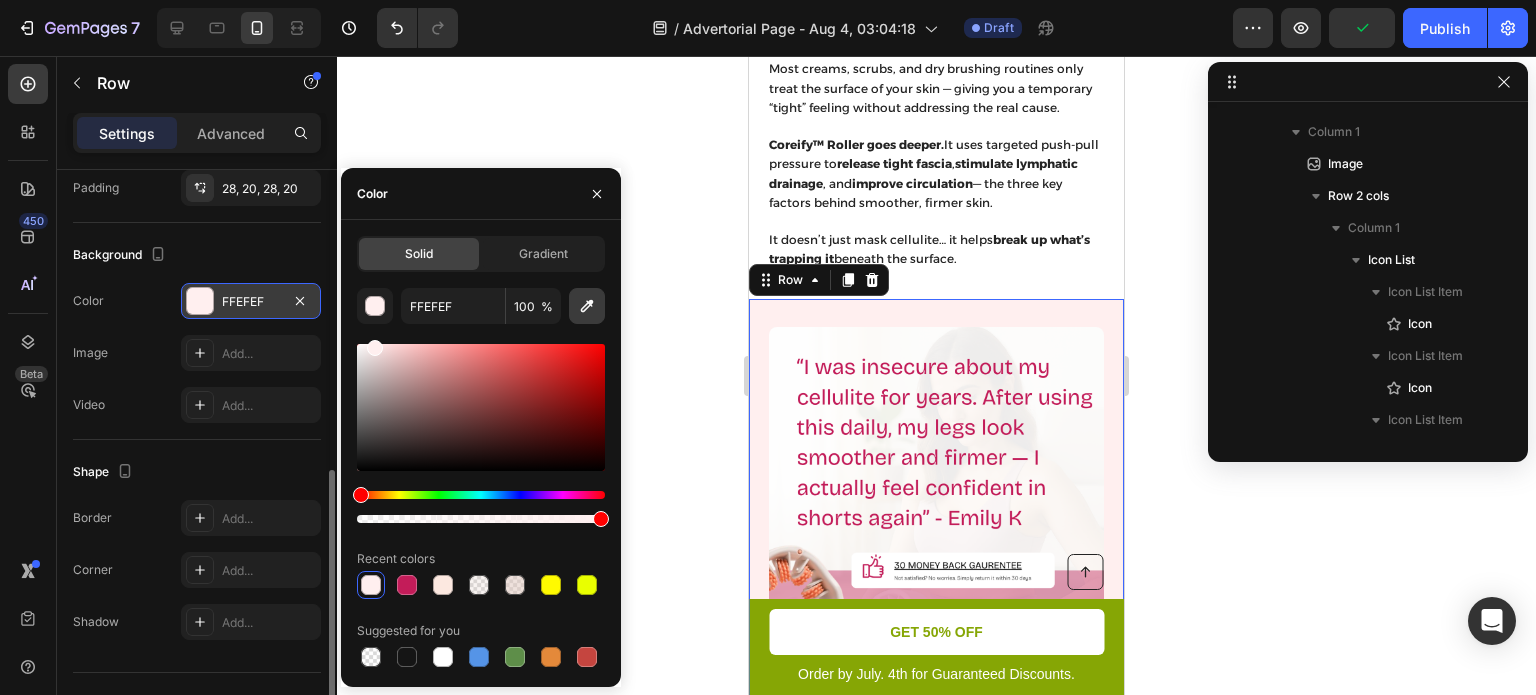click 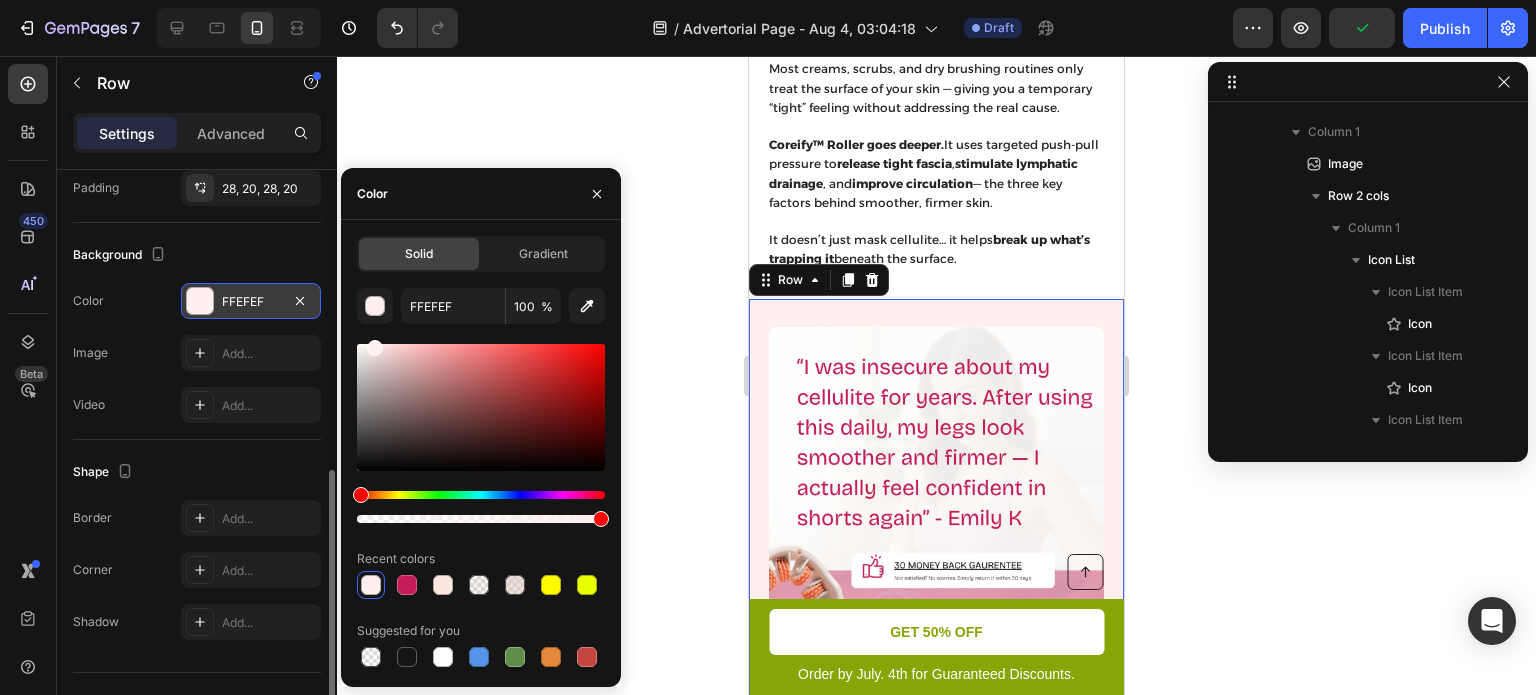 type on "D97496" 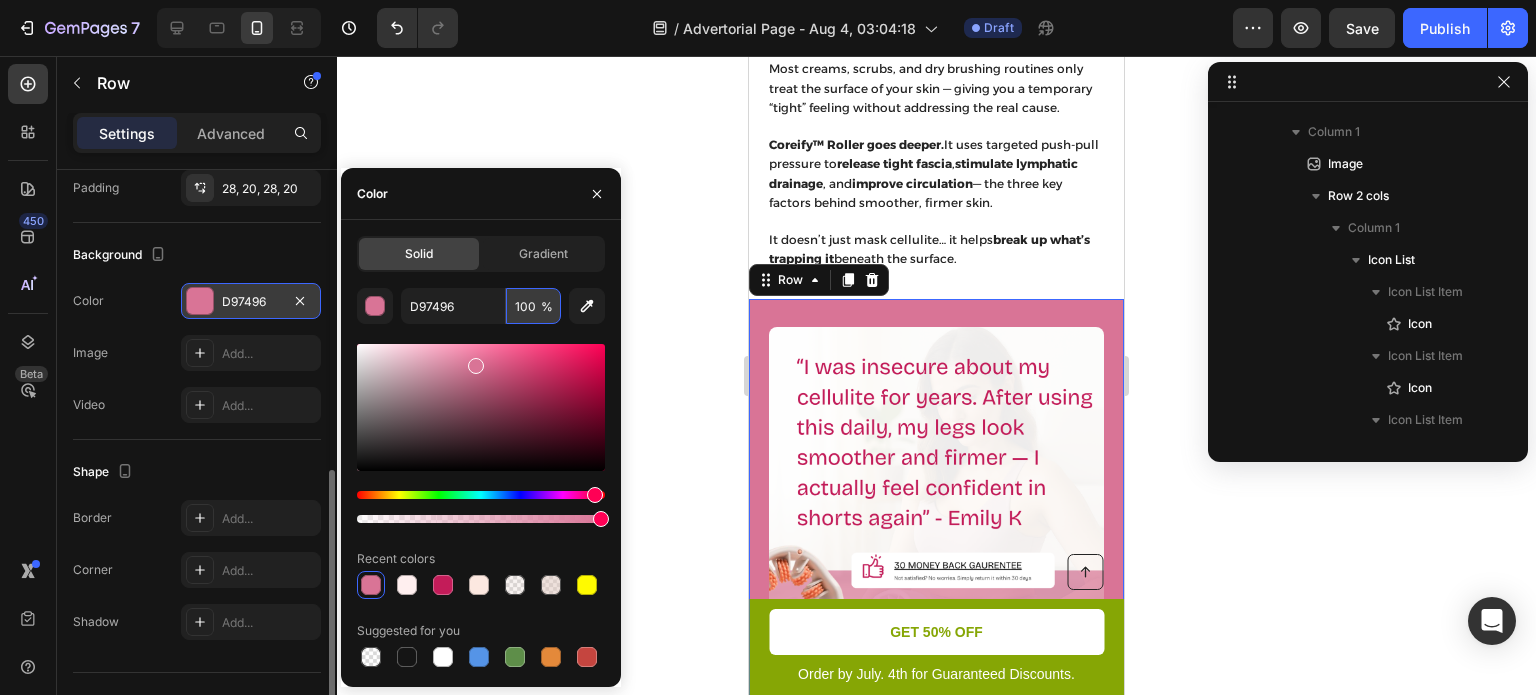 click on "100" at bounding box center [533, 306] 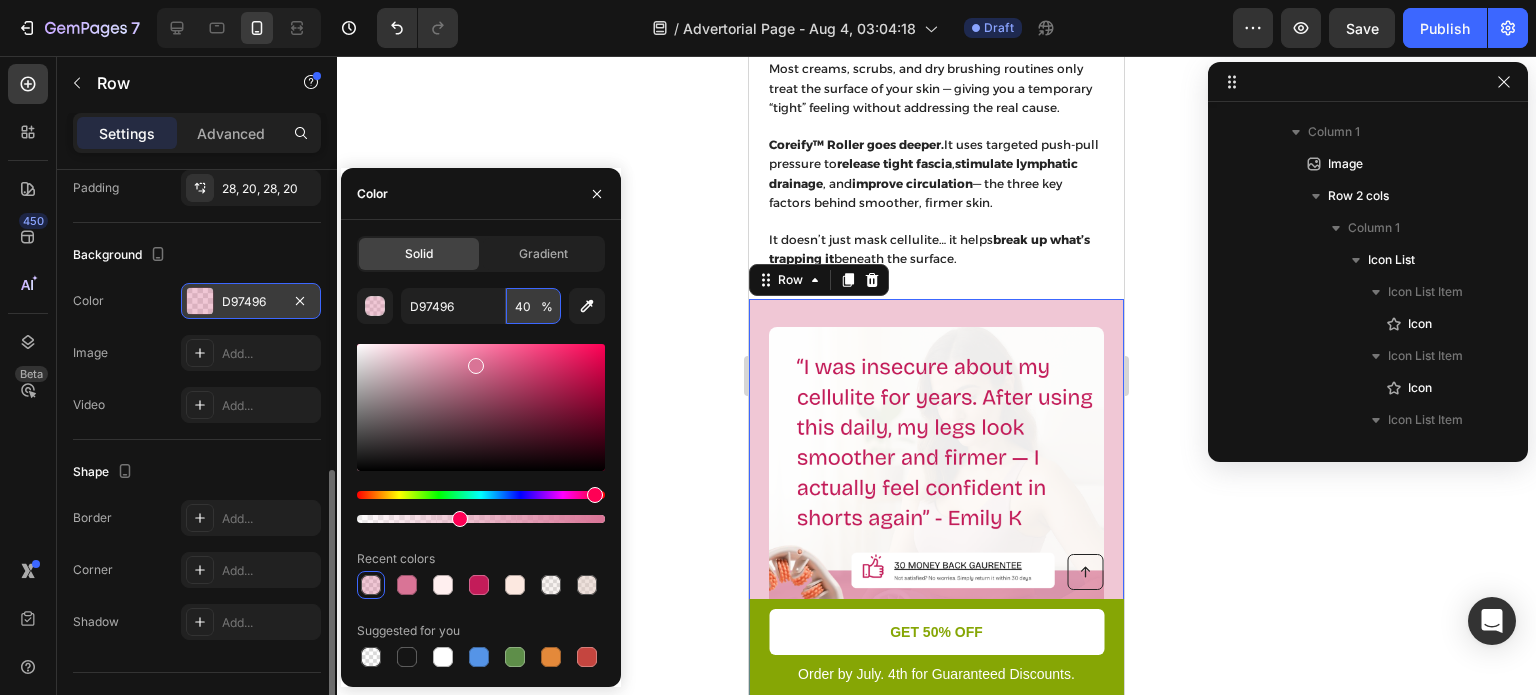 click on "40" at bounding box center [533, 306] 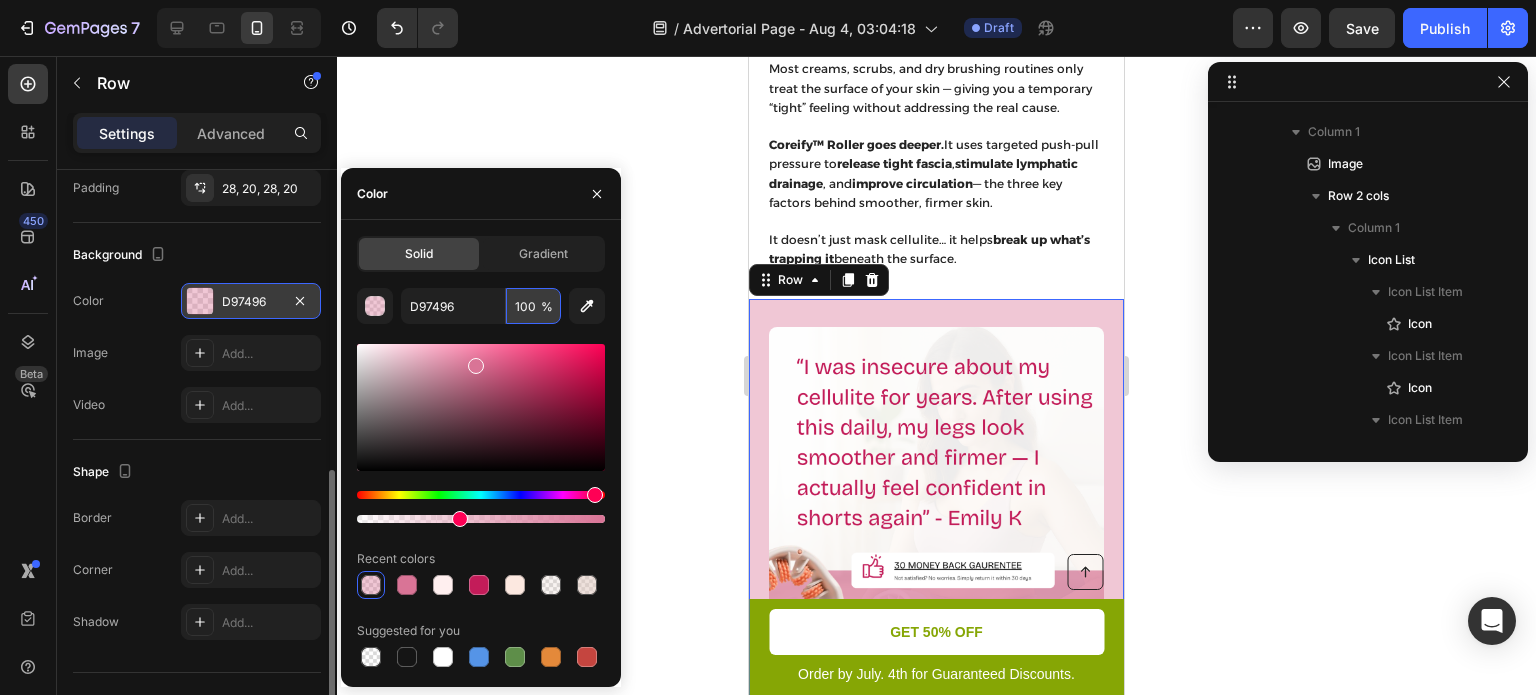 type on "10" 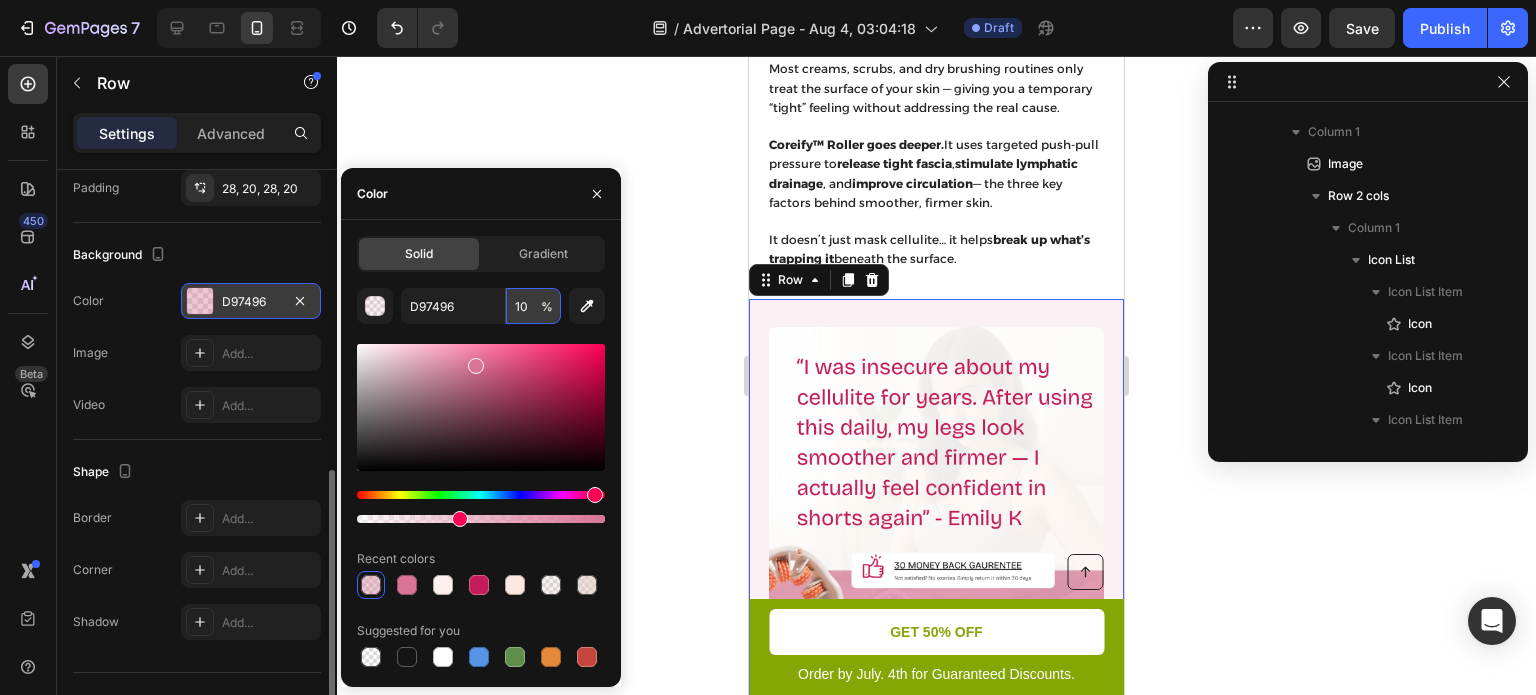 scroll, scrollTop: 0, scrollLeft: 0, axis: both 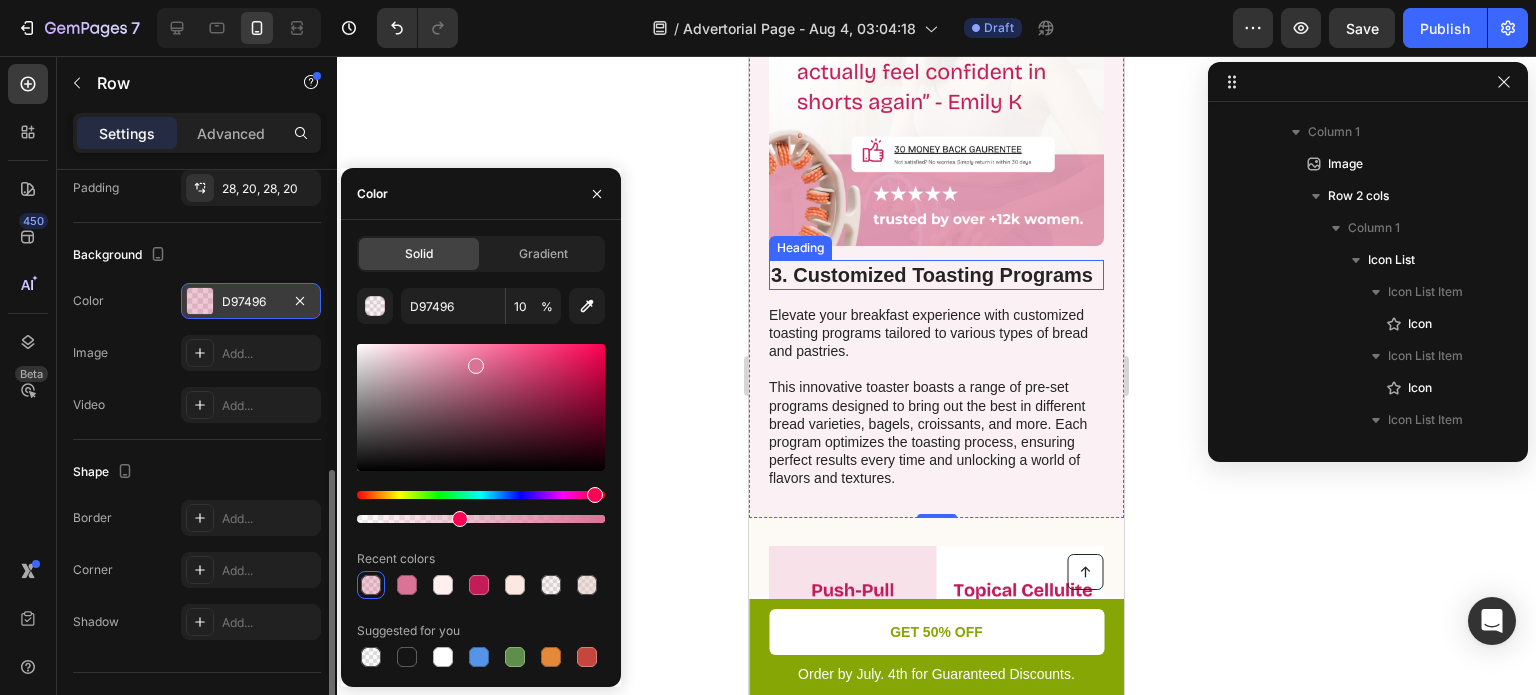click on "3. Customized Toasting Programs" at bounding box center [936, 275] 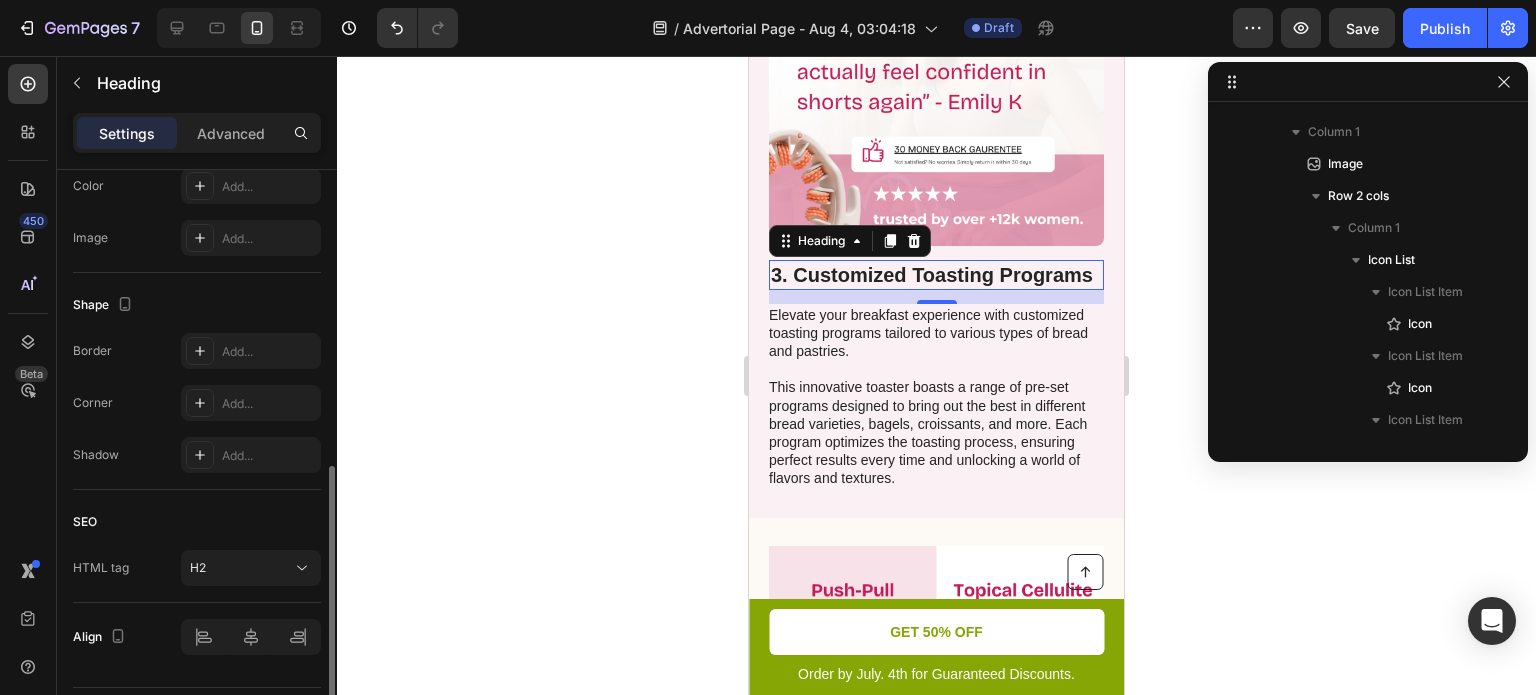 scroll, scrollTop: 0, scrollLeft: 0, axis: both 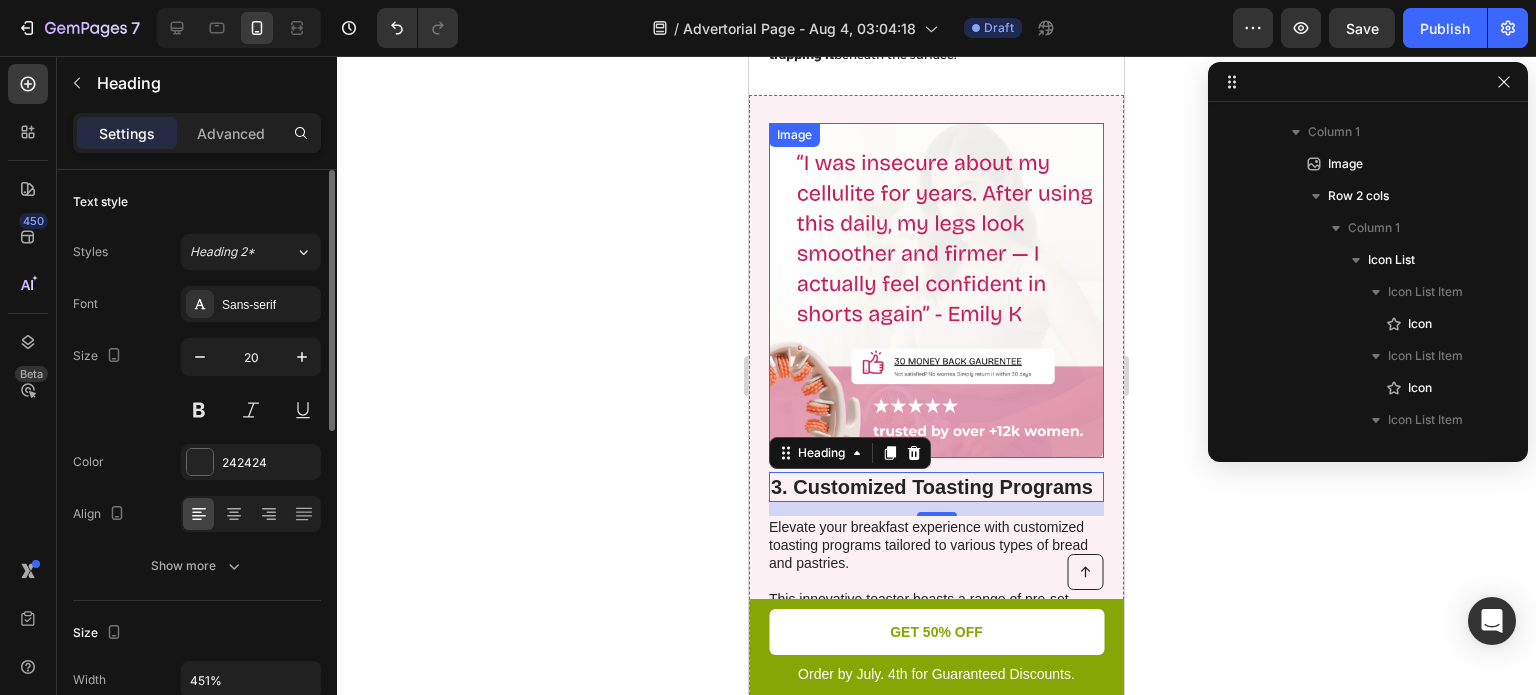 click at bounding box center (936, 290) 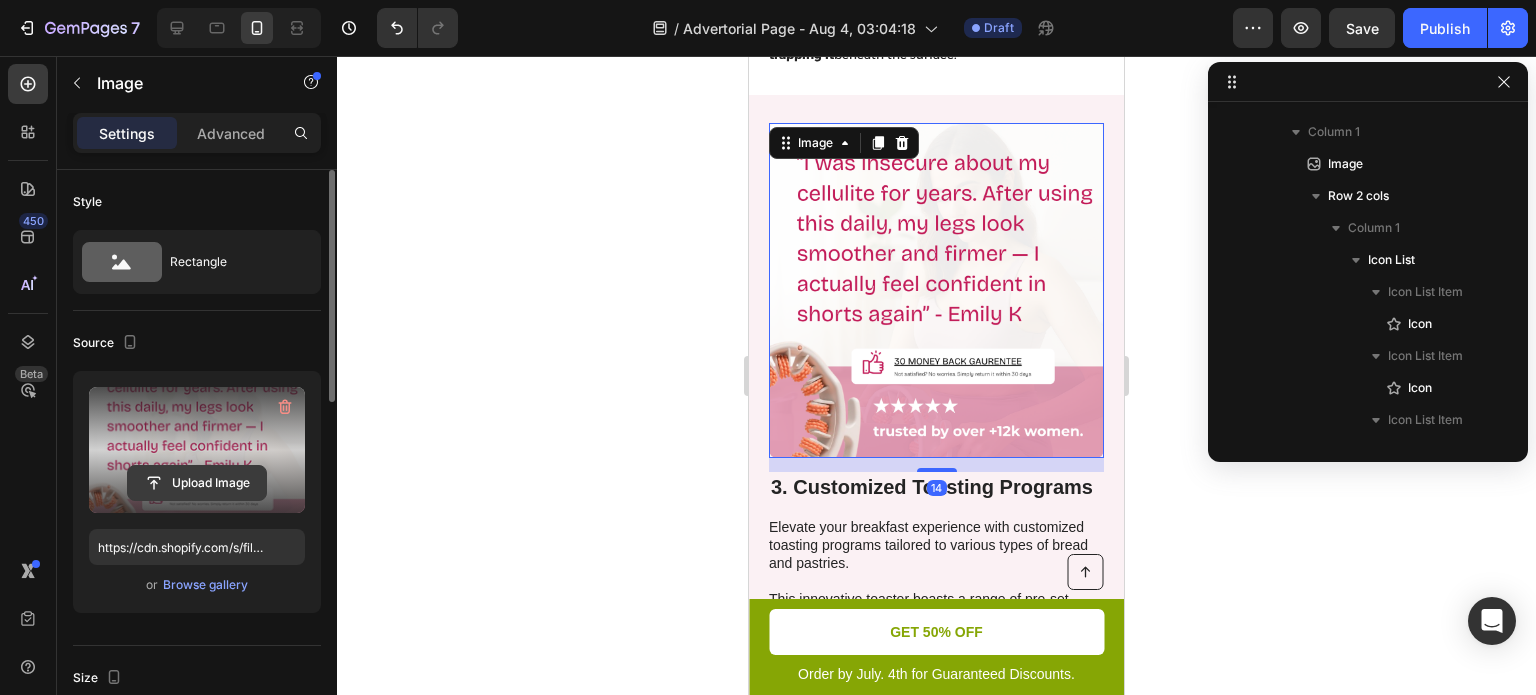 click 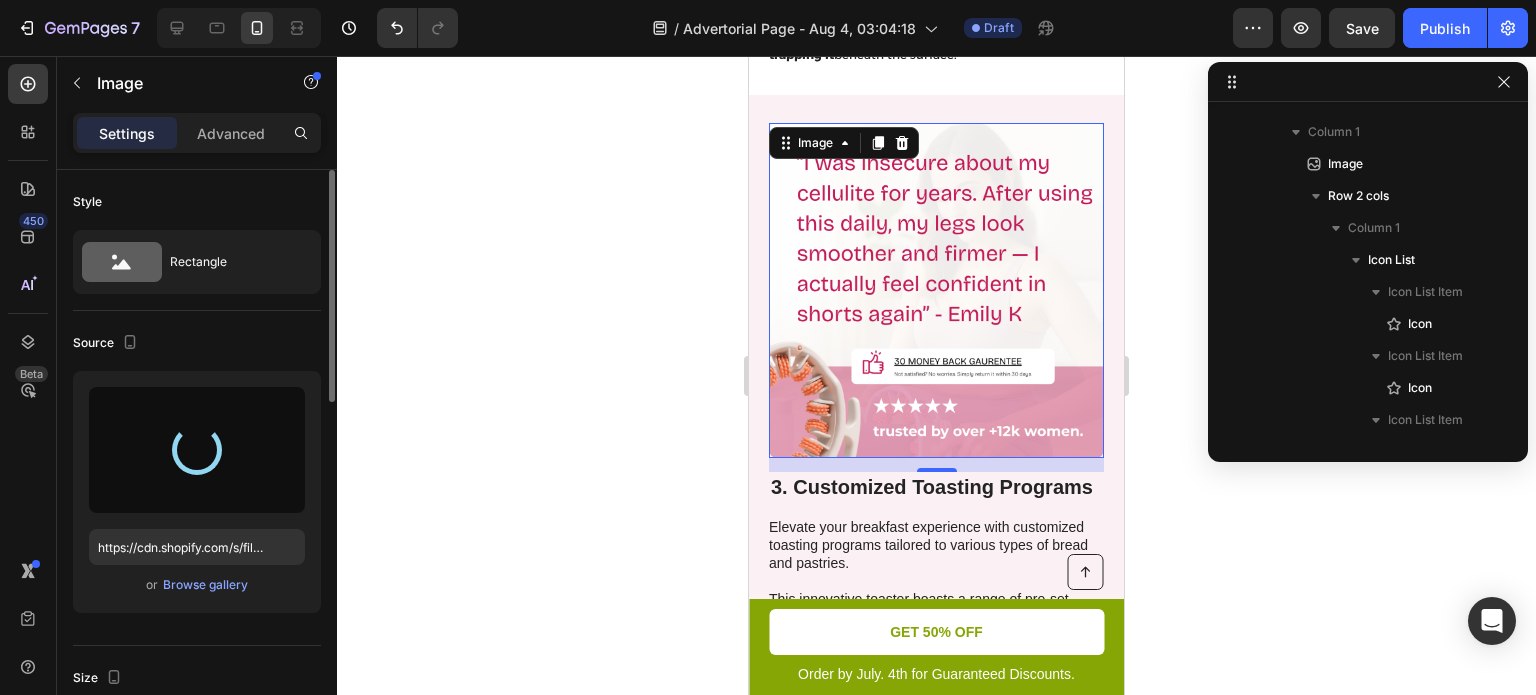 type on "https://cdn.shopify.com/s/files/1/0929/0009/8335/files/gempages_578381056340656914-2067f46b-4ead-49ee-92f3-9ab65d3d84a3.png" 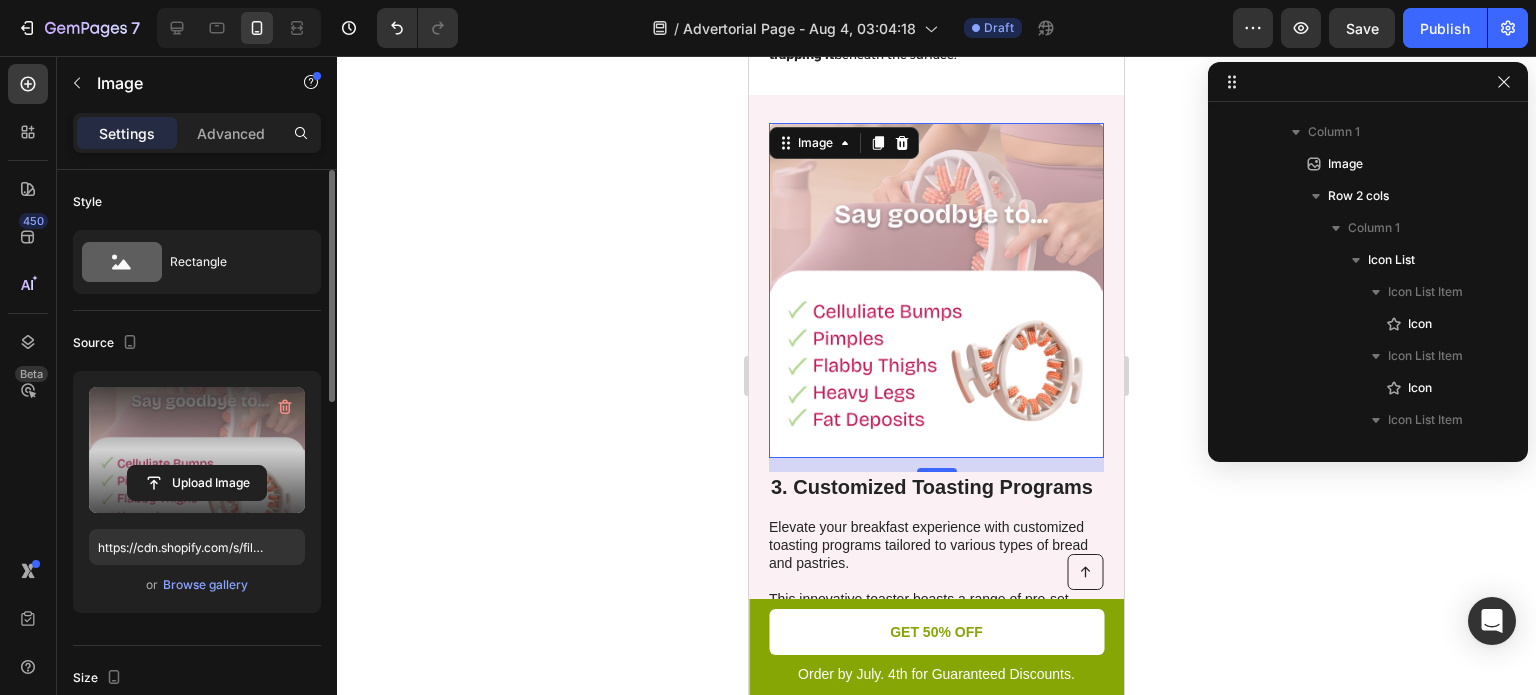 click on "3. Customized Toasting Programs" at bounding box center (936, 487) 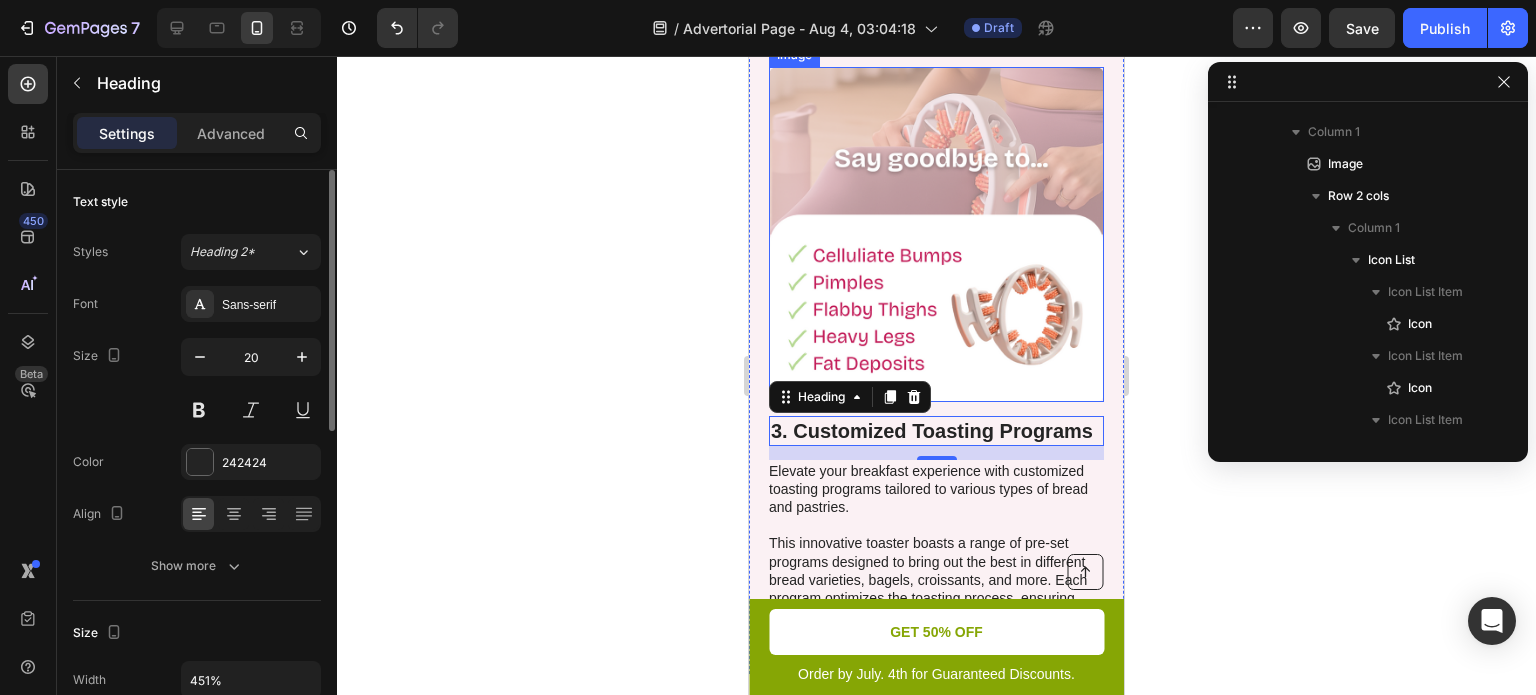 scroll, scrollTop: 1808, scrollLeft: 0, axis: vertical 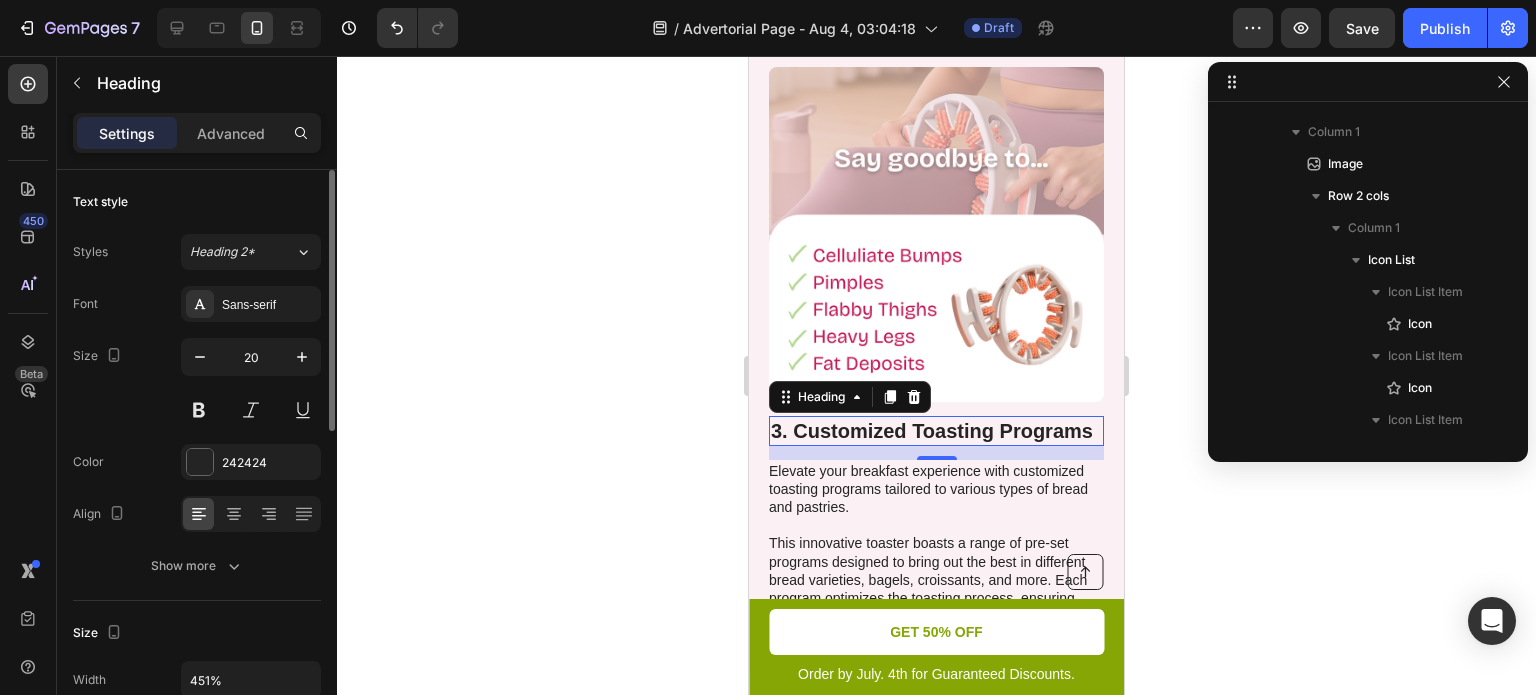 click on "3. Customized Toasting Programs" at bounding box center [936, 431] 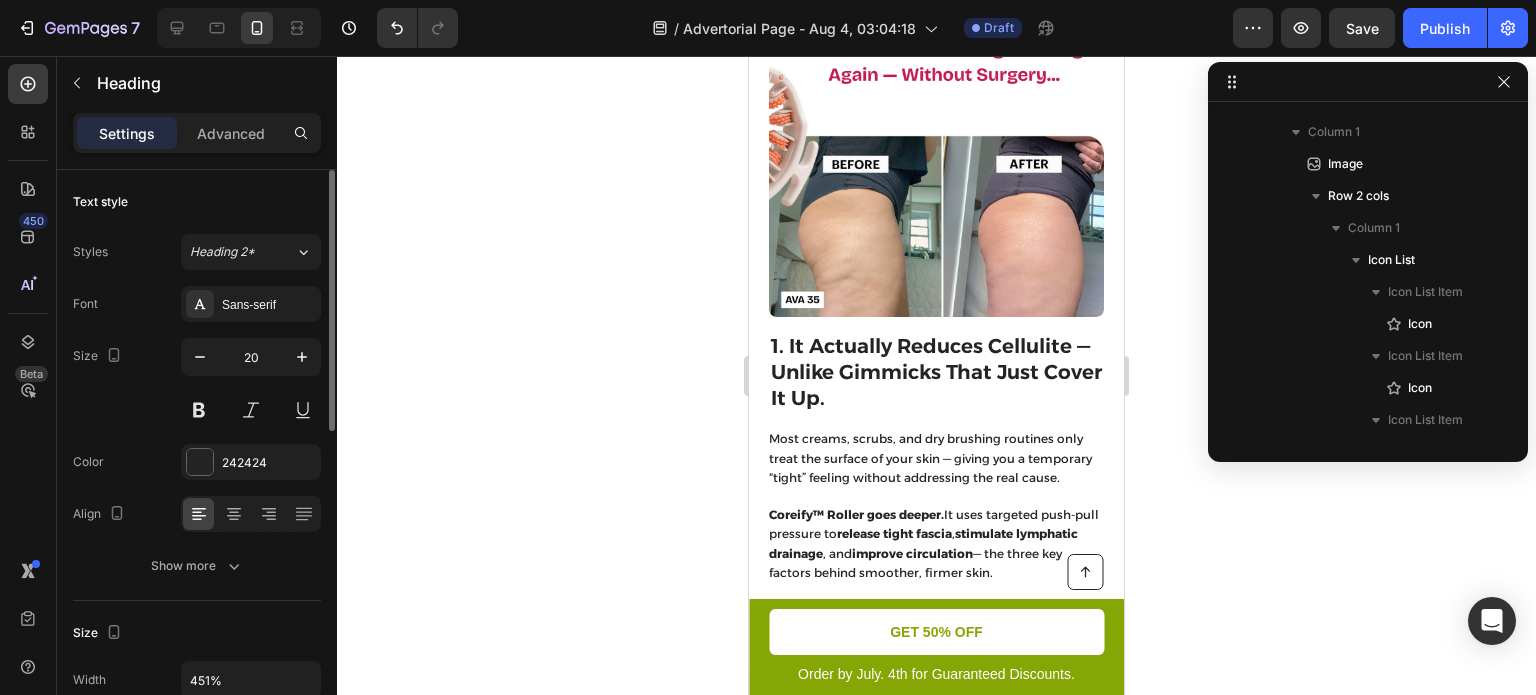 scroll, scrollTop: 1176, scrollLeft: 0, axis: vertical 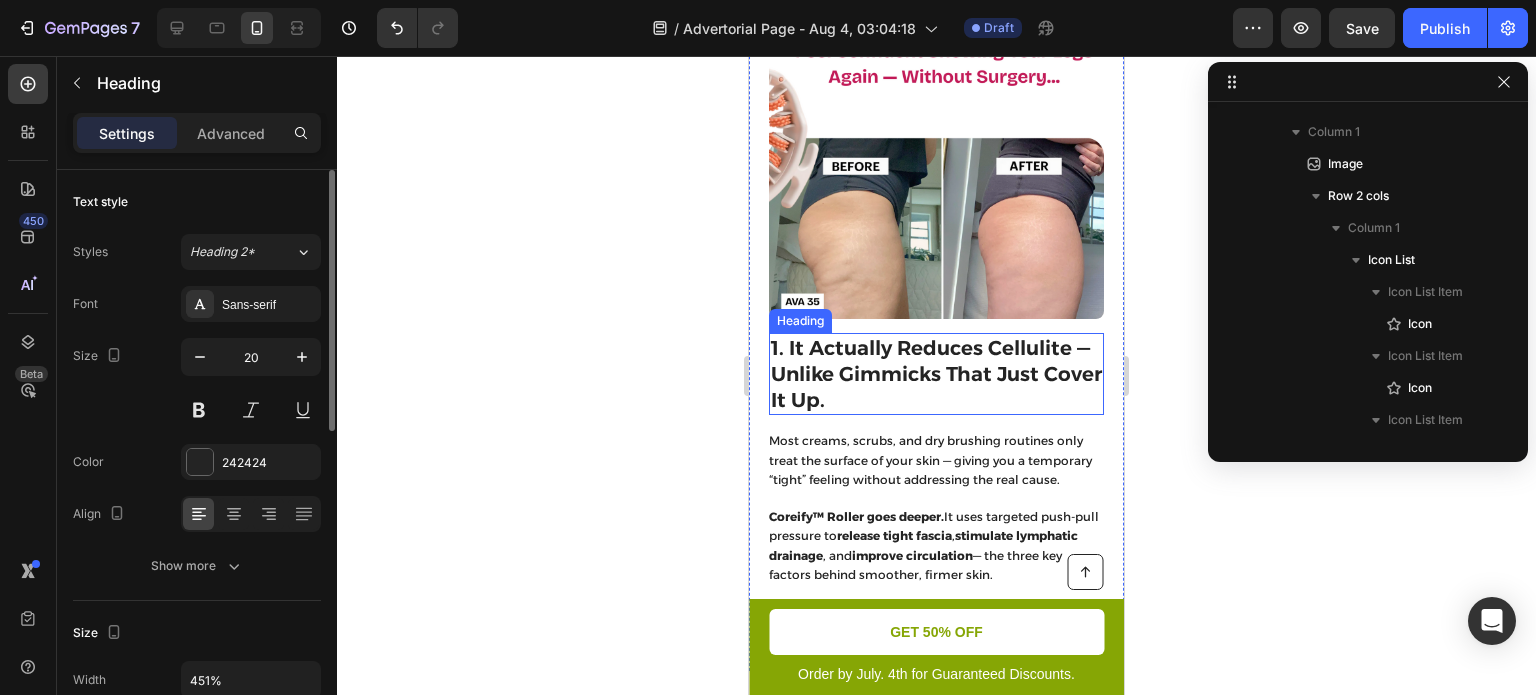 click on "1. It Actually Reduces Cellulite — Unlike Gimmicks That Just Cover It Up." at bounding box center [936, 374] 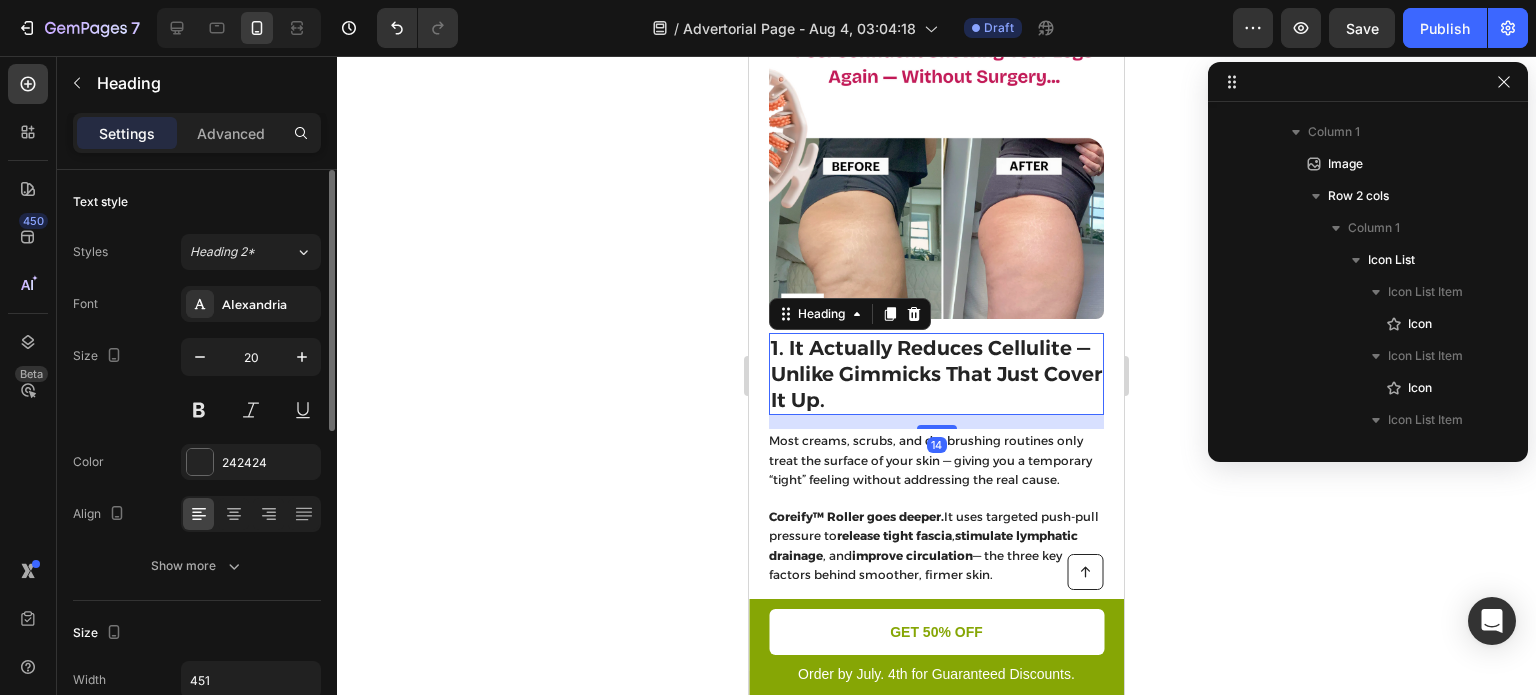 click on "1. It Actually Reduces Cellulite — Unlike Gimmicks That Just Cover It Up." at bounding box center (936, 374) 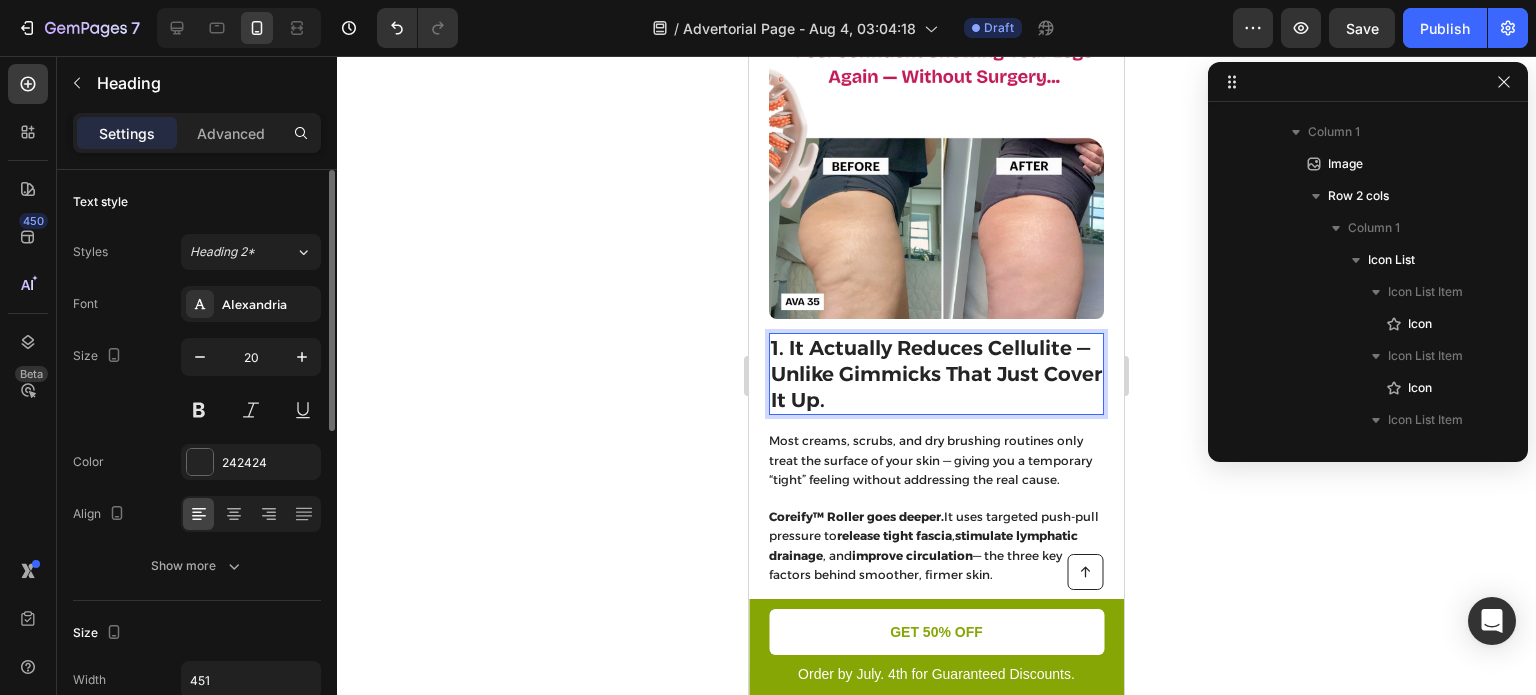click on "1. It Actually Reduces Cellulite — Unlike Gimmicks That Just Cover It Up." at bounding box center (936, 374) 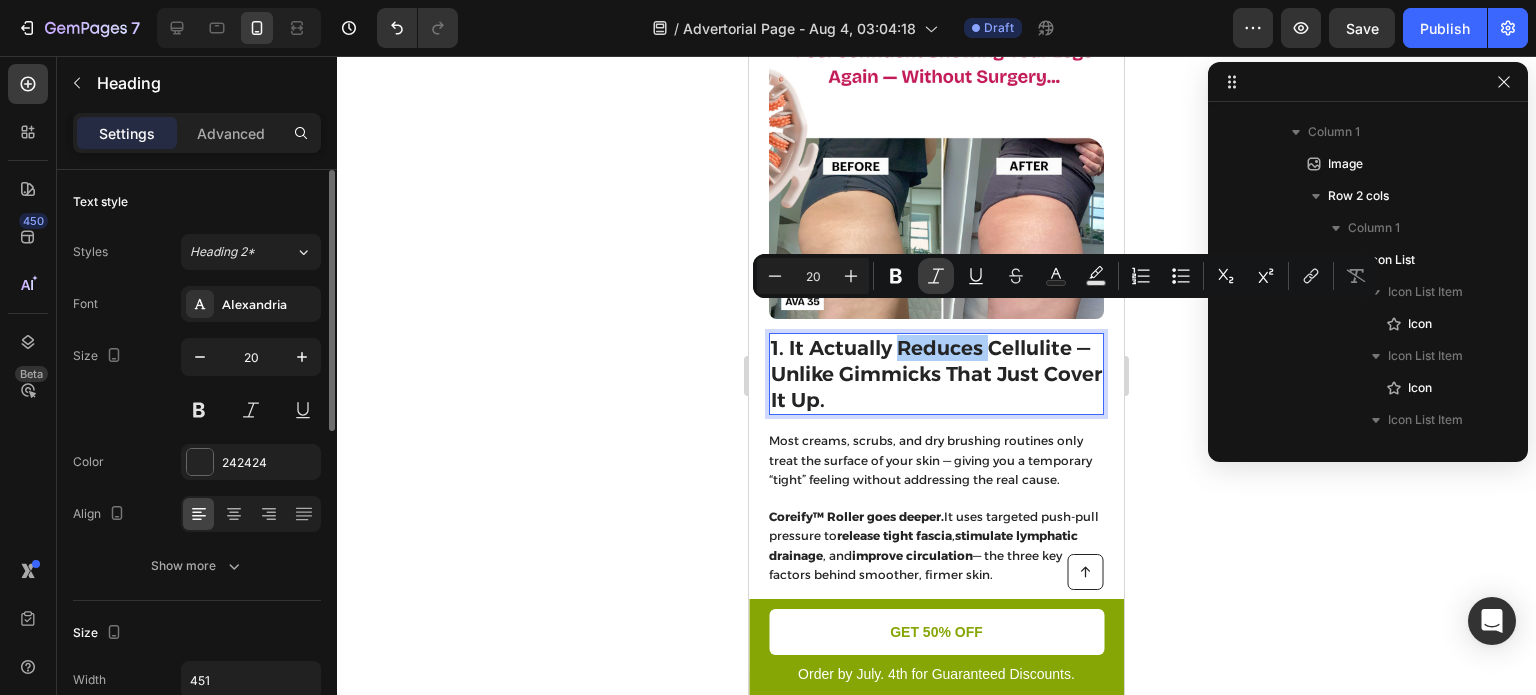 click 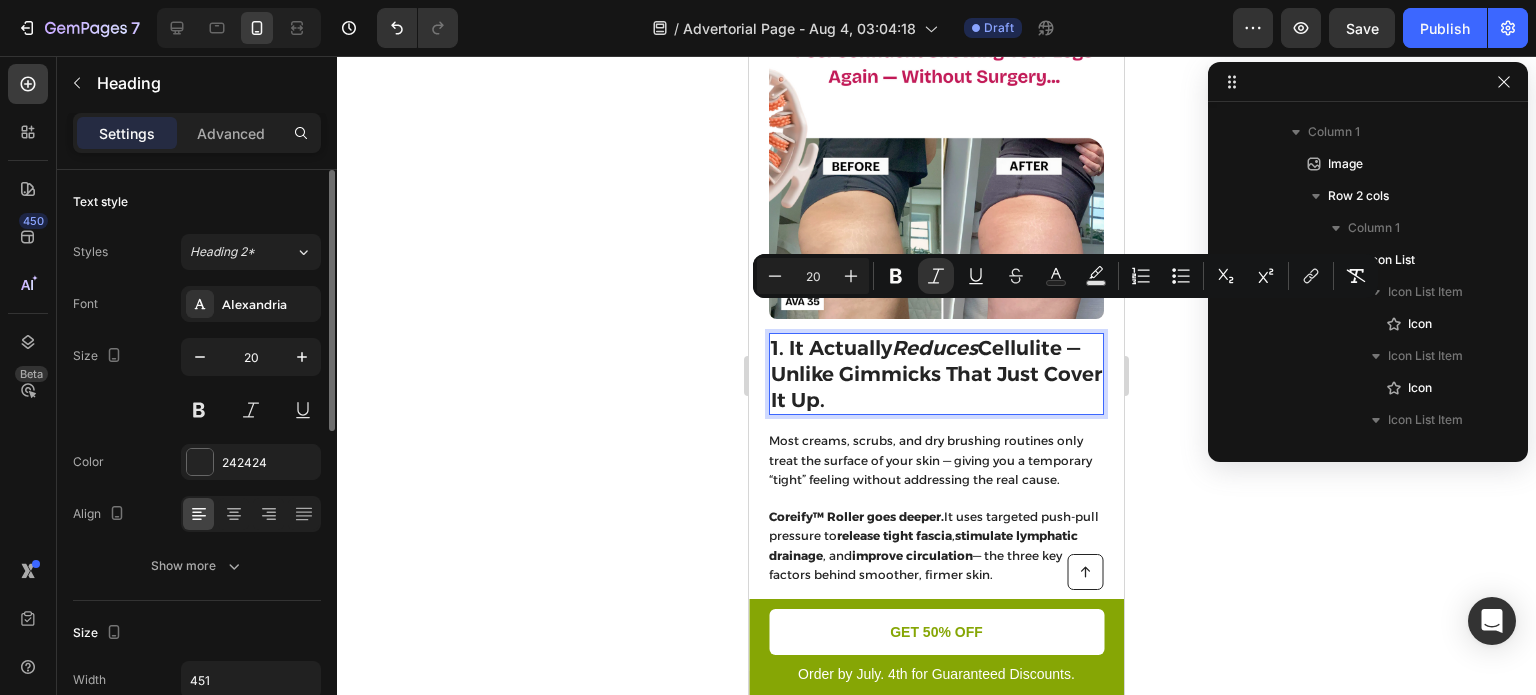 click on "1. It Actually  Reduces  Cellulite — Unlike Gimmicks That Just Cover It Up." at bounding box center (936, 374) 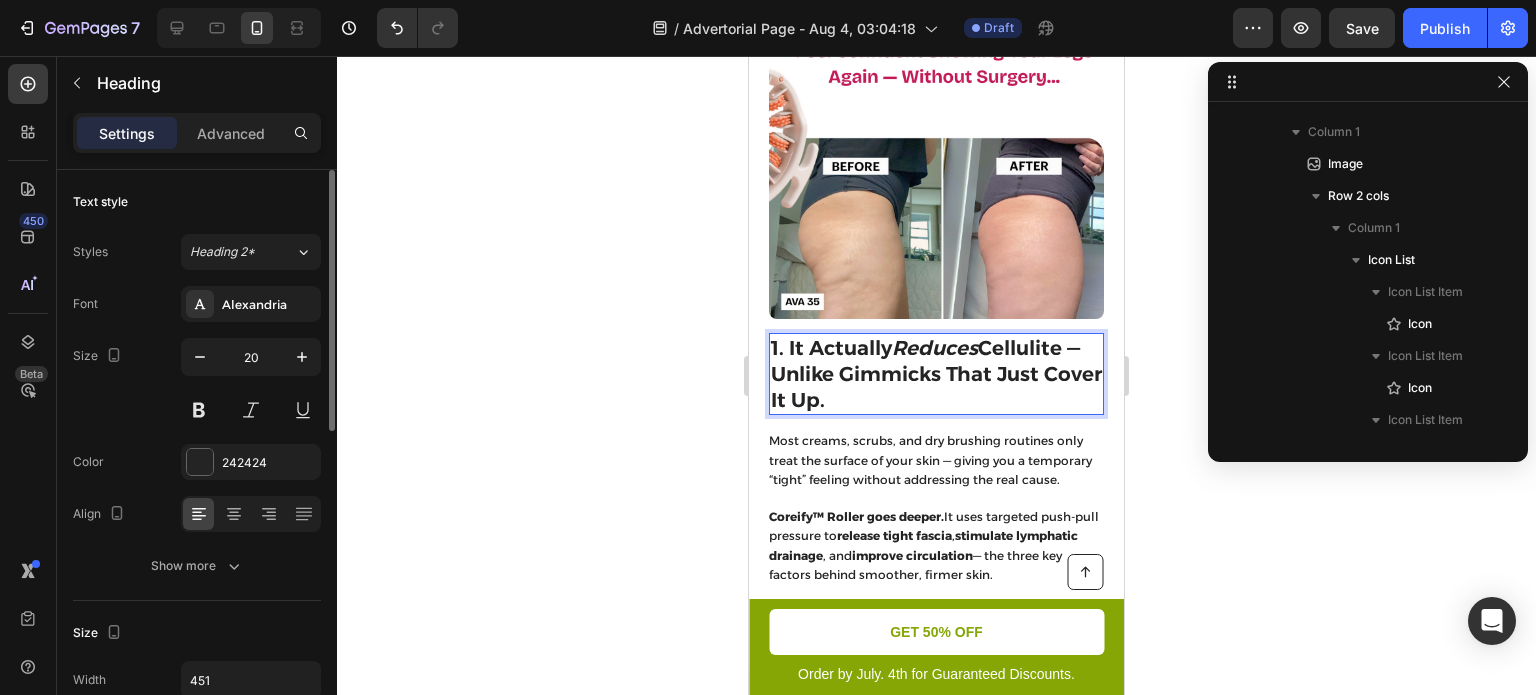 click on "1. It Actually  Reduces  Cellulite — Unlike Gimmicks That Just Cover It Up." at bounding box center (936, 374) 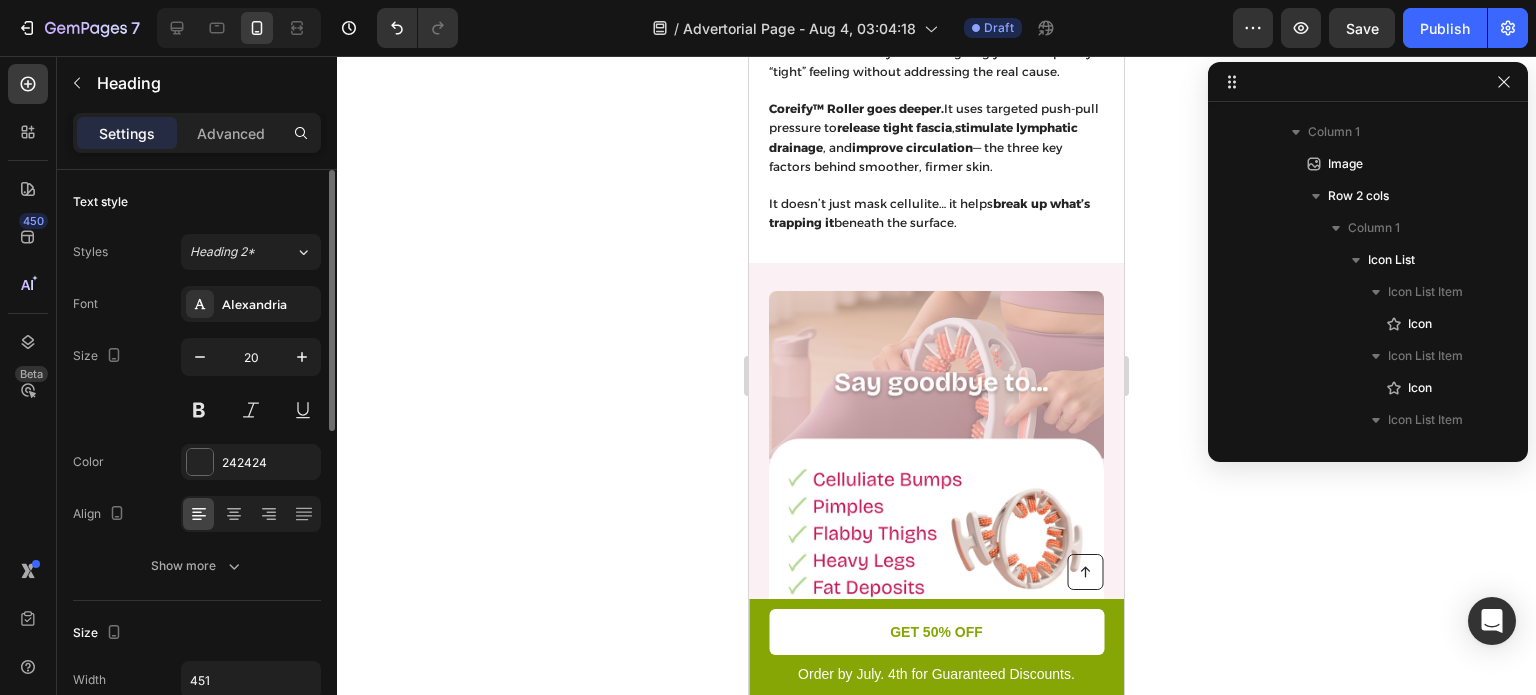 scroll, scrollTop: 1788, scrollLeft: 0, axis: vertical 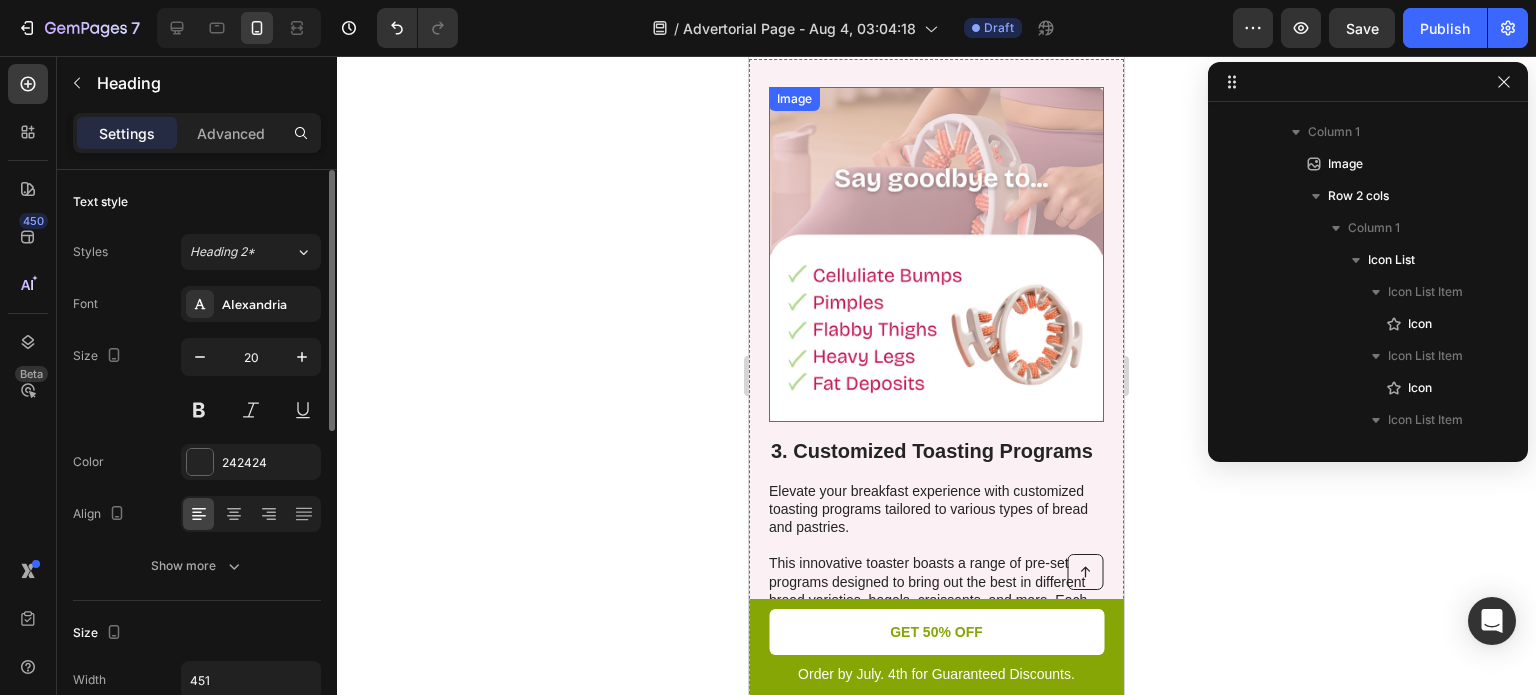 click on "3. Customized Toasting Programs" at bounding box center (936, 451) 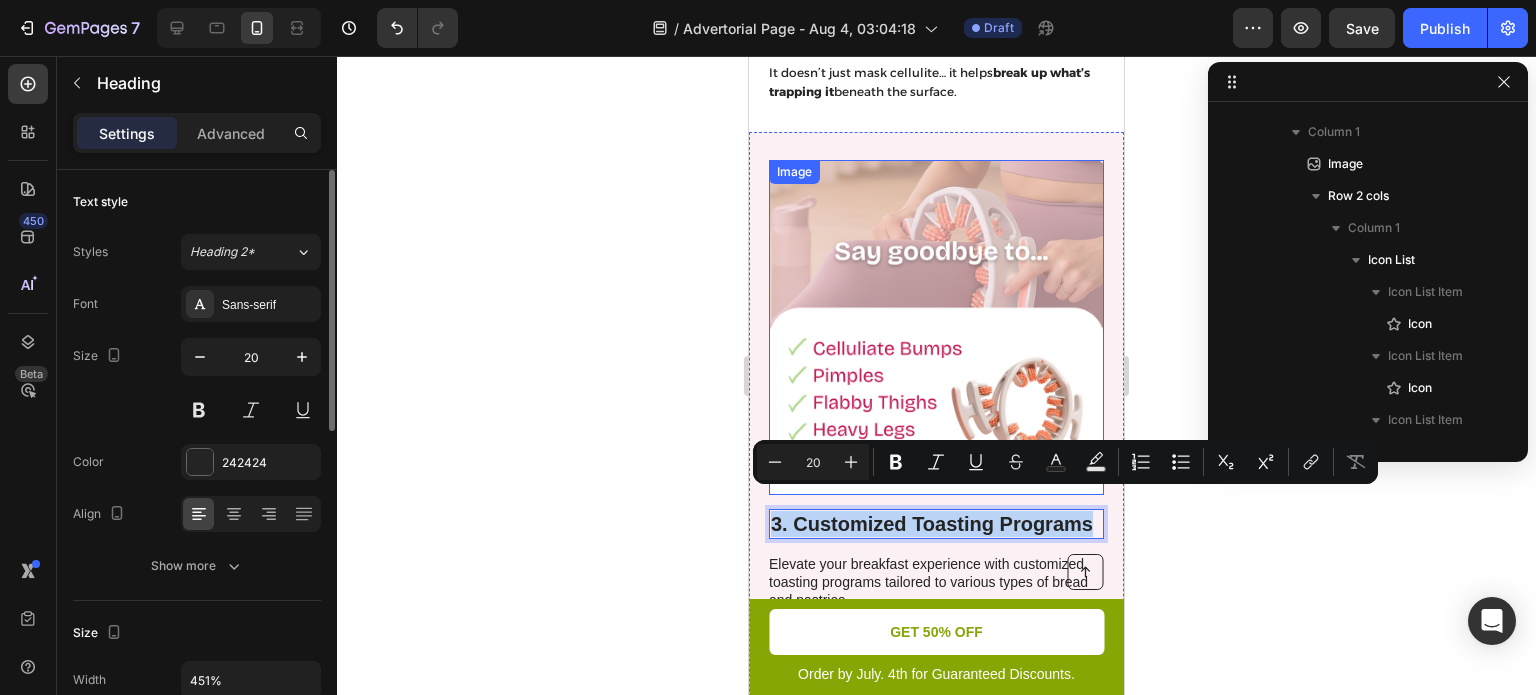 scroll, scrollTop: 1716, scrollLeft: 0, axis: vertical 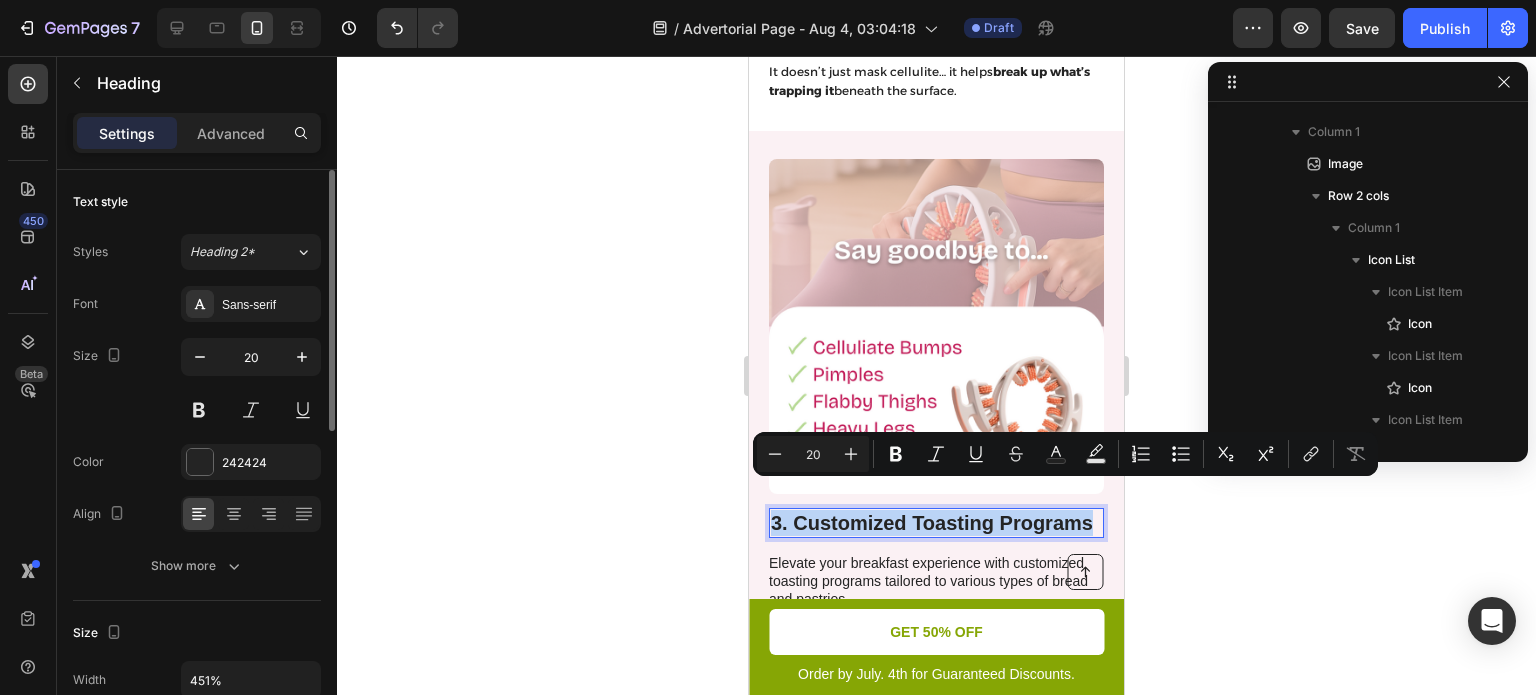 type 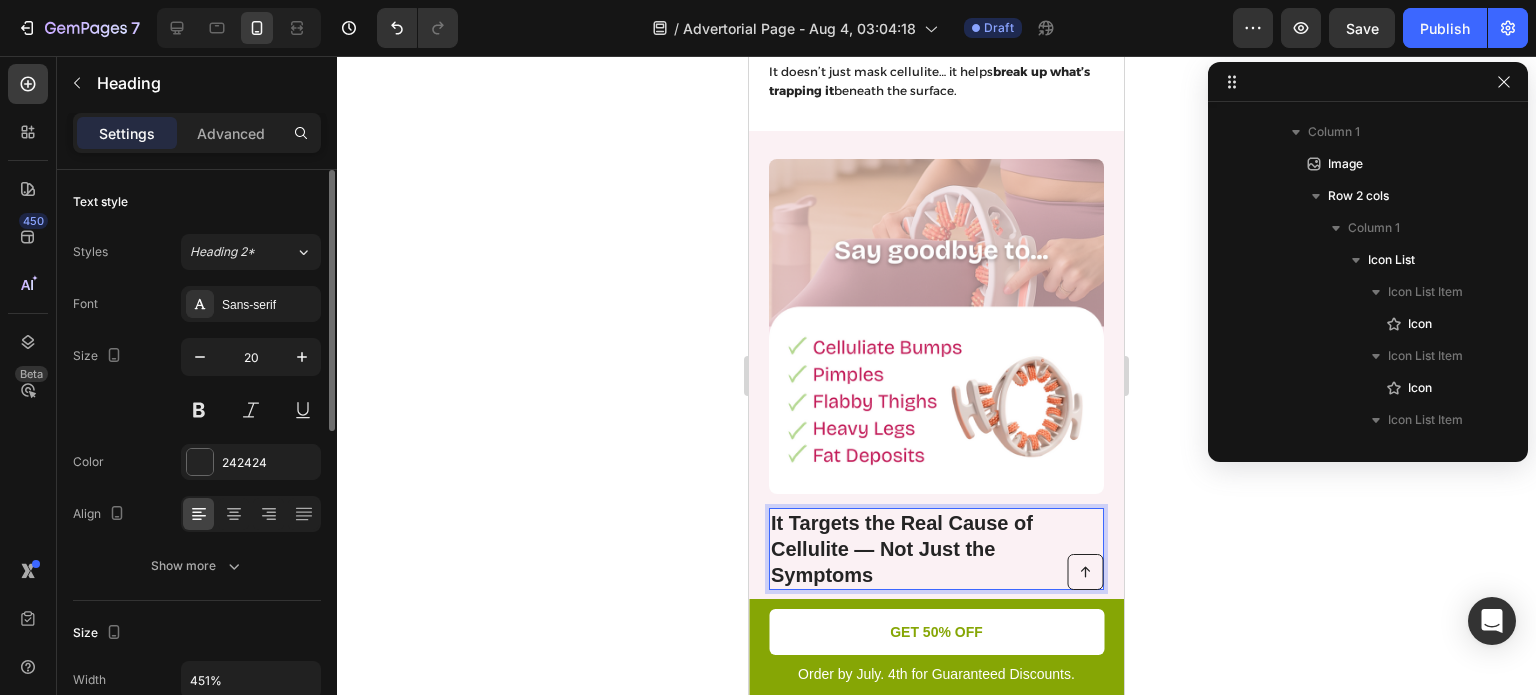 click on "It Targets the Real Cause of Cellulite — Not Just the Symptoms" at bounding box center [936, 549] 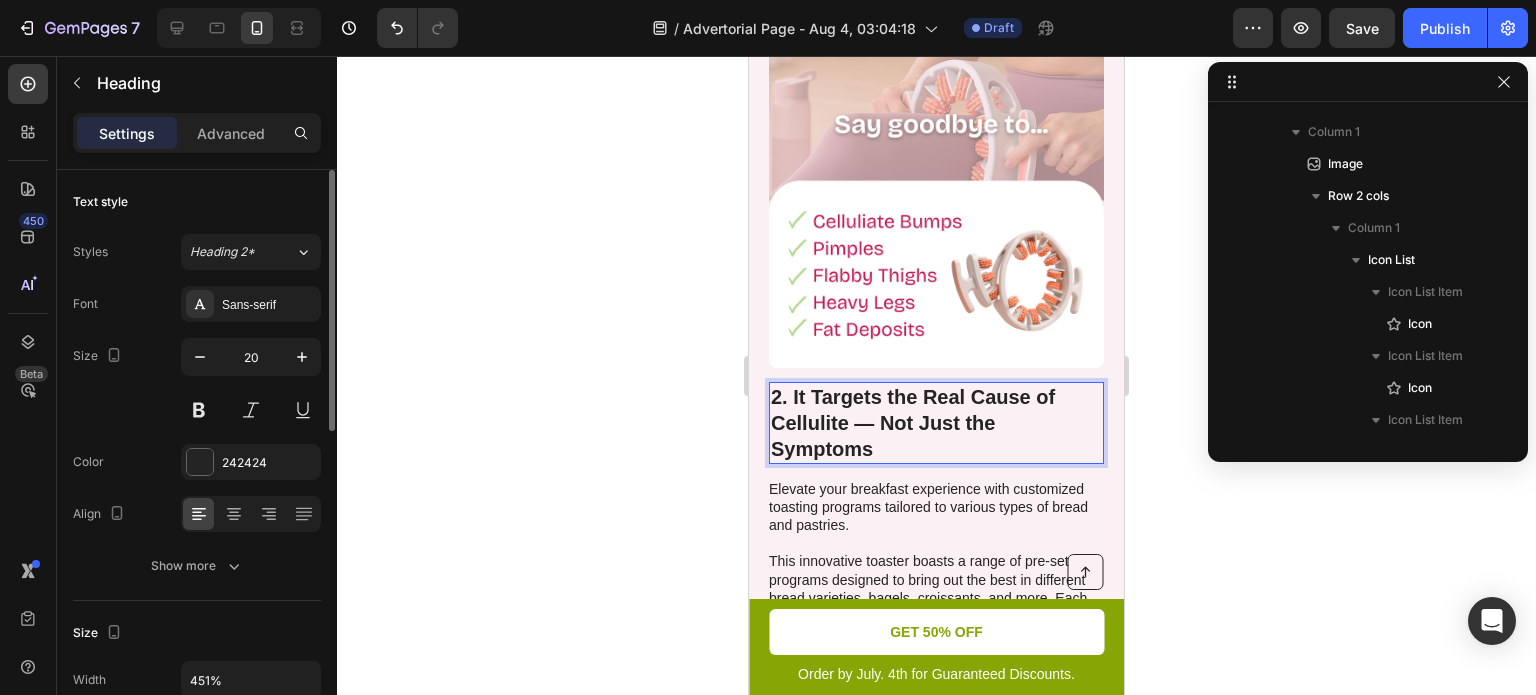 scroll, scrollTop: 1843, scrollLeft: 0, axis: vertical 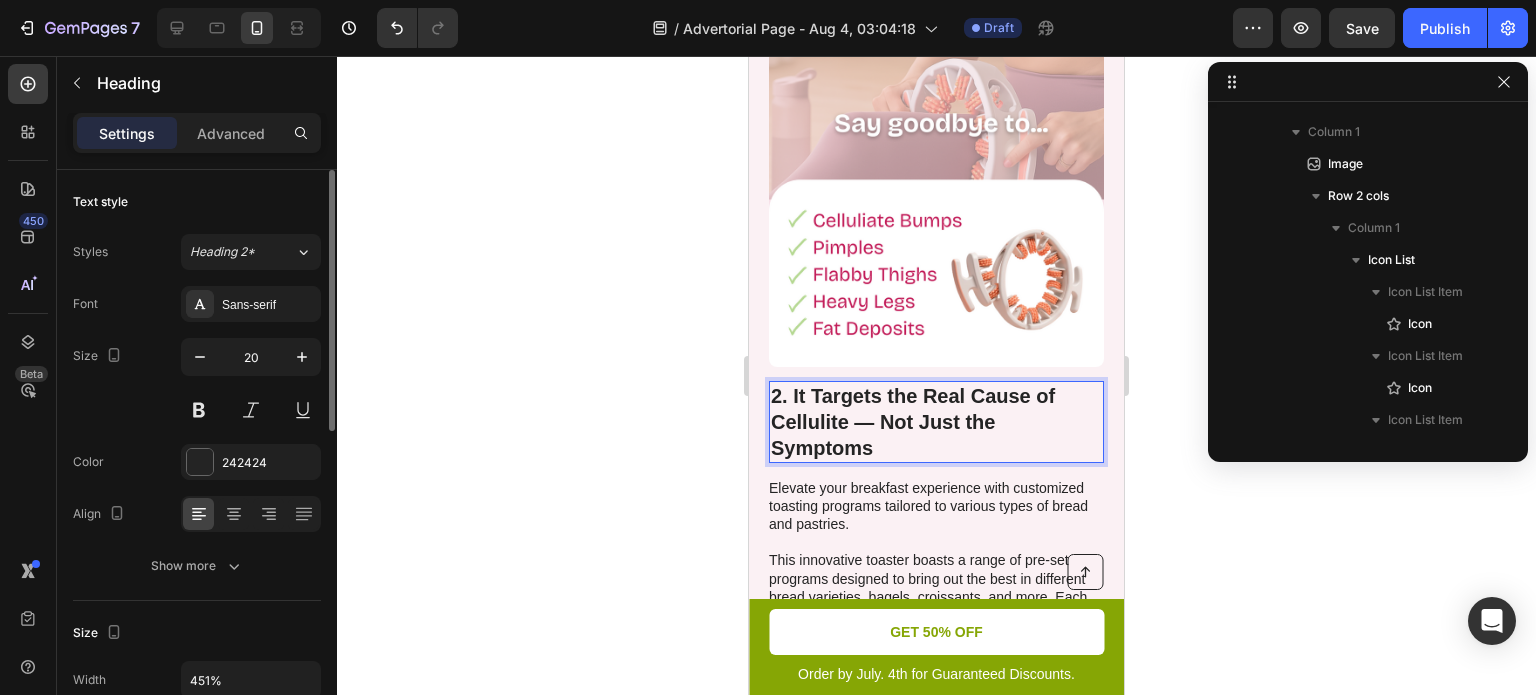 click on "2. It Targets the Real Cause of Cellulite — Not Just the Symptoms" at bounding box center (936, 422) 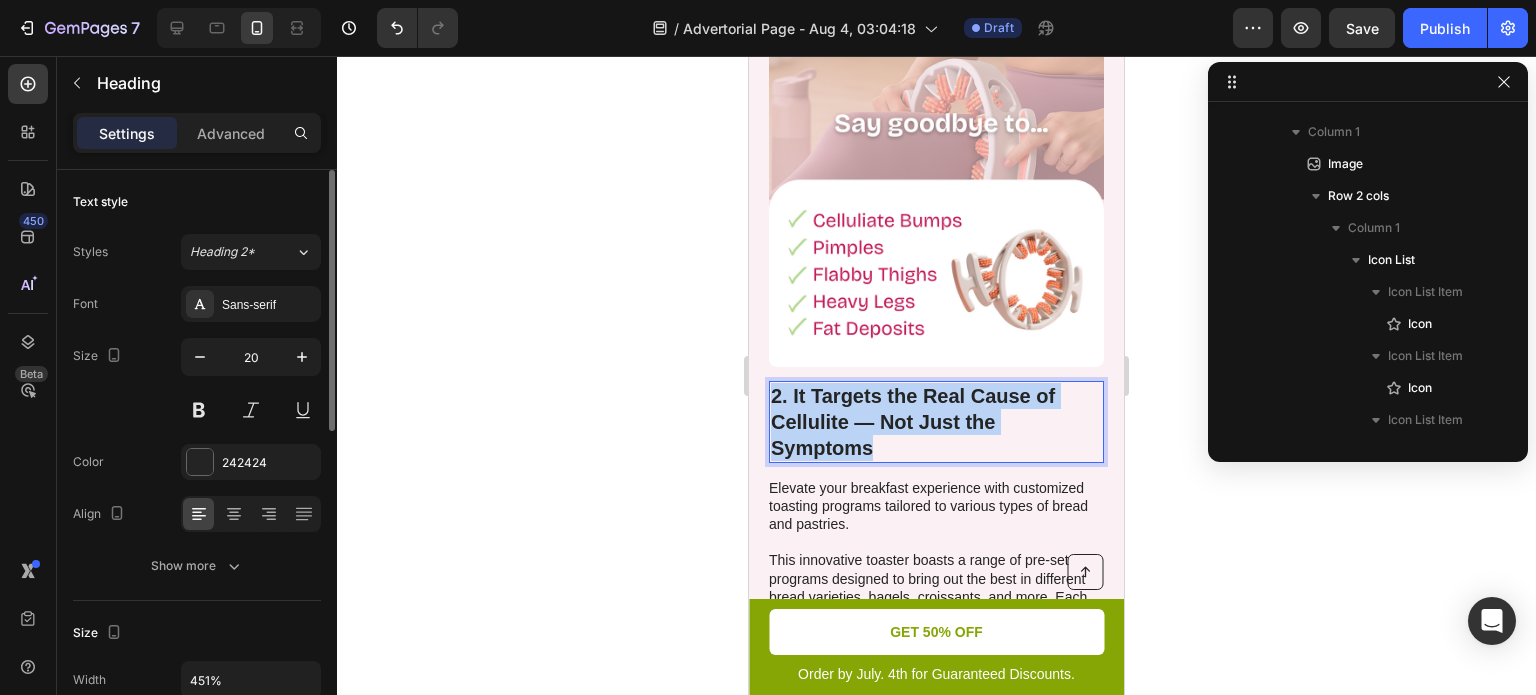 click on "2. It Targets the Real Cause of Cellulite — Not Just the Symptoms" at bounding box center [936, 422] 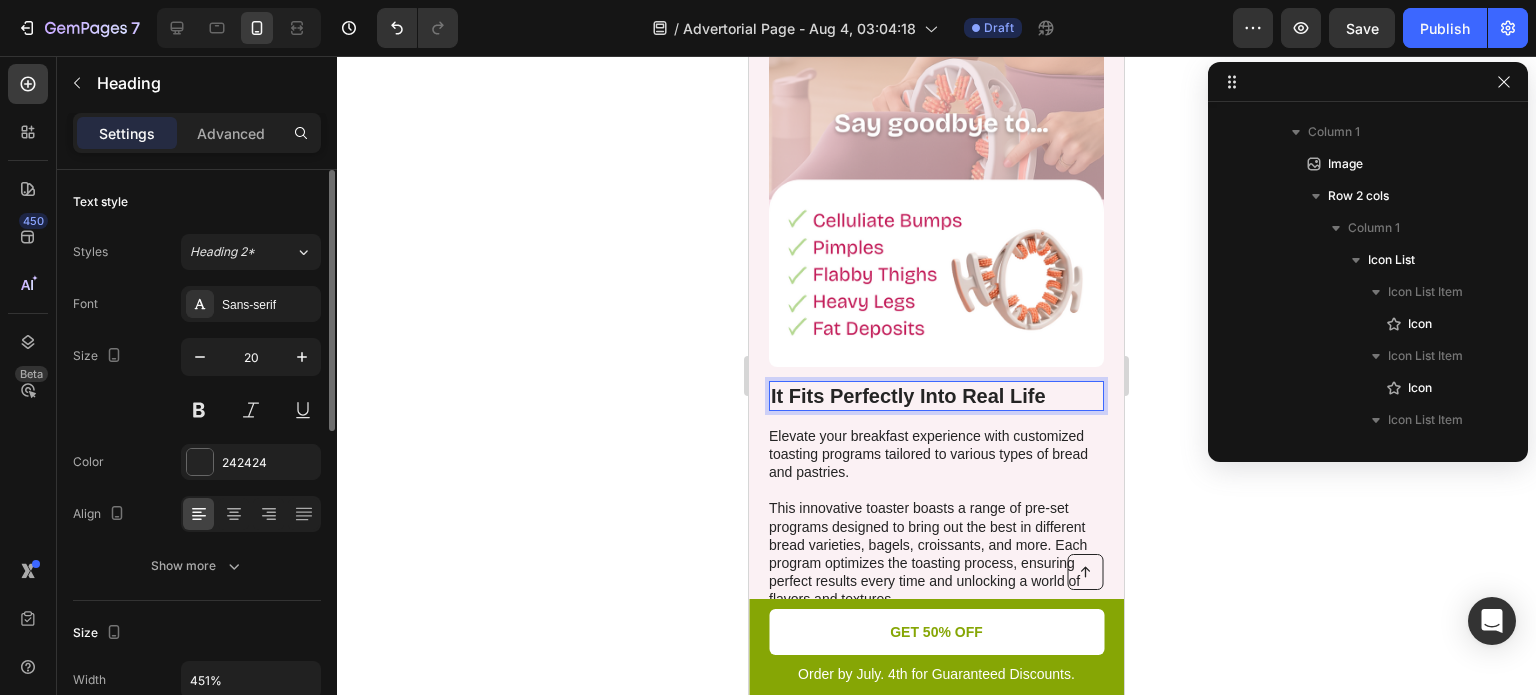 click on "It Fits Perfectly Into Real Life" at bounding box center [936, 396] 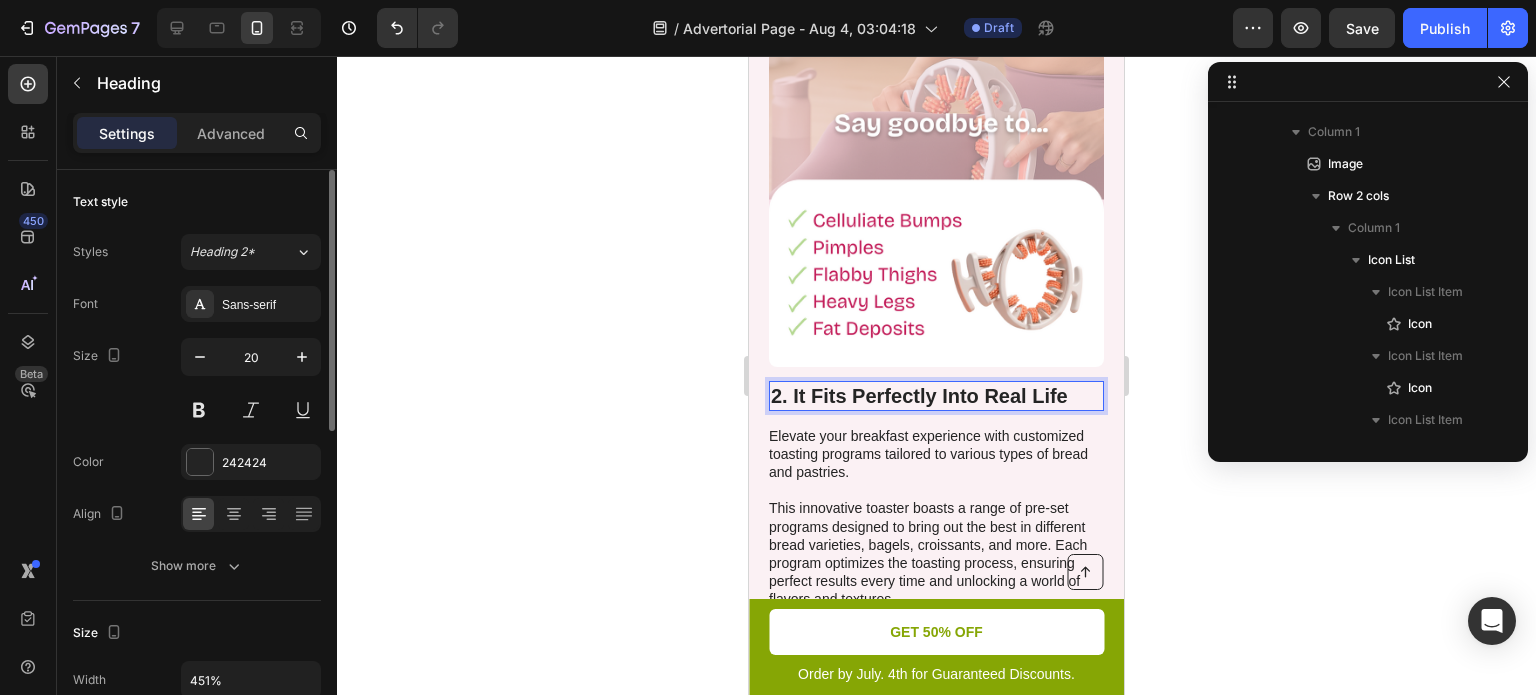 click on "2. It Fits Perfectly Into Real Life" at bounding box center [936, 396] 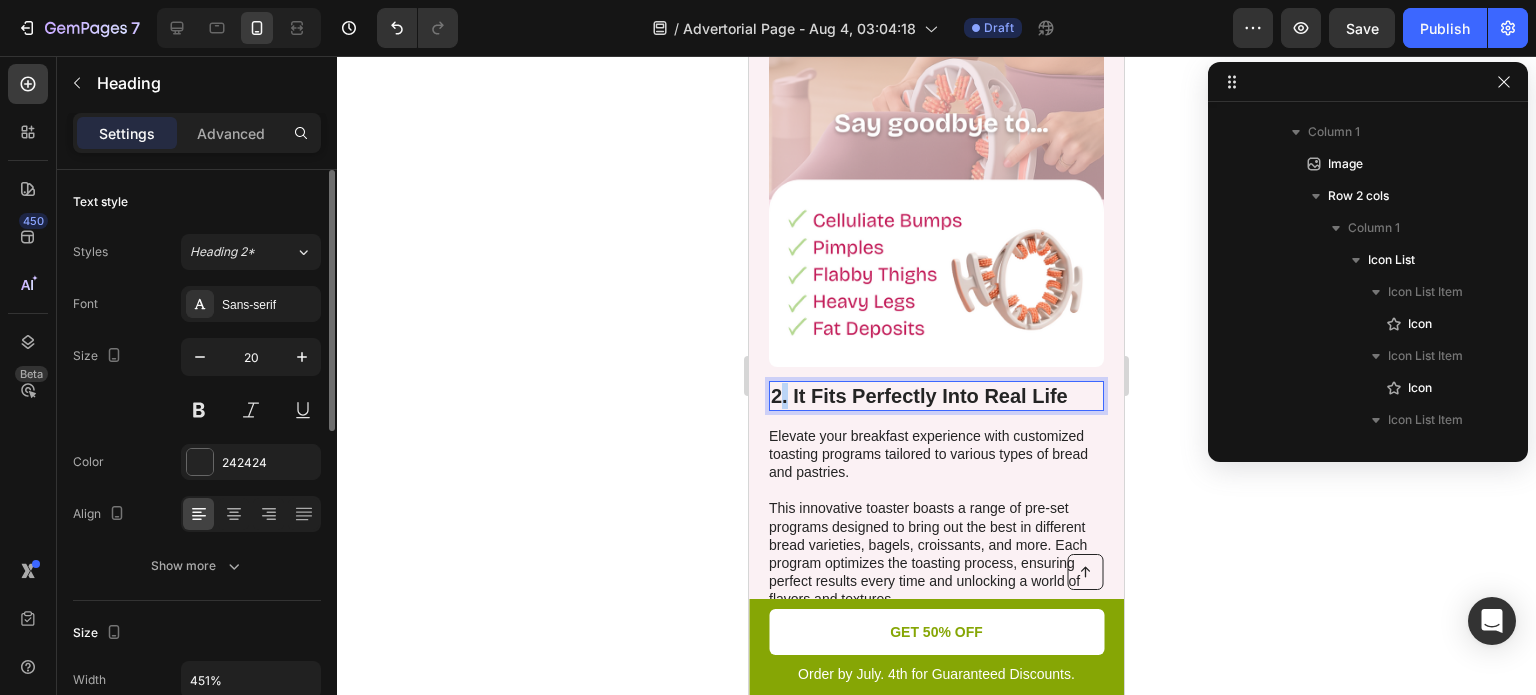 click on "2. It Fits Perfectly Into Real Life" at bounding box center (936, 396) 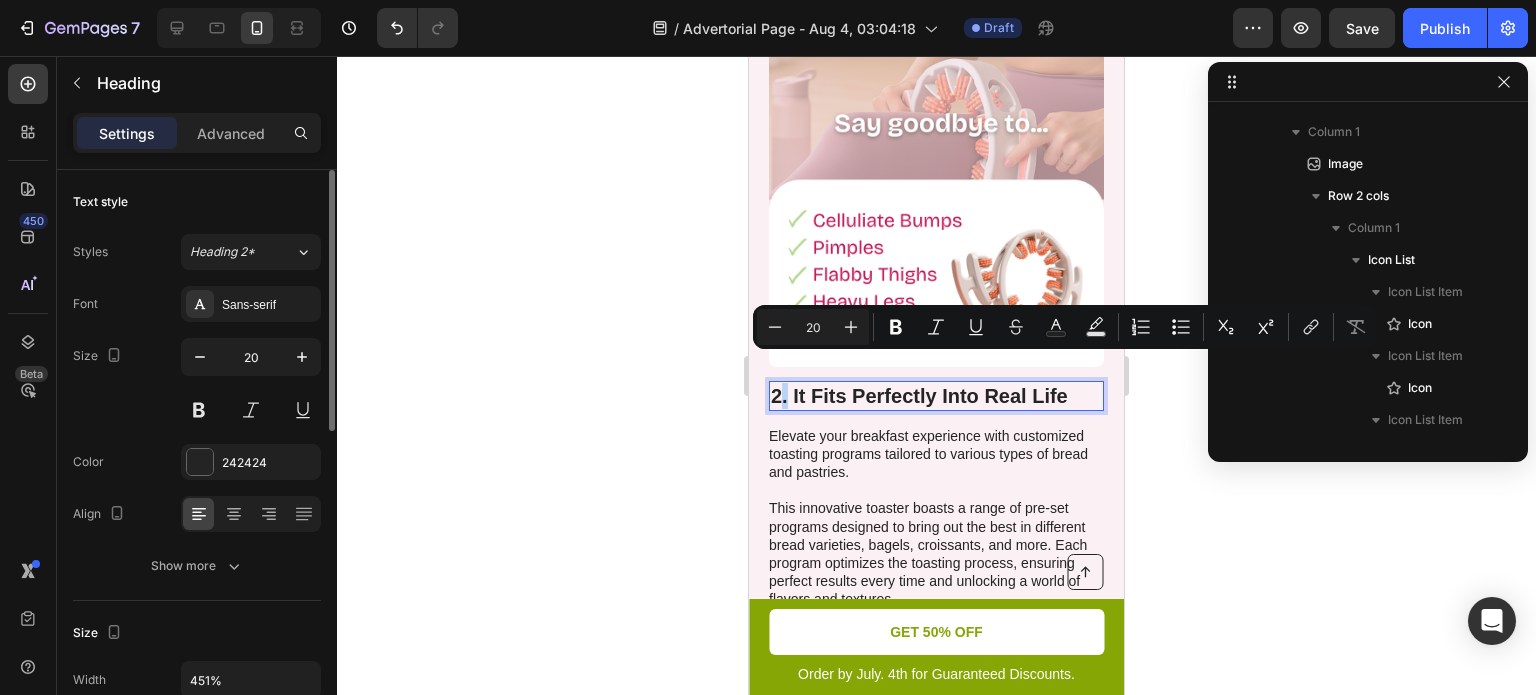 click on "2. It Fits Perfectly Into Real Life" at bounding box center [936, 396] 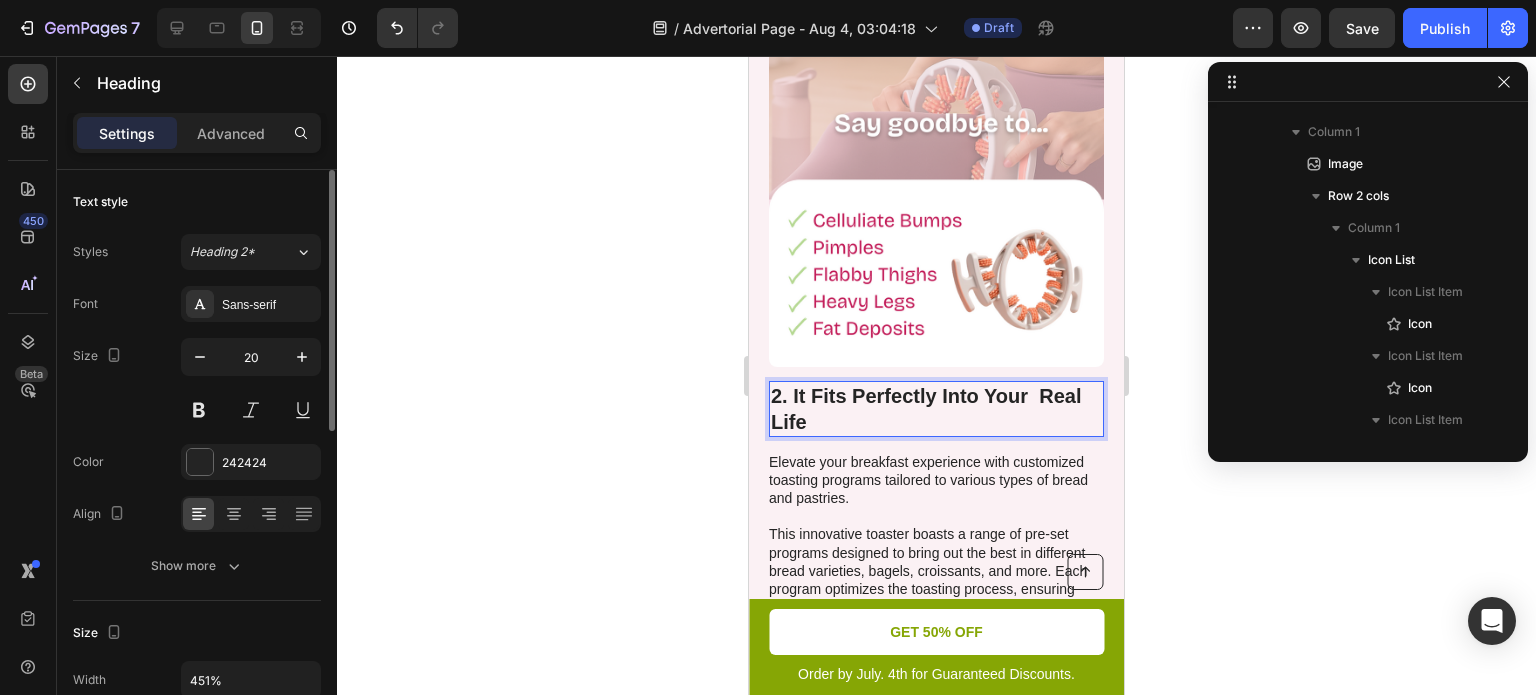 click on "2. It Fits Perfectly Into Your  Real Life" at bounding box center (936, 409) 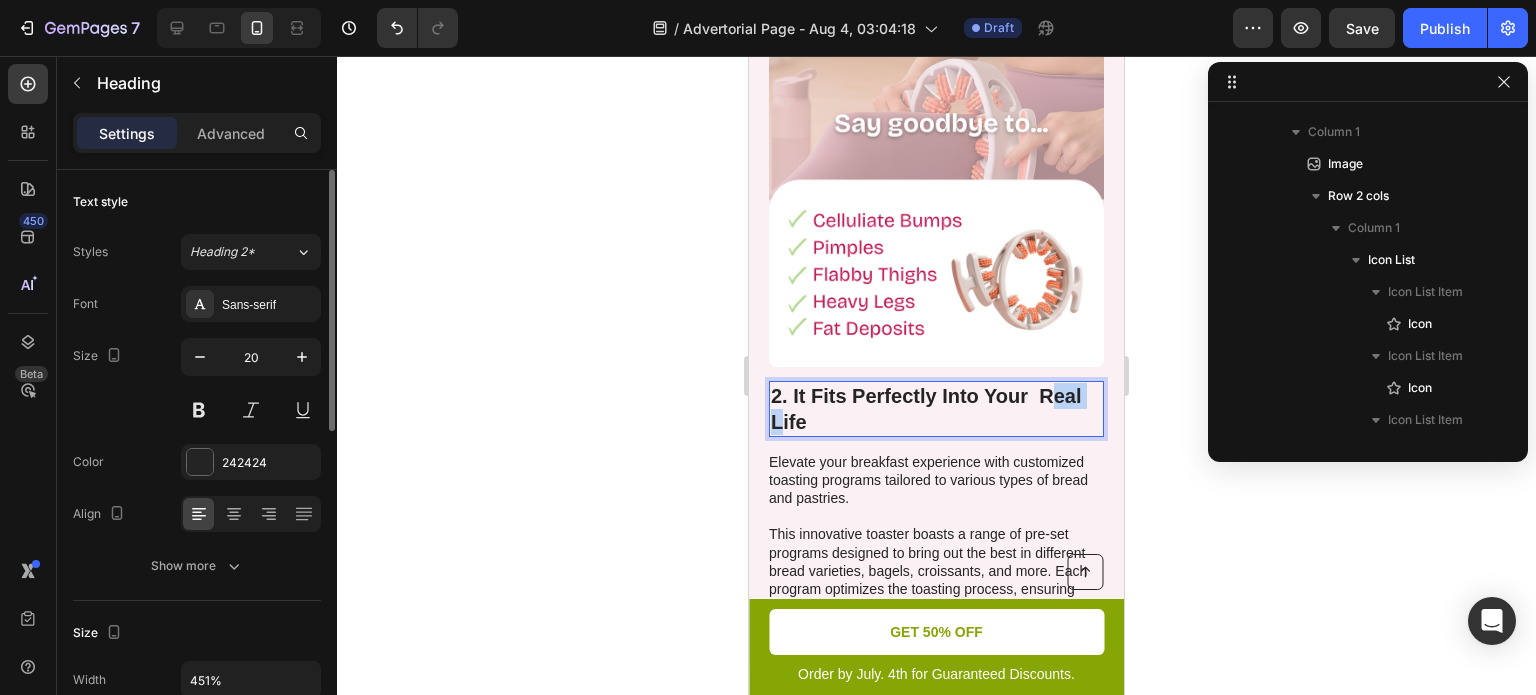 click on "2. It Fits Perfectly Into Your  Real Life" at bounding box center (936, 409) 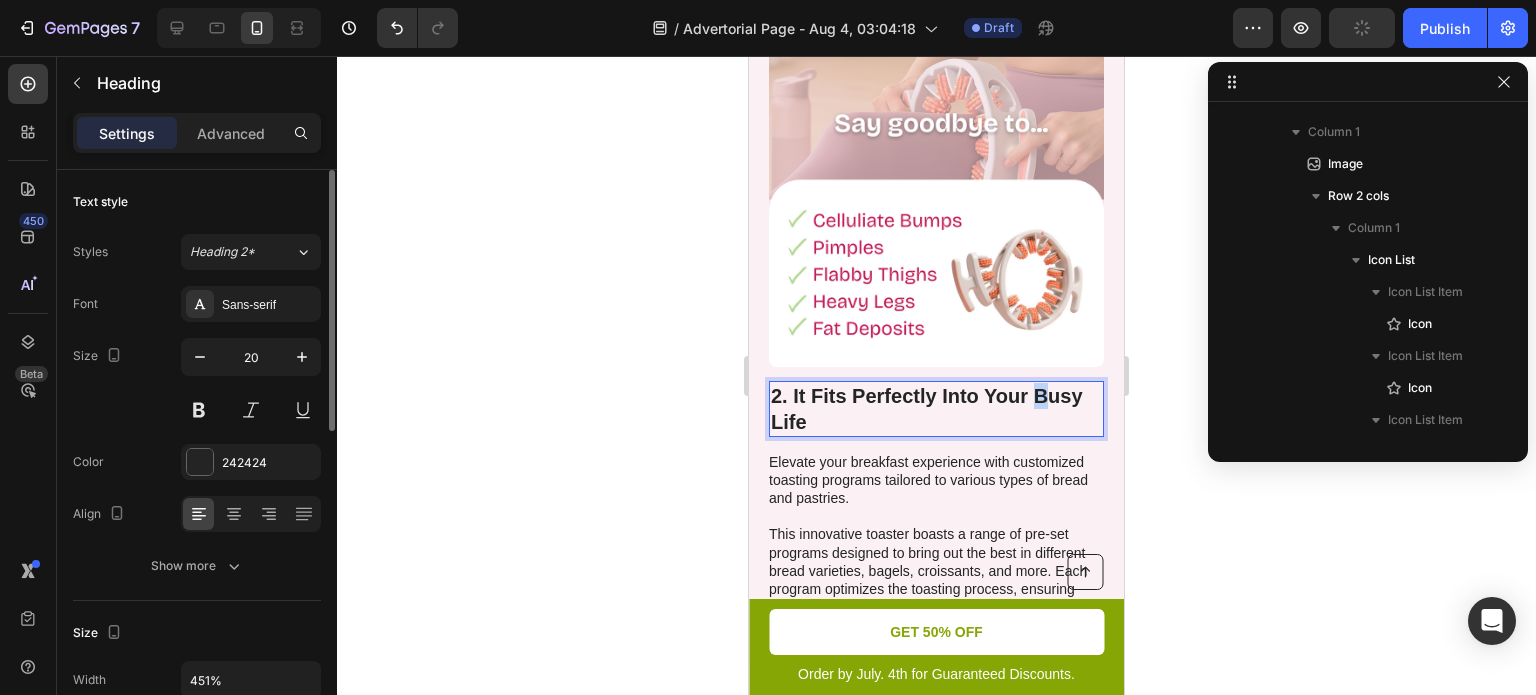 click on "2. It Fits Perfectly Into Your Busy Life" at bounding box center (936, 409) 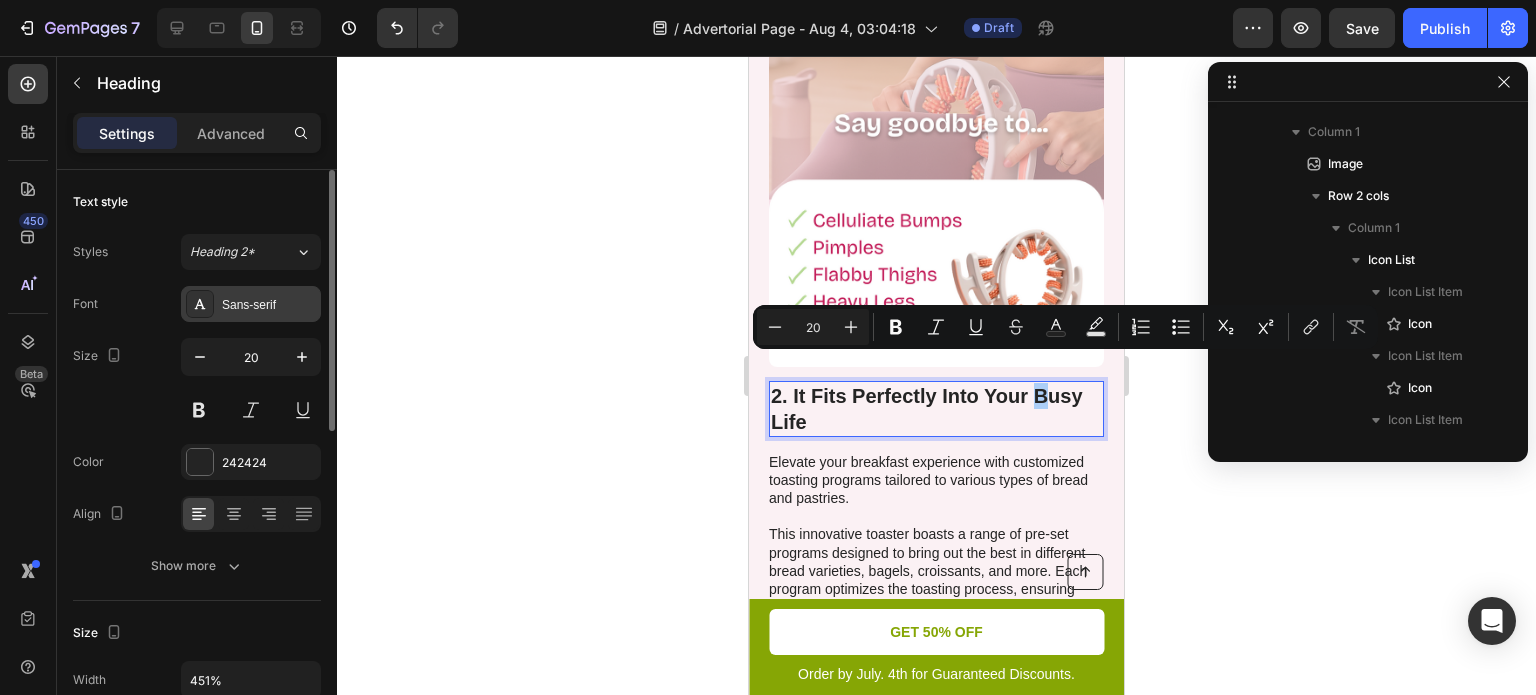 click on "Sans-serif" at bounding box center [269, 305] 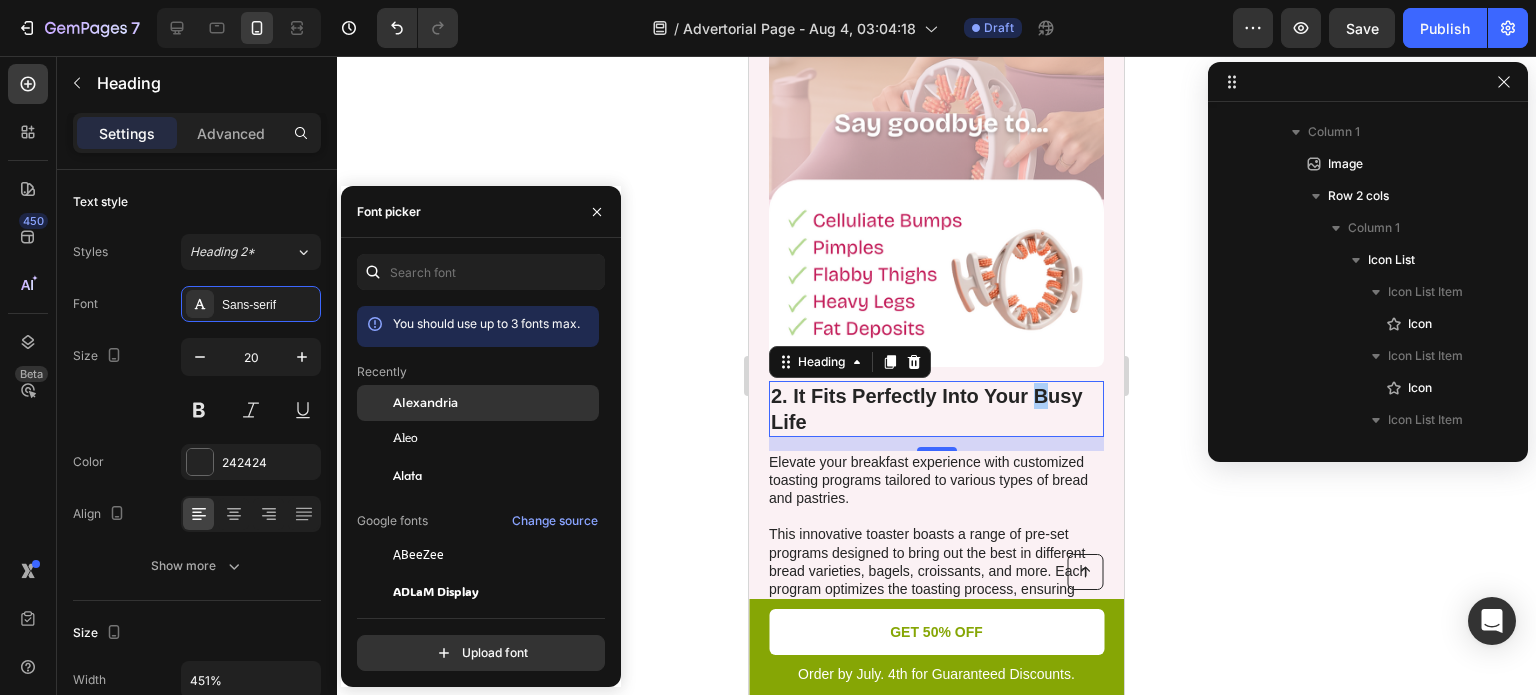click on "Alexandria" at bounding box center (425, 403) 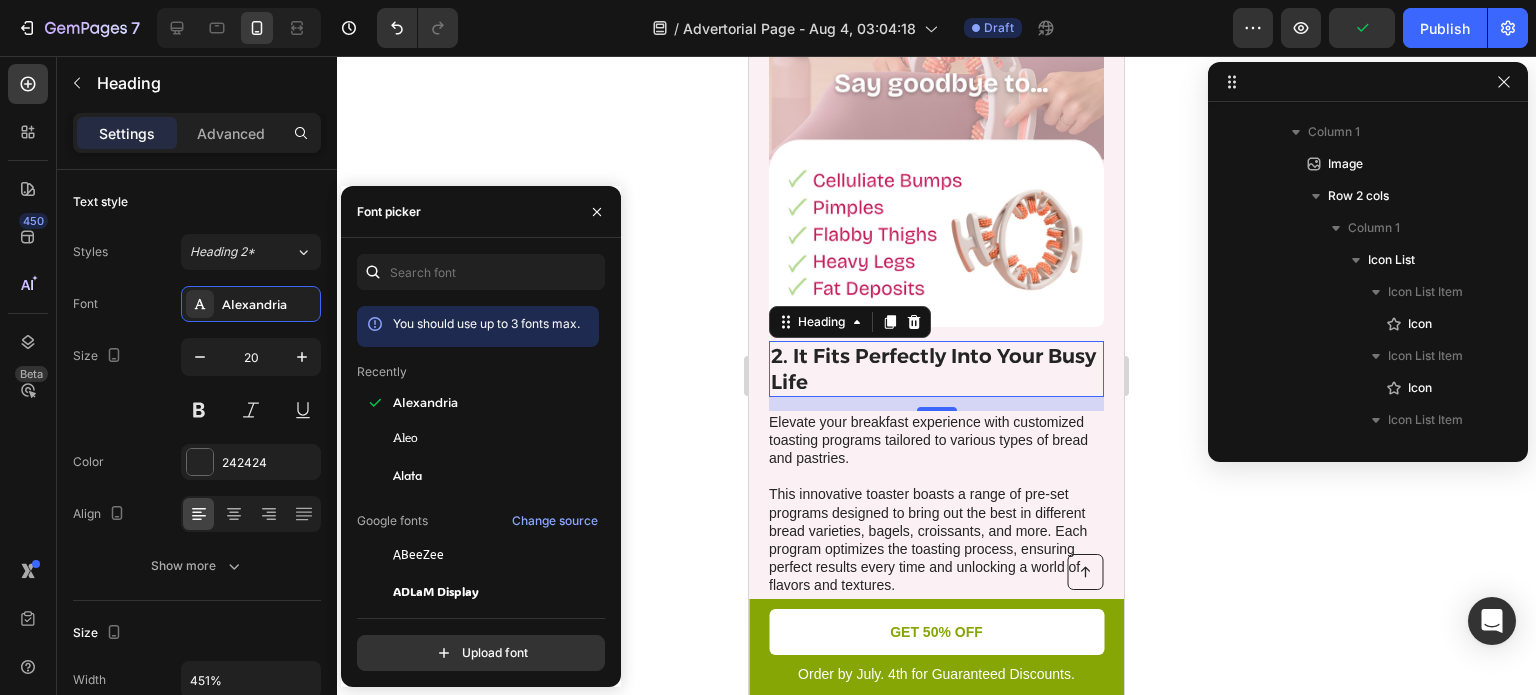 scroll, scrollTop: 1882, scrollLeft: 0, axis: vertical 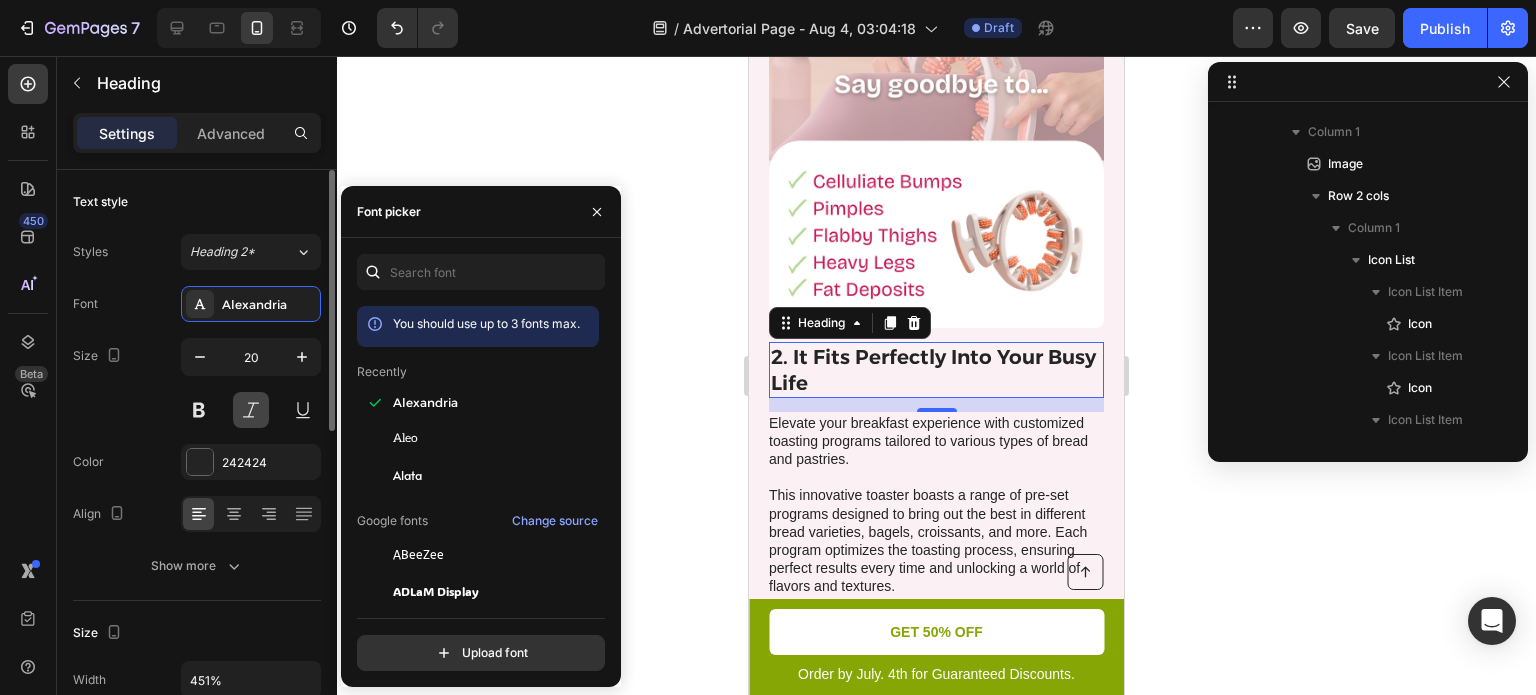 click at bounding box center (251, 410) 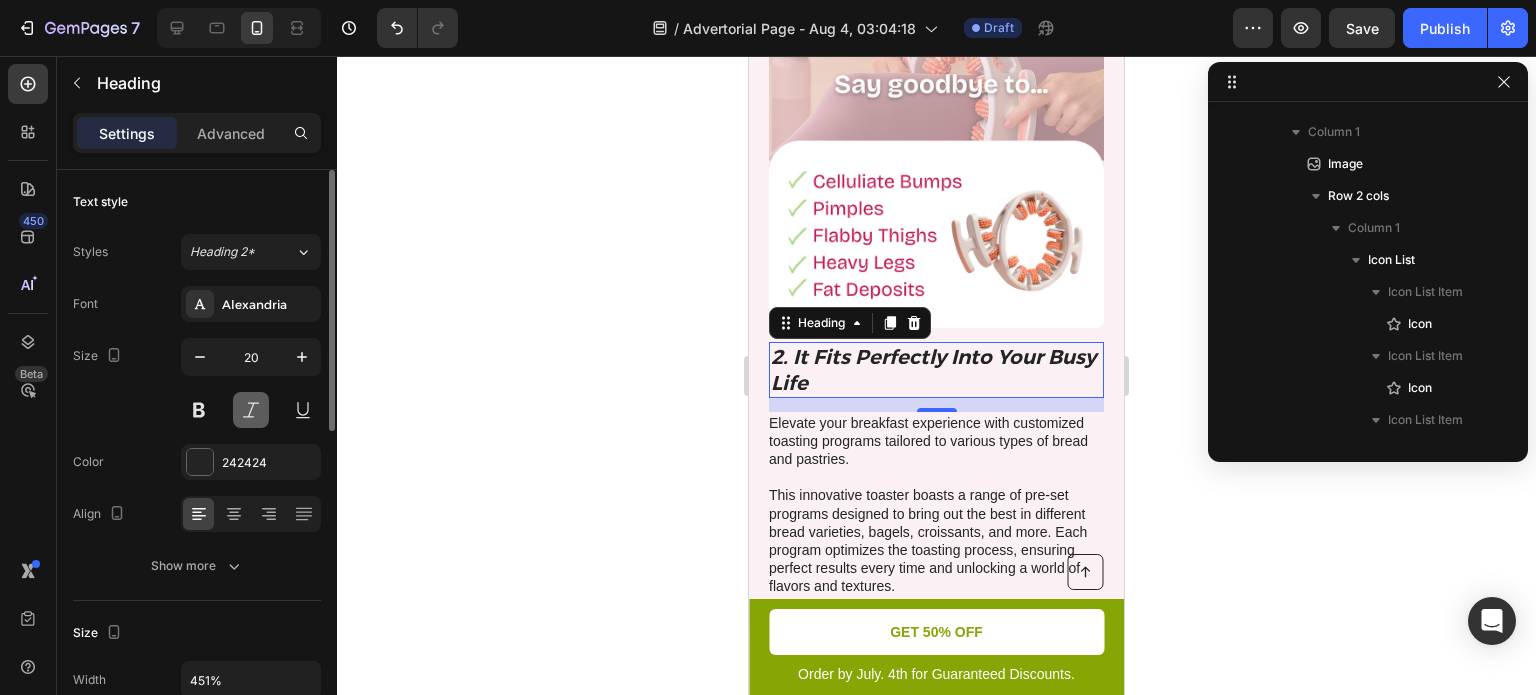 click at bounding box center (251, 410) 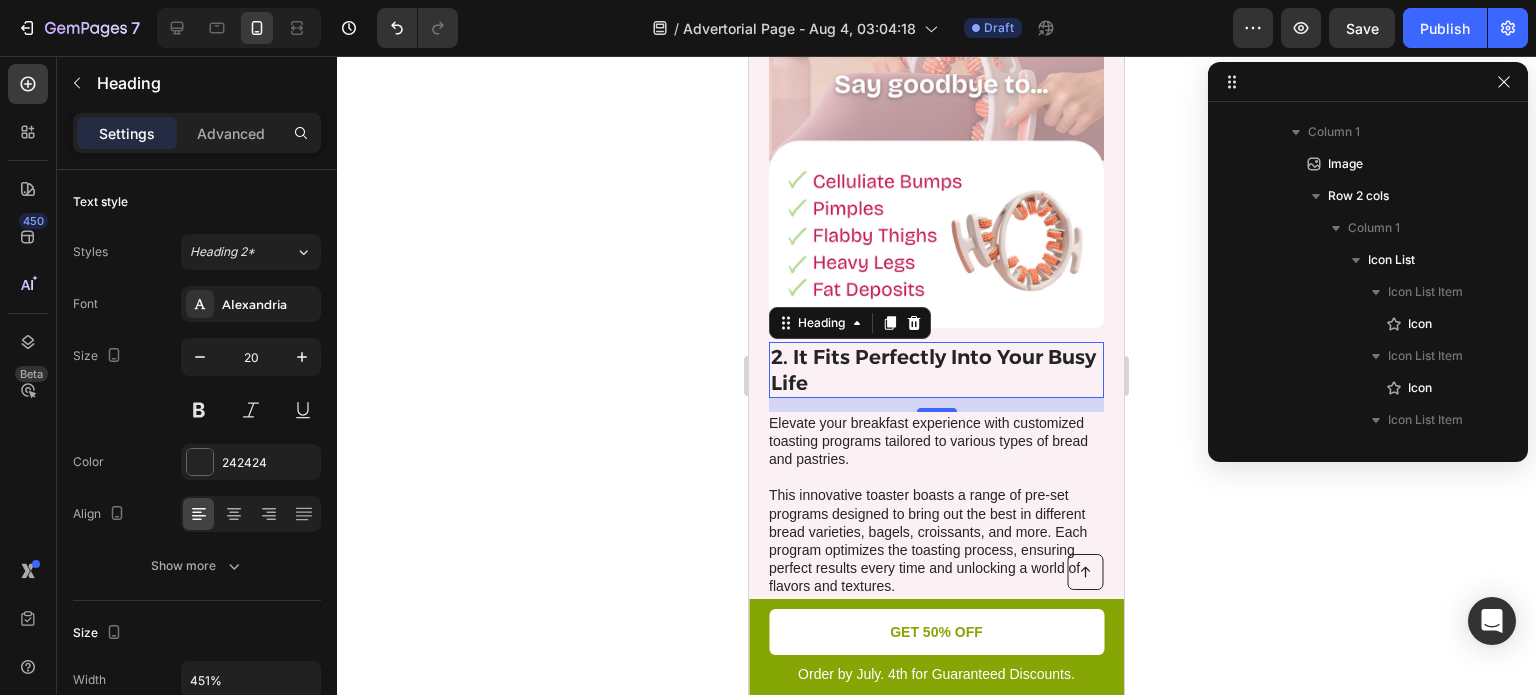 click on "2. It Fits Perfectly Into Your Busy Life" at bounding box center (936, 370) 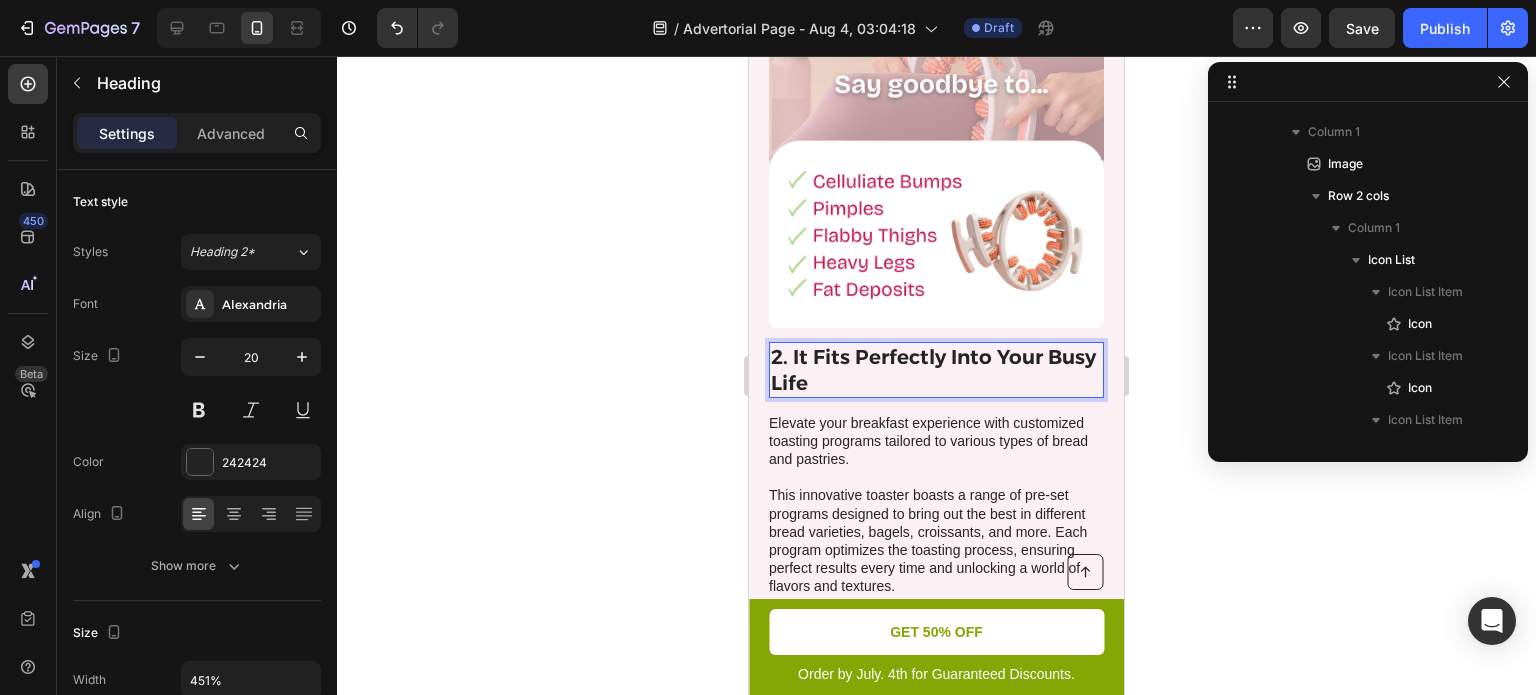 click on "2. It Fits Perfectly Into Your Busy Life" at bounding box center [936, 370] 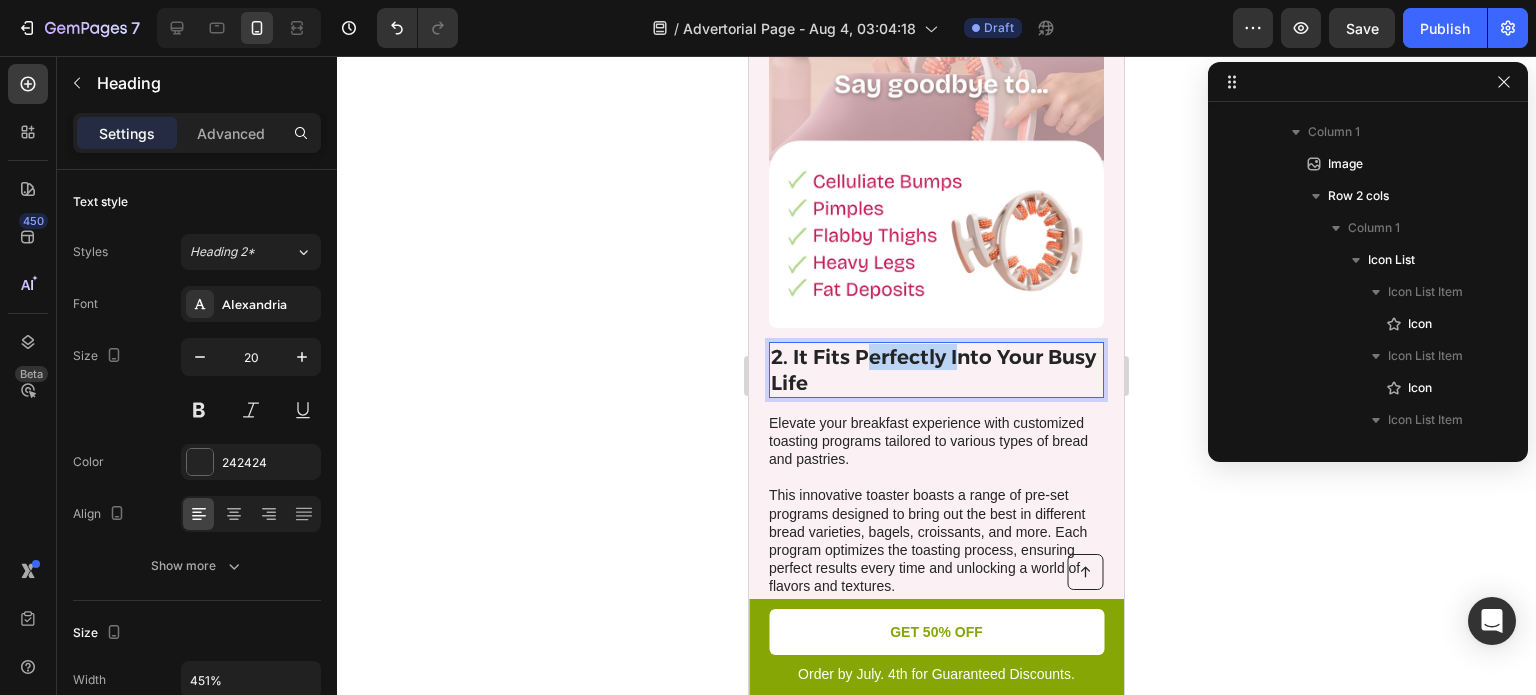 click on "2. It Fits Perfectly Into Your Busy Life" at bounding box center (936, 370) 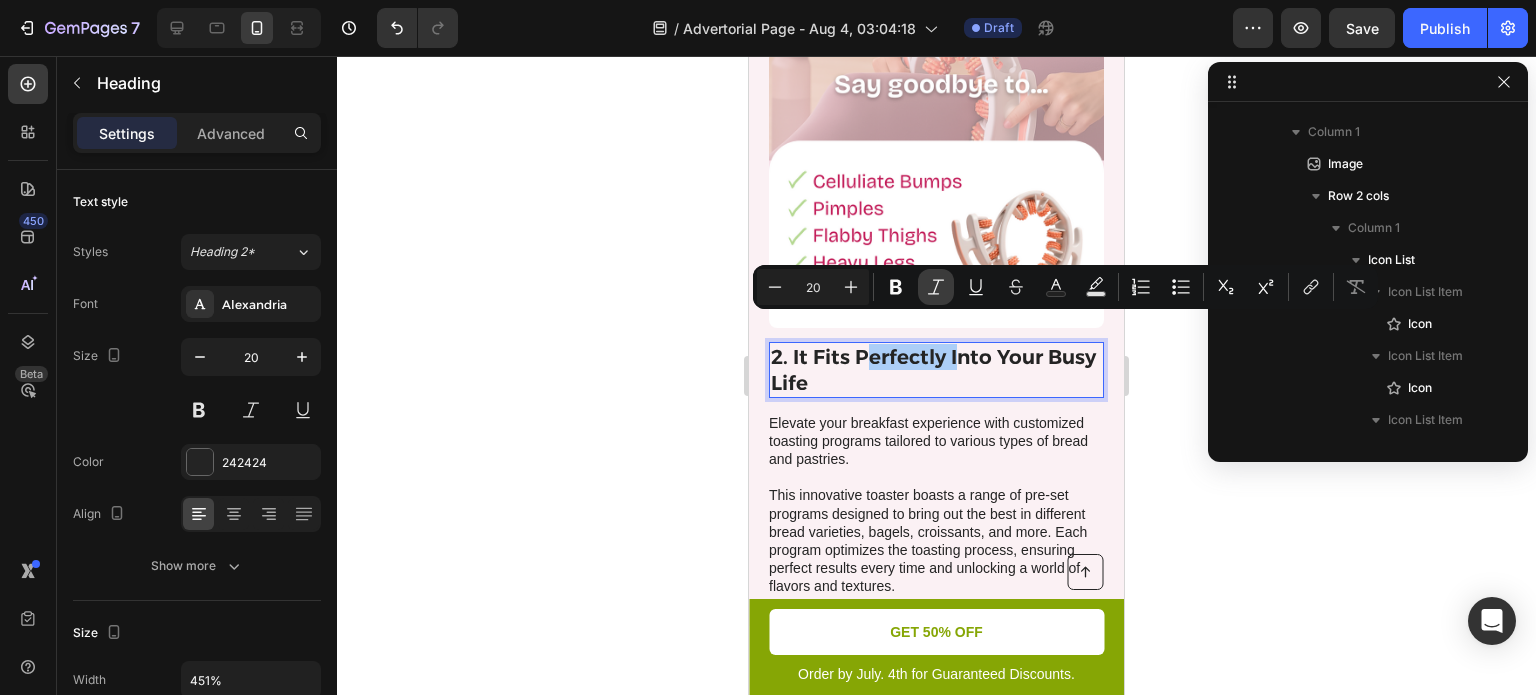 click on "Italic" at bounding box center (936, 287) 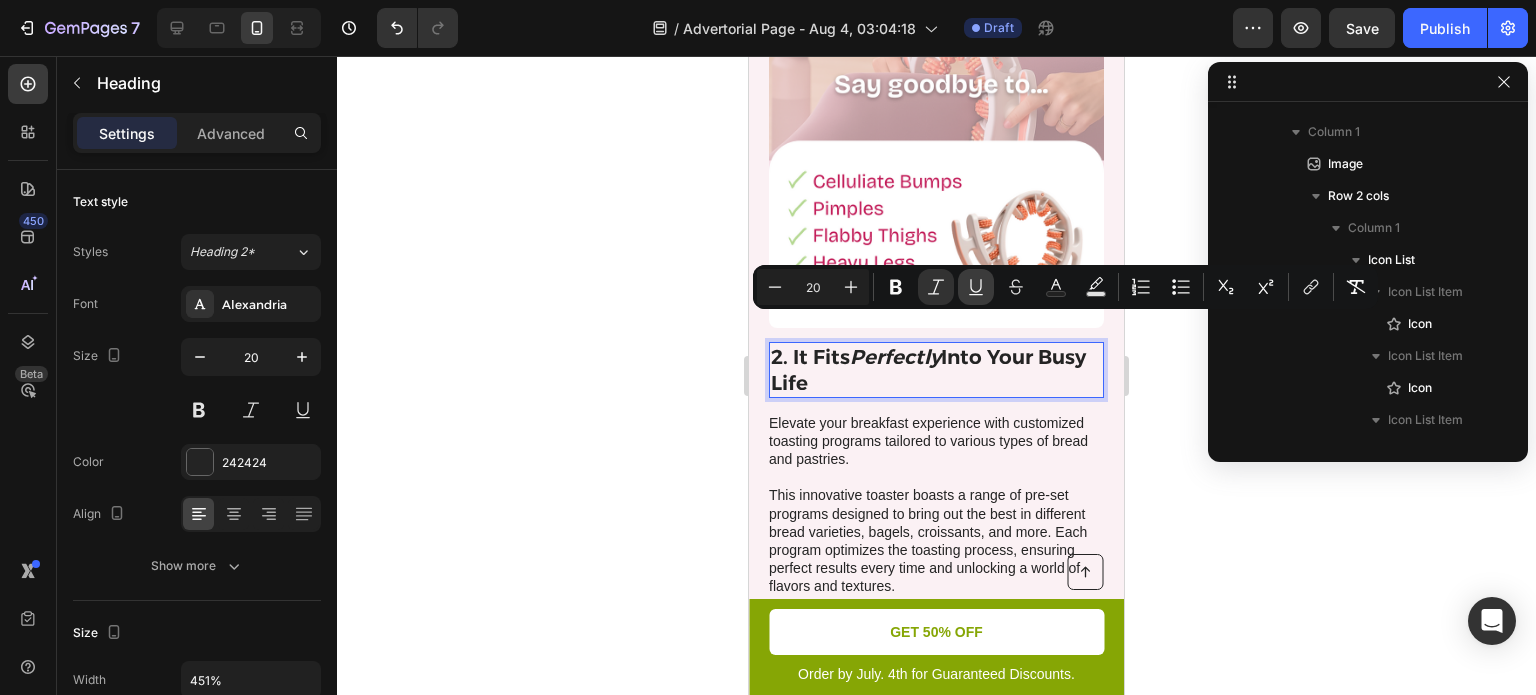 click 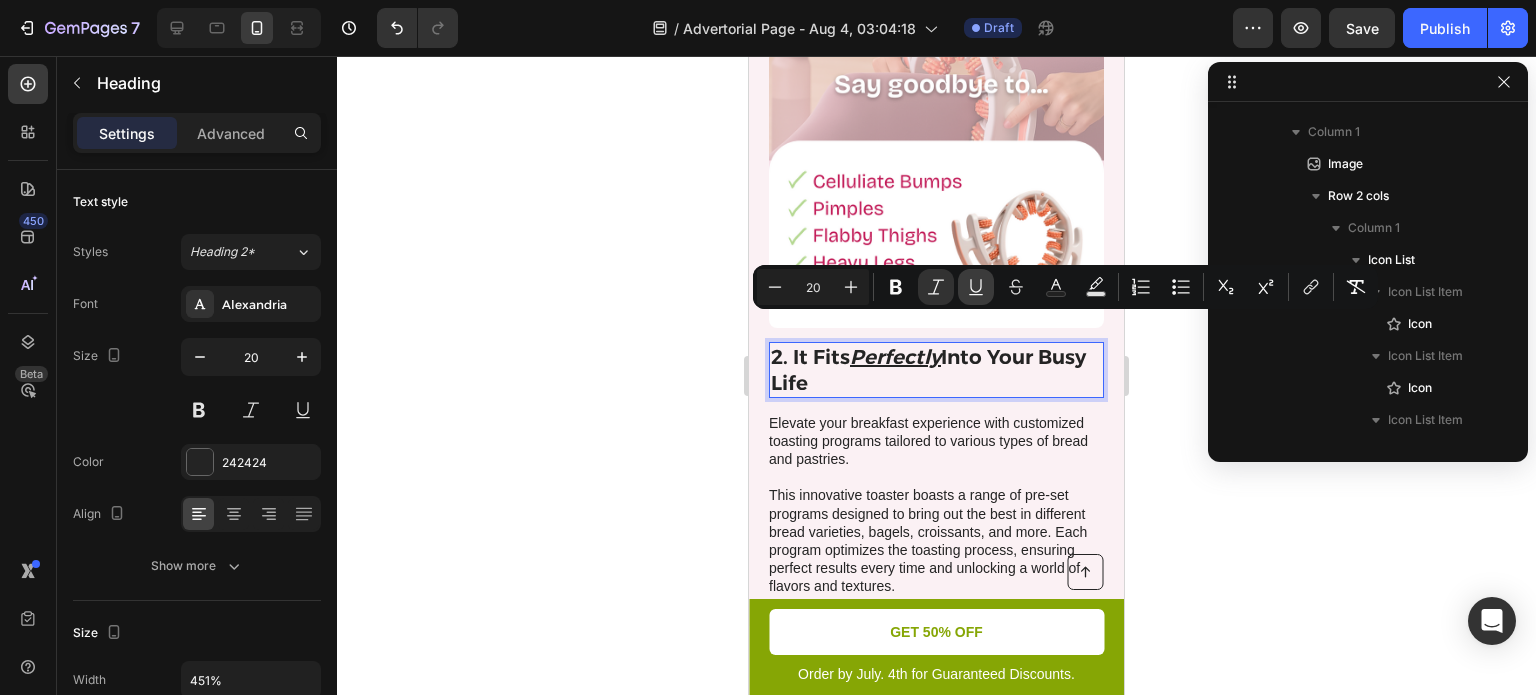 click 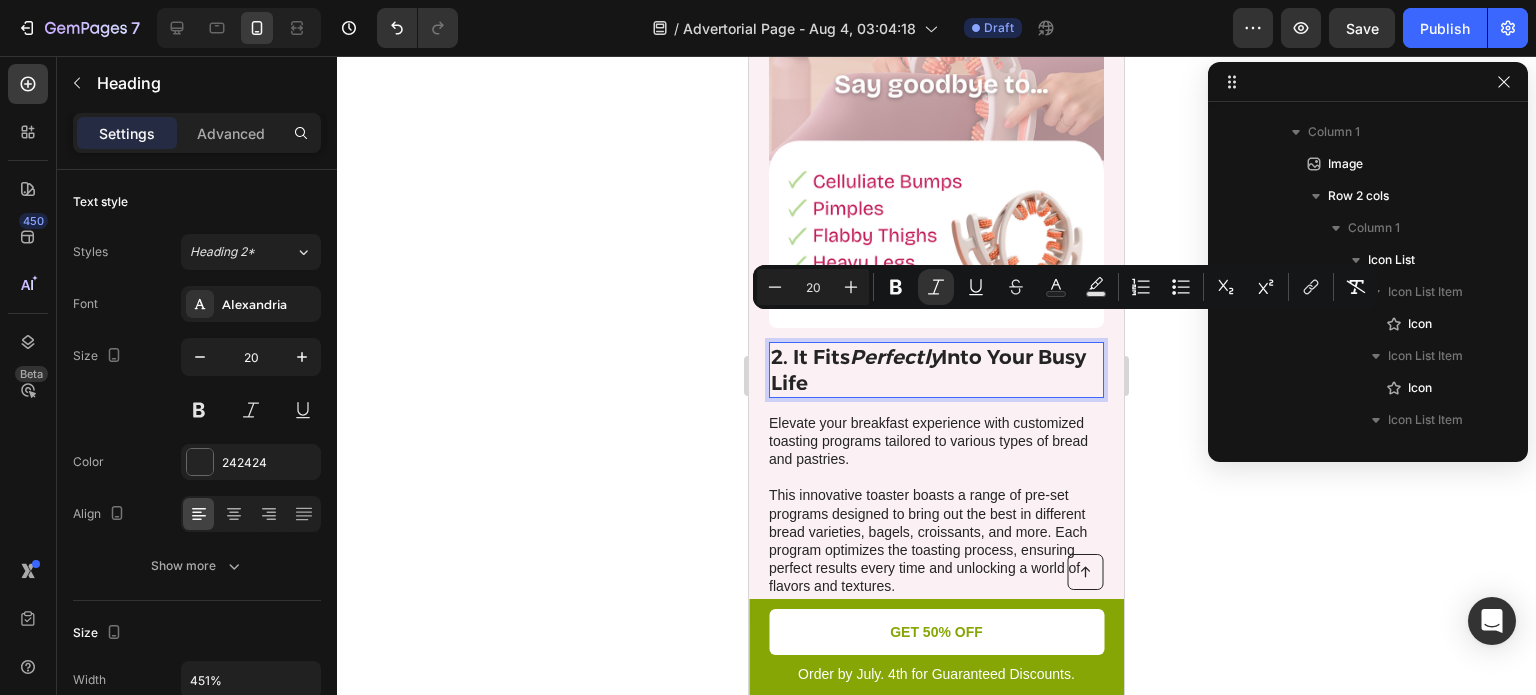 click on "2. It Fits  Perfectly  Into Your Busy Life" at bounding box center [936, 370] 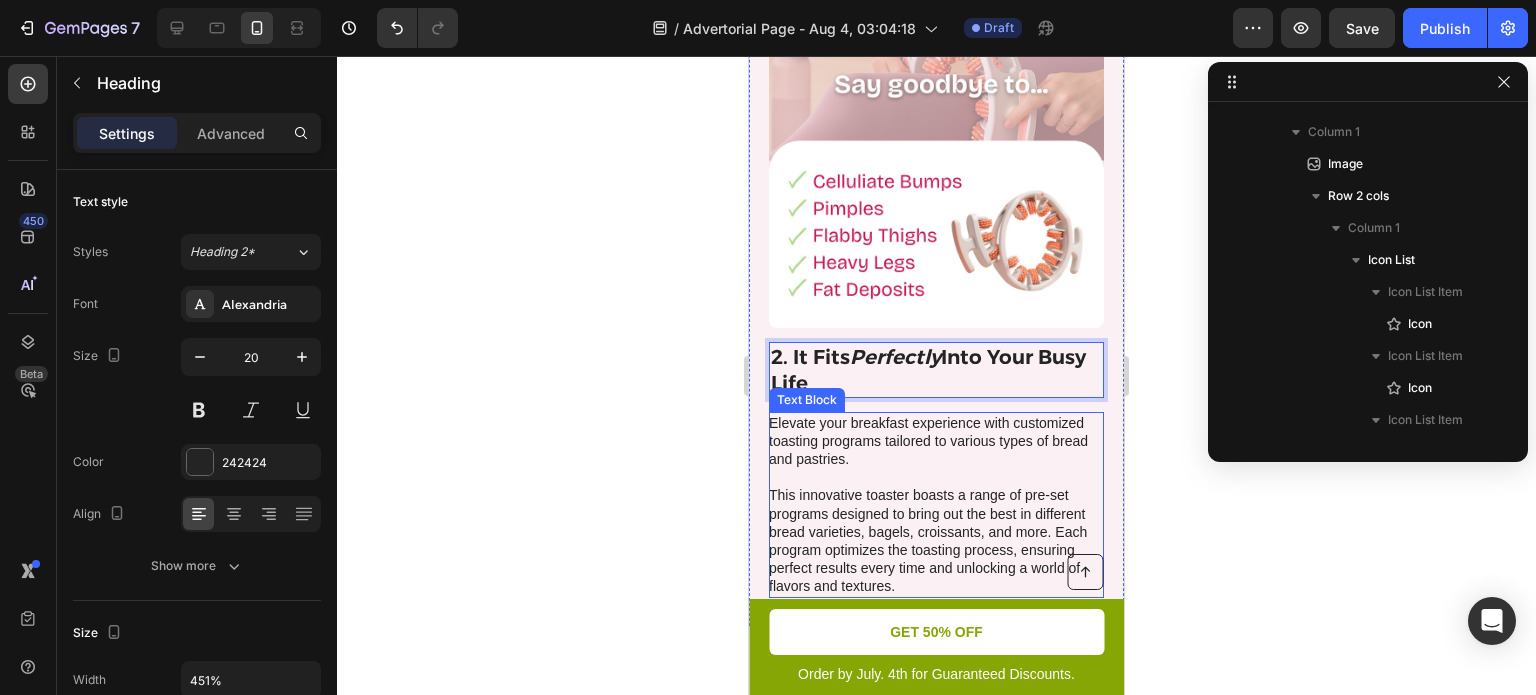 click on "This innovative toaster boasts a range of pre-set programs designed to bring out the best in different bread varieties, bagels, croissants, and more. Each program optimizes the toasting process, ensuring perfect results every time and unlocking a world of flavors and textures." at bounding box center [935, 540] 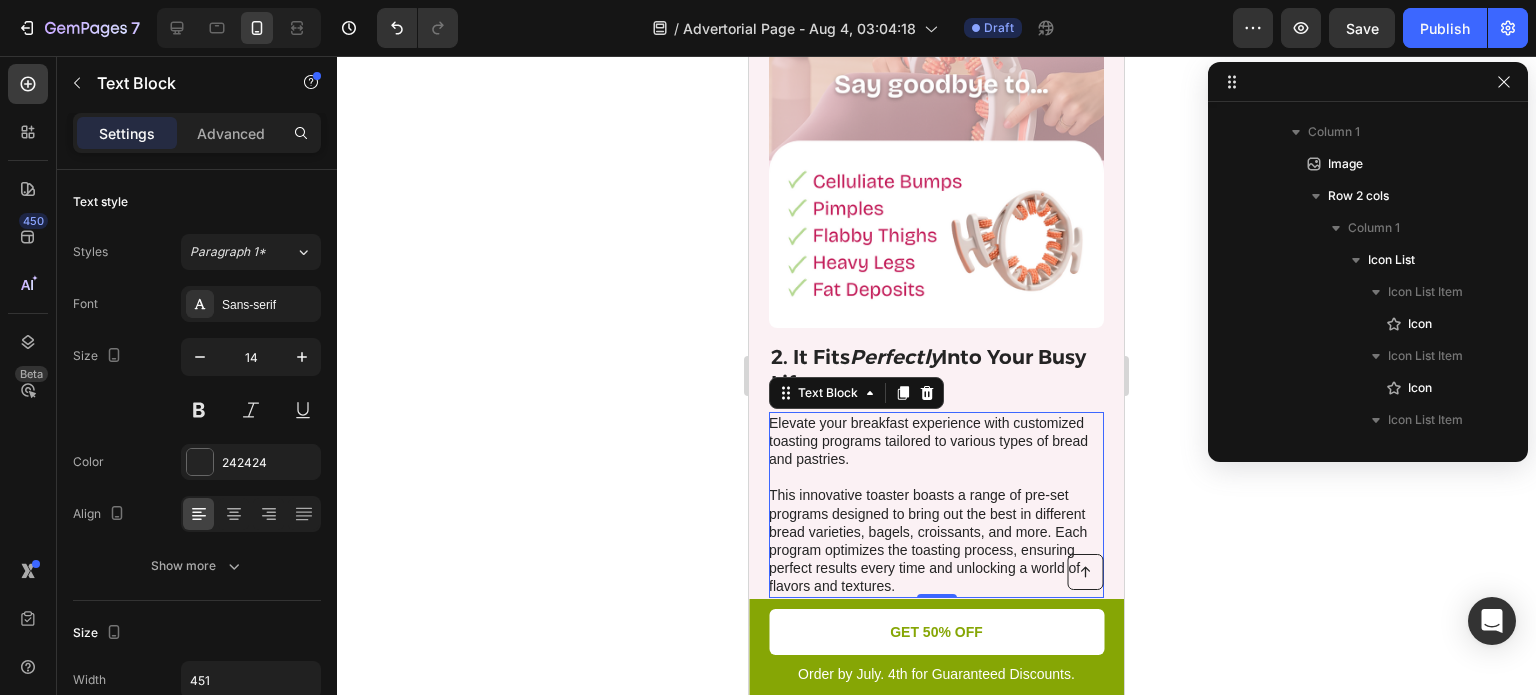 click at bounding box center [935, 477] 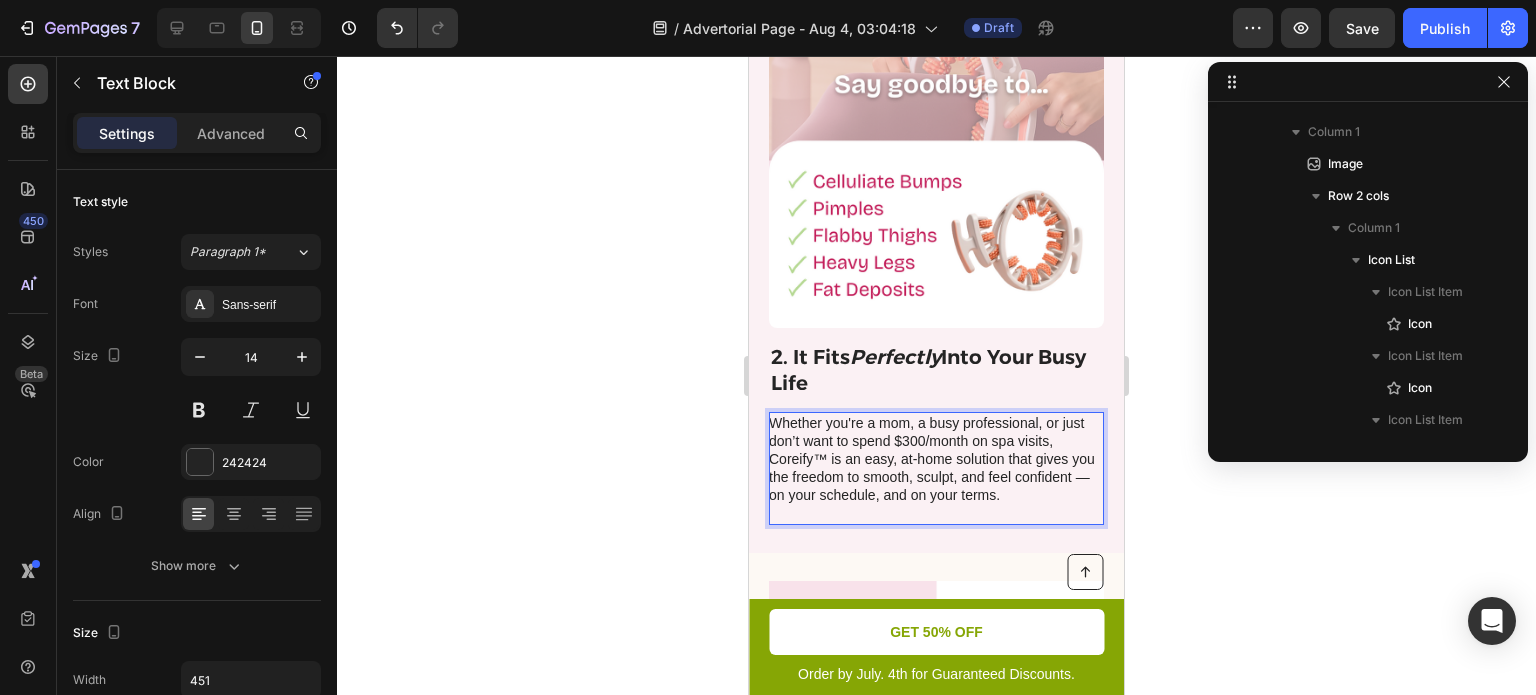 click on "Whether you're a mom, a busy professional, or just don’t want to spend $300/month on spa visits, Coreify™ is an easy, at-home solution that gives you the freedom to smooth, sculpt, and feel confident — on your schedule, and on your terms." at bounding box center (935, 459) 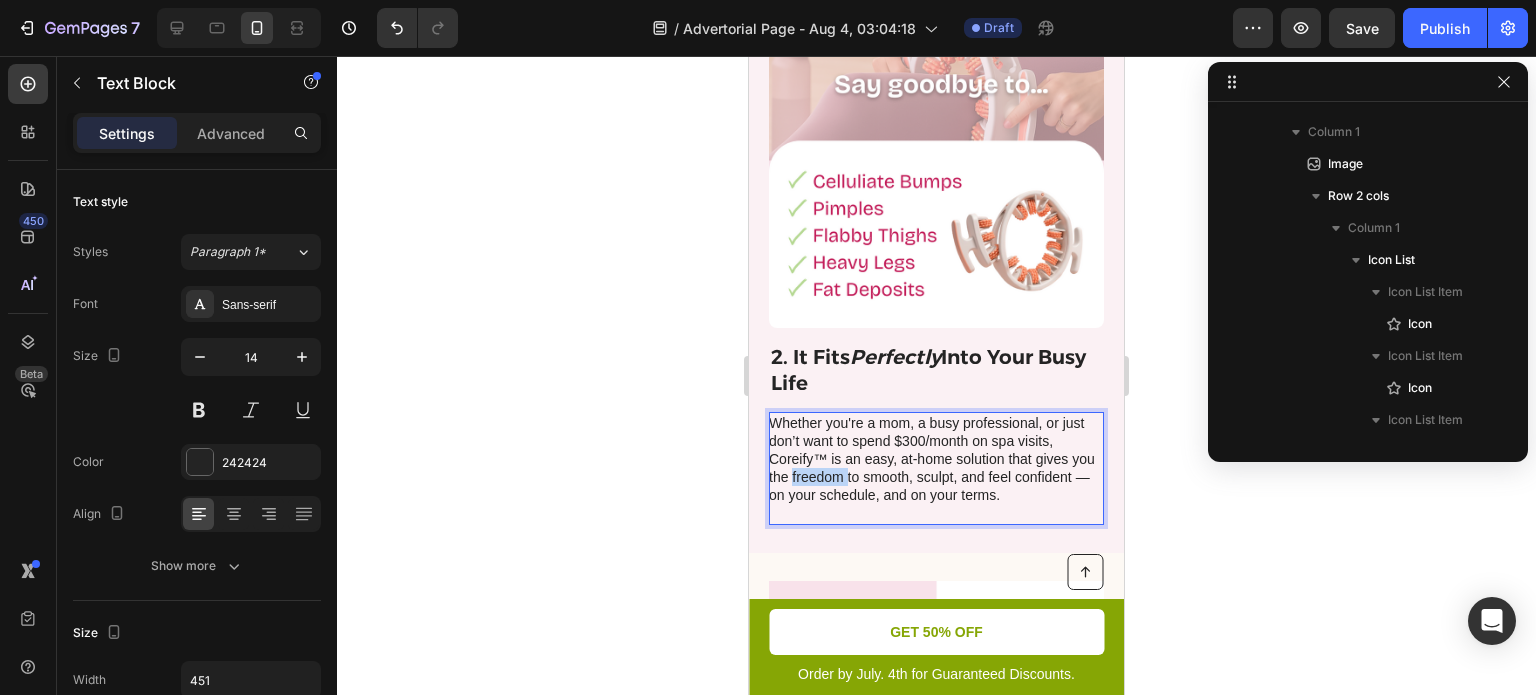 click on "Whether you're a mom, a busy professional, or just don’t want to spend $300/month on spa visits, Coreify™ is an easy, at-home solution that gives you the freedom to smooth, sculpt, and feel confident — on your schedule, and on your terms." at bounding box center [935, 459] 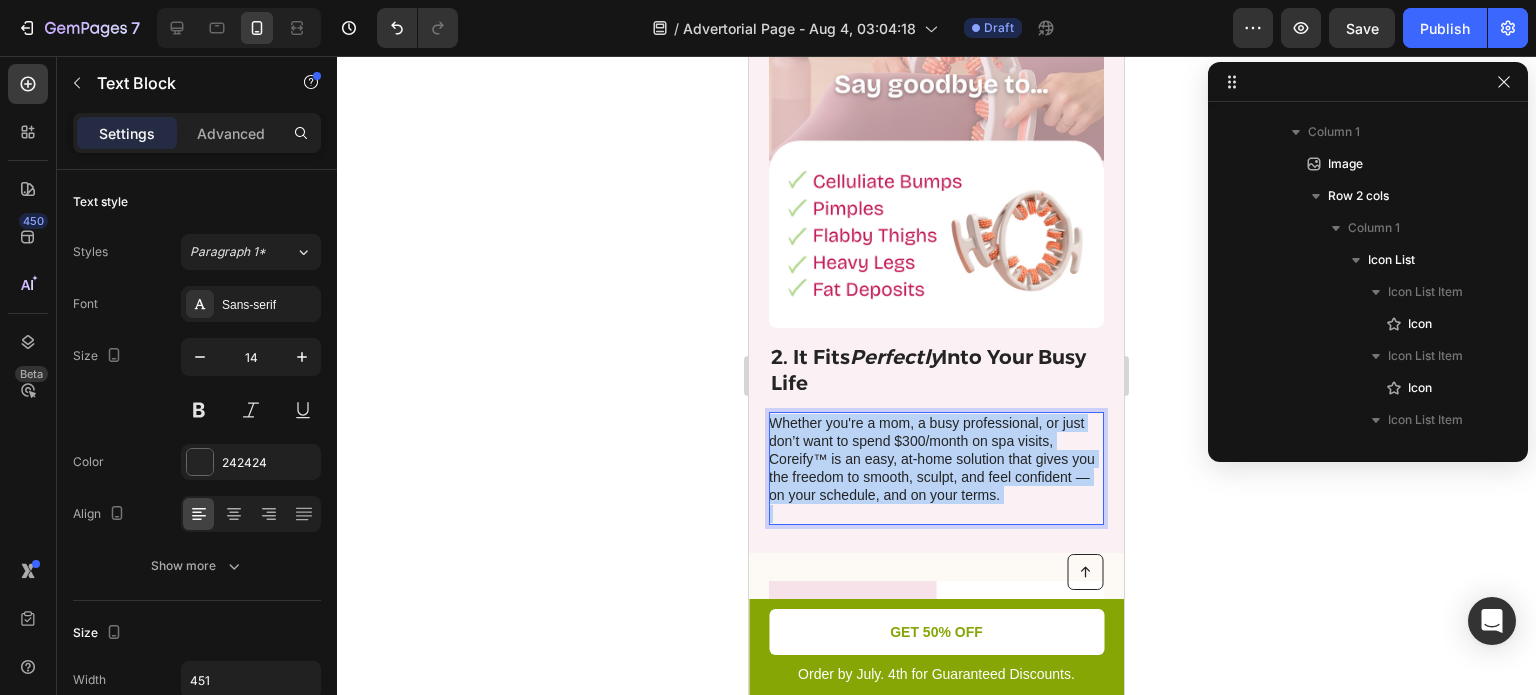 click on "Whether you're a mom, a busy professional, or just don’t want to spend $300/month on spa visits, Coreify™ is an easy, at-home solution that gives you the freedom to smooth, sculpt, and feel confident — on your schedule, and on your terms." at bounding box center (935, 459) 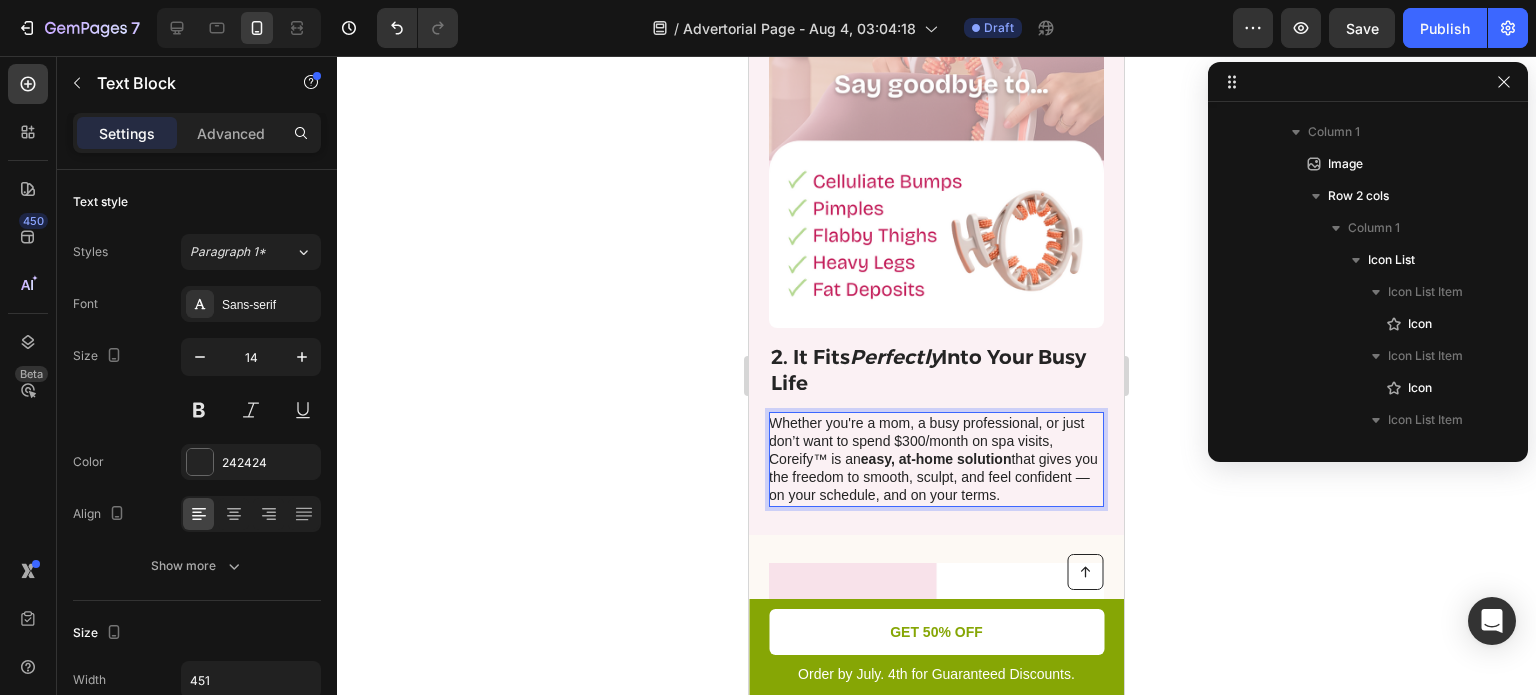click on "easy, at-home solution" at bounding box center [936, 459] 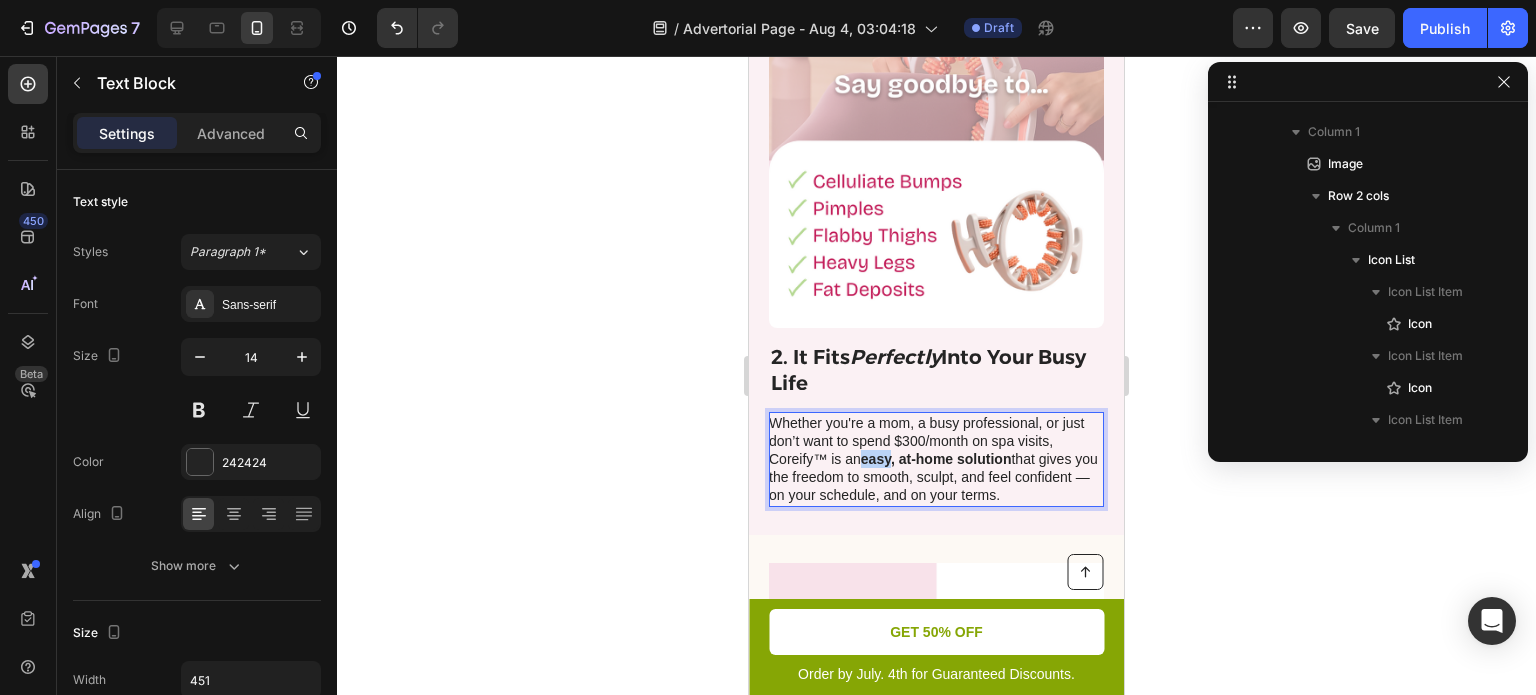 click on "easy, at-home solution" at bounding box center (936, 459) 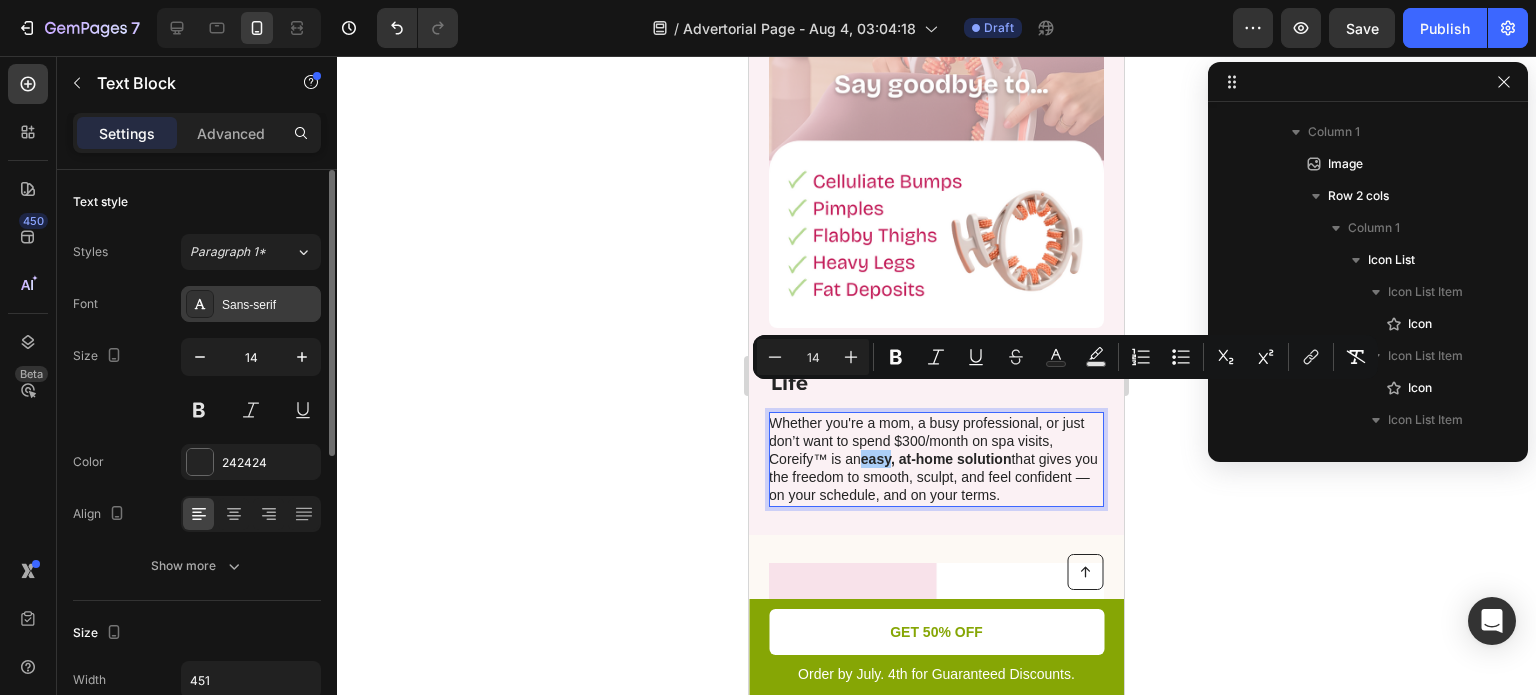 click on "Sans-serif" at bounding box center (269, 305) 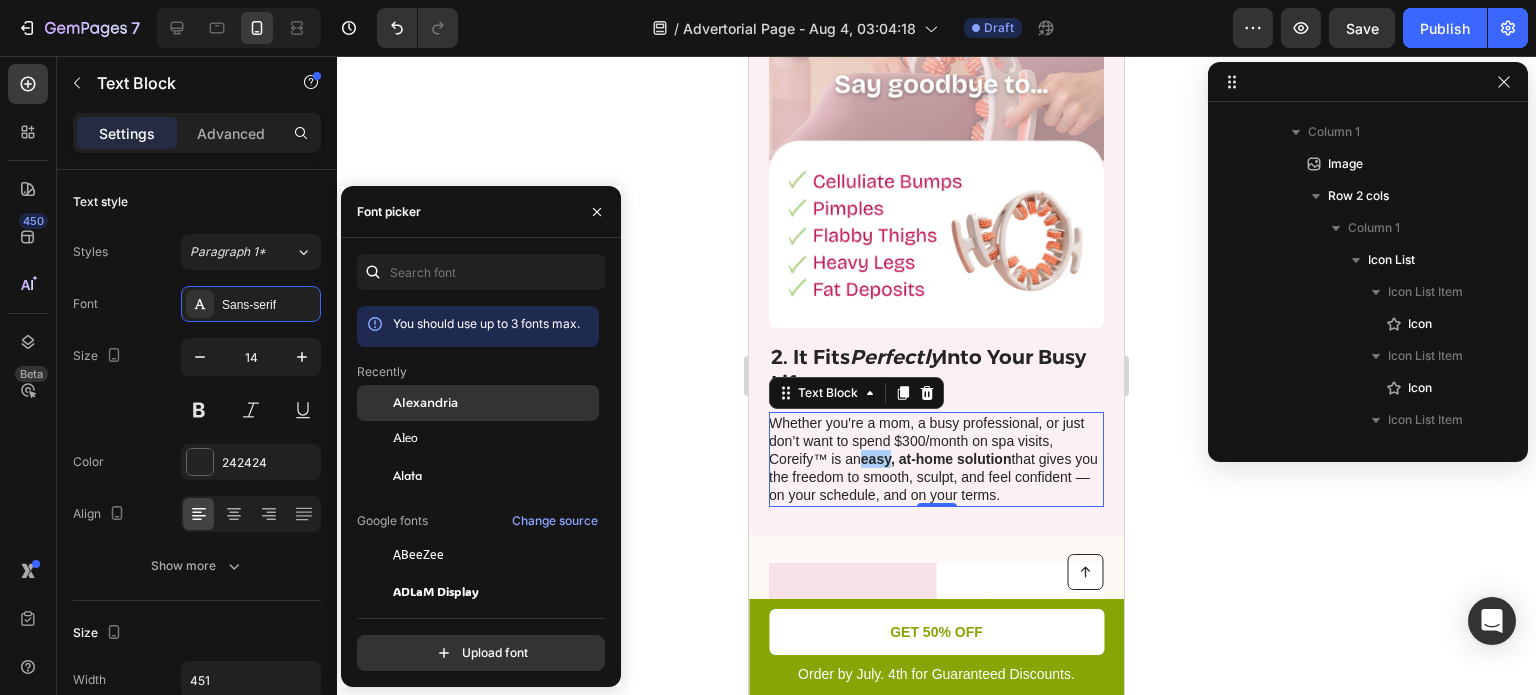 click on "Alexandria" at bounding box center [425, 403] 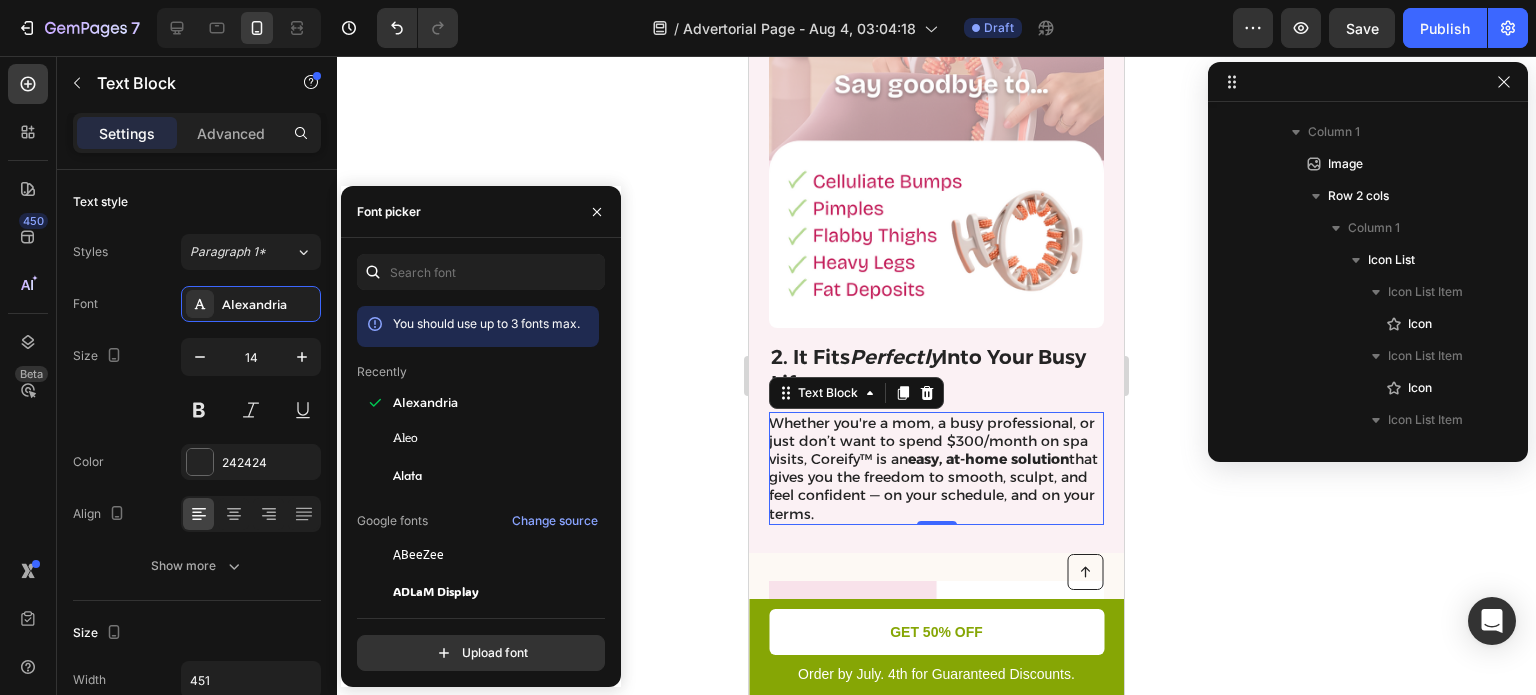 click on "Whether you're a mom, a busy professional, or just don’t want to spend $300/month on spa visits, Coreify™ is an  easy, at-home solution  that gives you the freedom to smooth, sculpt, and feel confident — on your schedule, and on your terms." at bounding box center [935, 468] 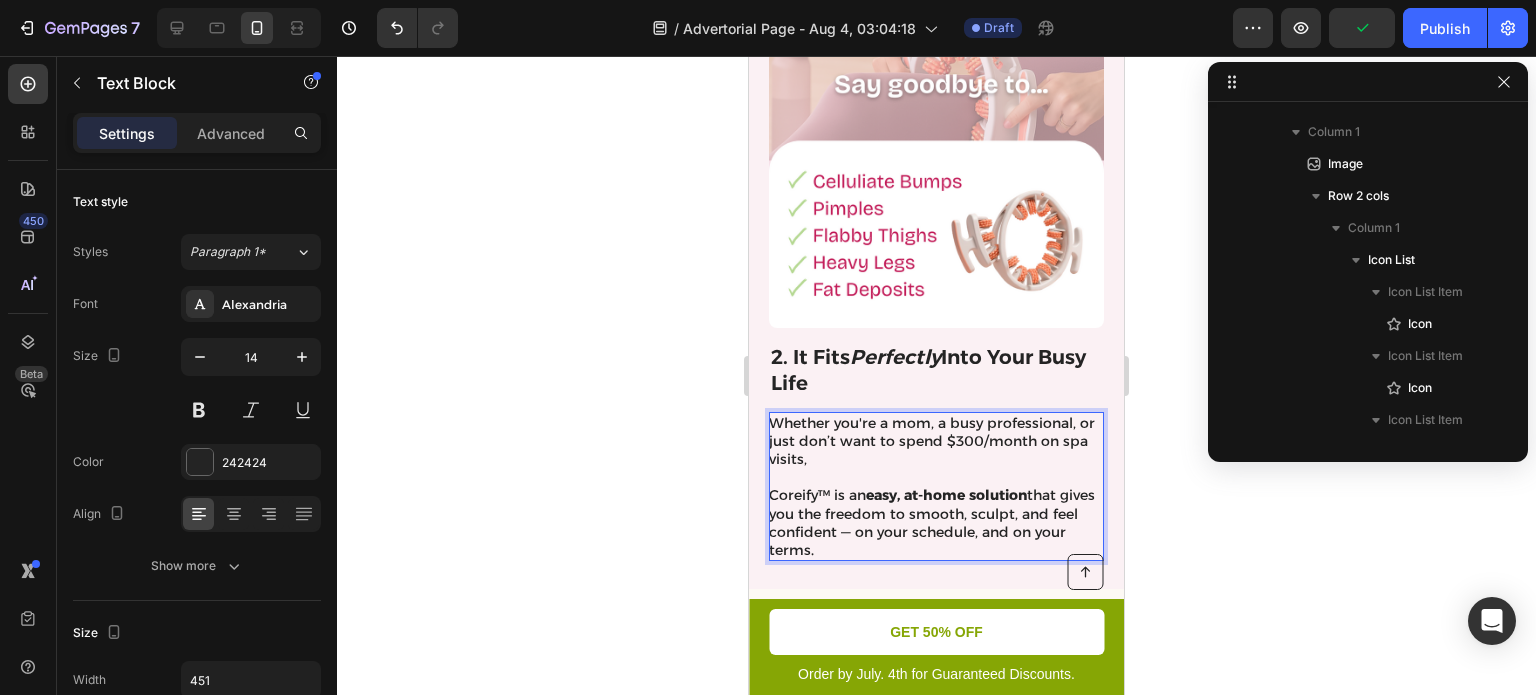click on "Whether you're a mom, a busy professional, or just don’t want to spend $300/month on spa visits," at bounding box center [935, 441] 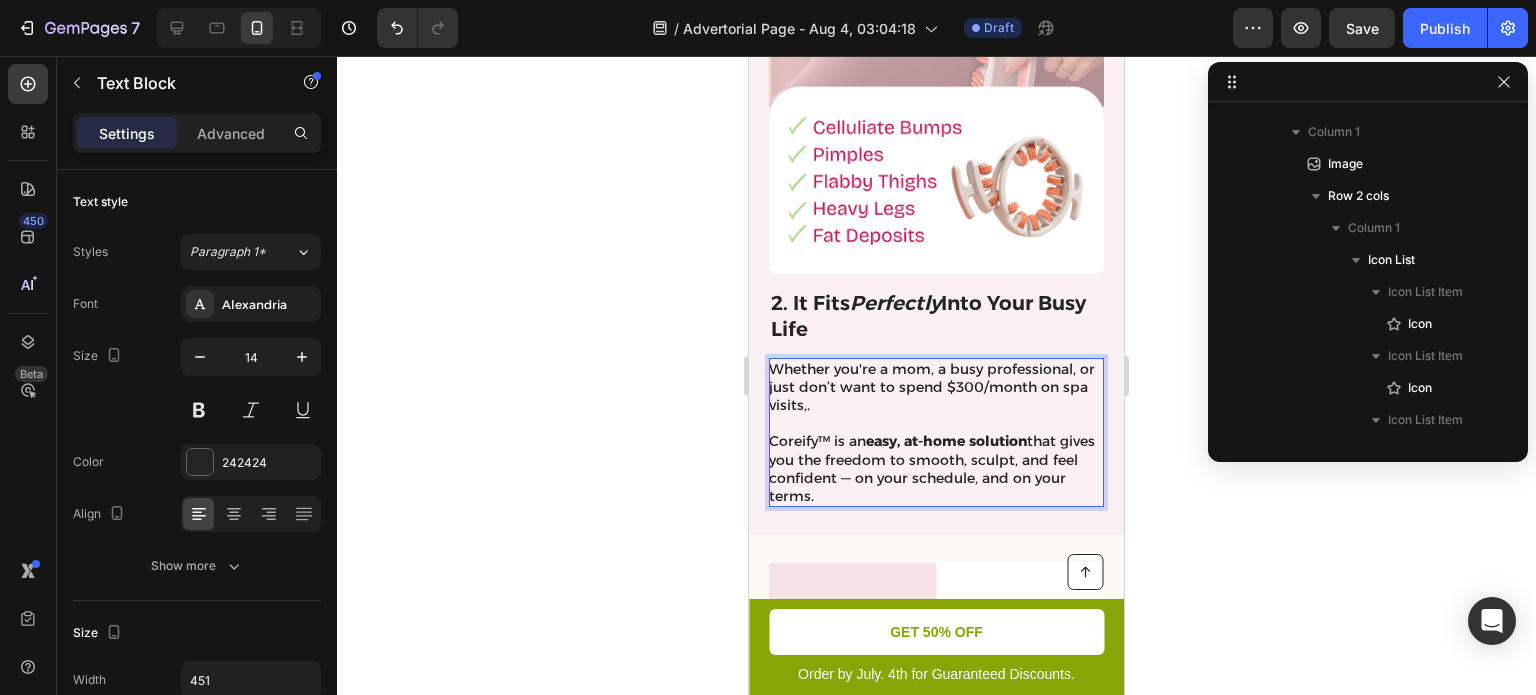 scroll, scrollTop: 1936, scrollLeft: 0, axis: vertical 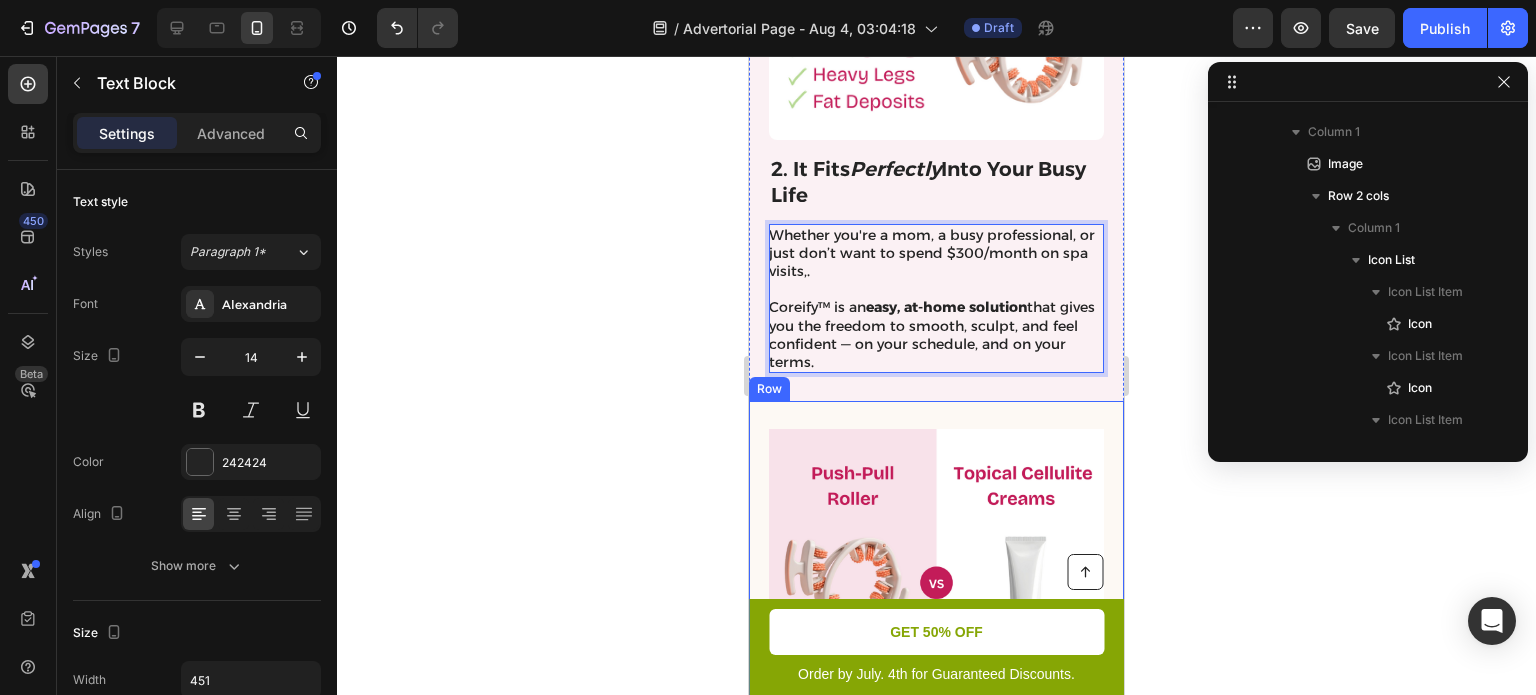 click on "4. Intelligent Sensor Technology Heading Say goodbye to burnt toast mishaps forever. Equipped with intelligent sensor technology, this toaster monitors the toasting process in real-time. Advanced sensors detect the moisture content and thickness of your bread, adjusting the toasting time and temperature accordingly. Enjoy consistent and even toasting, free from any risk of overcooking or undercooking. Text Block Image Row" at bounding box center [936, 718] 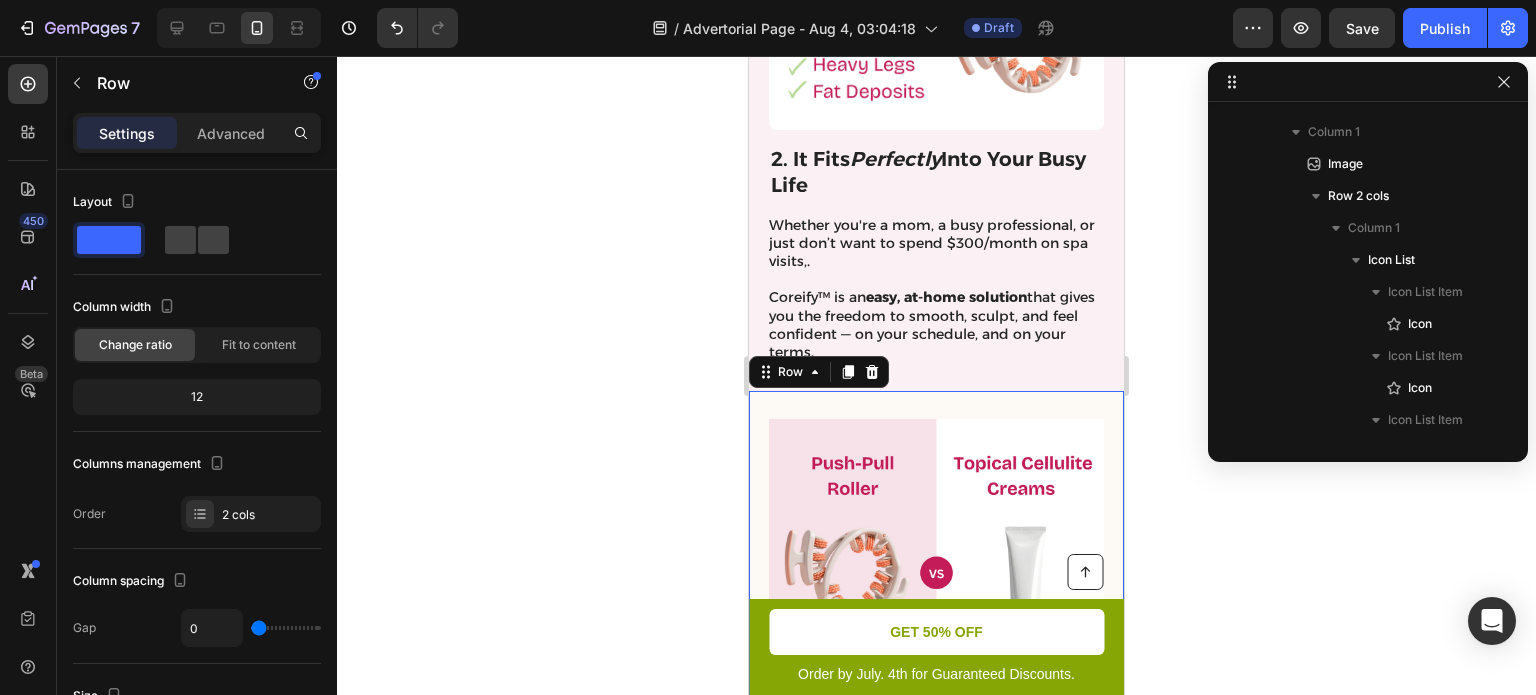 scroll, scrollTop: 2080, scrollLeft: 0, axis: vertical 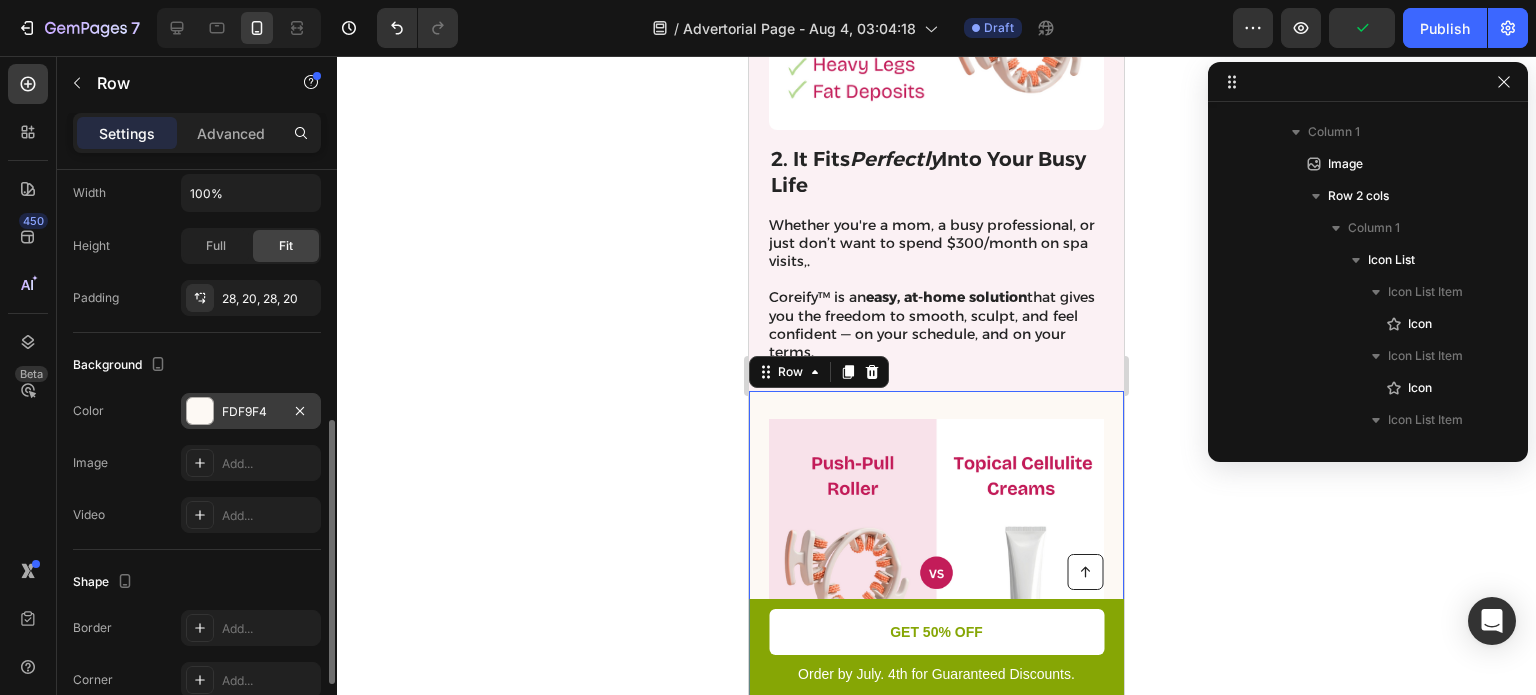 click on "FDF9F4" at bounding box center (251, 412) 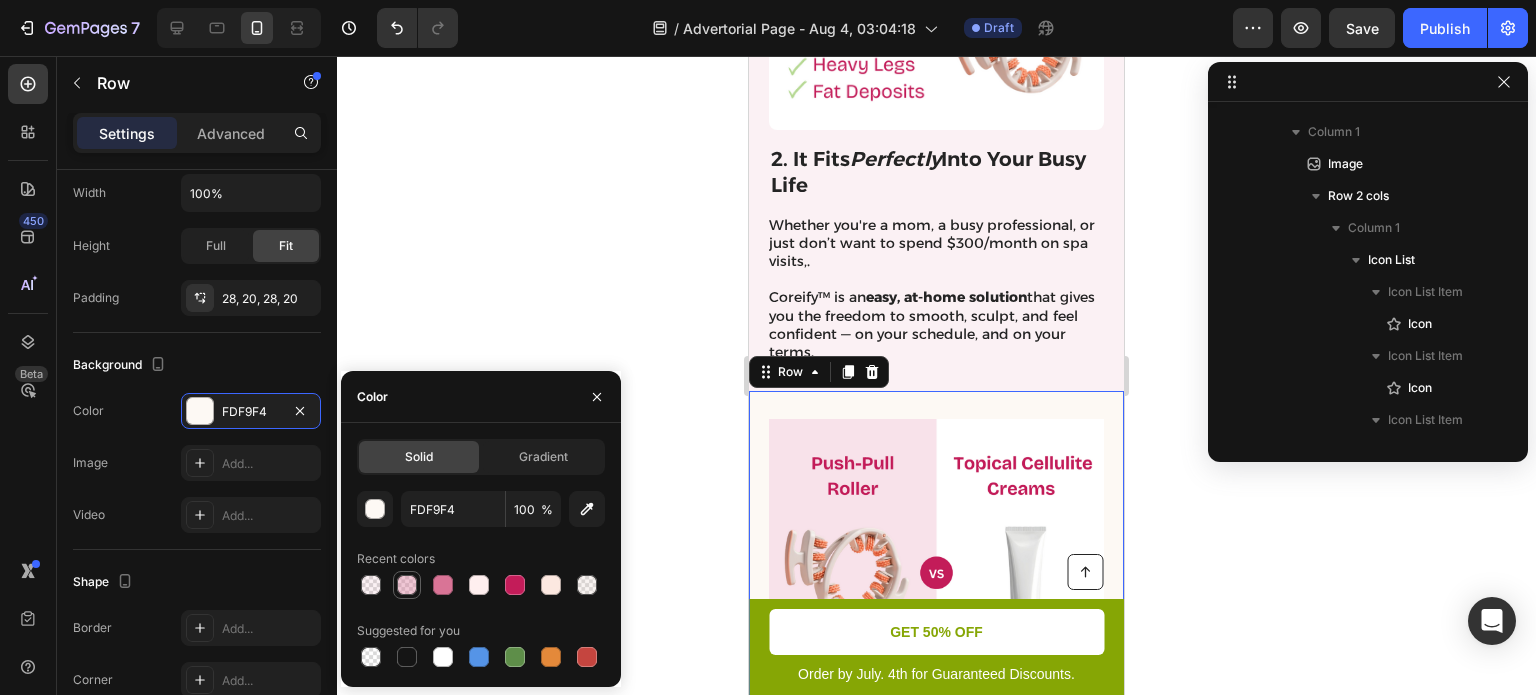 click at bounding box center [407, 585] 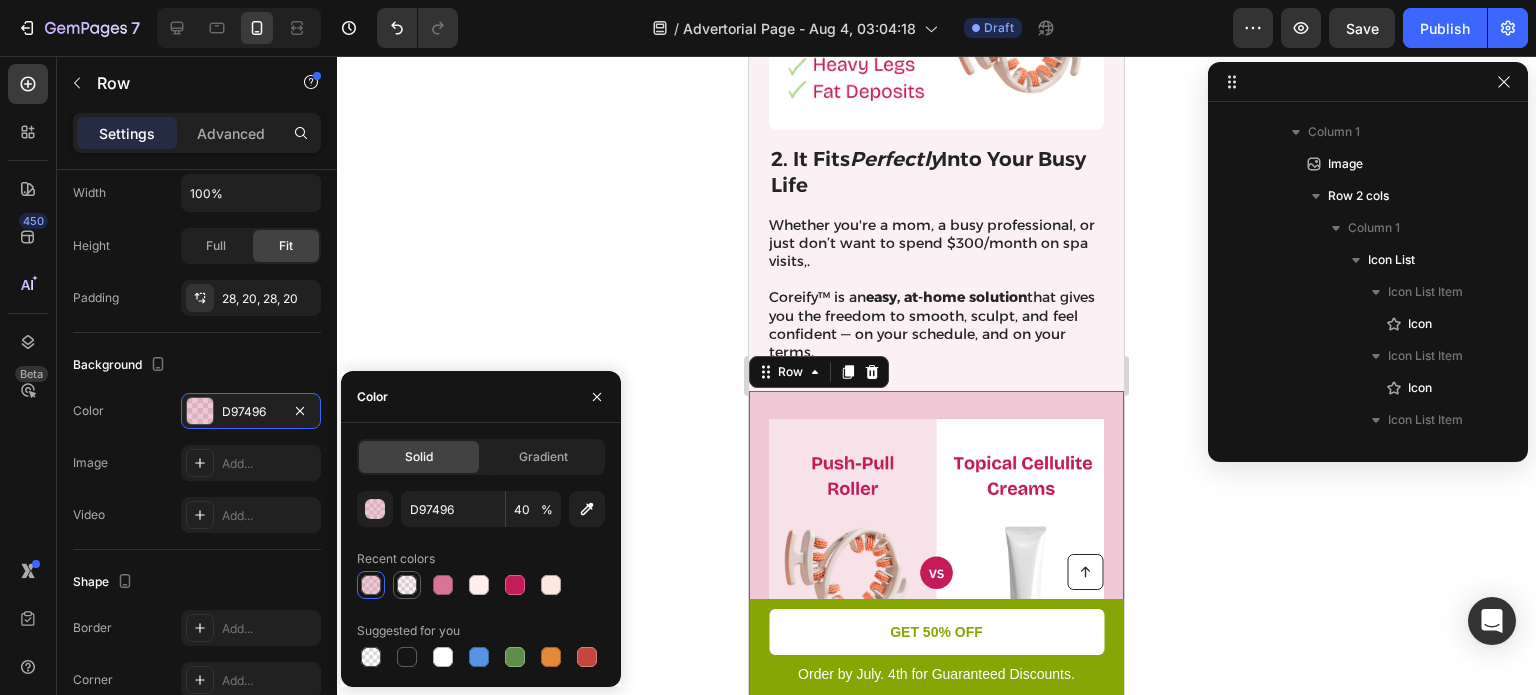 click at bounding box center [407, 585] 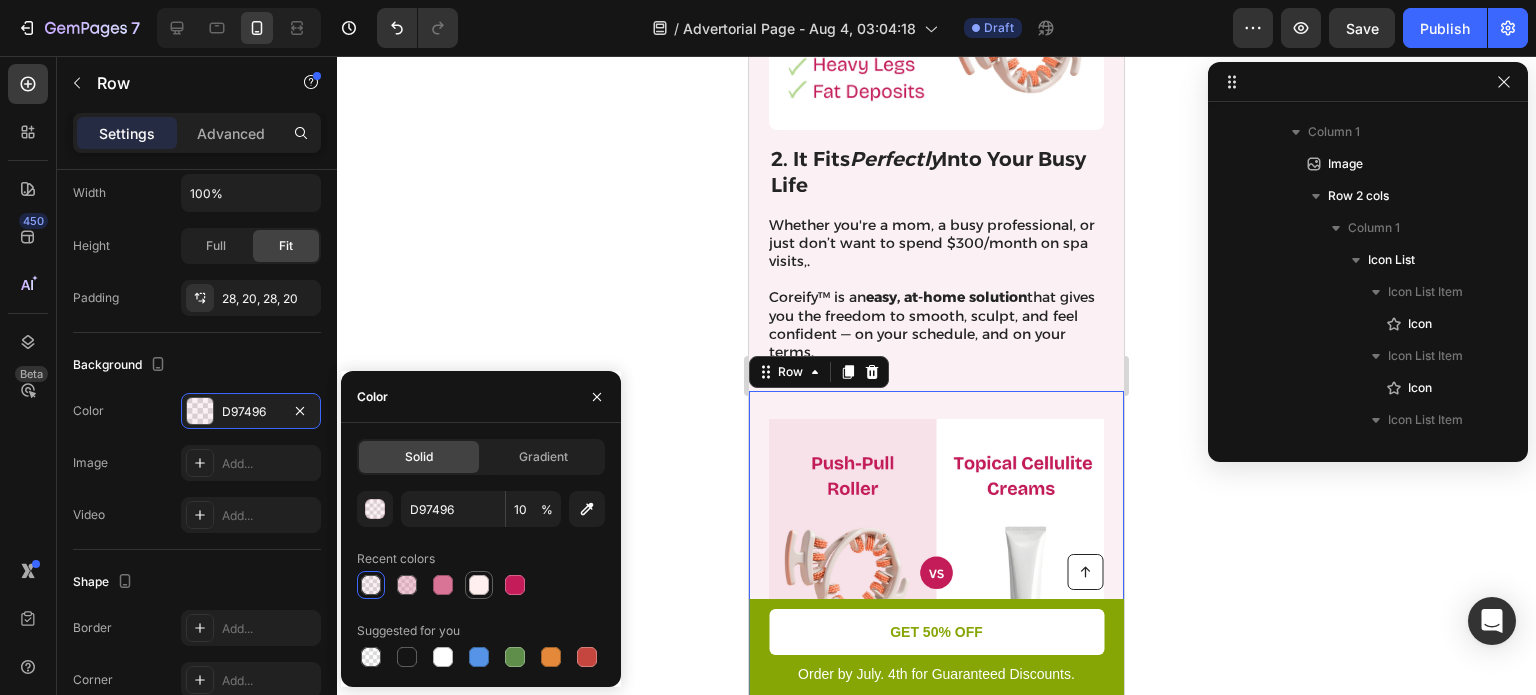 click at bounding box center (479, 585) 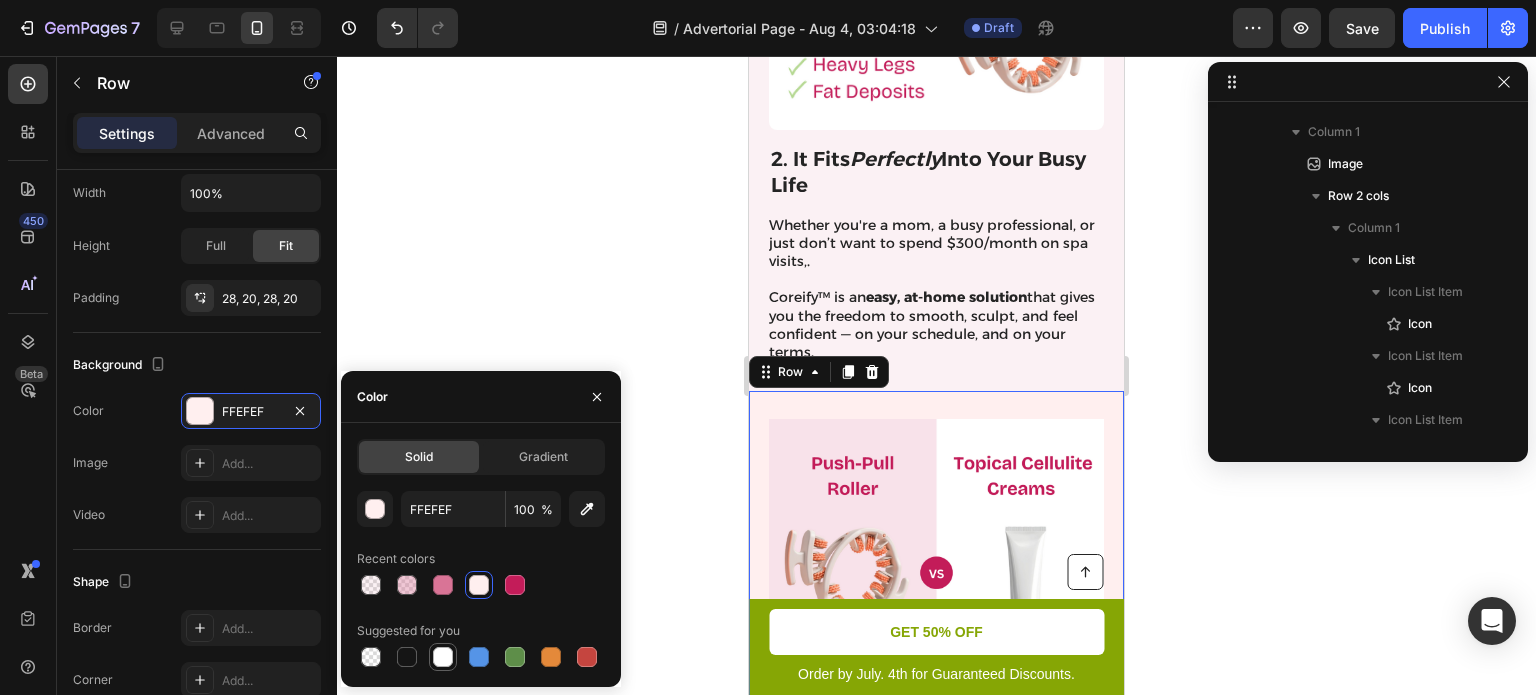 click at bounding box center [443, 657] 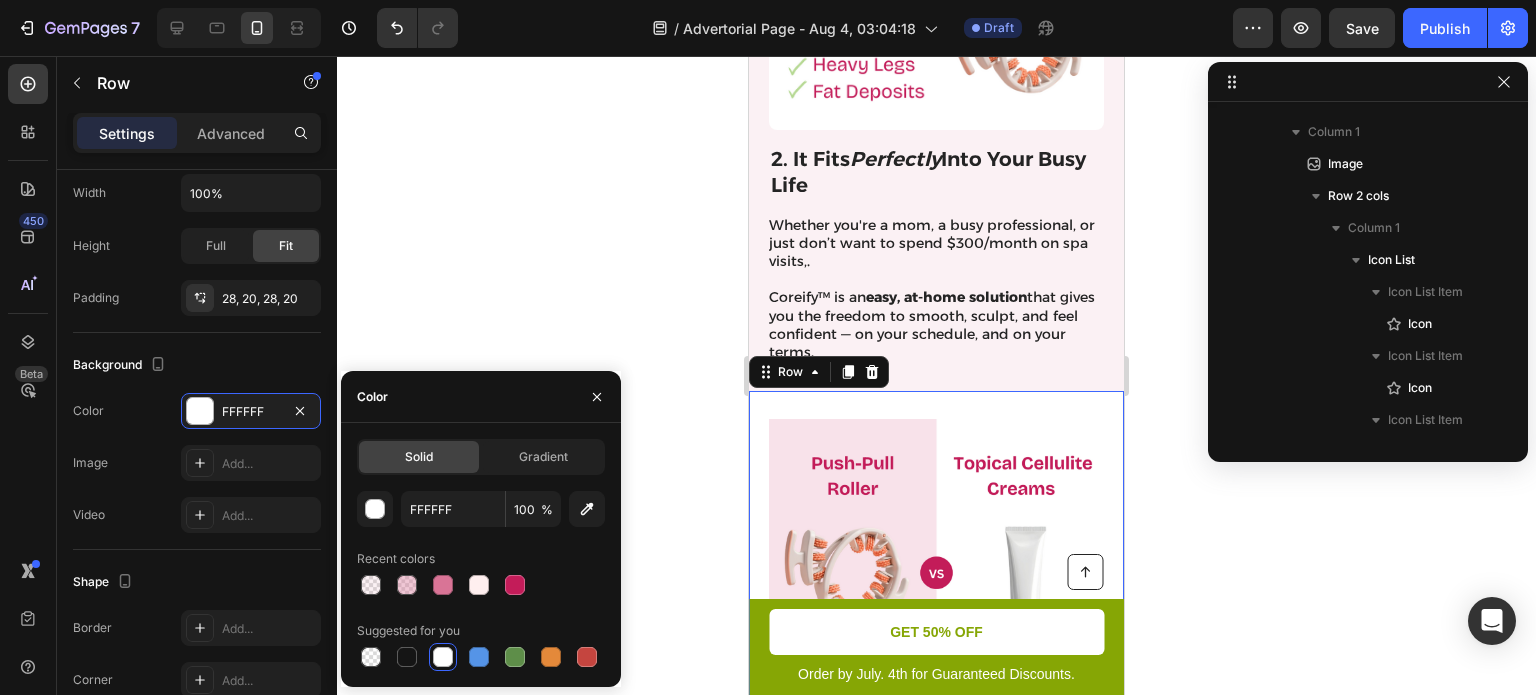 click at bounding box center [936, 586] 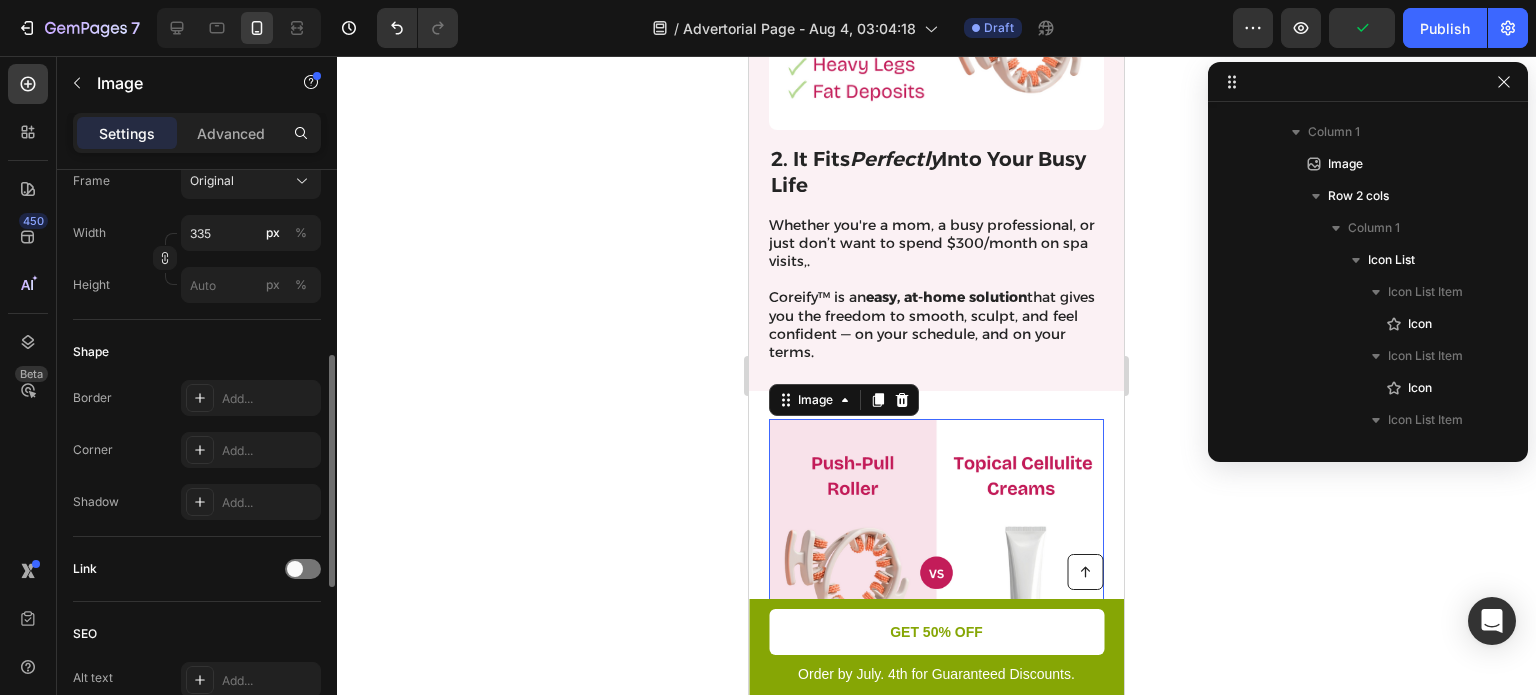 scroll, scrollTop: 608, scrollLeft: 0, axis: vertical 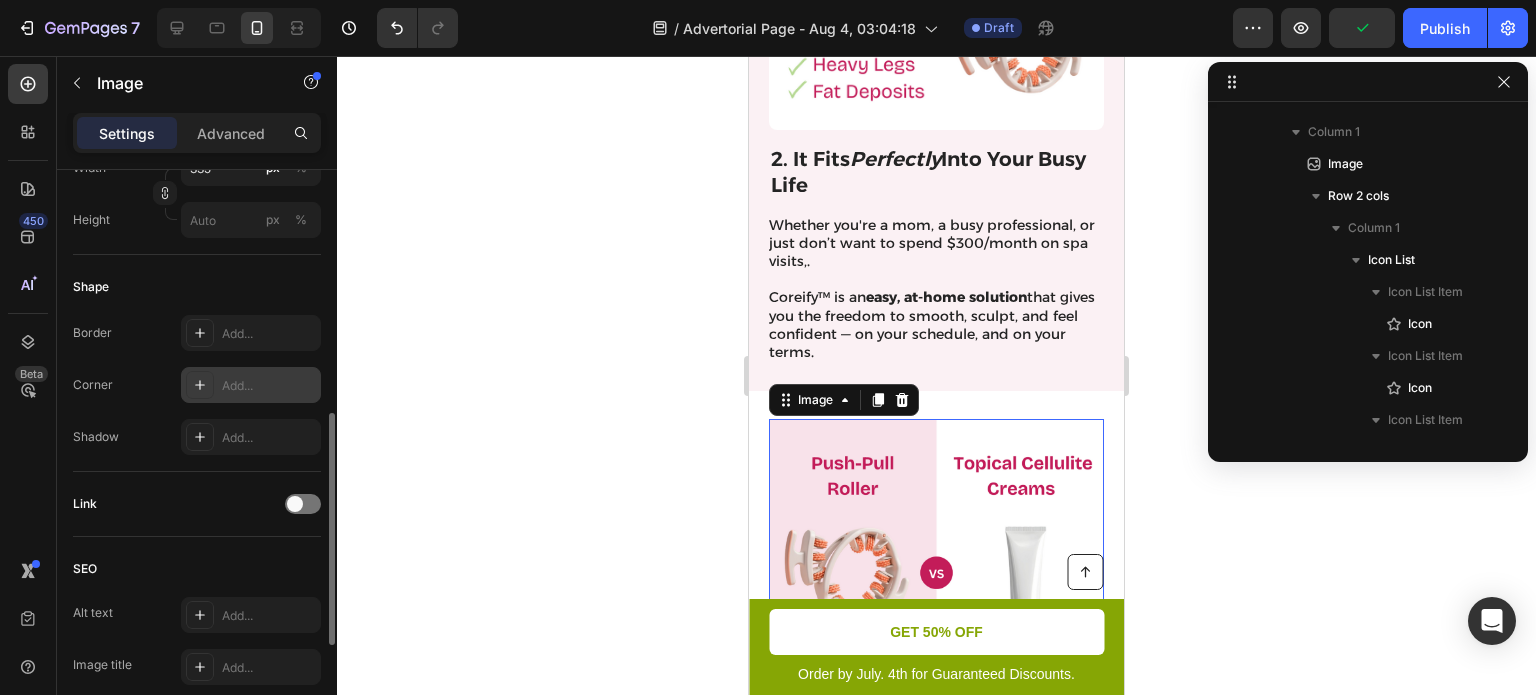 click on "Add..." at bounding box center [269, 386] 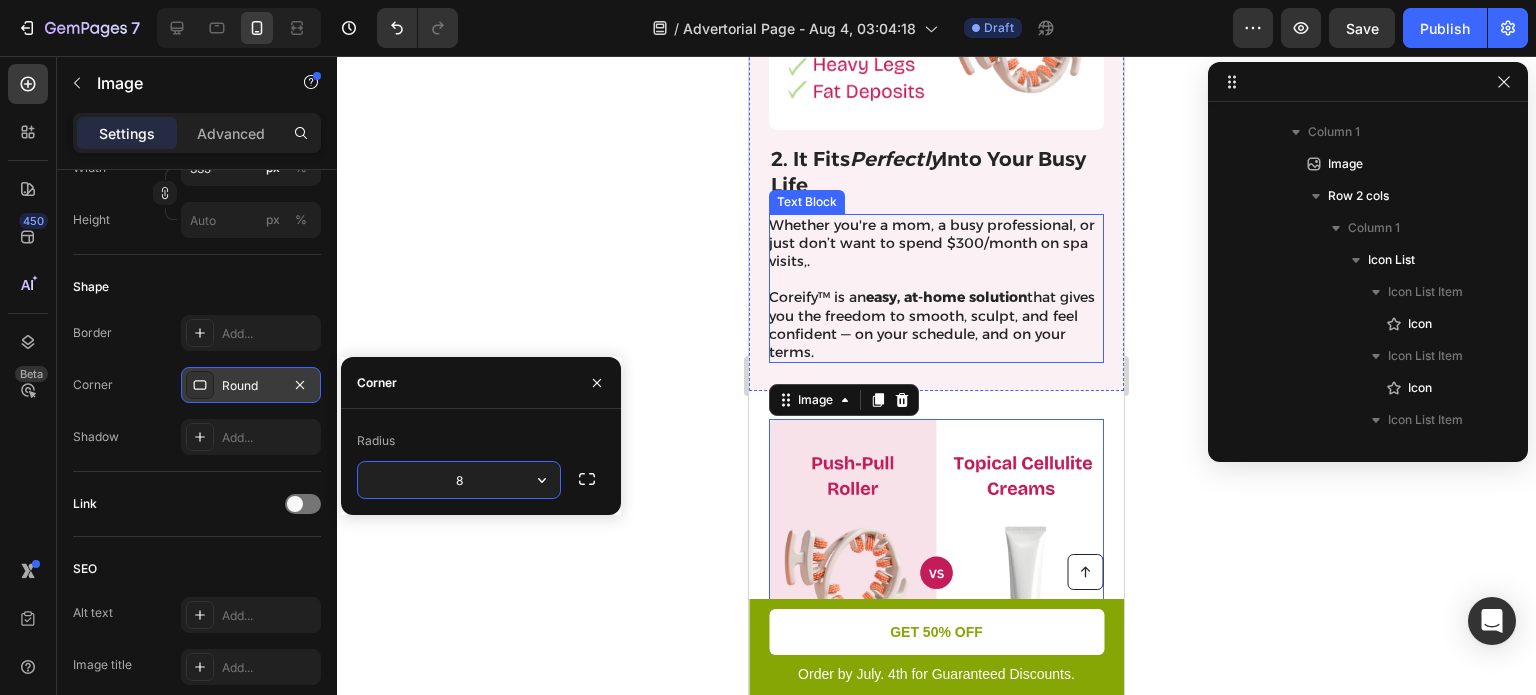 click on "Coreify™ is an  easy, at-home solution  that gives you the freedom to smooth, sculpt, and feel confident — on your schedule, and on your terms." at bounding box center [935, 324] 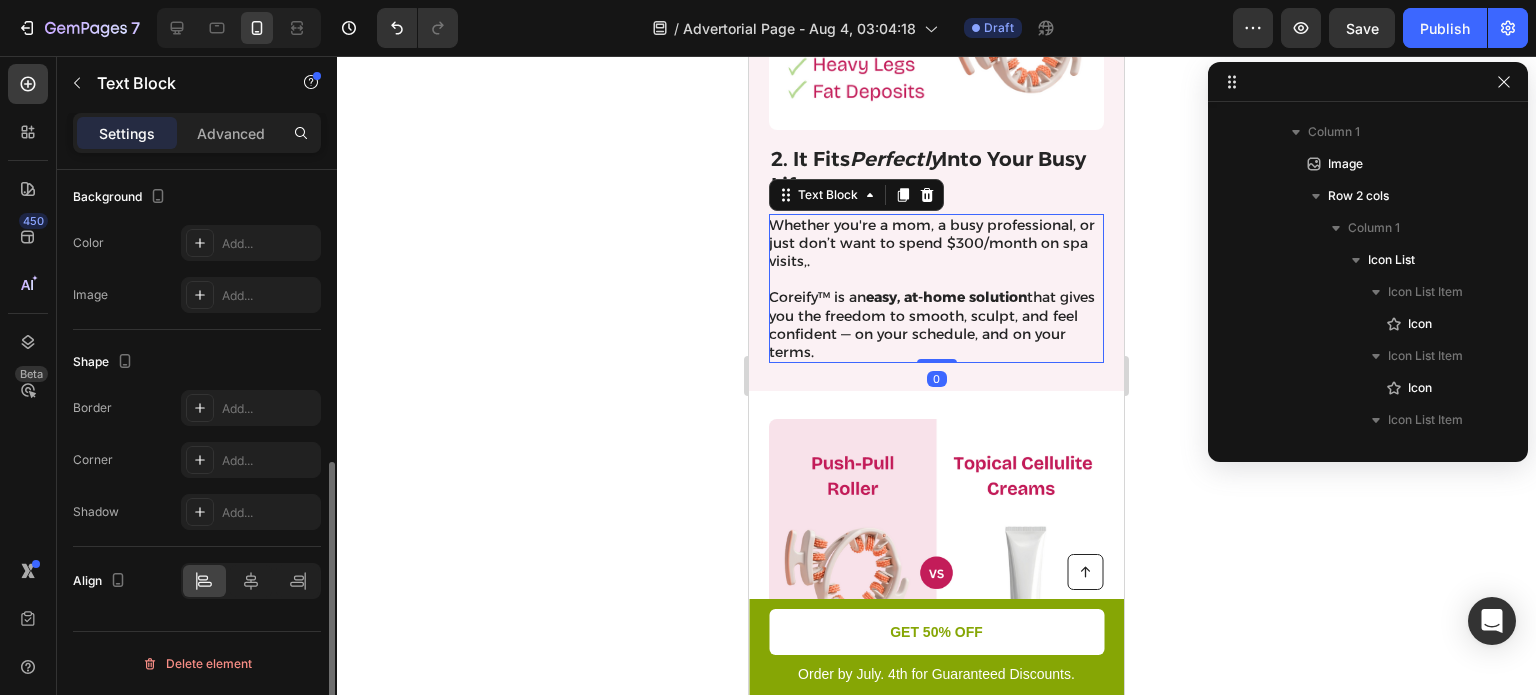 scroll, scrollTop: 0, scrollLeft: 0, axis: both 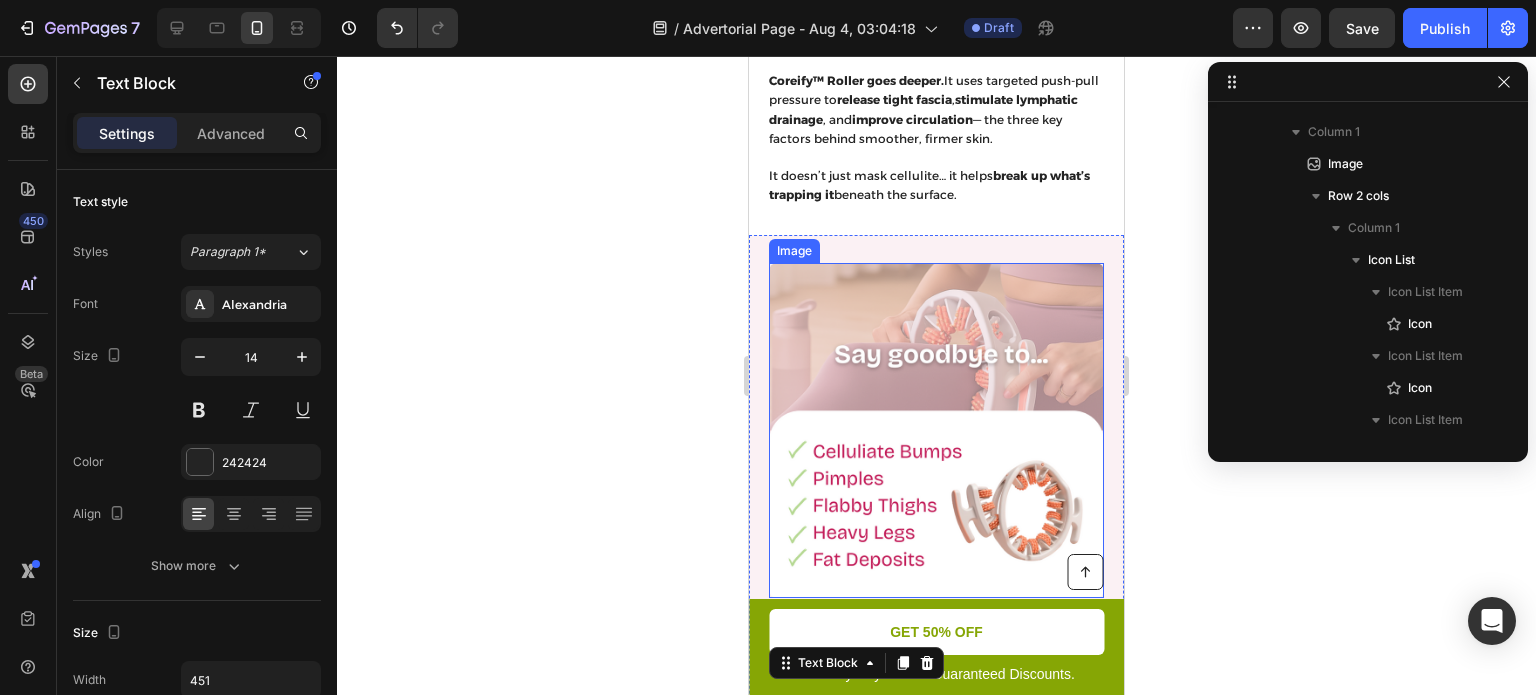 click at bounding box center (936, 430) 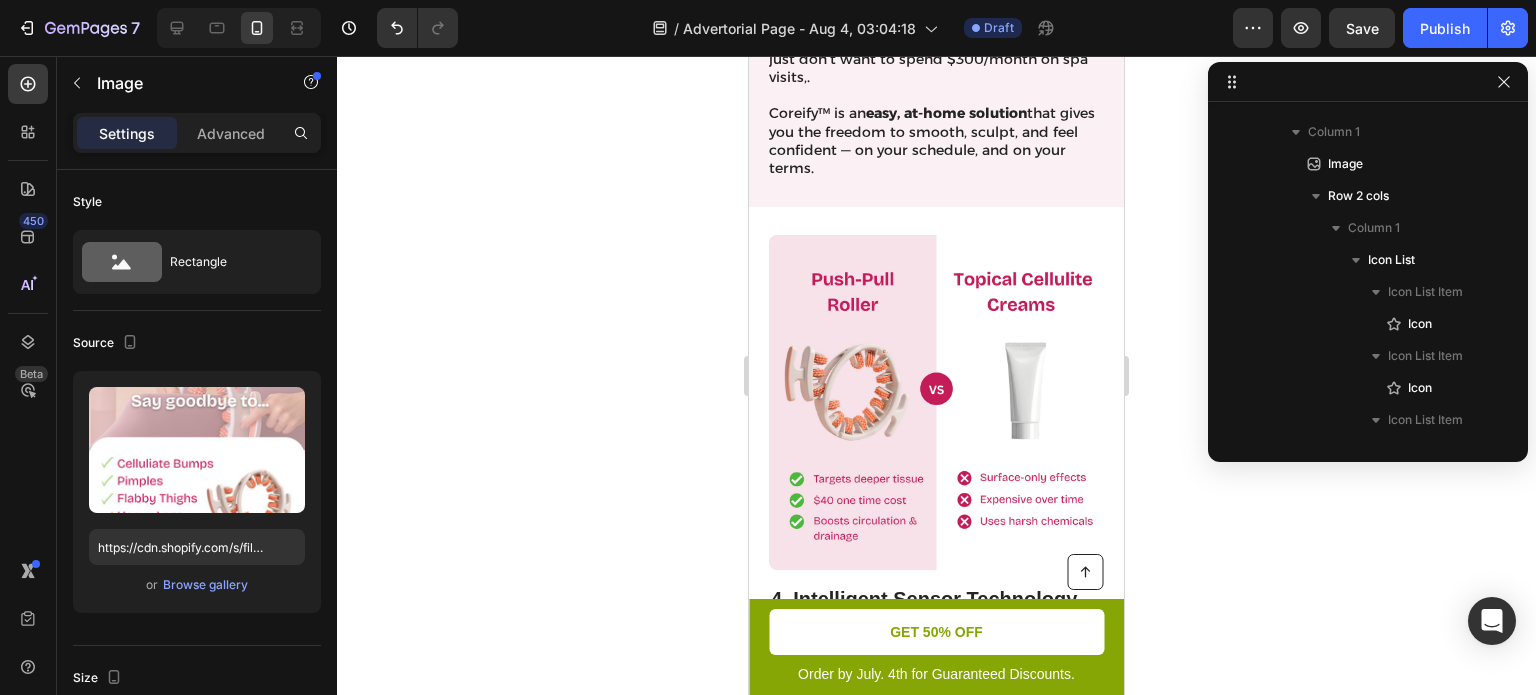 scroll, scrollTop: 2466, scrollLeft: 0, axis: vertical 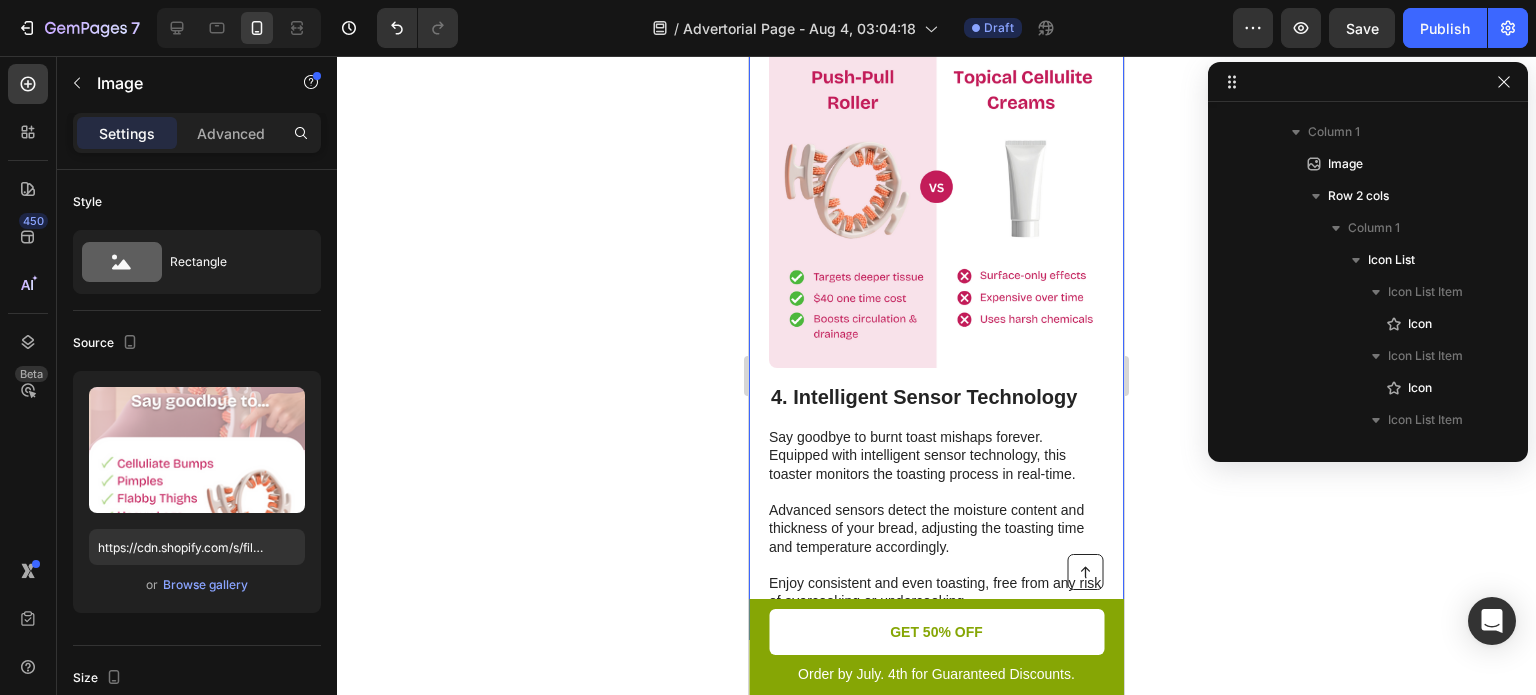 click on "4. Intelligent Sensor Technology" at bounding box center (936, 397) 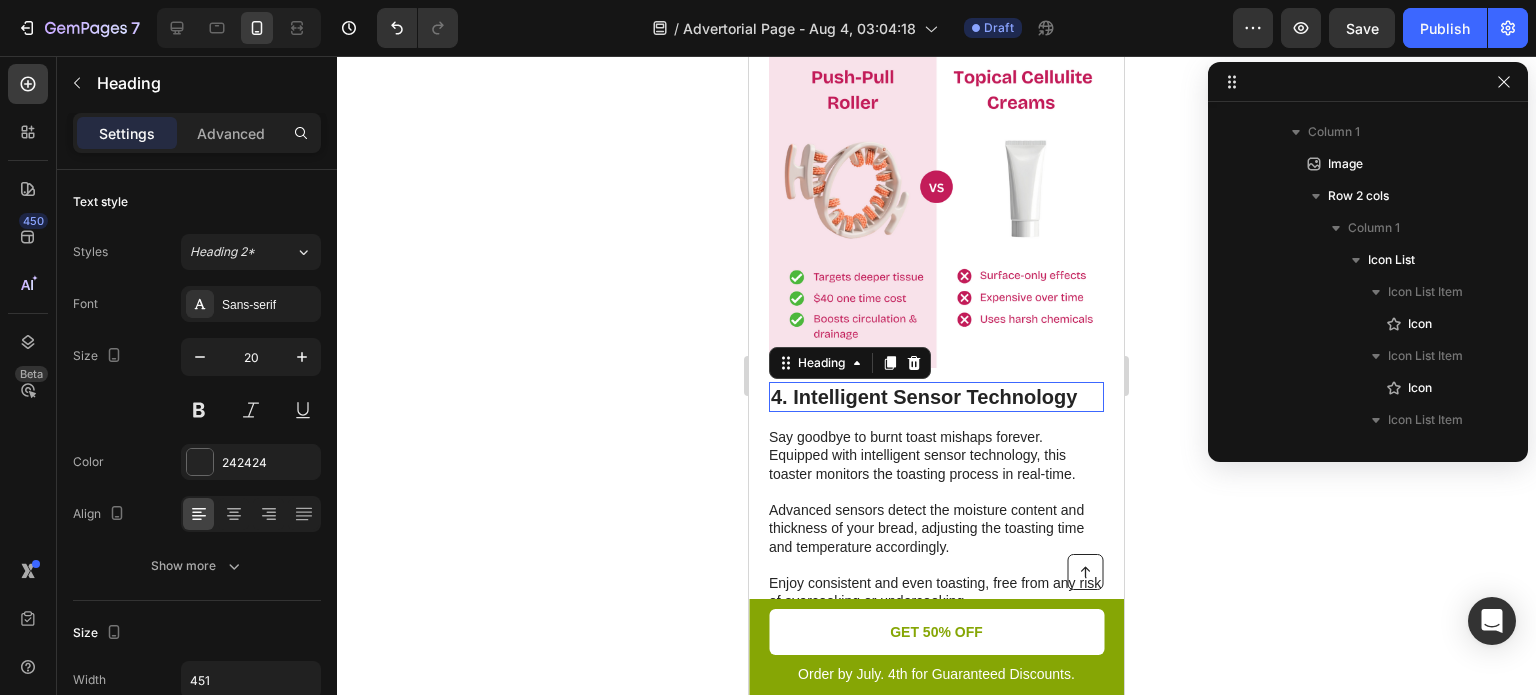 click on "4. Intelligent Sensor Technology" at bounding box center (936, 397) 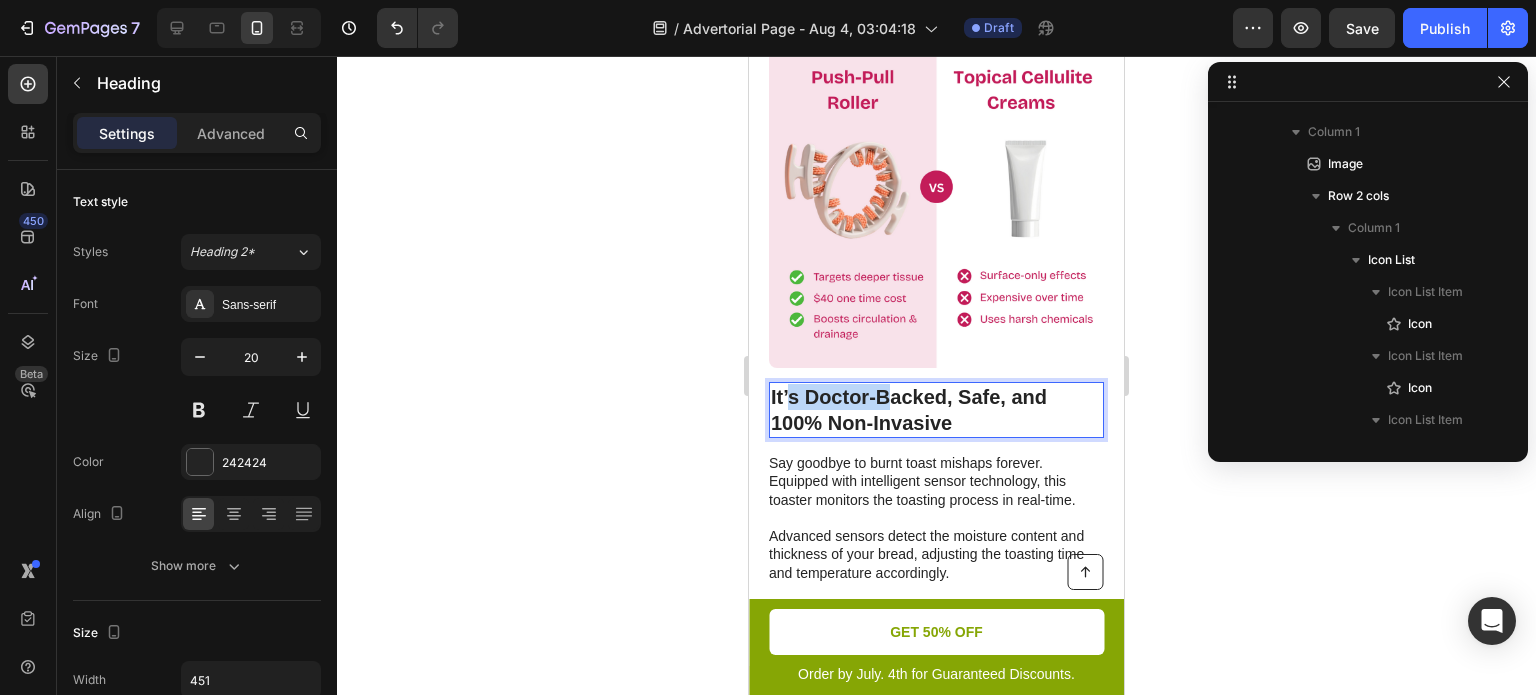 drag, startPoint x: 879, startPoint y: 357, endPoint x: 786, endPoint y: 347, distance: 93.53609 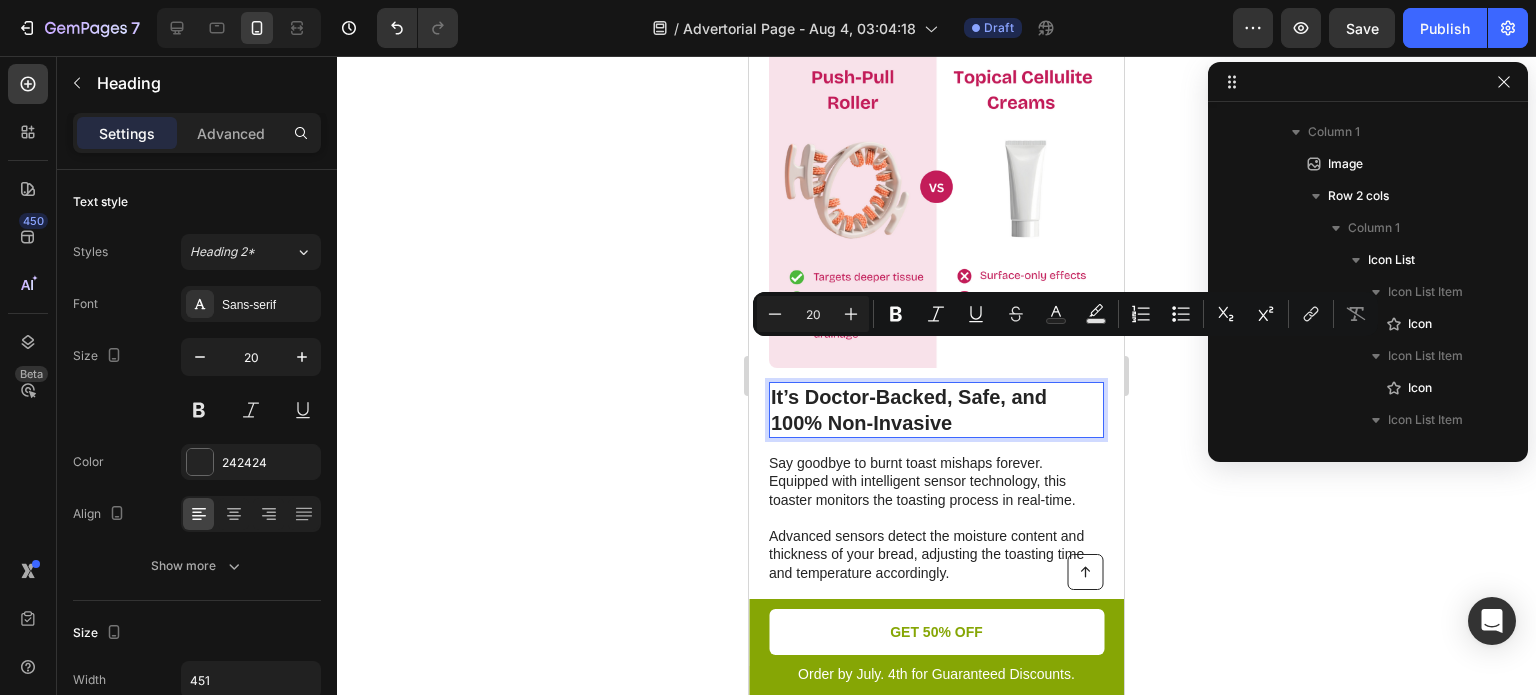 click on "It’s Doctor-Backed, Safe, and 100% Non-Invasive" at bounding box center (936, 410) 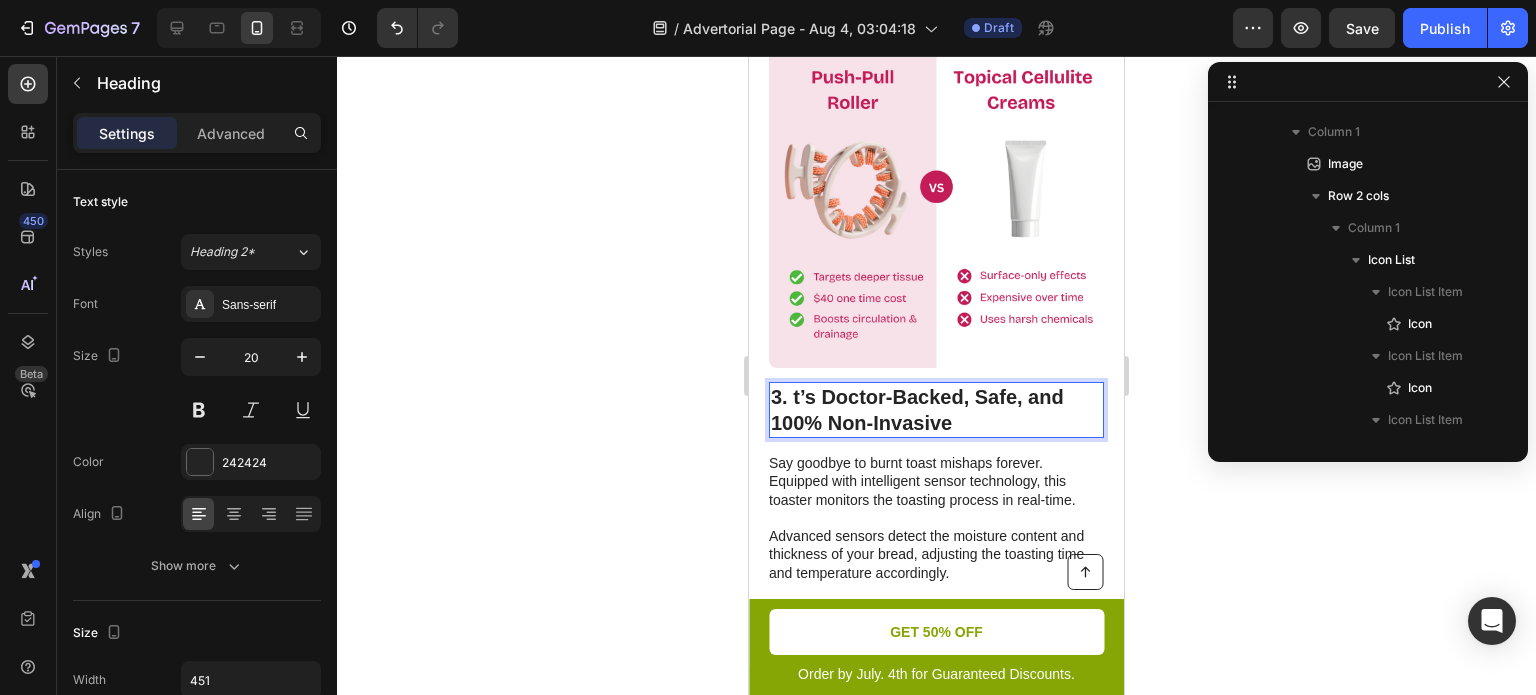 click on "3. t’s Doctor-Backed, Safe, and 100% Non-Invasive" at bounding box center (936, 410) 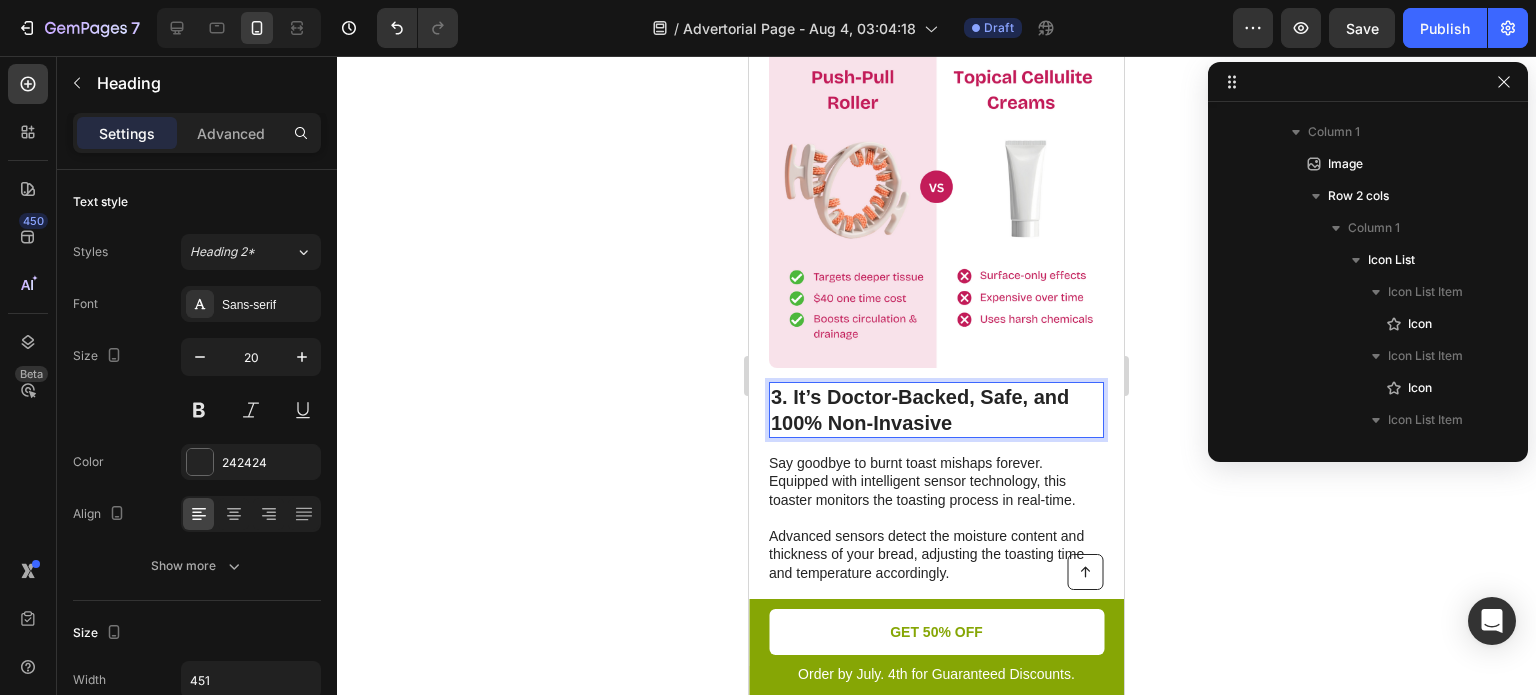 click on "3. It’s Doctor-Backed, Safe, and 100% Non-Invasive" at bounding box center [936, 410] 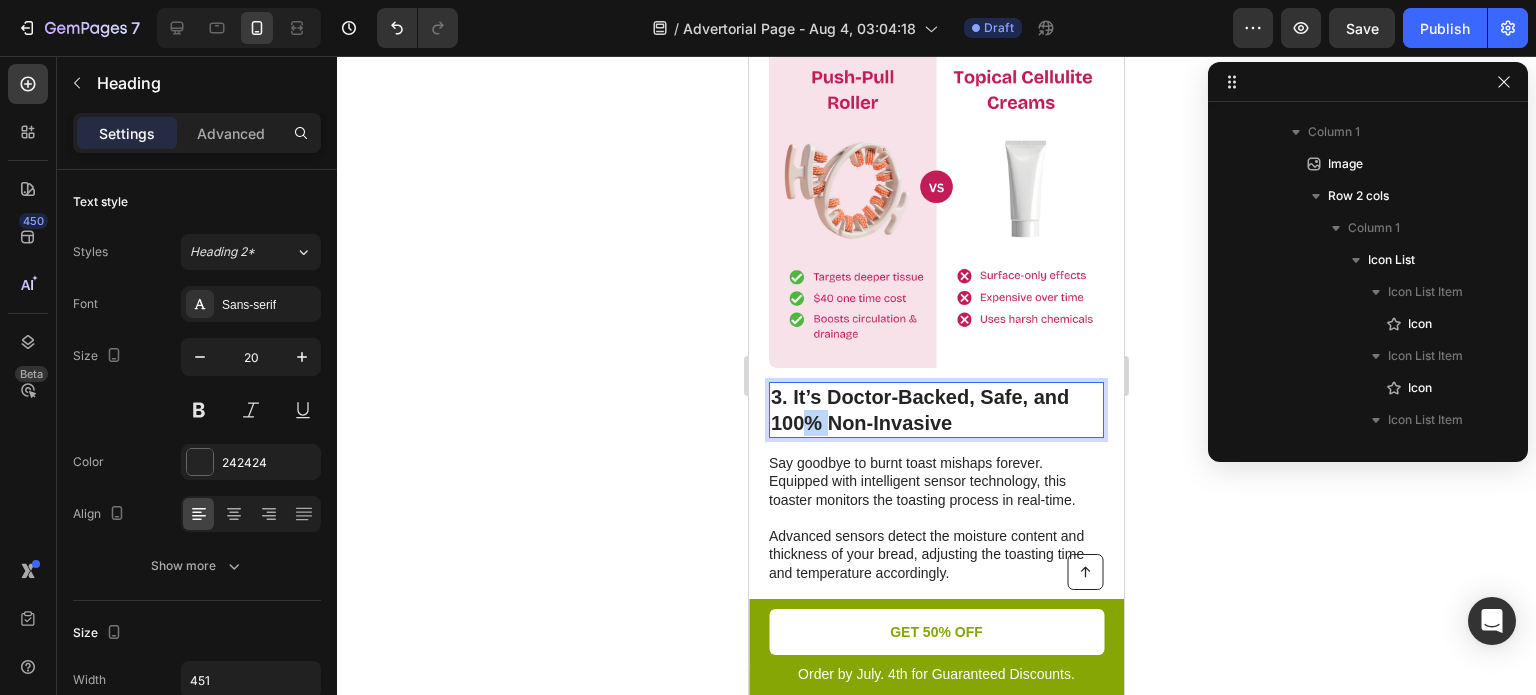 click on "3. It’s Doctor-Backed, Safe, and 100% Non-Invasive" at bounding box center (936, 410) 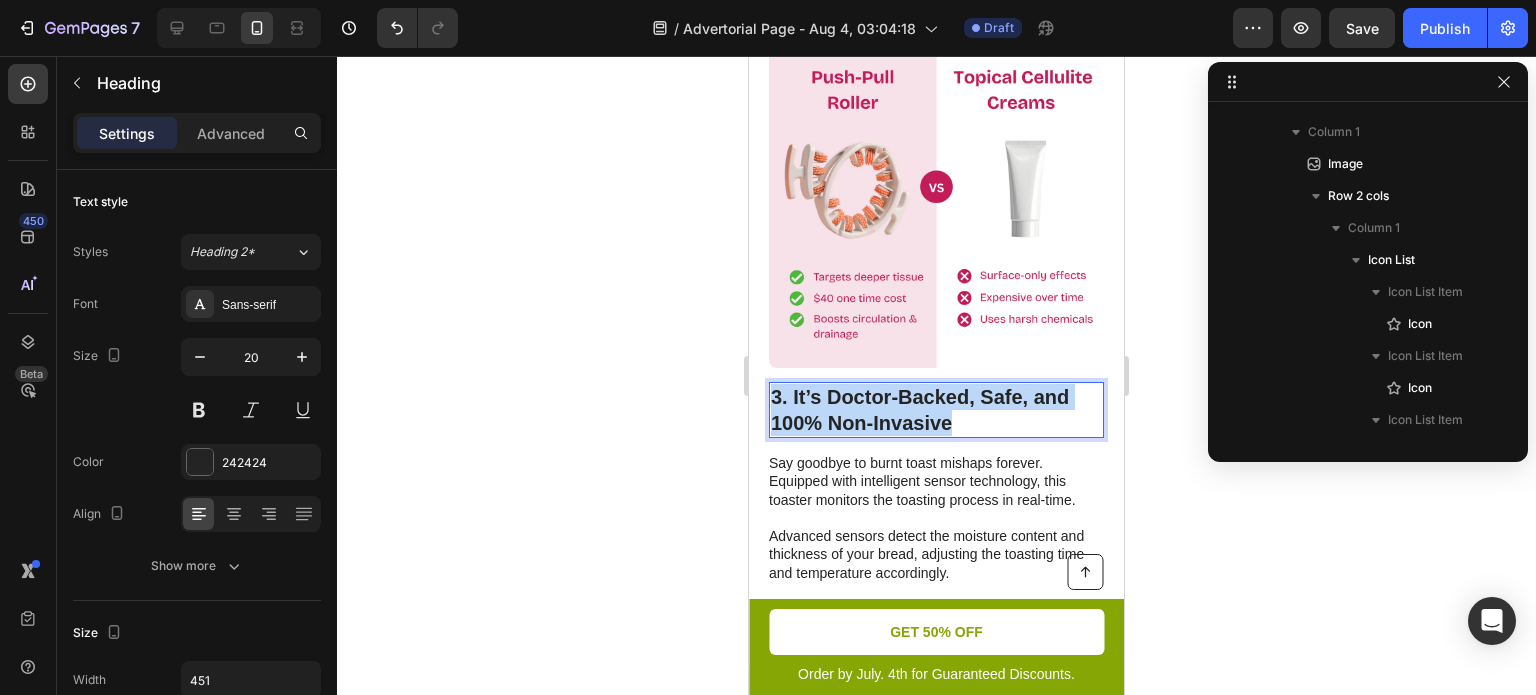 click on "3. It’s Doctor-Backed, Safe, and 100% Non-Invasive" at bounding box center [936, 410] 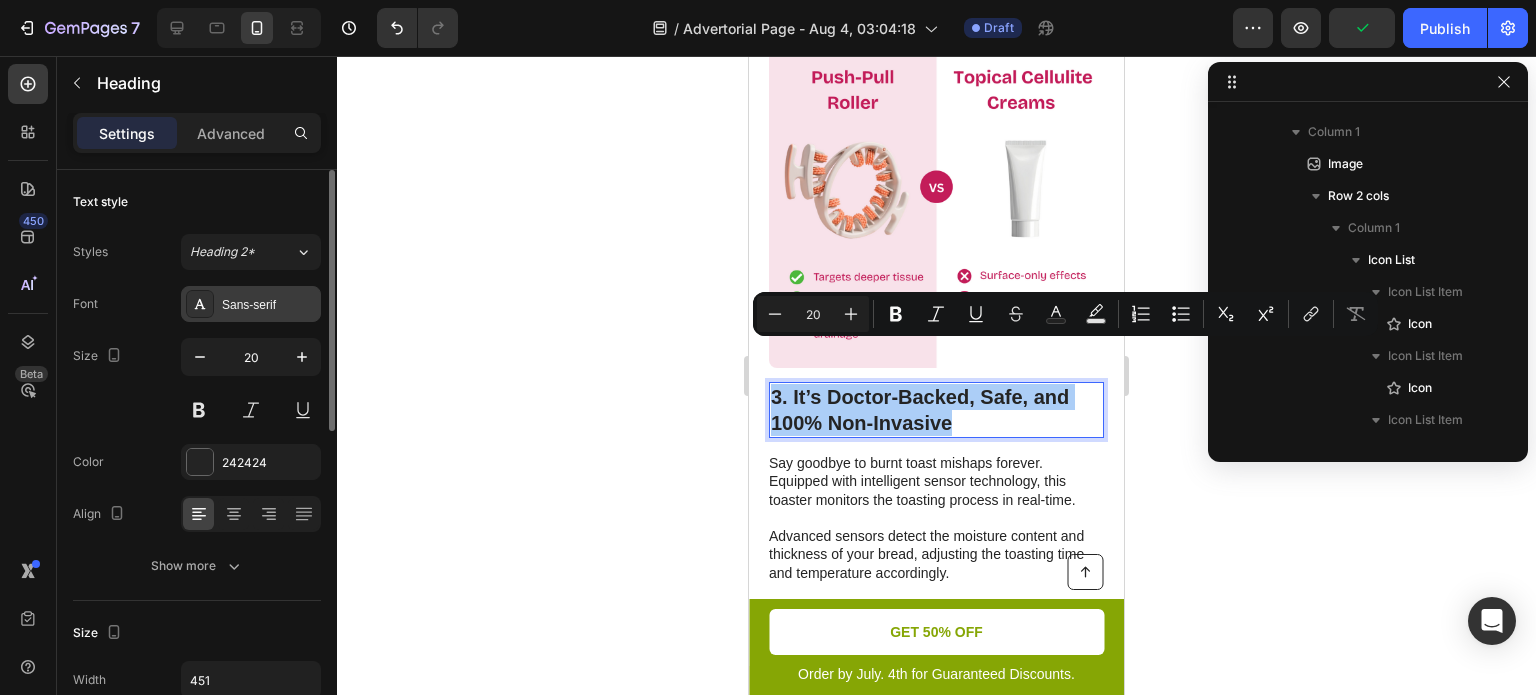click on "Sans-serif" at bounding box center (269, 305) 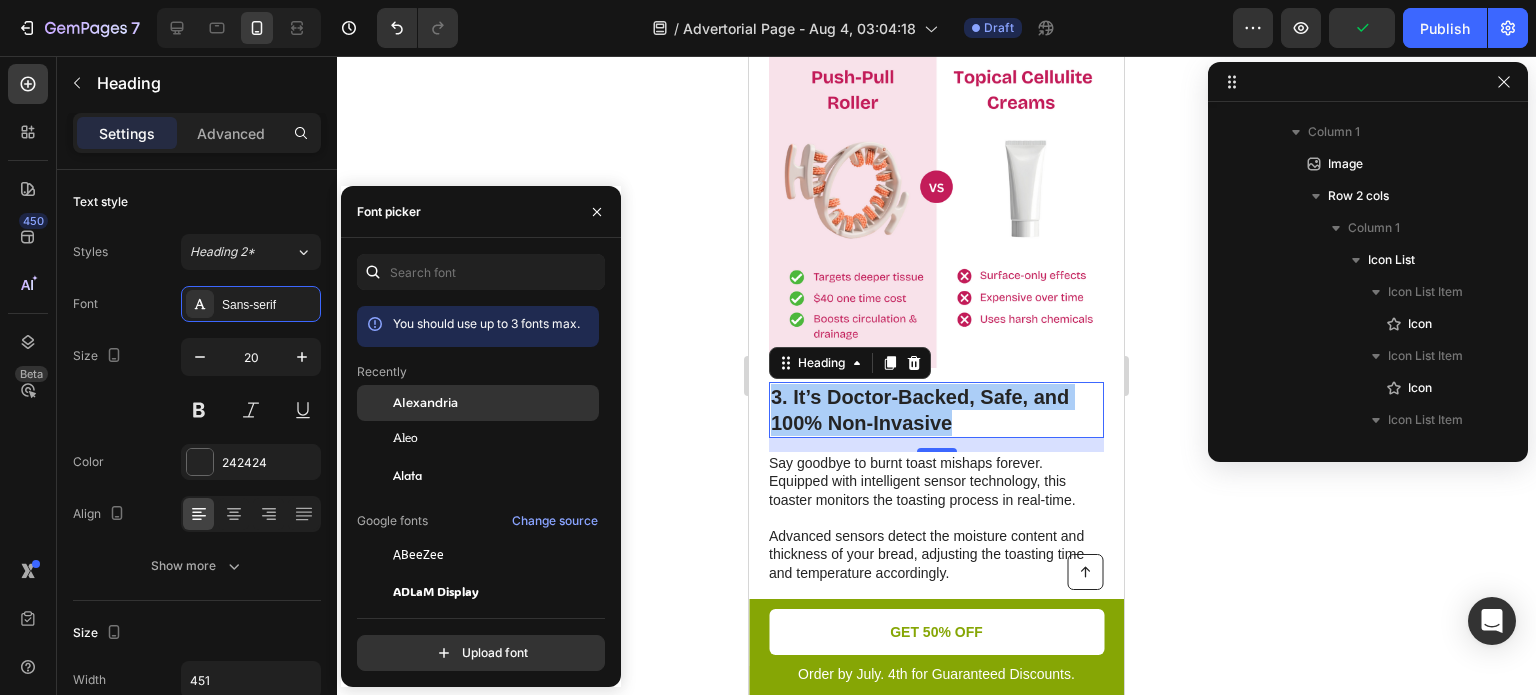click on "Alexandria" at bounding box center (425, 403) 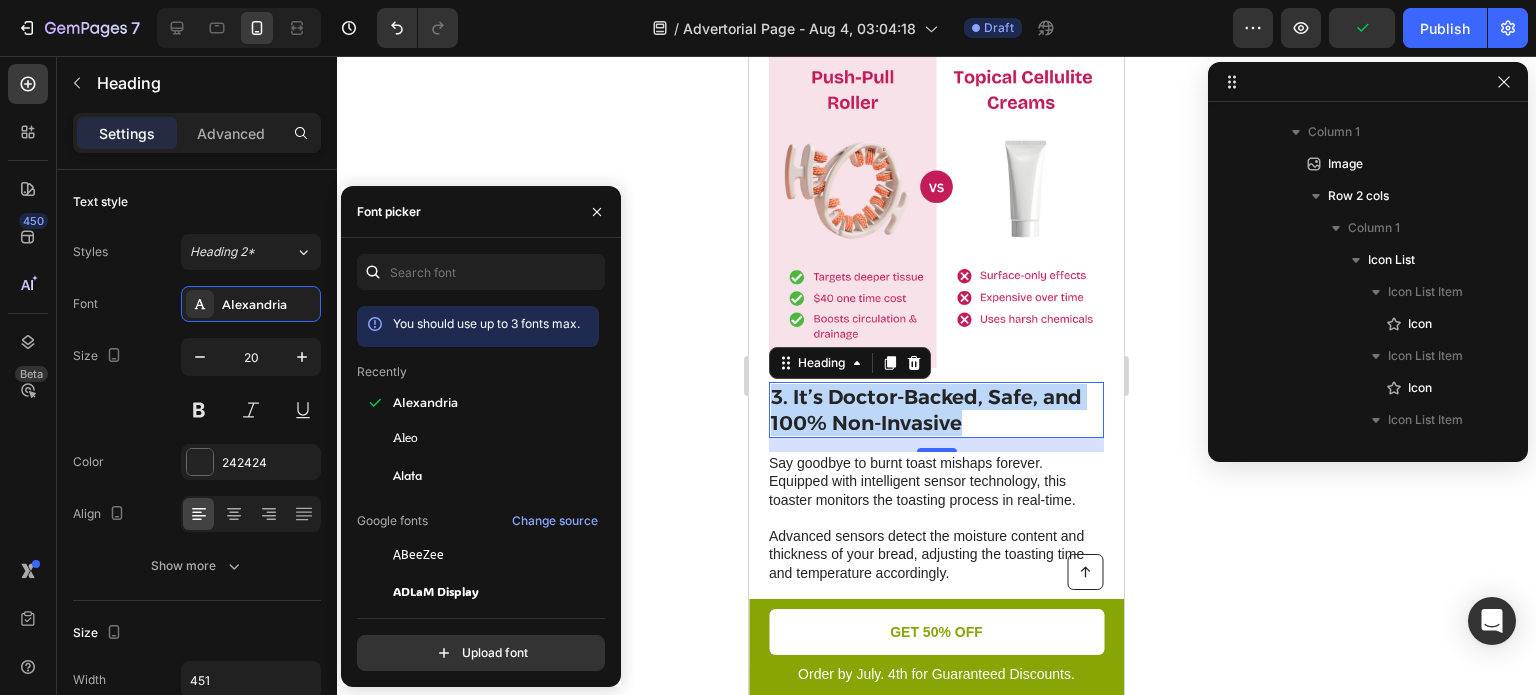 click on "Say goodbye to burnt toast mishaps forever. Equipped with intelligent sensor technology, this toaster monitors the toasting process in real-time. Advanced sensors detect the moisture content and thickness of your bread, adjusting the toasting time and temperature accordingly. Enjoy consistent and even toasting, free from any risk of overcooking or undercooking." at bounding box center (935, 545) 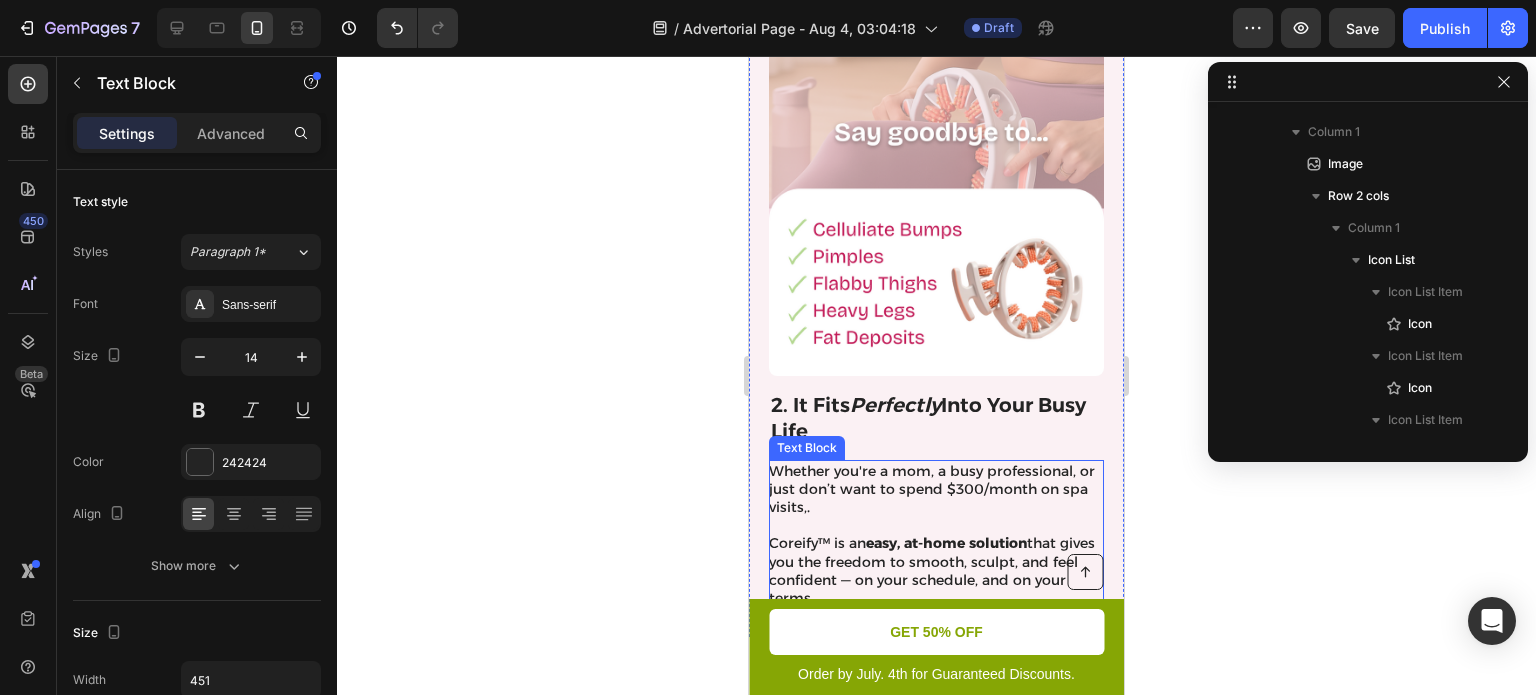 scroll, scrollTop: 1844, scrollLeft: 0, axis: vertical 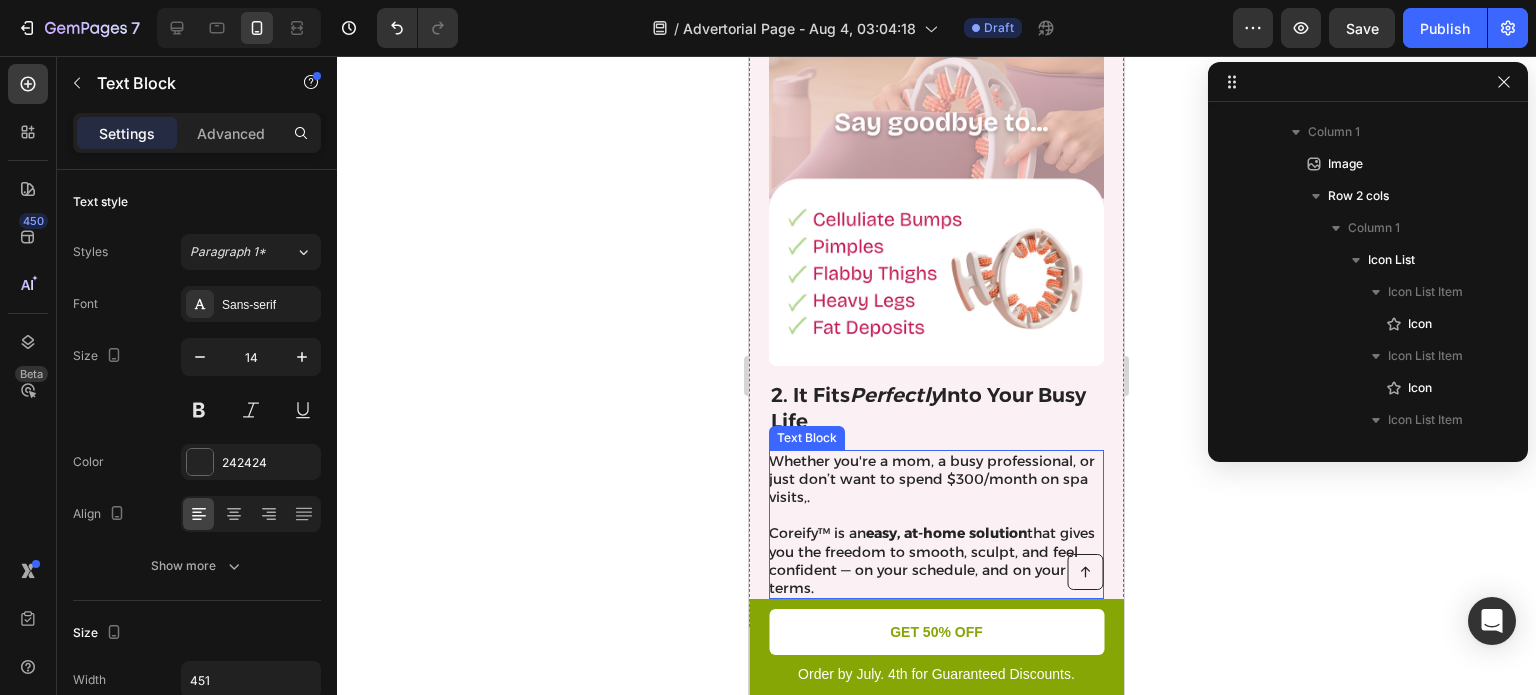 click on "Whether you're a mom, a busy professional, or just don’t want to spend $300/month on spa visits,." at bounding box center [935, 479] 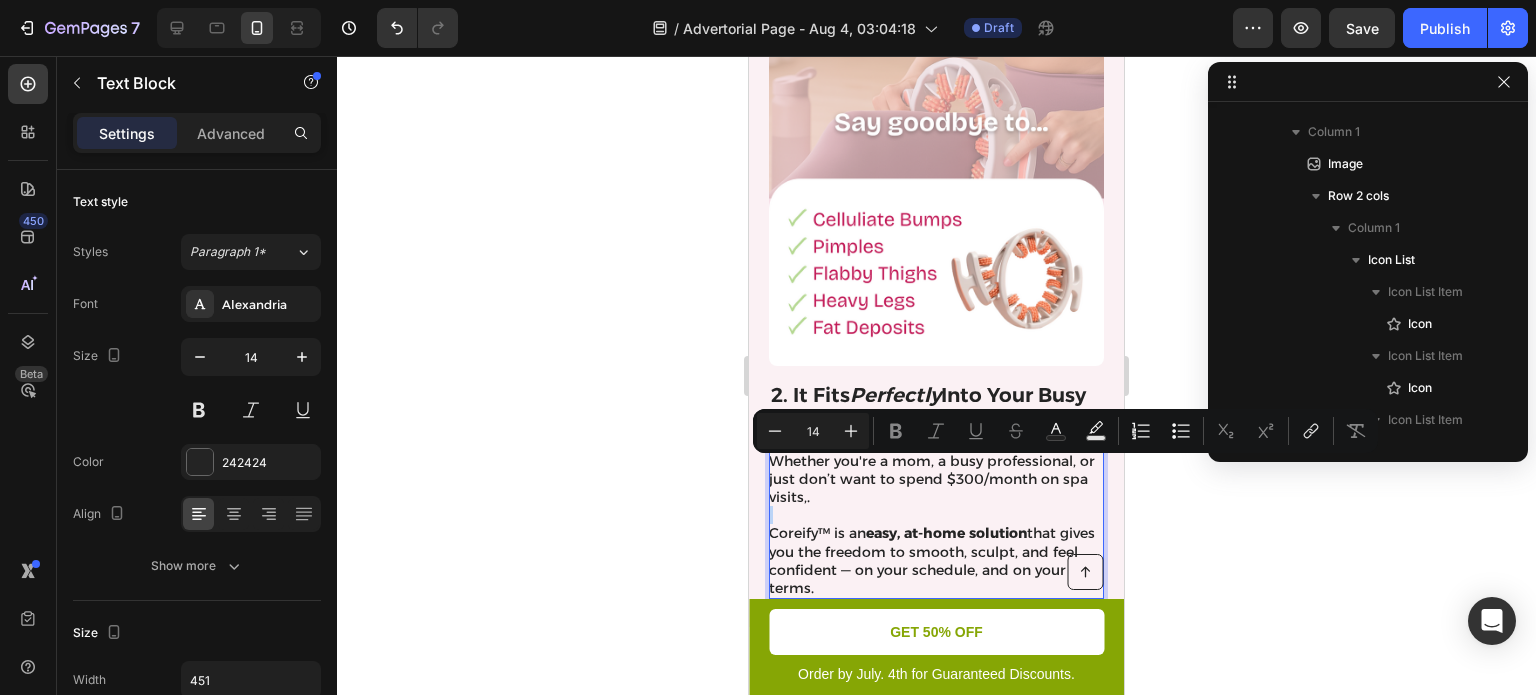 click on "Whether you're a mom, a busy professional, or just don’t want to spend $300/month on spa visits,." at bounding box center [935, 479] 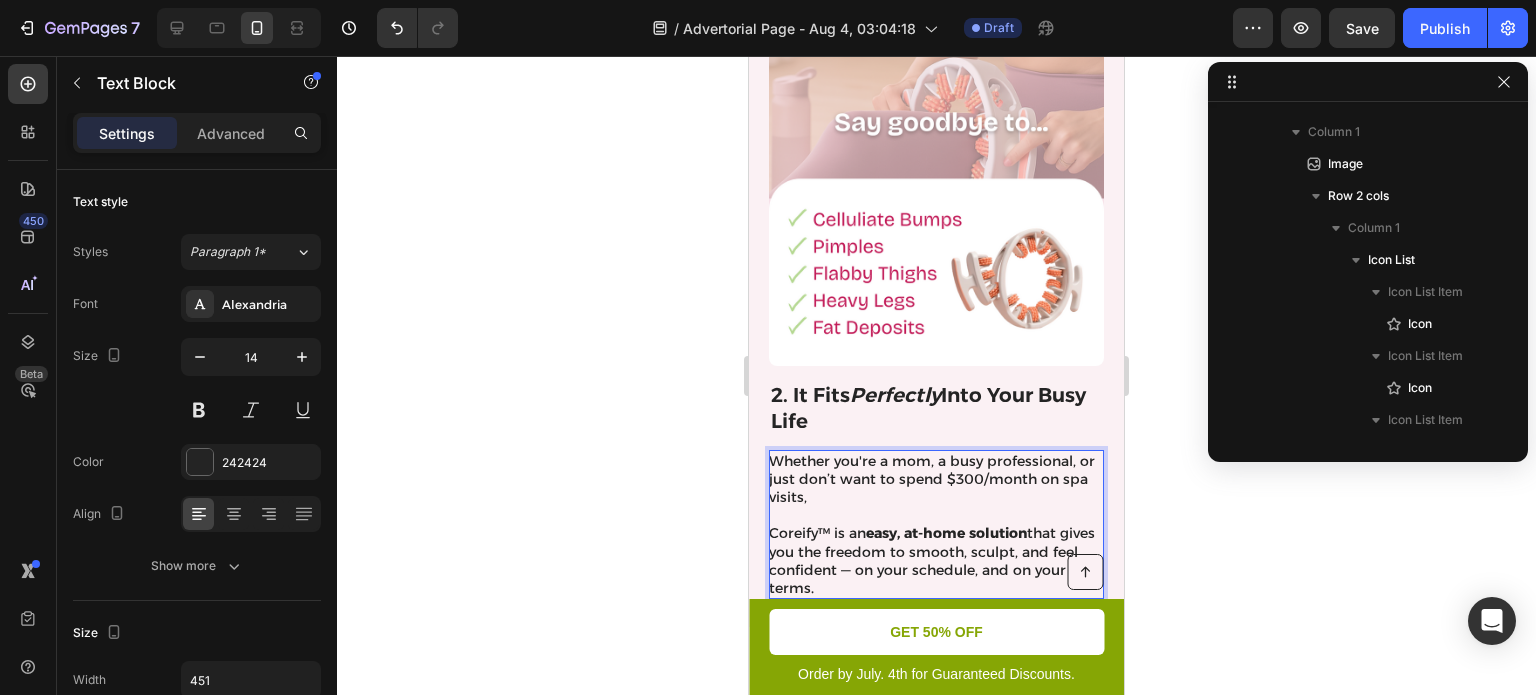 click on "Coreify™ is an  easy, at-home solution  that gives you the freedom to smooth, sculpt, and feel confident — on your schedule, and on your terms." at bounding box center (935, 560) 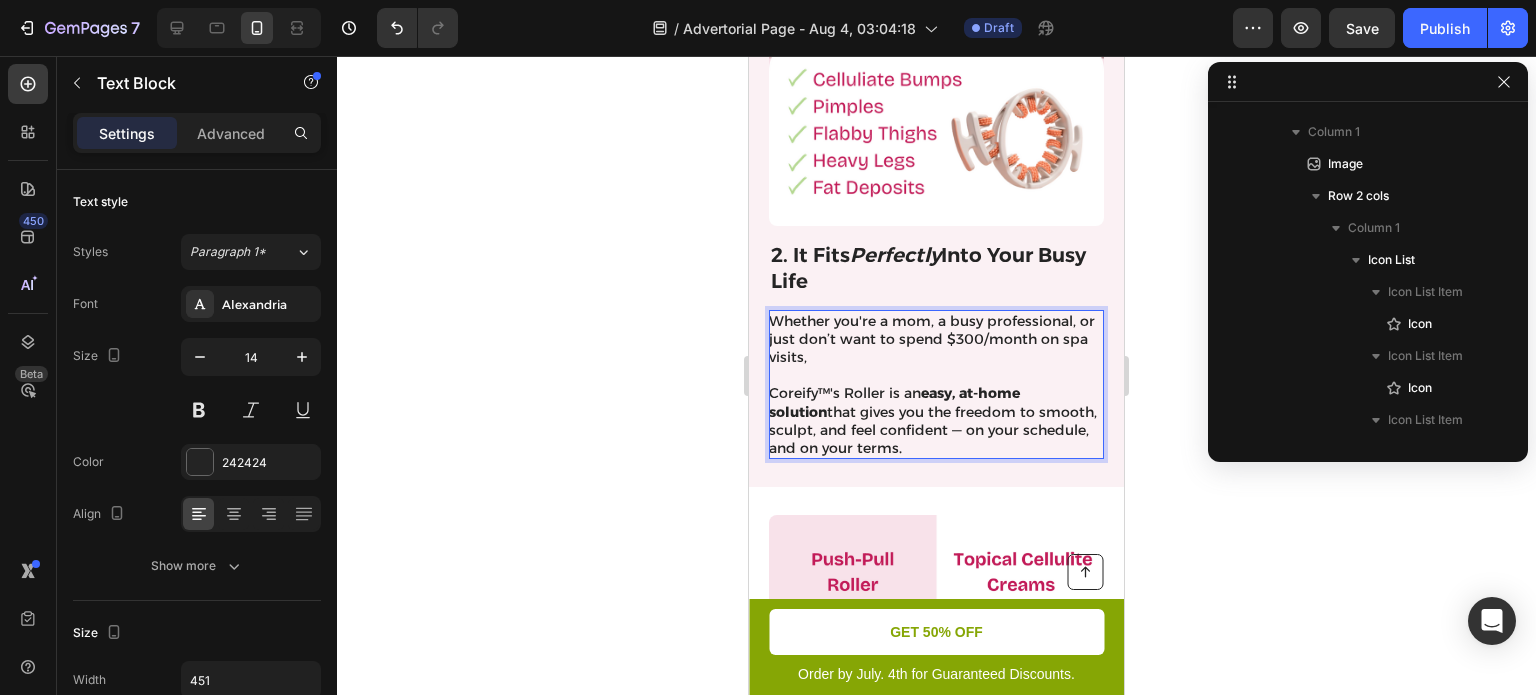 scroll, scrollTop: 1986, scrollLeft: 0, axis: vertical 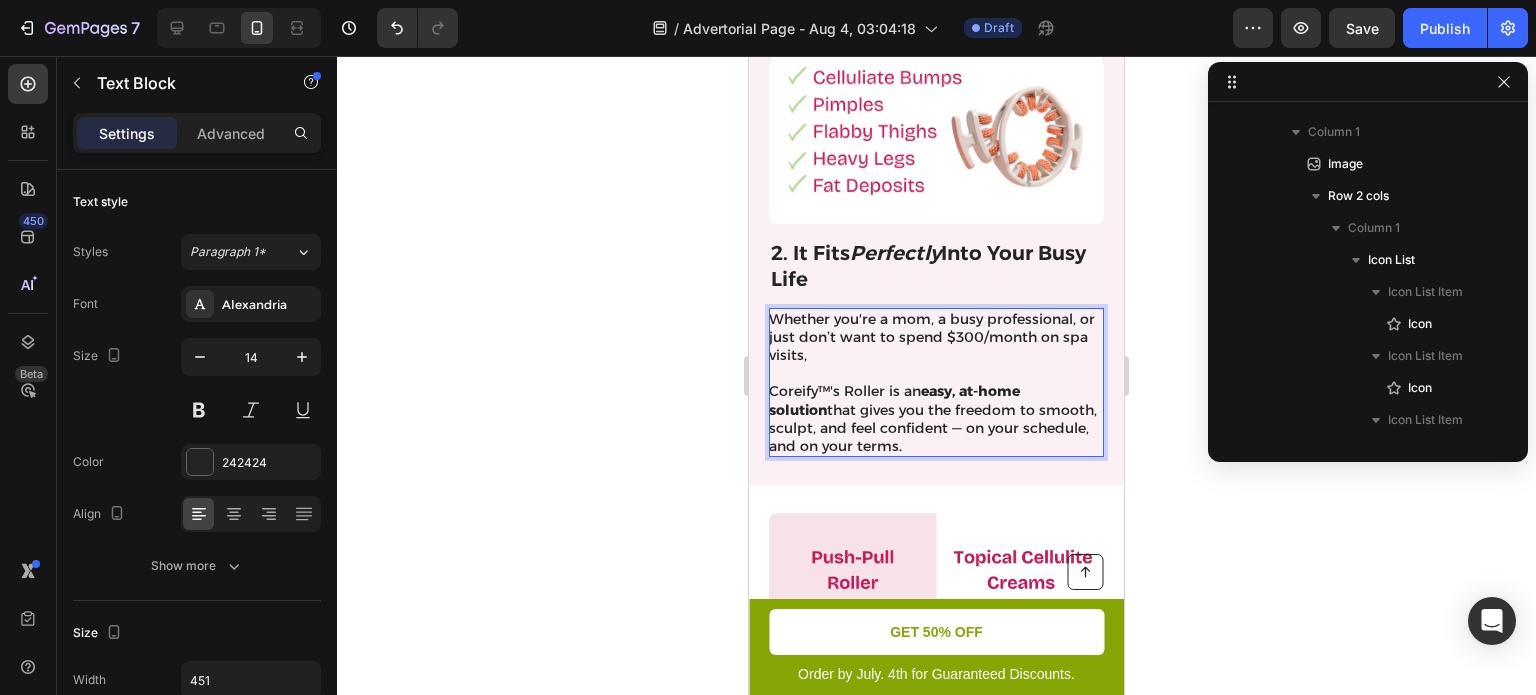 click on "Coreify™'s Roller is an  easy, at-home solution  that gives you the freedom to smooth, sculpt, and feel confident — on your schedule, and on your terms." at bounding box center (935, 418) 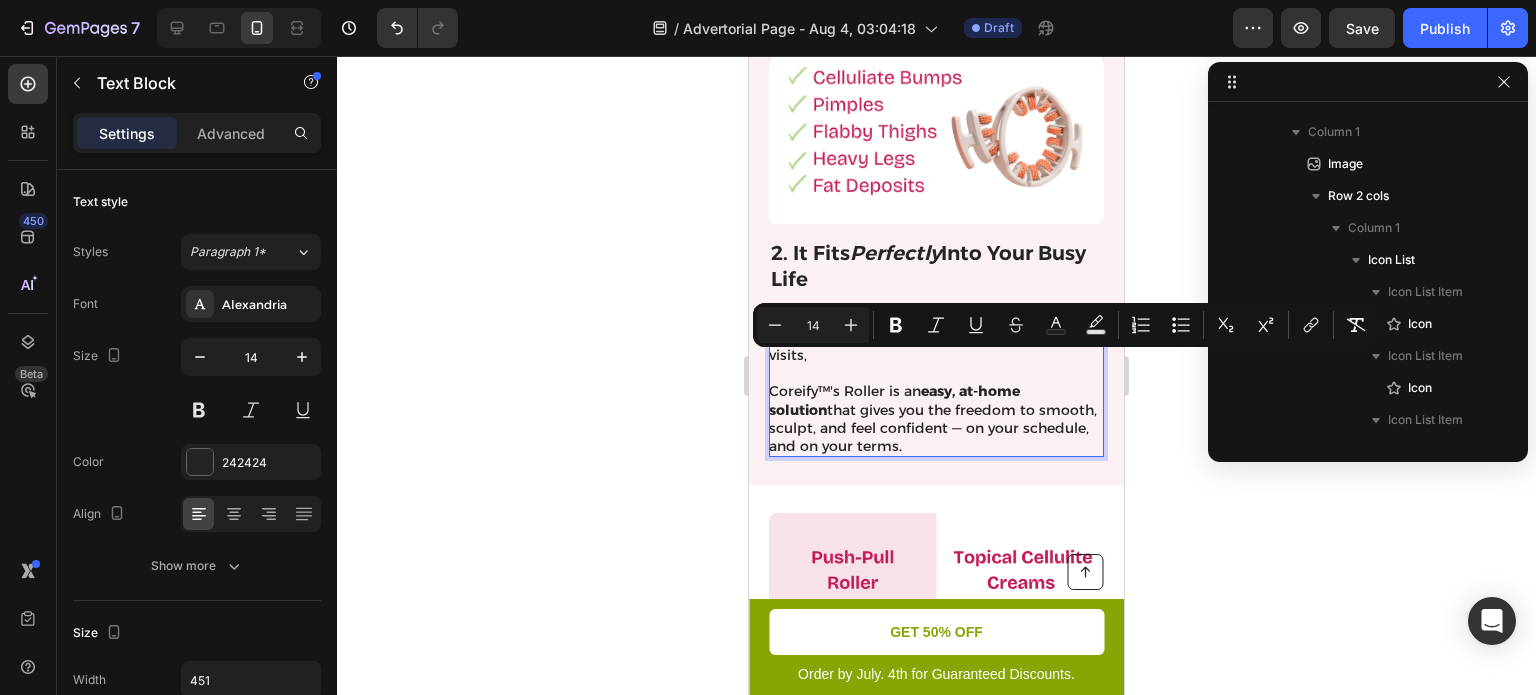 click on "Whether you're a mom, a busy professional, or just don’t want to spend $300/month on spa visits," at bounding box center (935, 337) 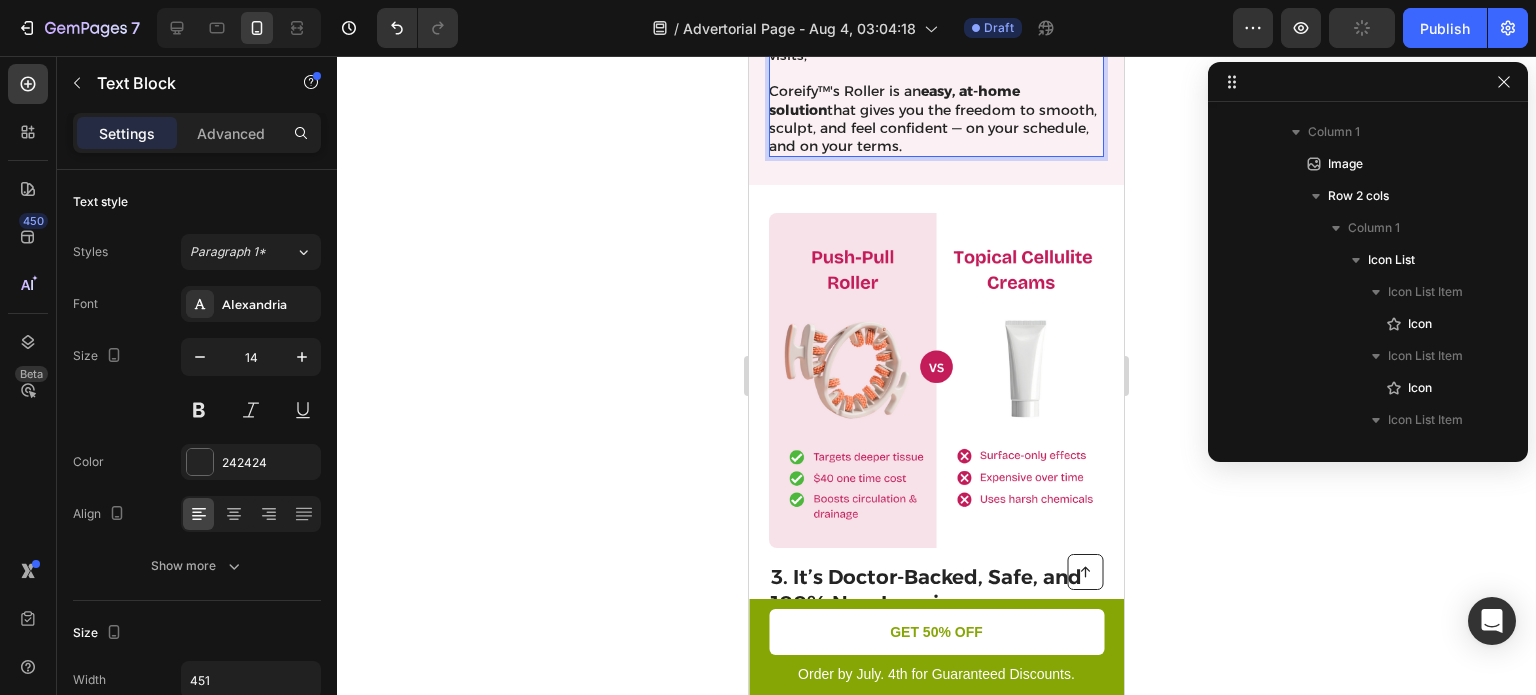 scroll, scrollTop: 2528, scrollLeft: 0, axis: vertical 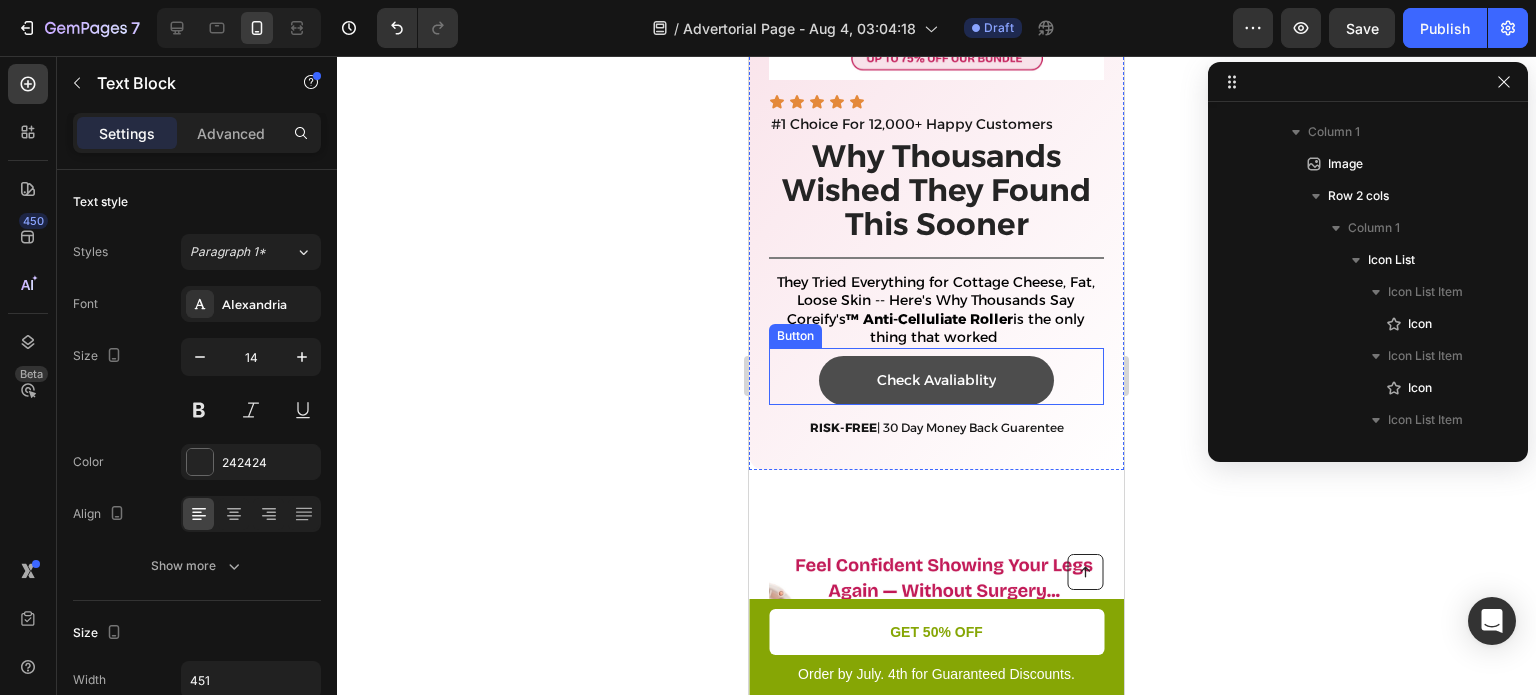 click on "Check Avaliablity" at bounding box center (936, 380) 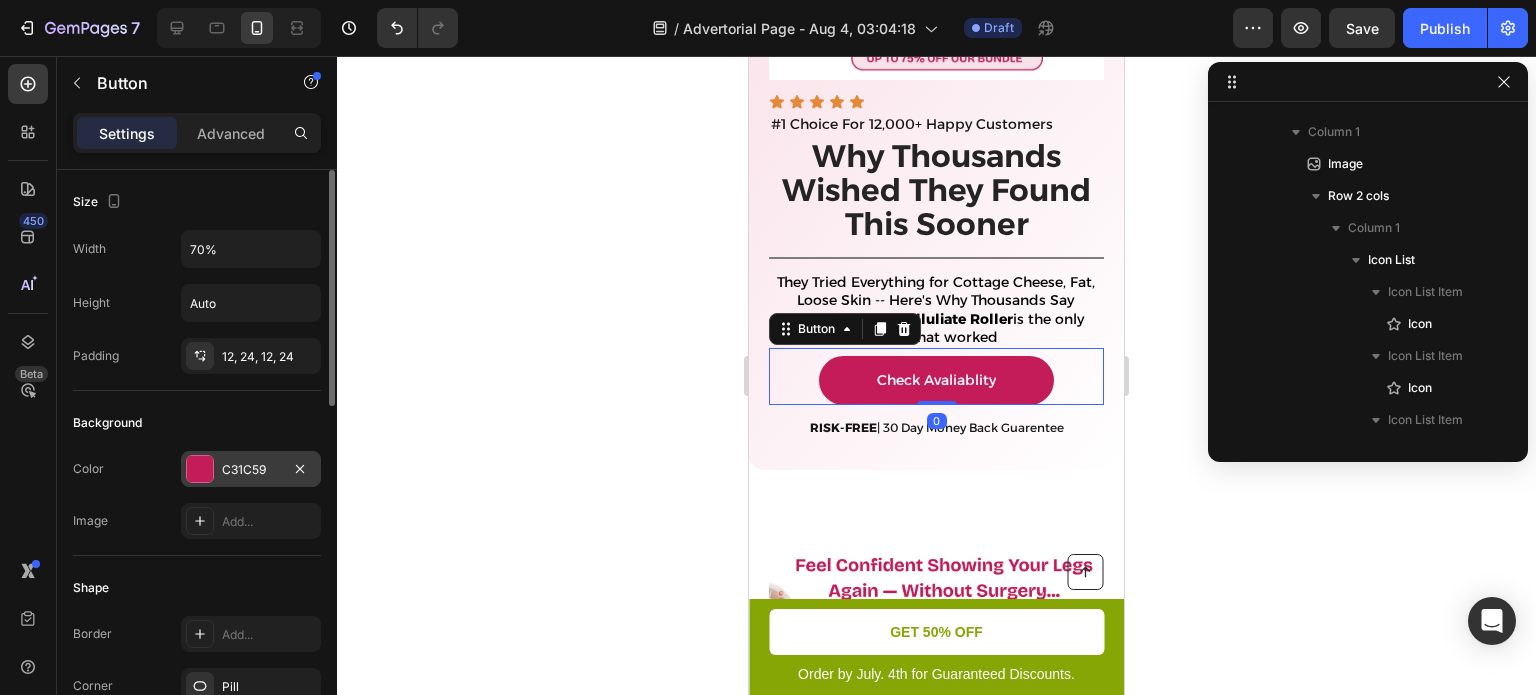 click on "C31C59" at bounding box center [251, 469] 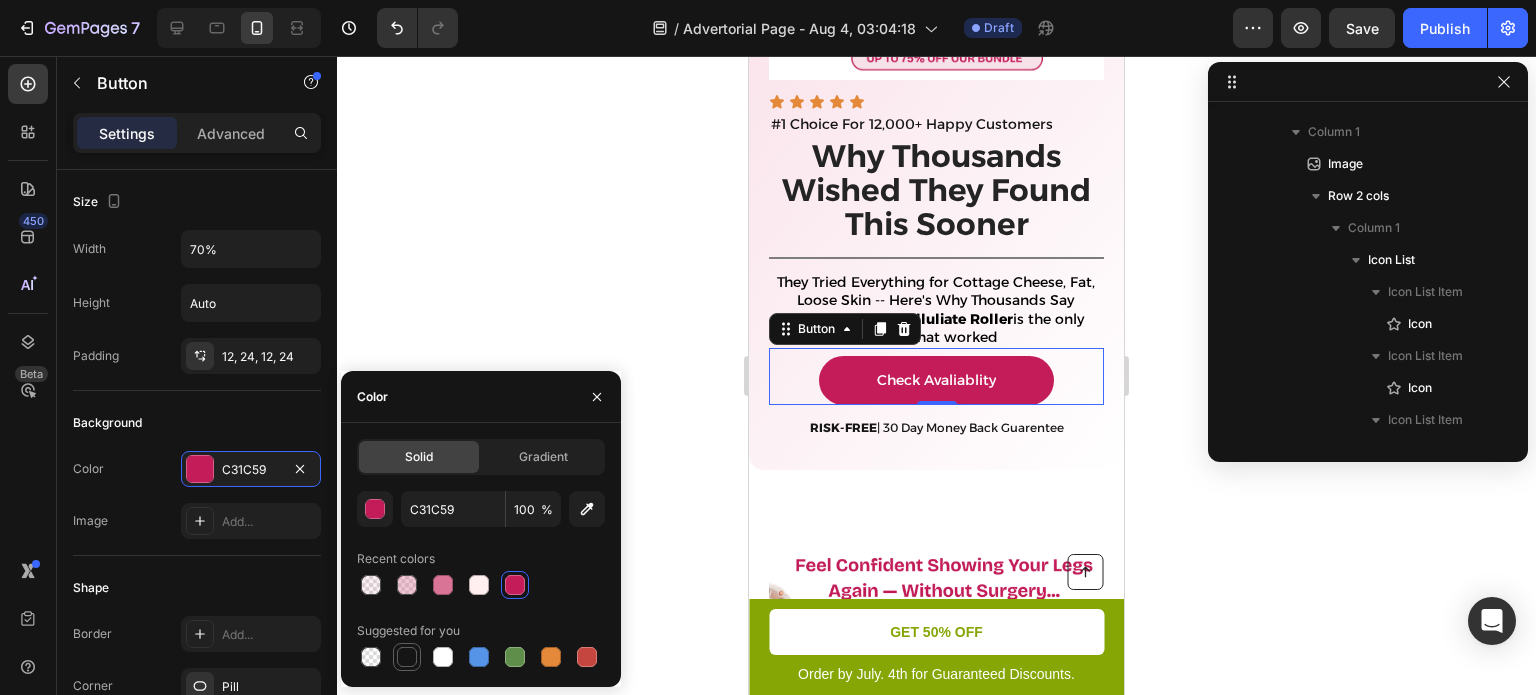 click at bounding box center [407, 657] 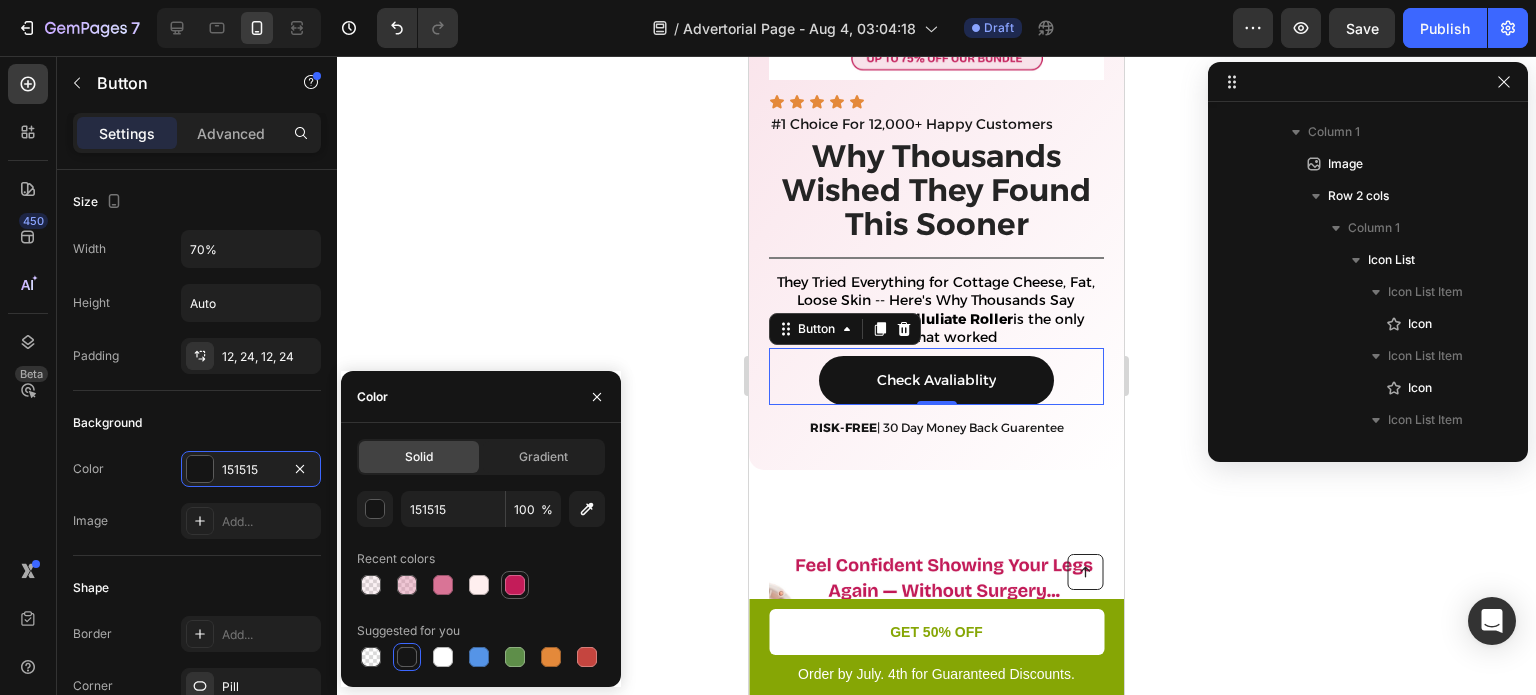 click at bounding box center [515, 585] 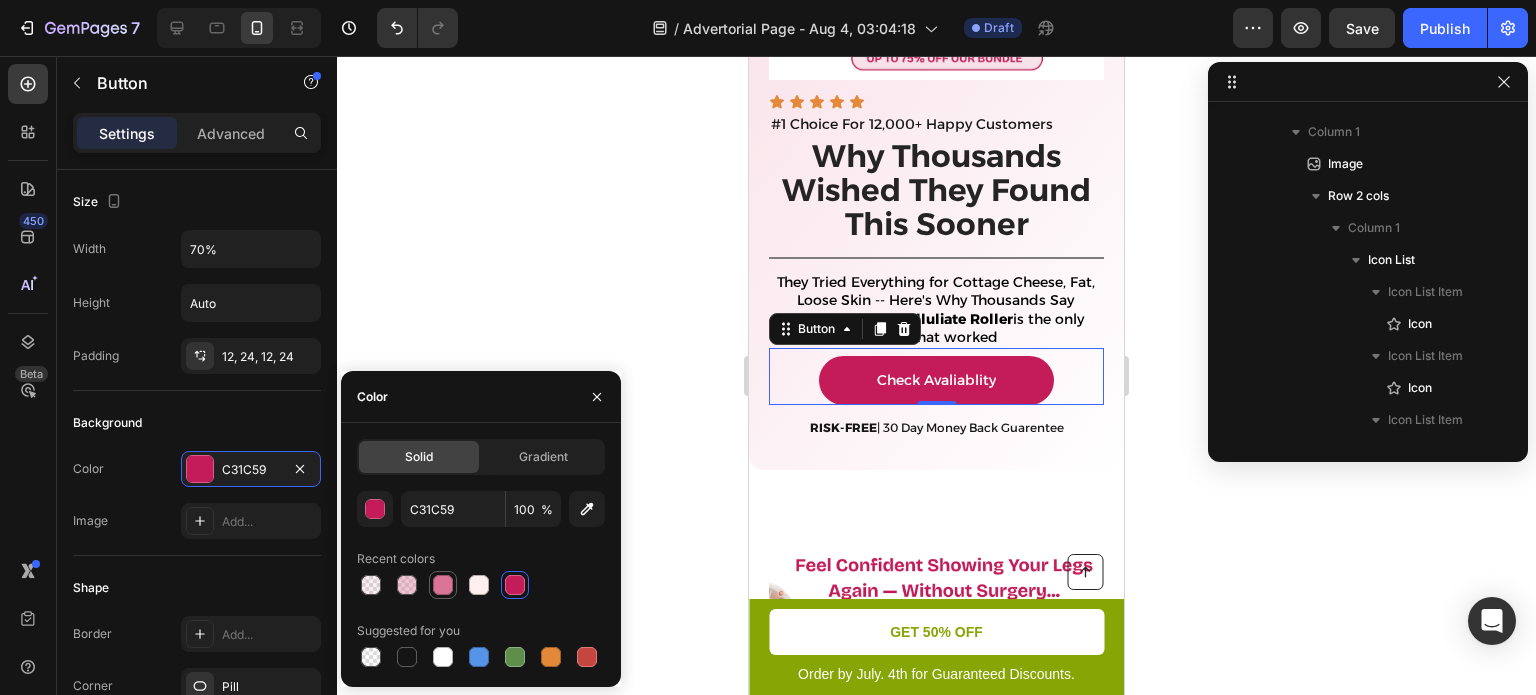 click at bounding box center [443, 585] 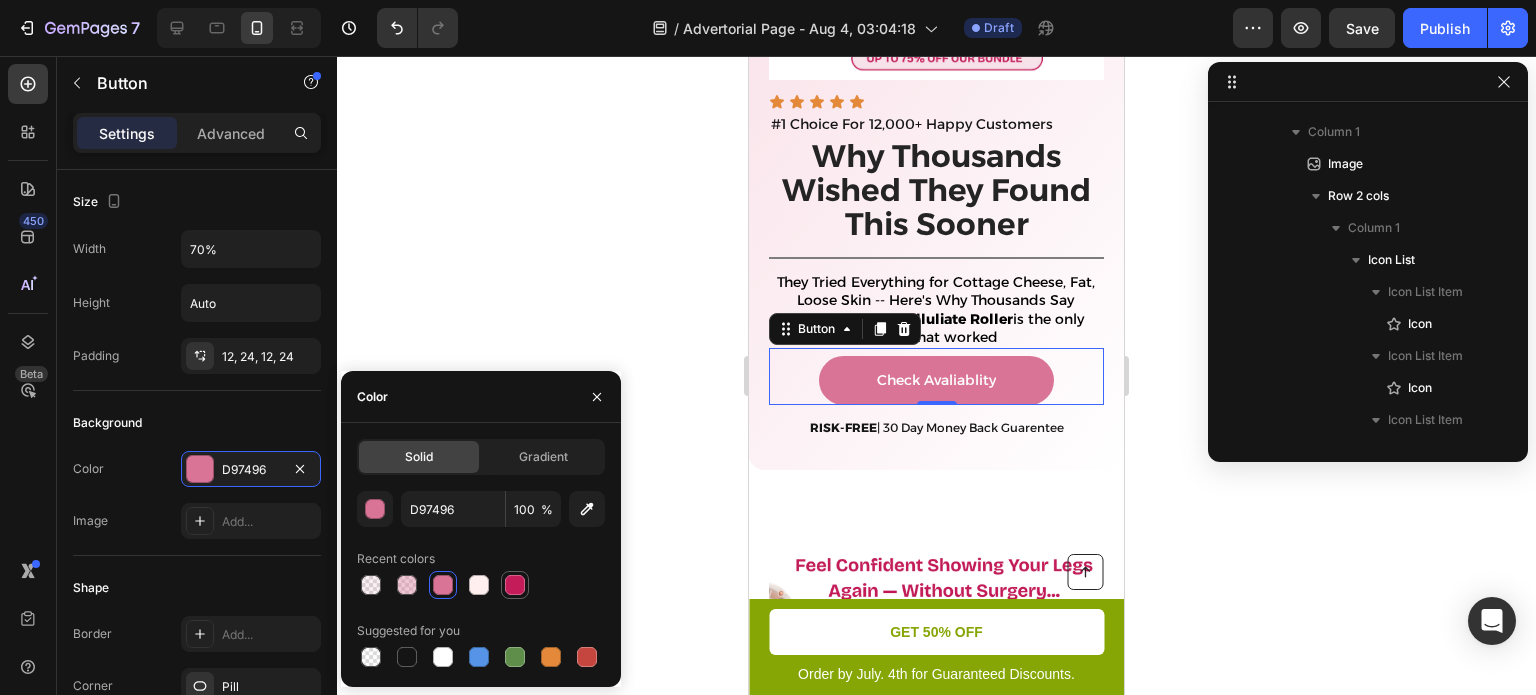 click at bounding box center (515, 585) 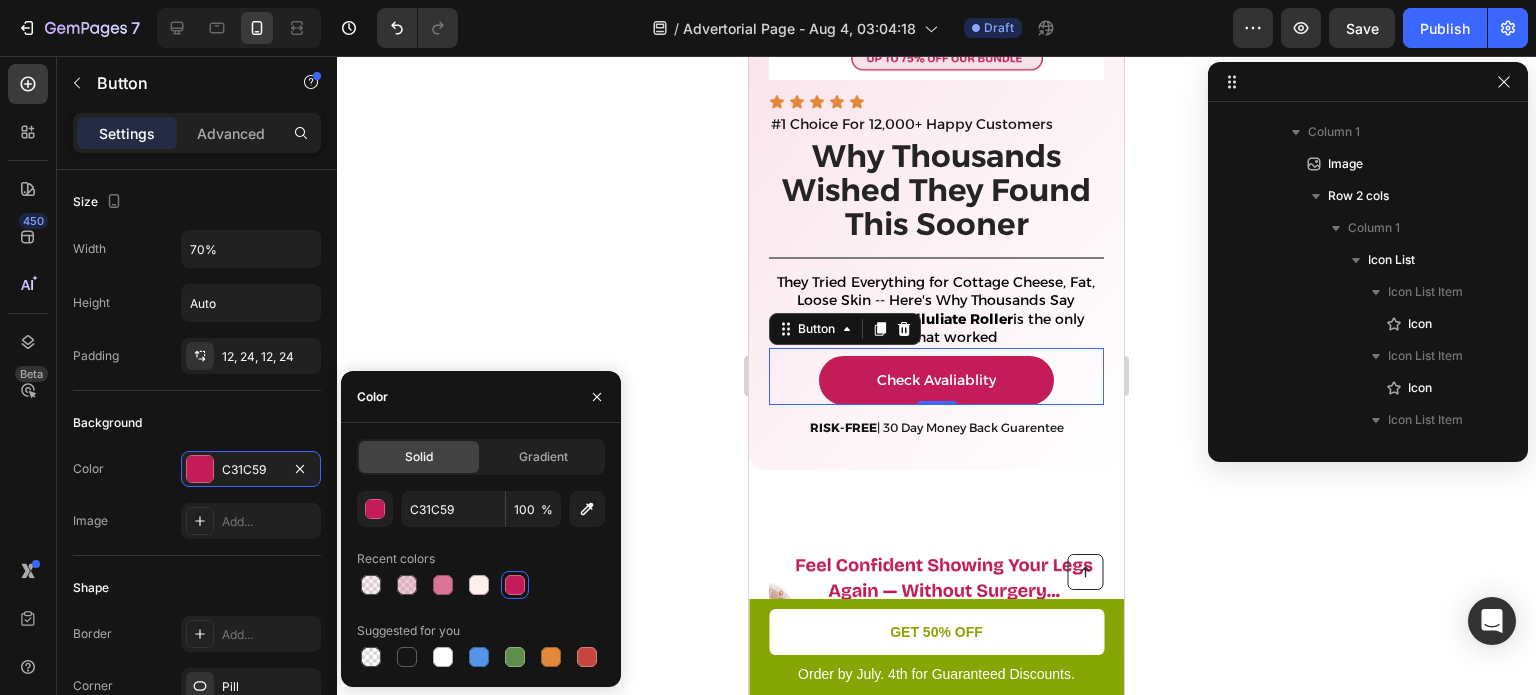 click on "Image Icon Icon Icon Icon
Icon Icon List #1 Choice For 12,000+ Happy Customers Text Block Row ⁠⁠⁠⁠⁠⁠⁠ Why Thousands Wished They Found This Sooner Heading                Title Line They Tried Everything for Cottage Cheese, Fat, Loose Skin -- Here's Why Thousands Say Coreify's ™ Anti-Celluliate Roller  is the only thing that worked   Text Block Check Avaliablity Button   0 RISK-FREE  | 30 Day Money Back Guarentee  Text Block Row" at bounding box center [936, 93] 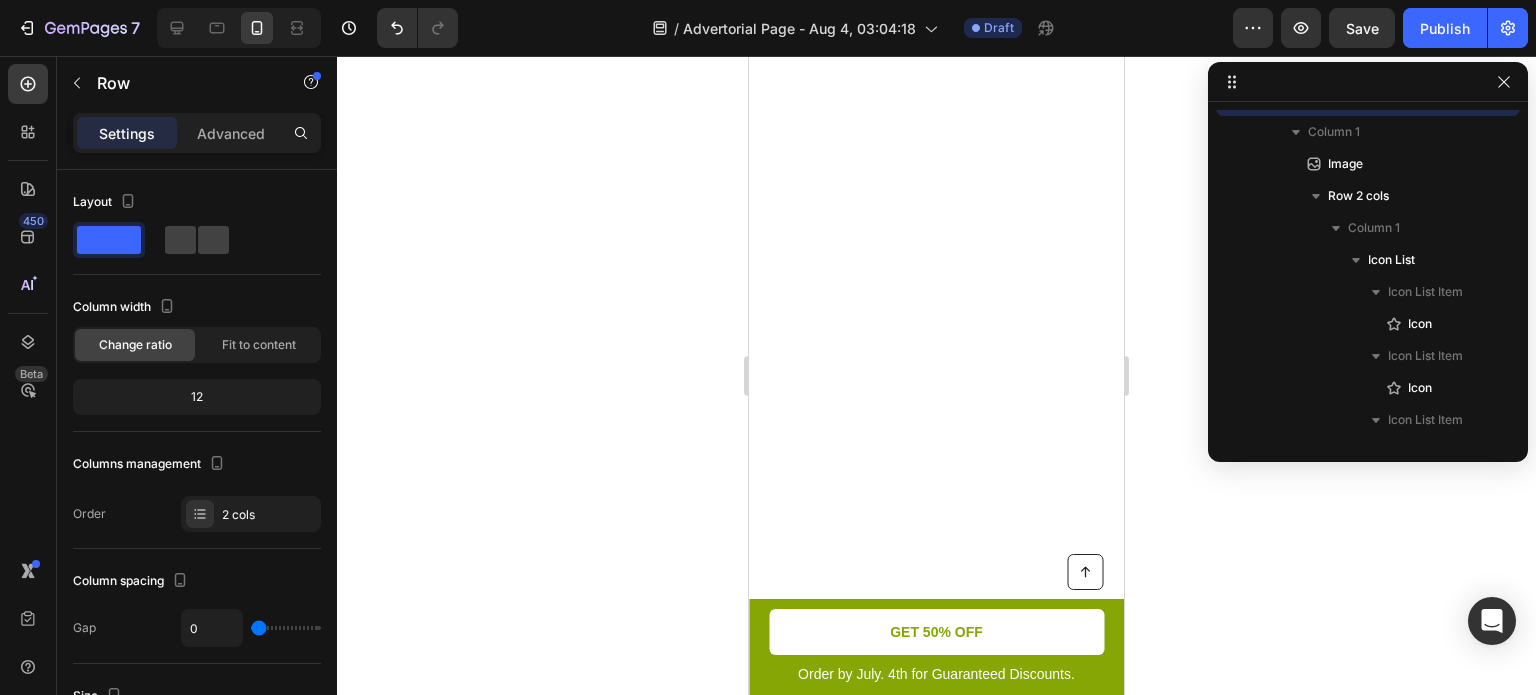 scroll, scrollTop: 0, scrollLeft: 0, axis: both 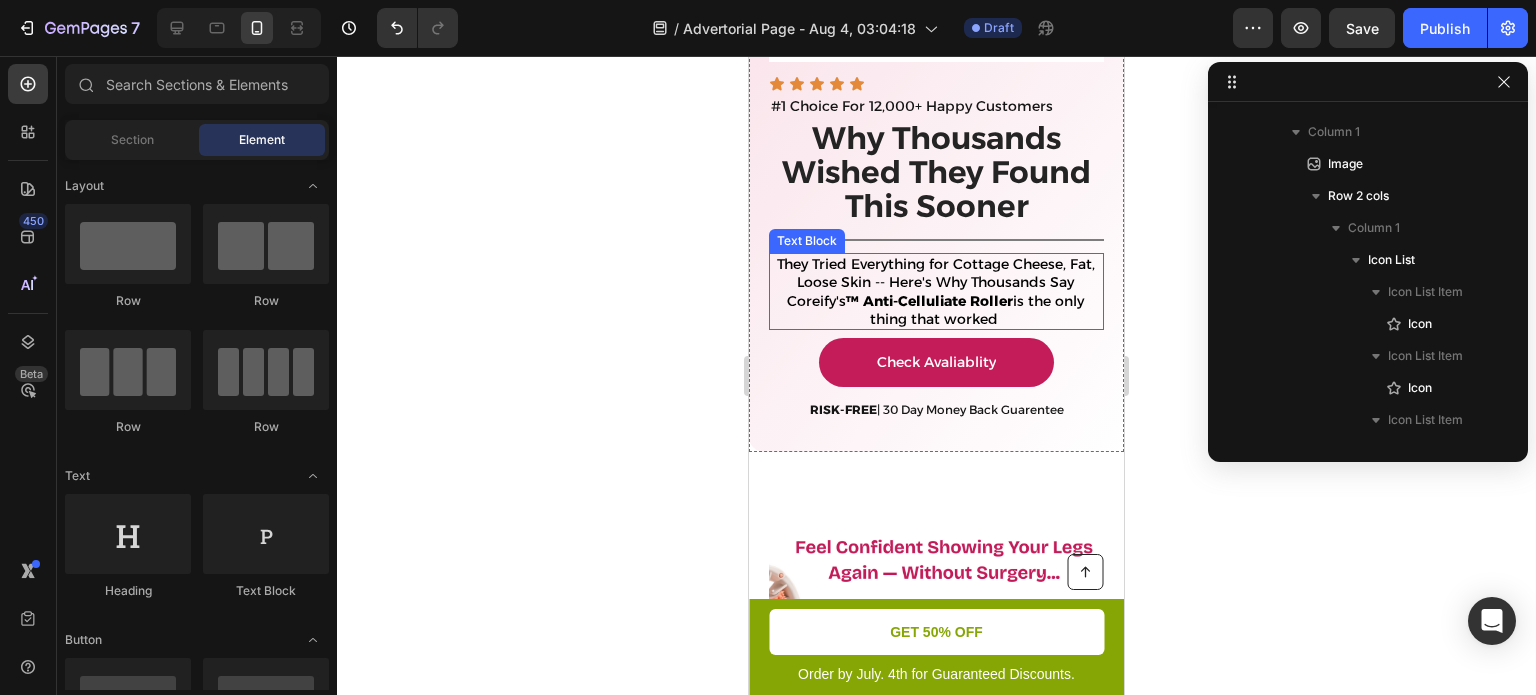 click on "They Tried Everything for Cottage Cheese, Fat, Loose Skin -- Here's Why Thousands Say Coreify's ™ Anti-Celluliate Roller  is the only thing that worked" at bounding box center [936, 291] 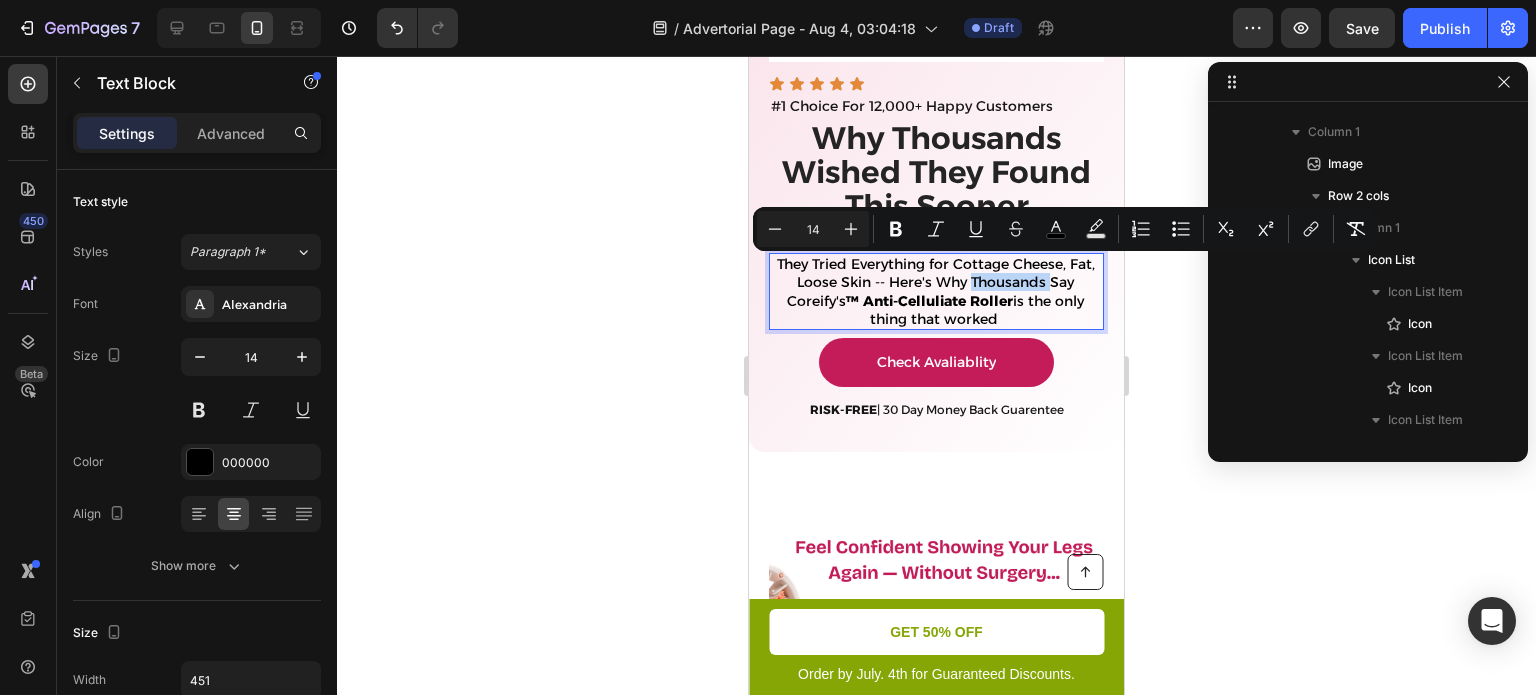 click on "They Tried Everything for Cottage Cheese, Fat, Loose Skin -- Here's Why Thousands Say Coreify's ™ Anti-Celluliate Roller  is the only thing that worked" at bounding box center [936, 291] 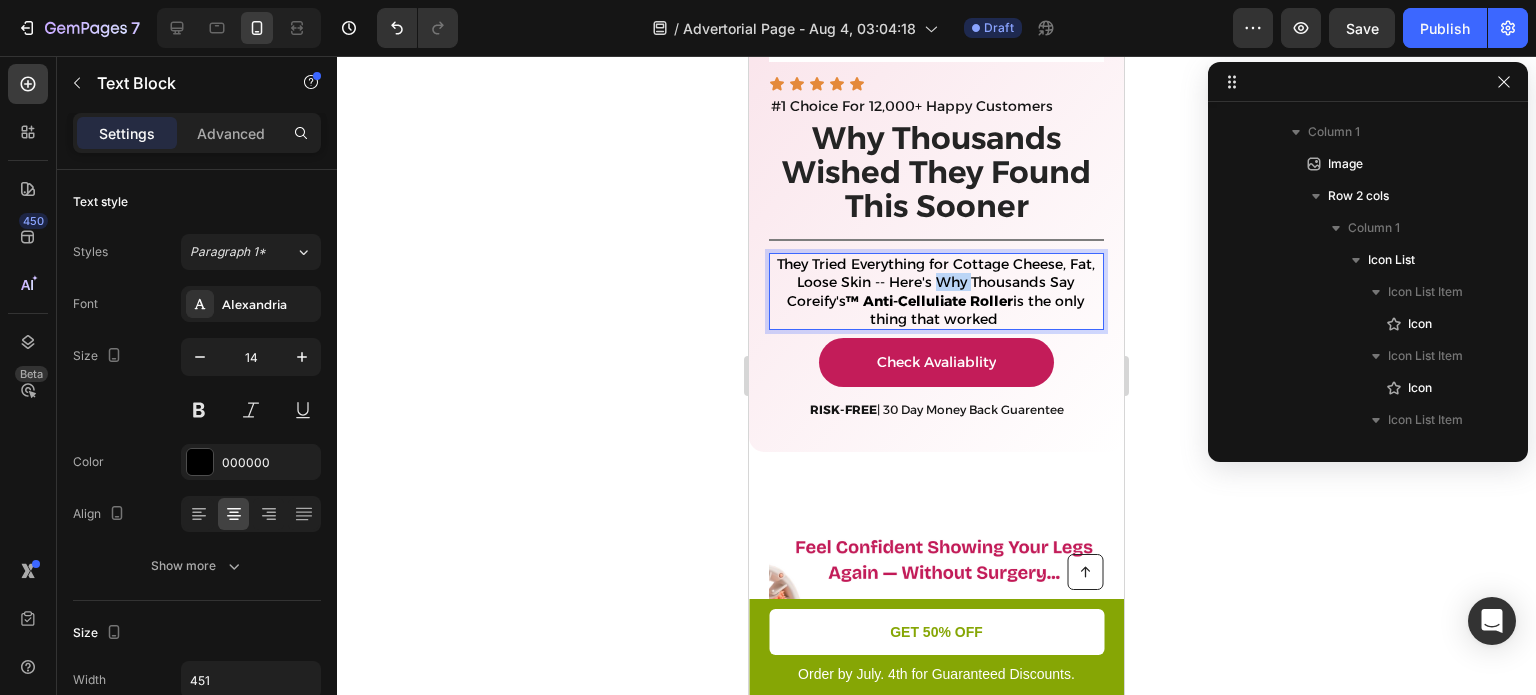 click on "They Tried Everything for Cottage Cheese, Fat, Loose Skin -- Here's Why Thousands Say Coreify's ™ Anti-Celluliate Roller  is the only thing that worked" at bounding box center [936, 291] 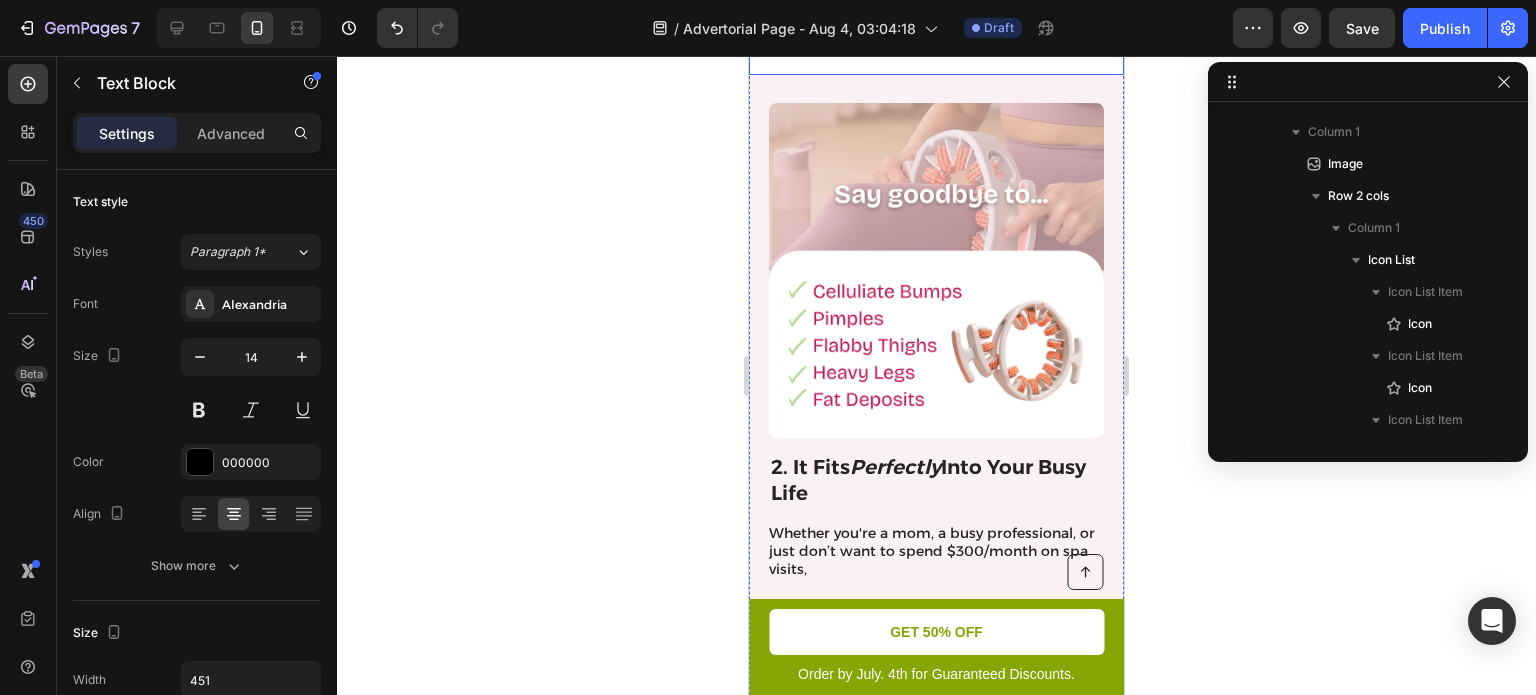 scroll, scrollTop: 1752, scrollLeft: 0, axis: vertical 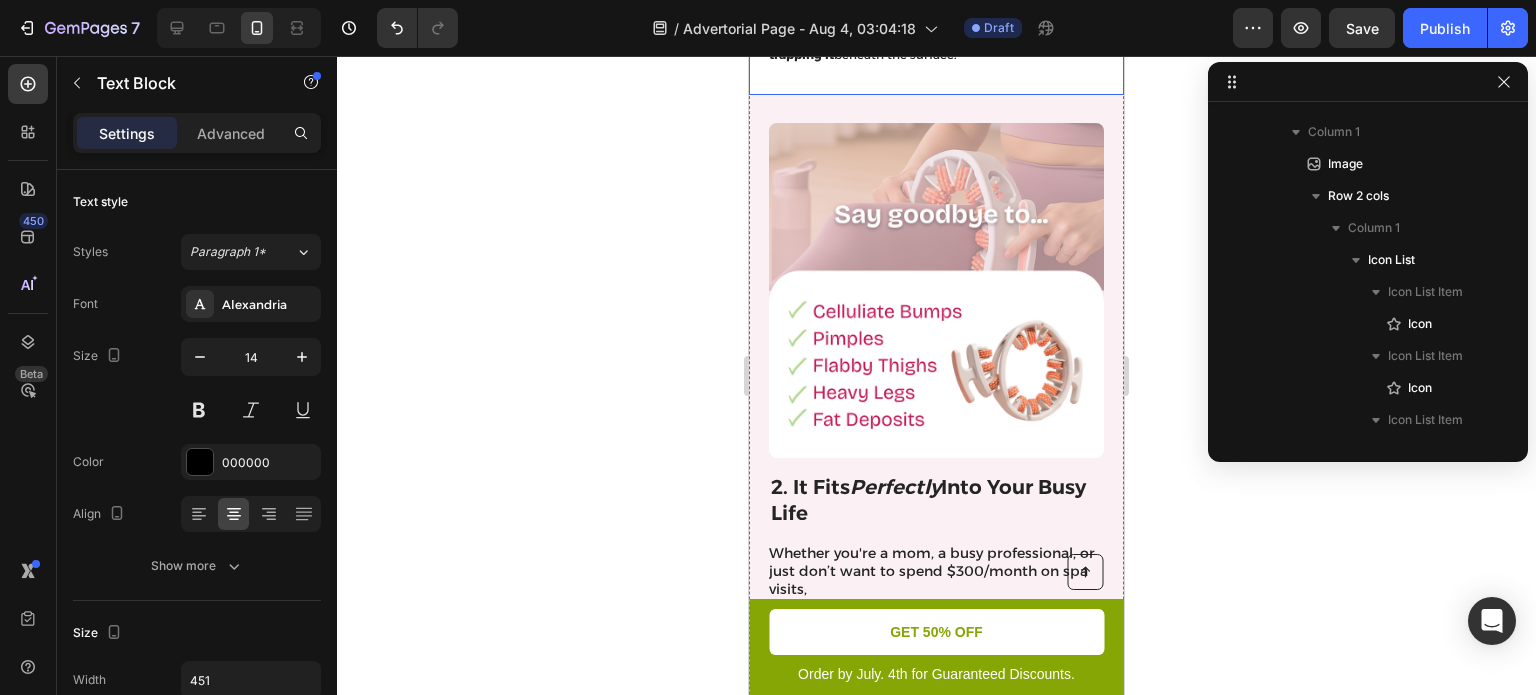 click at bounding box center [936, 290] 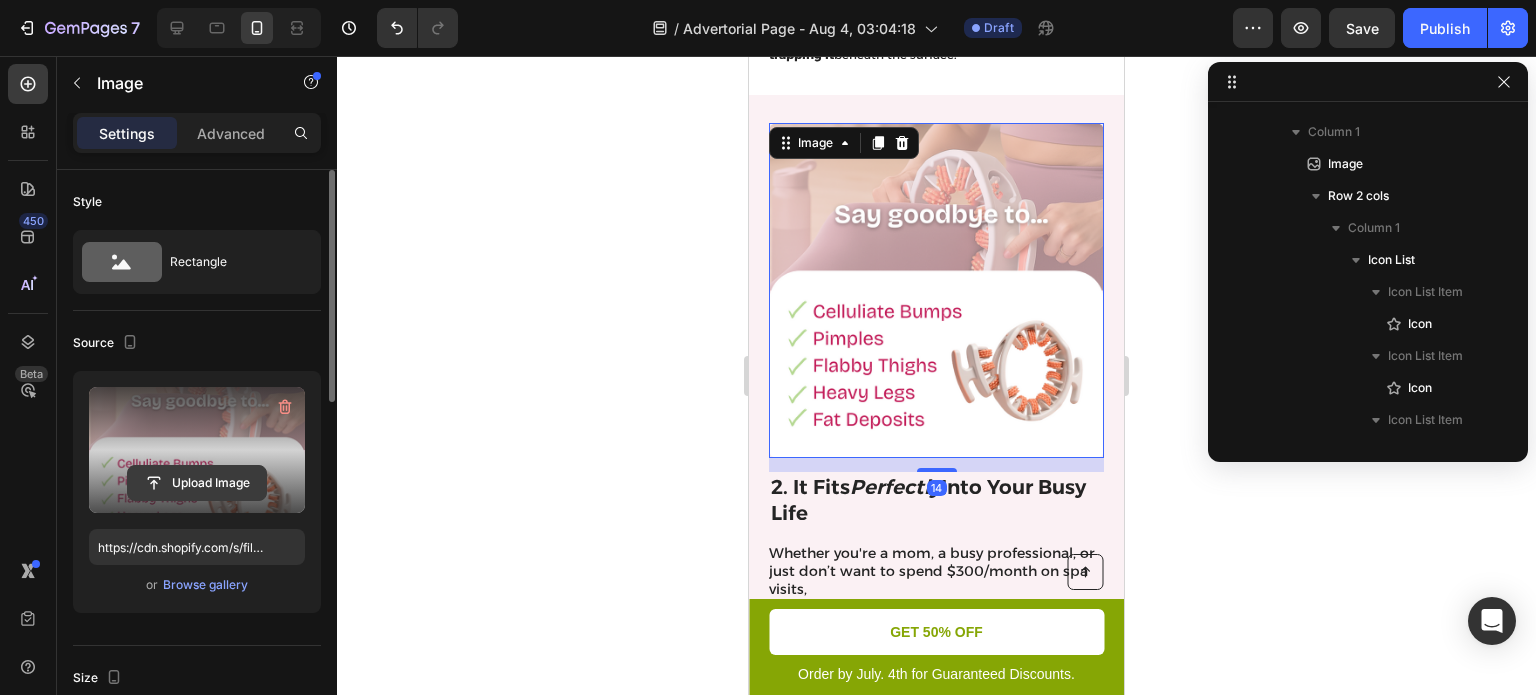 click 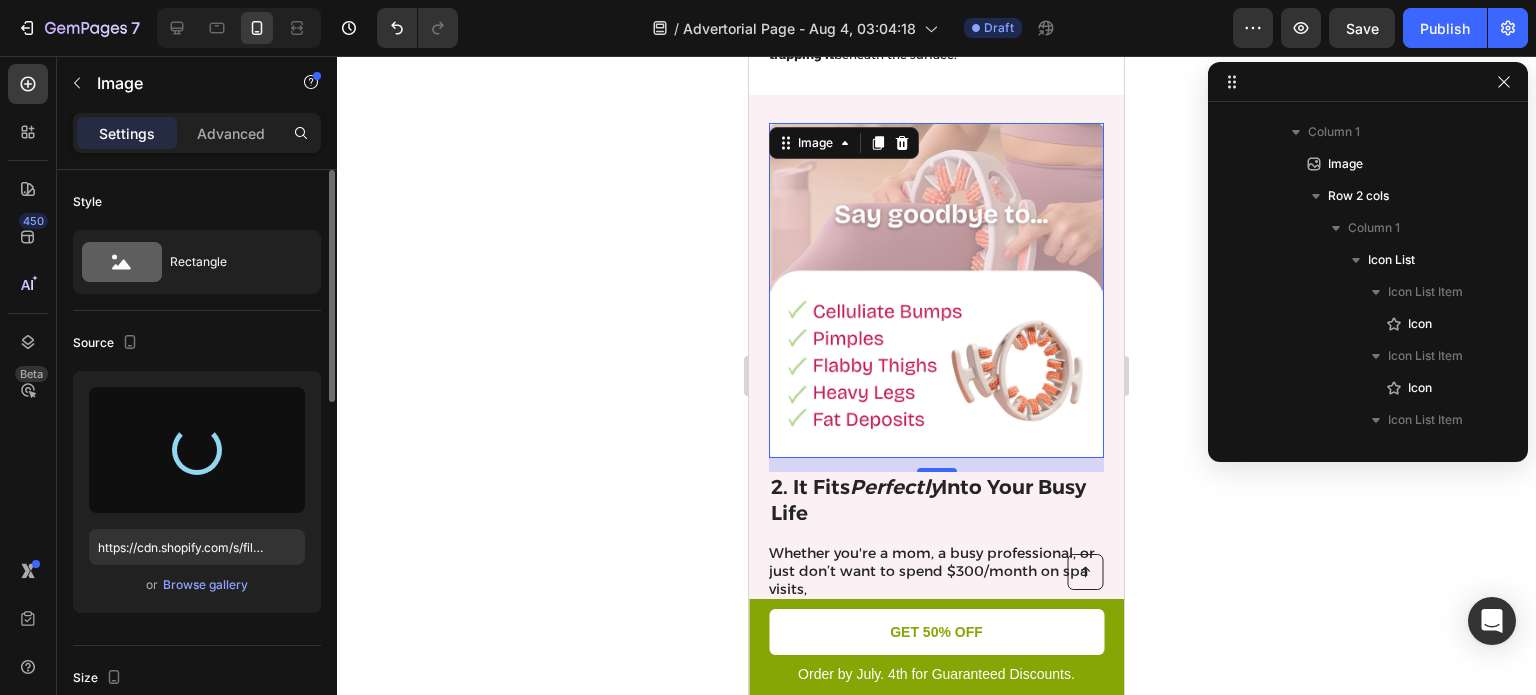 type on "https://cdn.shopify.com/s/files/1/0929/0009/8335/files/gempages_578381056340656914-8d295c45-632c-486e-9700-4d440315cc4b.png" 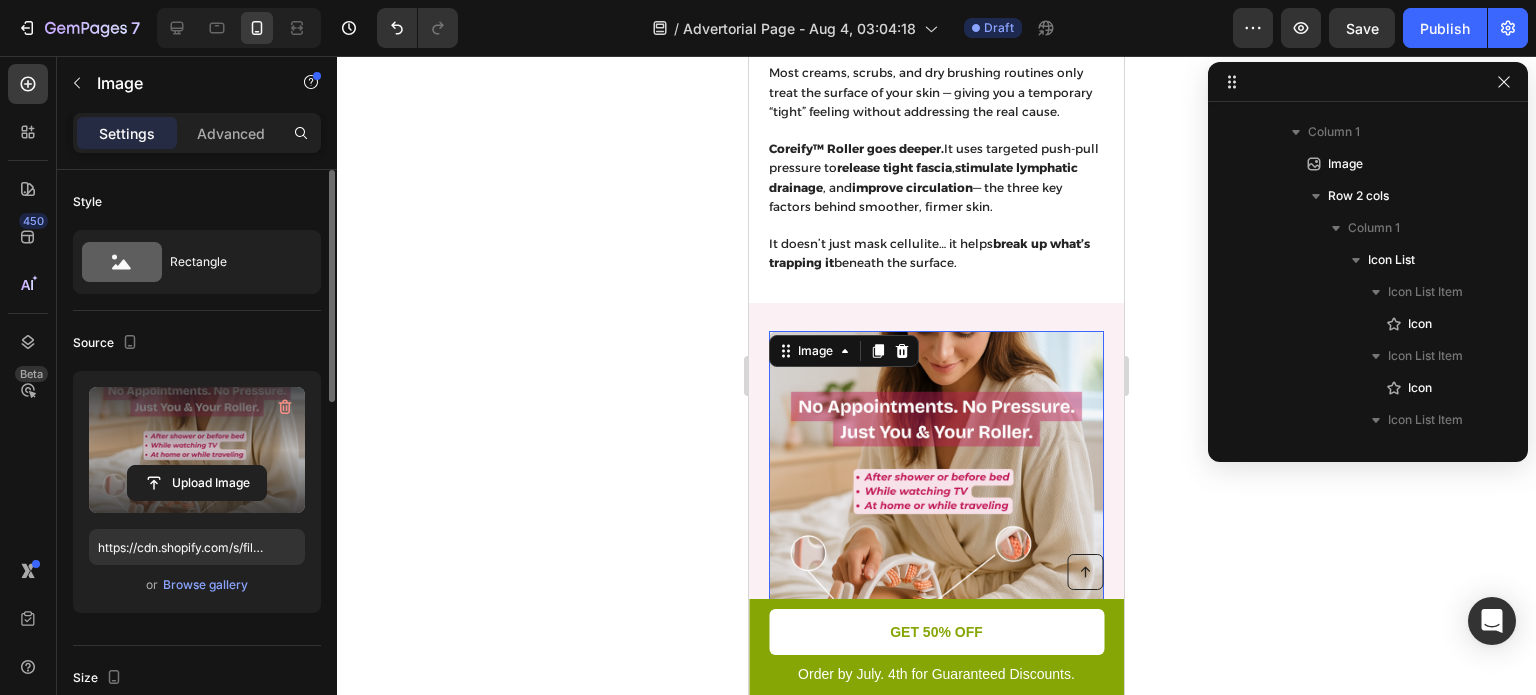 scroll, scrollTop: 1547, scrollLeft: 0, axis: vertical 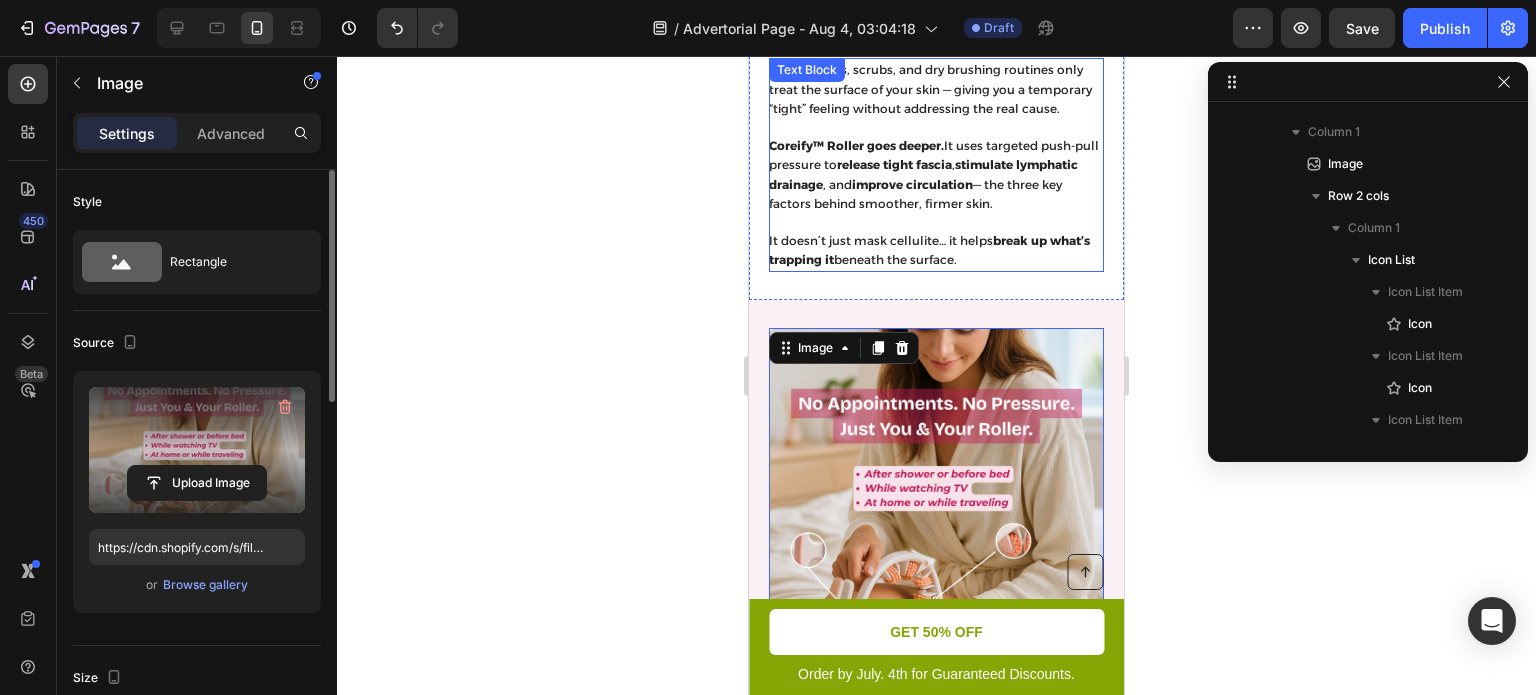 click on "Coreify™ Roller goes deeper.  It uses targeted push-pull pressure to  release tight fascia ,  stimulate lymphatic drainage , and  improve circulation  — the three key factors behind smoother, firmer skin." at bounding box center [934, 174] 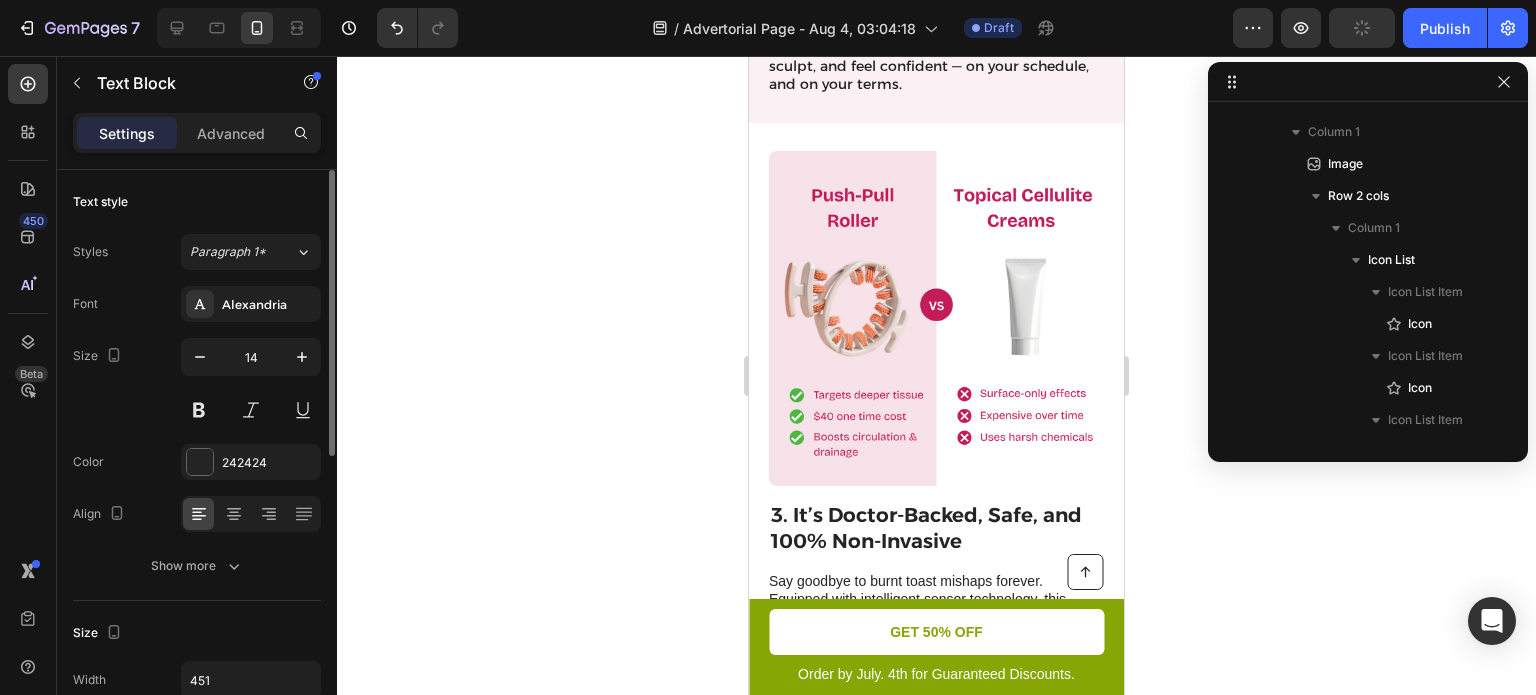 scroll, scrollTop: 2350, scrollLeft: 0, axis: vertical 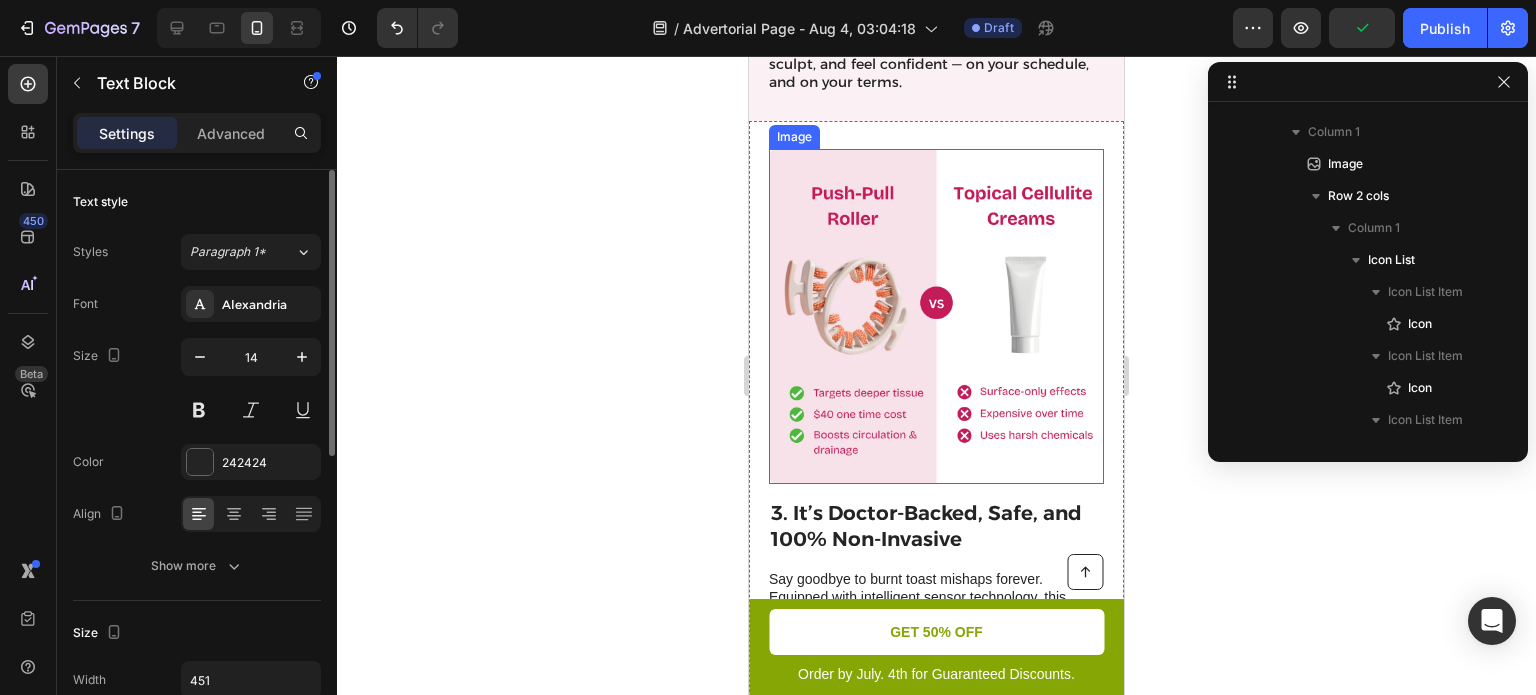 click at bounding box center [936, 316] 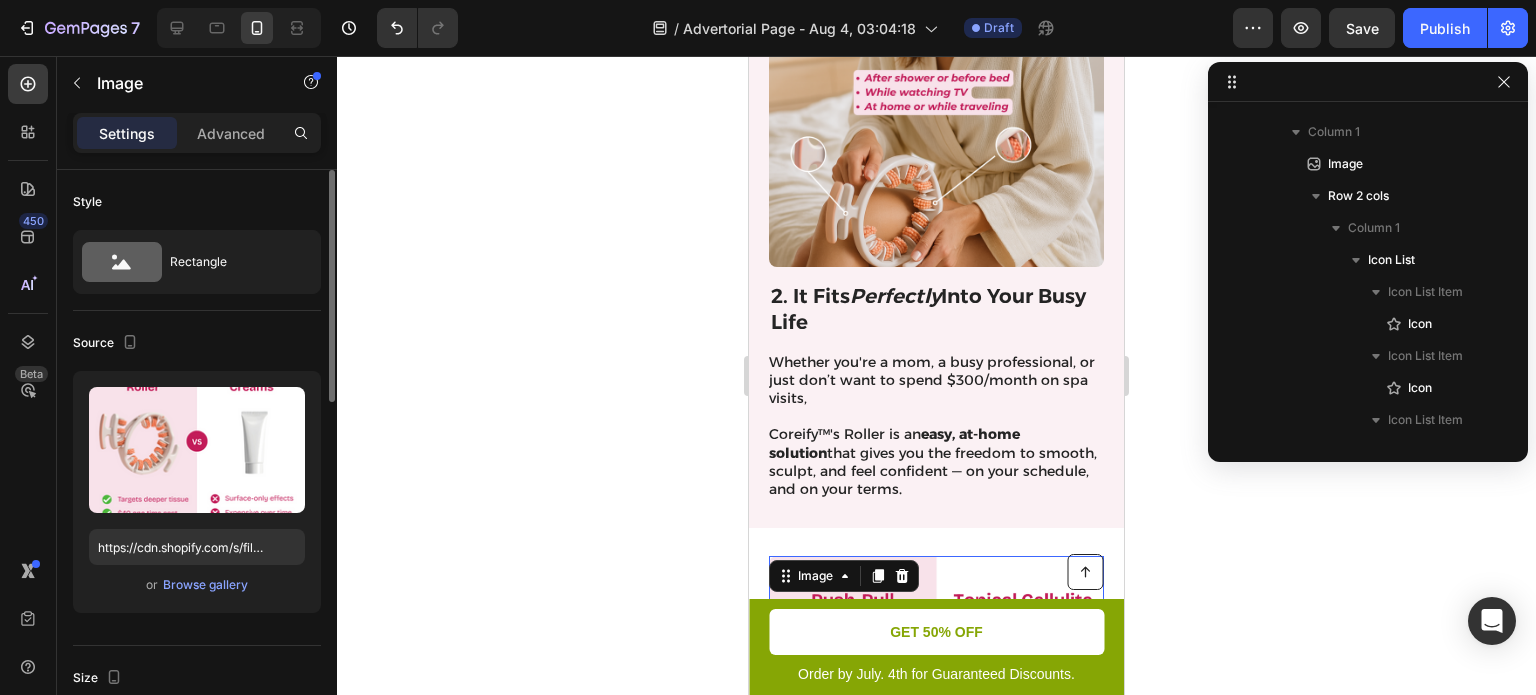 scroll, scrollTop: 2356, scrollLeft: 0, axis: vertical 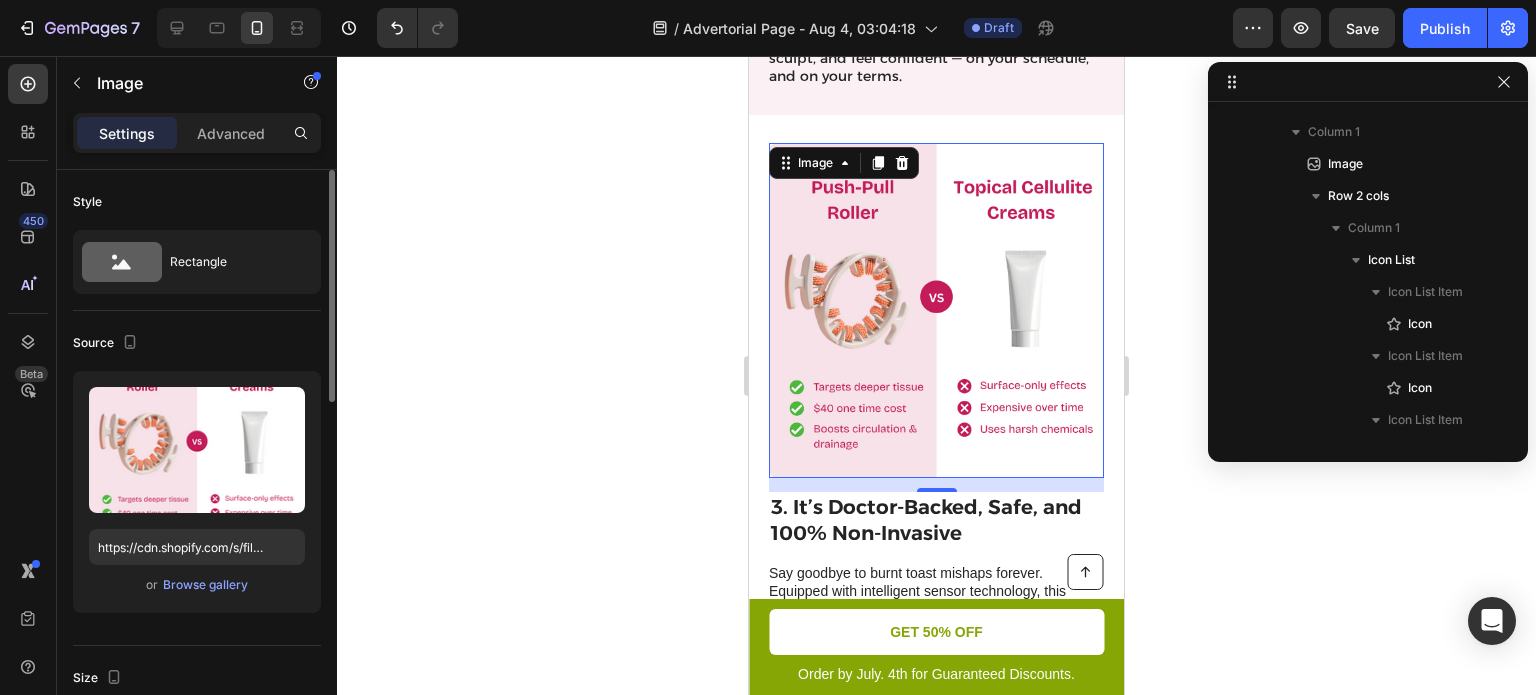 click on "Say goodbye to burnt toast mishaps forever. Equipped with intelligent sensor technology, this toaster monitors the toasting process in real-time. Advanced sensors detect the moisture content and thickness of your bread, adjusting the toasting time and temperature accordingly. Enjoy consistent and even toasting, free from any risk of overcooking or undercooking." at bounding box center [935, 655] 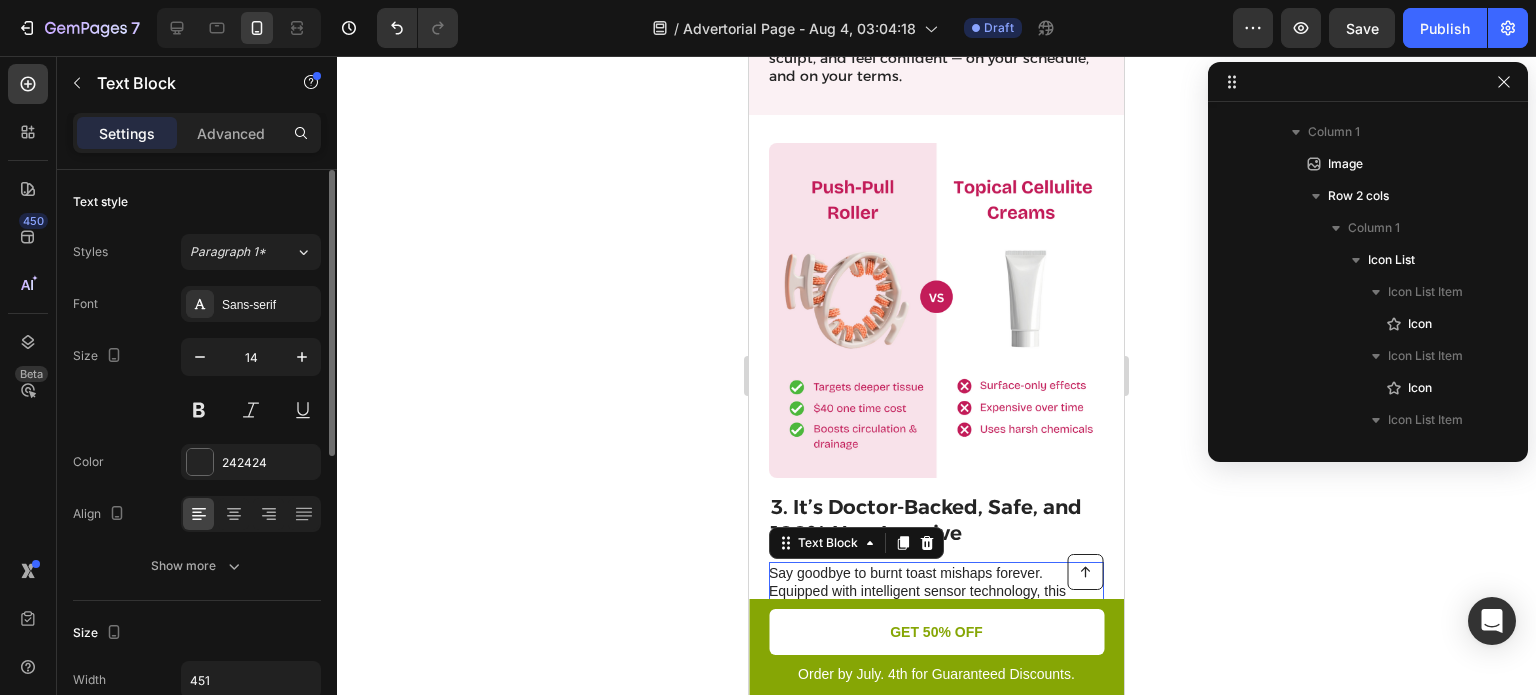 scroll, scrollTop: 2590, scrollLeft: 0, axis: vertical 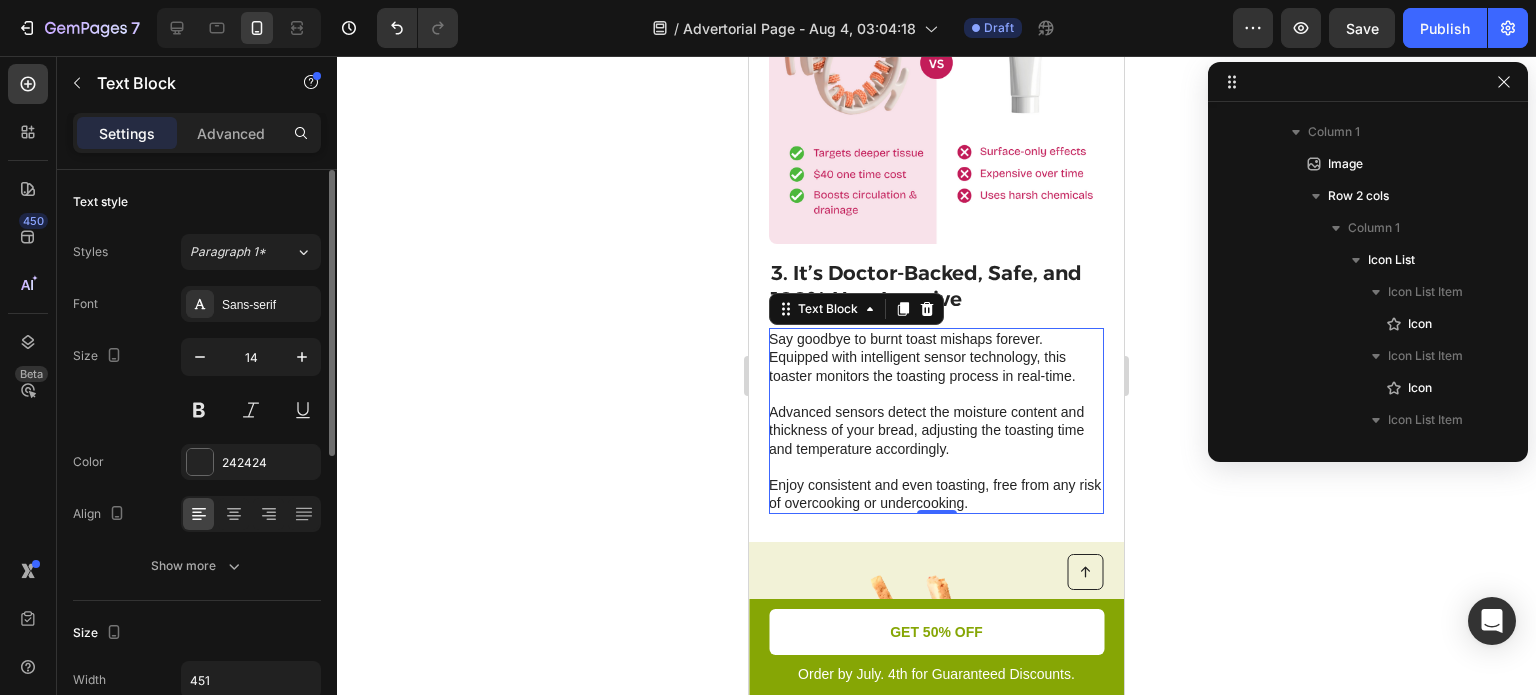 click on "Say goodbye to burnt toast mishaps forever. Equipped with intelligent sensor technology, this toaster monitors the toasting process in real-time. Advanced sensors detect the moisture content and thickness of your bread, adjusting the toasting time and temperature accordingly. Enjoy consistent and even toasting, free from any risk of overcooking or undercooking." at bounding box center [935, 421] 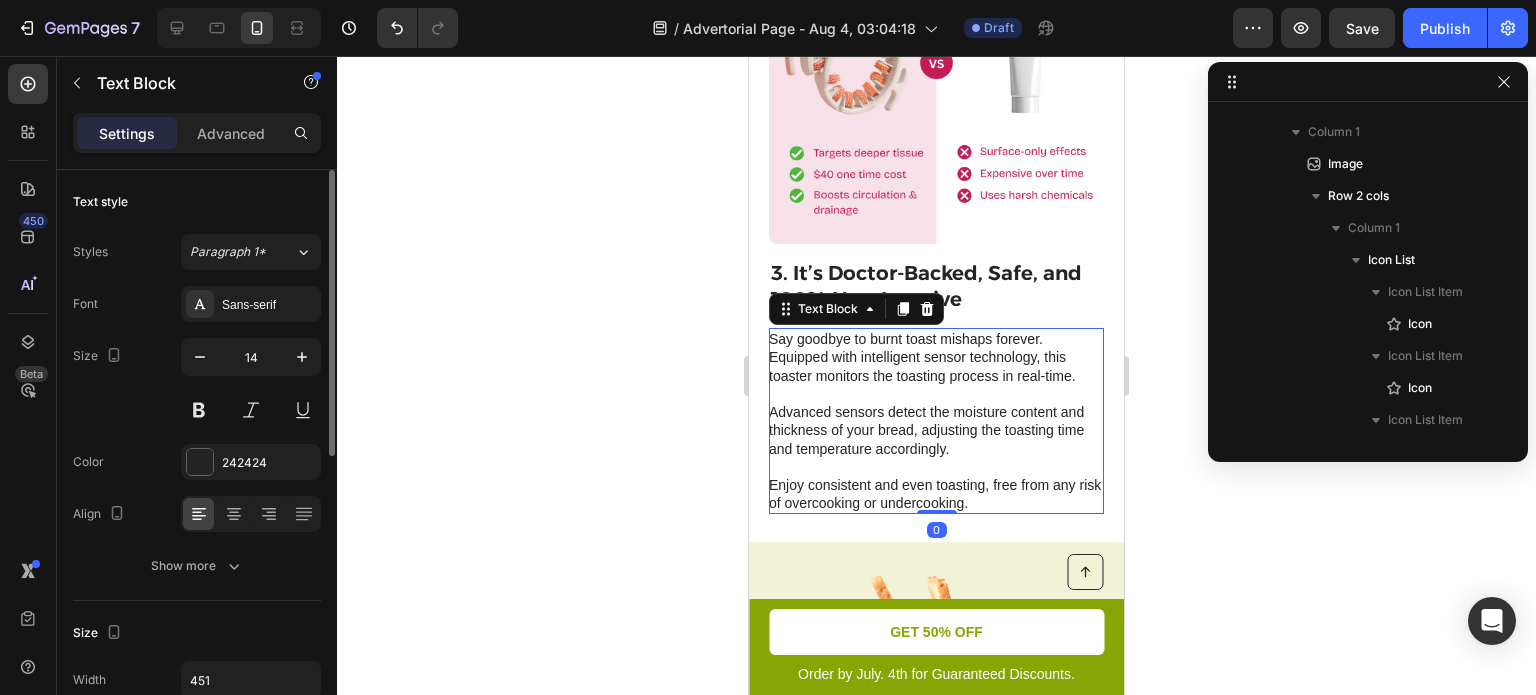click on "Say goodbye to burnt toast mishaps forever. Equipped with intelligent sensor technology, this toaster monitors the toasting process in real-time. Advanced sensors detect the moisture content and thickness of your bread, adjusting the toasting time and temperature accordingly. Enjoy consistent and even toasting, free from any risk of overcooking or undercooking." at bounding box center [935, 421] 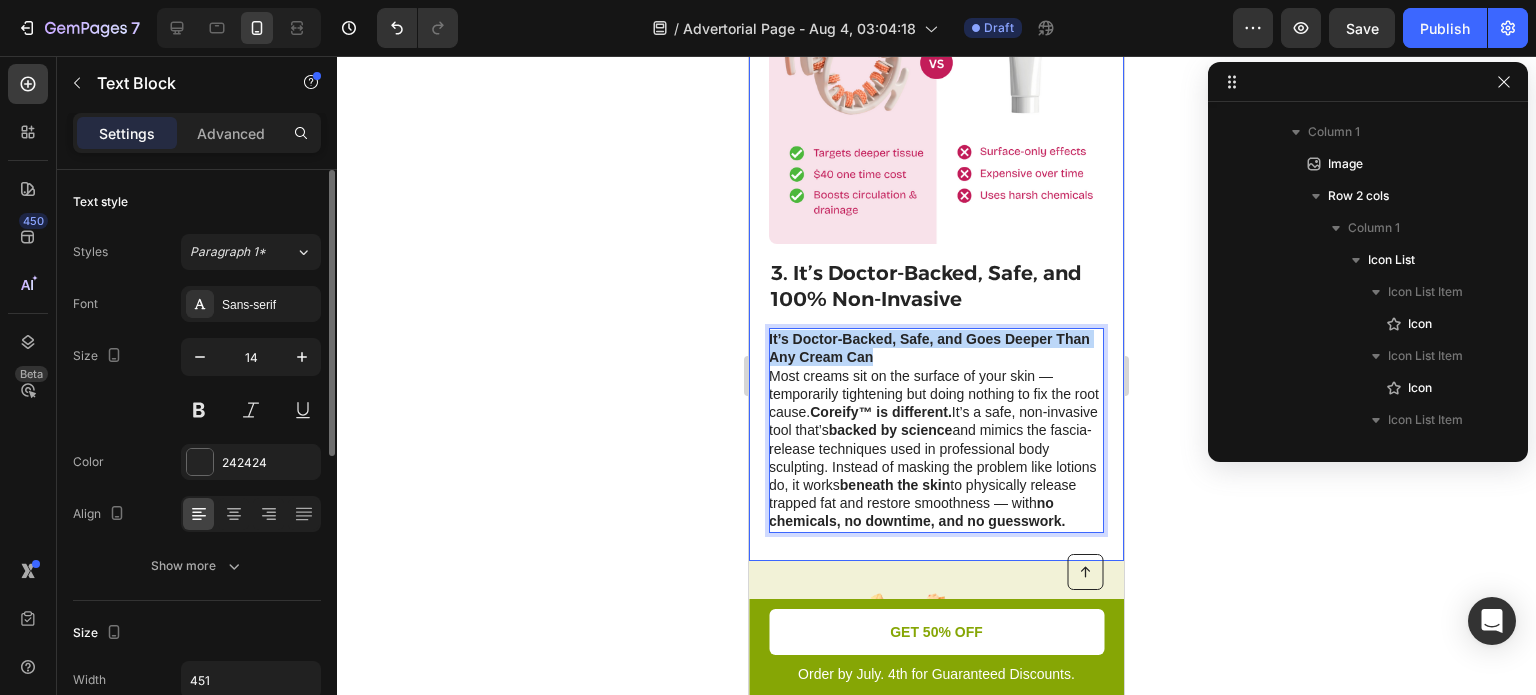 drag, startPoint x: 917, startPoint y: 315, endPoint x: 765, endPoint y: 280, distance: 155.97757 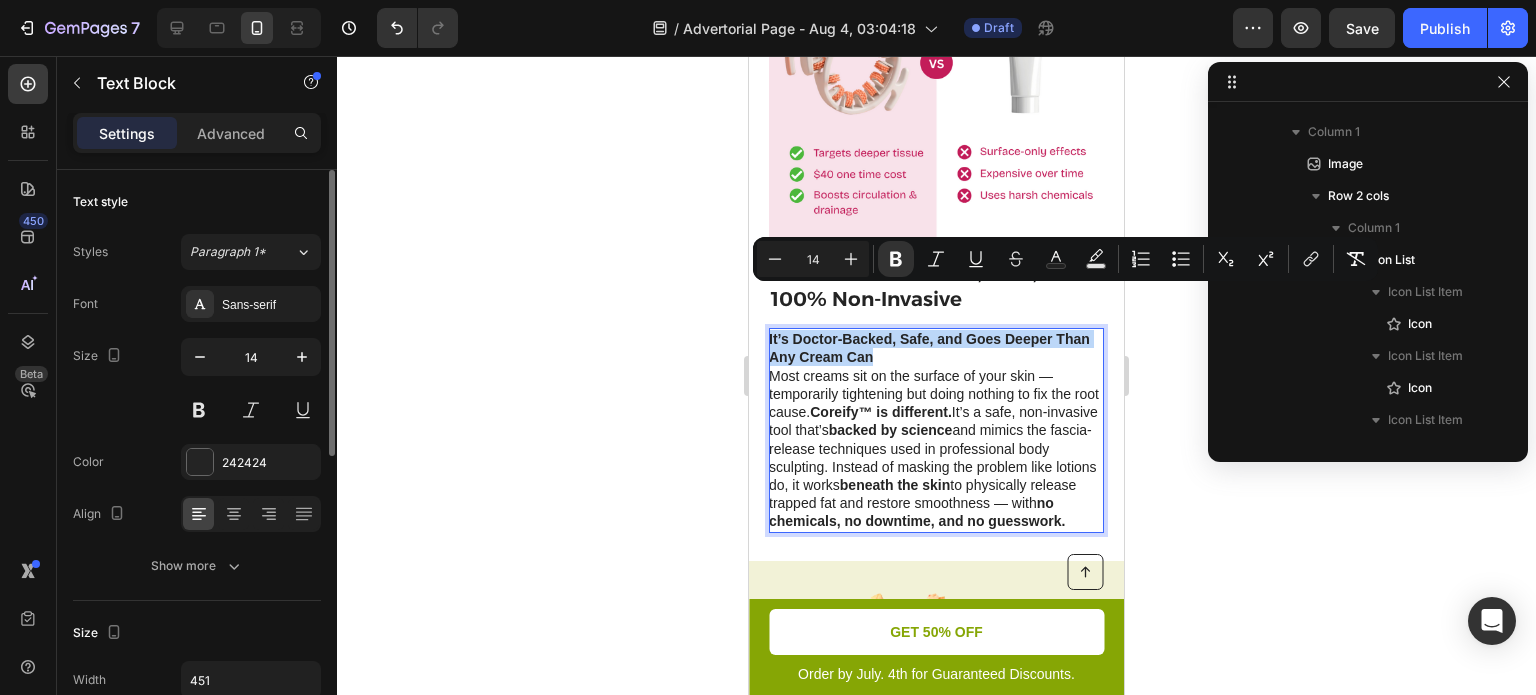 copy on "It’s Doctor-Backed, Safe, and Goes Deeper Than Any Cream Can" 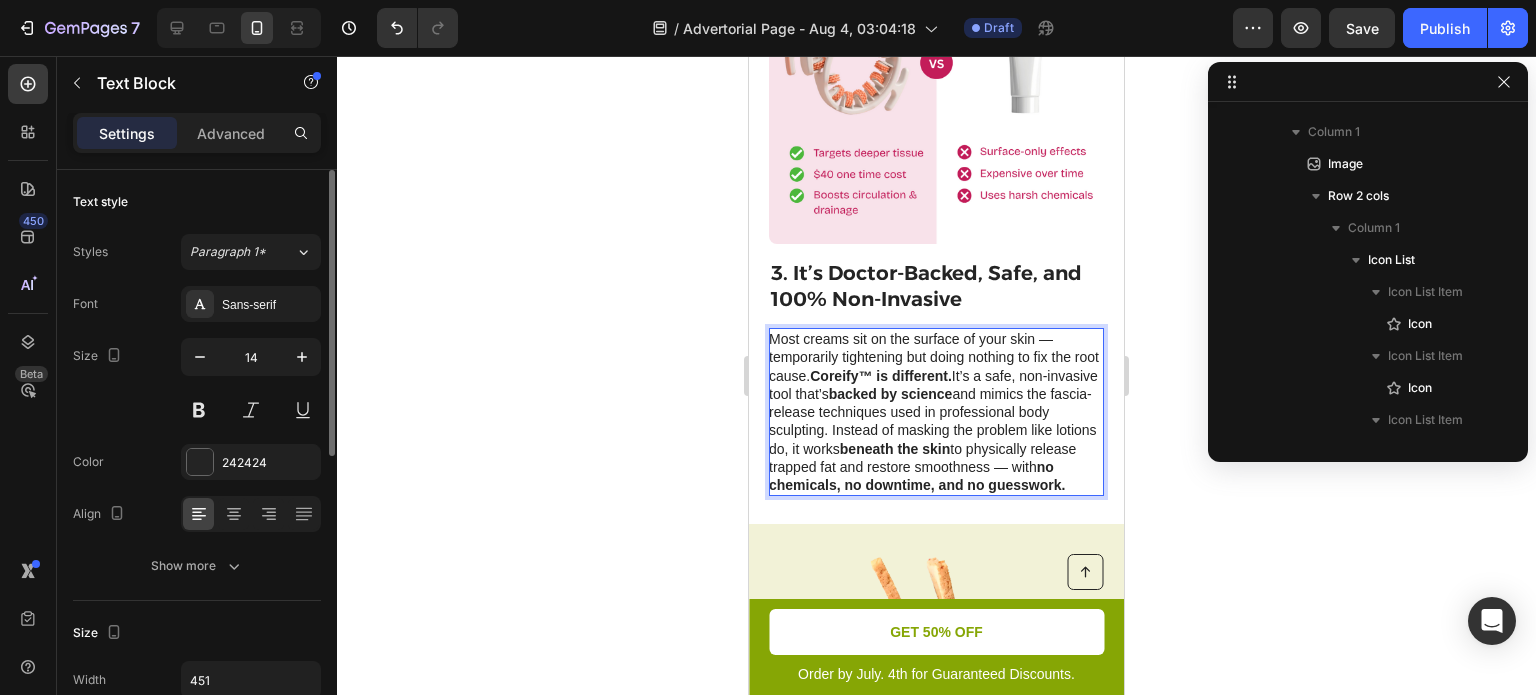click on "3. It’s Doctor-Backed, Safe, and 100% Non-Invasive" at bounding box center (936, 286) 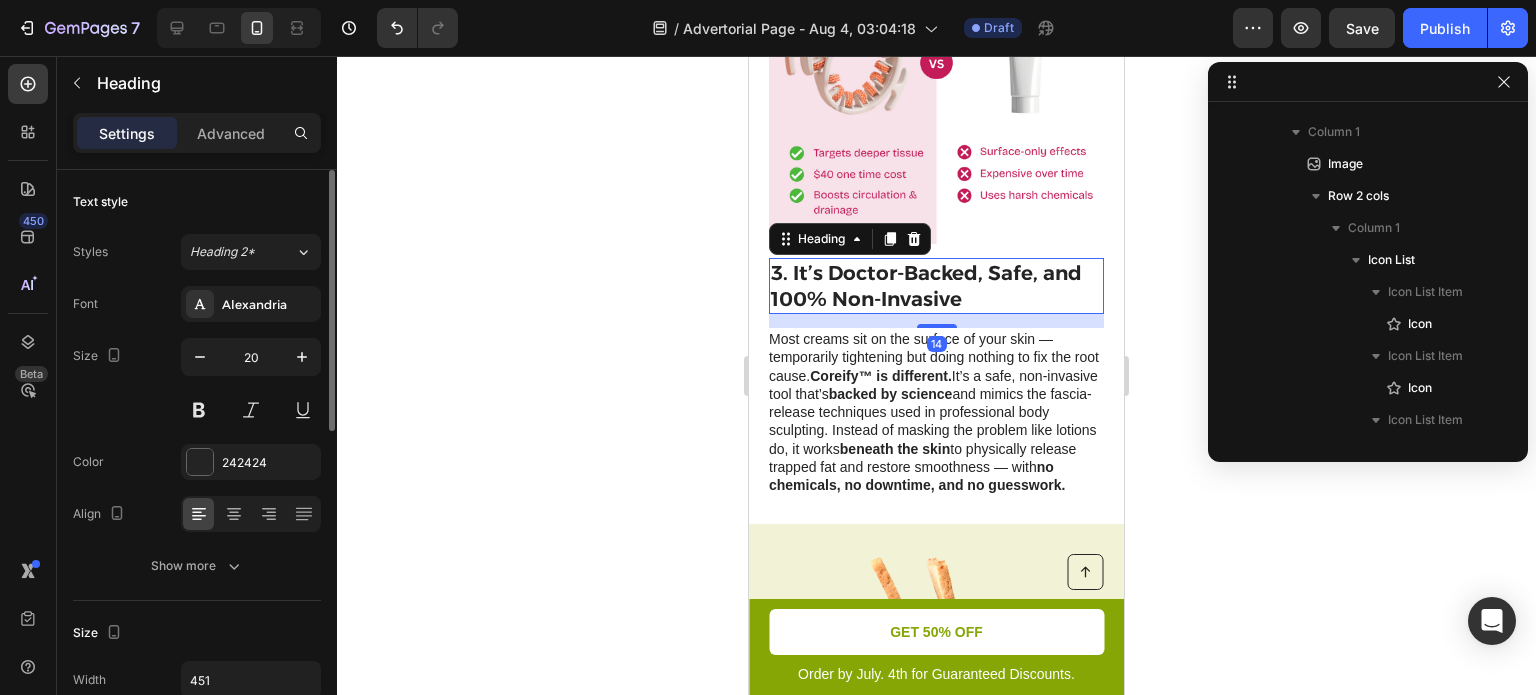 click on "3. It’s Doctor-Backed, Safe, and 100% Non-Invasive" at bounding box center [936, 286] 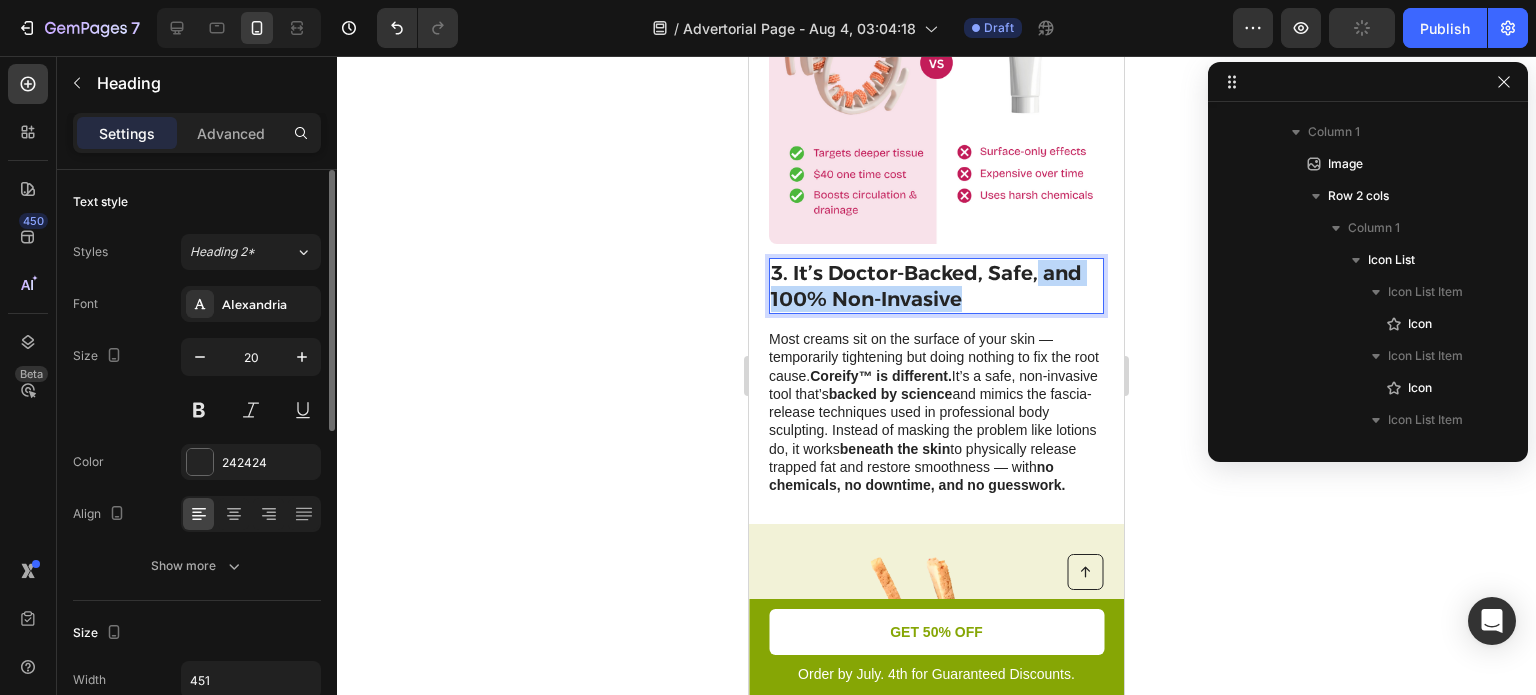 drag, startPoint x: 872, startPoint y: 244, endPoint x: 1038, endPoint y: 237, distance: 166.14752 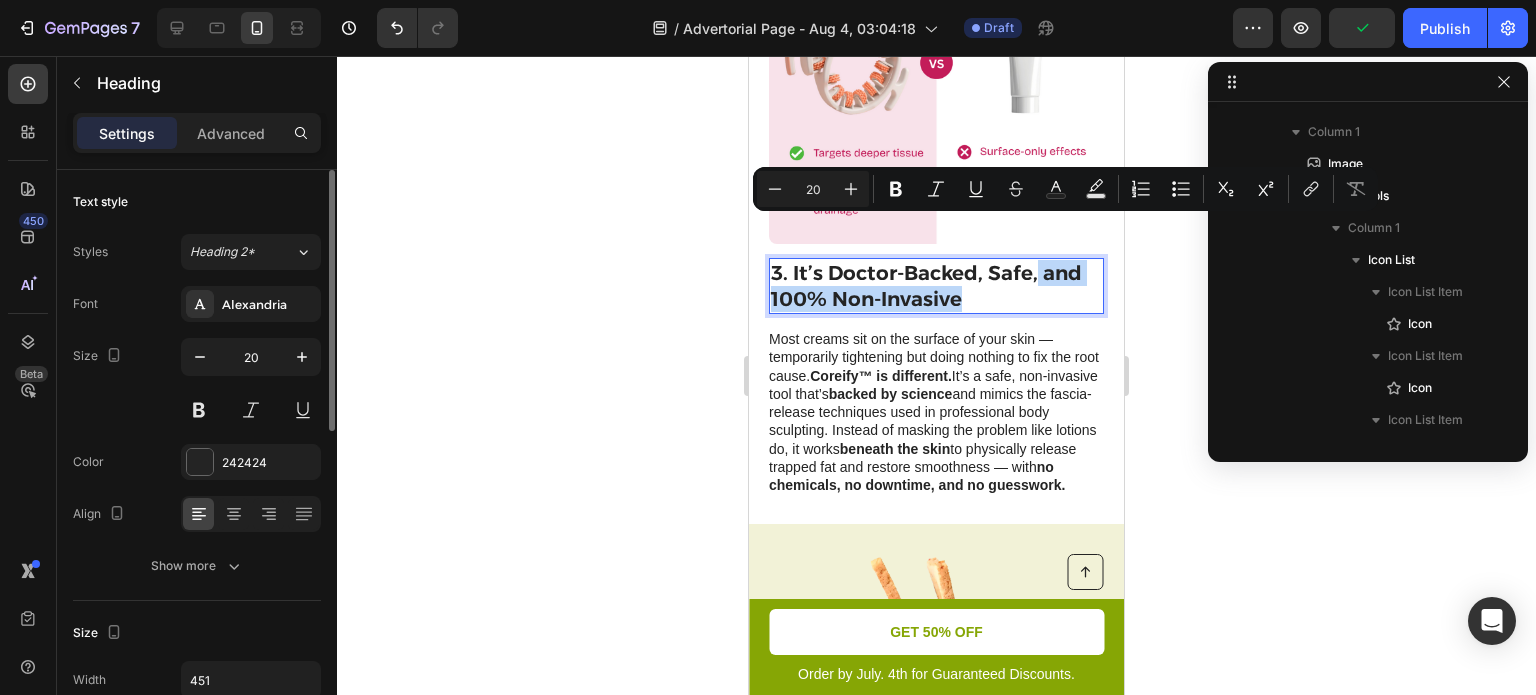 copy on "and 100% Non-Invasive" 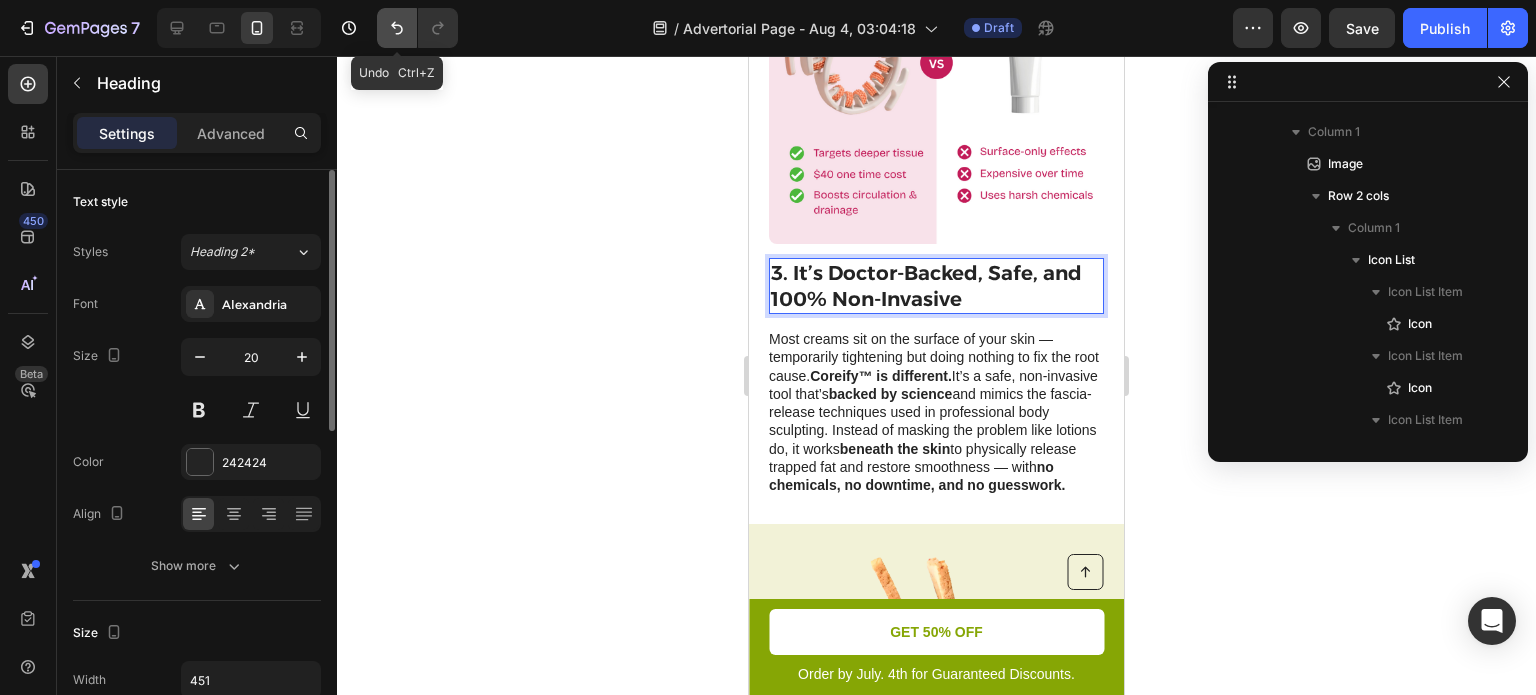 click 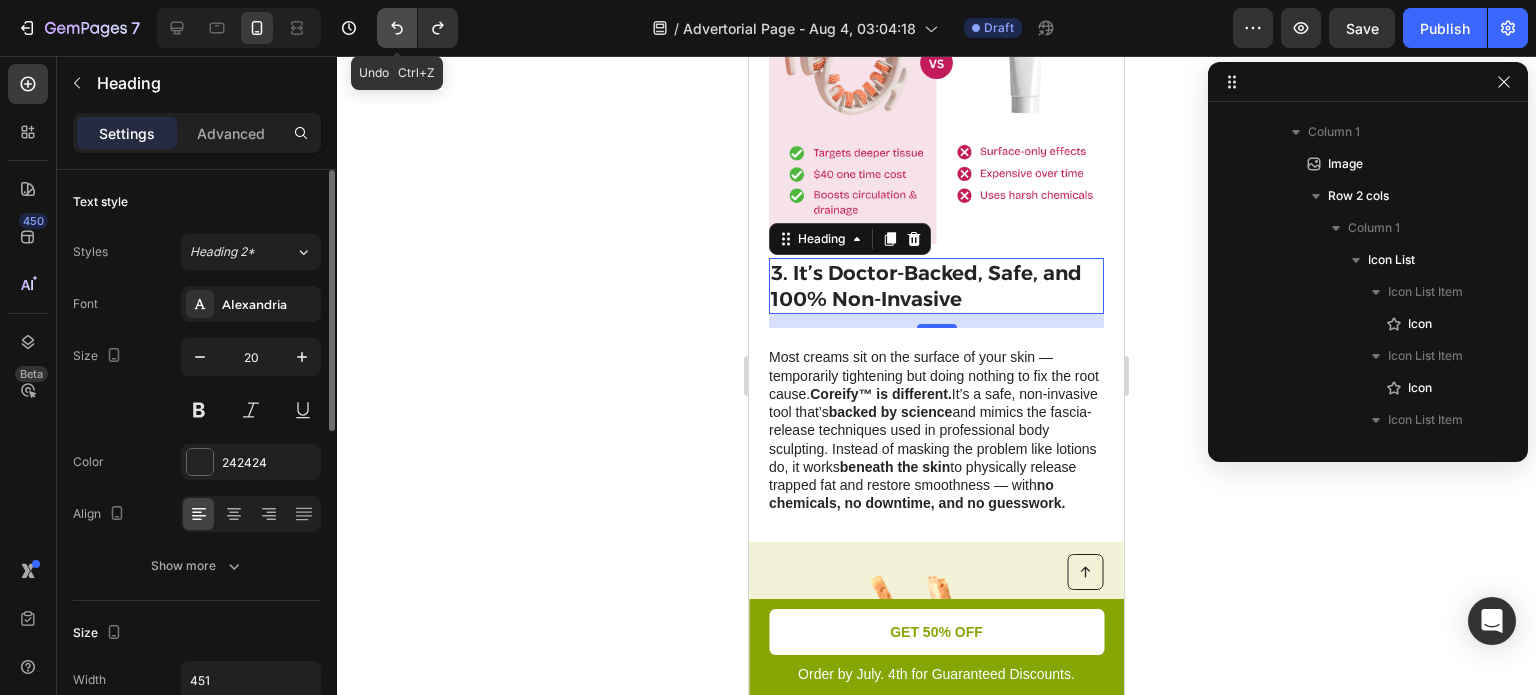 click 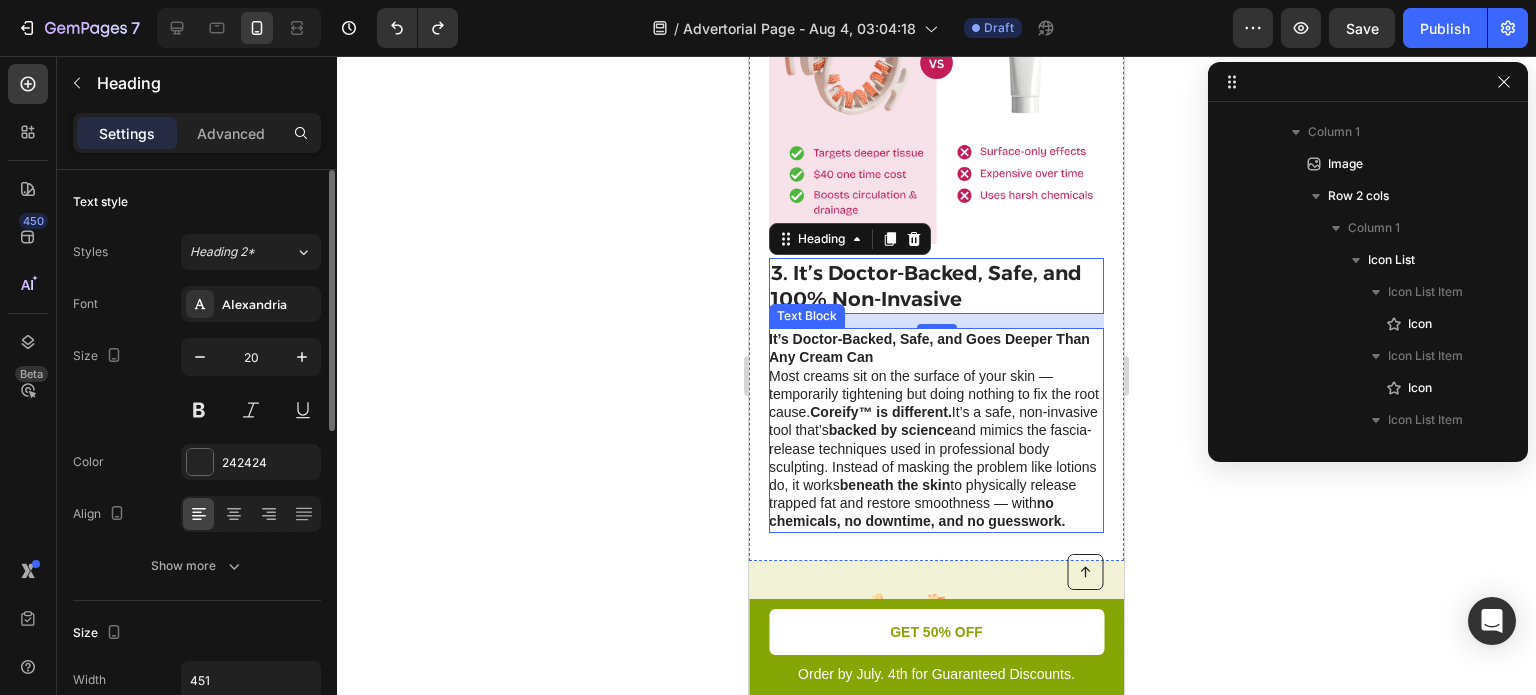 click on "It’s Doctor-Backed, Safe, and Goes Deeper Than Any Cream Can" at bounding box center (935, 348) 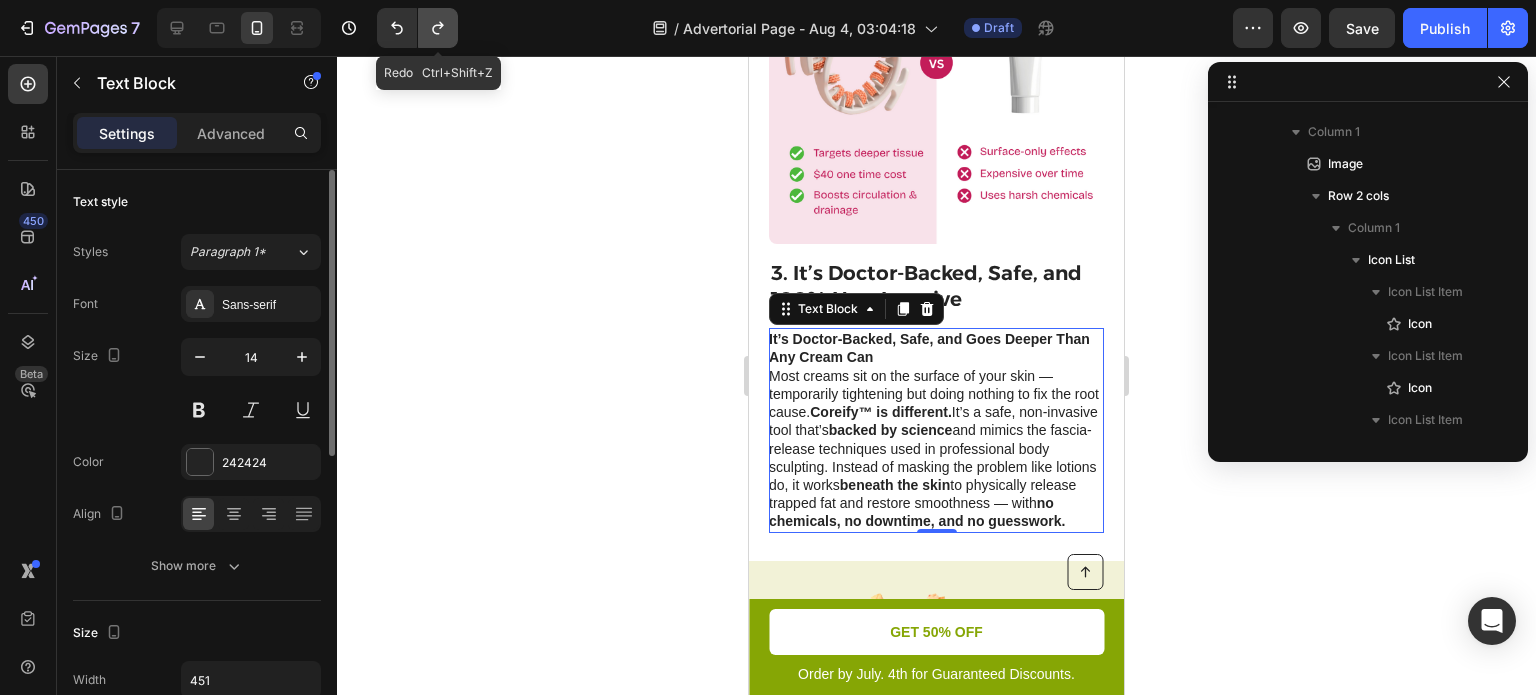 click 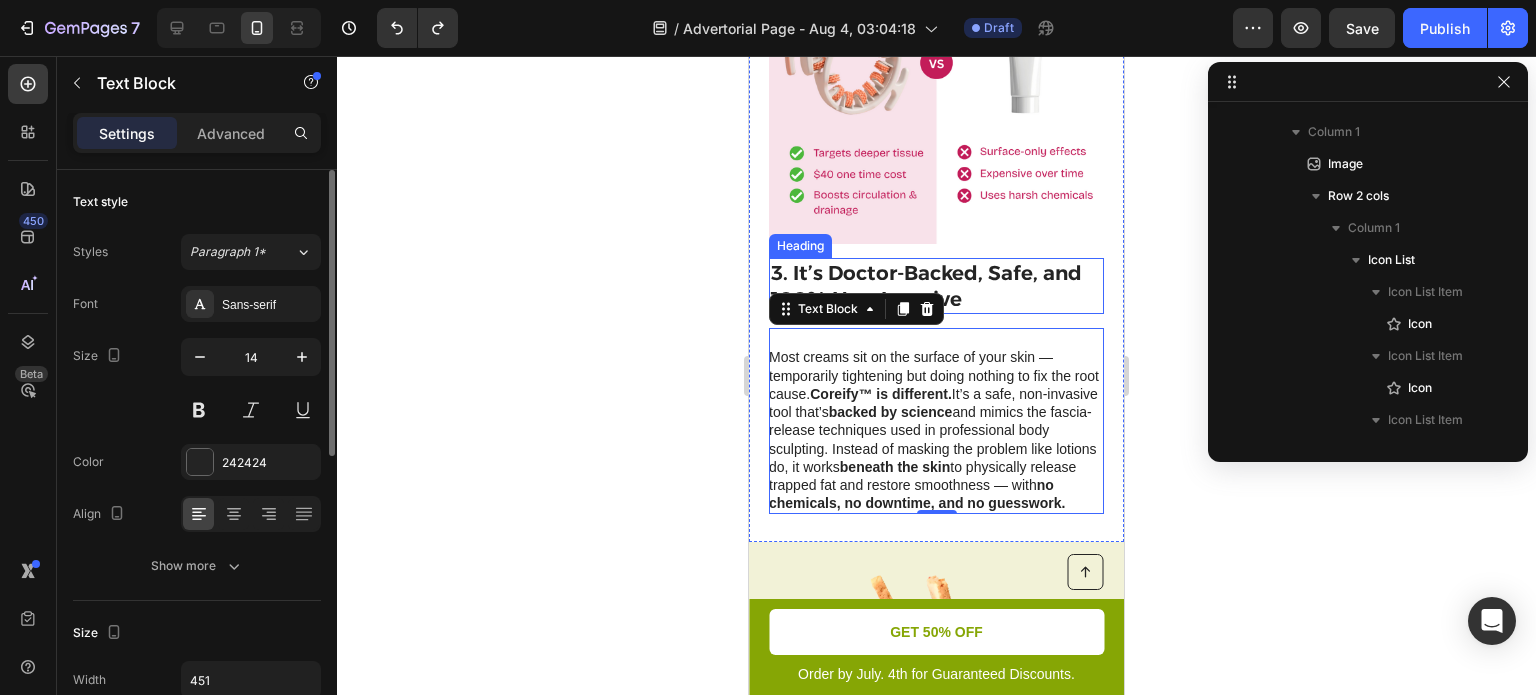 click on "3. It’s Doctor-Backed, Safe, and 100% Non-Invasive" at bounding box center (936, 286) 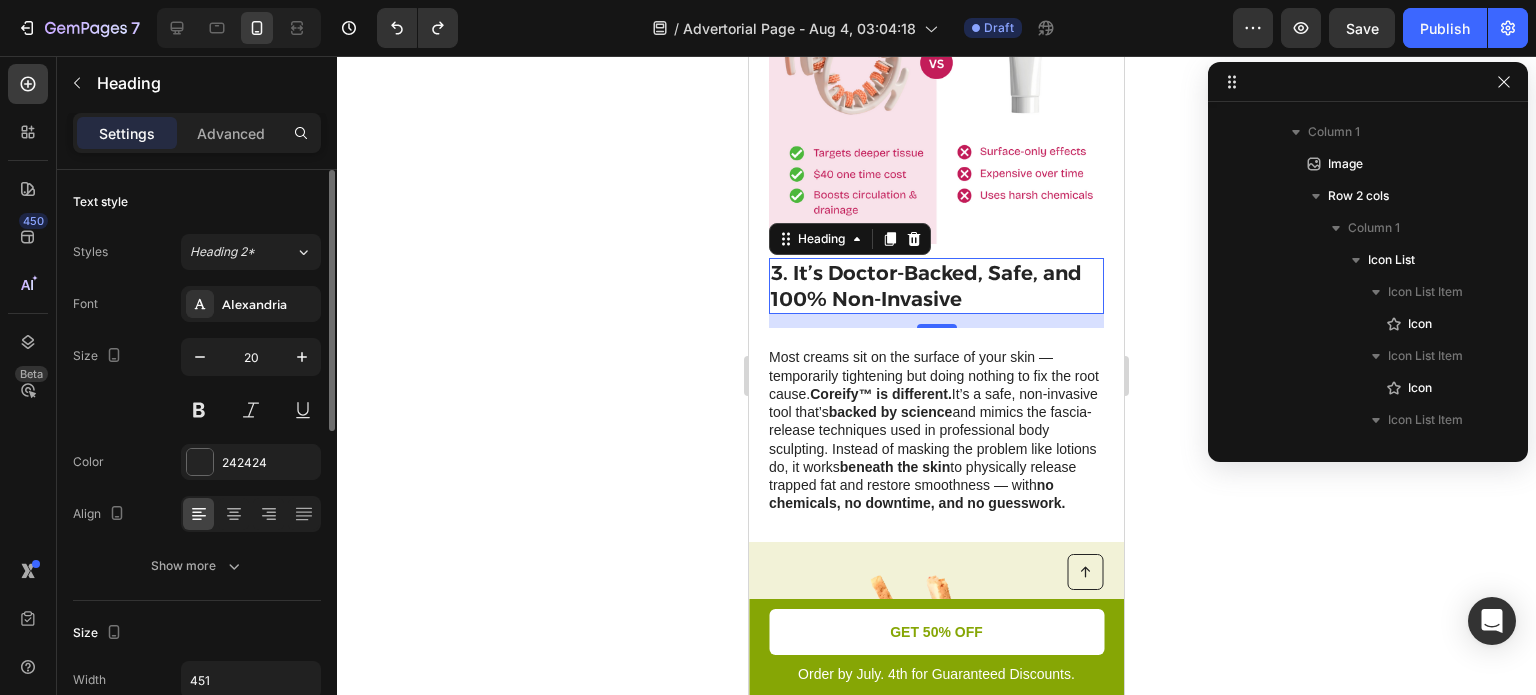 click on "3. It’s Doctor-Backed, Safe, and 100% Non-Invasive" at bounding box center (936, 286) 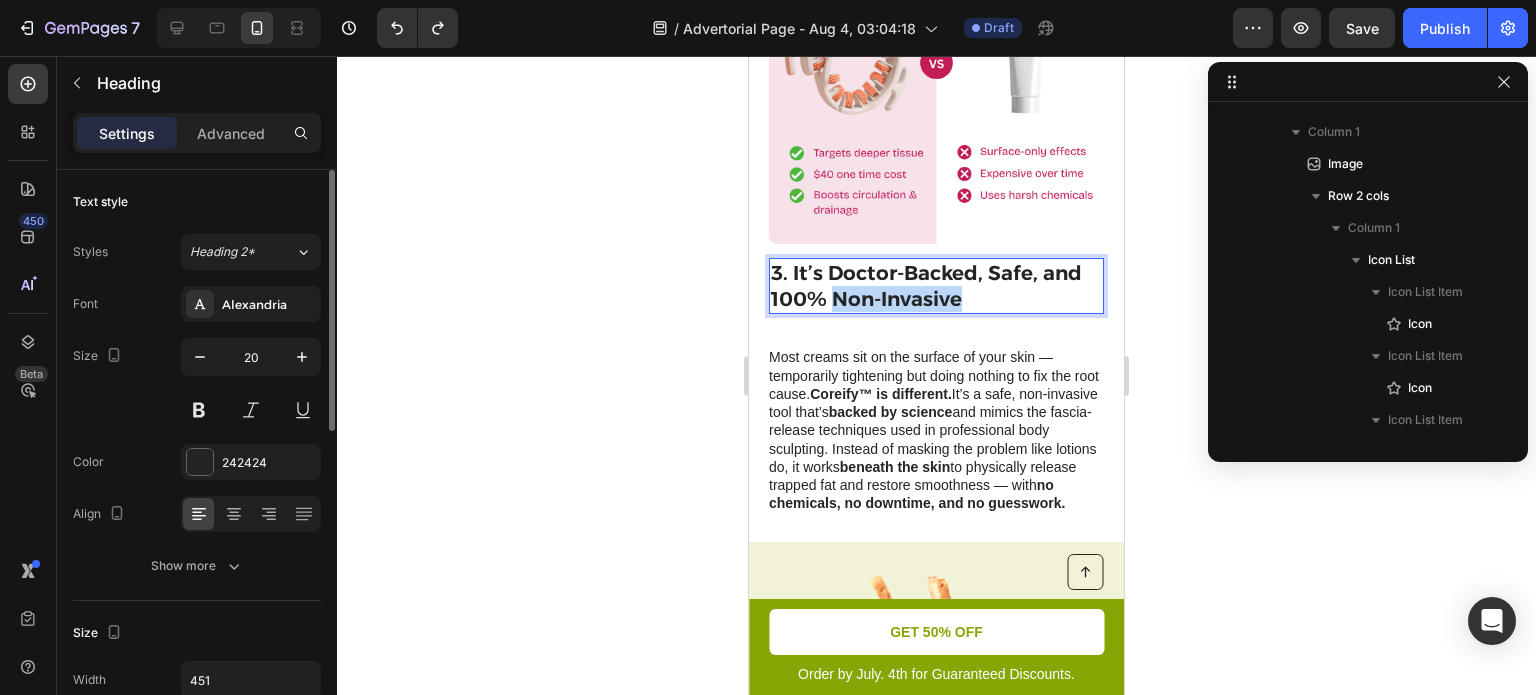 drag, startPoint x: 980, startPoint y: 256, endPoint x: 835, endPoint y: 250, distance: 145.12408 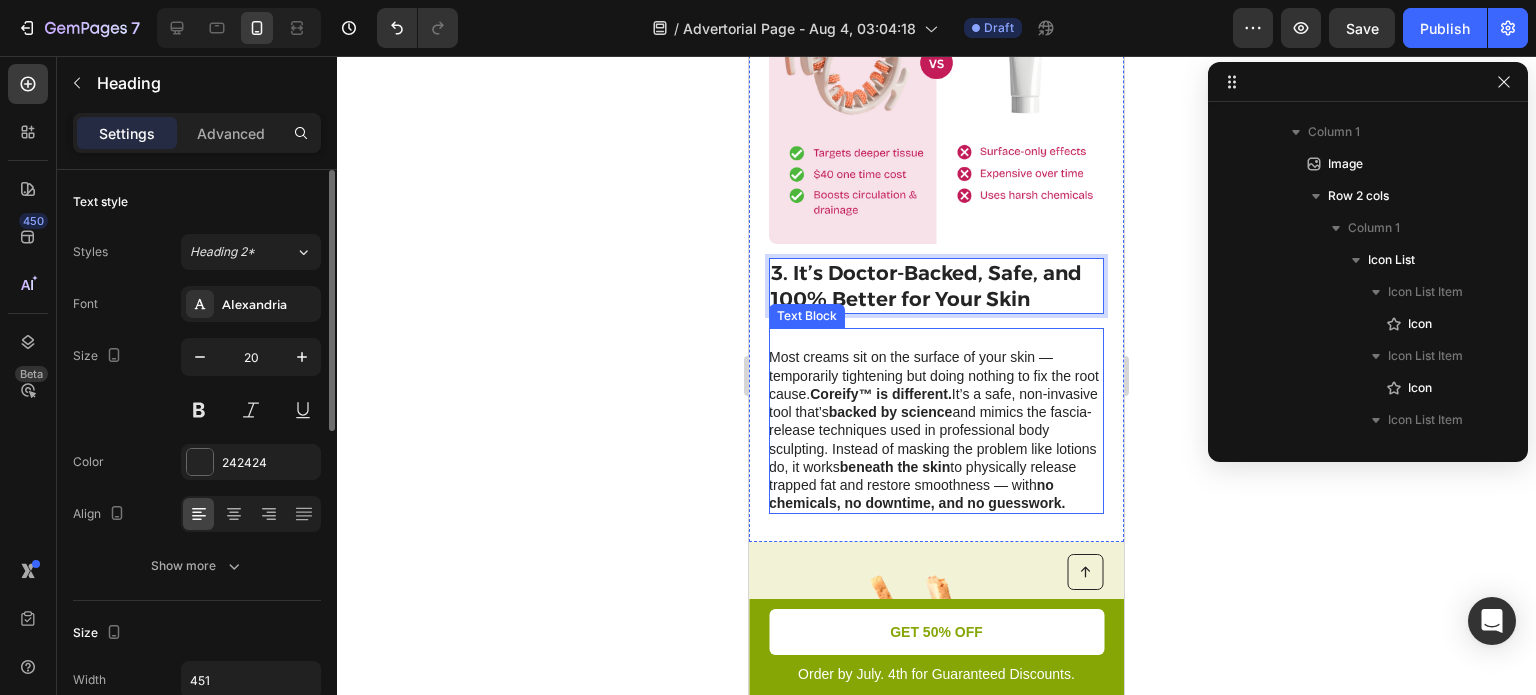 click at bounding box center (935, 339) 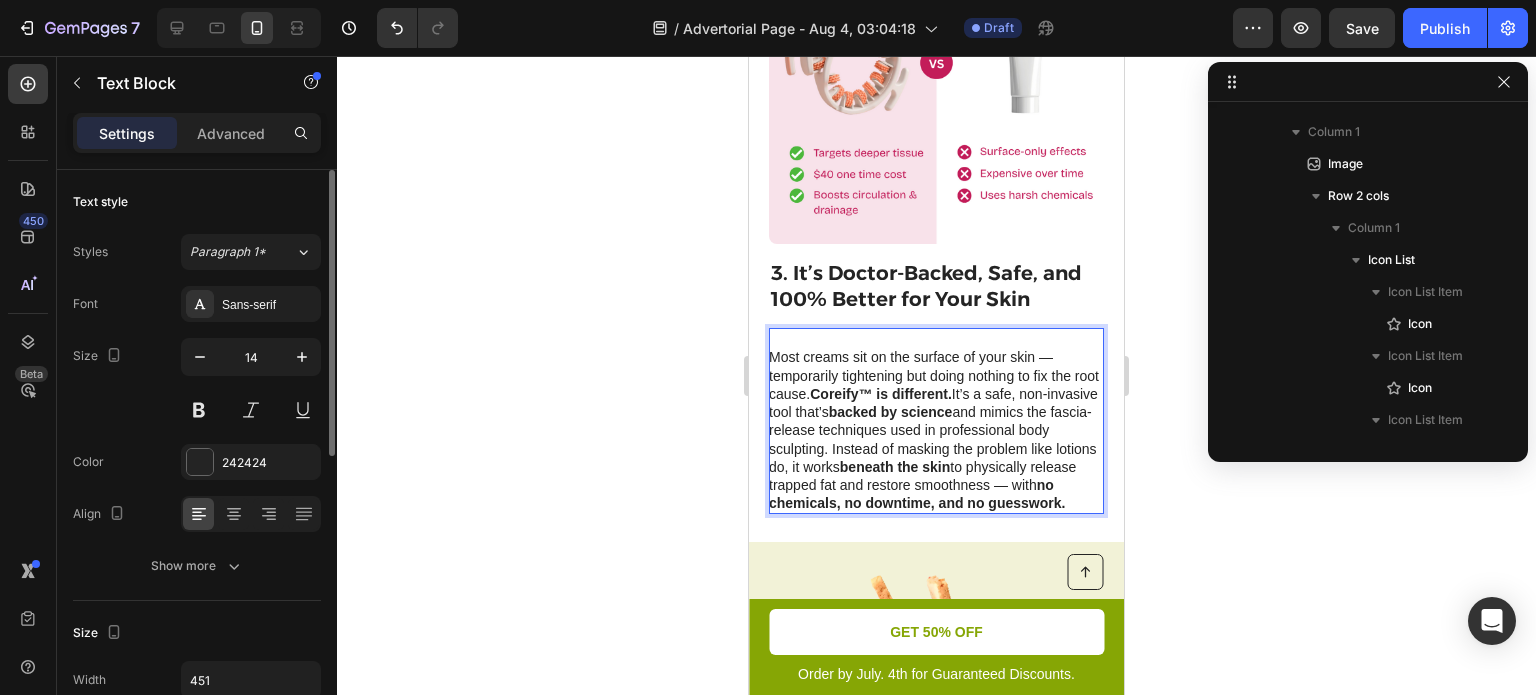 click on "Most creams sit on the surface of your skin — temporarily tightening but doing nothing to fix the root cause.  Coreify™ is different.  It’s a safe, non-invasive tool that’s  backed by science  and mimics the fascia-release techniques used in professional body sculpting. Instead of masking the problem like lotions do, it works  beneath the skin  to physically release trapped fat and restore smoothness — with  no chemicals, no downtime, and no guesswork." at bounding box center [935, 430] 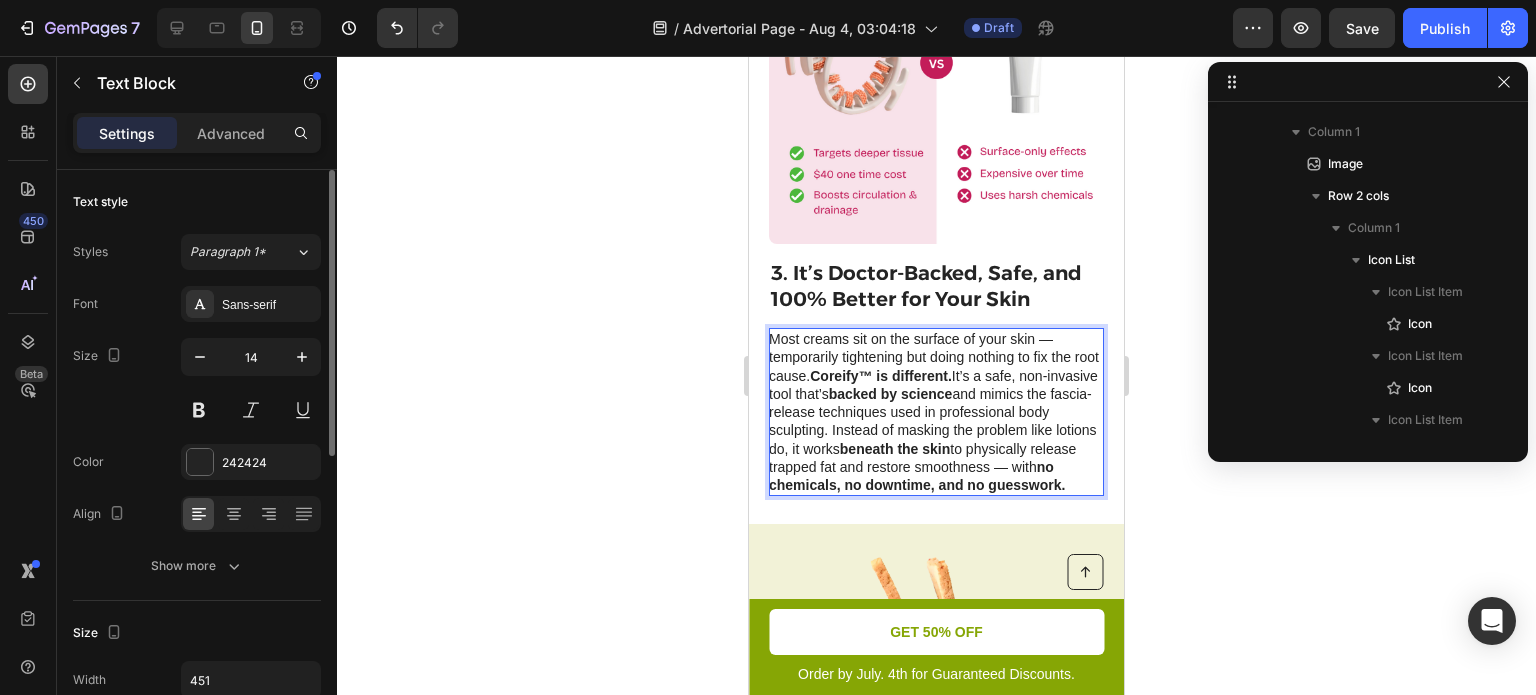 click on "Coreify™ is different." at bounding box center [881, 376] 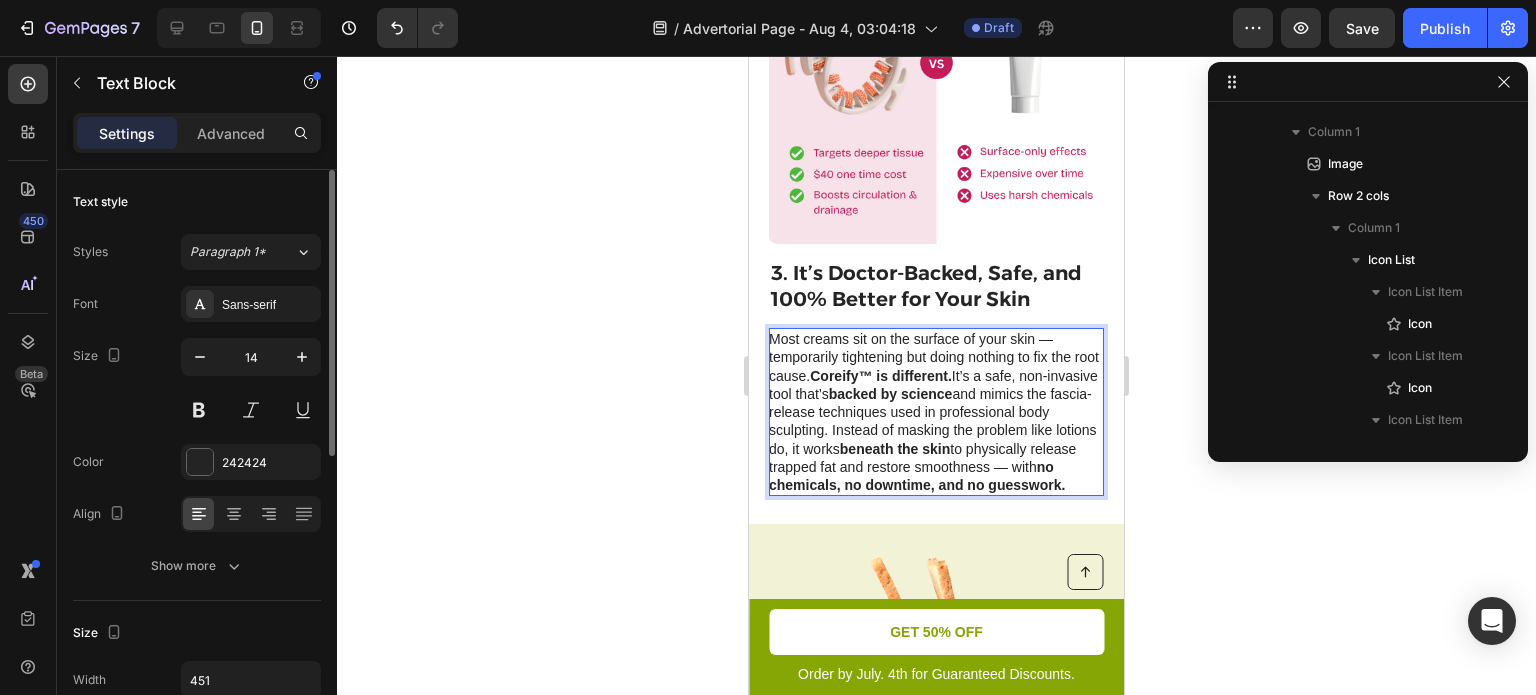 click on "Most creams sit on the surface of your skin — temporarily tightening but doing nothing to fix the root cause.  Coreify™ is different.  It’s a safe, non-invasive tool that’s  backed by science  and mimics the fascia-release techniques used in professional body sculpting. Instead of masking the problem like lotions do, it works  beneath the skin  to physically release trapped fat and restore smoothness — with  no chemicals, no downtime, and no guesswork." at bounding box center (935, 412) 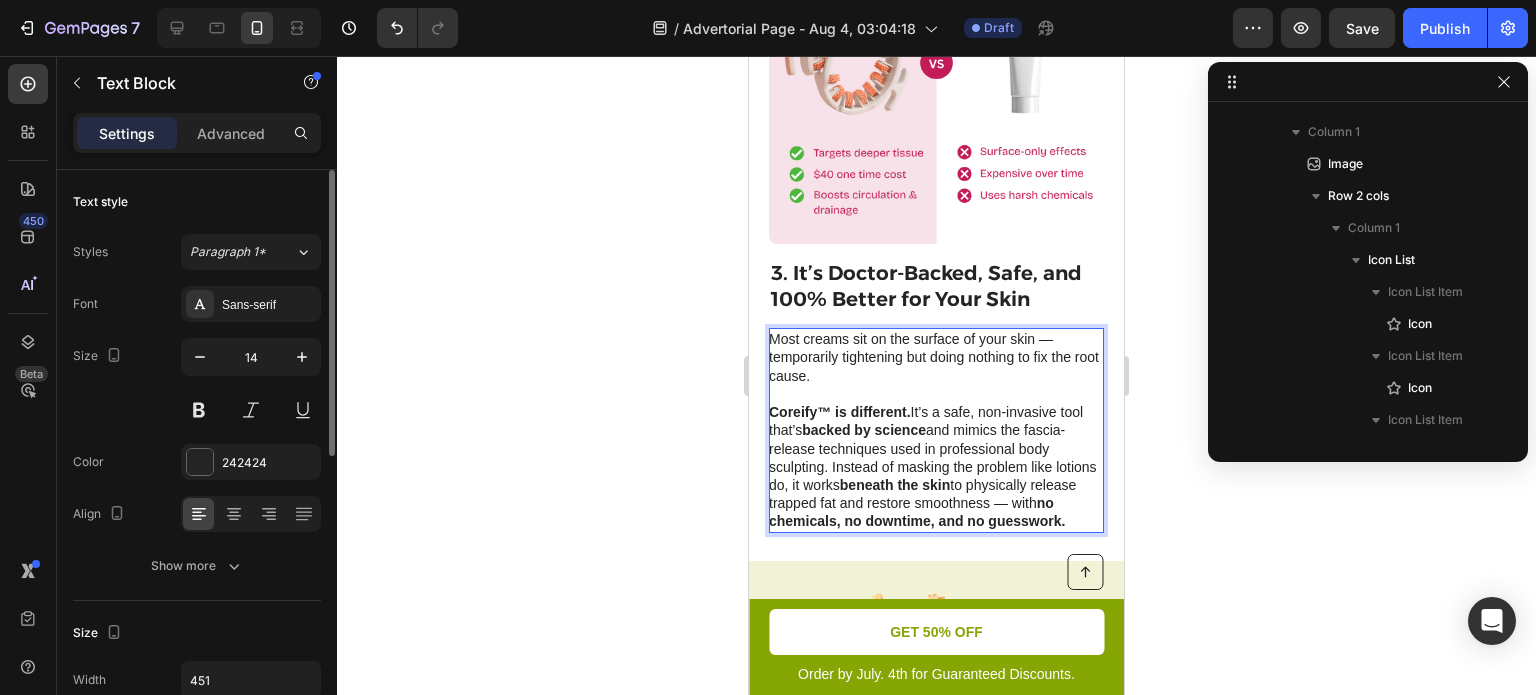 click on "Coreify™ is different." at bounding box center (840, 412) 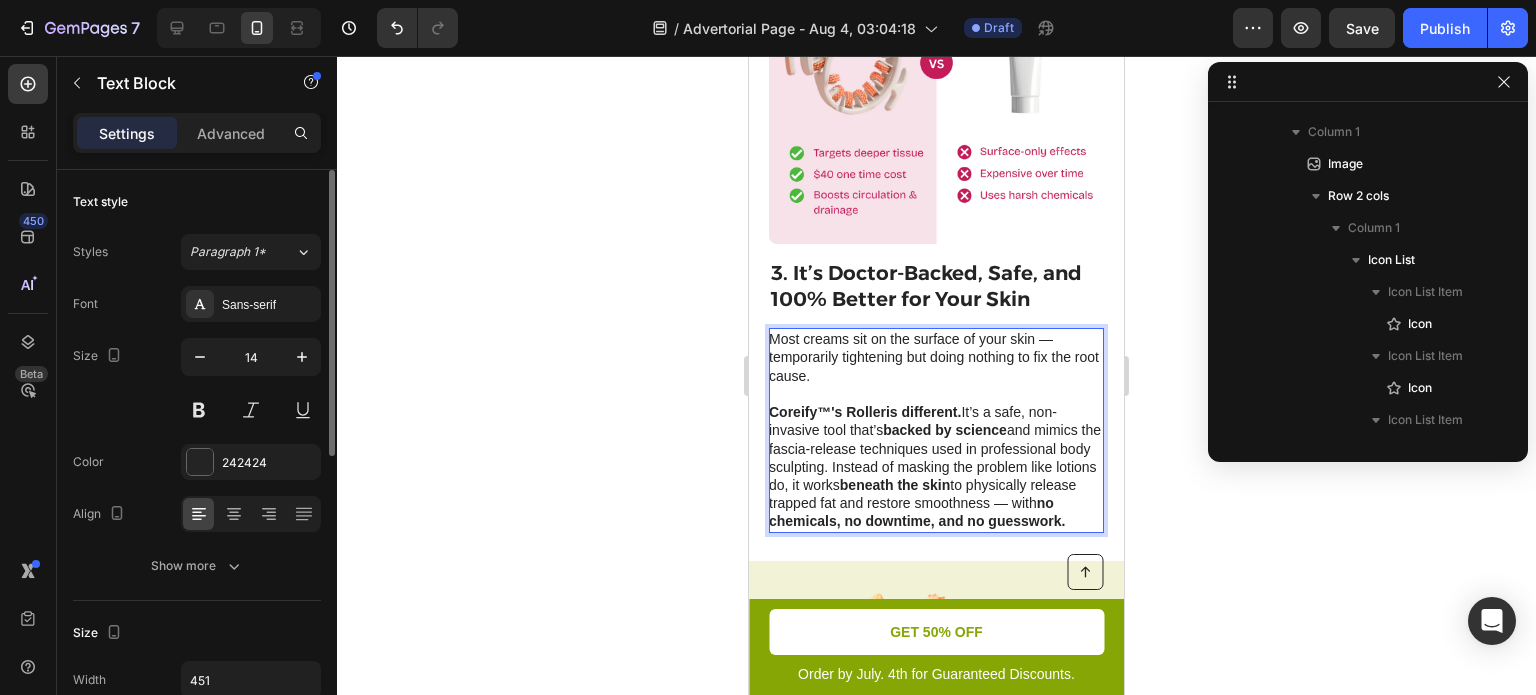 click on "Coreify™'s Rolleris different." at bounding box center [865, 412] 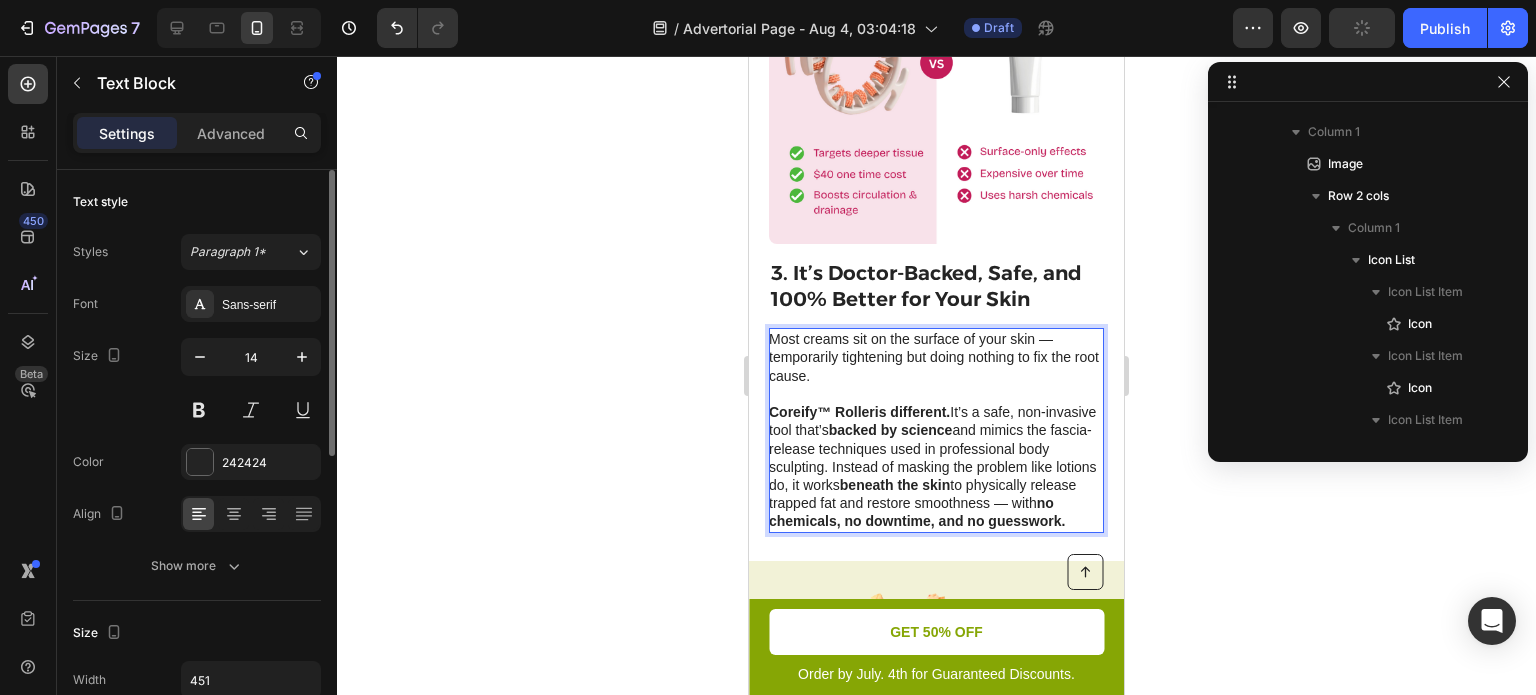 click on "Coreify™ Rolleris different." at bounding box center [859, 412] 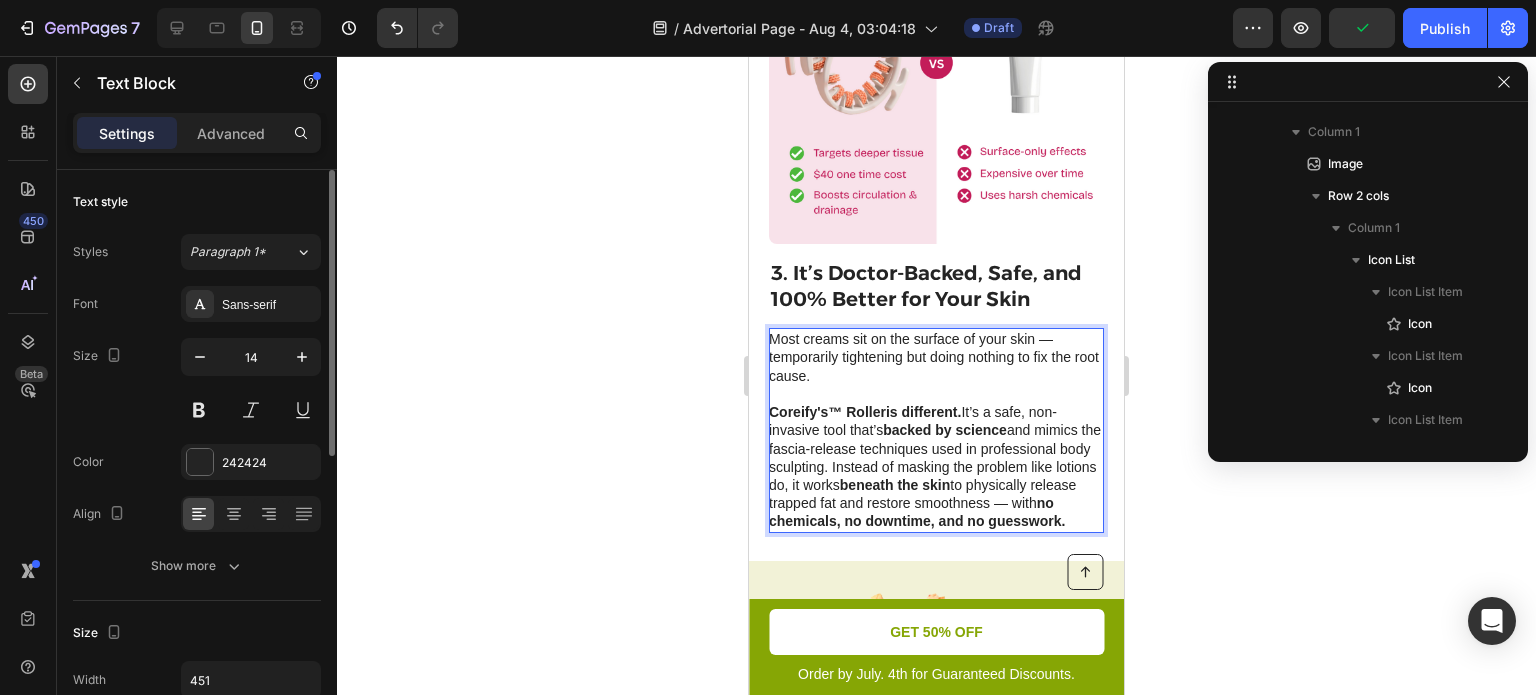click on "Coreify's™ Rolleris different." at bounding box center [865, 412] 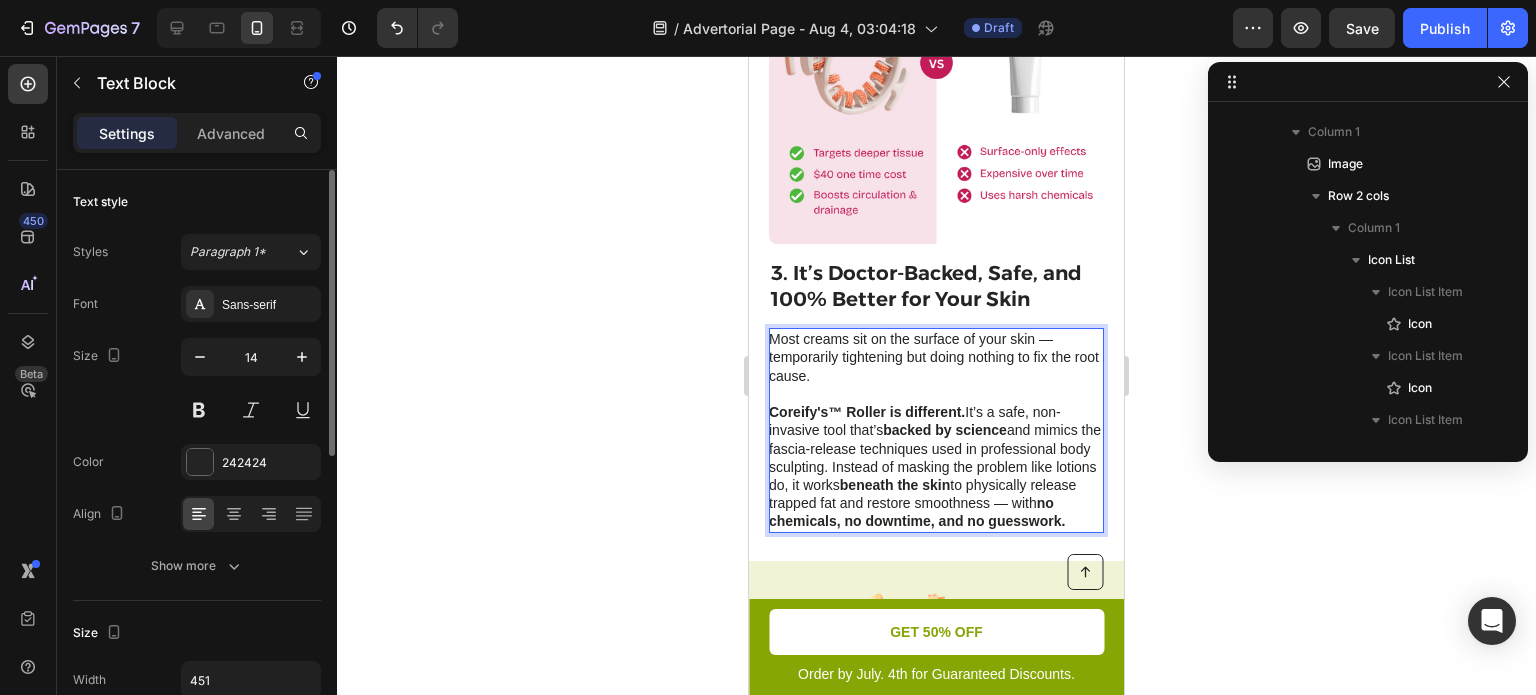 click on "backed by science" at bounding box center (945, 430) 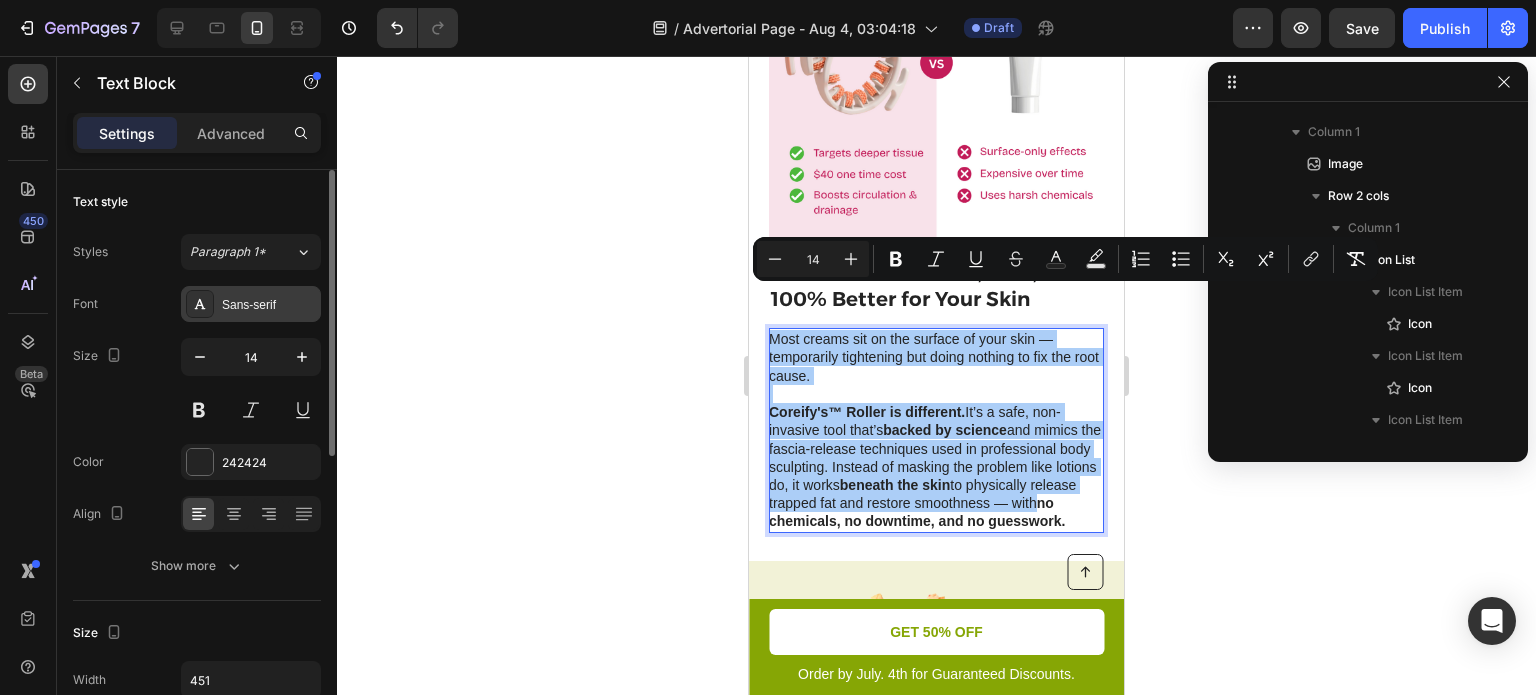 click on "Sans-serif" at bounding box center (269, 305) 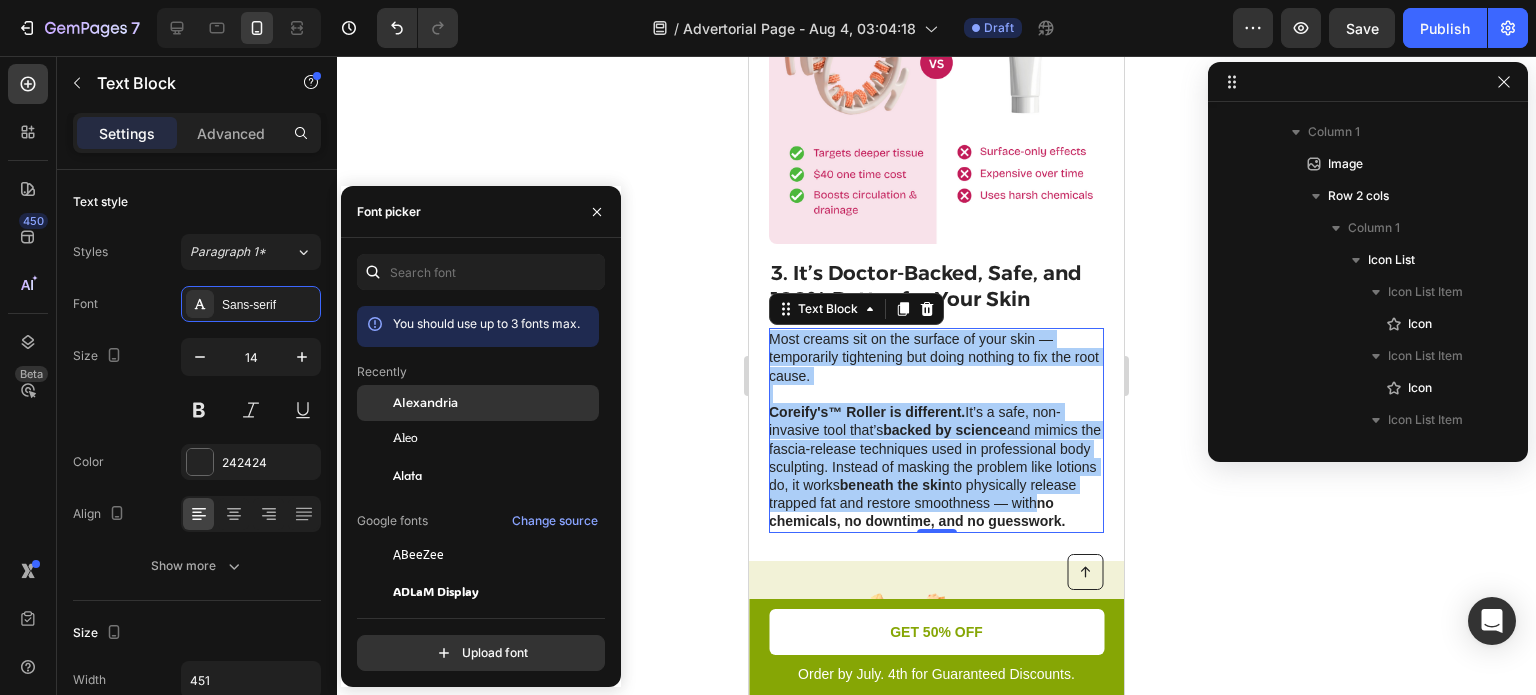 click on "Alexandria" 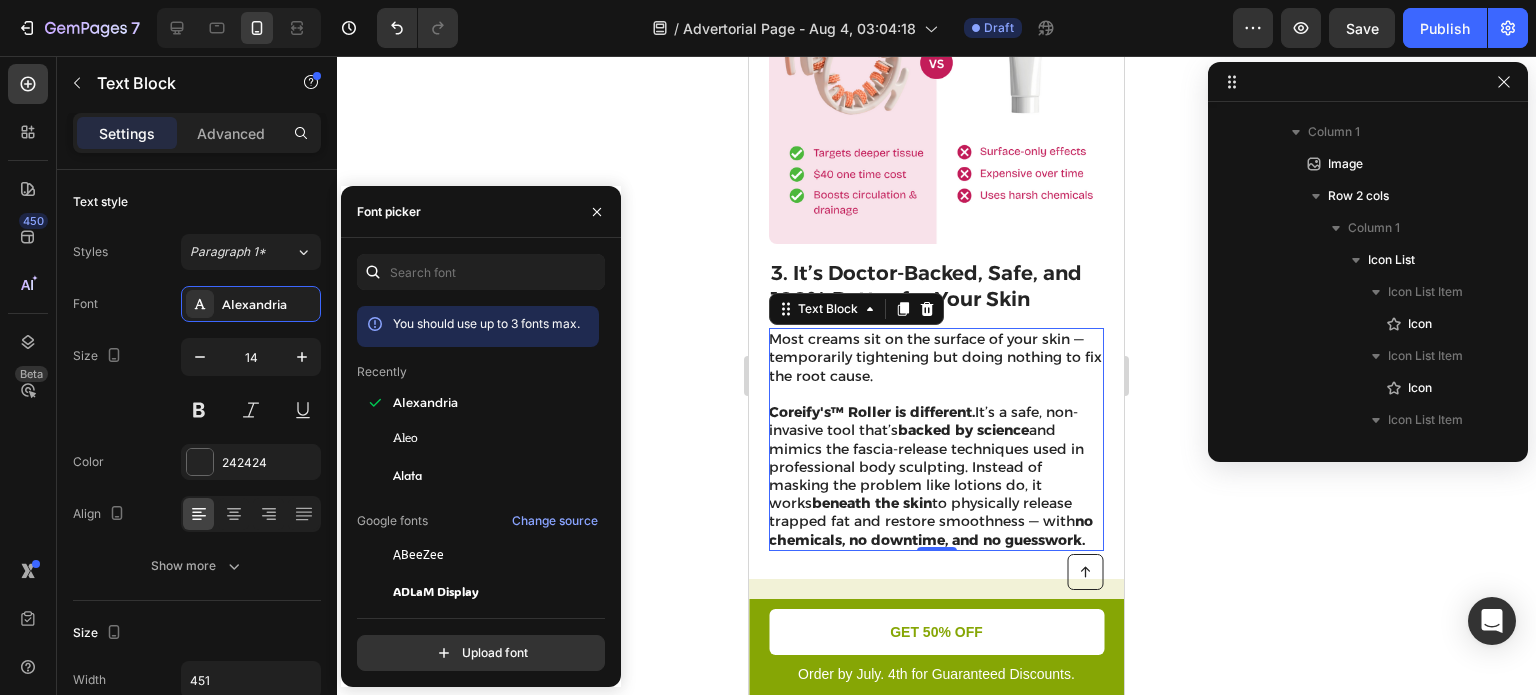 click on "Coreify's™ Roller is different.  It’s a safe, non-invasive tool that’s  backed by science  and mimics the fascia-release techniques used in professional body sculpting. Instead of masking the problem like lotions do, it works  beneath the skin  to physically release trapped fat and restore smoothness — with  no chemicals, no downtime, and no guesswork." at bounding box center [935, 476] 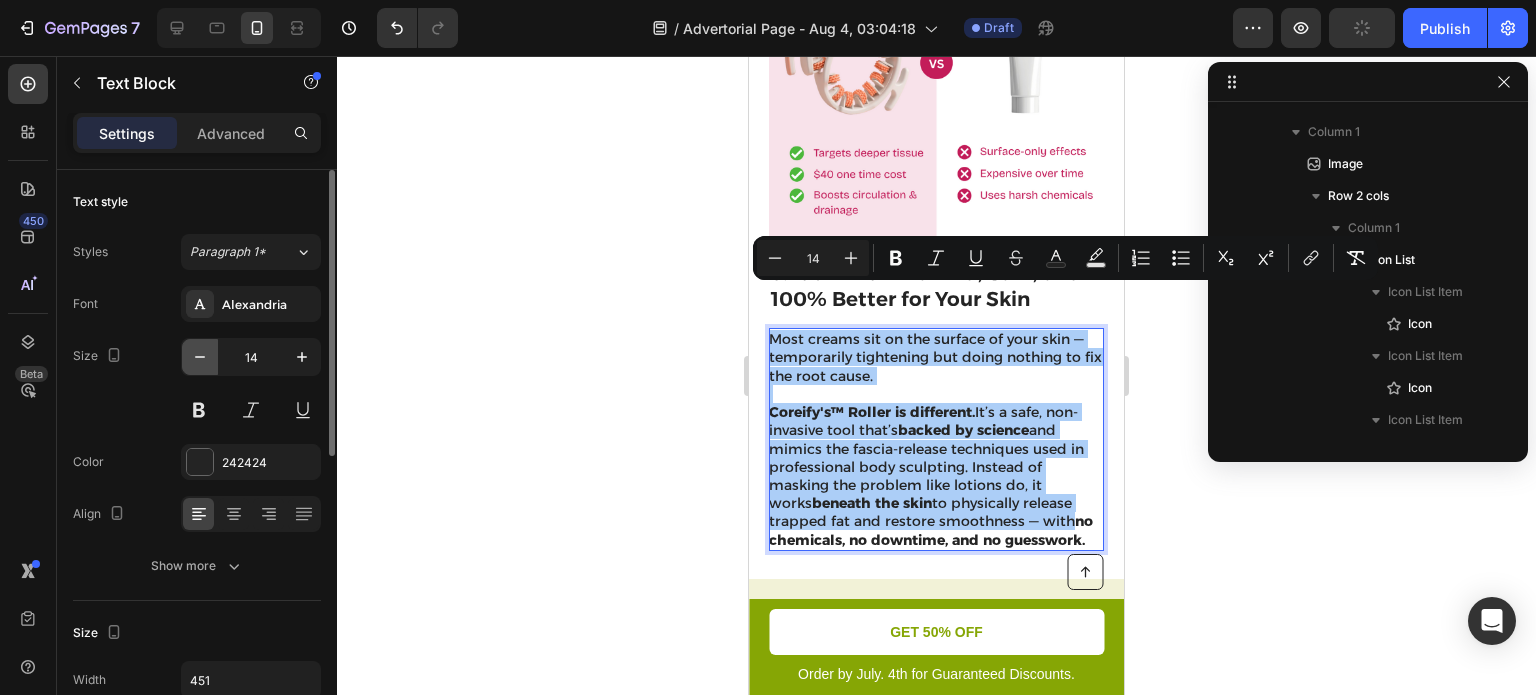click 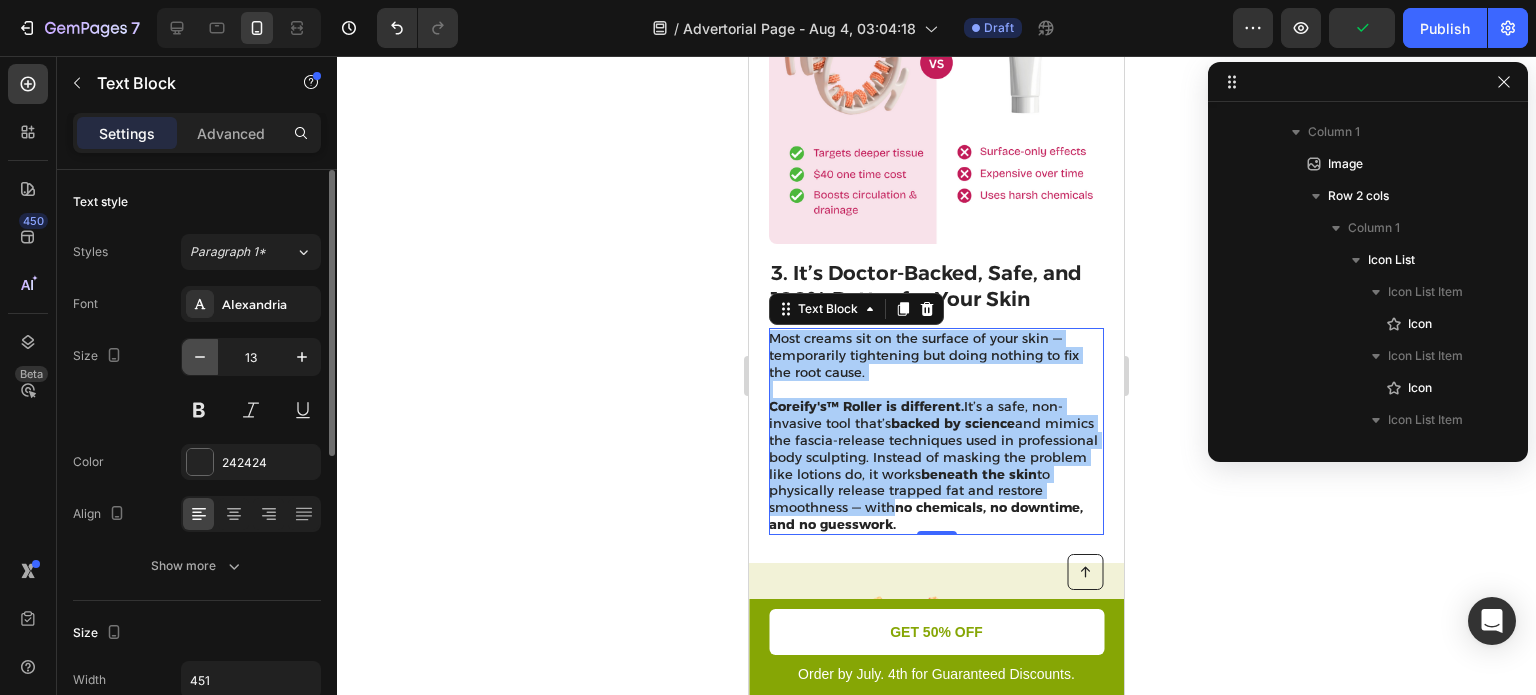 click 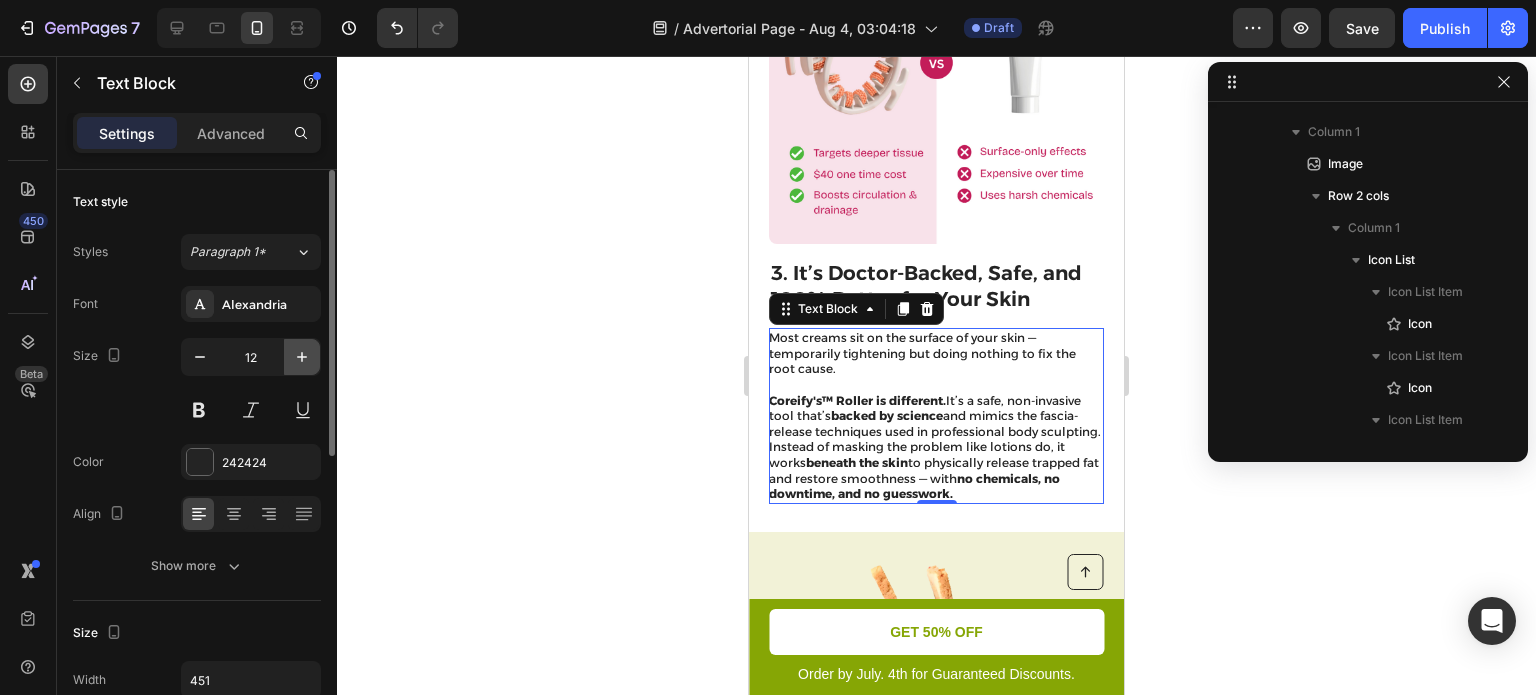click 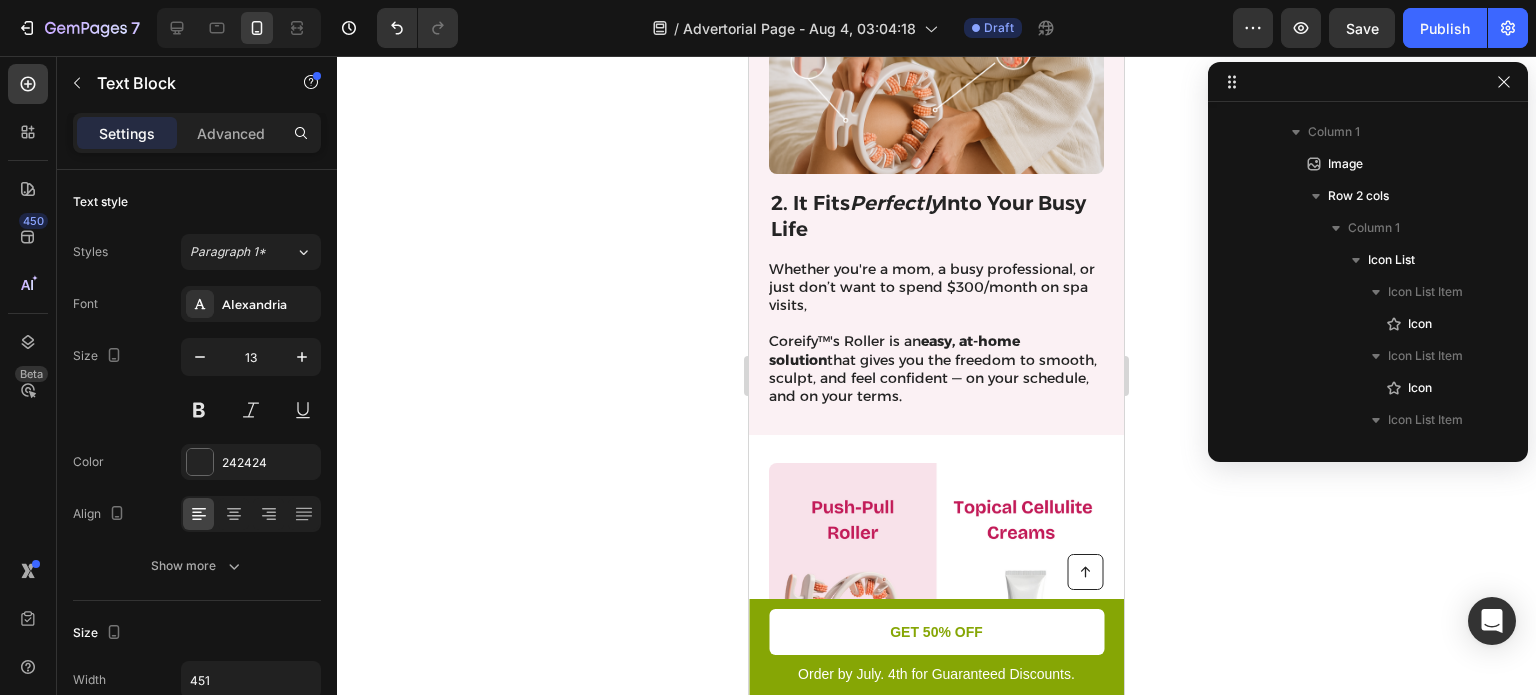 scroll, scrollTop: 2026, scrollLeft: 0, axis: vertical 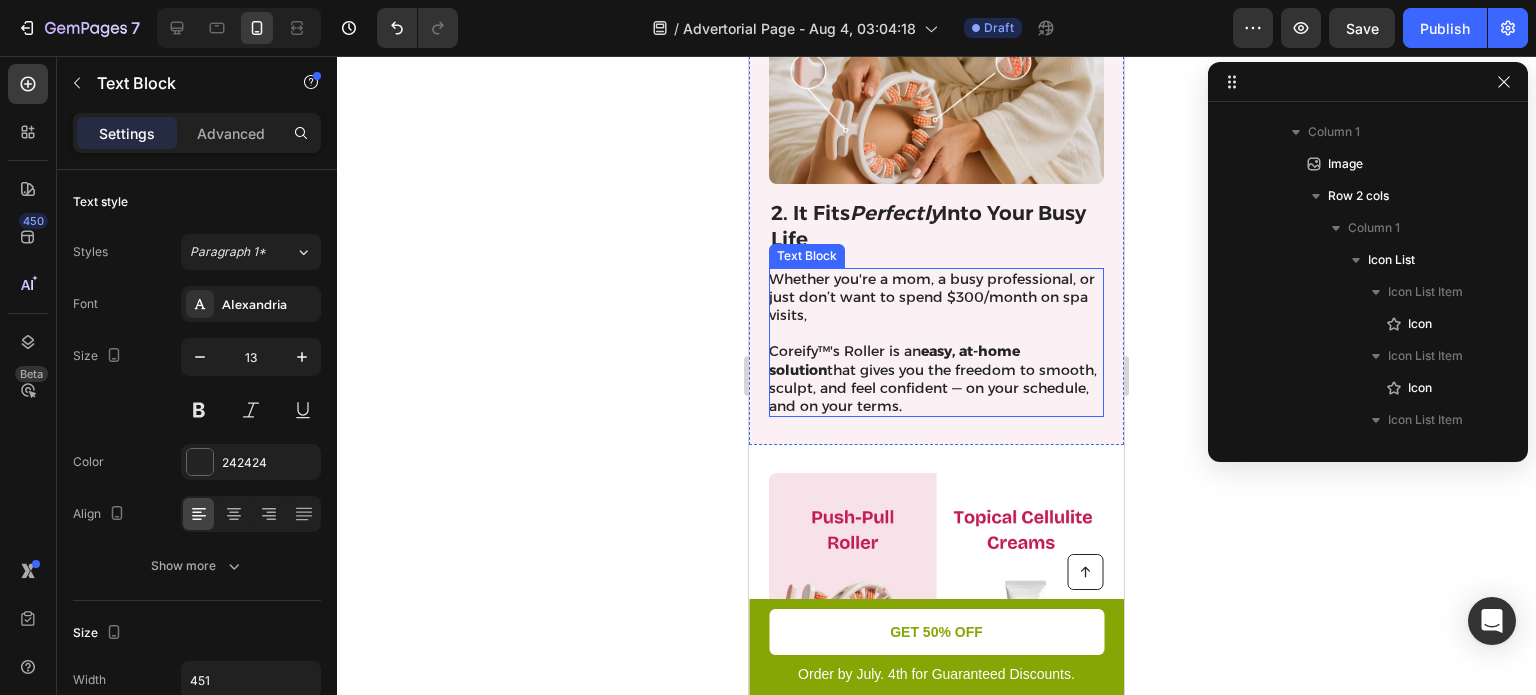 click on "Whether you're a mom, a busy professional, or just don’t want to spend $300/month on spa visits," at bounding box center [935, 297] 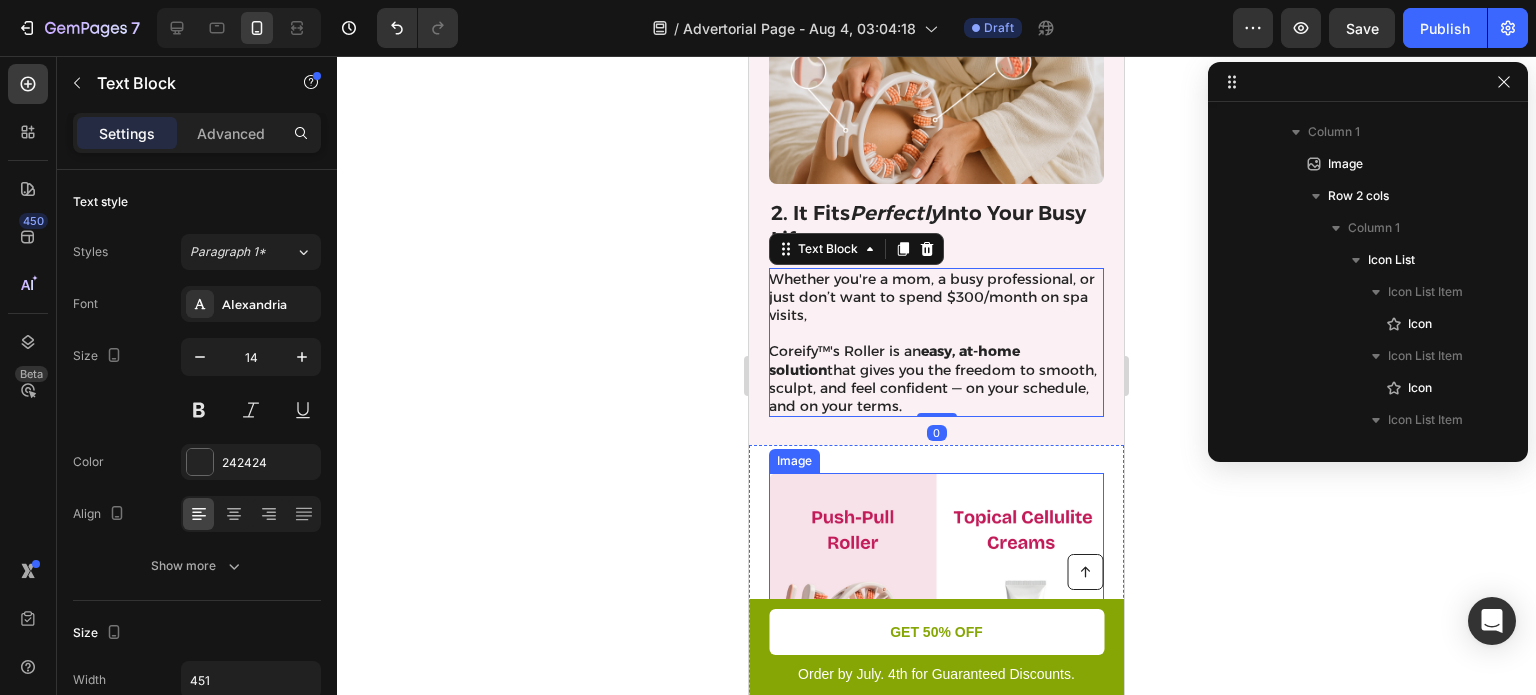 scroll, scrollTop: 2428, scrollLeft: 0, axis: vertical 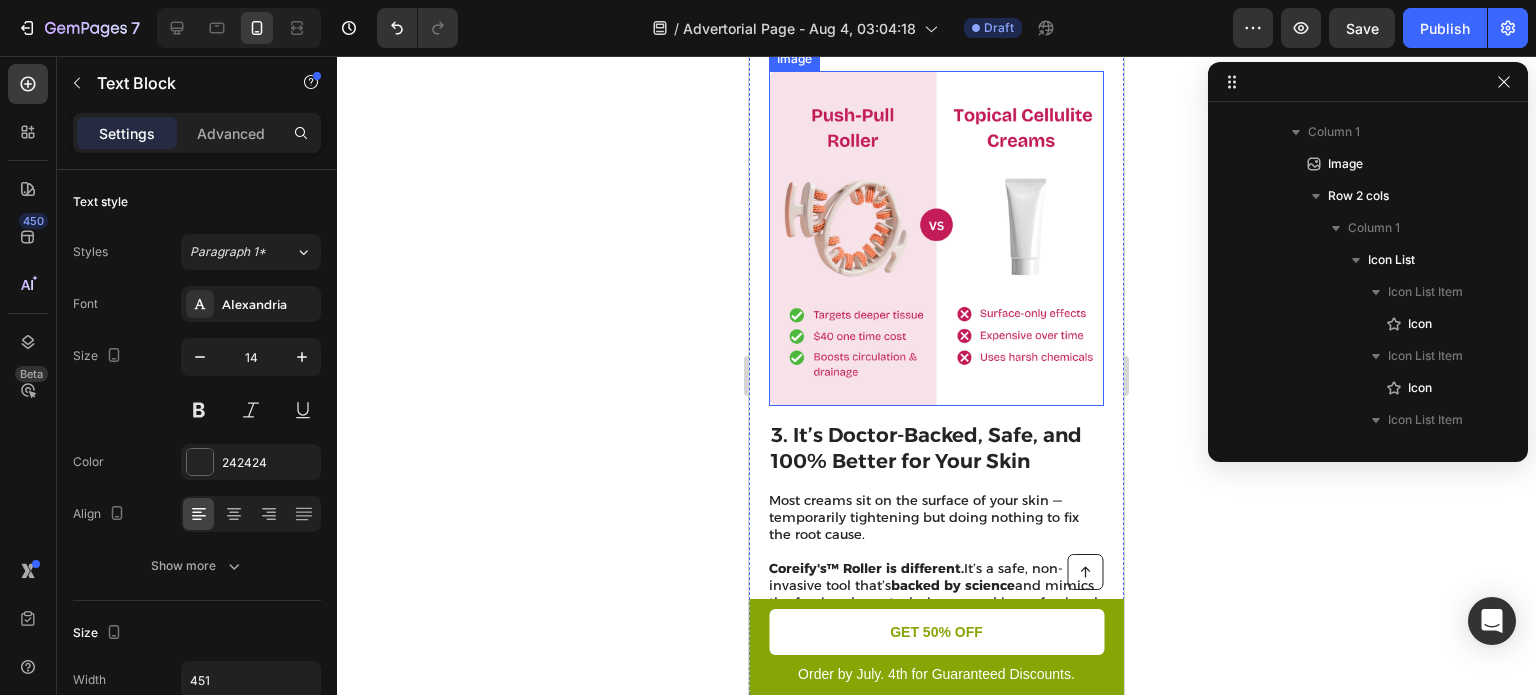 click on "Button Order by July. 4th for Guaranteed Discounts. Text Block GET 50% OFF Button Row Sticky 5 Reasons Why  Why 10,000+ Women Are Ditching Expensive Spa Appointments for This Doctor-Approved Coreify™ Cellulite-Smoothing Tool. Heading Image By Jessica M. Verified User Heading 2 min read. Text Block Row Image Icon Icon Icon Icon
Icon Icon List #1 Choice For 12,000+ Happy Customers Text Block Row Why Thousands Wished They Found This Sooner Heading                Title Line They Tried Everything for Cottage Cheese, Fat, Loose Skin -- Here's Why Thousands Say Coreify's ™ Anti-Celluliate Roller  is the only thing that worked   Text Block Check Avaliablity Button RISK-FREE  | 30 Day Money Back Guarentee  Text Block Row 1. It Actually  Reduces  Cellulite — Unlike Gimmicks That Just Cover It Up.  Heading Most creams, scrubs, and dry brushing routines only treat the surface of your skin — giving you a temporary “tight” feeling without addressing the real cause. ,  , and" at bounding box center [936, 1215] 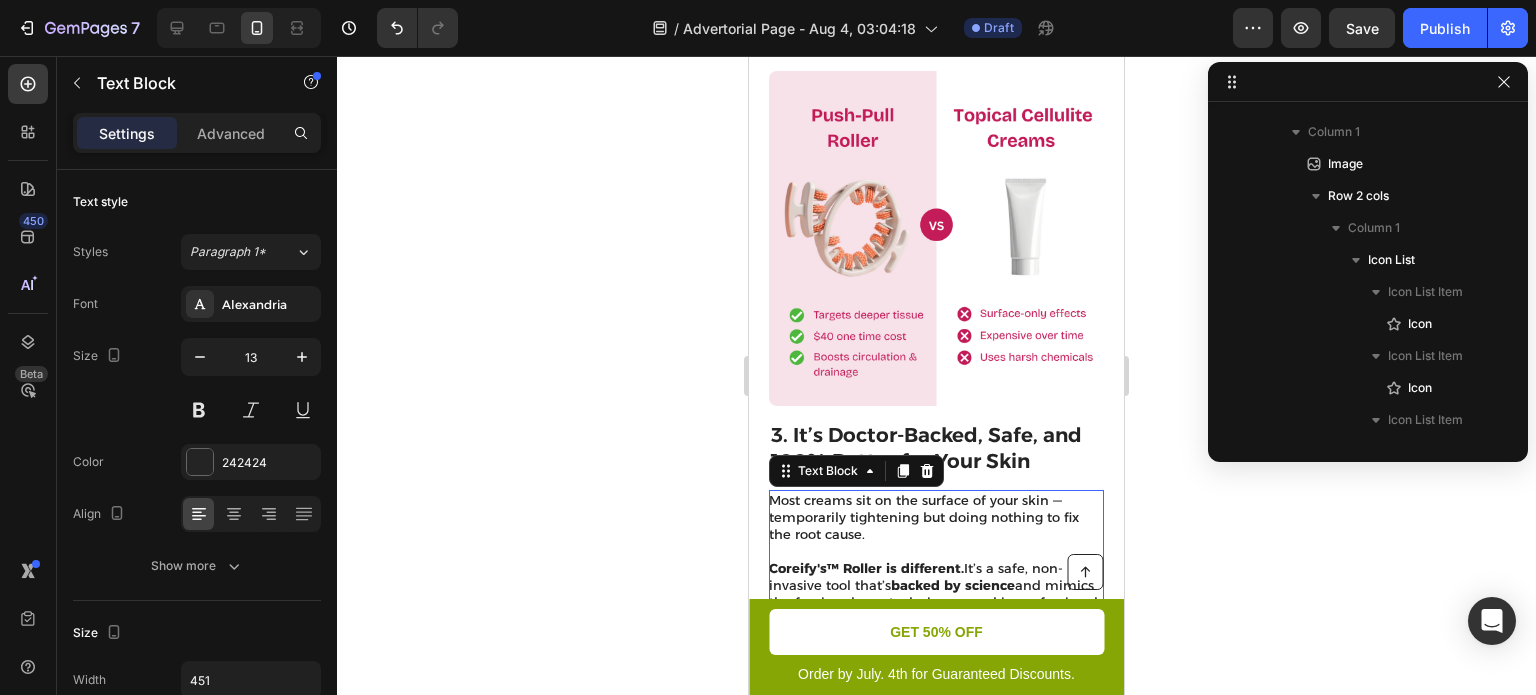 scroll, scrollTop: 2760, scrollLeft: 0, axis: vertical 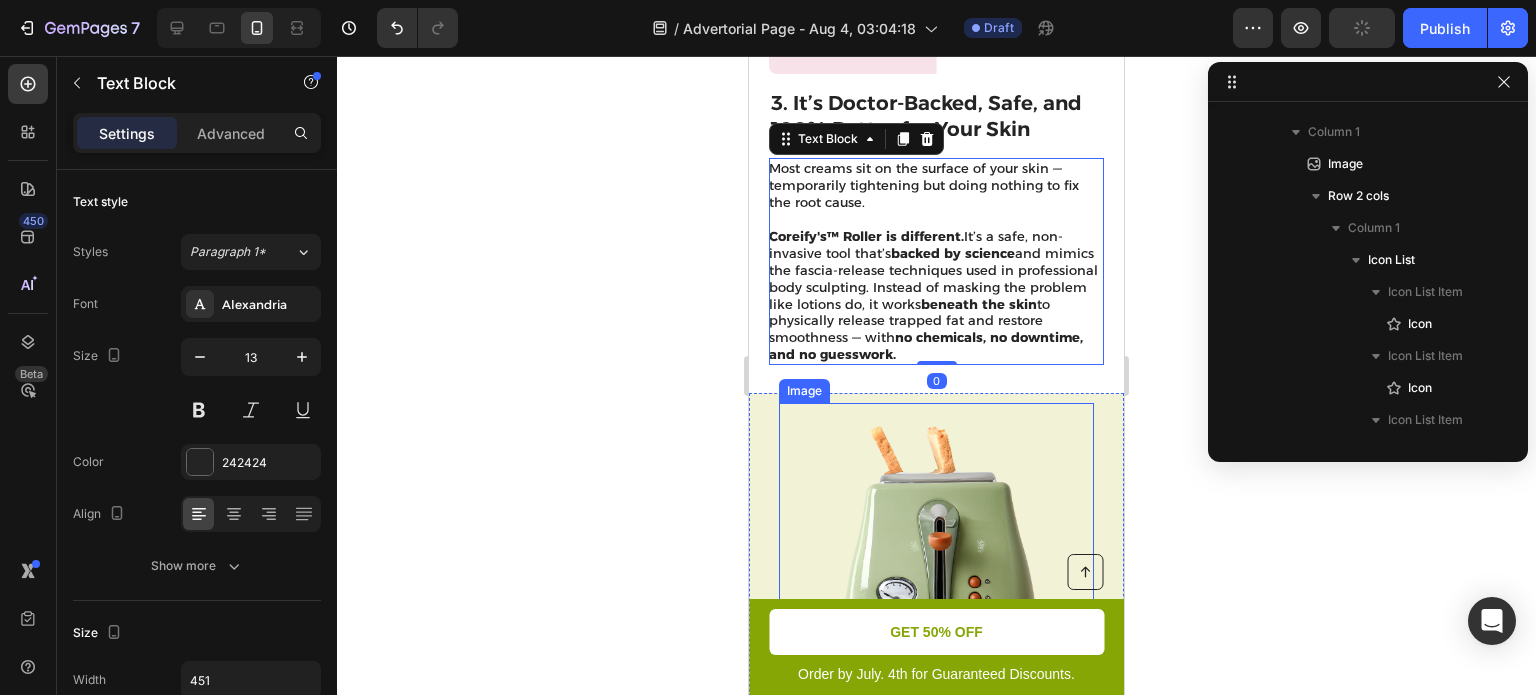click at bounding box center [936, 560] 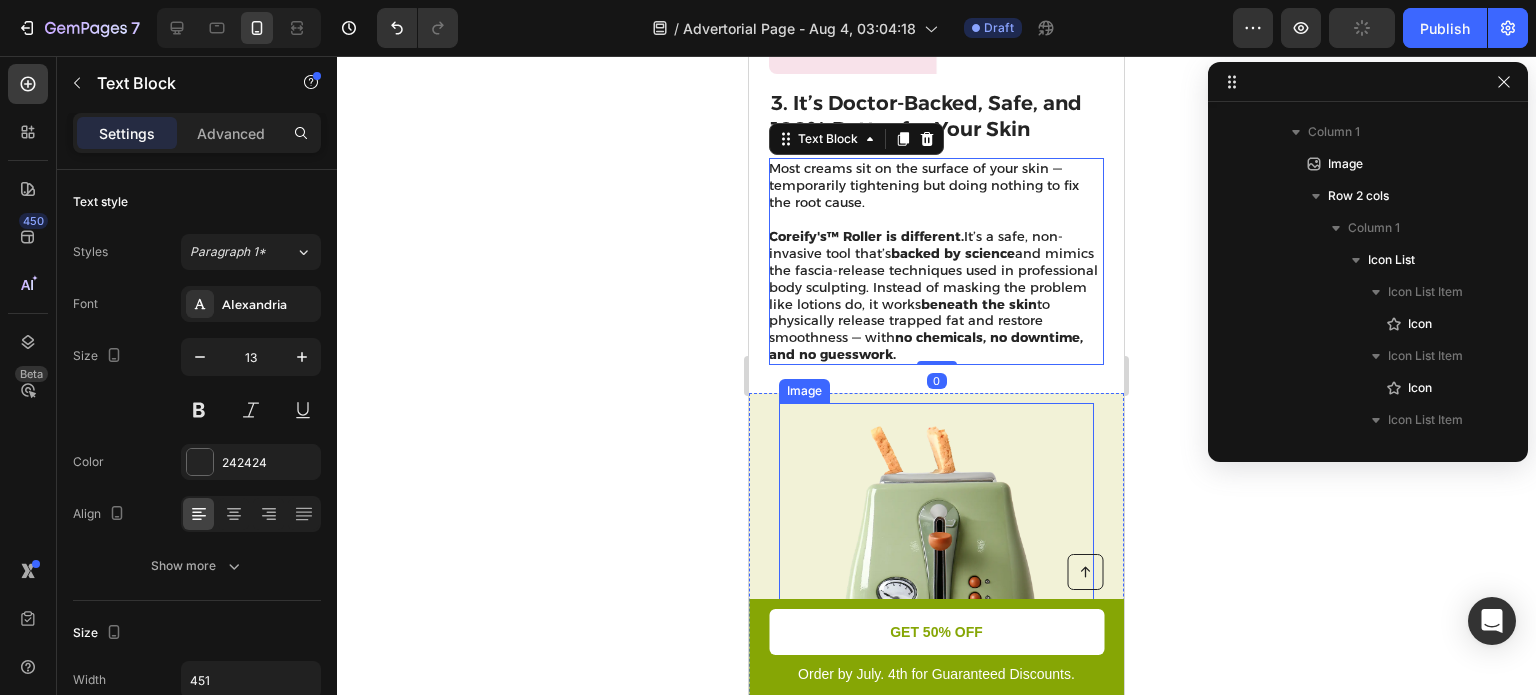click on "Coreify's™ Roller is different.  It’s a safe, non-invasive tool that’s  backed by science  and mimics the fascia-release techniques used in professional body sculpting. Instead of masking the problem like lotions do, it works  beneath the skin  to physically release trapped fat and restore smoothness — with  no chemicals, no downtime, and no guesswork." at bounding box center [935, 295] 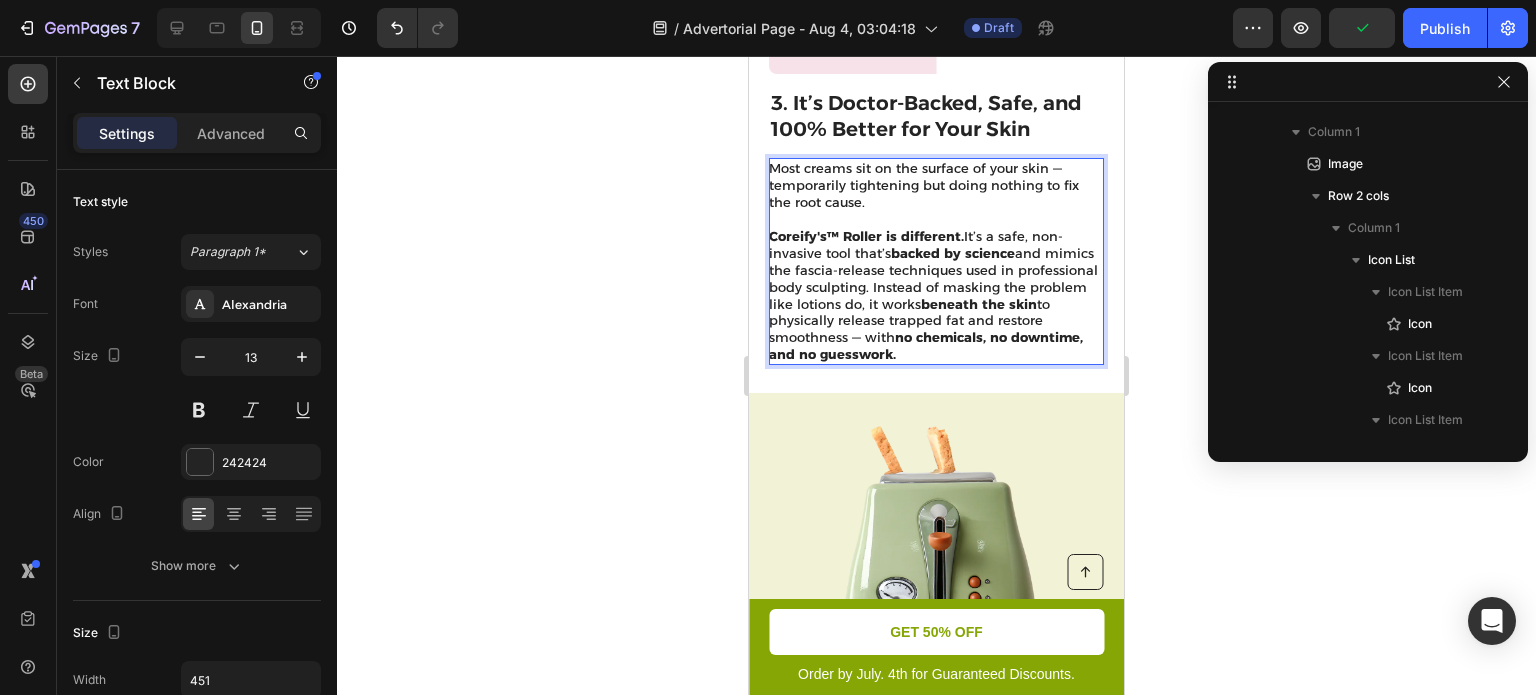click on "Coreify's™ Roller is different.  It’s a safe, non-invasive tool that’s  backed by science  and mimics the fascia-release techniques used in professional body sculpting. Instead of masking the problem like lotions do, it works  beneath the skin  to physically release trapped fat and restore smoothness — with  no chemicals, no downtime, and no guesswork." at bounding box center [935, 295] 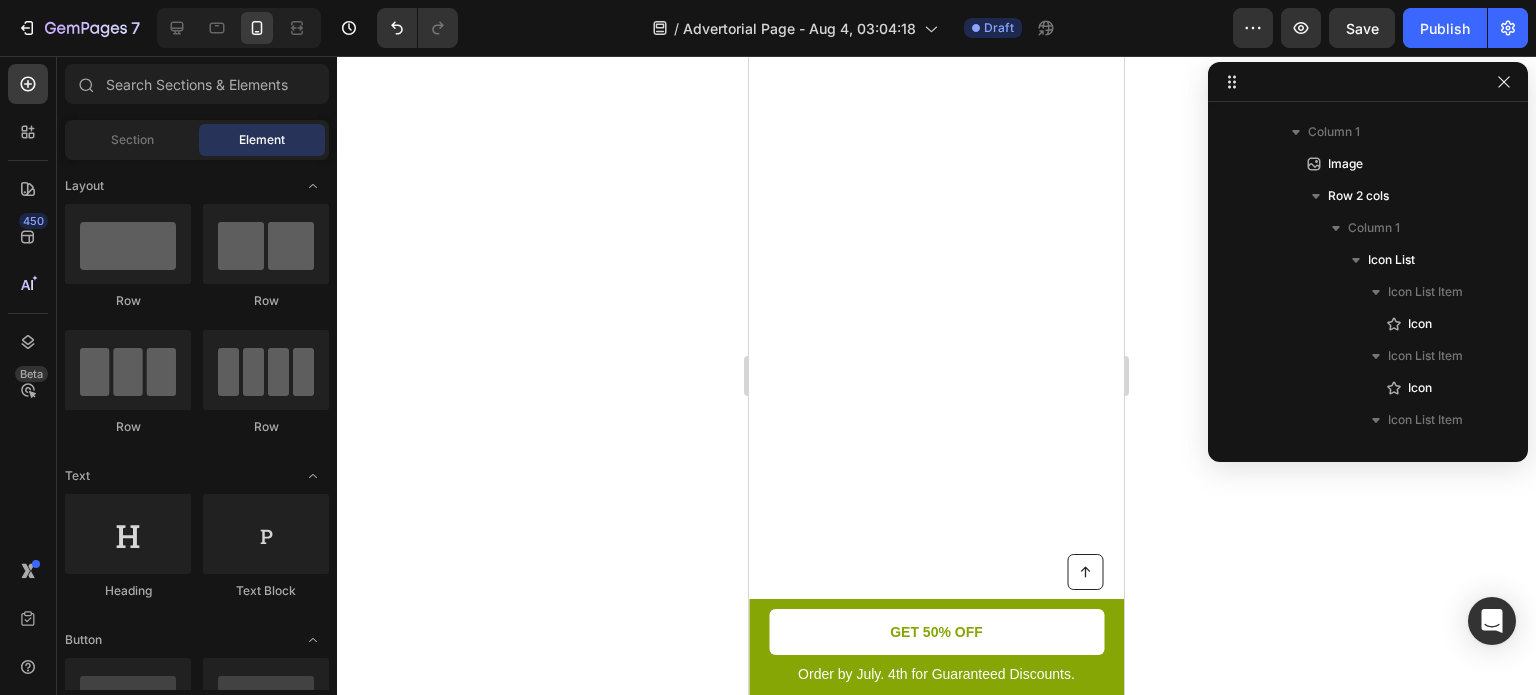 scroll, scrollTop: 3157, scrollLeft: 0, axis: vertical 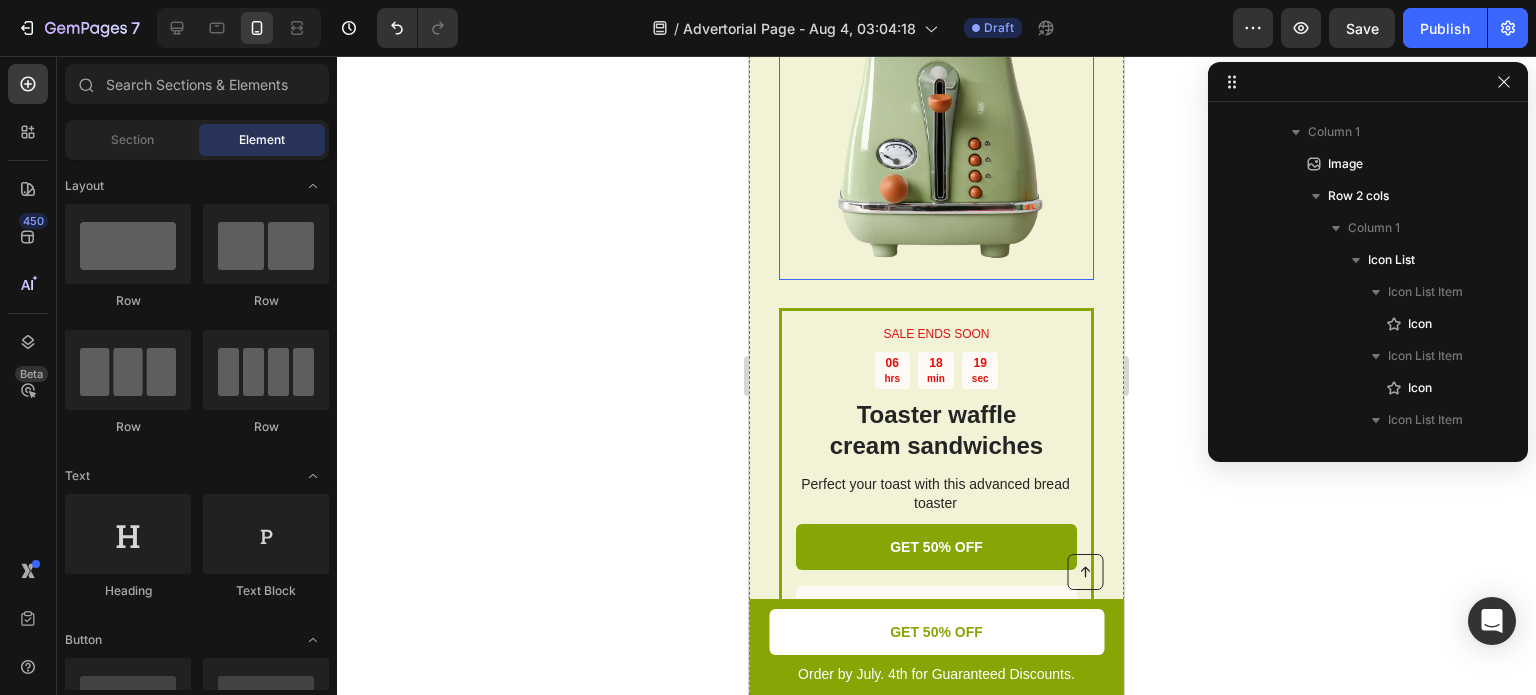 click at bounding box center (936, 122) 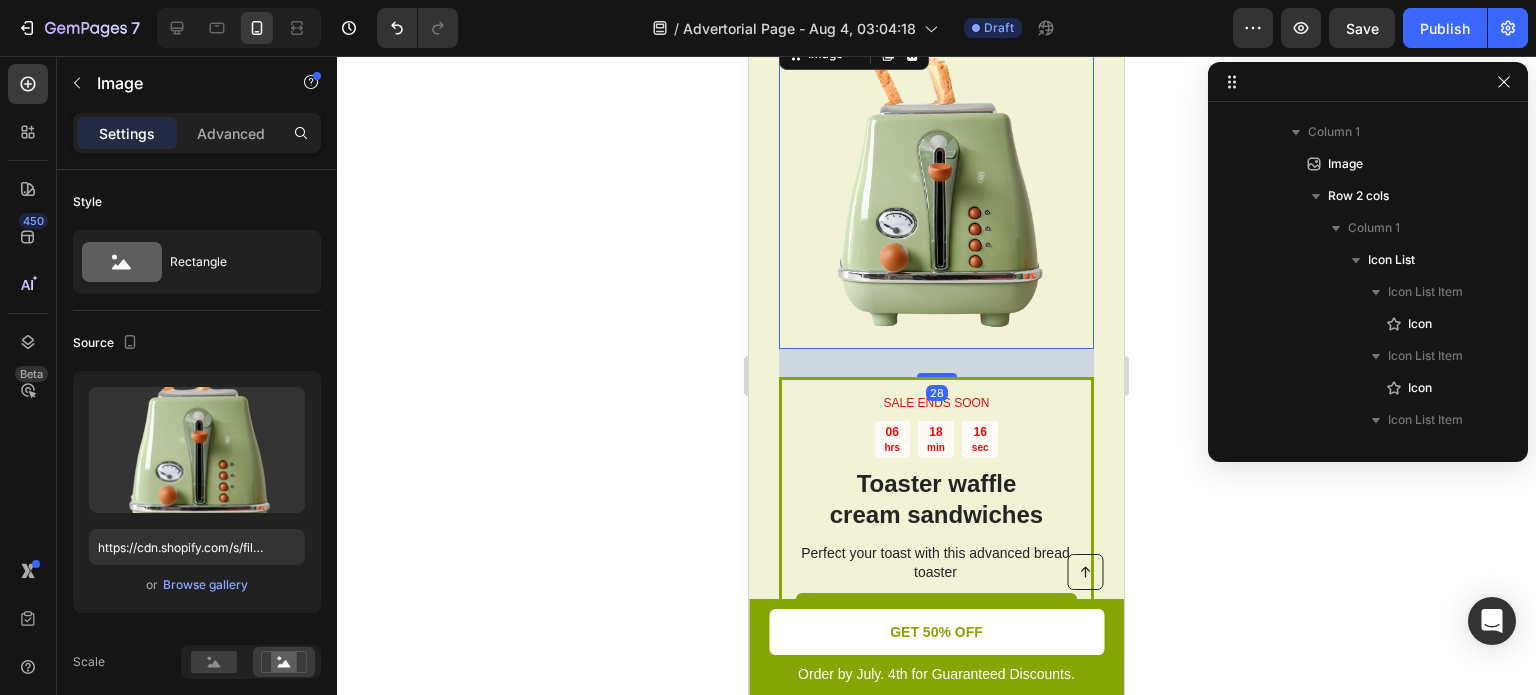 scroll, scrollTop: 3085, scrollLeft: 0, axis: vertical 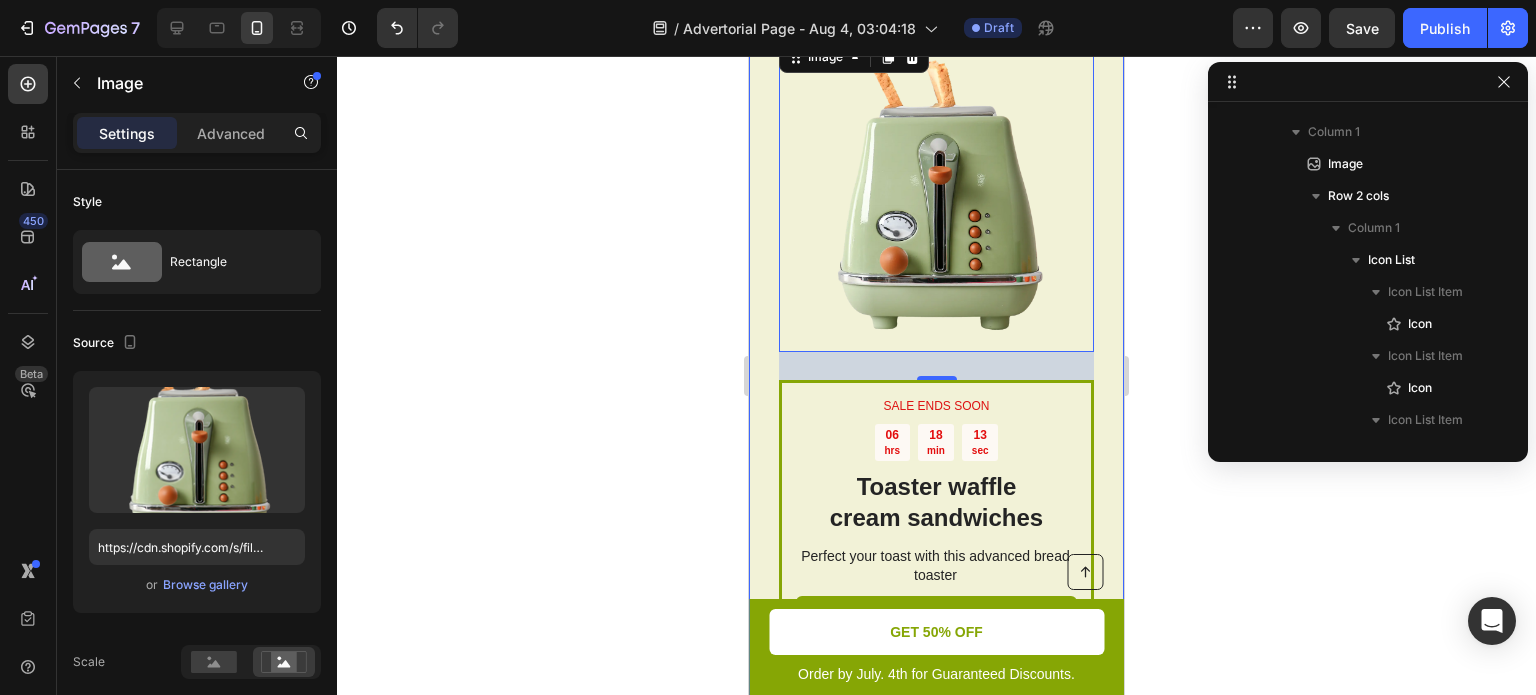 click on "SALE ENDS SOON Text Block 06 hrs 18 min 13 sec Countdown Timer Toaster waffle cream sandwiches Heading Perfect your toast with this advanced bread toaster Text Block GET 50% OFF Button Sell-out Risk:  High Text Block | Text Block FREE  shipping Text Block Row Try it today with a 30-Day Money Back Guarantee! Text Block Row Image   28 Row" at bounding box center (936, 399) 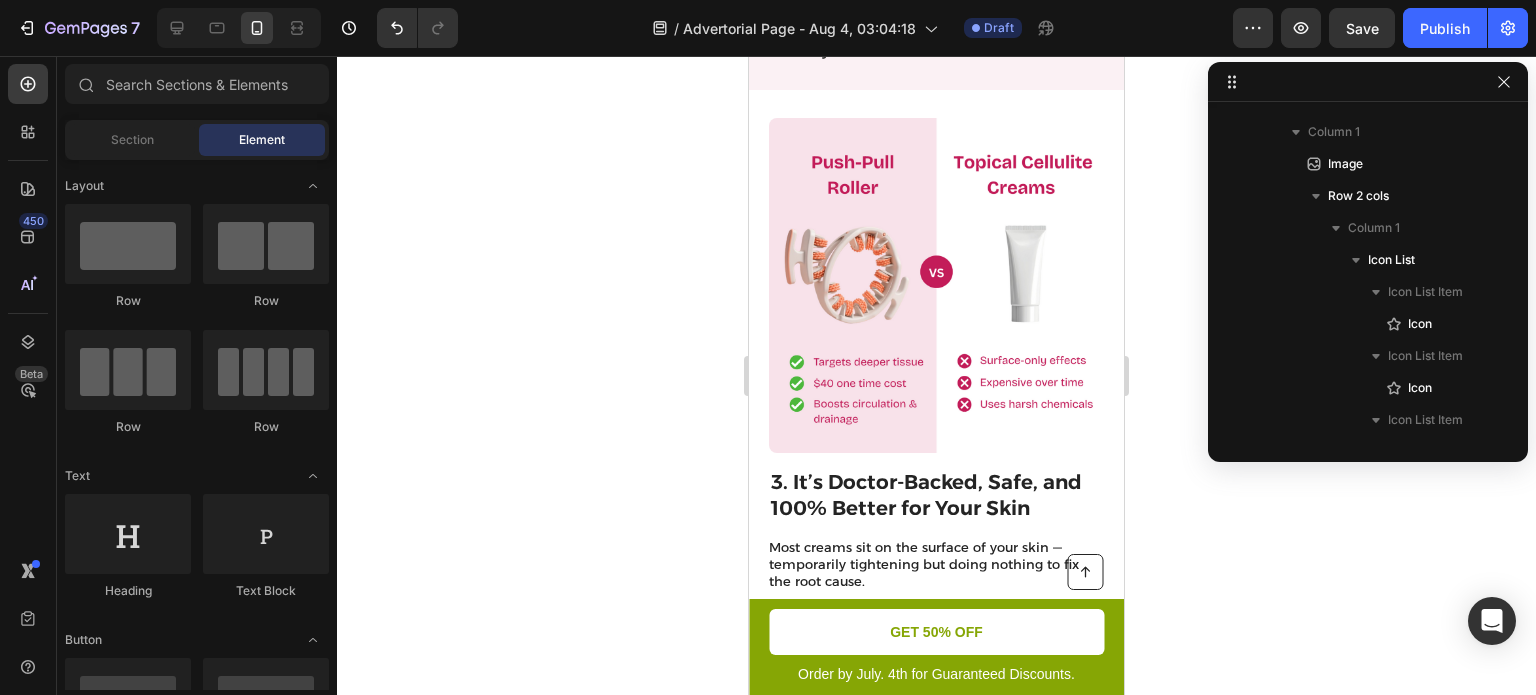 scroll, scrollTop: 2391, scrollLeft: 0, axis: vertical 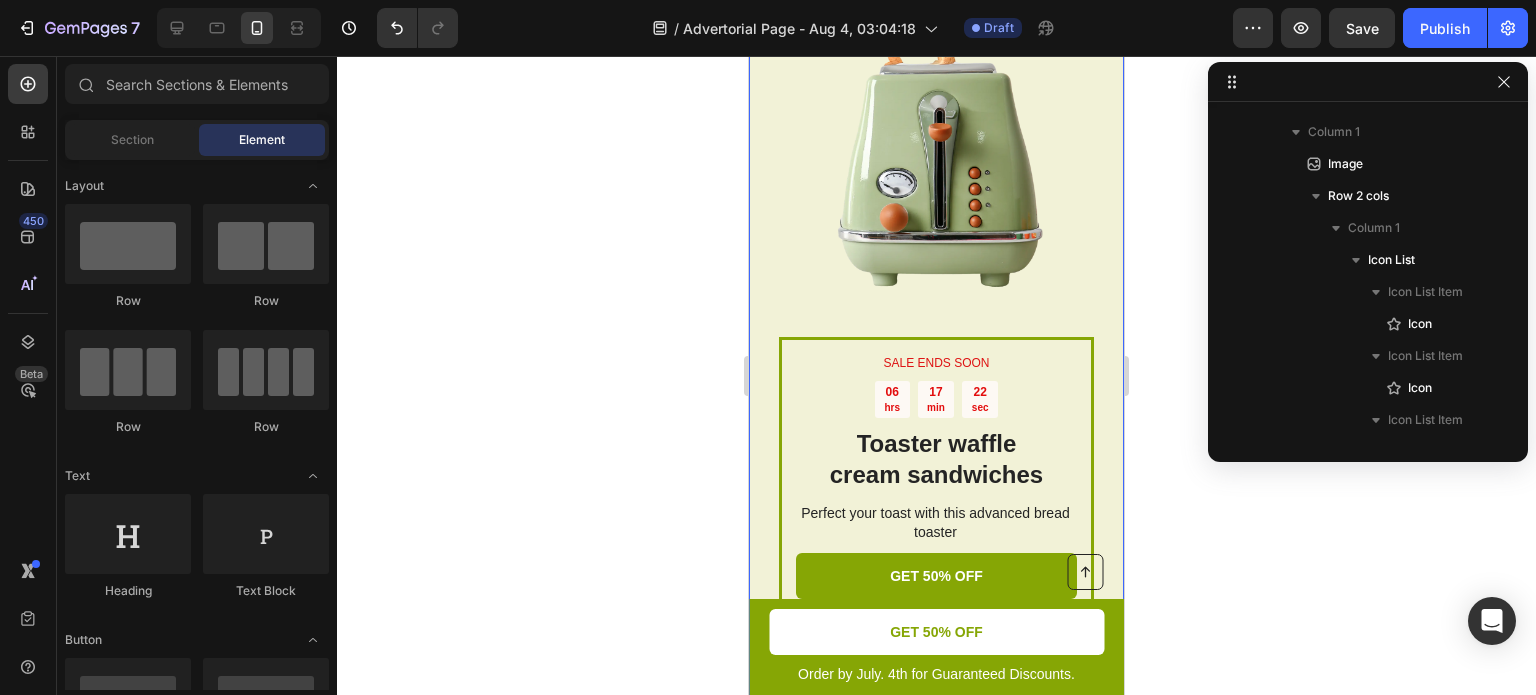click on "SALE ENDS SOON Text Block 06 hrs 17 min 22 sec Countdown Timer Toaster waffle cream sandwiches Heading Perfect your toast with this advanced bread toaster Text Block GET 50% OFF Button Sell-out Risk:  High Text Block | Text Block FREE  shipping Text Block Row Try it today with a 30-Day Money Back Guarantee! Text Block Row Image Row" at bounding box center [936, 356] 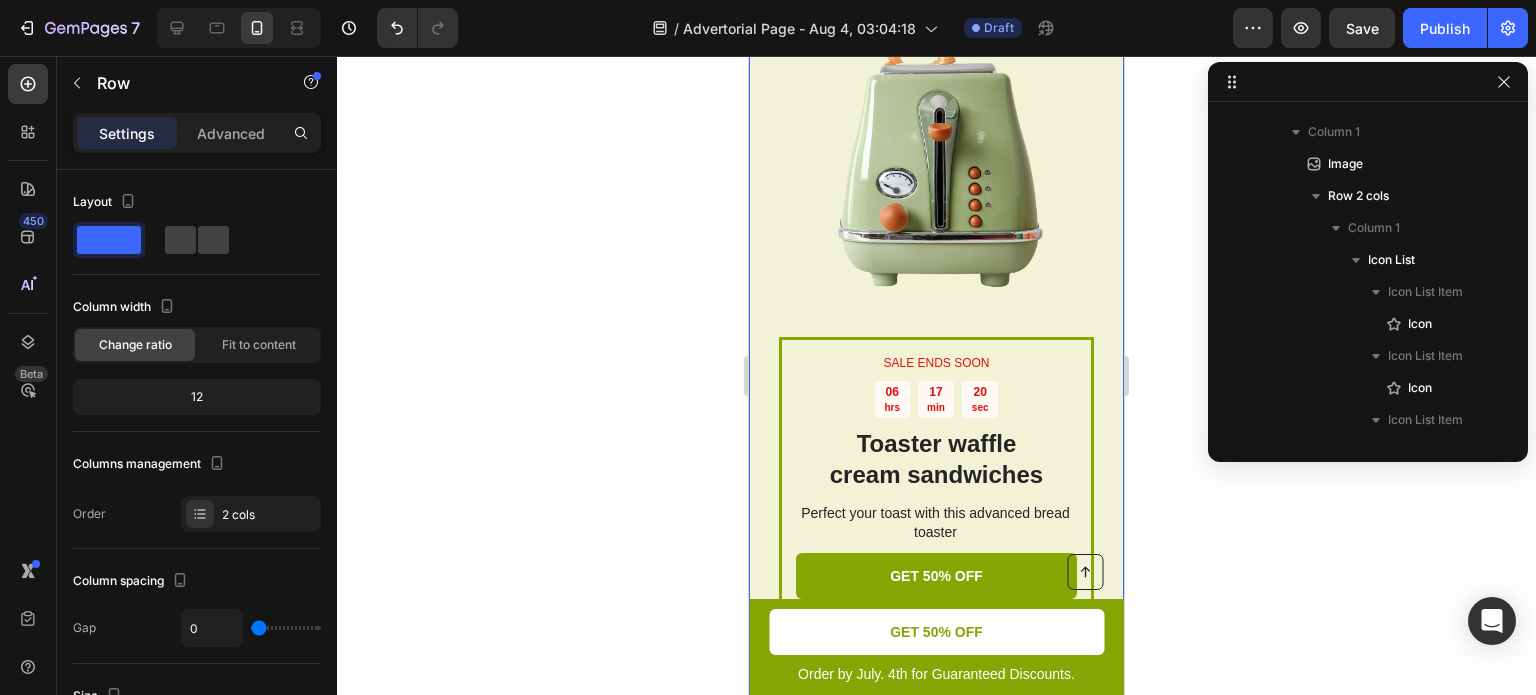 click 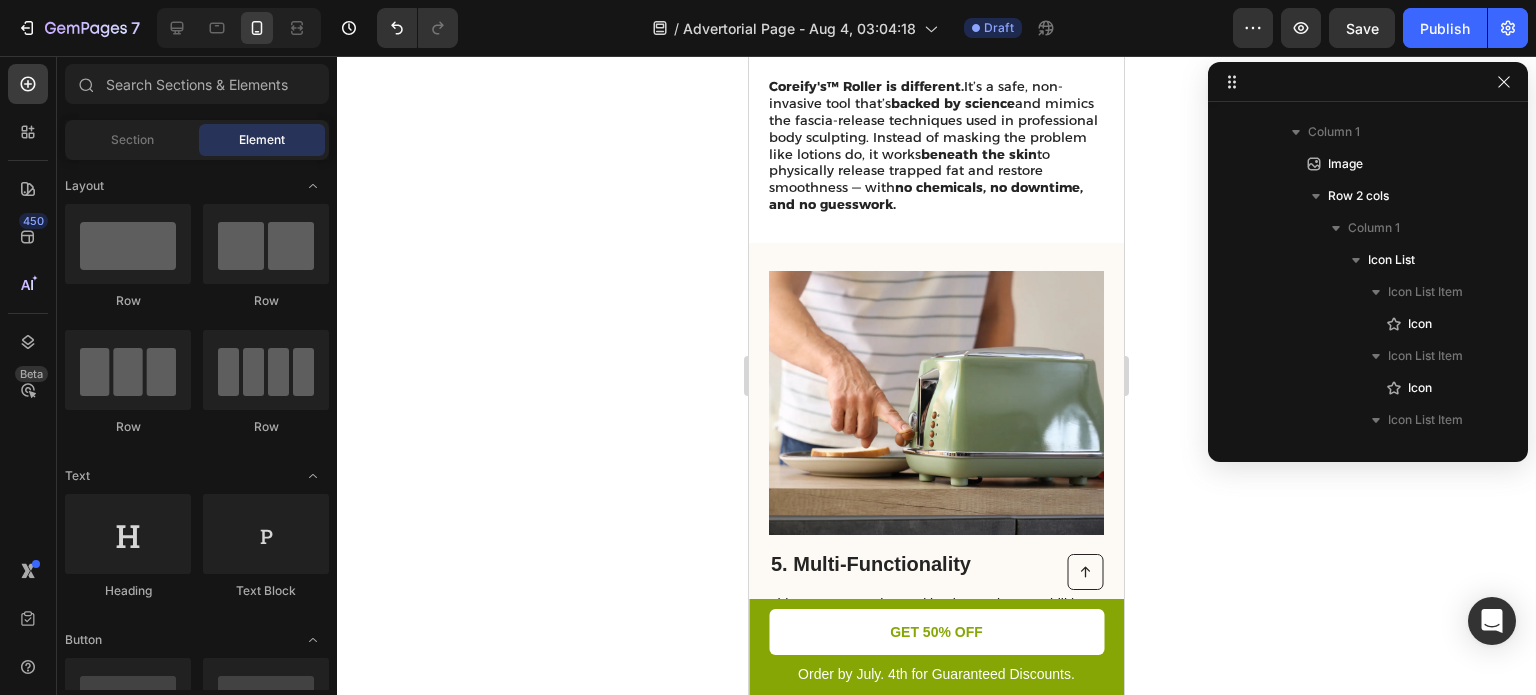 scroll, scrollTop: 2912, scrollLeft: 0, axis: vertical 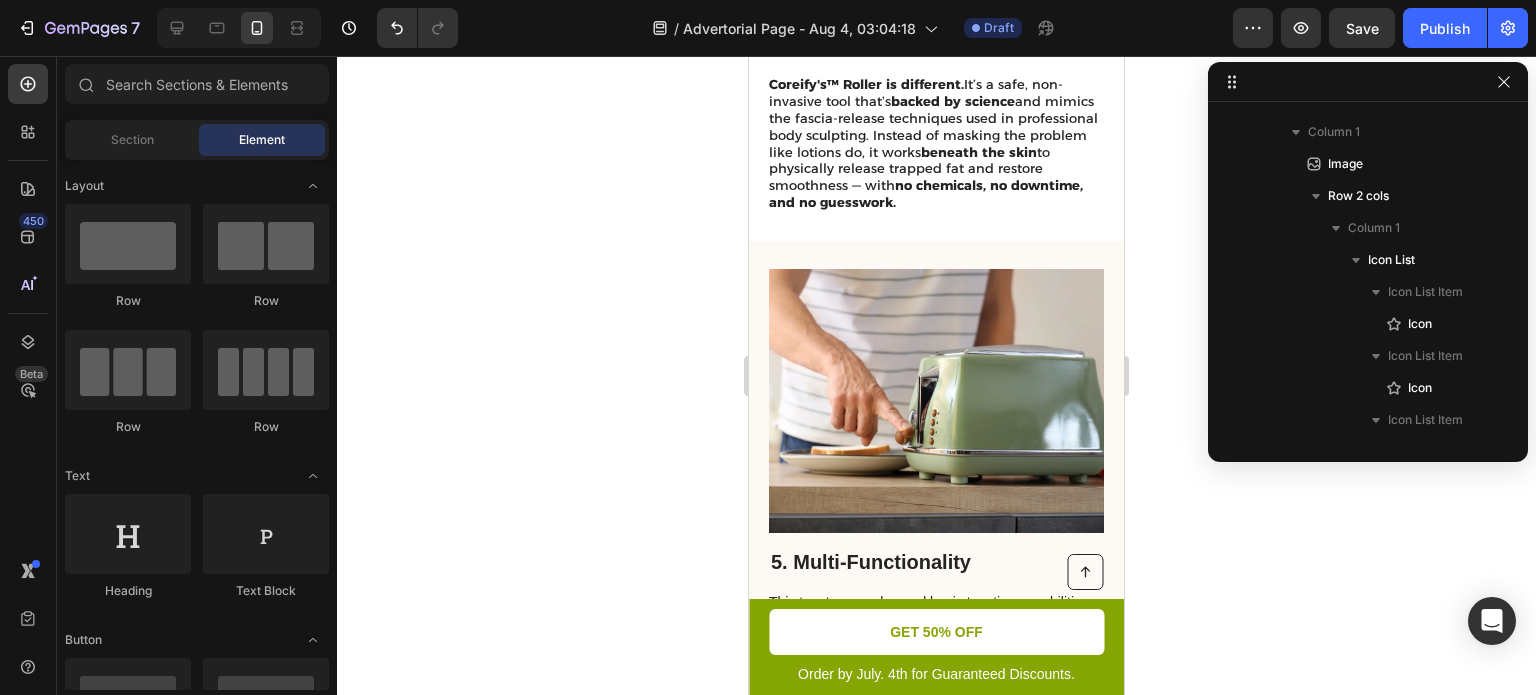 click at bounding box center (936, 401) 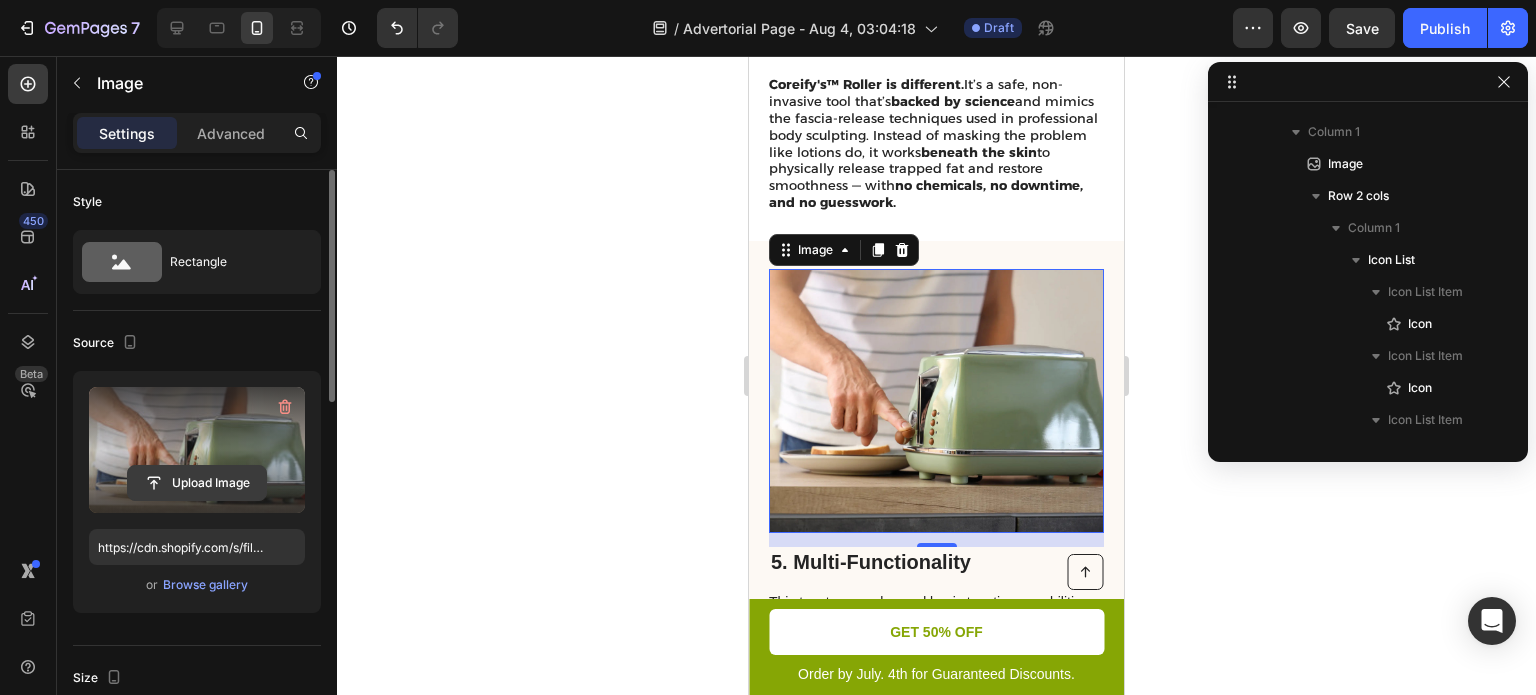 click 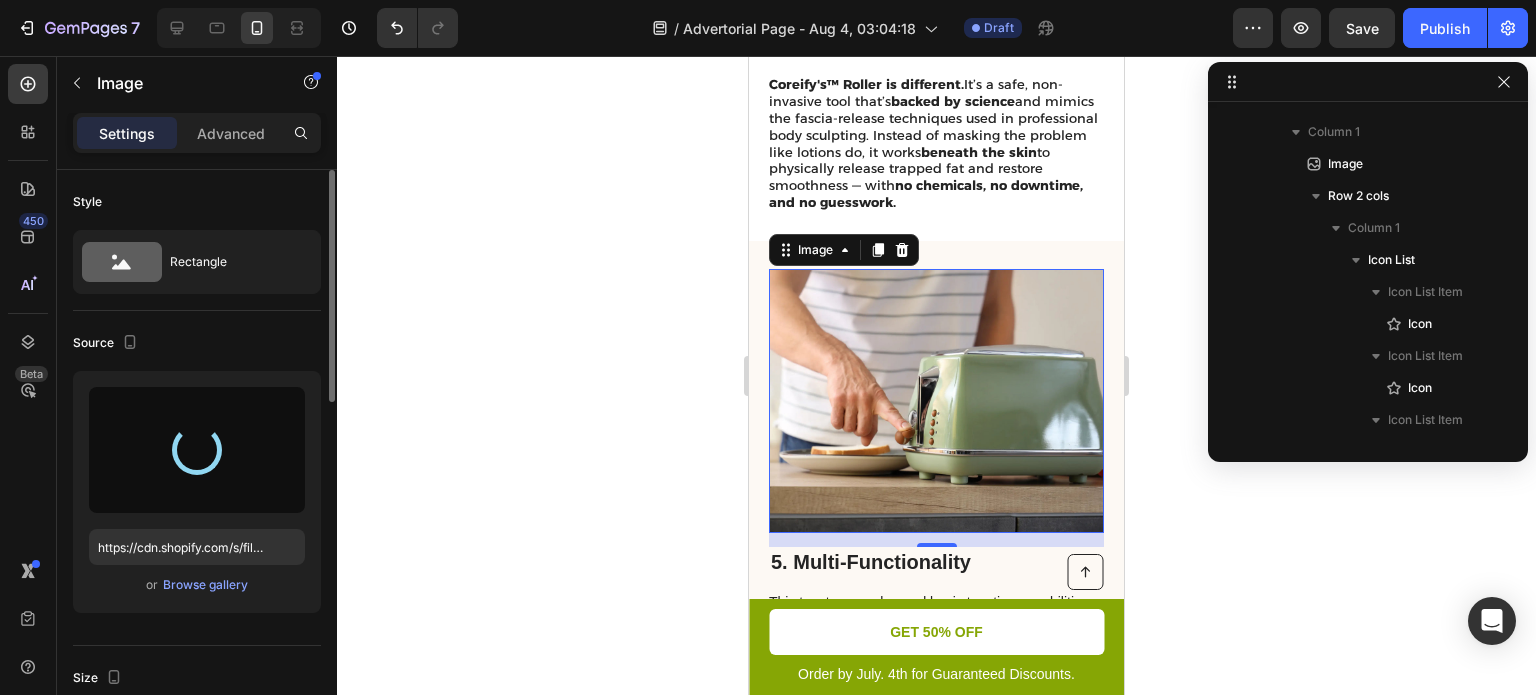 type on "https://cdn.shopify.com/s/files/1/0929/0009/8335/files/gempages_578381056340656914-ab6fa4d8-0766-4570-9a7e-779aac0b2424.png" 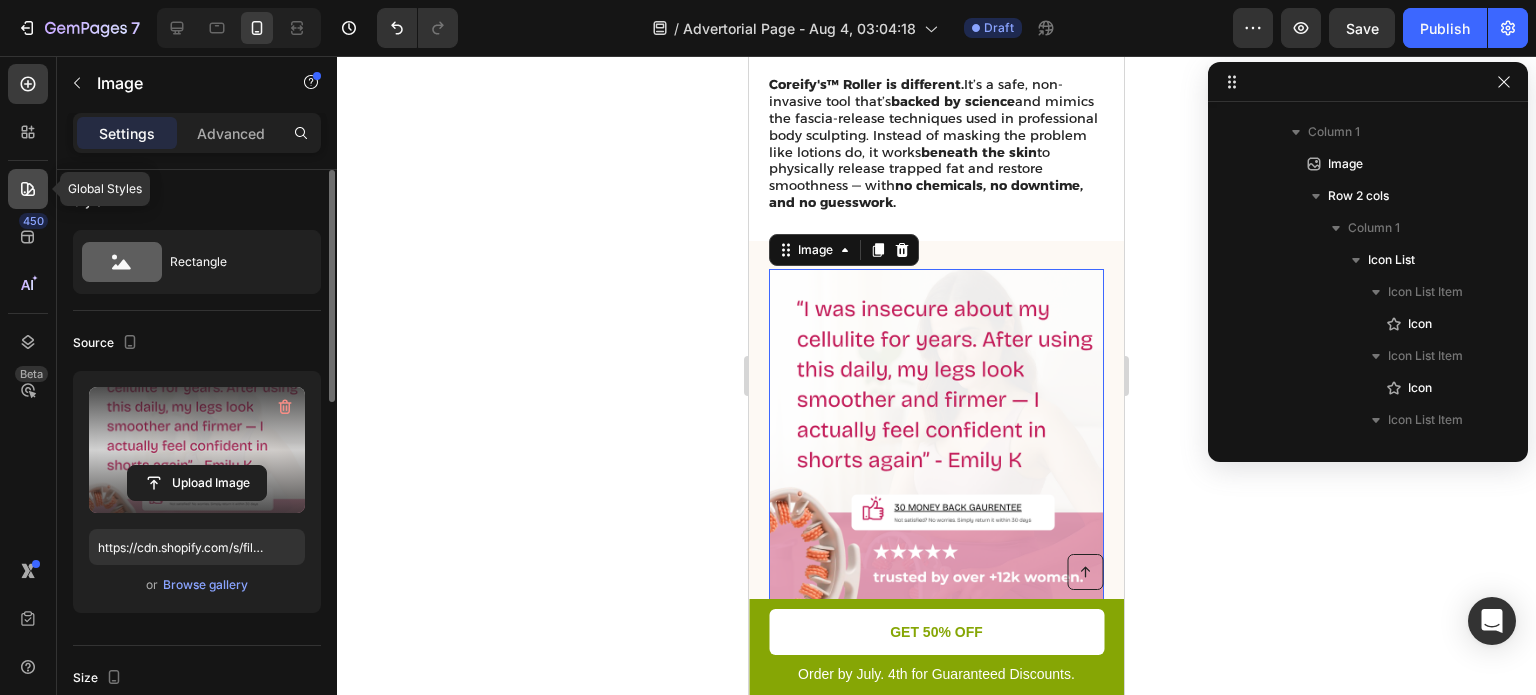 click 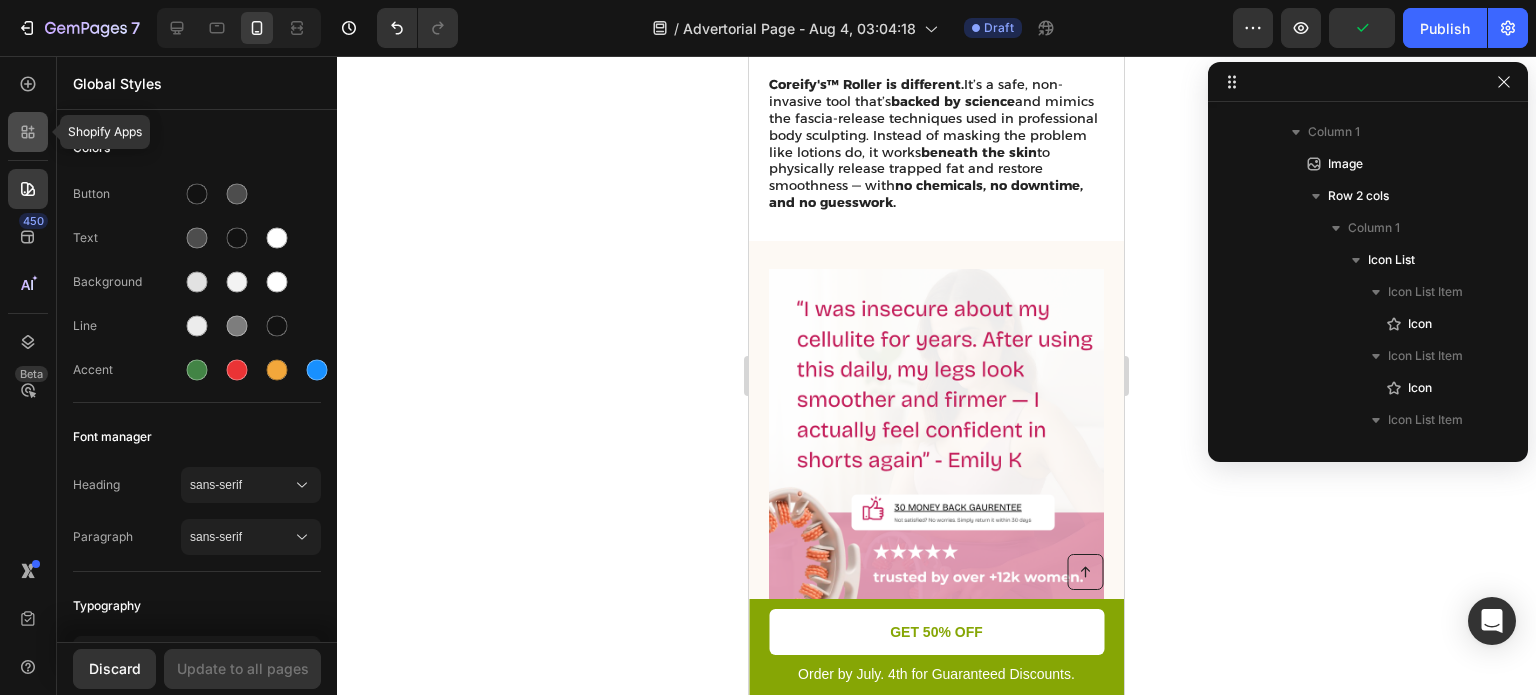 click 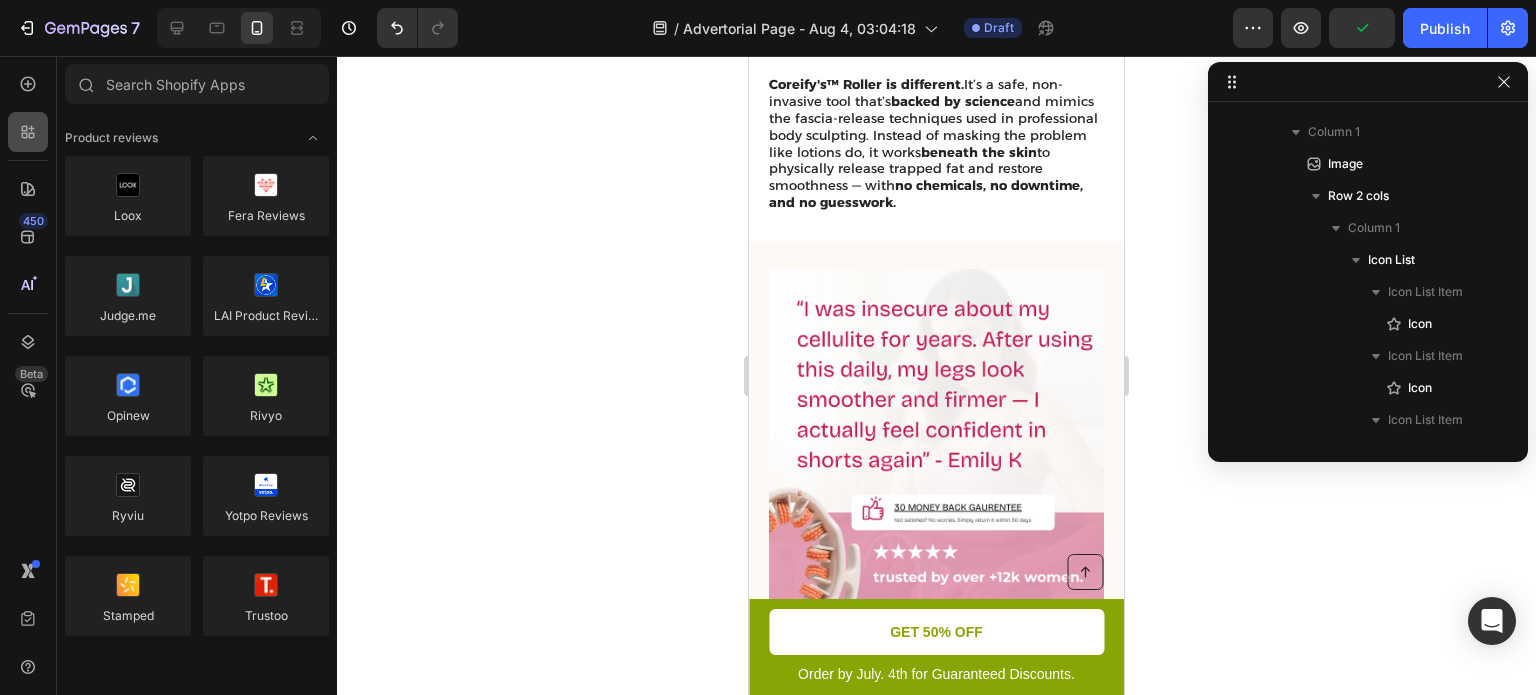scroll, scrollTop: 920, scrollLeft: 0, axis: vertical 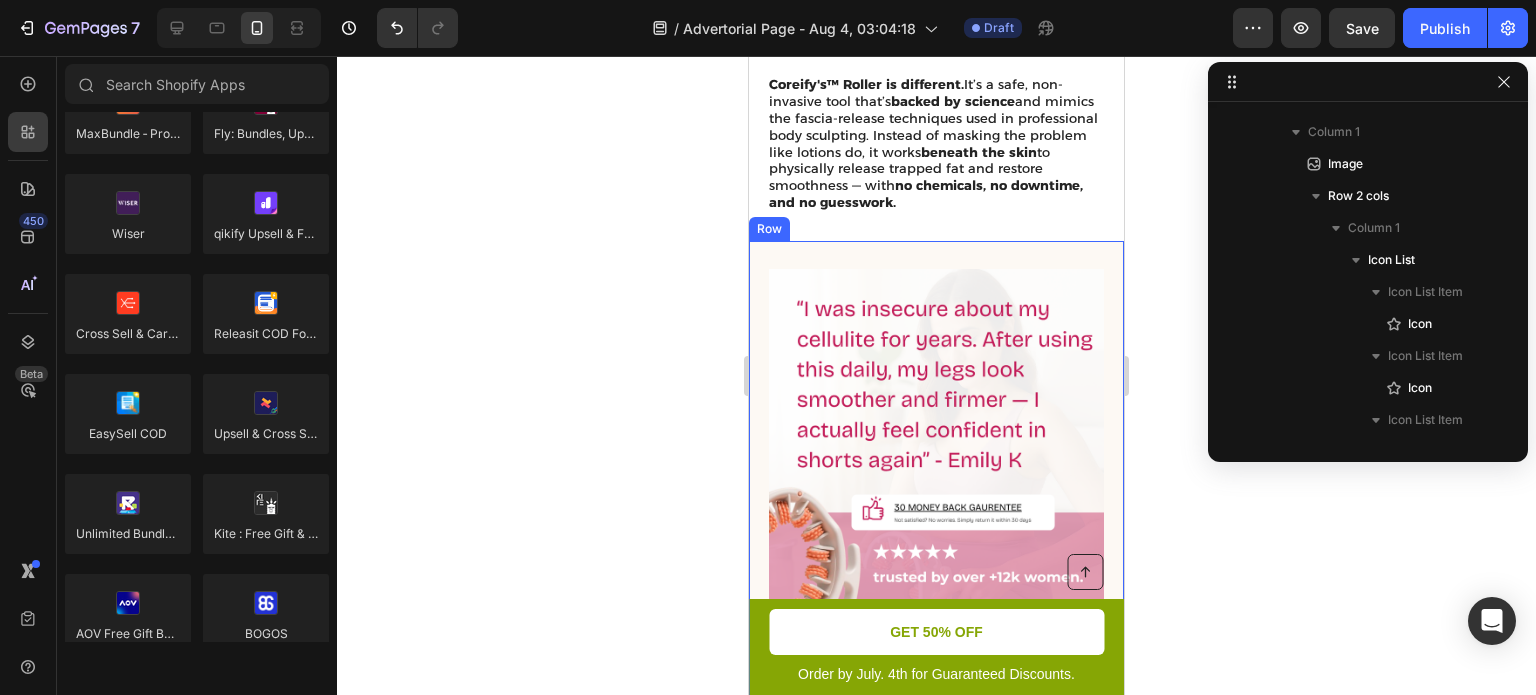 click on "5. Multi-Functionality Heading This toaster goes beyond basic toasting capabilities.  With its multi-functionality, it serves as a versatile kitchen companion. Integrated features such as defrosting, reheating, and bagel modes provide added convenience.  Thaw frozen bread, warm up leftovers, or enjoy a perfectly toasted bagel with ease, expanding your breakfast options and enhancing your culinary repertoire. Text Block Image Row" at bounding box center [936, 567] 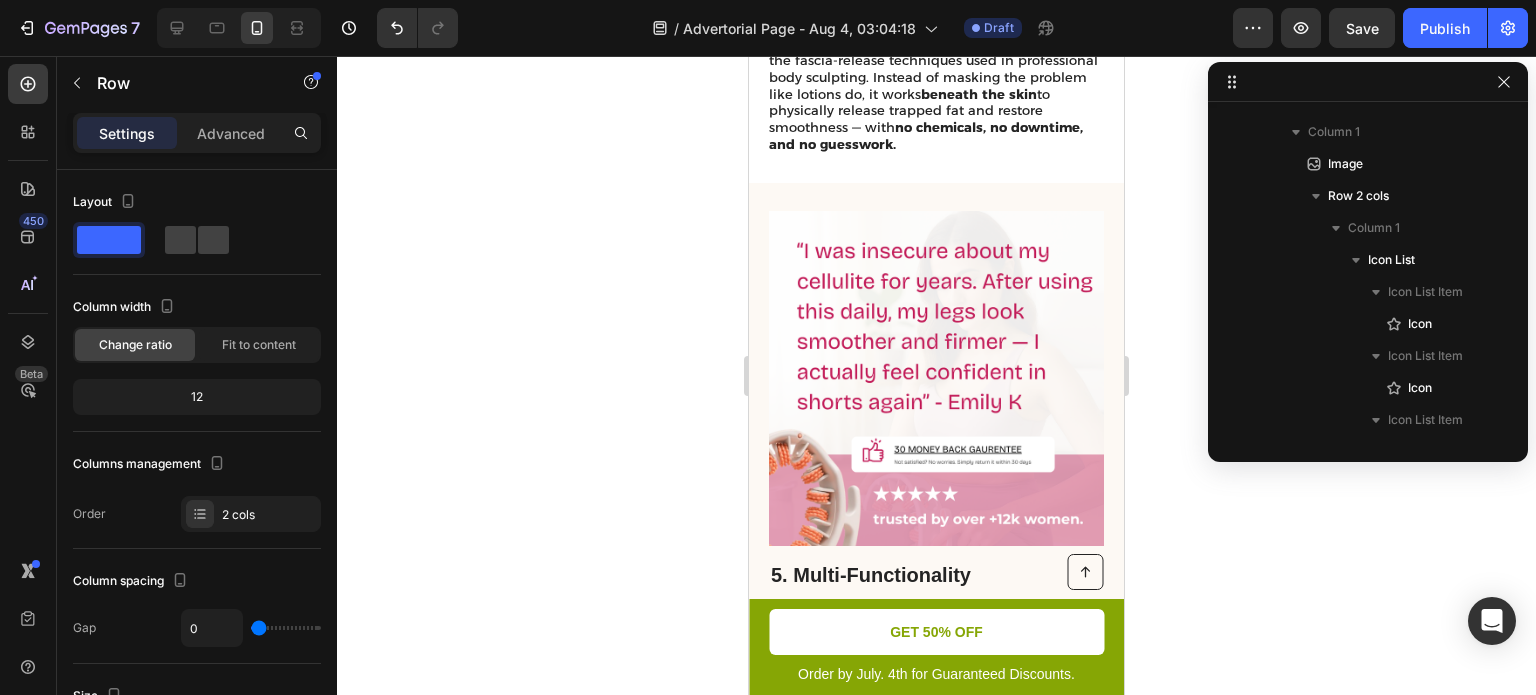 scroll, scrollTop: 2972, scrollLeft: 0, axis: vertical 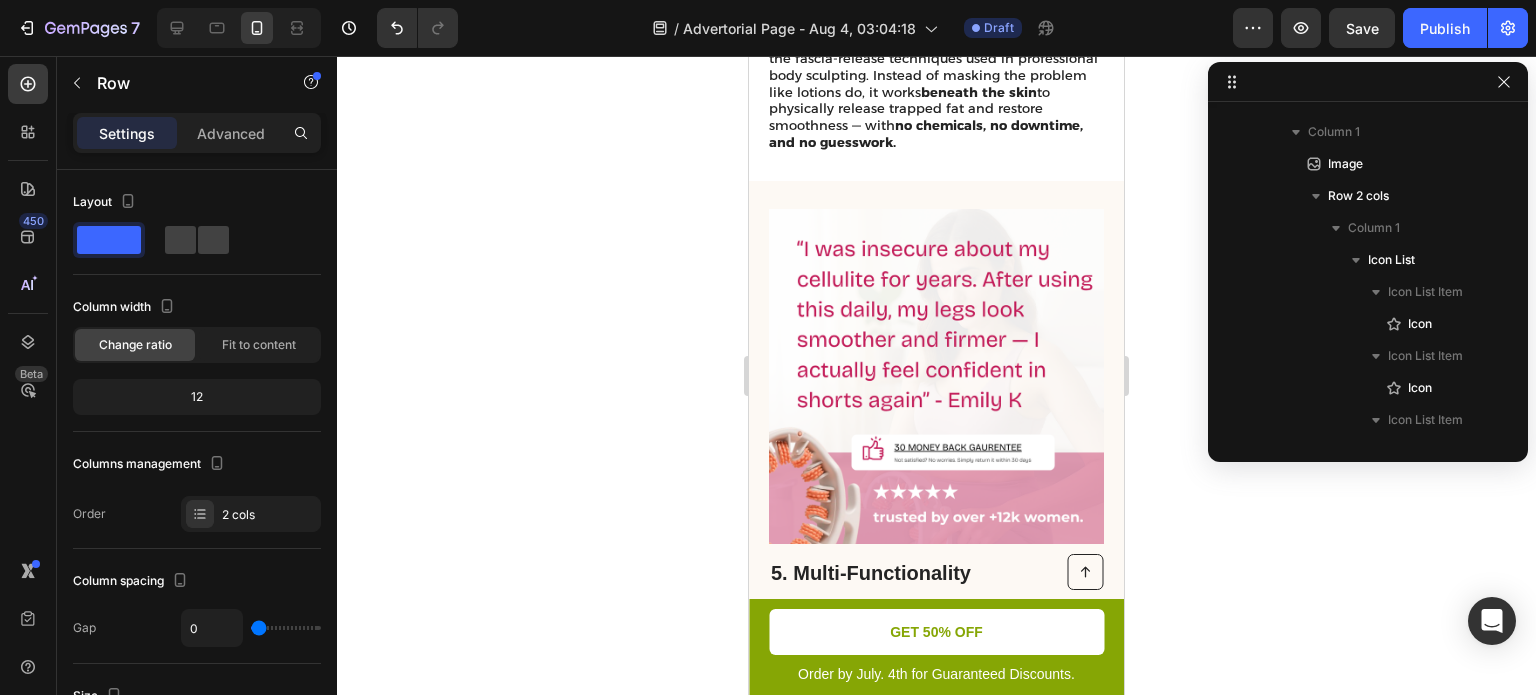 click on "5. Multi-Functionality Heading This toaster goes beyond basic toasting capabilities.  With its multi-functionality, it serves as a versatile kitchen companion. Integrated features such as defrosting, reheating, and bagel modes provide added convenience.  Thaw frozen bread, warm up leftovers, or enjoy a perfectly toasted bagel with ease, expanding your breakfast options and enhancing your culinary repertoire. Text Block Image Row" at bounding box center (936, 507) 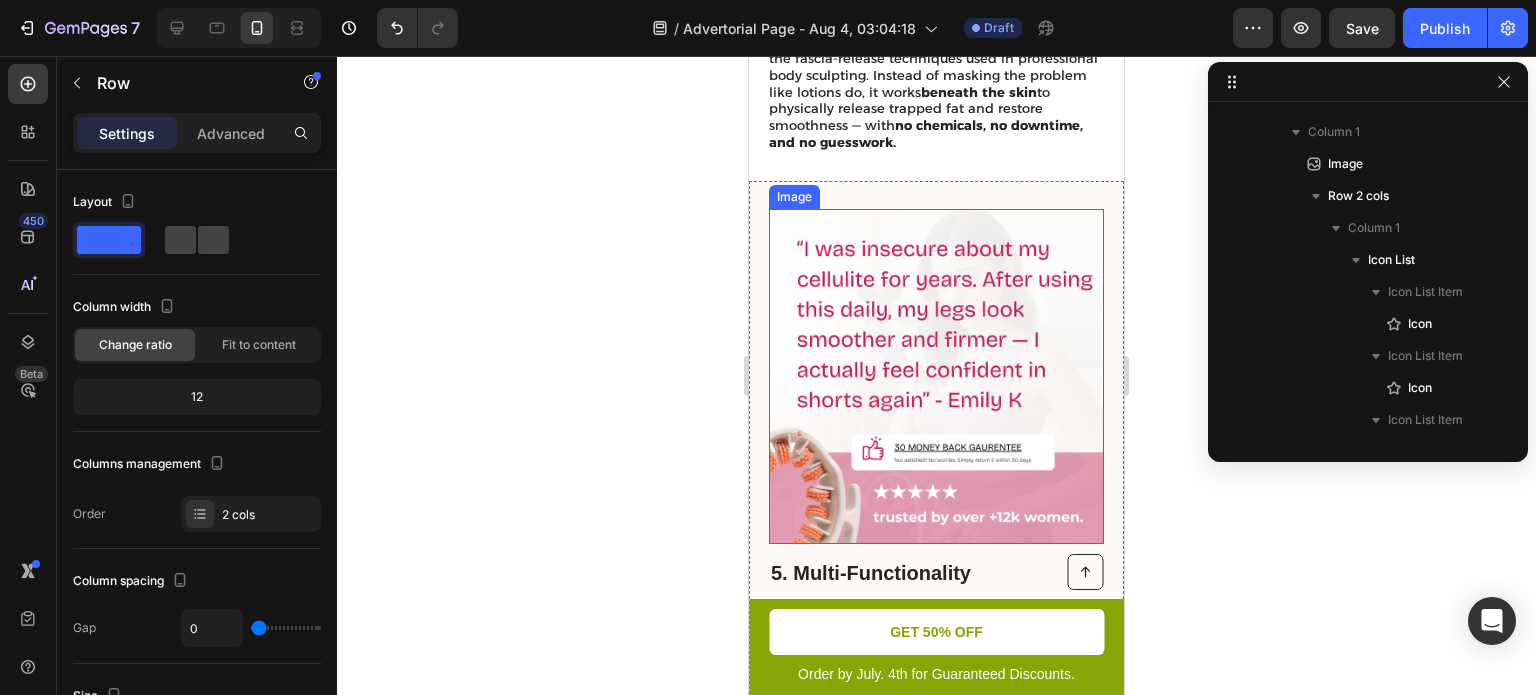 click on "Image" at bounding box center [794, 197] 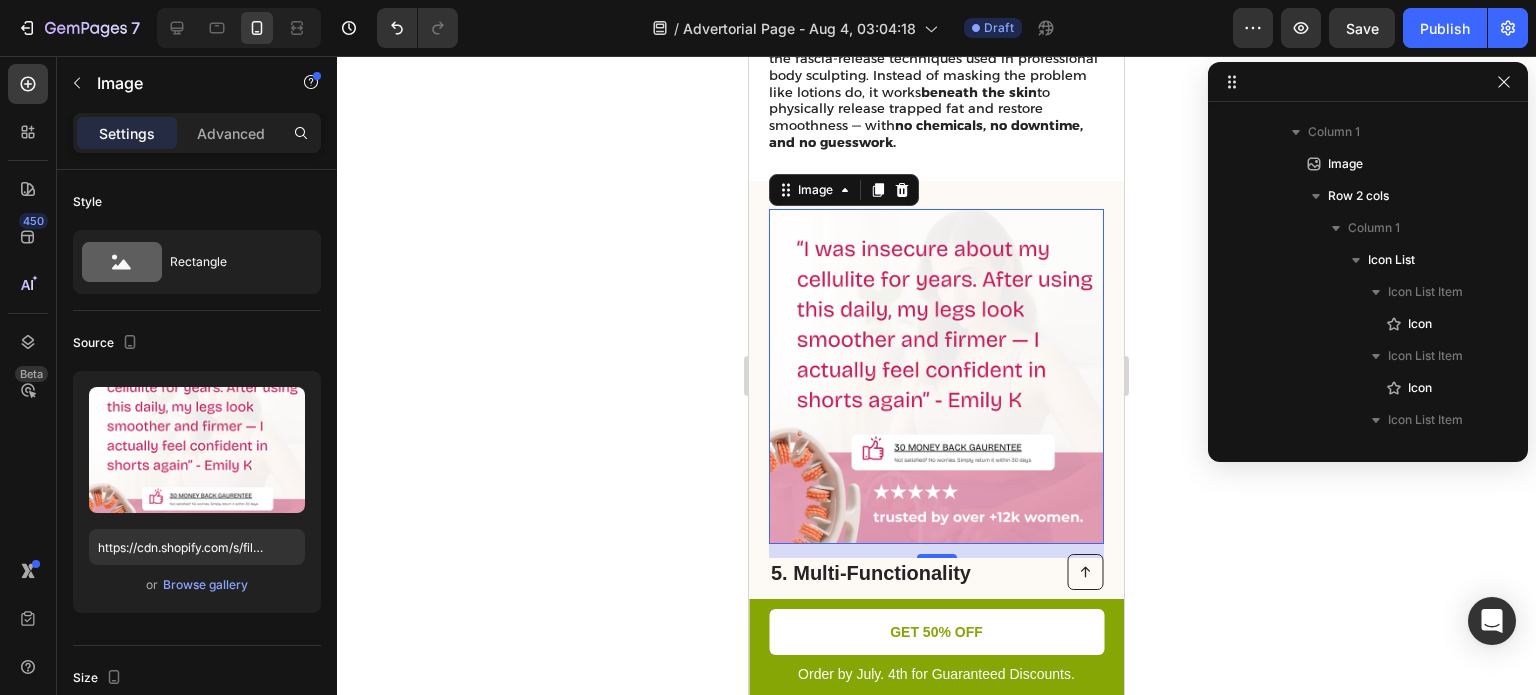 click on "5. Multi-Functionality Heading This toaster goes beyond basic toasting capabilities.  With its multi-functionality, it serves as a versatile kitchen companion. Integrated features such as defrosting, reheating, and bagel modes provide added convenience.  Thaw frozen bread, warm up leftovers, or enjoy a perfectly toasted bagel with ease, expanding your breakfast options and enhancing your culinary repertoire. Text Block Image   14 Row" at bounding box center [936, 507] 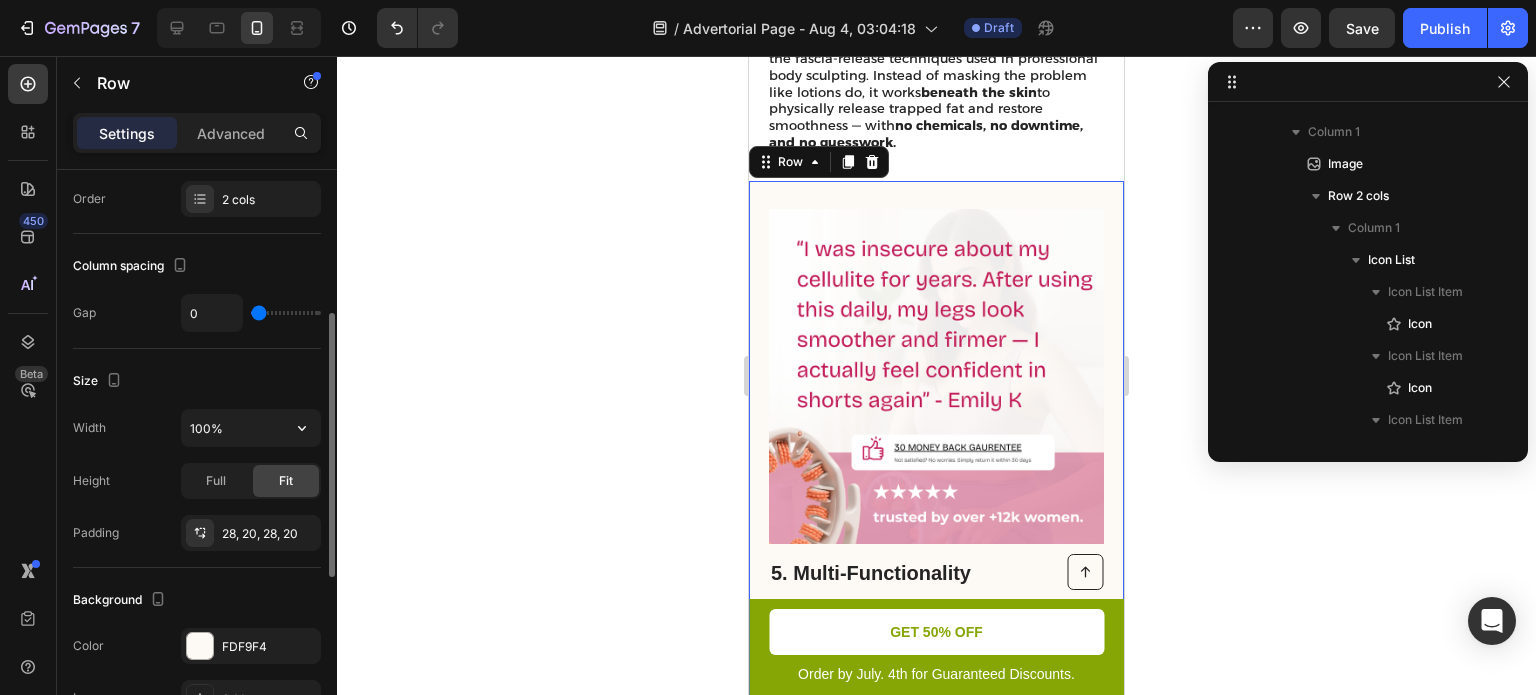 scroll, scrollTop: 440, scrollLeft: 0, axis: vertical 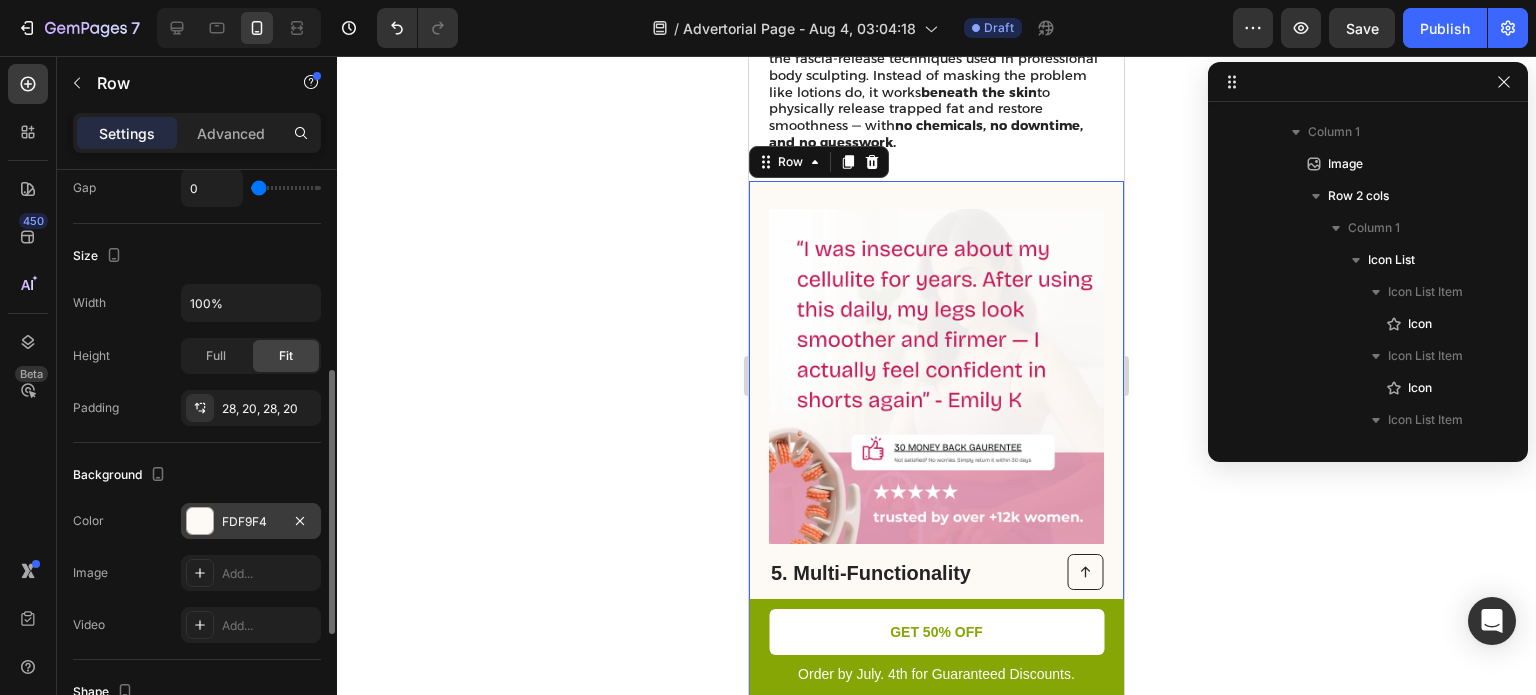 click at bounding box center [200, 521] 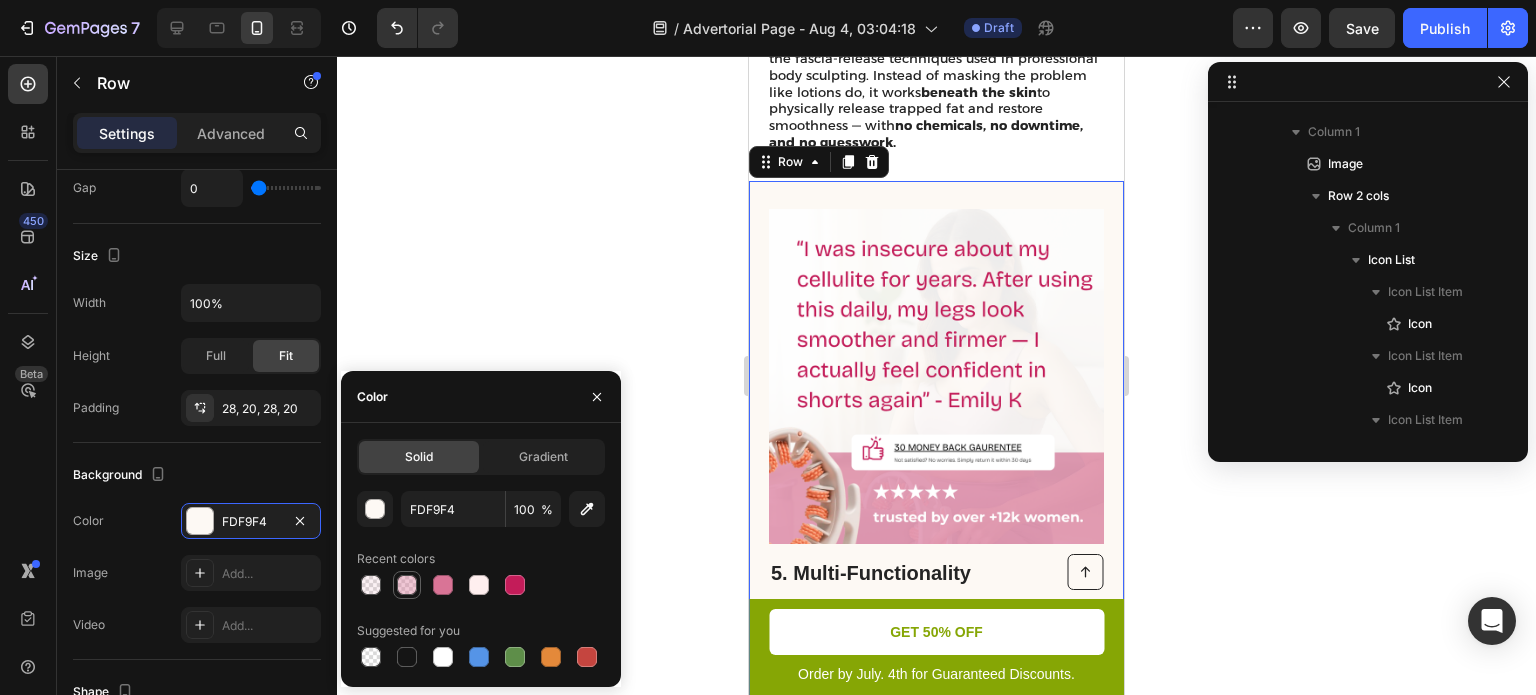 click at bounding box center [407, 585] 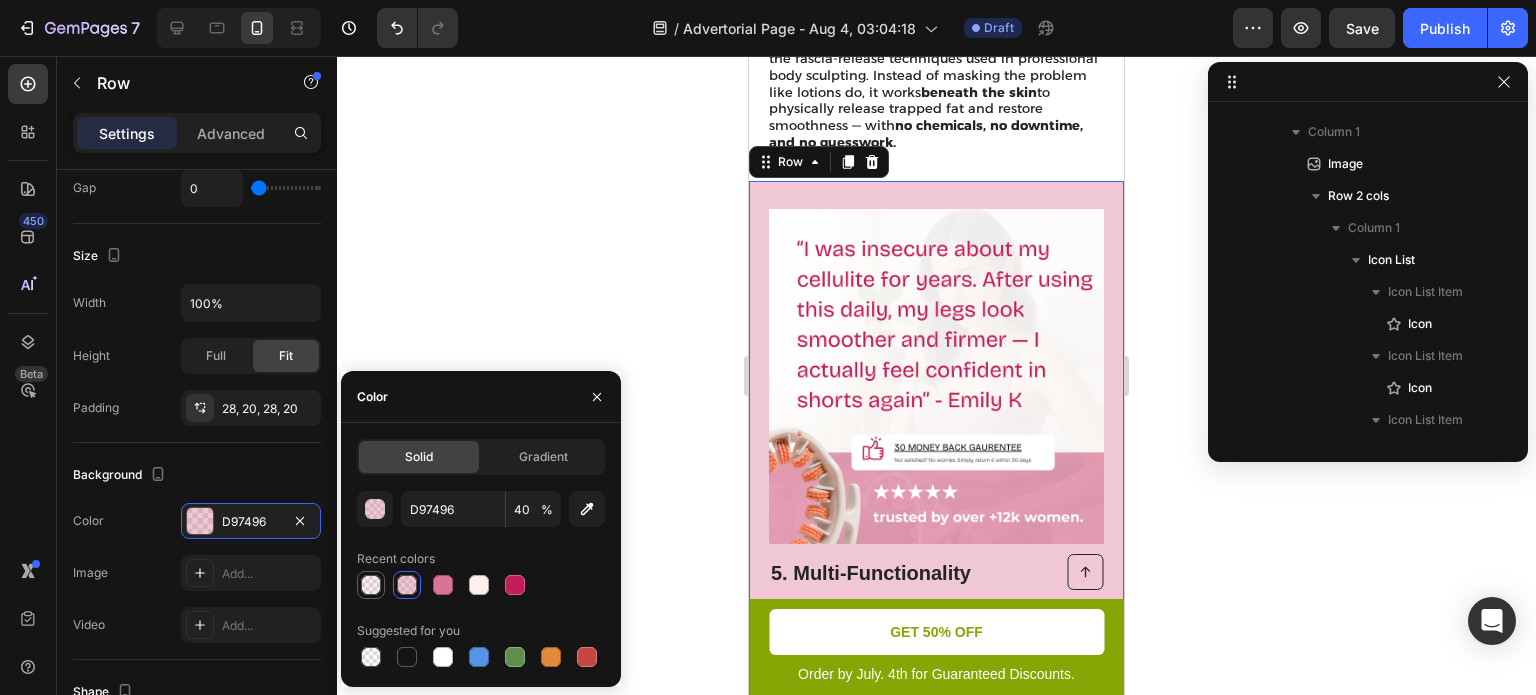 click at bounding box center [371, 585] 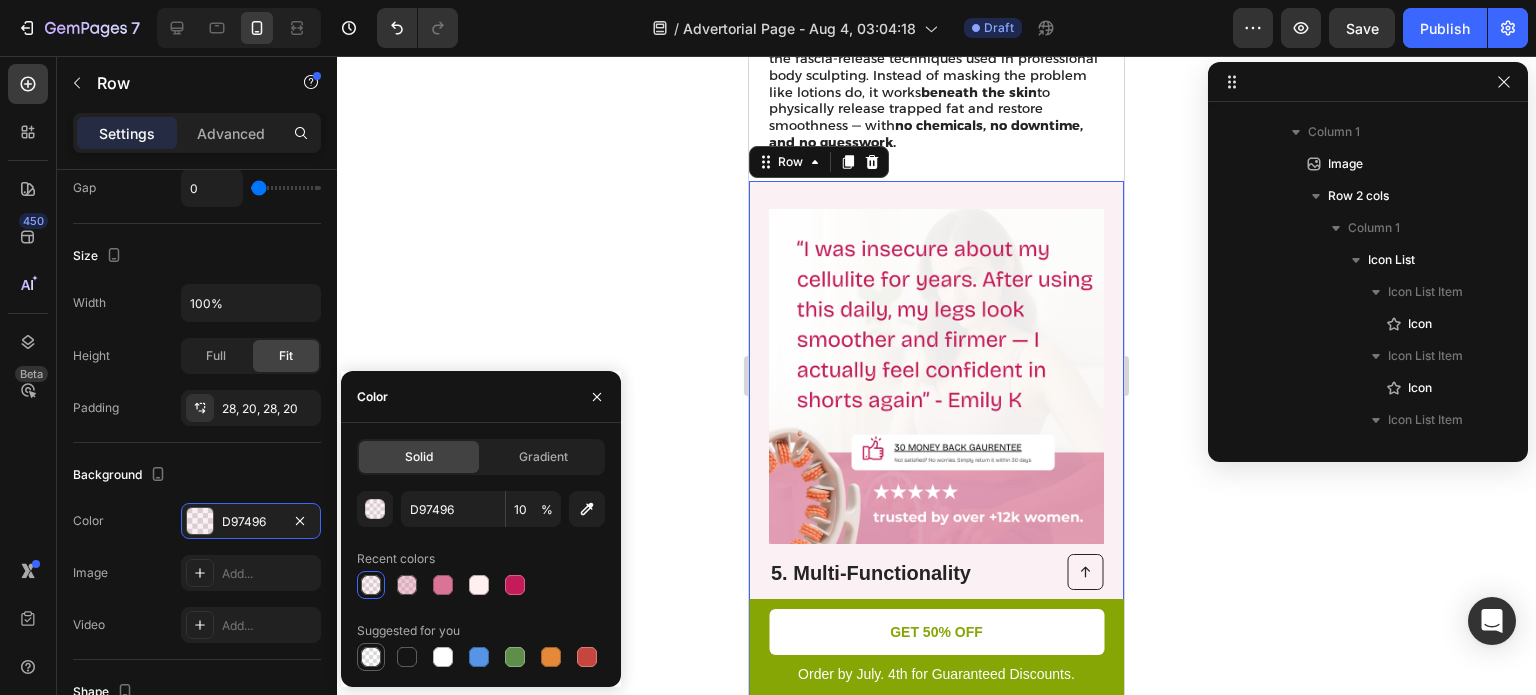 click at bounding box center (371, 657) 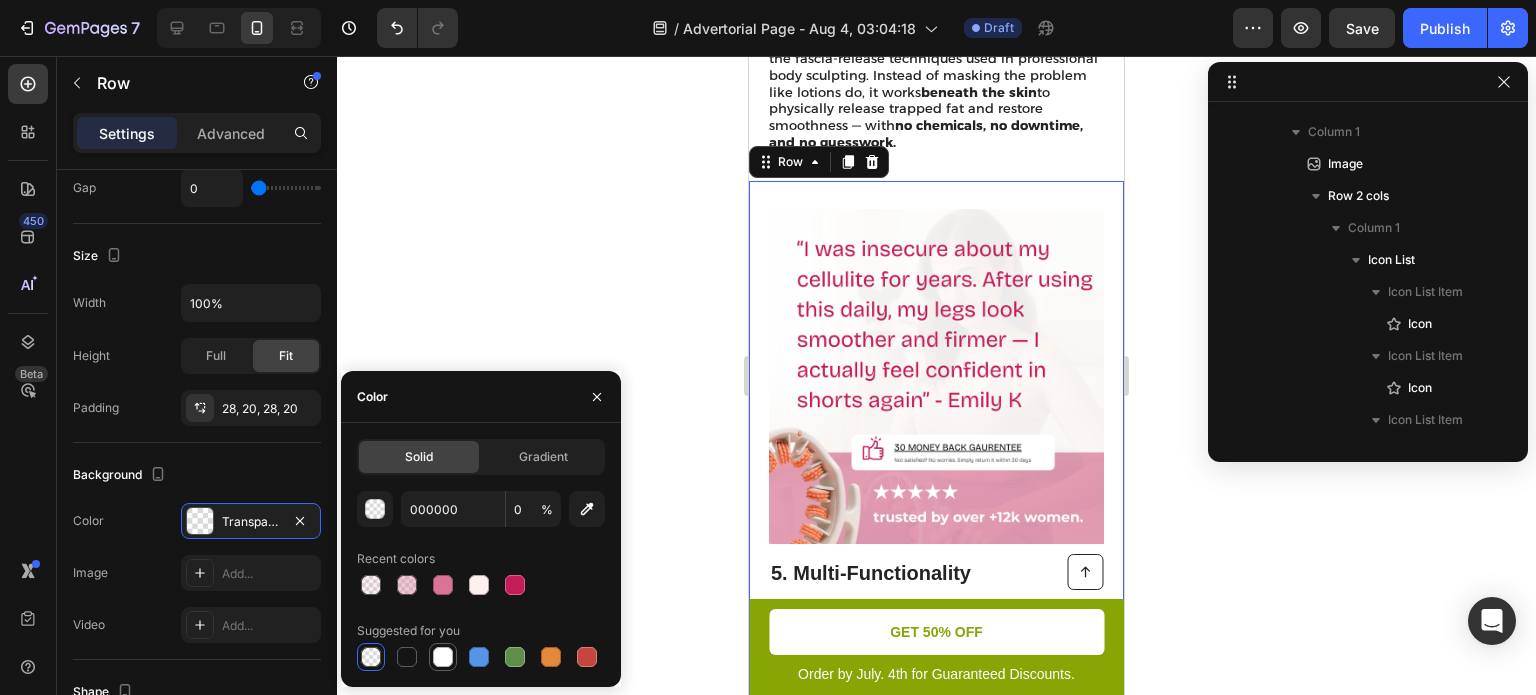 click at bounding box center [443, 657] 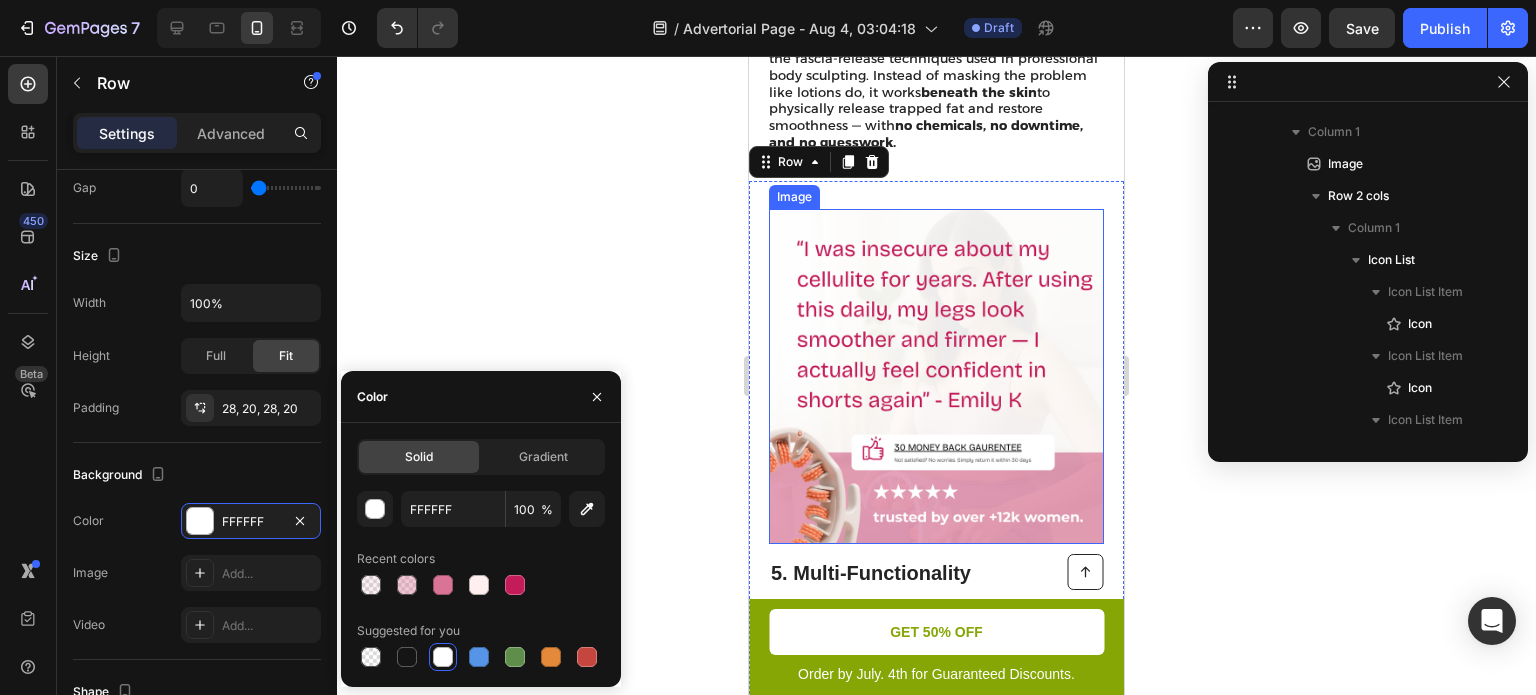 click at bounding box center (936, 376) 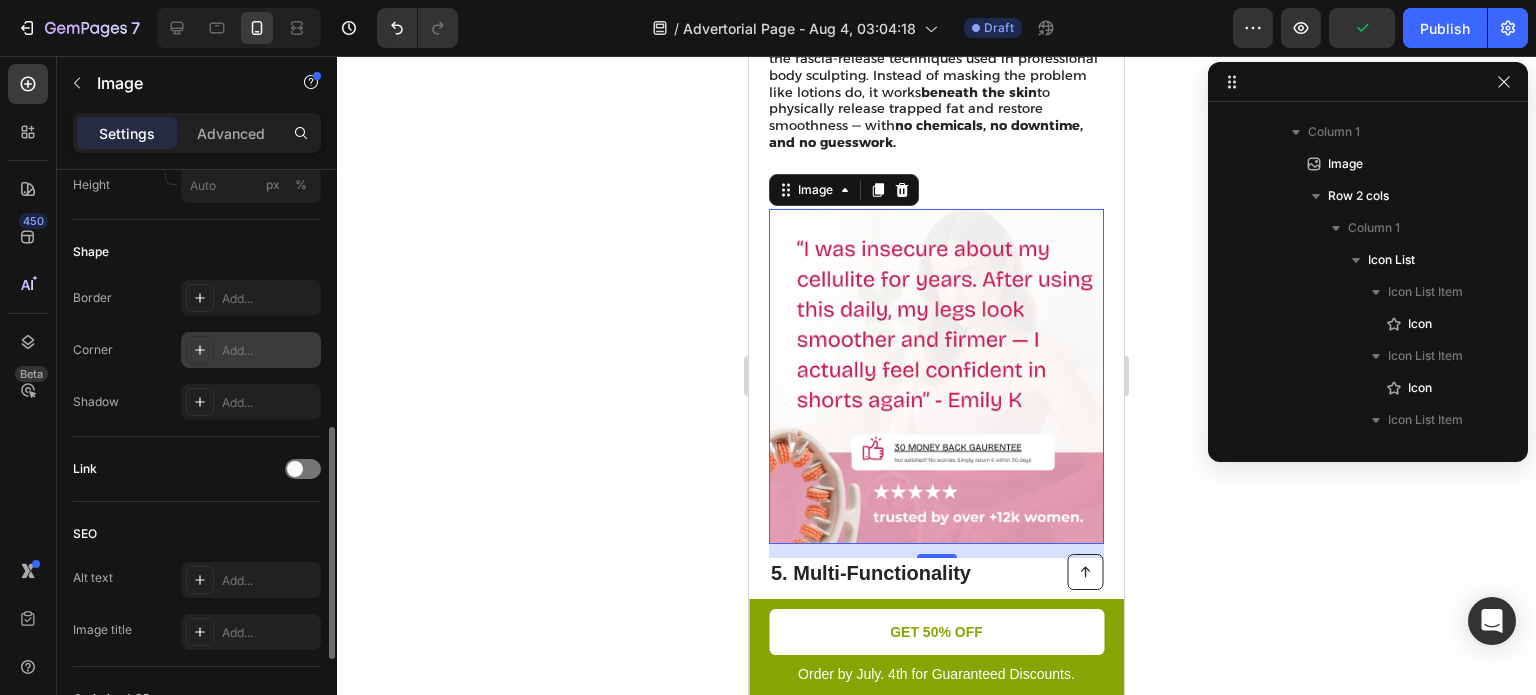 scroll, scrollTop: 665, scrollLeft: 0, axis: vertical 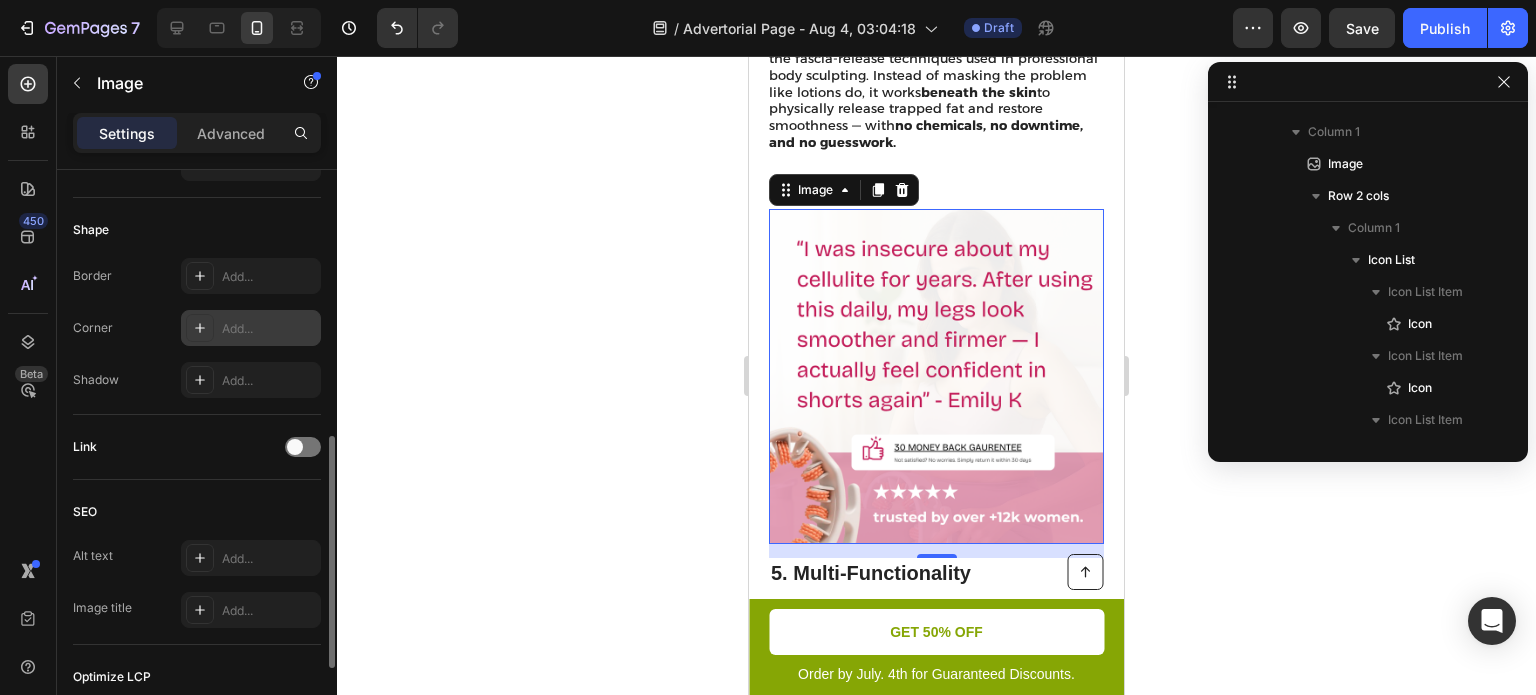 click on "Add..." at bounding box center (269, 329) 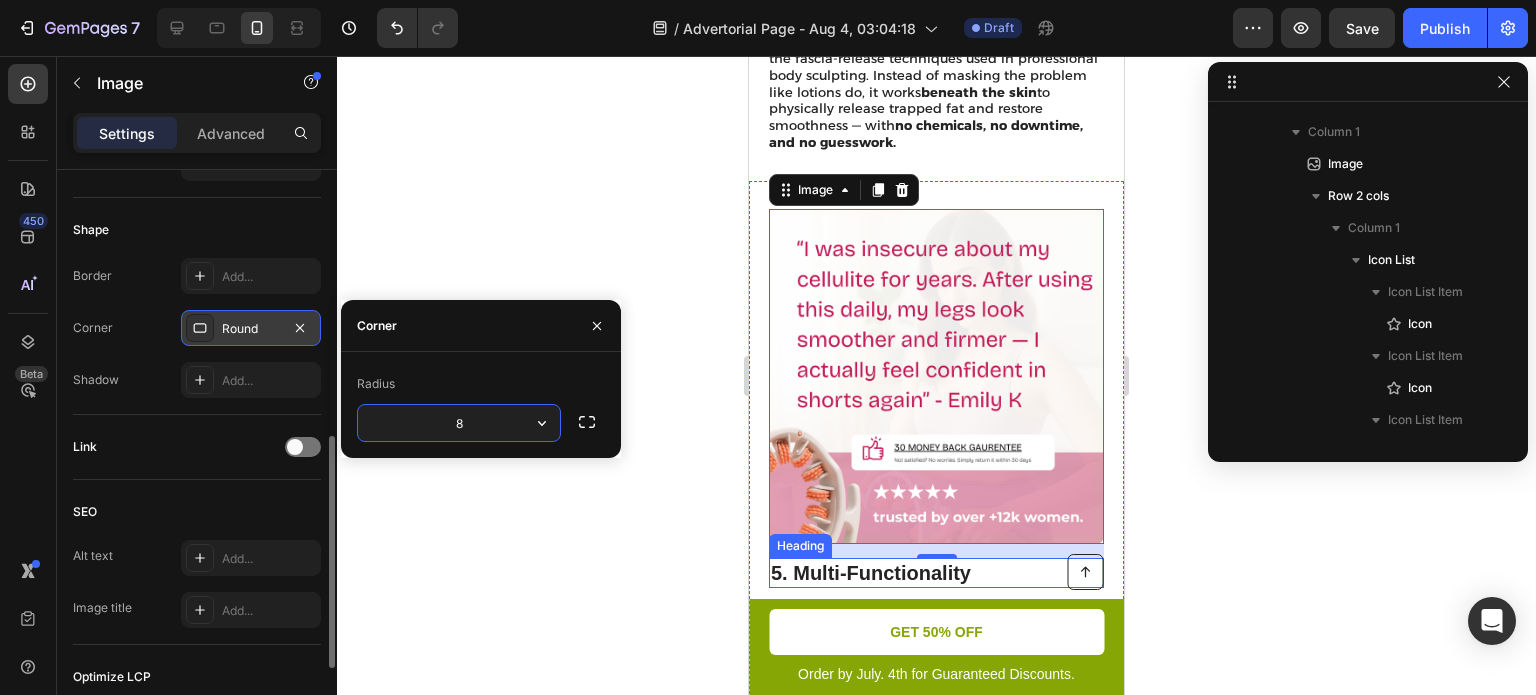 click on "5. Multi-Functionality" at bounding box center [936, 573] 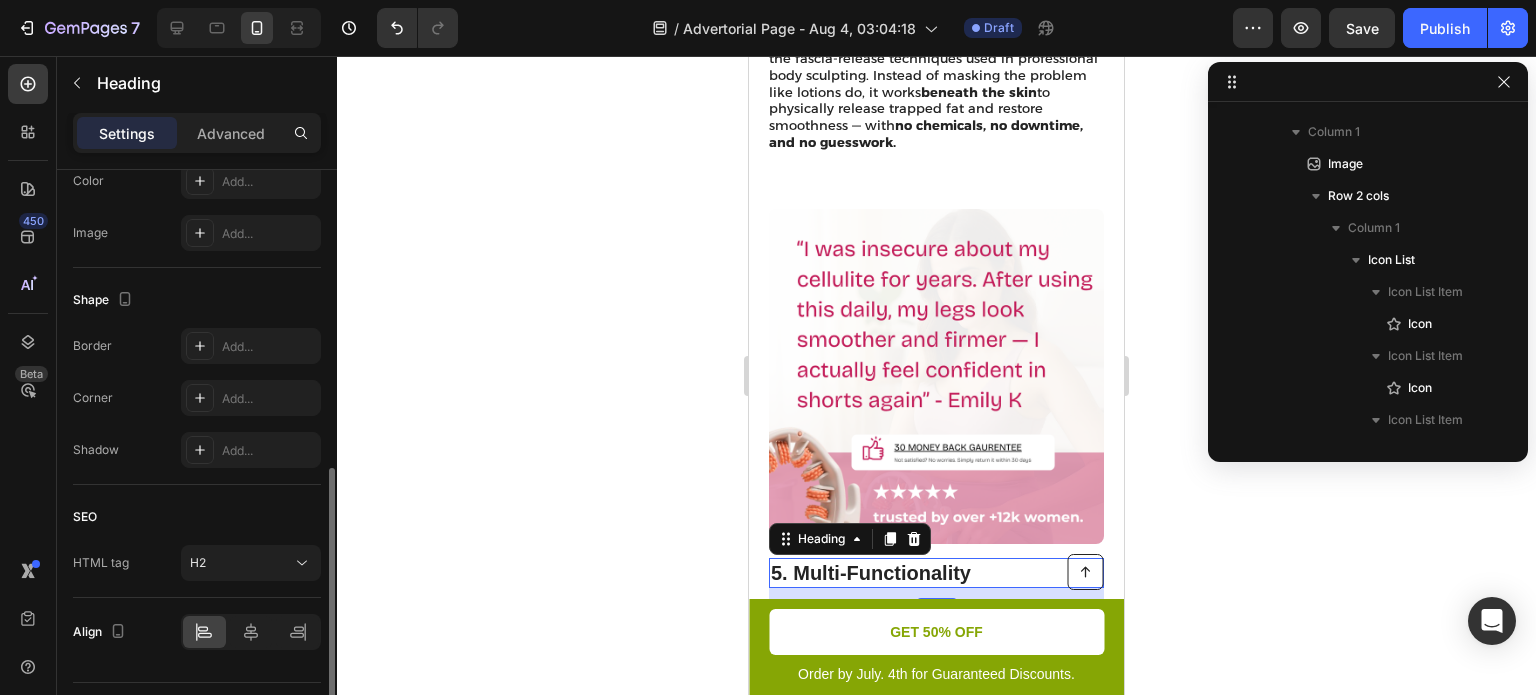 scroll, scrollTop: 0, scrollLeft: 0, axis: both 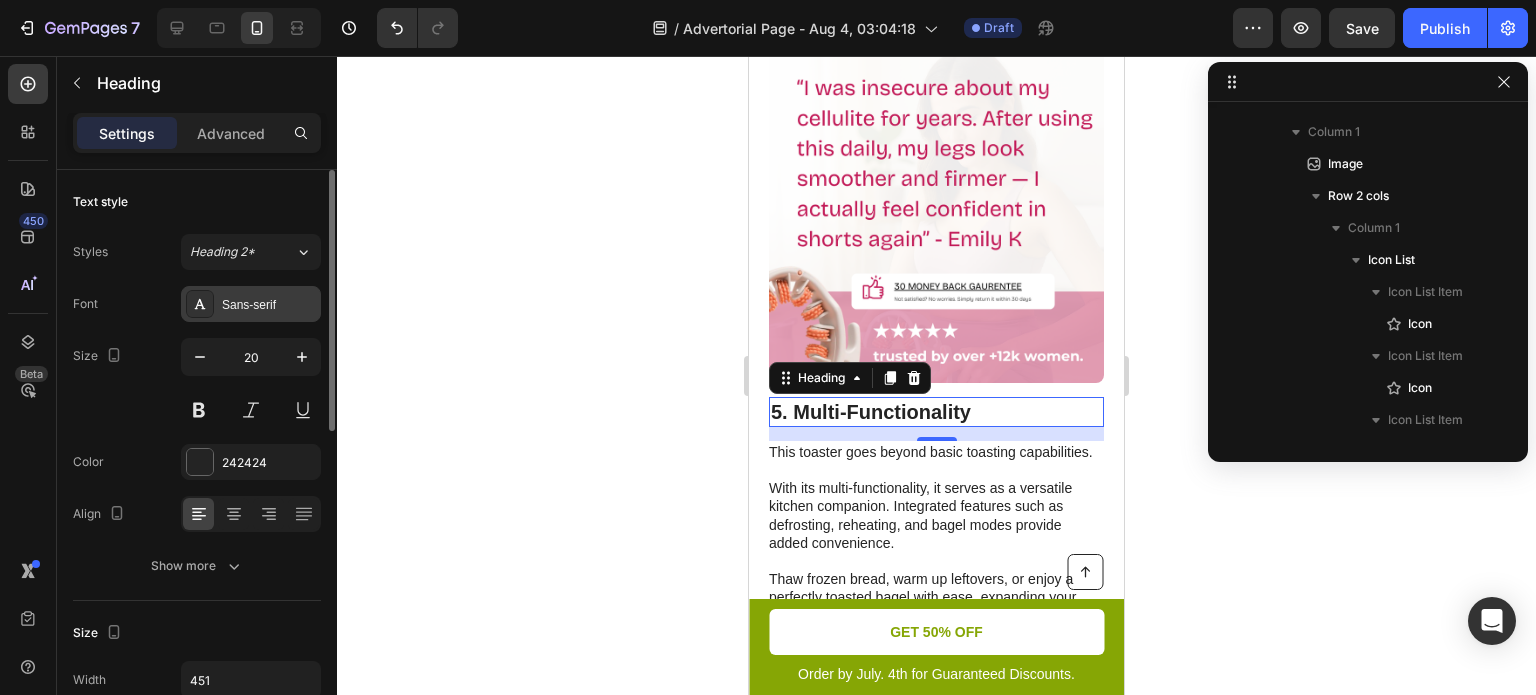 click on "Sans-serif" at bounding box center (269, 305) 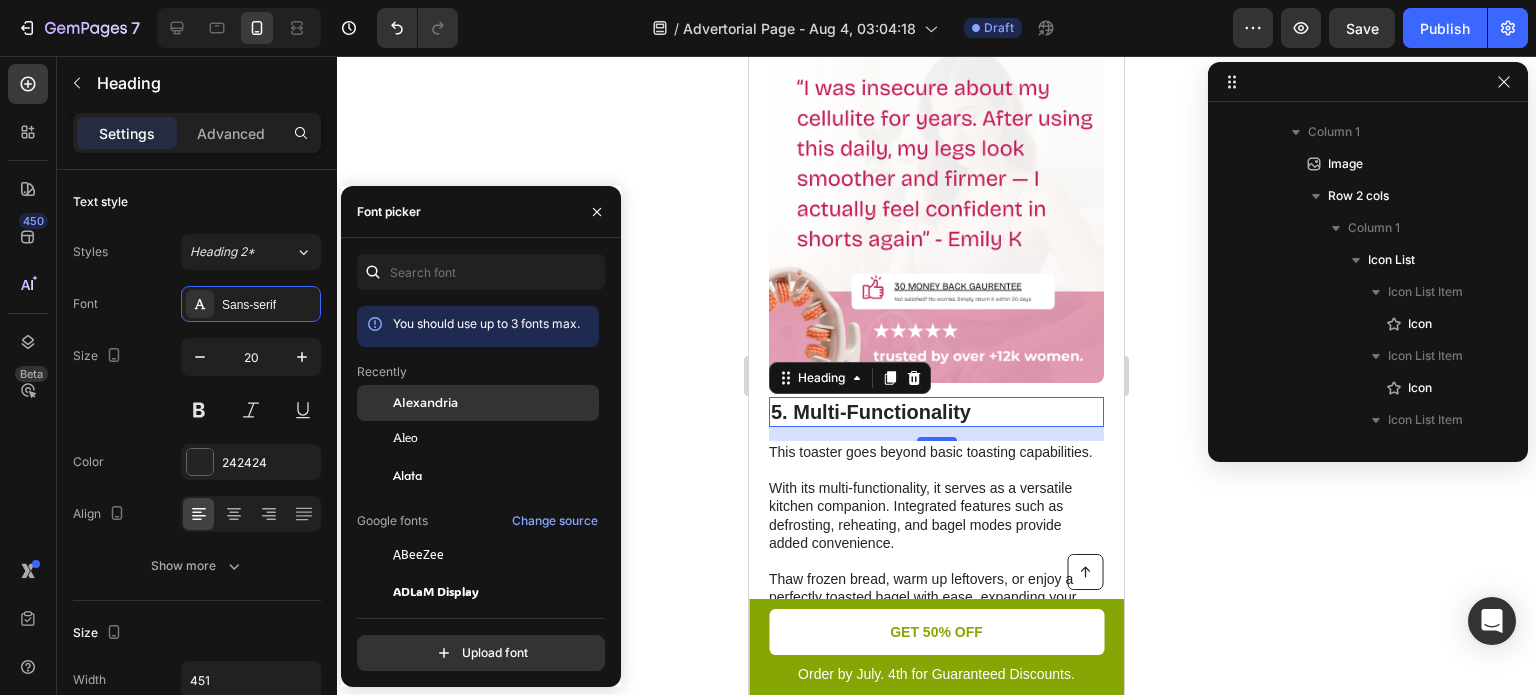 click at bounding box center (375, 403) 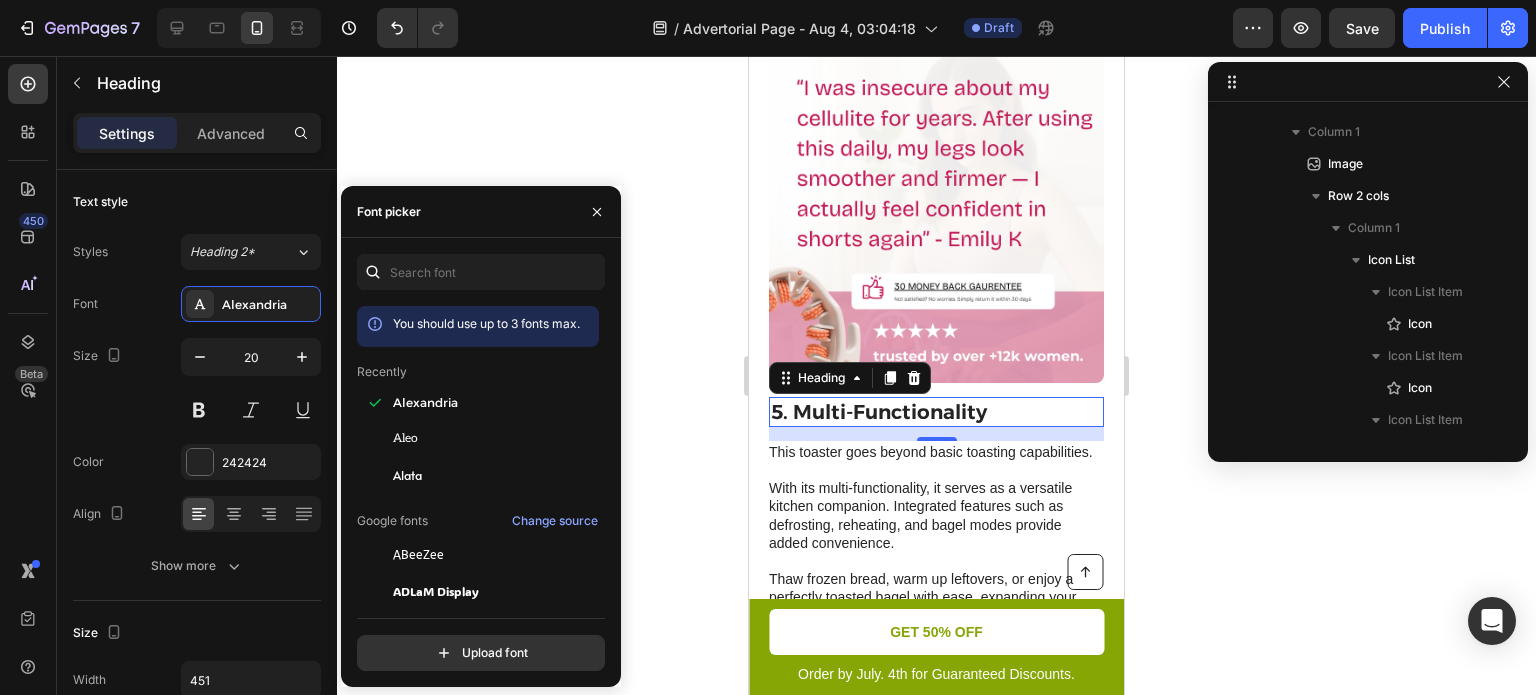 click on "5. Multi-Functionality" at bounding box center [936, 412] 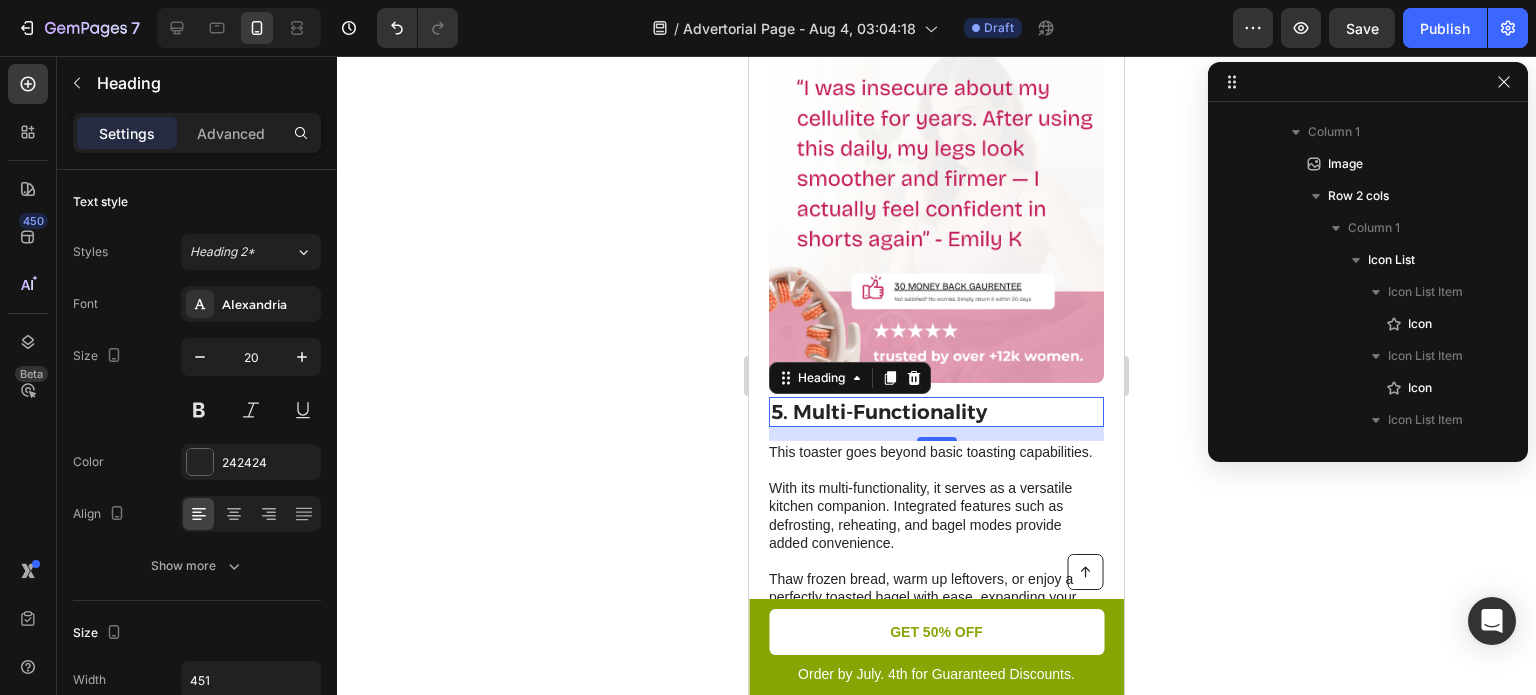 click on "5. Multi-Functionality" at bounding box center [936, 412] 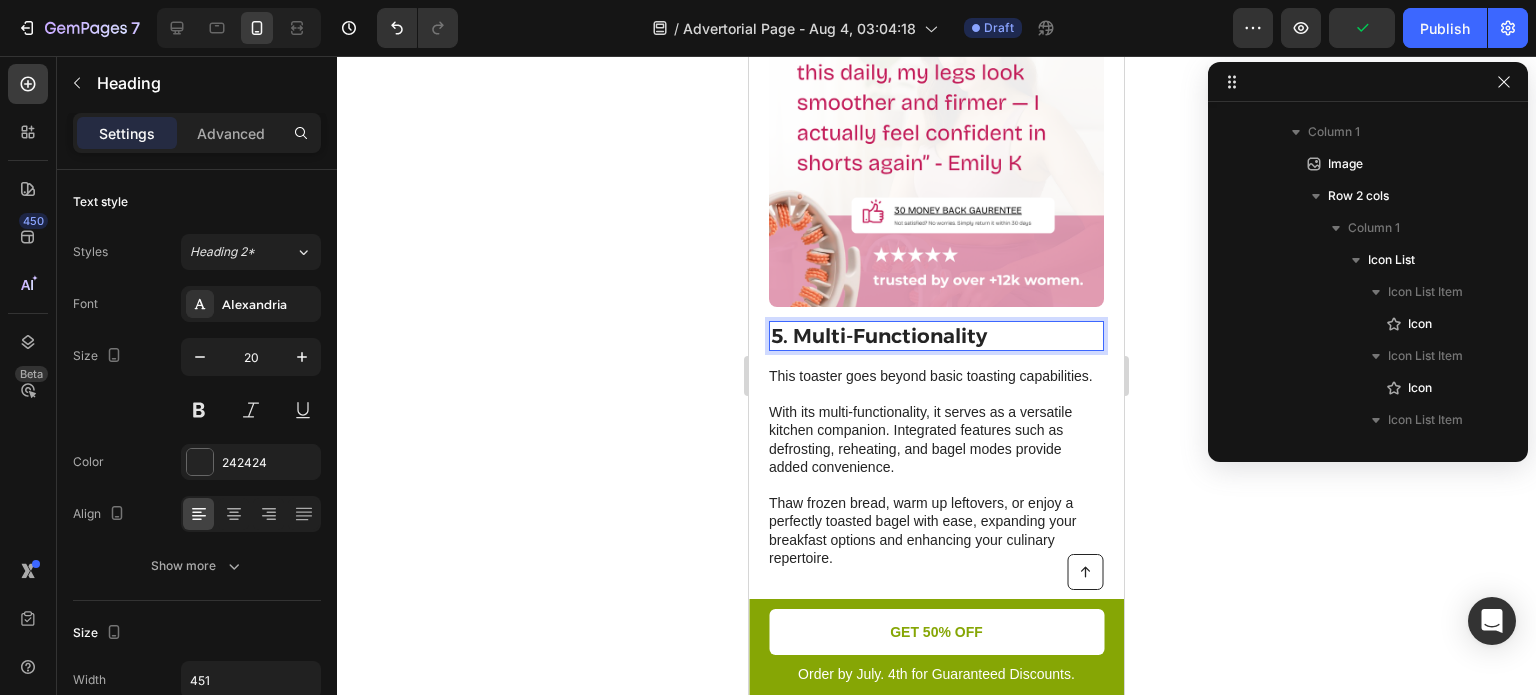 scroll, scrollTop: 3172, scrollLeft: 0, axis: vertical 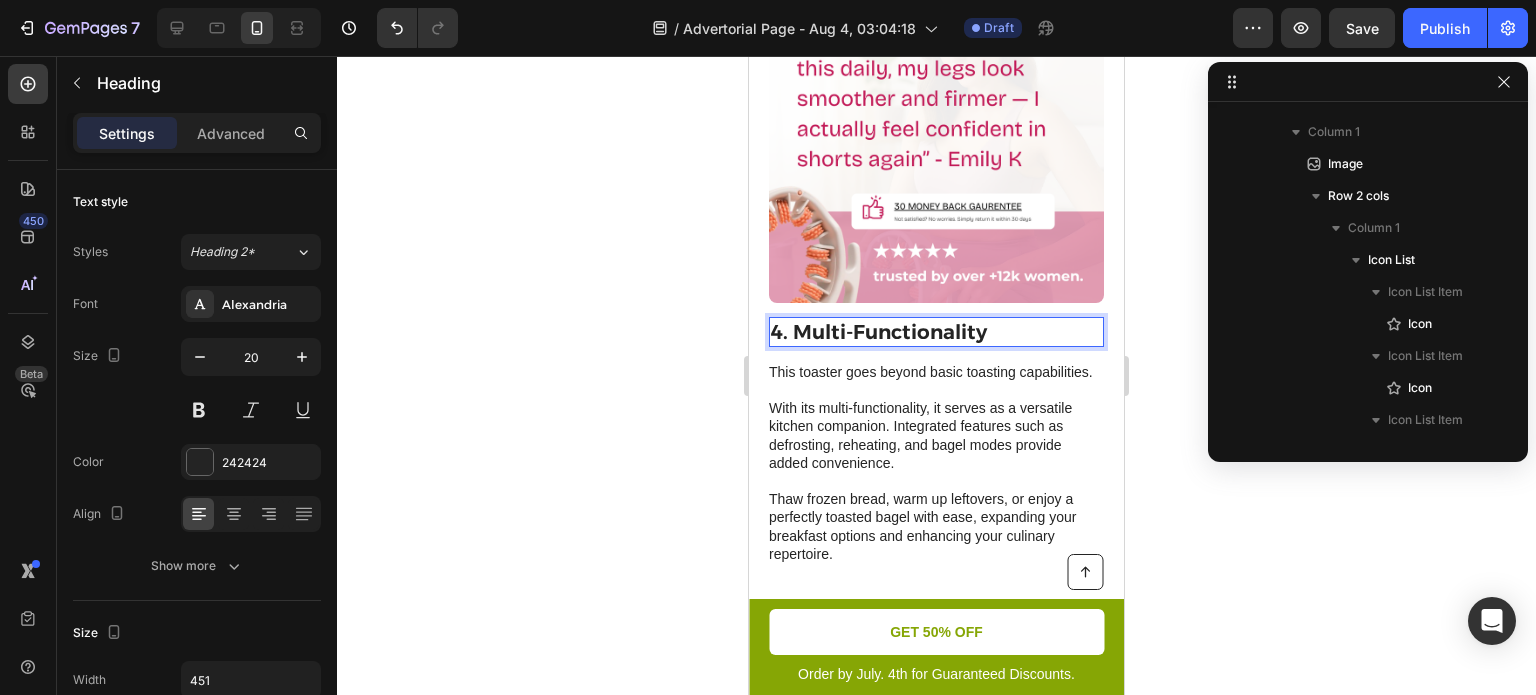 click on "4. Multi-Functionality" at bounding box center [936, 332] 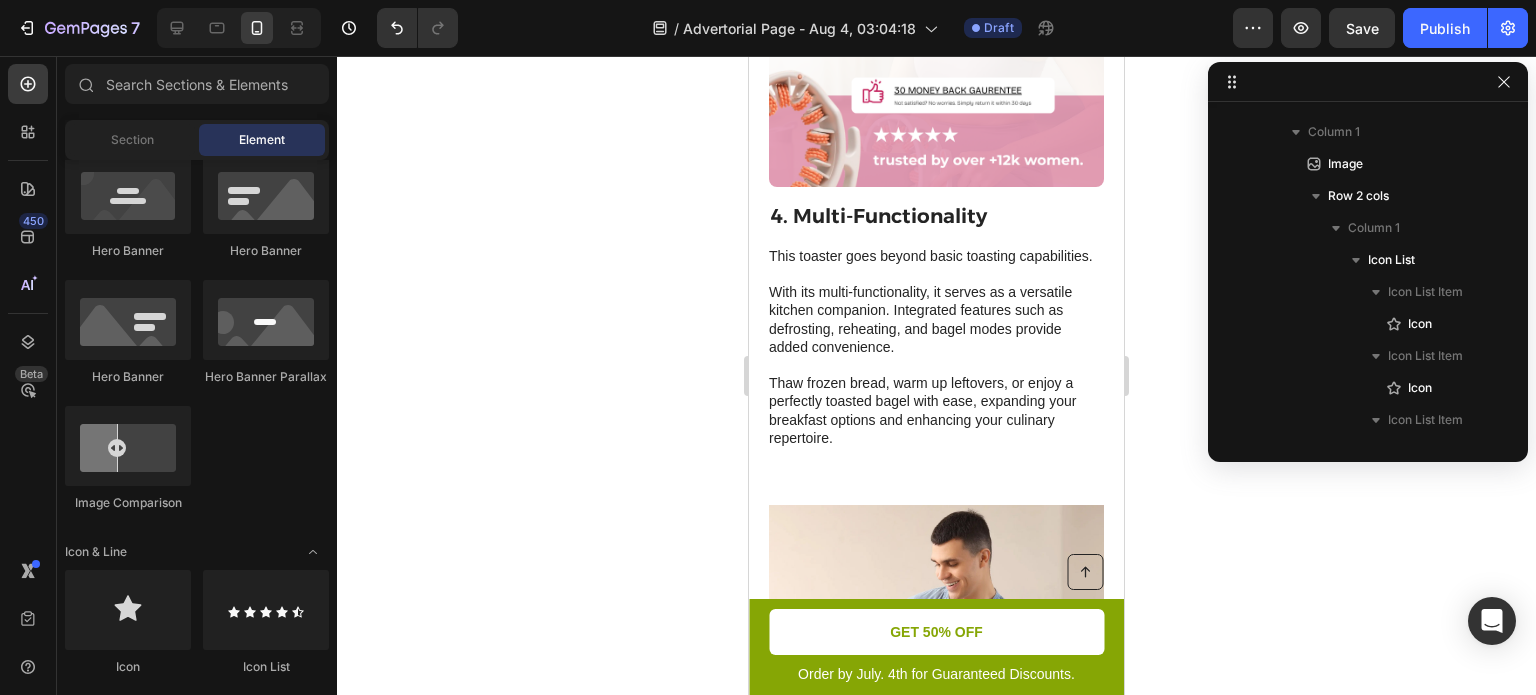 scroll, scrollTop: 3297, scrollLeft: 0, axis: vertical 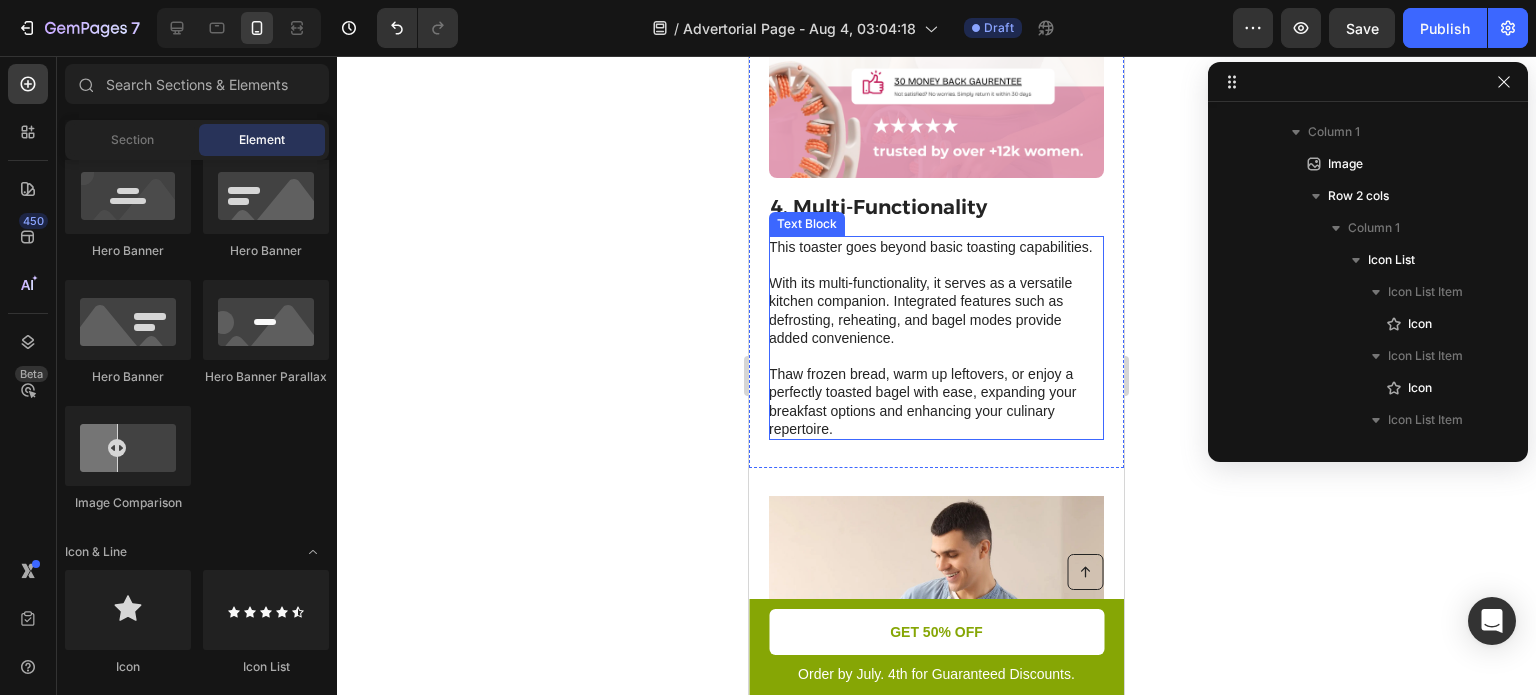 click on "This toaster goes beyond basic toasting capabilities.  With its multi-functionality, it serves as a versatile kitchen companion. Integrated features such as defrosting, reheating, and bagel modes provide added convenience.  Thaw frozen bread, warm up leftovers, or enjoy a perfectly toasted bagel with ease, expanding your breakfast options and enhancing your culinary repertoire." at bounding box center (935, 338) 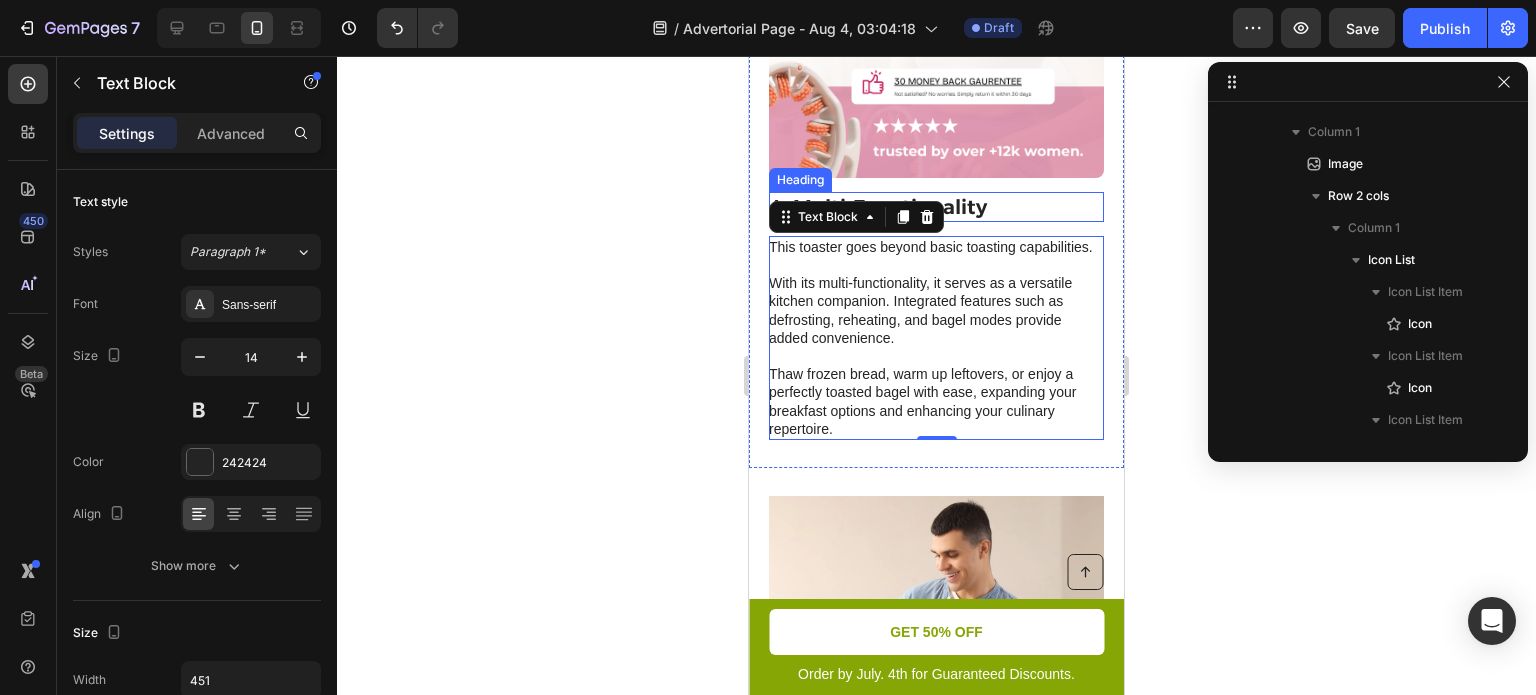 click on "4. Multi-Functionality" at bounding box center (936, 207) 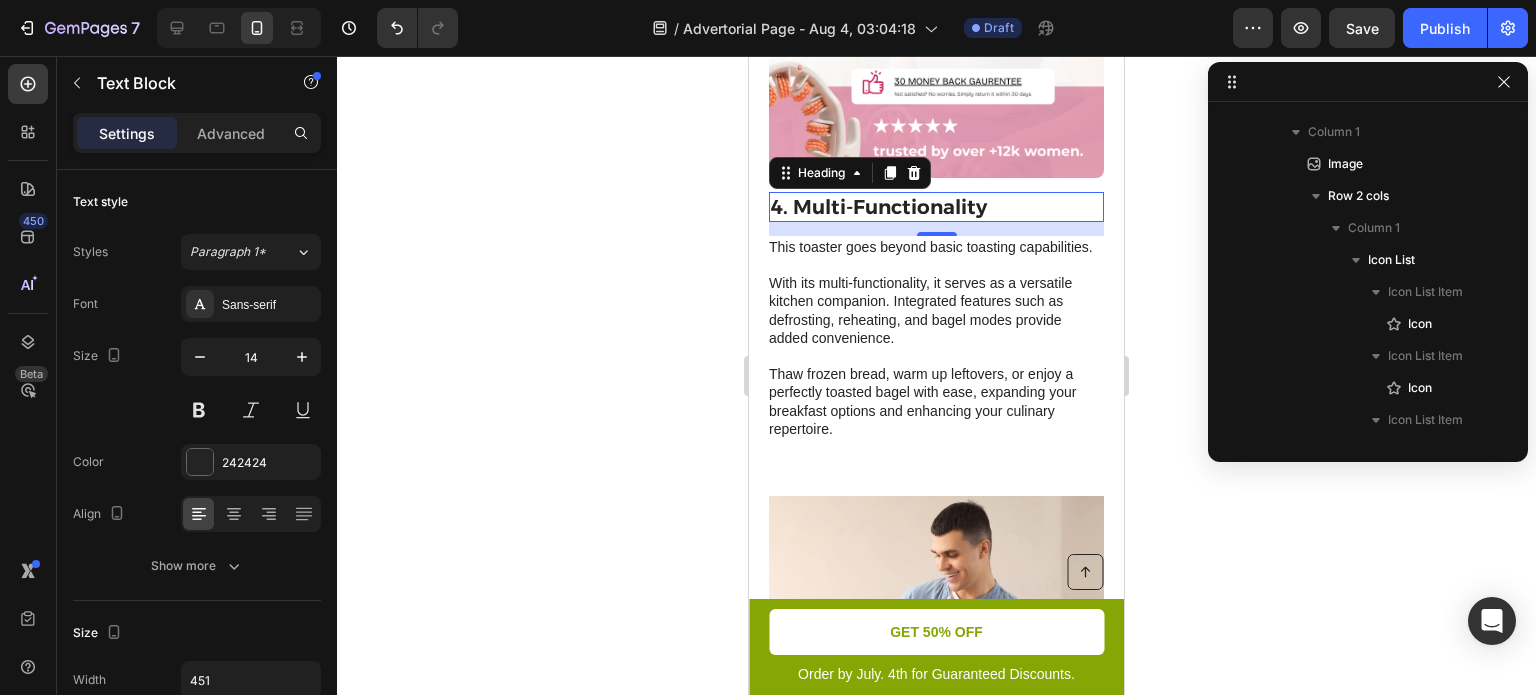 click on "4. Multi-Functionality" at bounding box center [936, 207] 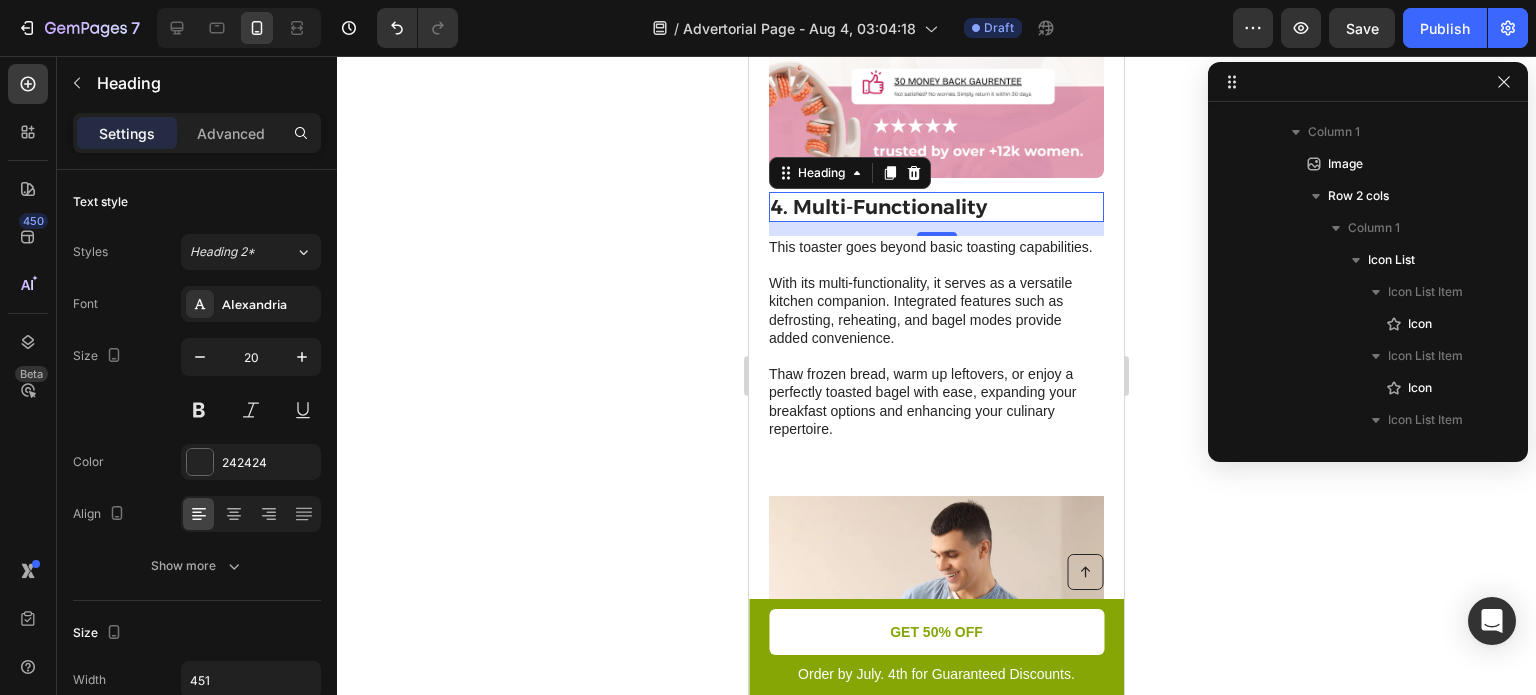 click on "4. Multi-Functionality" at bounding box center [936, 207] 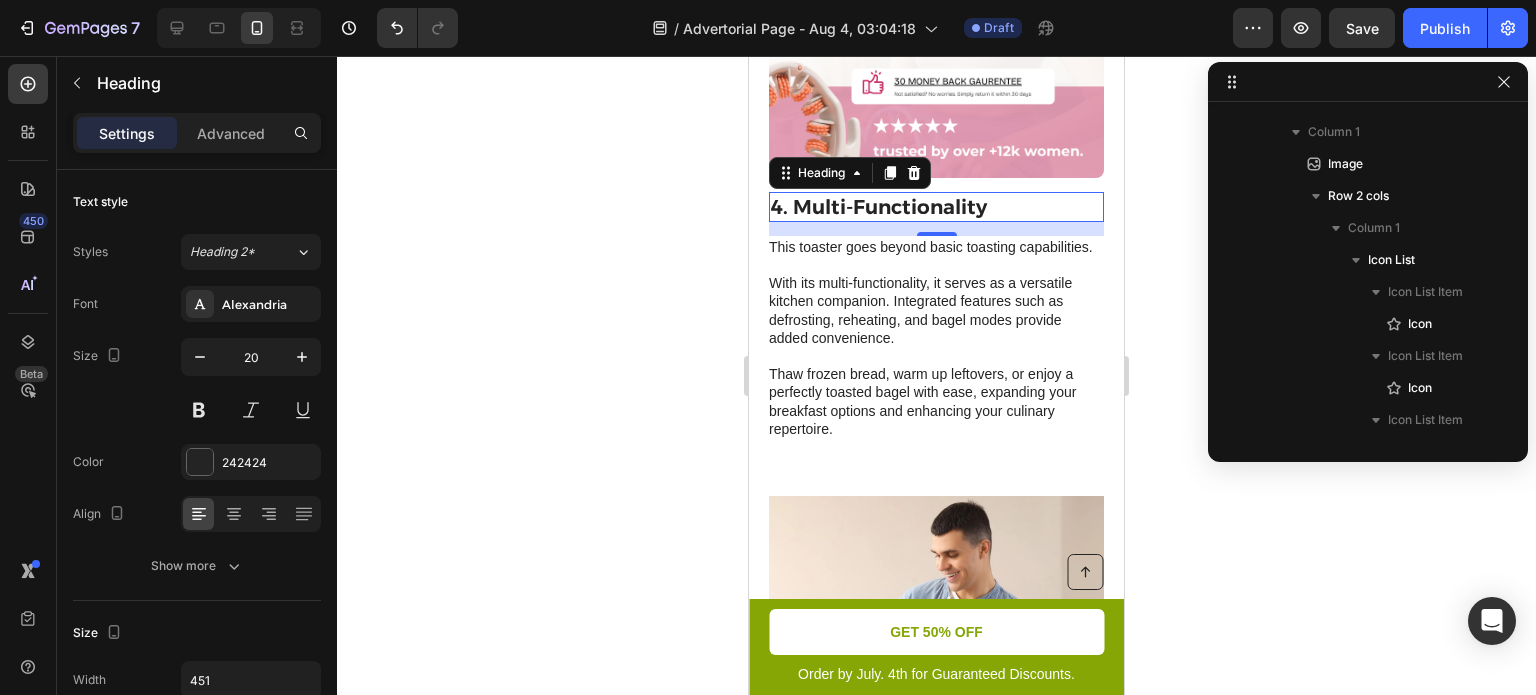 click on "4. Multi-Functionality" at bounding box center [936, 207] 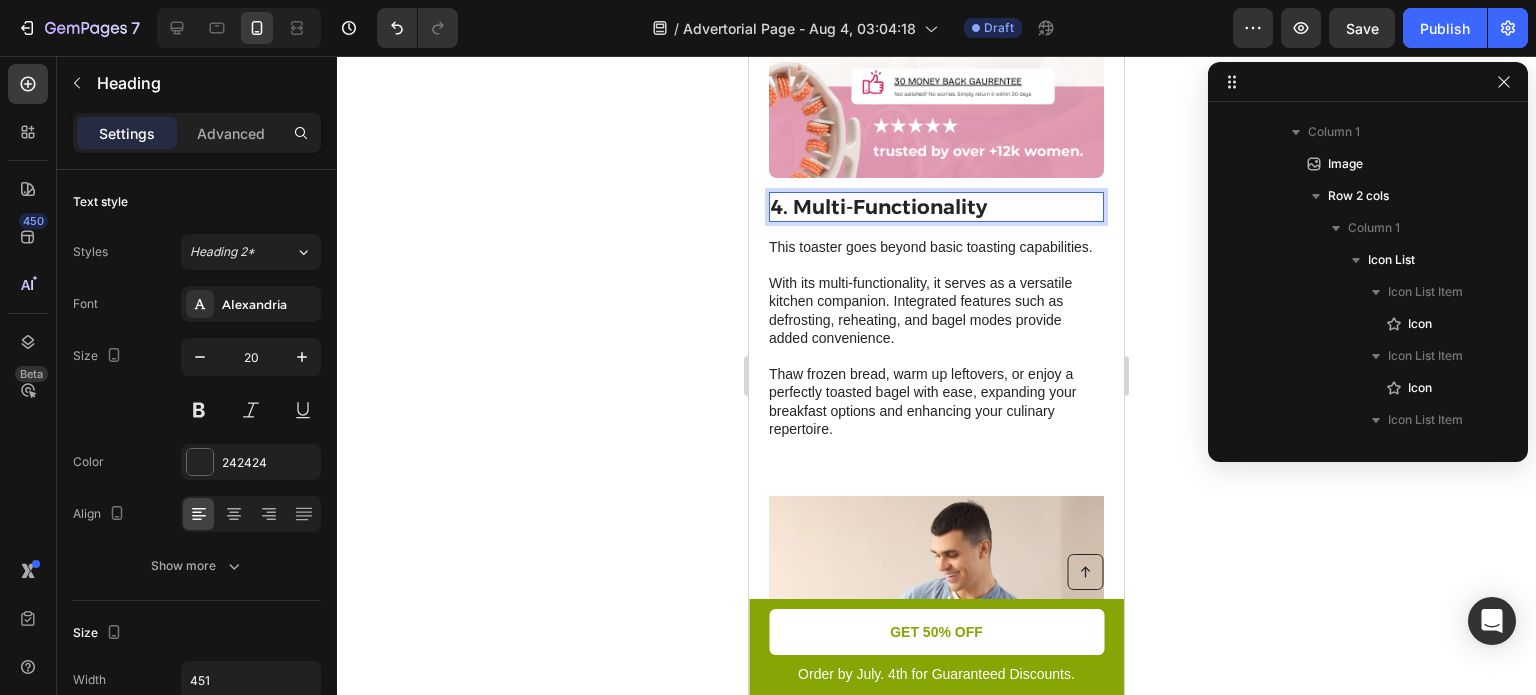 click on "4. Multi-Functionality" at bounding box center (936, 207) 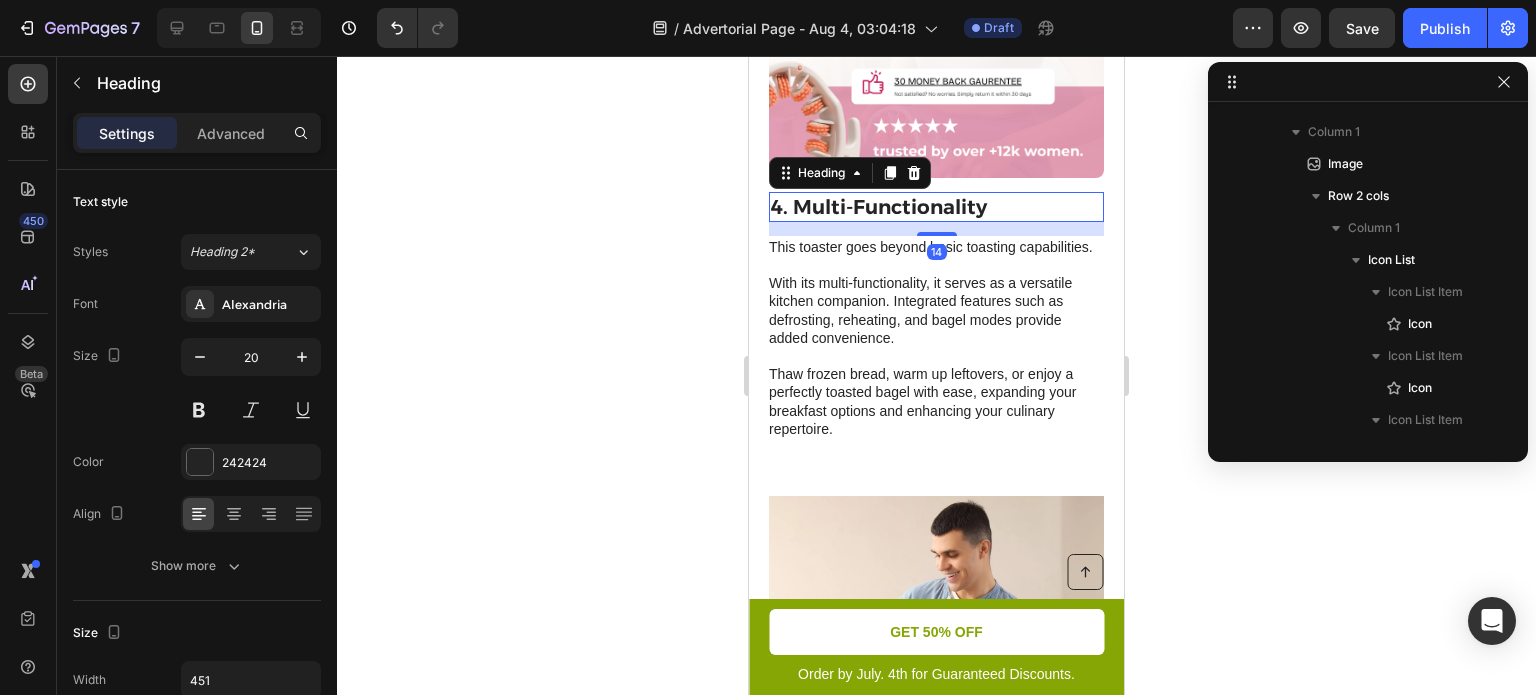 click on "4. Multi-Functionality" at bounding box center (936, 207) 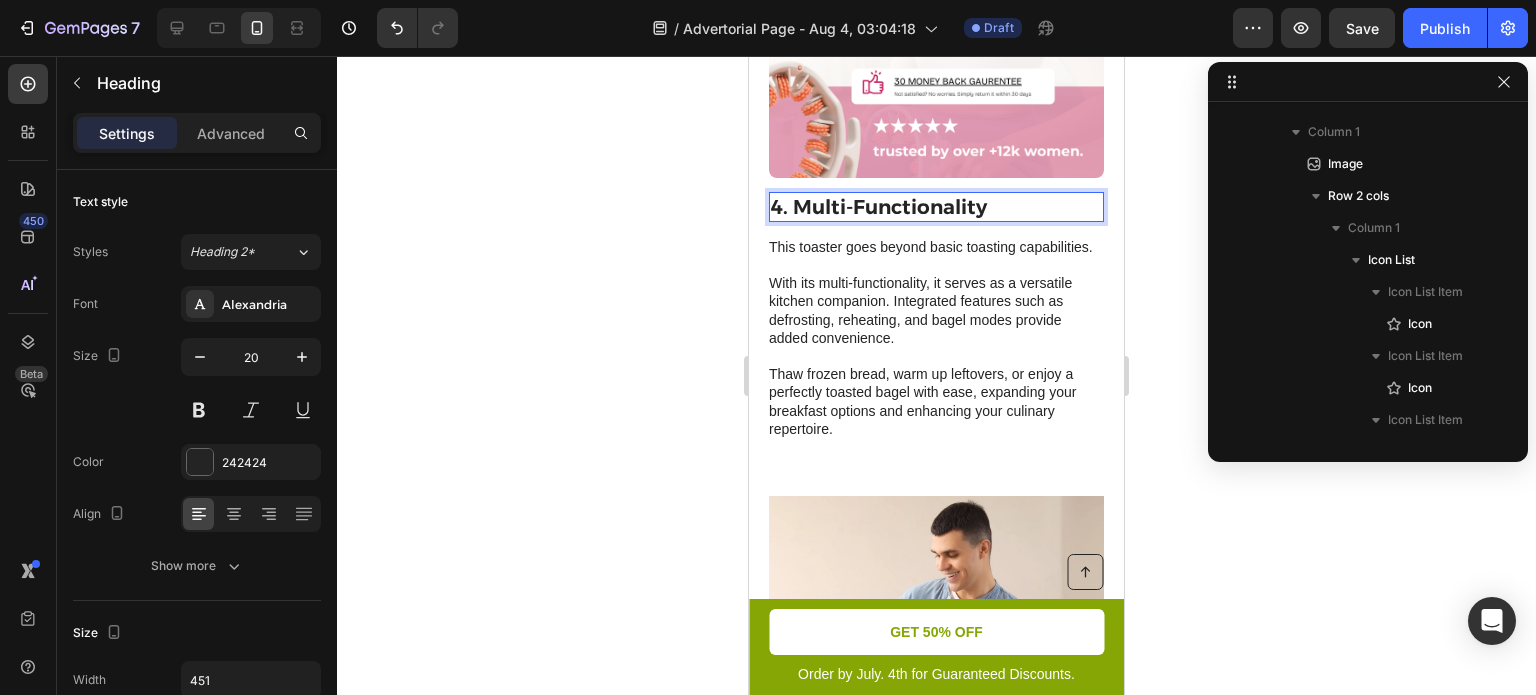 click on "4. Multi-Functionality" at bounding box center (936, 207) 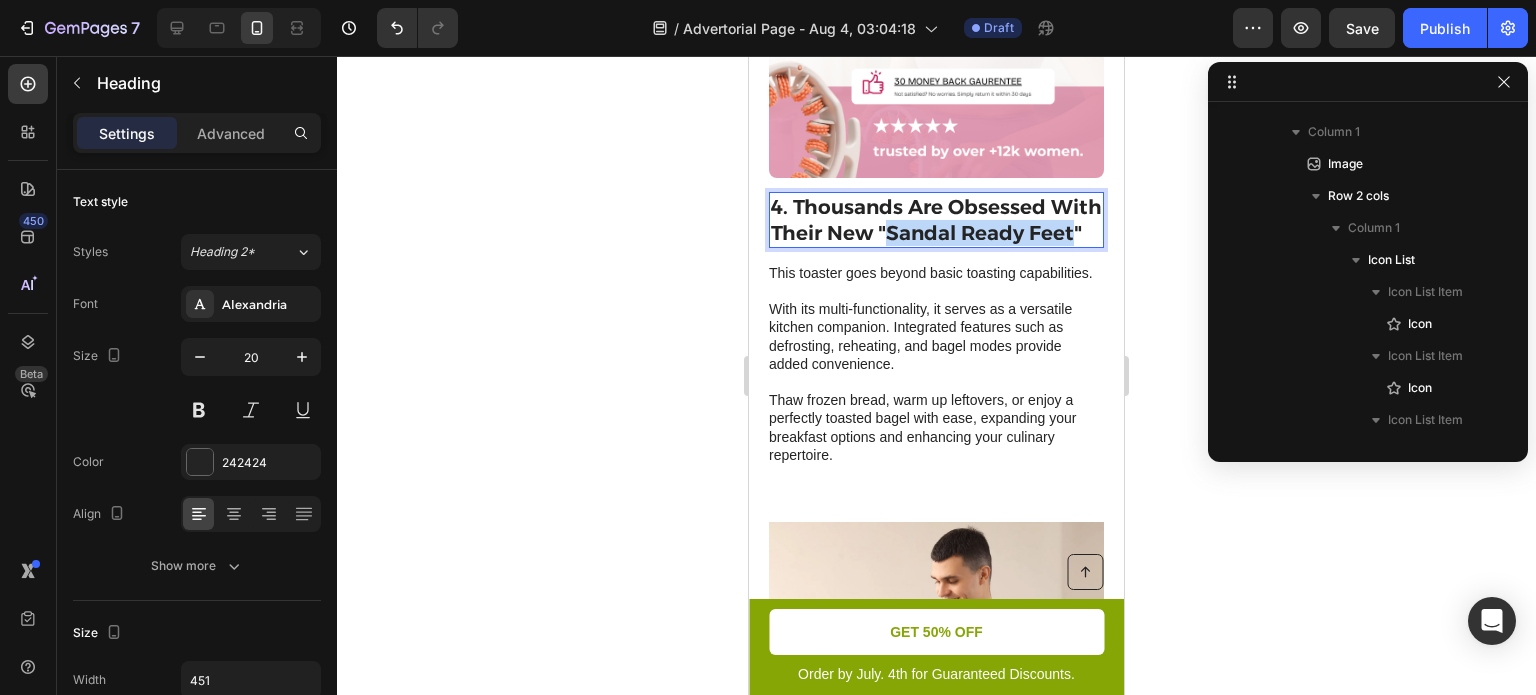 drag, startPoint x: 947, startPoint y: 214, endPoint x: 814, endPoint y: 240, distance: 135.51753 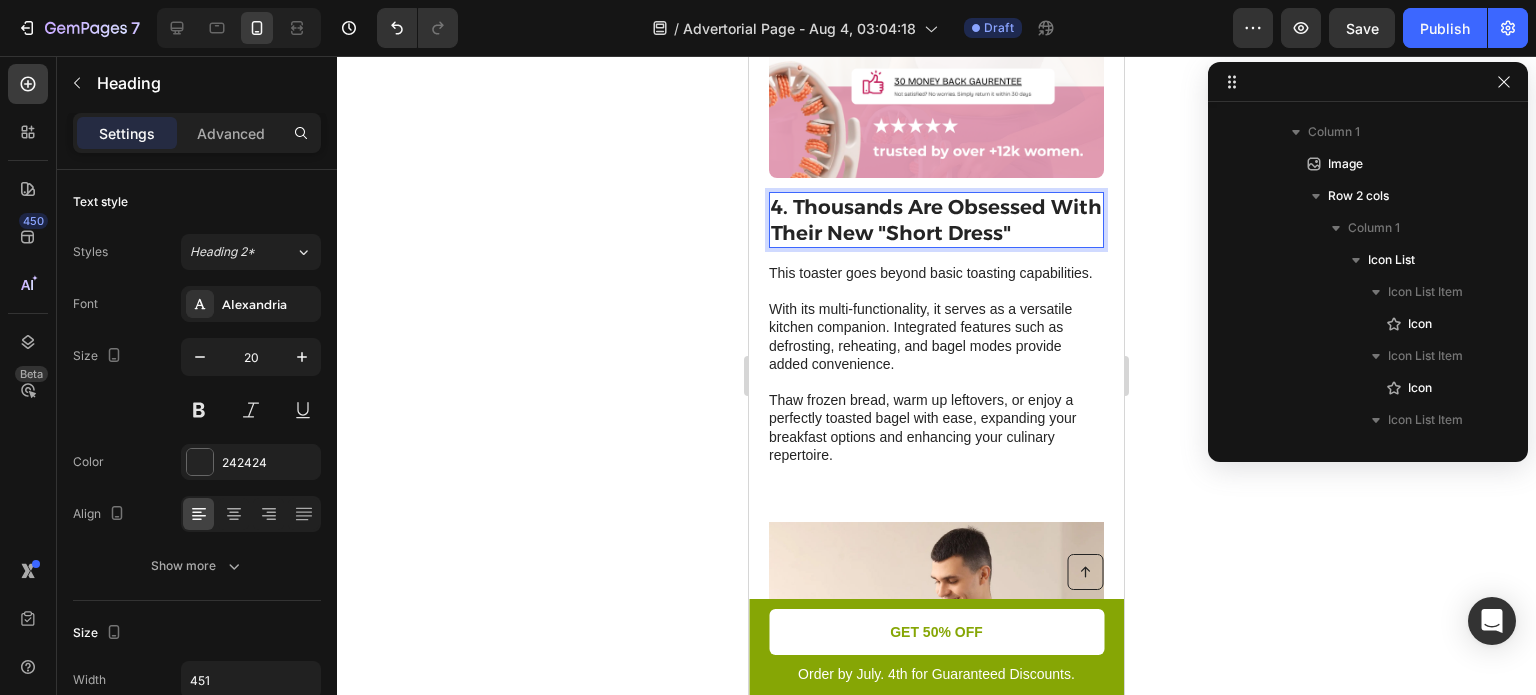 click on "4. Thousands Are Obsessed With Their New "Short Dress"" at bounding box center (936, 220) 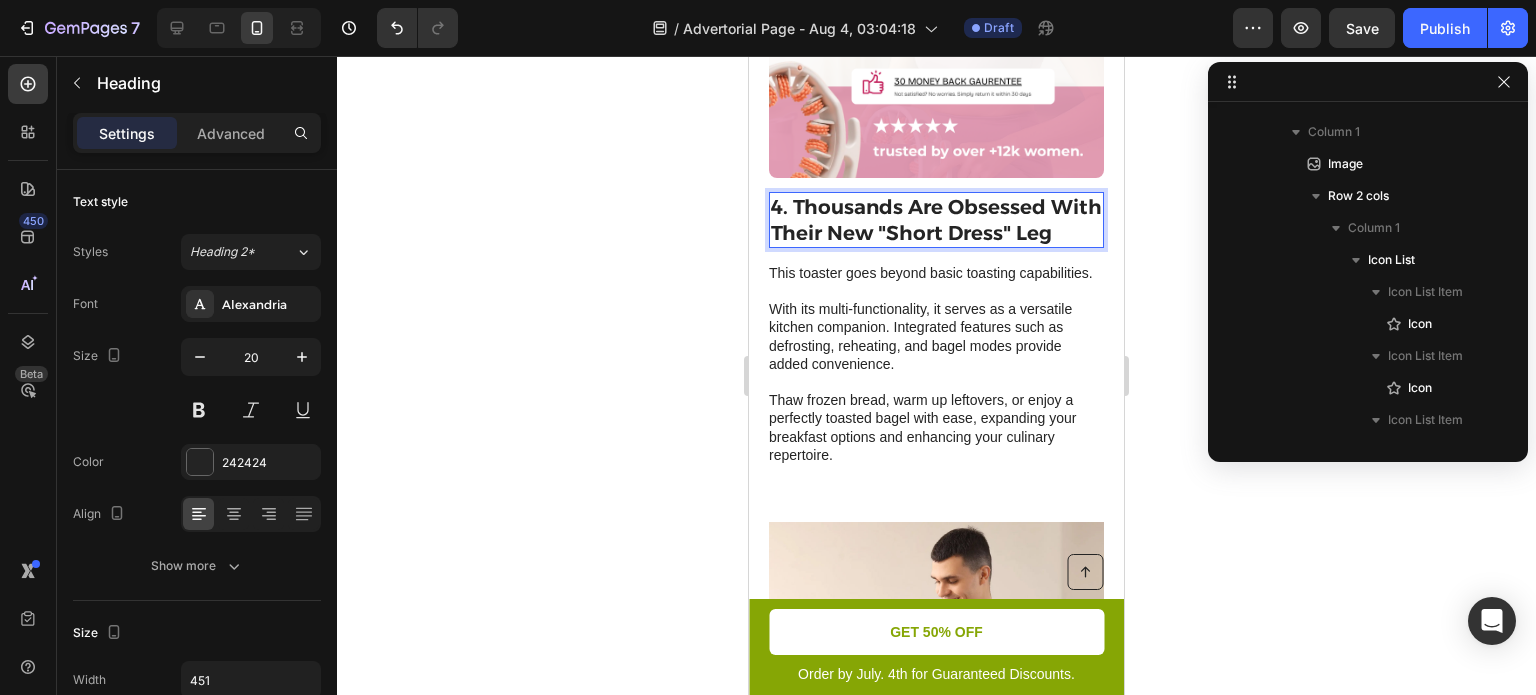 click on "4. Thousands Are Obsessed With Their New "Short Dress" Leg" at bounding box center (936, 220) 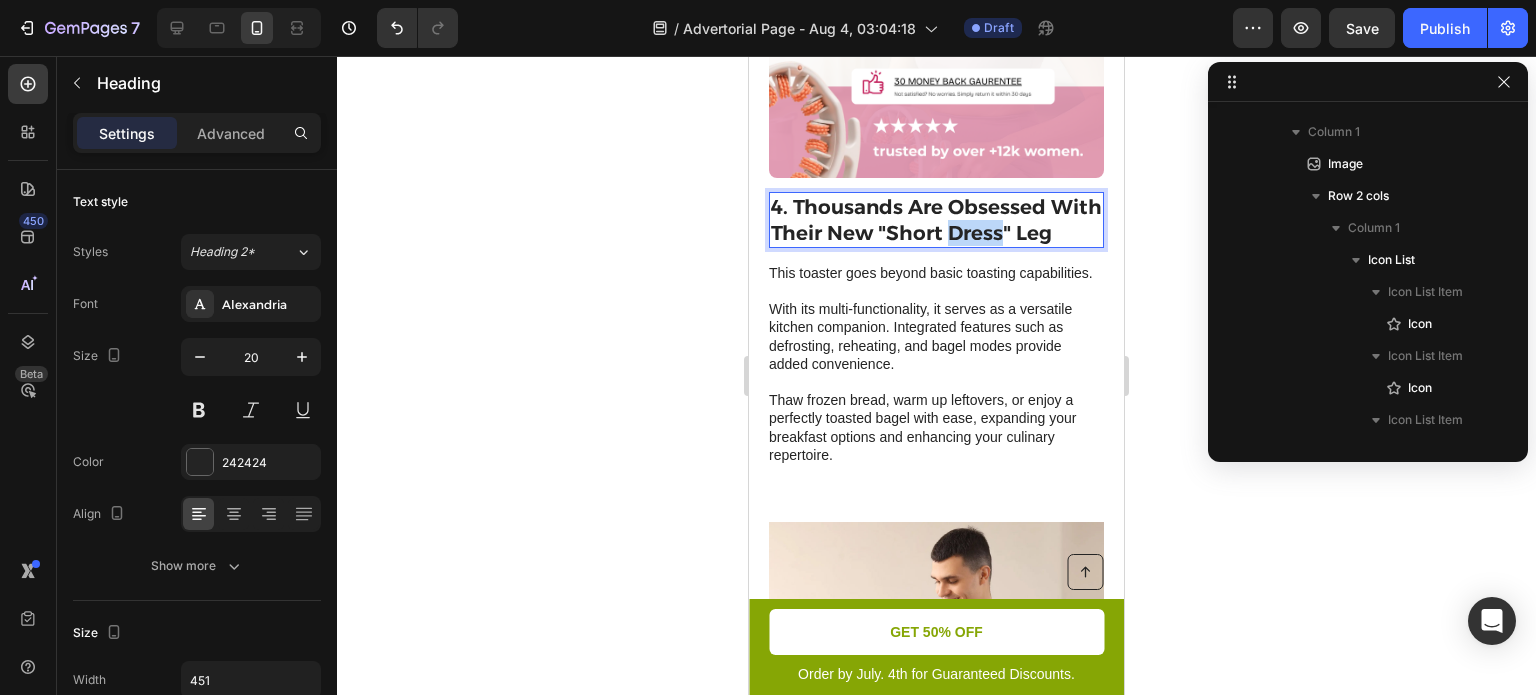 click on "4. Thousands Are Obsessed With Their New "Short Dress" Leg" at bounding box center [936, 220] 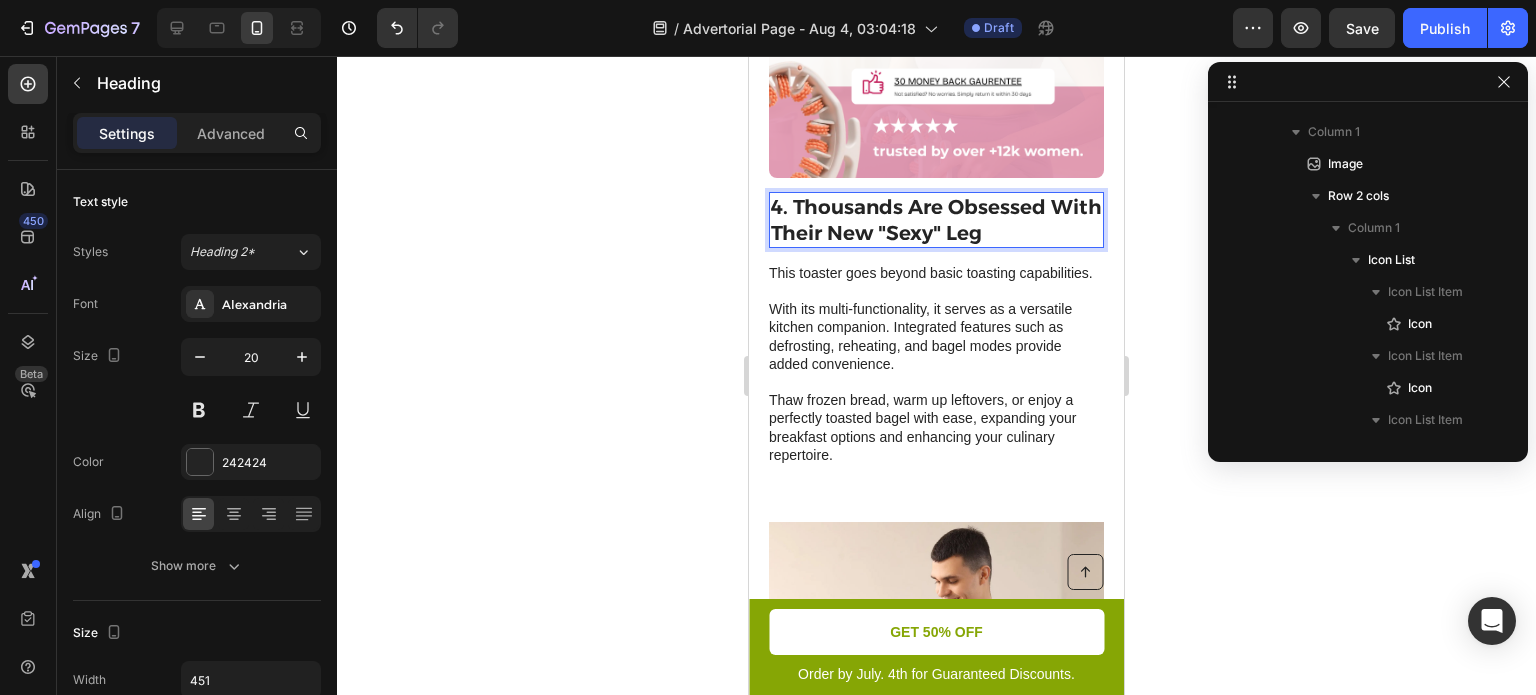 click on "4. Thousands Are Obsessed With Their New "Sexy" Leg" at bounding box center (936, 220) 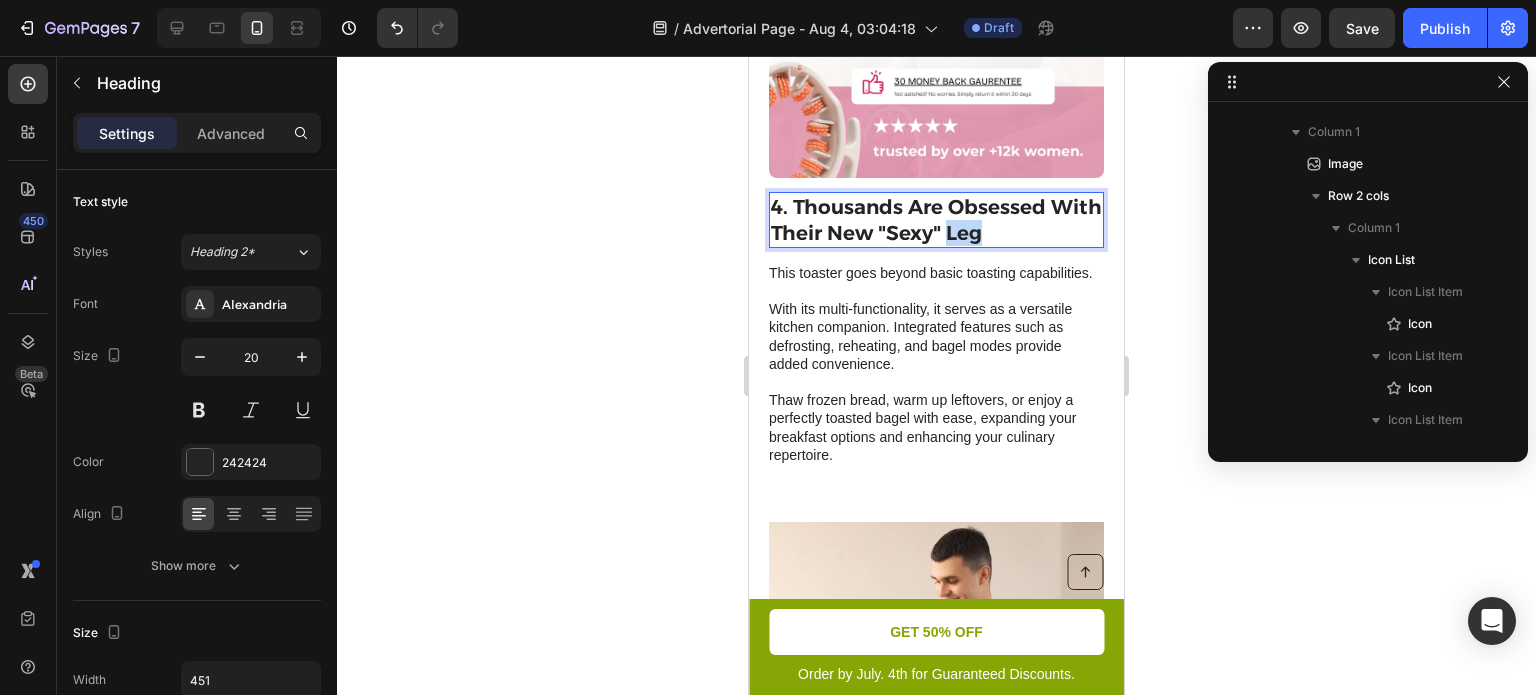 click on "4. Thousands Are Obsessed With Their New "Sexy" Leg" at bounding box center (936, 220) 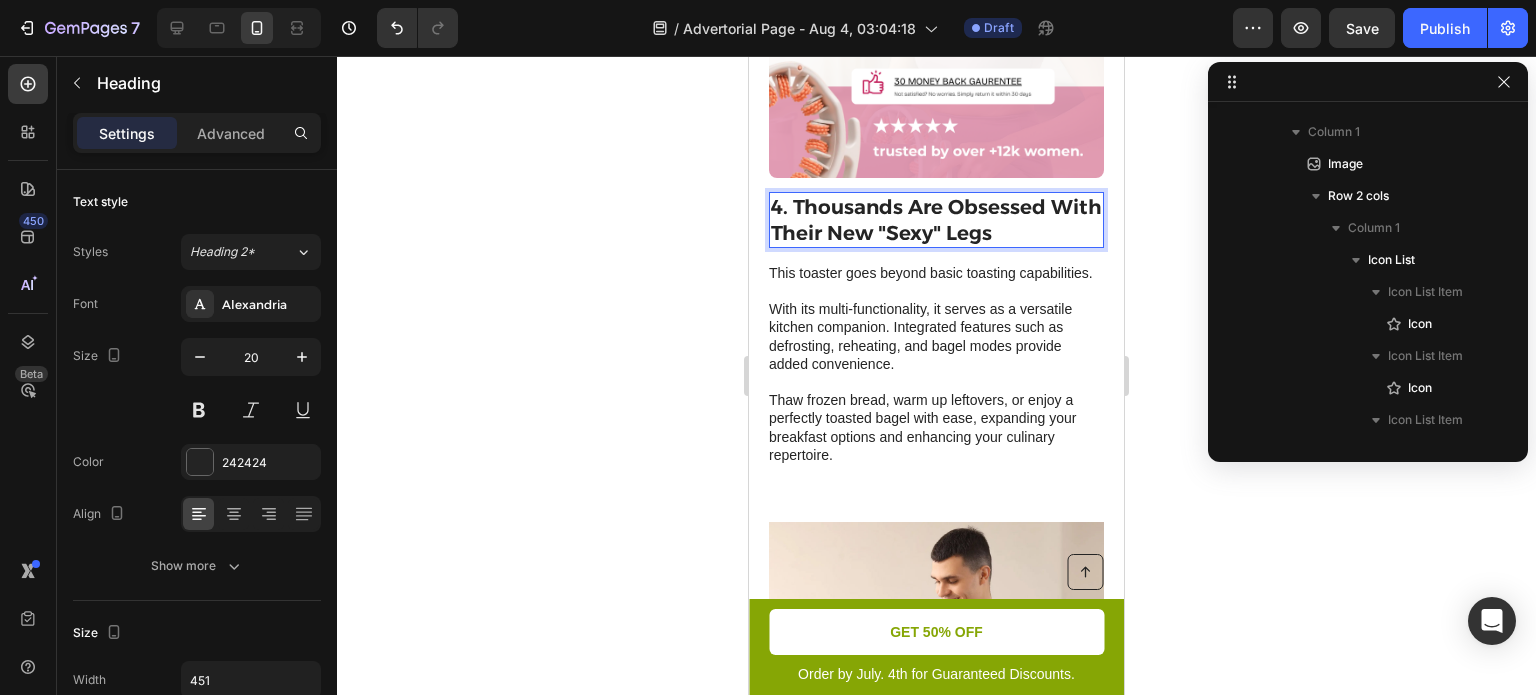 click on "4. Thousands Are Obsessed With Their New "Sexy" Legs" at bounding box center [936, 220] 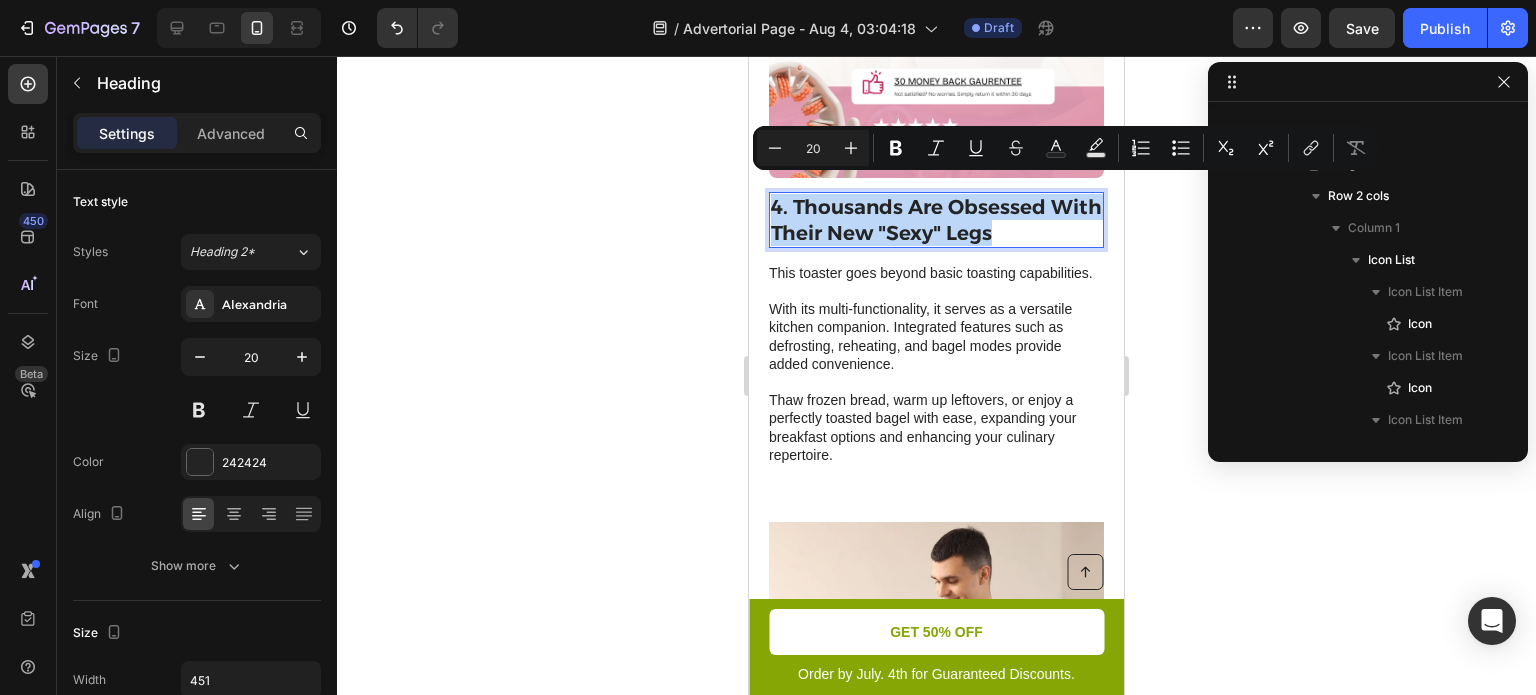 click on "4. Thousands Are Obsessed With Their New "Sexy" Legs" at bounding box center (936, 220) 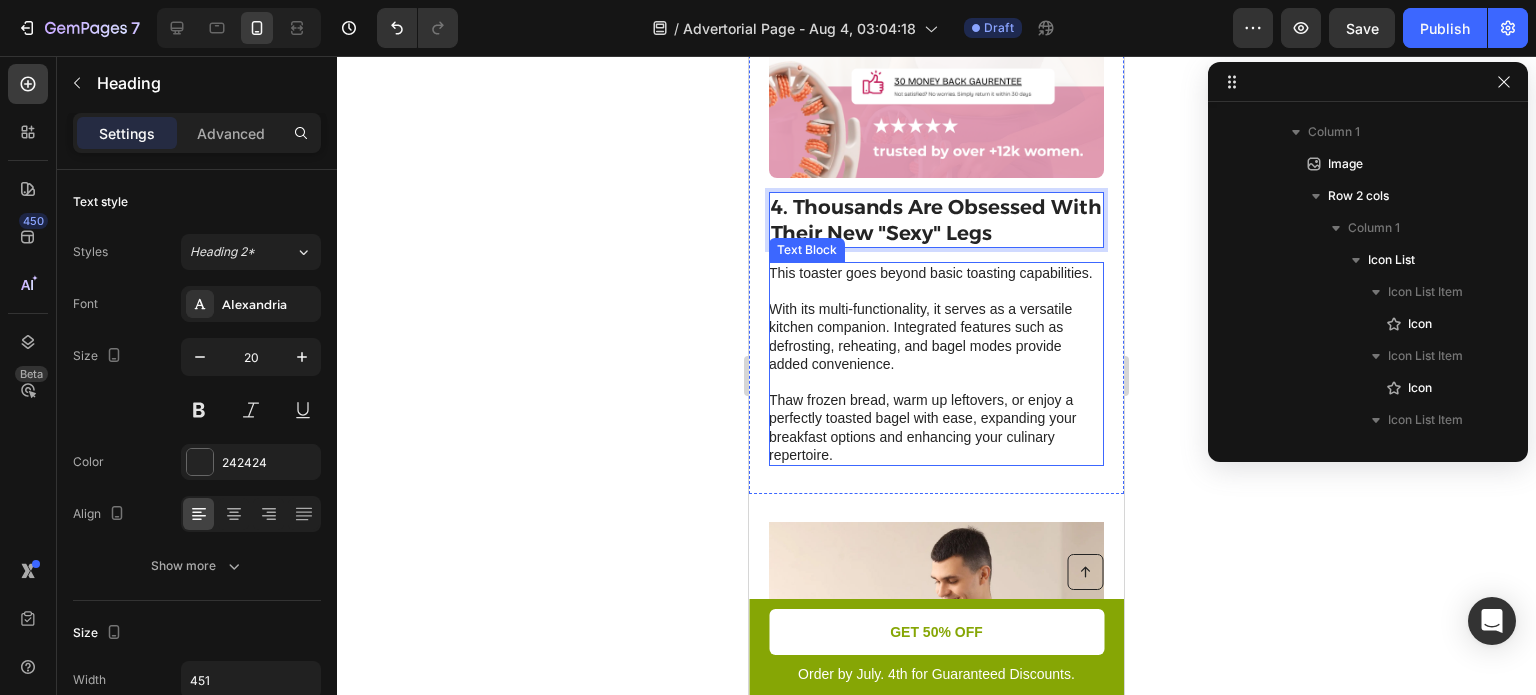 click on "This toaster goes beyond basic toasting capabilities.  With its multi-functionality, it serves as a versatile kitchen companion. Integrated features such as defrosting, reheating, and bagel modes provide added convenience.  Thaw frozen bread, warm up leftovers, or enjoy a perfectly toasted bagel with ease, expanding your breakfast options and enhancing your culinary repertoire." at bounding box center [935, 364] 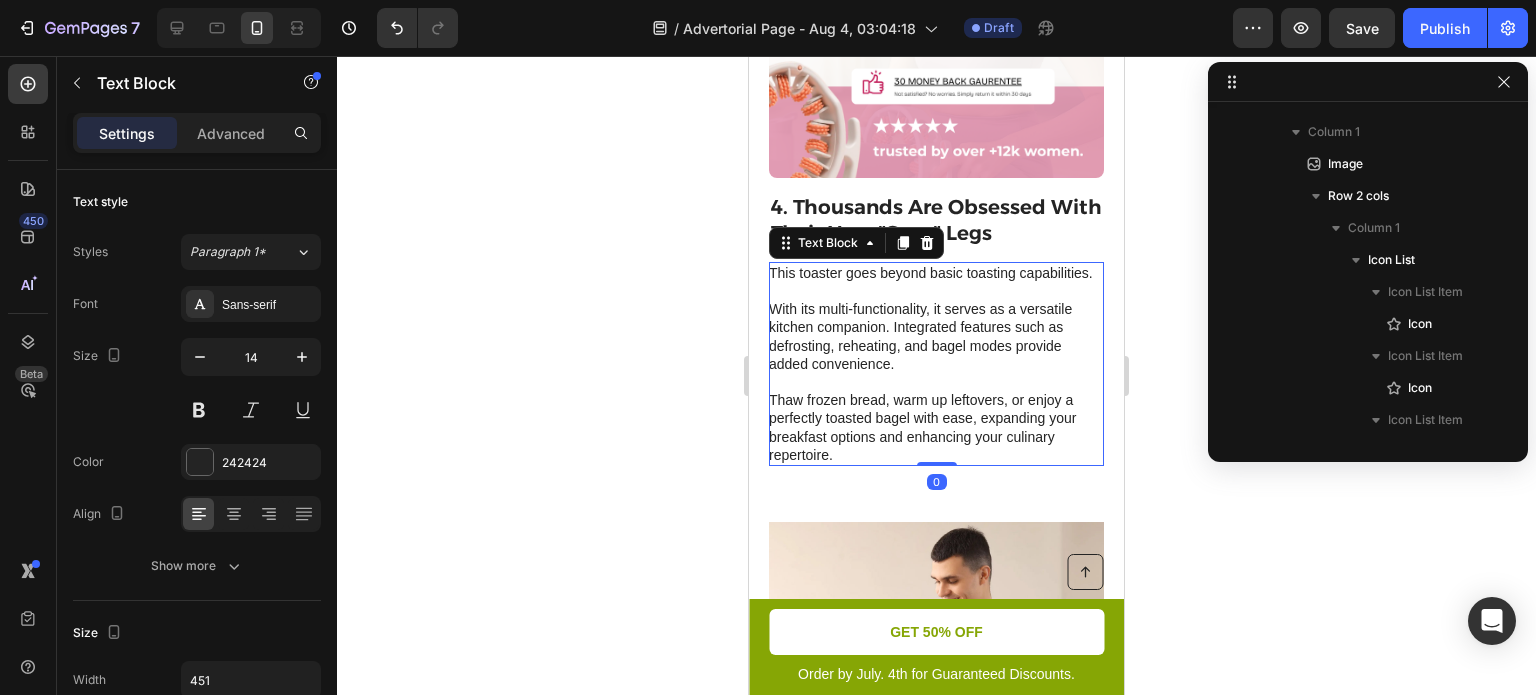 click on "This toaster goes beyond basic toasting capabilities.  With its multi-functionality, it serves as a versatile kitchen companion. Integrated features such as defrosting, reheating, and bagel modes provide added convenience.  Thaw frozen bread, warm up leftovers, or enjoy a perfectly toasted bagel with ease, expanding your breakfast options and enhancing your culinary repertoire." at bounding box center (935, 364) 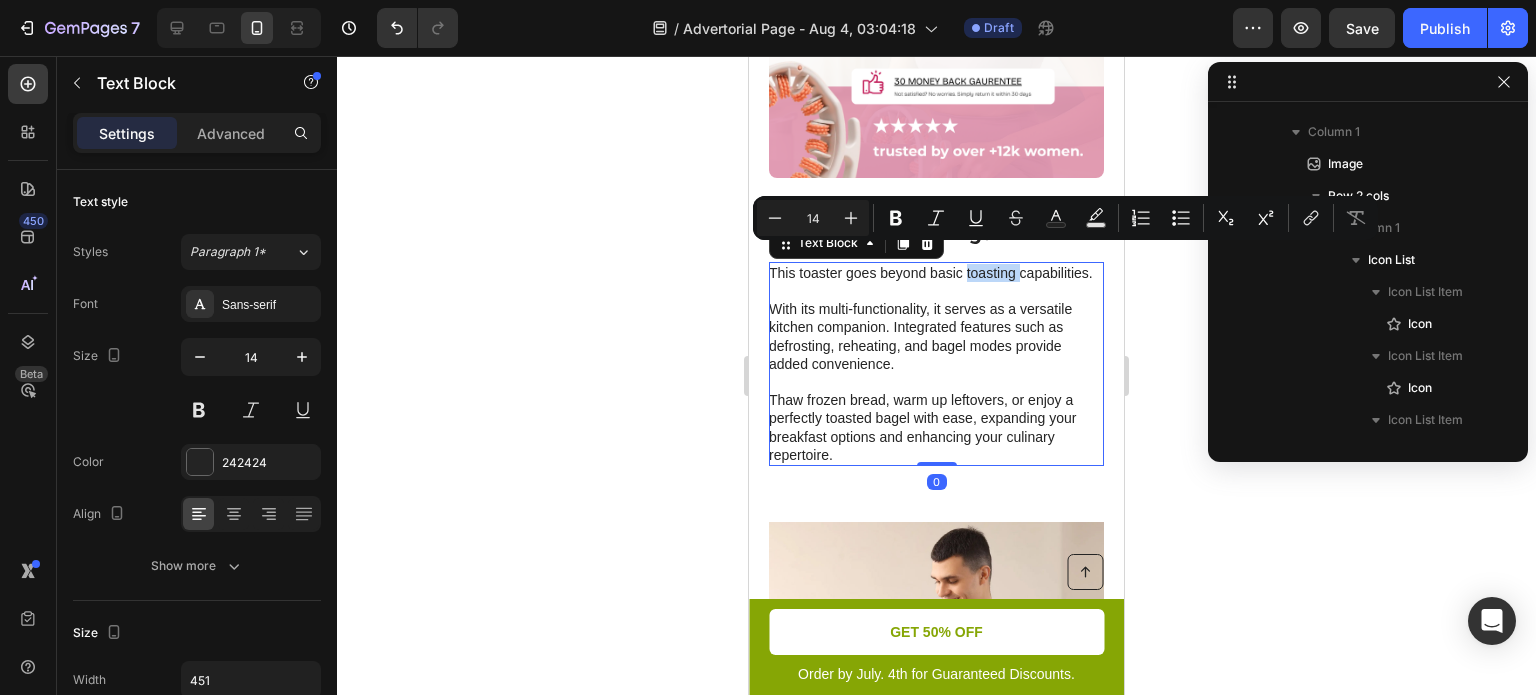click on "This toaster goes beyond basic toasting capabilities.  With its multi-functionality, it serves as a versatile kitchen companion. Integrated features such as defrosting, reheating, and bagel modes provide added convenience.  Thaw frozen bread, warm up leftovers, or enjoy a perfectly toasted bagel with ease, expanding your breakfast options and enhancing your culinary repertoire." at bounding box center (935, 364) 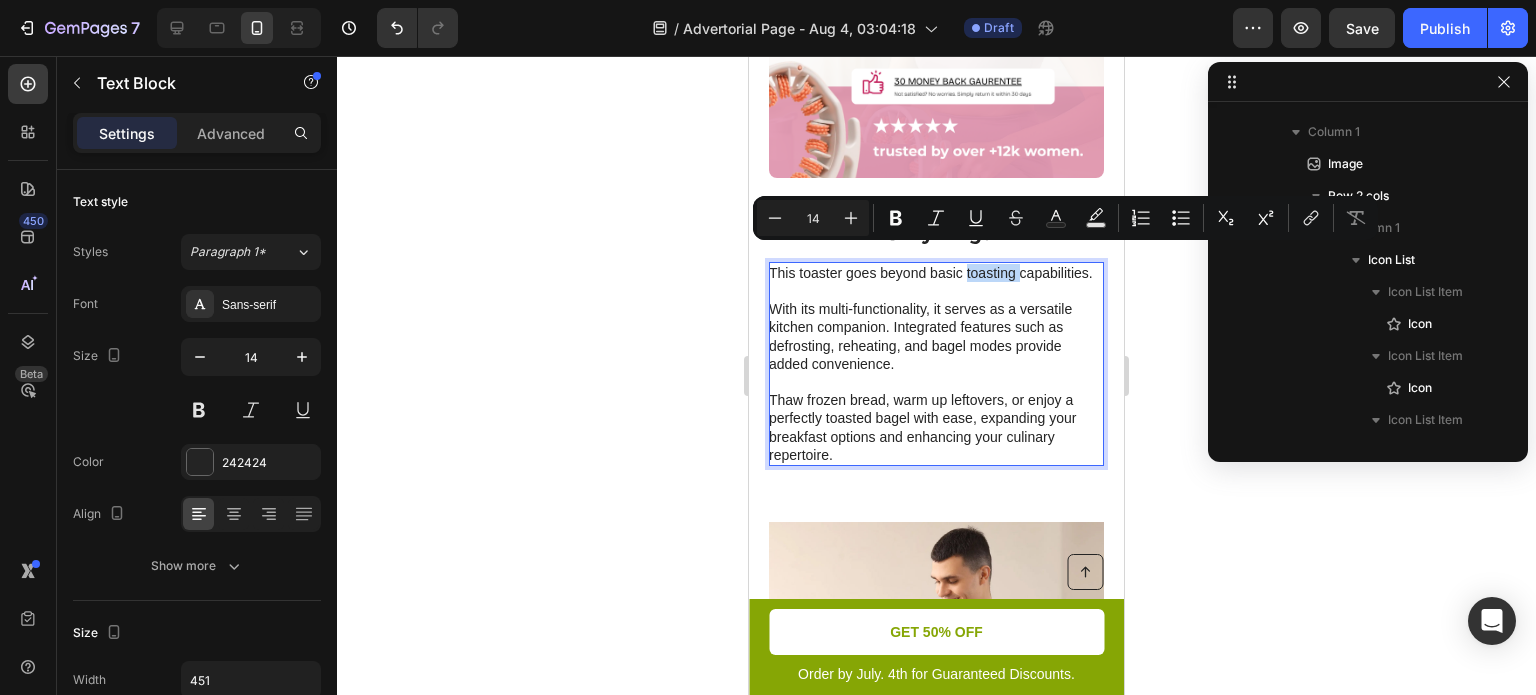 click on "This toaster goes beyond basic toasting capabilities.  With its multi-functionality, it serves as a versatile kitchen companion. Integrated features such as defrosting, reheating, and bagel modes provide added convenience.  Thaw frozen bread, warm up leftovers, or enjoy a perfectly toasted bagel with ease, expanding your breakfast options and enhancing your culinary repertoire." at bounding box center (935, 364) 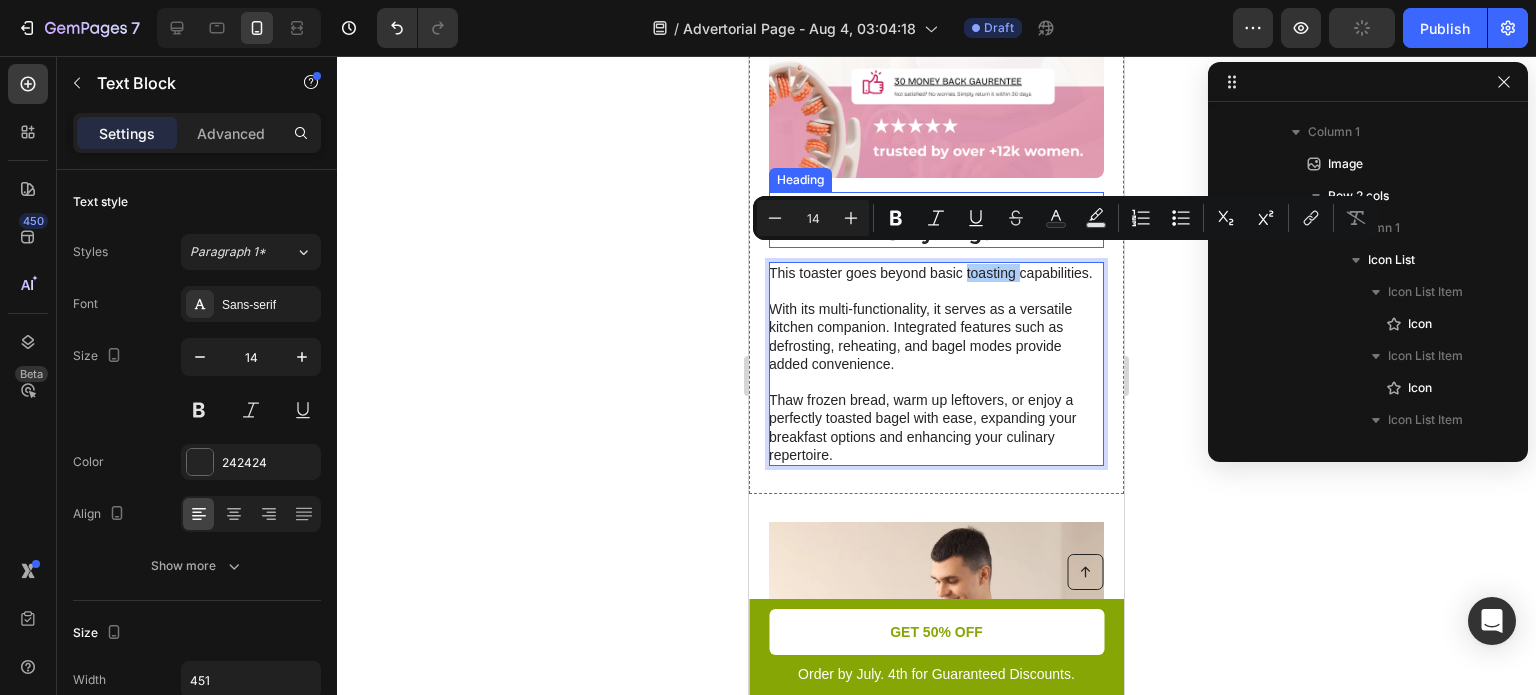 click 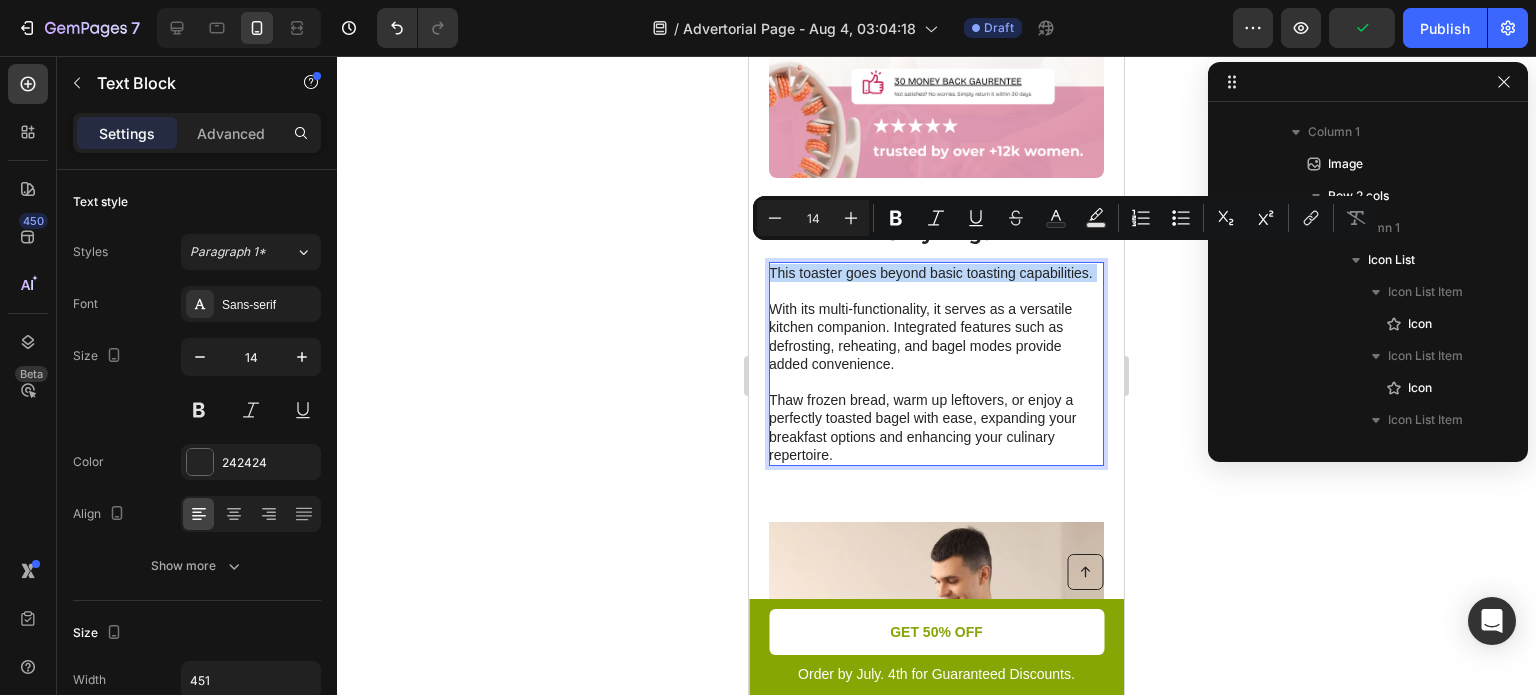 click on "This toaster goes beyond basic toasting capabilities.  With its multi-functionality, it serves as a versatile kitchen companion. Integrated features such as defrosting, reheating, and bagel modes provide added convenience.  Thaw frozen bread, warm up leftovers, or enjoy a perfectly toasted bagel with ease, expanding your breakfast options and enhancing your culinary repertoire." at bounding box center (935, 364) 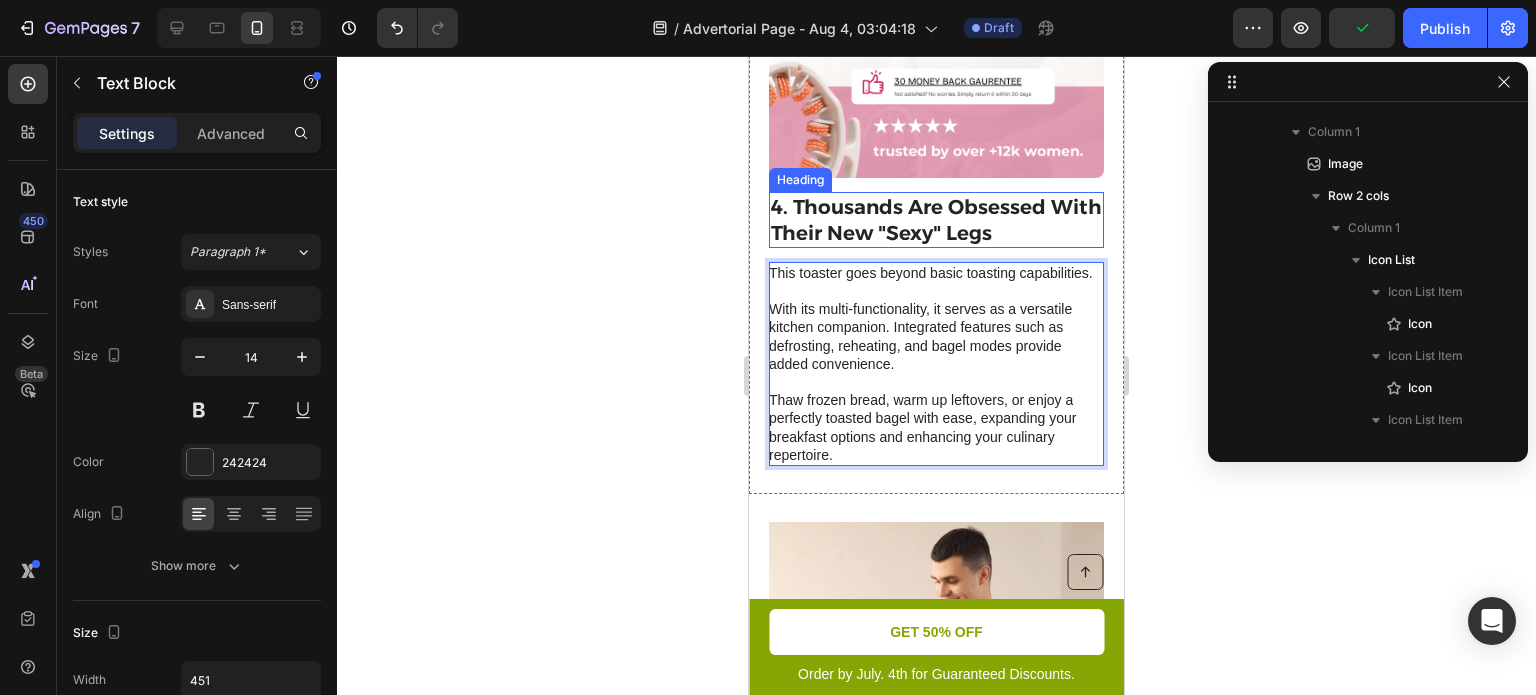 click on "4. Thousands Are Obsessed With Their New "Sexy" Legs" at bounding box center (936, 220) 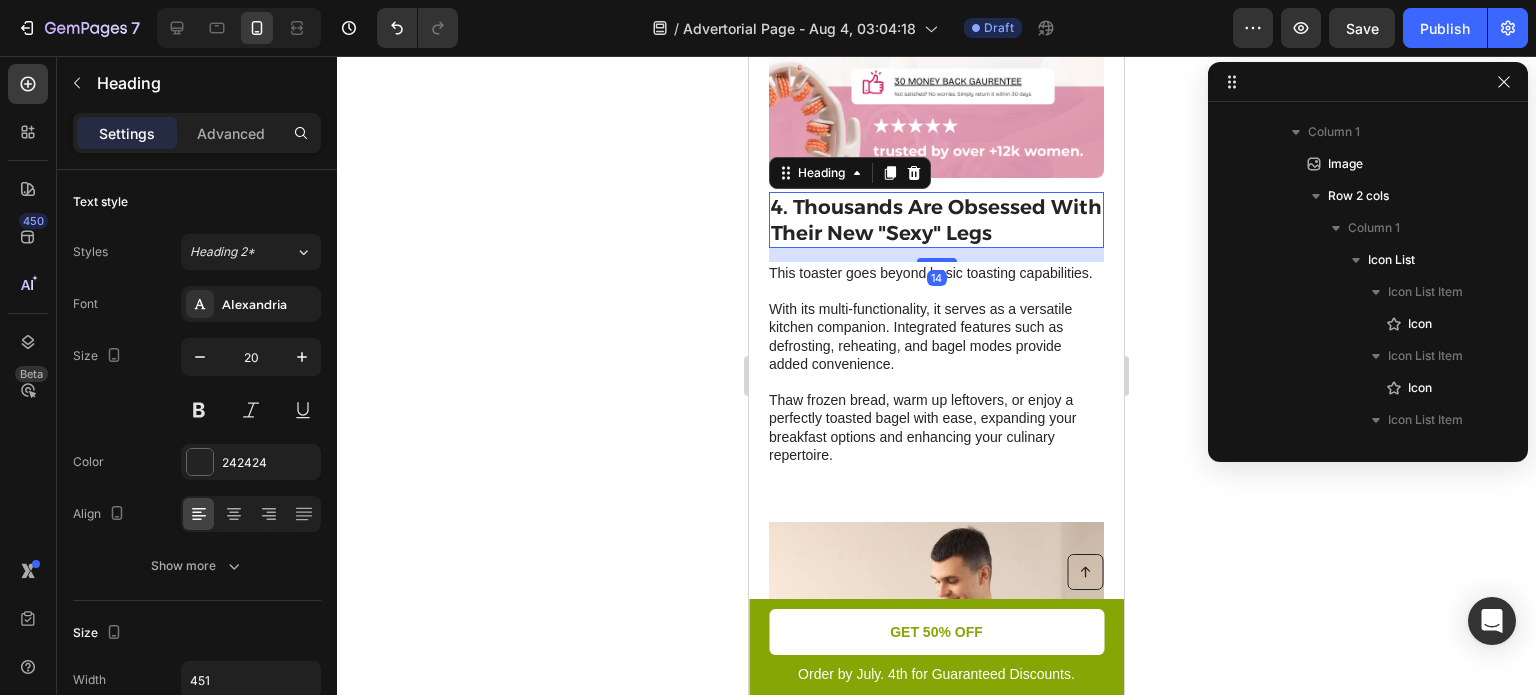 click on "4. Thousands Are Obsessed With Their New "Sexy" Legs" at bounding box center (936, 220) 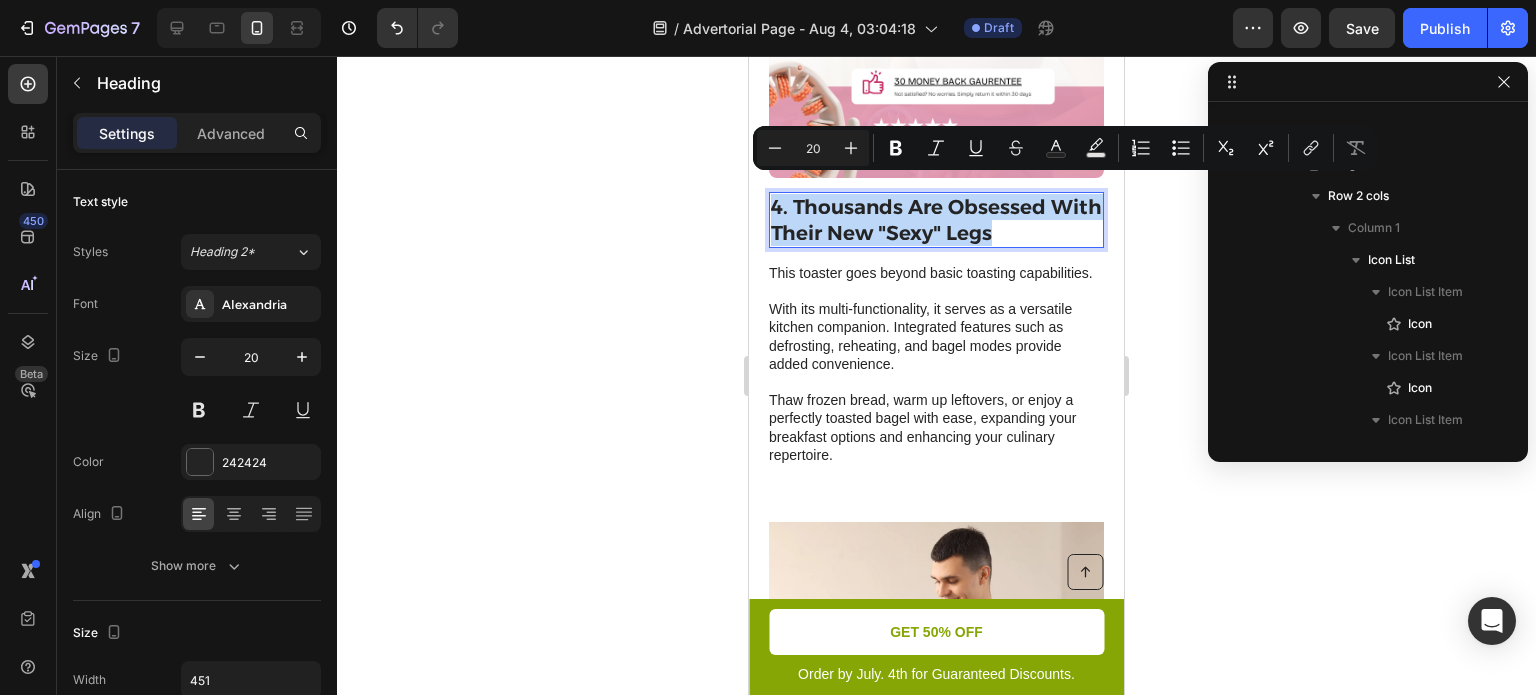 copy on "4. Thousands Are Obsessed With Their New "Sexy" Legs" 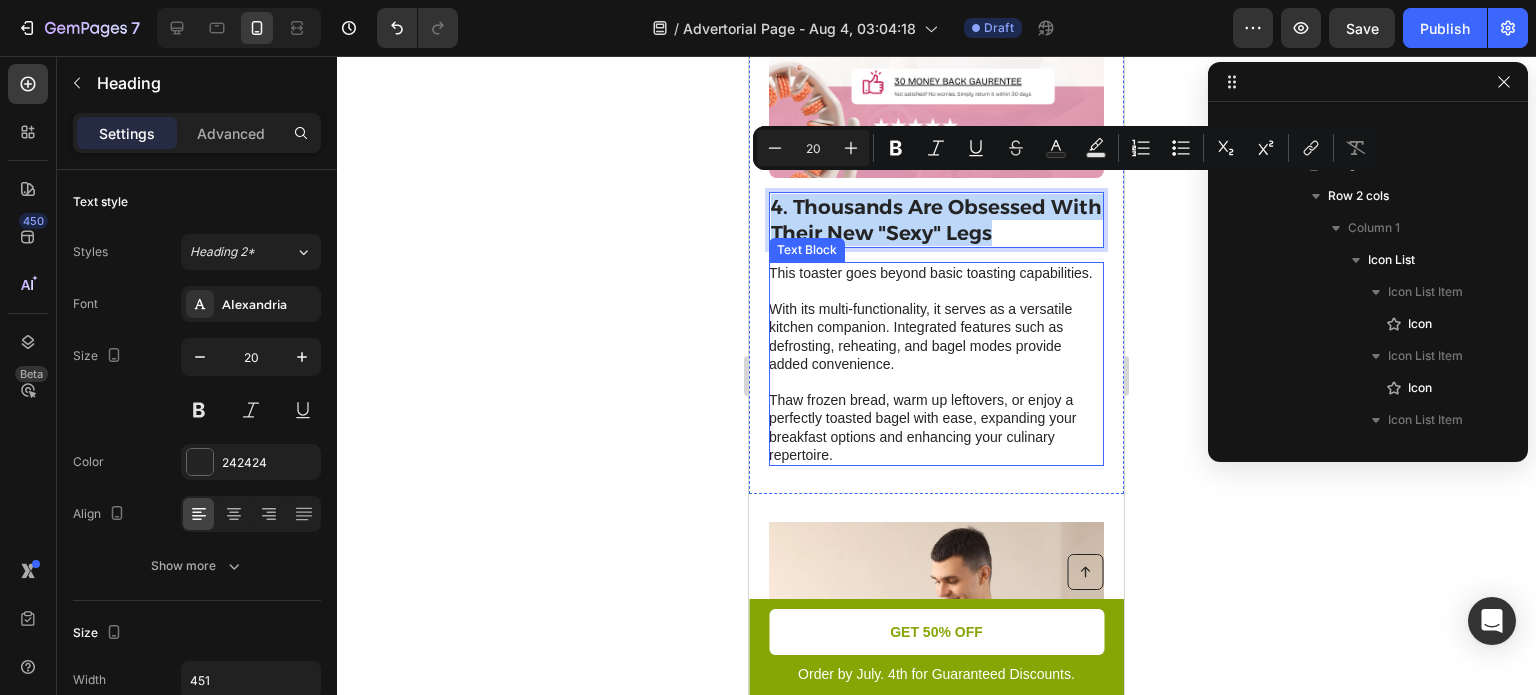 click on "This toaster goes beyond basic toasting capabilities.  With its multi-functionality, it serves as a versatile kitchen companion. Integrated features such as defrosting, reheating, and bagel modes provide added convenience.  Thaw frozen bread, warm up leftovers, or enjoy a perfectly toasted bagel with ease, expanding your breakfast options and enhancing your culinary repertoire." at bounding box center (935, 364) 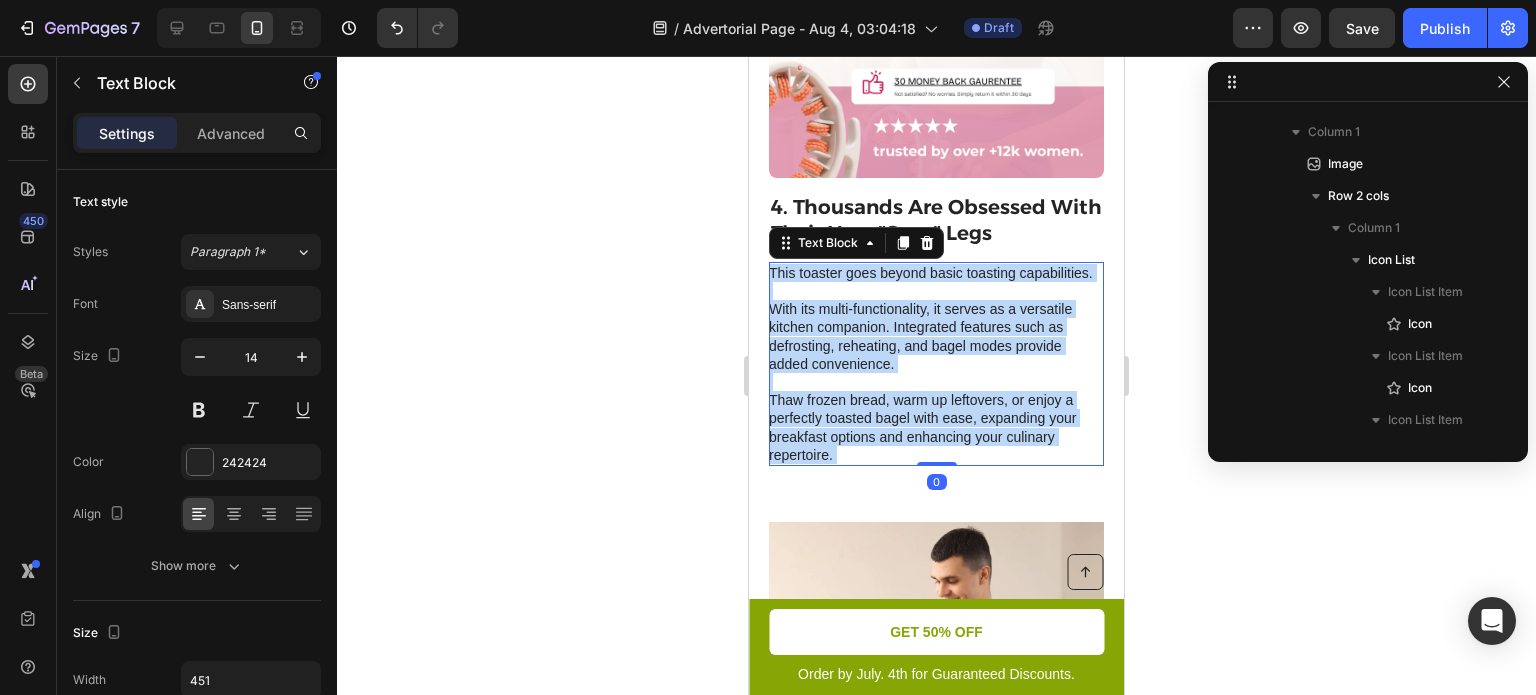 click on "This toaster goes beyond basic toasting capabilities.  With its multi-functionality, it serves as a versatile kitchen companion. Integrated features such as defrosting, reheating, and bagel modes provide added convenience.  Thaw frozen bread, warm up leftovers, or enjoy a perfectly toasted bagel with ease, expanding your breakfast options and enhancing your culinary repertoire." at bounding box center (935, 364) 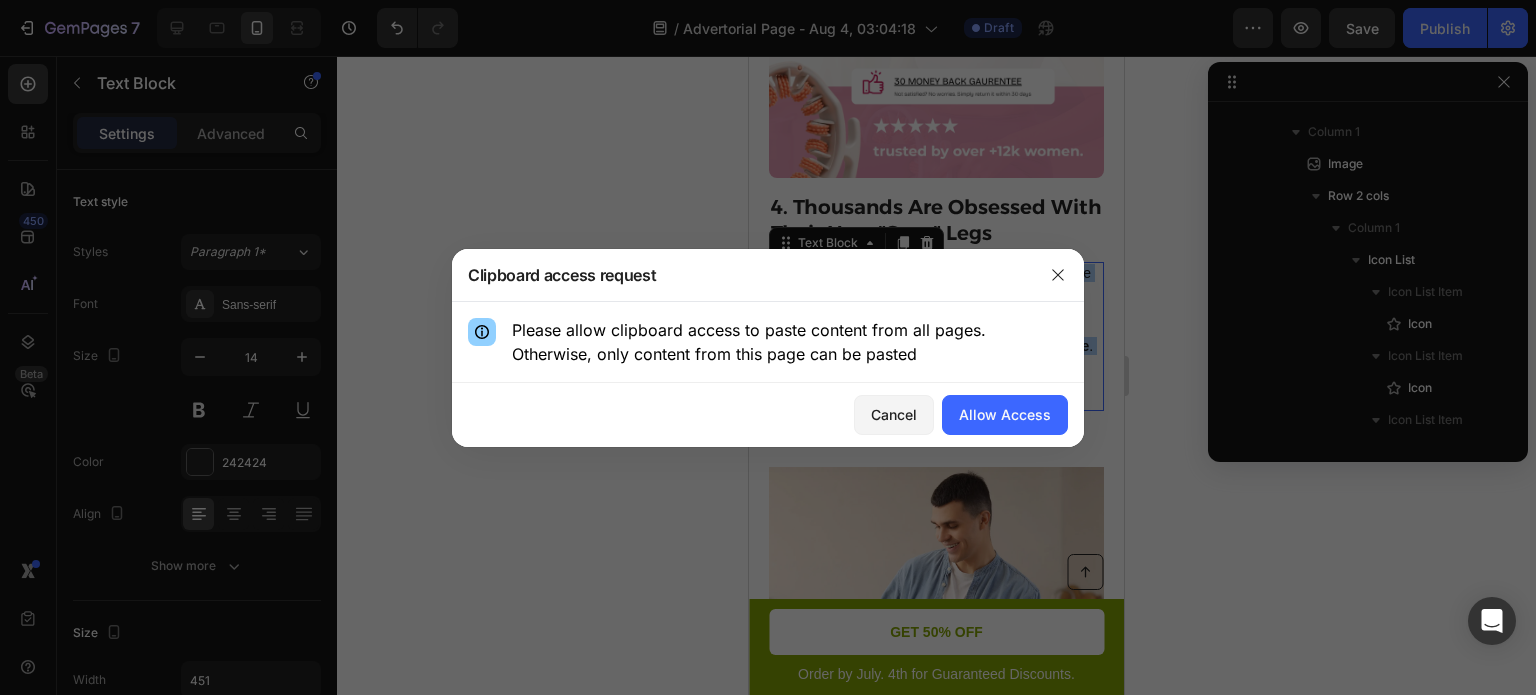 click on "Allow Access" at bounding box center (1005, 414) 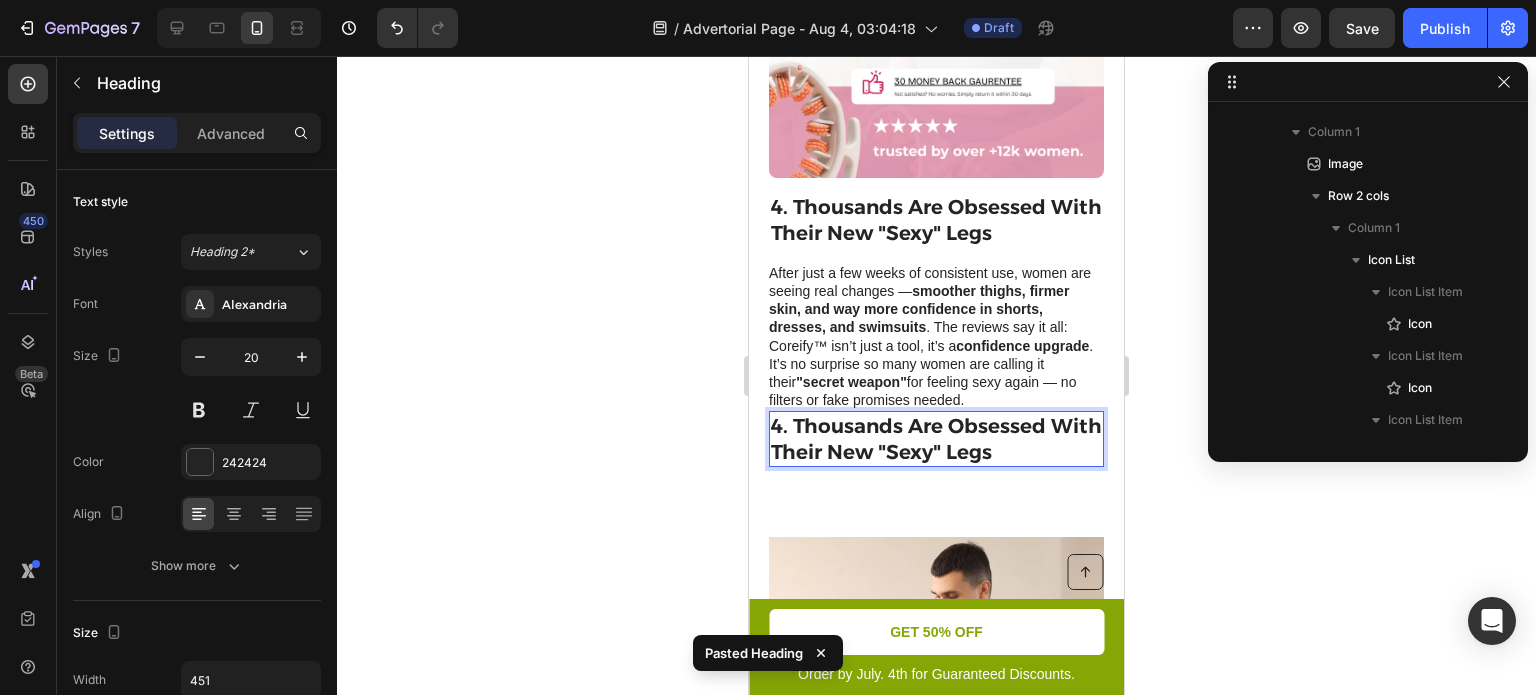 click on "4. Thousands Are Obsessed With Their New "Sexy" Legs" at bounding box center (936, 439) 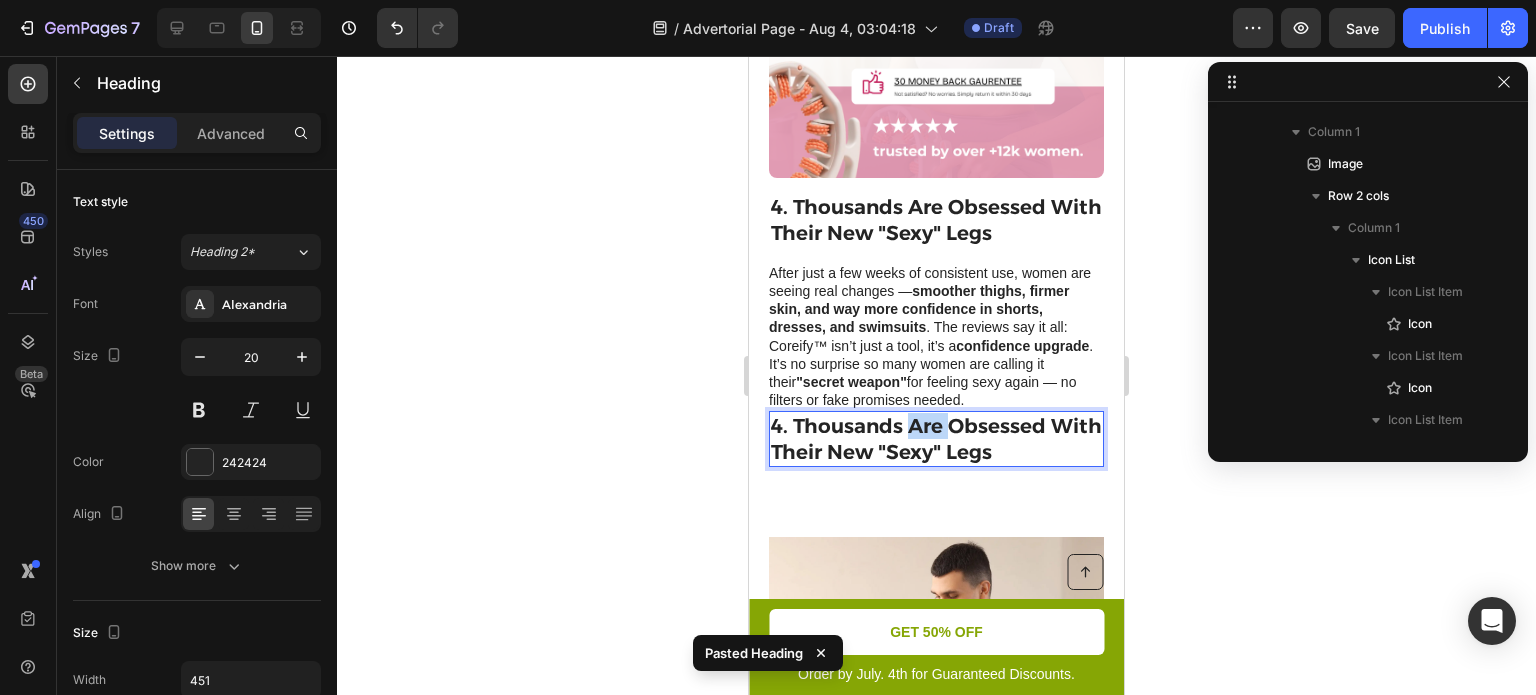click on "4. Thousands Are Obsessed With Their New "Sexy" Legs" at bounding box center [936, 439] 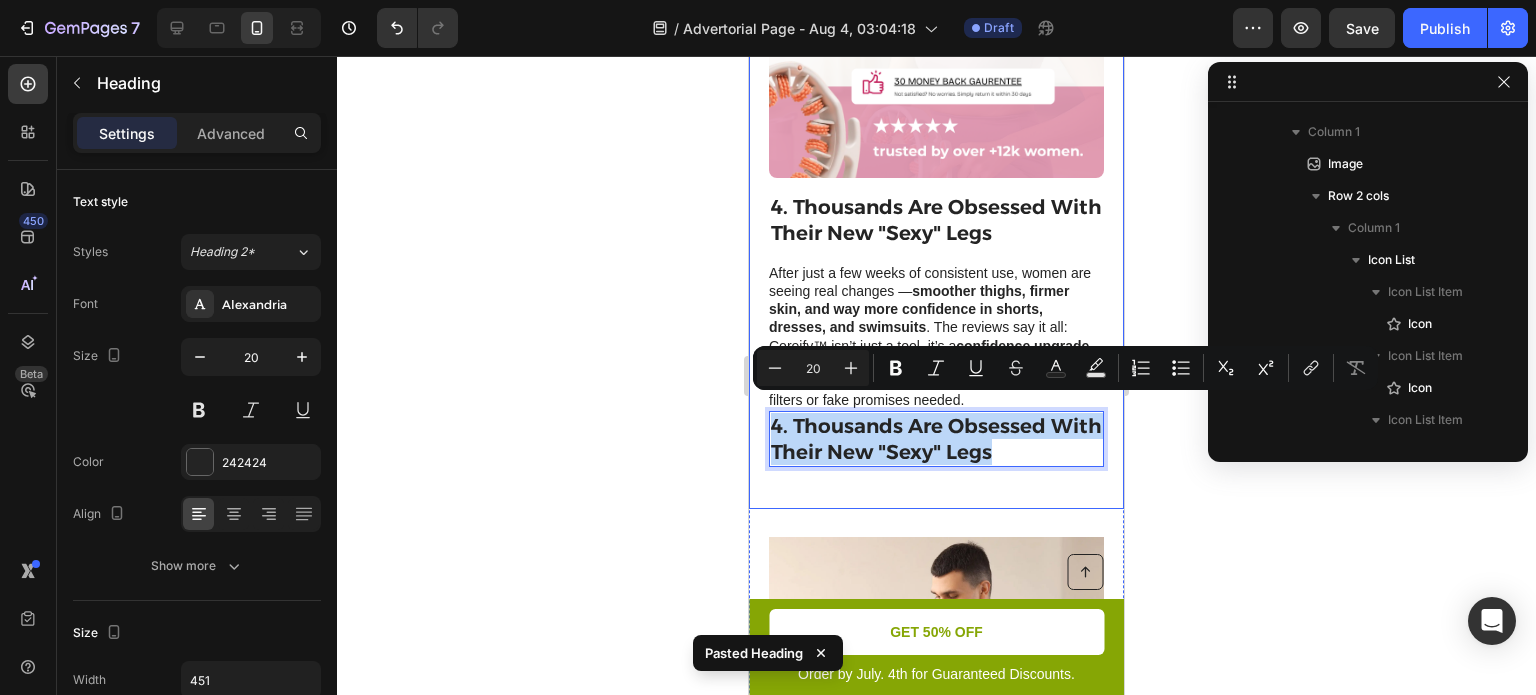 click on "4. Thousands Are Obsessed With Their New "Sexy" Legs" at bounding box center [936, 439] 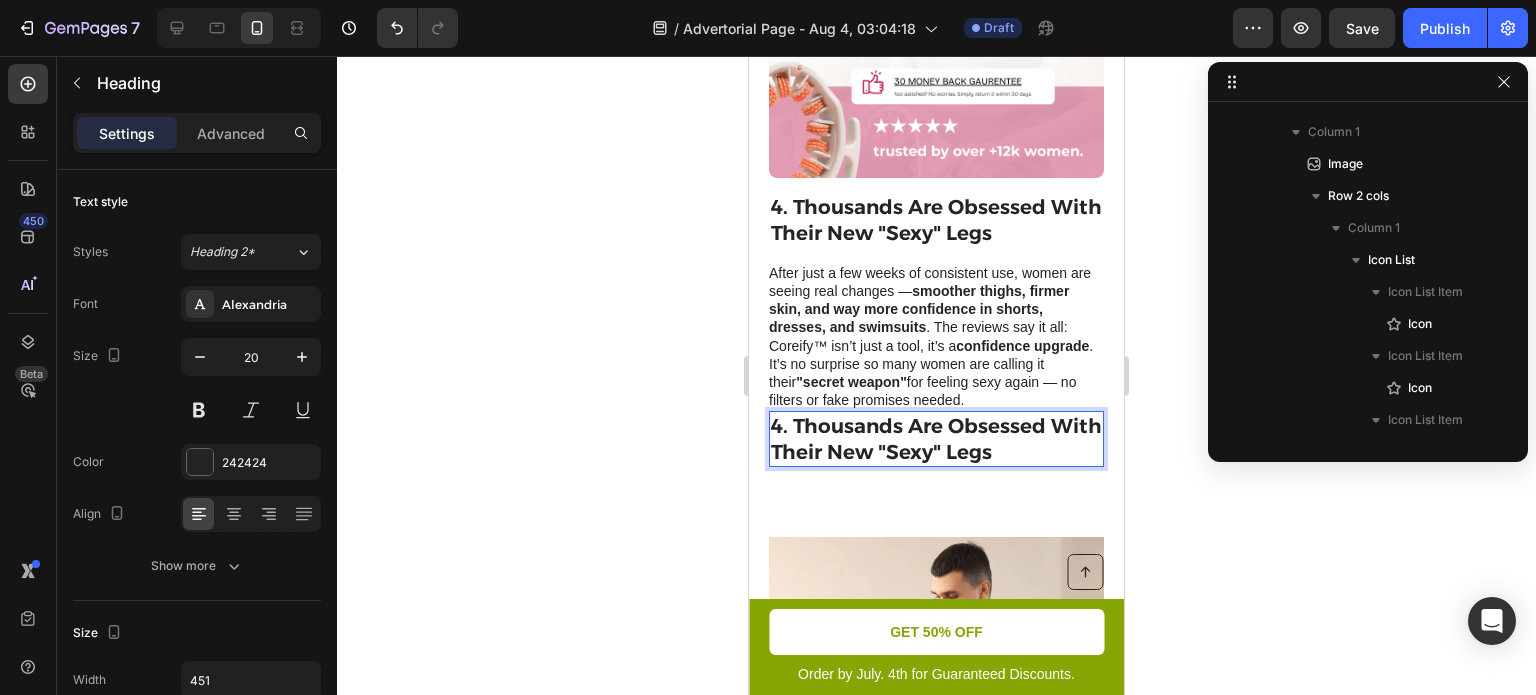 click on "4. Thousands Are Obsessed With Their New "Sexy" Legs" at bounding box center [936, 439] 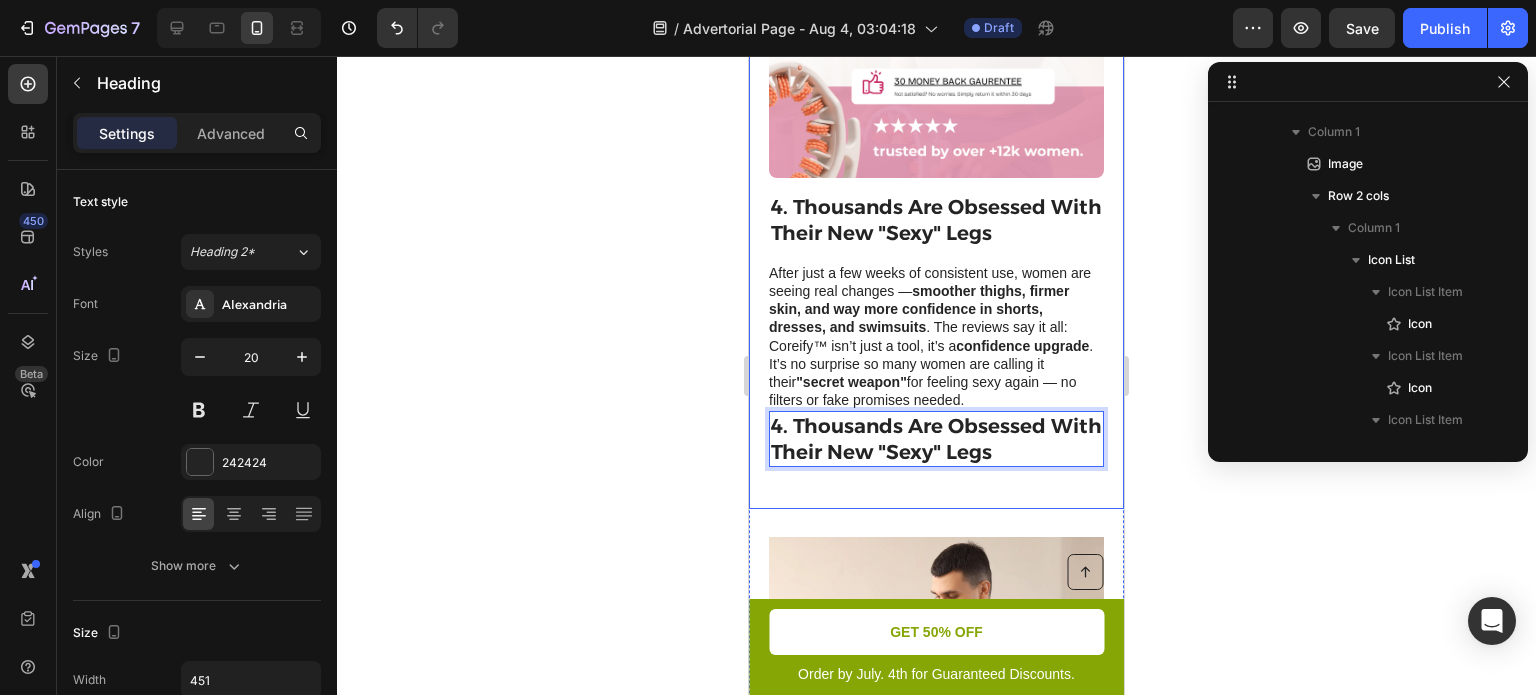 click on "Image 6. Easy-Clean Removable Parts Heading Simplify your cleanup routine with the easy-clean removable parts of this toaster.  The crumb tray effortlessly slides out, capturing all the crumbs for quick disposal.  Additionally, the toaster's sleek and accessible design ensures that every nook and cranny is easily reachable, allowing you to keep it impeccably clean with minimal effort. Text Block Row" at bounding box center (936, 791) 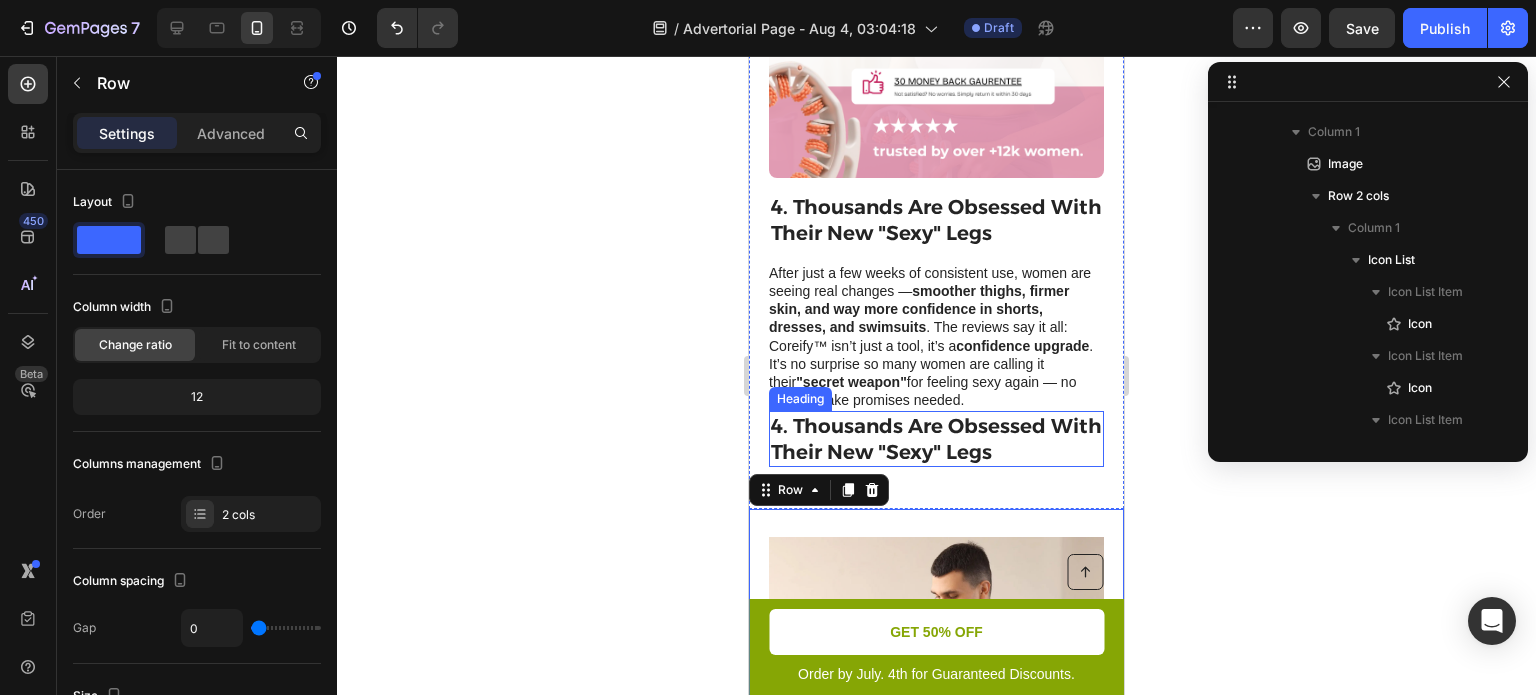 click on "4. Thousands Are Obsessed With Their New "Sexy" Legs" at bounding box center [936, 439] 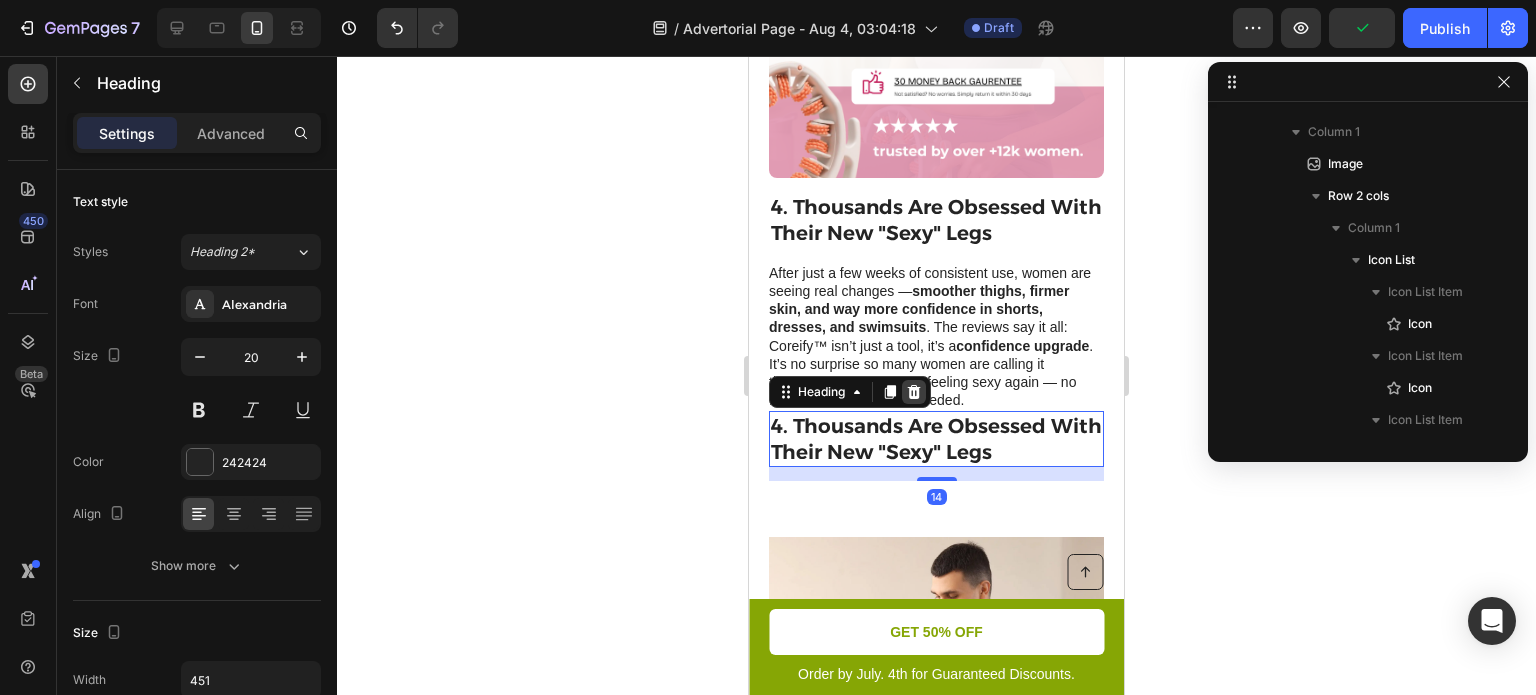 click 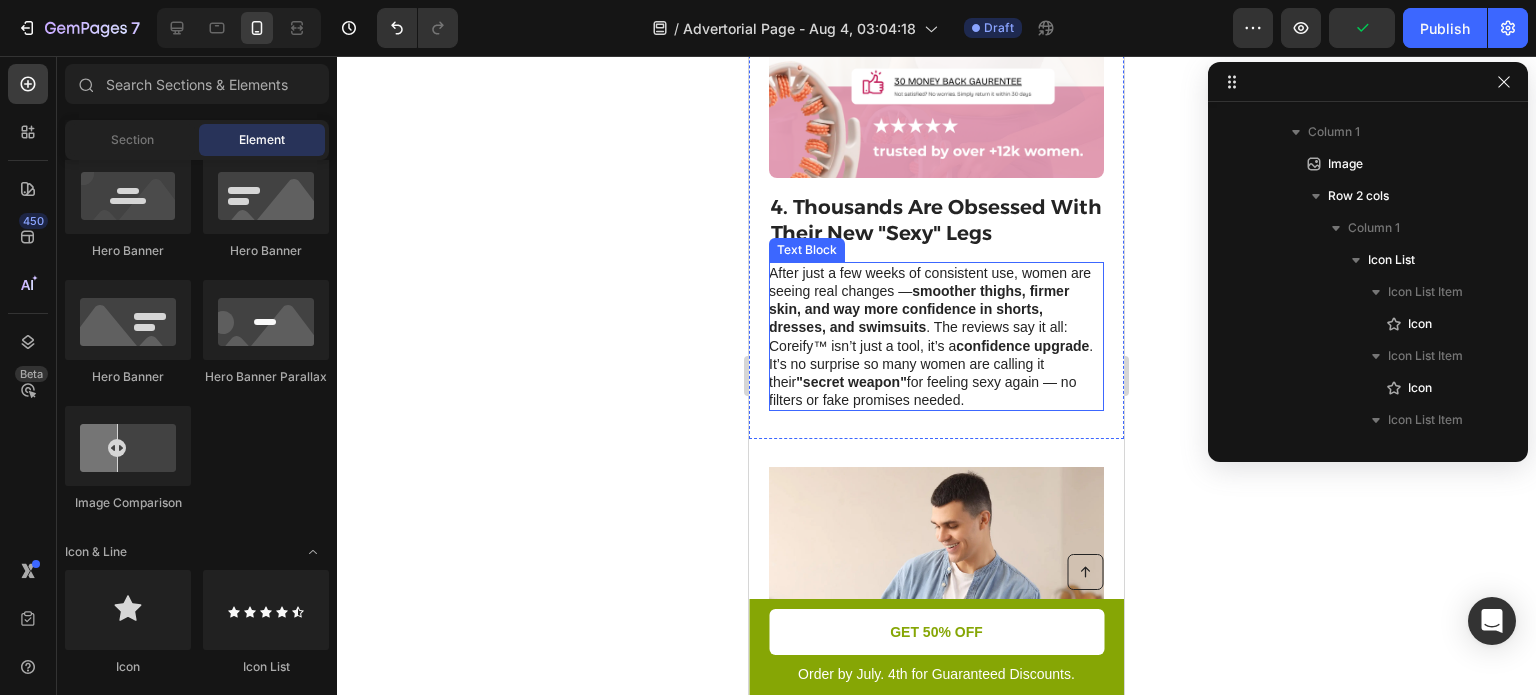 click on "After just a few weeks of consistent use, women are seeing real changes —  smoother thighs, firmer skin, and way more confidence in shorts, dresses, and swimsuits . The reviews say it all: Coreify™ isn’t just a tool, it’s a  confidence upgrade . It’s no surprise so many women are calling it their  "secret weapon"  for feeling sexy again — no filters or fake promises needed." at bounding box center [935, 337] 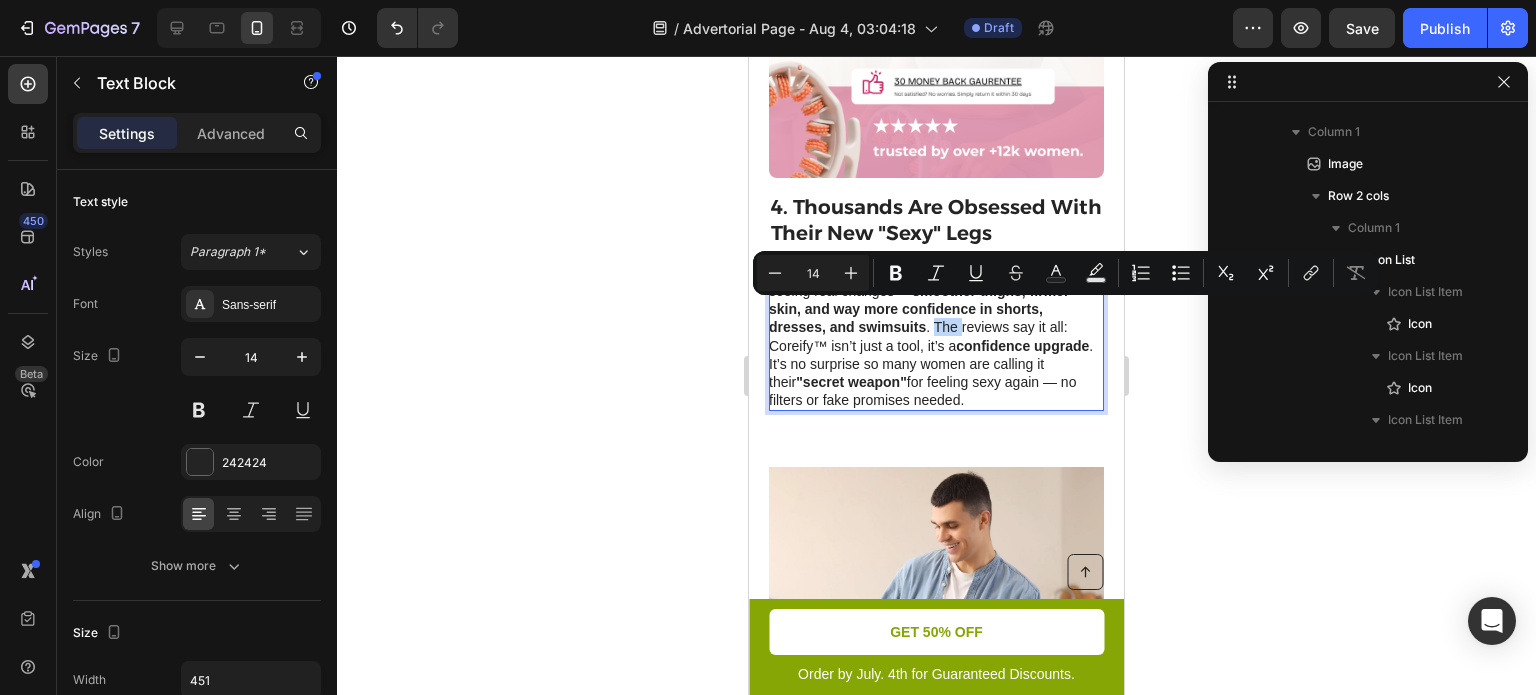 click on "After just a few weeks of consistent use, women are seeing real changes —  smoother thighs, firmer skin, and way more confidence in shorts, dresses, and swimsuits . The reviews say it all: Coreify™ isn’t just a tool, it’s a  confidence upgrade . It’s no surprise so many women are calling it their  "secret weapon"  for feeling sexy again — no filters or fake promises needed." at bounding box center [935, 337] 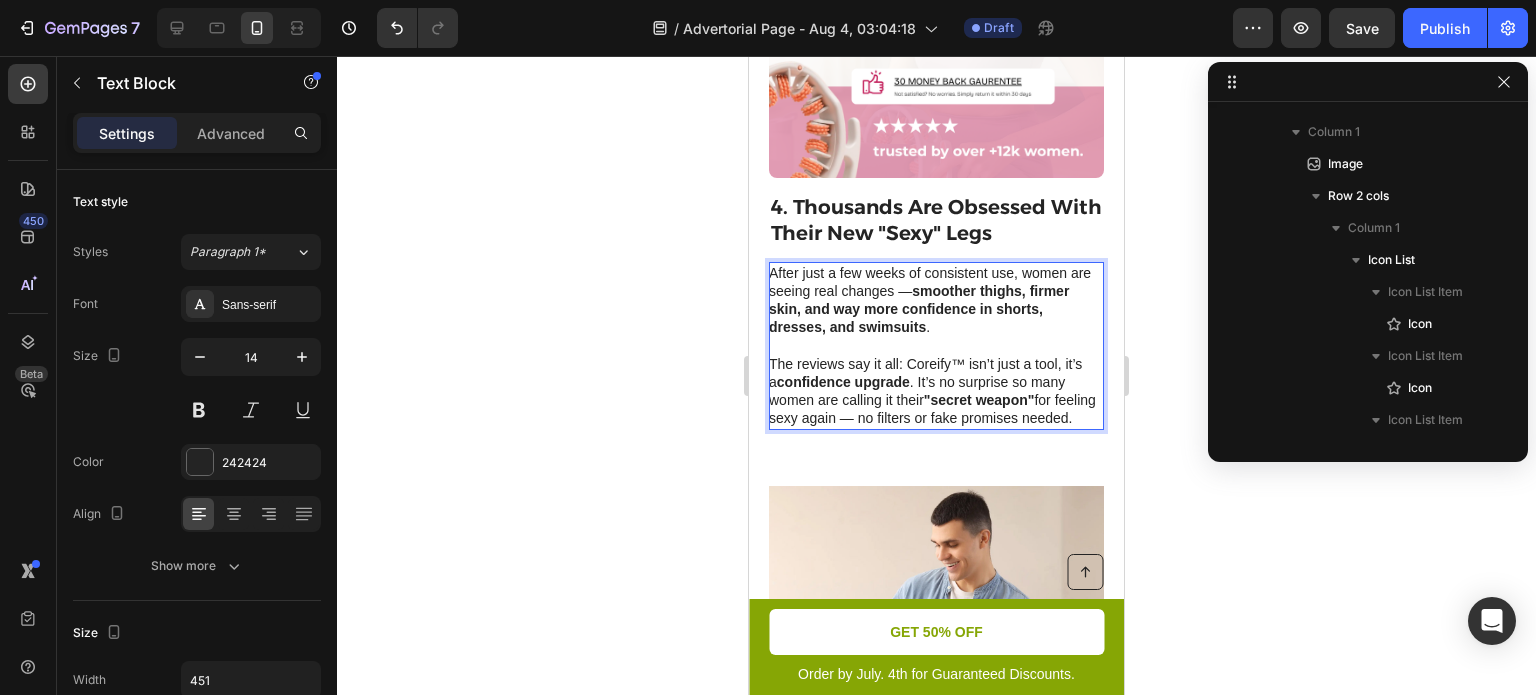 click on "The reviews say it all: Coreify™ isn’t just a tool, it’s a  confidence upgrade . It’s no surprise so many women are calling it their  "secret weapon"  for feeling sexy again — no filters or fake promises needed." at bounding box center (935, 391) 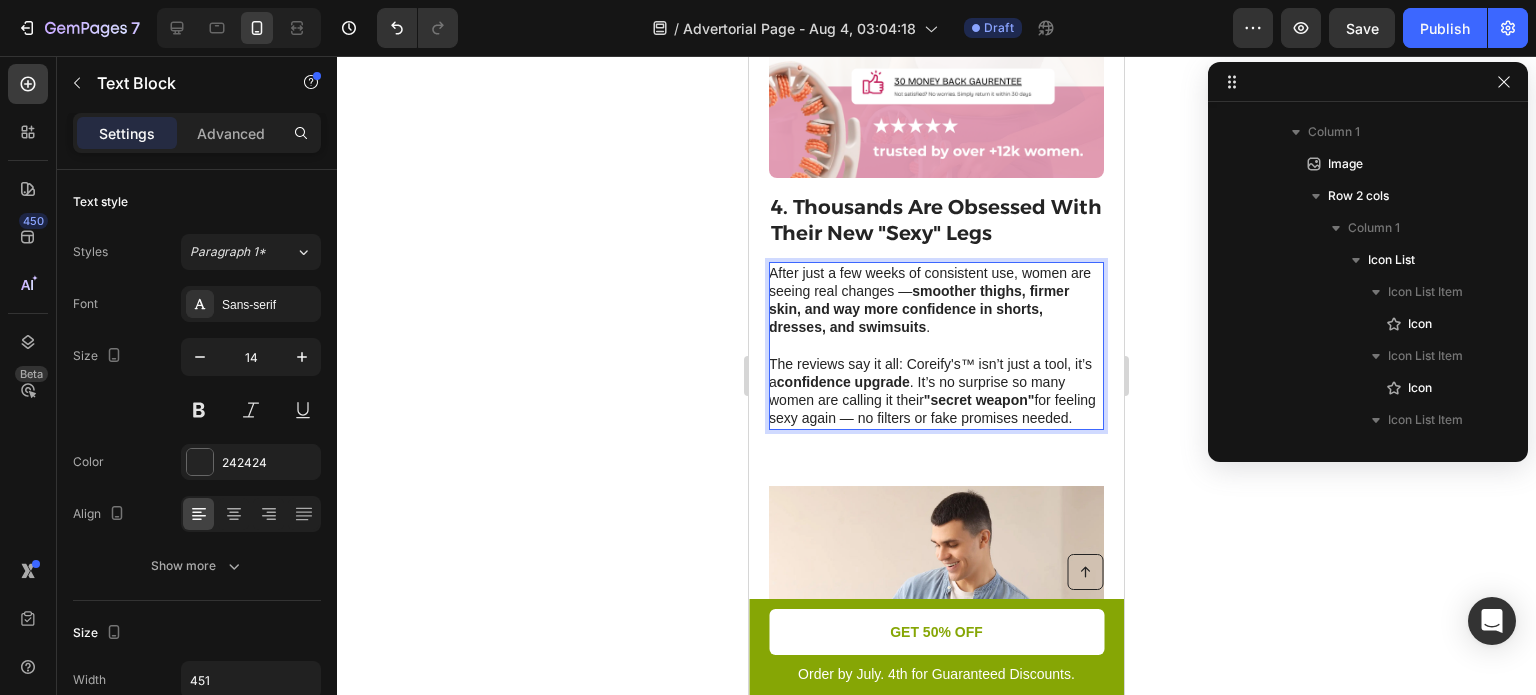 click on "The reviews say it all: Coreify's™ isn’t just a tool, it’s a  confidence upgrade . It’s no surprise so many women are calling it their  "secret weapon"  for feeling sexy again — no filters or fake promises needed." at bounding box center [935, 391] 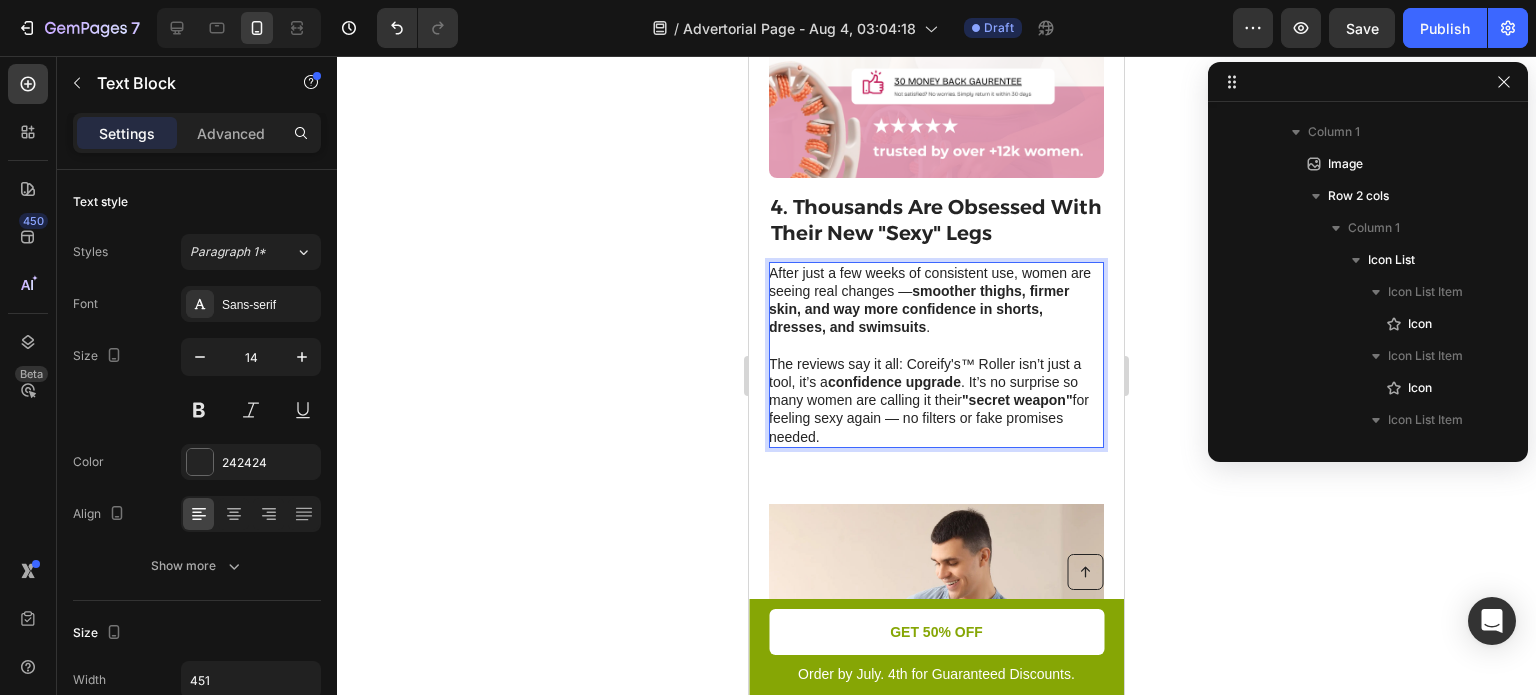 click on "The reviews say it all: Coreify's™ Roller isn’t just a tool, it’s a  confidence upgrade . It’s no surprise so many women are calling it their  "secret weapon"  for feeling sexy again — no filters or fake promises needed." at bounding box center [935, 400] 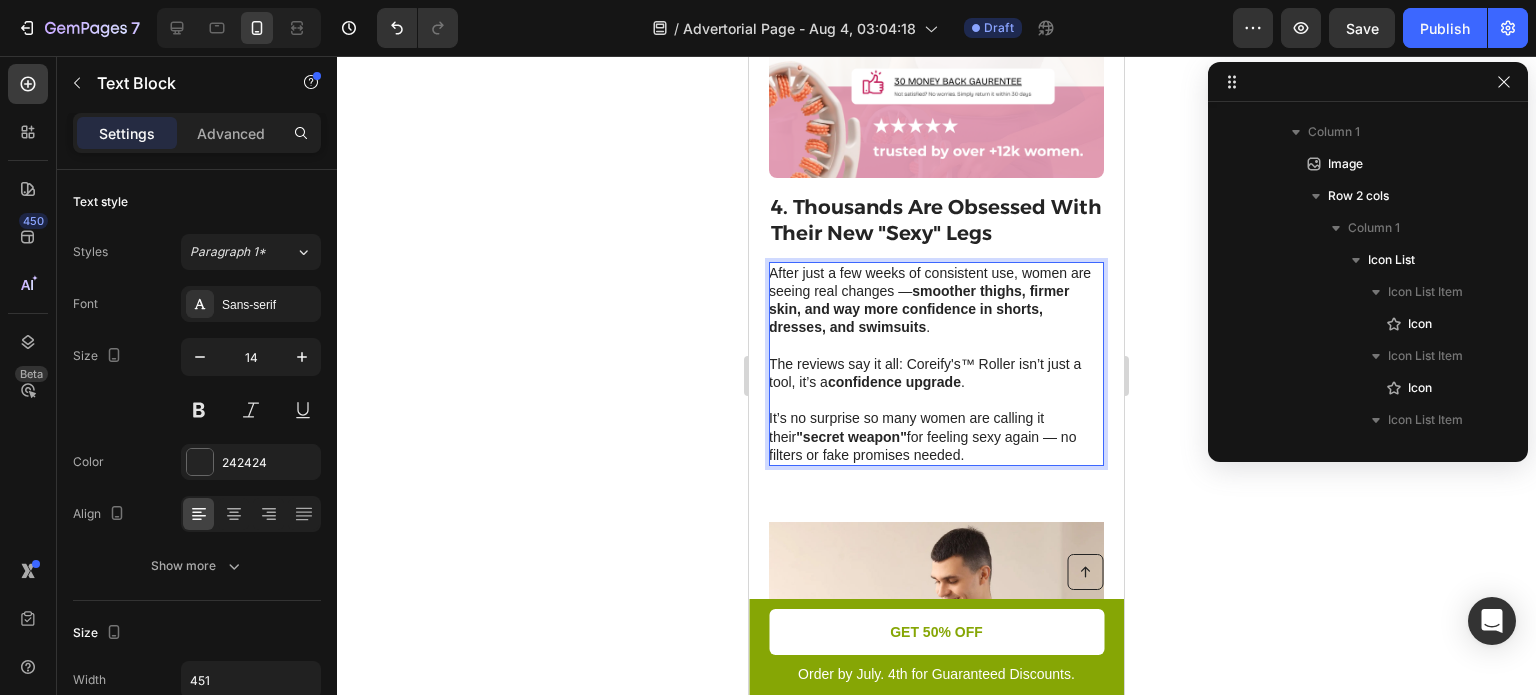 click on "It’s no surprise so many women are calling it their  "secret weapon"  for feeling sexy again — no filters or fake promises needed." at bounding box center [935, 436] 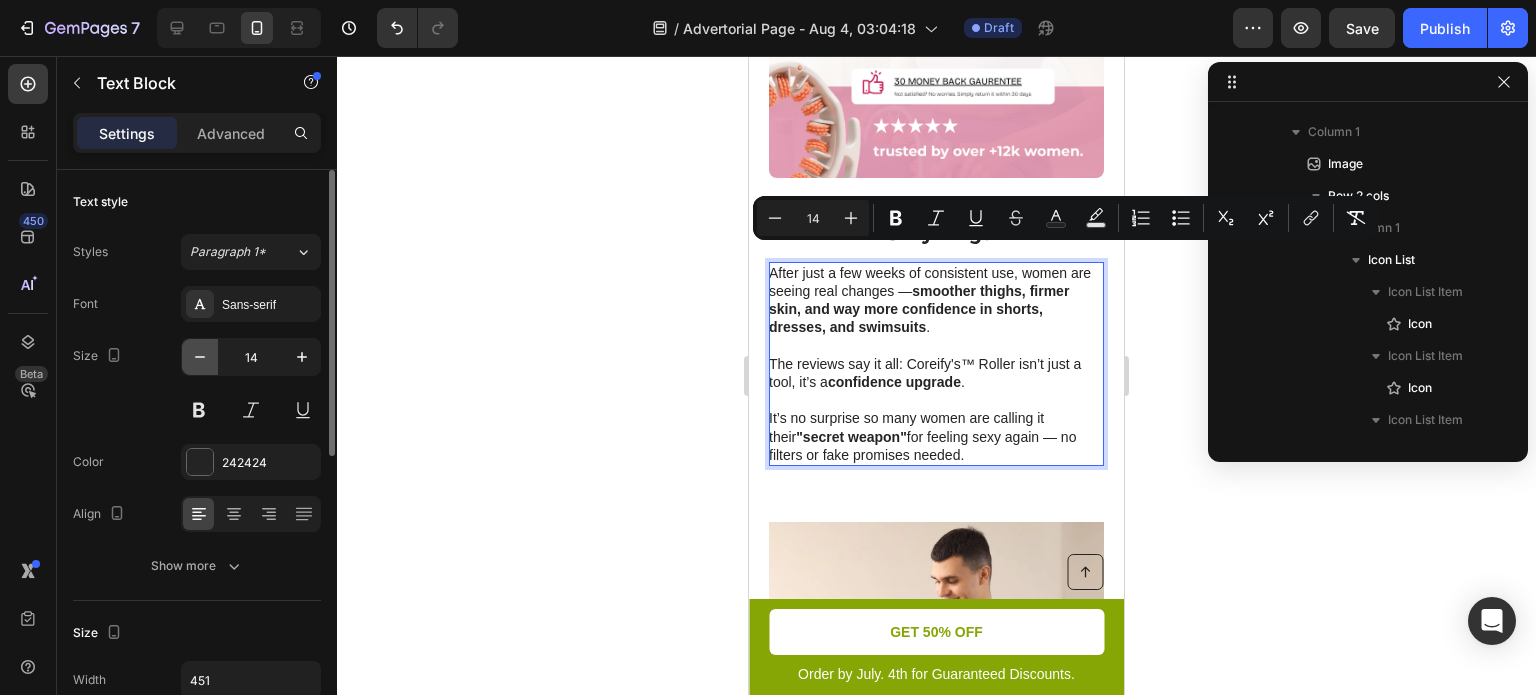 click 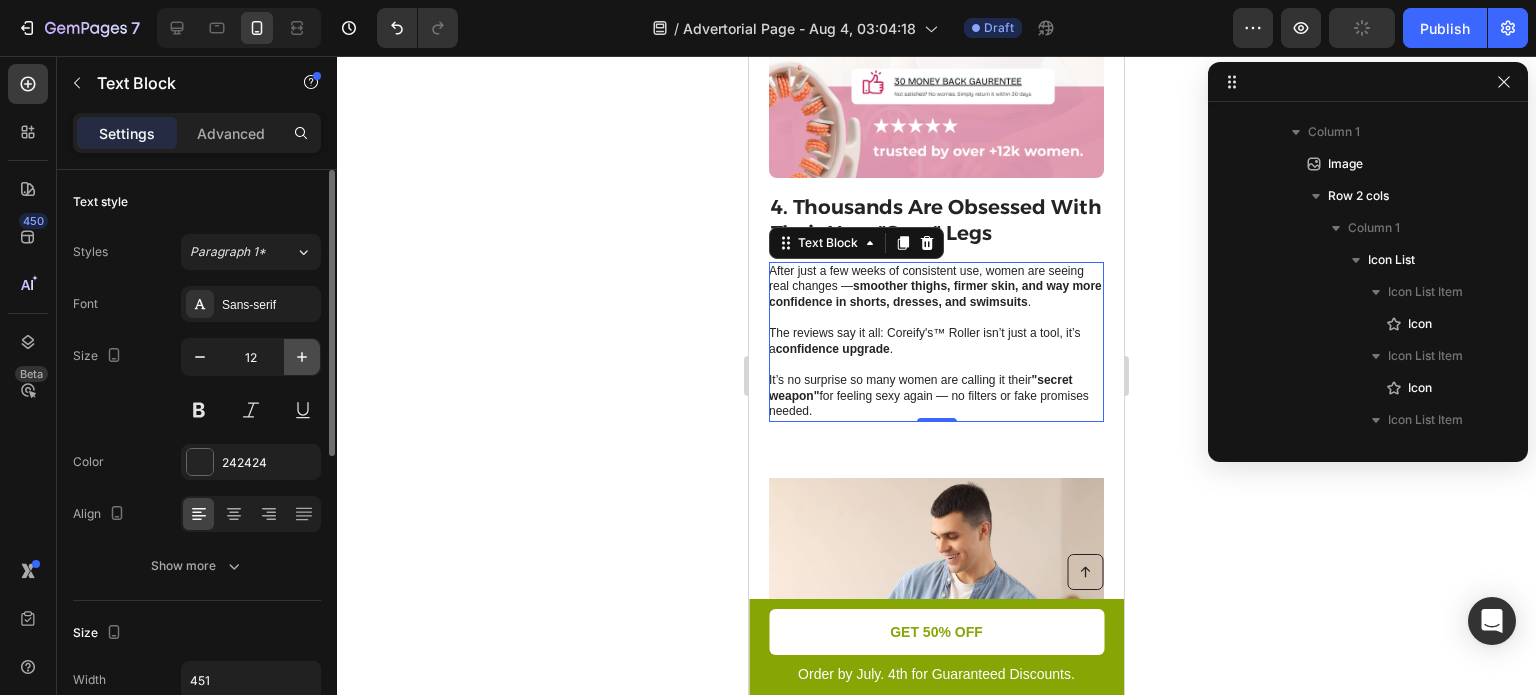 click 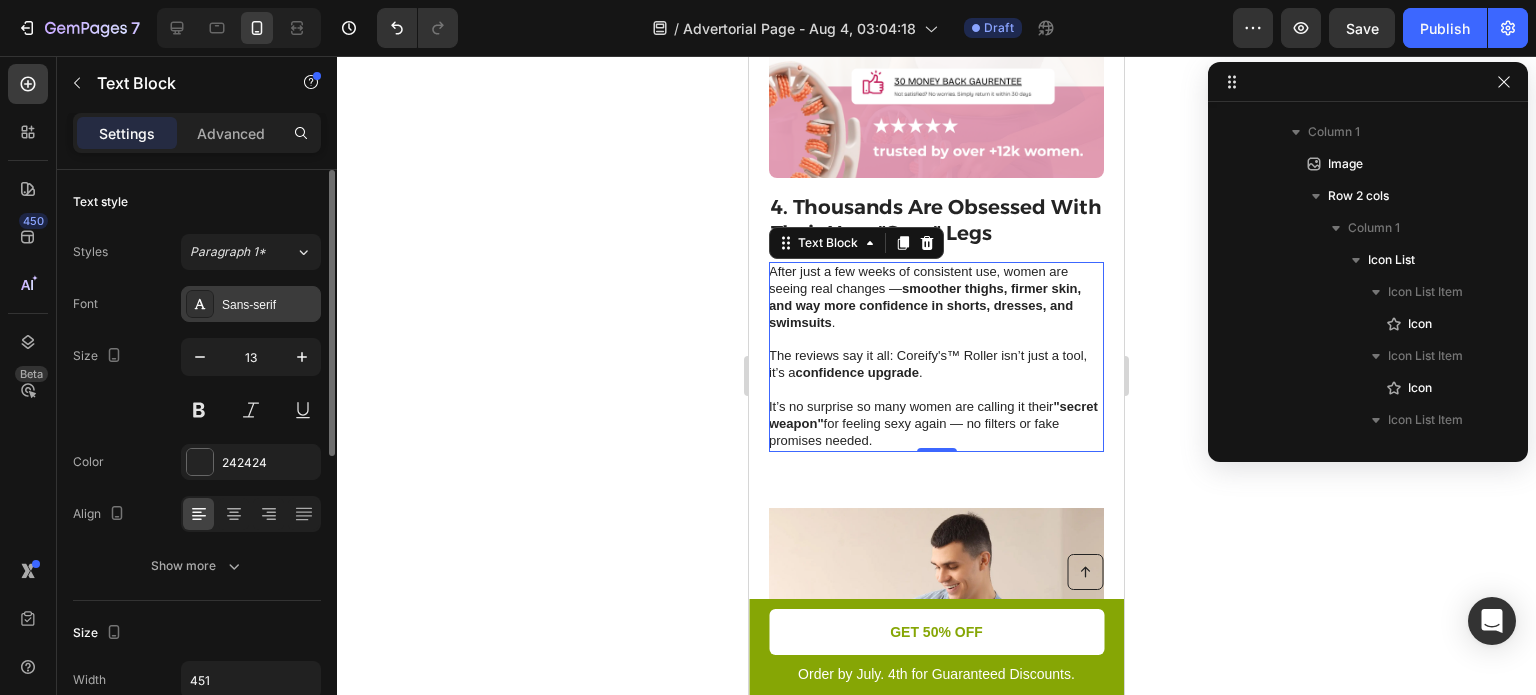 click on "Sans-serif" at bounding box center (269, 305) 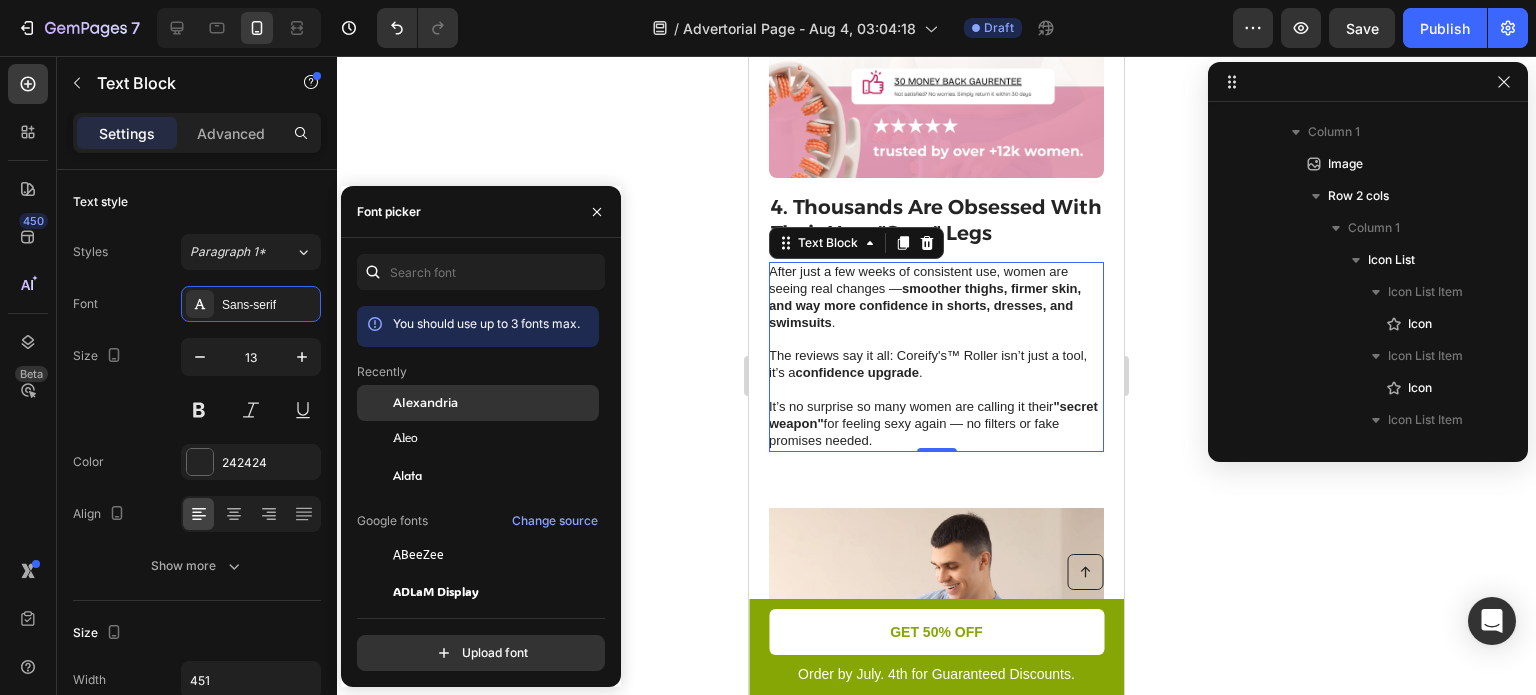 click at bounding box center [375, 403] 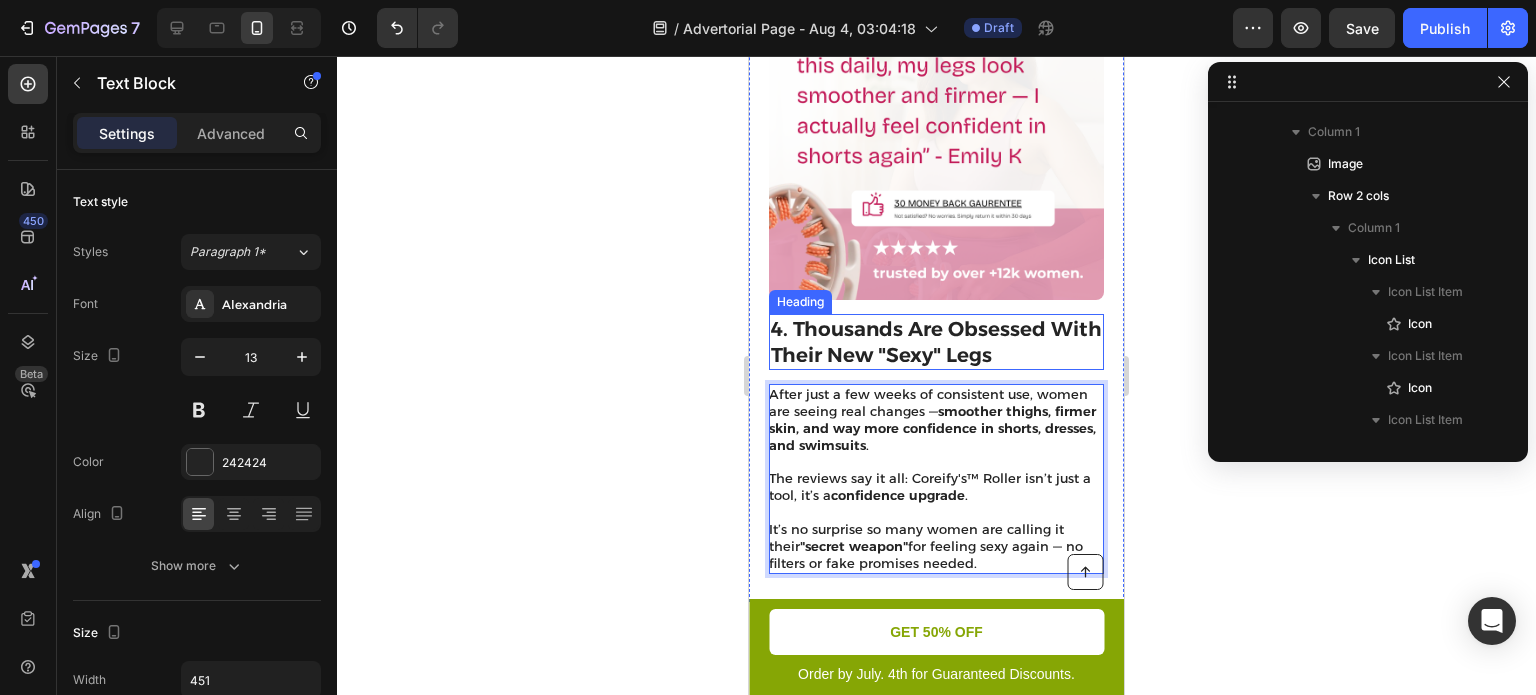 scroll, scrollTop: 3173, scrollLeft: 0, axis: vertical 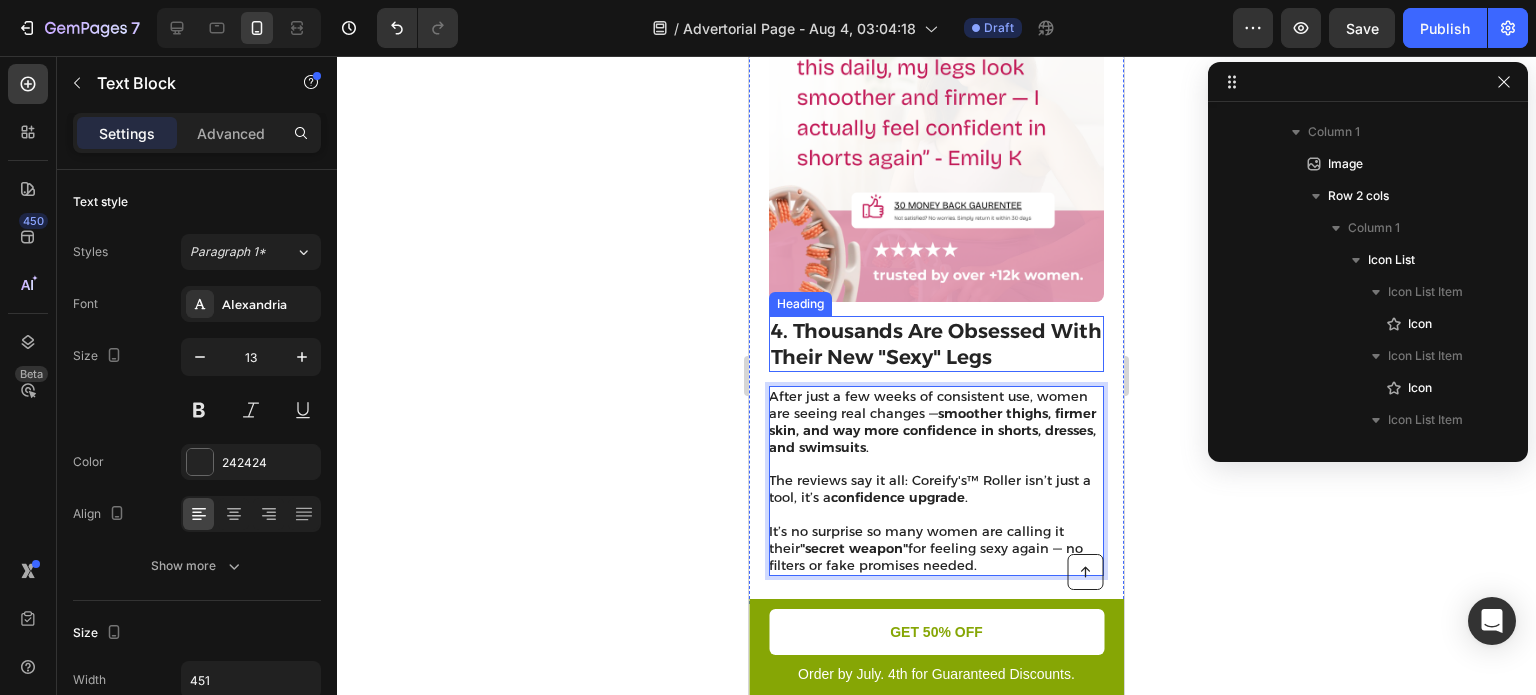 click on "4. Thousands Are Obsessed With Their New "Sexy" Legs" at bounding box center (936, 344) 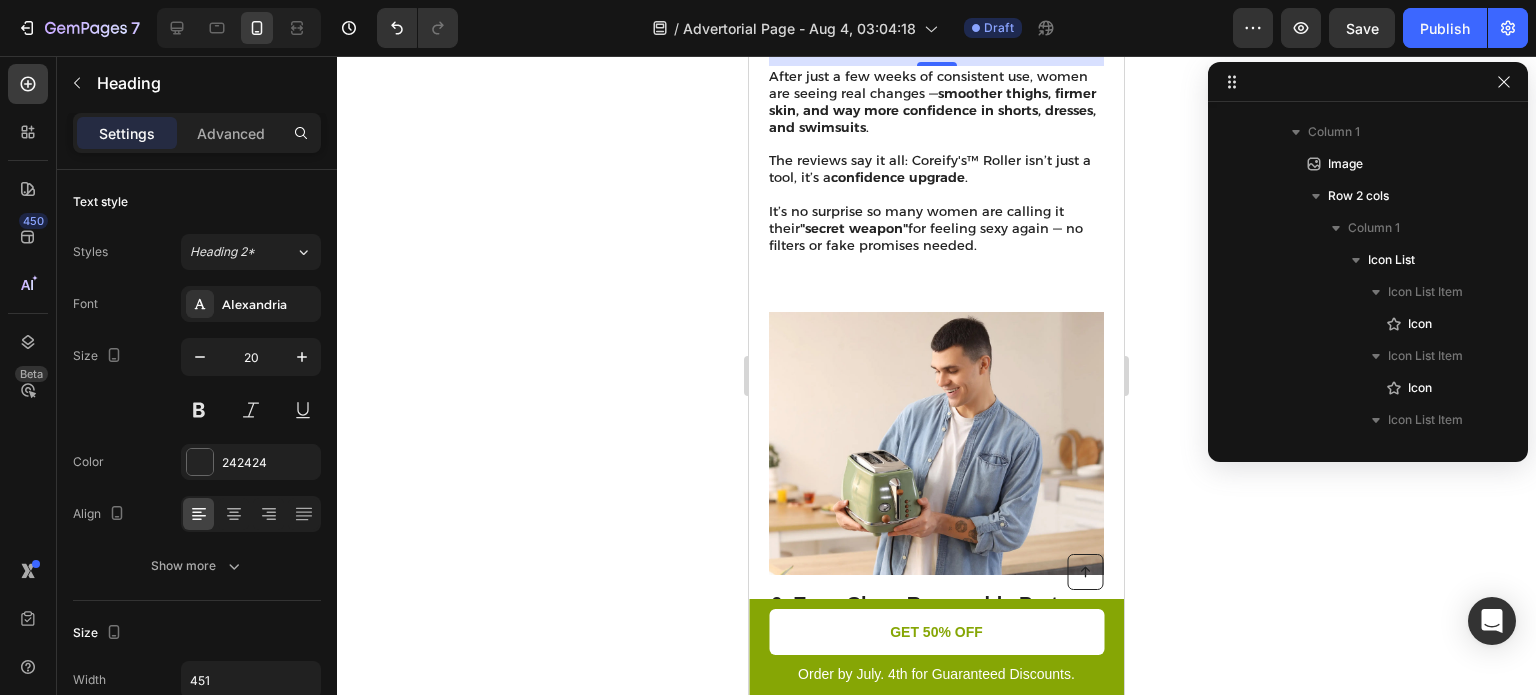 scroll, scrollTop: 3495, scrollLeft: 0, axis: vertical 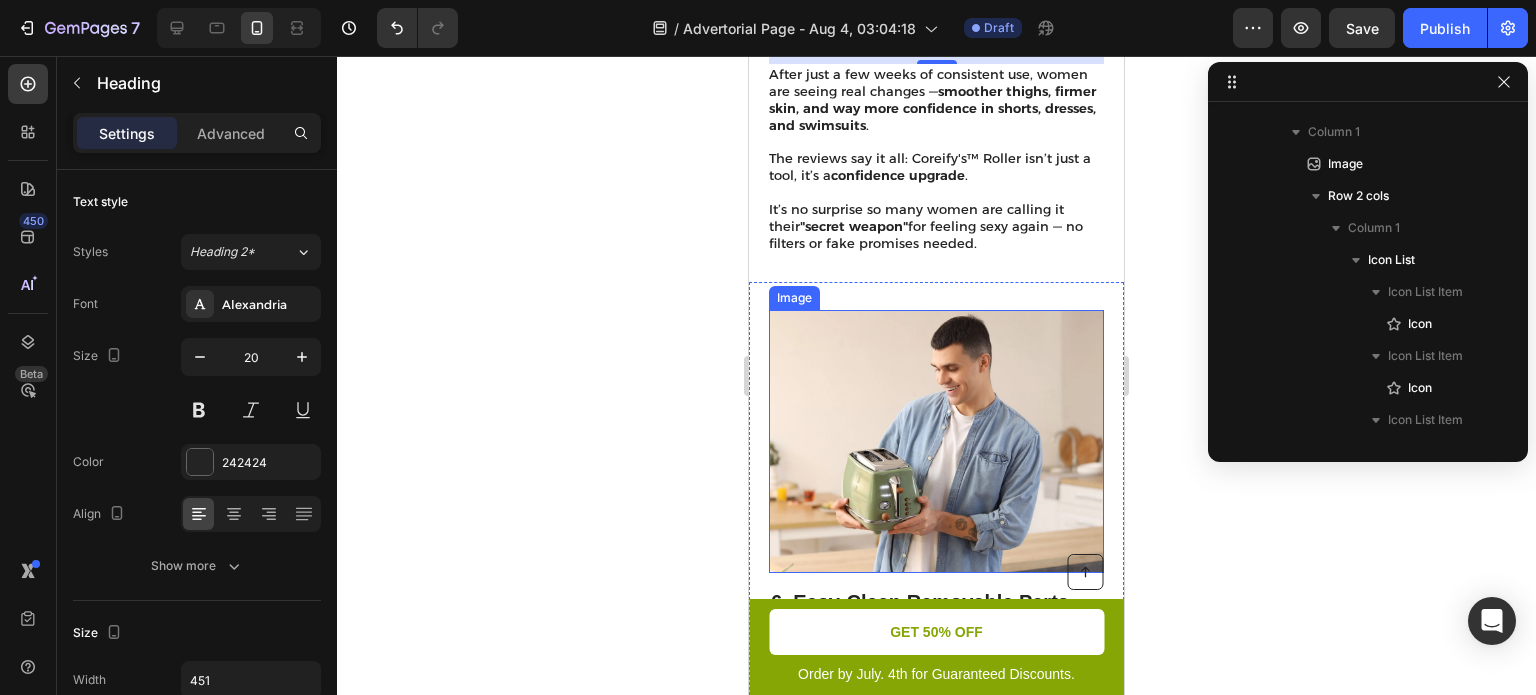 click at bounding box center (936, 442) 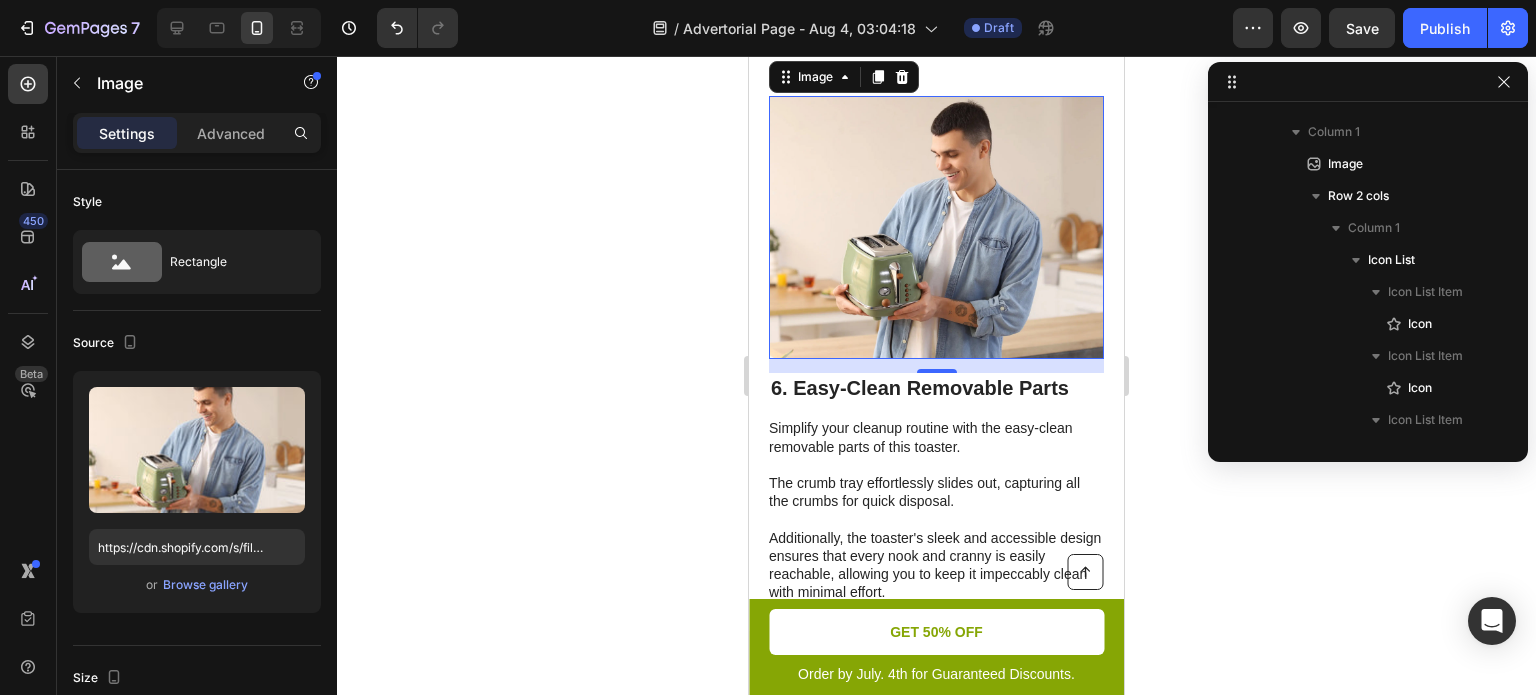 scroll, scrollTop: 3744, scrollLeft: 0, axis: vertical 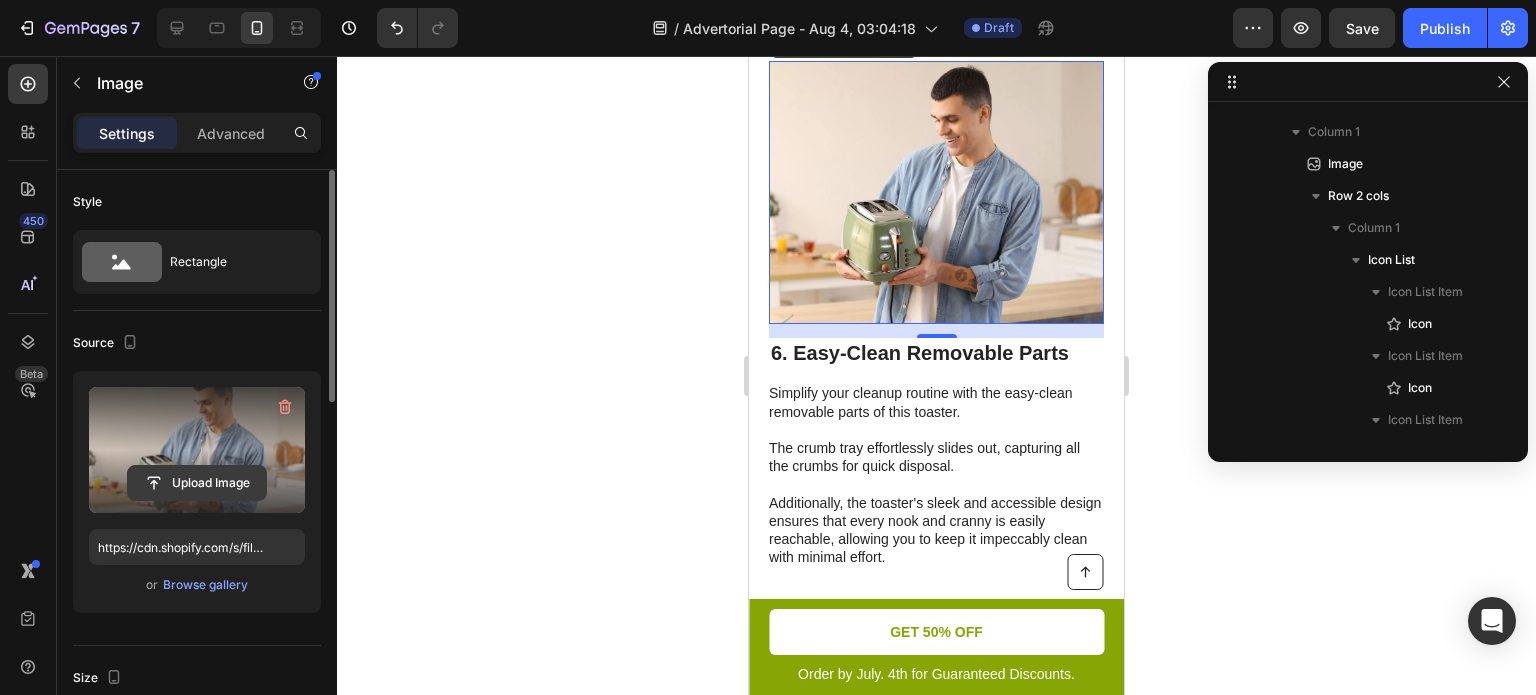 click 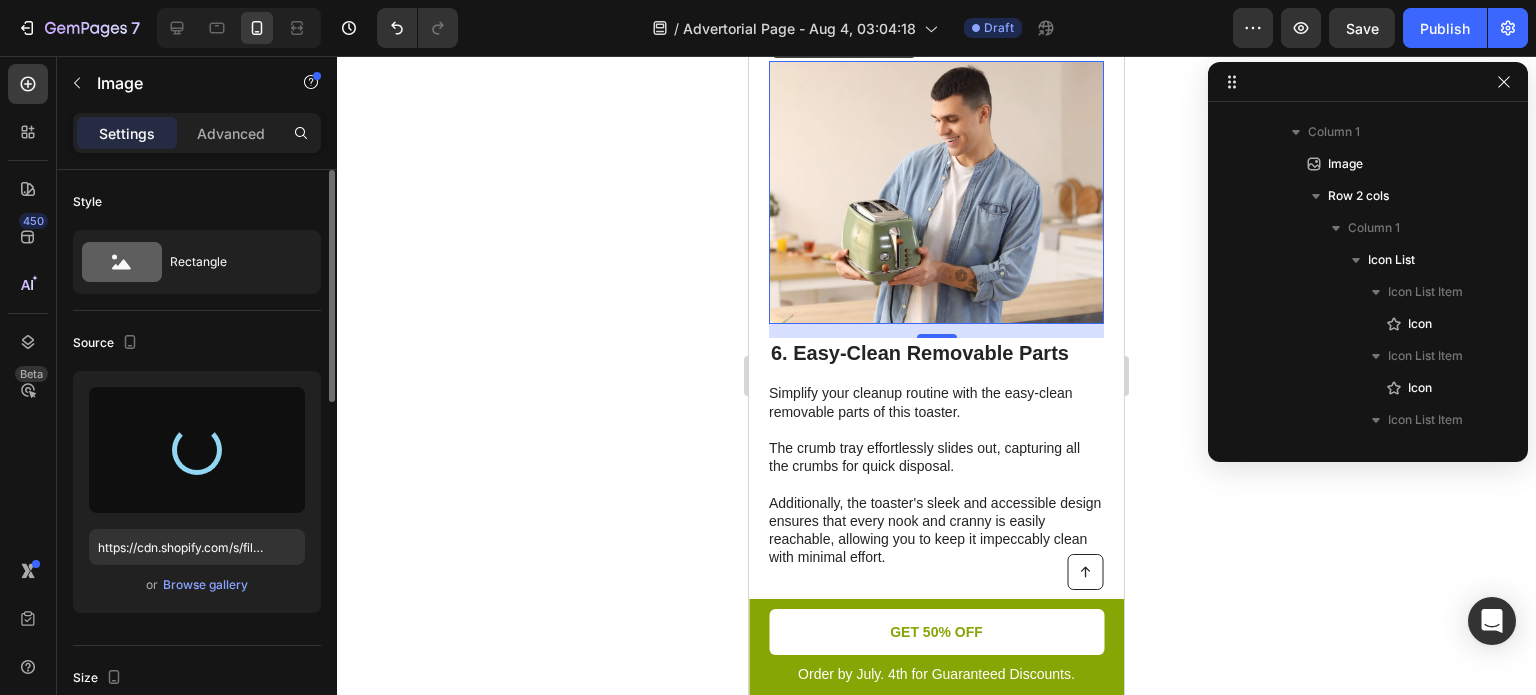 type on "https://cdn.shopify.com/s/files/1/0929/0009/8335/files/gempages_578381056340656914-c0b463bd-5852-43e5-8e44-39367a5bd723.png" 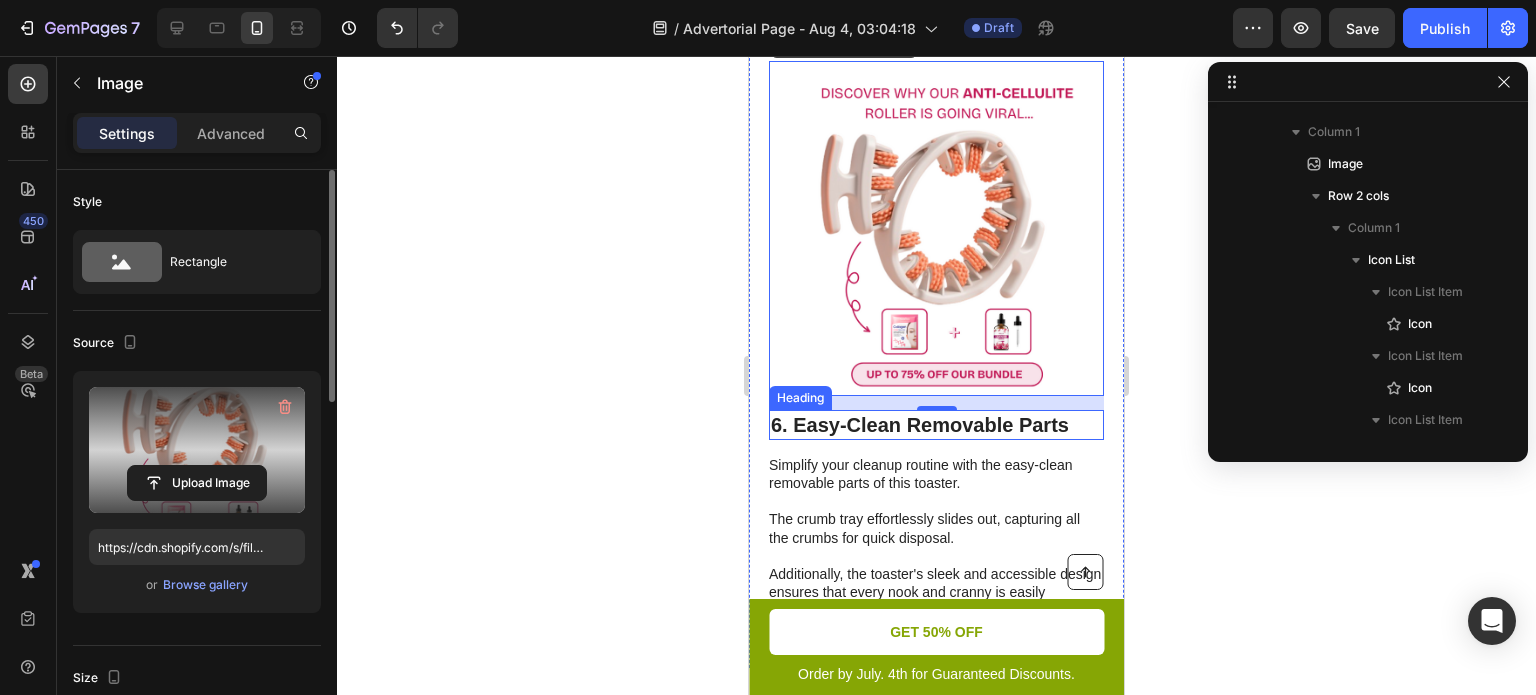 click on "6. Easy-Clean Removable Parts" at bounding box center (936, 425) 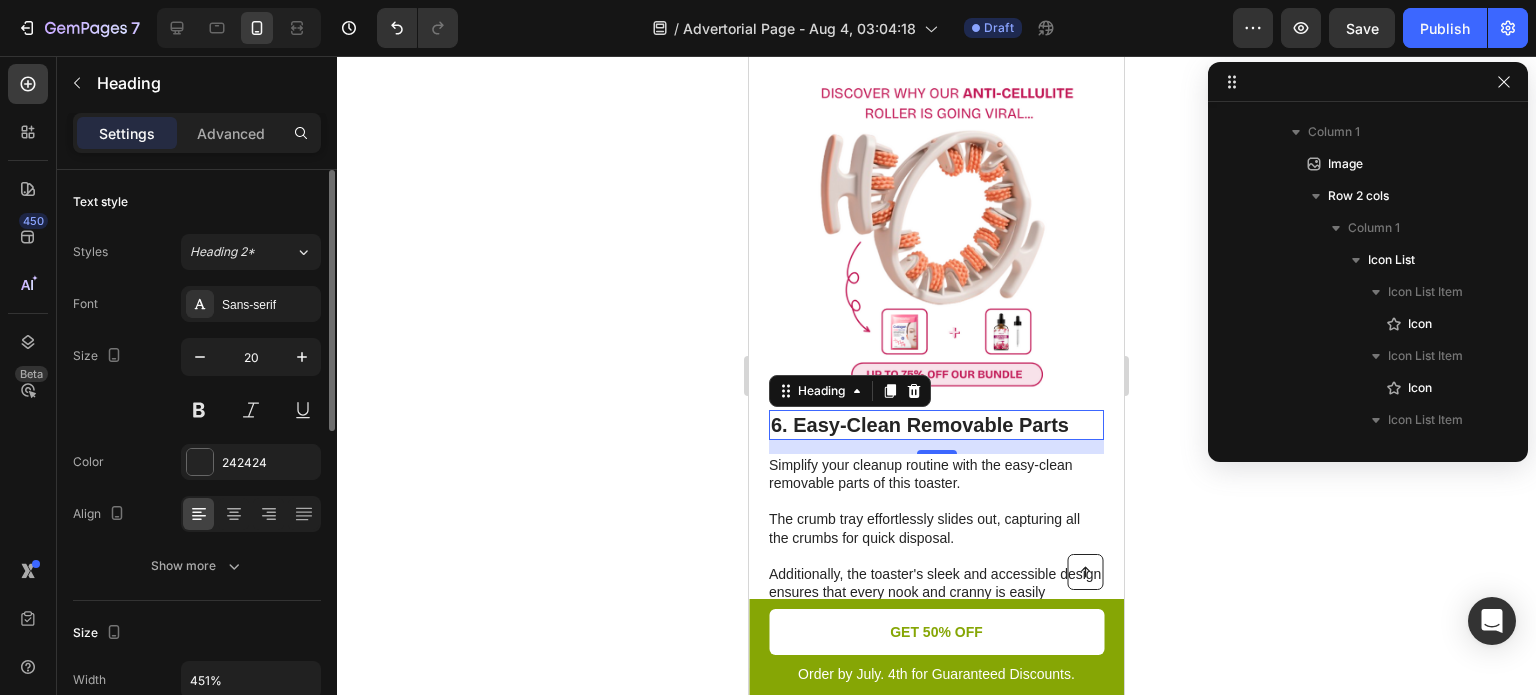 click on "6. Easy-Clean Removable Parts" at bounding box center [936, 425] 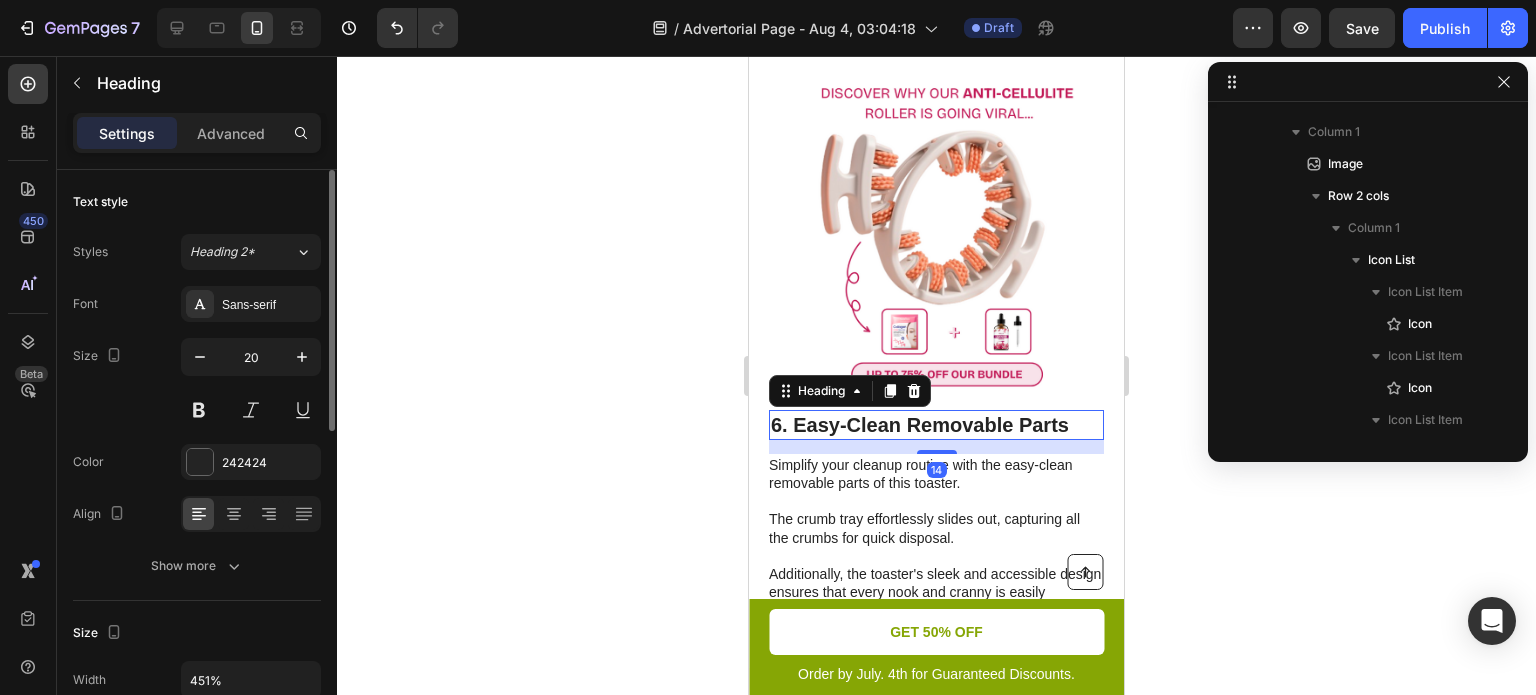 click on "6. Easy-Clean Removable Parts" at bounding box center (936, 425) 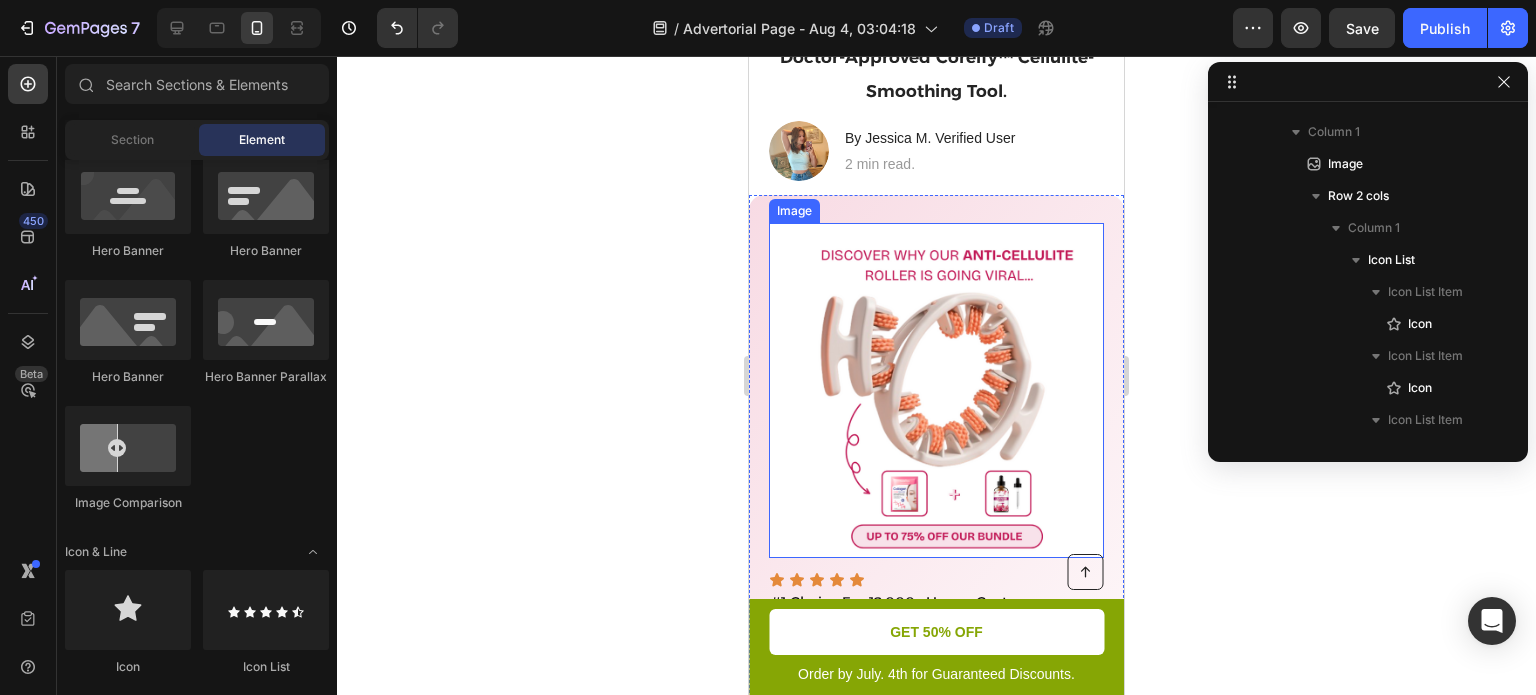 scroll, scrollTop: 186, scrollLeft: 0, axis: vertical 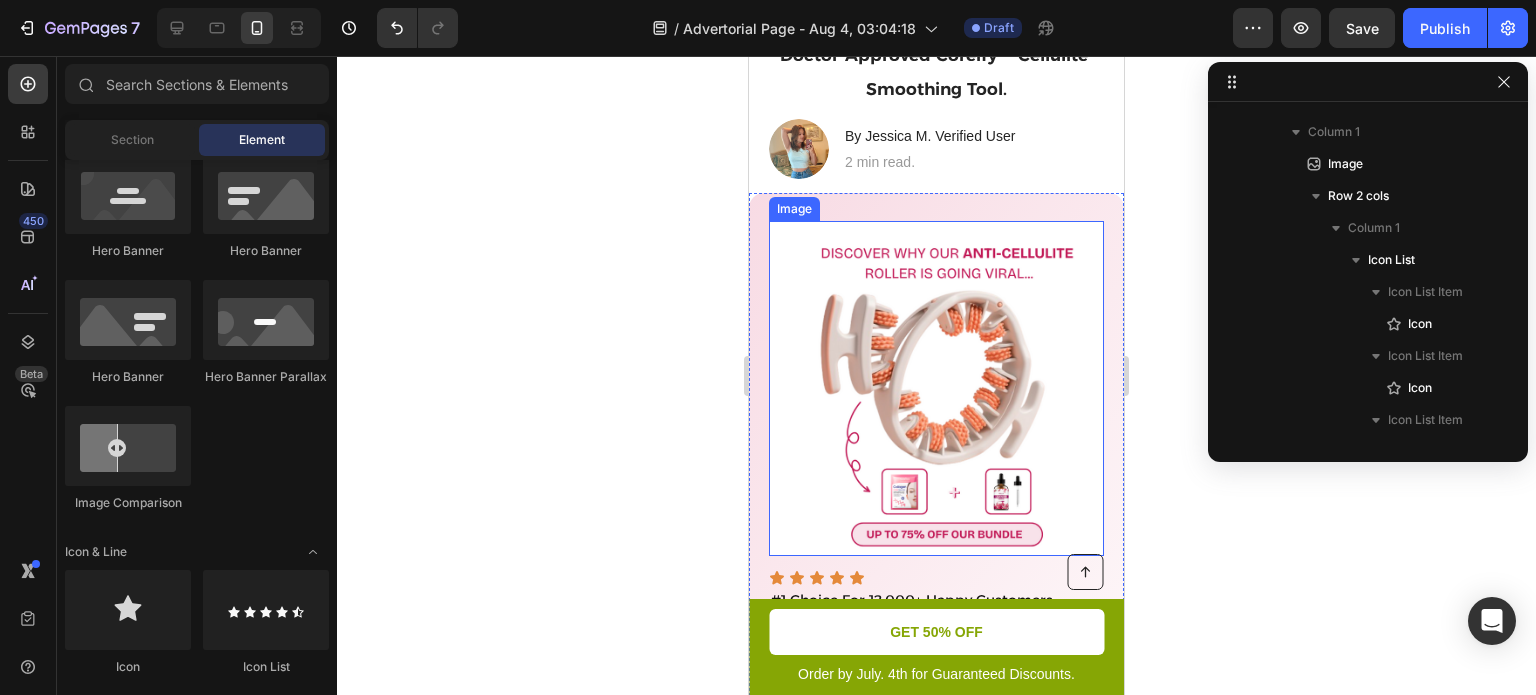click at bounding box center (936, 388) 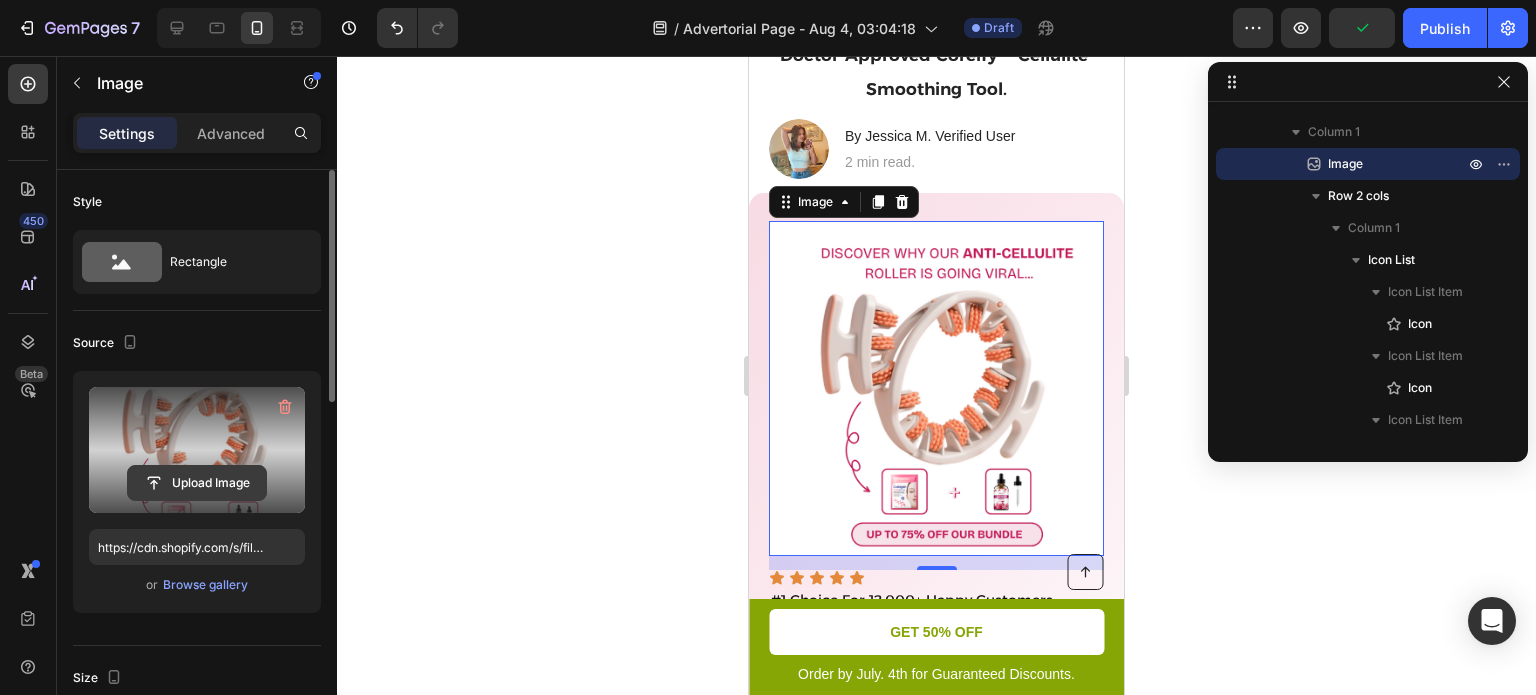 click 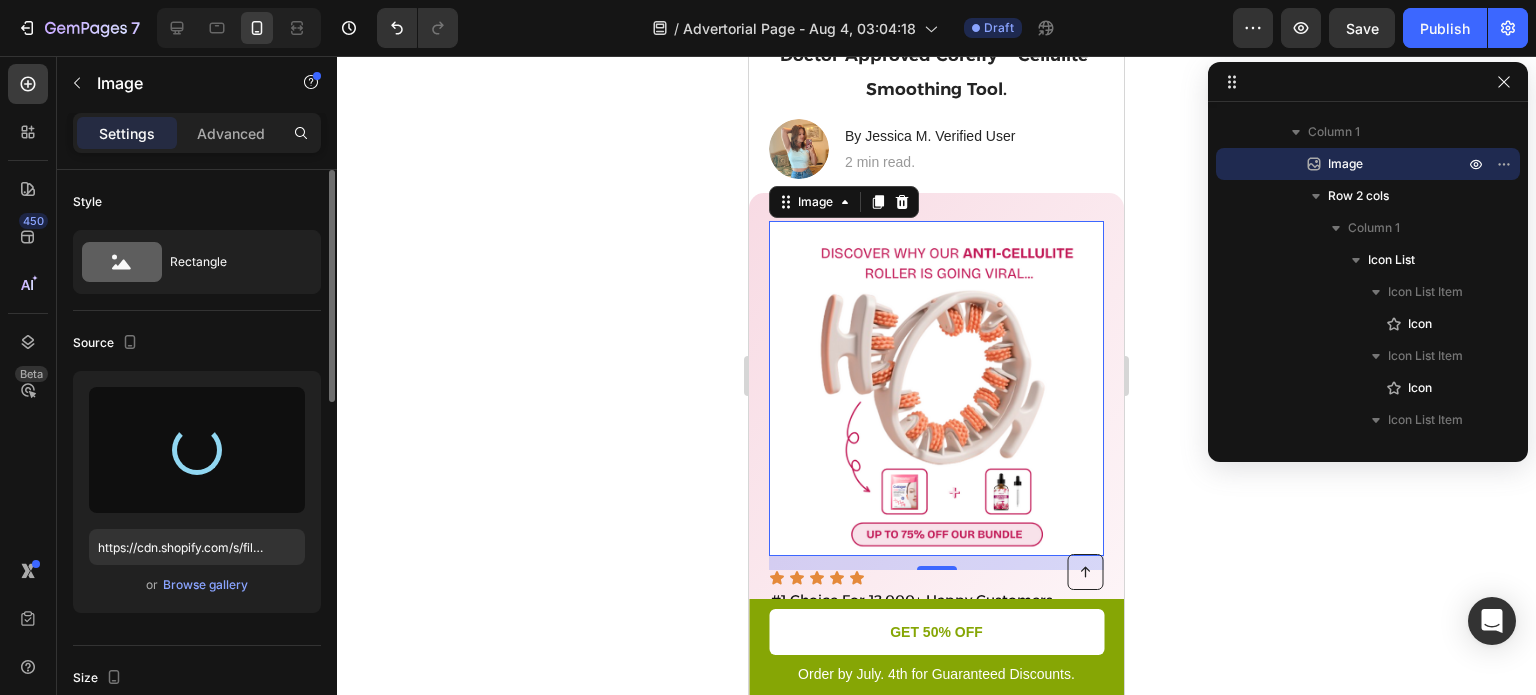 type on "https://cdn.shopify.com/s/files/1/0929/0009/8335/files/gempages_578381056340656914-7cb74386-9bfb-4ddd-9474-f4773973c36f.png" 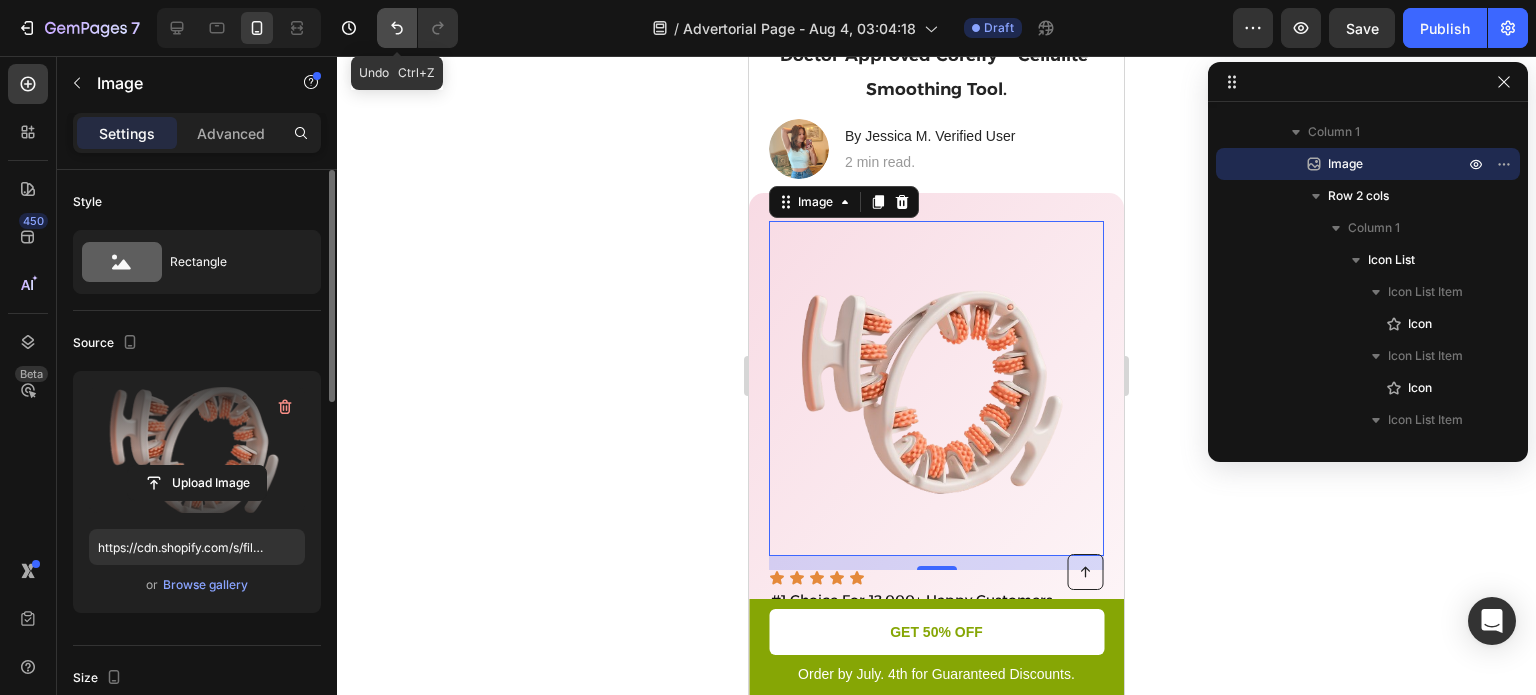 click 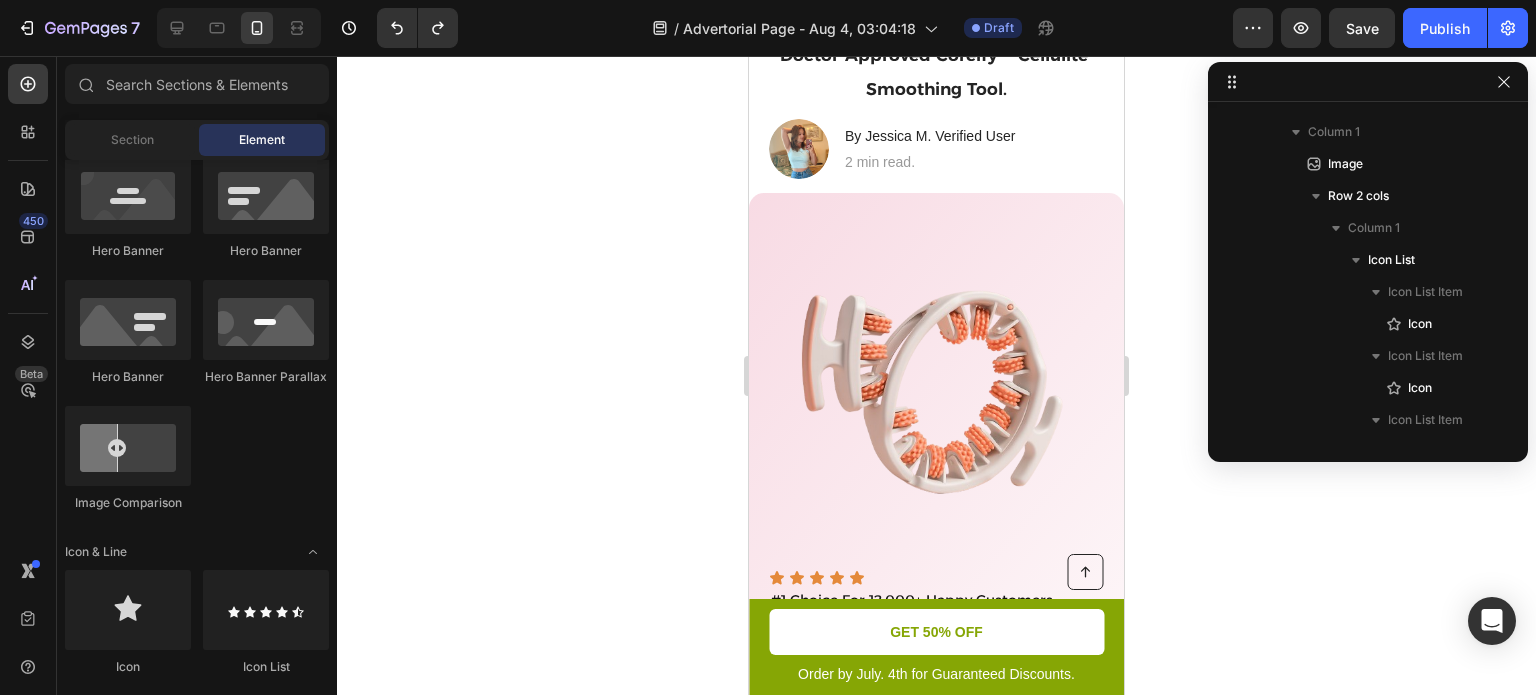 scroll, scrollTop: 224, scrollLeft: 0, axis: vertical 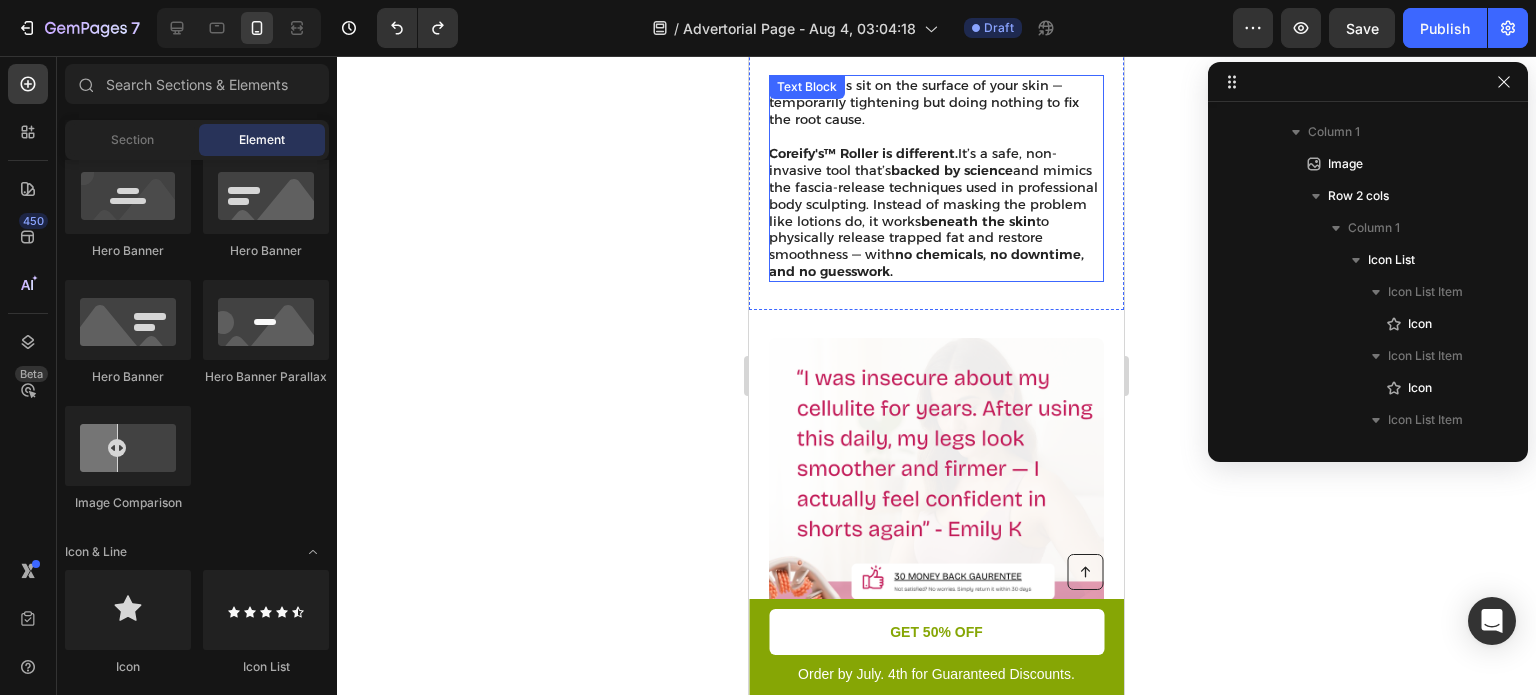 click on "Coreify's™ Roller is different.  It’s a safe, non-invasive tool that’s  backed by science  and mimics the fascia-release techniques used in professional body sculpting. Instead of masking the problem like lotions do, it works  beneath the skin  to physically release trapped fat and restore smoothness — with  no chemicals, no downtime, and no guesswork." at bounding box center [935, 212] 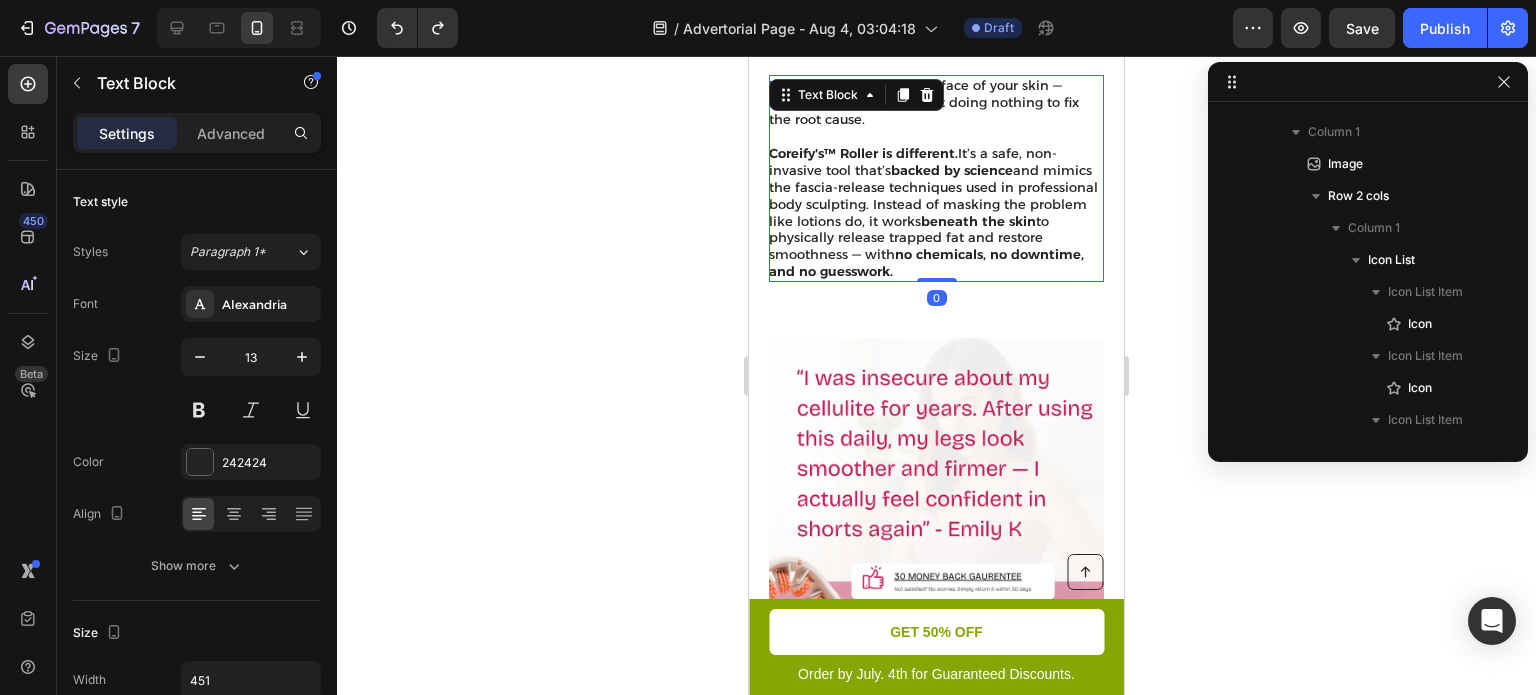 click on "Coreify's™ Roller is different.  It’s a safe, non-invasive tool that’s  backed by science  and mimics the fascia-release techniques used in professional body sculpting. Instead of masking the problem like lotions do, it works  beneath the skin  to physically release trapped fat and restore smoothness — with  no chemicals, no downtime, and no guesswork." at bounding box center (935, 212) 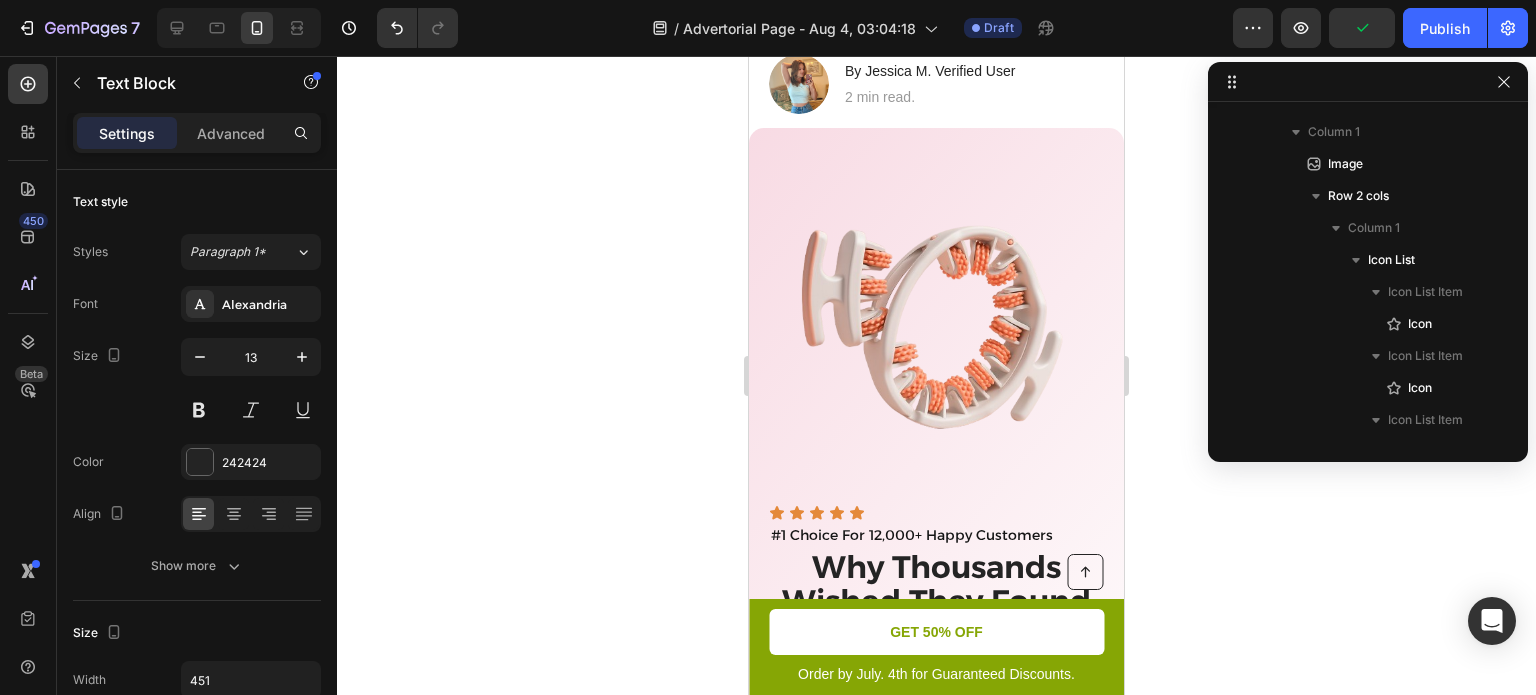 scroll, scrollTop: 396, scrollLeft: 0, axis: vertical 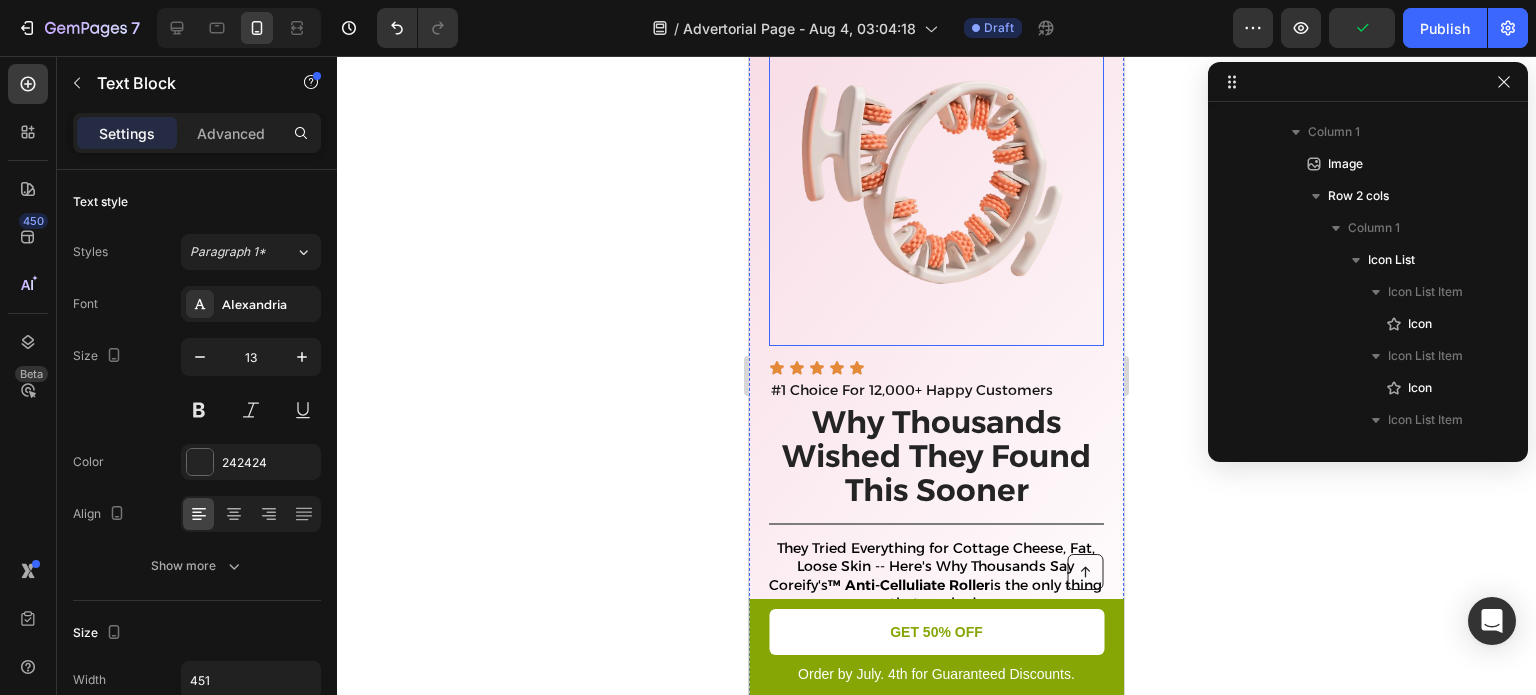 click at bounding box center [936, 178] 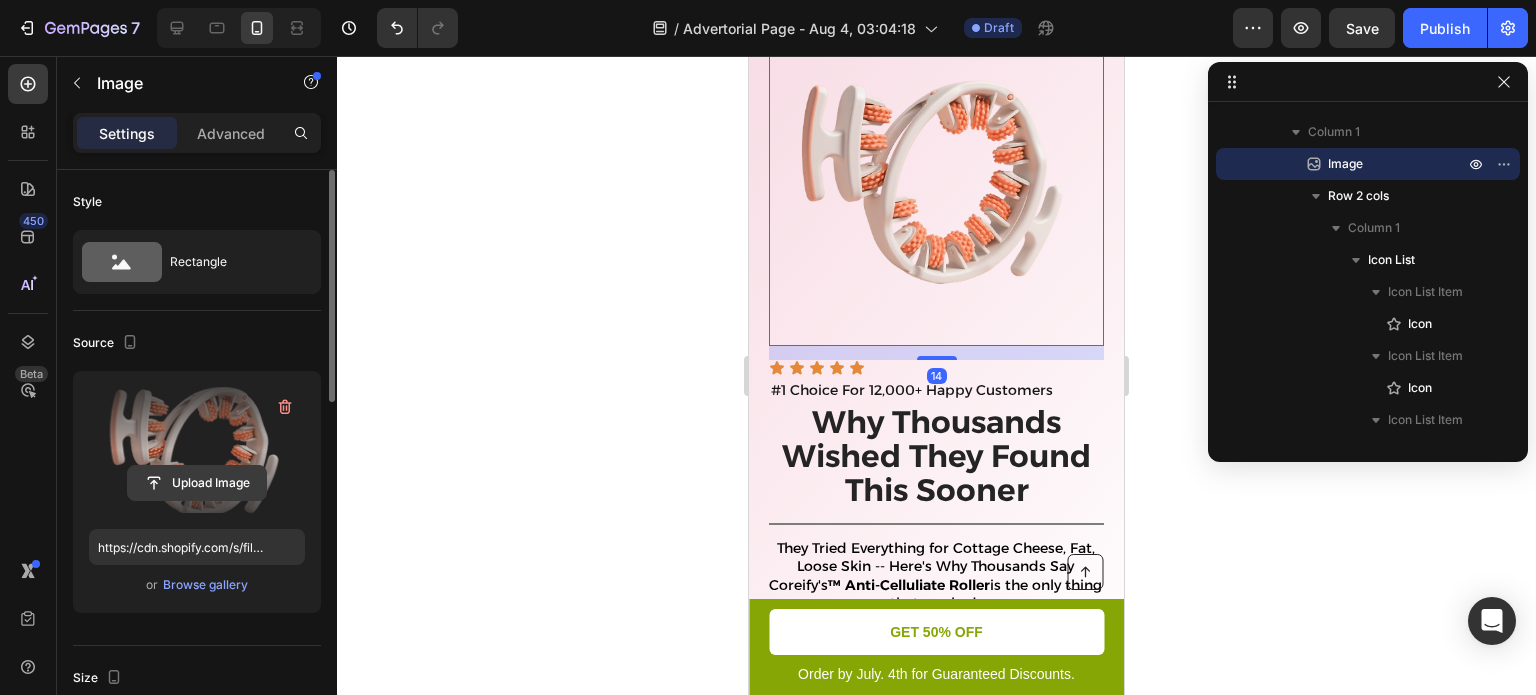 click 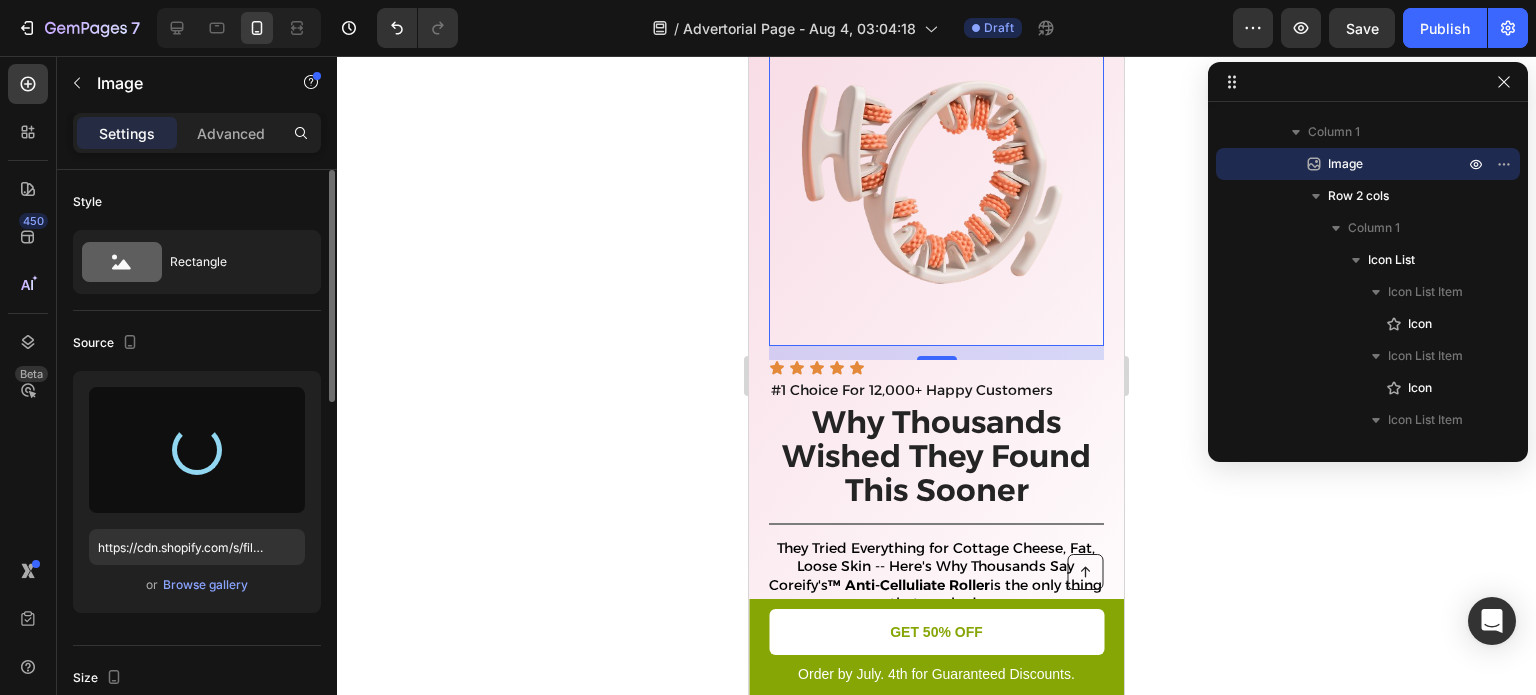 type on "https://cdn.shopify.com/s/files/1/0929/0009/8335/files/gempages_578381056340656914-d40f6984-6c0c-4655-a43e-b48e2f698205.png" 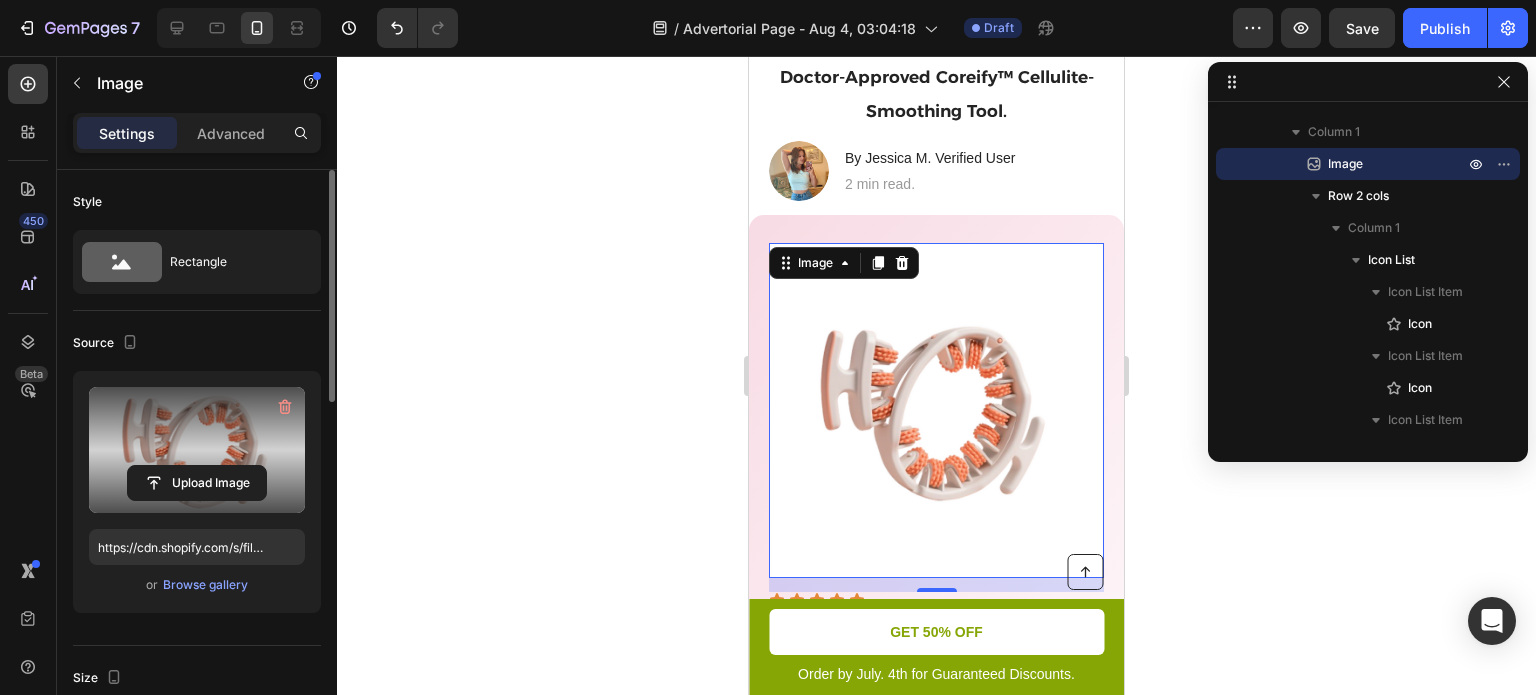 scroll, scrollTop: 164, scrollLeft: 0, axis: vertical 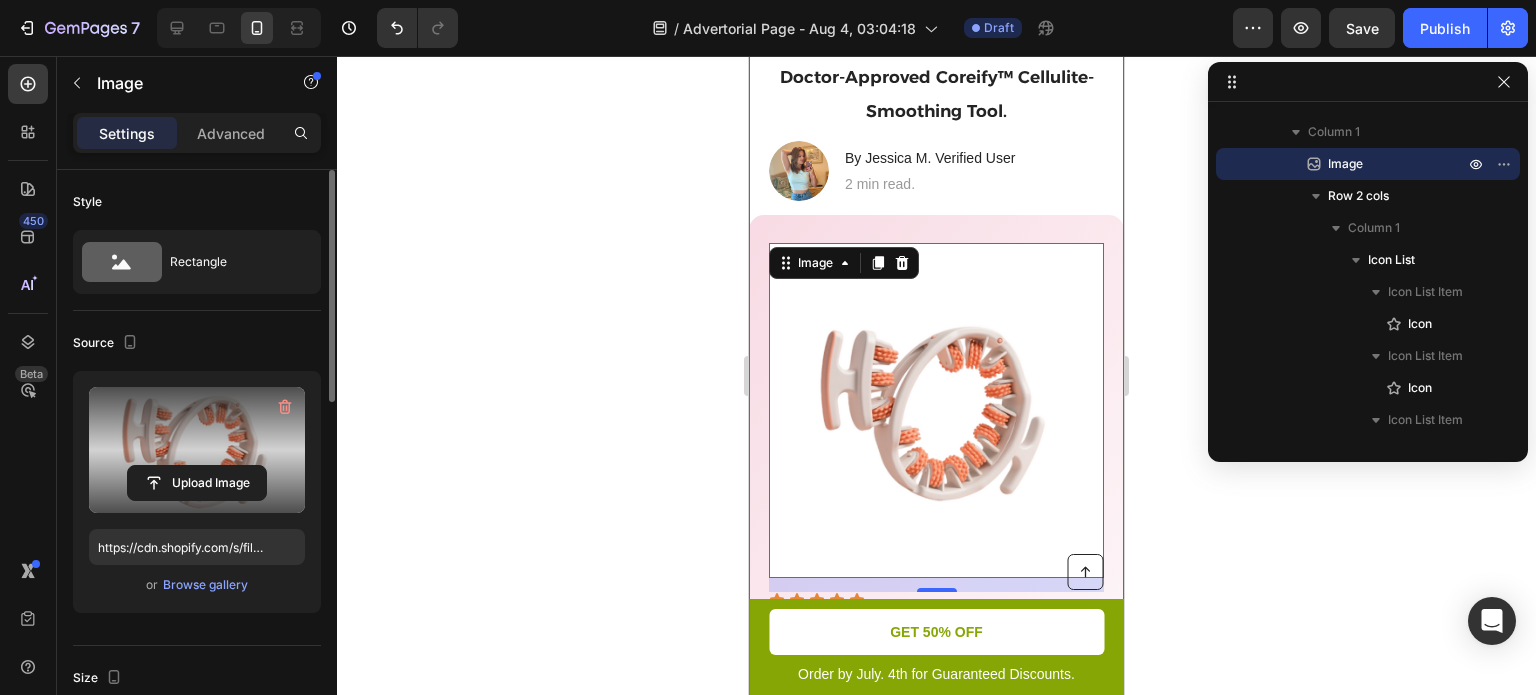 click on "5 Reasons Why  Why 10,000+ Women Are Ditching Expensive Spa Appointments for This Doctor-Approved Coreify™ Cellulite-Smoothing Tool. Heading Image By Jessica M. Verified User Heading 2 min read. Text Block Row Image   14 Icon Icon Icon Icon
Icon Icon List #1 Choice For 12,000+ Happy Customers Text Block Row Why Thousands Wished They Found This Sooner Heading                Title Line They Tried Everything for Cottage Cheese, Fat, Loose Skin -- Here's Why Thousands Say Coreify's ™ Anti-Celluliate Roller  is the only thing that worked   Text Block Check Avaliablity Button RISK-FREE  | 30 Day Money Back Guarentee  Text Block Row 1. It Actually  Reduces  Cellulite — Unlike Gimmicks That Just Cover It Up.  Heading Most creams, scrubs, and dry brushing routines only treat the surface of your skin — giving you a temporary “tight” feeling without addressing the real cause. Coreify™ Roller goes deeper.  It uses targeted push-pull pressure to  release tight fascia ,  , and  Text Block" at bounding box center [936, 1469] 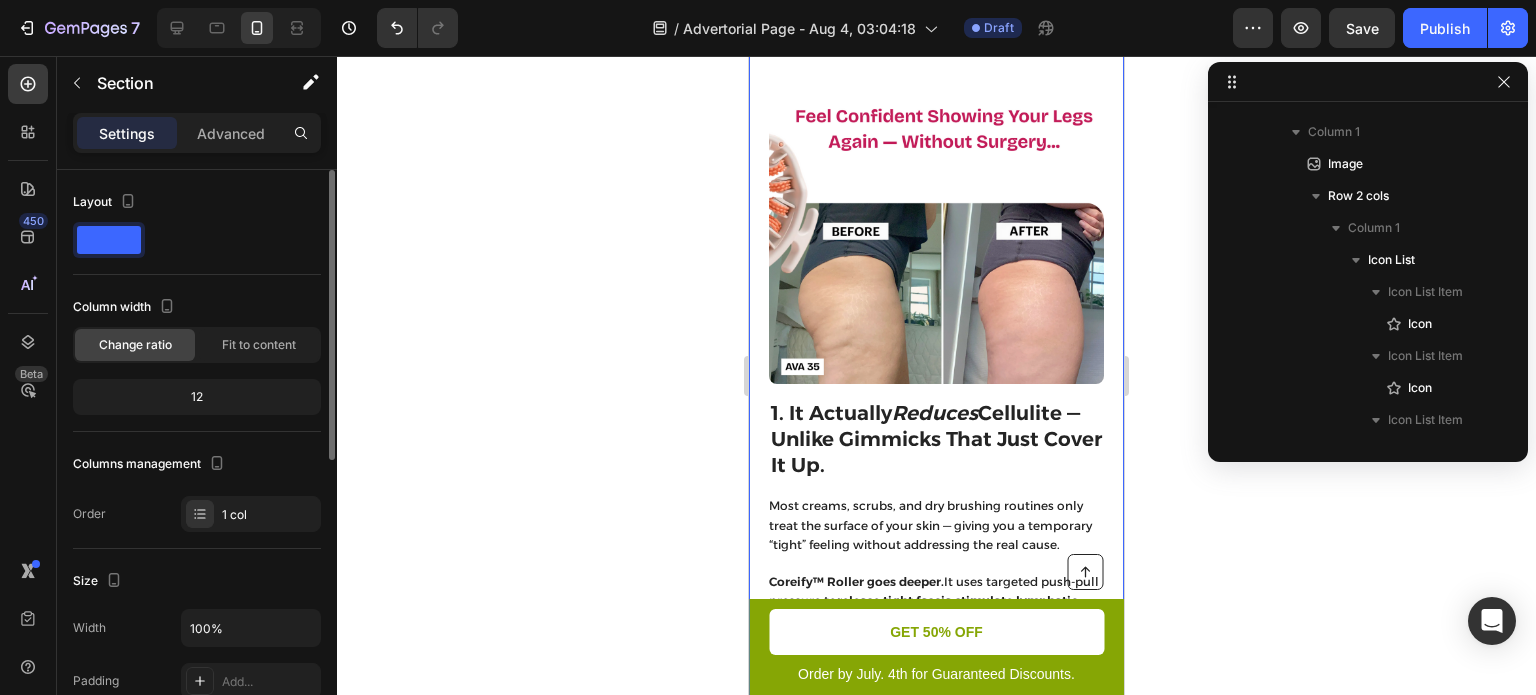 scroll, scrollTop: 1112, scrollLeft: 0, axis: vertical 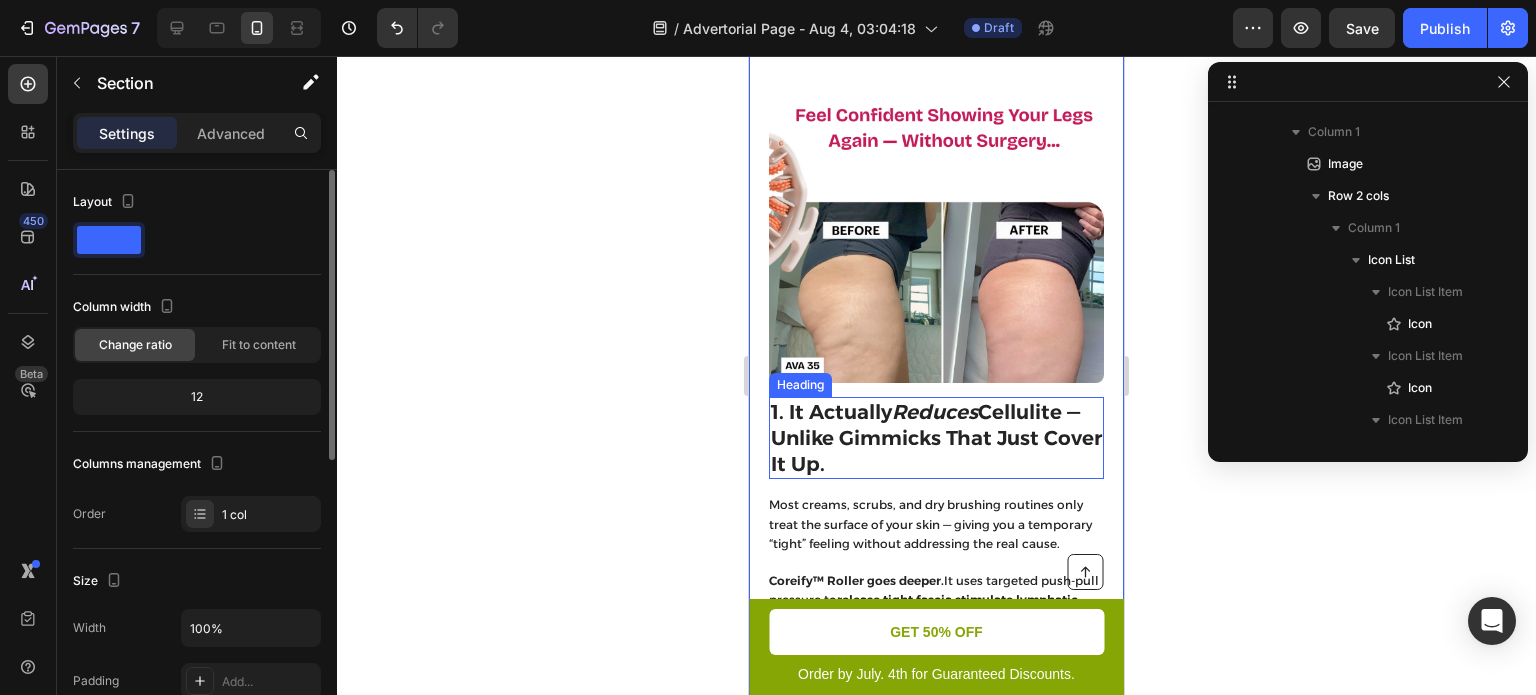 click on "1. It Actually  Reduces  Cellulite — Unlike Gimmicks That Just Cover It Up." at bounding box center [936, 438] 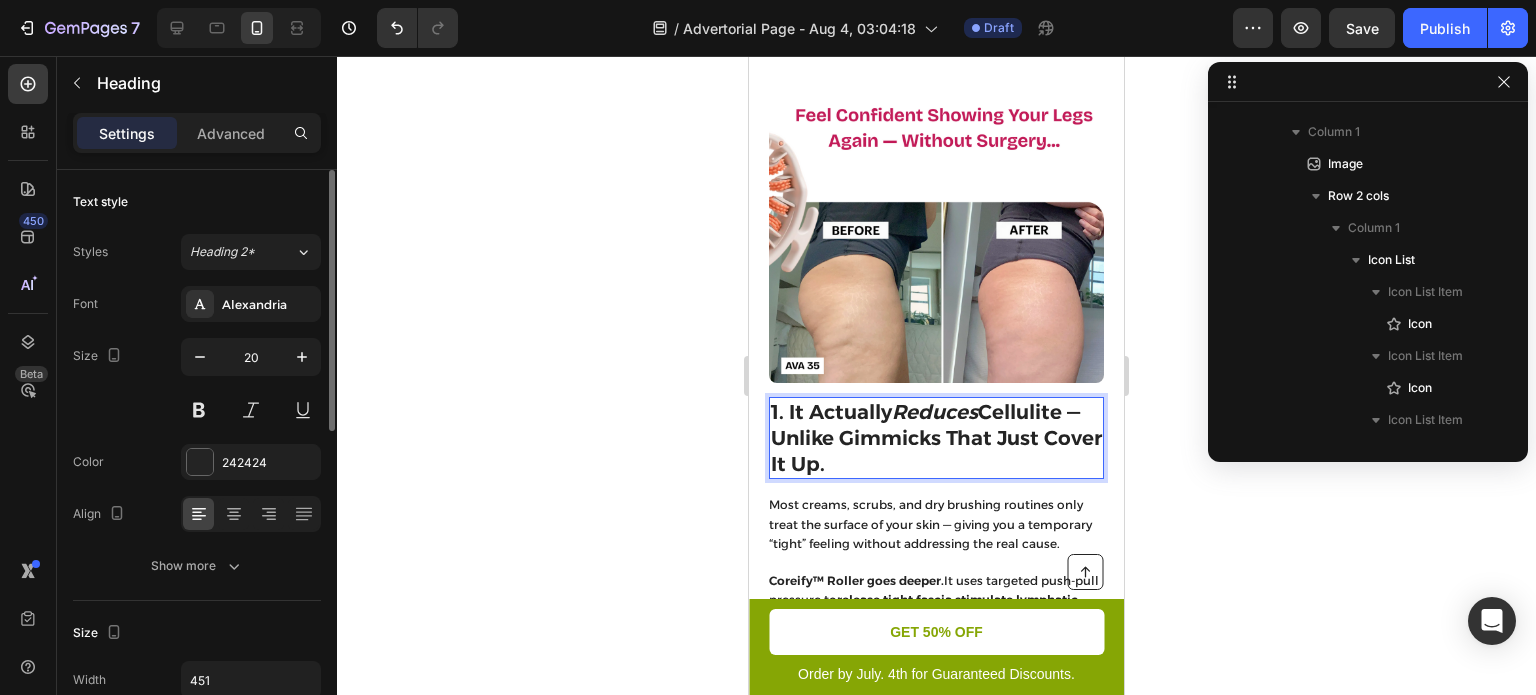 click on "1. It Actually  Reduces  Cellulite — Unlike Gimmicks That Just Cover It Up." at bounding box center [936, 438] 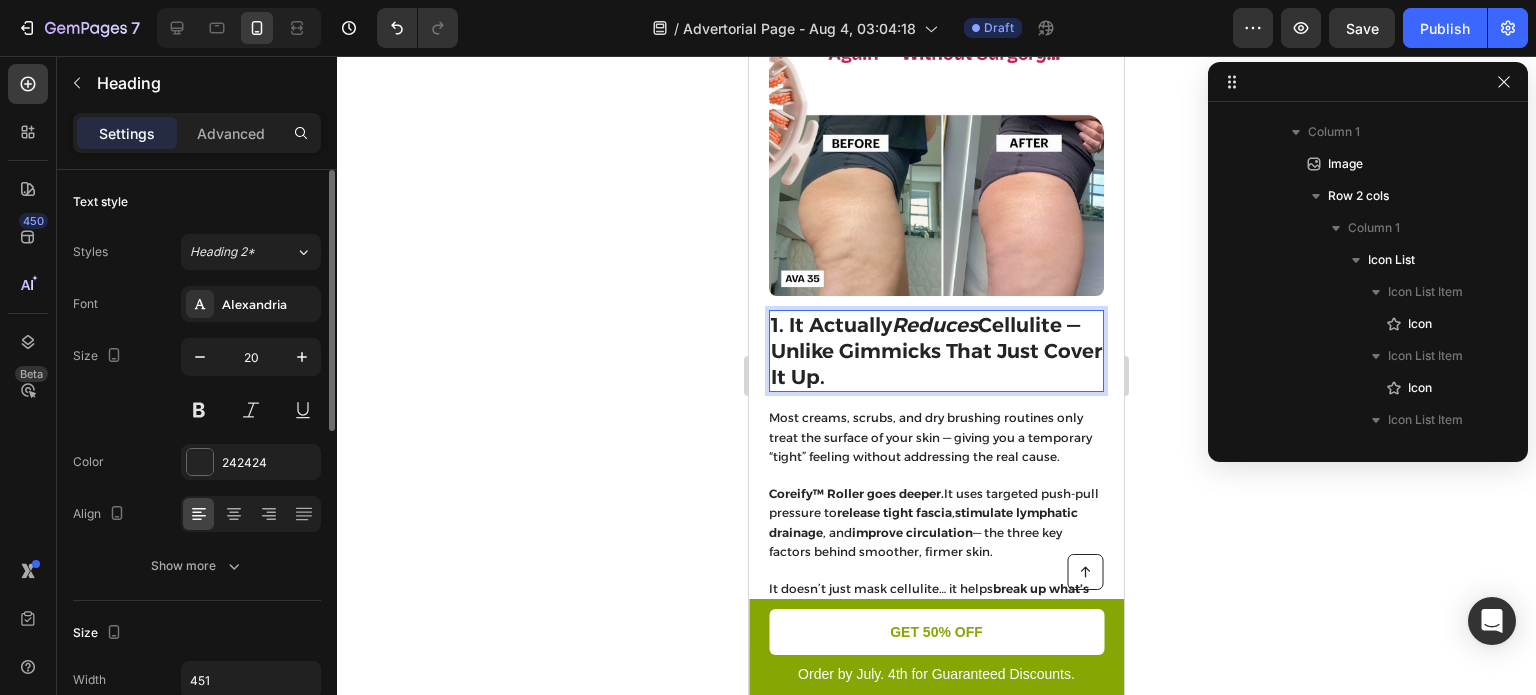 scroll, scrollTop: 1200, scrollLeft: 0, axis: vertical 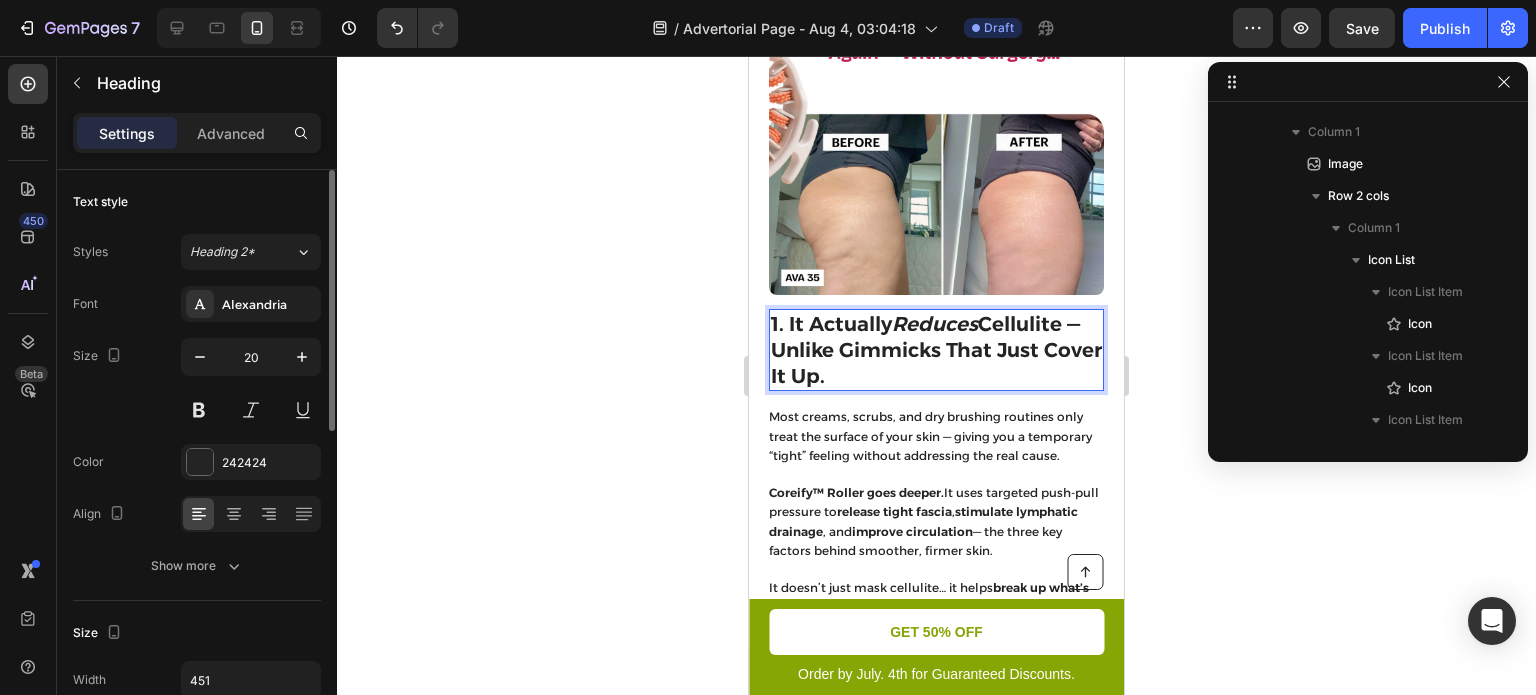 click on "Most creams, scrubs, and dry brushing routines only treat the surface of your skin — giving you a temporary “tight” feeling without addressing the real cause. Coreify™ Roller goes deeper.  It uses targeted push-pull pressure to  release tight fascia ,  stimulate lymphatic drainage , and  improve circulation  — the three key factors behind smoother, firmer skin." at bounding box center (935, 483) 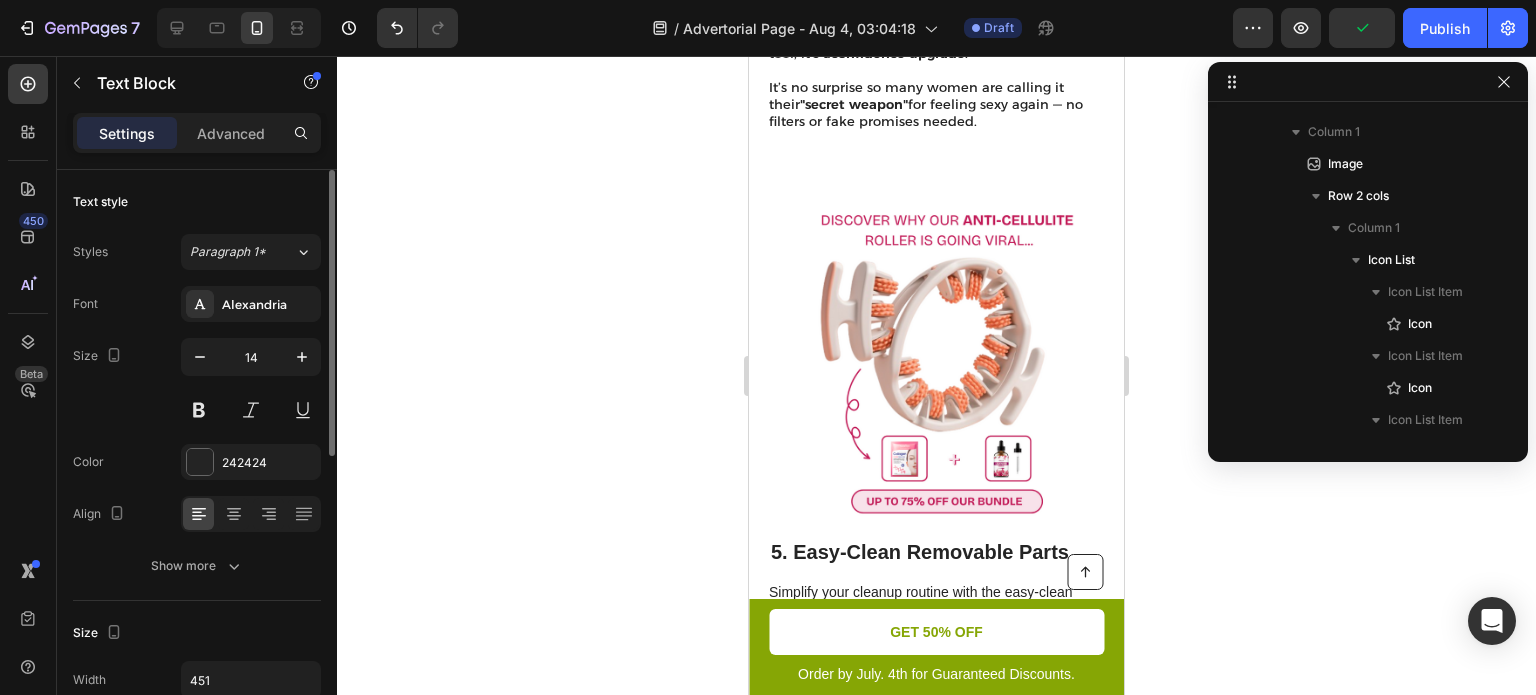 scroll, scrollTop: 3635, scrollLeft: 0, axis: vertical 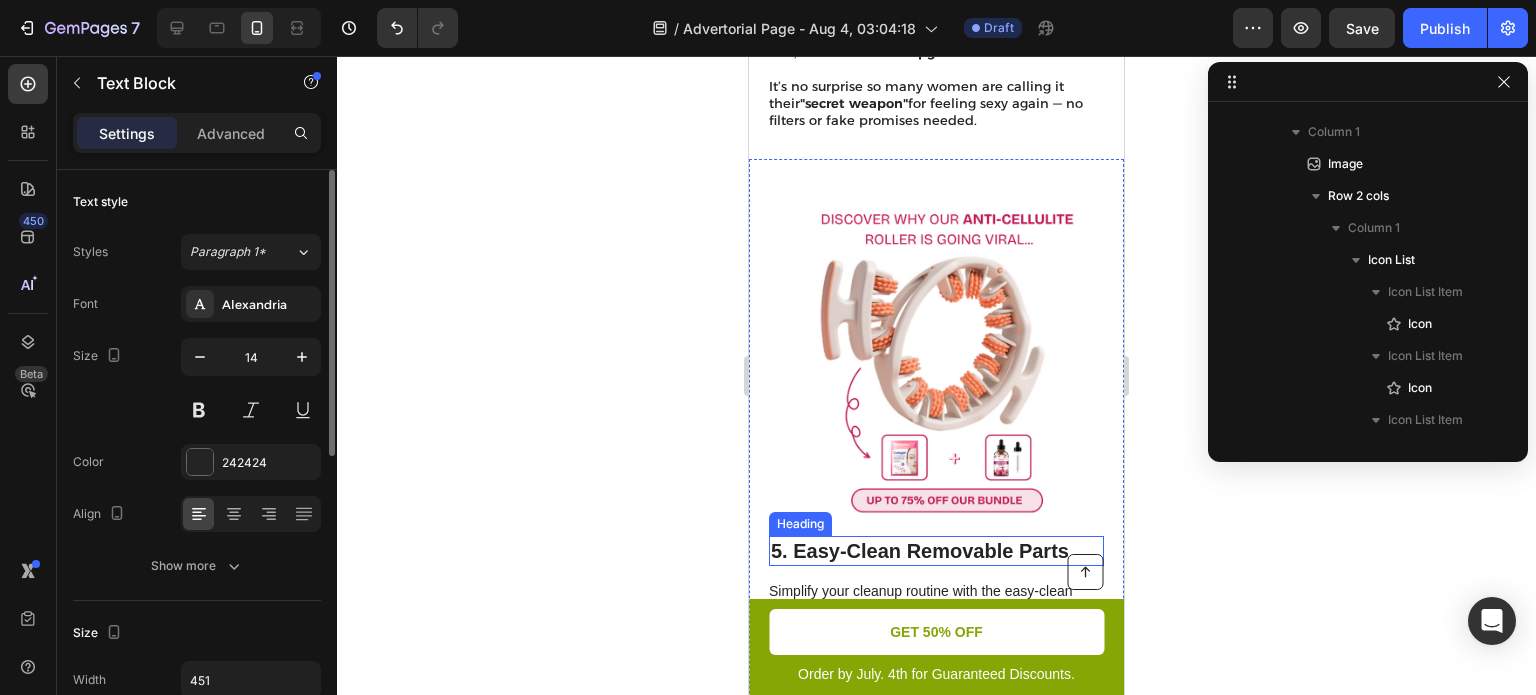 click on "5. Easy-Clean Removable Parts" at bounding box center [936, 551] 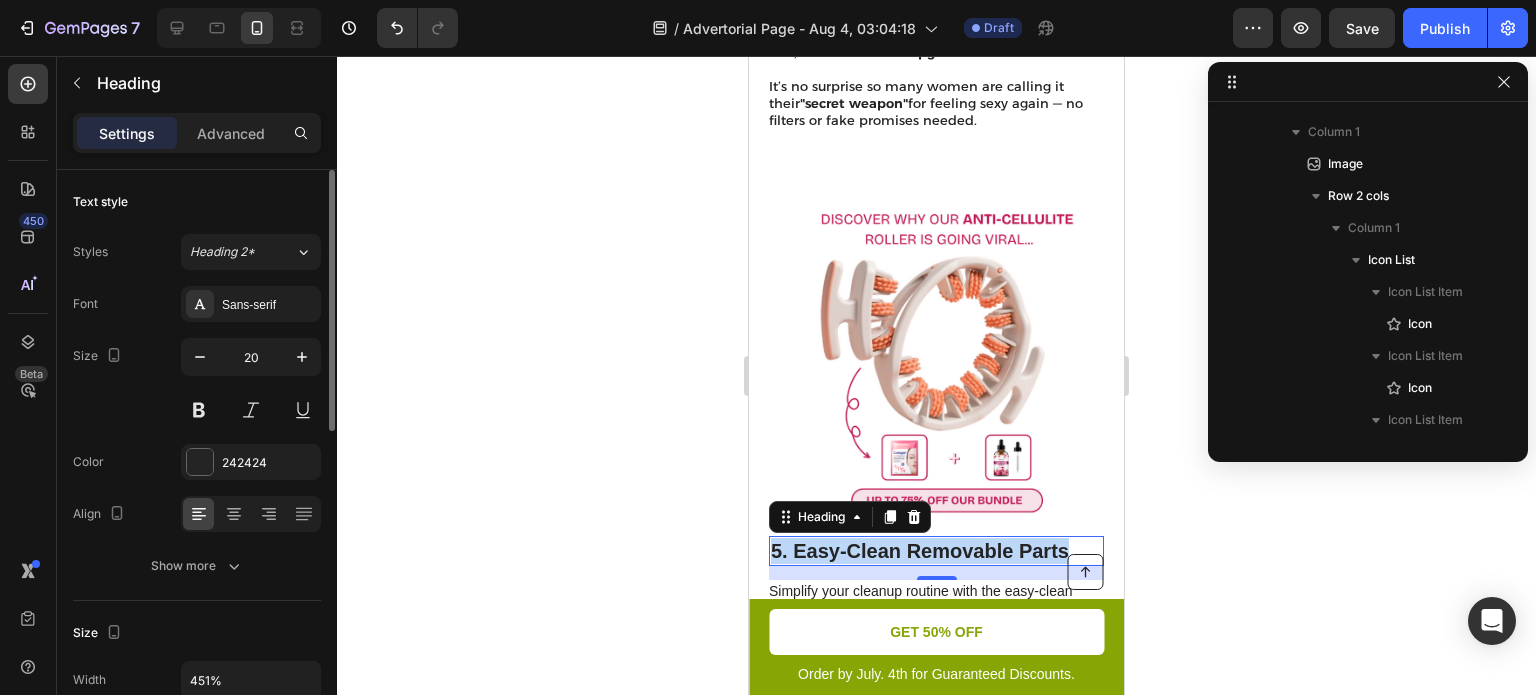 click on "5. Easy-Clean Removable Parts" at bounding box center (936, 551) 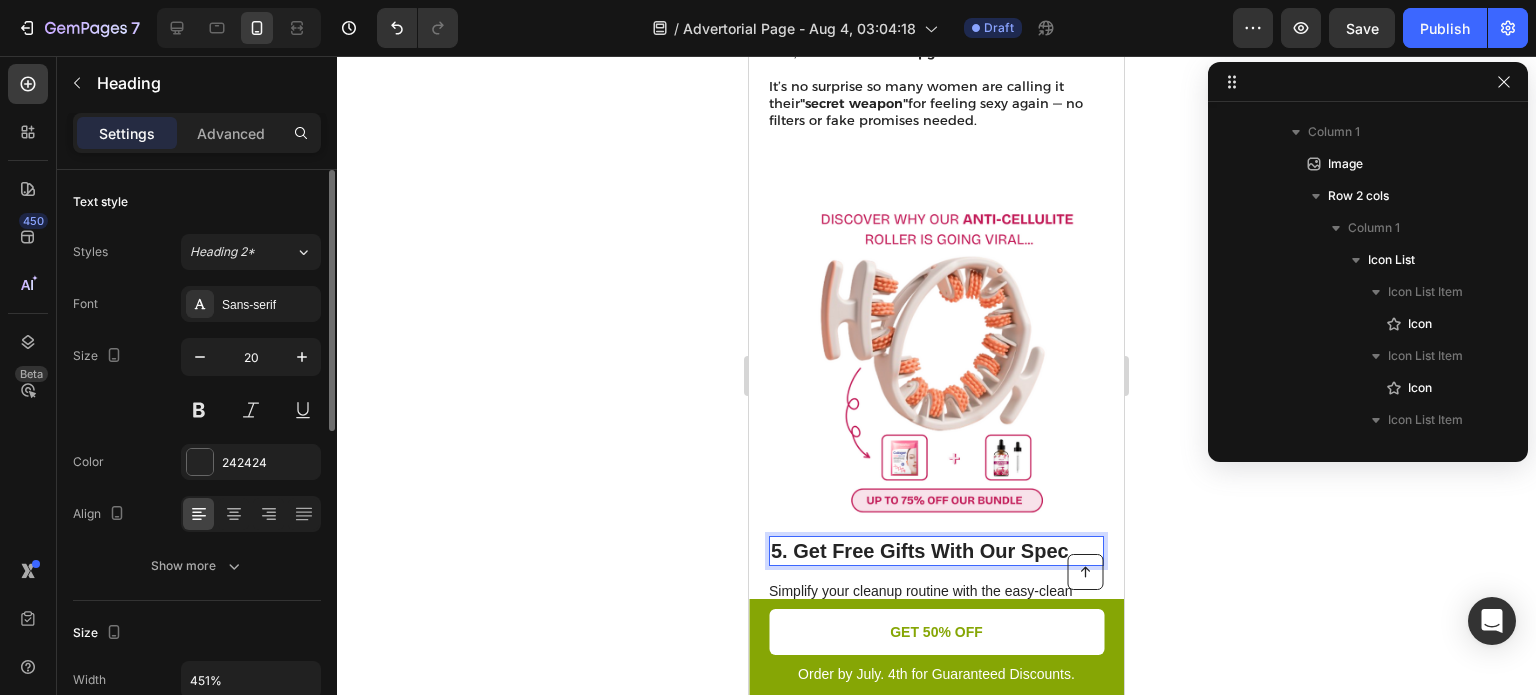 click on "5. Get Free Gifts With Our Spec" at bounding box center (936, 551) 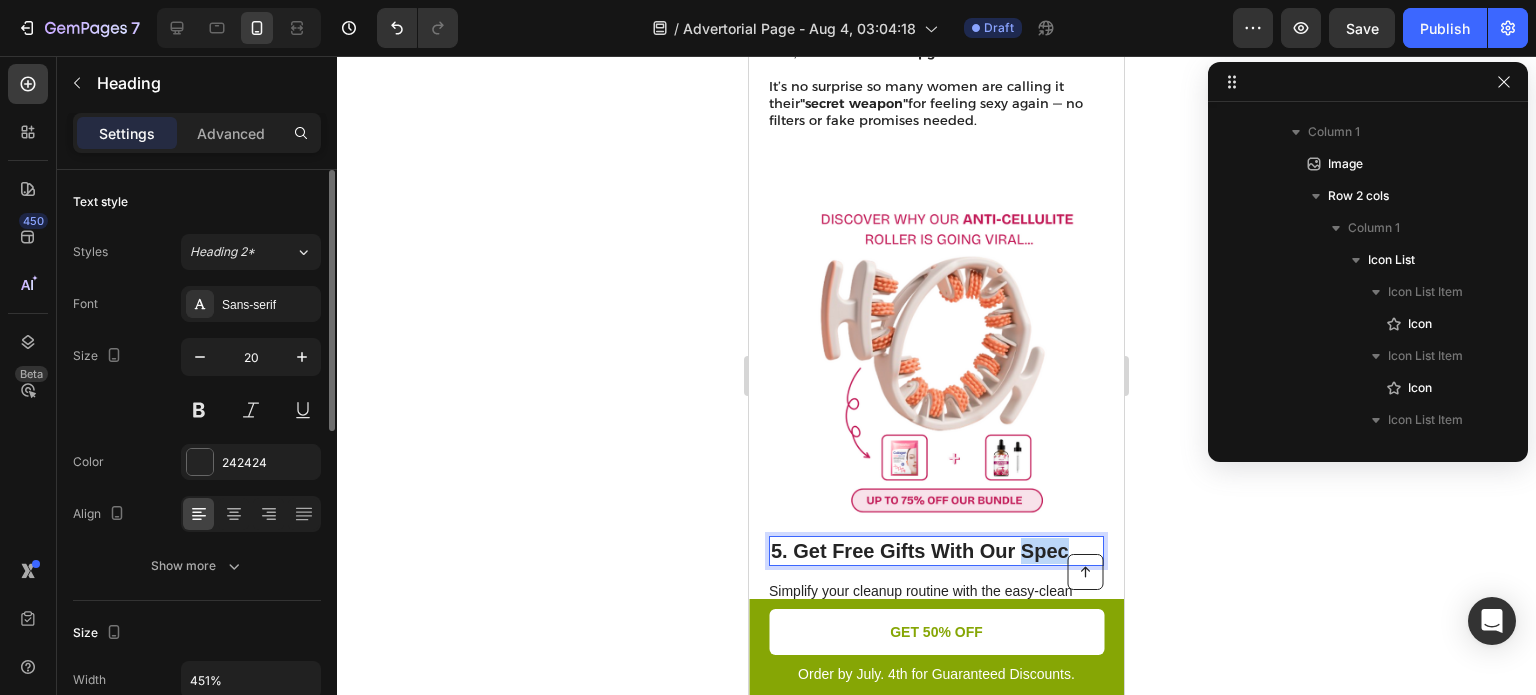 click on "5. Get Free Gifts With Our Spec" at bounding box center (936, 551) 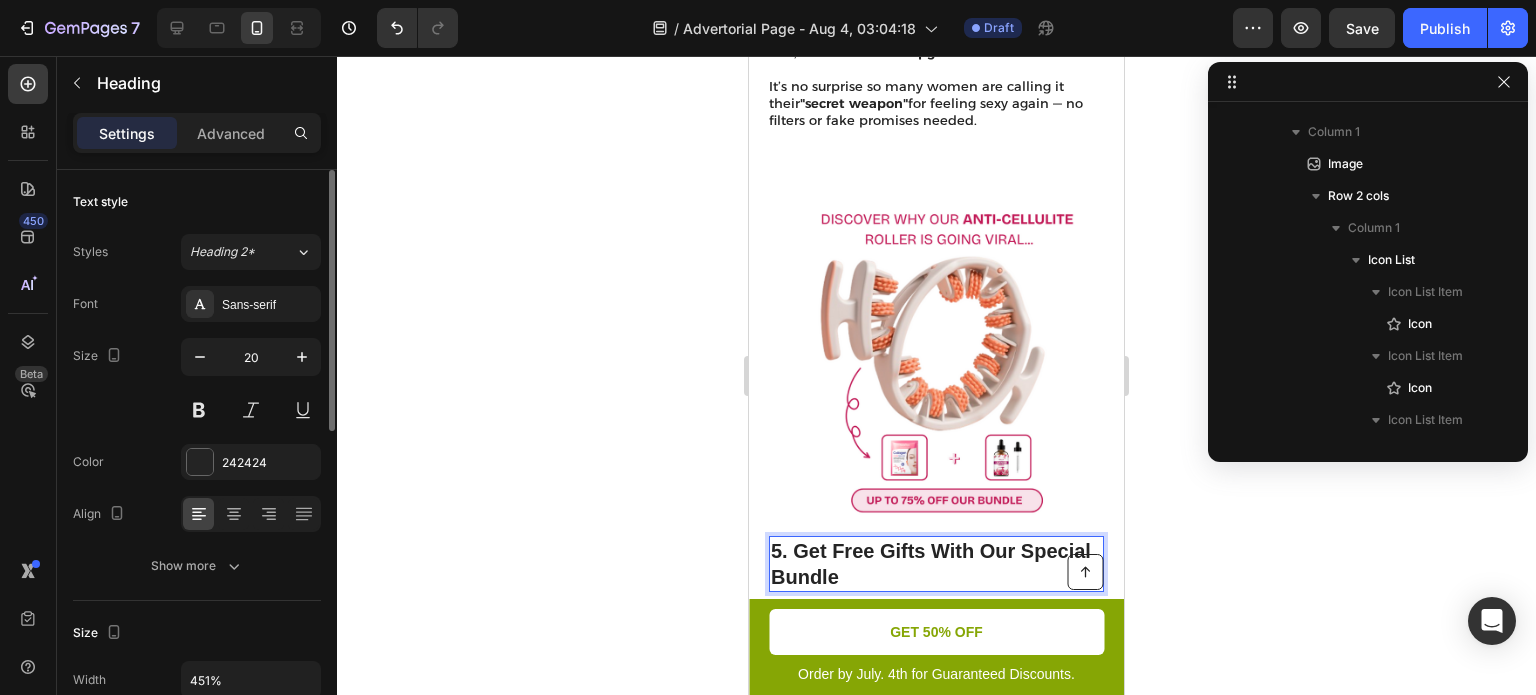 scroll, scrollTop: 3747, scrollLeft: 0, axis: vertical 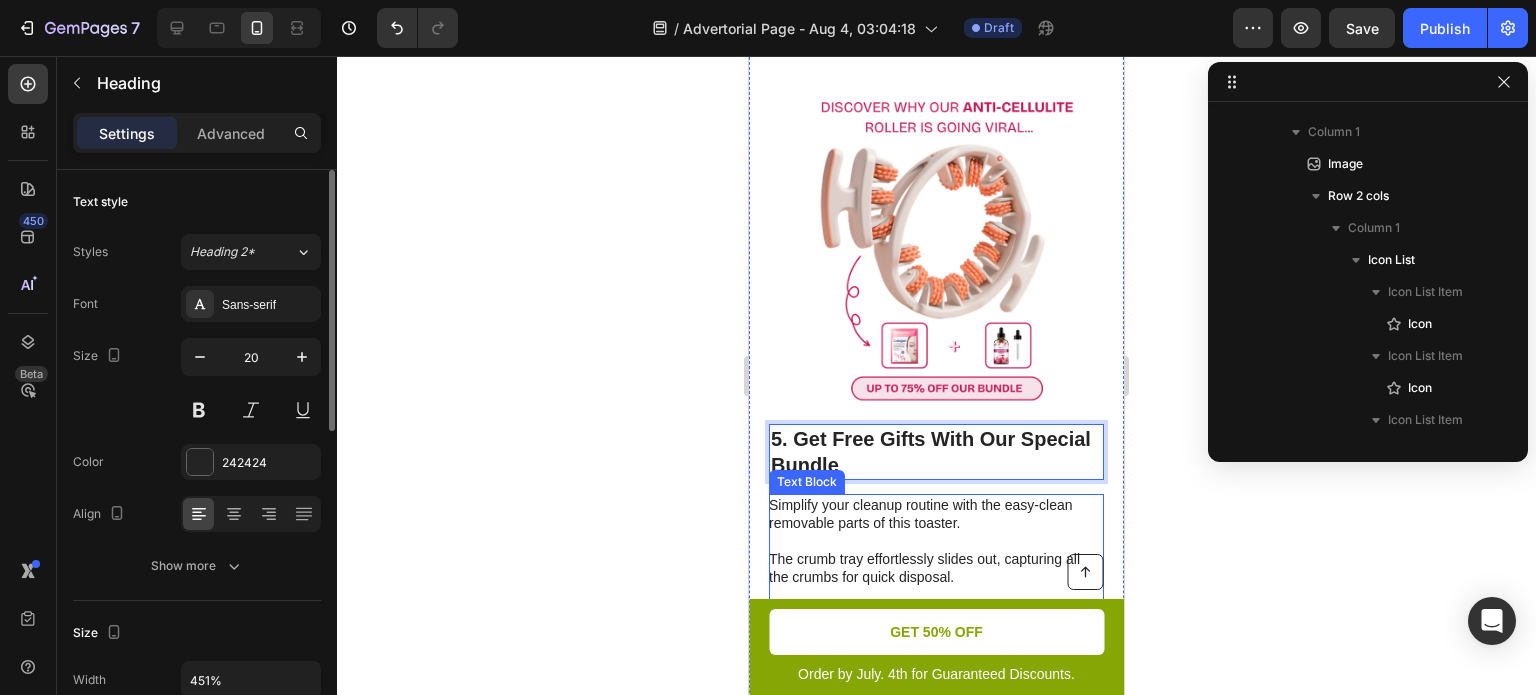 click on "Simplify your cleanup routine with the easy-clean removable parts of this toaster.  The crumb tray effortlessly slides out, capturing all the crumbs for quick disposal.  Additionally, the toaster's sleek and accessible design ensures that every nook and cranny is easily reachable, allowing you to keep it impeccably clean with minimal effort." at bounding box center [935, 587] 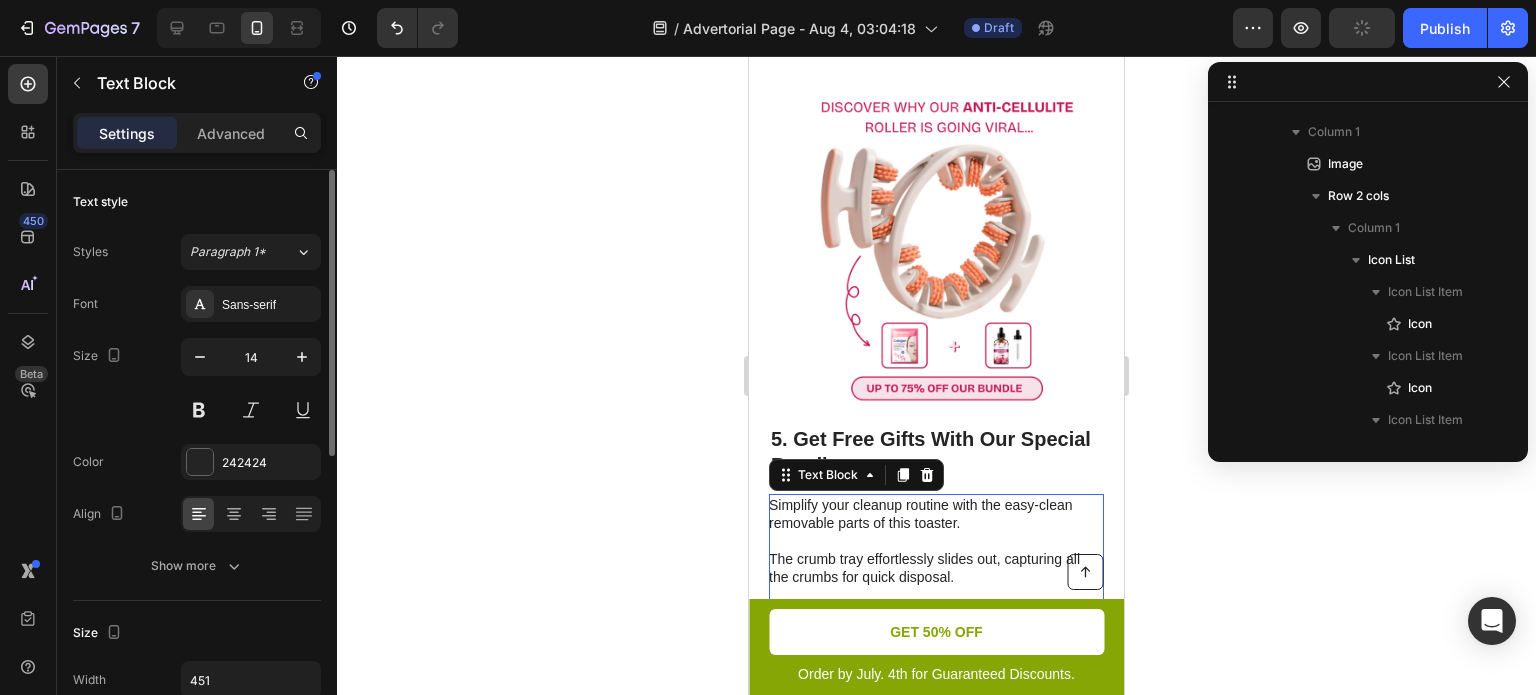 click on "Simplify your cleanup routine with the easy-clean removable parts of this toaster.  The crumb tray effortlessly slides out, capturing all the crumbs for quick disposal.  Additionally, the toaster's sleek and accessible design ensures that every nook and cranny is easily reachable, allowing you to keep it impeccably clean with minimal effort." at bounding box center [935, 587] 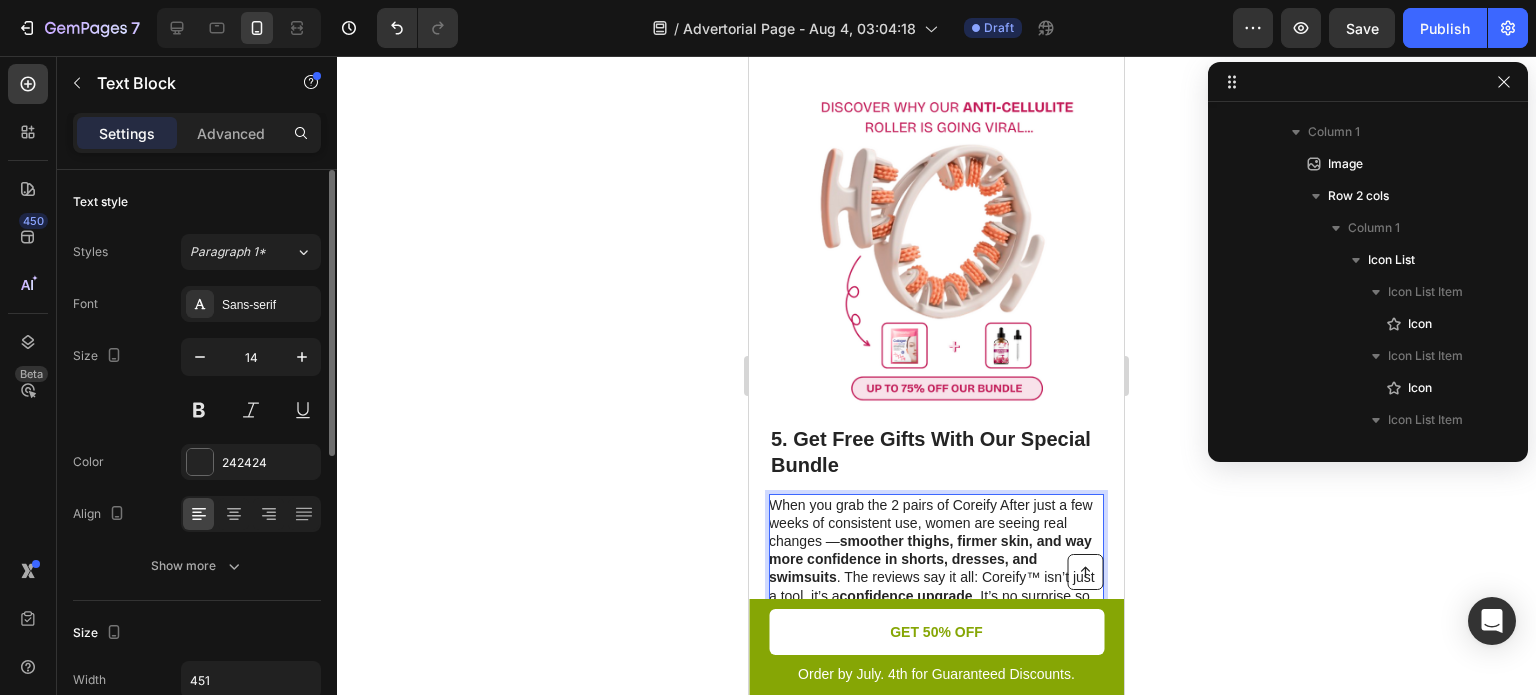 scroll, scrollTop: 3771, scrollLeft: 0, axis: vertical 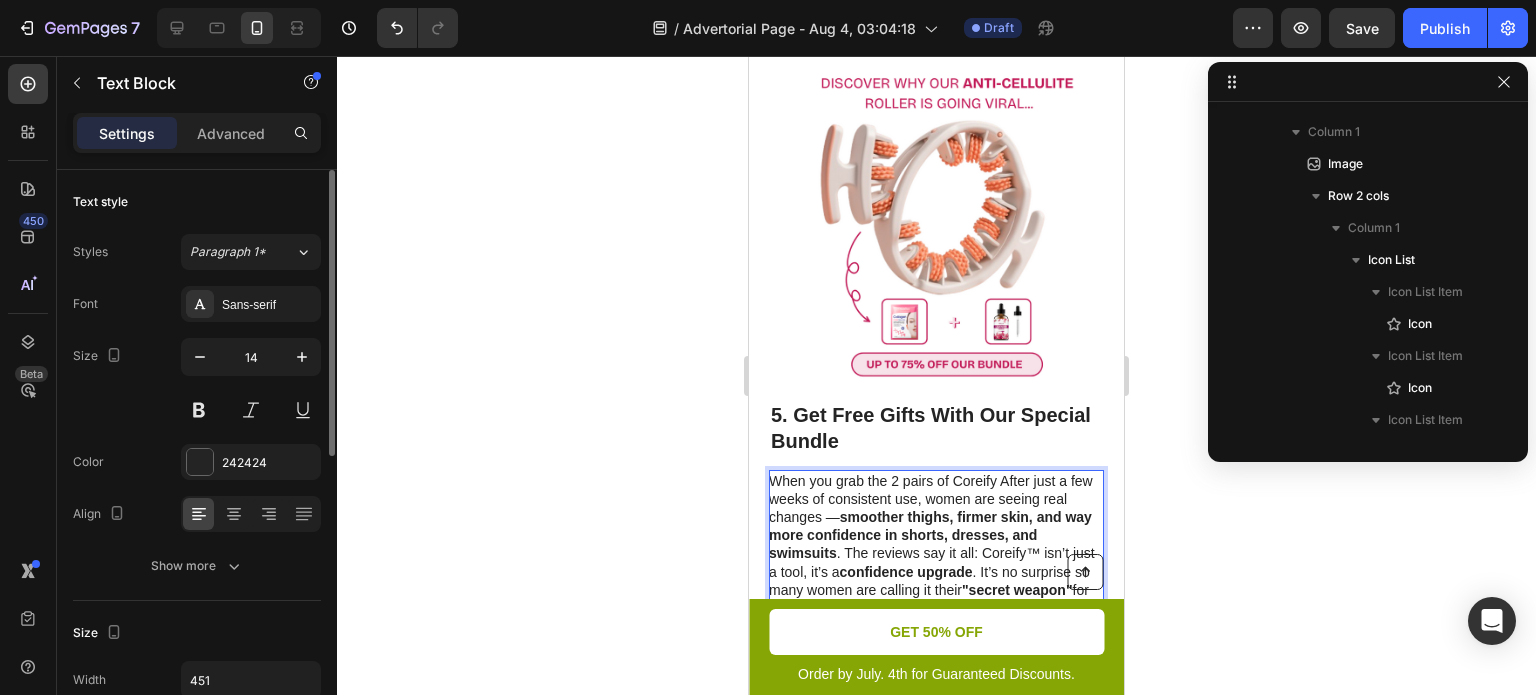click on "When you grab the 2 pairs of Coreify After just a few weeks of consistent use, women are seeing real changes —  smoother thighs, firmer skin, and way more confidence in shorts, dresses, and swimsuits . The reviews say it all: Coreify™ isn’t just a tool, it’s a  confidence upgrade . It’s no surprise so many women are calling it their  "secret weapon"  for feeling sexy again — no filters or fake promises  The crumb tray effortlessly slides out, capturing all the crumbs for quick disposal.  Additionally, the toaster's sleek and accessible design ensures that every nook and cranny is easily reachable, allowing you to keep it impeccably clean with minimal effort." at bounding box center (935, 608) 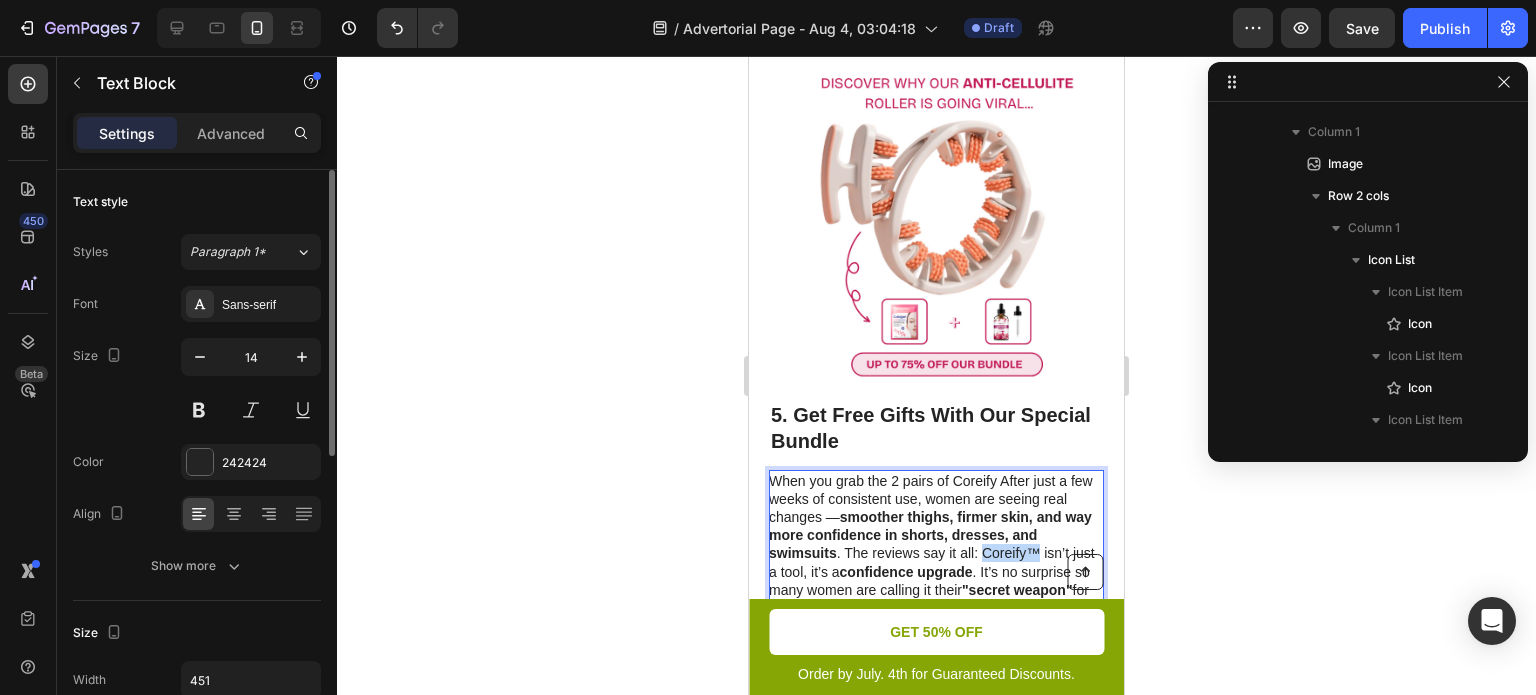 drag, startPoint x: 1072, startPoint y: 519, endPoint x: 1015, endPoint y: 521, distance: 57.035076 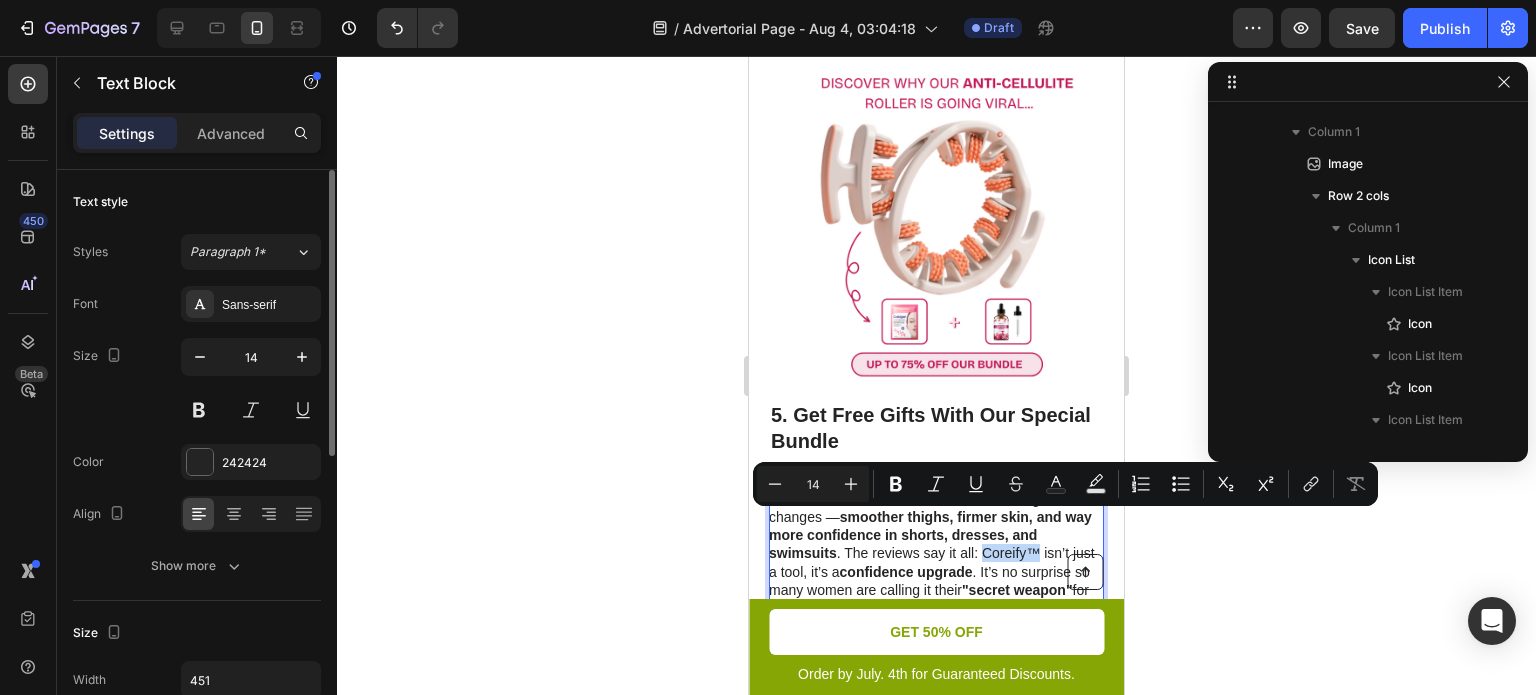 copy on "Coreify™" 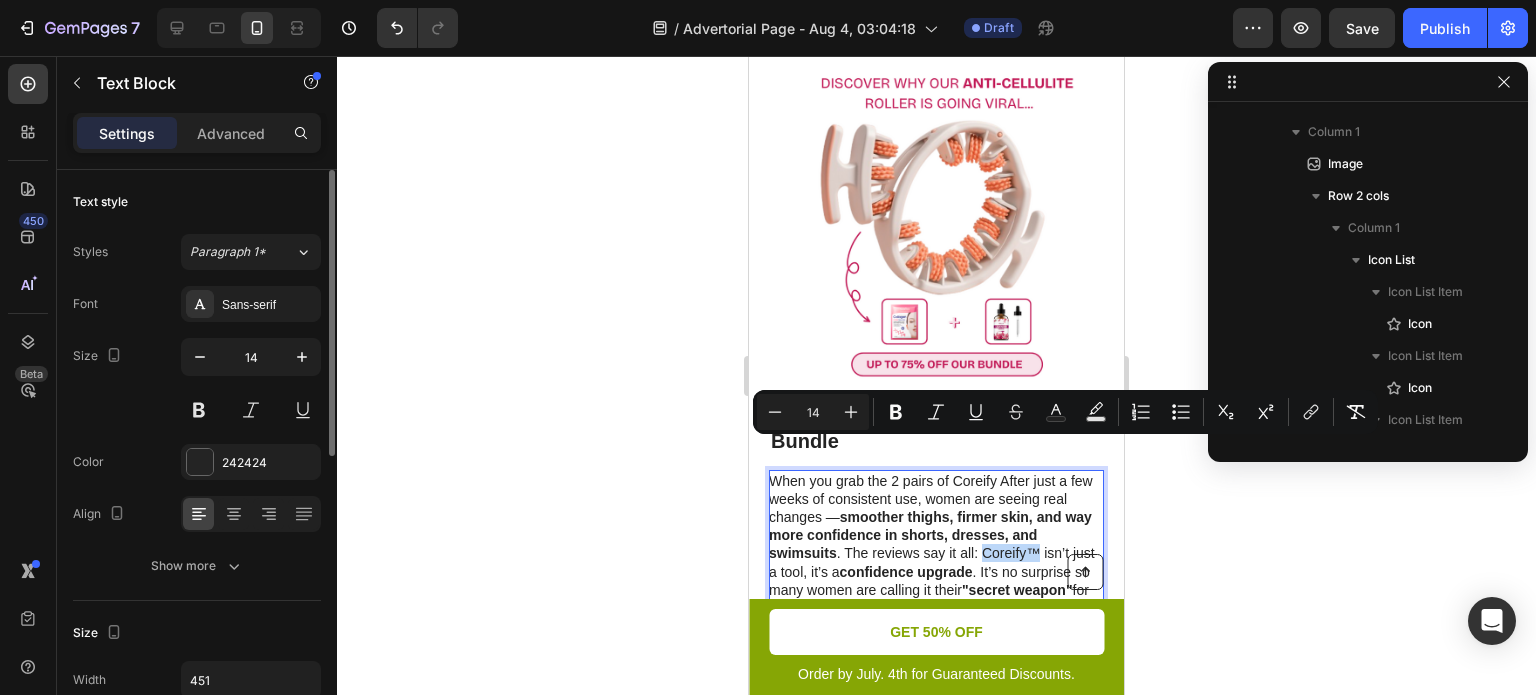 drag, startPoint x: 1004, startPoint y: 447, endPoint x: 1008, endPoint y: 591, distance: 144.05554 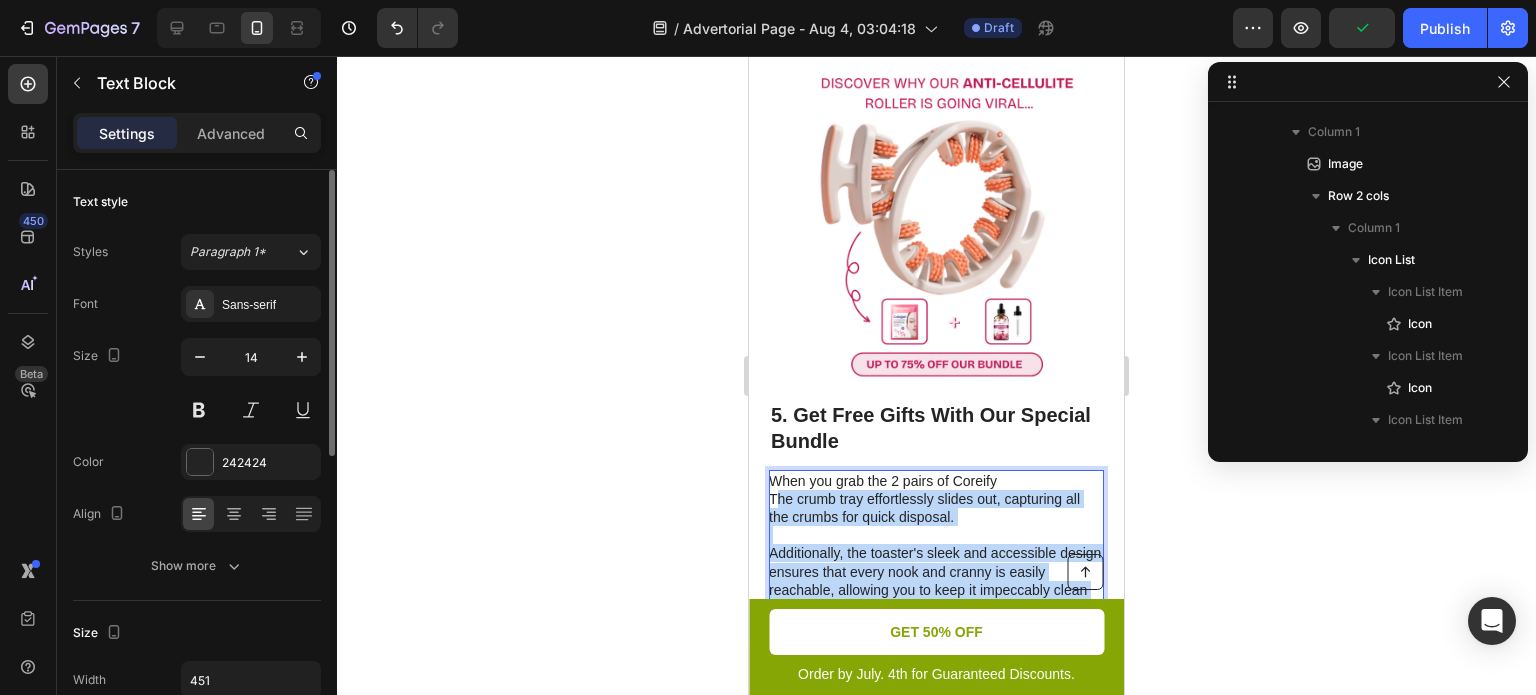 drag, startPoint x: 1008, startPoint y: 579, endPoint x: 776, endPoint y: 466, distance: 258.05618 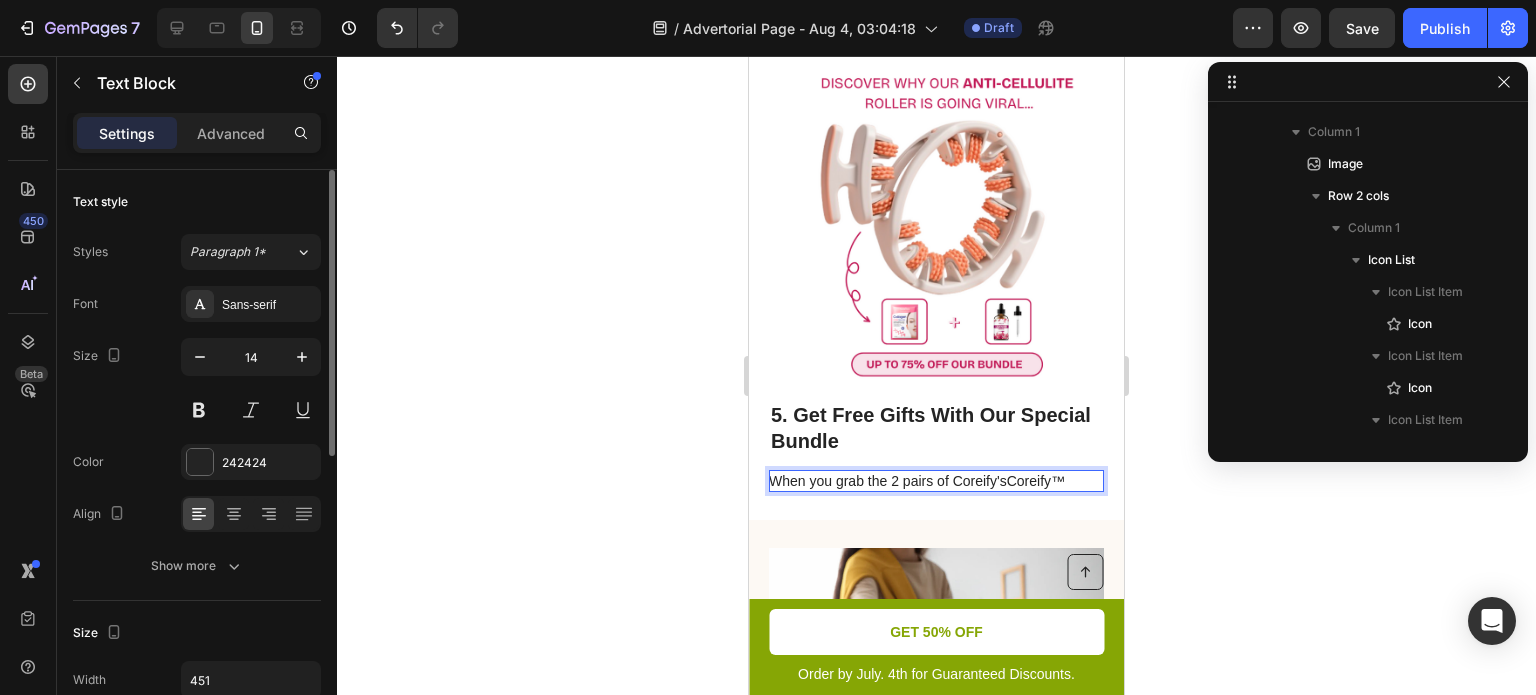click on "When you grab the 2 pairs of Coreify'sCoreify™" at bounding box center [935, 481] 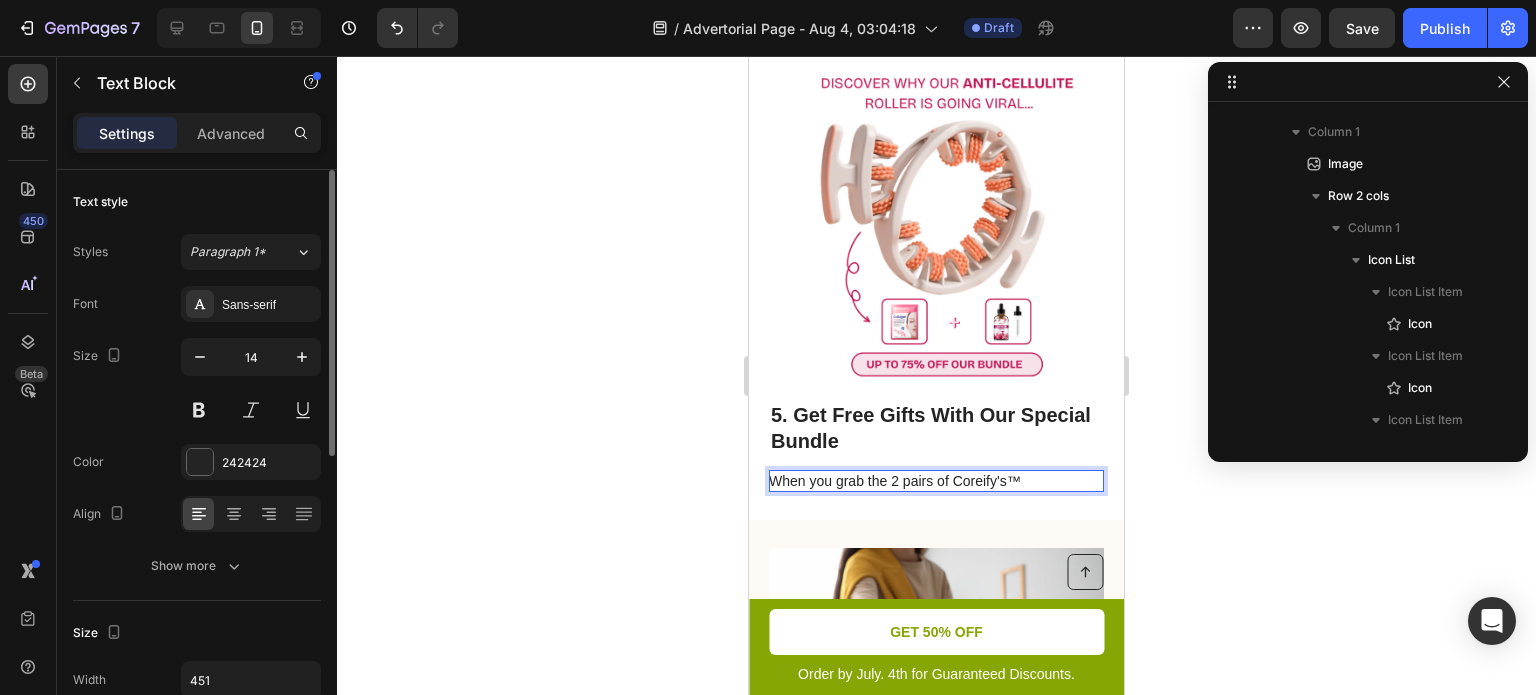 click on "When you grab the 2 pairs of Coreify's™" at bounding box center [935, 481] 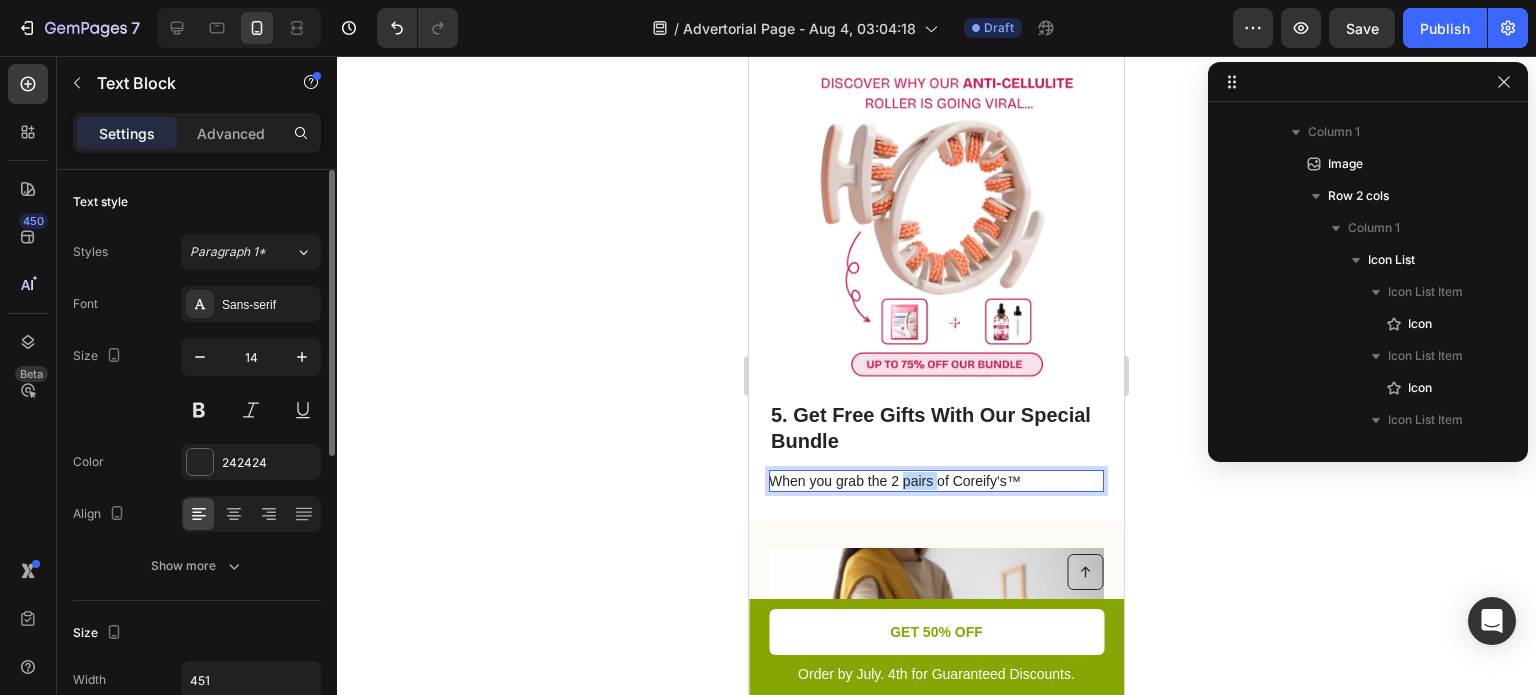 click on "When you grab the 2 pairs of Coreify's™" at bounding box center [935, 481] 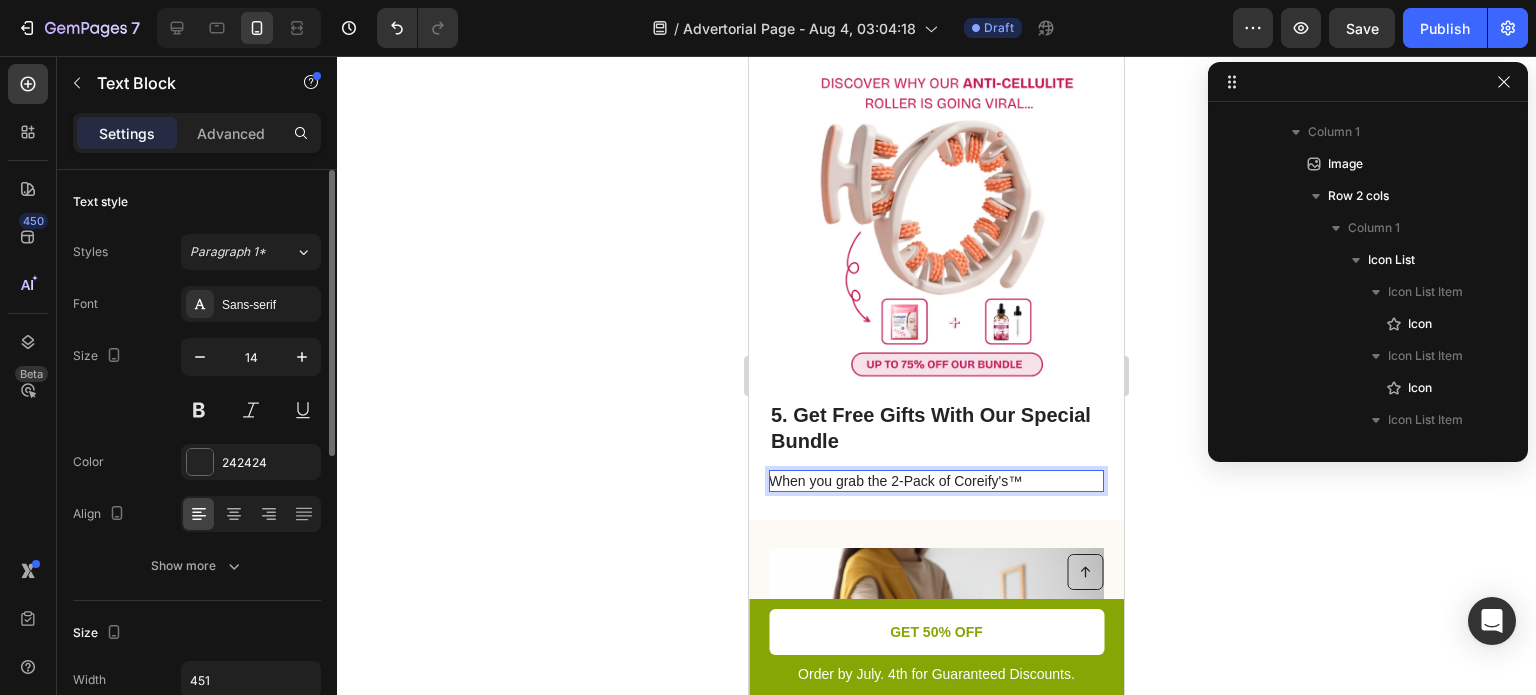 click on "When you grab the 2-Pack of Coreify's™" at bounding box center (935, 481) 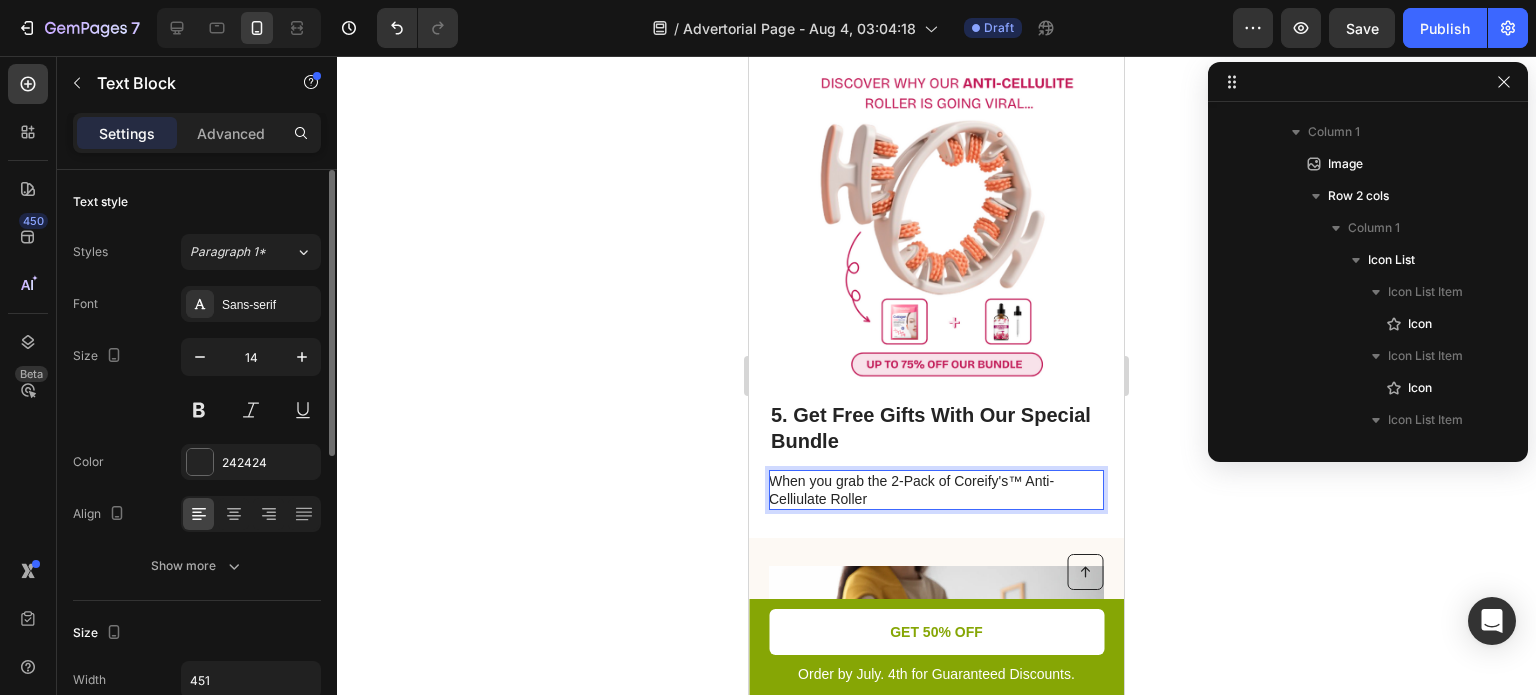 click on "When you grab the 2-Pack of Coreify's™ Anti-Celliulate Roller" at bounding box center [935, 490] 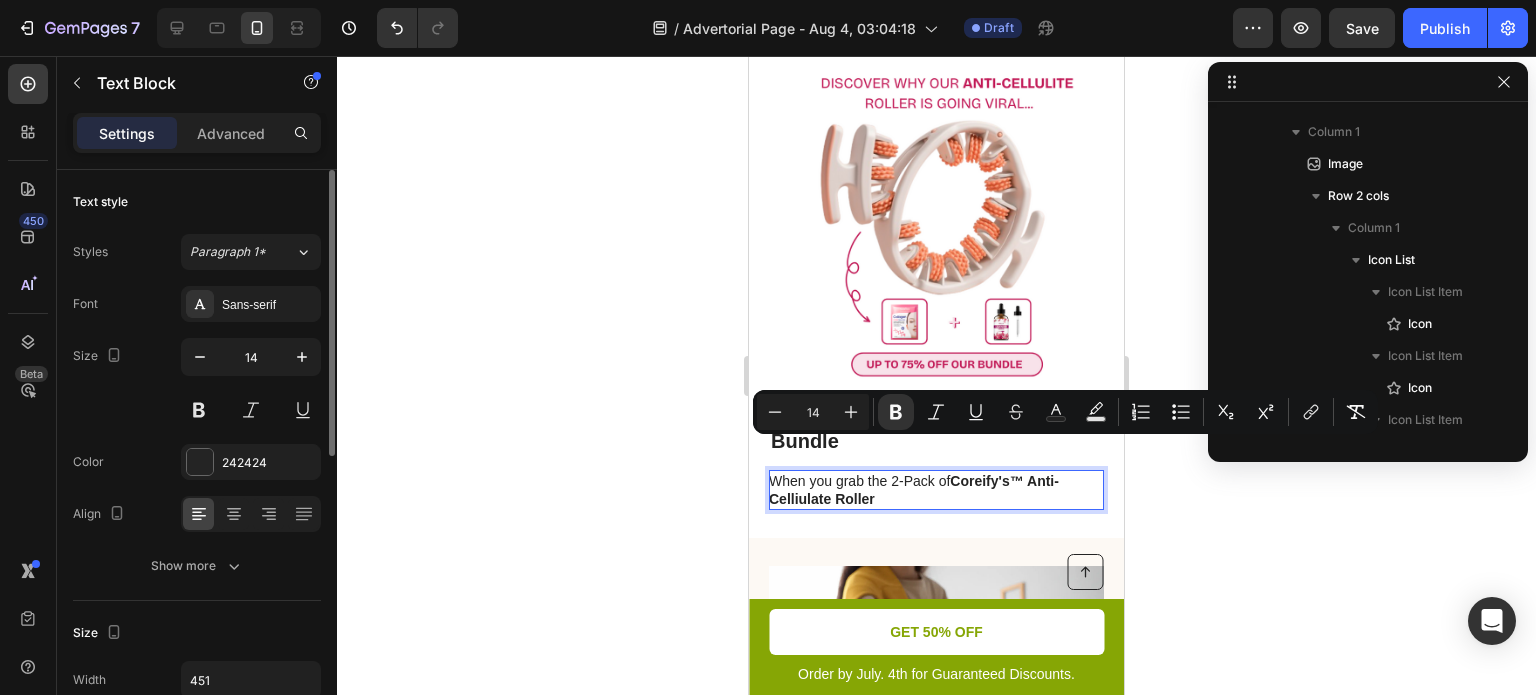 click on "When you grab the 2-Pack of  Coreify's™ Anti-Celliulate Roller" at bounding box center (935, 490) 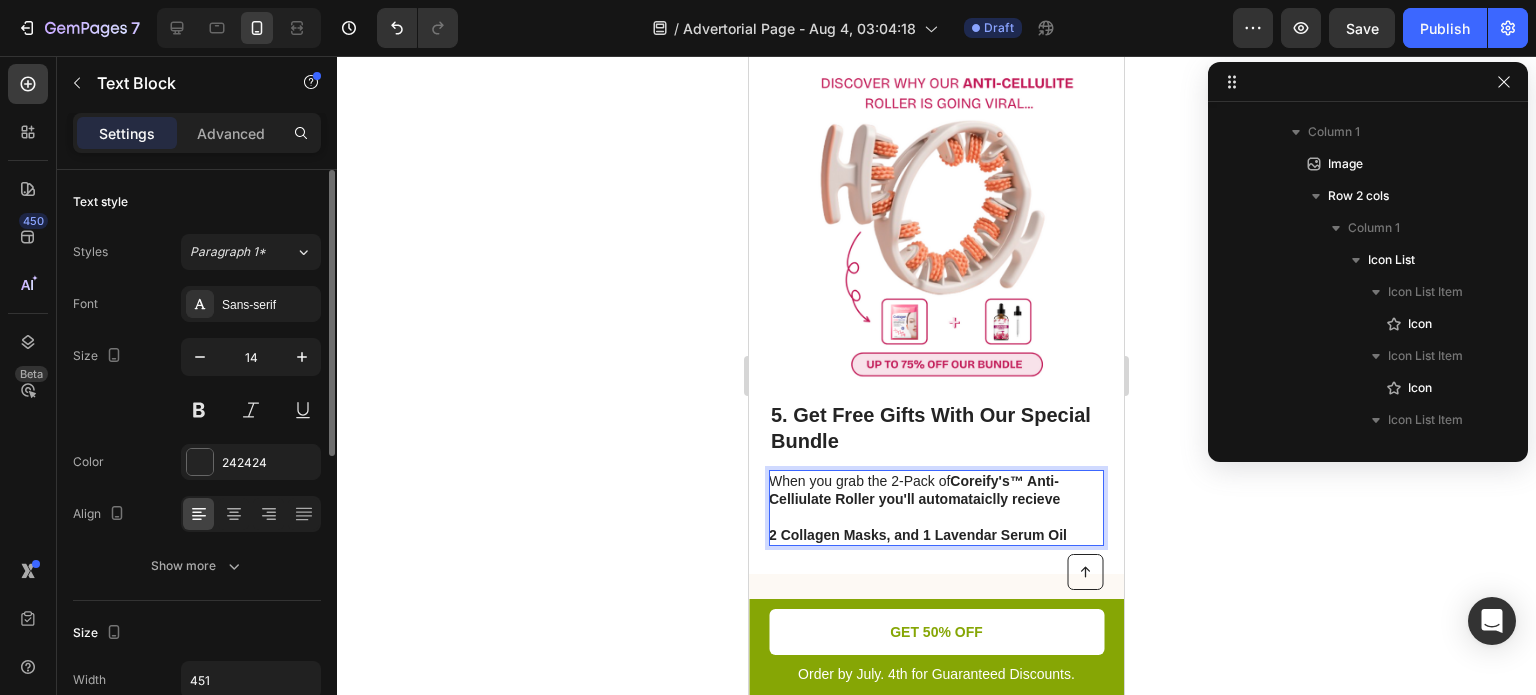 click on "2 Collagen Masks, and 1 Lavendar Serum Oil" at bounding box center (918, 535) 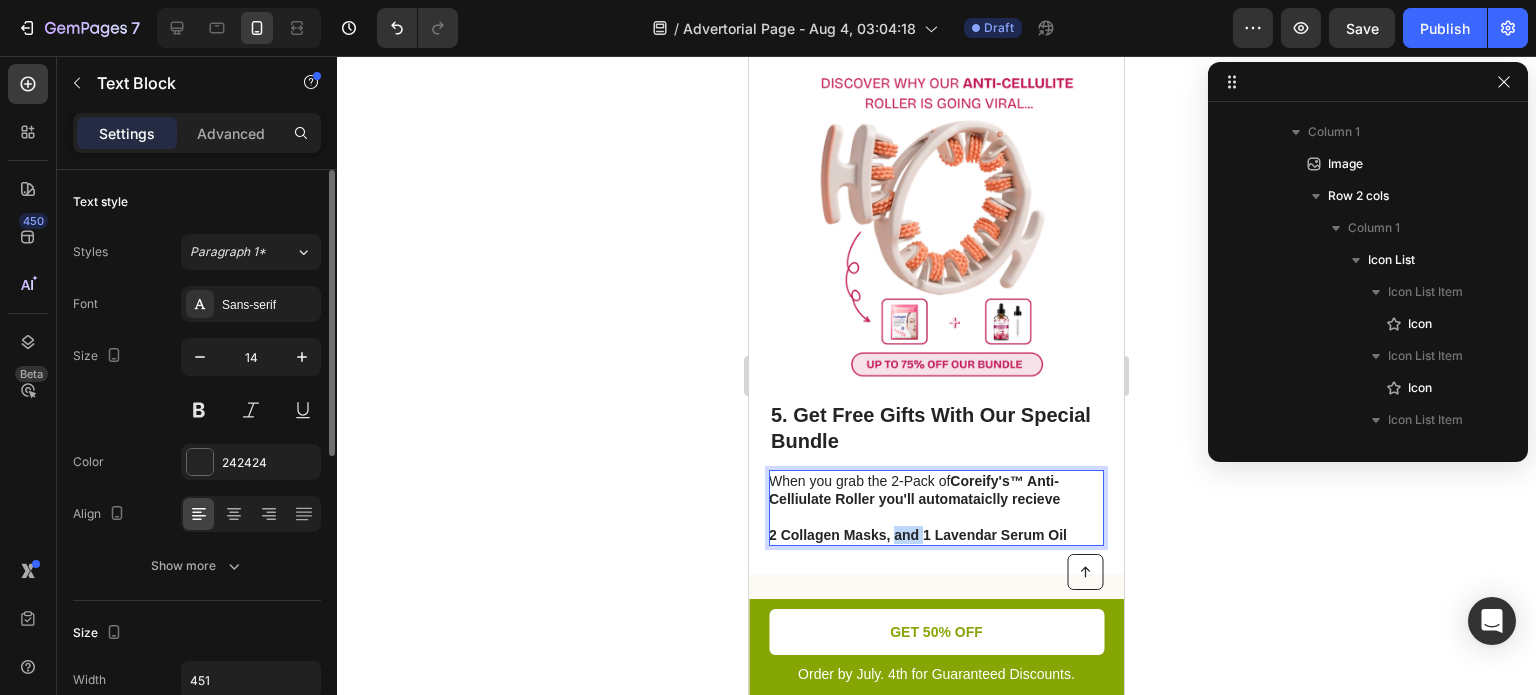 click on "2 Collagen Masks, and 1 Lavendar Serum Oil" at bounding box center (918, 535) 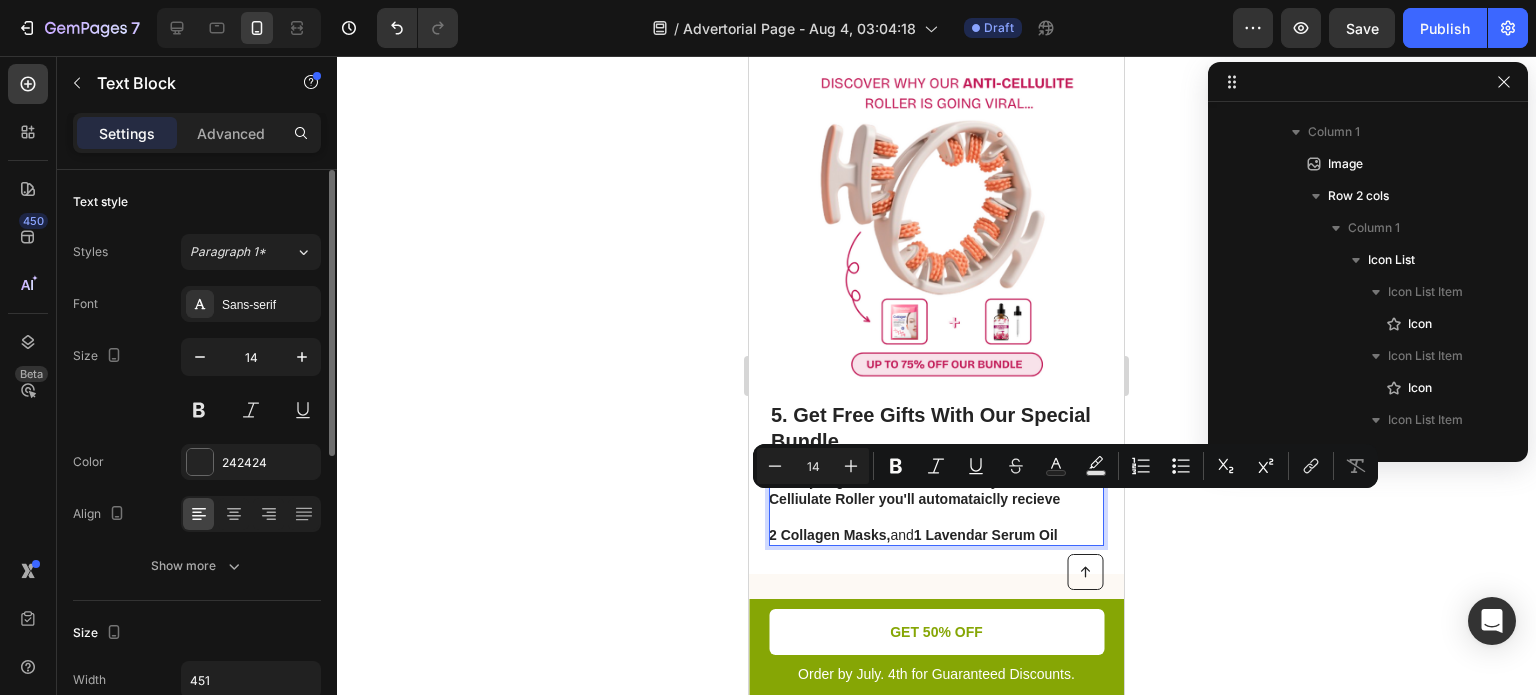 click on "2 Collagen Masks,  and  1 Lavendar Serum Oil" at bounding box center [935, 535] 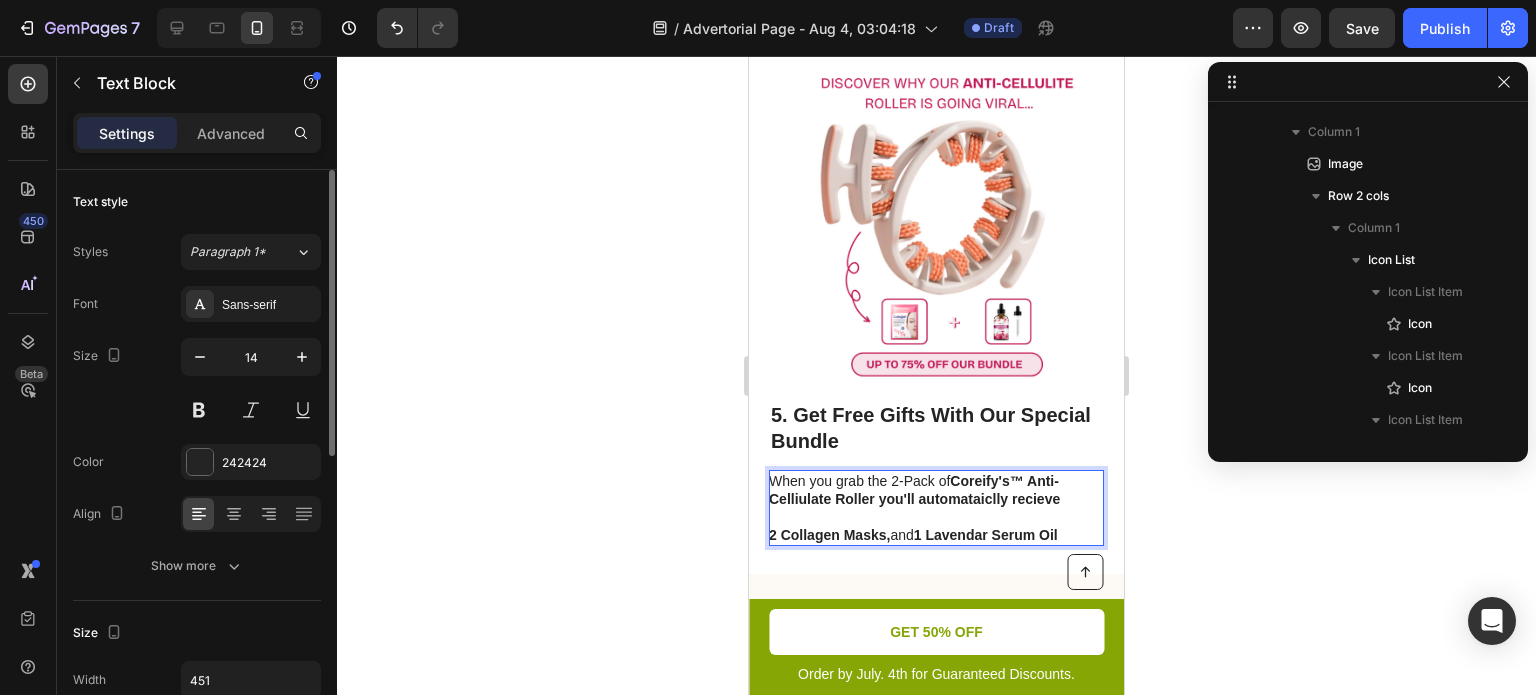 click on "1 Lavendar Serum Oil" at bounding box center (986, 535) 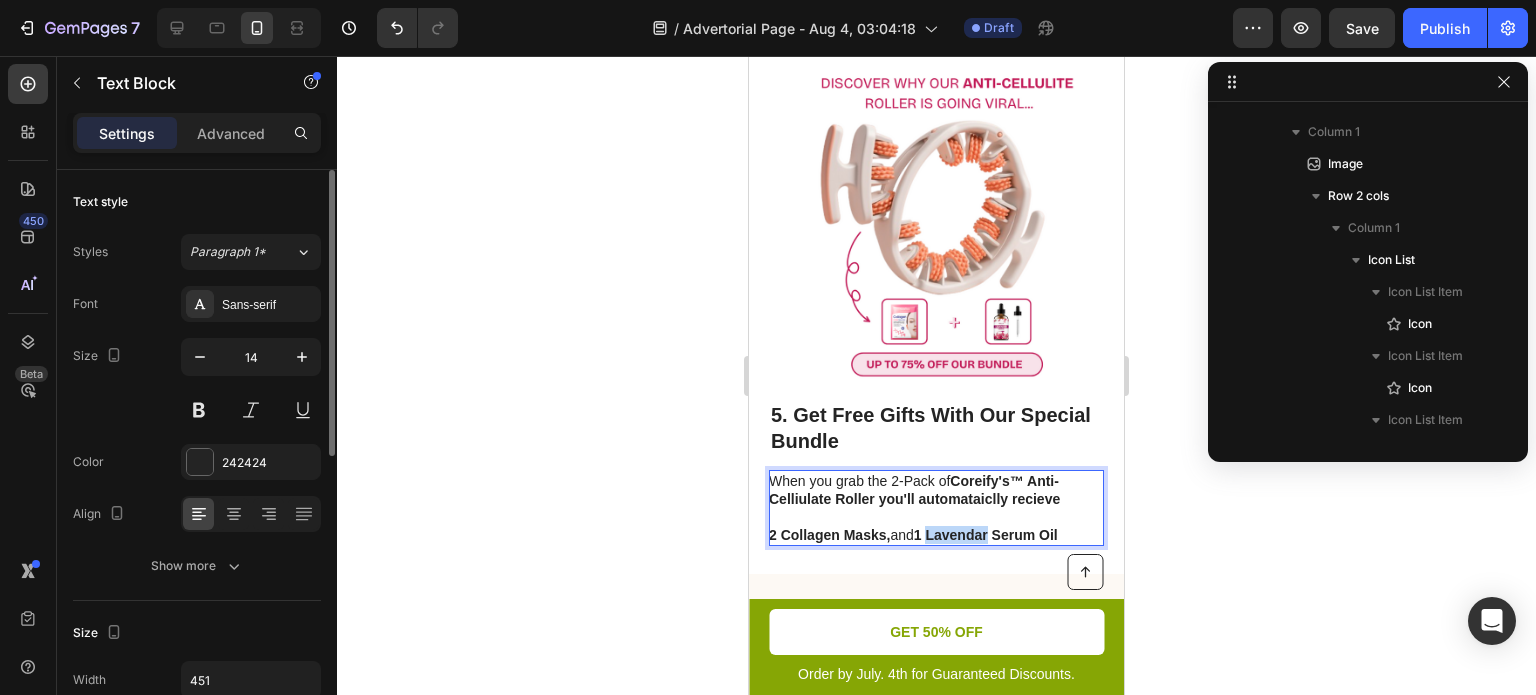 type 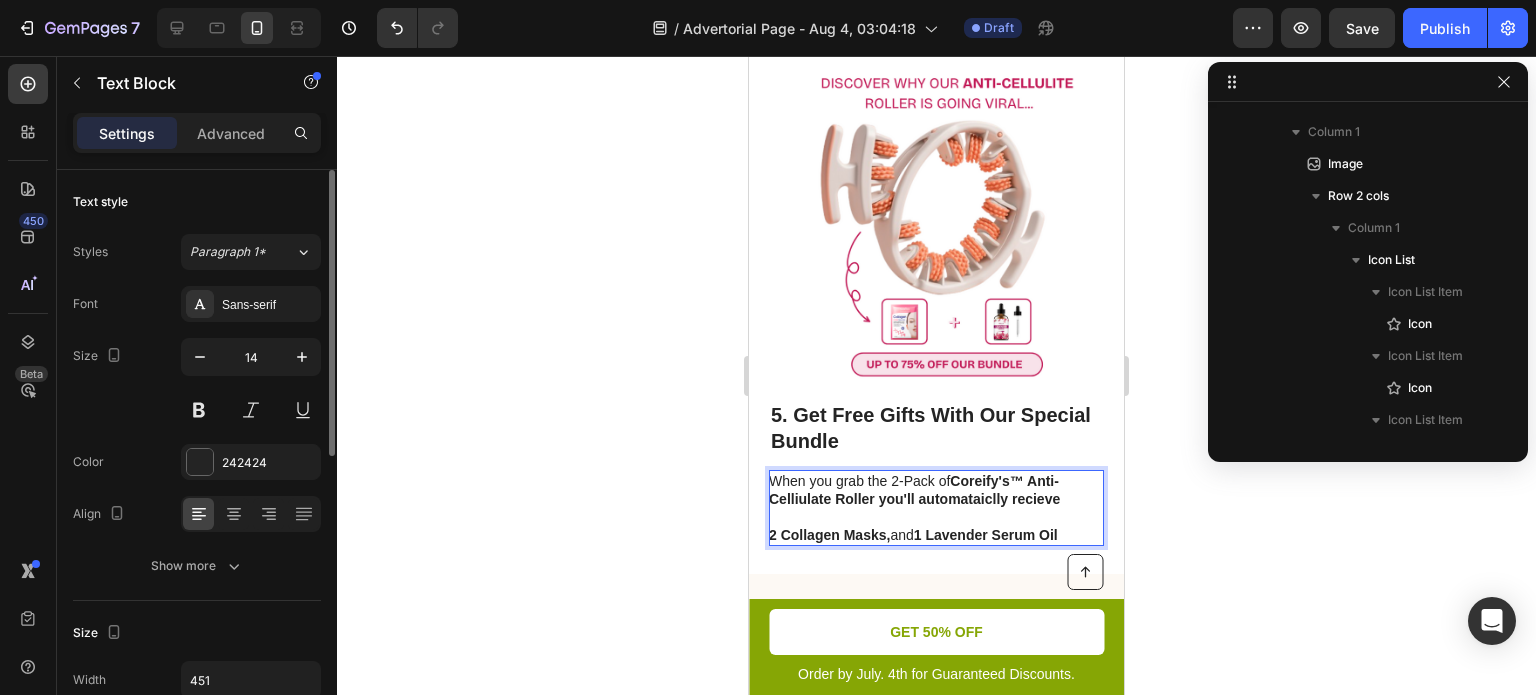 click on "2 Collagen Masks,  and  1 Lavender Serum Oil" at bounding box center (935, 535) 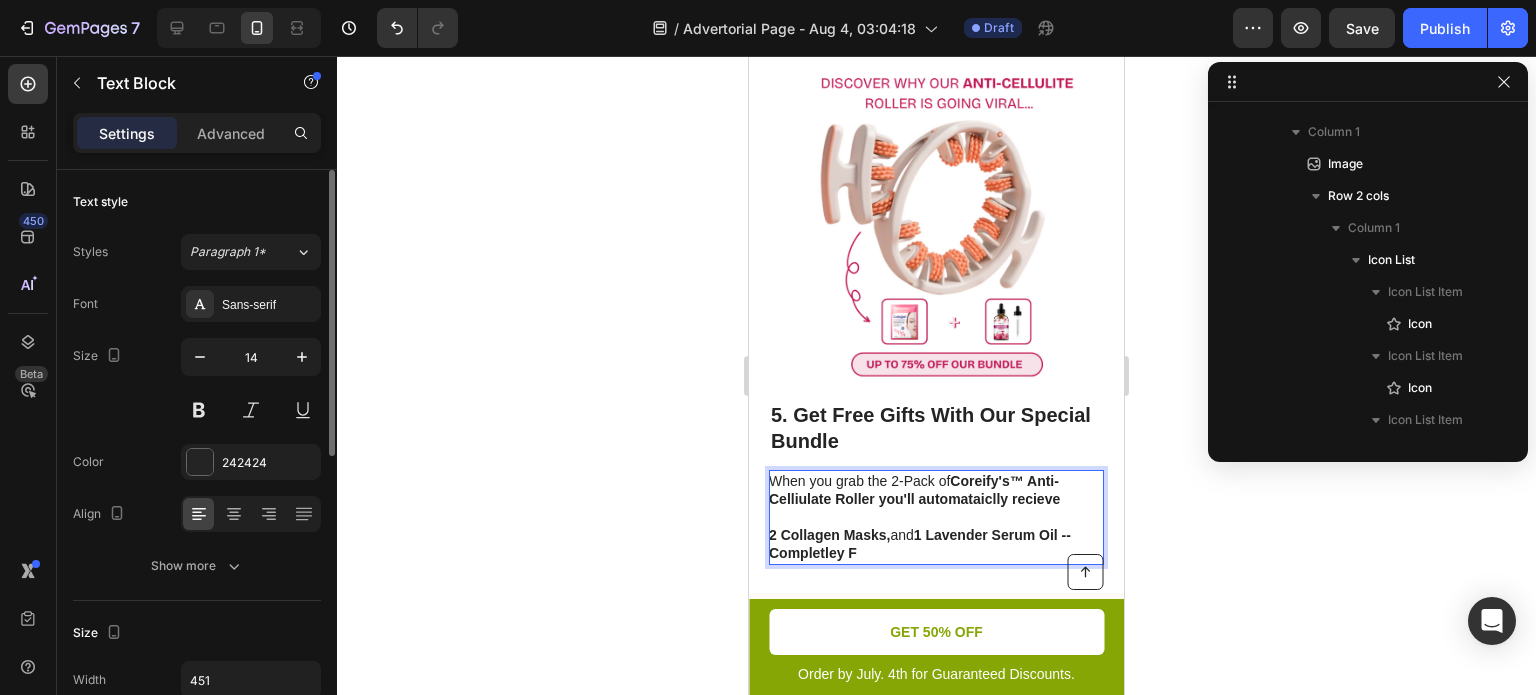 click on "1 Lavender Serum Oil -- Completley F" at bounding box center [920, 544] 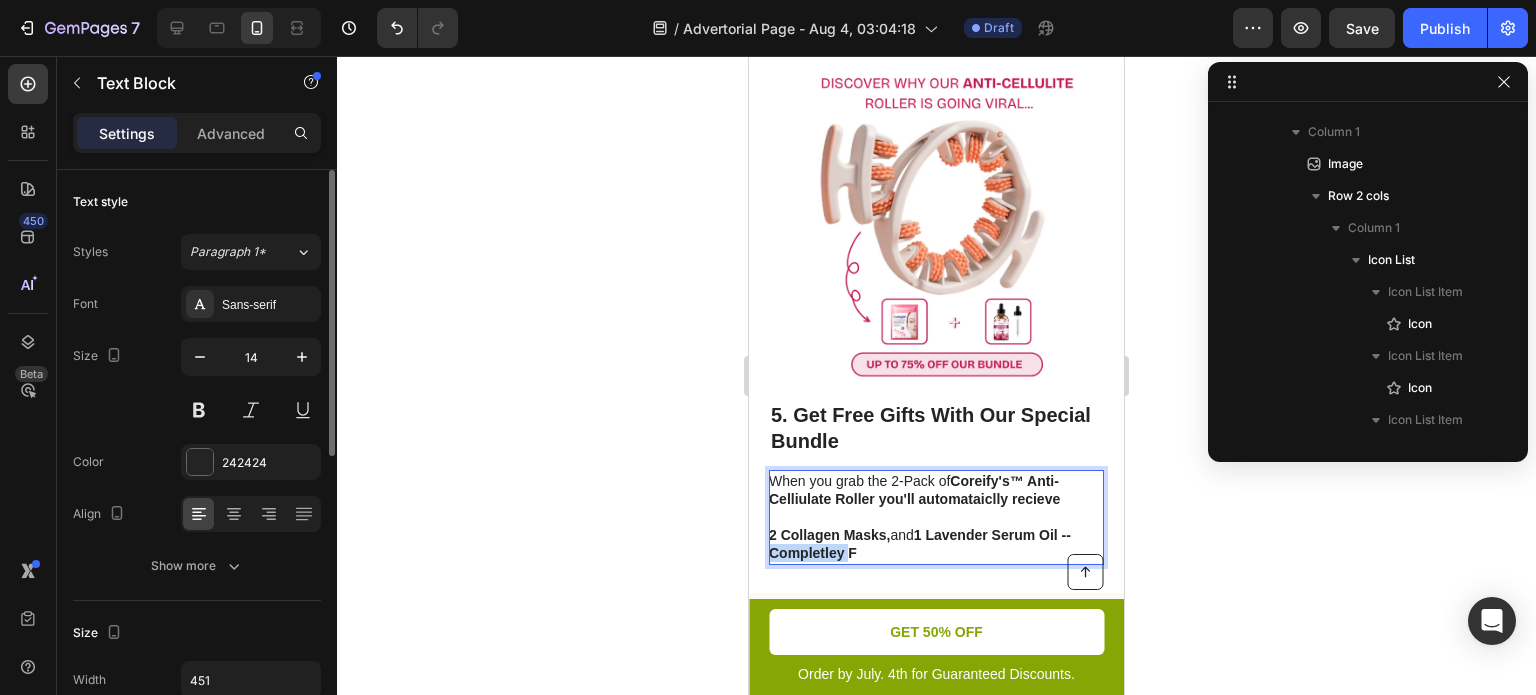 click on "1 Lavender Serum Oil -- Completley F" at bounding box center (920, 544) 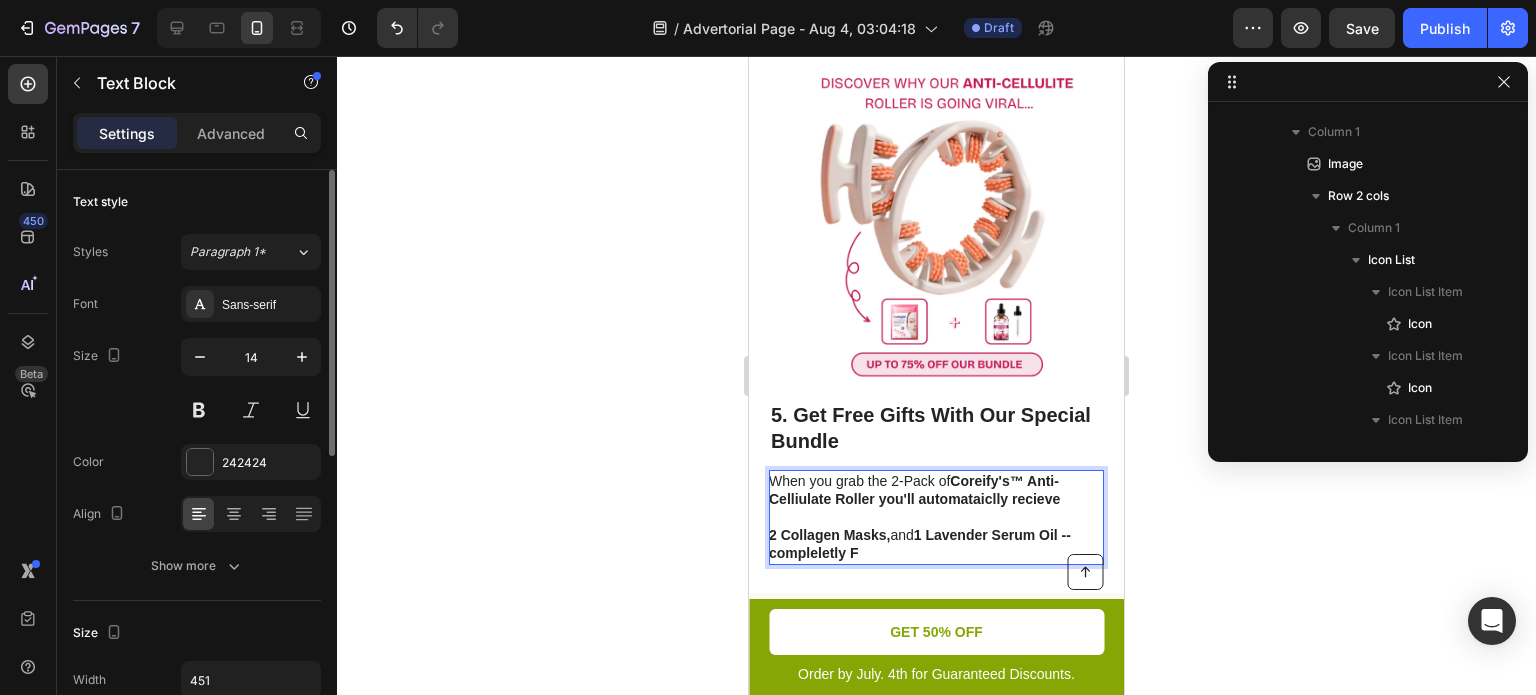 click on "1 Lavender Serum Oil -- compleletly F" at bounding box center (920, 544) 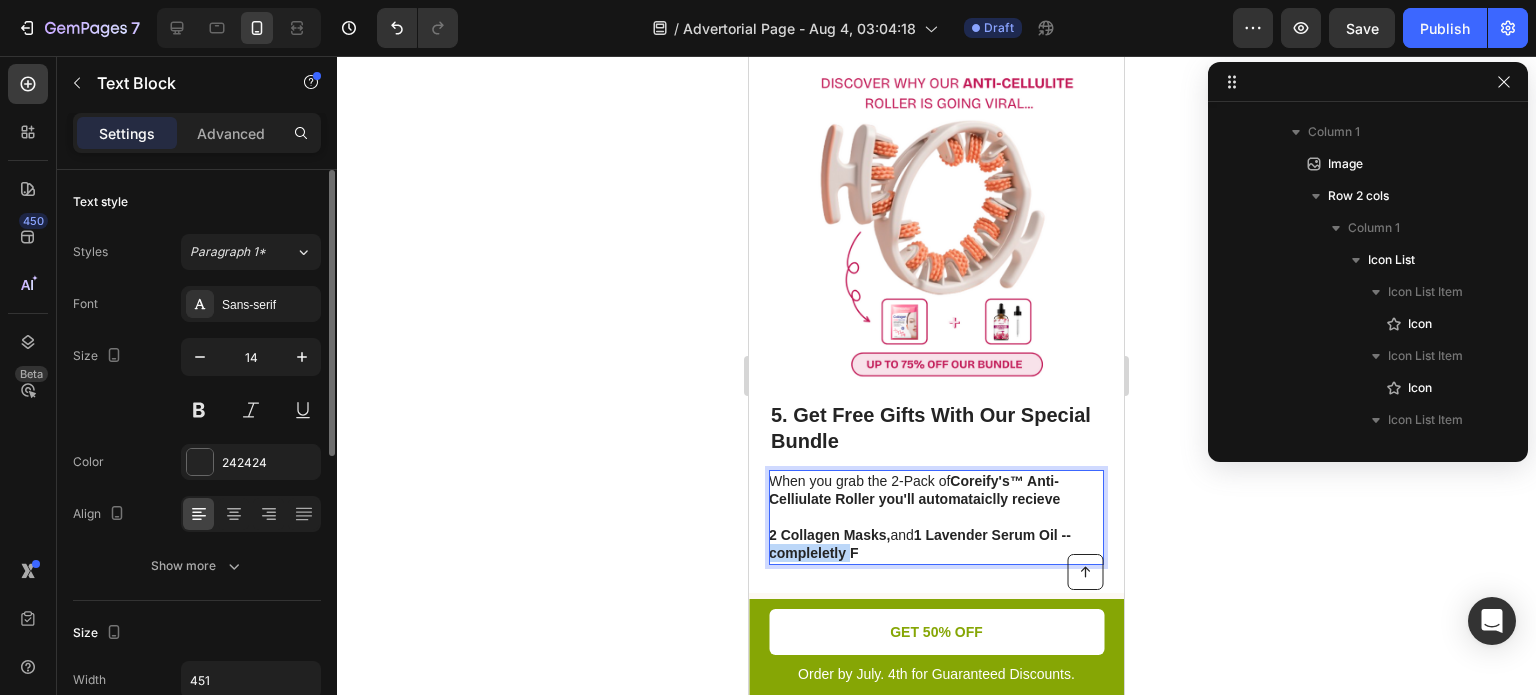 click on "1 Lavender Serum Oil -- compleletly F" at bounding box center (920, 544) 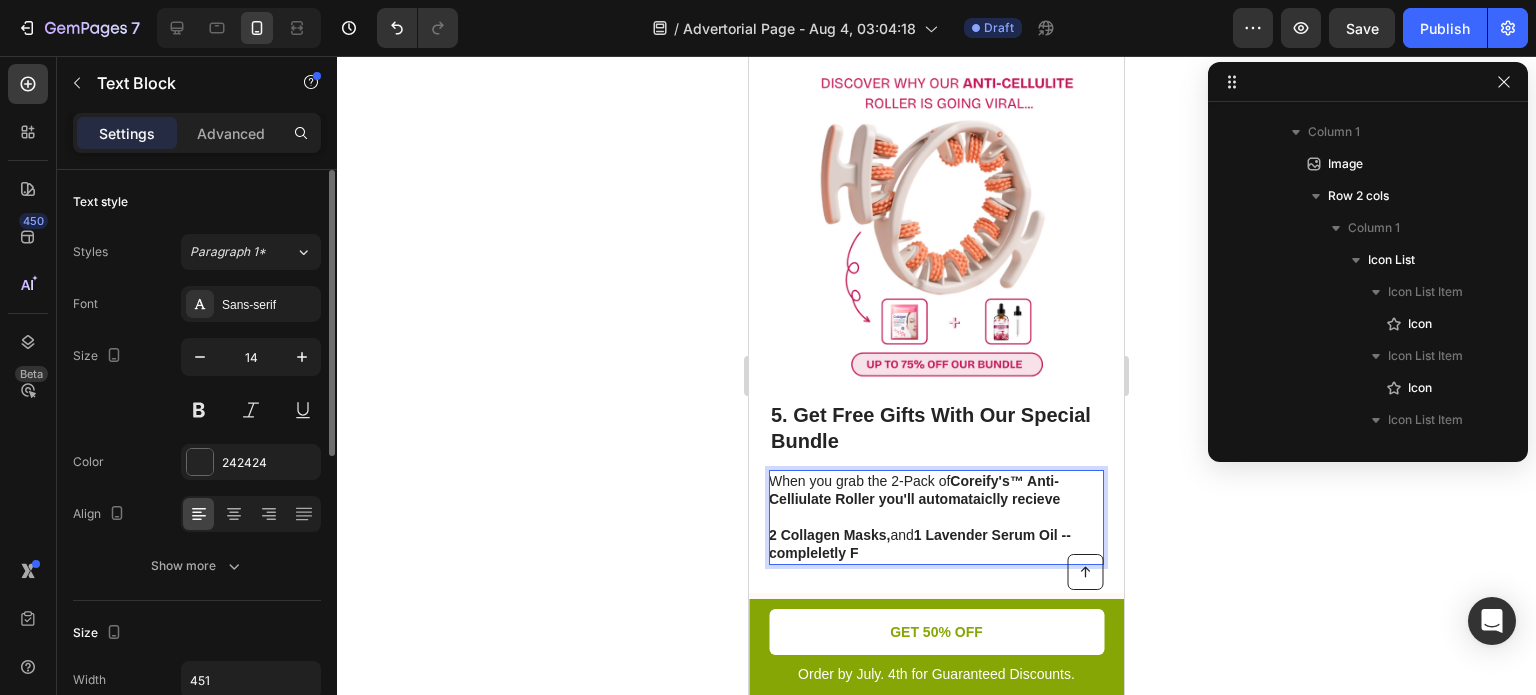 click on "1 Lavender Serum Oil -- compleletly F" at bounding box center (920, 544) 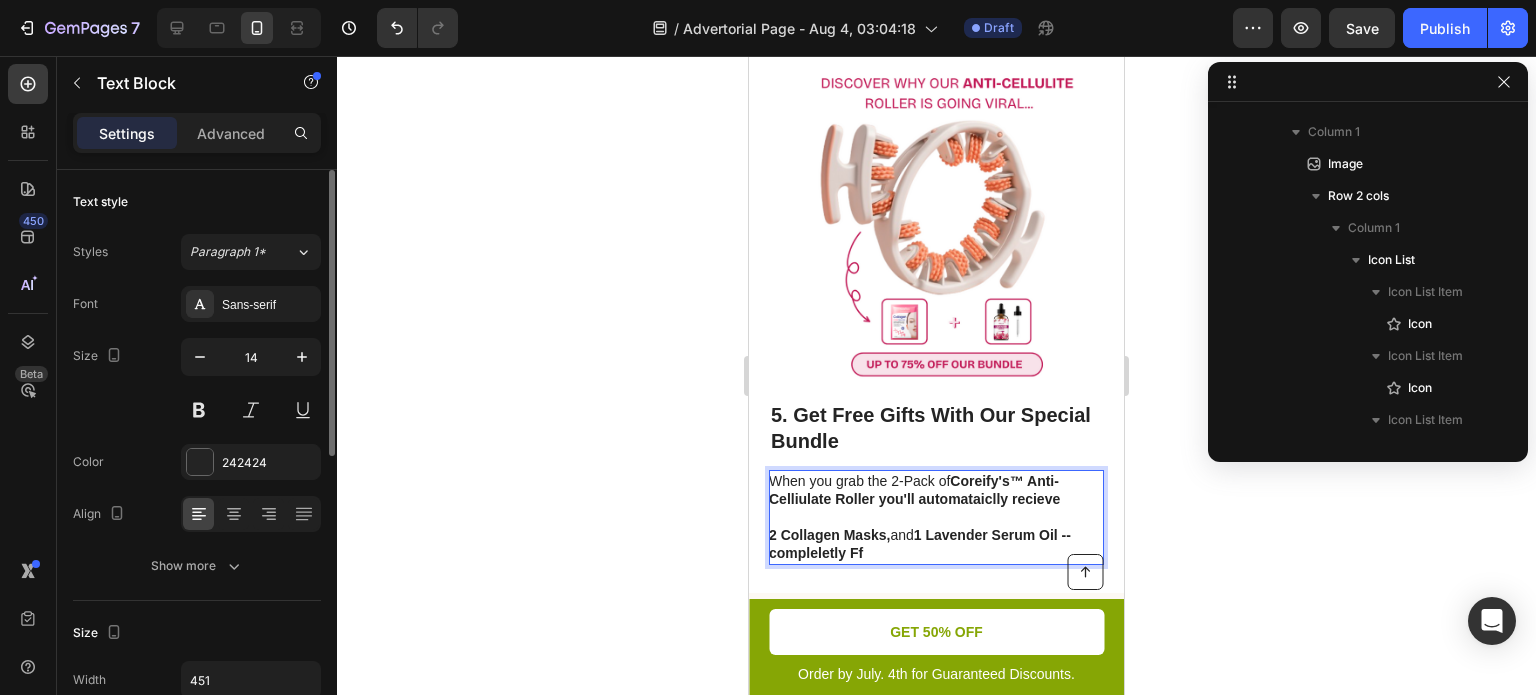 click on "1 Lavender Serum Oil -- compleletly Ff" at bounding box center (920, 544) 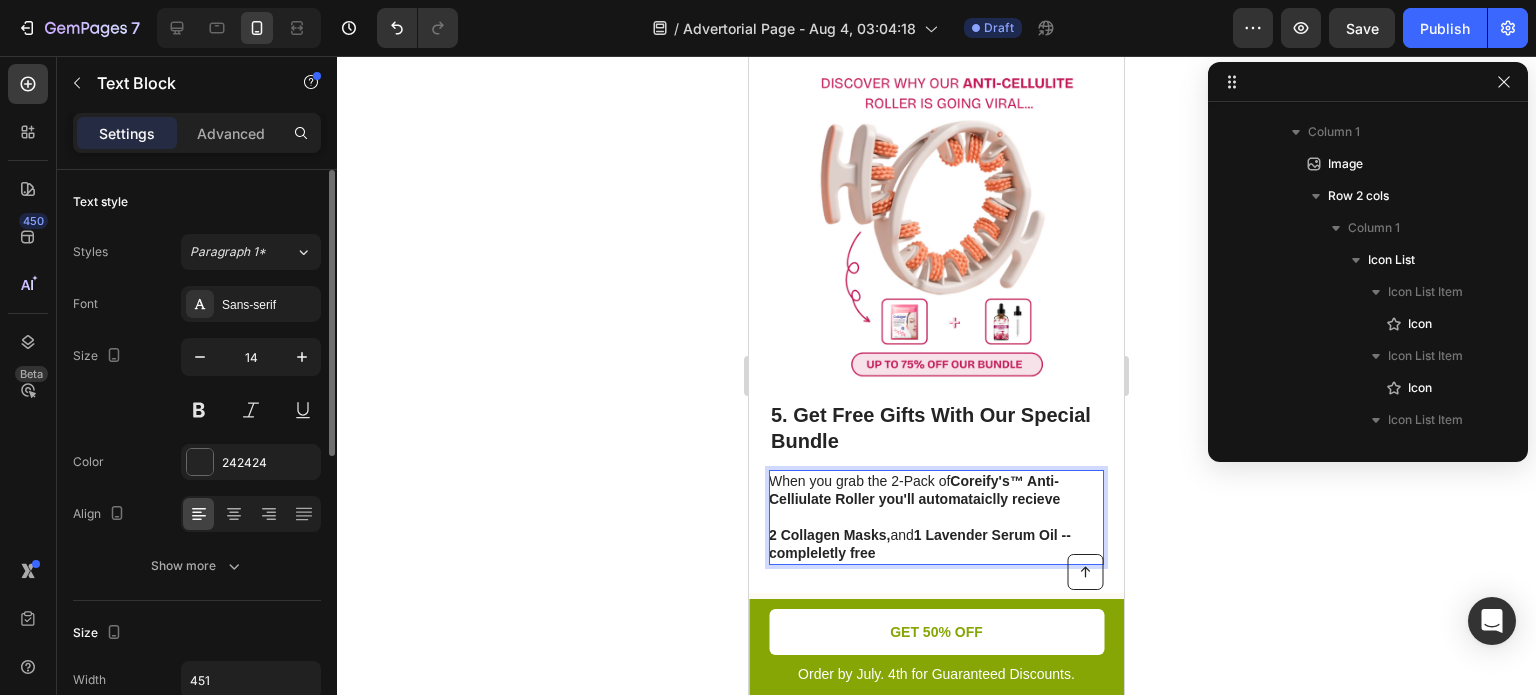 click on "1 Lavender Serum Oil -- compleletly free" at bounding box center [920, 544] 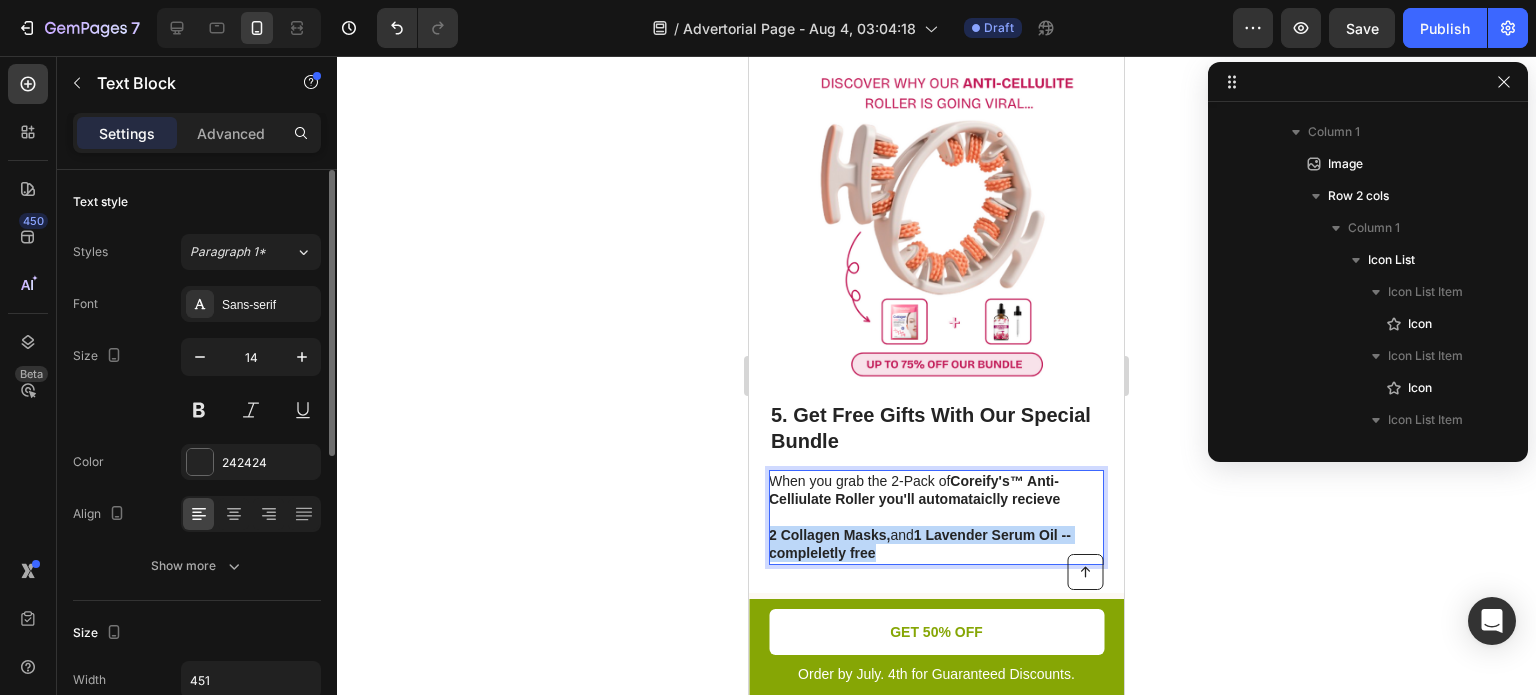 click on "2 Collagen Masks,  and  1 Lavender Serum Oil -- compleletly free" at bounding box center [935, 544] 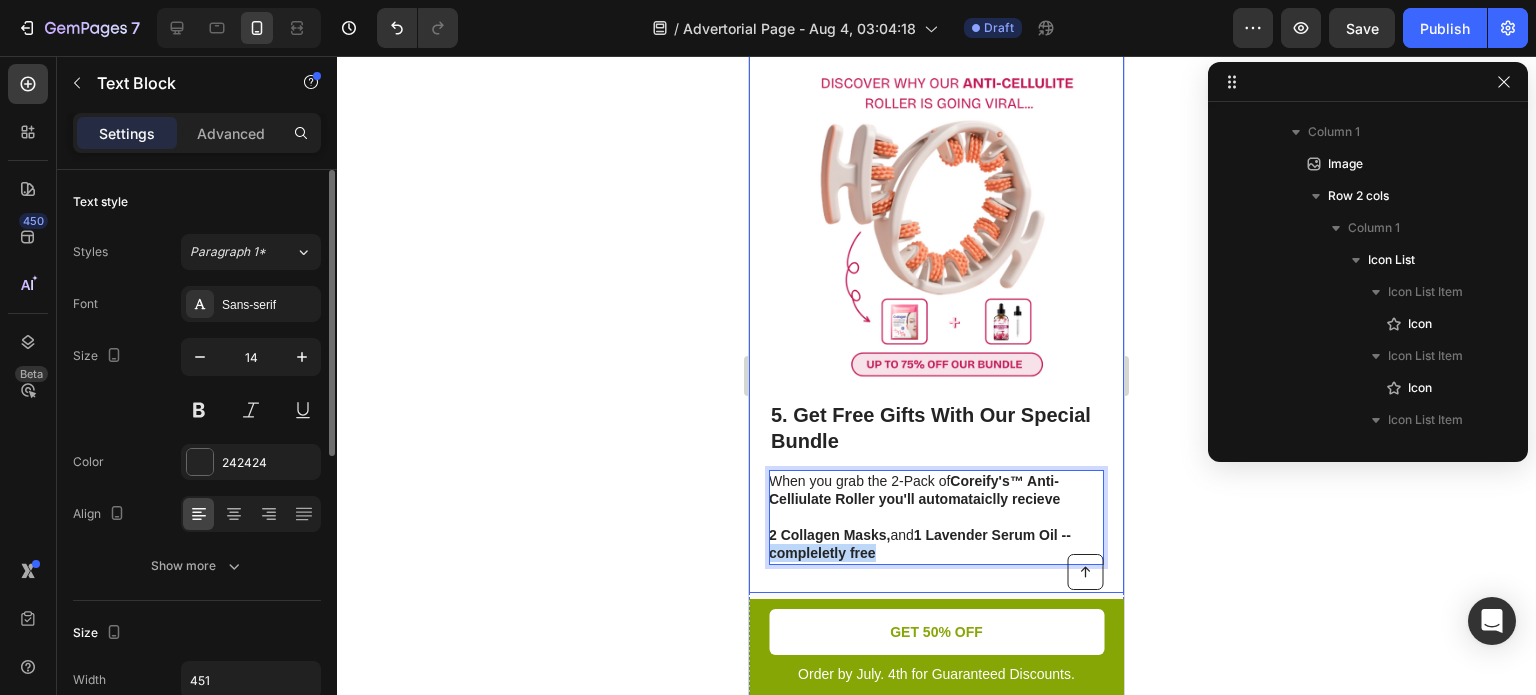drag, startPoint x: 881, startPoint y: 523, endPoint x: 752, endPoint y: 515, distance: 129.24782 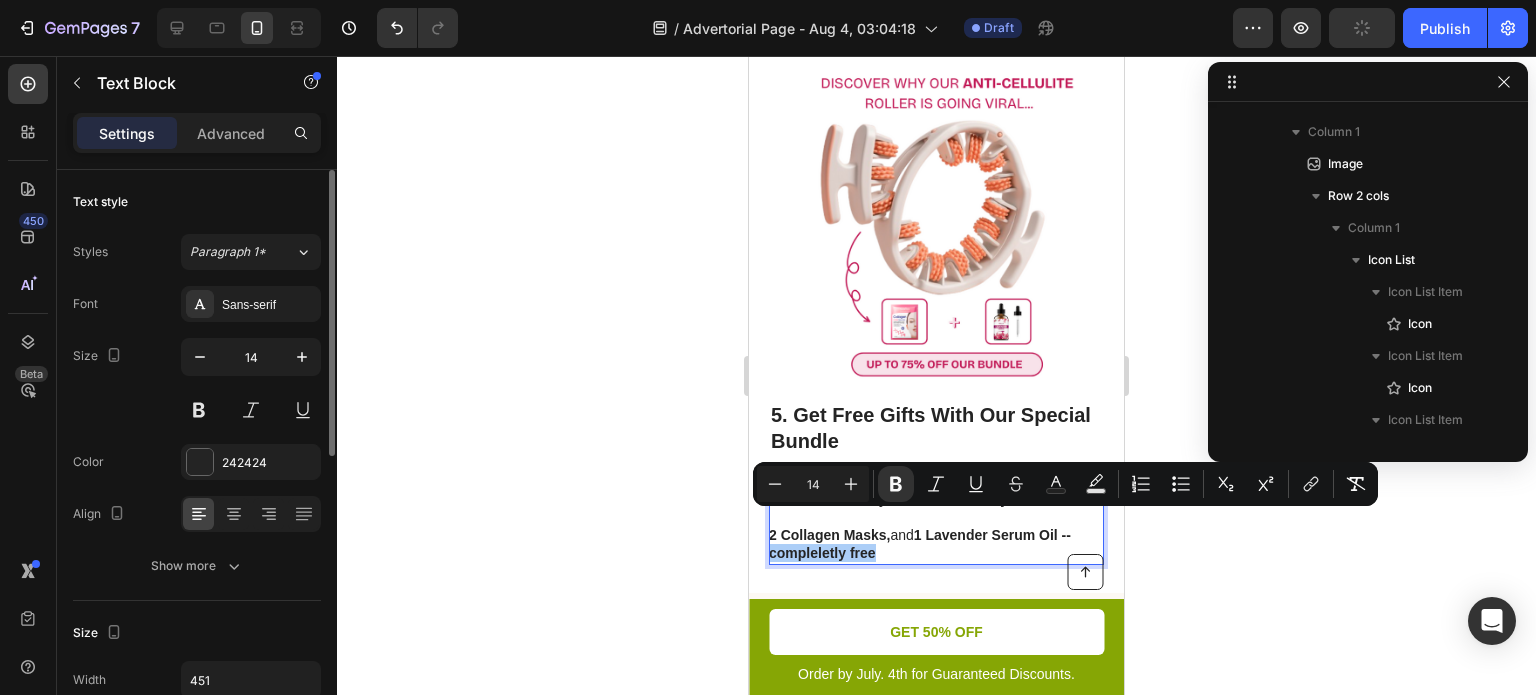 click 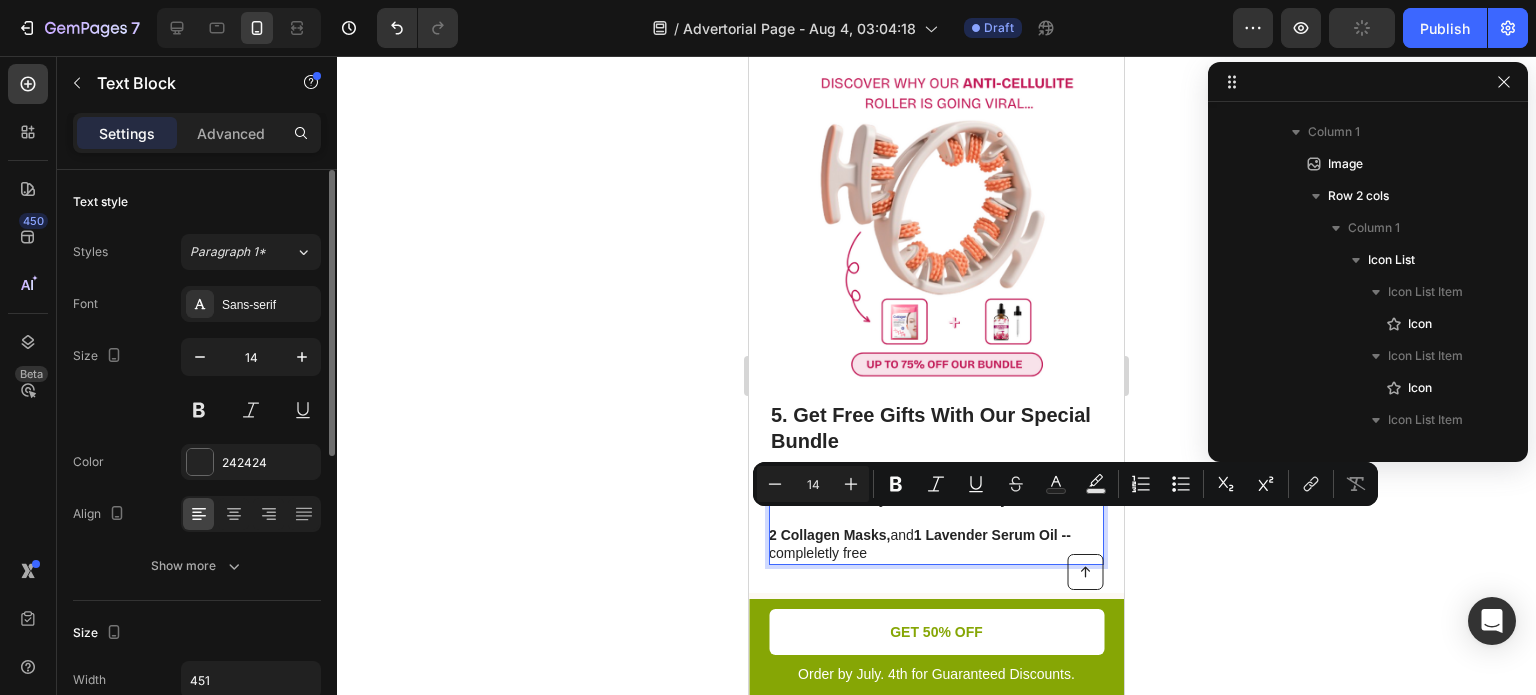 click on "2 Collagen Masks," at bounding box center (829, 535) 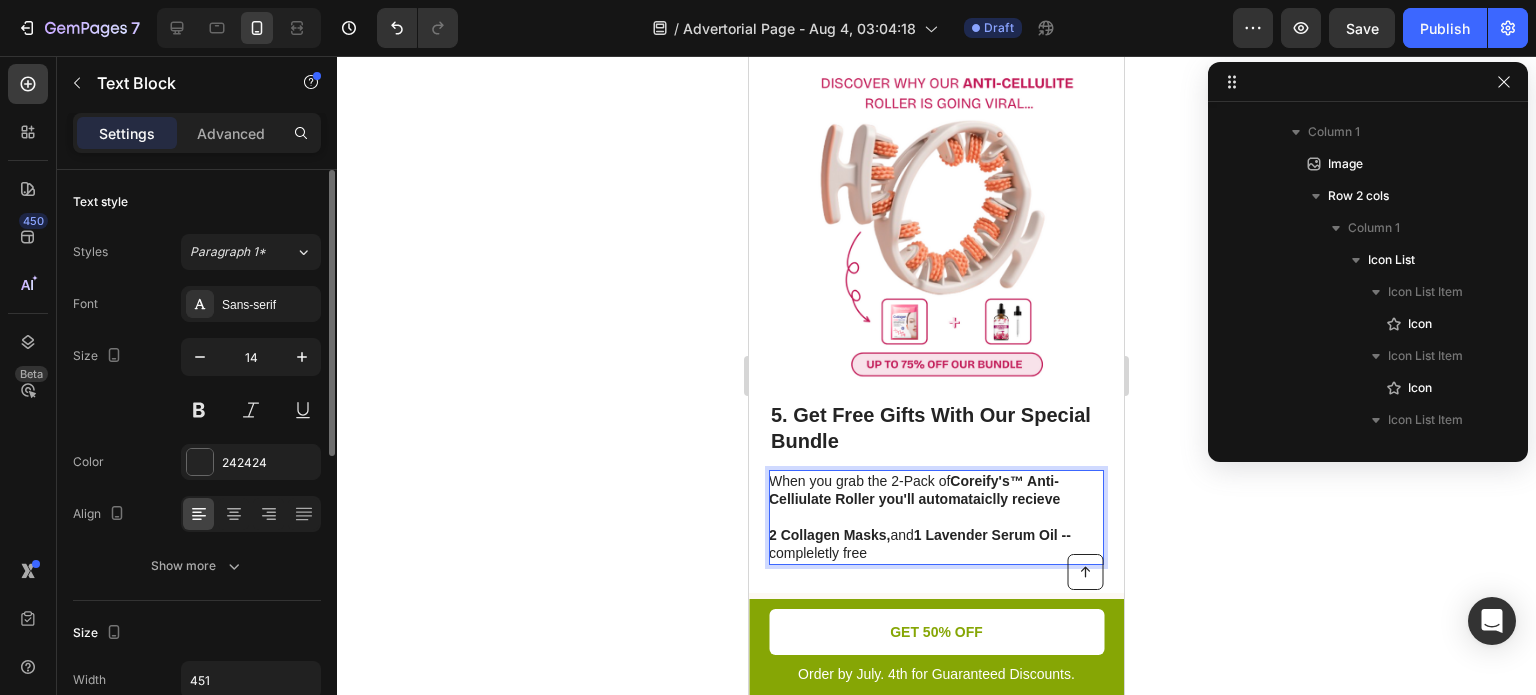 click at bounding box center [935, 517] 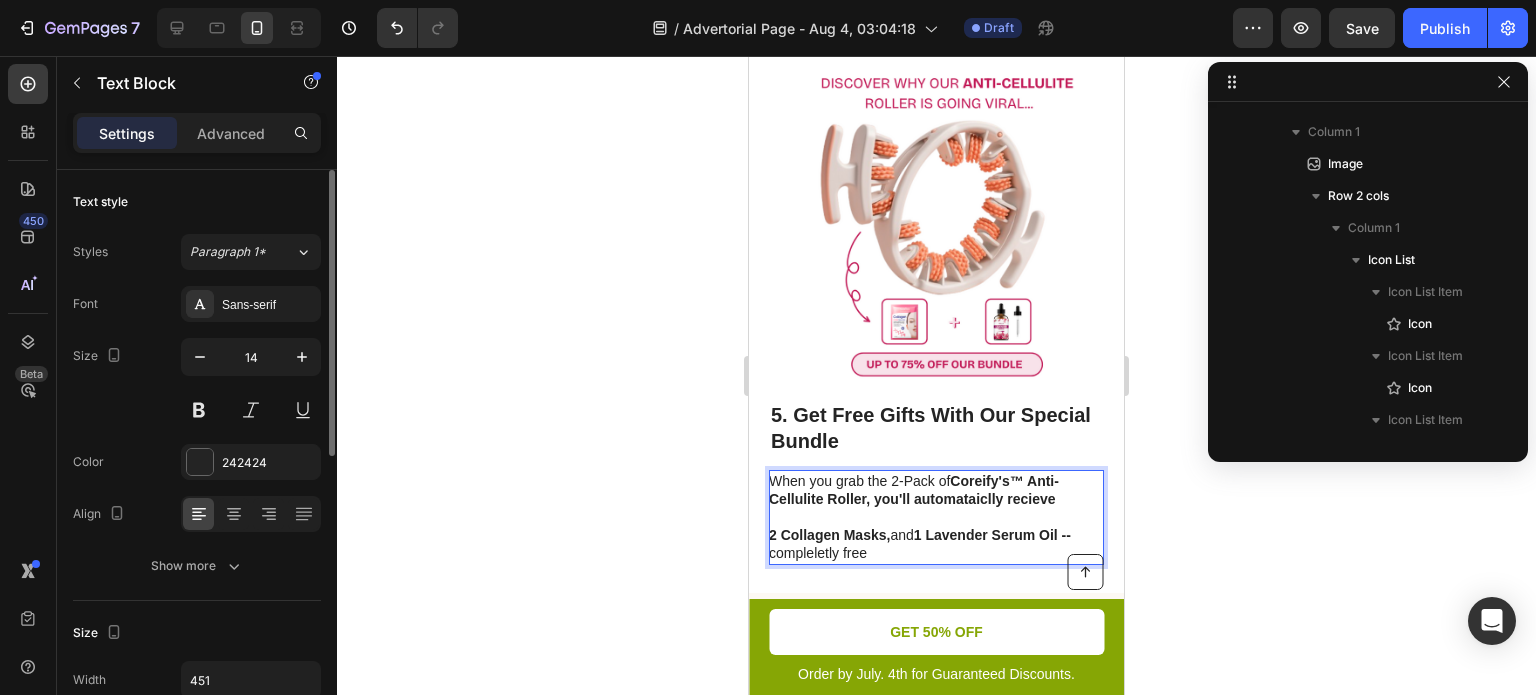 click on "Coreify's™ Anti-Cellulite Roller, you'll automataiclly recieve" at bounding box center [914, 490] 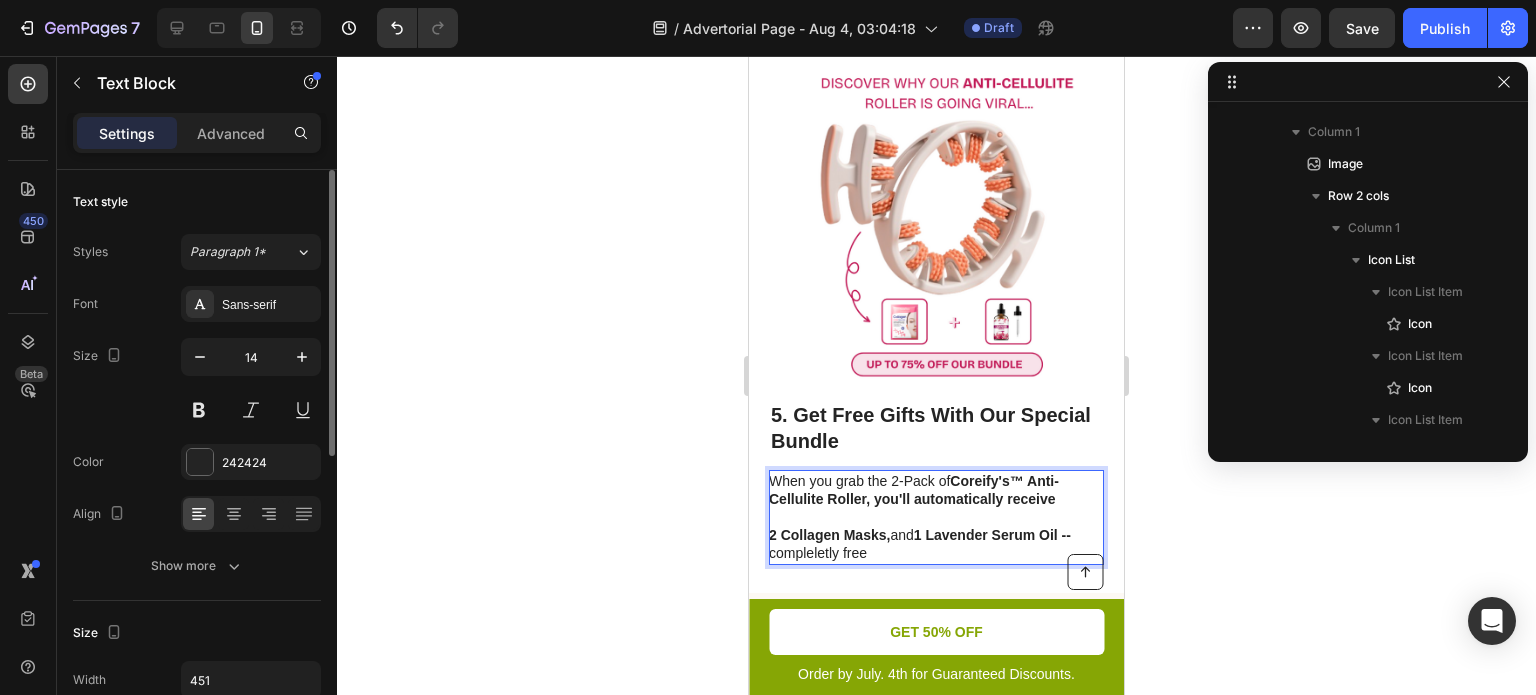 click on "When you grab the 2-Pack of  Coreify's™ Anti-Cellulite Roller, you'll automatically receive" at bounding box center (935, 490) 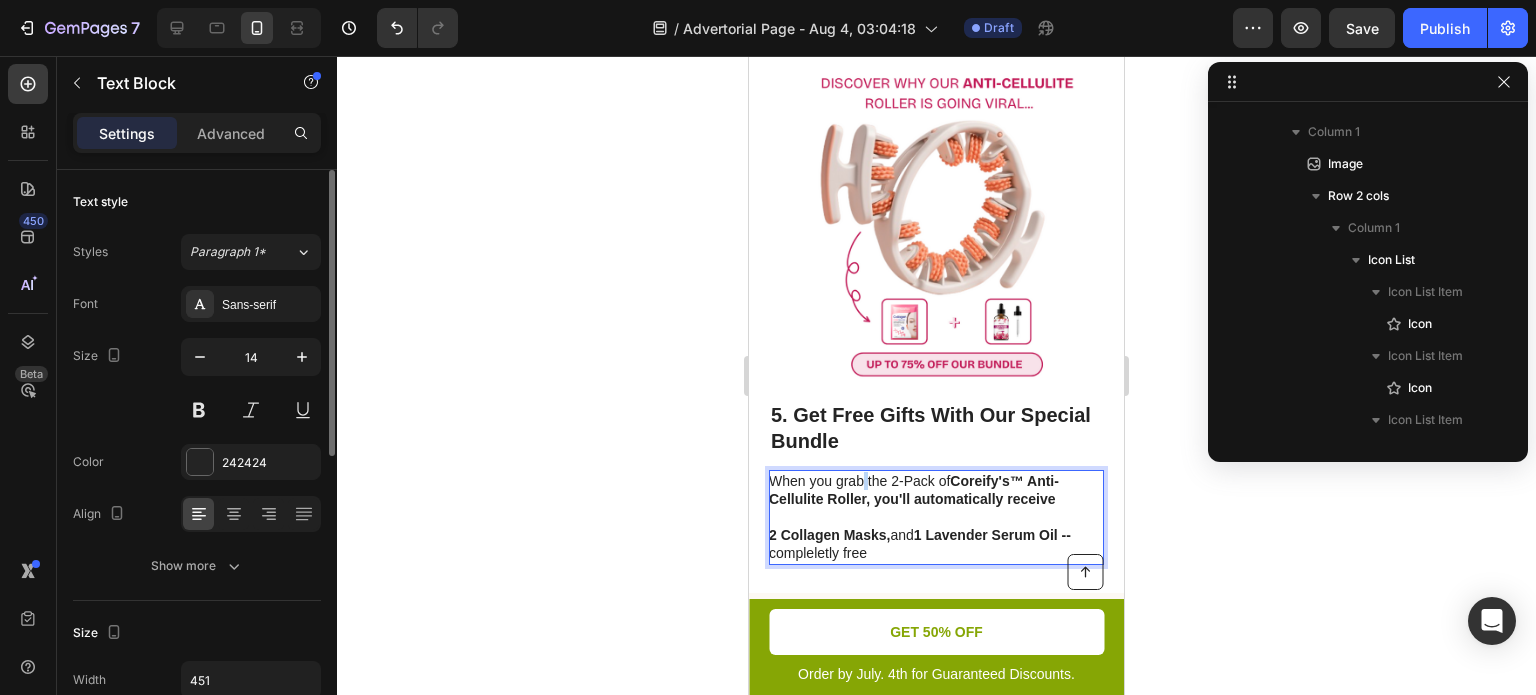 click on "When you grab the 2-Pack of  Coreify's™ Anti-Cellulite Roller, you'll automatically receive" at bounding box center [935, 490] 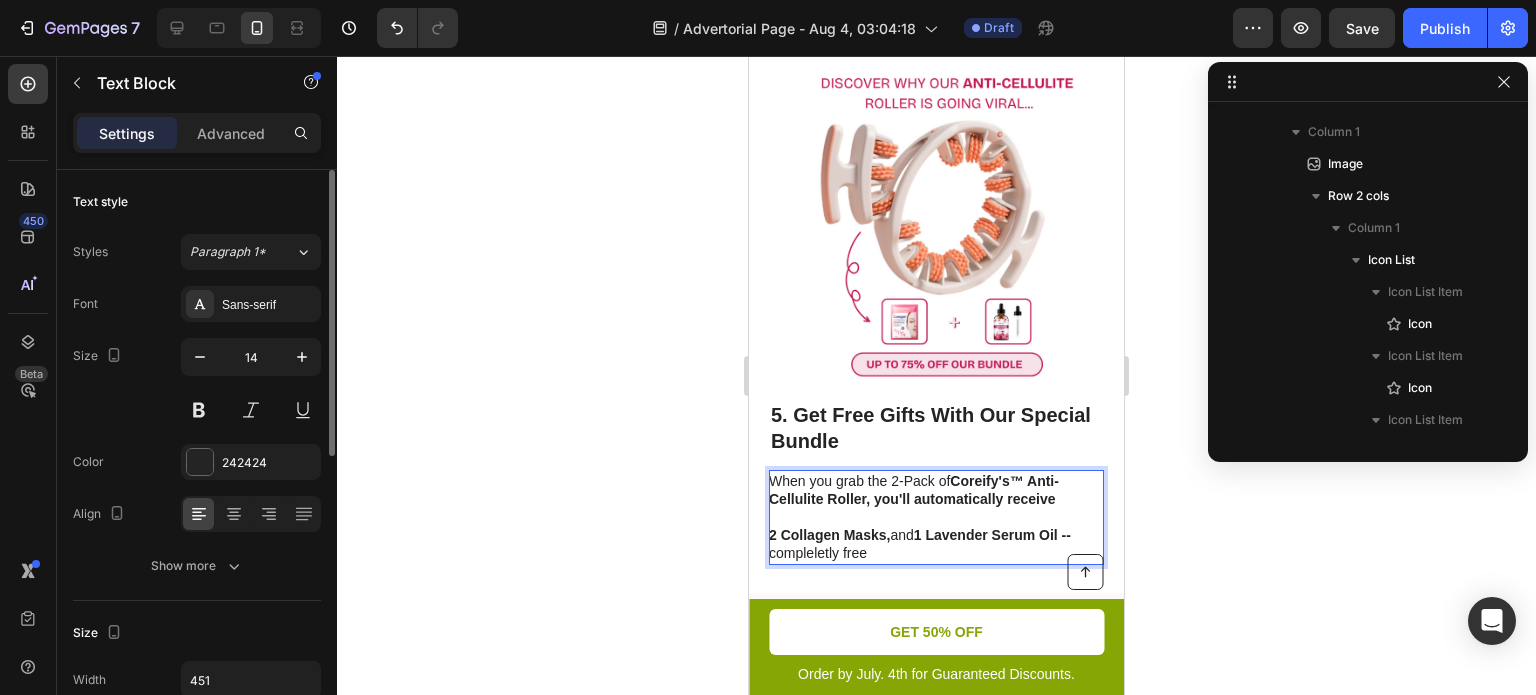 click on "2 Collagen Masks," at bounding box center (829, 535) 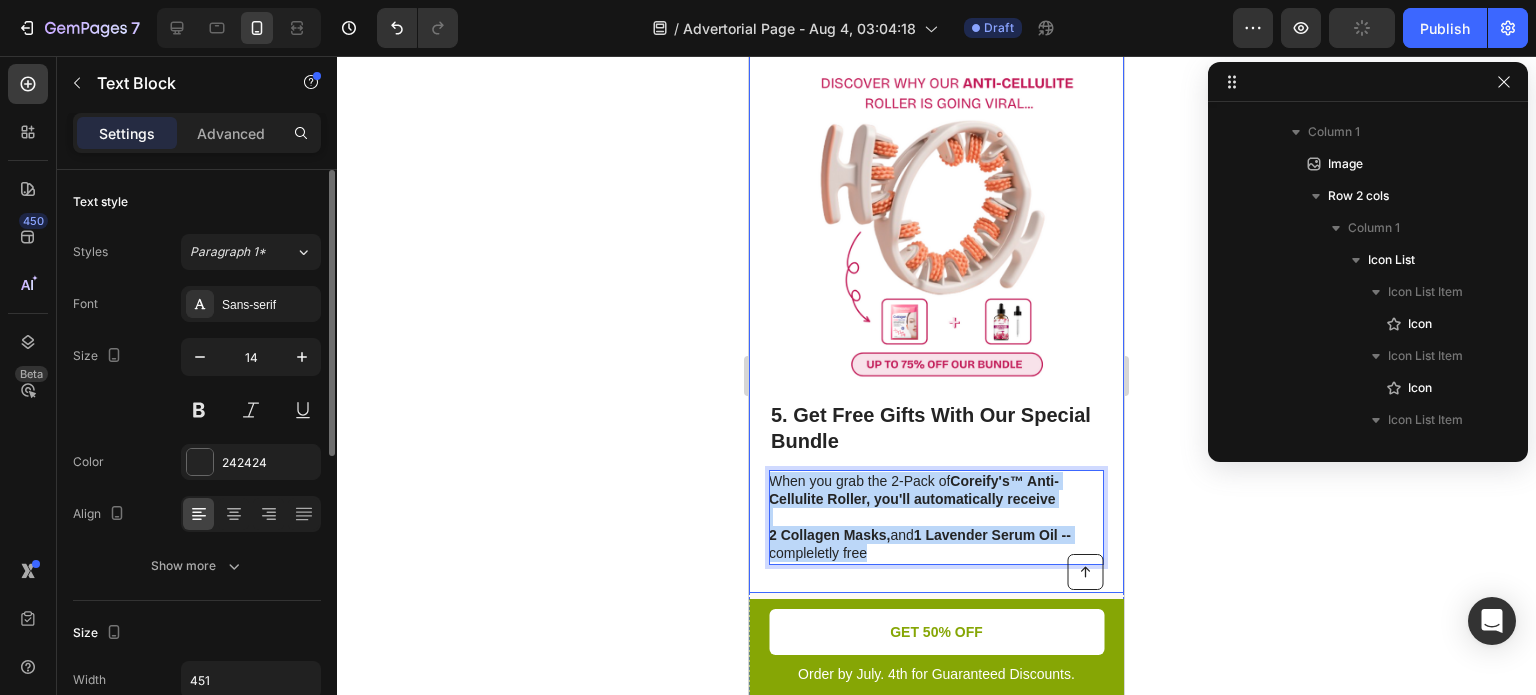 drag, startPoint x: 886, startPoint y: 525, endPoint x: 760, endPoint y: 442, distance: 150.88075 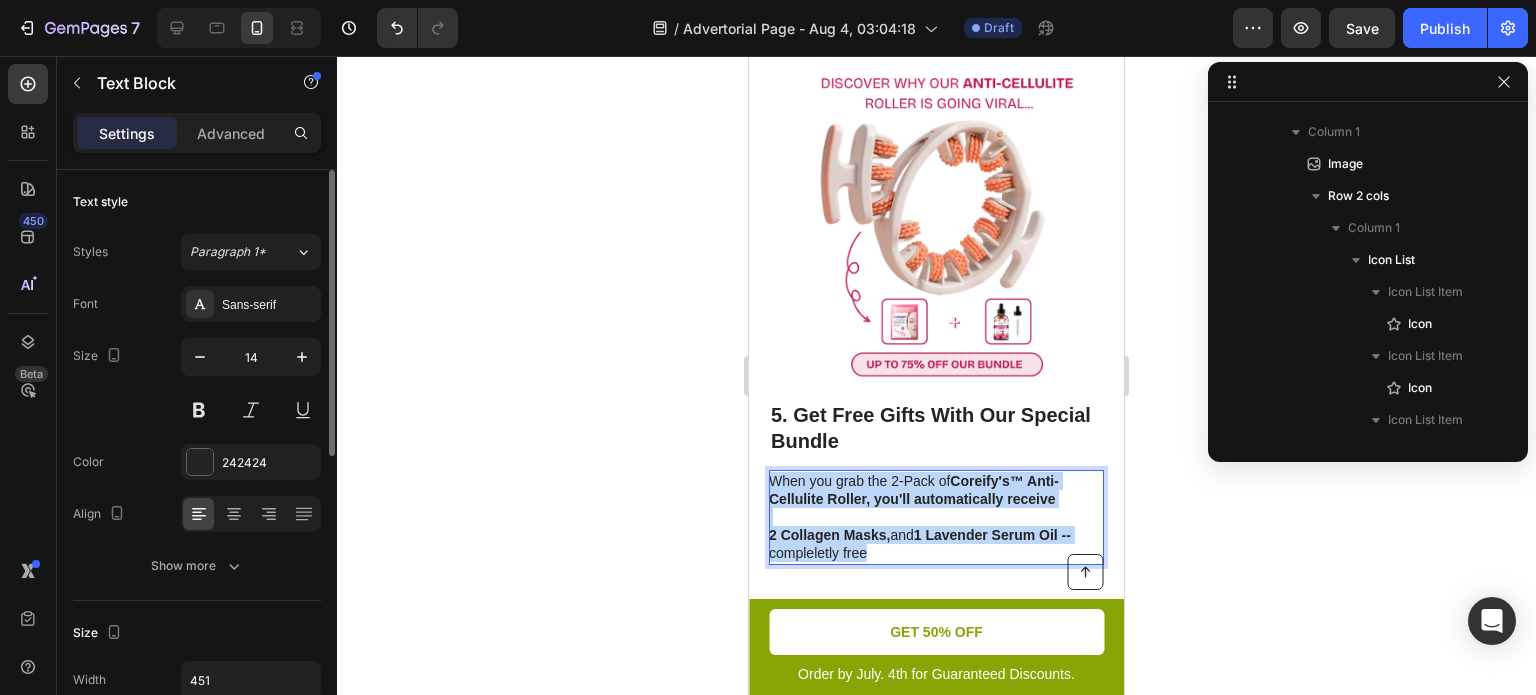 drag, startPoint x: 809, startPoint y: 456, endPoint x: 798, endPoint y: 446, distance: 14.866069 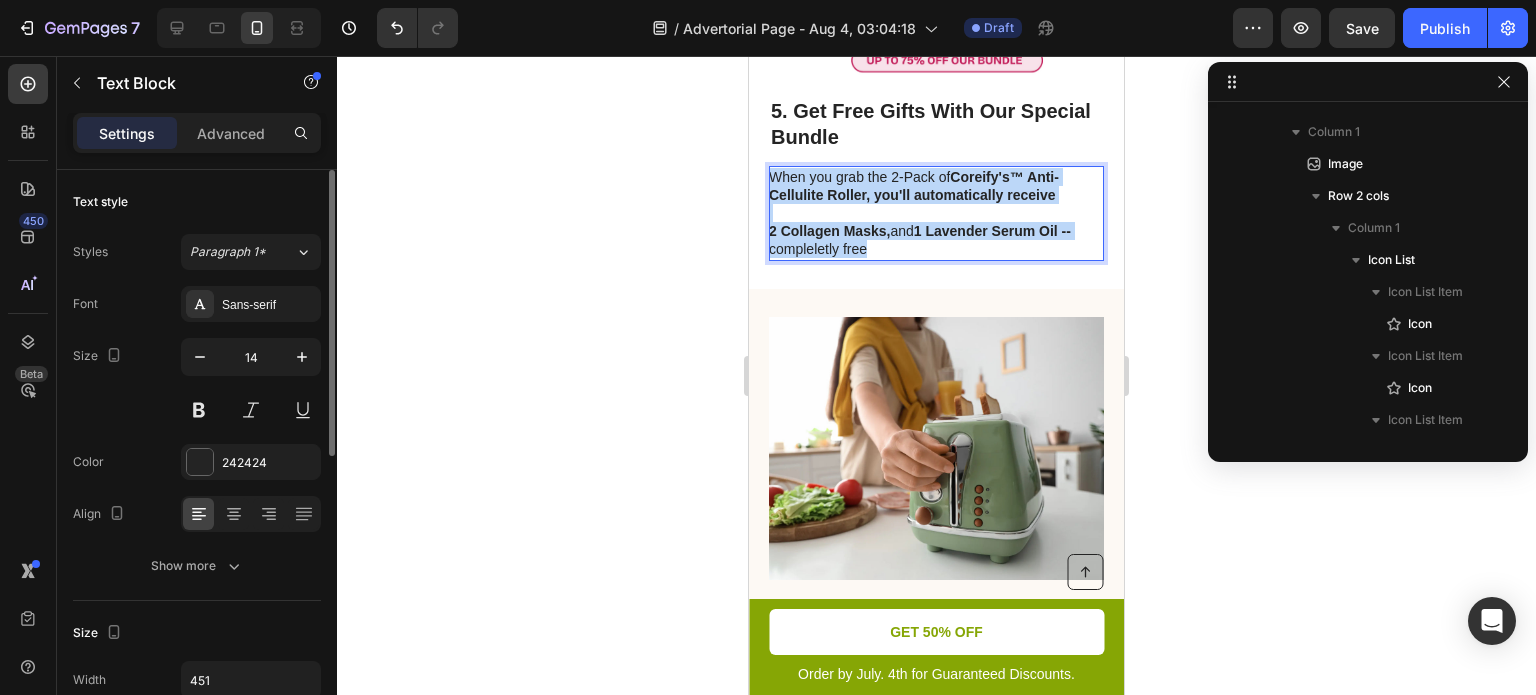 scroll, scrollTop: 4076, scrollLeft: 0, axis: vertical 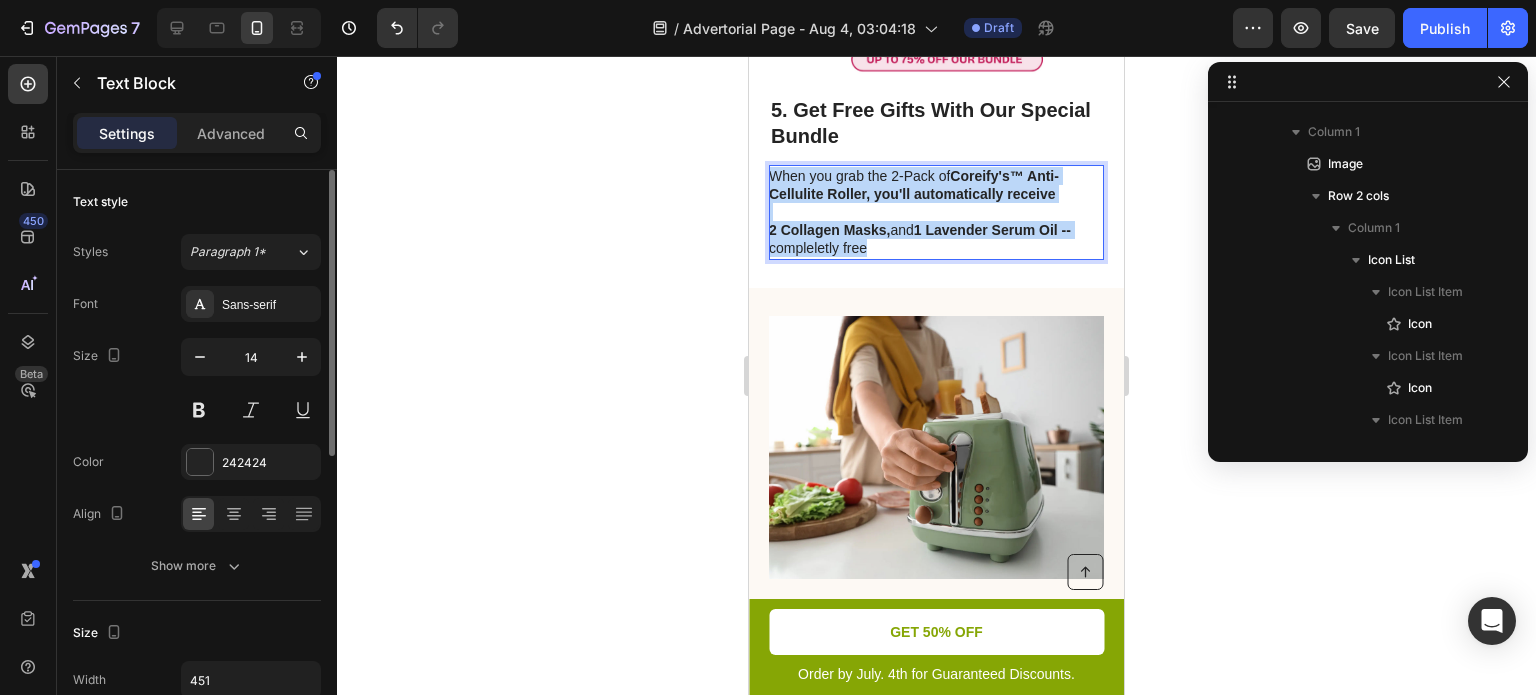 click at bounding box center [935, 212] 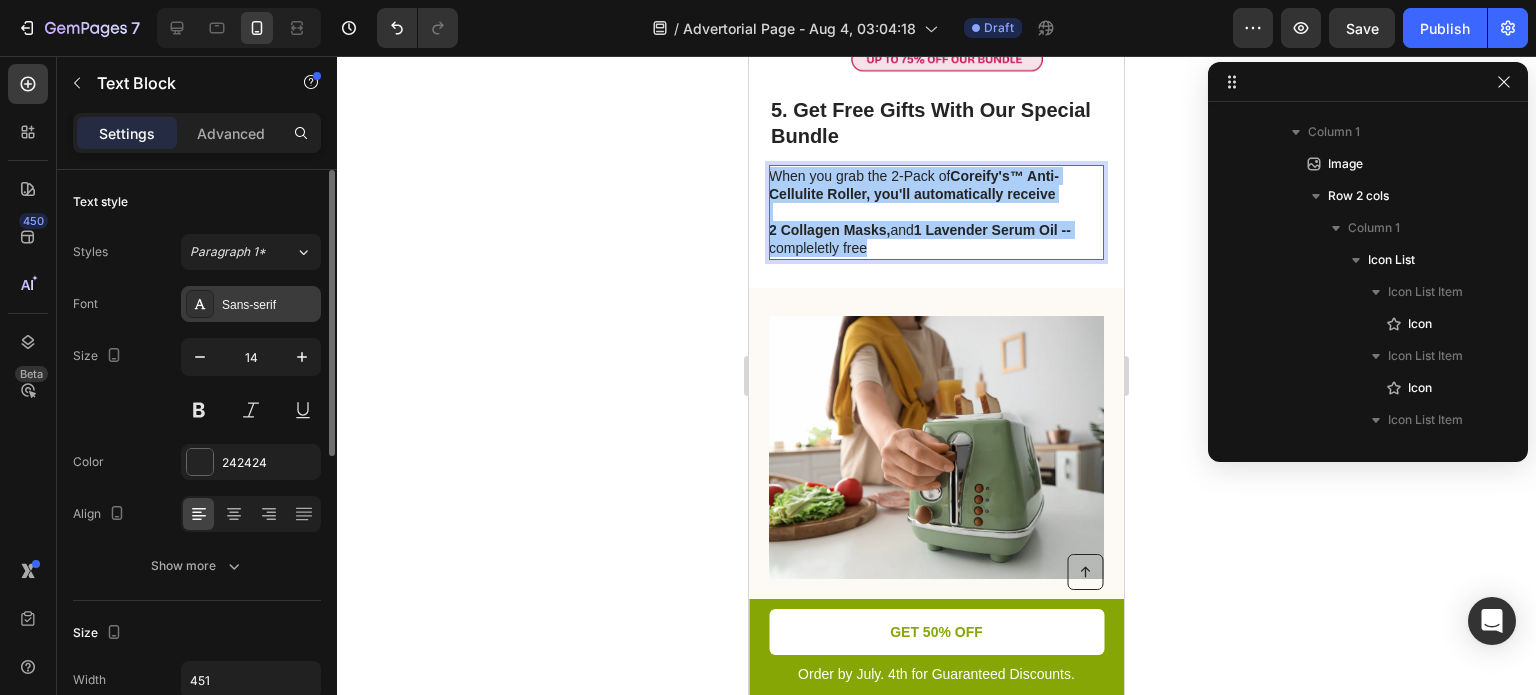 click on "Sans-serif" at bounding box center (251, 304) 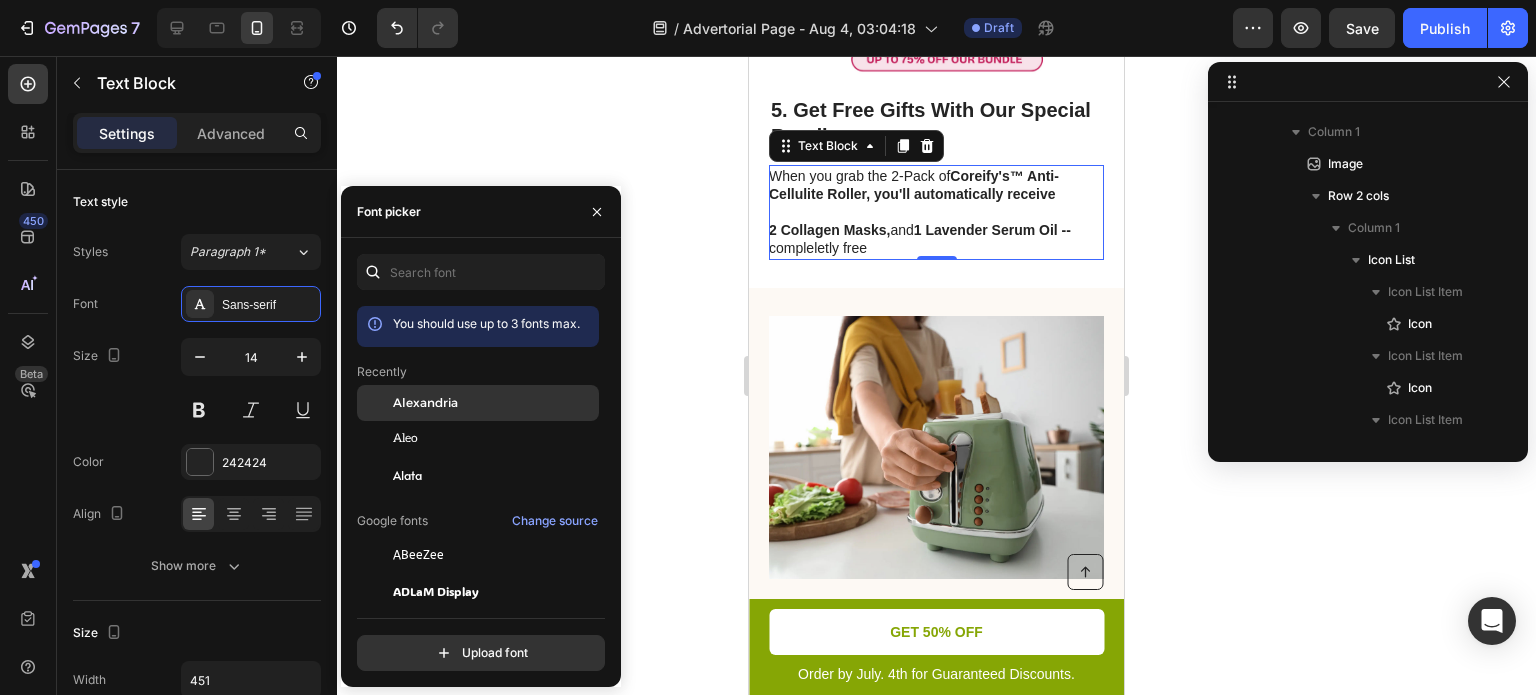click on "Alexandria" at bounding box center (425, 403) 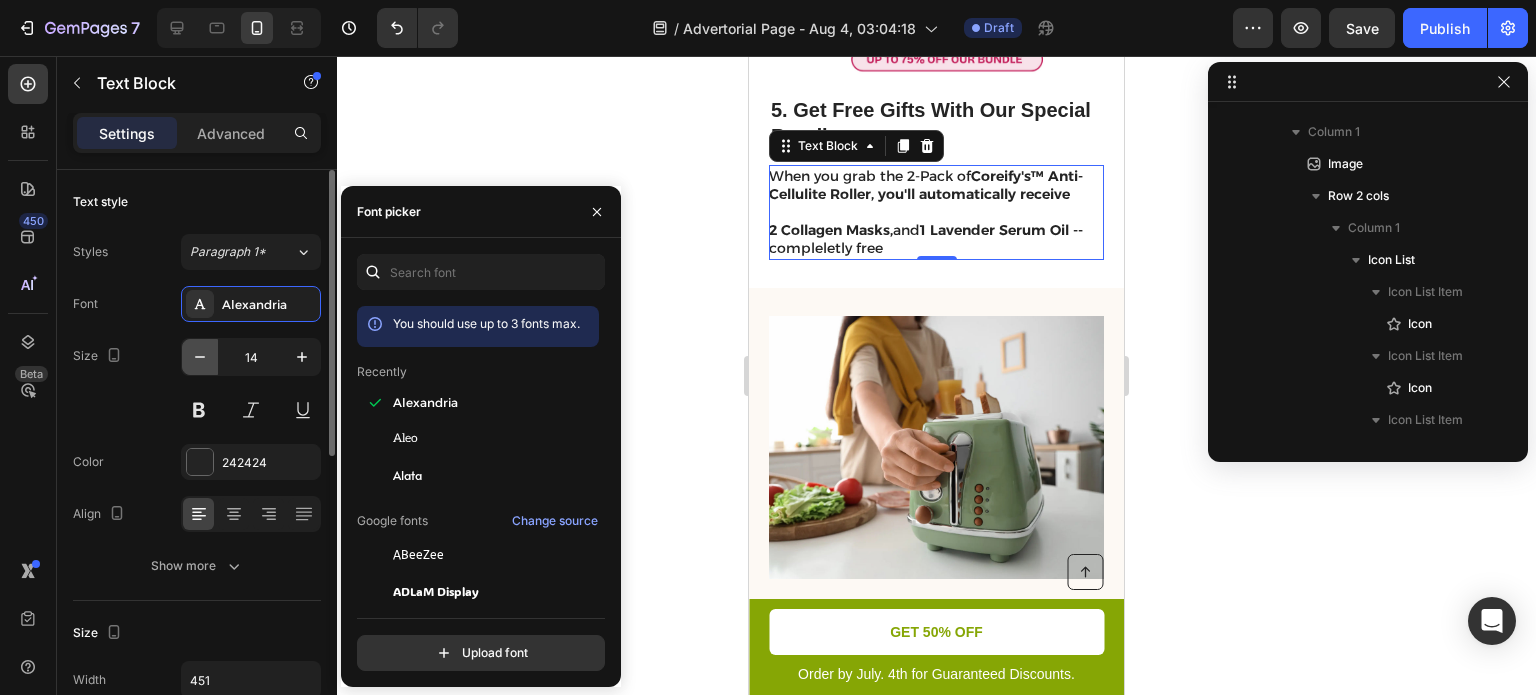 click 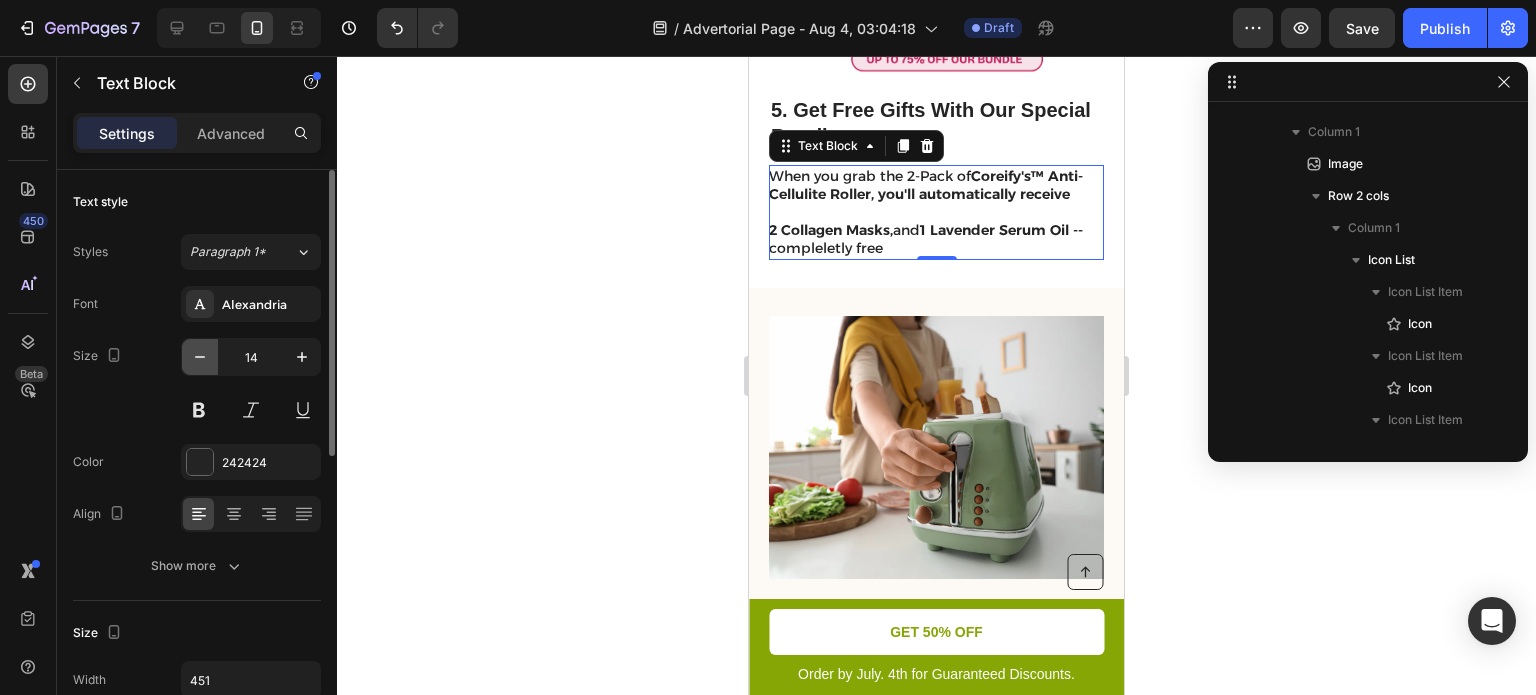 type on "13" 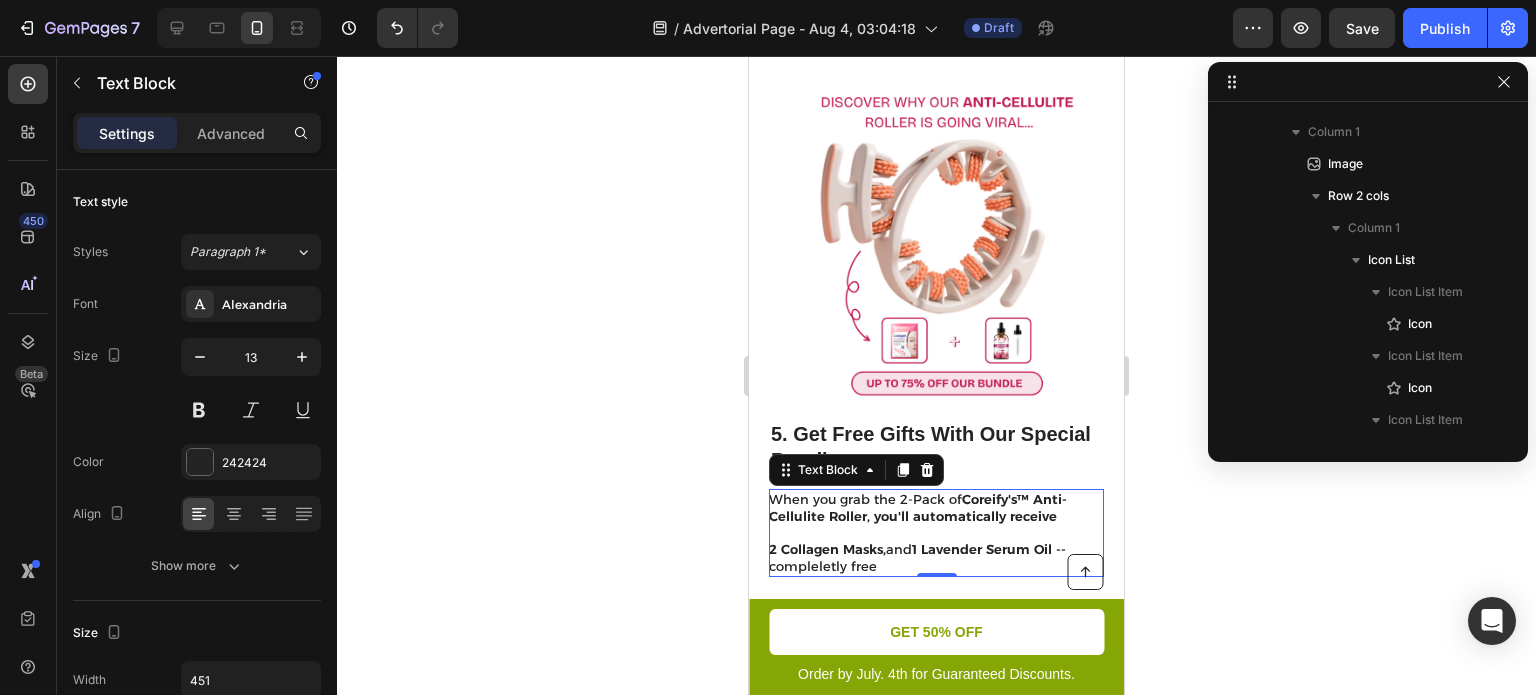 scroll, scrollTop: 3751, scrollLeft: 0, axis: vertical 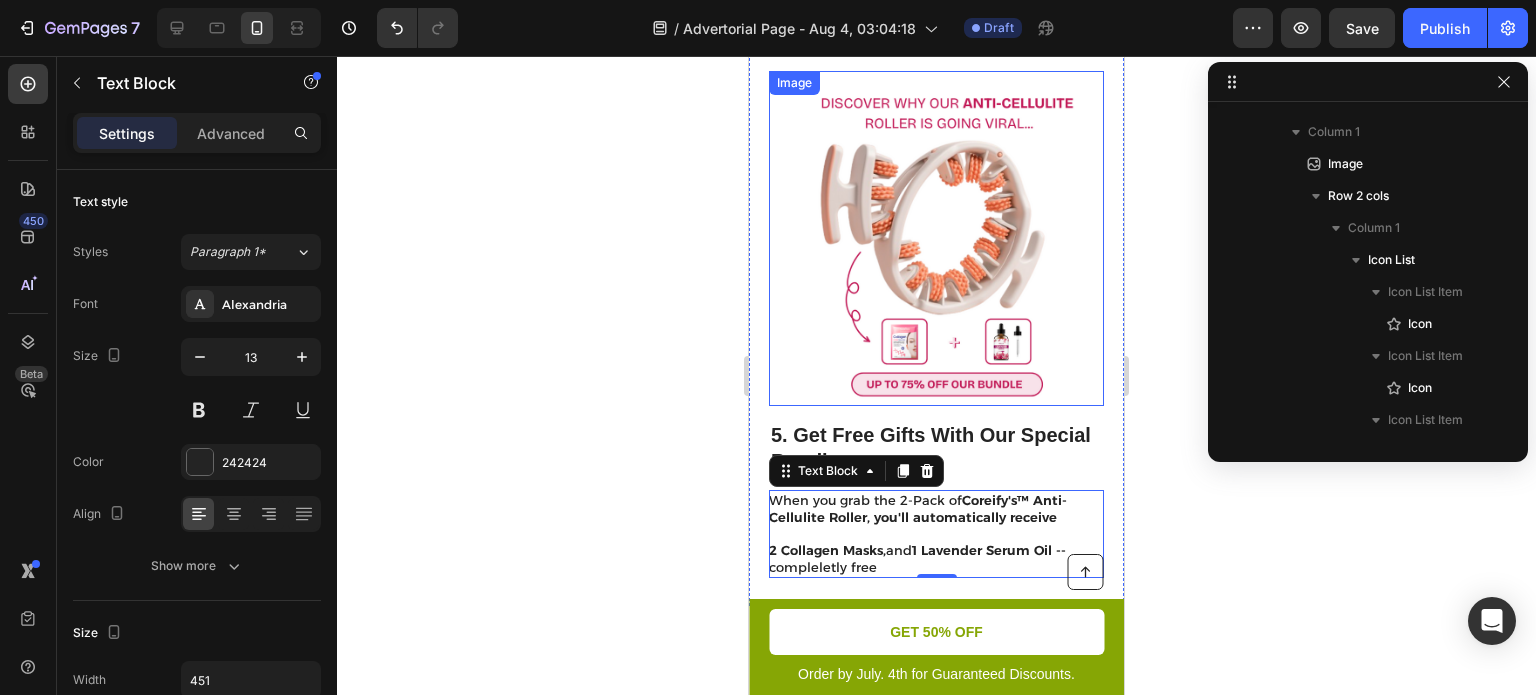 click at bounding box center [936, 238] 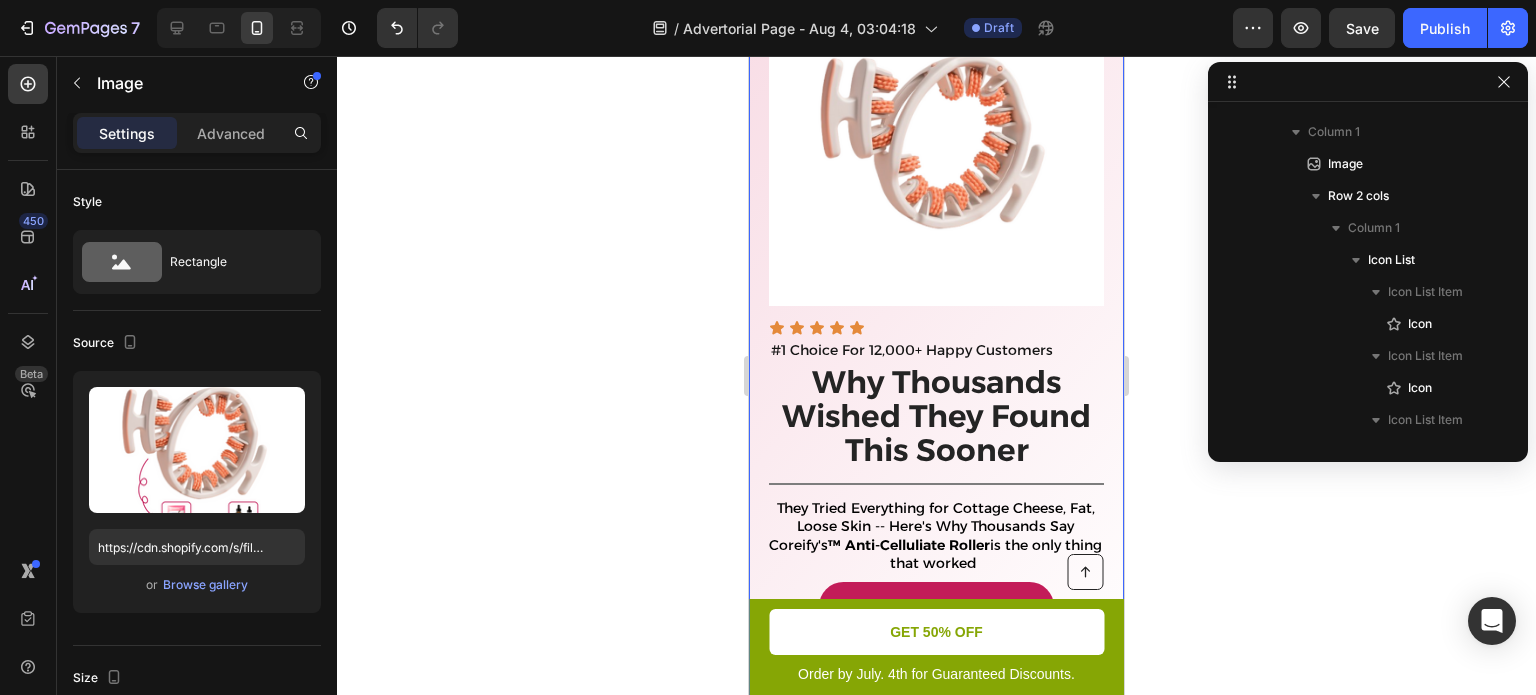 scroll, scrollTop: 436, scrollLeft: 0, axis: vertical 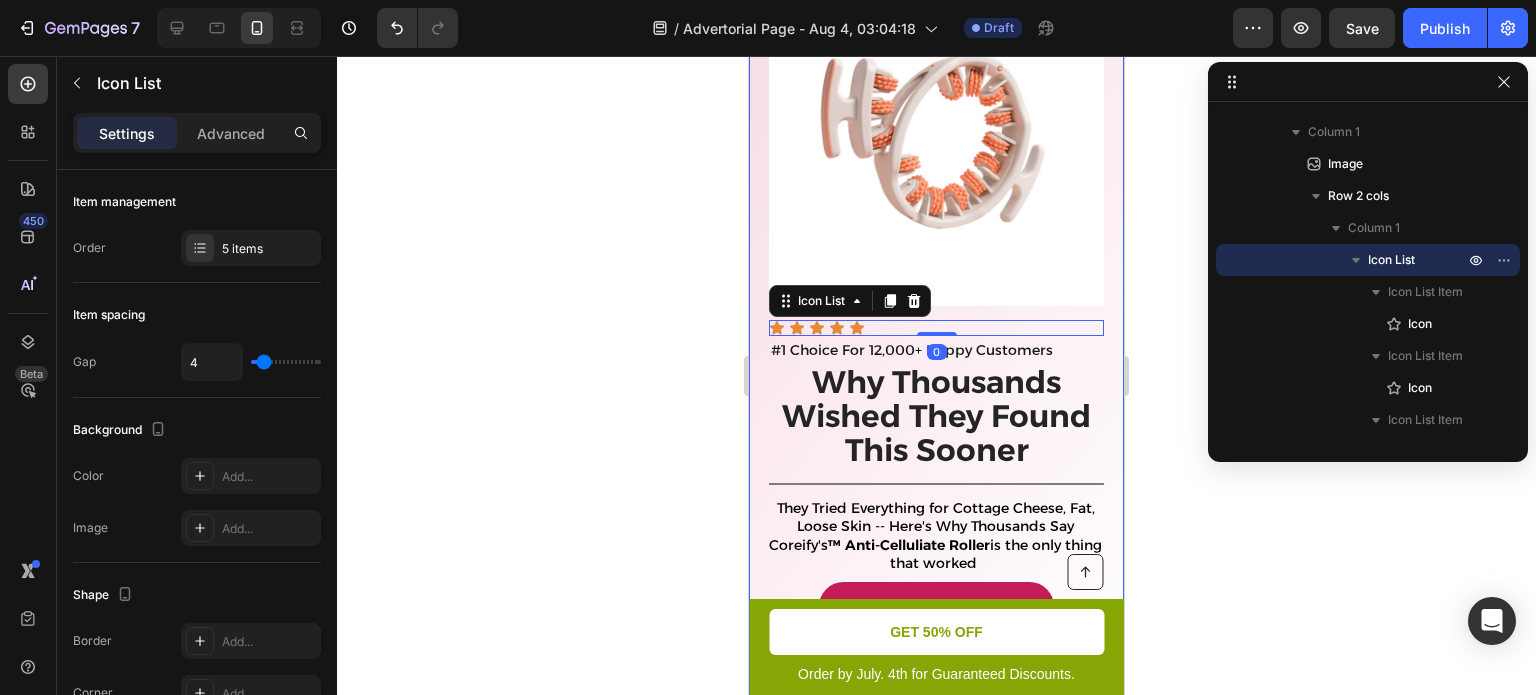 click on "Image Icon Icon Icon Icon
Icon Icon List   0 #1 Choice For 12,000+ Happy Customers Text Block Row Why Thousands Wished They Found This Sooner Heading                Title Line They Tried Everything for Cottage Cheese, Fat, Loose Skin -- Here's Why Thousands Say Coreify's ™ Anti-Celluliate Roller  is the only thing that worked   Text Block Check Avaliablity Button RISK-FREE  | 30 Day Money Back Guarentee  Text Block Row" at bounding box center (936, 319) 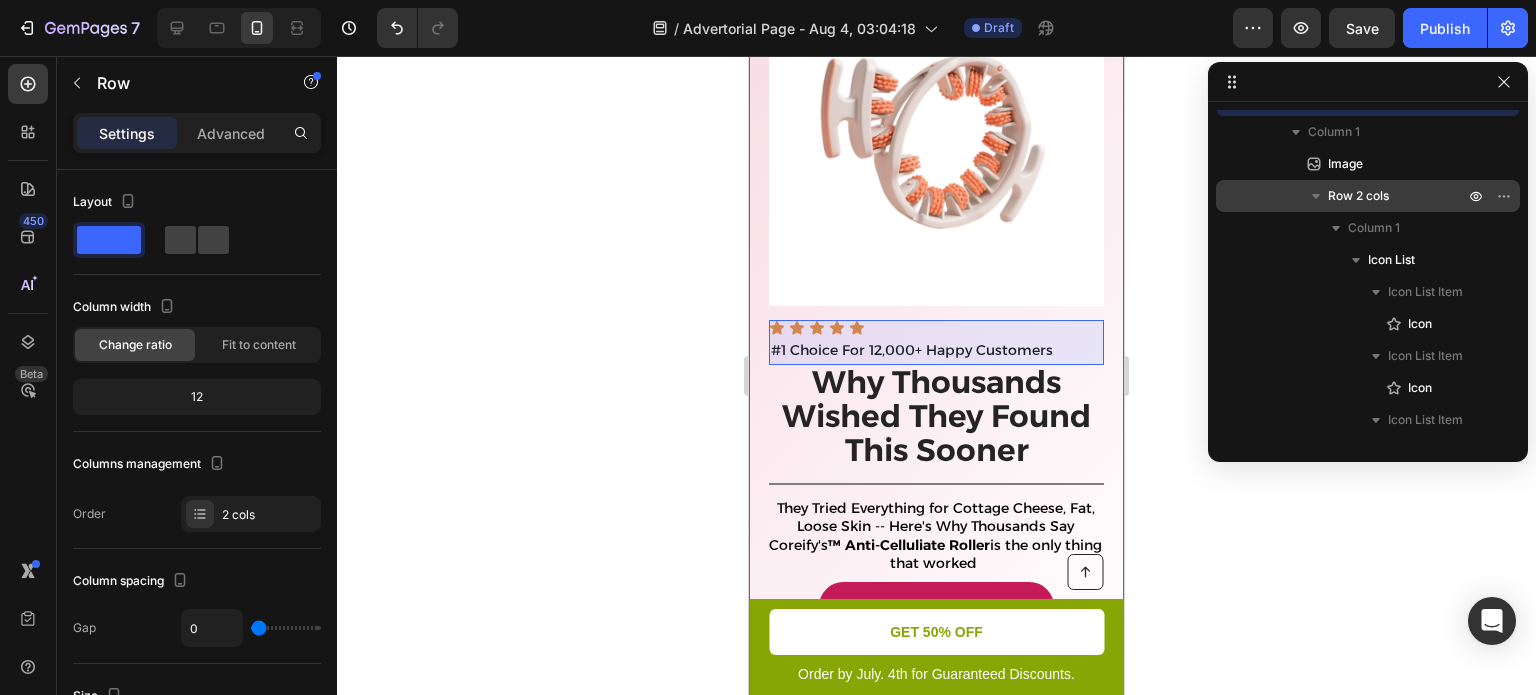 scroll, scrollTop: 147, scrollLeft: 0, axis: vertical 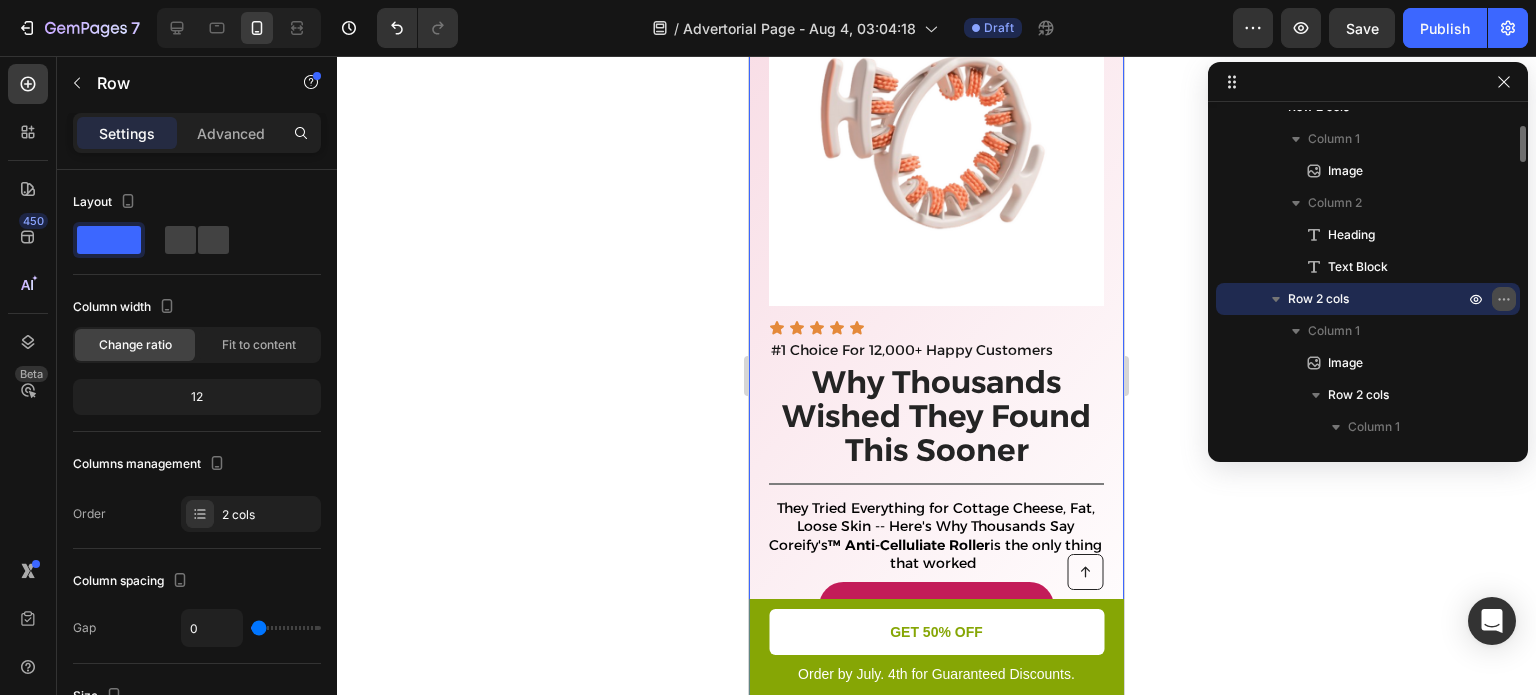 click 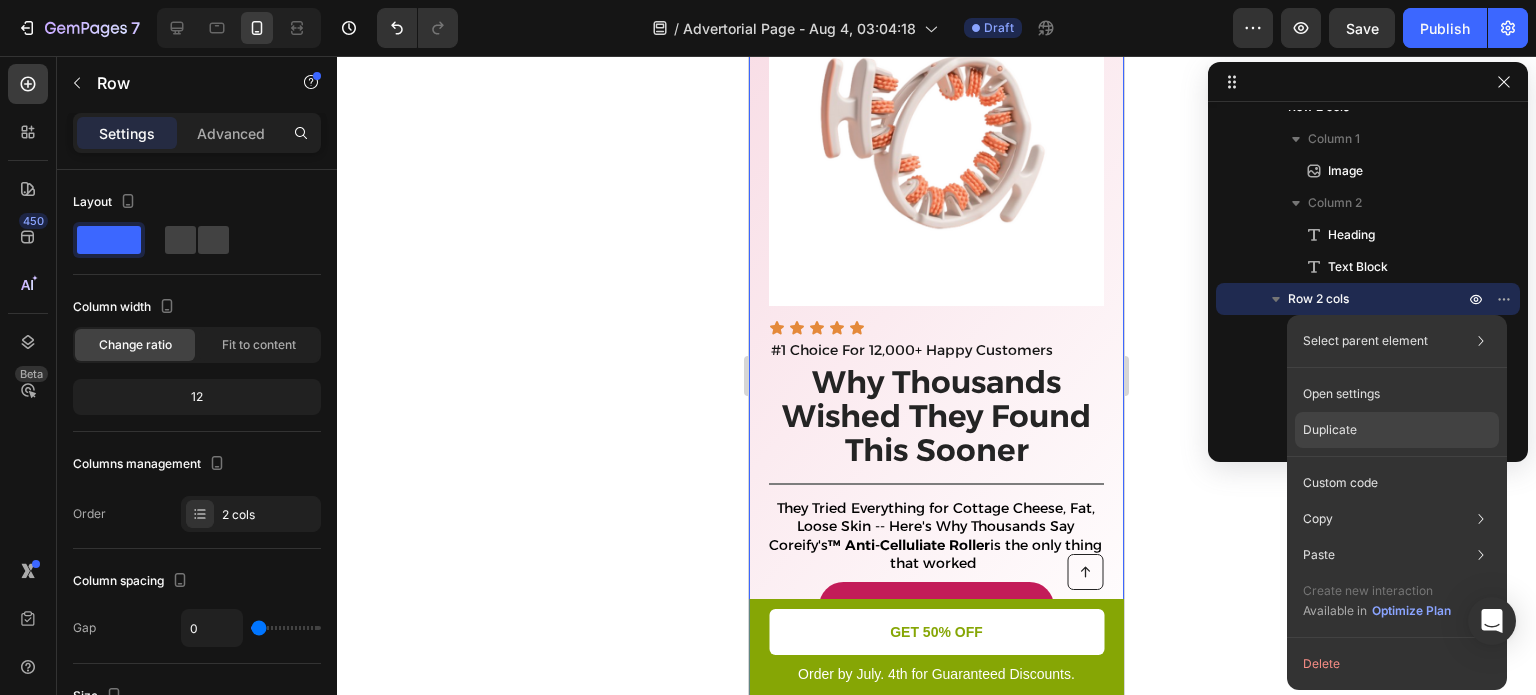 click on "Duplicate" 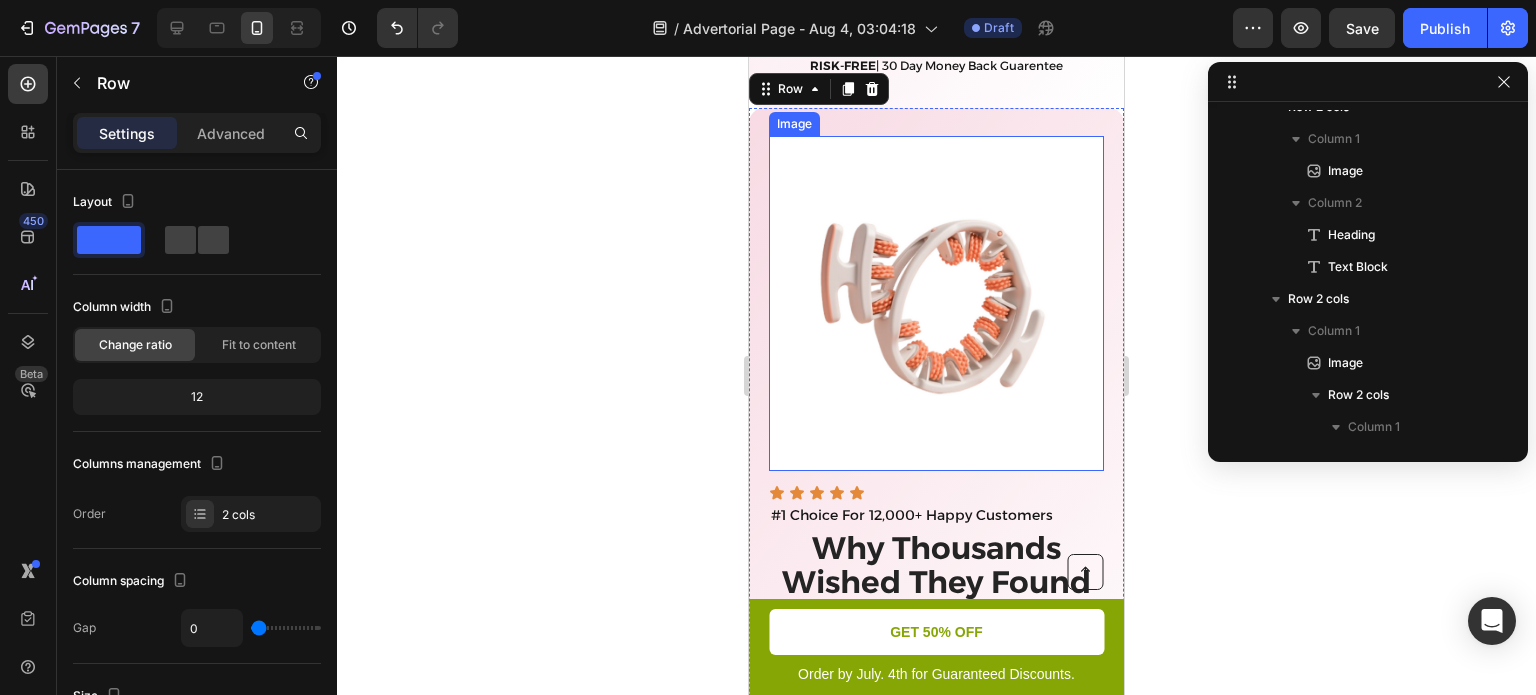 scroll, scrollTop: 1024, scrollLeft: 0, axis: vertical 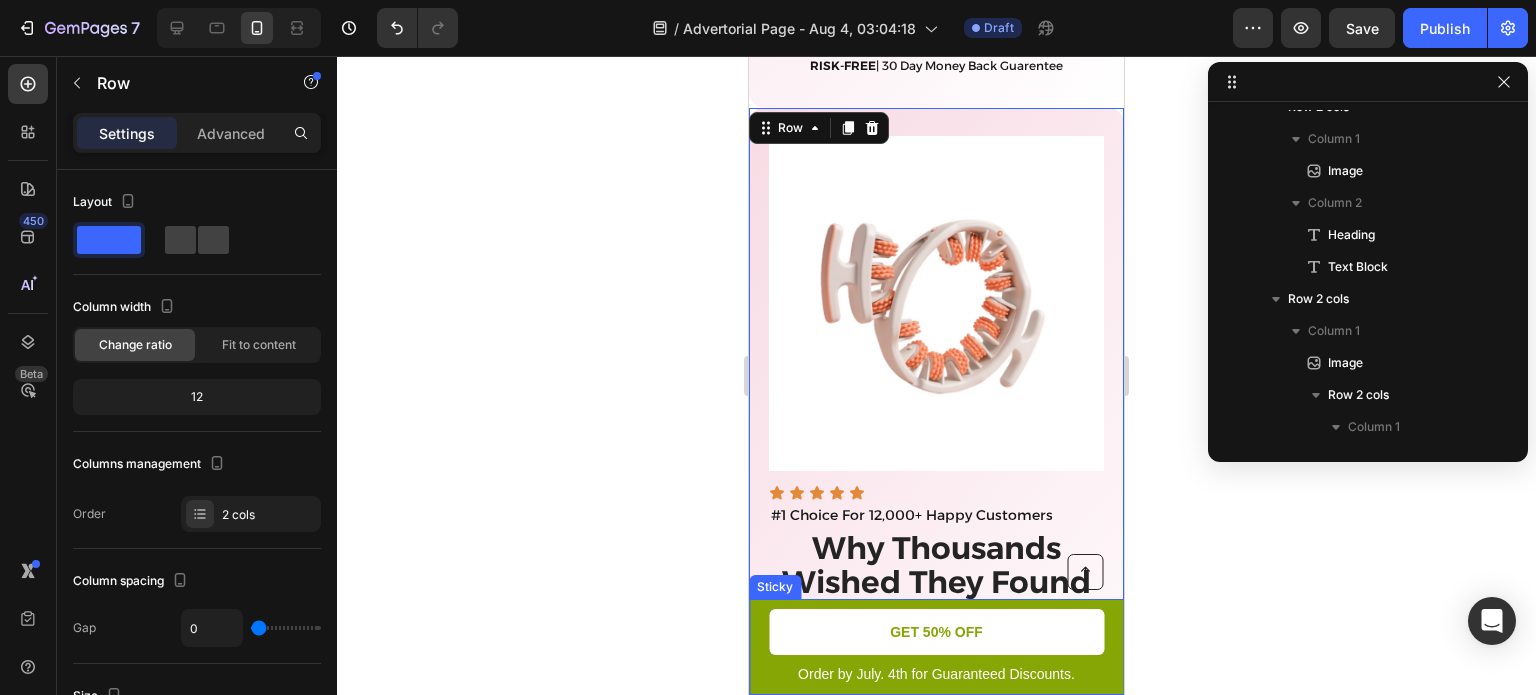 click on "Button Order by July. 4th for Guaranteed Discounts. Text Block GET 50% OFF Button Row Sticky" at bounding box center (936, 647) 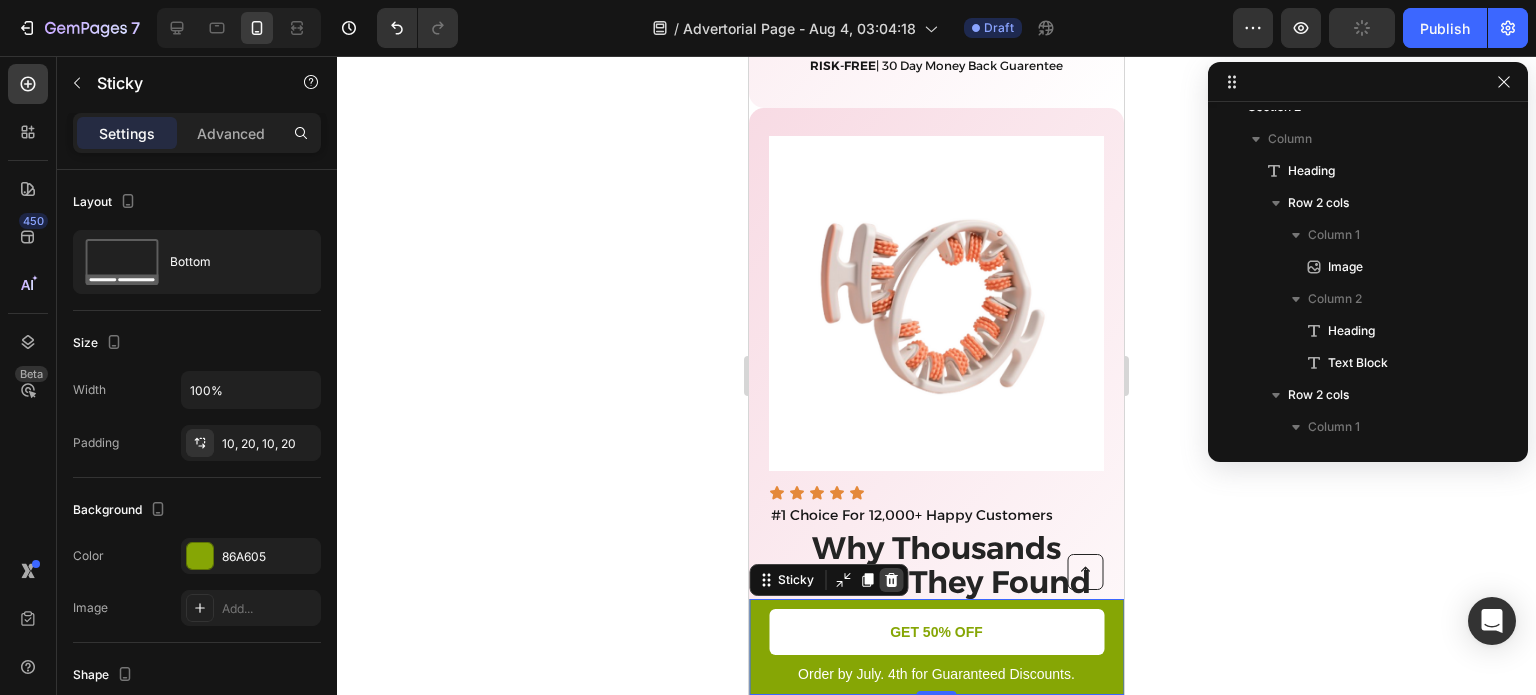 click 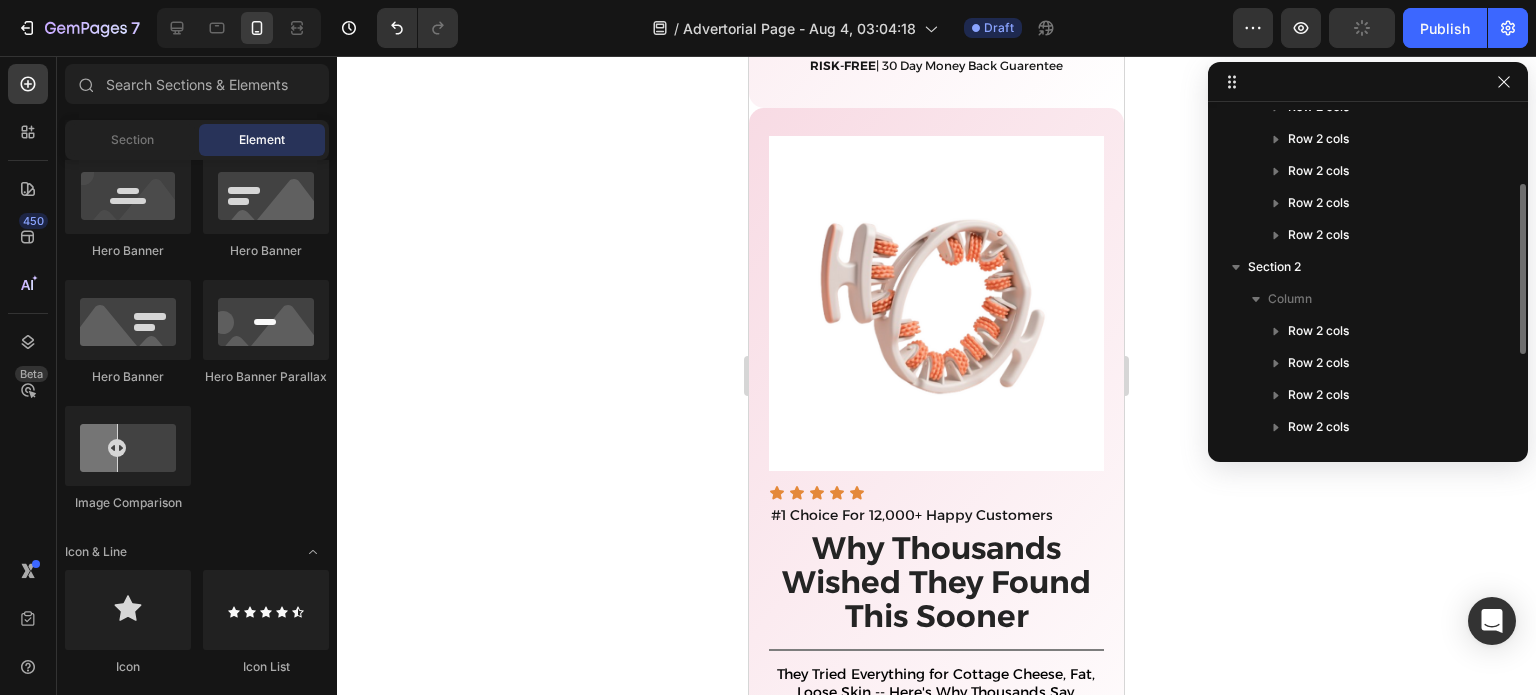 scroll, scrollTop: 146, scrollLeft: 0, axis: vertical 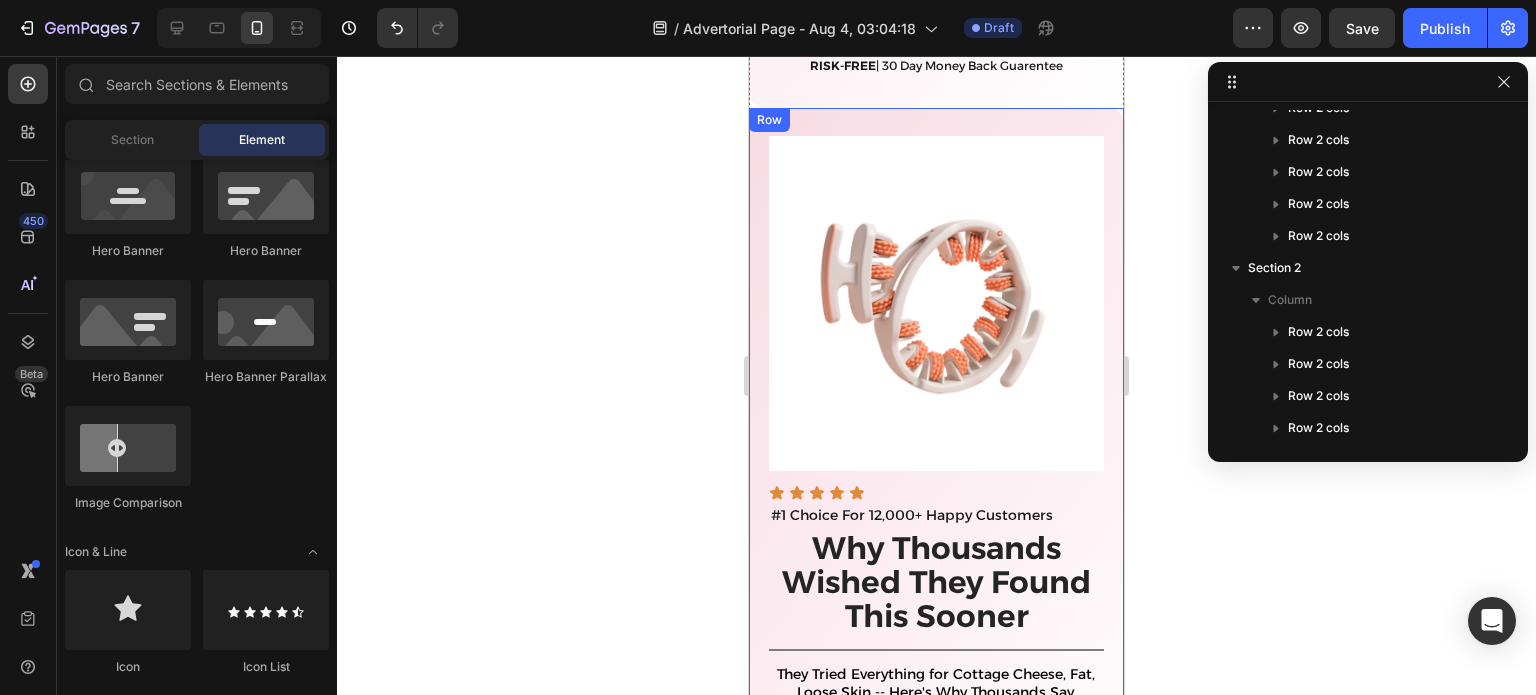 click on "Image Icon Icon Icon Icon
Icon Icon List #1 Choice For 12,000+ Happy Customers Text Block Row Why Thousands Wished They Found This Sooner Heading                Title Line They Tried Everything for Cottage Cheese, Fat, Loose Skin -- Here's Why Thousands Say Coreify's ™ Anti-Celluliate Roller  is the only thing that worked   Text Block Check Avaliablity Button RISK-FREE  | 30 Day Money Back Guarentee  Text Block Row" at bounding box center (936, 484) 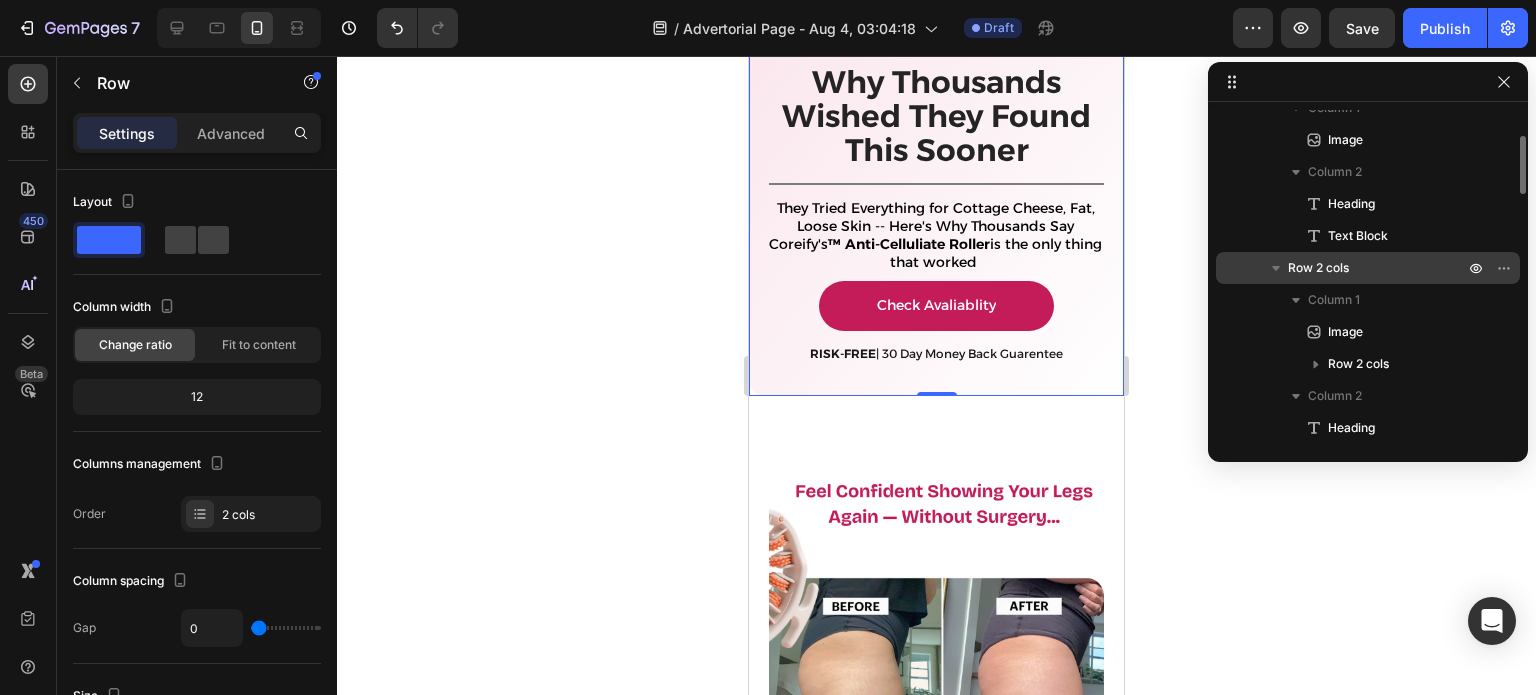 scroll, scrollTop: 1491, scrollLeft: 0, axis: vertical 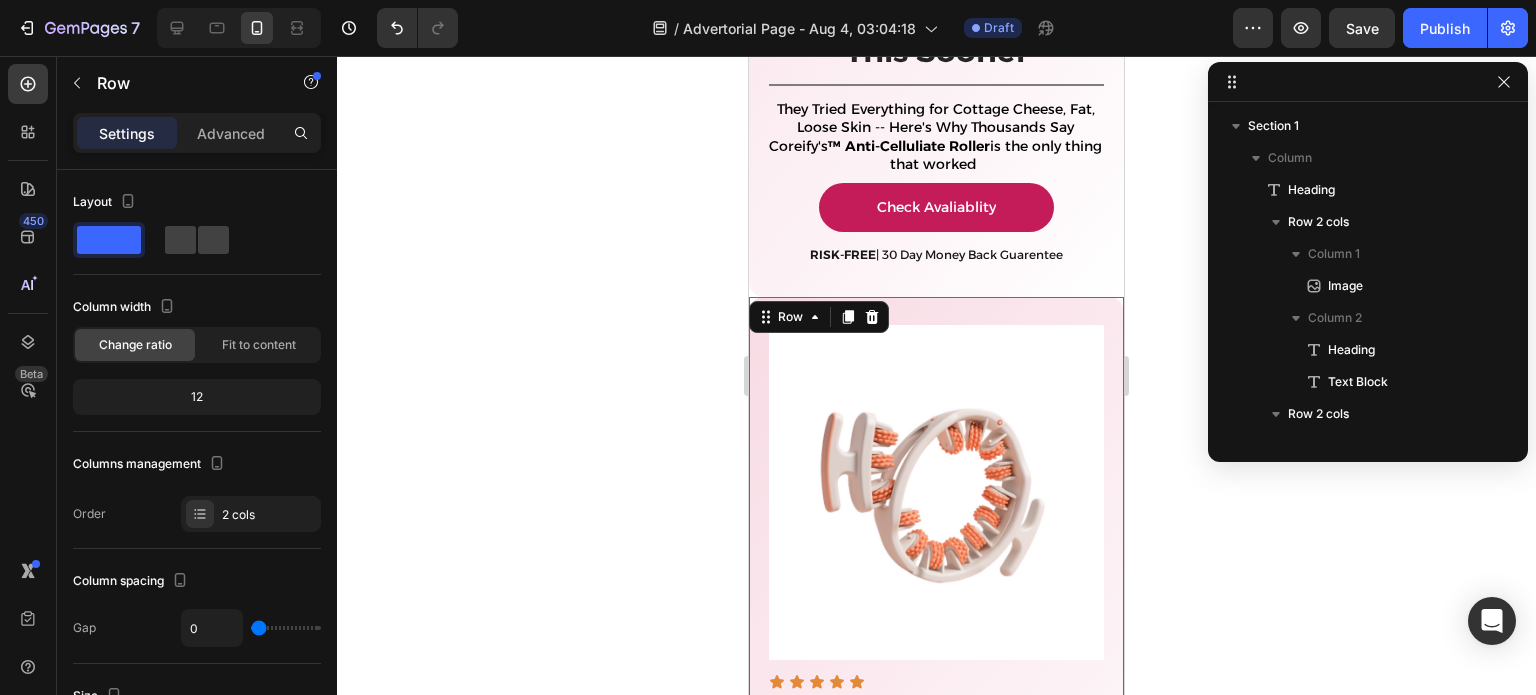 click at bounding box center (936, 492) 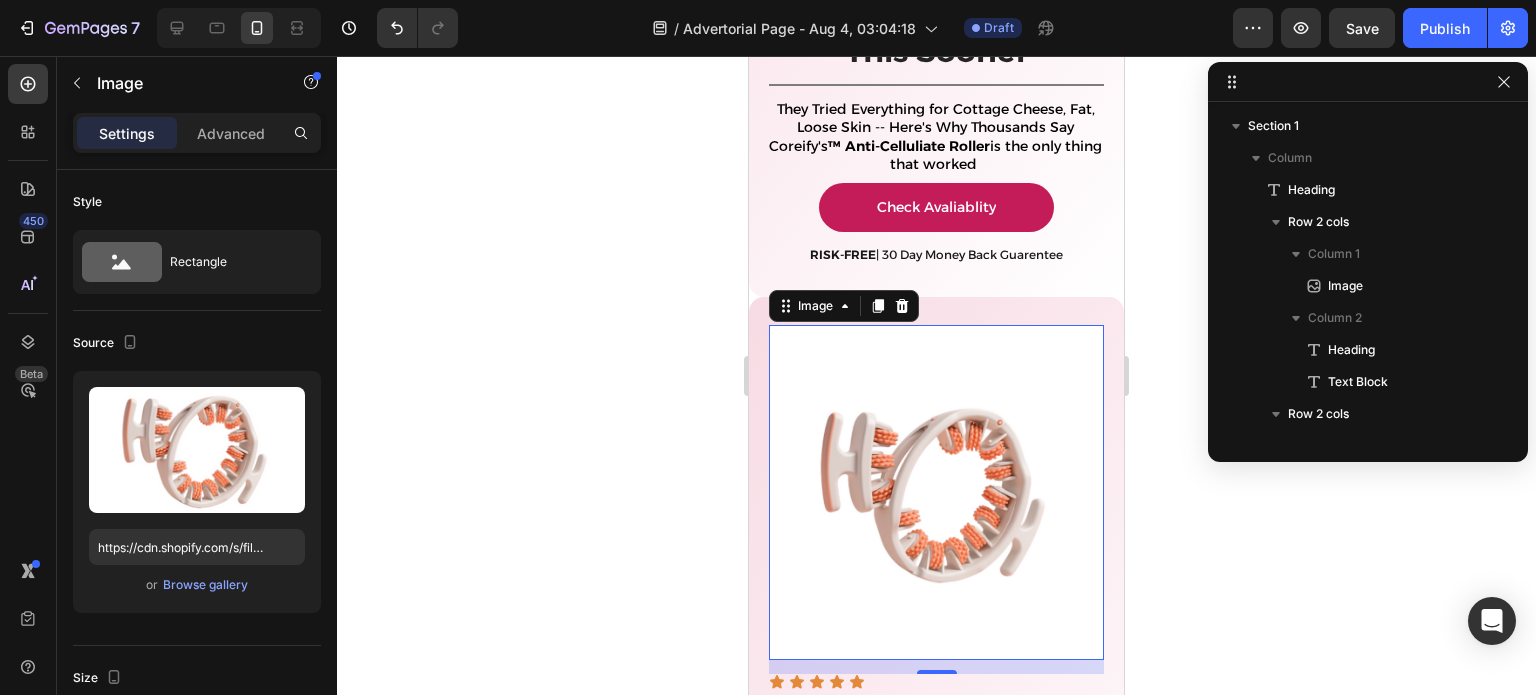 click 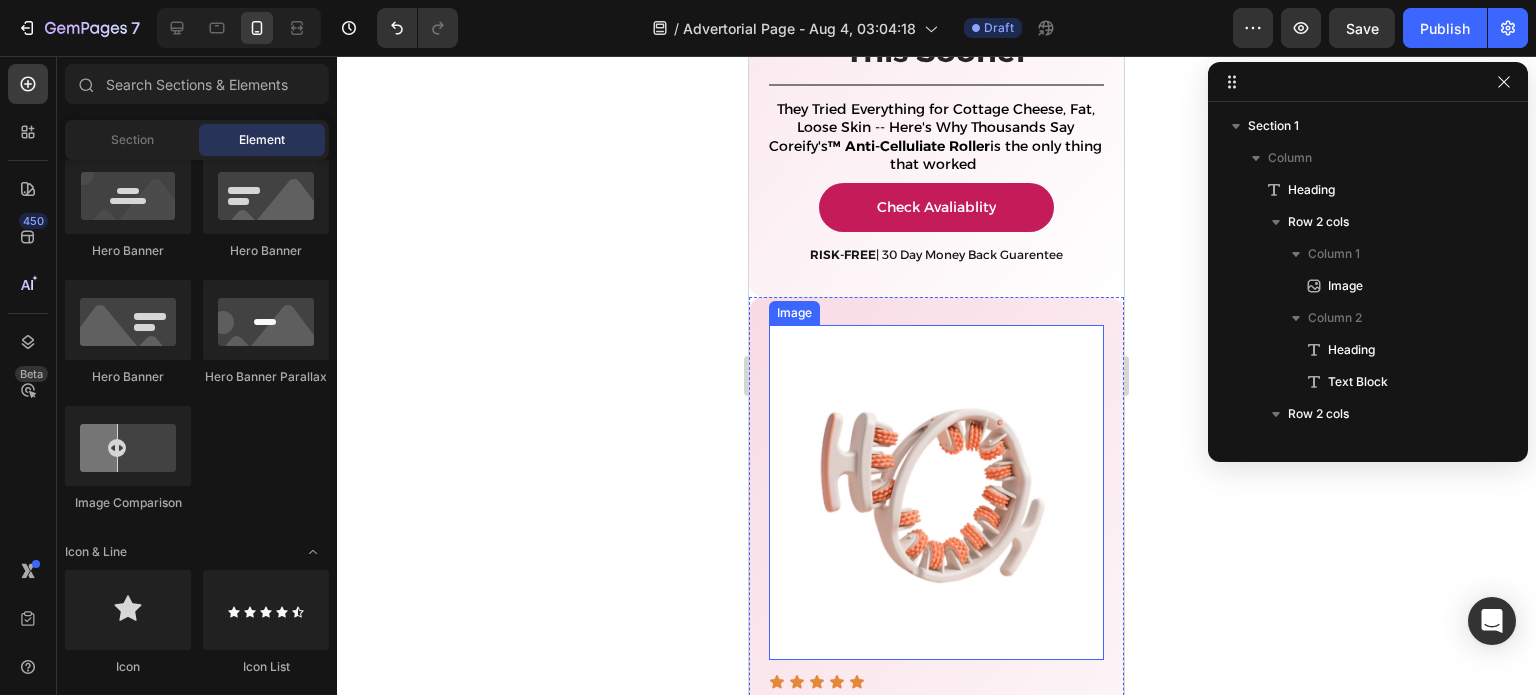 click on "Image Icon Icon Icon Icon
Icon Icon List #1 Choice For 12,000+ Happy Customers Text Block Row Why Thousands Wished They Found This Sooner Heading                Title Line They Tried Everything for Cottage Cheese, Fat, Loose Skin -- Here's Why Thousands Say Coreify's ™ Anti-Celluliate Roller  is the only thing that worked   Text Block Check Avaliablity Button RISK-FREE  | 30 Day Money Back Guarentee  Text Block Row" at bounding box center (936, 673) 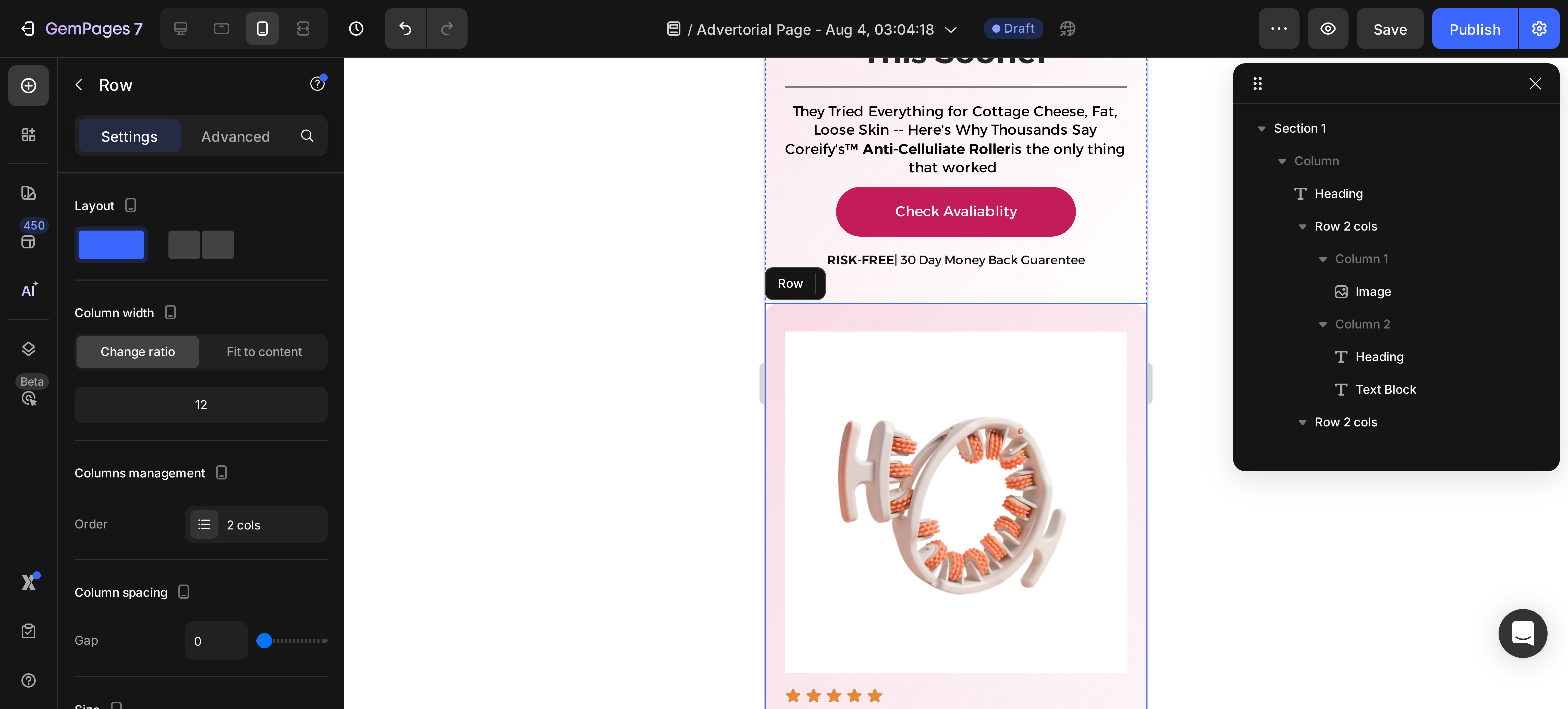 scroll, scrollTop: 0, scrollLeft: 0, axis: both 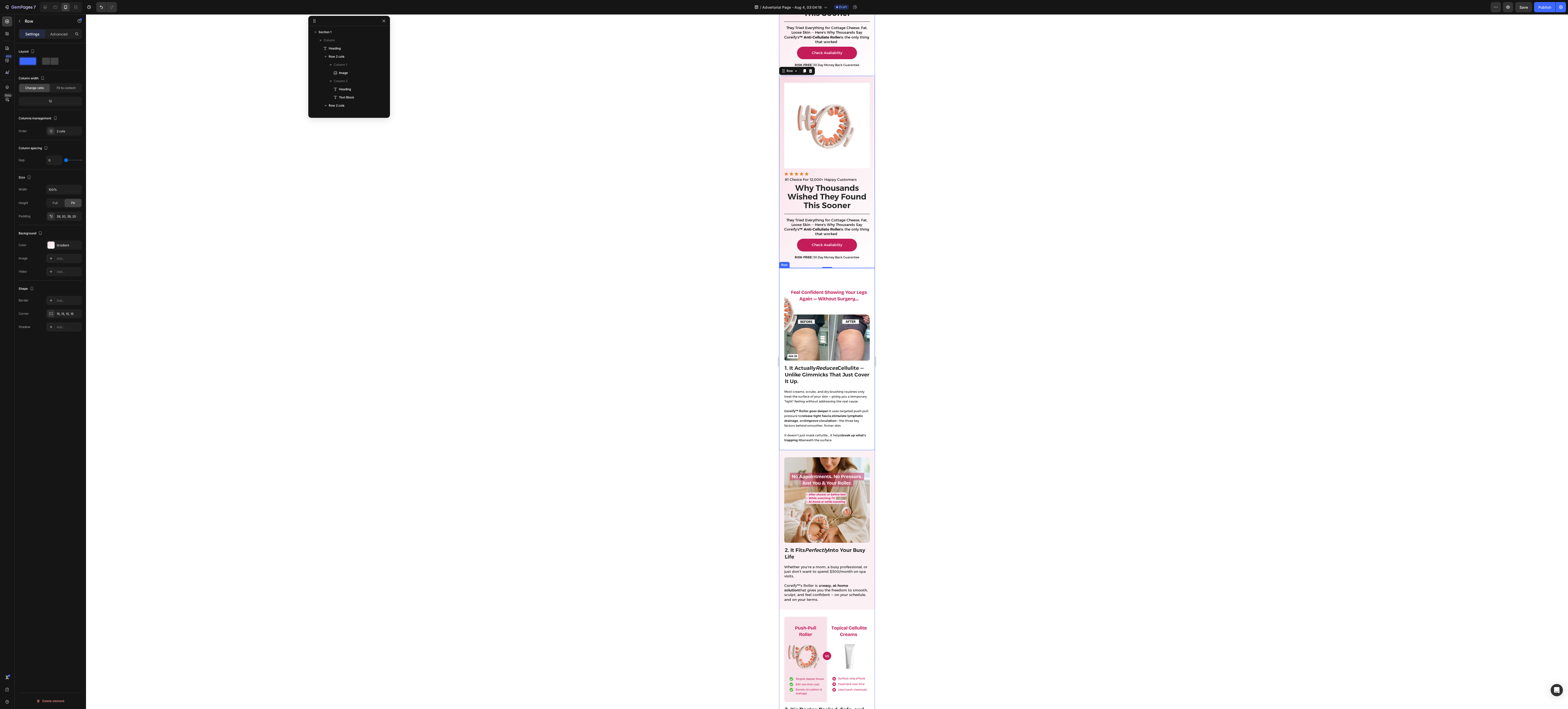 drag, startPoint x: 786, startPoint y: 87, endPoint x: 791, endPoint y: 467, distance: 380.0329 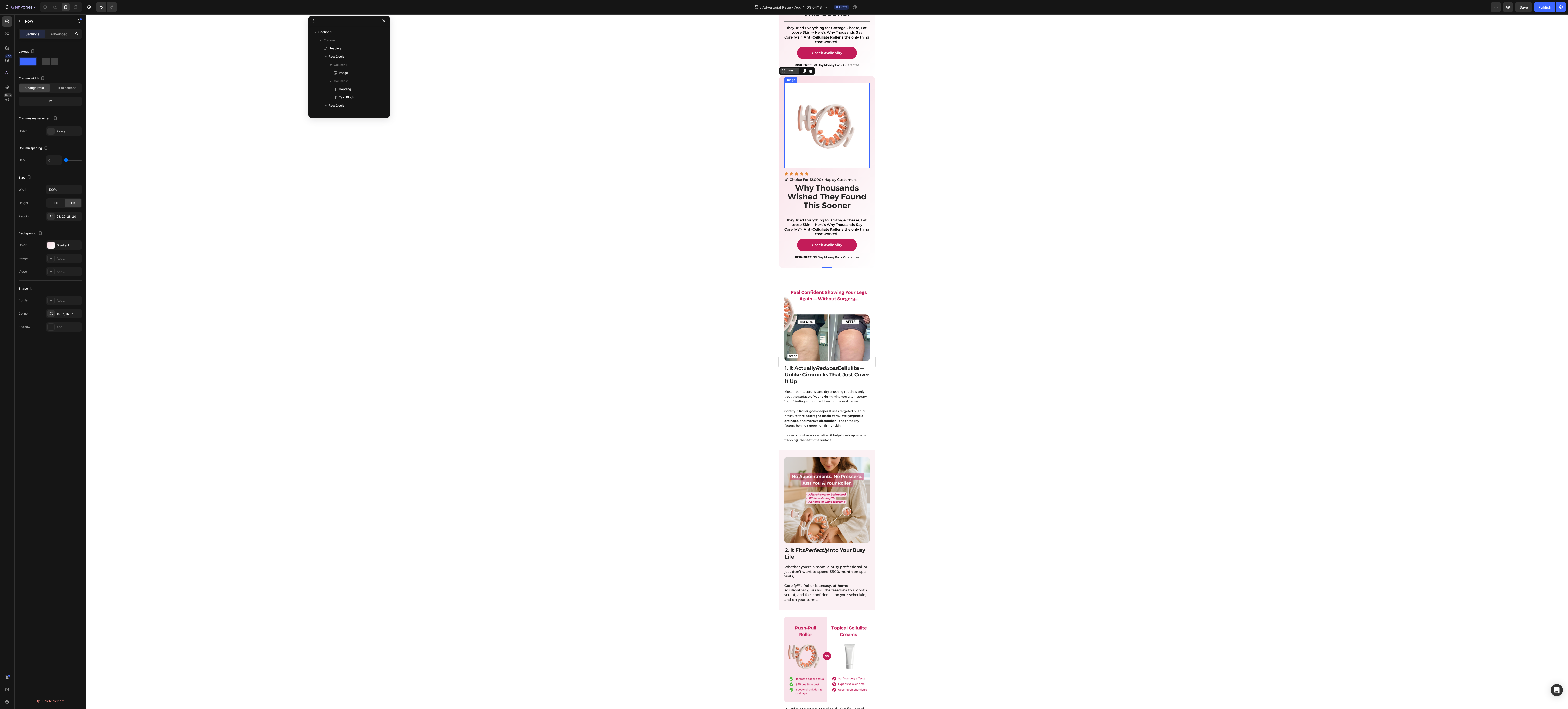 drag, startPoint x: 785, startPoint y: 84, endPoint x: 784, endPoint y: 87, distance: 3.162278 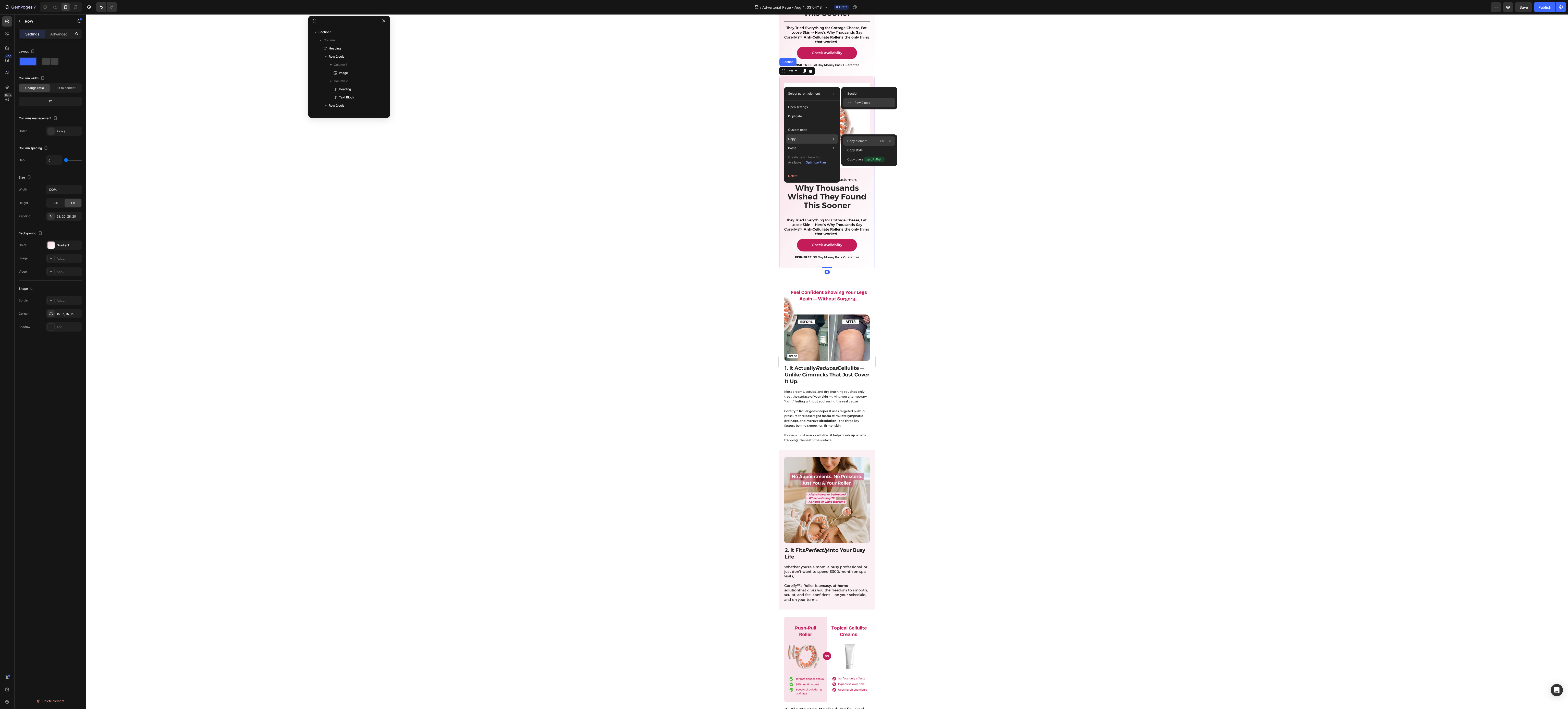 click on "Copy element" at bounding box center [857, 141] 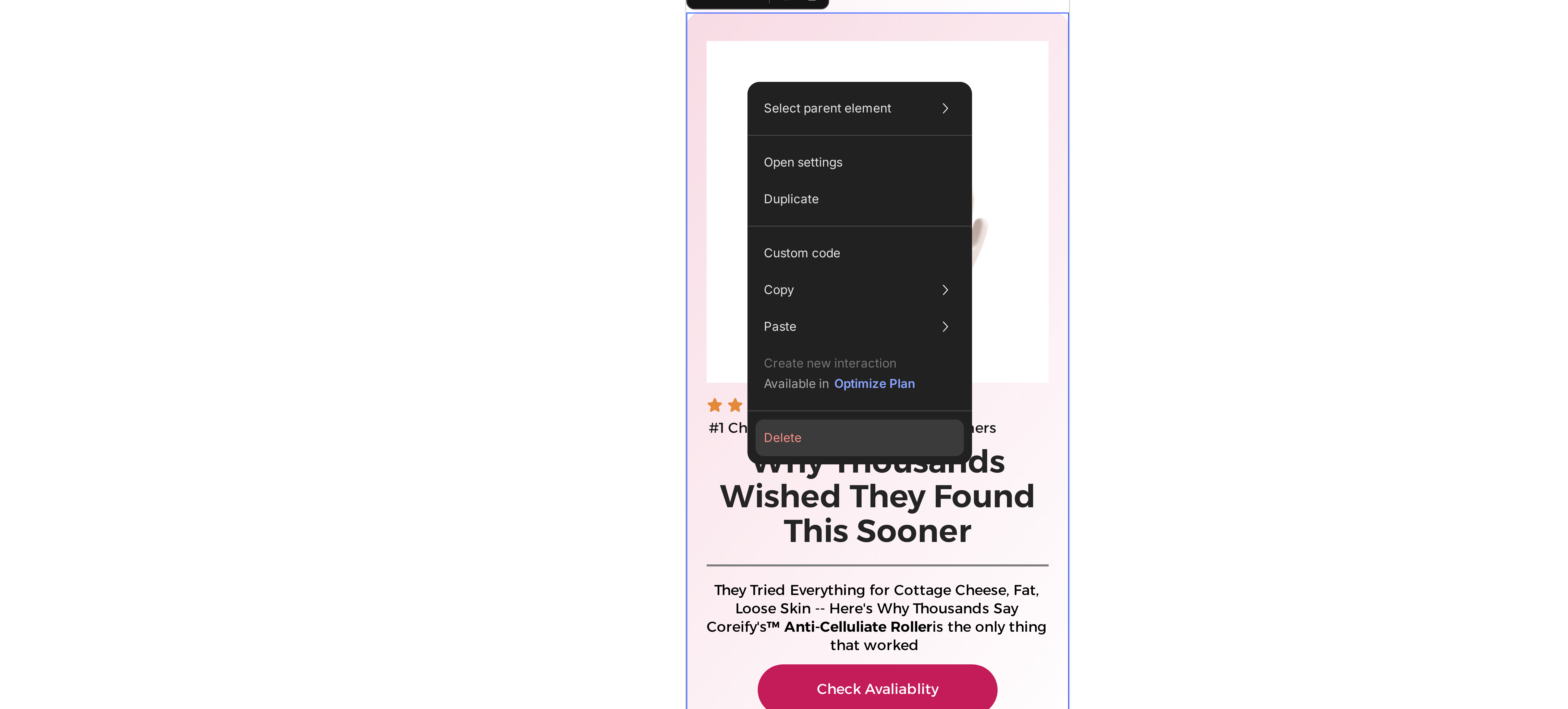 click on "Delete" 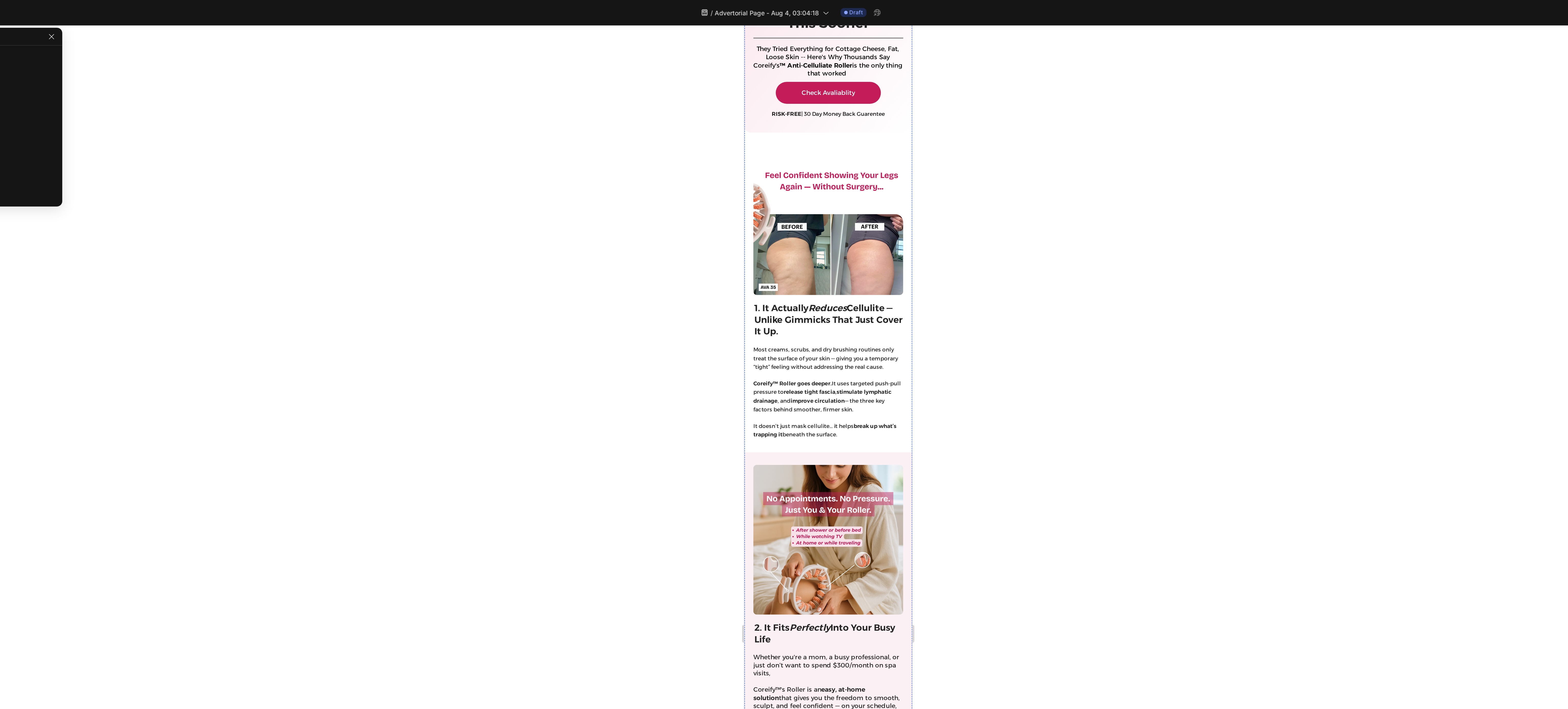 click at bounding box center [792, 478] 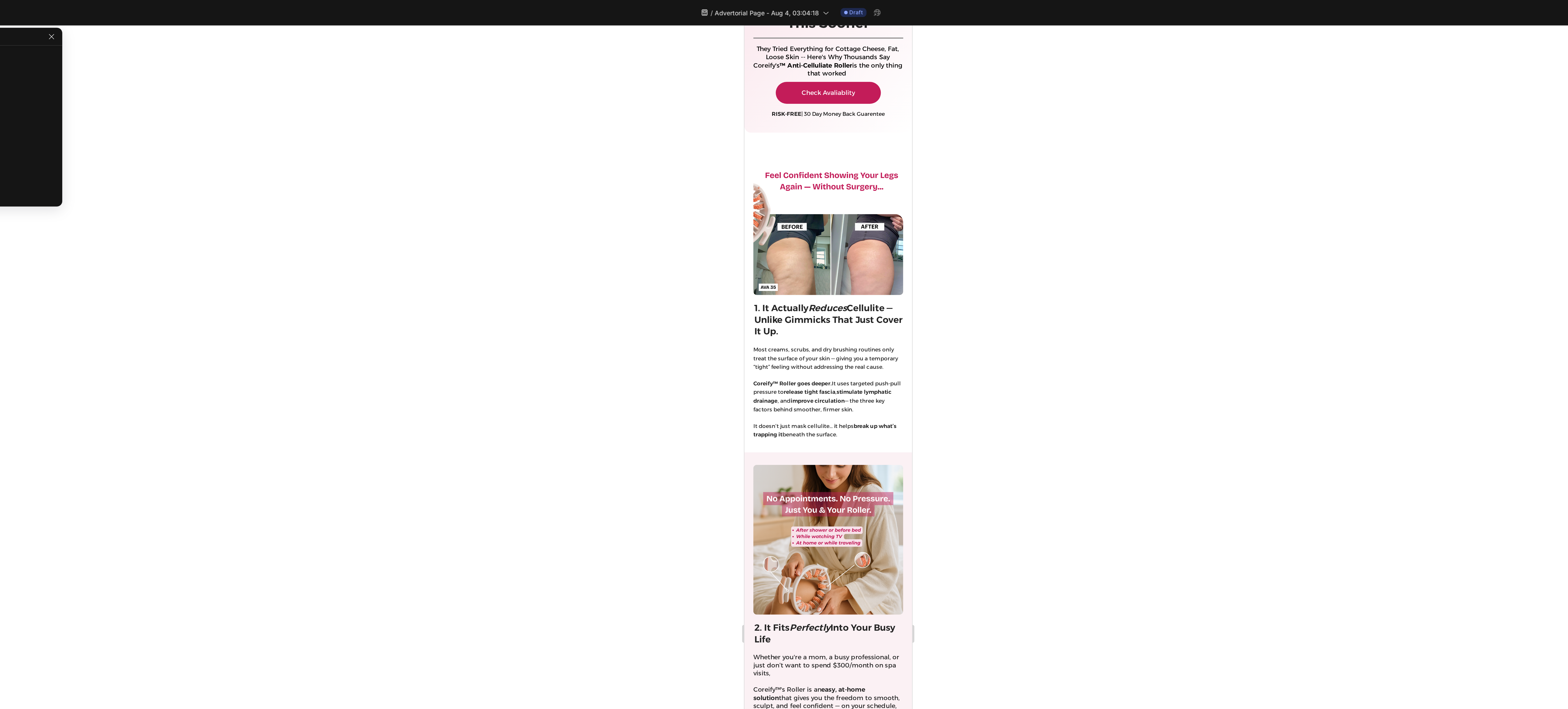 scroll, scrollTop: 335, scrollLeft: 0, axis: vertical 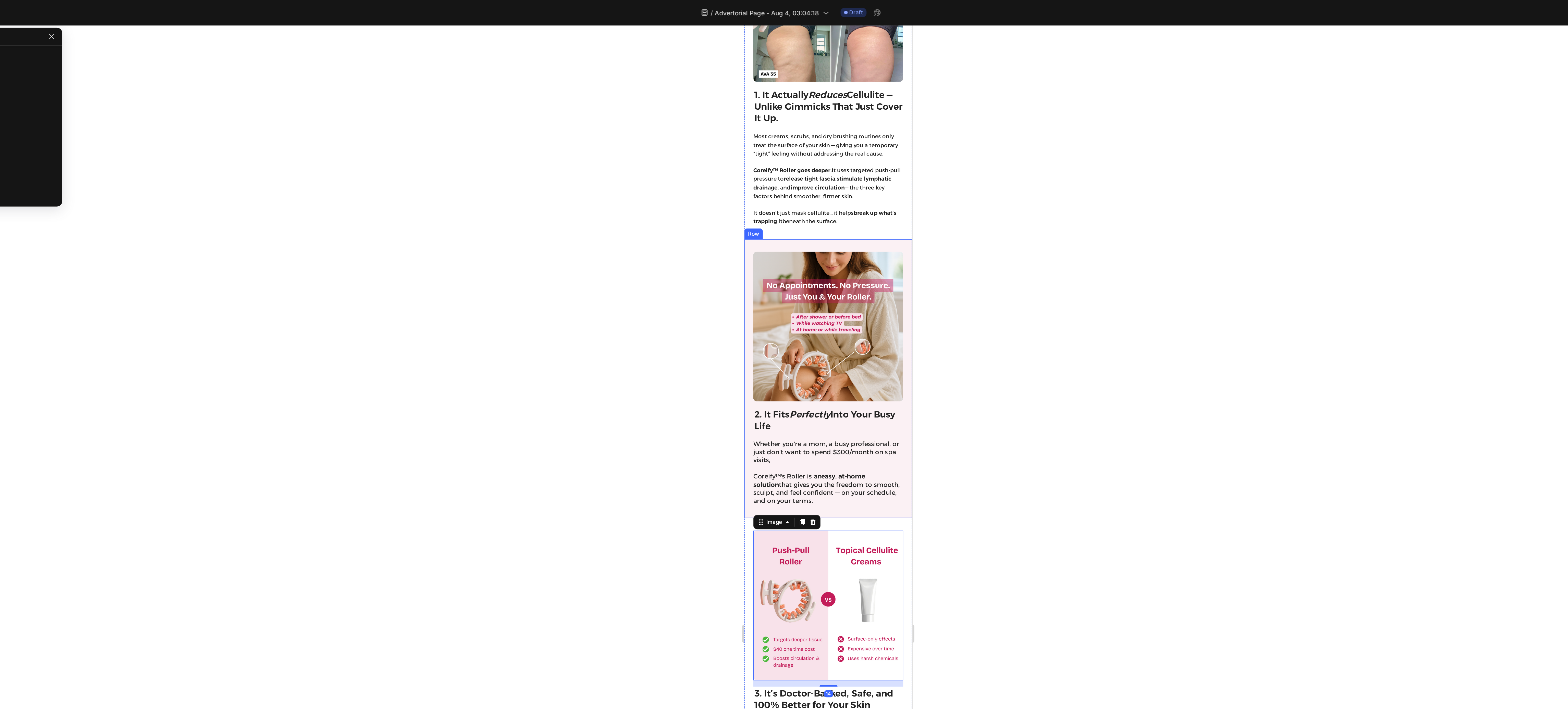 click on "3. It’s Doctor-Backed, Safe, and 100% Better for Your Skin Heading Most creams sit on the surface of your skin — temporarily tightening but doing nothing to fix the root cause.    Coreify's™ Roller is different.  It’s a safe, non-invasive tool that’s  backed by science  and mimics the fascia-release techniques used in professional body sculpting.    Instead of masking the problem like lotions do, it works  beneath the skin  to physically release trapped fat and restore smoothness — with  no chemicals, no downtime, and no guesswork. Text Block Image   14 Row" at bounding box center [792, 395] 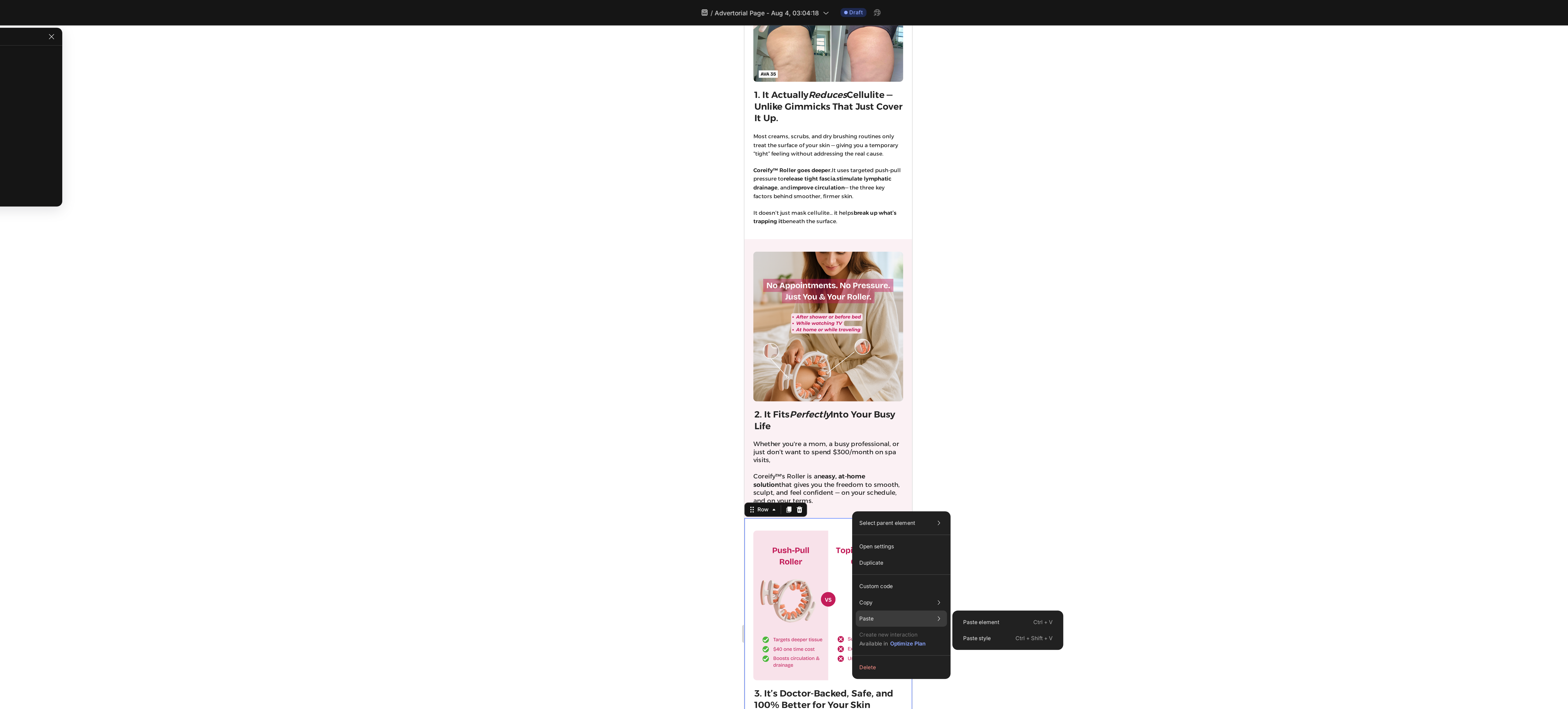 click on "Paste Paste element  Ctrl + V Paste style  Ctrl + Shift + V" 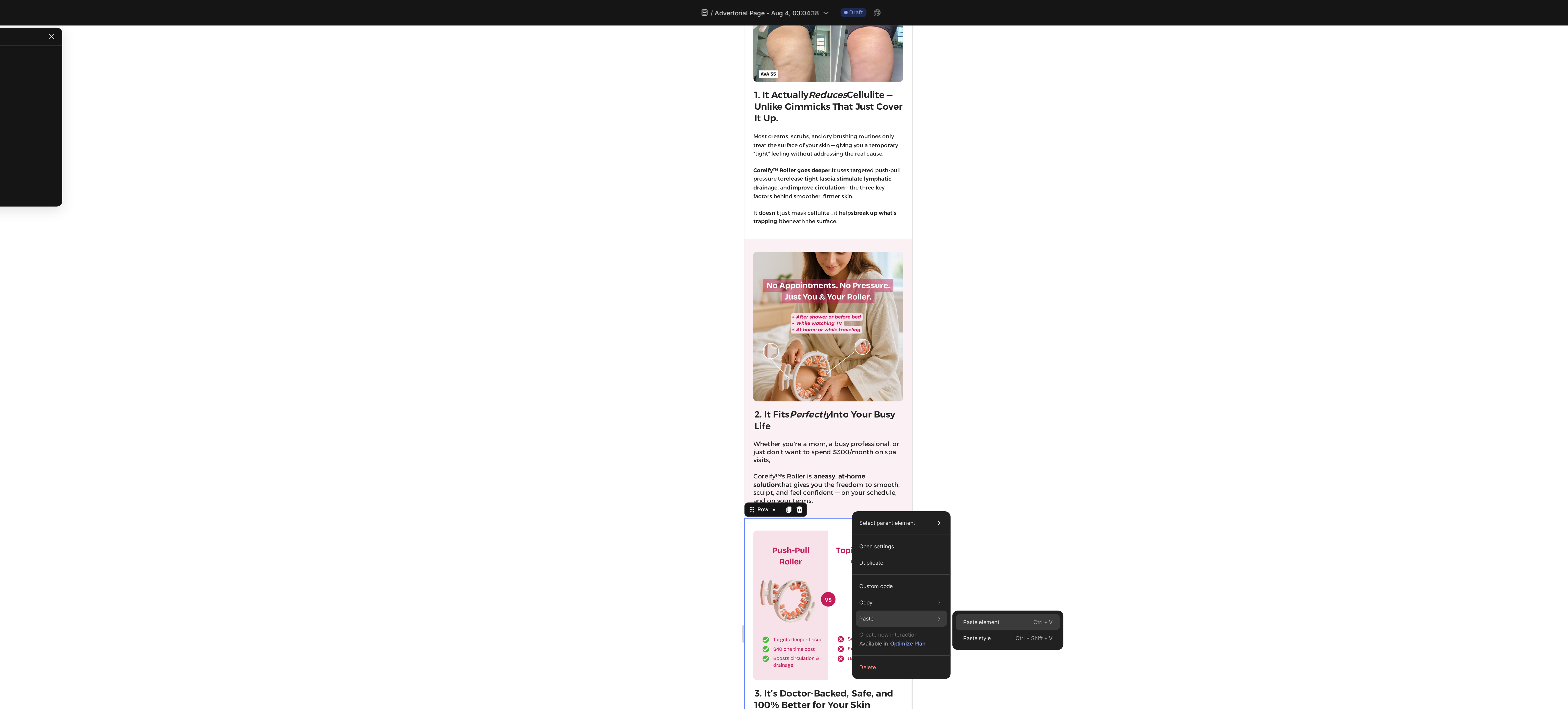 click on "Paste element" at bounding box center [914, 355] 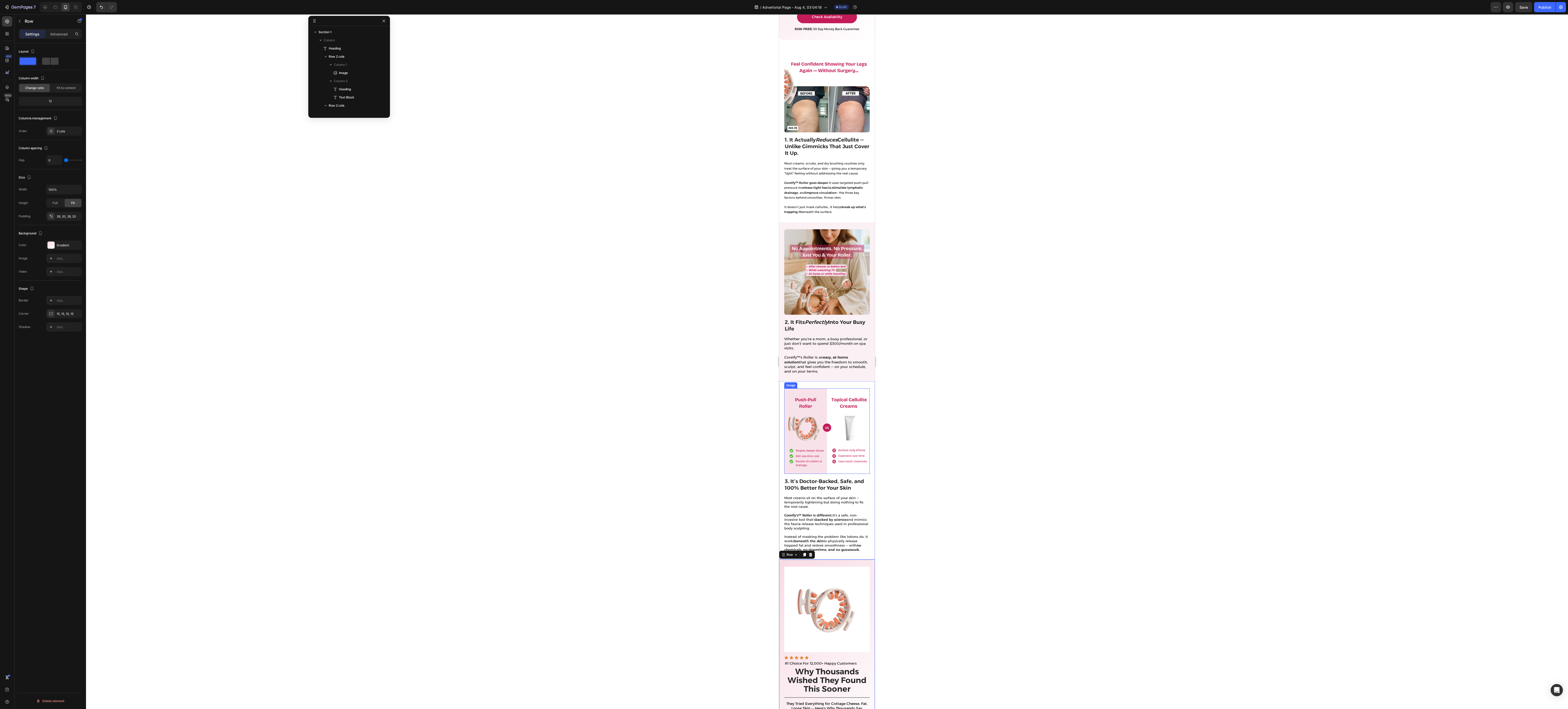 scroll, scrollTop: 665, scrollLeft: 0, axis: vertical 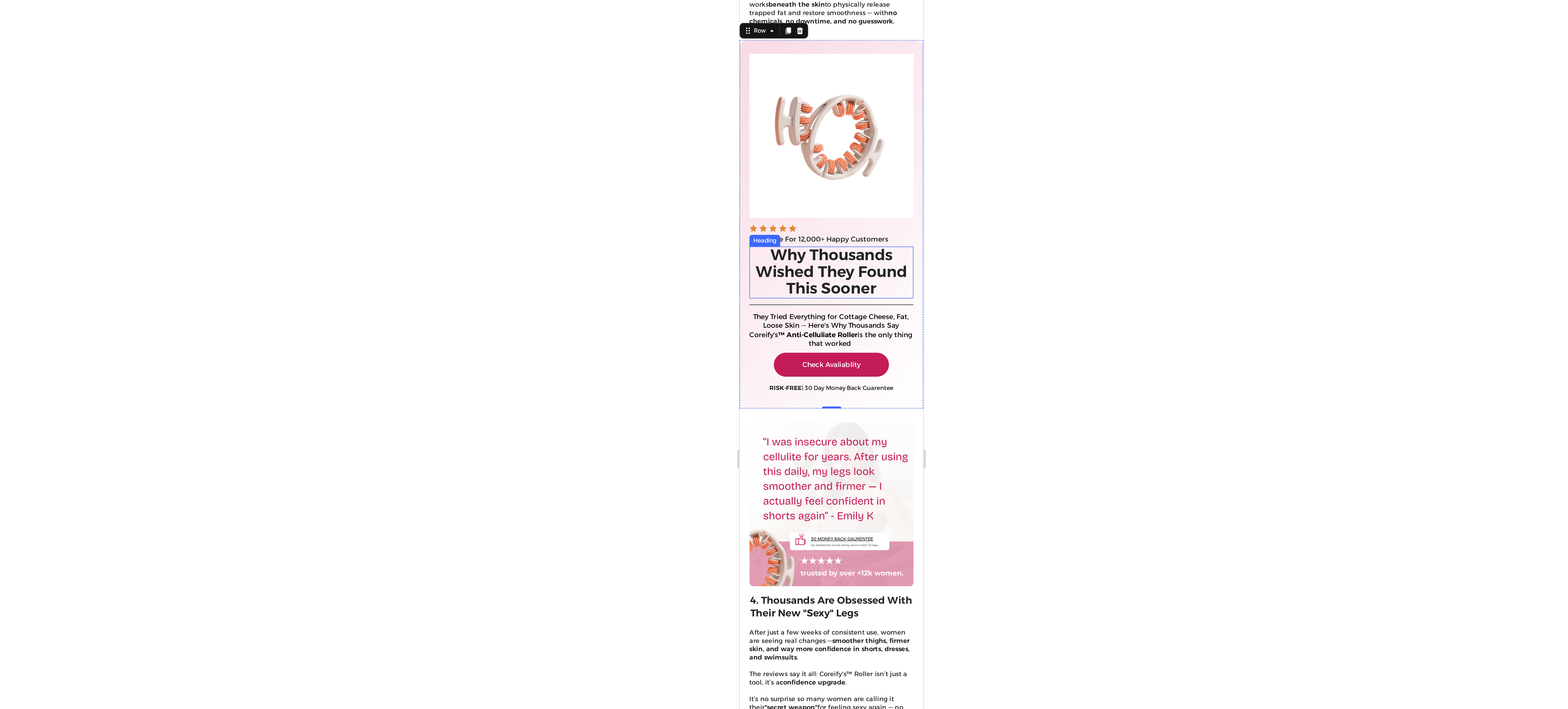 click on "Why Thousands Wished They Found This Sooner" at bounding box center [787, 42] 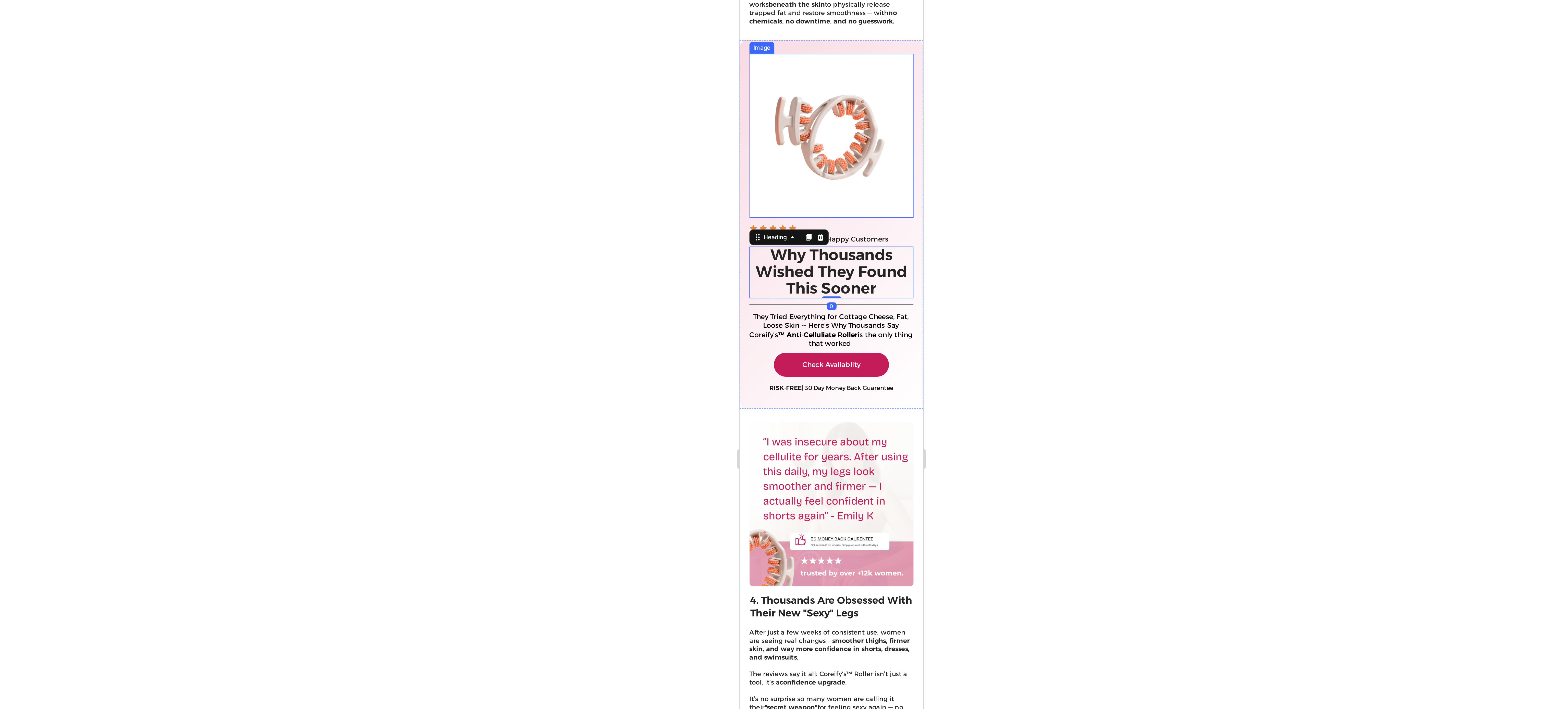 click at bounding box center [787, -29] 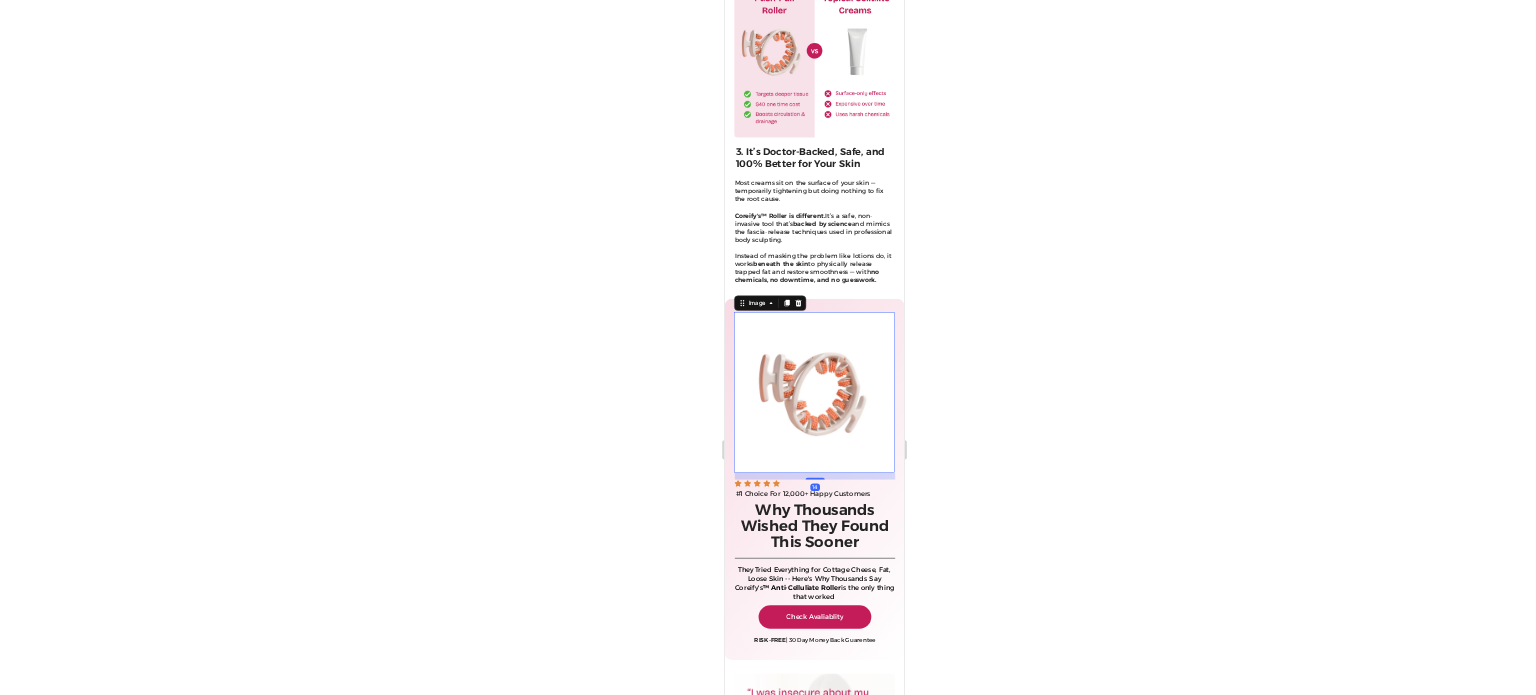 scroll, scrollTop: 2060, scrollLeft: 0, axis: vertical 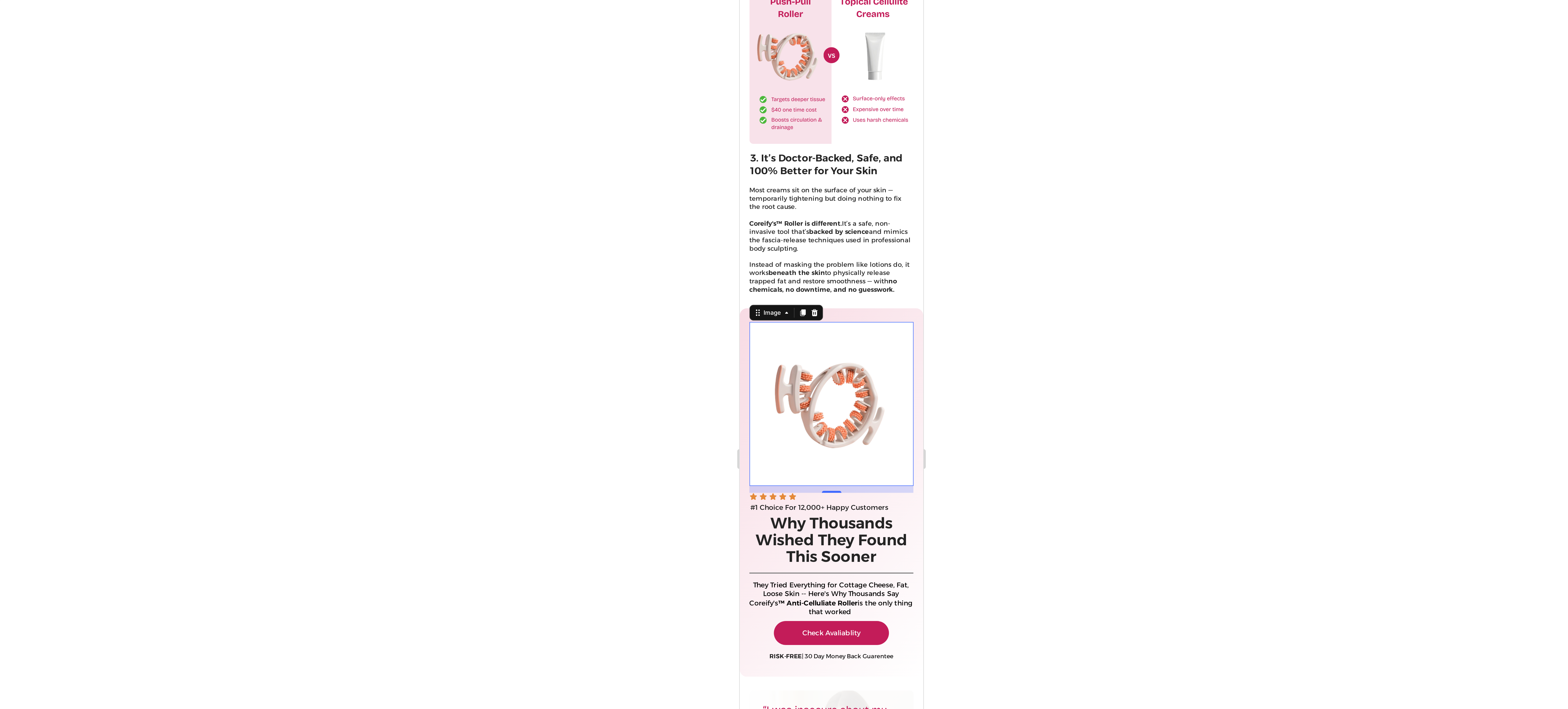 click on "3. It’s Doctor-Backed, Safe, and 100% Better for Your Skin" at bounding box center (787, -14) 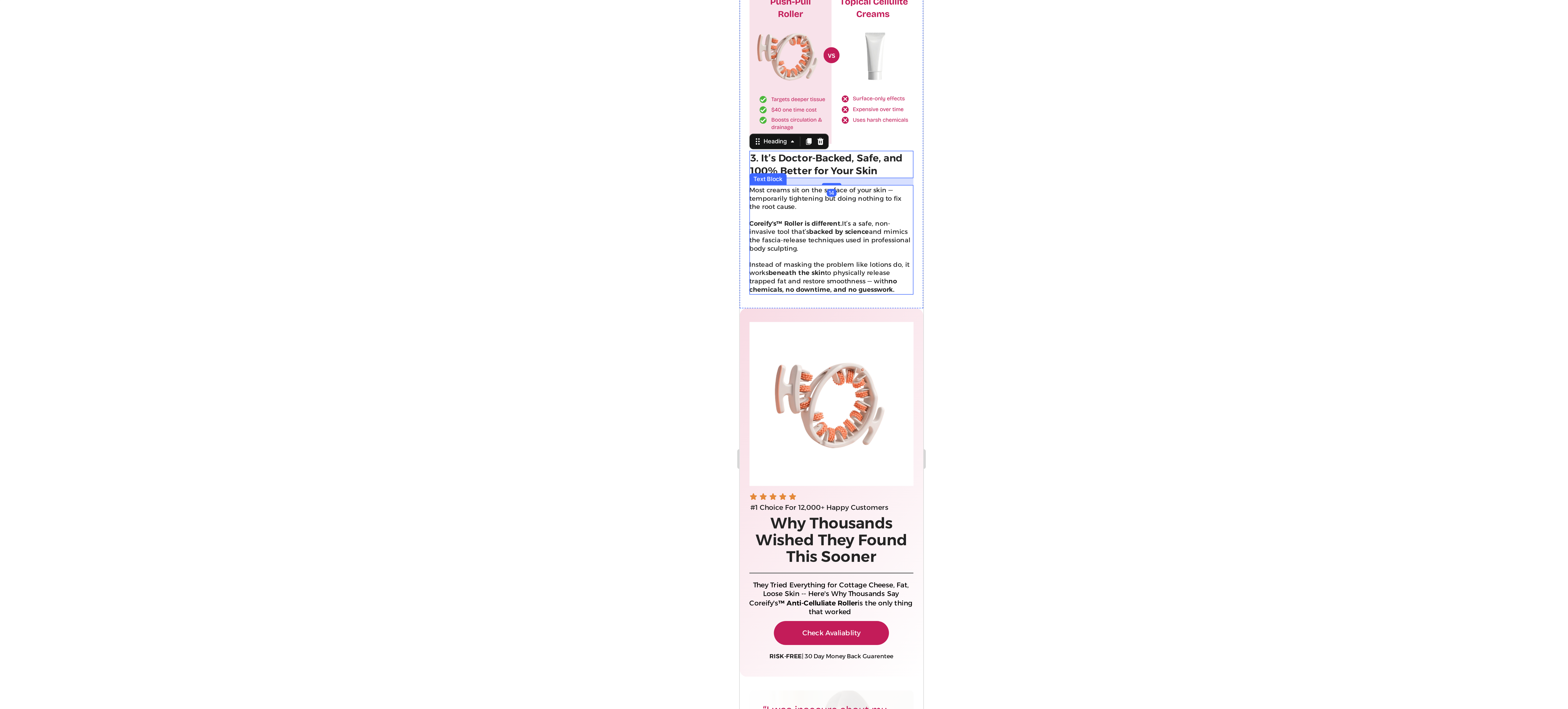 click at bounding box center (787, 111) 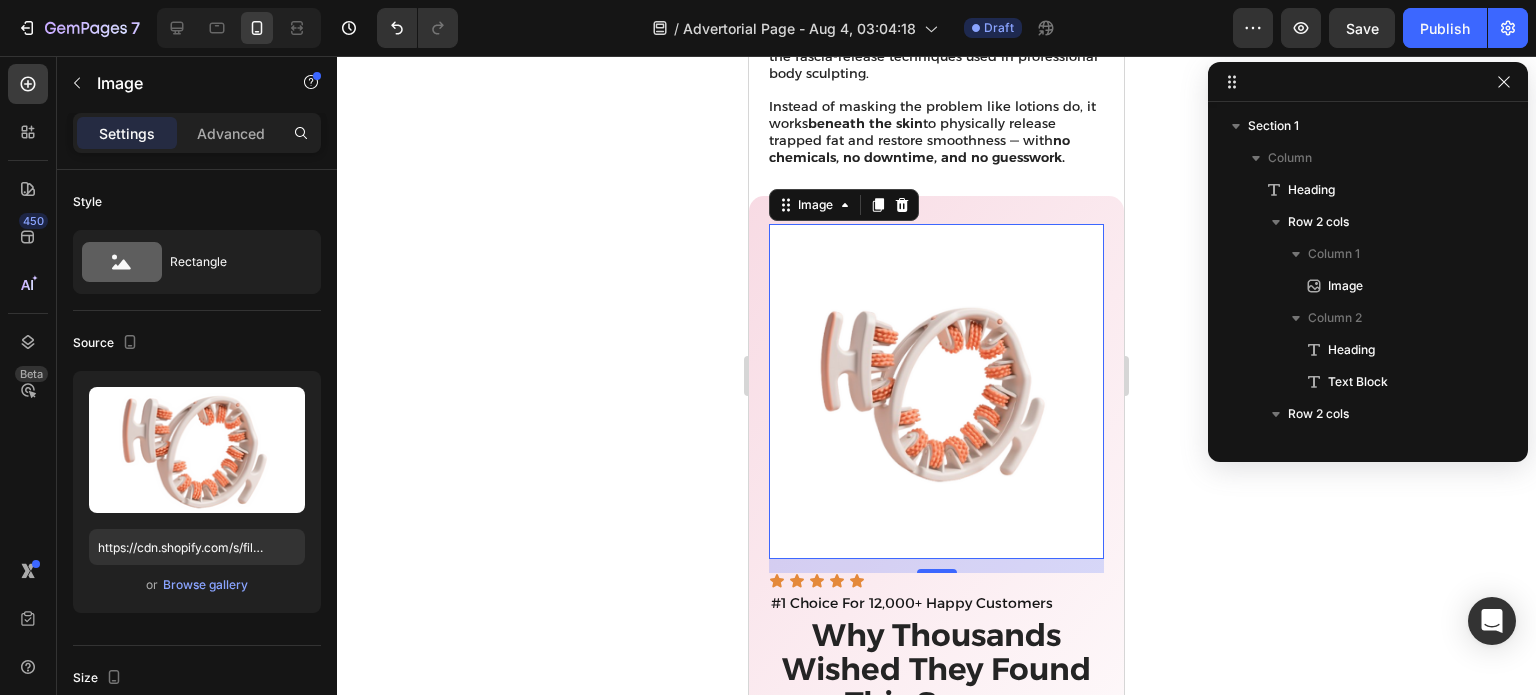 scroll, scrollTop: 2980, scrollLeft: 0, axis: vertical 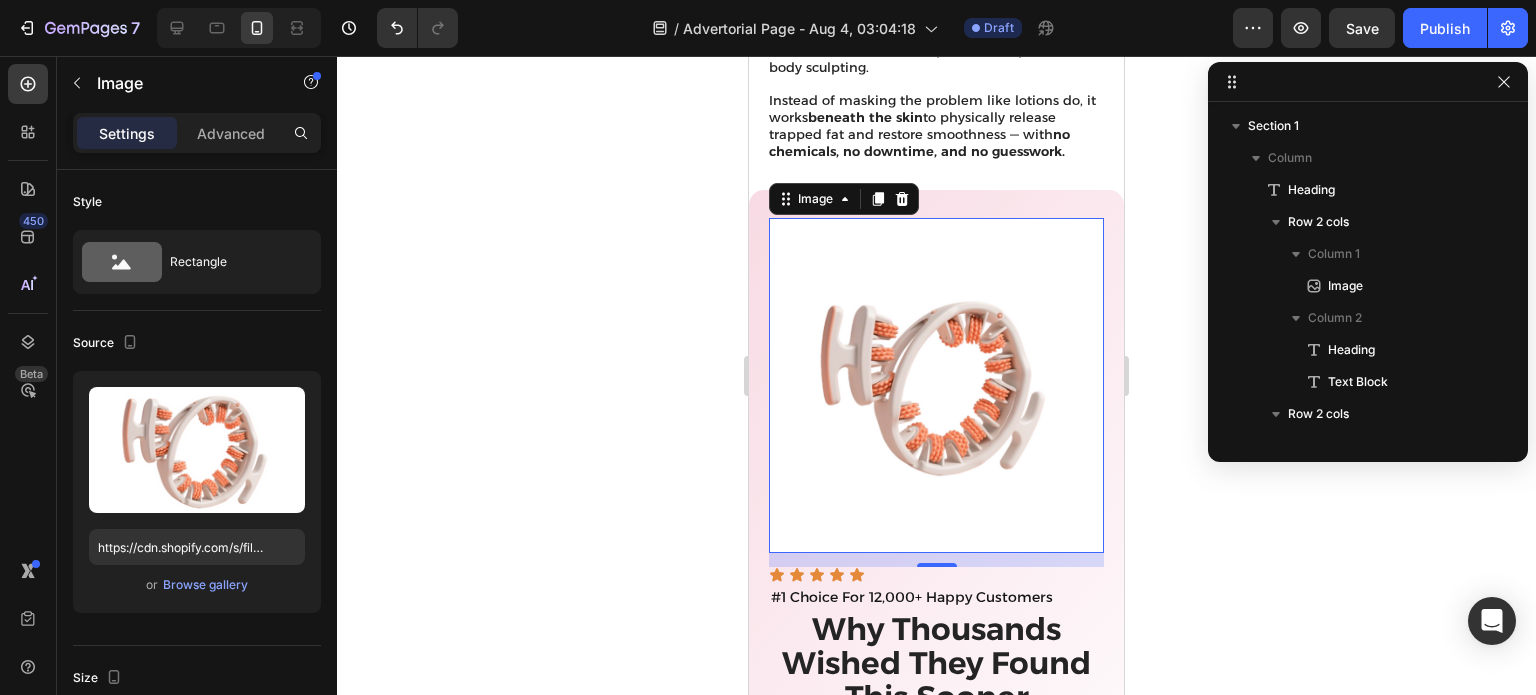 click at bounding box center (936, 385) 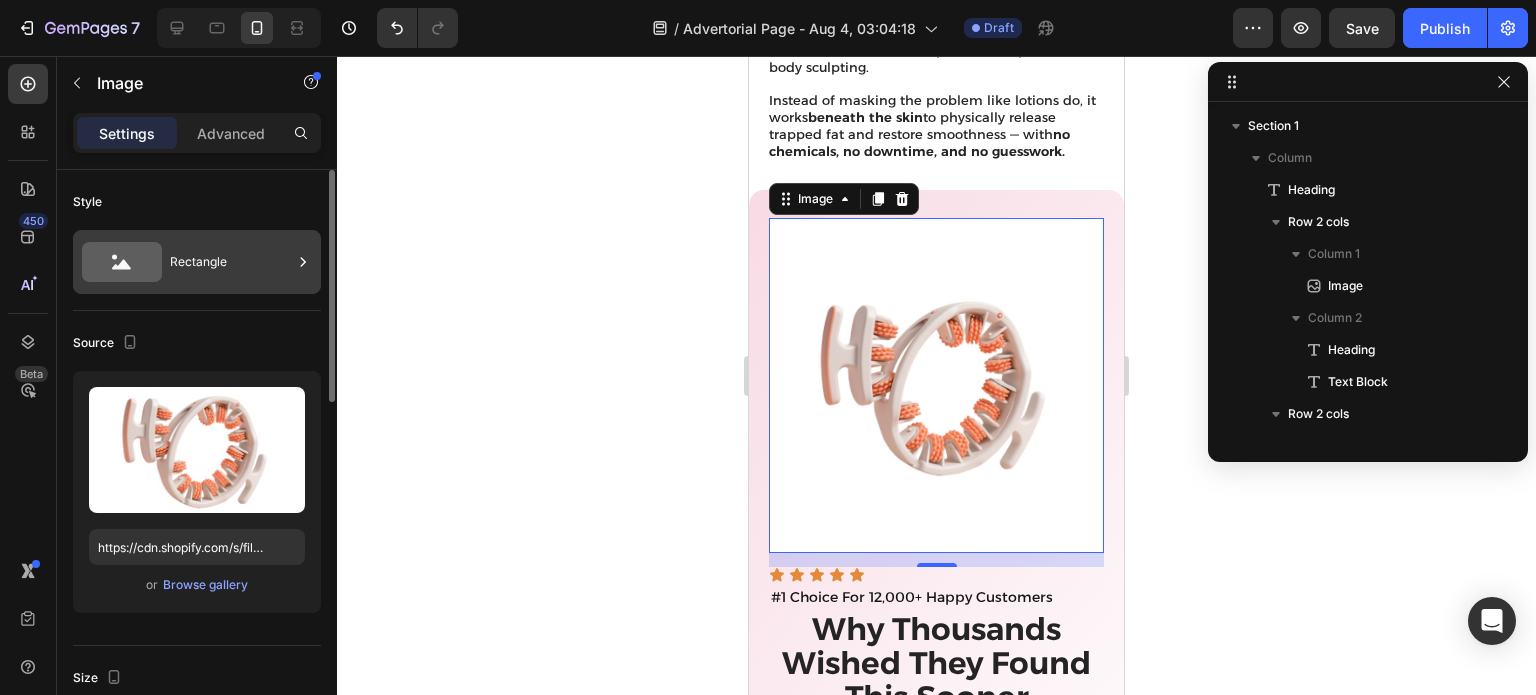 click on "Rectangle" at bounding box center (231, 262) 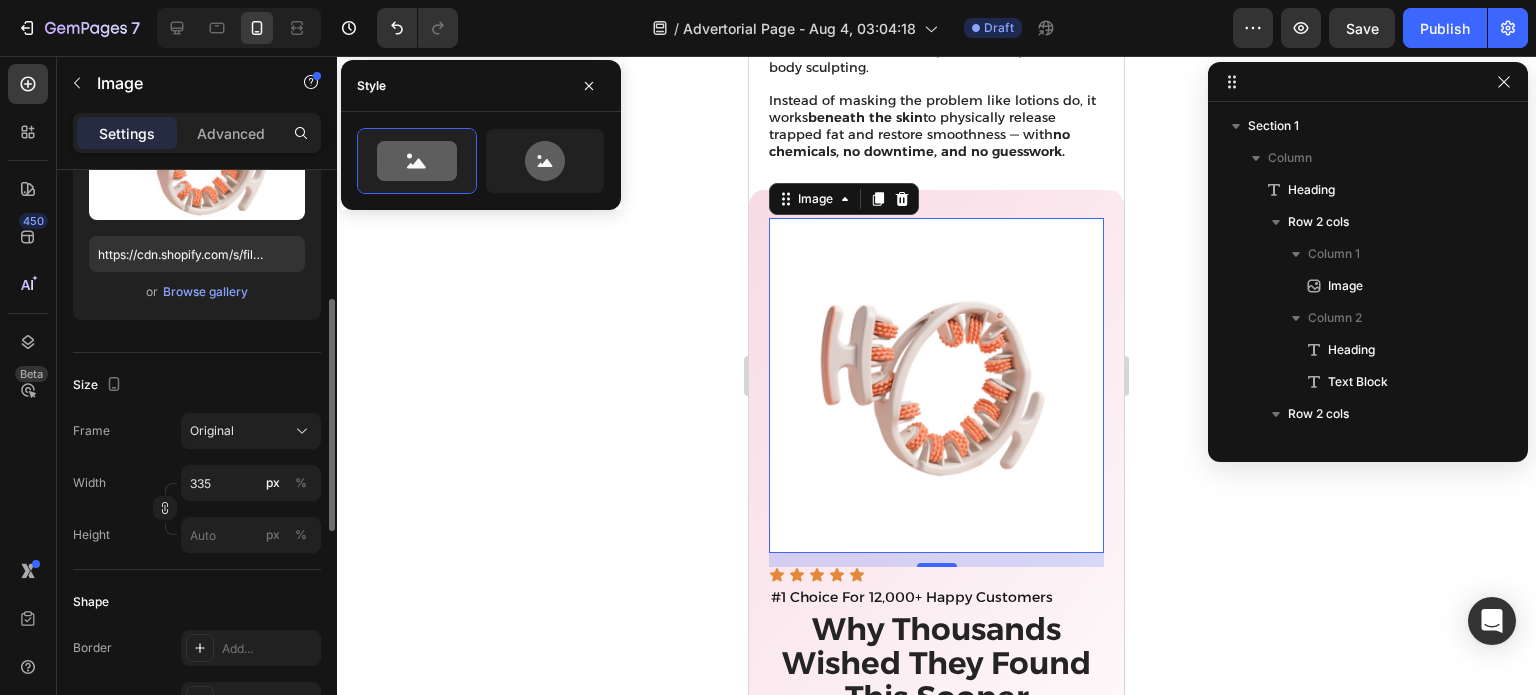 scroll, scrollTop: 304, scrollLeft: 0, axis: vertical 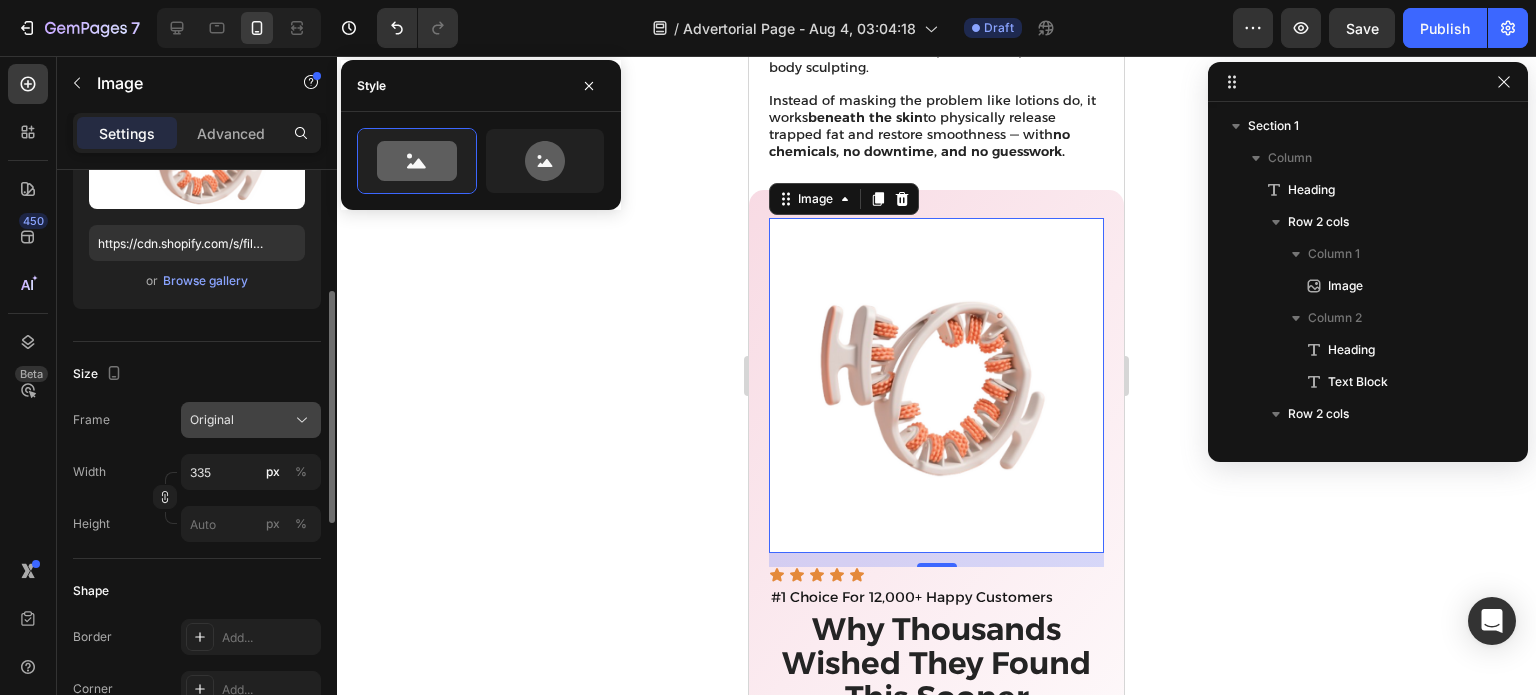 click on "Original" at bounding box center [251, 420] 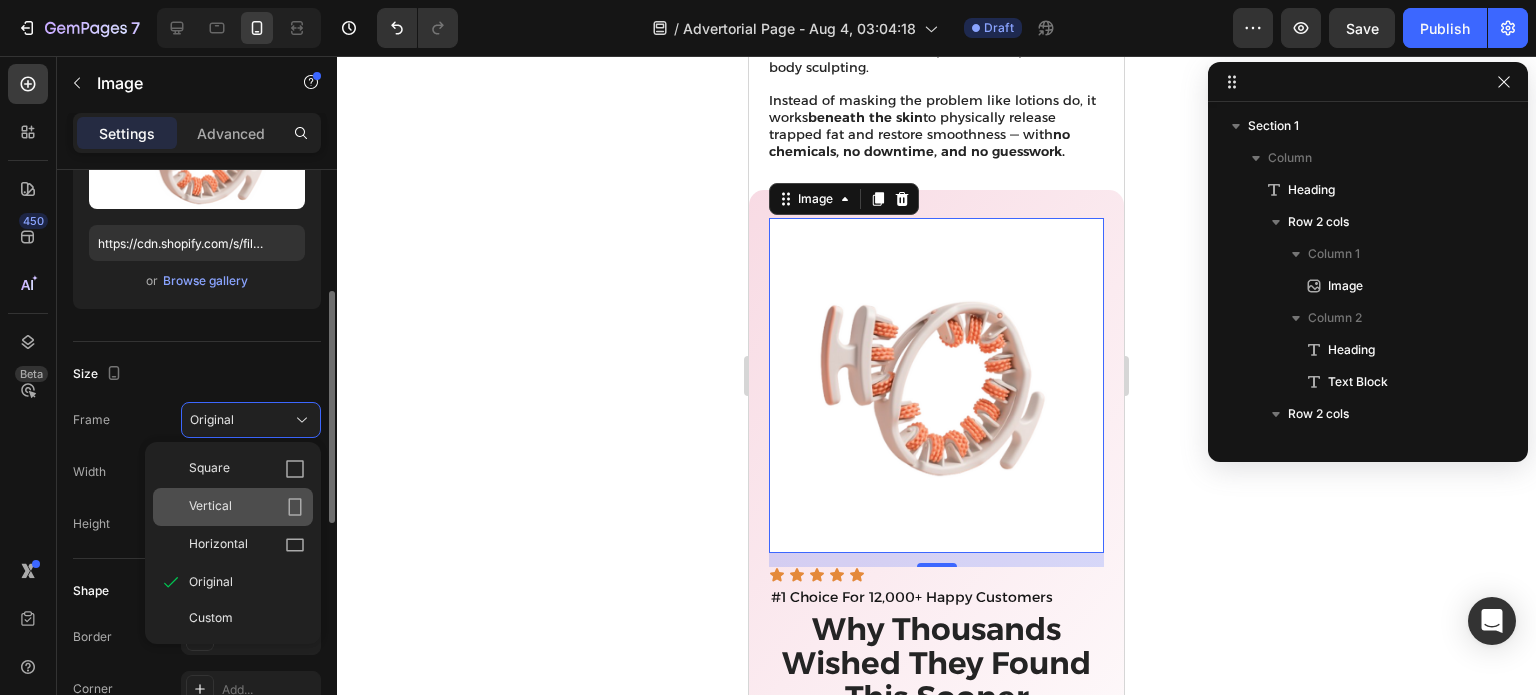 click on "Vertical" at bounding box center (247, 507) 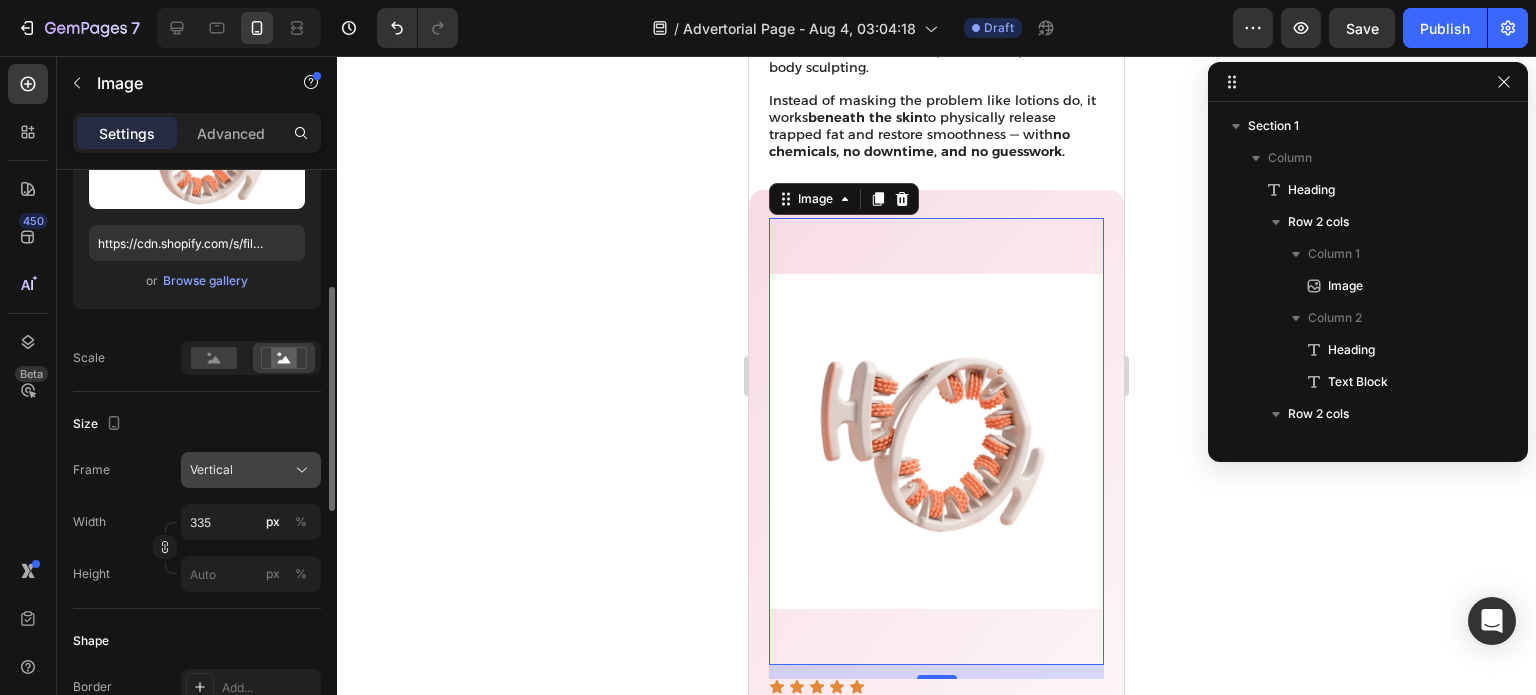 click on "Vertical" at bounding box center [251, 470] 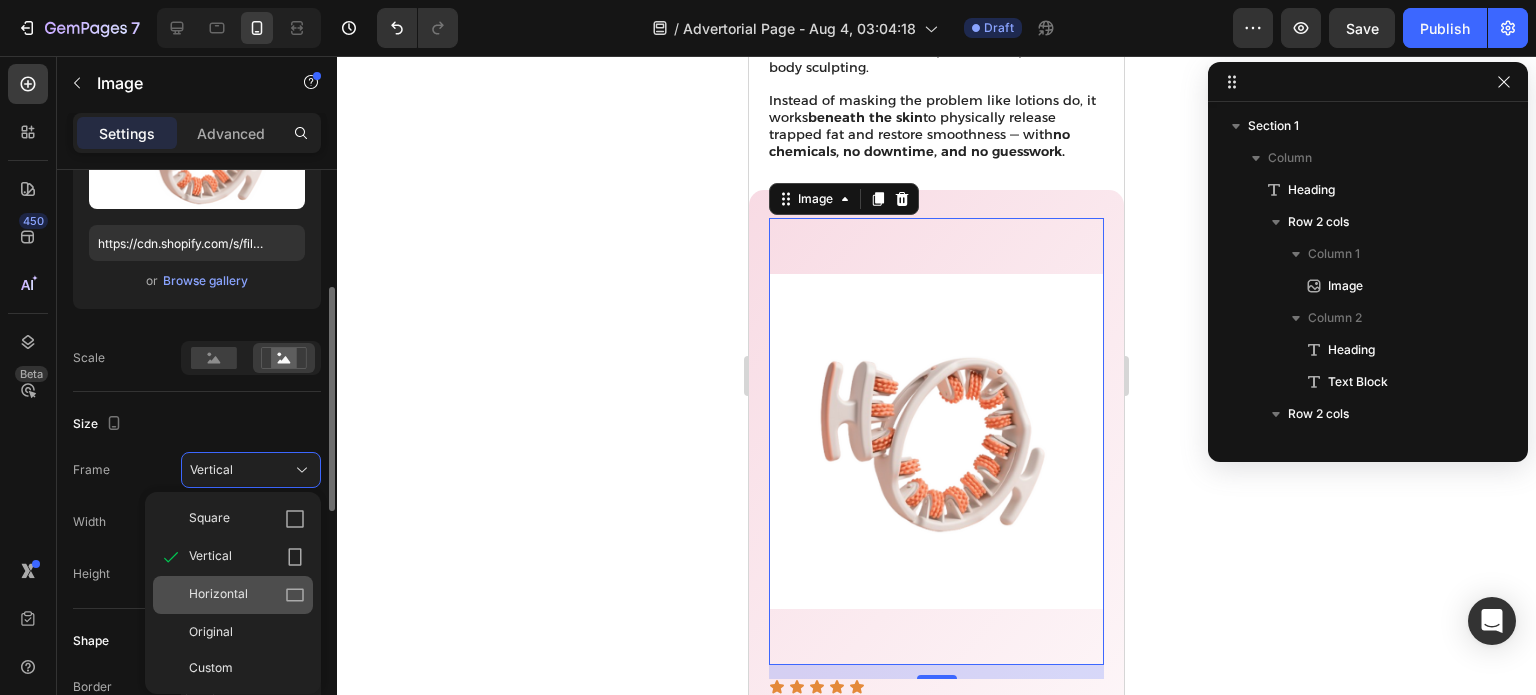 click on "Horizontal" at bounding box center (247, 595) 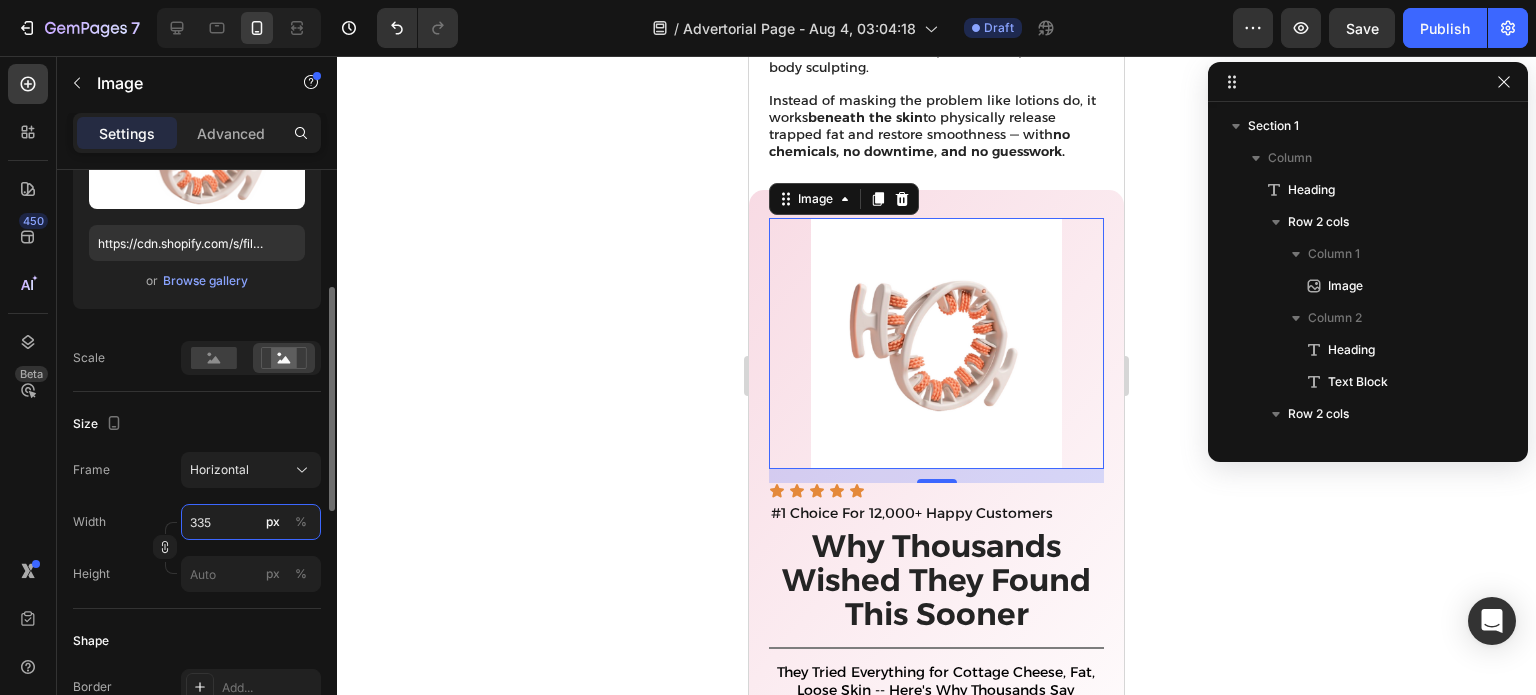 click on "335" at bounding box center (251, 522) 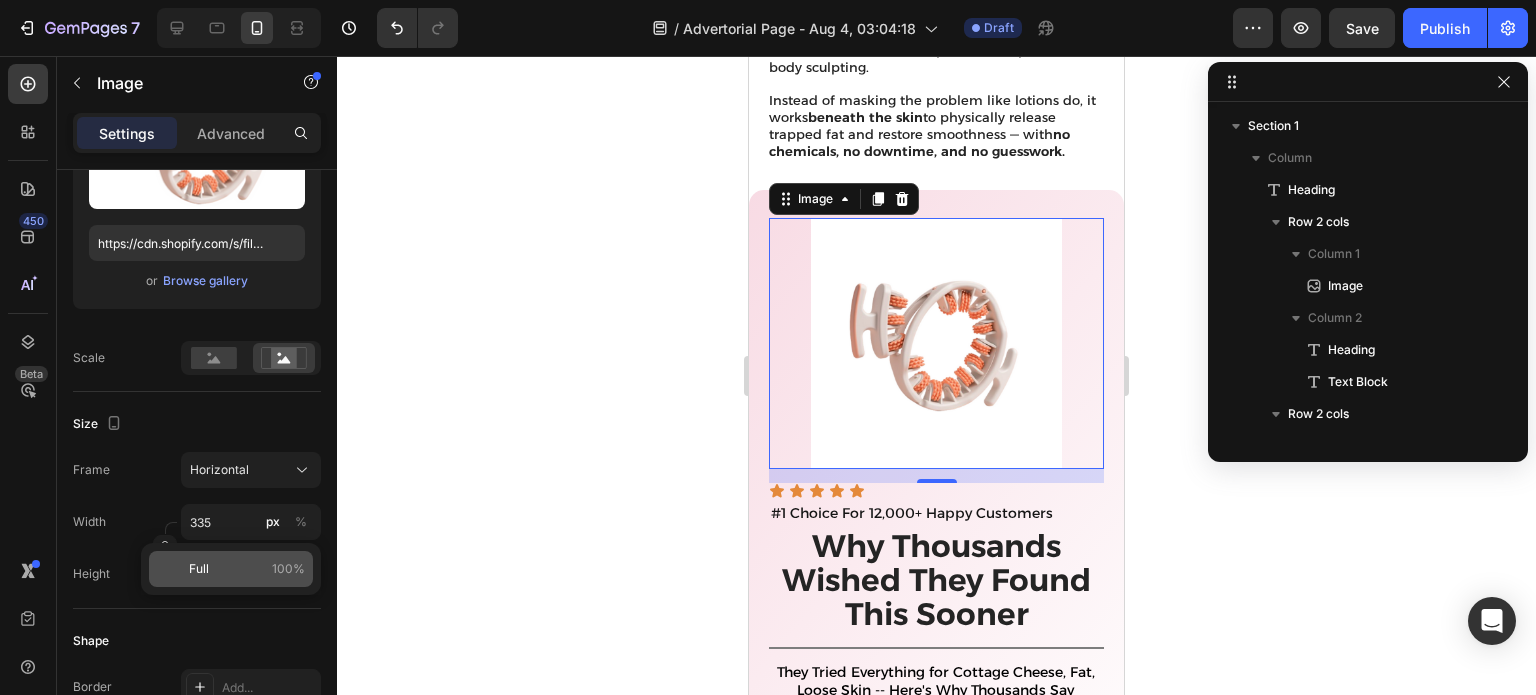 click on "Full 100%" at bounding box center [247, 569] 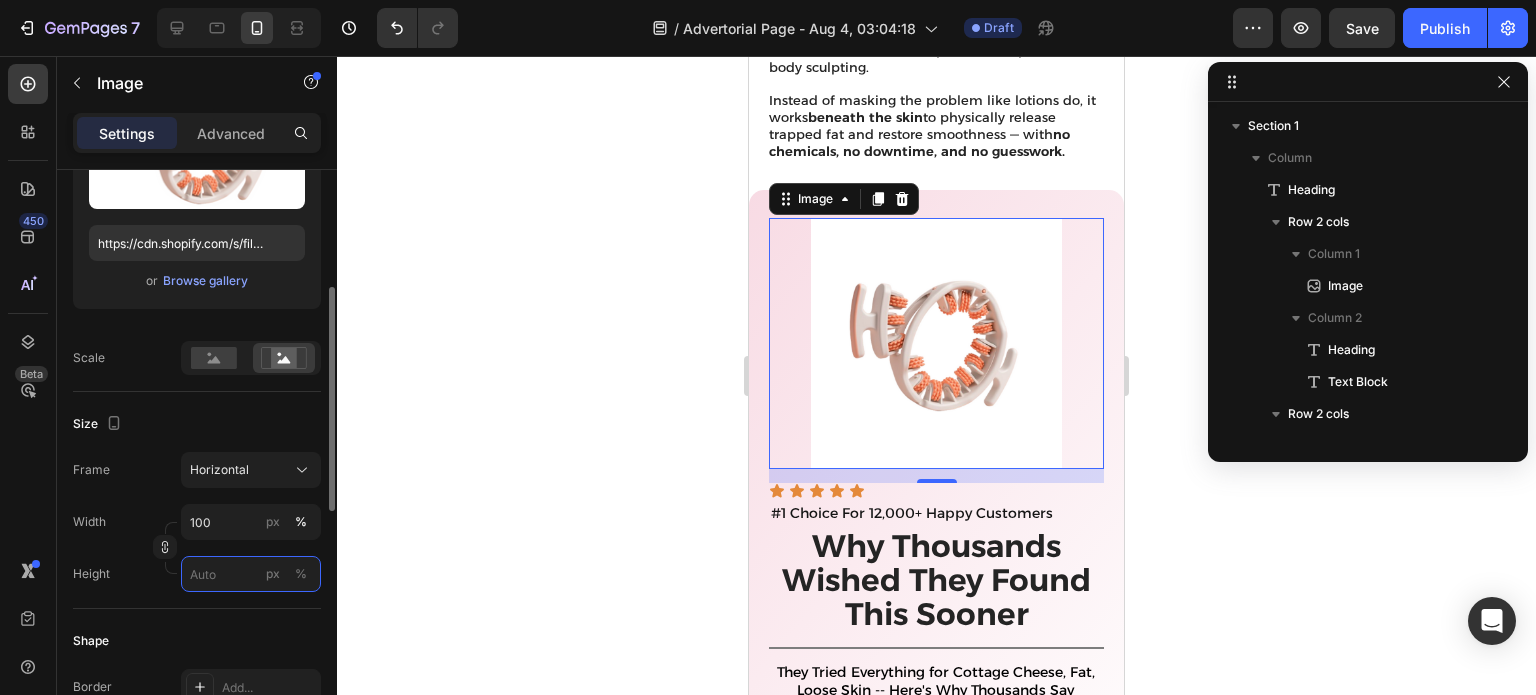 click on "px %" at bounding box center (251, 574) 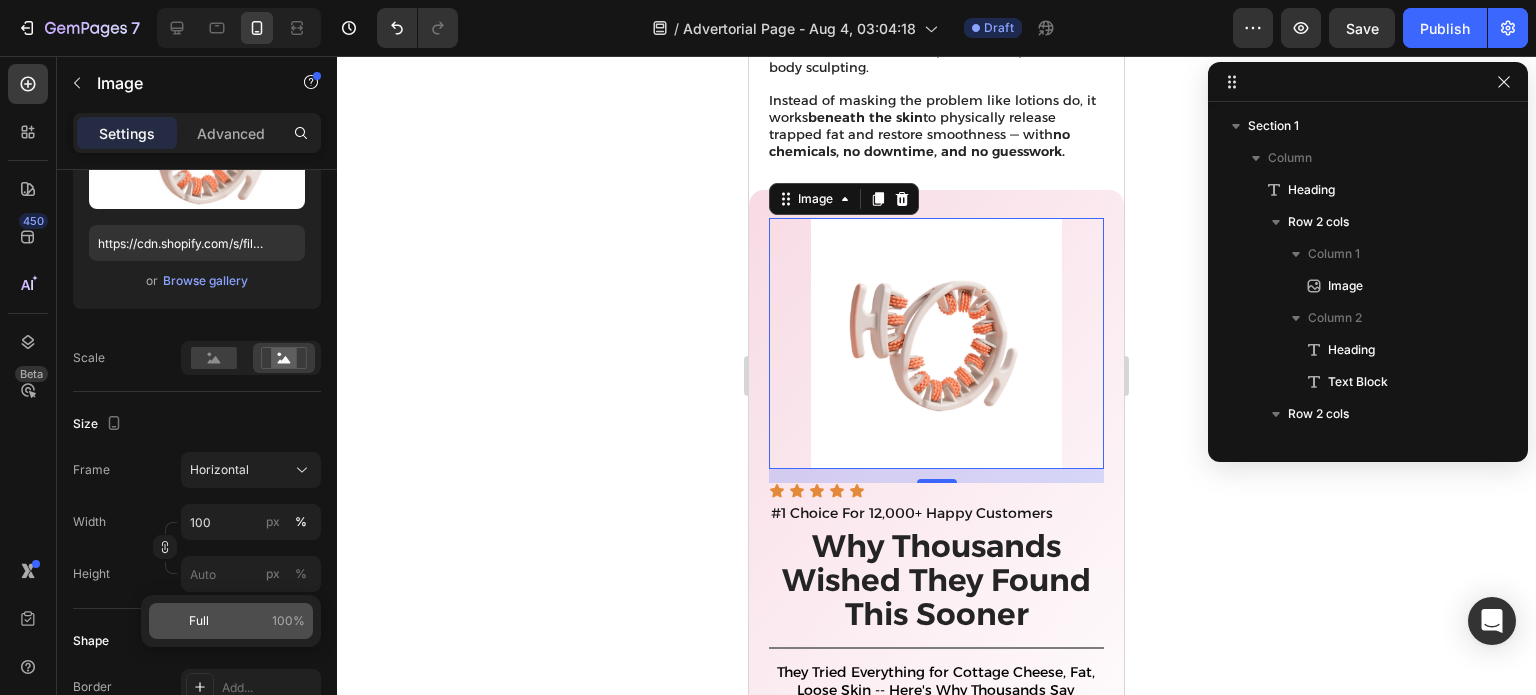 click on "Full 100%" at bounding box center (247, 621) 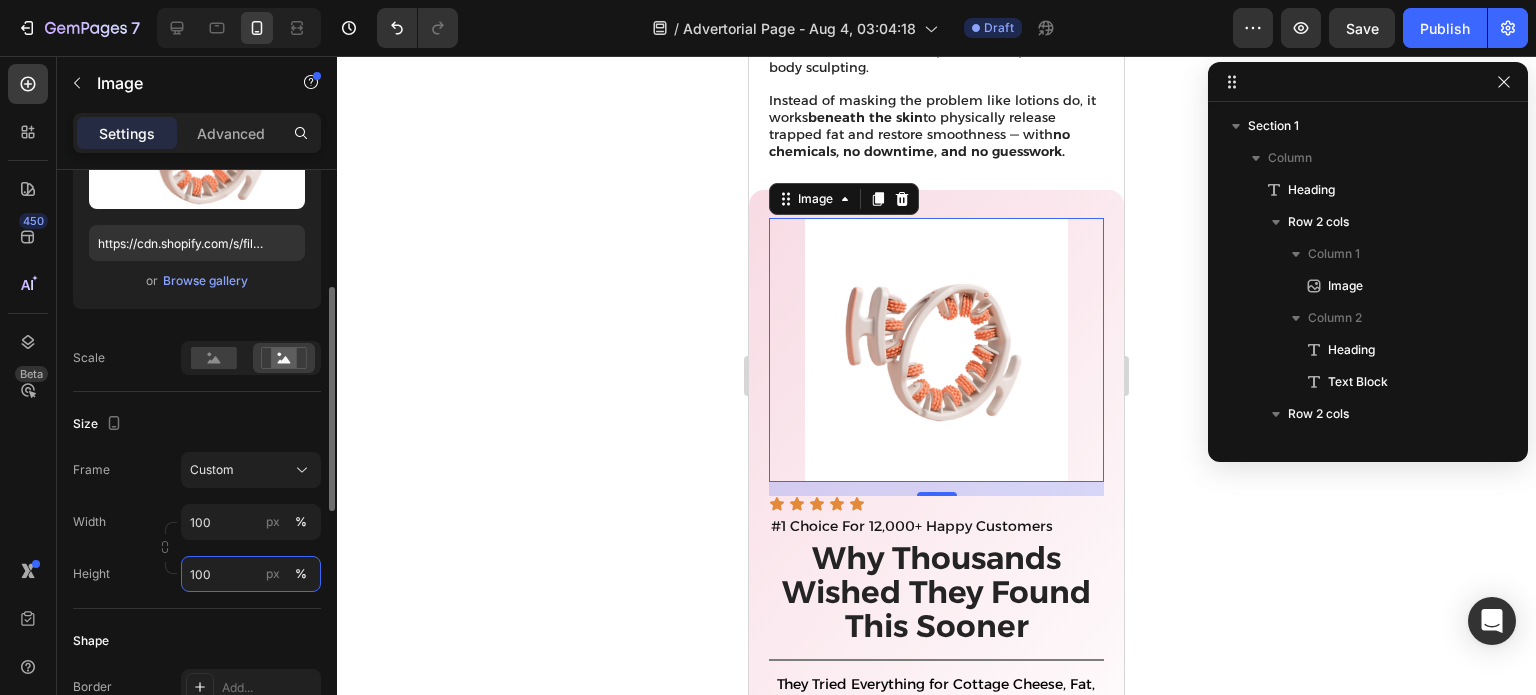 click on "100" at bounding box center (251, 574) 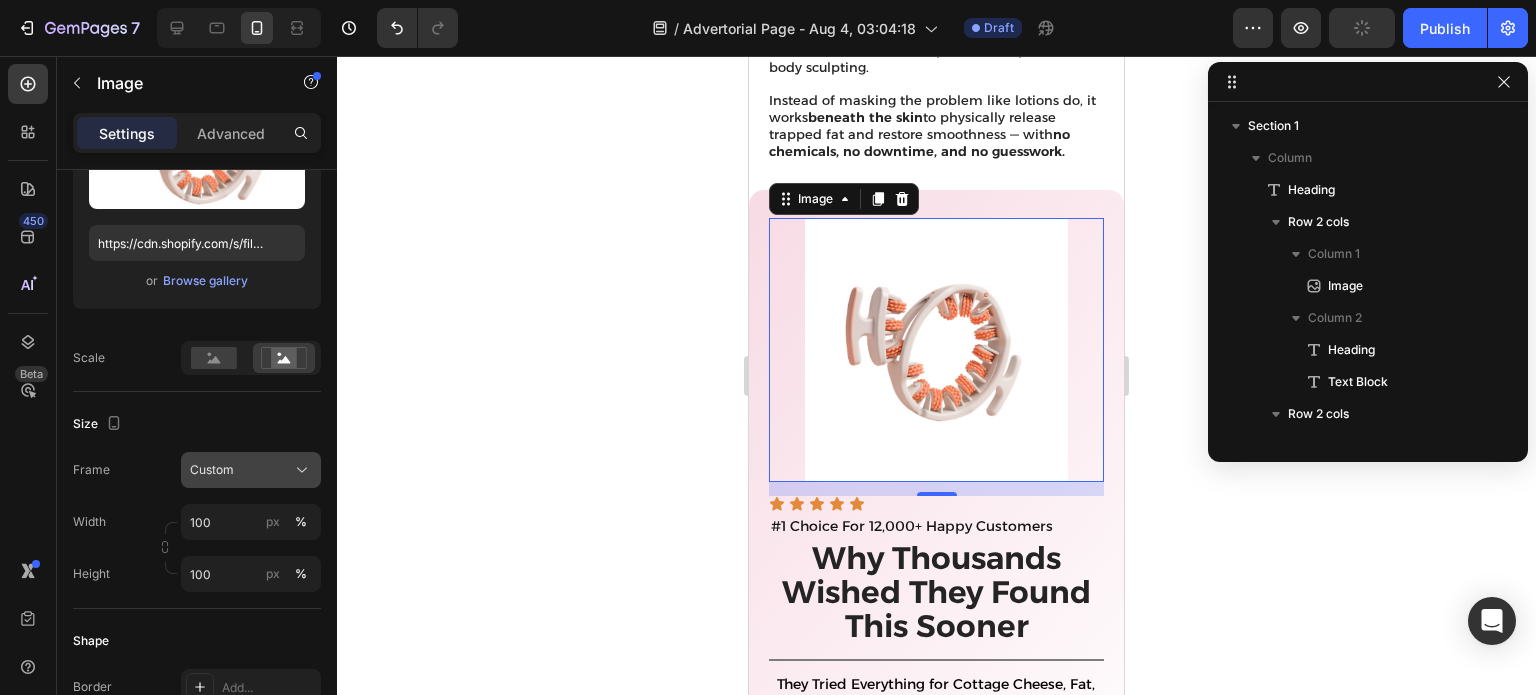 click on "Custom" at bounding box center (251, 470) 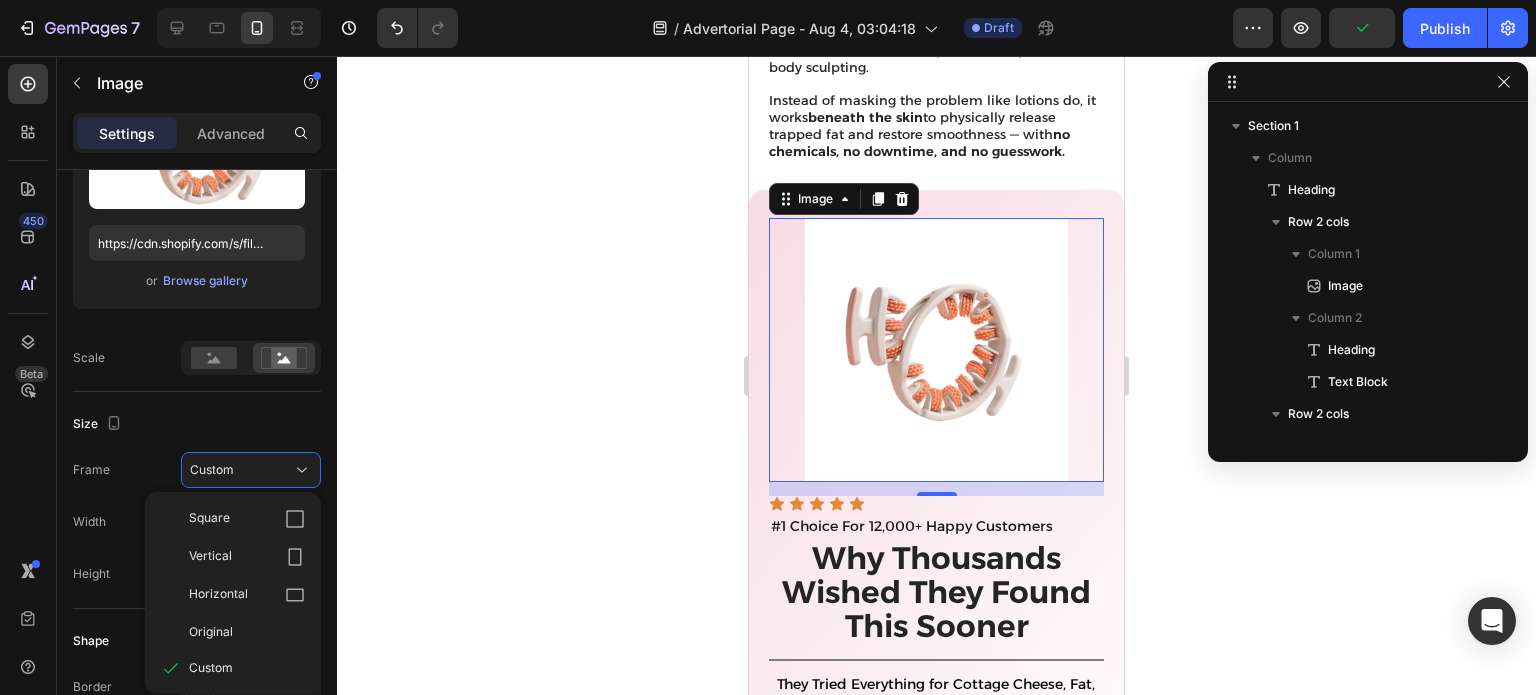 click at bounding box center [936, 350] 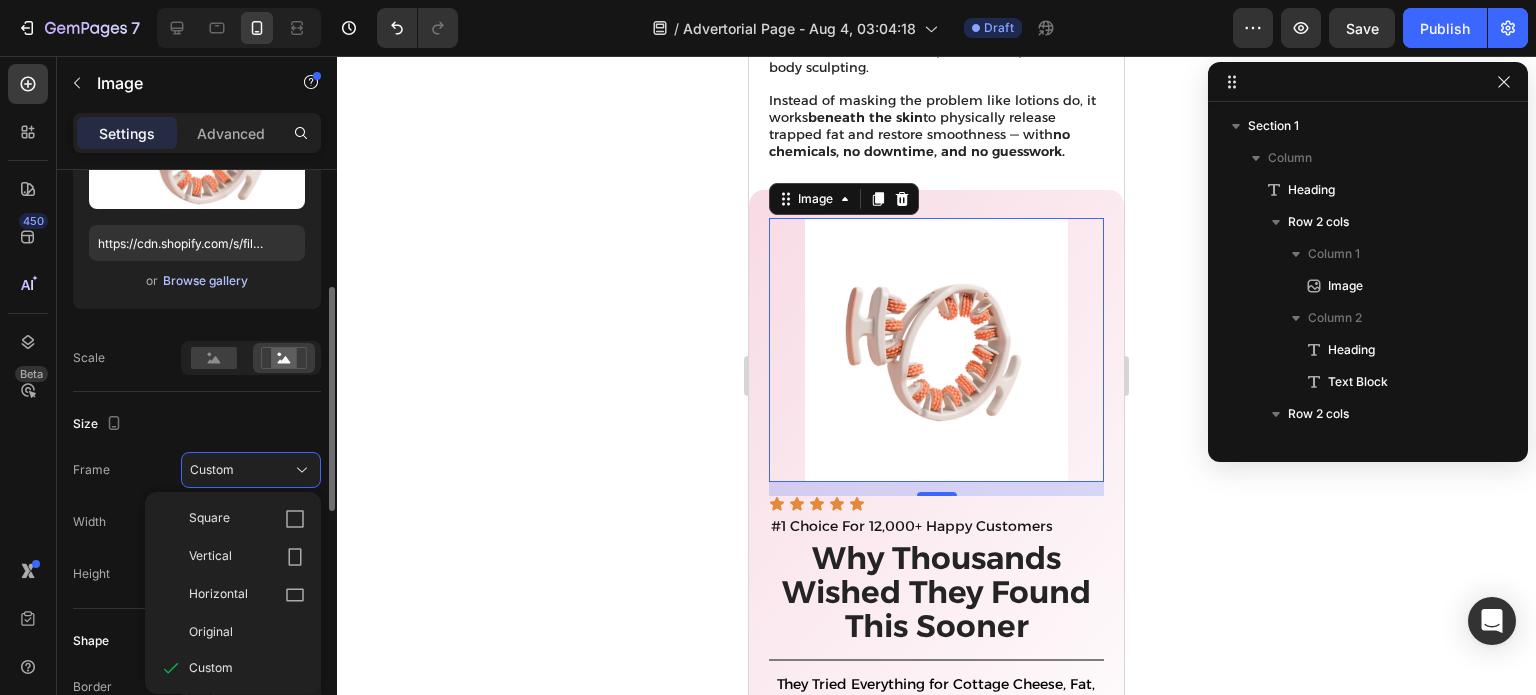 click on "Browse gallery" at bounding box center [205, 281] 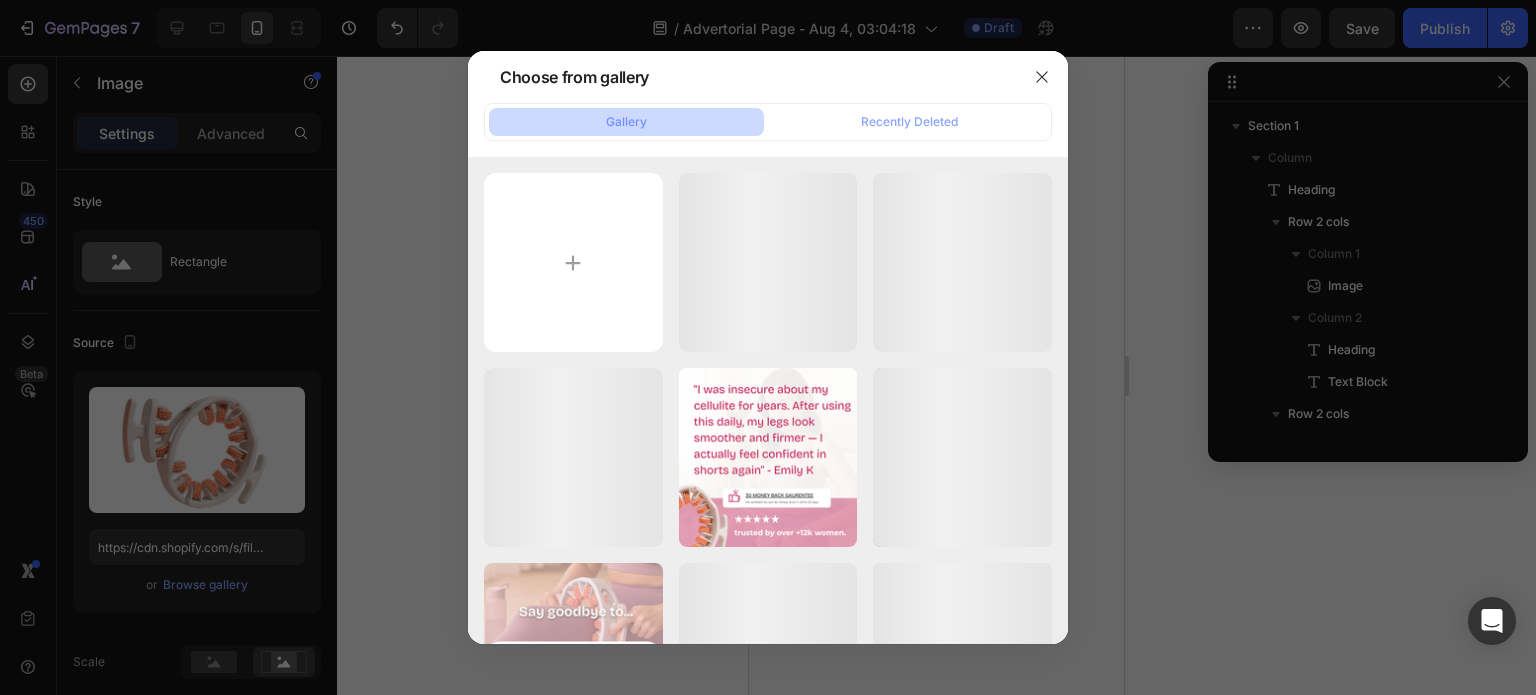 scroll, scrollTop: 0, scrollLeft: 0, axis: both 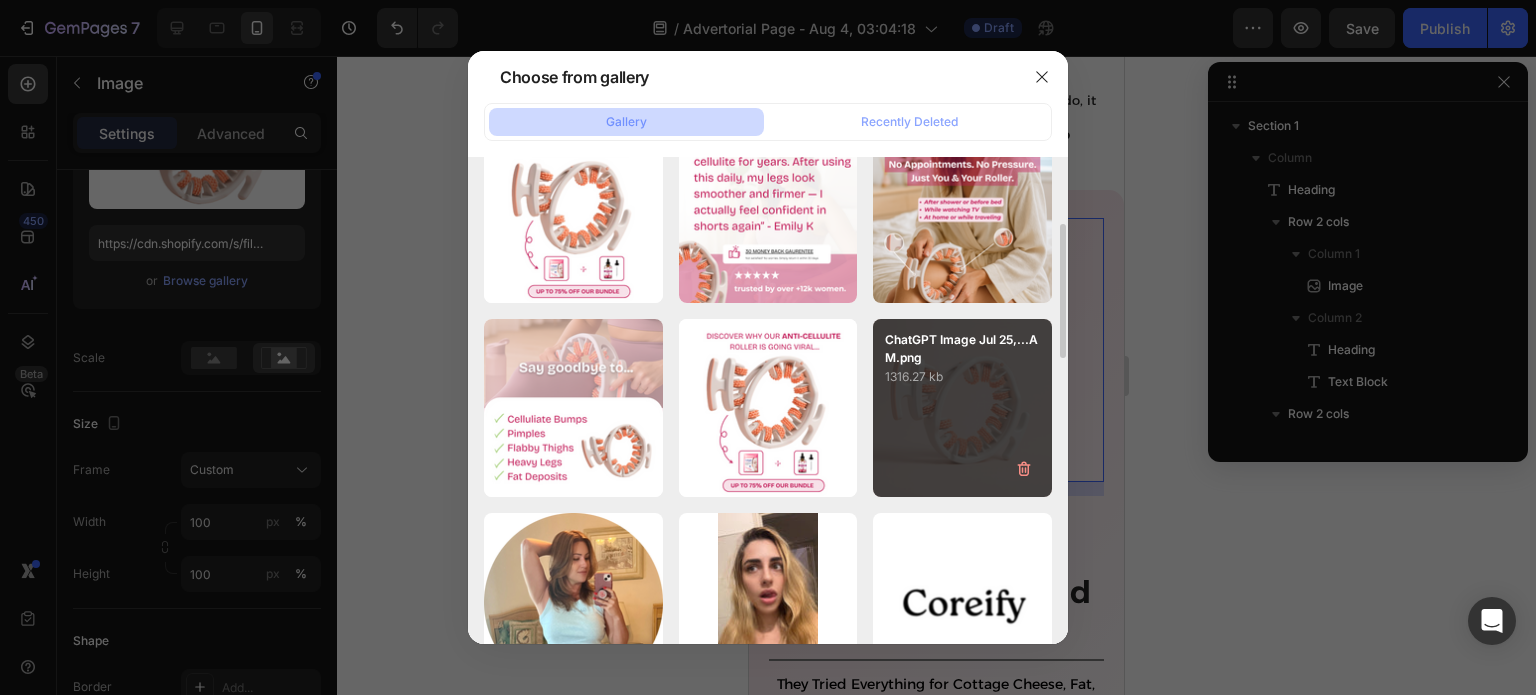 click on "ChatGPT Image Jul 25,...AM.png 1316.27 kb" at bounding box center (962, 408) 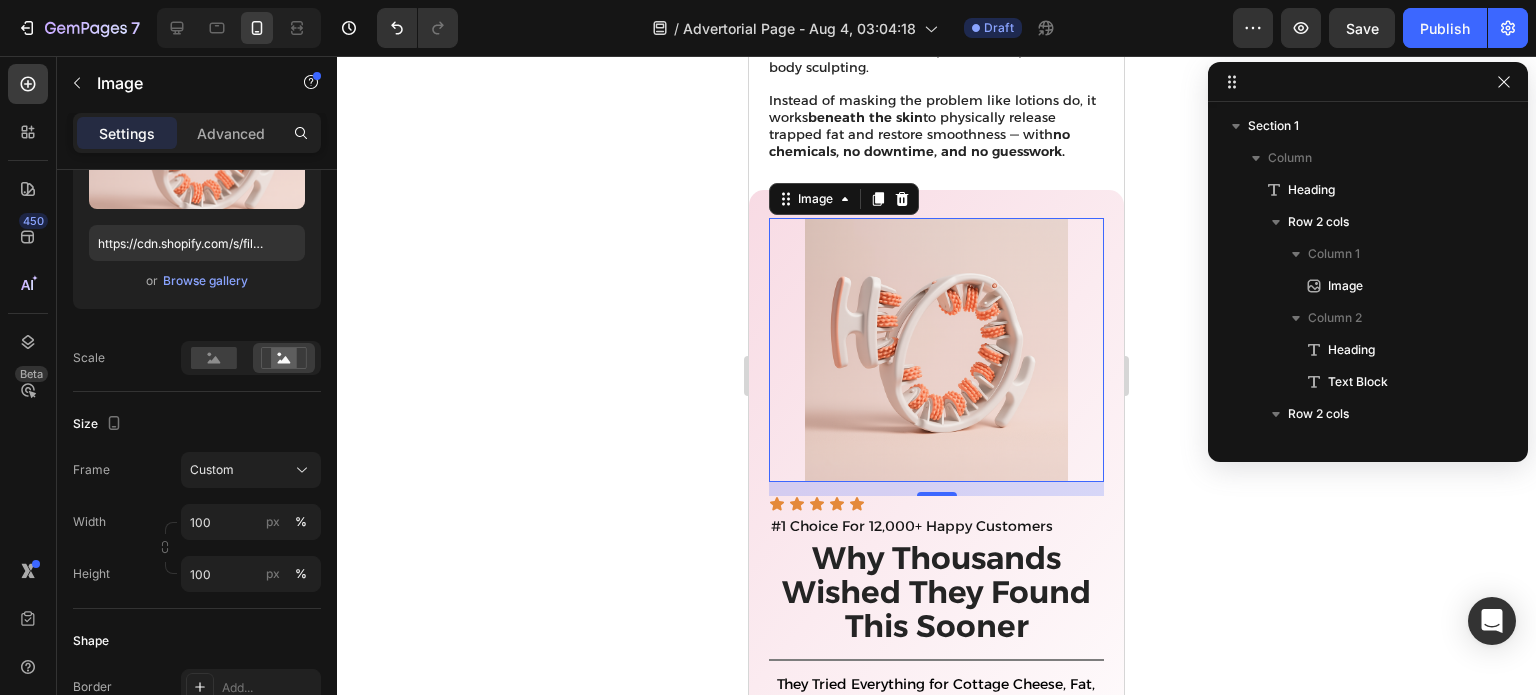 click at bounding box center [936, 350] 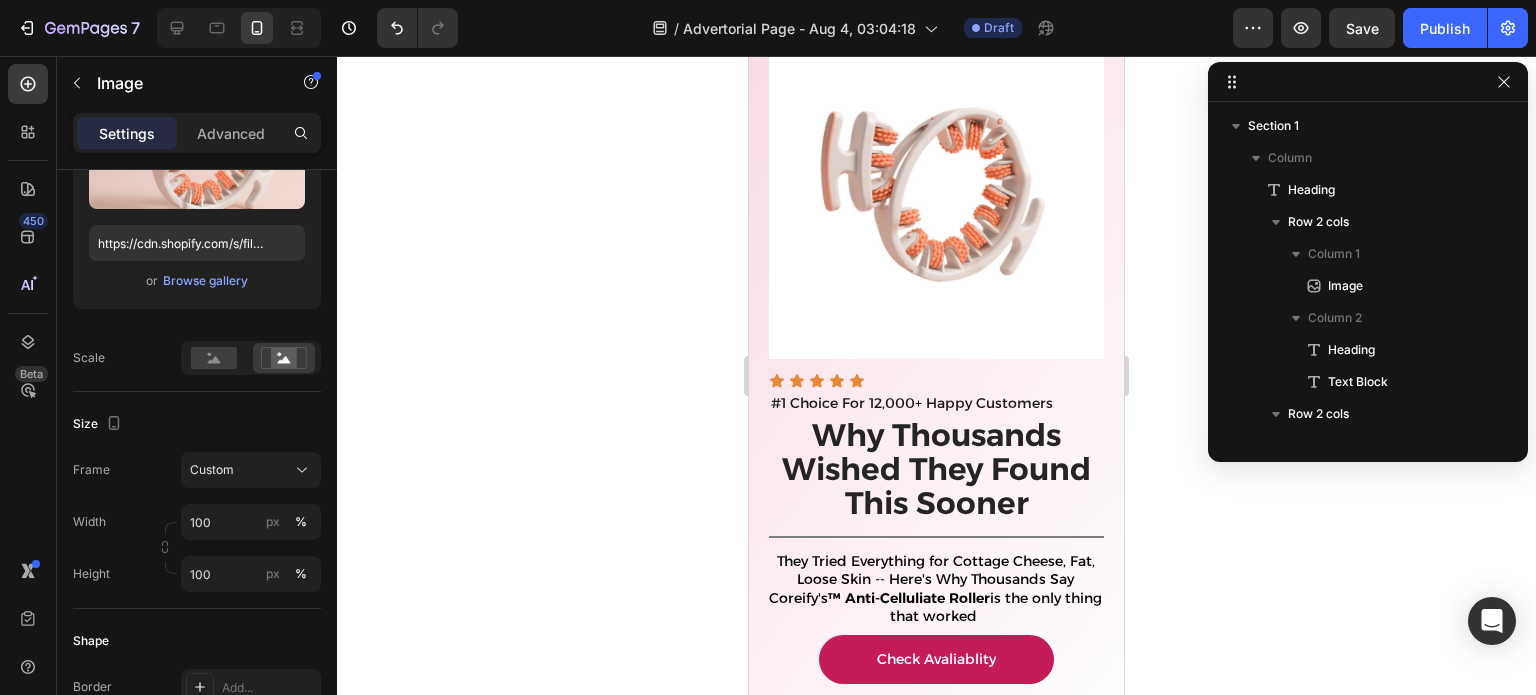scroll, scrollTop: 387, scrollLeft: 0, axis: vertical 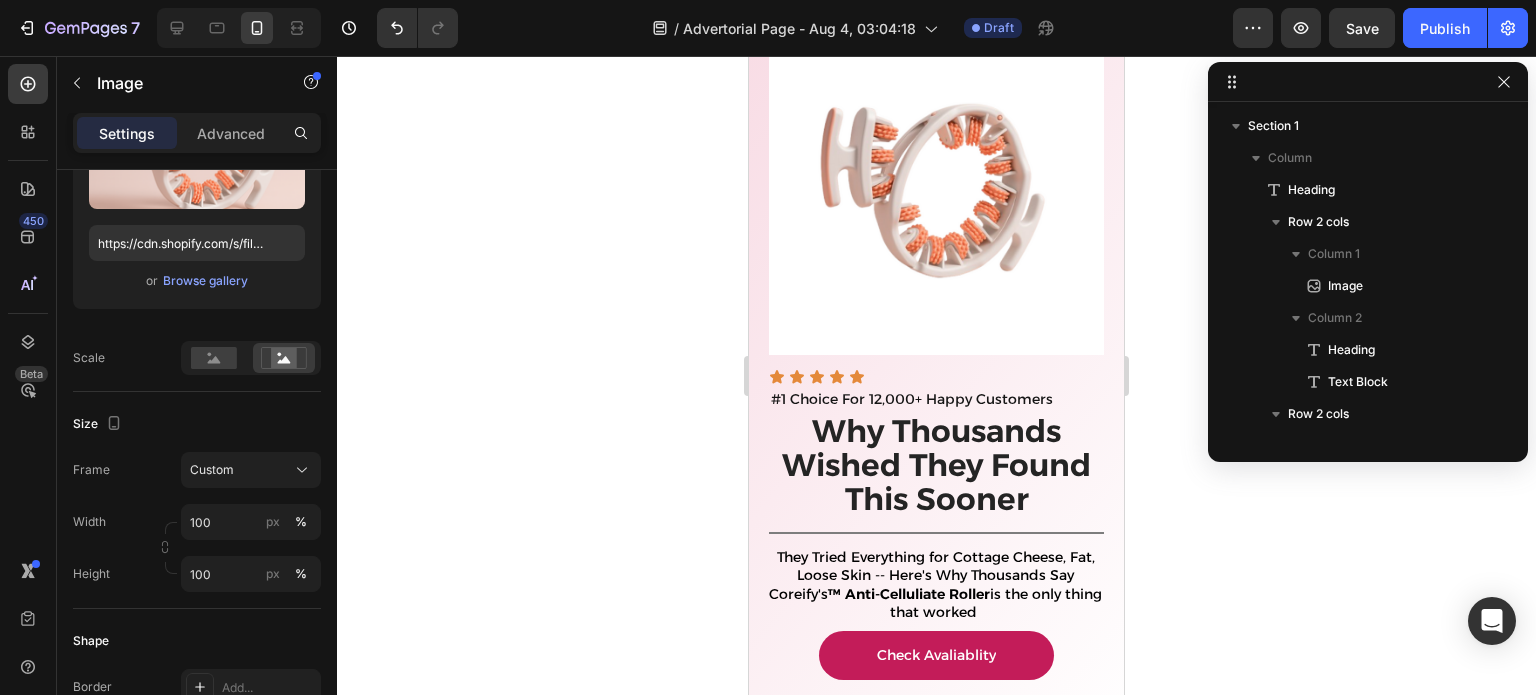 click at bounding box center (936, 187) 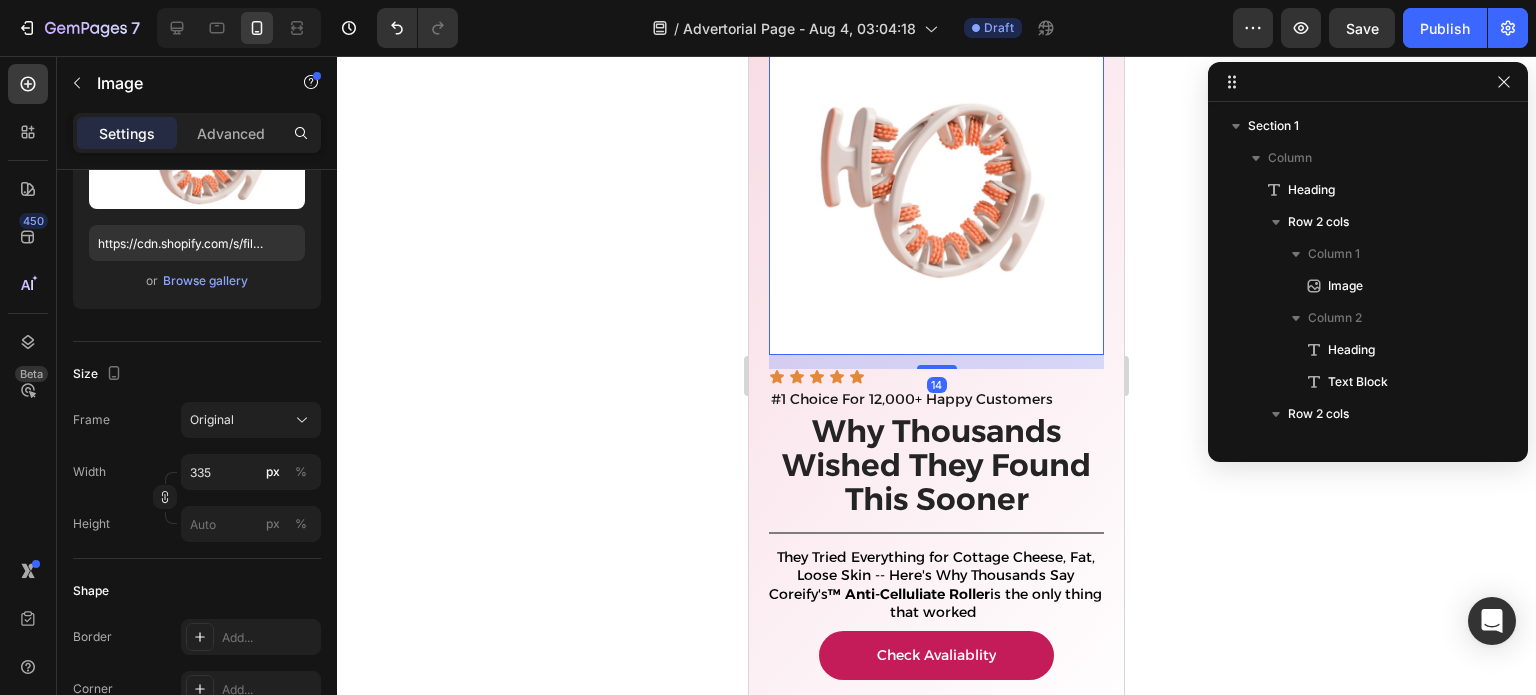 scroll, scrollTop: 0, scrollLeft: 0, axis: both 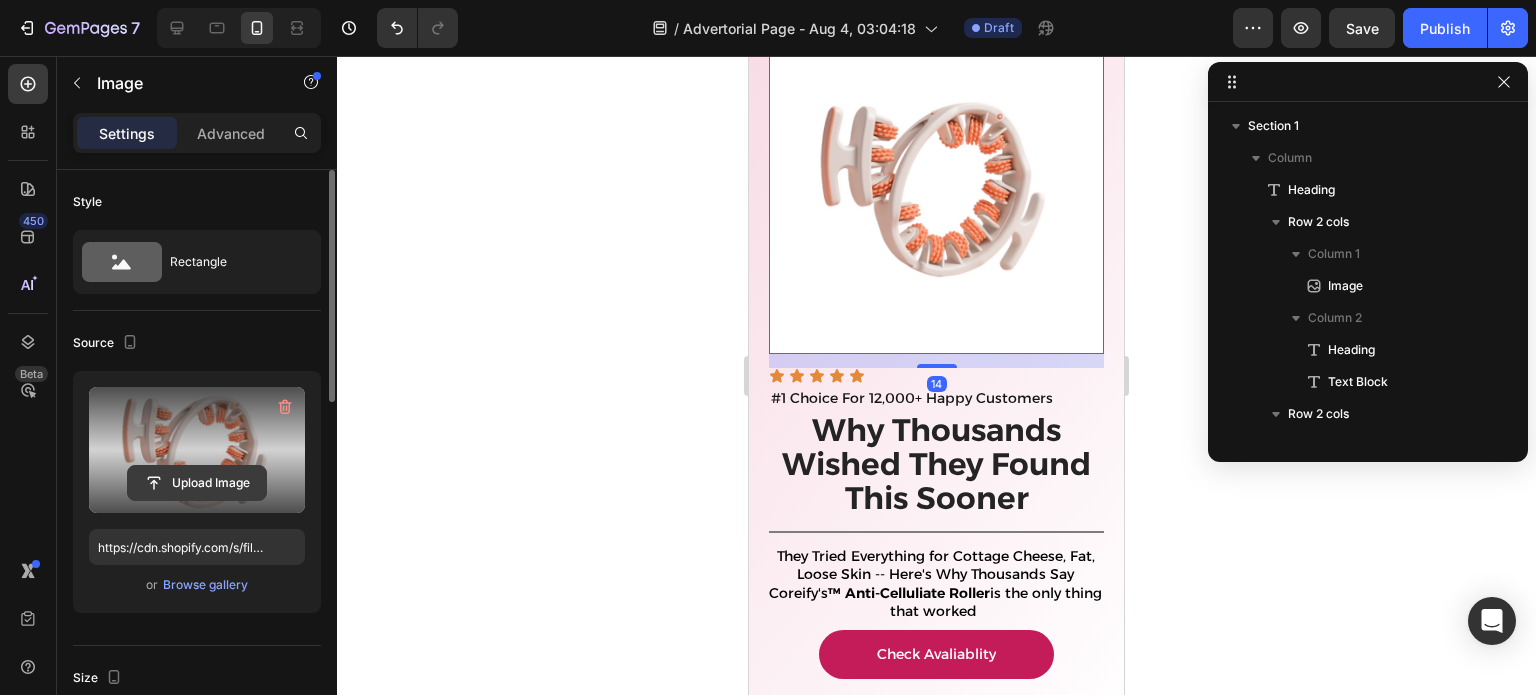 click 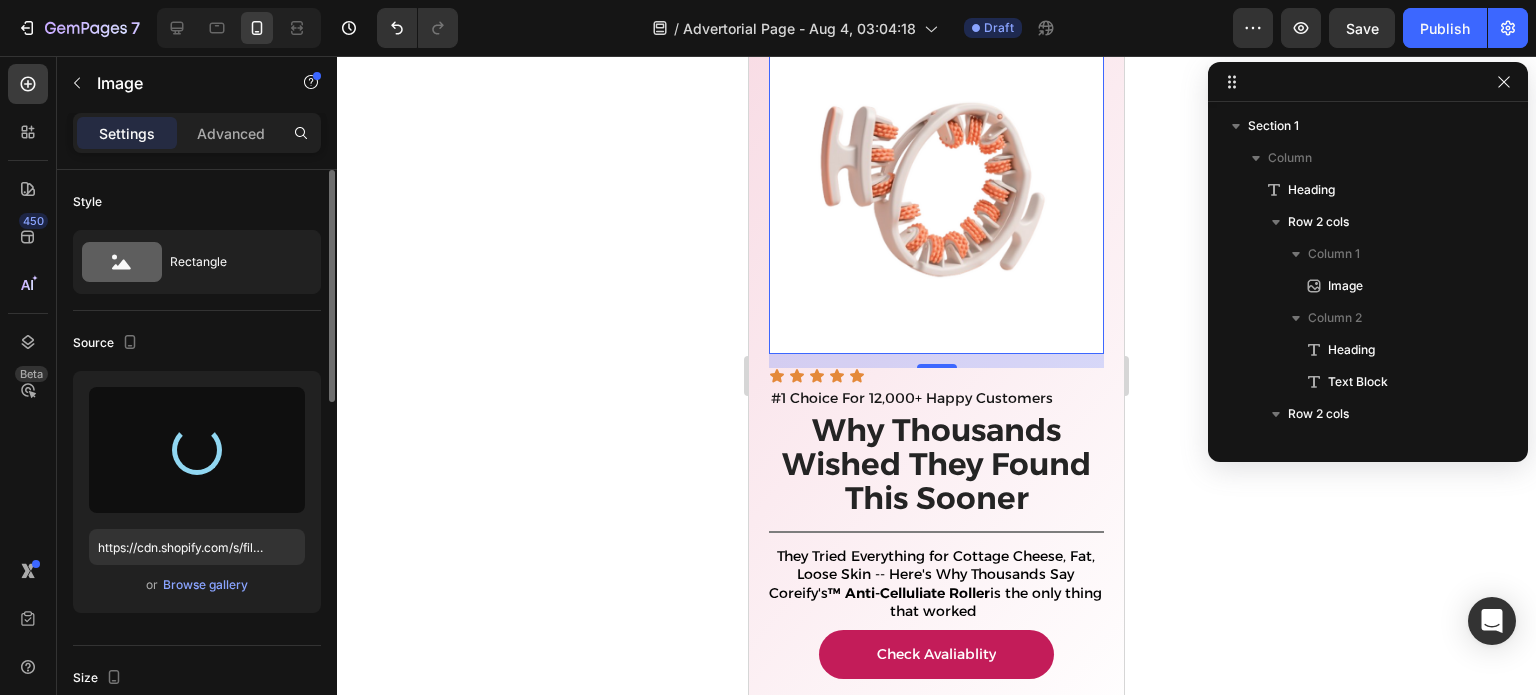 type on "https://cdn.shopify.com/s/files/1/0929/0009/8335/files/gempages_578381056340656914-96d9a10c-bb68-4a55-8889-c661d13befdb.png" 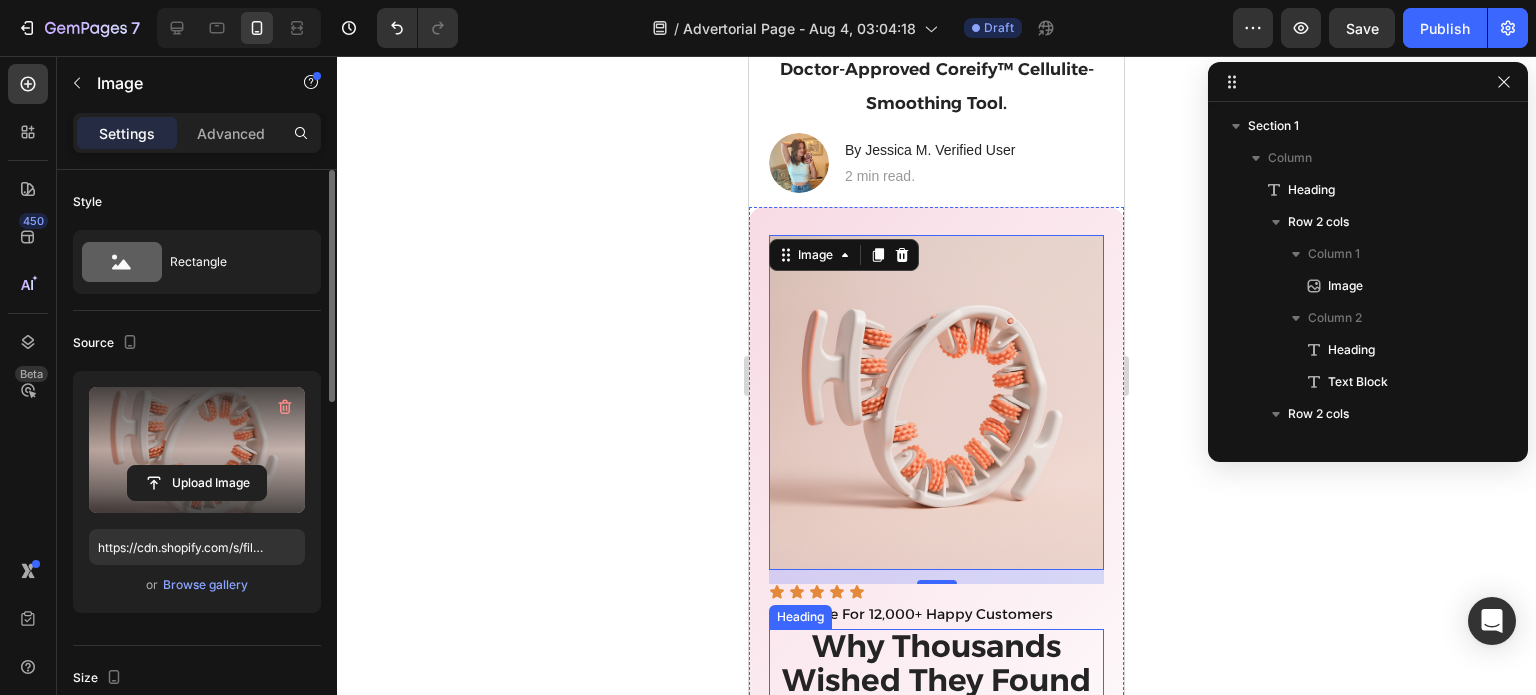 scroll, scrollTop: 171, scrollLeft: 0, axis: vertical 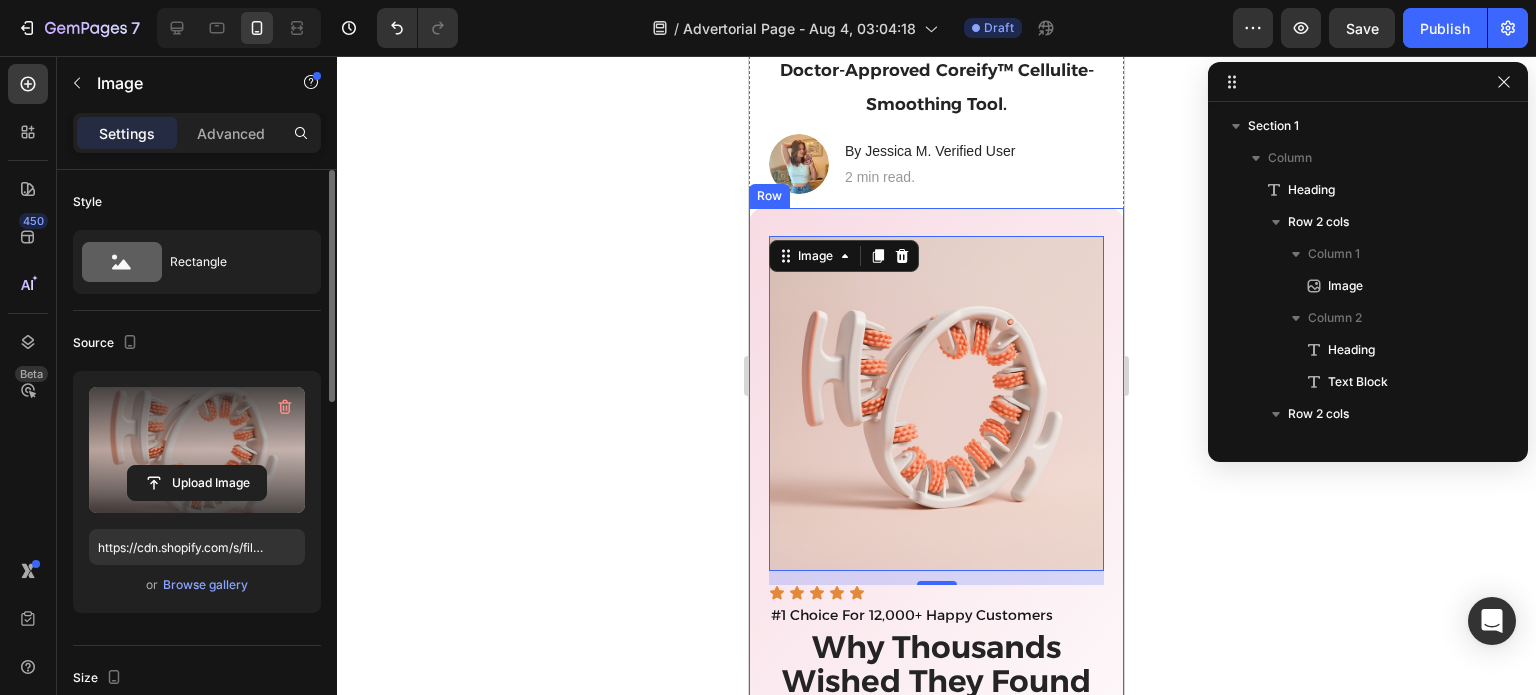 click on "2 min read." at bounding box center (930, 177) 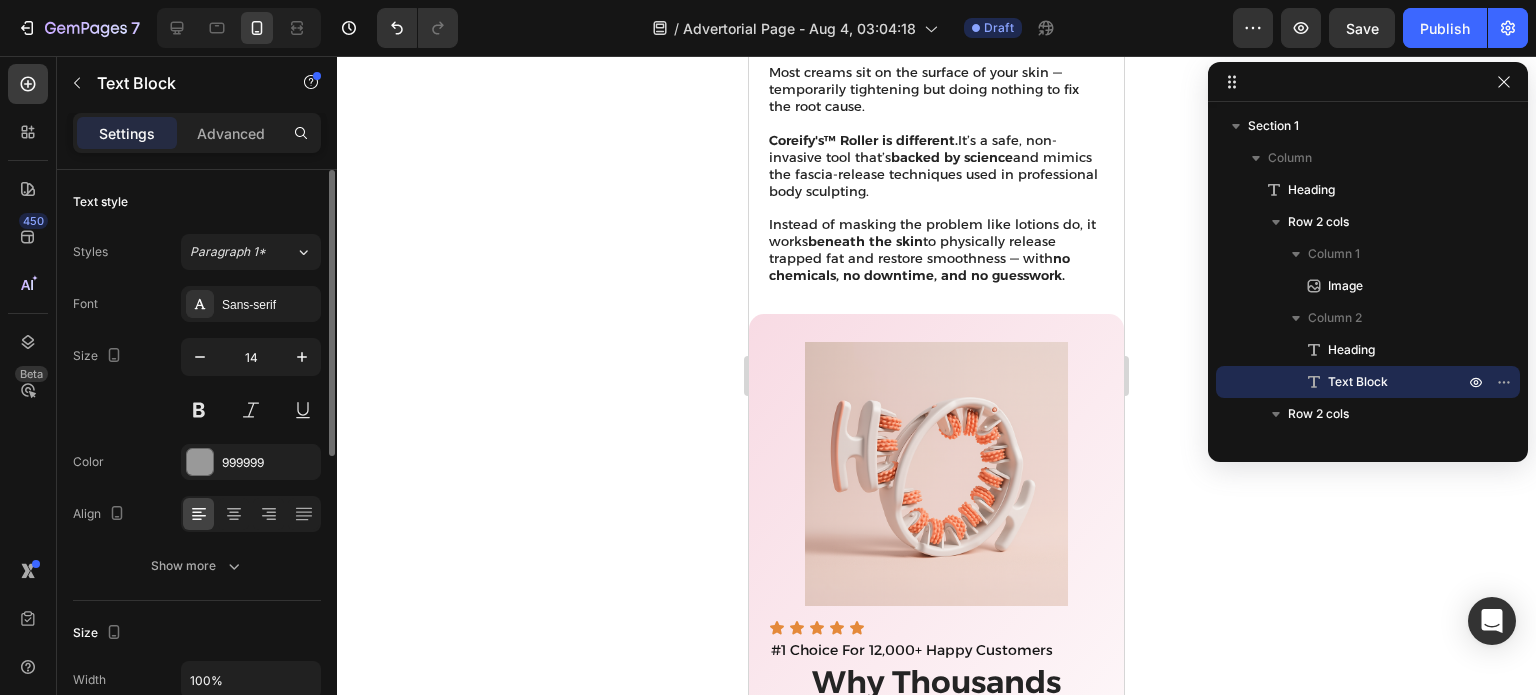 scroll, scrollTop: 2980, scrollLeft: 0, axis: vertical 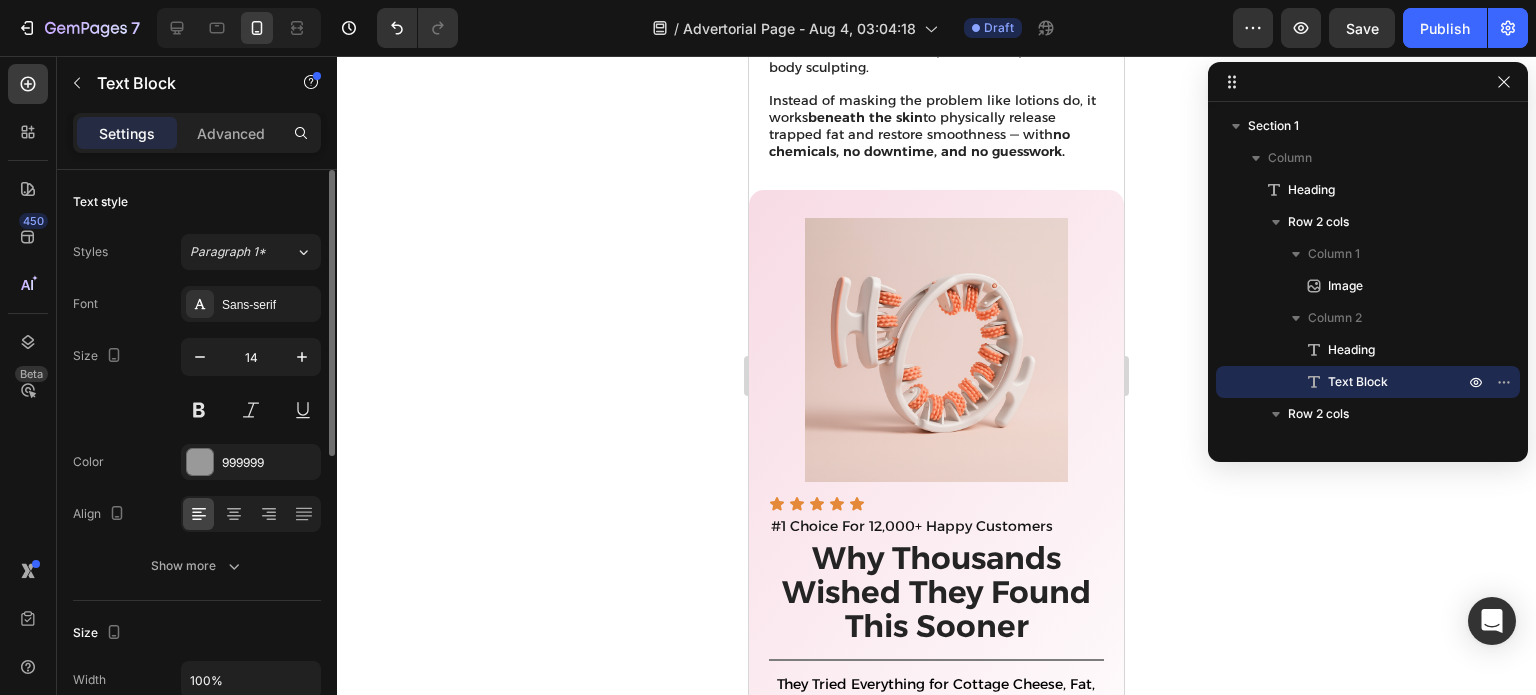 click at bounding box center (936, 350) 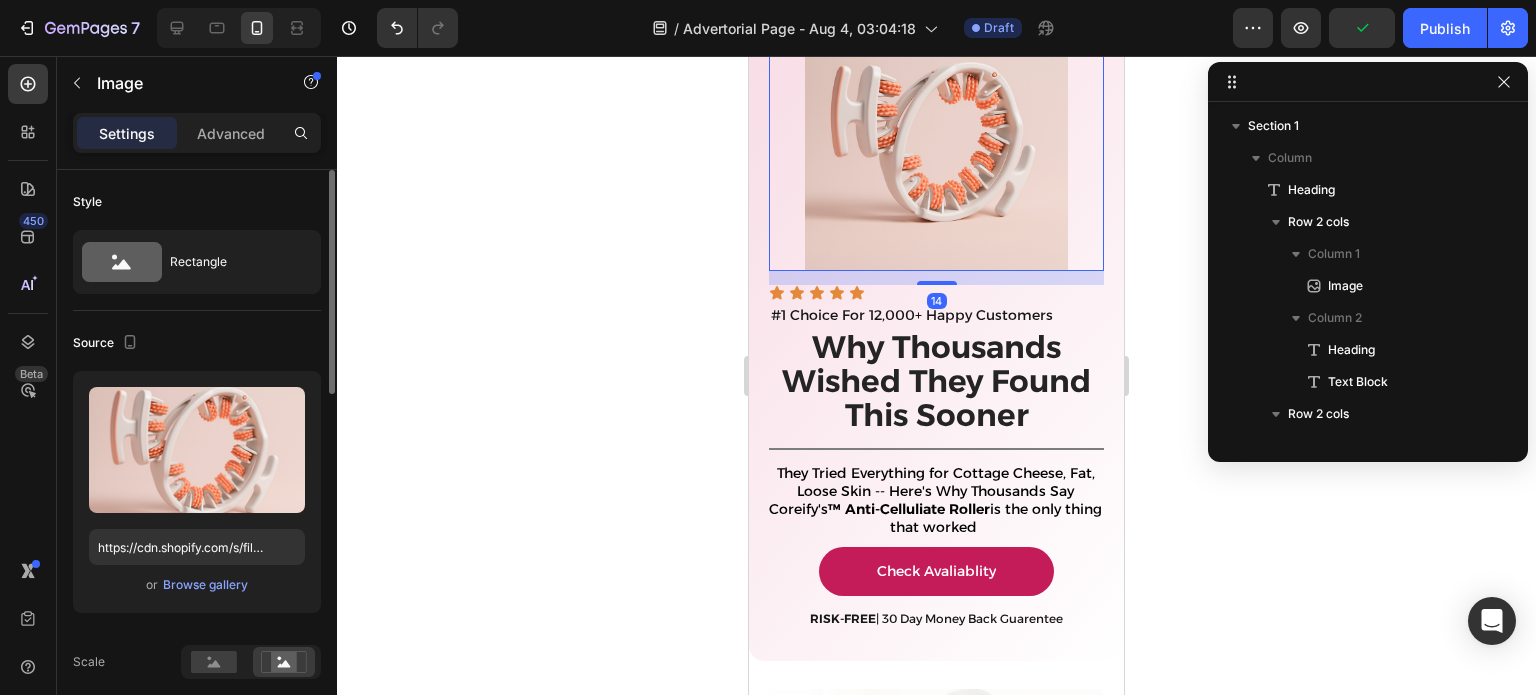 scroll, scrollTop: 3039, scrollLeft: 0, axis: vertical 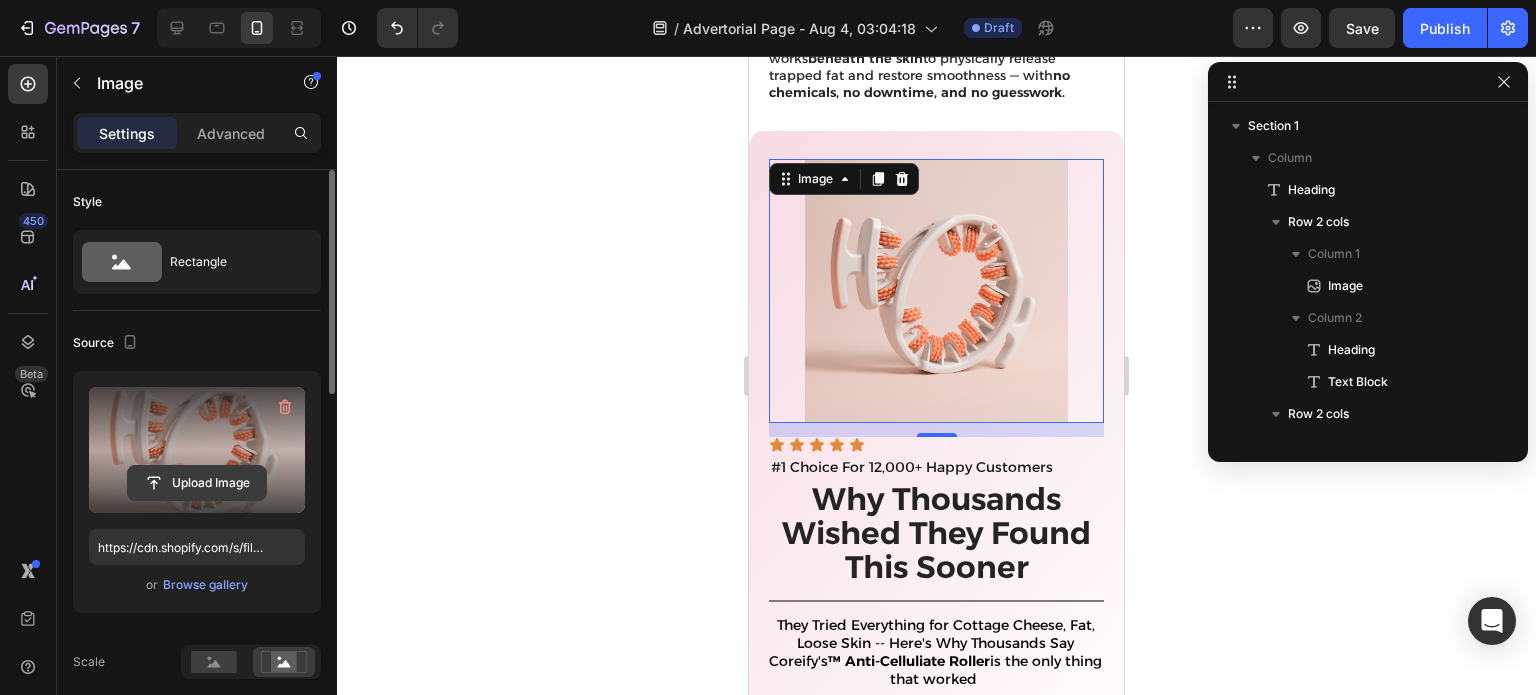 click 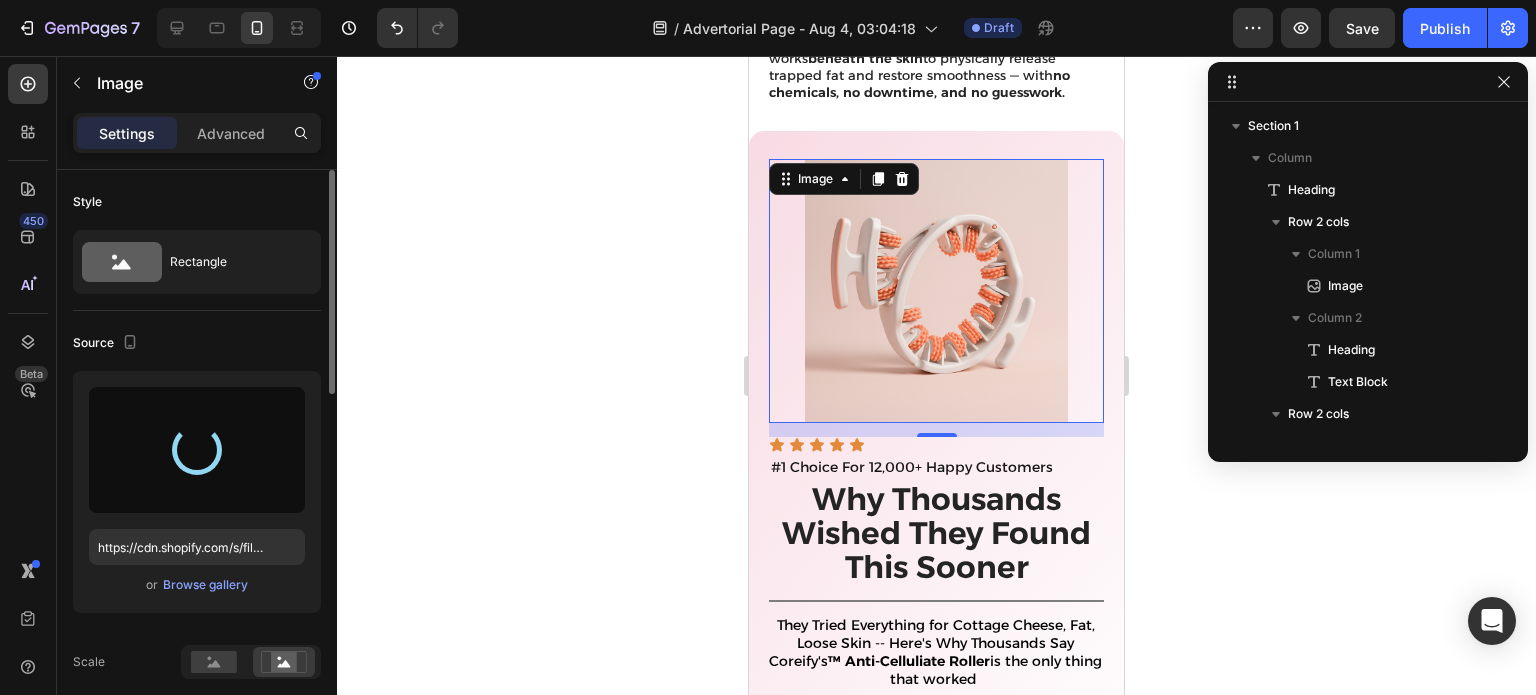 type on "https://cdn.shopify.com/s/files/1/0929/0009/8335/files/gempages_578381056340656914-d40f6984-6c0c-4655-a43e-b48e2f698205.png" 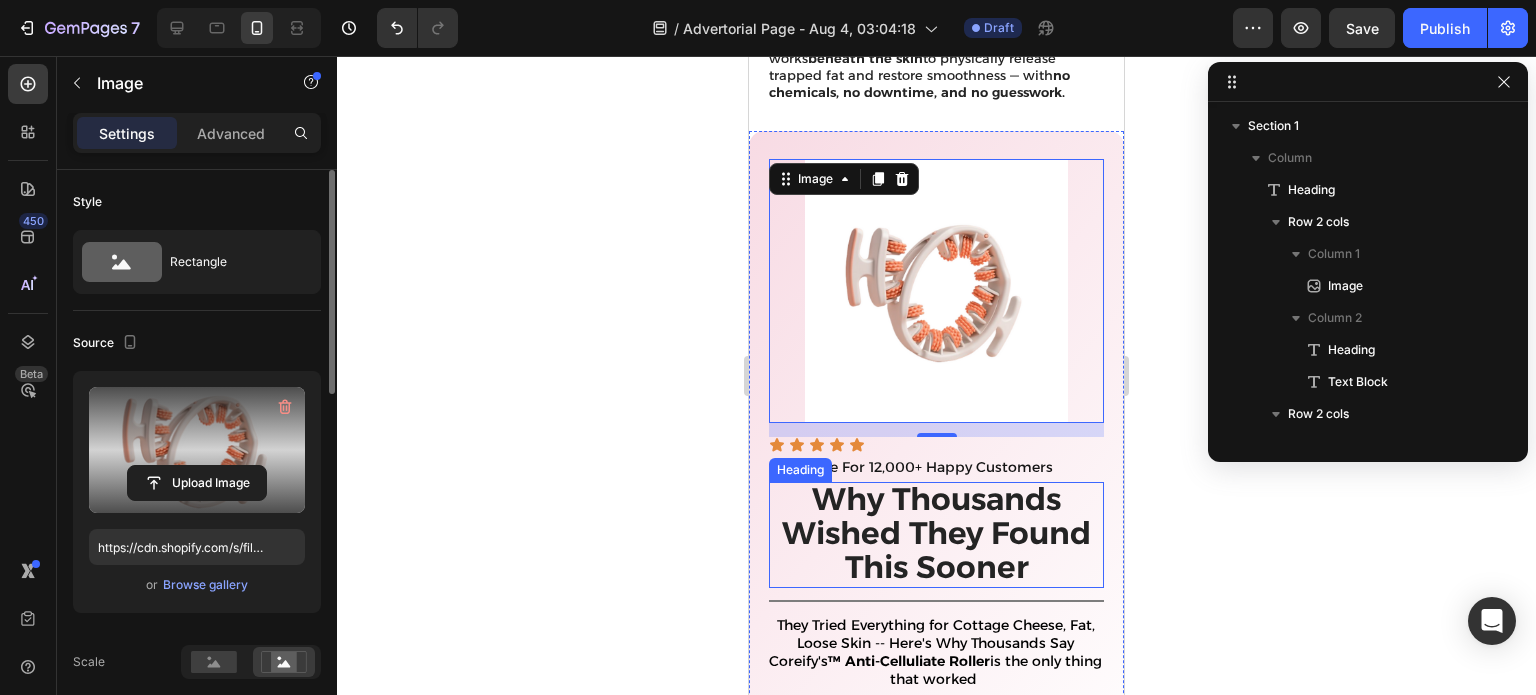 click on "Why Thousands Wished They Found This Sooner" at bounding box center [936, 533] 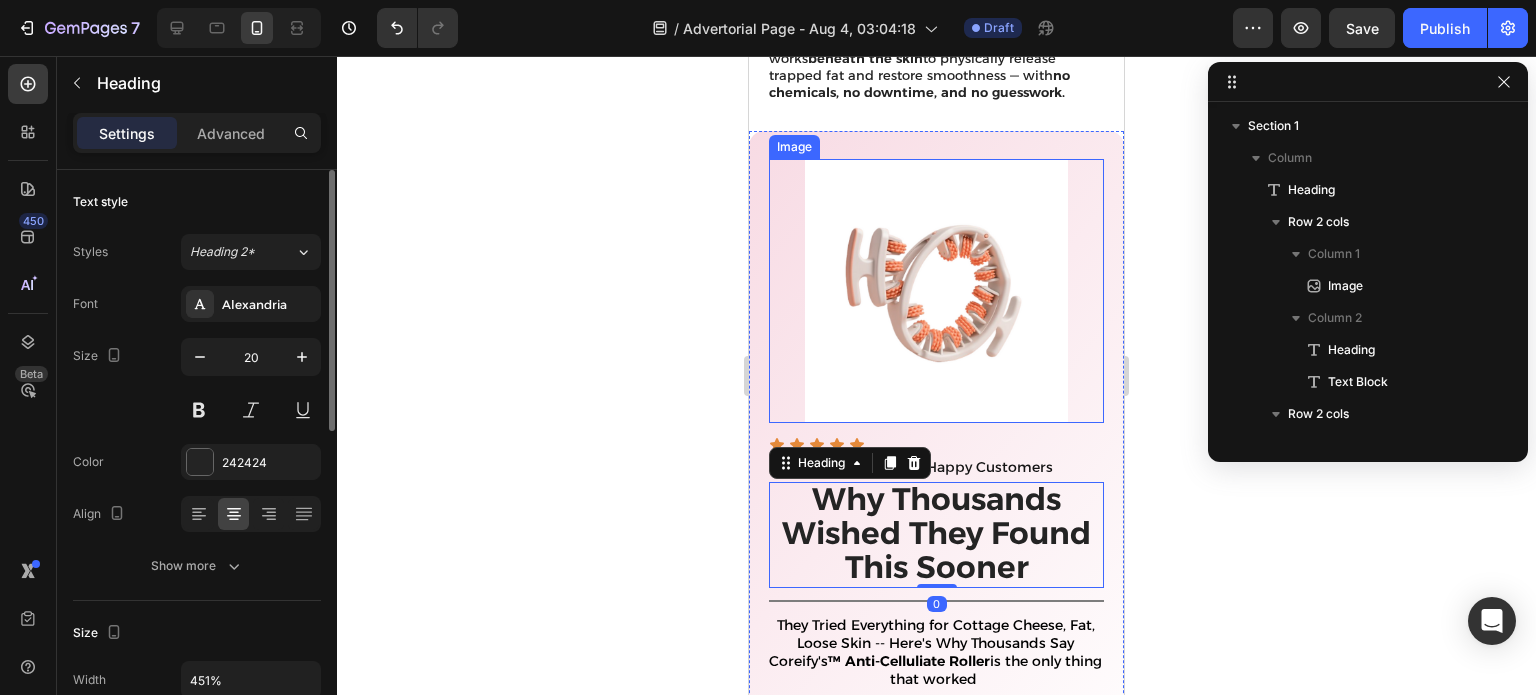 click at bounding box center (936, 291) 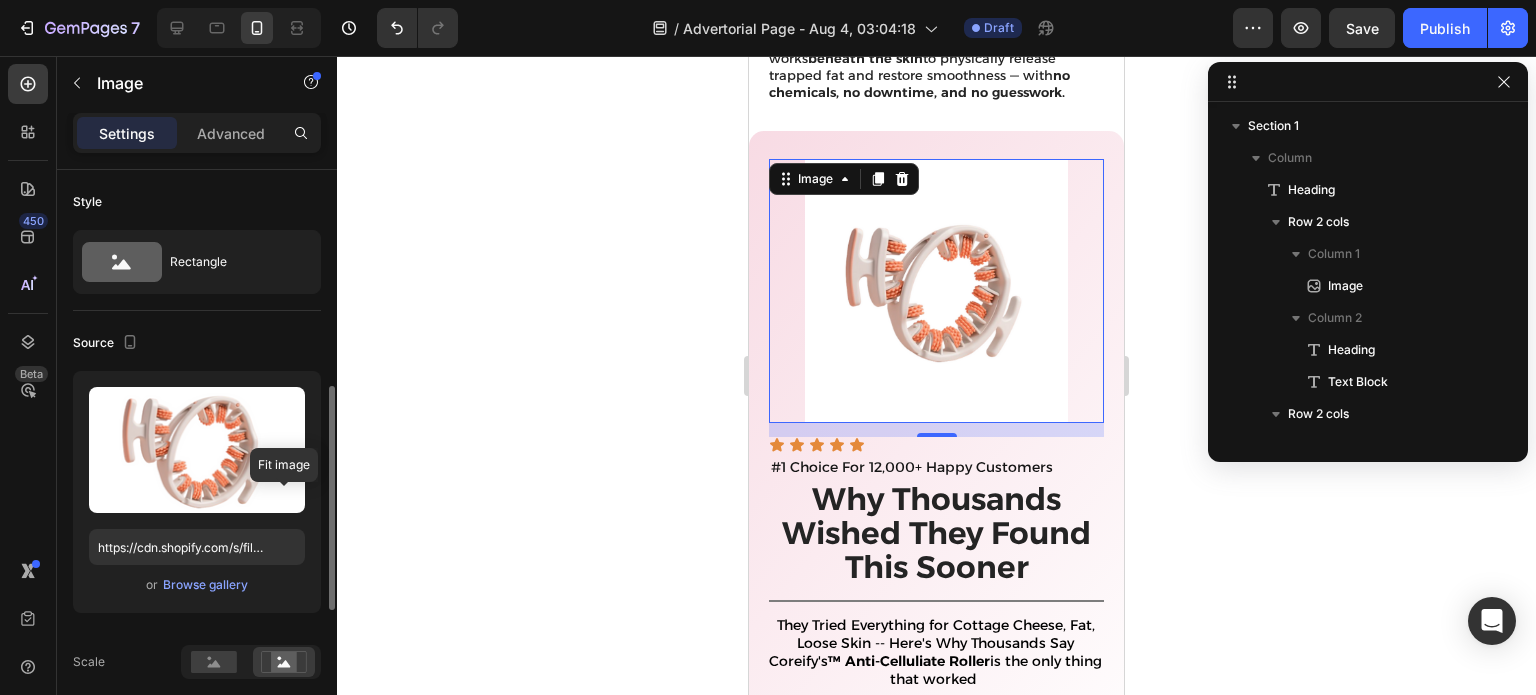 scroll, scrollTop: 168, scrollLeft: 0, axis: vertical 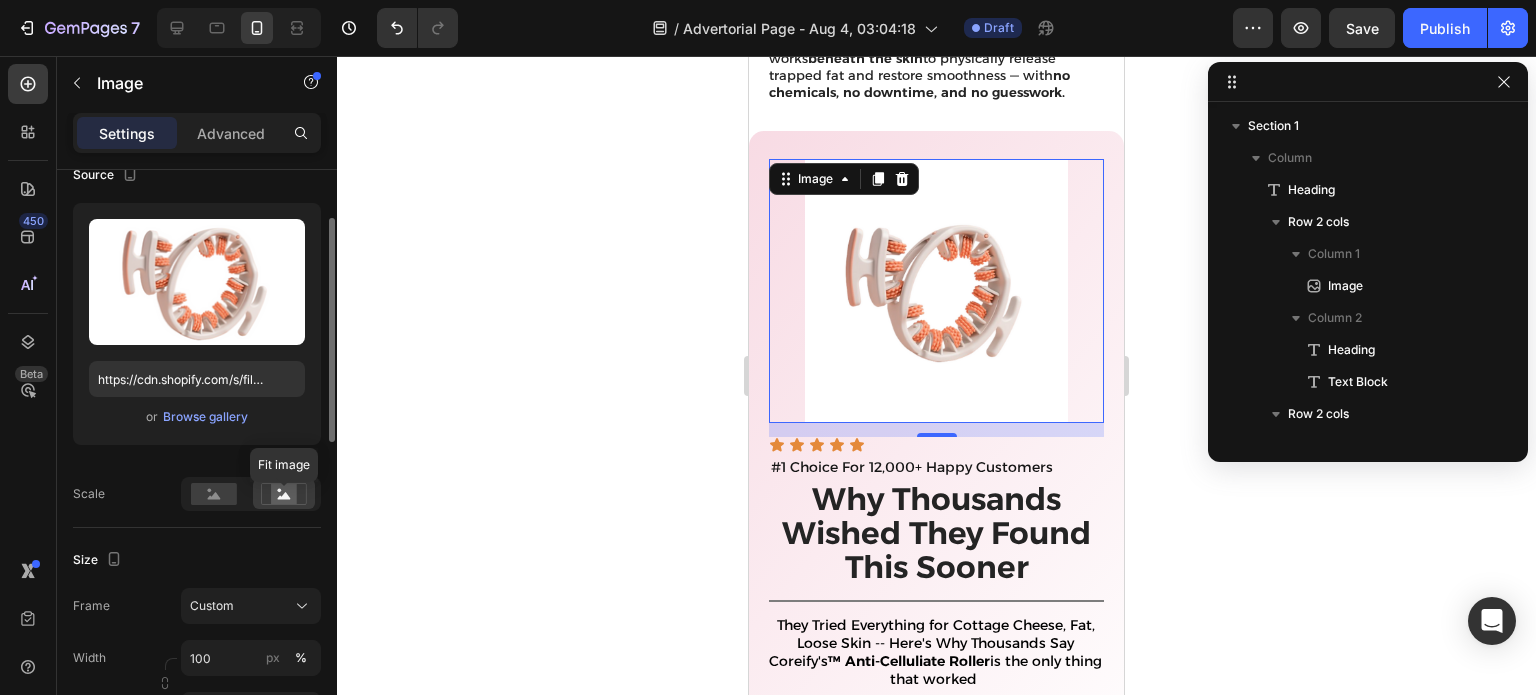click on "Size" at bounding box center (197, 560) 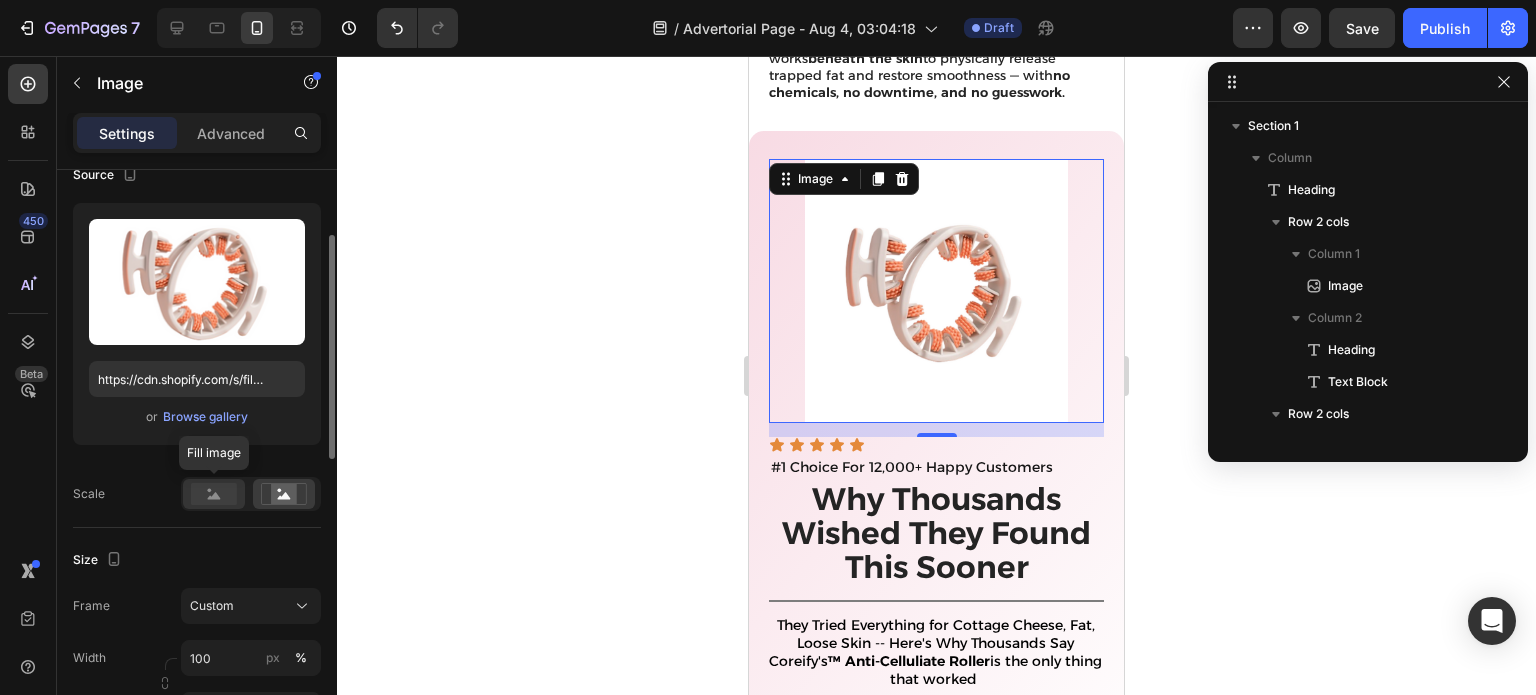 click 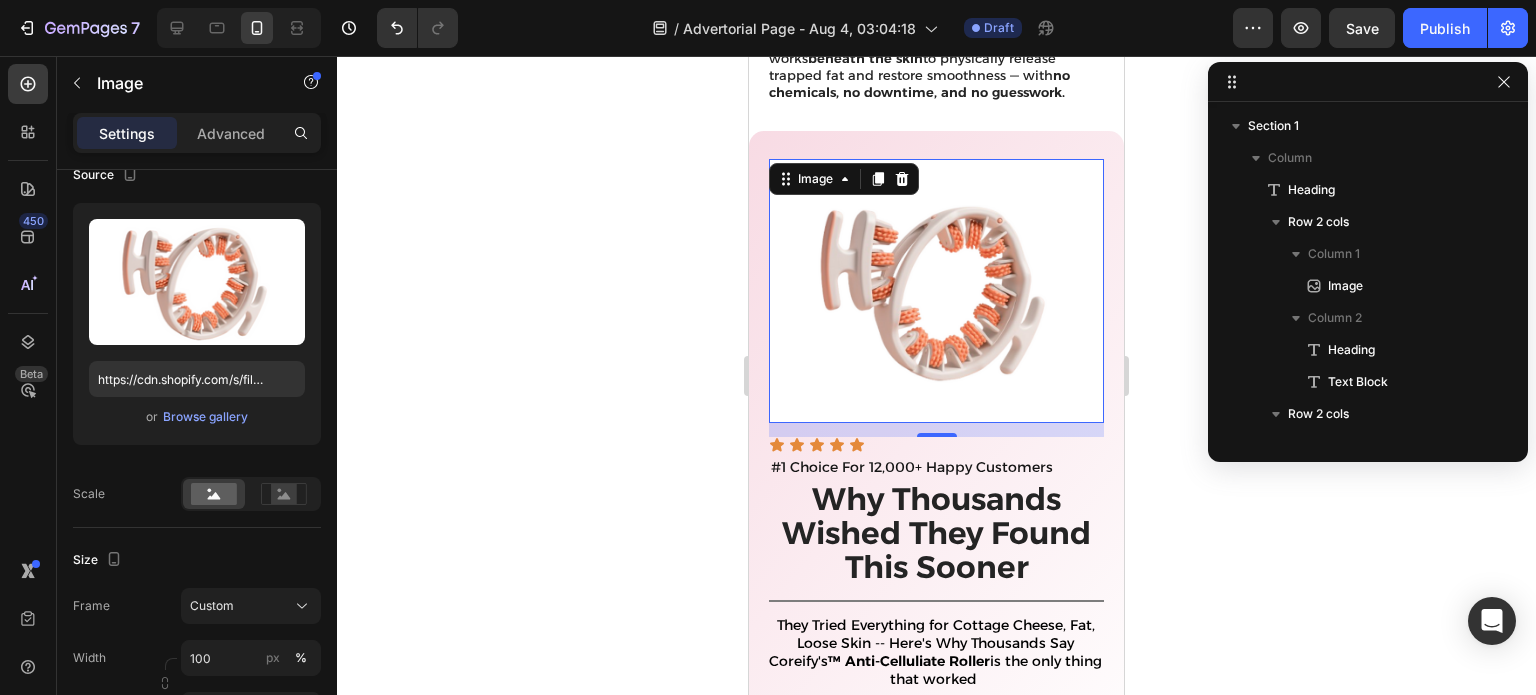 click on "#1 Choice For 12,000+ Happy Customers" at bounding box center [936, 467] 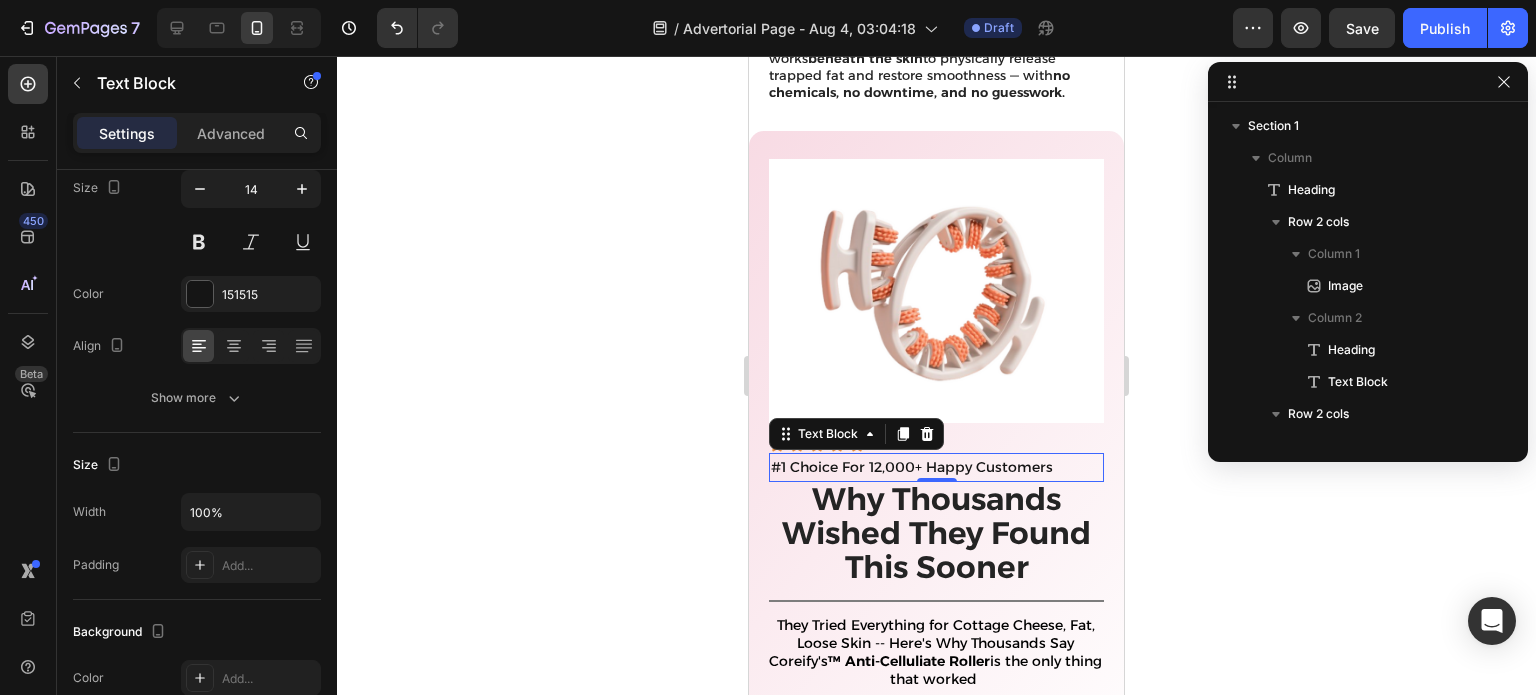 scroll, scrollTop: 0, scrollLeft: 0, axis: both 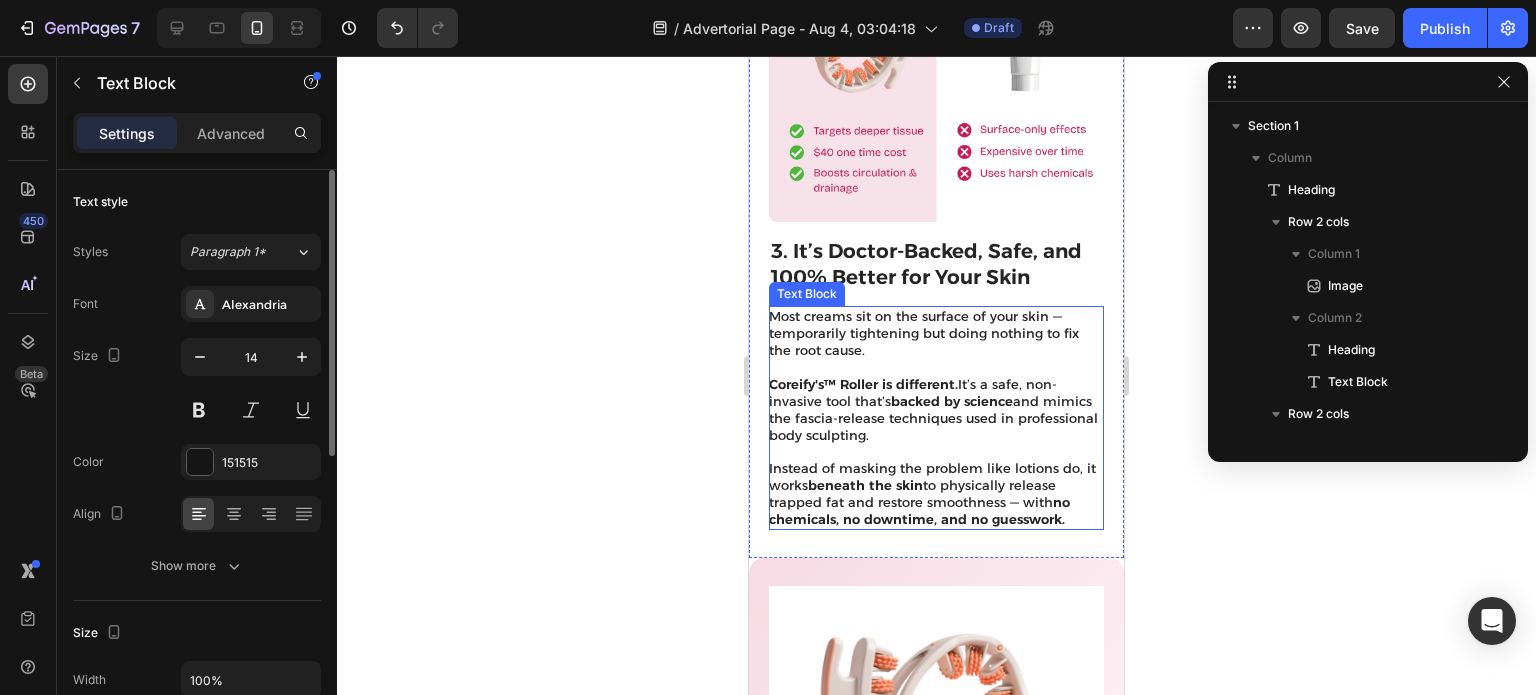 click on "Most creams sit on the surface of your skin — temporarily tightening but doing nothing to fix the root cause." at bounding box center [935, 333] 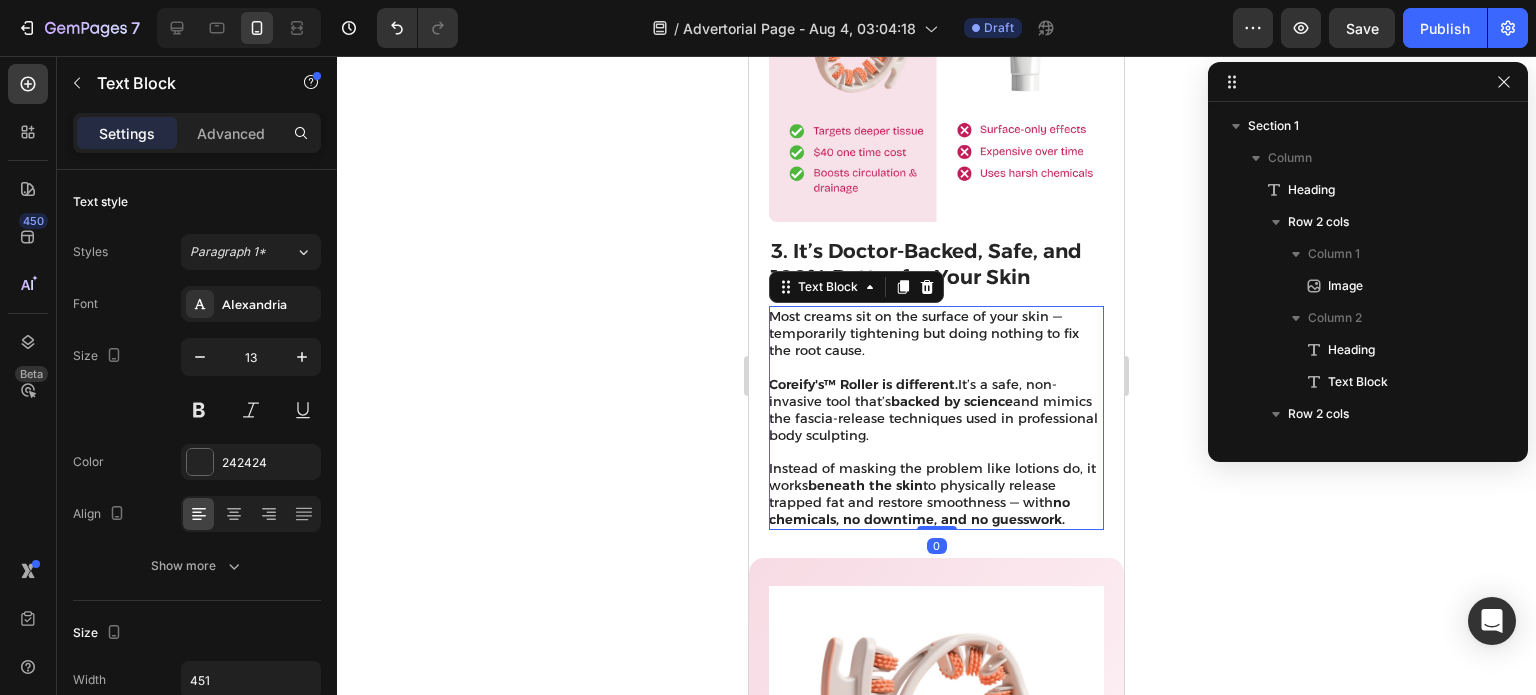 scroll, scrollTop: 3084, scrollLeft: 0, axis: vertical 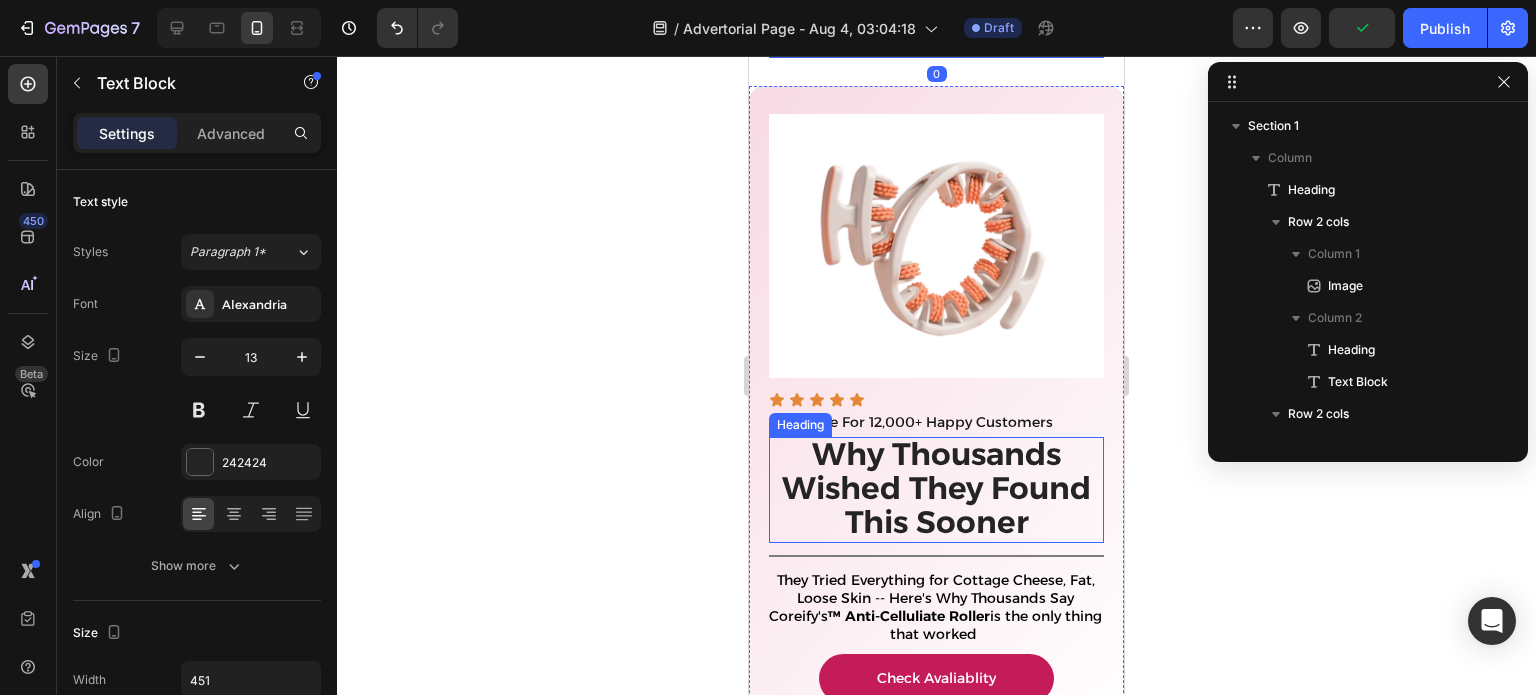 click on "Why Thousands Wished They Found This Sooner" at bounding box center [936, 488] 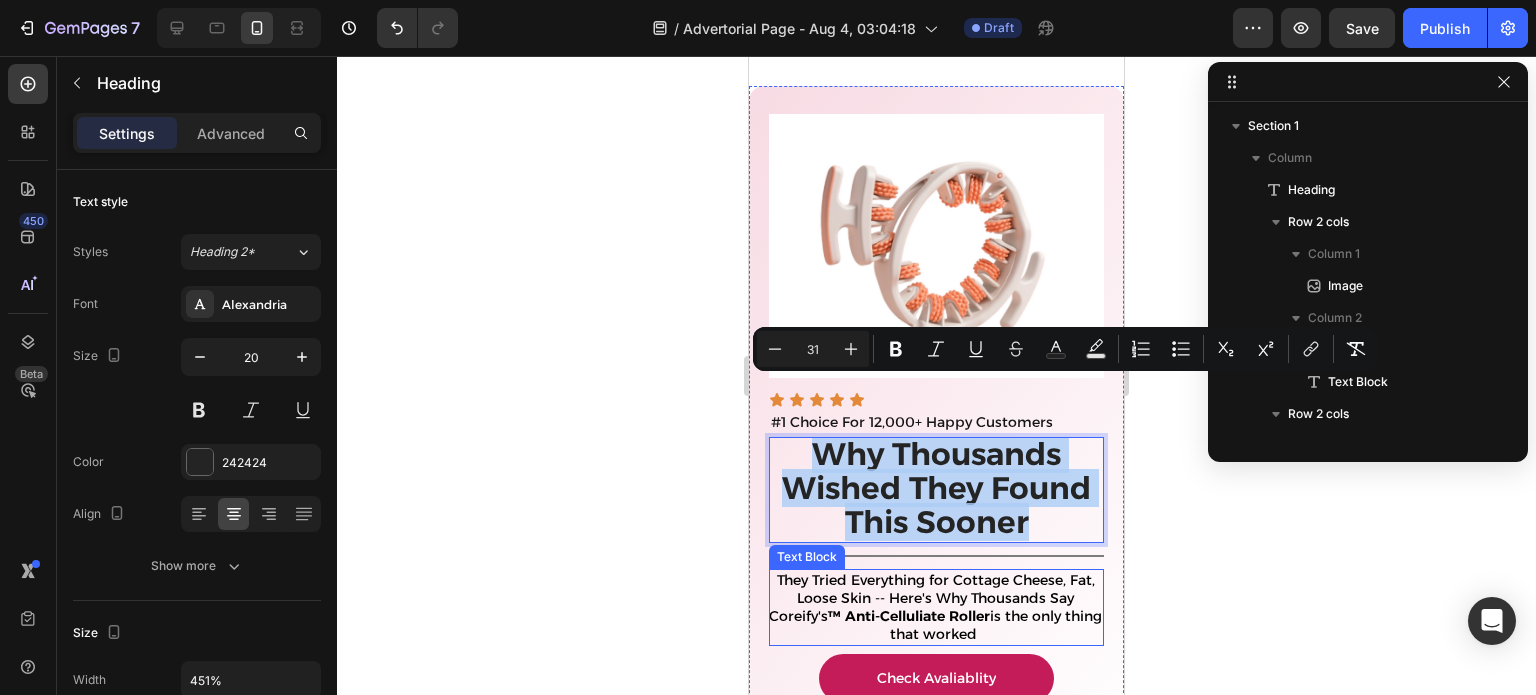 click on "They Tried Everything for Cottage Cheese, Fat, Loose Skin -- Here's Why Thousands Say Coreify's ™ Anti-Celluliate Roller  is the only thing that worked" at bounding box center (935, 607) 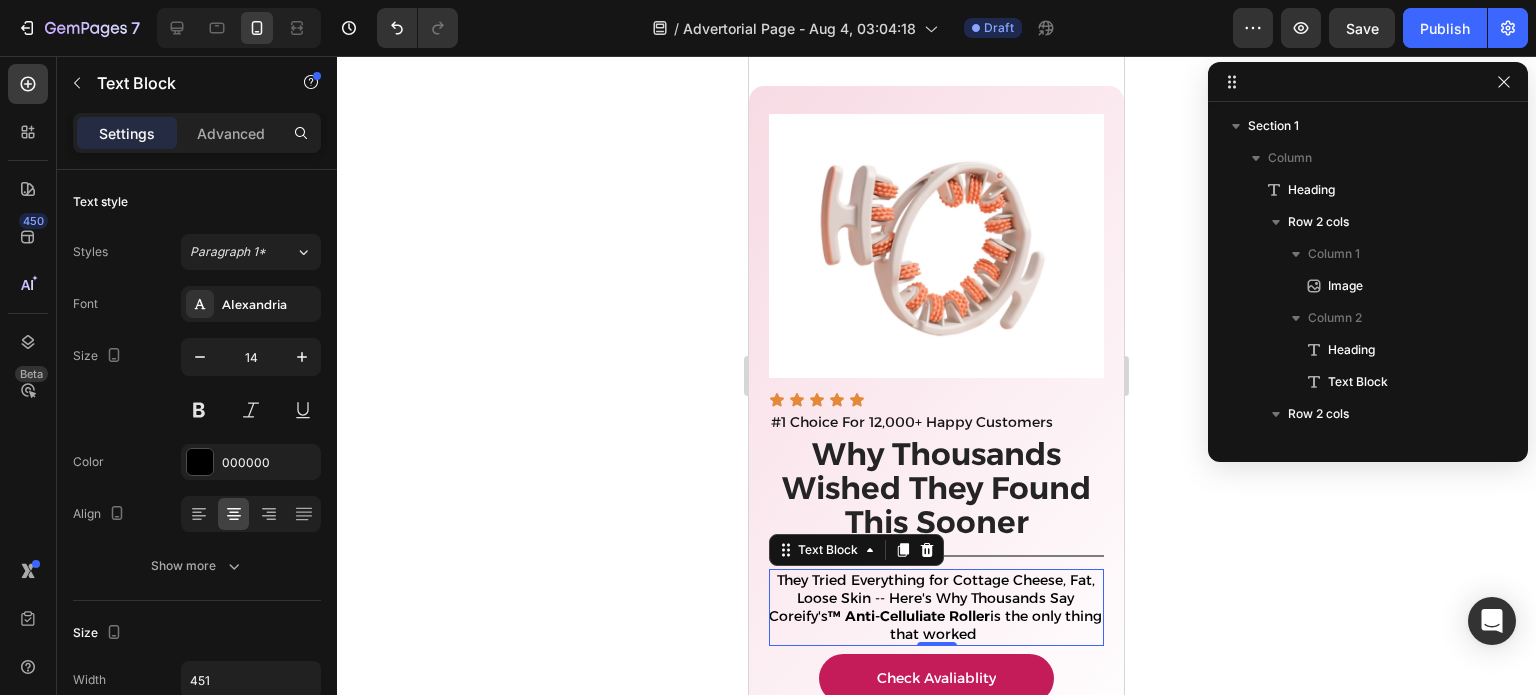 click on "They Tried Everything for Cottage Cheese, Fat, Loose Skin -- Here's Why Thousands Say Coreify's ™ Anti-Celluliate Roller  is the only thing that worked" at bounding box center [935, 607] 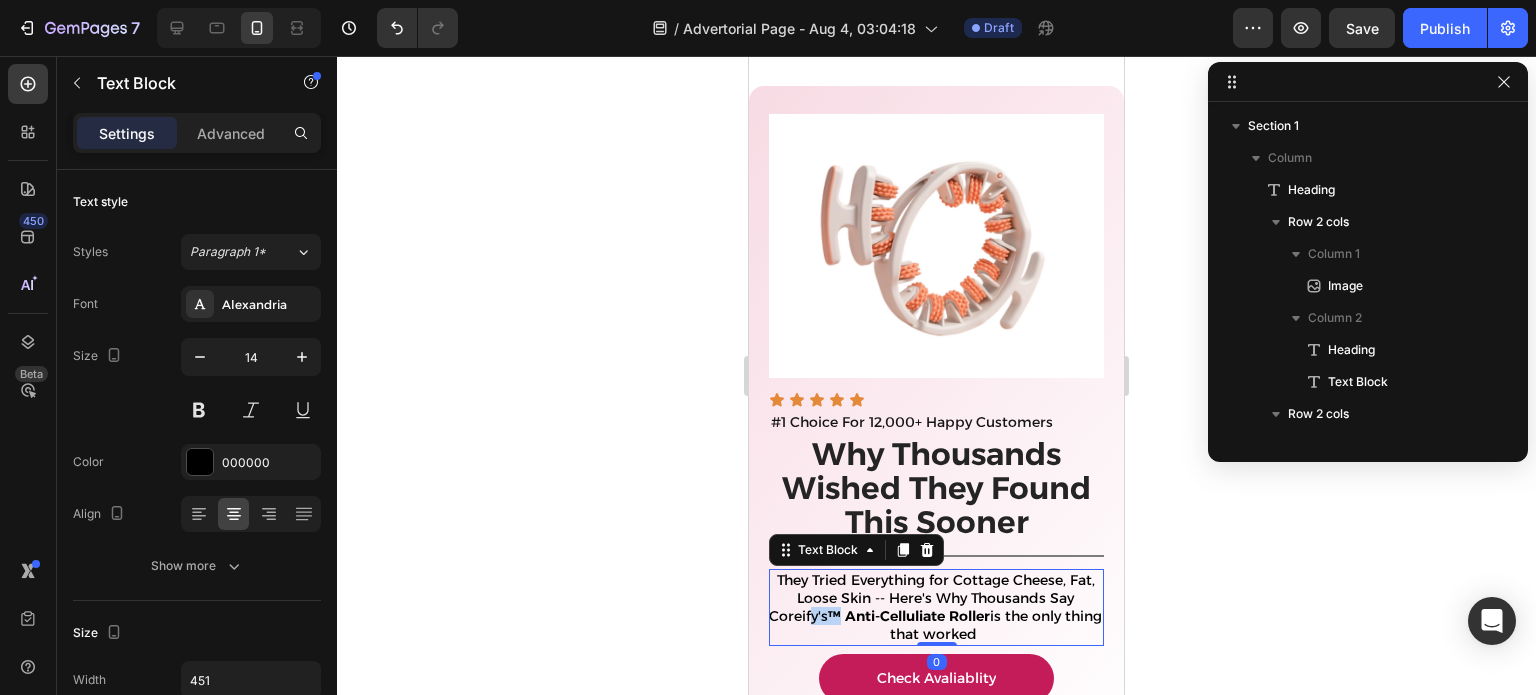 drag, startPoint x: 849, startPoint y: 563, endPoint x: 776, endPoint y: 565, distance: 73.02739 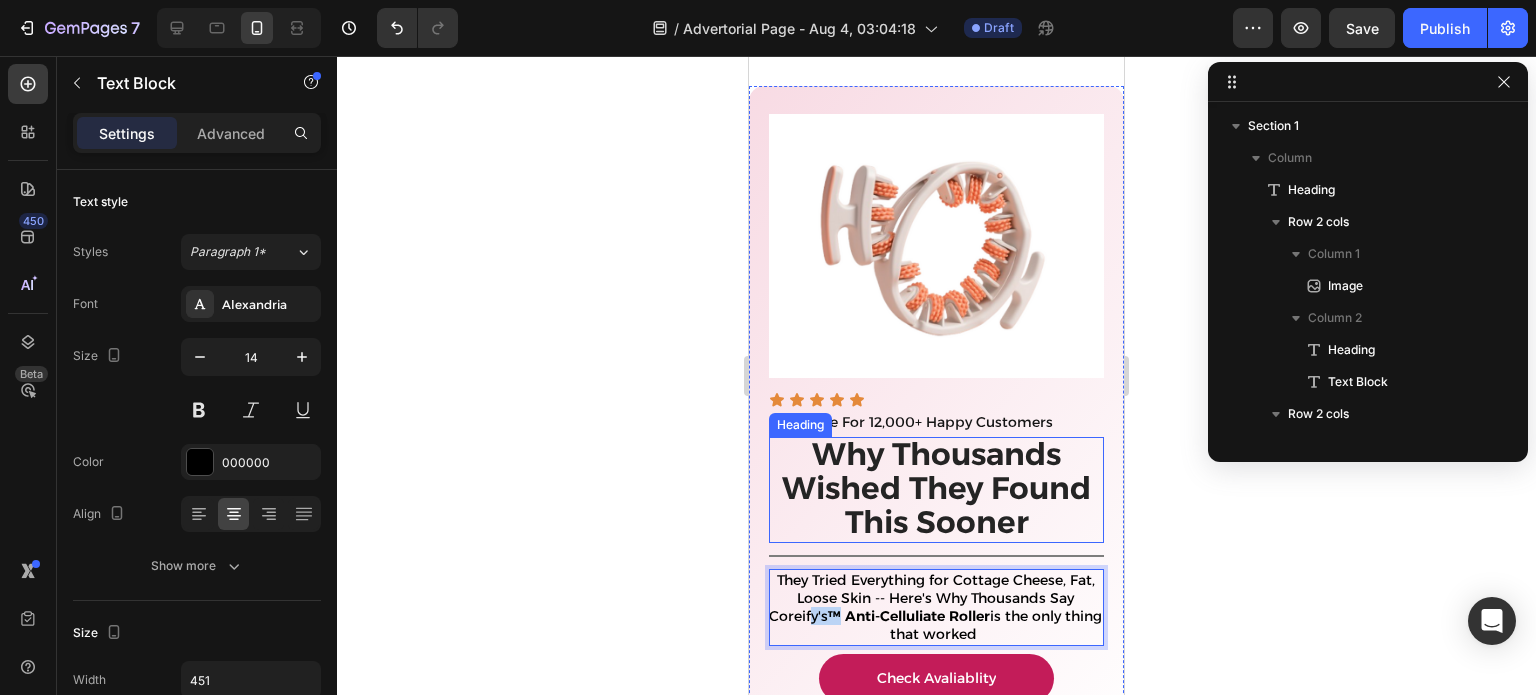 click on "Why Thousands Wished They Found This Sooner" at bounding box center (936, 488) 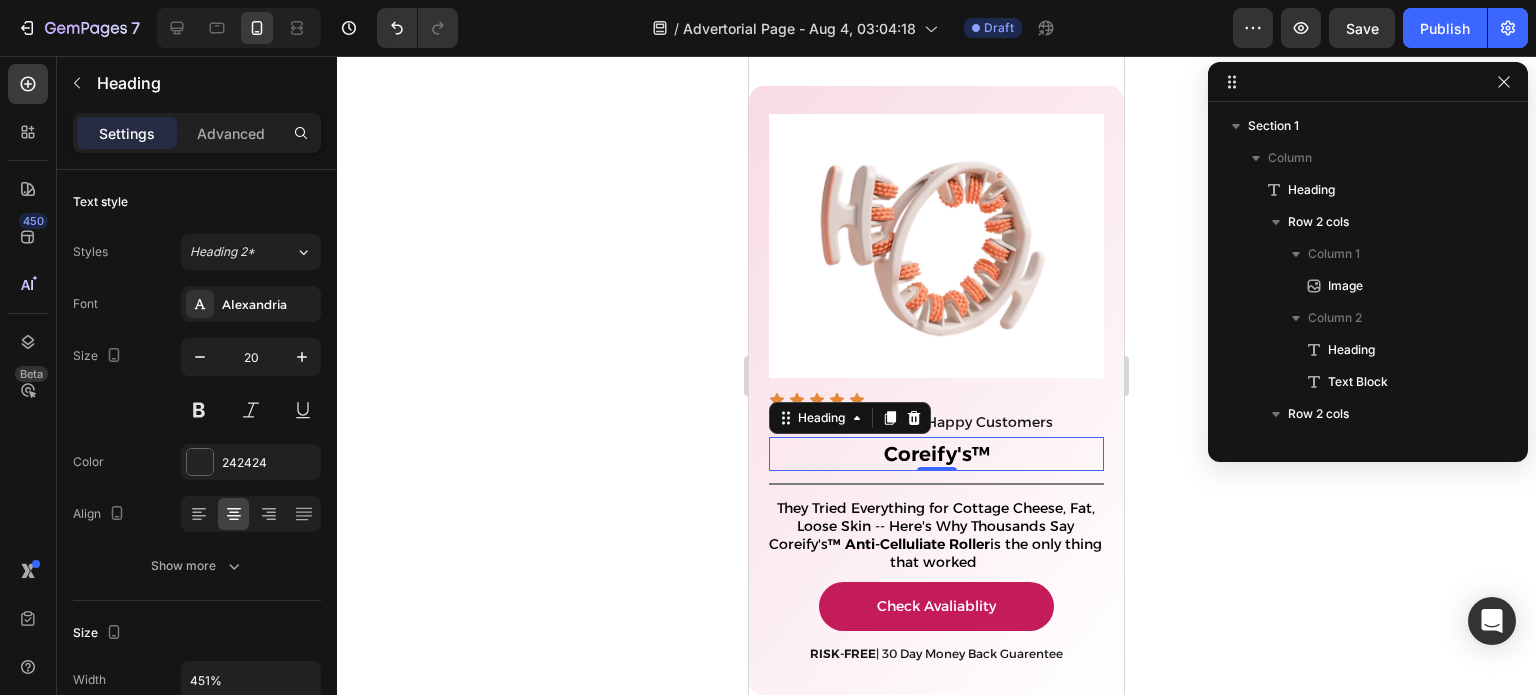 click on "Coreify's ™" at bounding box center [937, 454] 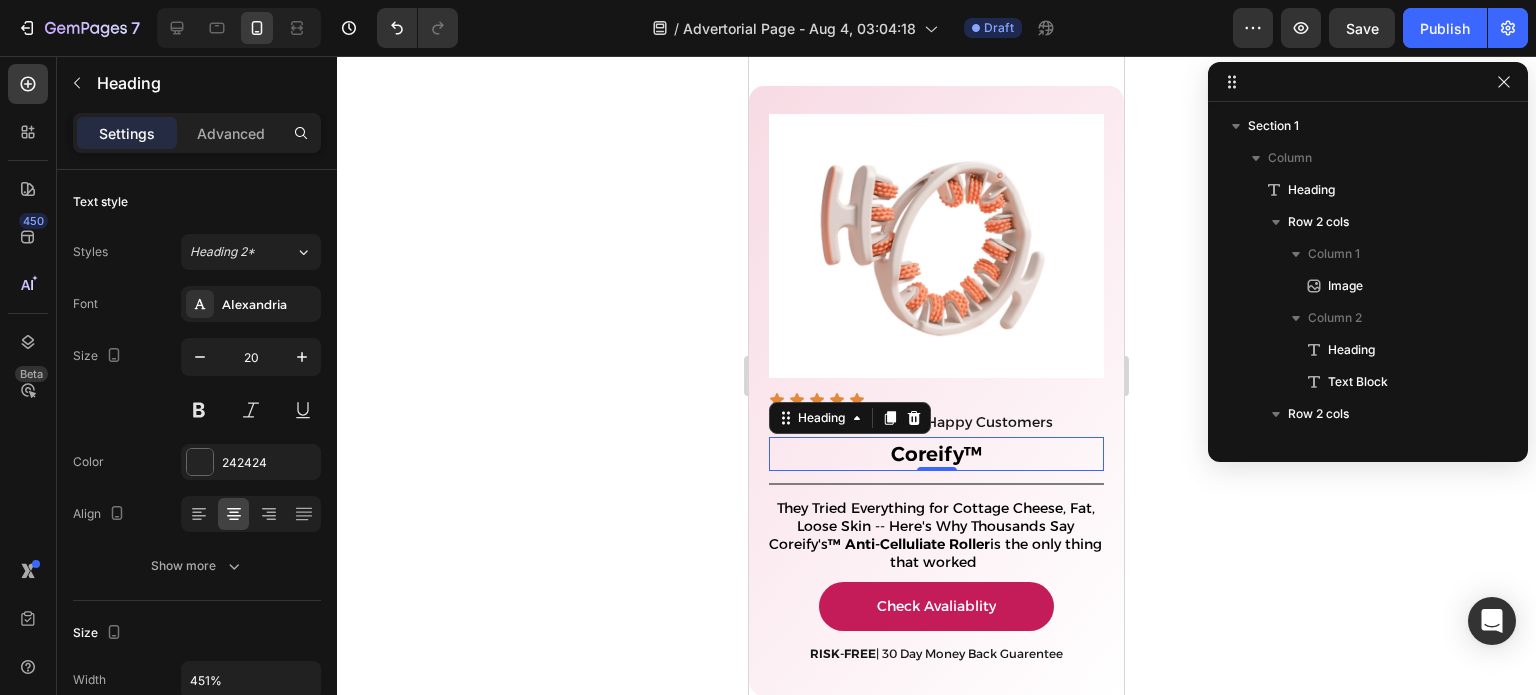 click on "Coreify ™" at bounding box center [936, 454] 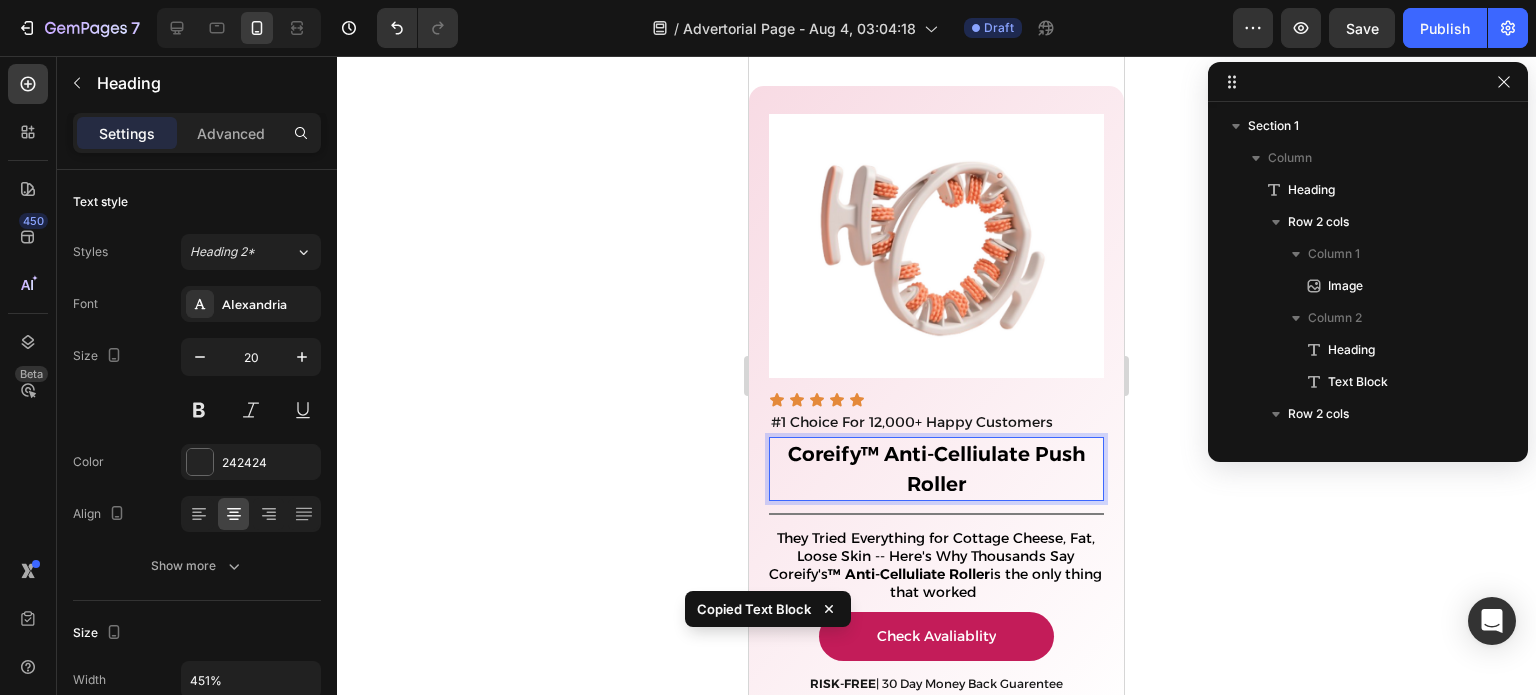 click on "™ Anti-Celliulate Push Roller" at bounding box center (973, 469) 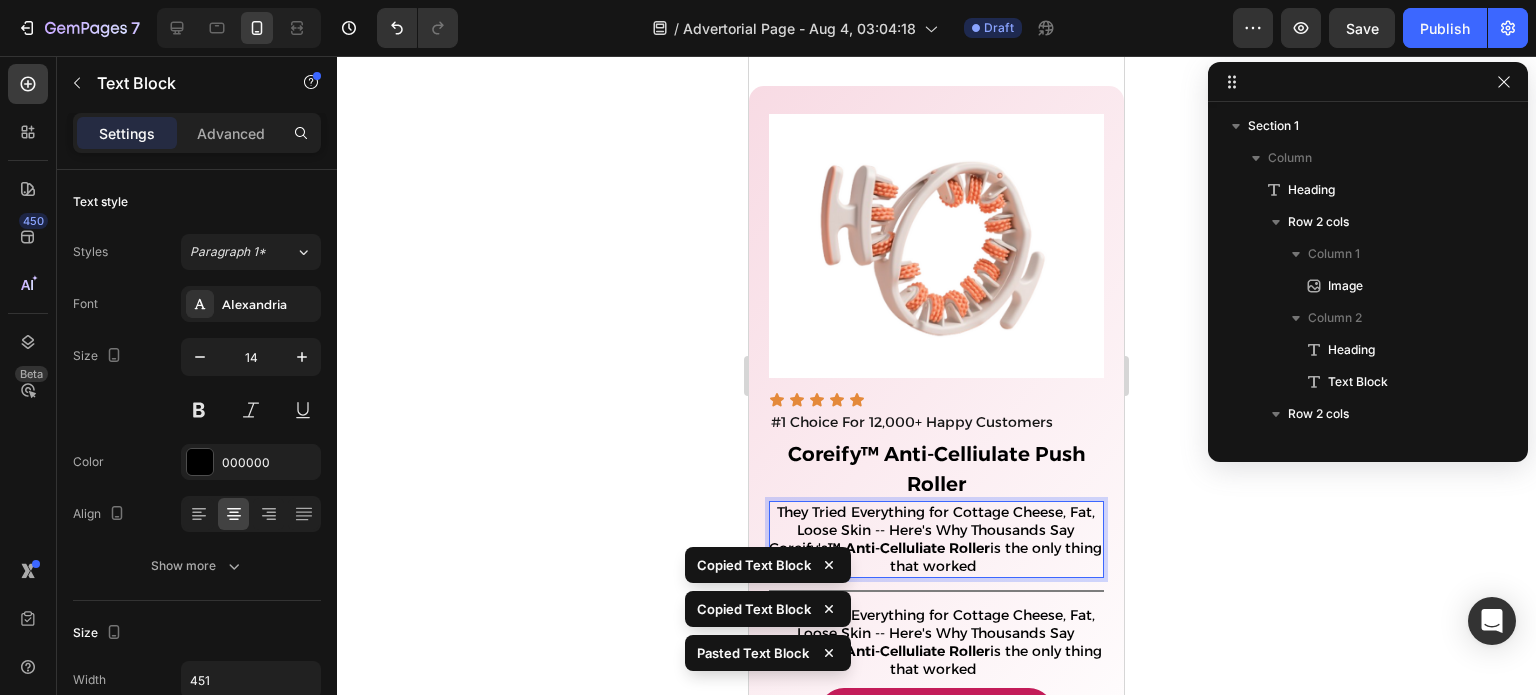 click on "They Tried Everything for Cottage Cheese, Fat, Loose Skin -- Here's Why Thousands Say Coreify's ™ Anti-Celluliate Roller  is the only thing that worked" at bounding box center (935, 539) 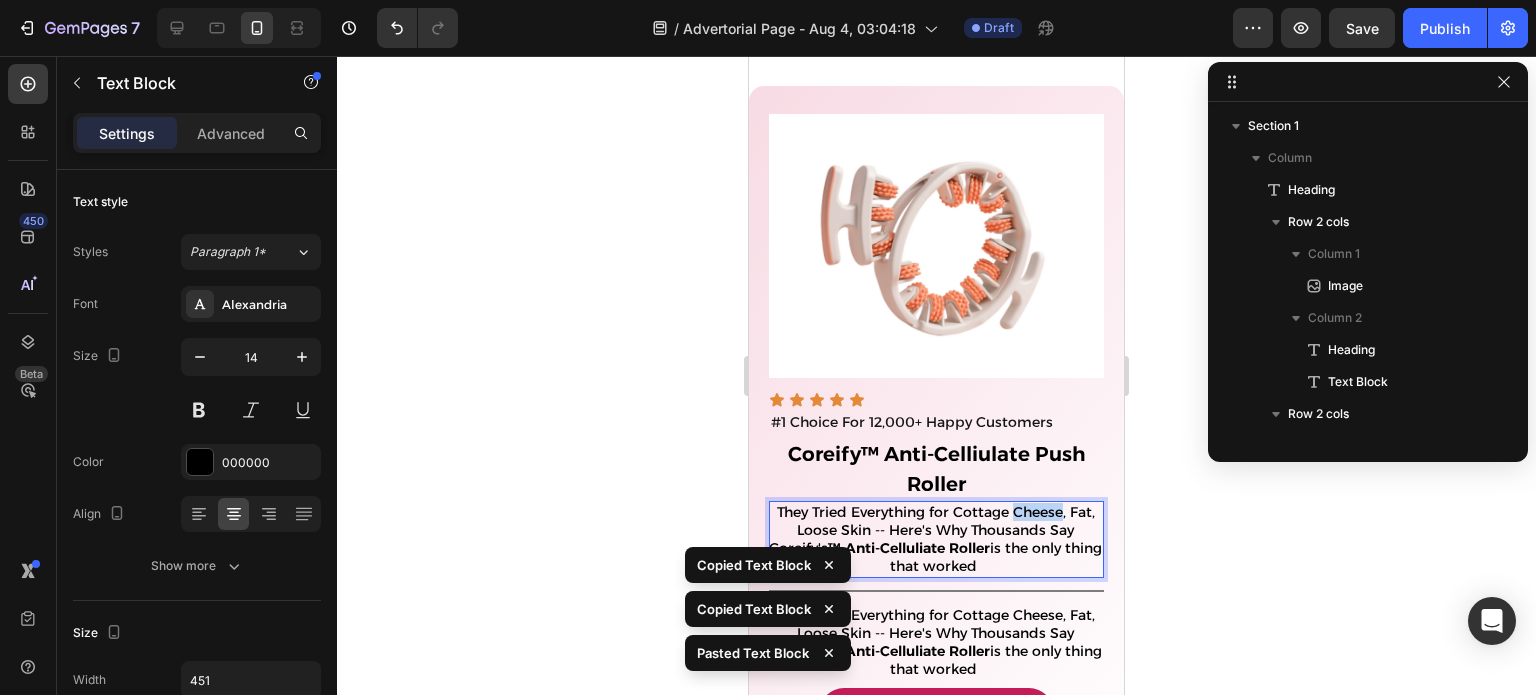 click on "They Tried Everything for Cottage Cheese, Fat, Loose Skin -- Here's Why Thousands Say Coreify's ™ Anti-Celluliate Roller  is the only thing that worked" at bounding box center [935, 539] 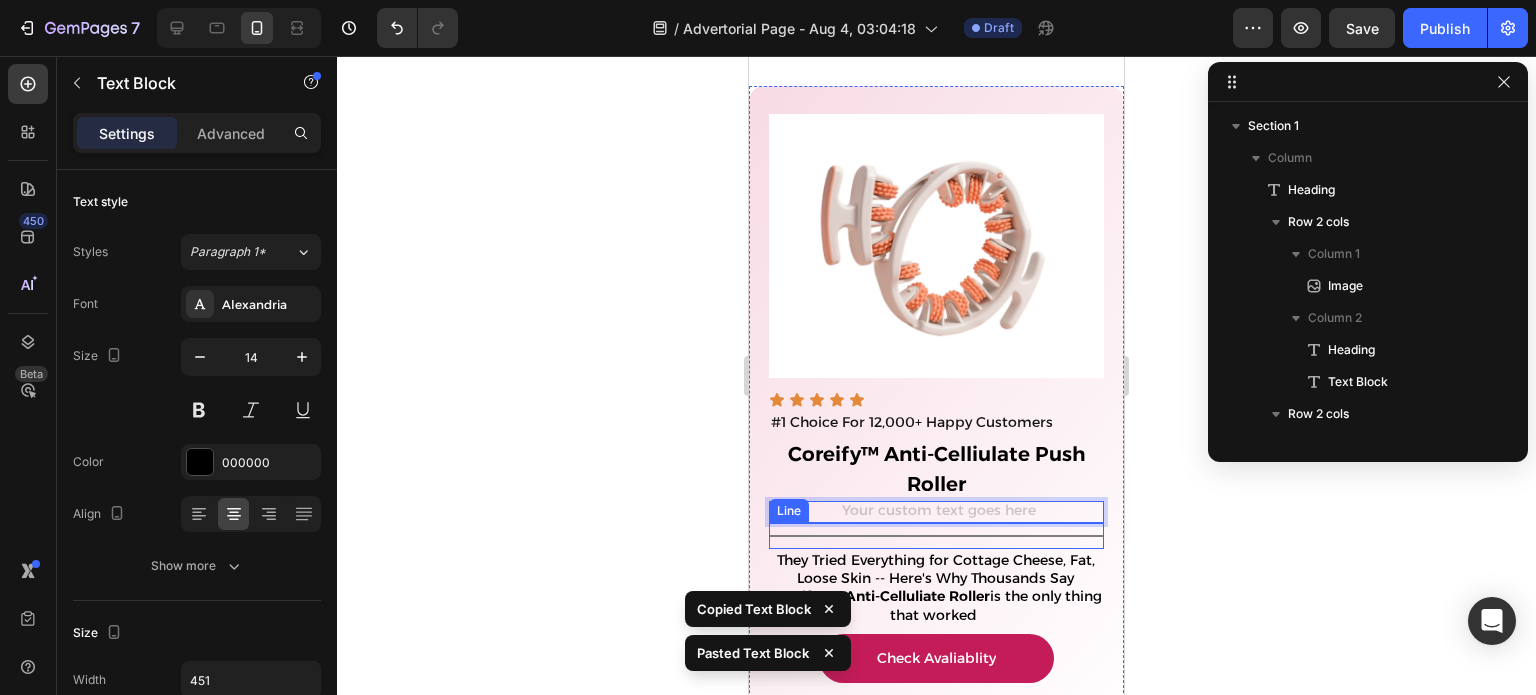 click on "Title Line" at bounding box center (936, 536) 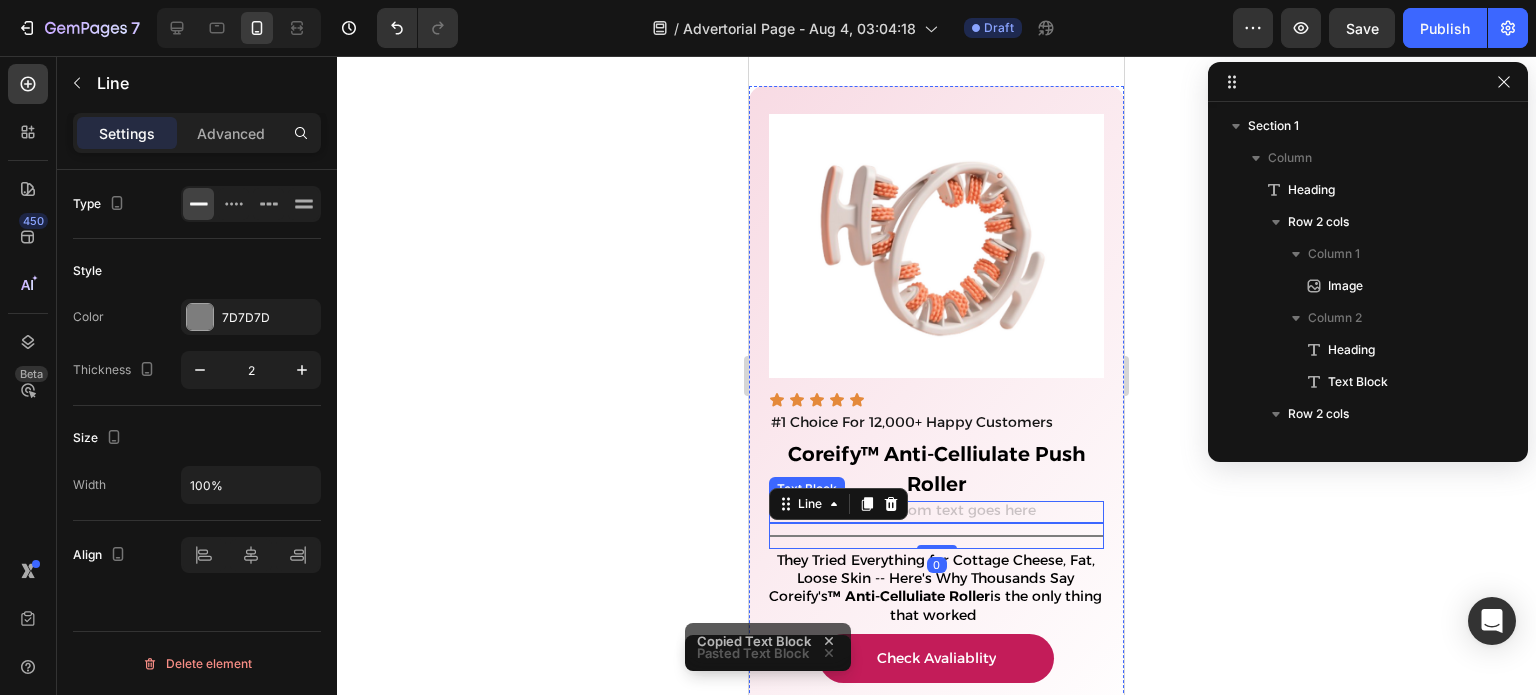 click at bounding box center [936, 512] 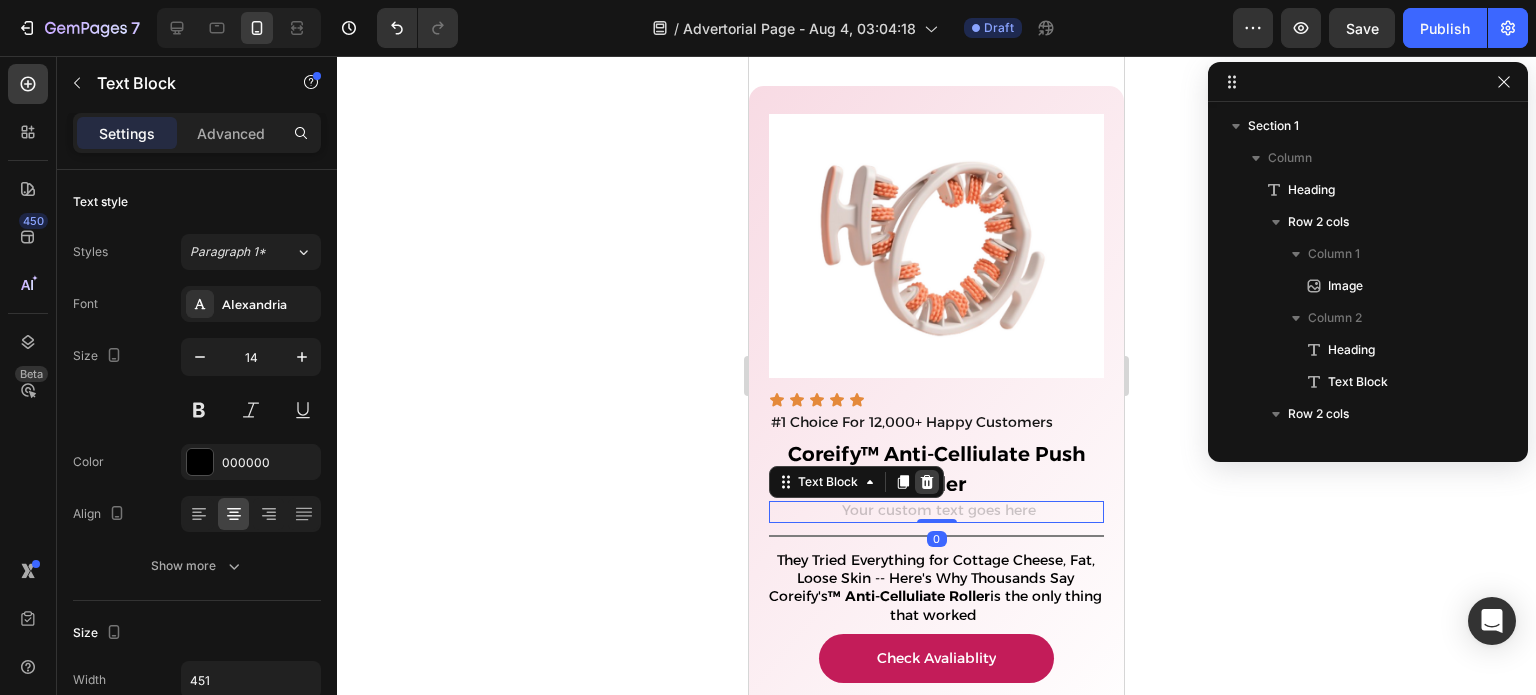 click 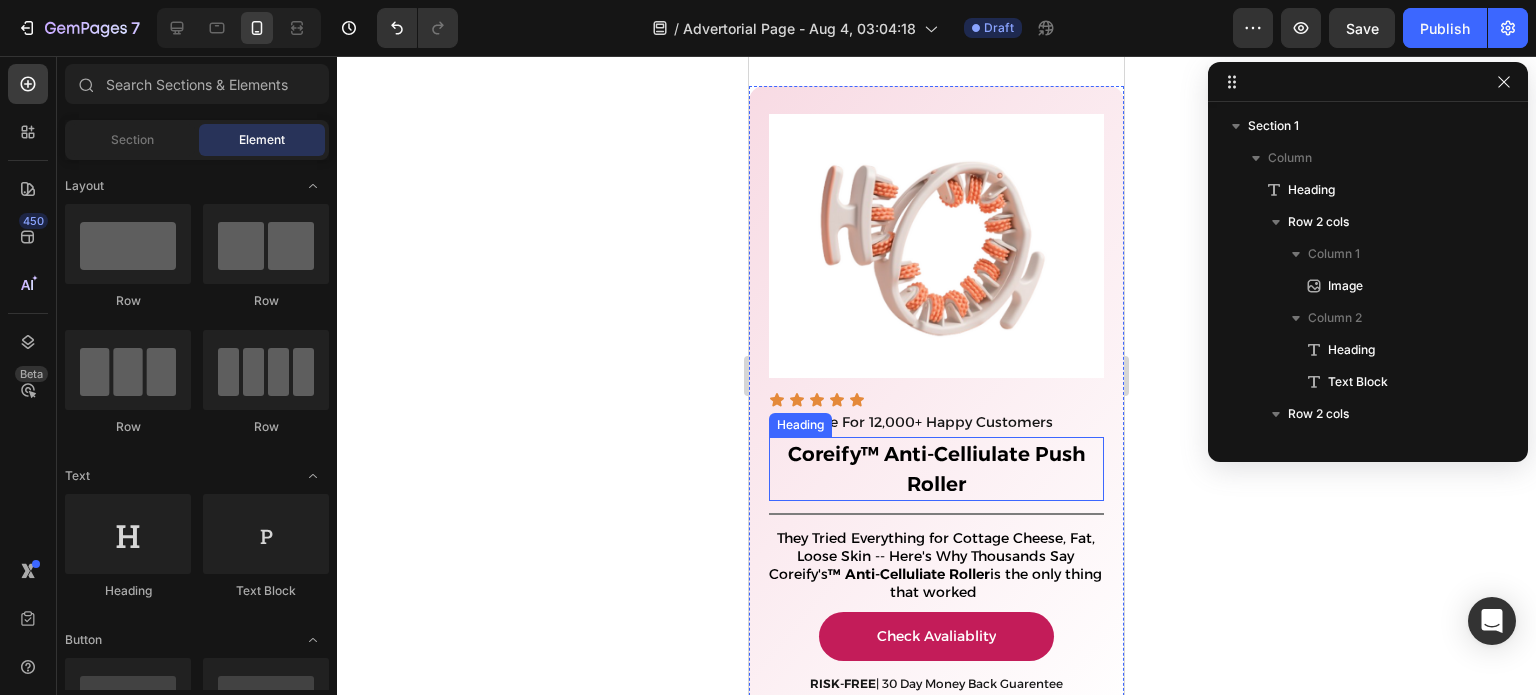 click on "⁠⁠⁠⁠⁠⁠⁠ Coreify ™ Anti-Celliulate Push Roller" at bounding box center (936, 469) 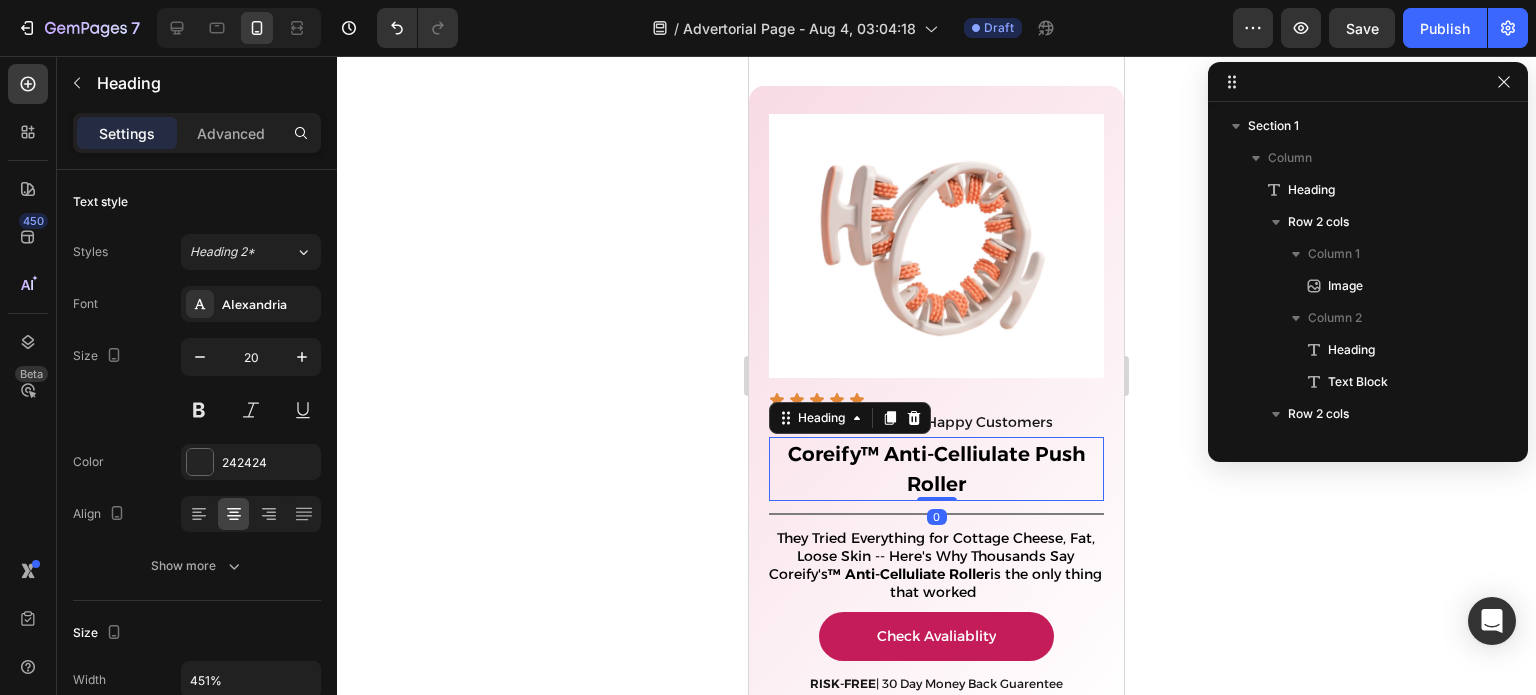 click on "™ Anti-Celliulate Push Roller" at bounding box center [973, 469] 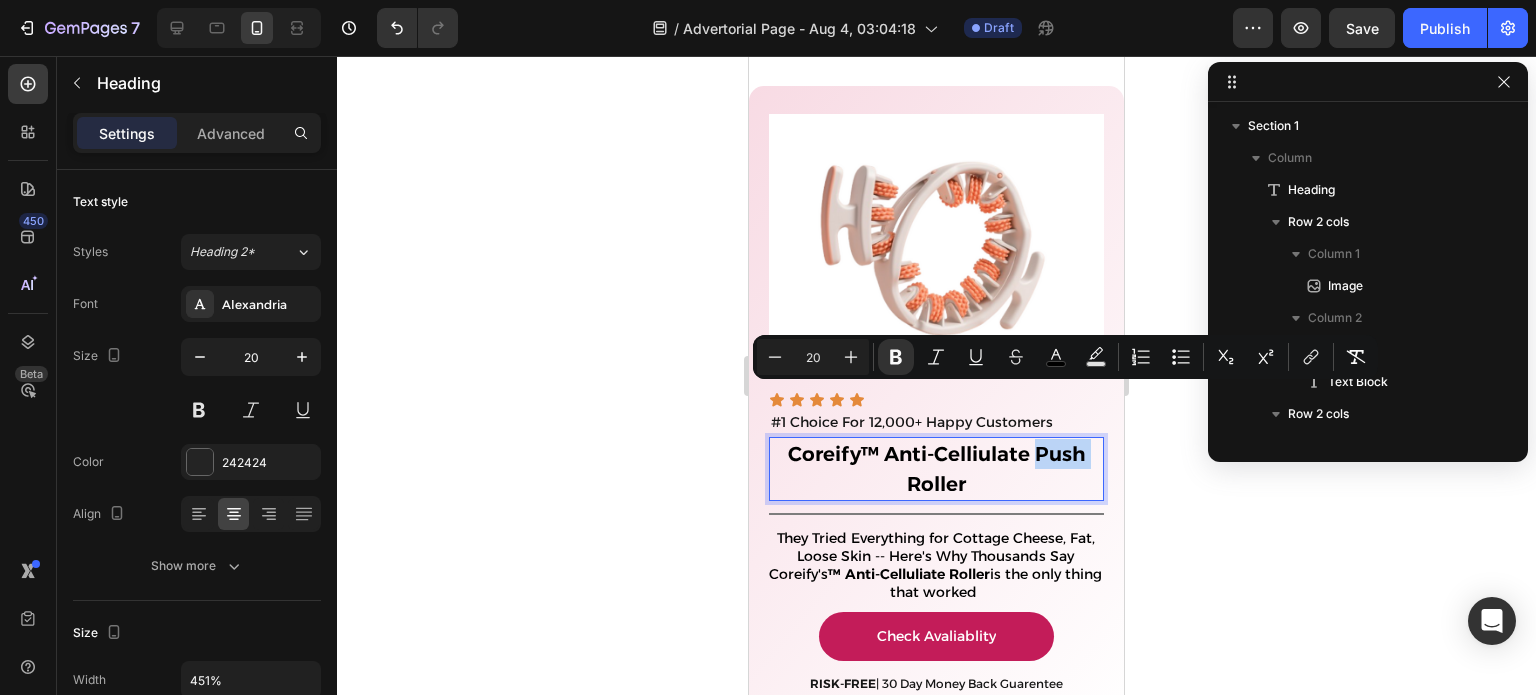click on "™ Anti-Celliulate Push Roller" at bounding box center (973, 469) 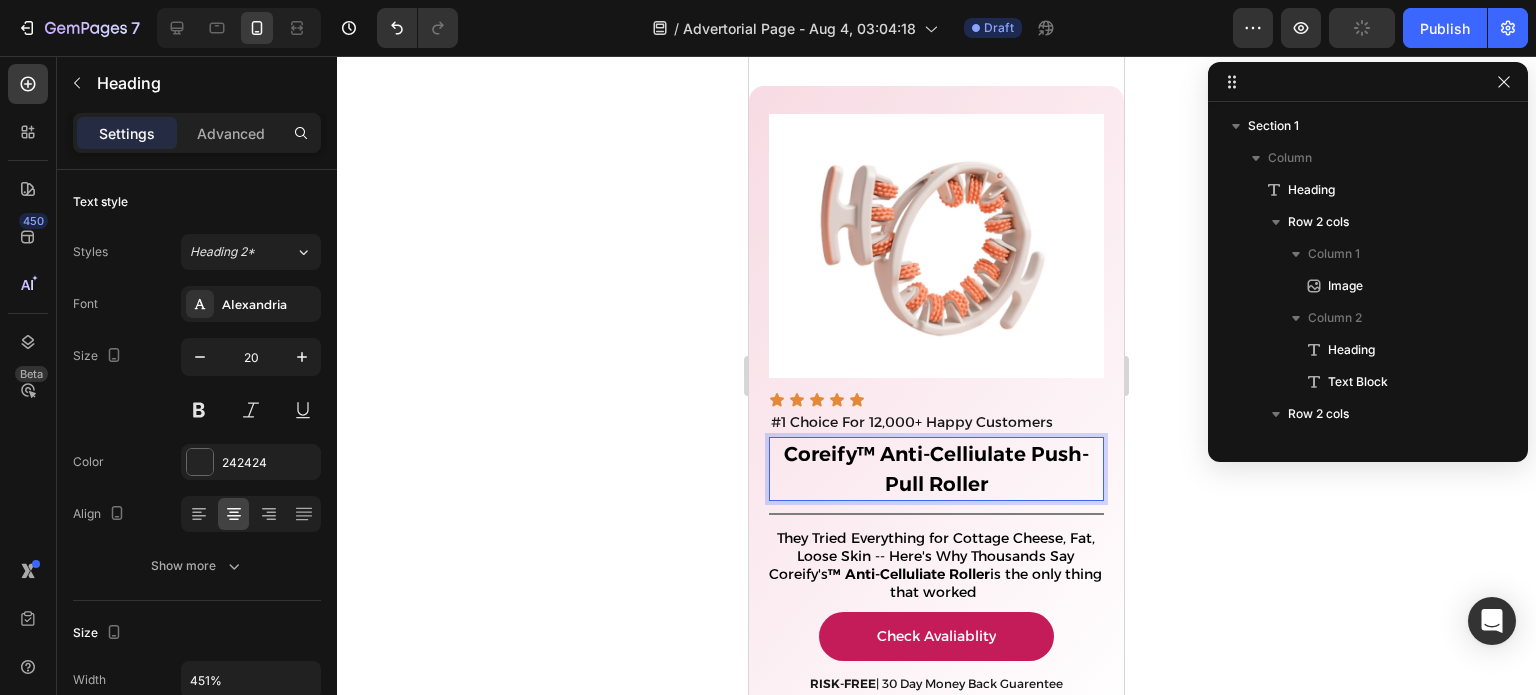 click on "™ Anti-Celliulate Push-Pull Roller" at bounding box center [973, 469] 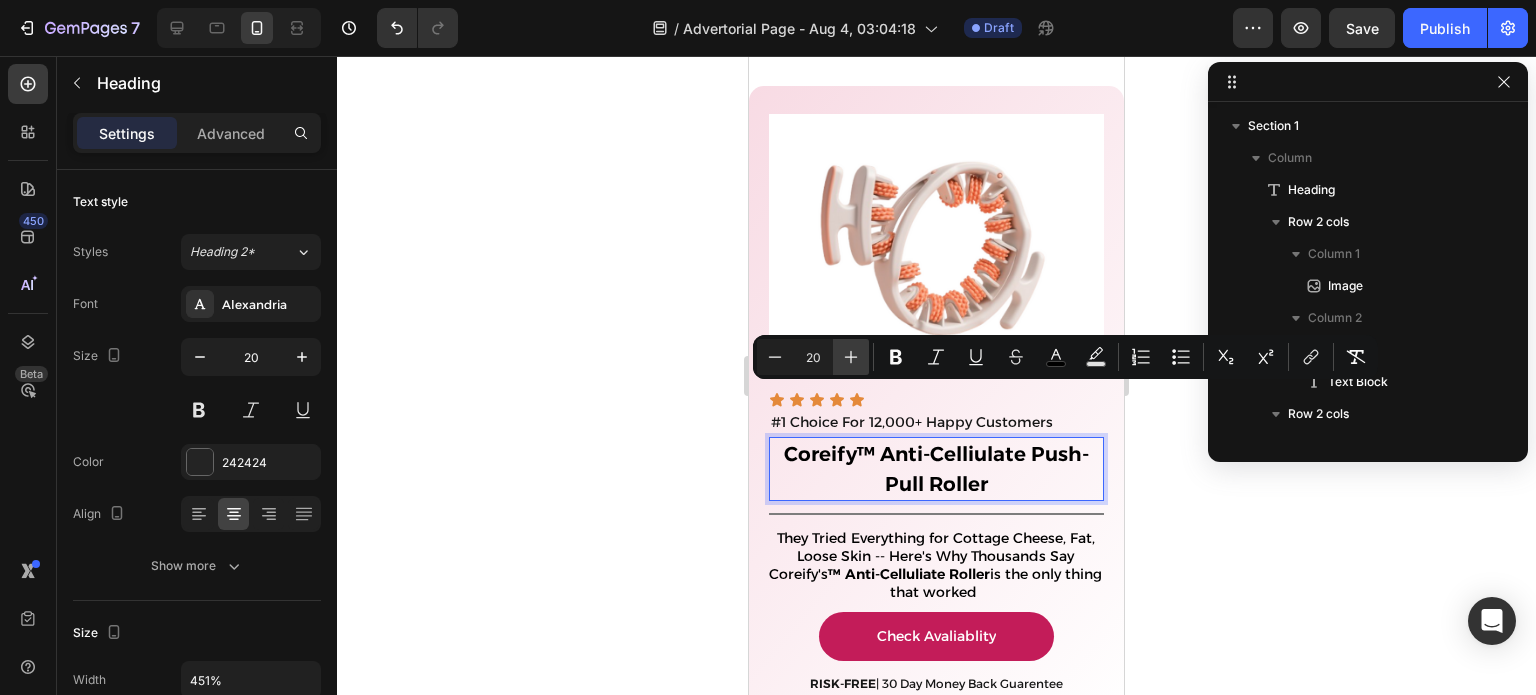 click on "Plus" at bounding box center (851, 357) 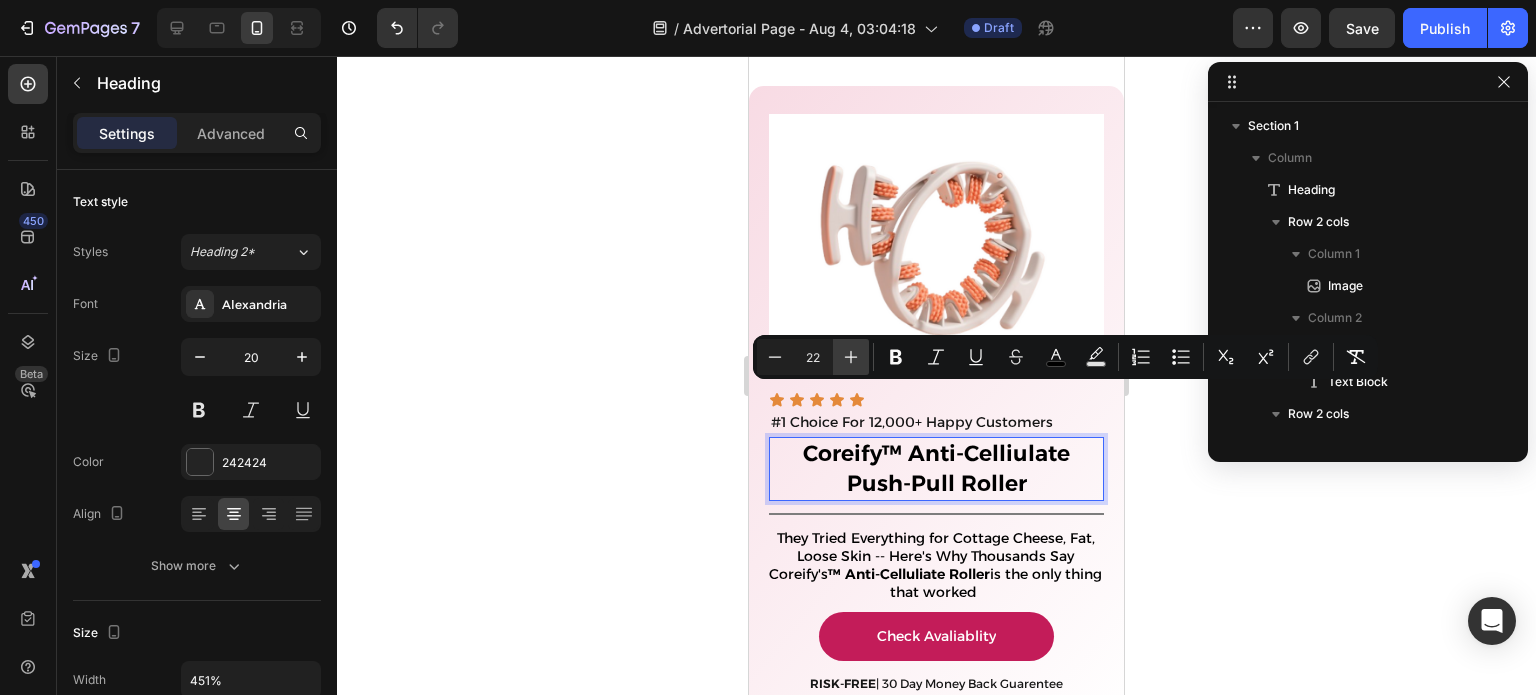 click 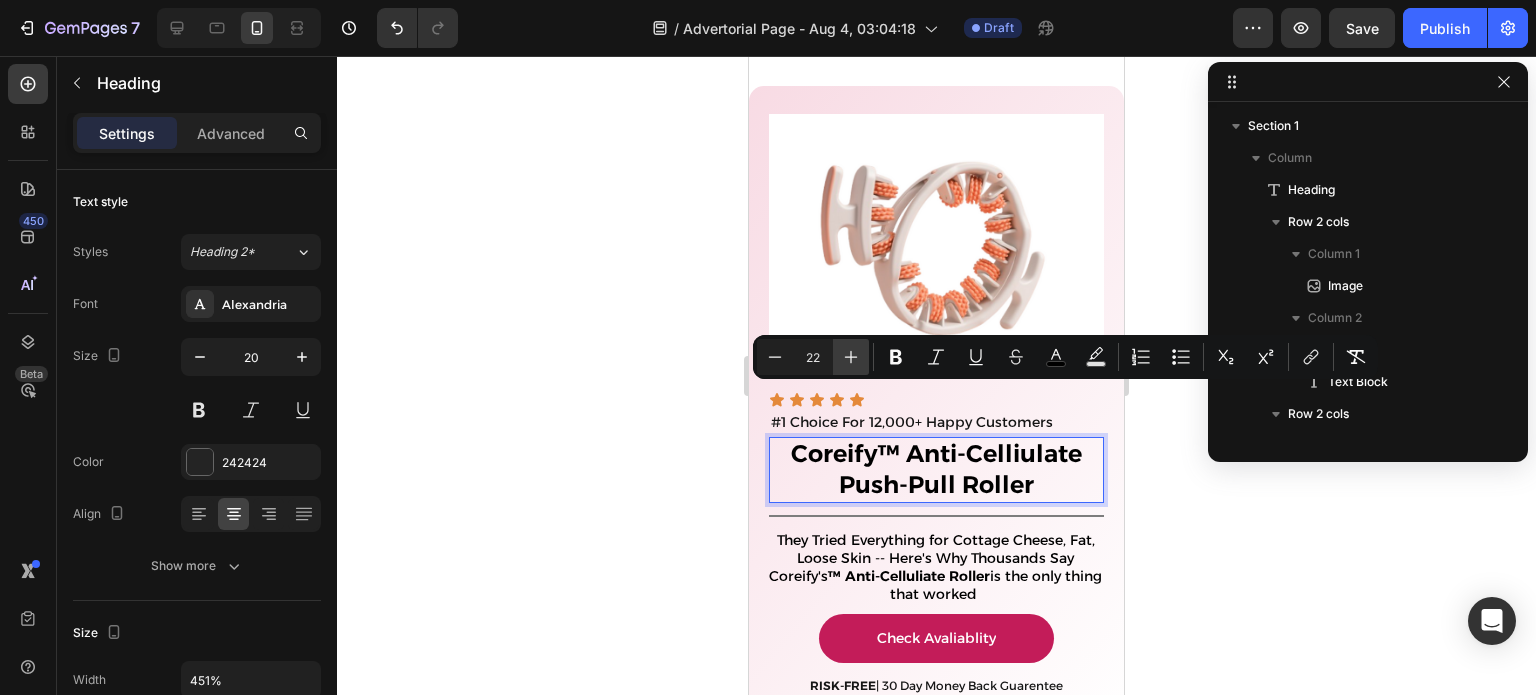 type on "24" 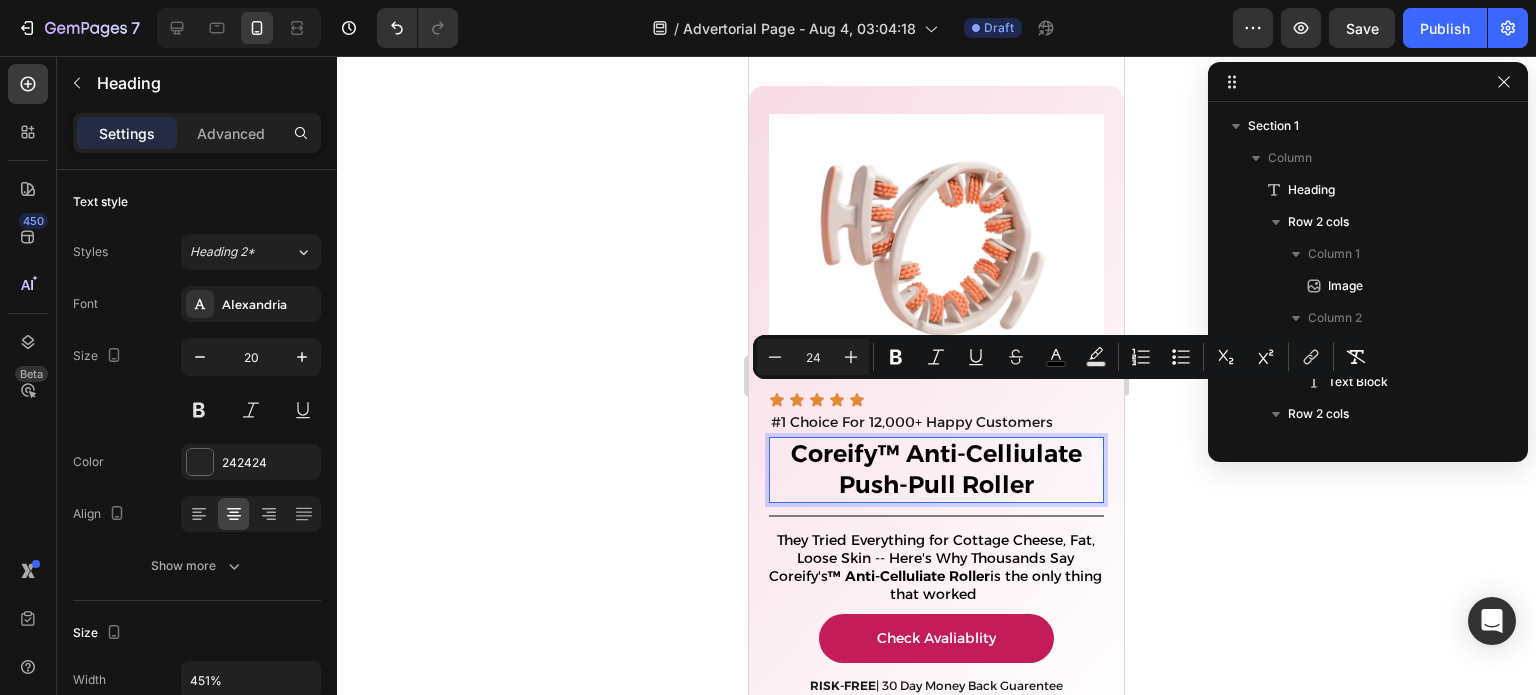 click on "Title Line" at bounding box center [936, 516] 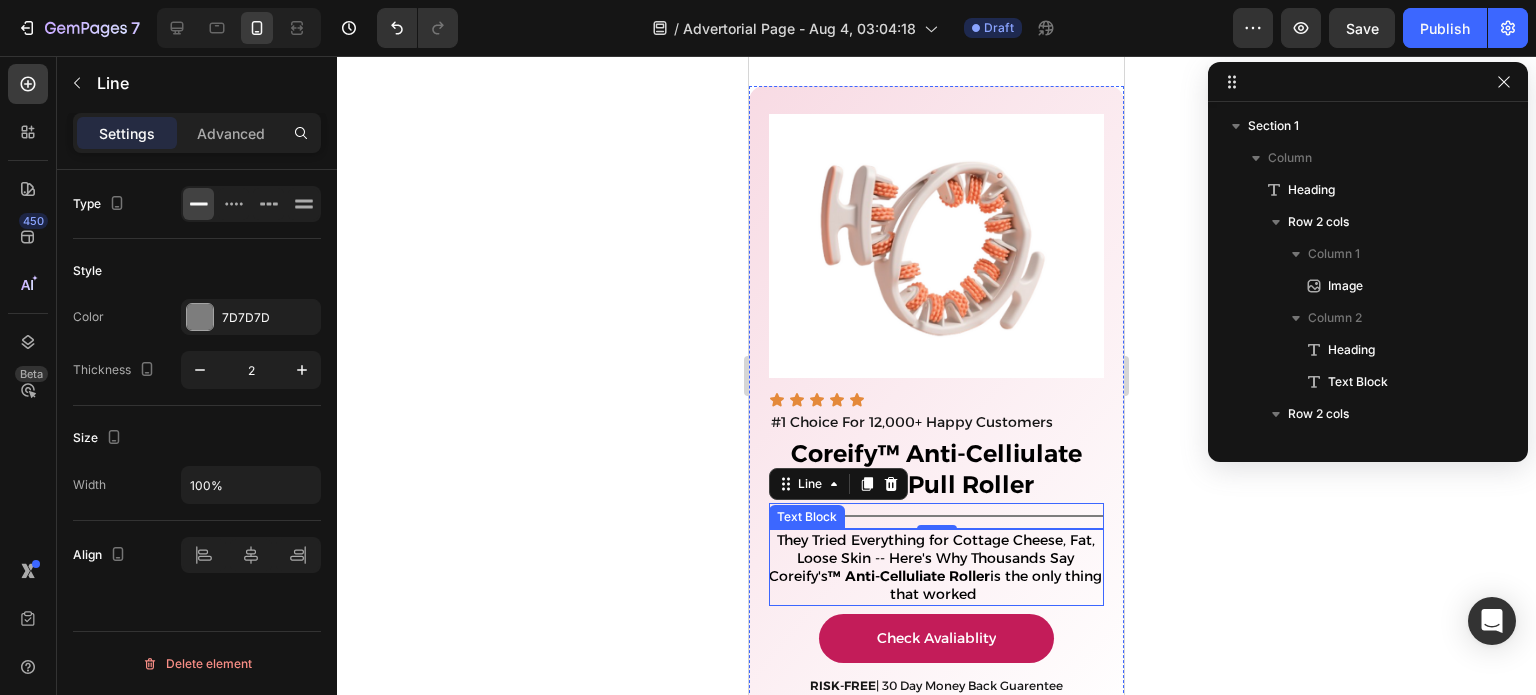 click on "™ Anti-Celluliate Roller" at bounding box center [909, 576] 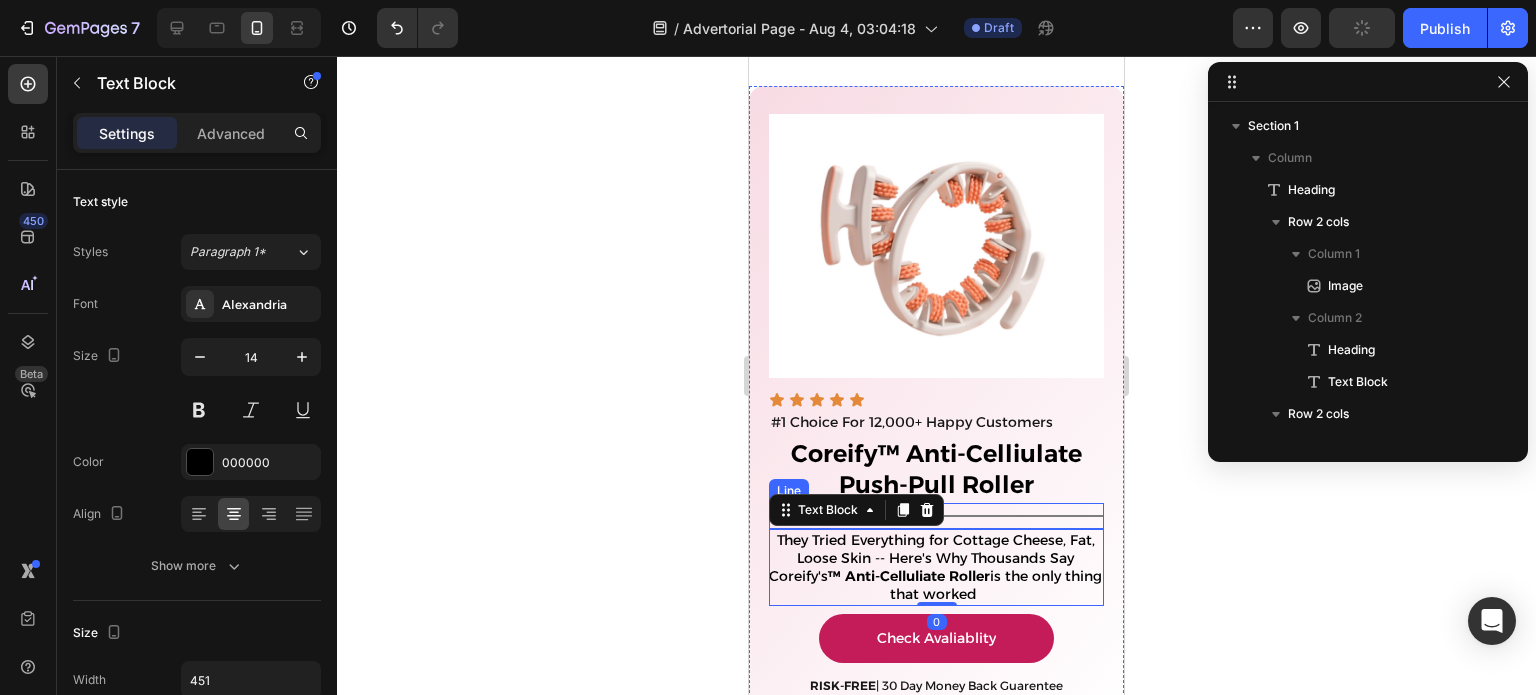 click at bounding box center (936, 516) 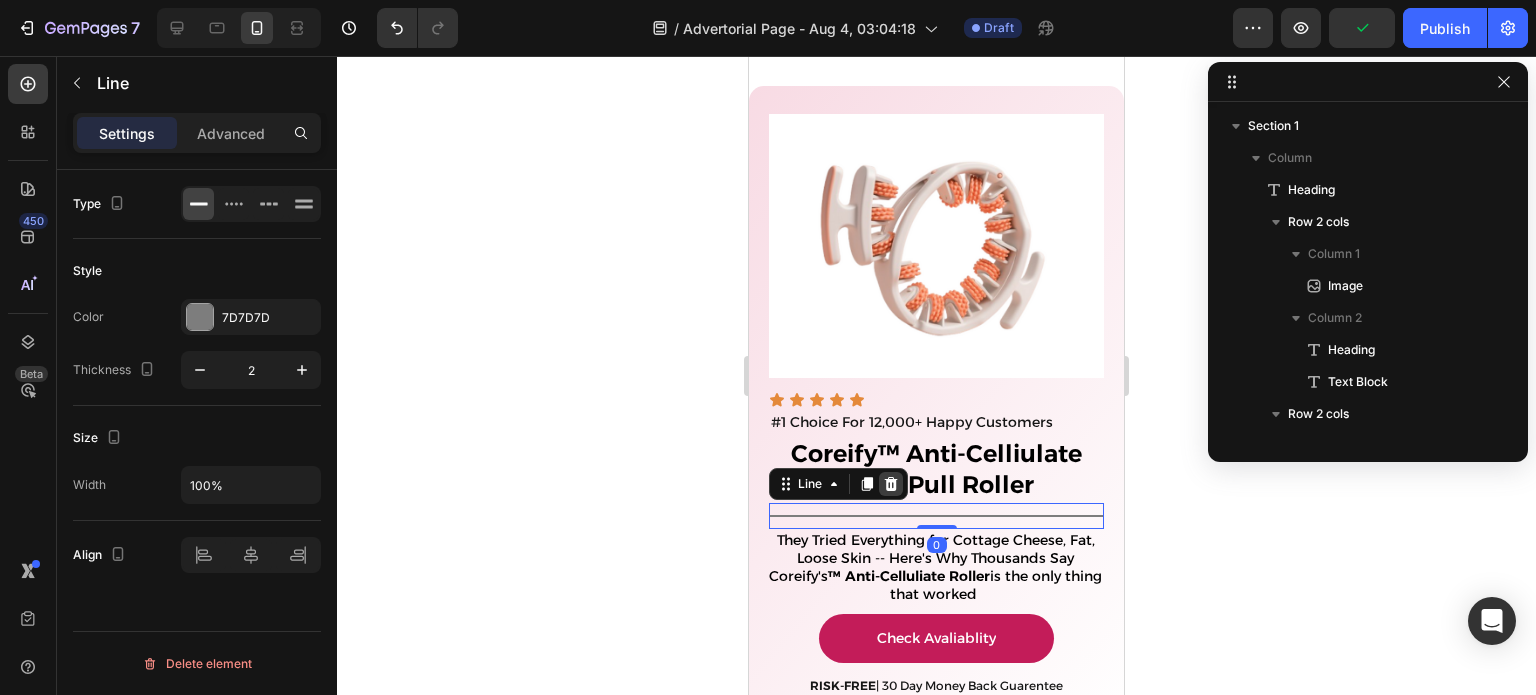 click 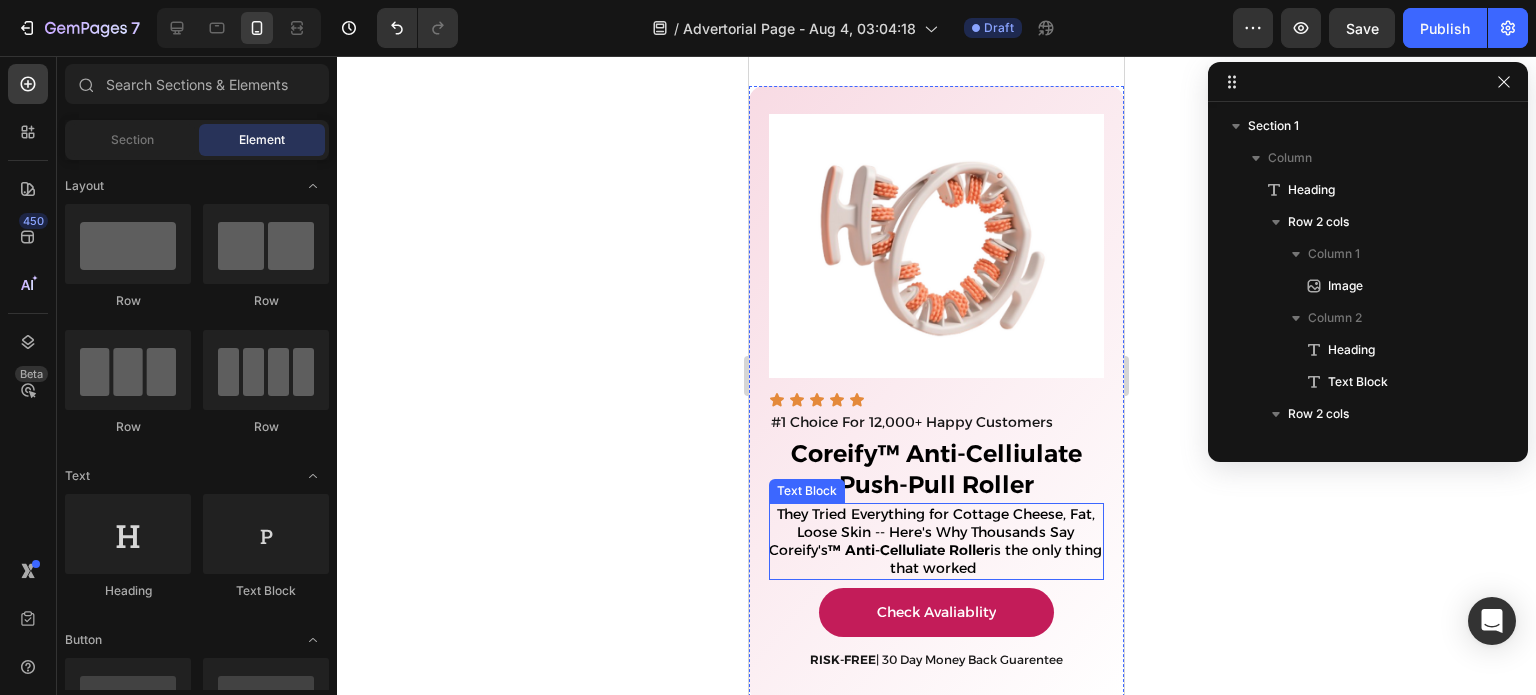 click on "™ Anti-Celluliate Roller" at bounding box center [909, 550] 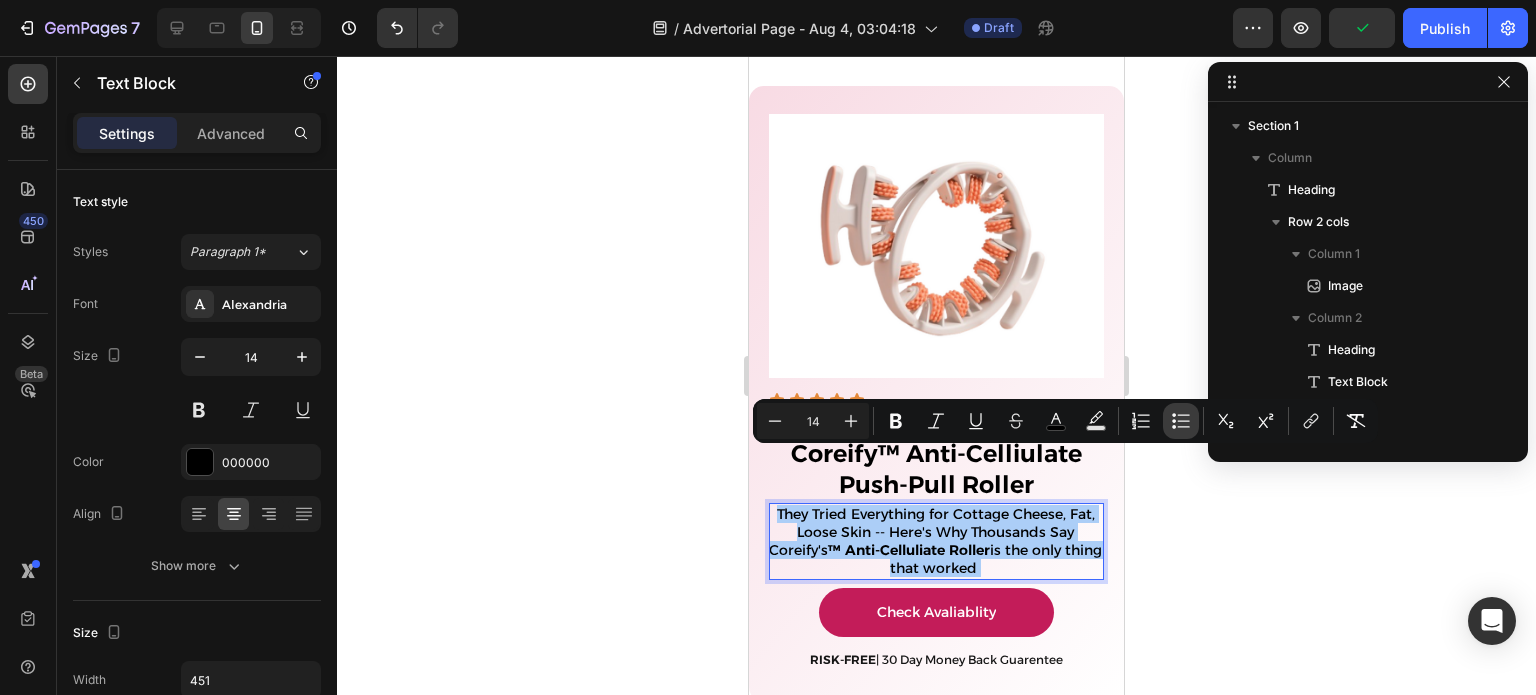 click 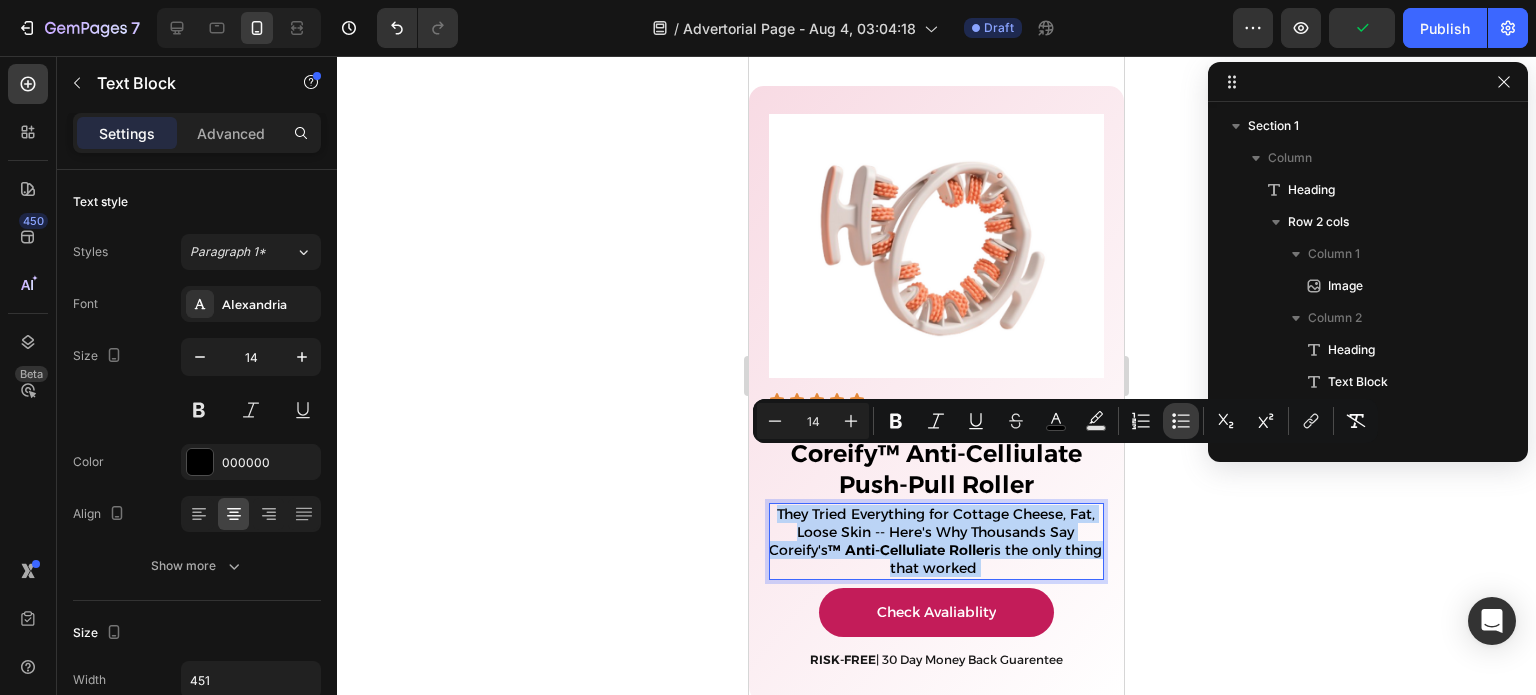 type on "14" 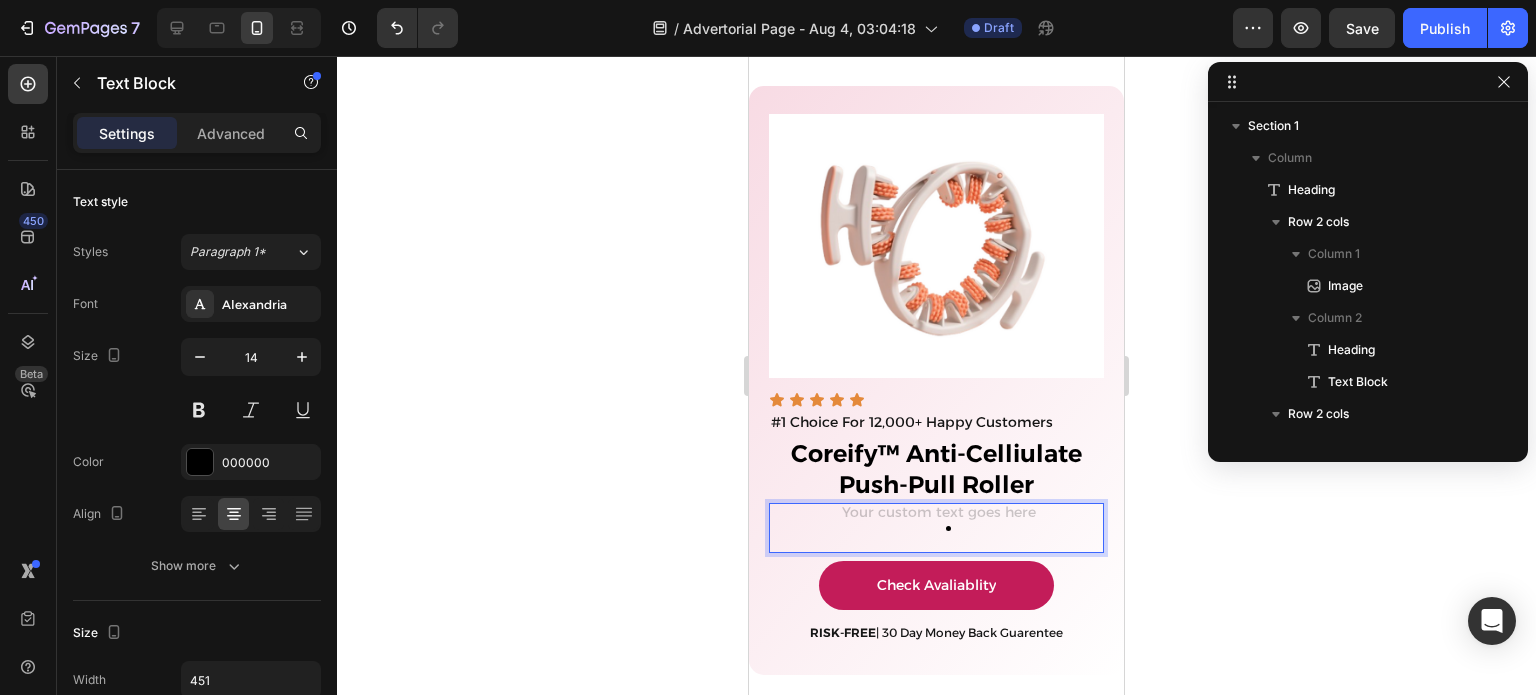 click at bounding box center [936, 528] 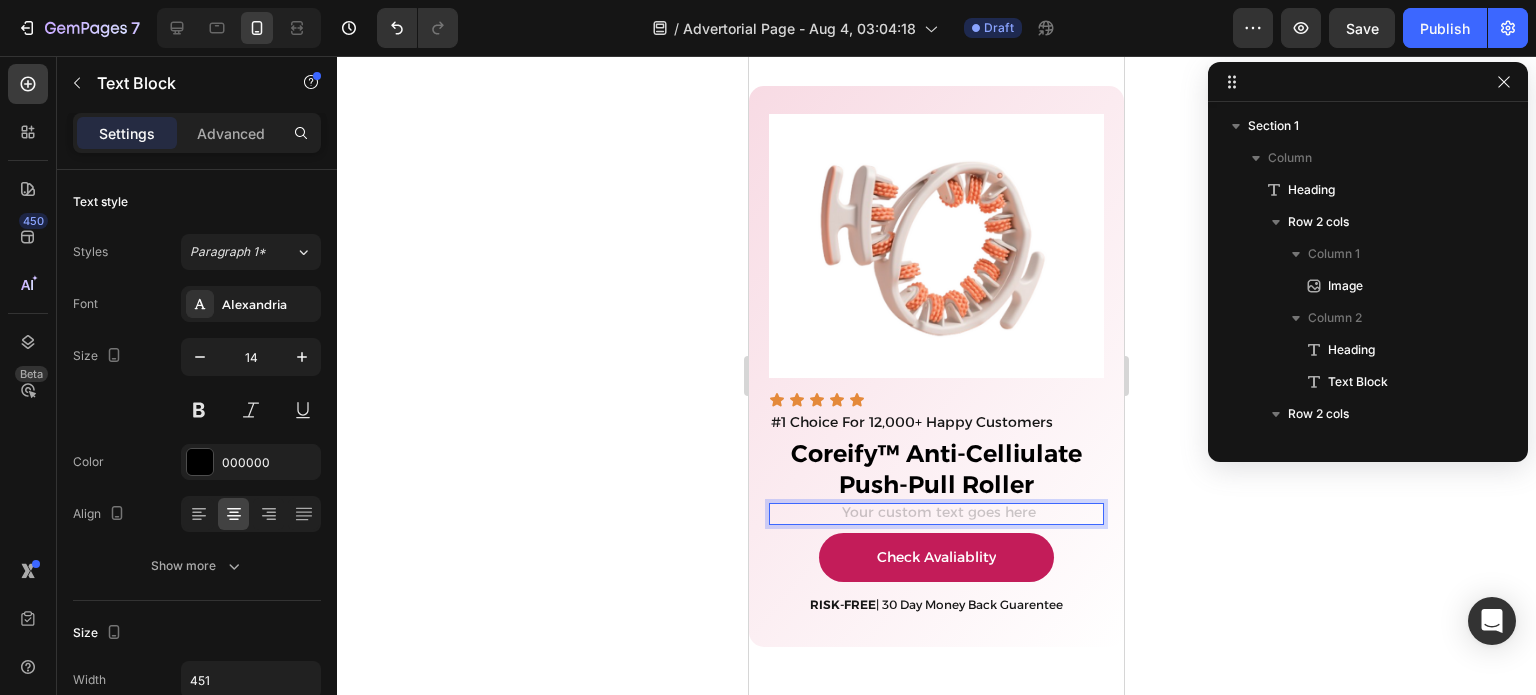 click at bounding box center (936, 514) 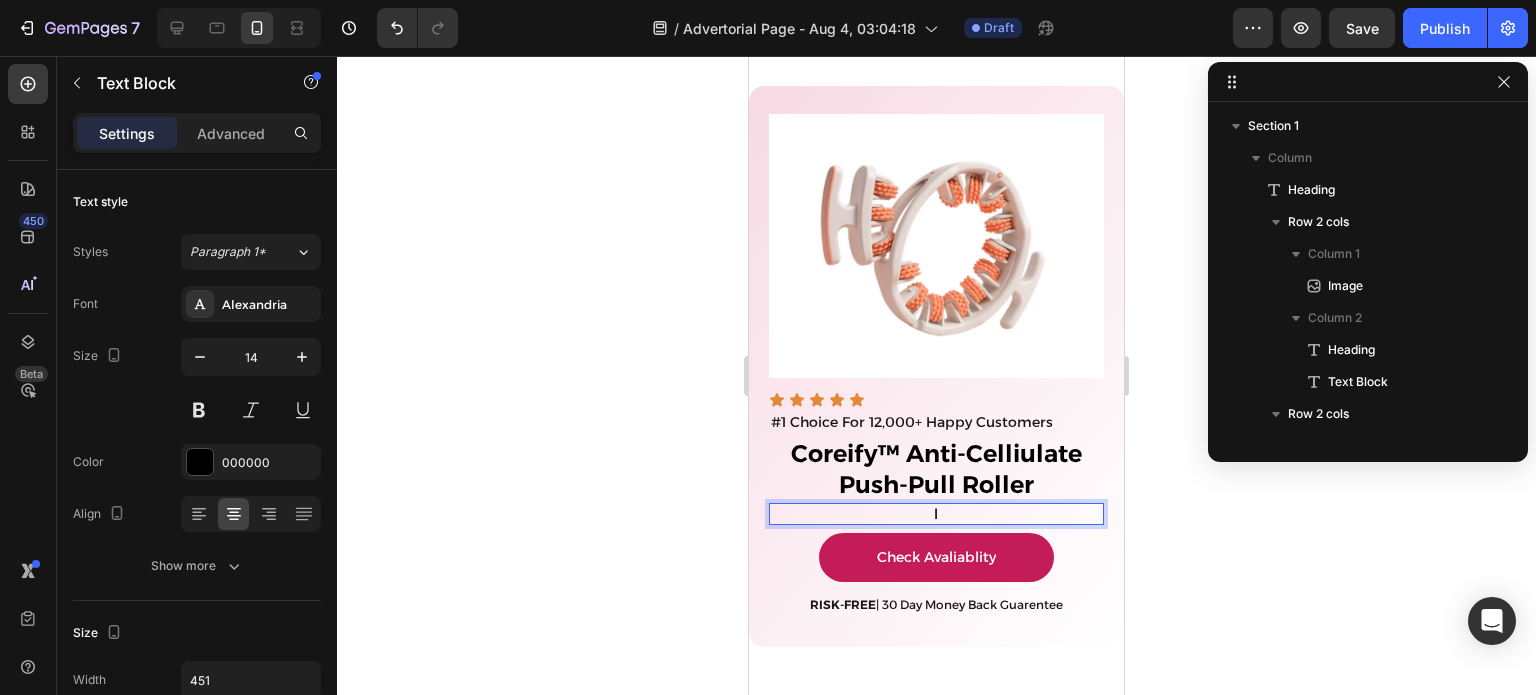 click on "l" at bounding box center (936, 514) 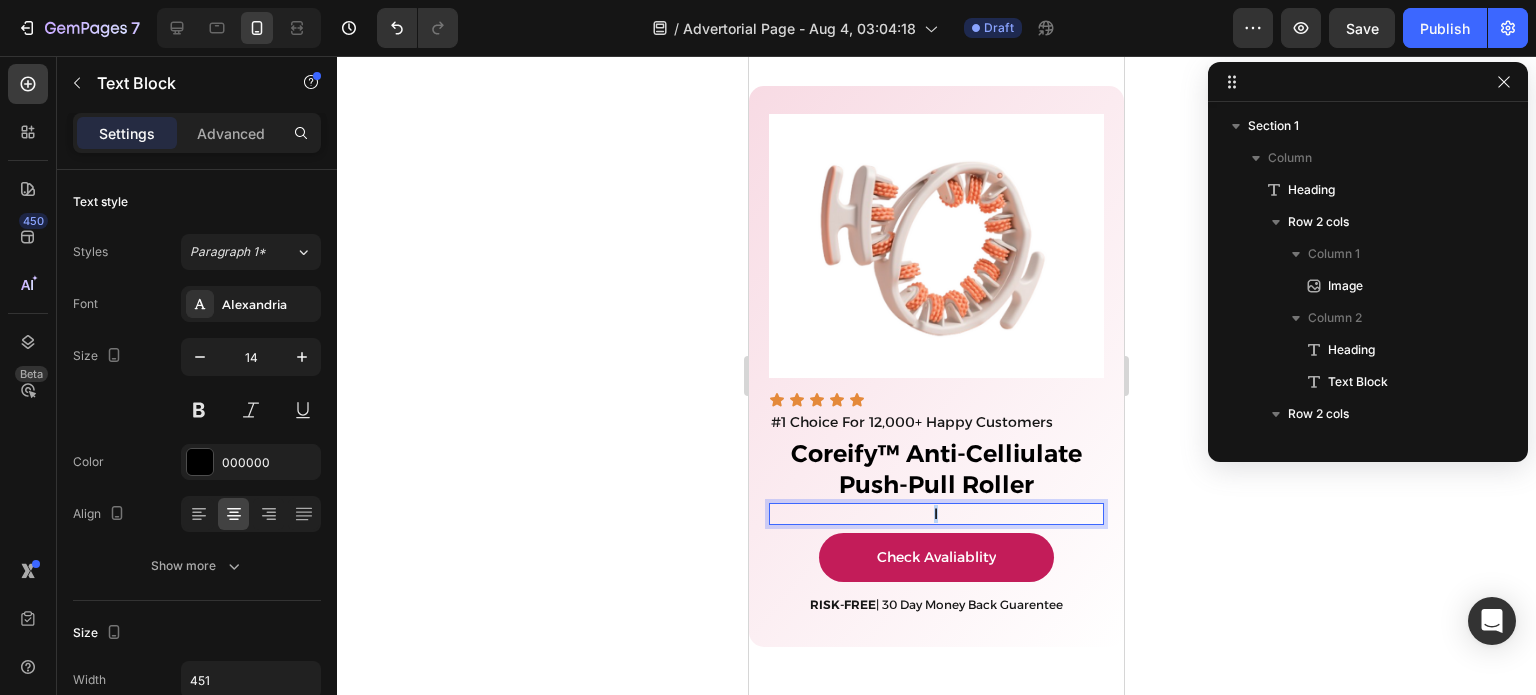 click on "l" at bounding box center [936, 514] 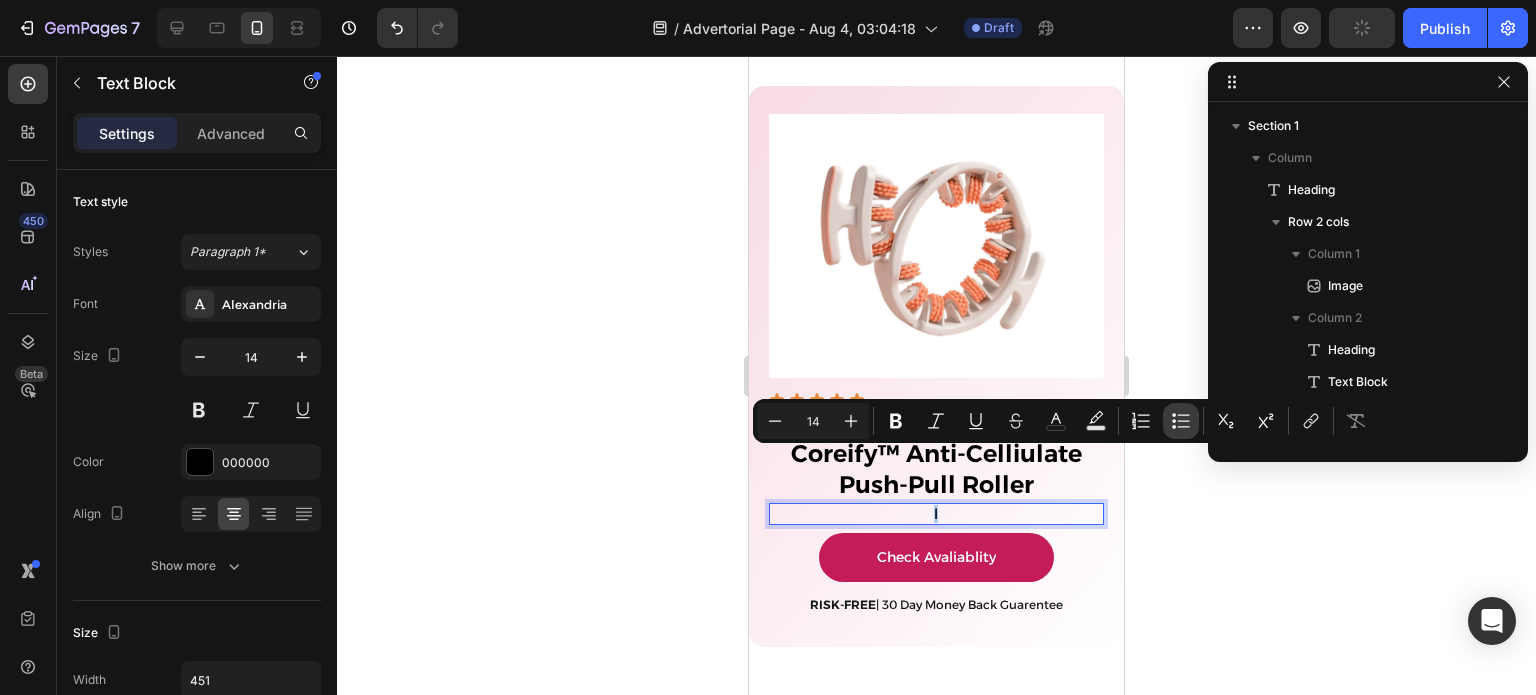 click 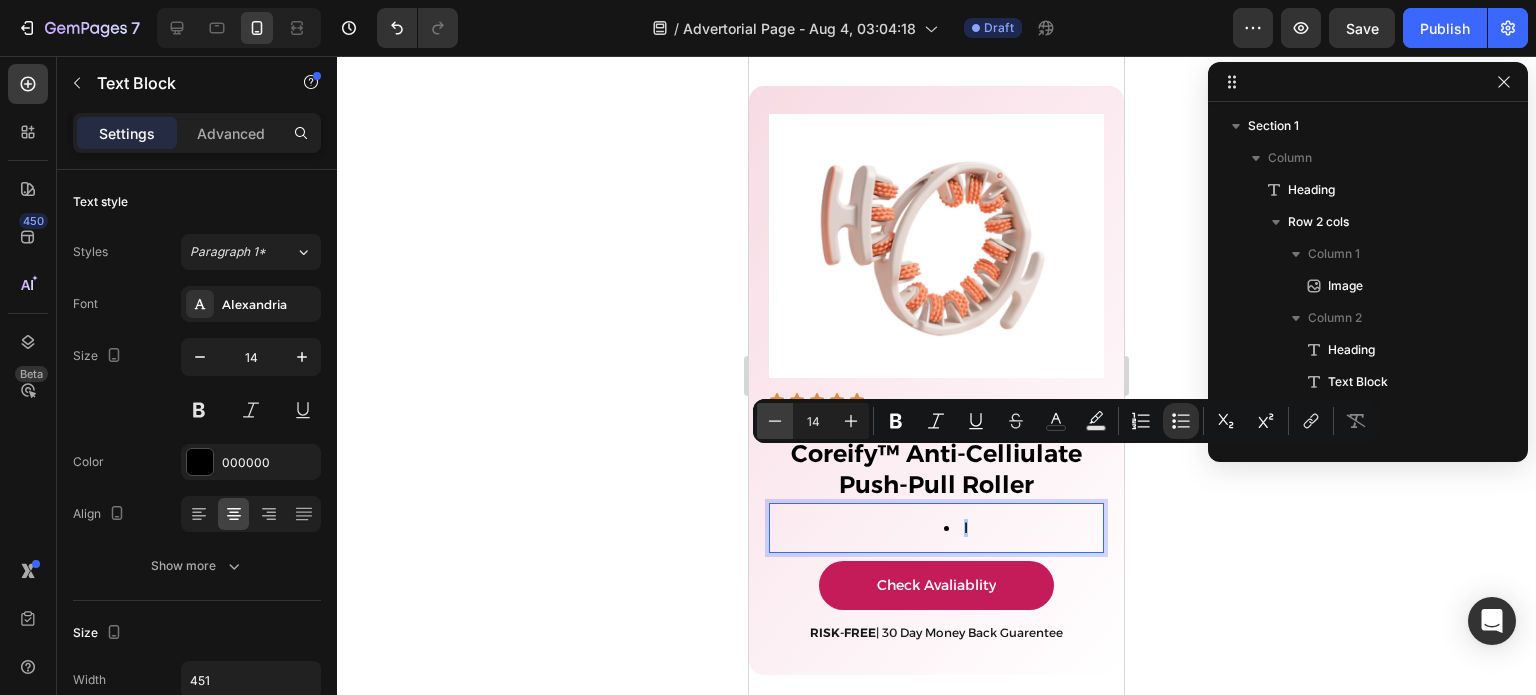 click 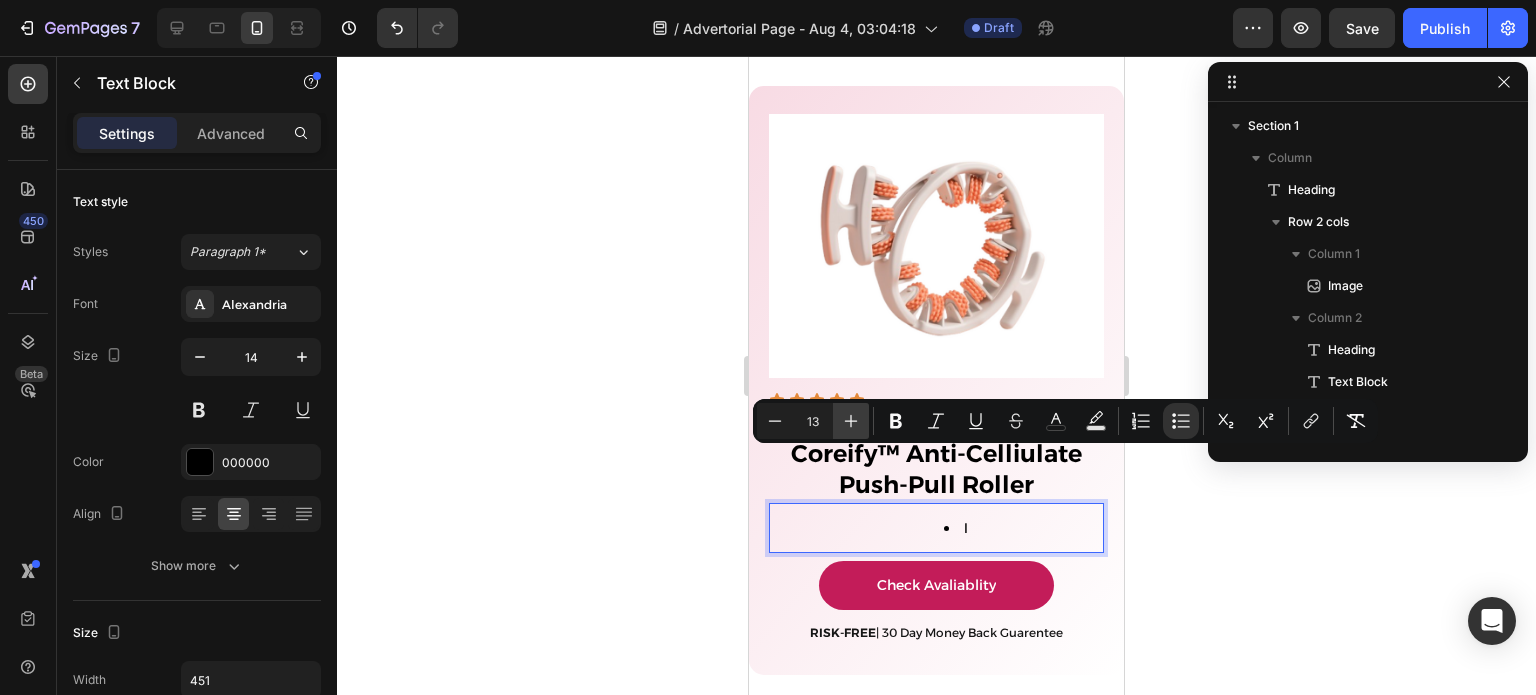click 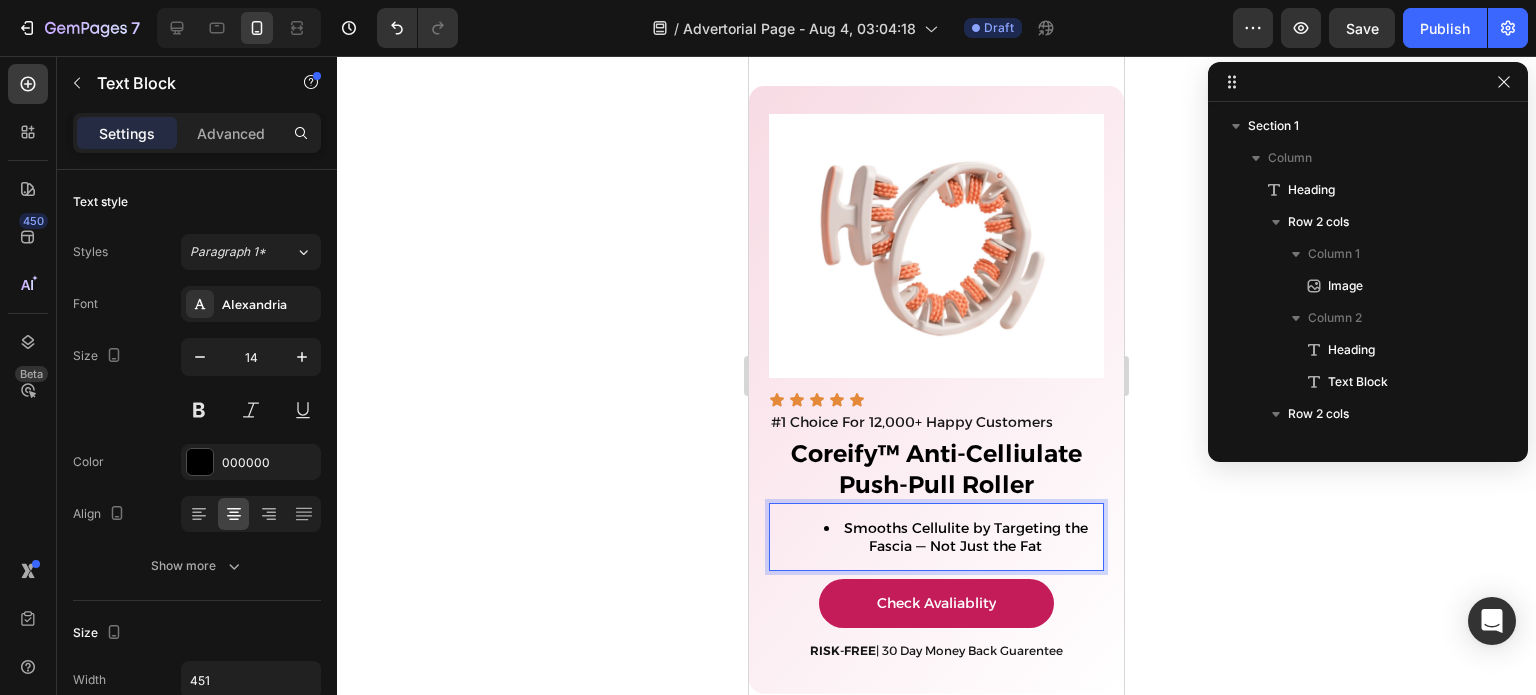 click on "Smooths Cellulite by Targeting the Fascia — Not Just the Fat" at bounding box center (966, 537) 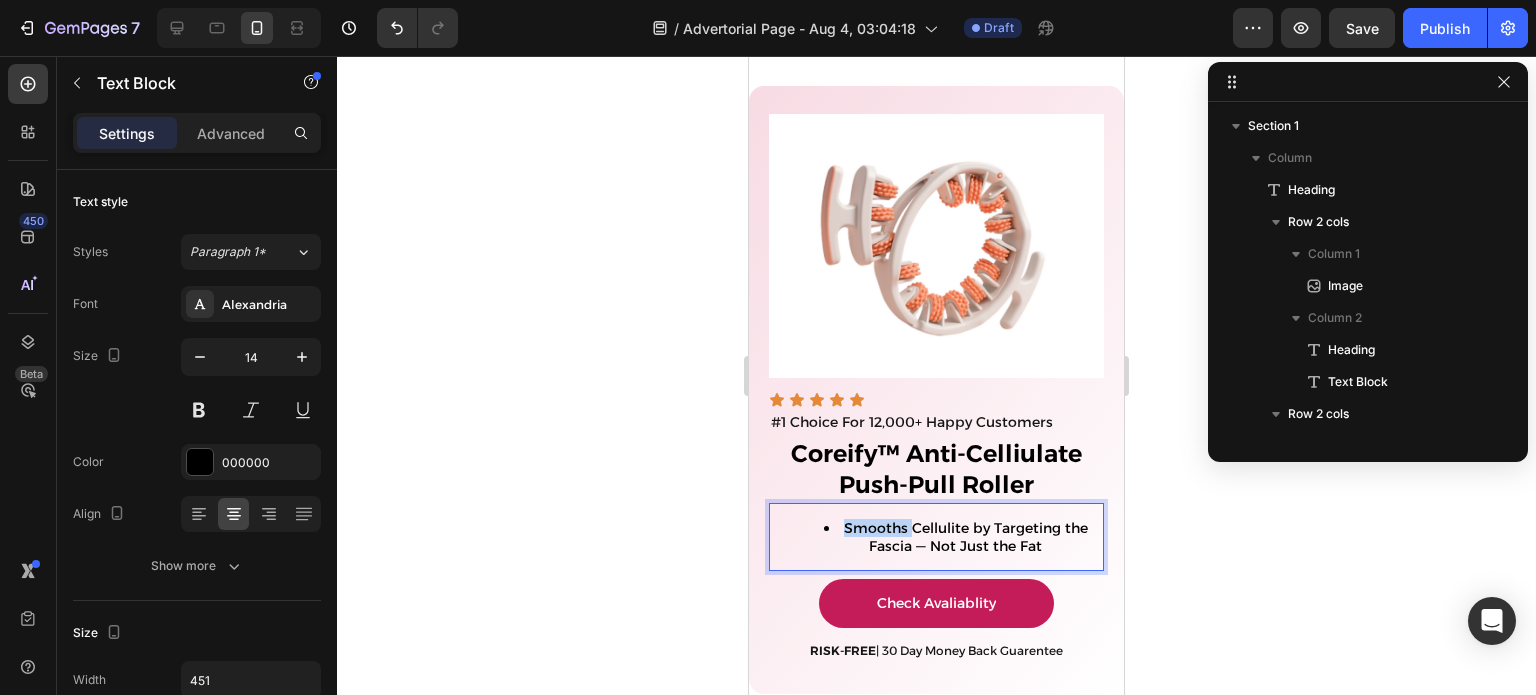 click on "Smooths Cellulite by Targeting the Fascia — Not Just the Fat" at bounding box center [966, 537] 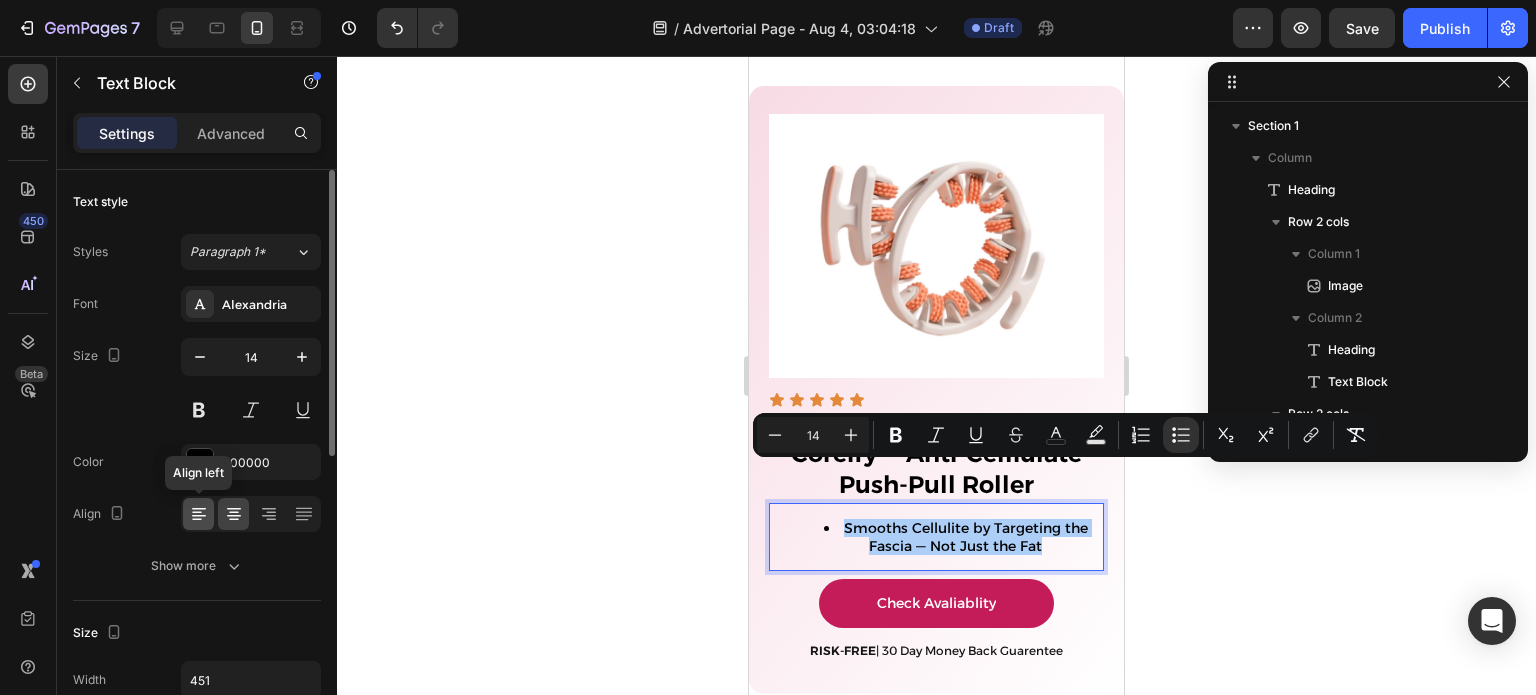 click 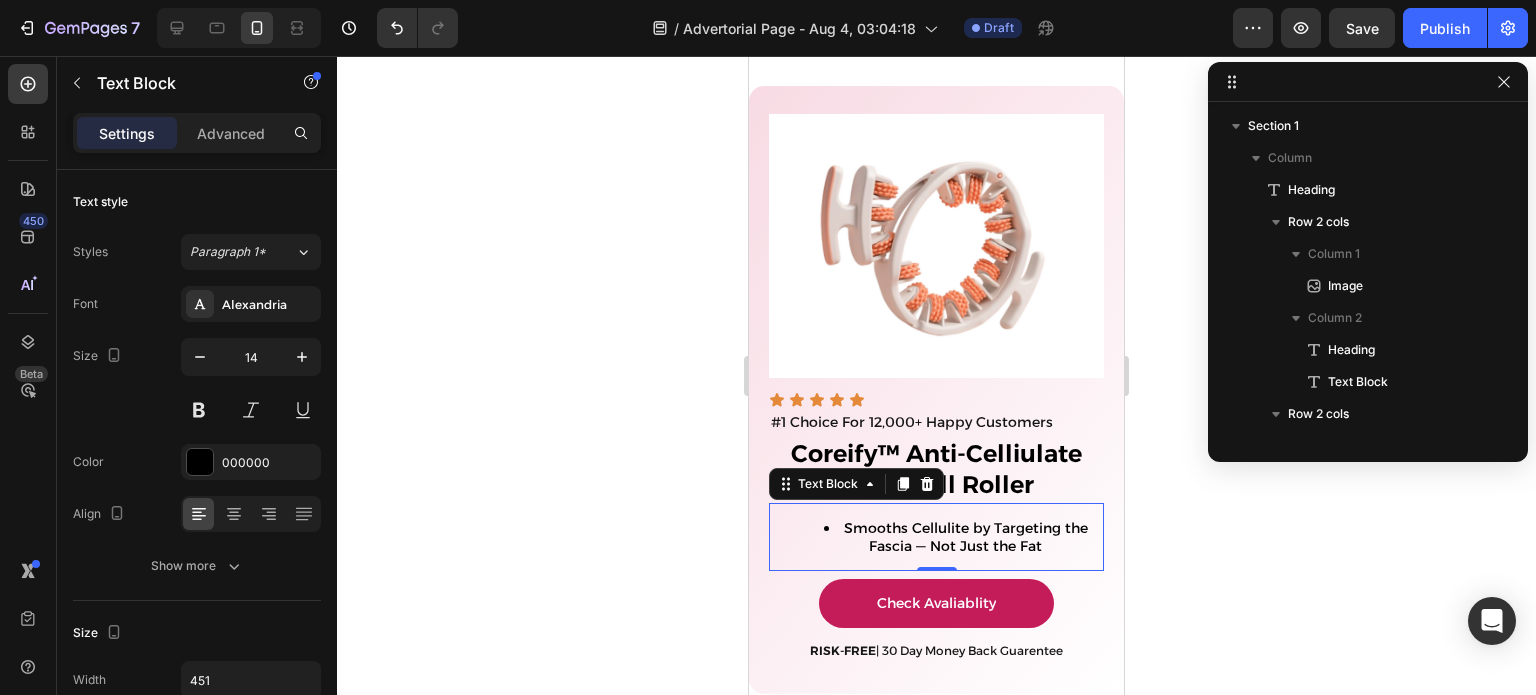click on "Smooths Cellulite by Targeting the Fascia — Not Just the Fat" at bounding box center (966, 537) 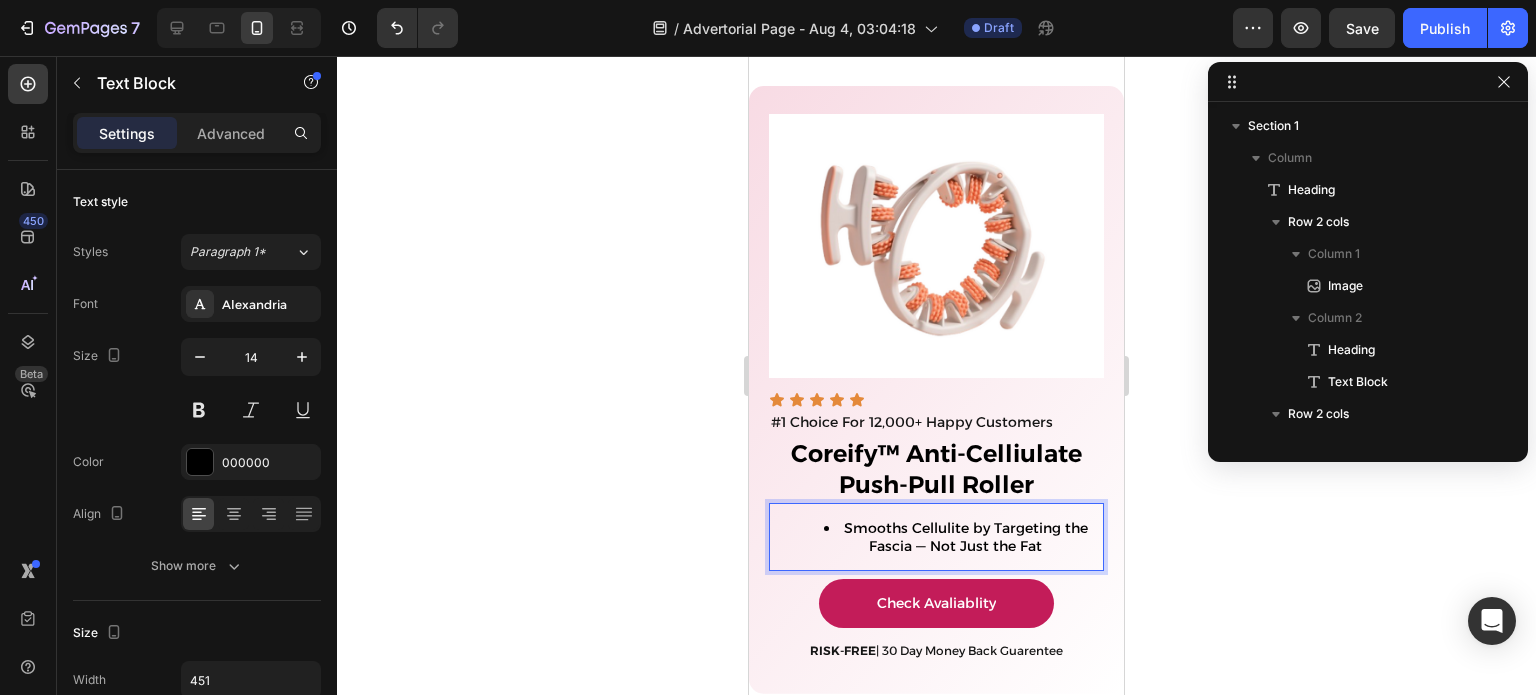 click on "Smooths Cellulite by Targeting the Fascia — Not Just the Fat" at bounding box center (936, 537) 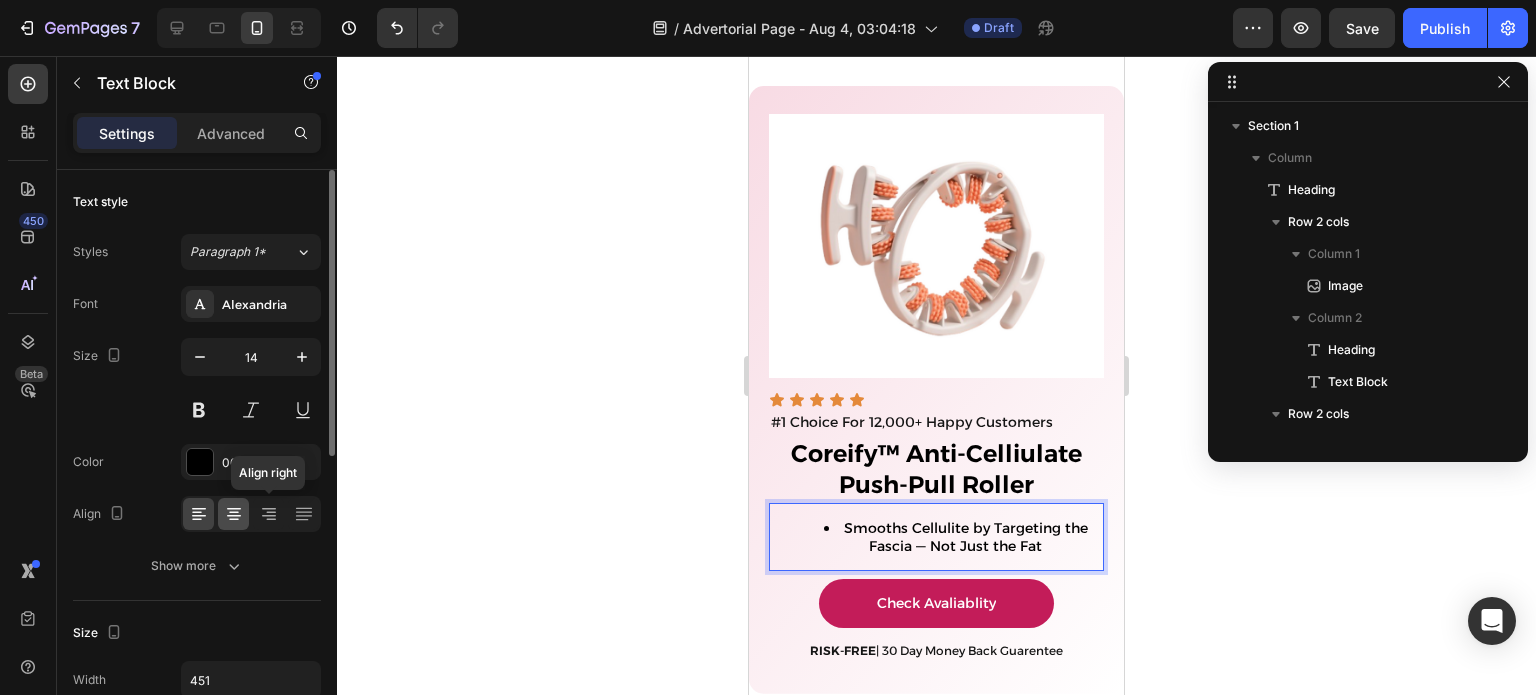 click 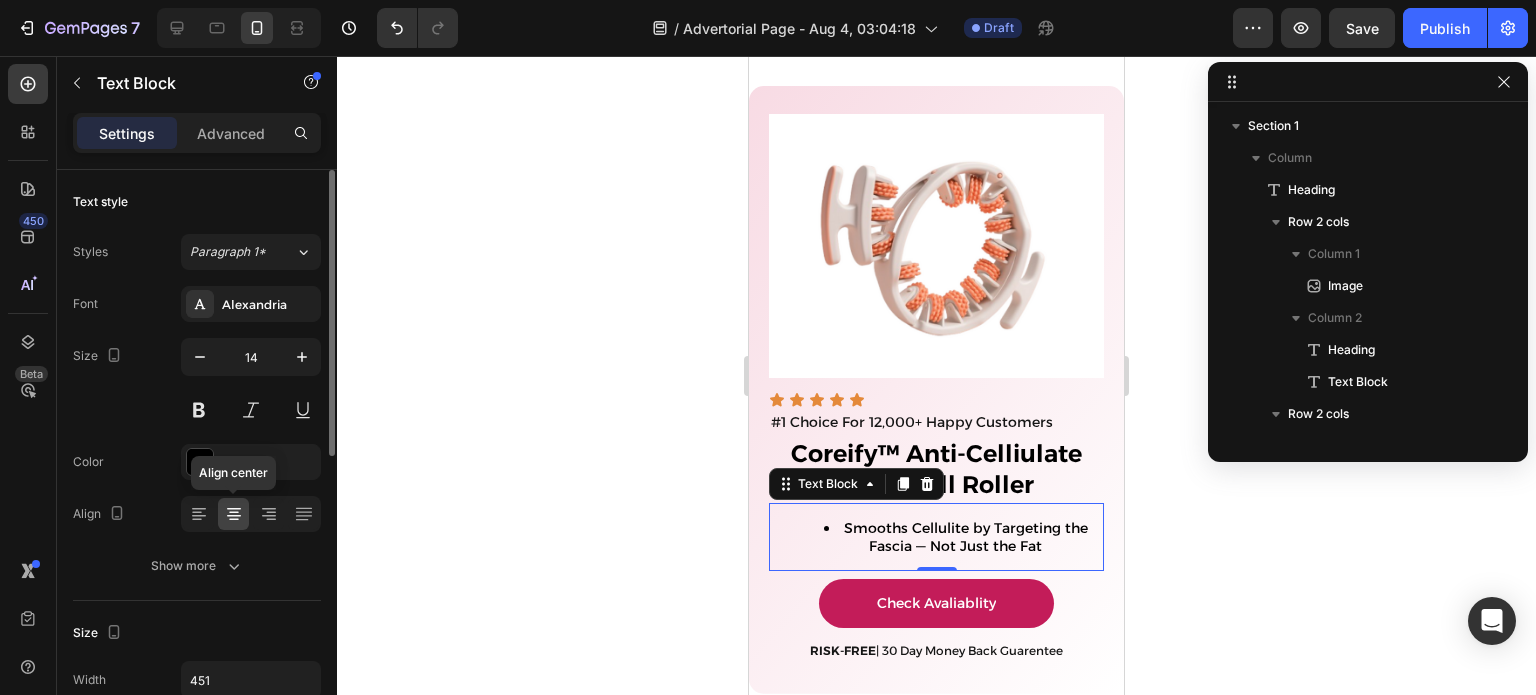 click 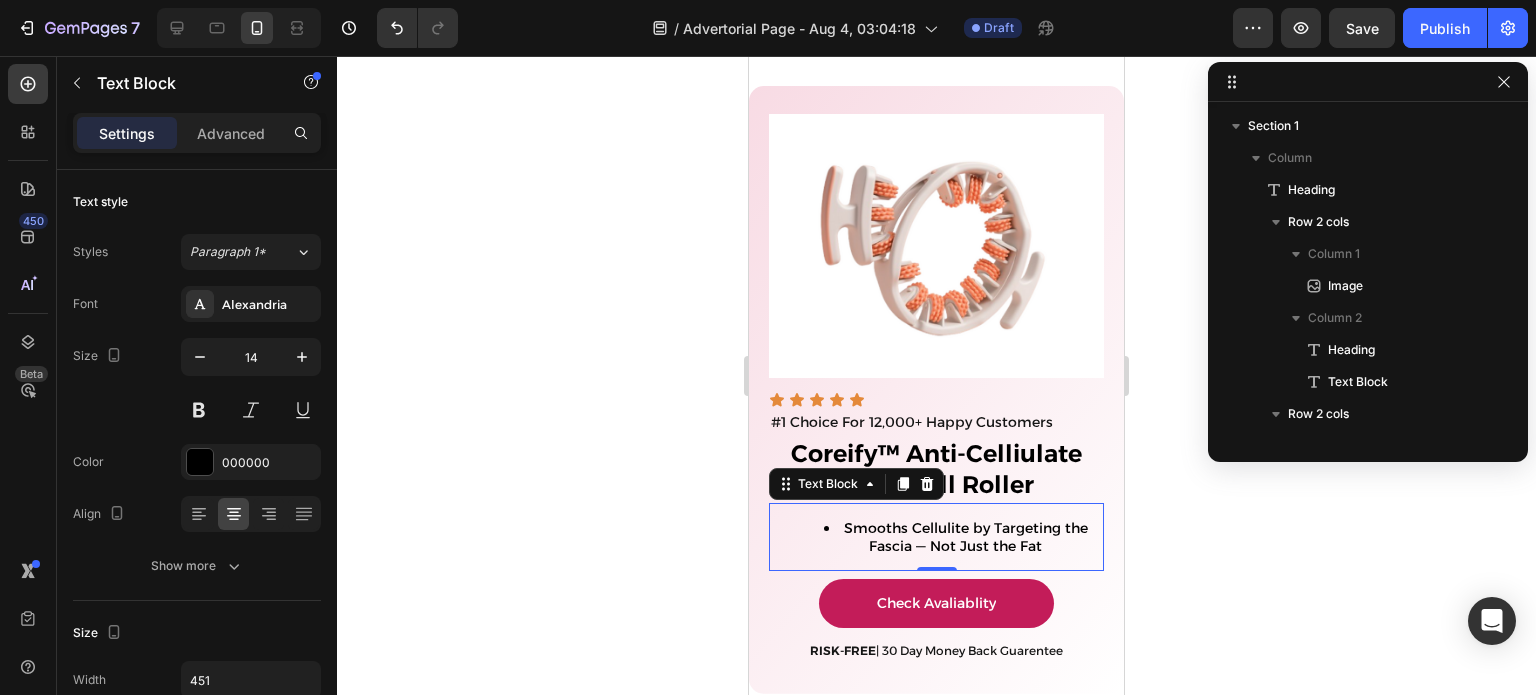 click on "Smooths Cellulite by Targeting the Fascia — Not Just the Fat" at bounding box center [966, 537] 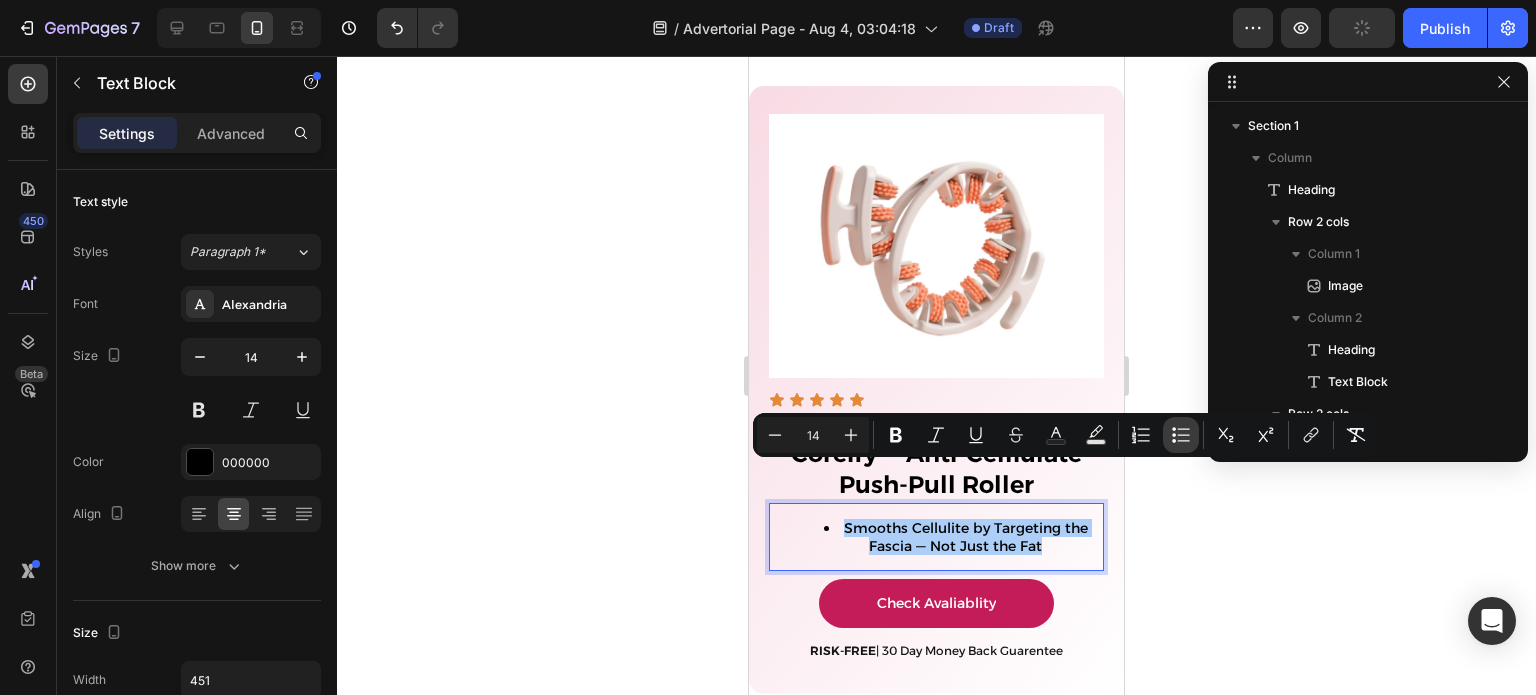 click 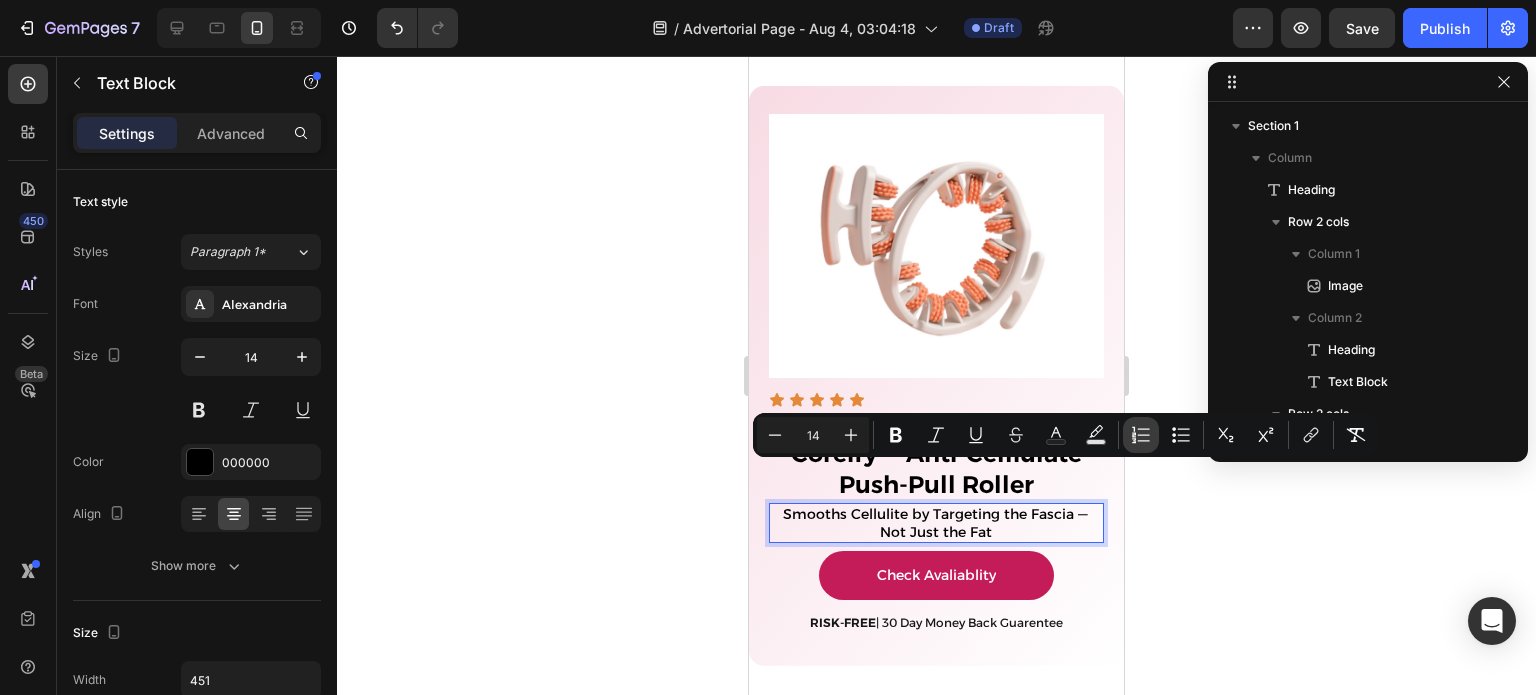 click on "Numbered List" at bounding box center [1141, 435] 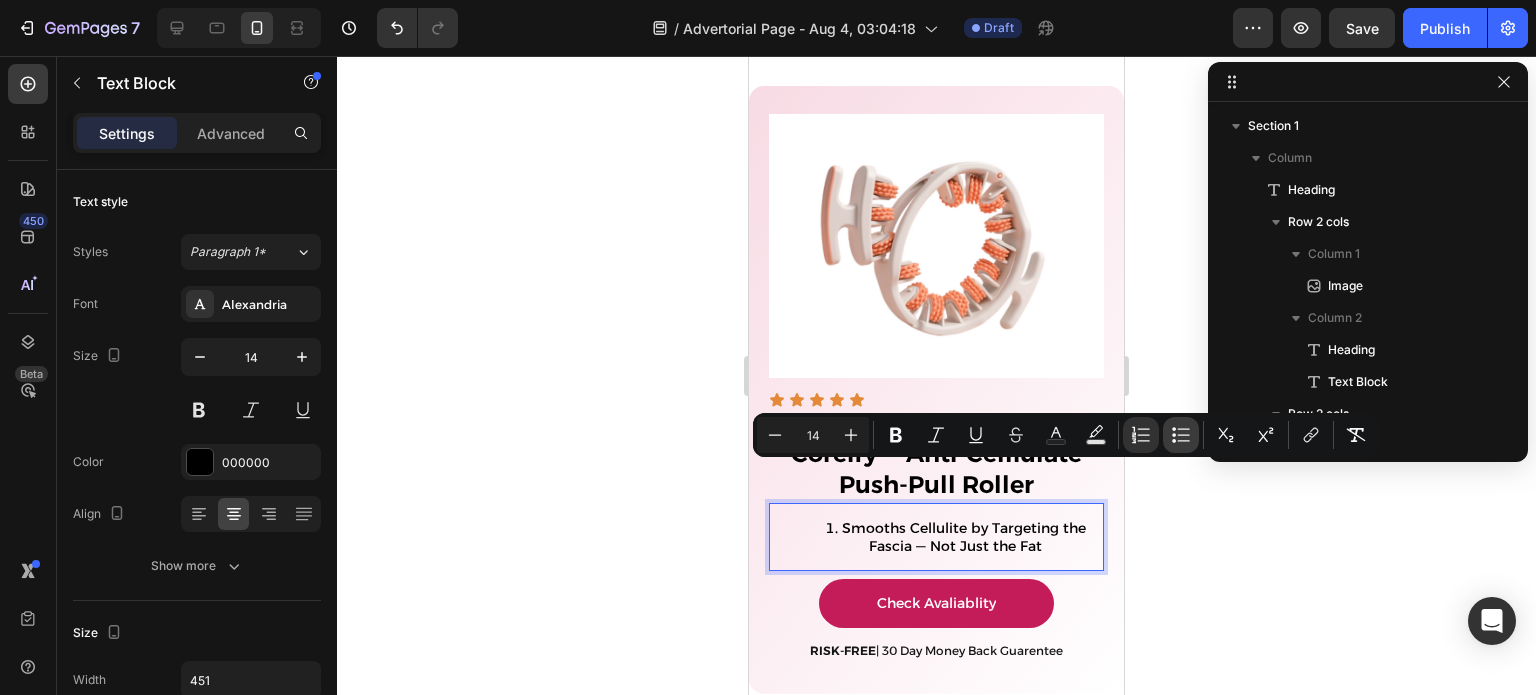 click 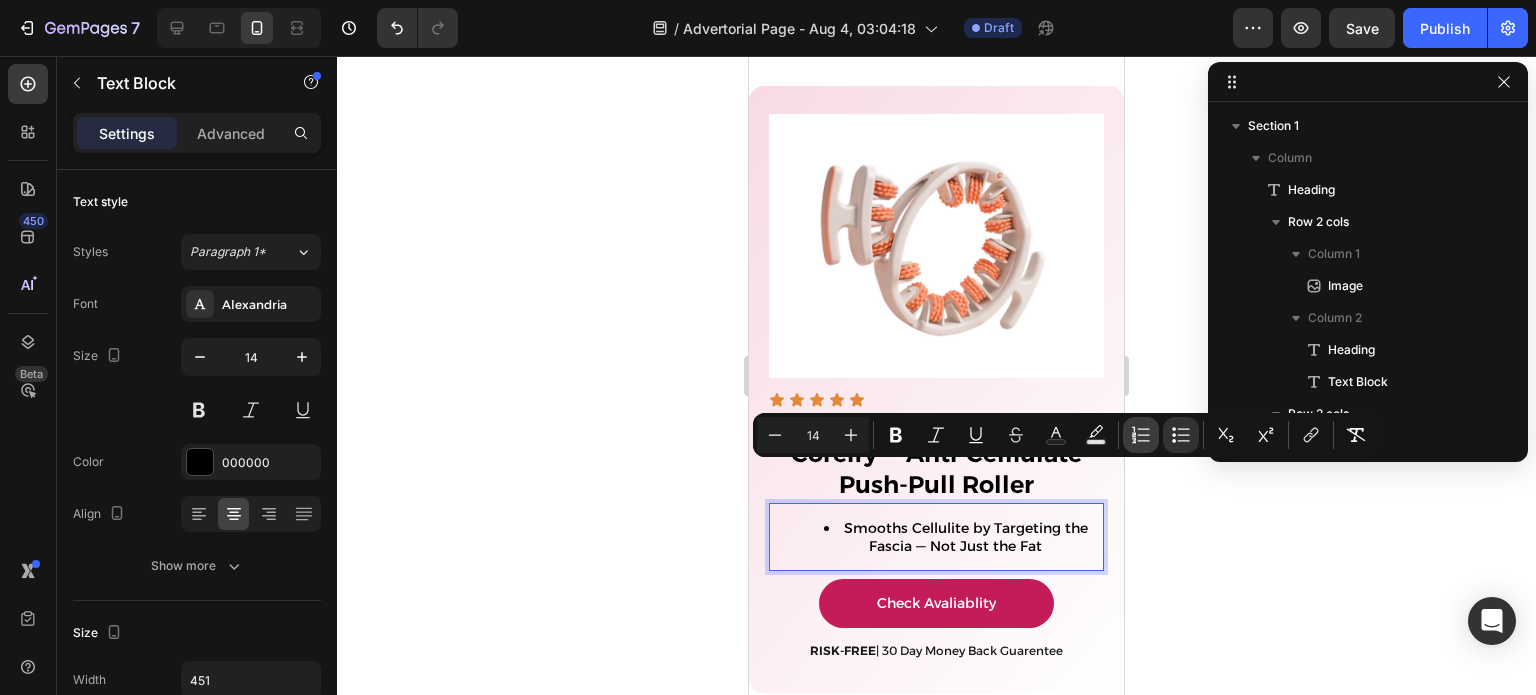 click 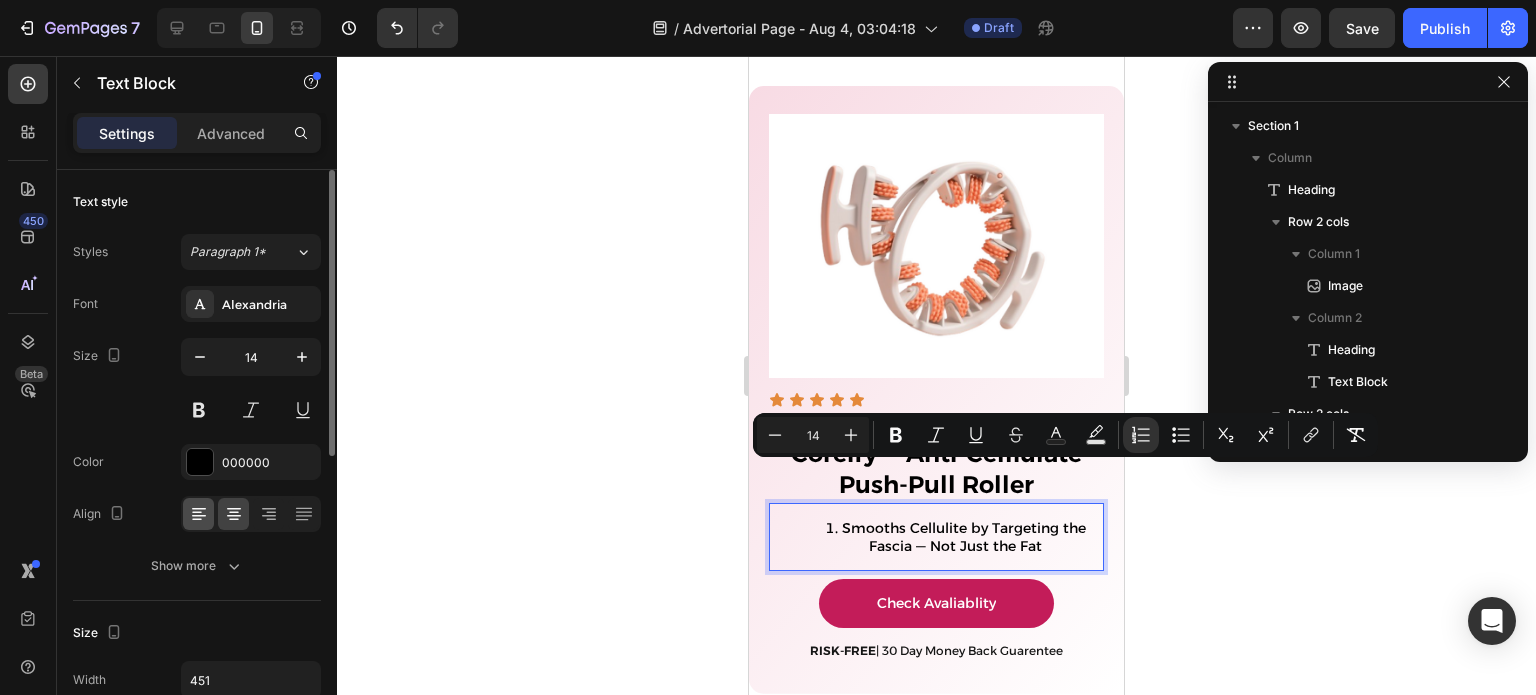 click 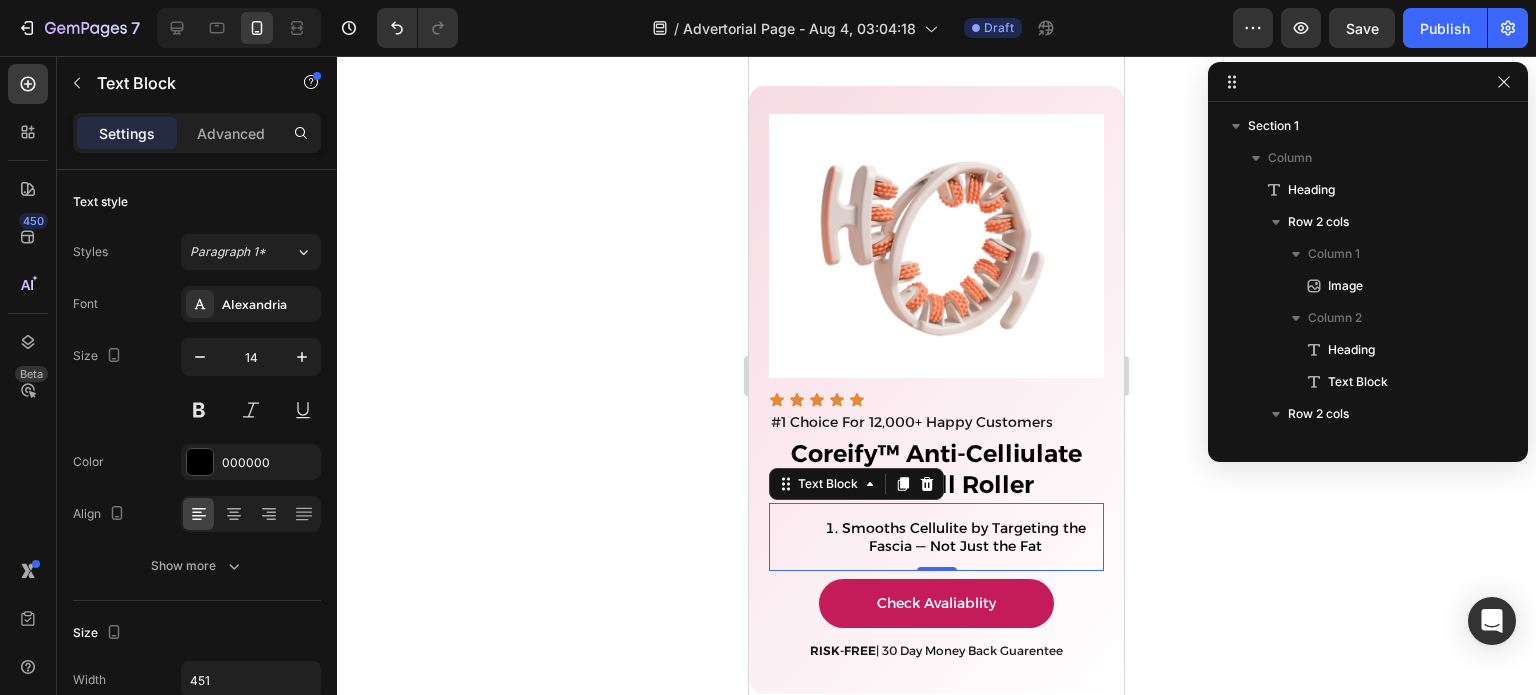 click on "Smooths Cellulite by Targeting the Fascia — Not Just the Fat" at bounding box center [964, 537] 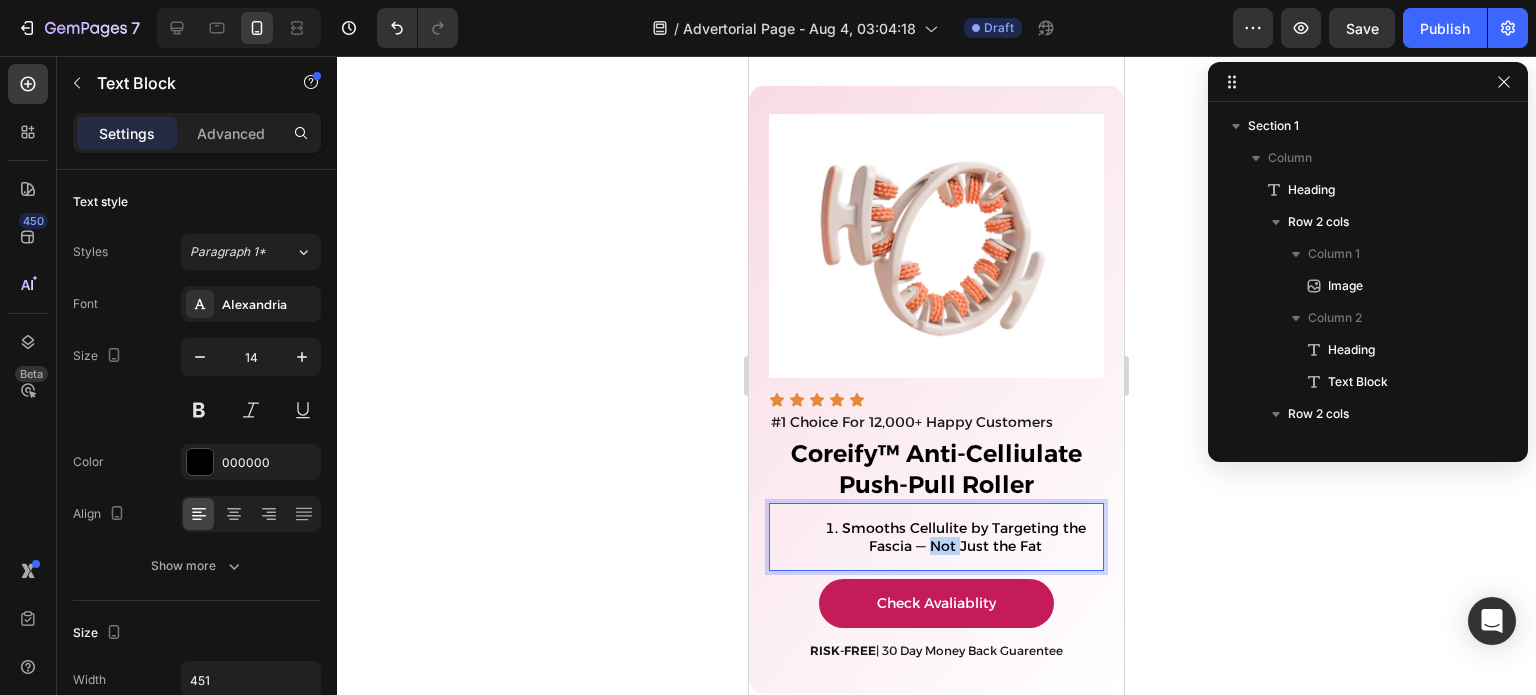 click on "Smooths Cellulite by Targeting the Fascia — Not Just the Fat" at bounding box center (964, 537) 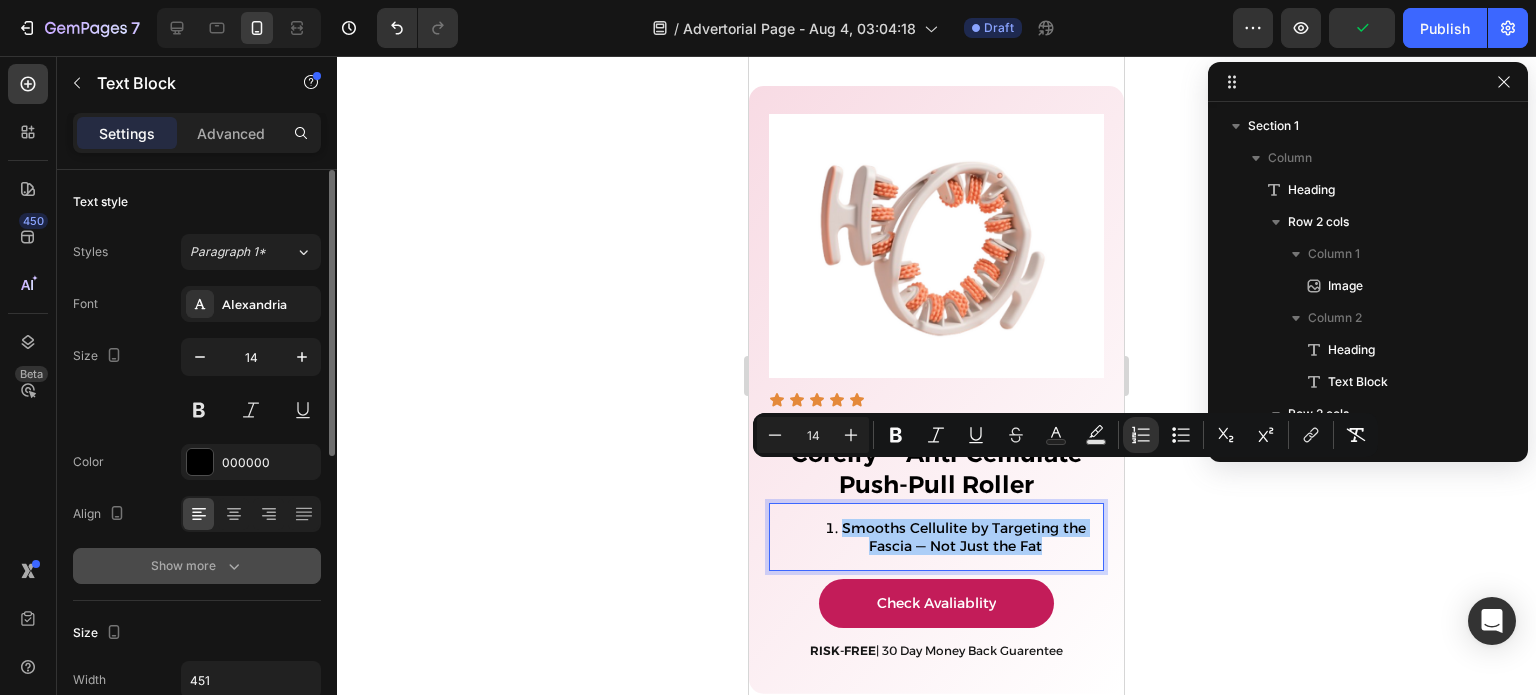 click 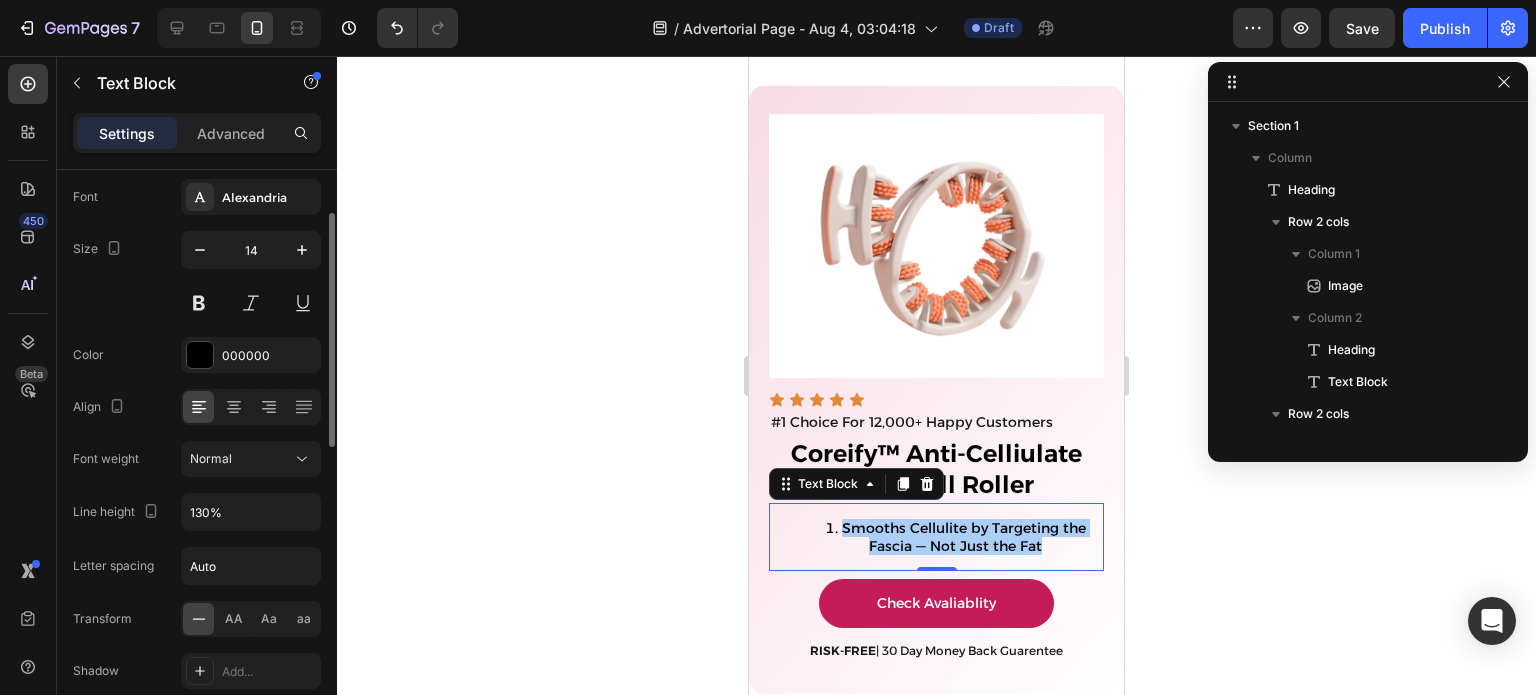 scroll, scrollTop: 131, scrollLeft: 0, axis: vertical 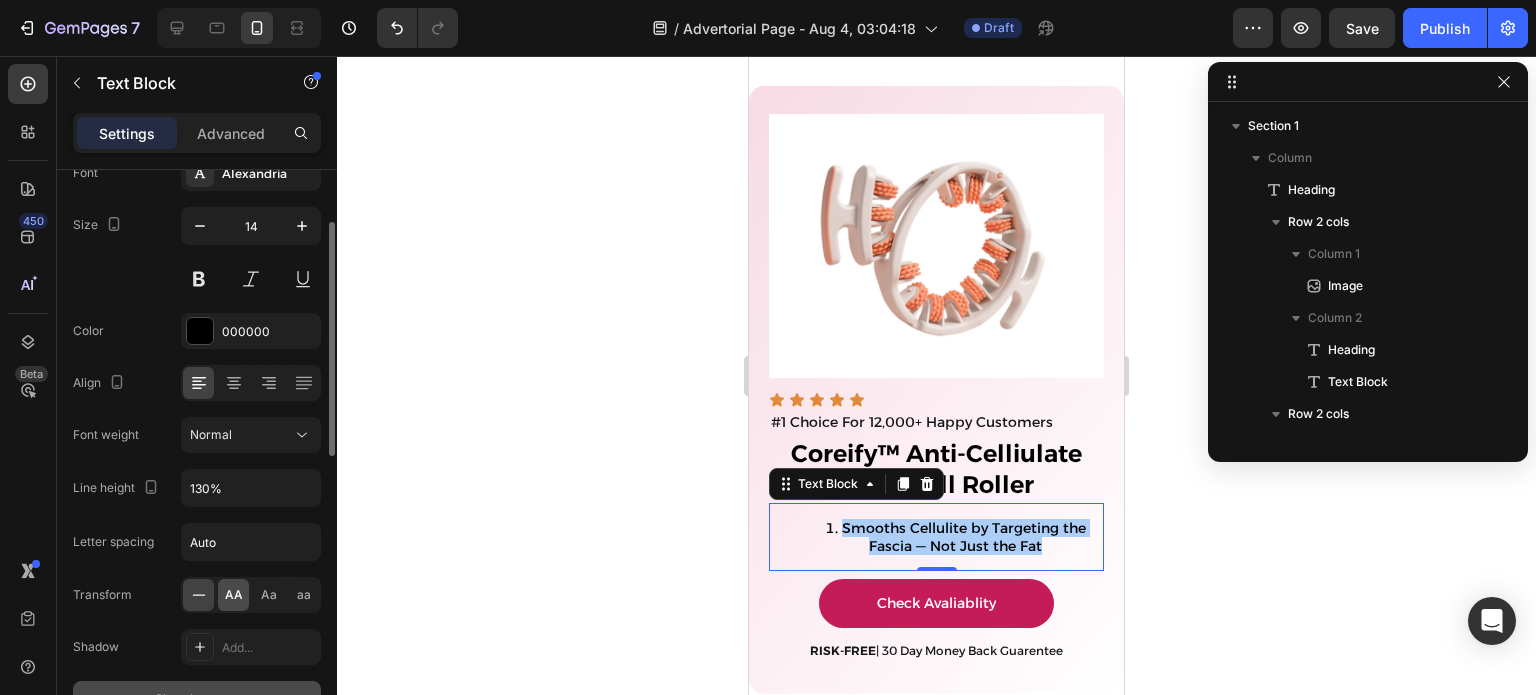click on "AA" 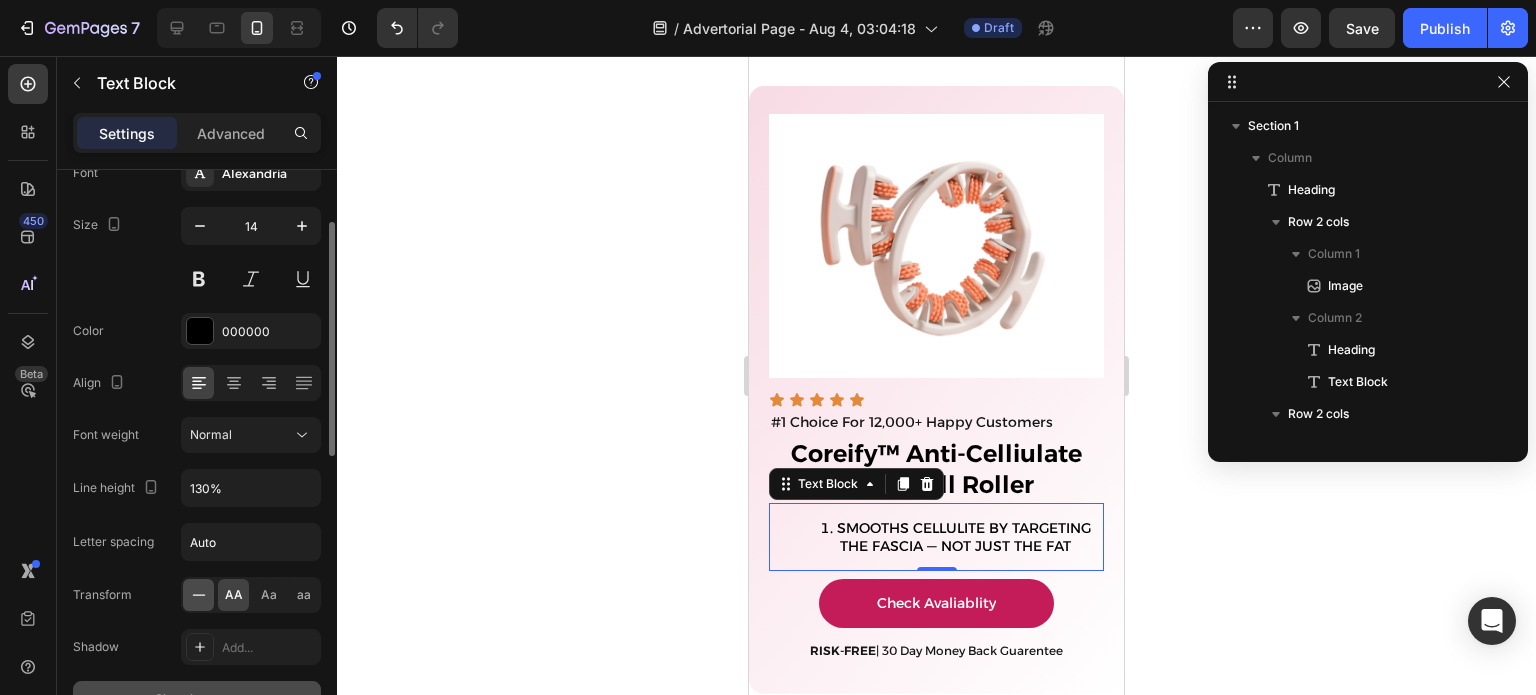 click 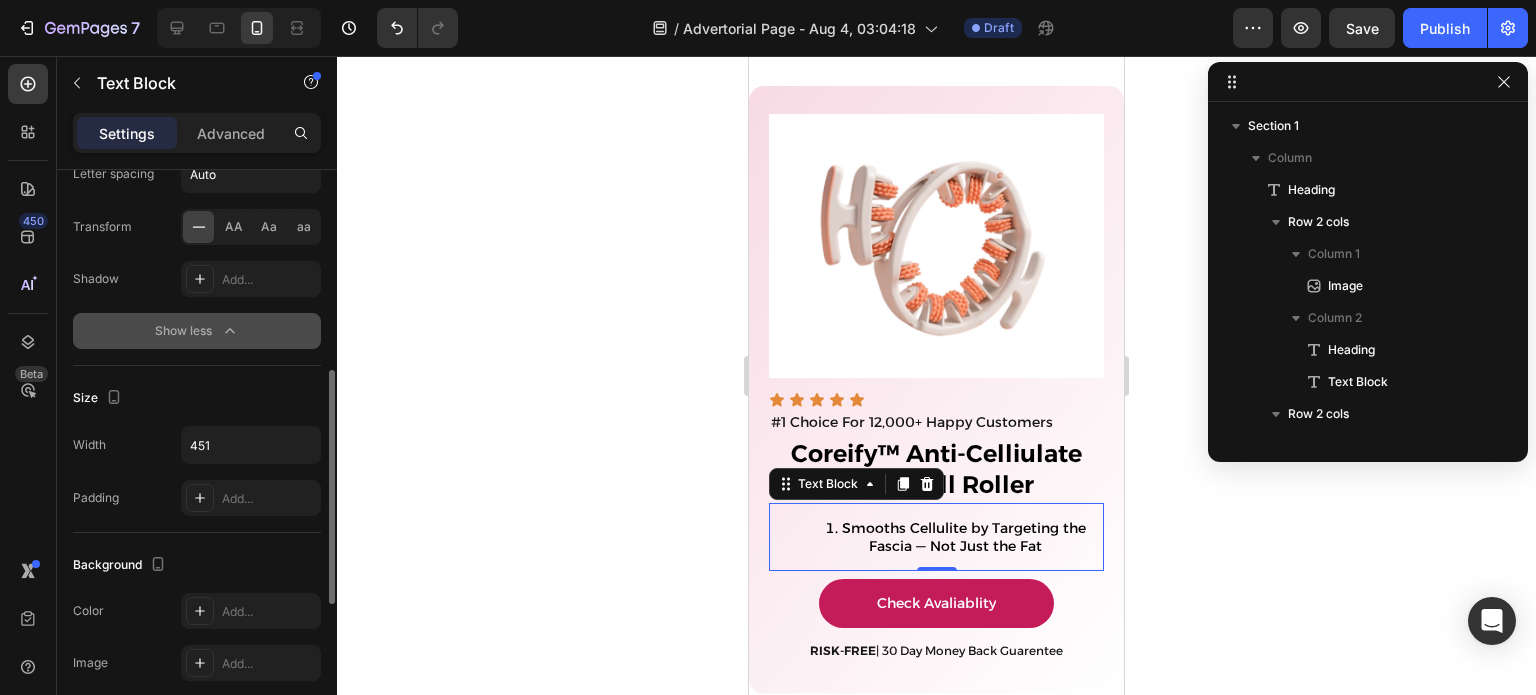 scroll, scrollTop: 504, scrollLeft: 0, axis: vertical 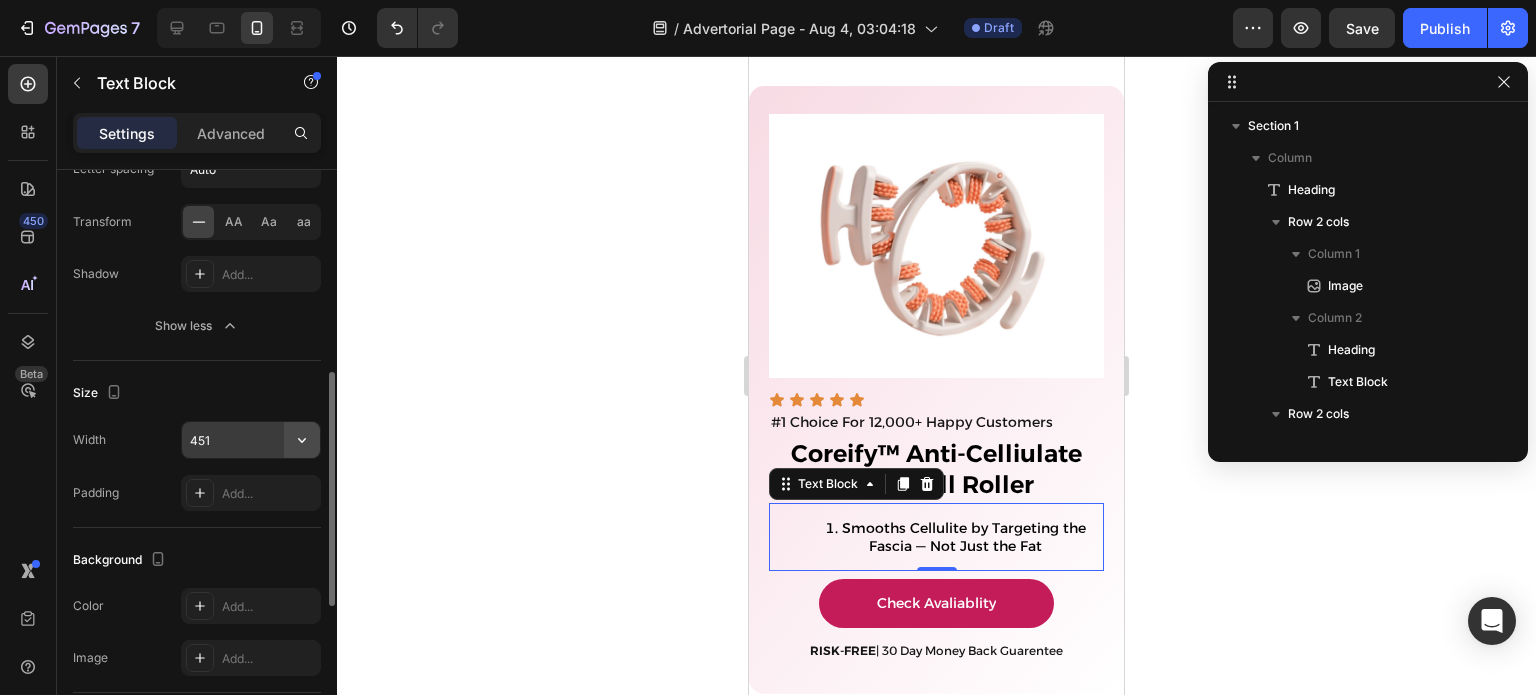 click 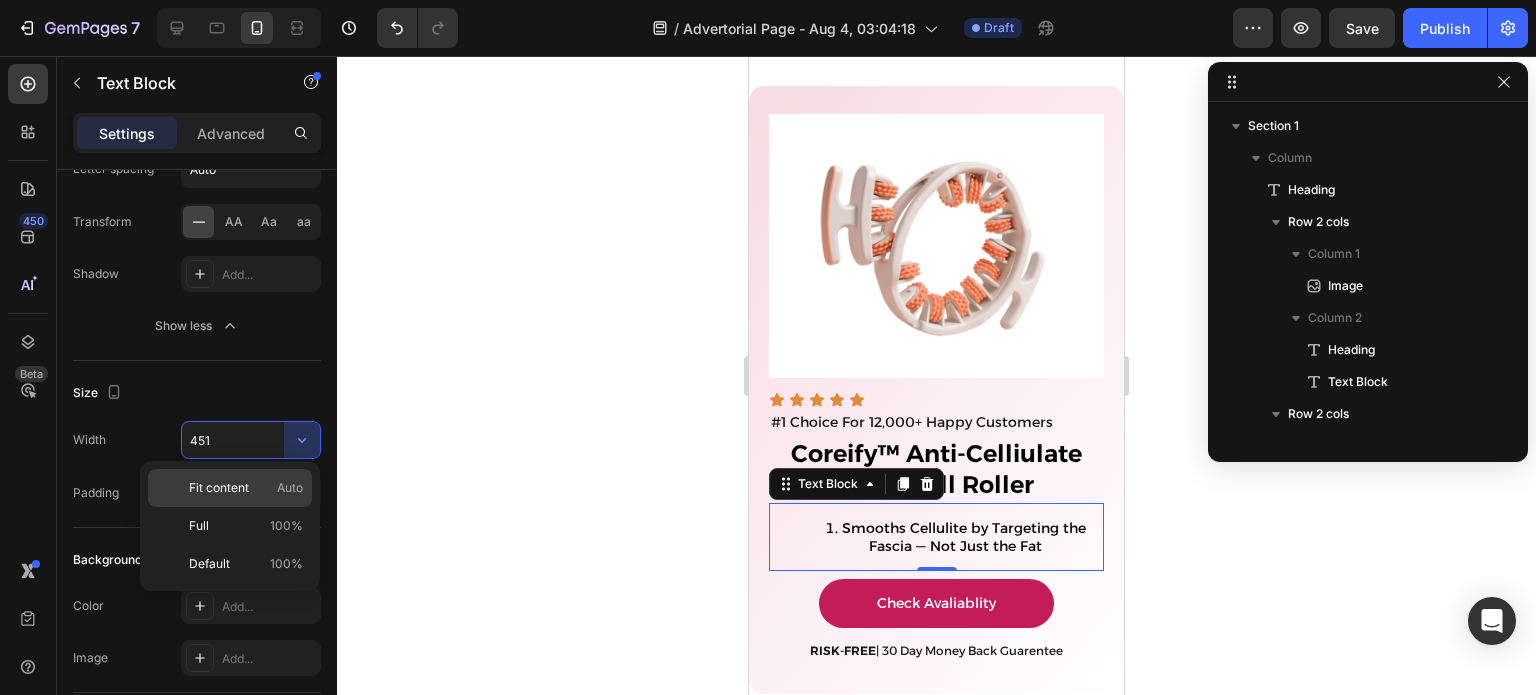 click on "Auto" at bounding box center (290, 488) 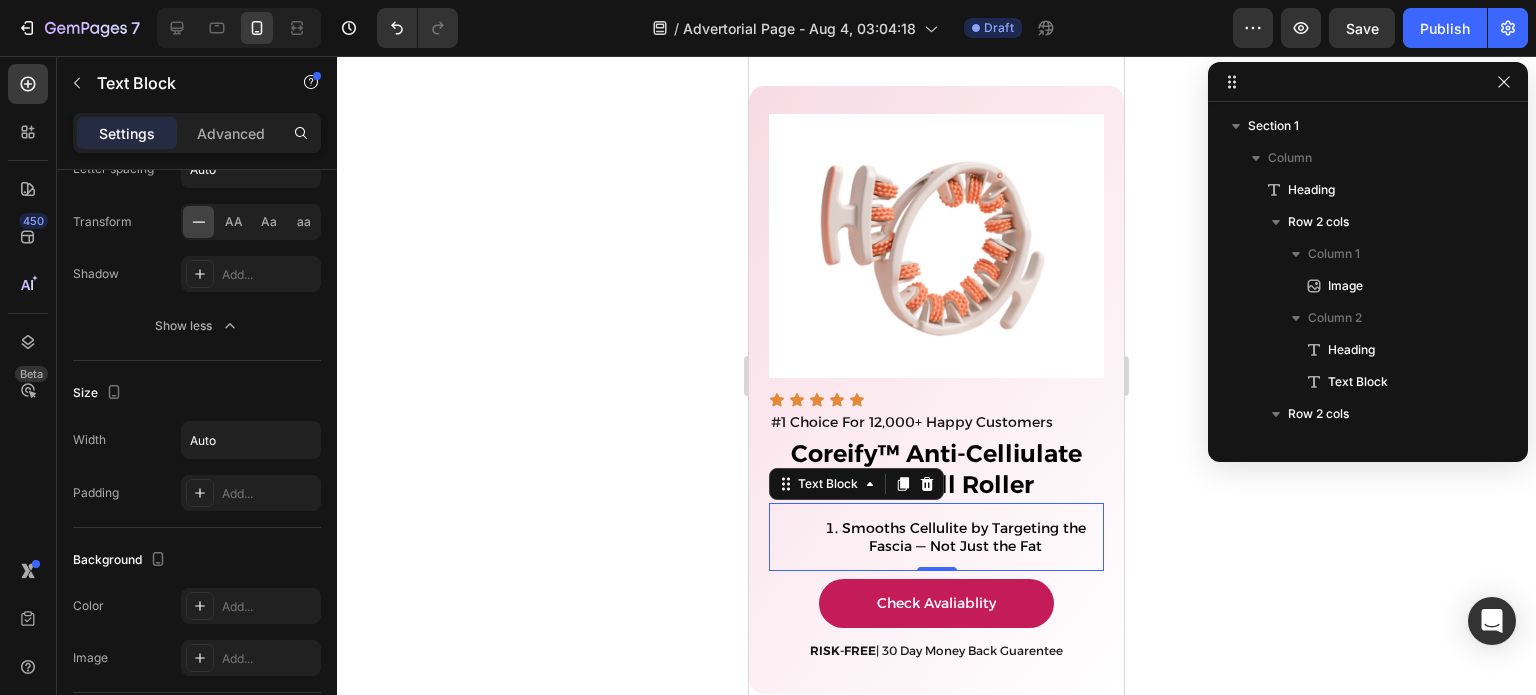 click on "Smooths Cellulite by Targeting the Fascia — Not Just the Fat" at bounding box center (955, 537) 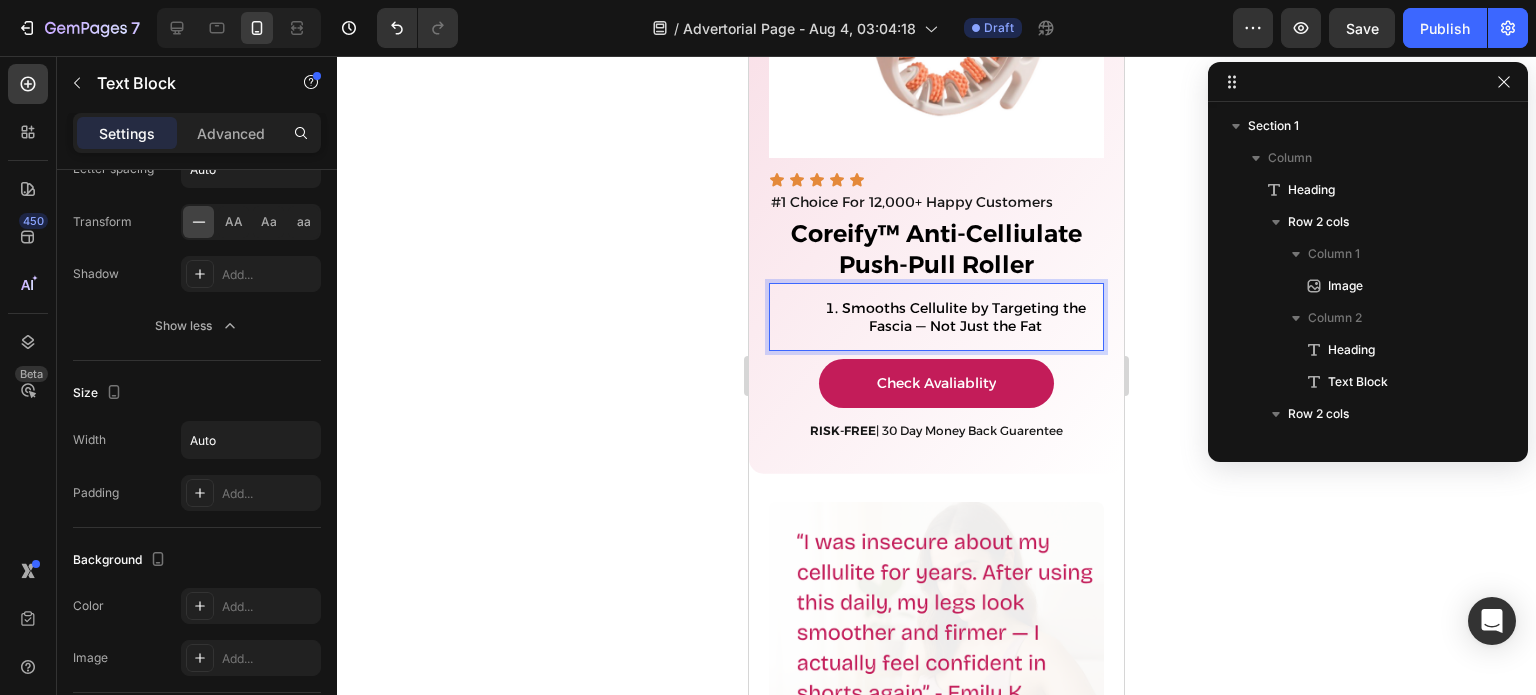 scroll, scrollTop: 3303, scrollLeft: 0, axis: vertical 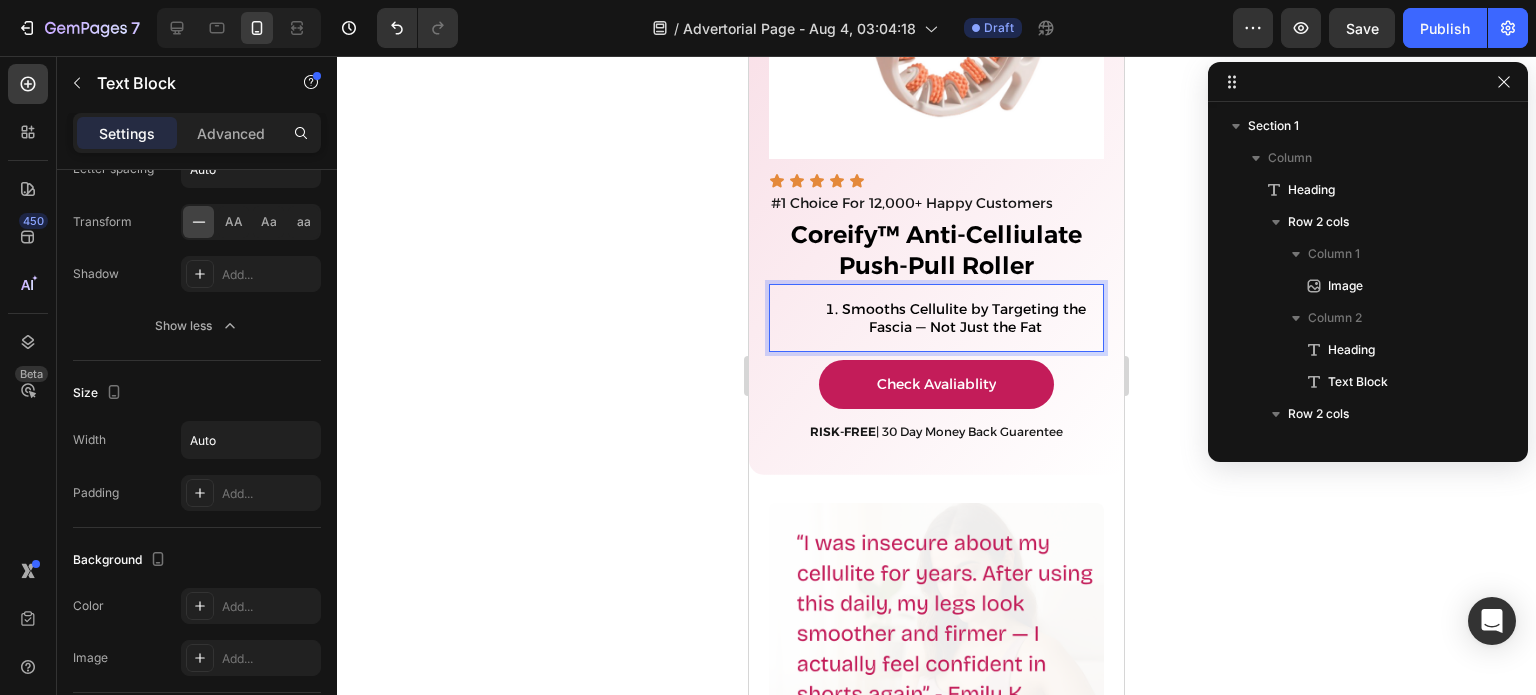 click at bounding box center (749, 56) 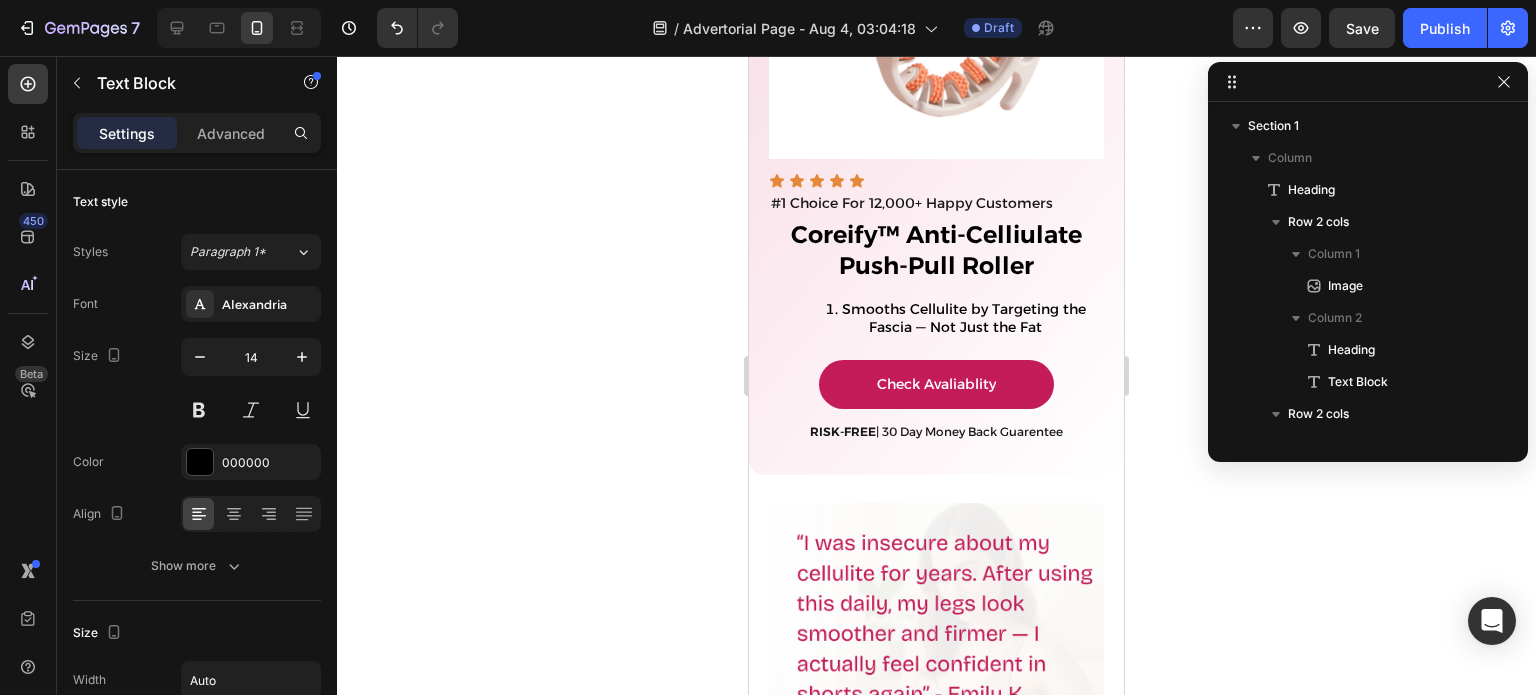click on "Smooths Cellulite by Targeting the Fascia — Not Just the Fat" at bounding box center [964, 318] 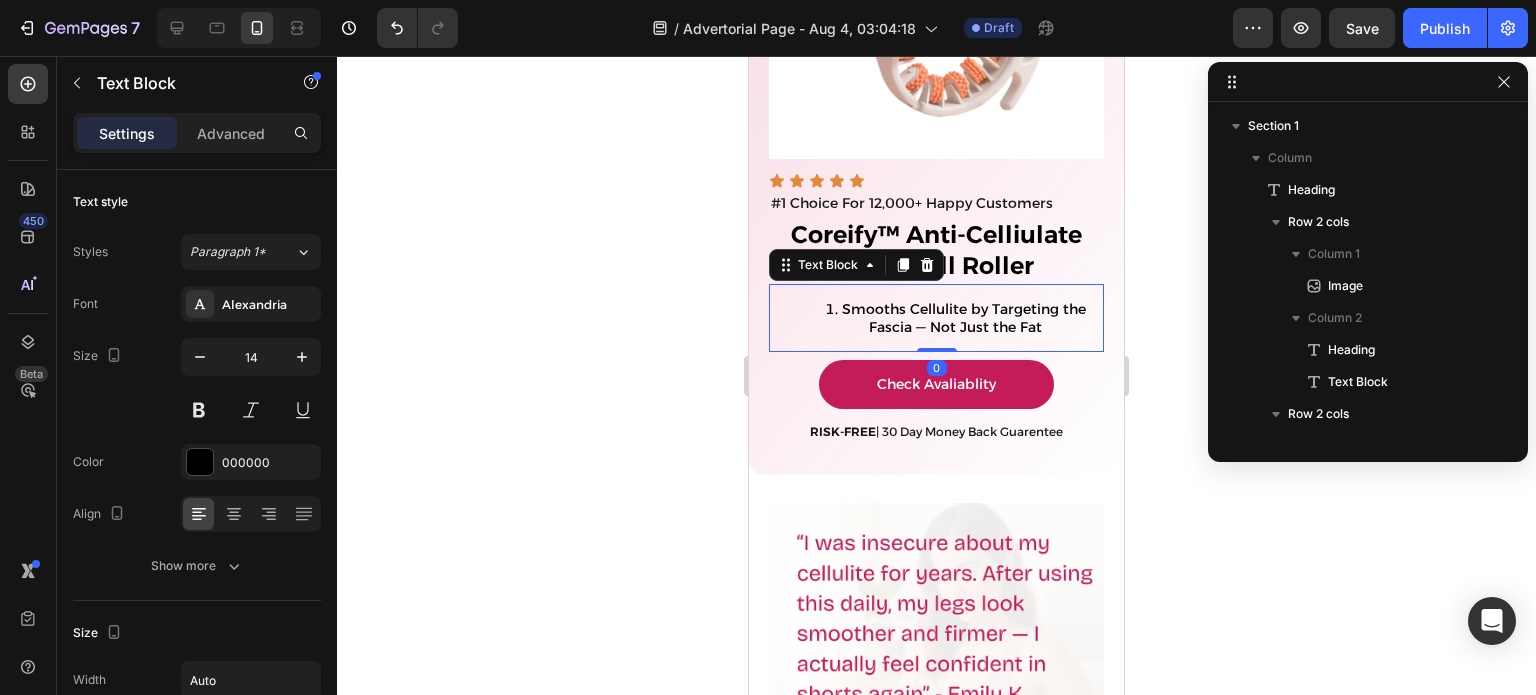 click on "Smooths Cellulite by Targeting the Fascia — Not Just the Fat" at bounding box center [955, 318] 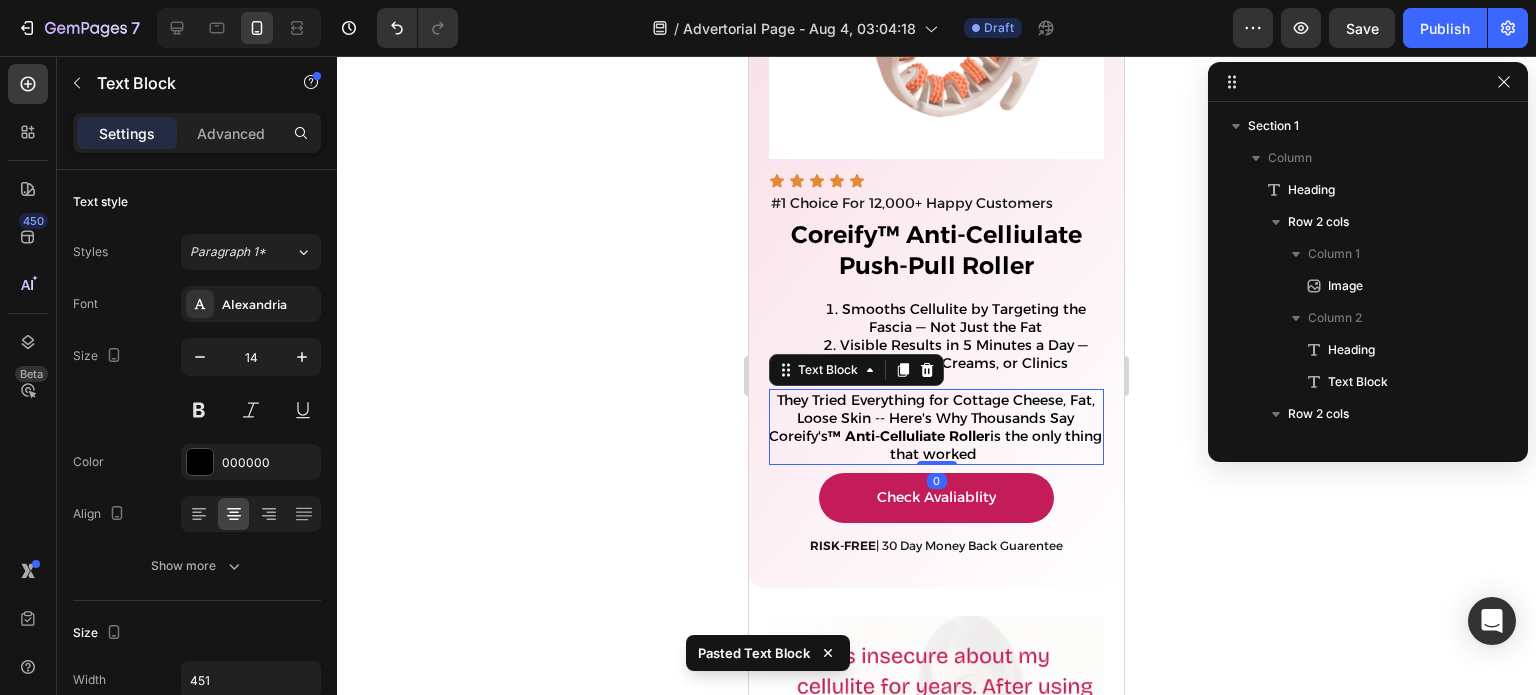 scroll, scrollTop: 504, scrollLeft: 0, axis: vertical 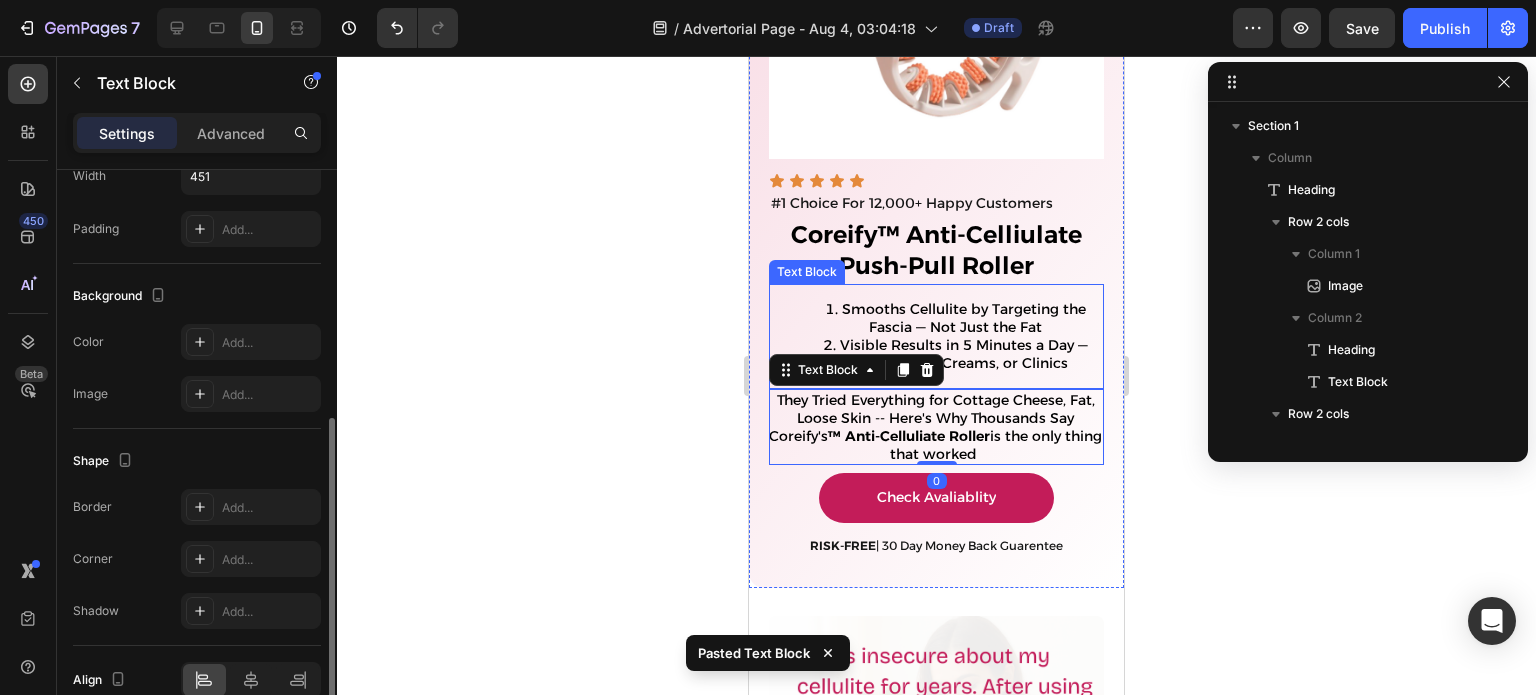 click on "Visible Results in 5 Minutes a Day — Without Pain, Creams, or Clinics" at bounding box center (964, 354) 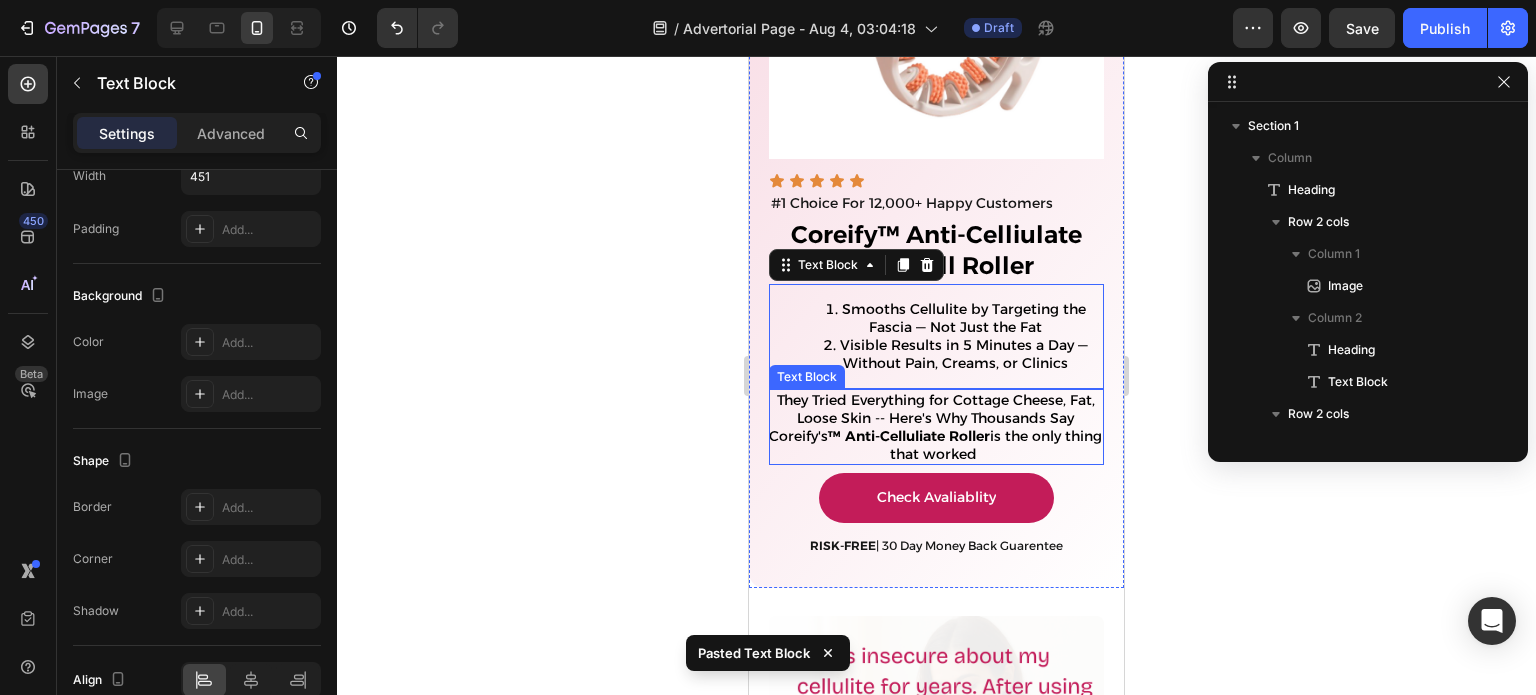 click on "They Tried Everything for Cottage Cheese, Fat, Loose Skin -- Here's Why Thousands Say Coreify's ™ Anti-Celluliate Roller  is the only thing that worked" at bounding box center (935, 427) 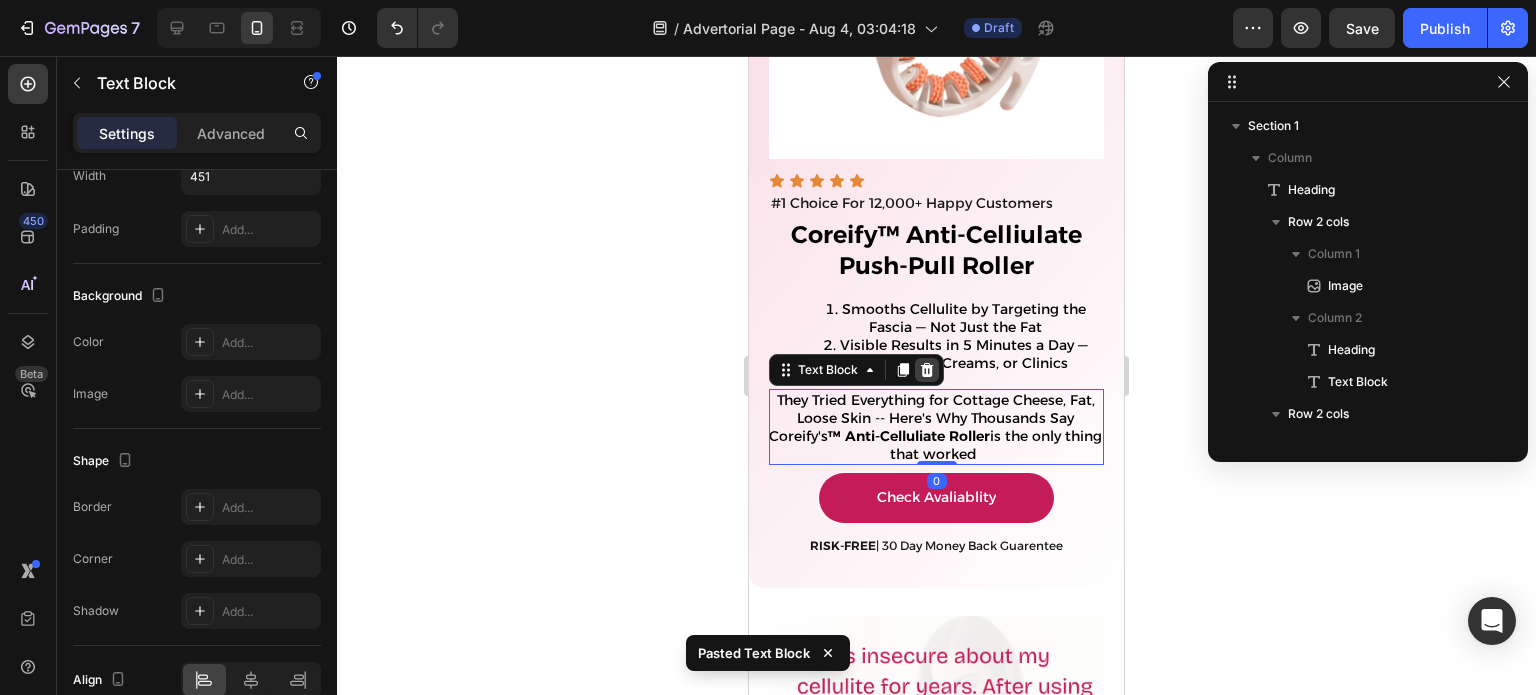 click 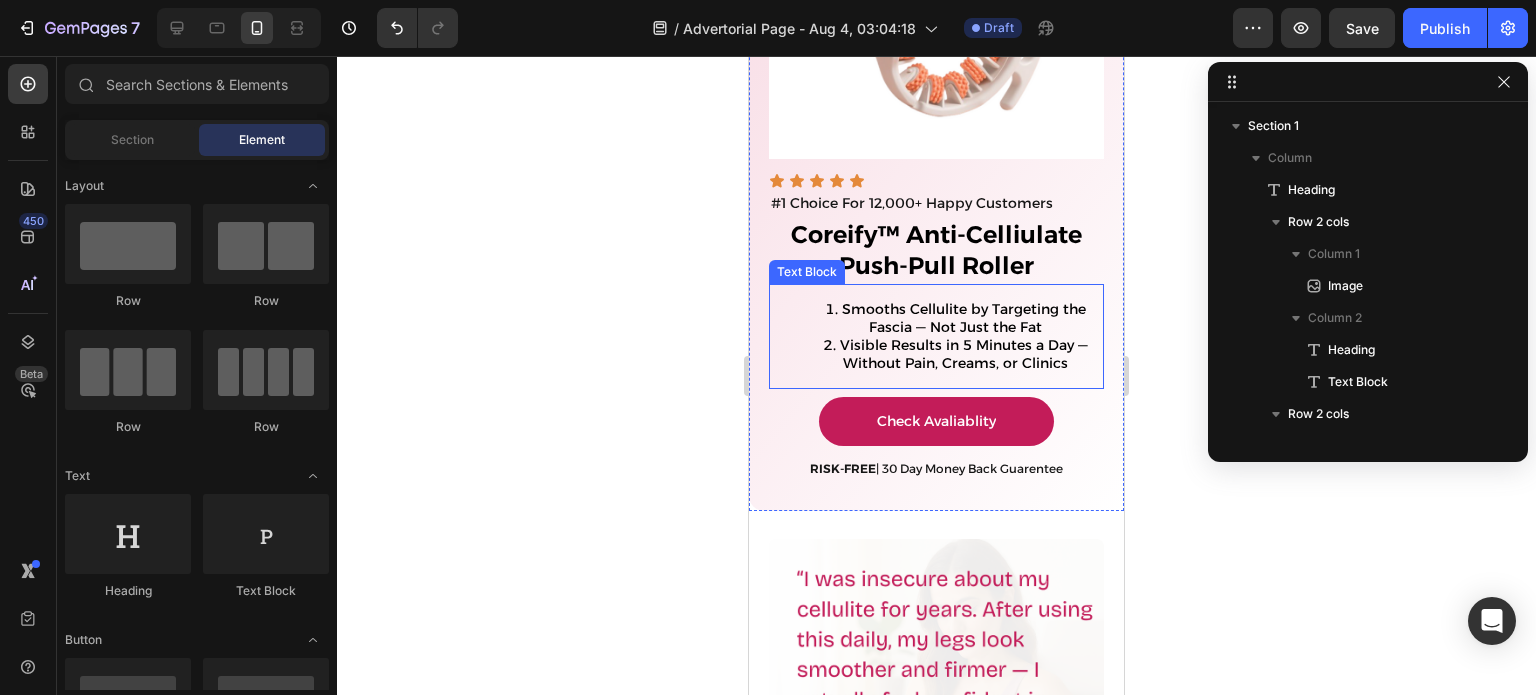 click on "Smooths Cellulite by Targeting the Fascia — Not Just the Fat" at bounding box center (964, 318) 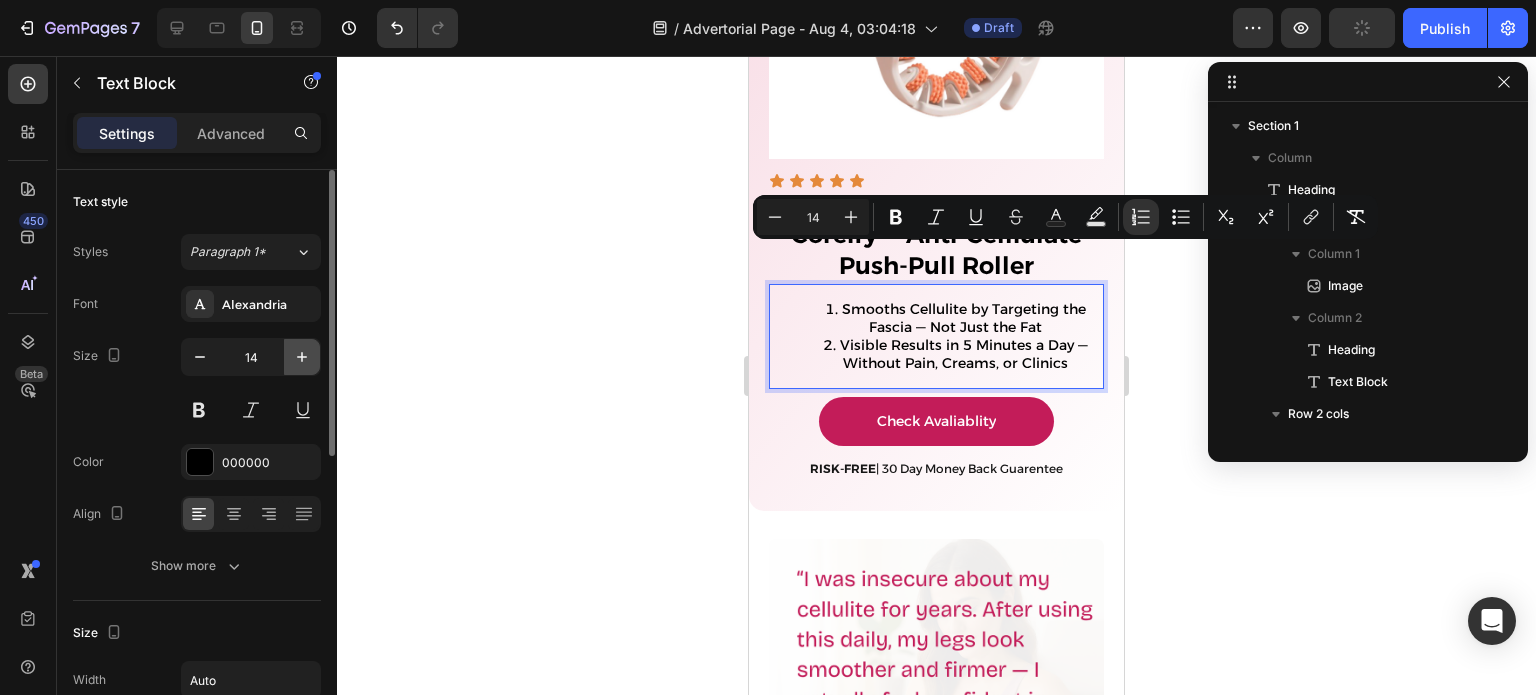 click 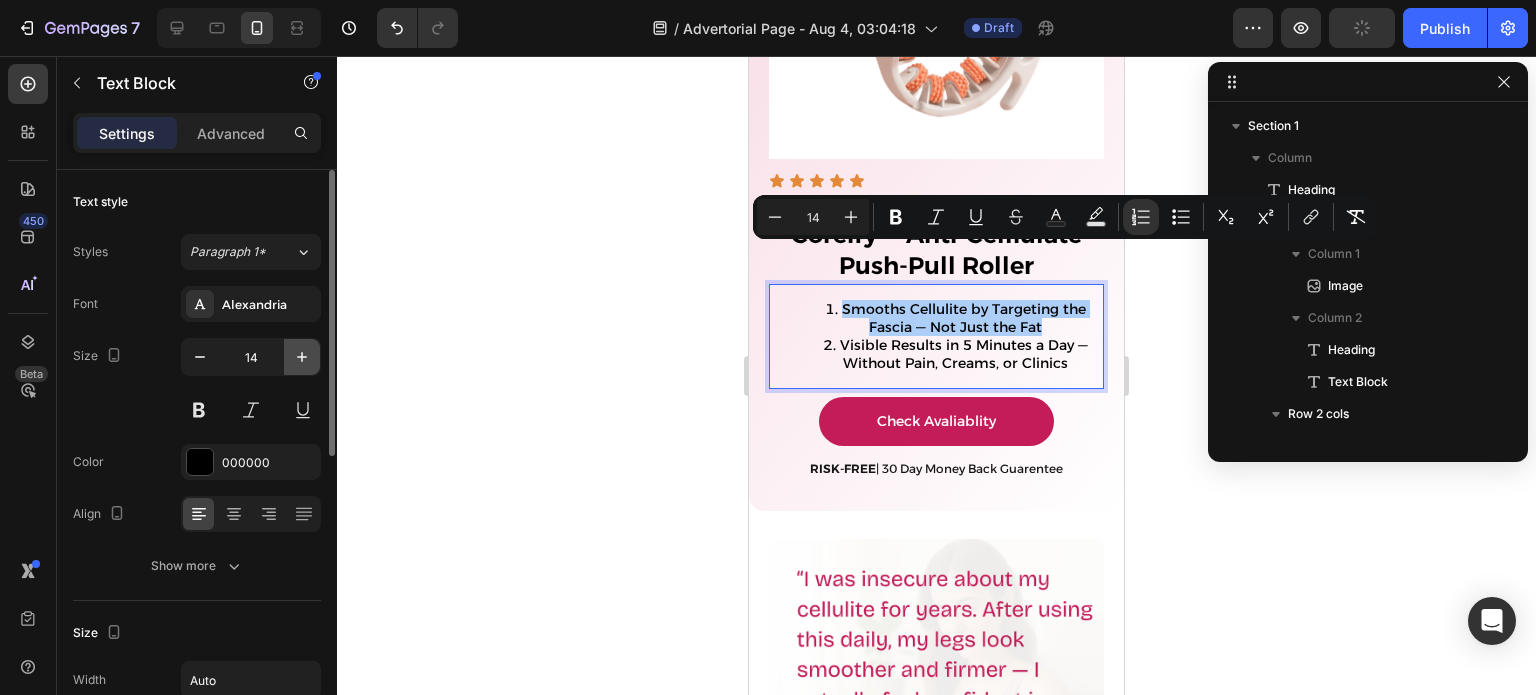 click 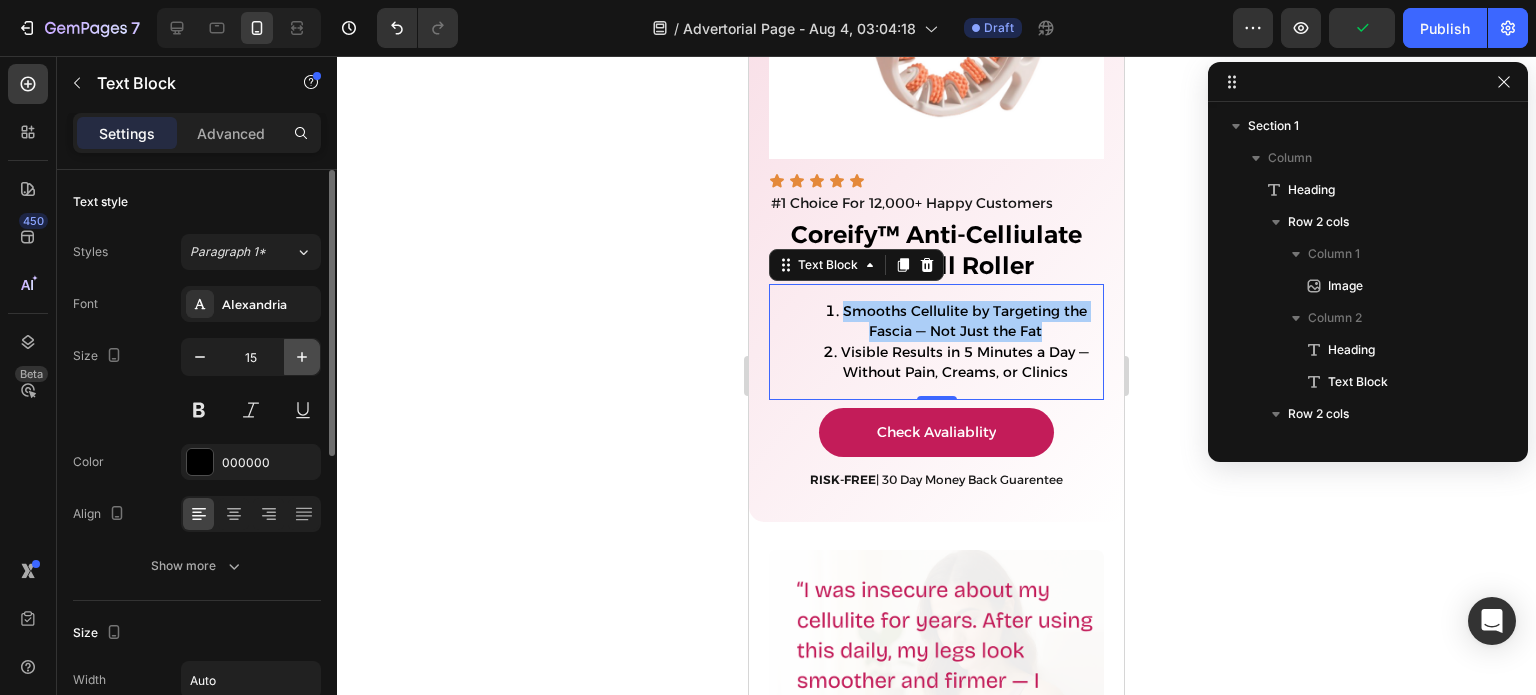 click 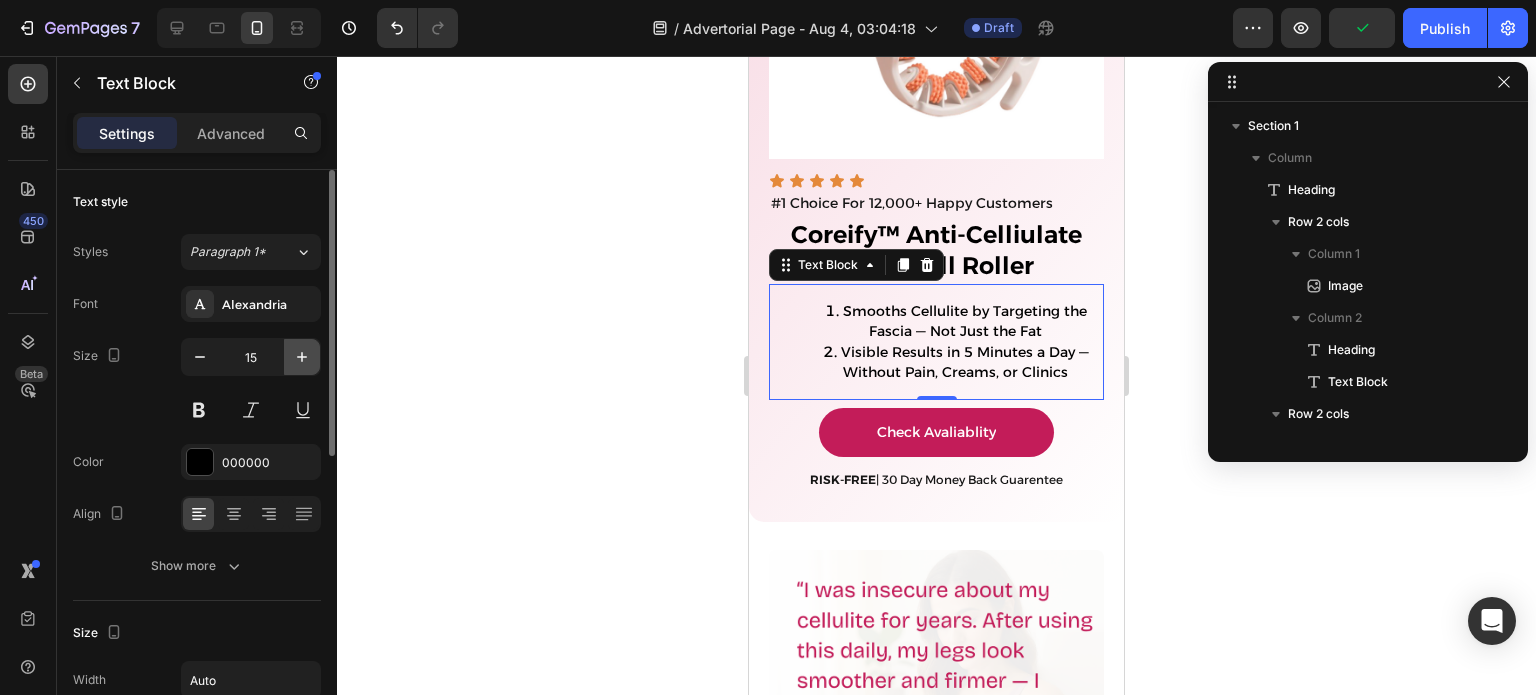 type on "16" 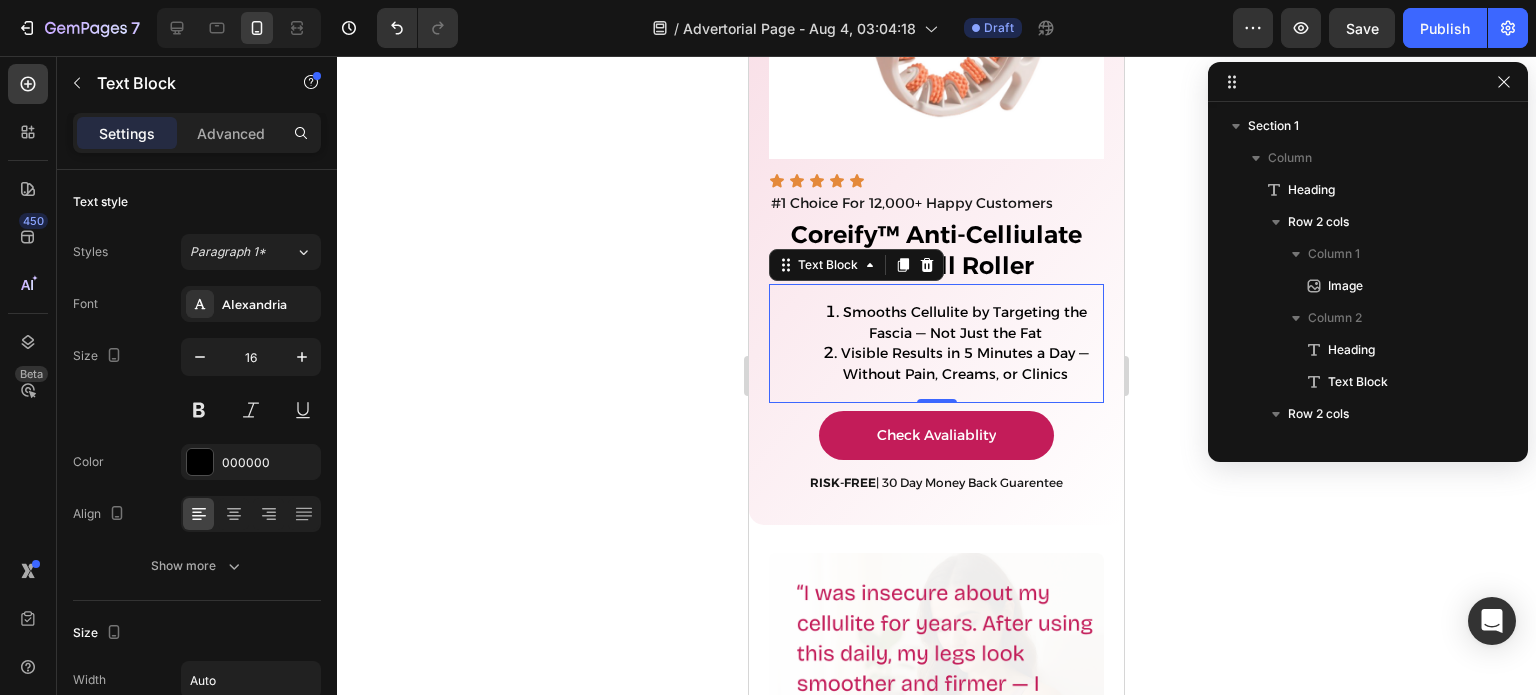 click on "Smooths Cellulite by Targeting the Fascia — Not Just the Fat" at bounding box center (965, 322) 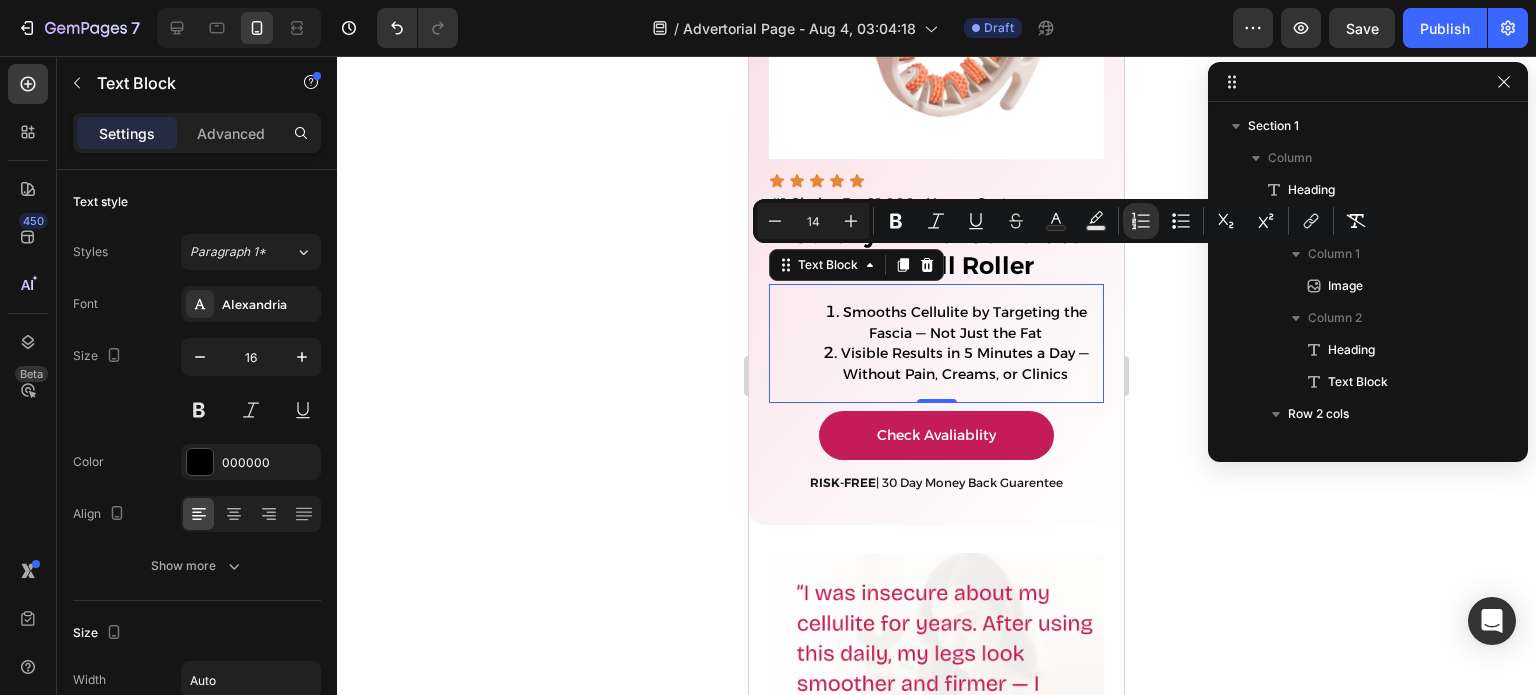 click on "Visible Results in 5 Minutes a Day — Without Pain, Creams, or Clinics" at bounding box center (965, 363) 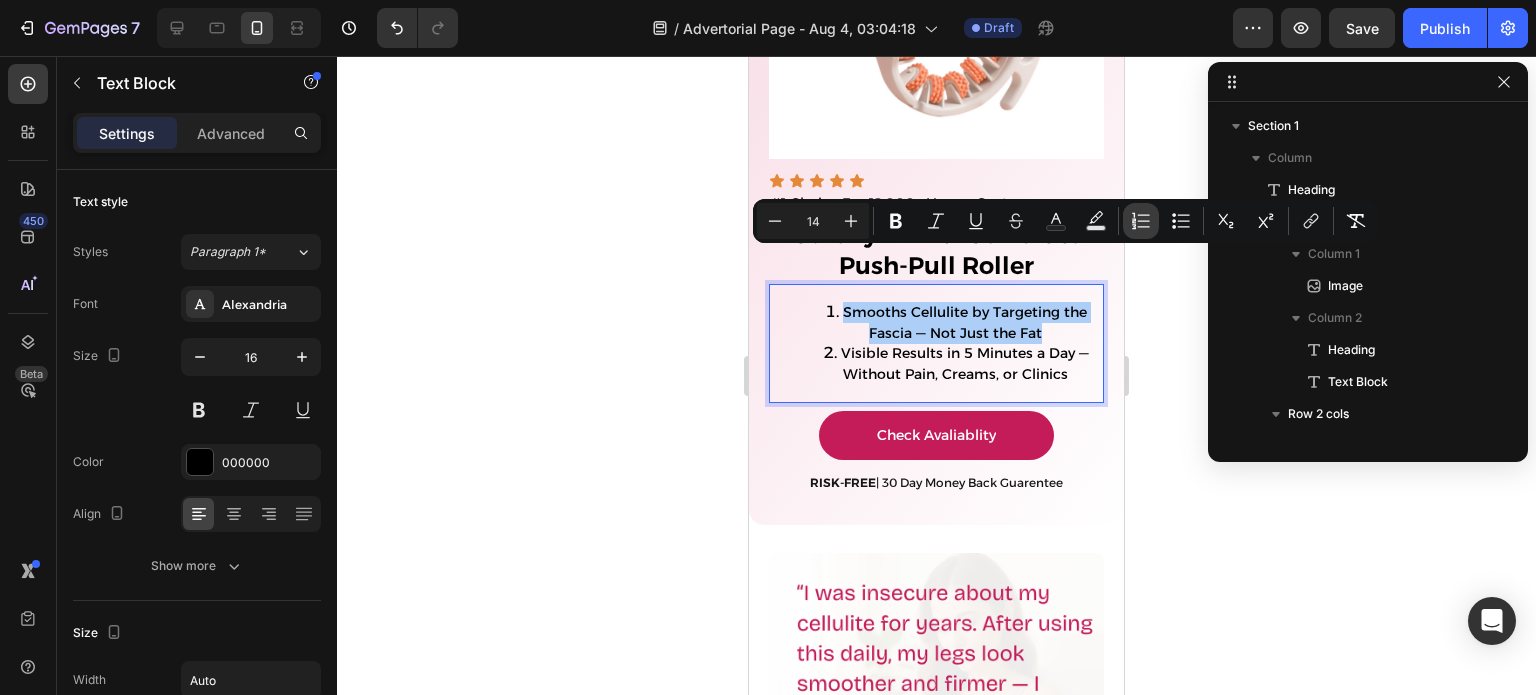 click 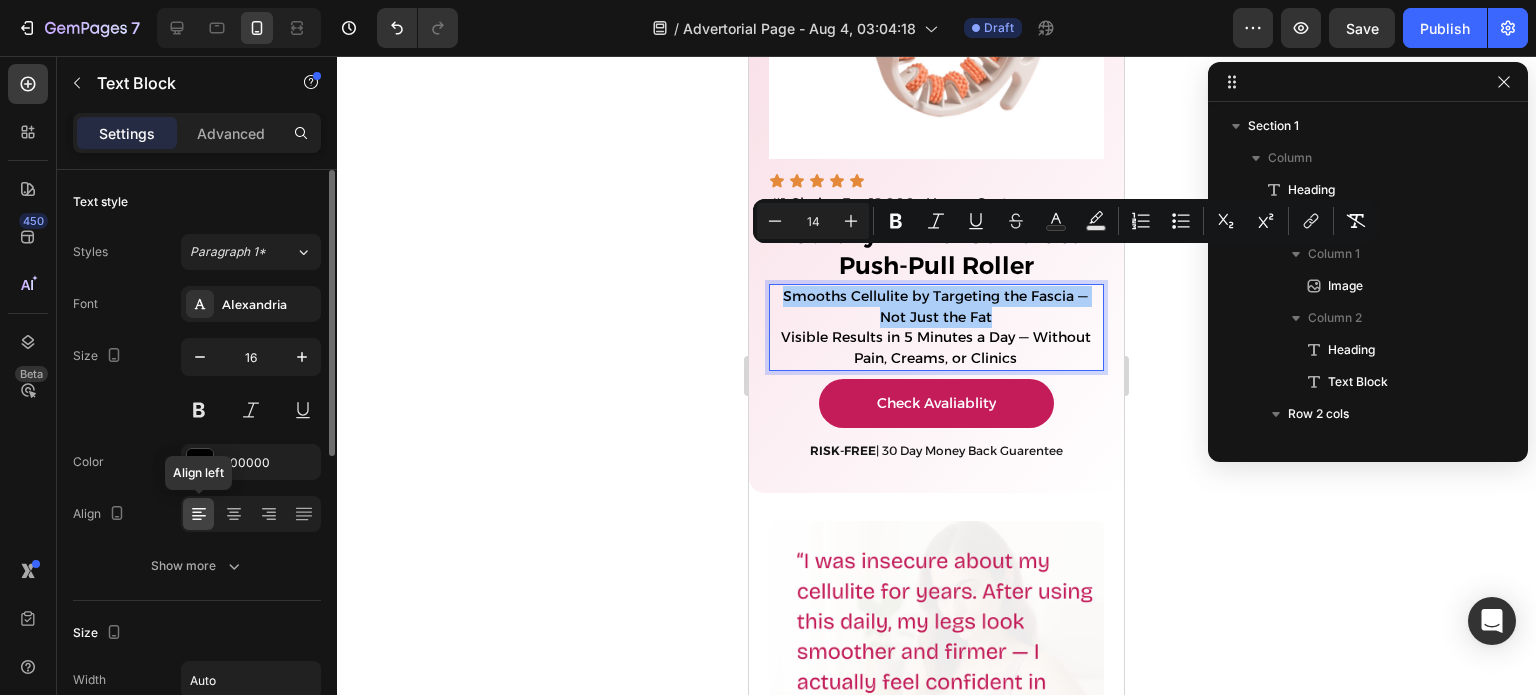 click 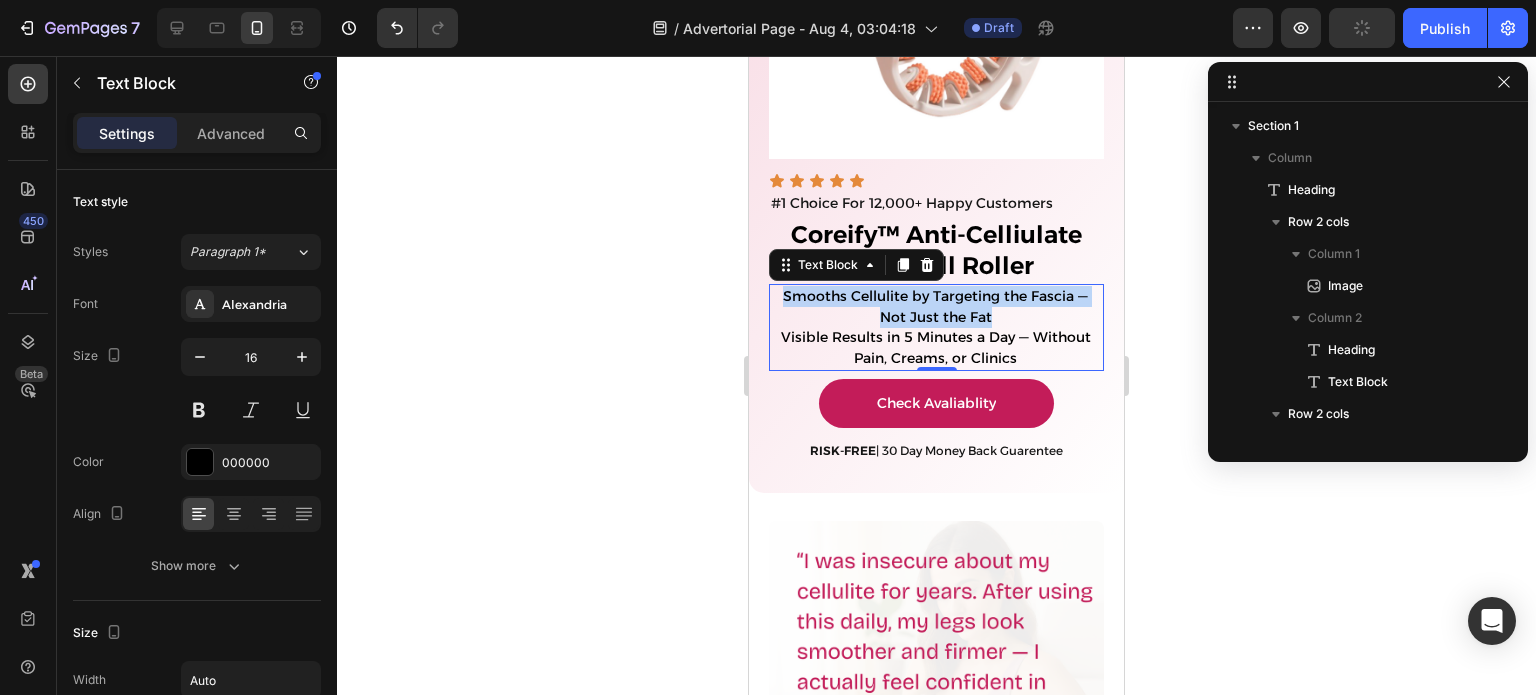 click on "Smooths Cellulite by Targeting the Fascia — Not Just the Fat" at bounding box center [935, 306] 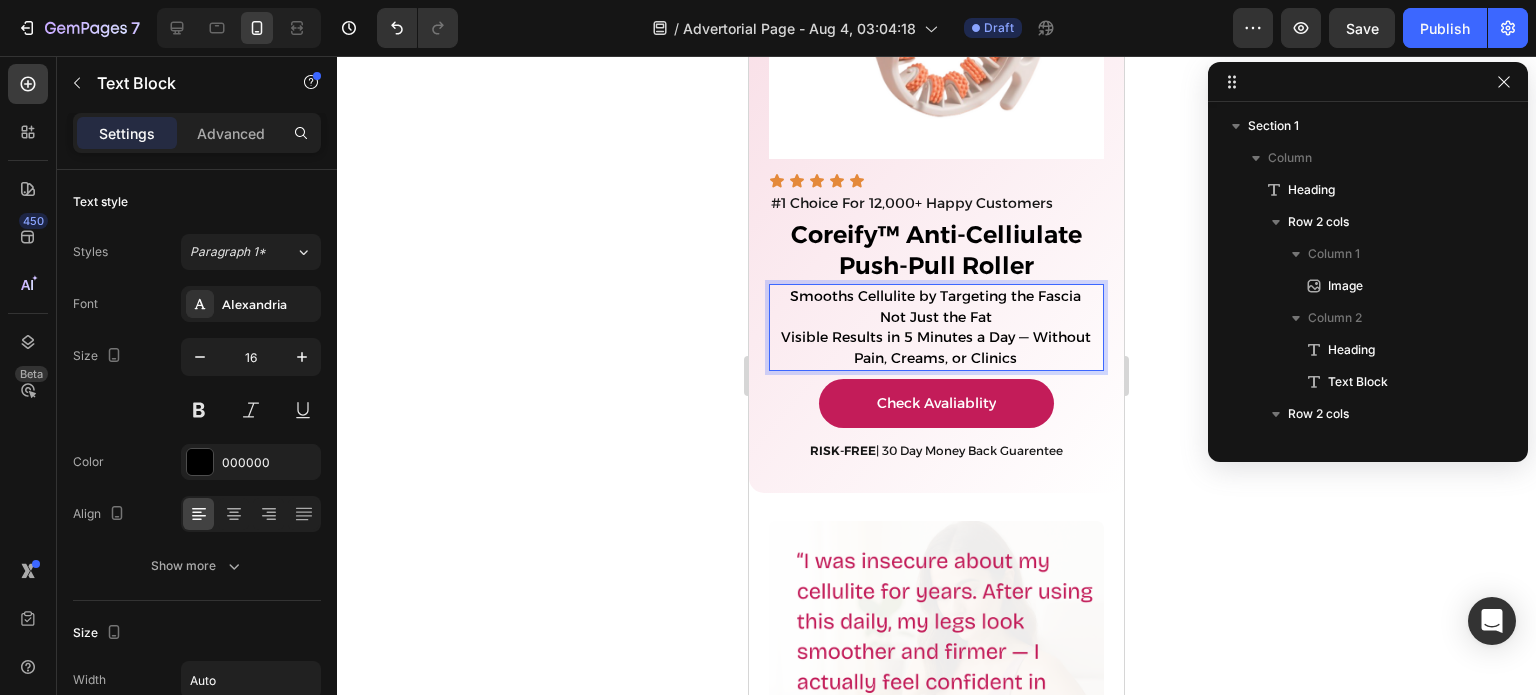 click on "Smooths Cellulite by Targeting the Fascia" at bounding box center [935, 296] 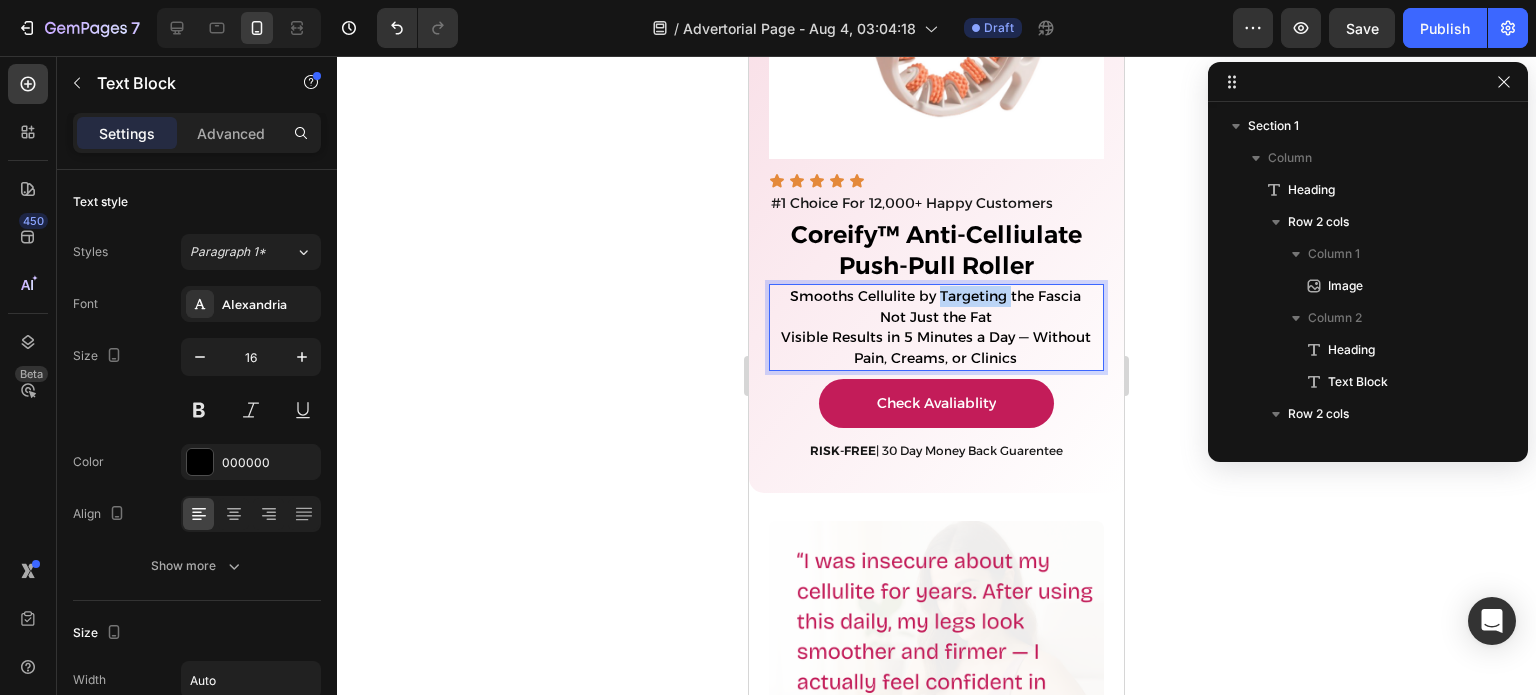 click on "Smooths Cellulite by Targeting the Fascia" at bounding box center (935, 296) 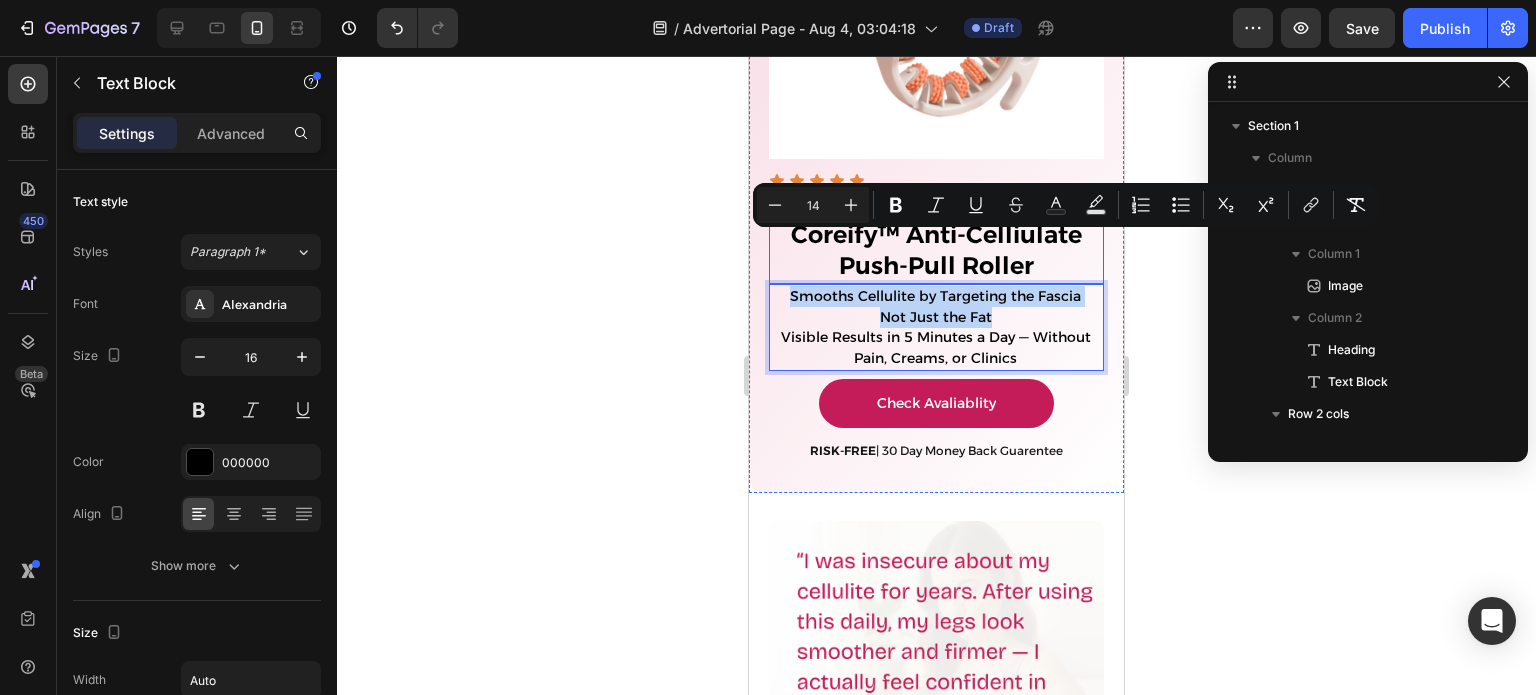 drag, startPoint x: 998, startPoint y: 271, endPoint x: 770, endPoint y: 229, distance: 231.83615 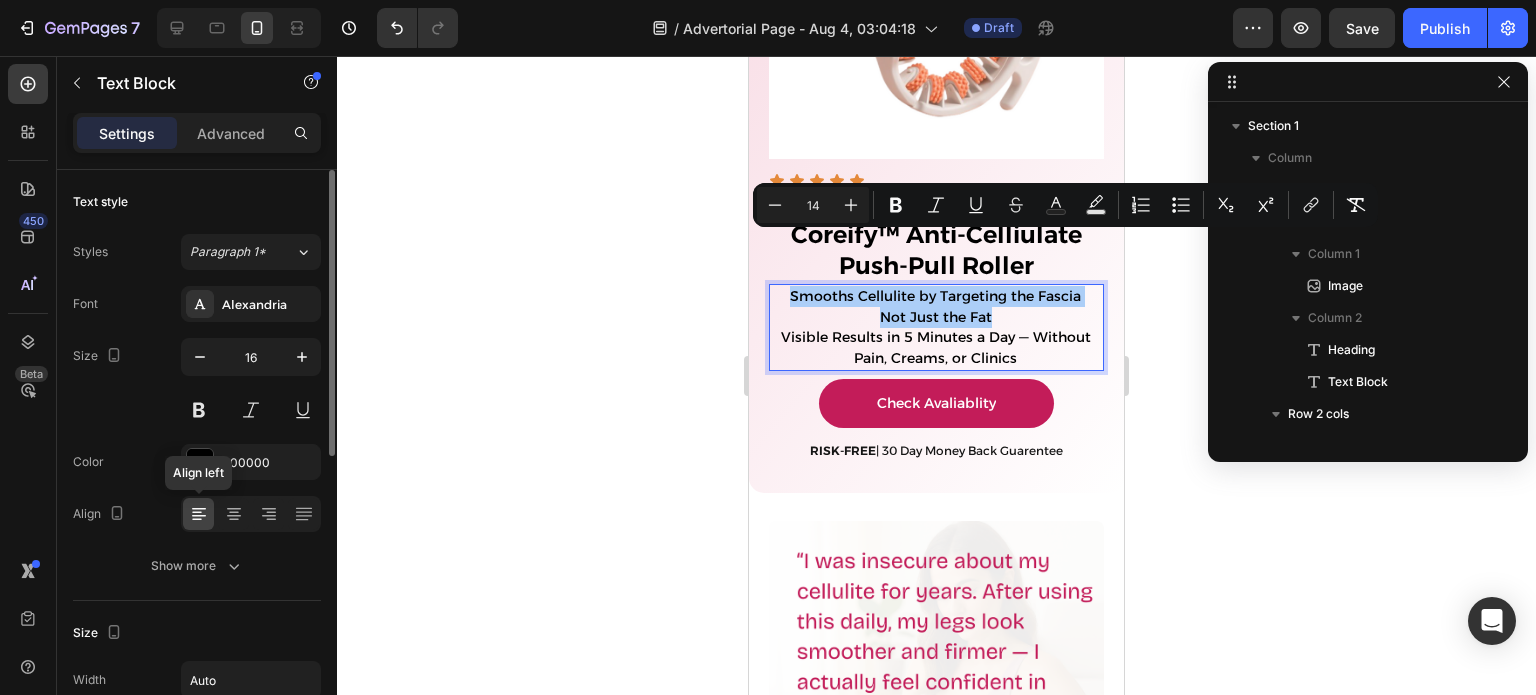 click 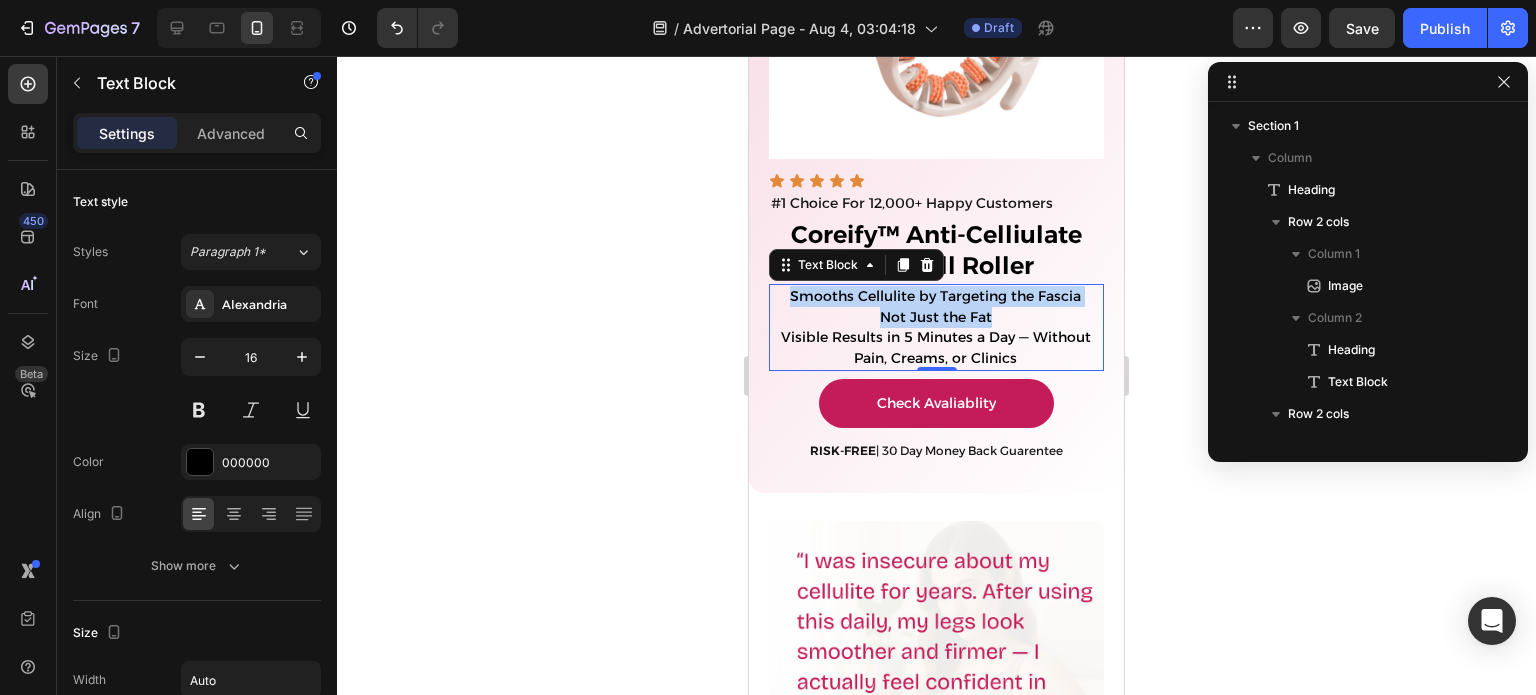 click on "Not Just the Fat" at bounding box center [935, 317] 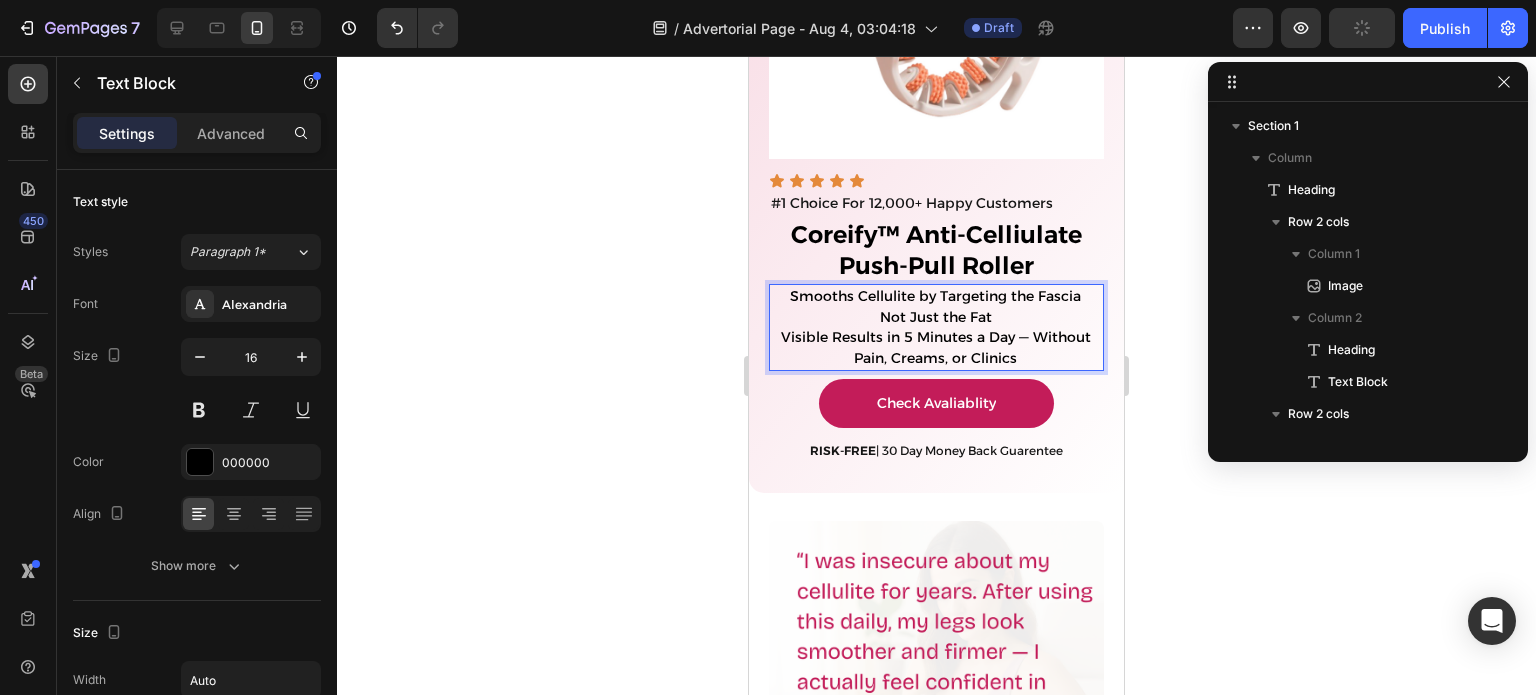 click on "Not Just the Fat" at bounding box center (935, 317) 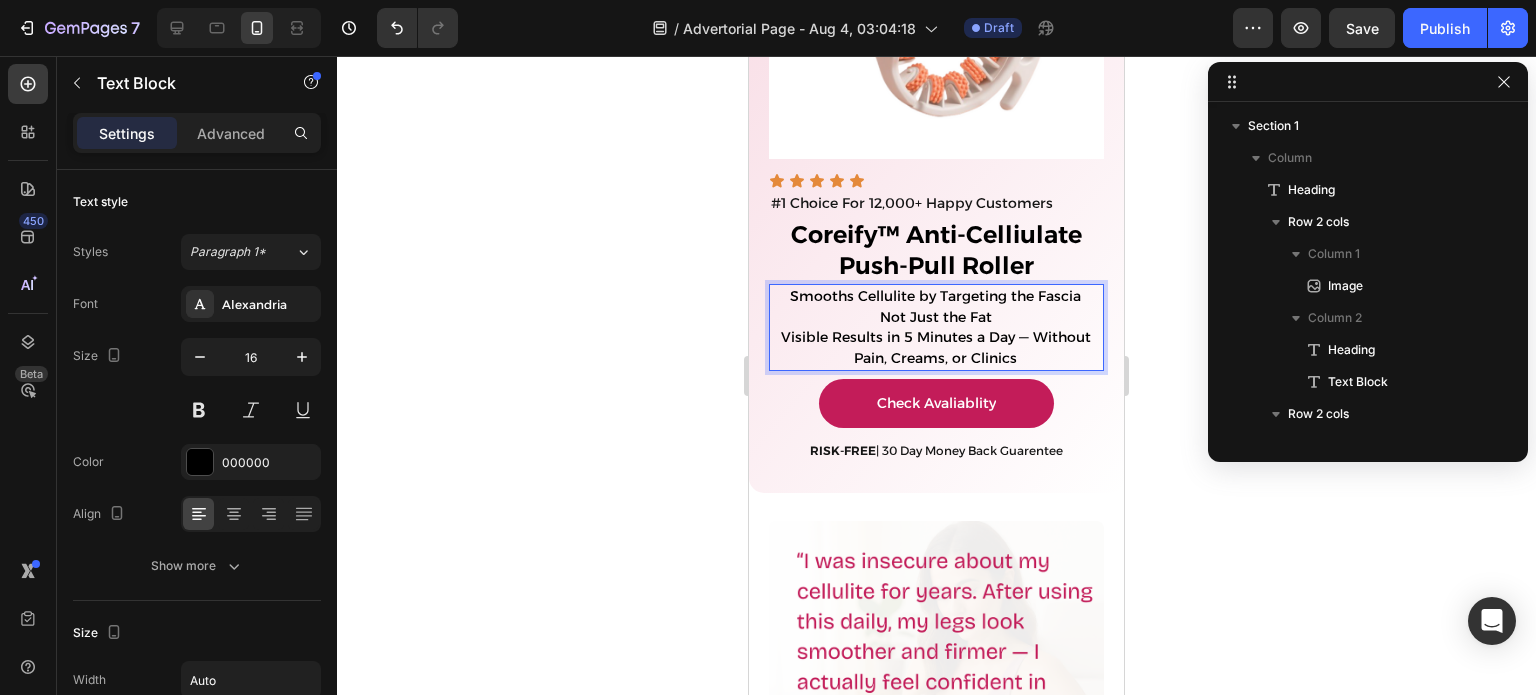 click on "Smooths Cellulite by Targeting the Fascia" at bounding box center [935, 296] 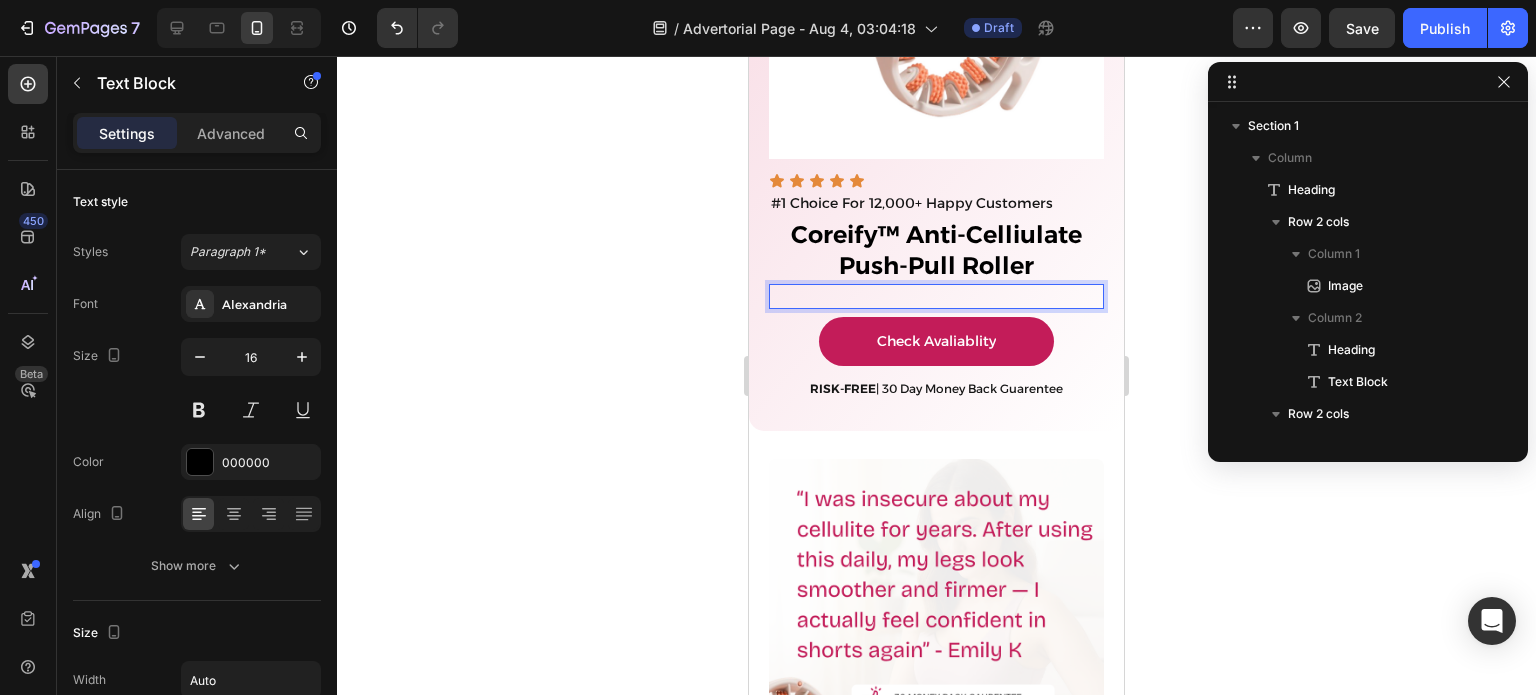 click on "Image Icon Icon Icon Icon
Icon Icon List #1 Choice For 12,000+ Happy Customers Text Block Row ⁠⁠⁠⁠⁠⁠⁠ Coreify ™ Anti-Celliulate Push-Pull Roller Heading Text Block   0 Check Avaliablity Button RISK-FREE  | 30 Day Money Back Guarentee  Text Block Row" at bounding box center (936, 149) 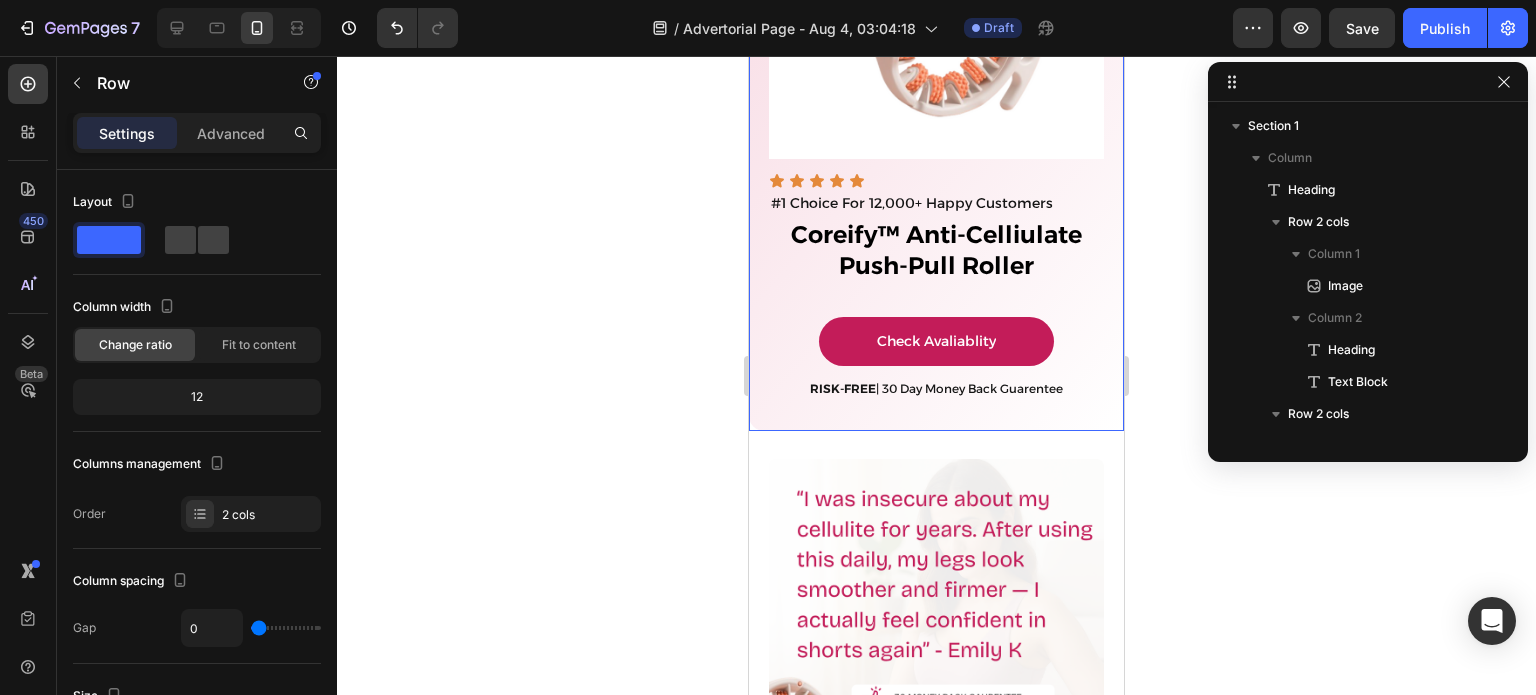 click at bounding box center [936, 296] 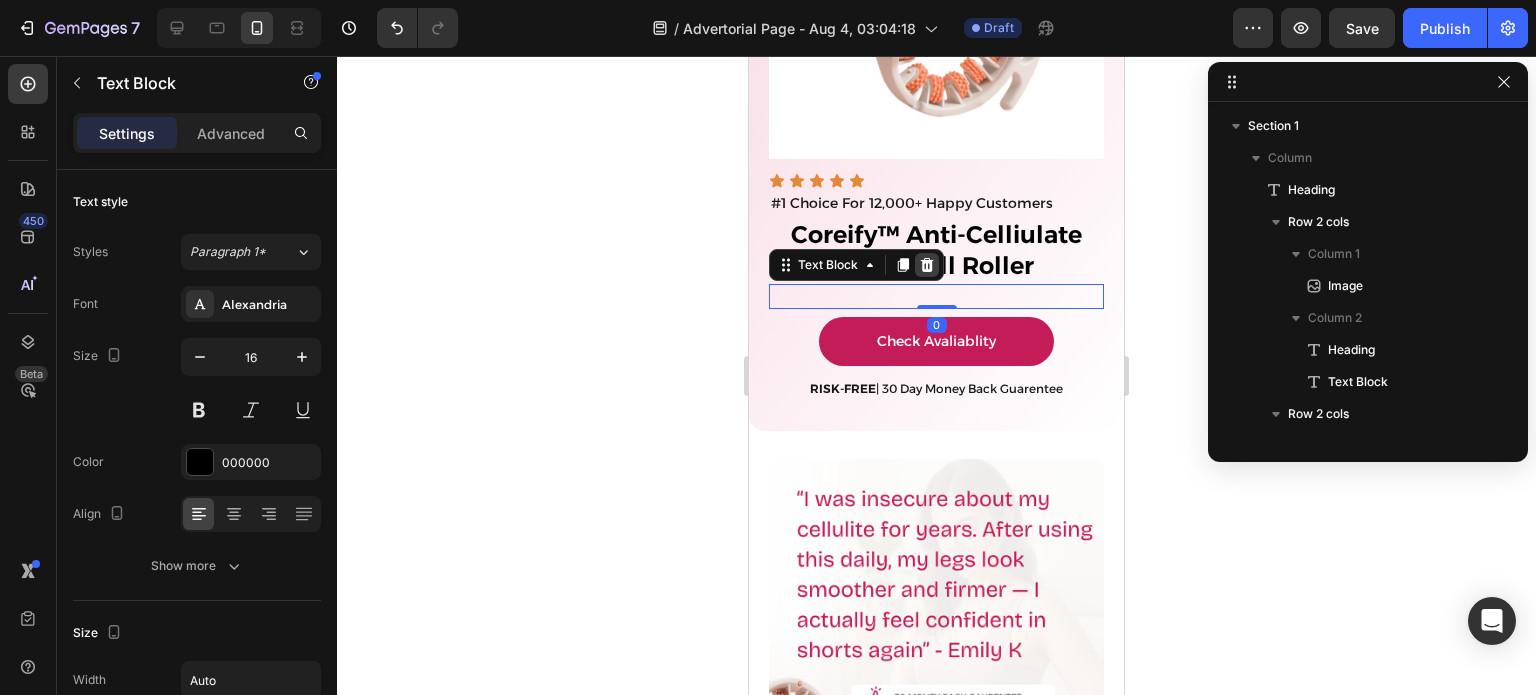 click 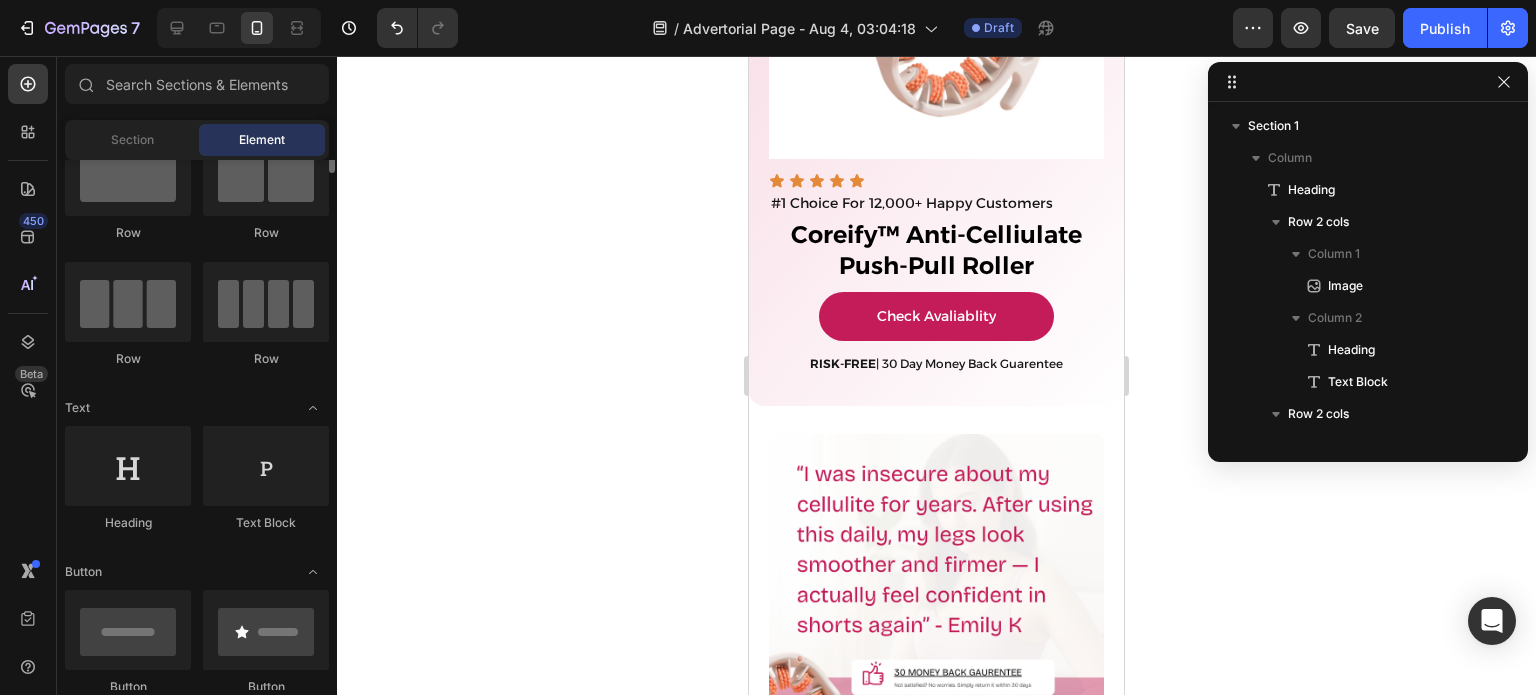 scroll, scrollTop: 32, scrollLeft: 0, axis: vertical 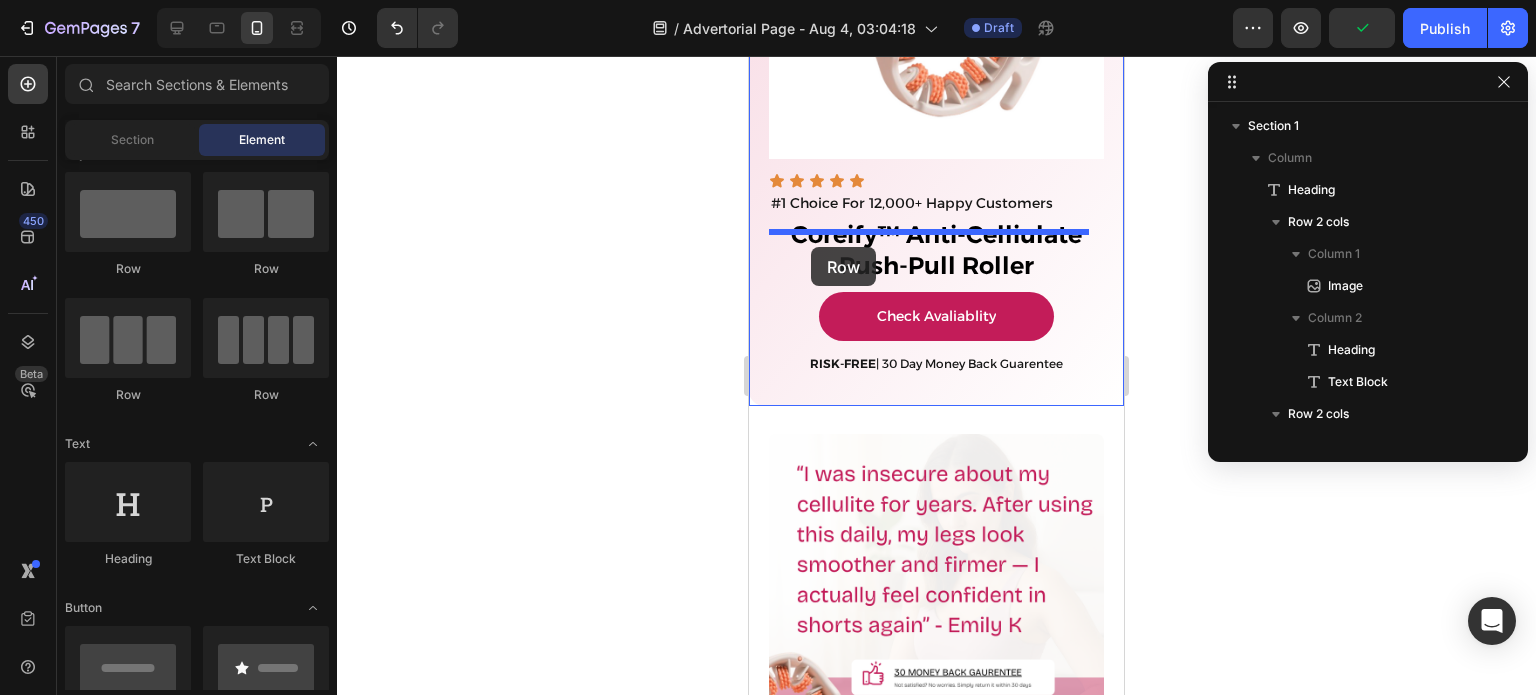 drag, startPoint x: 917, startPoint y: 299, endPoint x: 811, endPoint y: 247, distance: 118.06778 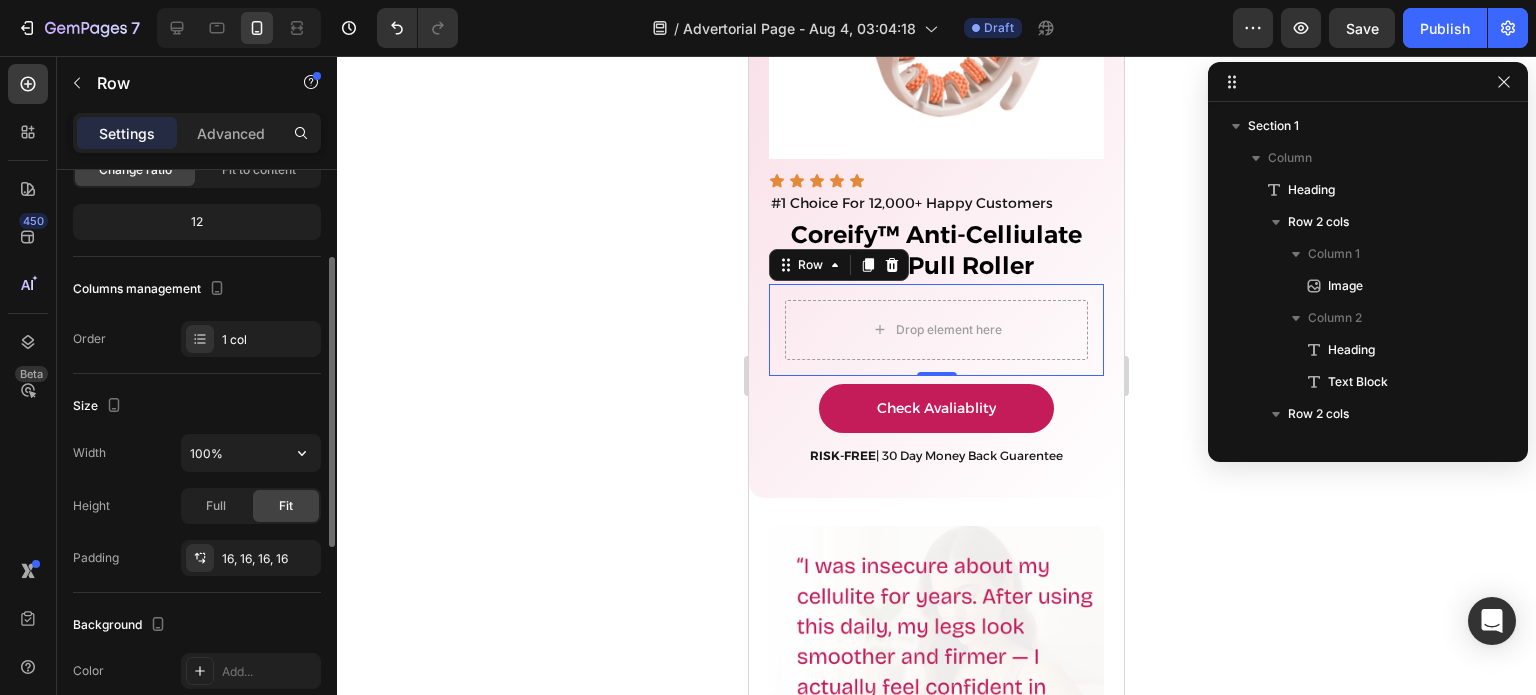 scroll, scrollTop: 176, scrollLeft: 0, axis: vertical 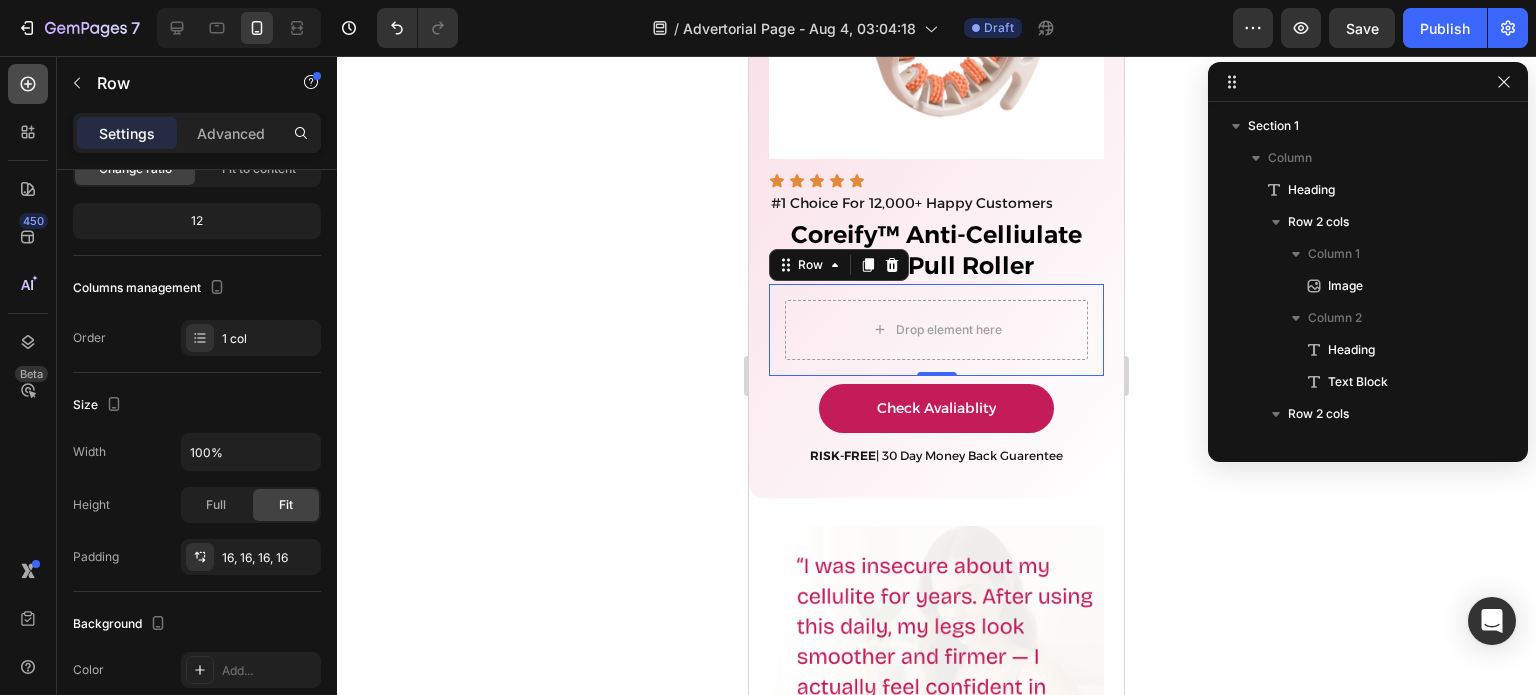 click 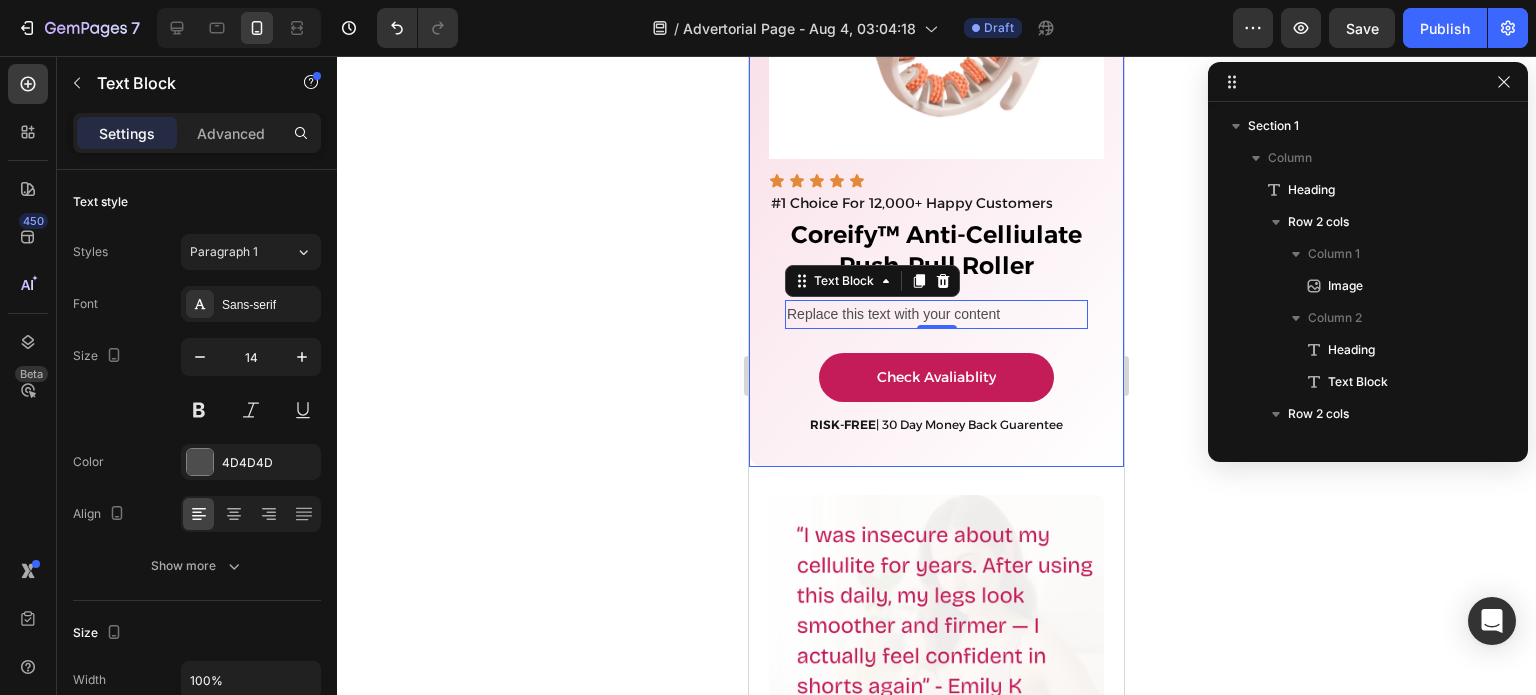 click on "Replace this text with your content" at bounding box center (936, 314) 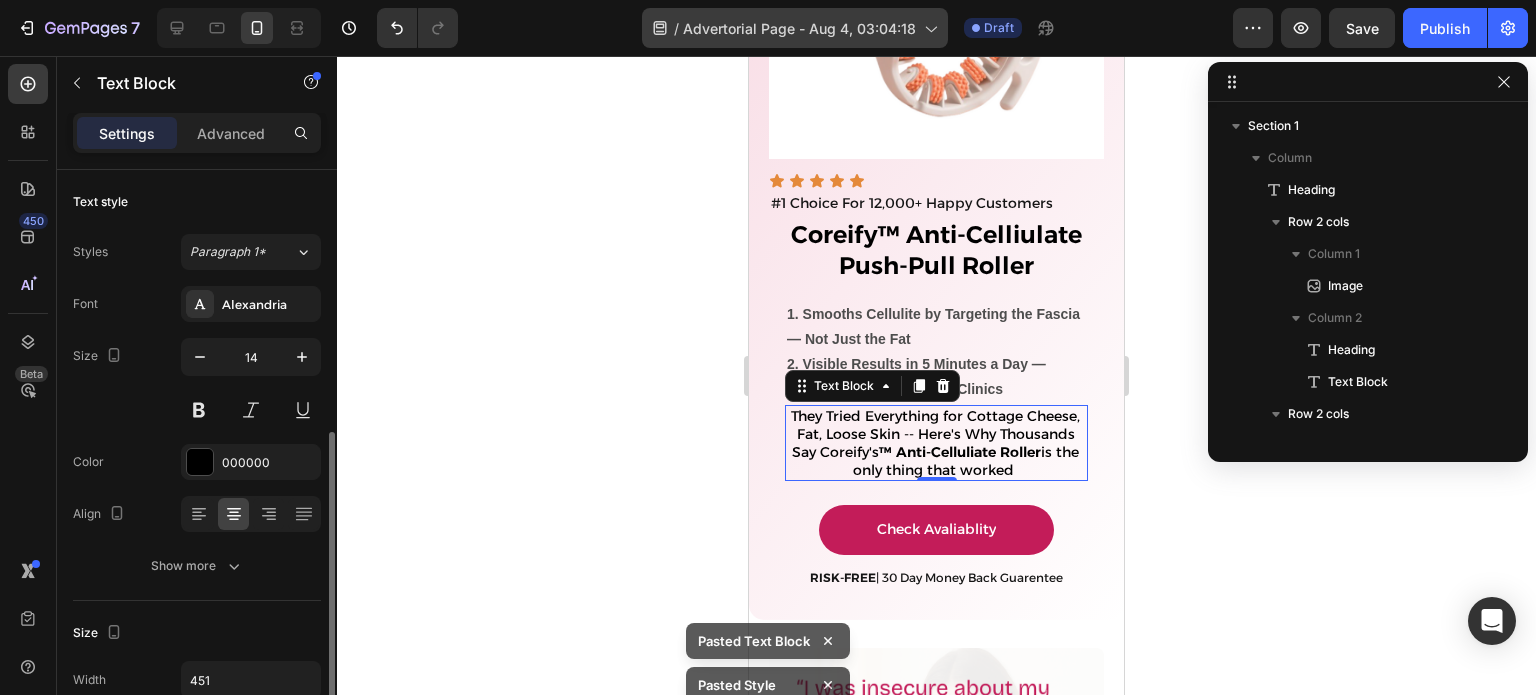scroll, scrollTop: 176, scrollLeft: 0, axis: vertical 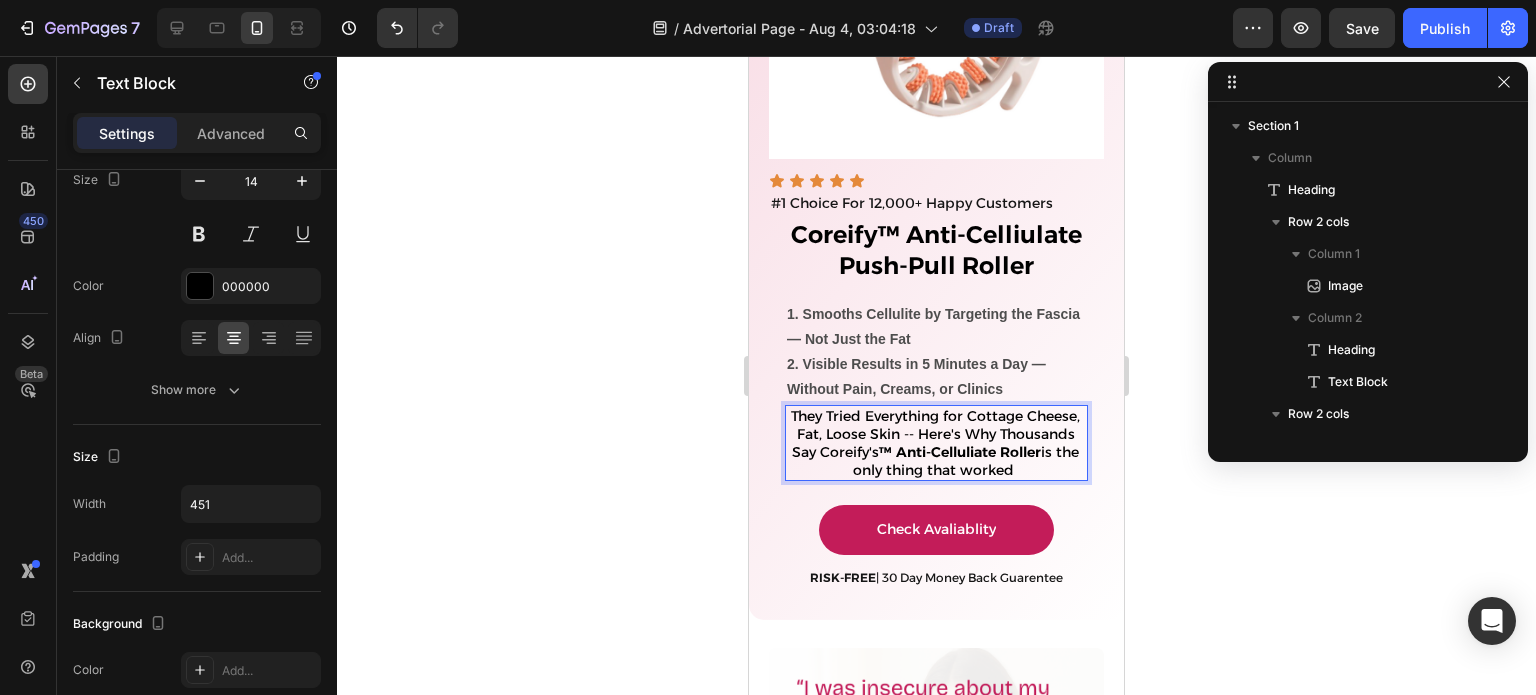 click on "They Tried Everything for Cottage Cheese, Fat, Loose Skin -- Here's Why Thousands Say Coreify's ™ Anti-Celluliate Roller  is the only thing that worked" at bounding box center [935, 443] 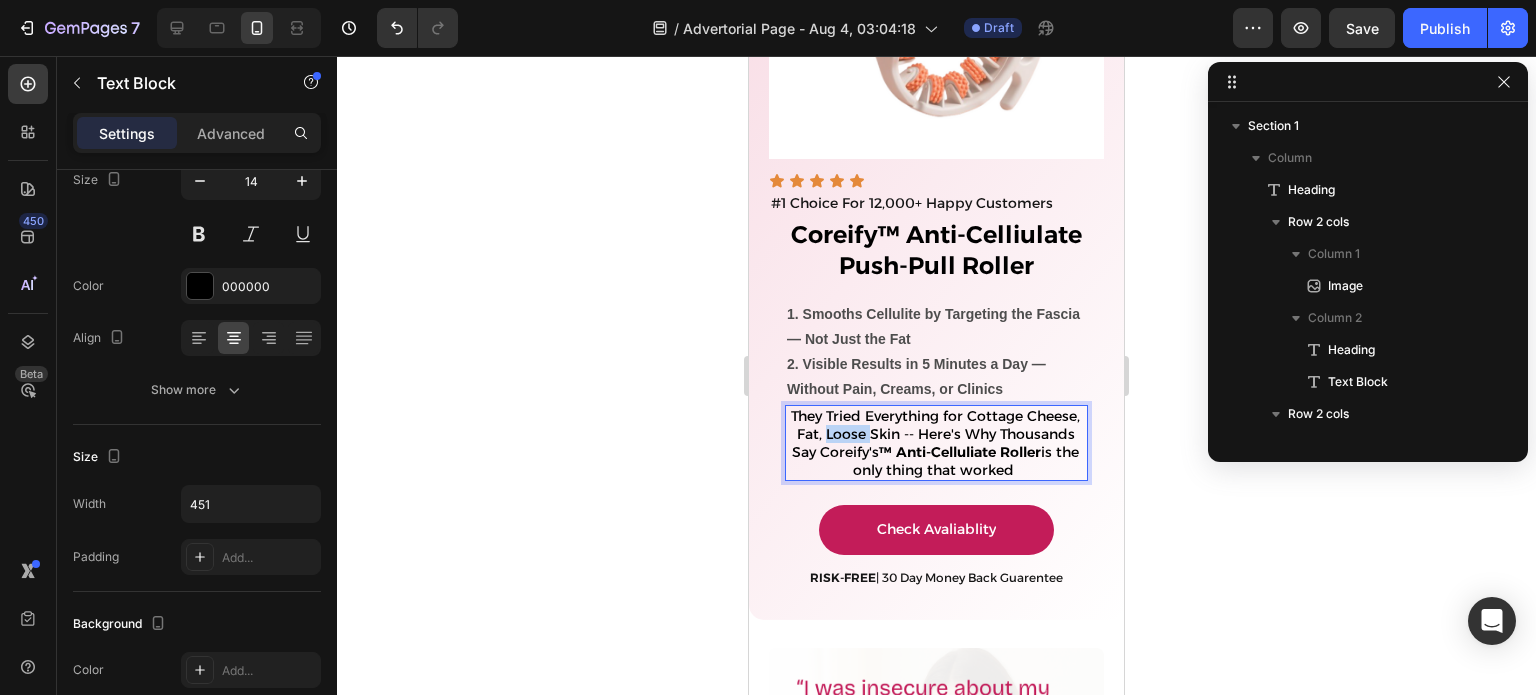 click on "They Tried Everything for Cottage Cheese, Fat, Loose Skin -- Here's Why Thousands Say Coreify's ™ Anti-Celluliate Roller  is the only thing that worked" at bounding box center [935, 443] 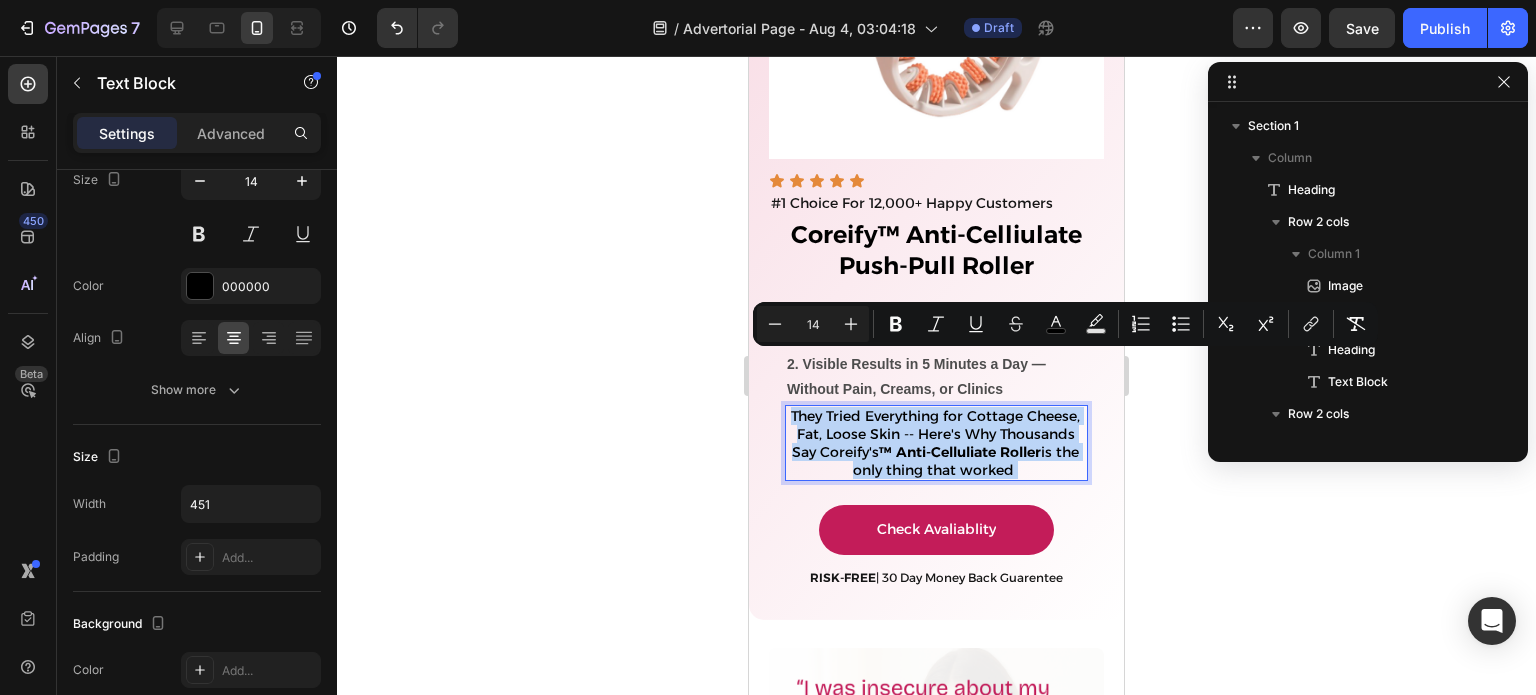 type 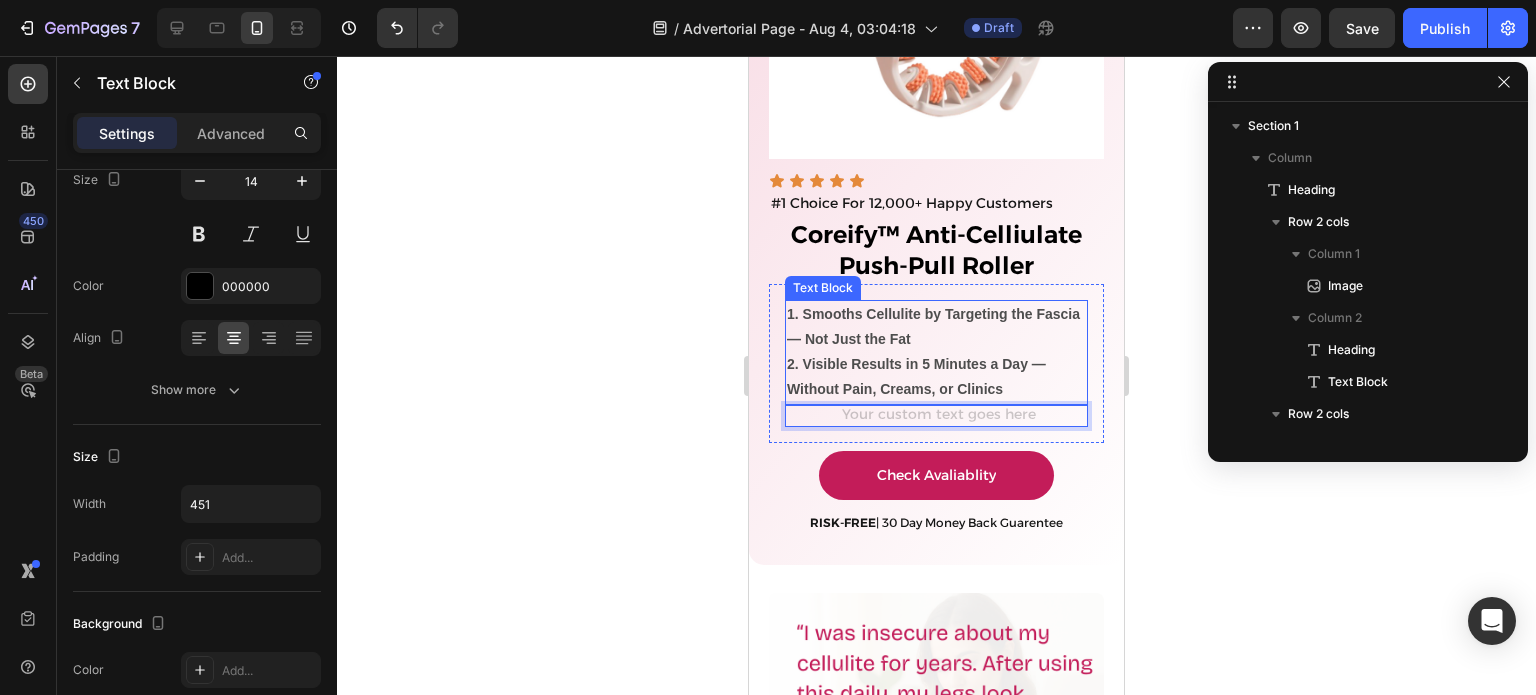 click on "2. Visible Results in 5 Minutes a Day — Without Pain, Creams, or Clinics" at bounding box center (936, 377) 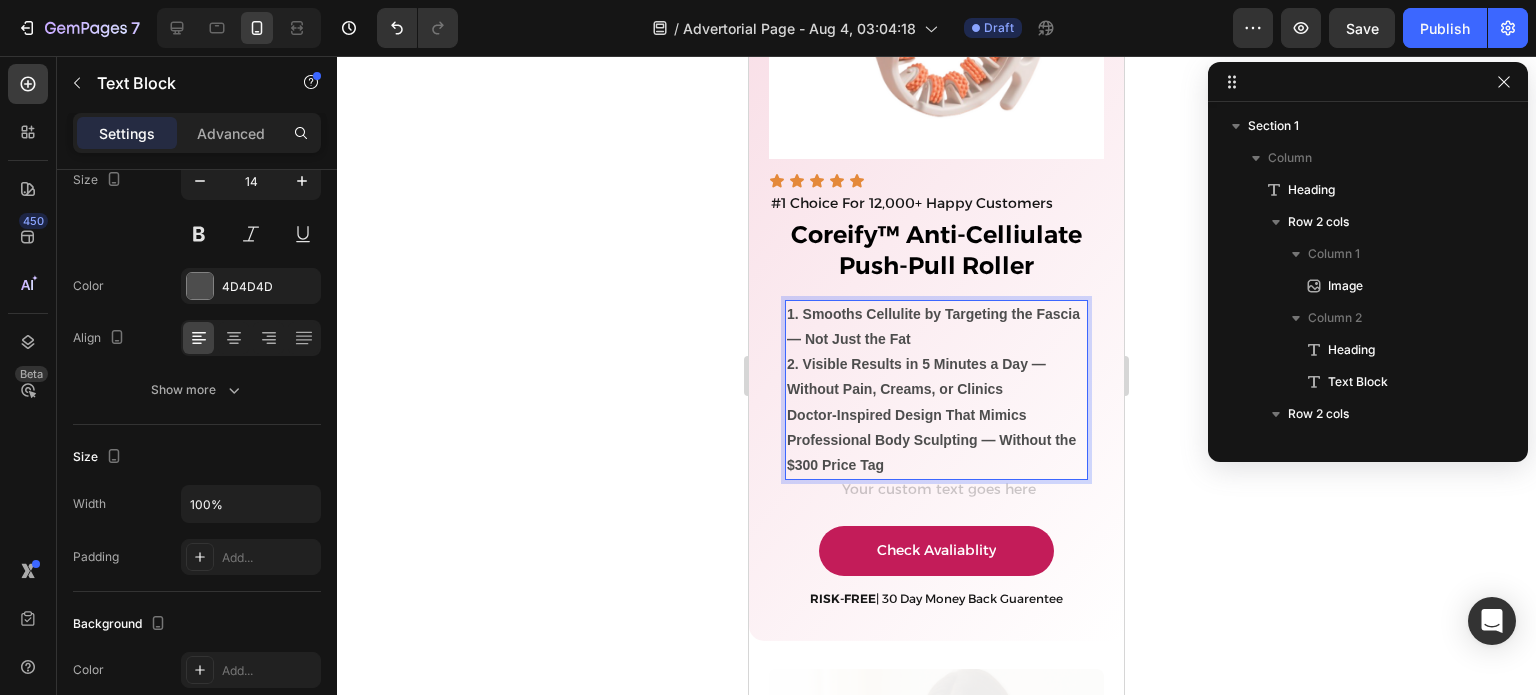 click on "Doctor-Inspired Design That Mimics Professional Body Sculpting — Without the $300 Price Tag" at bounding box center (931, 440) 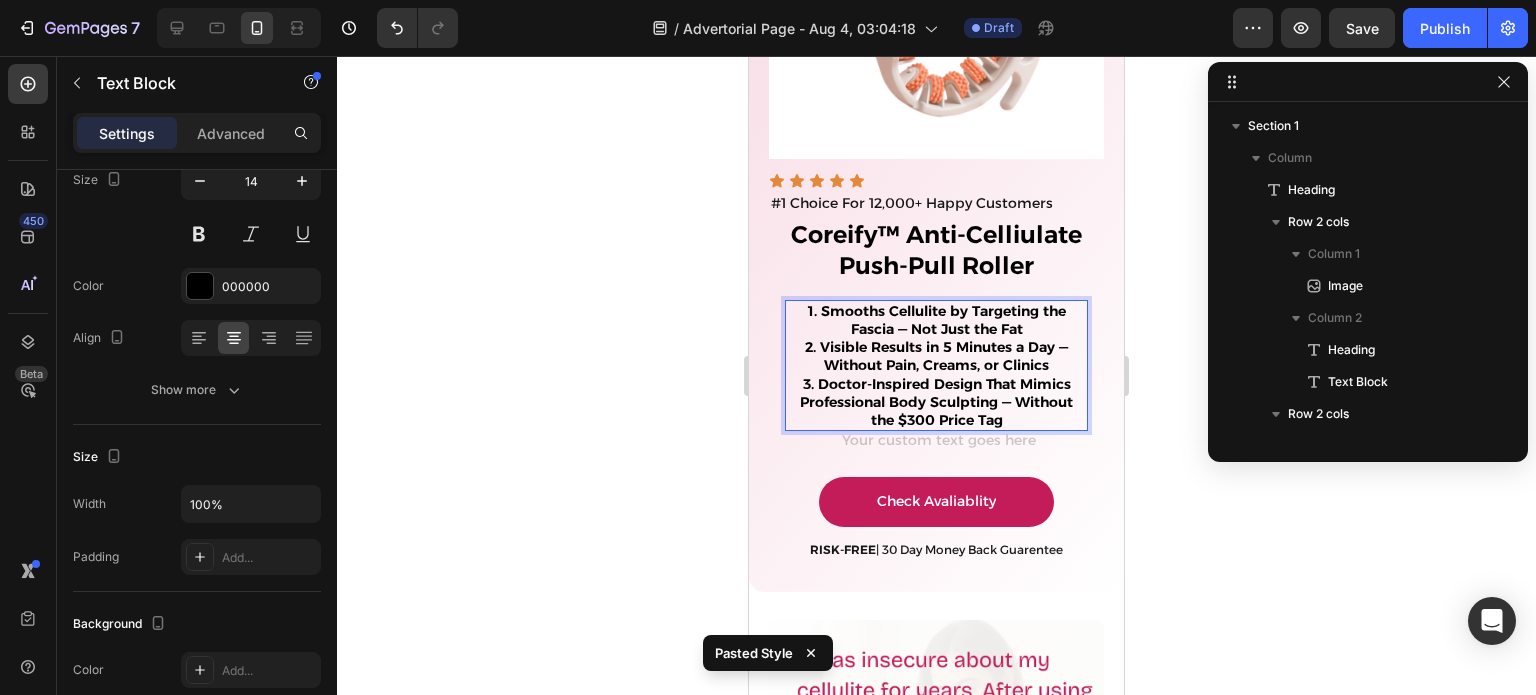 click on "3. Doctor-Inspired Design That Mimics Professional Body Sculpting — Without the $300 Price Tag" at bounding box center (936, 402) 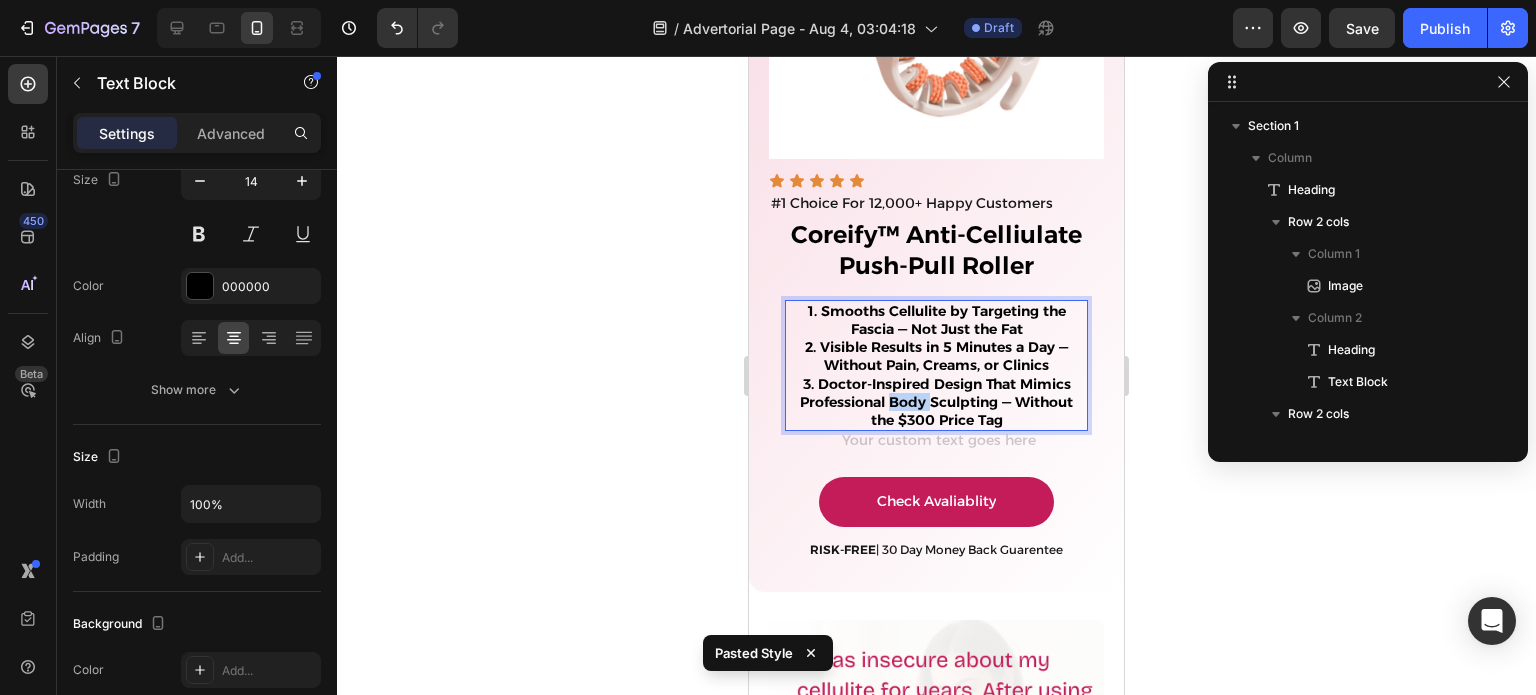 click on "3. Doctor-Inspired Design That Mimics Professional Body Sculpting — Without the $300 Price Tag" at bounding box center [936, 402] 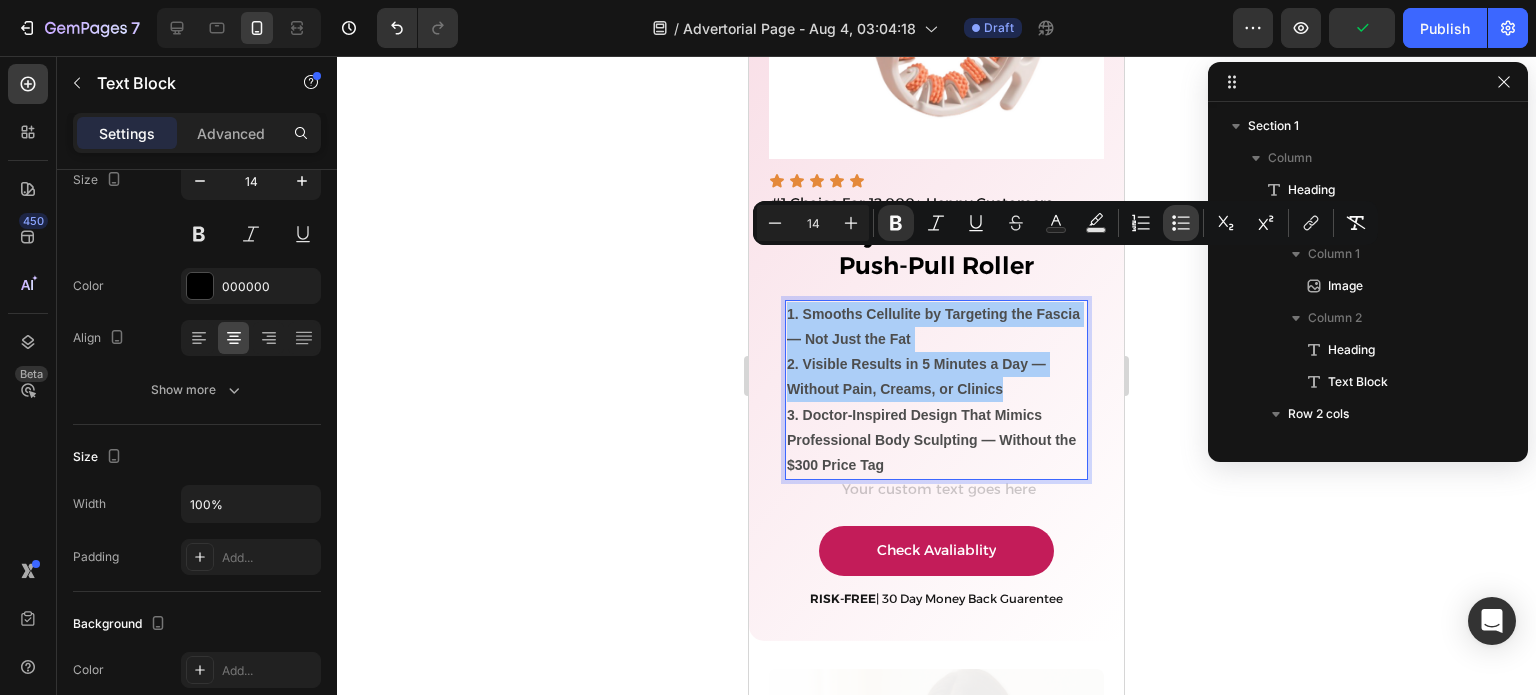 click on "Bulleted List" at bounding box center [1181, 223] 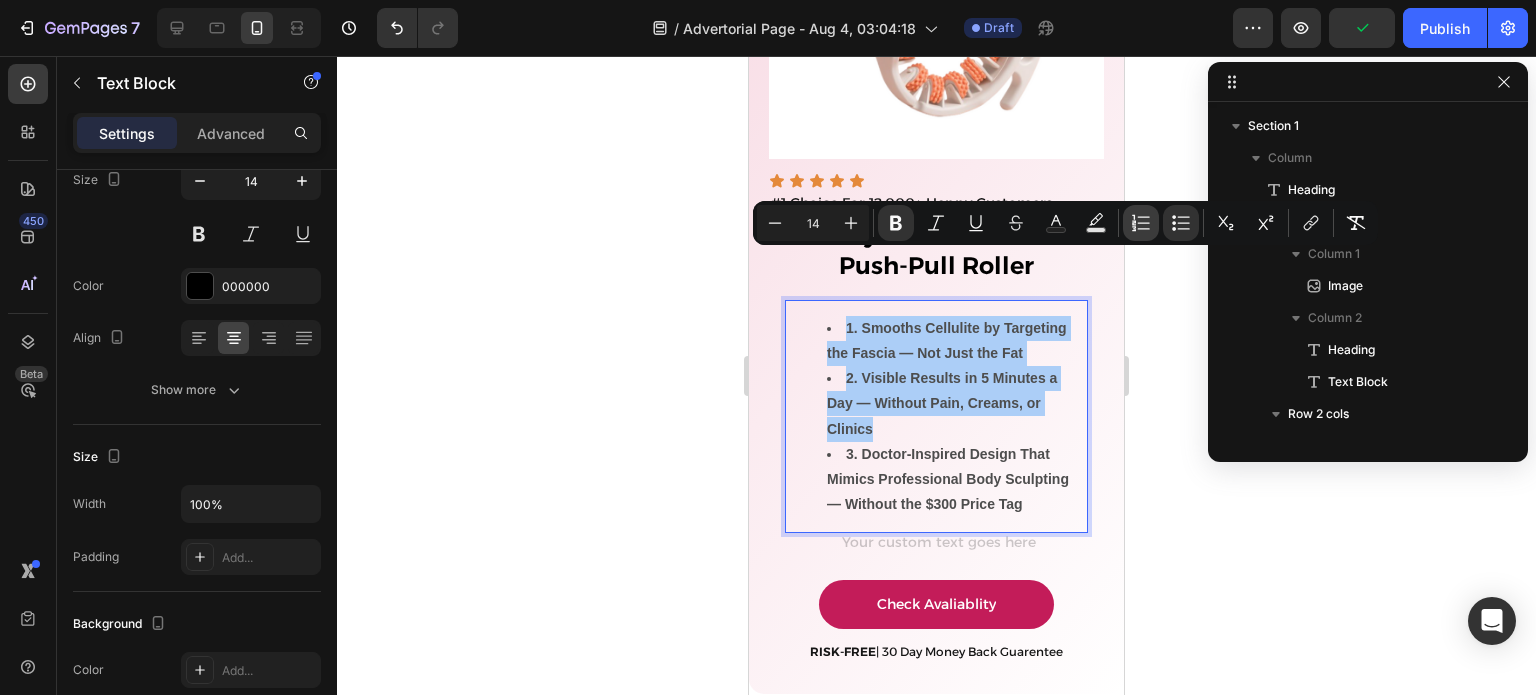 click 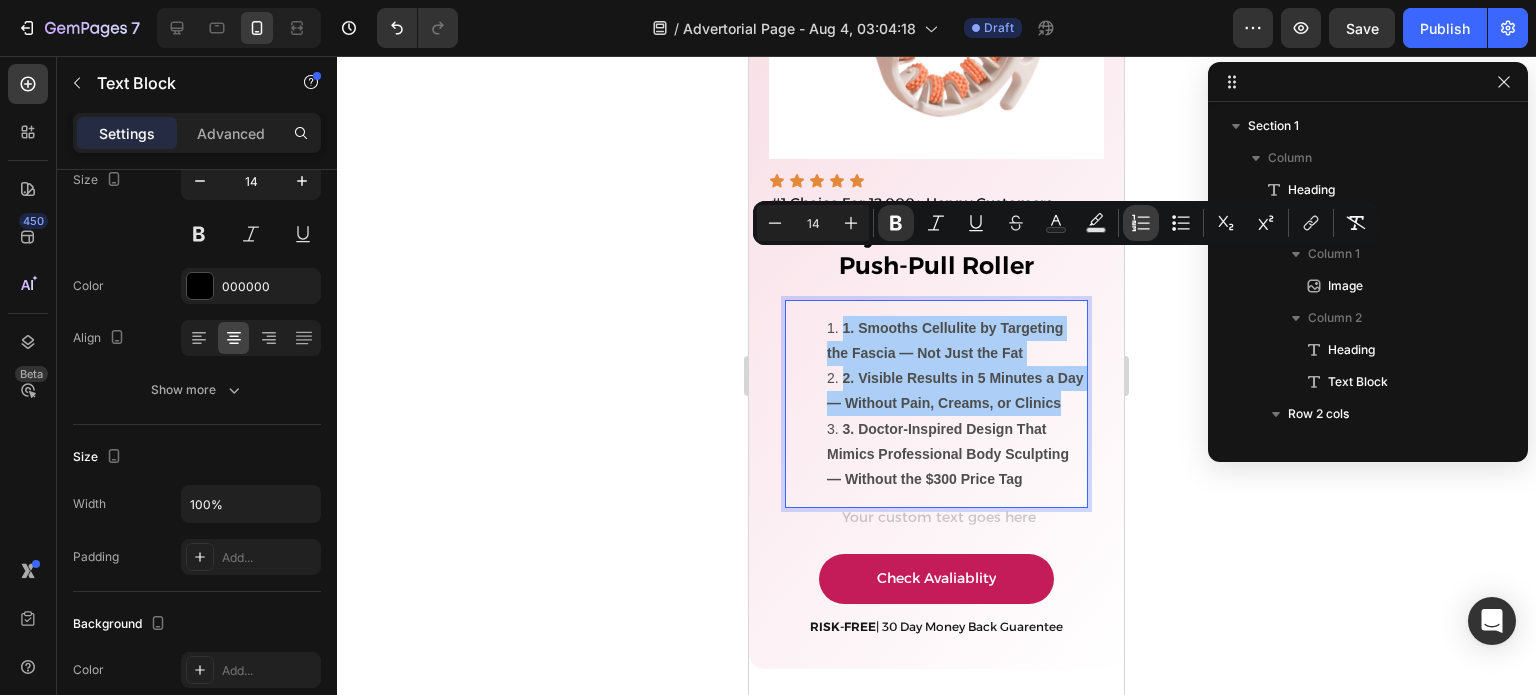 click 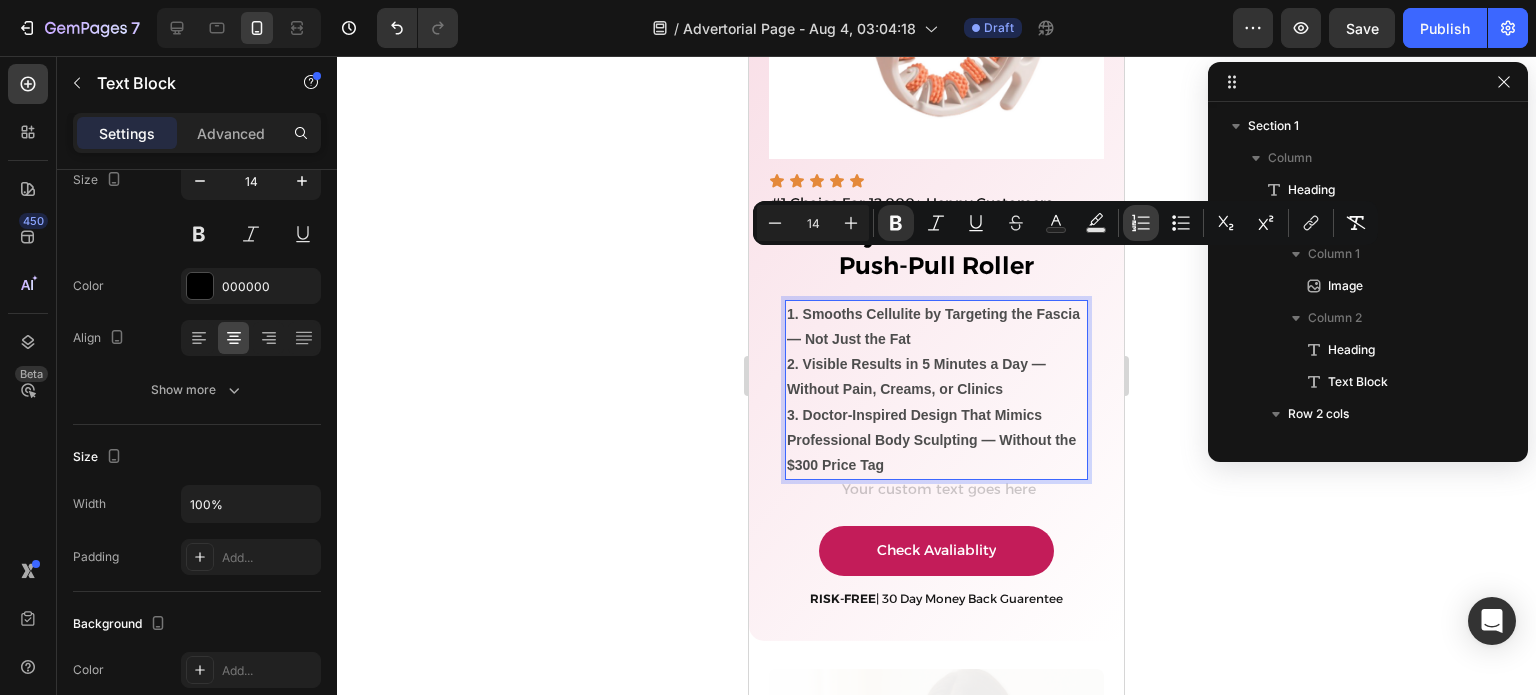 type on "14" 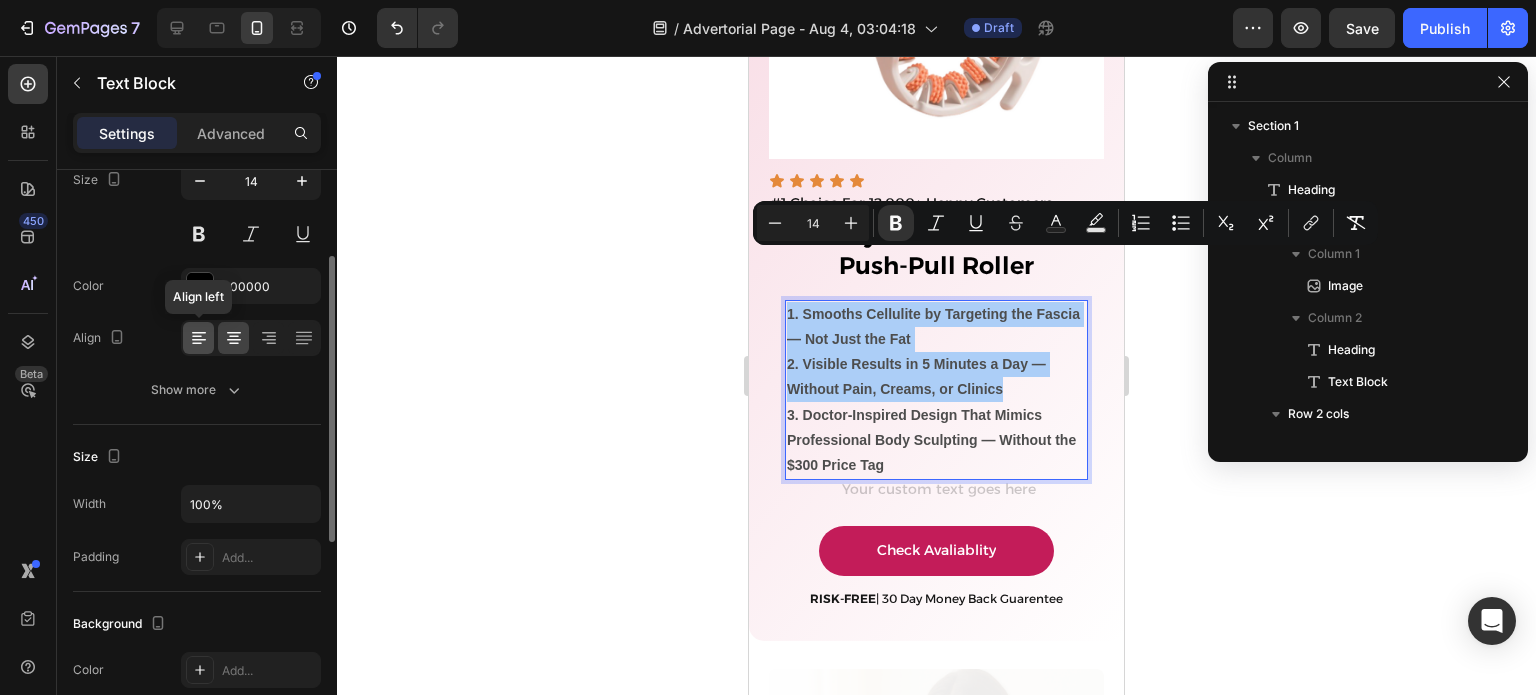 click 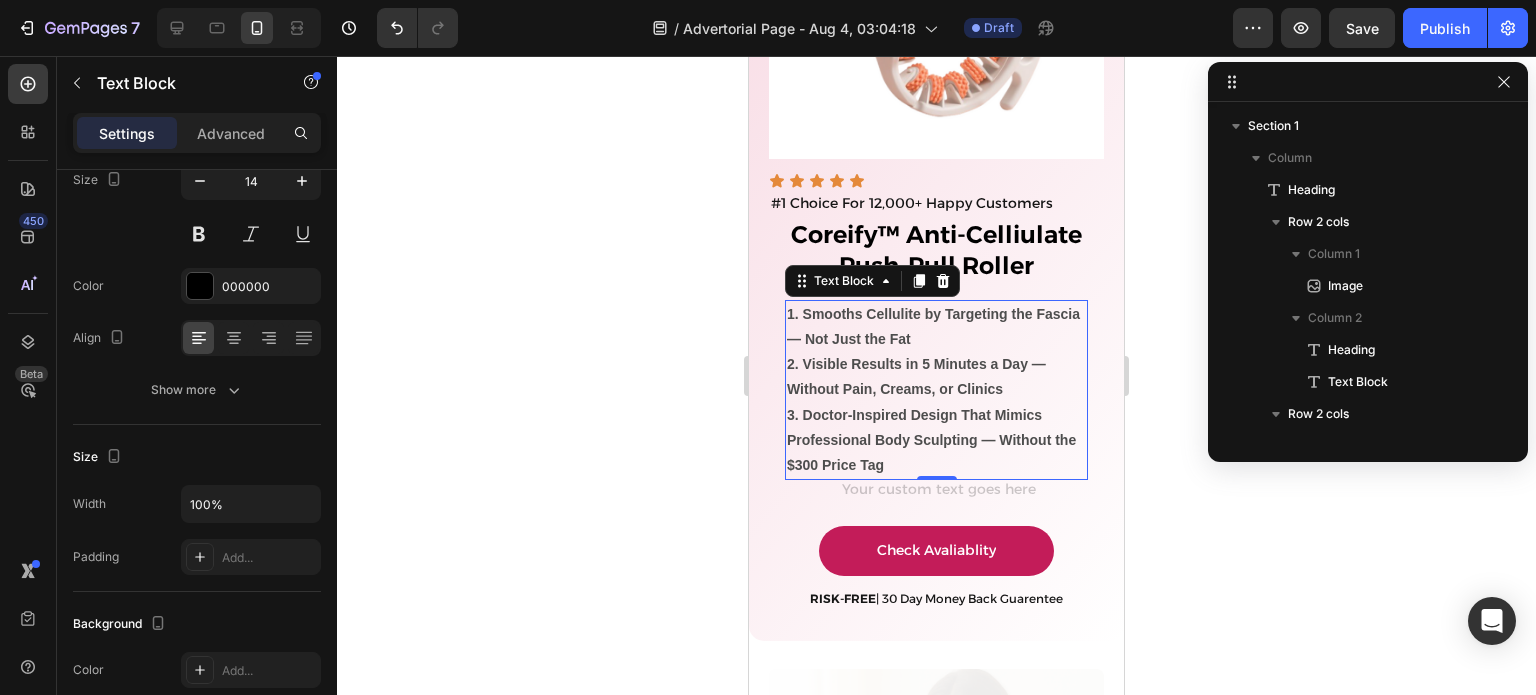 click on "2. Visible Results in 5 Minutes a Day — Without Pain, Creams, or Clinics" at bounding box center (916, 376) 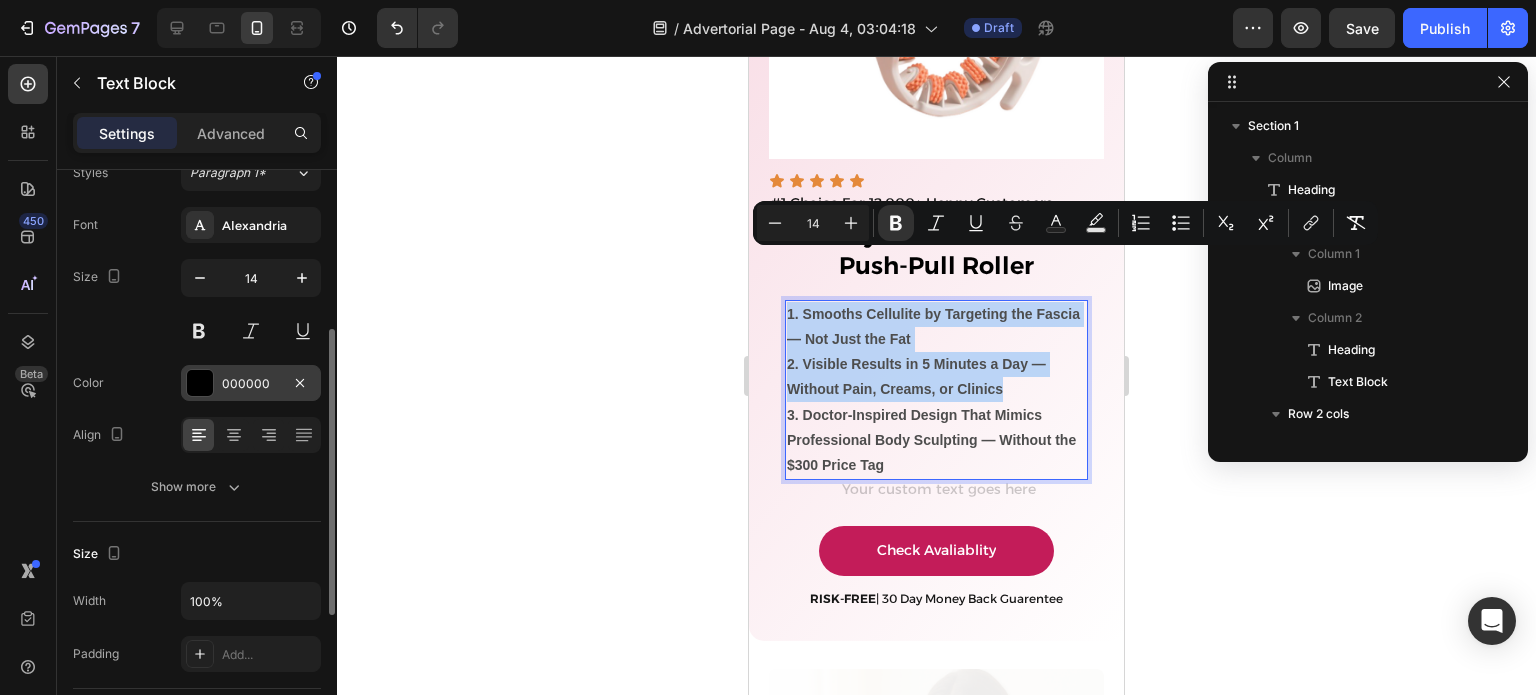 scroll, scrollTop: 77, scrollLeft: 0, axis: vertical 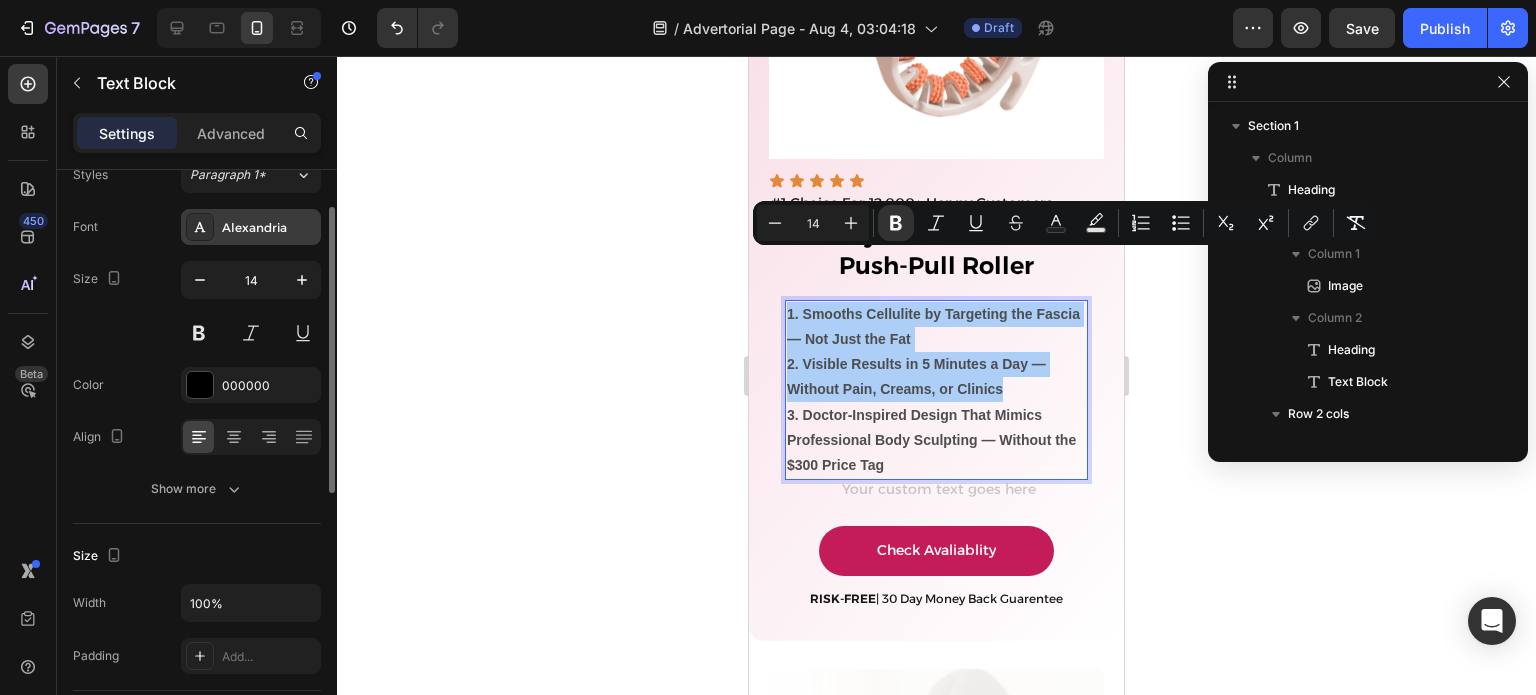 click on "Alexandria" at bounding box center (269, 228) 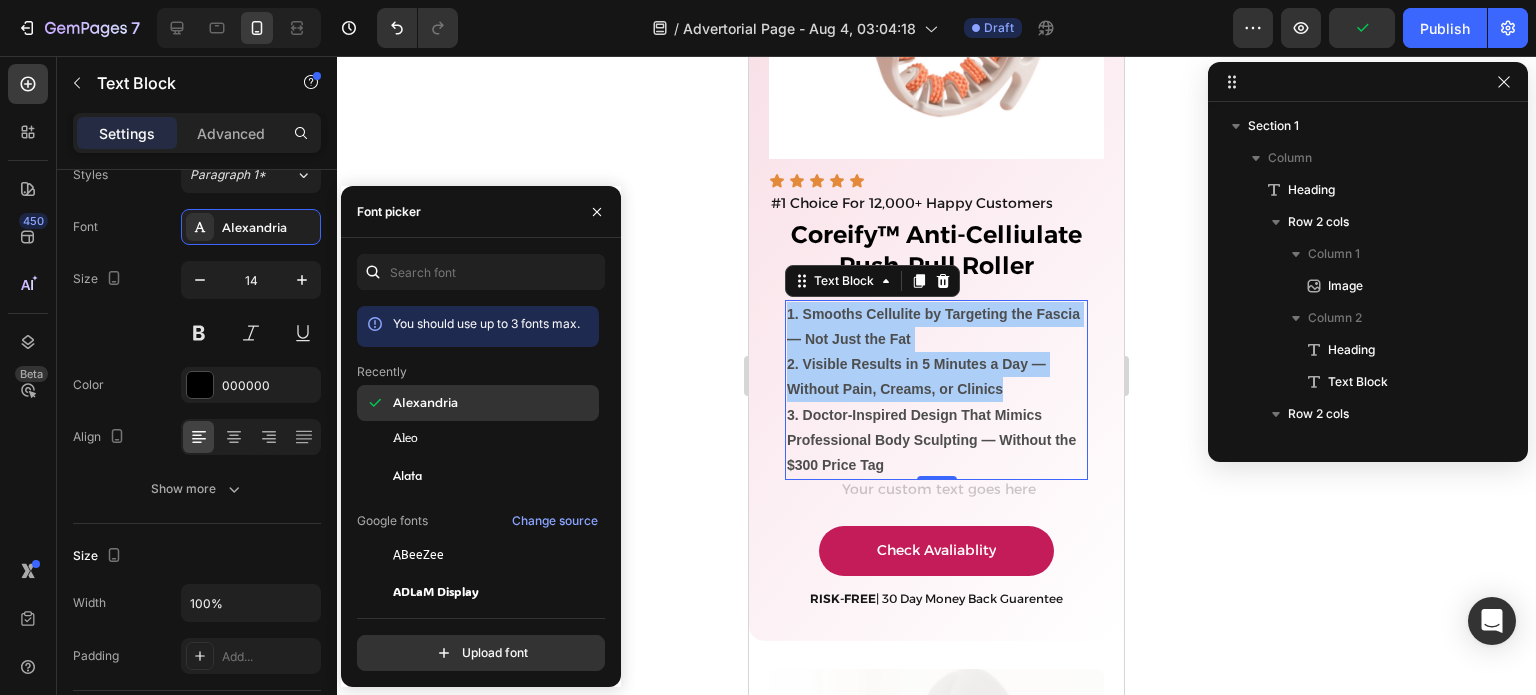 click at bounding box center [375, 403] 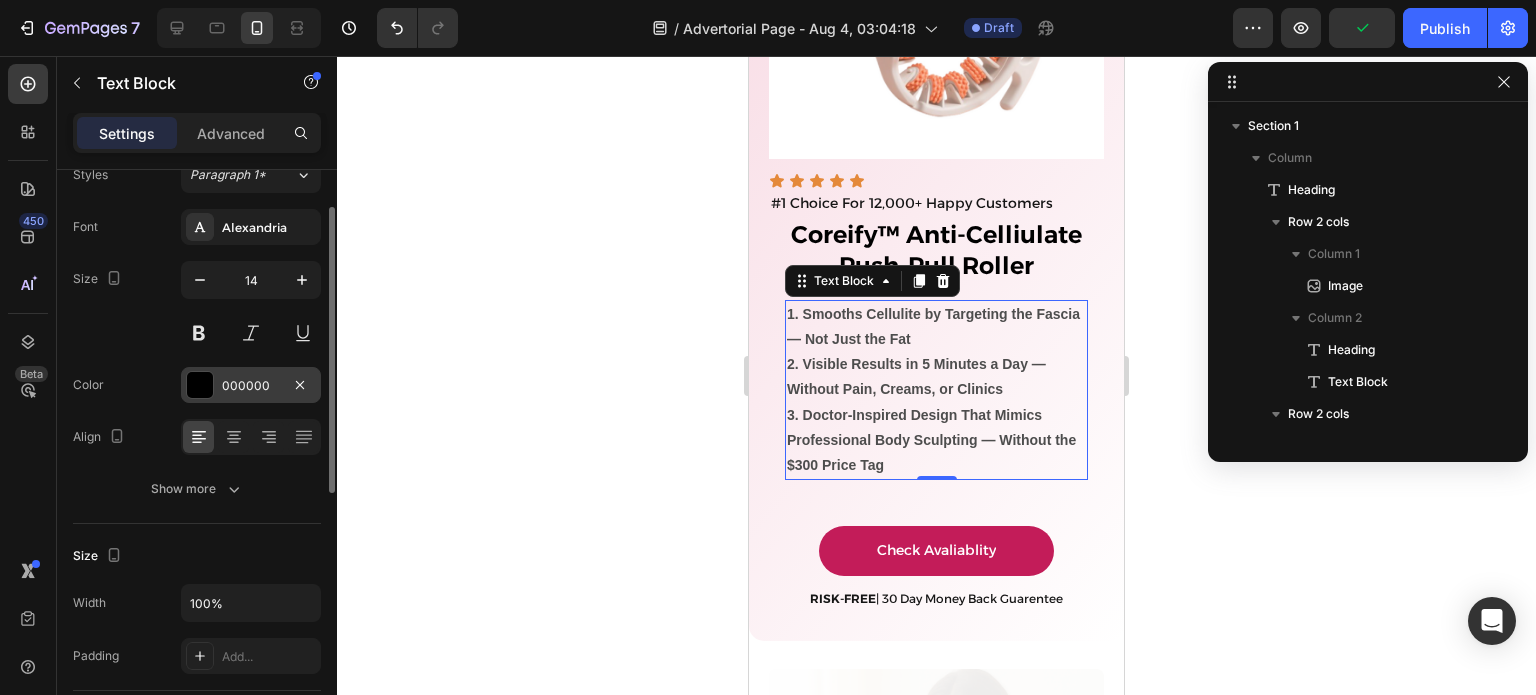 click at bounding box center (200, 385) 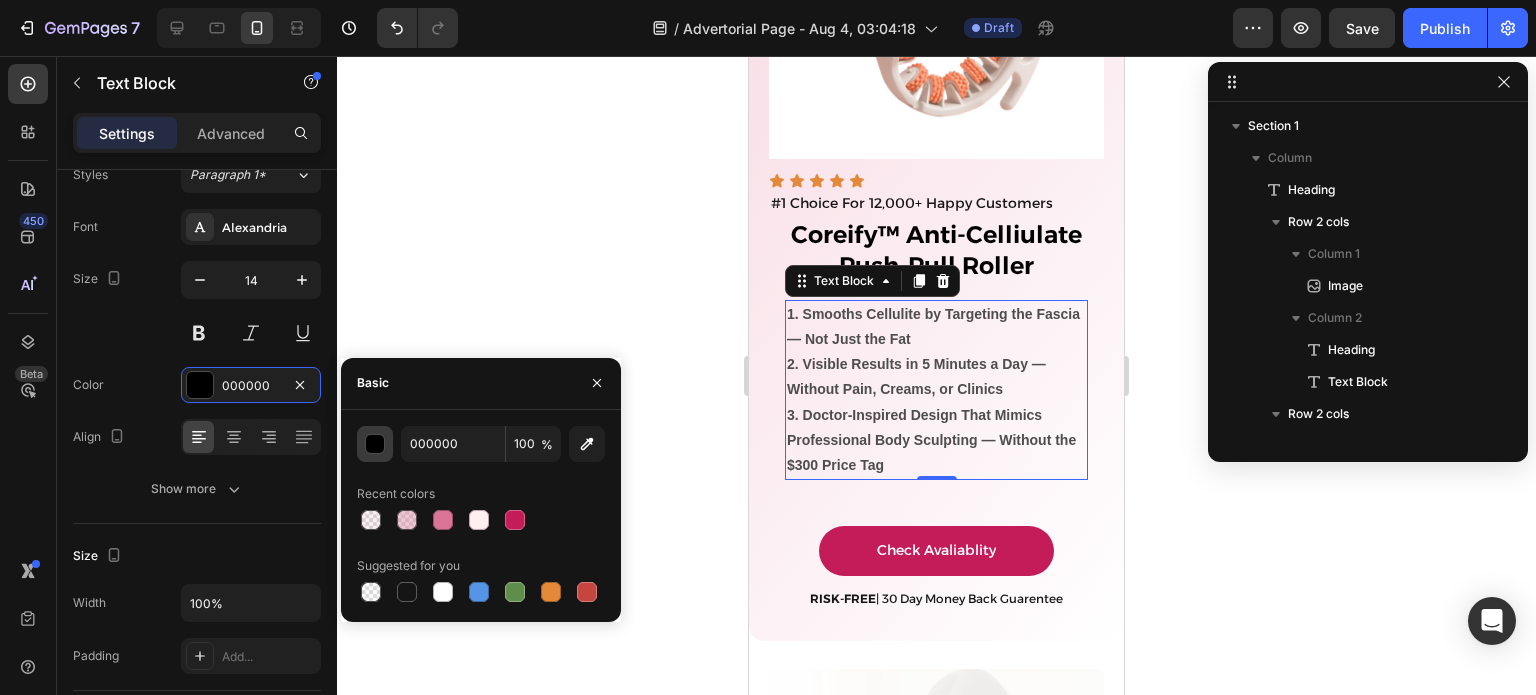 click at bounding box center [376, 445] 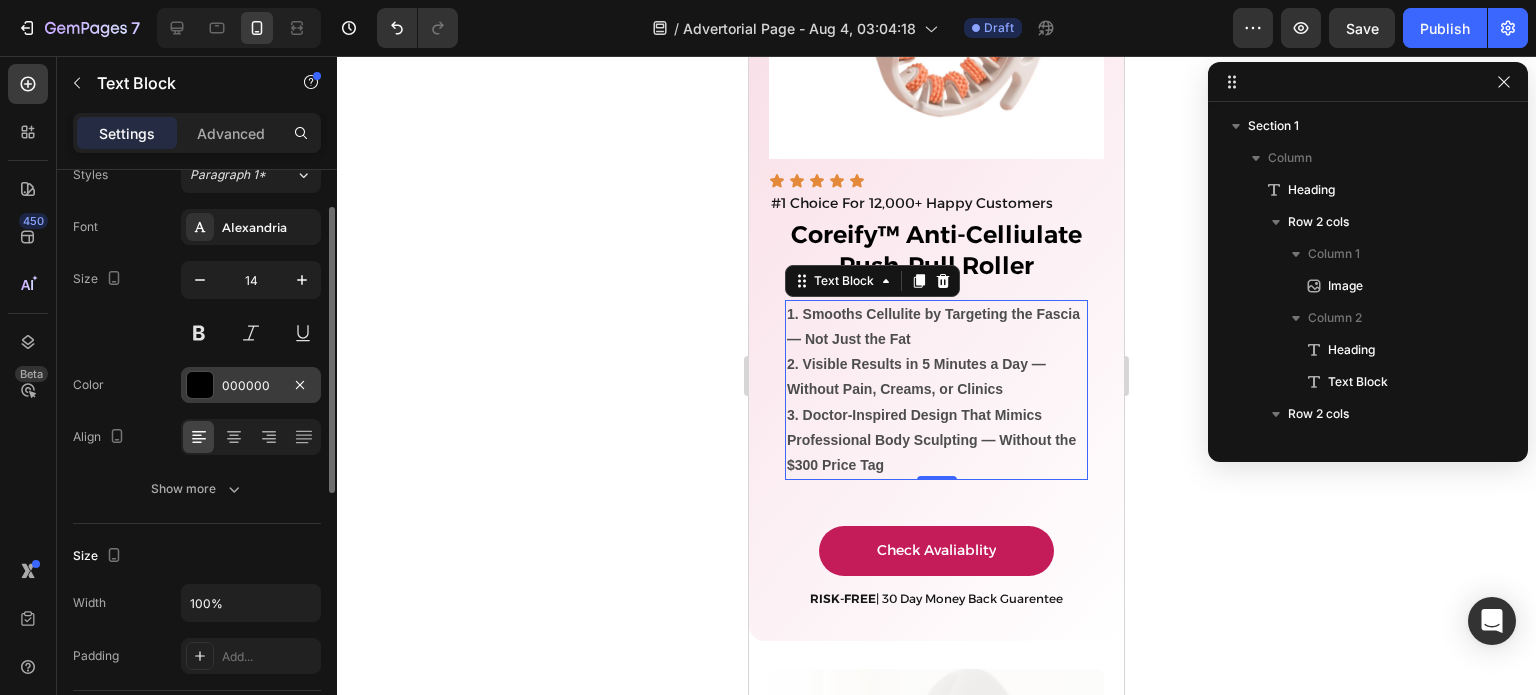 click on "000000" at bounding box center [251, 386] 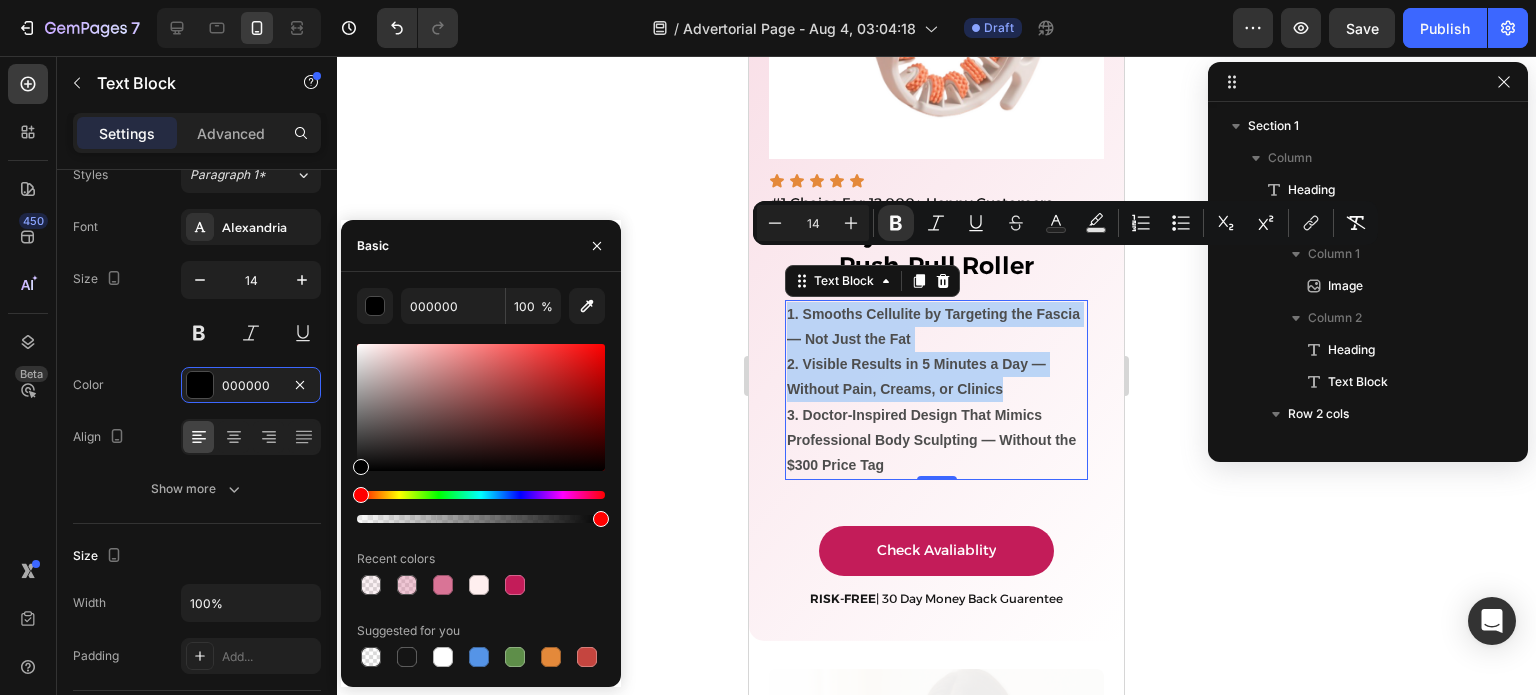 click at bounding box center [935, 491] 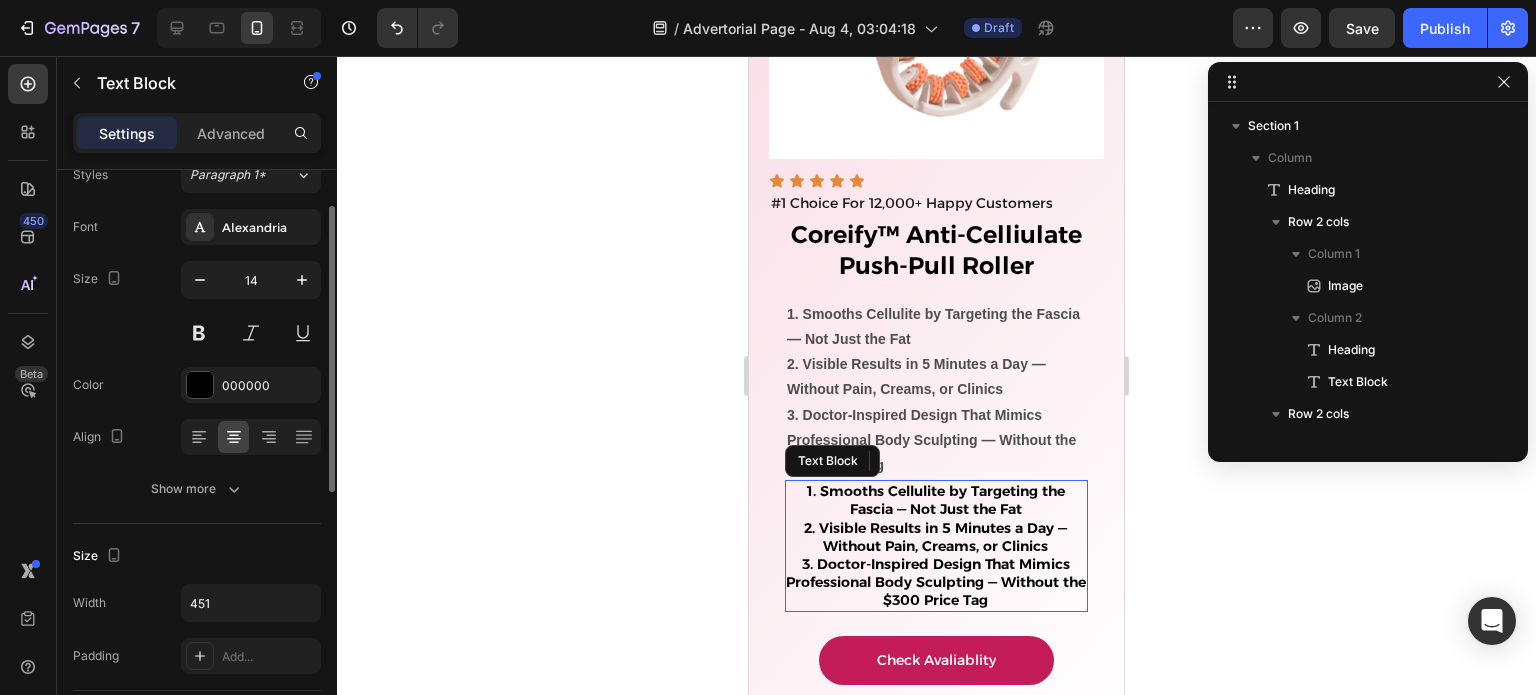click on "3. Doctor-Inspired Design That Mimics Professional Body Sculpting — Without the $300 Price Tag" at bounding box center (931, 440) 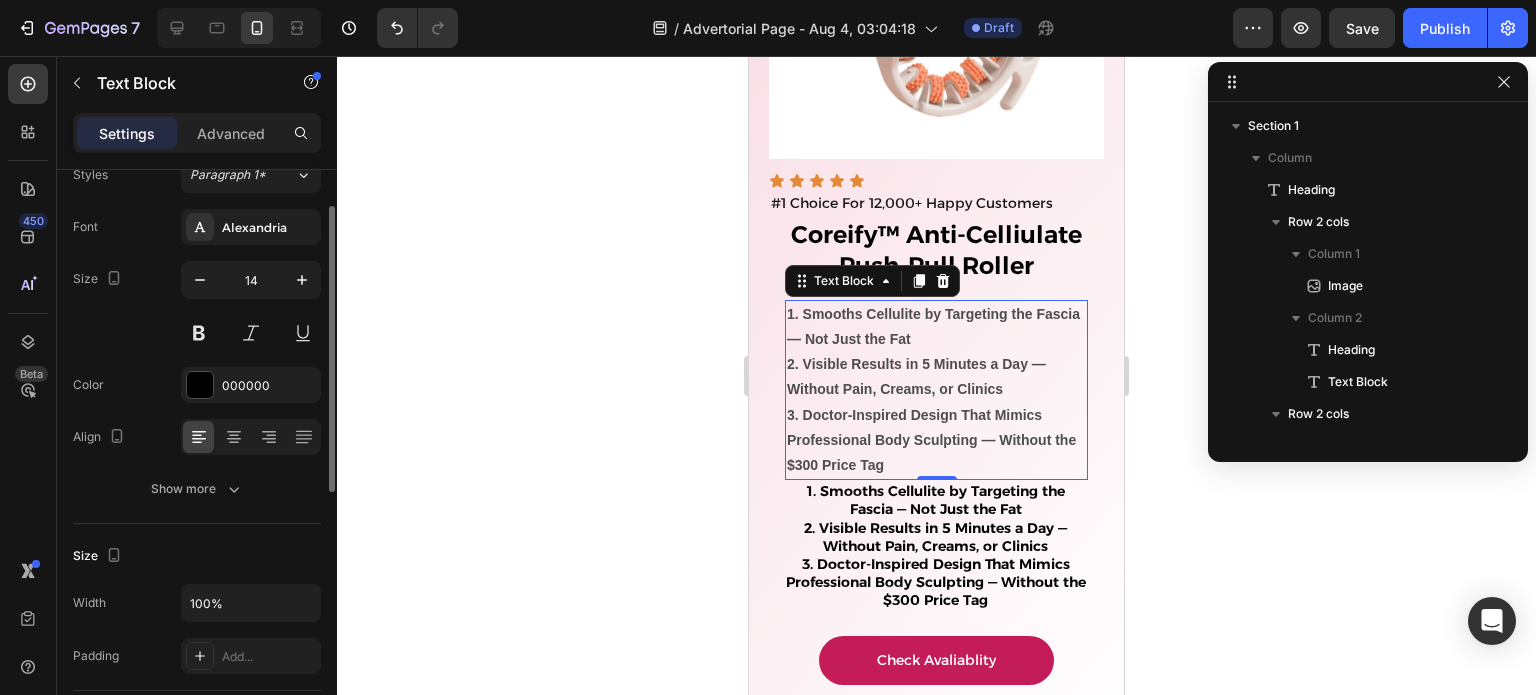 scroll, scrollTop: 76, scrollLeft: 0, axis: vertical 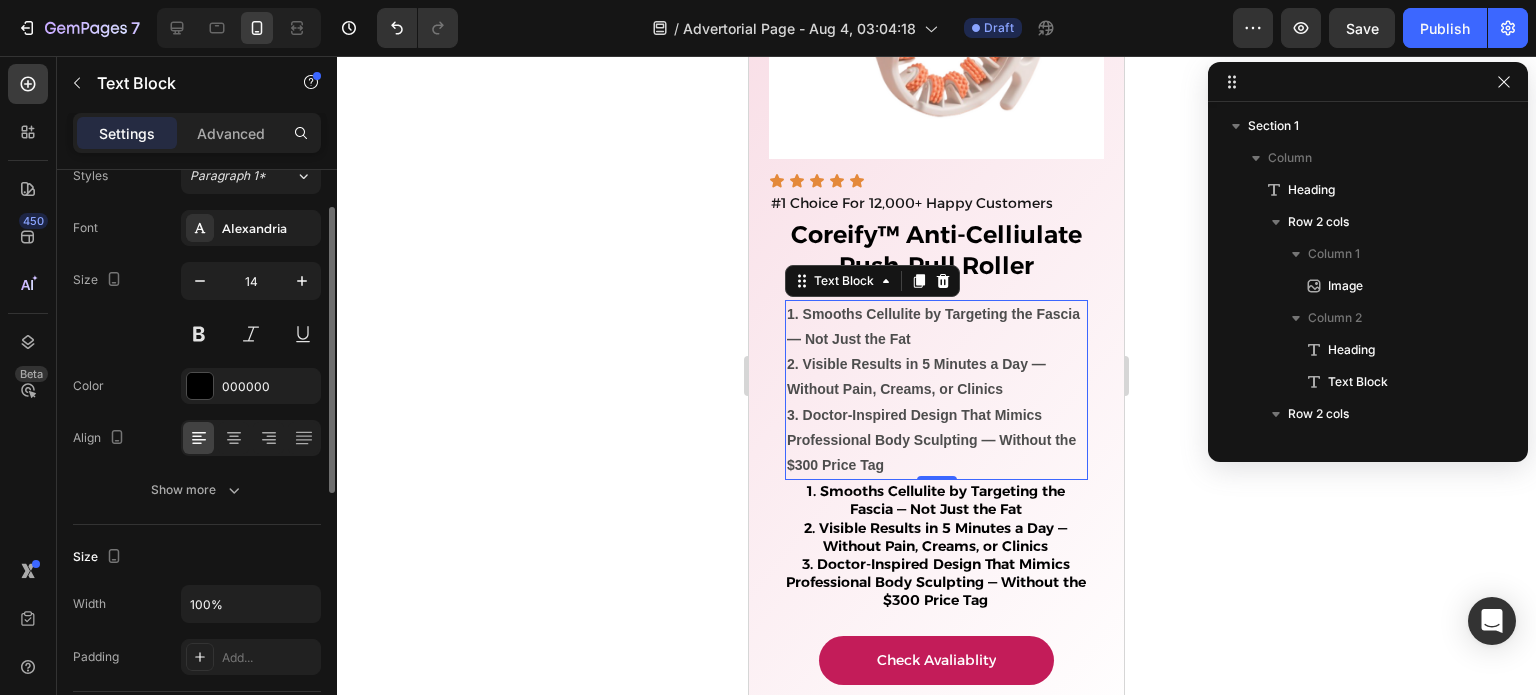 click 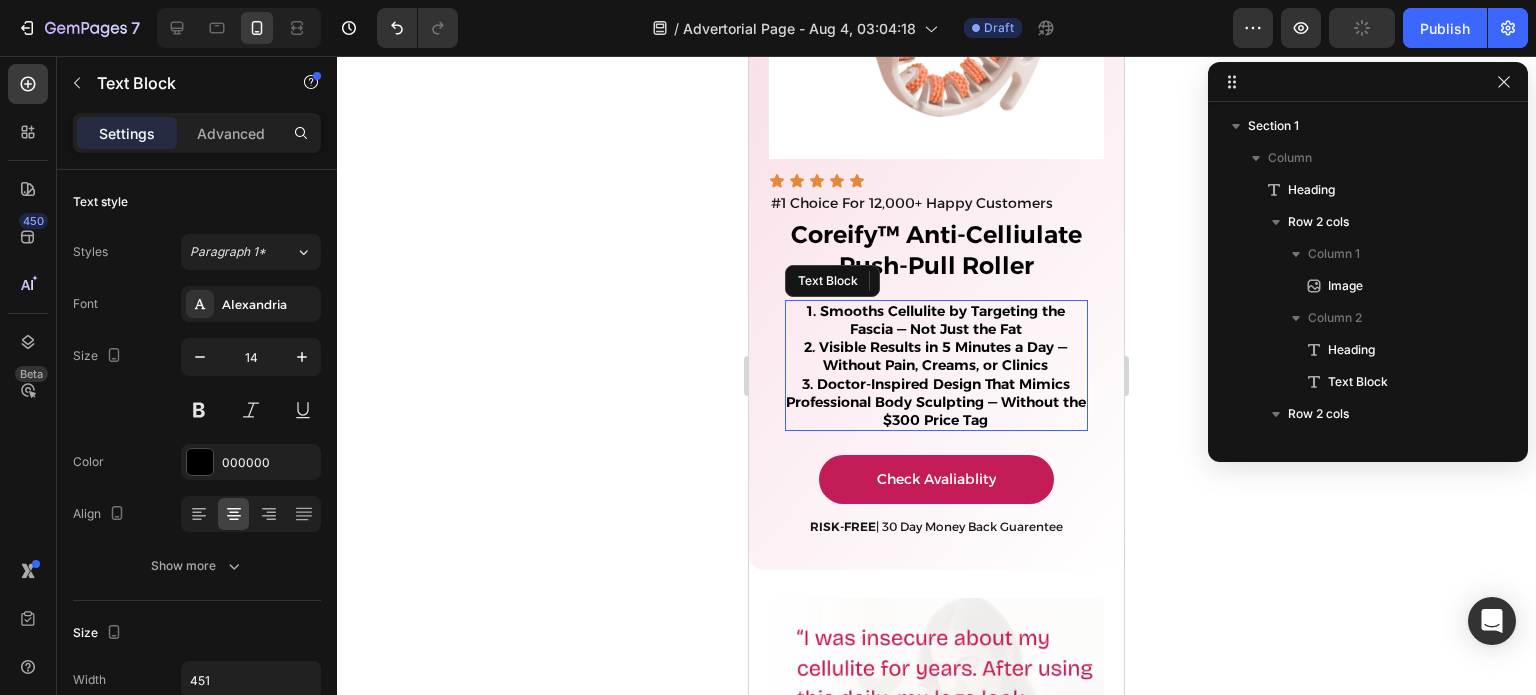 click on "1. Smooths Cellulite by Targeting the Fascia — Not Just the Fat" at bounding box center [936, 320] 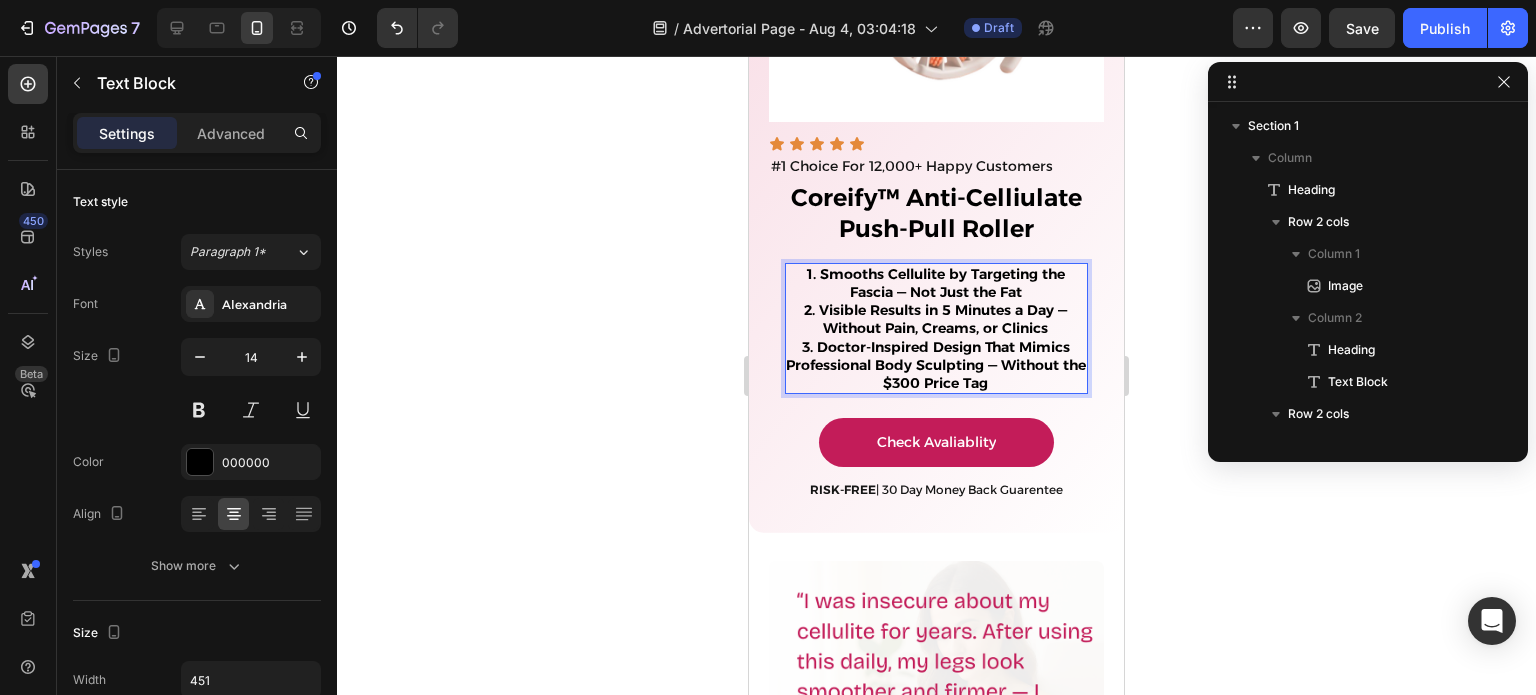 scroll, scrollTop: 3343, scrollLeft: 0, axis: vertical 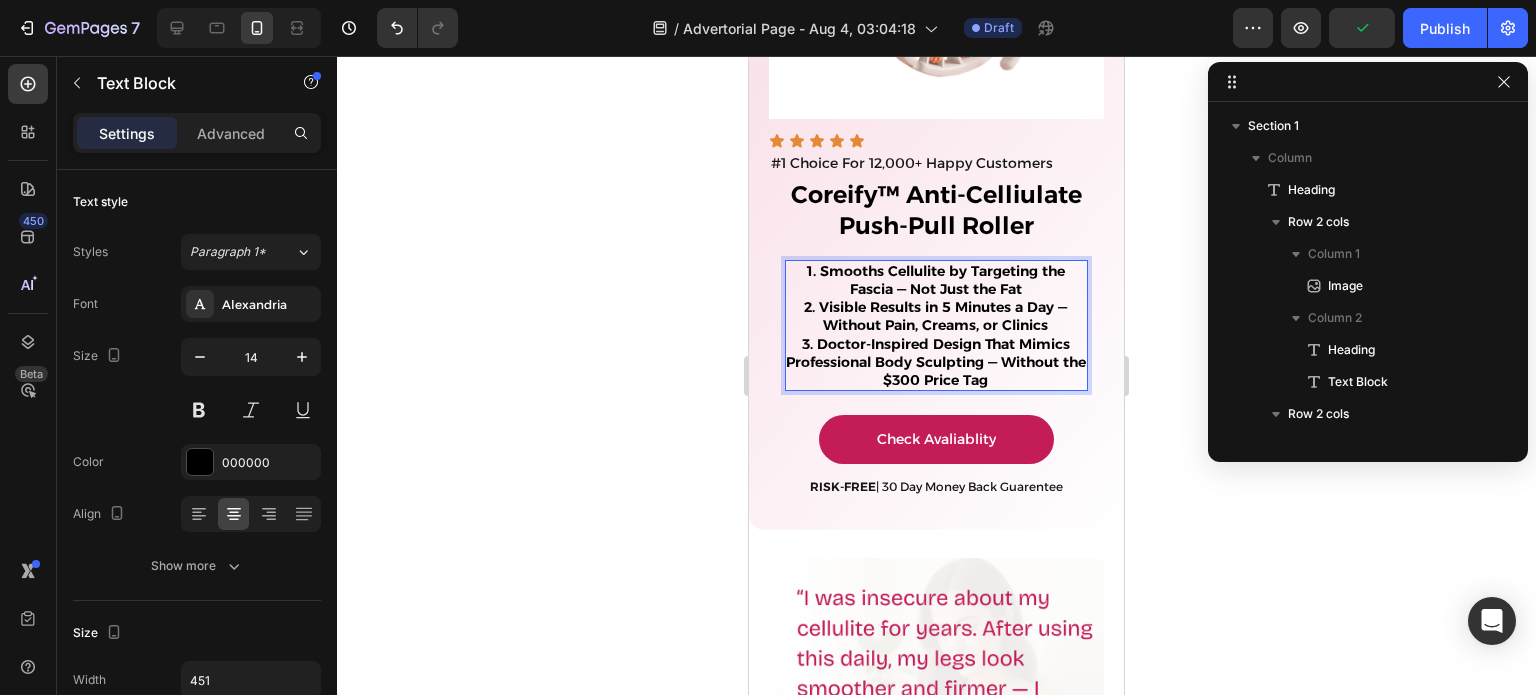 click on "2. Visible Results in 5 Minutes a Day — Without Pain, Creams, or Clinics" at bounding box center (935, 316) 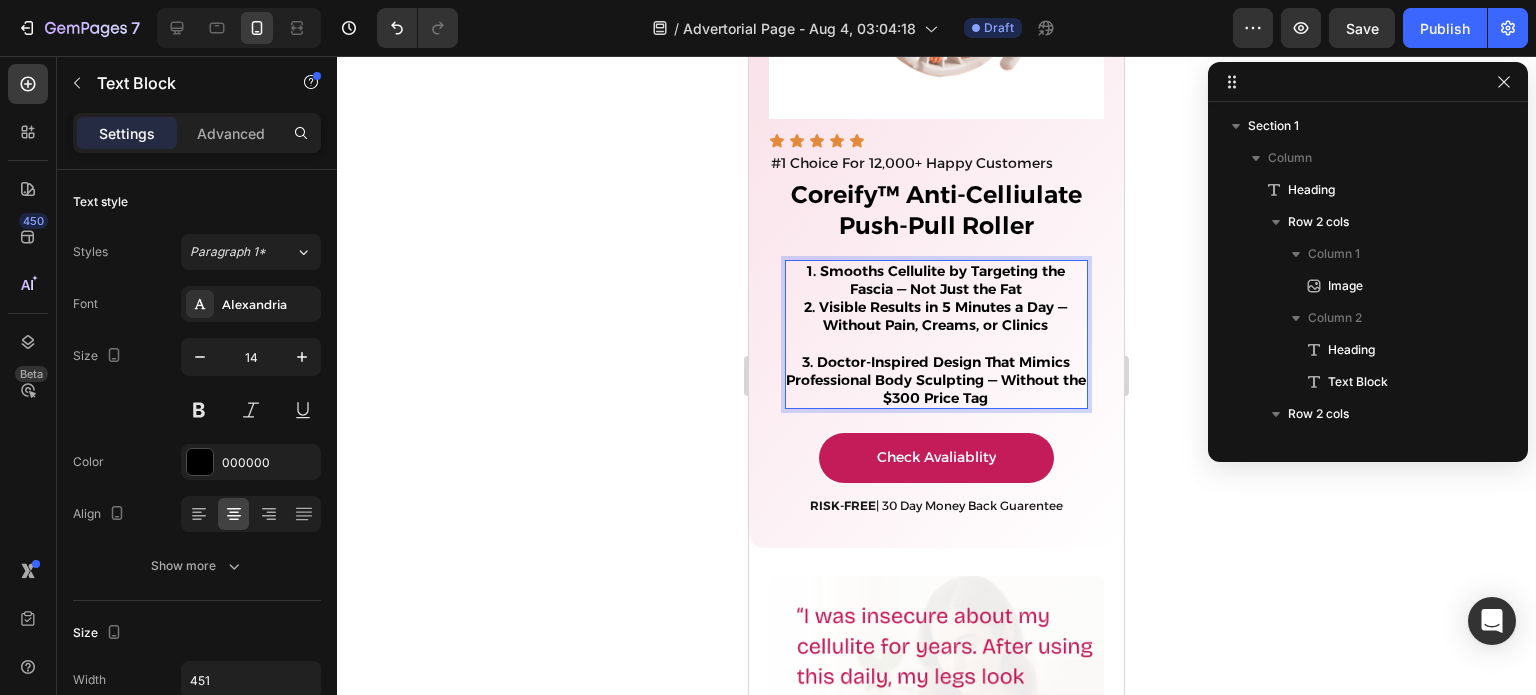 click on "1. Smooths Cellulite by Targeting the Fascia — Not Just the Fat" at bounding box center (935, 280) 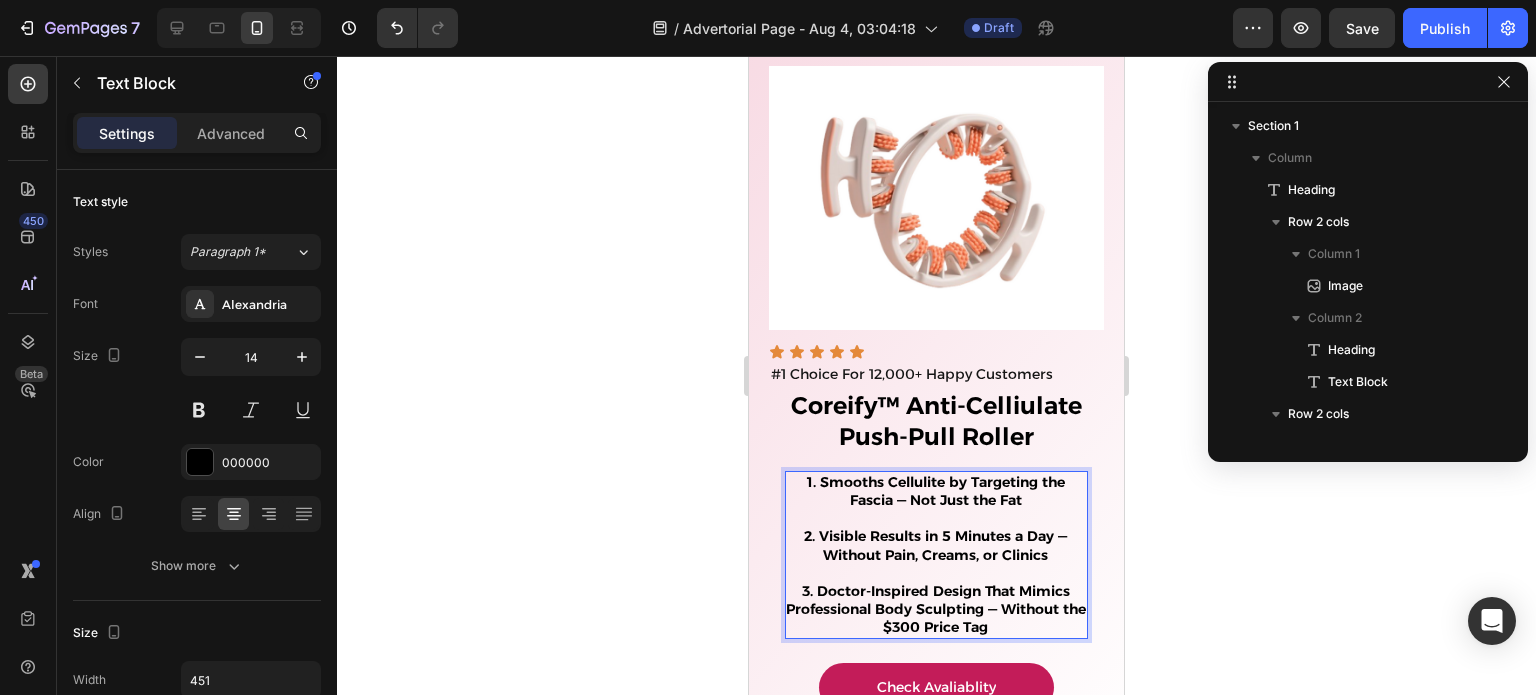 scroll, scrollTop: 3131, scrollLeft: 0, axis: vertical 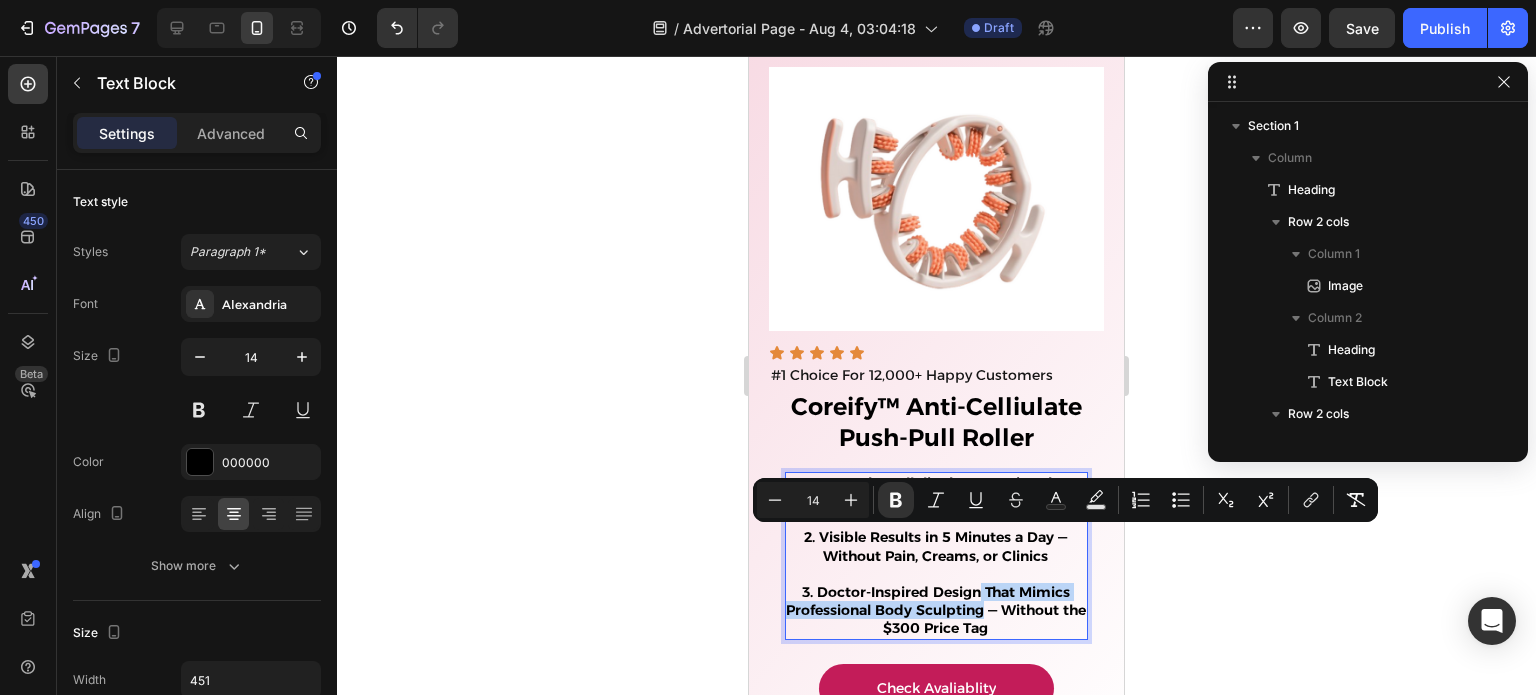drag, startPoint x: 985, startPoint y: 555, endPoint x: 972, endPoint y: 542, distance: 18.384777 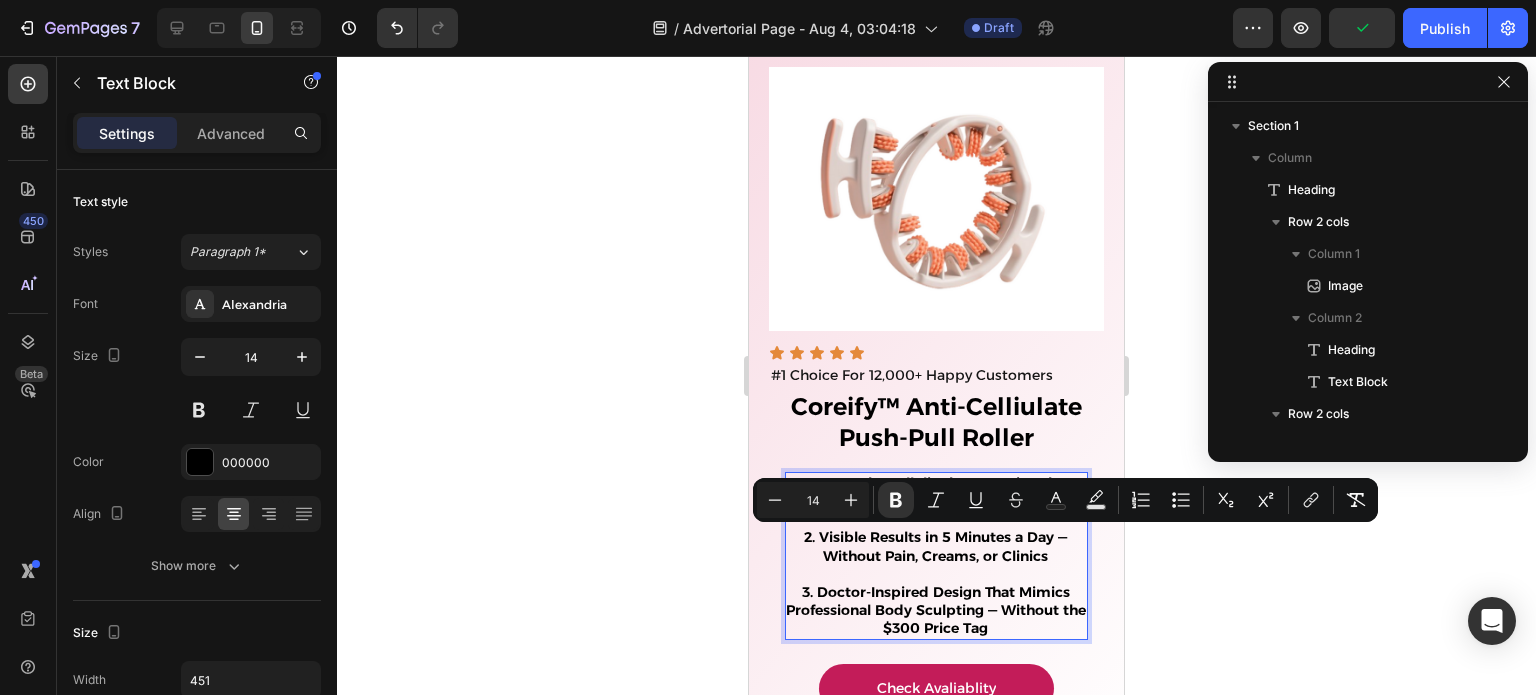 click on "3. Doctor-Inspired Design That Mimics Professional Body Sculpting — Without the $300 Price Tag" at bounding box center (936, 610) 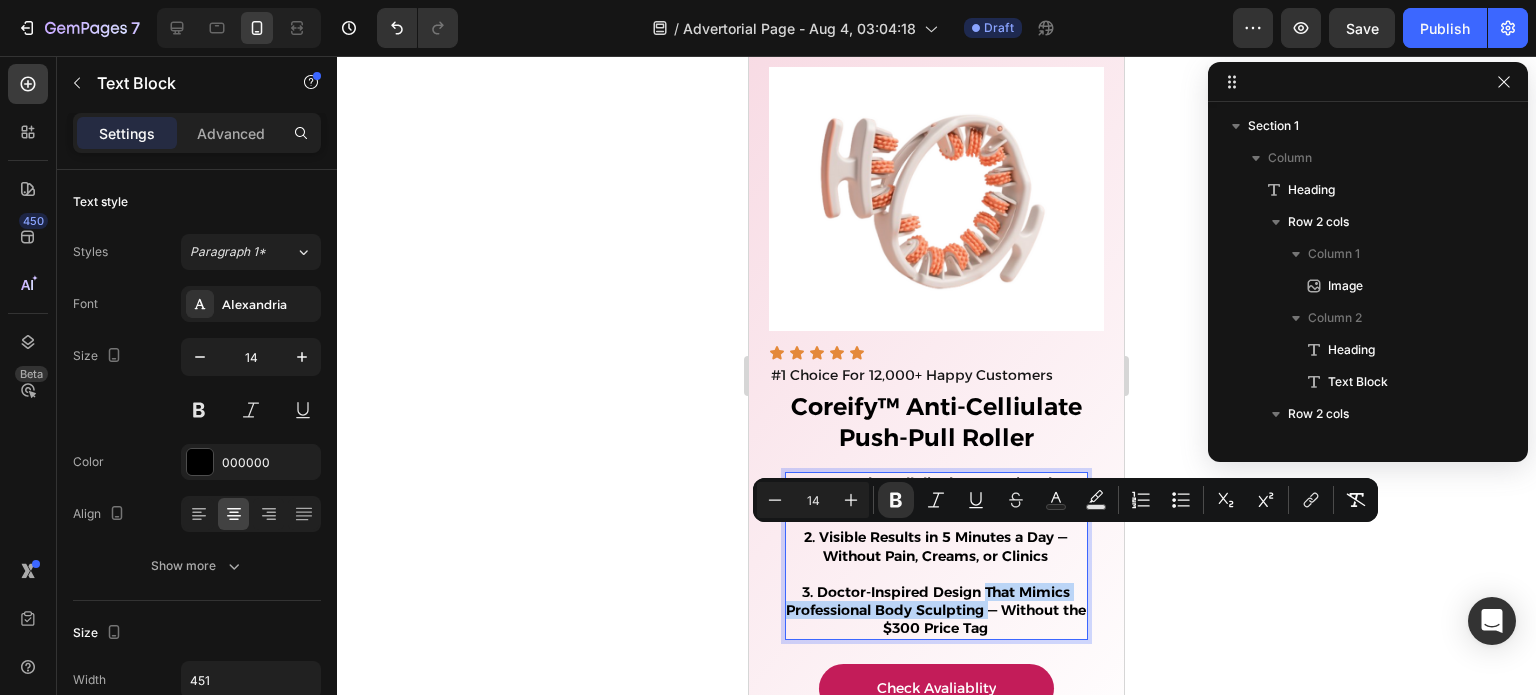 drag, startPoint x: 996, startPoint y: 556, endPoint x: 979, endPoint y: 542, distance: 22.022715 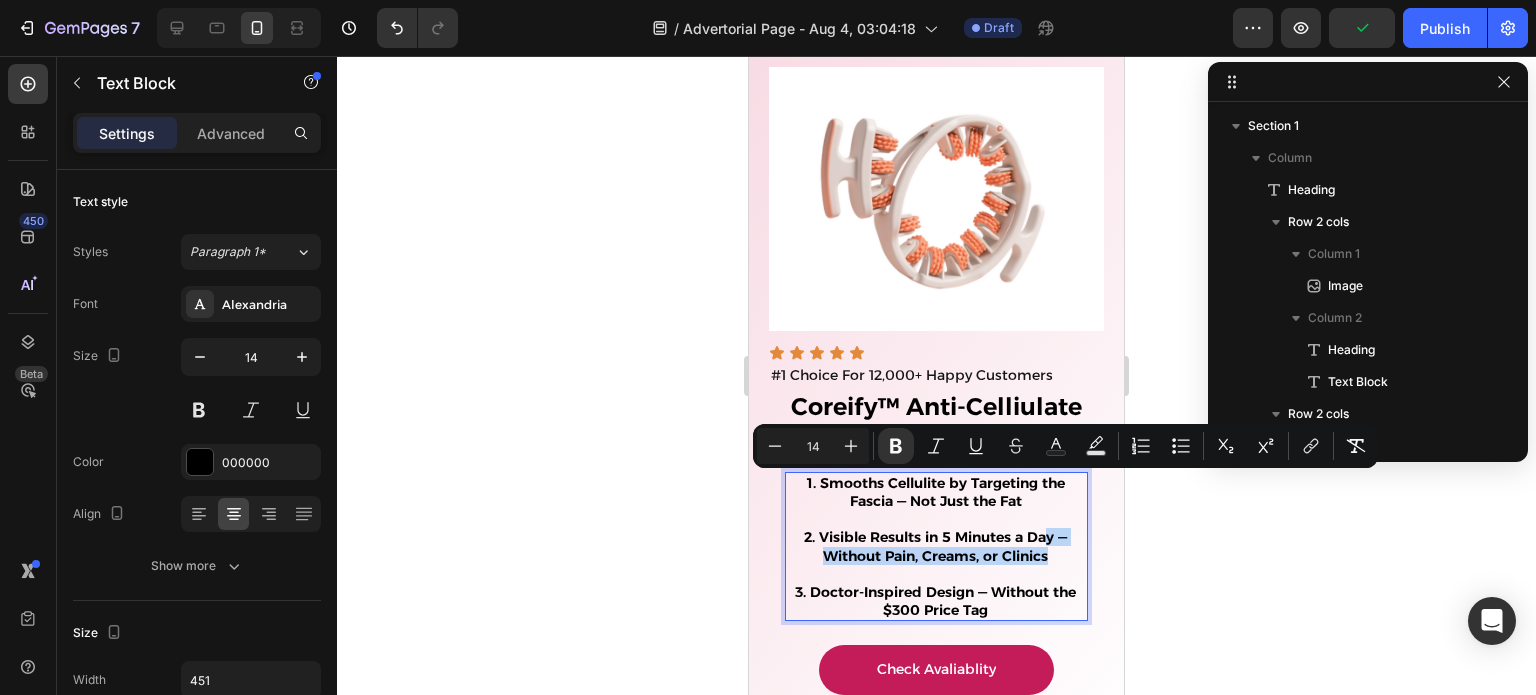 drag, startPoint x: 1042, startPoint y: 499, endPoint x: 1043, endPoint y: 485, distance: 14.035668 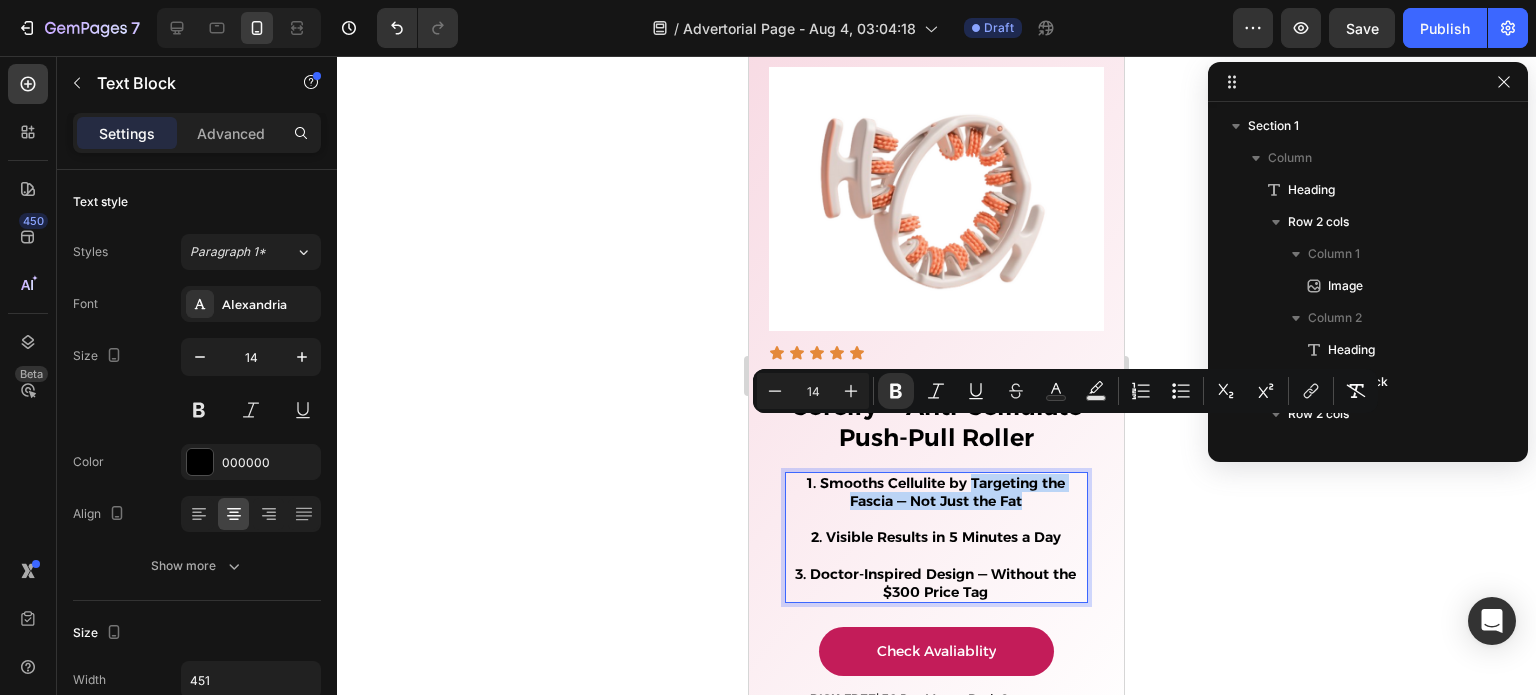 drag, startPoint x: 1028, startPoint y: 450, endPoint x: 964, endPoint y: 433, distance: 66.21933 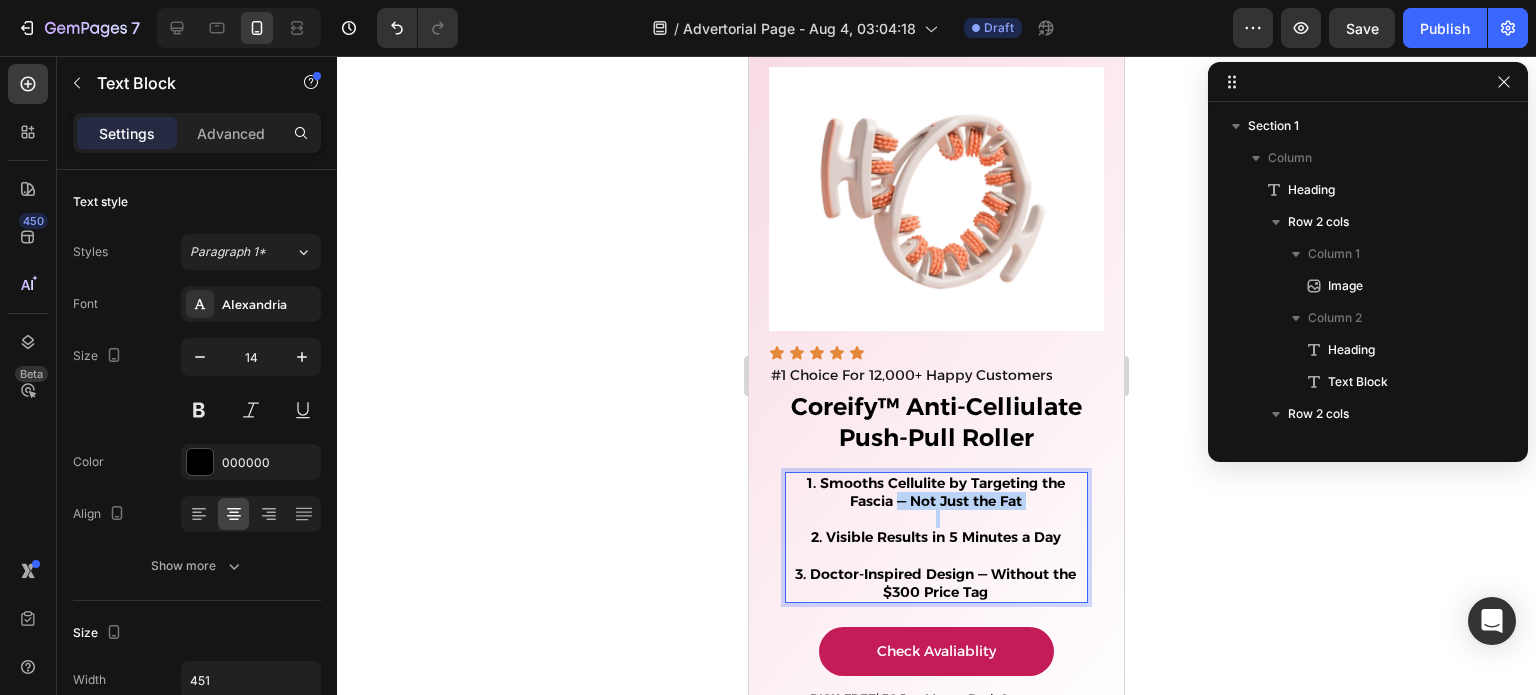 drag, startPoint x: 1030, startPoint y: 446, endPoint x: 892, endPoint y: 454, distance: 138.23169 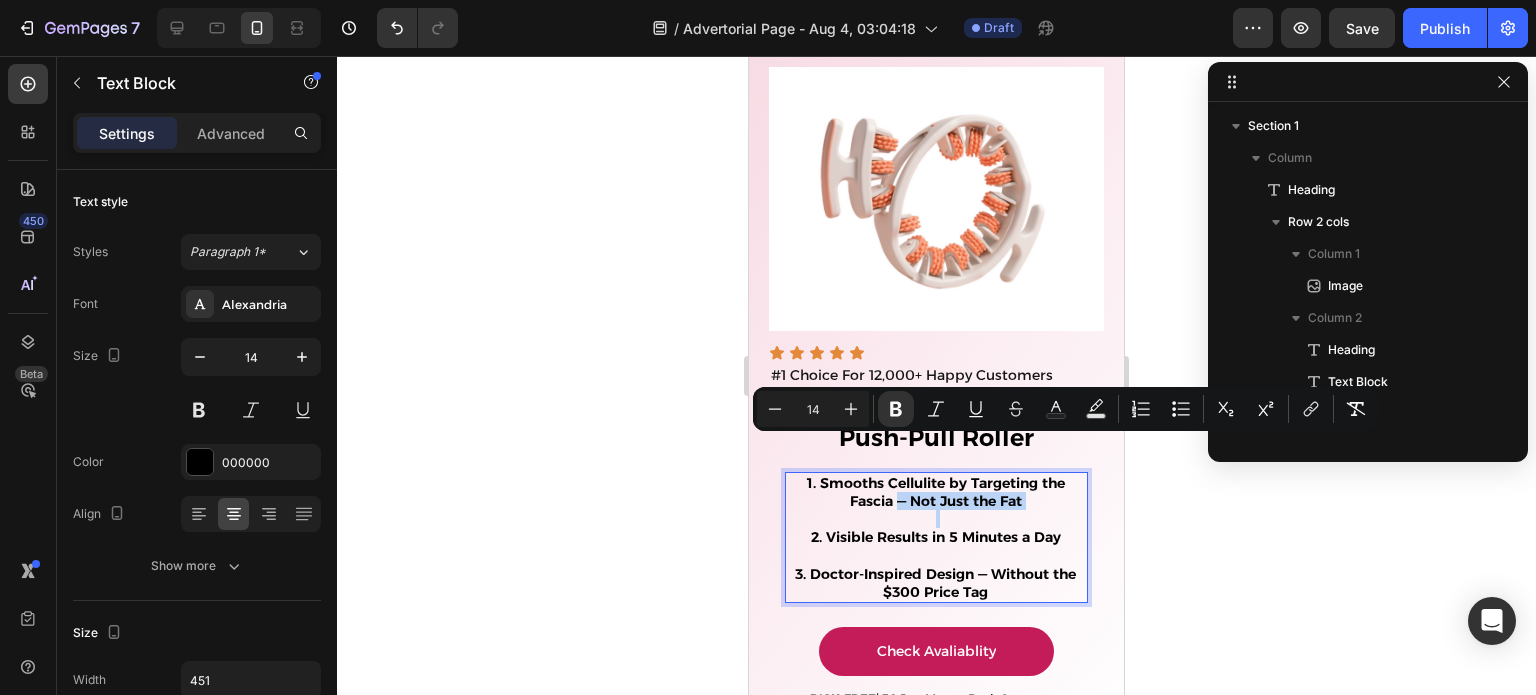 click on "3. Doctor-Inspired Design — Without the $300 Price Tag" at bounding box center [935, 583] 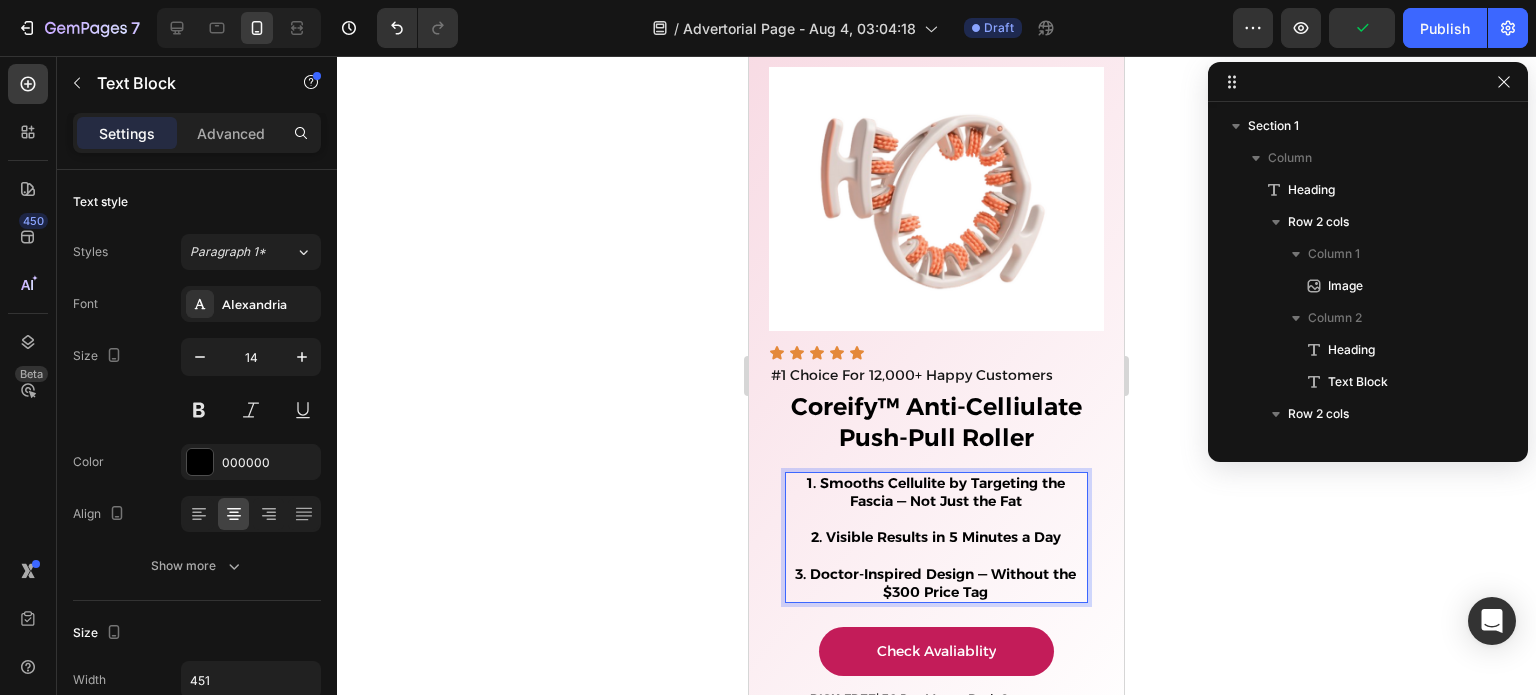 click on "3. Doctor-Inspired Design — Without the $300 Price Tag" at bounding box center (935, 583) 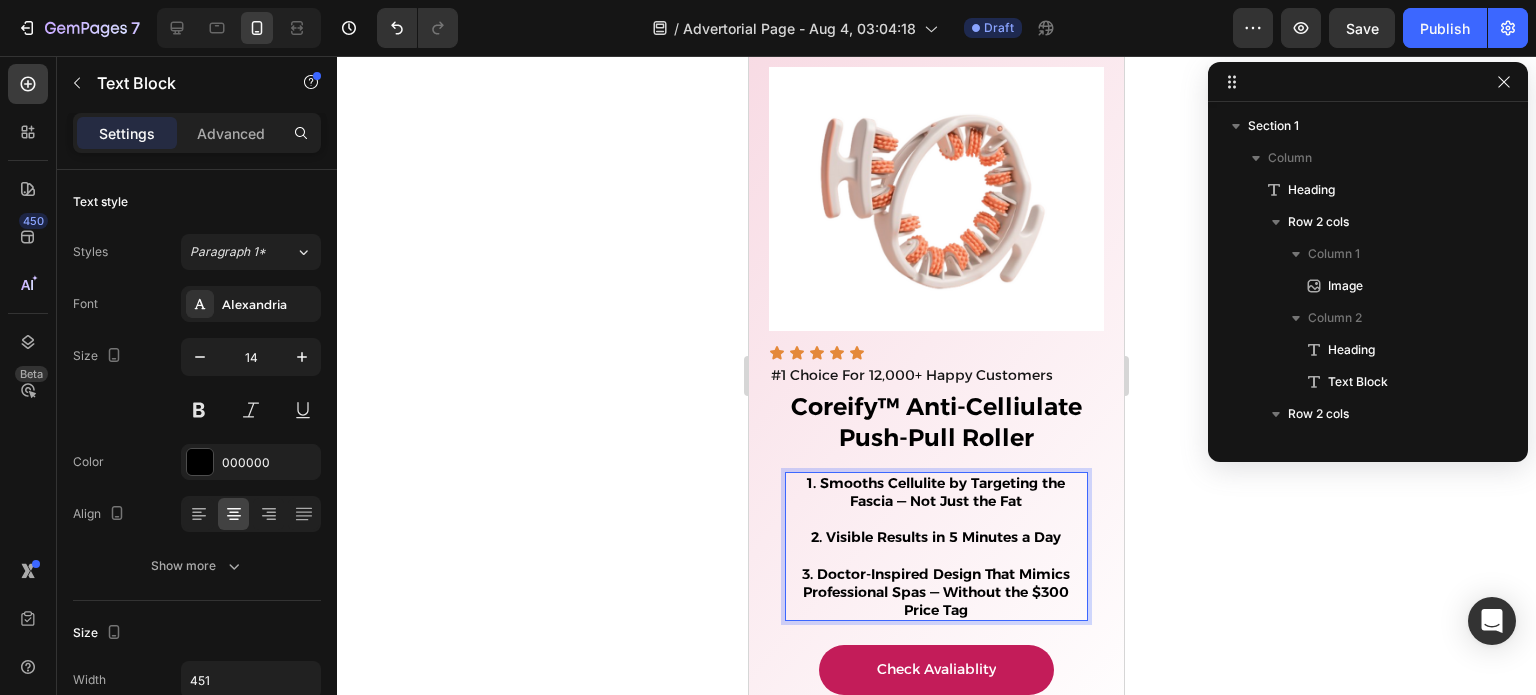 click at bounding box center (935, 556) 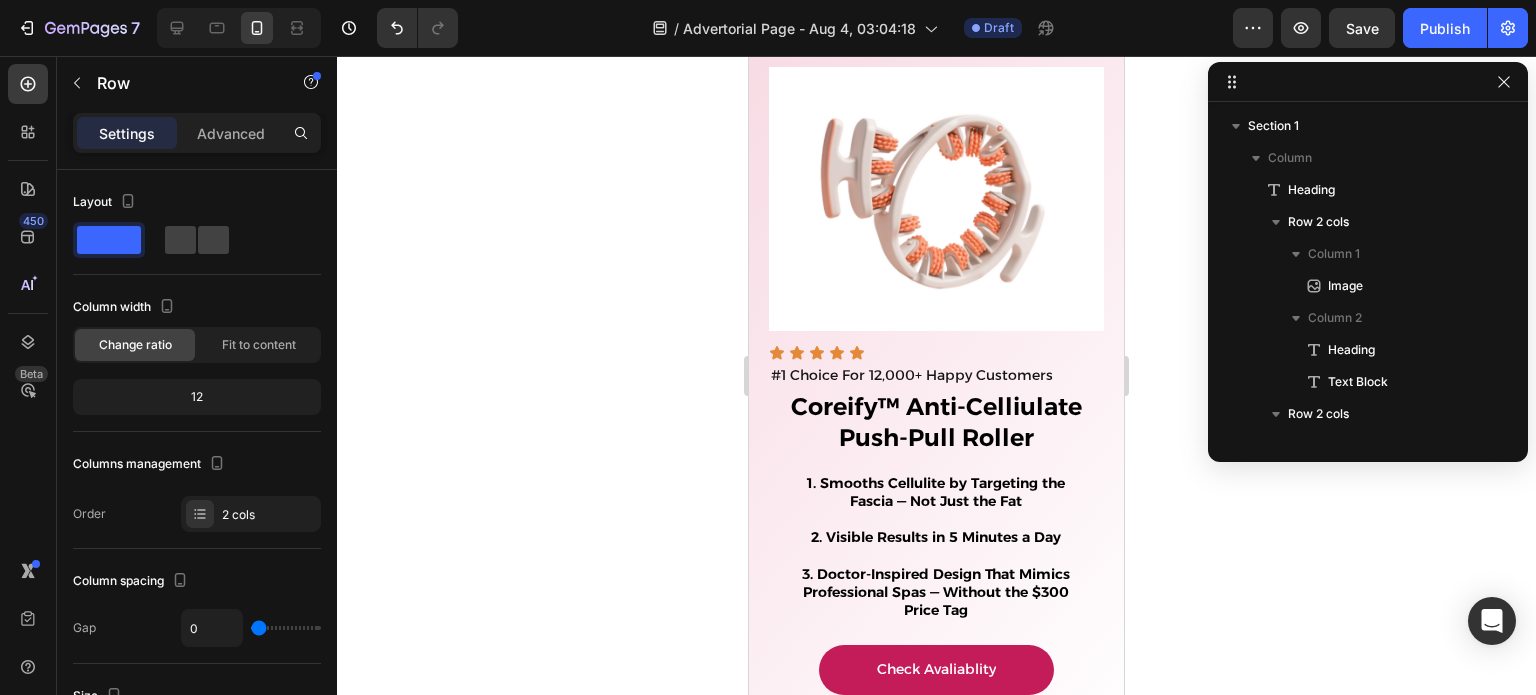 scroll, scrollTop: 3339, scrollLeft: 0, axis: vertical 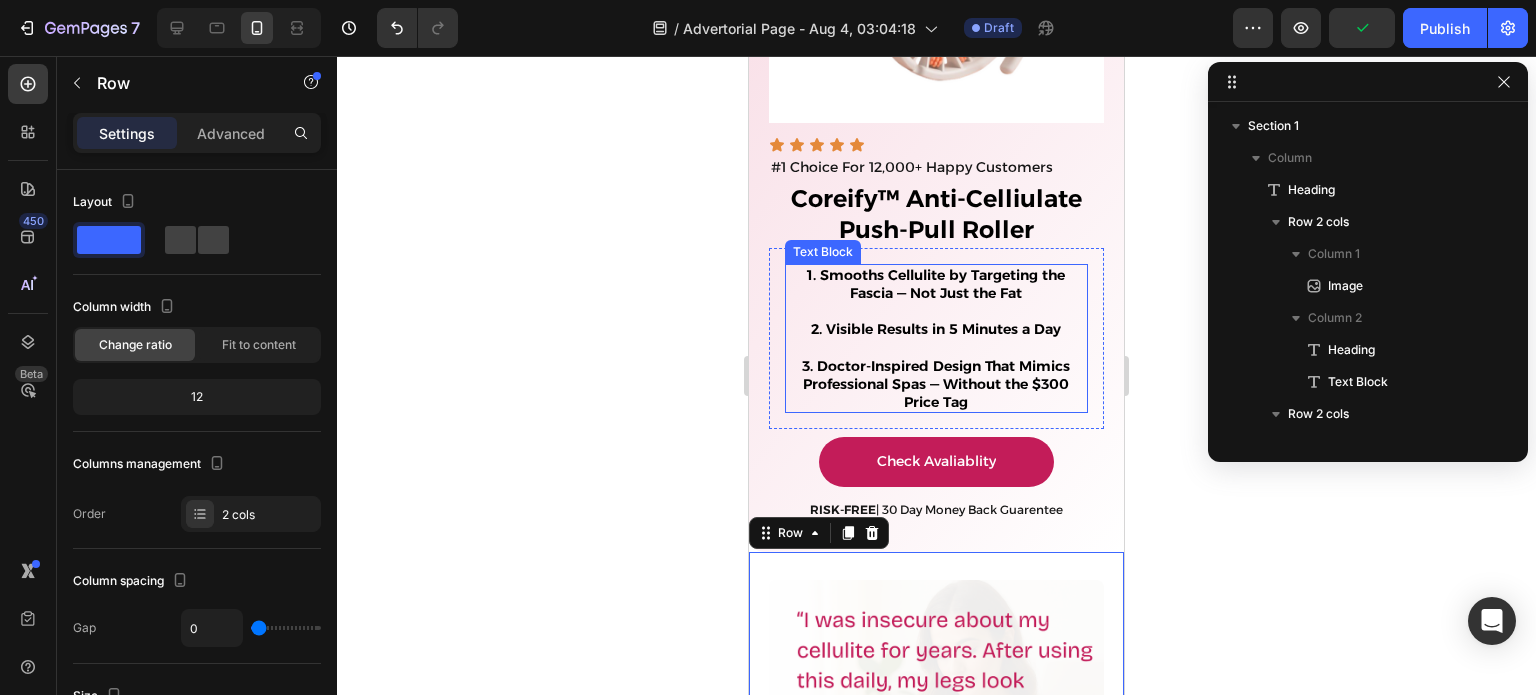 click on "3. Doctor-Inspired Design That Mimics Professional Spas — Without the $300 Price Tag" at bounding box center [936, 384] 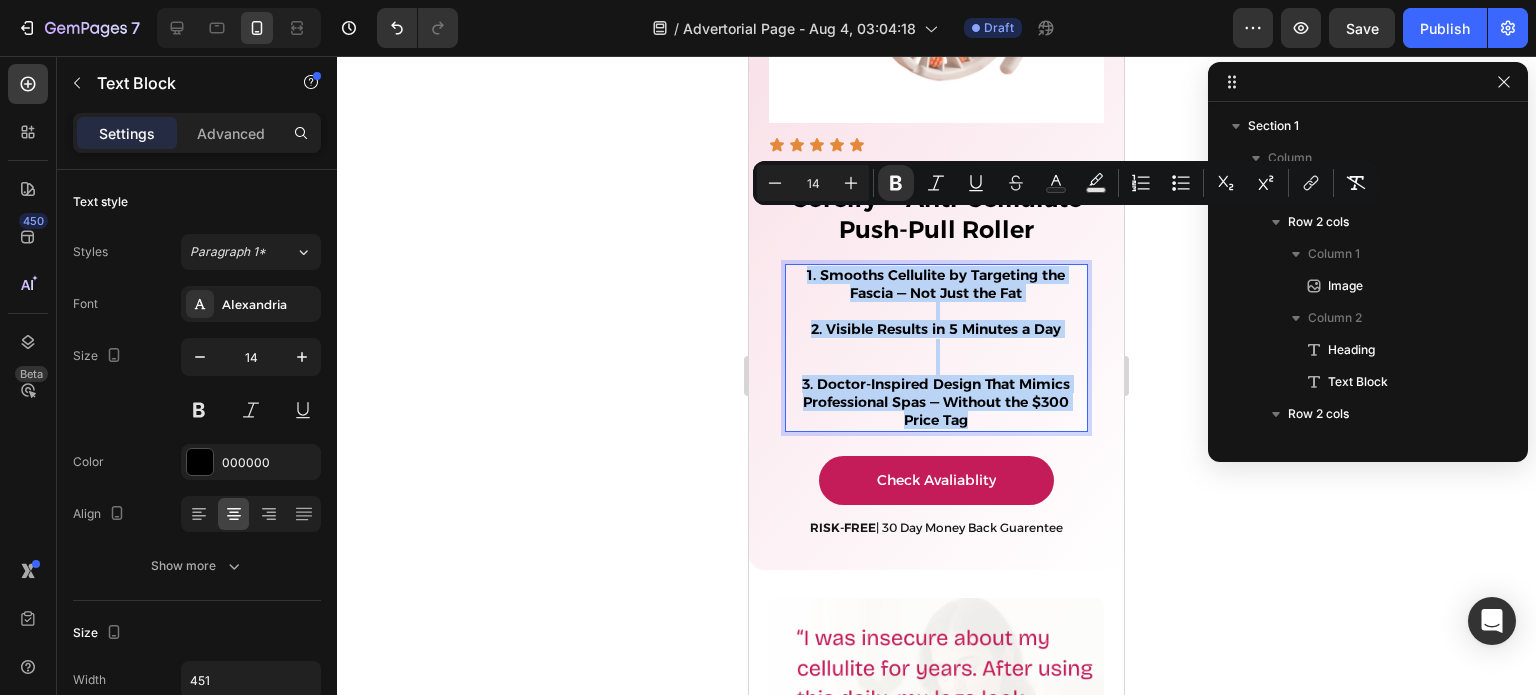 drag, startPoint x: 796, startPoint y: 216, endPoint x: 1017, endPoint y: 373, distance: 271.0904 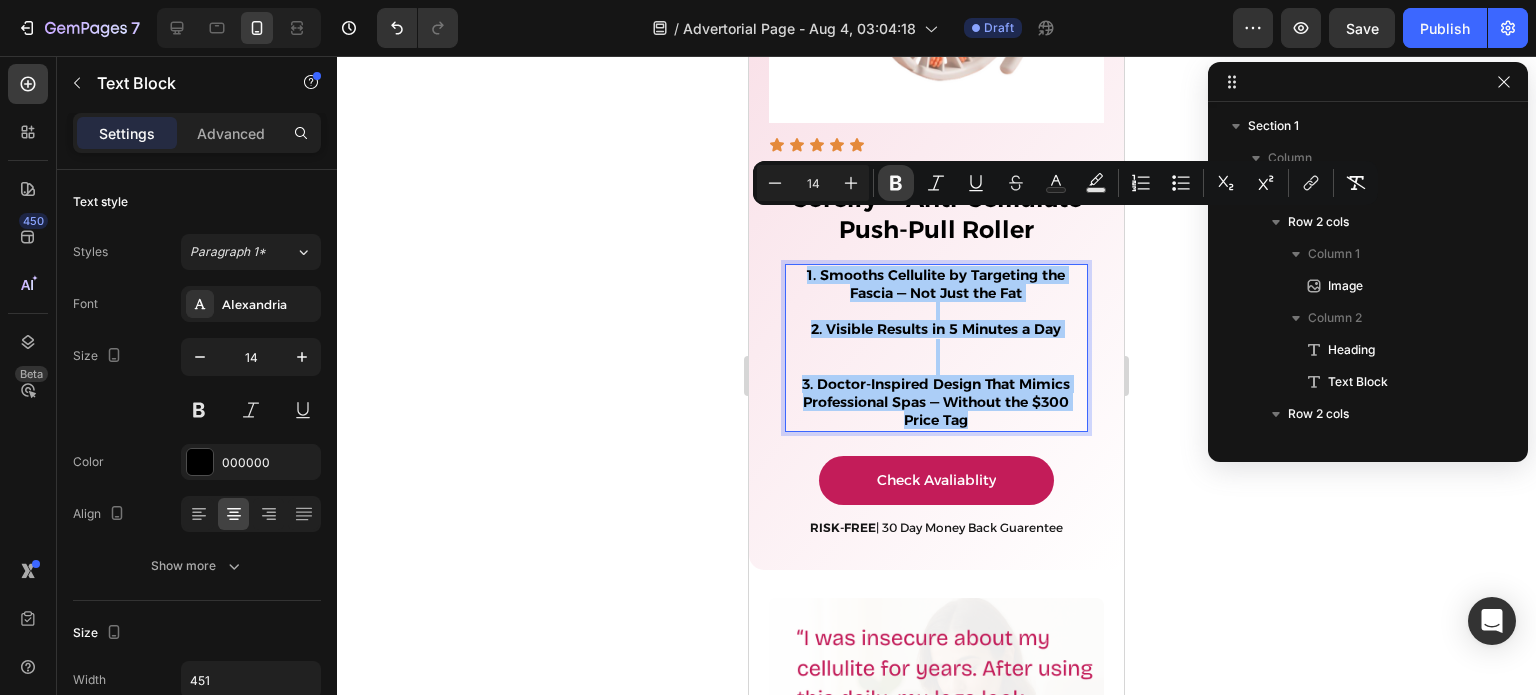 click 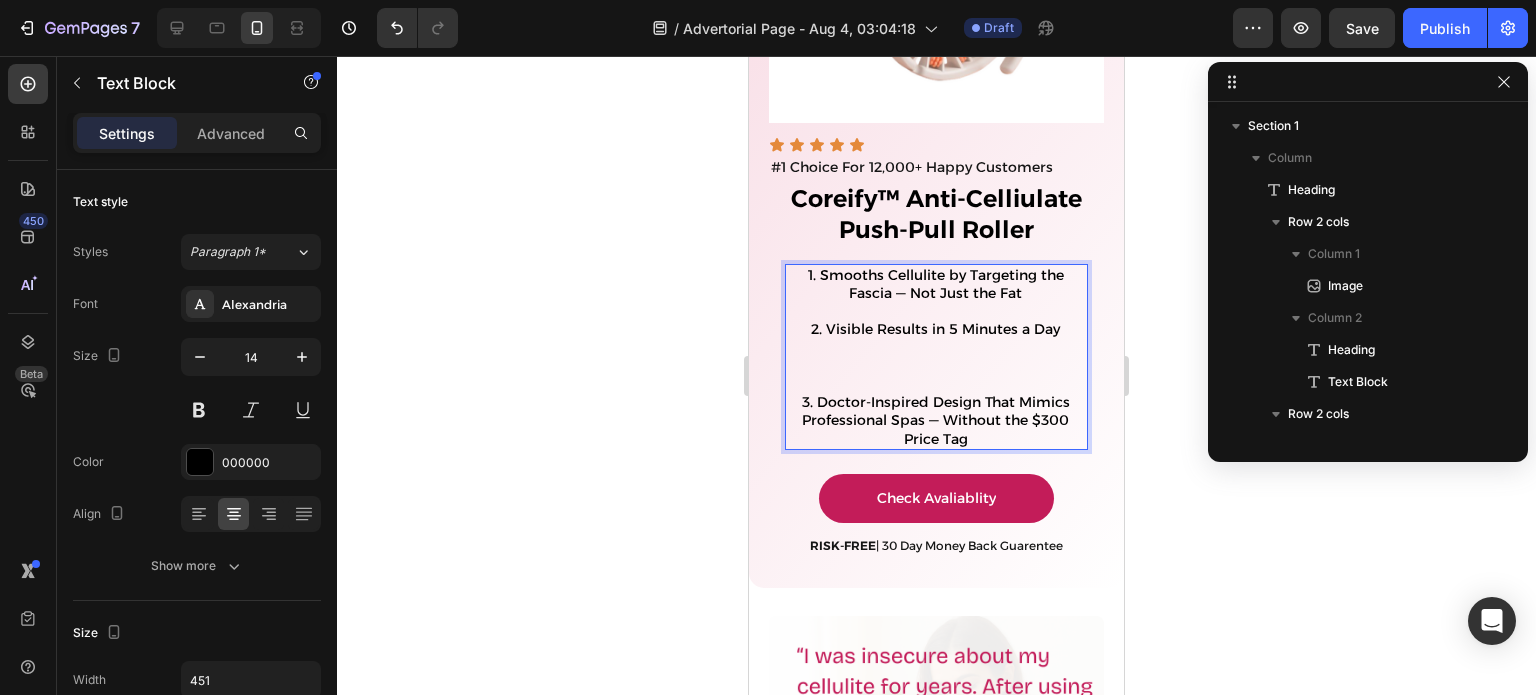 click at bounding box center [935, 366] 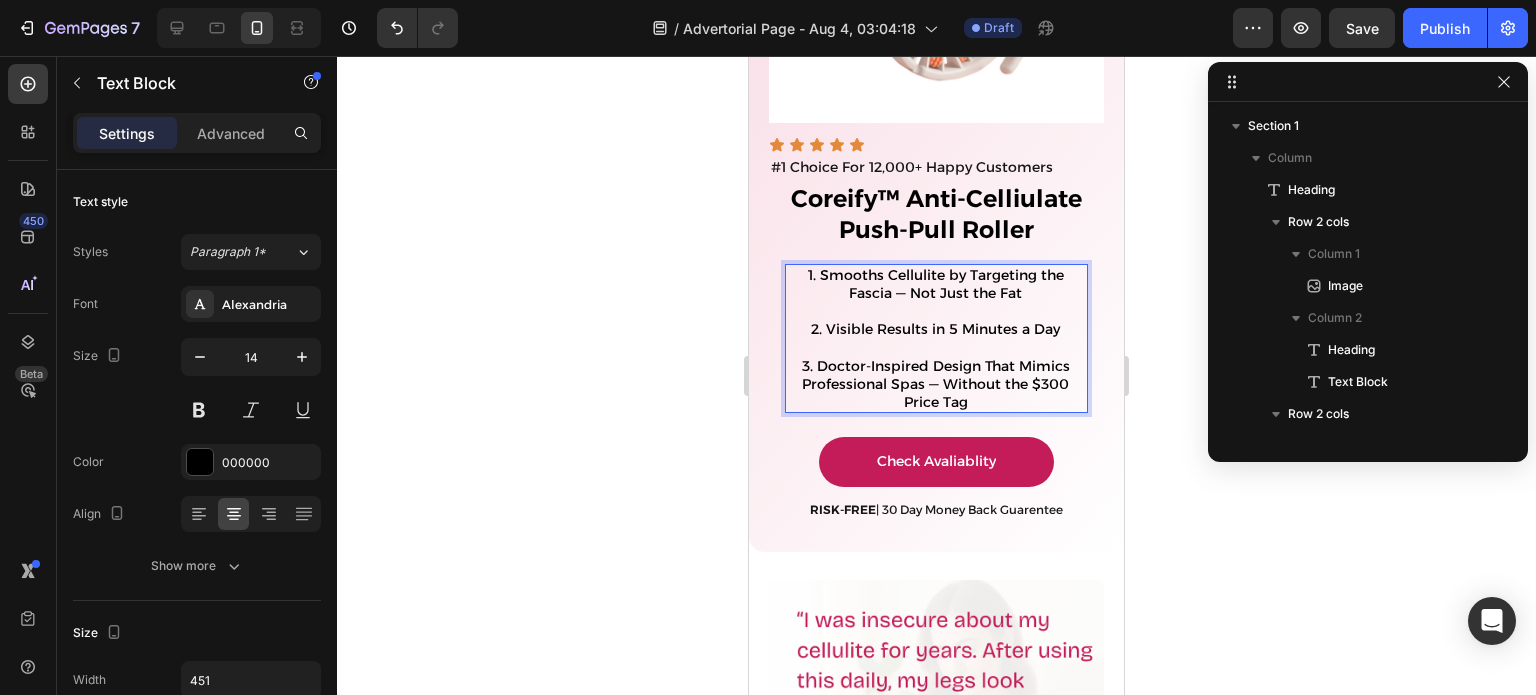 click at bounding box center [935, 311] 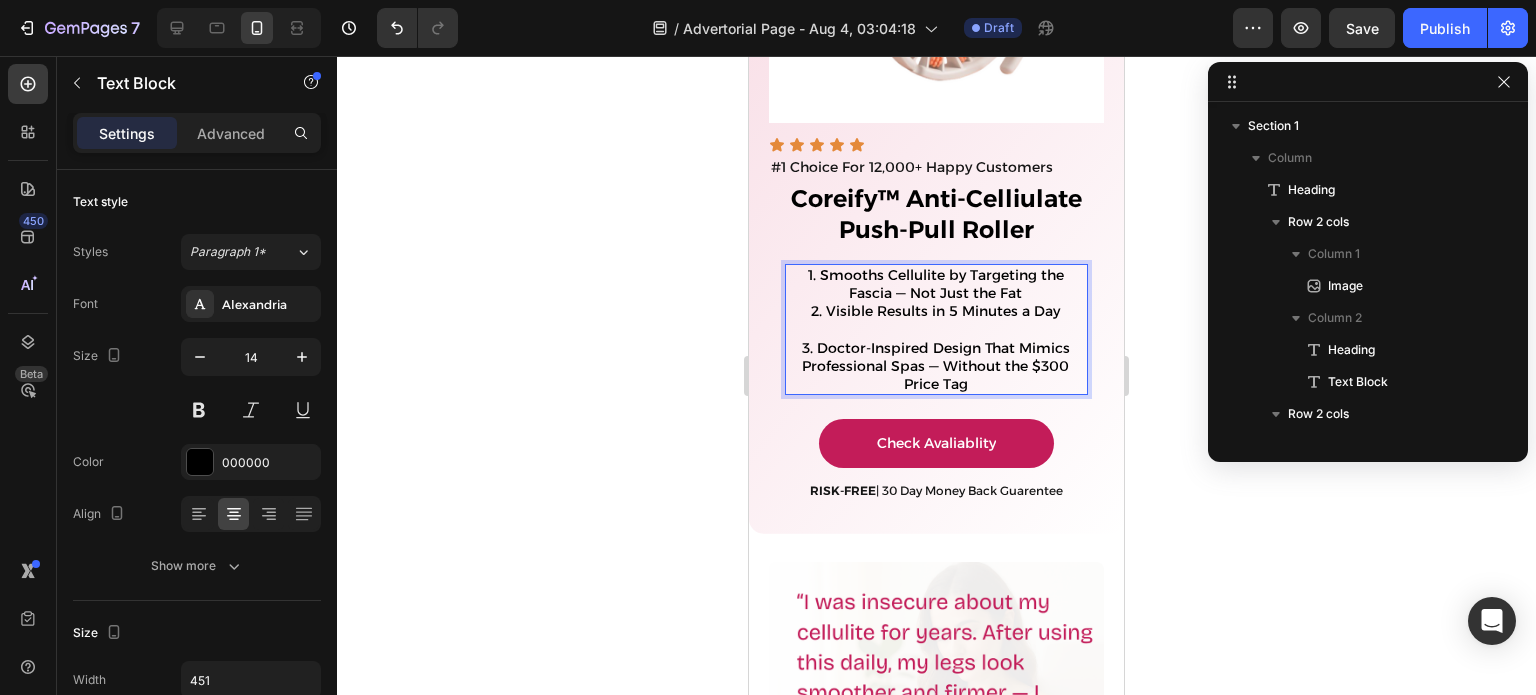 click on "2. Visible Results in 5 Minutes a Day" at bounding box center (935, 320) 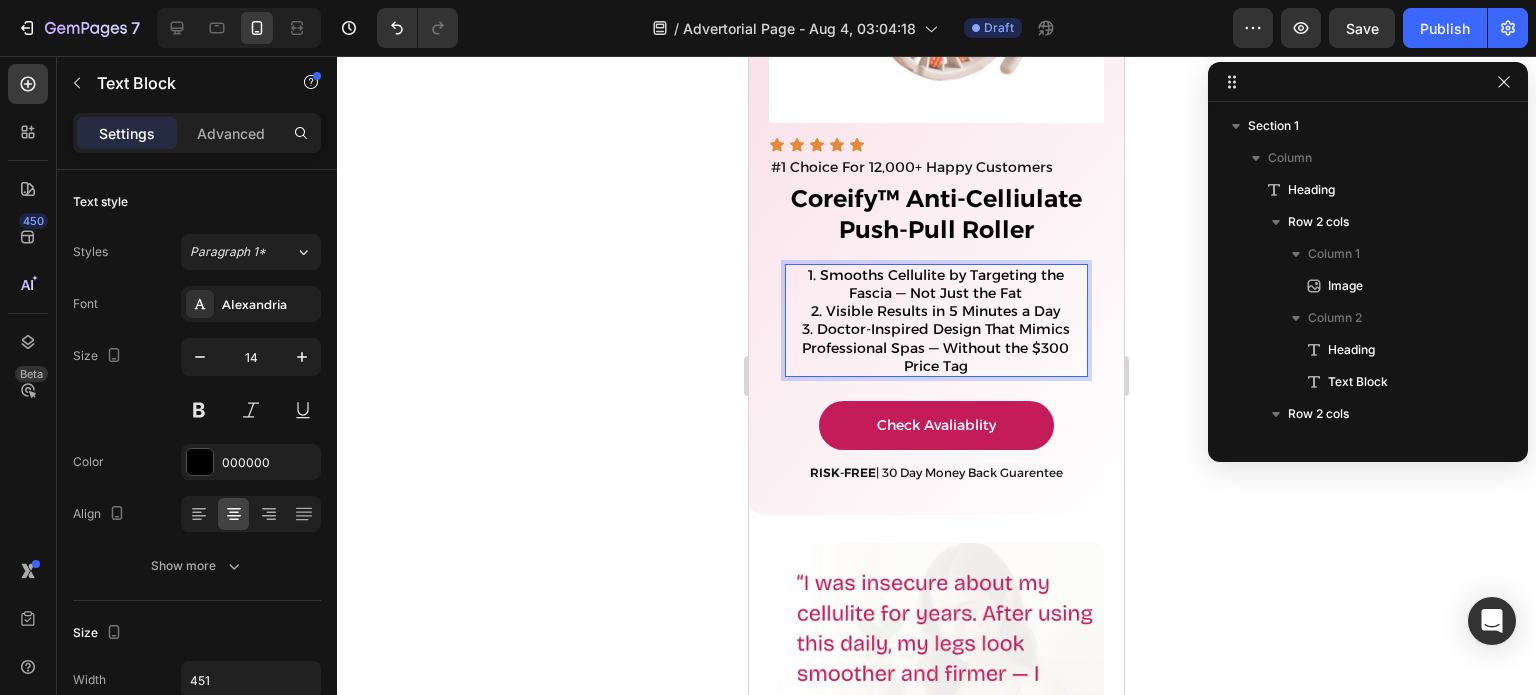 click on "3. Doctor-Inspired Design That Mimics Professional Spas — Without the $300 Price Tag" at bounding box center (935, 347) 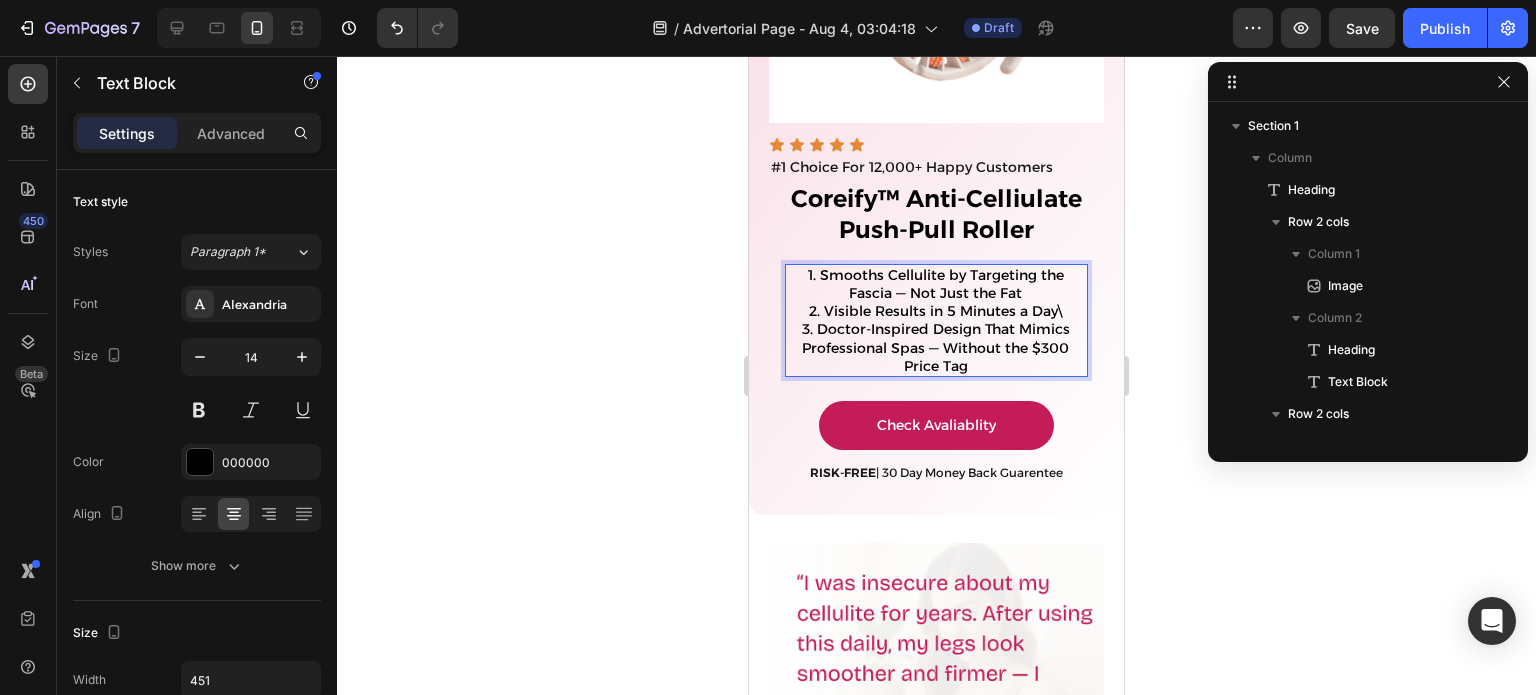 click on "2. Visible Results in 5 Minutes a Day\" at bounding box center (935, 311) 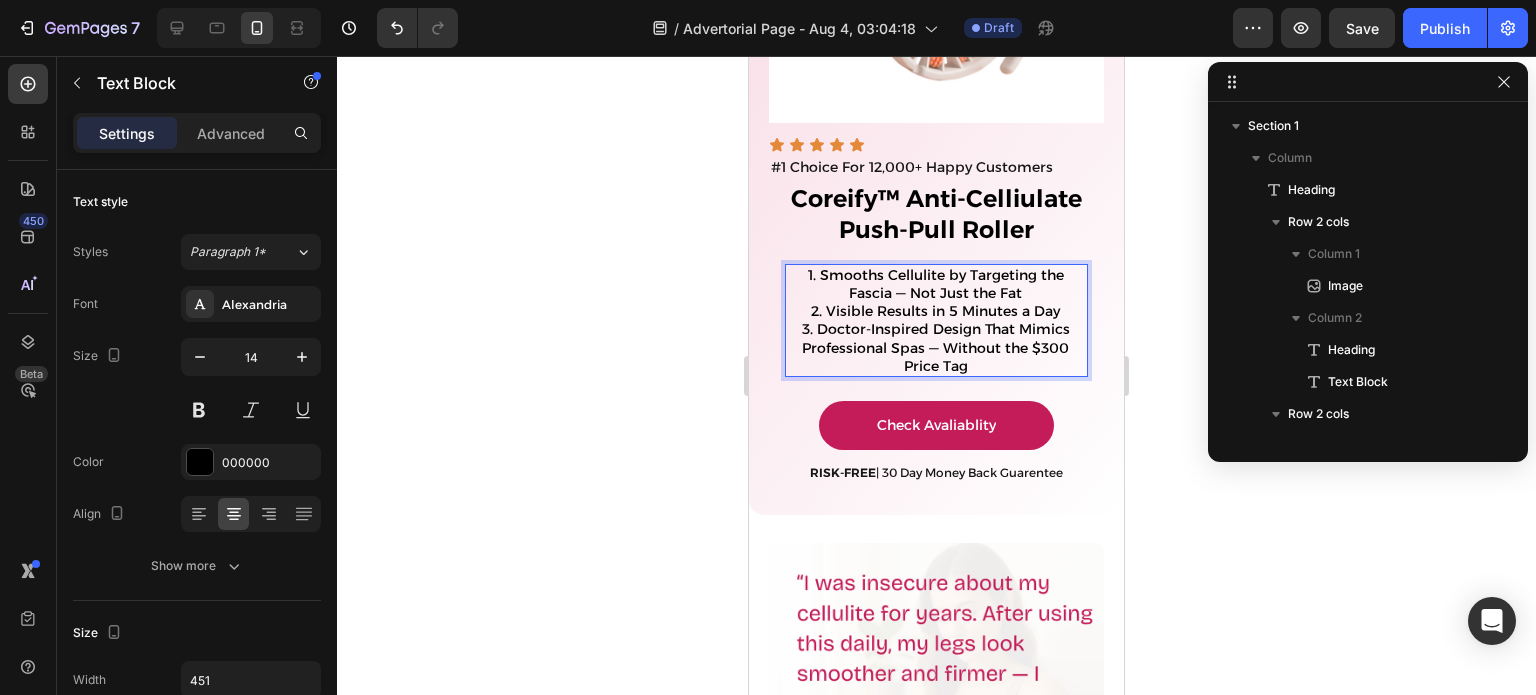 click on "2. Visible Results in 5 Minutes a Day" at bounding box center [935, 311] 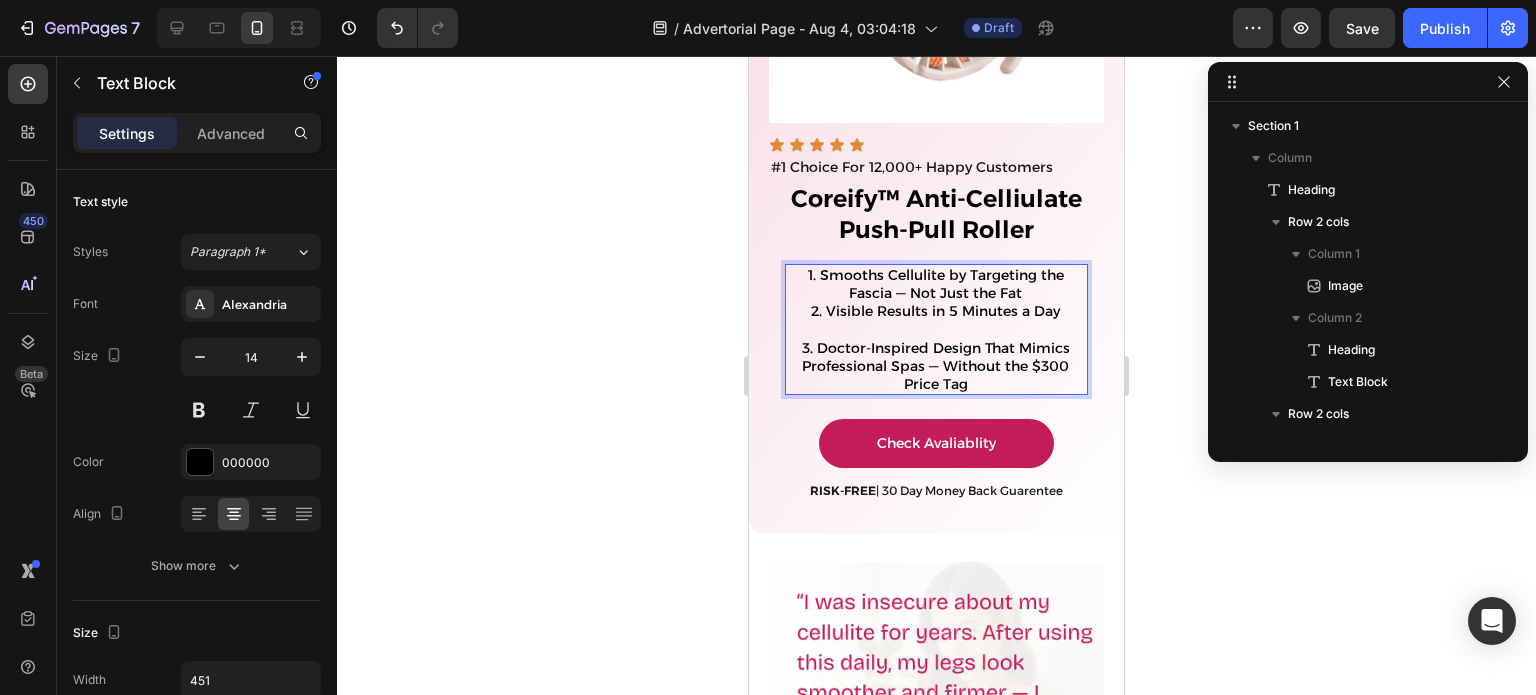 click on "1. Smooths Cellulite by Targeting the Fascia — Not Just the Fat" at bounding box center [935, 284] 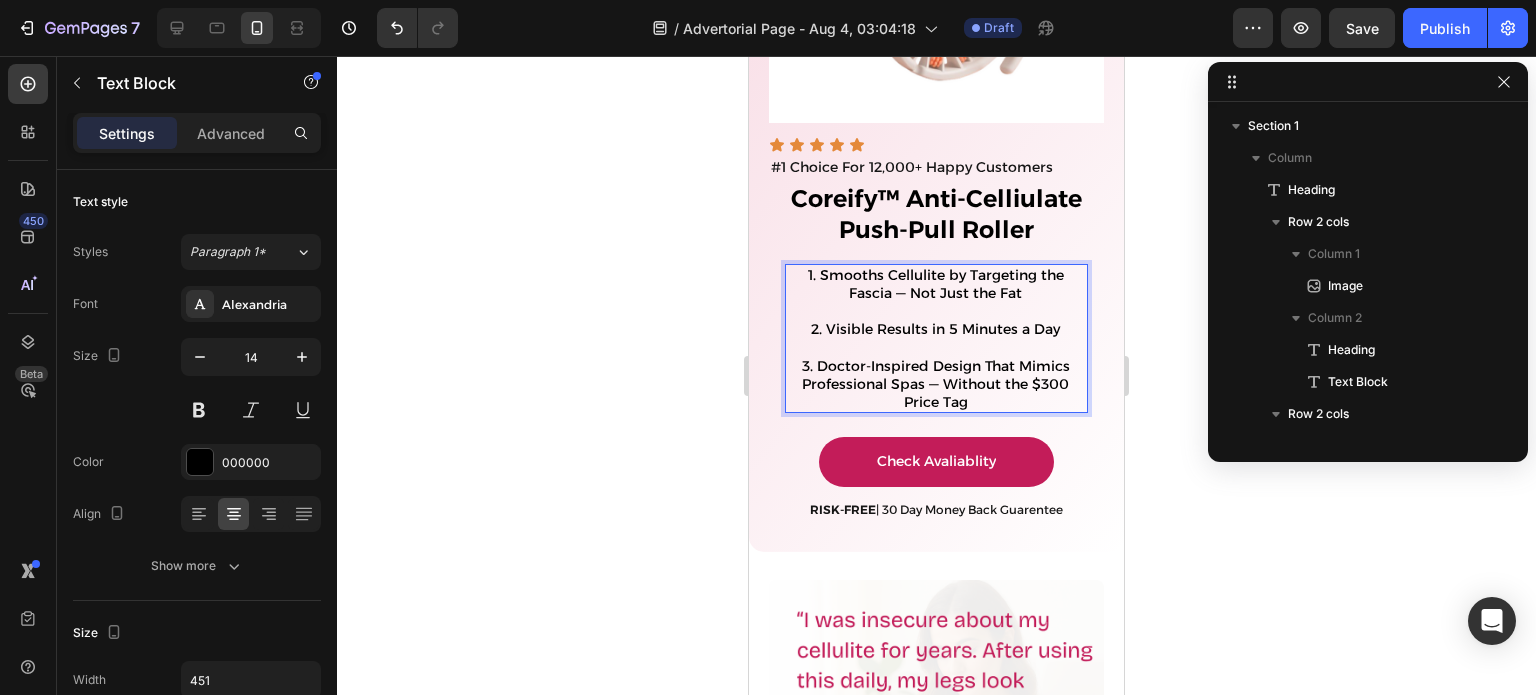 click on "3. Doctor-Inspired Design That Mimics Professional Spas — Without the $300 Price Tag" at bounding box center (935, 384) 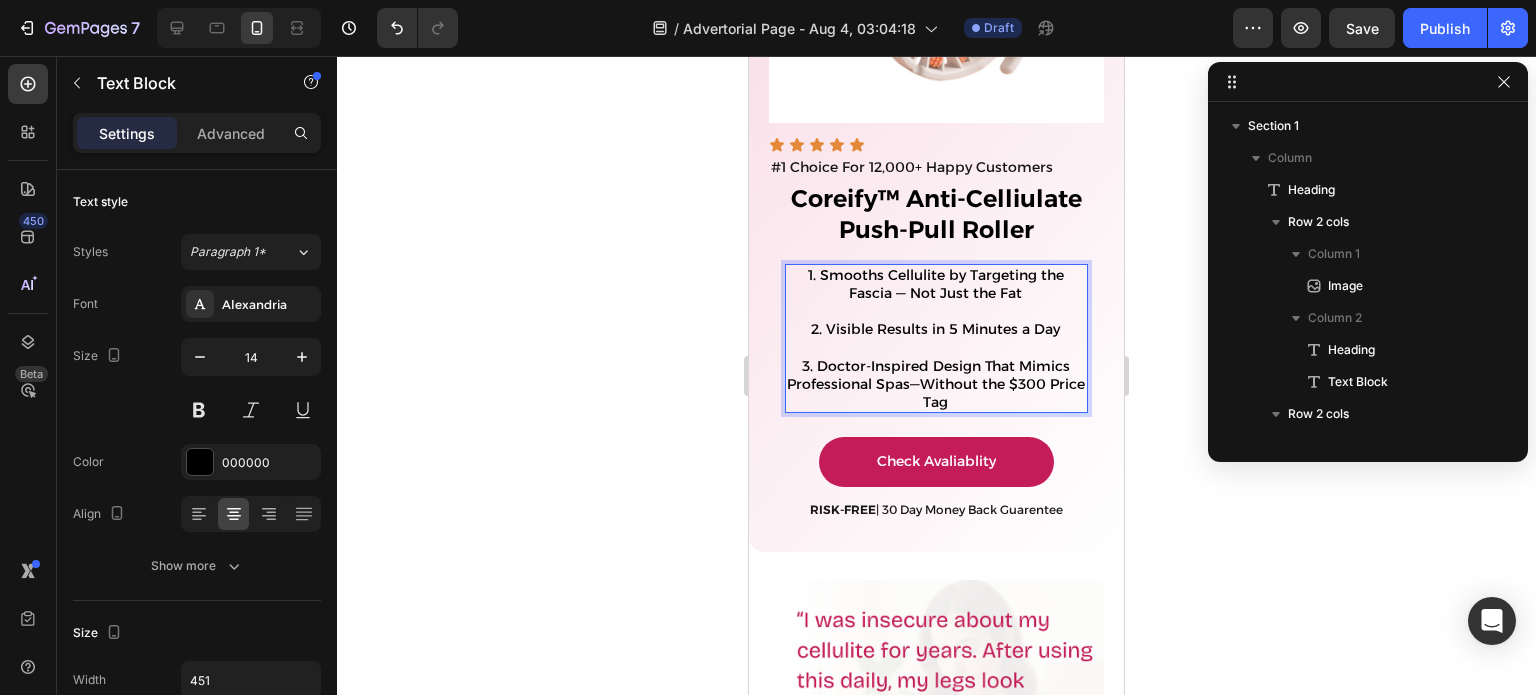 click on "1. Smooths Cellulite by Targeting the Fascia — Not Just the Fat" at bounding box center (935, 284) 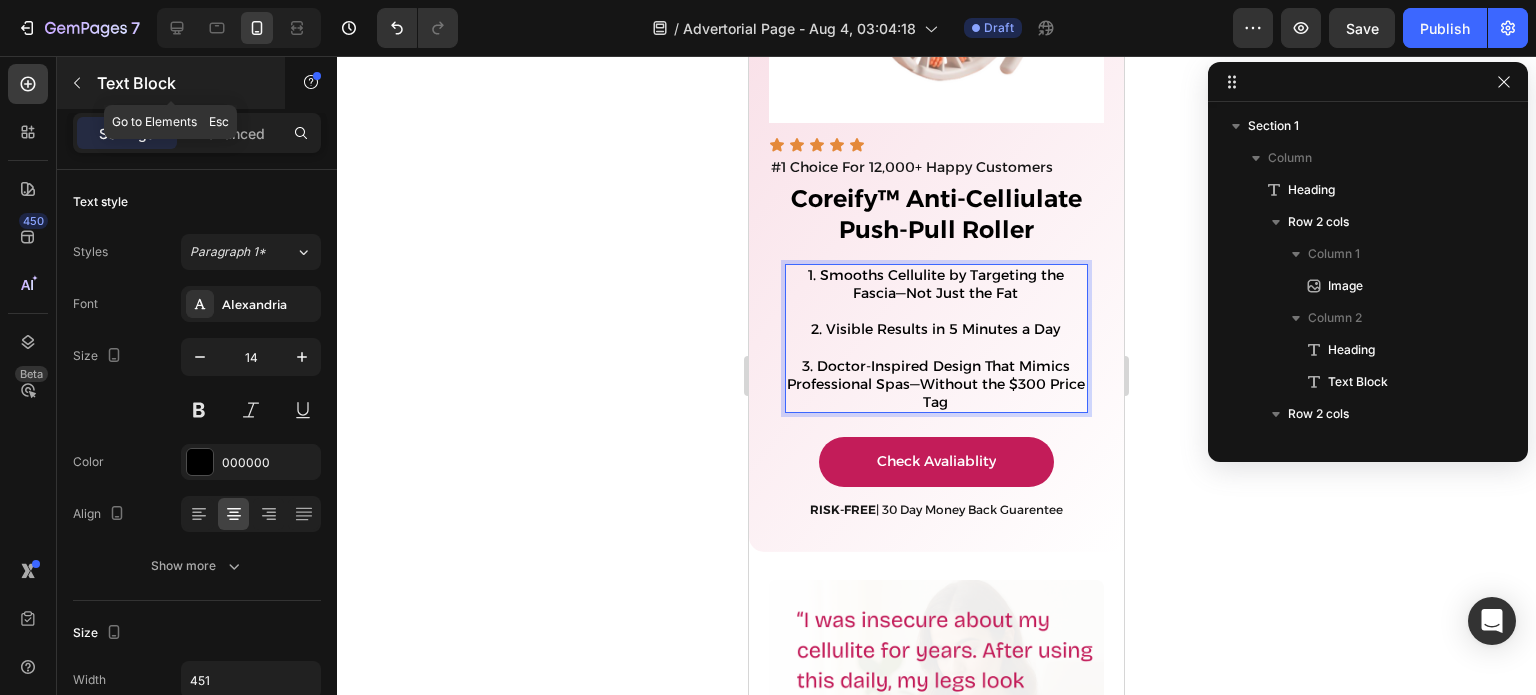 click 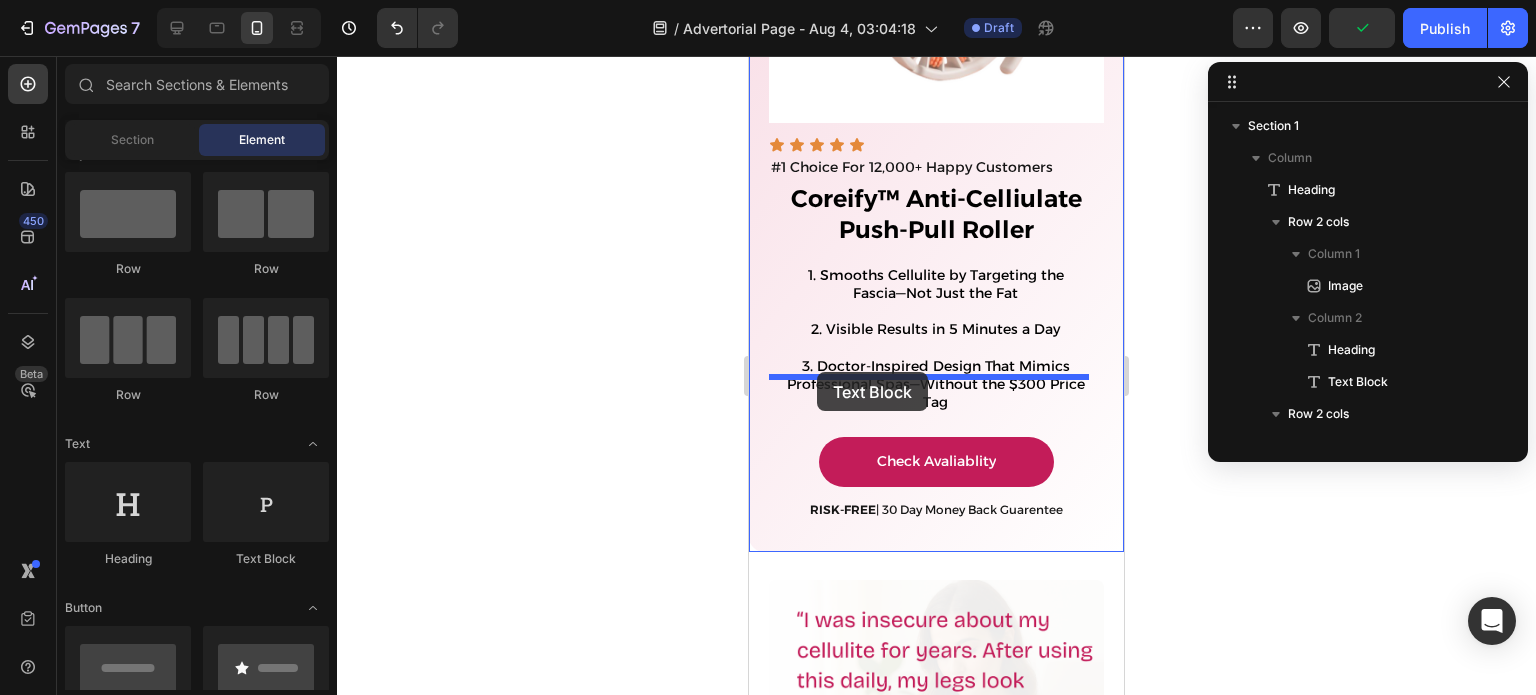 drag, startPoint x: 1497, startPoint y: 427, endPoint x: 817, endPoint y: 373, distance: 682.14075 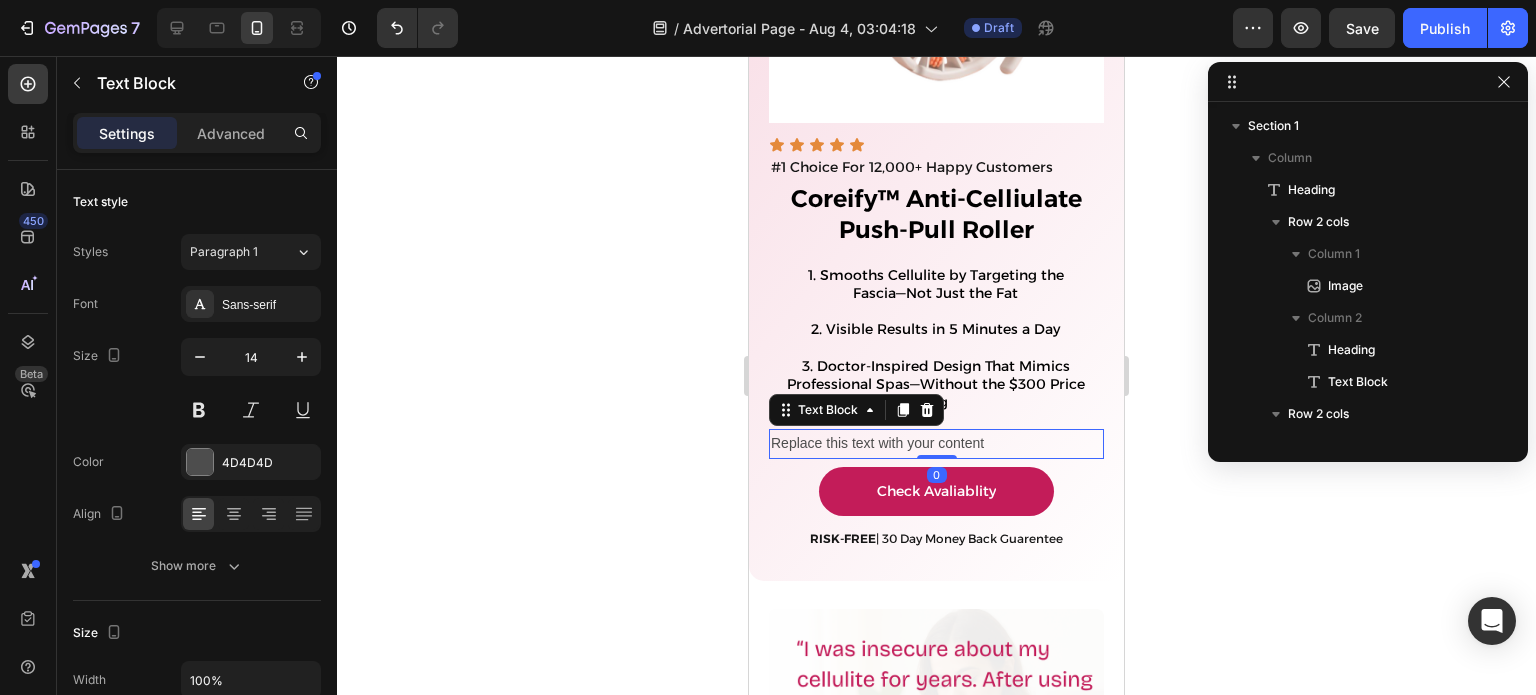 click on "Replace this text with your content" at bounding box center (936, 443) 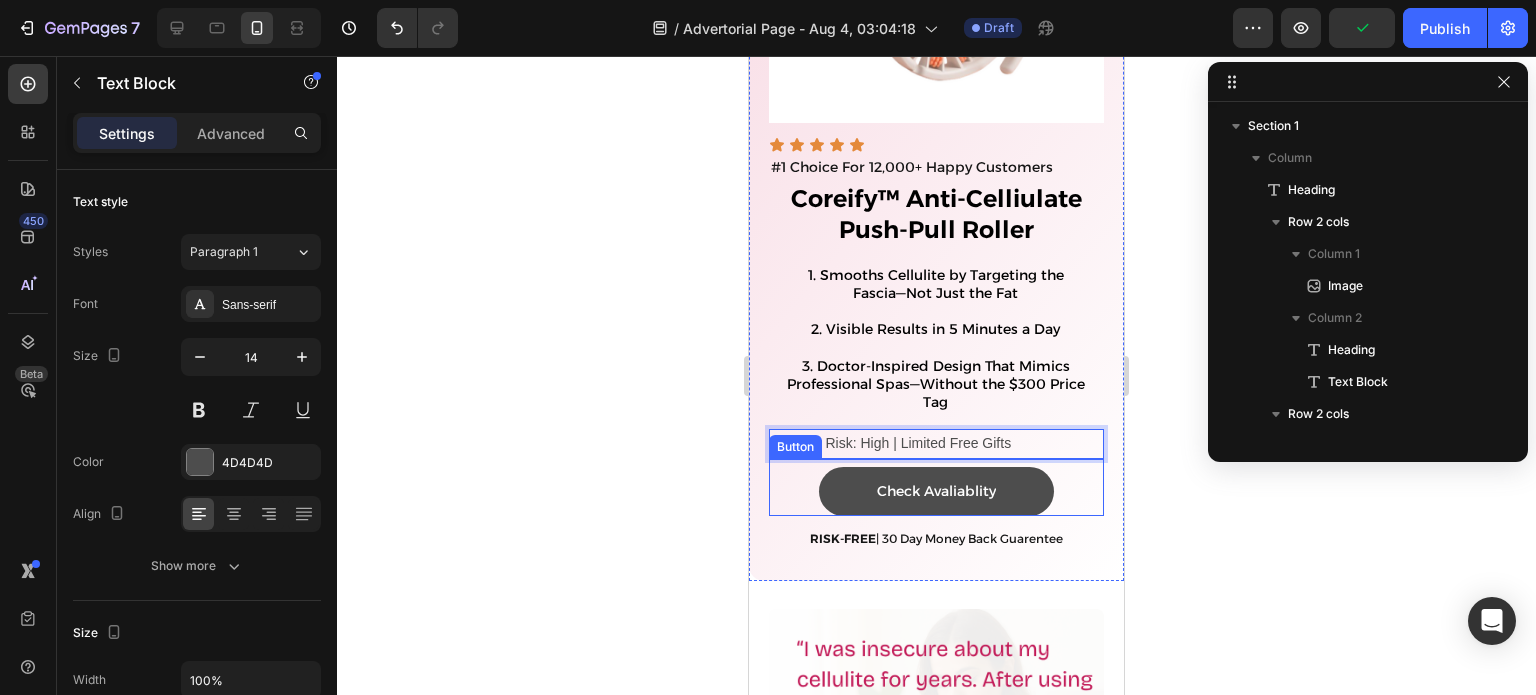 click on "Check Avaliablity" at bounding box center [936, 491] 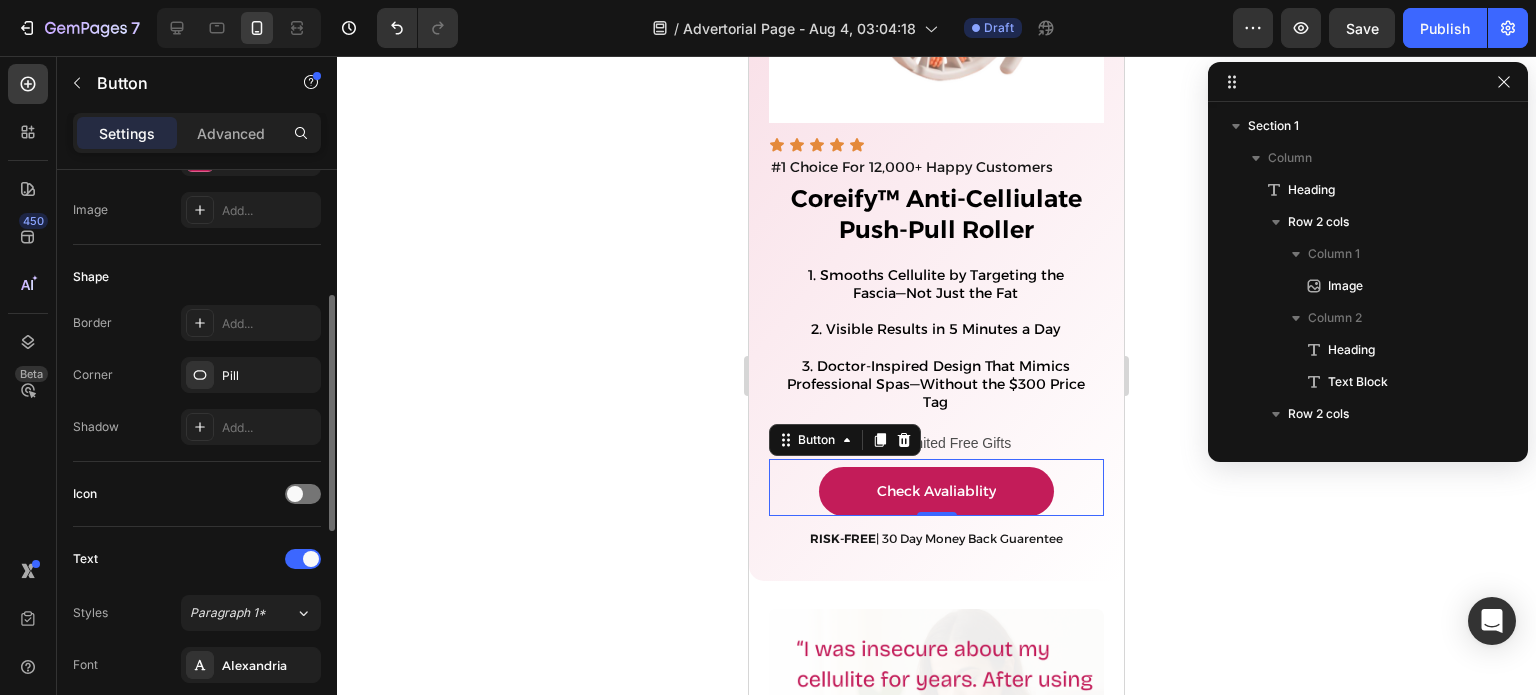 scroll, scrollTop: 309, scrollLeft: 0, axis: vertical 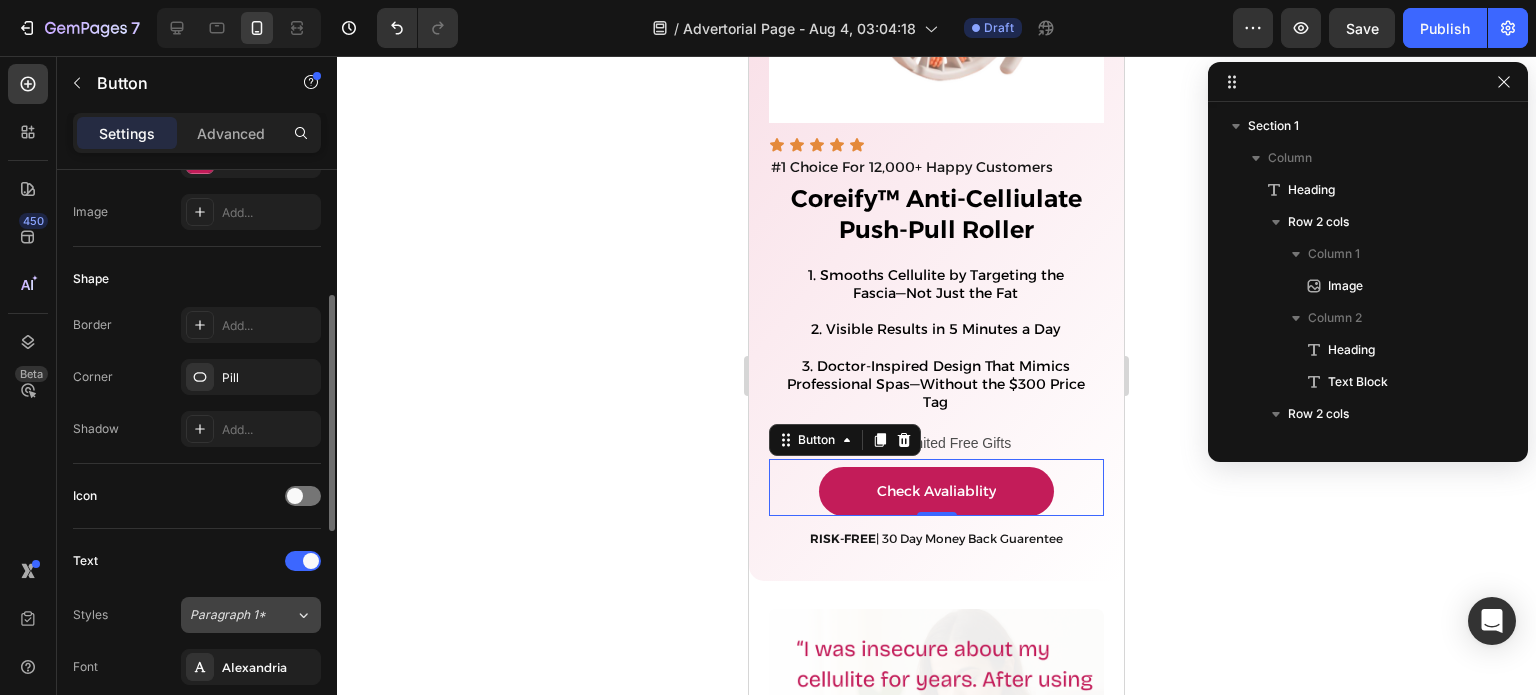 click on "Paragraph 1*" 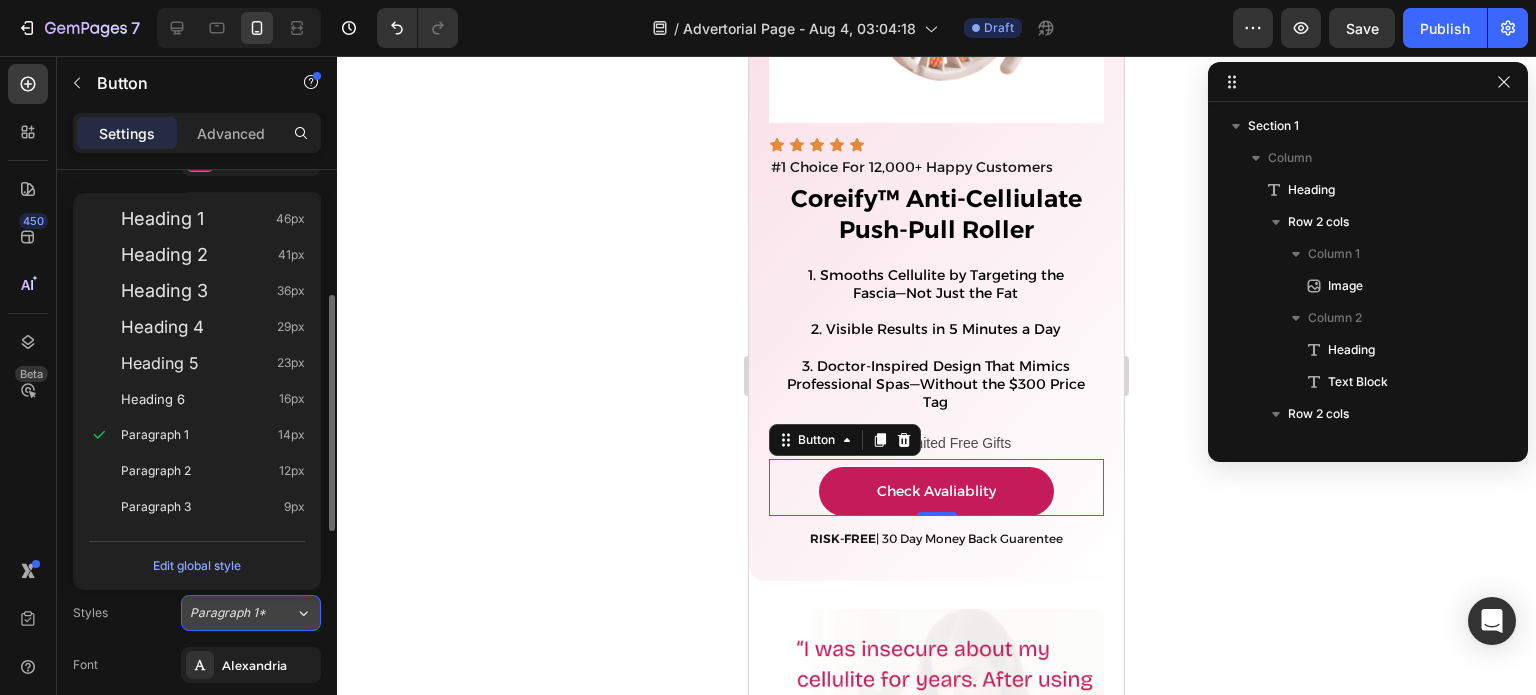 scroll, scrollTop: 309, scrollLeft: 0, axis: vertical 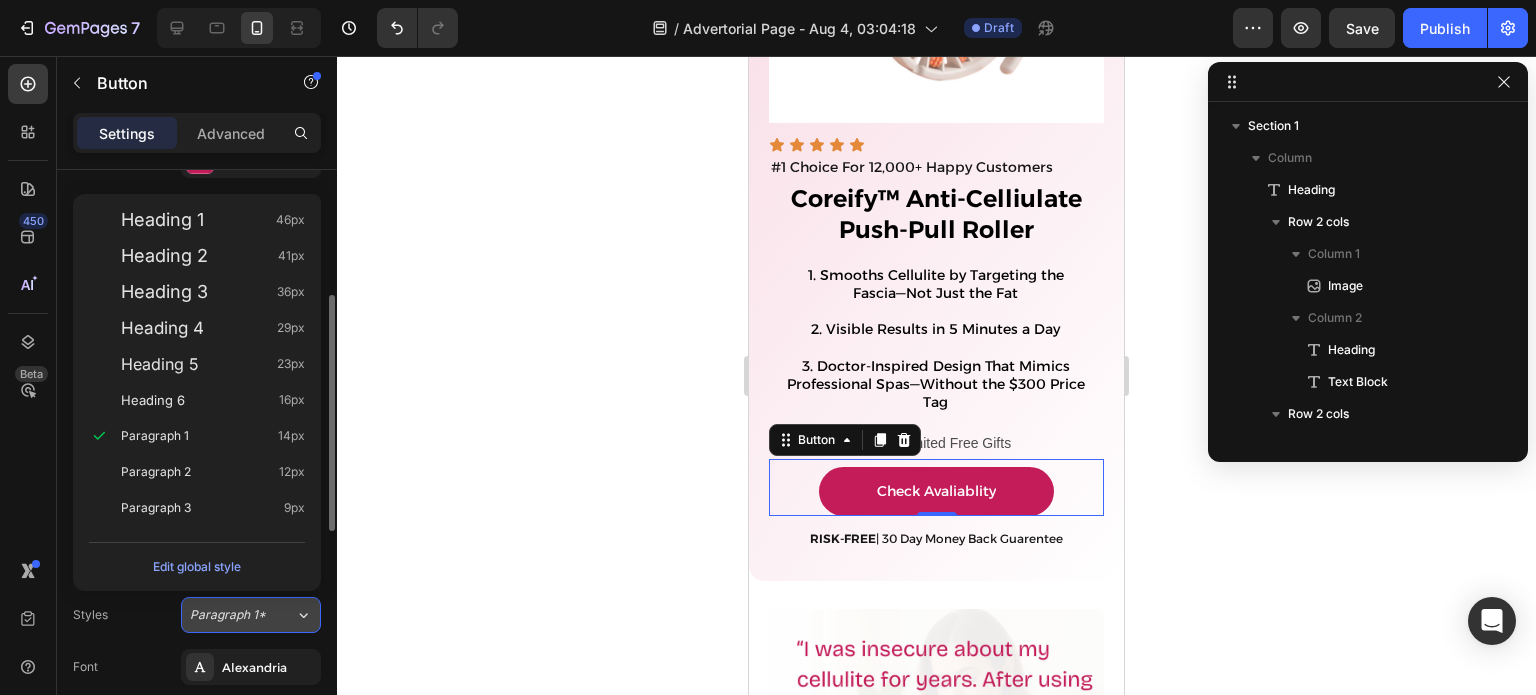 click on "Paragraph 1*" 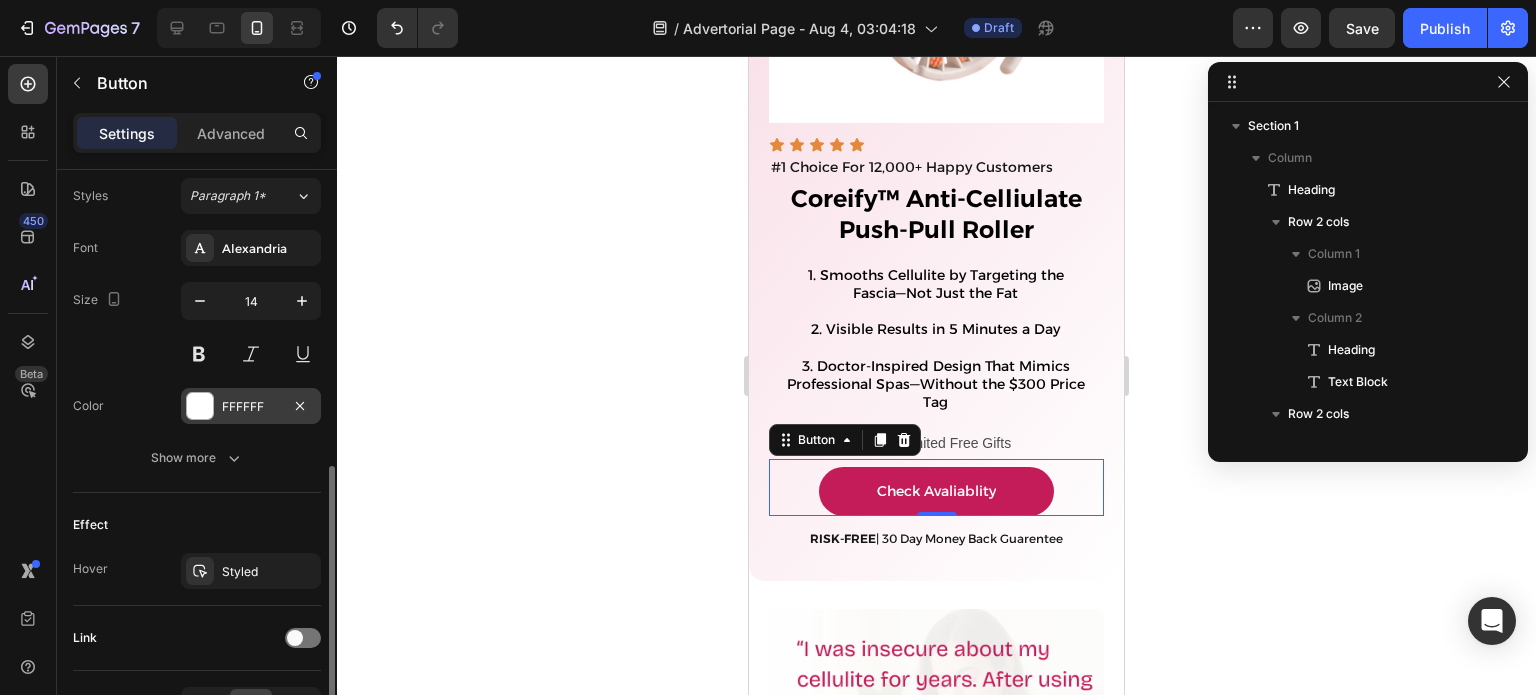 scroll, scrollTop: 848, scrollLeft: 0, axis: vertical 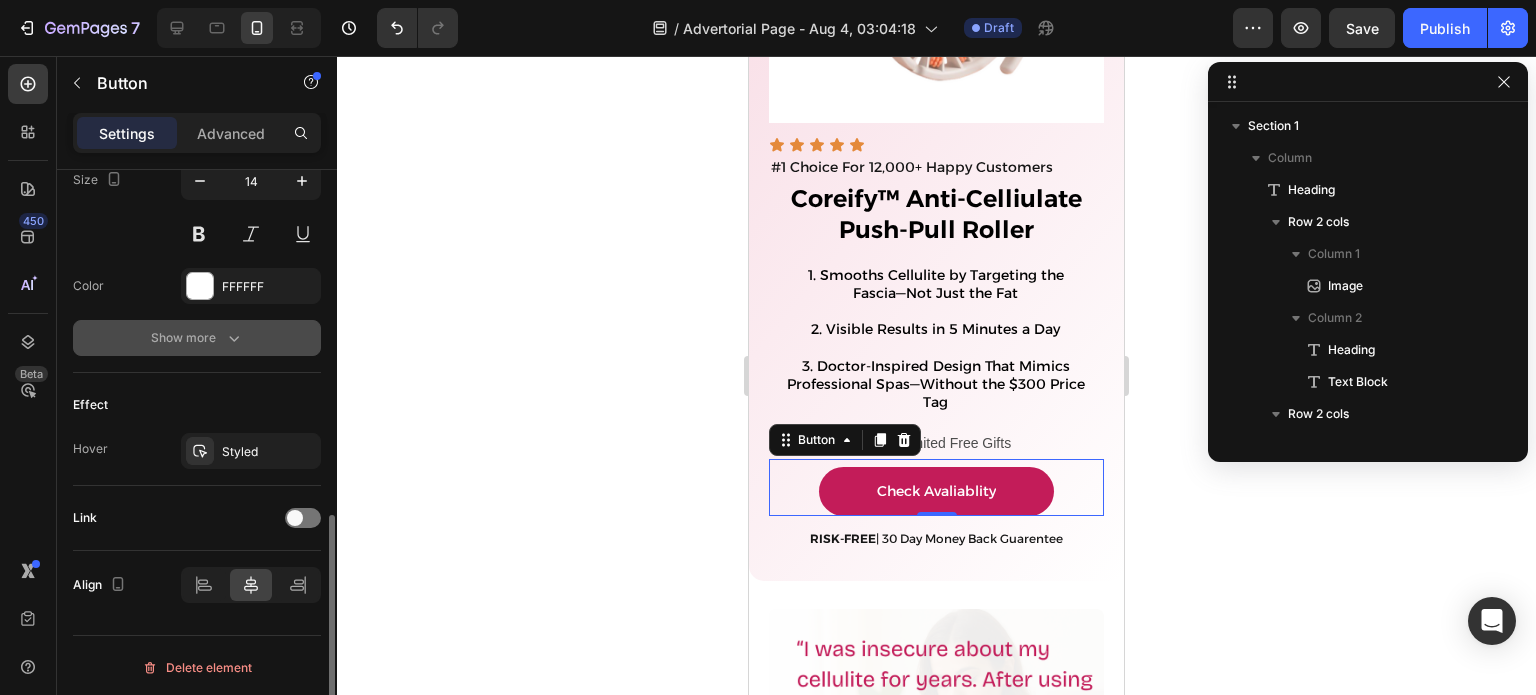 click 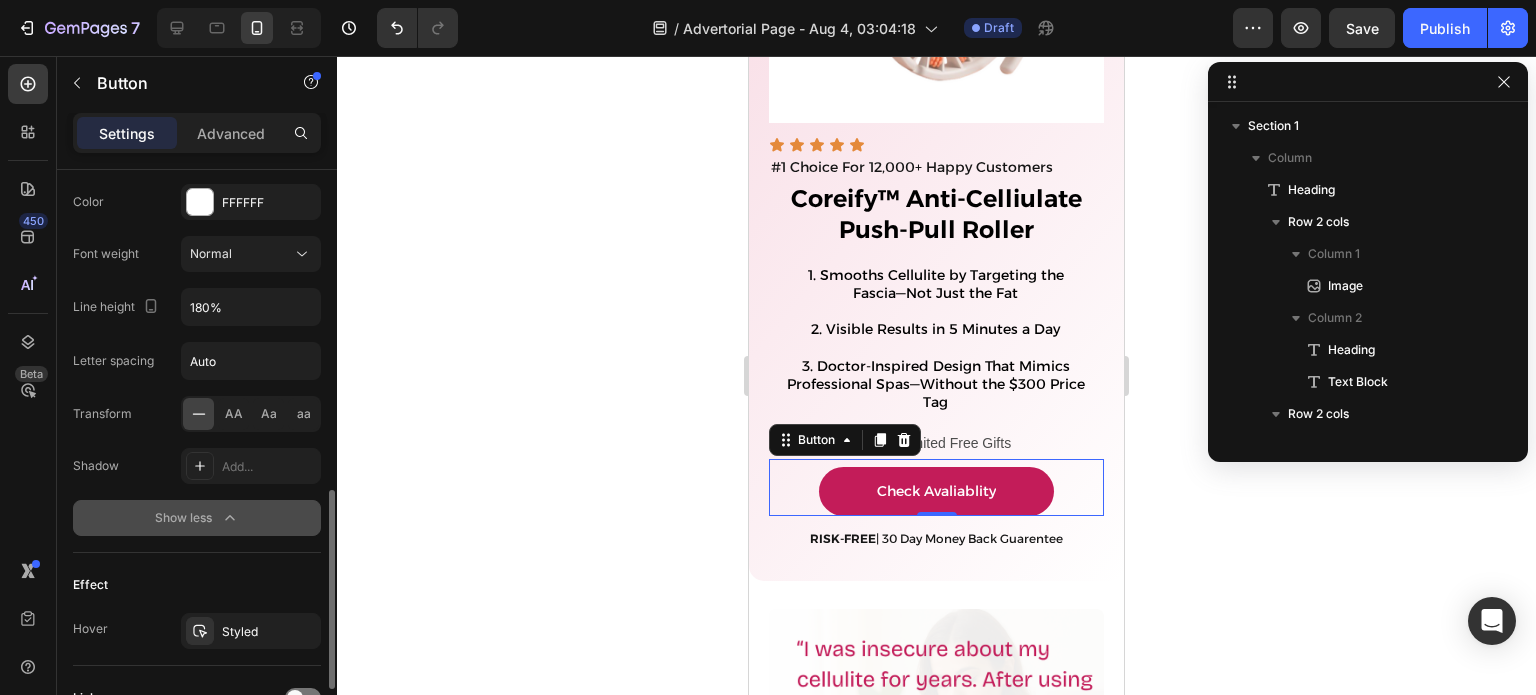 scroll, scrollTop: 932, scrollLeft: 0, axis: vertical 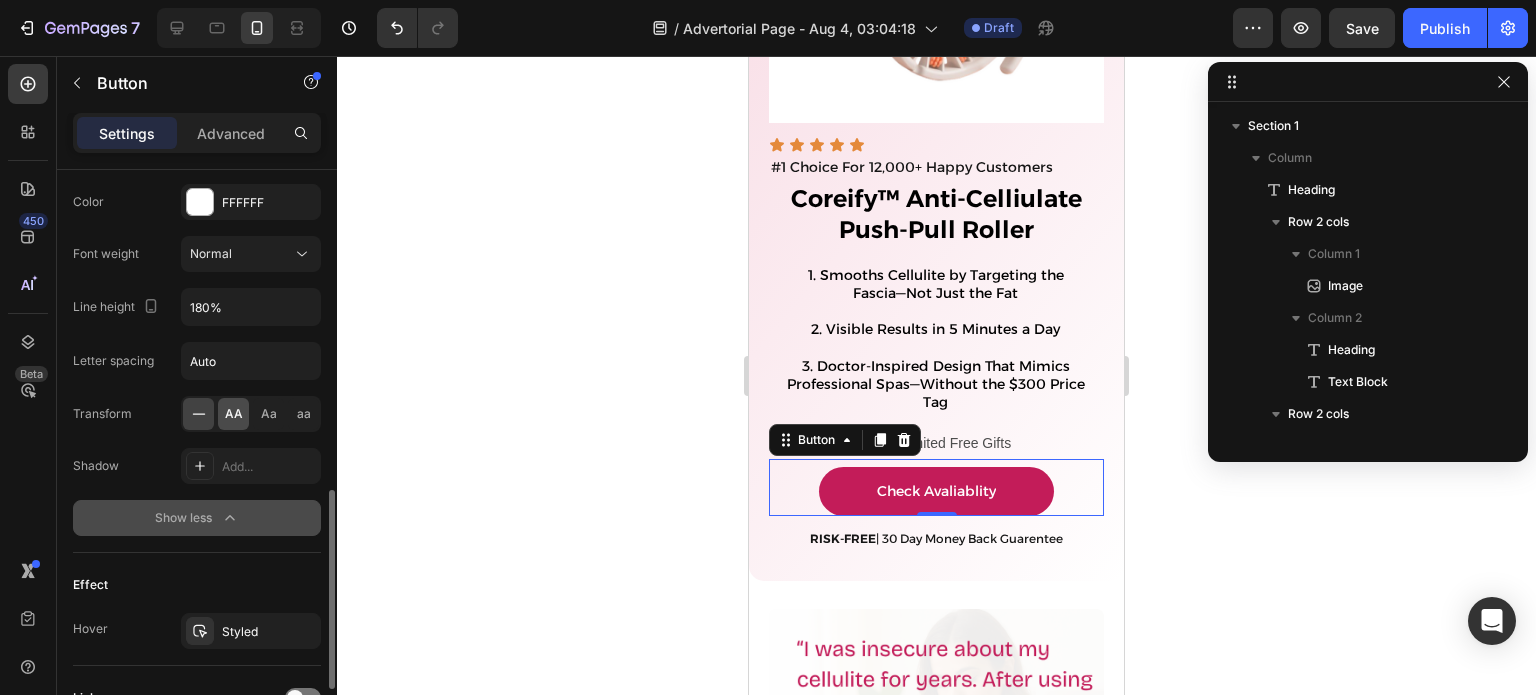 click on "AA" 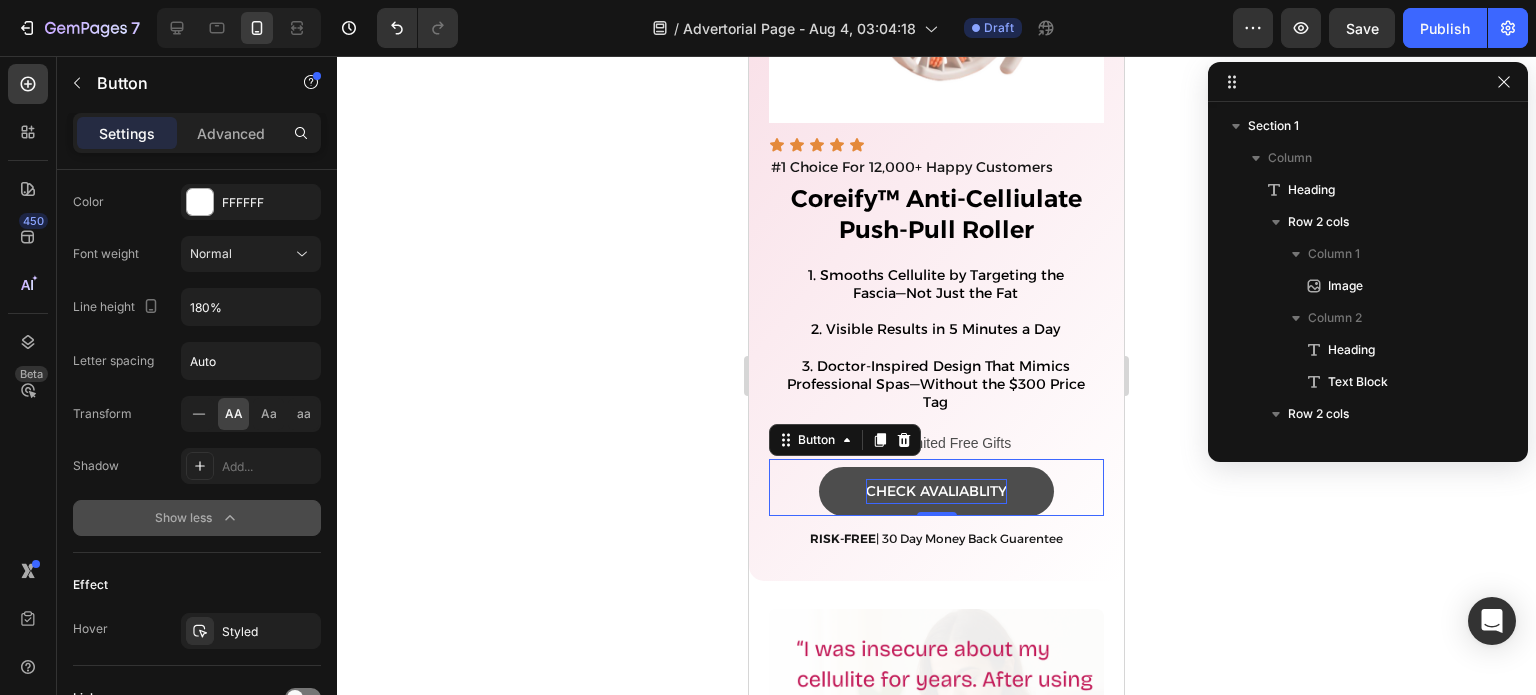 click on "Check Avaliablity" at bounding box center [936, 491] 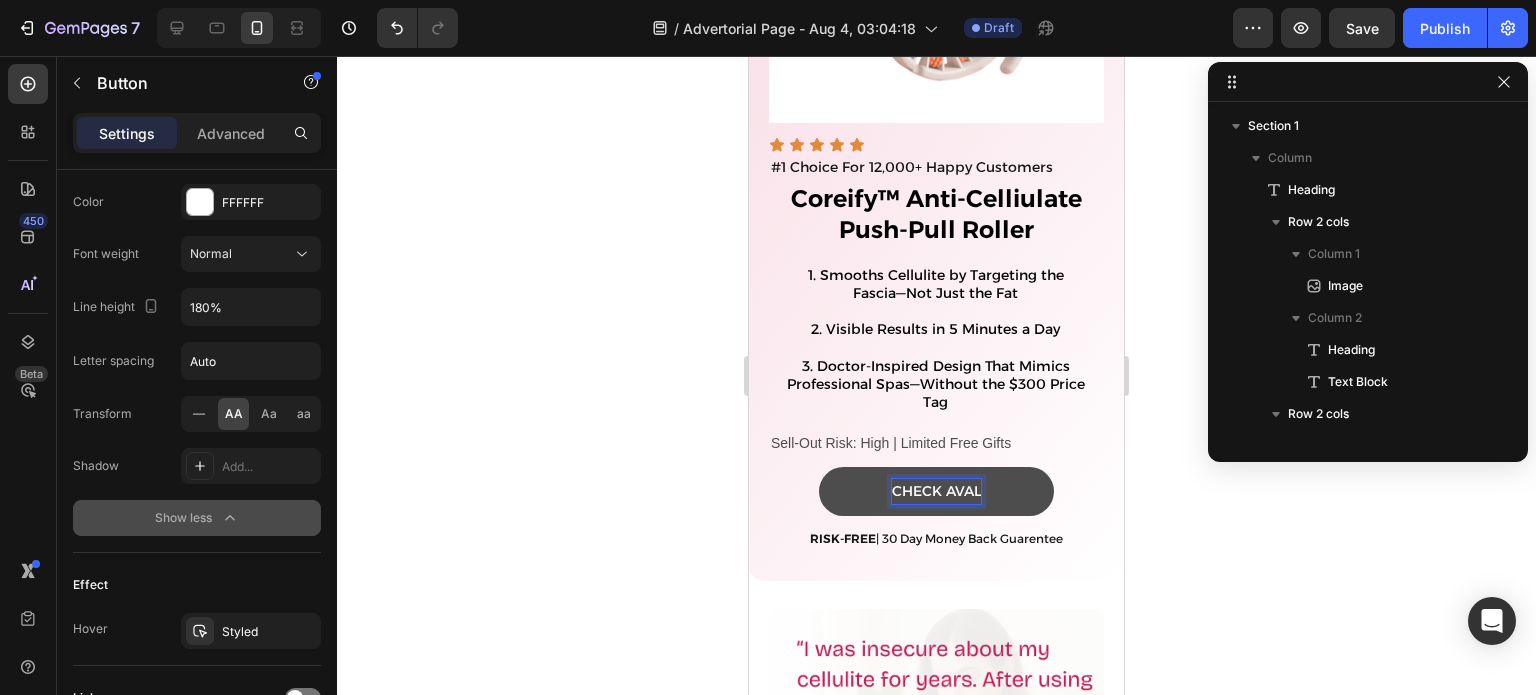 click on "Check AVAL" at bounding box center (936, 491) 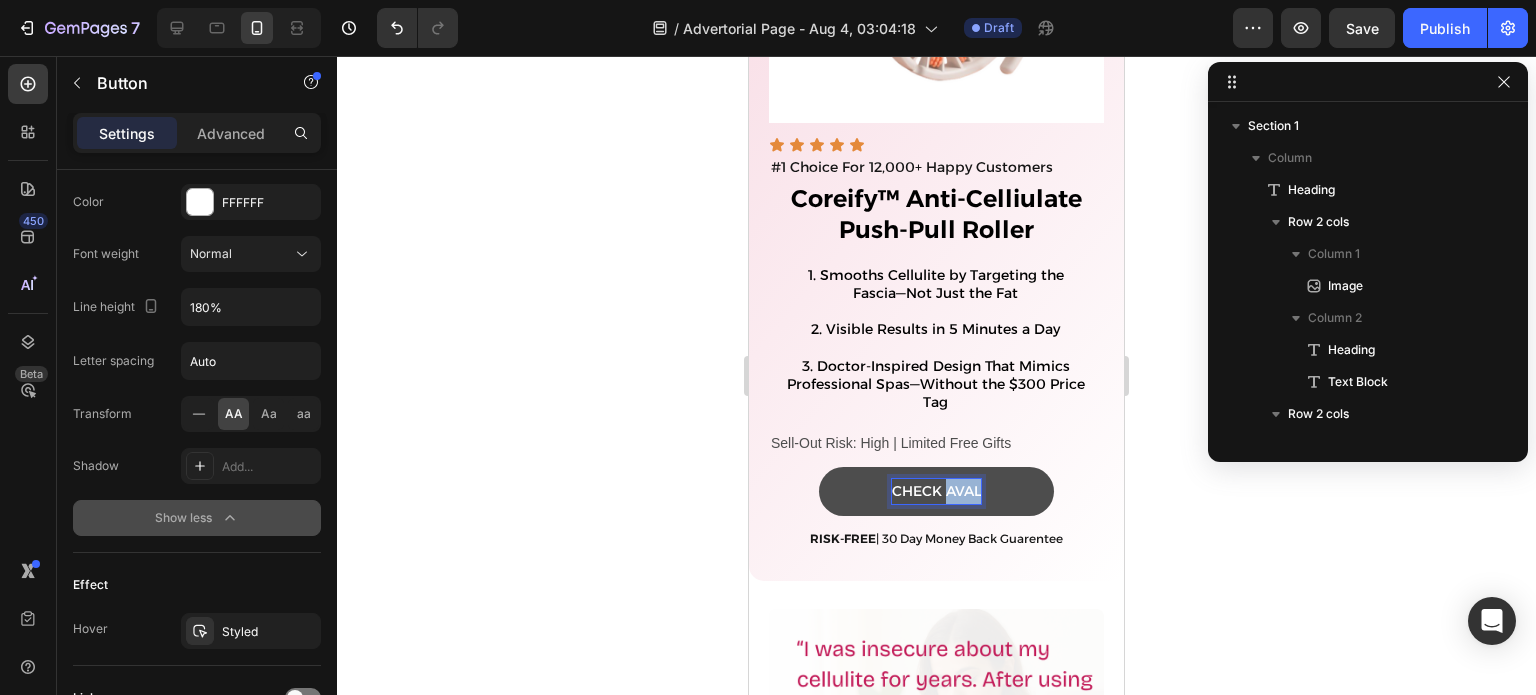 click on "Check AVAL" at bounding box center (936, 491) 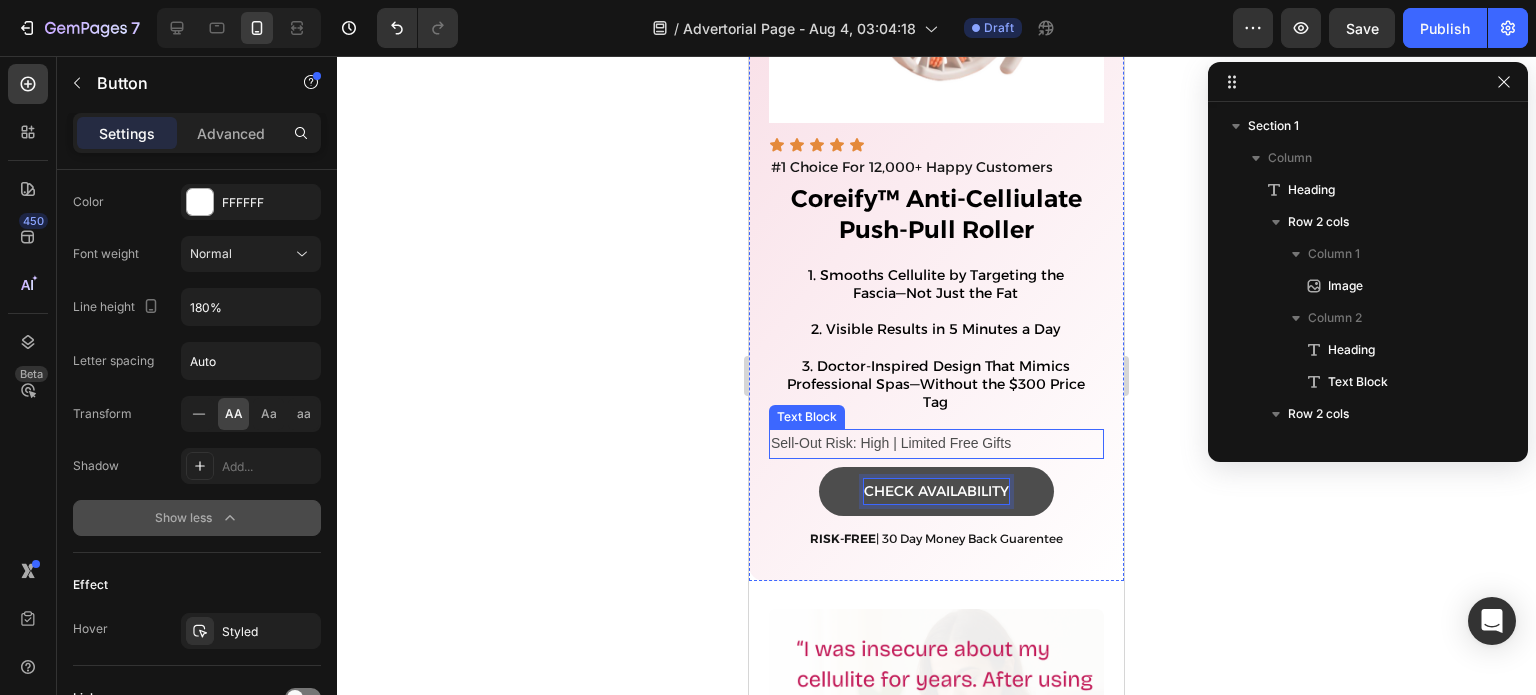 click on "Sell-Out Risk: High | Limited Free Gifts" at bounding box center (936, 443) 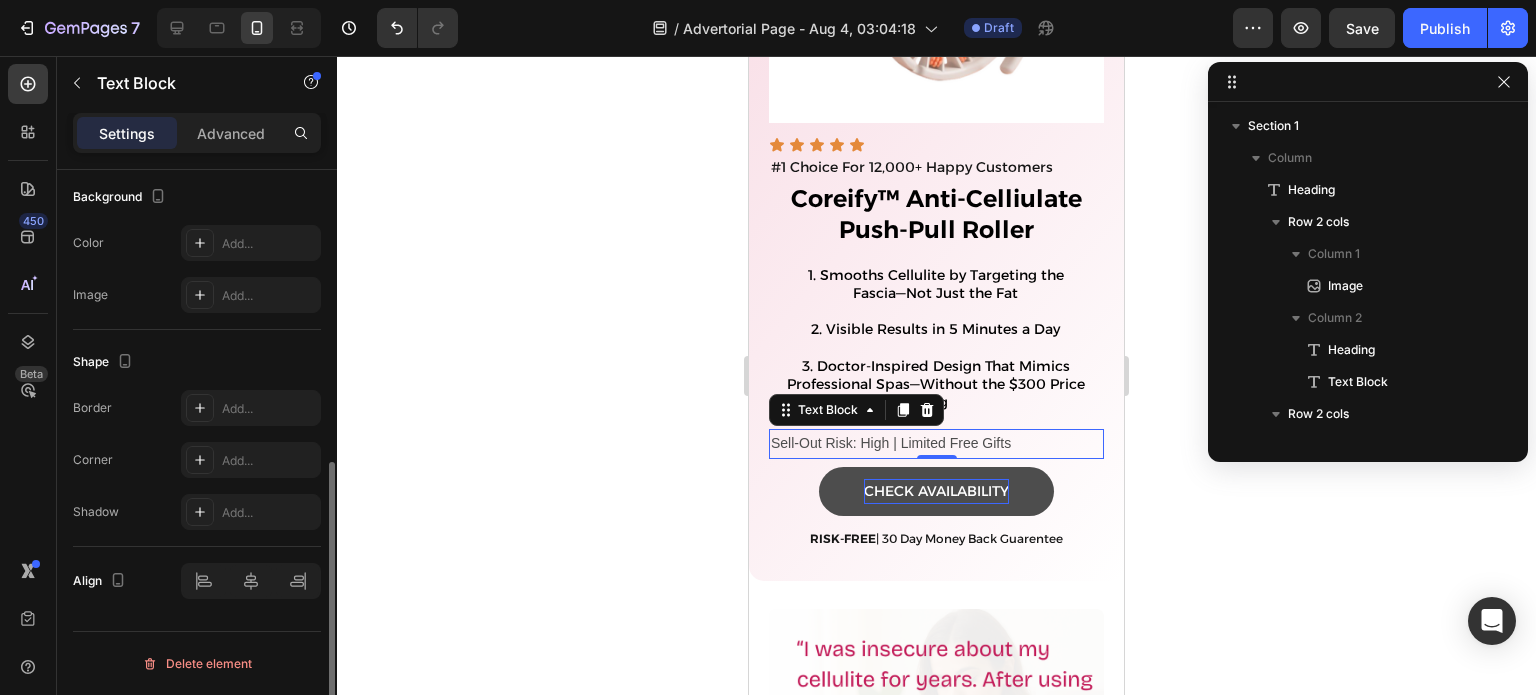 scroll, scrollTop: 0, scrollLeft: 0, axis: both 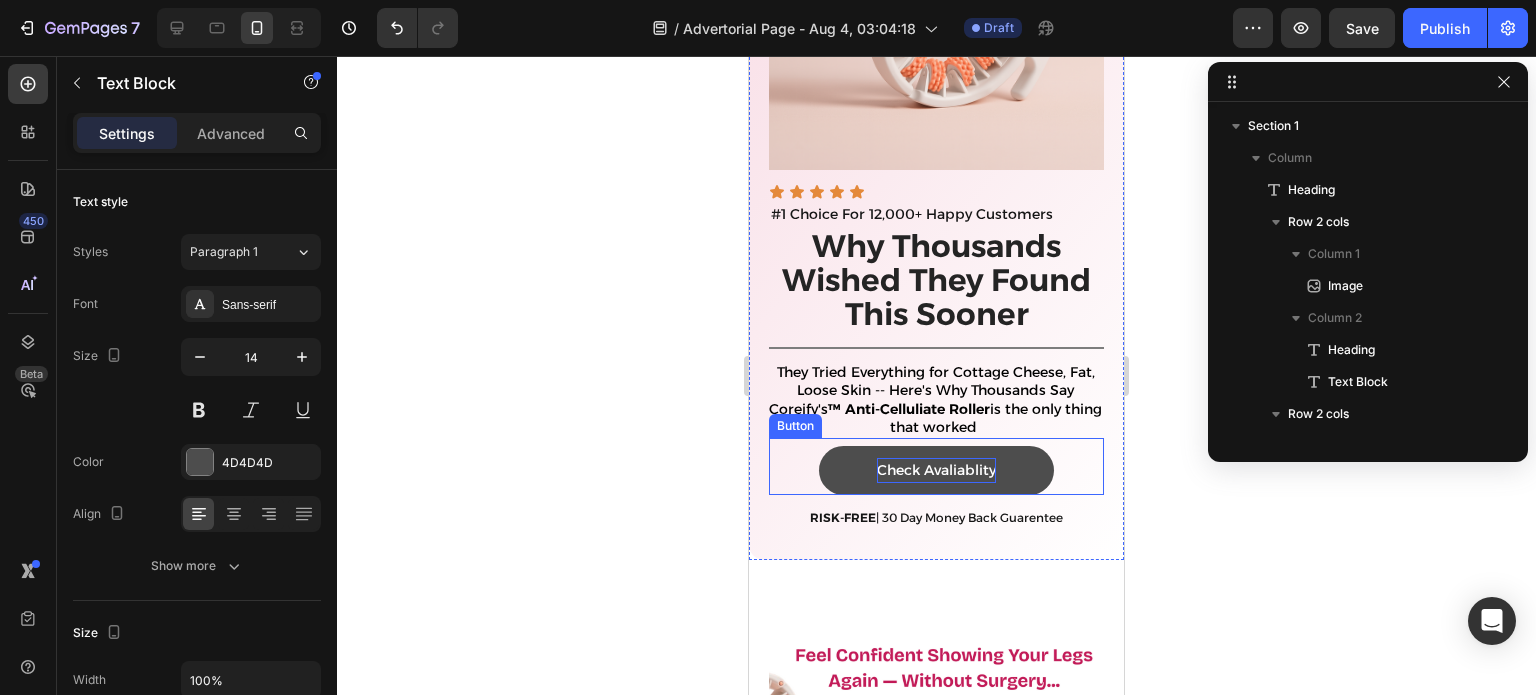 click on "Check Avaliablity" at bounding box center (936, 470) 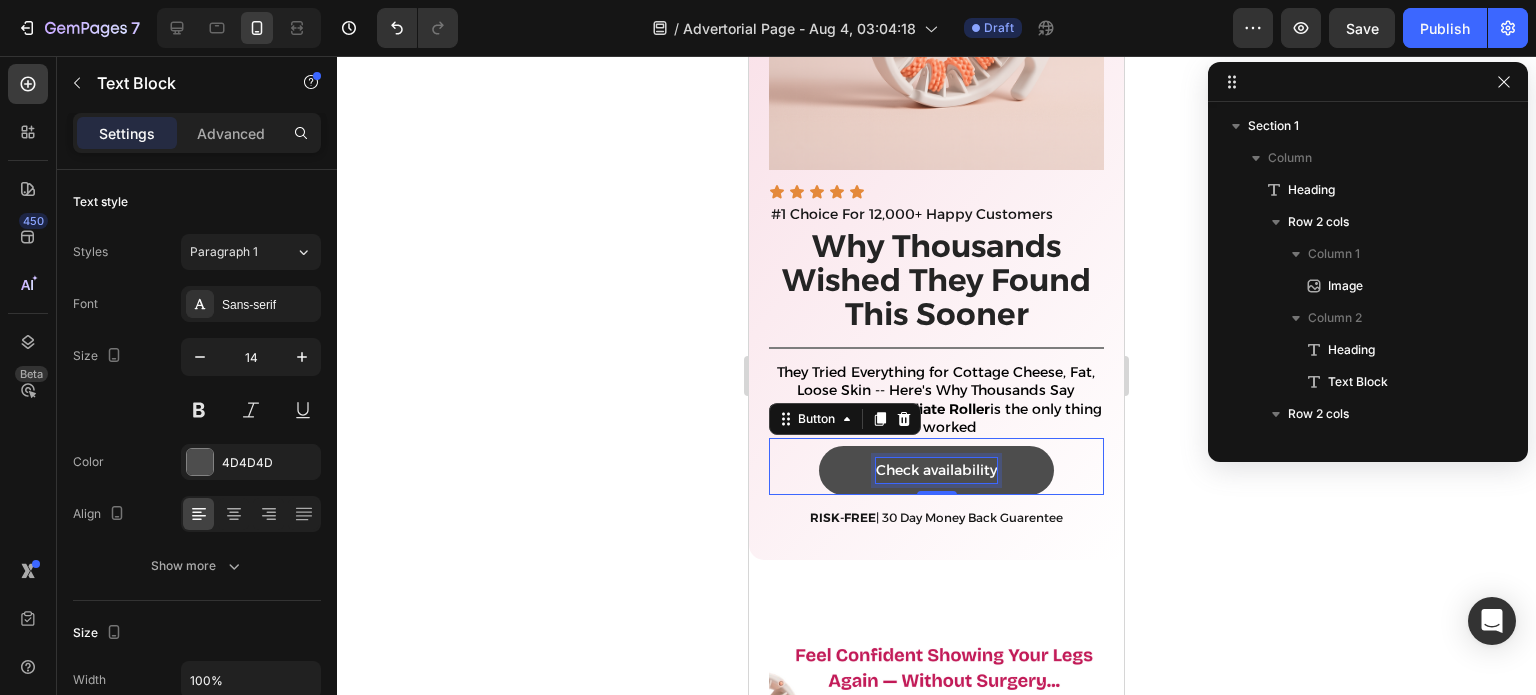 click on "Check availability" at bounding box center [936, 470] 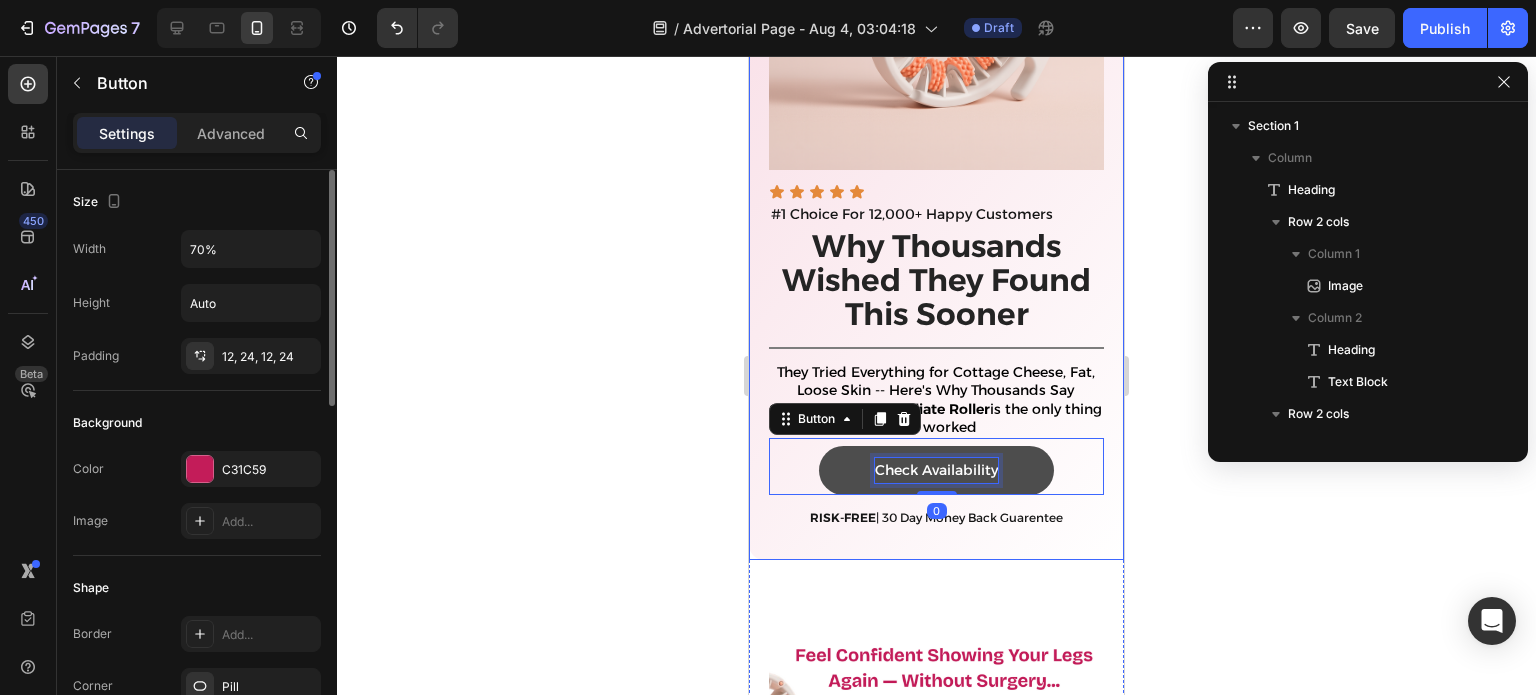 click on "Check Availability" at bounding box center (936, 470) 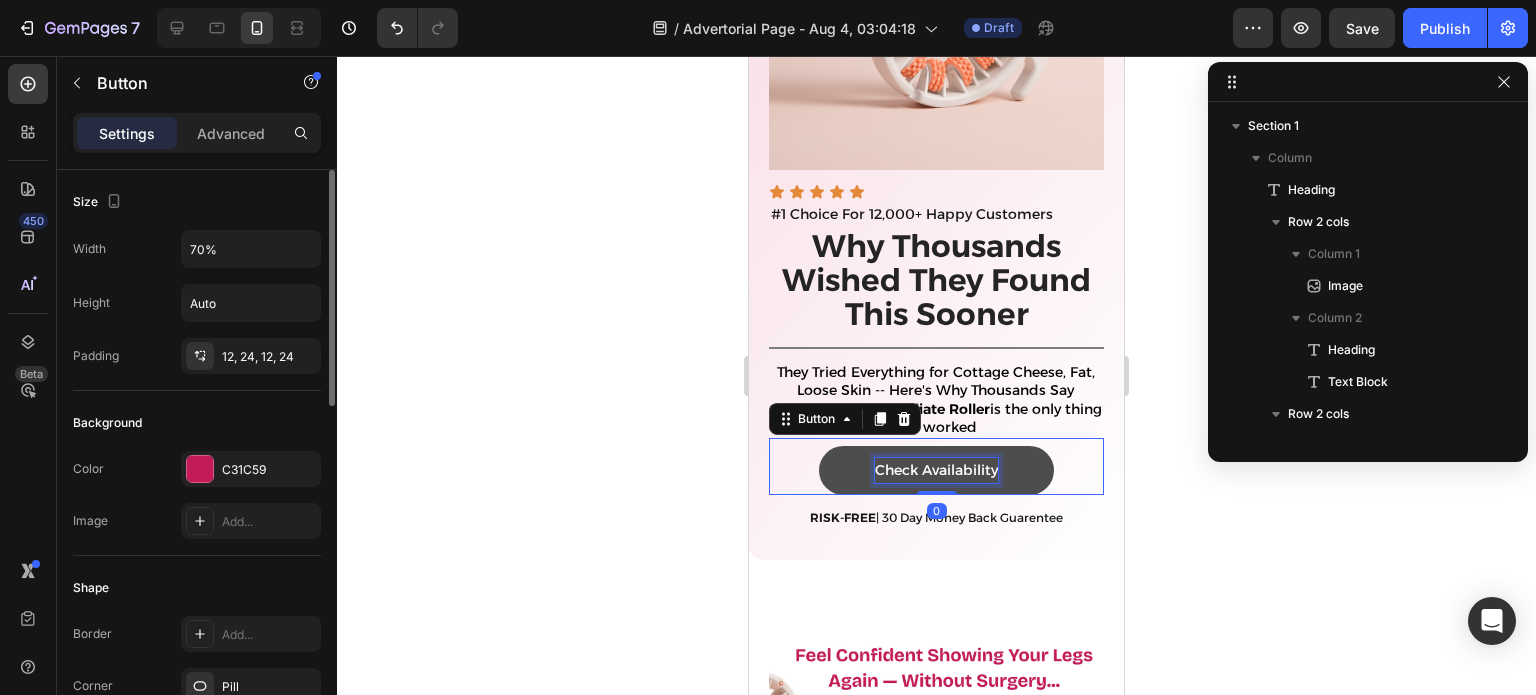 scroll, scrollTop: 0, scrollLeft: 0, axis: both 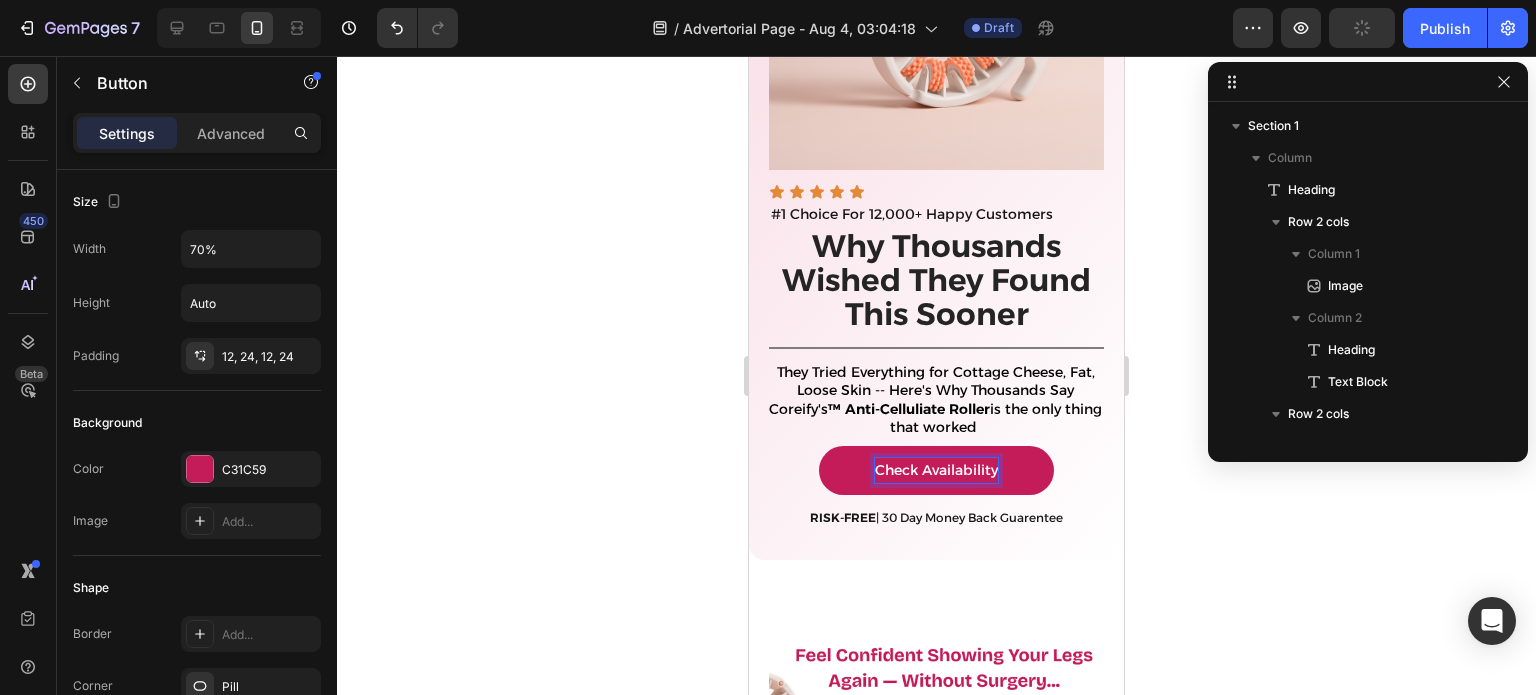 click on "Check Availability Button   0" at bounding box center (936, 466) 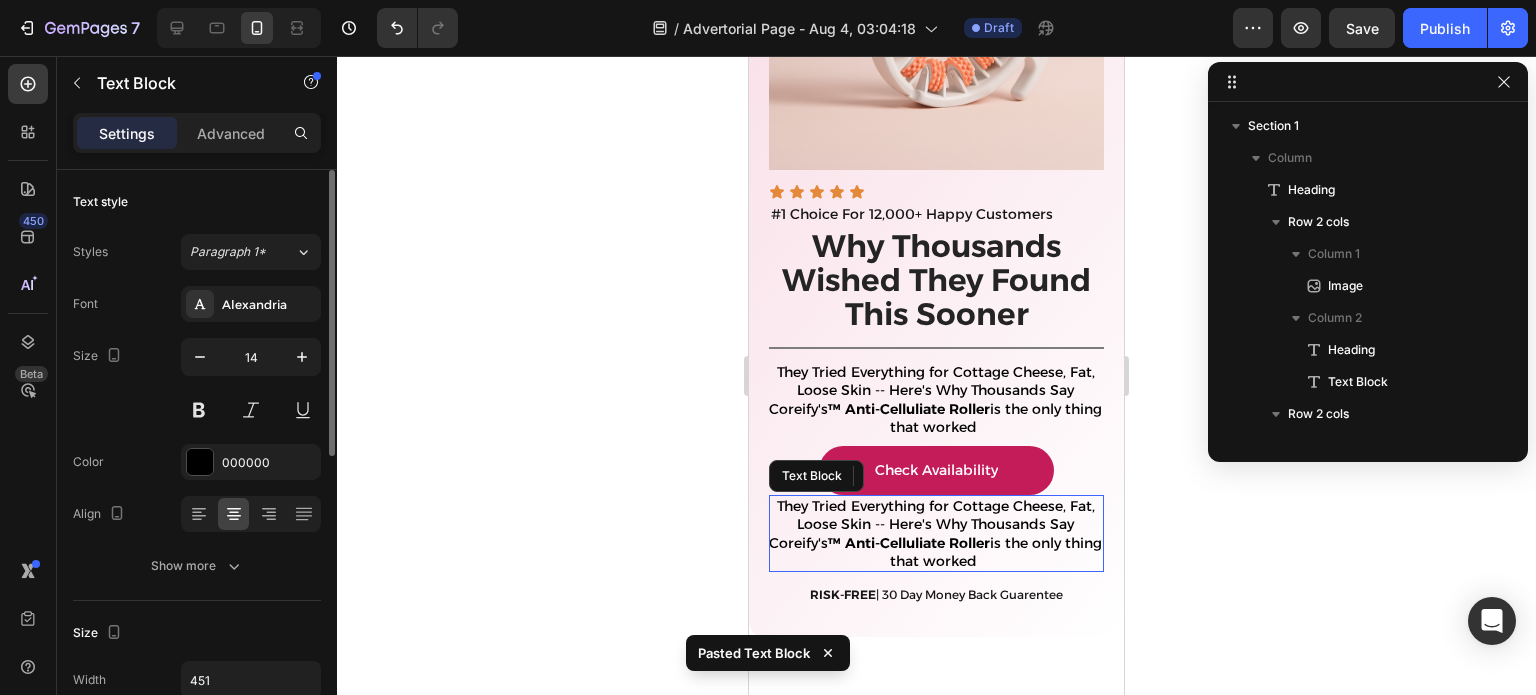 scroll, scrollTop: 0, scrollLeft: 0, axis: both 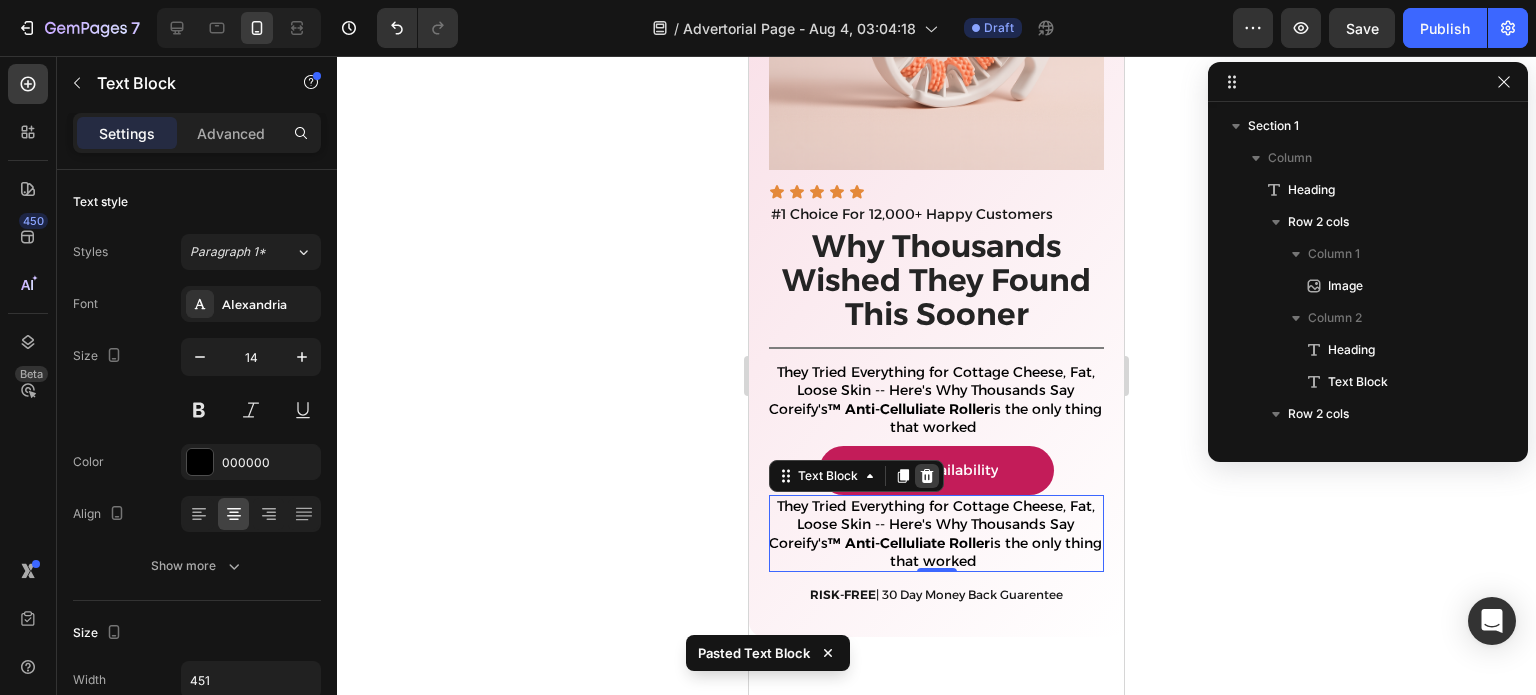click 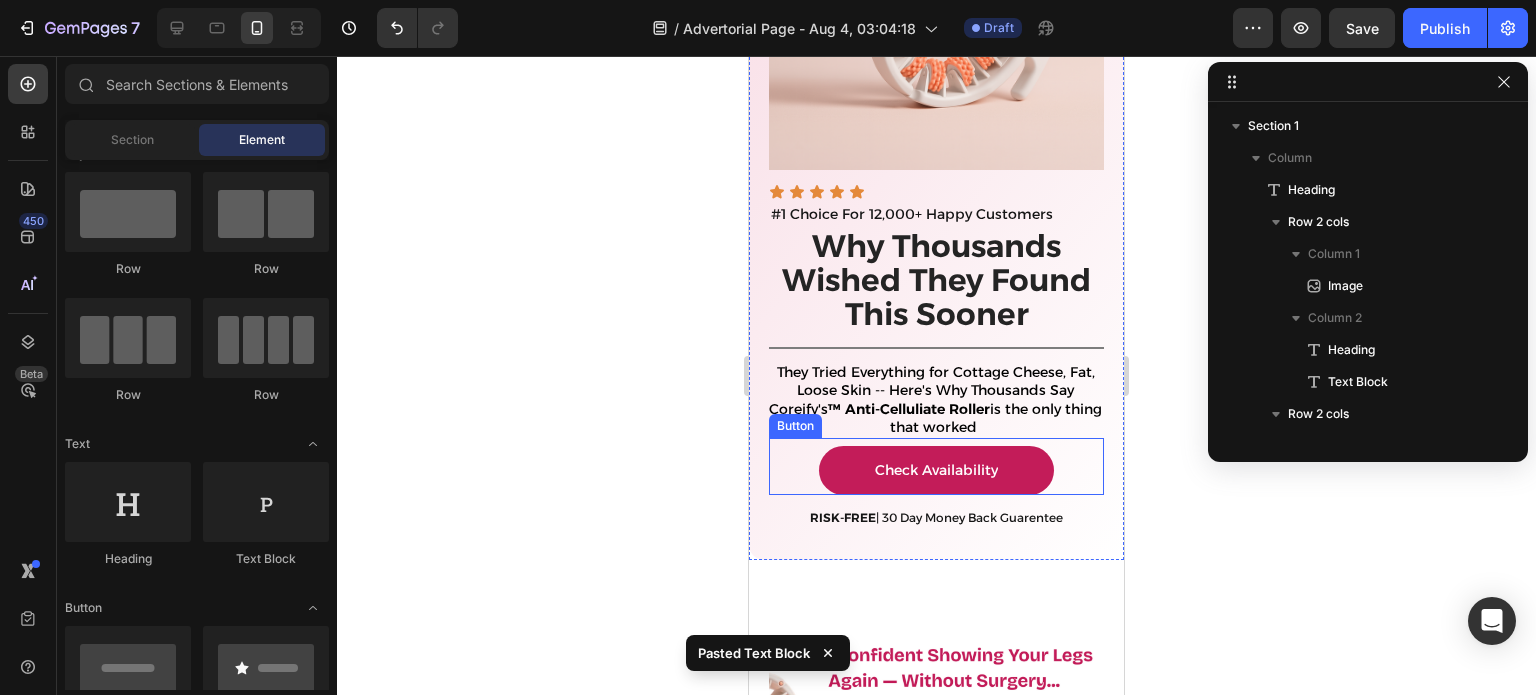 click on "Check Availability Button" at bounding box center [936, 466] 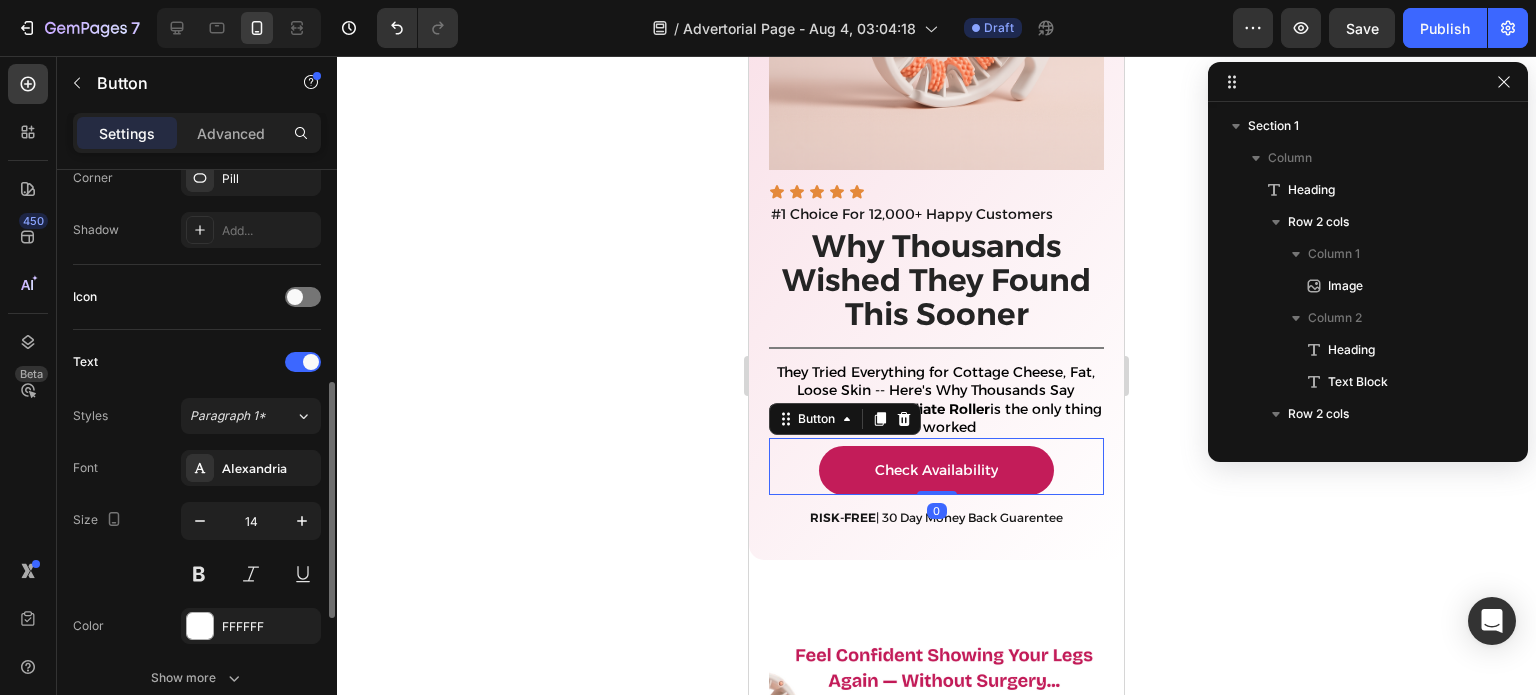 scroll, scrollTop: 516, scrollLeft: 0, axis: vertical 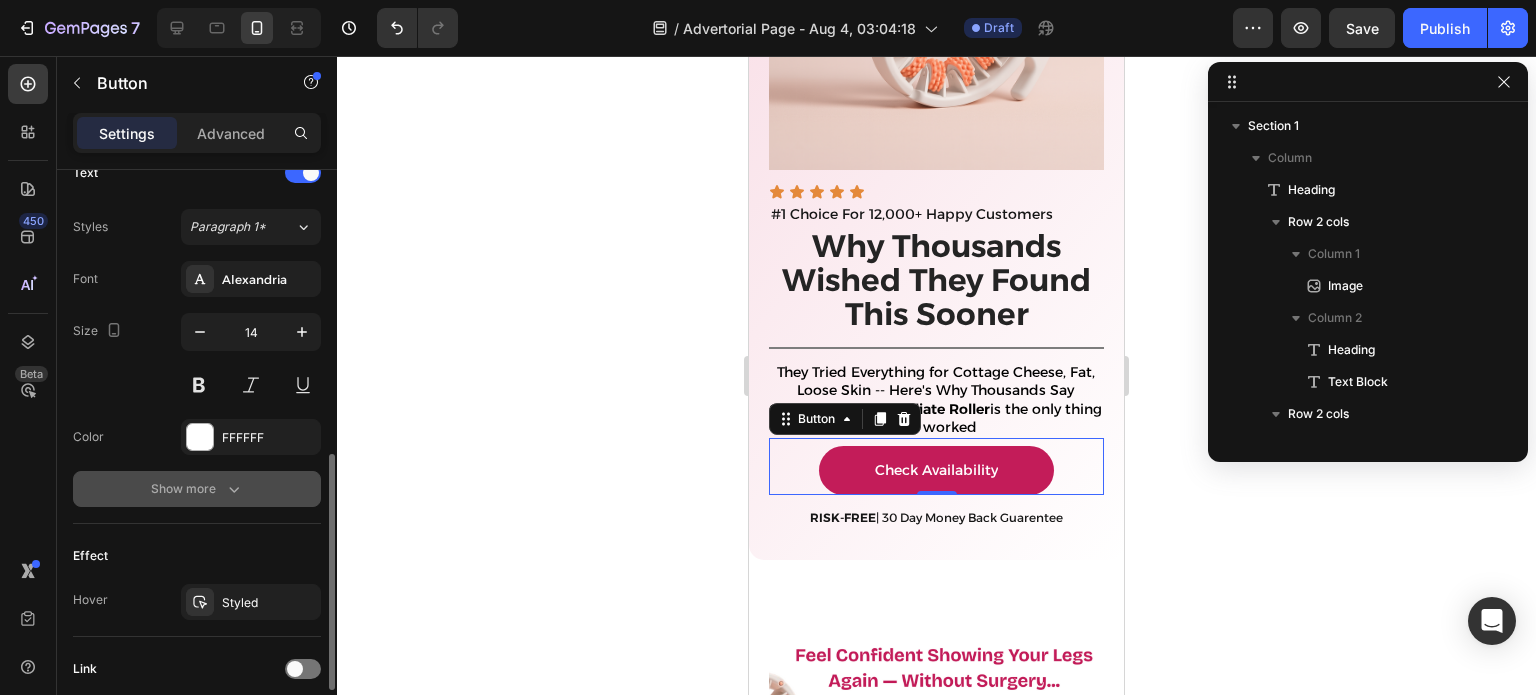 click on "Show more" at bounding box center (197, 489) 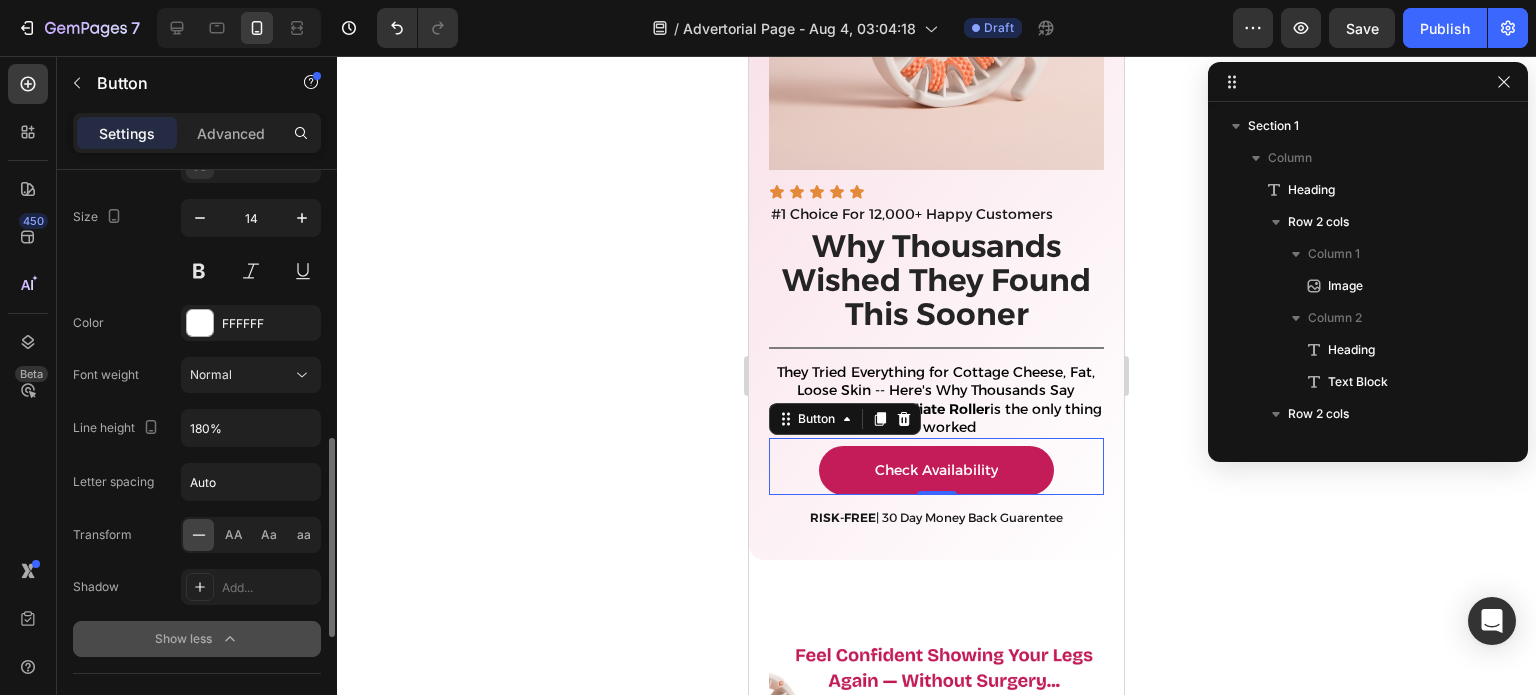 scroll, scrollTop: 813, scrollLeft: 0, axis: vertical 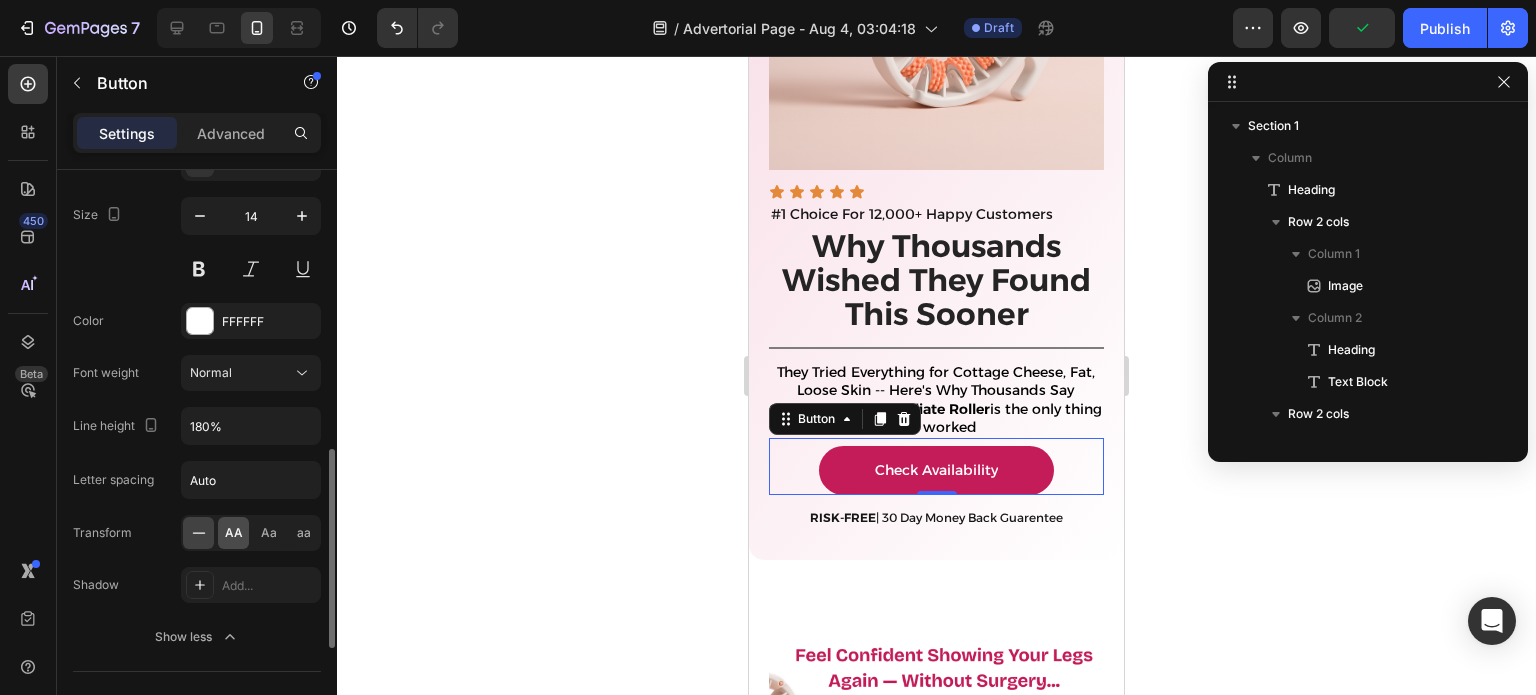 click on "AA" 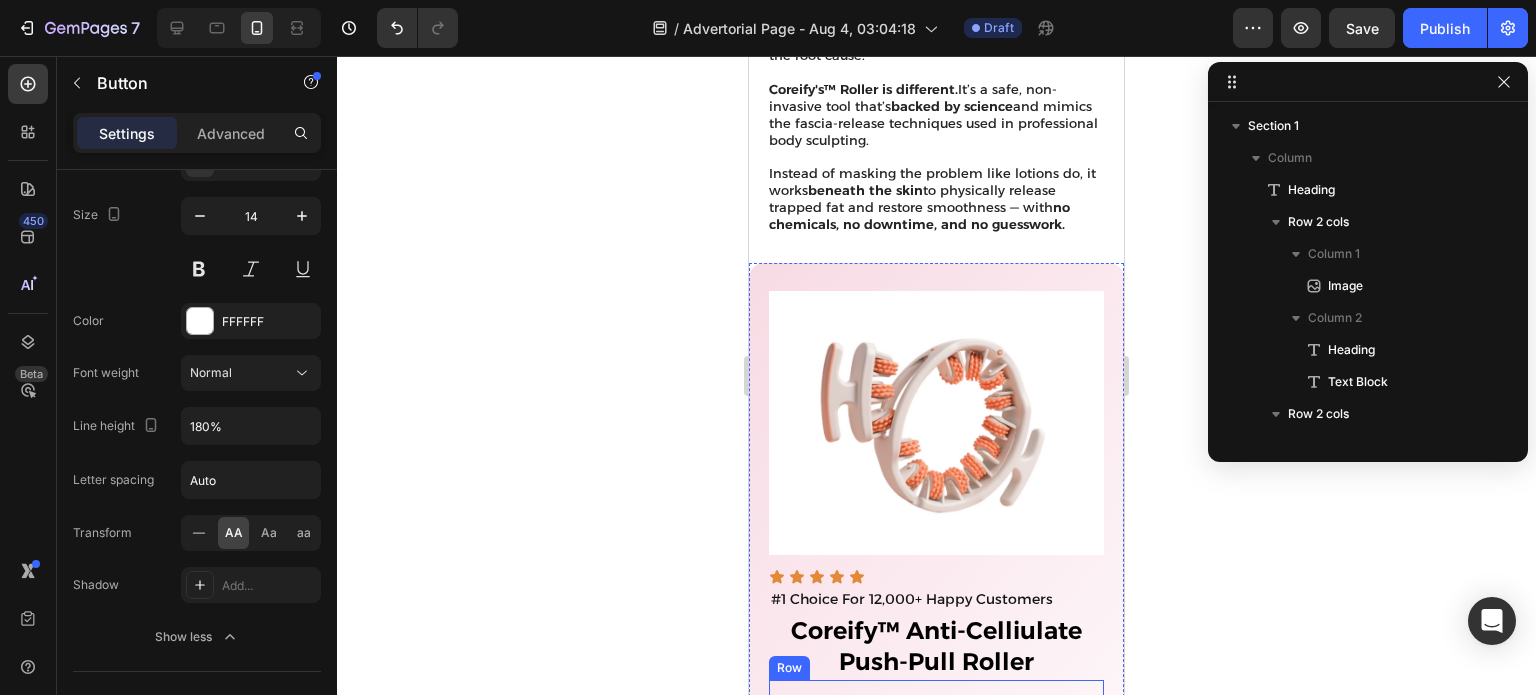 scroll, scrollTop: 3231, scrollLeft: 0, axis: vertical 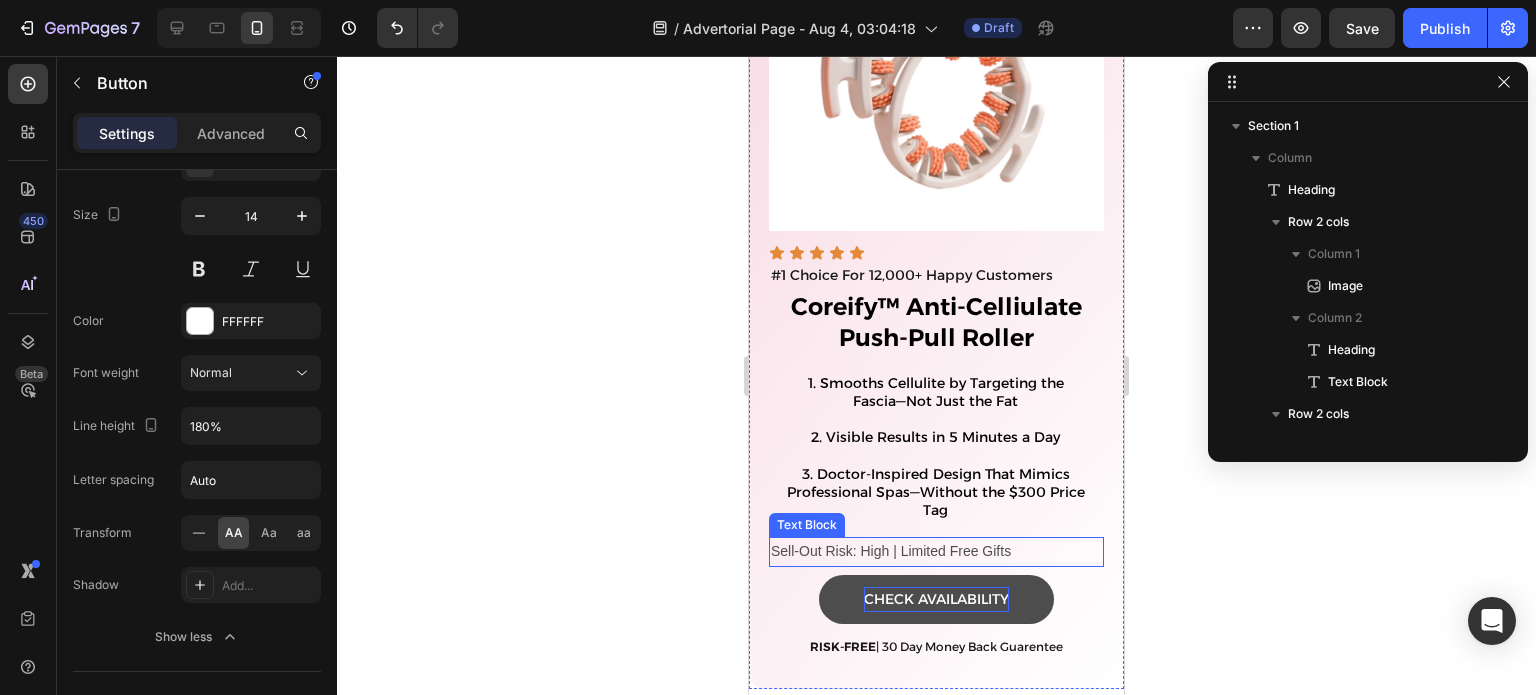 click on "Sell-Out Risk: High | Limited Free Gifts" at bounding box center [936, 551] 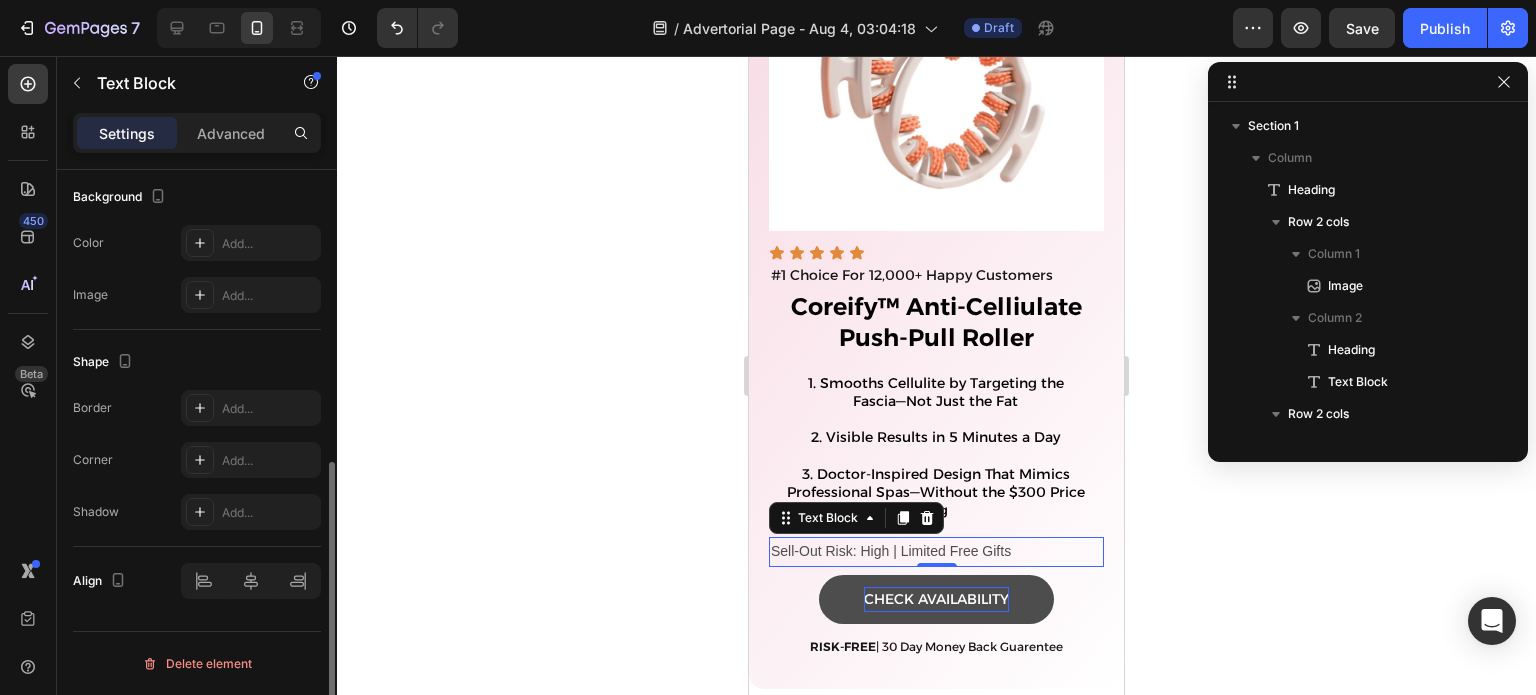 scroll, scrollTop: 0, scrollLeft: 0, axis: both 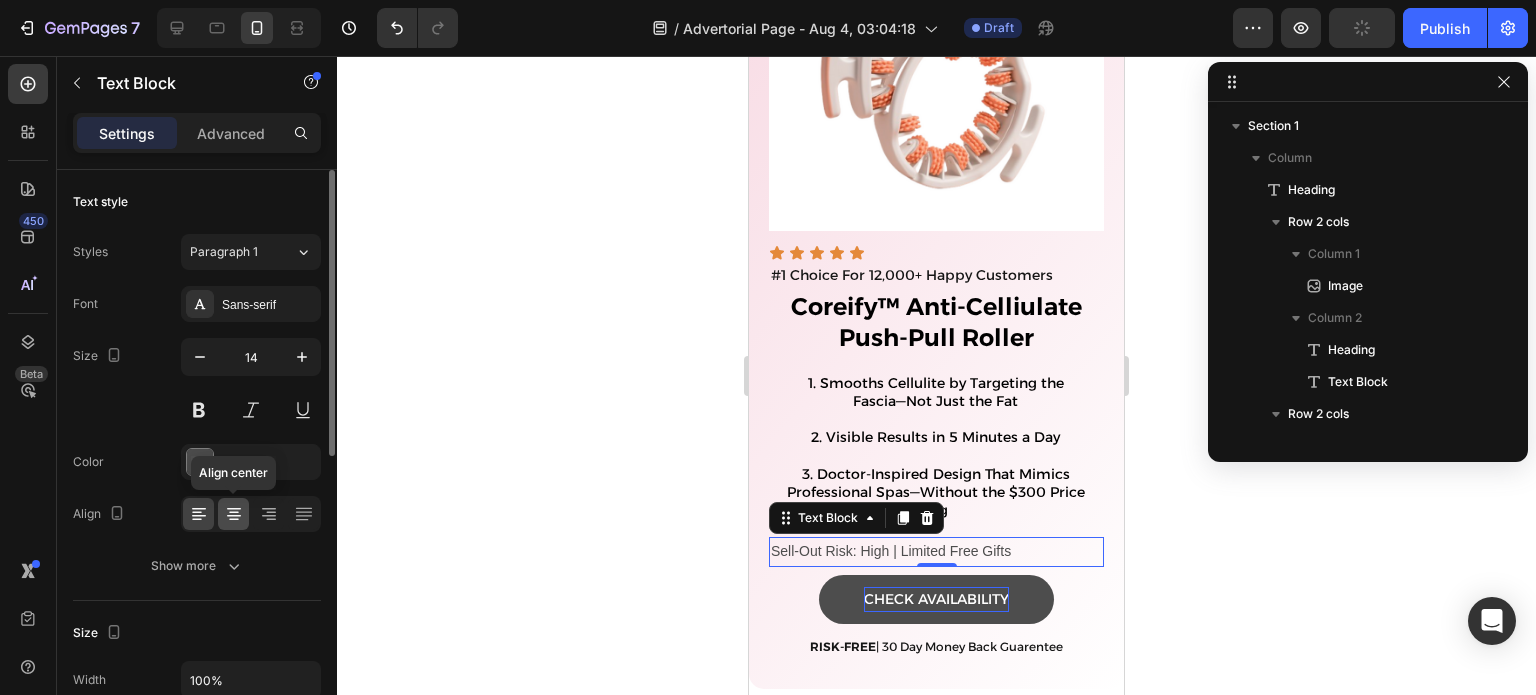 click 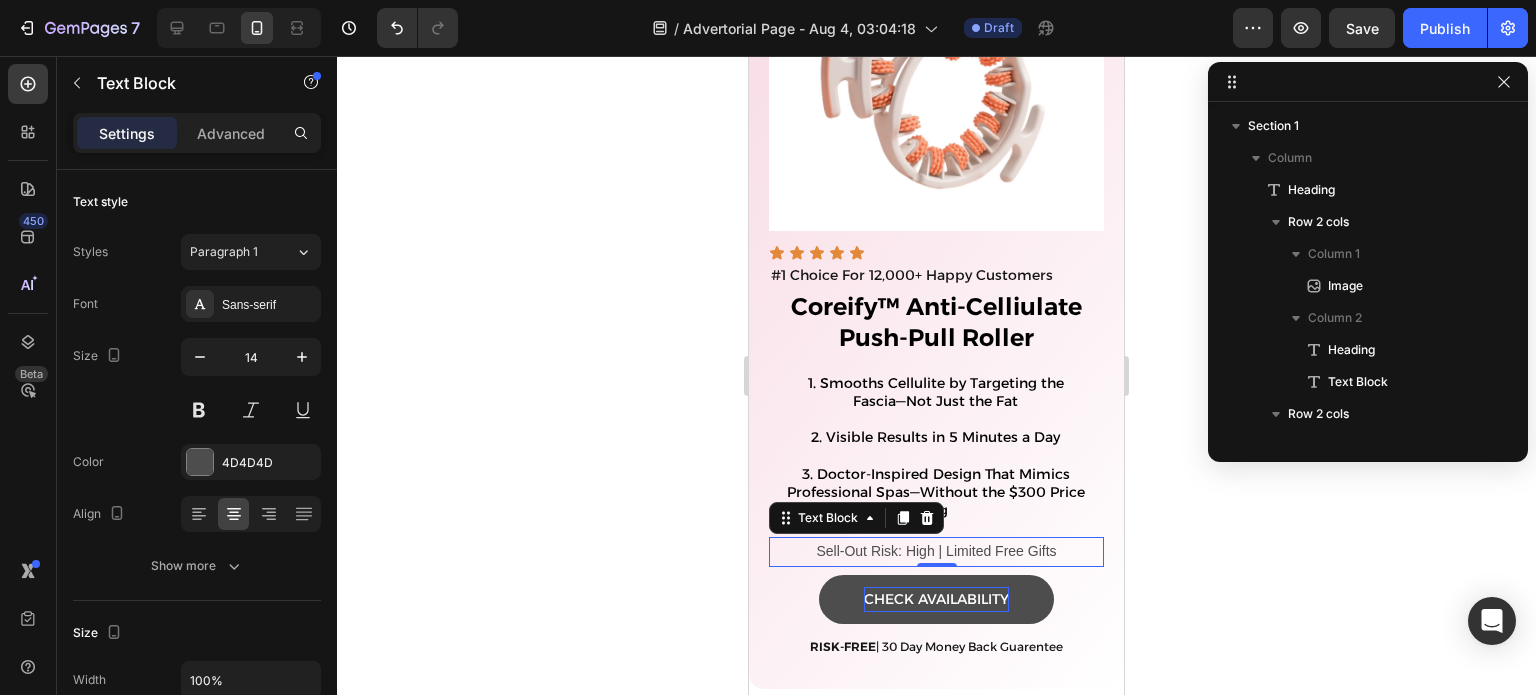 click on "Sell-Out Risk: High | Limited Free Gifts" at bounding box center (936, 551) 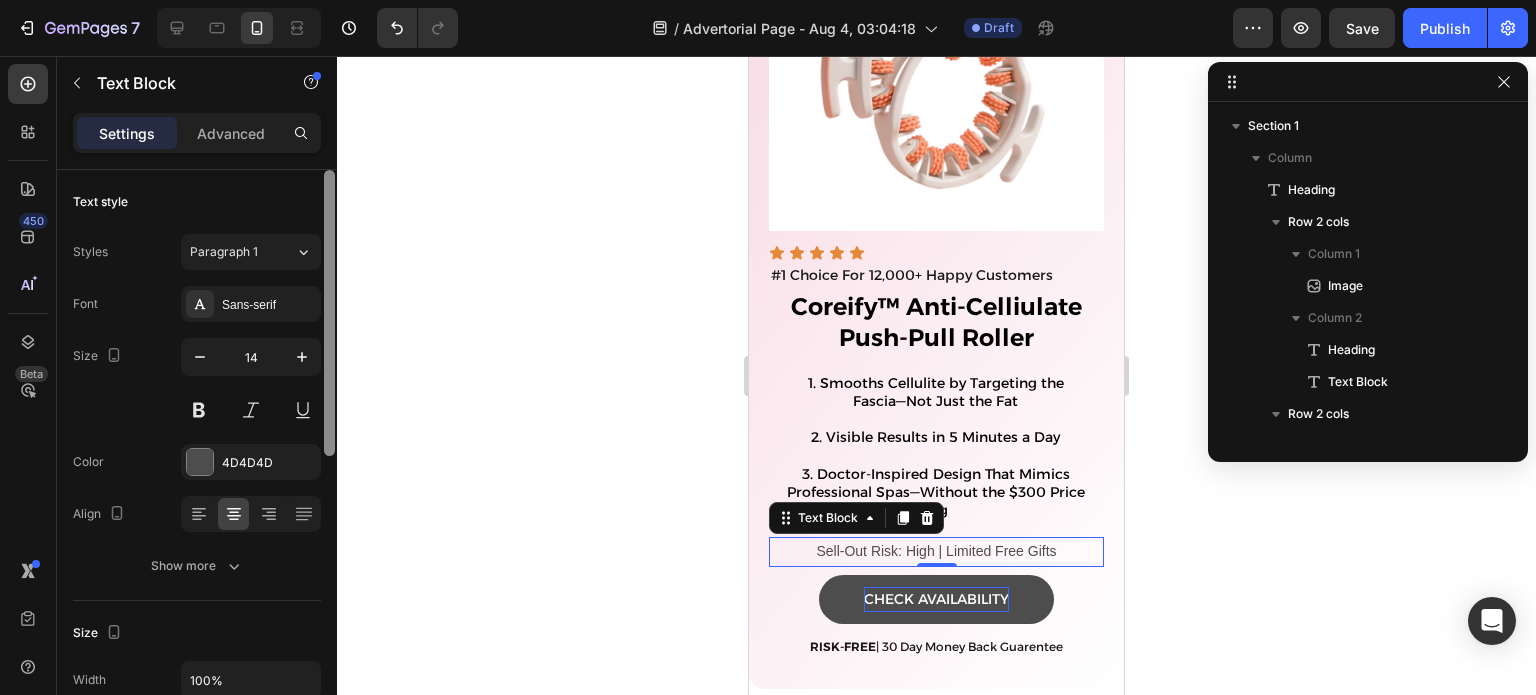 click on "Sans-serif" at bounding box center (269, 305) 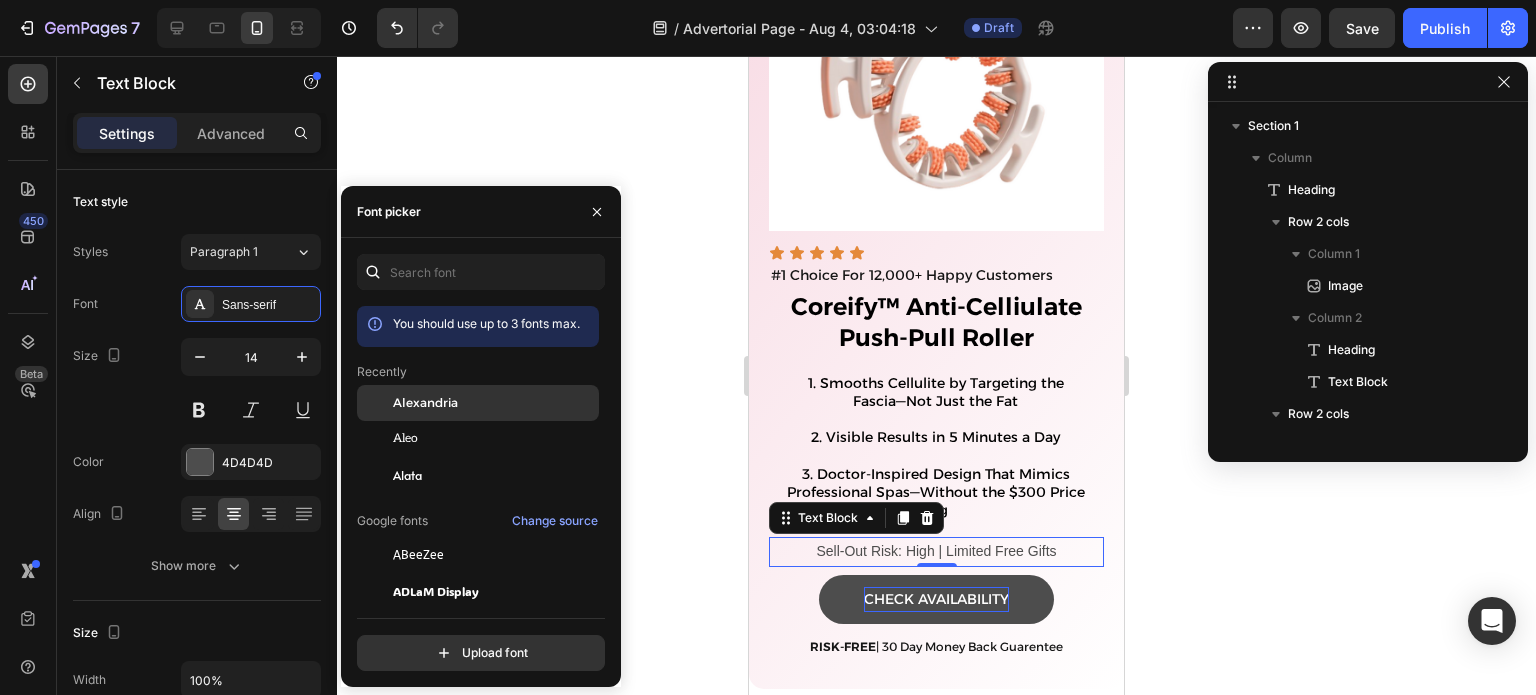 click on "Alexandria" at bounding box center (425, 403) 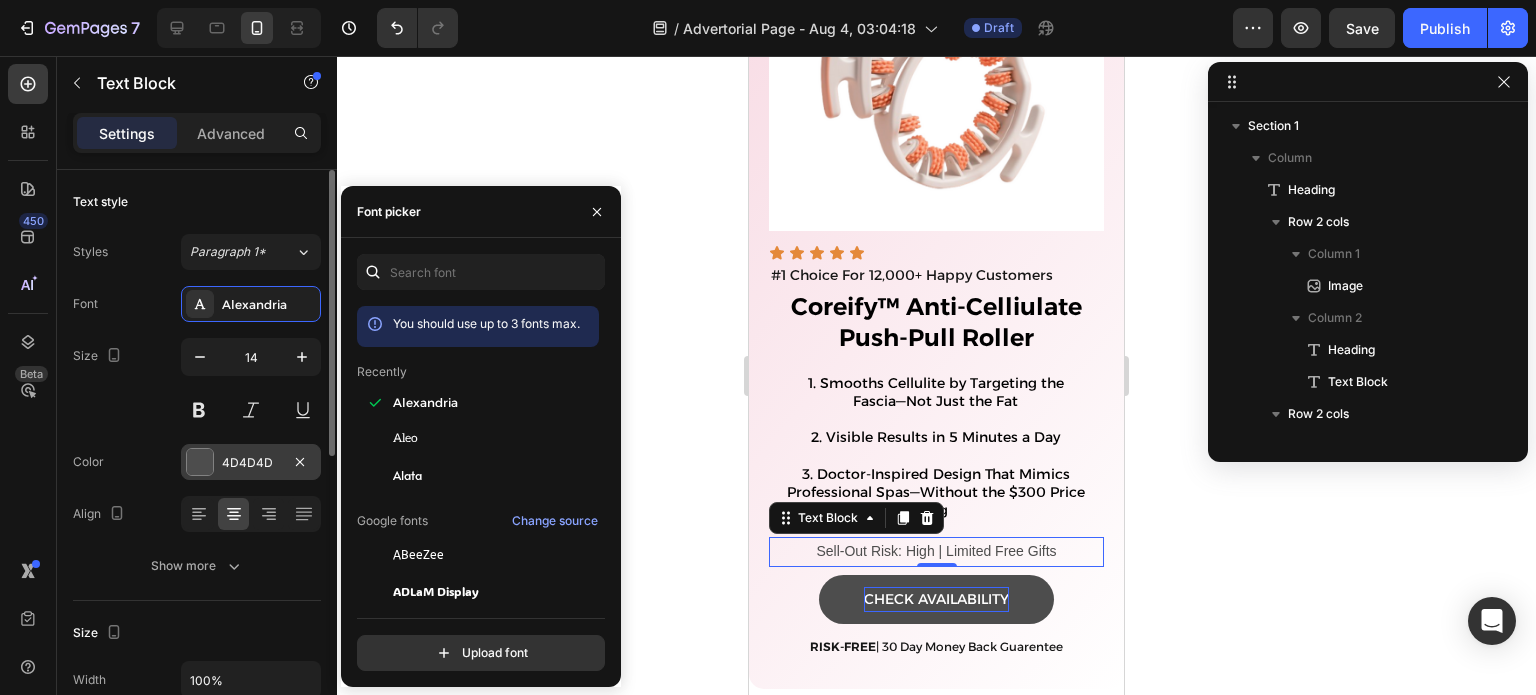 click at bounding box center [200, 462] 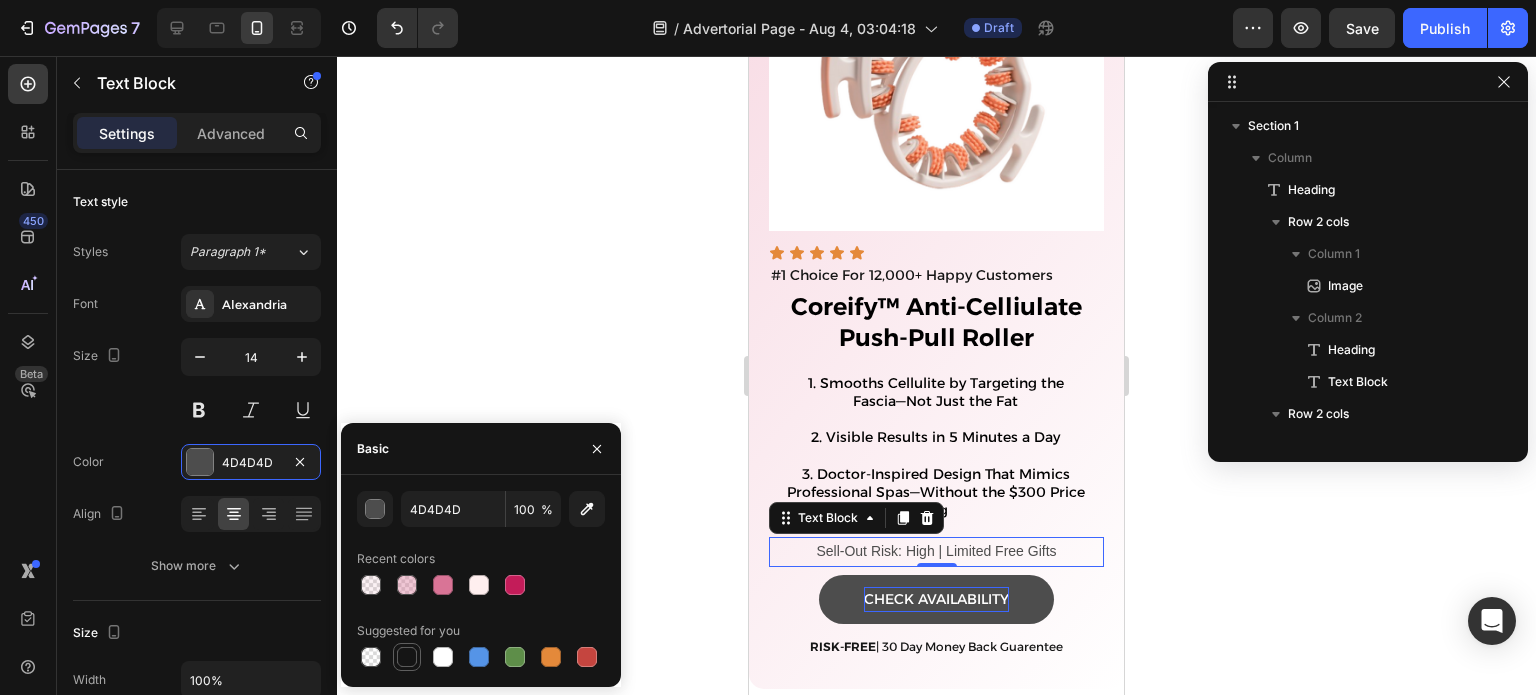 click at bounding box center (407, 657) 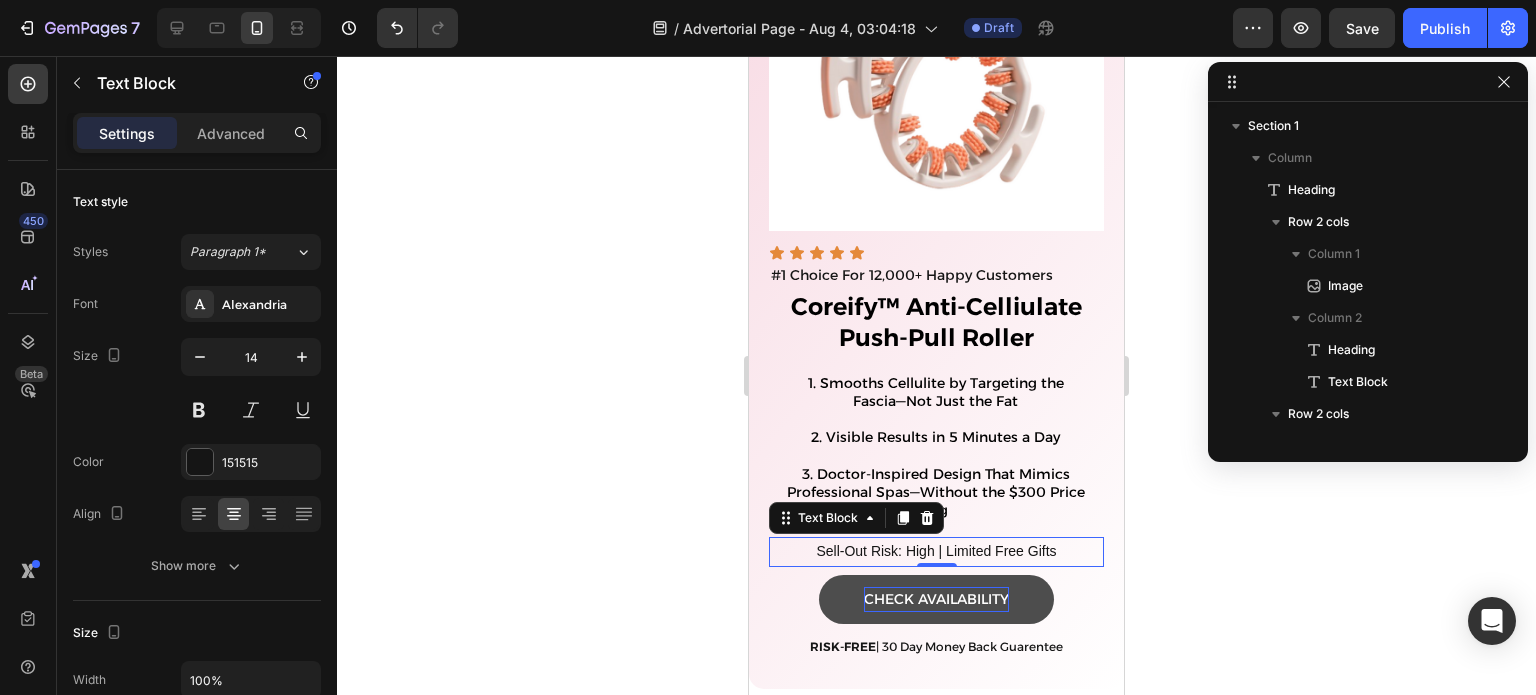 click on "Sell-Out Risk: High | Limited Free Gifts" at bounding box center [936, 551] 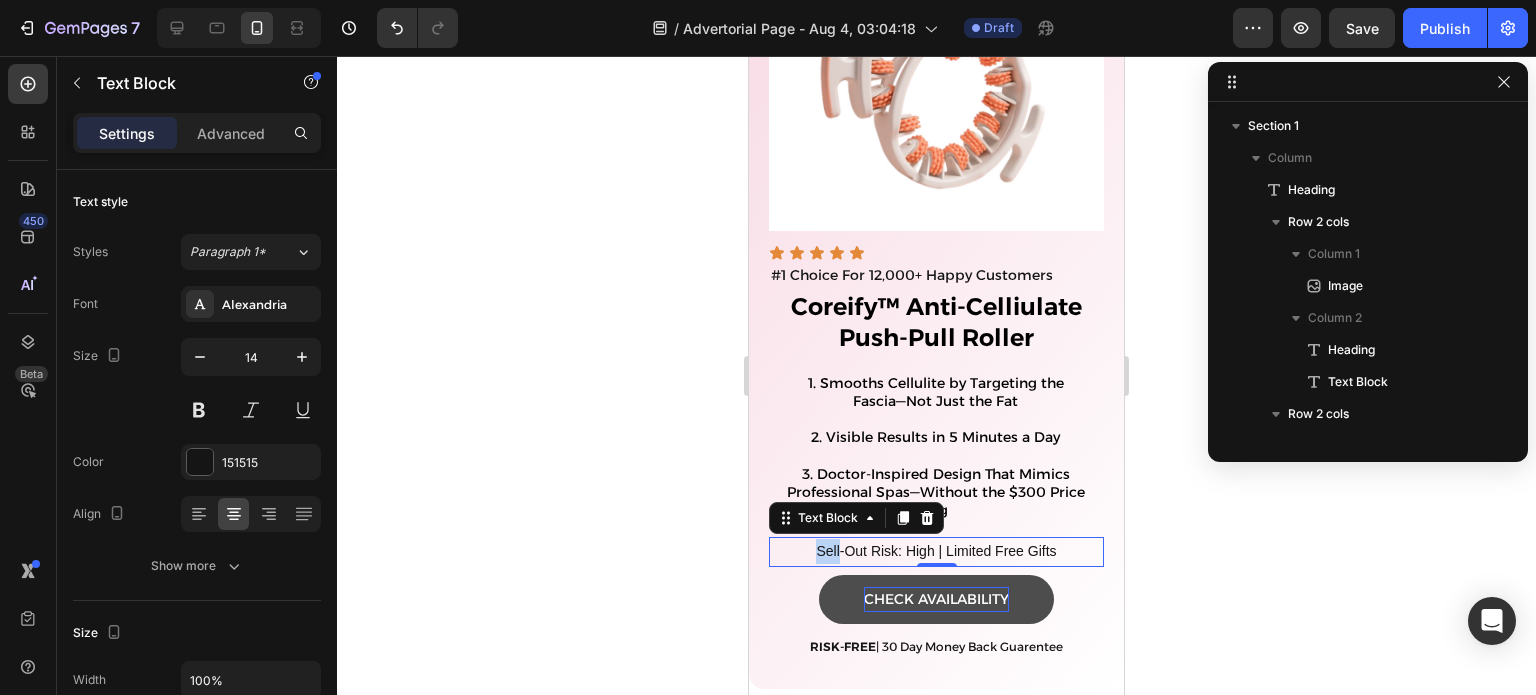 click on "Sell-Out Risk: High | Limited Free Gifts" at bounding box center [936, 551] 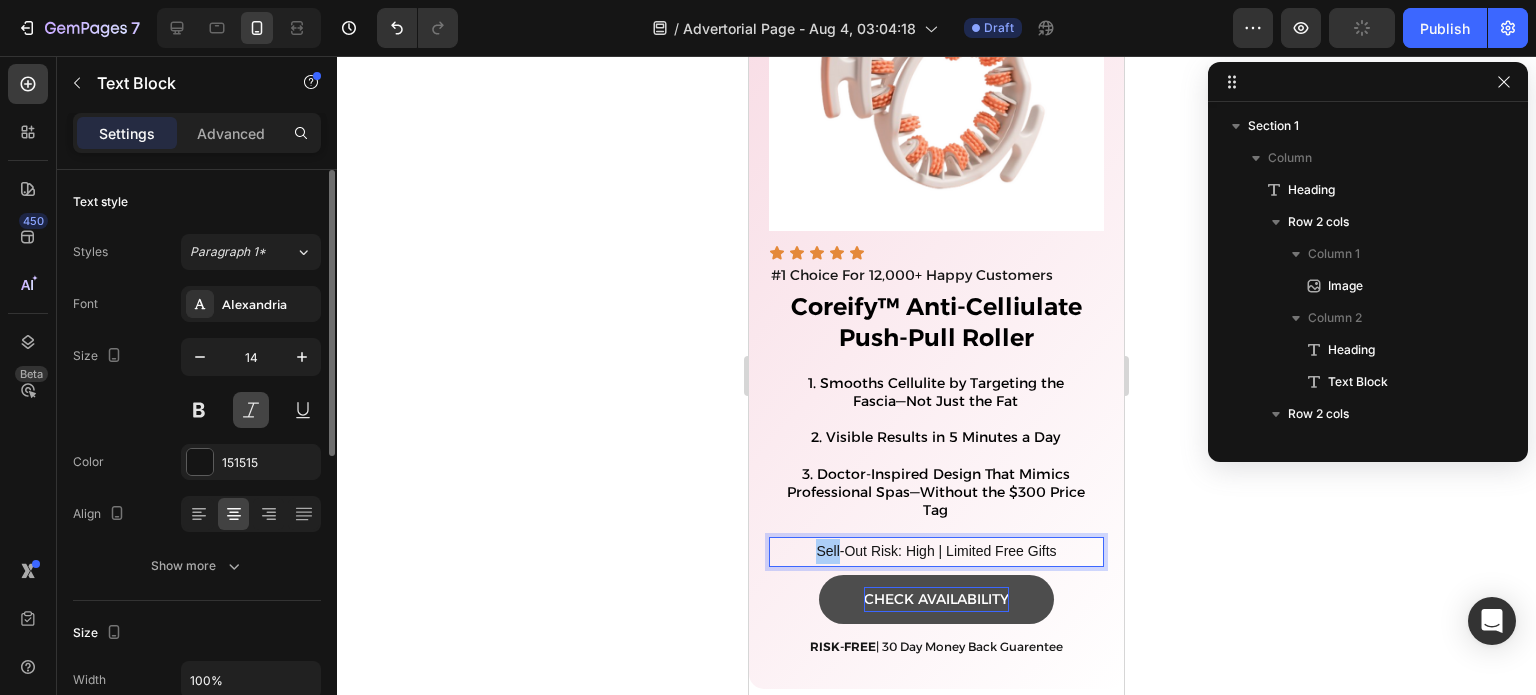 click at bounding box center [199, 410] 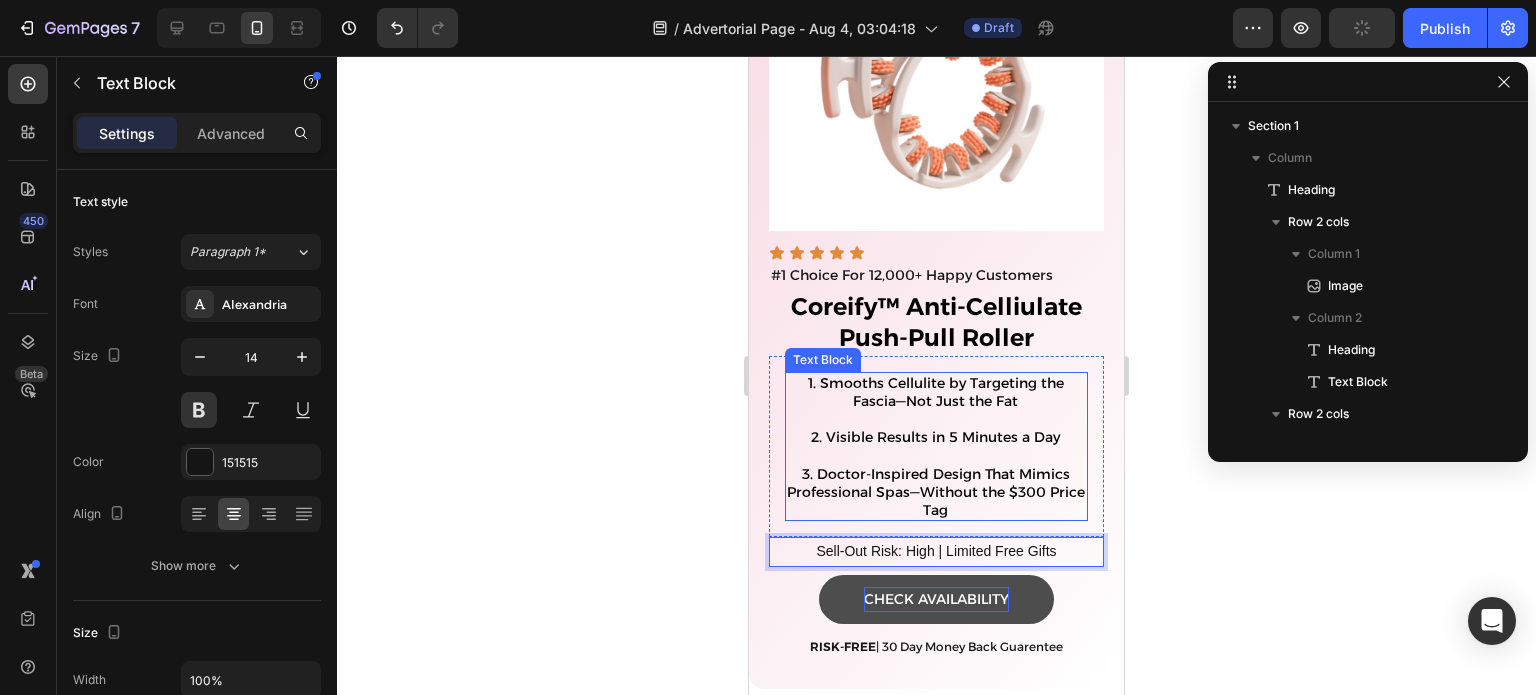 click on "3. Doctor-Inspired Design That Mimics Professional Spas—Without the $300 Price Tag" at bounding box center [935, 492] 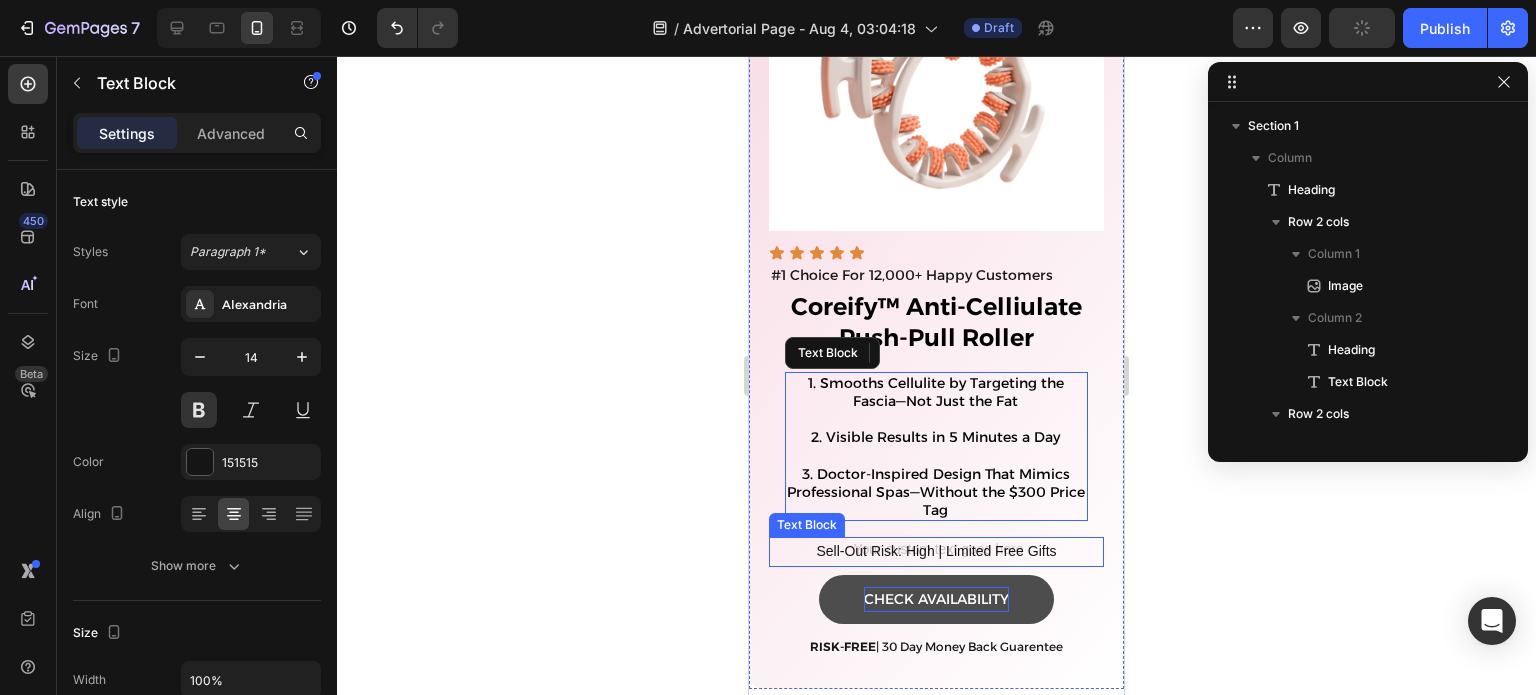 click on "Sell-Out Risk: High | Limited Free Gifts" at bounding box center (936, 551) 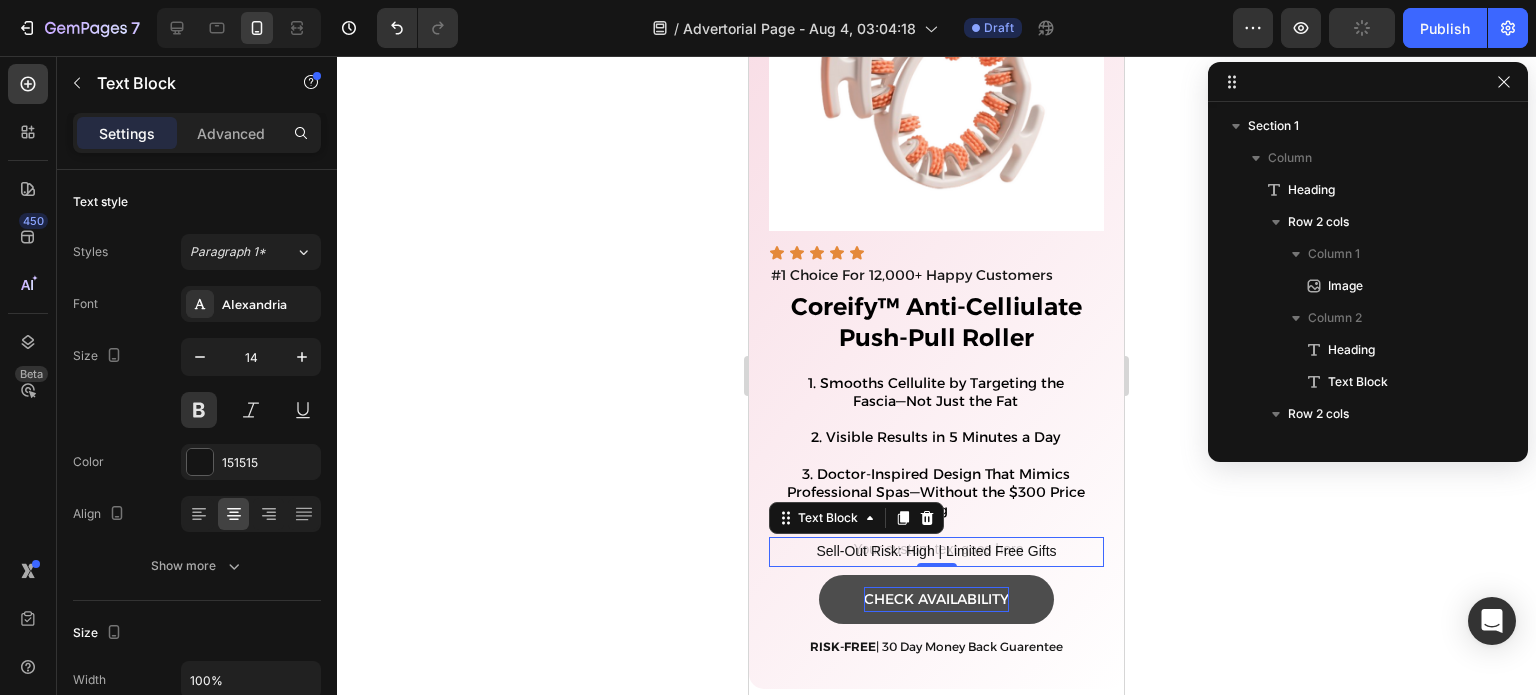 click on "Check availability Button" at bounding box center (936, 595) 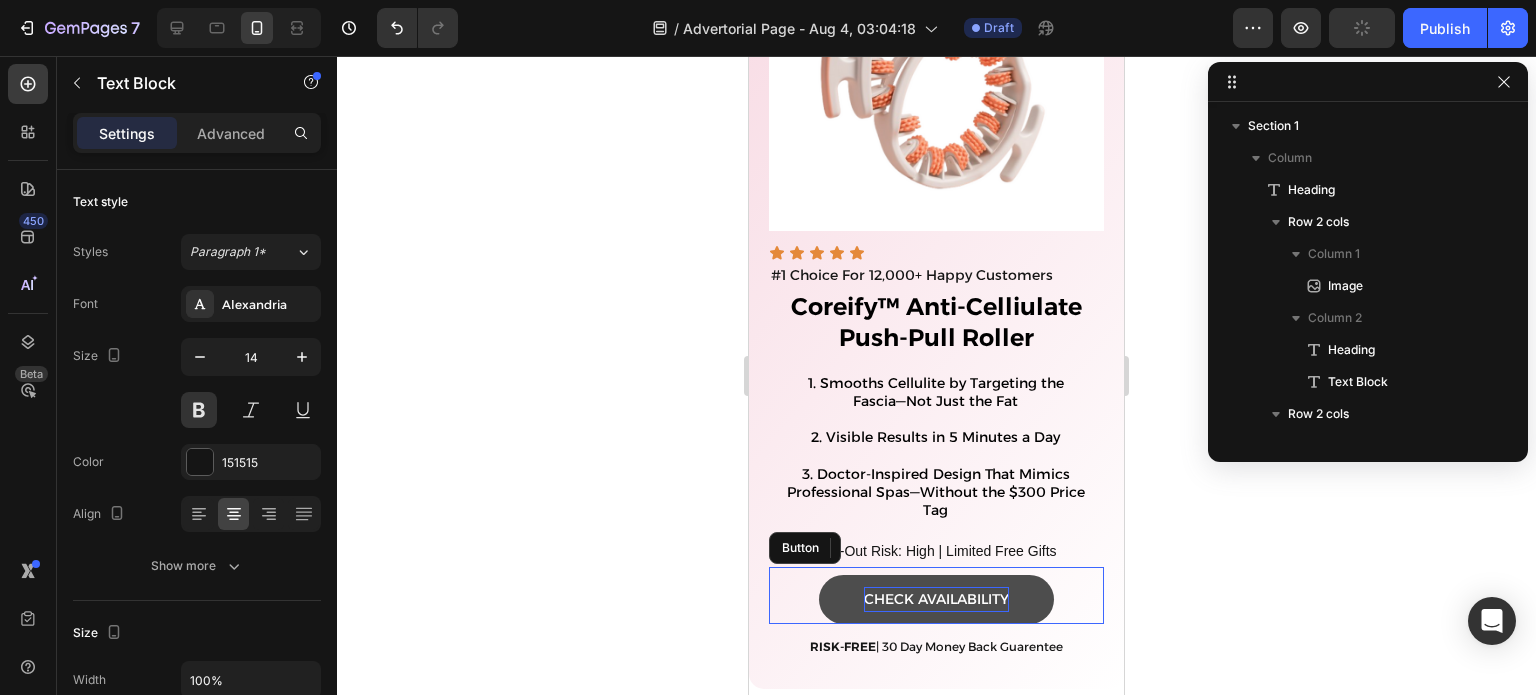 click on "Sell-Out Risk: High | Limited Free Gifts" at bounding box center [936, 551] 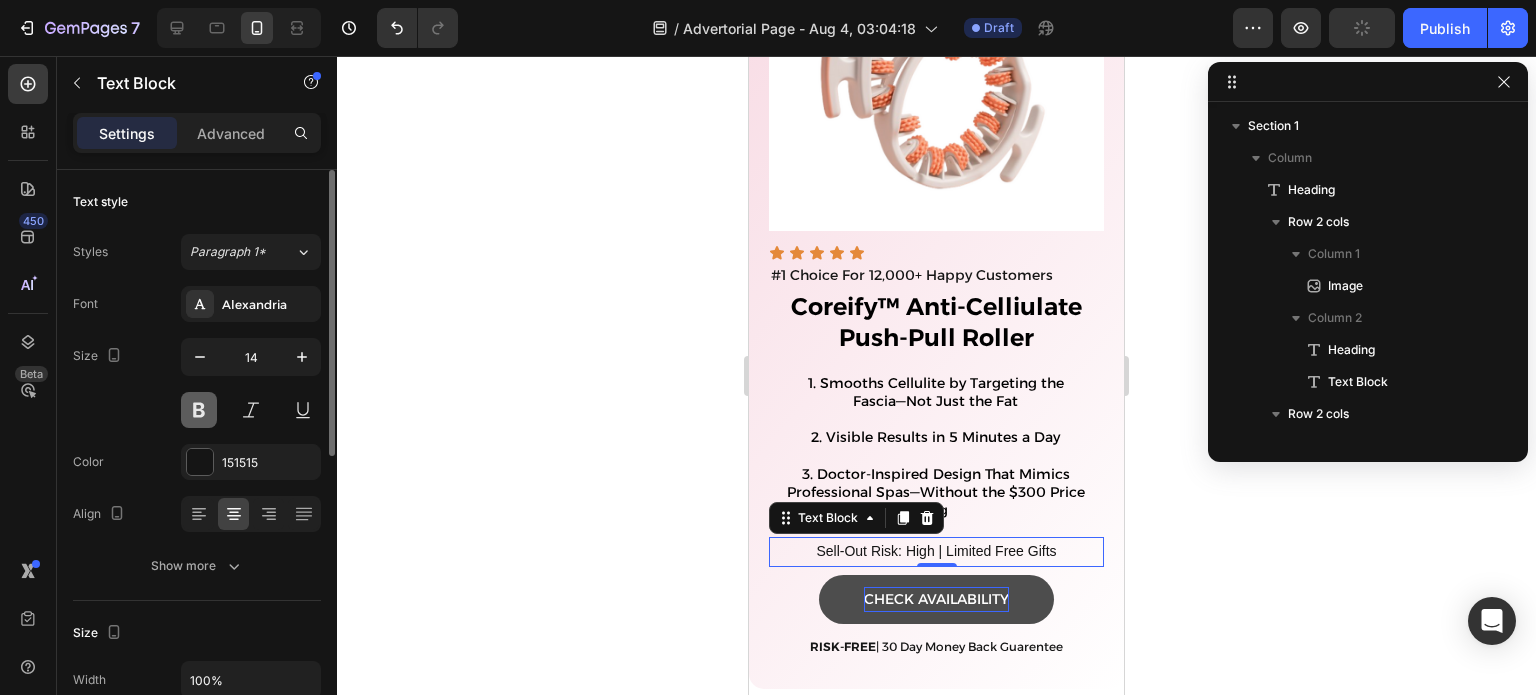 click at bounding box center (199, 410) 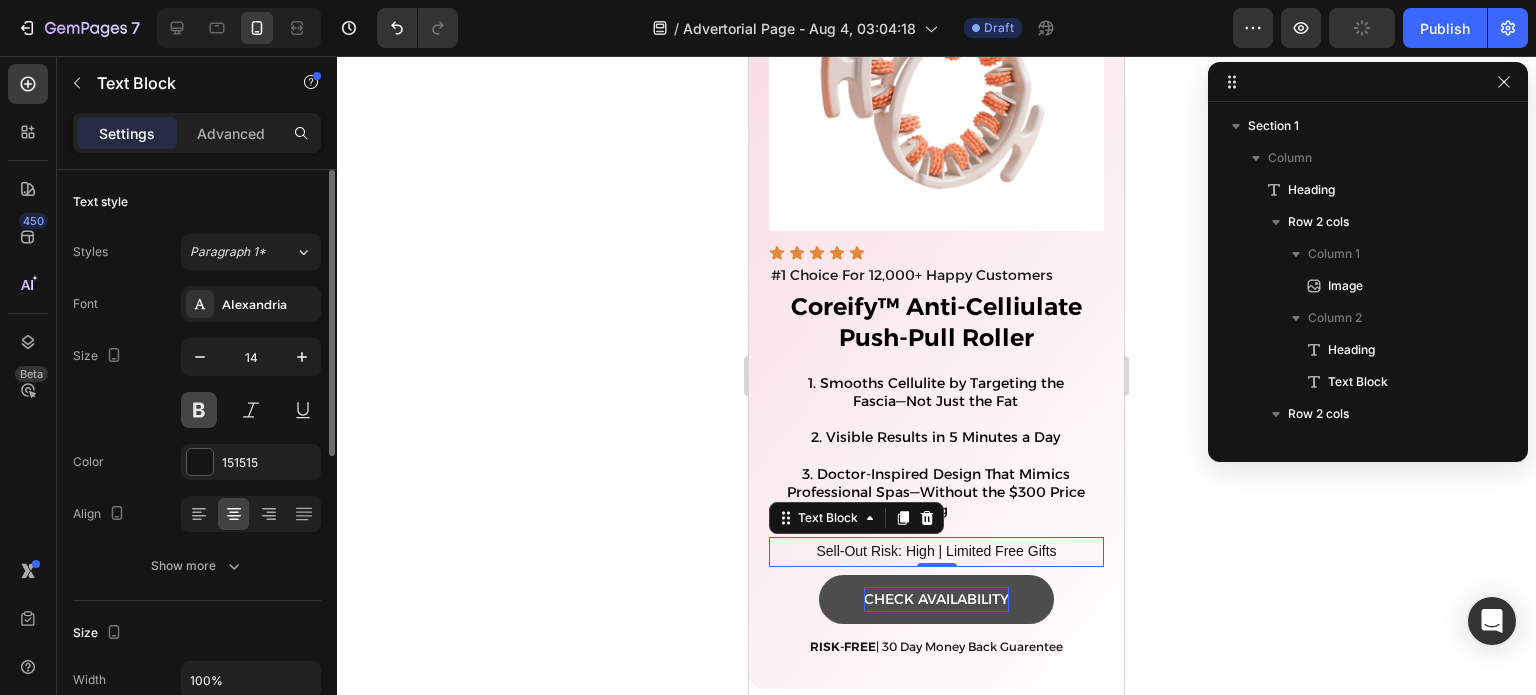 click at bounding box center [199, 410] 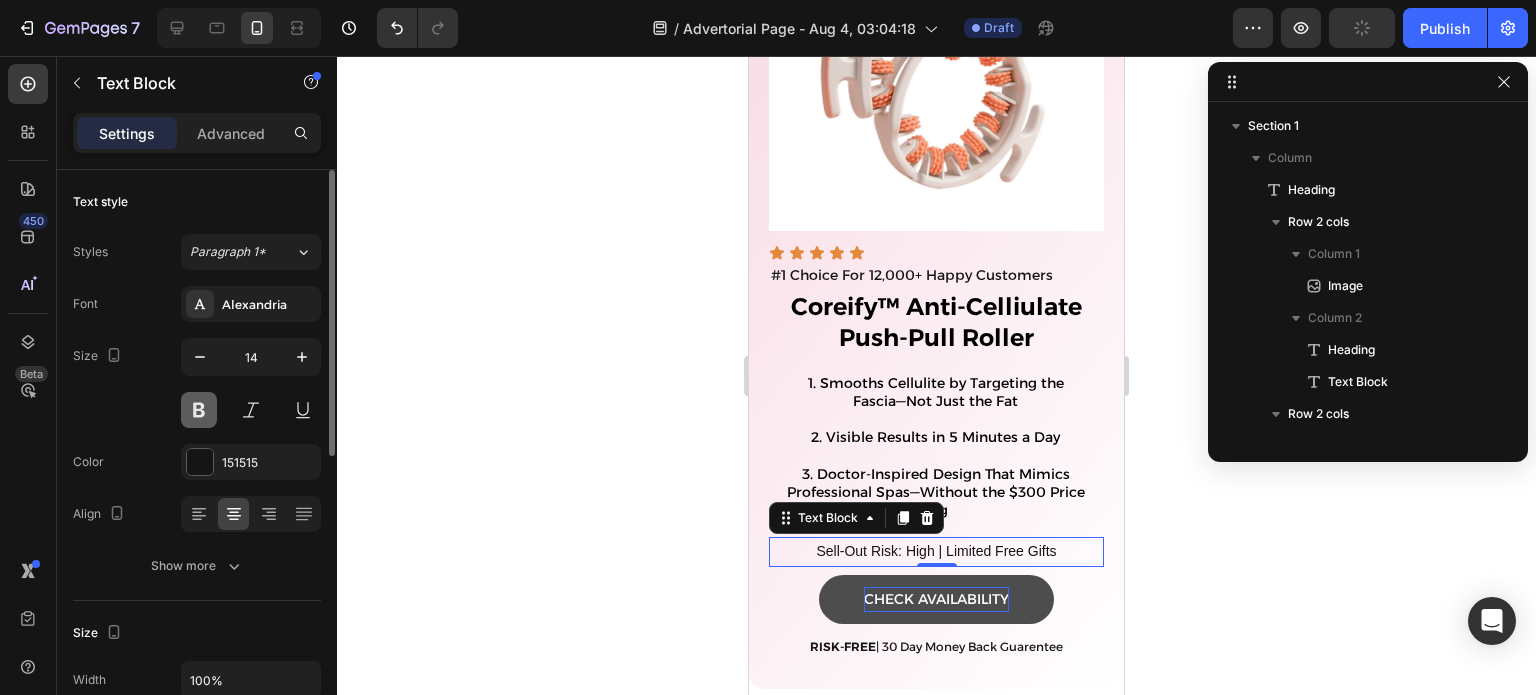 click at bounding box center (199, 410) 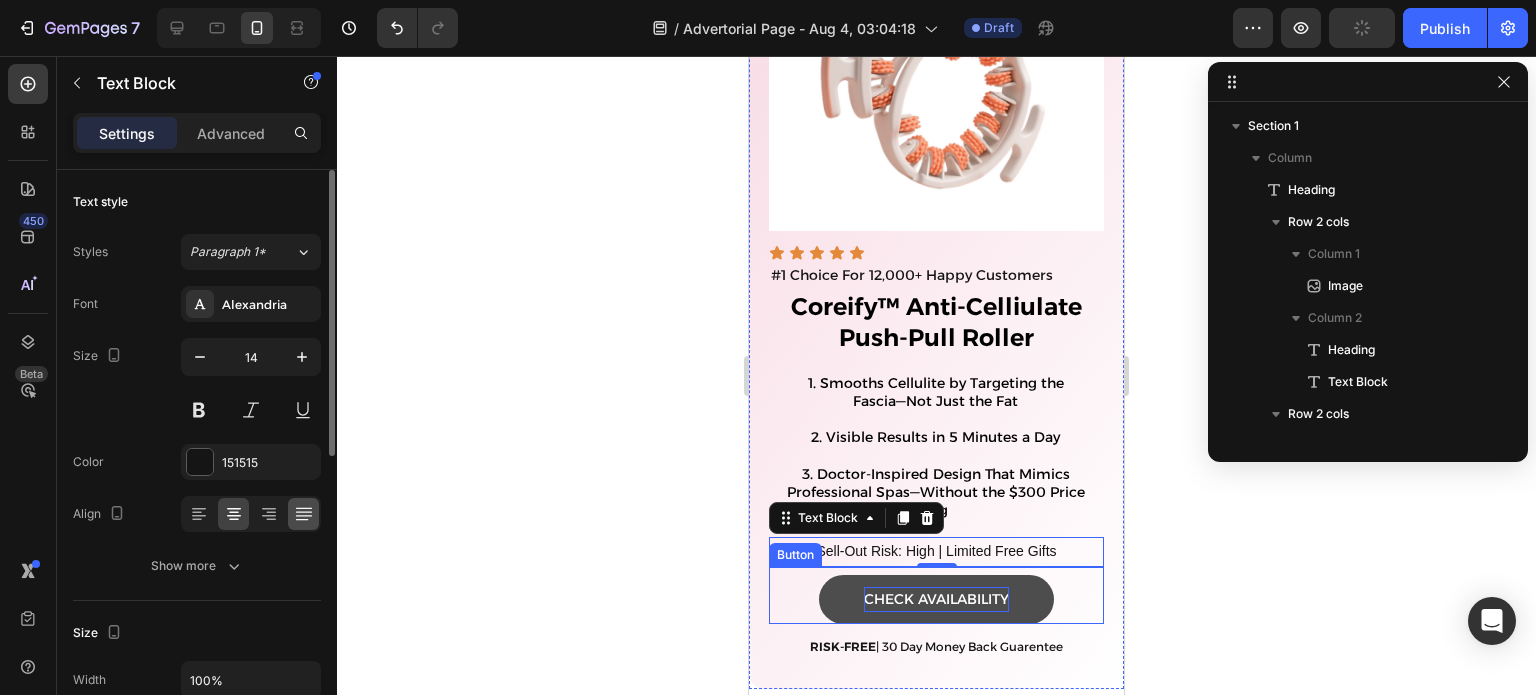 click at bounding box center [200, 462] 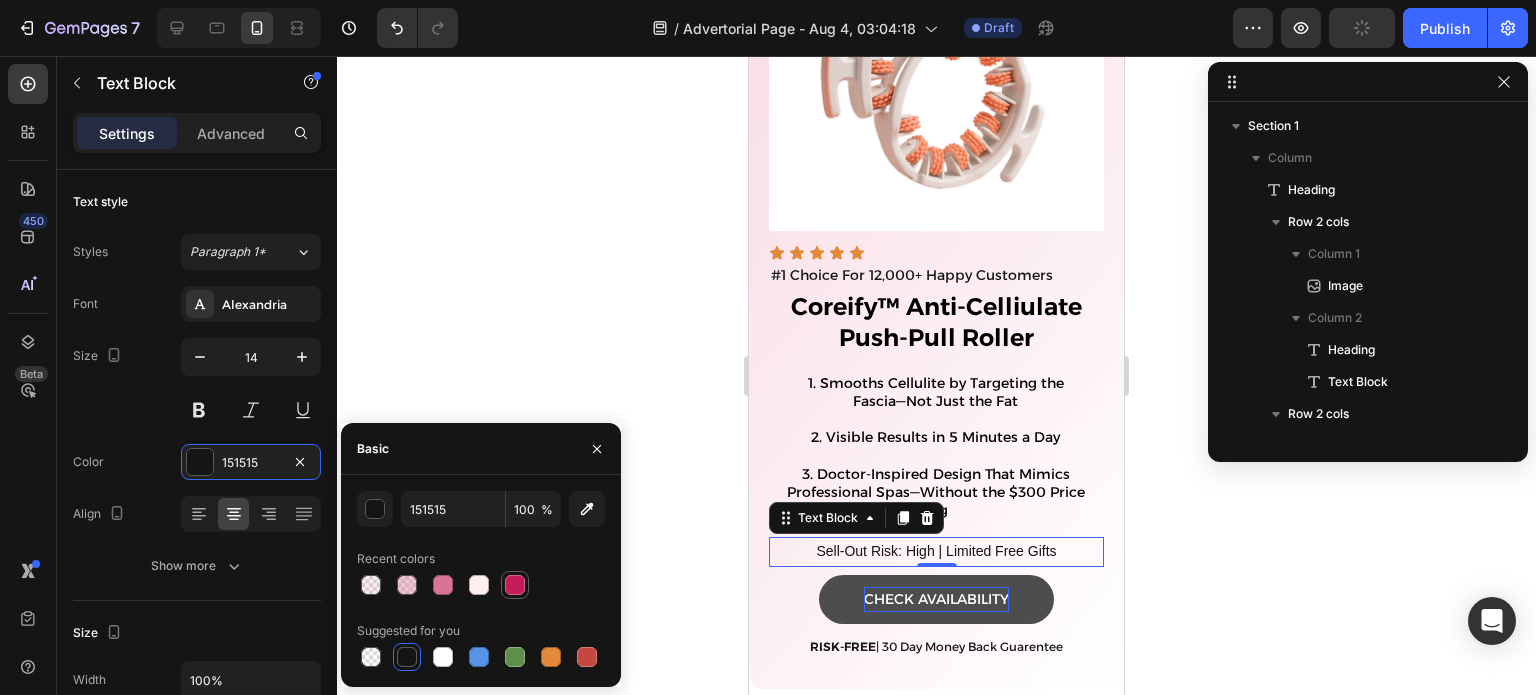 click at bounding box center (515, 585) 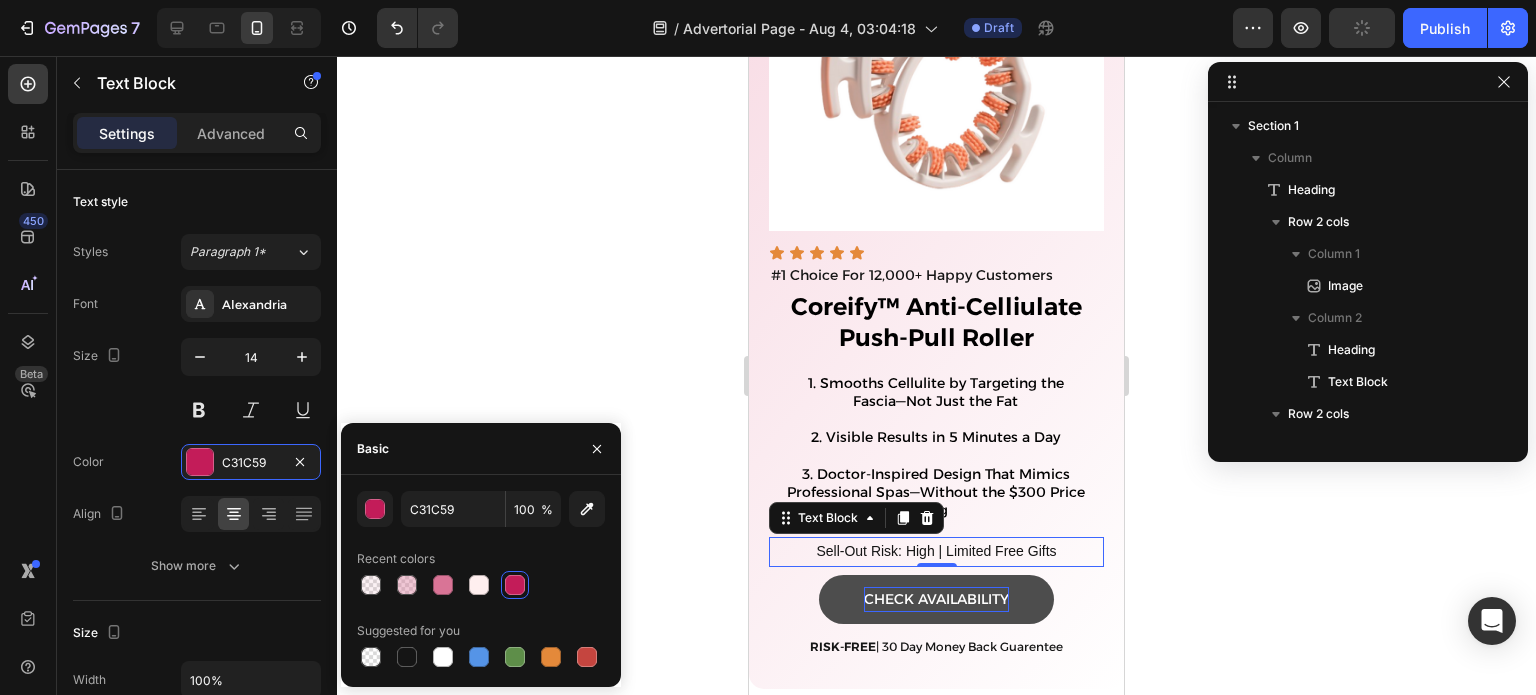 click at bounding box center (515, 585) 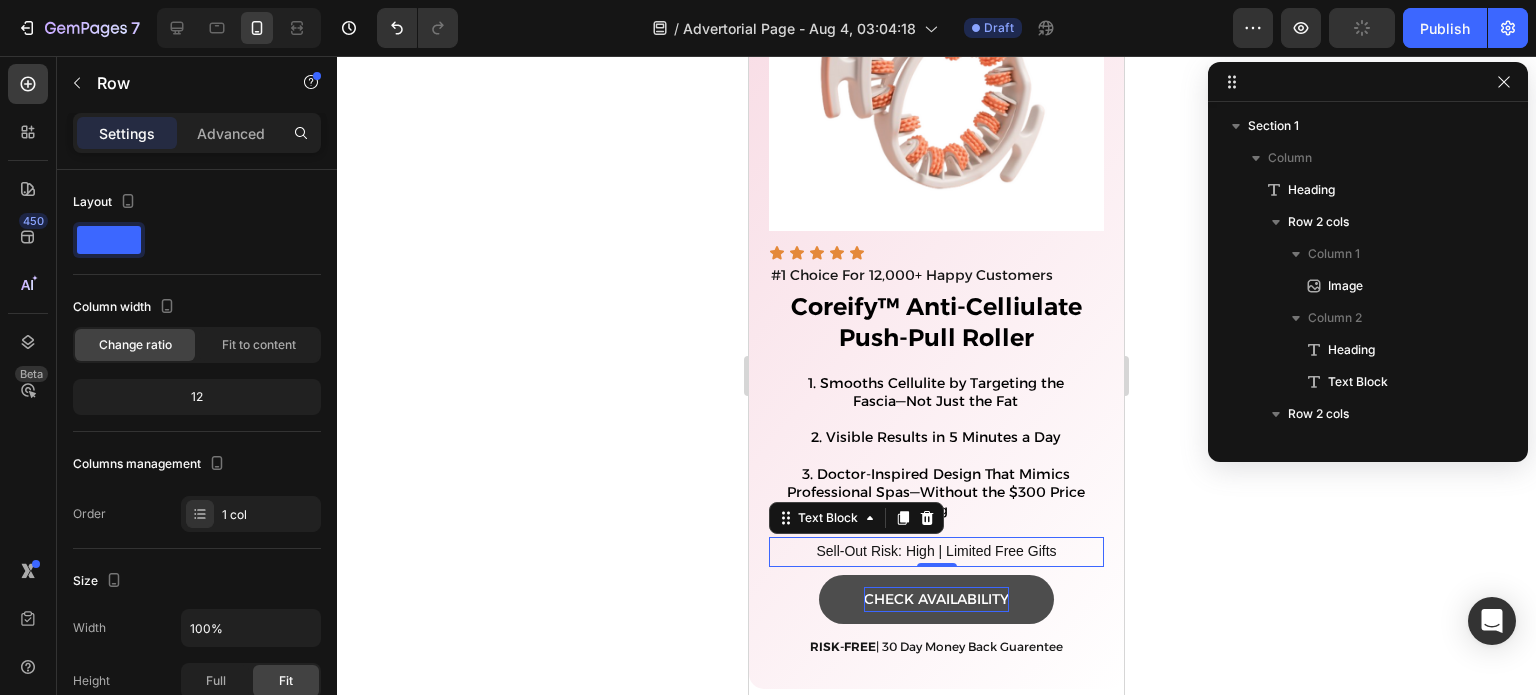 click on "1. Smooths Cellulite by Targeting the Fascia—Not Just the Fat 2. Visible Results in 5 Minutes a Day 3. Doctor-Inspired Design That Mimics Professional Spas—Without the $300 Price Tag Text Block Row" at bounding box center [936, 447] 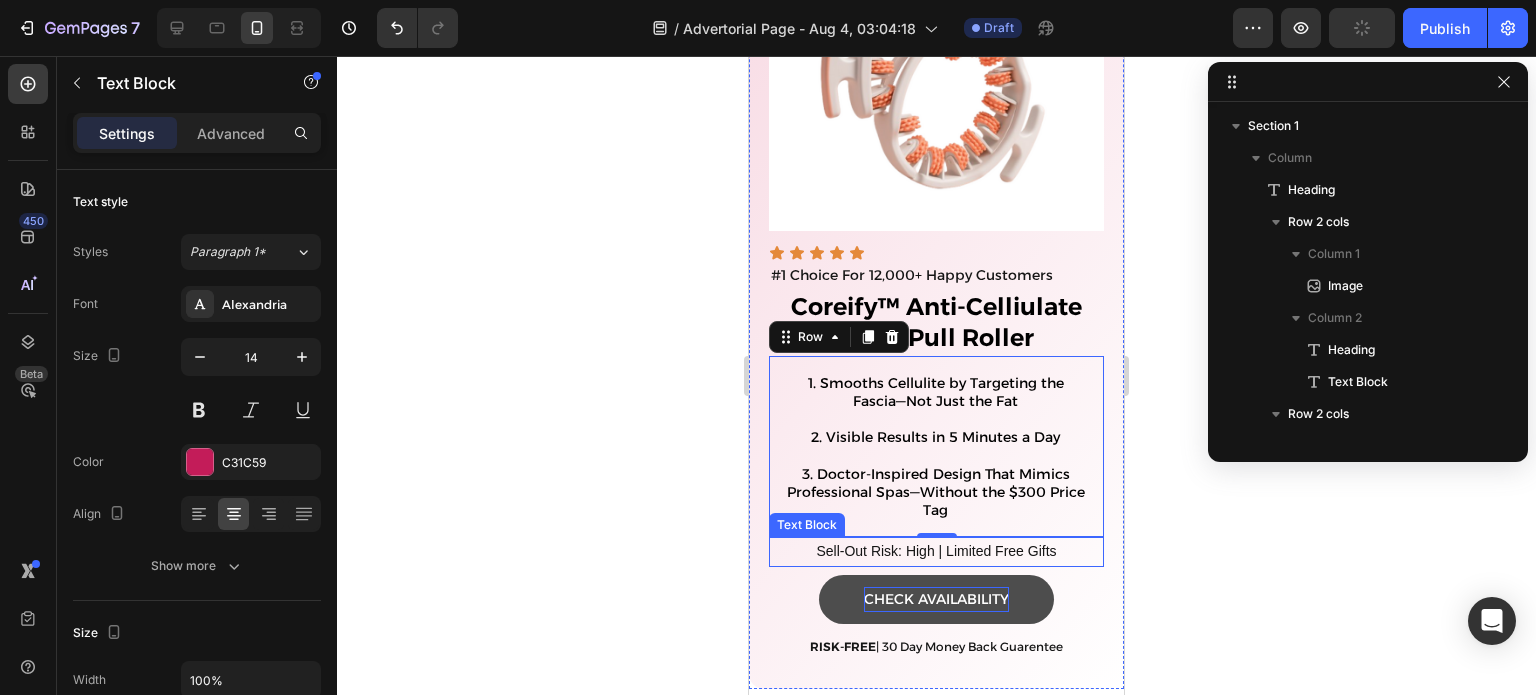 click on "Sell-Out Risk: High | Limited Free Gifts" at bounding box center [936, 551] 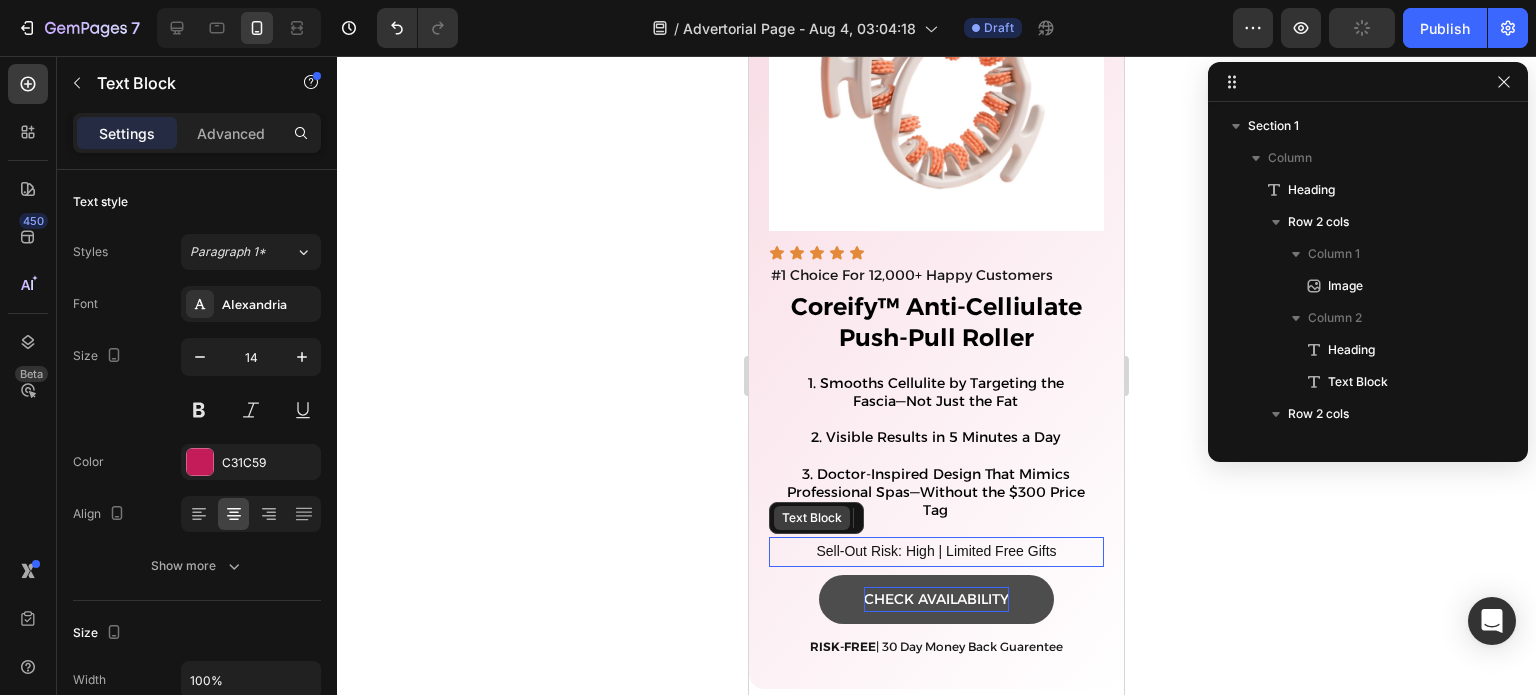 click on "Text Block" at bounding box center (812, 518) 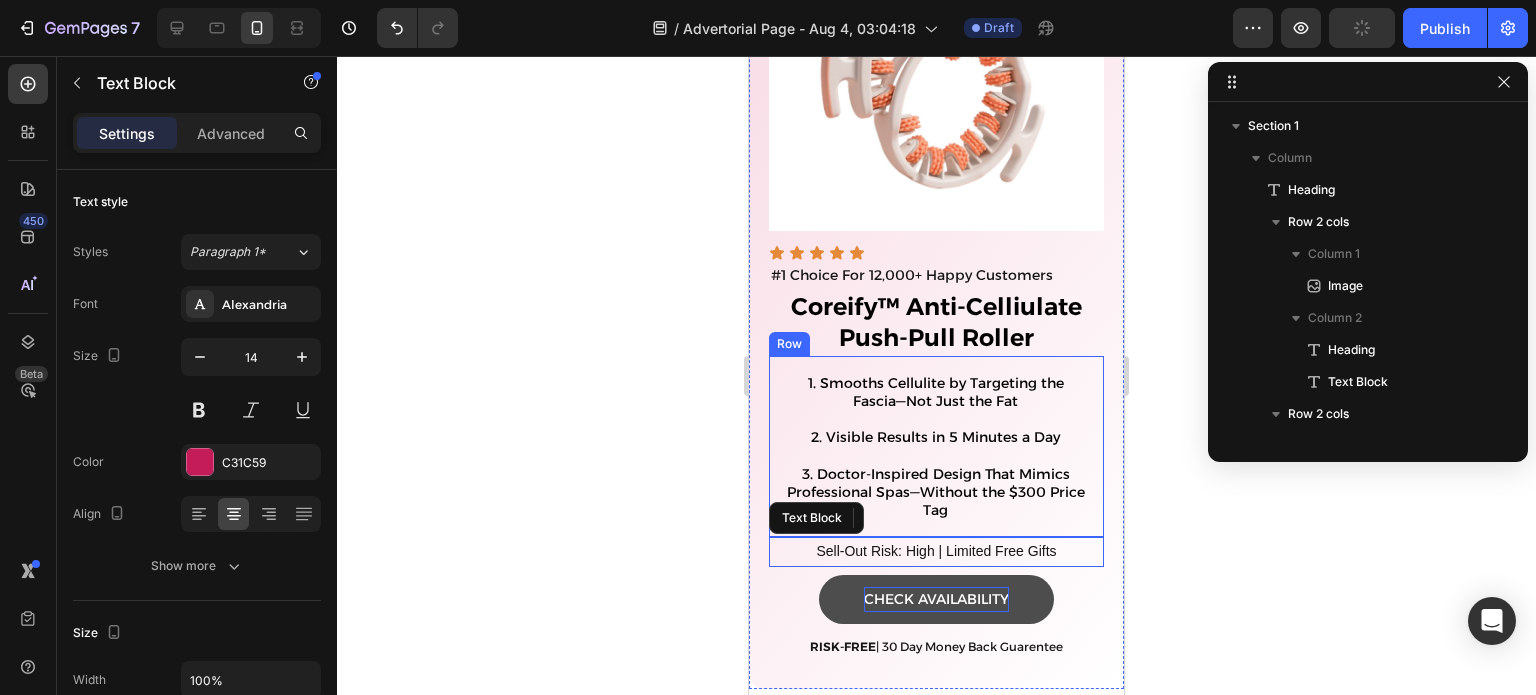 click on "Sell-Out Risk: High | Limited Free Gifts" at bounding box center [936, 551] 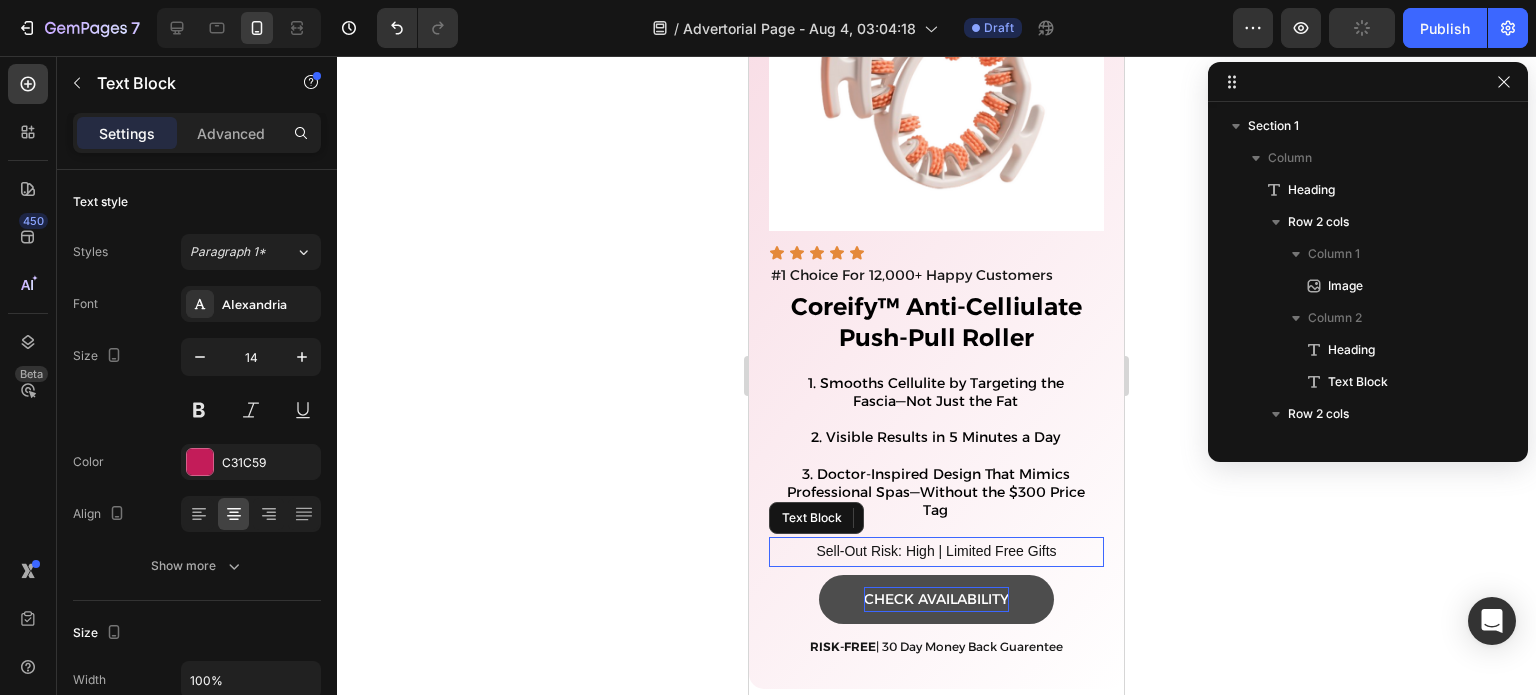 click on "Sell-Out Risk: High | Limited Free Gifts" at bounding box center [936, 551] 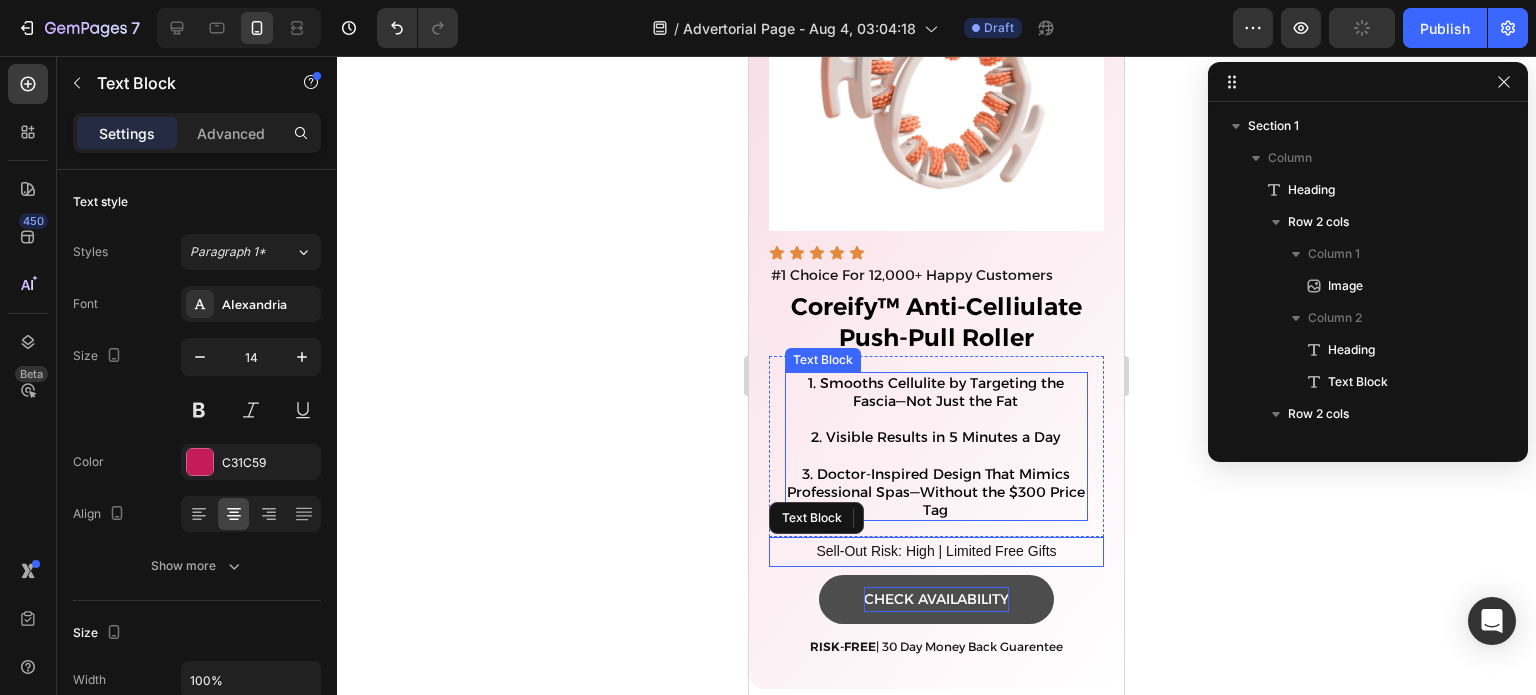 click on "Sell-Out Risk: High | Limited Free Gifts" at bounding box center (936, 551) 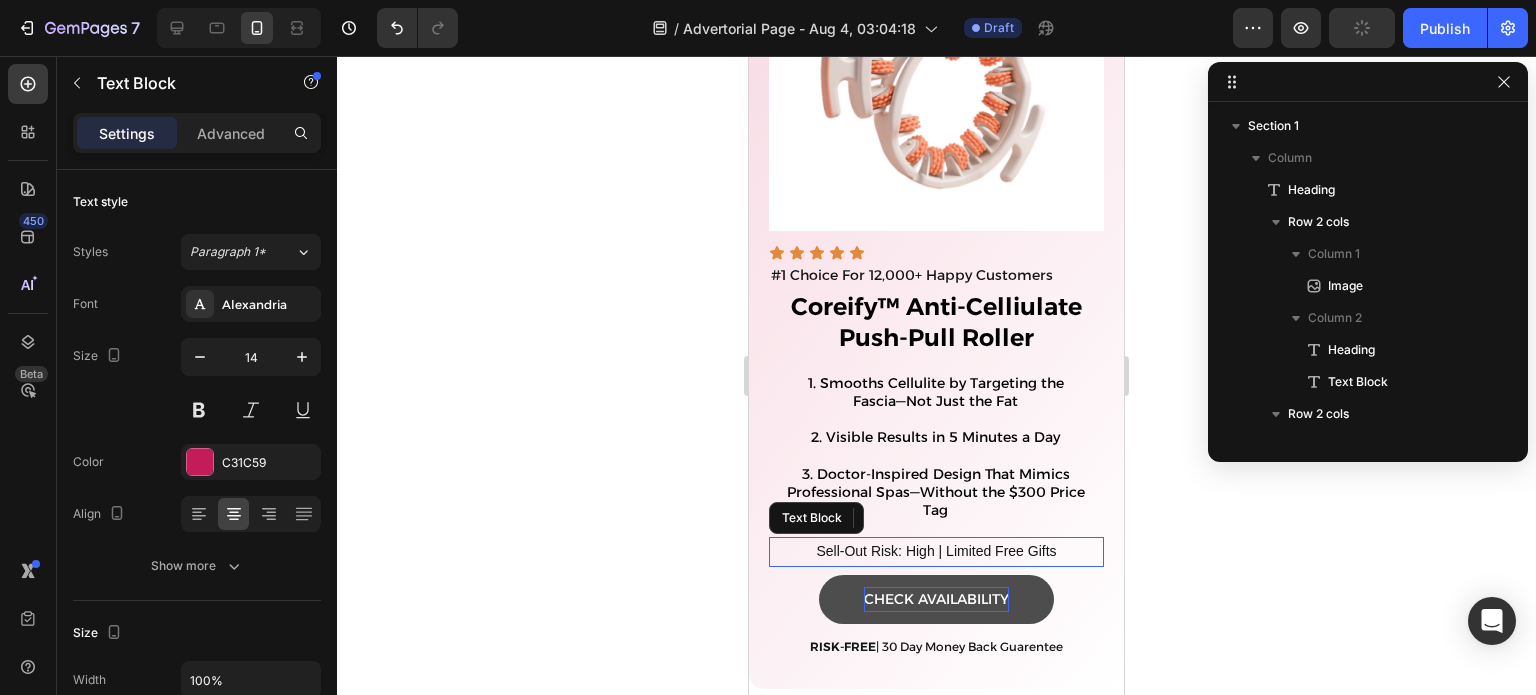click on "Sell-Out Risk: High | Limited Free Gifts" at bounding box center (936, 551) 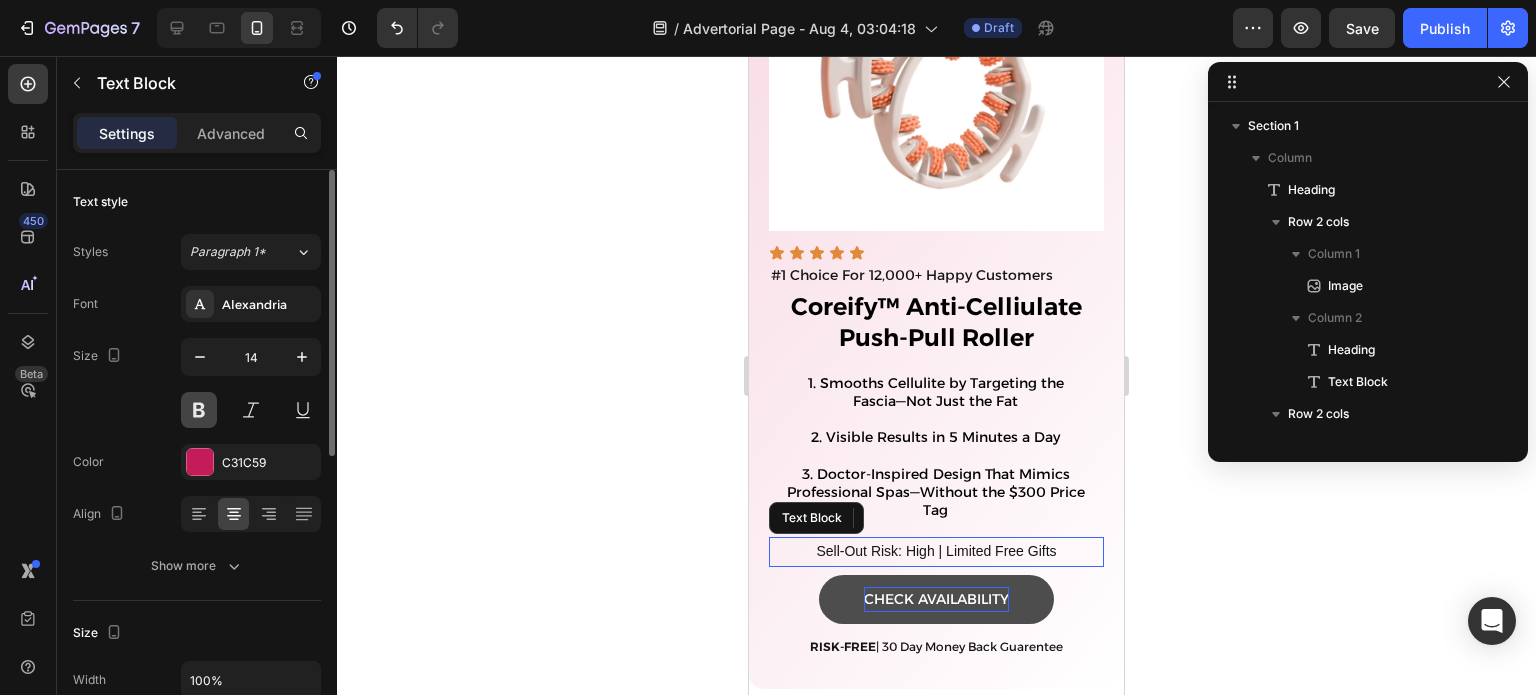 click at bounding box center (199, 410) 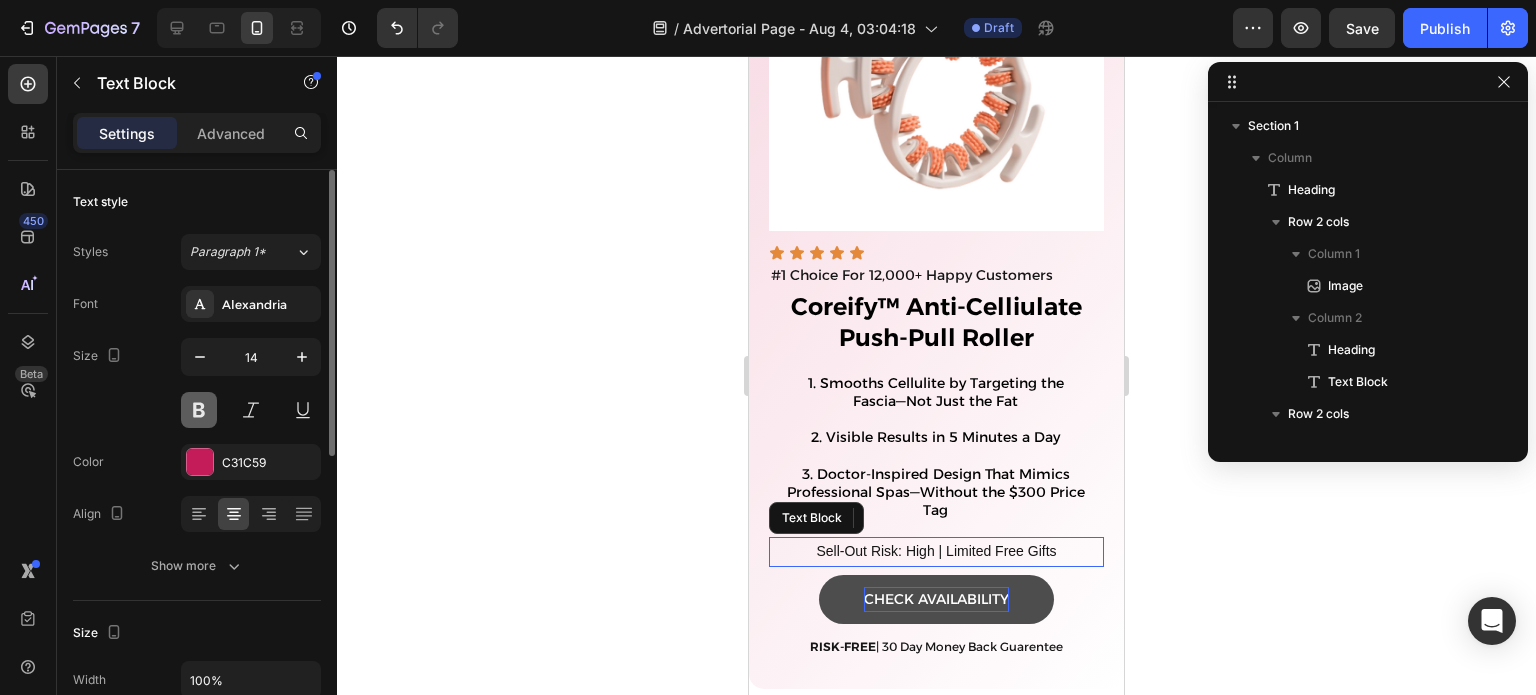 click at bounding box center (199, 410) 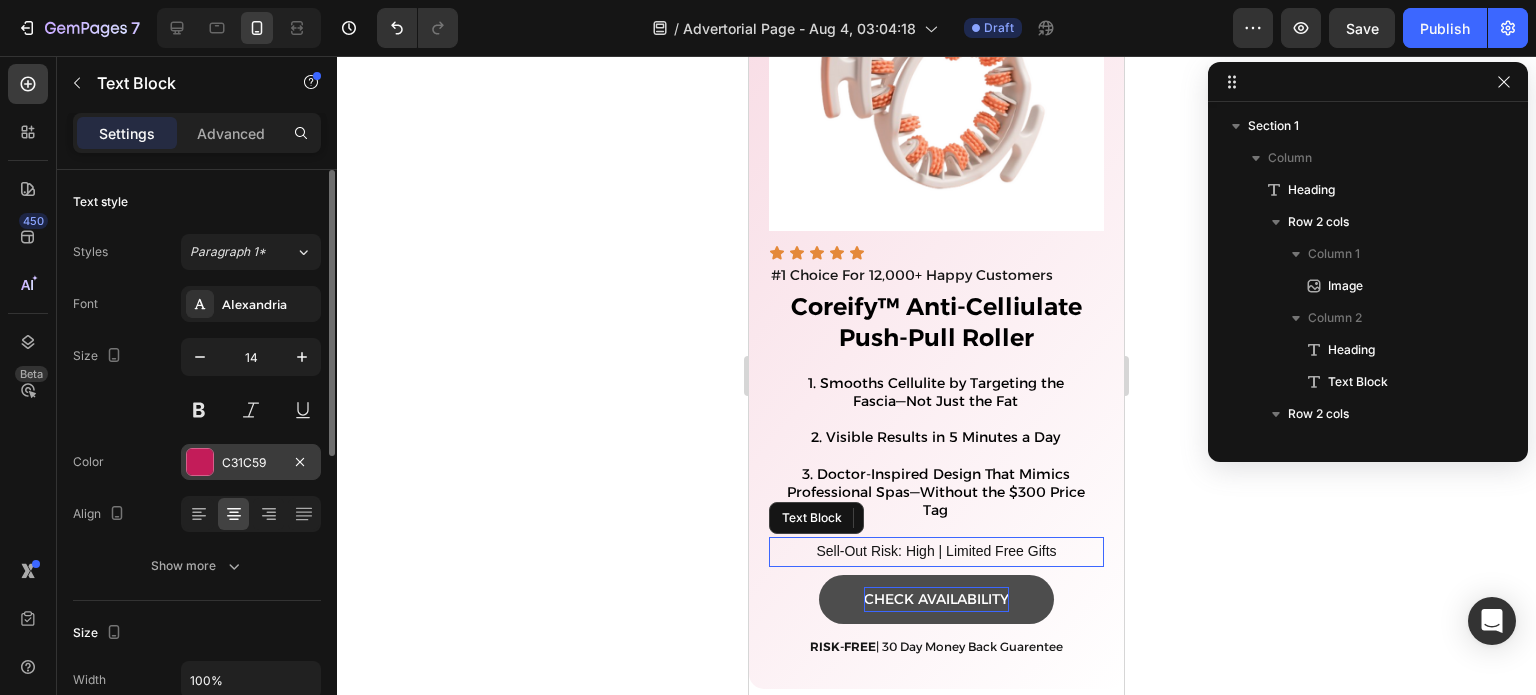 click at bounding box center (200, 462) 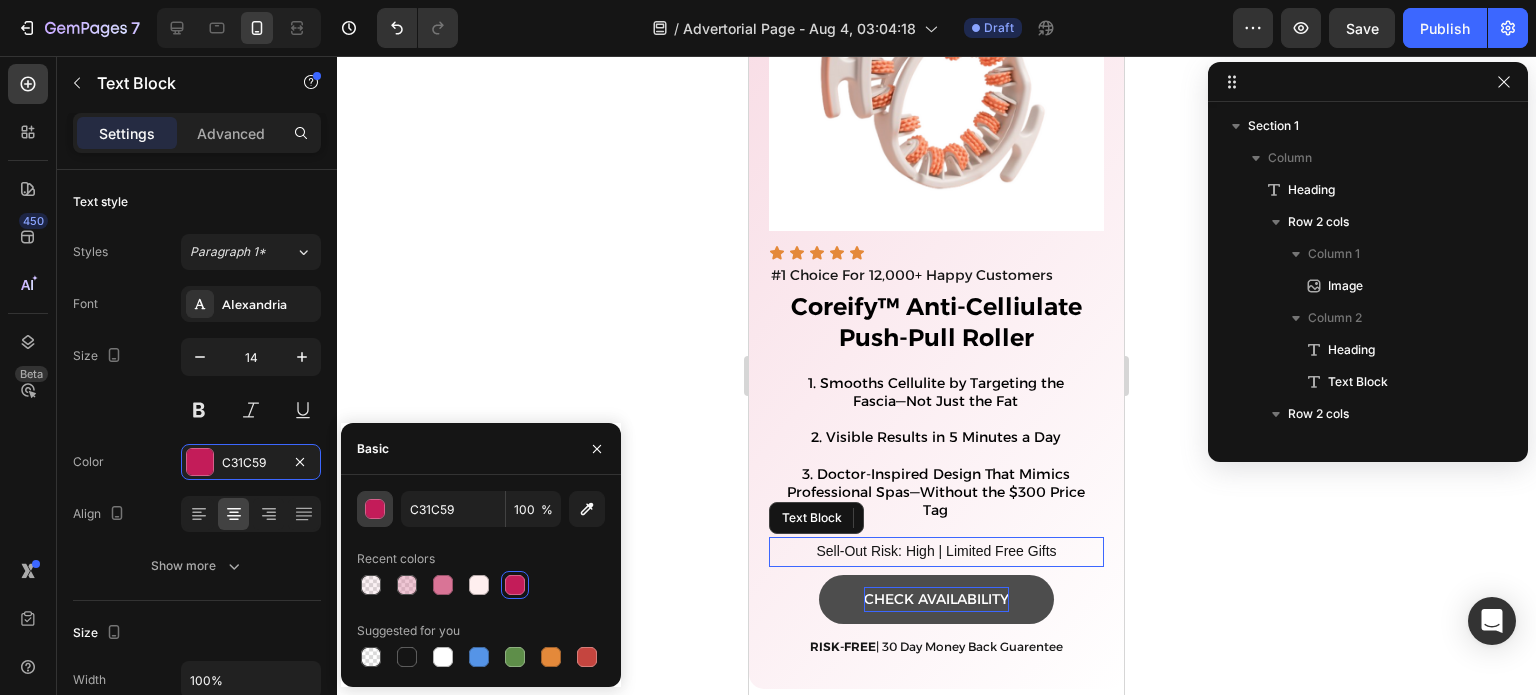 drag, startPoint x: 387, startPoint y: 511, endPoint x: 183, endPoint y: 351, distance: 259.2605 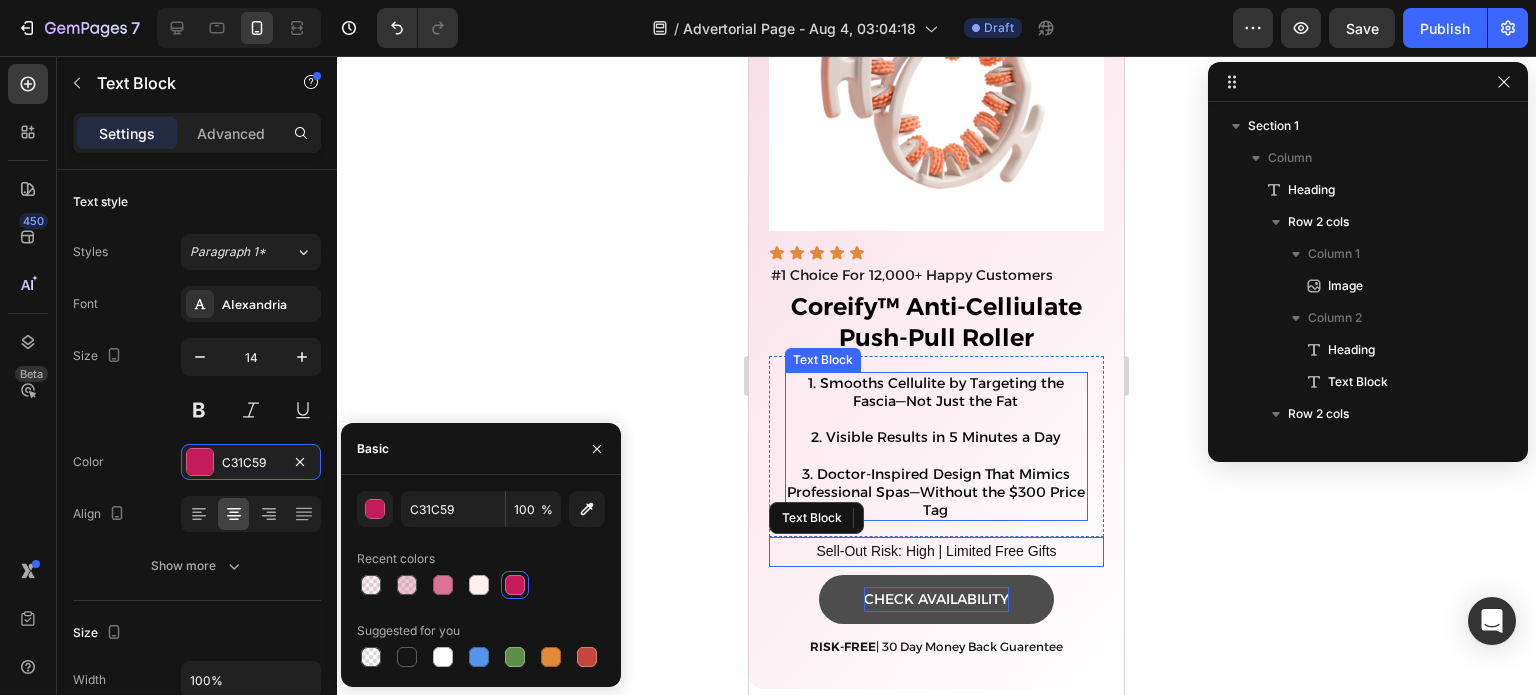 click at bounding box center [935, 456] 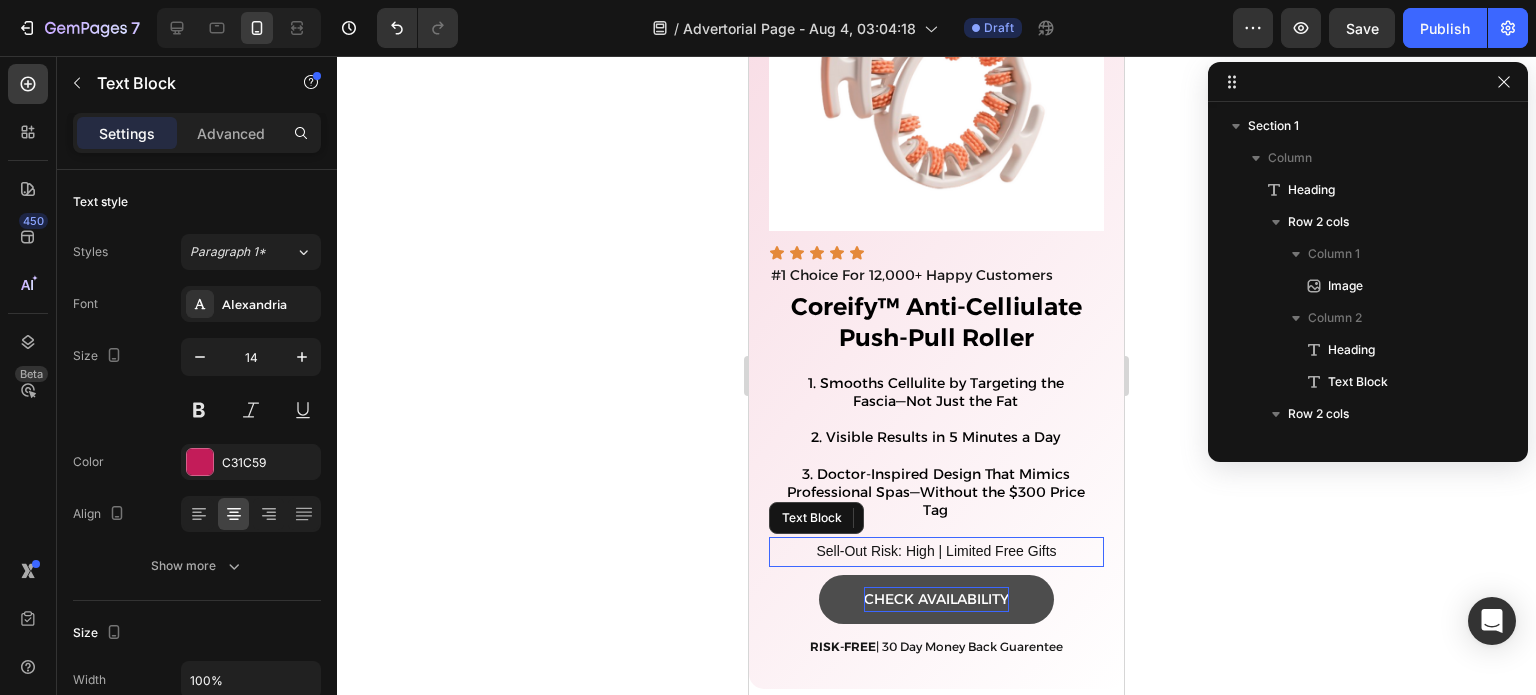click on "Sell-Out Risk: High | Limited Free Gifts" at bounding box center (936, 551) 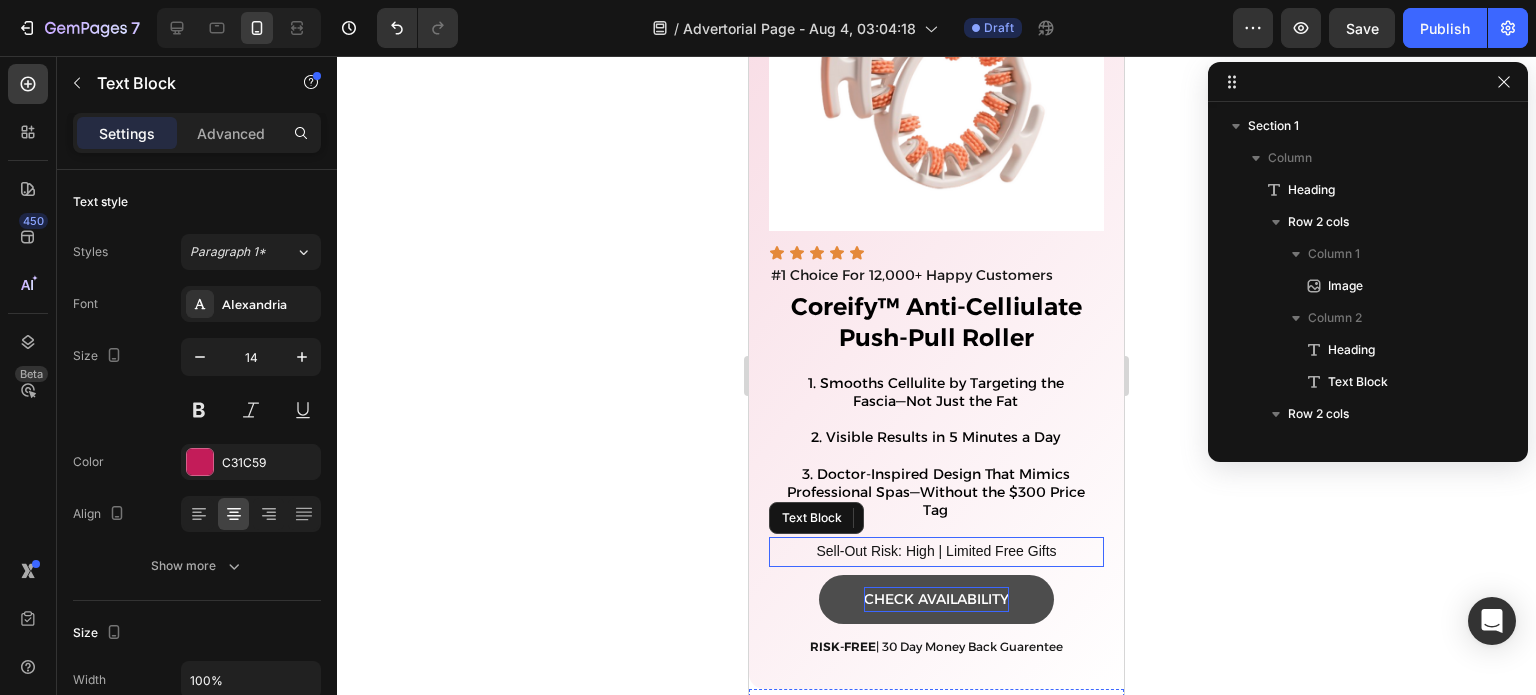 click on "7. Sleek Design with Premium Finishes Heading Elevate your kitchen aesthetics with the sleek and stylish design of this sophisticated toaster.  Crafted with premium materials and featuring elegant finishes, it adds a touch of modern elegance to your countertop. Its sleek lines, smooth surfaces, and thoughtful details make it a visual delight, blending seamlessly with any kitchen decor and becoming a focal point of admiration. Text Block Image Row" at bounding box center [936, 2204] 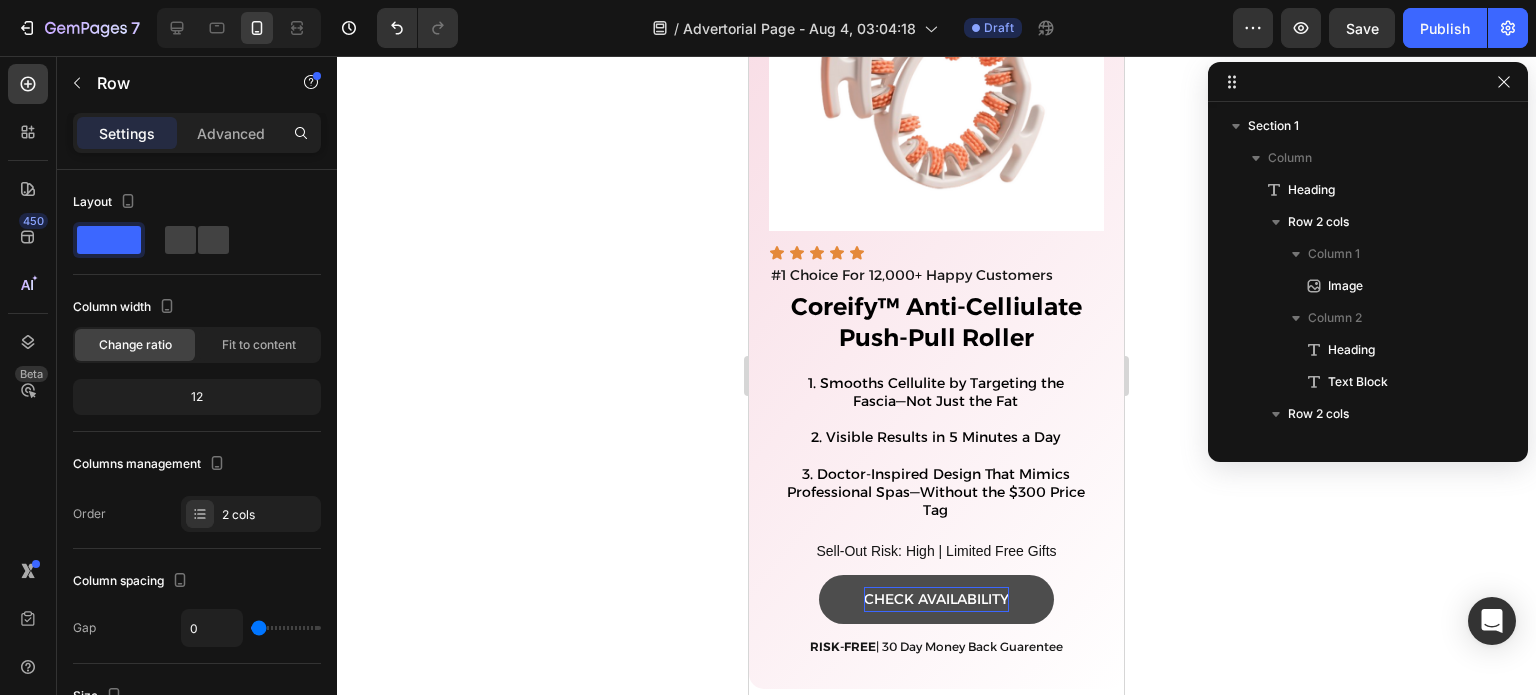 click on "7. Sleek Design with Premium Finishes Heading Elevate your kitchen aesthetics with the sleek and stylish design of this sophisticated toaster.  Crafted with premium materials and featuring elegant finishes, it adds a touch of modern elegance to your countertop. Its sleek lines, smooth surfaces, and thoughtful details make it a visual delight, blending seamlessly with any kitchen decor and becoming a focal point of admiration. Text Block Image Row" at bounding box center (936, 2204) 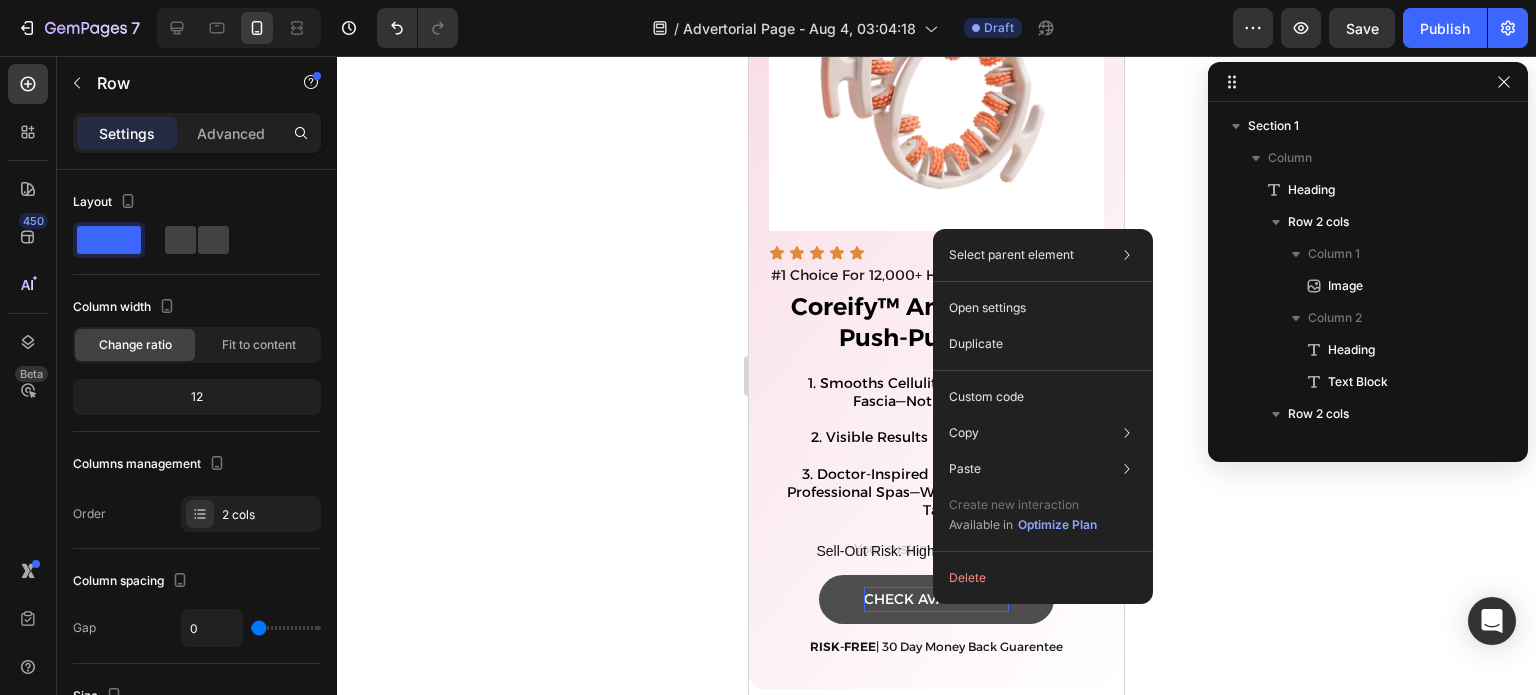 click on "Delete" 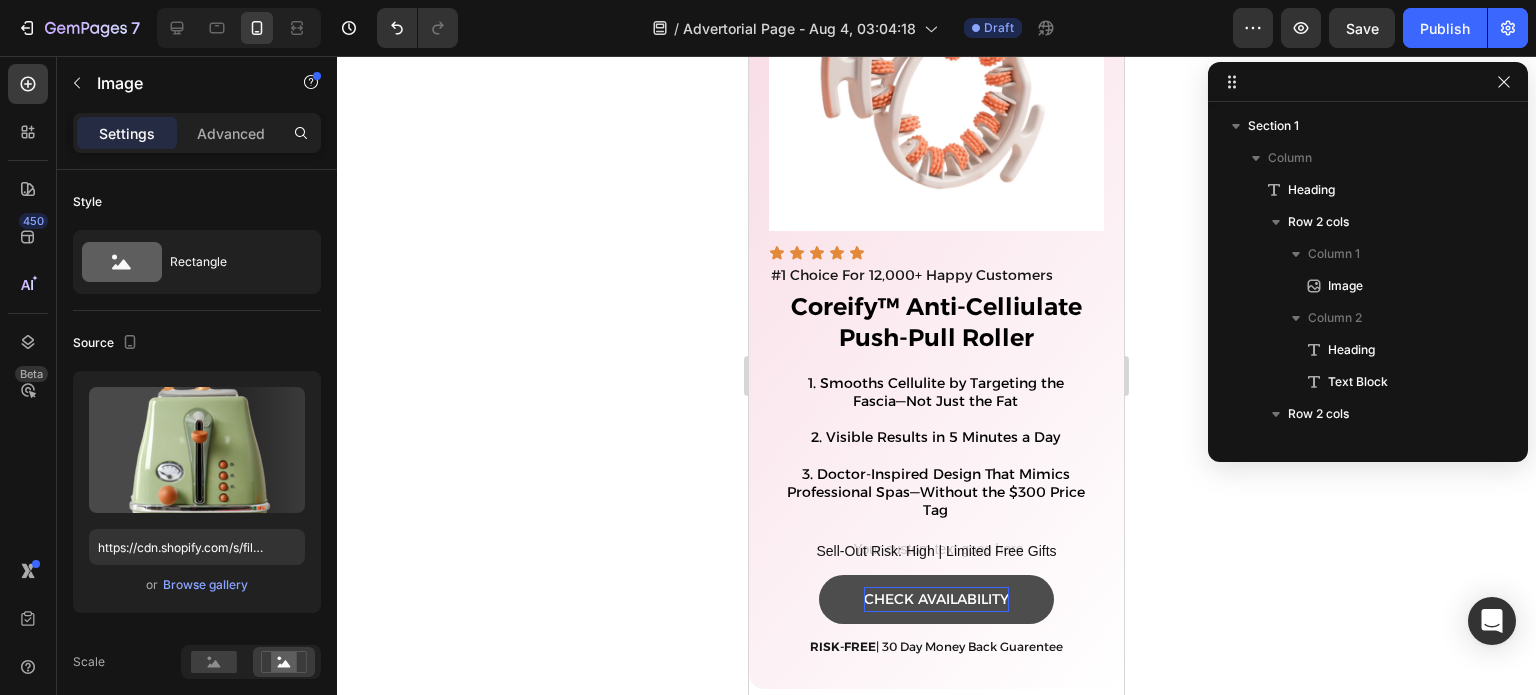 click at bounding box center (936, 2085) 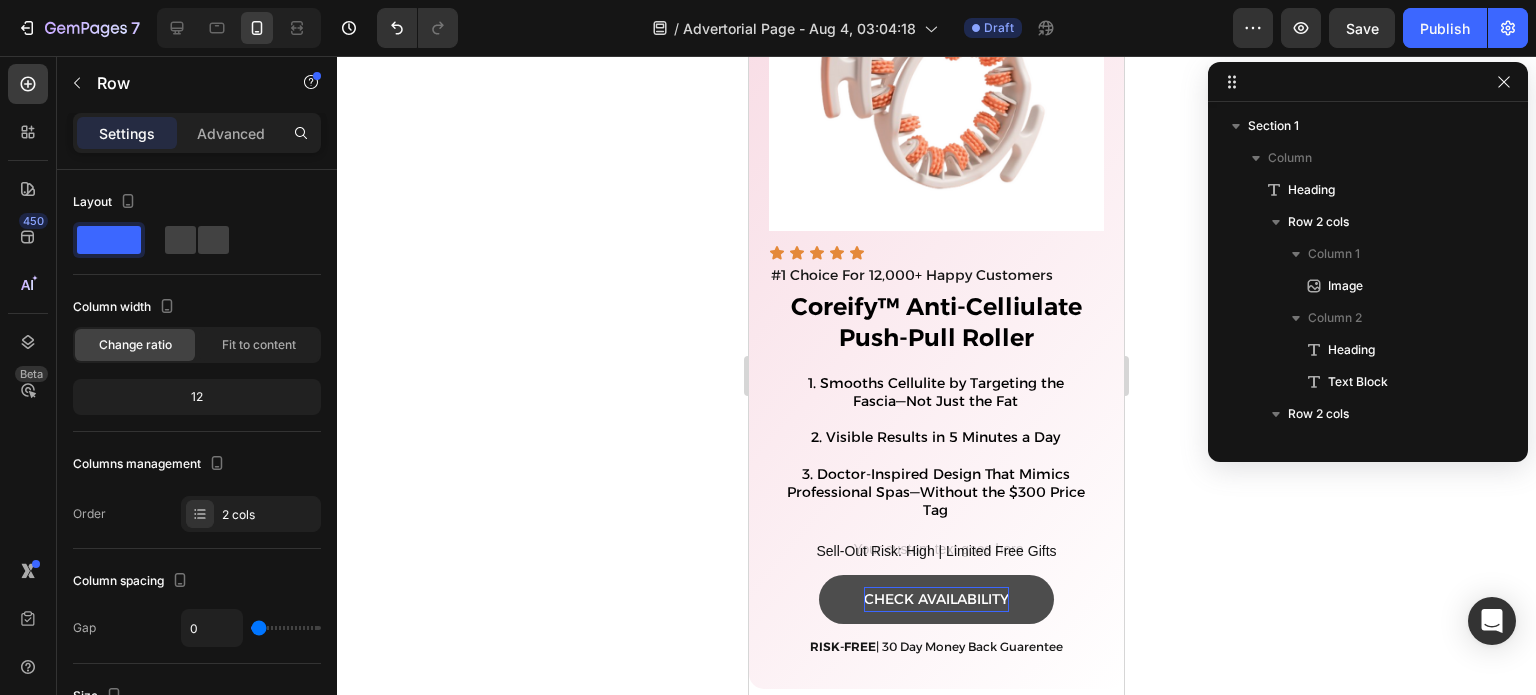 click on "SALE ENDS SOON Text Block 05 hrs 53 min 48 sec Countdown Timer Toaster waffle cream sandwiches Heading Perfect your toast with this advanced bread toaster Text Block GET 50% OFF Button Sell-out Risk:  High Text Block | Text Block FREE  shipping Text Block Row Try it today with a 30-Day Money Back Guarantee! Text Block Row Image Row" at bounding box center (936, 2290) 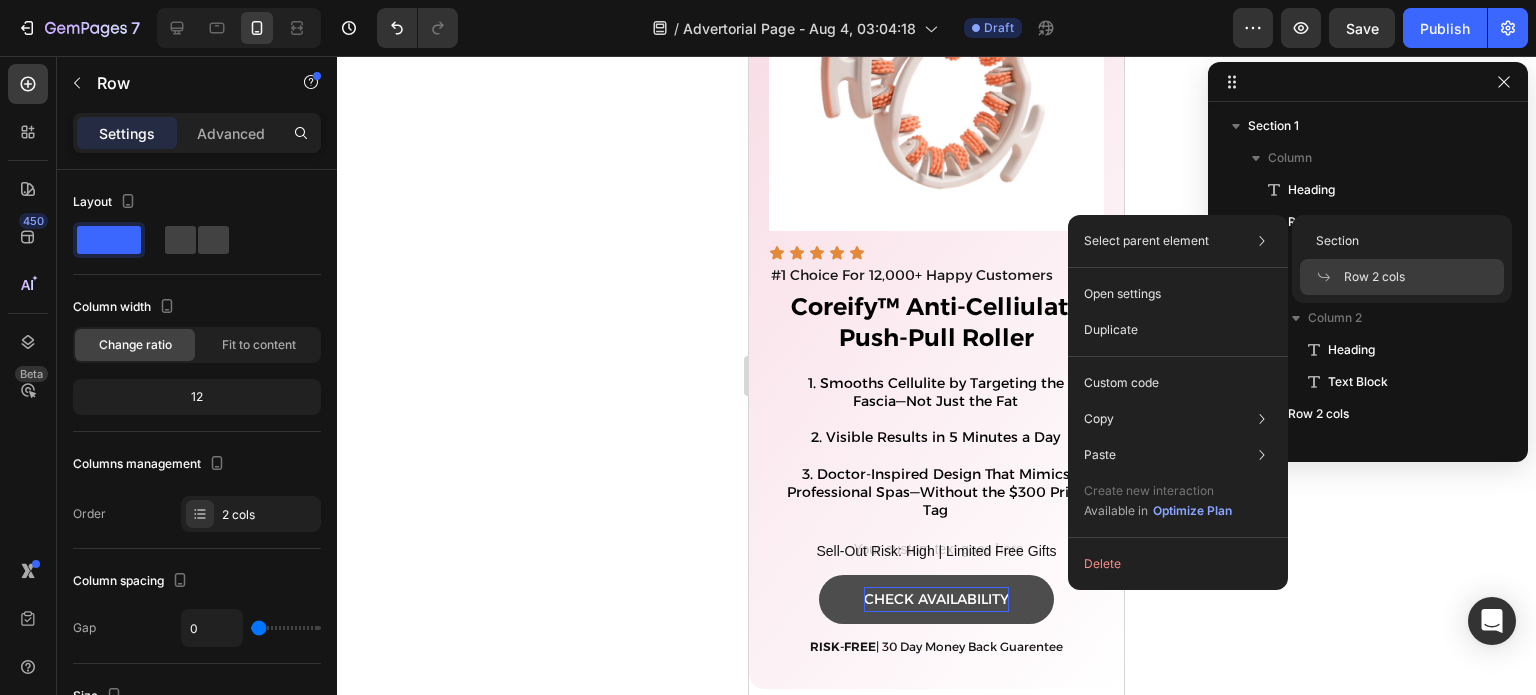 click on "Delete" 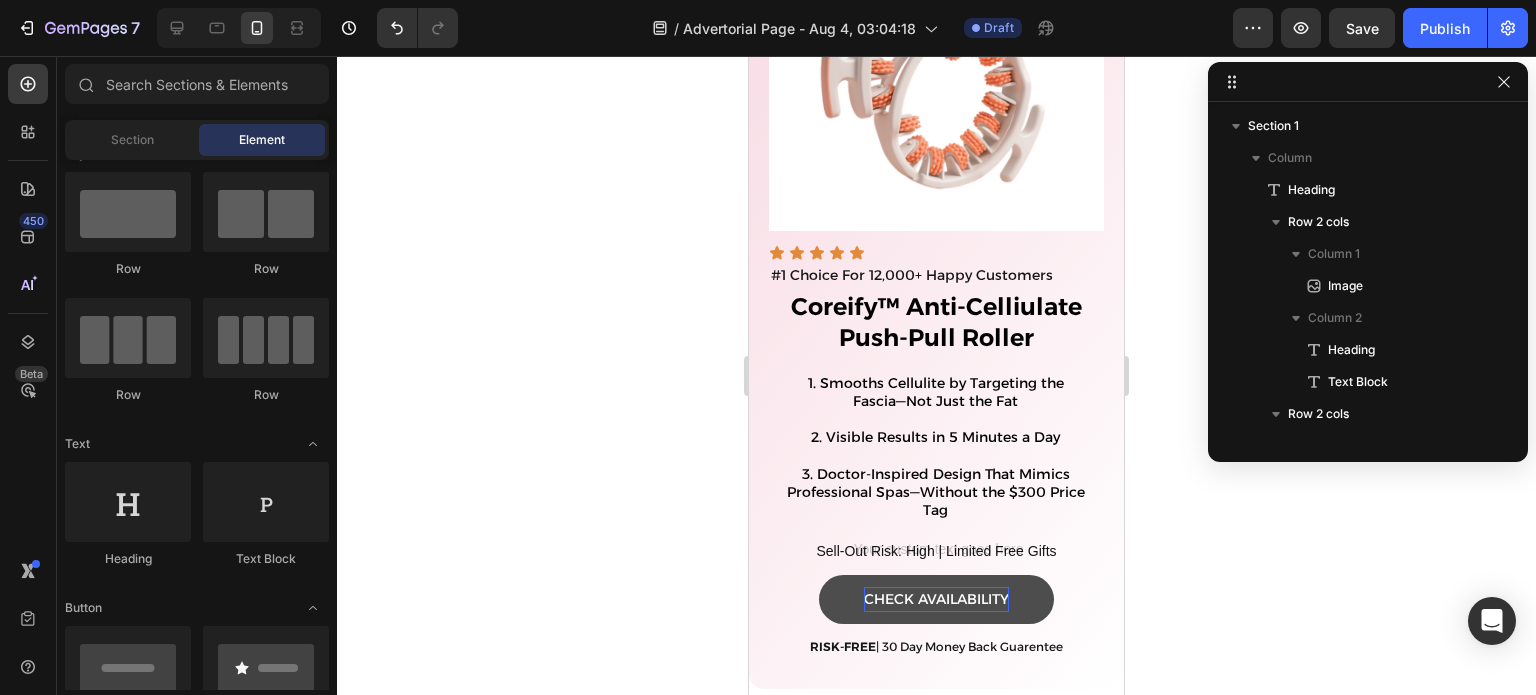 click at bounding box center (936, 2290) 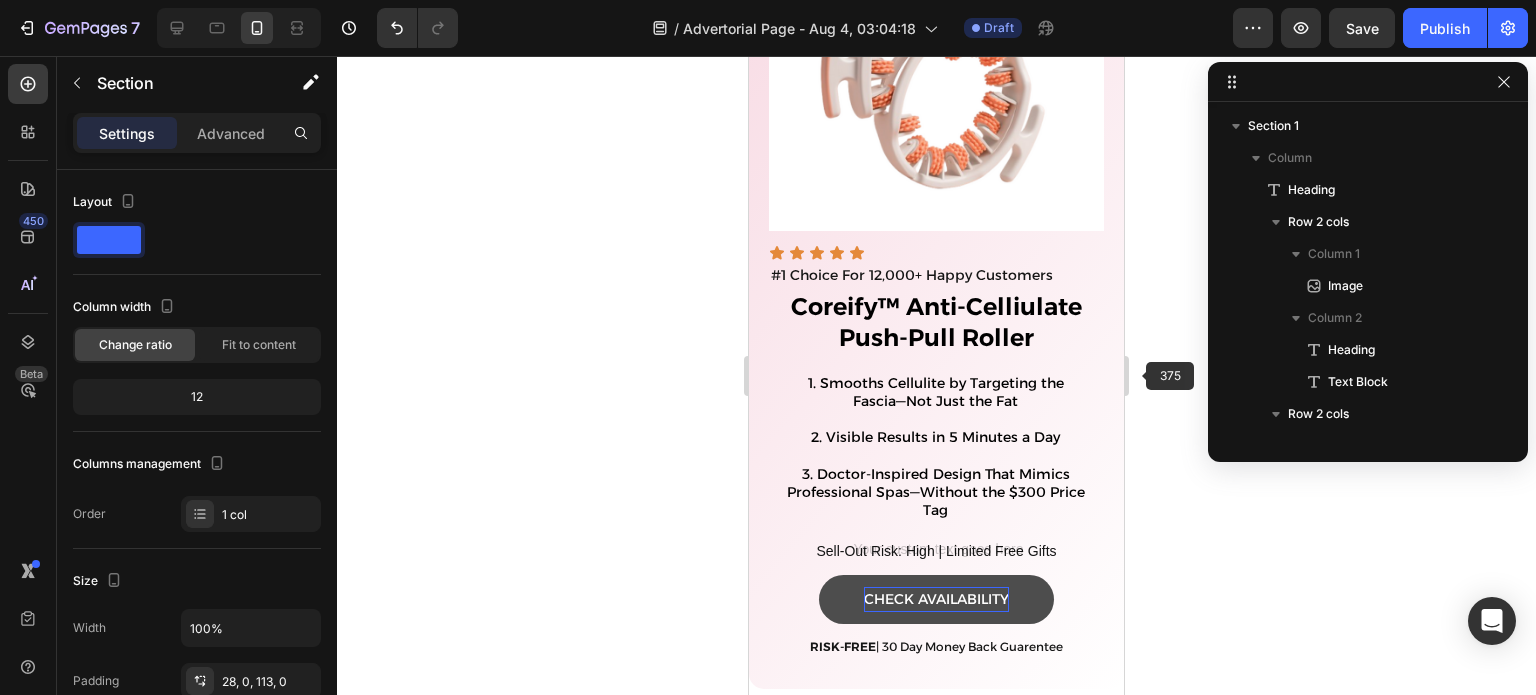 click on "Add section Choose templates inspired by CRO experts Generate layout from URL or image Add blank section then drag & drop elements" at bounding box center (936, 2938) 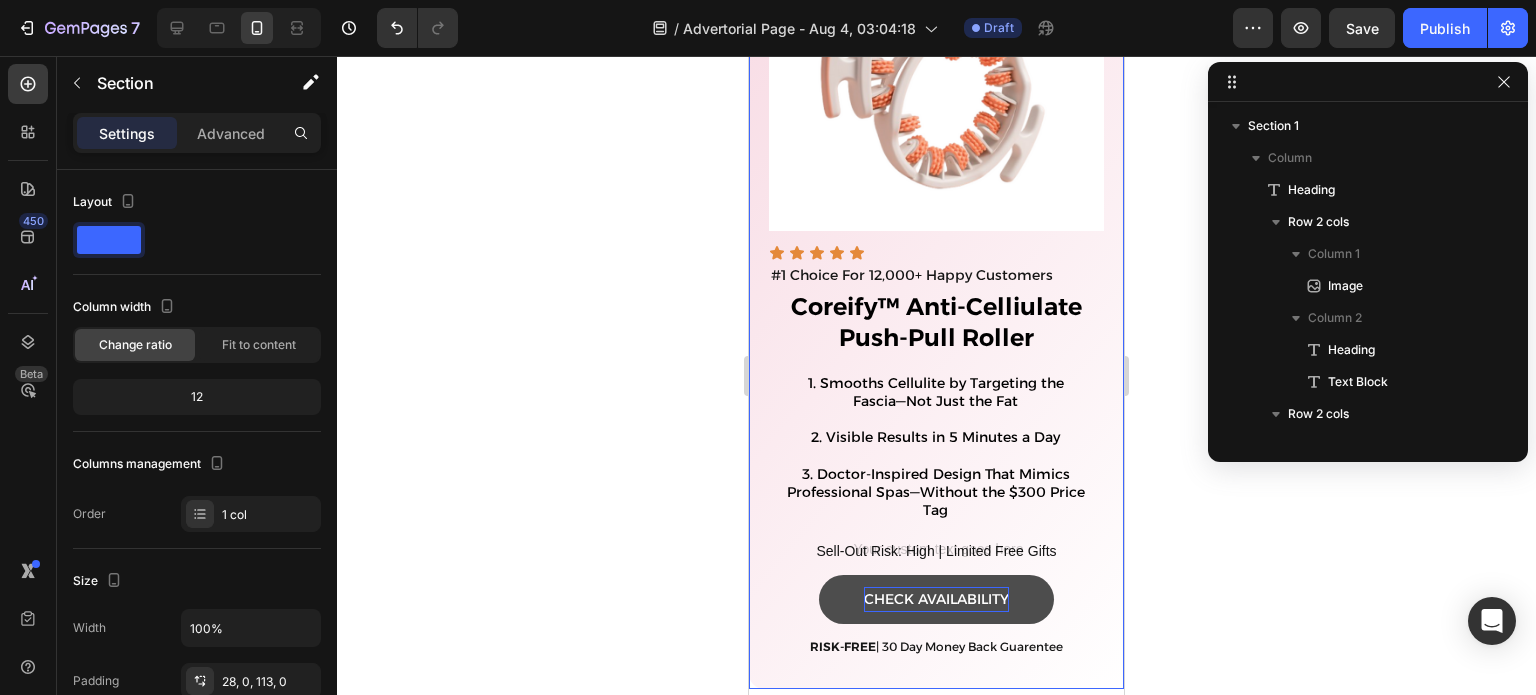 click at bounding box center (936, 2333) 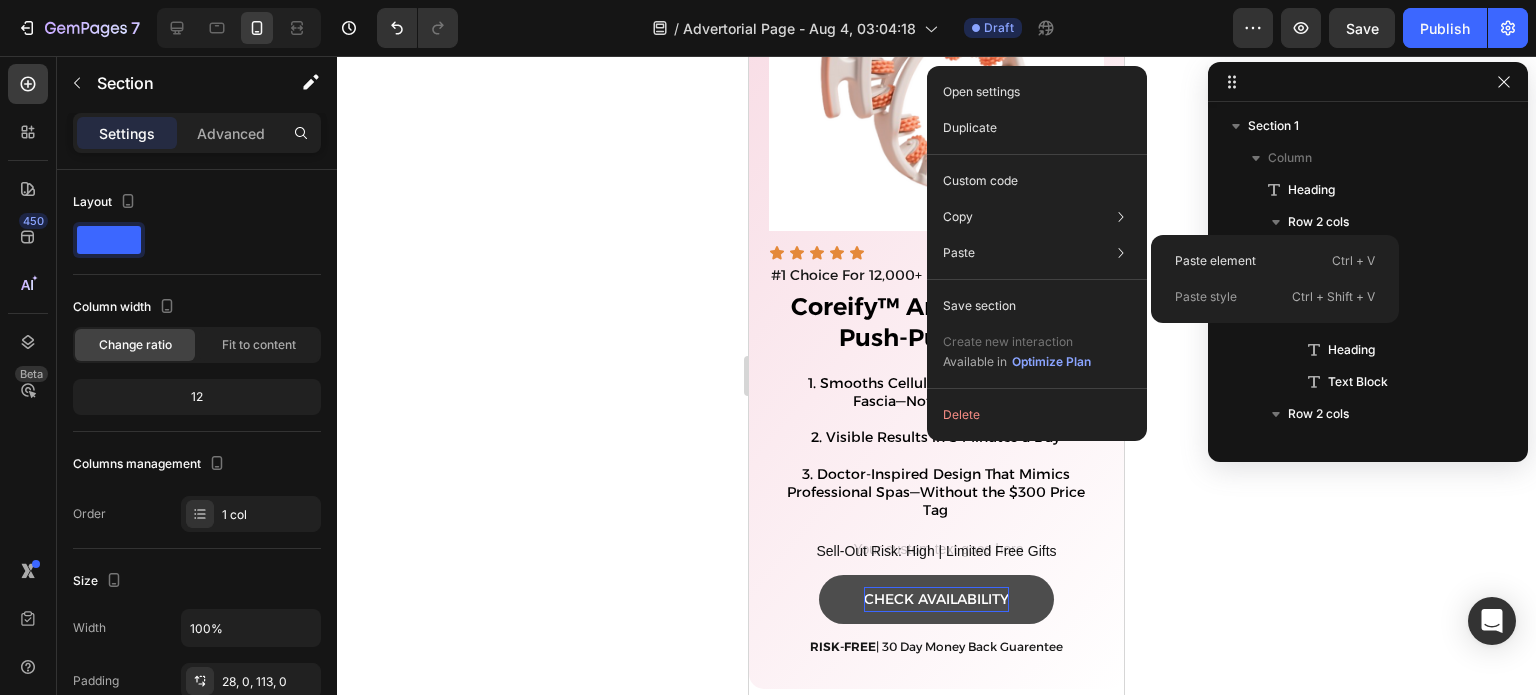 click on "Paste element" at bounding box center [1215, 261] 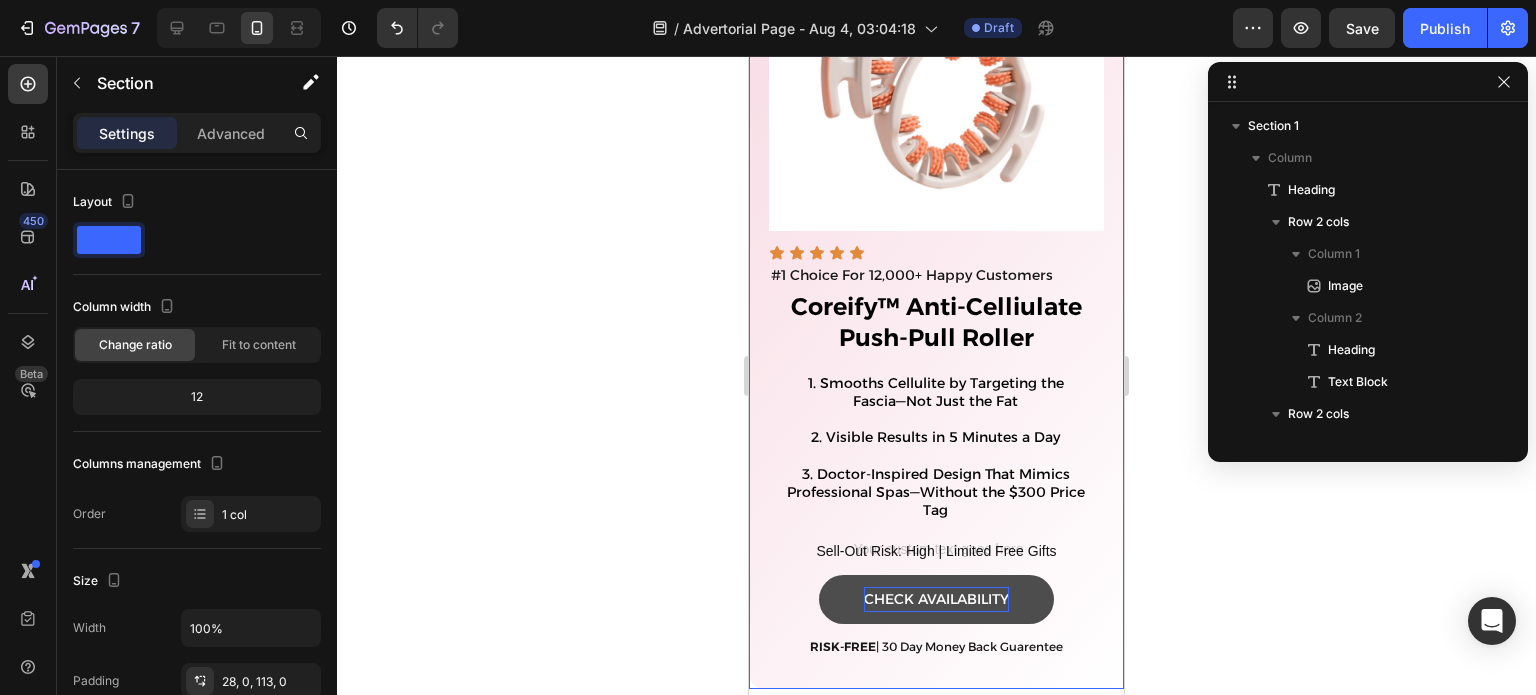 click on "RISK-FREE  | 30 Day Money Back Guarentee" at bounding box center (936, 646) 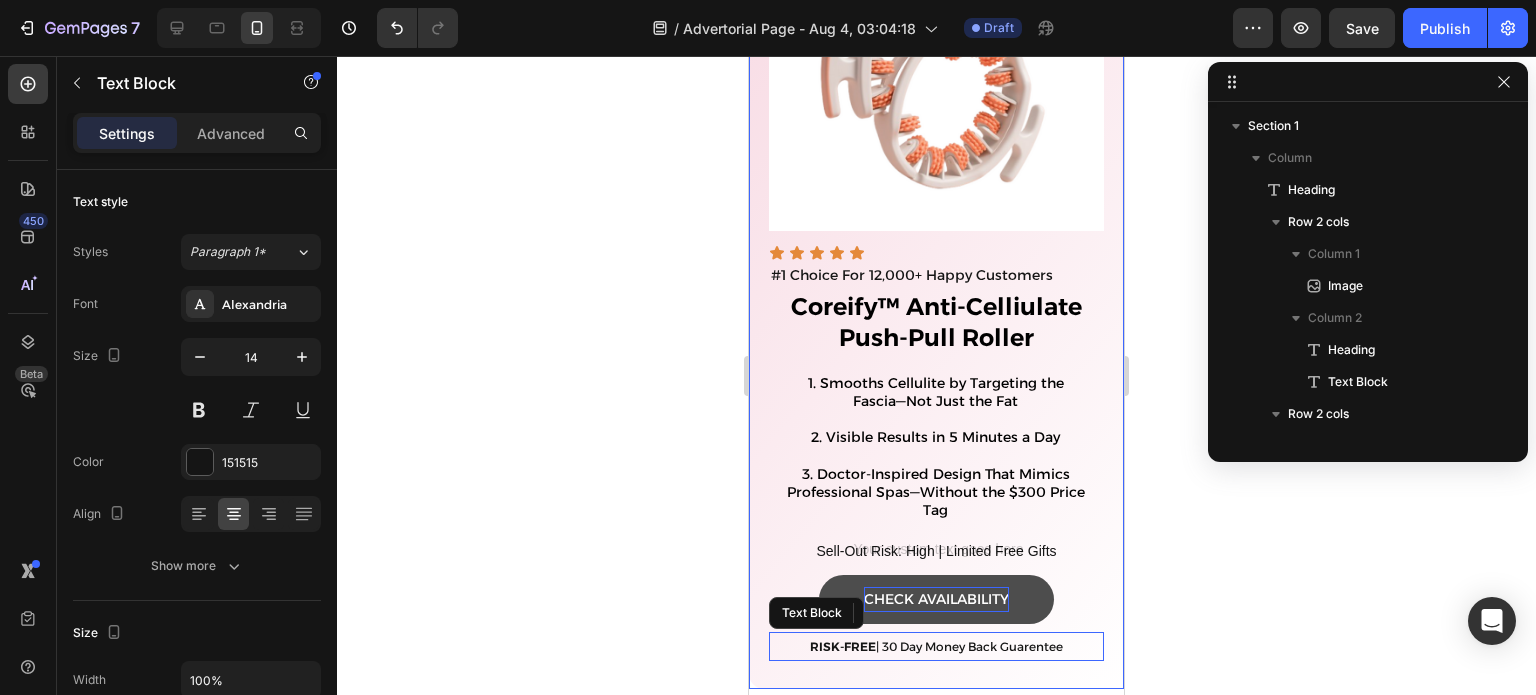 click on "Image Icon Icon Icon Icon
Icon Icon List #1 Choice For 12,000+ Happy Customers Text Block Row ⁠⁠⁠⁠⁠⁠⁠ Coreify ™ Anti-Celliulate Push-Pull Roller Heading 1. Smooths Cellulite by Targeting the Fascia—Not Just the Fat 2. Visible Results in 5 Minutes a Day 3. Doctor-Inspired Design That Mimics Professional Spas—Without the $300 Price Tag Text Block Row   0 Sell-Out Risk: High | Limited Free Gifts Text Block Check availability Button RISK-FREE  | 30 Day Money Back Guarentee  Text Block Row" at bounding box center (936, 314) 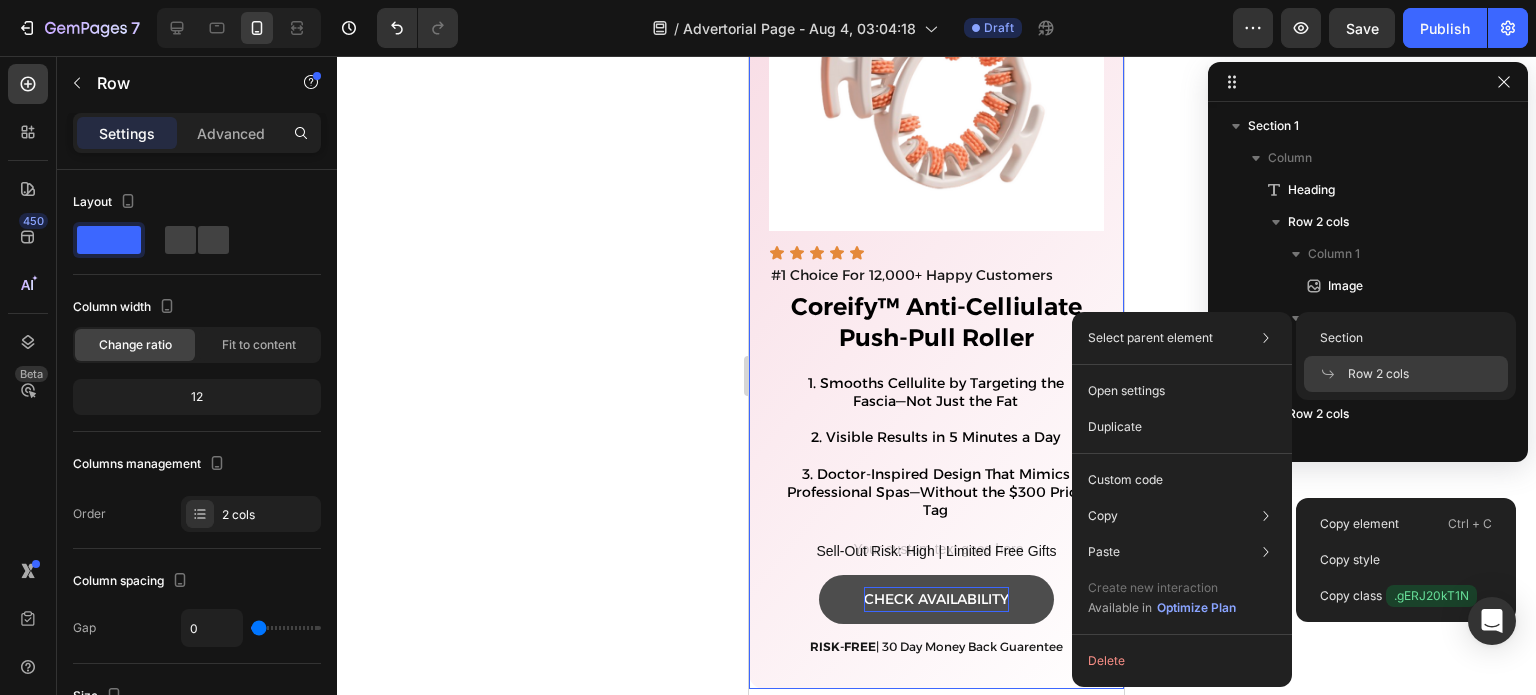 click on "Copy element" at bounding box center [1359, 524] 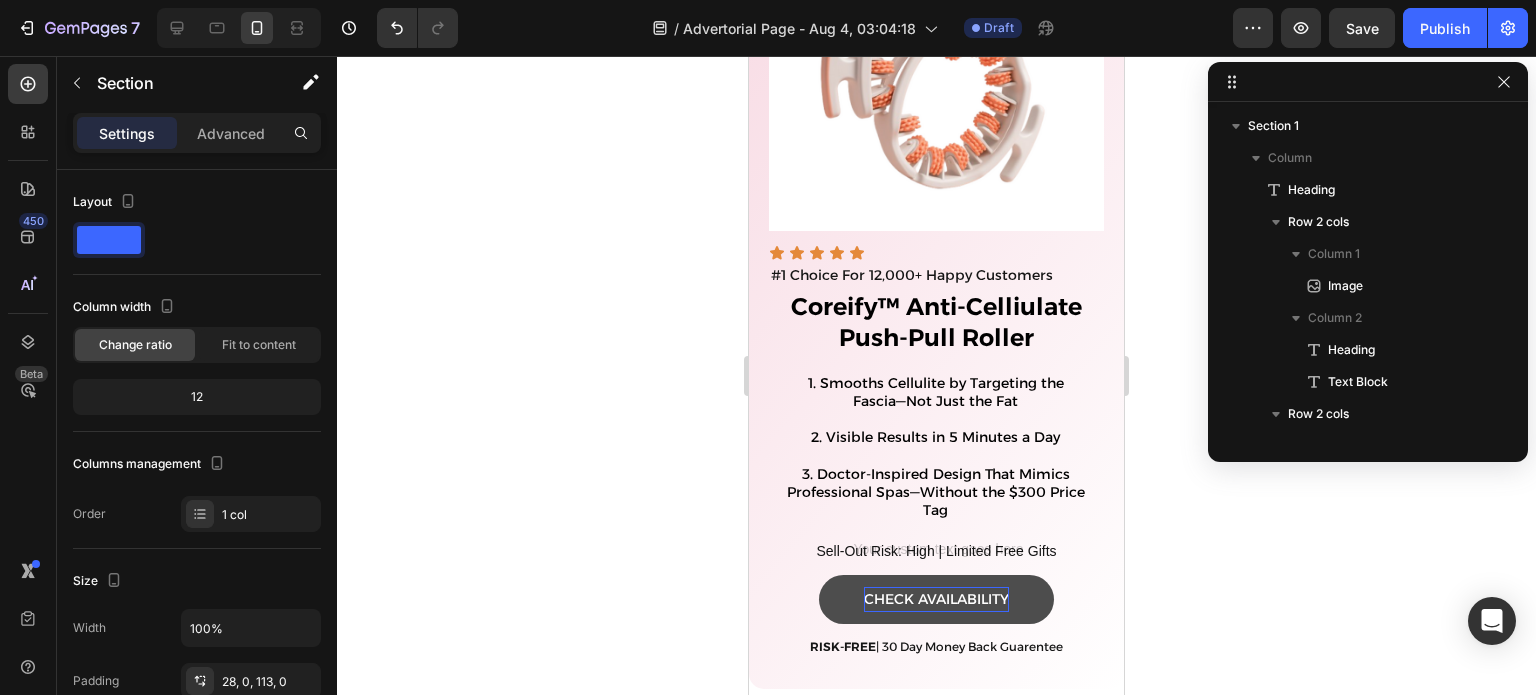 click on "Image 5. Get Free Gifts With Our Special Bundle Heading When you grab the 2-Pack of  Coreify's™ Anti-Cellulite Roller, you'll automatically receive    2 Collagen Masks,  and  1 Lavender Serum Oil --  compleletly free Text Block Row" at bounding box center (936, 1636) 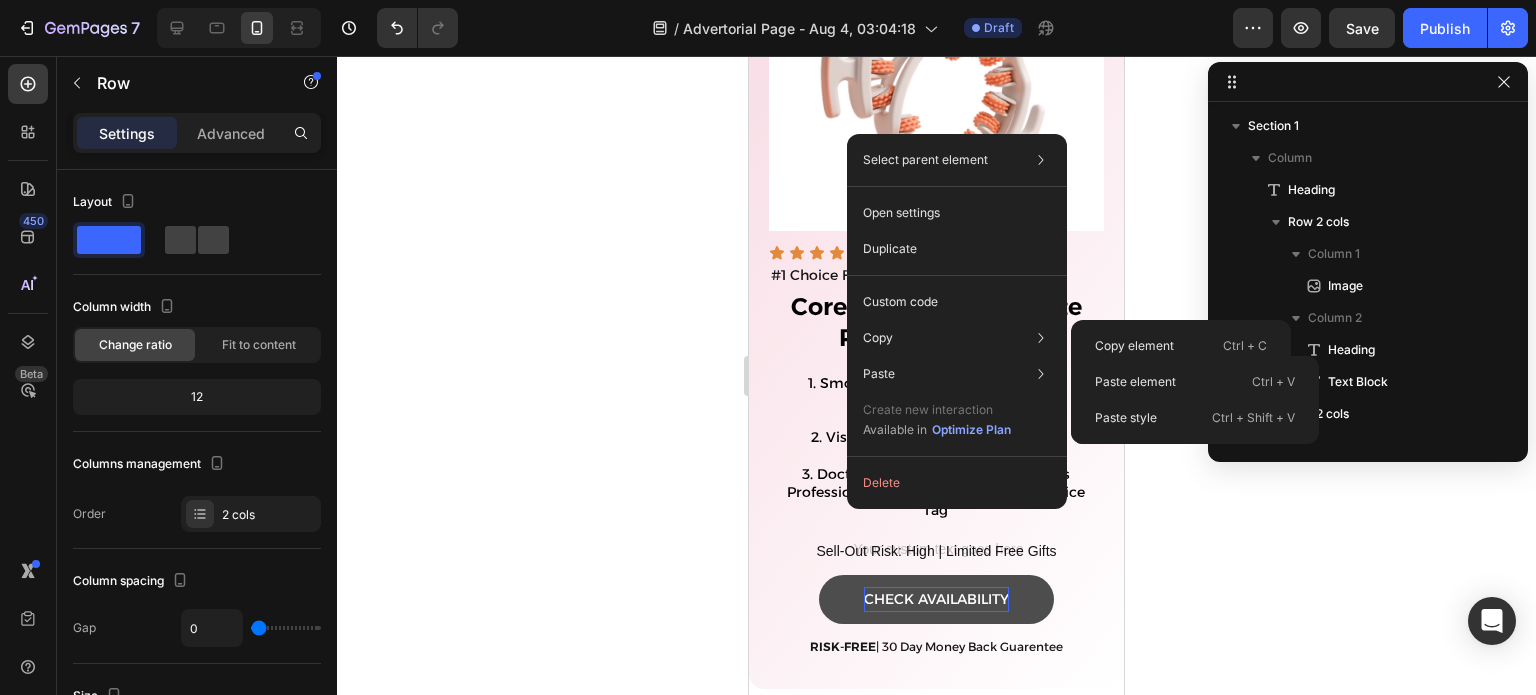 click on "Paste element" at bounding box center (1135, 382) 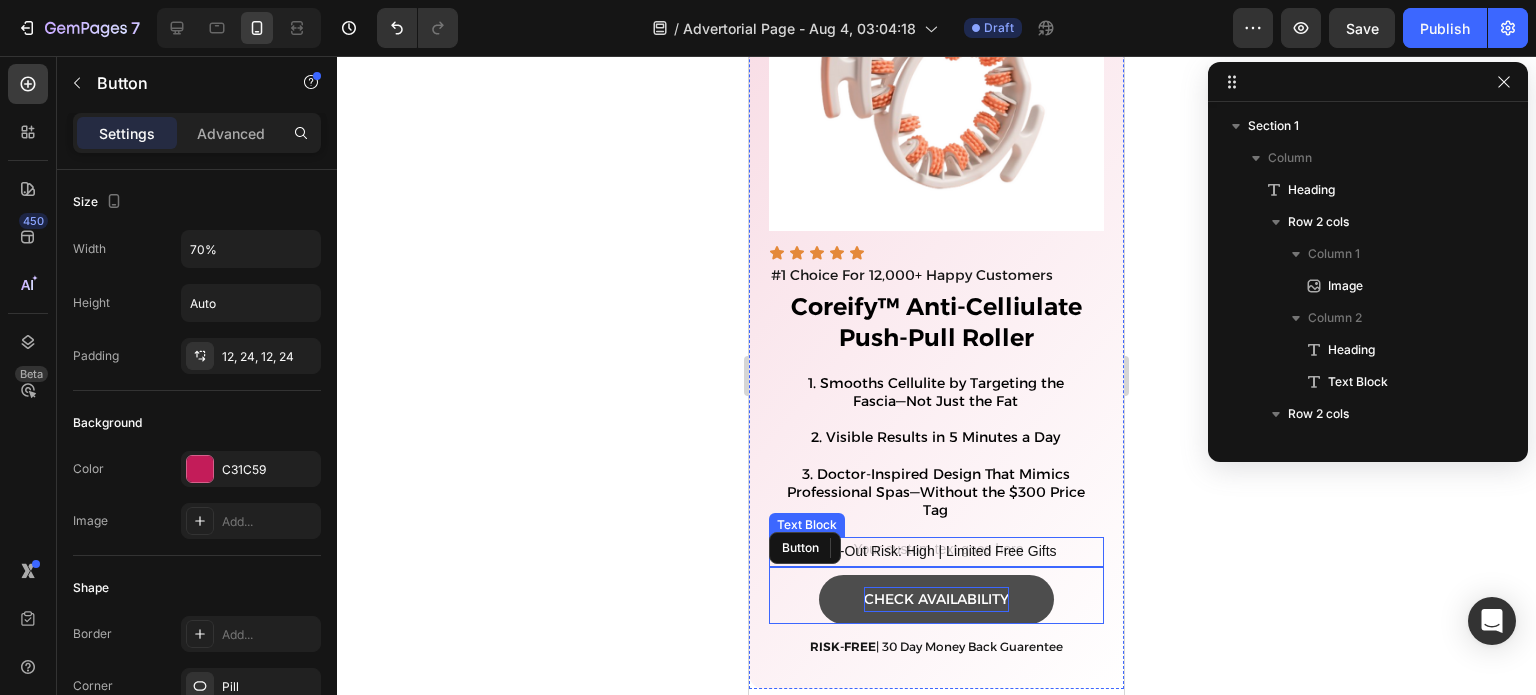 click on "Sell-Out Risk: High | Limited Free Gifts" at bounding box center (936, 551) 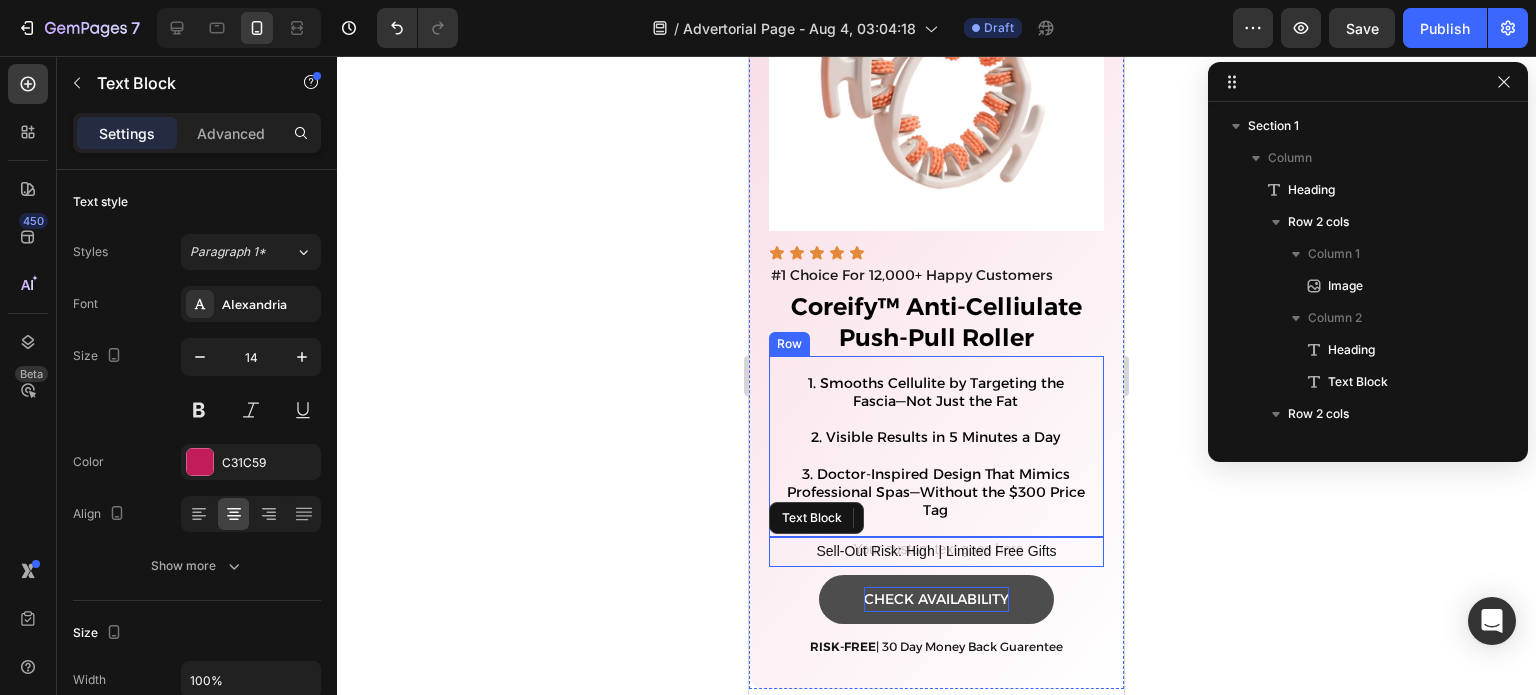 click on "1. Smooths Cellulite by Targeting the Fascia—Not Just the Fat 2. Visible Results in 5 Minutes a Day 3. Doctor-Inspired Design That Mimics Professional Spas—Without the $300 Price Tag Text Block Row   0" at bounding box center [936, 447] 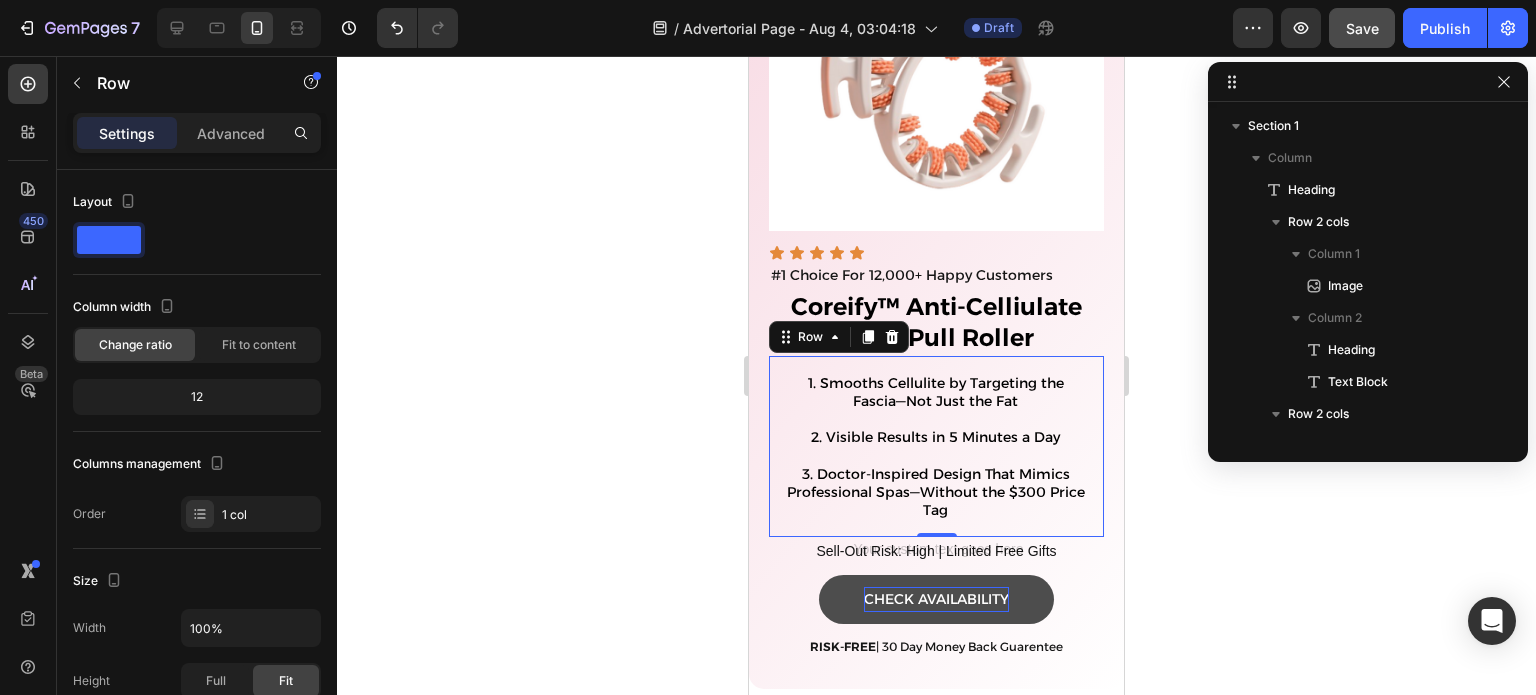 click on "Save" 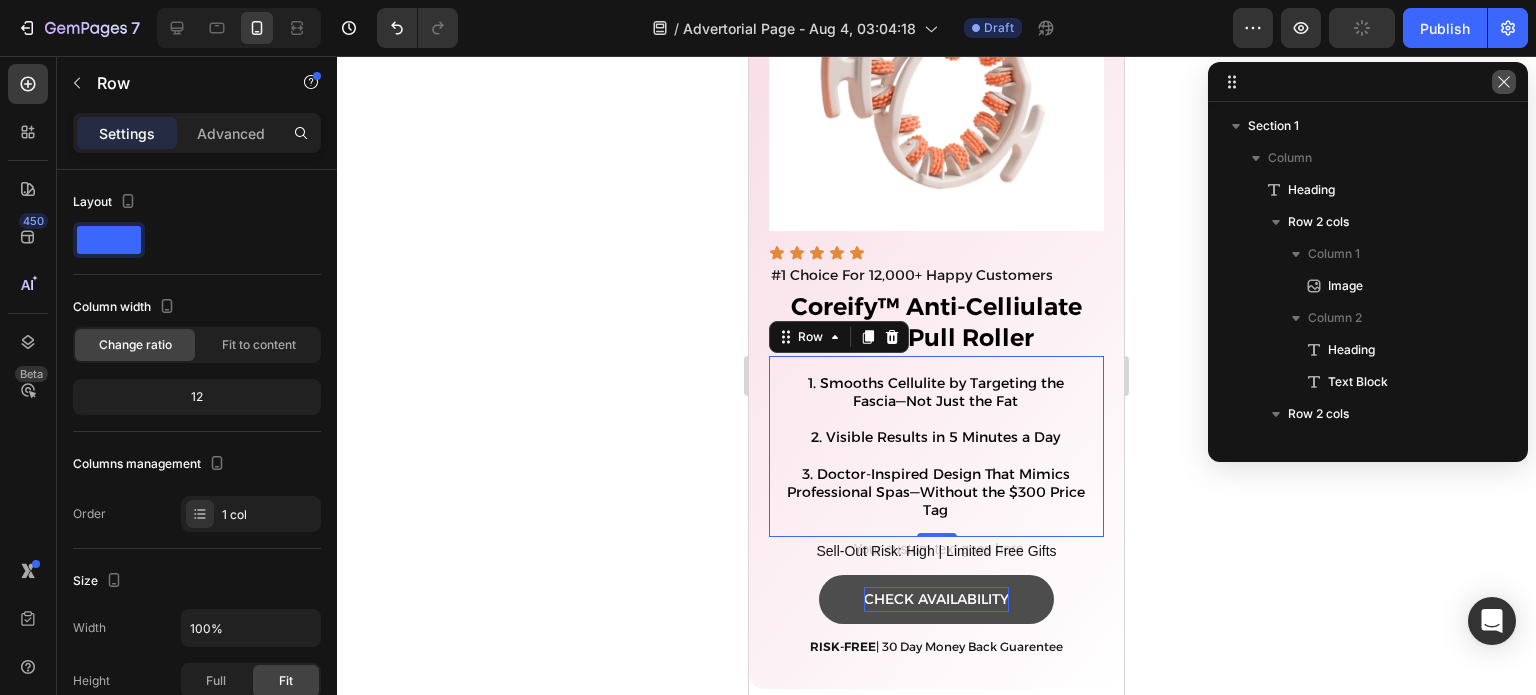 click 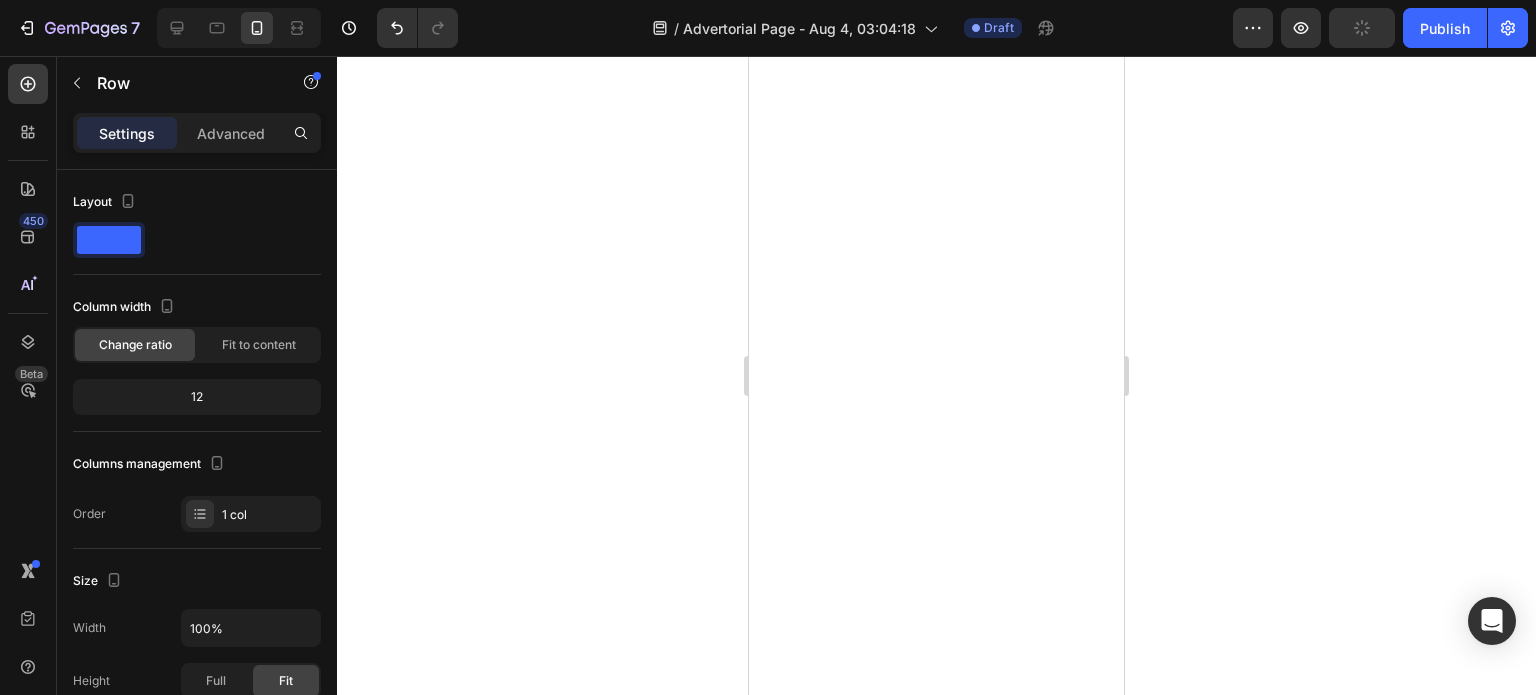click on "iPhone 13 Mini  ( 375 px)" at bounding box center [937, -3155] 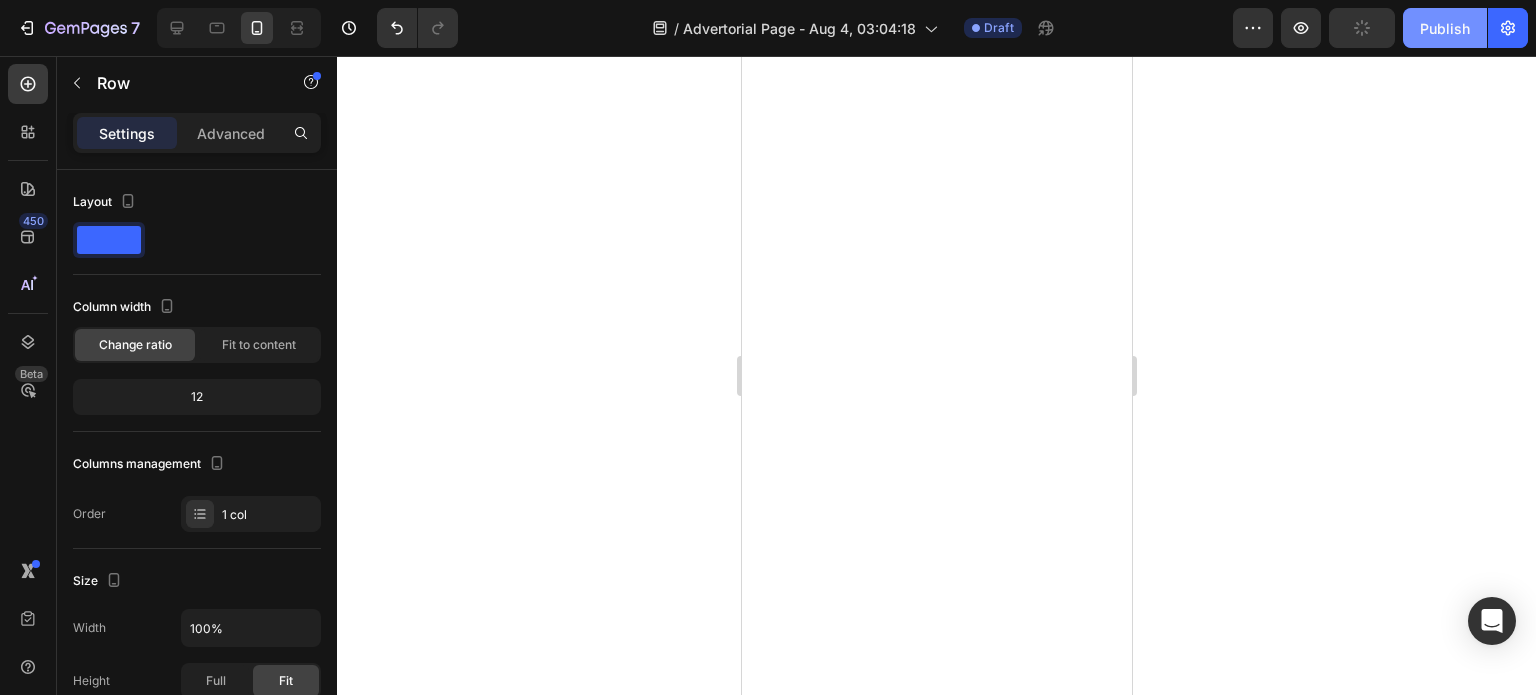 click on "Publish" at bounding box center (1445, 28) 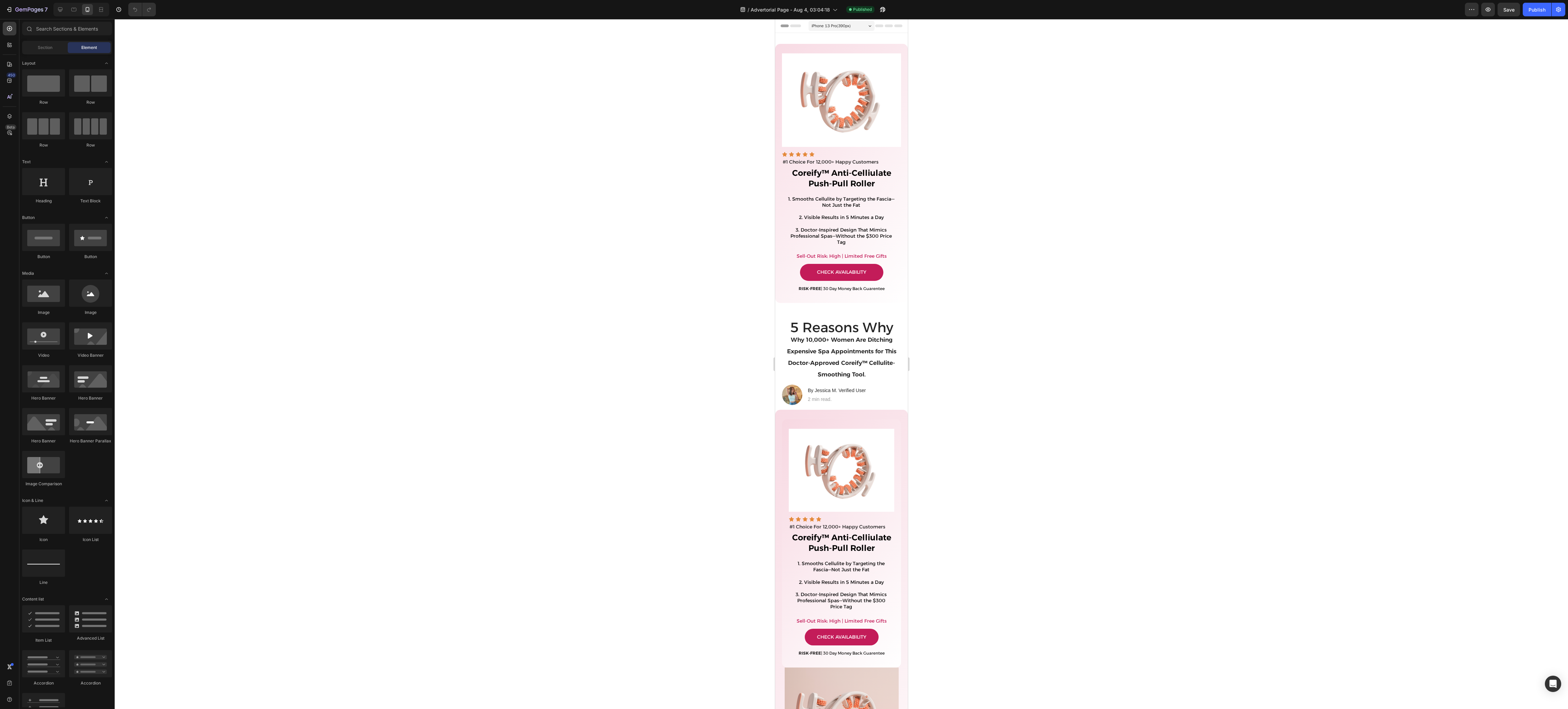 scroll, scrollTop: 0, scrollLeft: 0, axis: both 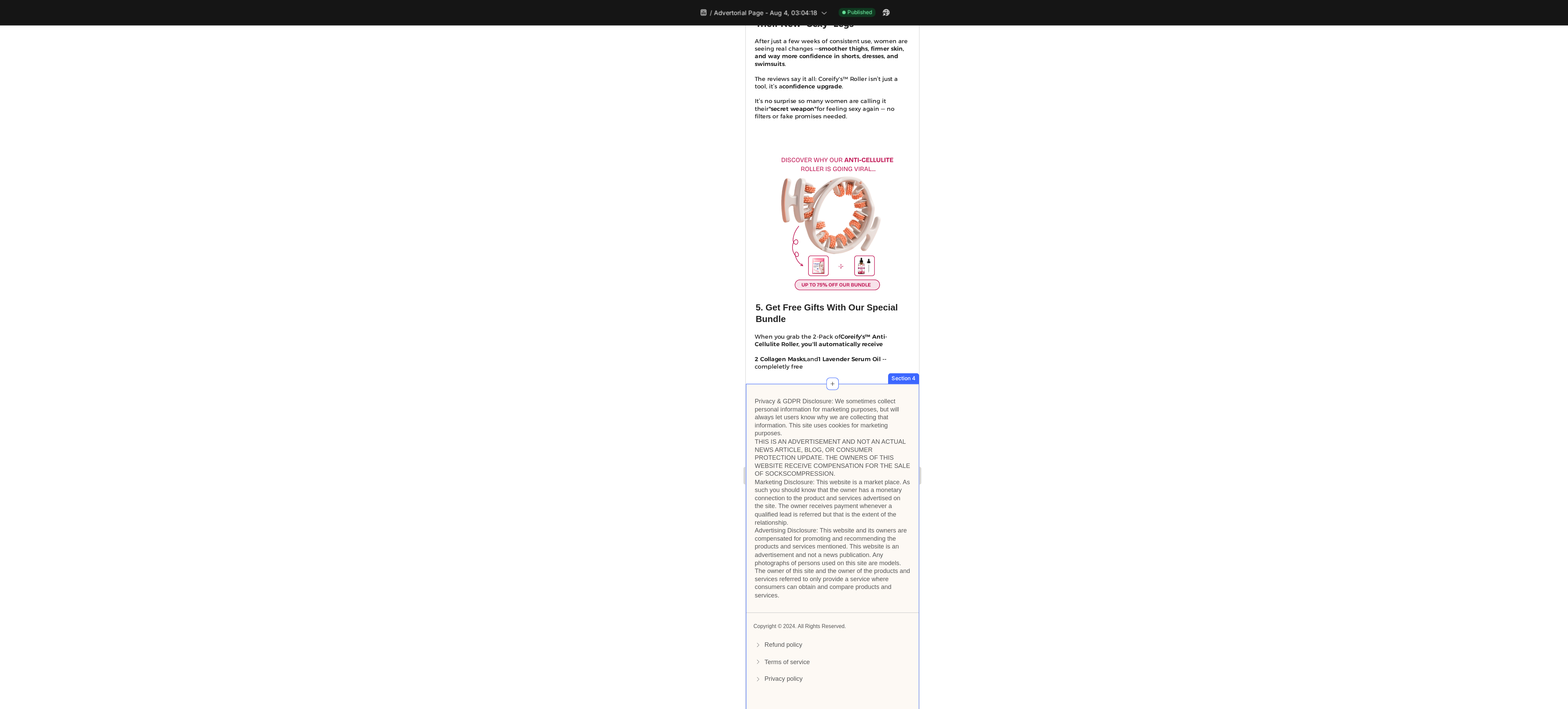 click on "Privacy & GDPR Disclosure: We sometimes collect personal information for marketing purposes, but will always let users know why we are collecting that information. This site uses cookies for marketing purposes. THIS IS AN ADVERTISEMENT AND NOT AN ACTUAL NEWS ARTICLE, BLOG, OR CONSUMER PROTECTION UPDATE. THE OWNERS OF THIS WEBSITE RECEIVE COMPENSATION FOR THE SALE OF SOCKSCOMPRESSION. Marketing Disclosure: This website is a market place. As such you should know that the owner has a monetary connection to the product and services advertised on the site. The owner receives payment whenever a qualified lead is referred but that is the extent of the relationship. Text Block                Title Line Copyright © [YEAR]. All Rights Reserved. Text Block
Refund policy Button
Terms of service Button
Privacy policy Button Row Row Section 4" at bounding box center (812, 438) 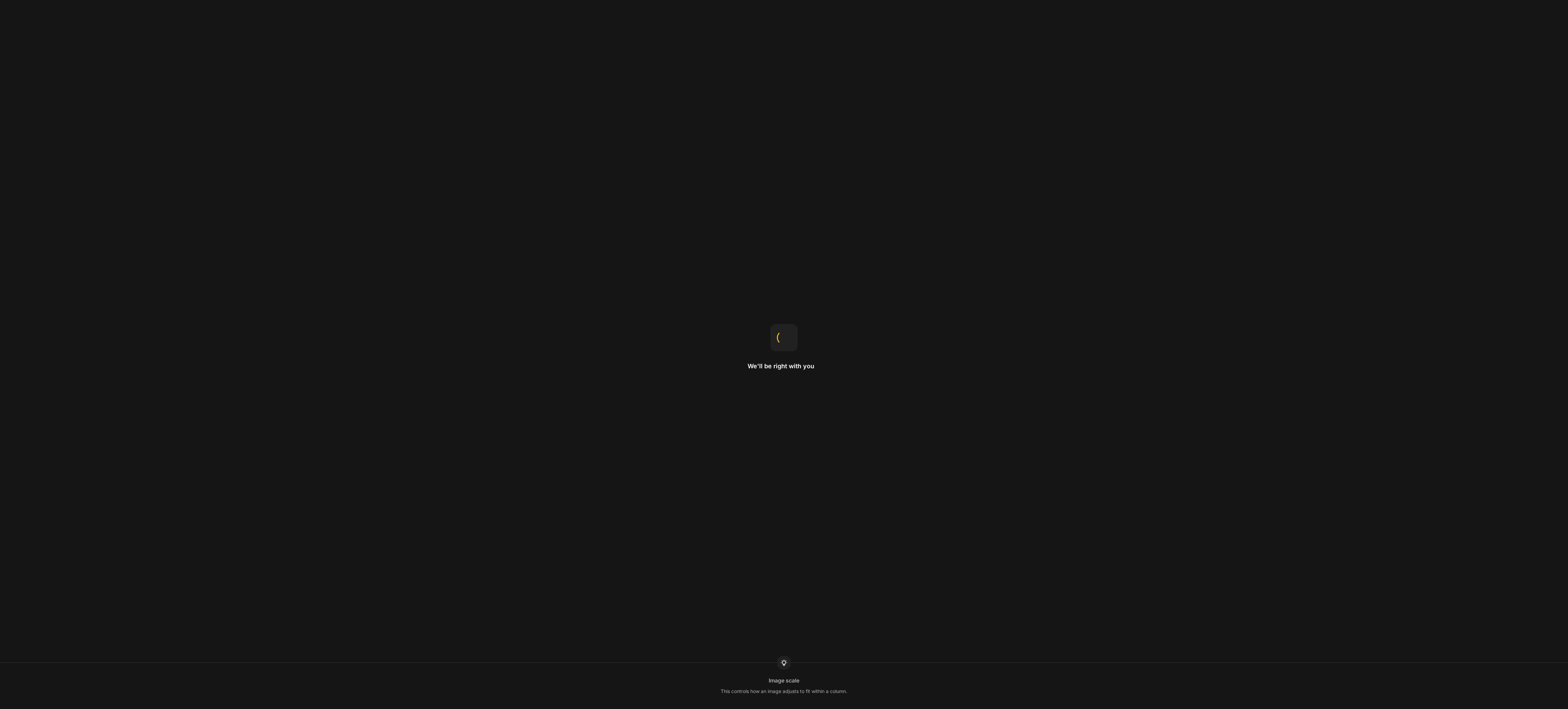 scroll, scrollTop: 0, scrollLeft: 0, axis: both 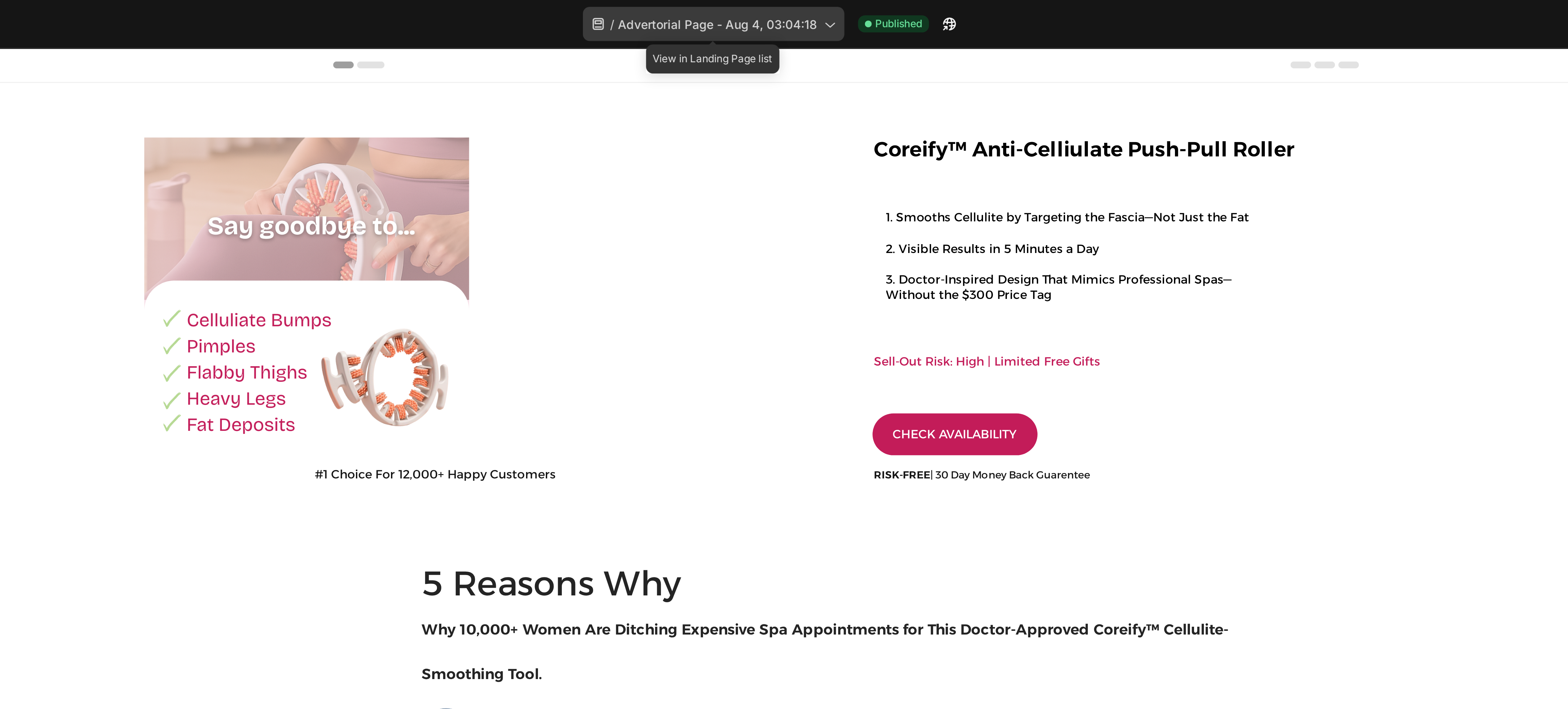 click 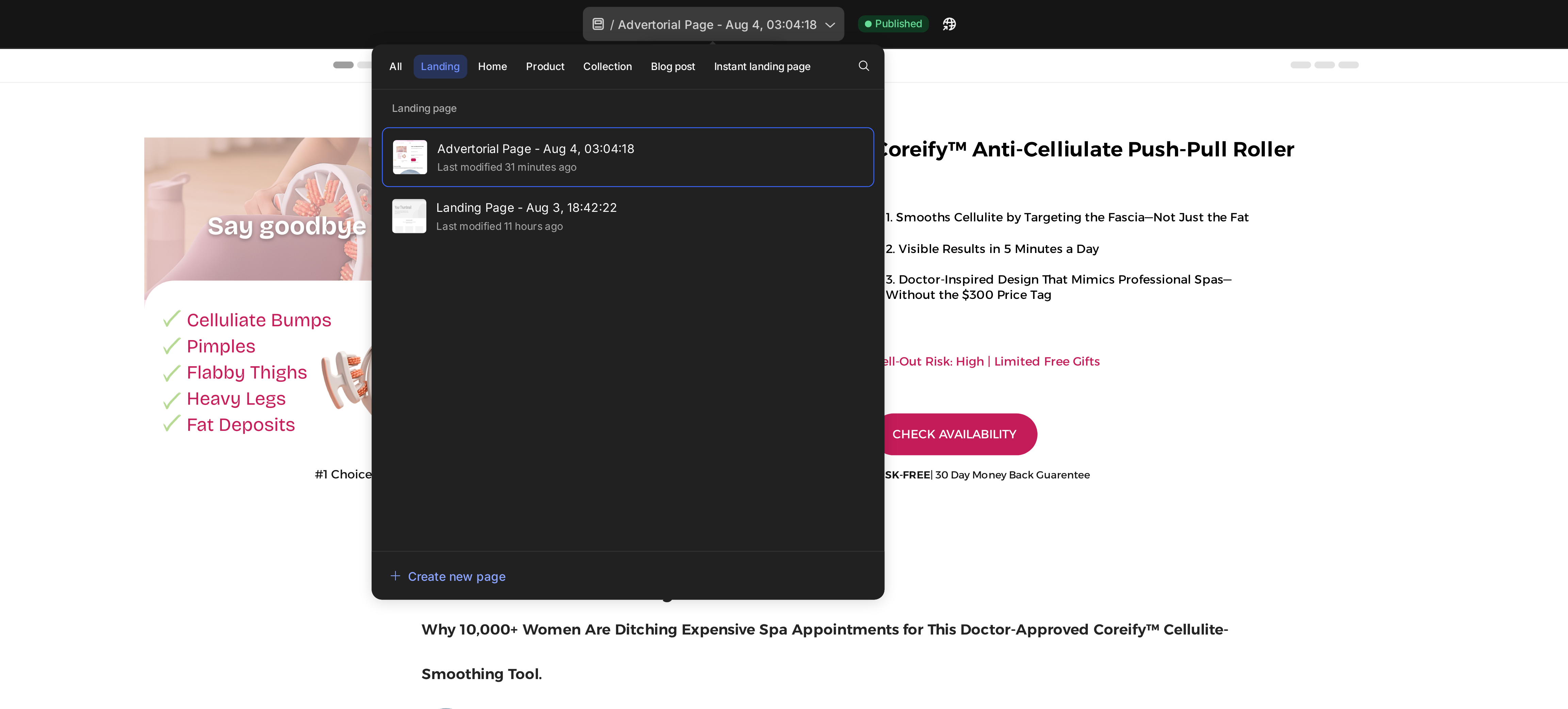 click 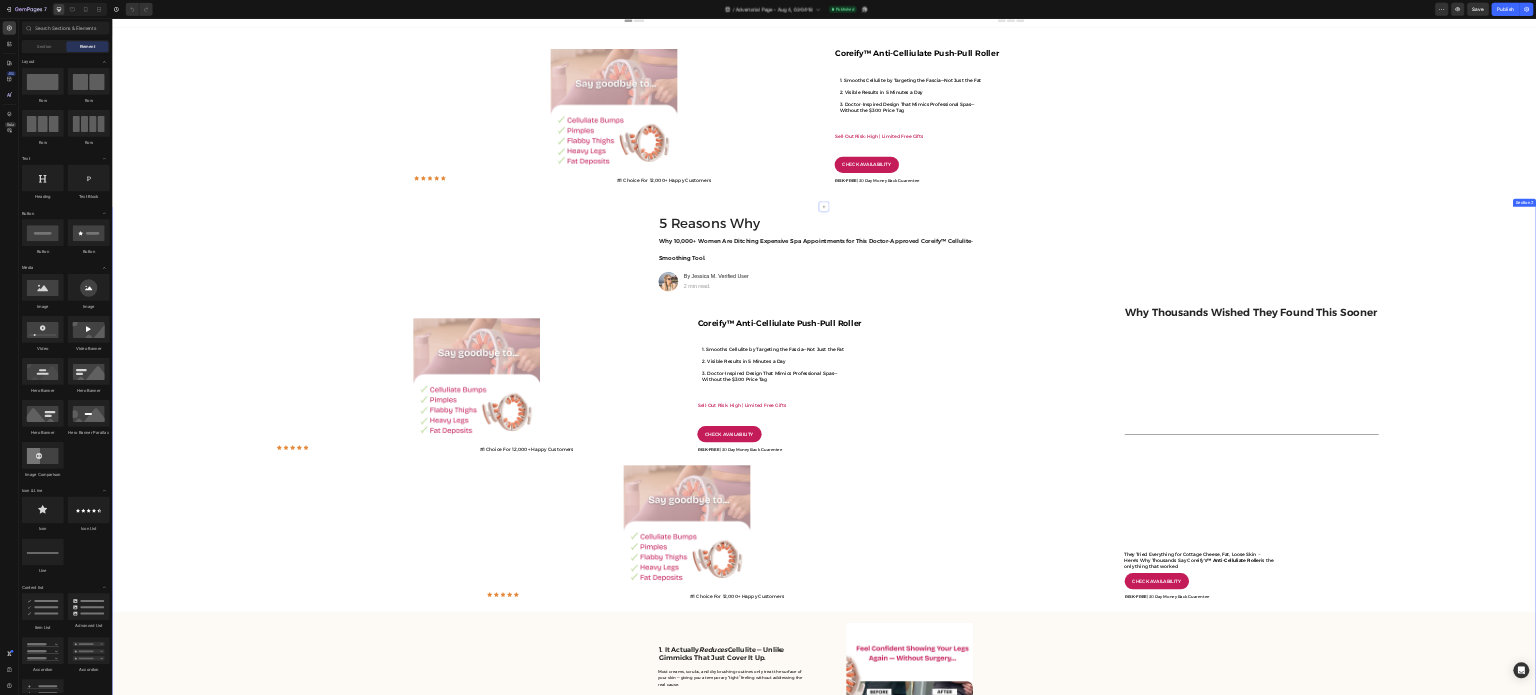 scroll, scrollTop: 0, scrollLeft: 0, axis: both 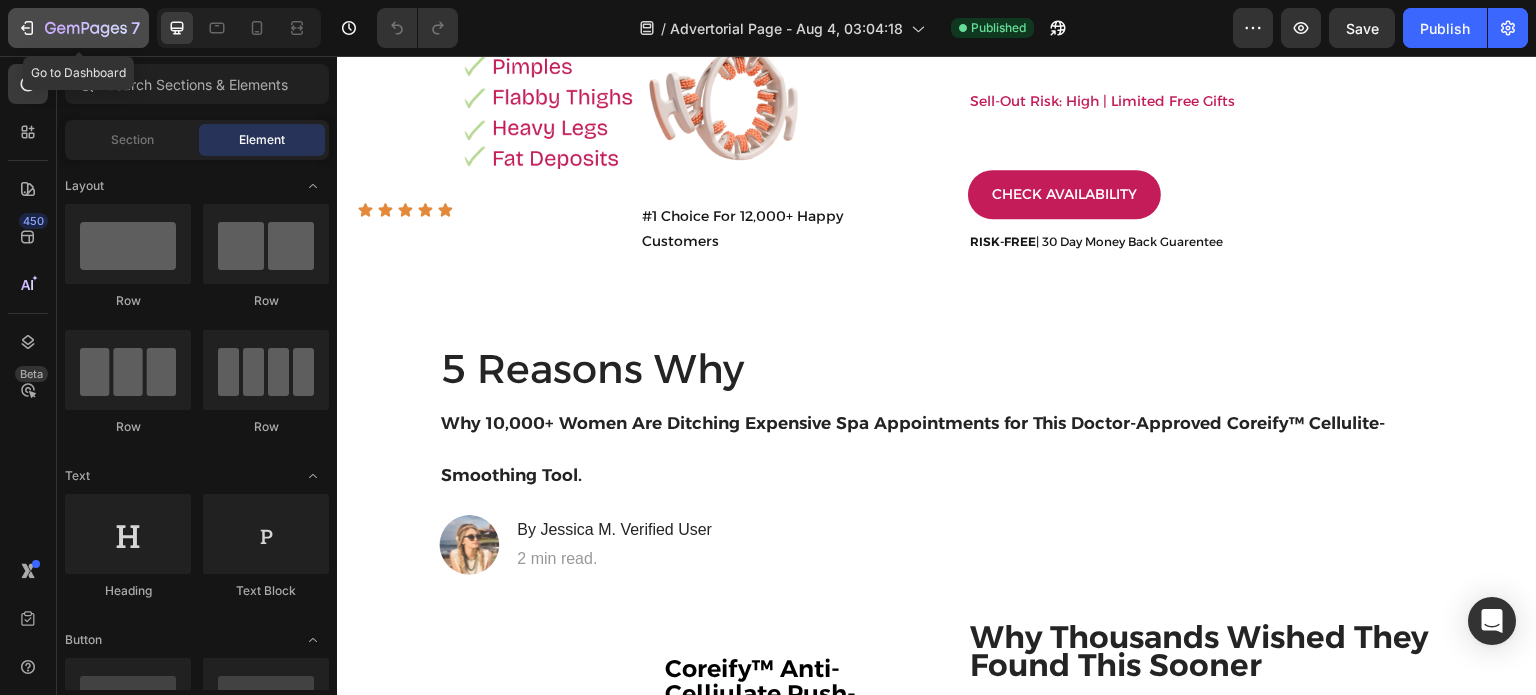 click 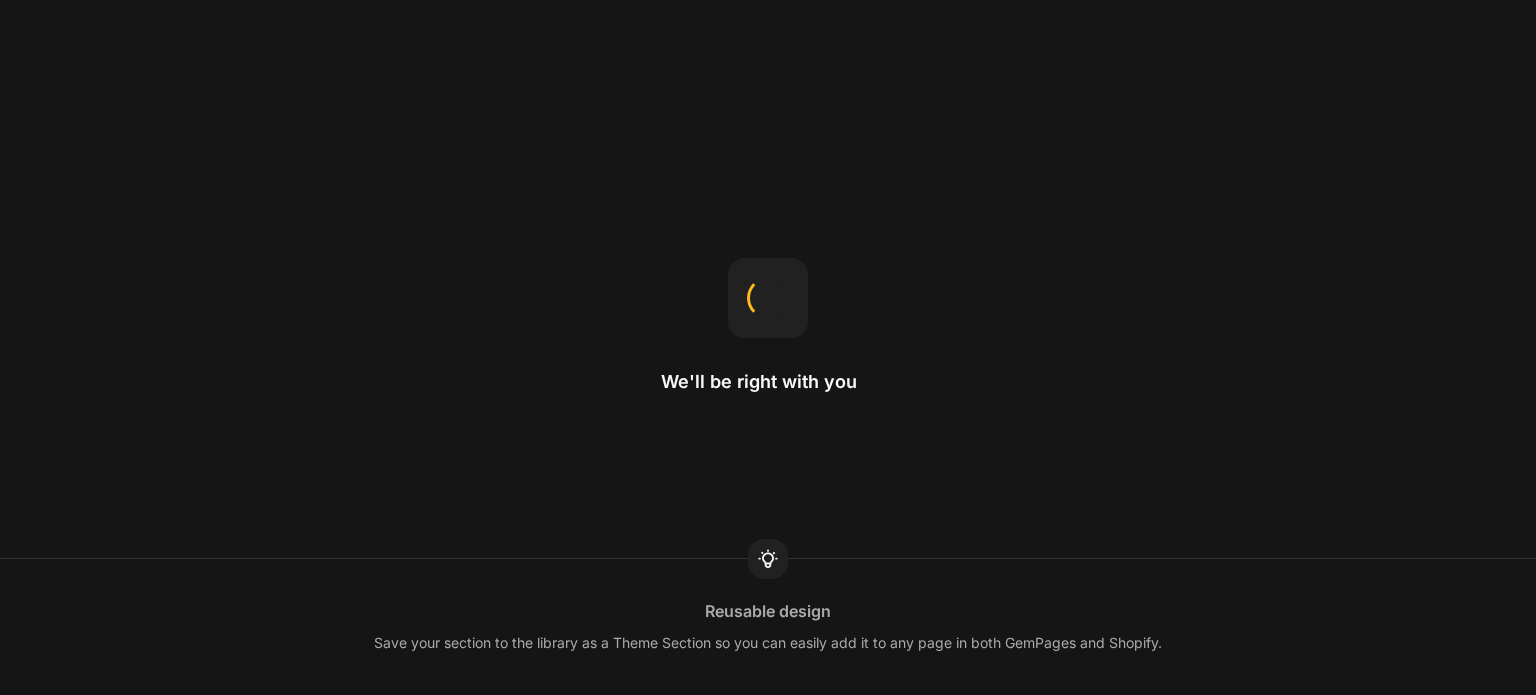 scroll, scrollTop: 0, scrollLeft: 0, axis: both 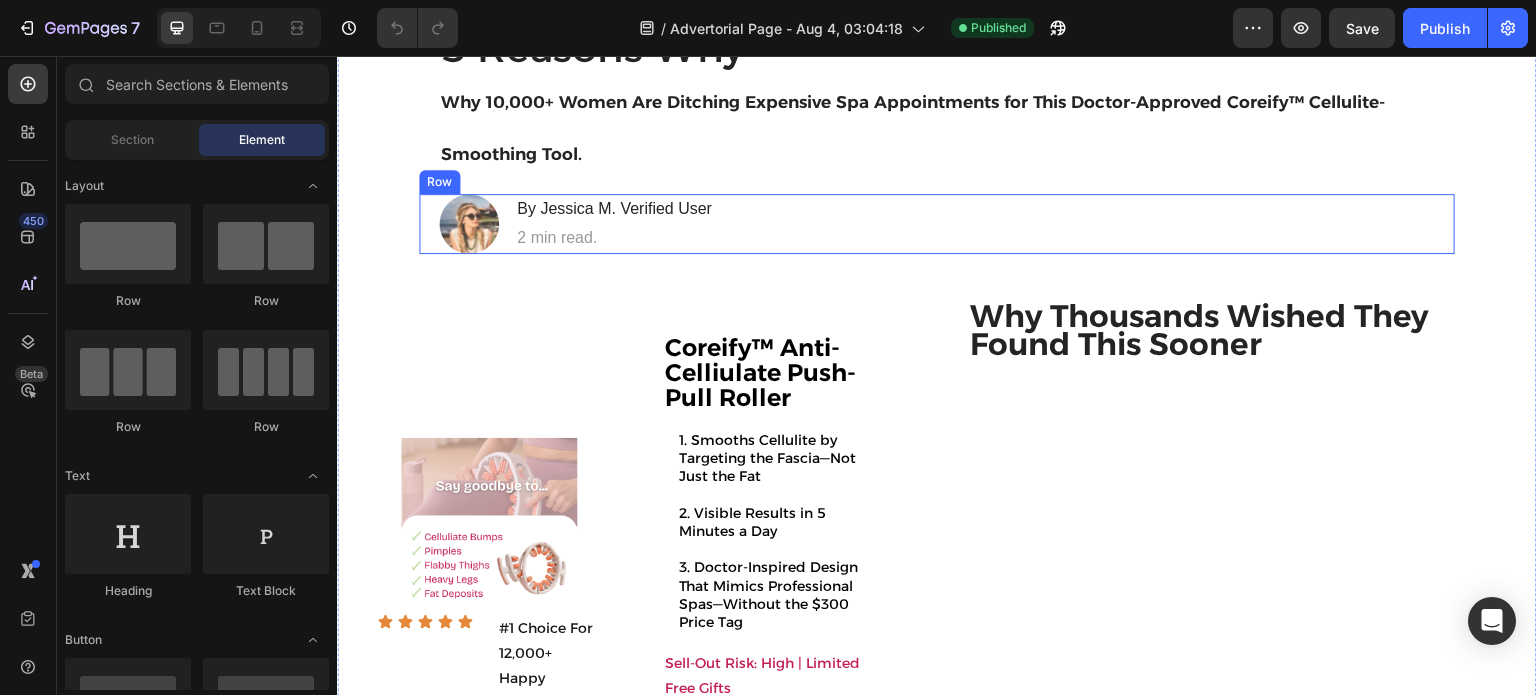 click on "5 Reasons Why  Why 10,000+ Women Are Ditching Expensive Spa Appointments for This Doctor-Approved Coreify™ Cellulite-Smoothing Tool. Heading Image By [FIRST] [LAST]. Verified User Heading 2 min read. Text Block Row Image Icon Icon Icon Icon
Icon Icon List #1 Choice For 12,000+ Happy Customers Text Block Row Coreify ™ Anti-Celliulate Push-Pull Roller Heading 1. Smooths Cellulite by Targeting the Fascia—Not Just the Fat   2. Visible Results in 5 Minutes a Day   3. Doctor-Inspired Design That Mimics Professional Spas—Without the $300 Price Tag Text Block Row Sell-Out Risk: High | Limited Free Gifts Text Block Check availability Button RISK-FREE  | 30 Day Money Back Guarentee  Text Block Row Image Icon Icon Icon Icon
Icon Icon List #1 Choice For 12,000+ Happy Customers Text Block Row Why Thousands Wished They Found This Sooner Heading                Title Line They Tried Everything for Cottage Cheese, Fat, Loose Skin -- Here's Why Thousands Say Coreify's   Text Block Button" at bounding box center [937, 1589] 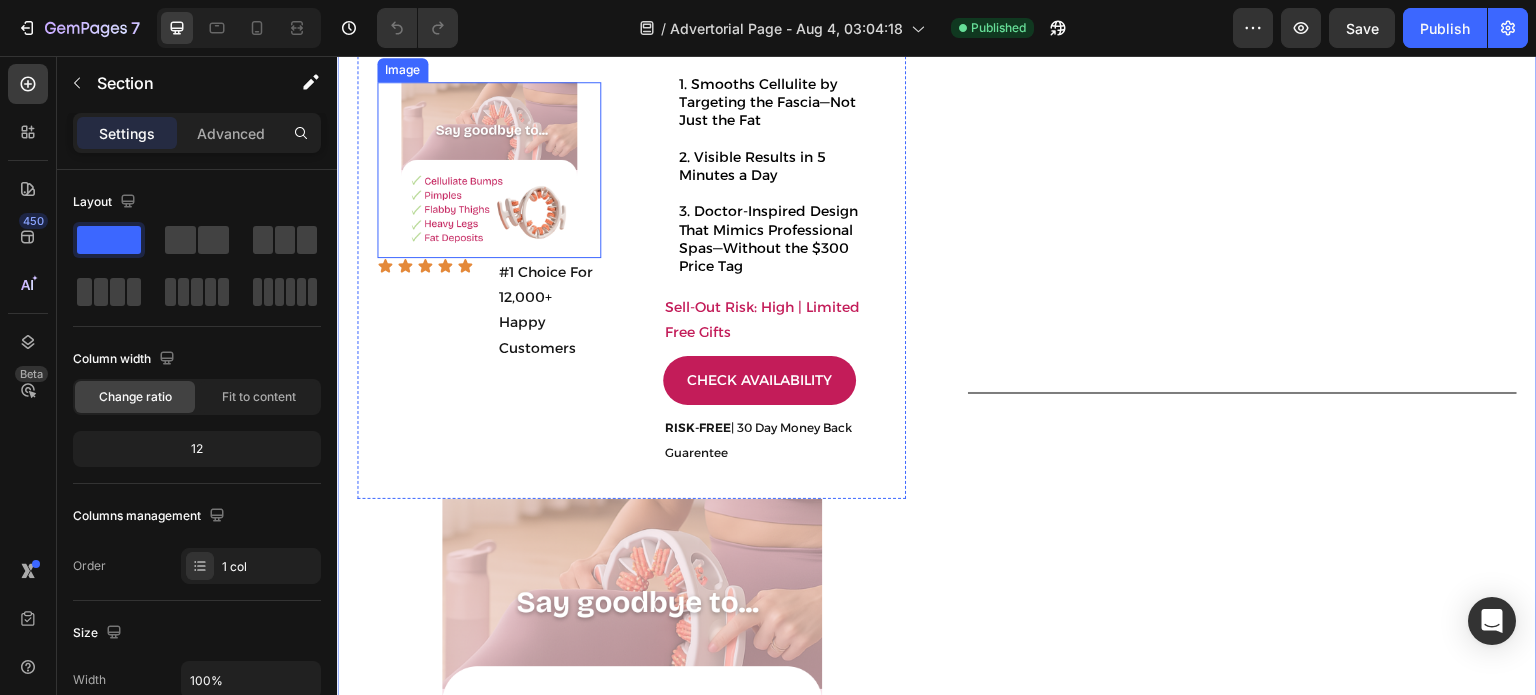 scroll, scrollTop: 1143, scrollLeft: 0, axis: vertical 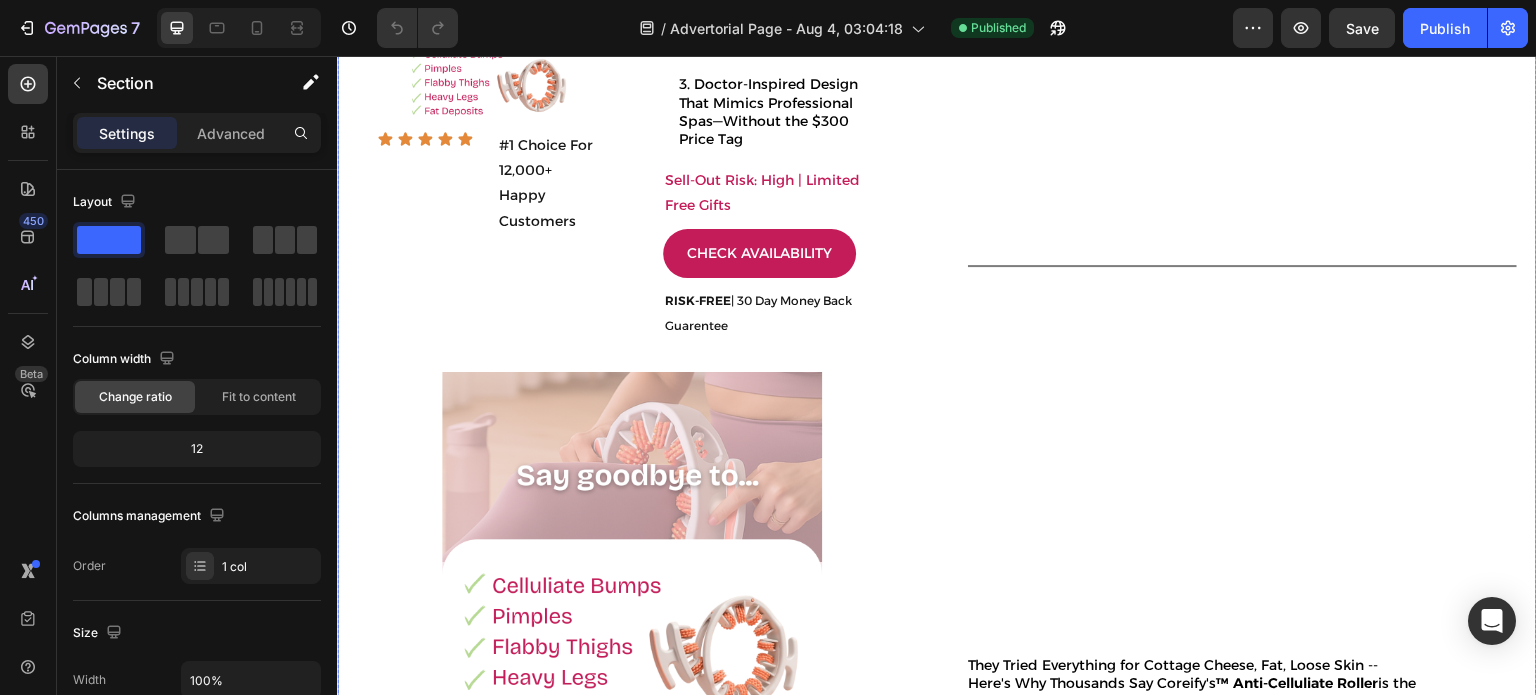 click on "Why Thousands Wished They Found This Sooner Heading                Title Line They Tried Everything for Cottage Cheese, Fat, Loose Skin -- Here's Why Thousands Say Coreify's ™ Anti-Celluliate Roller  is the only thing that worked   Text Block Check Availability Button RISK-FREE  | 30 Day Money Back Guarentee  Text Block" at bounding box center (1242, 313) 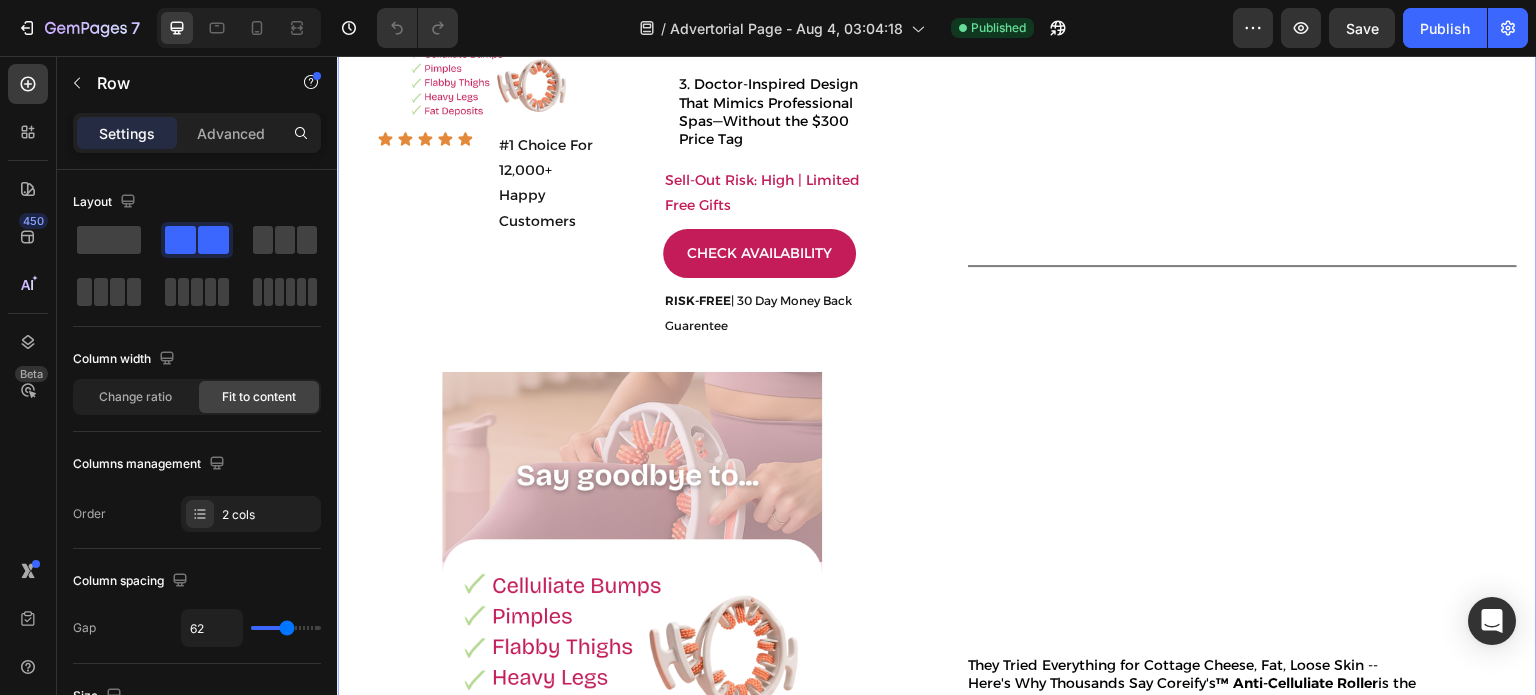 click on "Why Thousands Wished They Found This Sooner Heading                Title Line They Tried Everything for Cottage Cheese, Fat, Loose Skin -- Here's Why Thousands Say Coreify's ™ Anti-Celluliate Roller  is the only thing that worked   Text Block Check Availability Button RISK-FREE  | 30 Day Money Back Guarentee  Text Block" at bounding box center [1242, 313] 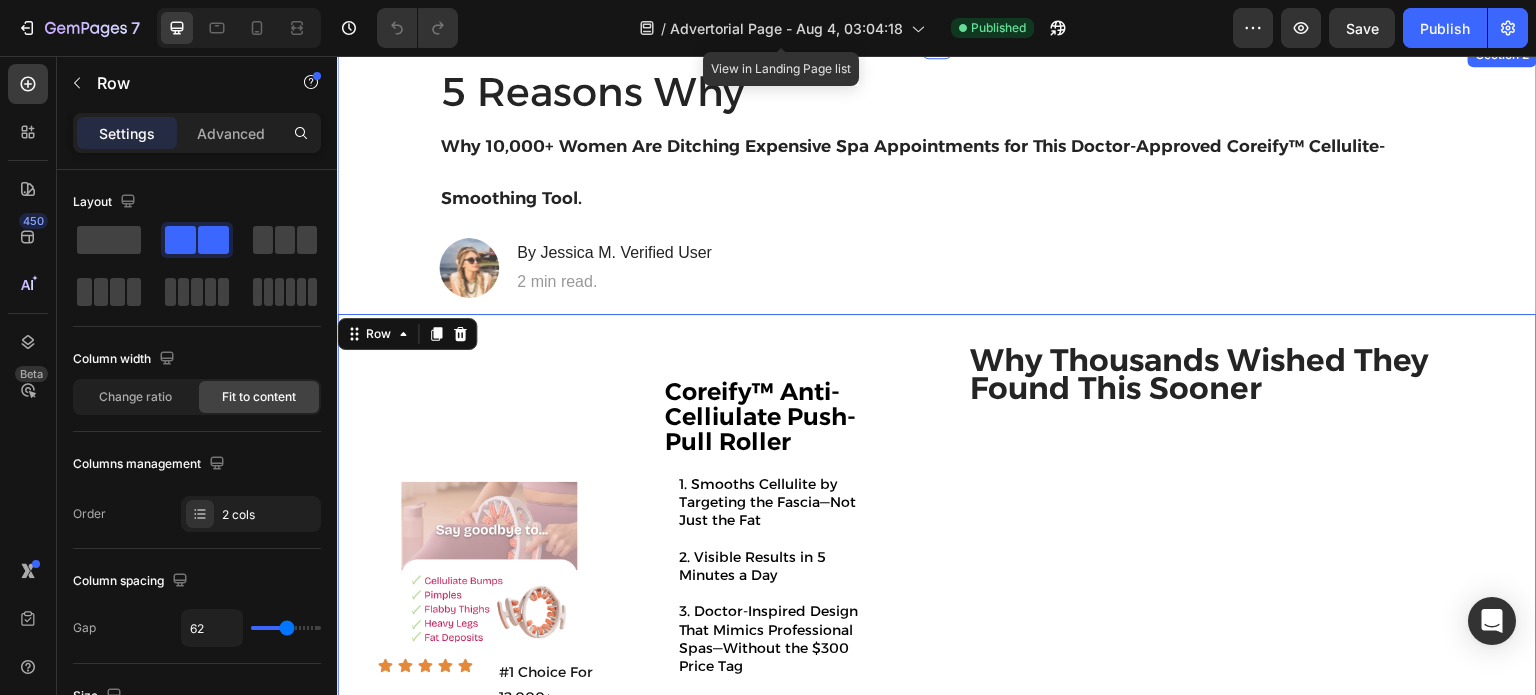 scroll, scrollTop: 590, scrollLeft: 0, axis: vertical 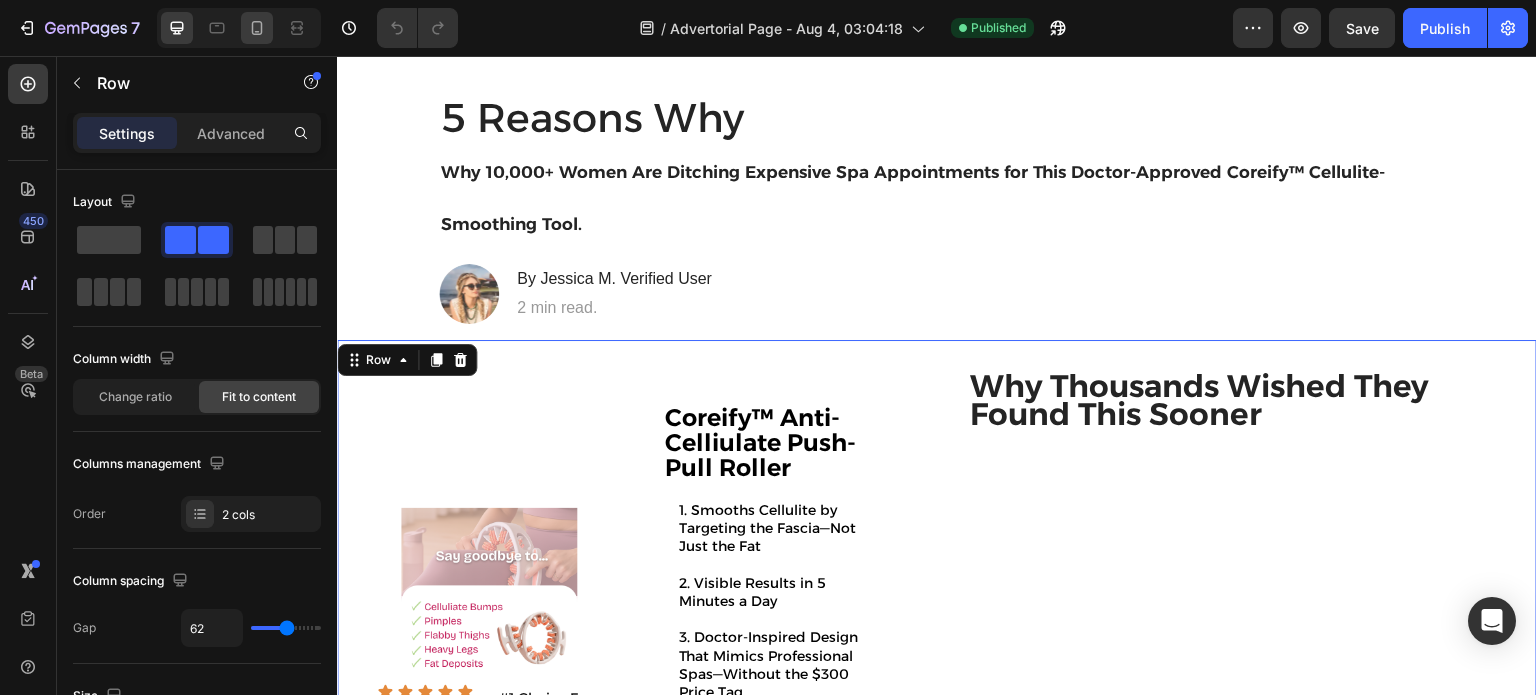click 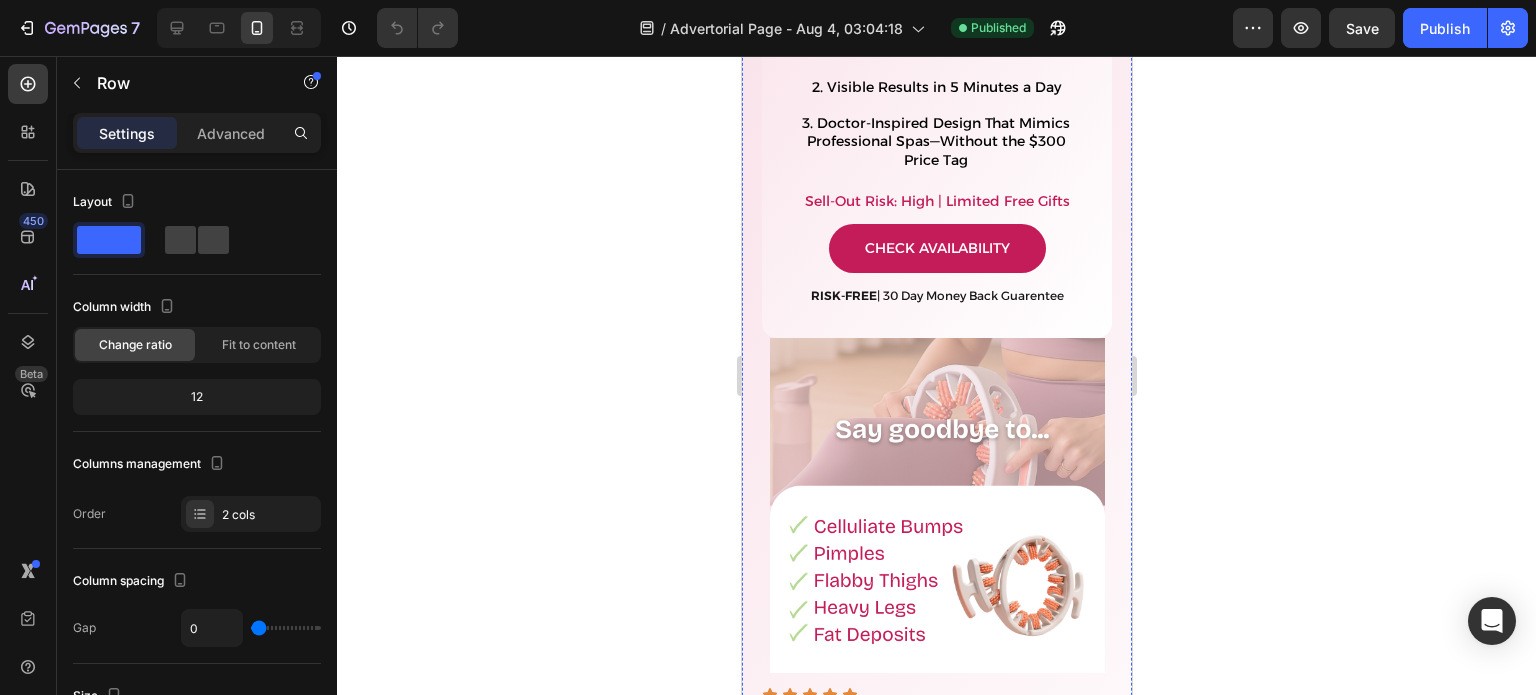scroll, scrollTop: 1656, scrollLeft: 0, axis: vertical 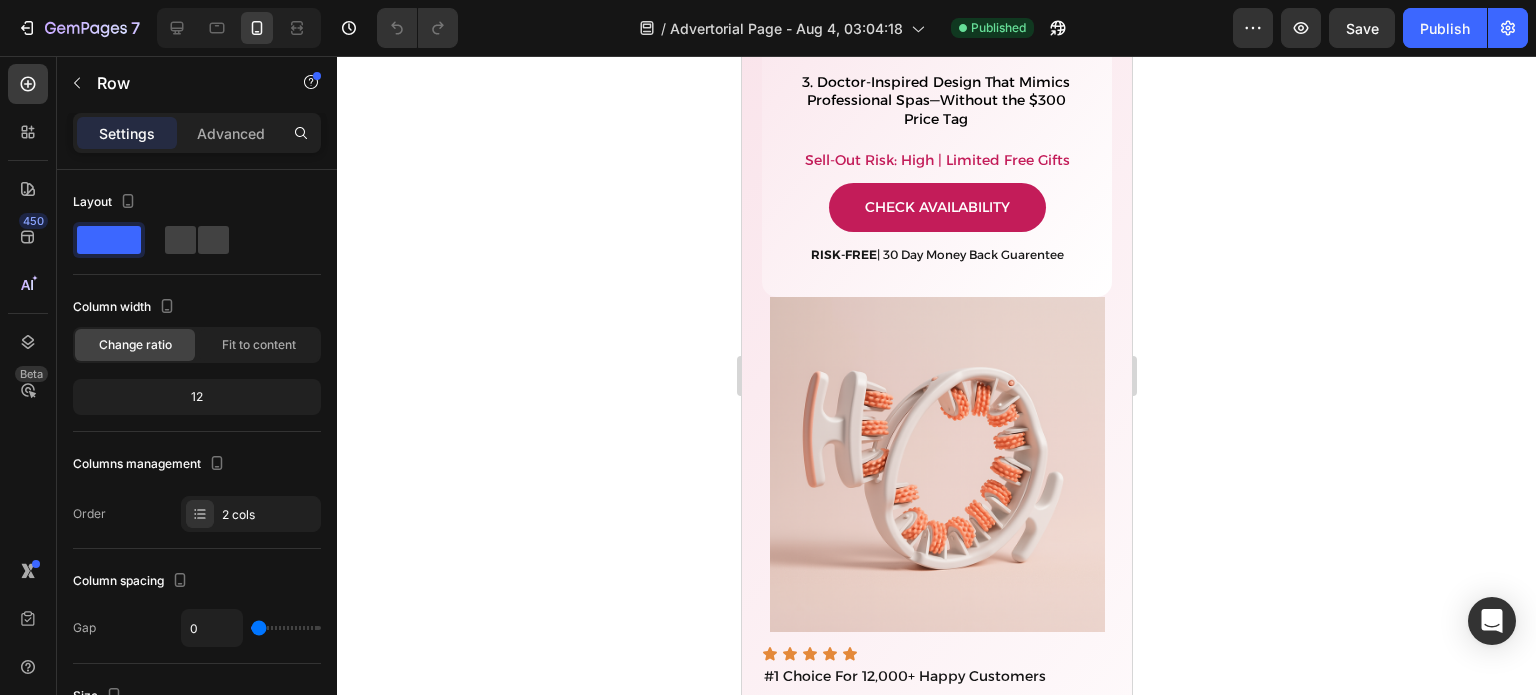 click on "Image Icon Icon Icon Icon
Icon Icon List #1 Choice For 12,000+ Happy Customers Text Block Row Coreify ™ Anti-Celliulate Push-Pull Roller Heading 1. Smooths Cellulite by Targeting the Fascia—Not Just the Fat   2. Visible Results in 5 Minutes a Day   3. Doctor-Inspired Design That Mimics Professional Spas—Without the $300 Price Tag Text Block Row Sell-Out Risk: High | Limited Free Gifts Text Block Check availability Button RISK-FREE  | 30 Day Money Back Guarentee  Text Block Row Image Icon Icon Icon Icon
Icon Icon List #1 Choice For 12,000+ Happy Customers Text Block Row Why Thousands Wished They Found This Sooner Heading                Title Line They Tried Everything for Cottage Cheese, Fat, Loose Skin -- Here's Why Thousands Say Coreify's ™ Anti-Celluliate Roller  is the only thing that worked   Text Block Check Availability Button RISK-FREE  | 30 Day Money Back Guarentee  Text Block Row" at bounding box center [936, 281] 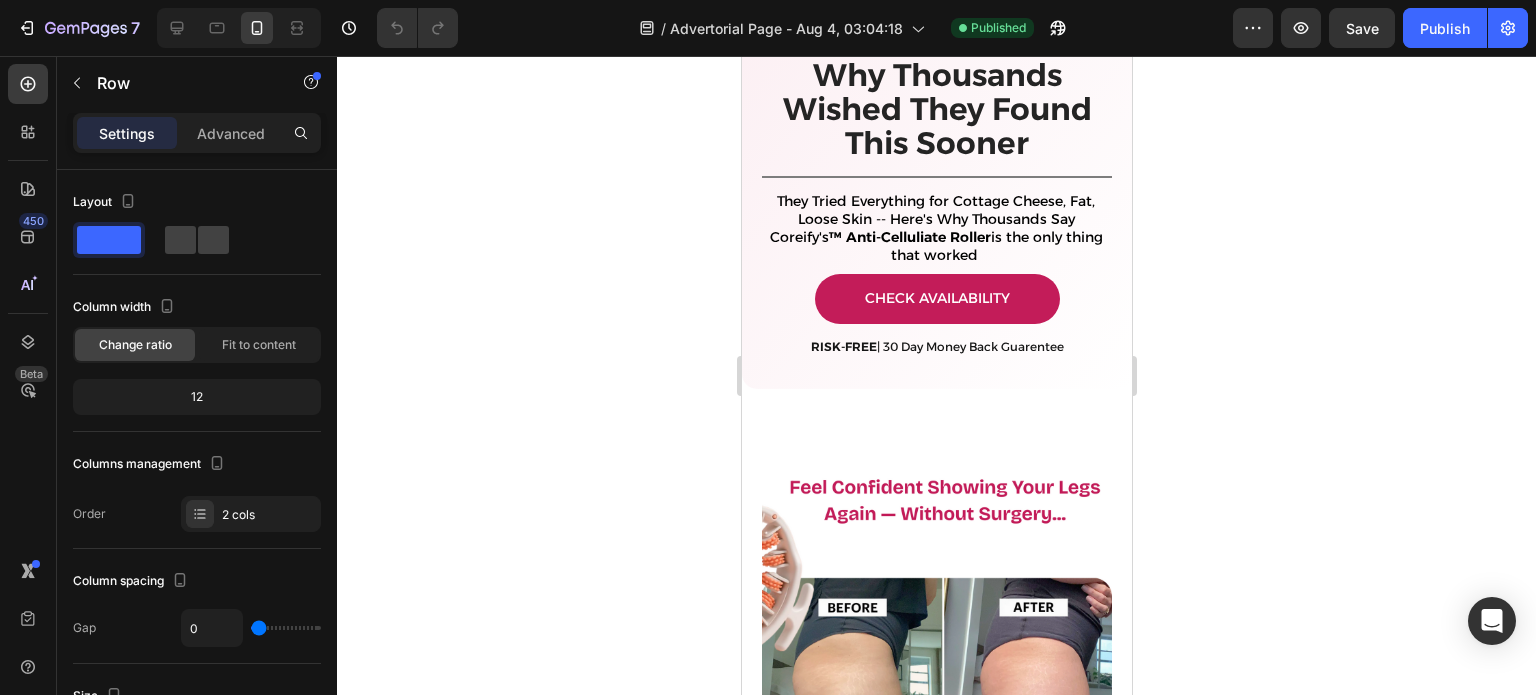 scroll, scrollTop: 2291, scrollLeft: 0, axis: vertical 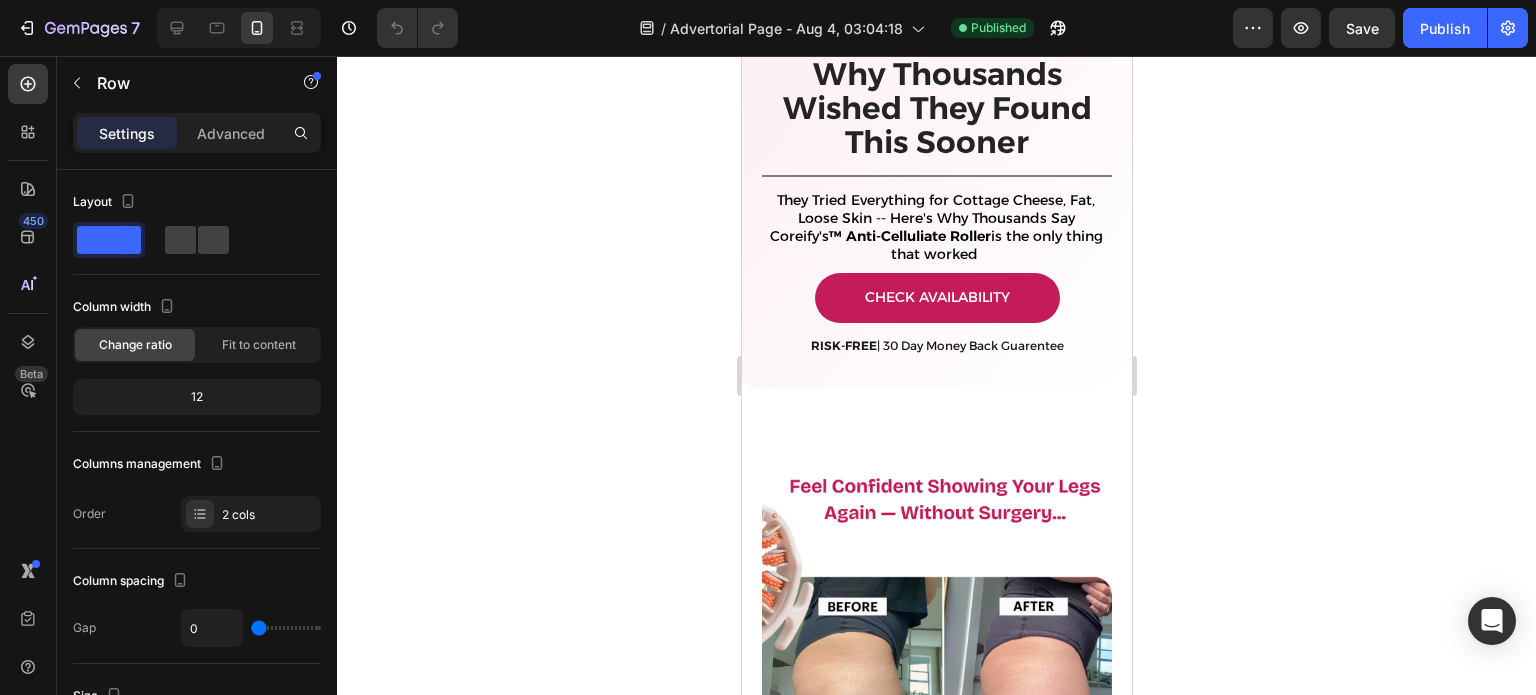 click on "Image Icon Icon Icon Icon
Icon Icon List #1 Choice For 12,000+ Happy Customers Text Block Row Coreify ™ Anti-Celliulate Push-Pull Roller Heading 1. Smooths Cellulite by Targeting the Fascia—Not Just the Fat   2. Visible Results in 5 Minutes a Day   3. Doctor-Inspired Design That Mimics Professional Spas—Without the $300 Price Tag Text Block Row Sell-Out Risk: High | Limited Free Gifts Text Block Check availability Button RISK-FREE  | 30 Day Money Back Guarentee  Text Block Row Image Icon Icon Icon Icon
Icon Icon List #1 Choice For 12,000+ Happy Customers Text Block Row Why Thousands Wished They Found This Sooner Heading                Title Line They Tried Everything for Cottage Cheese, Fat, Loose Skin -- Here's Why Thousands Say Coreify's ™ Anti-Celluliate Roller  is the only thing that worked   Text Block Check Availability Button RISK-FREE  | 30 Day Money Back Guarentee  Text Block Row" at bounding box center (936, -354) 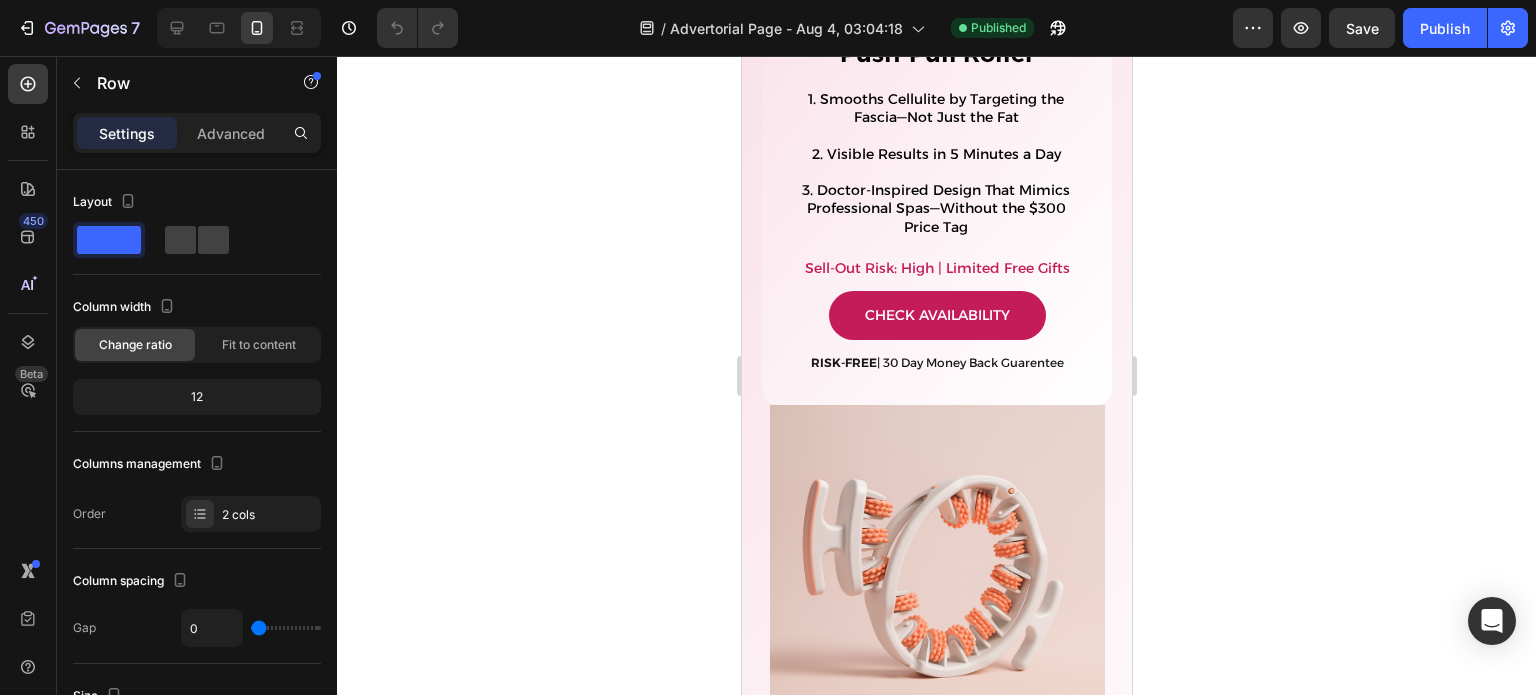 scroll, scrollTop: 1547, scrollLeft: 0, axis: vertical 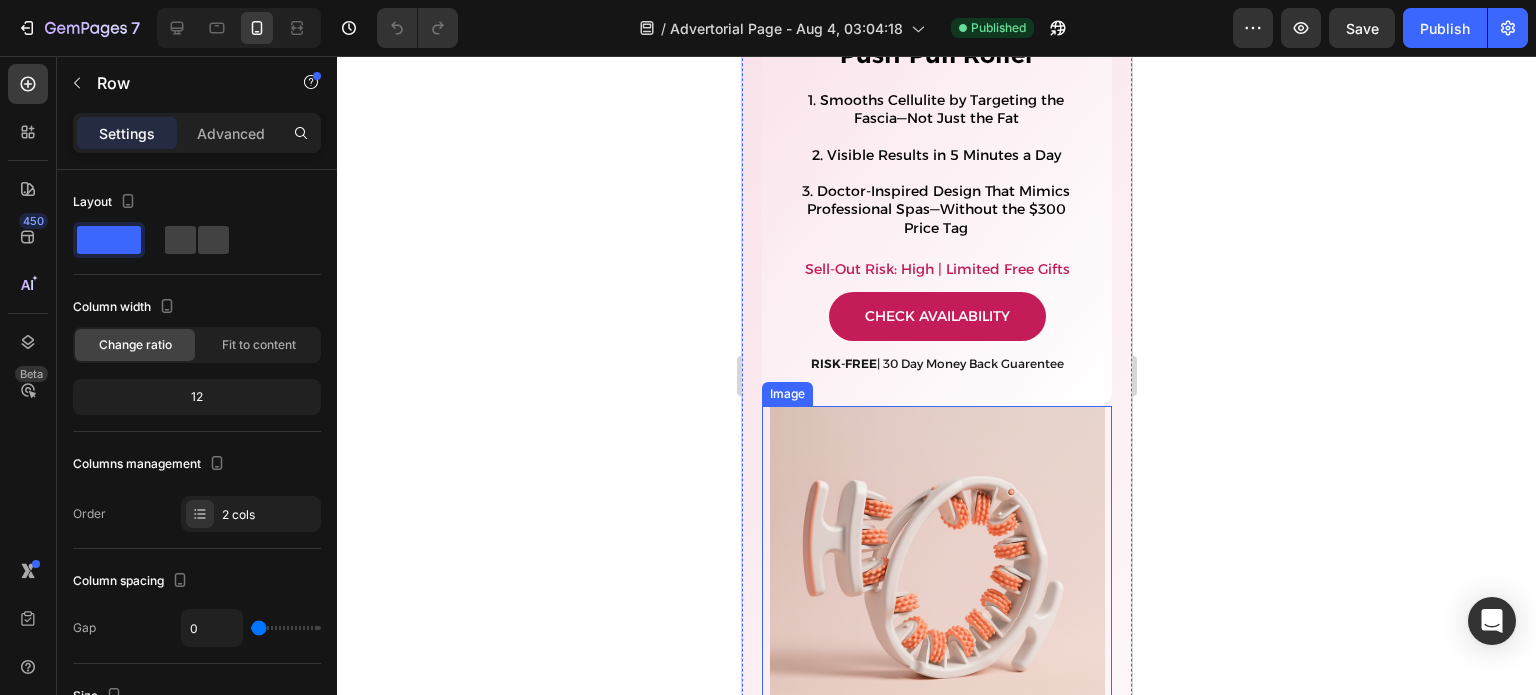 click at bounding box center [936, 573] 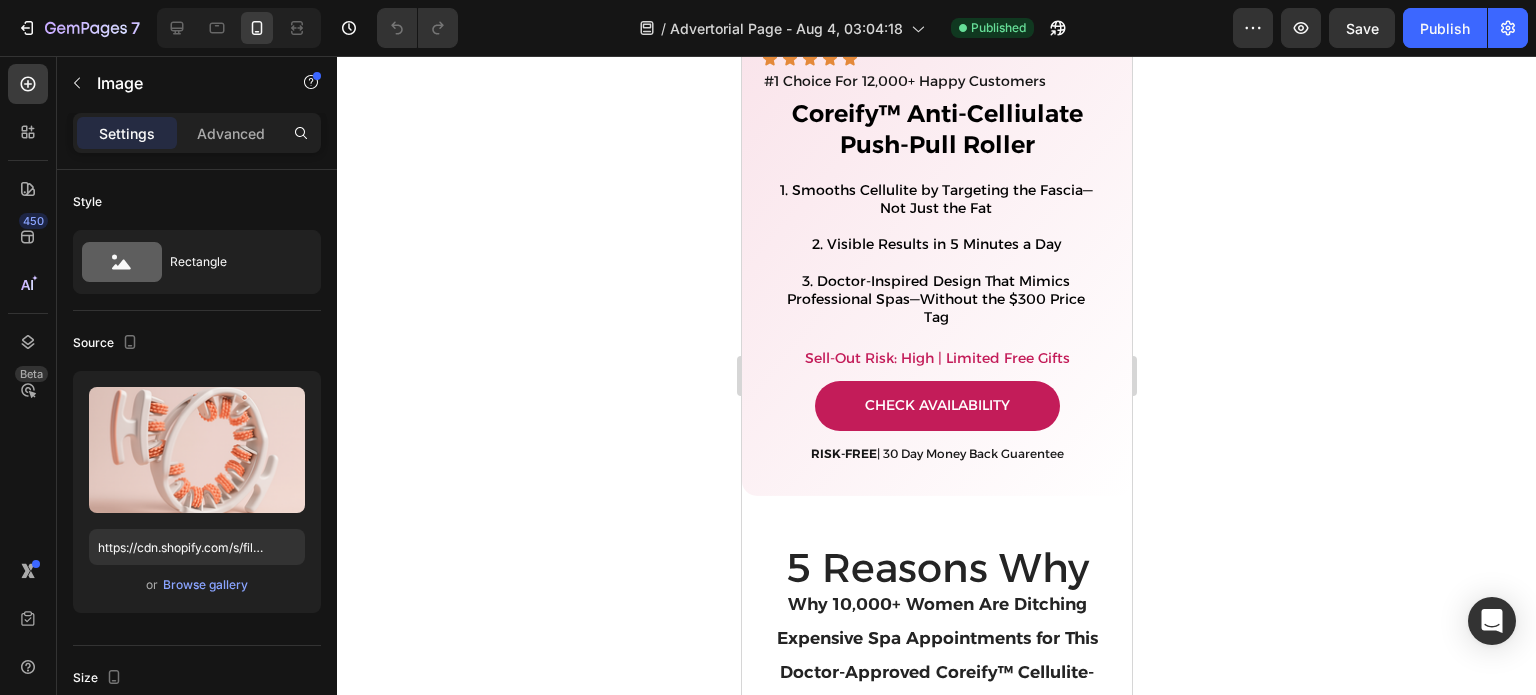 scroll, scrollTop: 0, scrollLeft: 0, axis: both 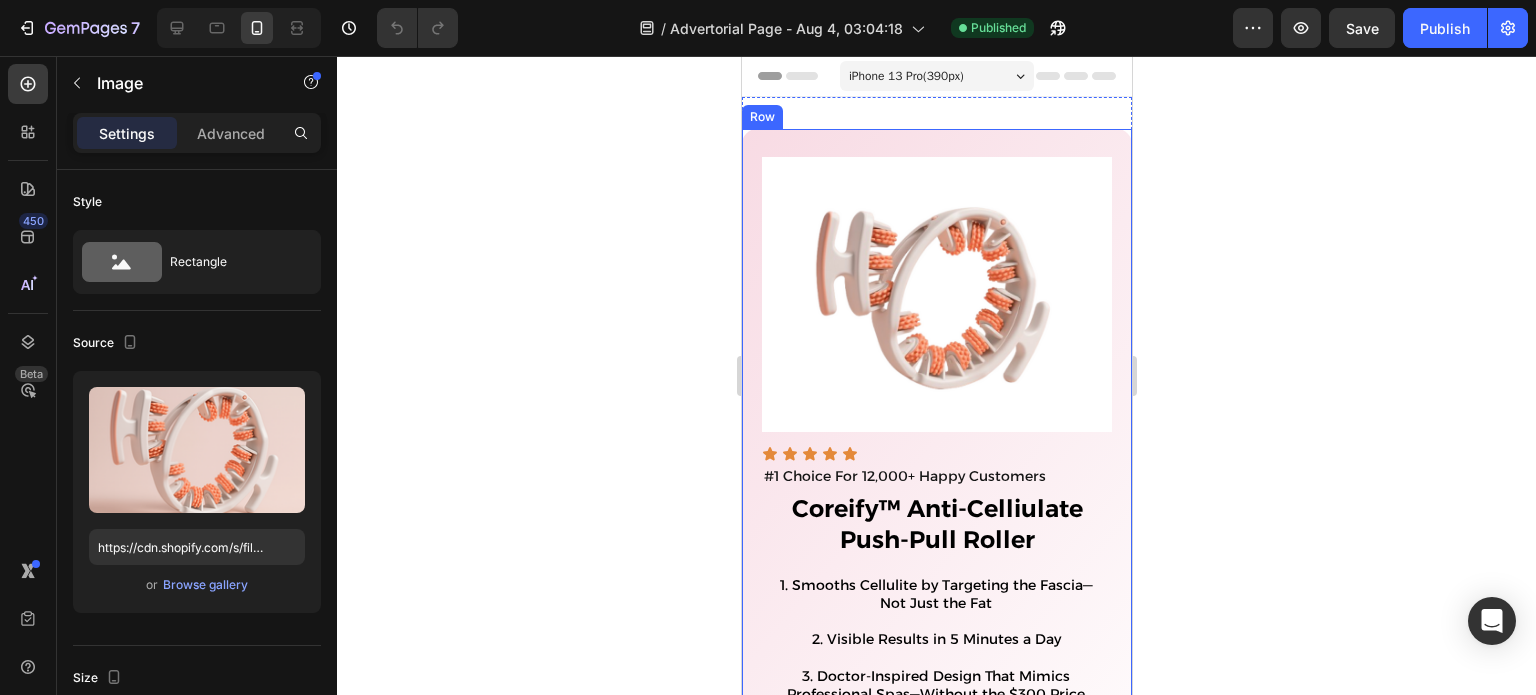 click on "Image Icon Icon Icon Icon
Icon Icon List #1 Choice For 12,000+ Happy Customers Text Block Row Coreify ™ Anti-Celliulate Push-Pull Roller Heading 1. Smooths Cellulite by Targeting the Fascia—Not Just the Fat   2. Visible Results in 5 Minutes a Day   3. Doctor-Inspired Design That Mimics Professional Spas—Without the $300 Price Tag Text Block Row Sell-Out Risk: High | Limited Free Gifts Text Block Check availability Button RISK-FREE  | 30 Day Money Back Guarentee  Text Block Row" at bounding box center [936, 510] 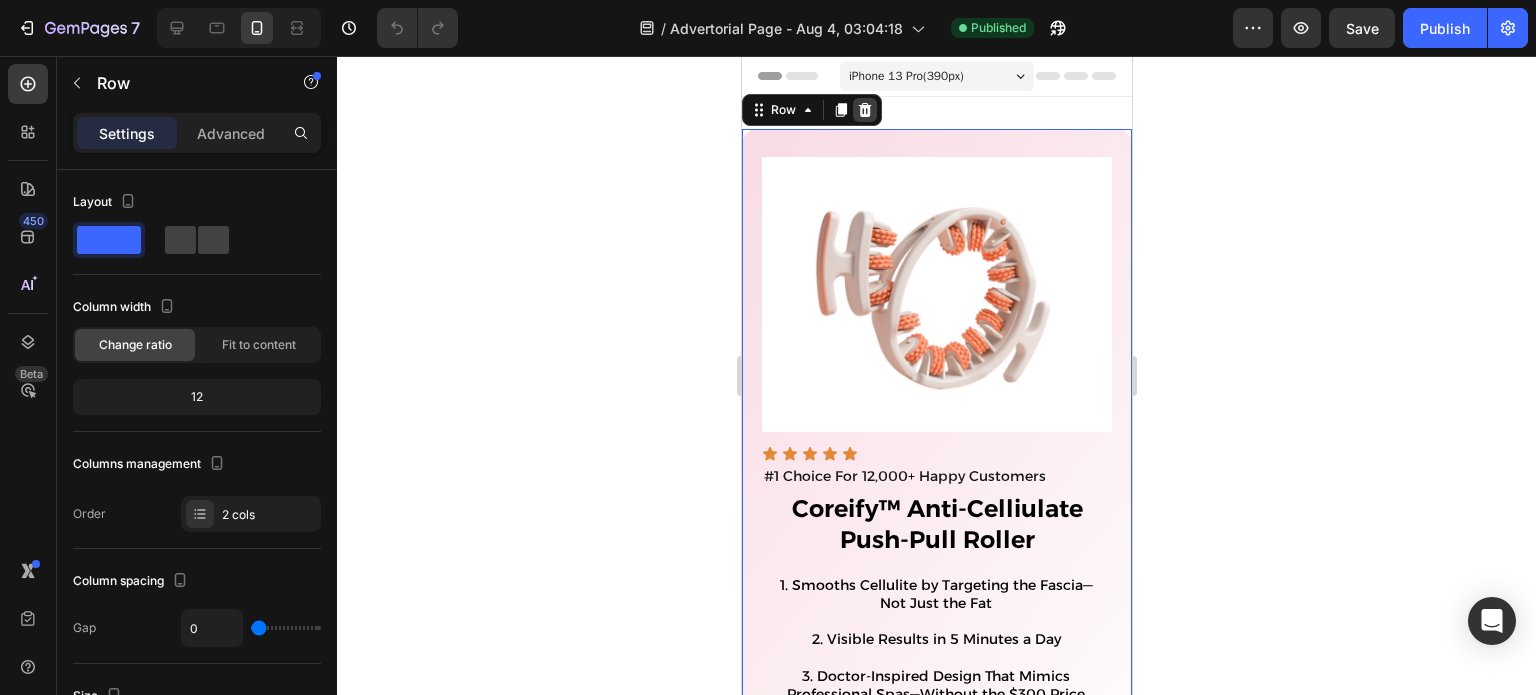 click 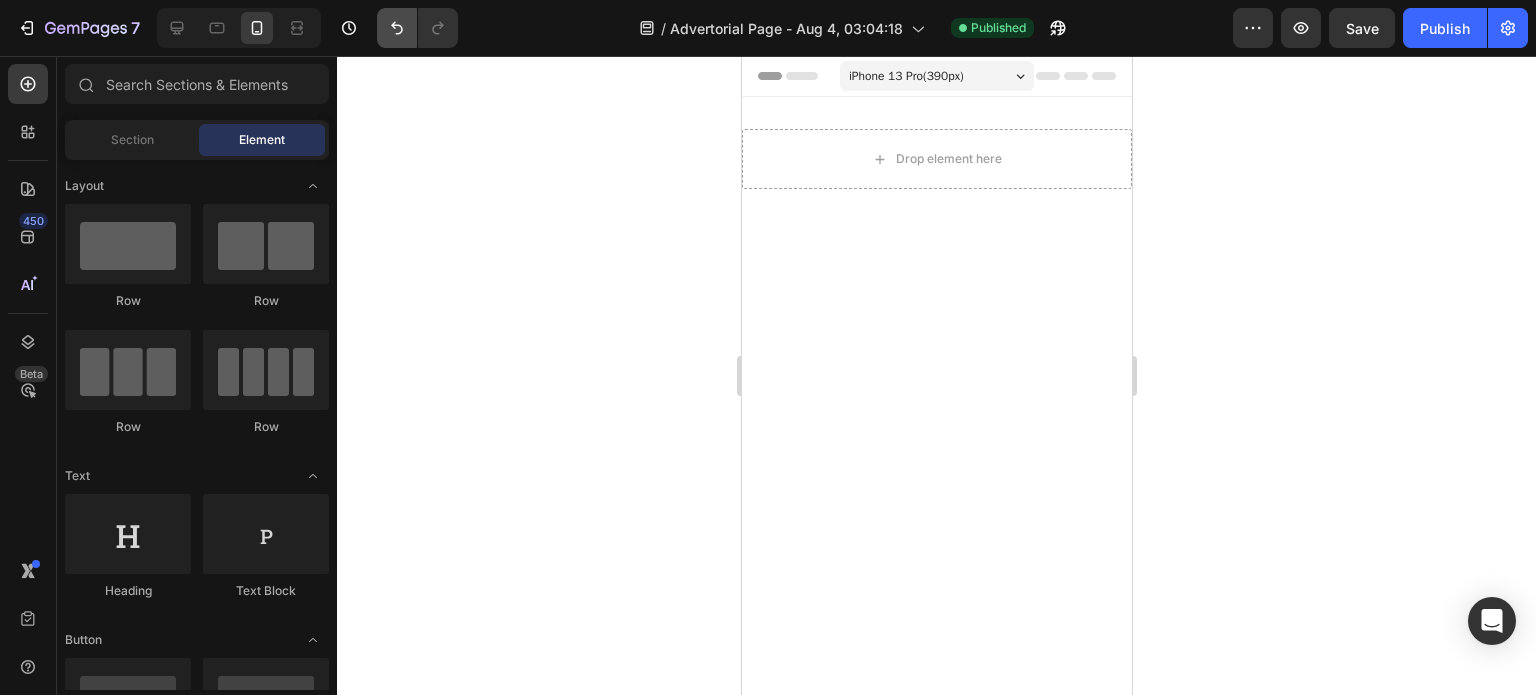click 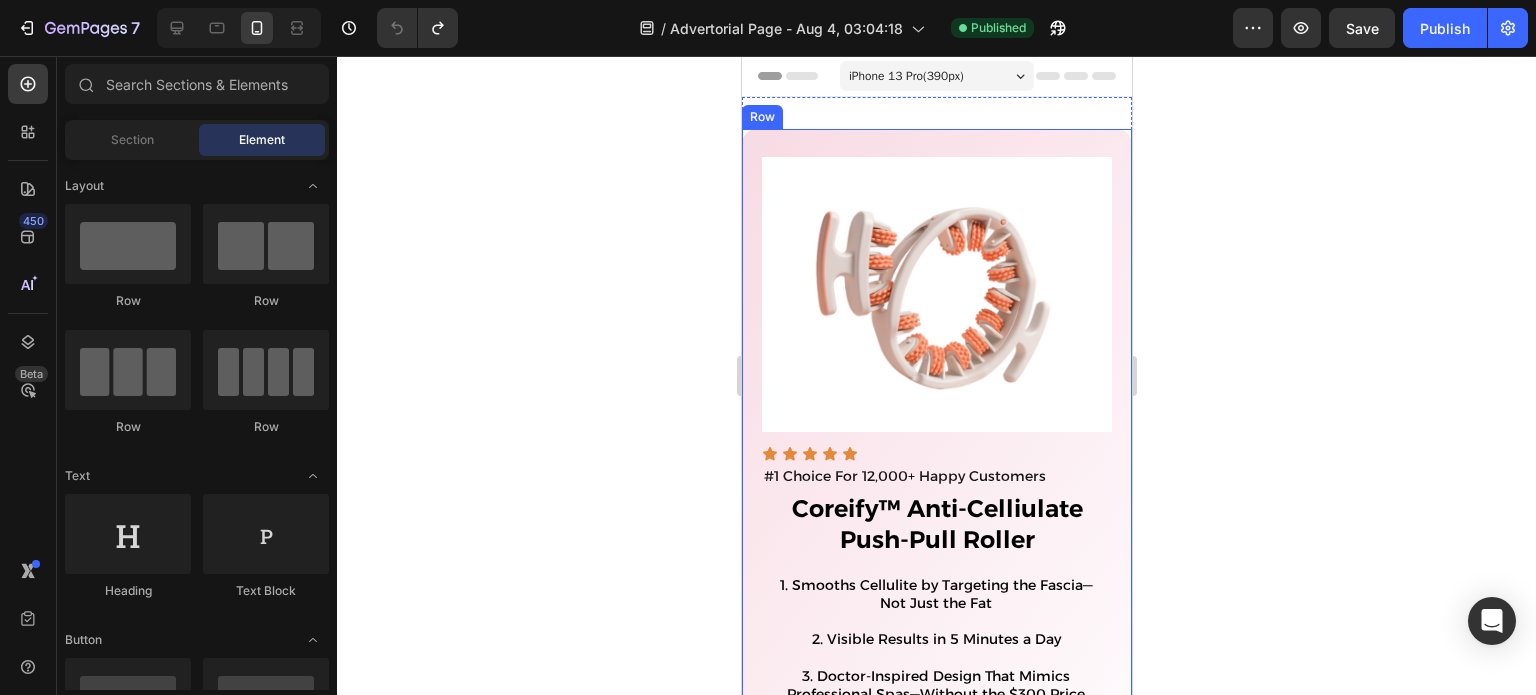 click on "Image Icon Icon Icon Icon
Icon Icon List #1 Choice For 12,000+ Happy Customers Text Block Row Coreify ™ Anti-Celliulate Push-Pull Roller Heading 1. Smooths Cellulite by Targeting the Fascia—Not Just the Fat   2. Visible Results in 5 Minutes a Day   3. Doctor-Inspired Design That Mimics Professional Spas—Without the $300 Price Tag Text Block Row Sell-Out Risk: High | Limited Free Gifts Text Block Check availability Button RISK-FREE  | 30 Day Money Back Guarentee  Text Block Row" at bounding box center (936, 510) 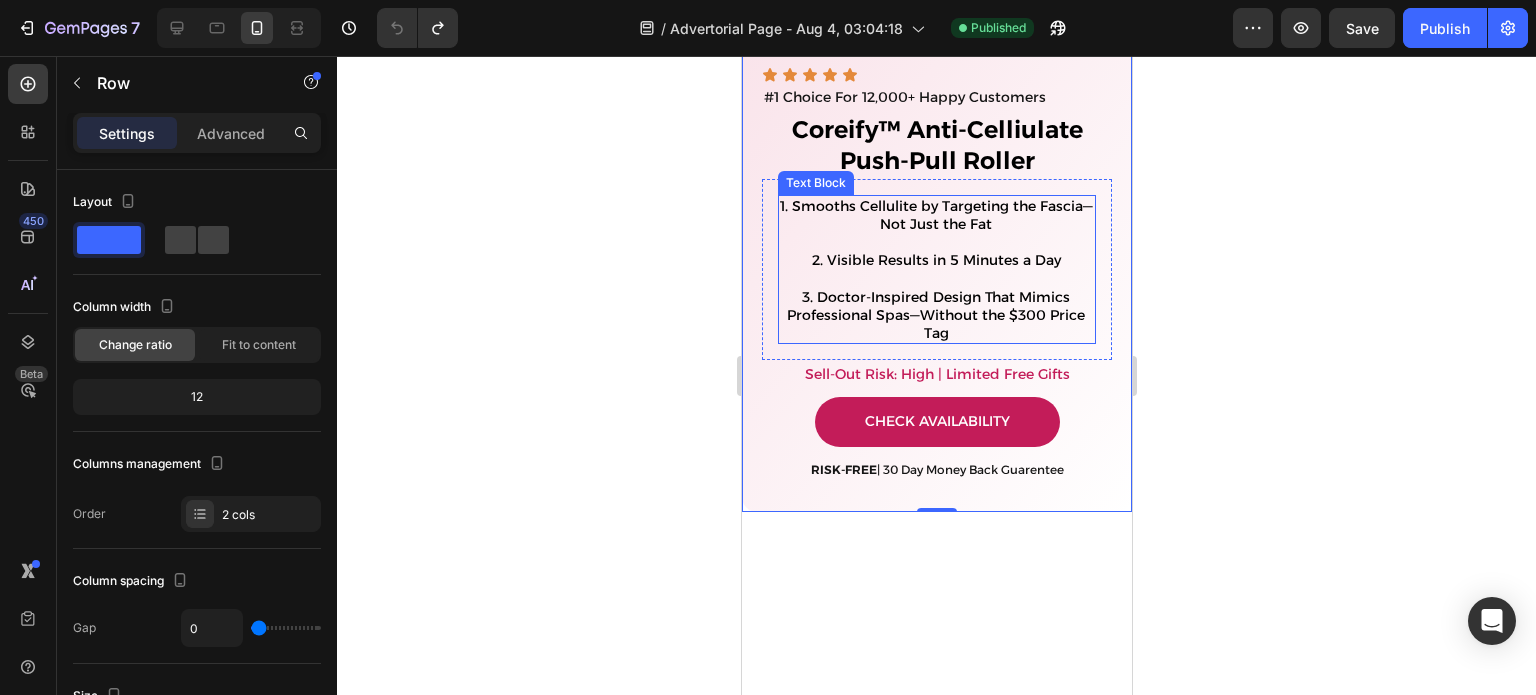 scroll, scrollTop: 0, scrollLeft: 0, axis: both 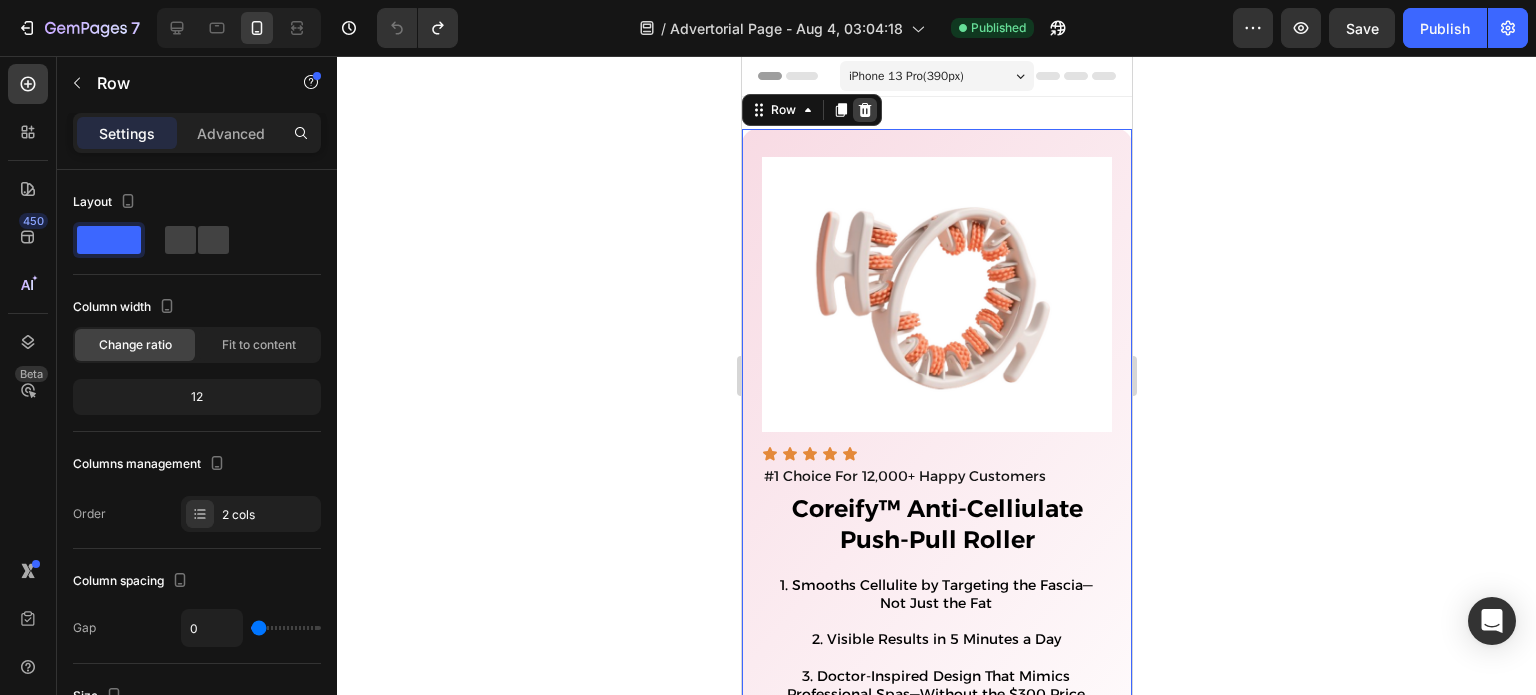 click 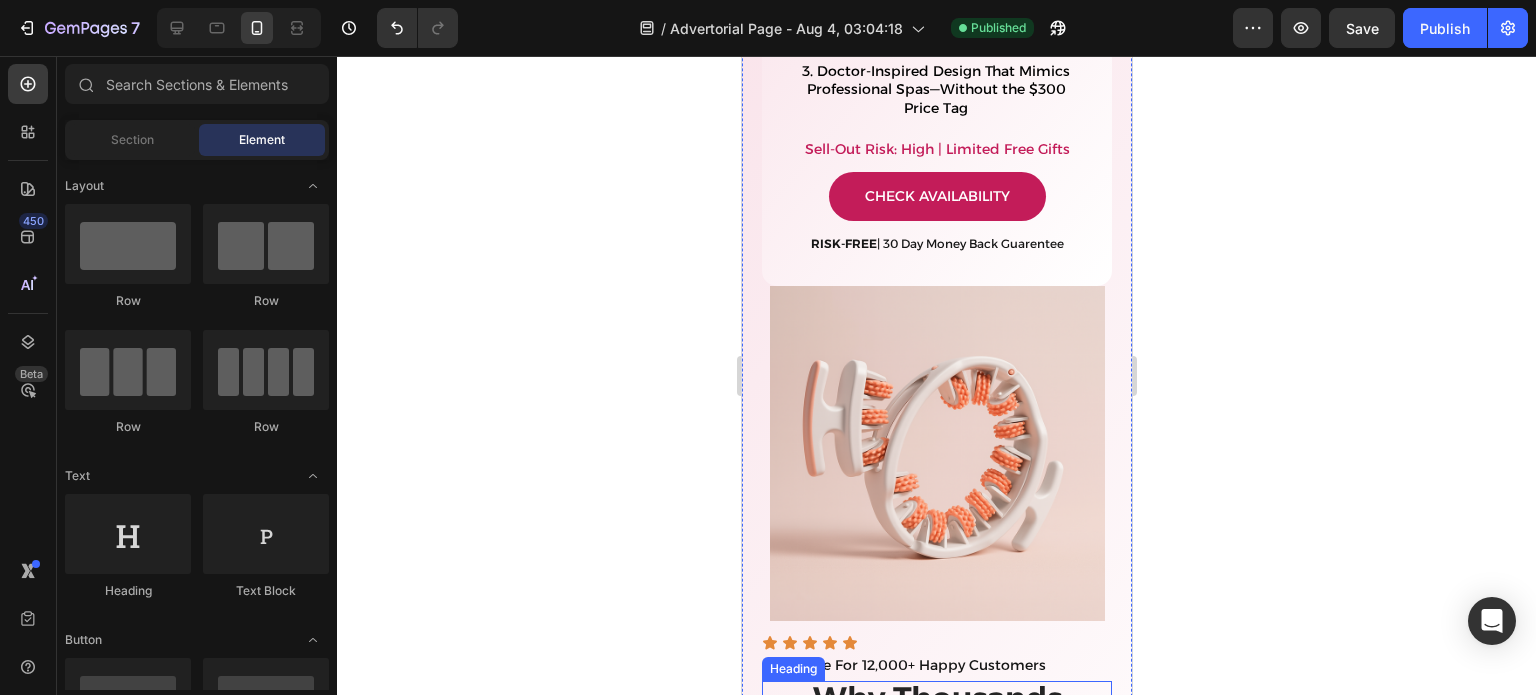 scroll, scrollTop: 974, scrollLeft: 0, axis: vertical 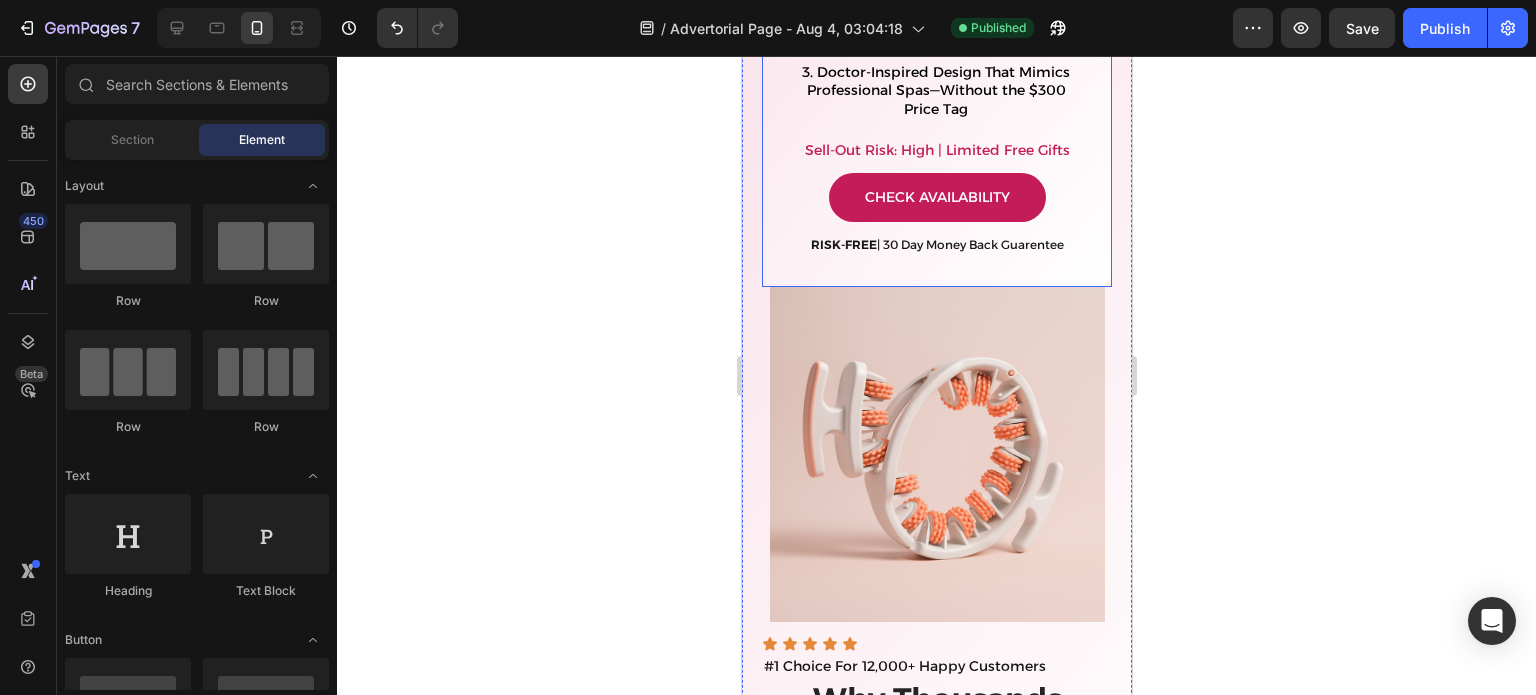click on "Image Icon Icon Icon Icon
Icon Icon List #1 Choice For 12,000+ Happy Customers Text Block Row Coreify ™ Anti-Celliulate Push-Pull Roller Heading 1. Smooths Cellulite by Targeting the Fascia—Not Just the Fat   2. Visible Results in 5 Minutes a Day   3. Doctor-Inspired Design That Mimics Professional Spas—Without the $300 Price Tag Text Block Row Sell-Out Risk: High | Limited Free Gifts Text Block Check availability Button RISK-FREE  | 30 Day Money Back Guarentee  Text Block Row" at bounding box center (936, -78) 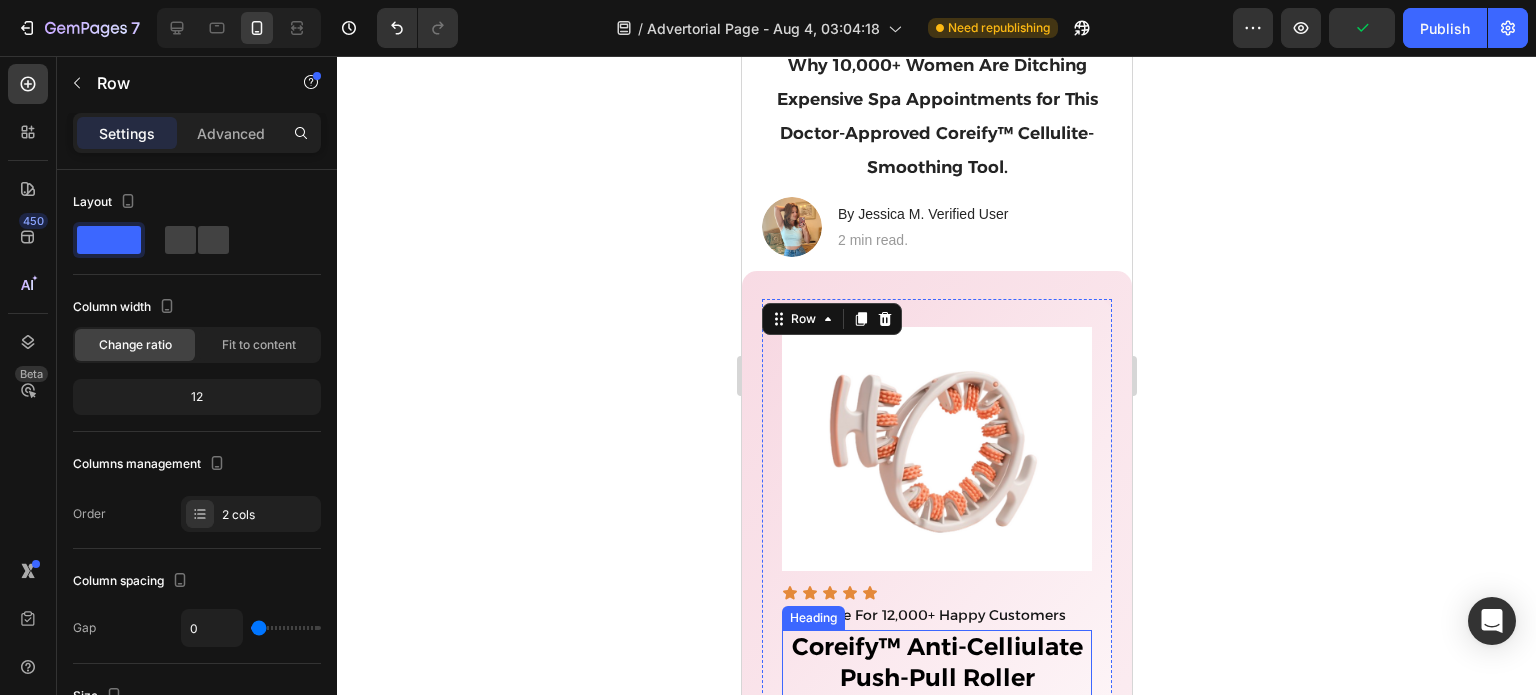 scroll, scrollTop: 232, scrollLeft: 0, axis: vertical 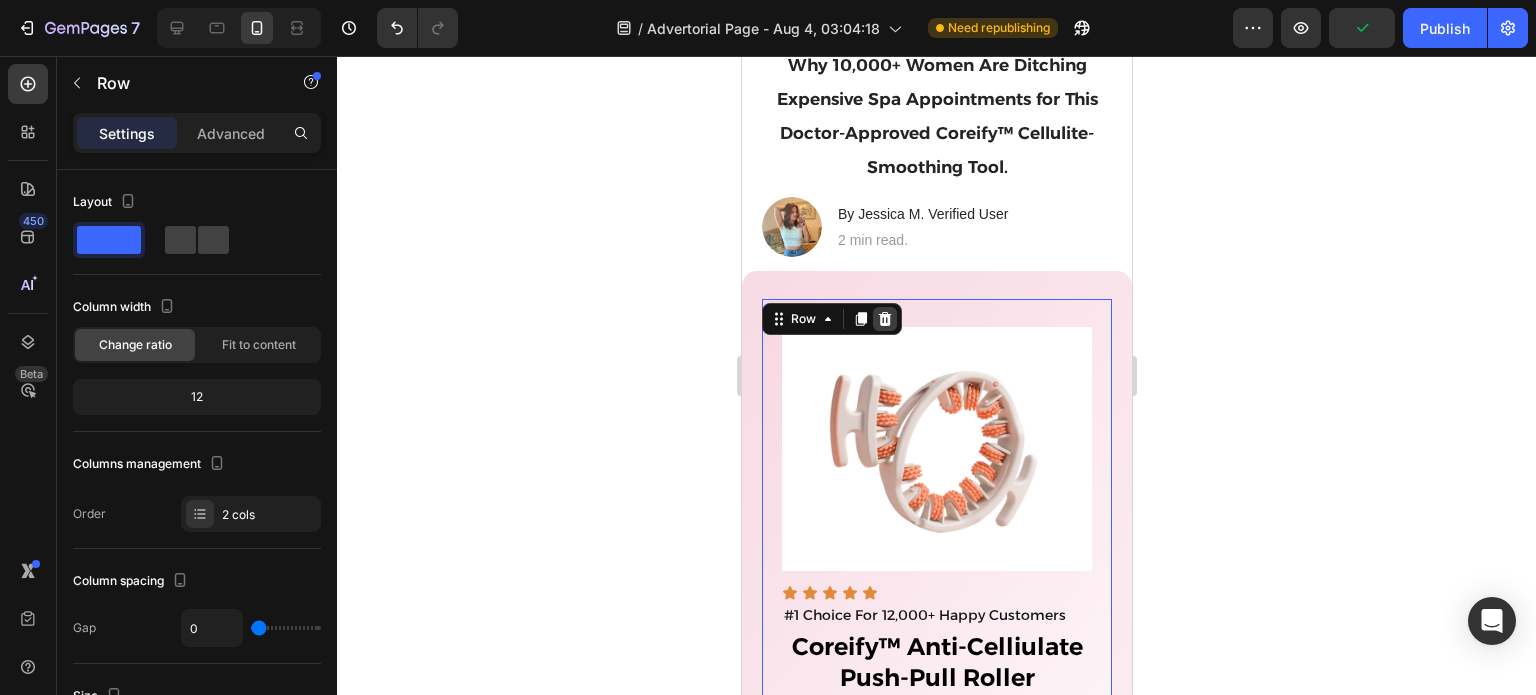 click 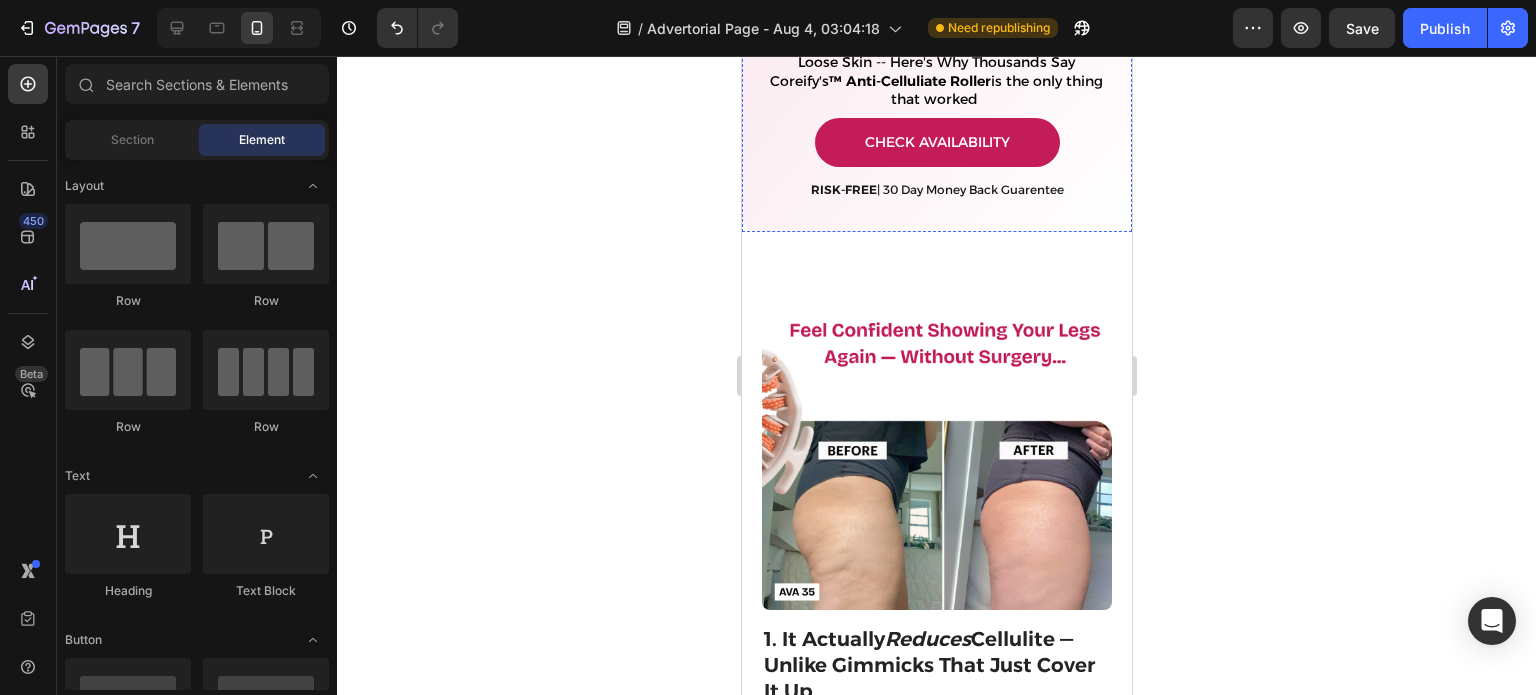 scroll, scrollTop: 1040, scrollLeft: 0, axis: vertical 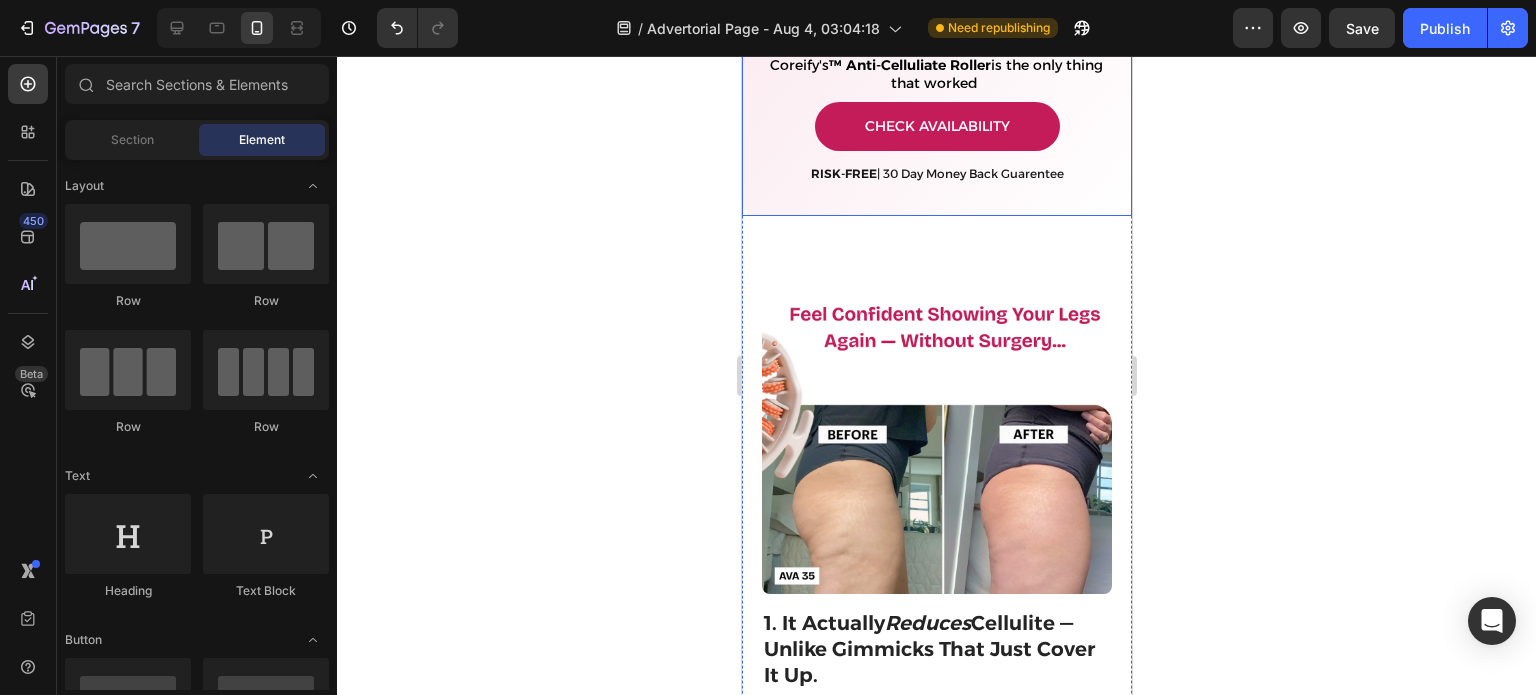 click on "Image Icon Icon Icon Icon
Icon Icon List #1 Choice For 12,000+ Happy Customers Text Block Row Why Thousands Wished They Found This Sooner Heading                Title Line They Tried Everything for Cottage Cheese, Fat, Loose Skin -- Here's Why Thousands Say Coreify's ™ Anti-Celluliate Roller  is the only thing that worked   Text Block Check Availability Button RISK-FREE  | 30 Day Money Back Guarentee  Text Block Row" at bounding box center [936, -161] 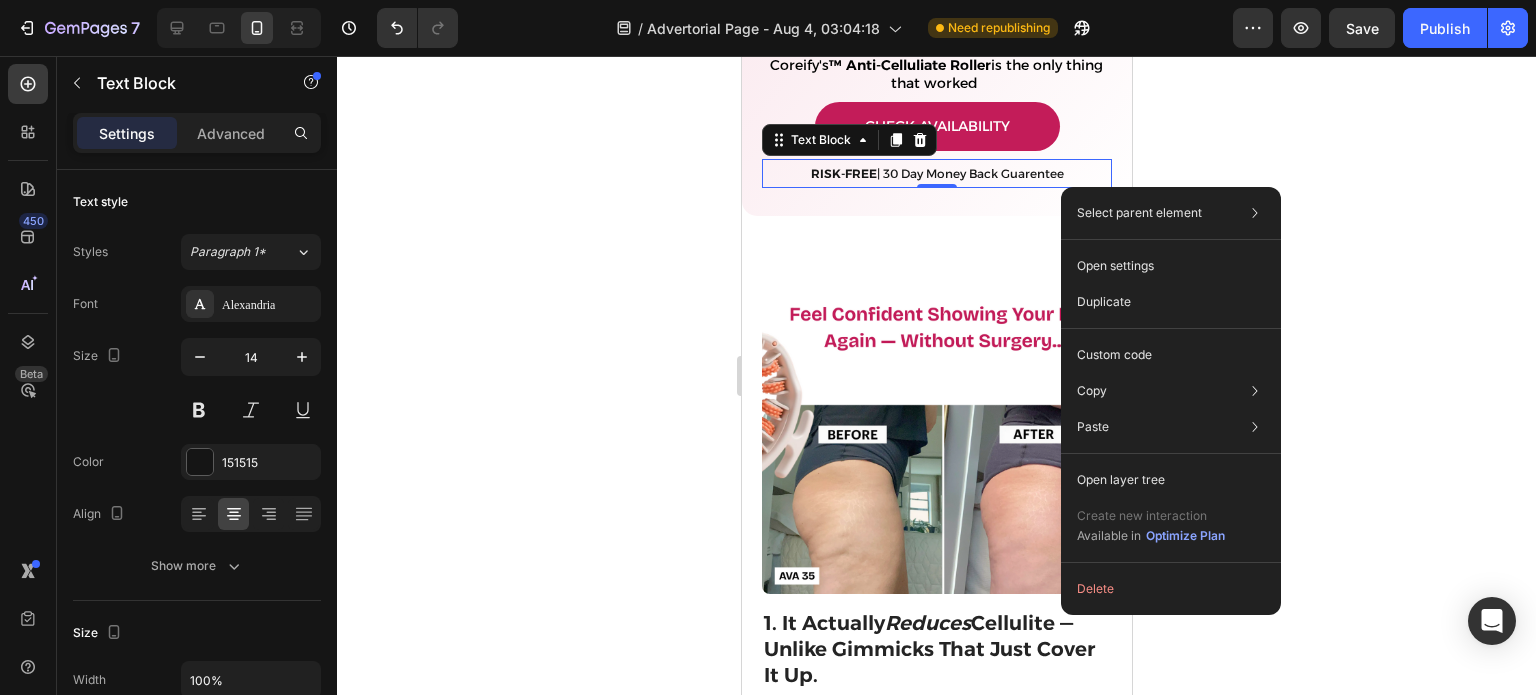 click on "Image Icon Icon Icon Icon
Icon Icon List #1 Choice For 12,000+ Happy Customers Text Block Row Why Thousands Wished They Found This Sooner Heading                Title Line They Tried Everything for Cottage Cheese, Fat, Loose Skin -- Here's Why Thousands Say Coreify's ™ Anti-Celluliate Roller  is the only thing that worked   Text Block Check Availability Button RISK-FREE  | 30 Day Money Back Guarentee  Text Block   0 Row" at bounding box center [936, -161] 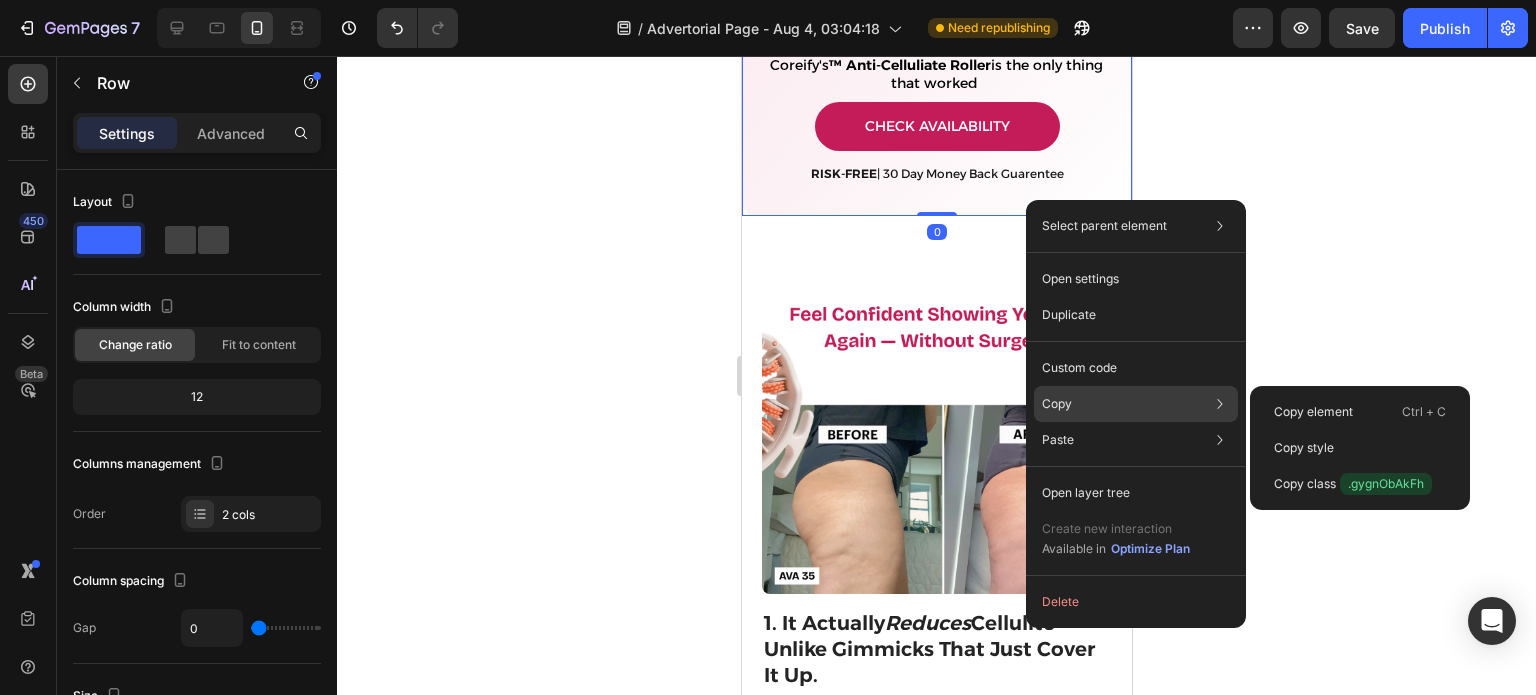 click on "Copy" at bounding box center (1057, 404) 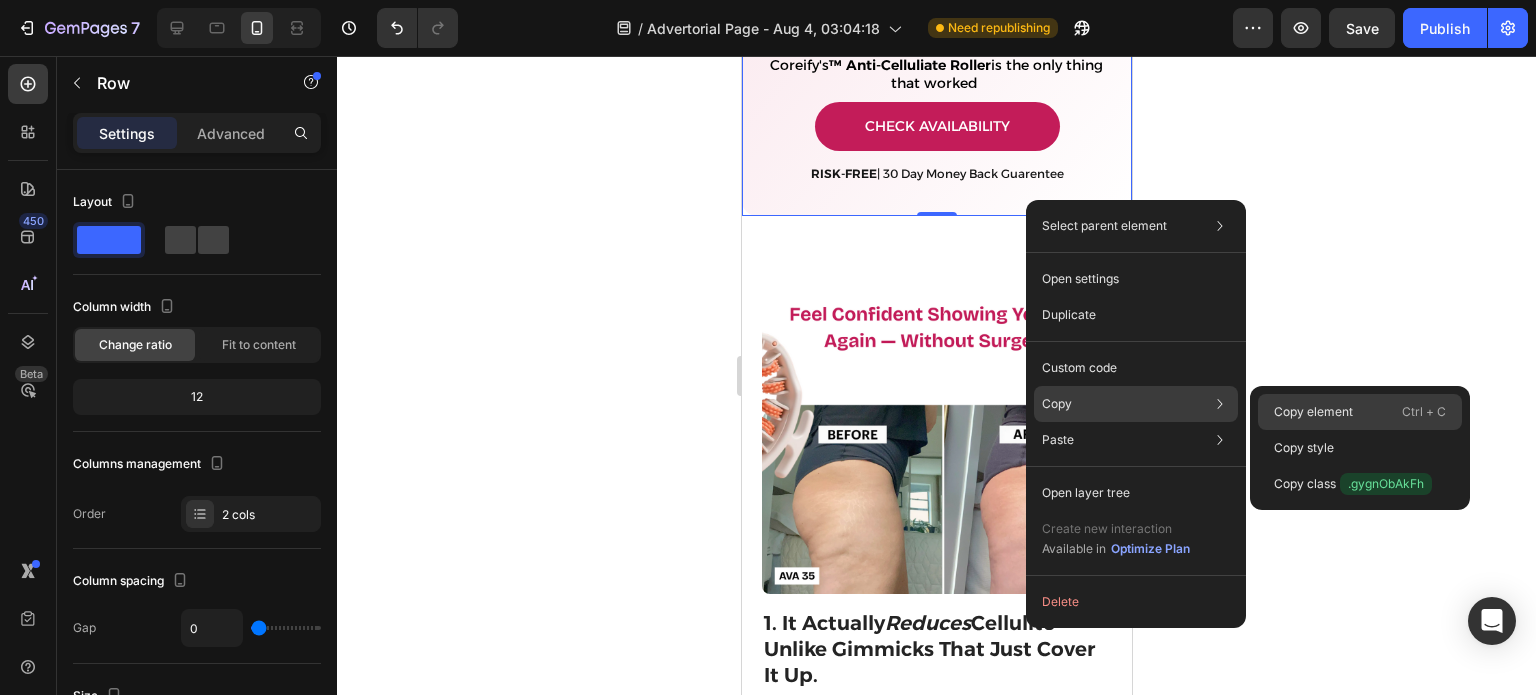 click on "Copy element  Ctrl + C" 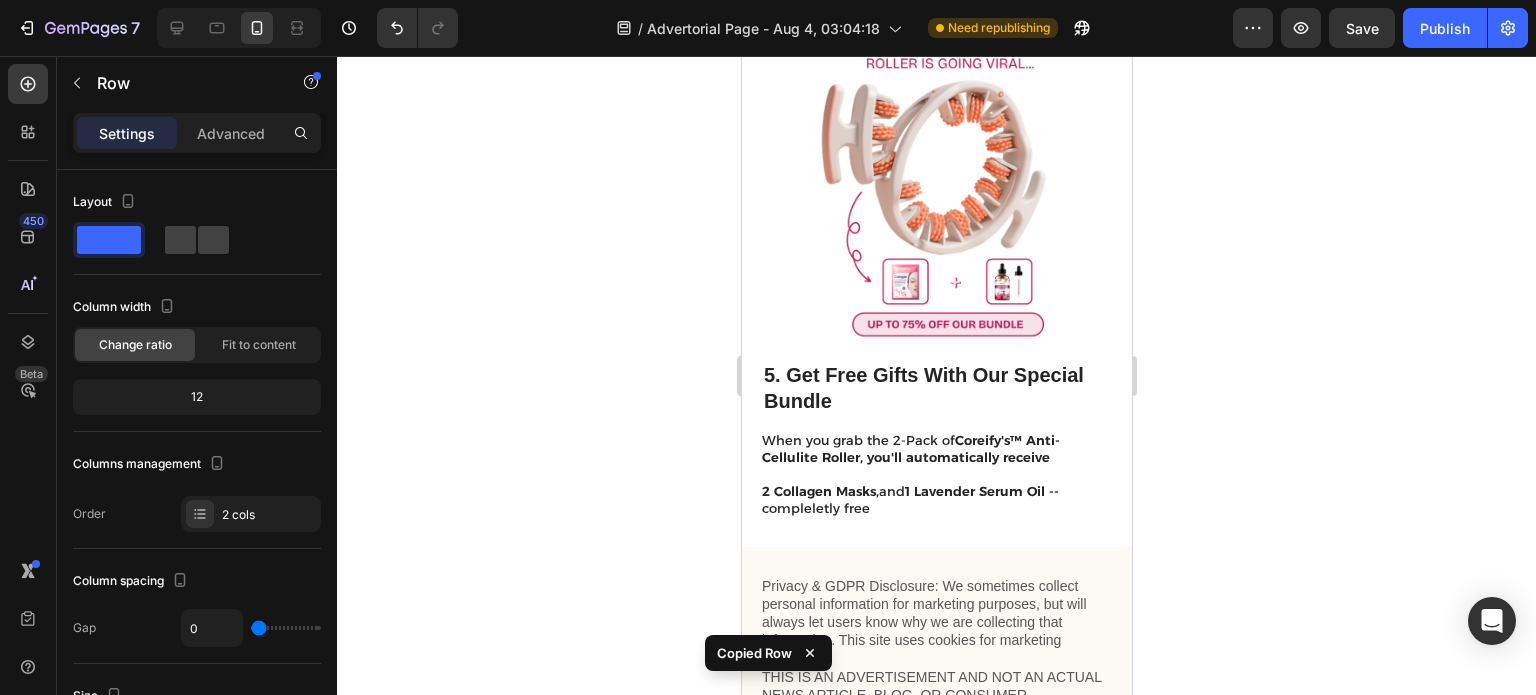 scroll, scrollTop: 4724, scrollLeft: 0, axis: vertical 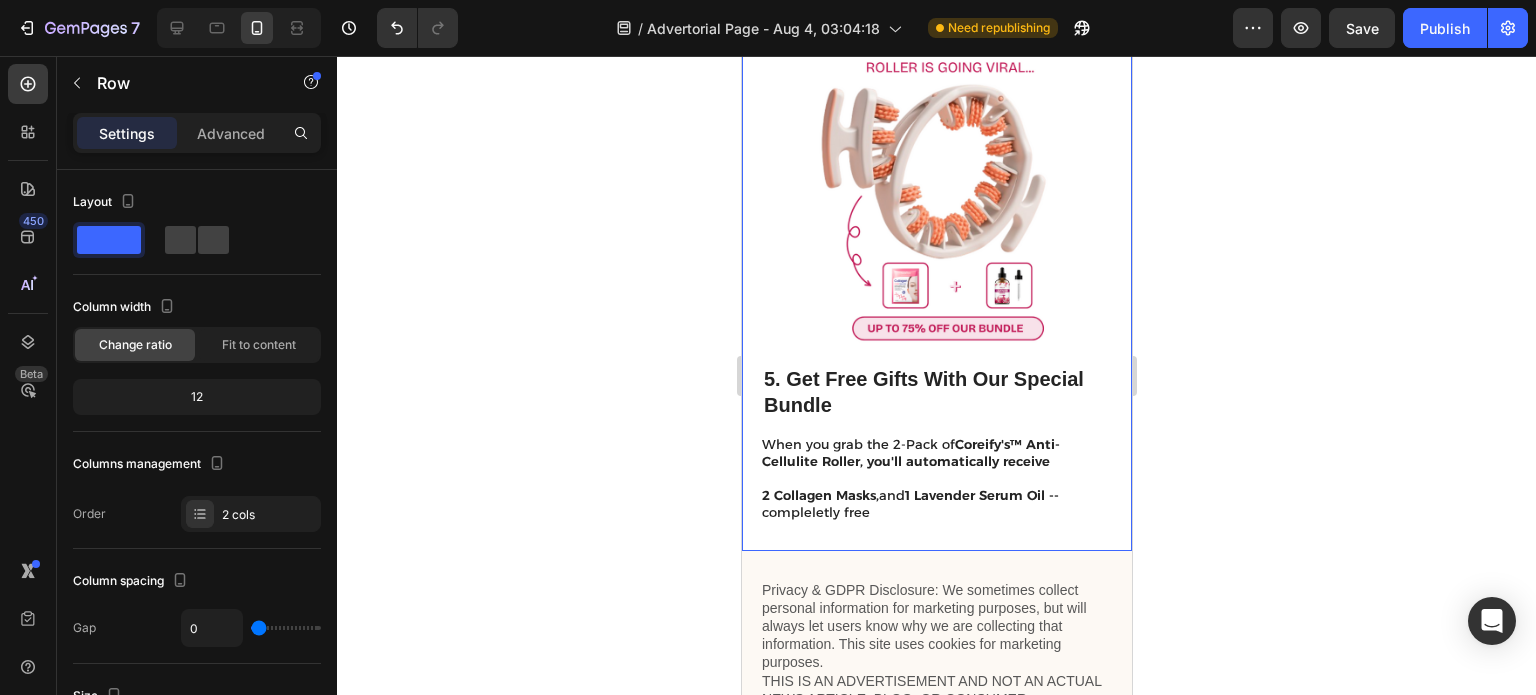 click on "Image 5. Get Free Gifts With Our Special Bundle Heading When you grab the 2-Pack of  Coreify's™ Anti-Cellulite Roller, you'll automatically receive    2 Collagen Masks,  and  1 Lavender Serum Oil --  compleletly free Text Block Row" at bounding box center [936, 269] 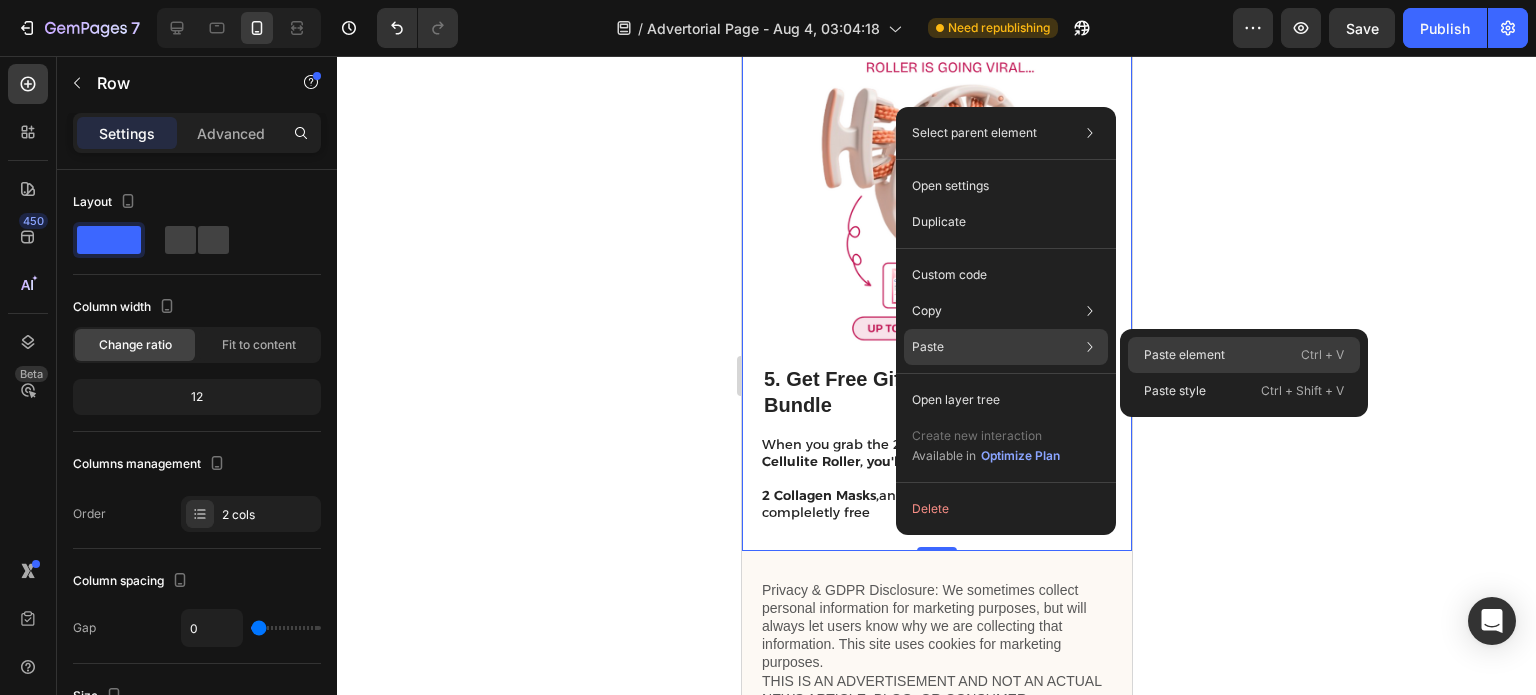 click on "Paste element  Ctrl + V" 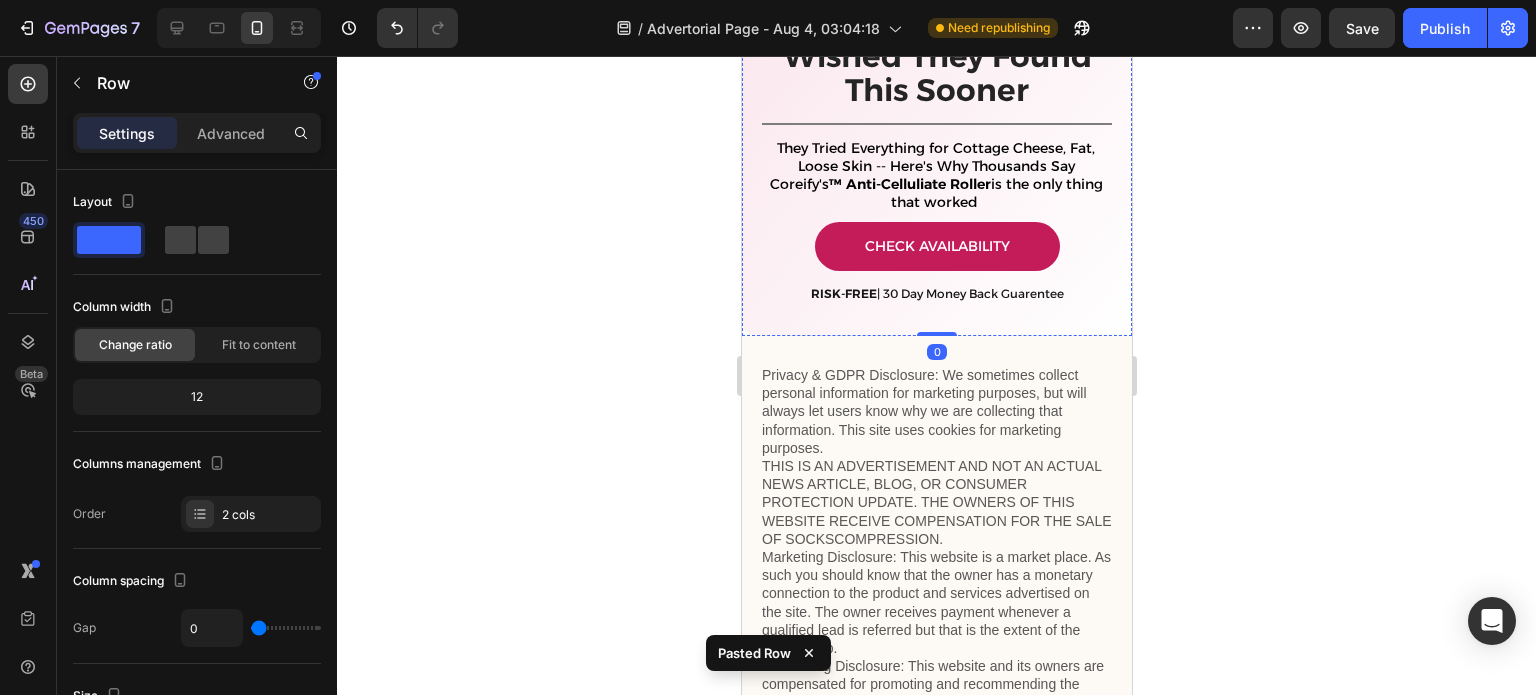 scroll, scrollTop: 5692, scrollLeft: 0, axis: vertical 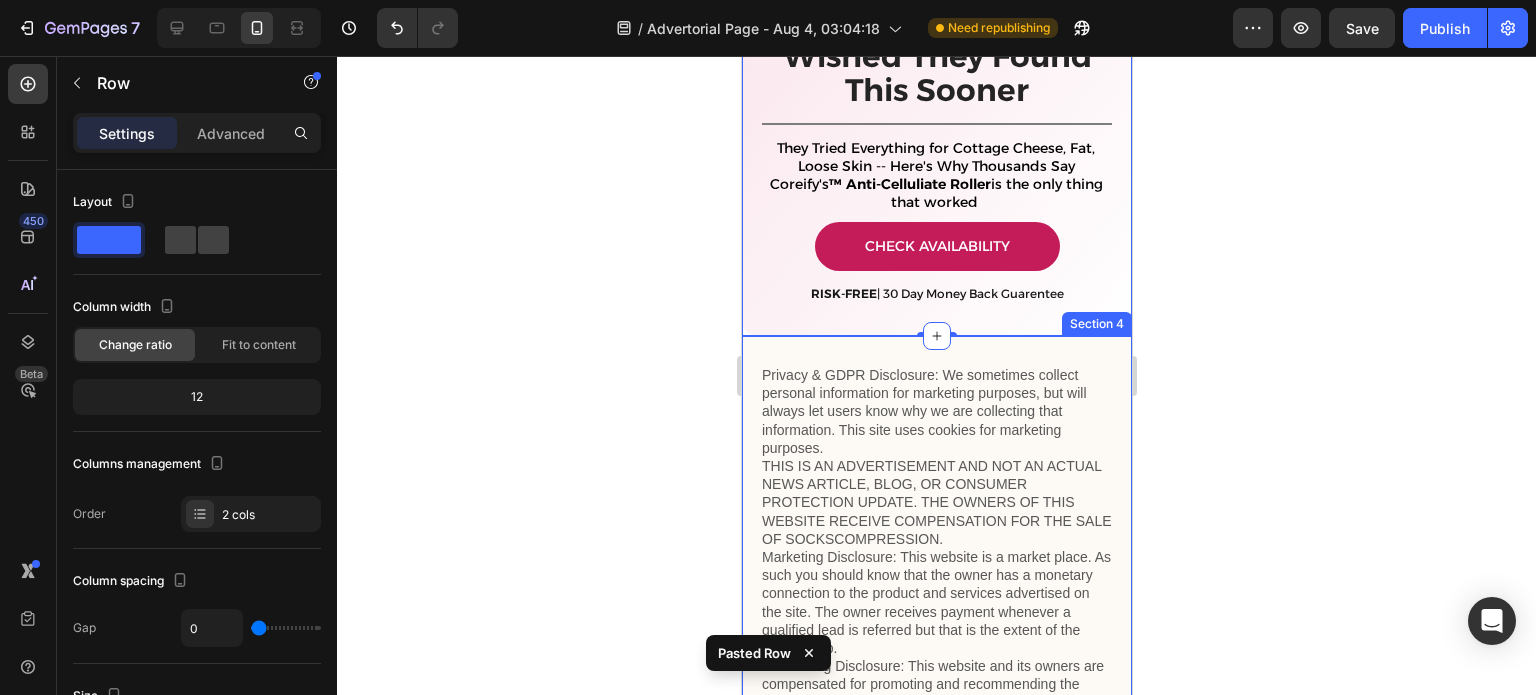 click on "Privacy & GDPR Disclosure: We sometimes collect personal information for marketing purposes, but will always let users know why we are collecting that information. This site uses cookies for marketing purposes. THIS IS AN ADVERTISEMENT AND NOT AN ACTUAL NEWS ARTICLE, BLOG, OR CONSUMER PROTECTION UPDATE. THE OWNERS OF THIS WEBSITE RECEIVE COMPENSATION FOR THE SALE OF SOCKSCOMPRESSION. Marketing Disclosure: This website is a market place. As such you should know that the owner has a monetary connection to the product and services advertised on the site. The owner receives payment whenever a qualified lead is referred but that is the extent of the relationship. Text Block                Title Line Copyright © [YEAR]. All Rights Reserved. Text Block
Refund policy Button
Terms of service Button
Privacy policy Button Row Row Section 4" at bounding box center (936, 742) 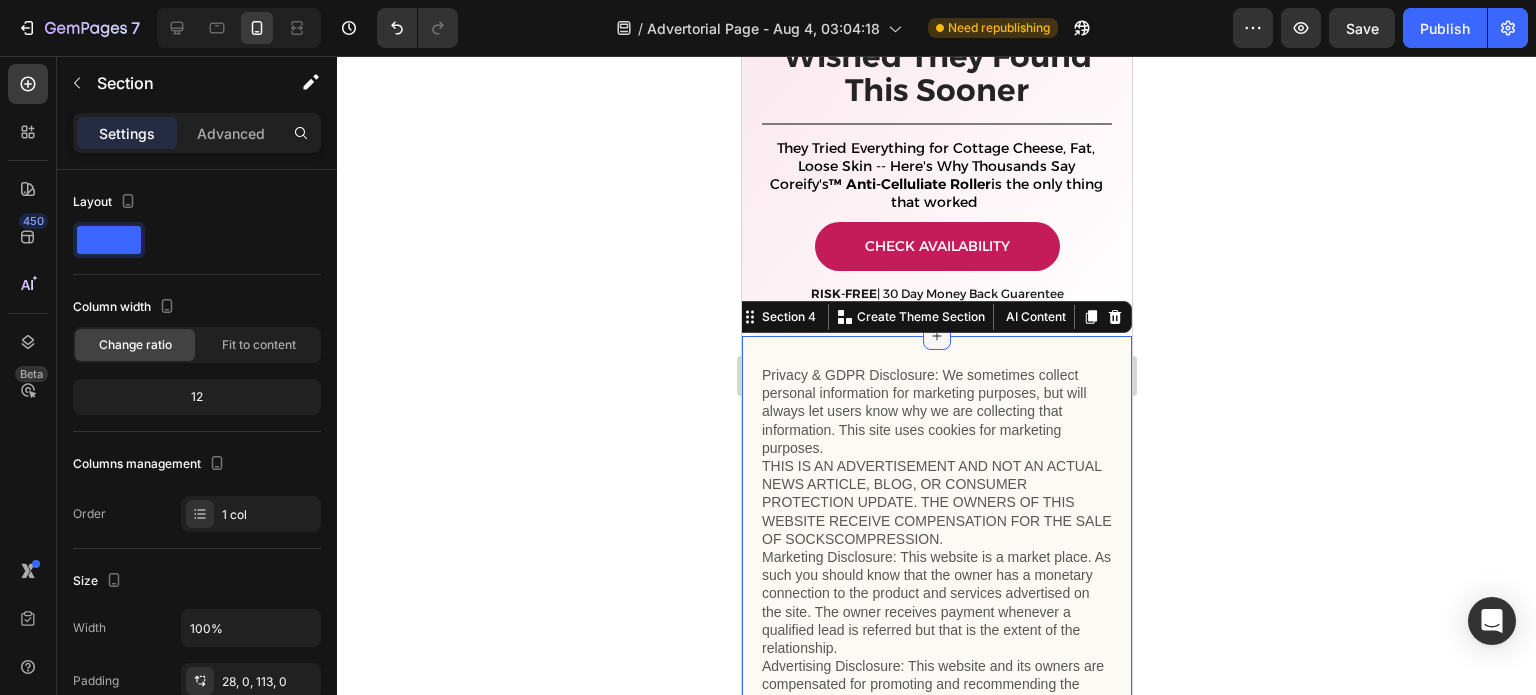 click 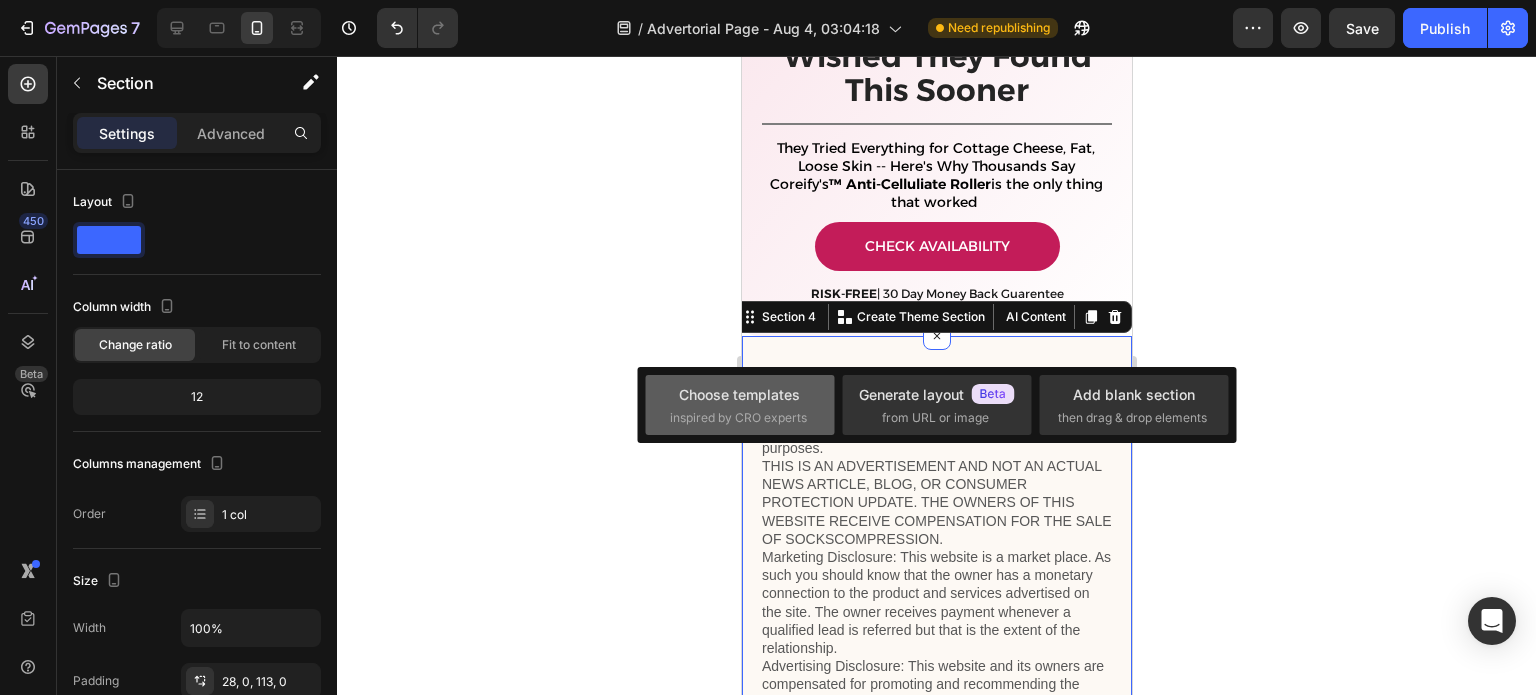 click on "inspired by CRO experts" at bounding box center (738, 418) 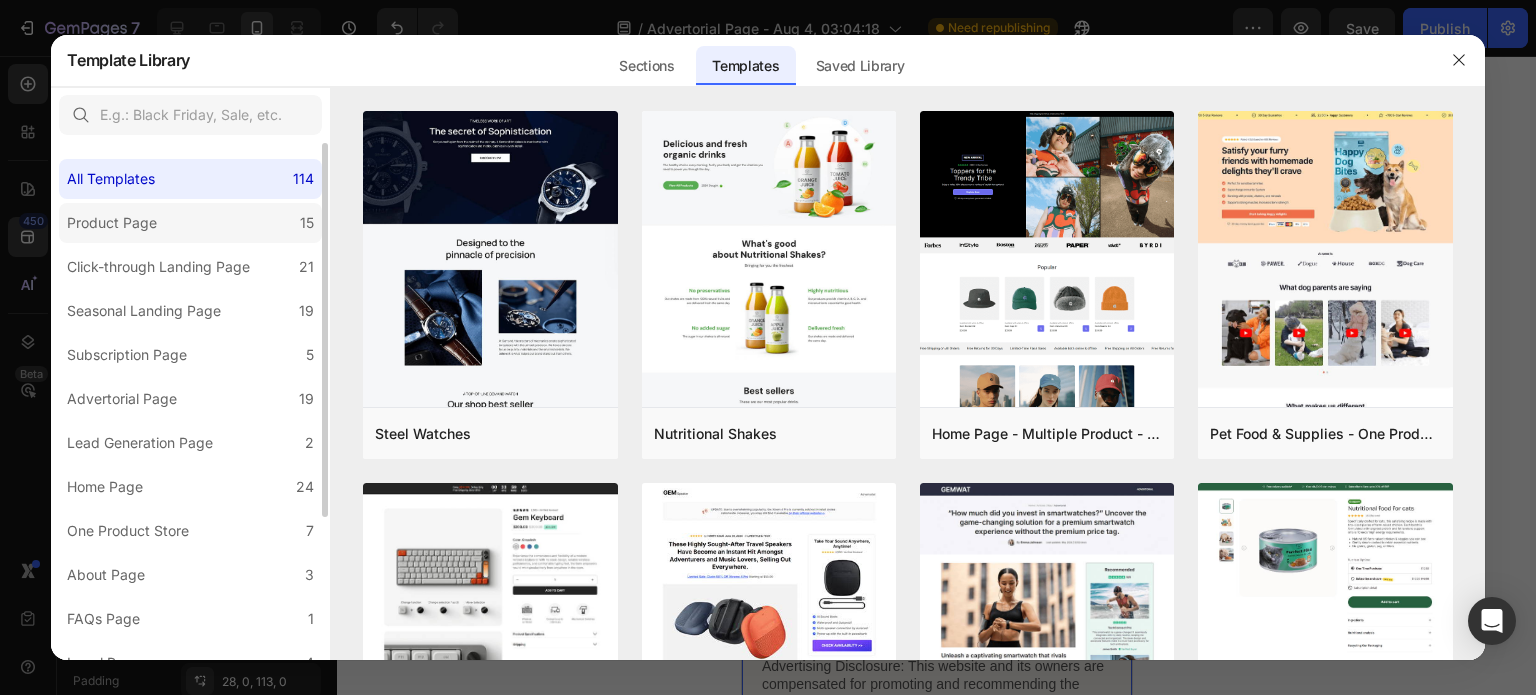 click on "Product Page 15" 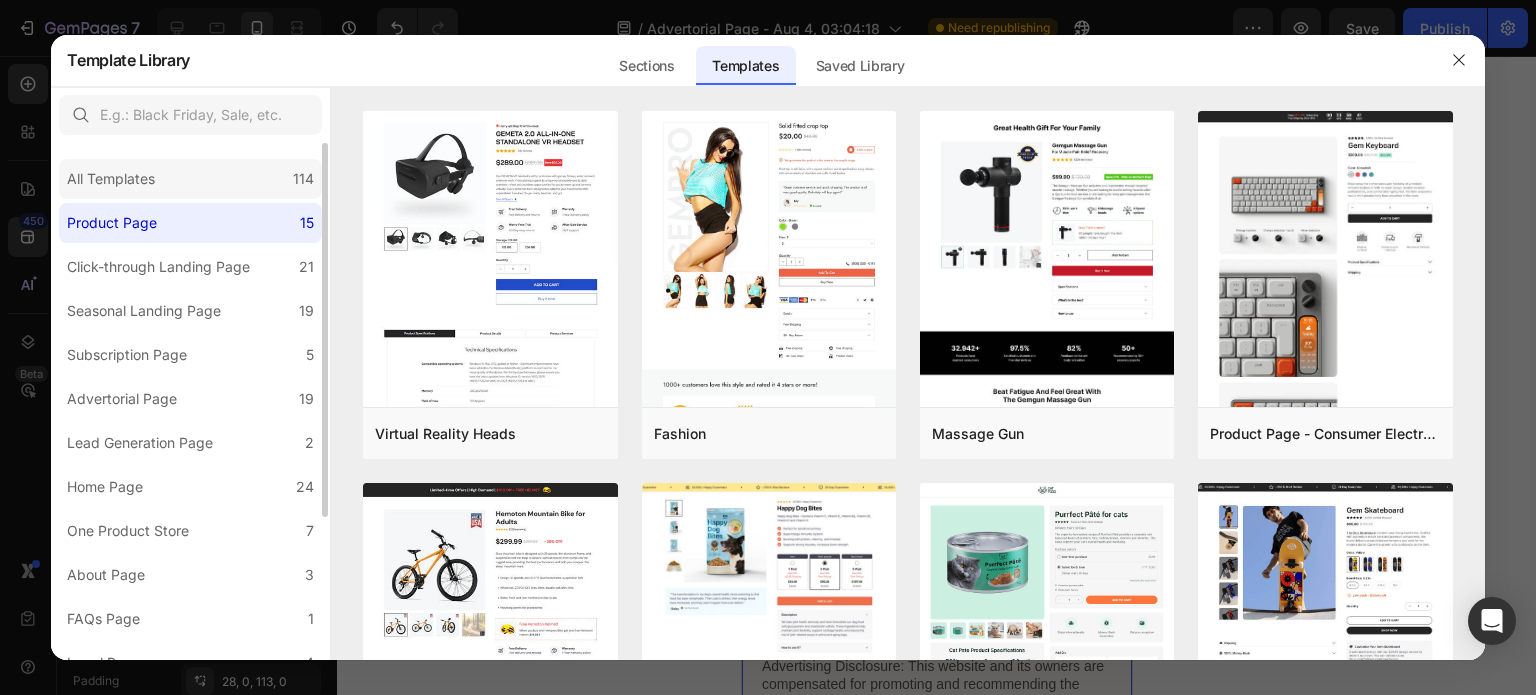 click on "All Templates 114" 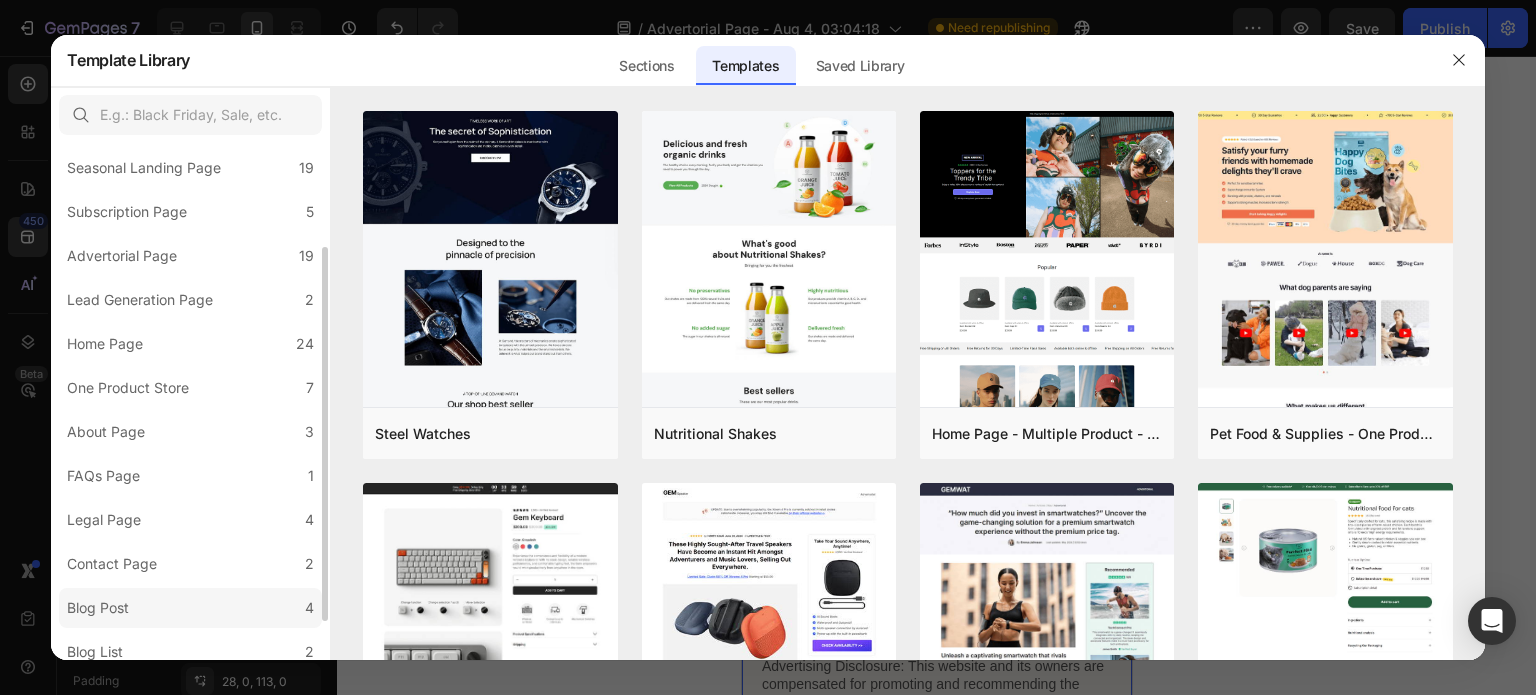 scroll, scrollTop: 198, scrollLeft: 0, axis: vertical 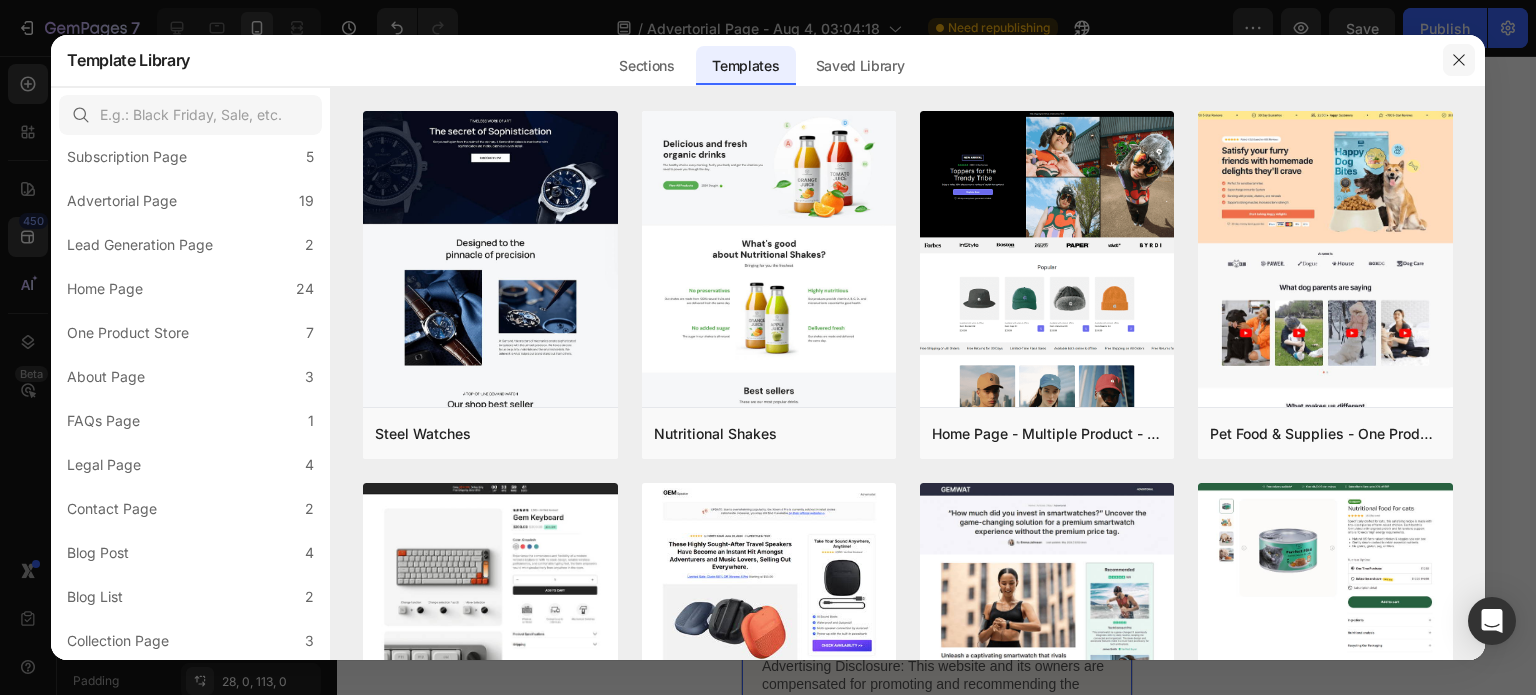 click 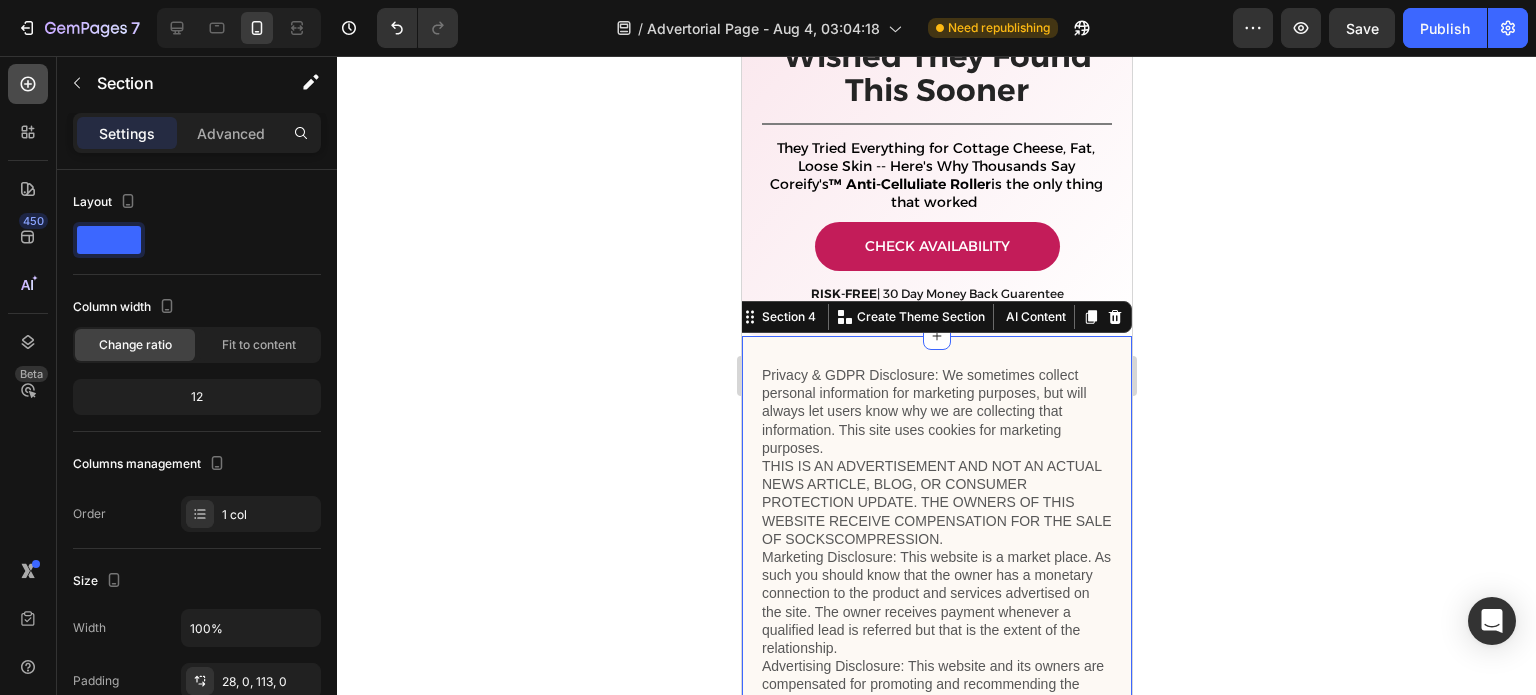 click 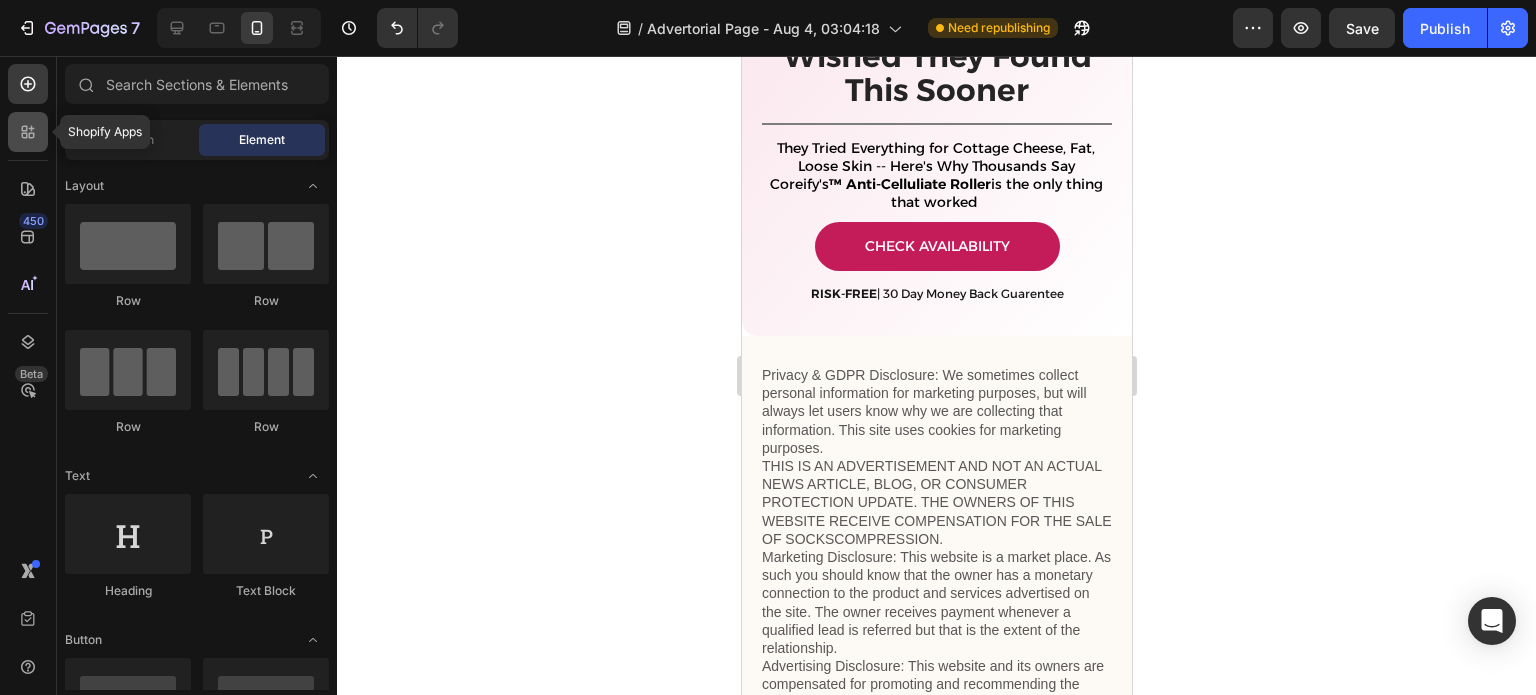 click 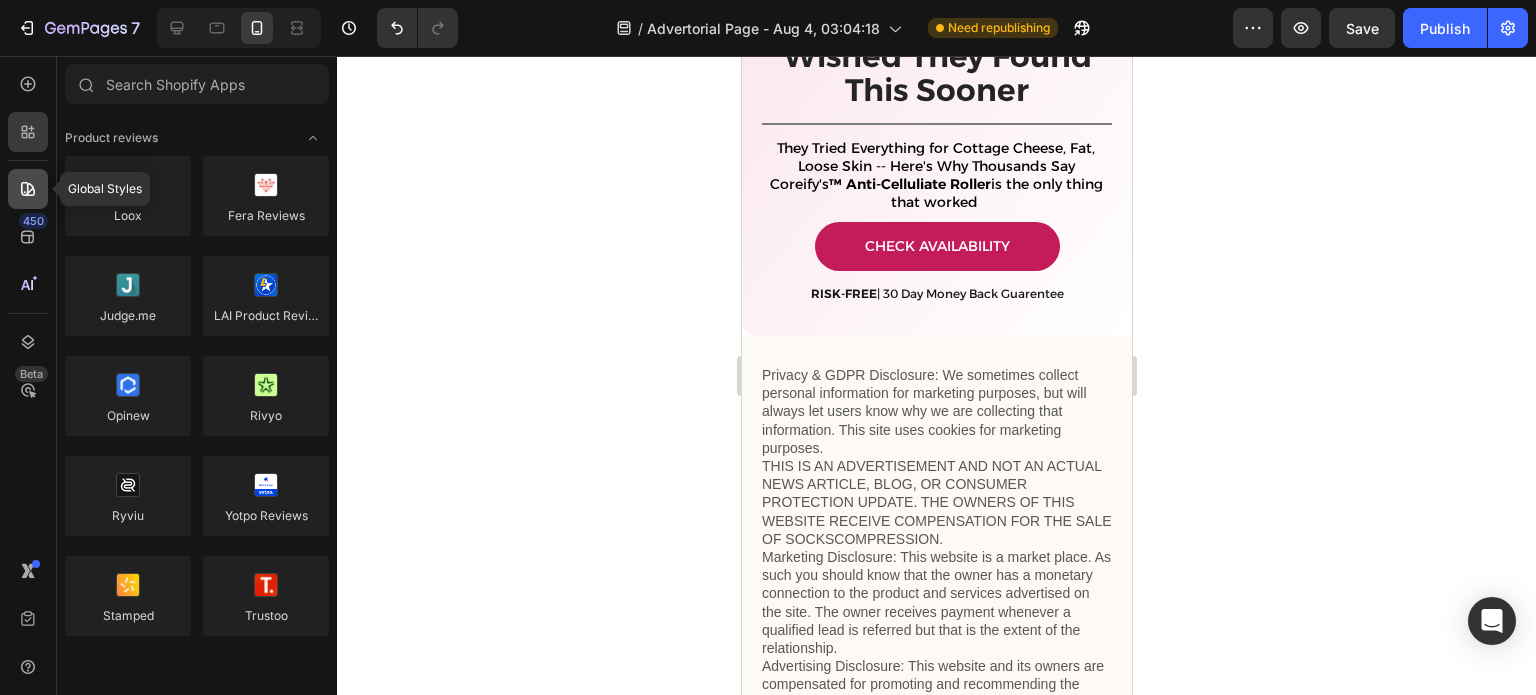 click 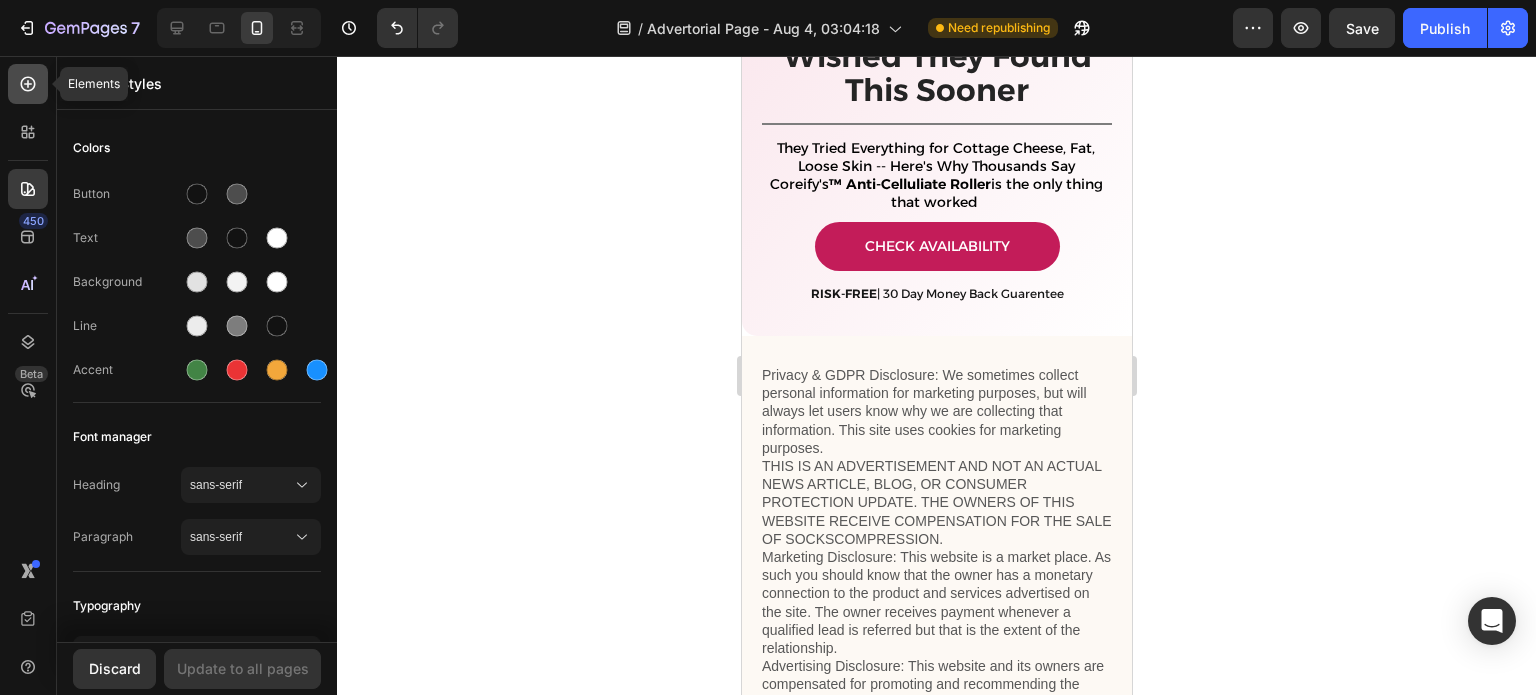 click 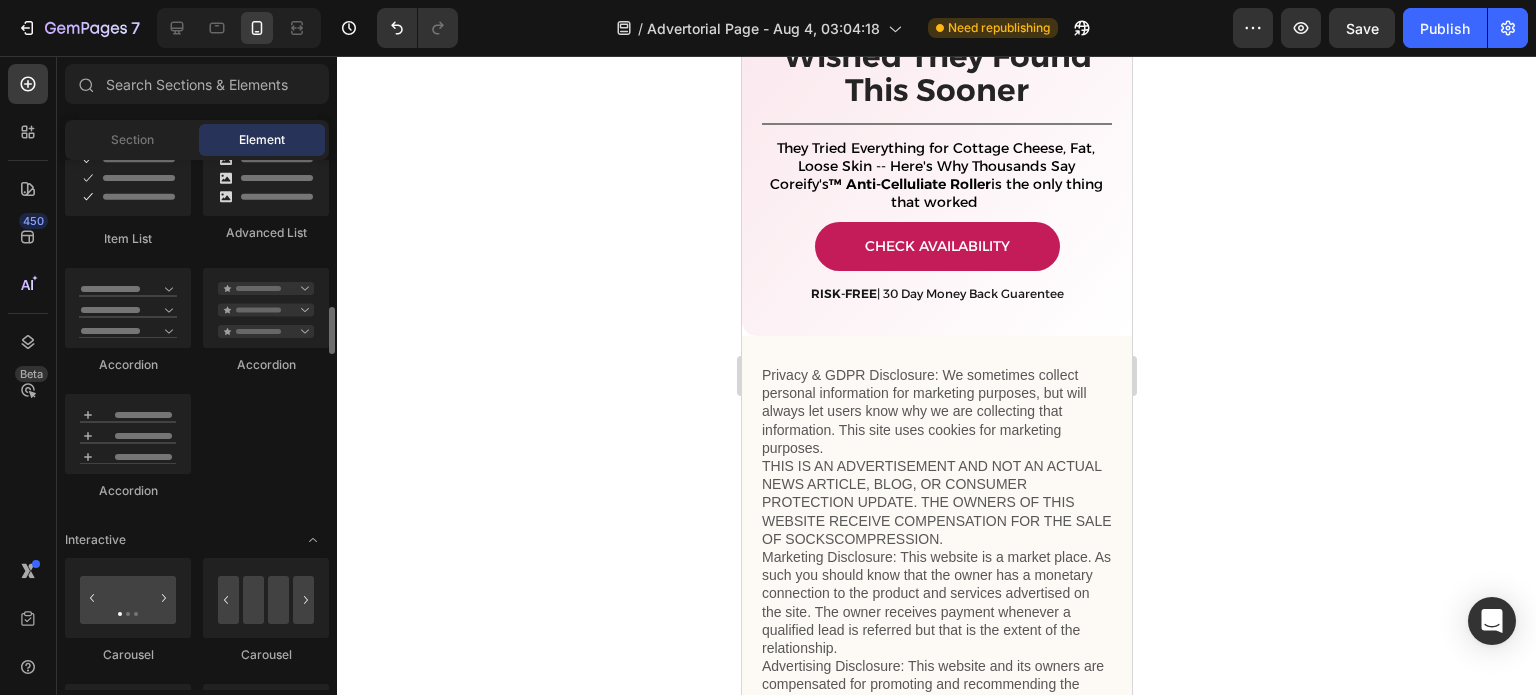 scroll, scrollTop: 1644, scrollLeft: 0, axis: vertical 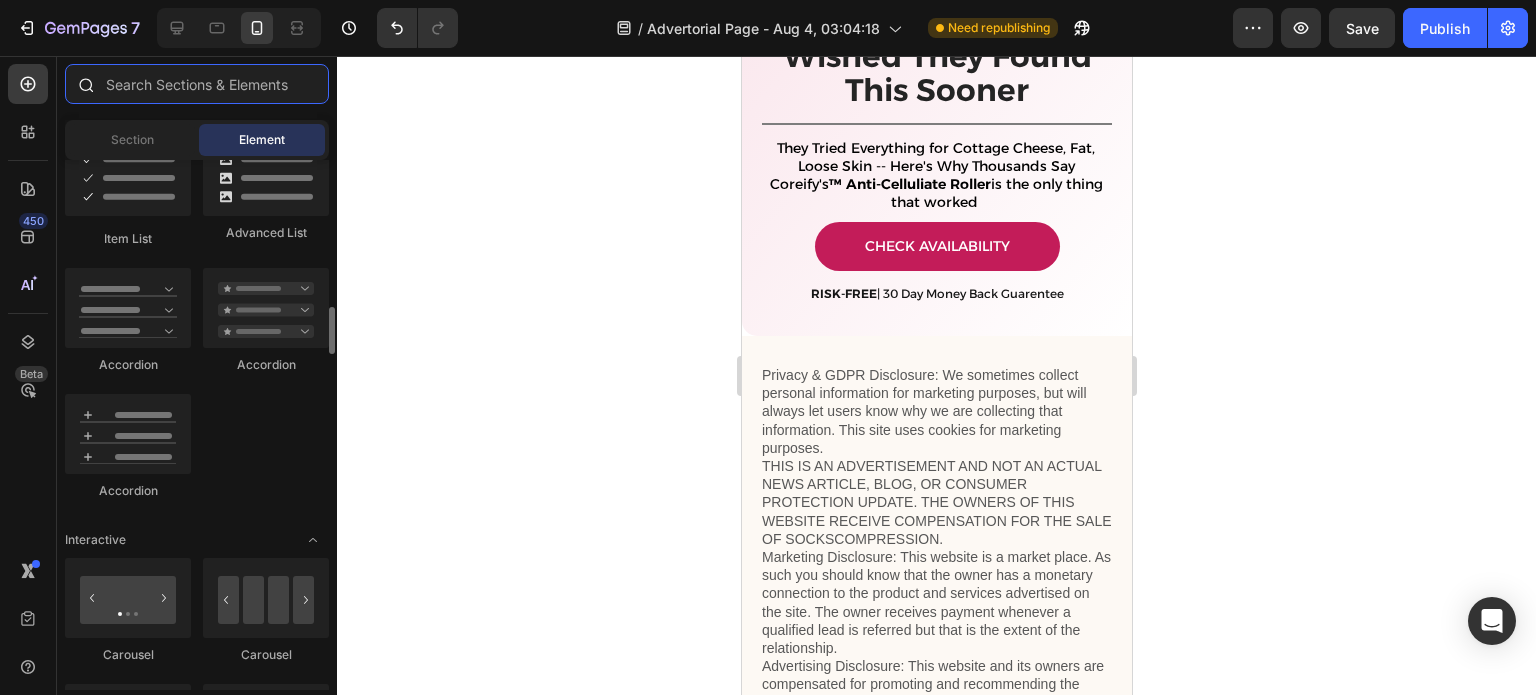 click at bounding box center [197, 84] 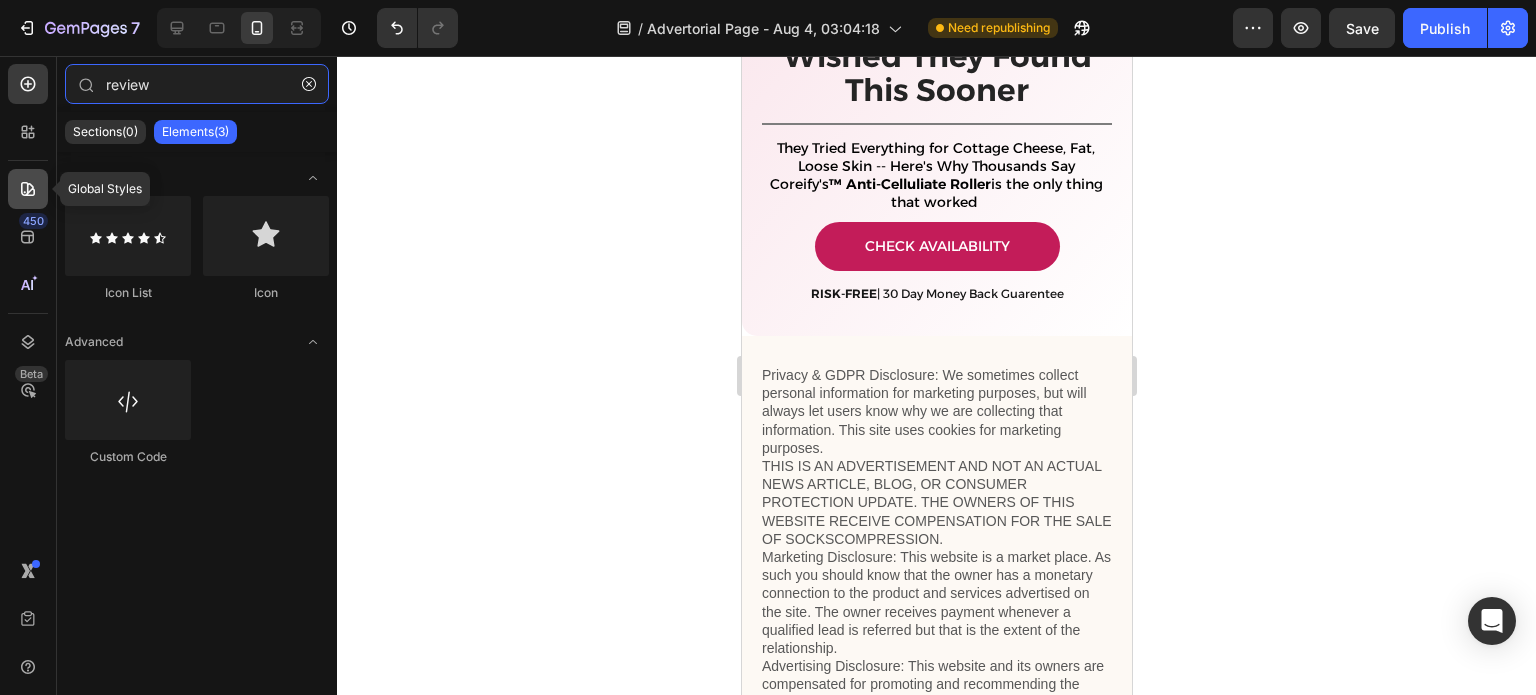 type on "review" 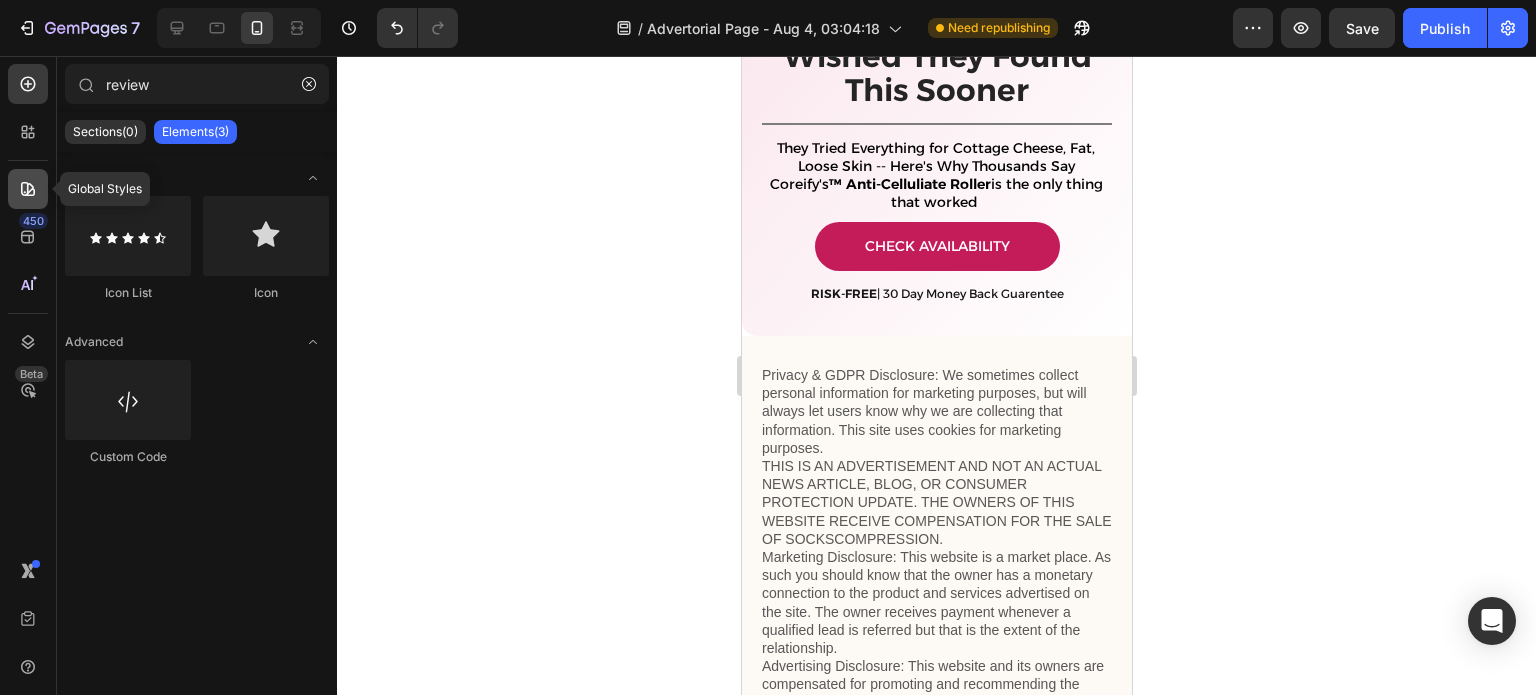 click 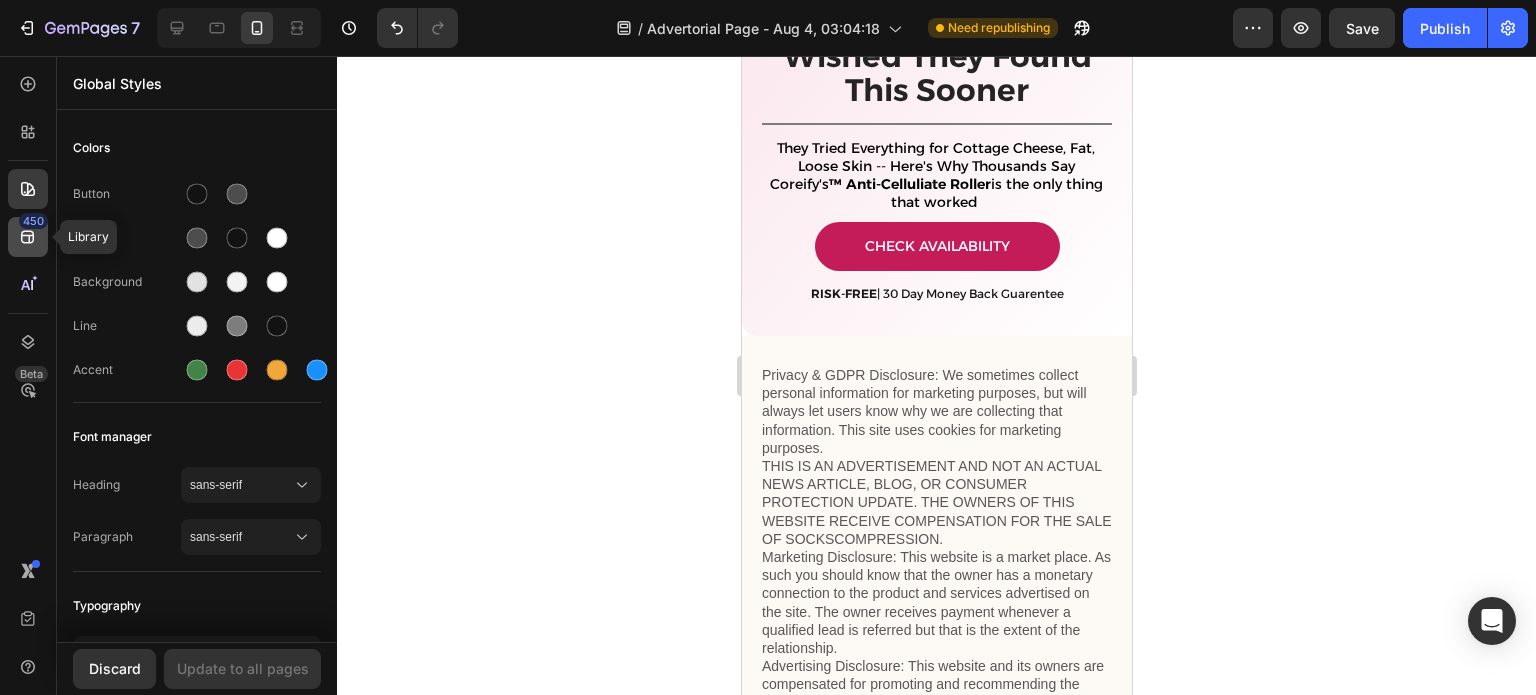 click on "450" at bounding box center [33, 221] 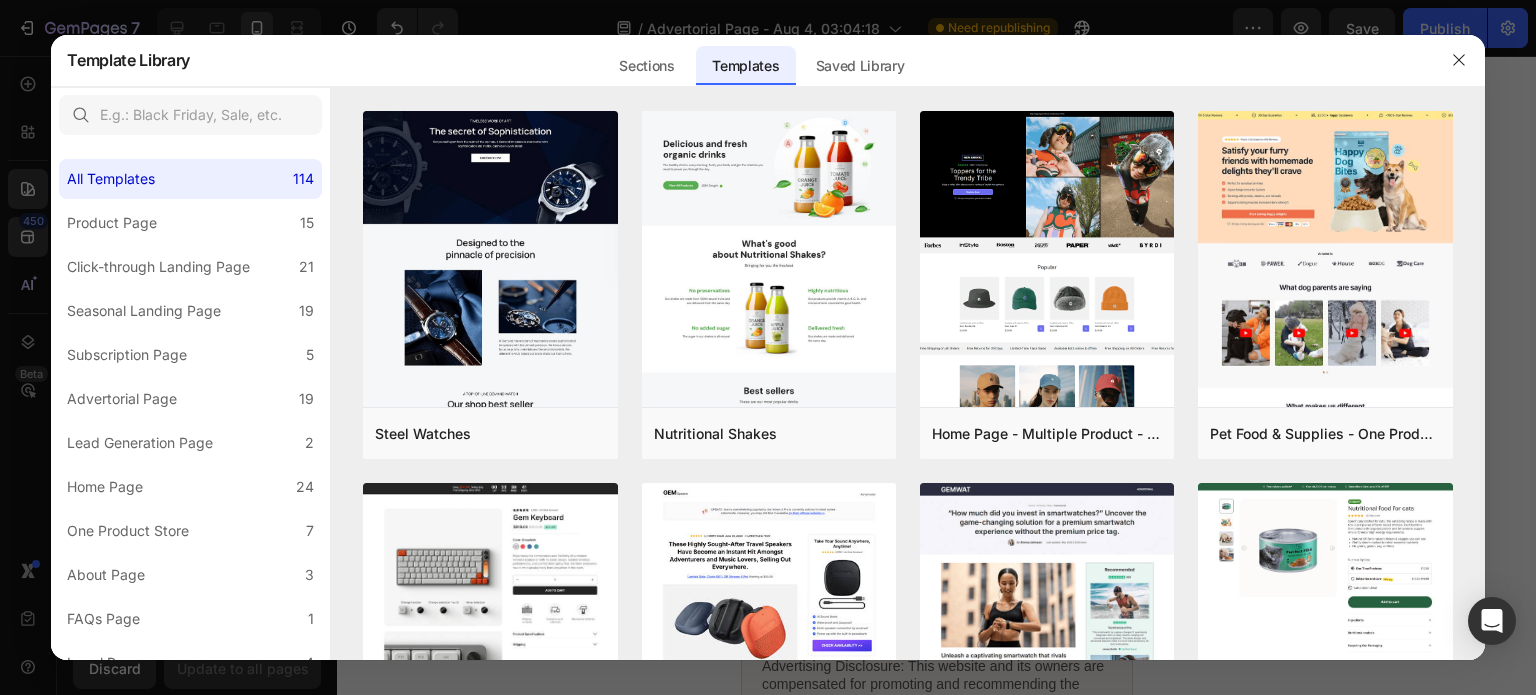 click at bounding box center [768, 347] 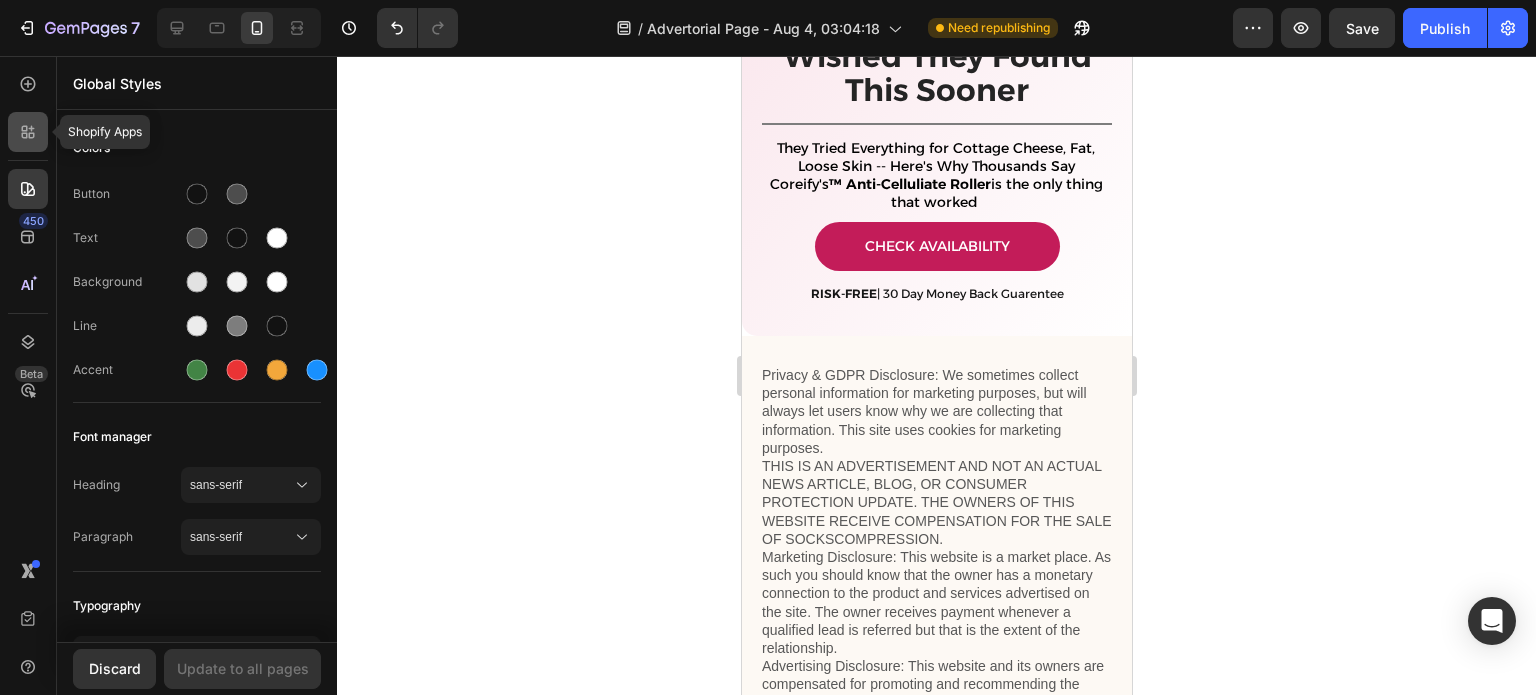 click 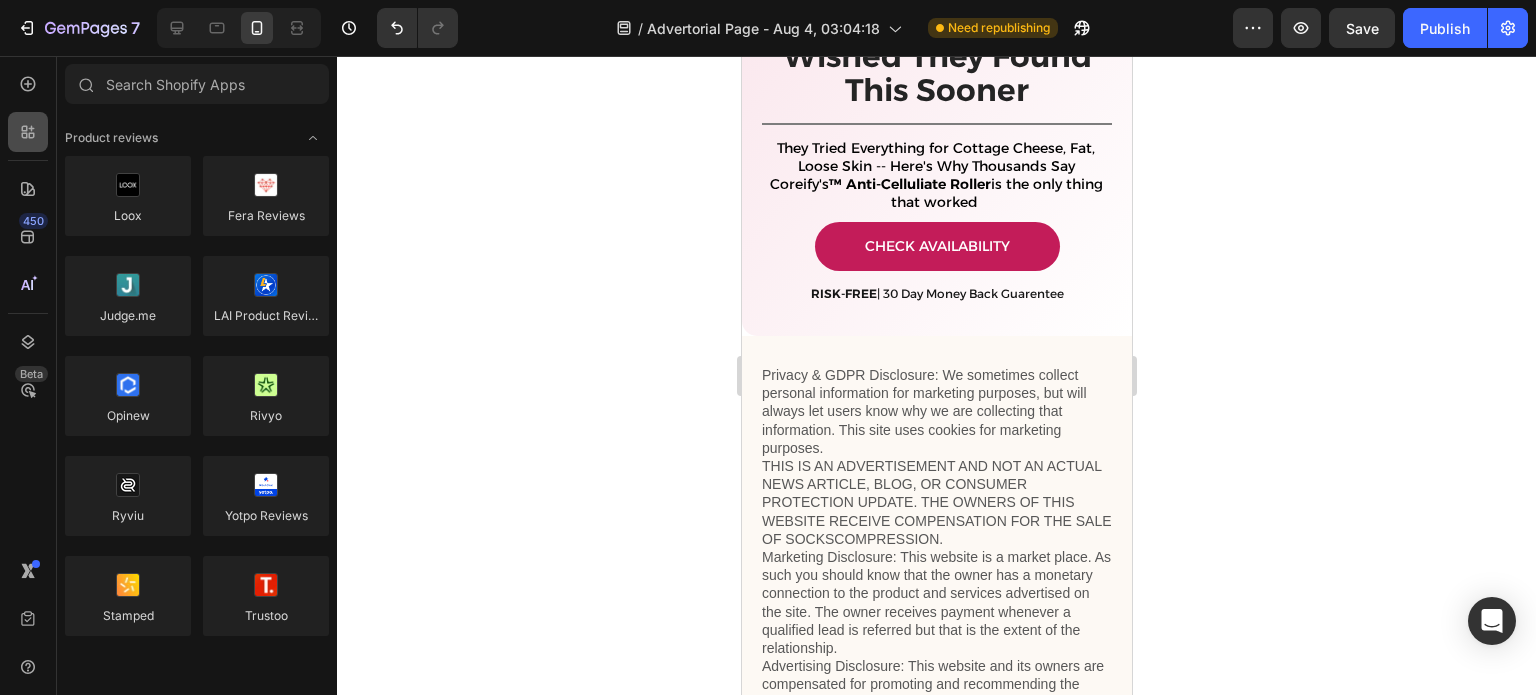 scroll, scrollTop: 1644, scrollLeft: 0, axis: vertical 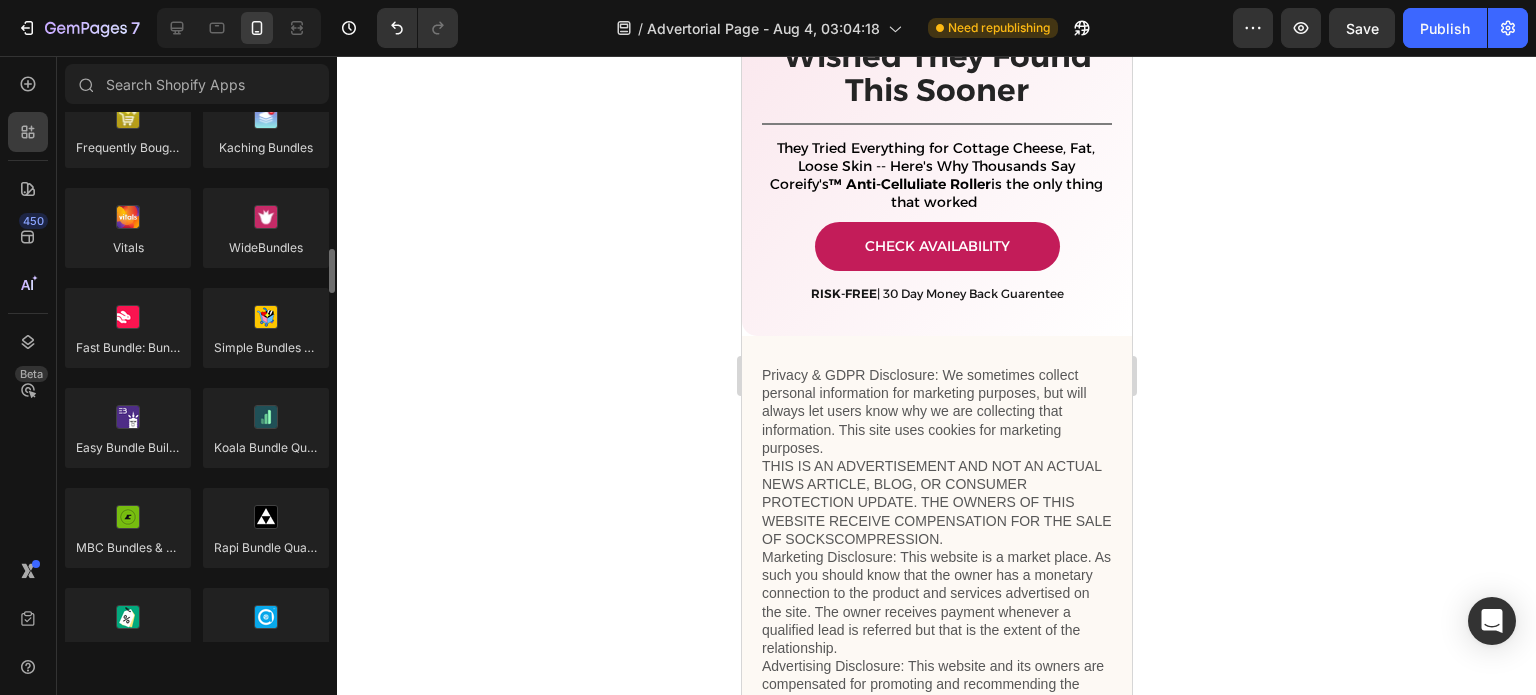 click on "450 Beta" at bounding box center [28, 307] 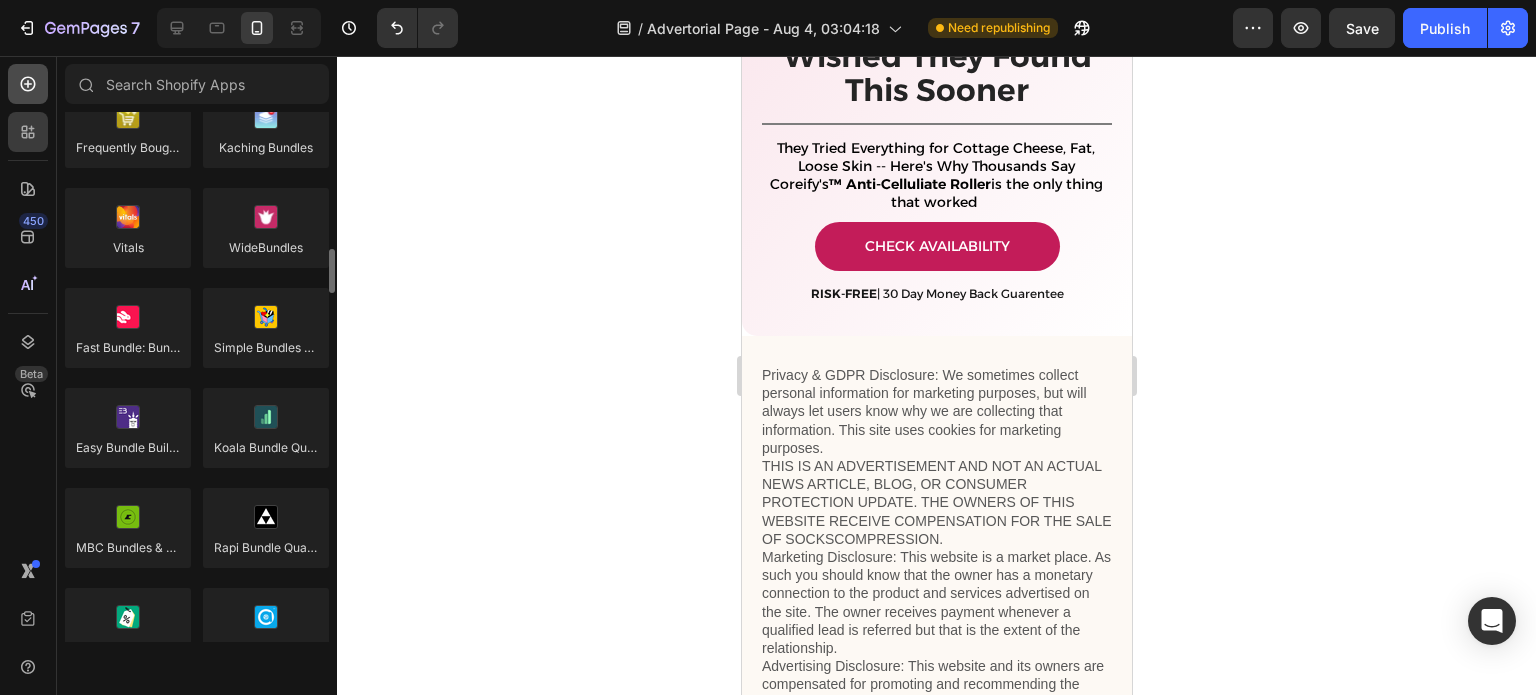 click 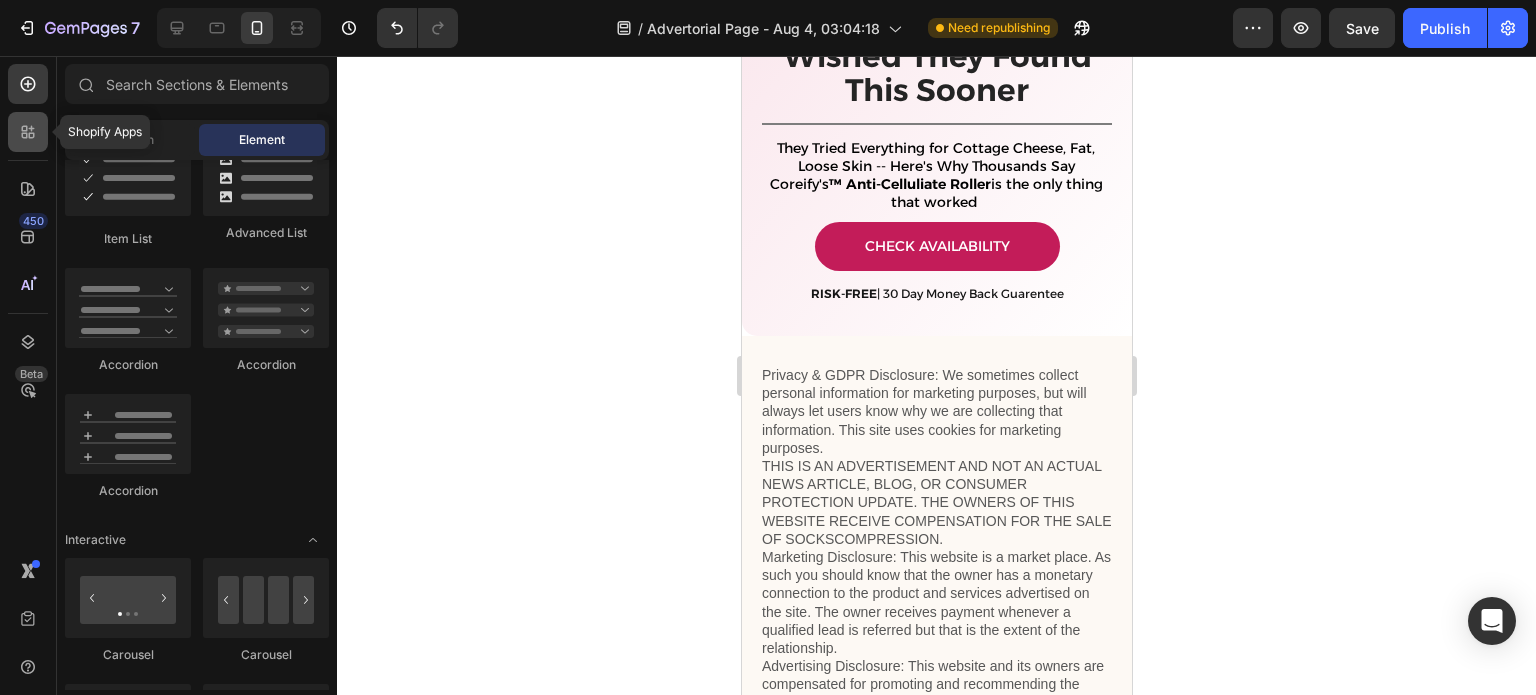 click 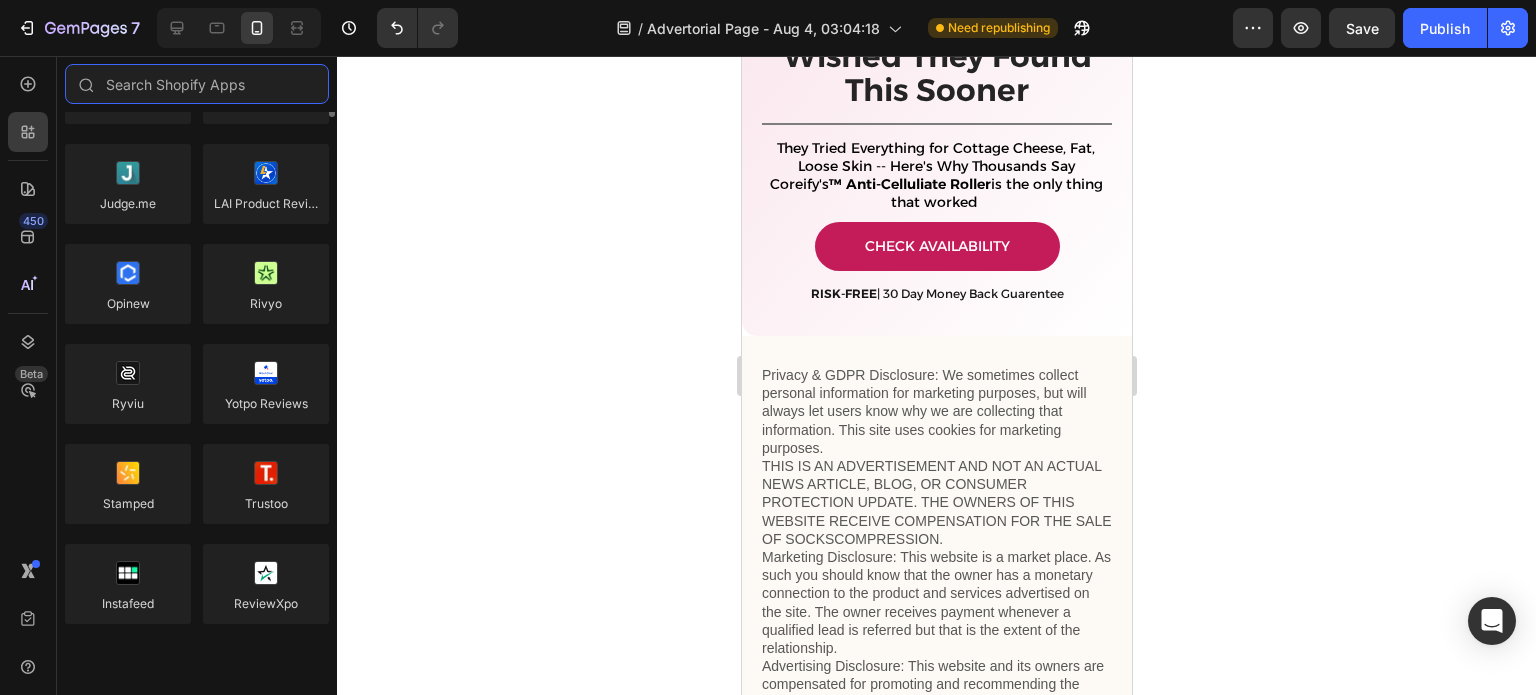 scroll, scrollTop: 0, scrollLeft: 0, axis: both 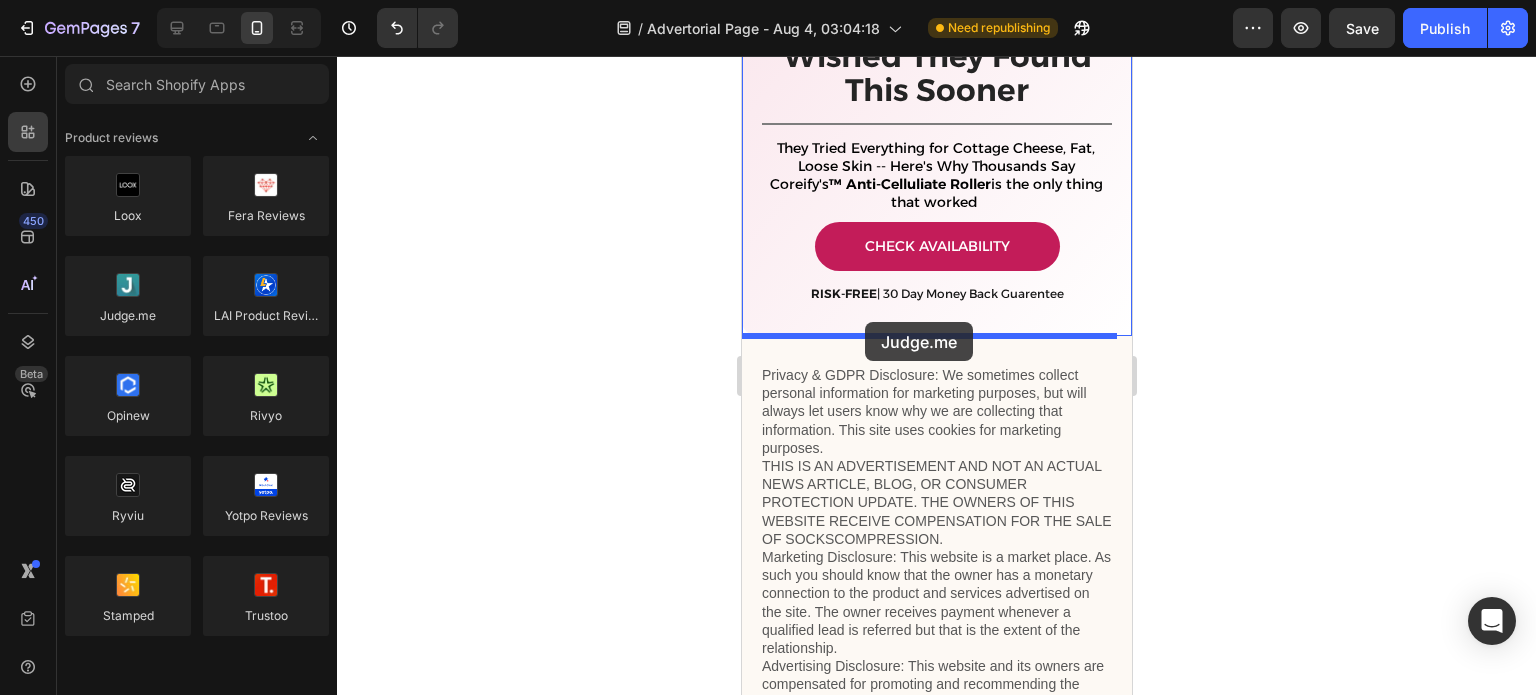 drag, startPoint x: 969, startPoint y: 398, endPoint x: 864, endPoint y: 322, distance: 129.61867 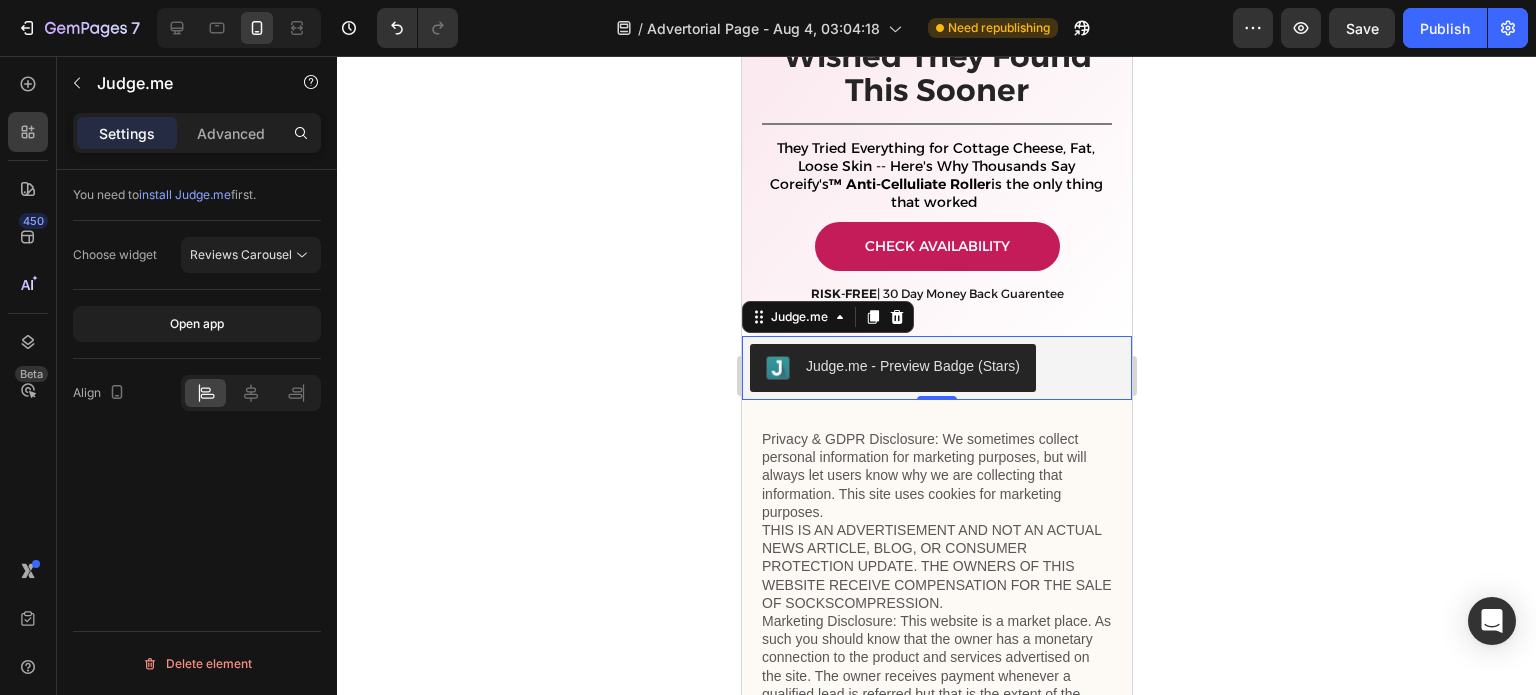 click on "install Judge.me" at bounding box center [185, 194] 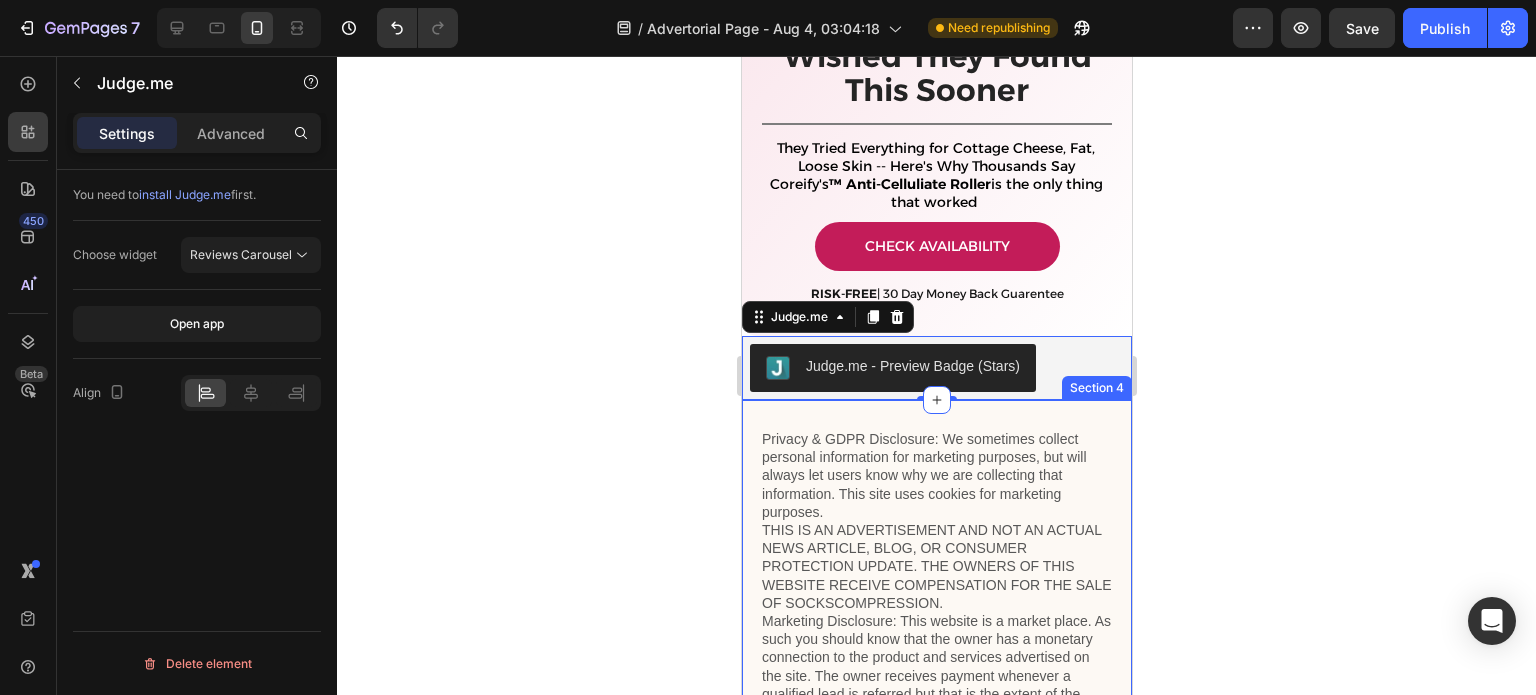 click on "Privacy & GDPR Disclosure: We sometimes collect personal information for marketing purposes, but will always let users know why we are collecting that information. This site uses cookies for marketing purposes. THIS IS AN ADVERTISEMENT AND NOT AN ACTUAL NEWS ARTICLE, BLOG, OR CONSUMER PROTECTION UPDATE. THE OWNERS OF THIS WEBSITE RECEIVE COMPENSATION FOR THE SALE OF SOCKSCOMPRESSION. Marketing Disclosure: This website is a market place. As such you should know that the owner has a monetary connection to the product and services advertised on the site. The owner receives payment whenever a qualified lead is referred but that is the extent of the relationship. Text Block                Title Line Copyright © [YEAR]. All Rights Reserved. Text Block
Refund policy Button
Terms of service Button
Privacy policy Button Row Row Section 4" at bounding box center [936, 806] 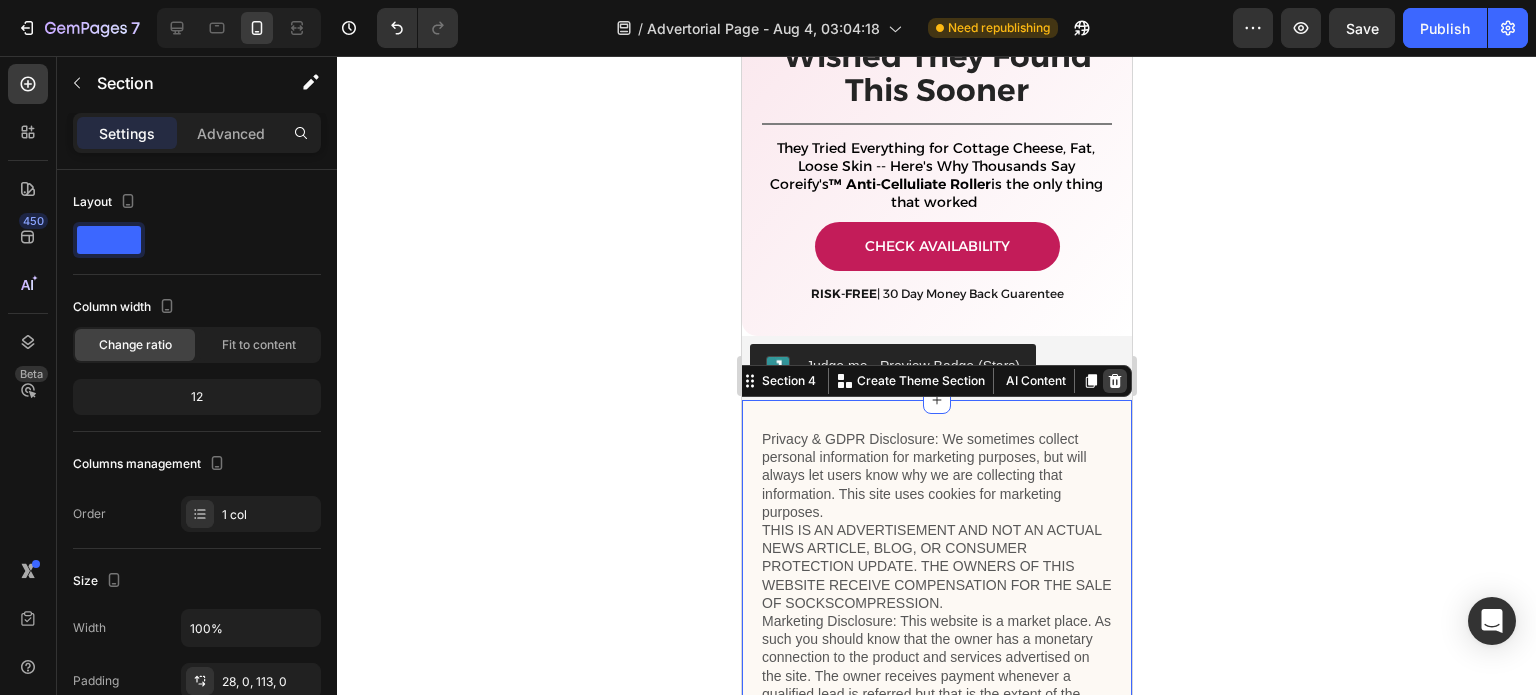 click 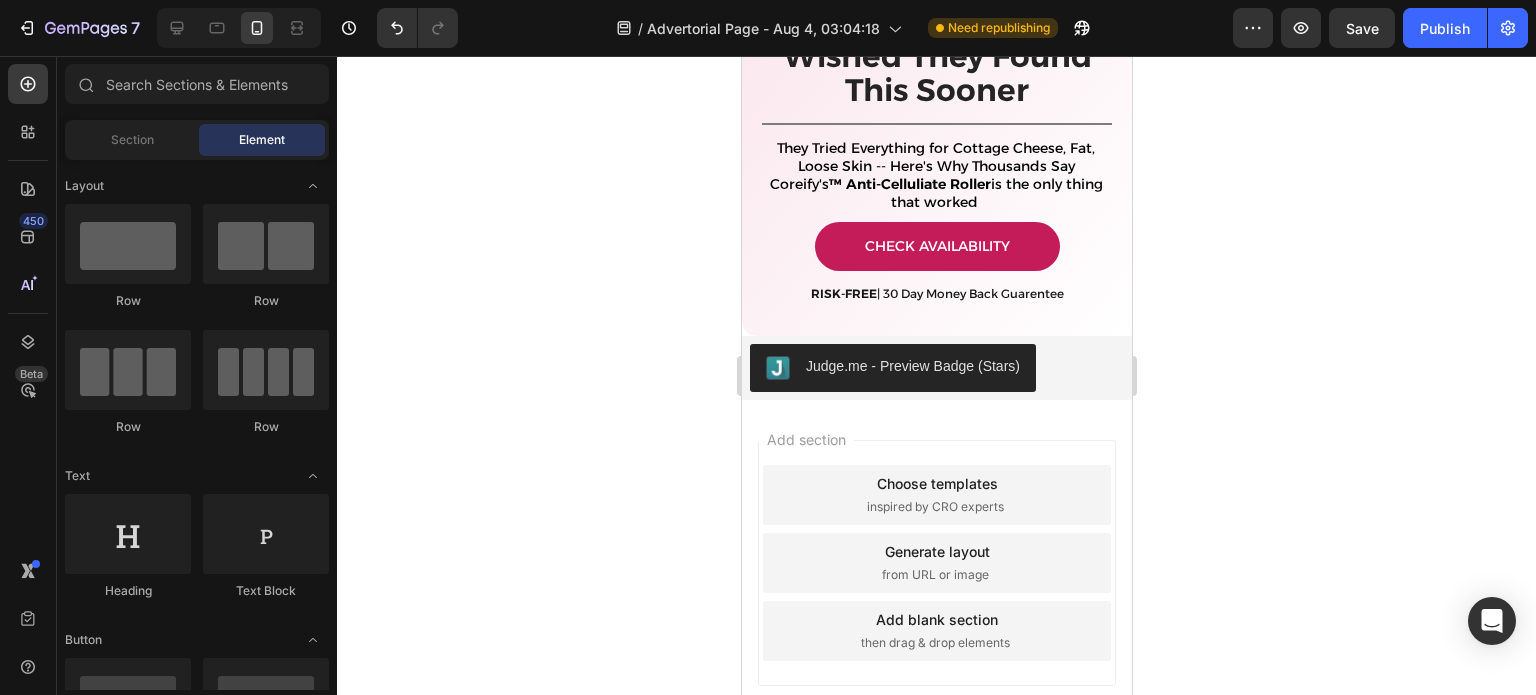 scroll, scrollTop: 5816, scrollLeft: 0, axis: vertical 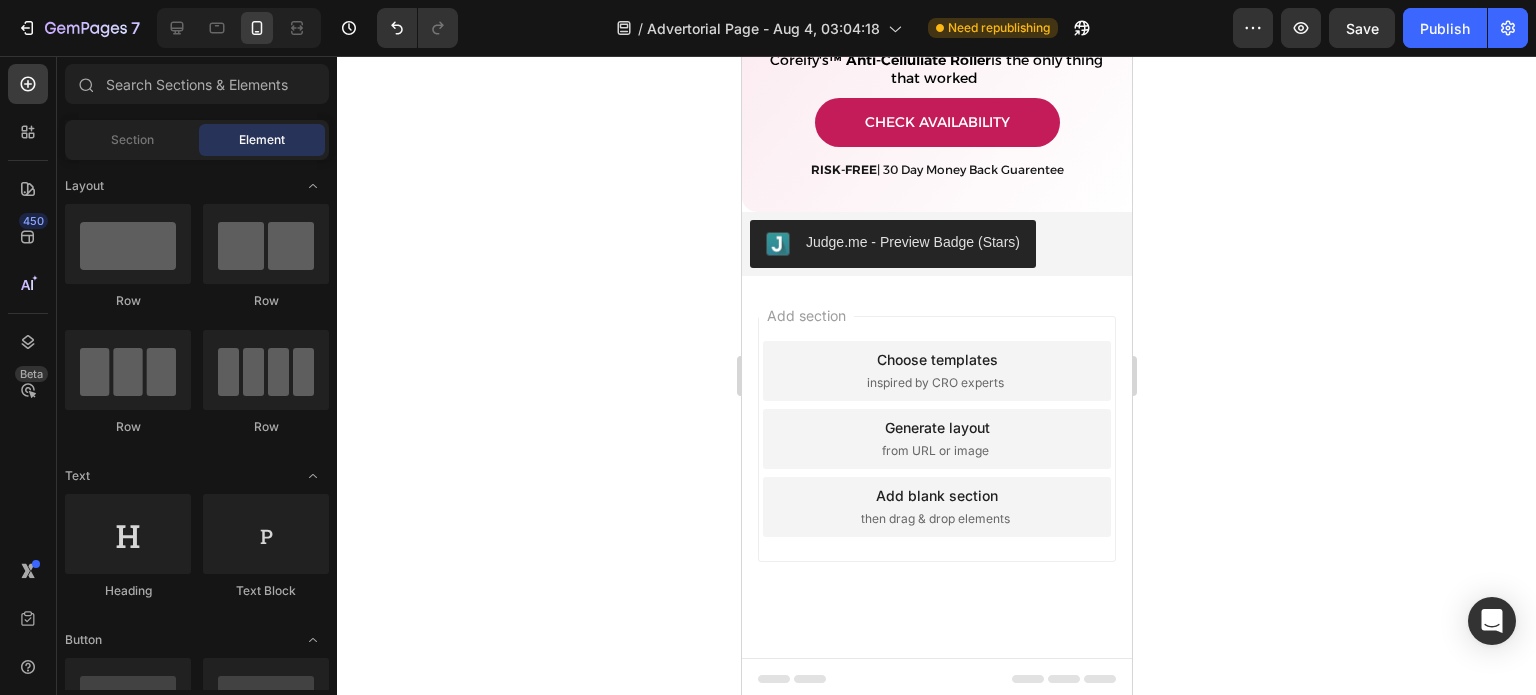 click on "Choose templates inspired by CRO experts" at bounding box center [936, 371] 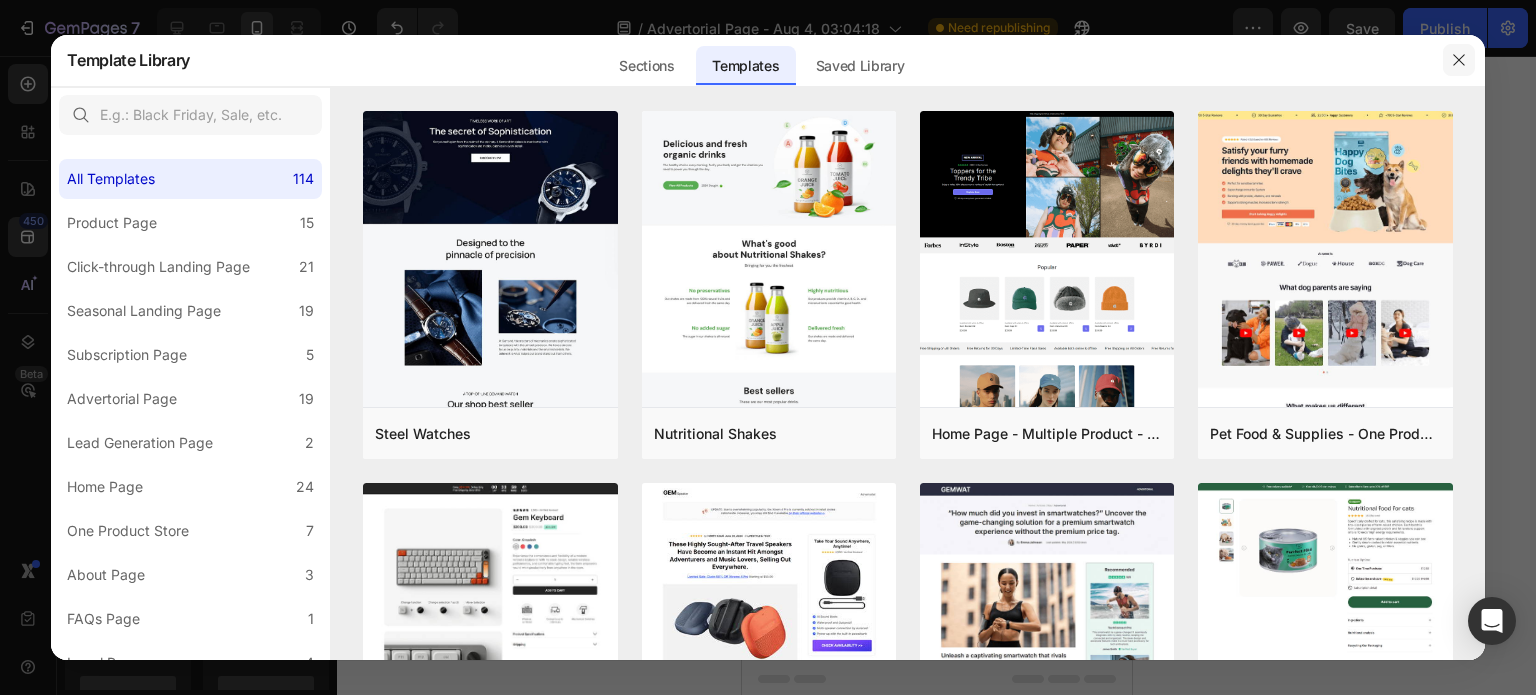 click 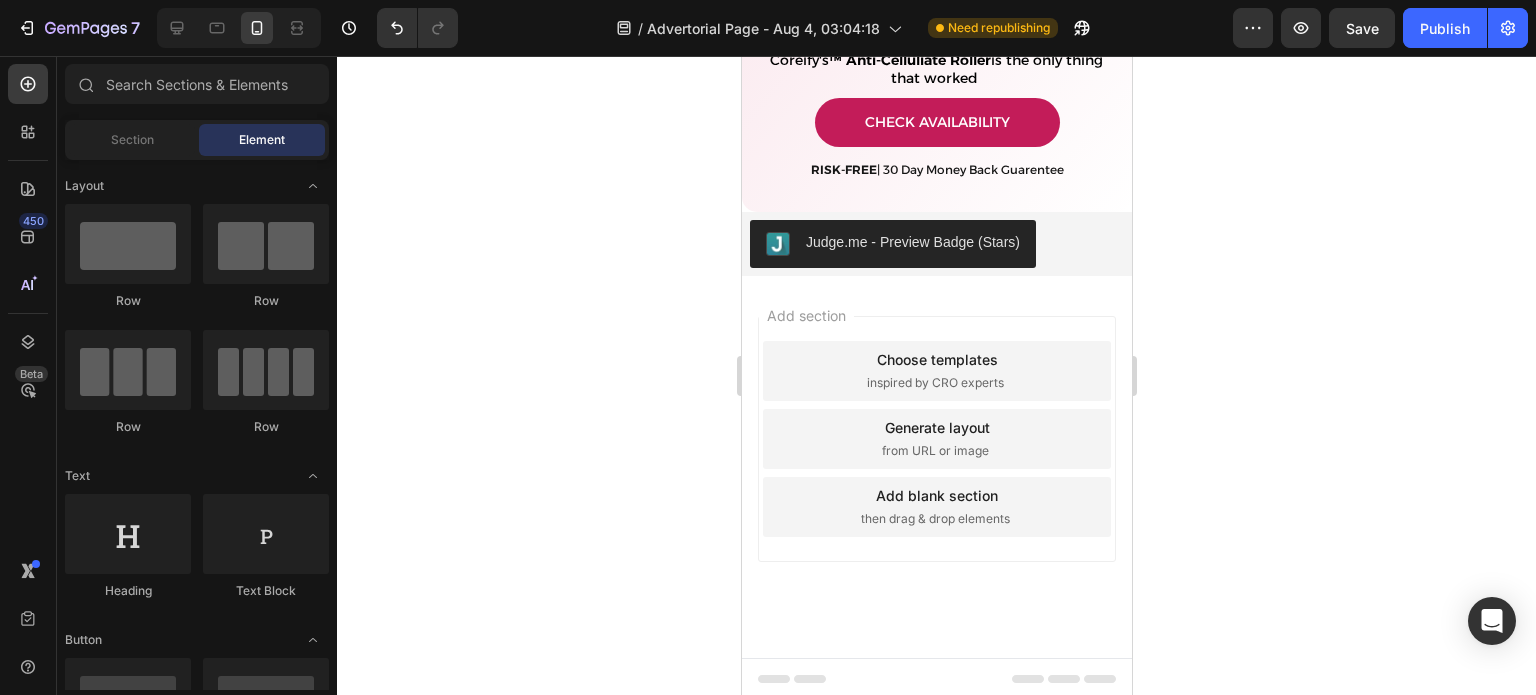 click on "Add blank section" at bounding box center (936, 495) 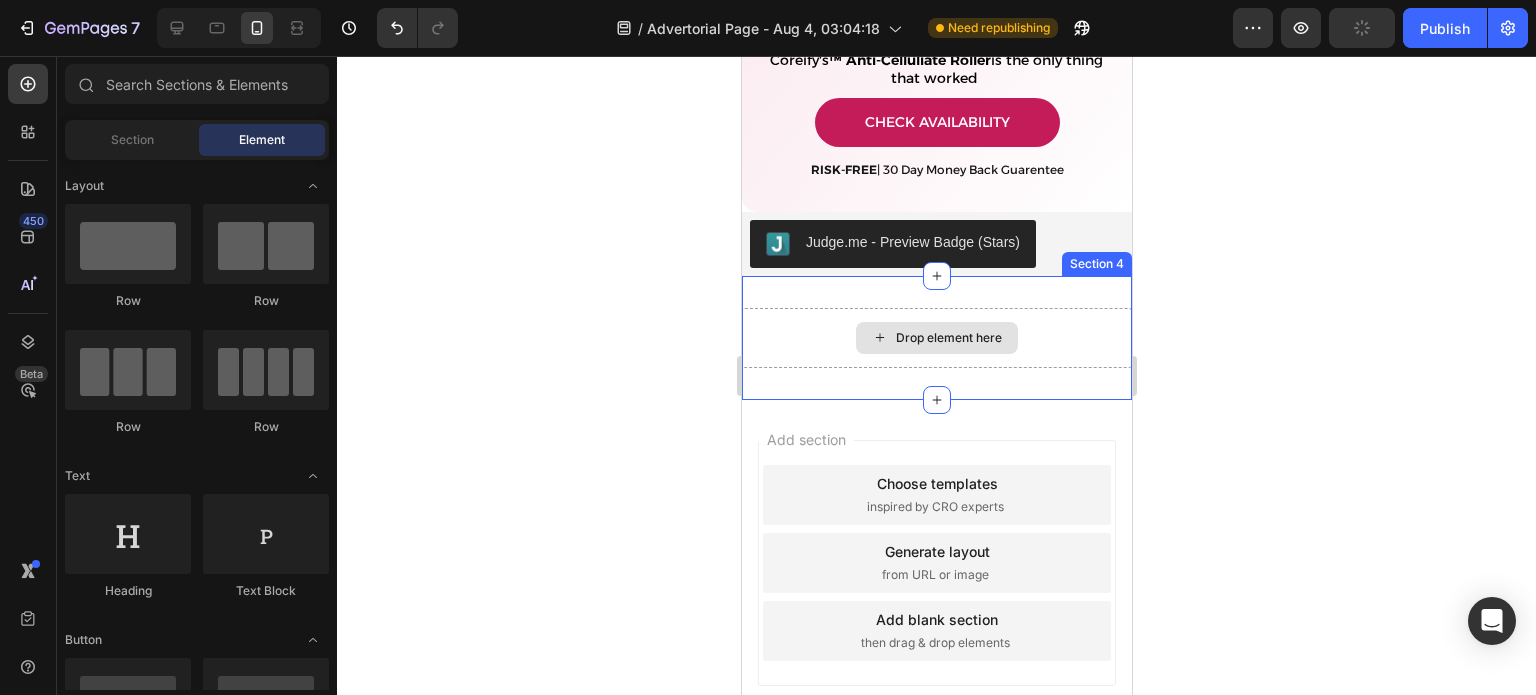 click on "Drop element here" at bounding box center (948, 338) 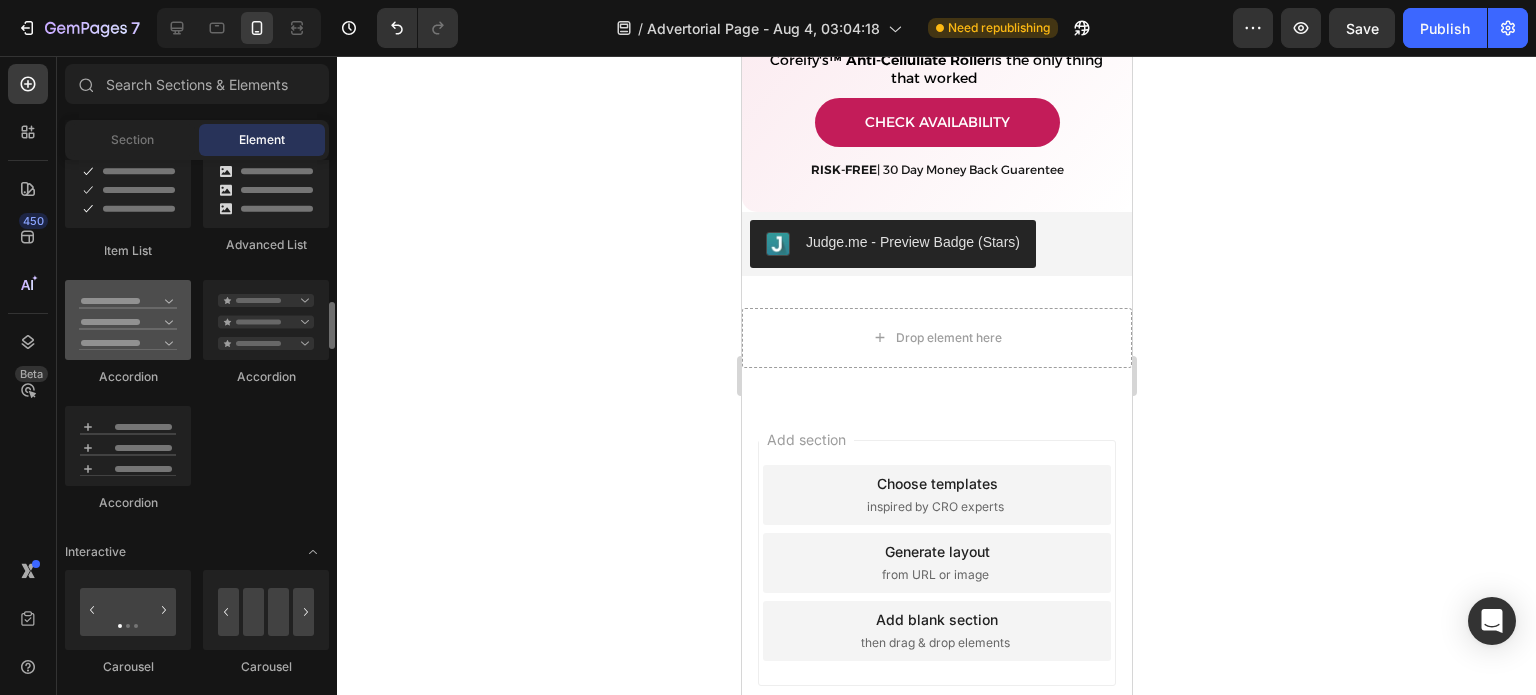 scroll, scrollTop: 1552, scrollLeft: 0, axis: vertical 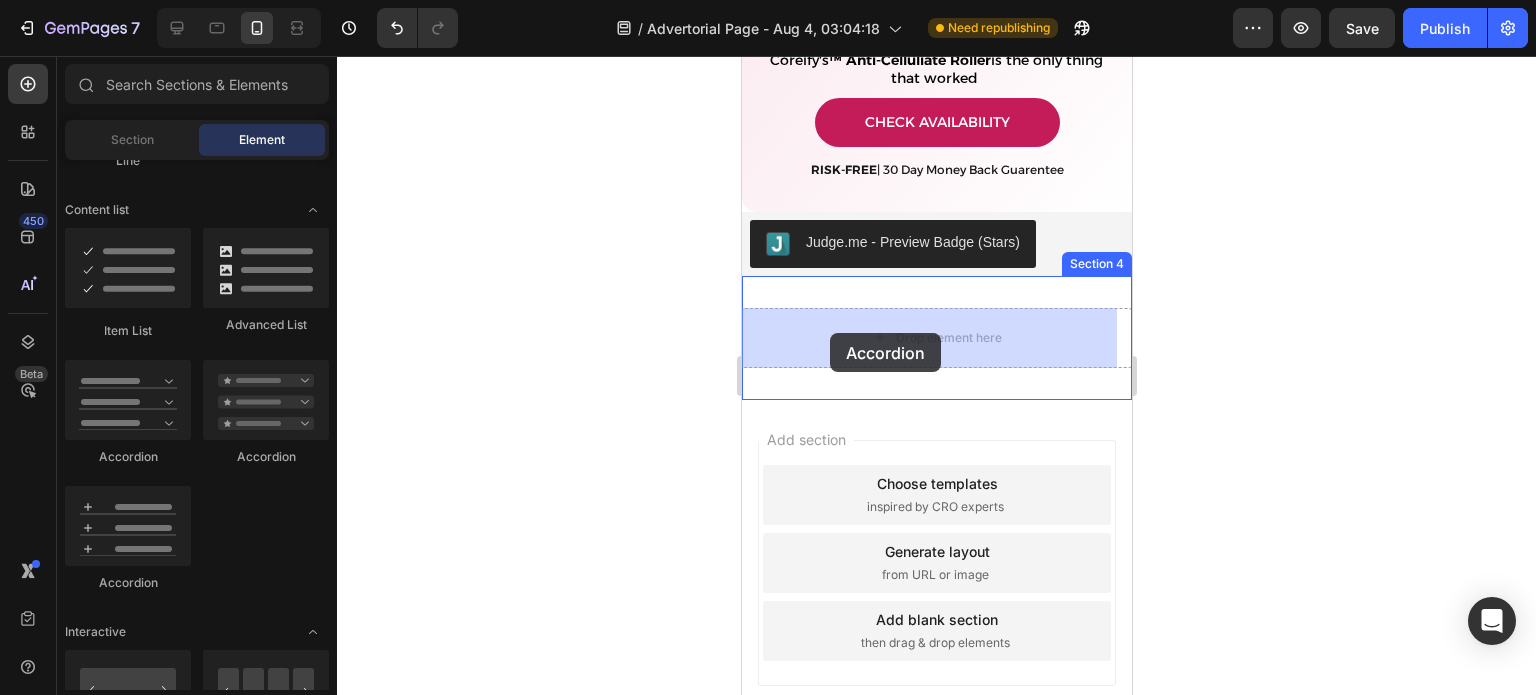 drag, startPoint x: 1269, startPoint y: 493, endPoint x: 829, endPoint y: 333, distance: 468.188 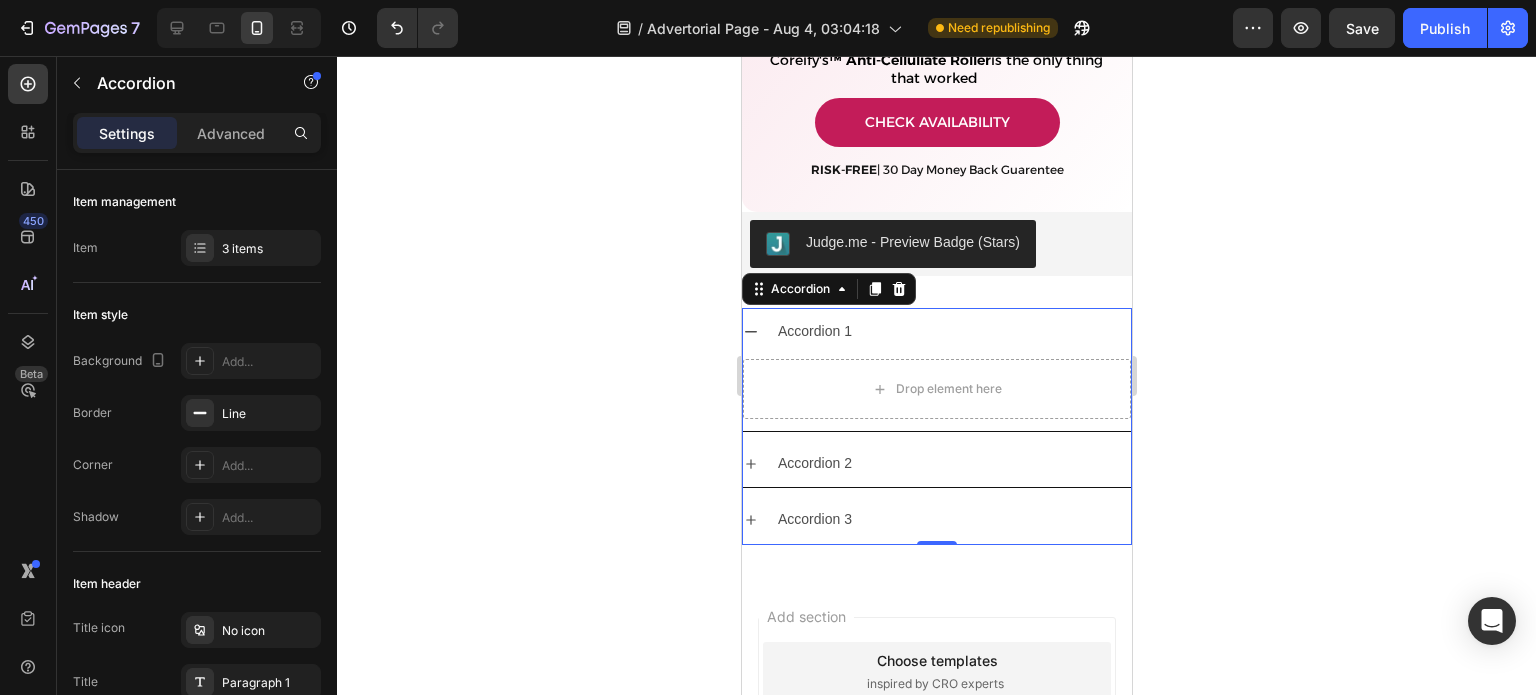 click on "Accordion 1" at bounding box center [936, 331] 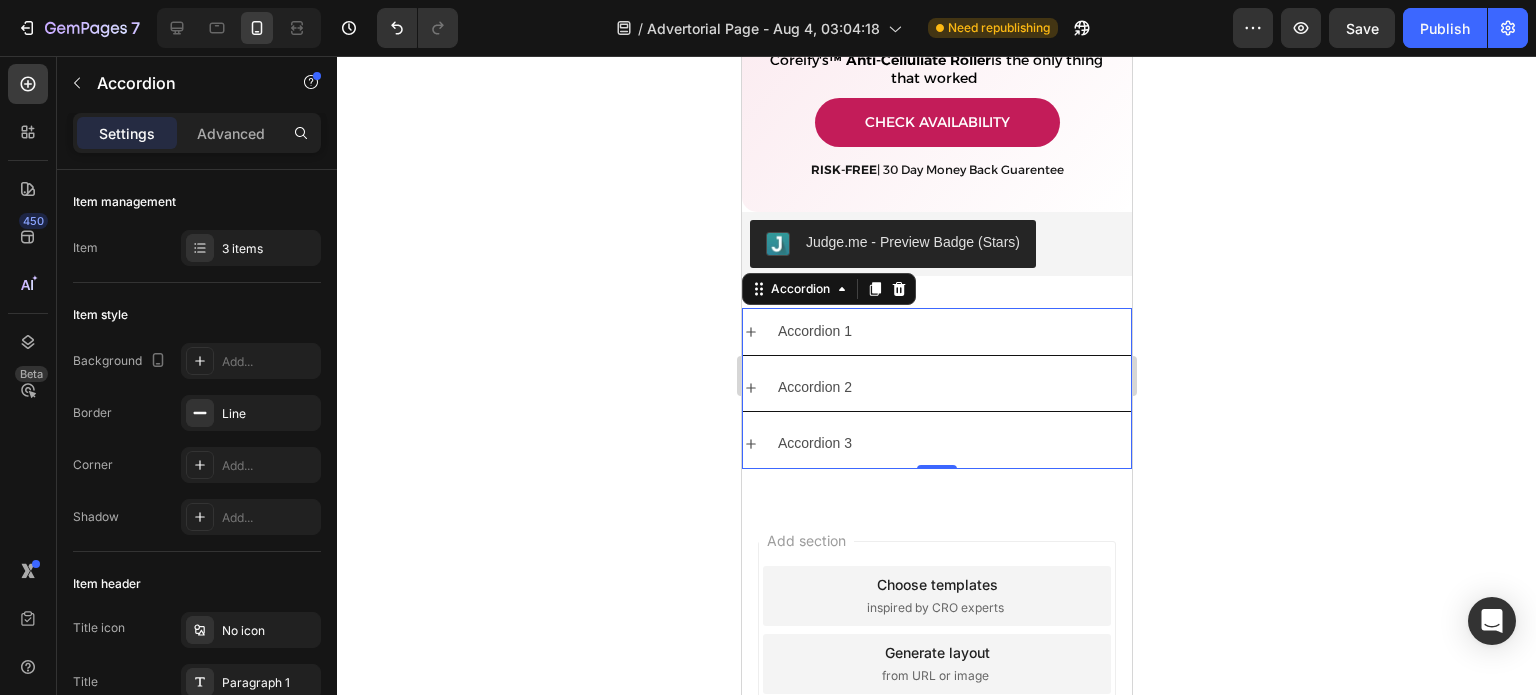 click on "Accordion 1
Drop element here
Accordion 2
Accordion 3 Accordion   0 Section 4" at bounding box center (936, 388) 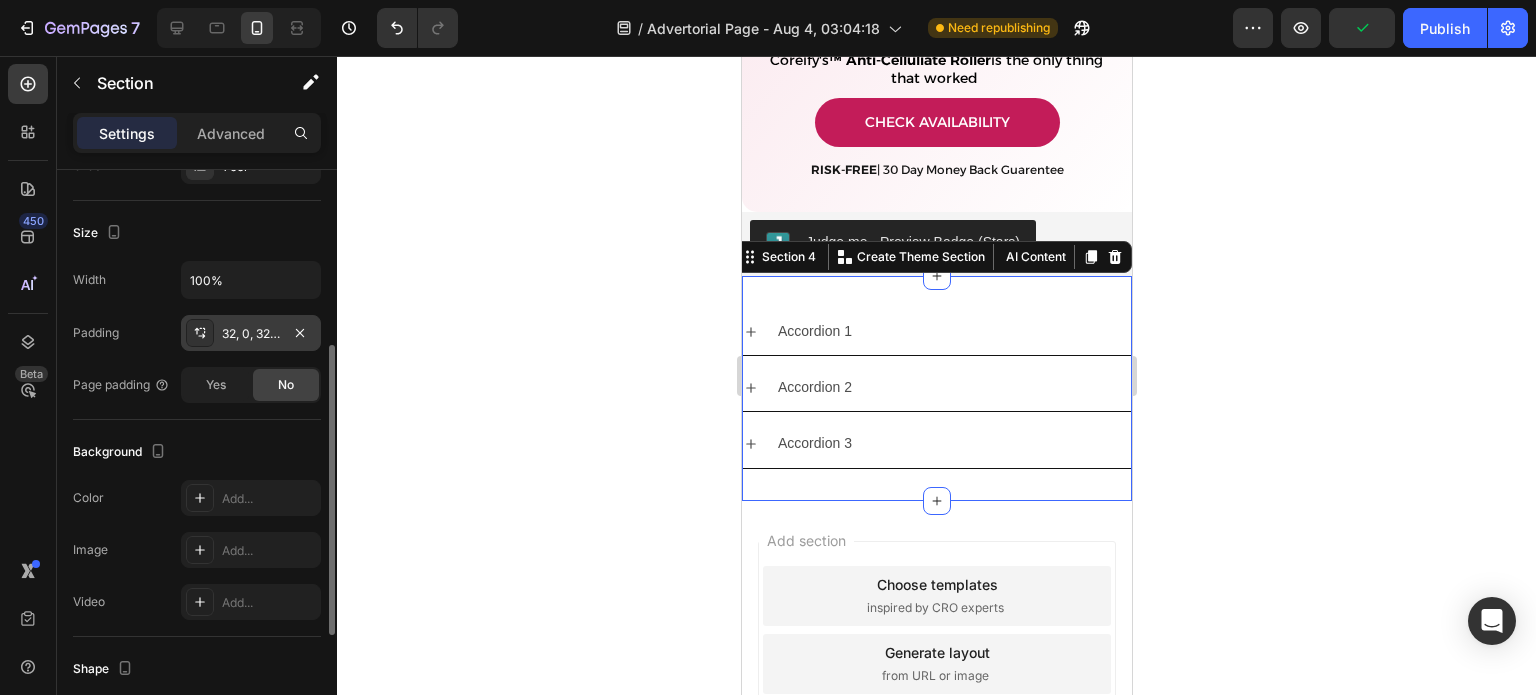 scroll, scrollTop: 351, scrollLeft: 0, axis: vertical 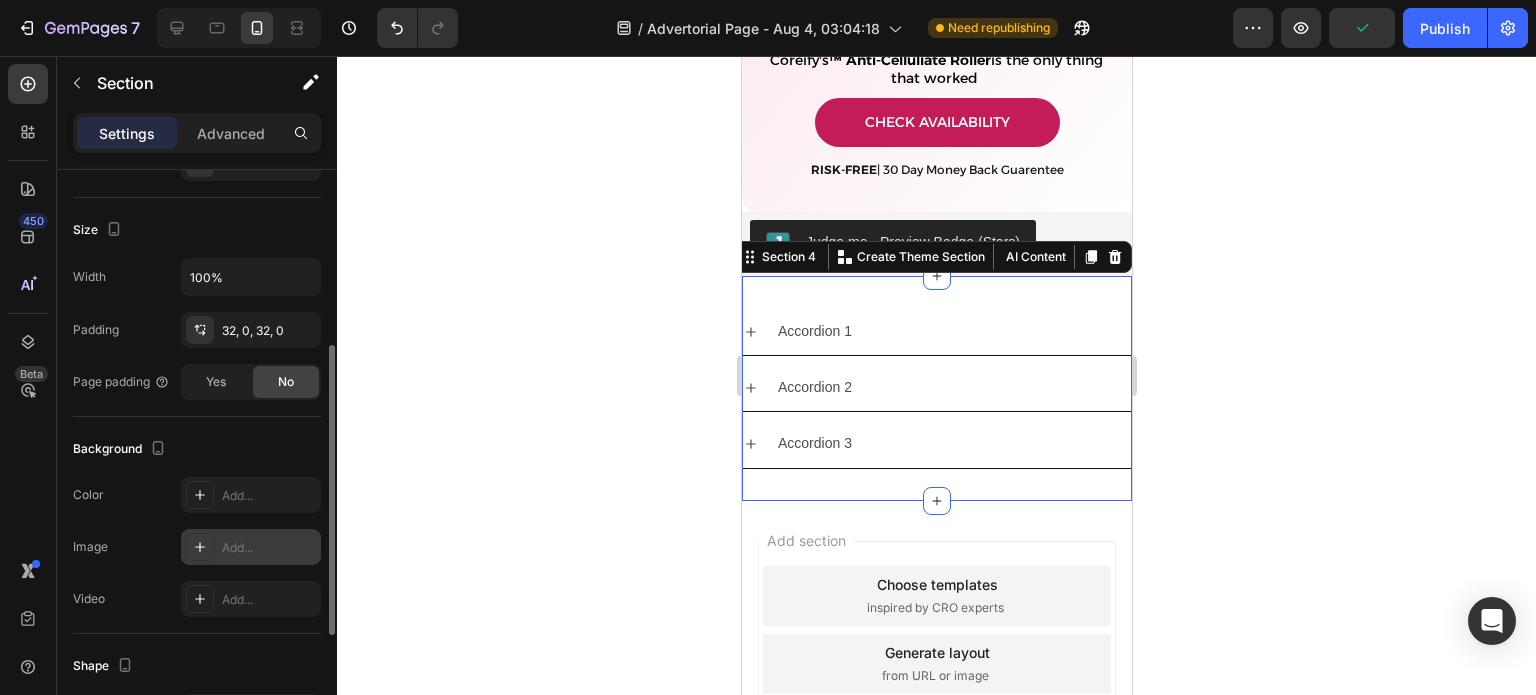 click on "Add..." at bounding box center [269, 548] 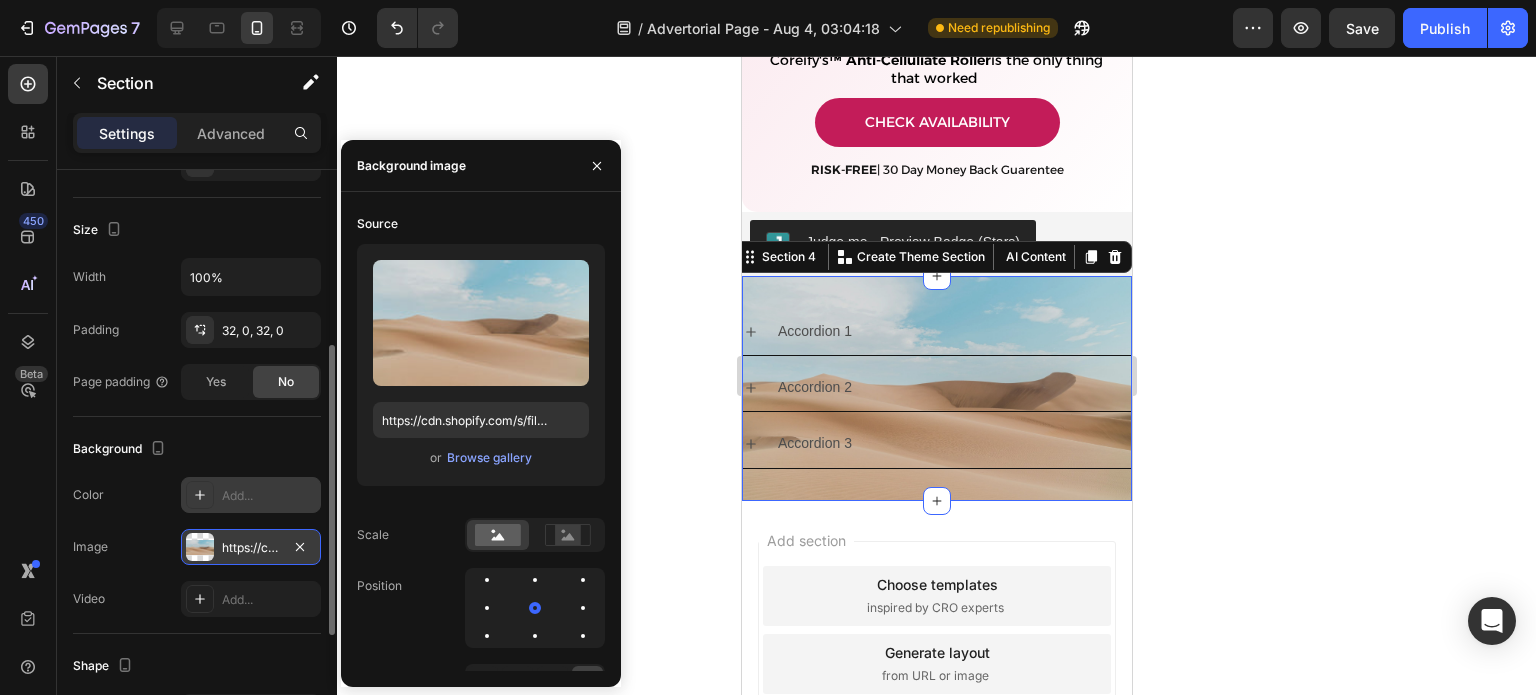 click on "Add..." at bounding box center [269, 496] 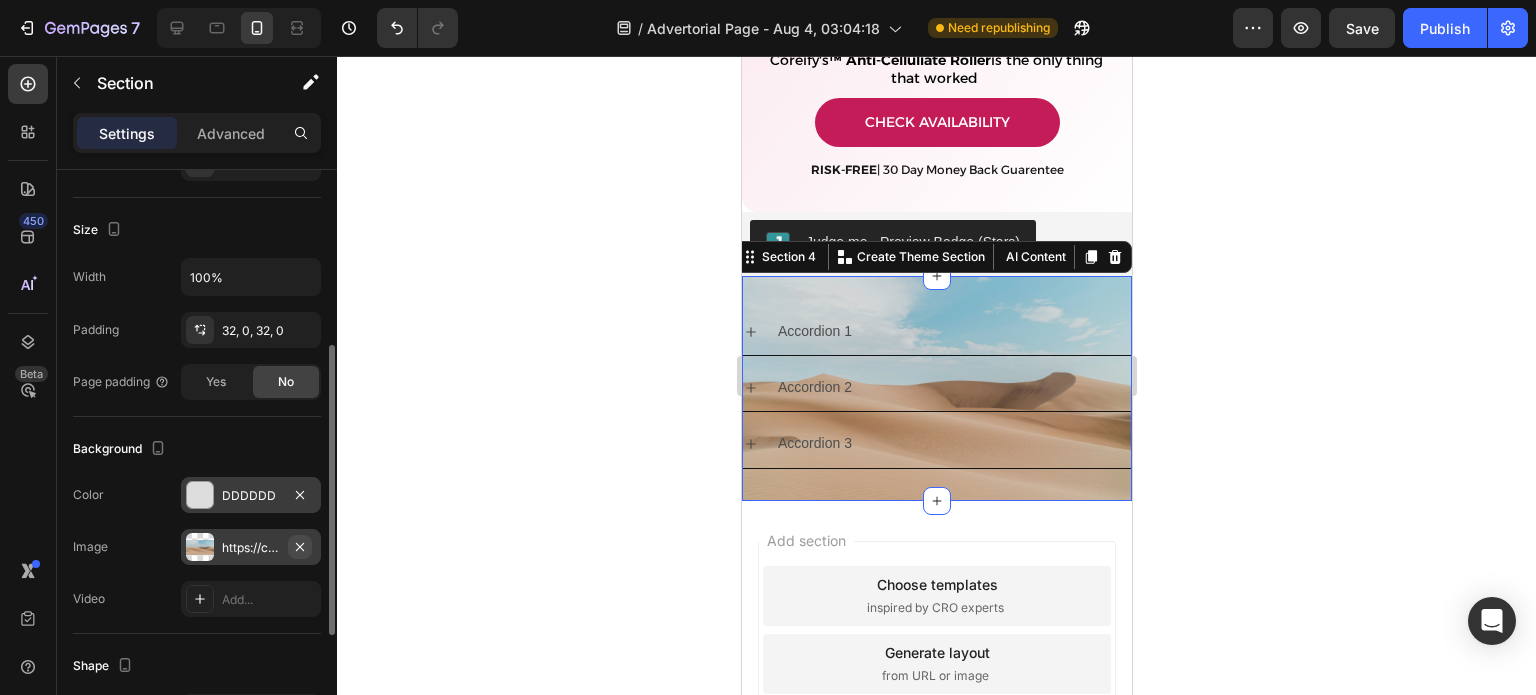 click 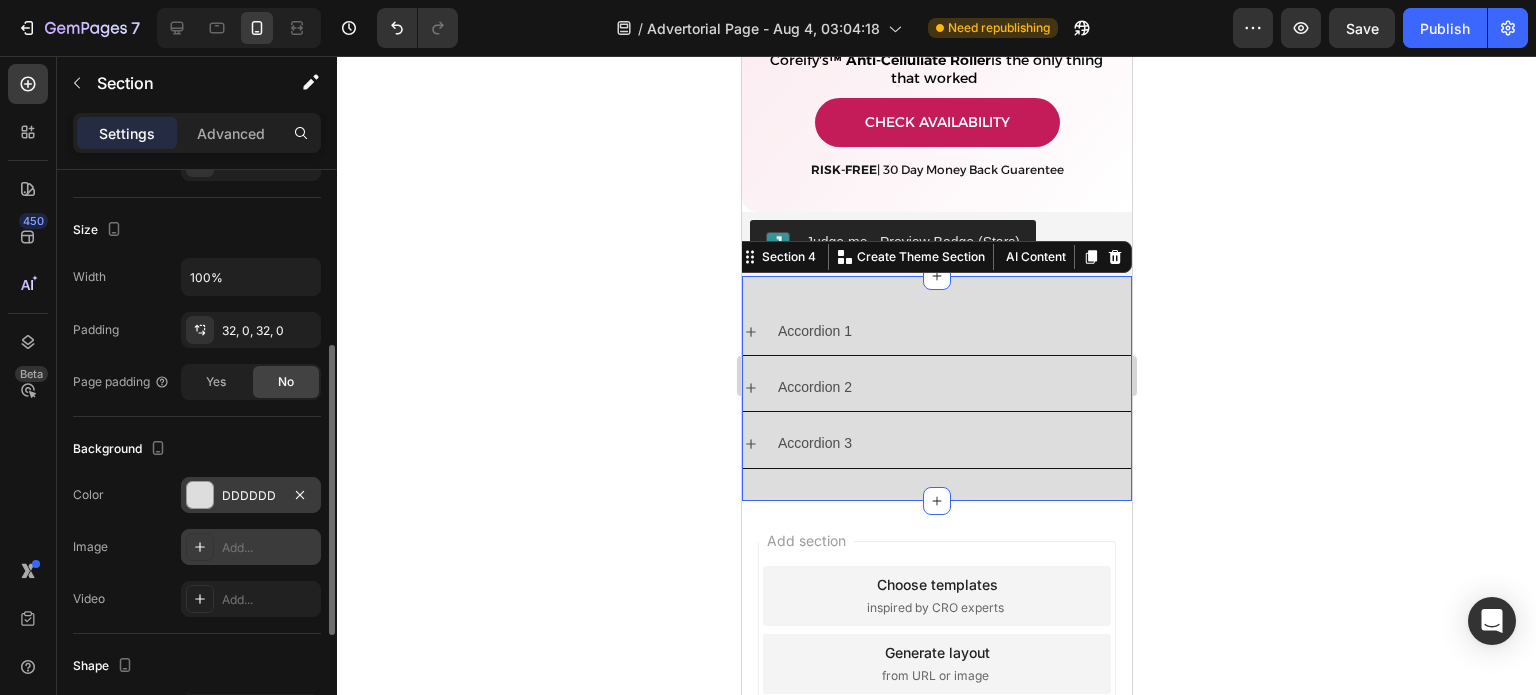 click on "DDDDDD" at bounding box center (251, 495) 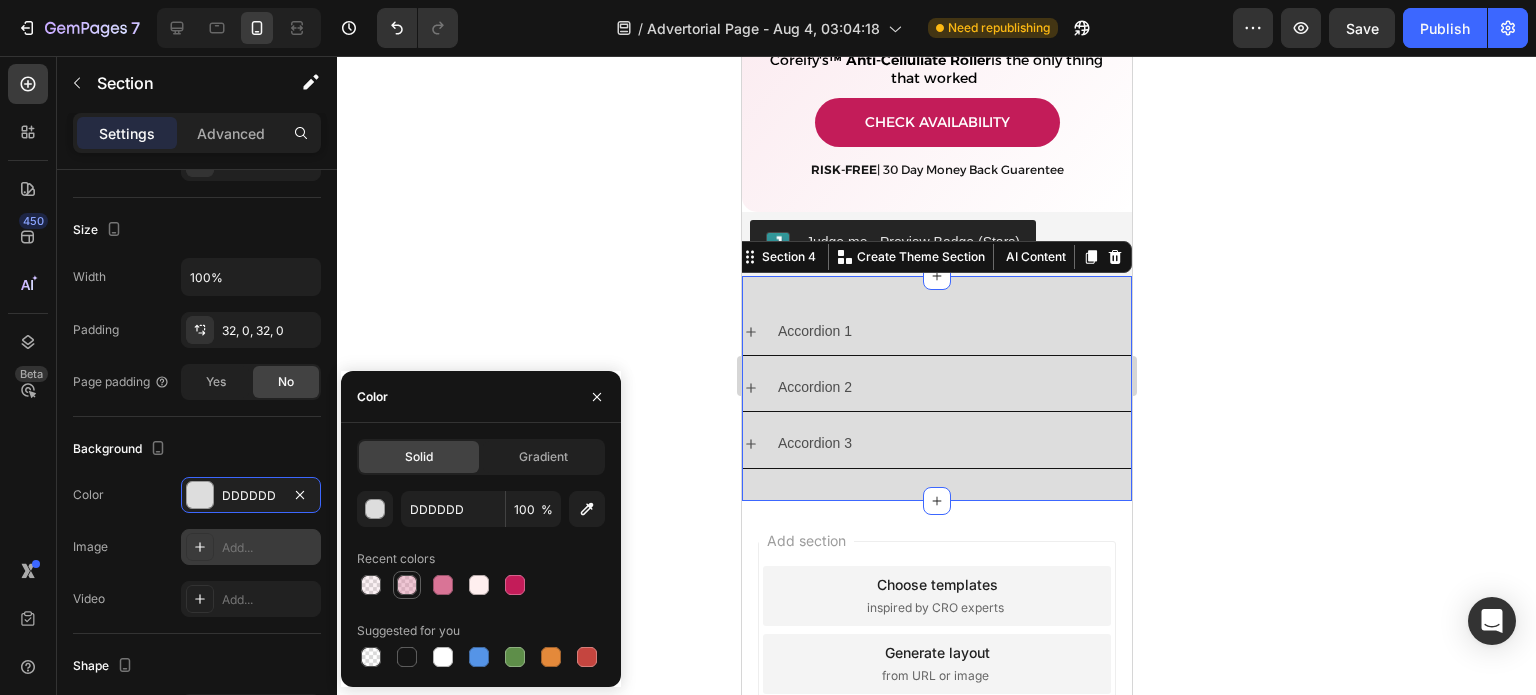 click at bounding box center [407, 585] 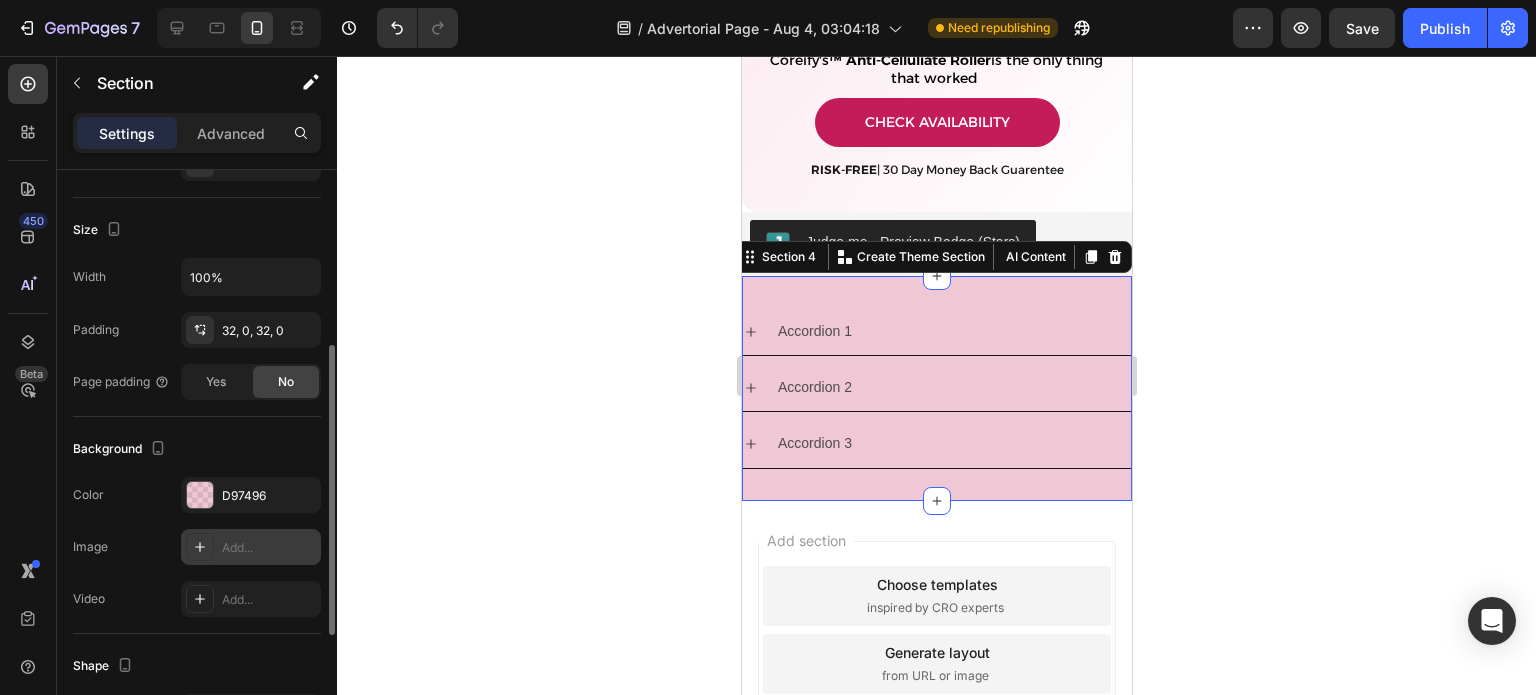 click on "Background" at bounding box center (197, 449) 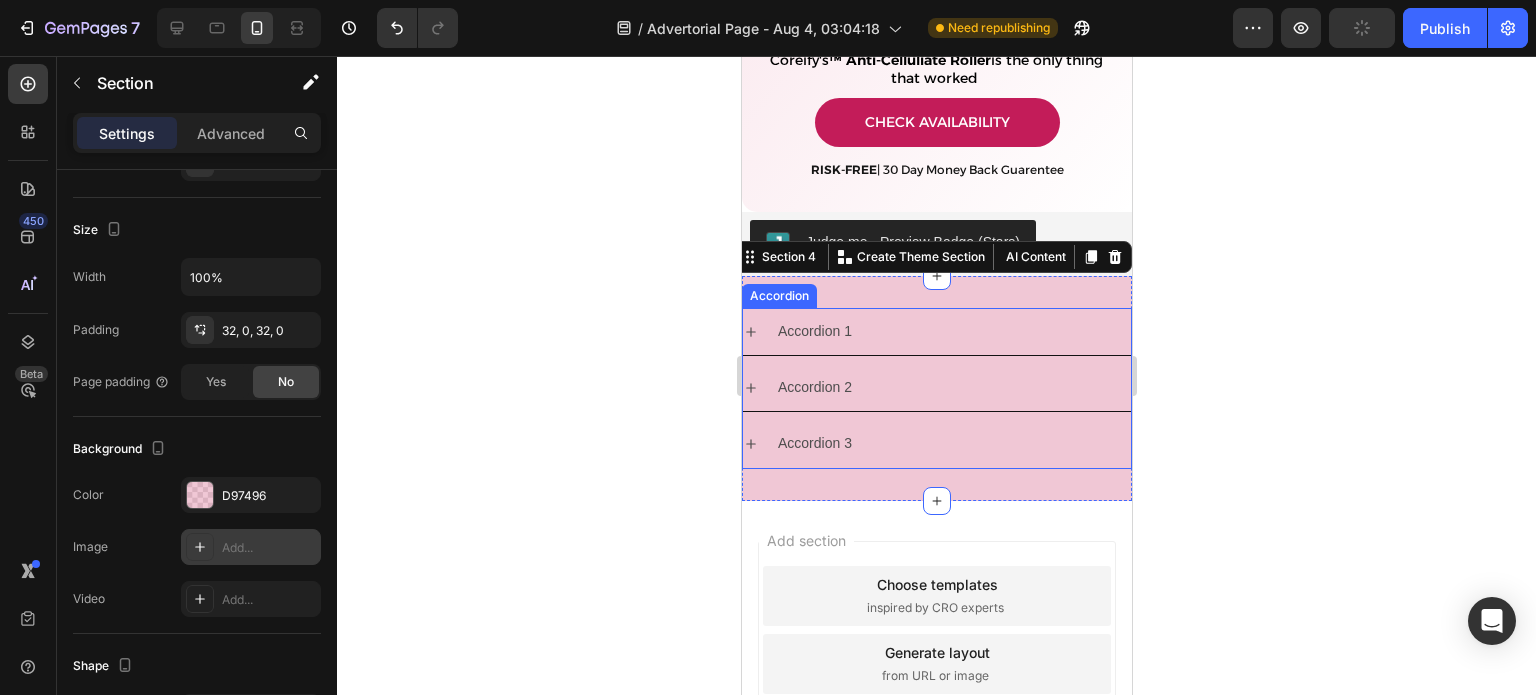 click on "Accordion 1" at bounding box center [936, 331] 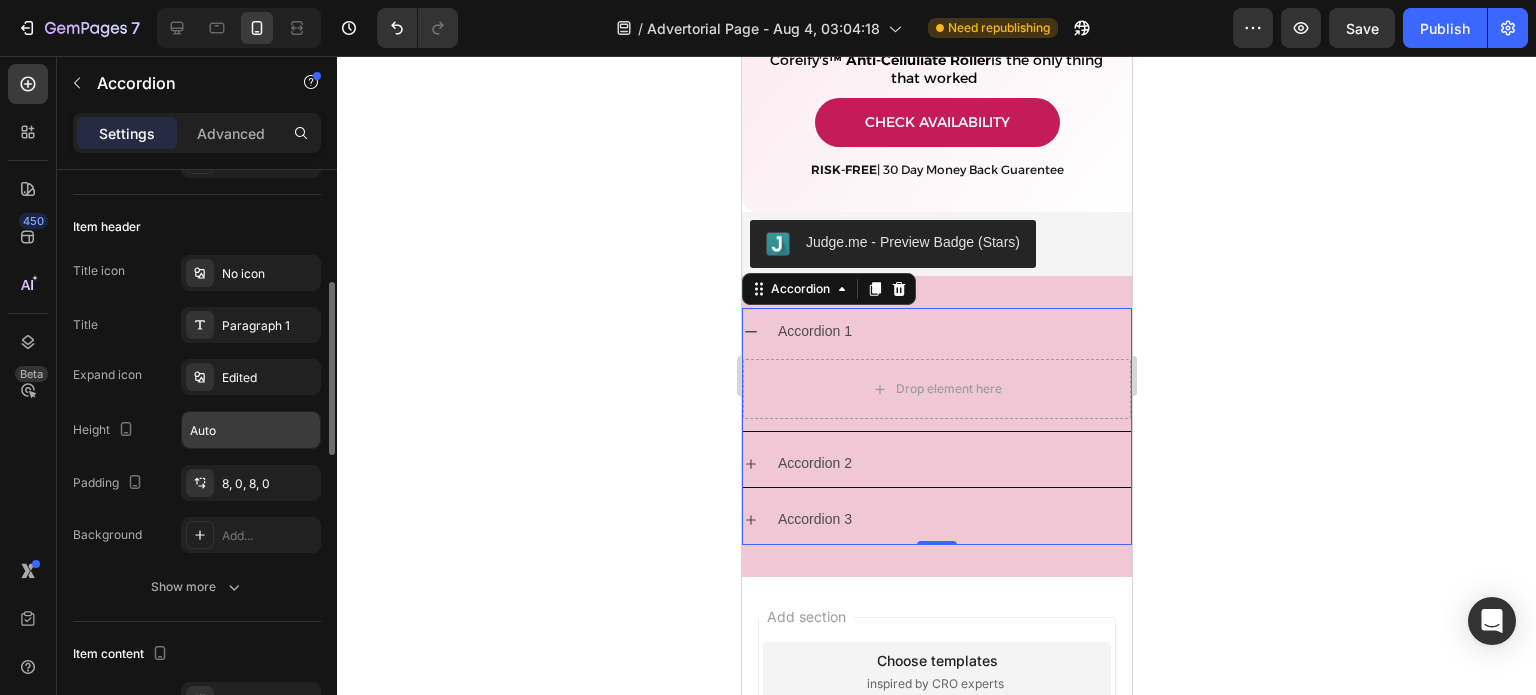 scroll, scrollTop: 364, scrollLeft: 0, axis: vertical 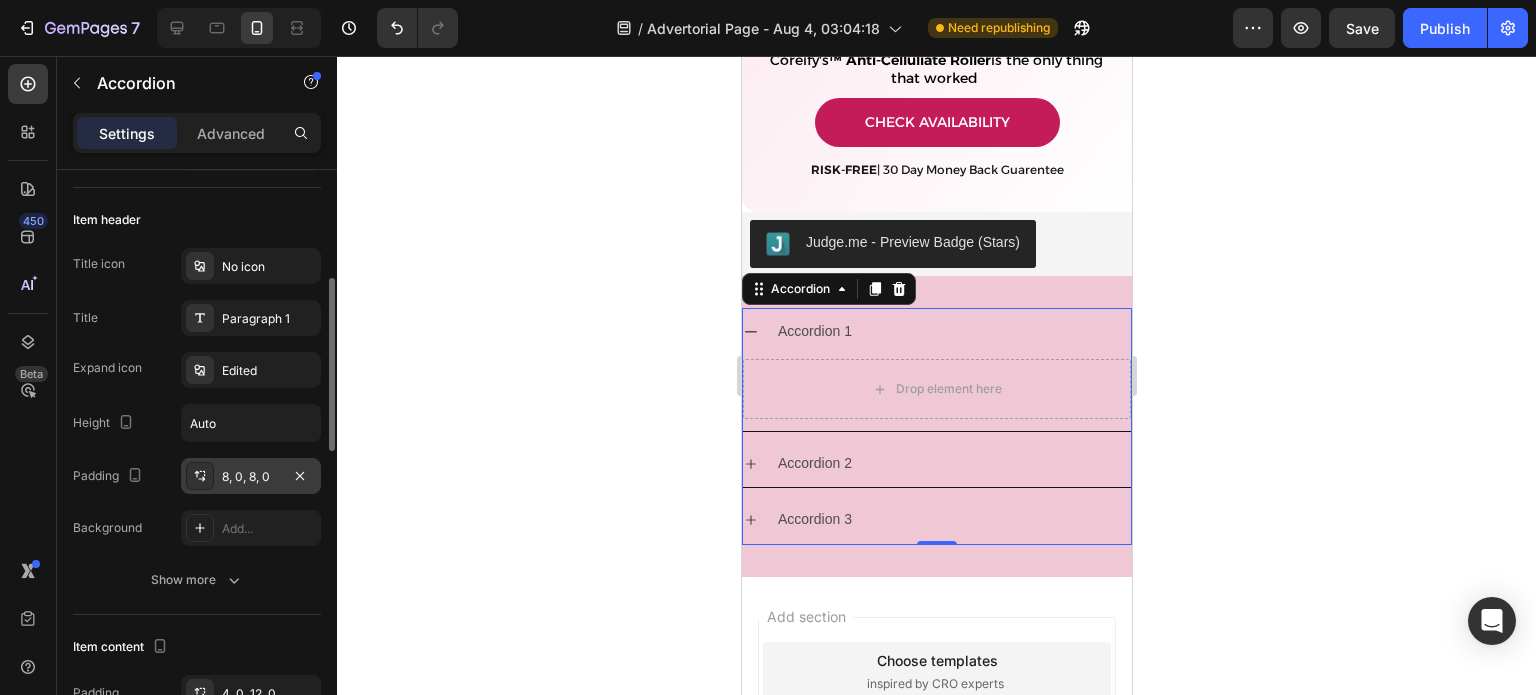click on "8, 0, 8, 0" at bounding box center (251, 477) 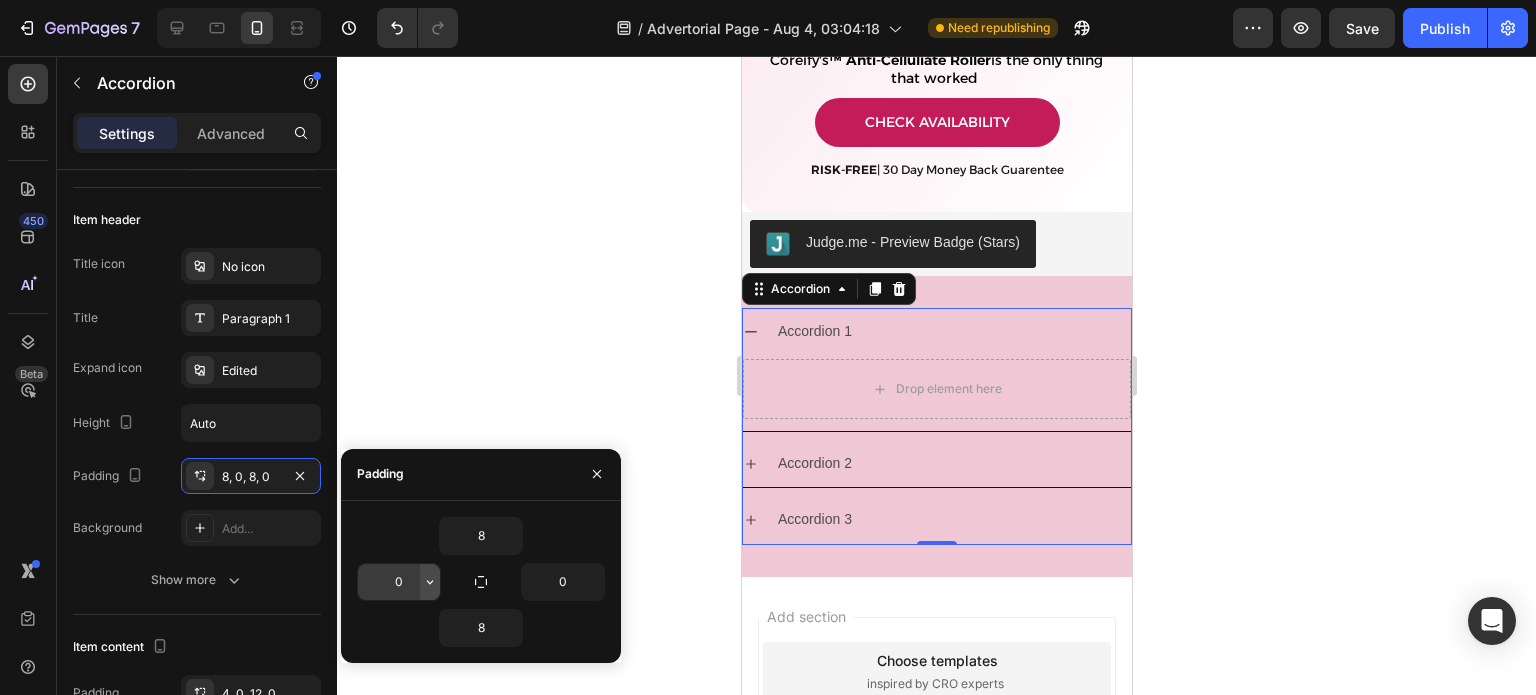 click 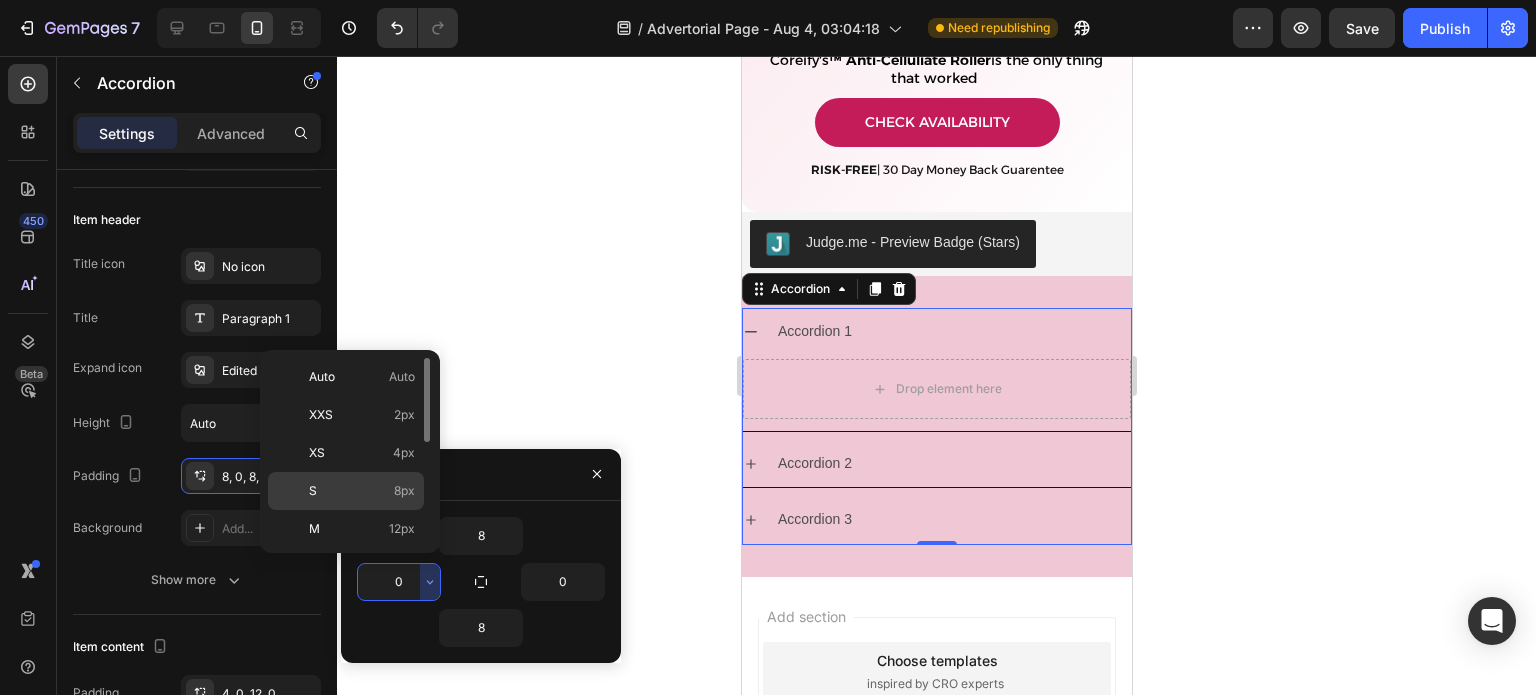click on "S 8px" at bounding box center (362, 491) 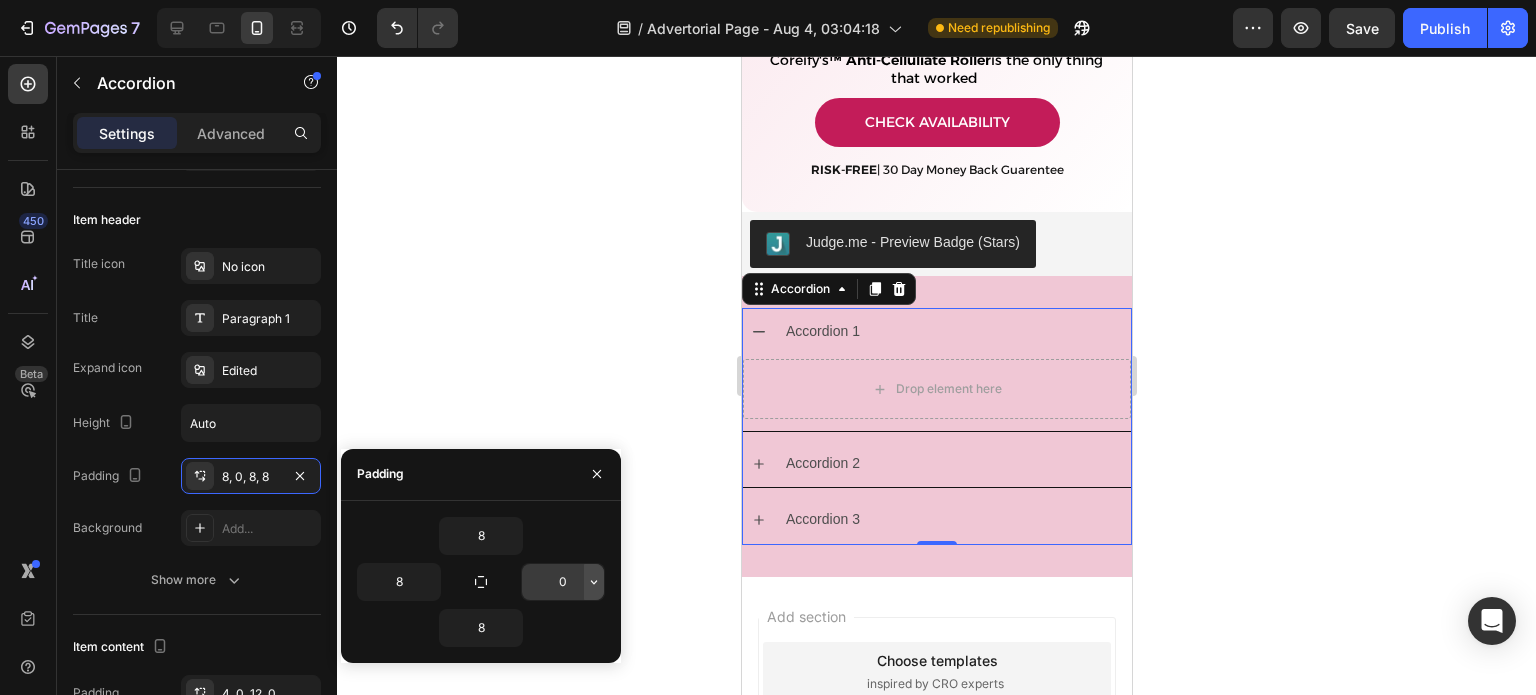click 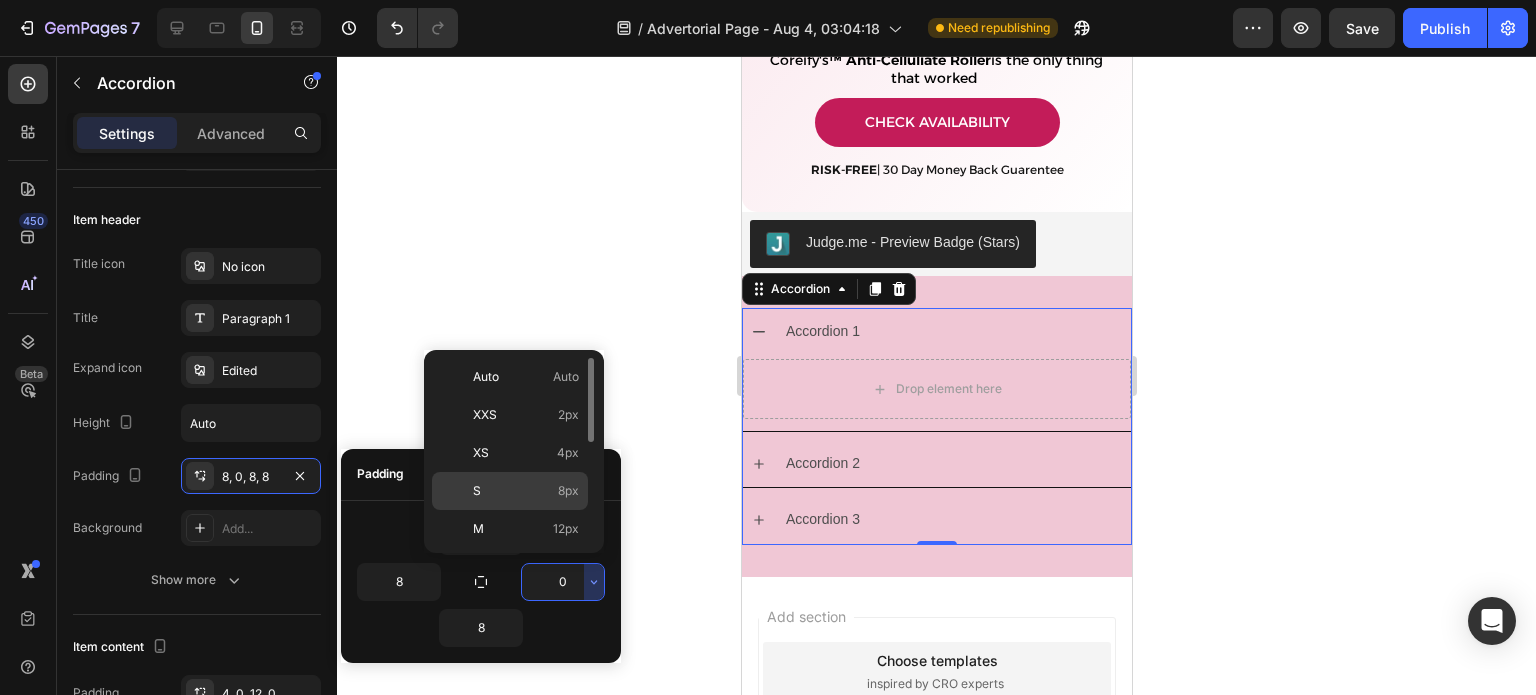 click on "S 8px" at bounding box center [526, 491] 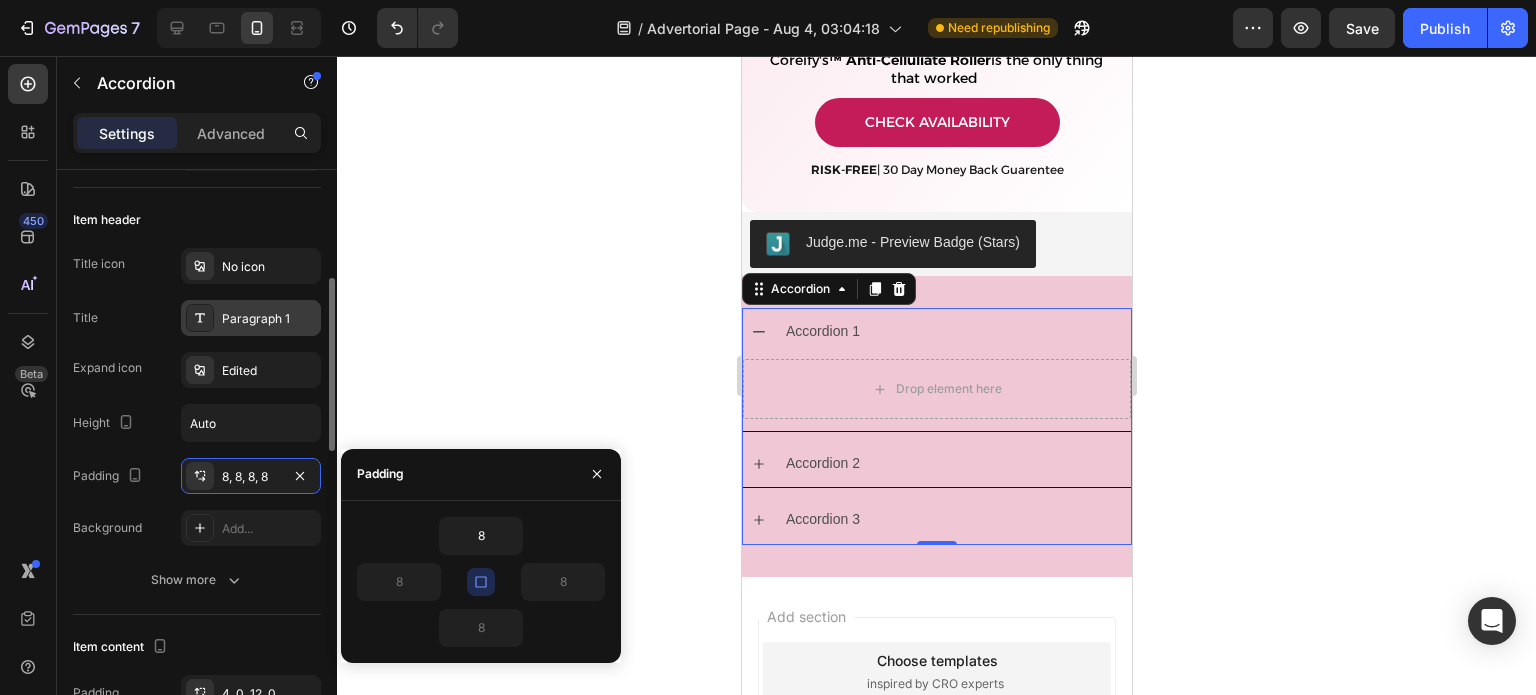 click on "Paragraph 1" at bounding box center [269, 319] 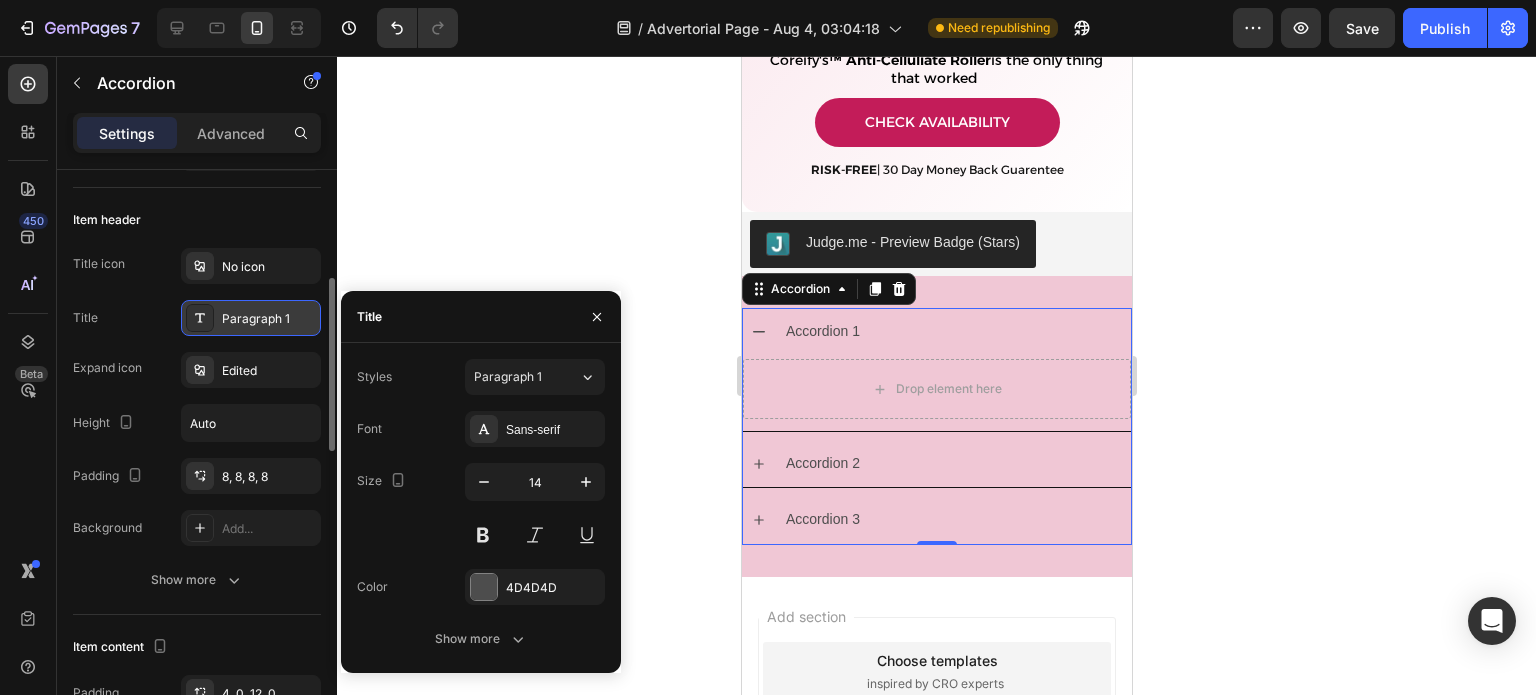 click on "Paragraph 1" at bounding box center (269, 319) 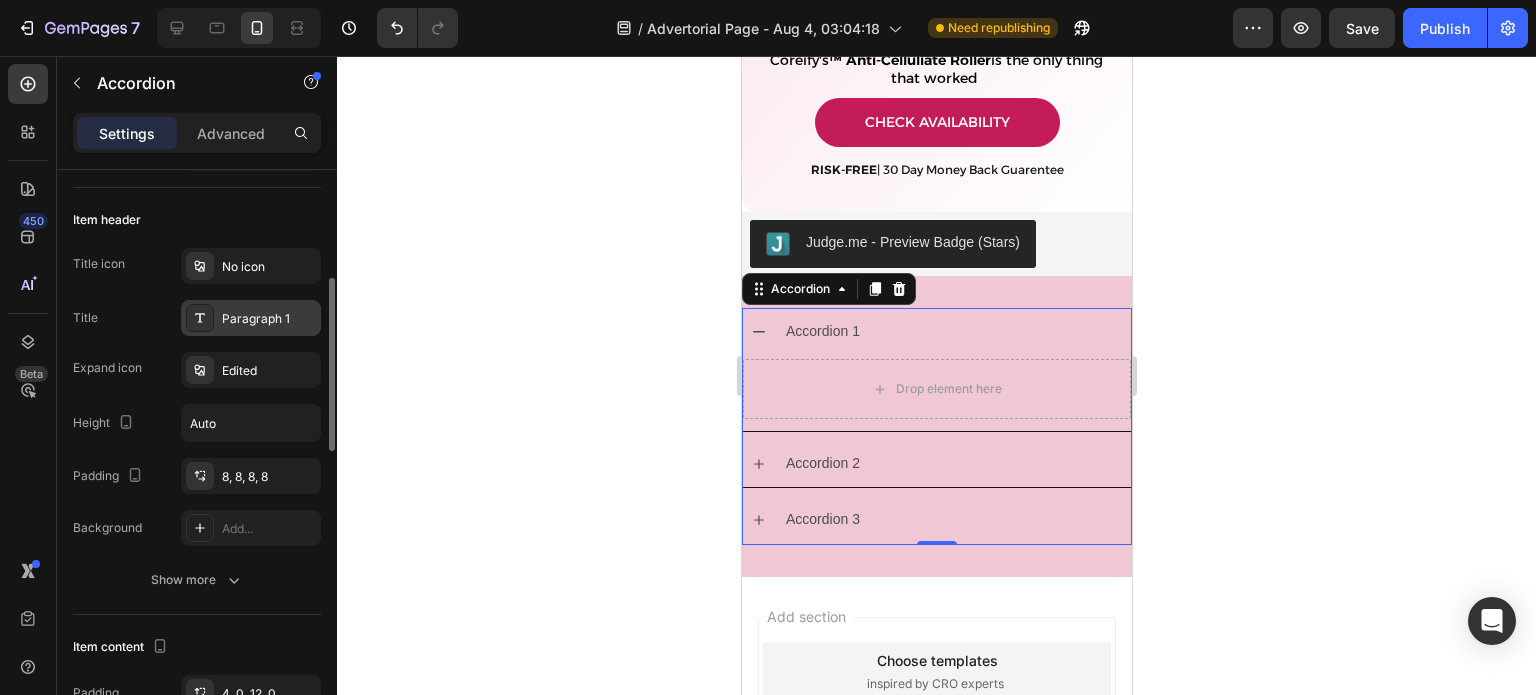 click on "Paragraph 1" at bounding box center [269, 319] 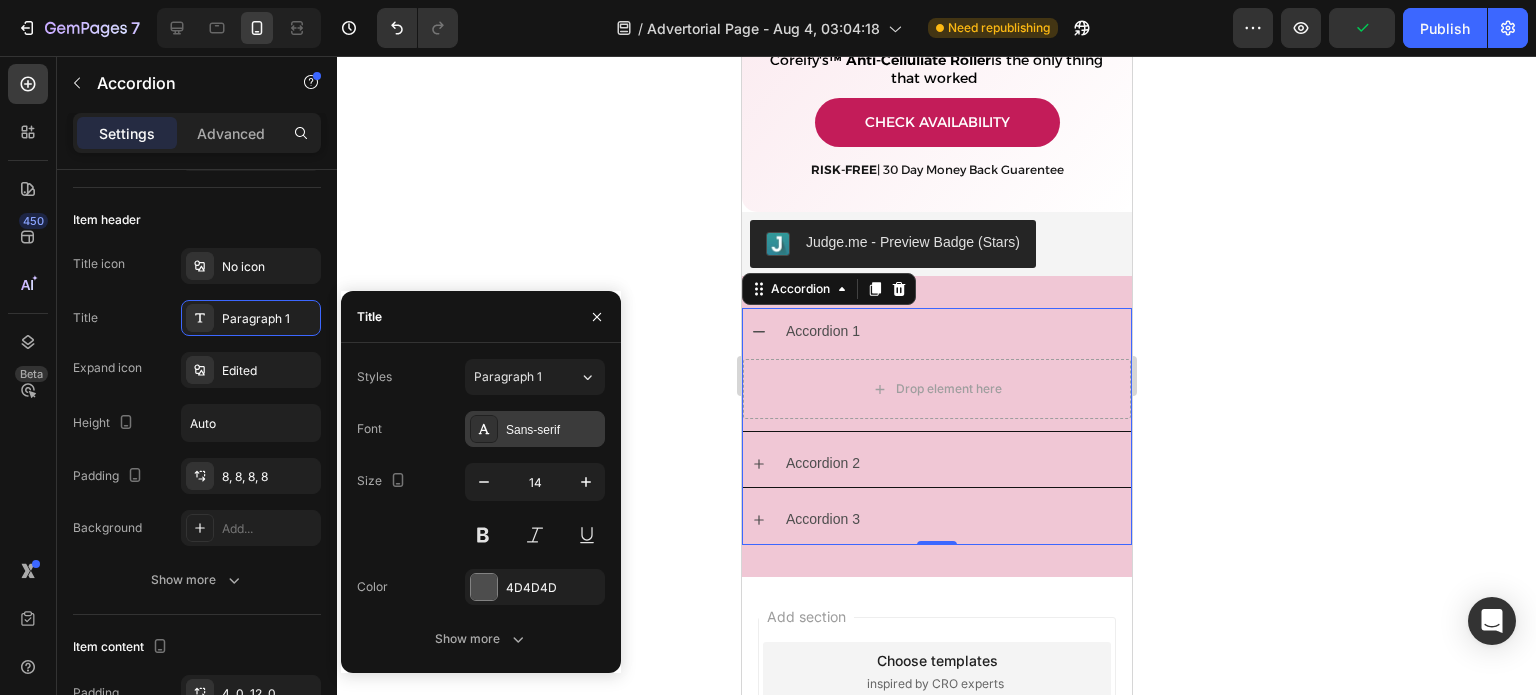 click on "Sans-serif" at bounding box center (535, 429) 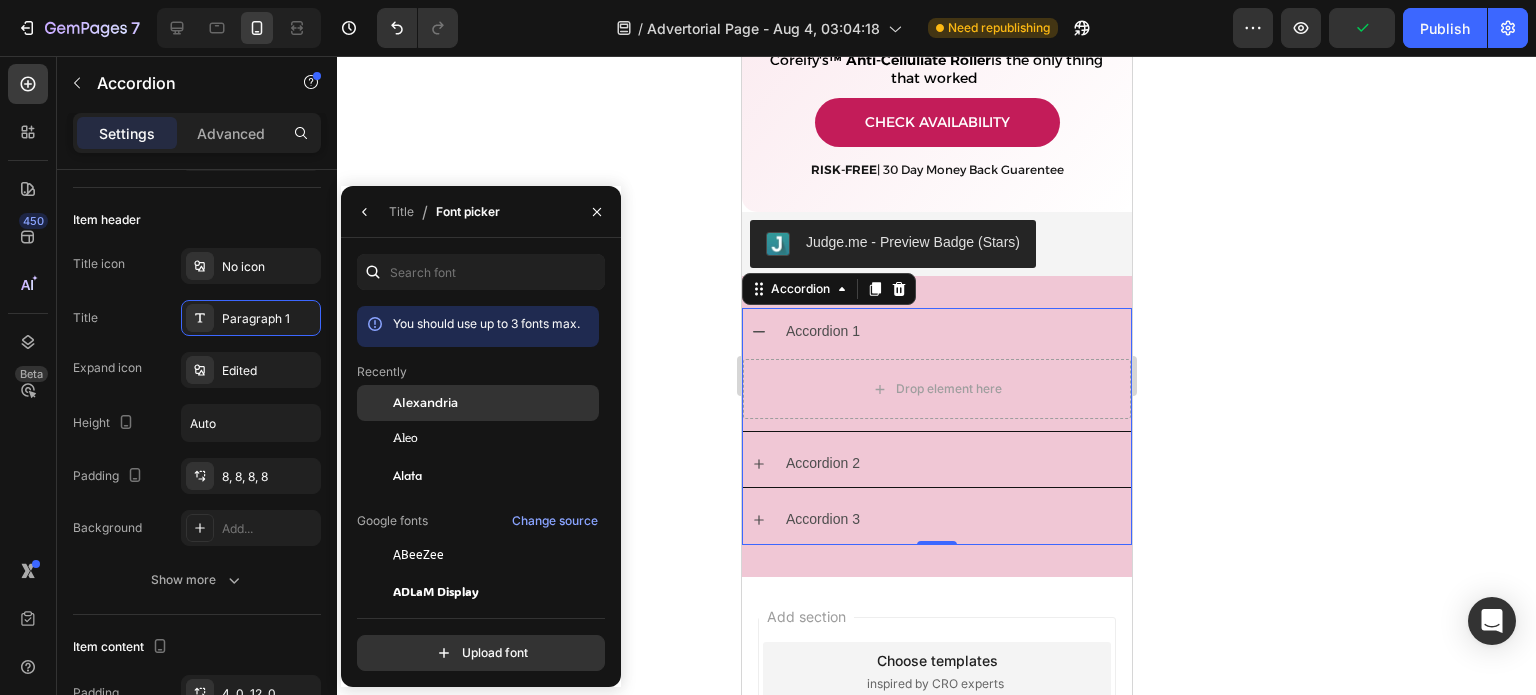 click on "Alexandria" at bounding box center (494, 403) 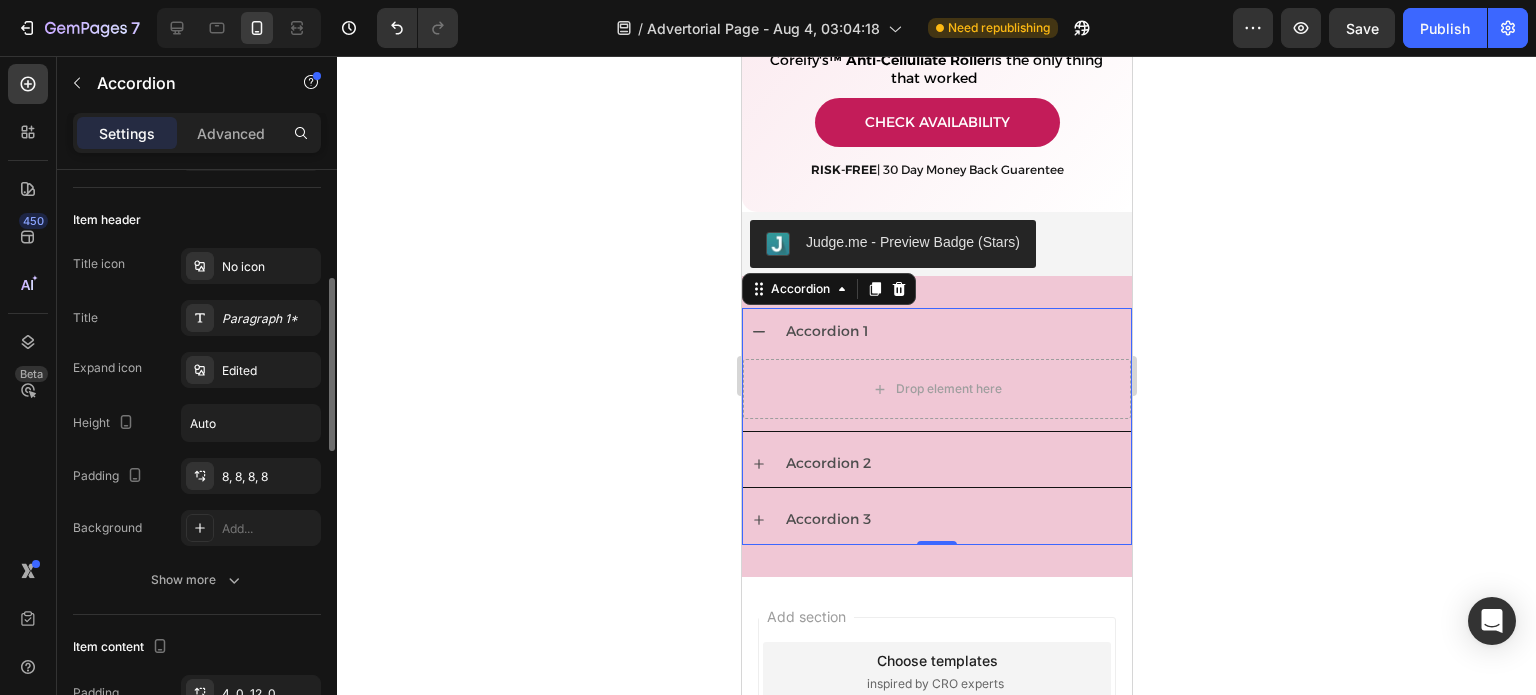 click on "Title Paragraph 1*" at bounding box center (197, 318) 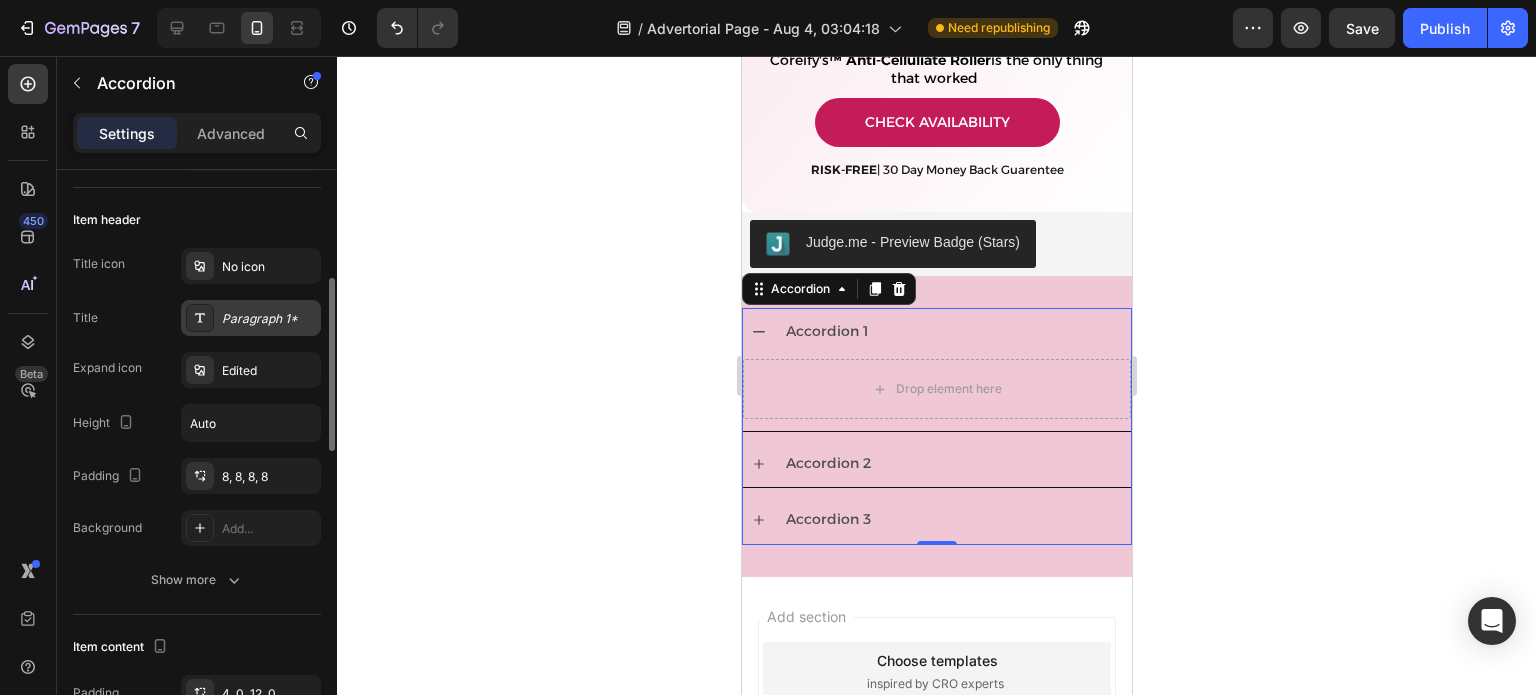 click on "Paragraph 1*" at bounding box center [269, 319] 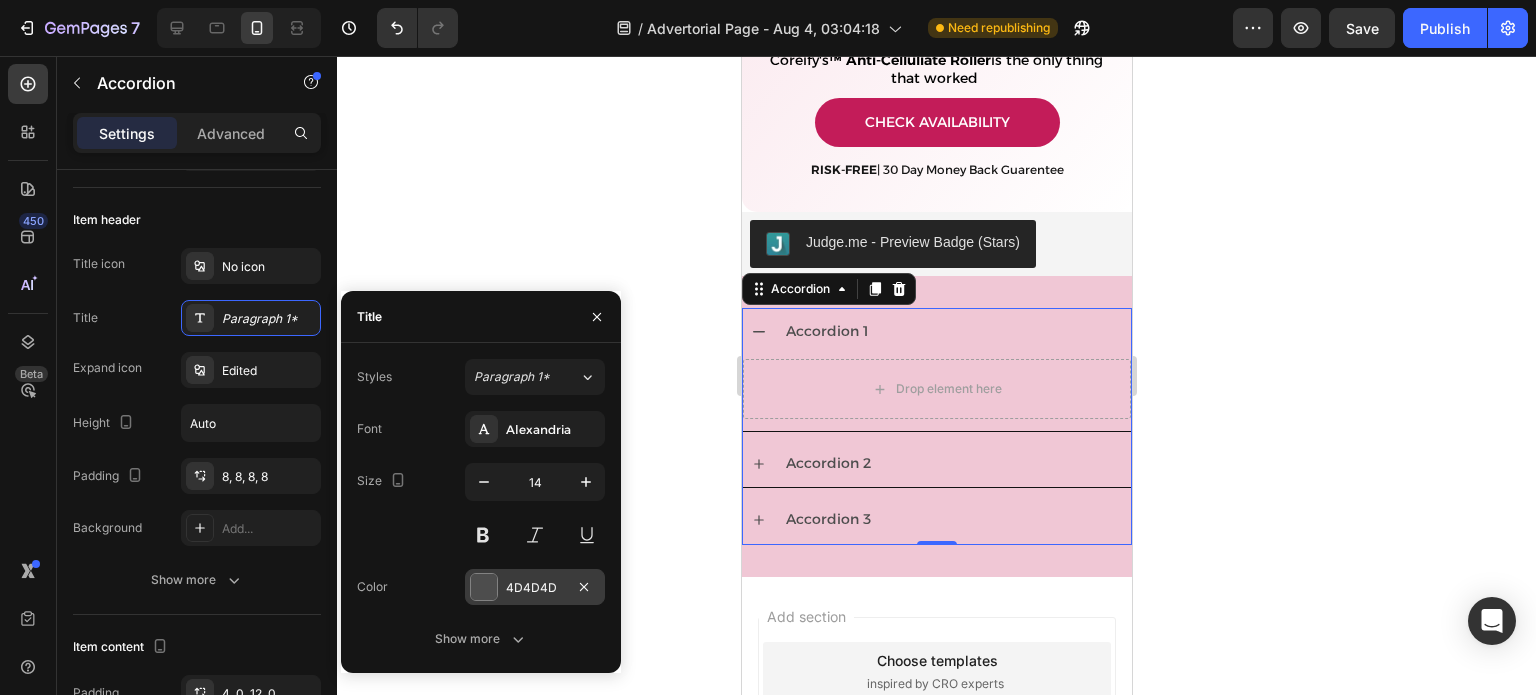 click at bounding box center [484, 587] 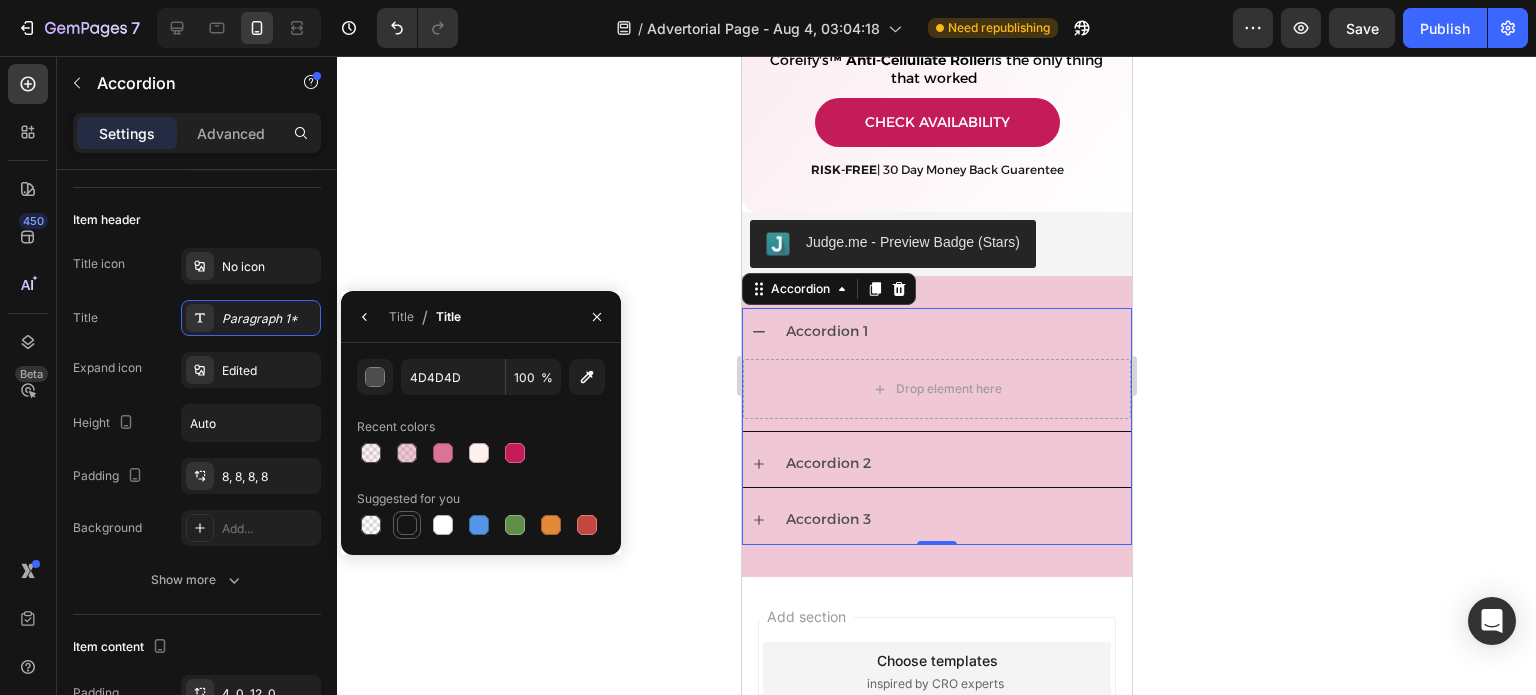 click at bounding box center [407, 525] 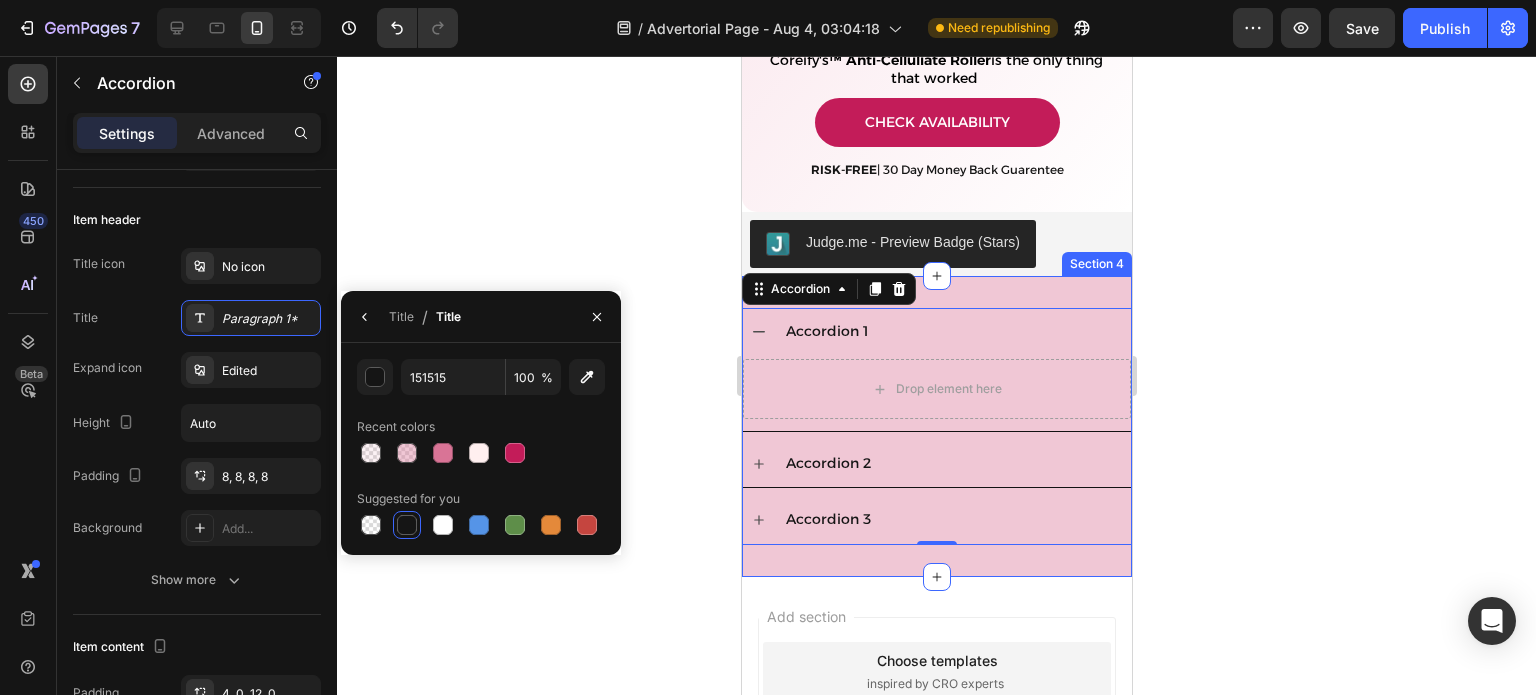 click on "Accordion 1
Drop element here
Accordion 2
Accordion 3 Accordion   0 Section 4" at bounding box center [936, 426] 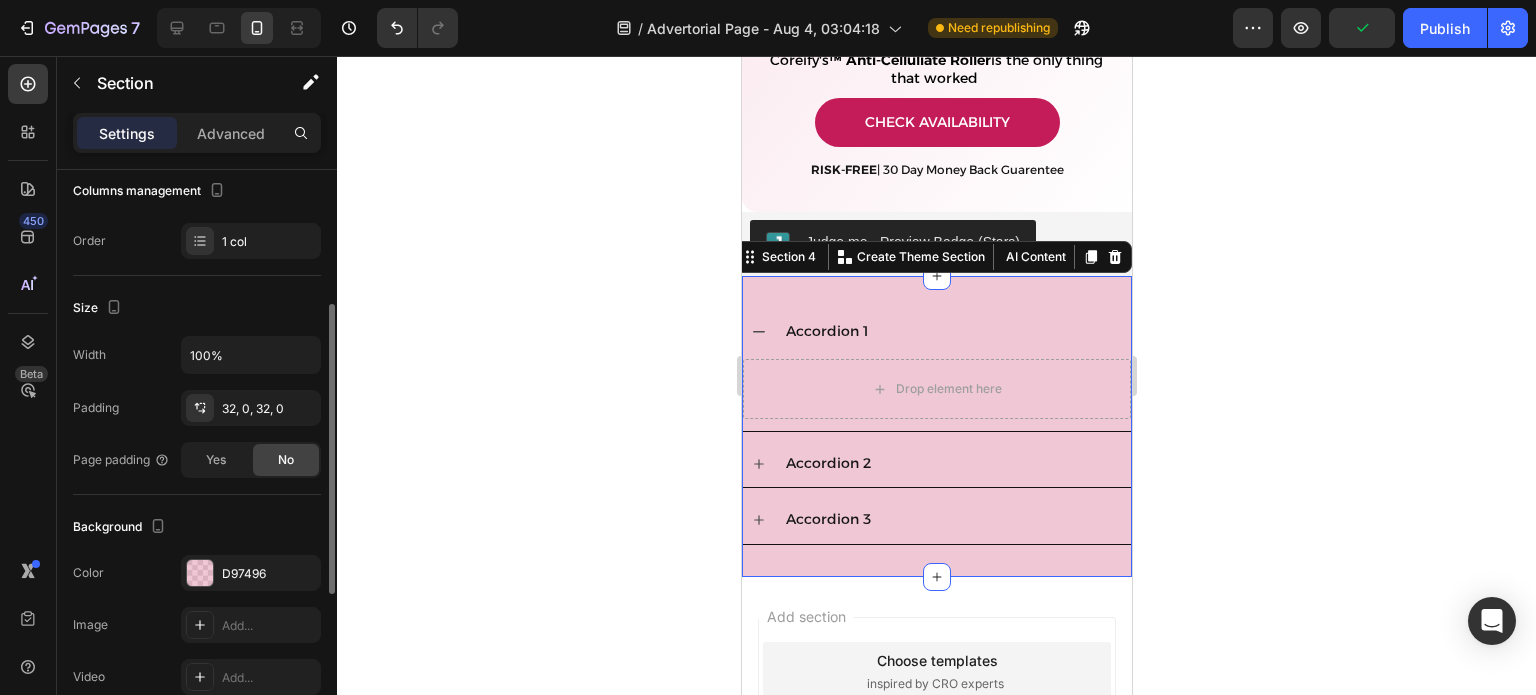 scroll, scrollTop: 274, scrollLeft: 0, axis: vertical 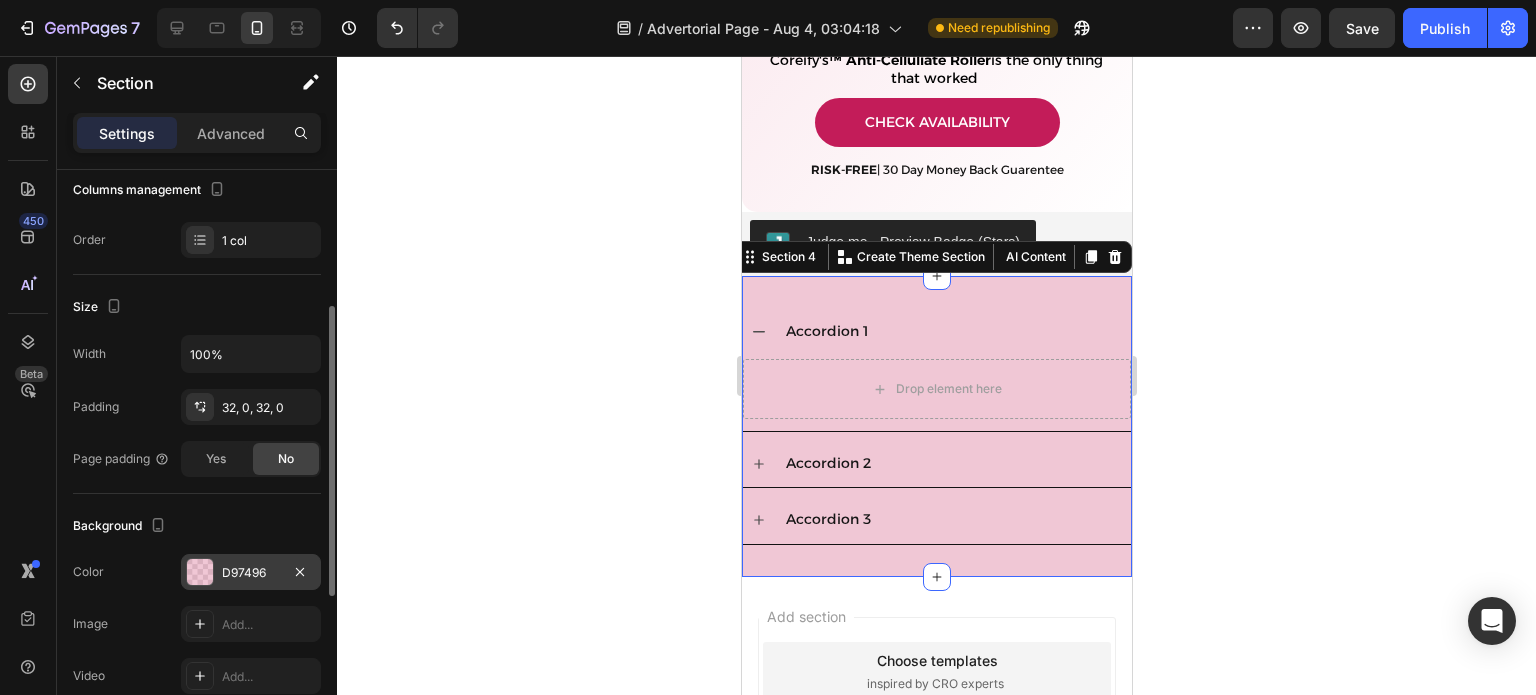 click at bounding box center (200, 572) 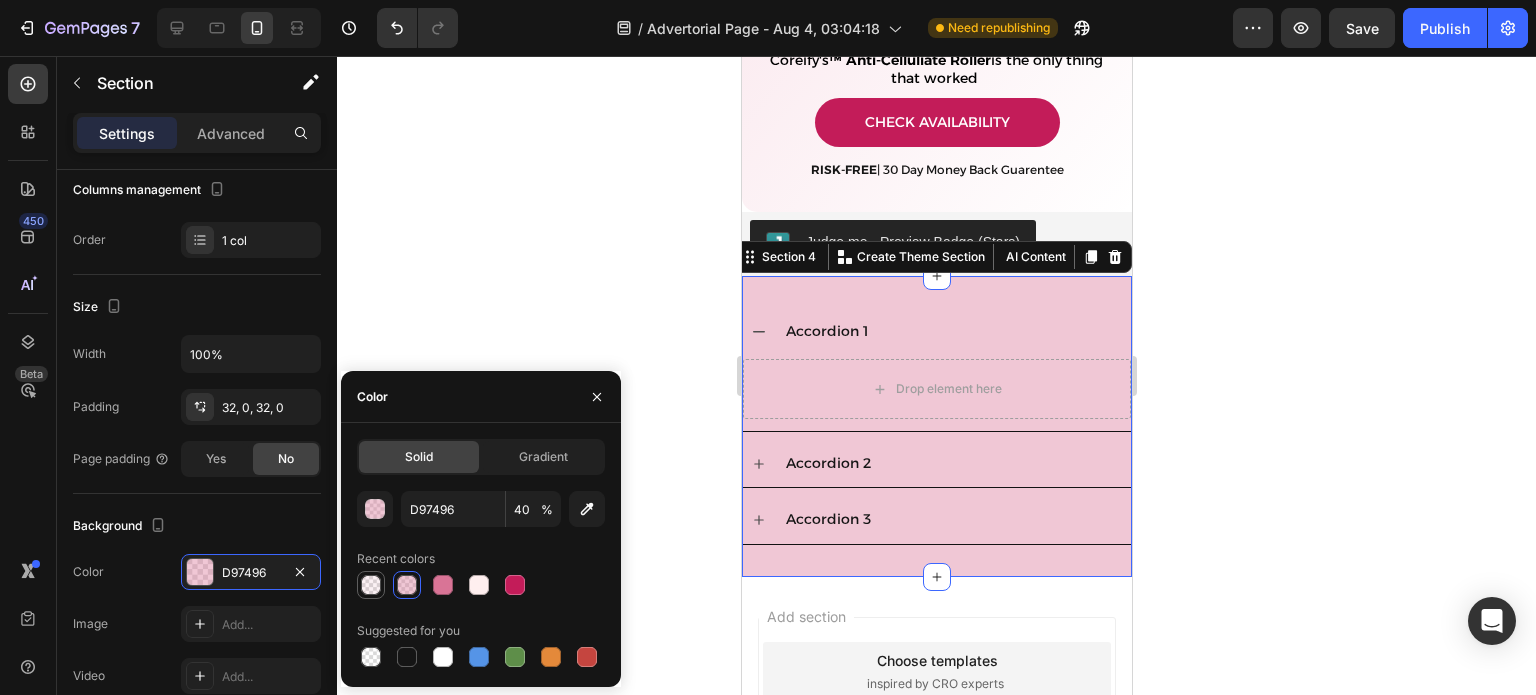 click at bounding box center [371, 585] 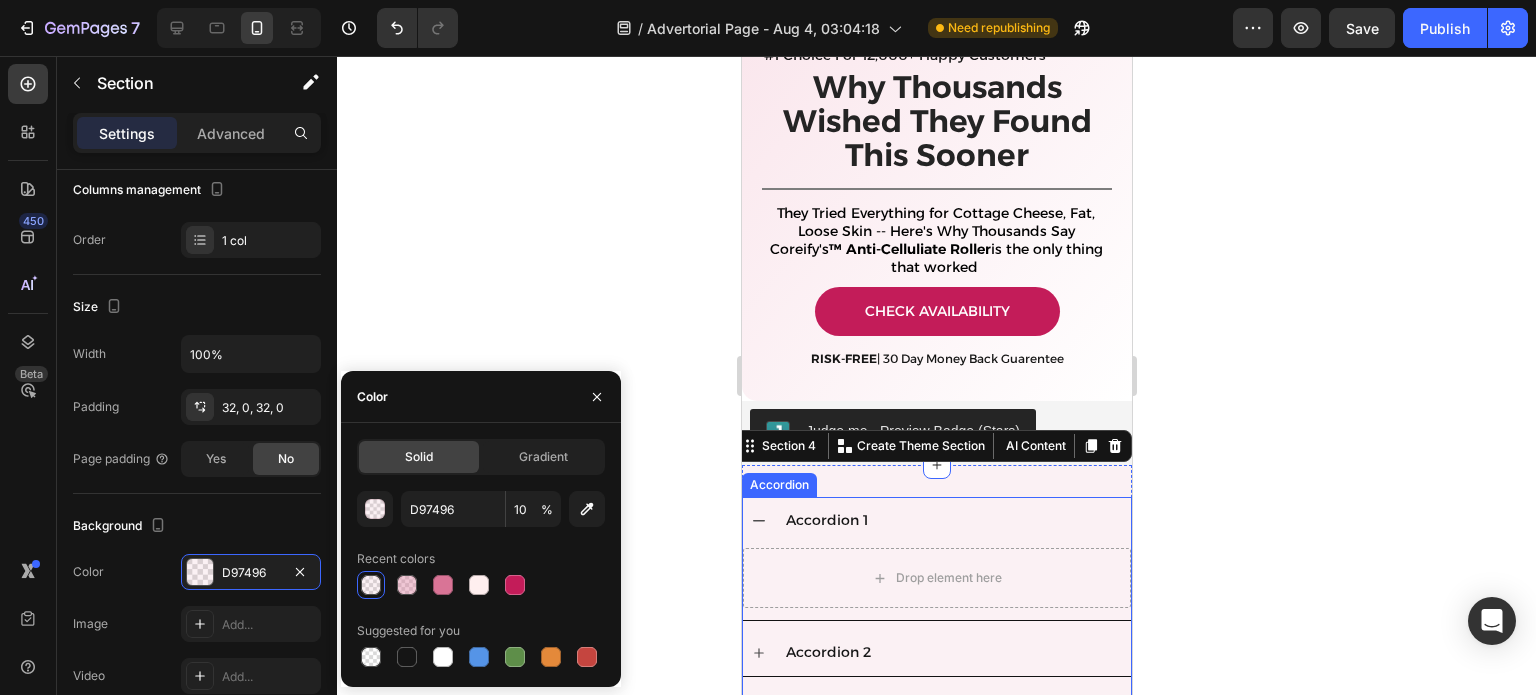 scroll, scrollTop: 5624, scrollLeft: 0, axis: vertical 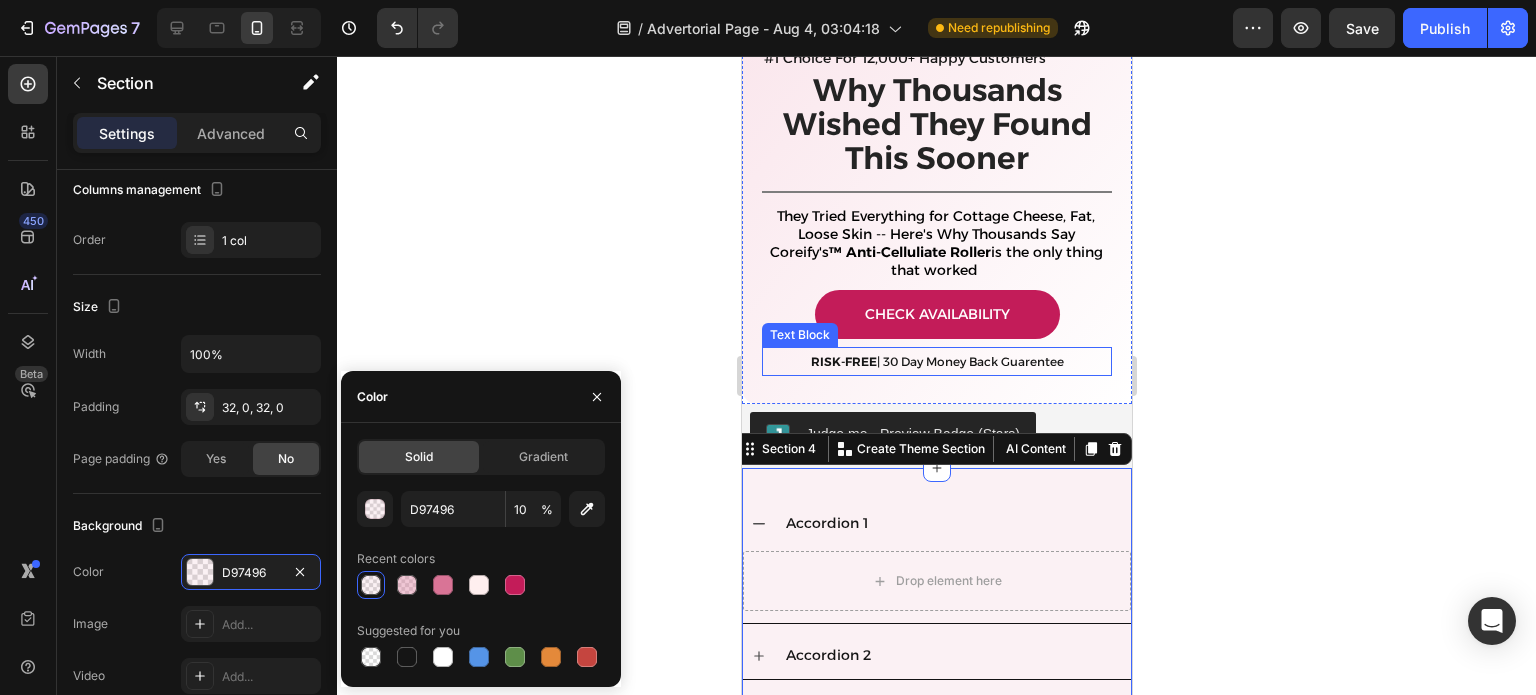 click on "RISK-FREE  | 30 Day Money Back Guarentee" at bounding box center (936, 361) 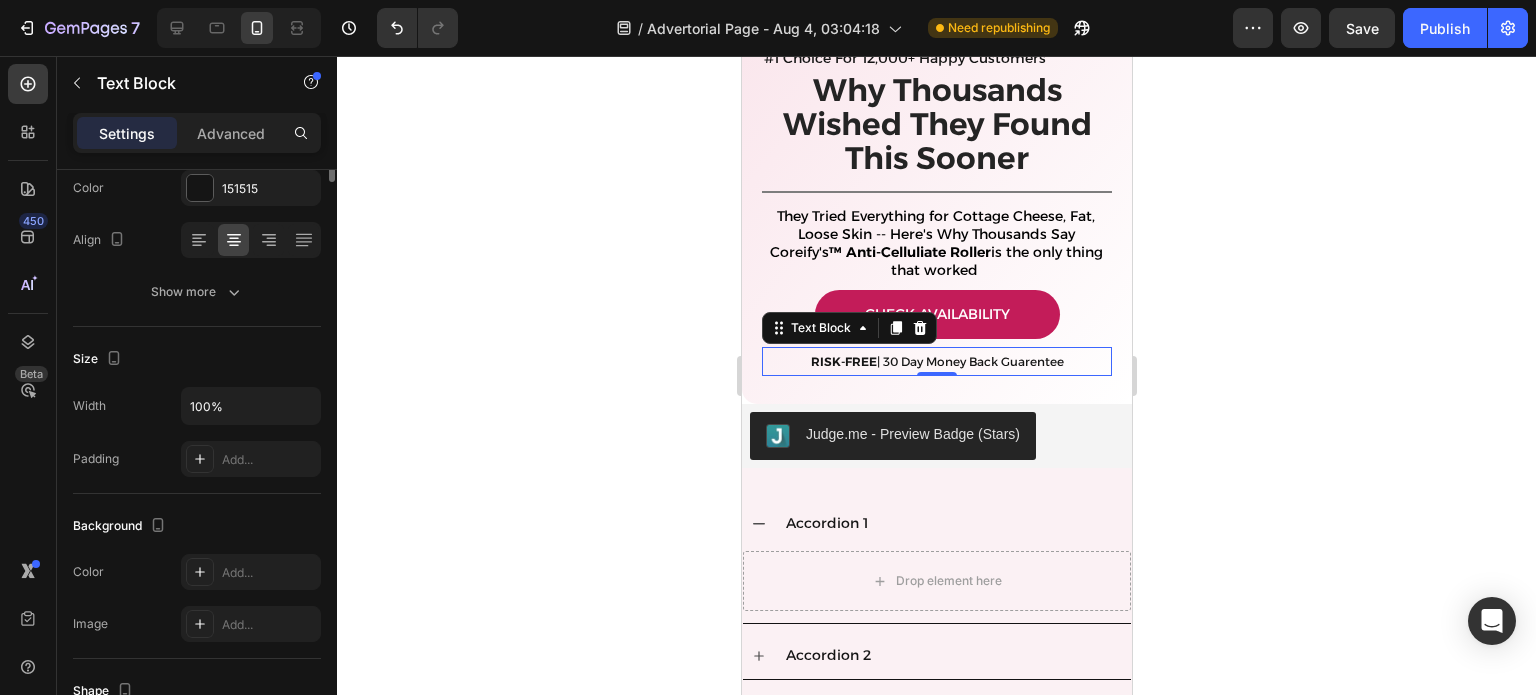 scroll, scrollTop: 0, scrollLeft: 0, axis: both 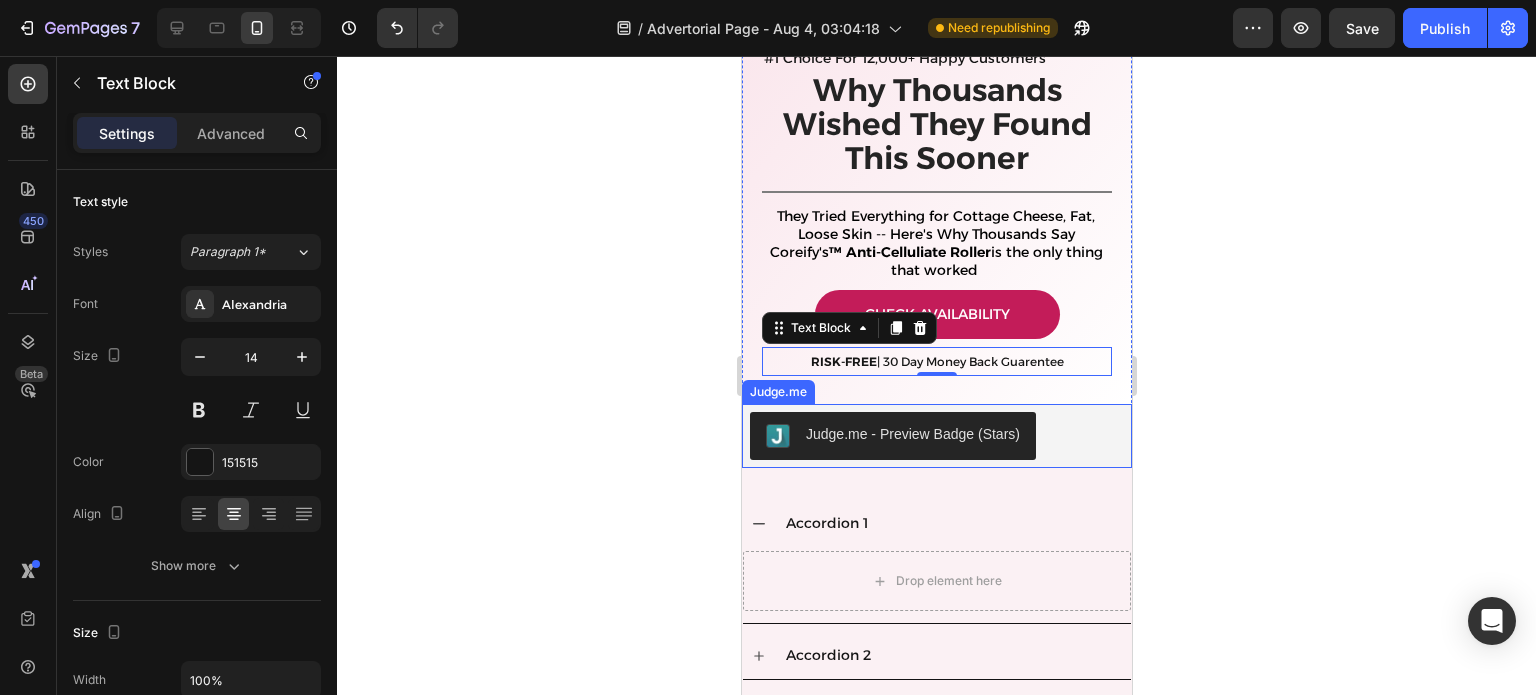 click on "Judge.me - Preview Badge (Stars)" at bounding box center [936, 436] 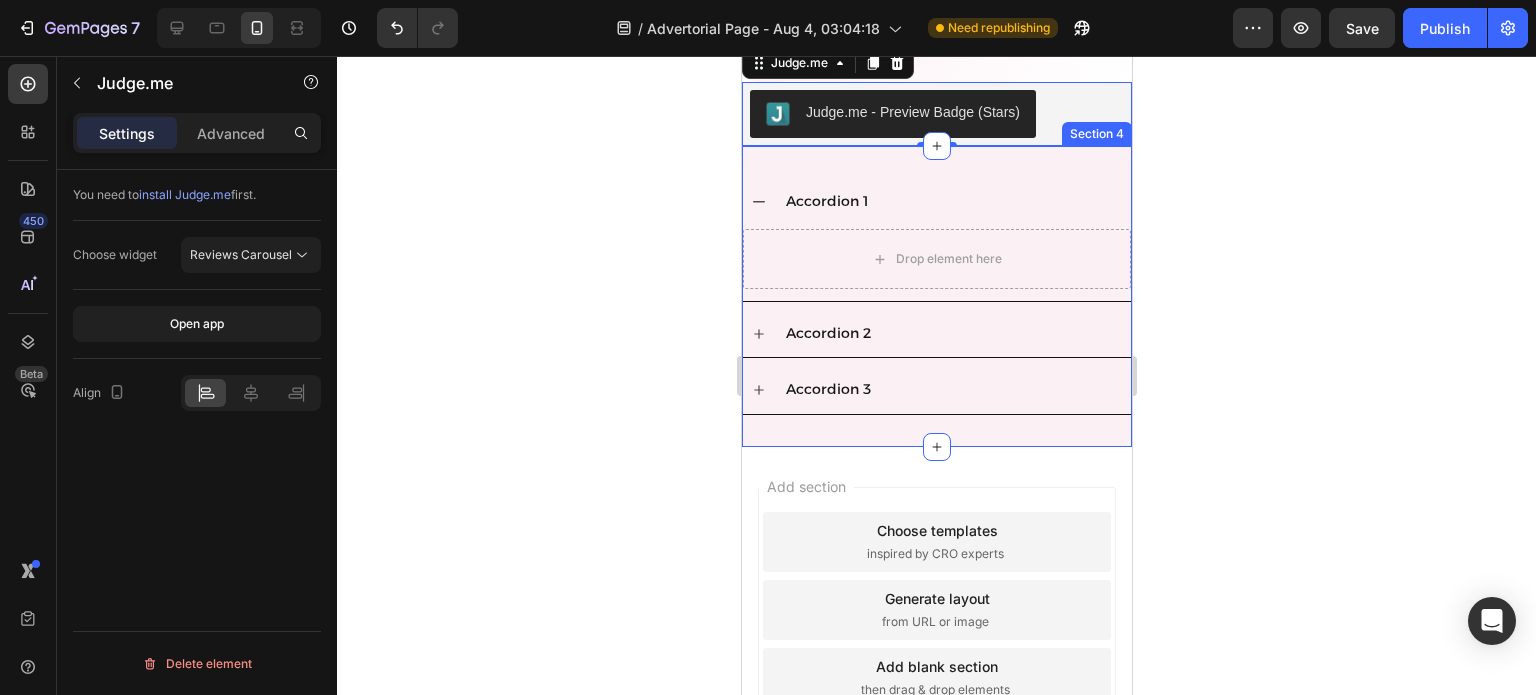 scroll, scrollTop: 5954, scrollLeft: 0, axis: vertical 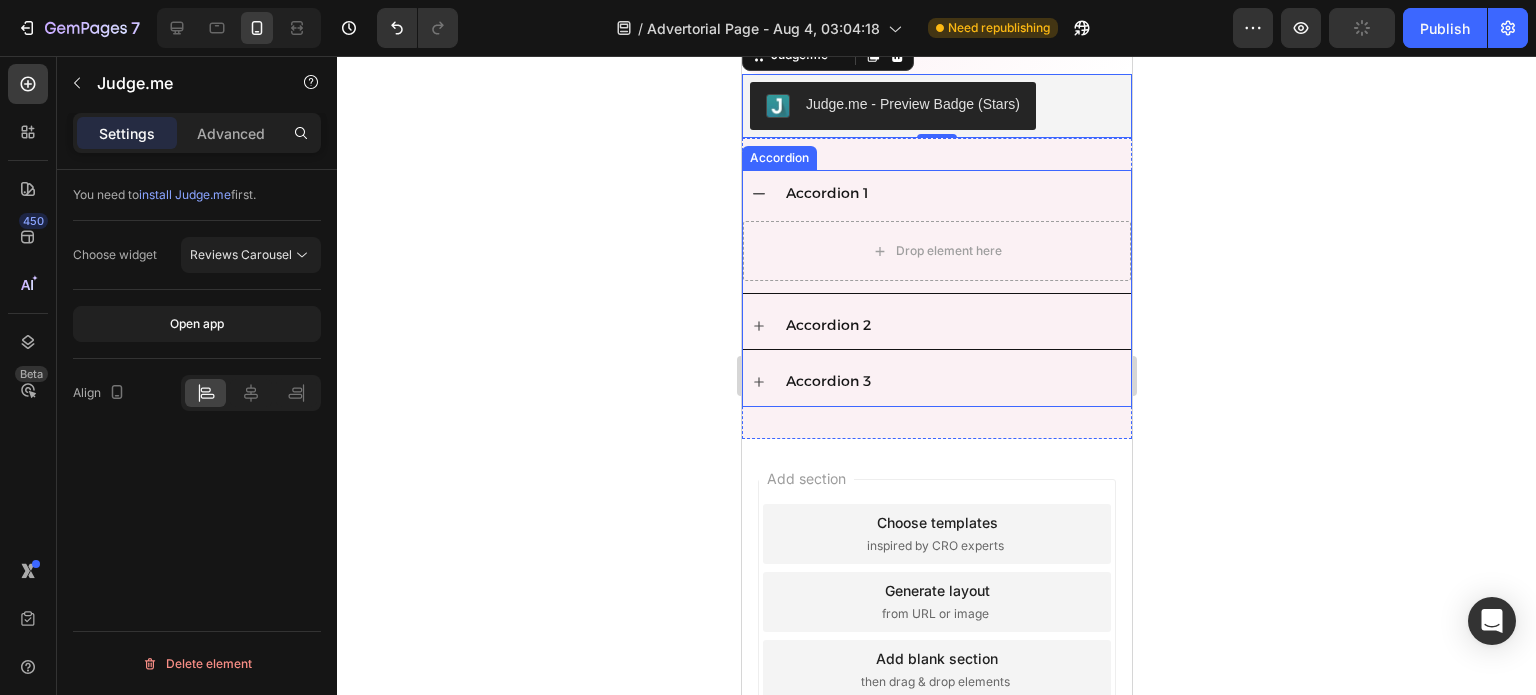 click on "Accordion 1" at bounding box center (826, 193) 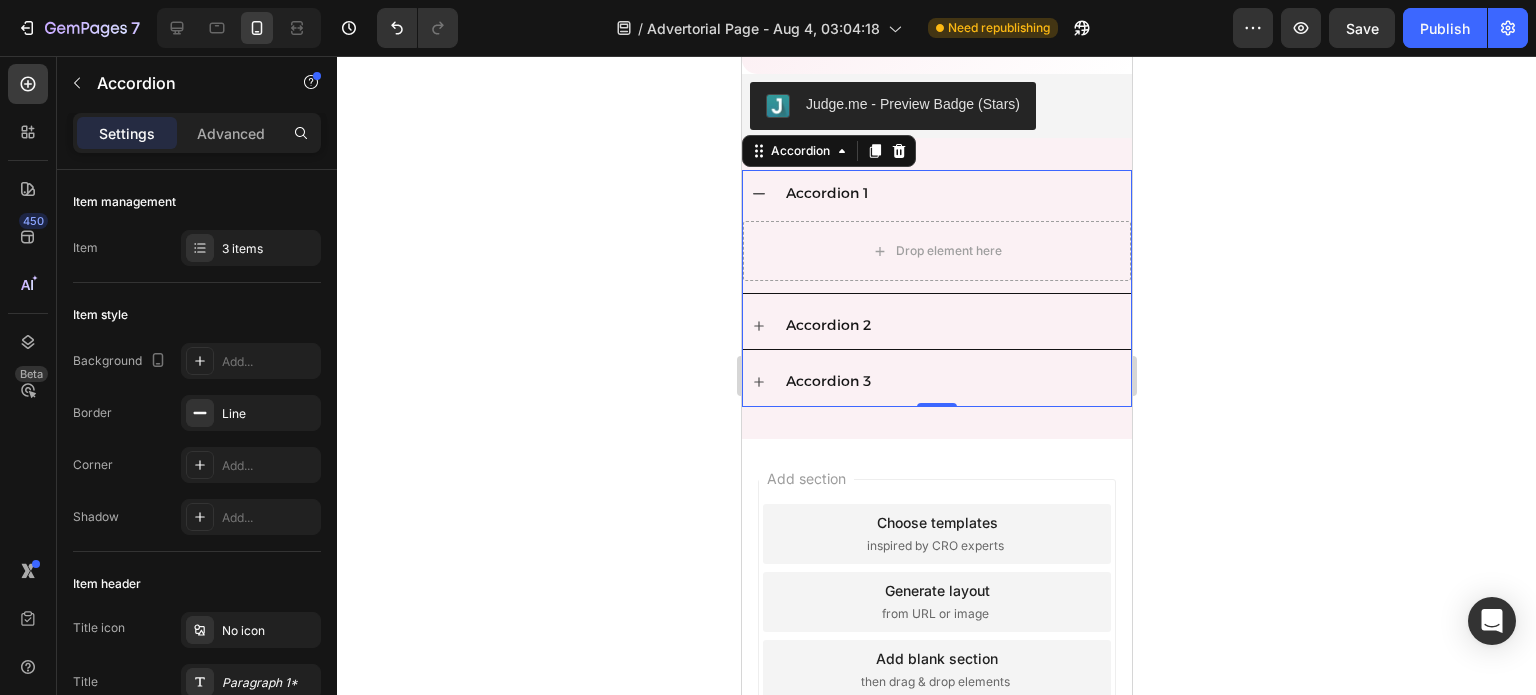 click on "Accordion 1" at bounding box center [936, 193] 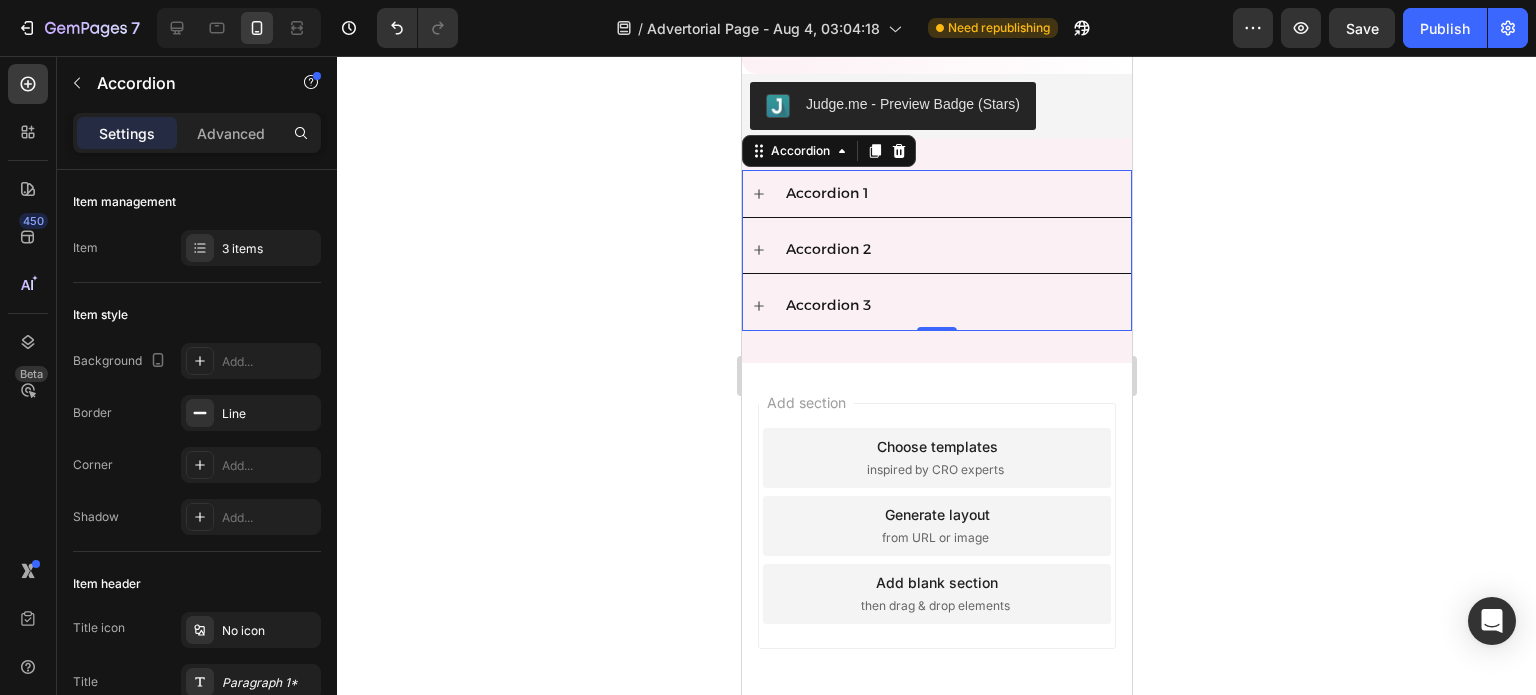 click on "Accordion 1" at bounding box center [826, 193] 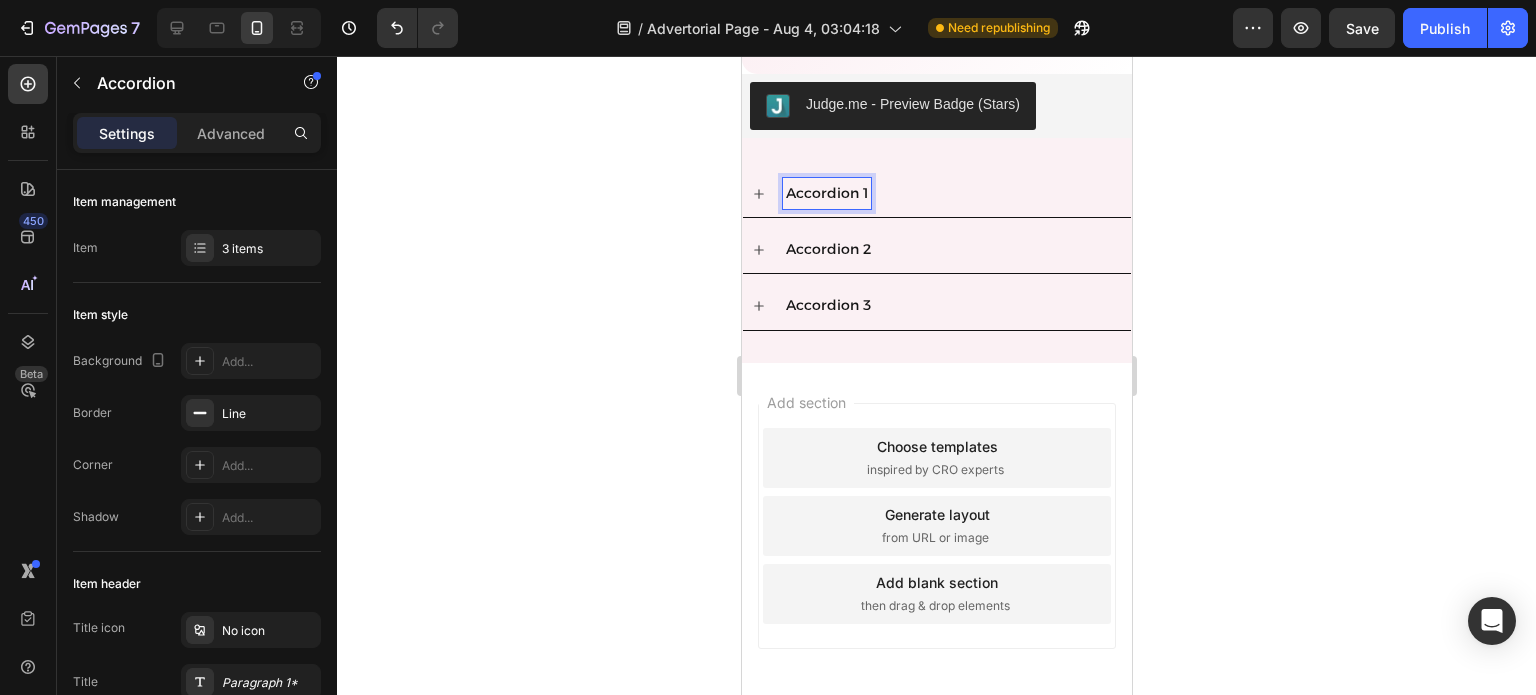 click on "Accordion 1" at bounding box center (826, 193) 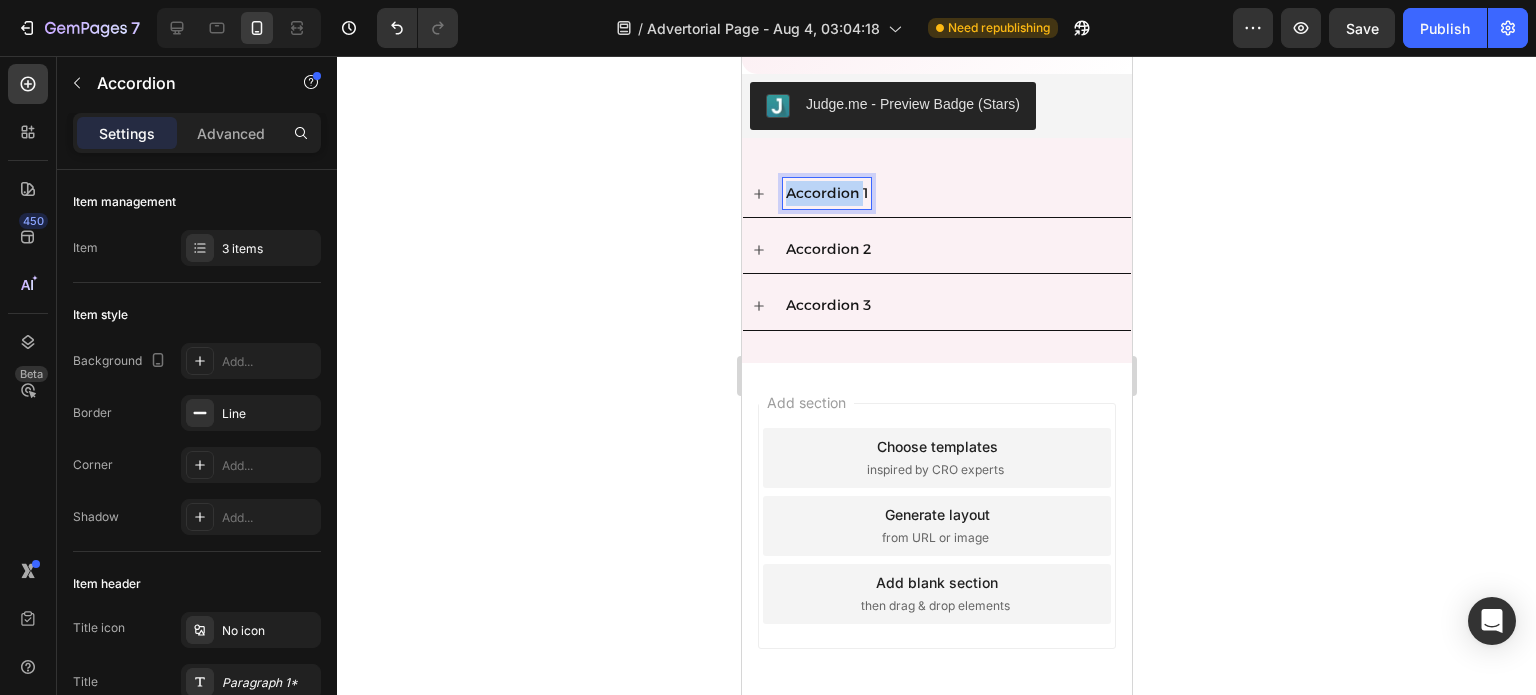 click on "Accordion 1" at bounding box center [826, 193] 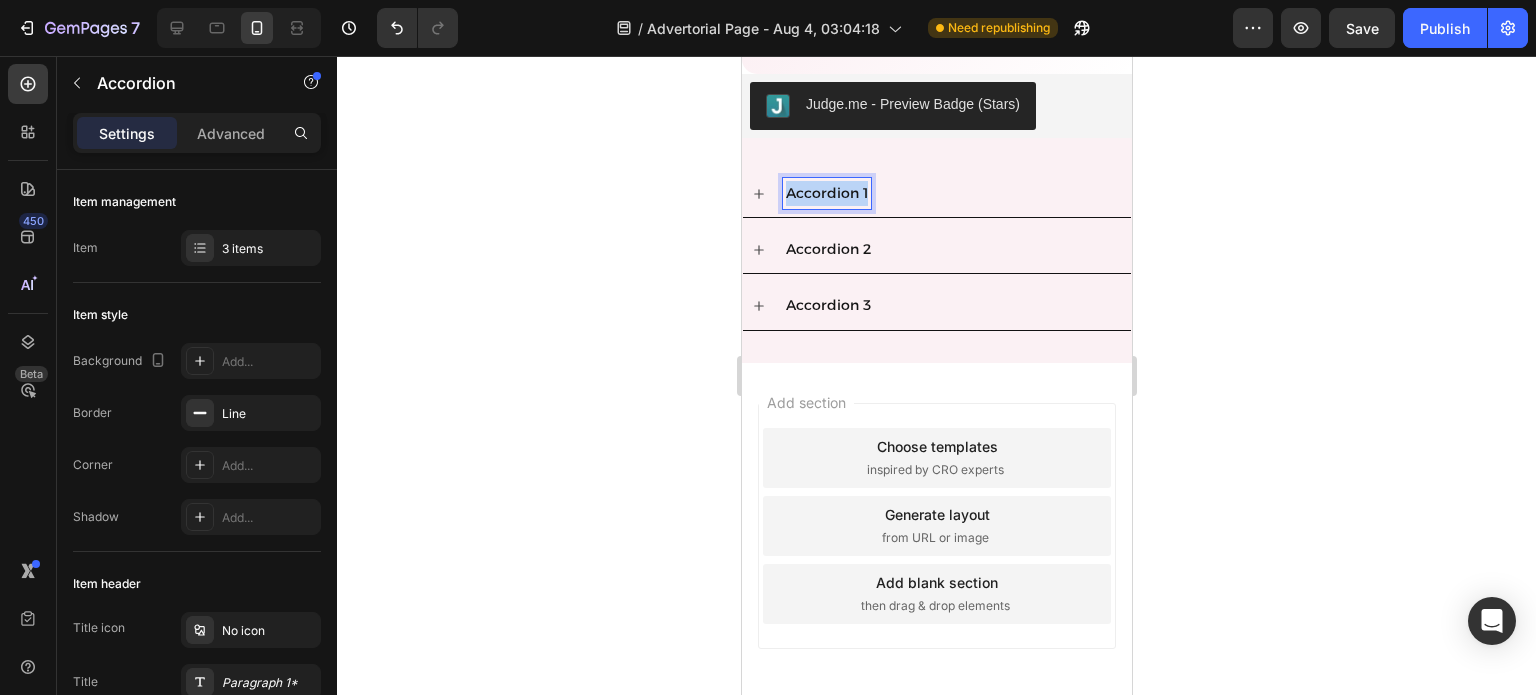 click on "Accordion 1" at bounding box center [826, 193] 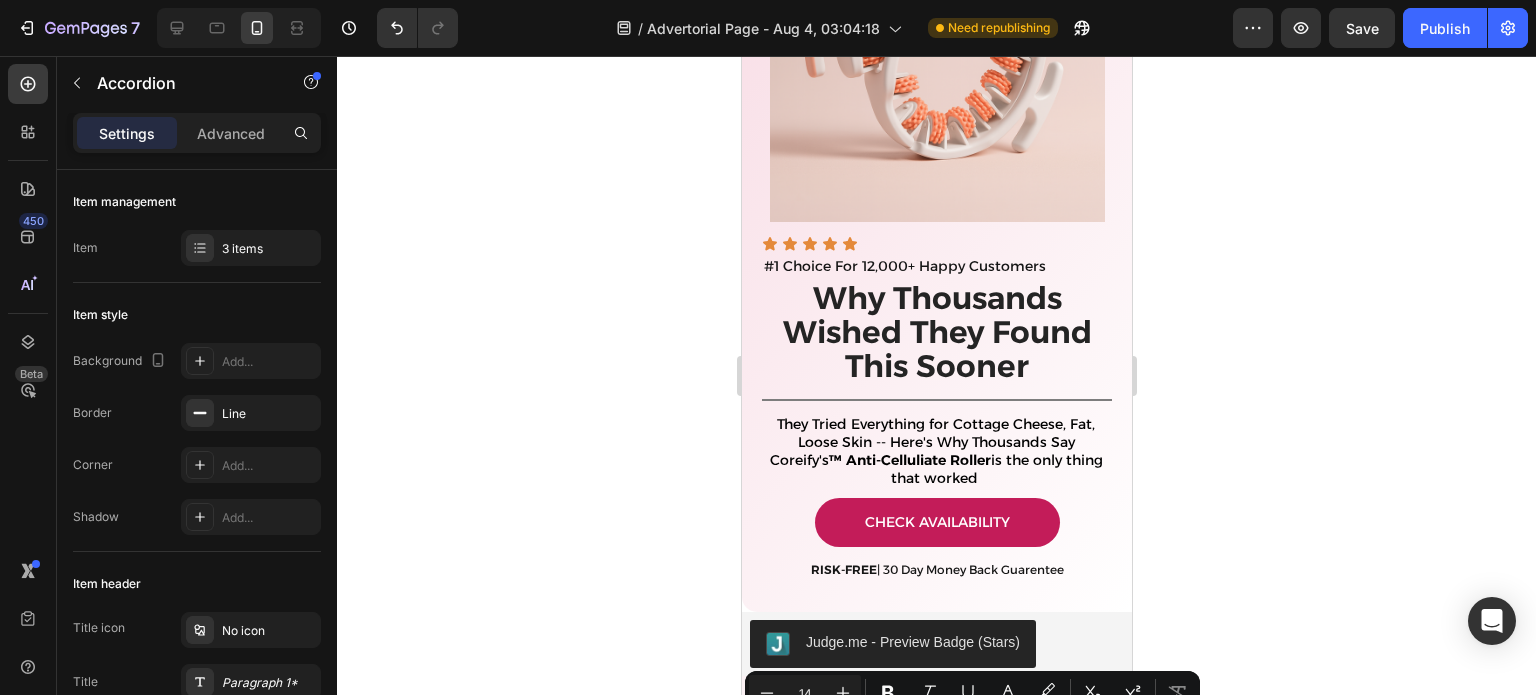 type on "16" 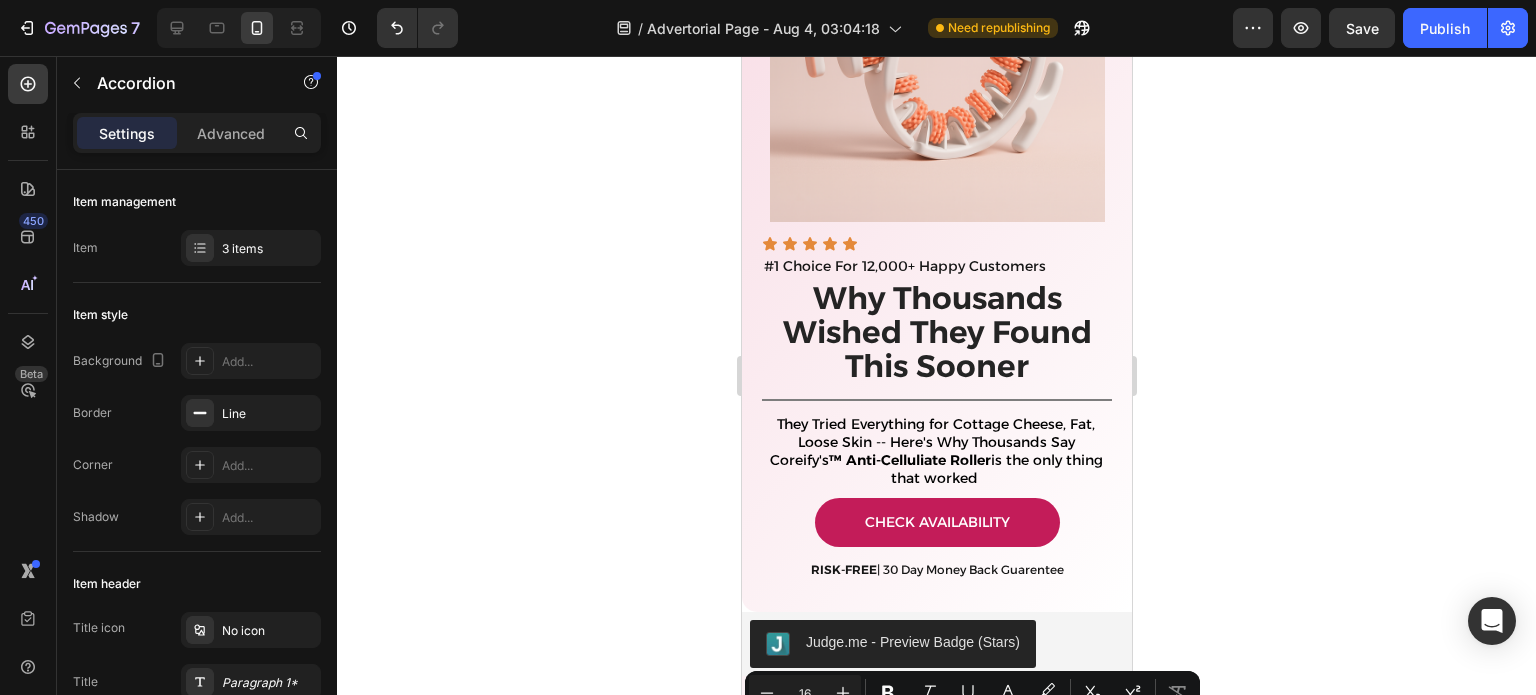 scroll, scrollTop: 5396, scrollLeft: 0, axis: vertical 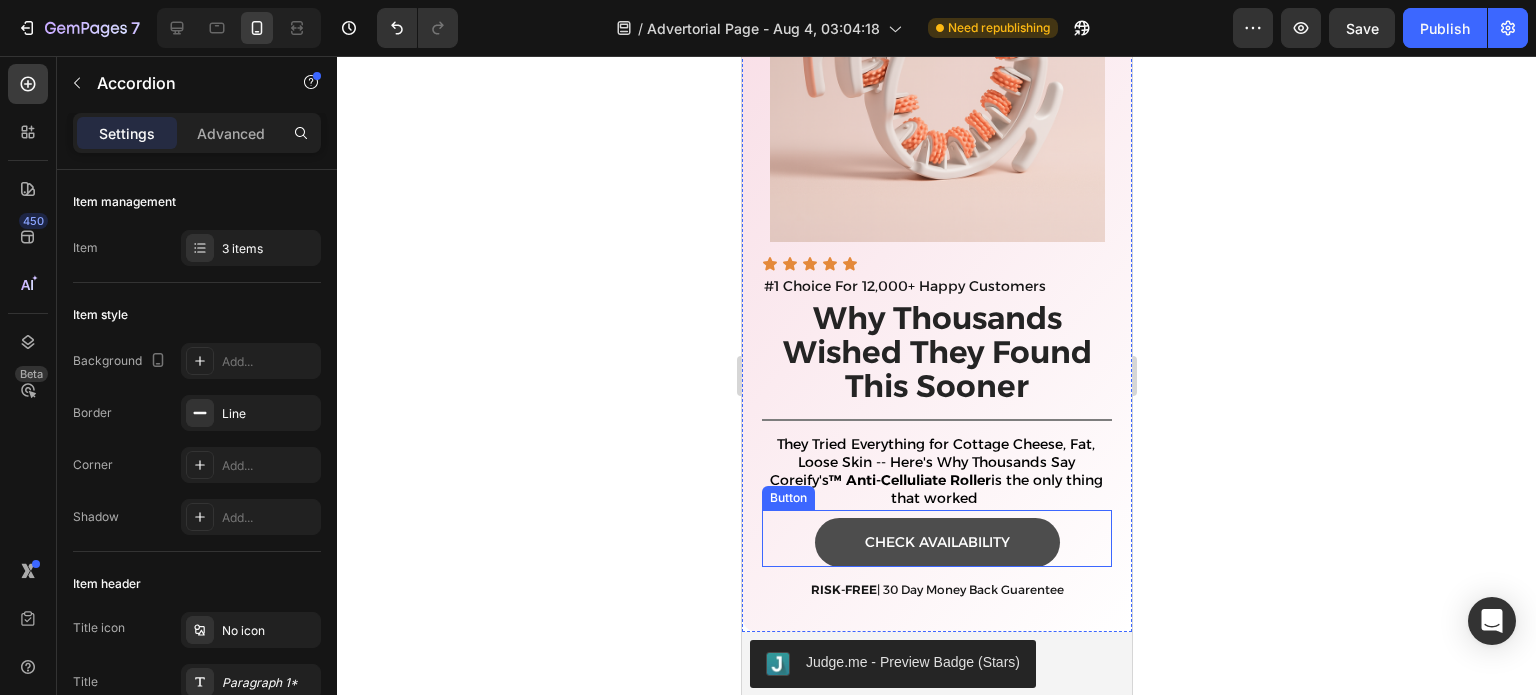 click on "Check Availability" at bounding box center [936, 542] 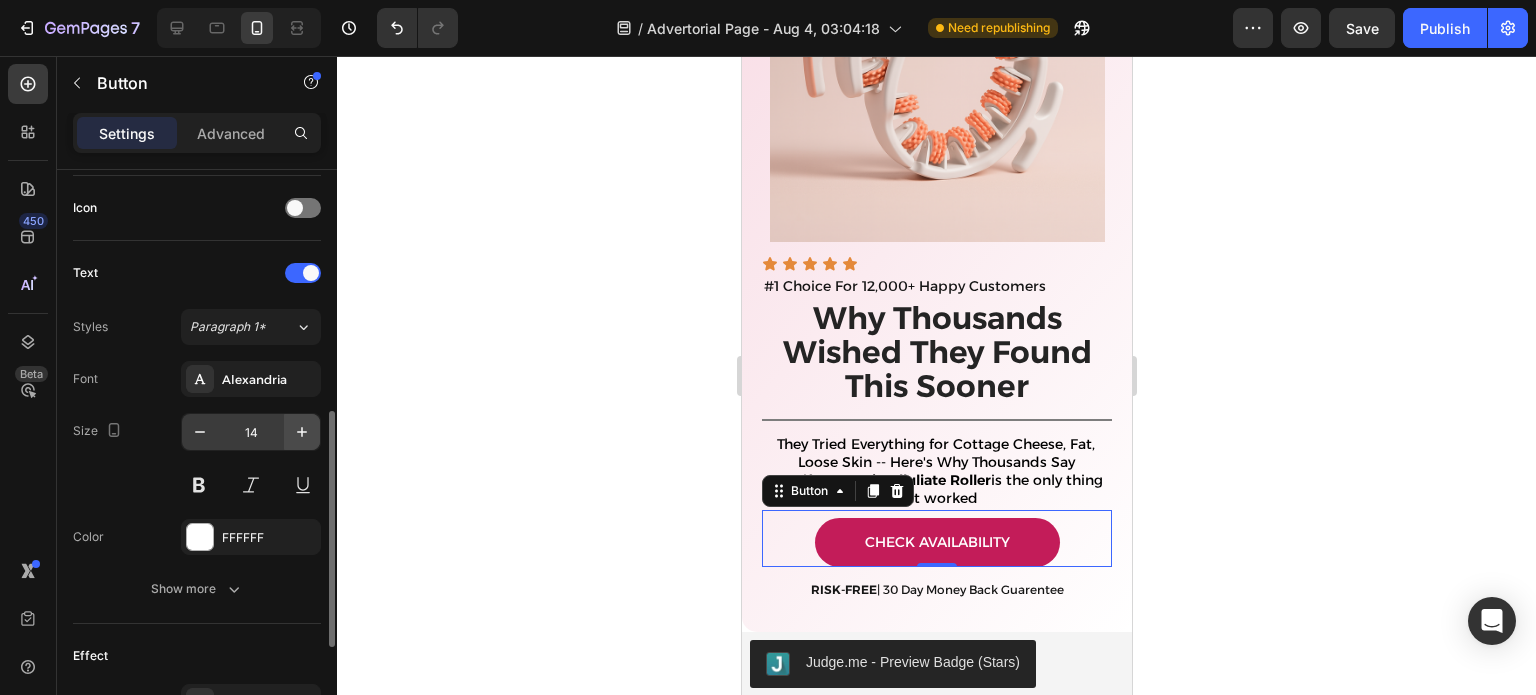 scroll, scrollTop: 596, scrollLeft: 0, axis: vertical 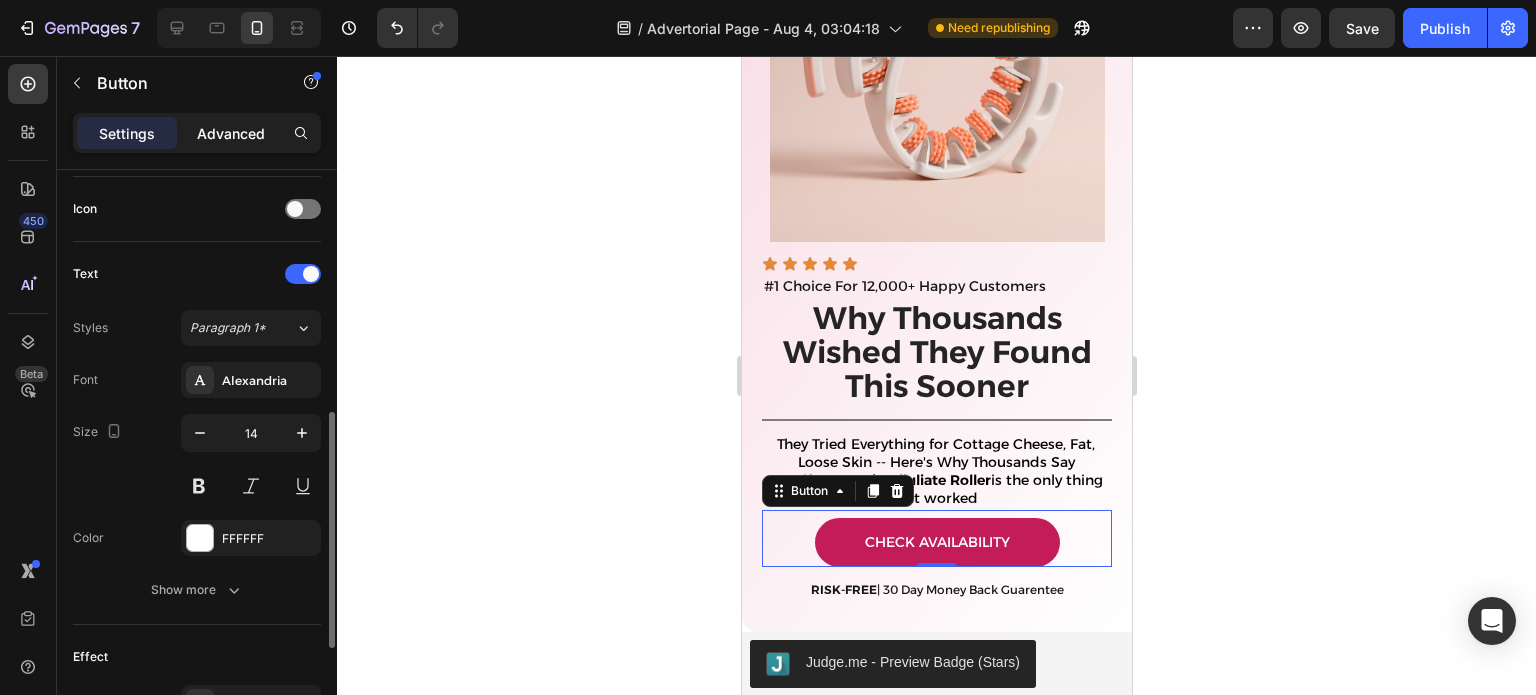 click on "Advanced" at bounding box center [231, 133] 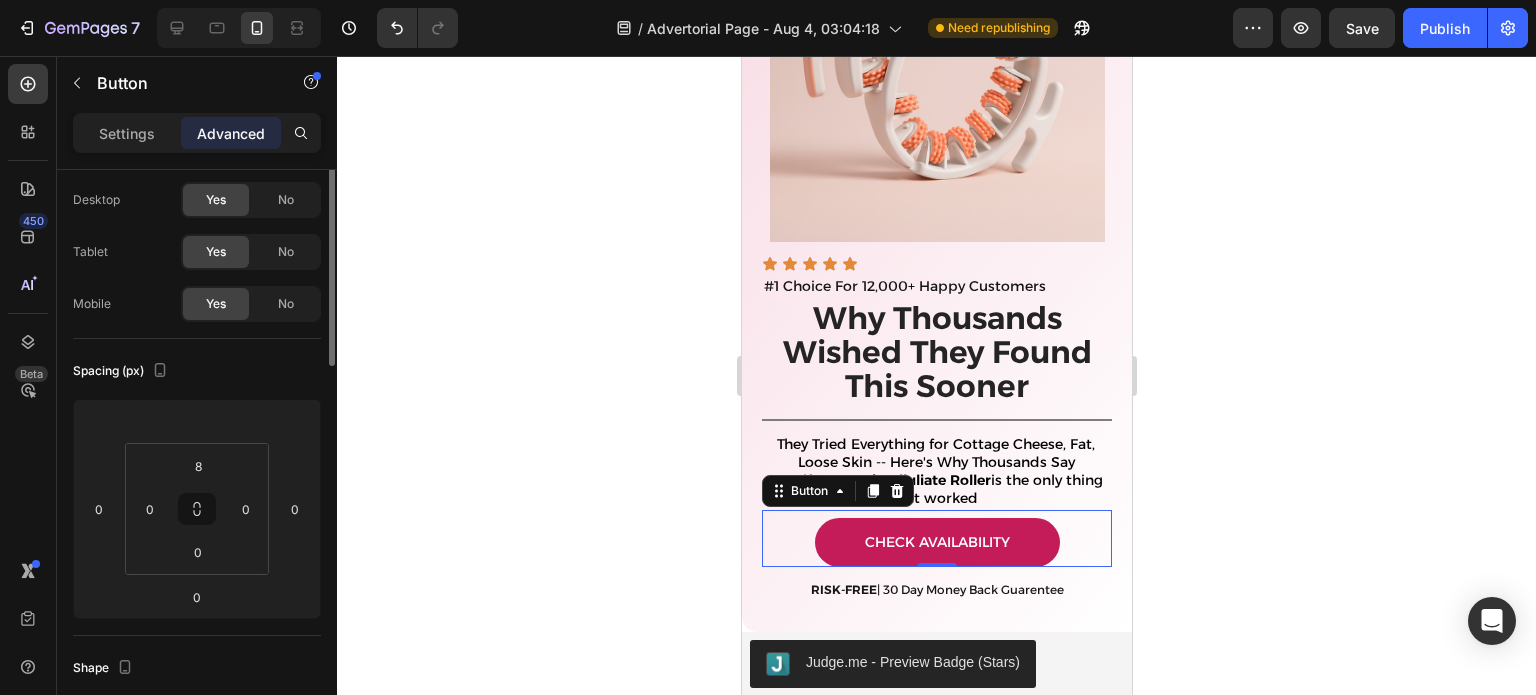 scroll, scrollTop: 0, scrollLeft: 0, axis: both 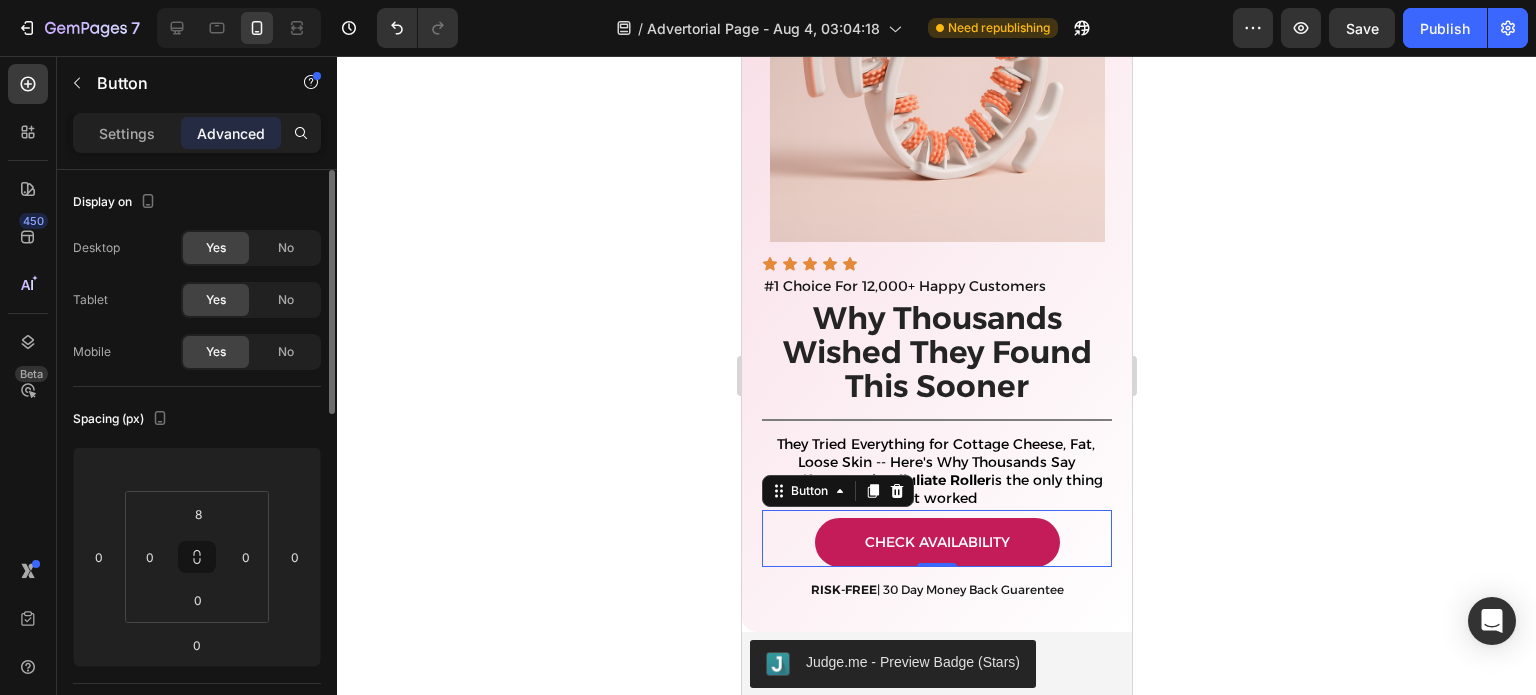 click at bounding box center [303, 133] 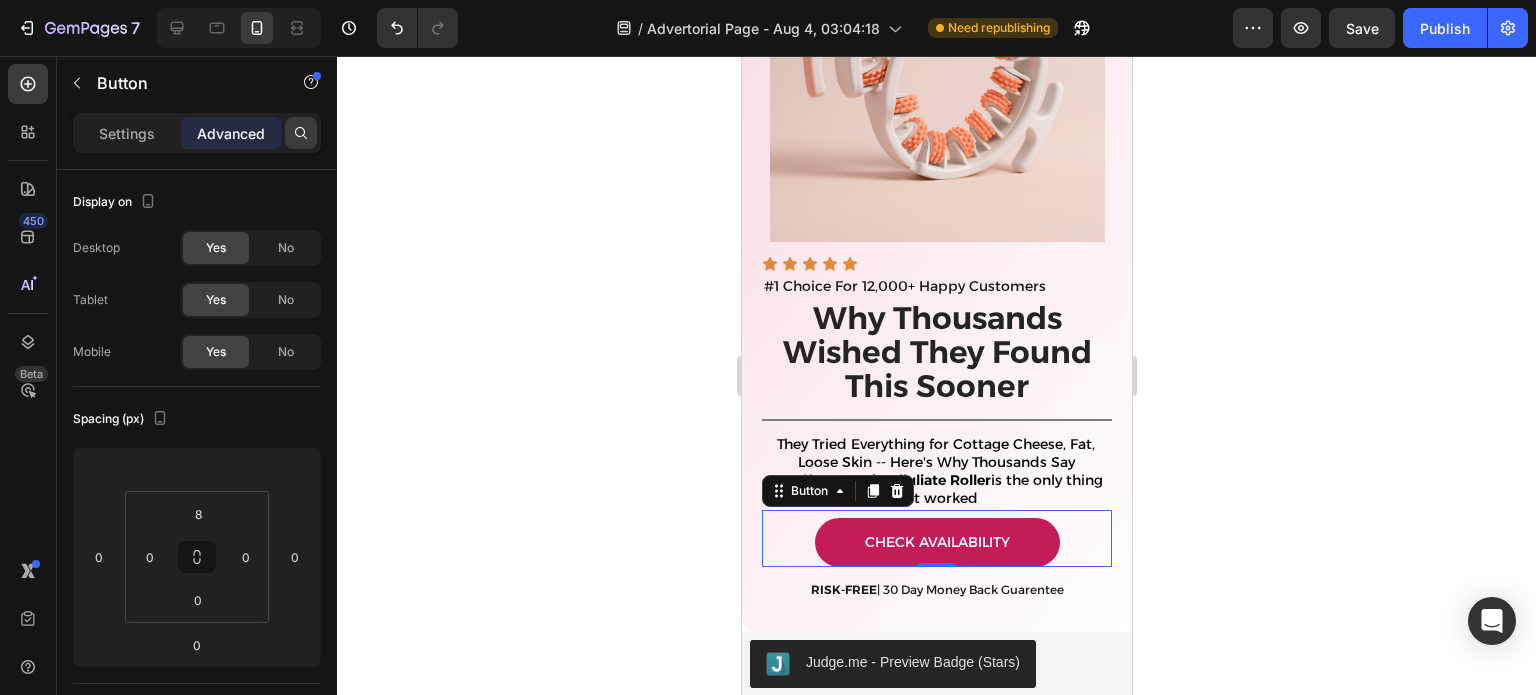 click at bounding box center (301, 133) 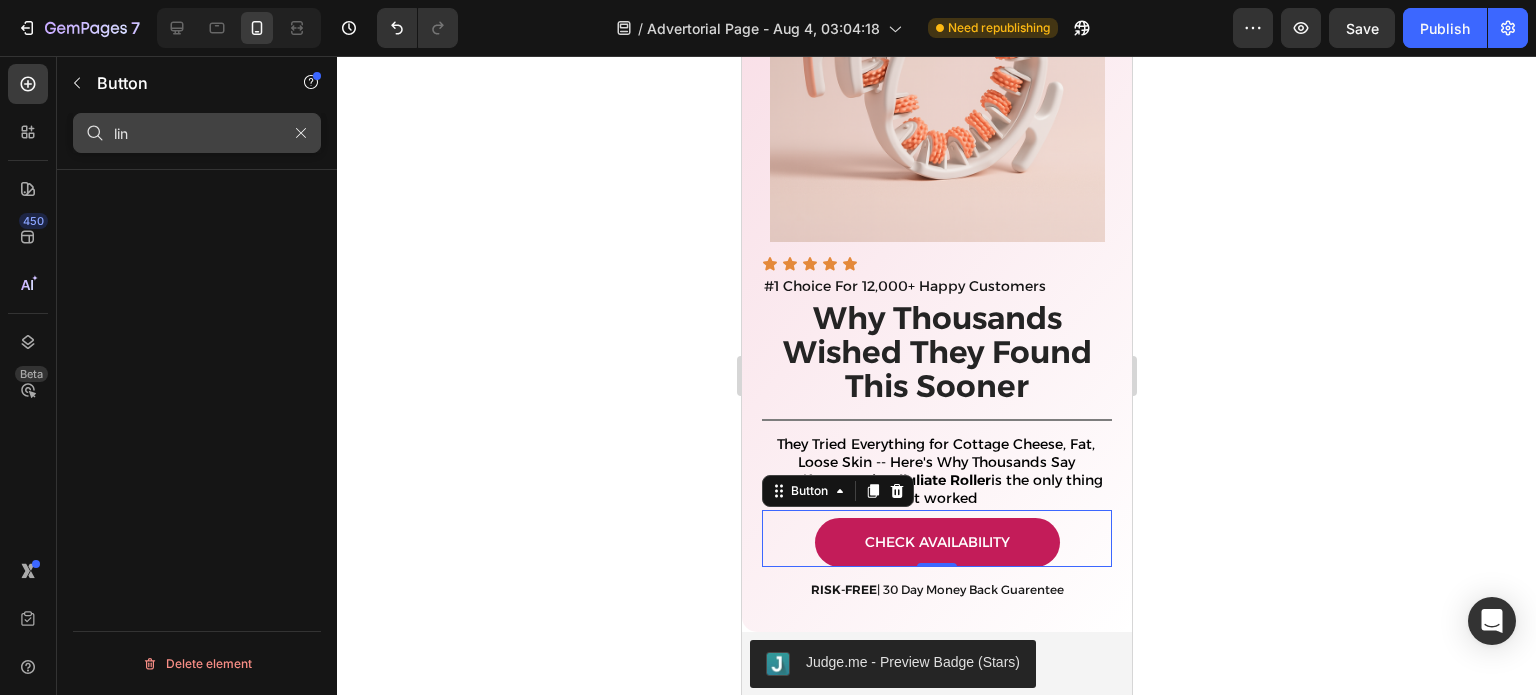 type on "link" 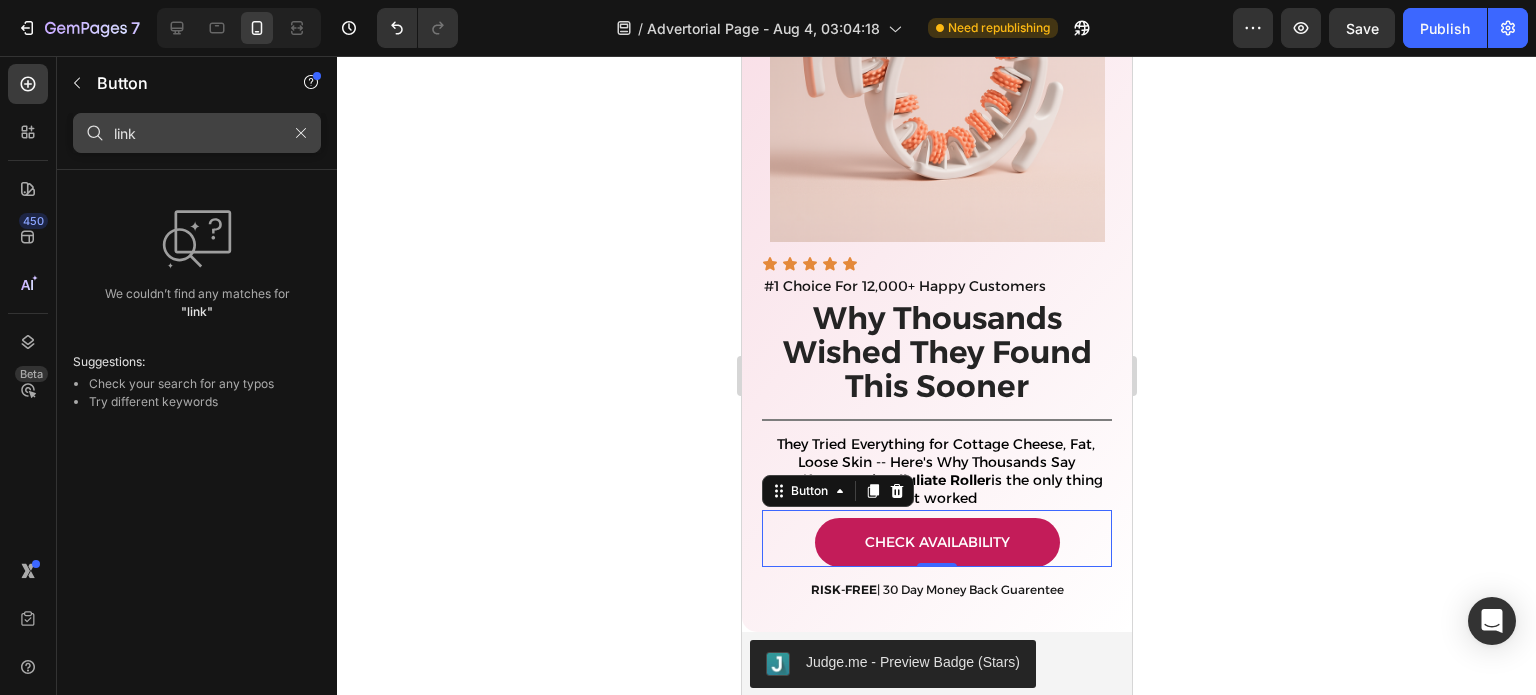 click on "link" 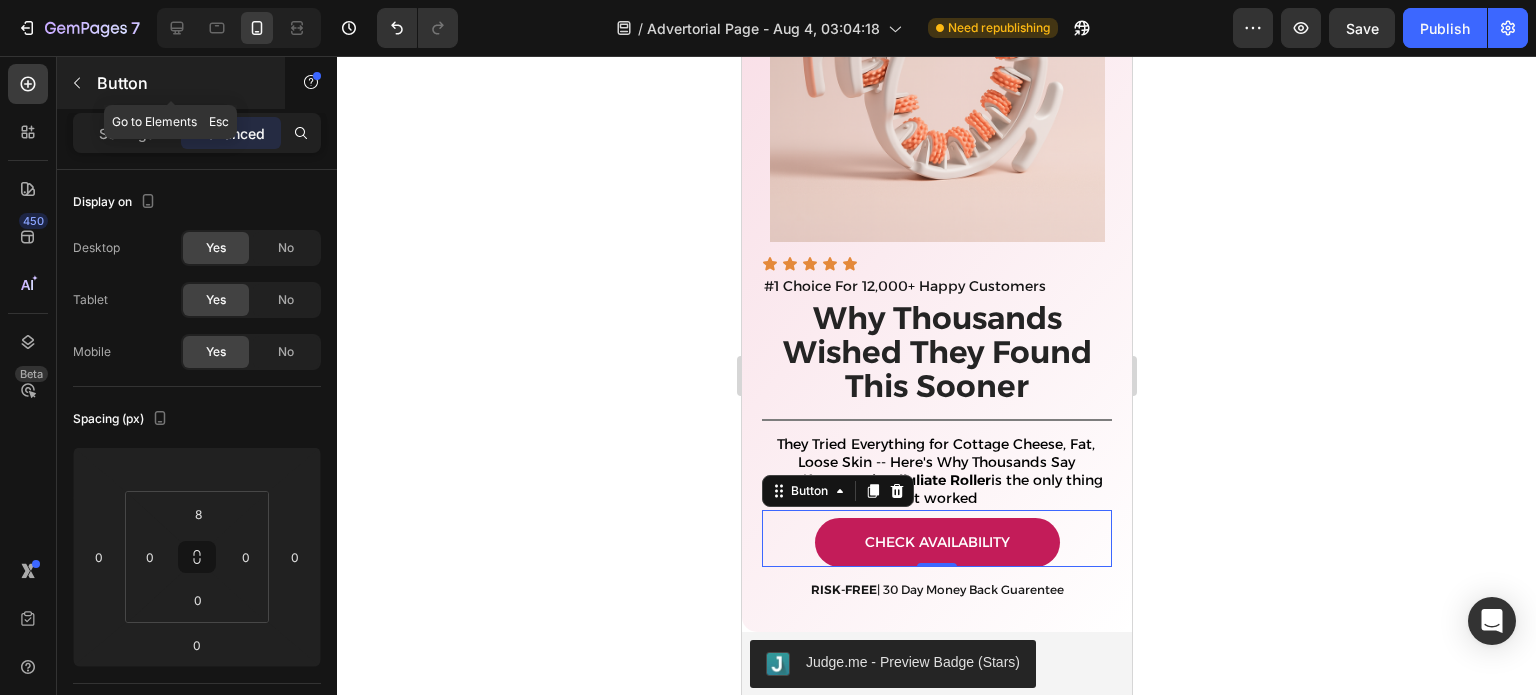 click 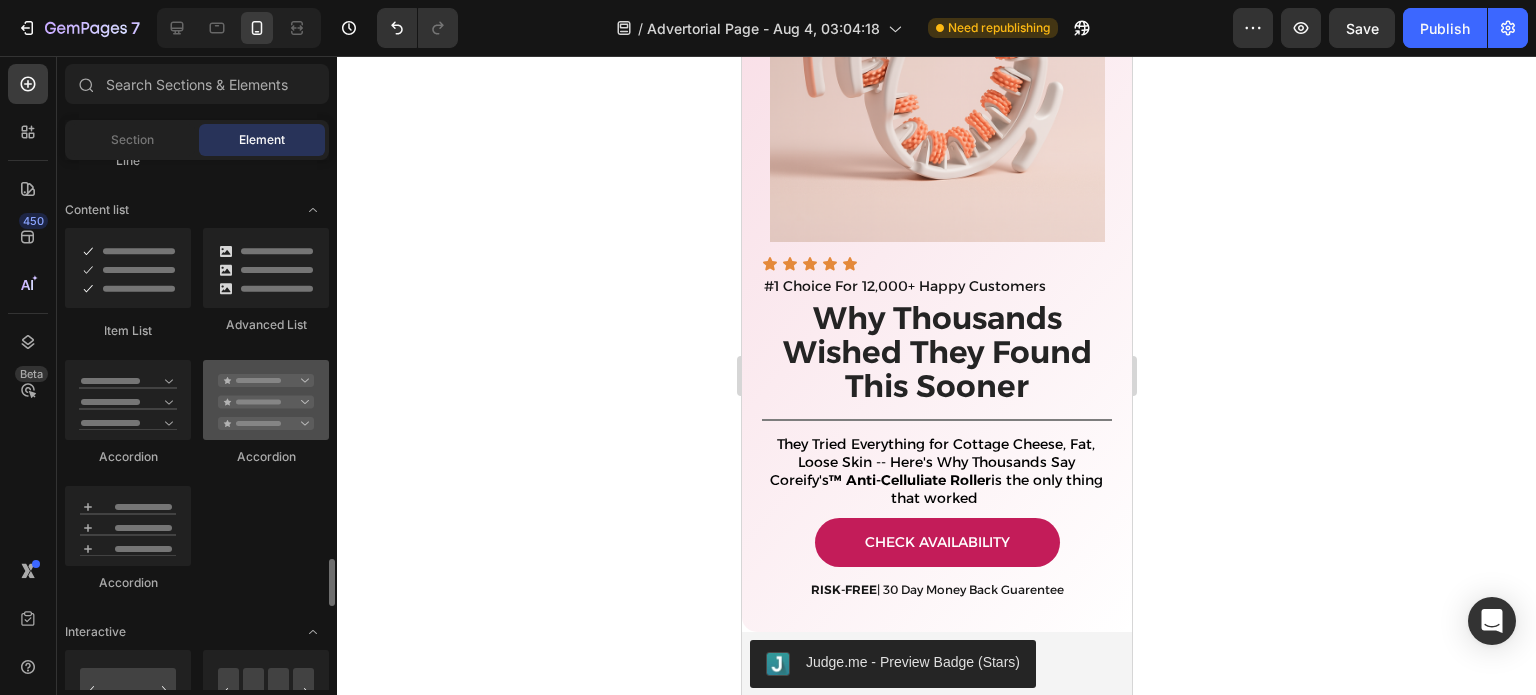 scroll, scrollTop: 2012, scrollLeft: 0, axis: vertical 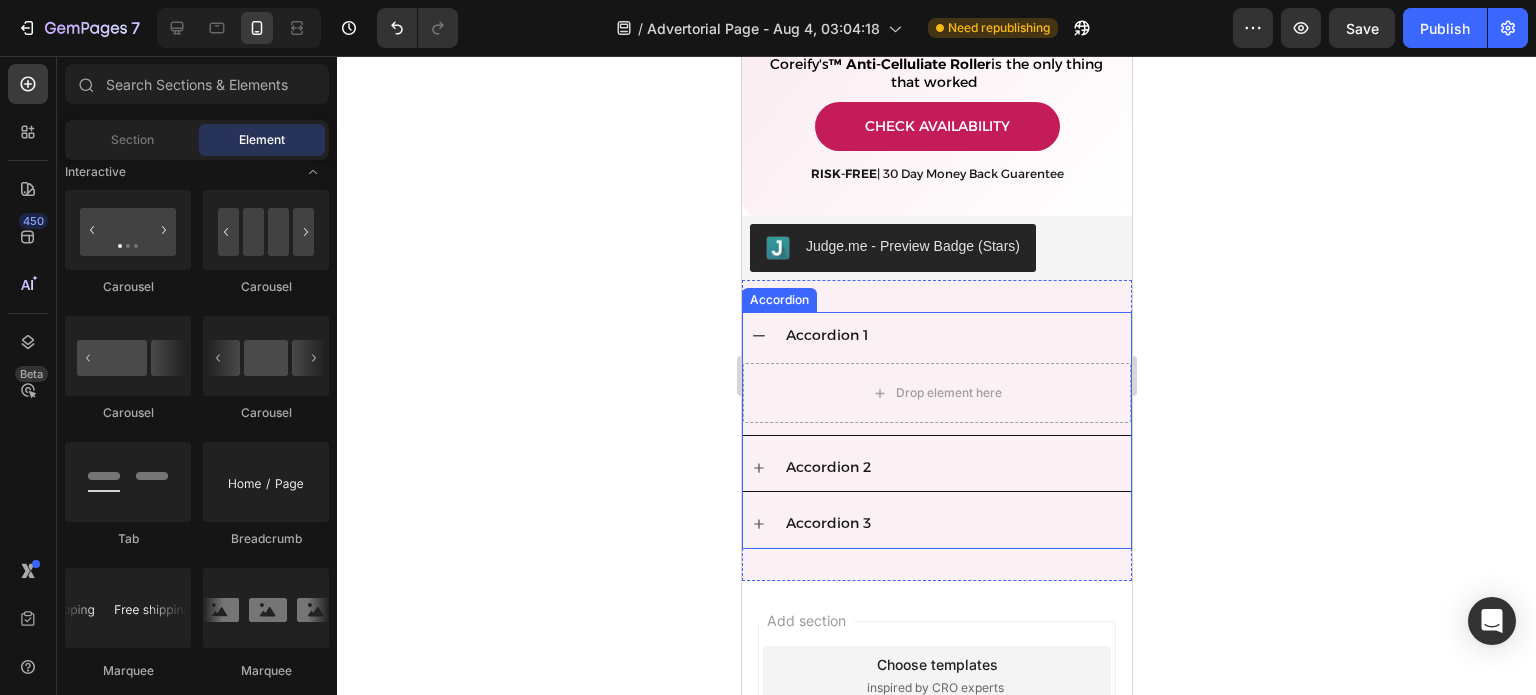 click on "Accordion 1" at bounding box center [952, 335] 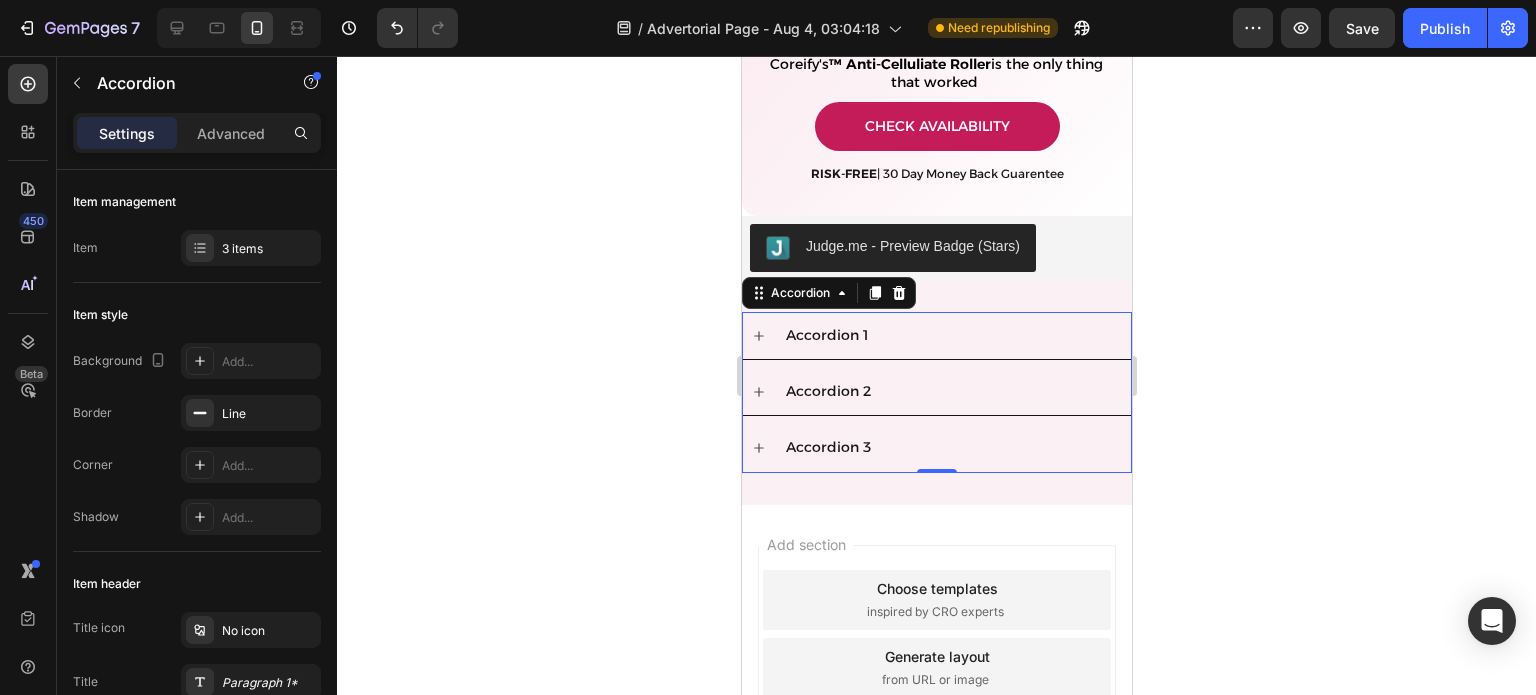 click on "Accordion 1" at bounding box center (826, 335) 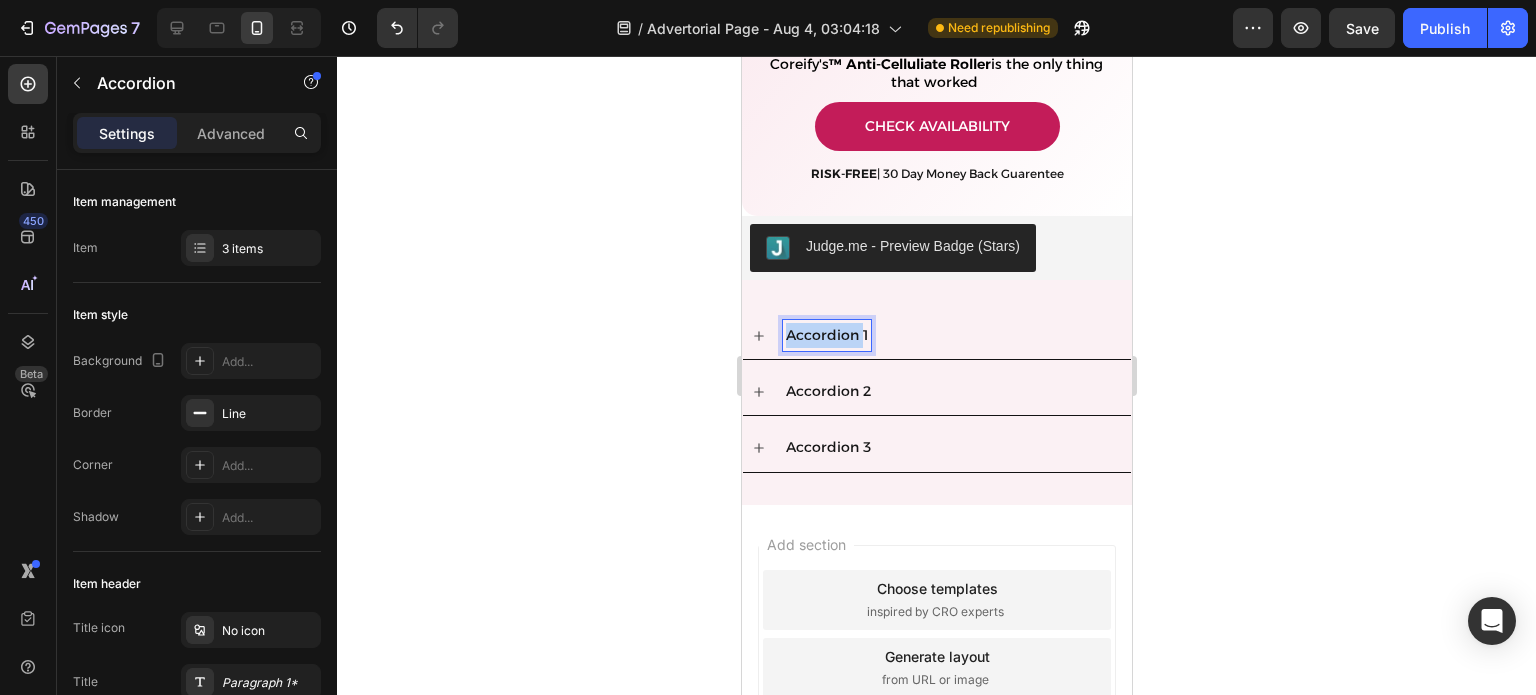 click on "Accordion 1" at bounding box center (826, 335) 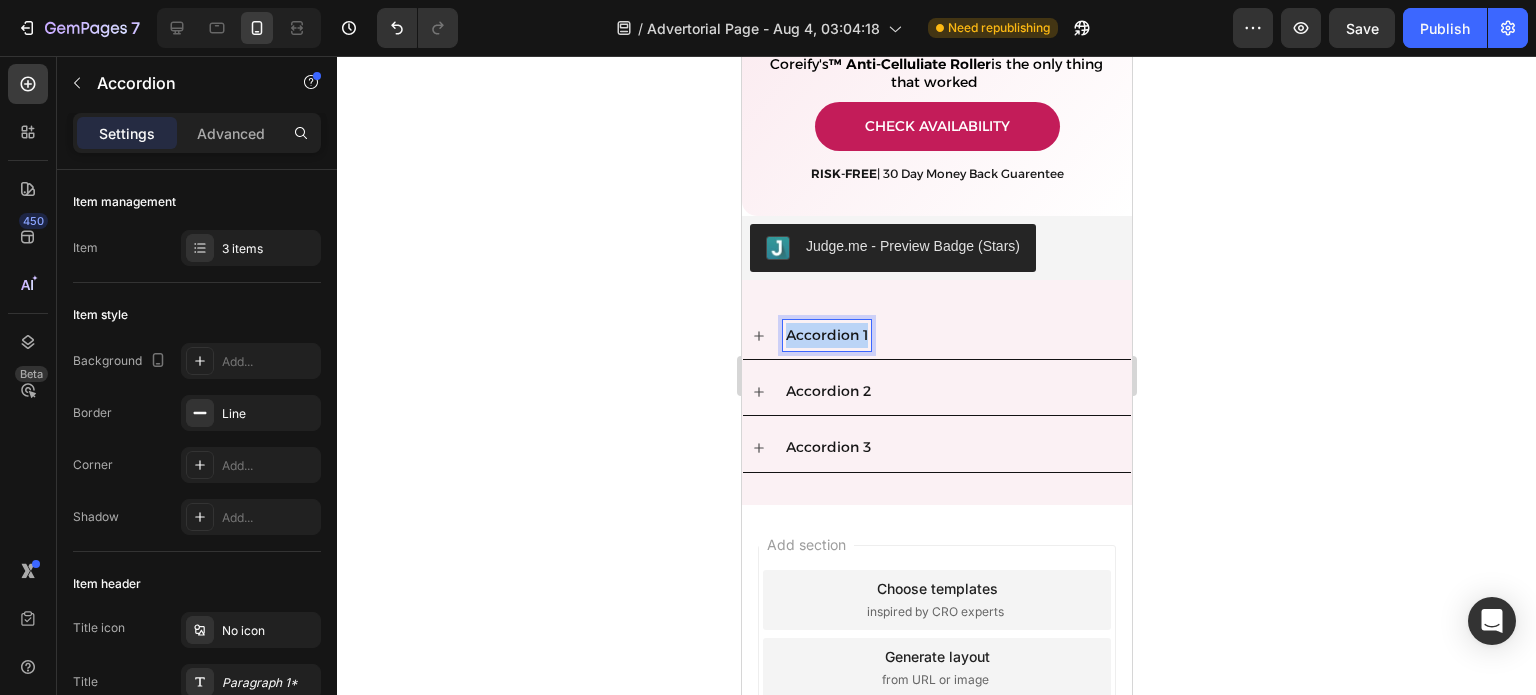 click on "Accordion 1" at bounding box center (826, 335) 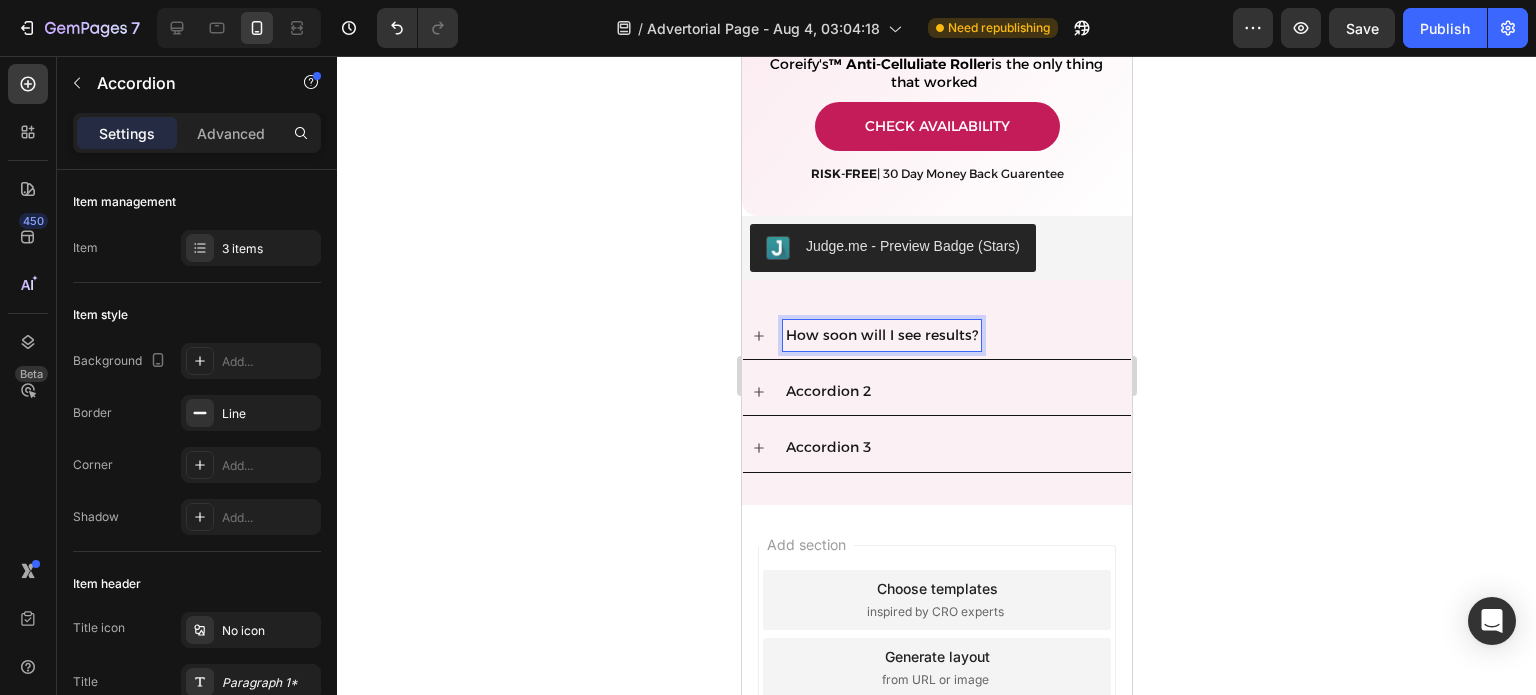 click on "Accordion 2" at bounding box center (827, 391) 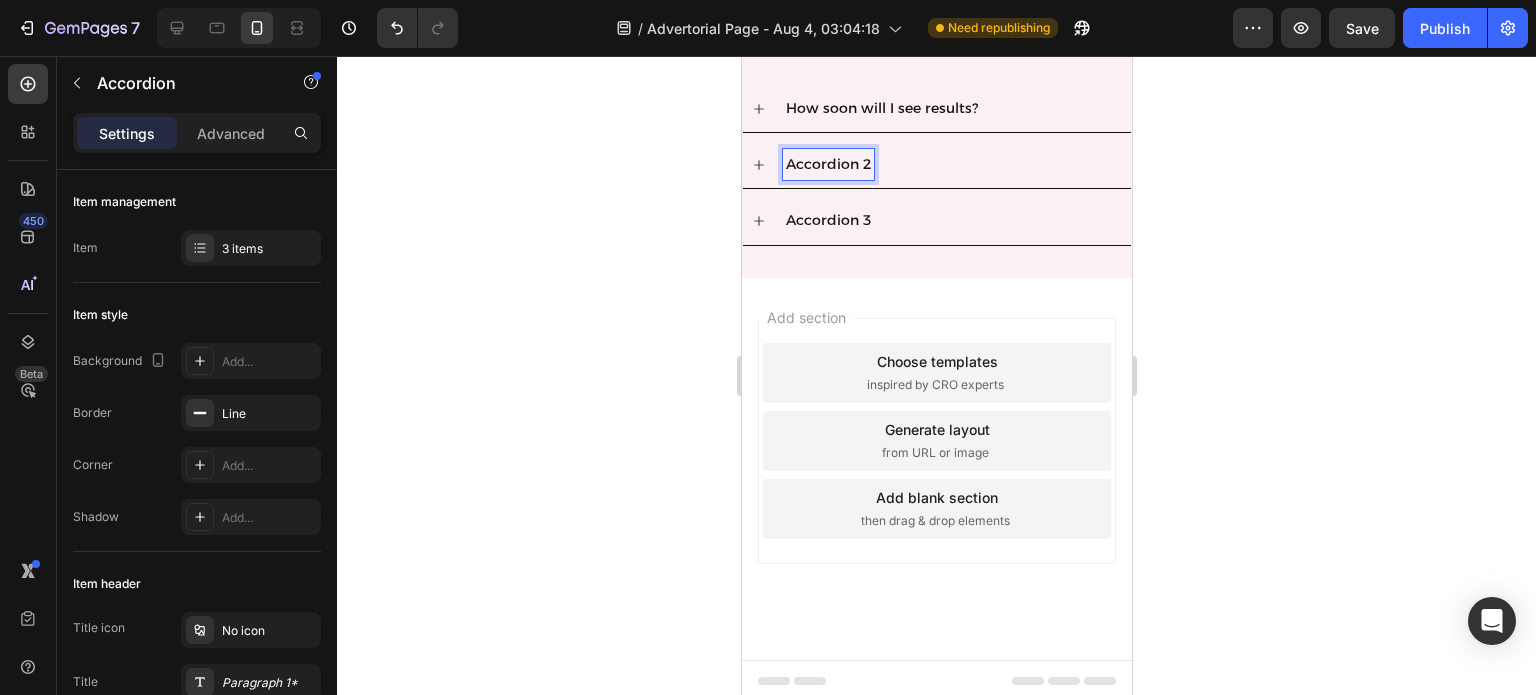 scroll, scrollTop: 6043, scrollLeft: 0, axis: vertical 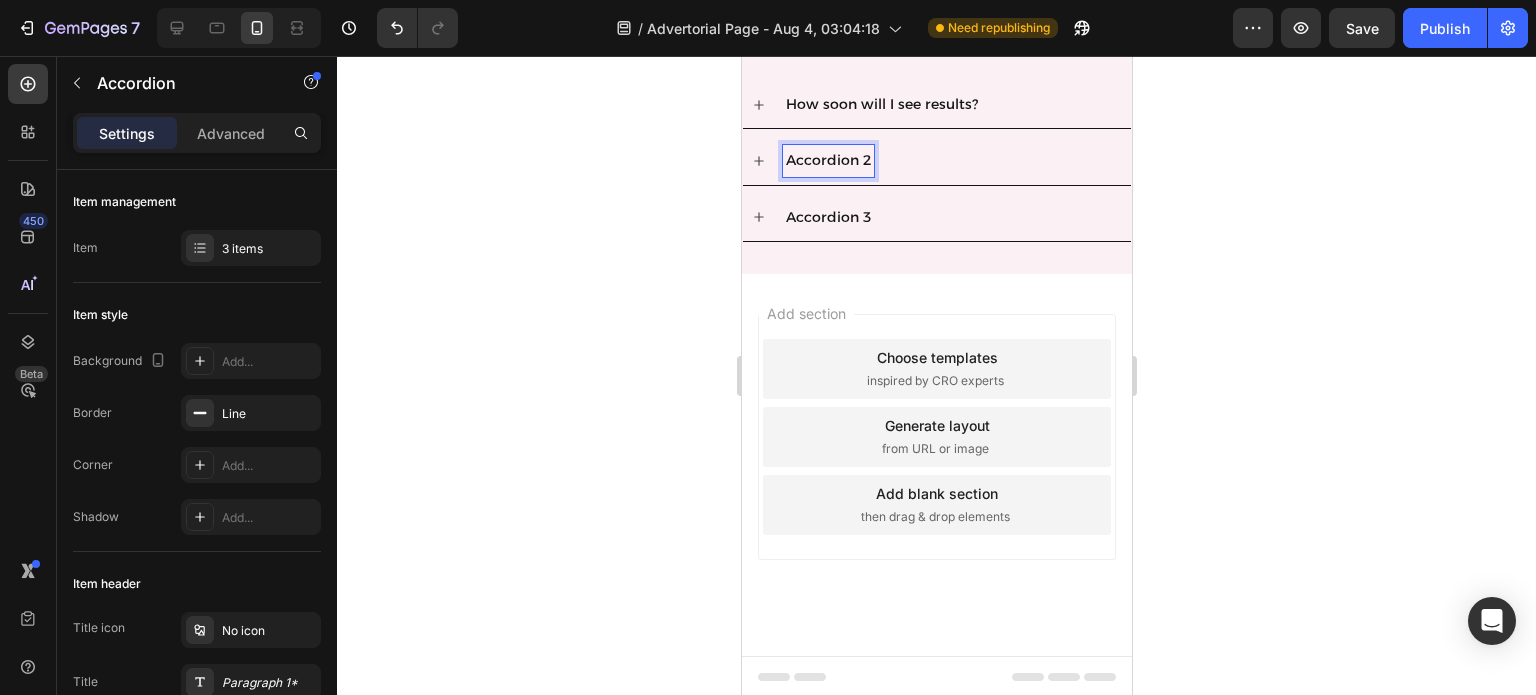 click on "Add blank section" at bounding box center [936, 493] 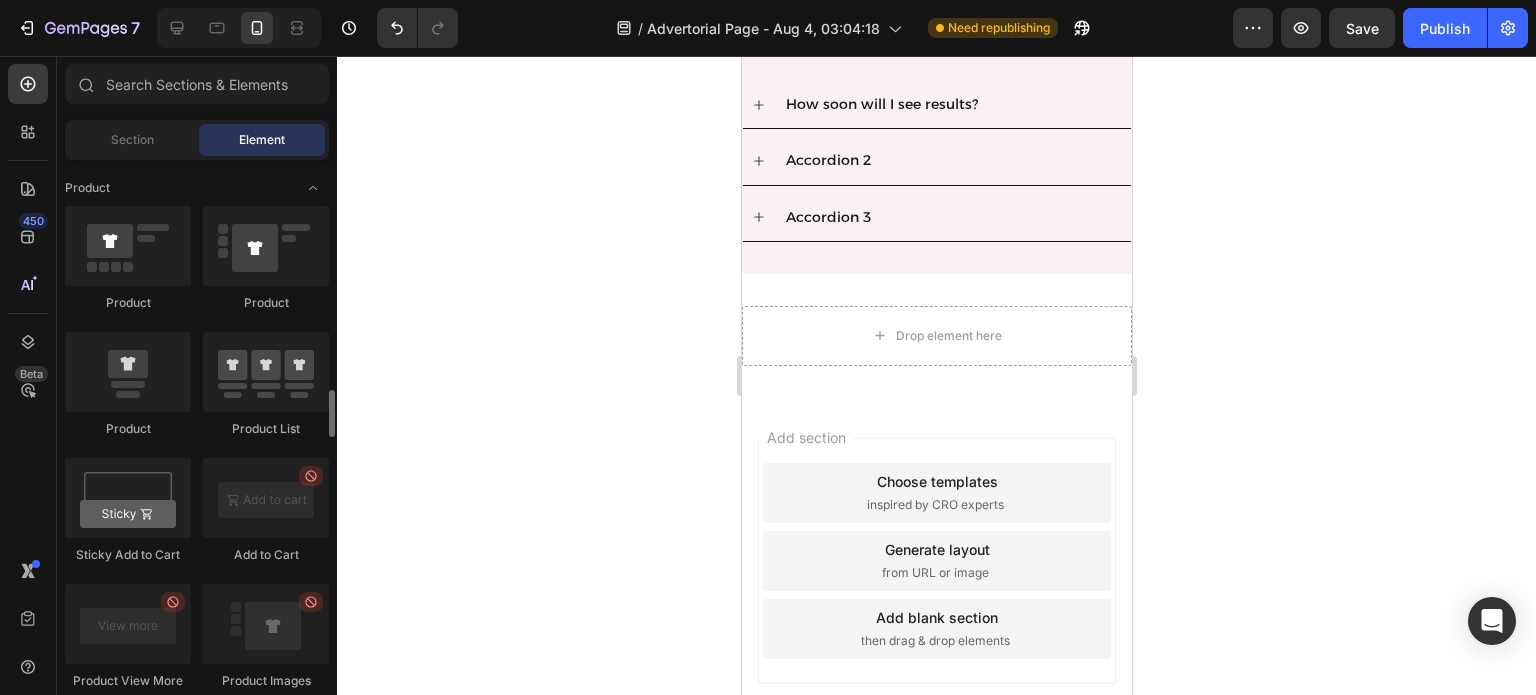 scroll, scrollTop: 2543, scrollLeft: 0, axis: vertical 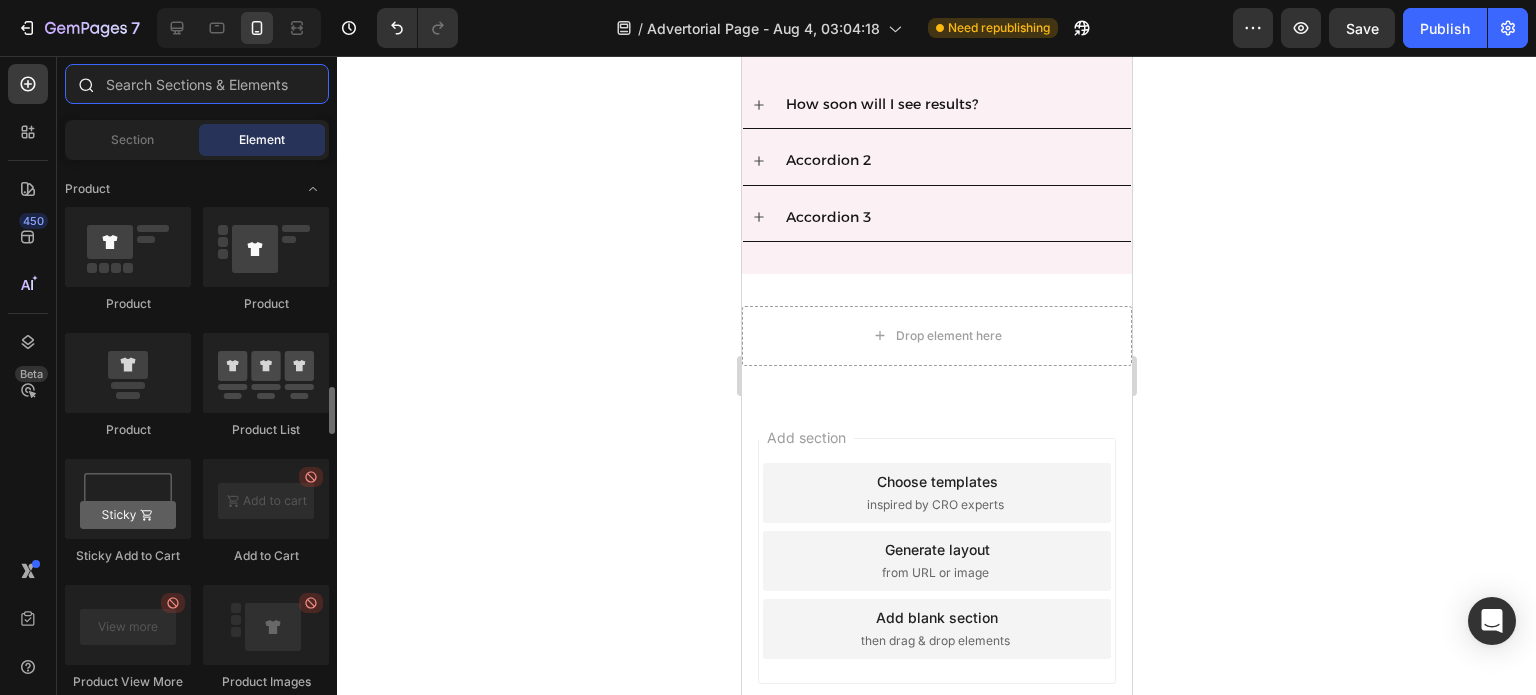 click at bounding box center [197, 84] 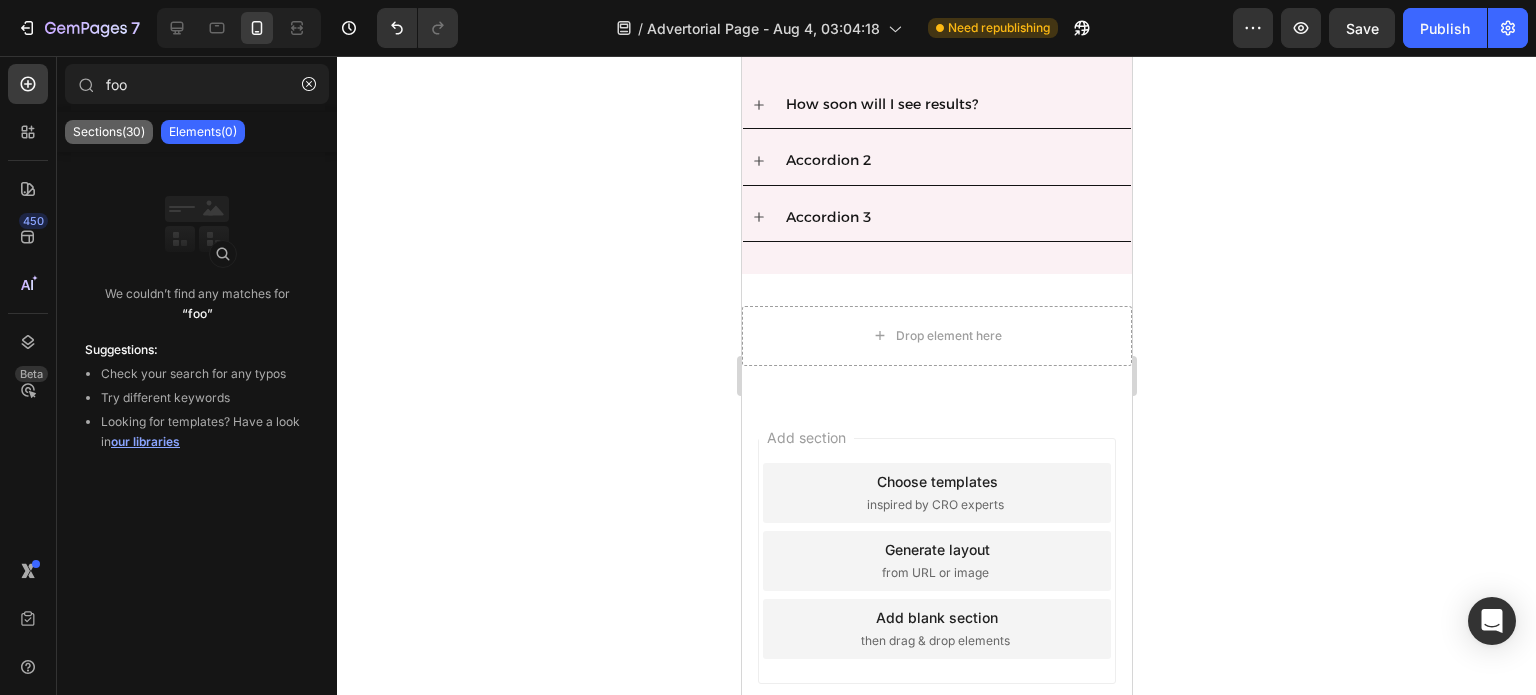 click on "Sections(30)" at bounding box center (109, 132) 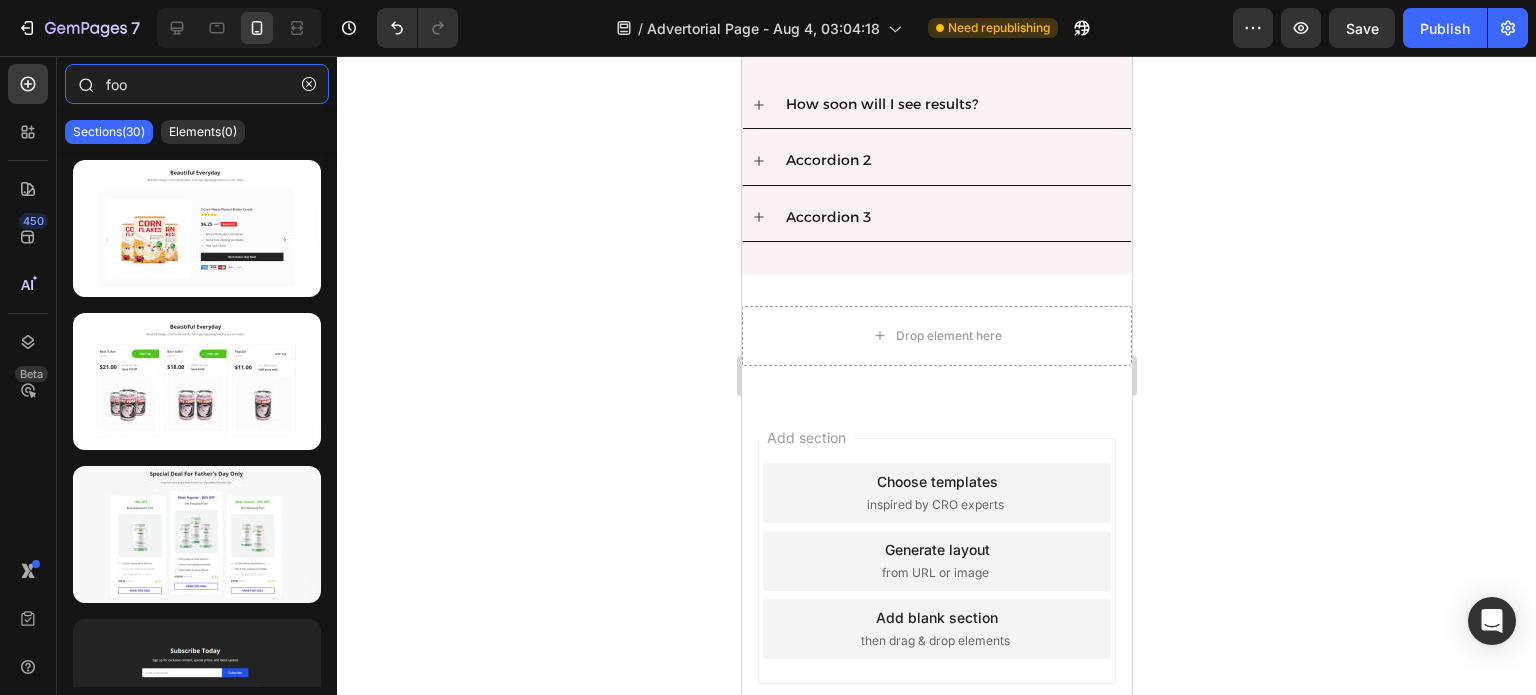 click on "foo" at bounding box center (197, 84) 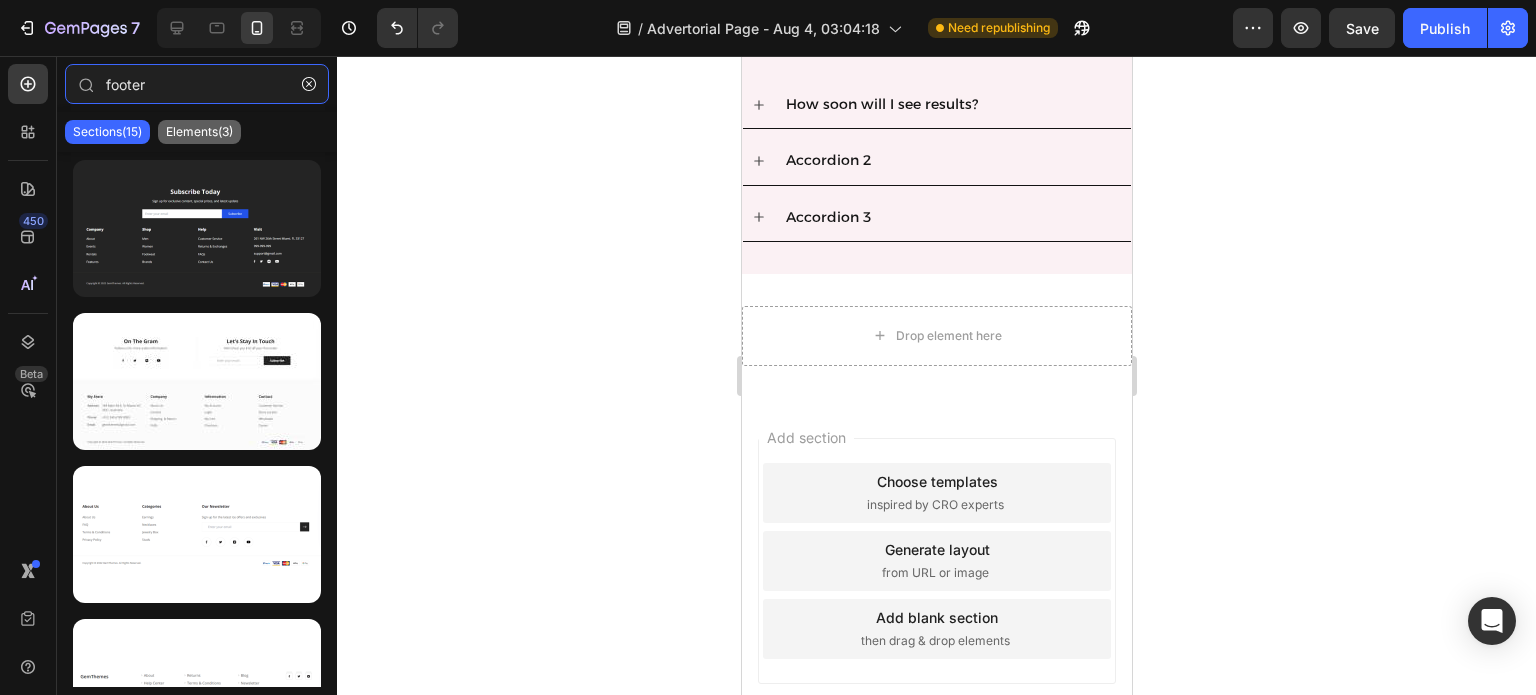 type on "footer" 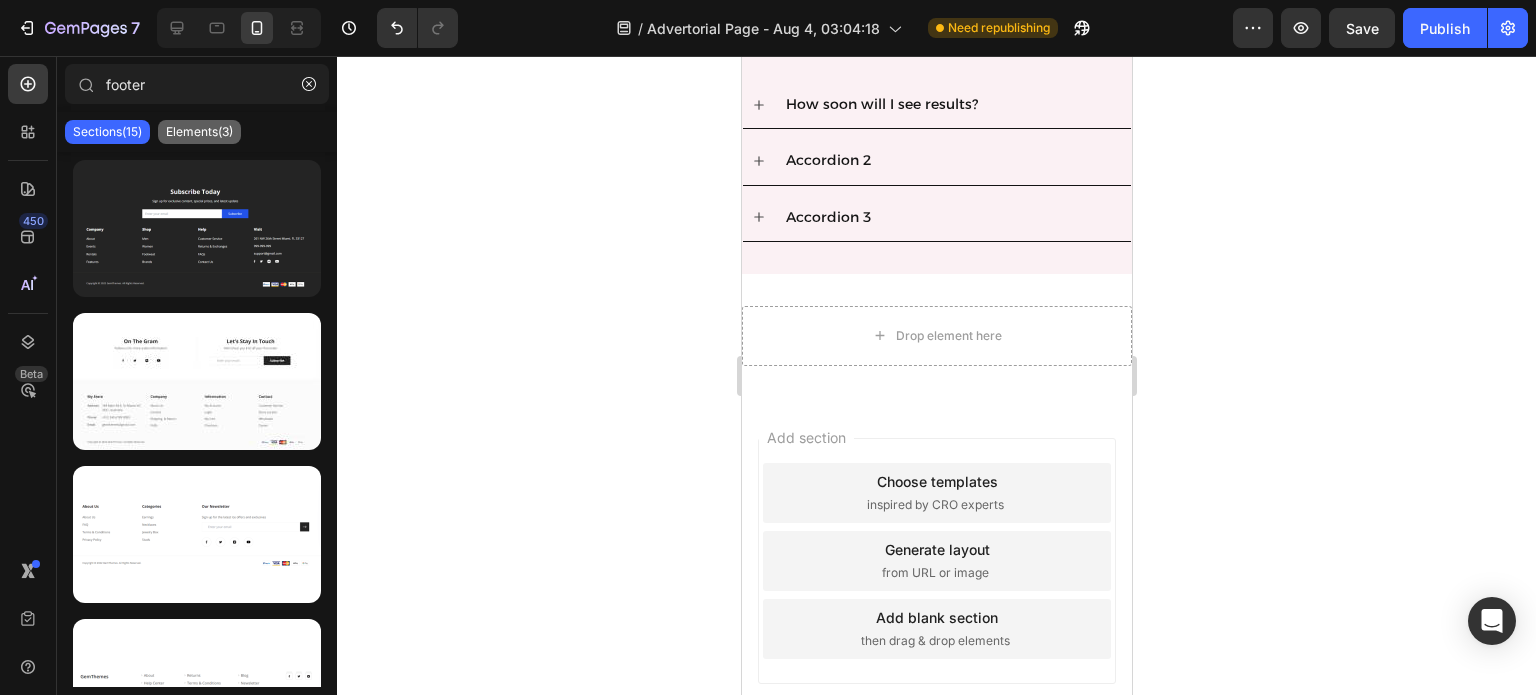 click on "Elements(3)" at bounding box center (199, 132) 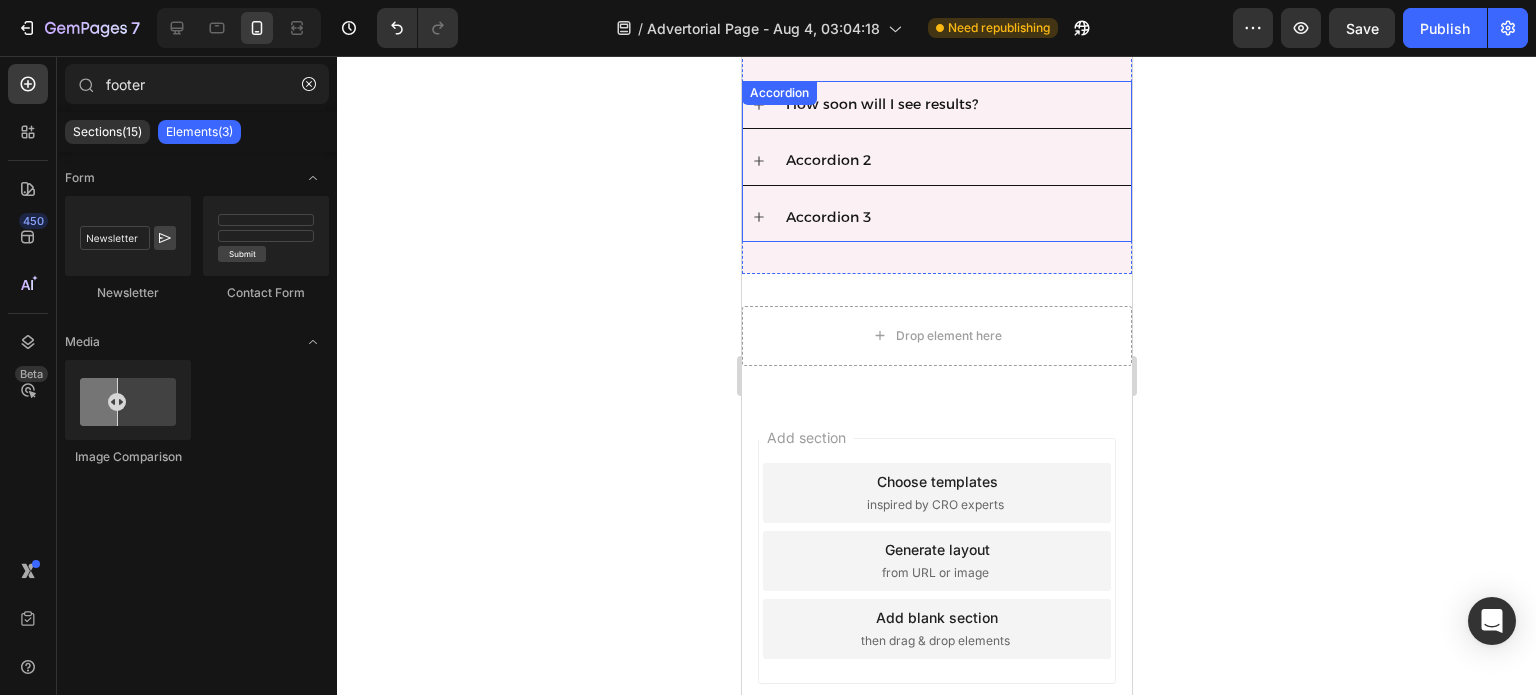 click on "Accordion 2" at bounding box center [827, 160] 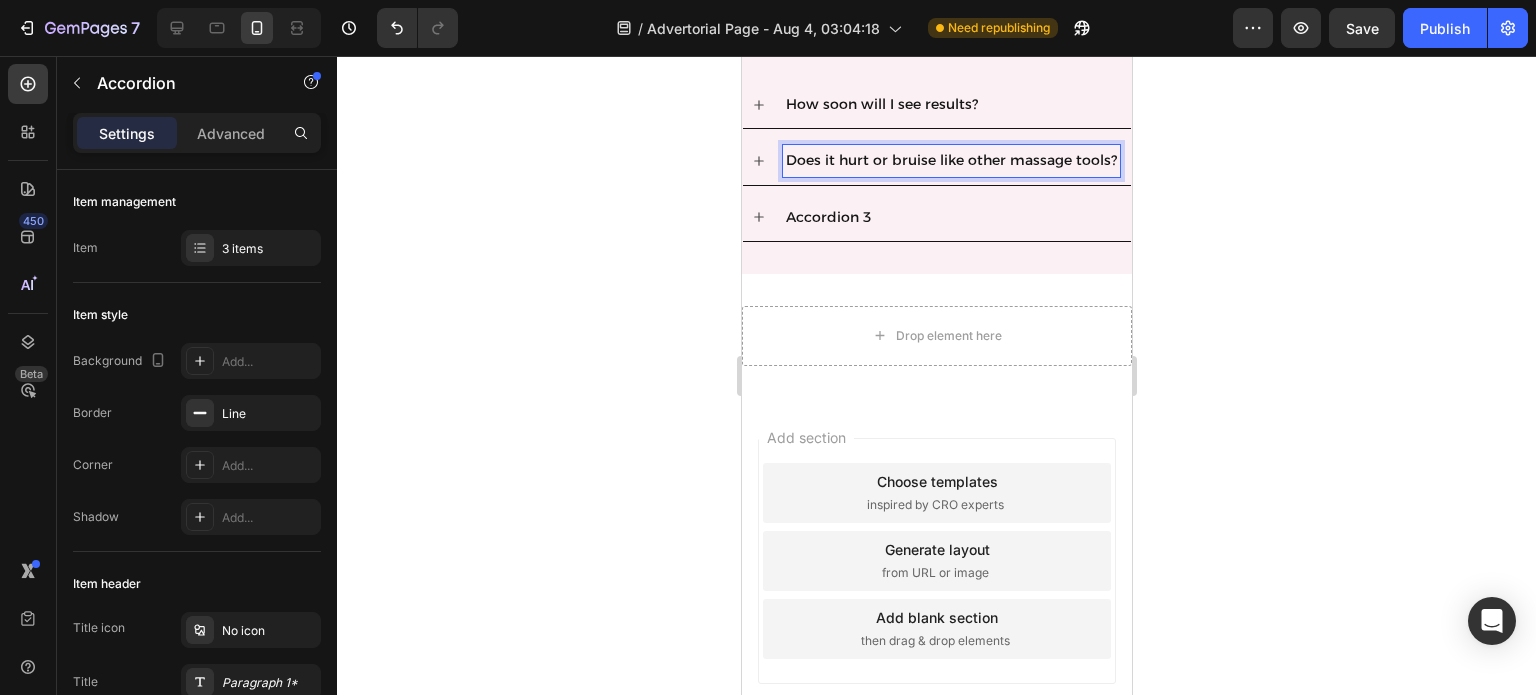 click on "Accordion 3" at bounding box center (827, 217) 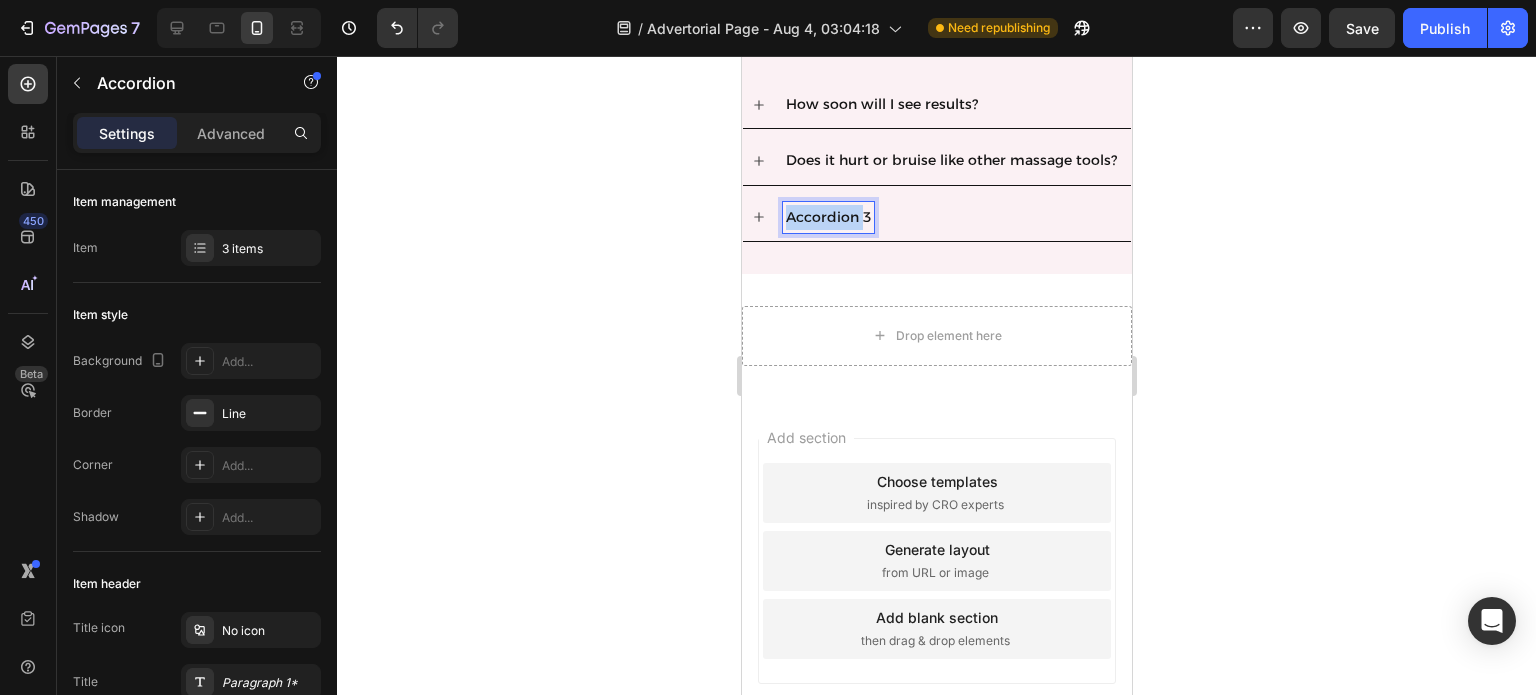 click on "Accordion 3" at bounding box center [827, 217] 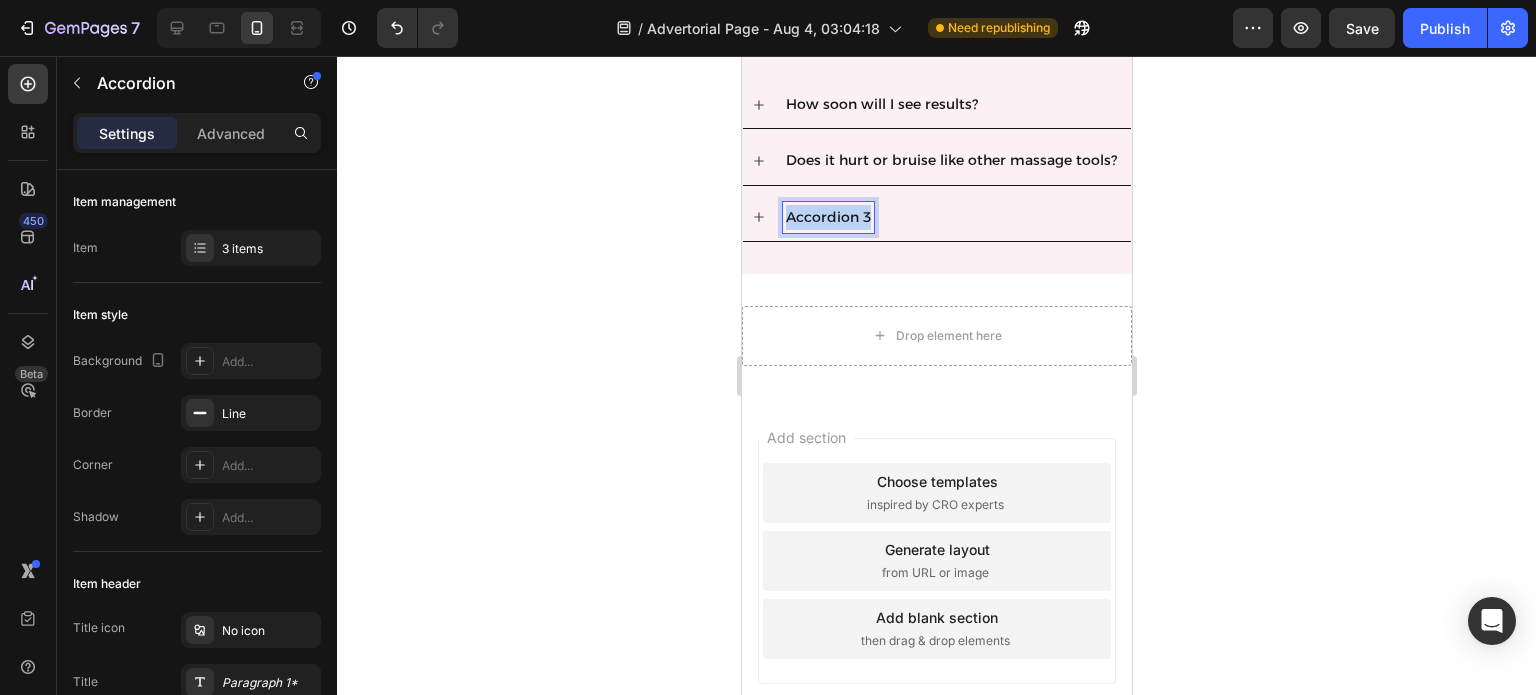 click on "Accordion 3" at bounding box center [827, 217] 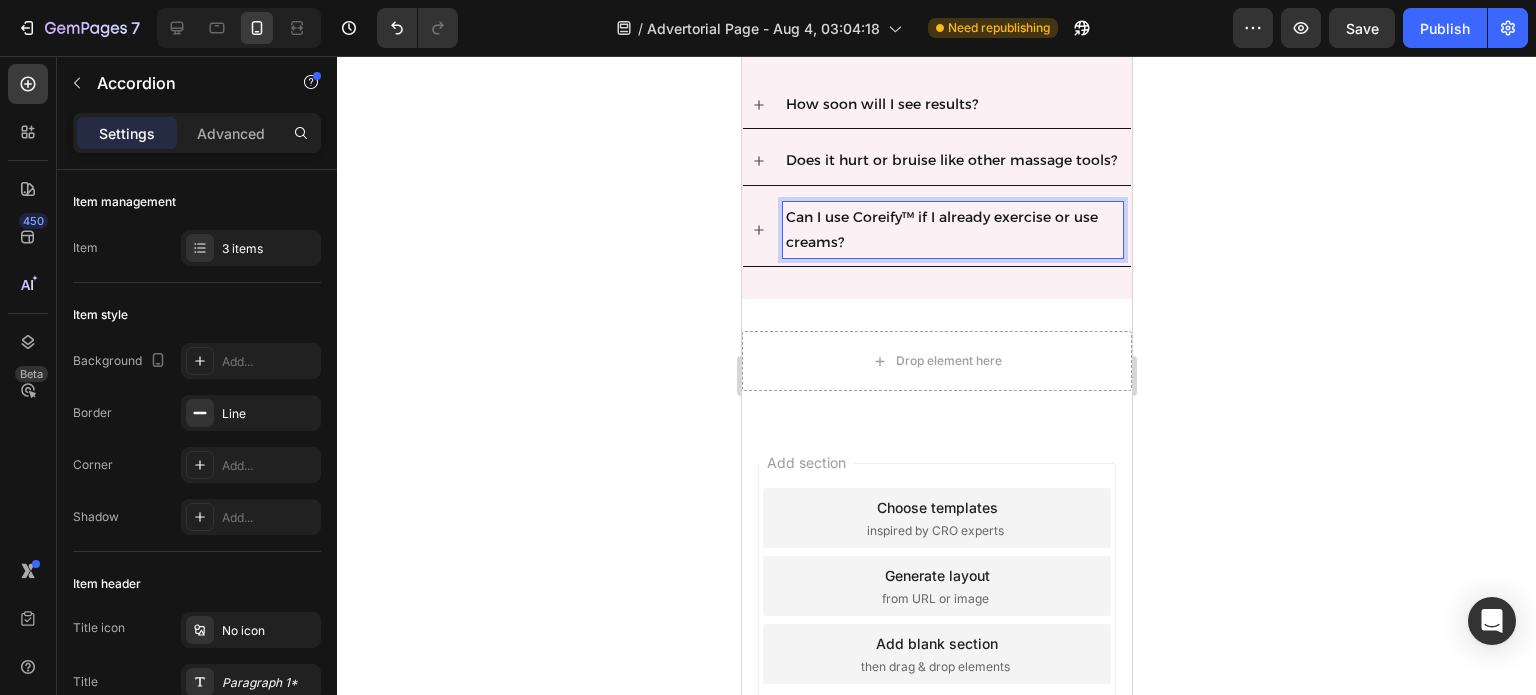 click on "How soon will I see results?" at bounding box center [936, 104] 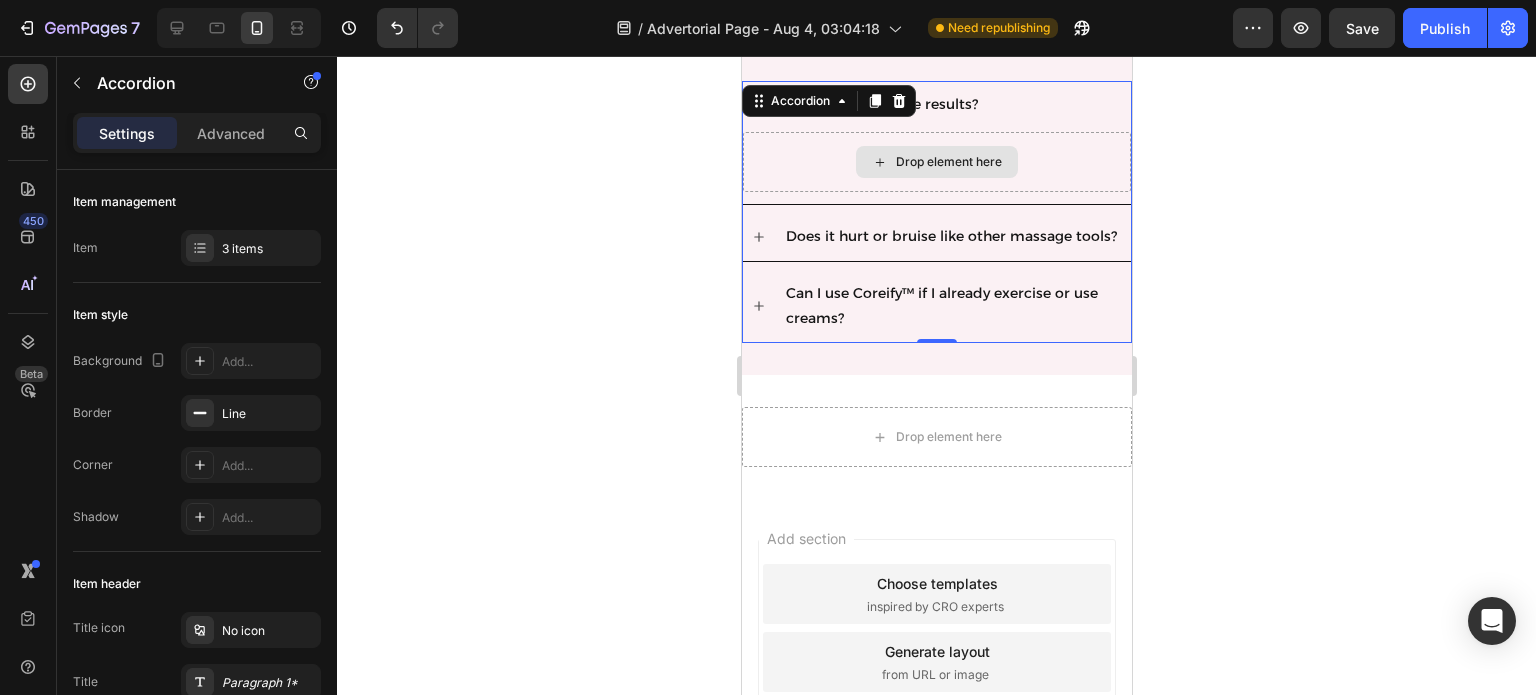 click on "Drop element here" at bounding box center (936, 162) 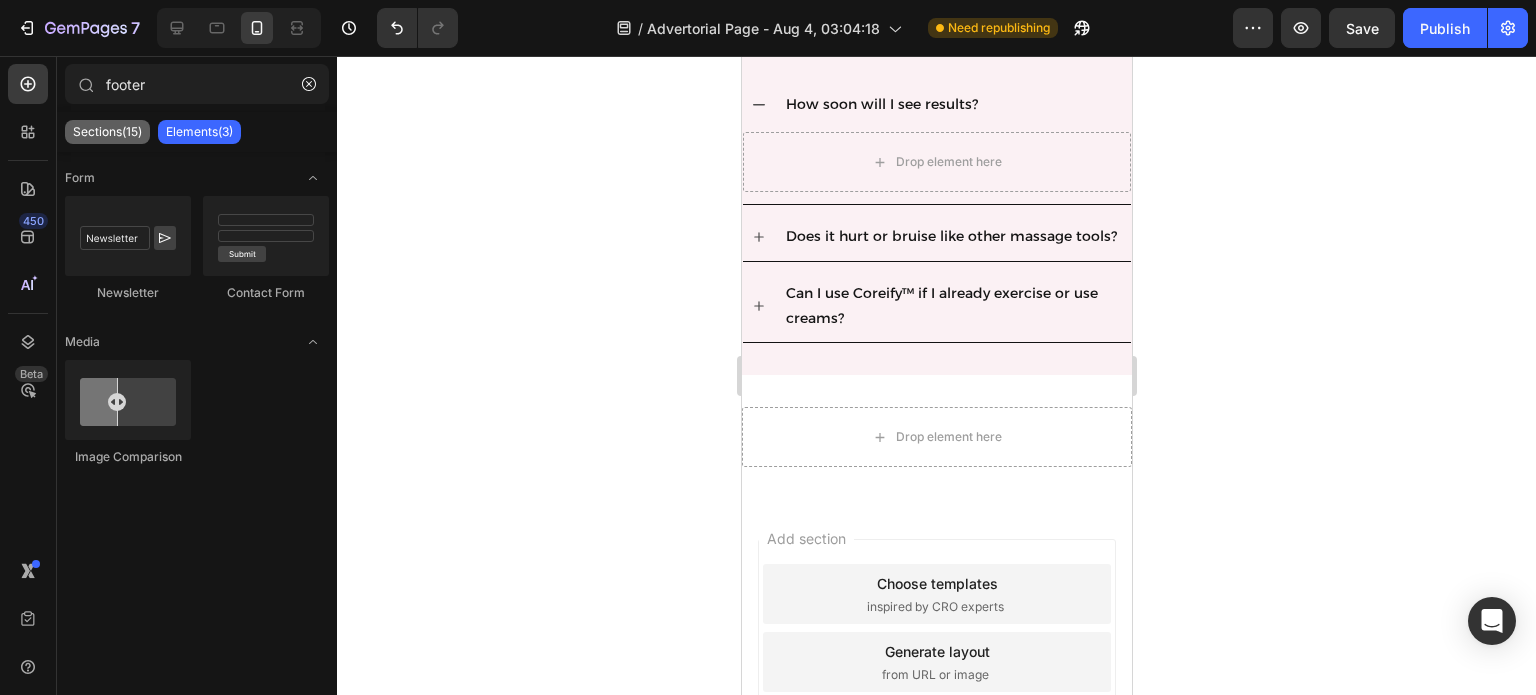 click on "Sections(15)" at bounding box center [107, 132] 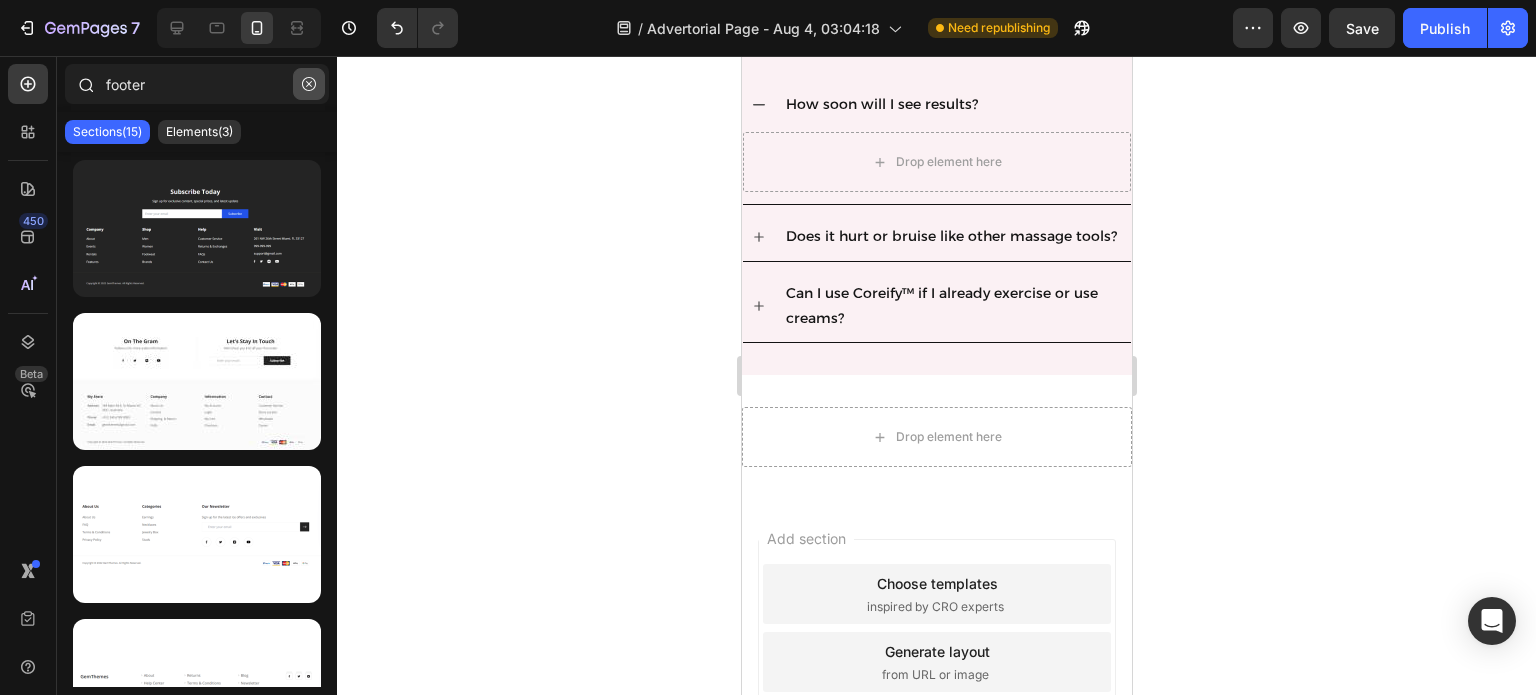 click 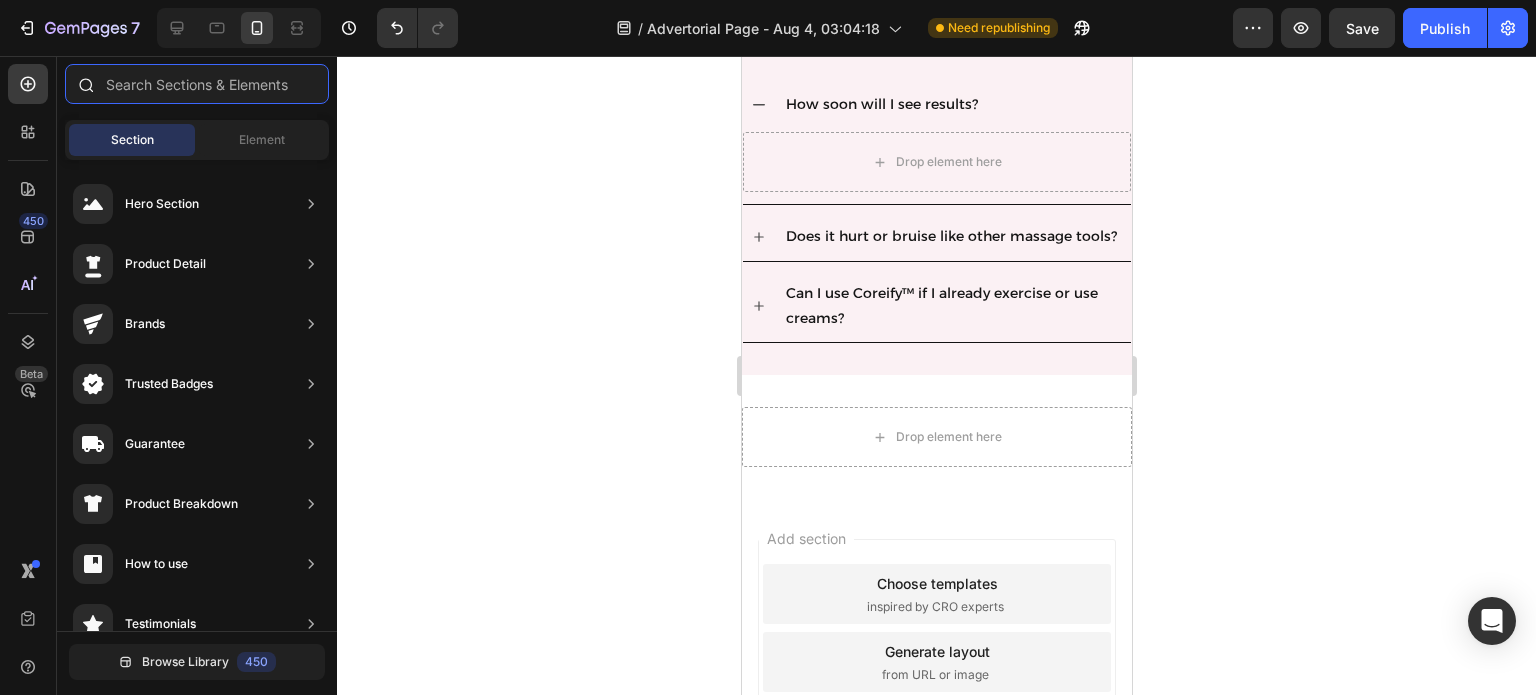 click at bounding box center [197, 84] 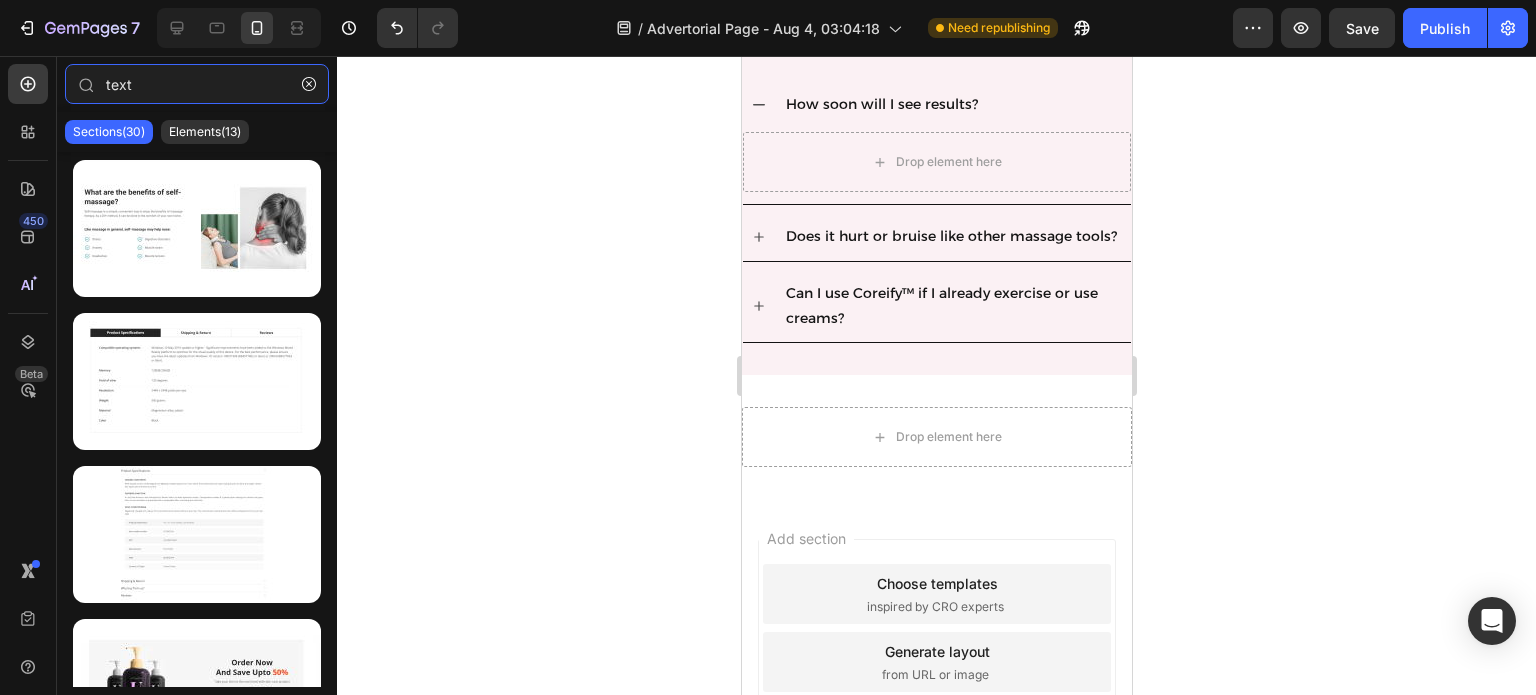 type on "text" 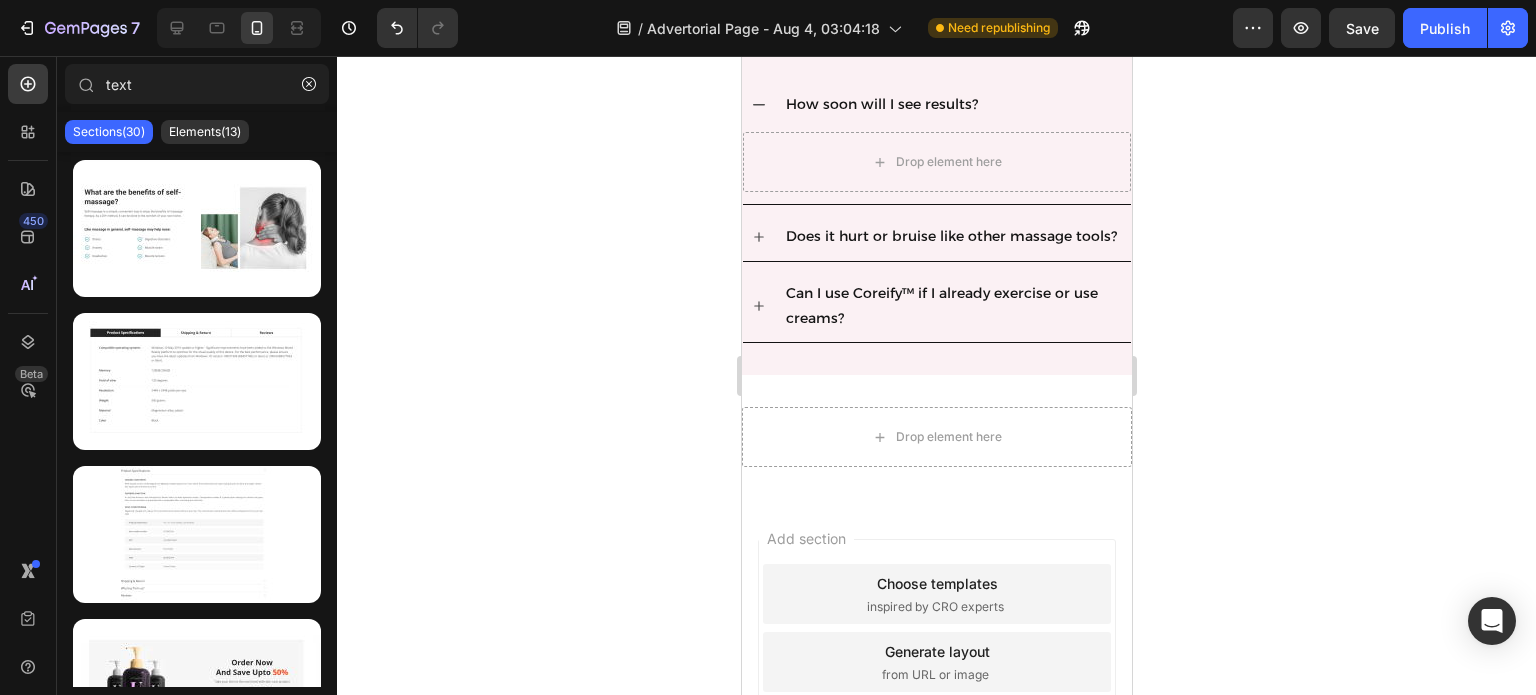 click on "Sections(30) Elements(13)" 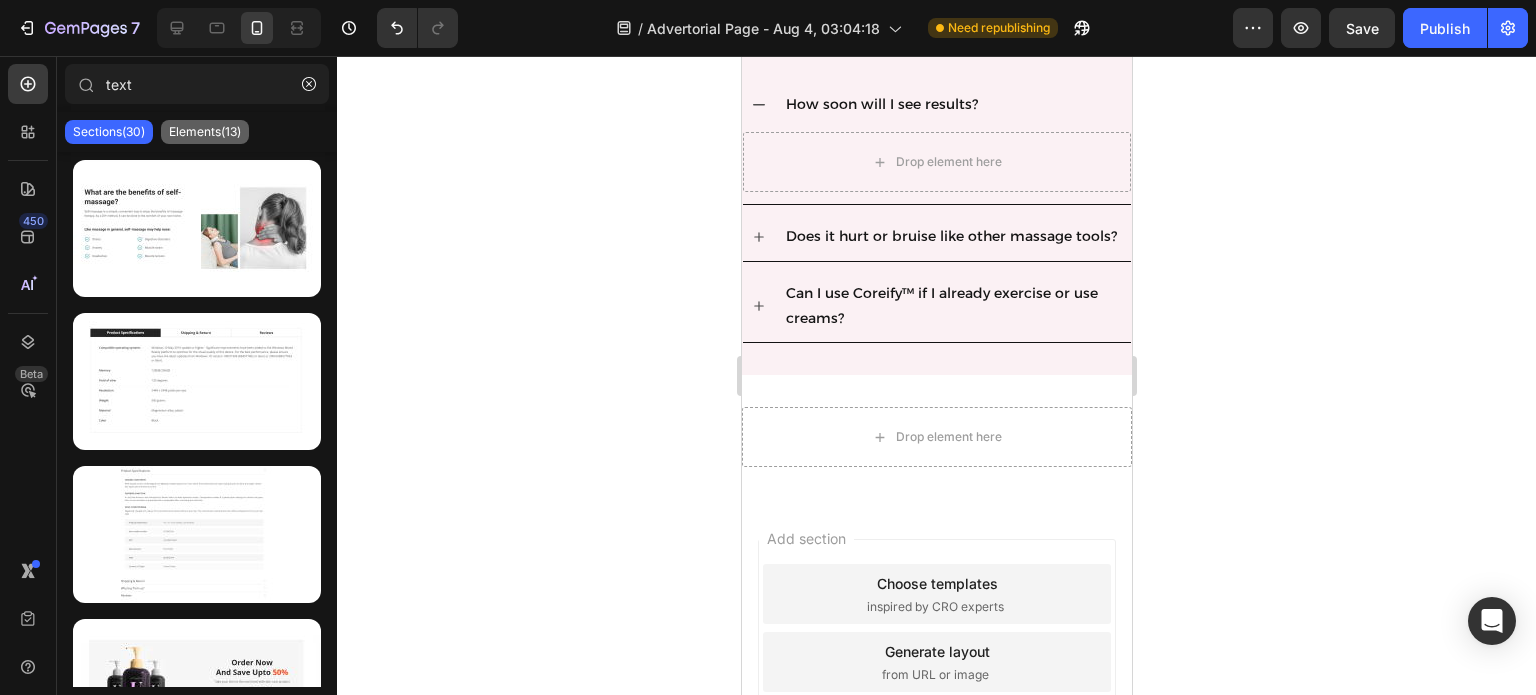 click on "Elements(13)" at bounding box center (205, 132) 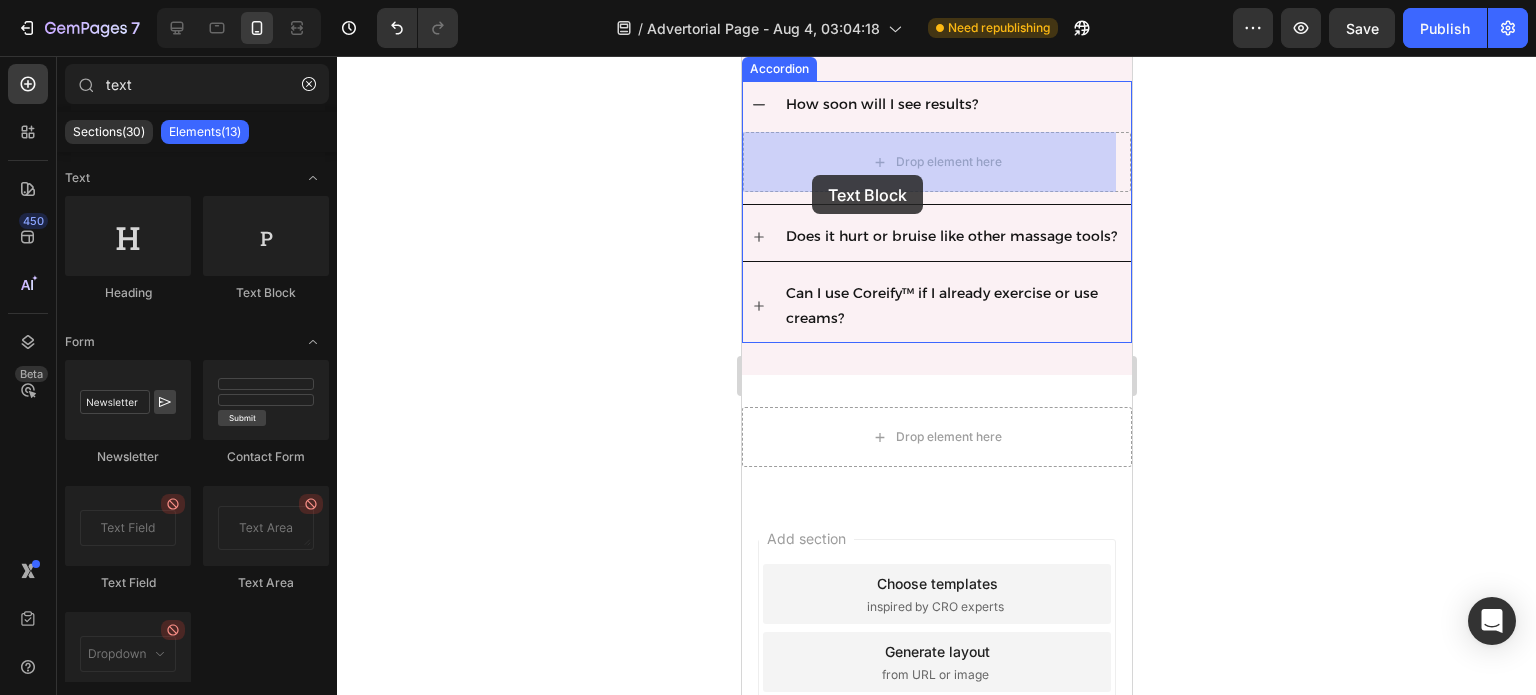 drag, startPoint x: 1373, startPoint y: 256, endPoint x: 817, endPoint y: 170, distance: 562.61176 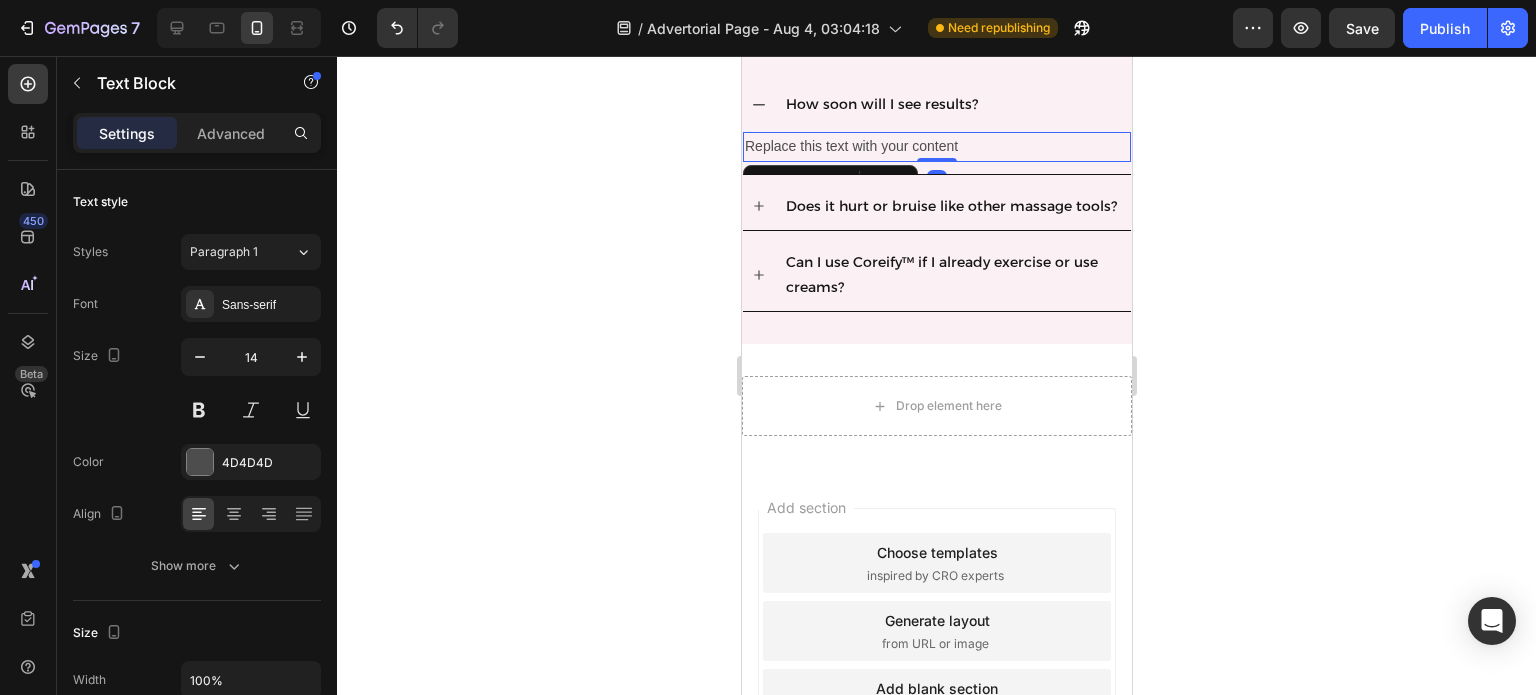 click on "Replace this text with your content" at bounding box center (936, 146) 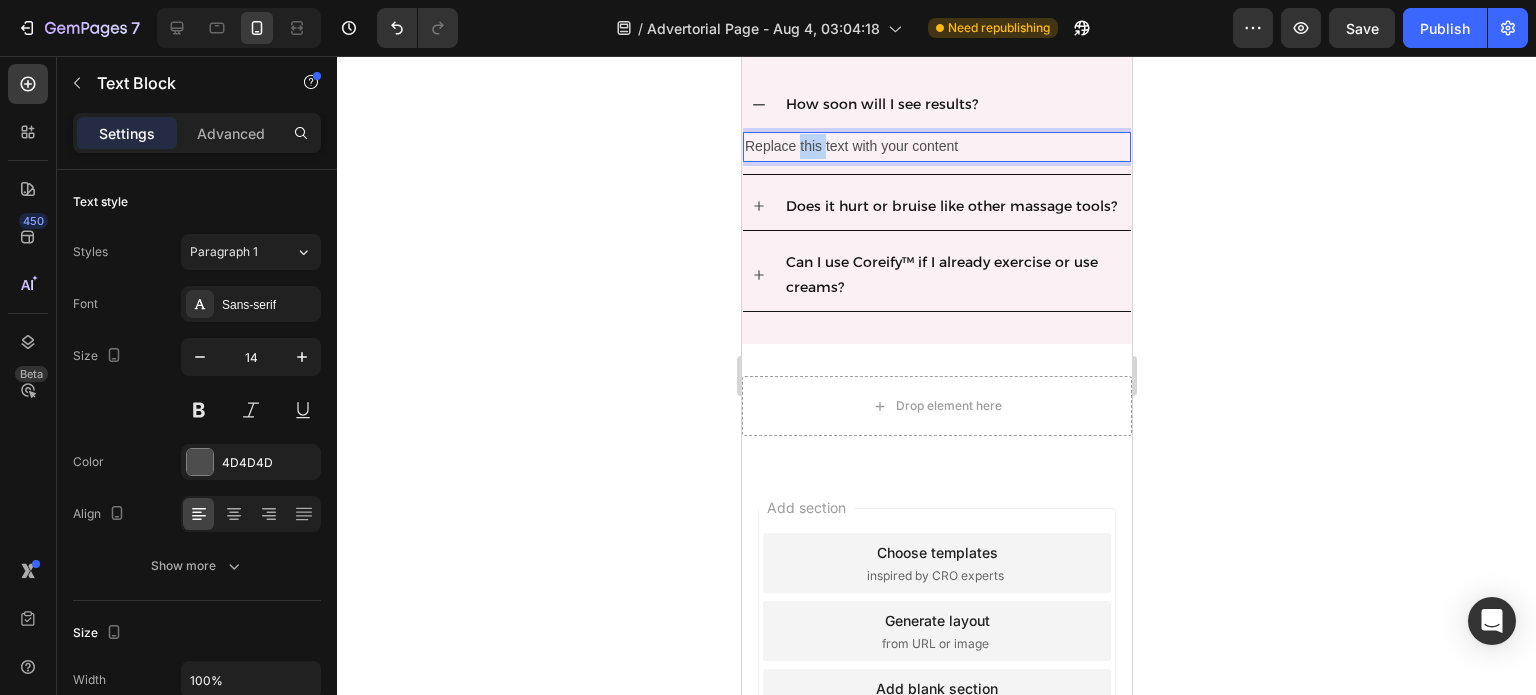 click on "Replace this text with your content" at bounding box center [936, 146] 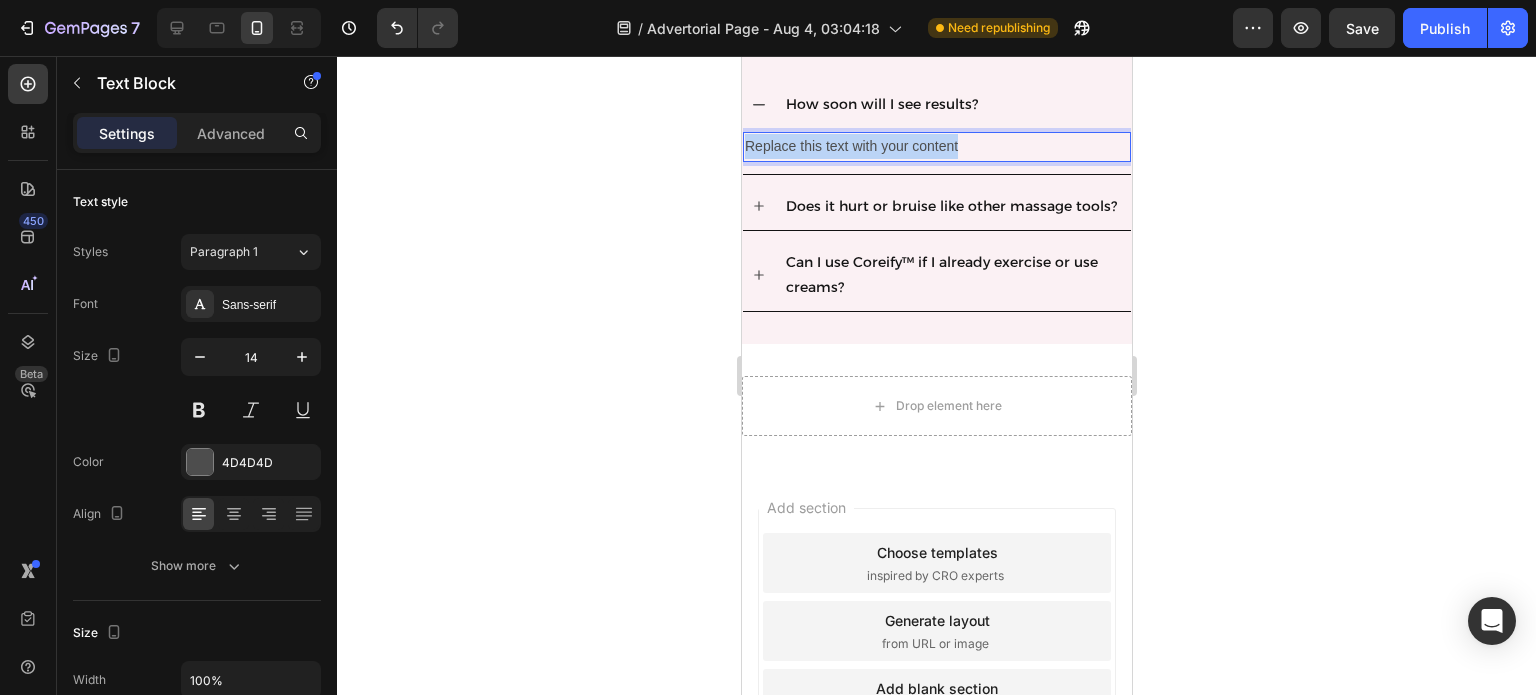 click on "Replace this text with your content" at bounding box center (936, 146) 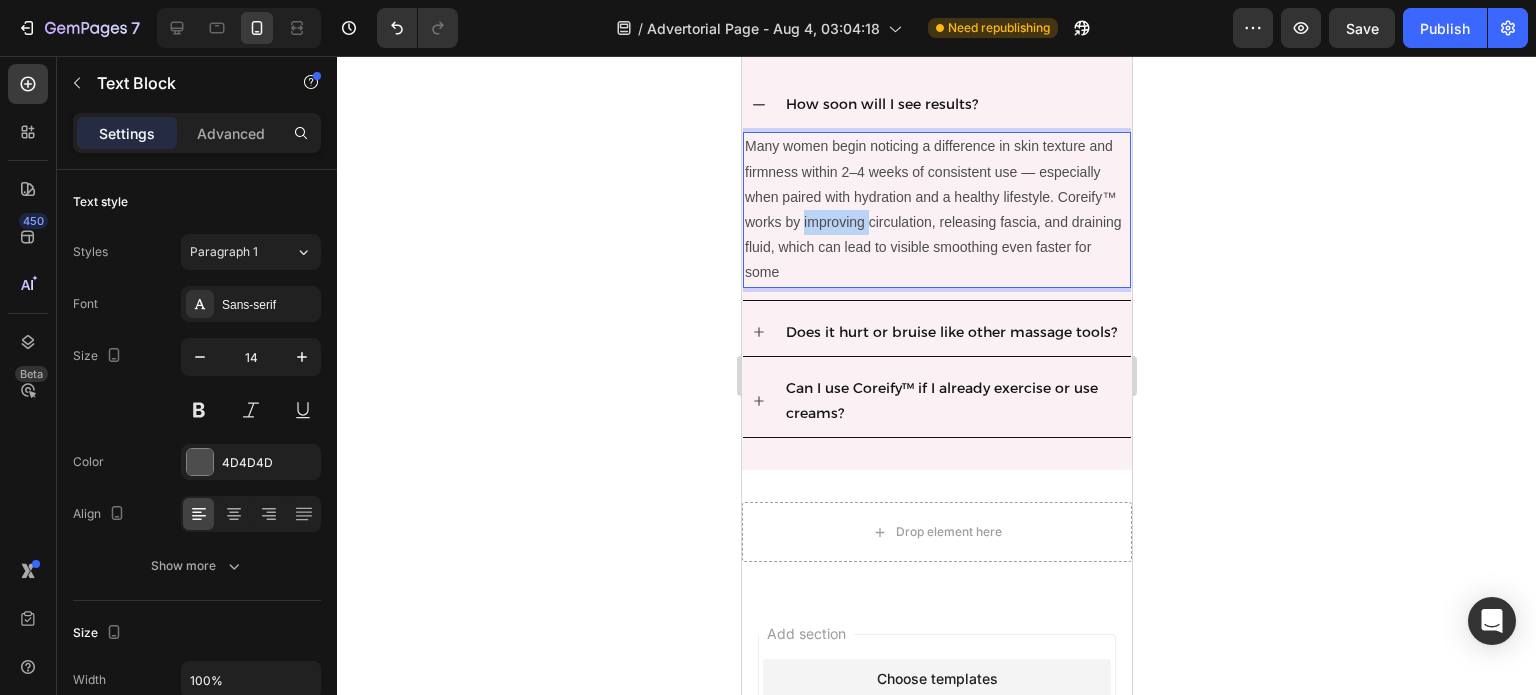click on "Many women begin noticing a difference in skin texture and firmness within 2–4 weeks of consistent use — especially when paired with hydration and a healthy lifestyle. Coreify™ works by improving circulation, releasing fascia, and draining fluid, which can lead to visible smoothing even faster for some" at bounding box center [936, 209] 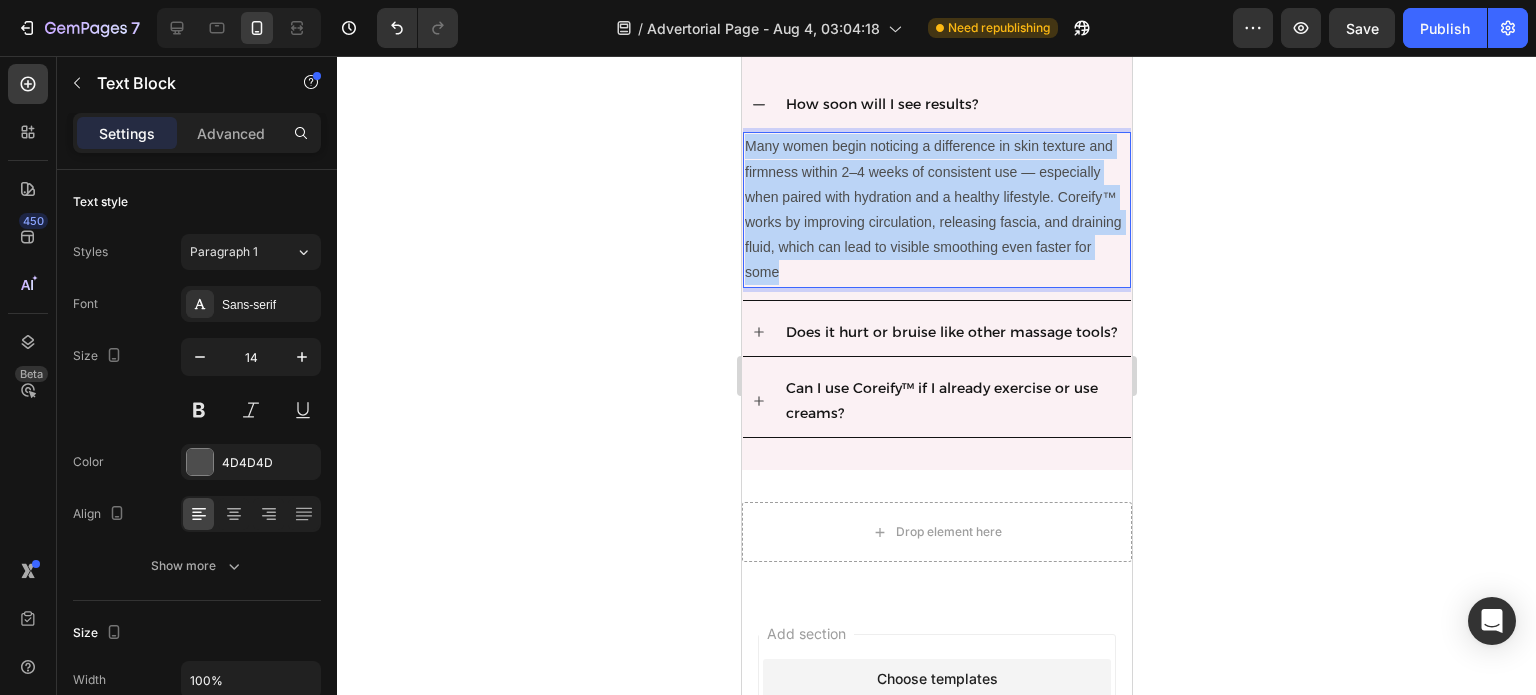 click on "Many women begin noticing a difference in skin texture and firmness within 2–4 weeks of consistent use — especially when paired with hydration and a healthy lifestyle. Coreify™ works by improving circulation, releasing fascia, and draining fluid, which can lead to visible smoothing even faster for some" at bounding box center [936, 209] 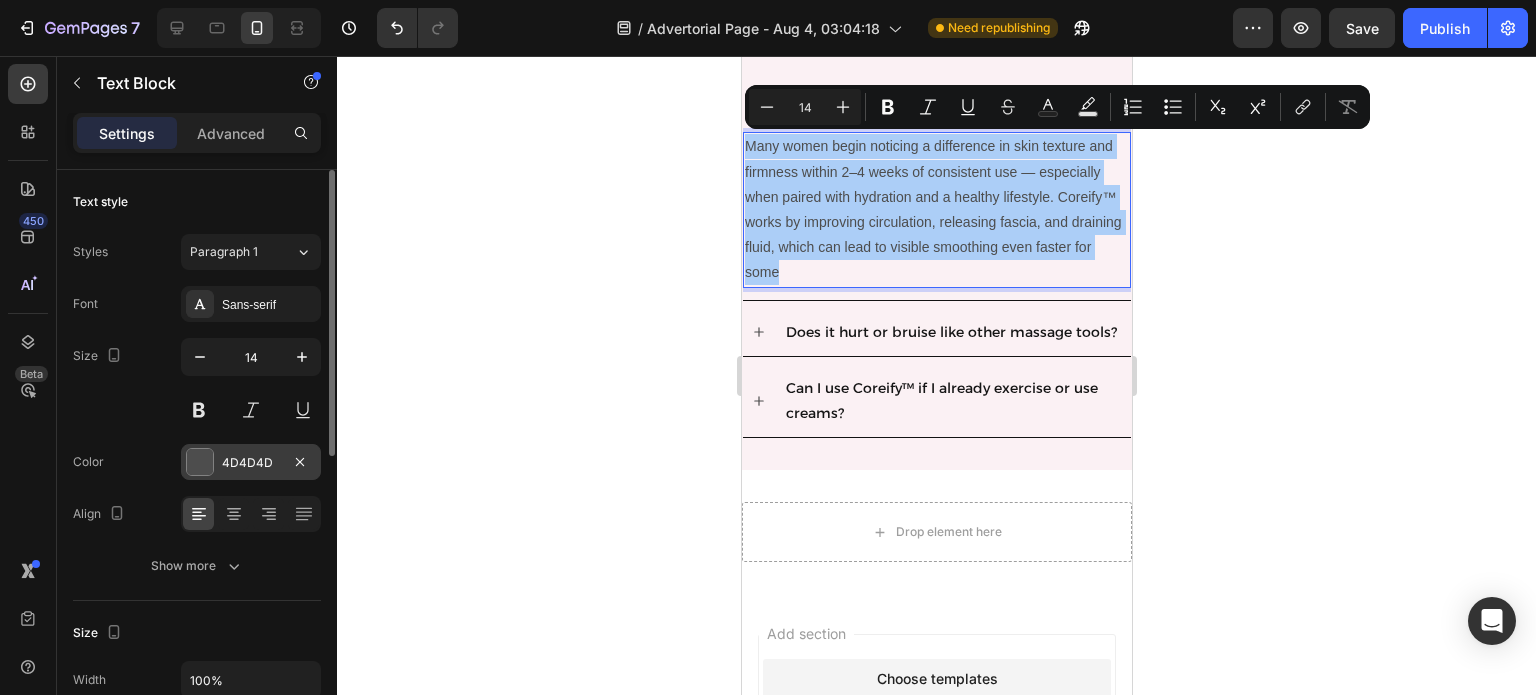 click on "4D4D4D" at bounding box center [251, 463] 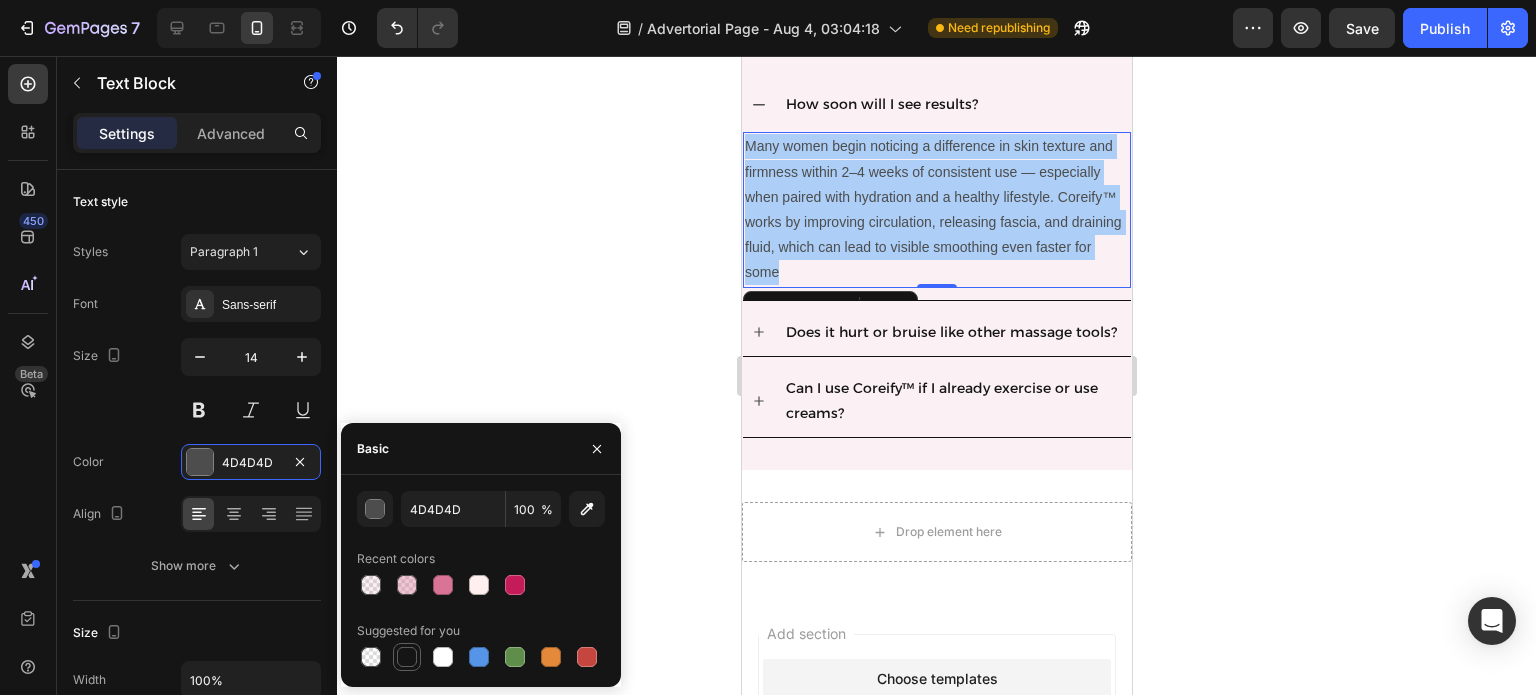 click at bounding box center [407, 657] 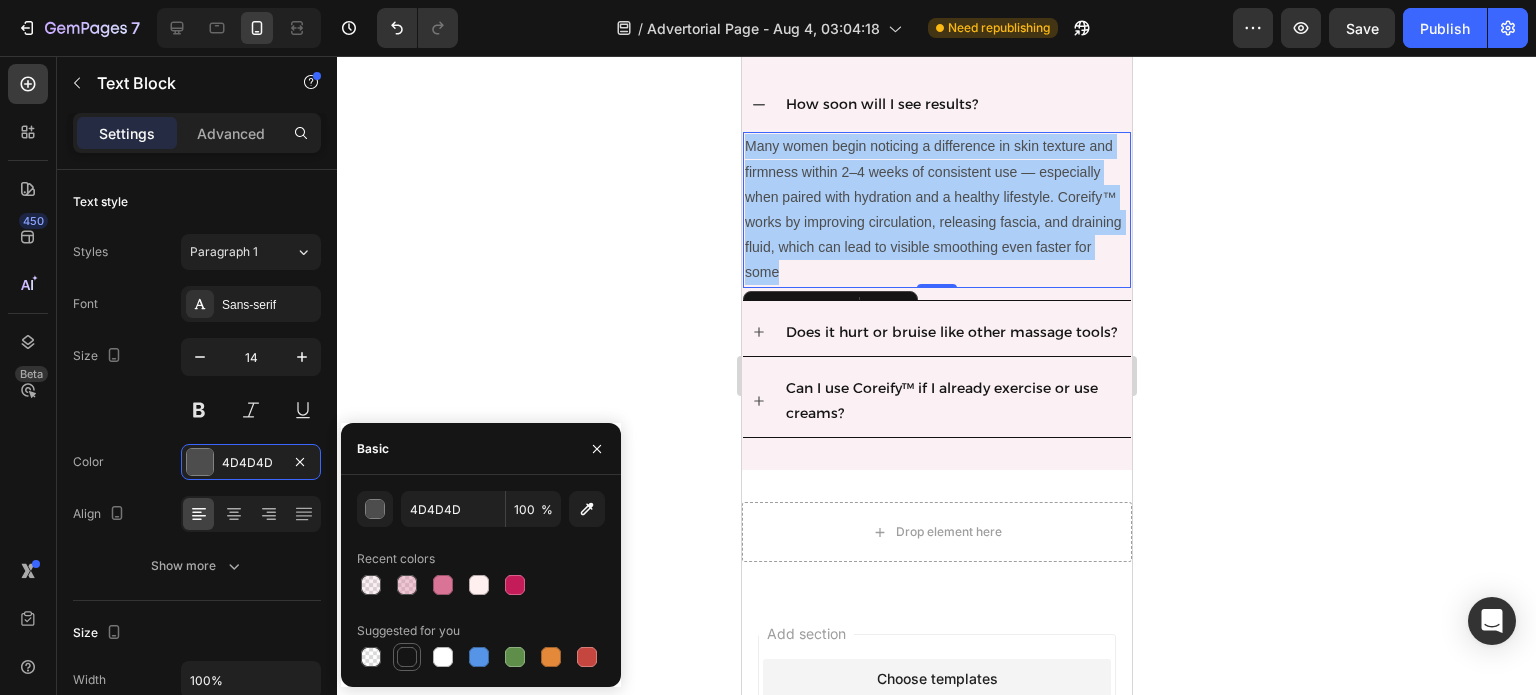 type on "151515" 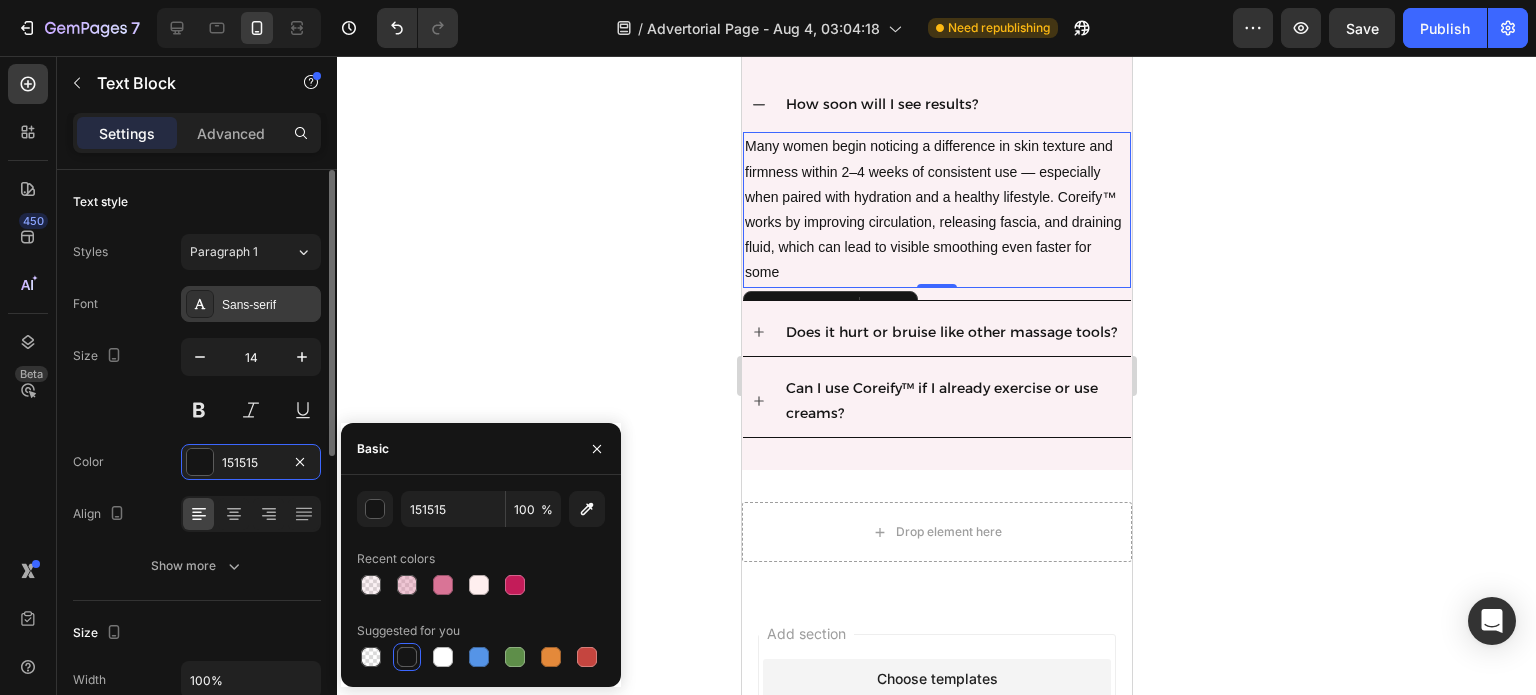 click on "Sans-serif" at bounding box center [269, 305] 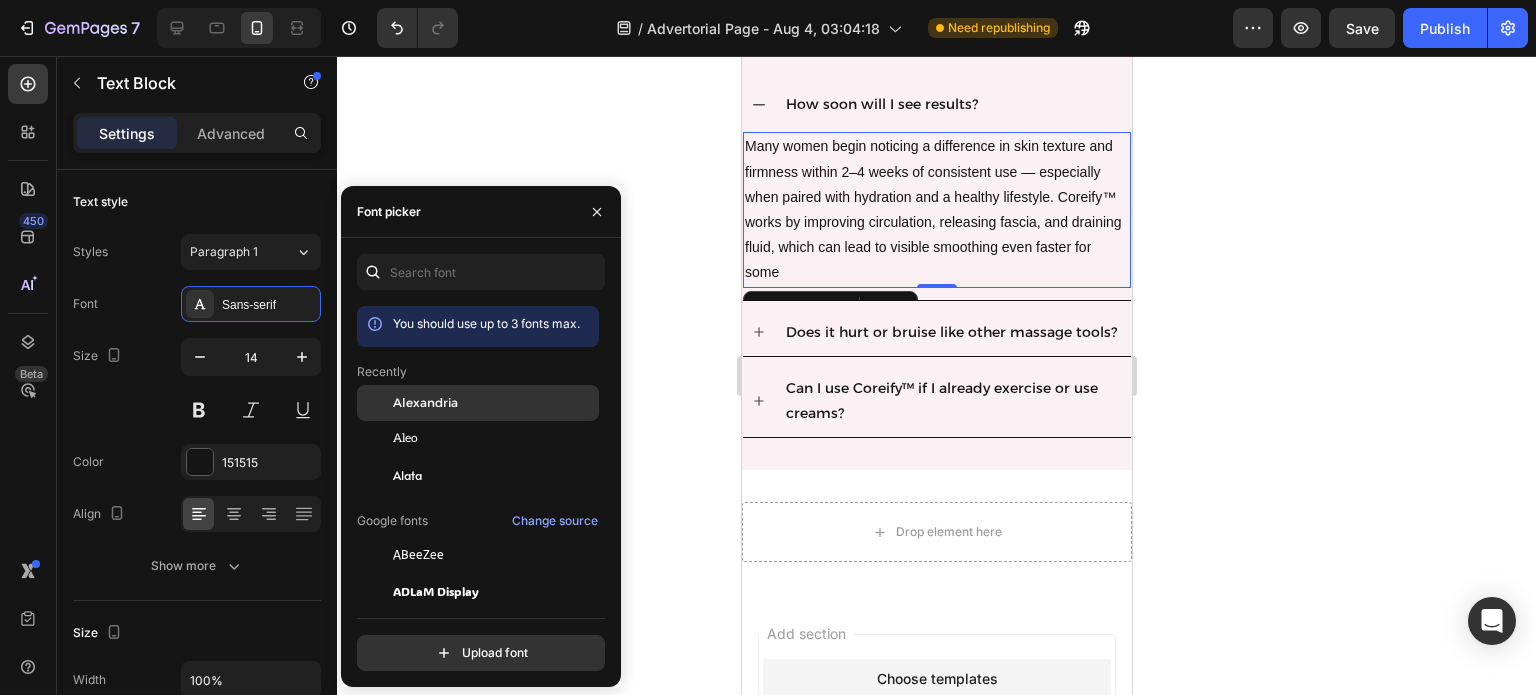 click on "Alexandria" at bounding box center [425, 403] 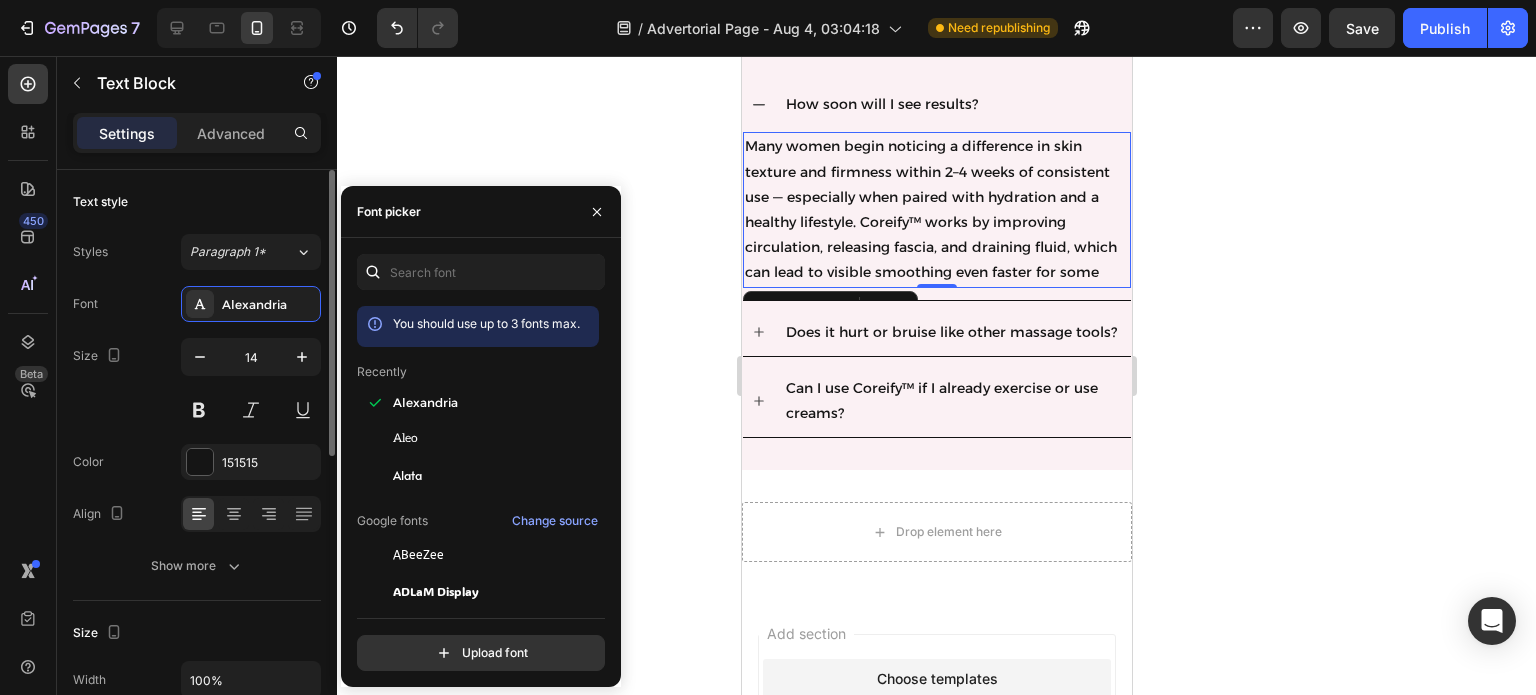 click on "Size 14" at bounding box center [197, 383] 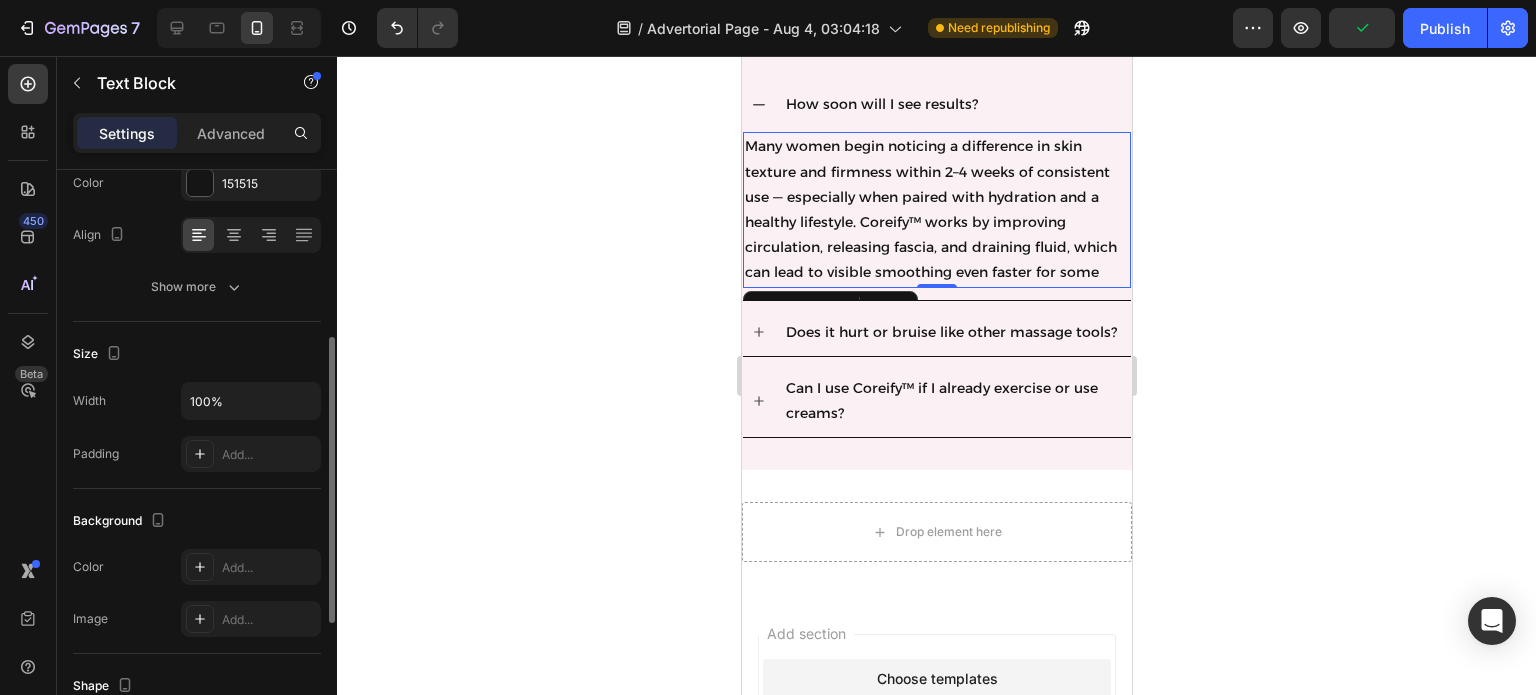 scroll, scrollTop: 301, scrollLeft: 0, axis: vertical 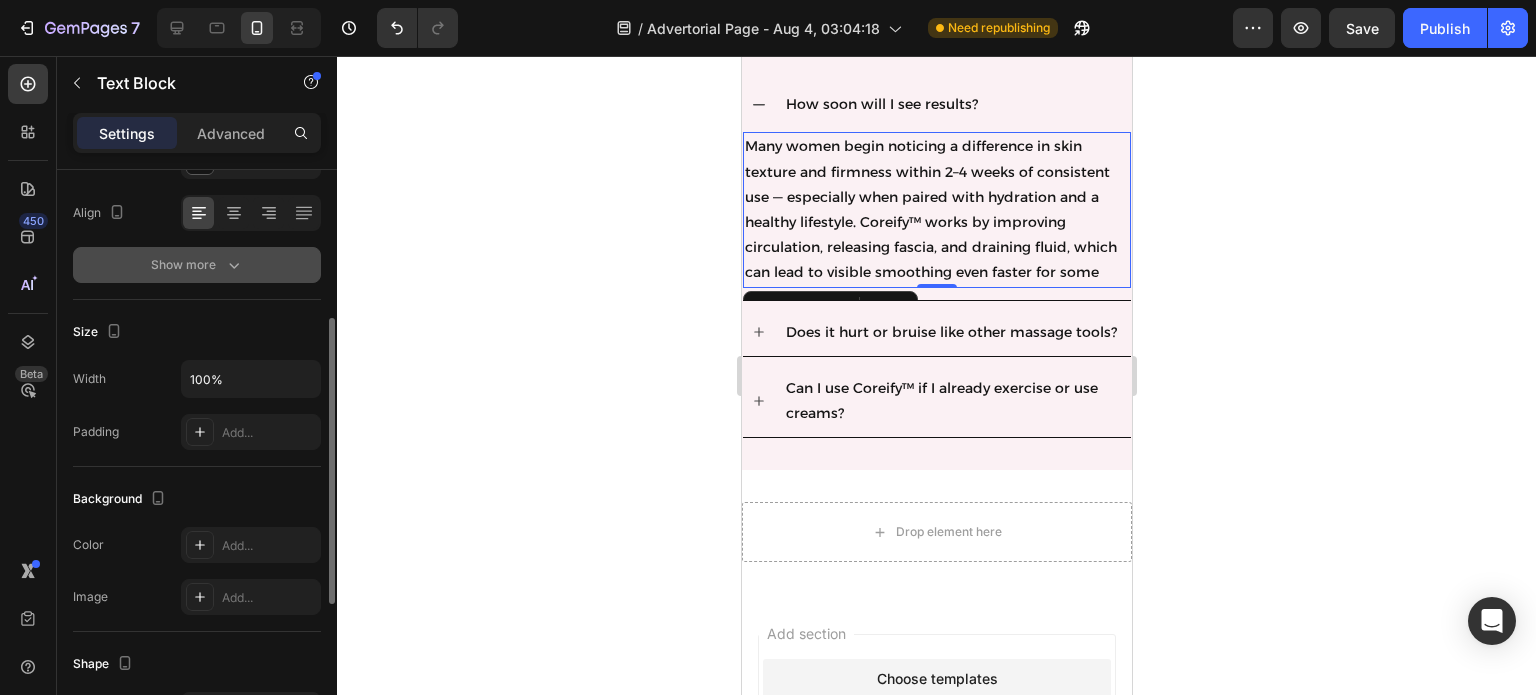 click on "Show more" at bounding box center (197, 265) 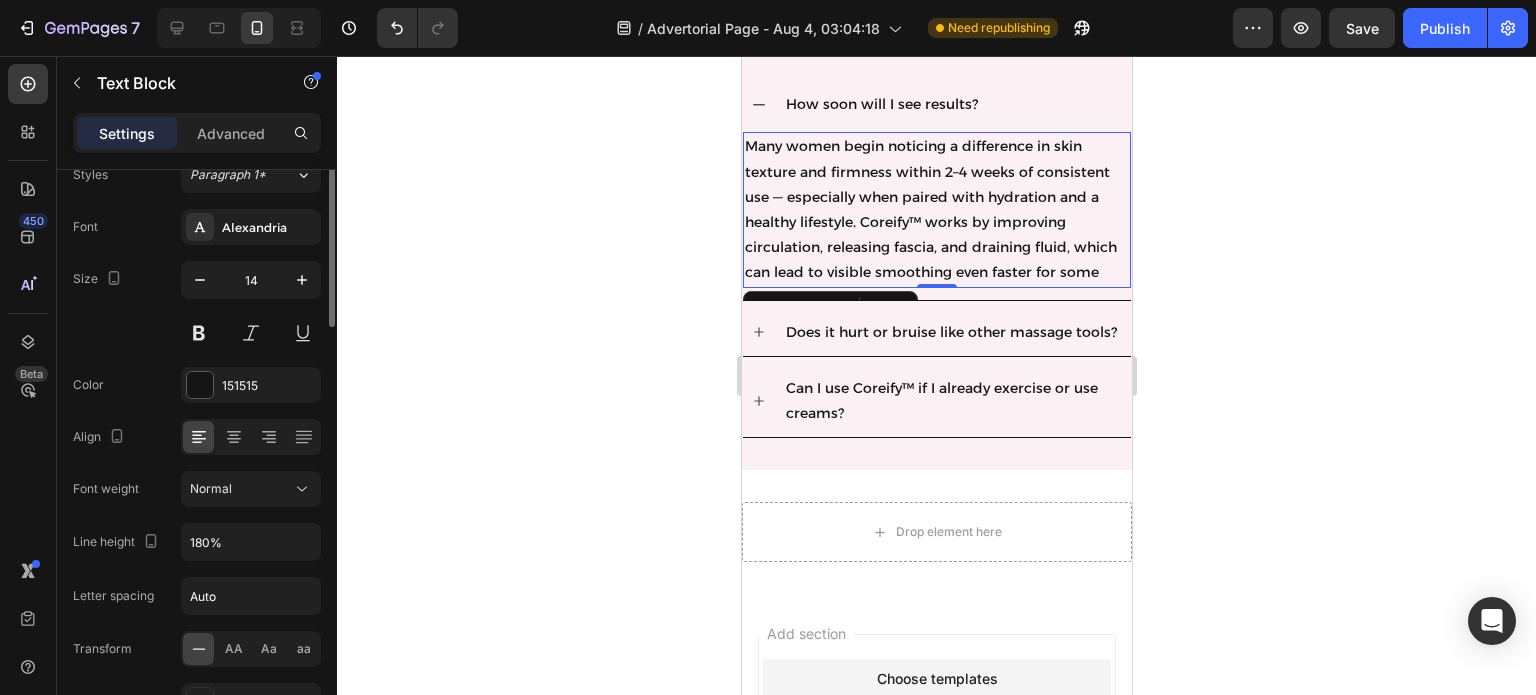 scroll, scrollTop: 0, scrollLeft: 0, axis: both 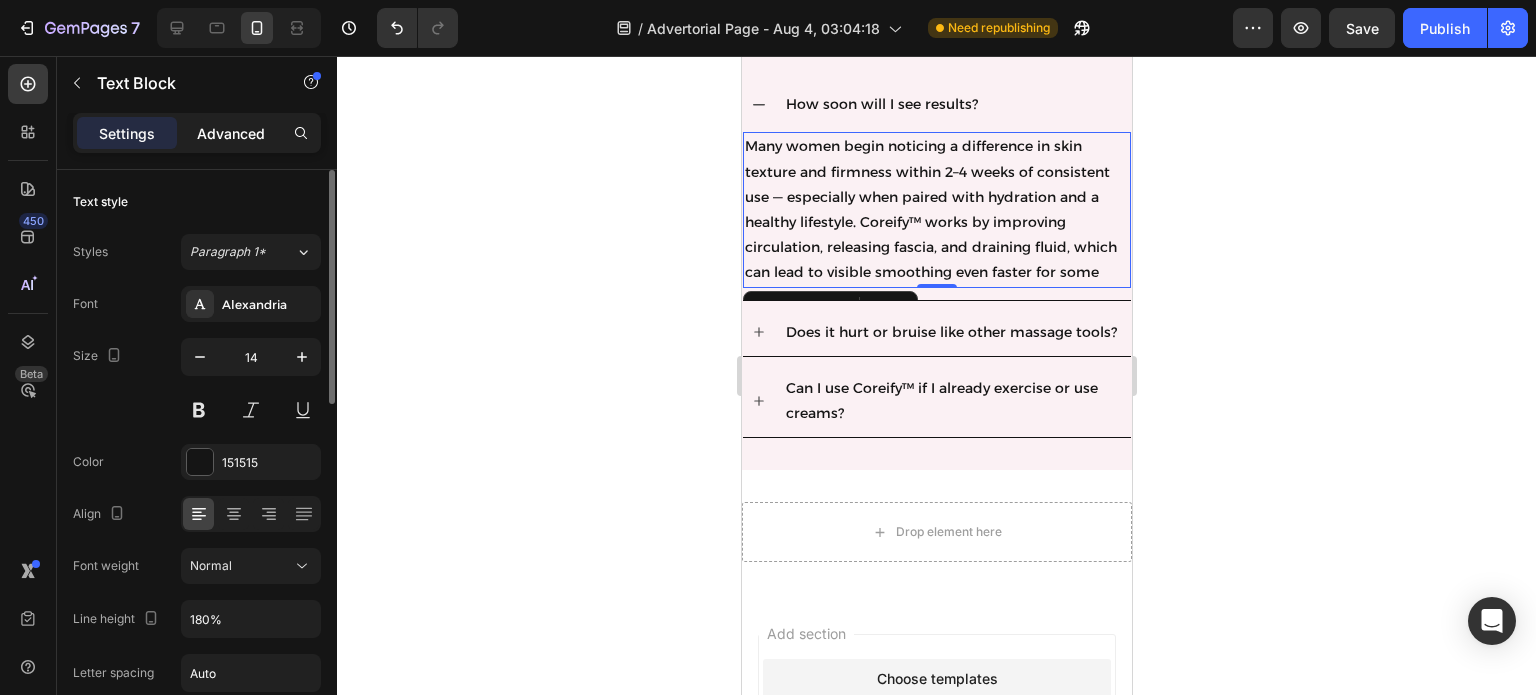 click on "Advanced" at bounding box center (231, 133) 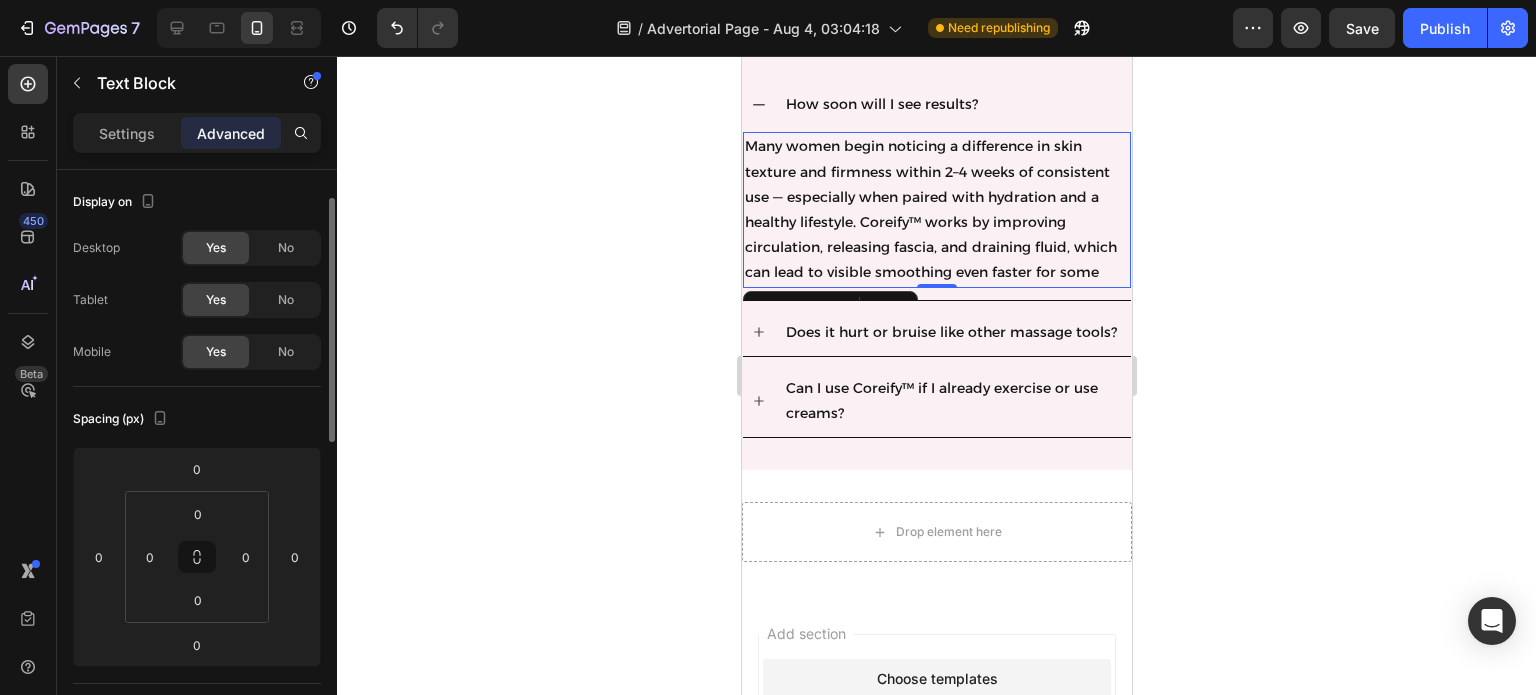 scroll, scrollTop: 80, scrollLeft: 0, axis: vertical 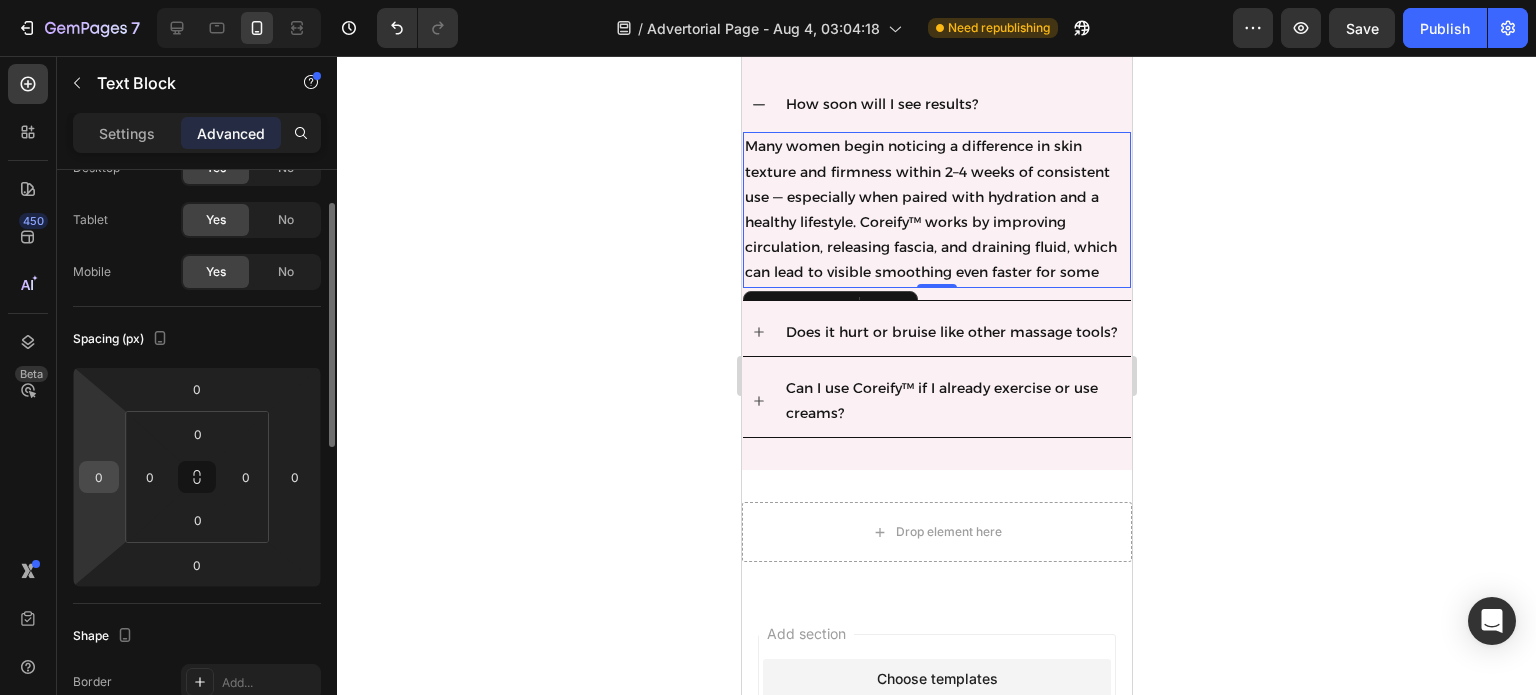 click on "0" at bounding box center [99, 477] 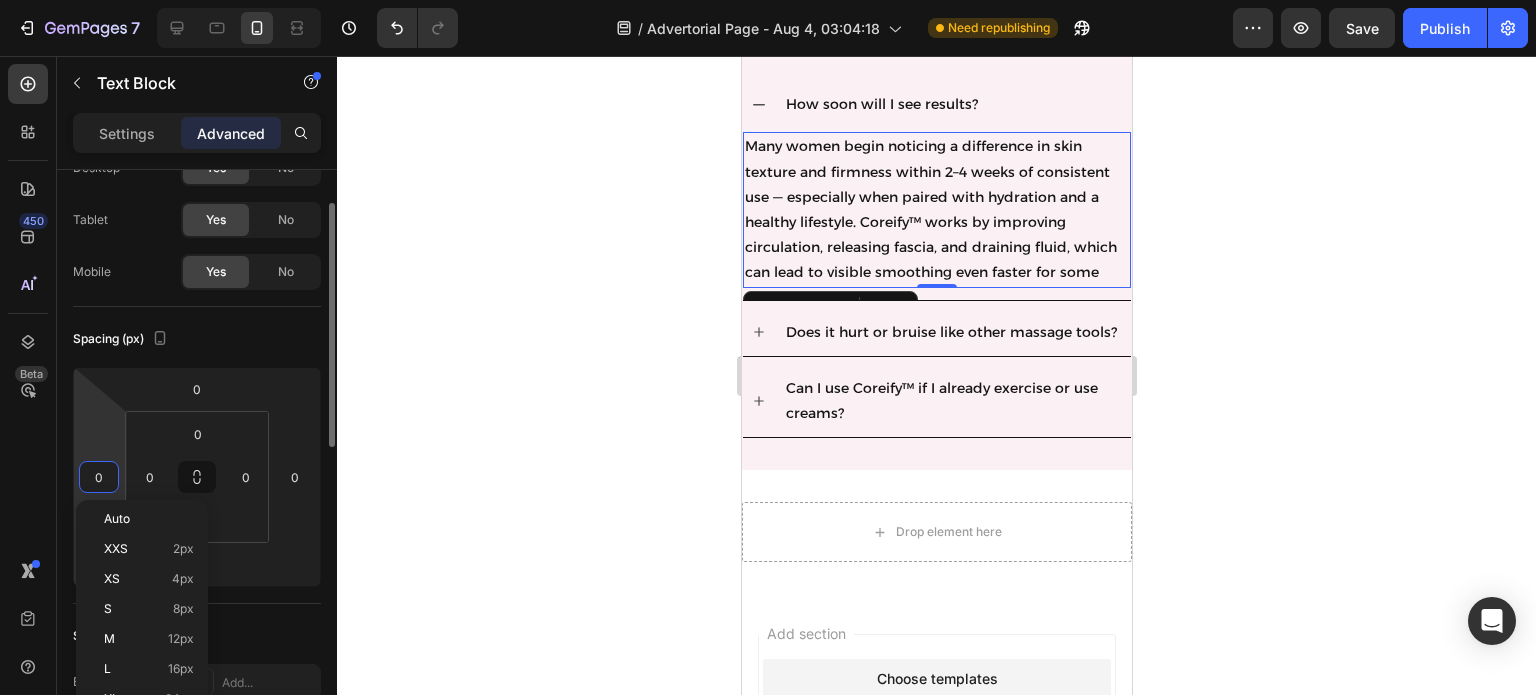 click on "0" at bounding box center (99, 477) 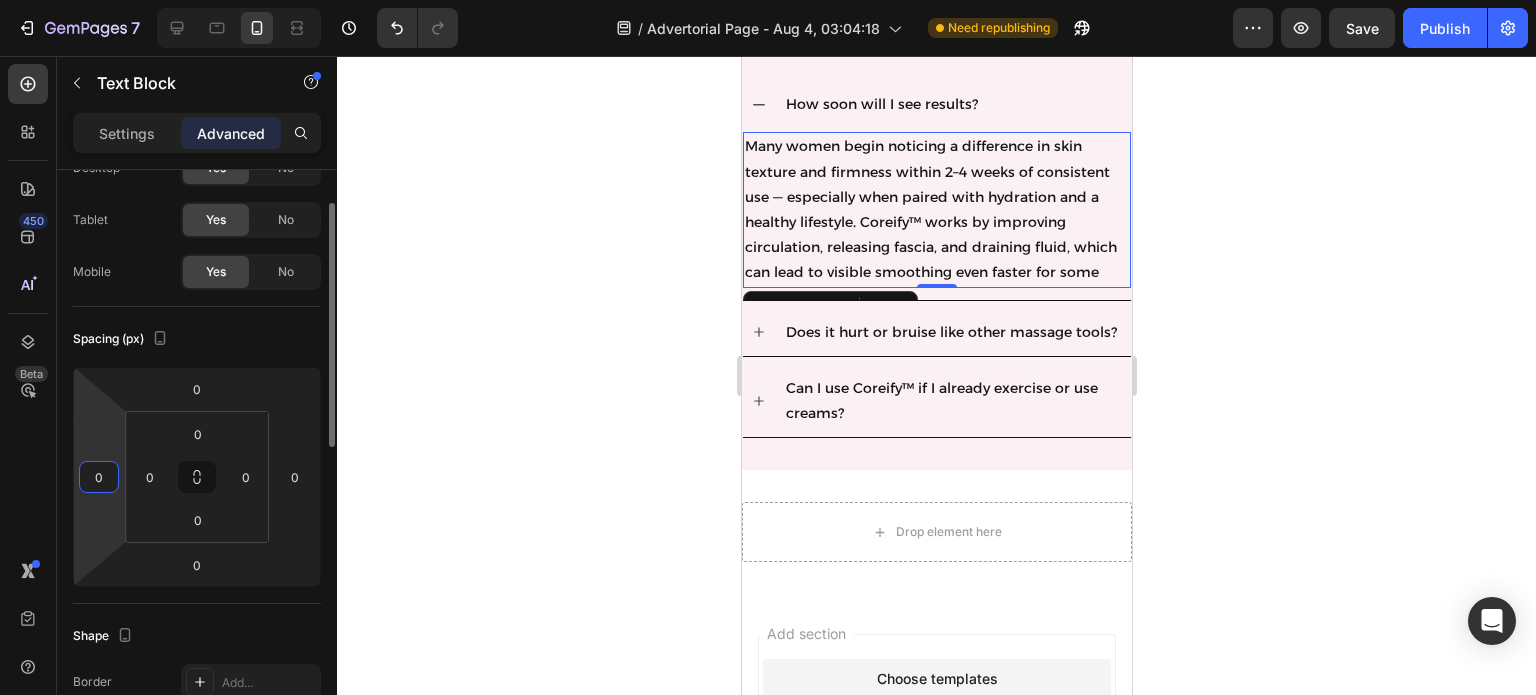 click on "0" at bounding box center [99, 477] 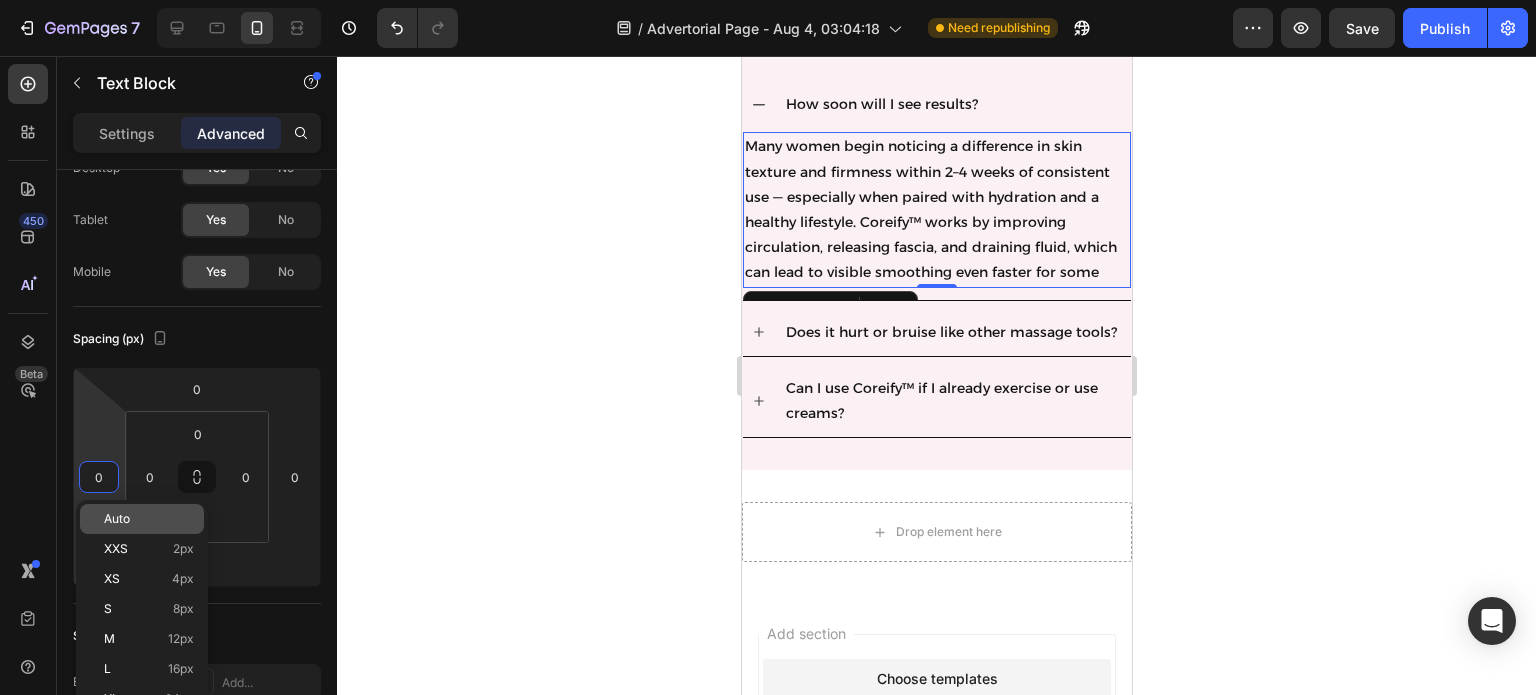 click on "Auto" at bounding box center (117, 519) 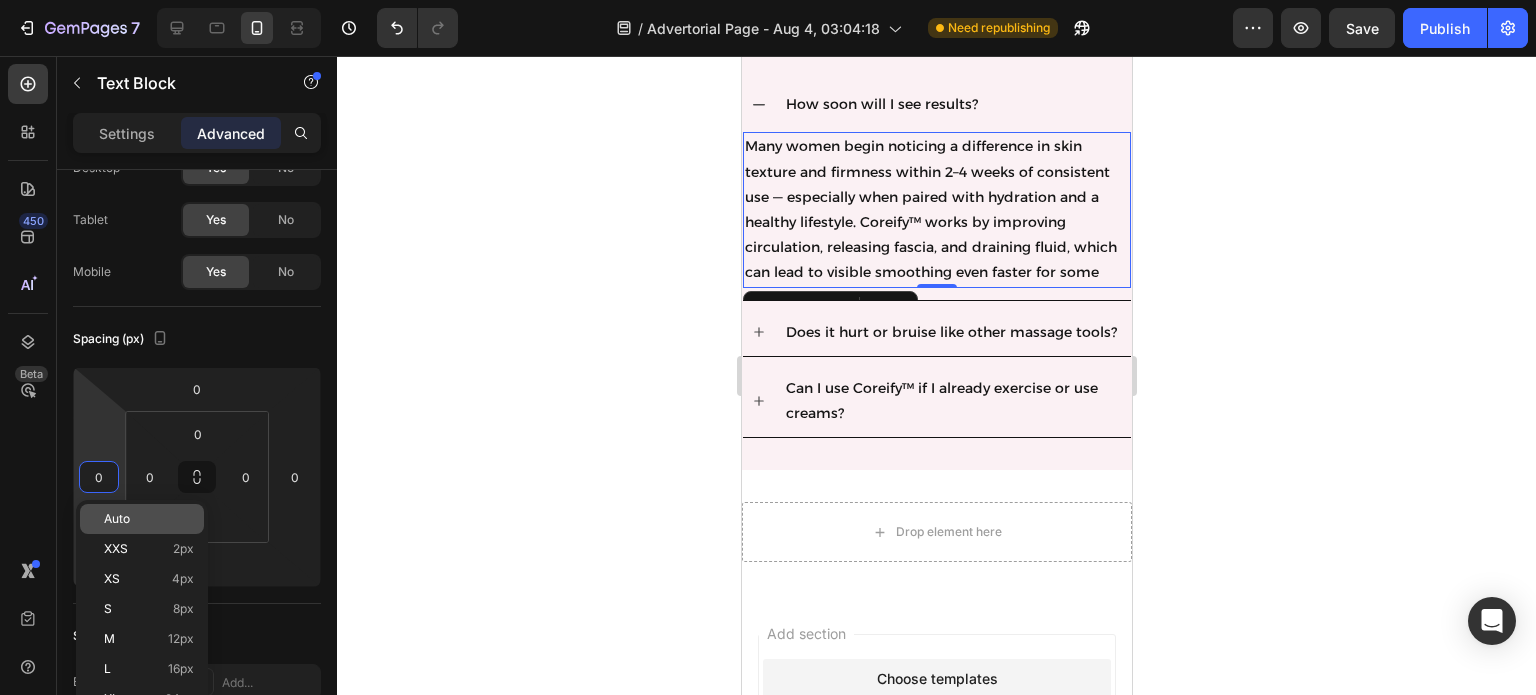 type 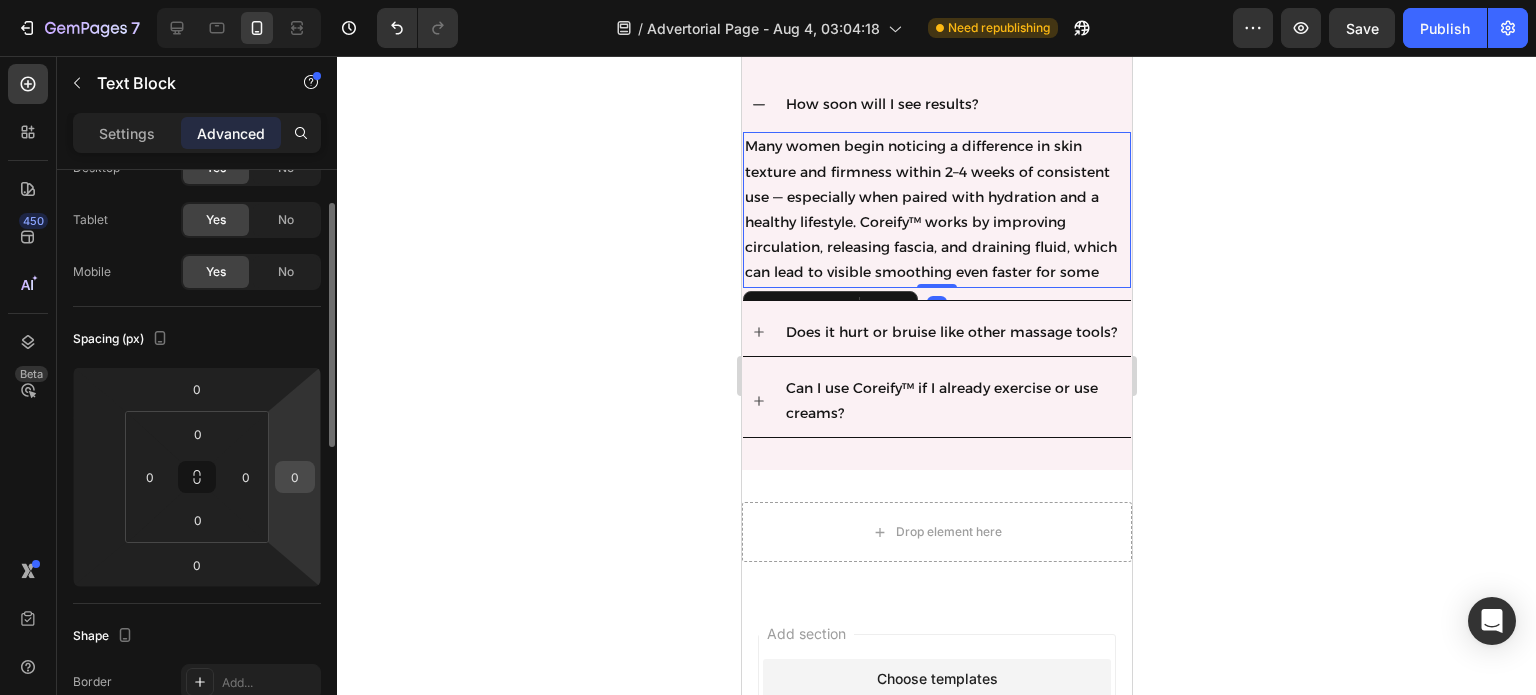 click on "0" at bounding box center [295, 477] 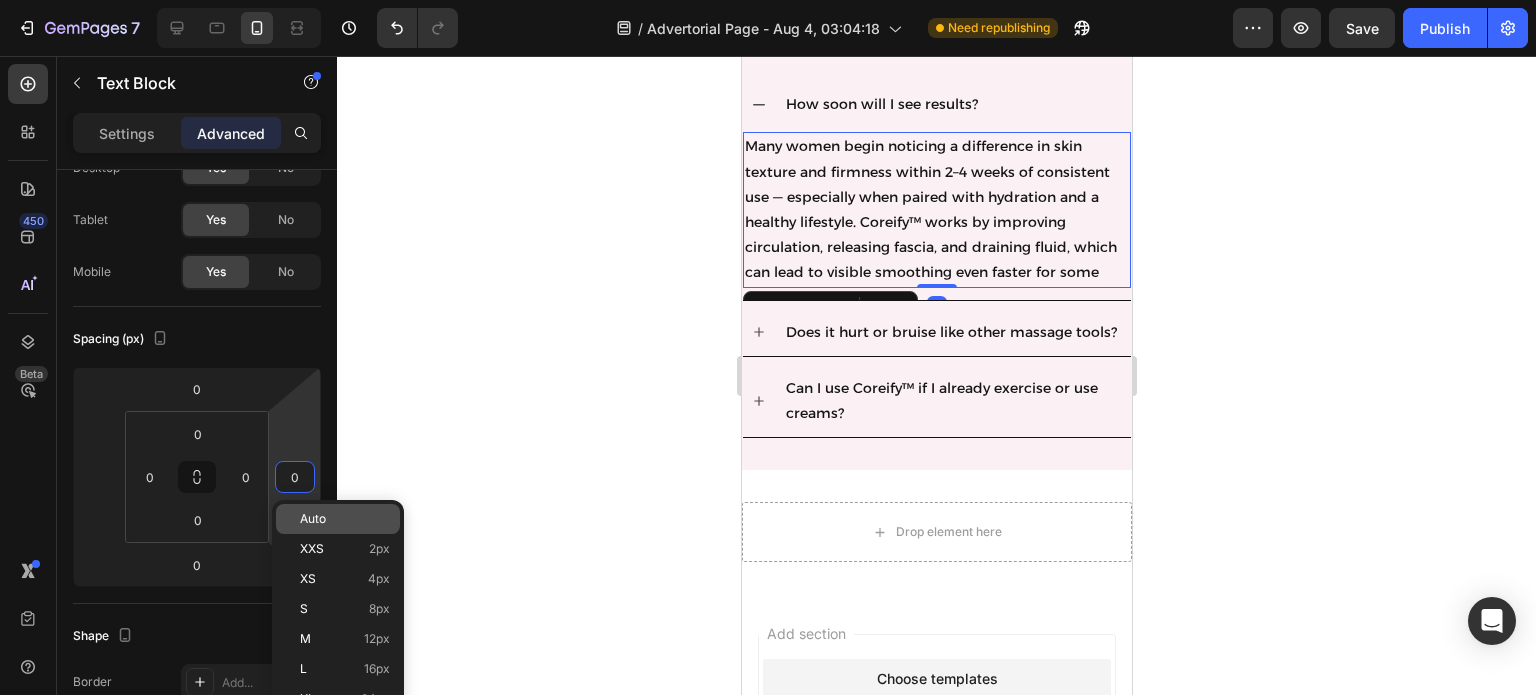 click on "Auto" 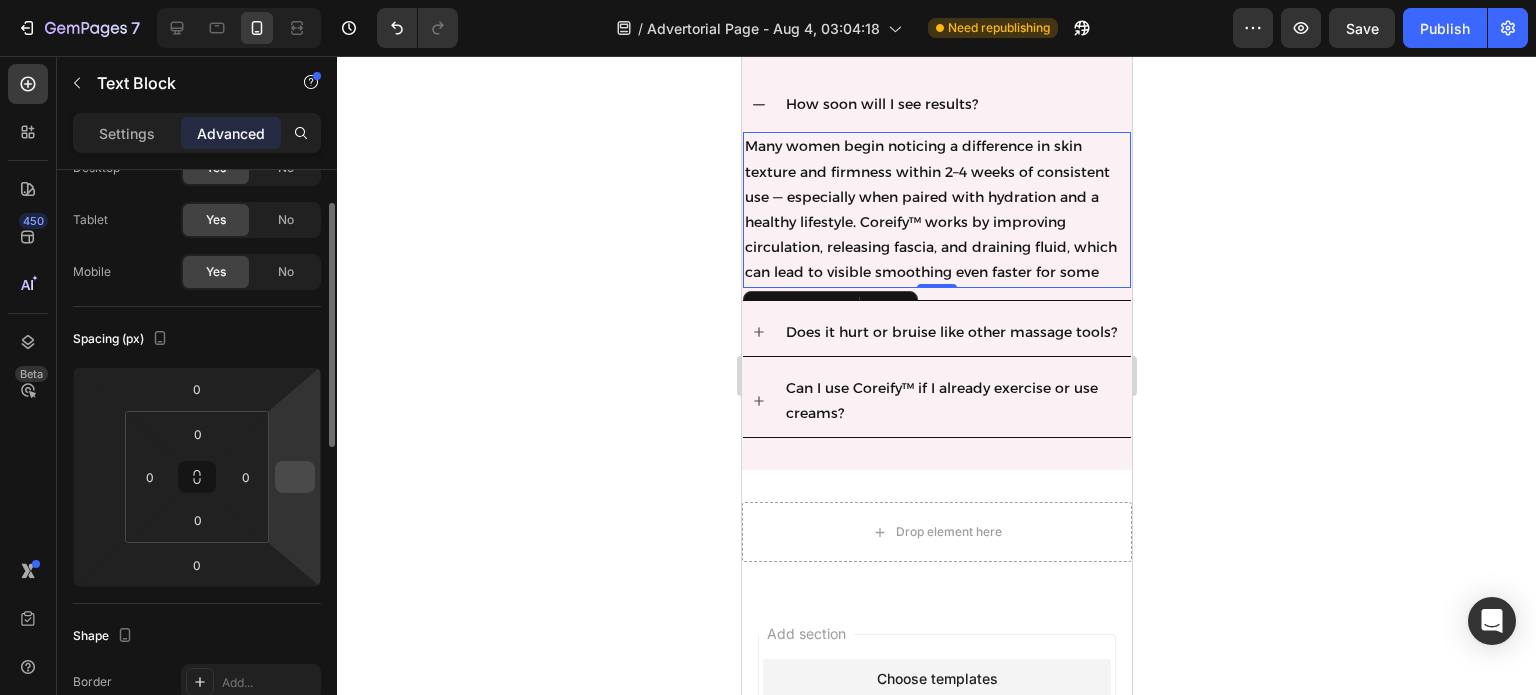 click at bounding box center (295, 477) 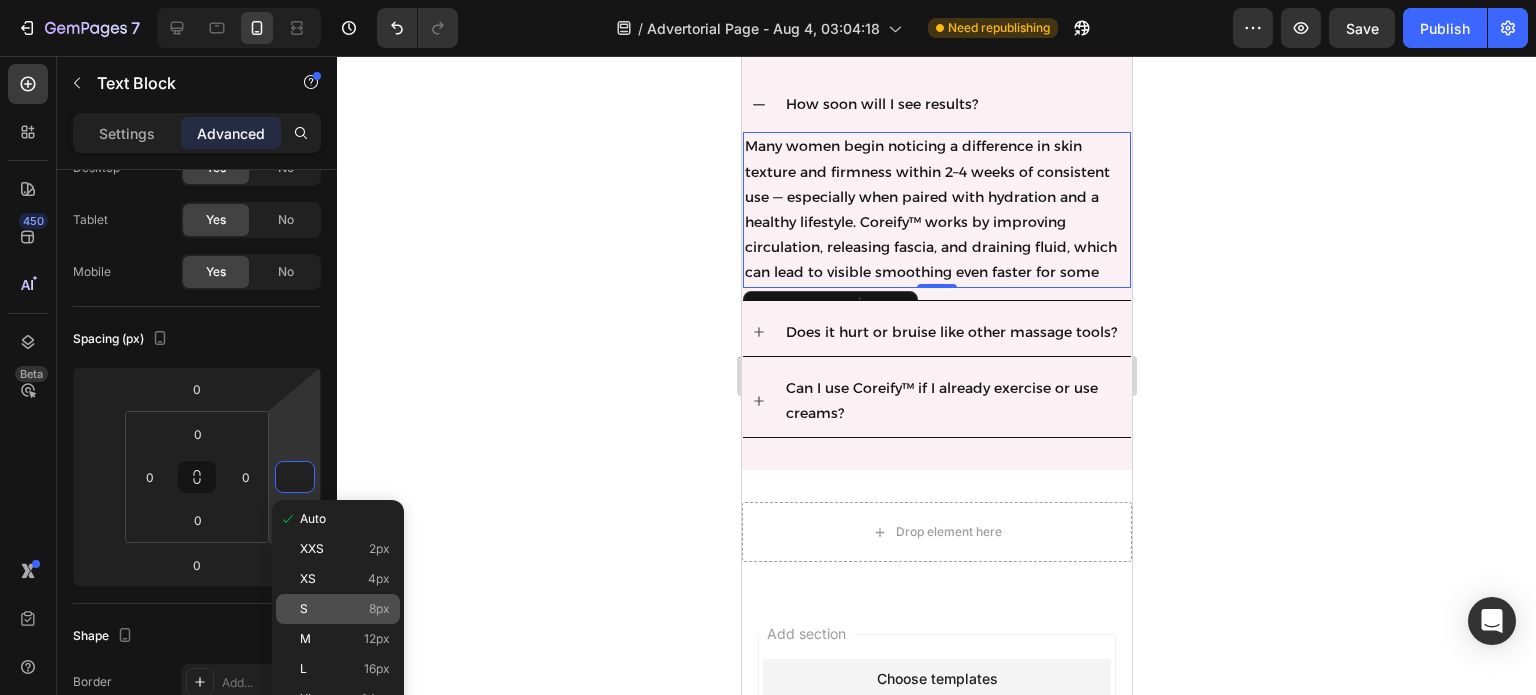 click on "S 8px" 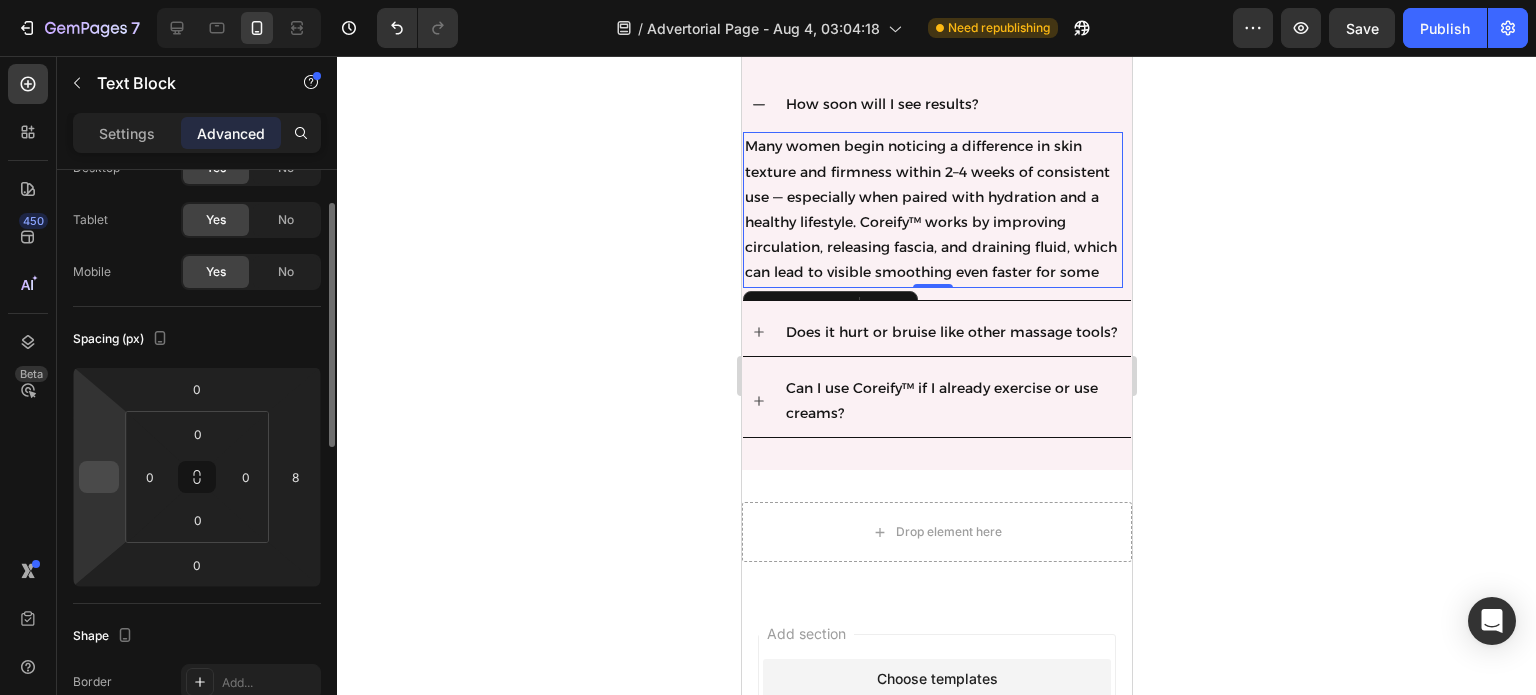 click at bounding box center [99, 477] 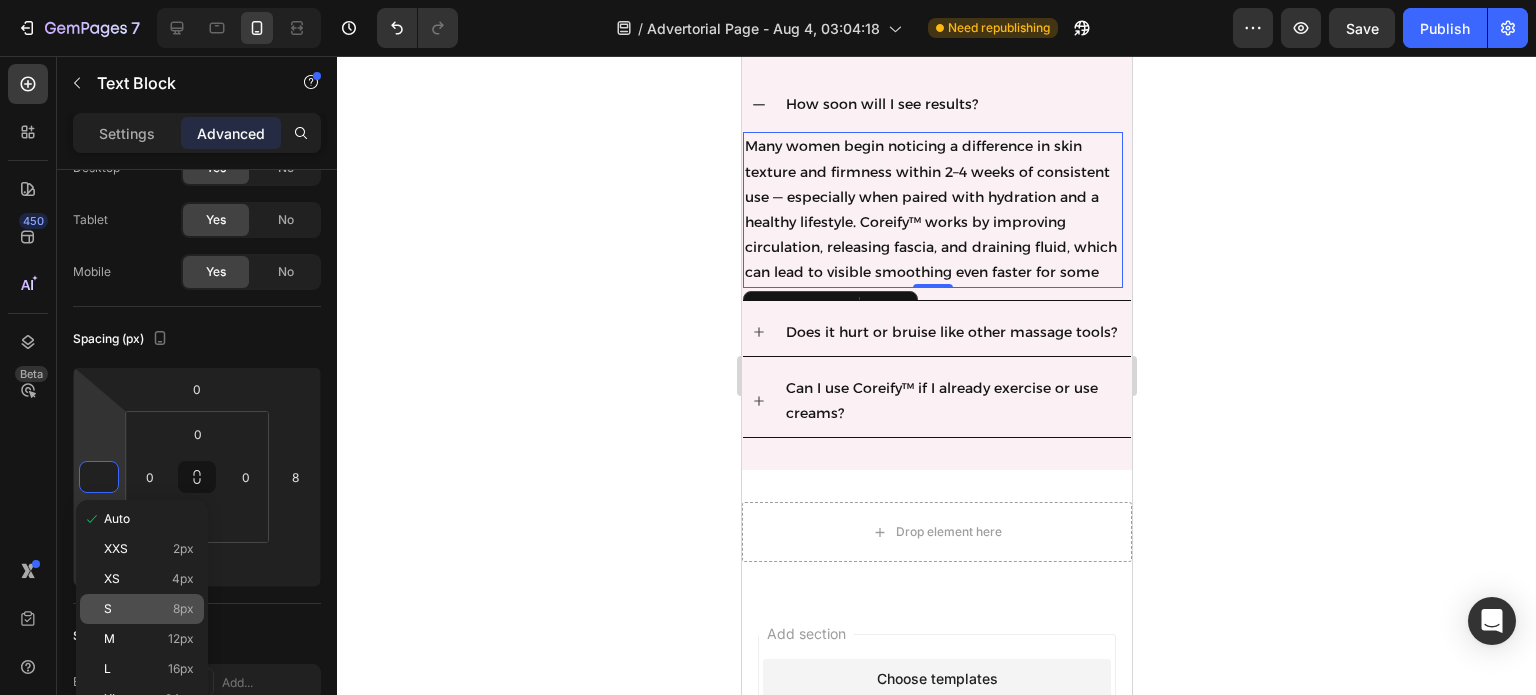click on "S 8px" at bounding box center [149, 609] 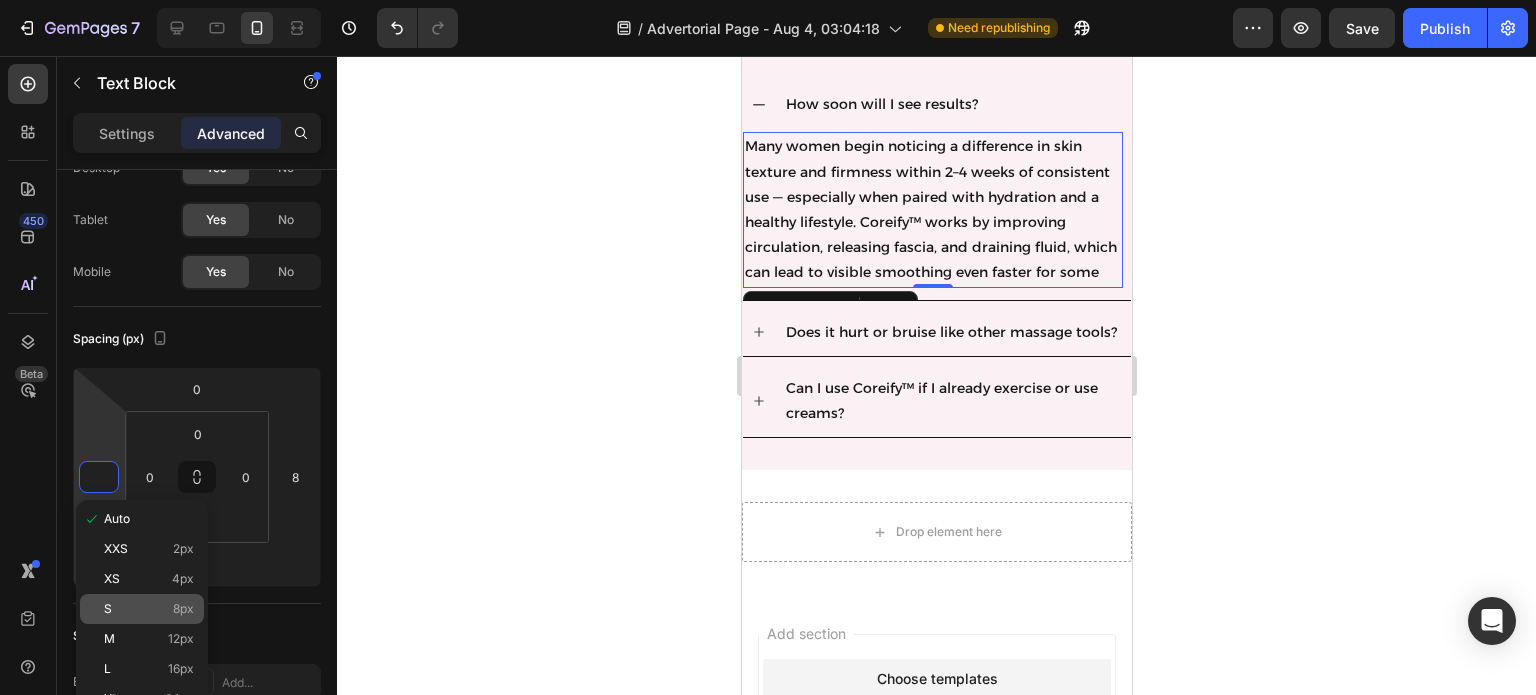 type on "8" 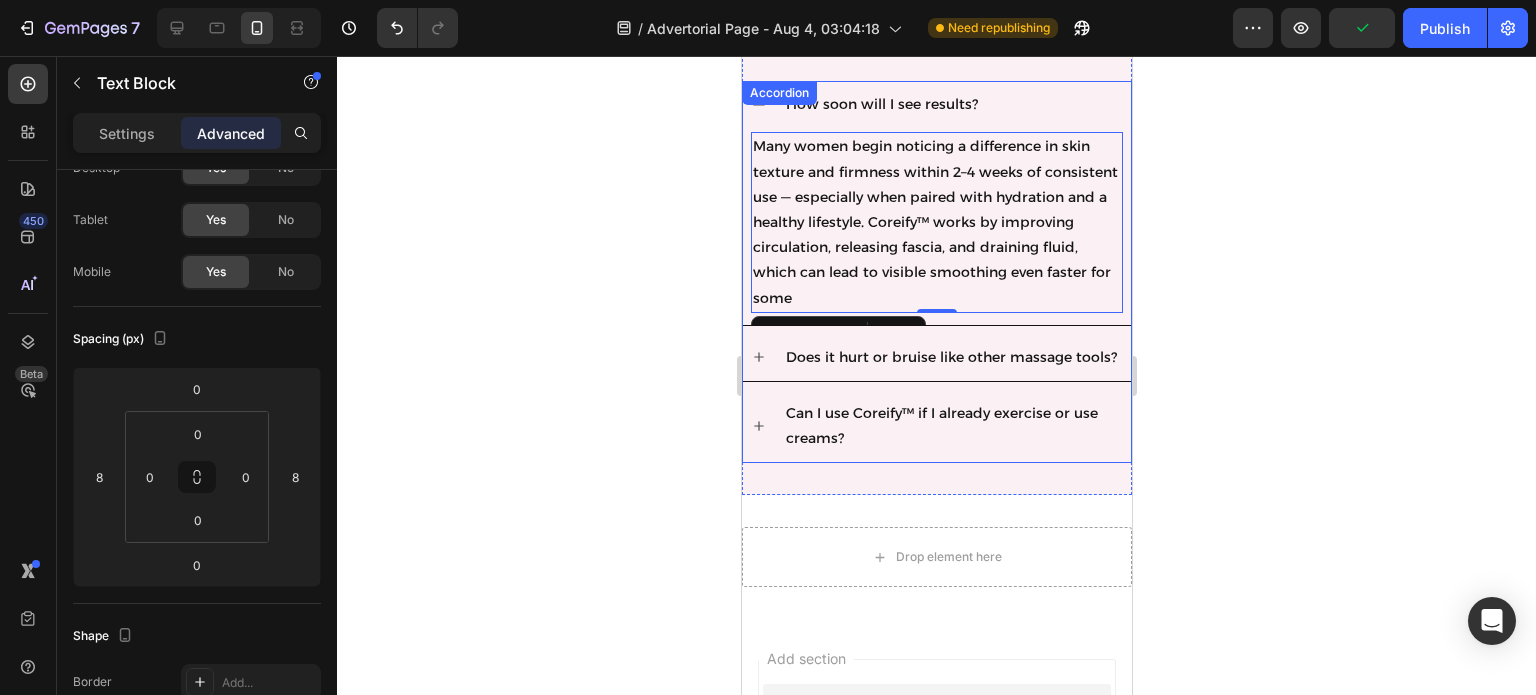 click on "Does it hurt or bruise like other massage tools?" at bounding box center [950, 357] 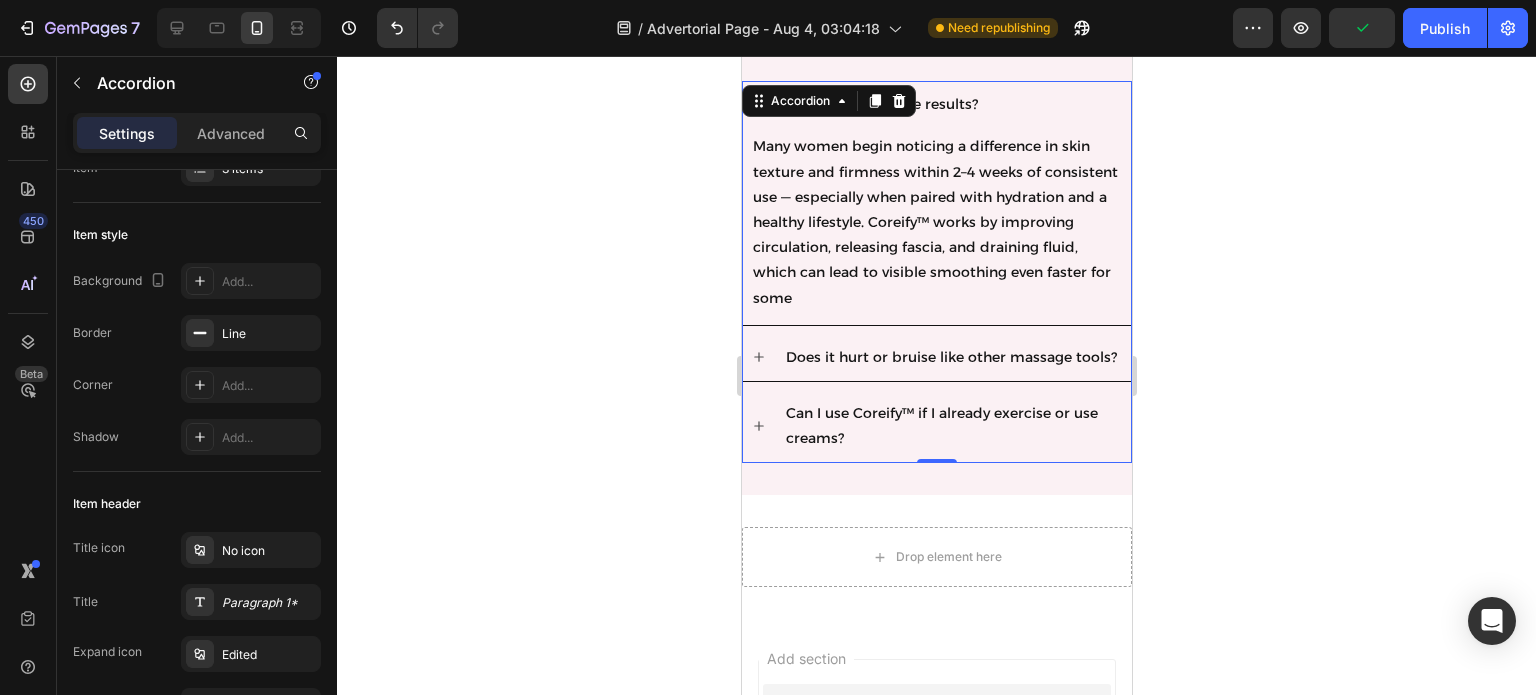 scroll, scrollTop: 0, scrollLeft: 0, axis: both 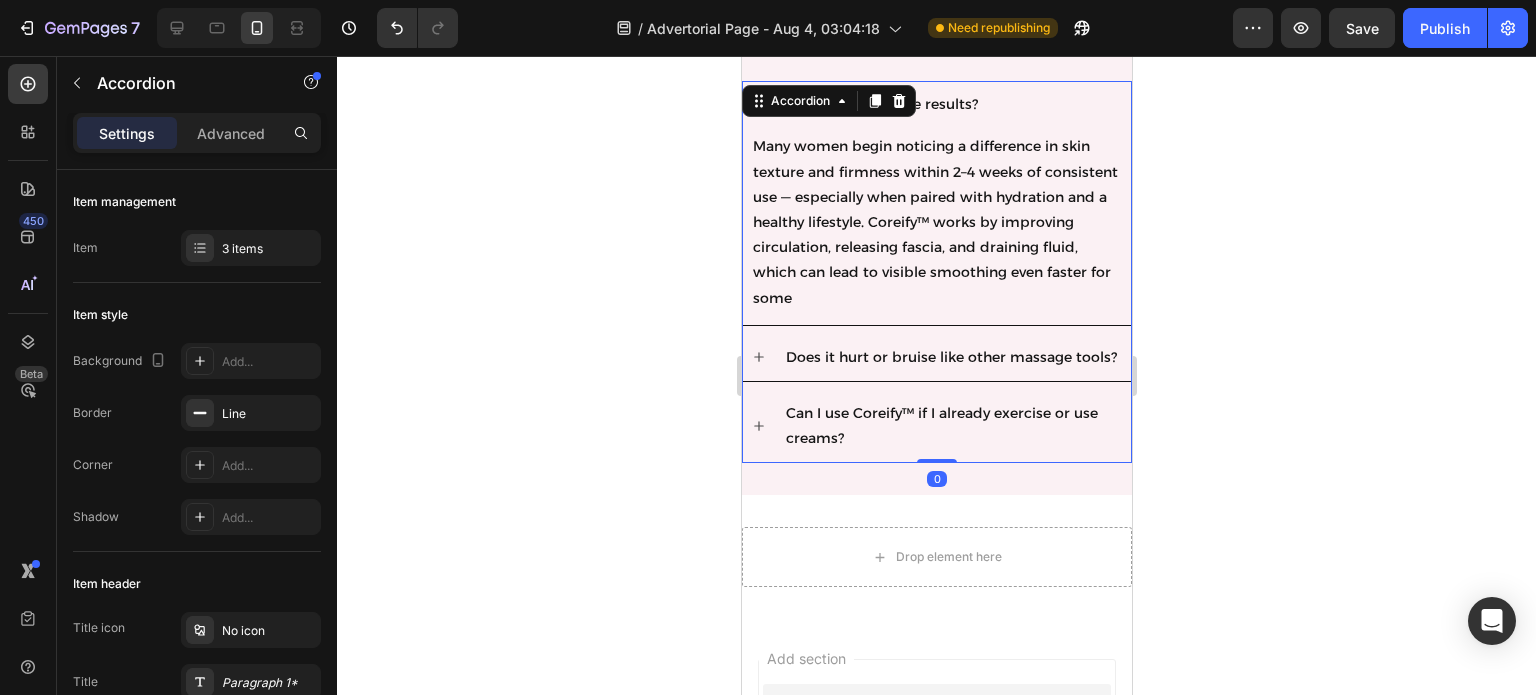 click on "Does it hurt or bruise like other massage tools?" at bounding box center (936, 357) 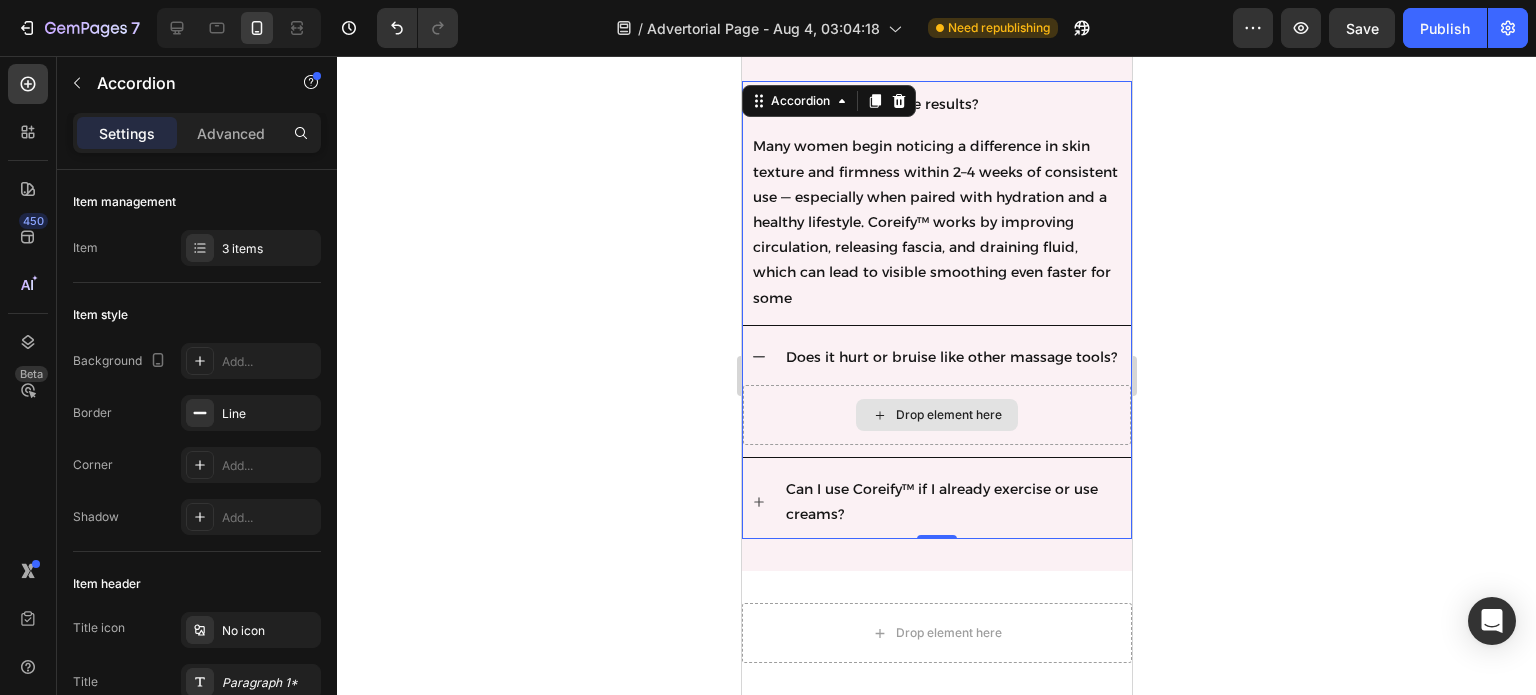 click on "Drop element here" at bounding box center [936, 415] 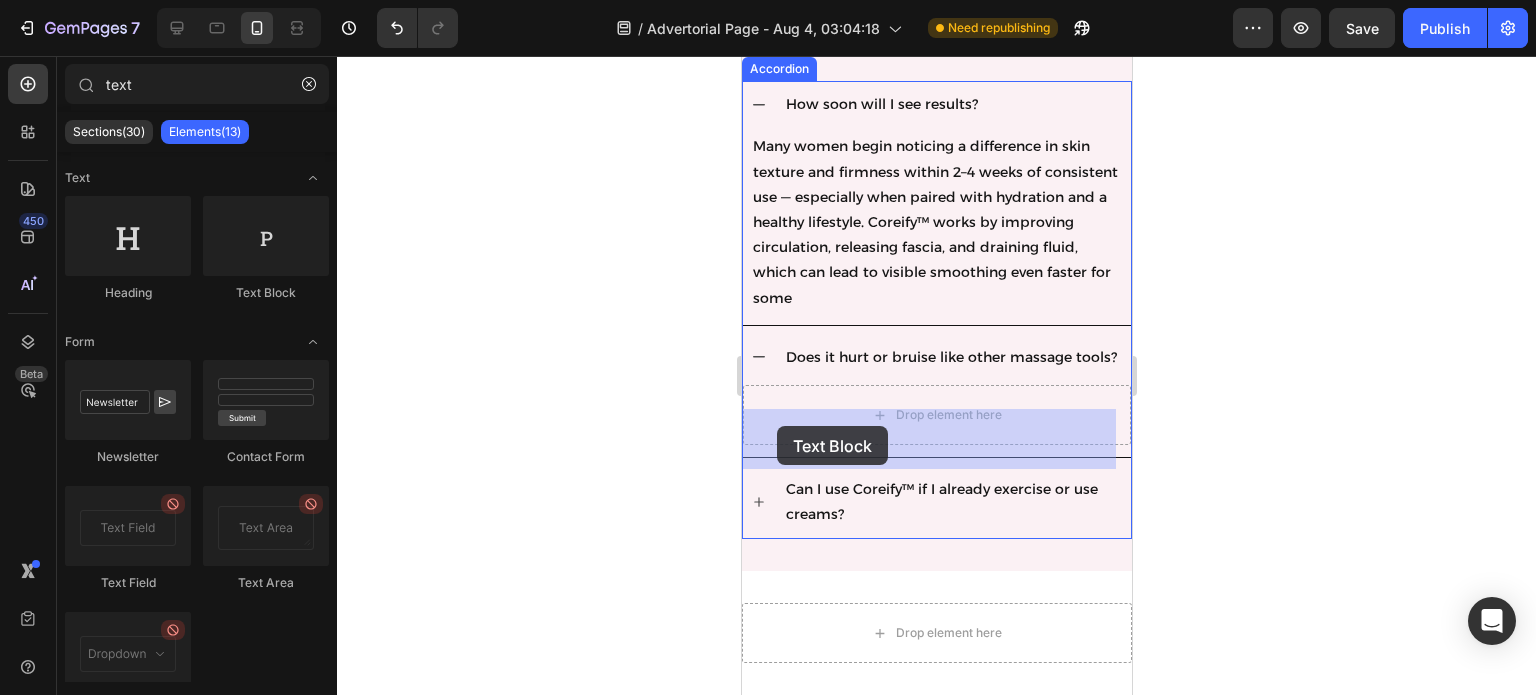 drag, startPoint x: 1470, startPoint y: 474, endPoint x: 777, endPoint y: 426, distance: 694.66034 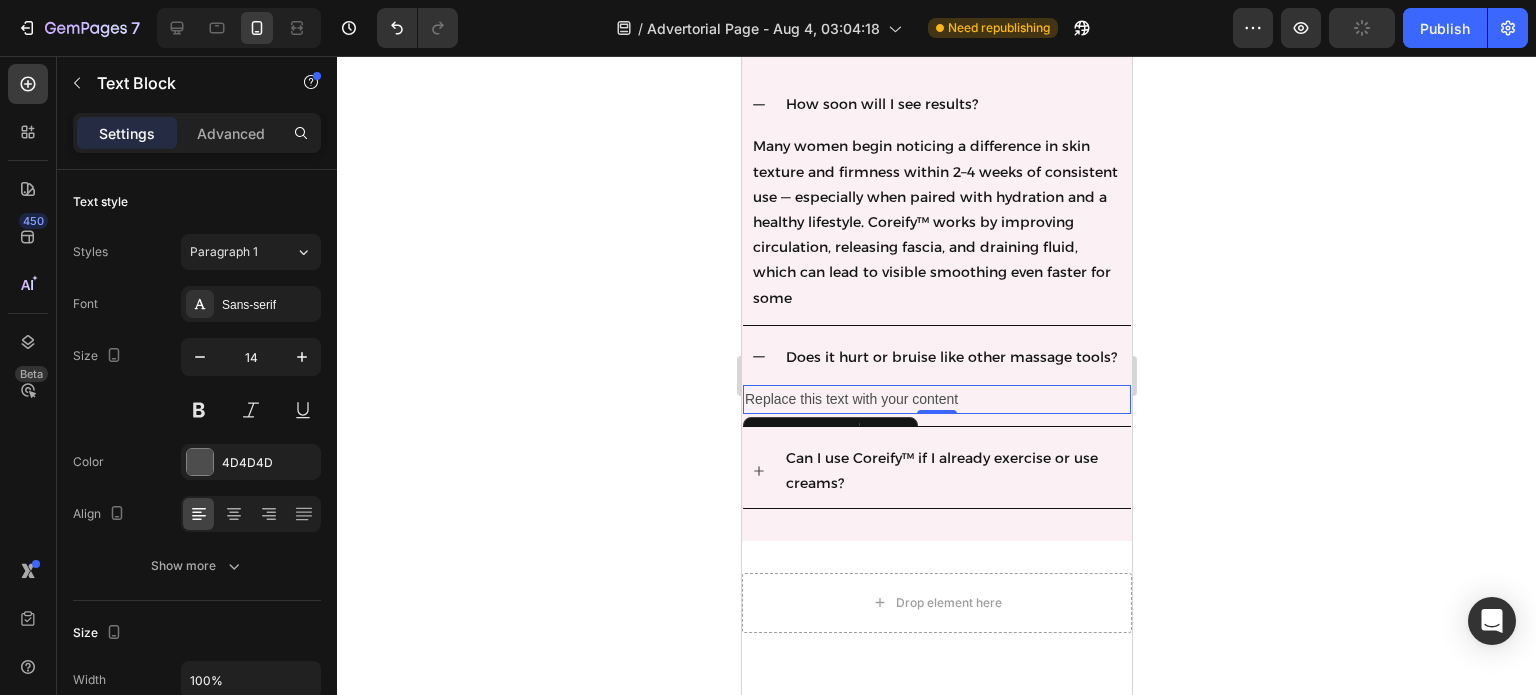 click on "Replace this text with your content" at bounding box center [936, 399] 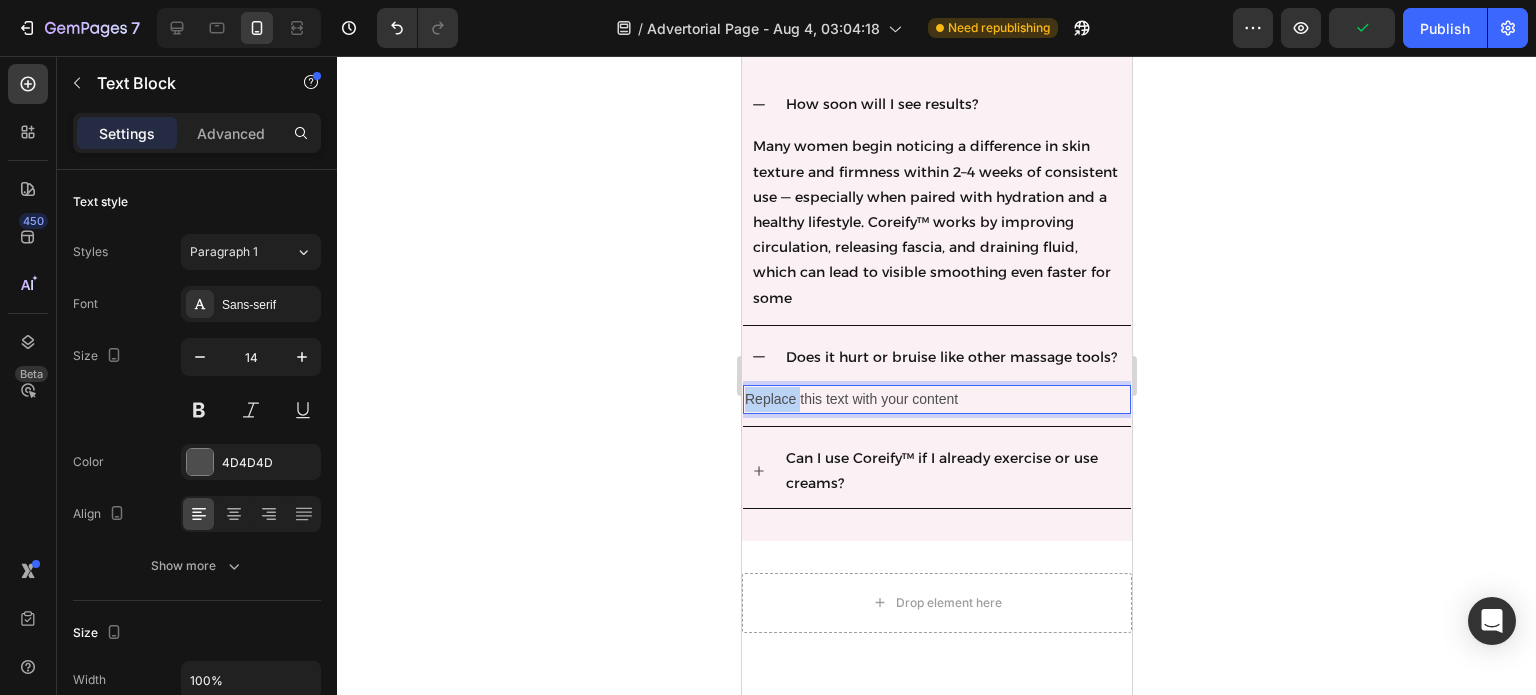 click on "Replace this text with your content" at bounding box center (936, 399) 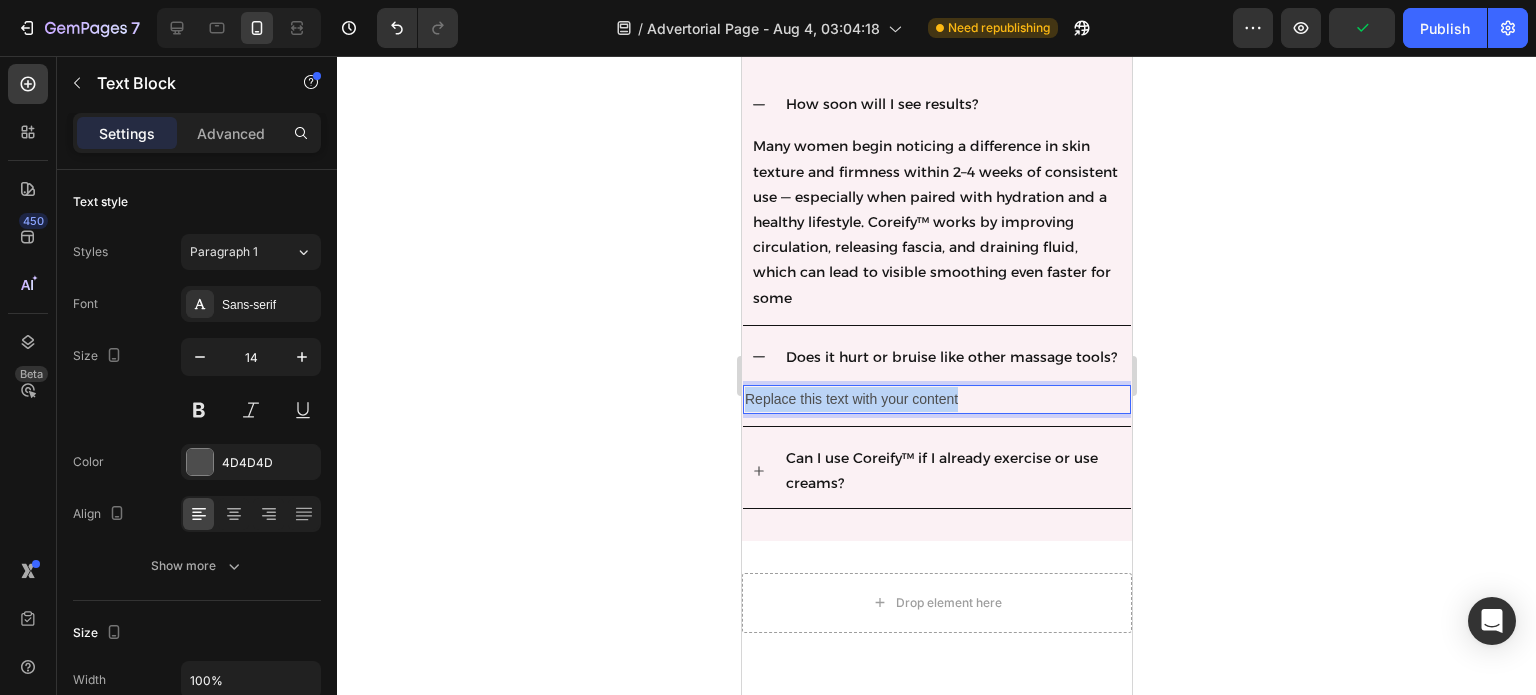 click on "Replace this text with your content" at bounding box center (936, 399) 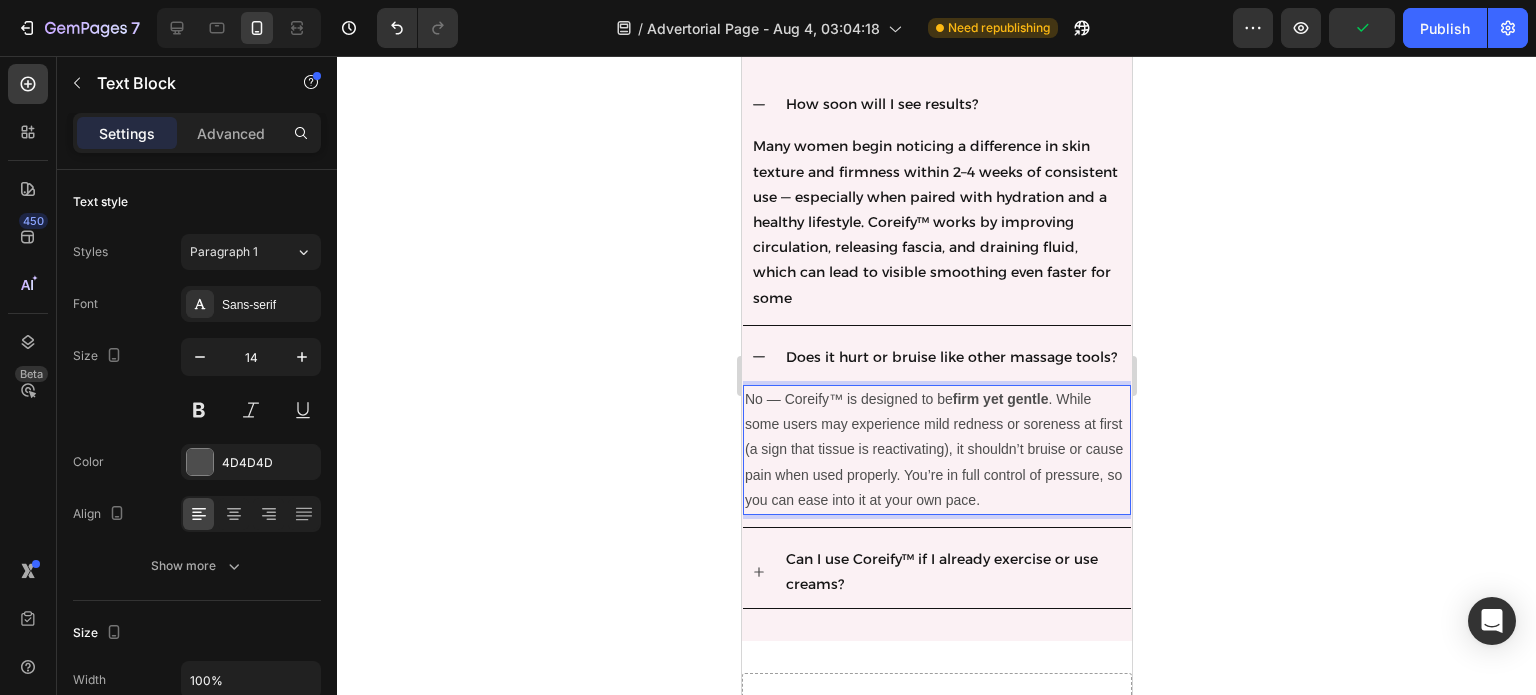 click on "No — Coreify™ is designed to be  firm yet gentle . While some users may experience mild redness or soreness at first (a sign that tissue is reactivating), it shouldn’t bruise or cause pain when used properly. You’re in full control of pressure, so you can ease into it at your own pace." at bounding box center (936, 450) 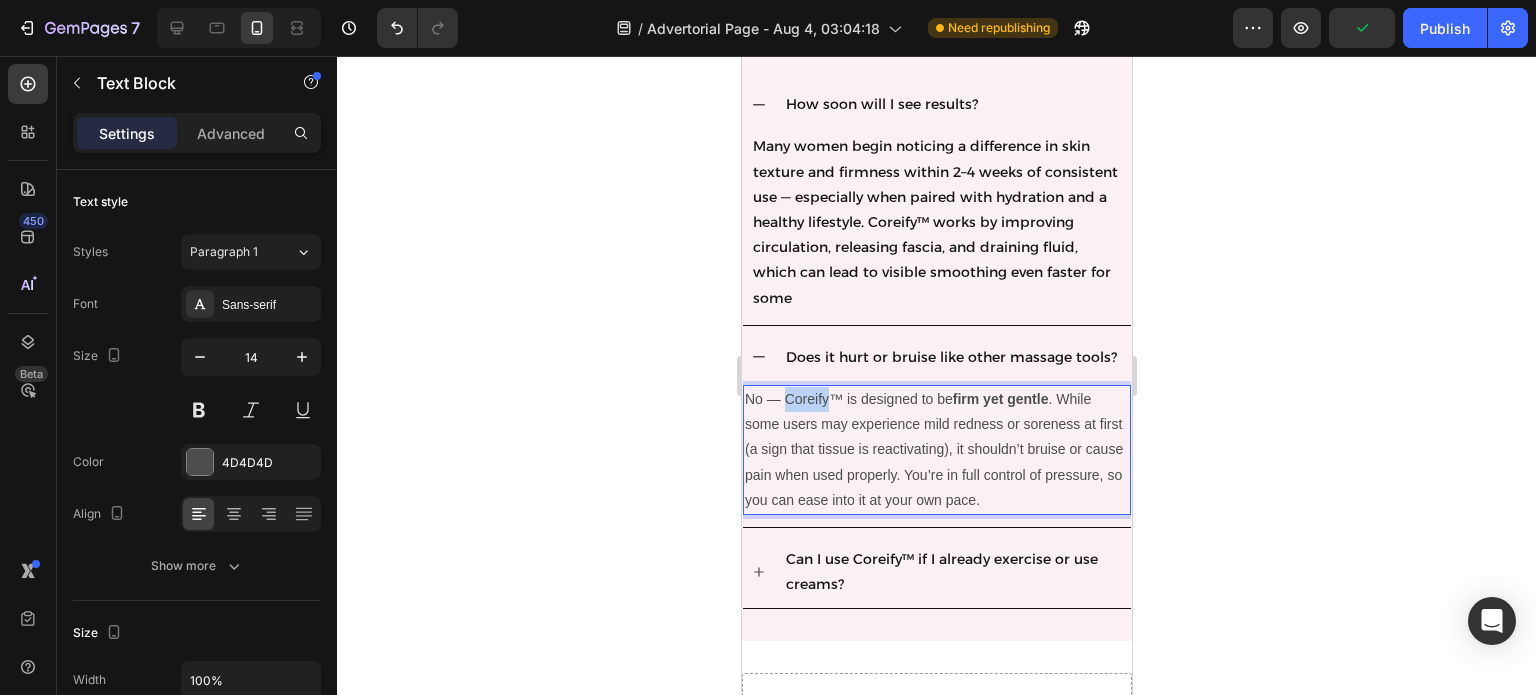 click on "No — Coreify™ is designed to be  firm yet gentle . While some users may experience mild redness or soreness at first (a sign that tissue is reactivating), it shouldn’t bruise or cause pain when used properly. You’re in full control of pressure, so you can ease into it at your own pace." at bounding box center (936, 450) 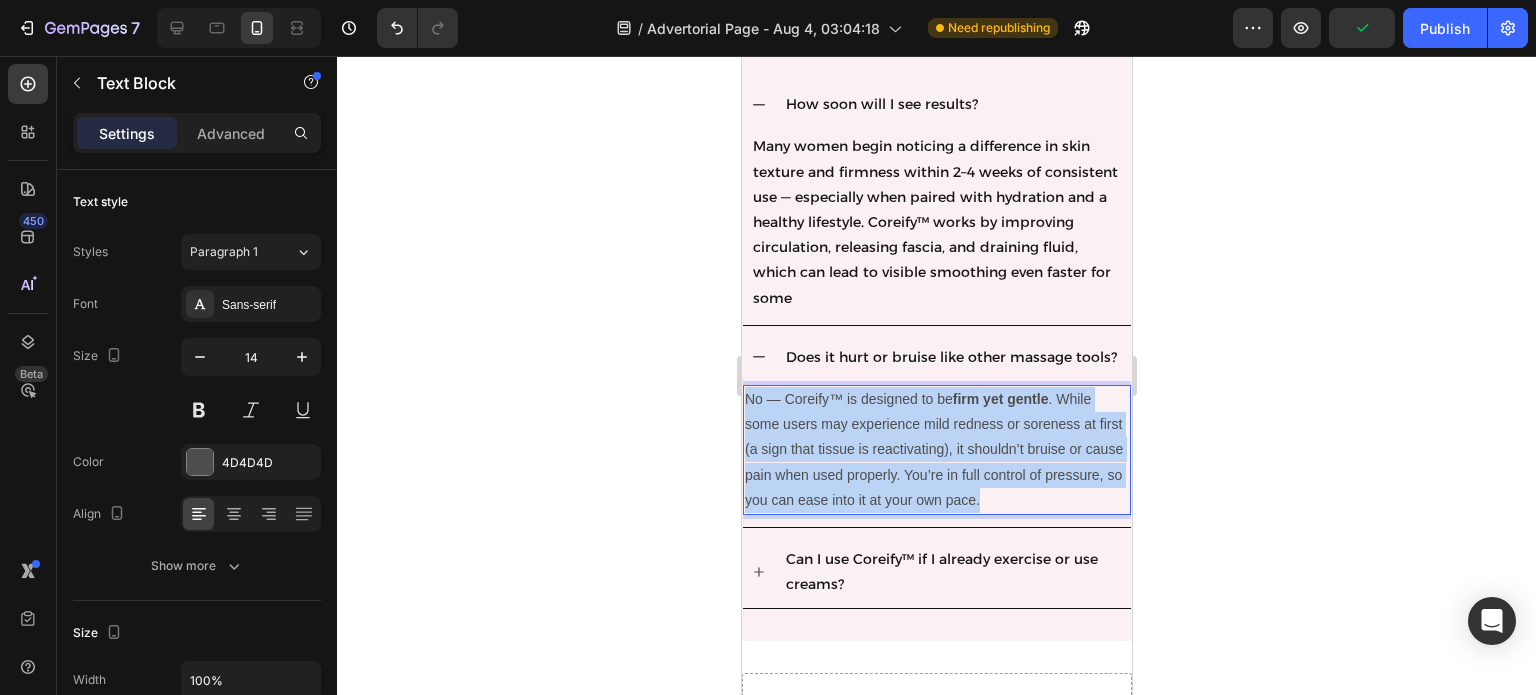 click on "No — Coreify™ is designed to be  firm yet gentle . While some users may experience mild redness or soreness at first (a sign that tissue is reactivating), it shouldn’t bruise or cause pain when used properly. You’re in full control of pressure, so you can ease into it at your own pace." at bounding box center (936, 450) 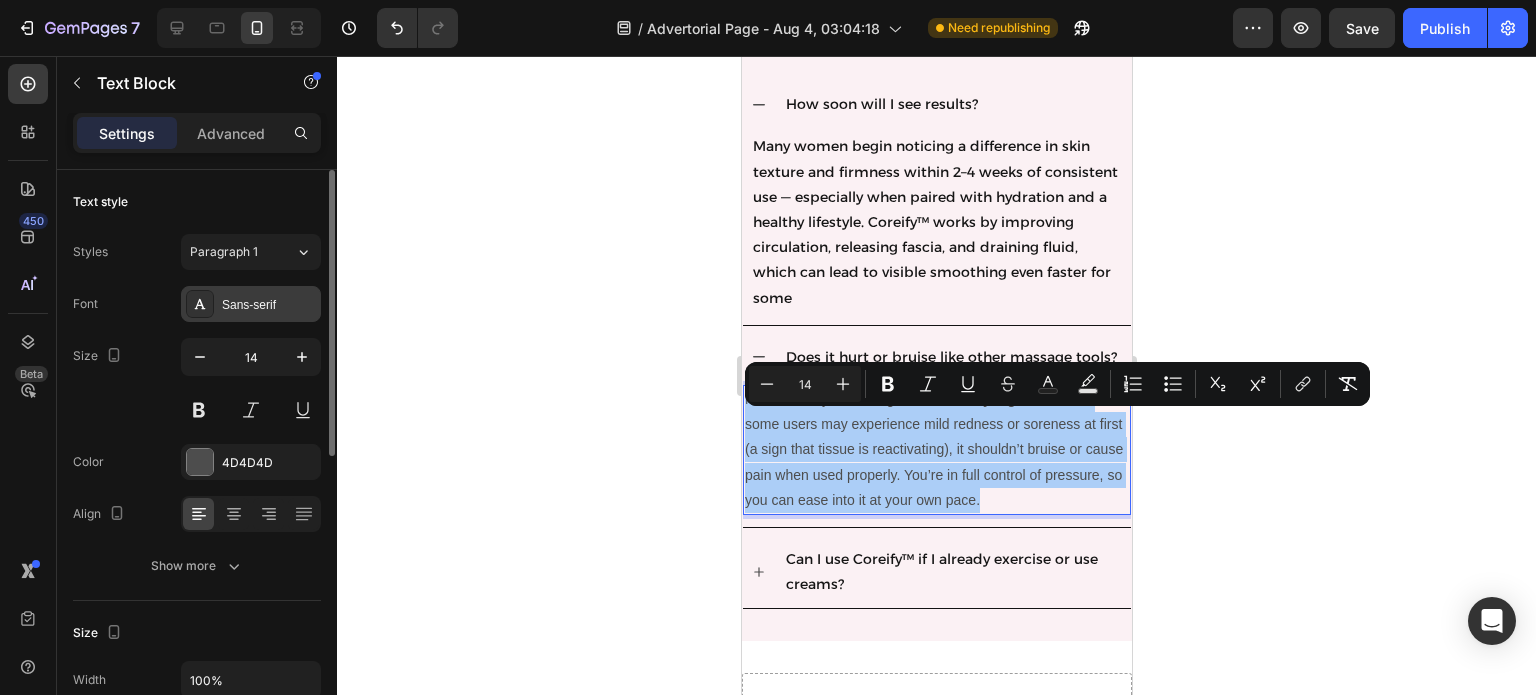 click on "Sans-serif" at bounding box center (269, 305) 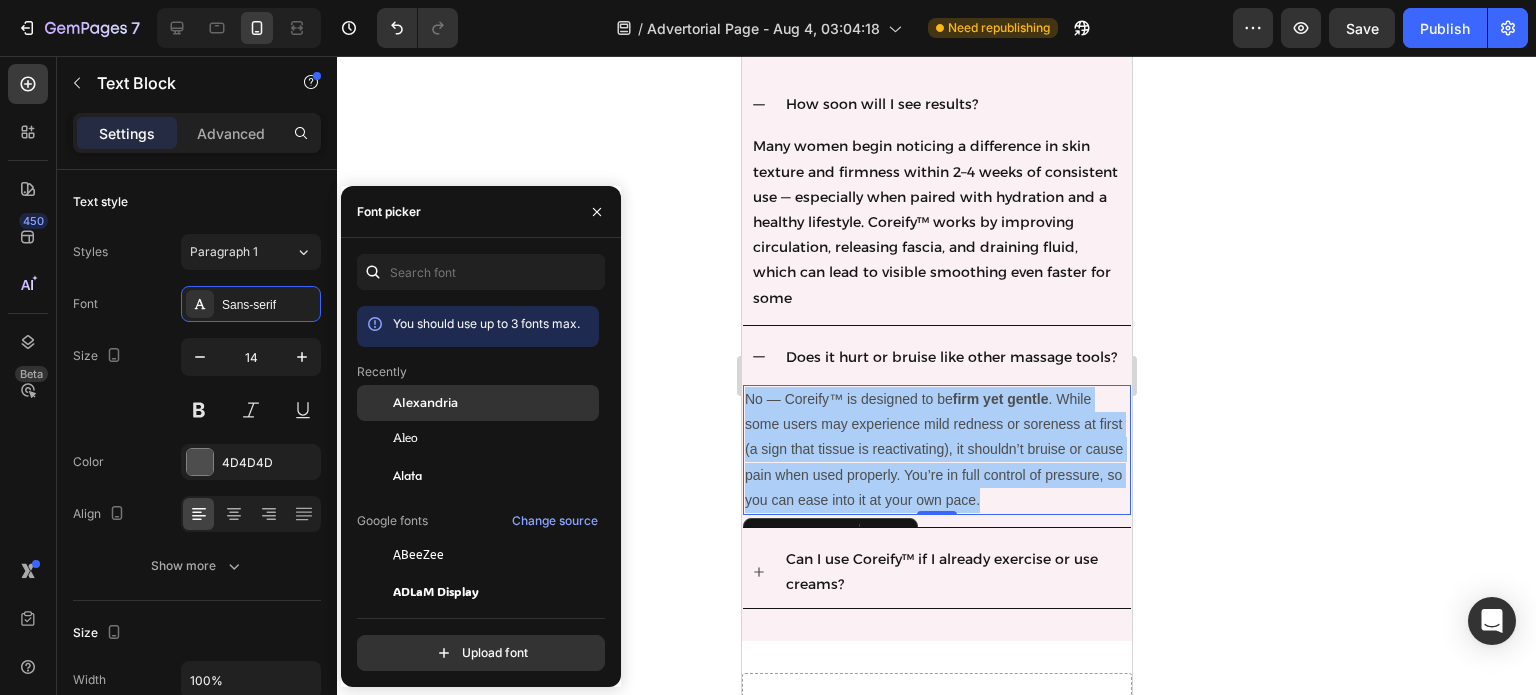 click at bounding box center (375, 403) 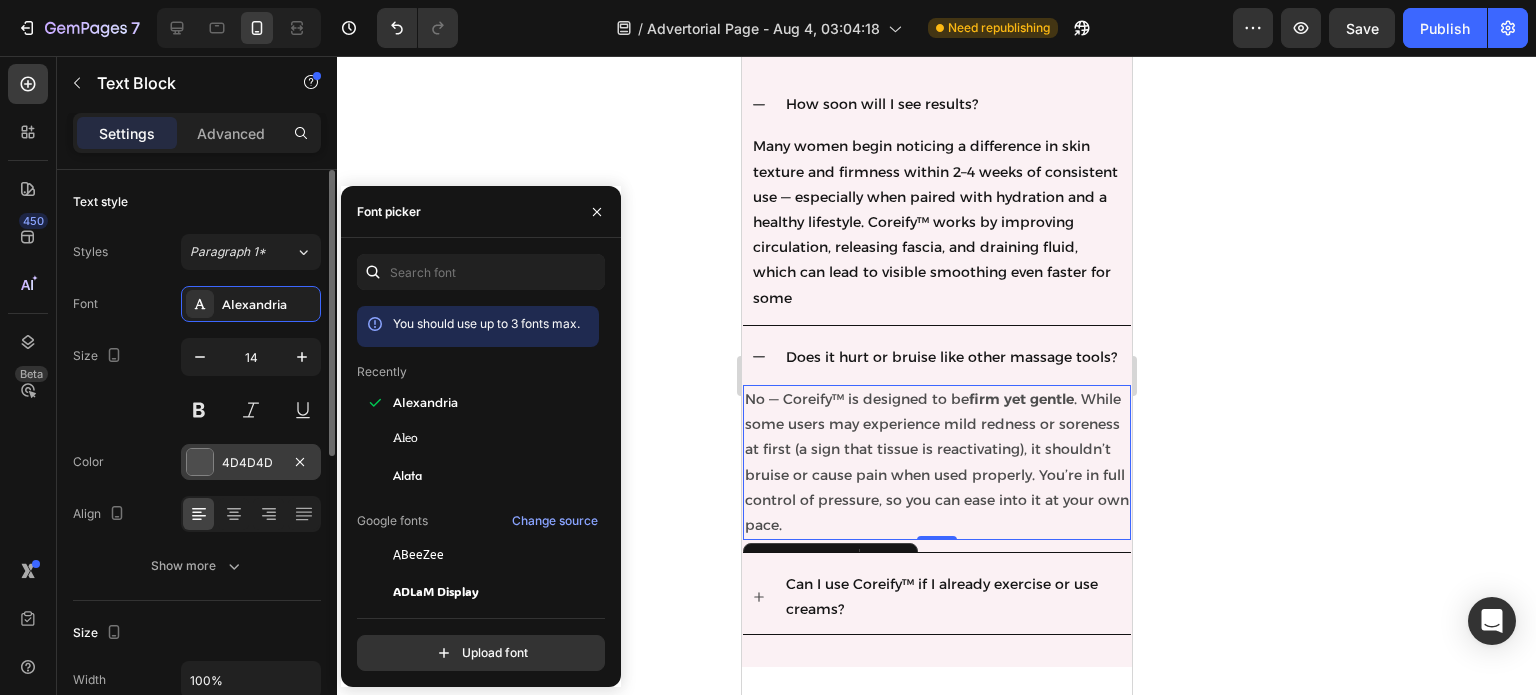 click on "4D4D4D" at bounding box center [251, 462] 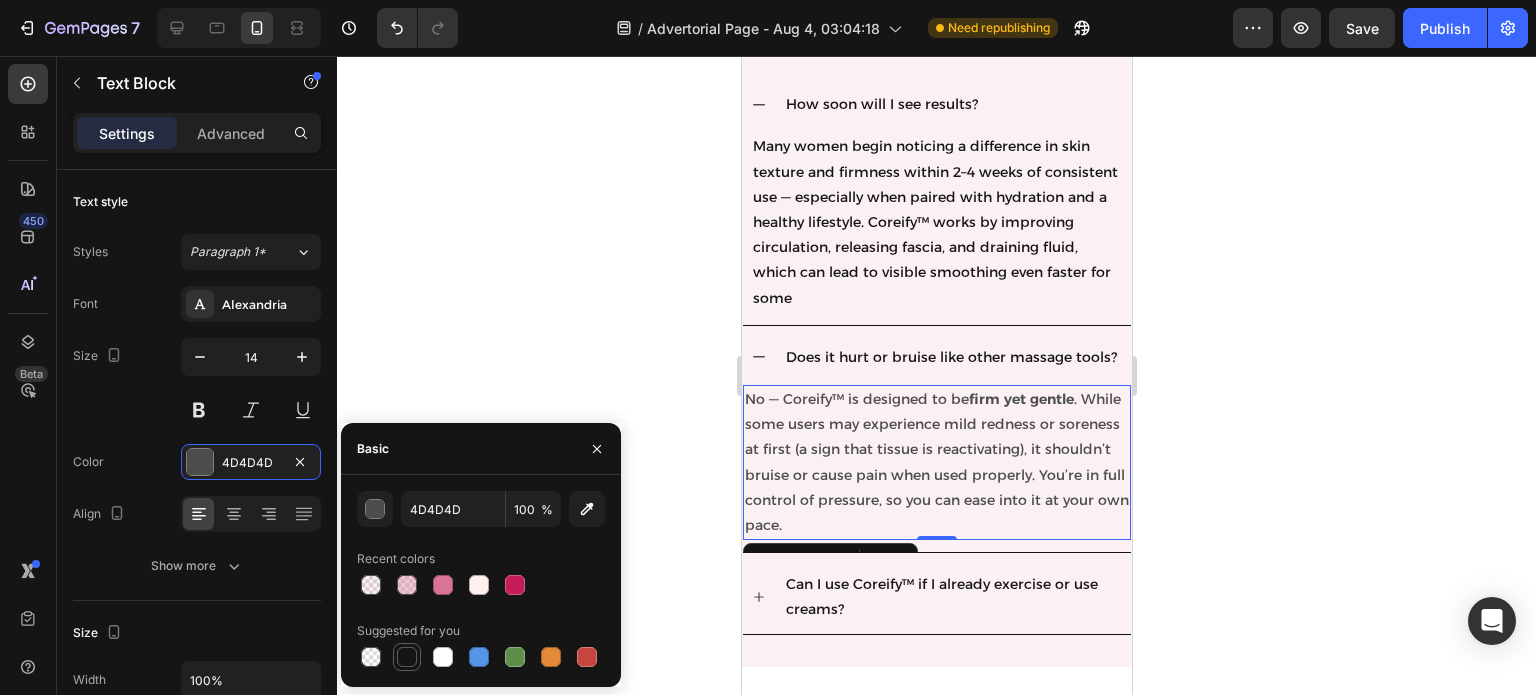 click at bounding box center [407, 657] 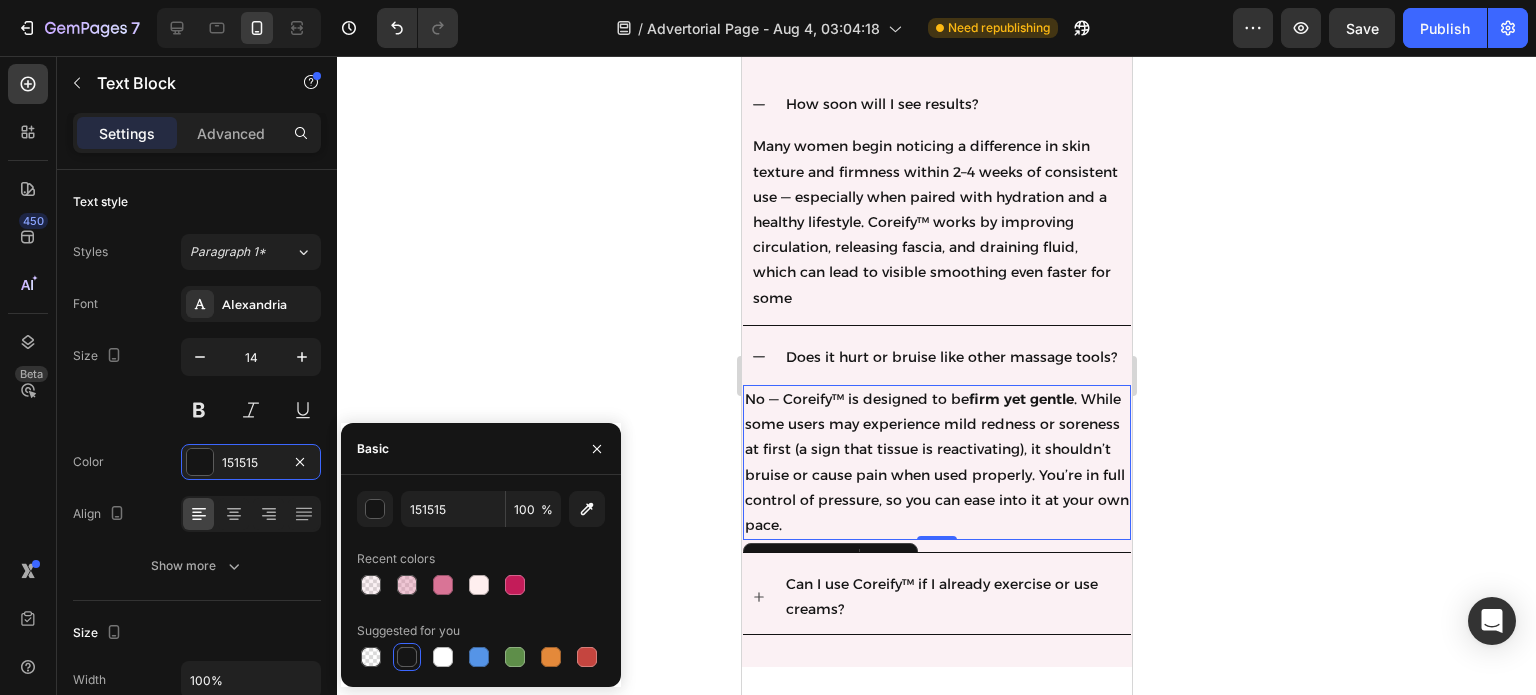 scroll, scrollTop: 6201, scrollLeft: 0, axis: vertical 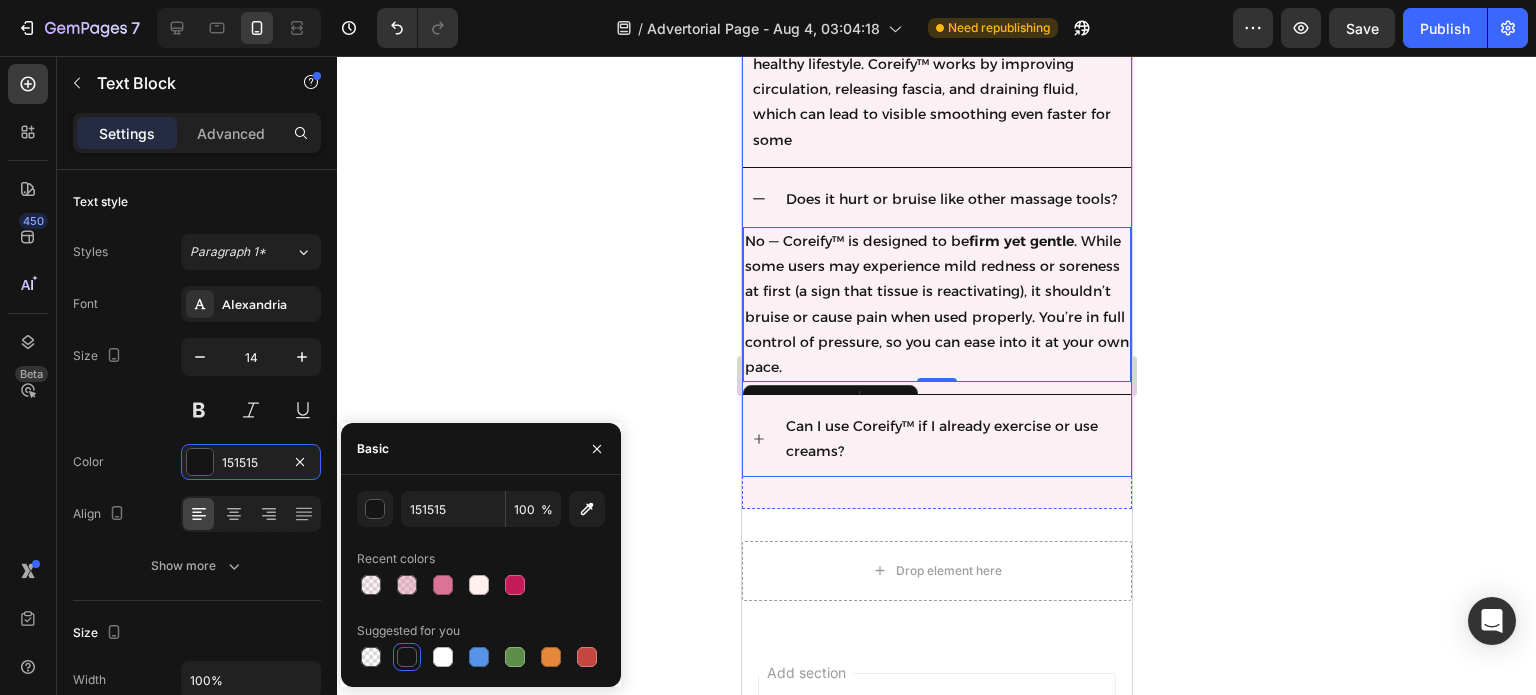 click on "Can I use Coreify™ if I already exercise or use creams?" at bounding box center [952, 439] 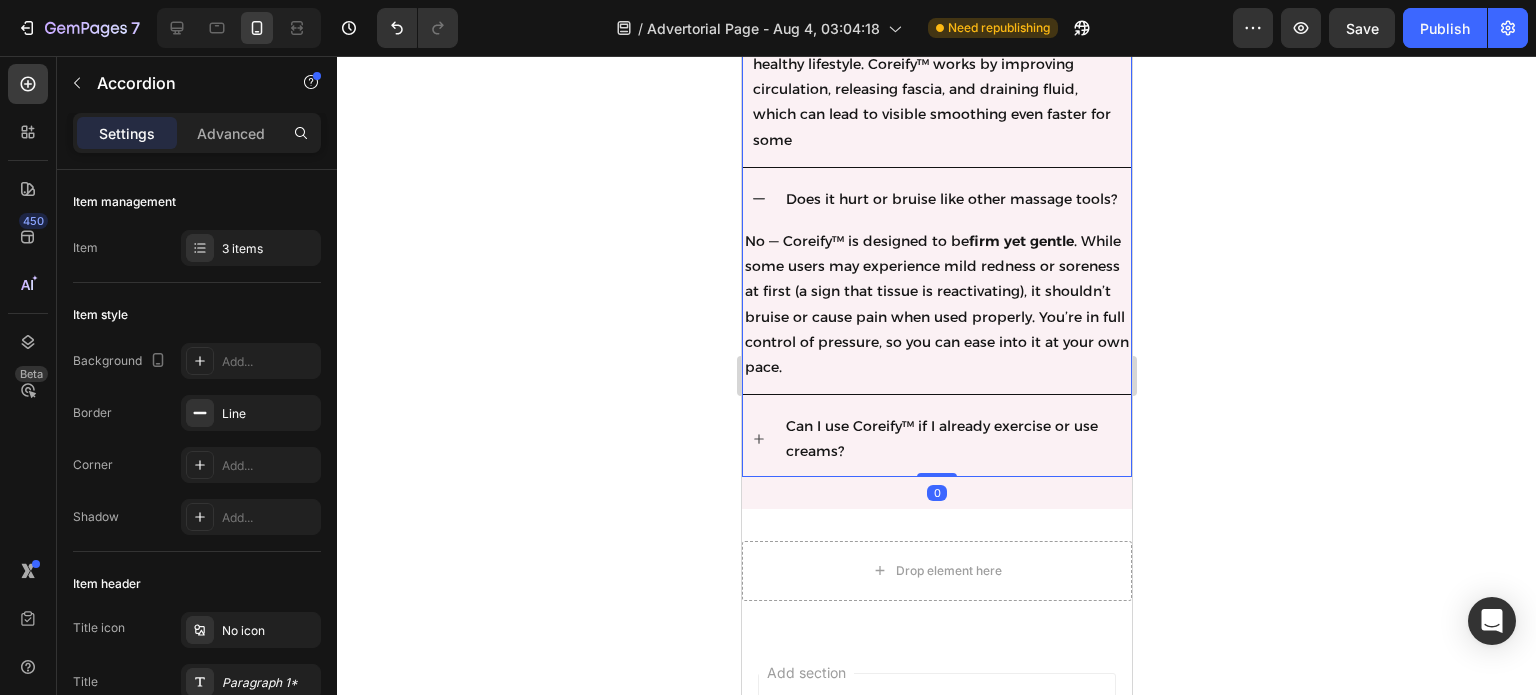 click 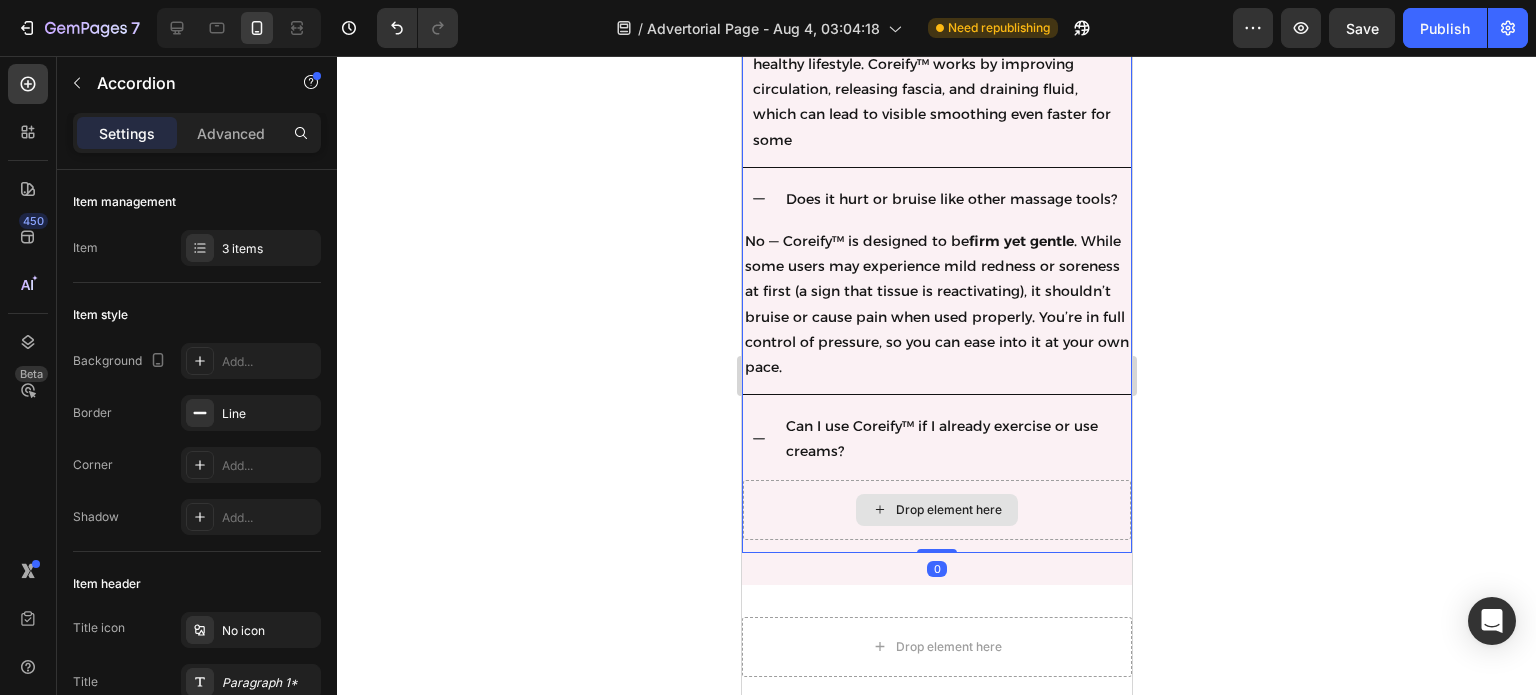 click on "Drop element here" at bounding box center (936, 510) 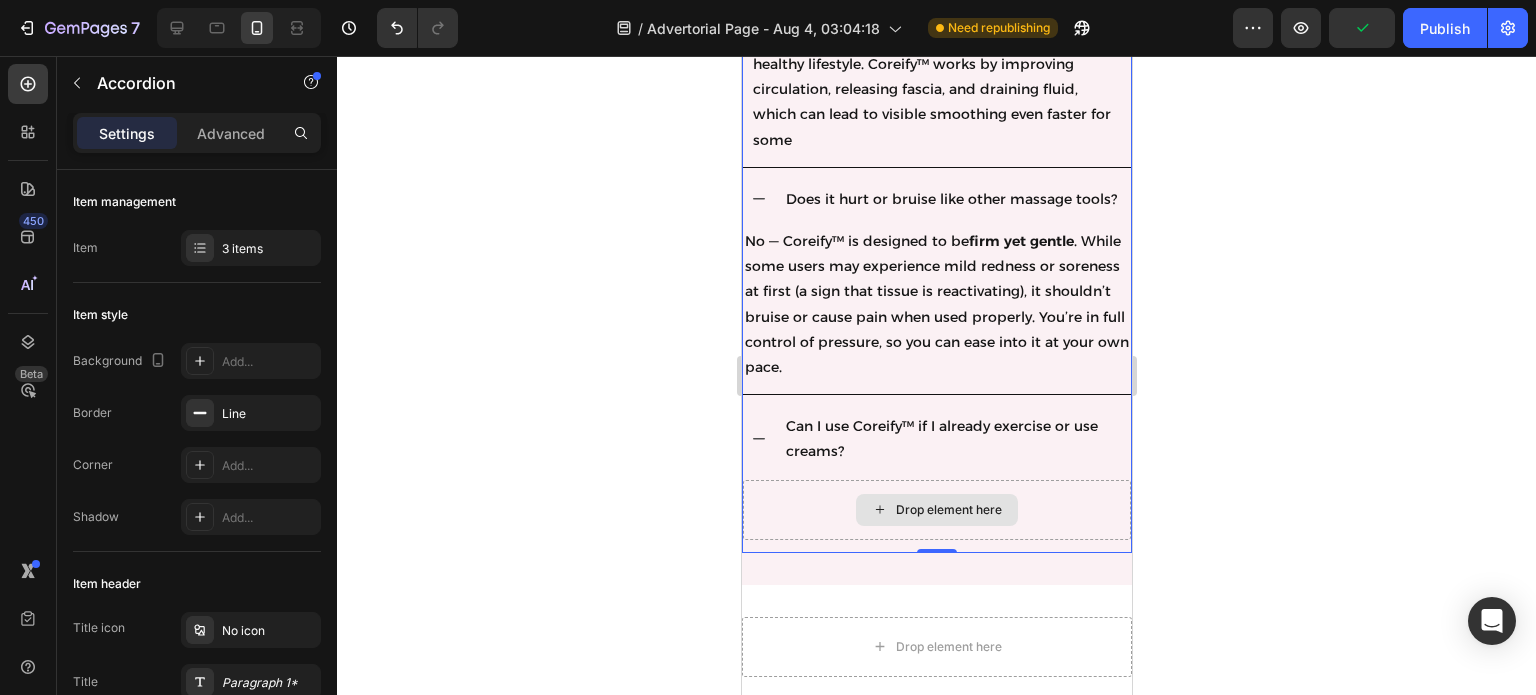click on "Drop element here" at bounding box center (948, 510) 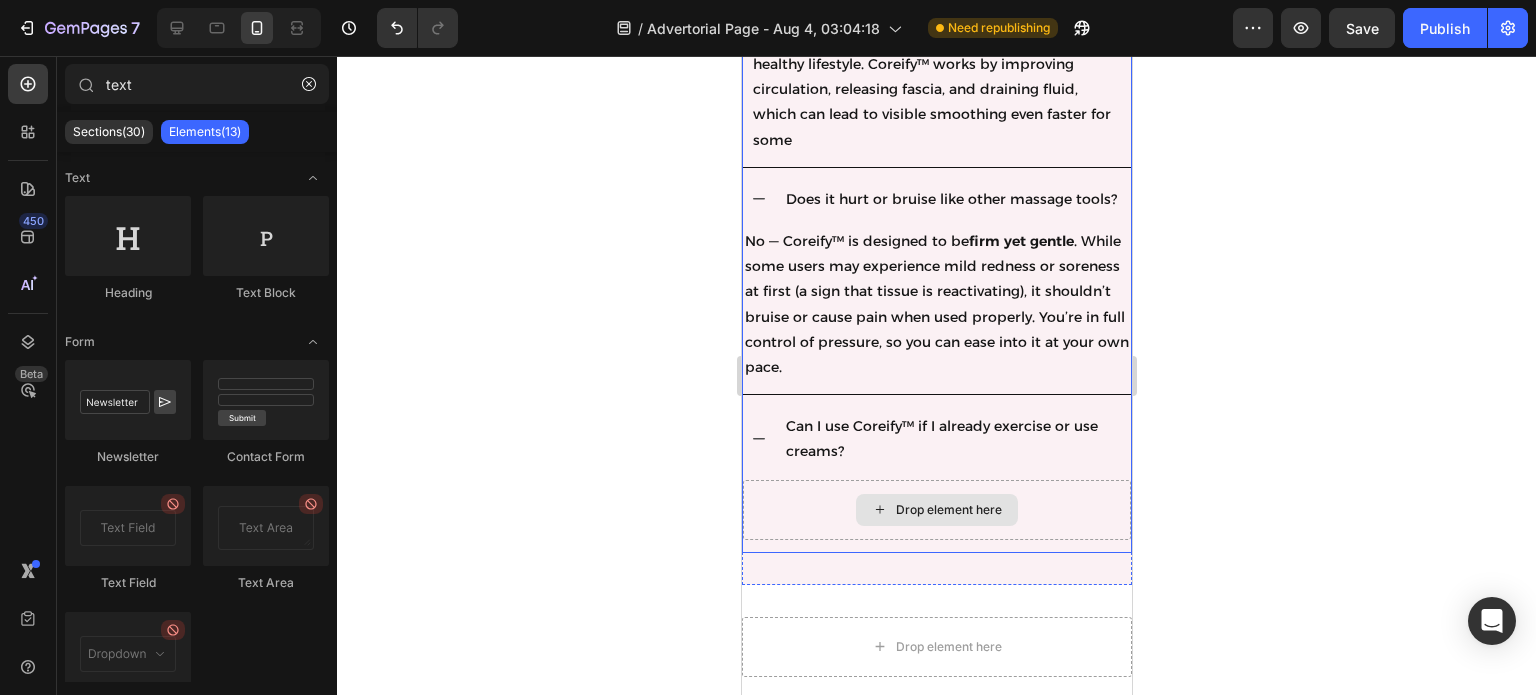 click on "Drop element here" at bounding box center (936, 510) 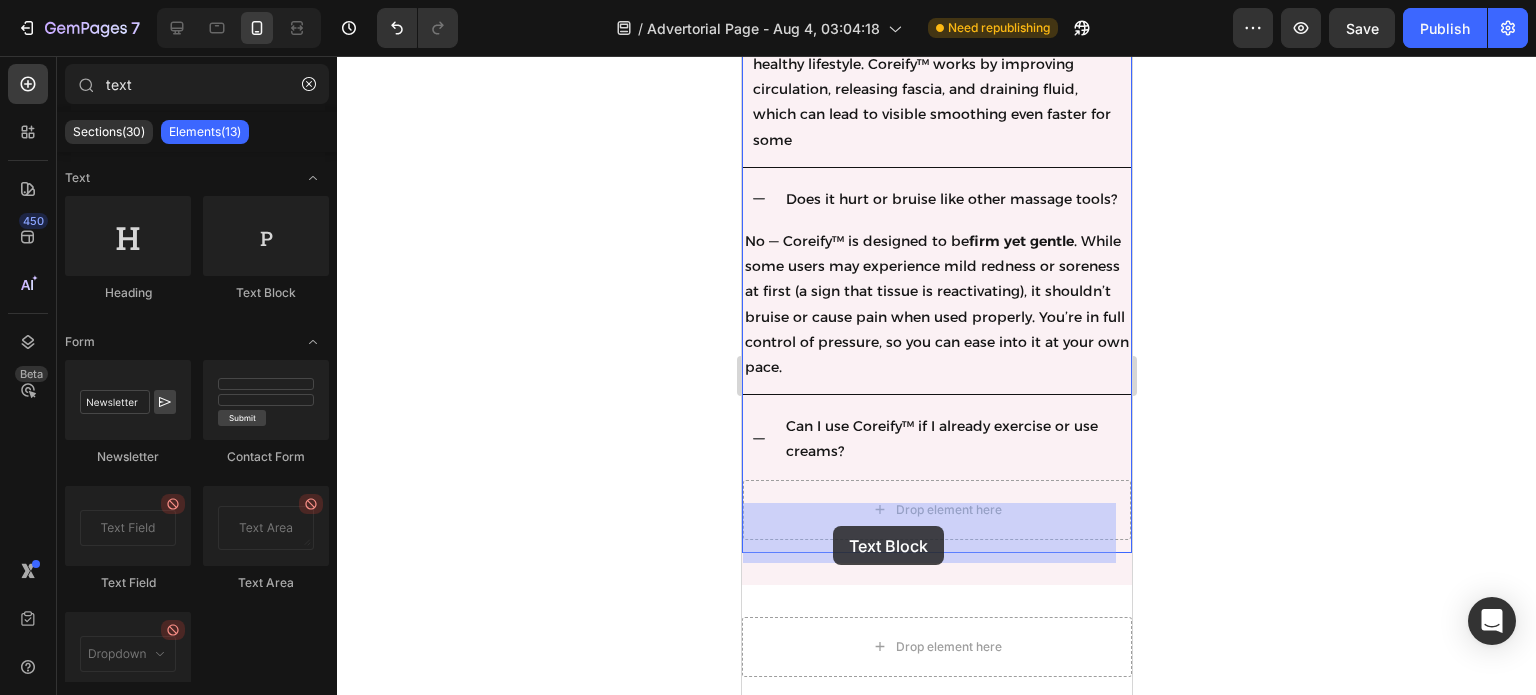 drag, startPoint x: 1456, startPoint y: 528, endPoint x: 1489, endPoint y: 65, distance: 464.17453 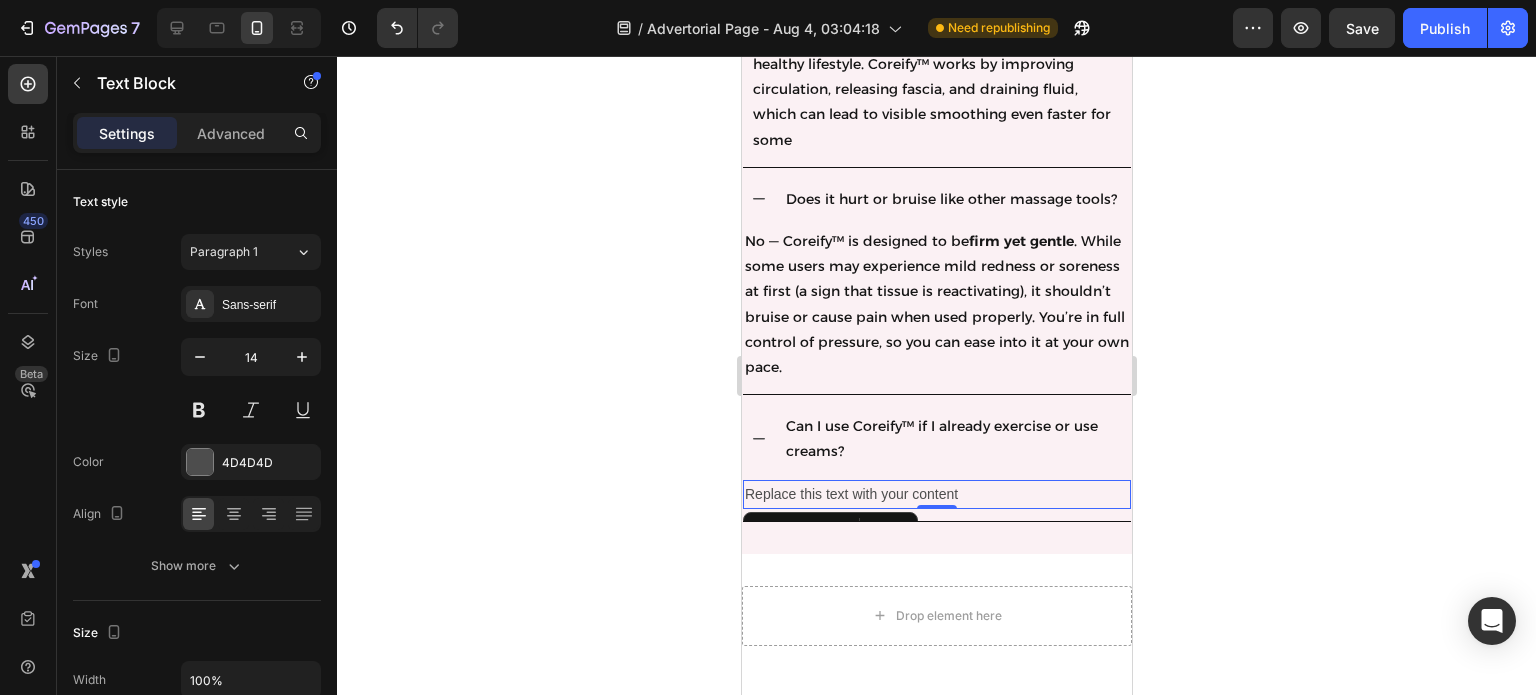 click on "Replace this text with your content" at bounding box center (936, 494) 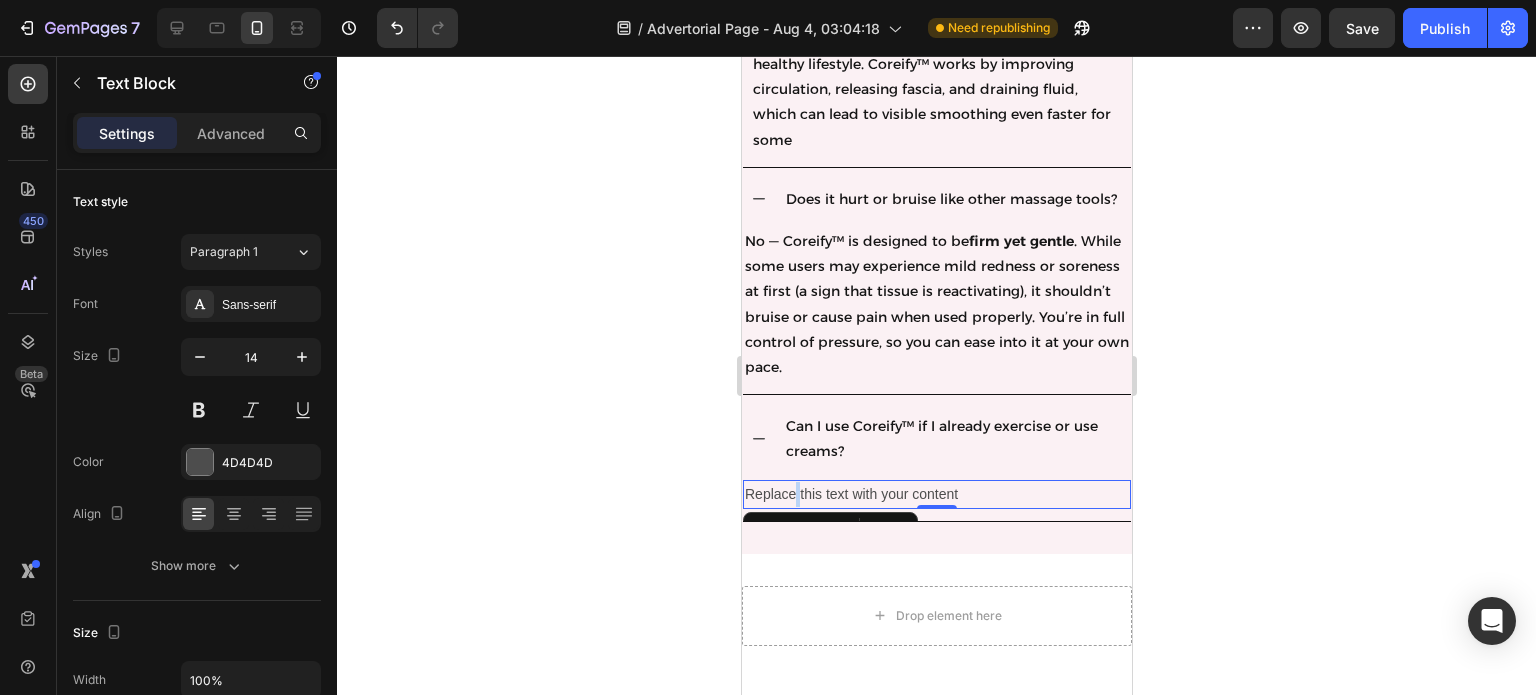 click on "Replace this text with your content" at bounding box center (936, 494) 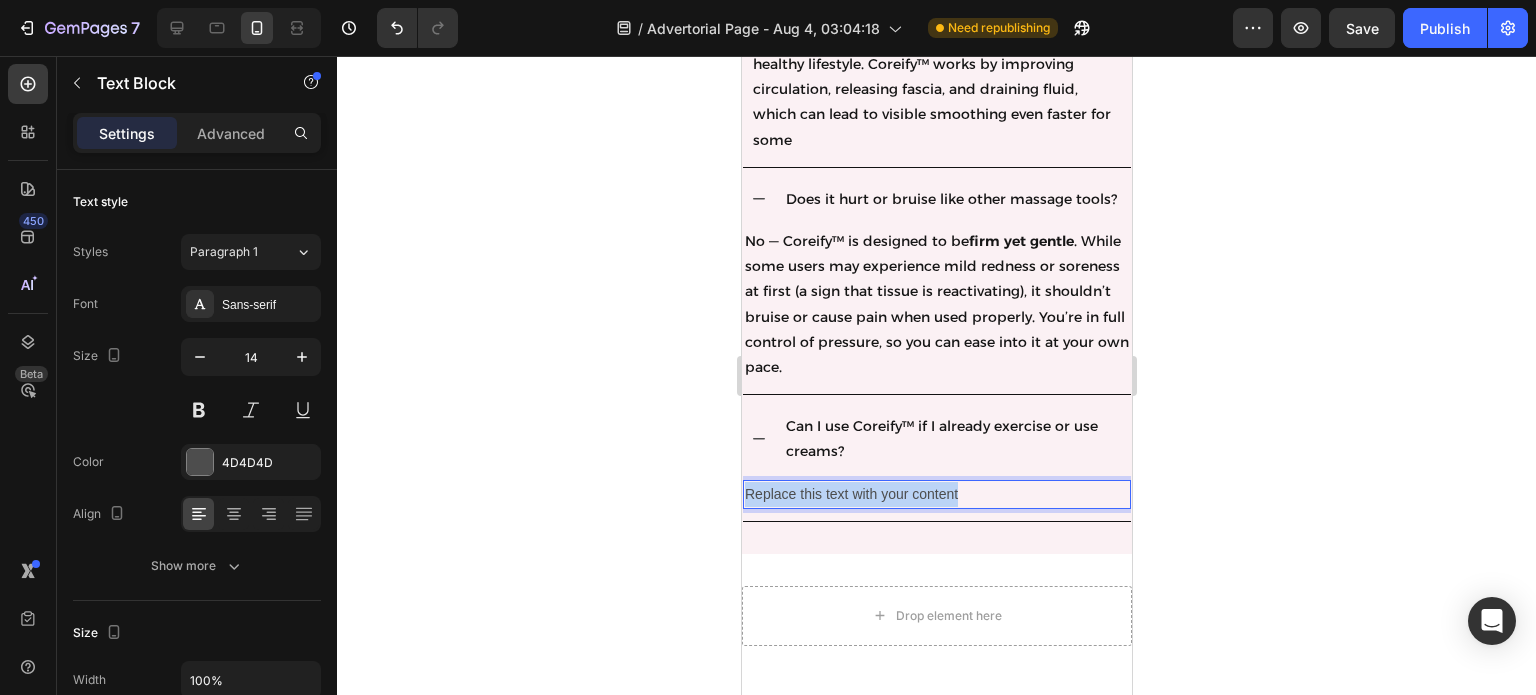 click on "Replace this text with your content" at bounding box center [936, 494] 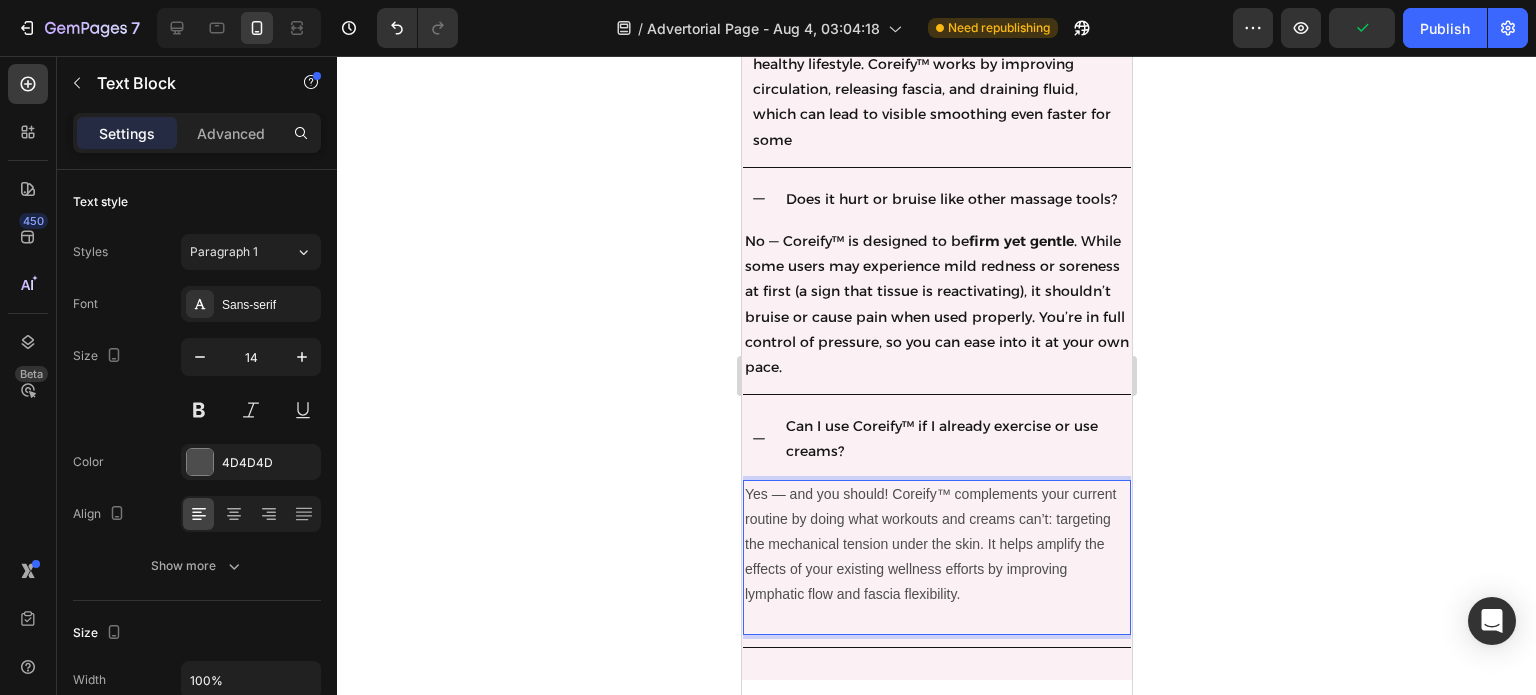 click on "Yes — and you should! Coreify™ complements your current routine by doing what workouts and creams can’t: targeting the mechanical tension under the skin. It helps amplify the effects of your existing wellness efforts by improving lymphatic flow and fascia flexibility." at bounding box center [936, 545] 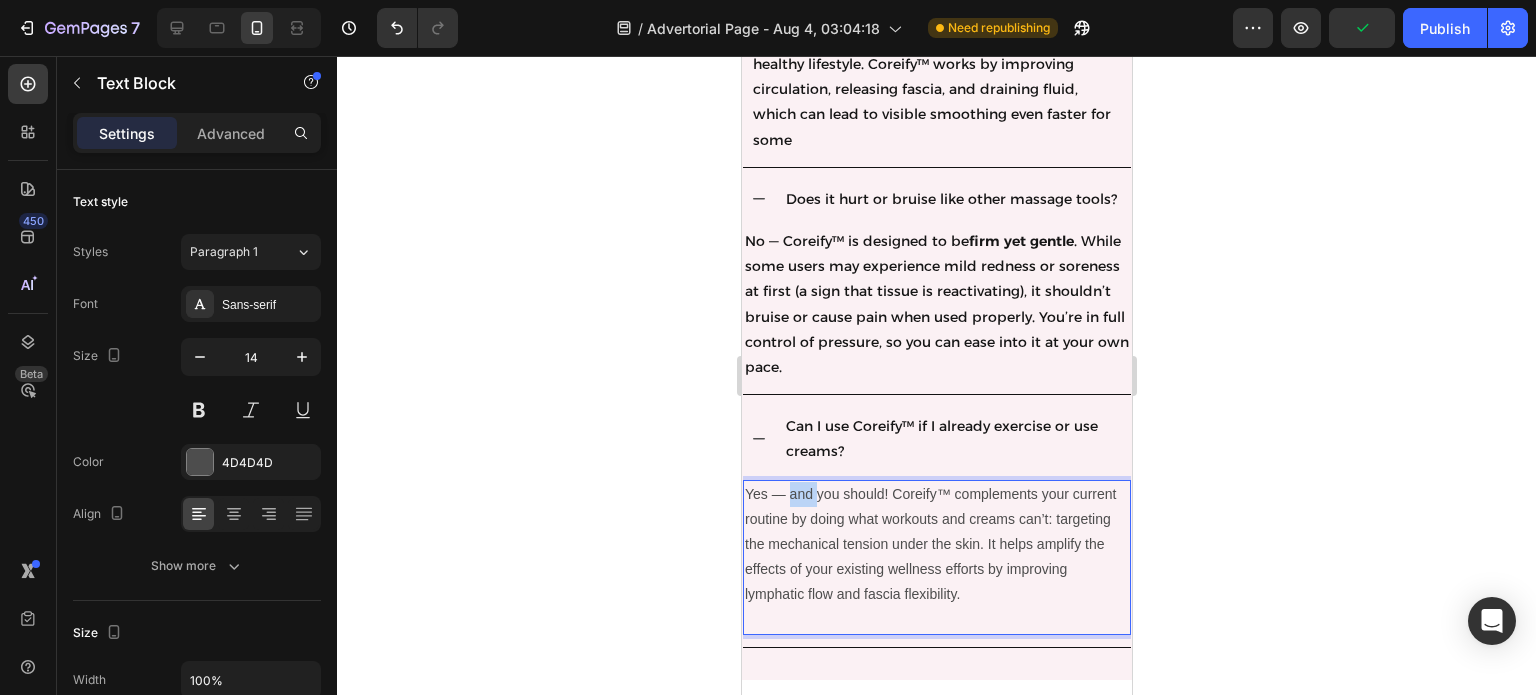 click on "Yes — and you should! Coreify™ complements your current routine by doing what workouts and creams can’t: targeting the mechanical tension under the skin. It helps amplify the effects of your existing wellness efforts by improving lymphatic flow and fascia flexibility." at bounding box center [936, 545] 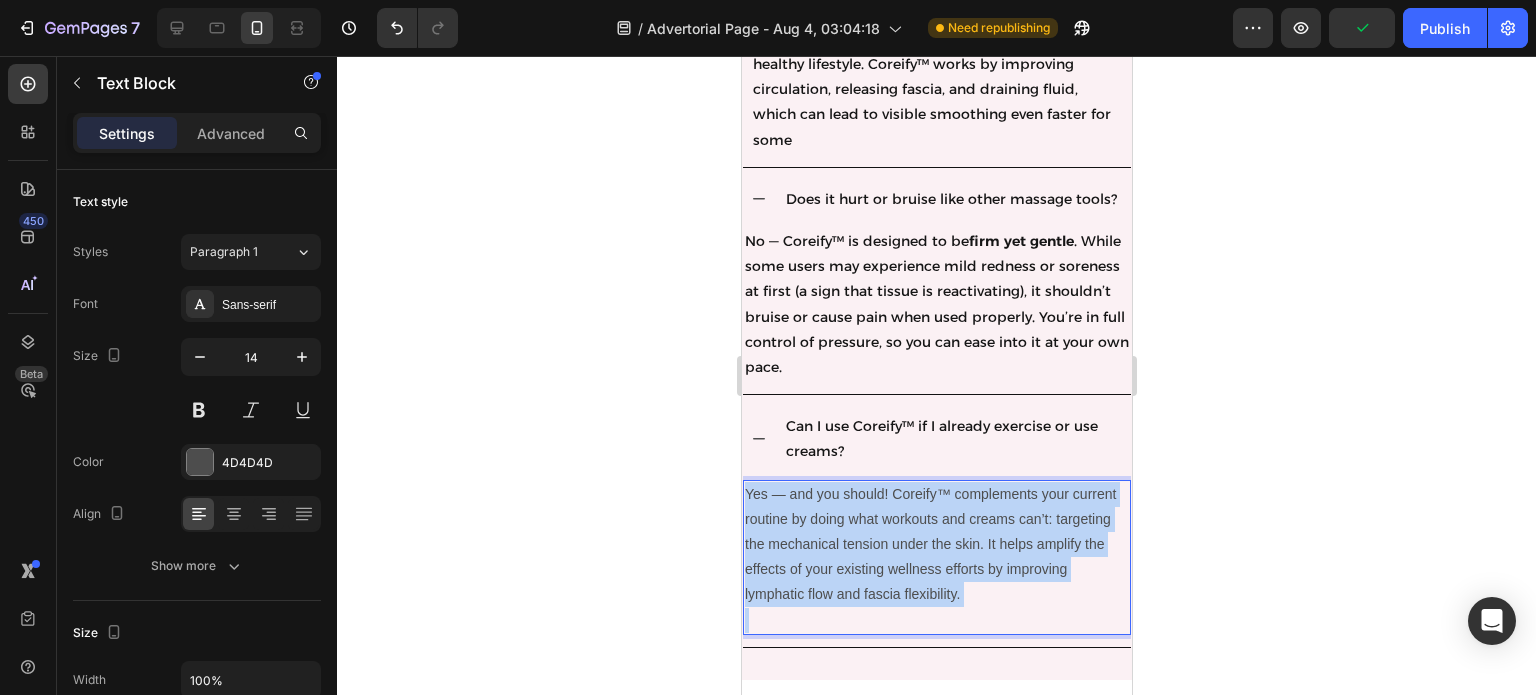 click on "Yes — and you should! Coreify™ complements your current routine by doing what workouts and creams can’t: targeting the mechanical tension under the skin. It helps amplify the effects of your existing wellness efforts by improving lymphatic flow and fascia flexibility." at bounding box center (936, 545) 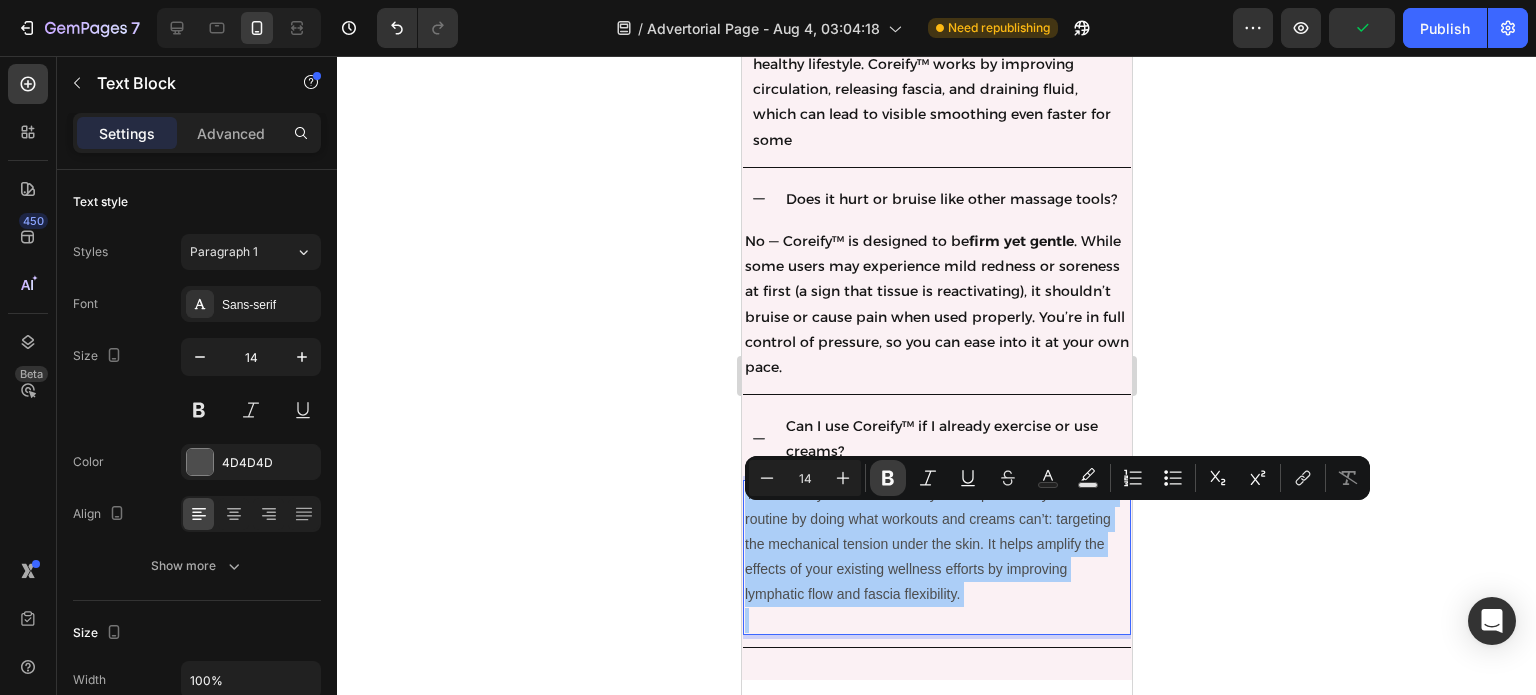click 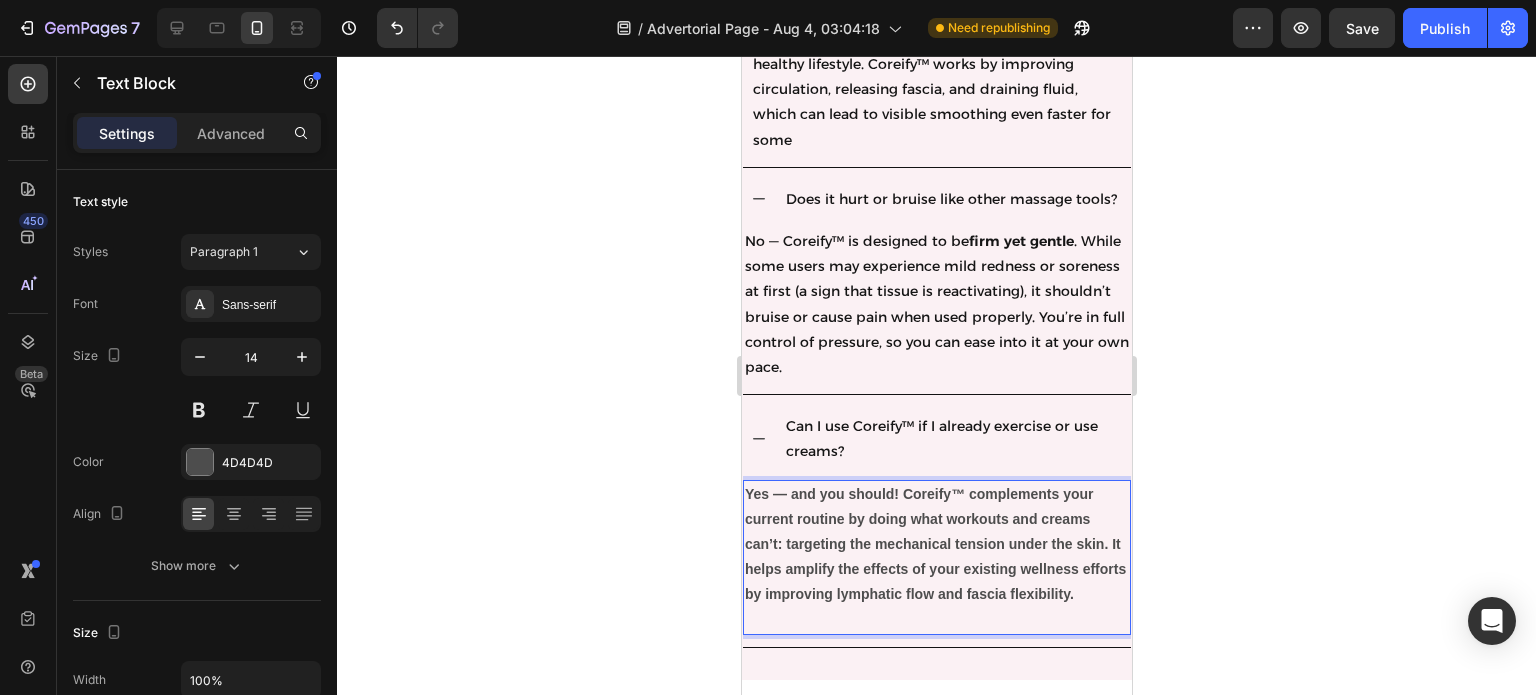 click on "Yes — and you should! Coreify™ complements your current routine by doing what workouts and creams can’t: targeting the mechanical tension under the skin. It helps amplify the effects of your existing wellness efforts by improving lymphatic flow and fascia flexibility." at bounding box center (936, 545) 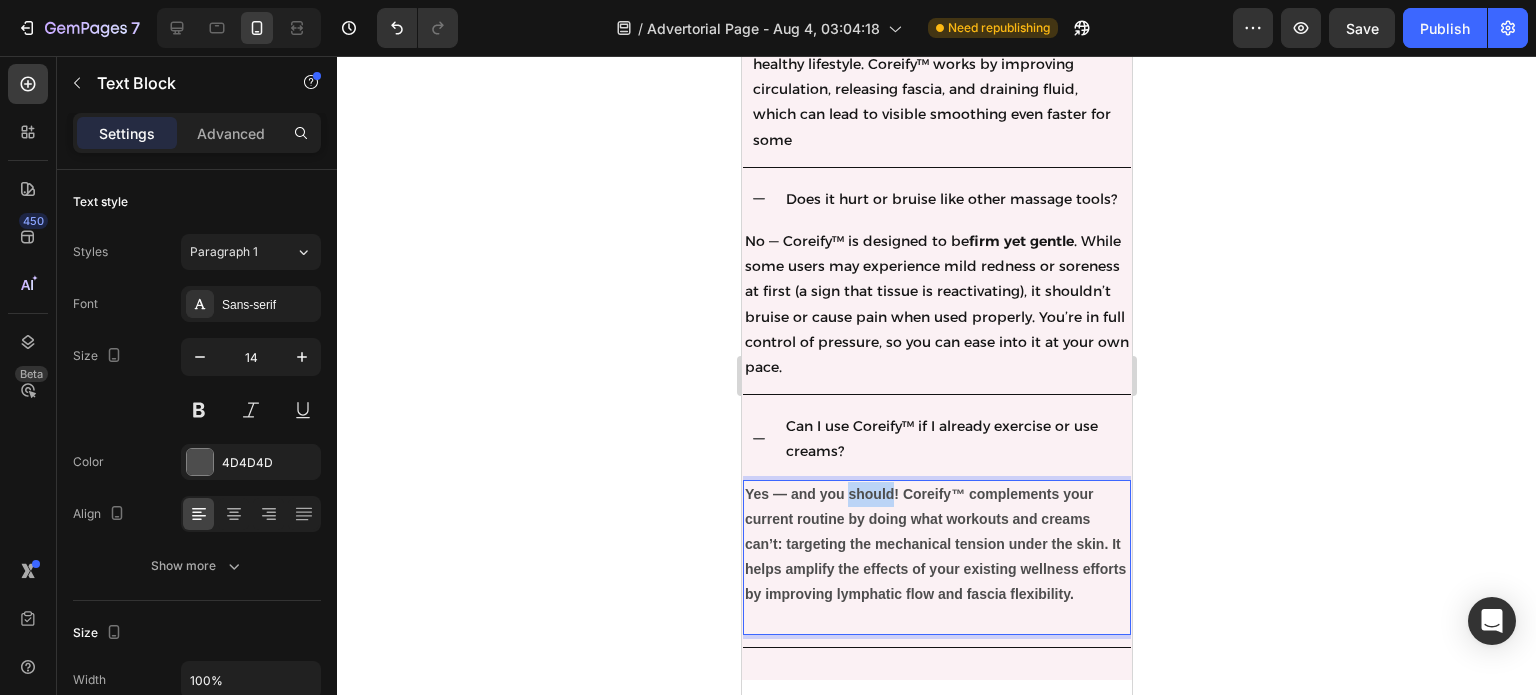 click on "Yes — and you should! Coreify™ complements your current routine by doing what workouts and creams can’t: targeting the mechanical tension under the skin. It helps amplify the effects of your existing wellness efforts by improving lymphatic flow and fascia flexibility." at bounding box center [936, 545] 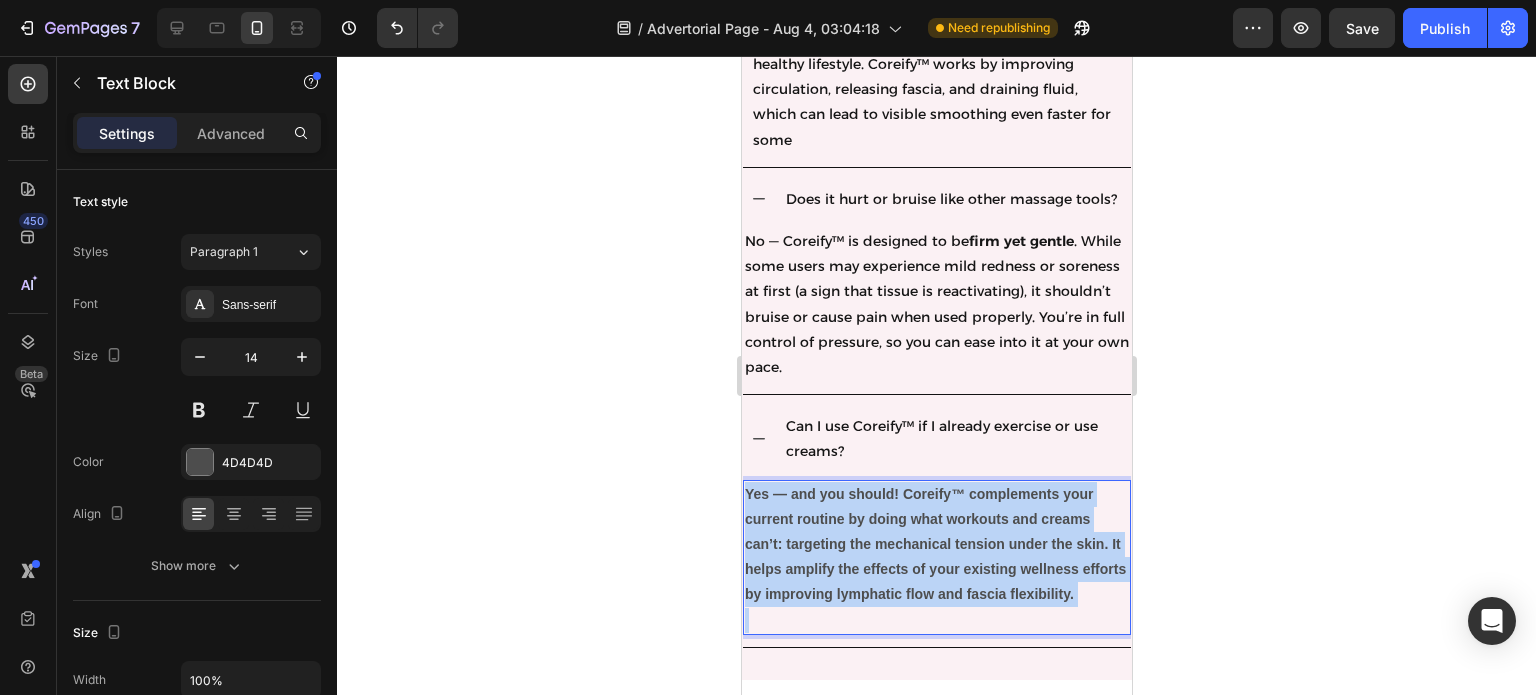 click on "Yes — and you should! Coreify™ complements your current routine by doing what workouts and creams can’t: targeting the mechanical tension under the skin. It helps amplify the effects of your existing wellness efforts by improving lymphatic flow and fascia flexibility." at bounding box center (936, 545) 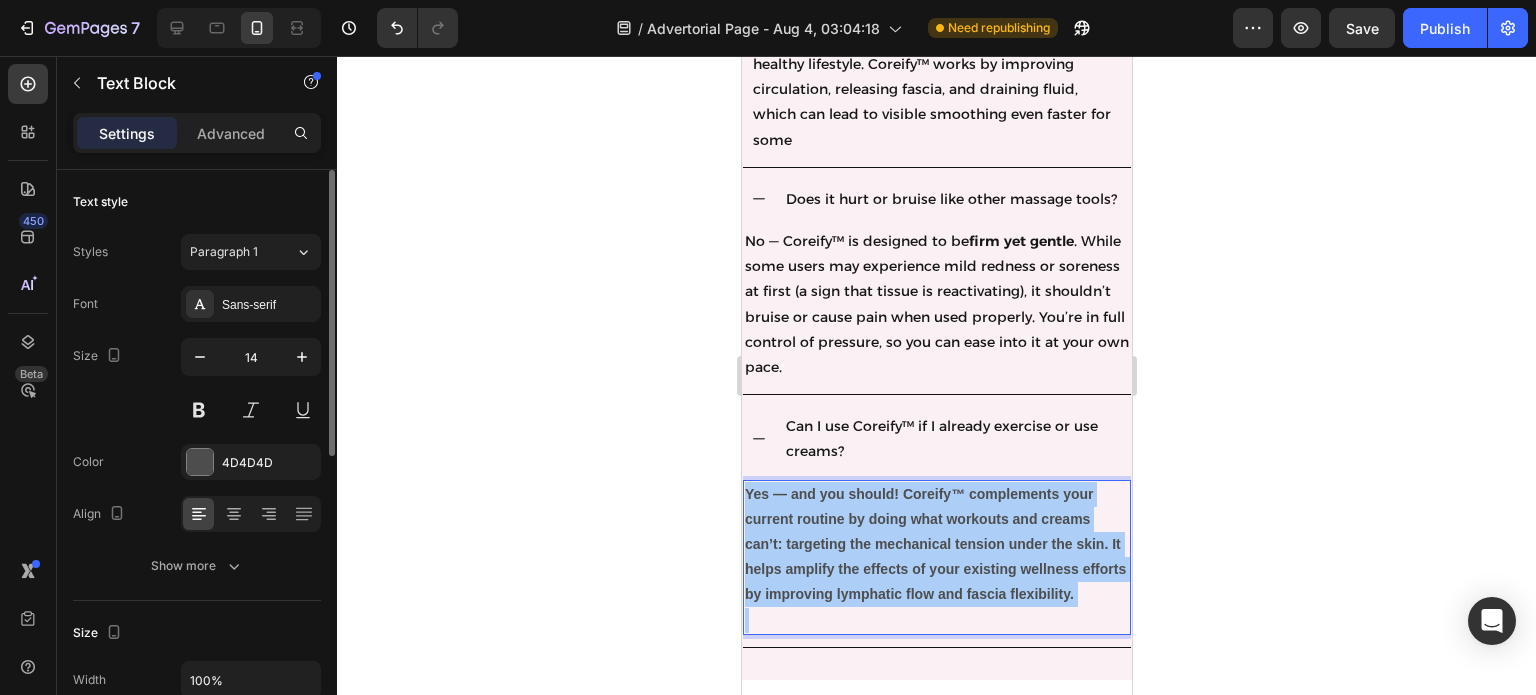 click on "Font Sans-serif Size 14 Color 4D4D4D Align Show more" at bounding box center [197, 435] 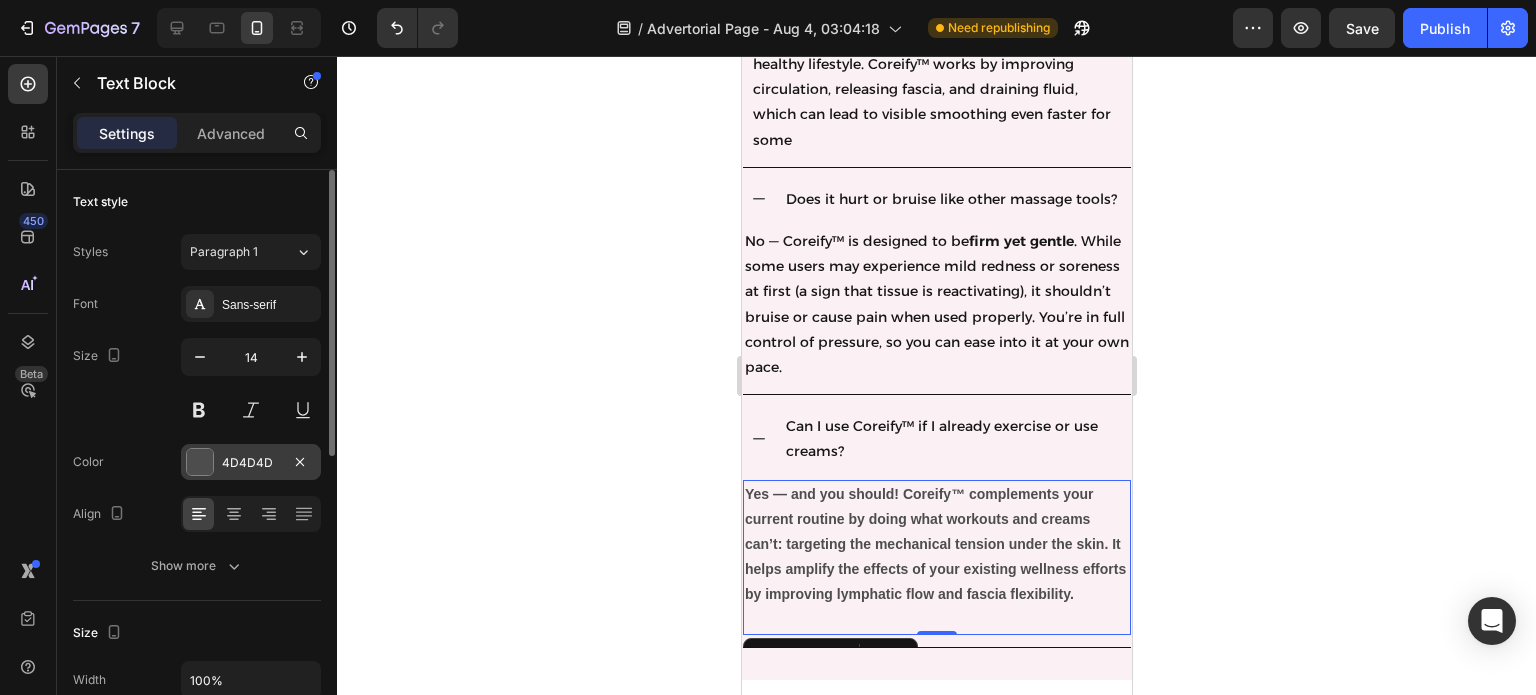 click on "4D4D4D" at bounding box center (251, 462) 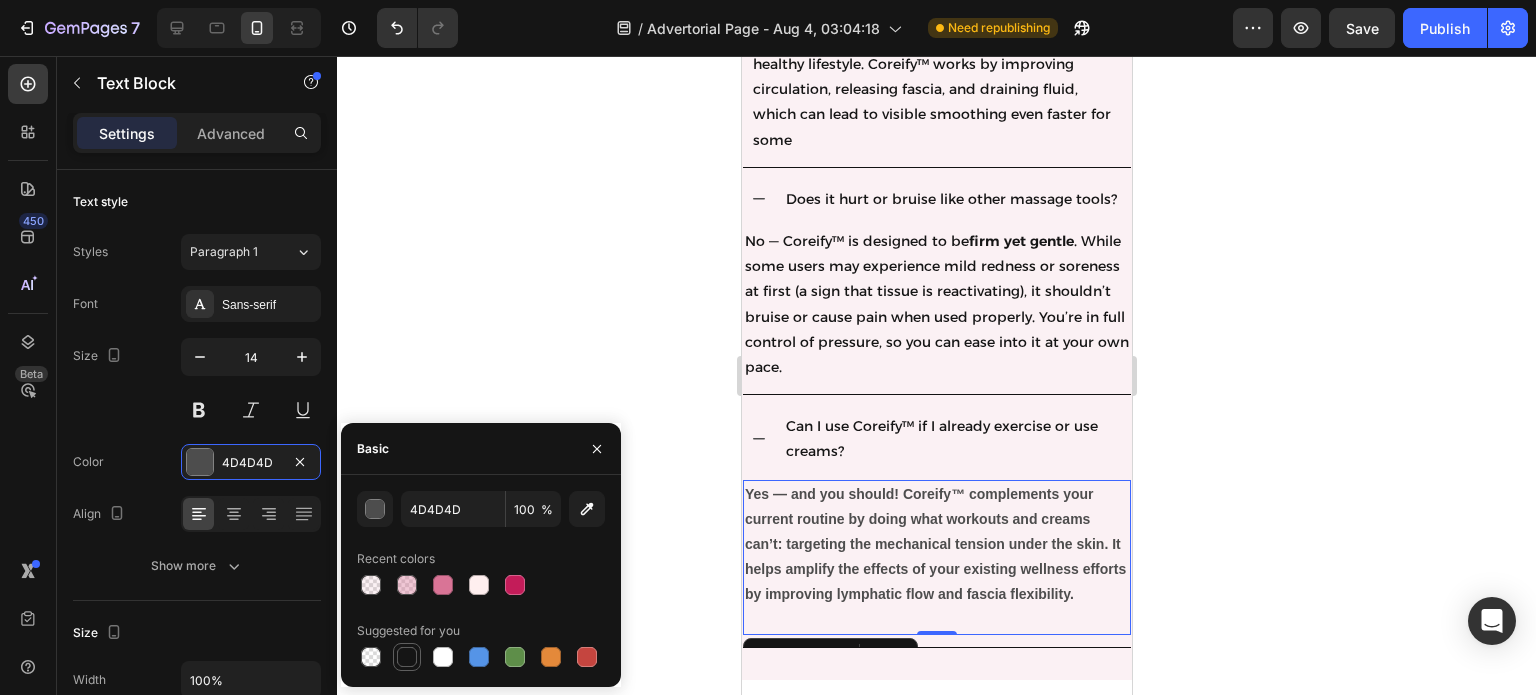 click at bounding box center [407, 657] 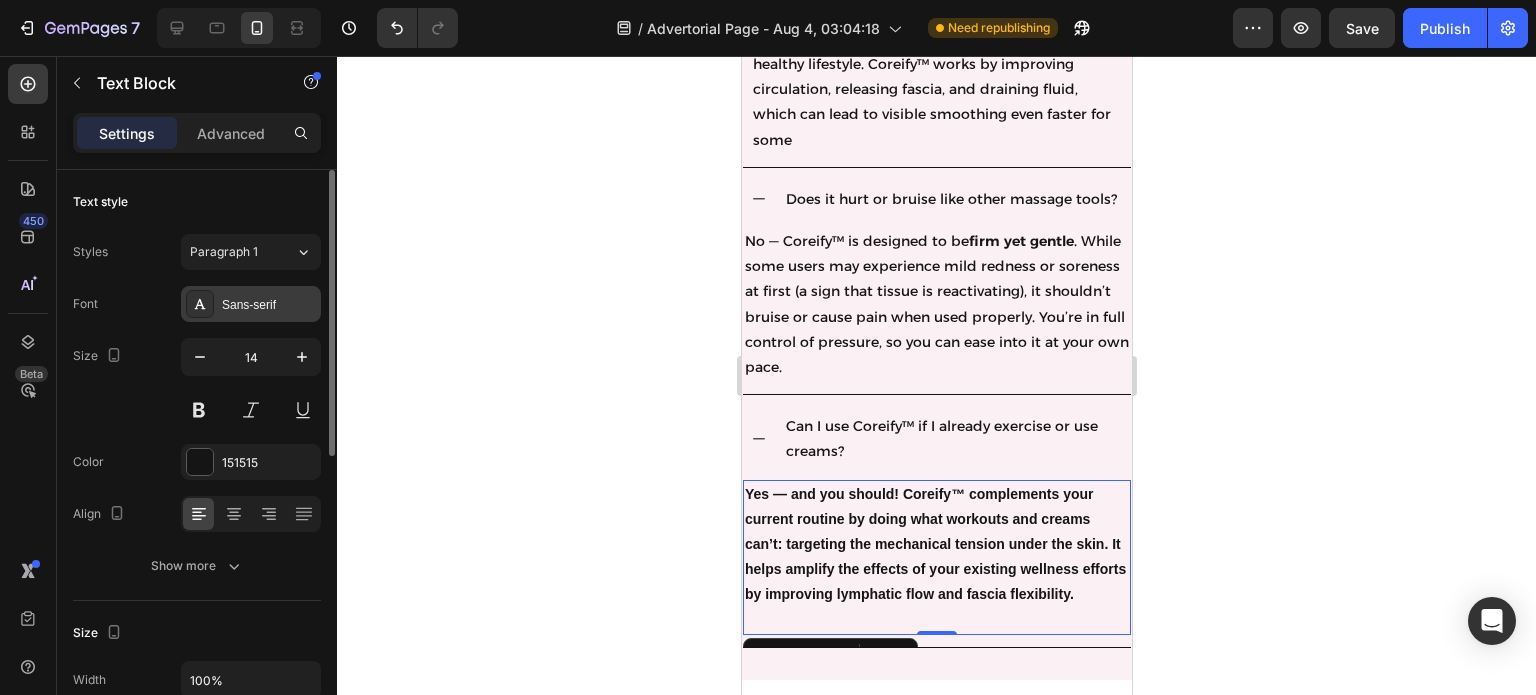 click on "Sans-serif" at bounding box center [269, 305] 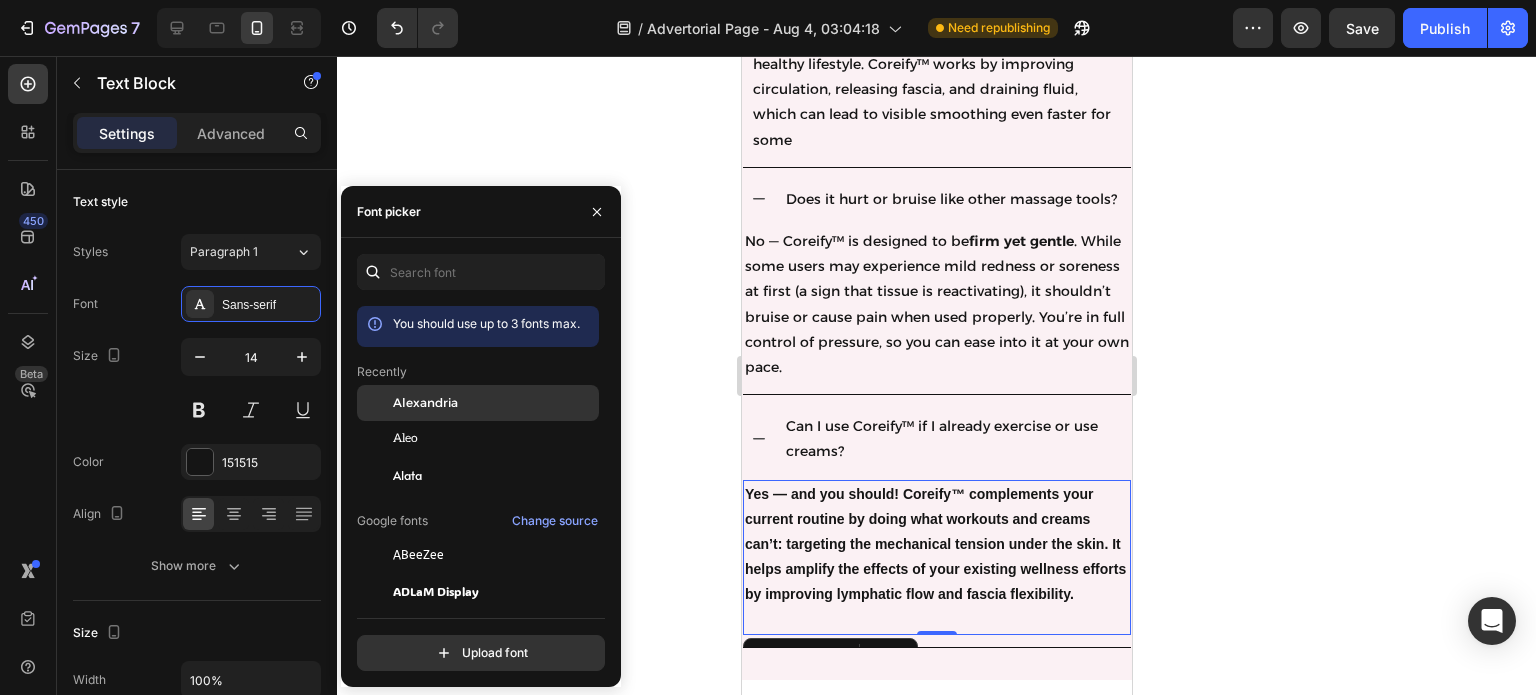 click on "Alexandria" at bounding box center [425, 403] 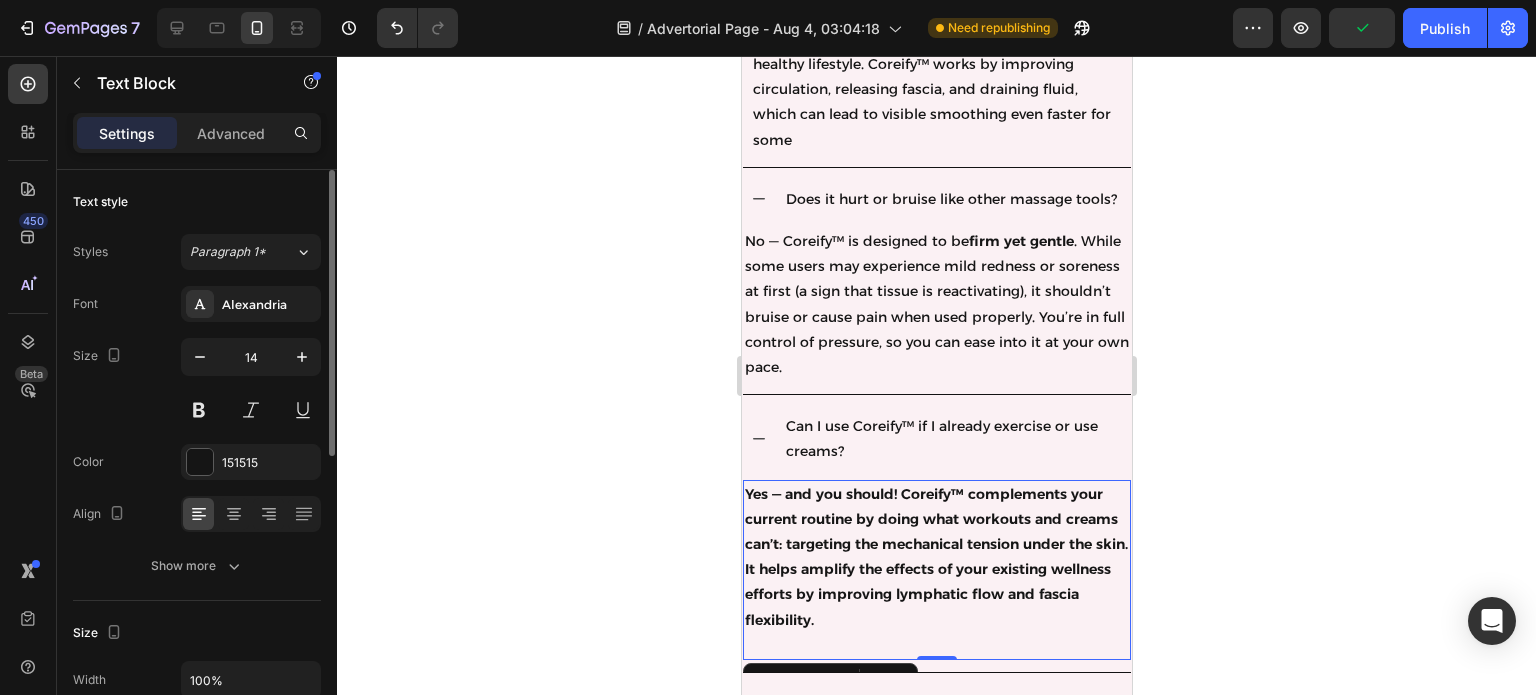 click on "Size 14" at bounding box center [197, 383] 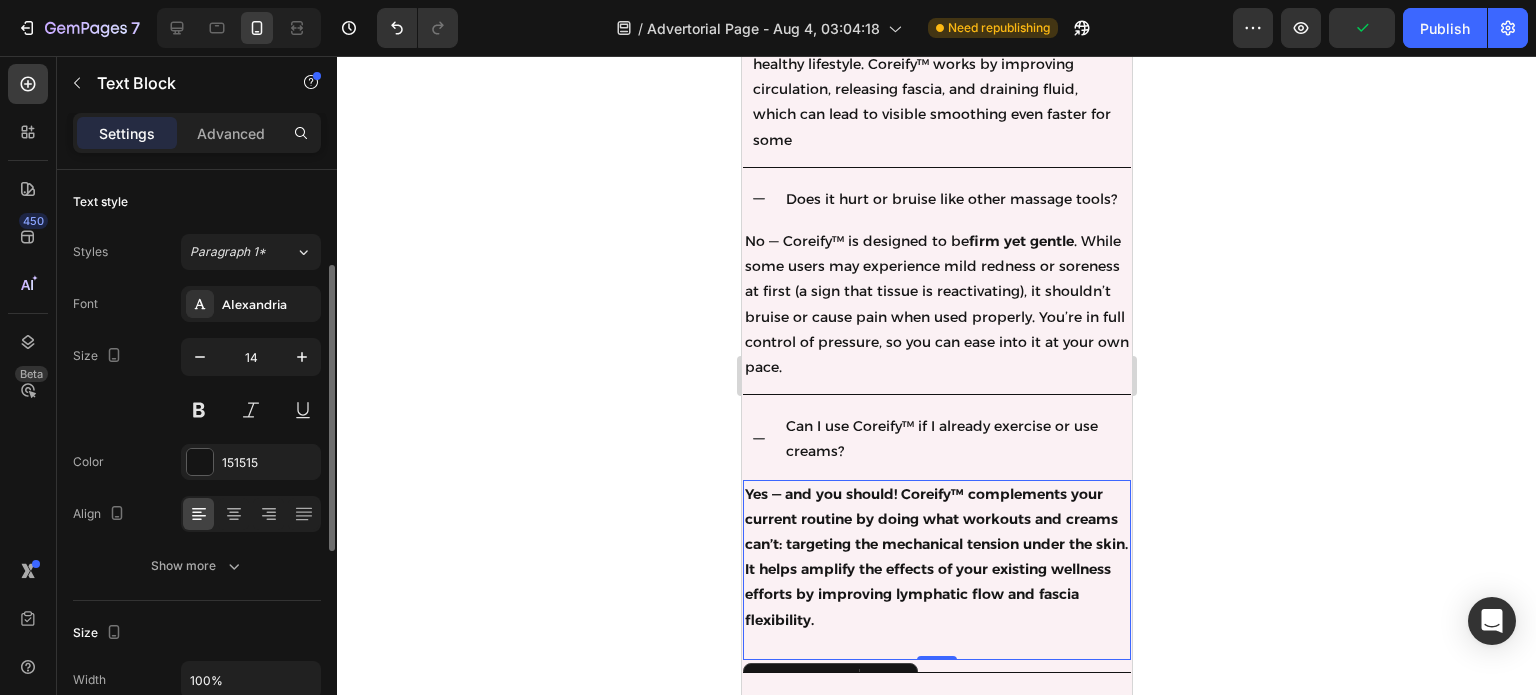 scroll, scrollTop: 102, scrollLeft: 0, axis: vertical 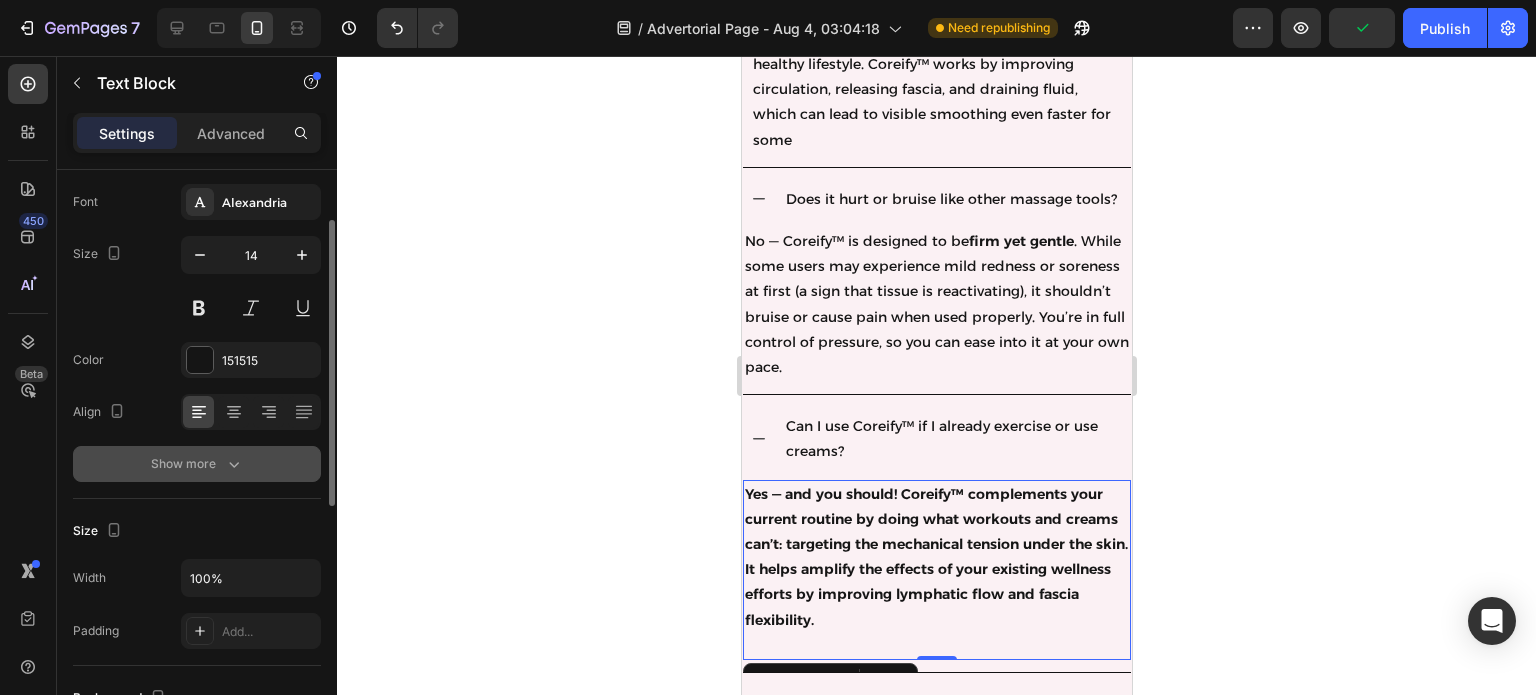click on "Show more" at bounding box center [197, 464] 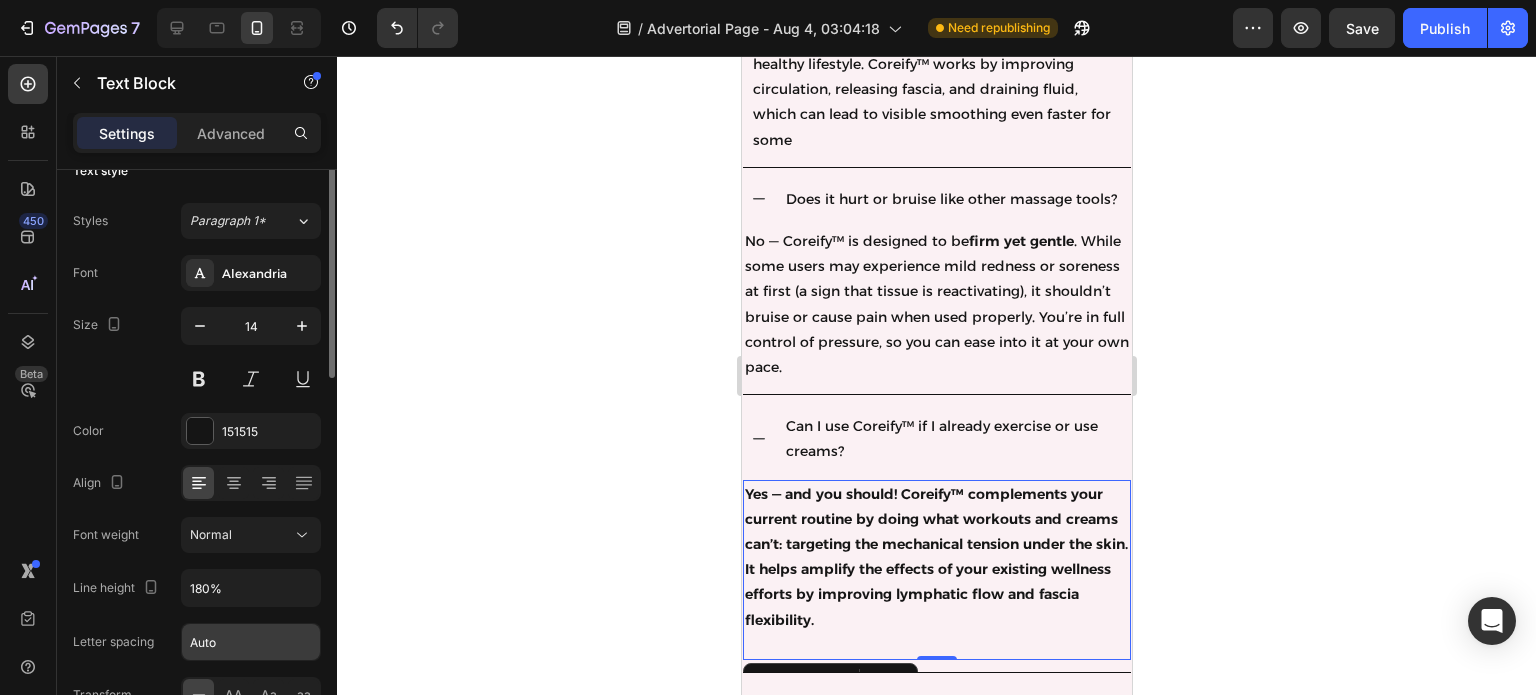 scroll, scrollTop: 0, scrollLeft: 0, axis: both 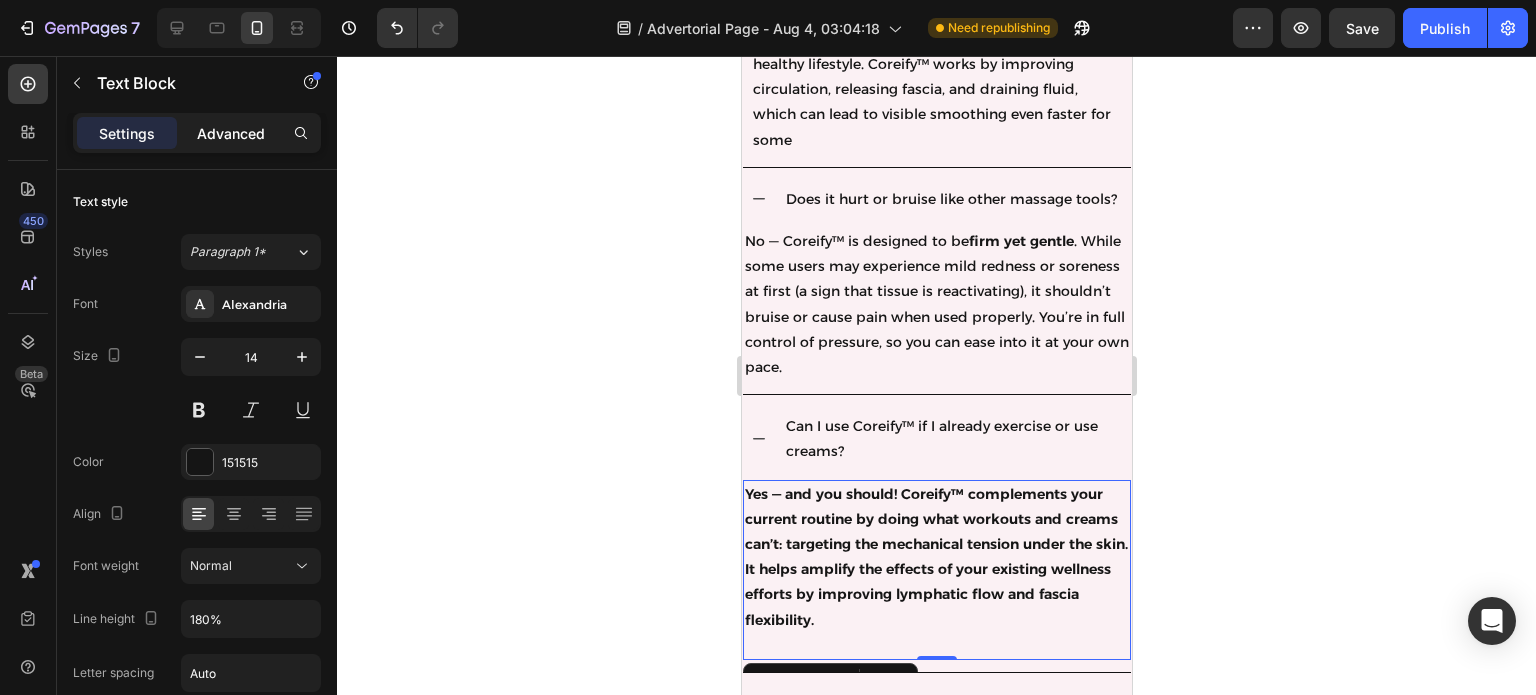 click on "Advanced" at bounding box center [231, 133] 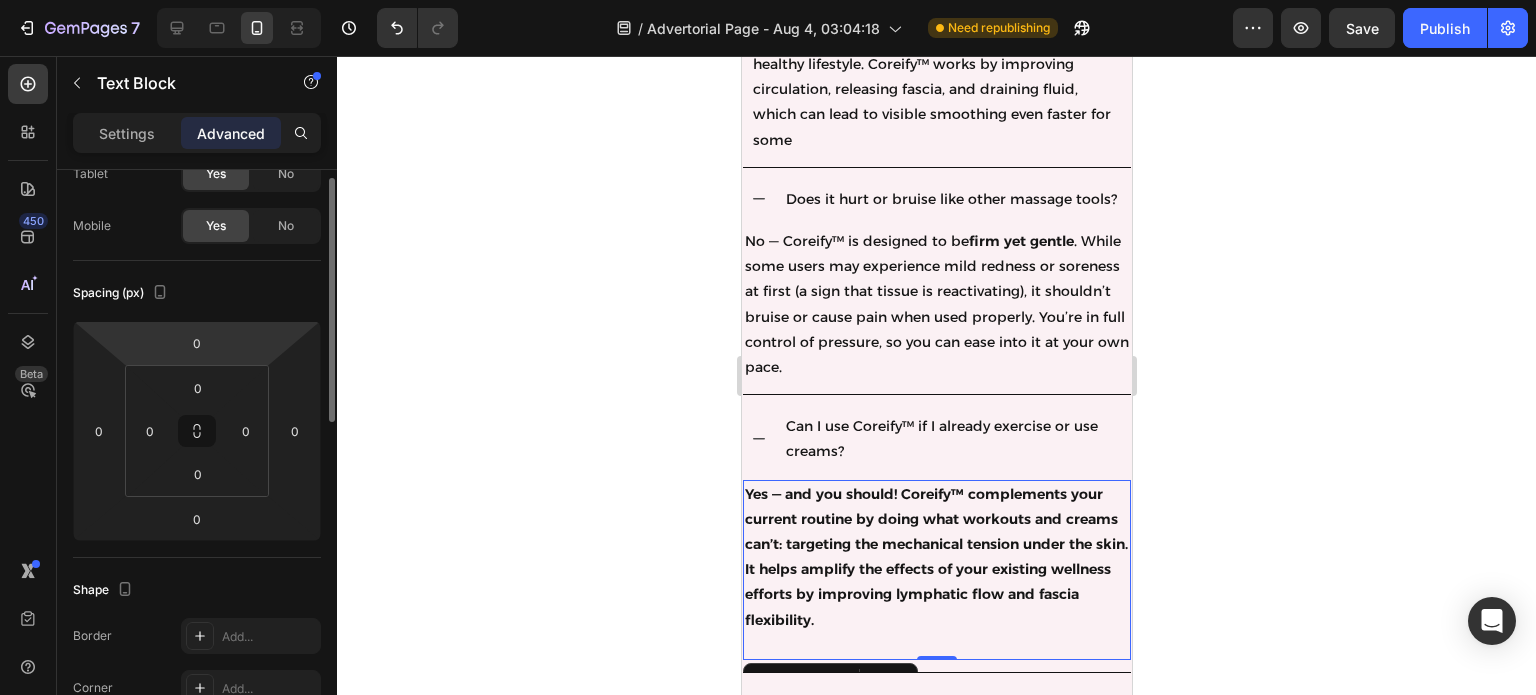 scroll, scrollTop: 127, scrollLeft: 0, axis: vertical 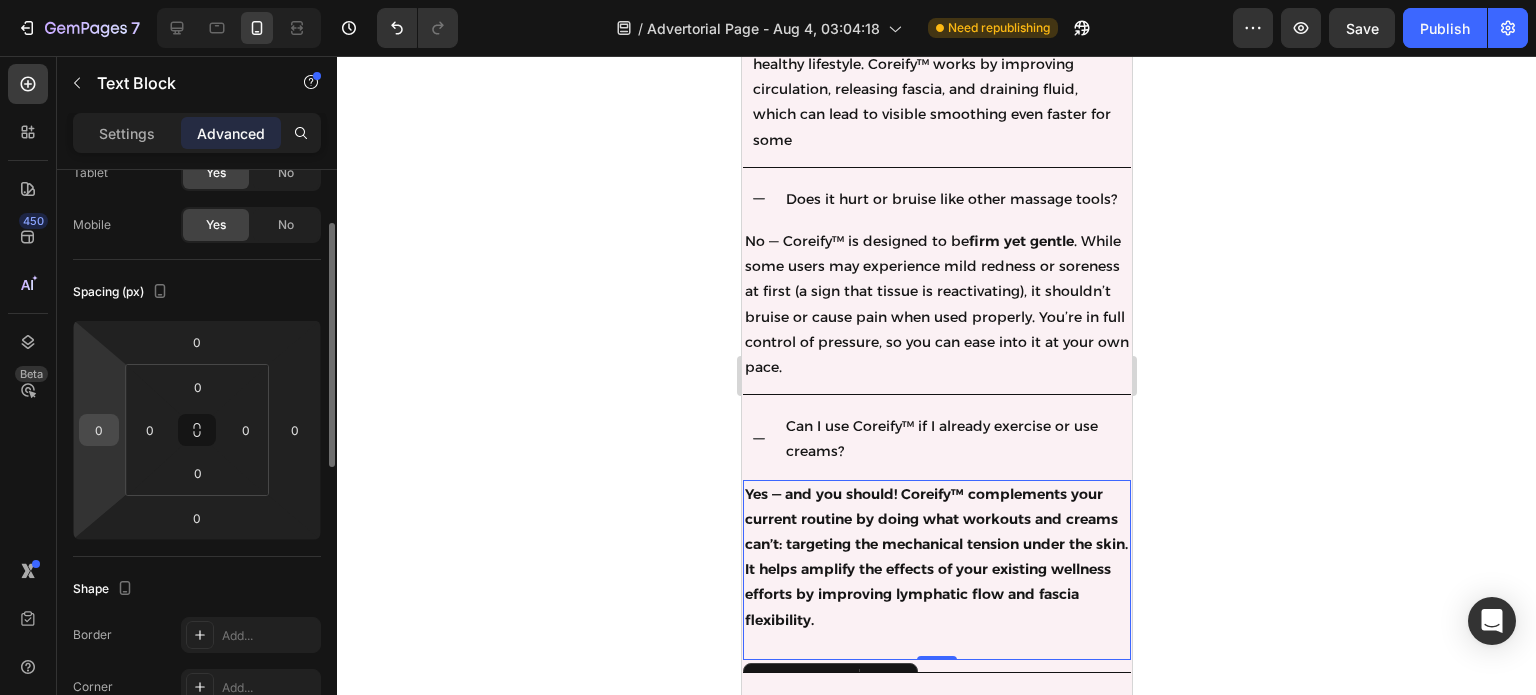 click on "0" at bounding box center (99, 430) 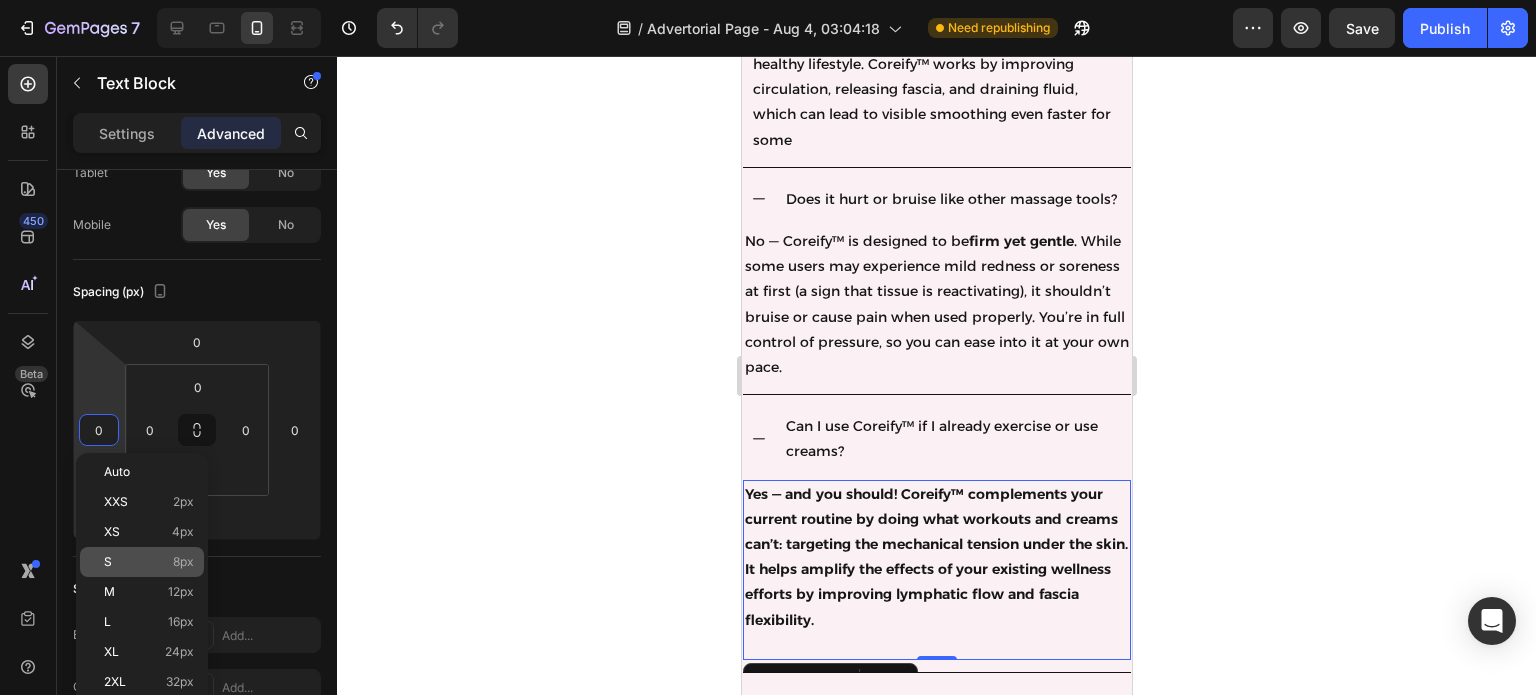 click on "S 8px" at bounding box center [149, 562] 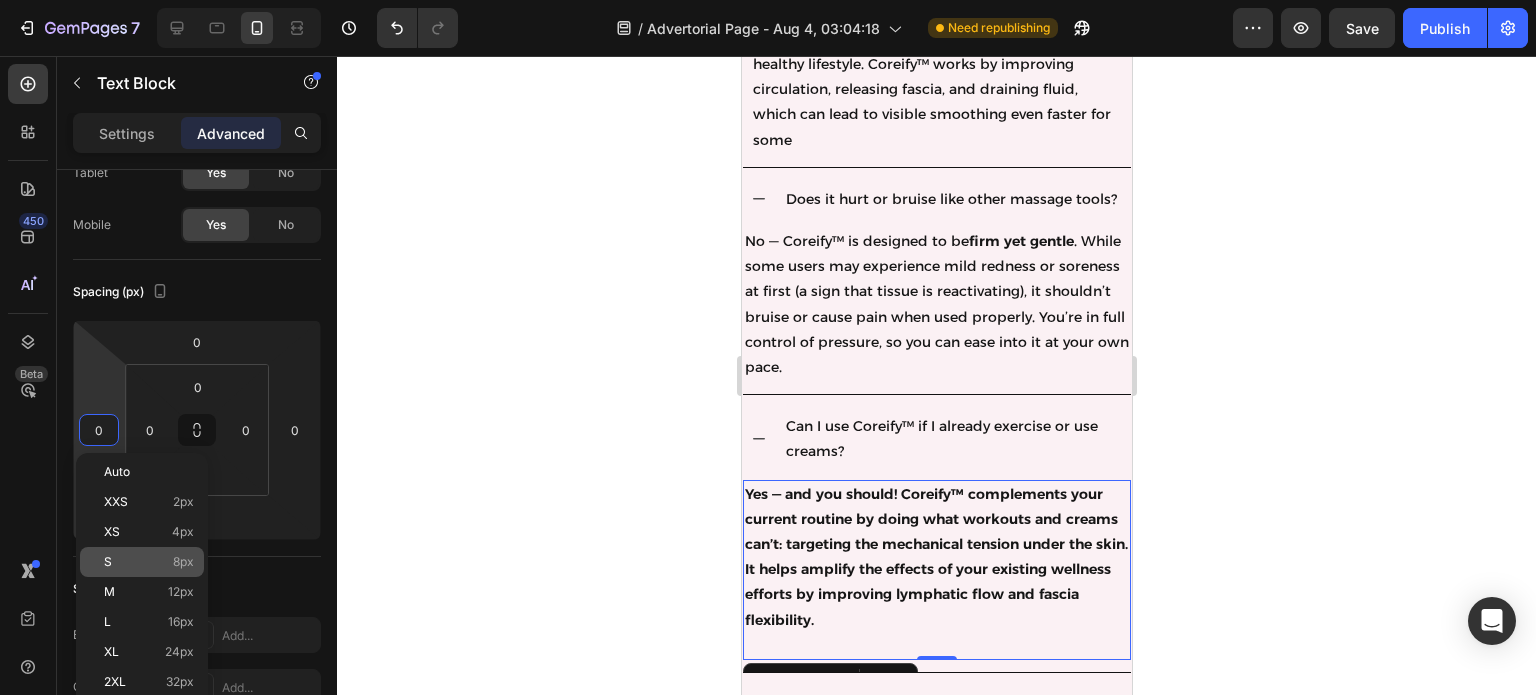 type on "8" 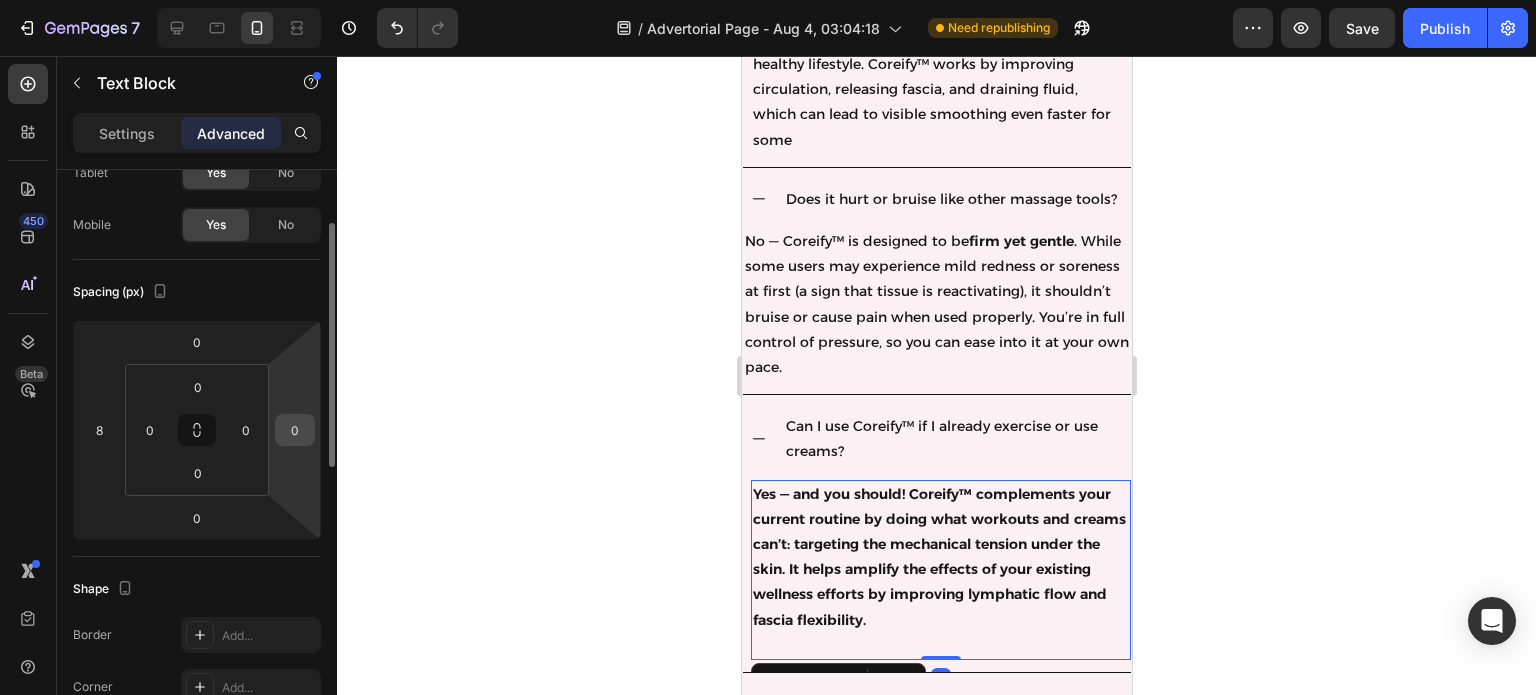 click on "0" at bounding box center (295, 430) 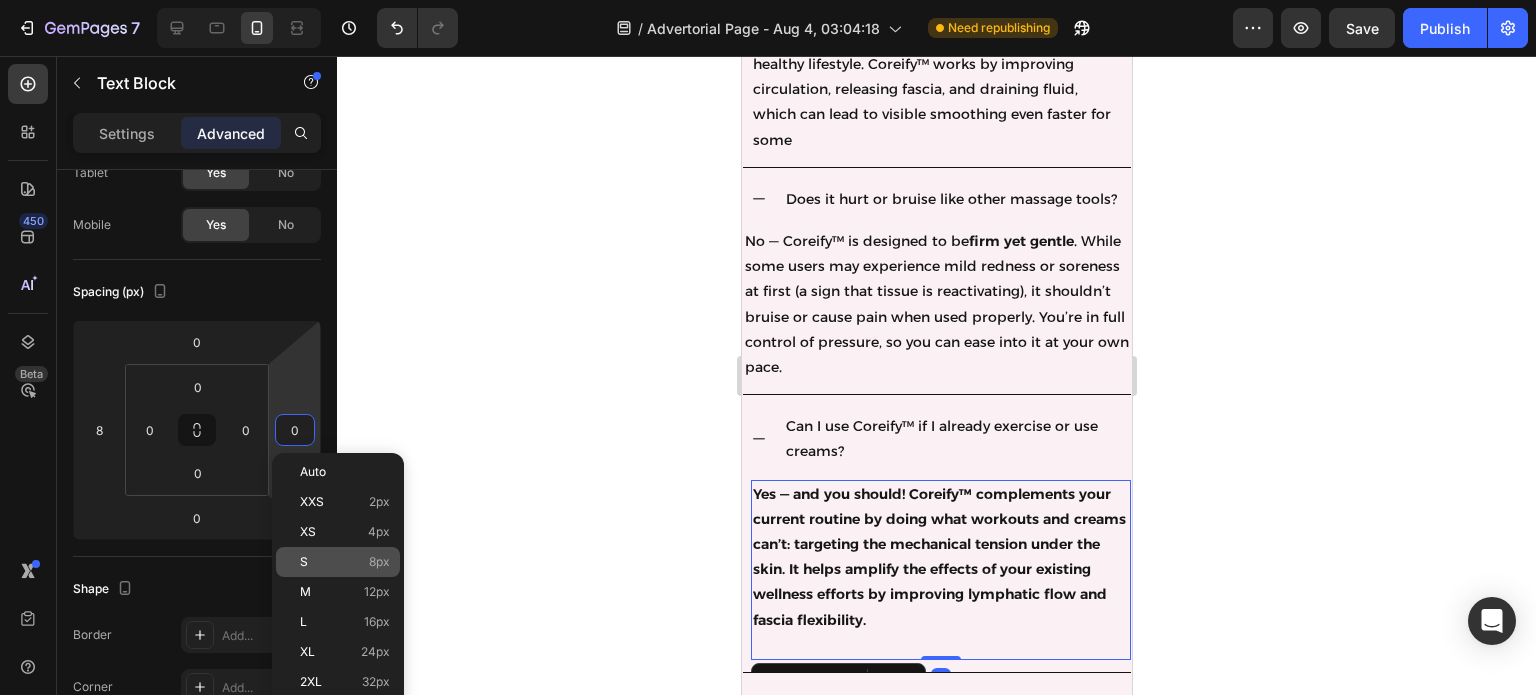 click on "S 8px" at bounding box center (345, 562) 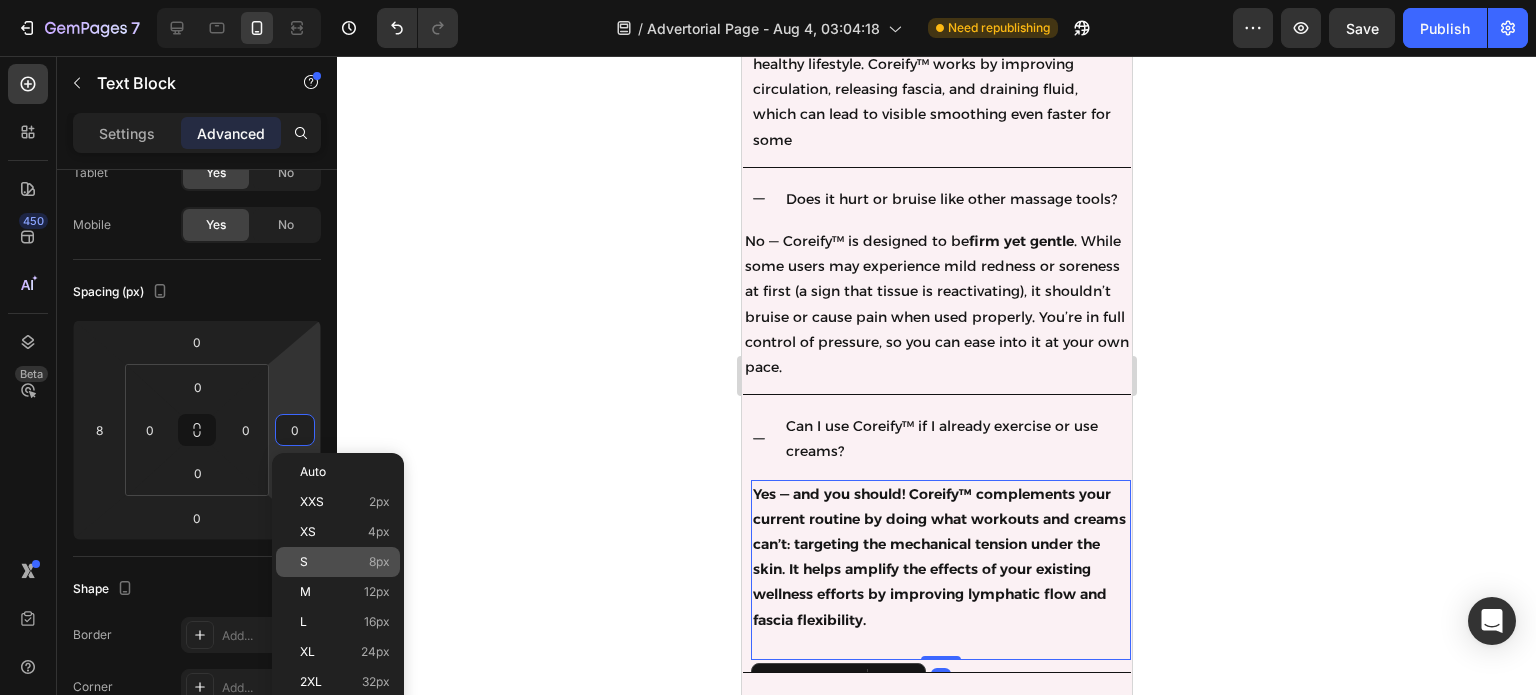 type on "8" 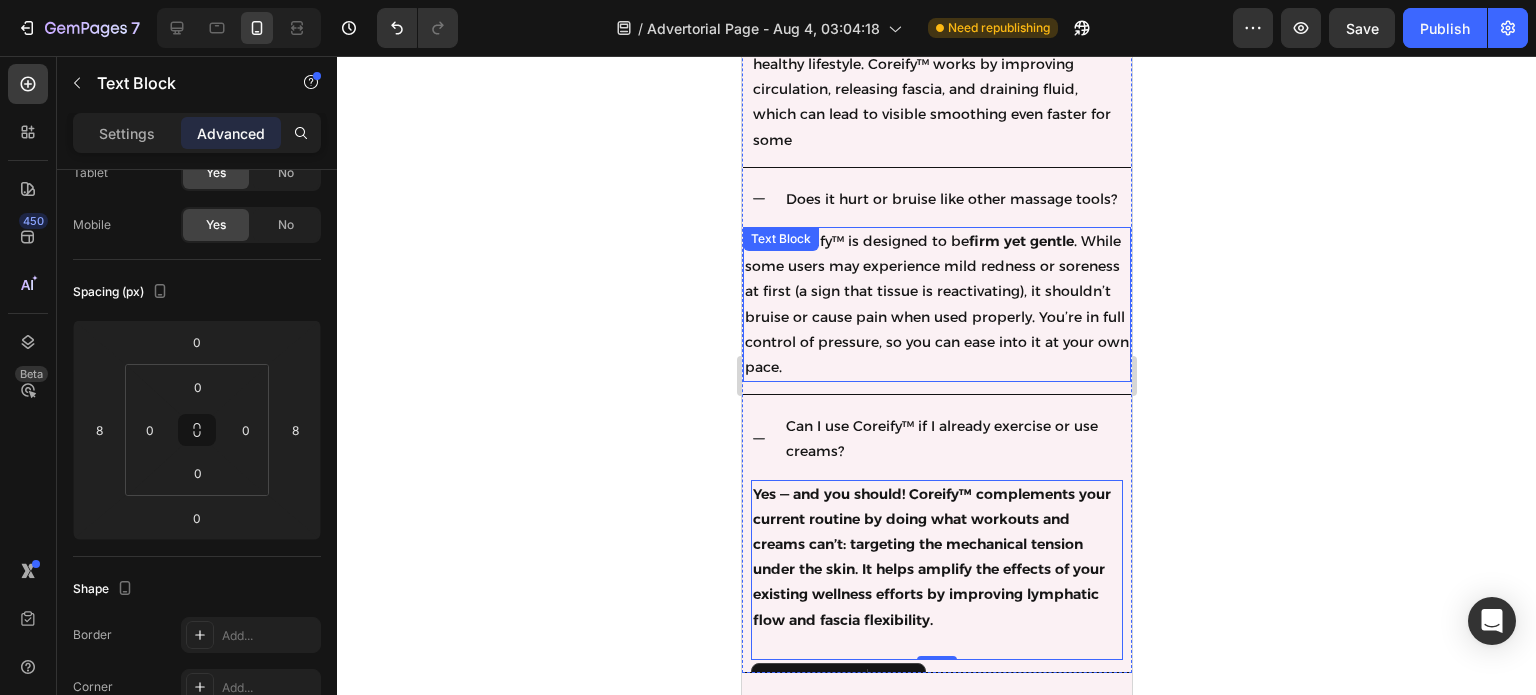 click on "No — Coreify™ is designed to be  firm yet gentle . While some users may experience mild redness or soreness at first (a sign that tissue is reactivating), it shouldn’t bruise or cause pain when used properly. You’re in full control of pressure, so you can ease into it at your own pace." at bounding box center [936, 304] 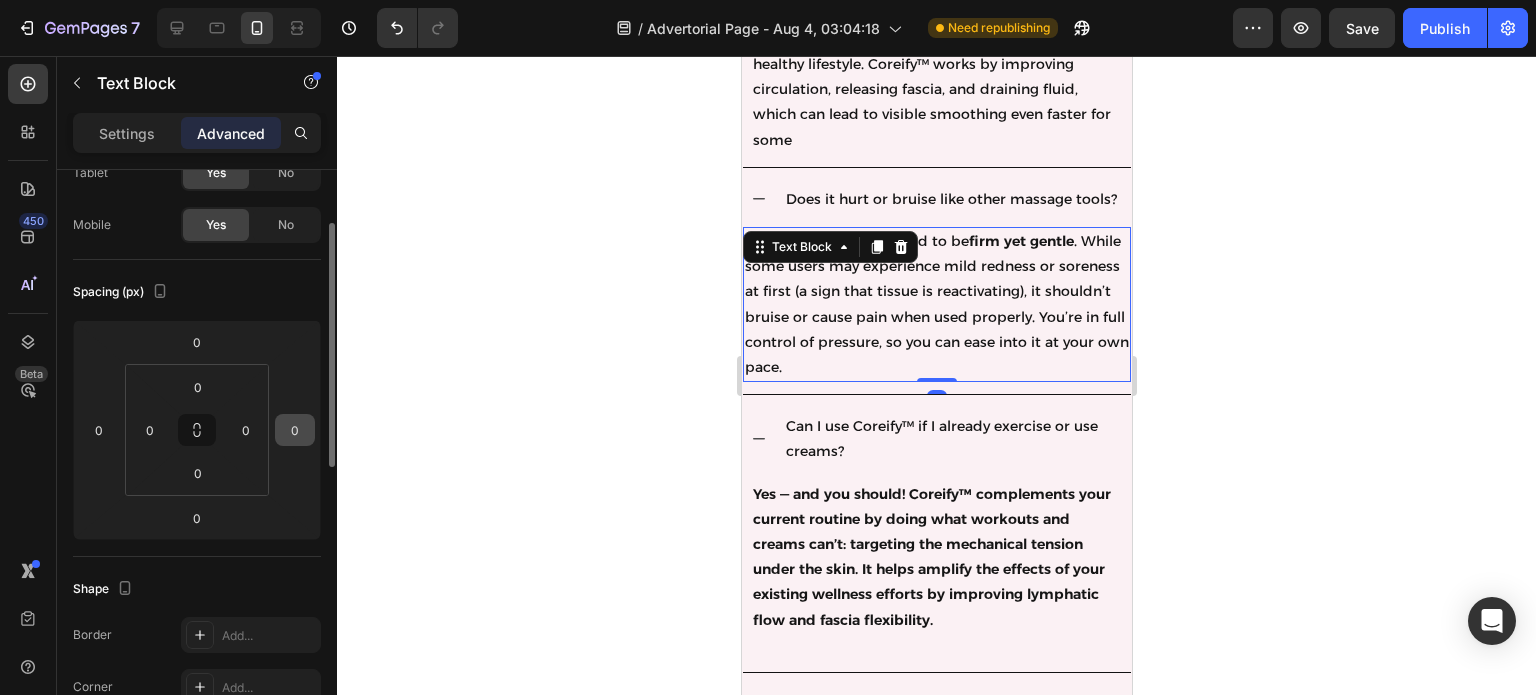 click on "0" 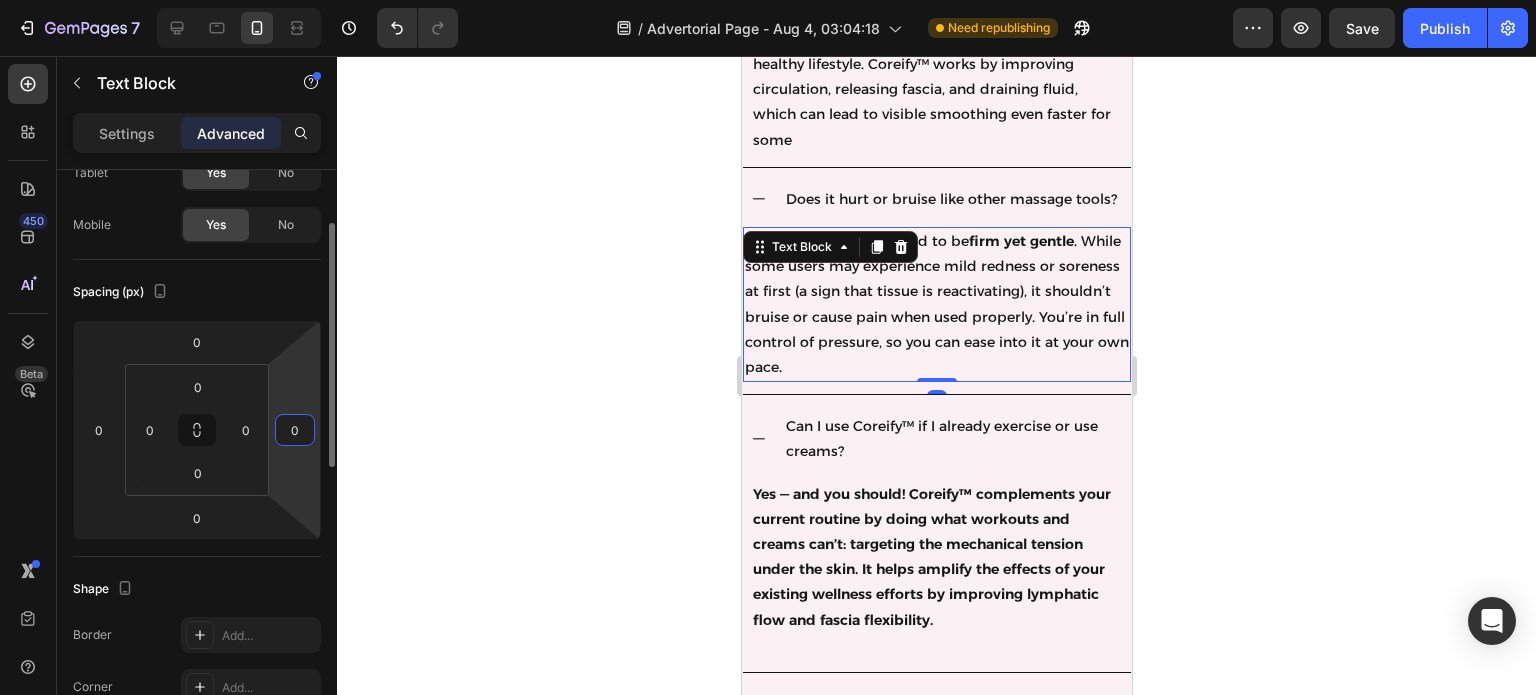 click on "0" 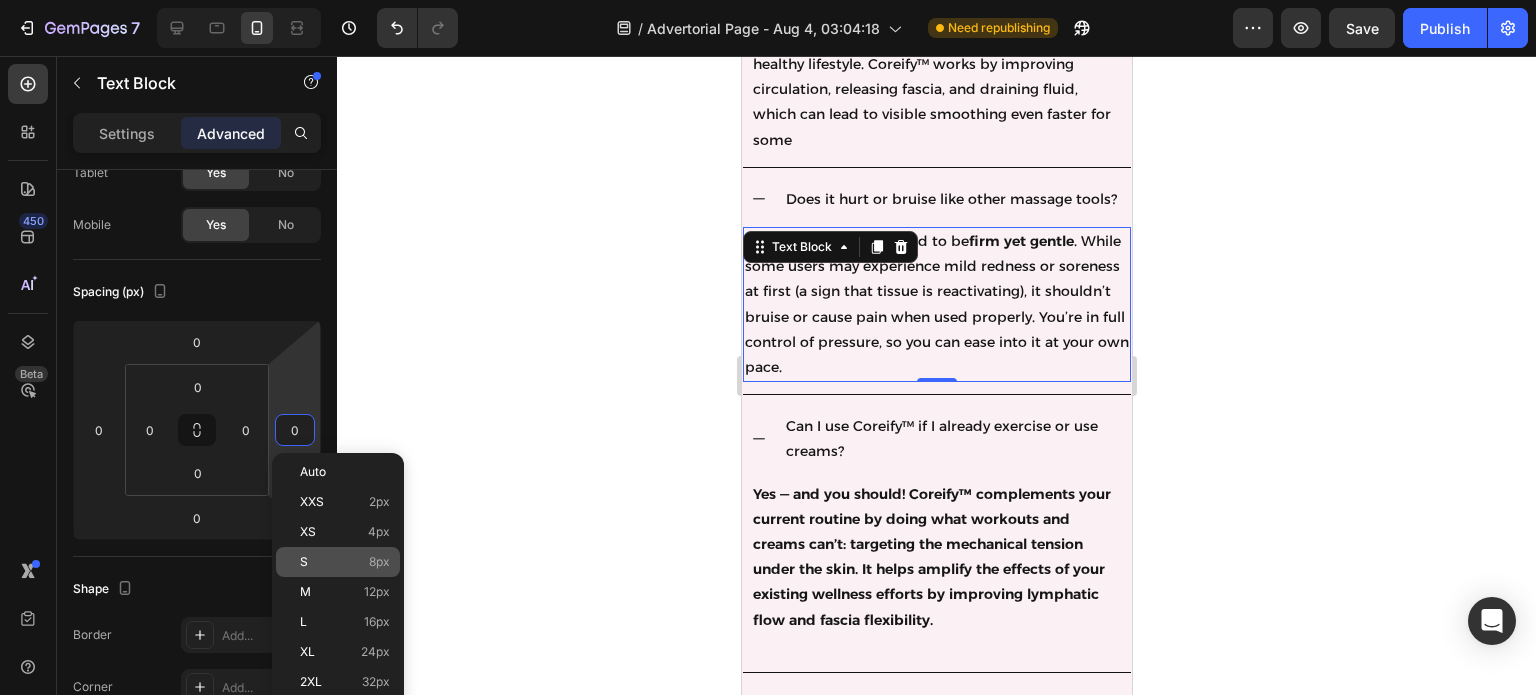 click on "S 8px" 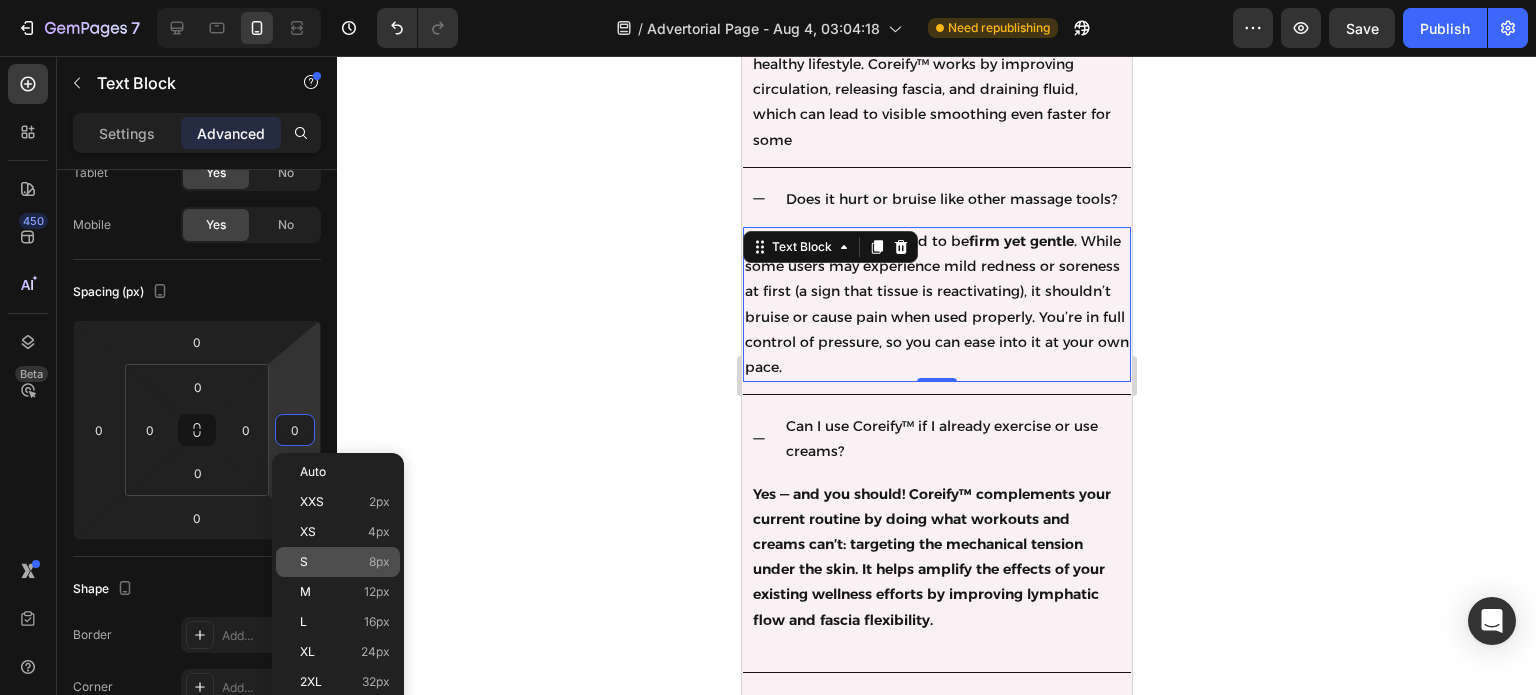 type on "8" 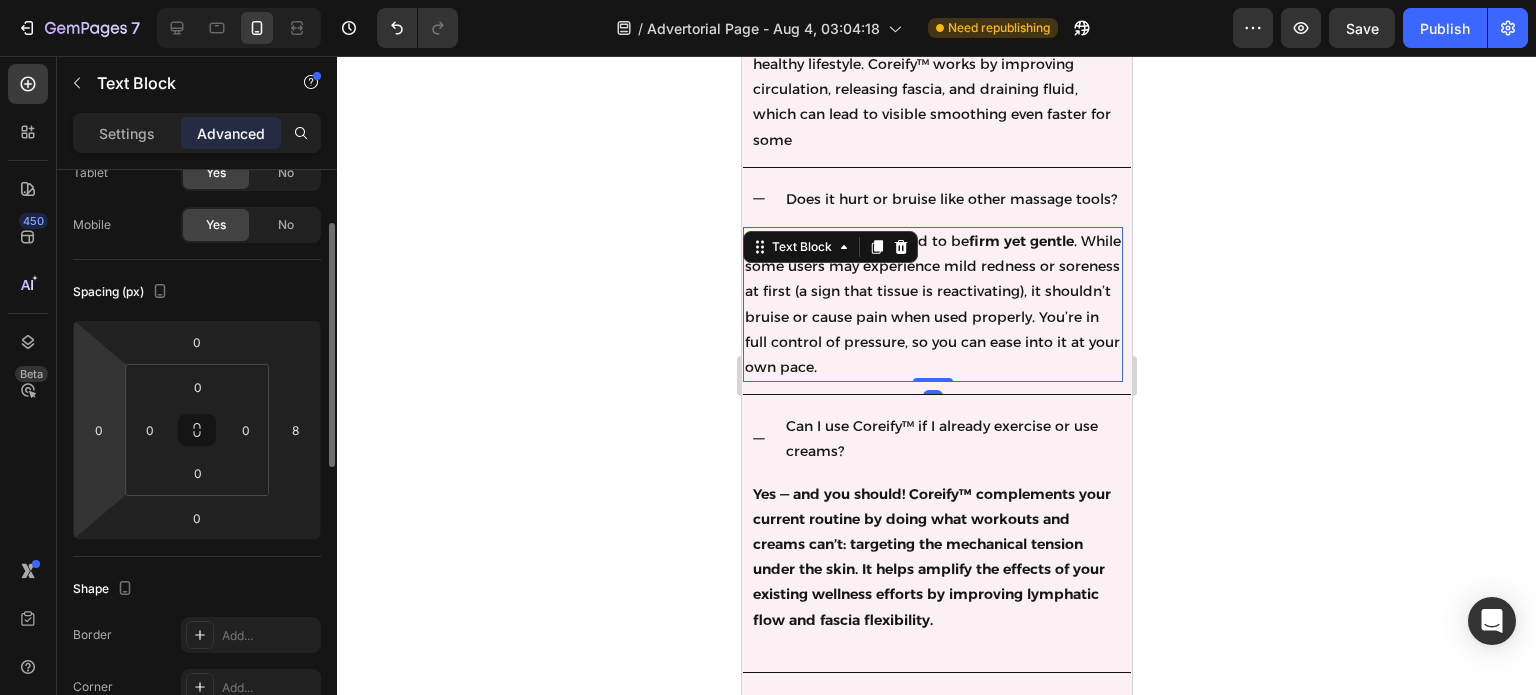 click on "7   /  Advertorial Page - Aug 4, 03:04:18 Need republishing Preview  Save   Publish  450 Beta text Sections(30) Elements(13) Text
Heading
Text Block Form
Newsletter
Contact Form
Text Field
Text Area
Dropdown Media
Video Banner
Hero Banner
Hero Banner" 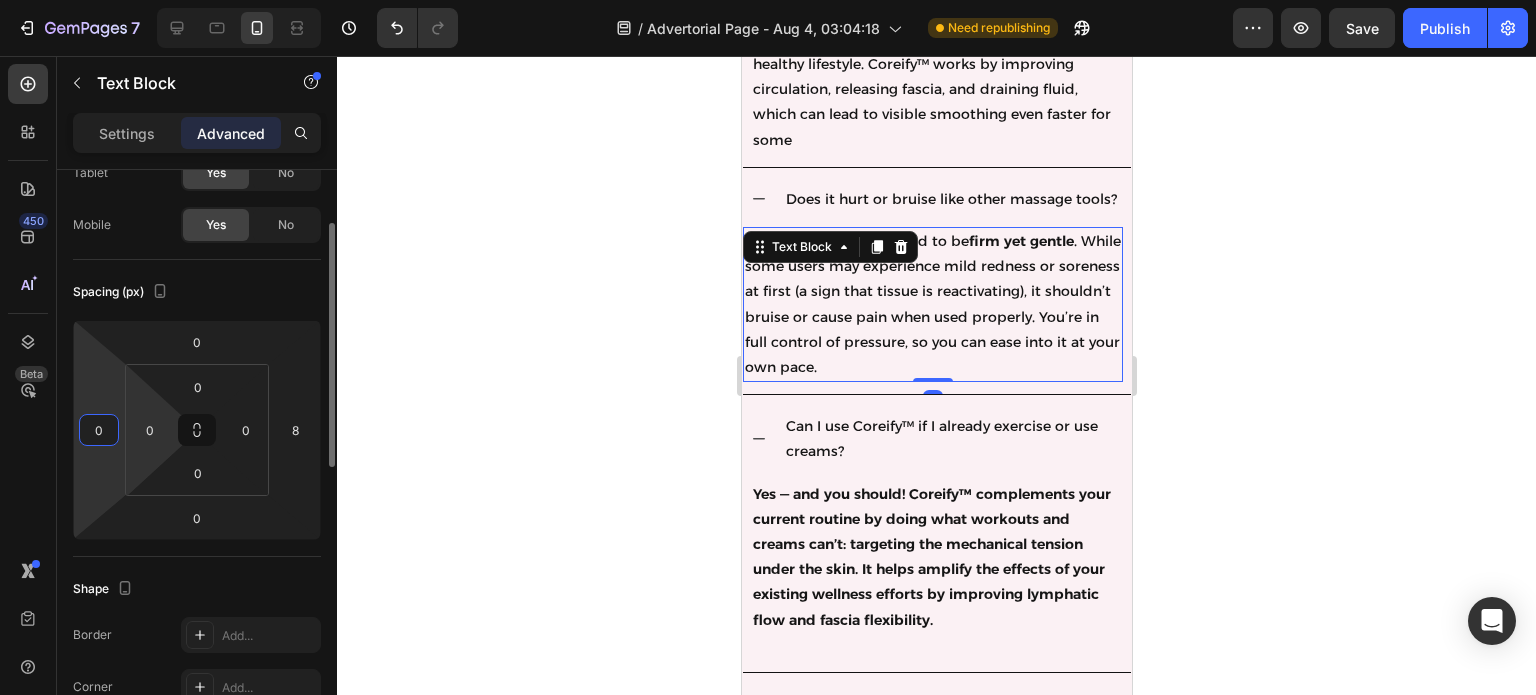 click on "7   /  Advertorial Page - Aug 4, 03:04:18 Need republishing Preview  Save   Publish  450 Beta text Sections(30) Elements(13) Text
Heading
Text Block Form
Newsletter
Contact Form
Text Field
Text Area
Dropdown Media
Video Banner
Hero Banner
Hero Banner" 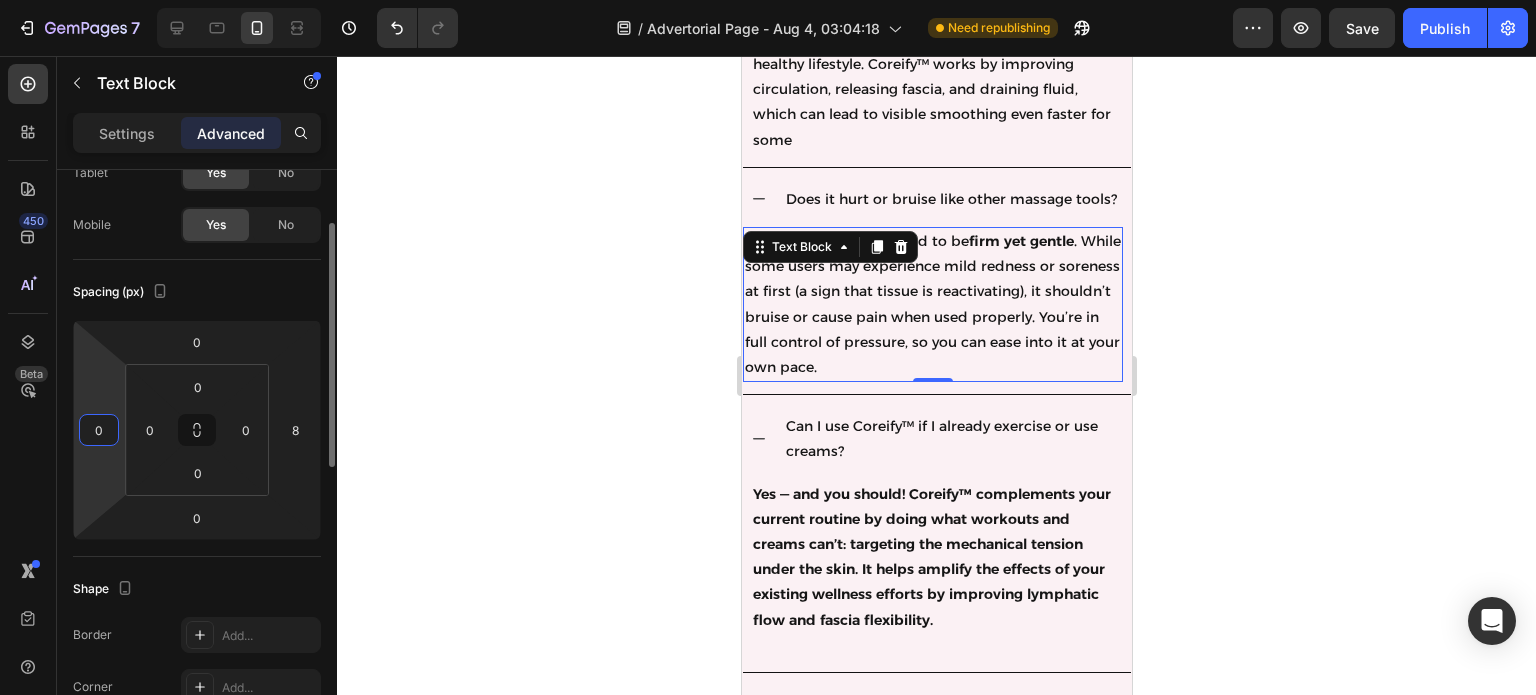 click on "0" 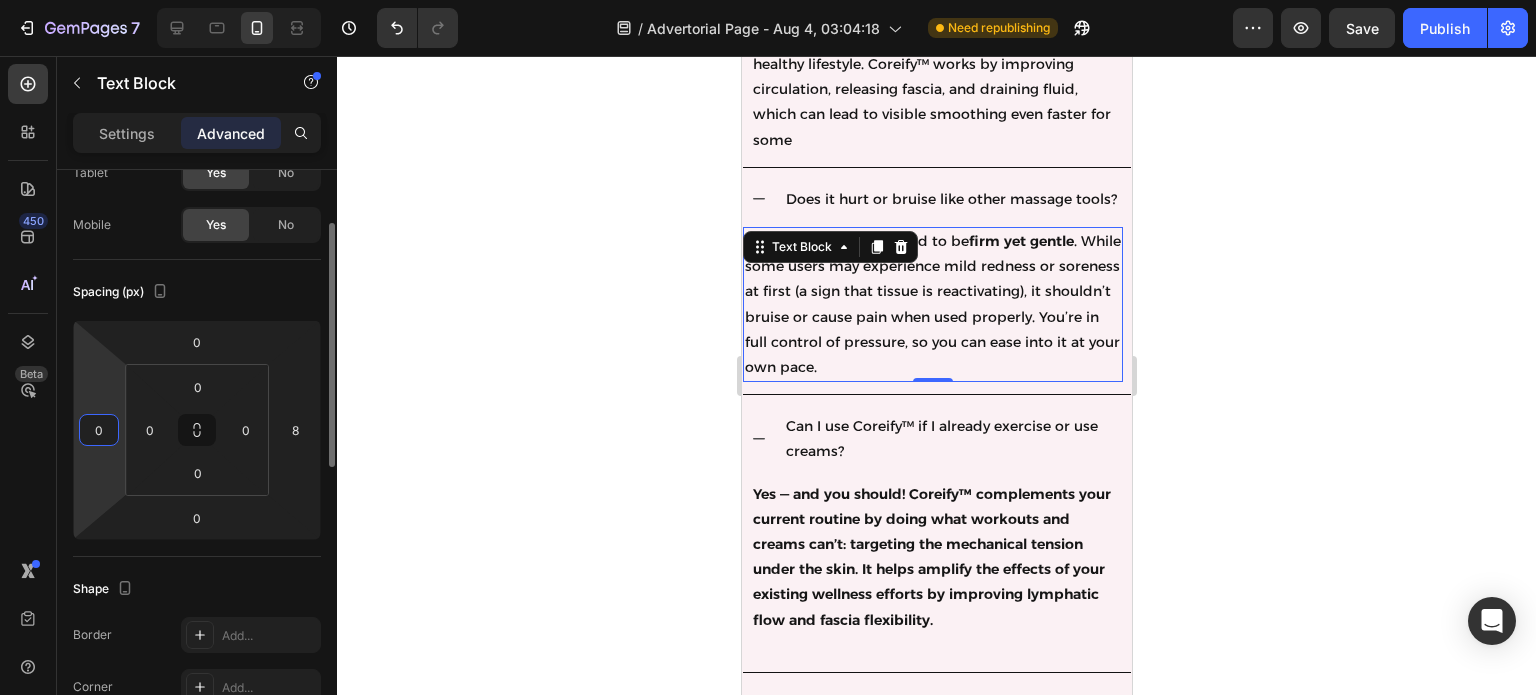 click on "0" 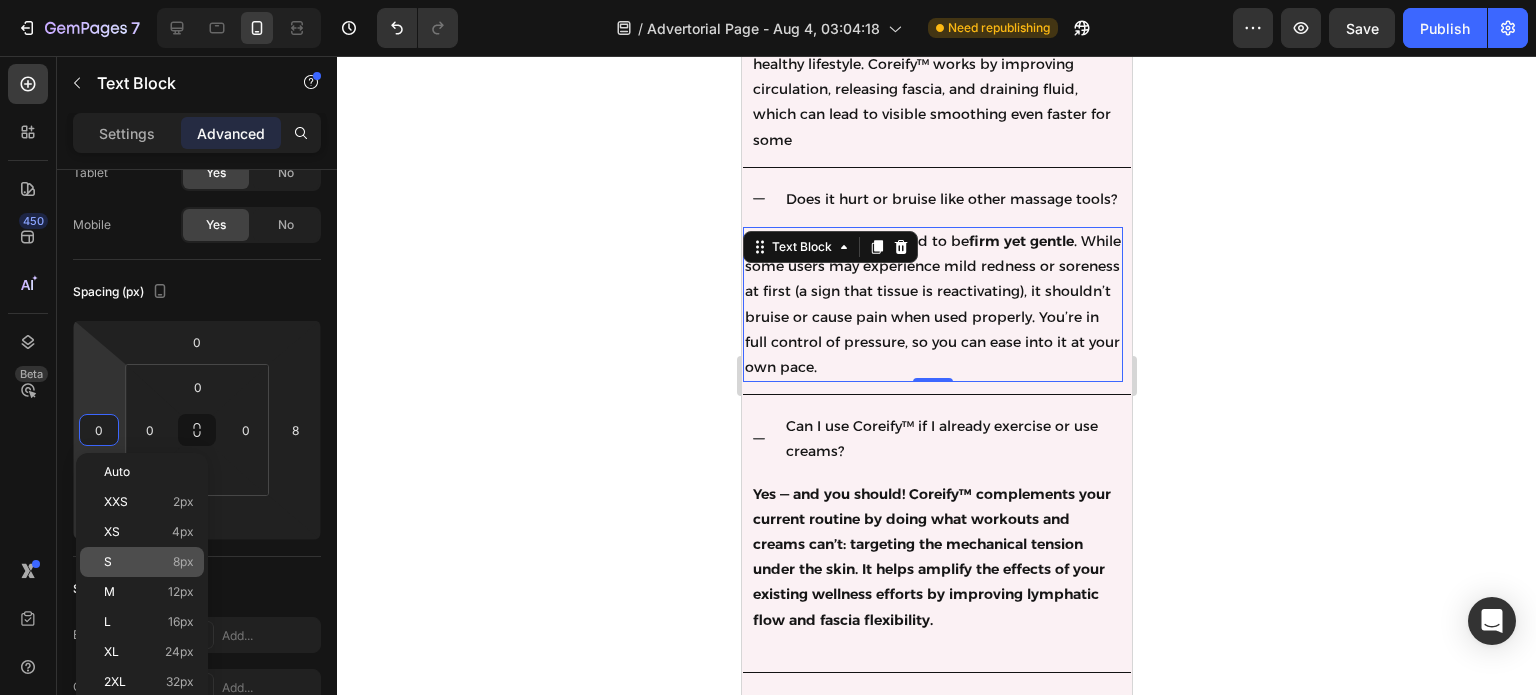 click on "S 8px" 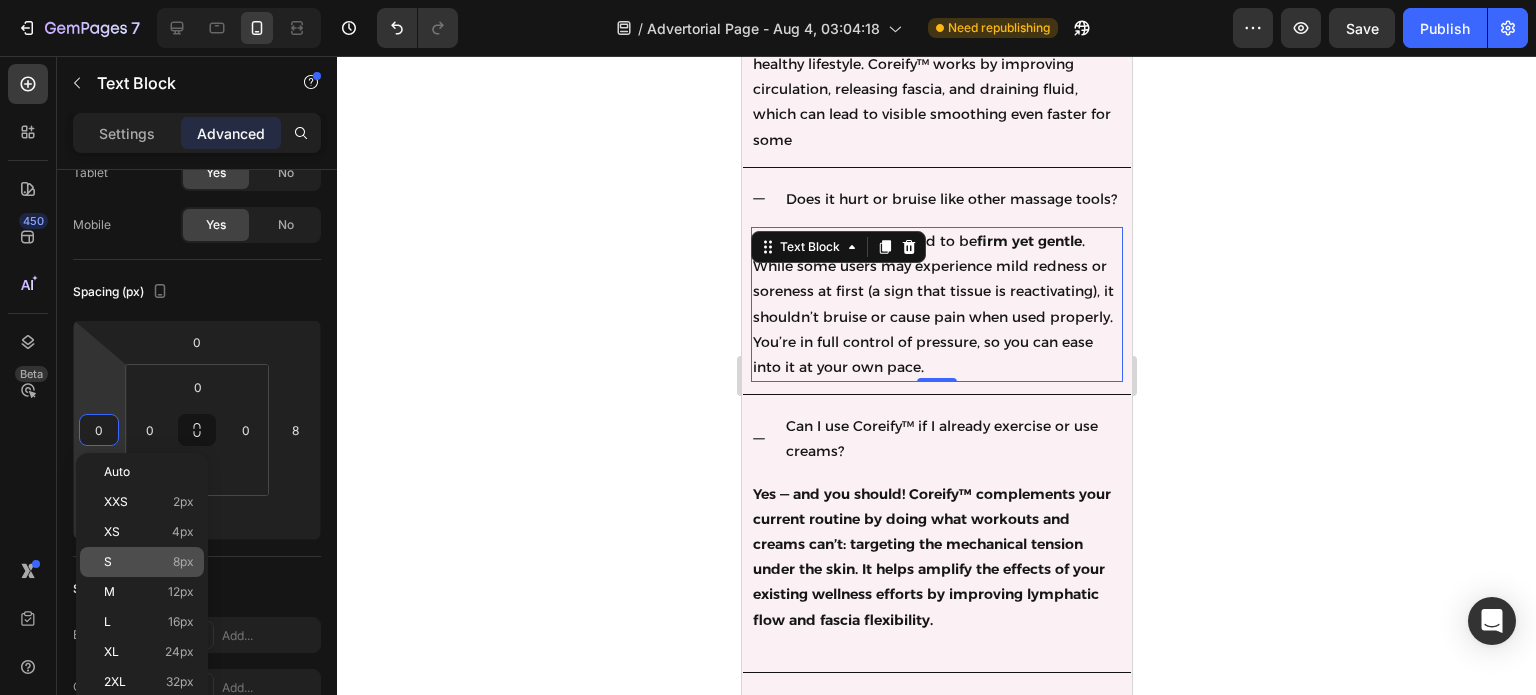 type on "8" 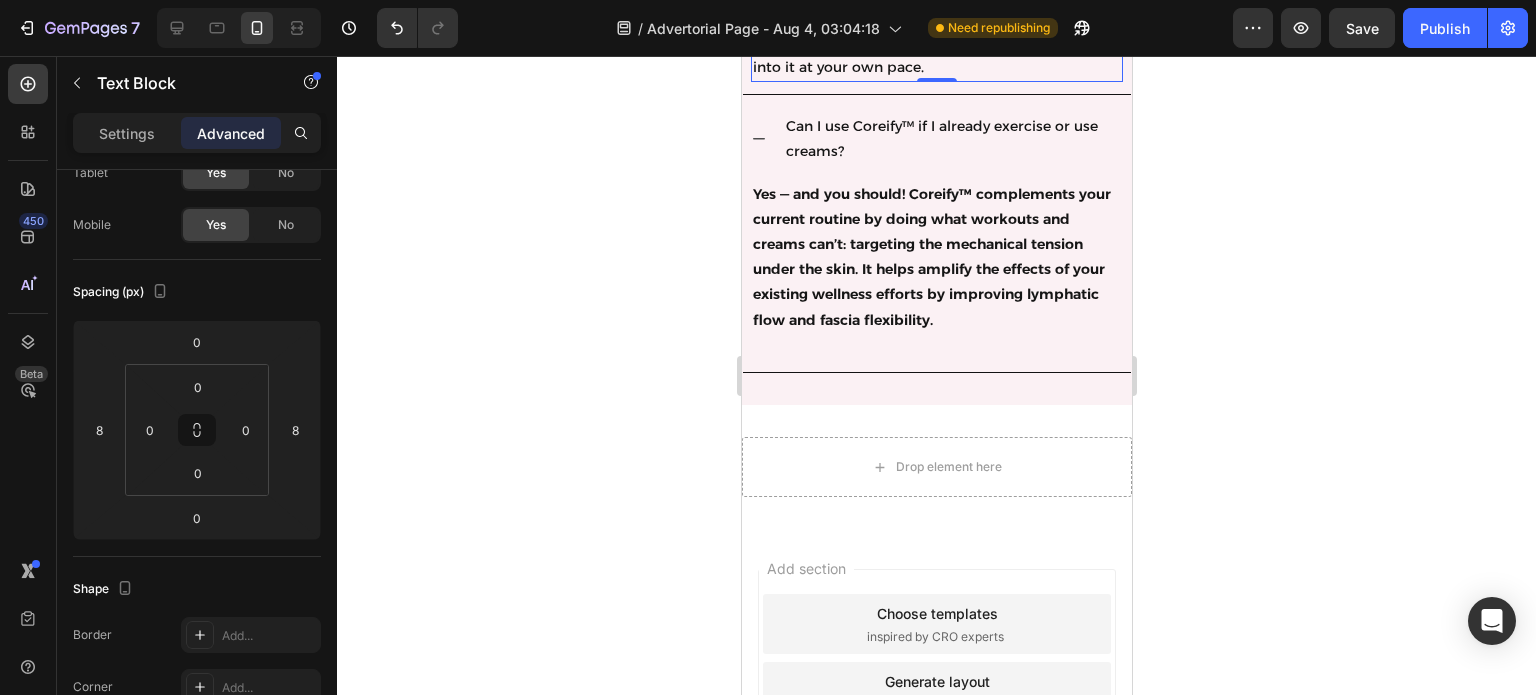scroll, scrollTop: 5828, scrollLeft: 0, axis: vertical 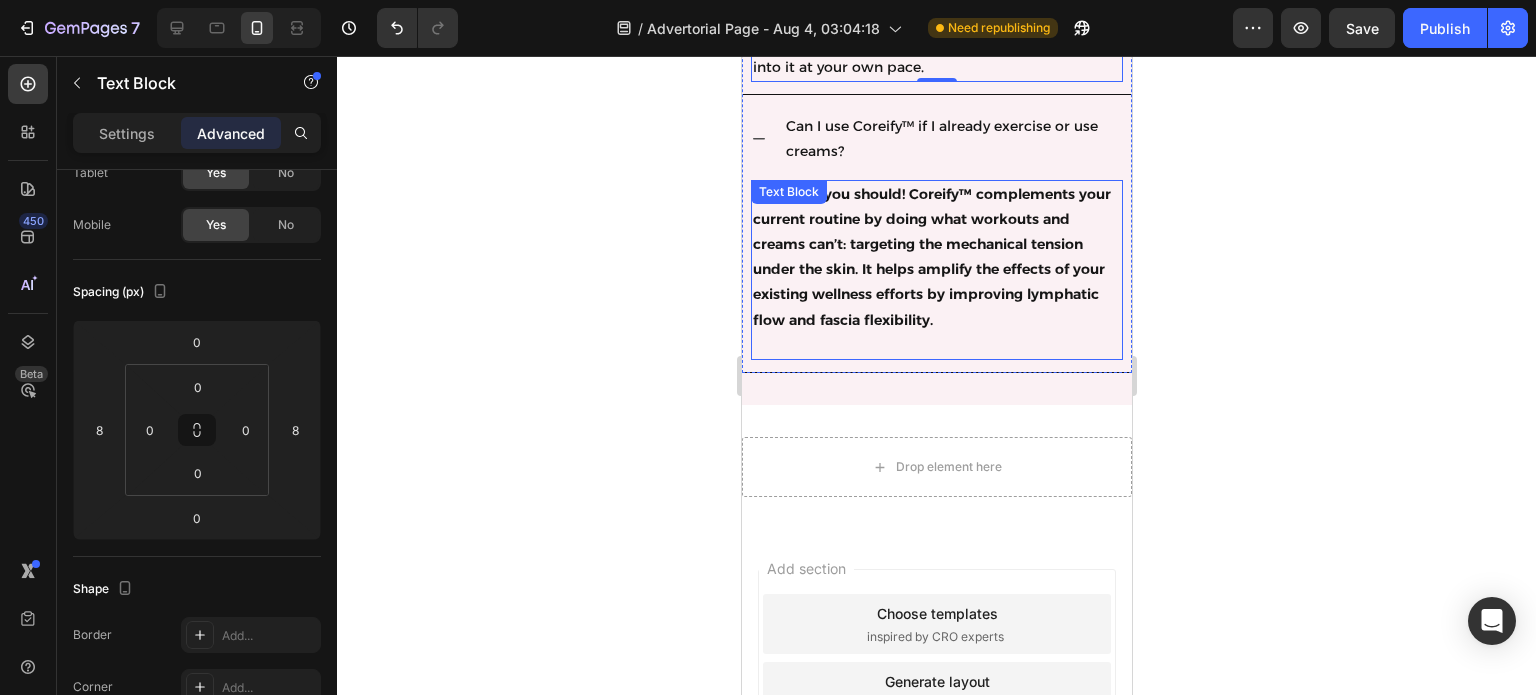 click on "Yes — and you should! Coreify™ complements your current routine by doing what workouts and creams can’t: targeting the mechanical tension under the skin. It helps amplify the effects of your existing wellness efforts by improving lymphatic flow and fascia flexibility." 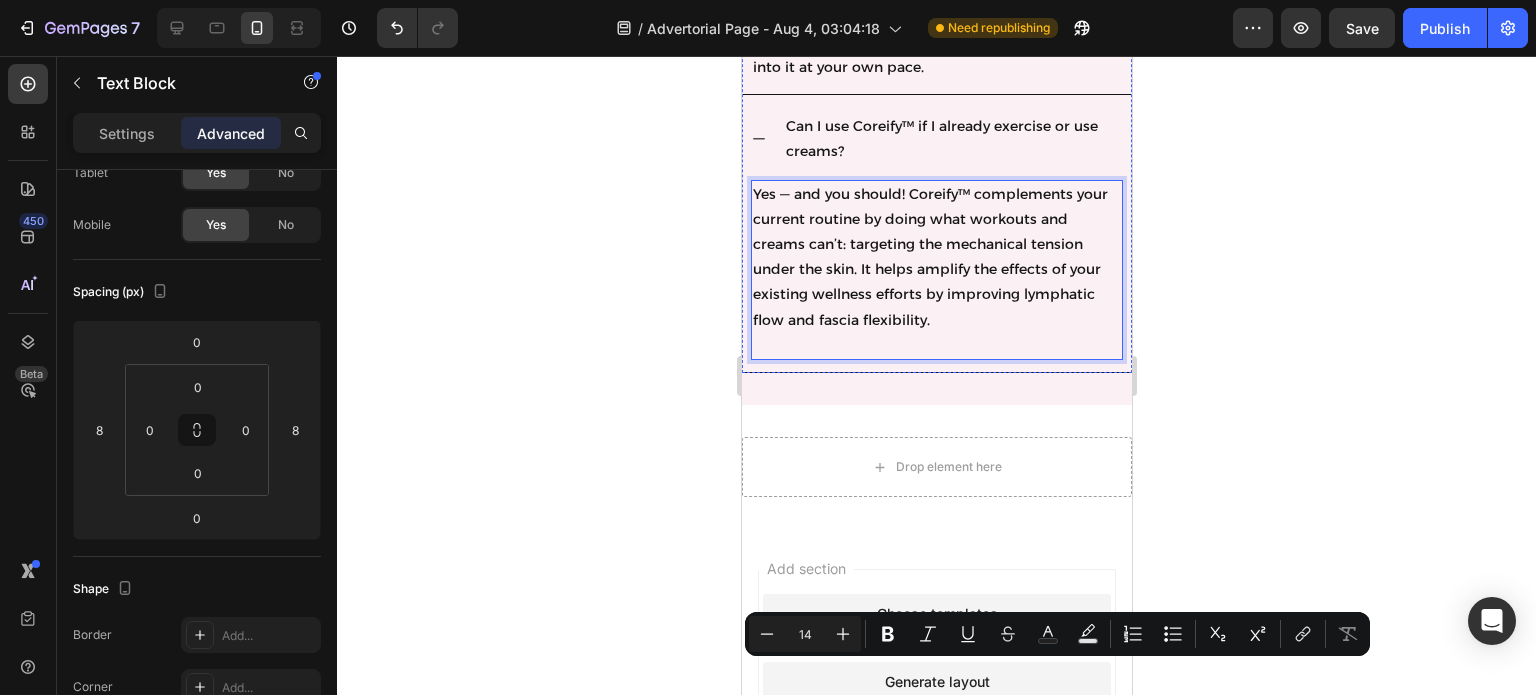 scroll, scrollTop: 5372, scrollLeft: 0, axis: vertical 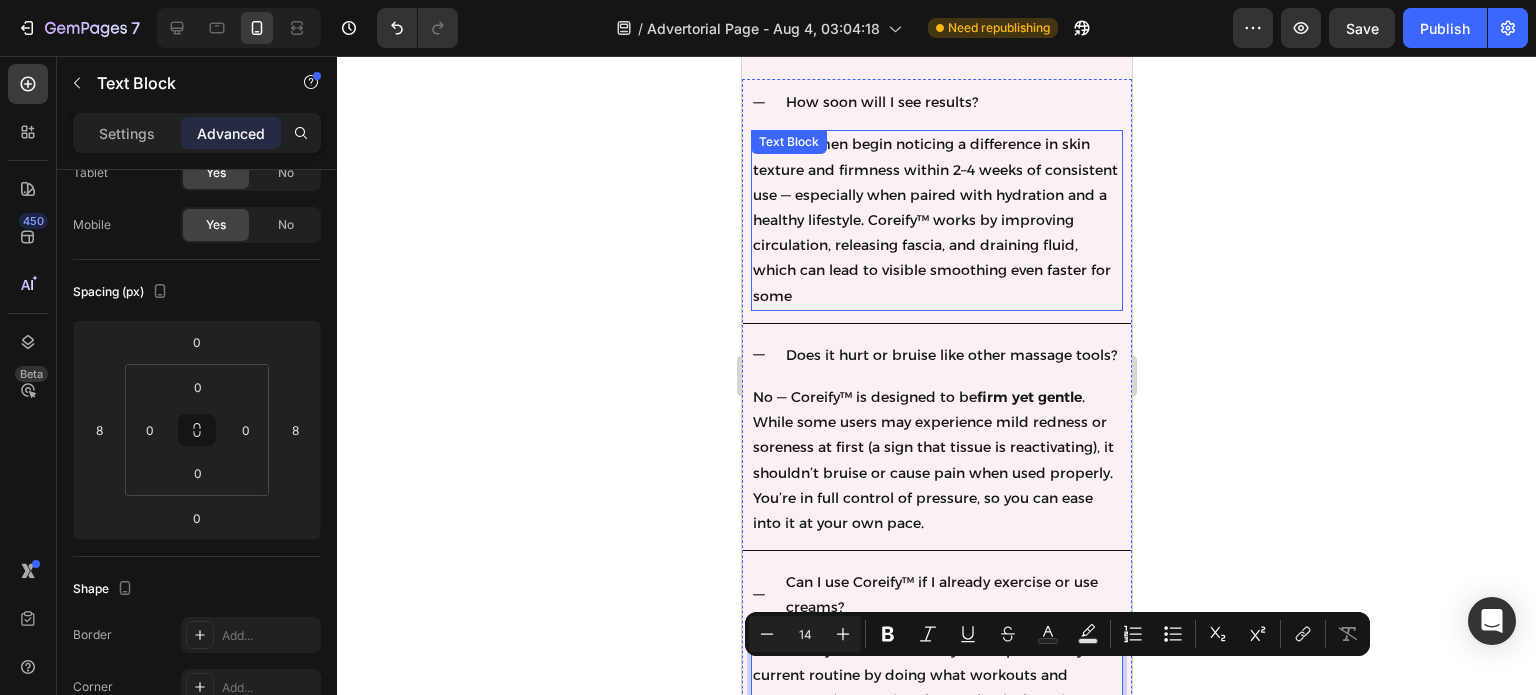click on "Many women begin noticing a difference in skin texture and firmness within 2–4 weeks of consistent use — especially when paired with hydration and a healthy lifestyle. Coreify™ works by improving circulation, releasing fascia, and draining fluid, which can lead to visible smoothing even faster for some" 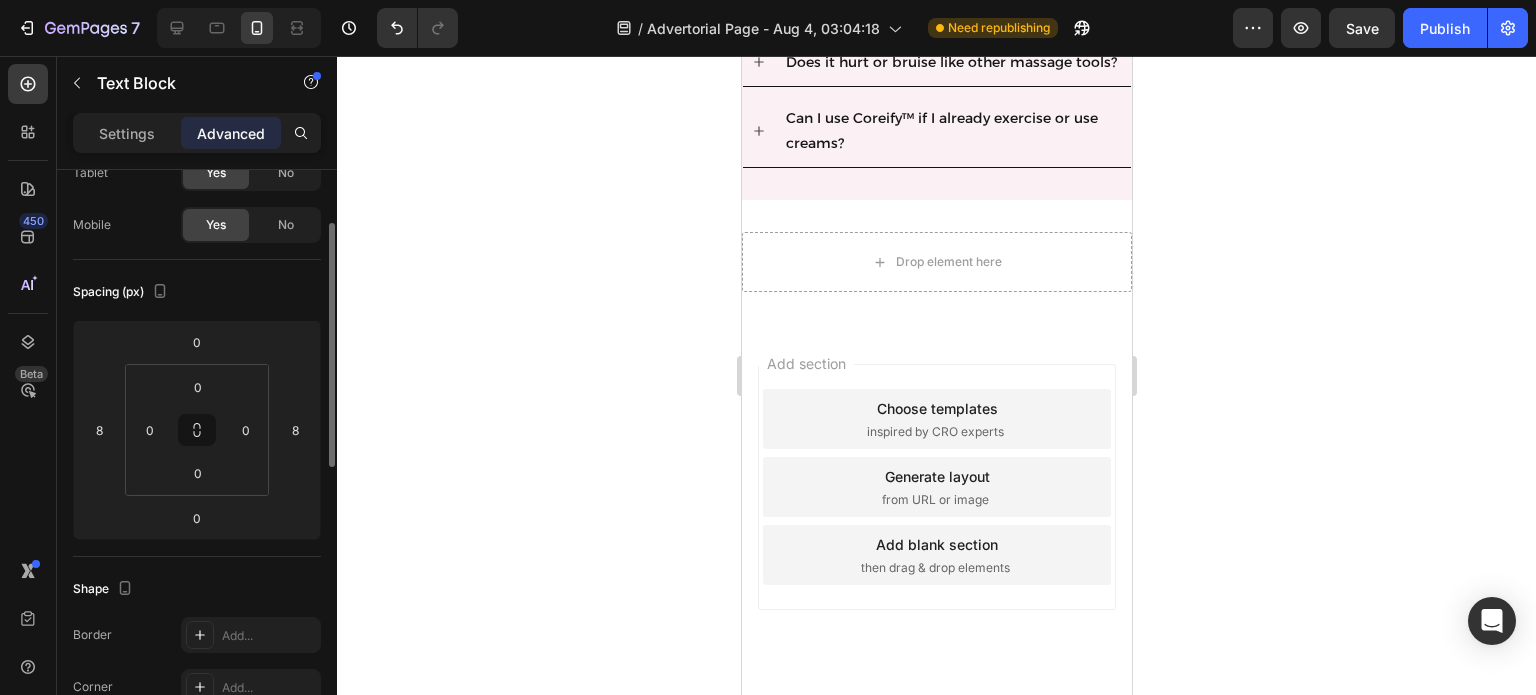 scroll, scrollTop: 6340, scrollLeft: 0, axis: vertical 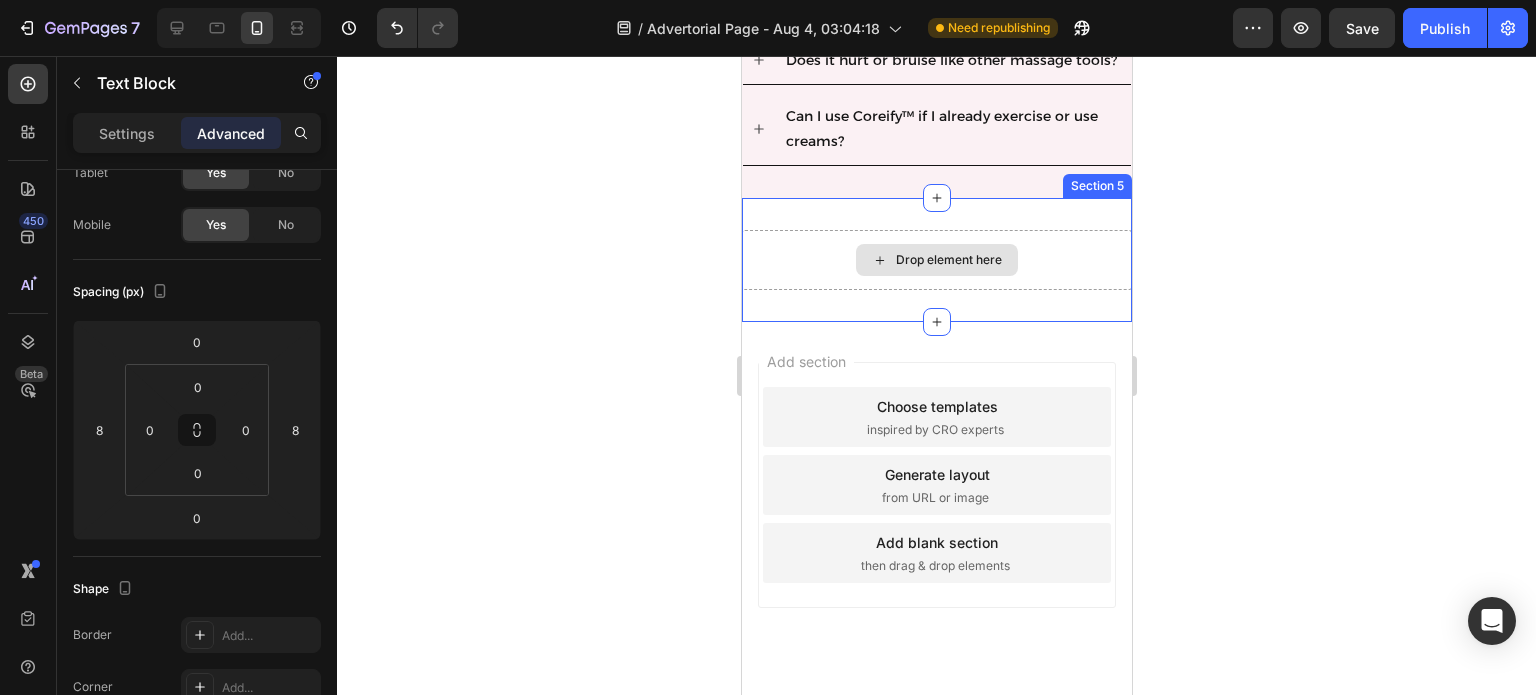click on "Drop element here" 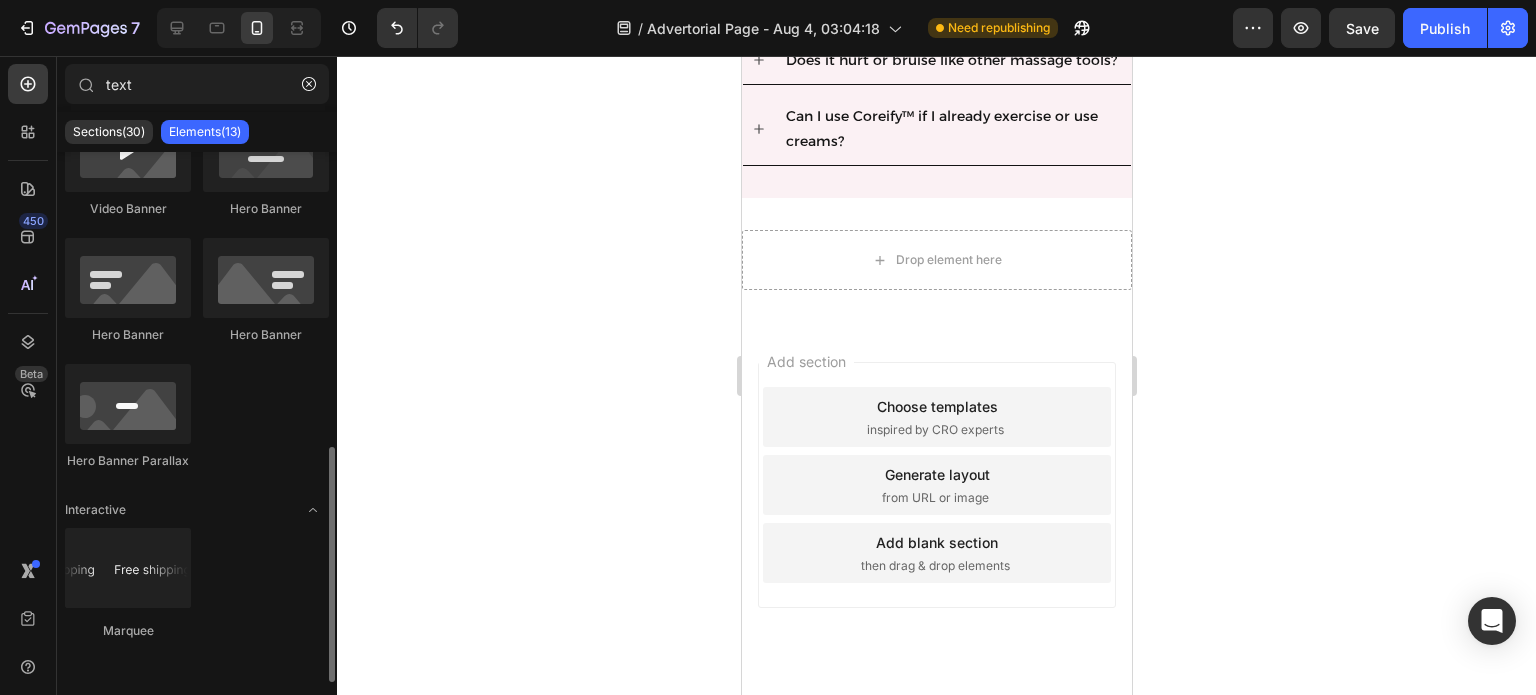scroll, scrollTop: 0, scrollLeft: 0, axis: both 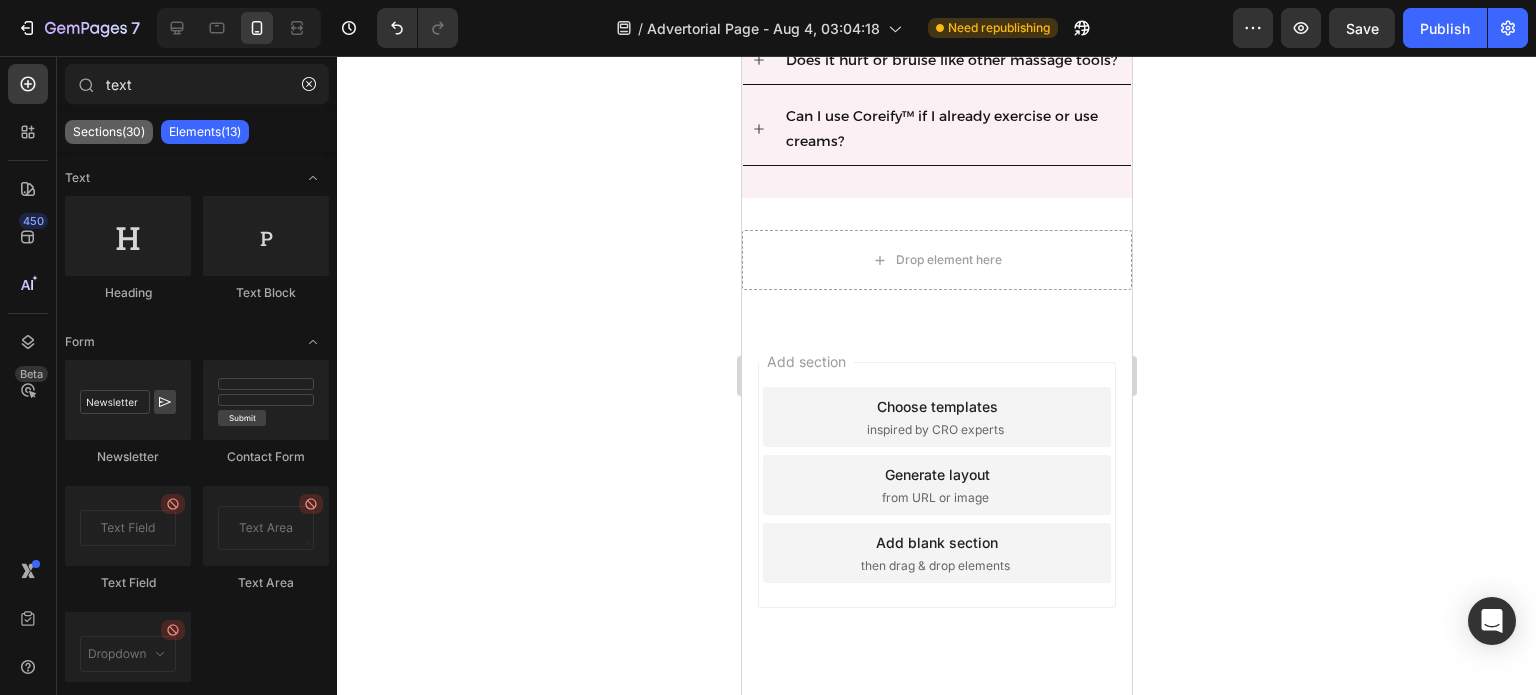 click on "Sections(30)" 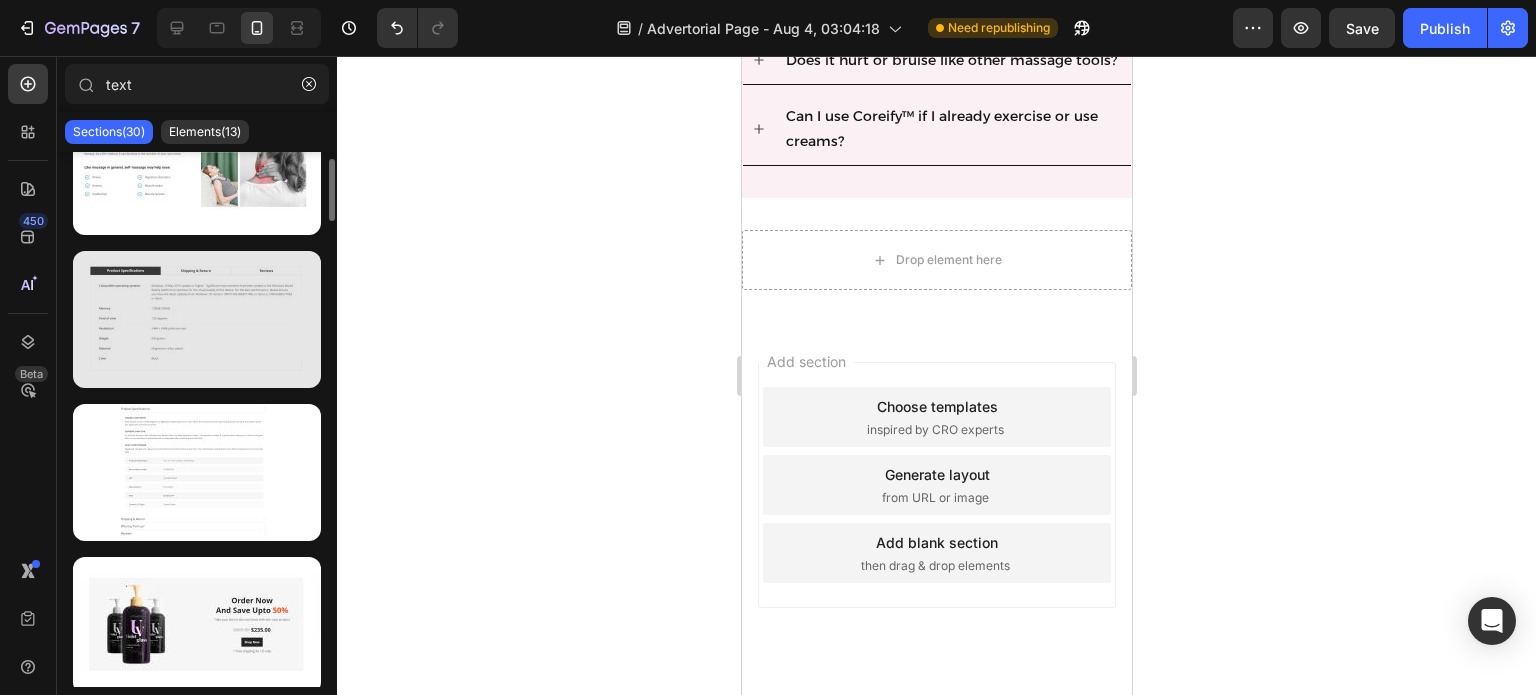 scroll, scrollTop: 130, scrollLeft: 0, axis: vertical 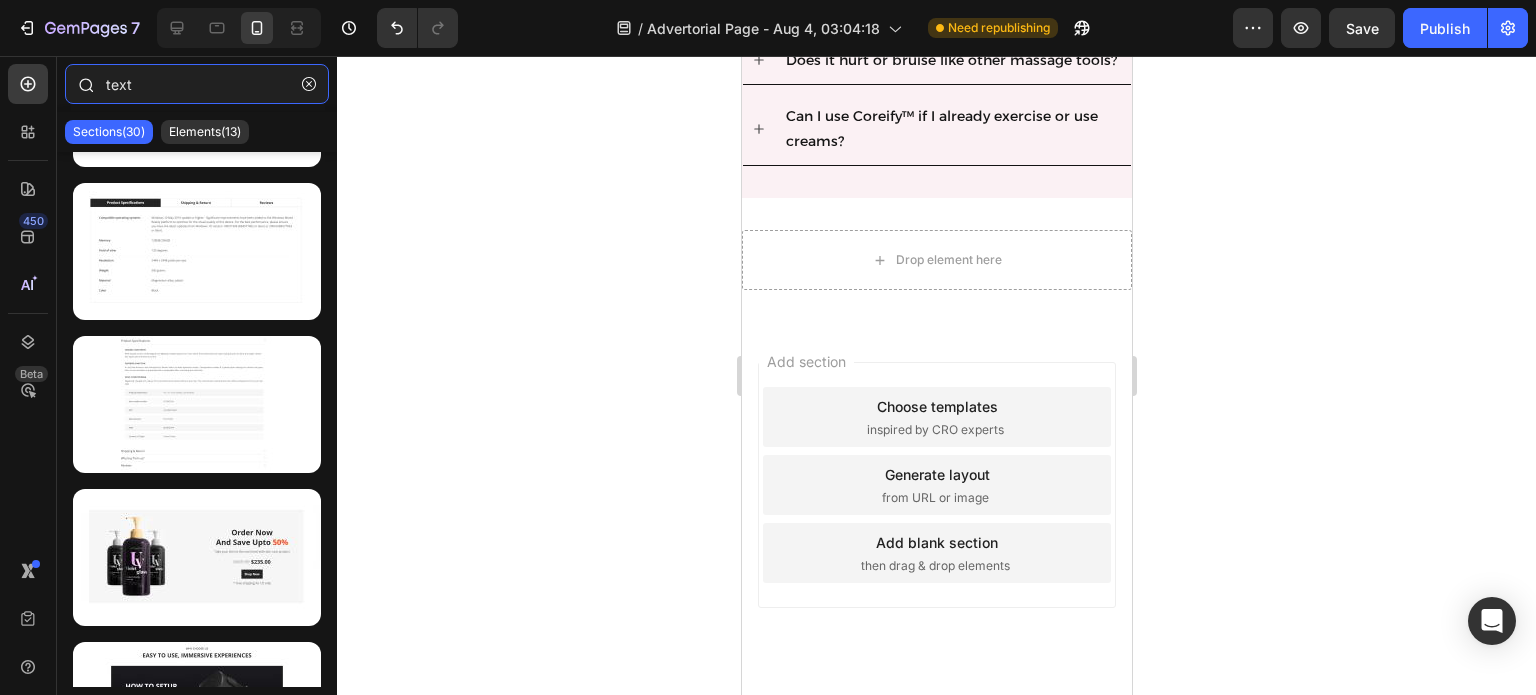click on "text" 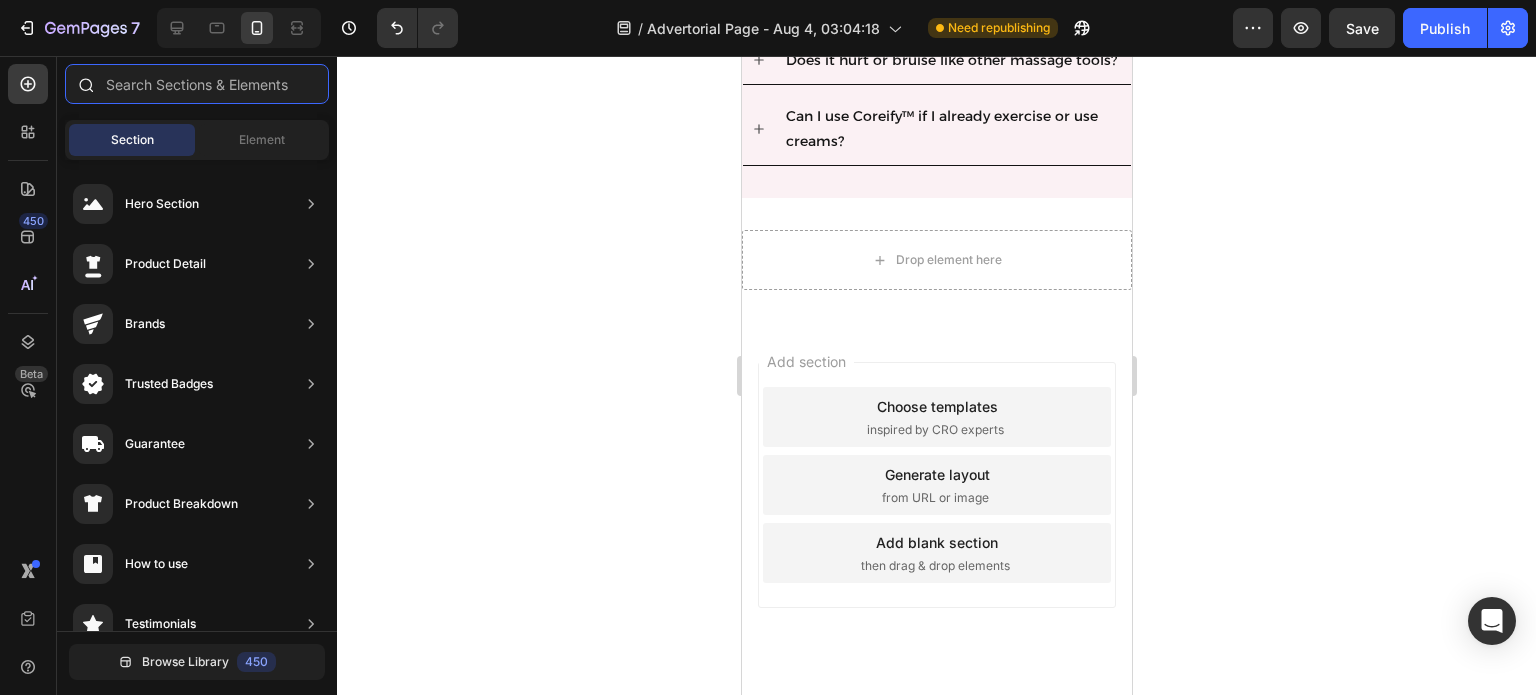 type 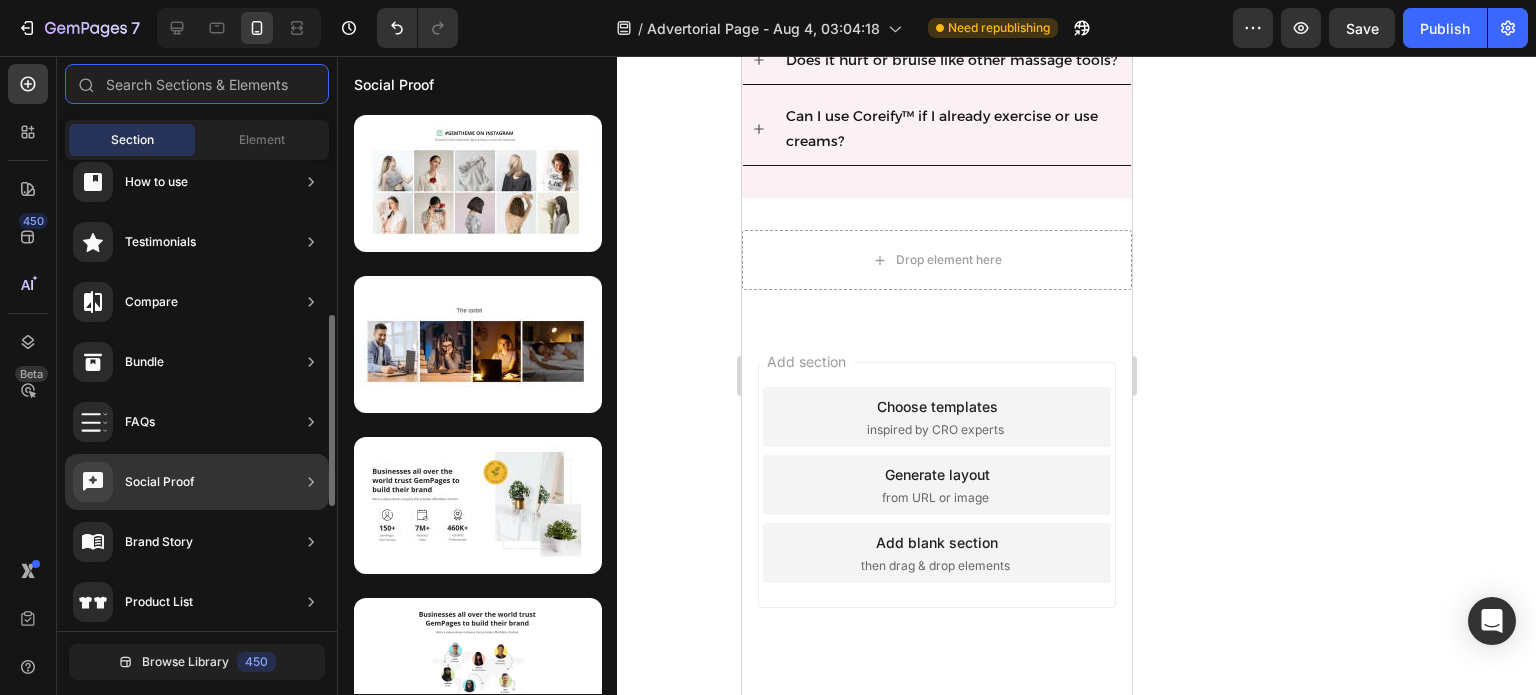 scroll, scrollTop: 383, scrollLeft: 0, axis: vertical 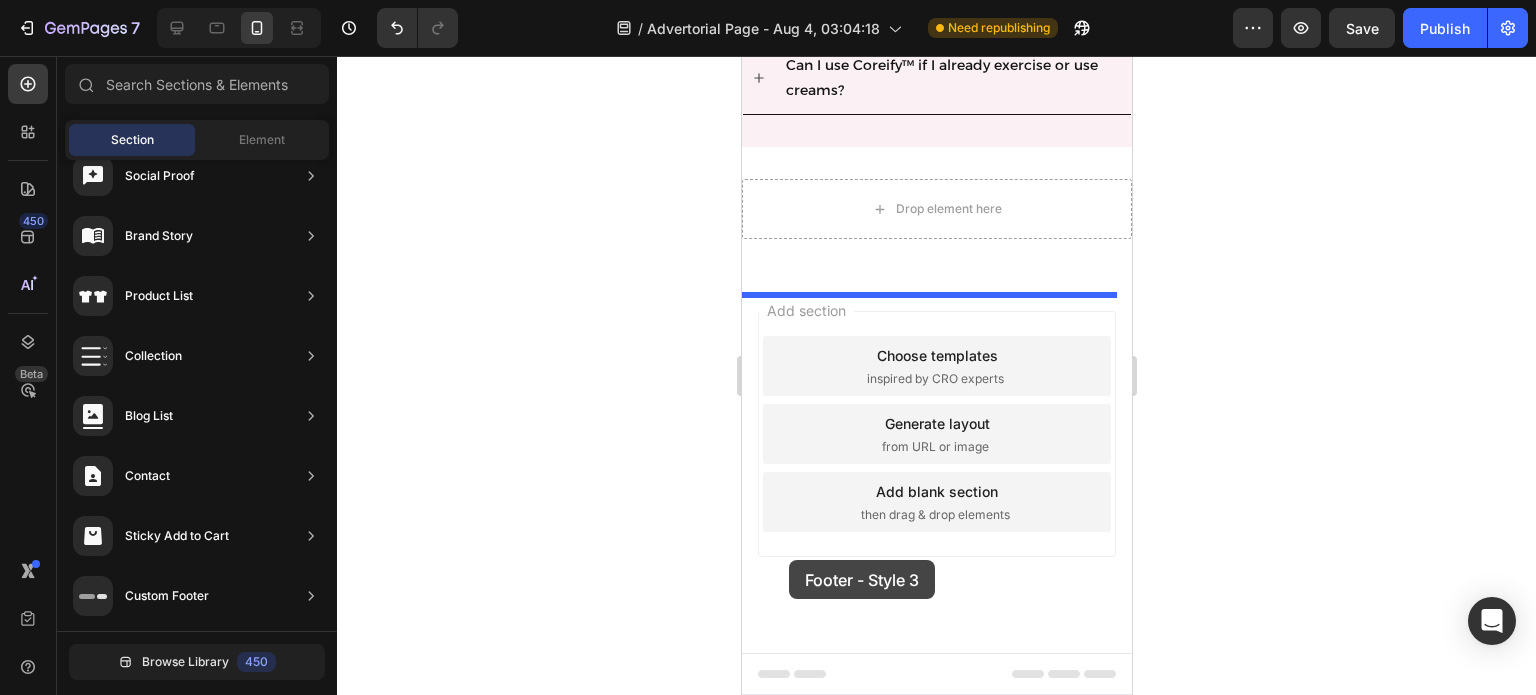 drag, startPoint x: 519, startPoint y: 319, endPoint x: 47, endPoint y: 503, distance: 506.5965 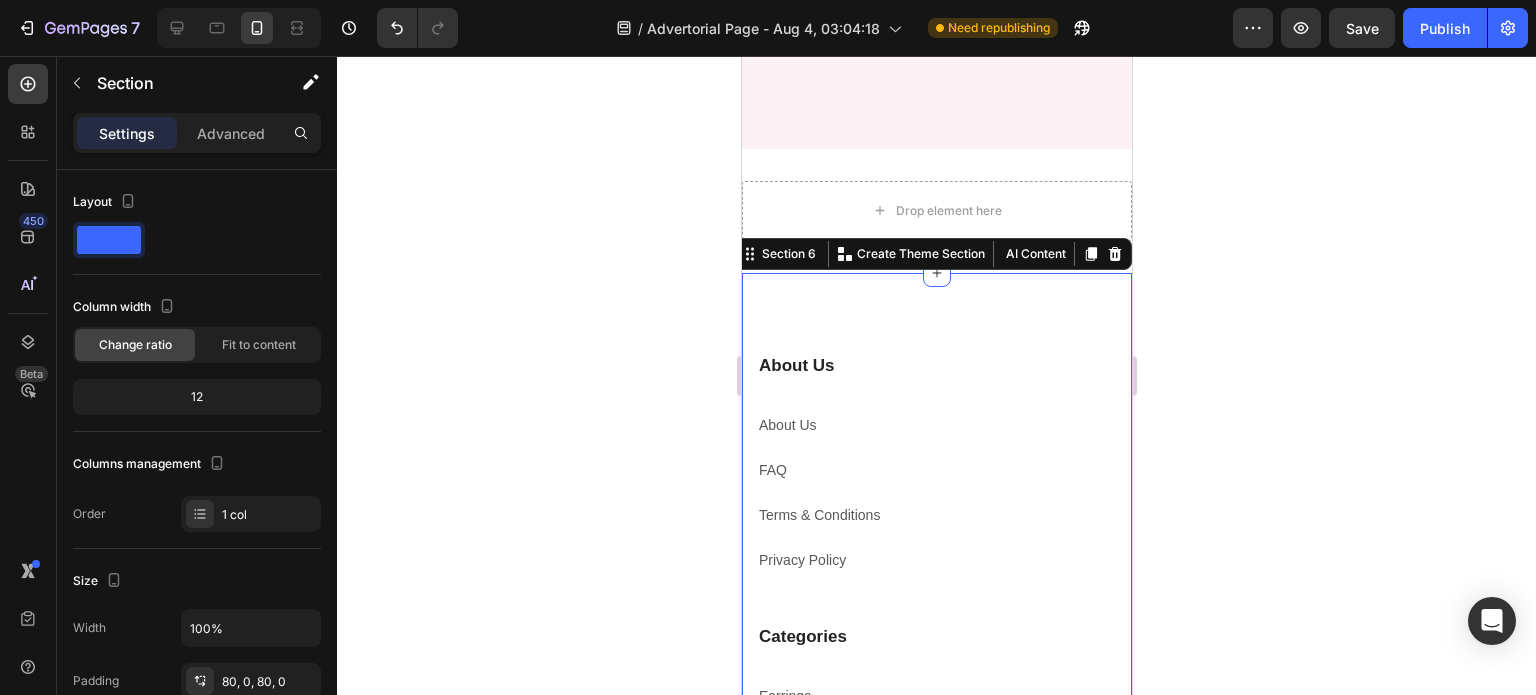 scroll, scrollTop: 6560, scrollLeft: 0, axis: vertical 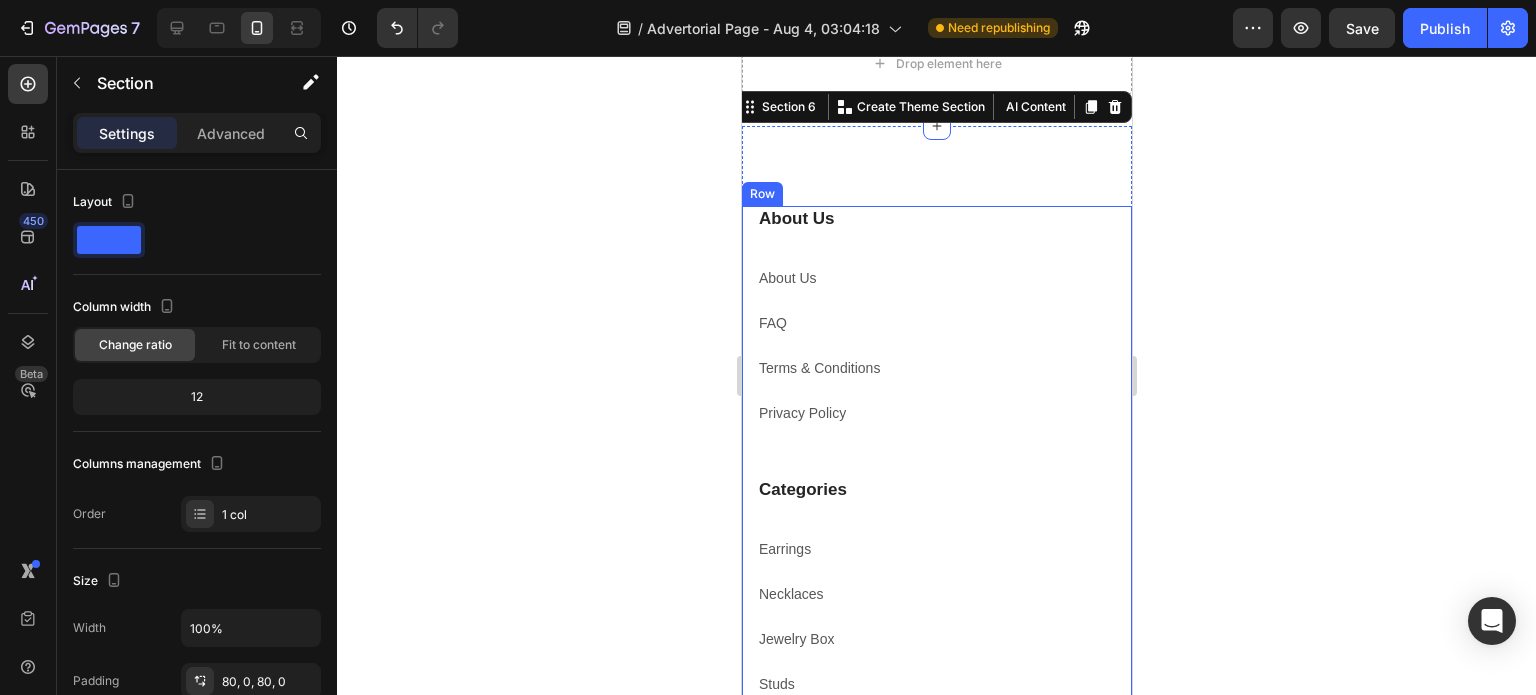 click on "About Us  Heading About Us Text block FAQ Text block Terms & Conditions Text block Privacy Policy Text block" 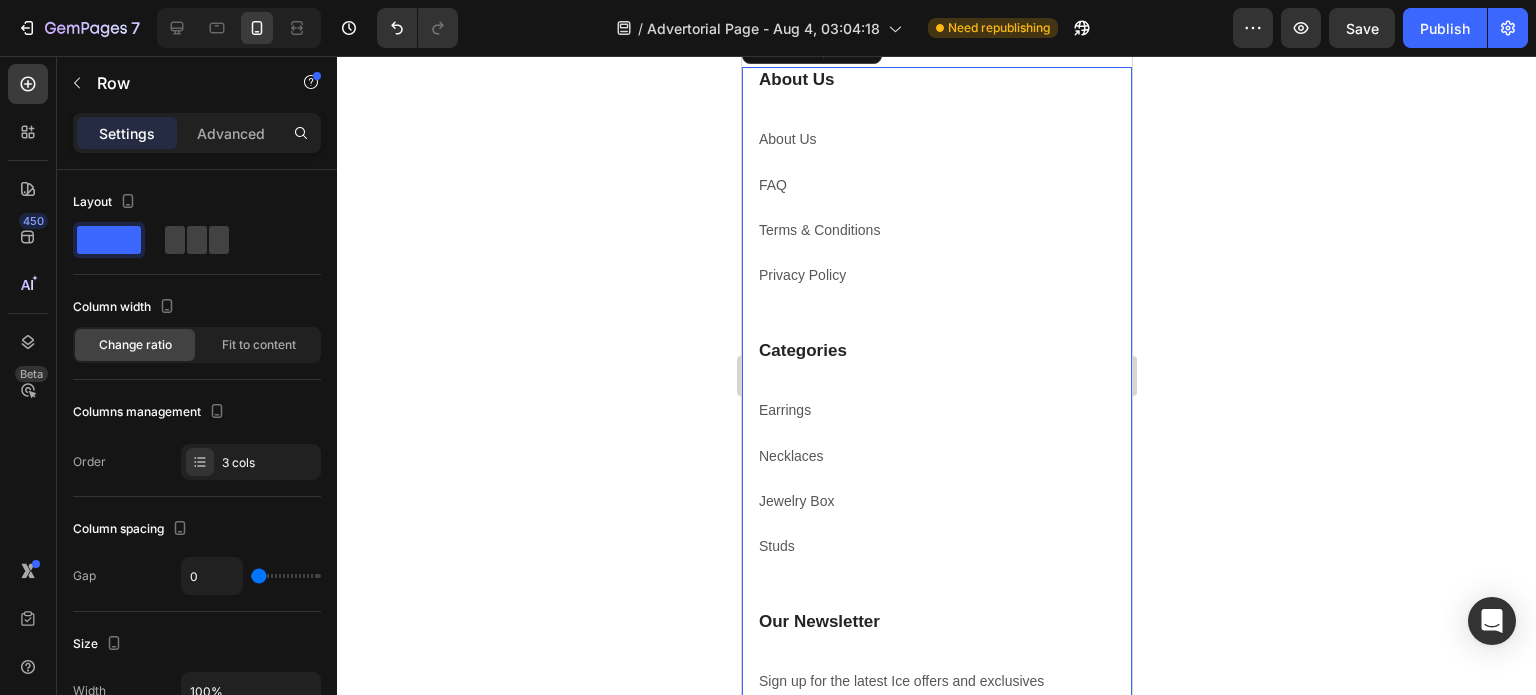 scroll, scrollTop: 6496, scrollLeft: 0, axis: vertical 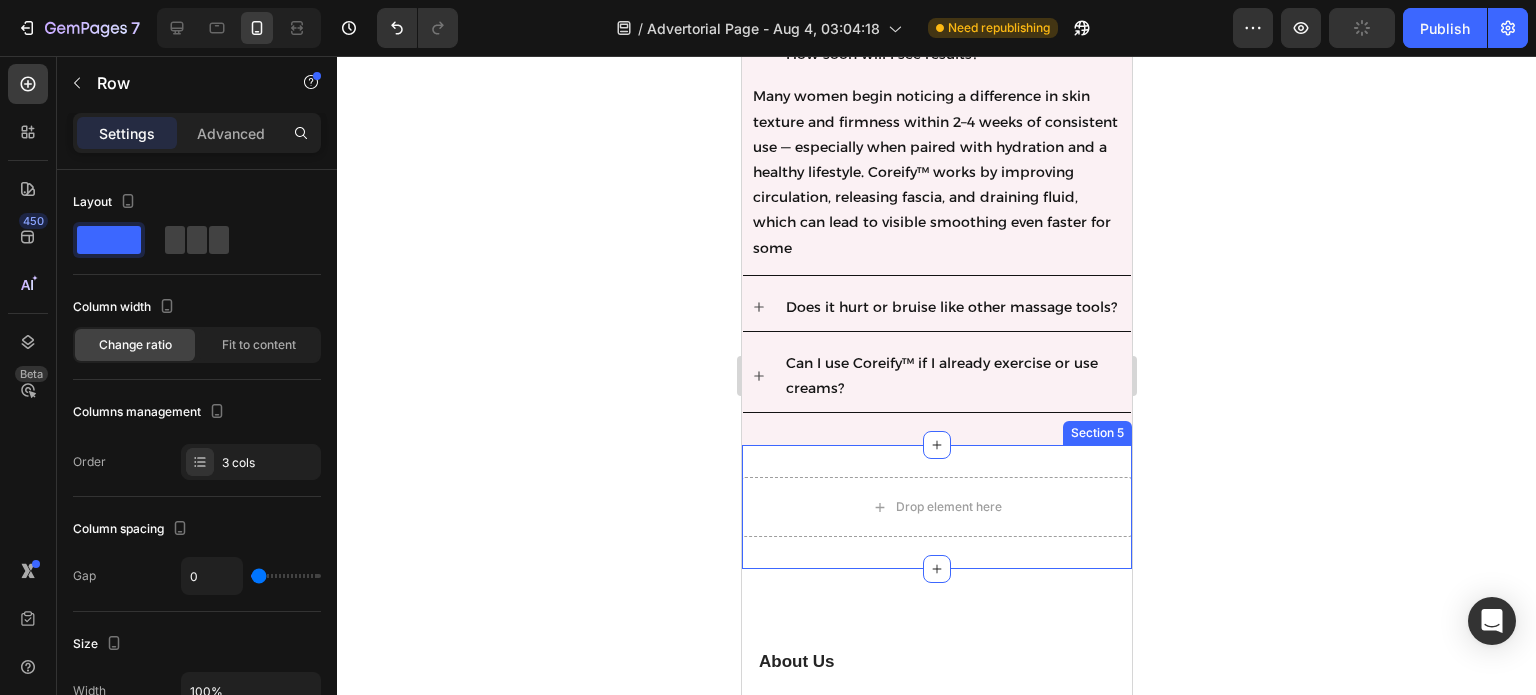 click on "Drop element here Section 5" 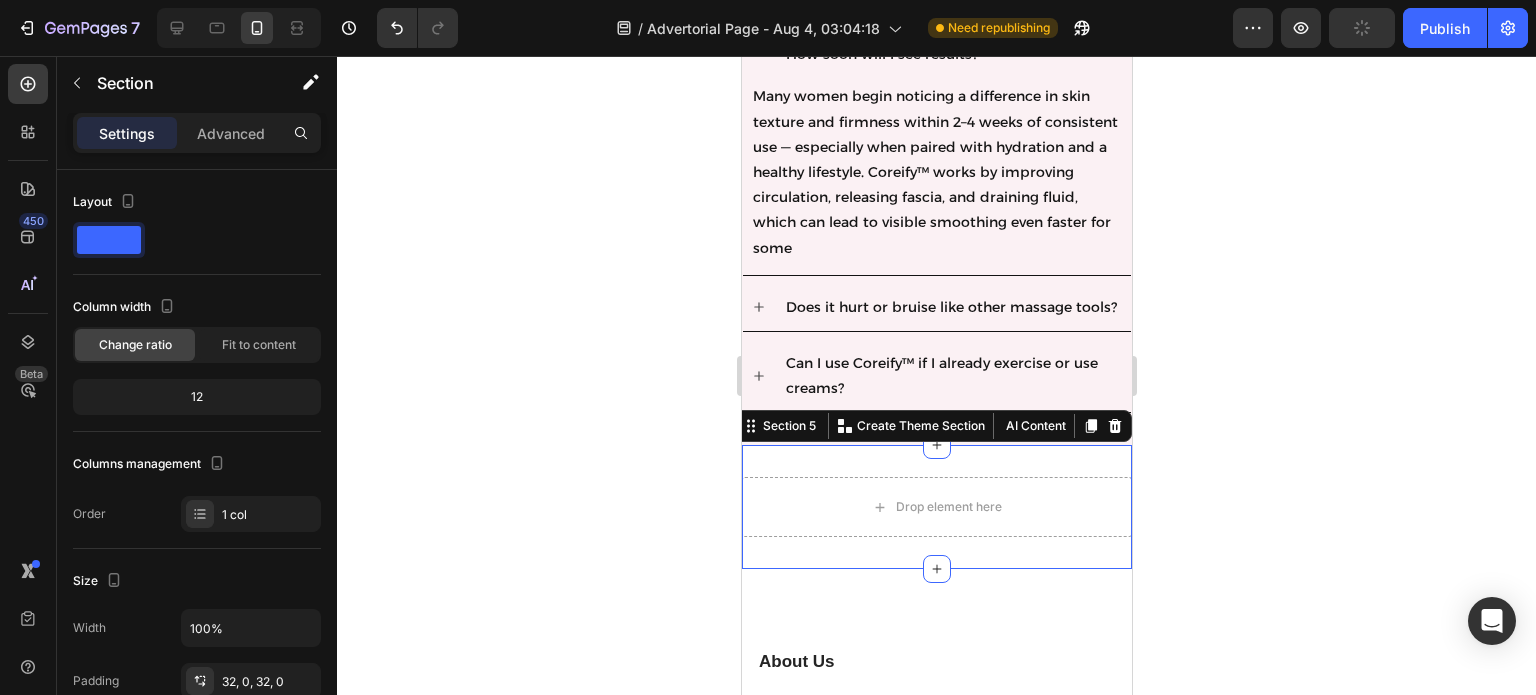 scroll, scrollTop: 0, scrollLeft: 0, axis: both 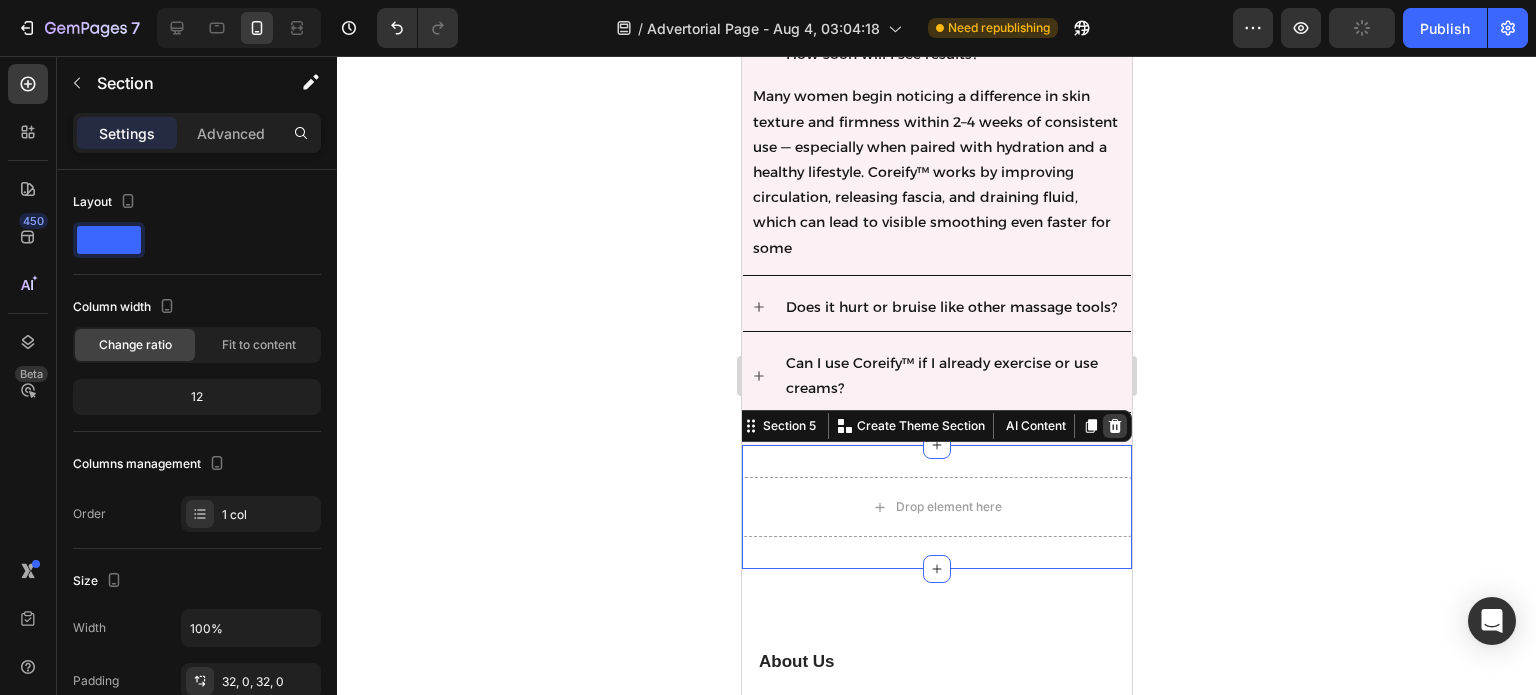 click 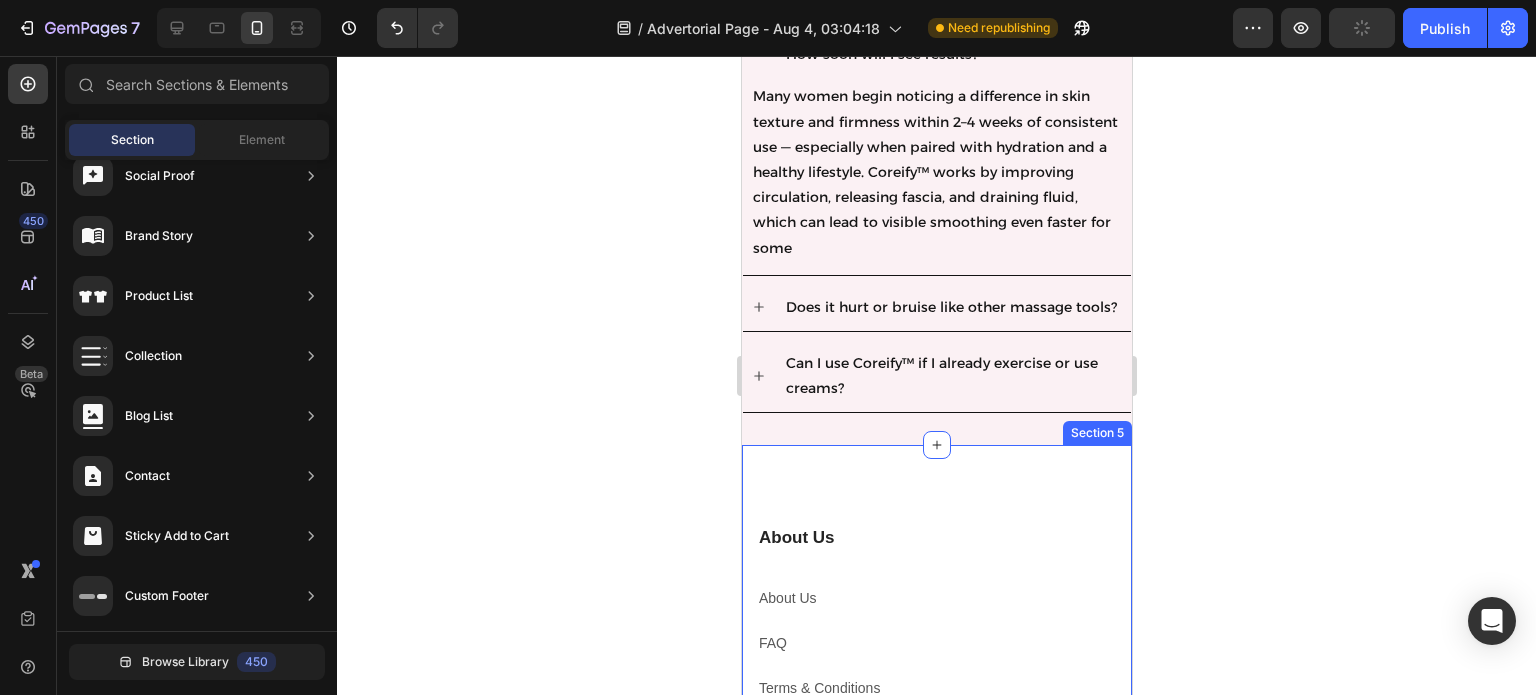 click on "About Us  Heading About Us Text block FAQ Text block Terms & Conditions Text block Privacy Policy Text block Categories Heading Earrings Text block Necklaces Text block Jewelry Box Text block Studs Text block Our Newsletter Heading Sign up for the latest Ice offers and exclusives Text block Email Field
Submit Button Row Newsletter Image Image Image Image Row Row                Title Line Image Copyright © 2022 GemThemes. All Rights Reserved. Text block Row Copyright © 2022 GemThemes. All Rights Reserved. Text block Image Row Section 5" 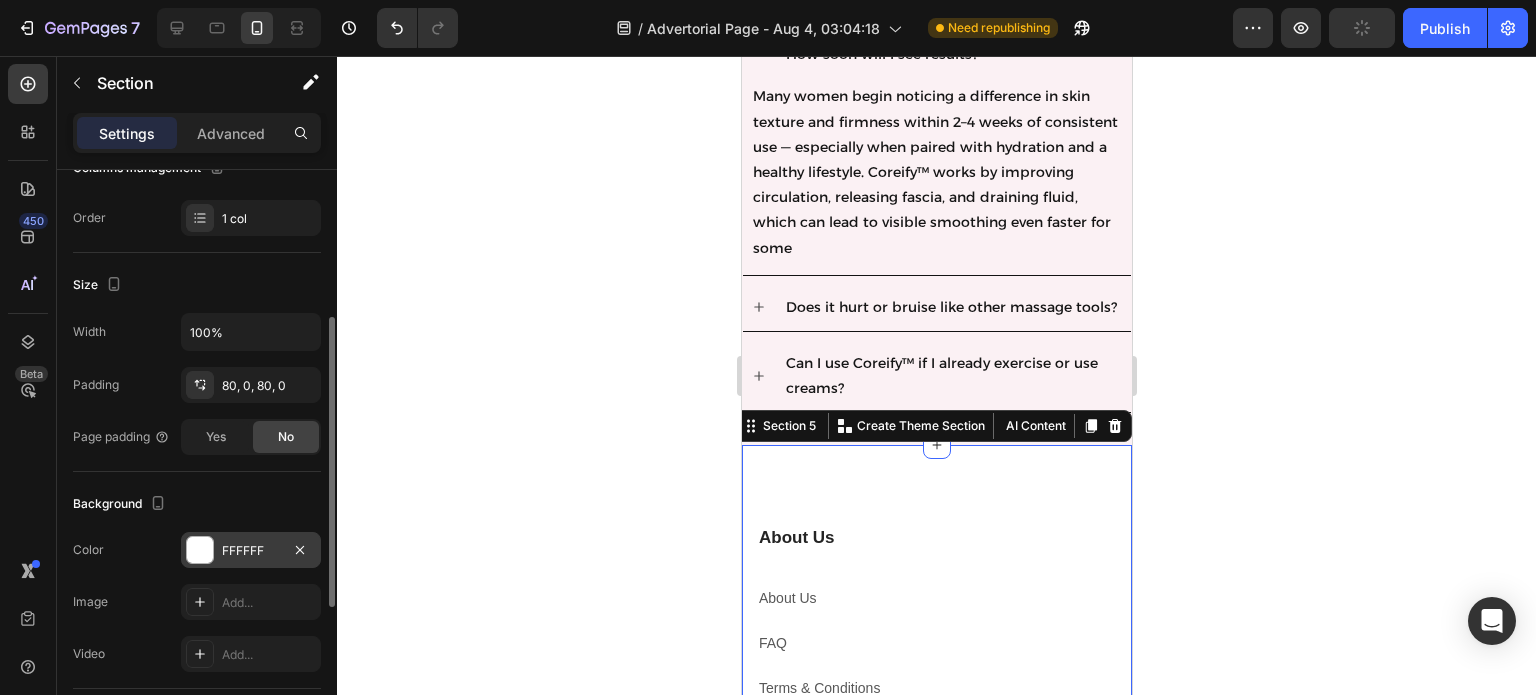 scroll, scrollTop: 296, scrollLeft: 0, axis: vertical 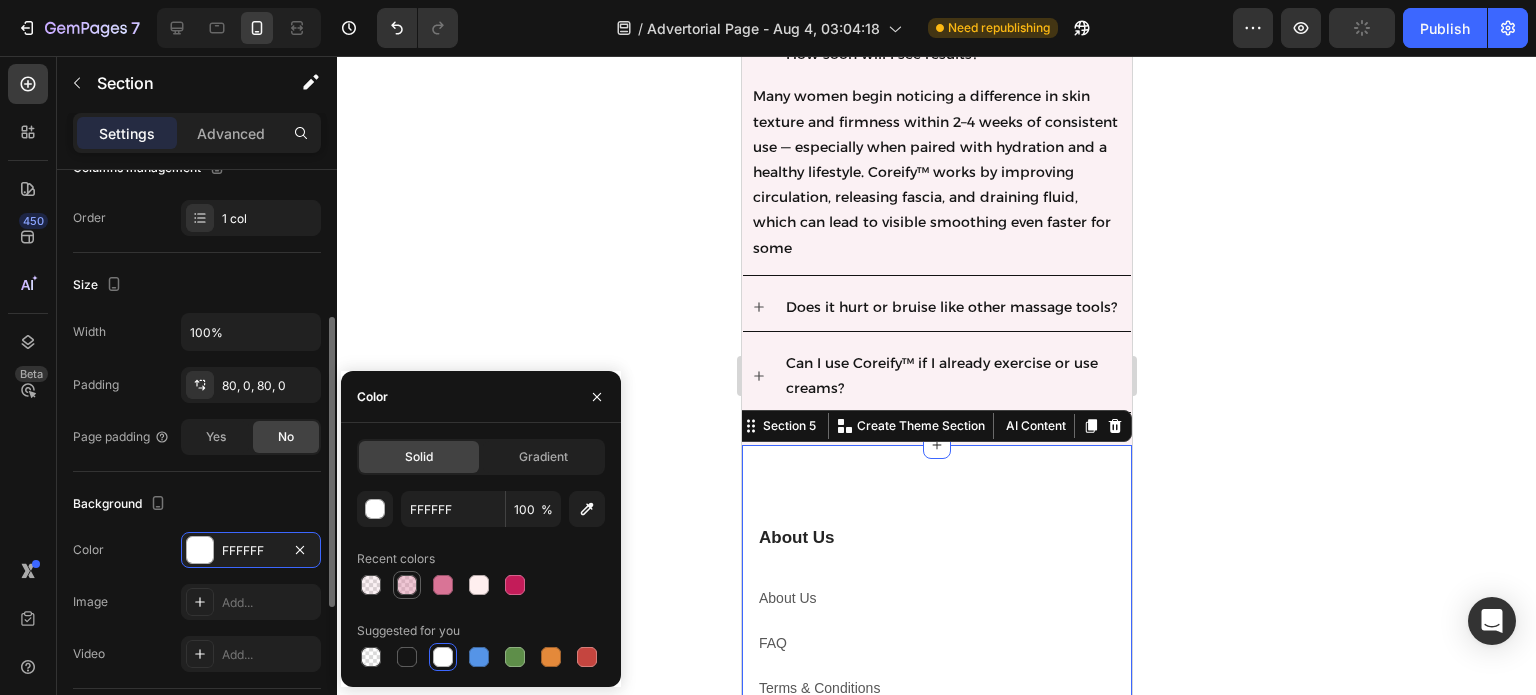 click 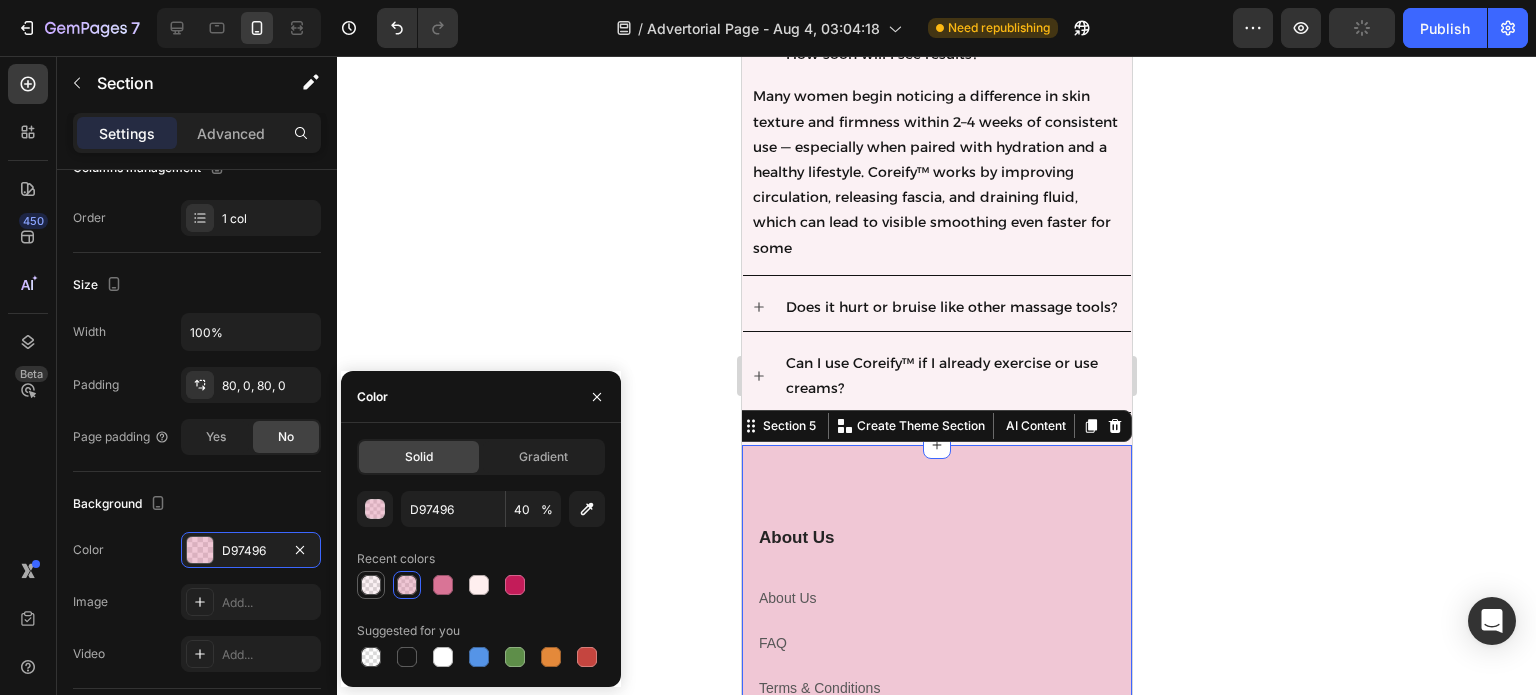 click 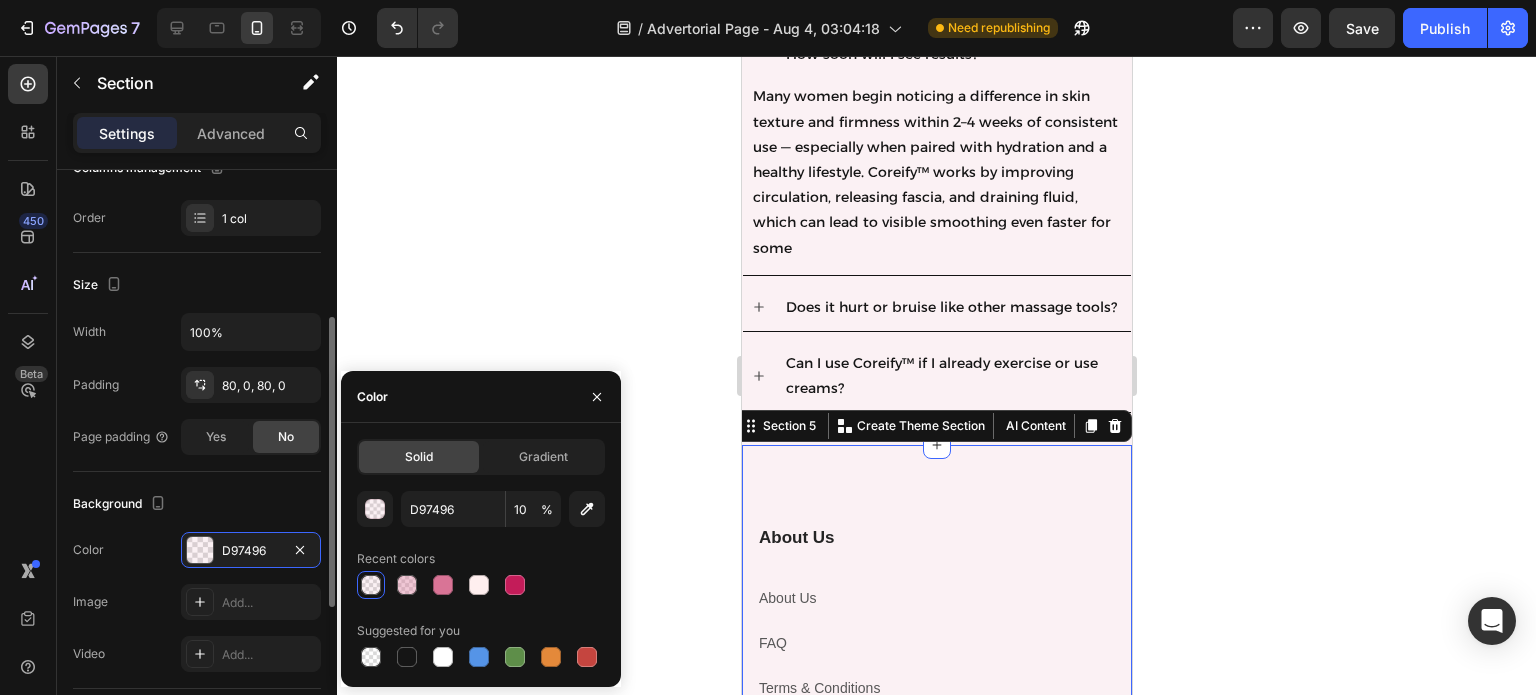 click on "Background" 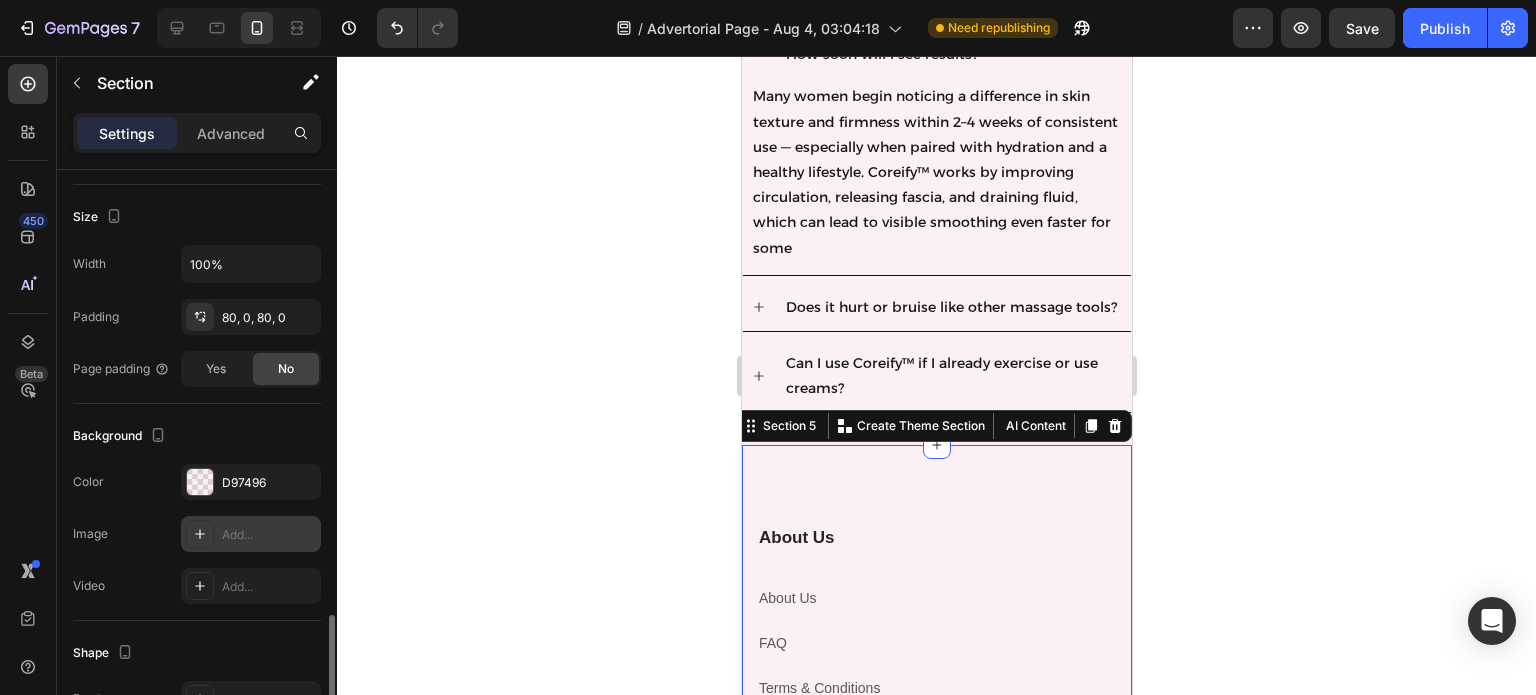 scroll, scrollTop: 584, scrollLeft: 0, axis: vertical 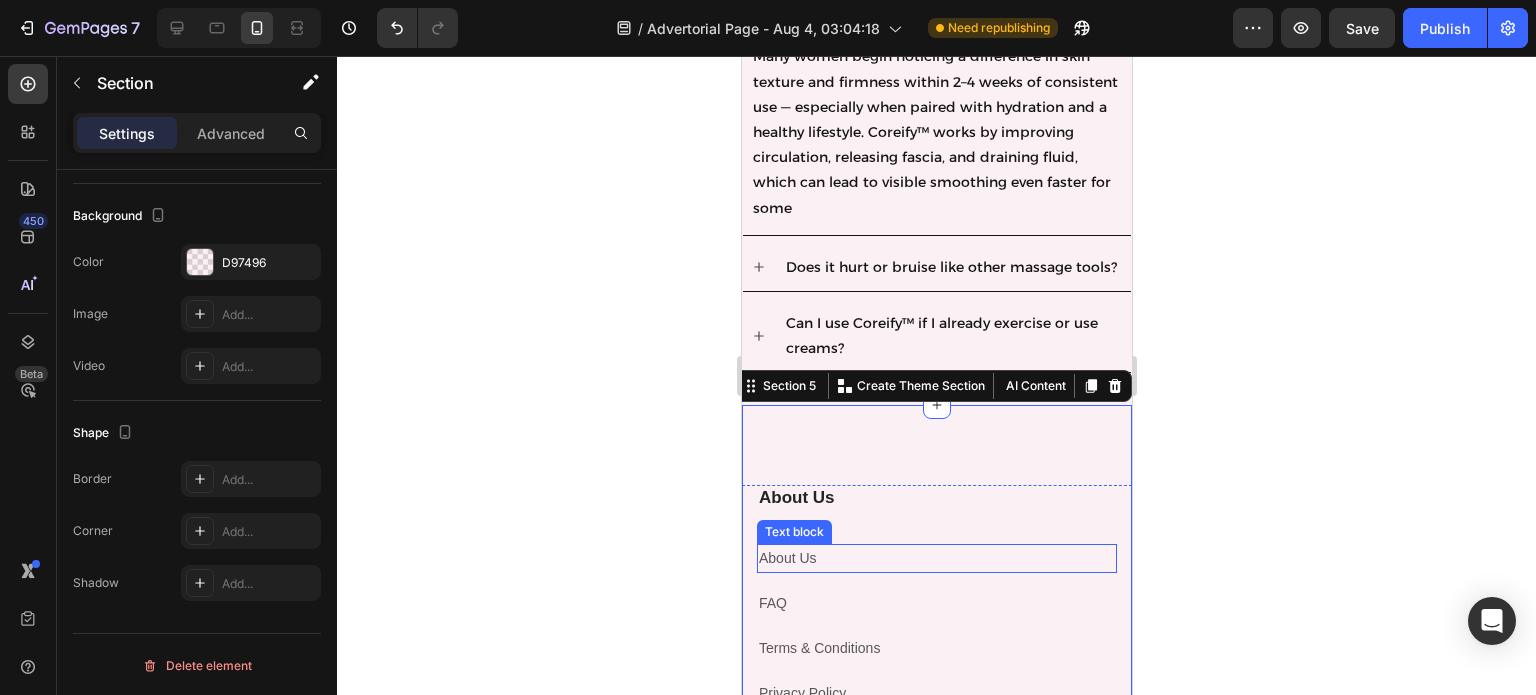 click on "About Us" 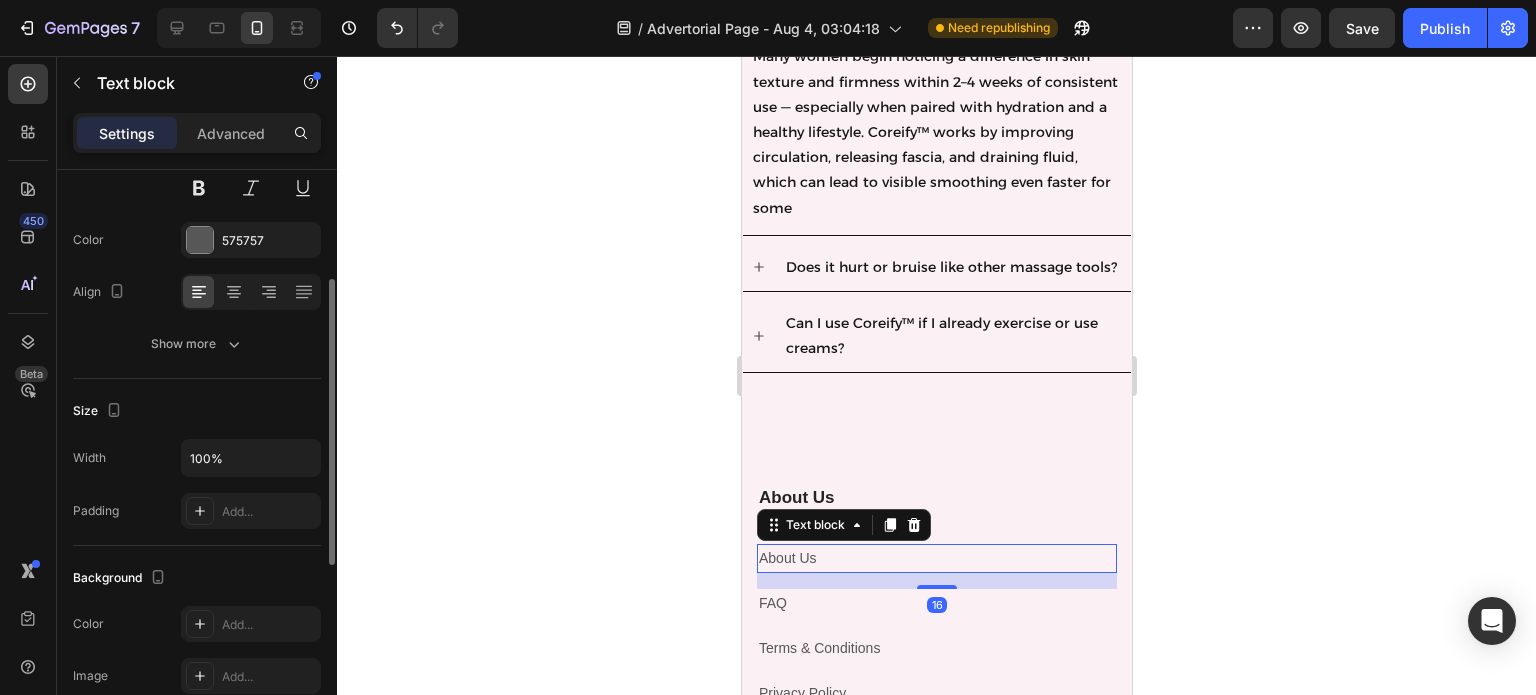scroll, scrollTop: 223, scrollLeft: 0, axis: vertical 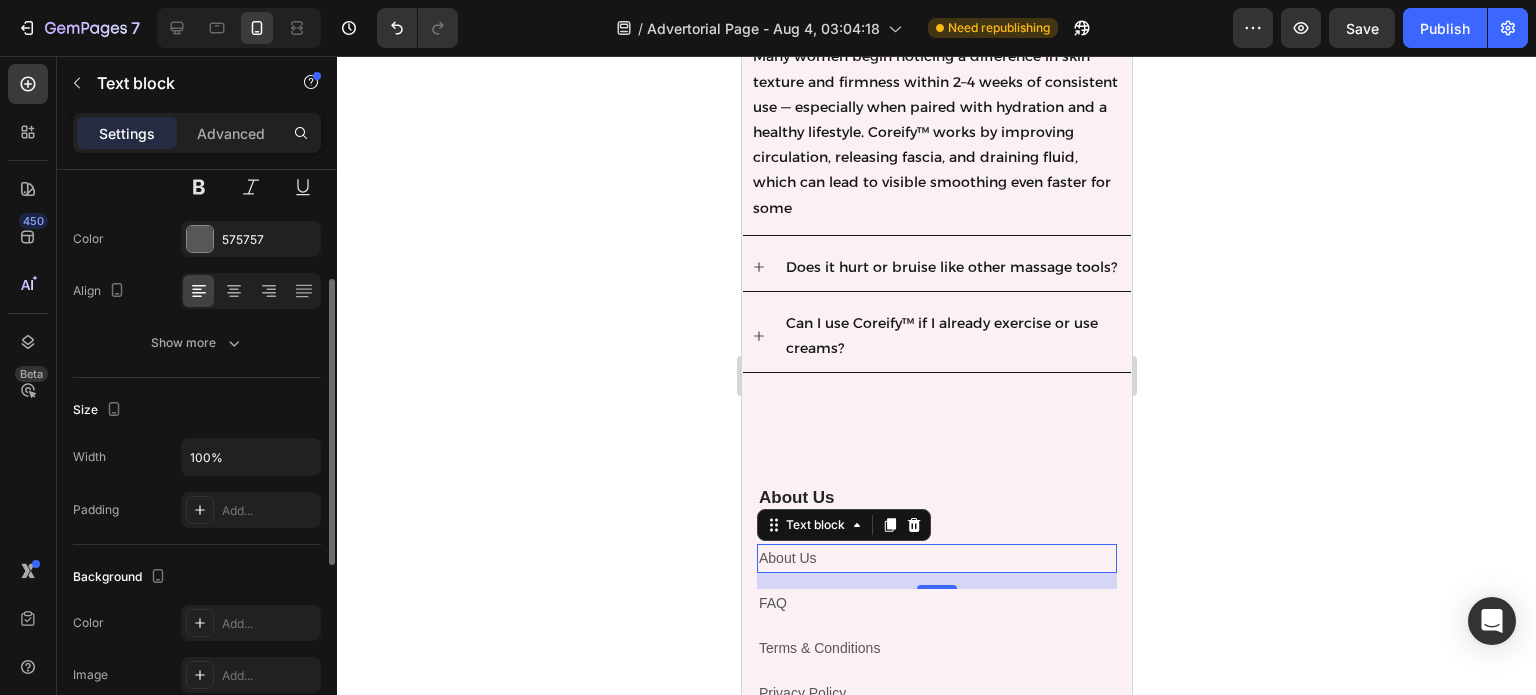 click on "Show more" 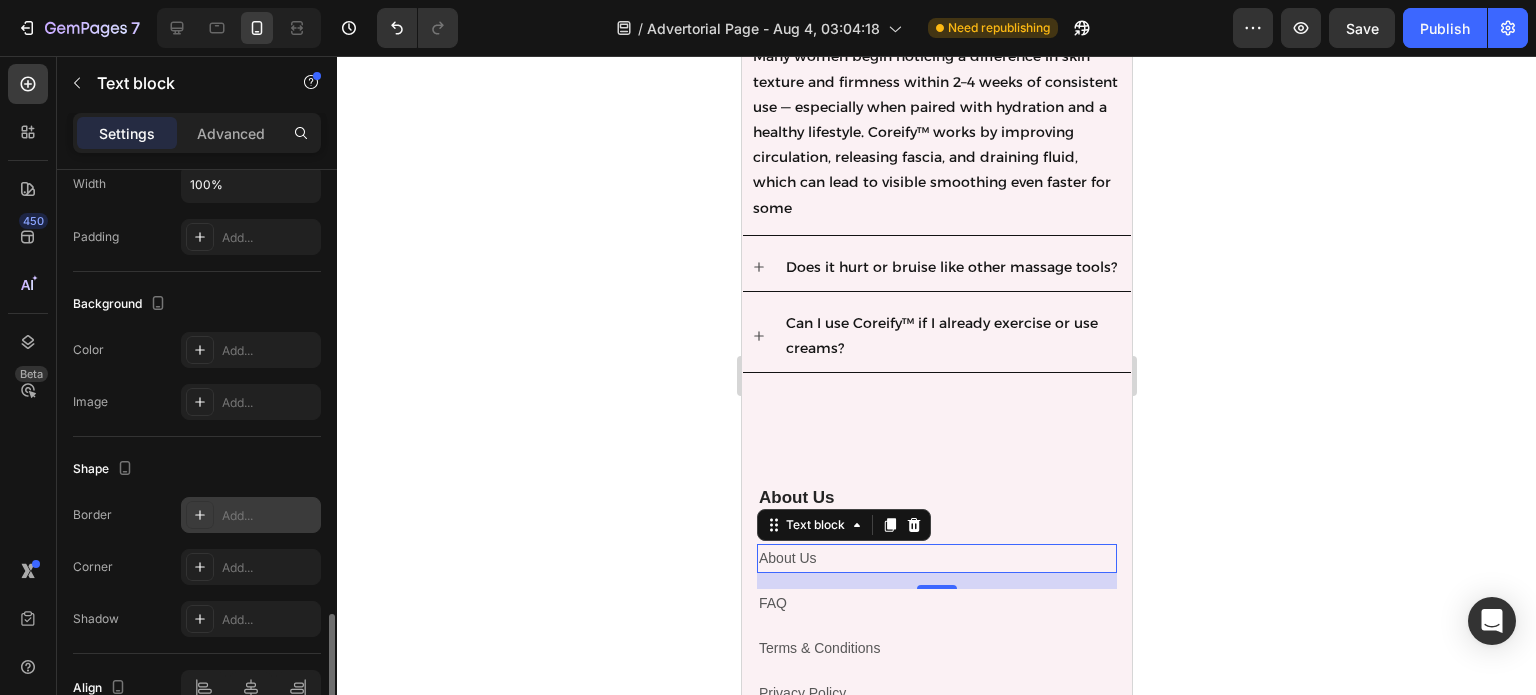 scroll, scrollTop: 864, scrollLeft: 0, axis: vertical 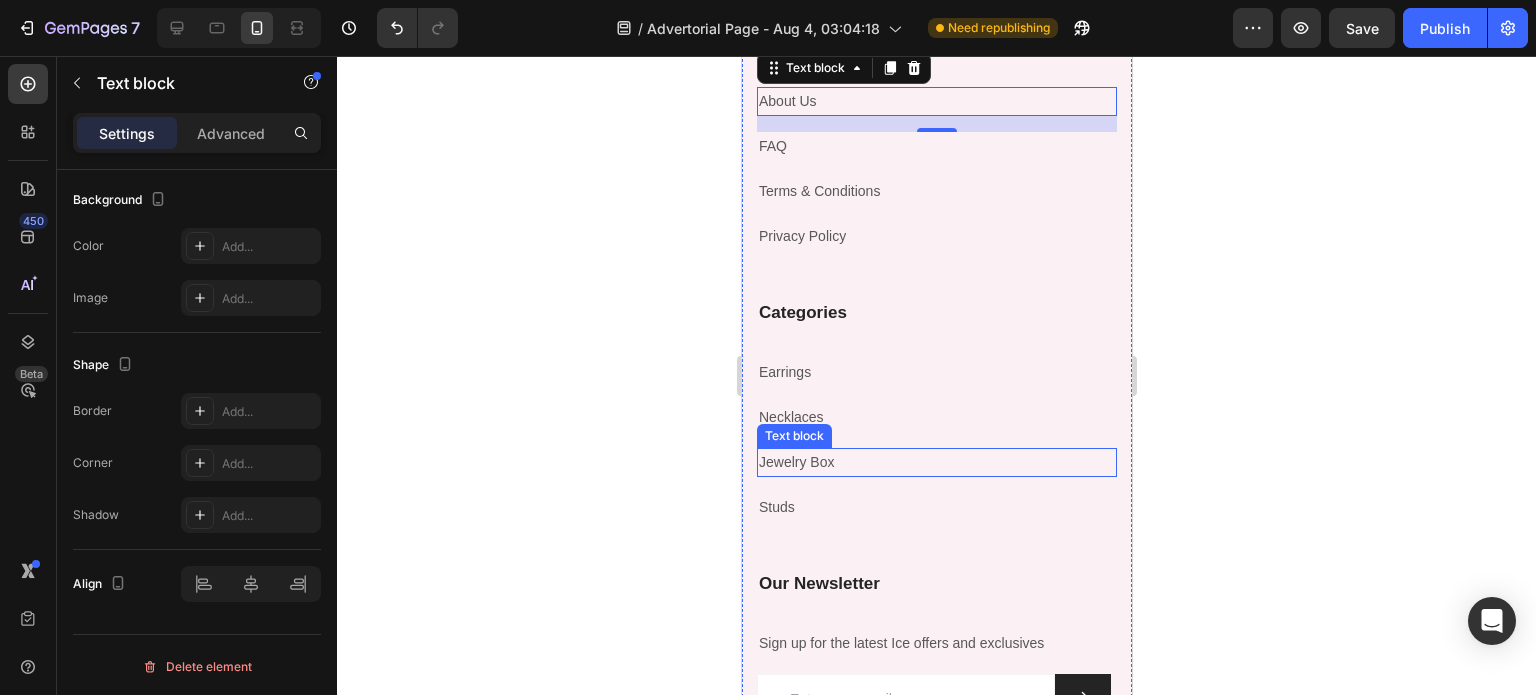 click on "Jewelry Box" 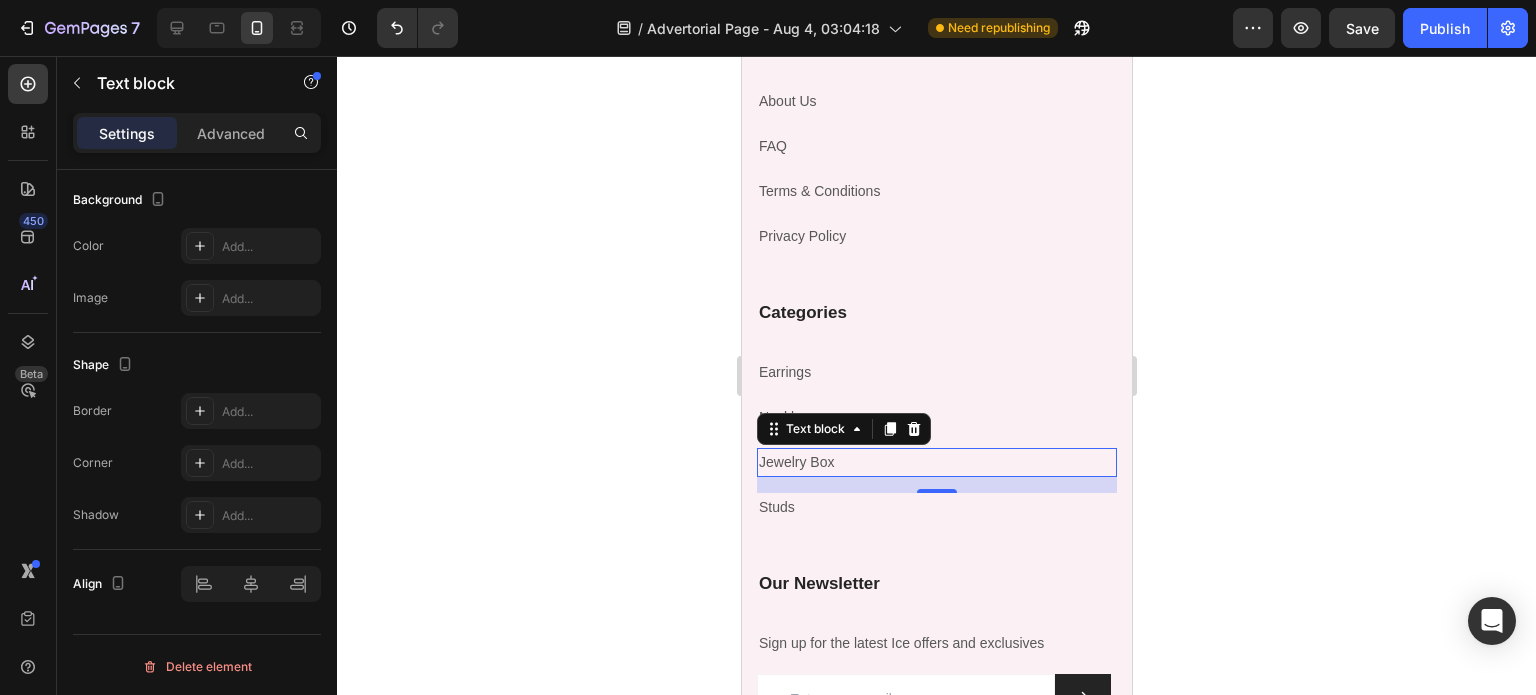 scroll, scrollTop: 600, scrollLeft: 0, axis: vertical 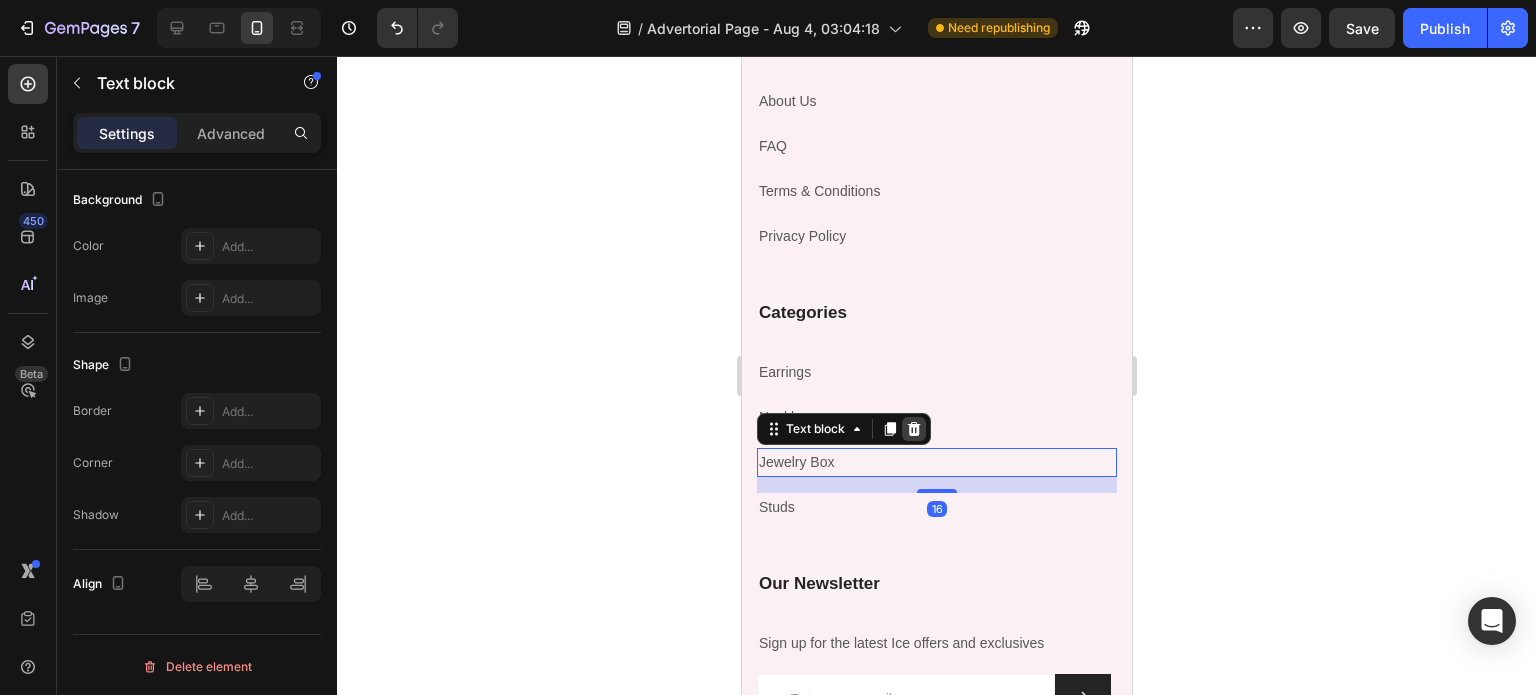 click 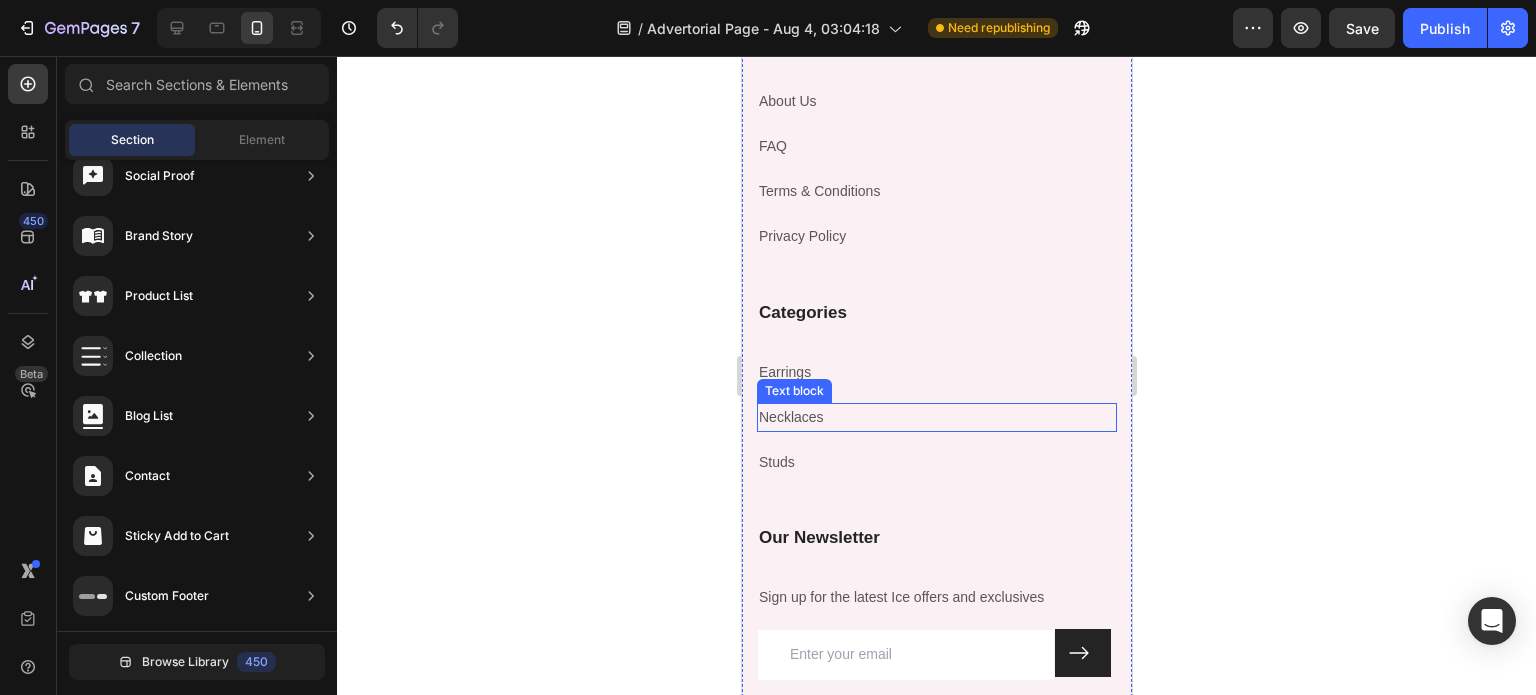click on "Categories Heading Earrings Text block Necklaces Text block Studs Text block" 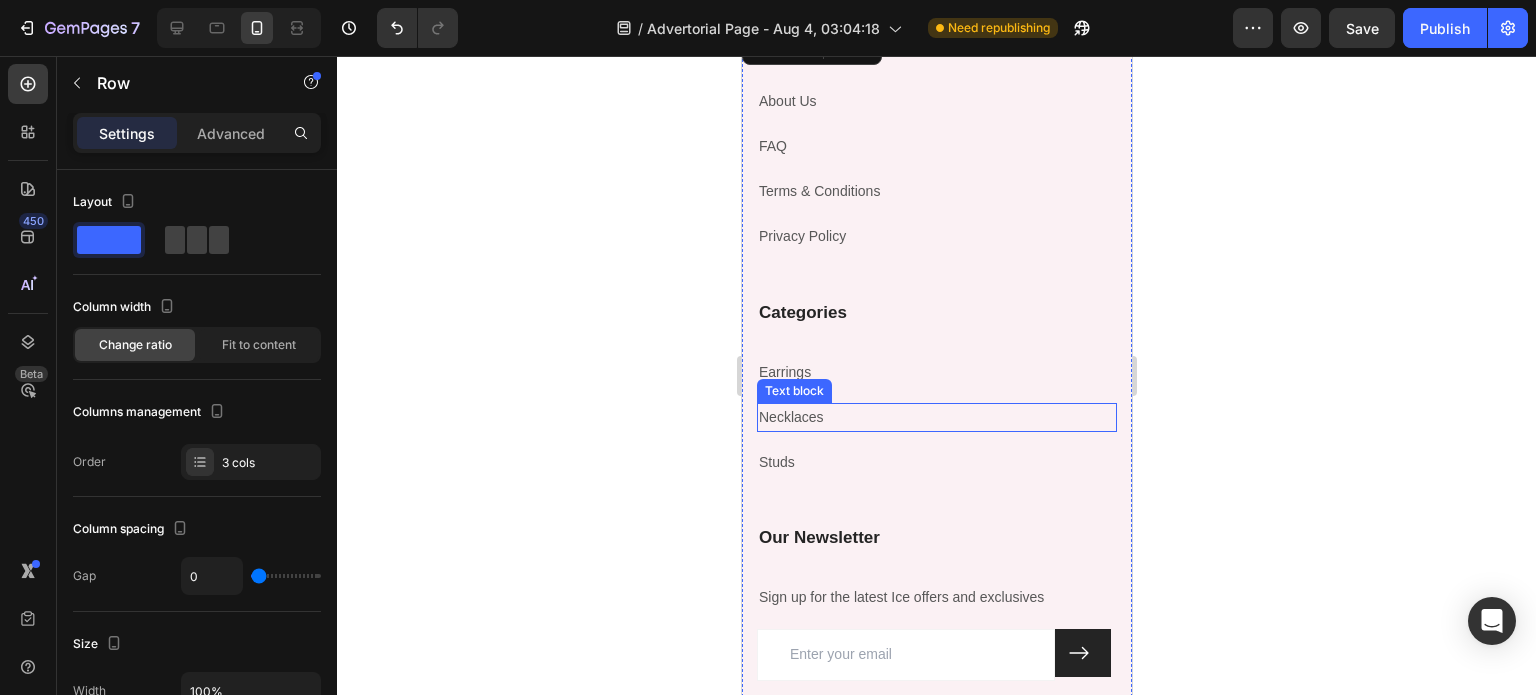 click on "Necklaces" 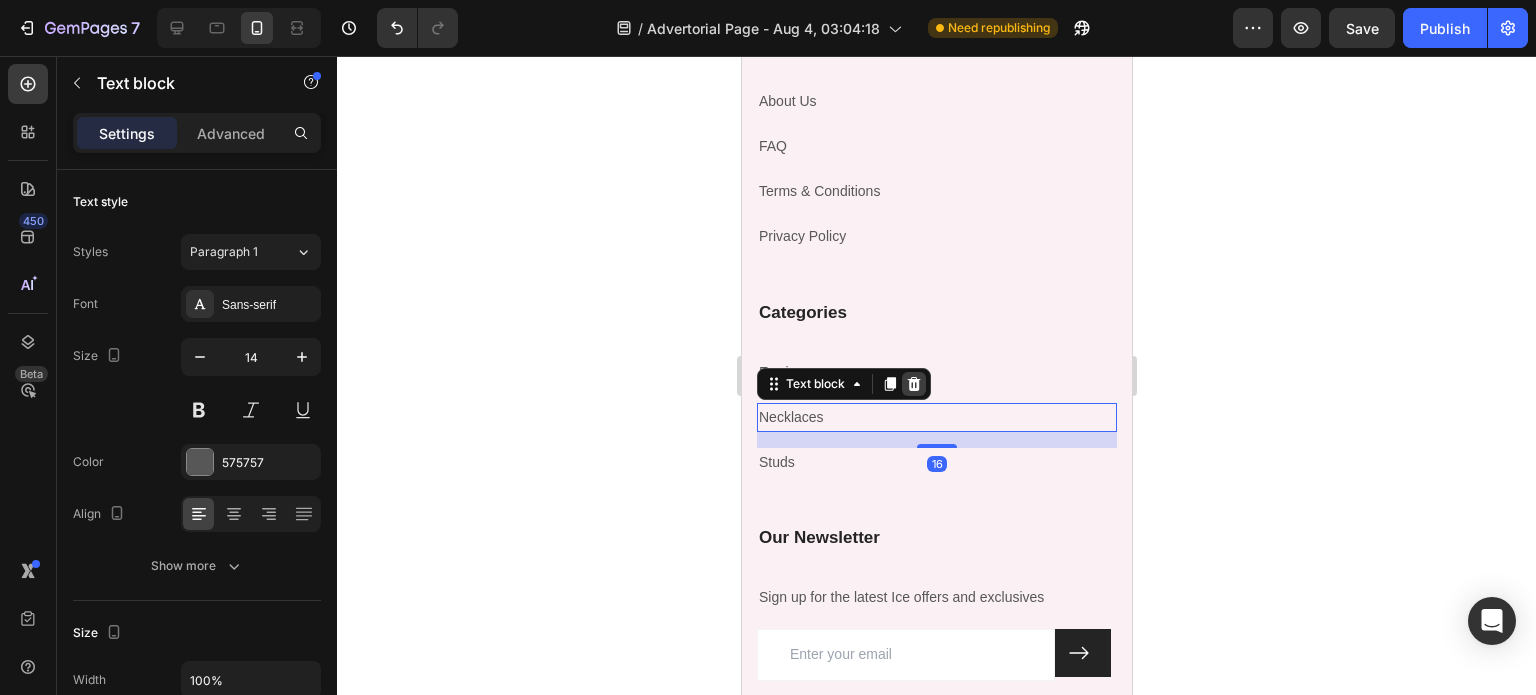 click 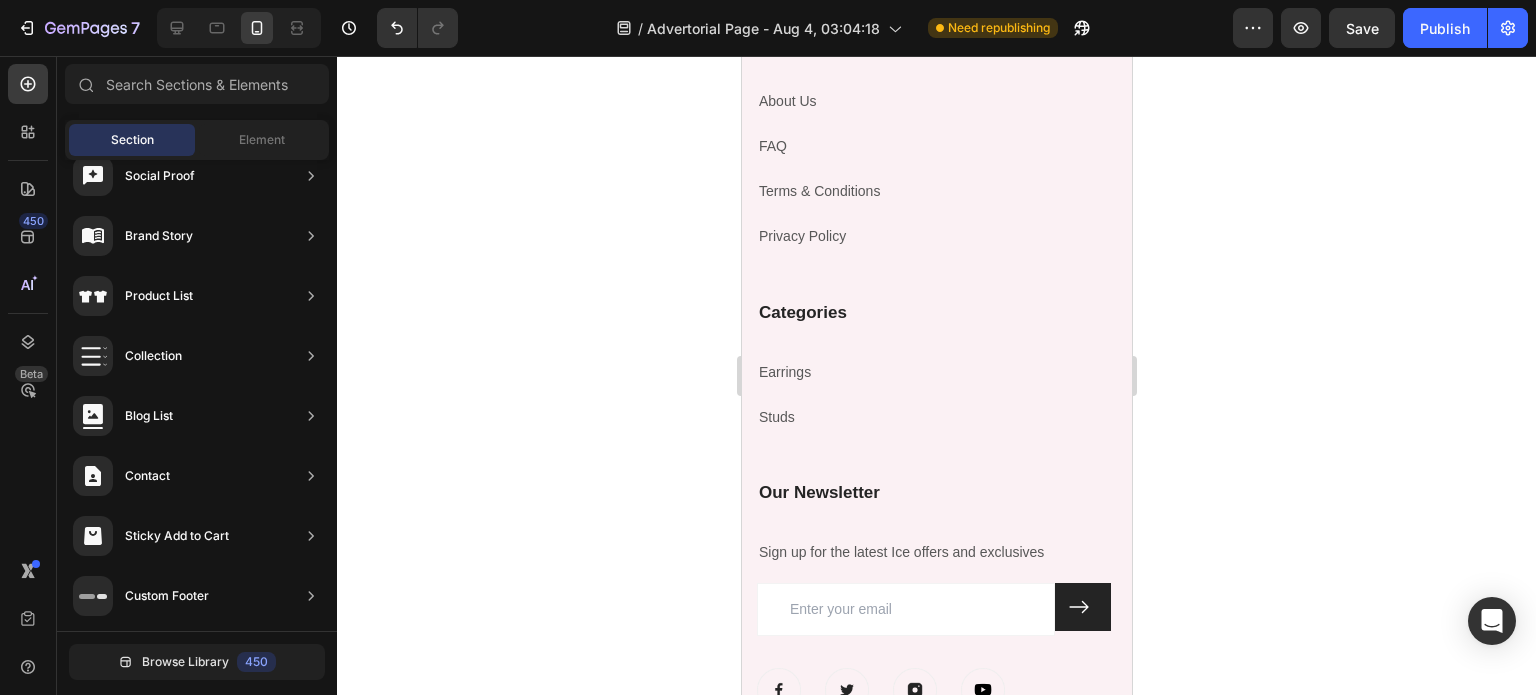 click on "Earrings" 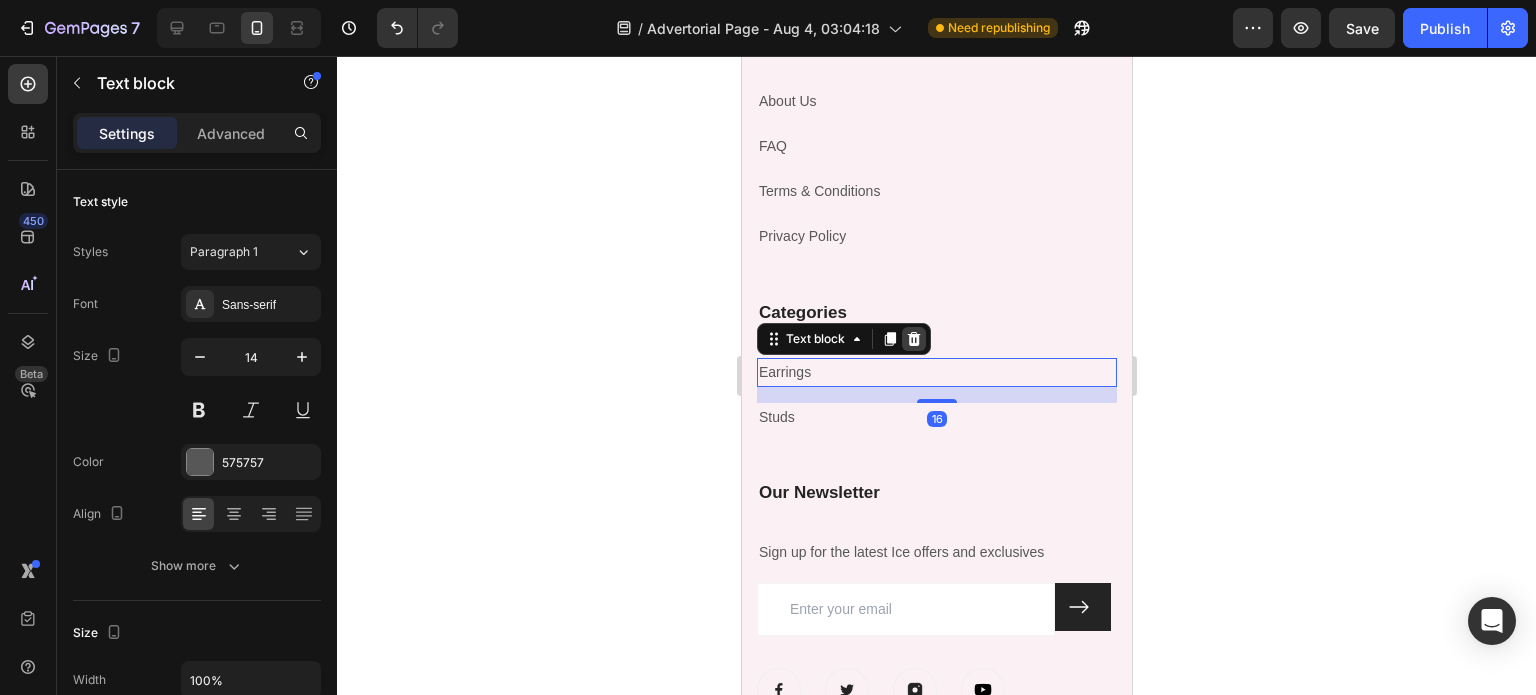 click 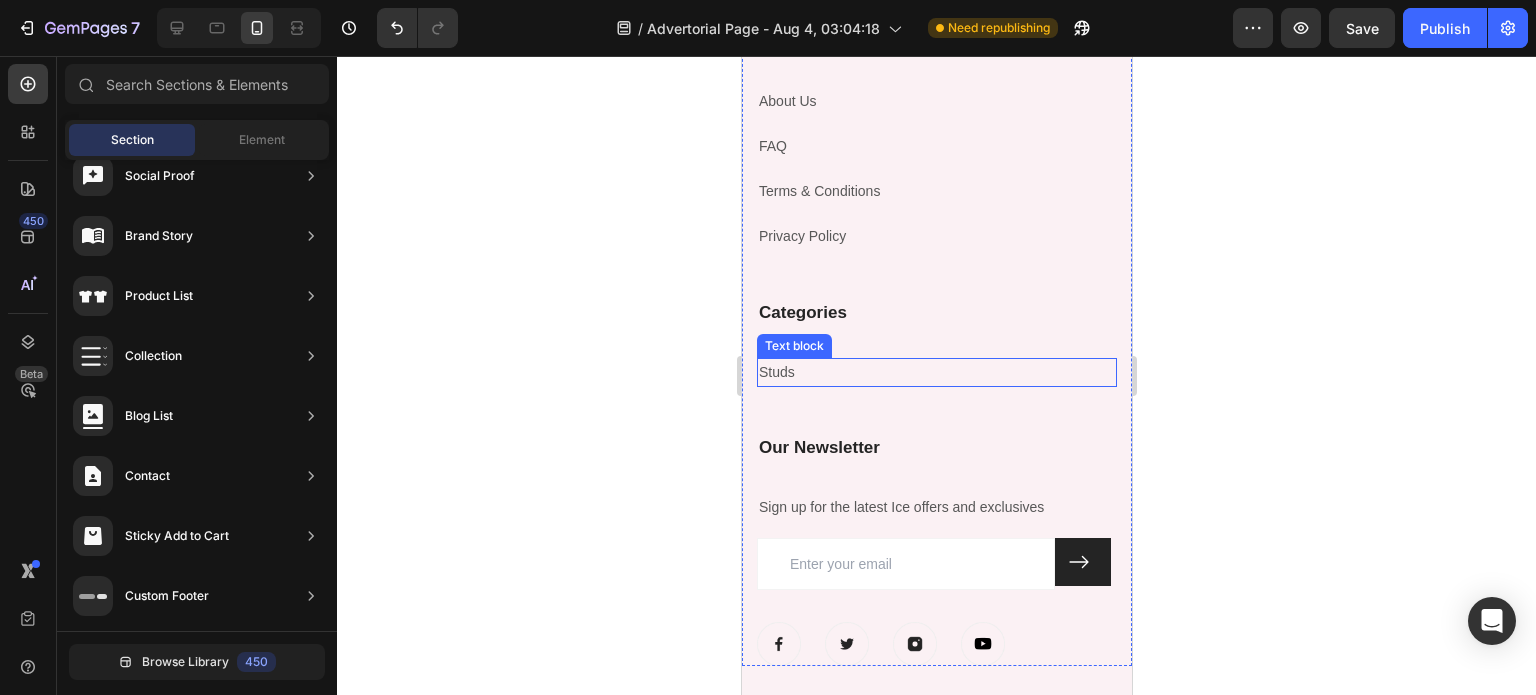 click on "Studs" 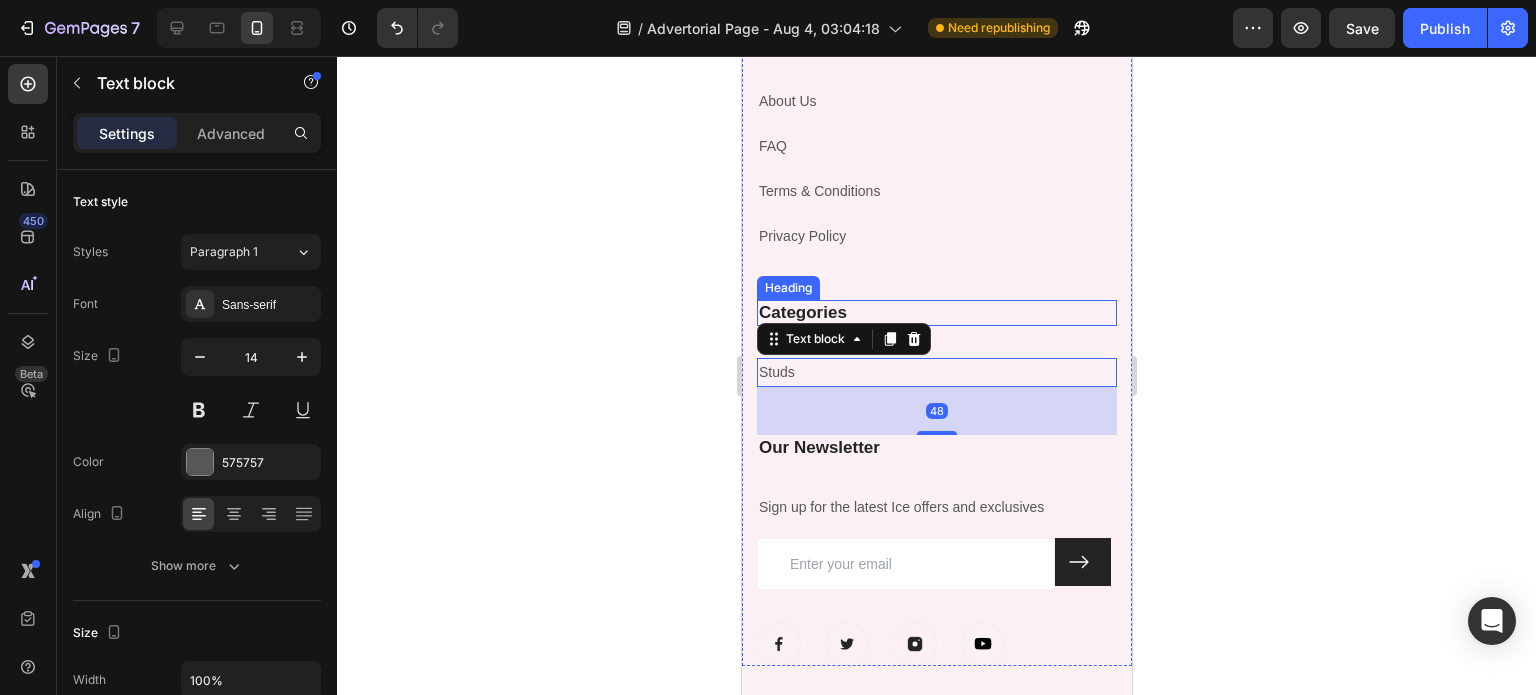 click on "Categories" 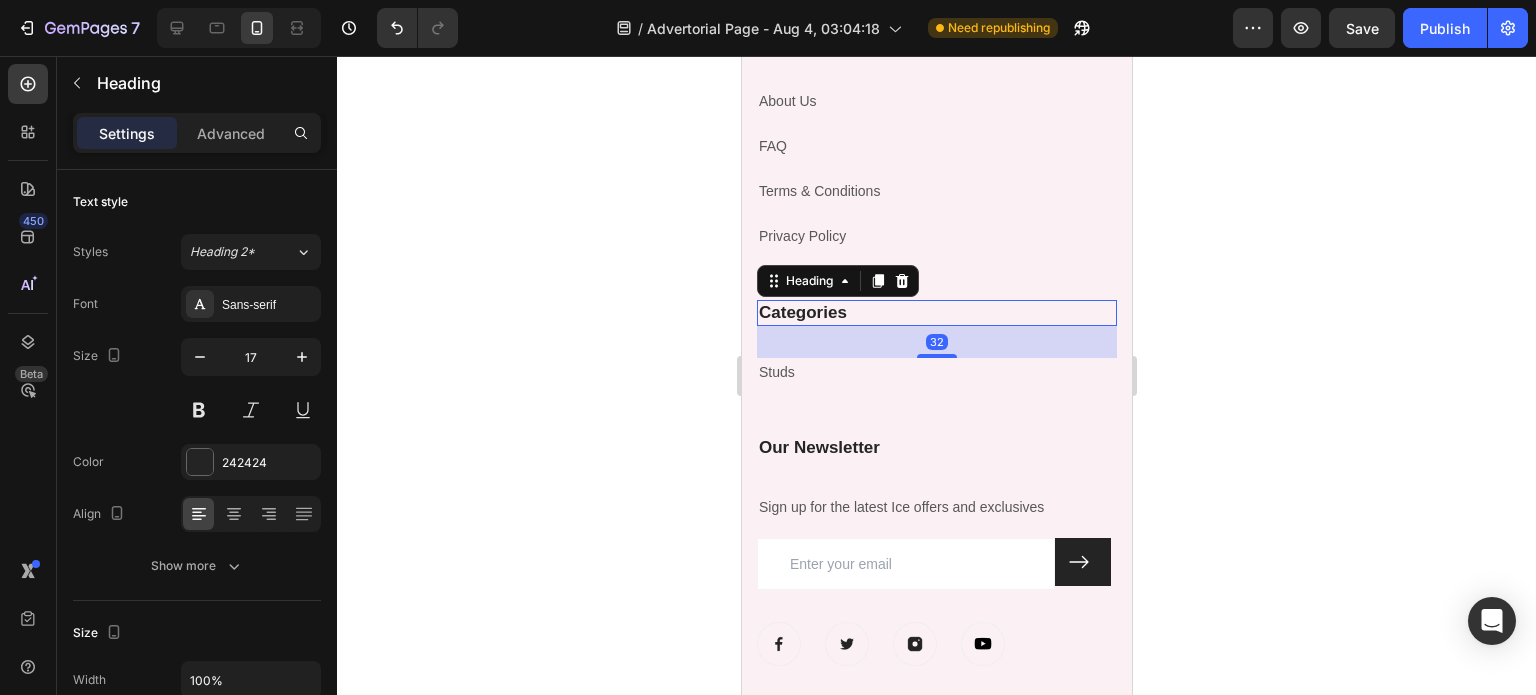 click on "32" 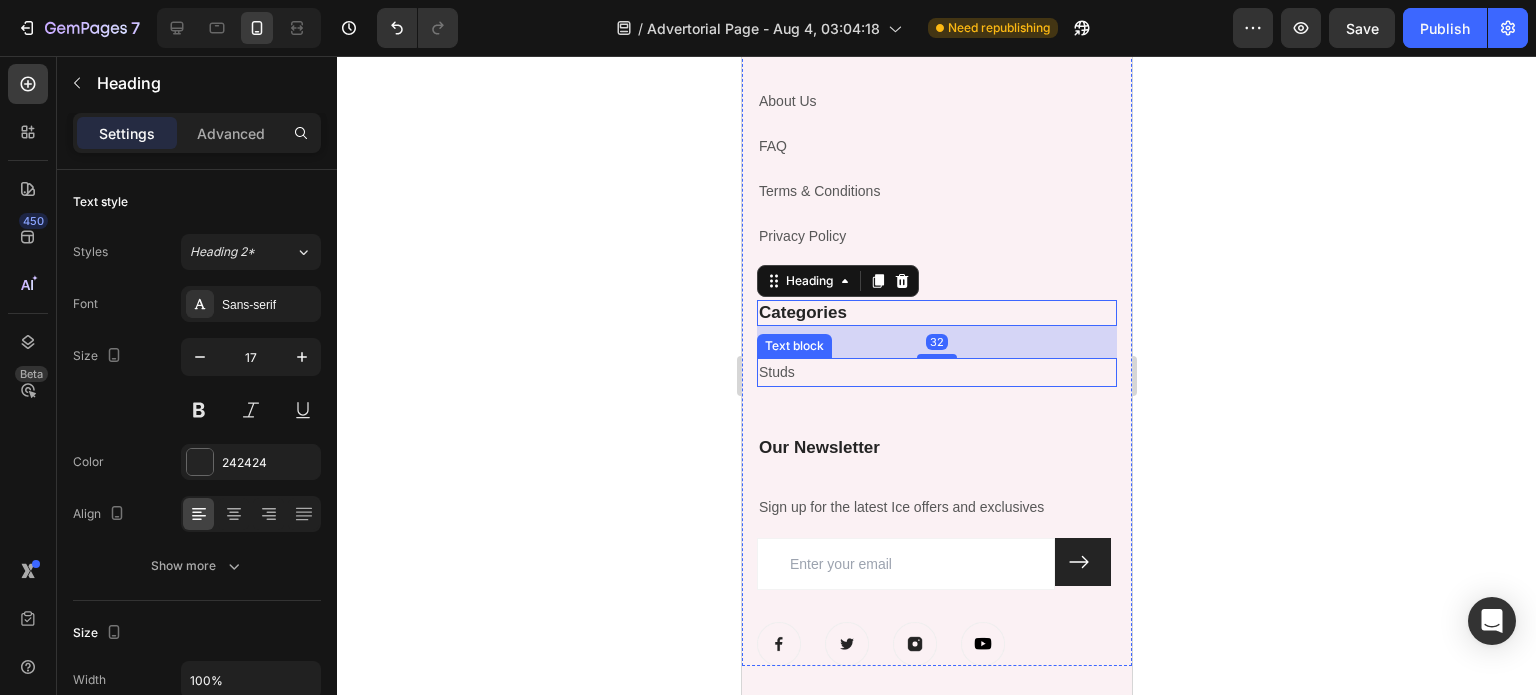 click on "Studs" 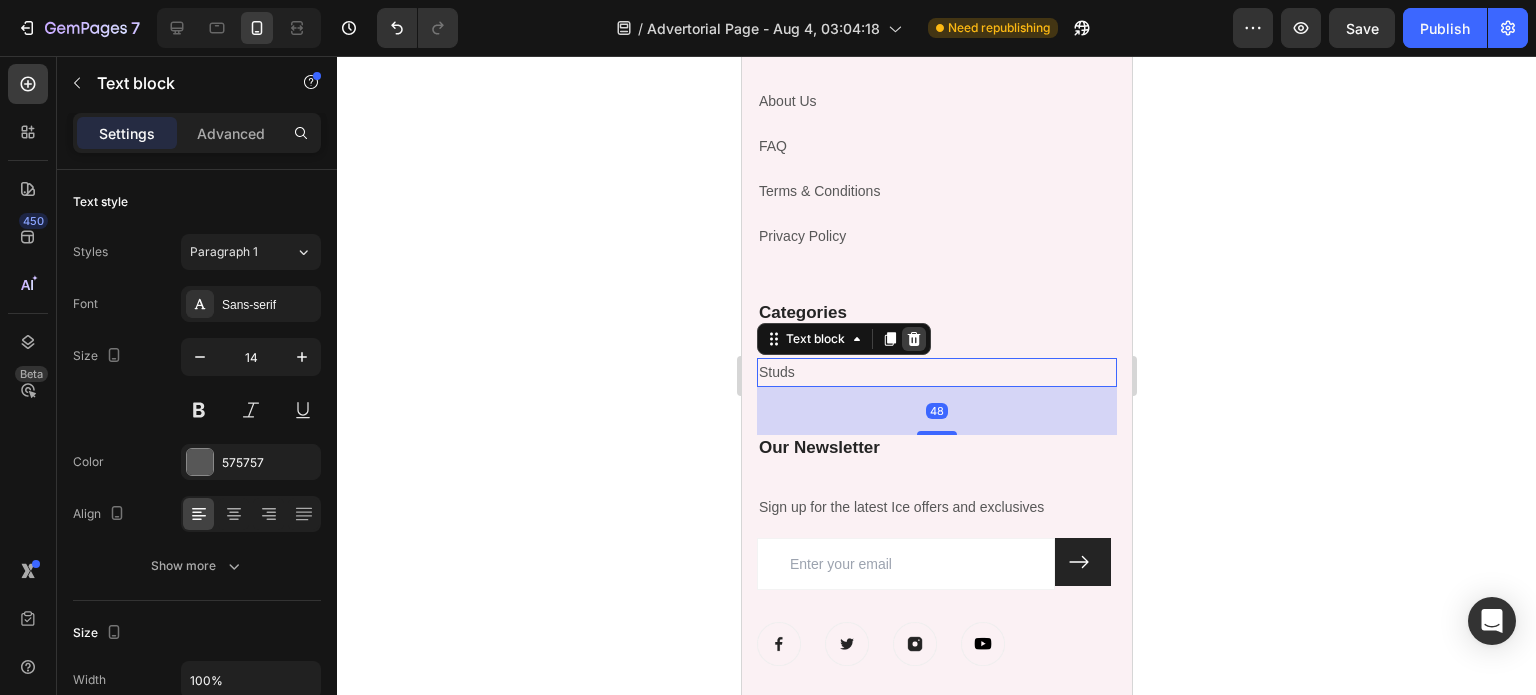 click 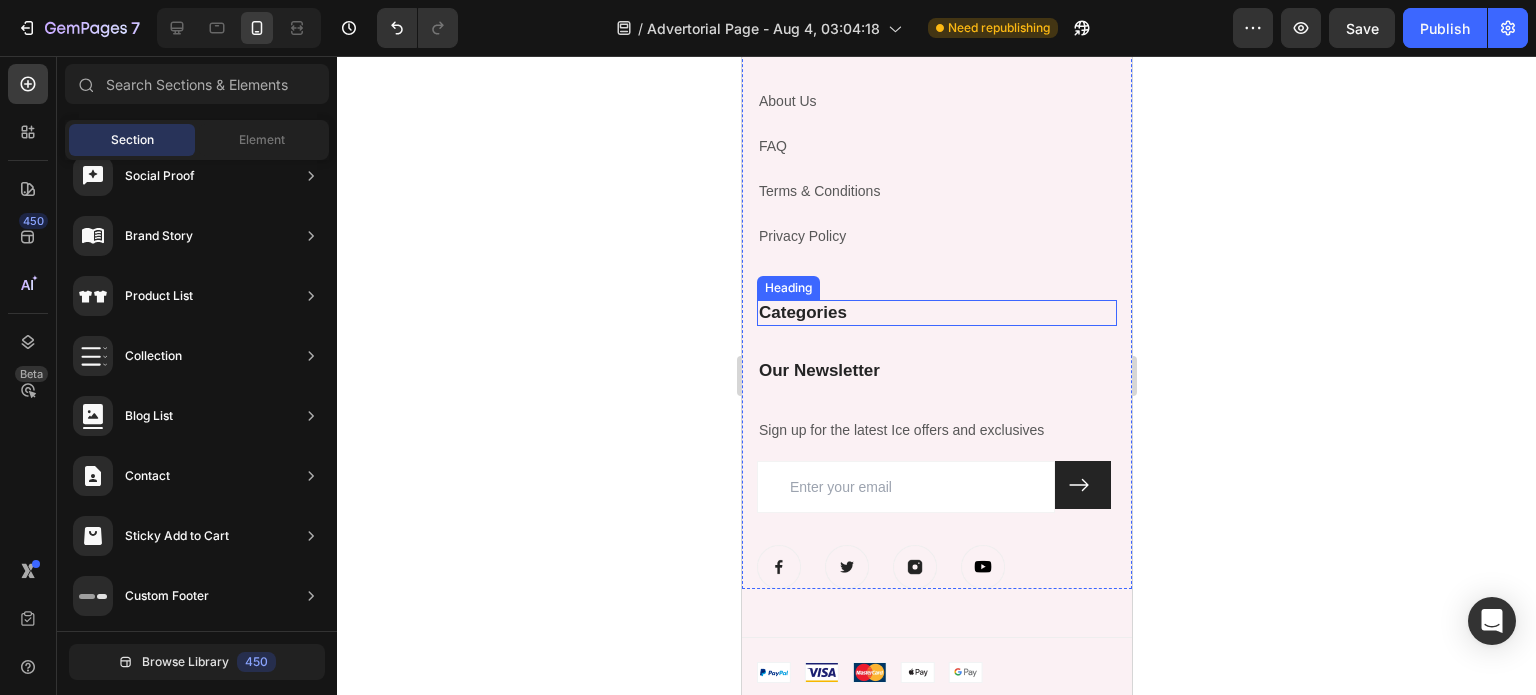 click on "Categories" 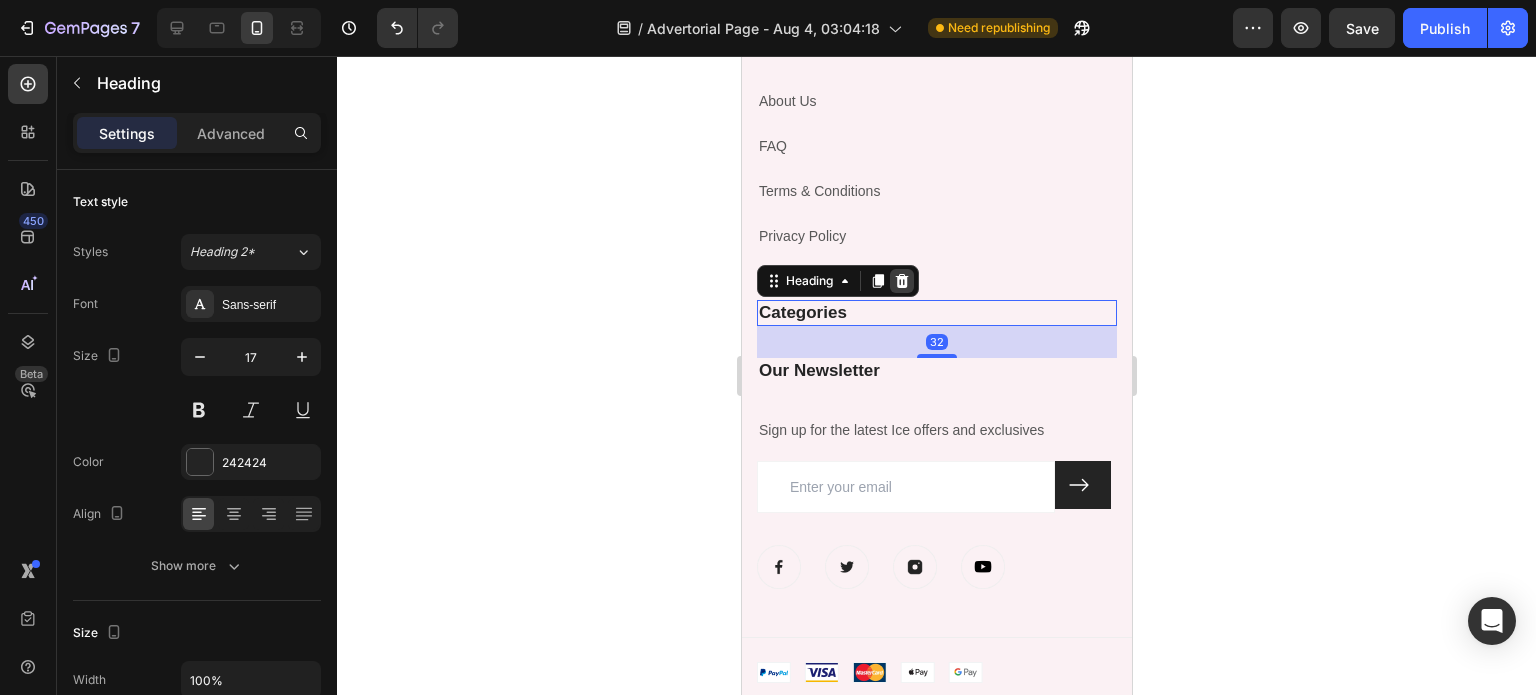 click 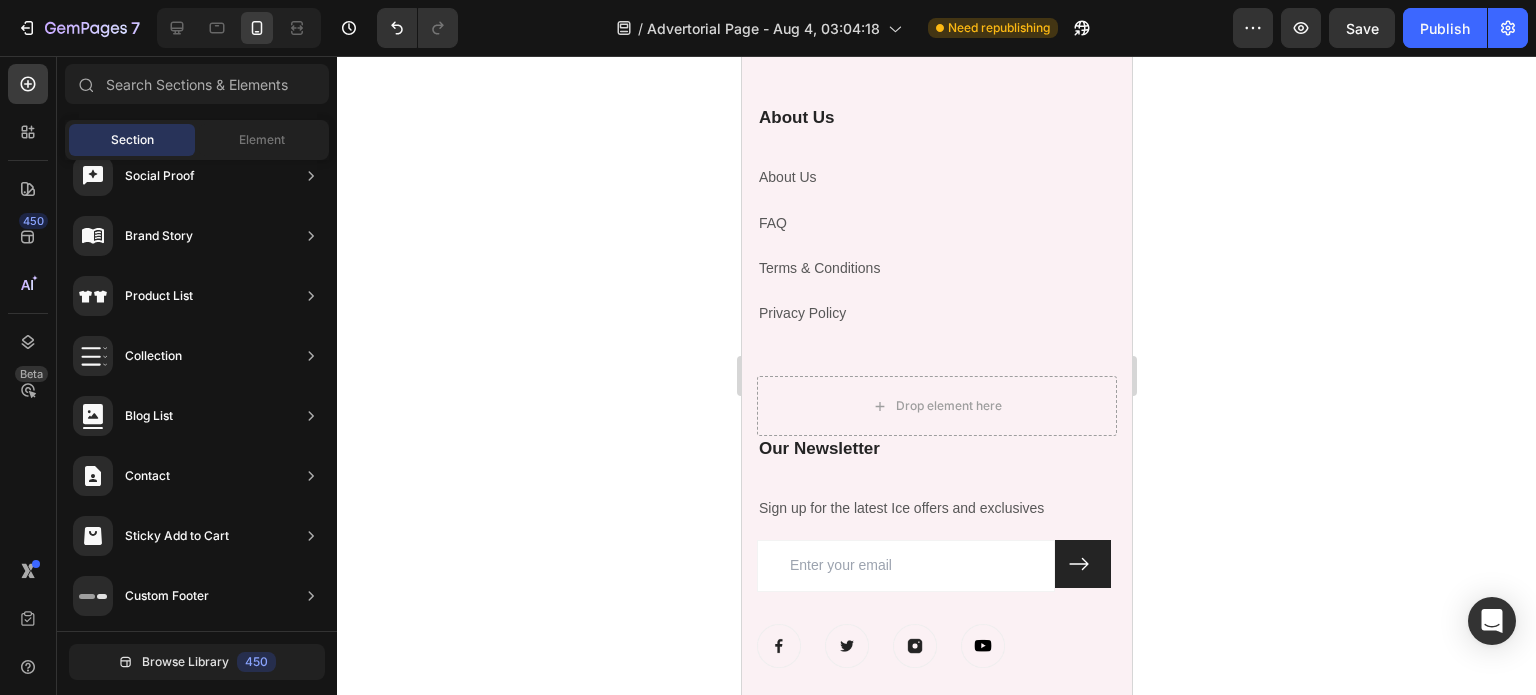 scroll, scrollTop: 6340, scrollLeft: 0, axis: vertical 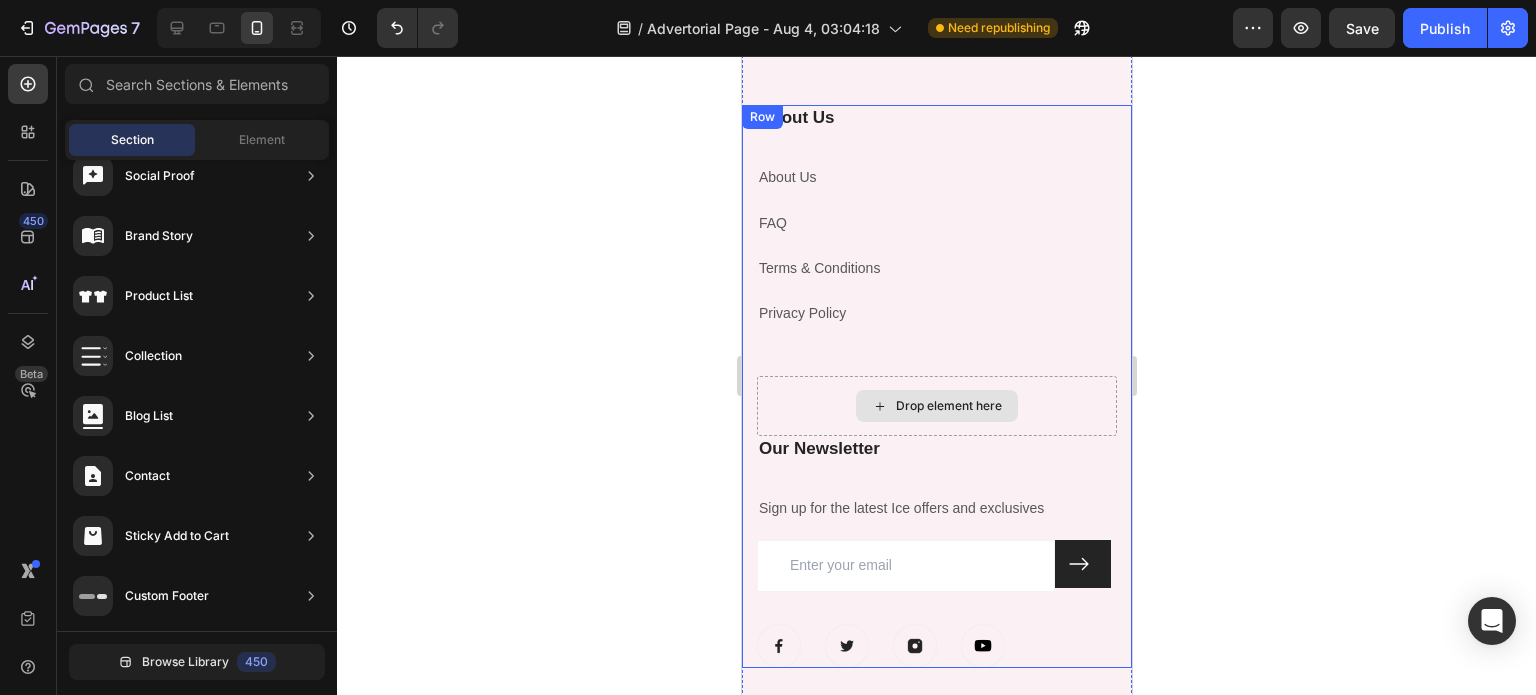 click on "About Us  Heading About Us Text block FAQ Text block Terms & Conditions Text block Privacy Policy Text block" 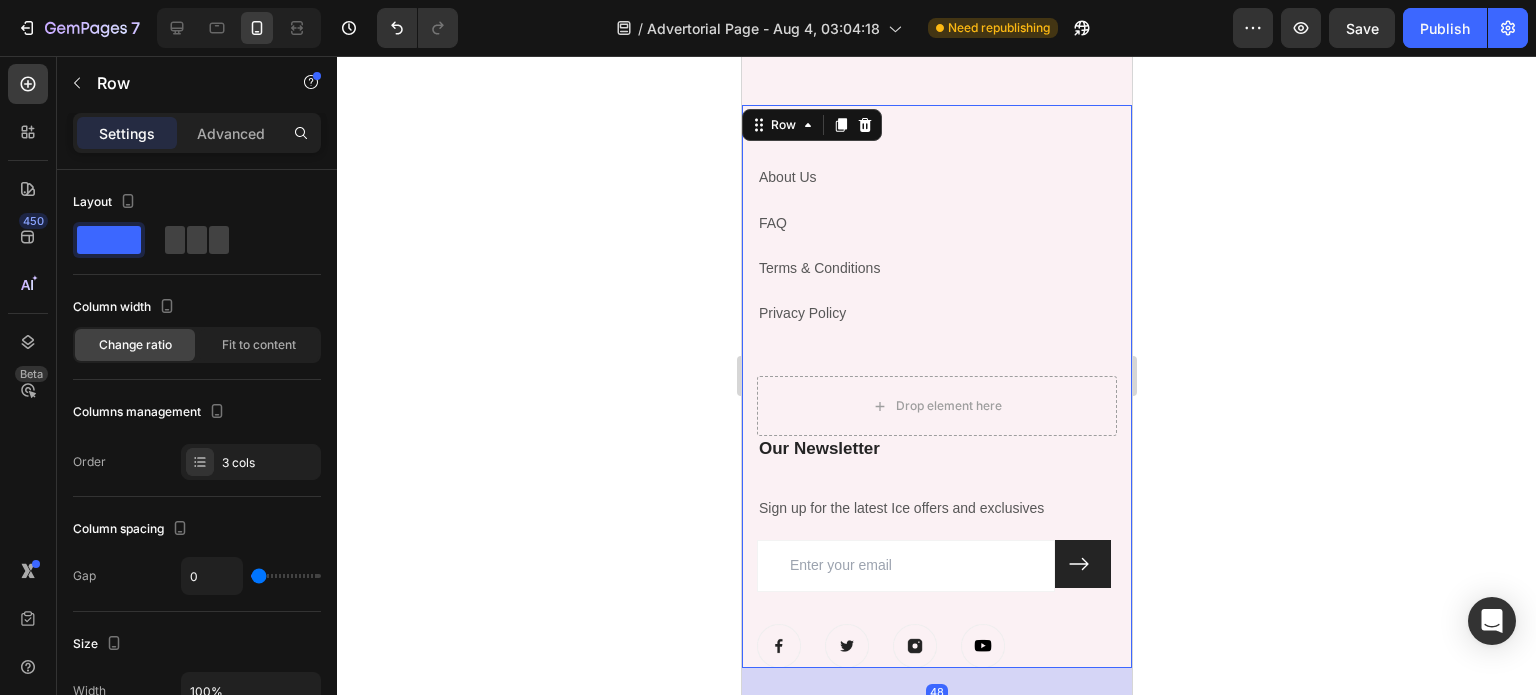 click on "About Us  Heading About Us Text block FAQ Text block Terms & Conditions Text block Privacy Policy Text block" 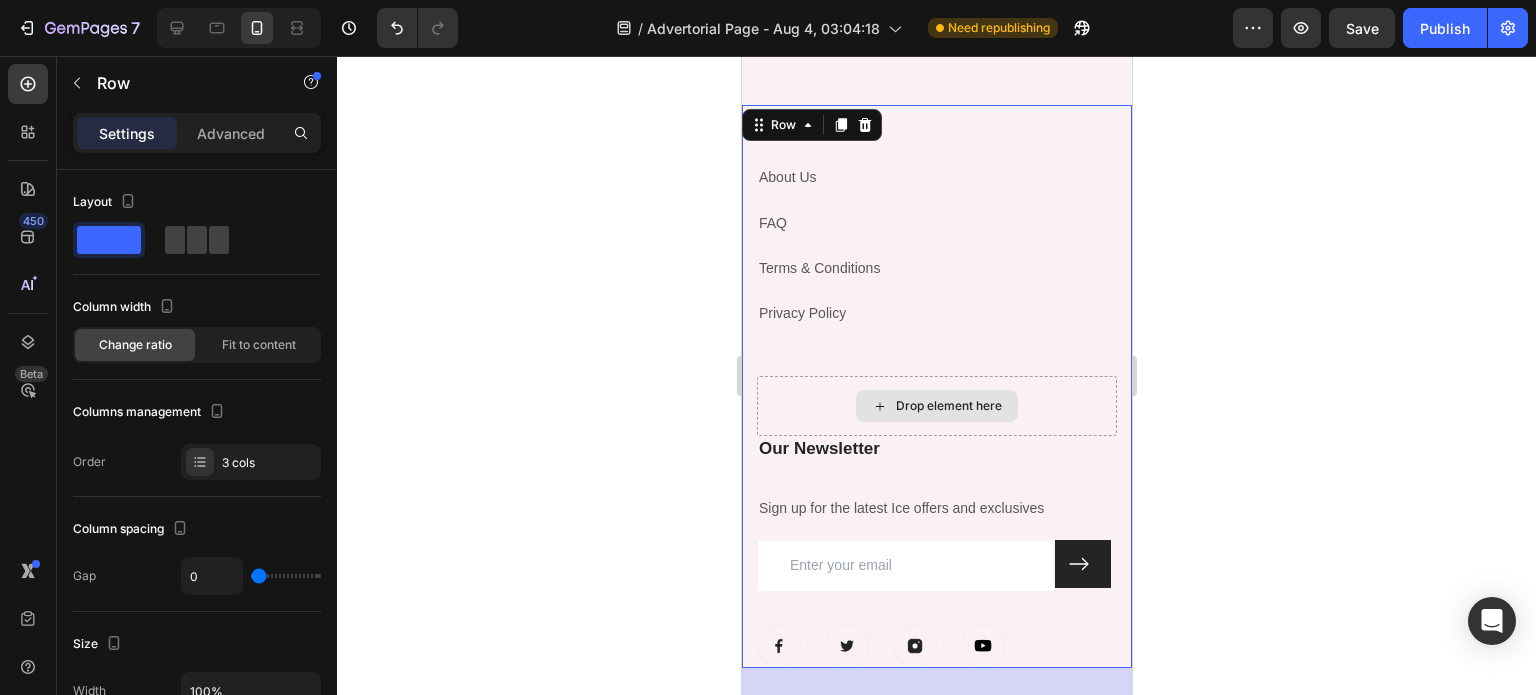 click on "Drop element here" 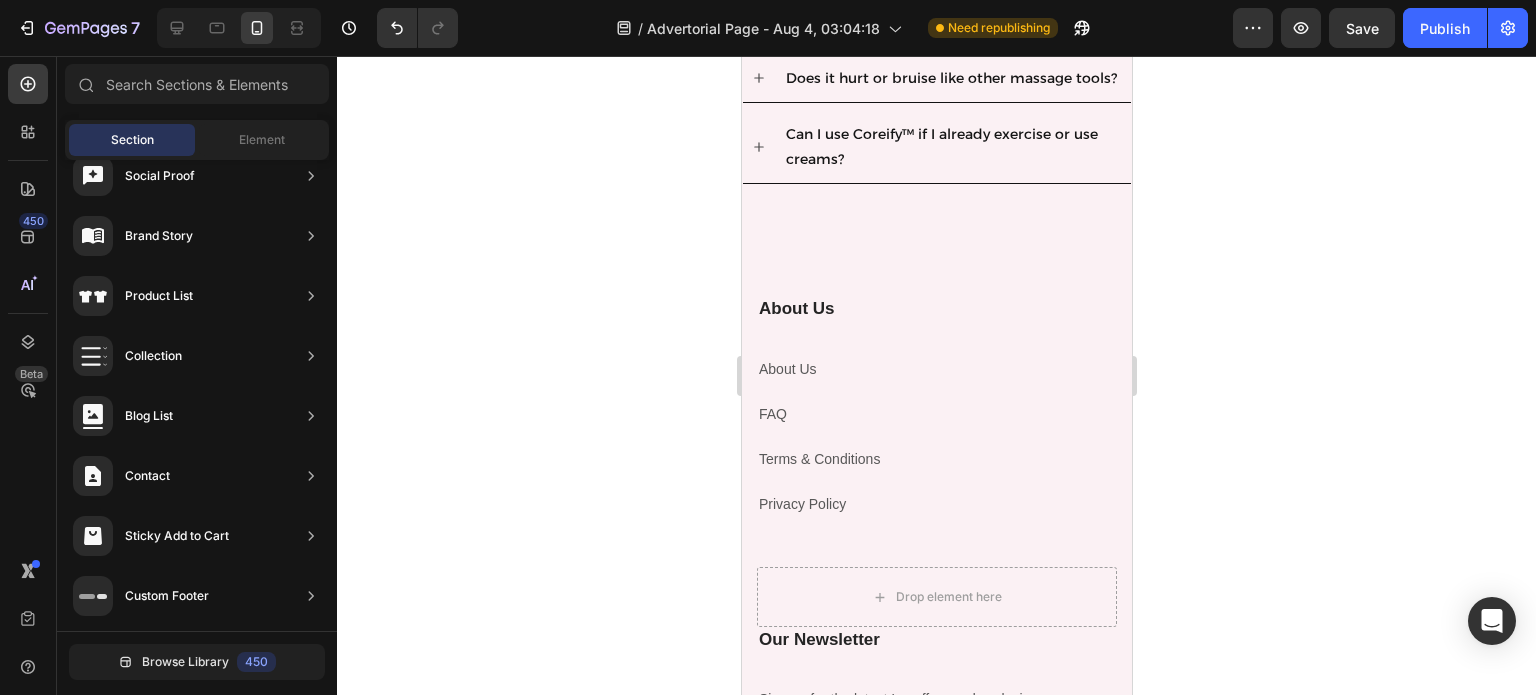 scroll, scrollTop: 5659, scrollLeft: 0, axis: vertical 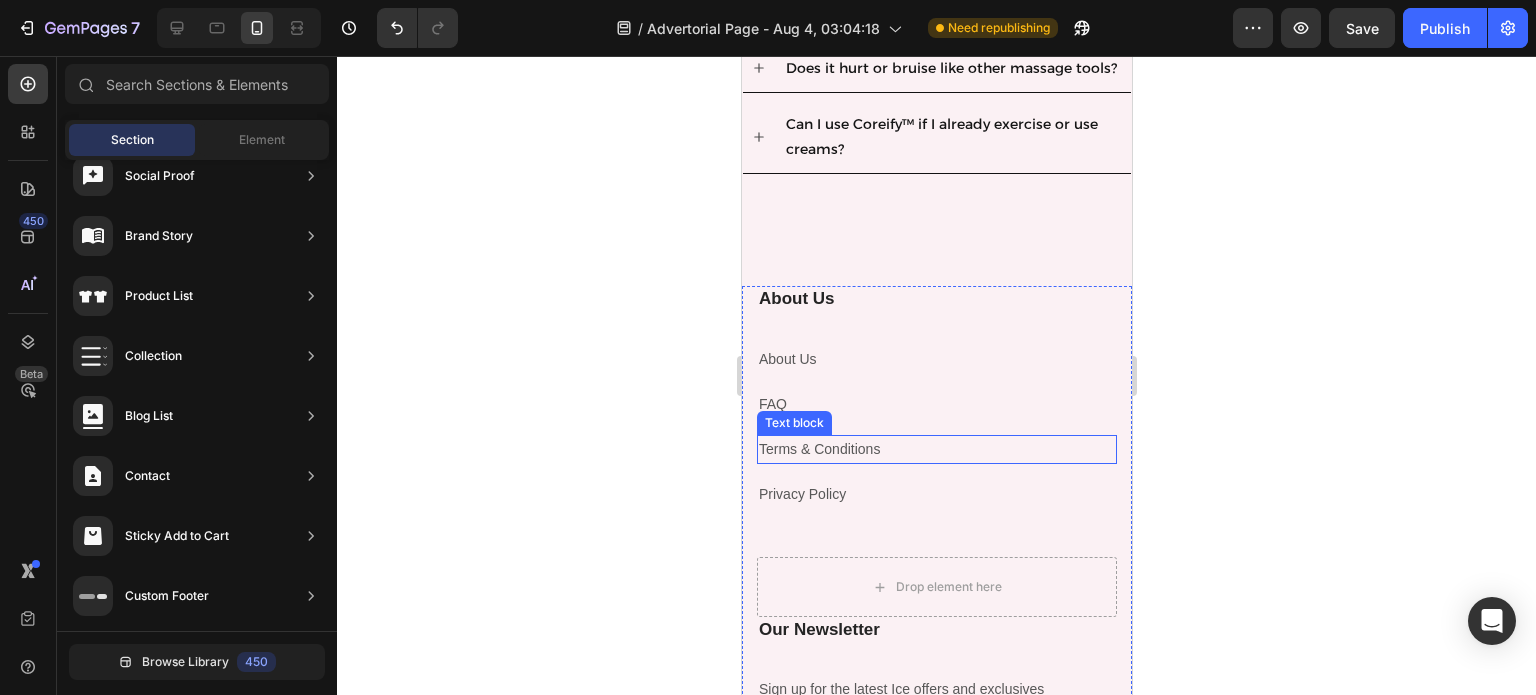 click on "Terms & Conditions" 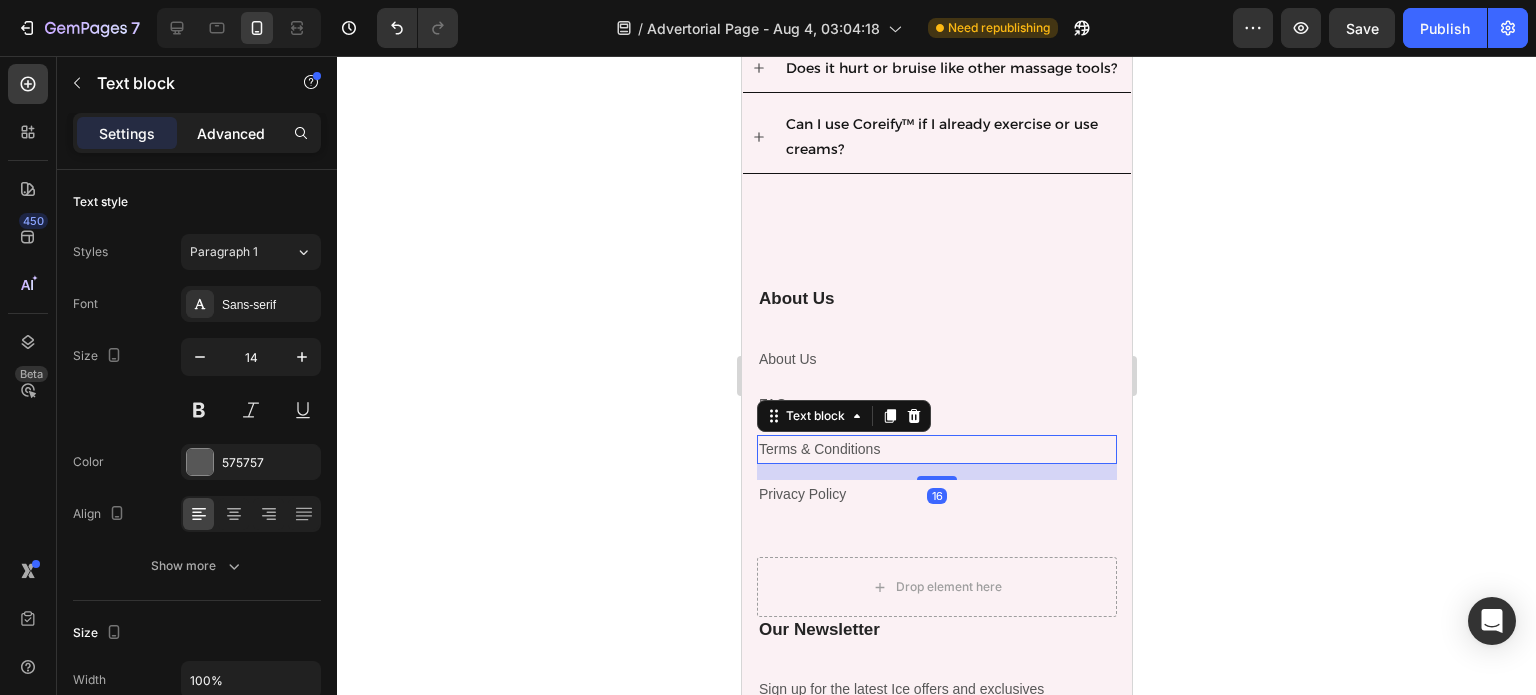 click on "Advanced" 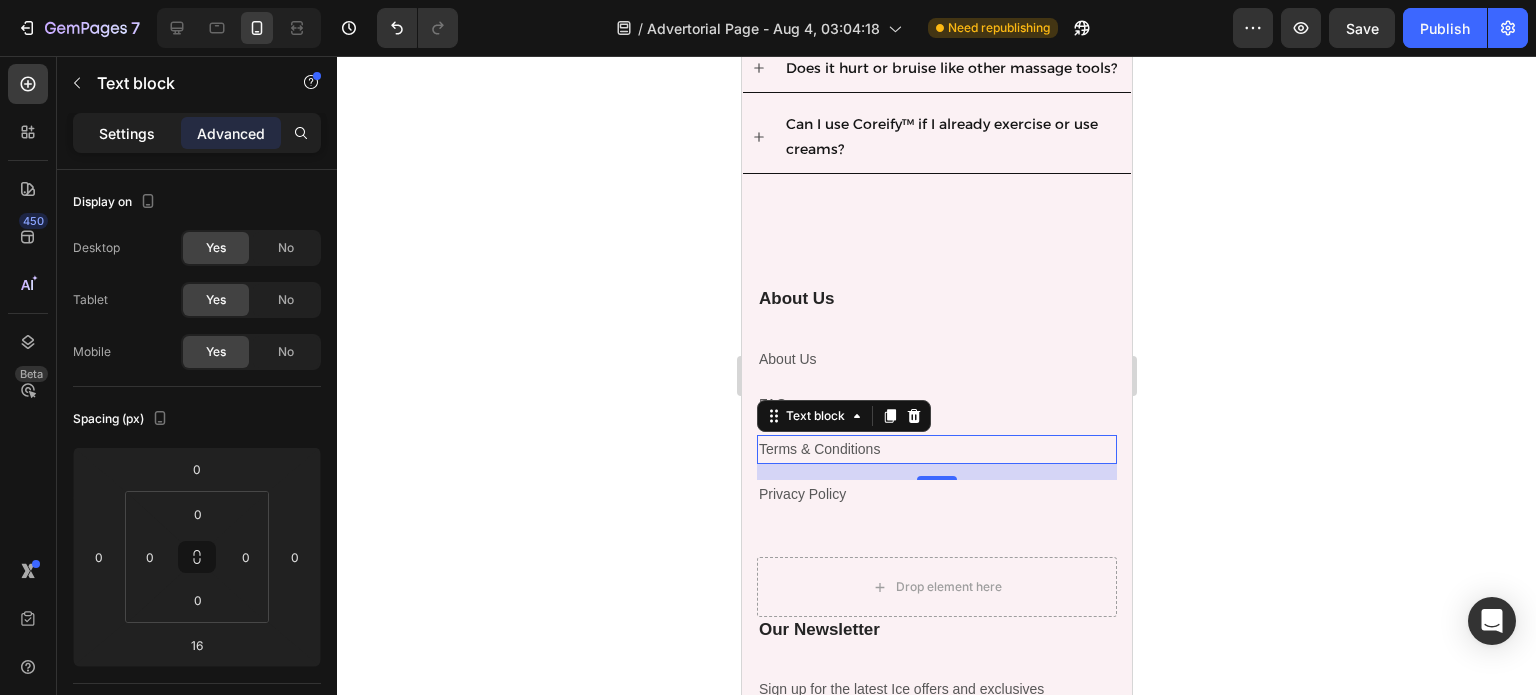 click on "Settings" 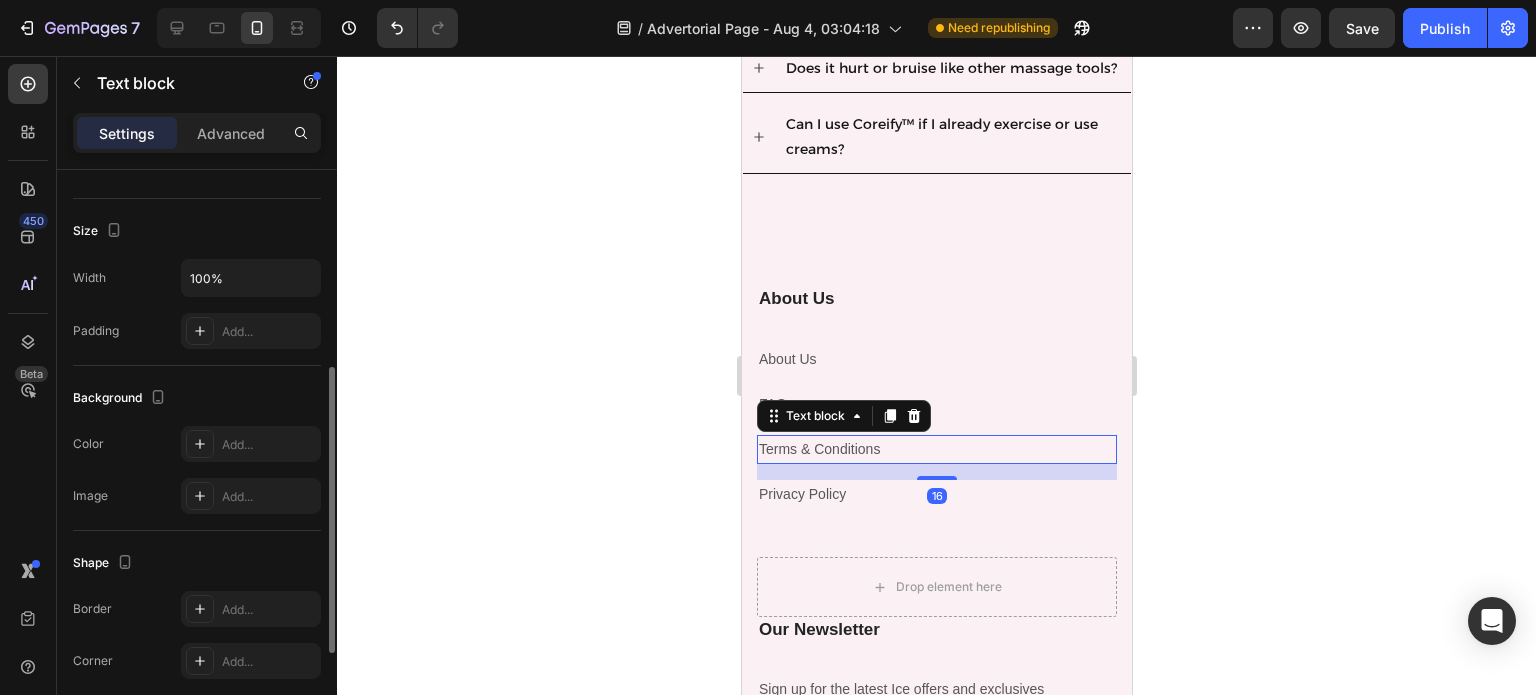 scroll, scrollTop: 600, scrollLeft: 0, axis: vertical 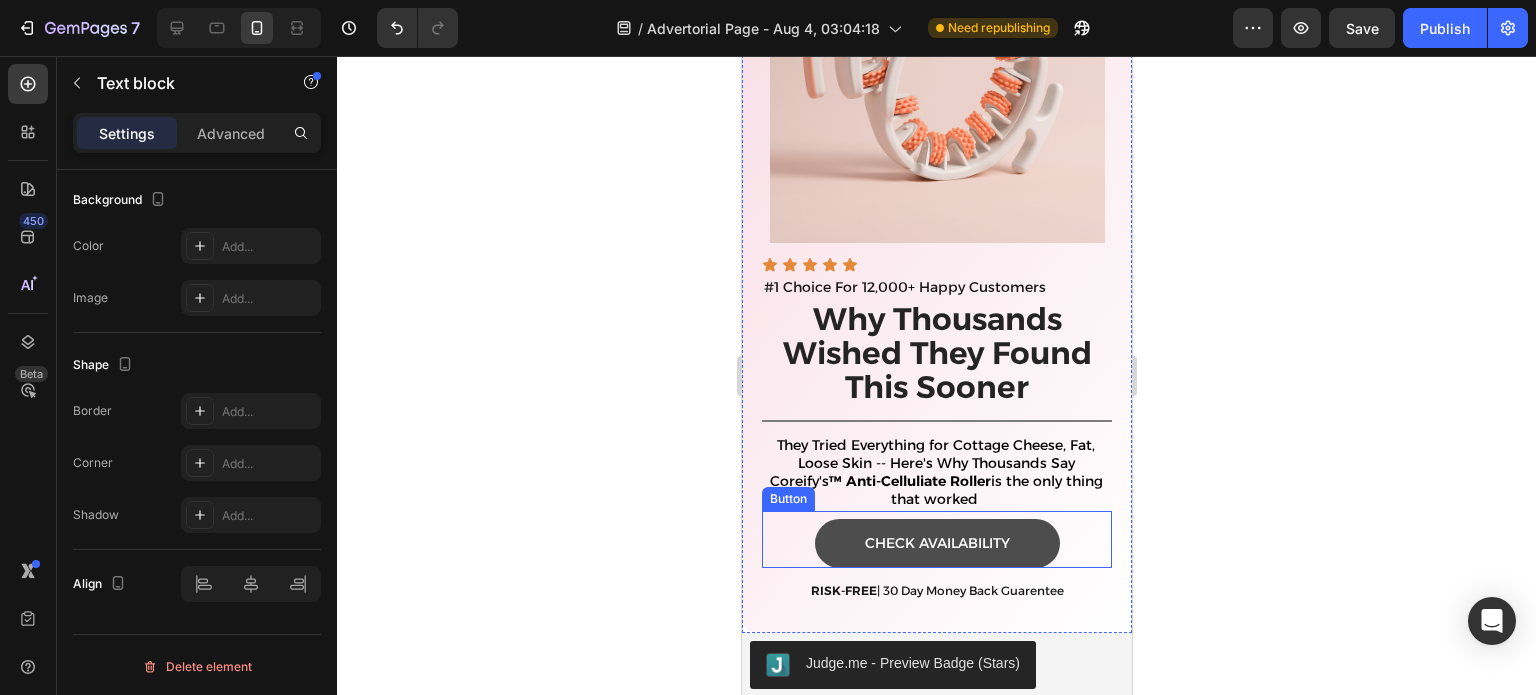 click on "Check Availability" 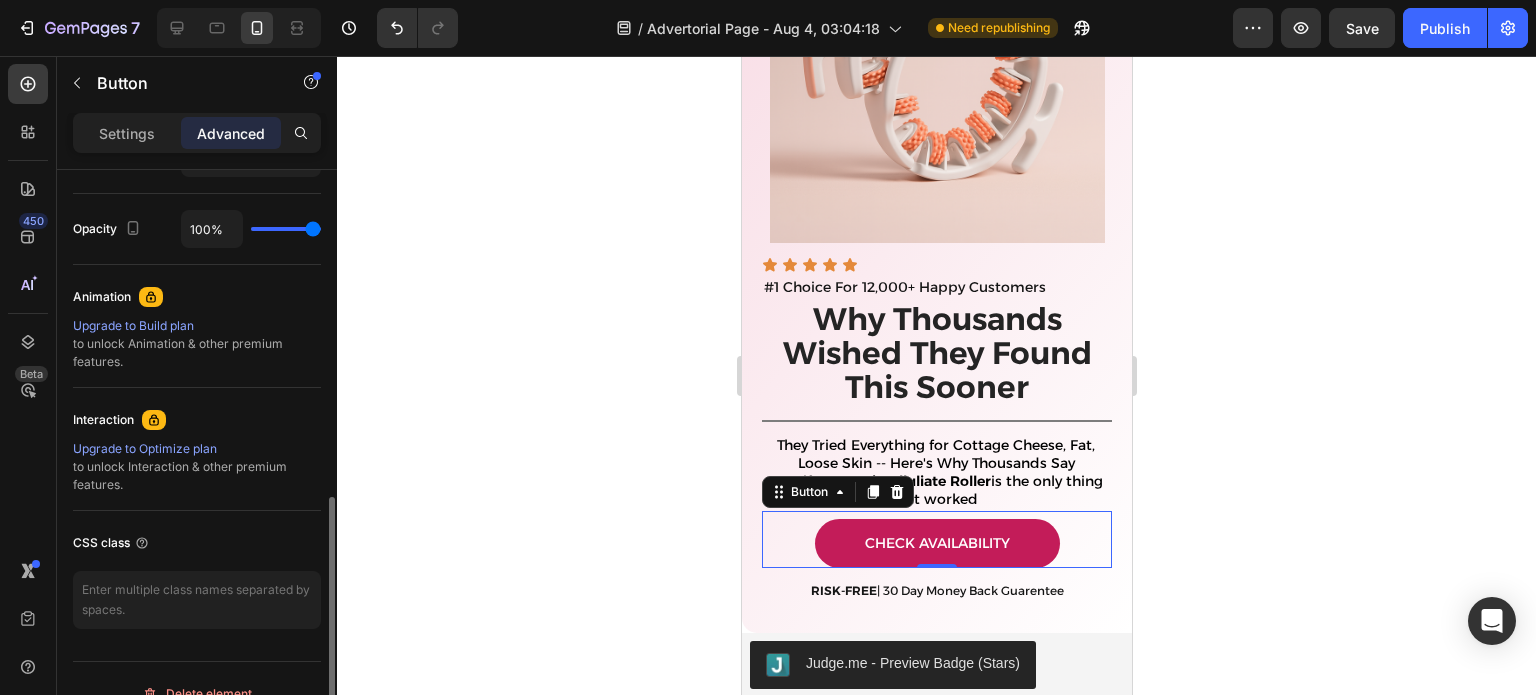 scroll, scrollTop: 777, scrollLeft: 0, axis: vertical 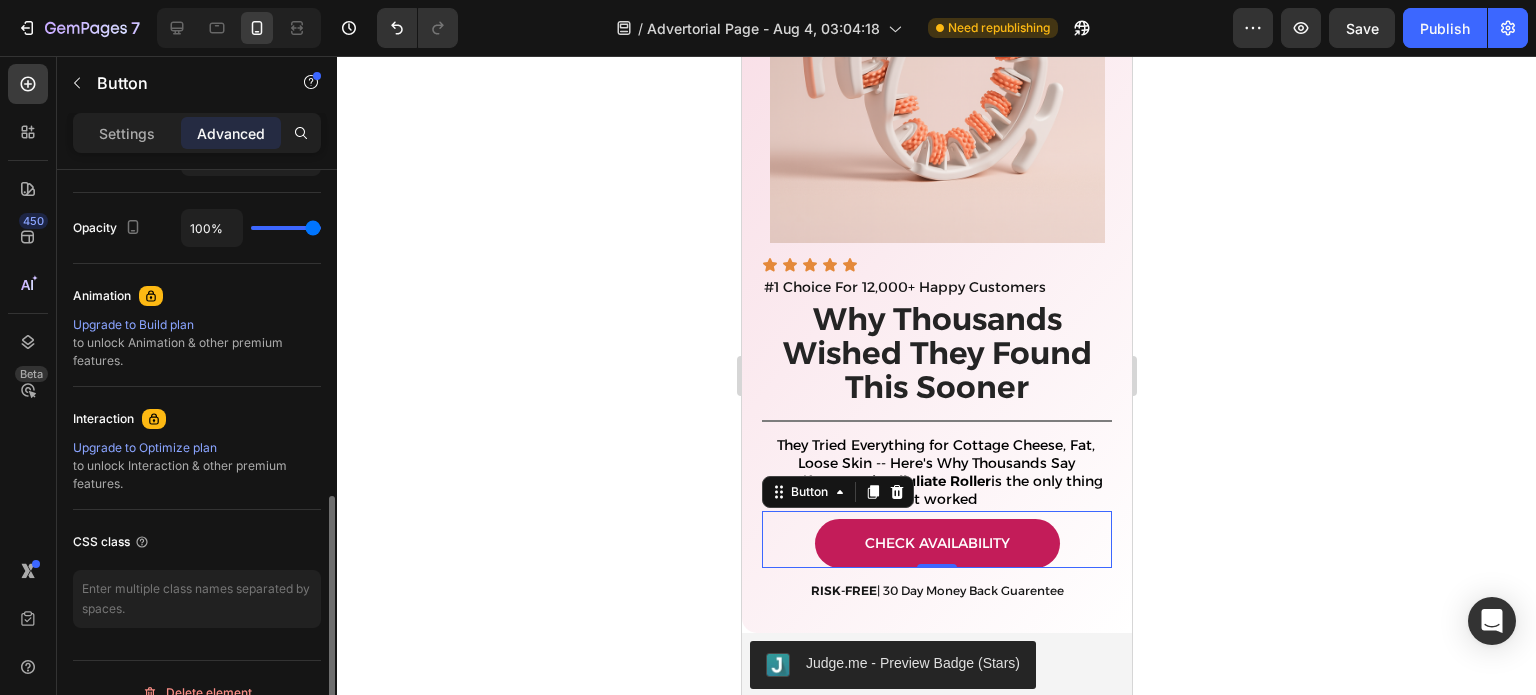 click on "Upgrade to Optimize plan" 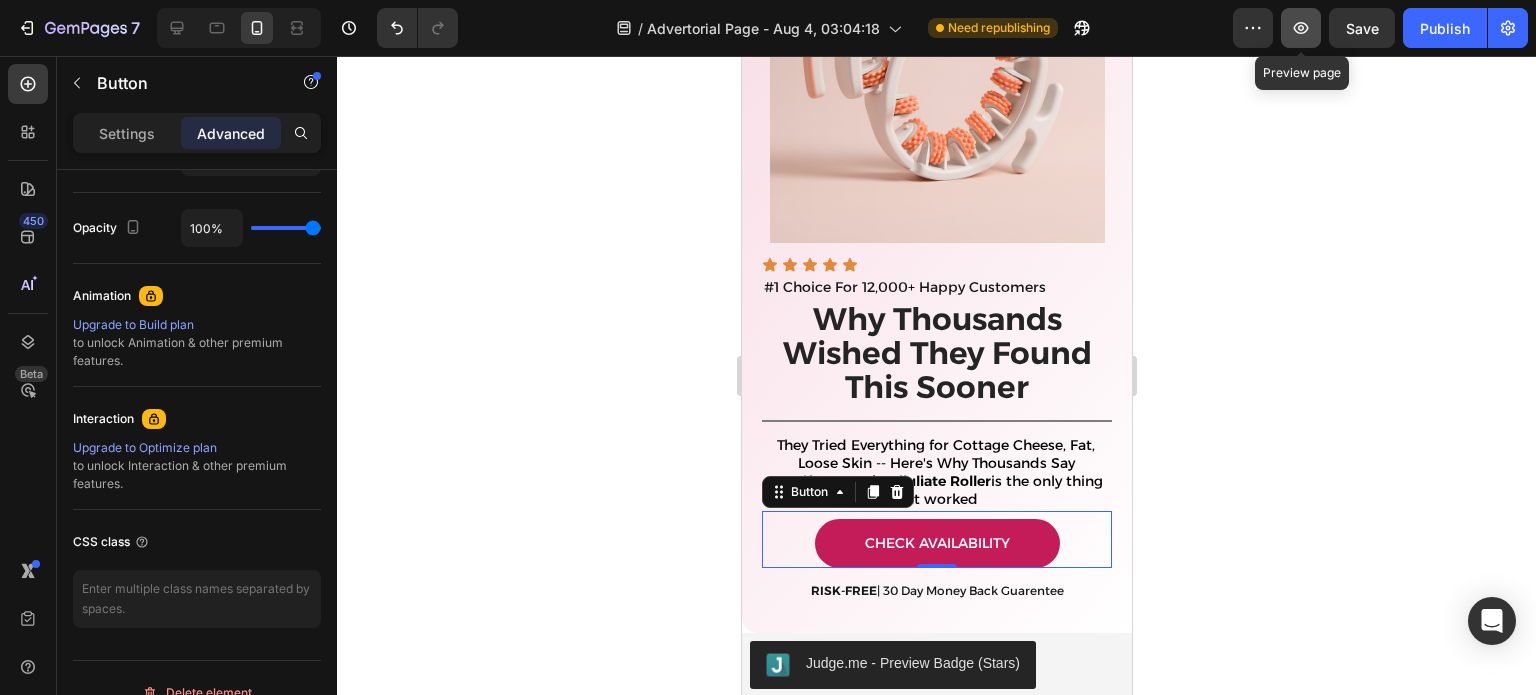 click 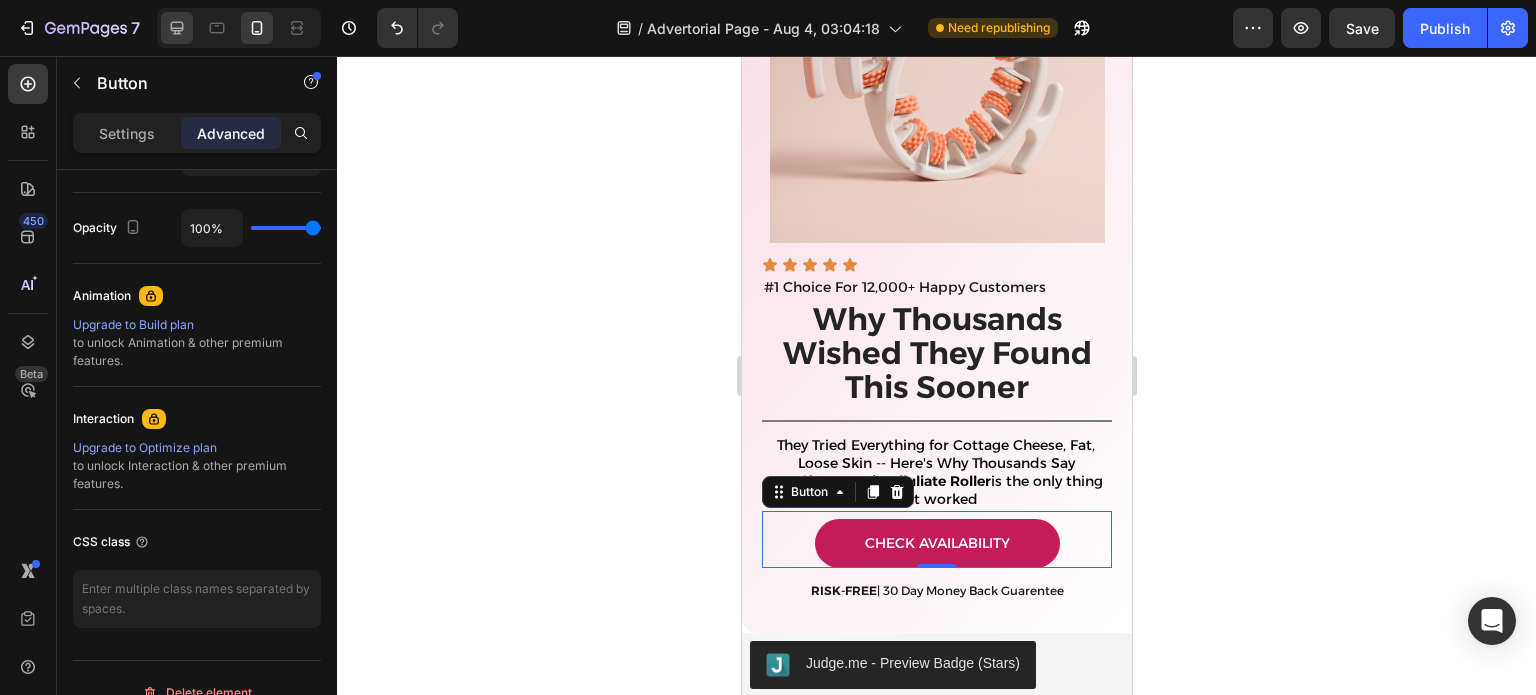click 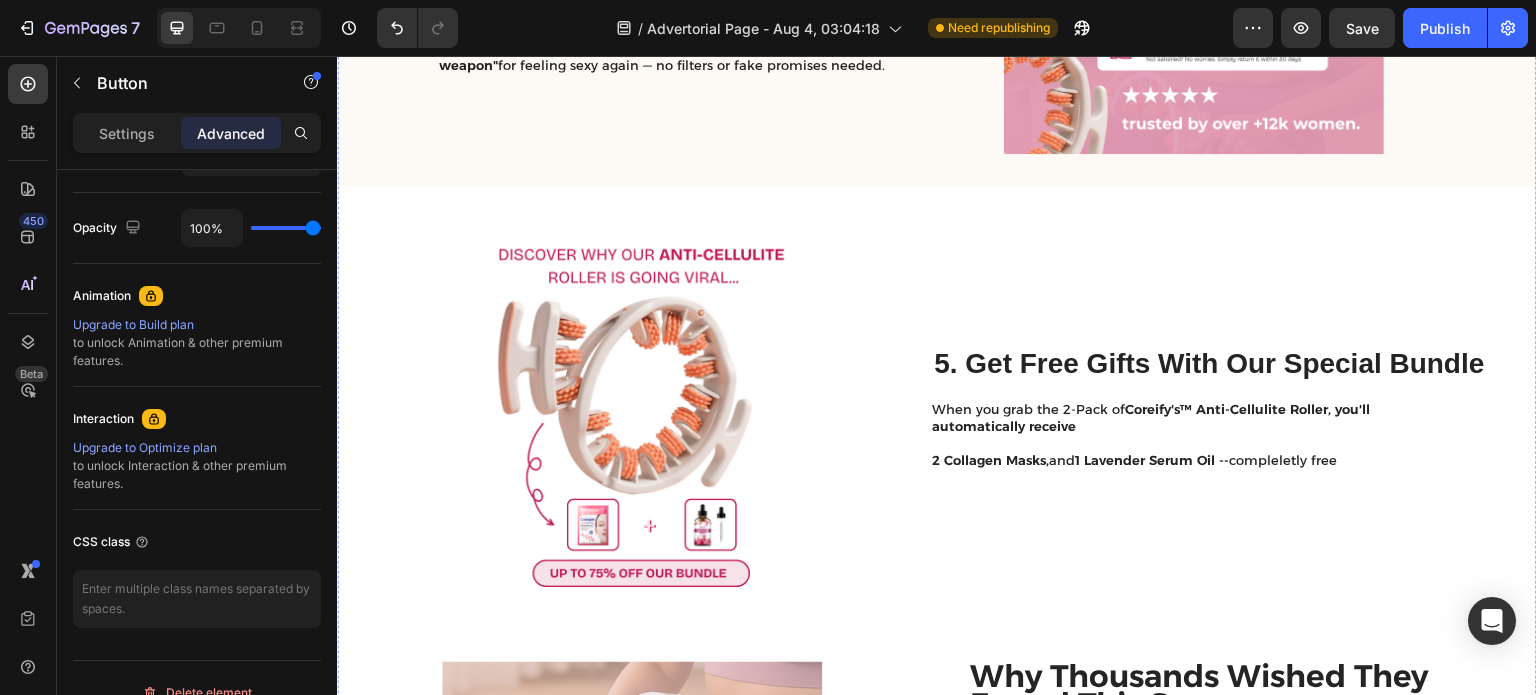 scroll, scrollTop: 3051, scrollLeft: 0, axis: vertical 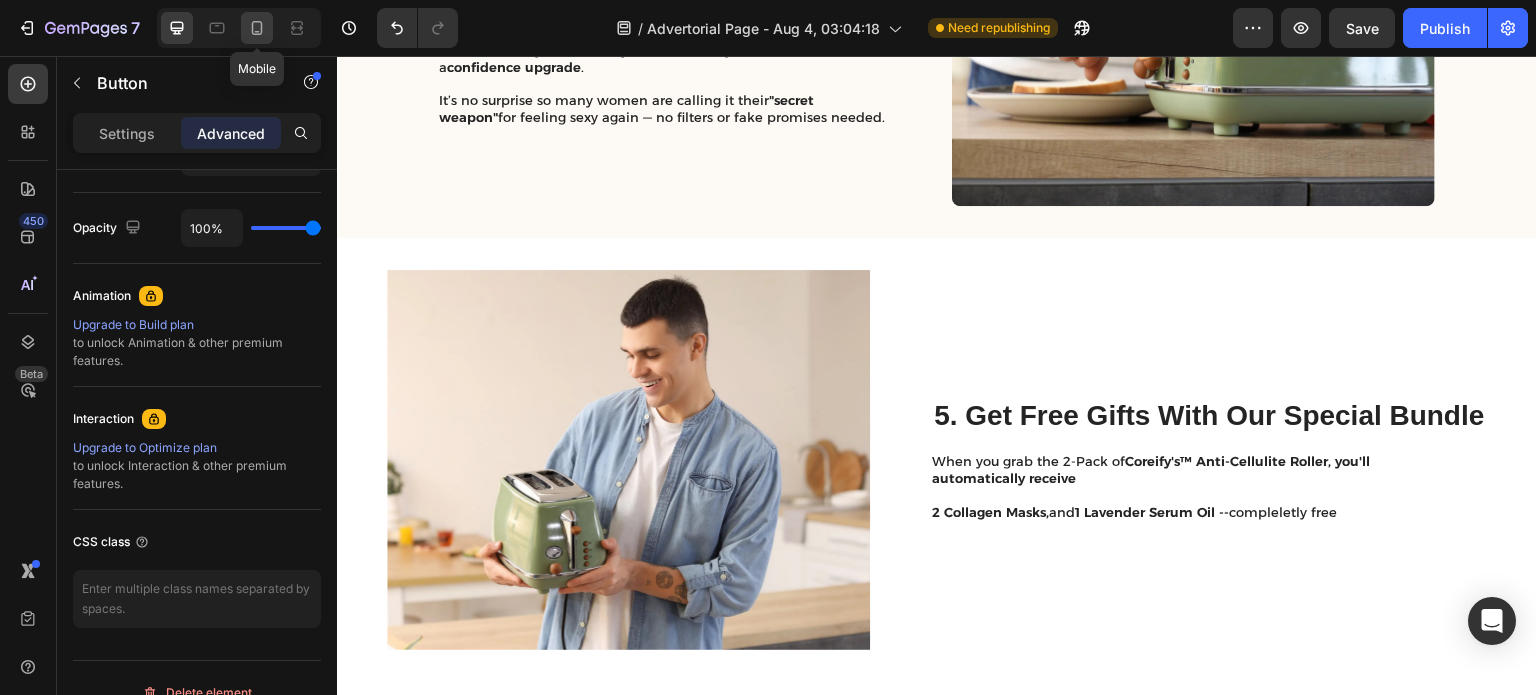 click 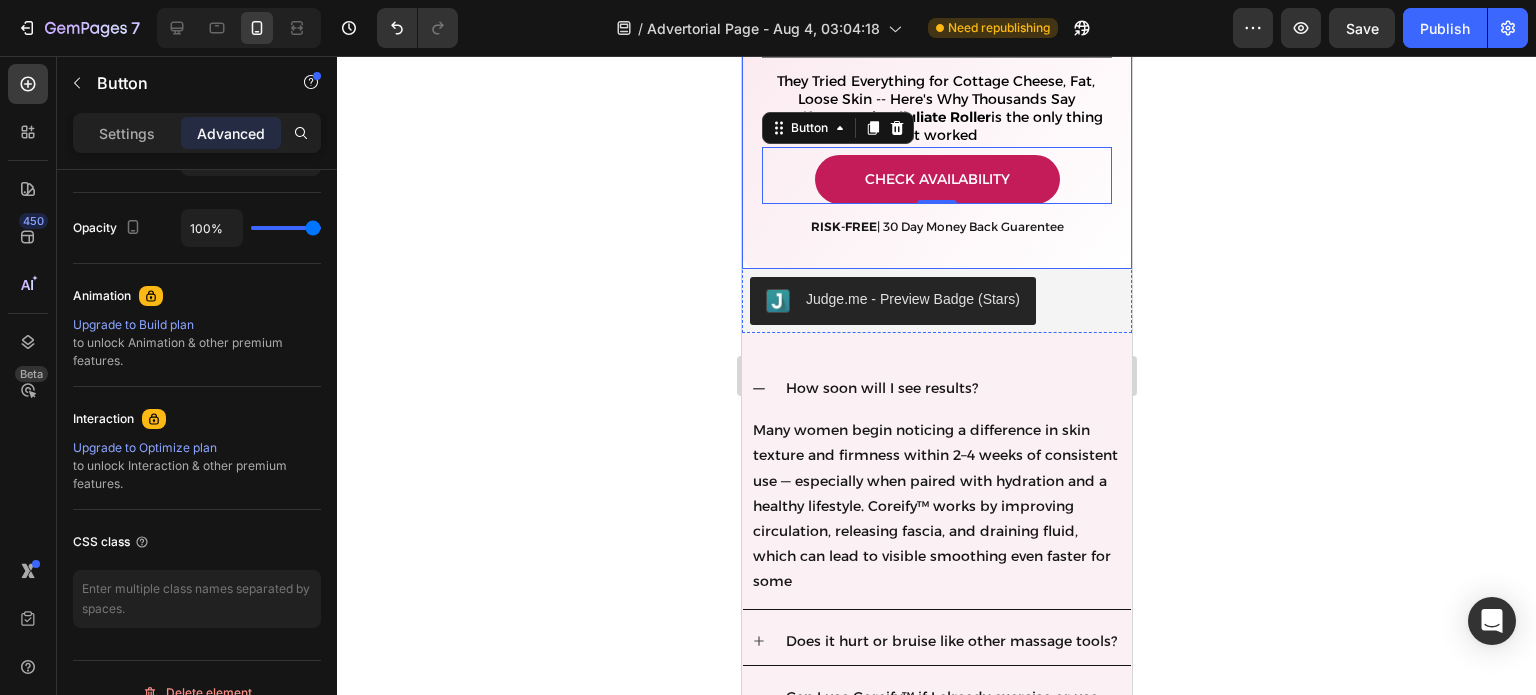 scroll, scrollTop: 4577, scrollLeft: 0, axis: vertical 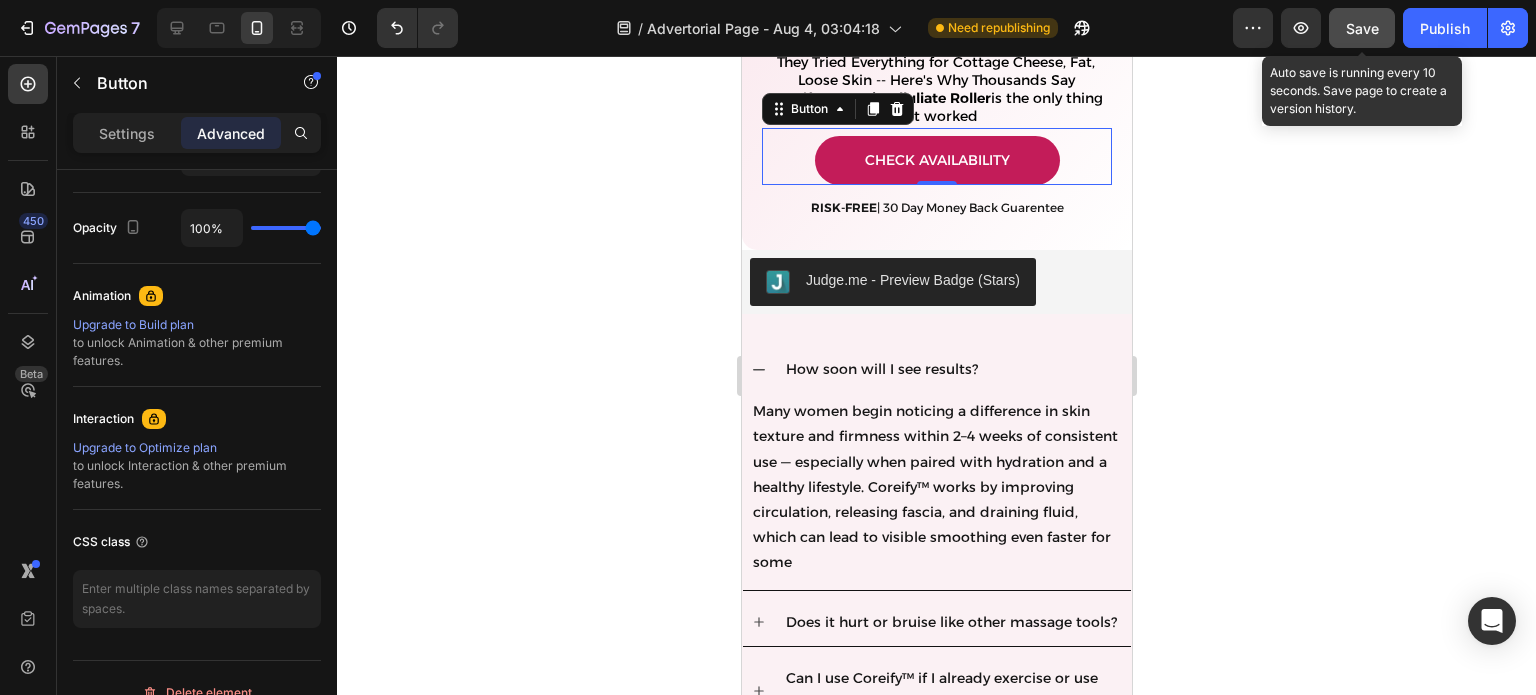 click on "Save" 